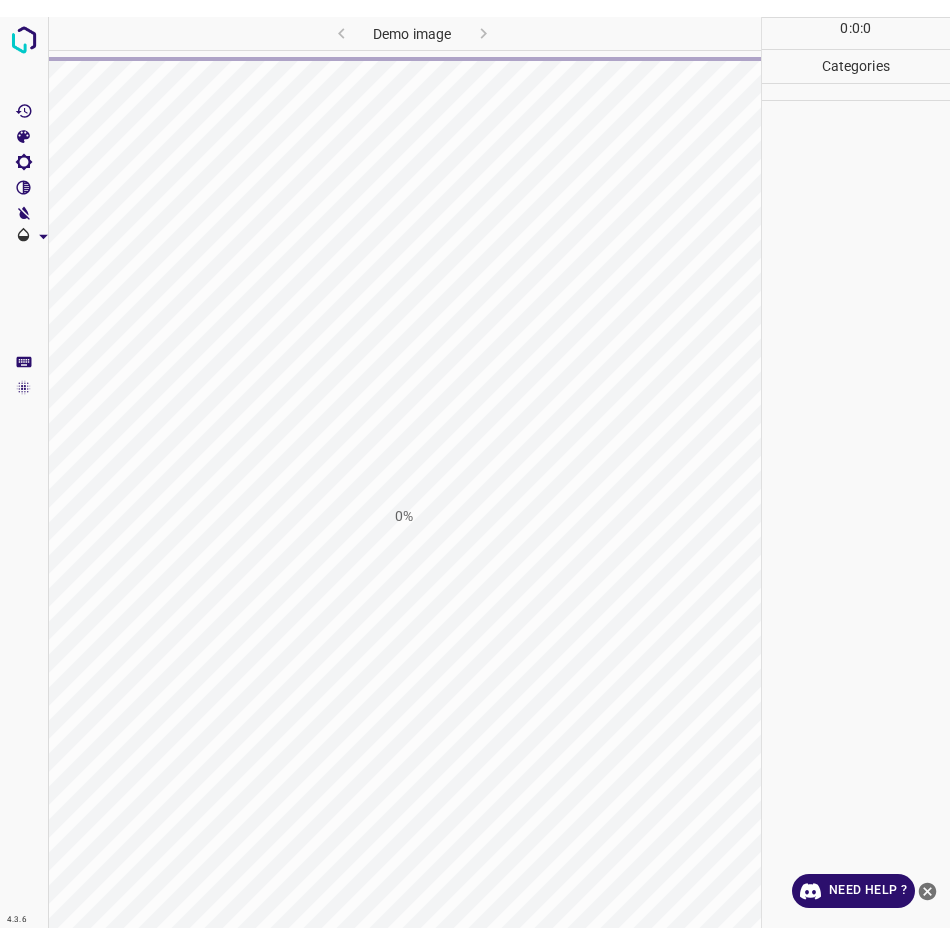 scroll, scrollTop: 0, scrollLeft: 0, axis: both 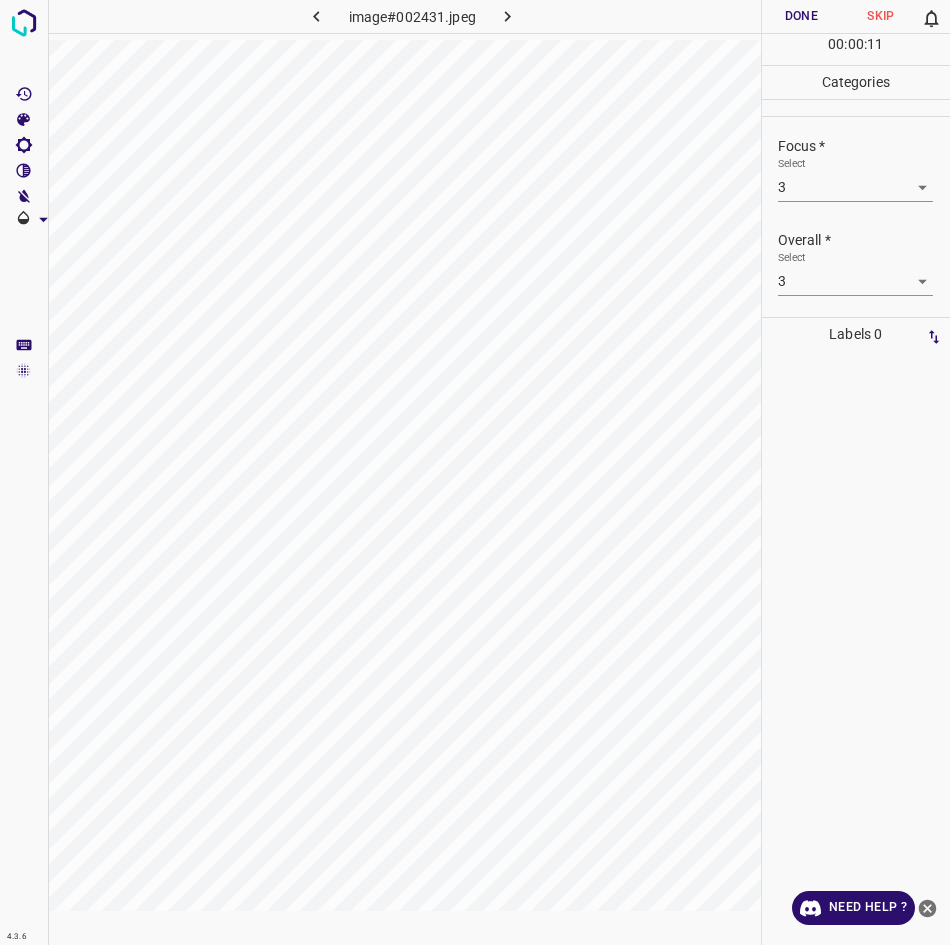 click on "Done" at bounding box center (802, 16) 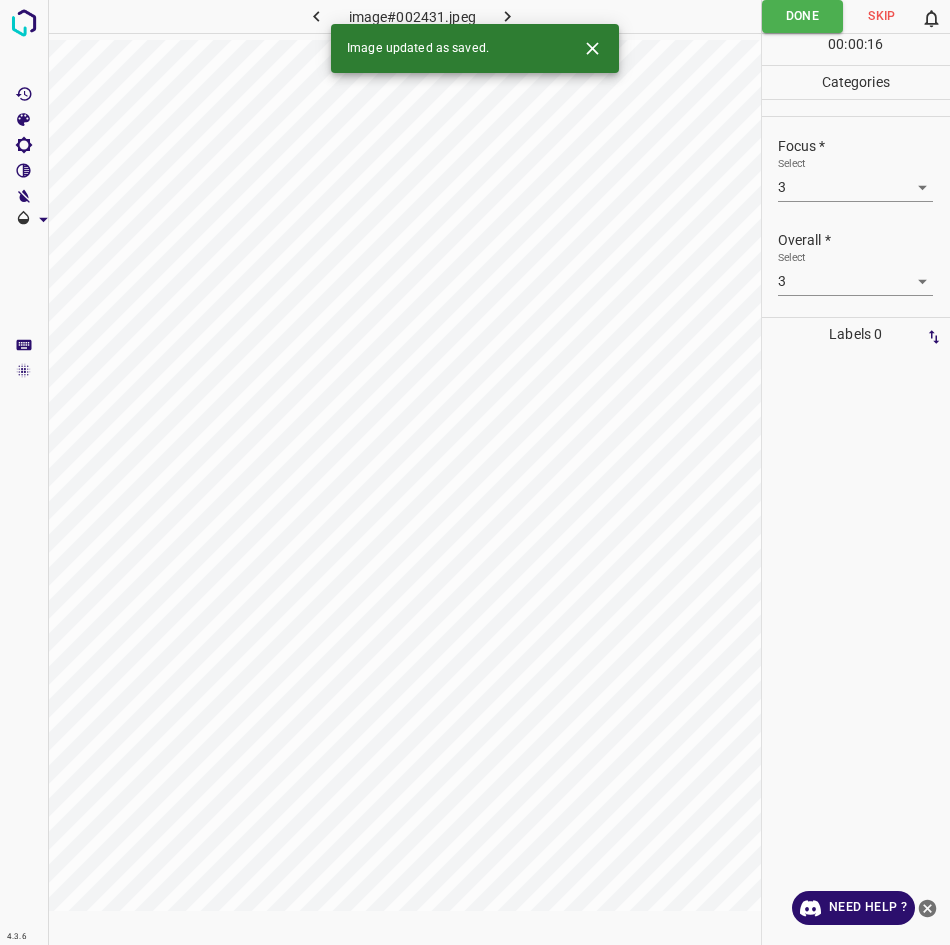 click 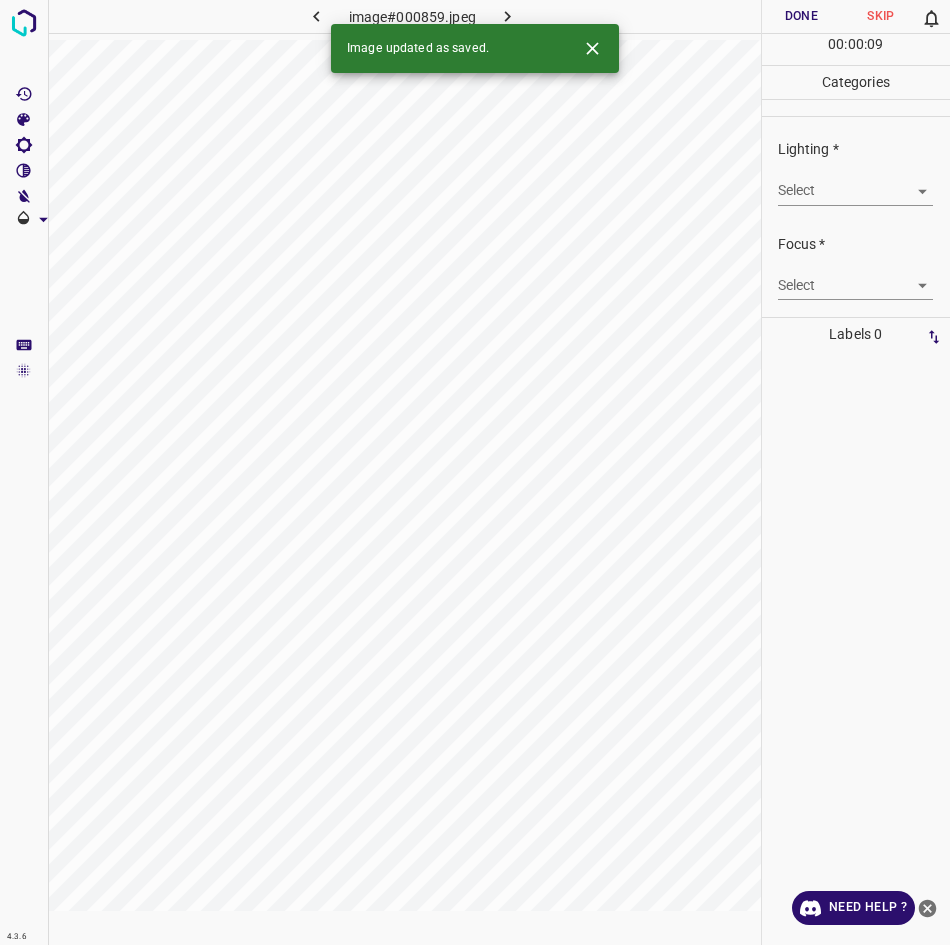 click on "4.3.6  image#000859.jpeg Done Skip 0 00   : 00   : 09   Categories Lighting *  Select ​ Focus *  Select ​ Overall *  Select ​ Labels   0 Categories 1 Lighting 2 Focus 3 Overall Tools Space Change between modes (Draw & Edit) I Auto labeling R Restore zoom M Zoom in N Zoom out Delete Delete selecte label Filters Z Restore filters X Saturation filter C Brightness filter V Contrast filter B Gray scale filter General O Download Image updated as saved. Need Help ? - Text - Hide - Delete" at bounding box center (475, 472) 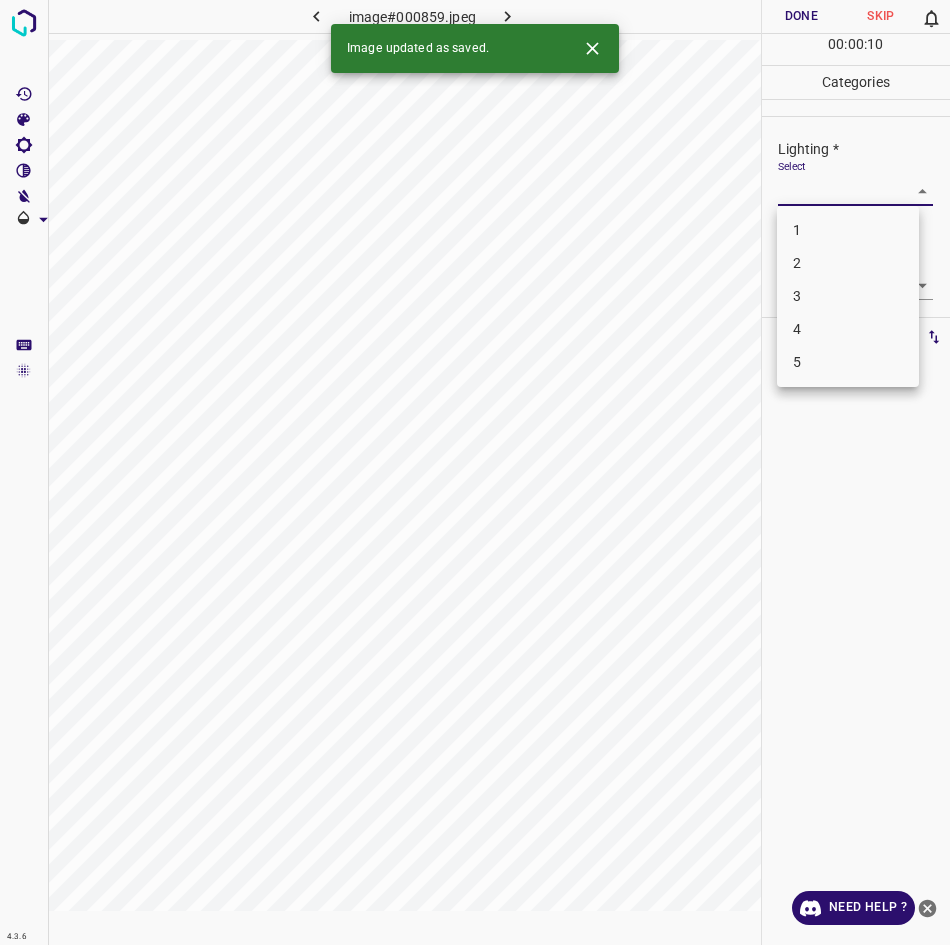 click on "3" at bounding box center [848, 296] 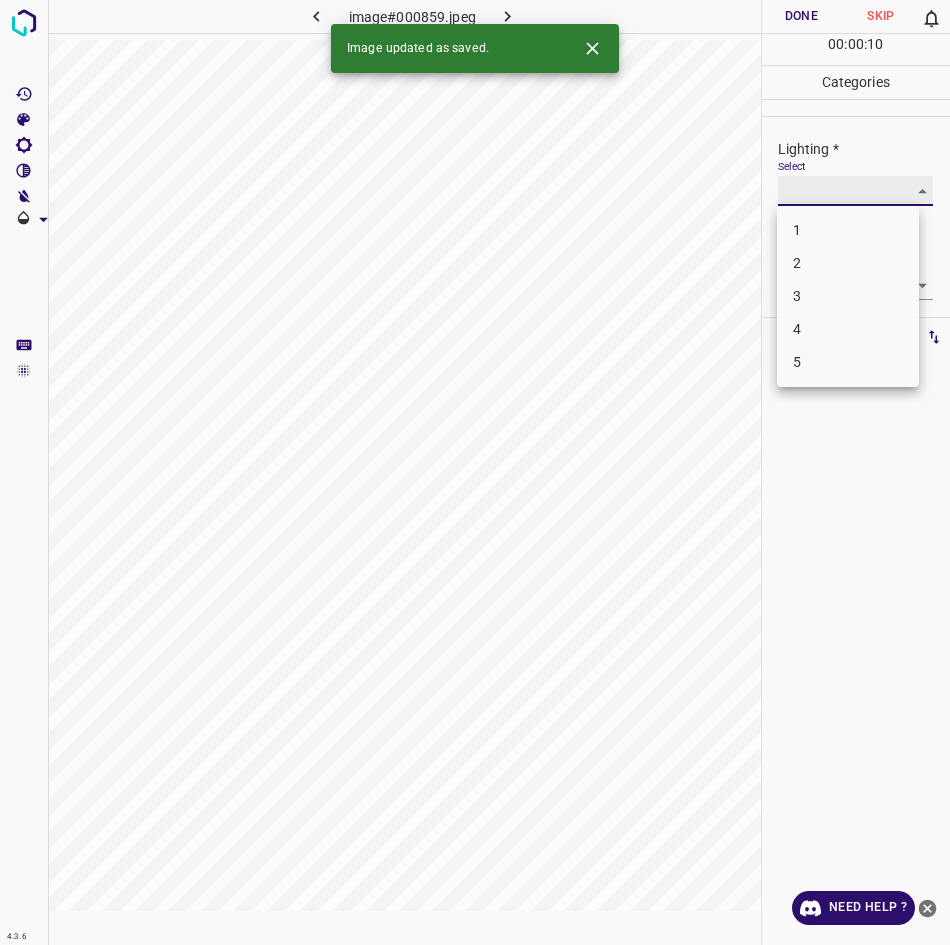 type on "3" 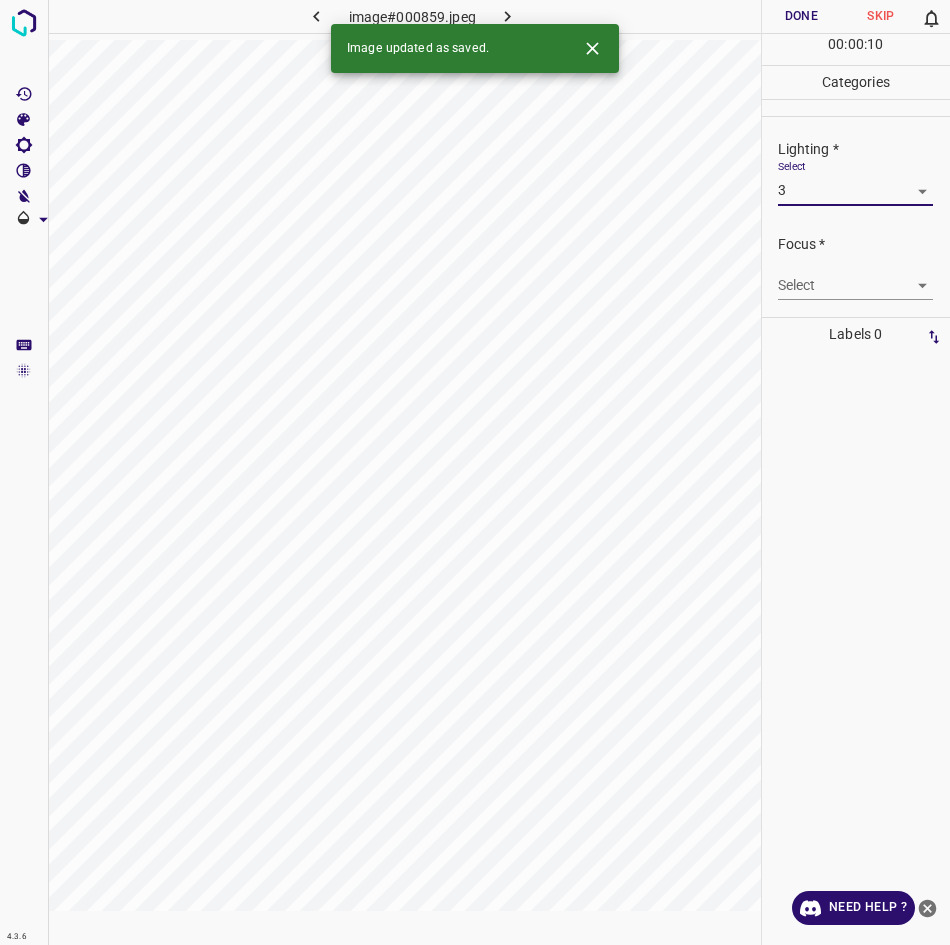 click on "4.3.6  image#000859.jpeg Done Skip 0 00   : 00   : 10   Categories Lighting *  Select 3 3 Focus *  Select ​ Overall *  Select ​ Labels   0 Categories 1 Lighting 2 Focus 3 Overall Tools Space Change between modes (Draw & Edit) I Auto labeling R Restore zoom M Zoom in N Zoom out Delete Delete selecte label Filters Z Restore filters X Saturation filter C Brightness filter V Contrast filter B Gray scale filter General O Download Image updated as saved. Need Help ? - Text - Hide - Delete 1 2 3 4 5" at bounding box center (475, 472) 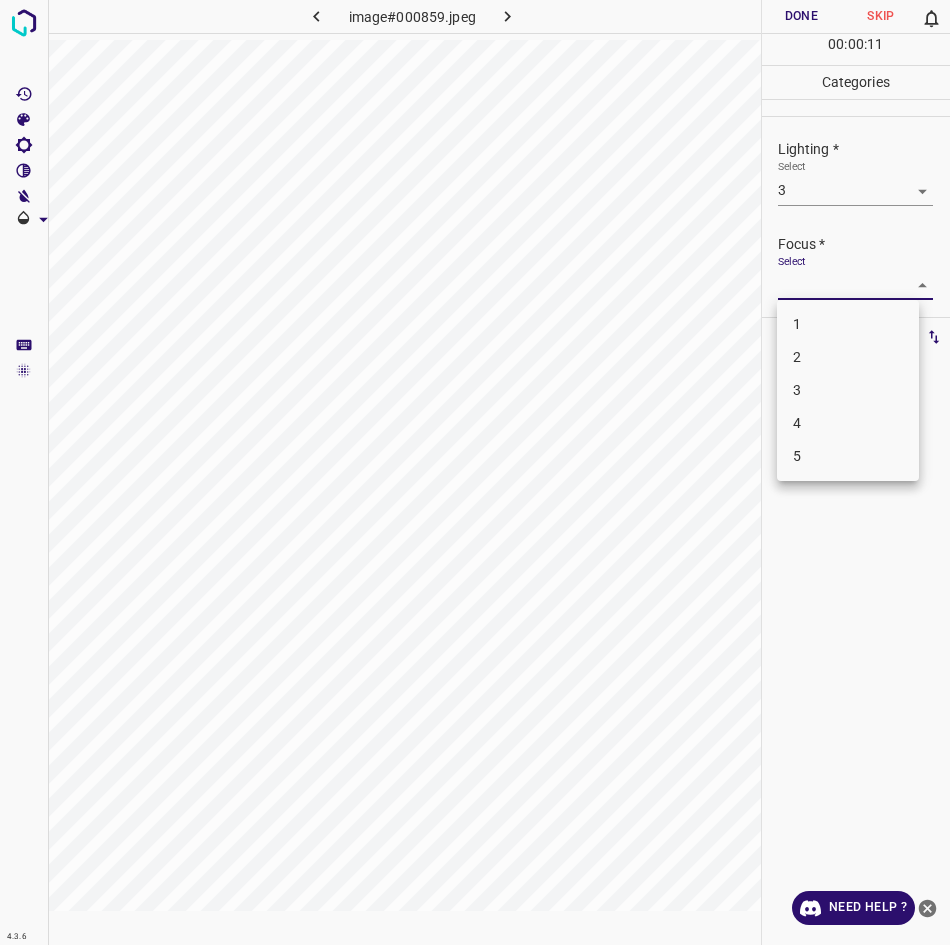 click on "3" at bounding box center (848, 390) 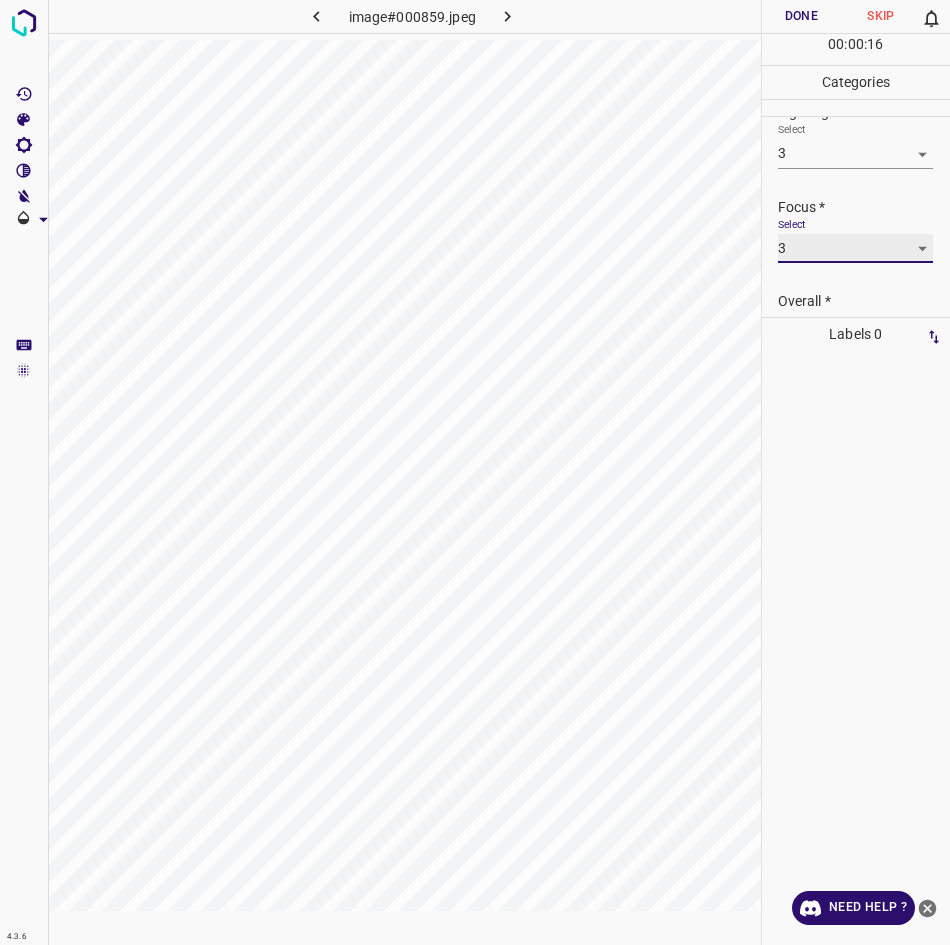 scroll, scrollTop: 39, scrollLeft: 0, axis: vertical 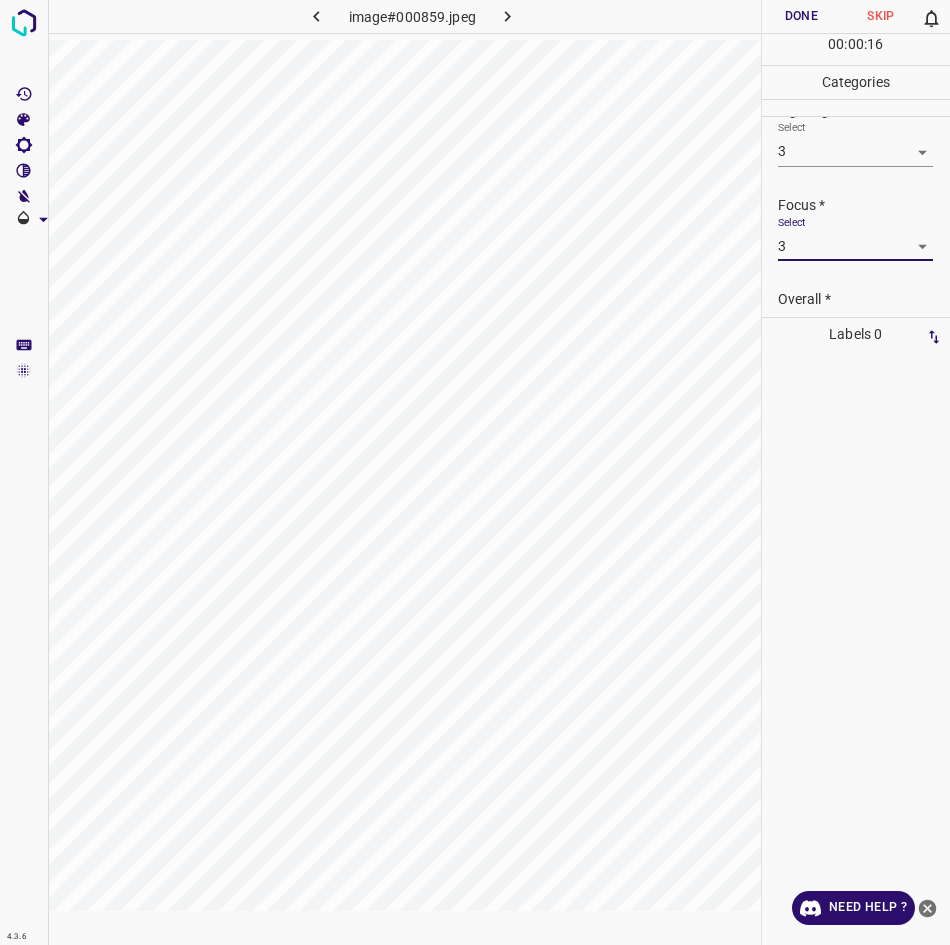 click on "4.3.6  image#000859.jpeg Done Skip 0 00   : 00   : 16   Categories Lighting *  Select 3 3 Focus *  Select 3 3 Overall *  Select ​ Labels   0 Categories 1 Lighting 2 Focus 3 Overall Tools Space Change between modes (Draw & Edit) I Auto labeling R Restore zoom M Zoom in N Zoom out Delete Delete selecte label Filters Z Restore filters X Saturation filter C Brightness filter V Contrast filter B Gray scale filter General O Download Need Help ? - Text - Hide - Delete" at bounding box center [475, 472] 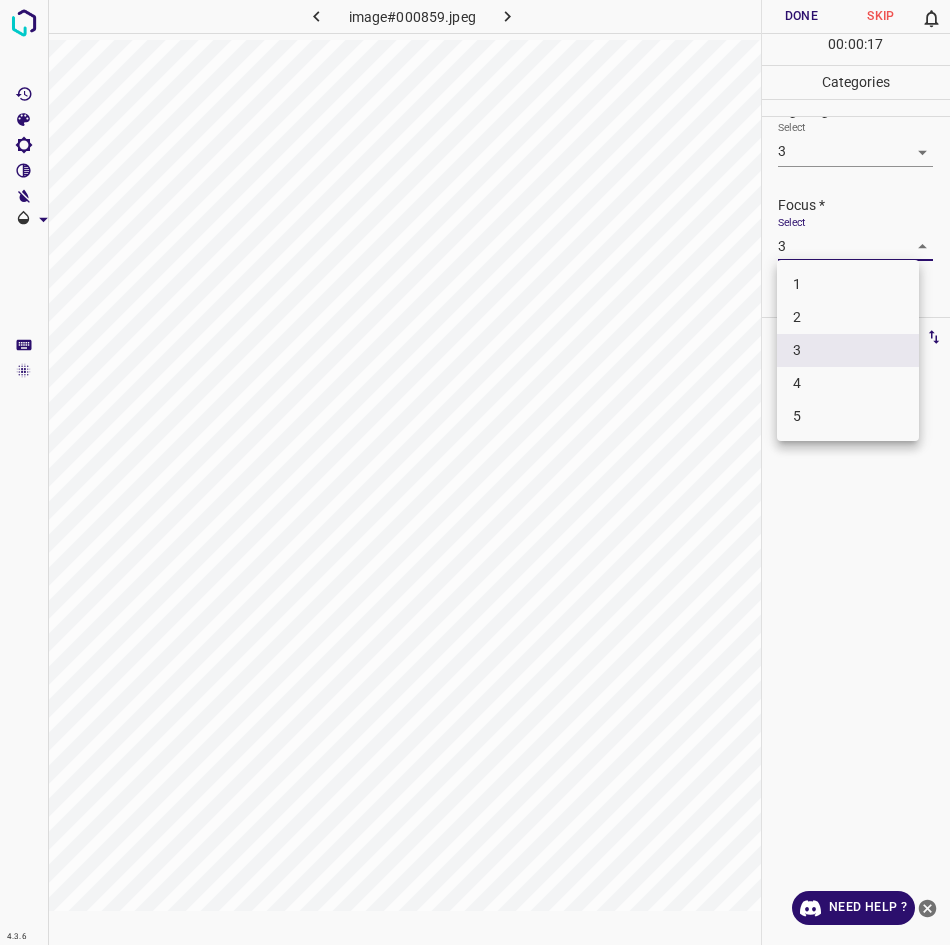 click on "2" at bounding box center (848, 317) 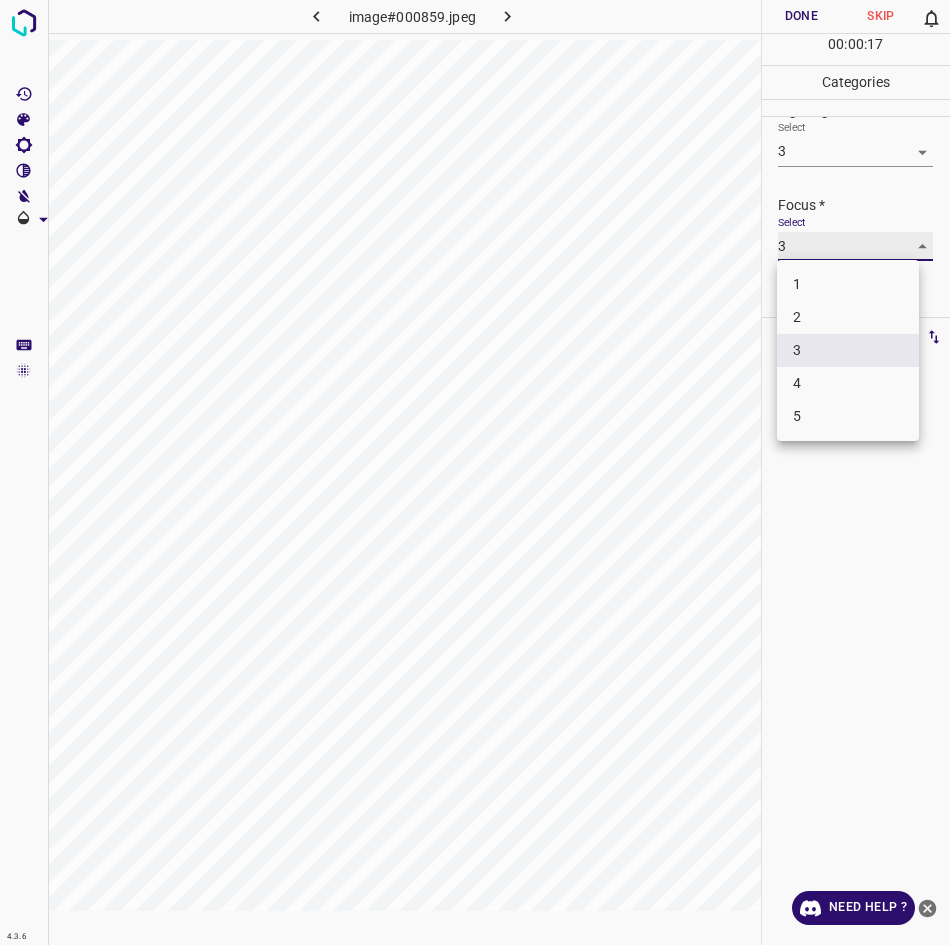 type on "2" 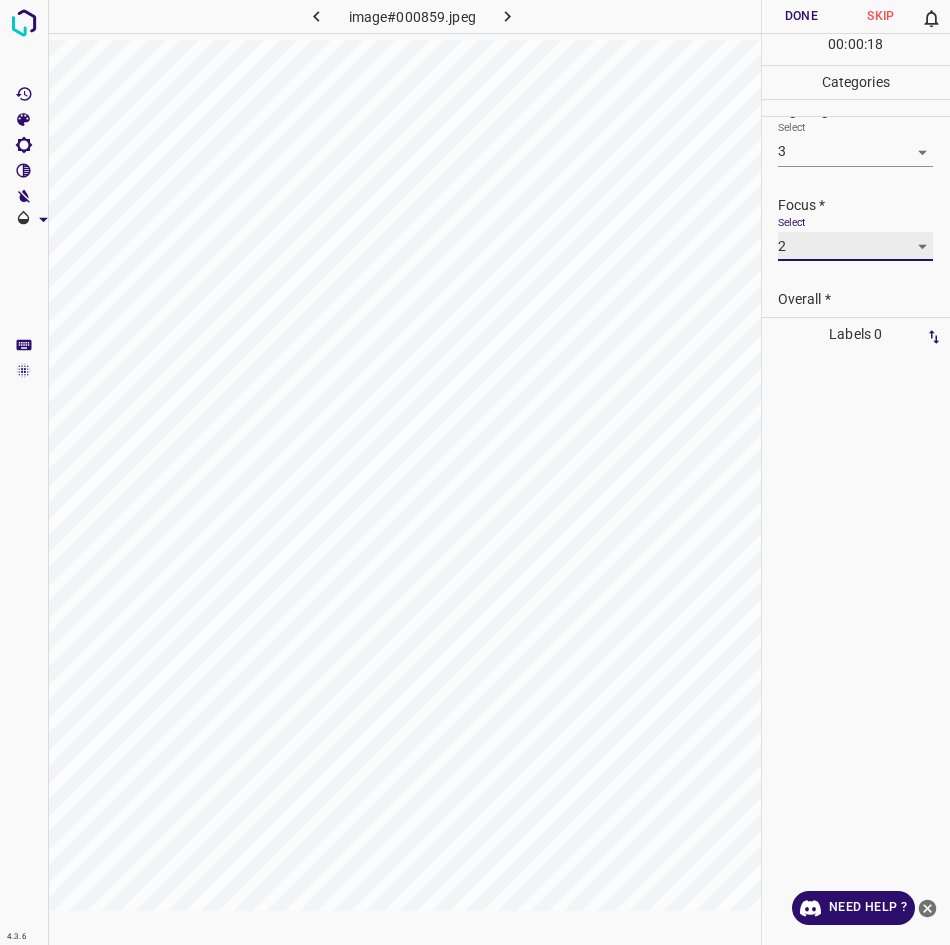 scroll, scrollTop: 98, scrollLeft: 0, axis: vertical 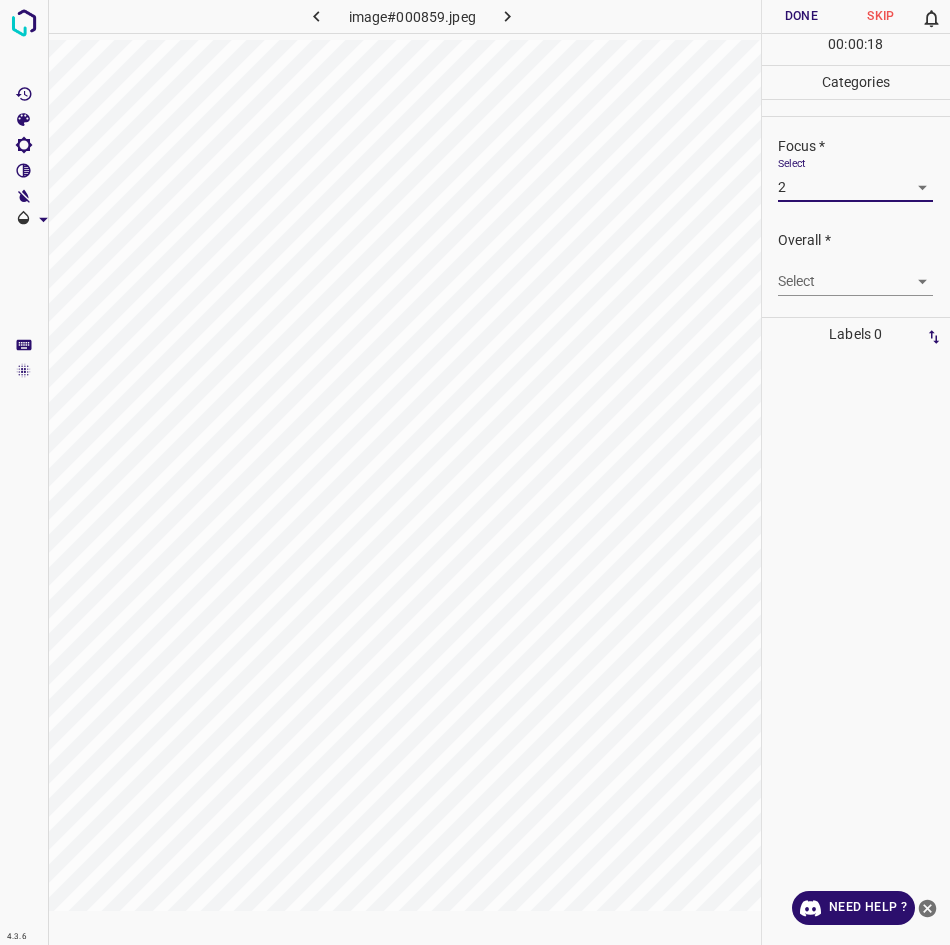 click on "4.3.6  image#000859.jpeg Done Skip 0 00   : 00   : 18   Categories Lighting *  Select 3 3 Focus *  Select 2 2 Overall *  Select ​ Labels   0 Categories 1 Lighting 2 Focus 3 Overall Tools Space Change between modes (Draw & Edit) I Auto labeling R Restore zoom M Zoom in N Zoom out Delete Delete selecte label Filters Z Restore filters X Saturation filter C Brightness filter V Contrast filter B Gray scale filter General O Download Need Help ? - Text - Hide - Delete" at bounding box center (475, 472) 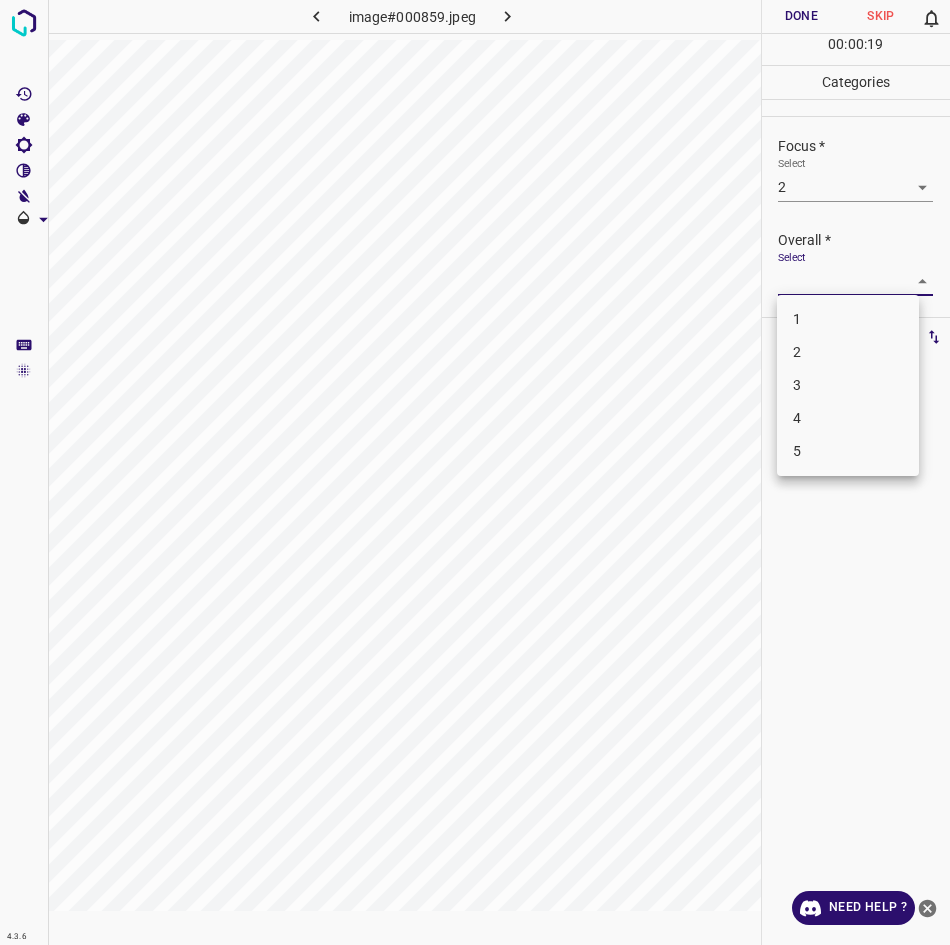 click on "3" at bounding box center (848, 385) 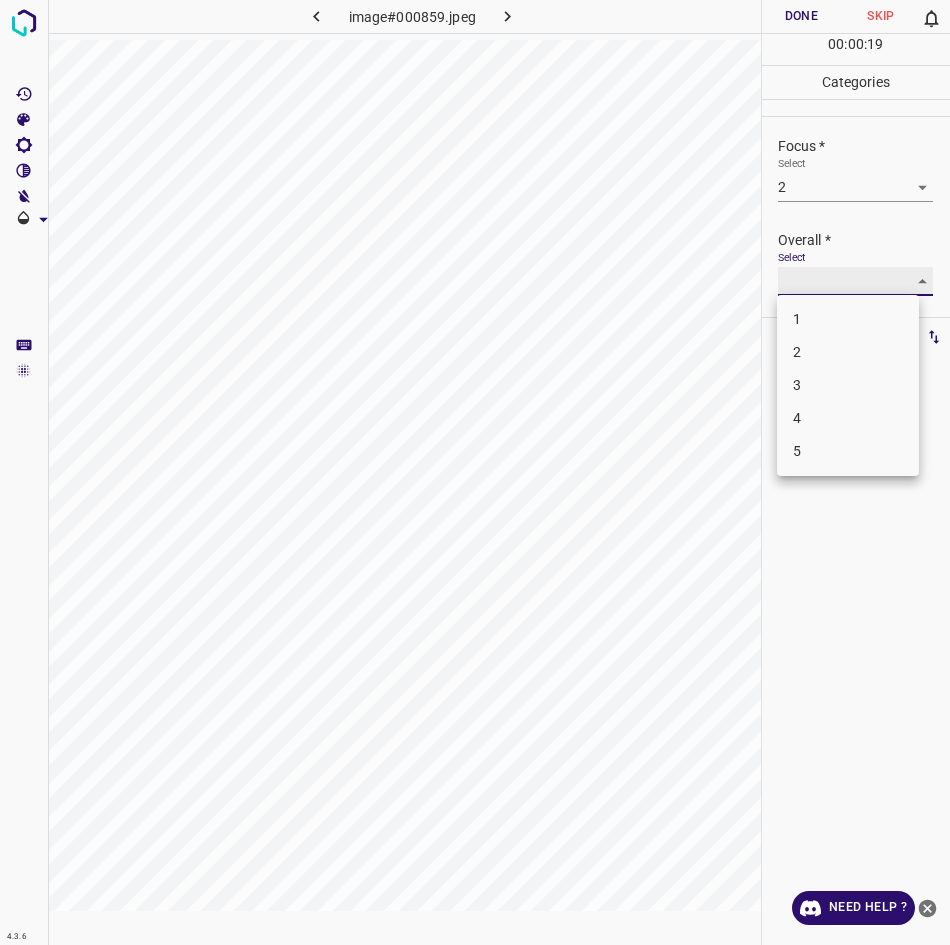 type on "3" 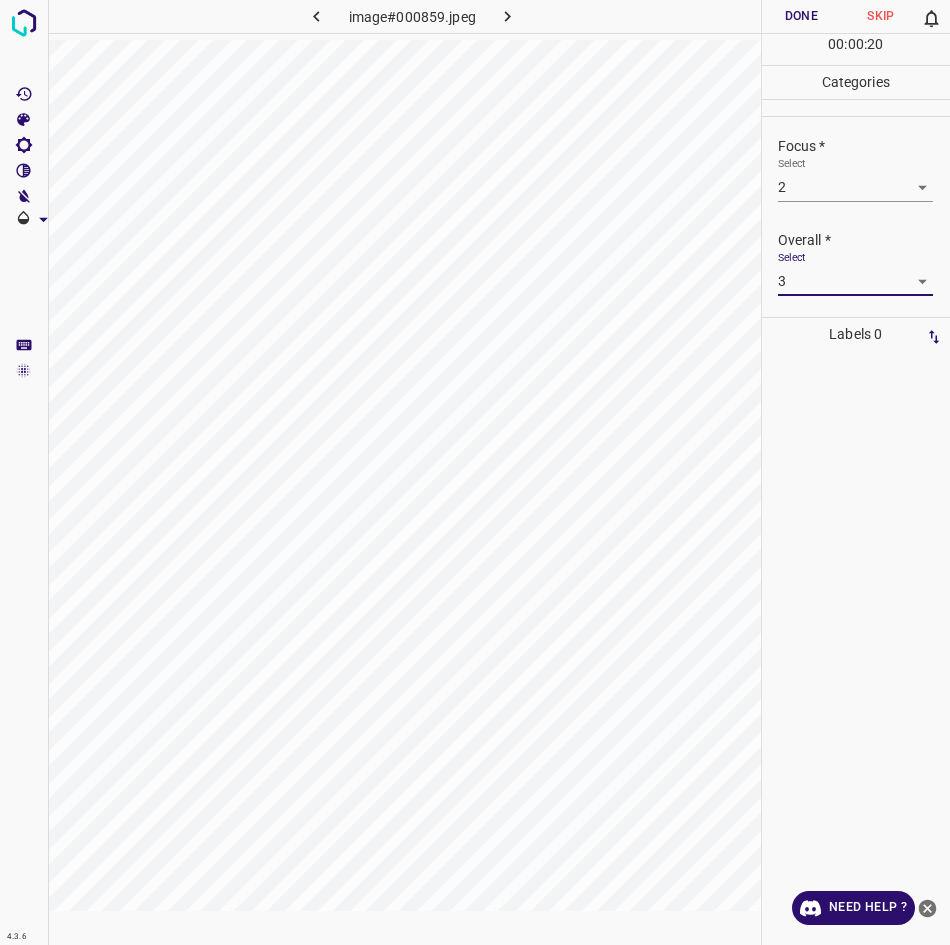 click on "Done" at bounding box center (802, 16) 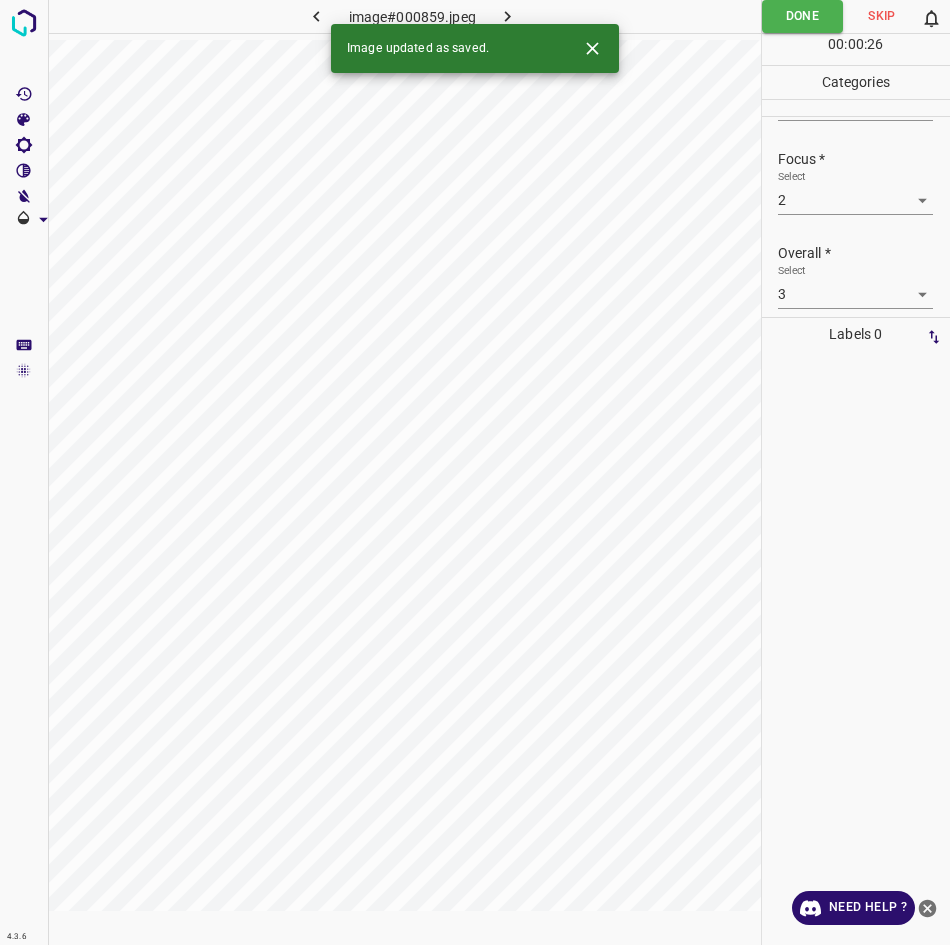 scroll, scrollTop: 0, scrollLeft: 0, axis: both 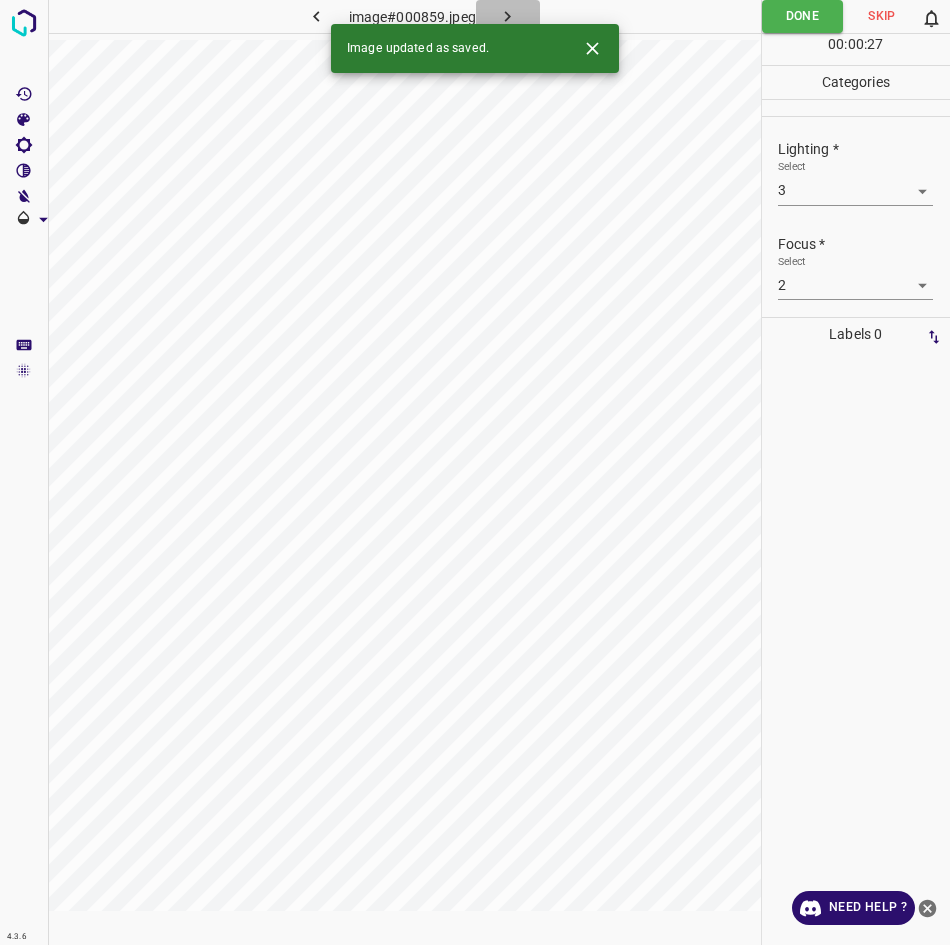 click 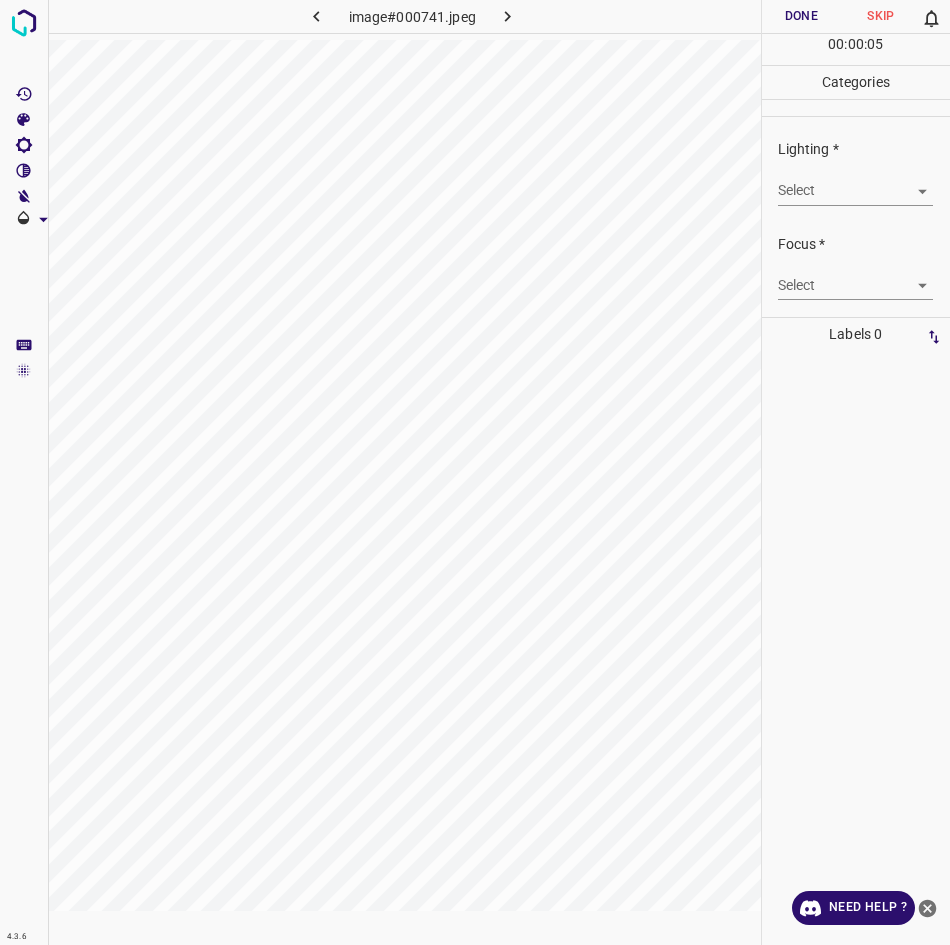 click on "Lighting *  Select ​" at bounding box center [856, 172] 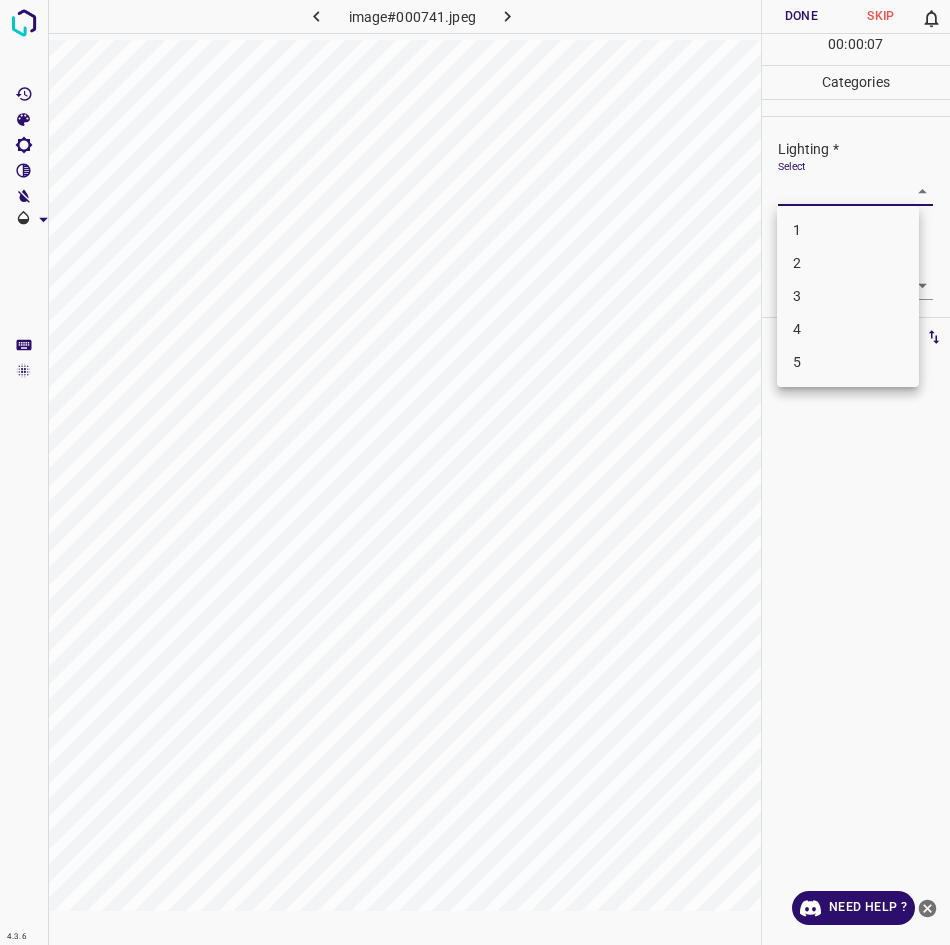 click on "2" at bounding box center [848, 263] 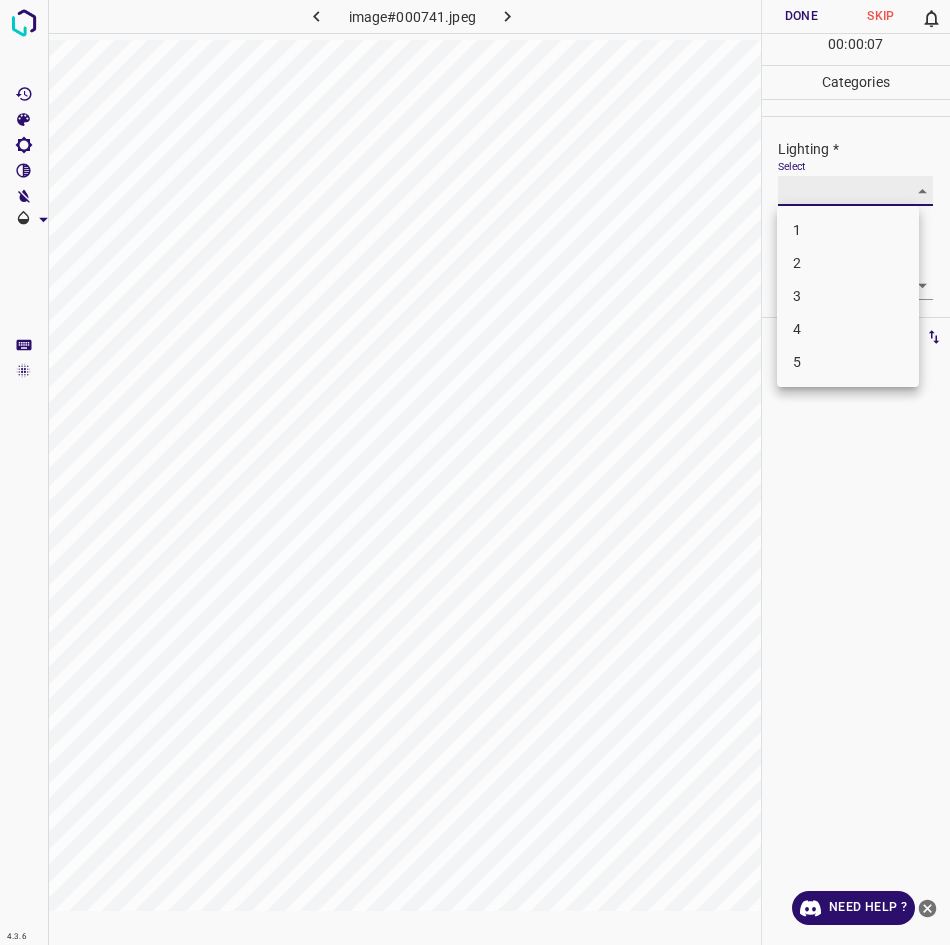 type on "2" 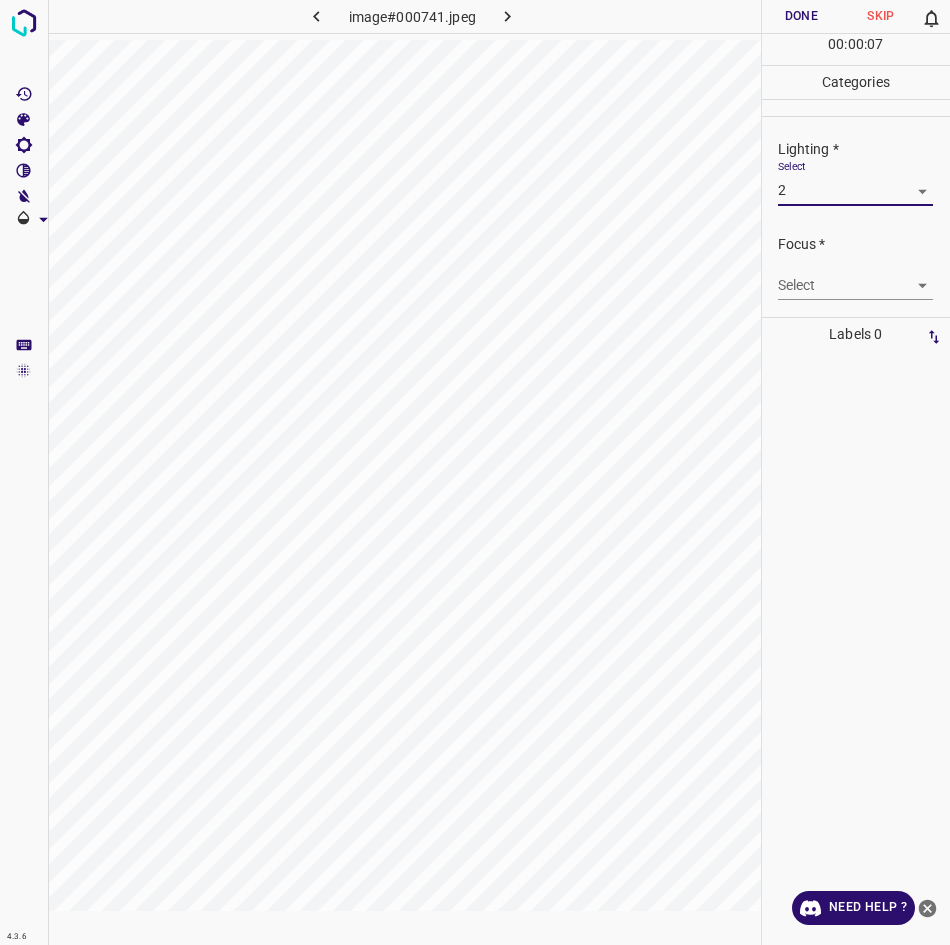 click on "4.3.6  image#000741.jpeg Done Skip 0 00   : 00   : 07   Categories Lighting *  Select 2 2 Focus *  Select ​ Overall *  Select ​ Labels   0 Categories 1 Lighting 2 Focus 3 Overall Tools Space Change between modes (Draw & Edit) I Auto labeling R Restore zoom M Zoom in N Zoom out Delete Delete selecte label Filters Z Restore filters X Saturation filter C Brightness filter V Contrast filter B Gray scale filter General O Download Need Help ? - Text - Hide - Delete 1 2 3 4 5" at bounding box center (475, 472) 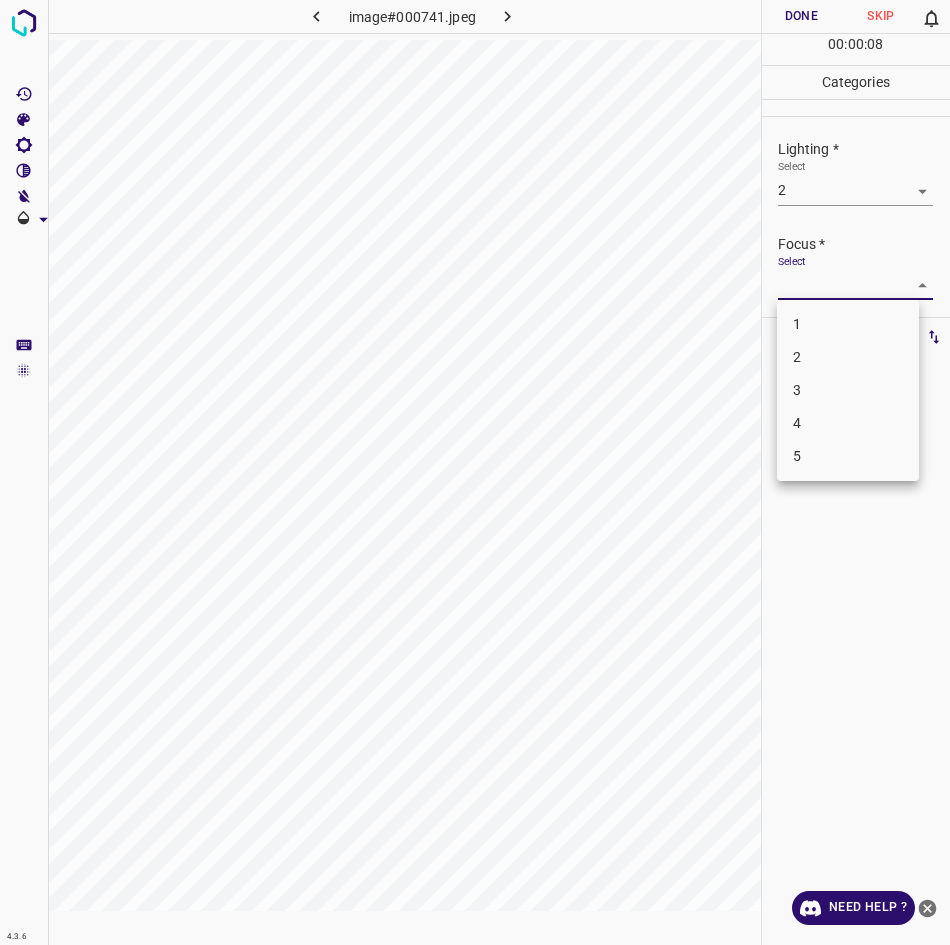 click on "2" at bounding box center [848, 357] 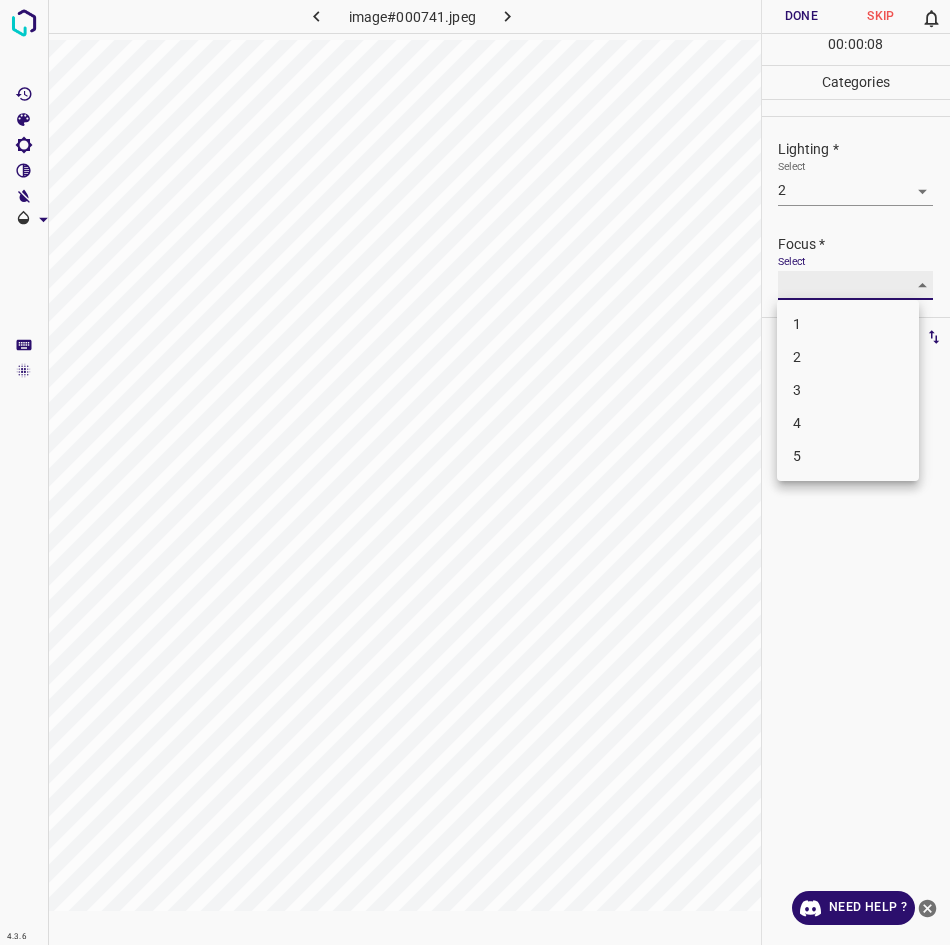 type on "2" 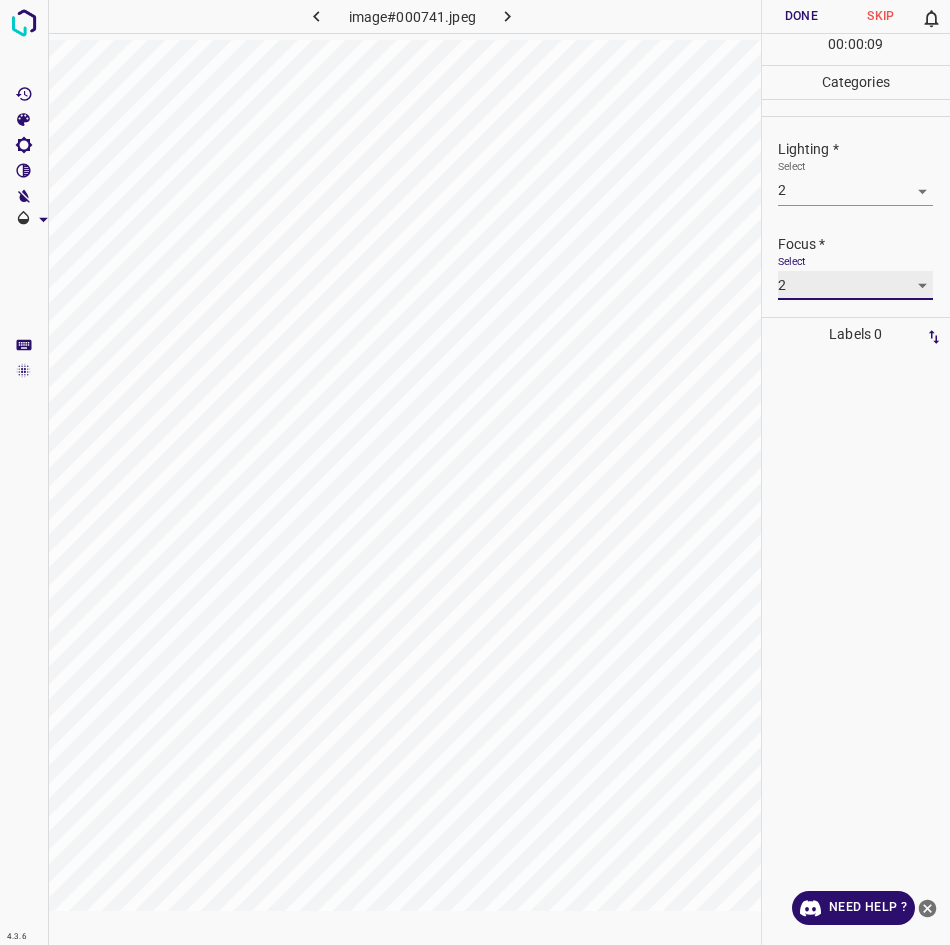scroll, scrollTop: 36, scrollLeft: 0, axis: vertical 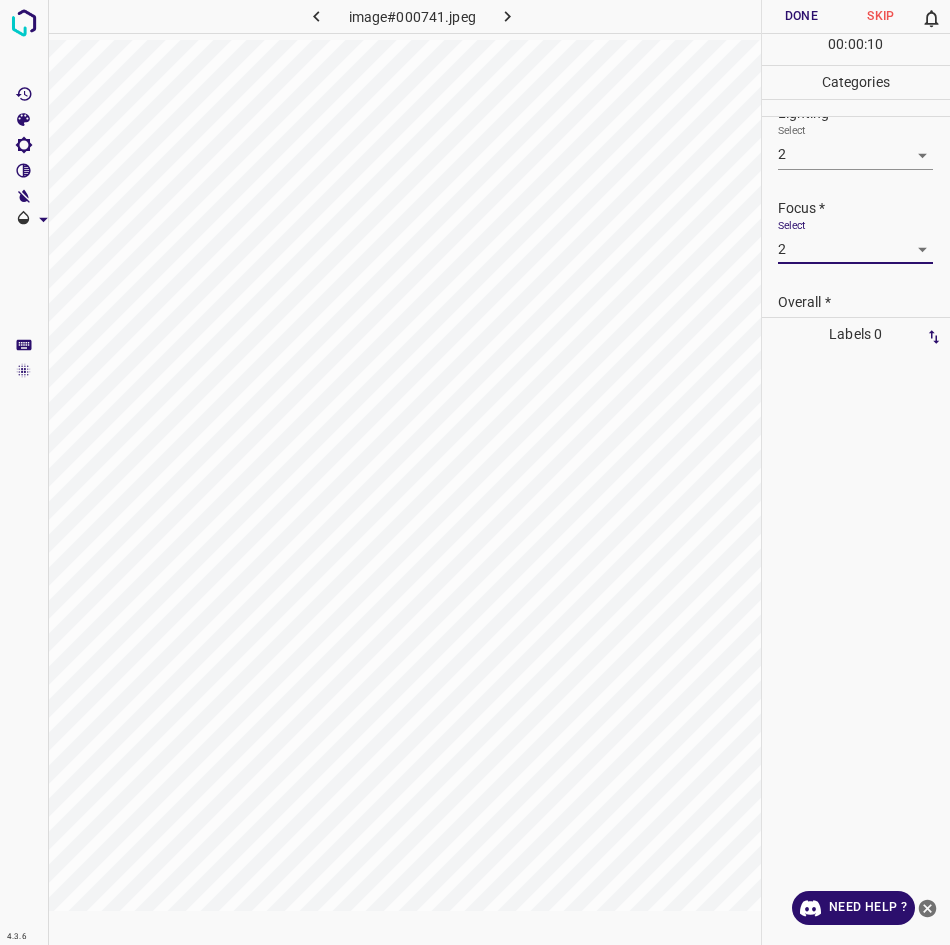 click on "Overall *" at bounding box center [864, 302] 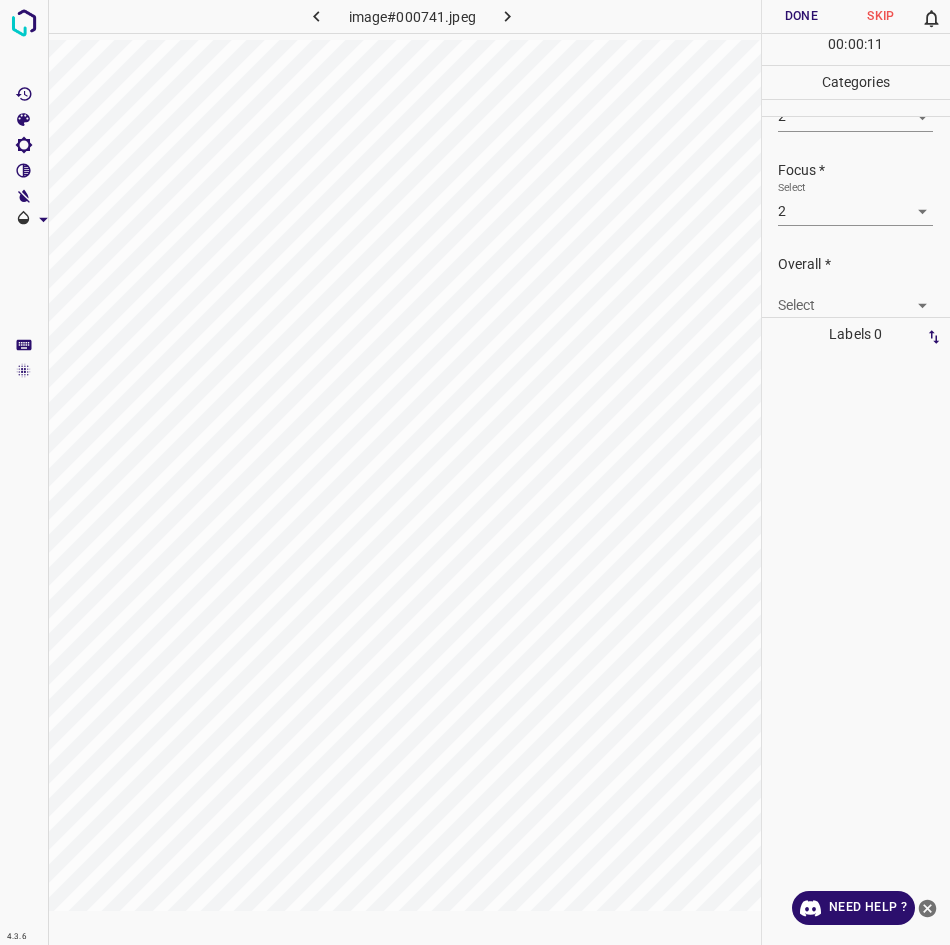scroll, scrollTop: 98, scrollLeft: 0, axis: vertical 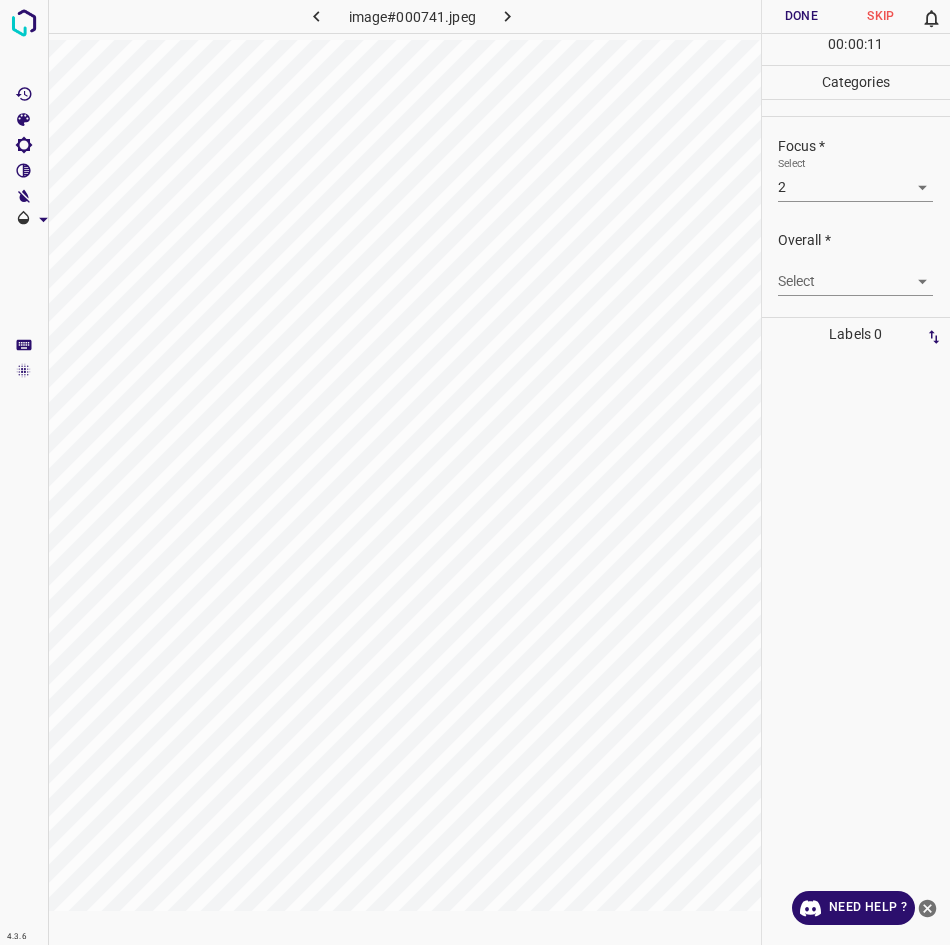 click on "4.3.6  image#000741.jpeg Done Skip 0 00   : 00   : 11   Categories Lighting *  Select 2 2 Focus *  Select 2 2 Overall *  Select ​ Labels   0 Categories 1 Lighting 2 Focus 3 Overall Tools Space Change between modes (Draw & Edit) I Auto labeling R Restore zoom M Zoom in N Zoom out Delete Delete selecte label Filters Z Restore filters X Saturation filter C Brightness filter V Contrast filter B Gray scale filter General O Download Need Help ? - Text - Hide - Delete" at bounding box center [475, 472] 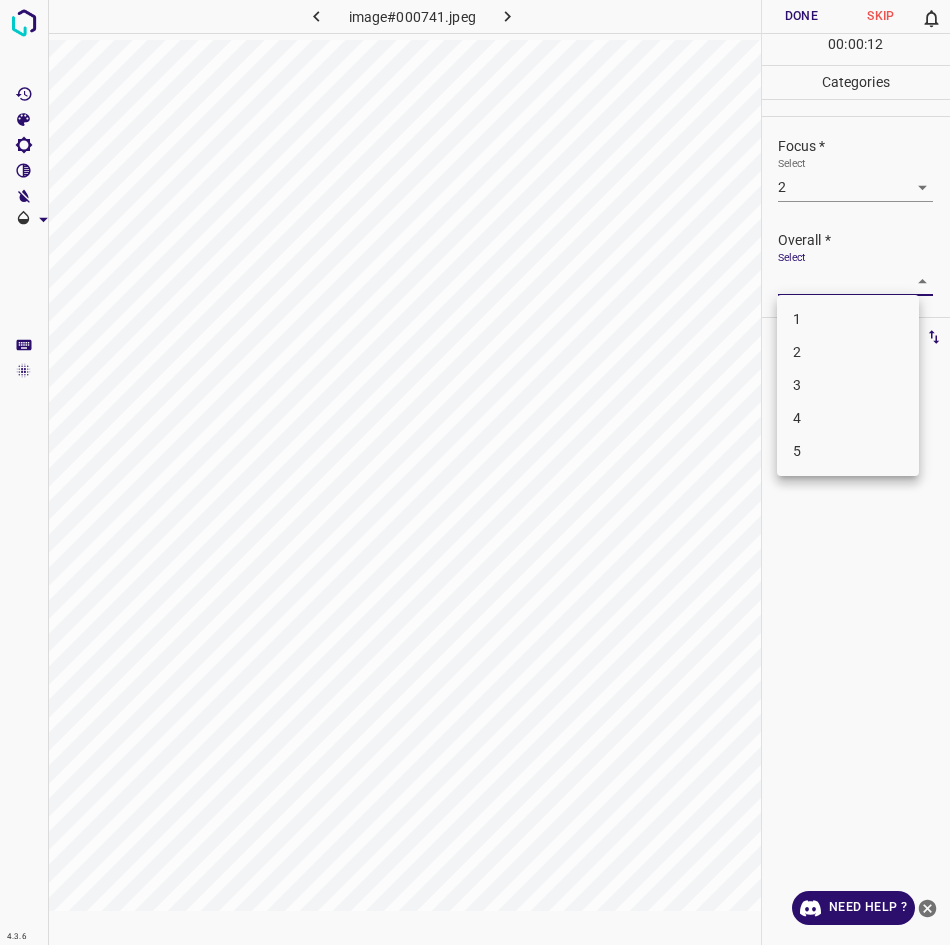 click on "2" at bounding box center (848, 352) 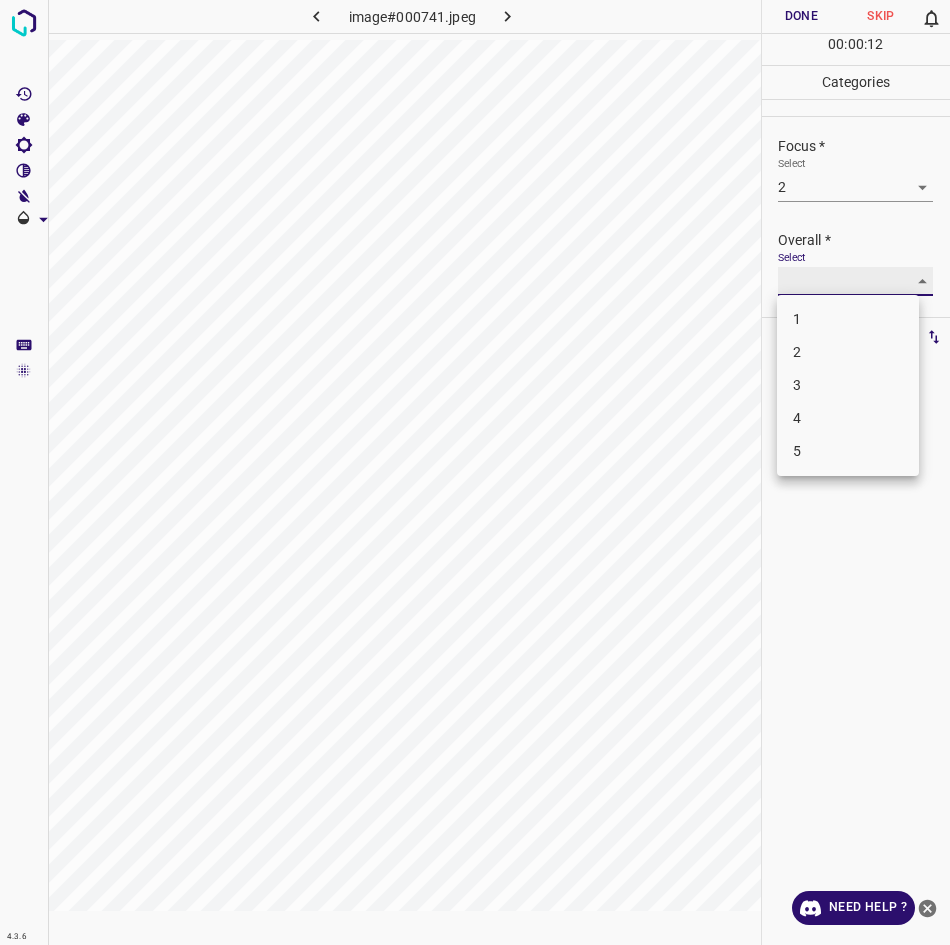 type on "2" 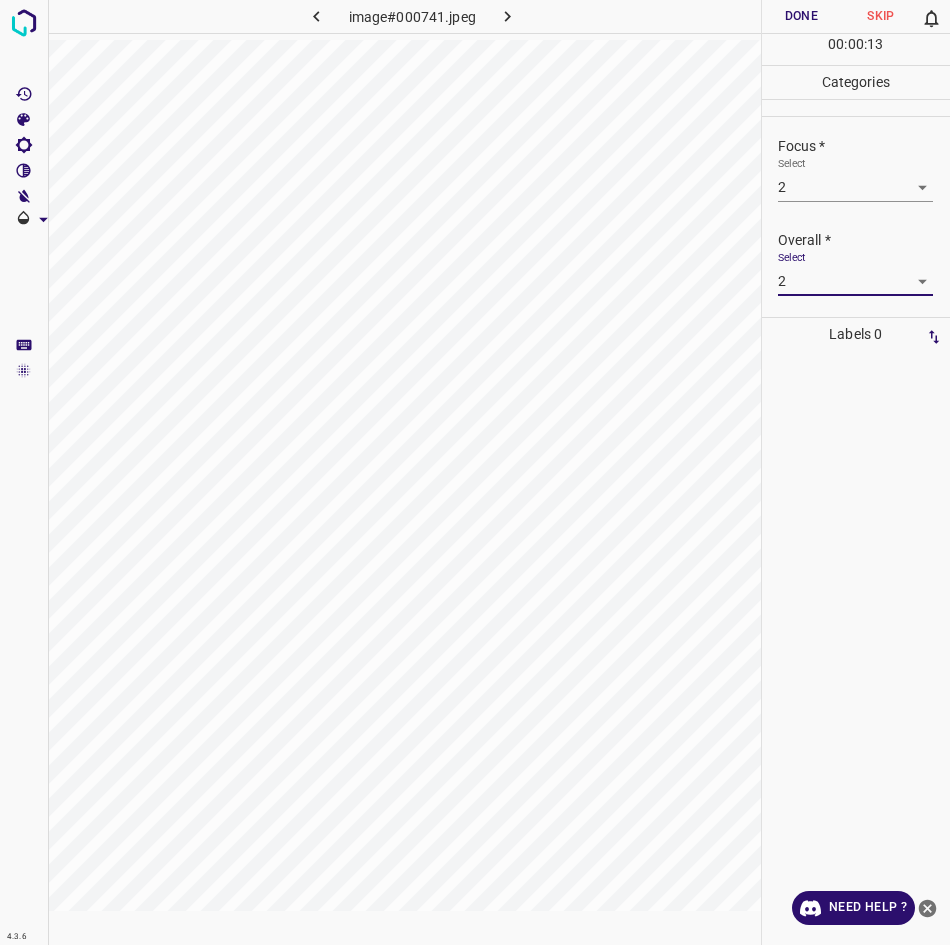 click on "00   : 00   : 13" at bounding box center (856, 49) 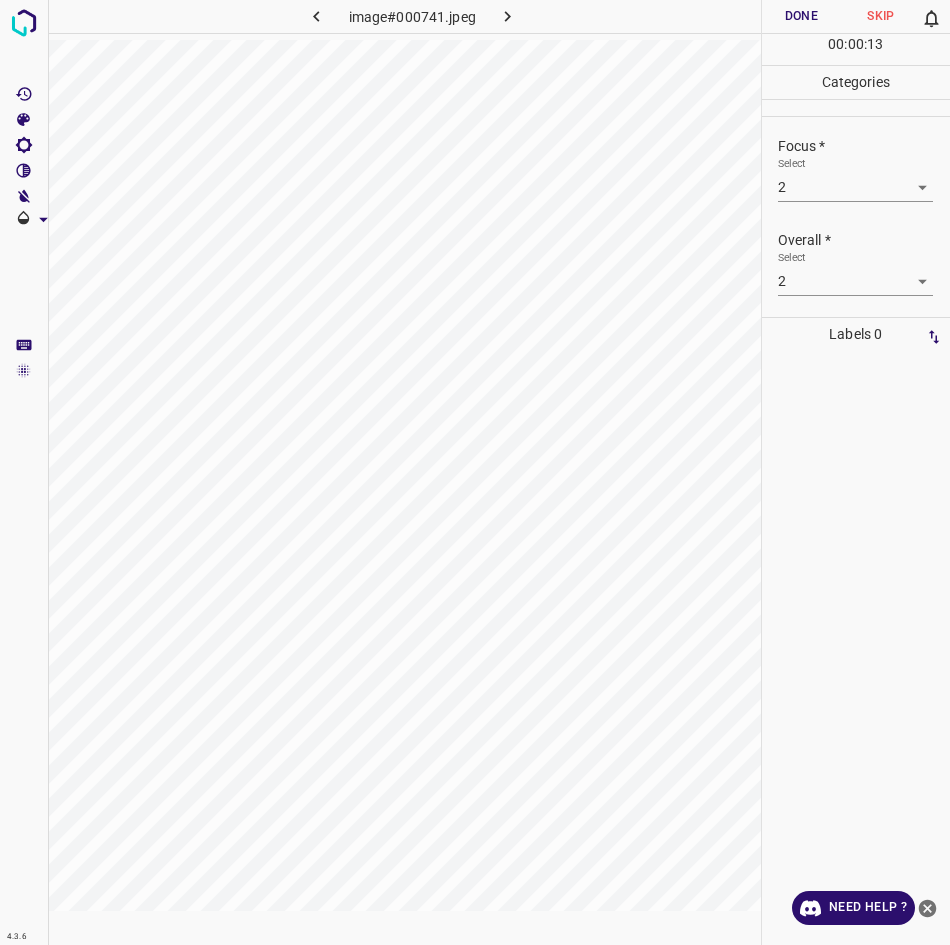 click on "00   : 00   : 13" at bounding box center [856, 49] 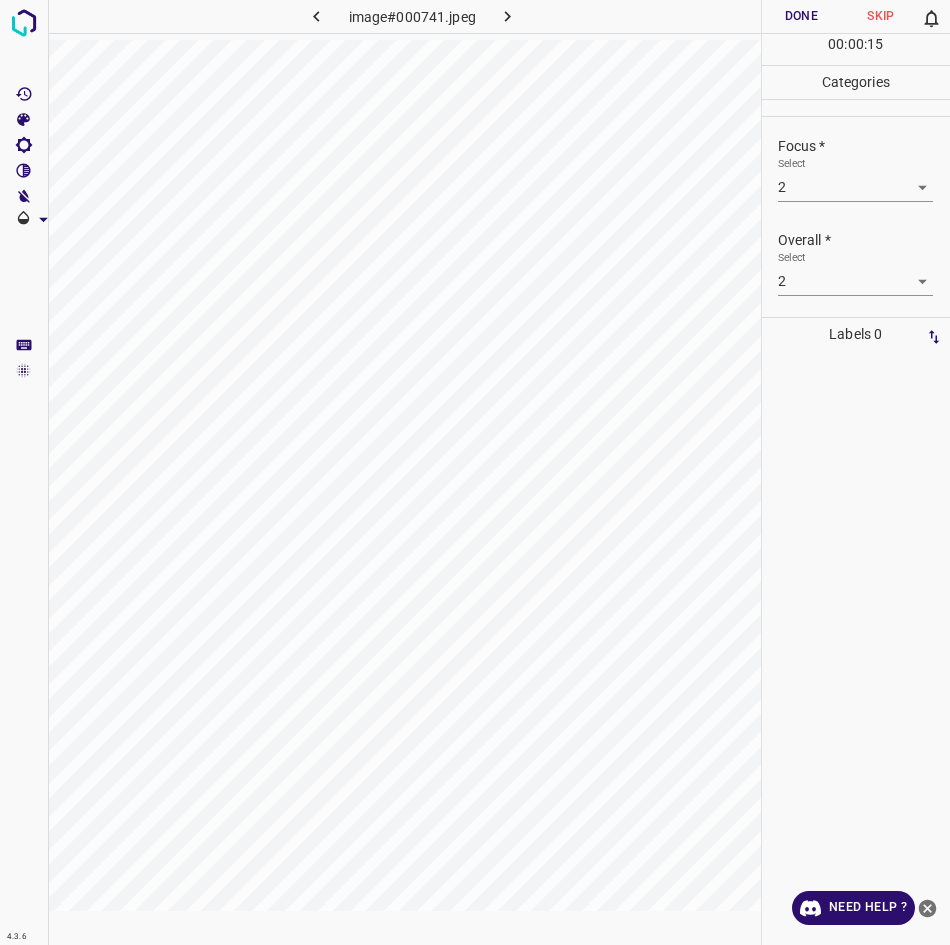 click on "Done" at bounding box center [802, 16] 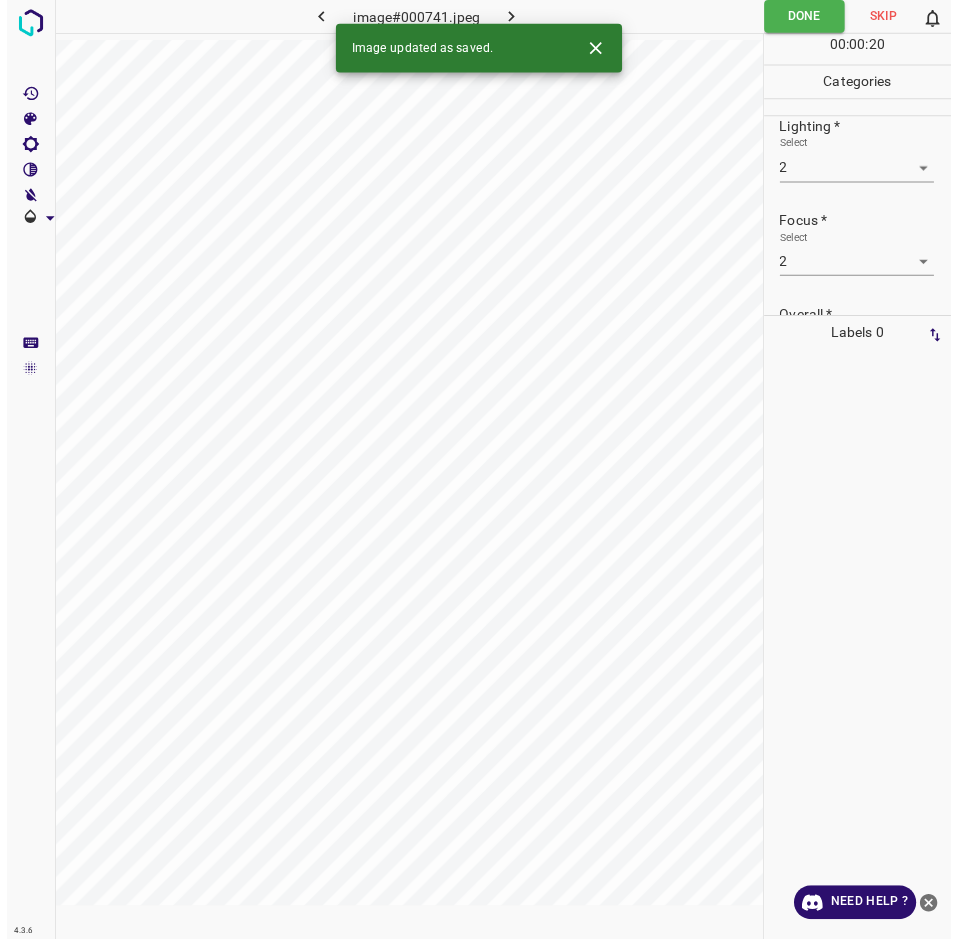 scroll, scrollTop: 0, scrollLeft: 0, axis: both 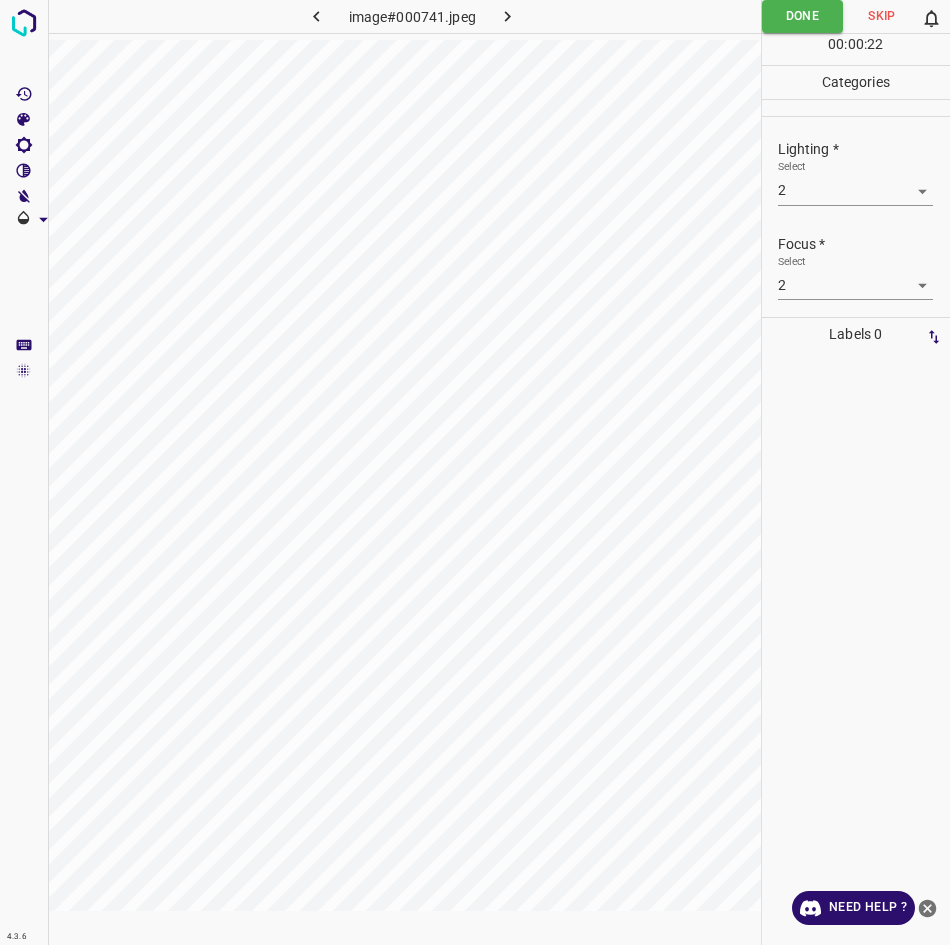 click 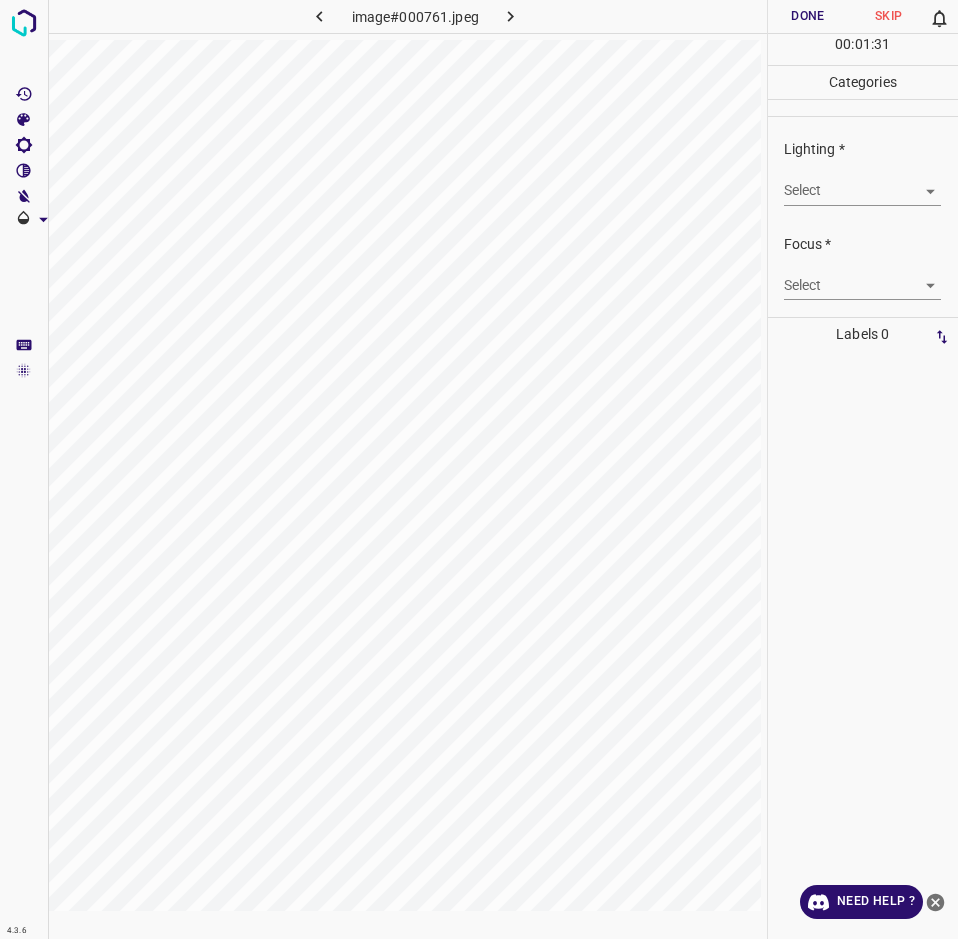 click on "4.3.6  image#000761.jpeg Done Skip 0 00   : 01   : 31   Categories Lighting *  Select ​ Focus *  Select ​ Overall *  Select ​ Labels   0 Categories 1 Lighting 2 Focus 3 Overall Tools Space Change between modes (Draw & Edit) I Auto labeling R Restore zoom M Zoom in N Zoom out Delete Delete selecte label Filters Z Restore filters X Saturation filter C Brightness filter V Contrast filter B Gray scale filter General O Download Need Help ? - Text - Hide - Delete" at bounding box center (479, 469) 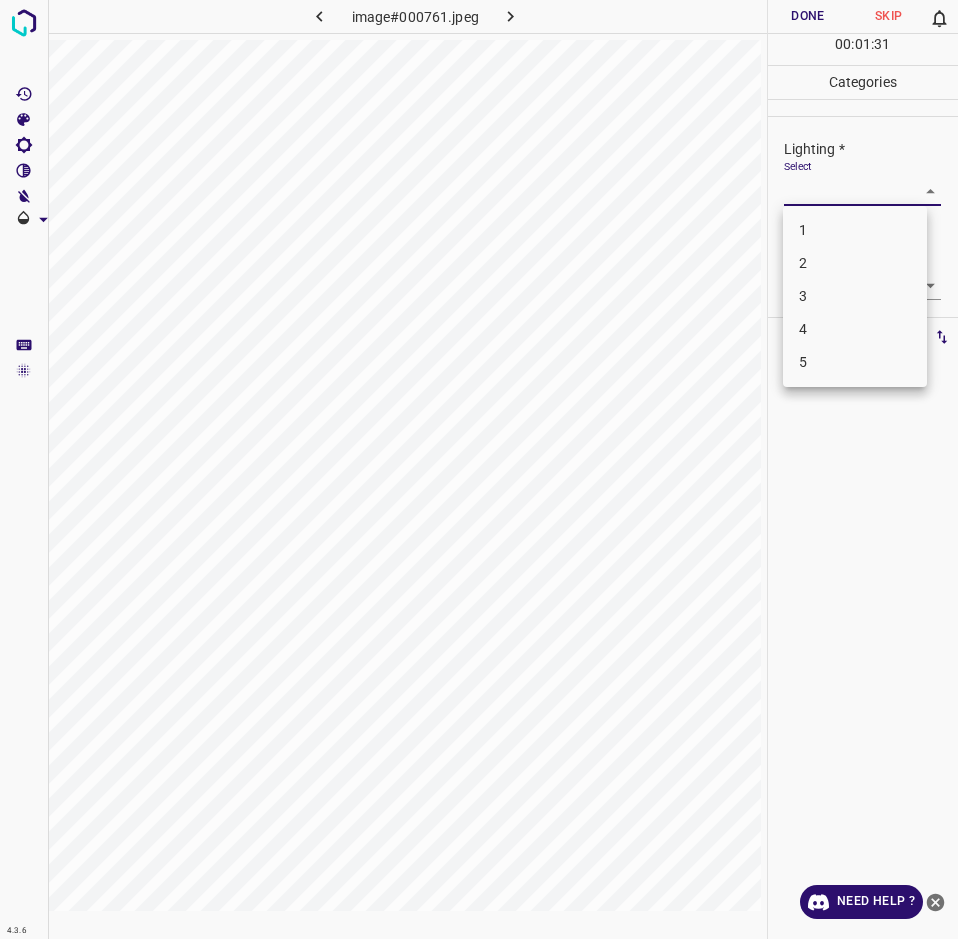 click on "3" at bounding box center (855, 296) 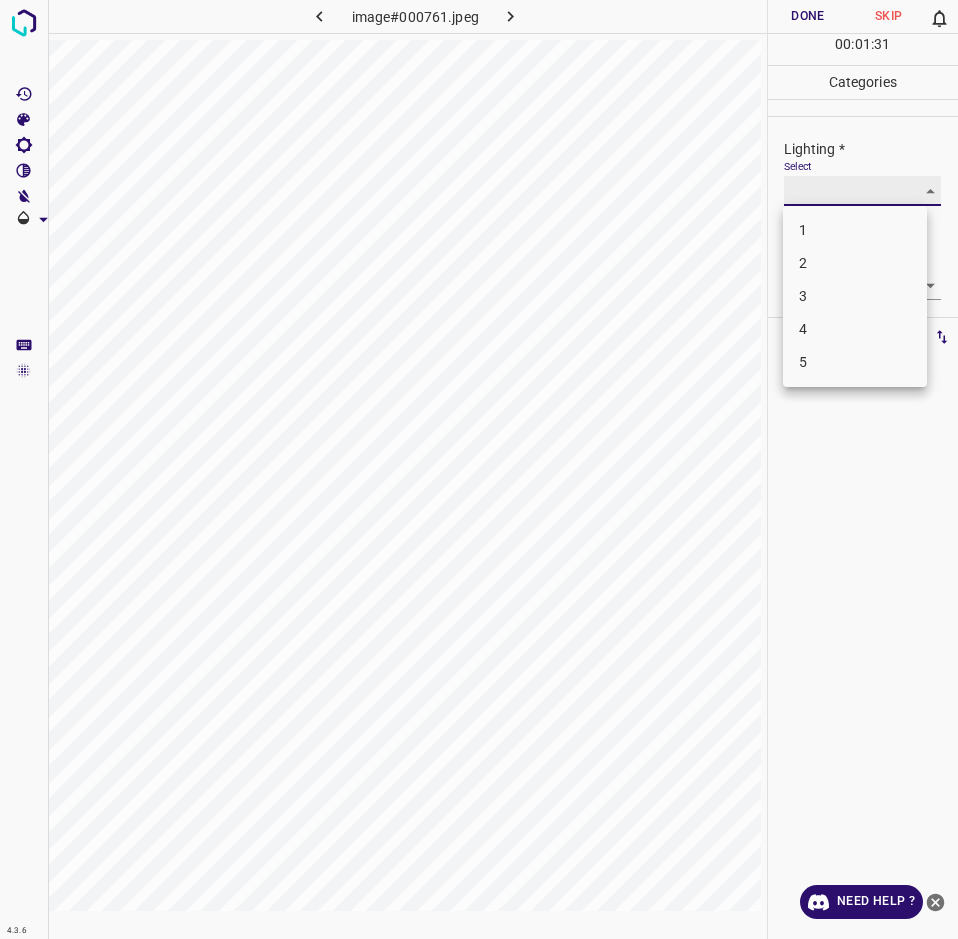 type on "3" 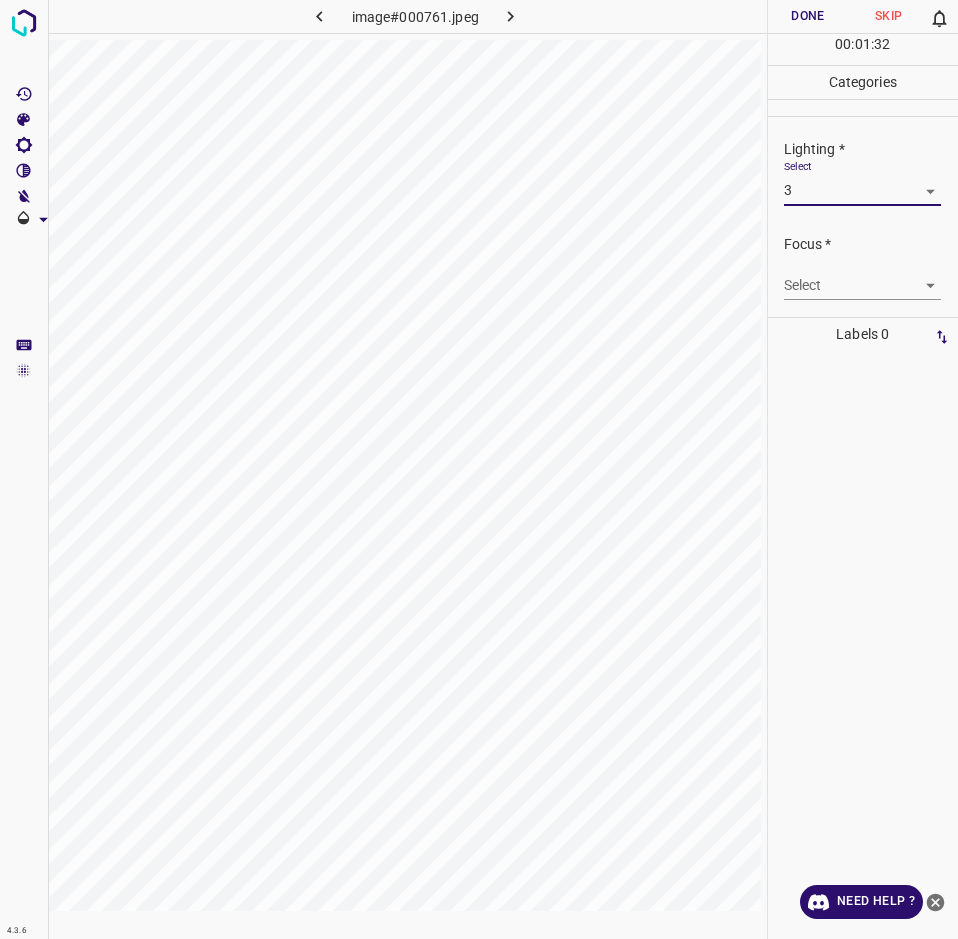 click on "4.3.6  image#000761.jpeg Done Skip 0 00   : 01   : 32   Categories Lighting *  Select 3 3 Focus *  Select ​ Overall *  Select ​ Labels   0 Categories 1 Lighting 2 Focus 3 Overall Tools Space Change between modes (Draw & Edit) I Auto labeling R Restore zoom M Zoom in N Zoom out Delete Delete selecte label Filters Z Restore filters X Saturation filter C Brightness filter V Contrast filter B Gray scale filter General O Download Need Help ? - Text - Hide - Delete" at bounding box center (479, 469) 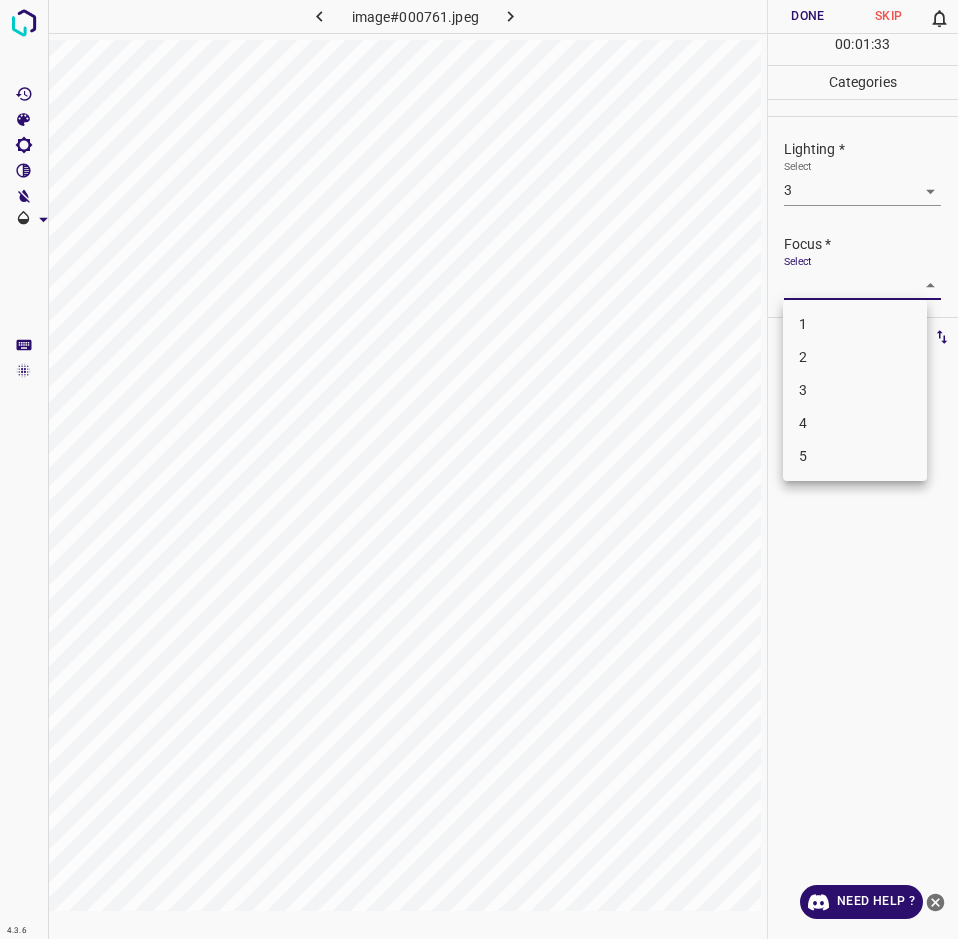 click on "2" at bounding box center (855, 357) 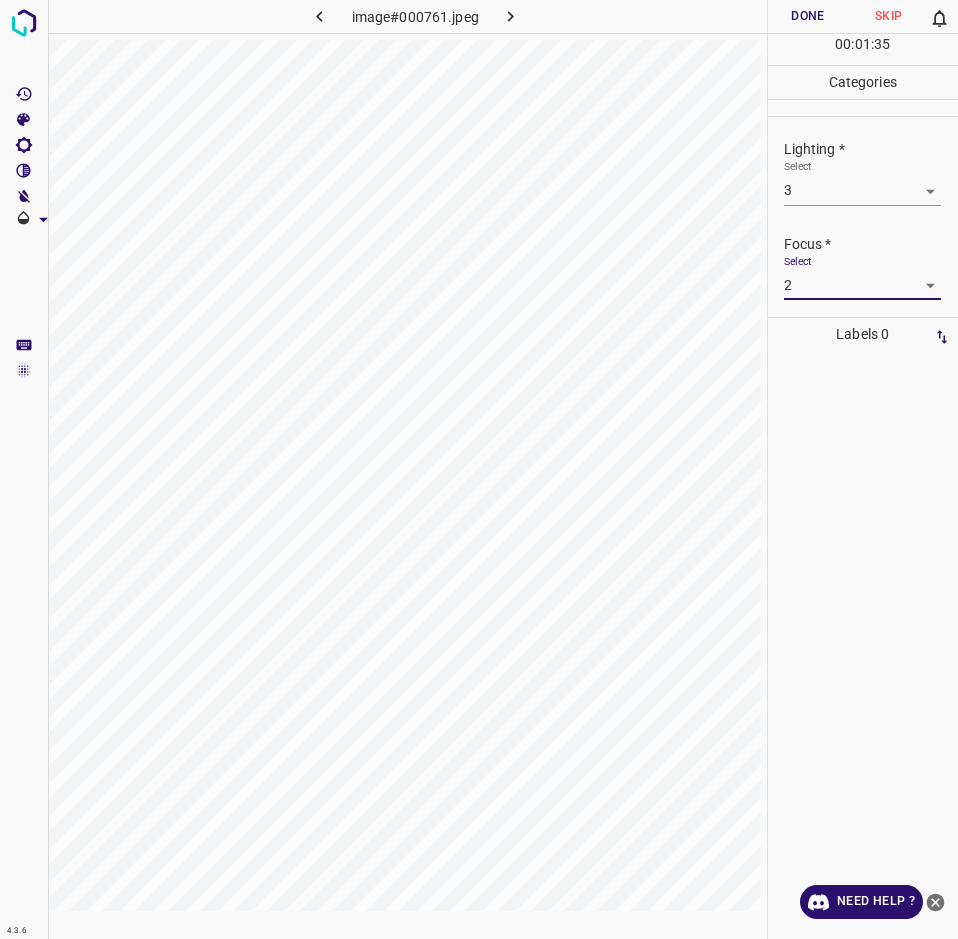 click on "4.3.6  image#000761.jpeg Done Skip 0 00   : 01   : 35   Categories Lighting *  Select 3 3 Focus *  Select 2 2 Overall *  Select ​ Labels   0 Categories 1 Lighting 2 Focus 3 Overall Tools Space Change between modes (Draw & Edit) I Auto labeling R Restore zoom M Zoom in N Zoom out Delete Delete selecte label Filters Z Restore filters X Saturation filter C Brightness filter V Contrast filter B Gray scale filter General O Download Need Help ? - Text - Hide - Delete" at bounding box center (479, 469) 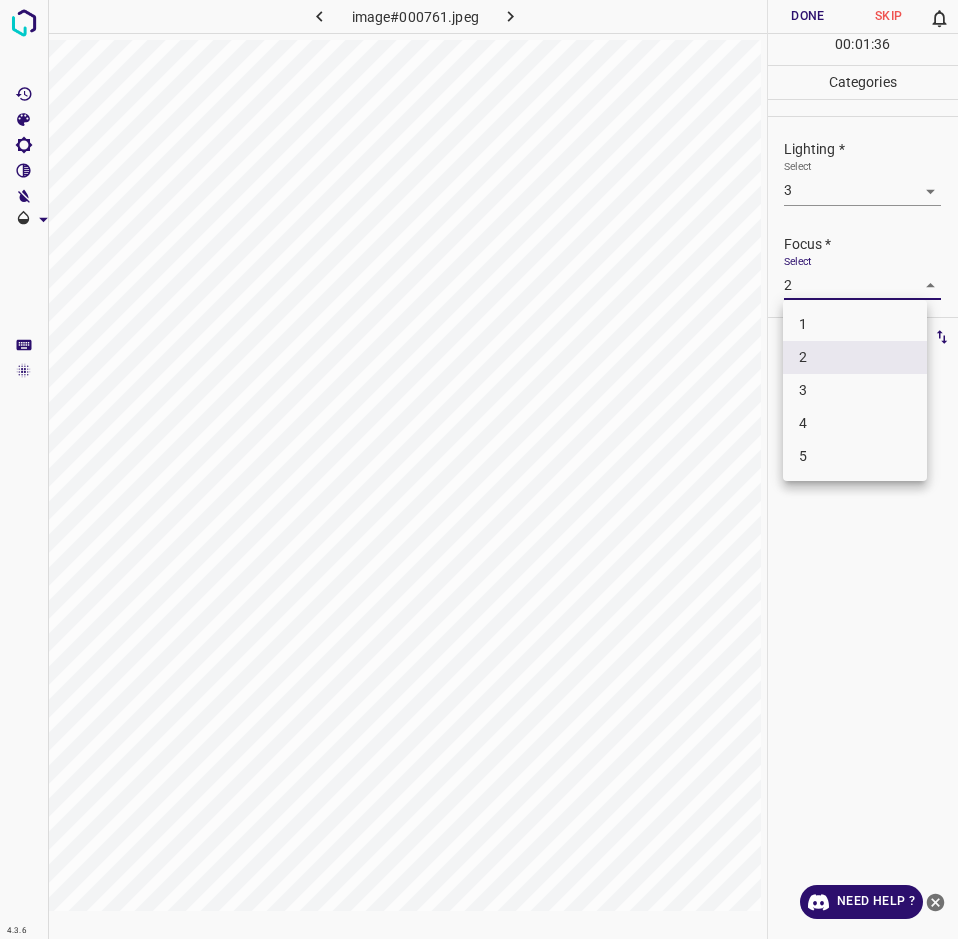 click on "3" at bounding box center [855, 390] 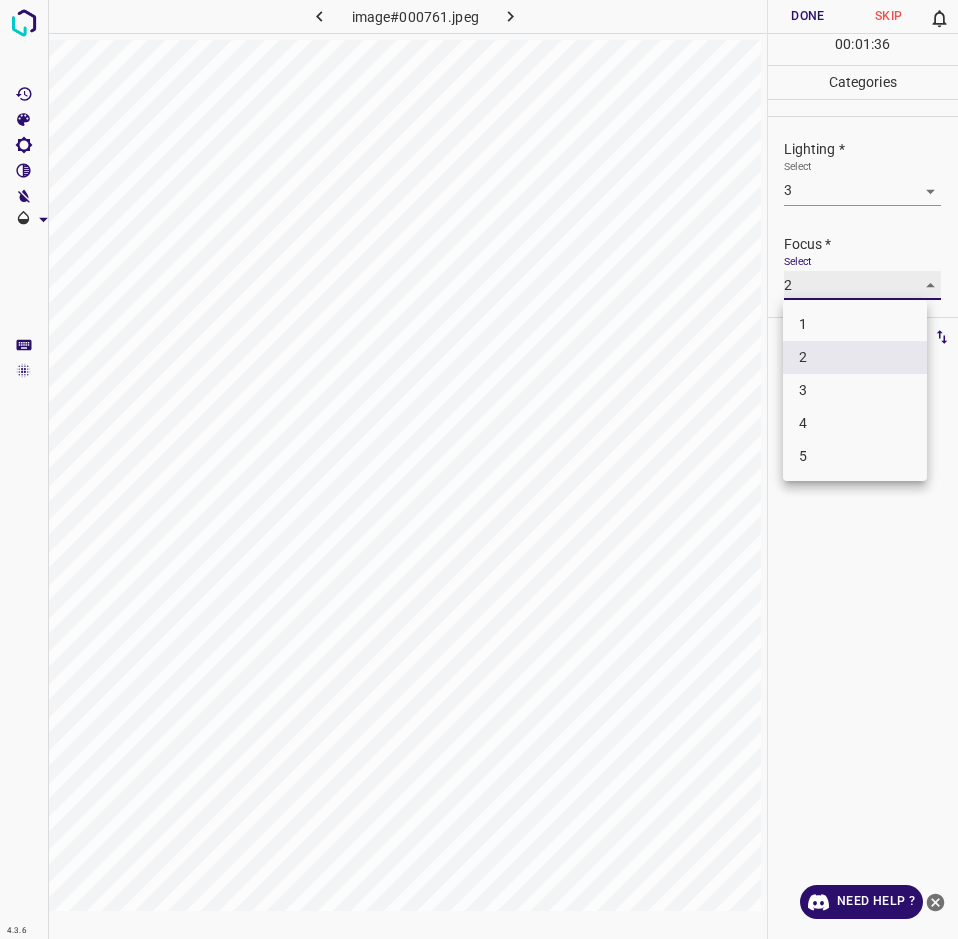 type on "3" 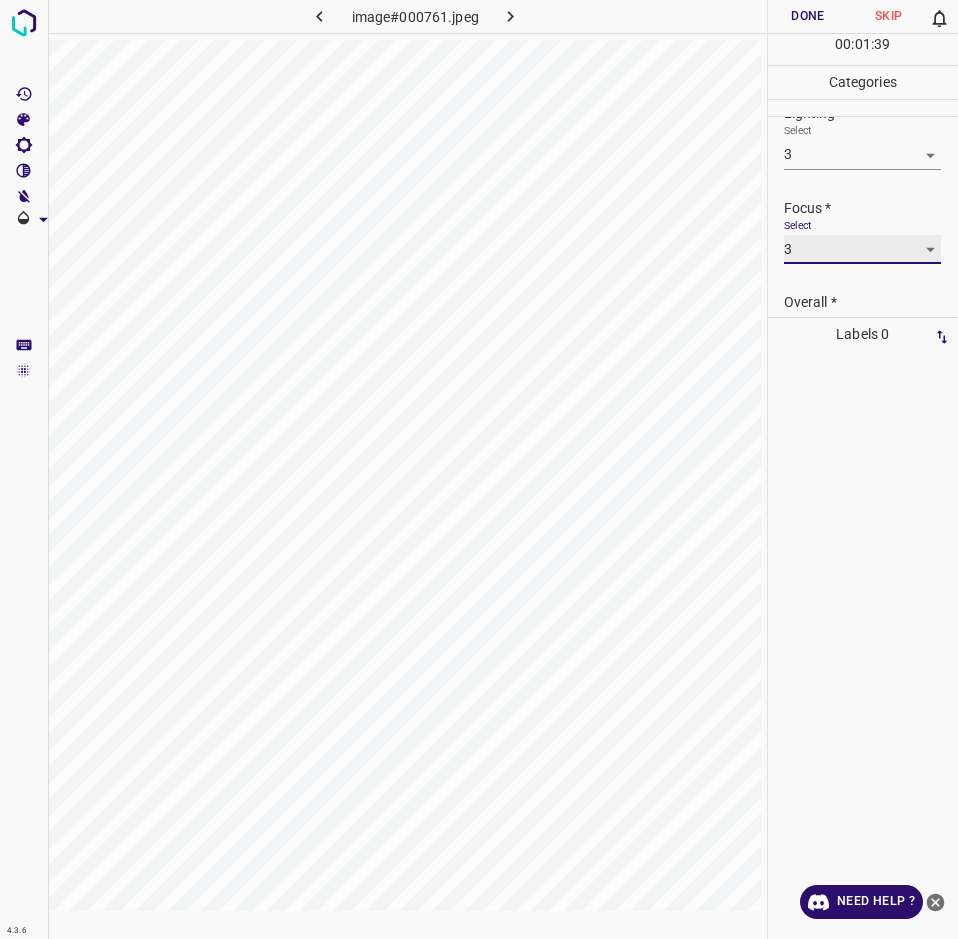 scroll, scrollTop: 94, scrollLeft: 0, axis: vertical 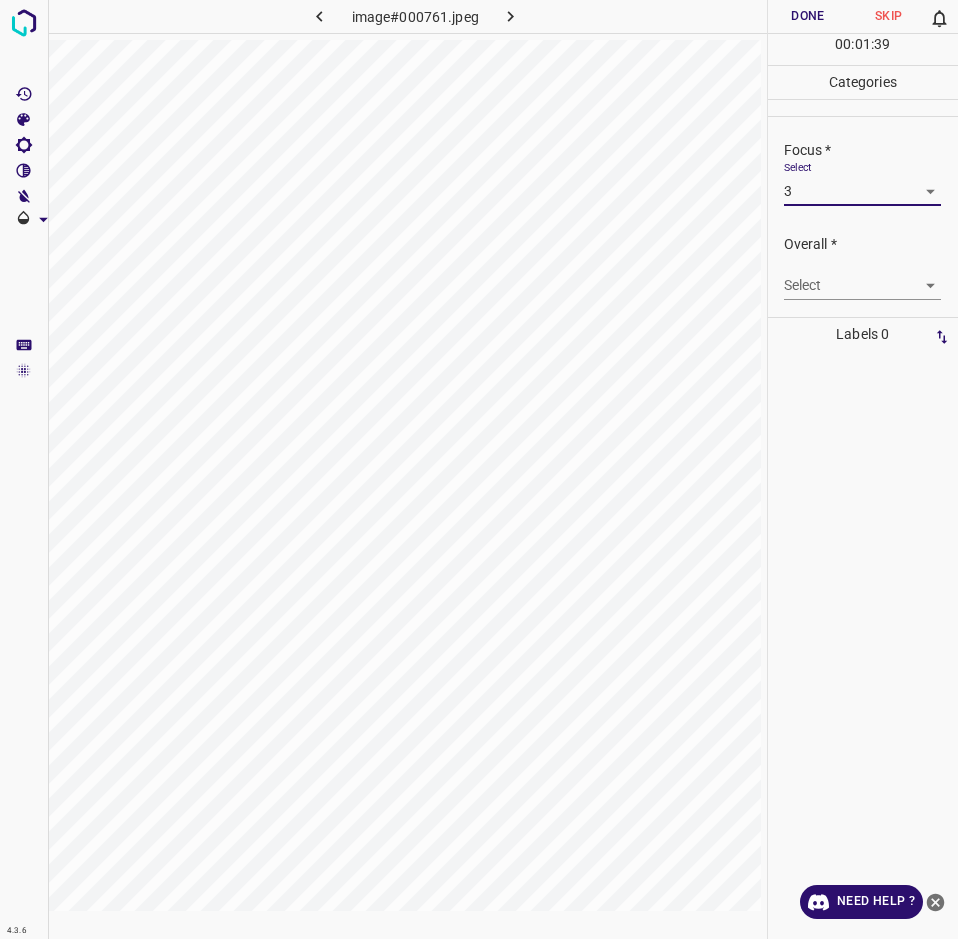 click on "Select ​" at bounding box center [862, 277] 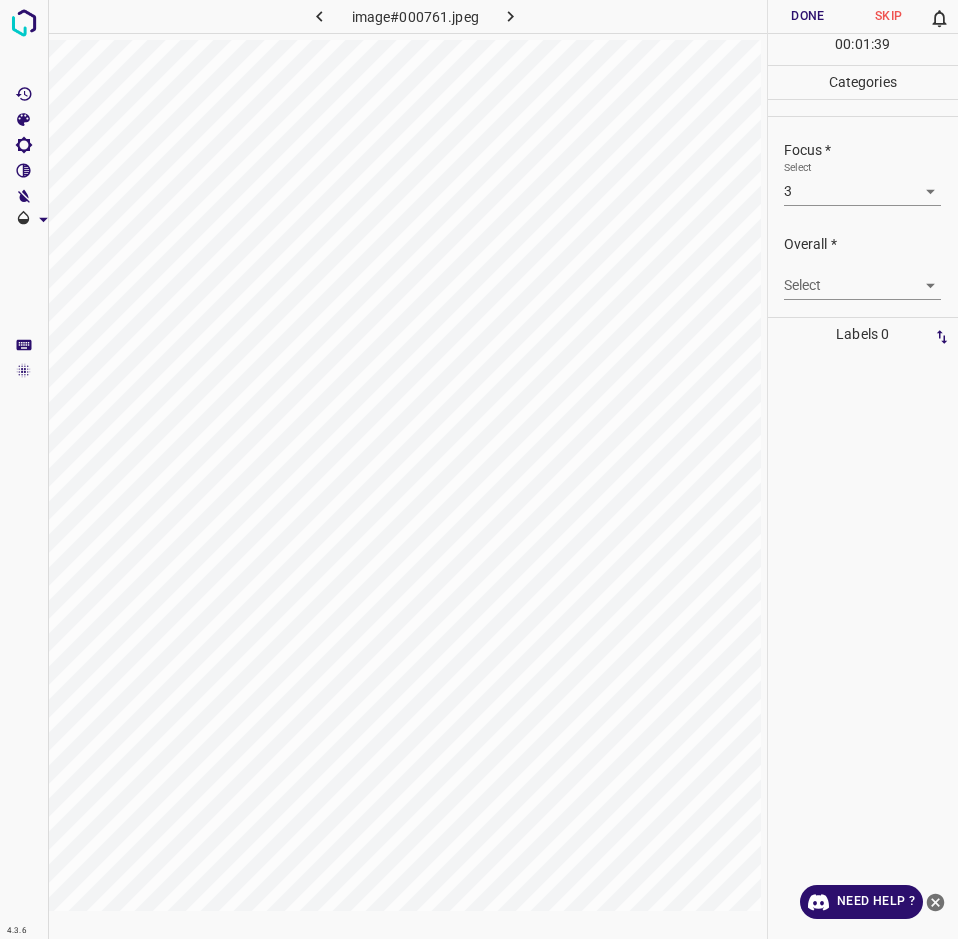 click on "4.3.6  image#000761.jpeg Done Skip 0 00   : 01   : 39   Categories Lighting *  Select 3 3 Focus *  Select 3 3 Overall *  Select ​ Labels   0 Categories 1 Lighting 2 Focus 3 Overall Tools Space Change between modes (Draw & Edit) I Auto labeling R Restore zoom M Zoom in N Zoom out Delete Delete selecte label Filters Z Restore filters X Saturation filter C Brightness filter V Contrast filter B Gray scale filter General O Download Need Help ? - Text - Hide - Delete" at bounding box center [479, 469] 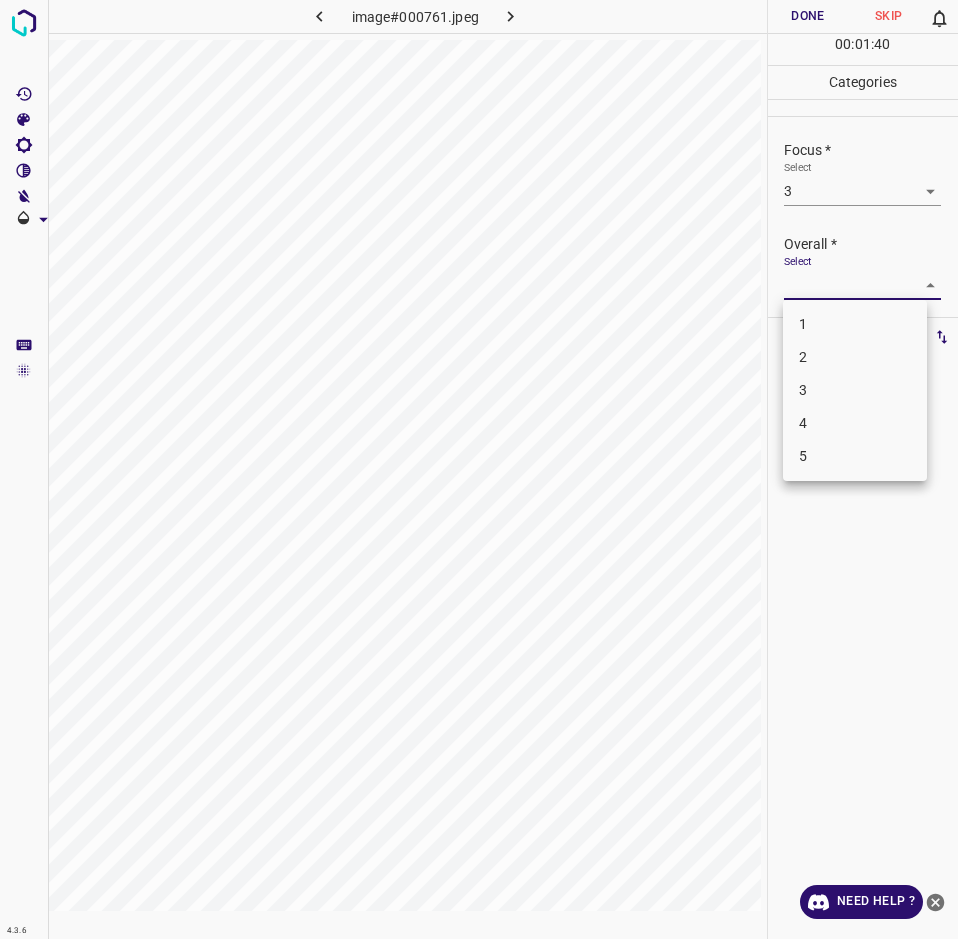 click on "3" at bounding box center [855, 390] 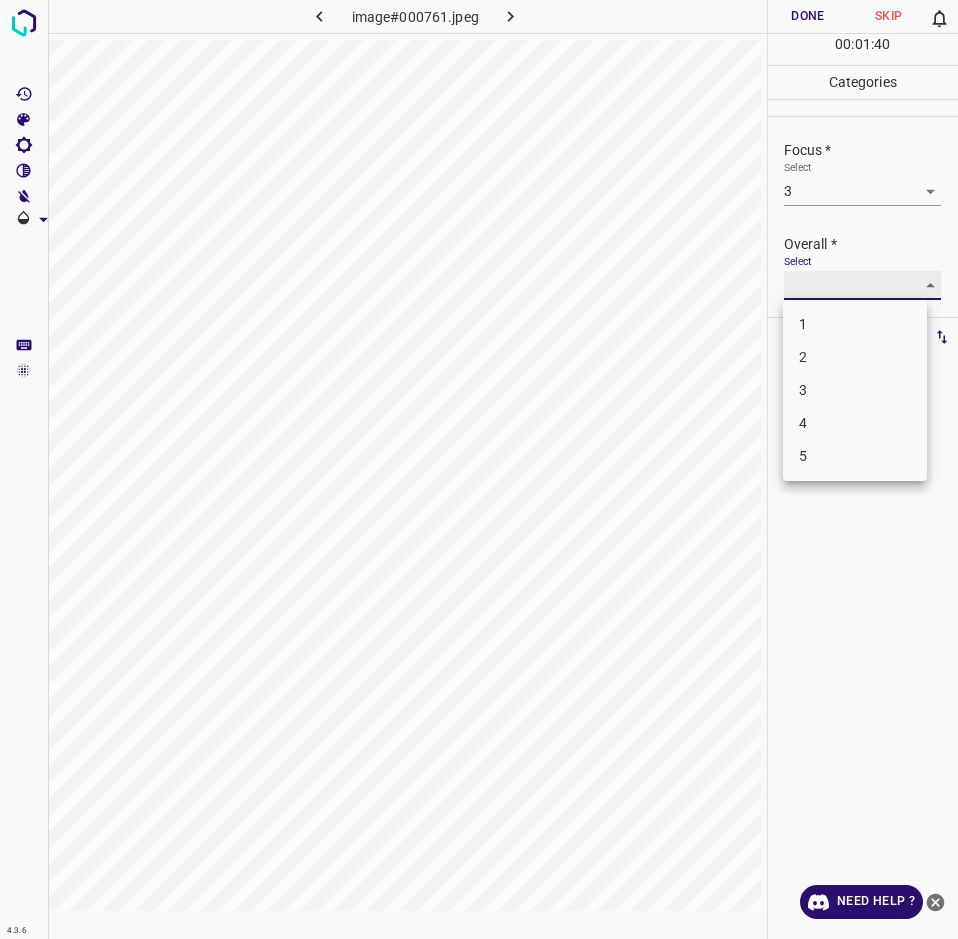 type on "3" 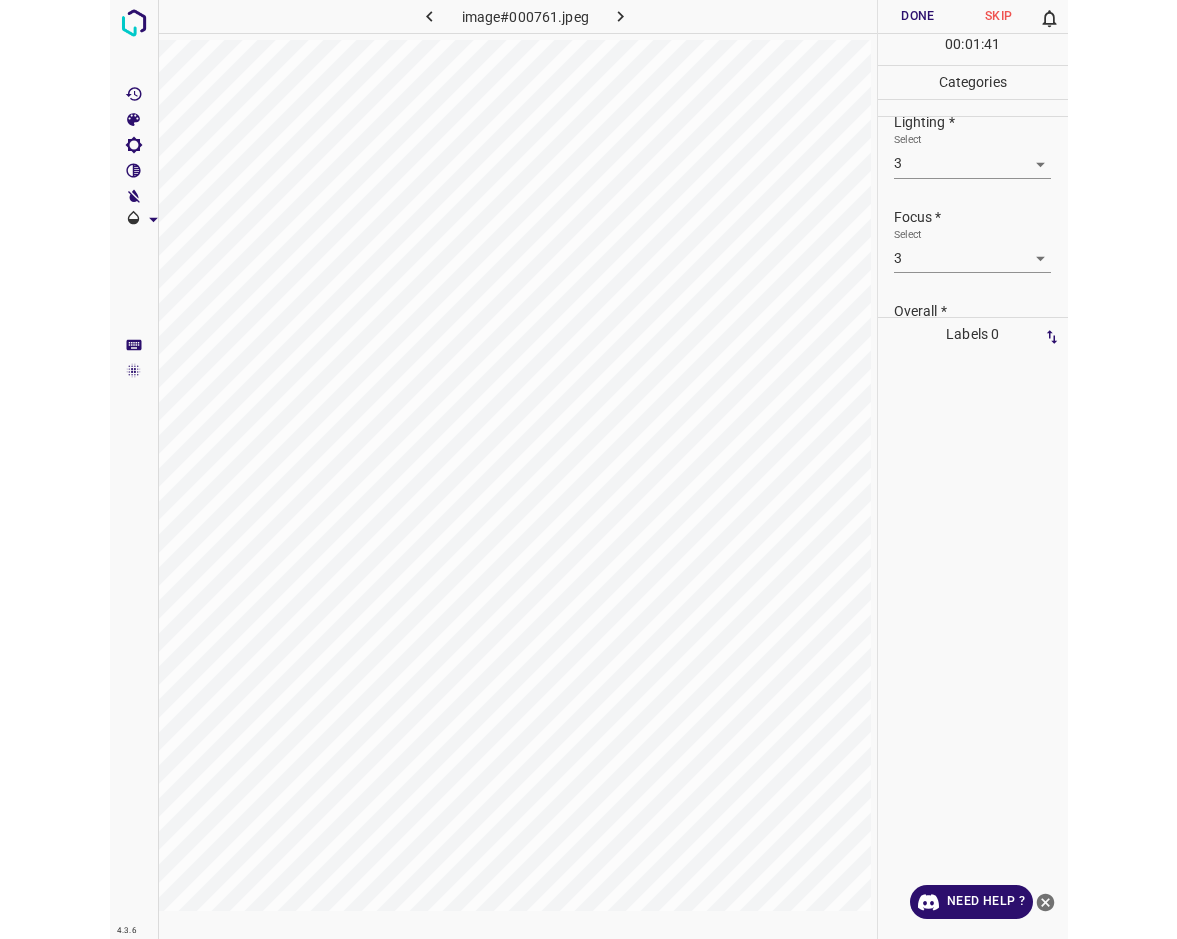 scroll, scrollTop: 0, scrollLeft: 0, axis: both 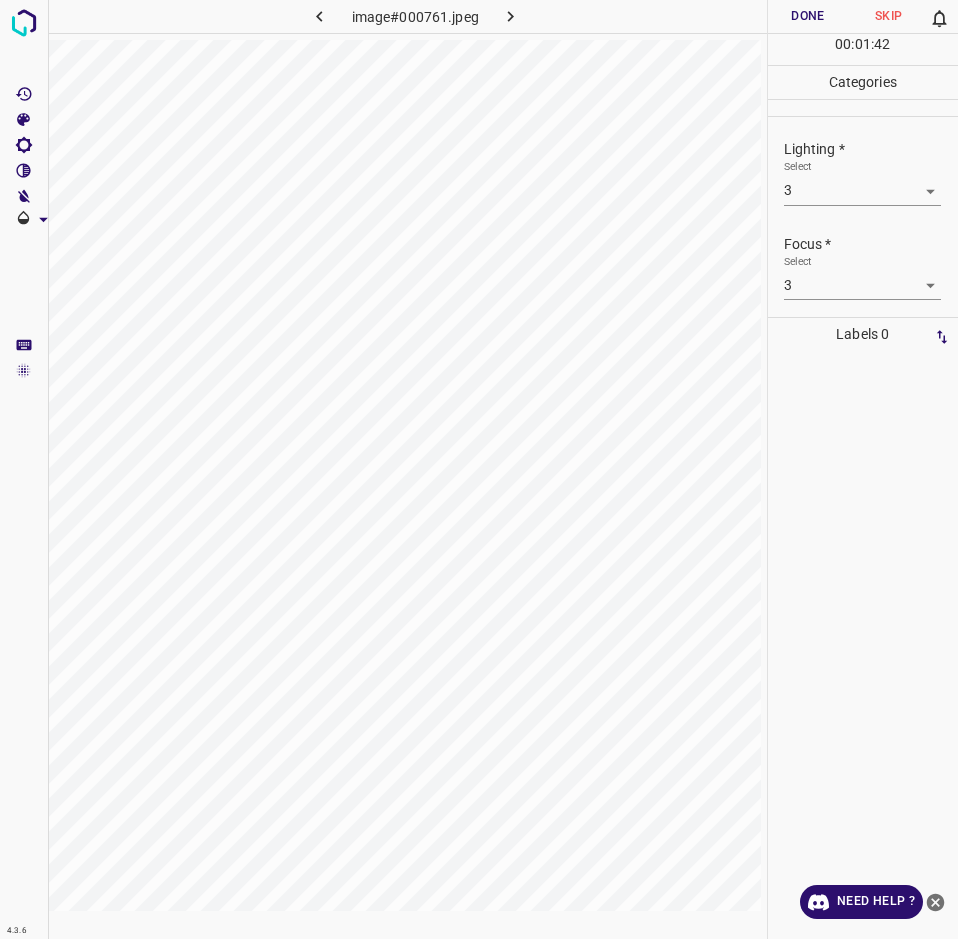 click on "Done" at bounding box center (808, 16) 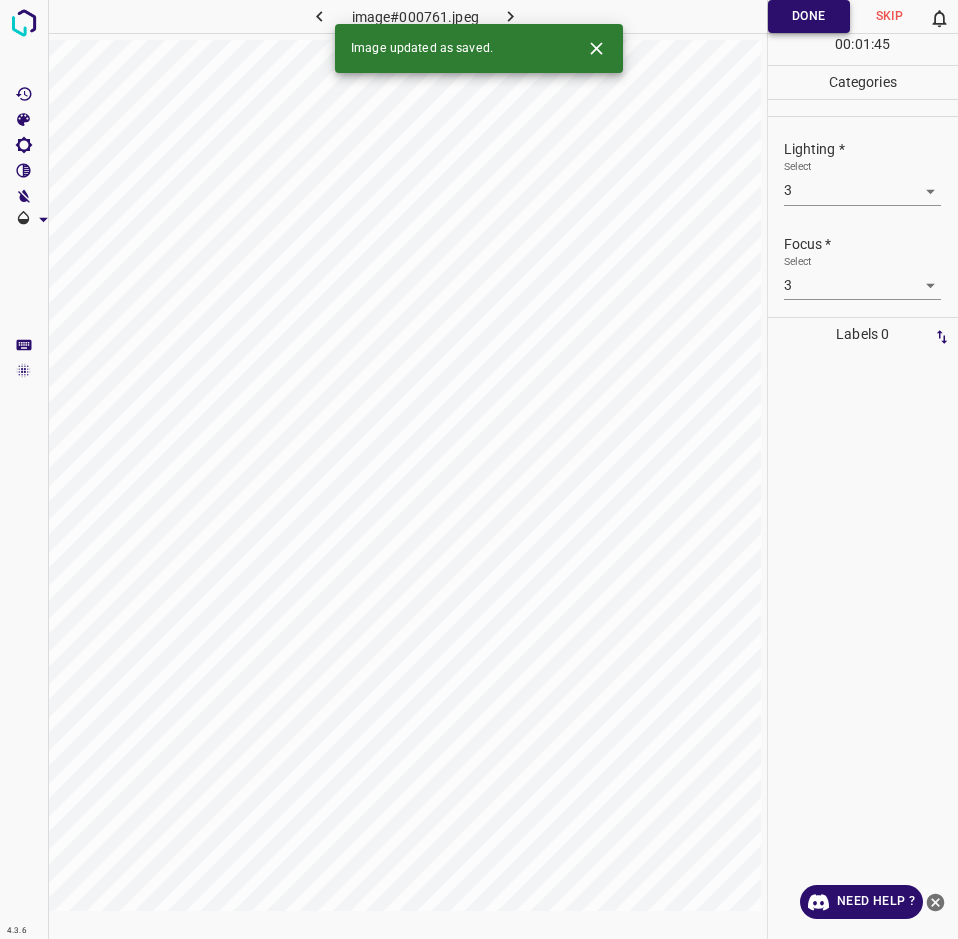 click 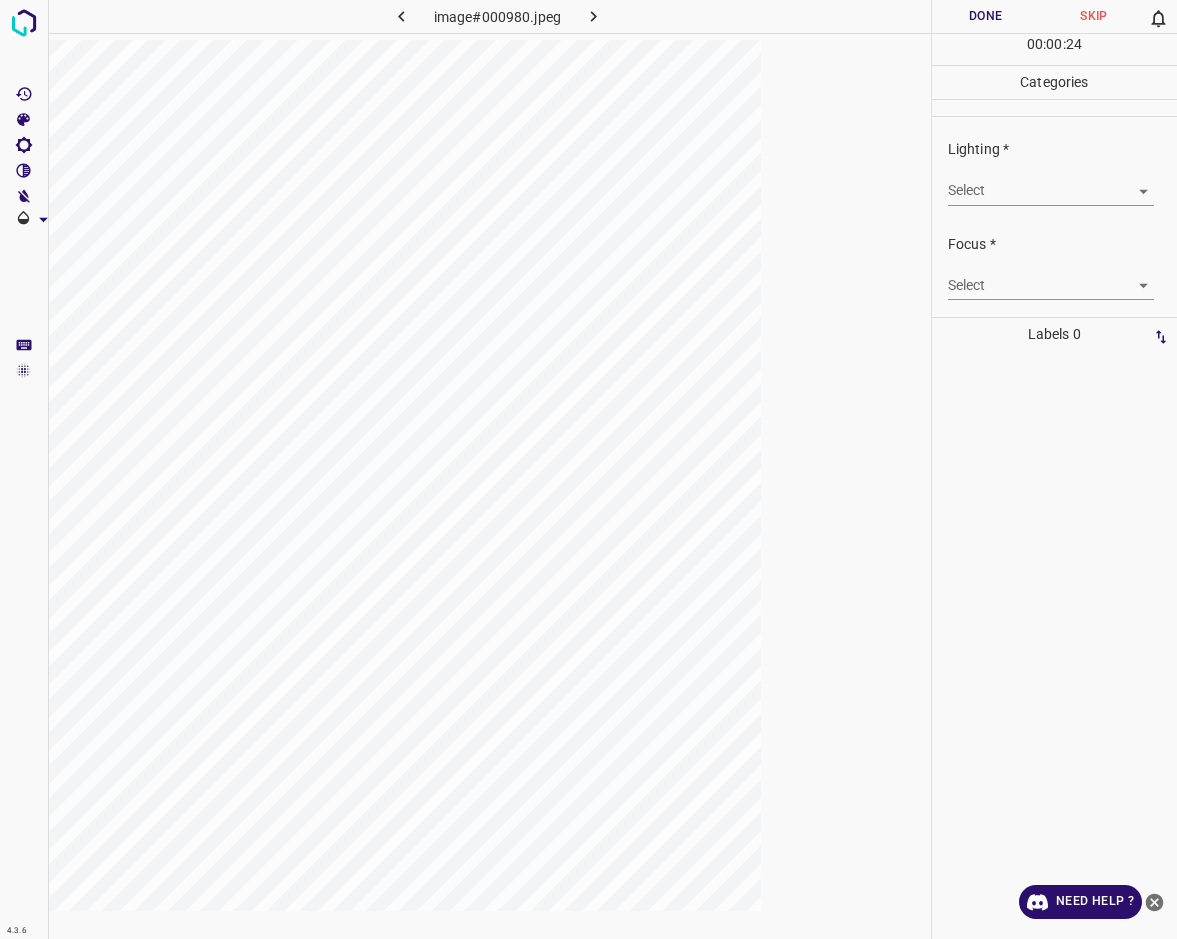 click on "4.3.6  image#000980.jpeg Done Skip 0 00   : 00   : 24   Categories Lighting *  Select ​ Focus *  Select ​ Overall *  Select ​ Labels   0 Categories 1 Lighting 2 Focus 3 Overall Tools Space Change between modes (Draw & Edit) I Auto labeling R Restore zoom M Zoom in N Zoom out Delete Delete selecte label Filters Z Restore filters X Saturation filter C Brightness filter V Contrast filter B Gray scale filter General O Download Need Help ? - Text - Hide - Delete" at bounding box center [588, 469] 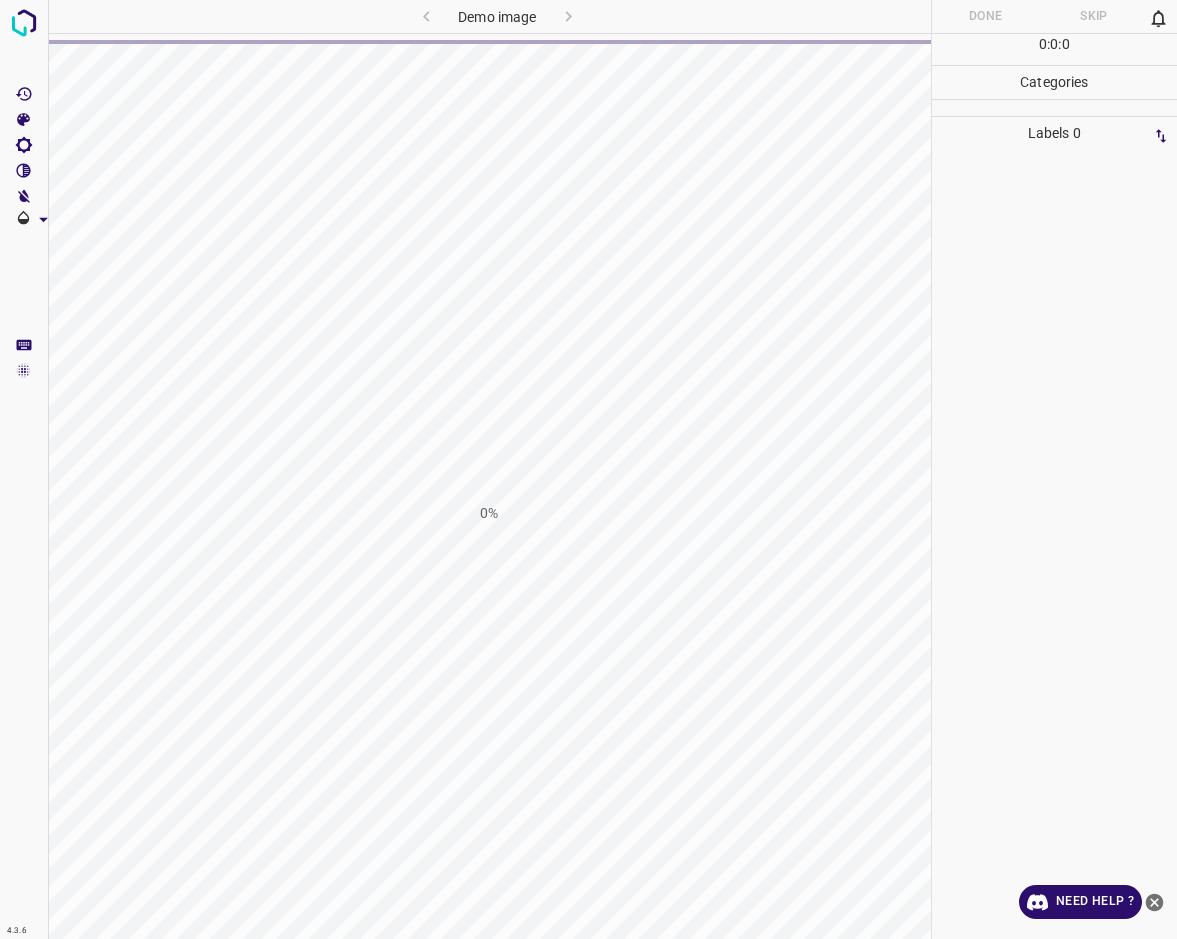 scroll, scrollTop: 0, scrollLeft: 0, axis: both 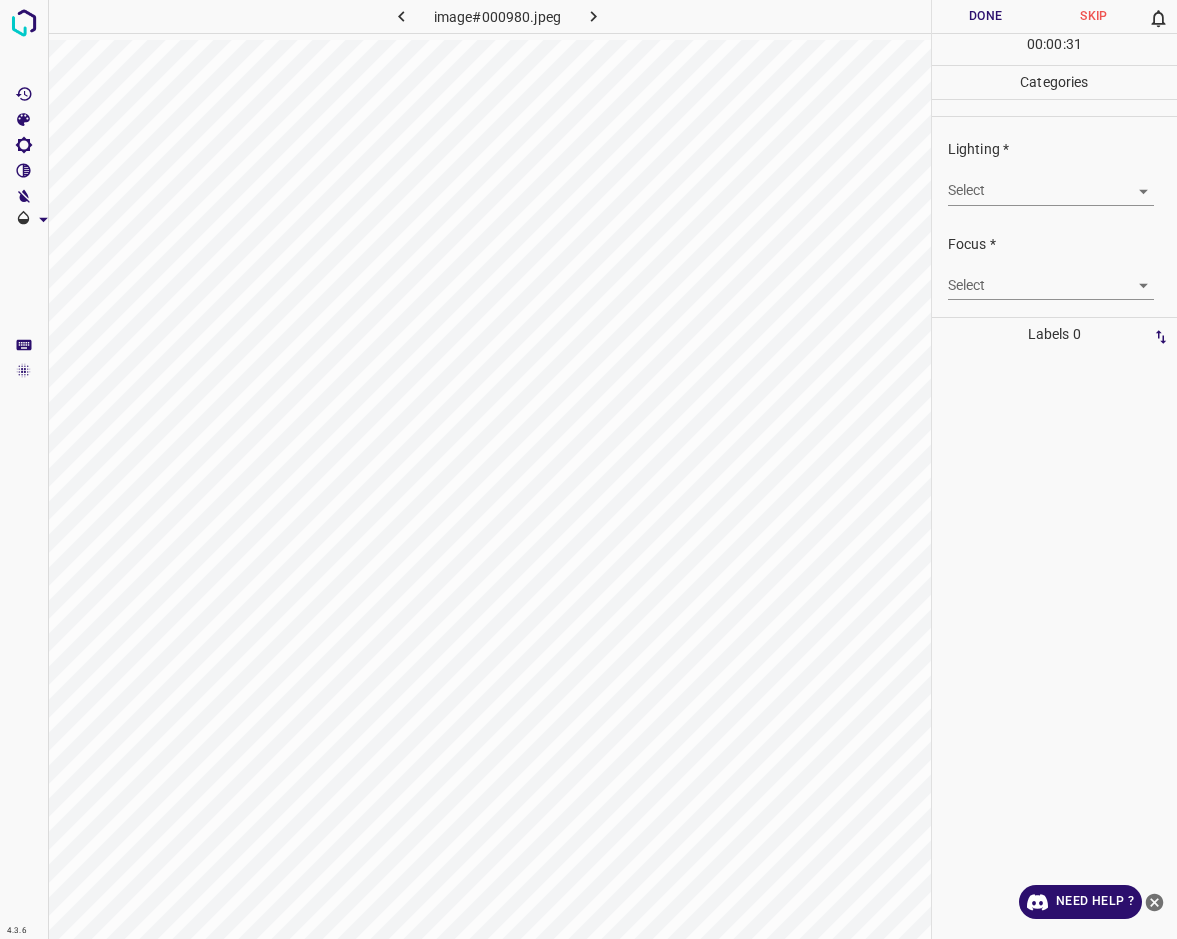 click on "4.3.6  image#000980.jpeg Done Skip 0 00   : 00   : 31   Categories Lighting *  Select ​ Focus *  Select ​ Overall *  Select ​ Labels   0 Categories 1 Lighting 2 Focus 3 Overall Tools Space Change between modes (Draw & Edit) I Auto labeling R Restore zoom M Zoom in N Zoom out Delete Delete selecte label Filters Z Restore filters X Saturation filter C Brightness filter V Contrast filter B Gray scale filter General O Download Need Help ? - Text - Hide - Delete" at bounding box center [588, 469] 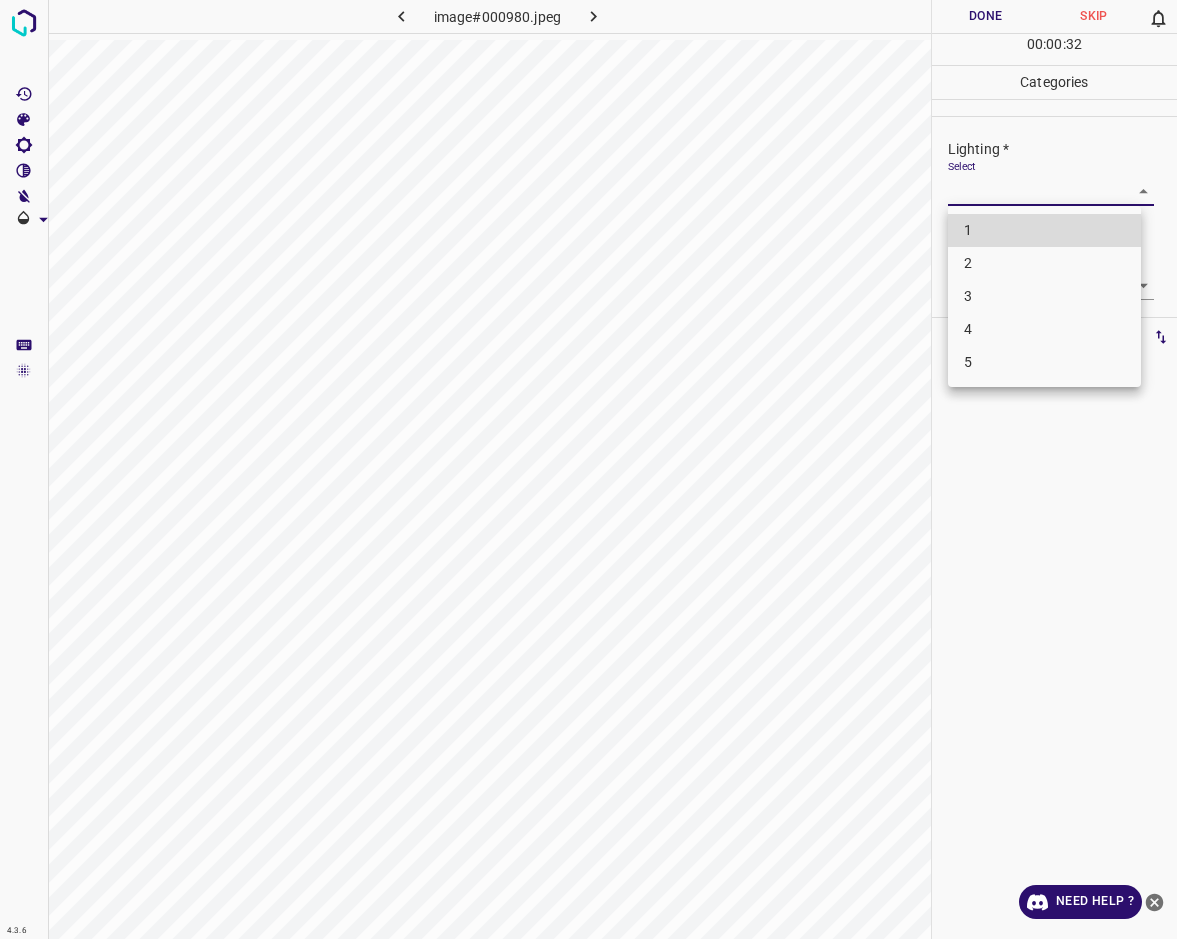 click on "3" at bounding box center (1044, 296) 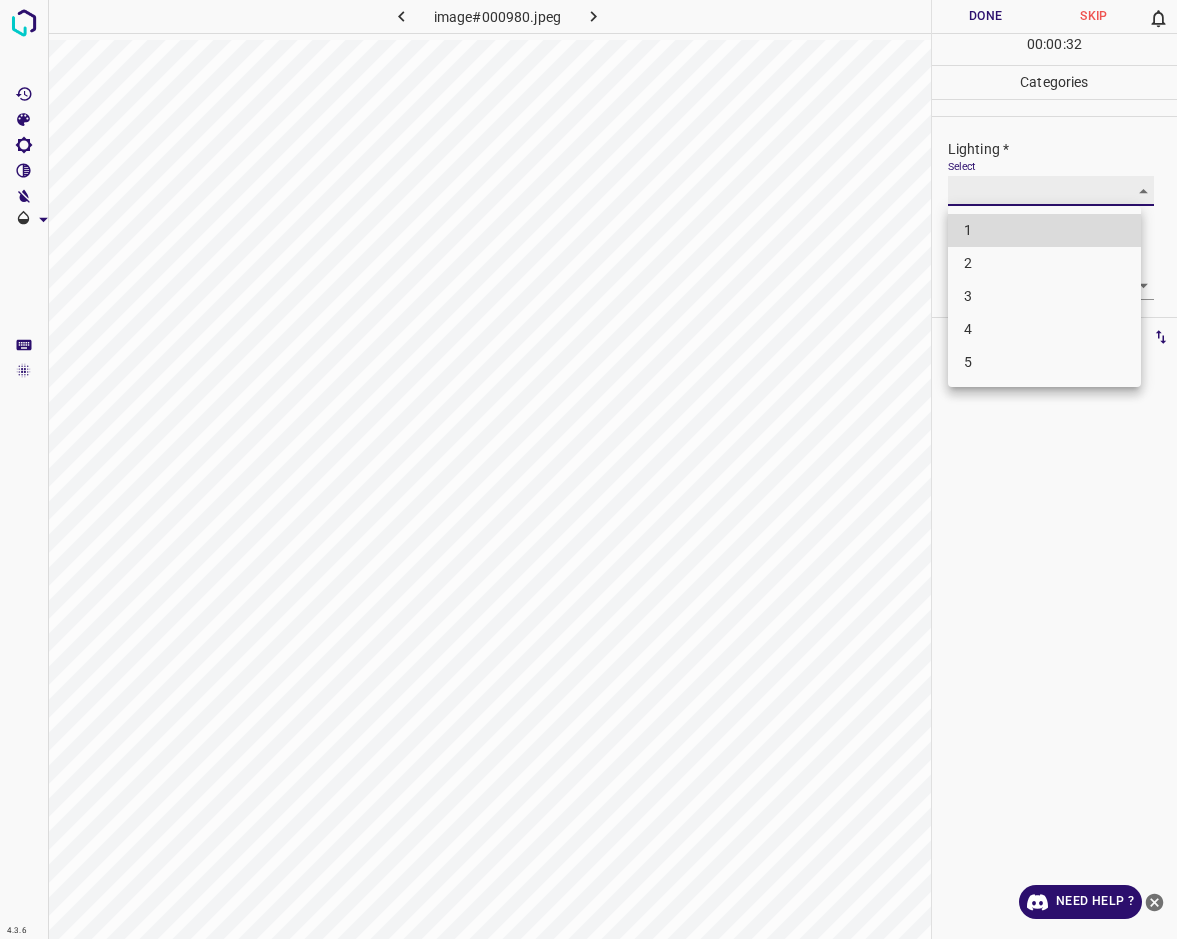 type on "3" 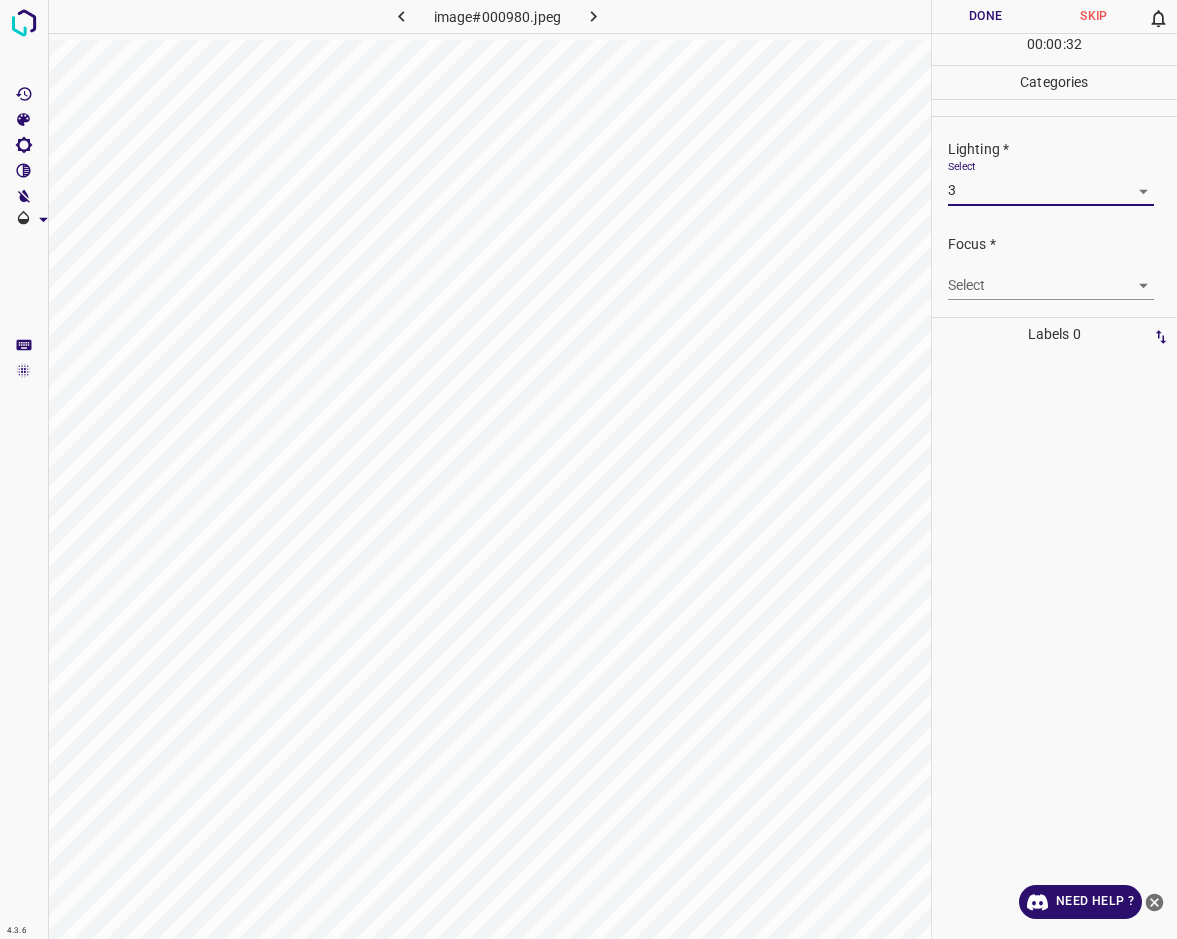 click on "4.3.6  image#000980.jpeg Done Skip 0 00   : 00   : 32   Categories Lighting *  Select 3 3 Focus *  Select ​ Overall *  Select ​ Labels   0 Categories 1 Lighting 2 Focus 3 Overall Tools Space Change between modes (Draw & Edit) I Auto labeling R Restore zoom M Zoom in N Zoom out Delete Delete selecte label Filters Z Restore filters X Saturation filter C Brightness filter V Contrast filter B Gray scale filter General O Download Need Help ? - Text - Hide - Delete 1 2 3 4 5" at bounding box center (588, 469) 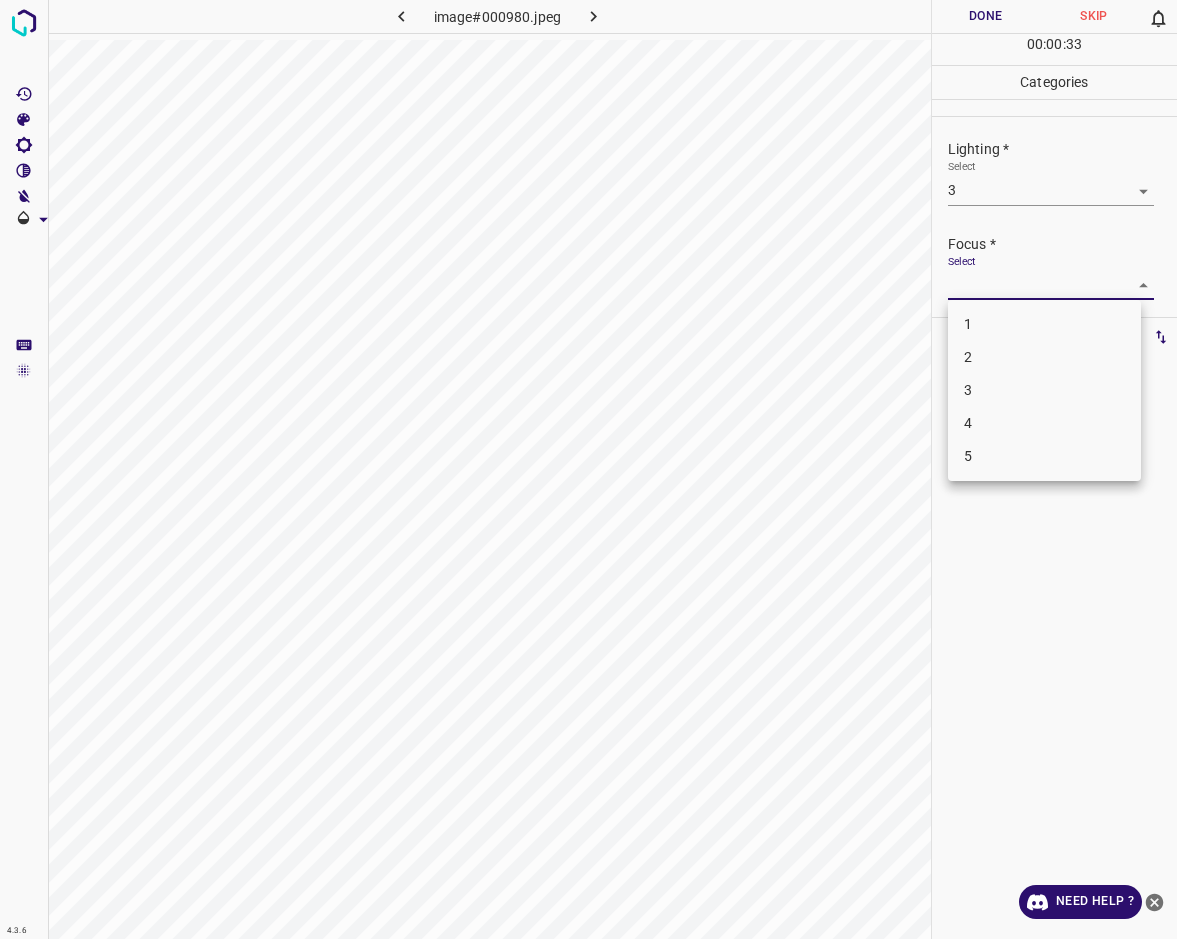 click on "3" at bounding box center (1044, 390) 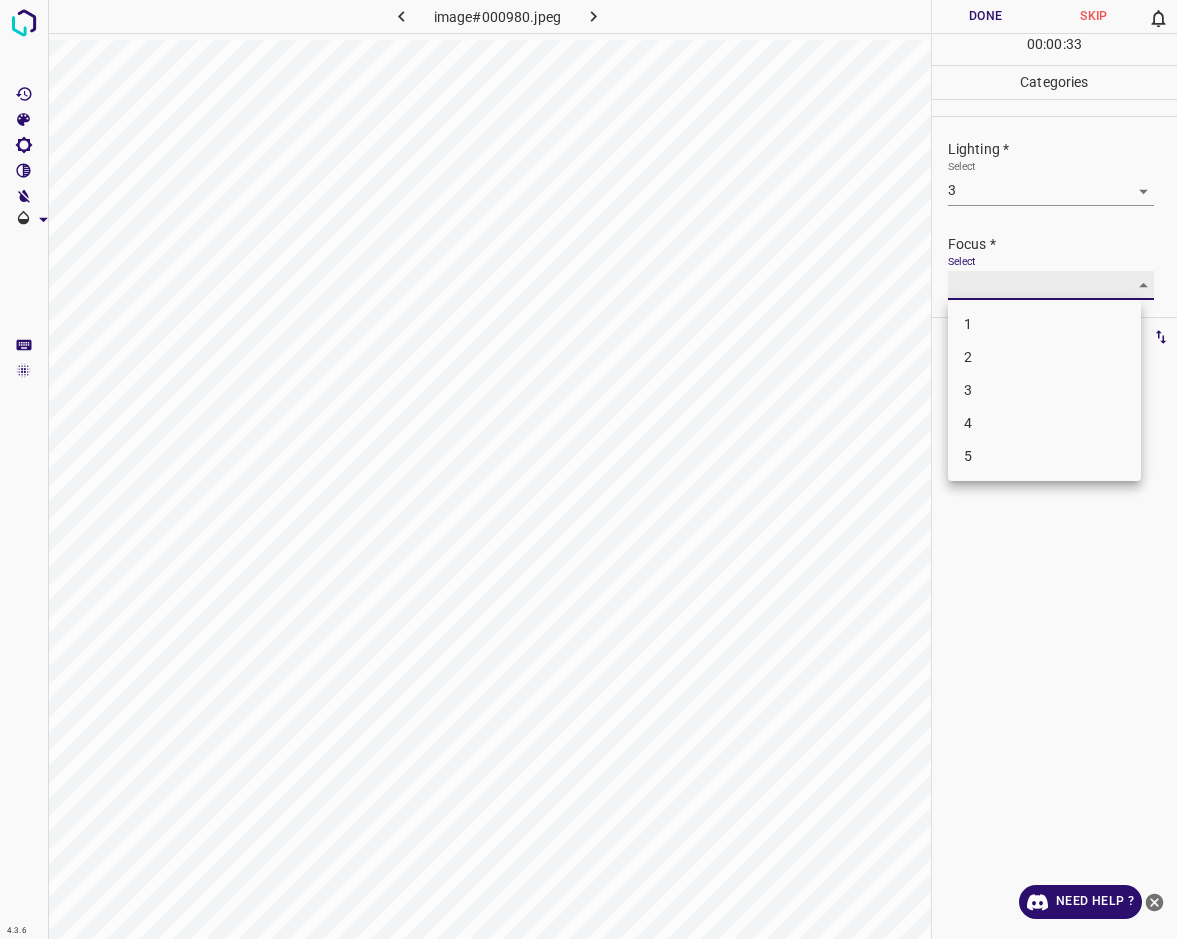 type on "3" 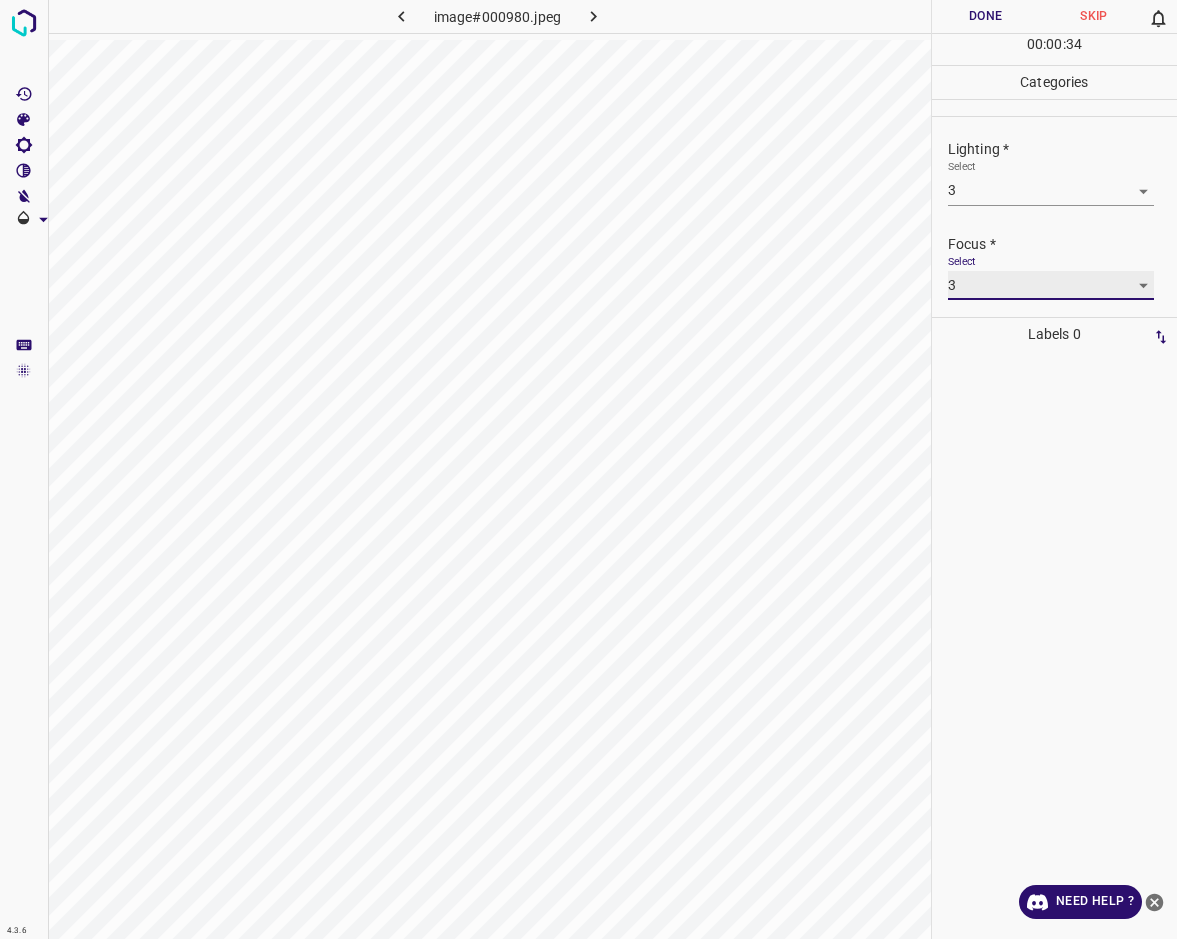 scroll, scrollTop: 35, scrollLeft: 0, axis: vertical 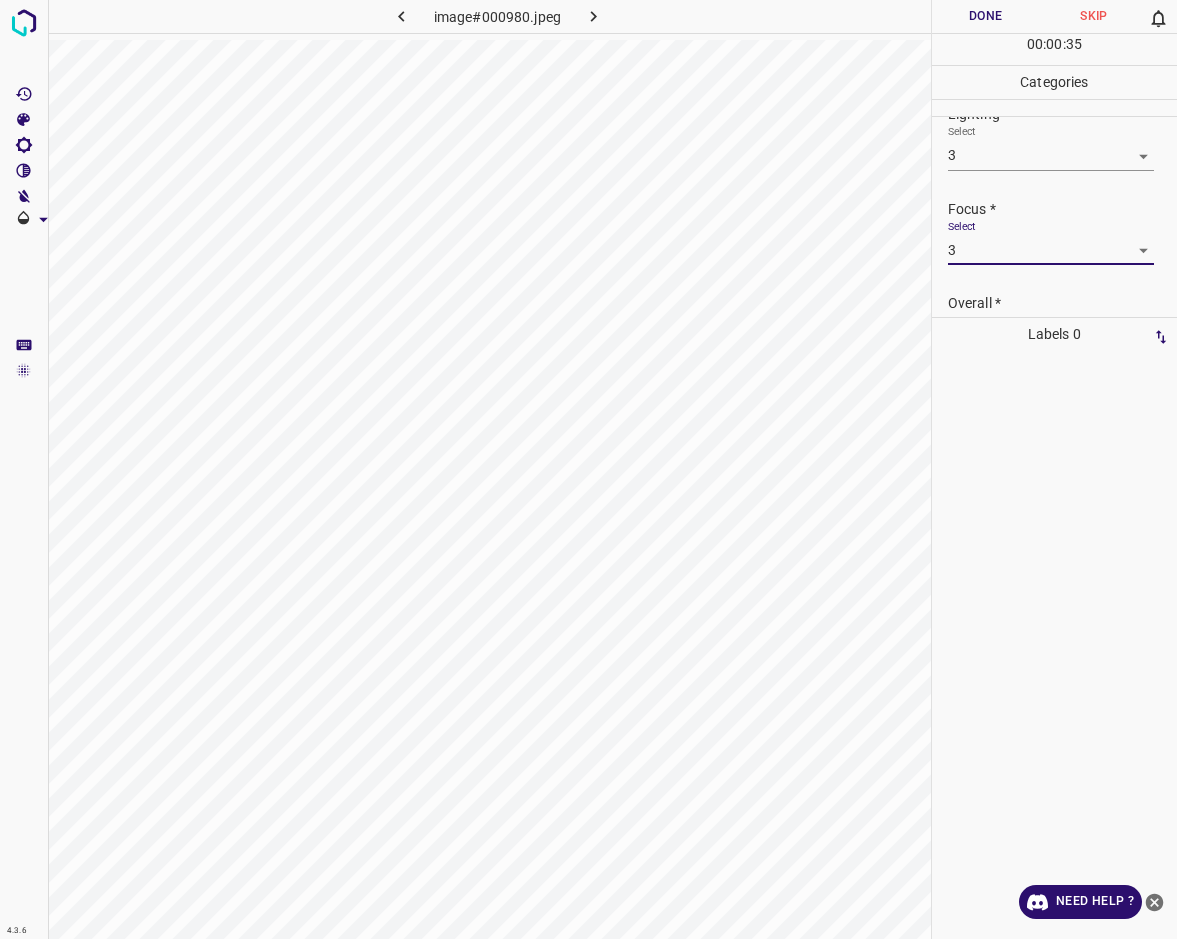 click on "Overall *" at bounding box center [1062, 303] 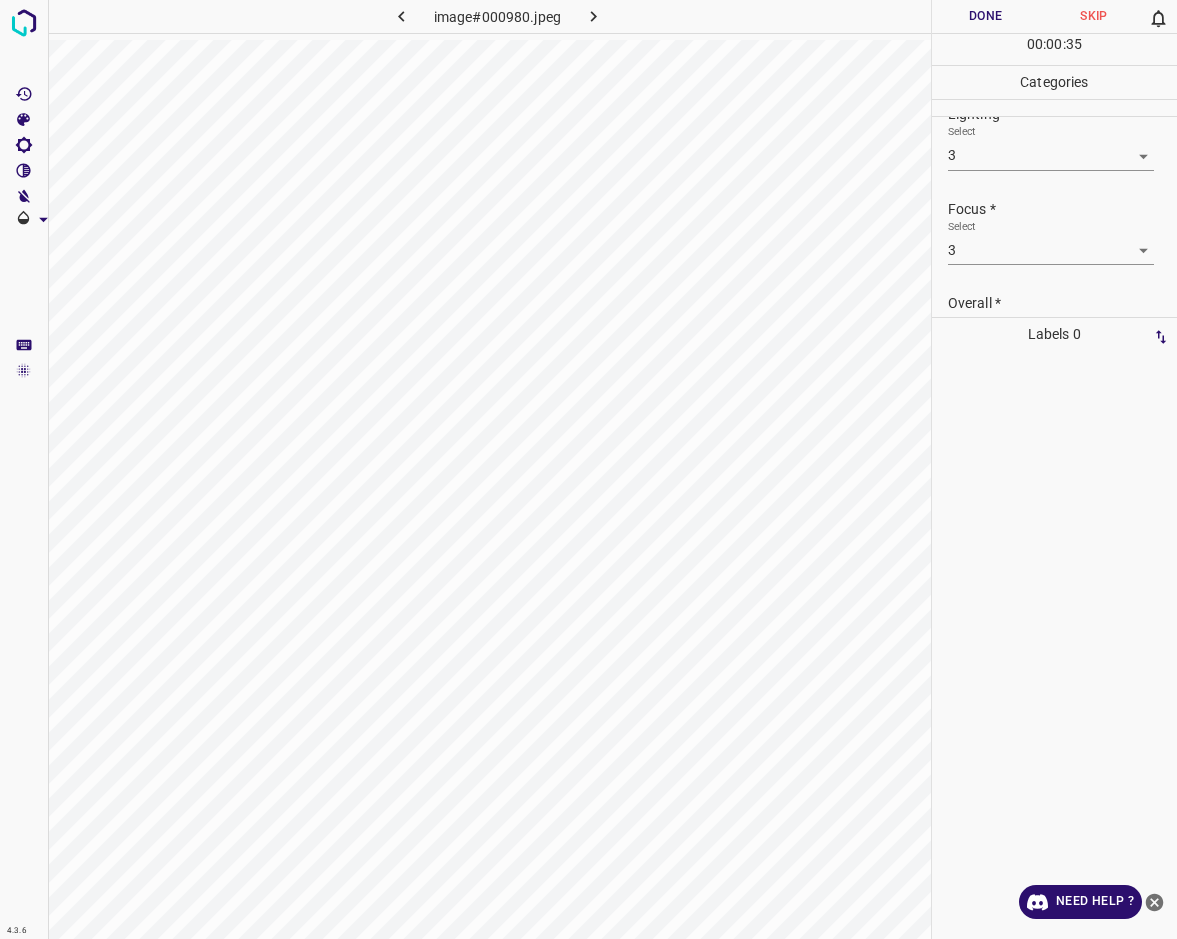 click on "Overall *" at bounding box center [1062, 303] 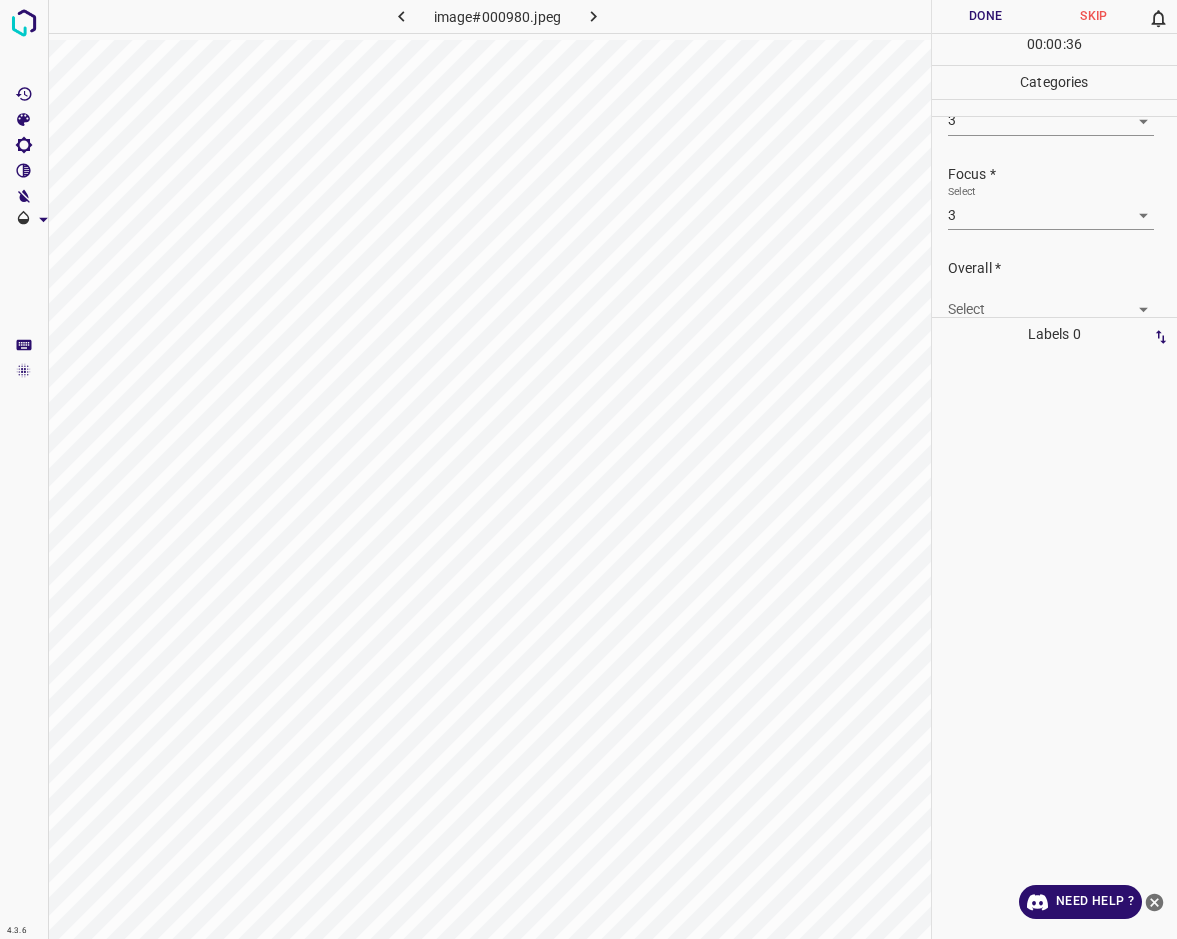 click on "4.3.6  image#000980.jpeg Done Skip 0 00   : 00   : 36   Categories Lighting *  Select 3 3 Focus *  Select 3 3 Overall *  Select ​ Labels   0 Categories 1 Lighting 2 Focus 3 Overall Tools Space Change between modes (Draw & Edit) I Auto labeling R Restore zoom M Zoom in N Zoom out Delete Delete selecte label Filters Z Restore filters X Saturation filter C Brightness filter V Contrast filter B Gray scale filter General O Download Need Help ? - Text - Hide - Delete" at bounding box center (588, 469) 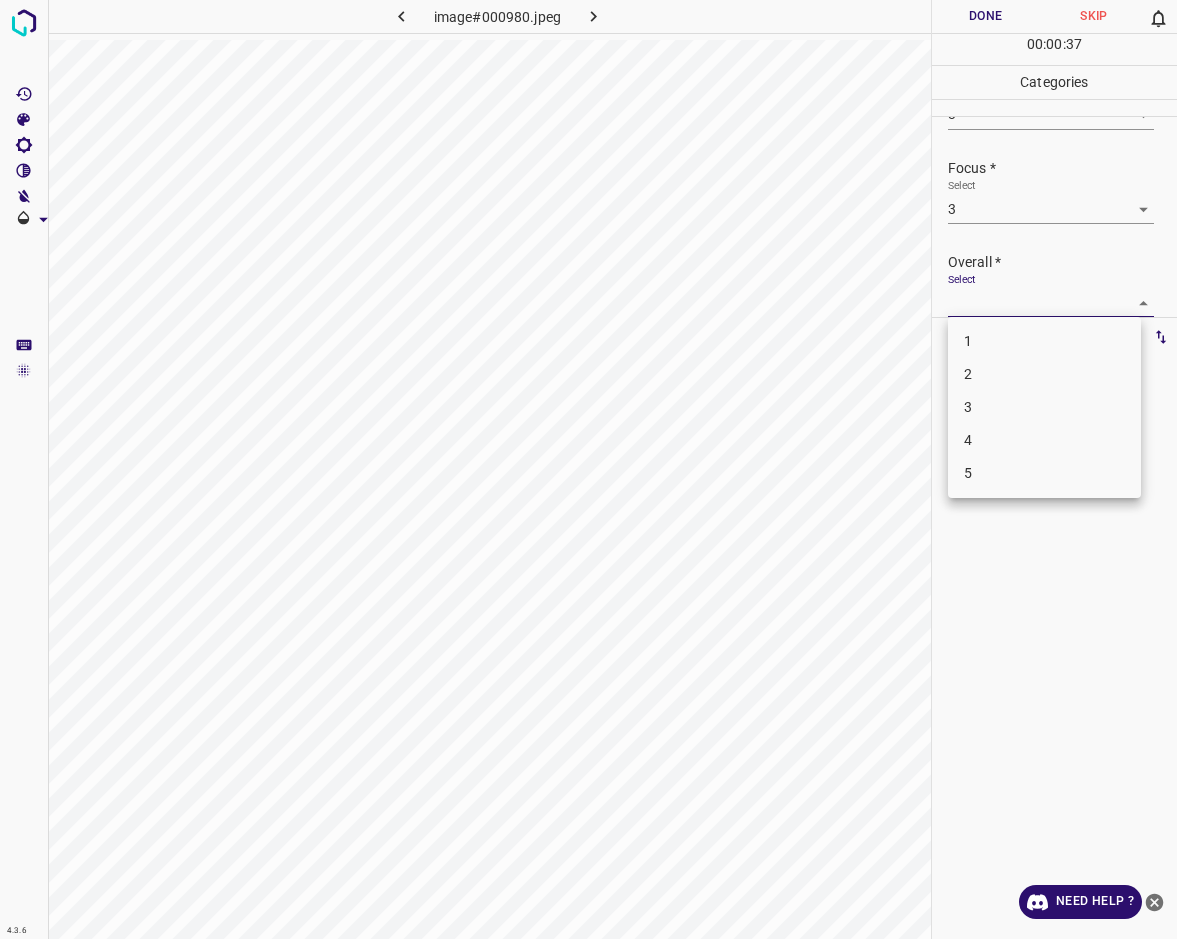 click on "3" at bounding box center (1044, 407) 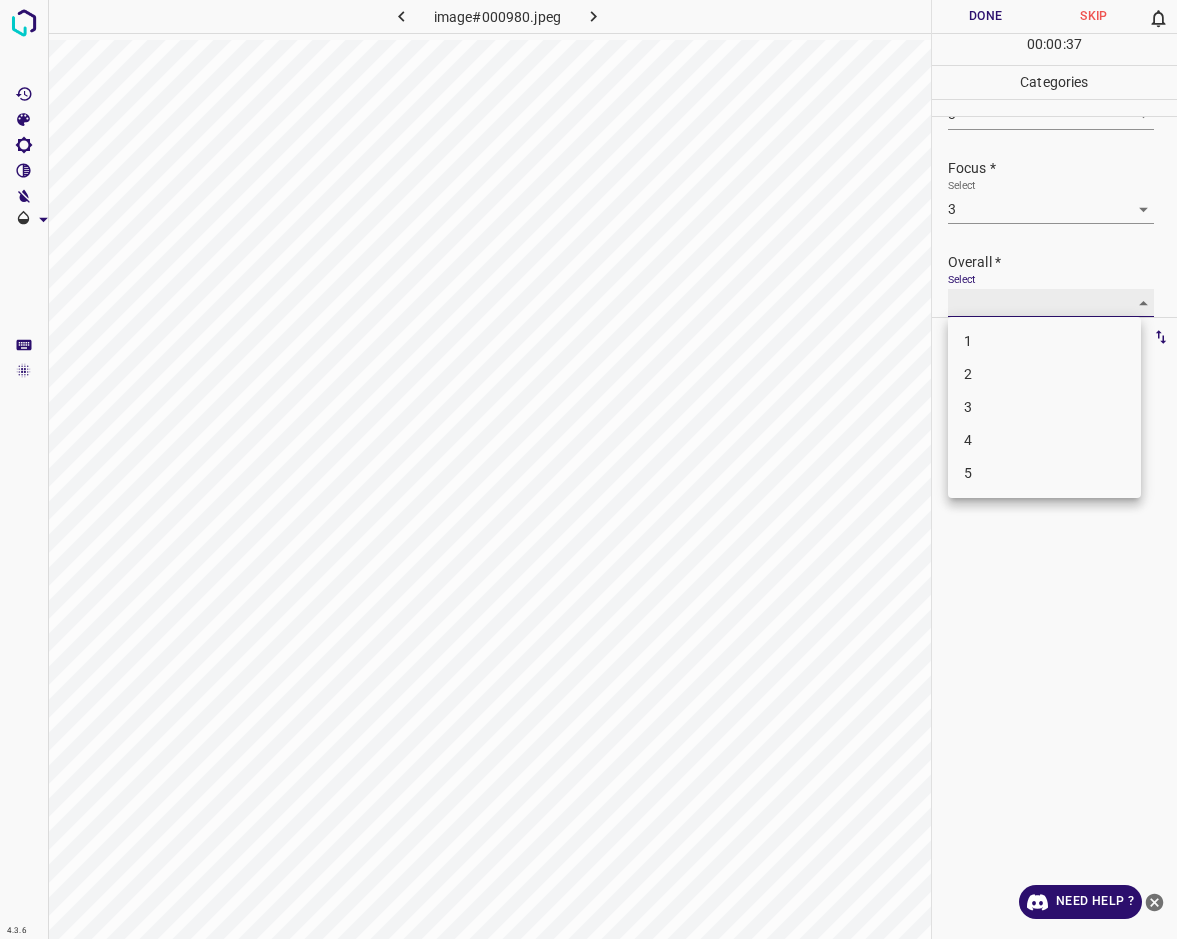 type on "3" 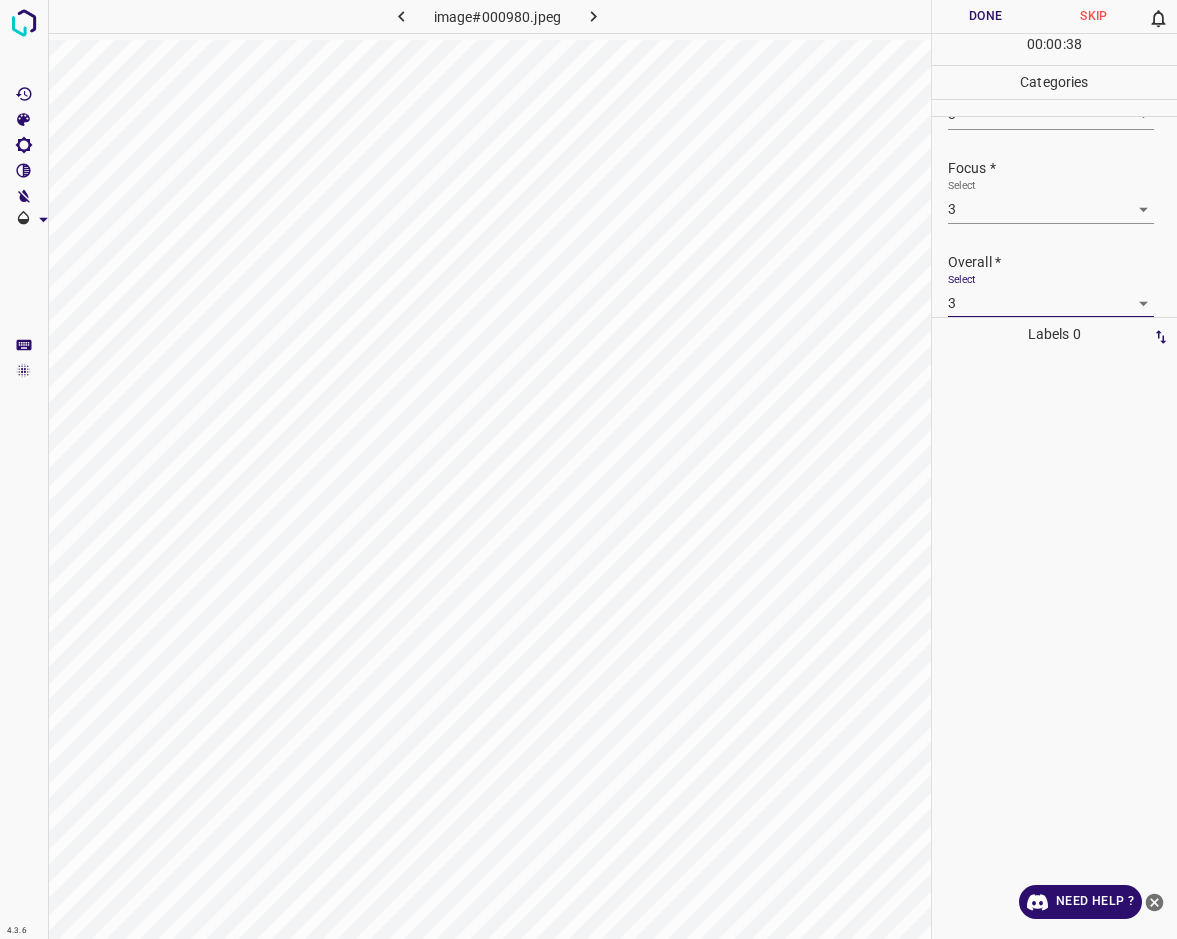 click on "Done" at bounding box center (986, 16) 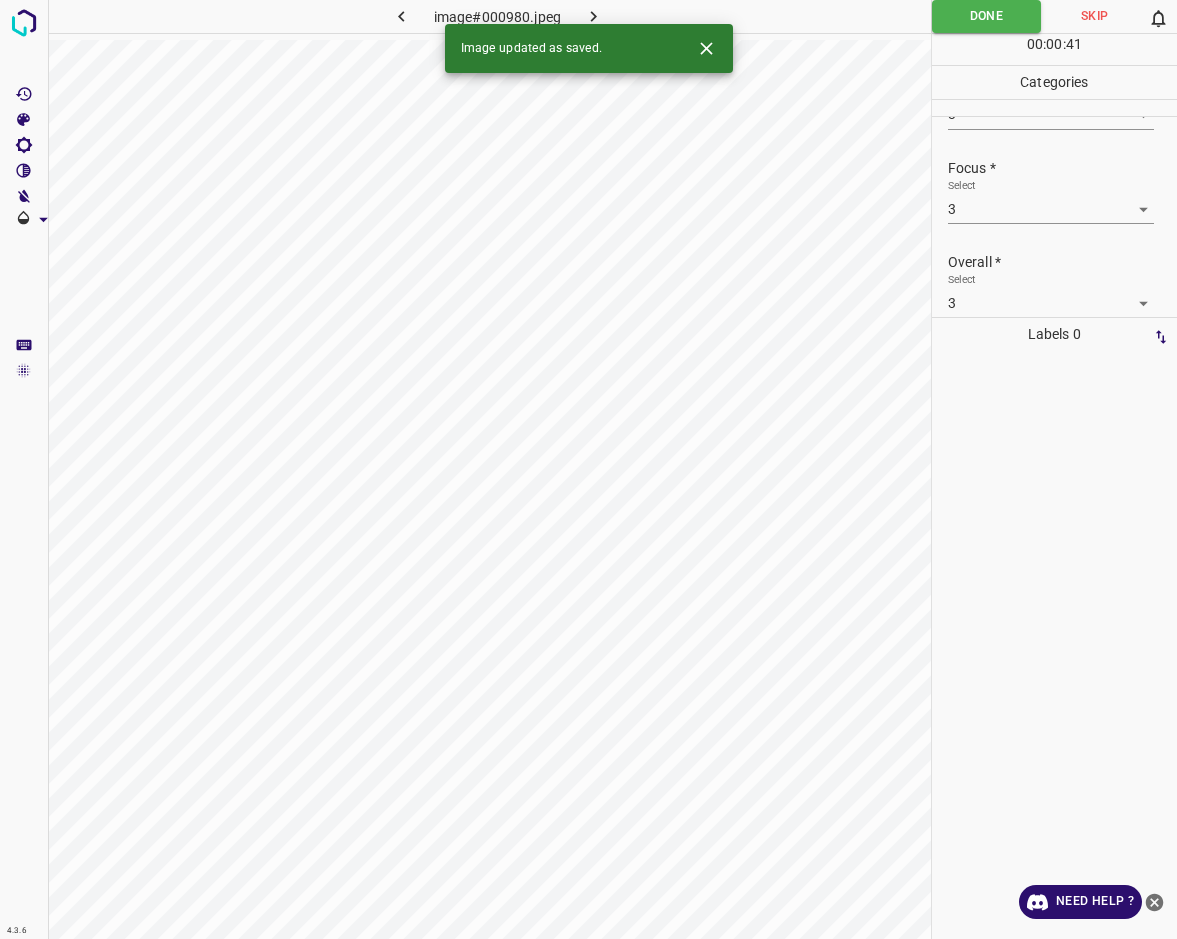 click on "Image updated as saved." at bounding box center [589, 48] 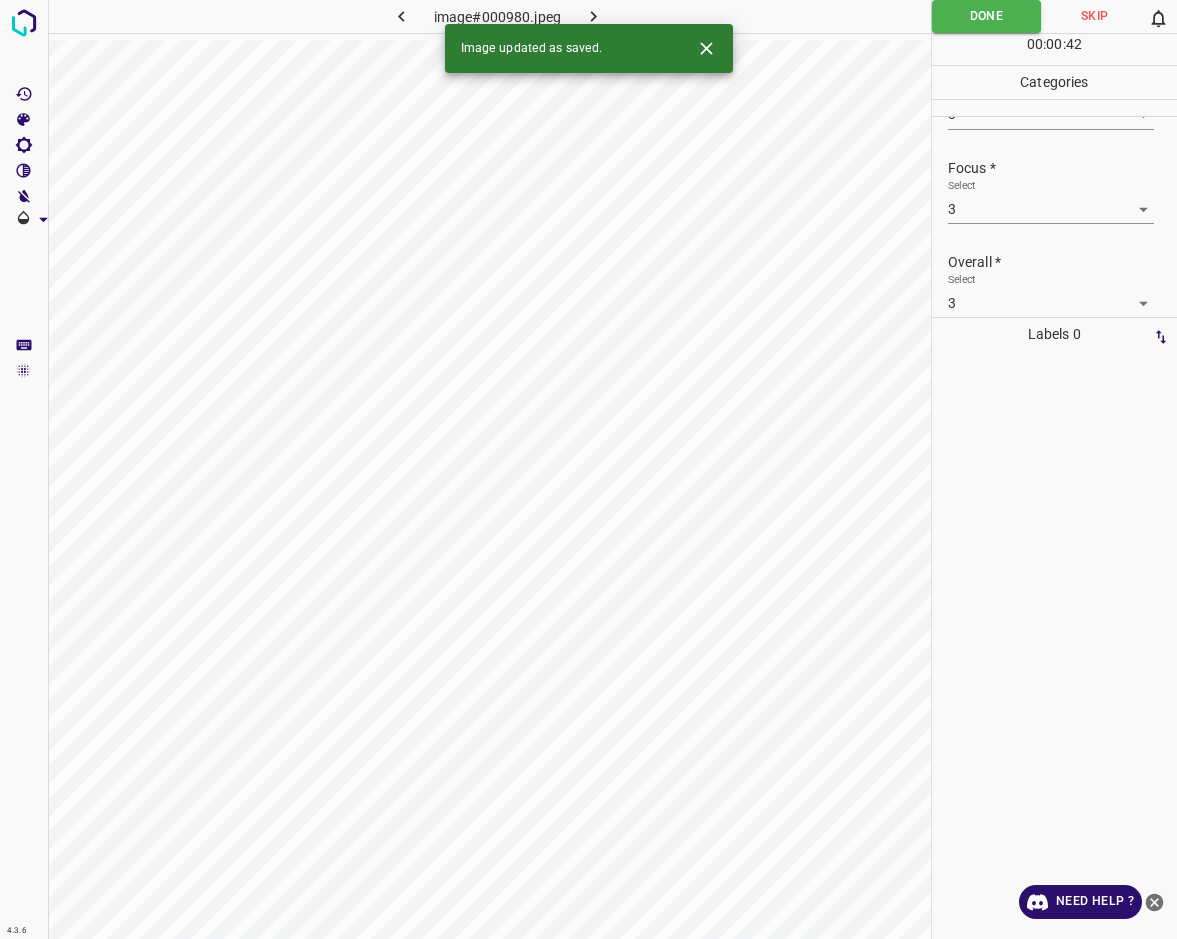 click 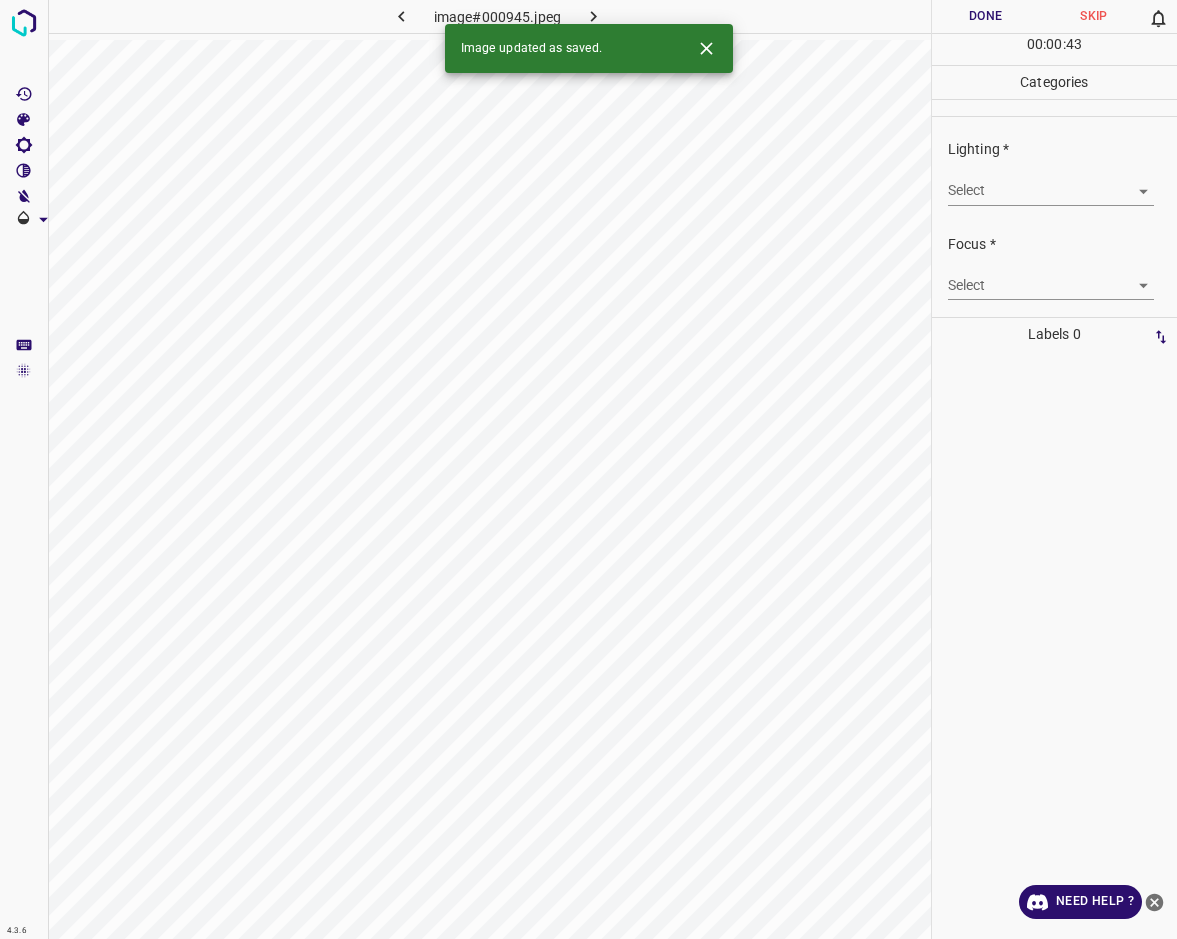click on "4.3.6  image#000945.jpeg Done Skip 0 00   : 00   : 43   Categories Lighting *  Select ​ Focus *  Select ​ Overall *  Select ​ Labels   0 Categories 1 Lighting 2 Focus 3 Overall Tools Space Change between modes (Draw & Edit) I Auto labeling R Restore zoom M Zoom in N Zoom out Delete Delete selecte label Filters Z Restore filters X Saturation filter C Brightness filter V Contrast filter B Gray scale filter General O Download Image updated as saved. Need Help ? - Text - Hide - Delete" at bounding box center (588, 469) 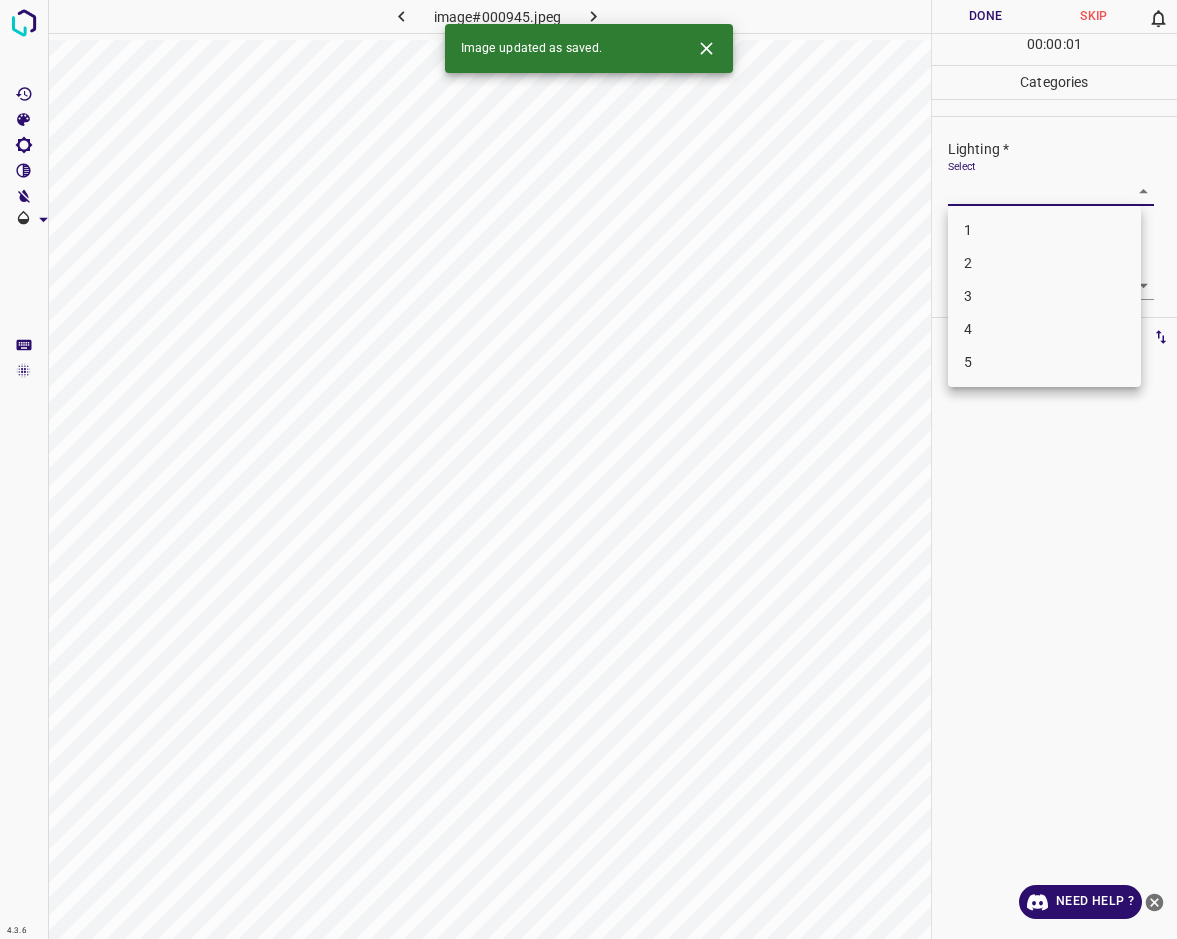 click on "2" at bounding box center (1044, 263) 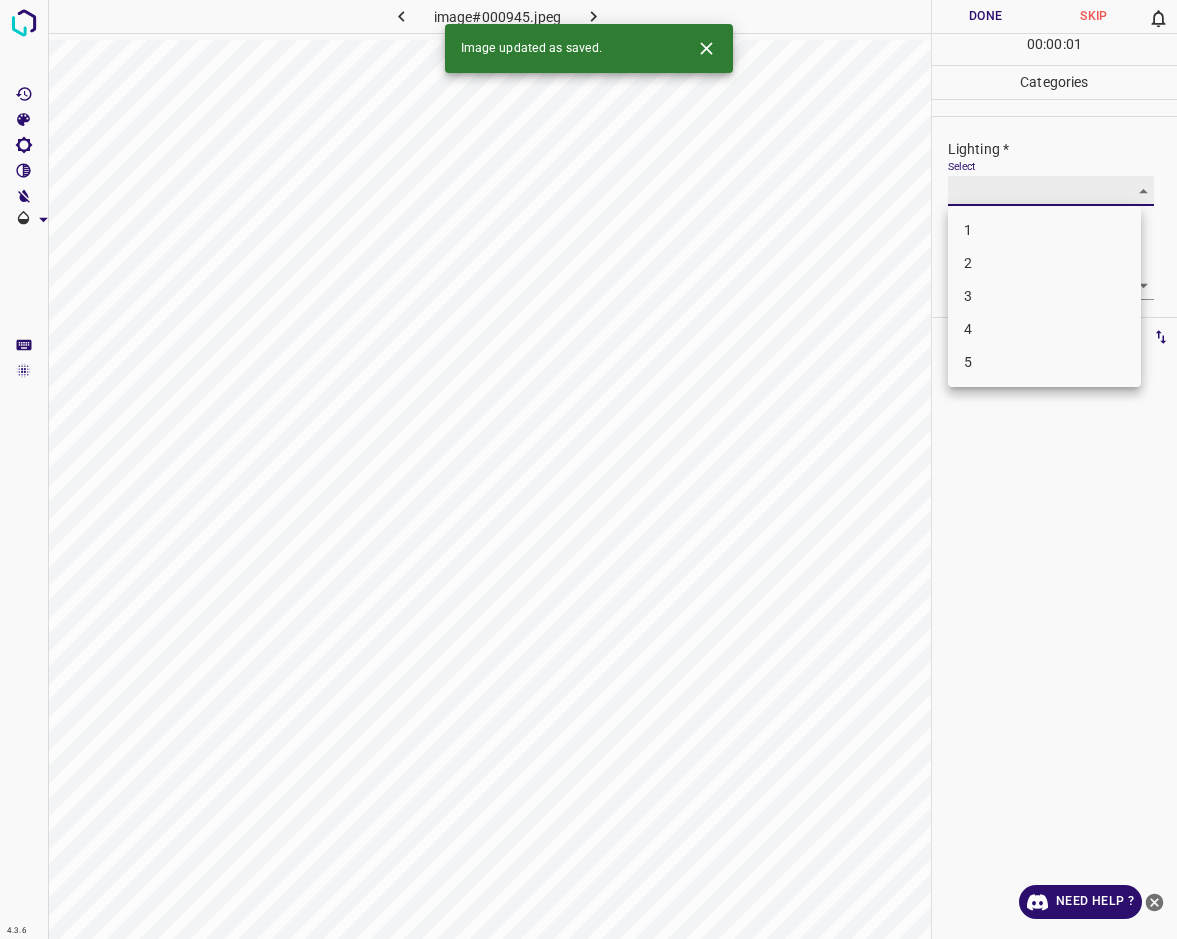type on "2" 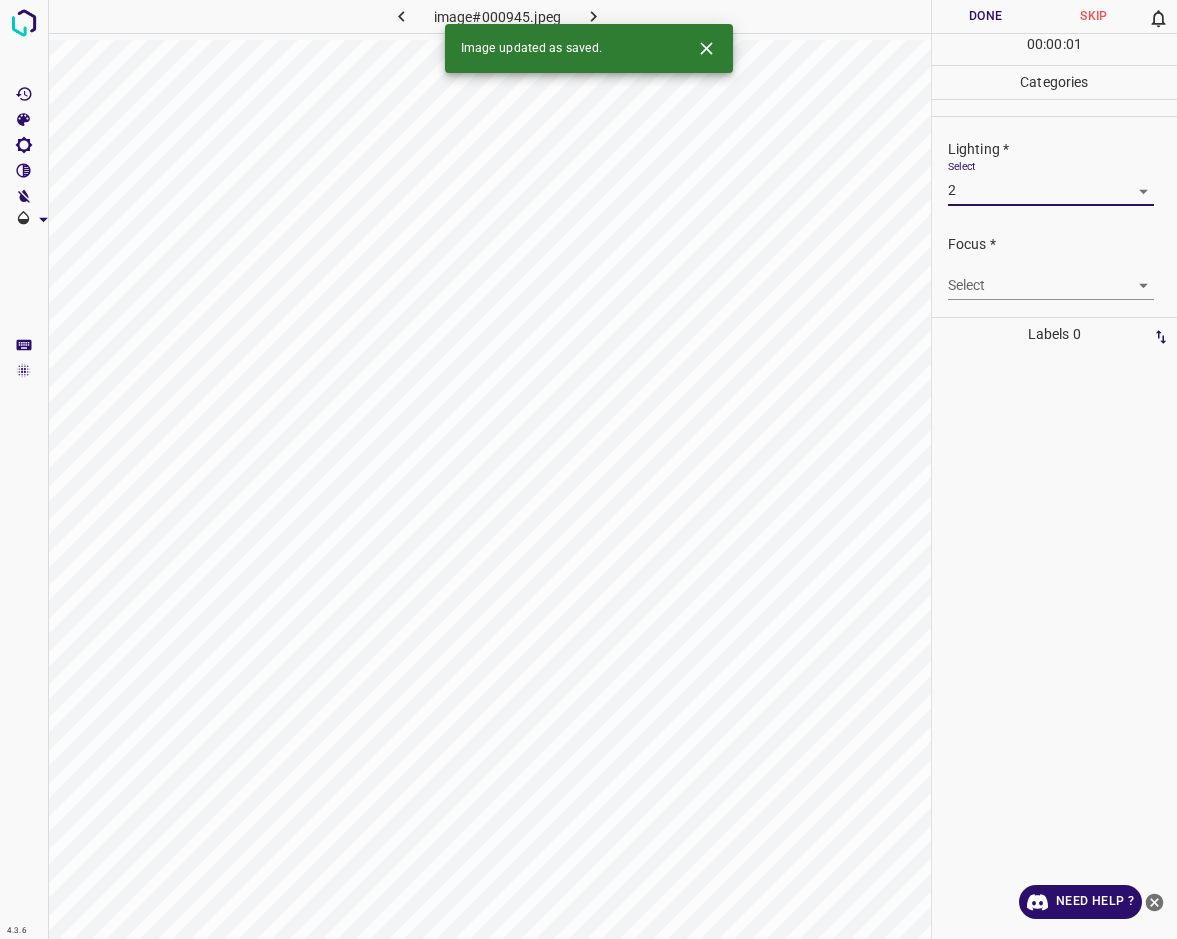 click on "Select ​" at bounding box center [1051, 277] 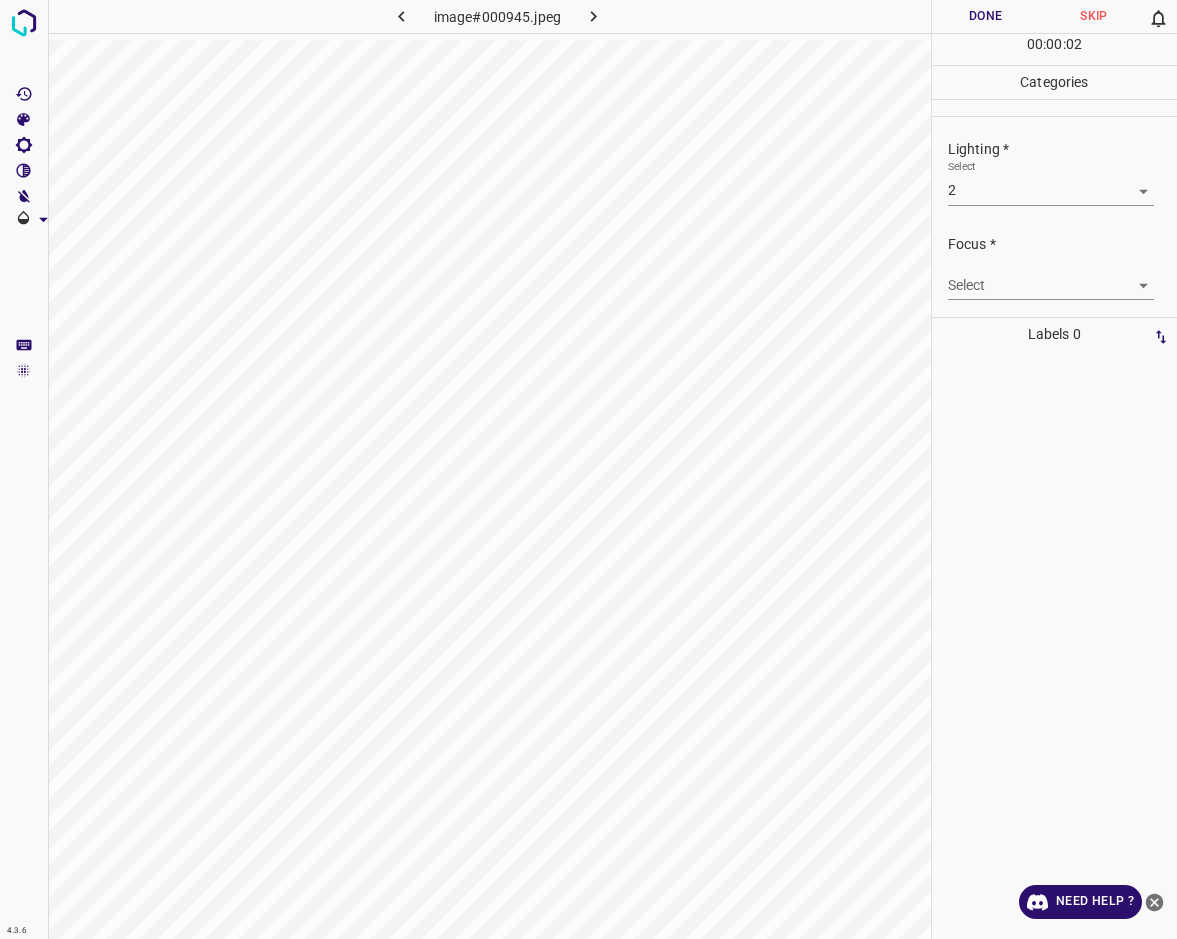 click on "Select ​" at bounding box center (1051, 277) 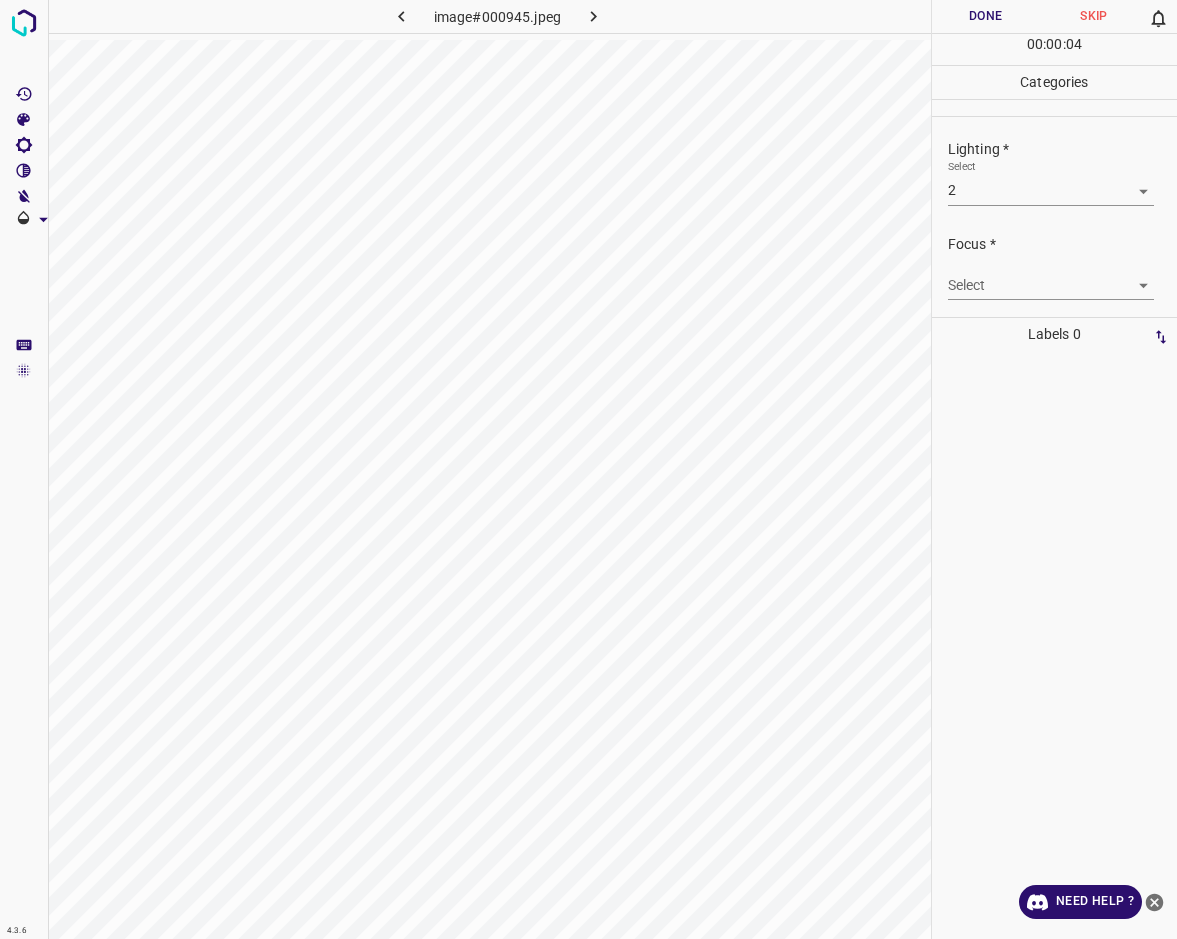 click on "4.3.6  image#000945.jpeg Done Skip 0 00   : 00   : 04   Categories Lighting *  Select 2 2 Focus *  Select ​ Overall *  Select ​ Labels   0 Categories 1 Lighting 2 Focus 3 Overall Tools Space Change between modes (Draw & Edit) I Auto labeling R Restore zoom M Zoom in N Zoom out Delete Delete selecte label Filters Z Restore filters X Saturation filter C Brightness filter V Contrast filter B Gray scale filter General O Download Need Help ? - Text - Hide - Delete" at bounding box center [588, 469] 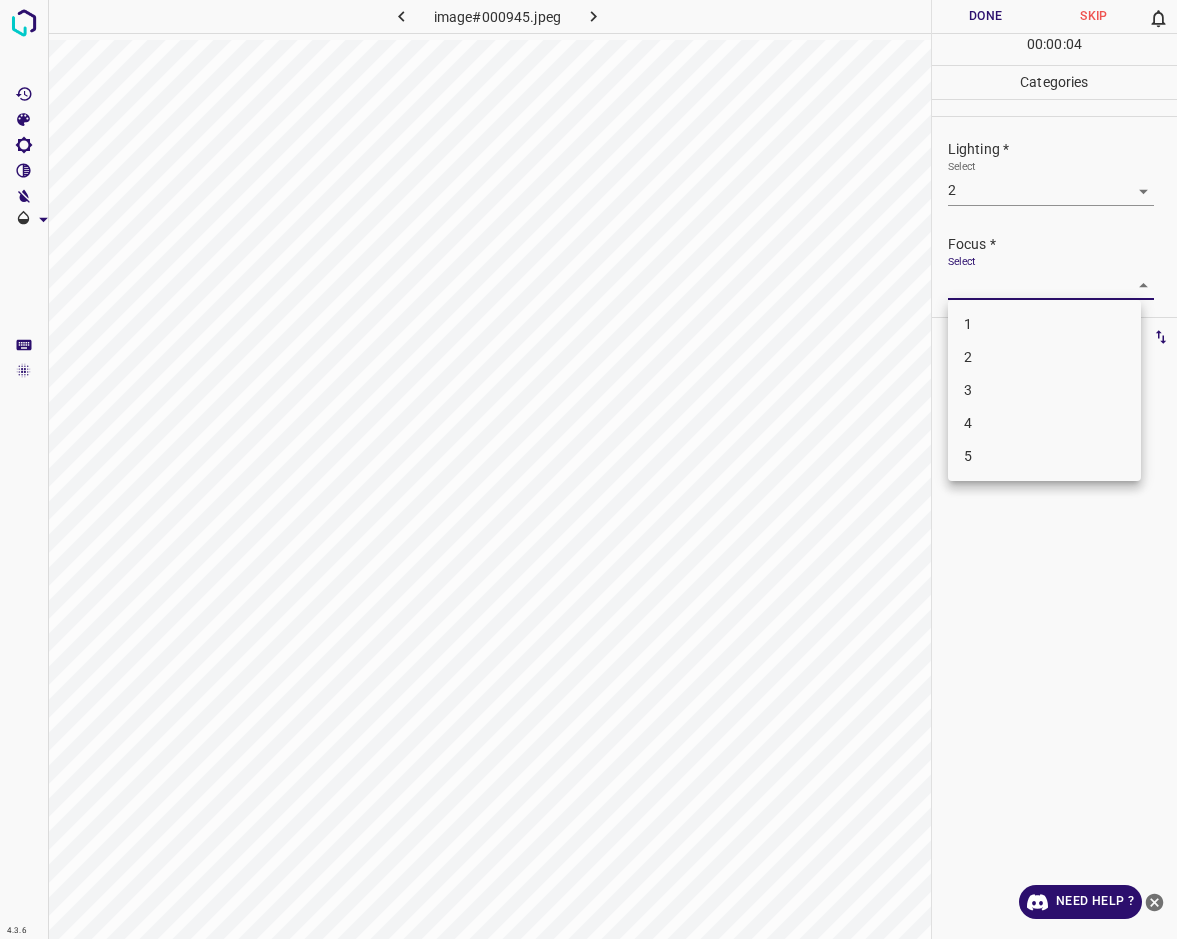 click on "2" at bounding box center (1044, 357) 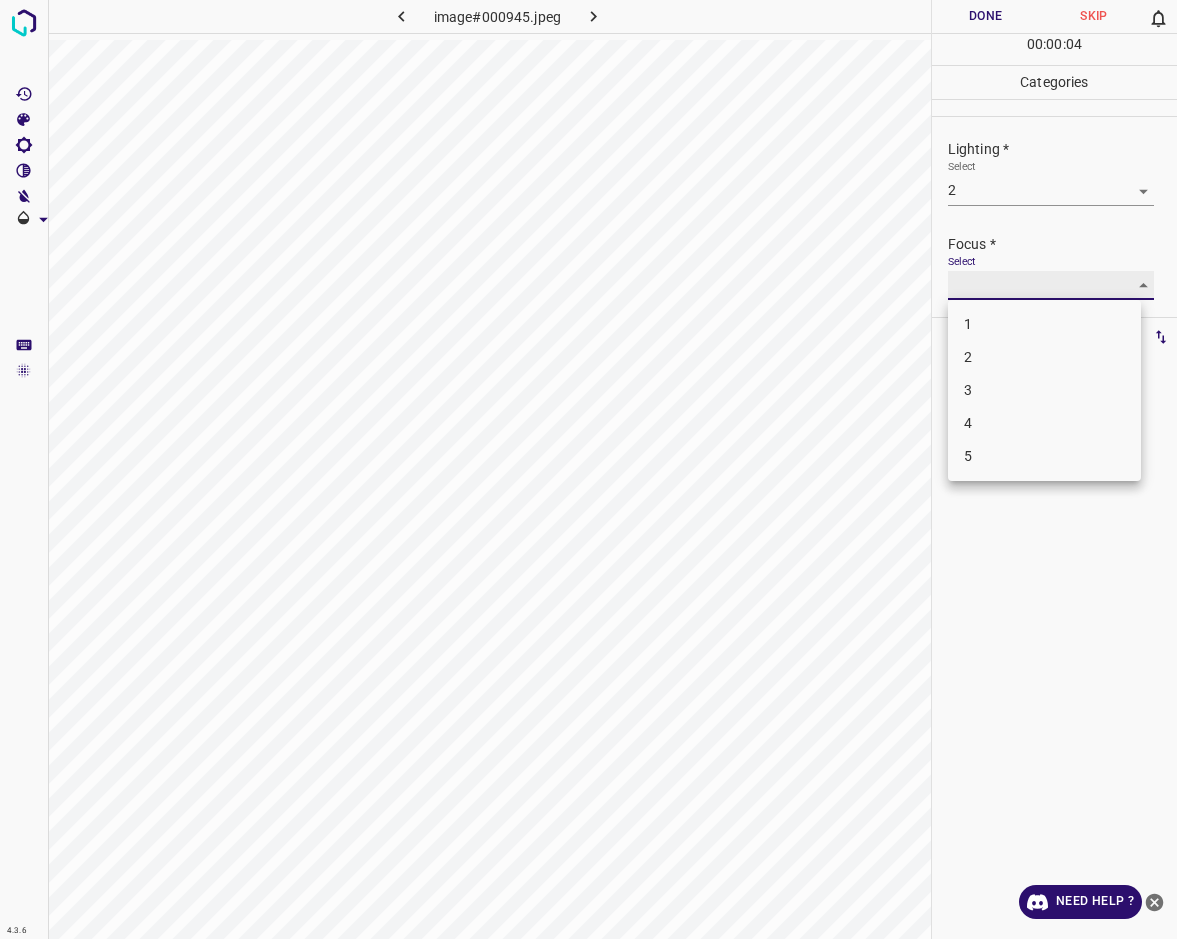 type on "2" 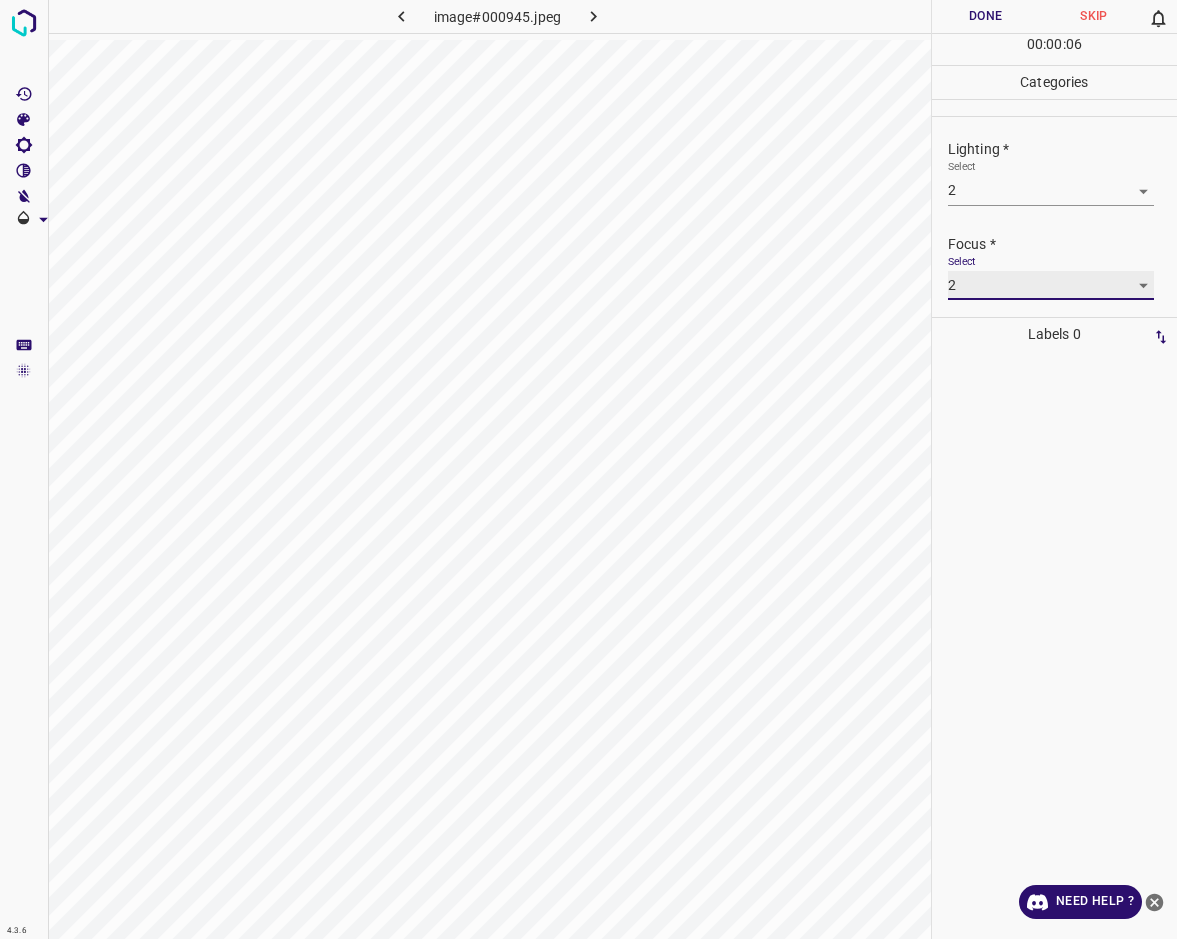 scroll, scrollTop: 46, scrollLeft: 0, axis: vertical 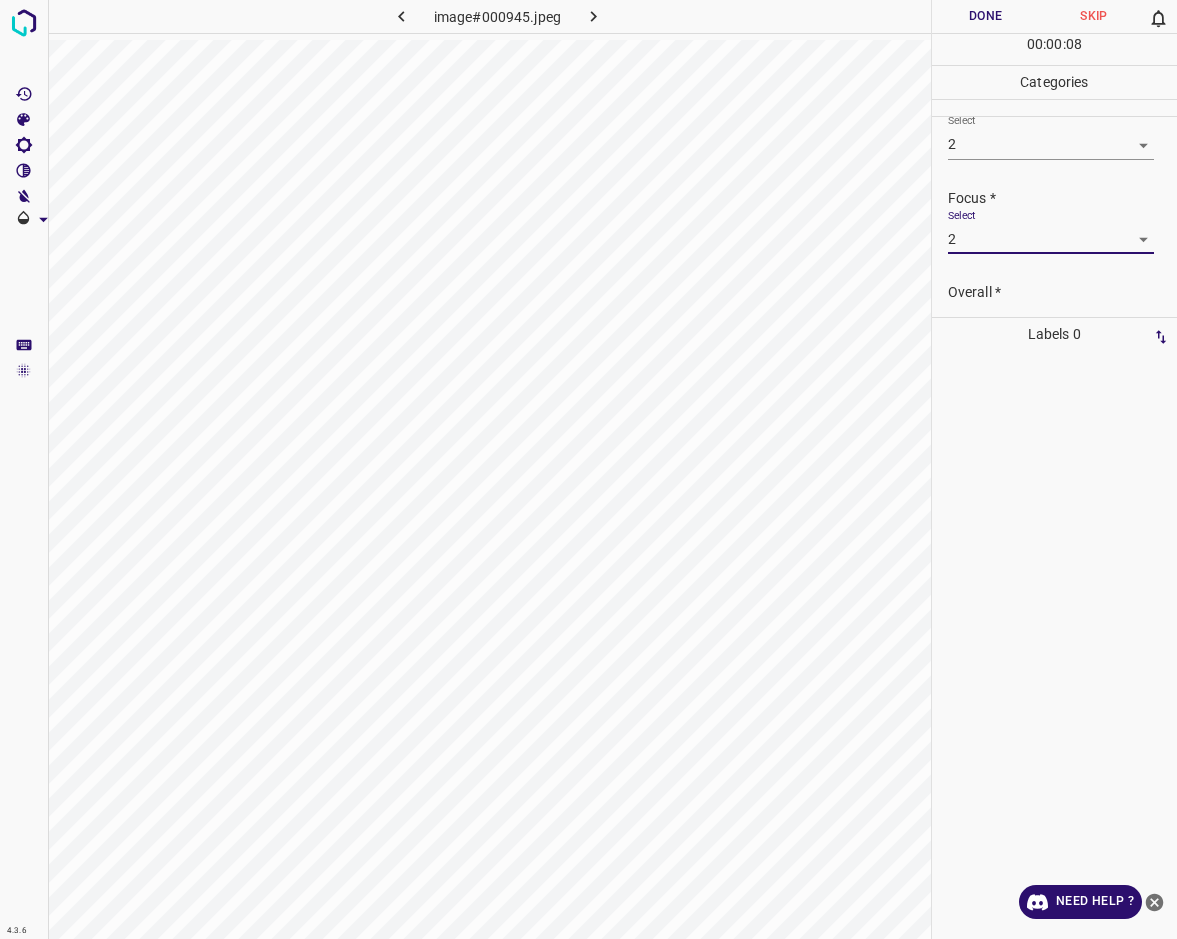 click on "Overall *" at bounding box center [1062, 292] 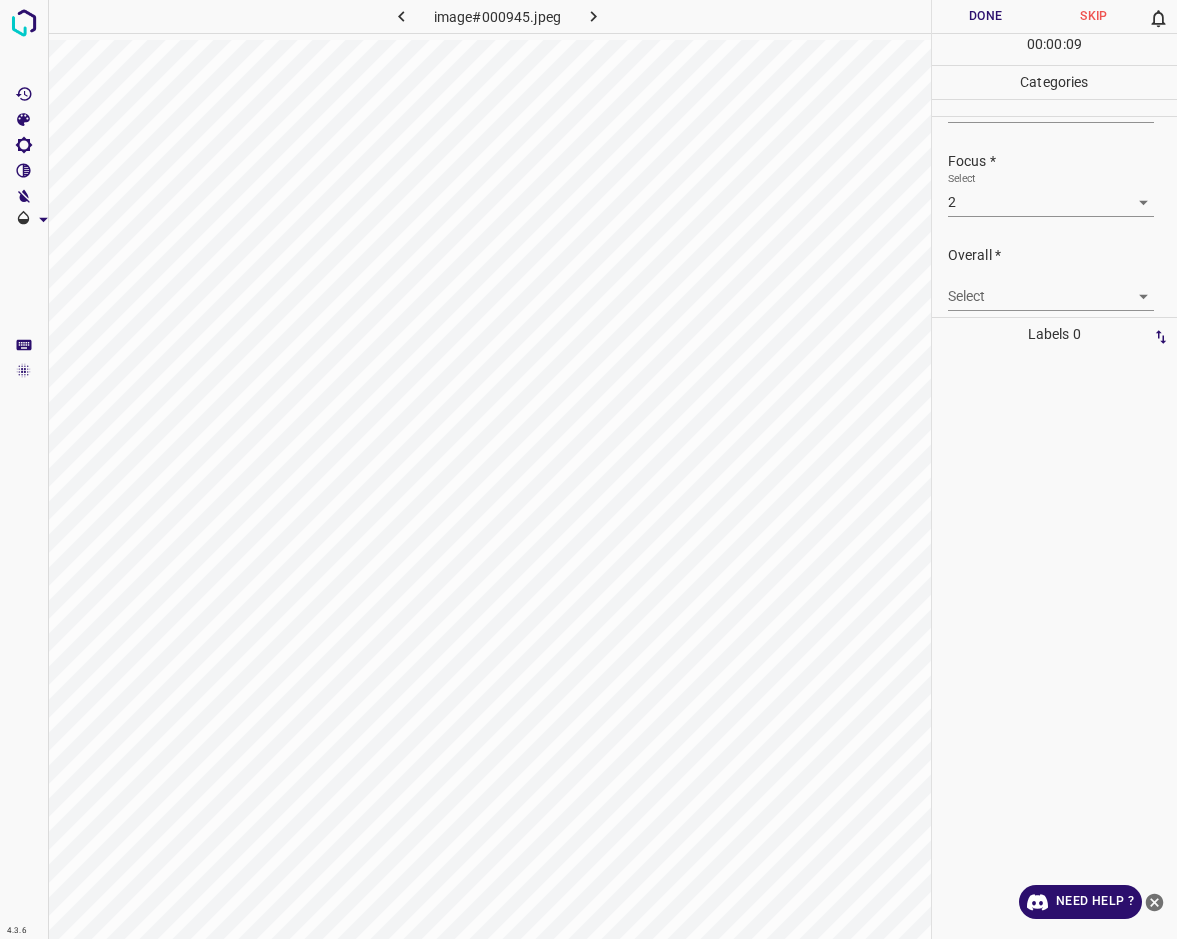scroll, scrollTop: 98, scrollLeft: 0, axis: vertical 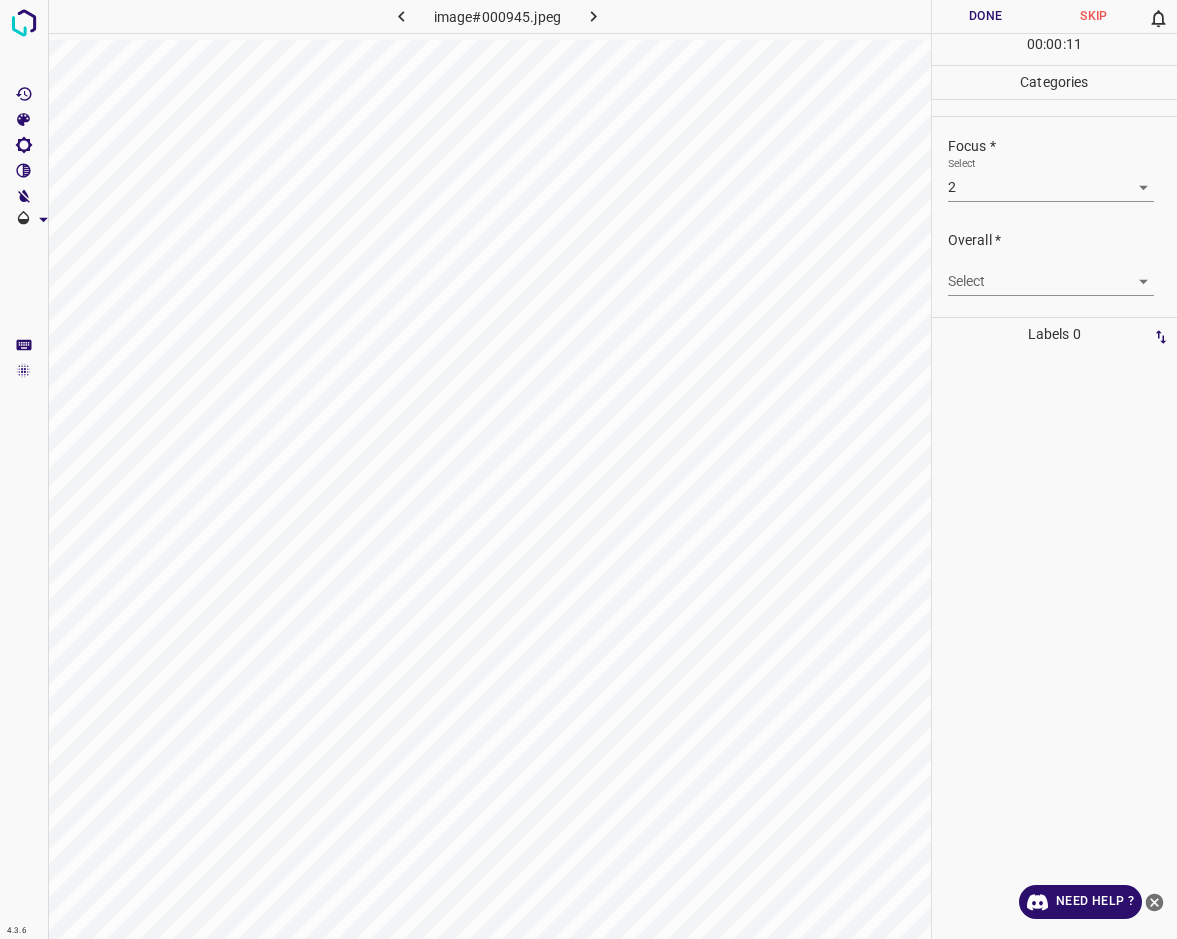 click on "4.3.6  image#000945.jpeg Done Skip 0 00   : 00   : 11   Categories Lighting *  Select 2 2 Focus *  Select 2 2 Overall *  Select ​ Labels   0 Categories 1 Lighting 2 Focus 3 Overall Tools Space Change between modes (Draw & Edit) I Auto labeling R Restore zoom M Zoom in N Zoom out Delete Delete selecte label Filters Z Restore filters X Saturation filter C Brightness filter V Contrast filter B Gray scale filter General O Download Need Help ? - Text - Hide - Delete" at bounding box center [588, 469] 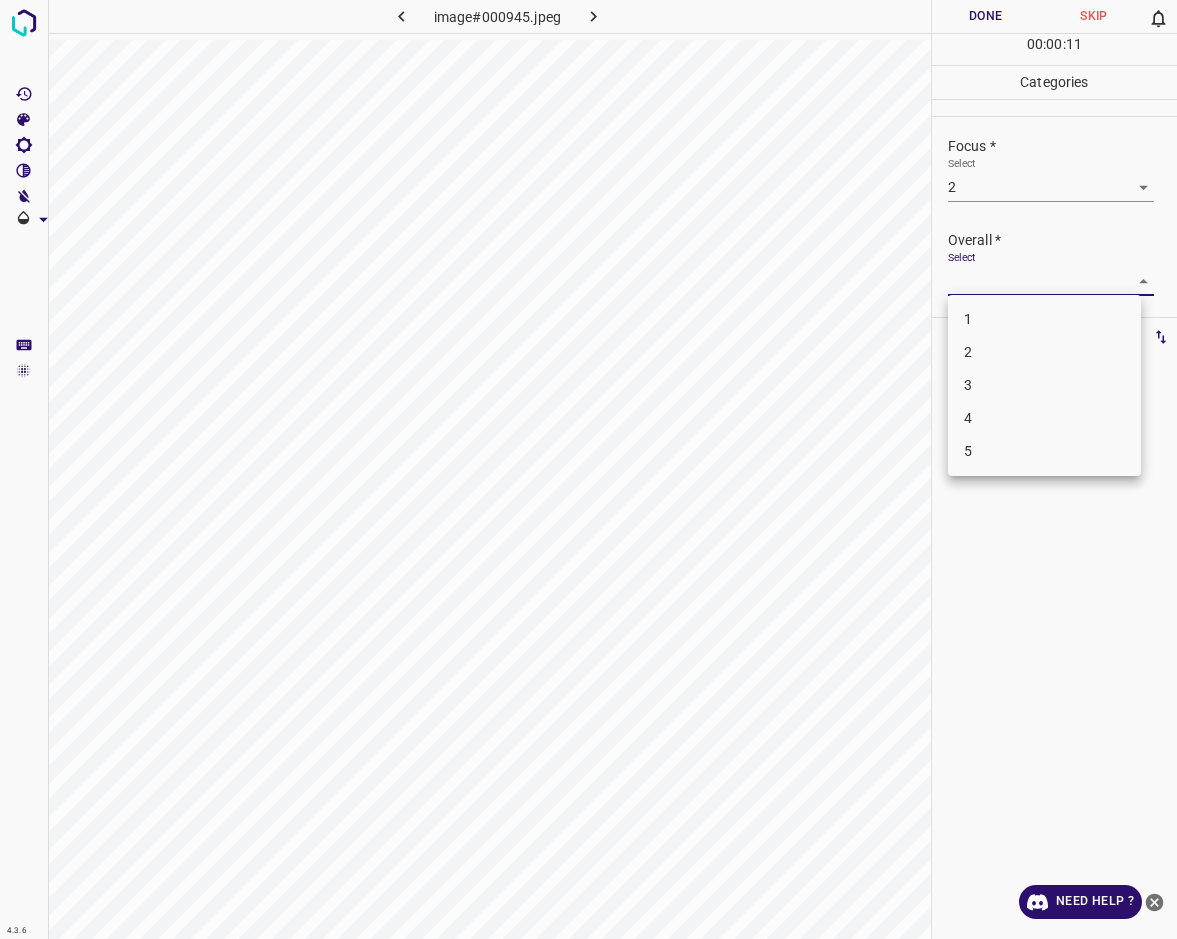 click on "2" at bounding box center (1044, 352) 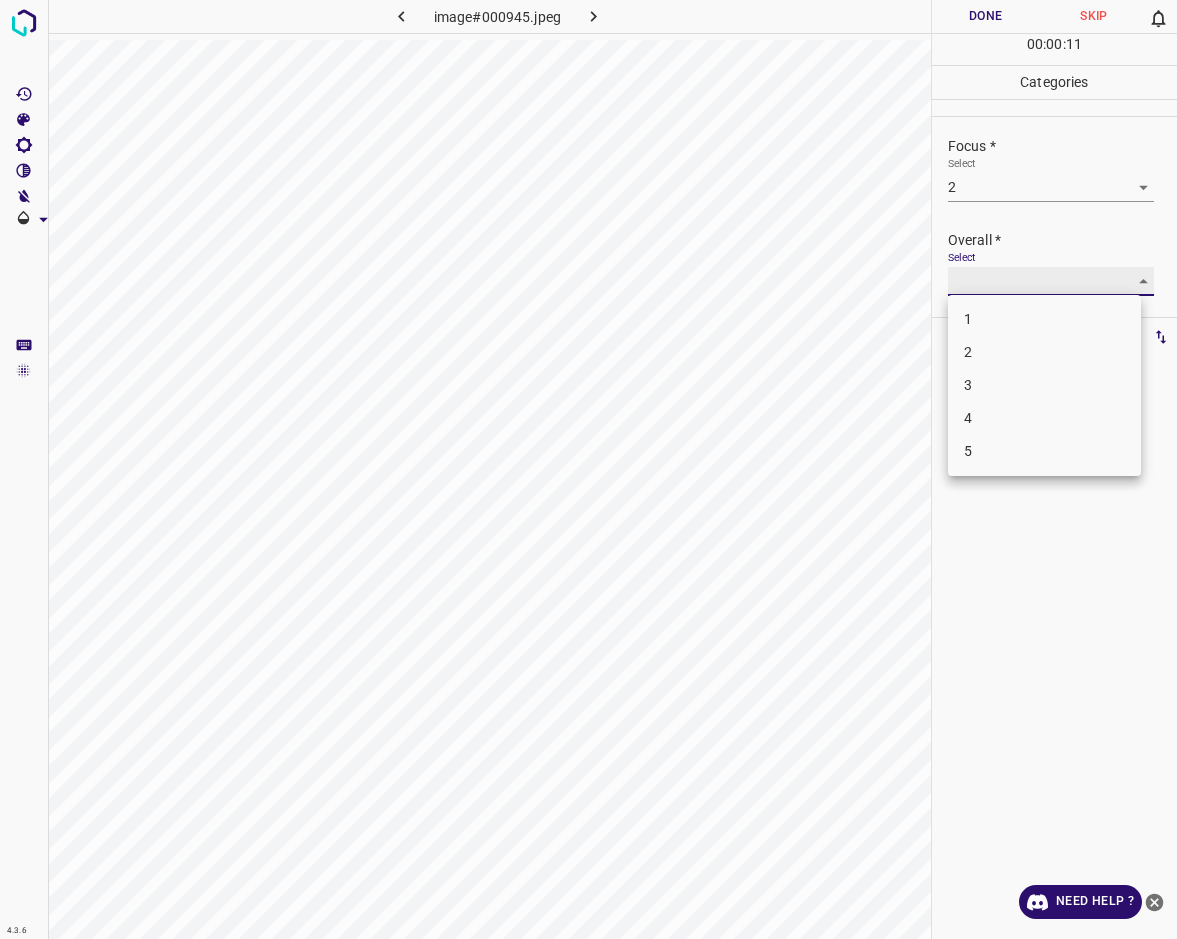 type on "2" 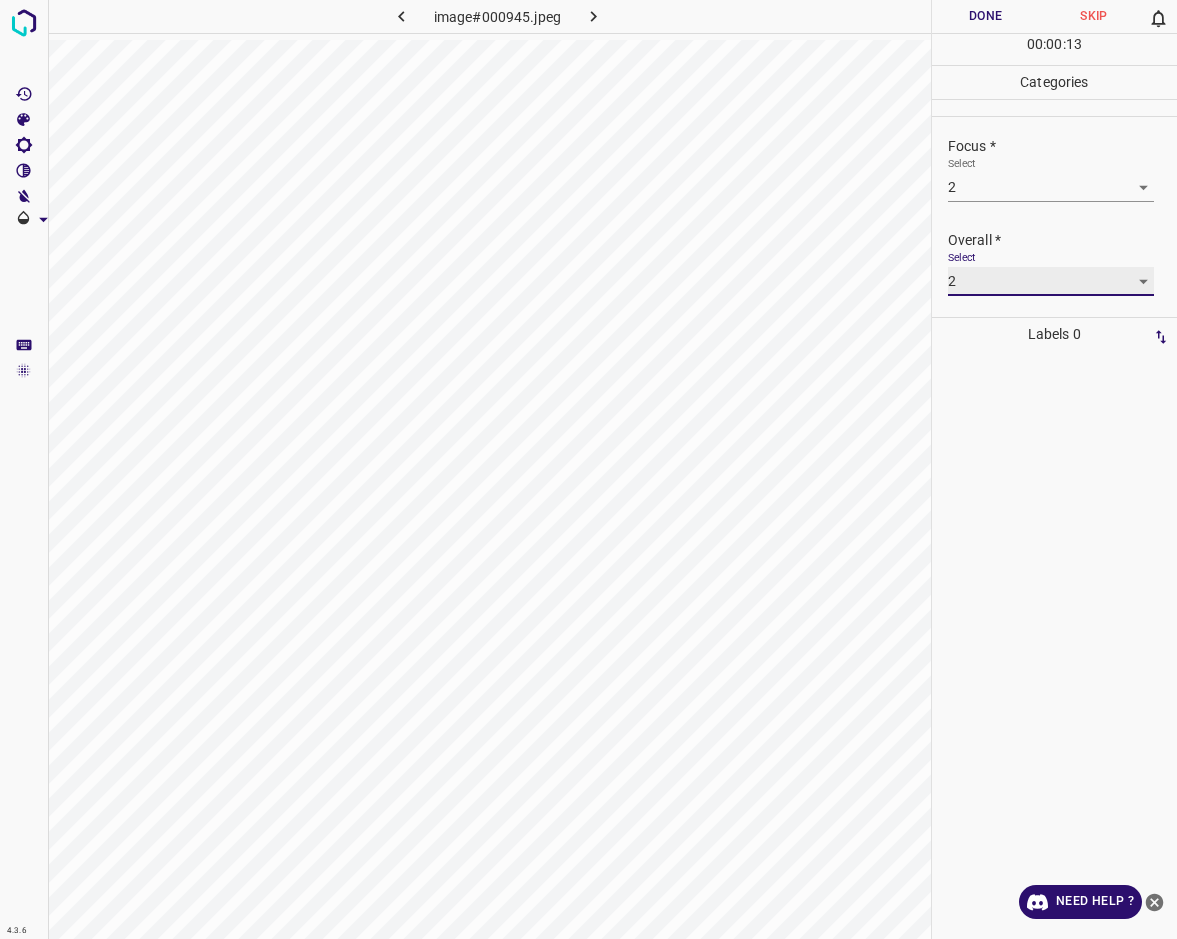 scroll, scrollTop: 0, scrollLeft: 0, axis: both 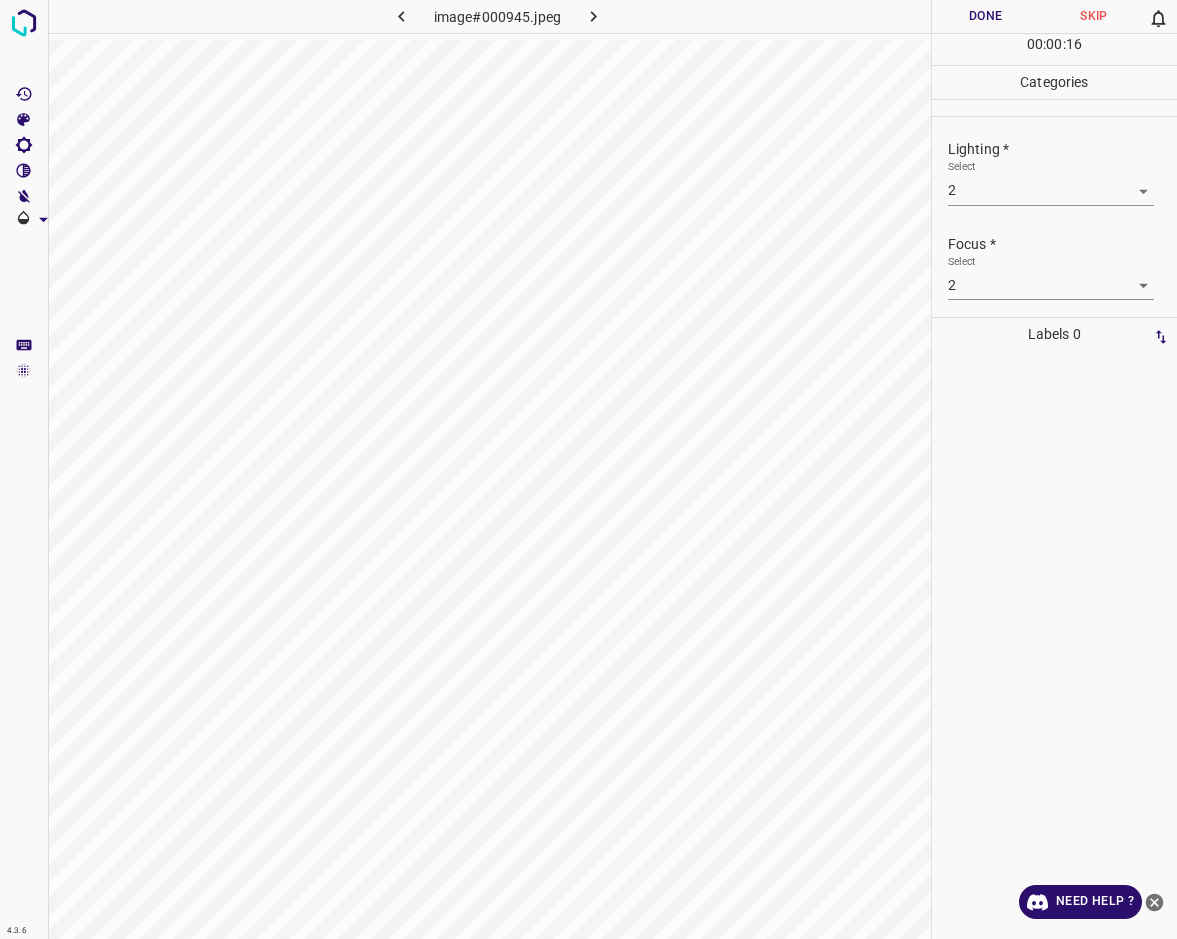 click on "Done" at bounding box center [986, 16] 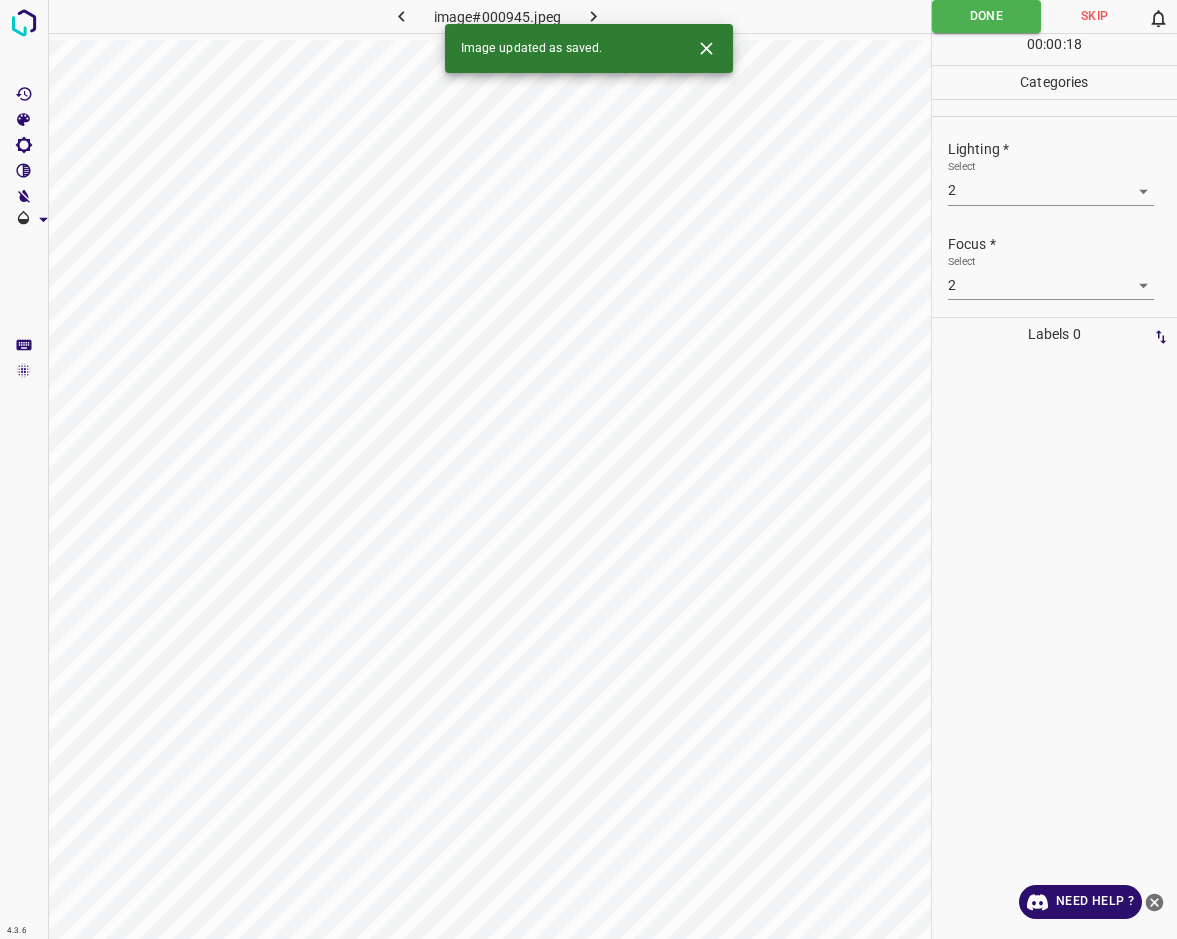 click 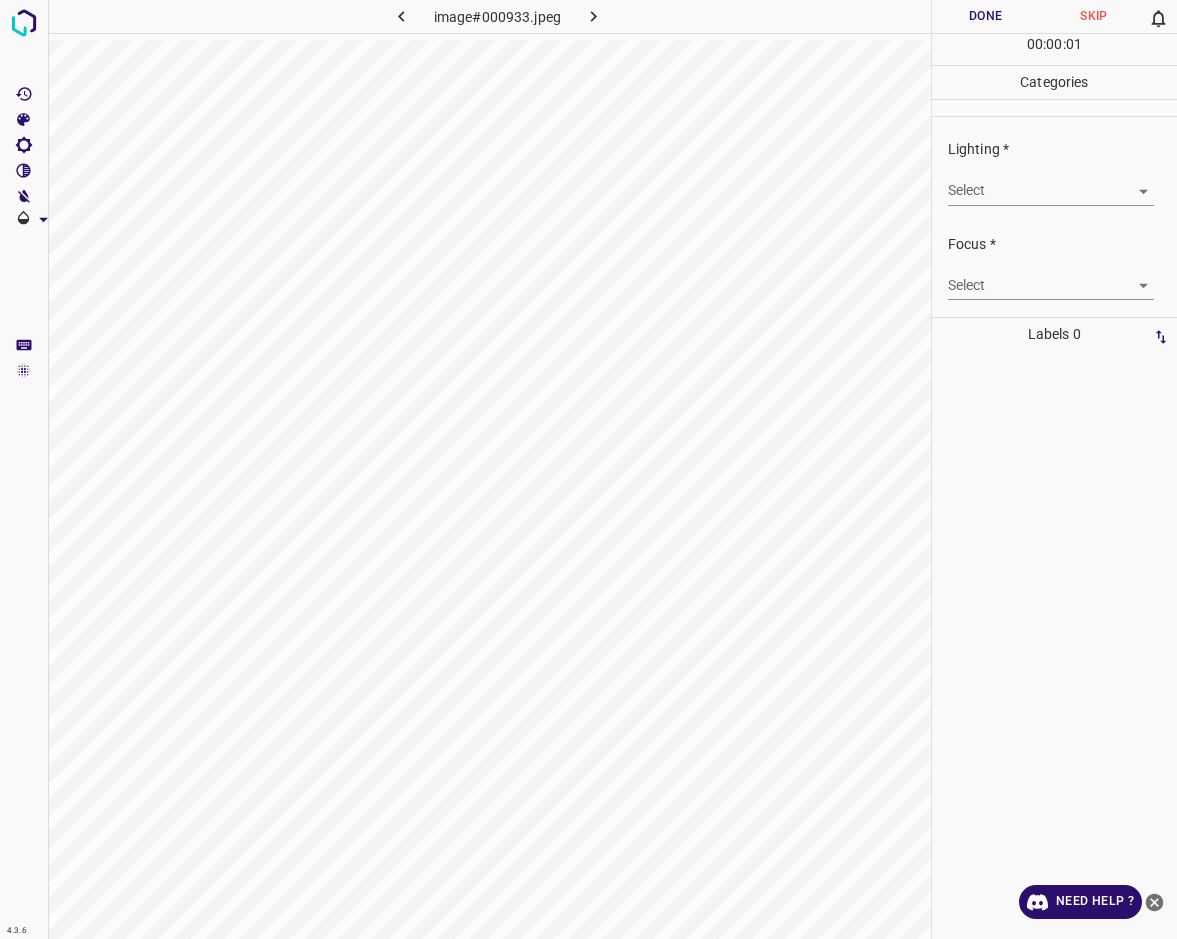click on "4.3.6  image#000933.jpeg Done Skip 0 00   : 00   : 01   Categories Lighting *  Select ​ Focus *  Select ​ Overall *  Select ​ Labels   0 Categories 1 Lighting 2 Focus 3 Overall Tools Space Change between modes (Draw & Edit) I Auto labeling R Restore zoom M Zoom in N Zoom out Delete Delete selecte label Filters Z Restore filters X Saturation filter C Brightness filter V Contrast filter B Gray scale filter General O Download Need Help ? - Text - Hide - Delete" at bounding box center (588, 469) 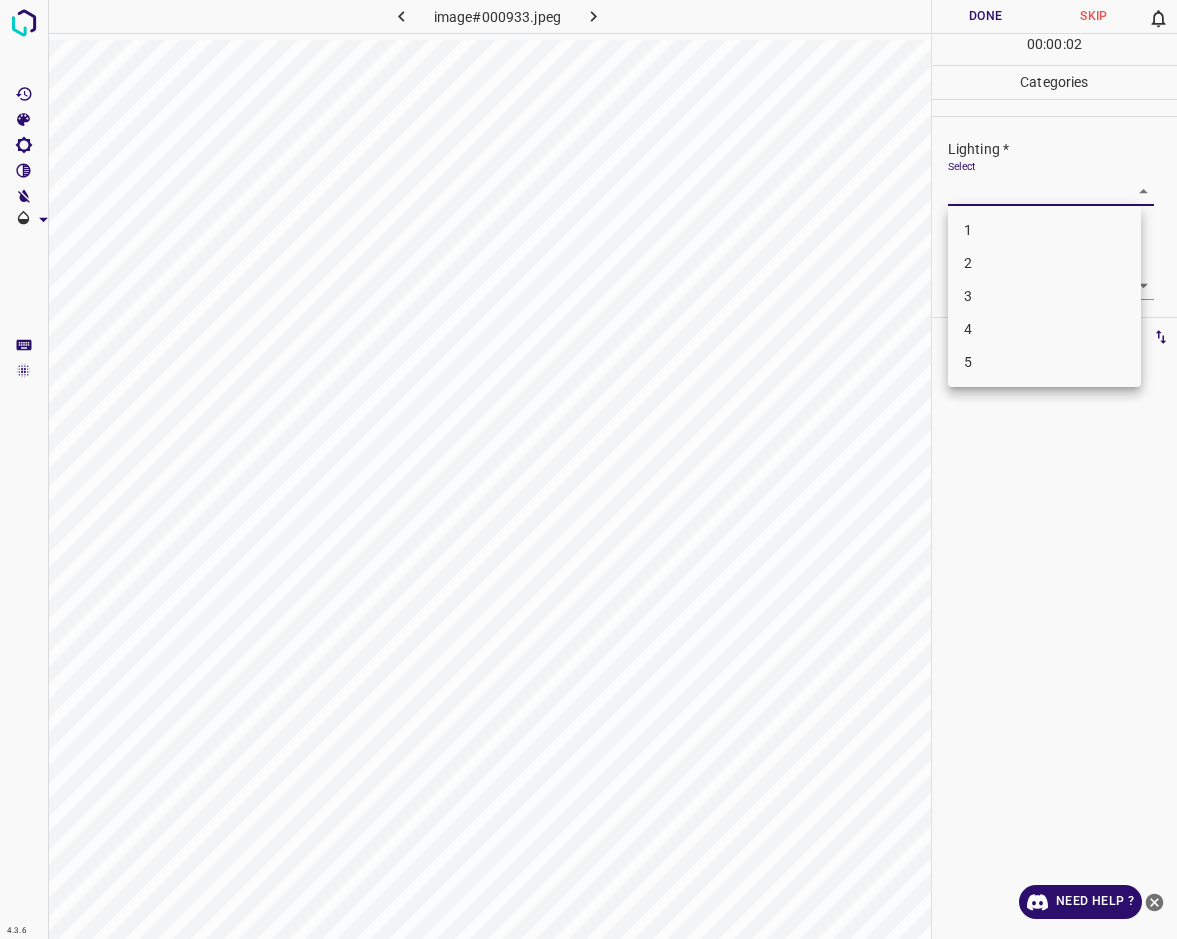 click on "3" at bounding box center (1044, 296) 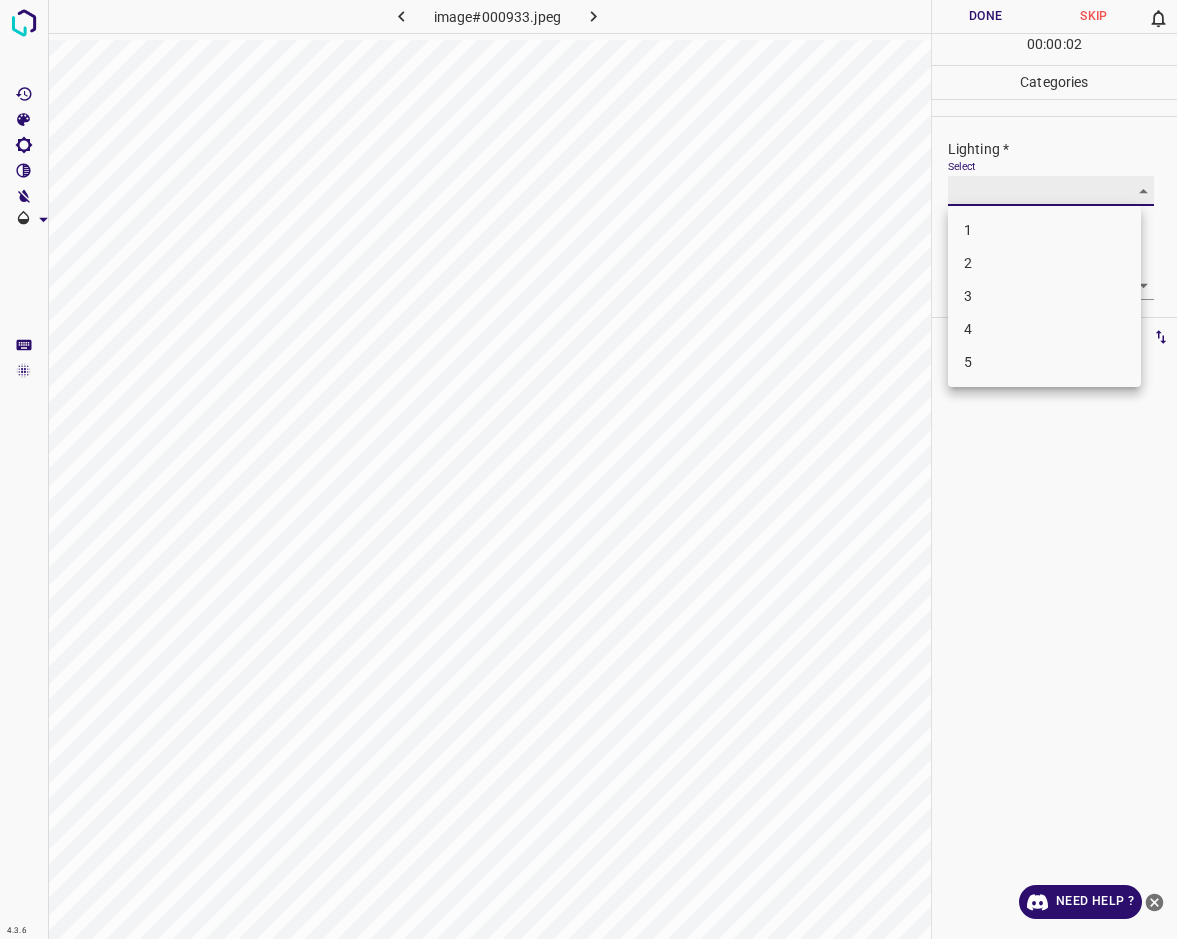 type on "3" 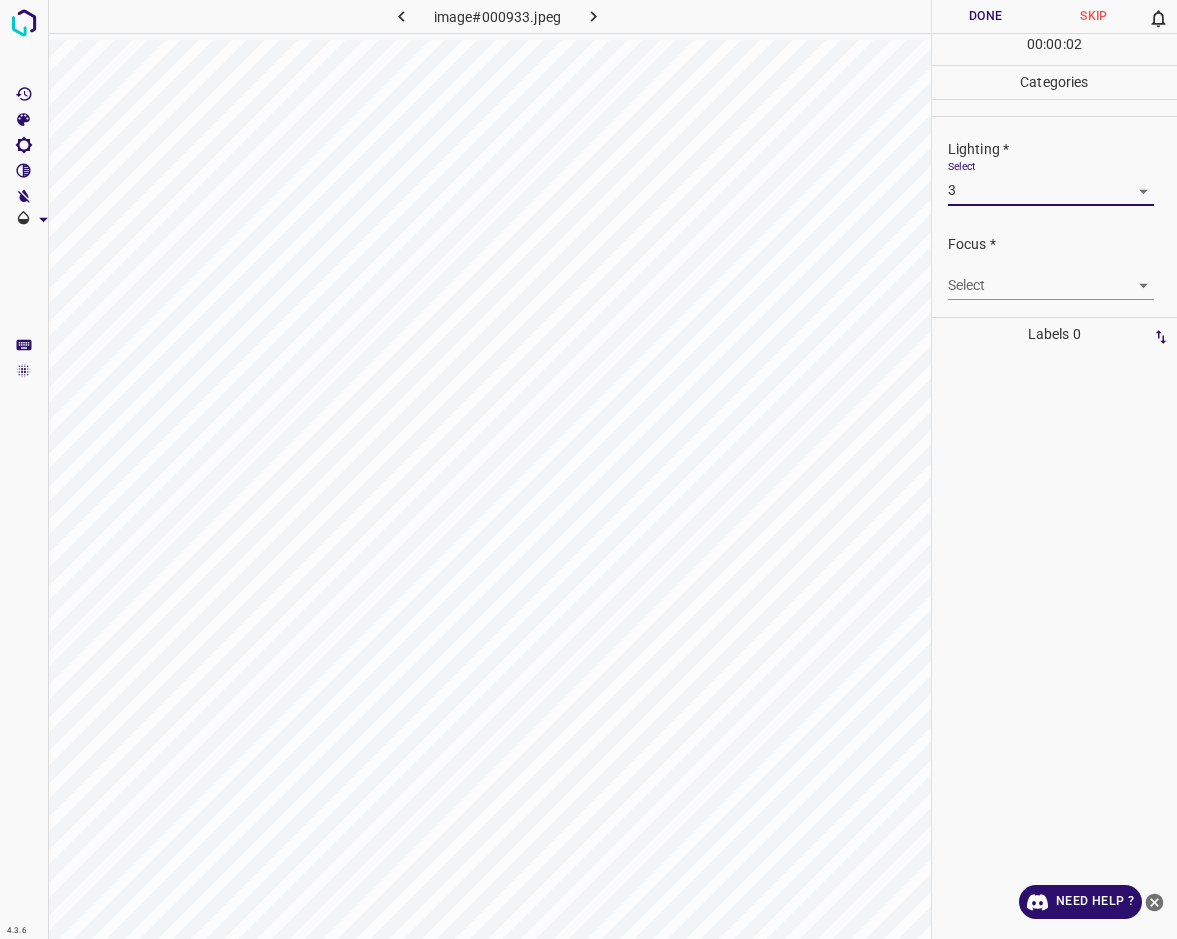 click on "Select ​" at bounding box center (1051, 277) 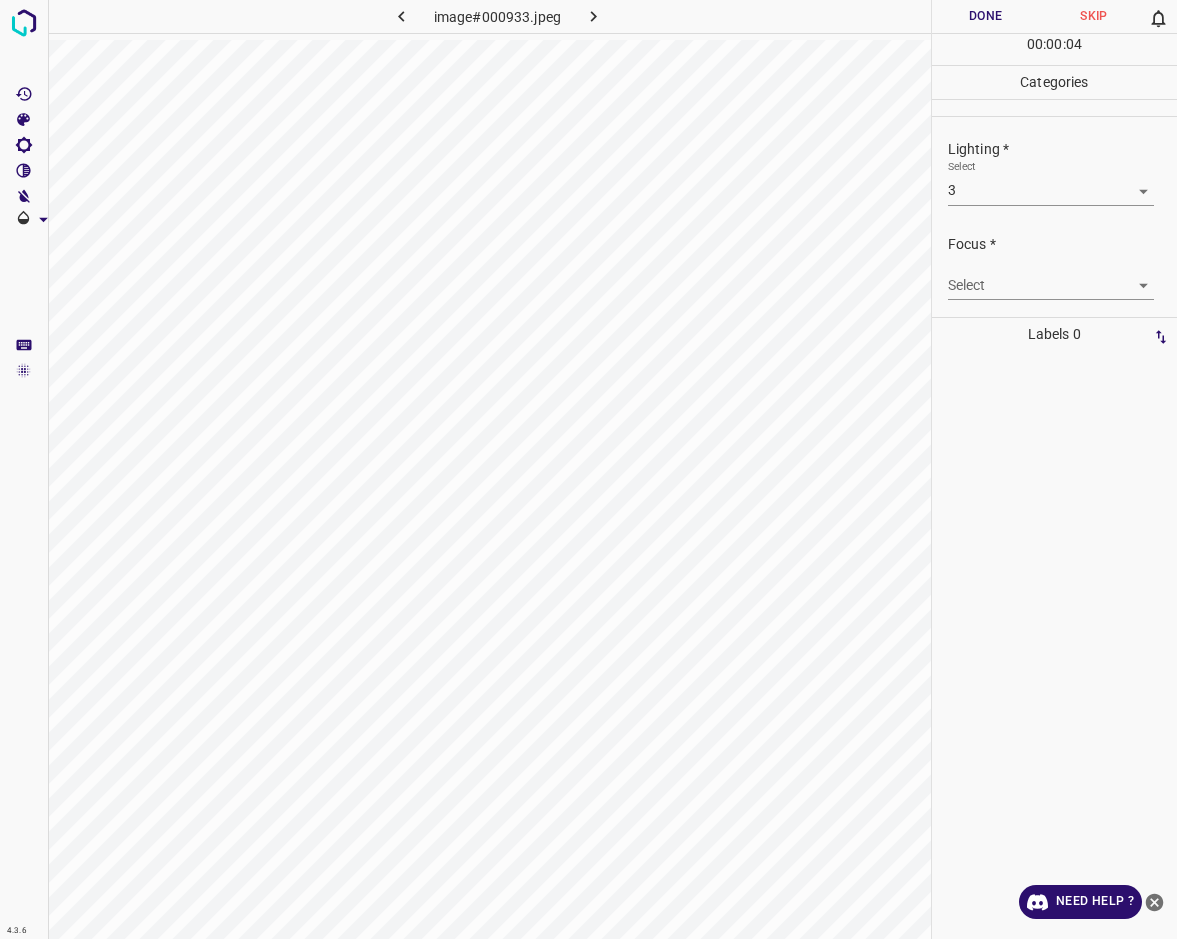 click on "4.3.6  image#000933.jpeg Done Skip 0 00   : 00   : 04   Categories Lighting *  Select 3 3 Focus *  Select ​ Overall *  Select ​ Labels   0 Categories 1 Lighting 2 Focus 3 Overall Tools Space Change between modes (Draw & Edit) I Auto labeling R Restore zoom M Zoom in N Zoom out Delete Delete selecte label Filters Z Restore filters X Saturation filter C Brightness filter V Contrast filter B Gray scale filter General O Download Need Help ? - Text - Hide - Delete" at bounding box center (588, 469) 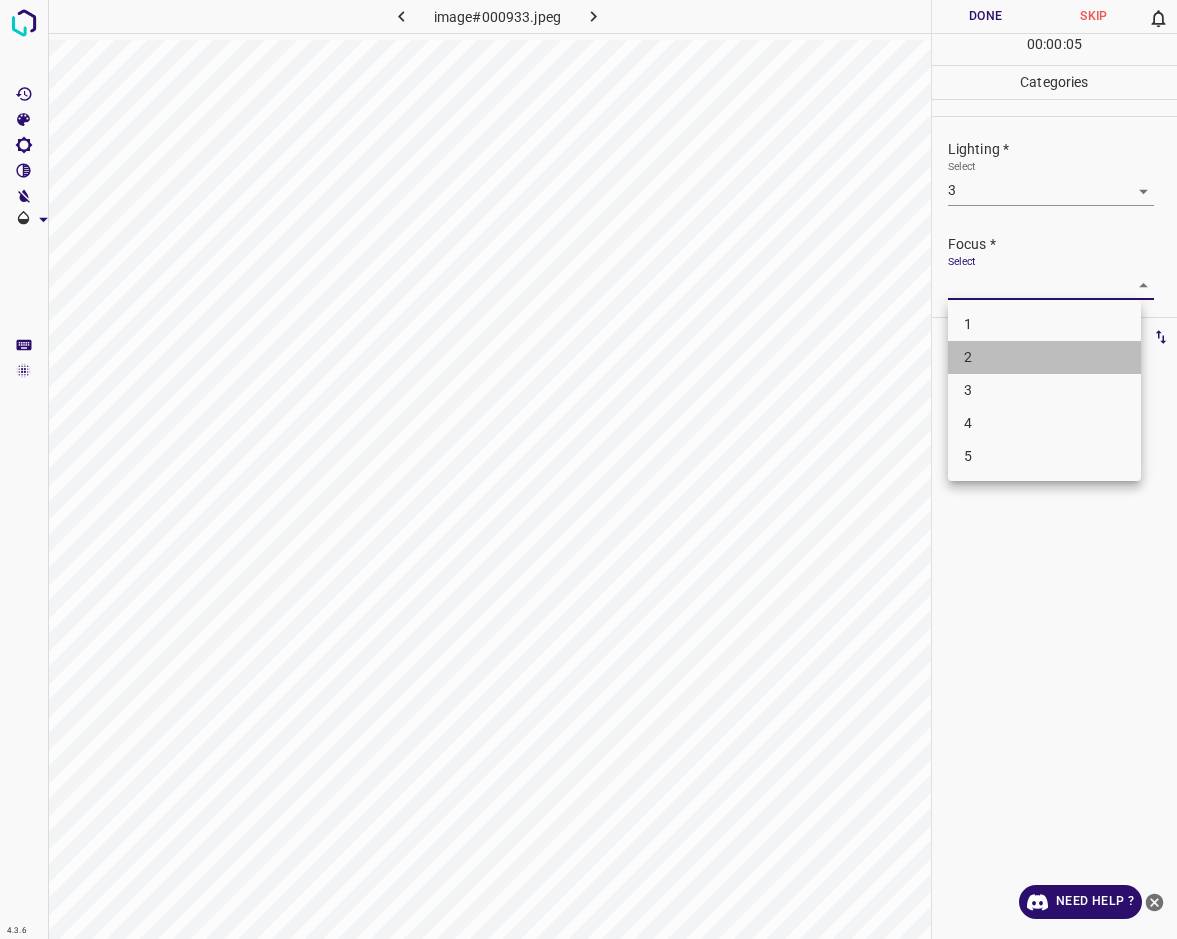 click on "2" at bounding box center [1044, 357] 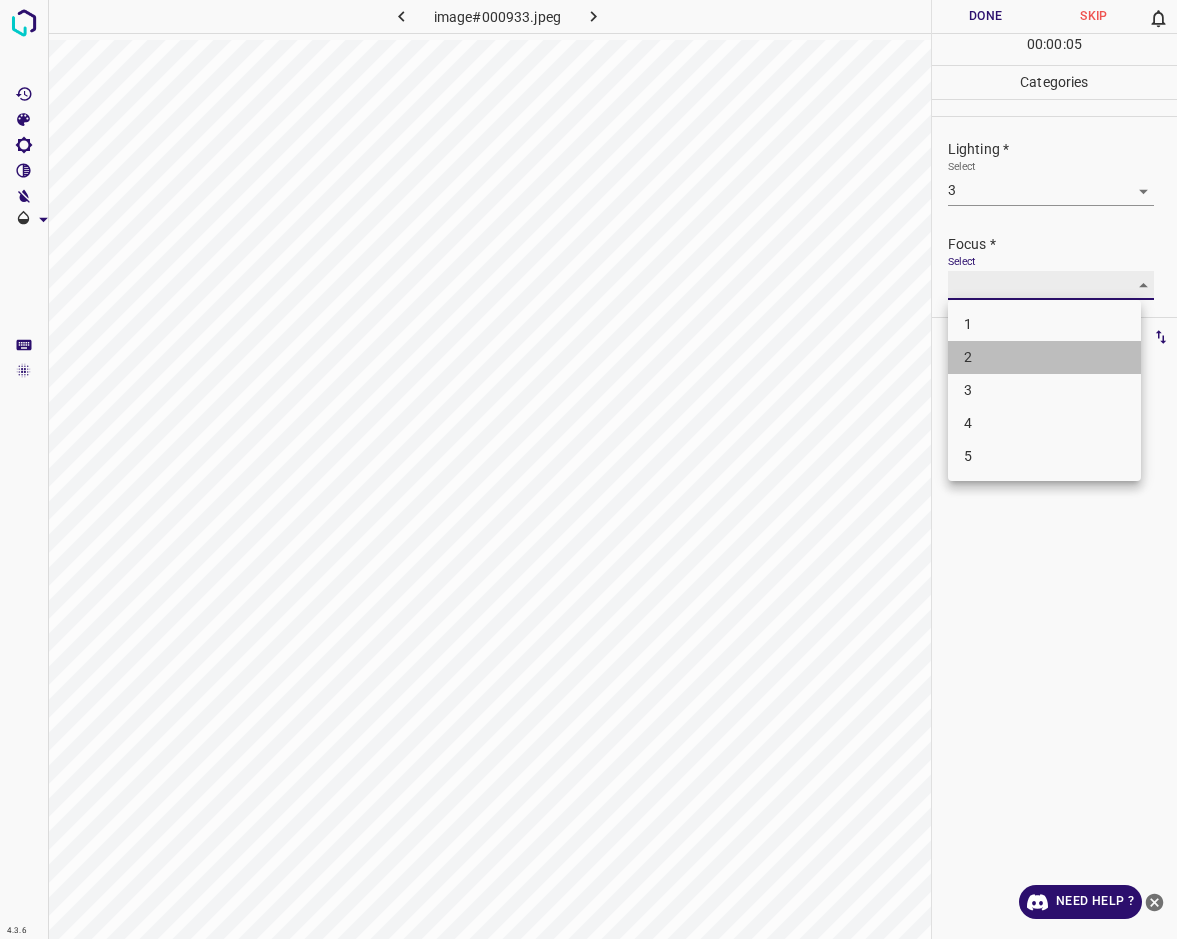 type on "2" 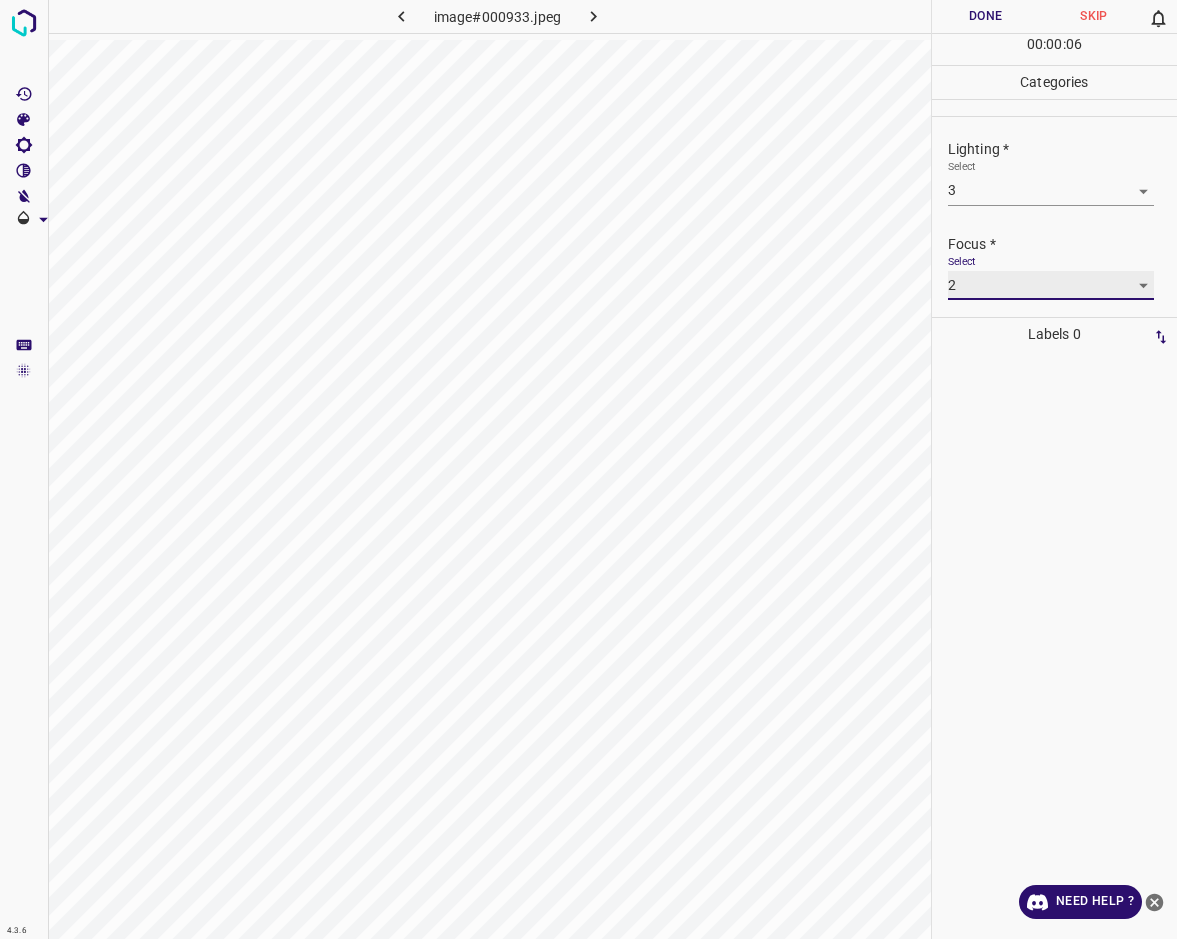 scroll, scrollTop: 20, scrollLeft: 0, axis: vertical 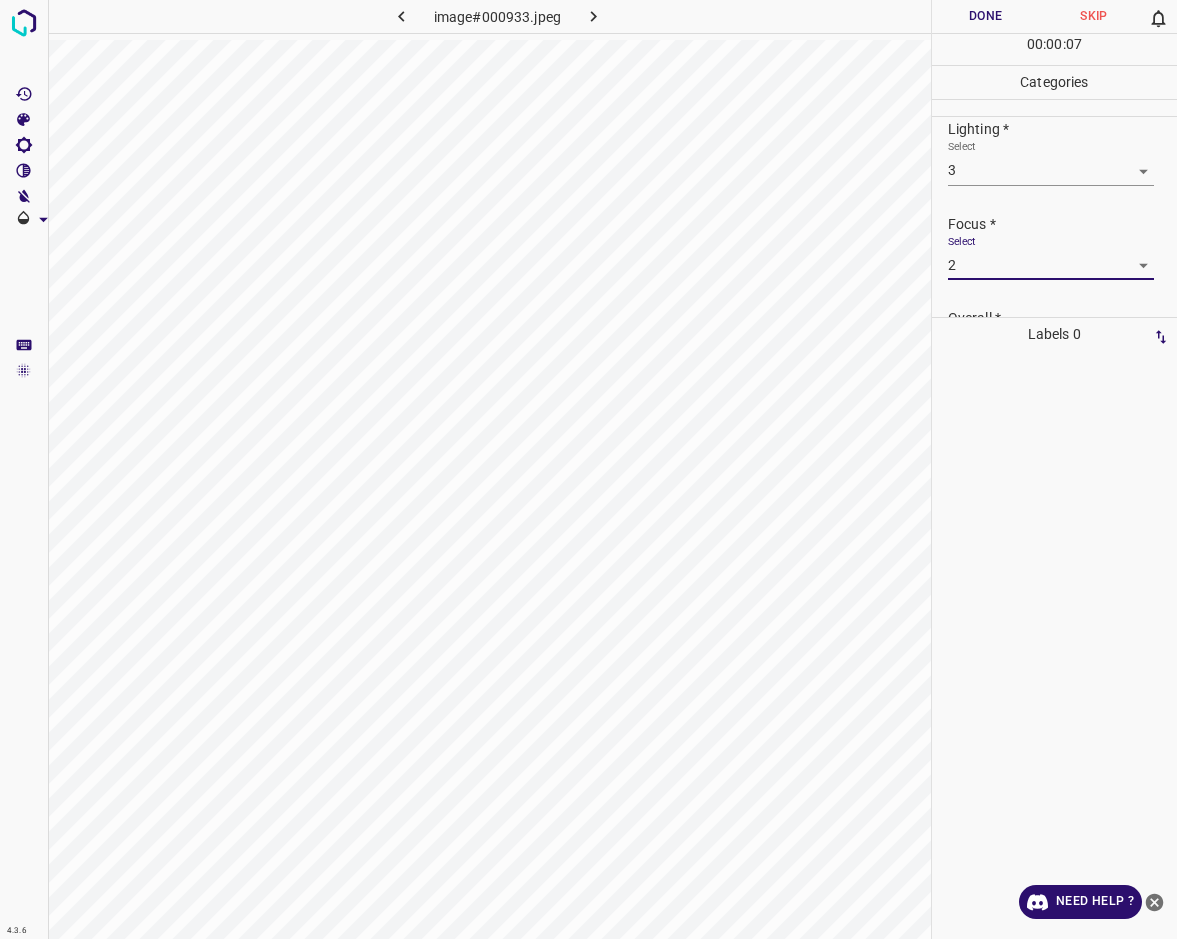 click on "Overall *  Select ​" at bounding box center (1054, 341) 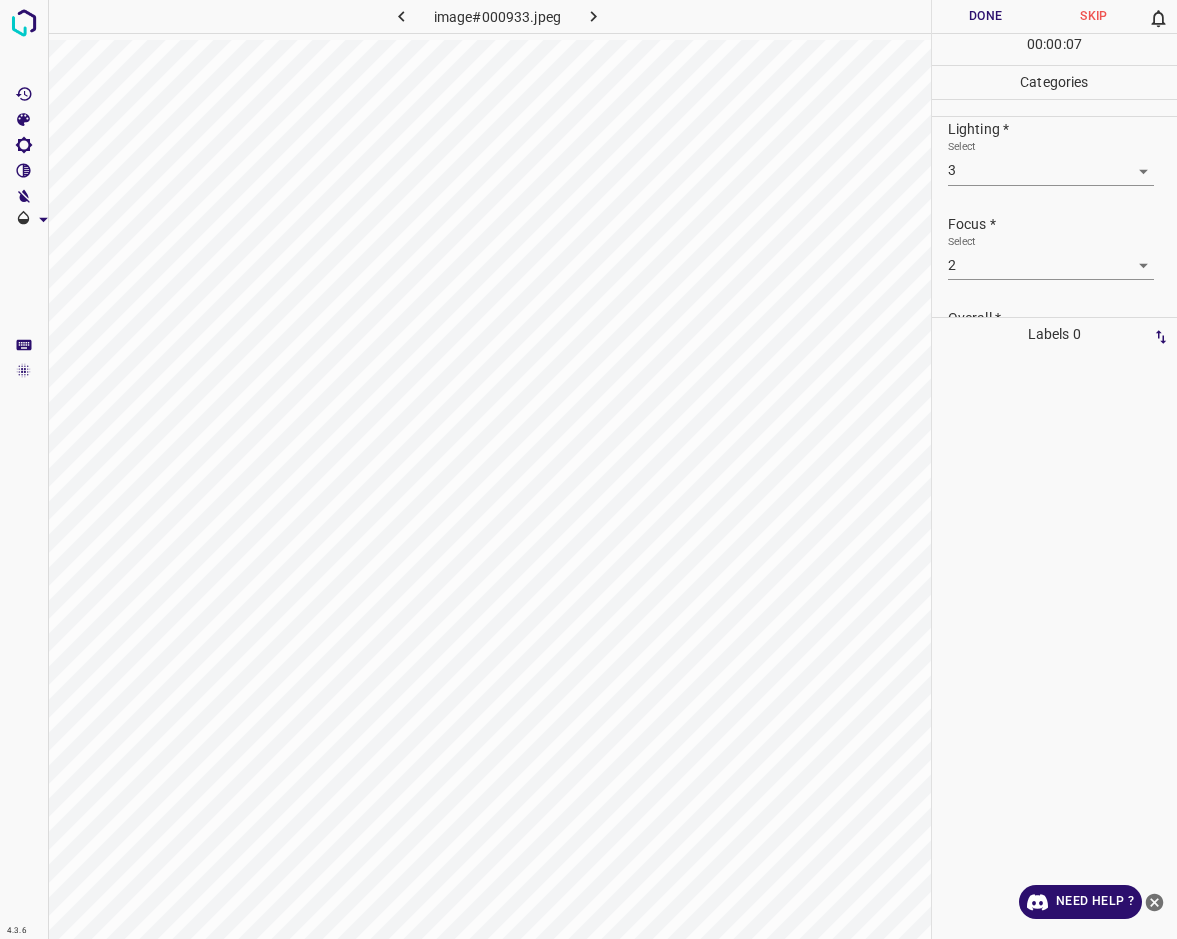click on "Overall *" at bounding box center [1062, 318] 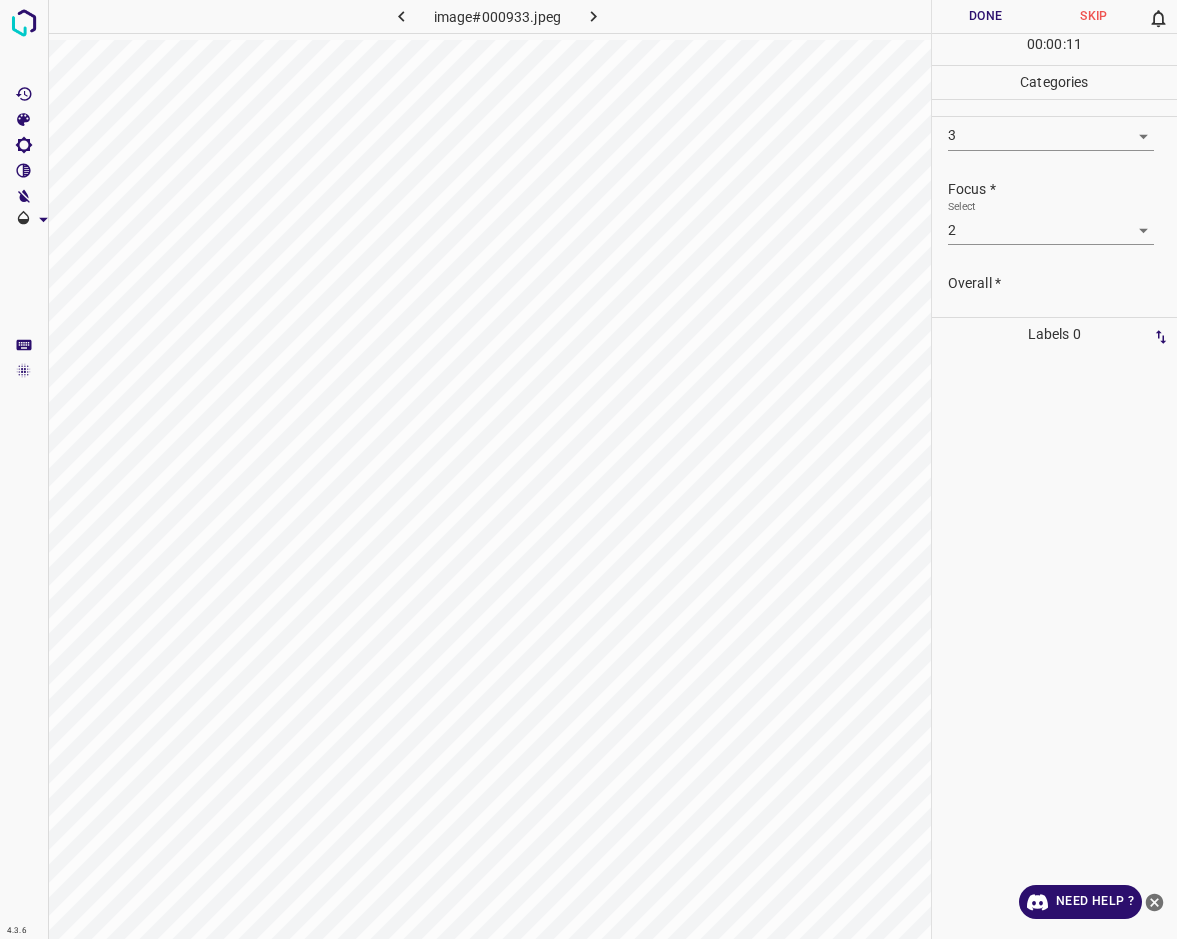 scroll, scrollTop: 86, scrollLeft: 0, axis: vertical 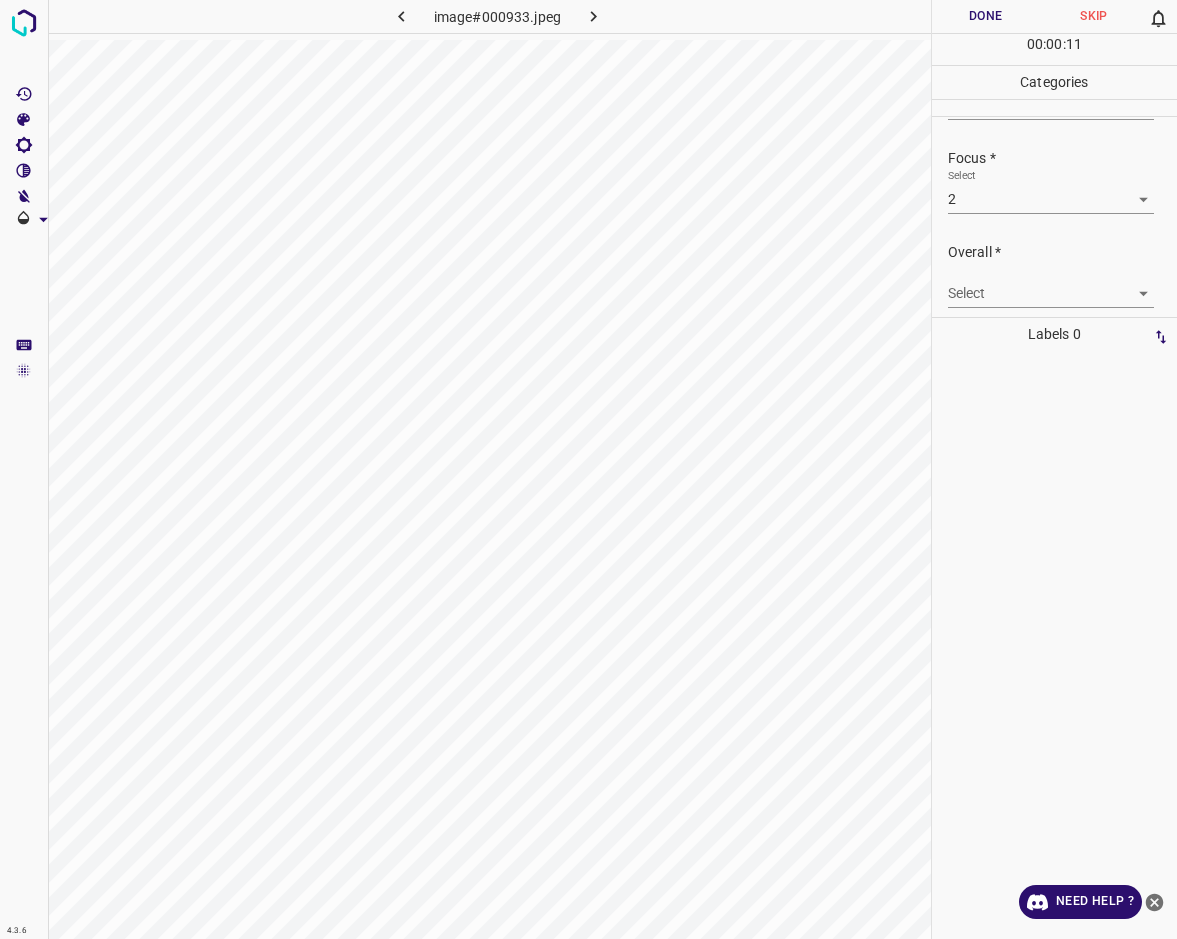 click on "4.3.6  image#000933.jpeg Done Skip 0 00   : 00   : 11   Categories Lighting *  Select 3 3 Focus *  Select 2 2 Overall *  Select ​ Labels   0 Categories 1 Lighting 2 Focus 3 Overall Tools Space Change between modes (Draw & Edit) I Auto labeling R Restore zoom M Zoom in N Zoom out Delete Delete selecte label Filters Z Restore filters X Saturation filter C Brightness filter V Contrast filter B Gray scale filter General O Download Need Help ? - Text - Hide - Delete" at bounding box center [588, 469] 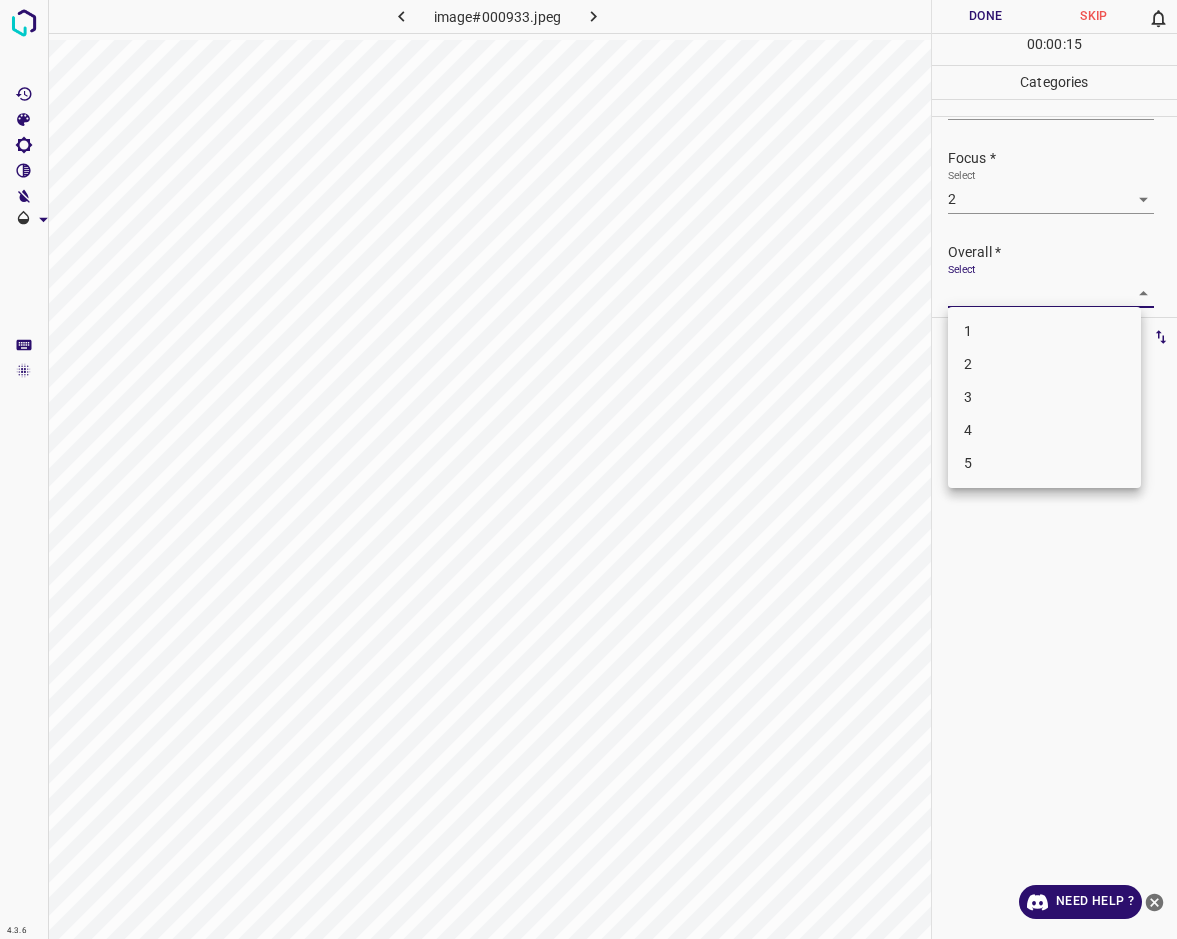 click on "2" at bounding box center (1044, 364) 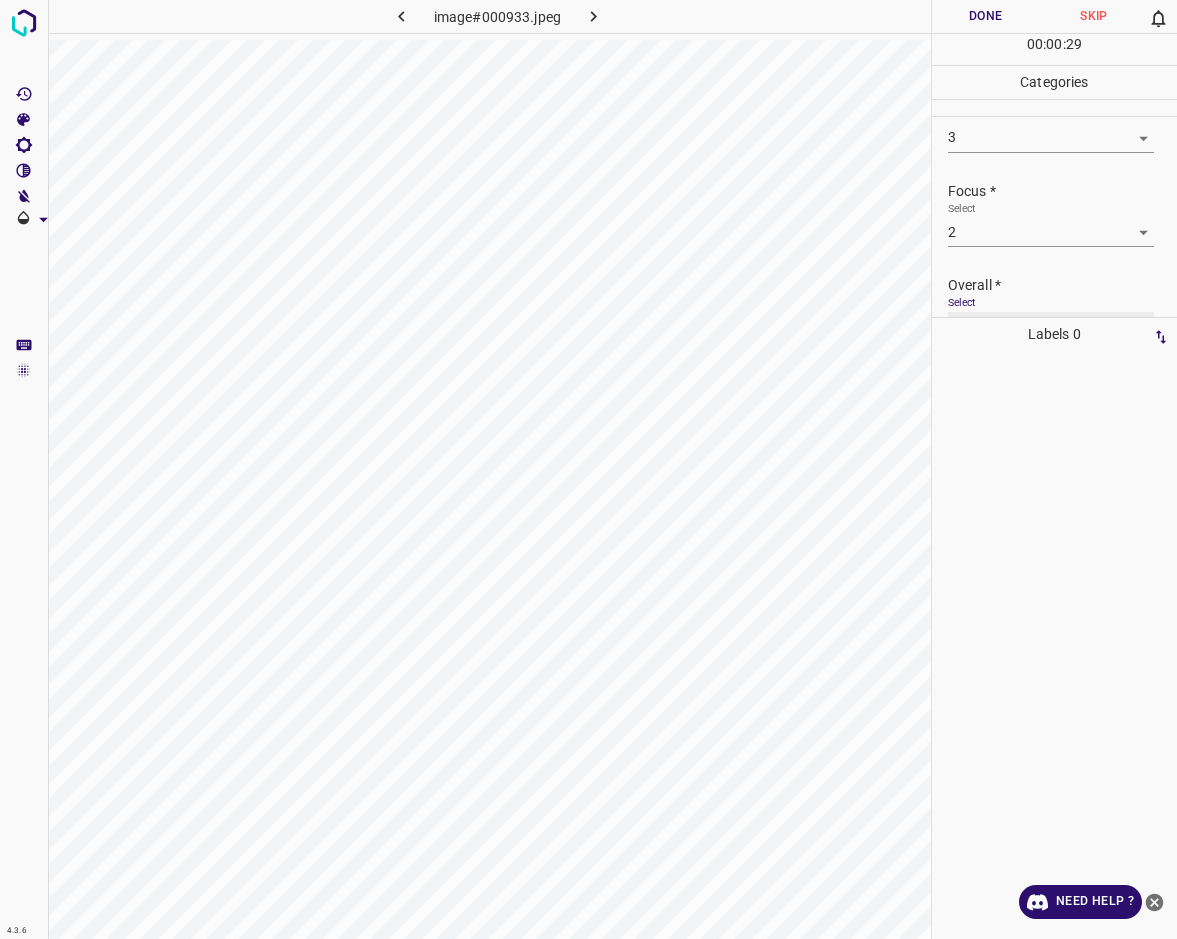 scroll, scrollTop: 98, scrollLeft: 0, axis: vertical 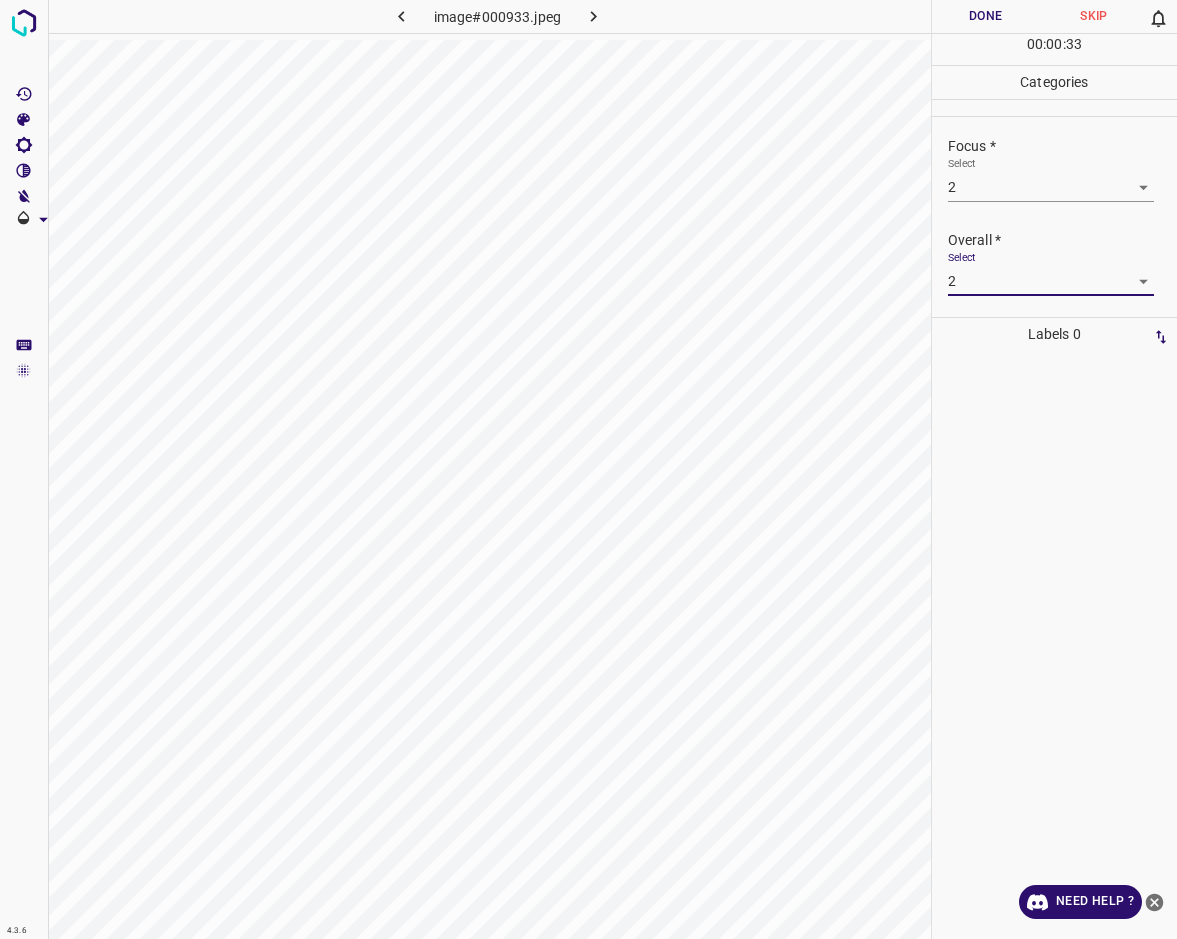 click on "4.3.6  image#000933.jpeg Done Skip 0 00   : 00   : 33   Categories Lighting *  Select 3 3 Focus *  Select 2 2 Overall *  Select 2 2 Labels   0 Categories 1 Lighting 2 Focus 3 Overall Tools Space Change between modes (Draw & Edit) I Auto labeling R Restore zoom M Zoom in N Zoom out Delete Delete selecte label Filters Z Restore filters X Saturation filter C Brightness filter V Contrast filter B Gray scale filter General O Download Need Help ? - Text - Hide - Delete" at bounding box center (588, 469) 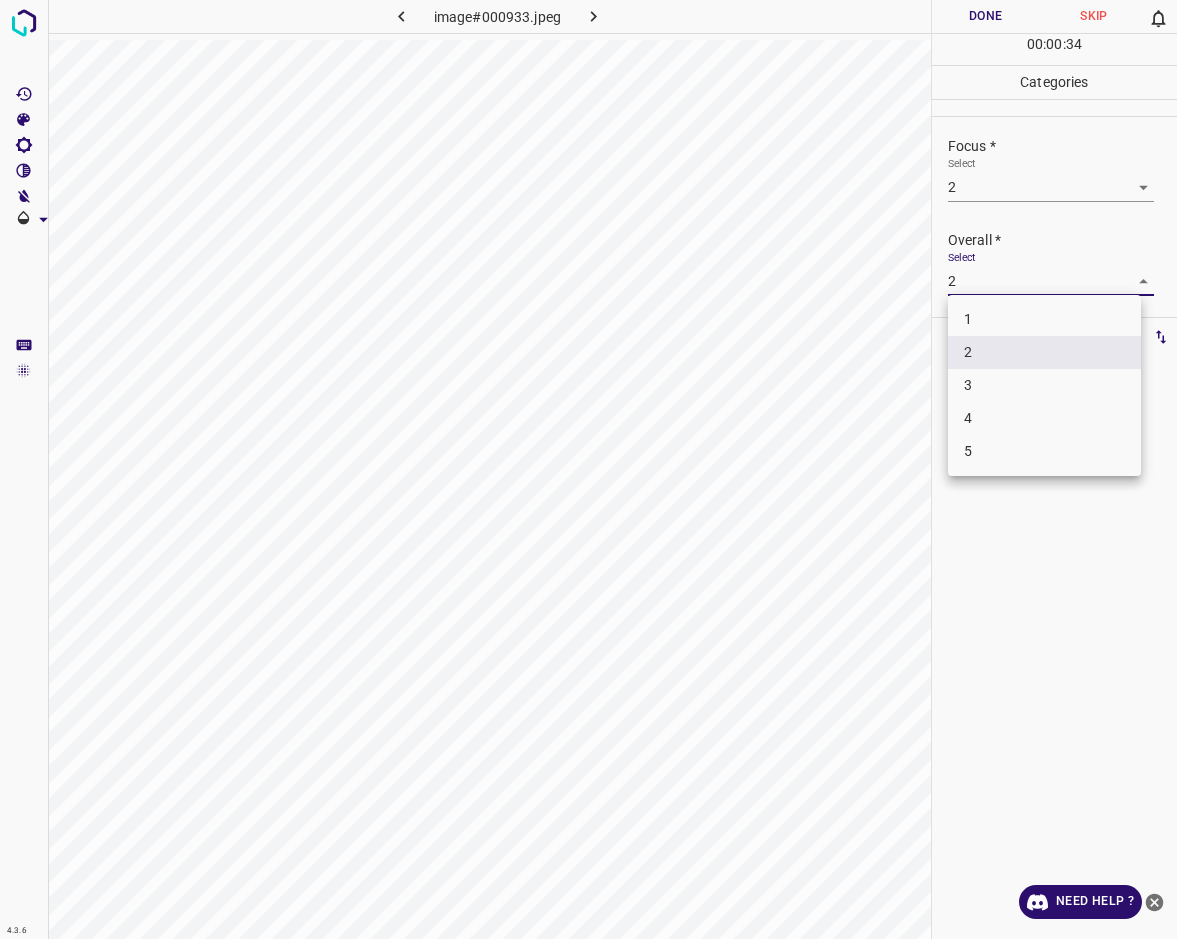 click on "3" at bounding box center (1044, 385) 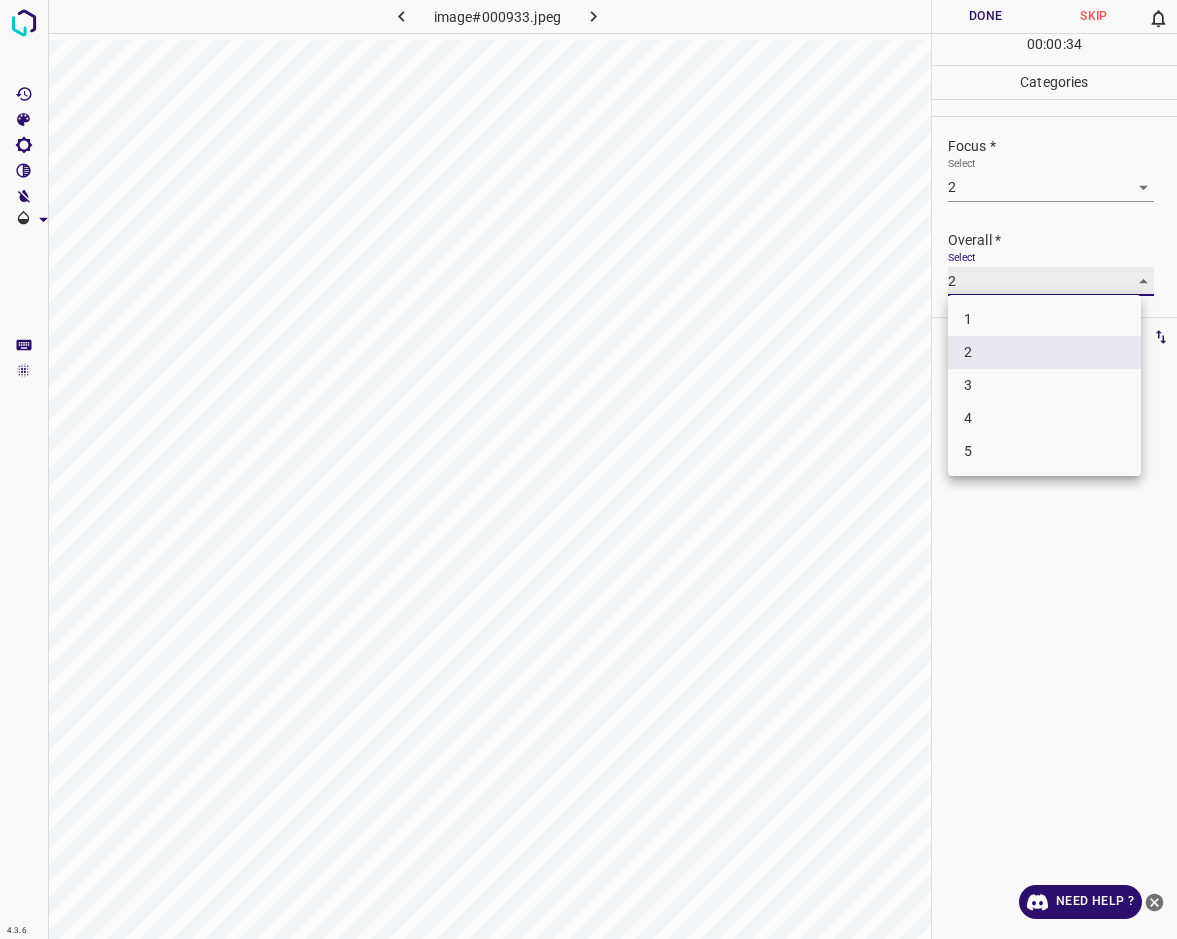 type on "3" 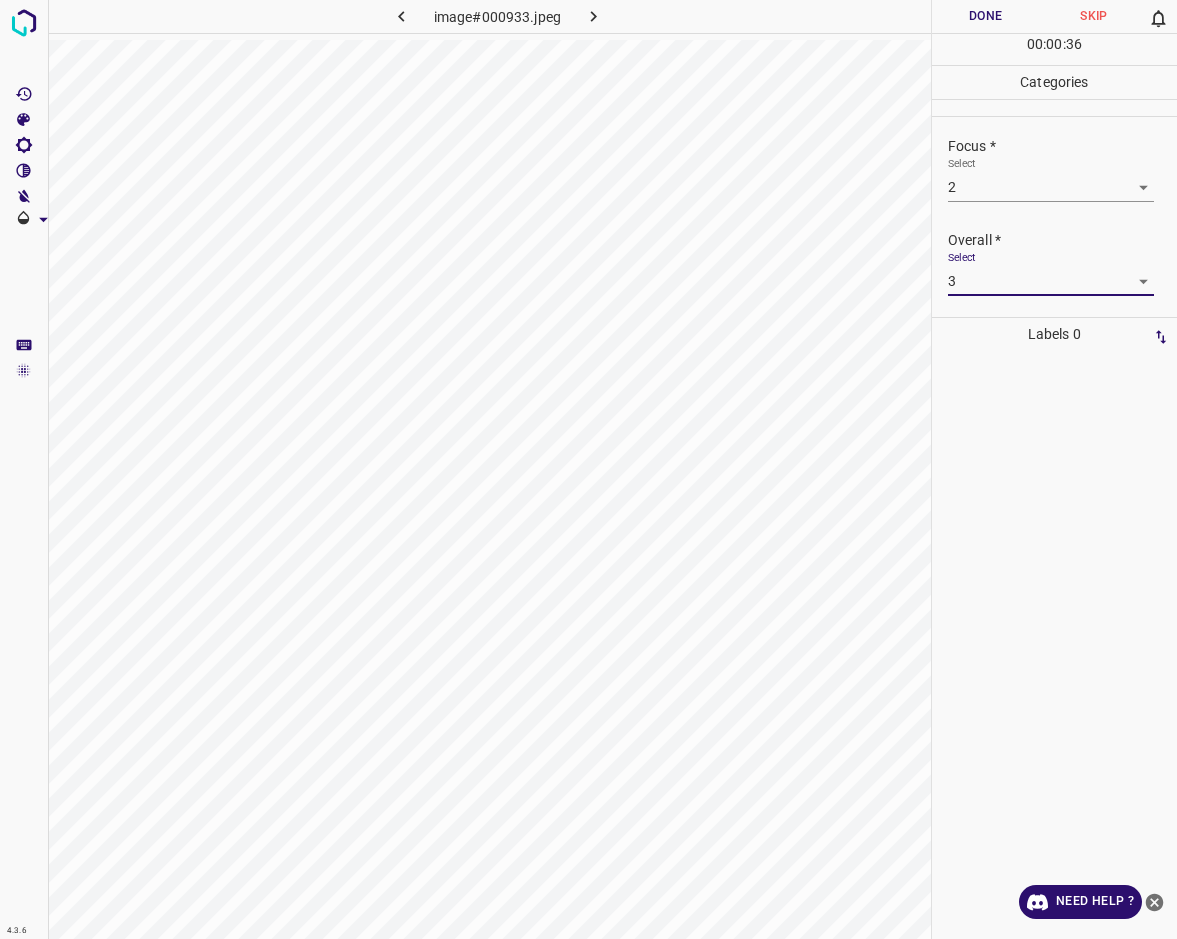 click on "Done" at bounding box center [986, 16] 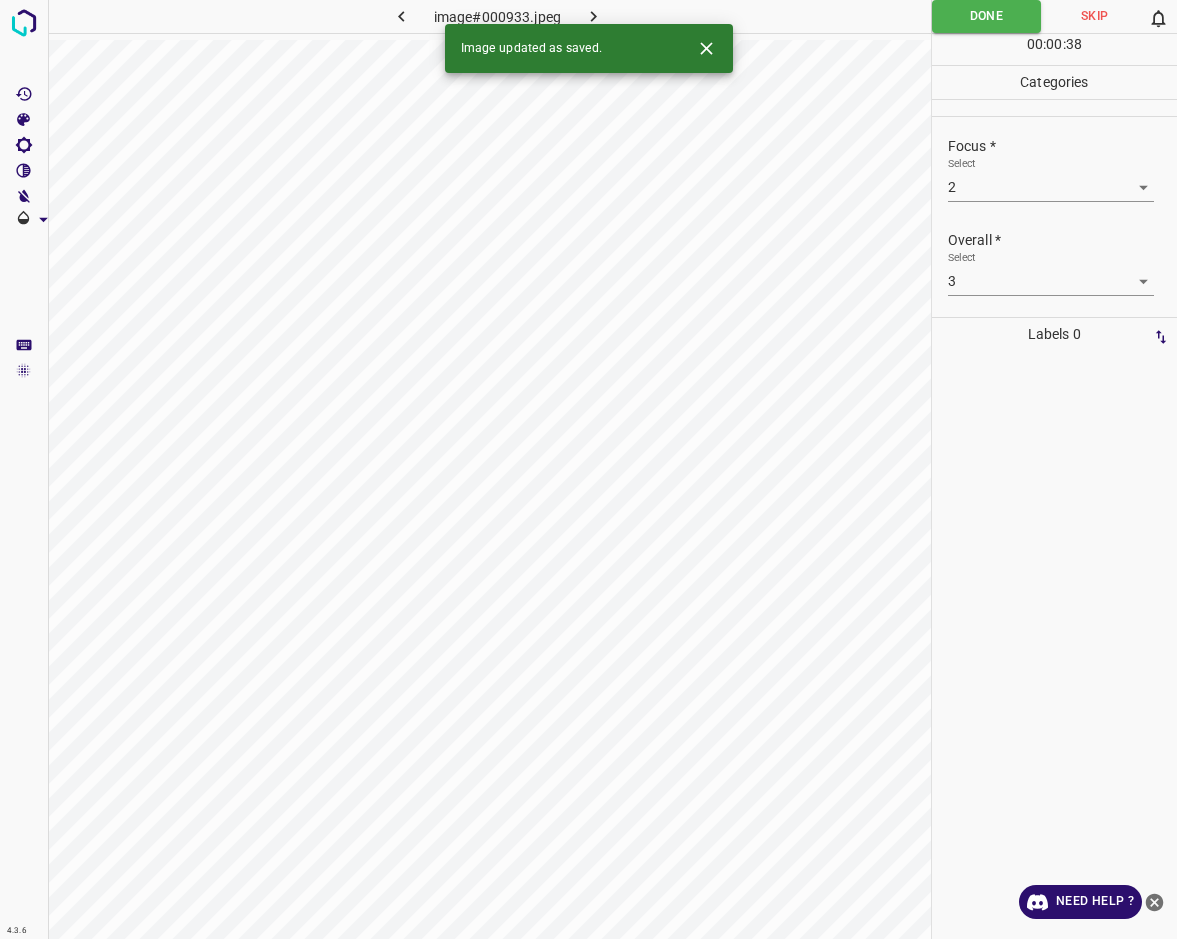click 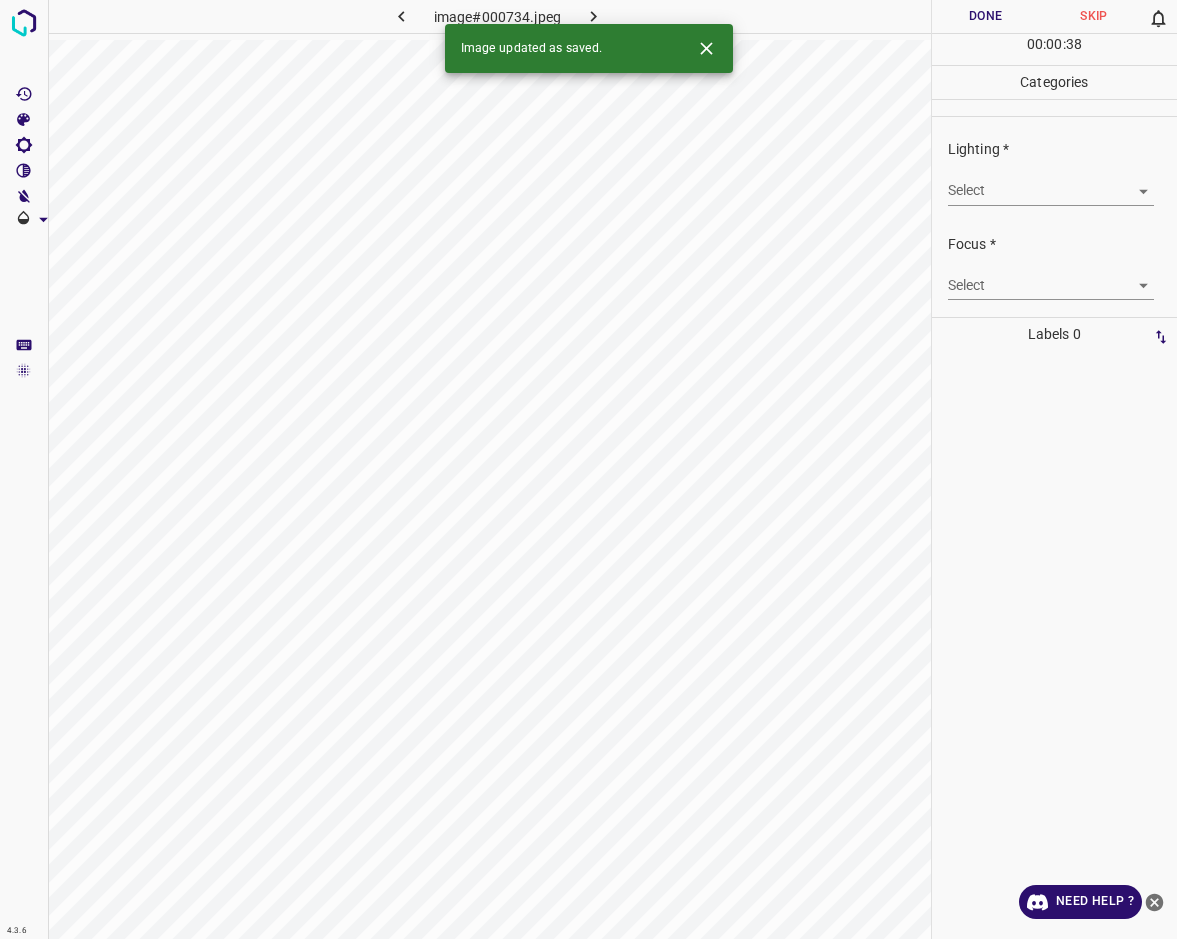 click on "4.3.6  image#000734.jpeg Done Skip 0 00   : 00   : 38   Categories Lighting *  Select ​ Focus *  Select ​ Overall *  Select ​ Labels   0 Categories 1 Lighting 2 Focus 3 Overall Tools Space Change between modes (Draw & Edit) I Auto labeling R Restore zoom M Zoom in N Zoom out Delete Delete selecte label Filters Z Restore filters X Saturation filter C Brightness filter V Contrast filter B Gray scale filter General O Download Image updated as saved. Need Help ? - Text - Hide - Delete" at bounding box center (588, 469) 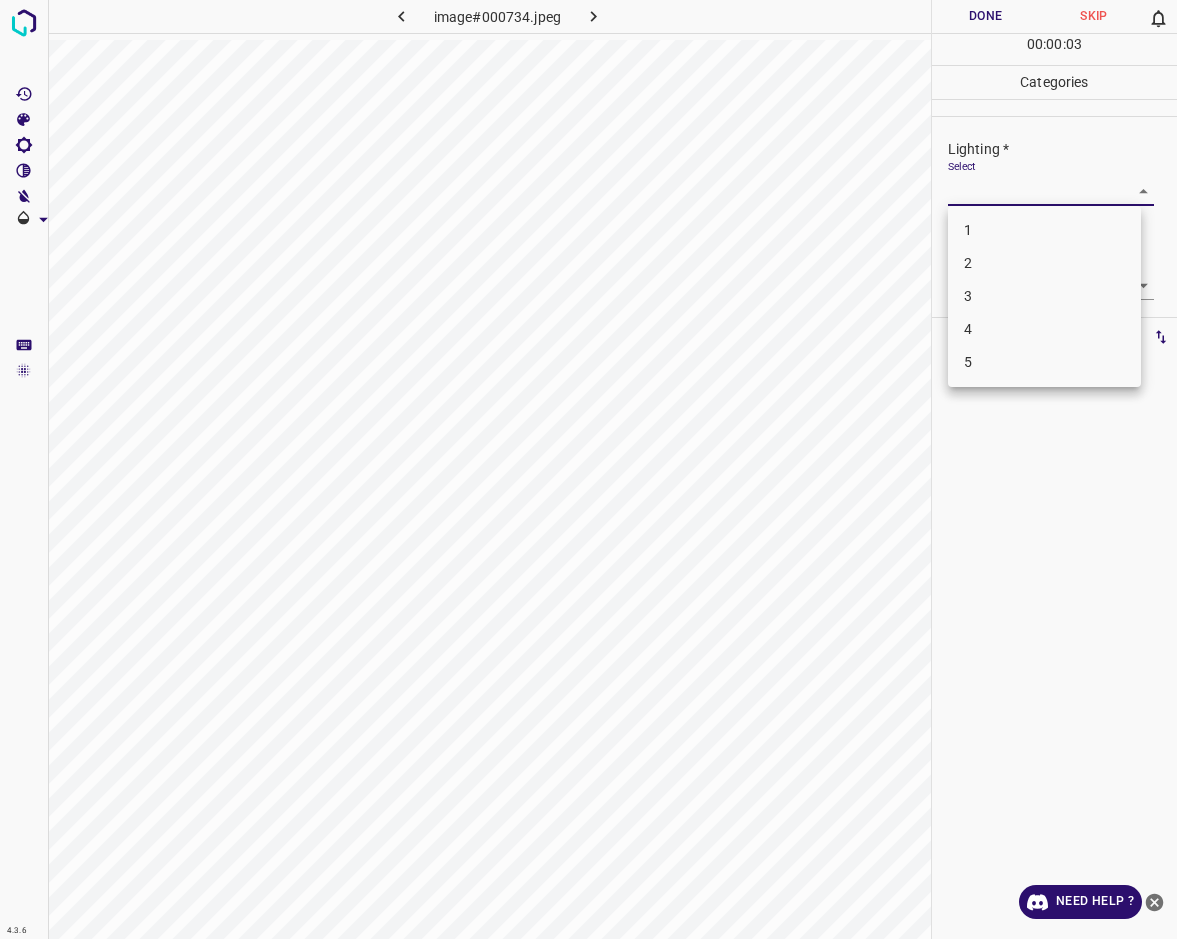 click on "2" at bounding box center [1044, 263] 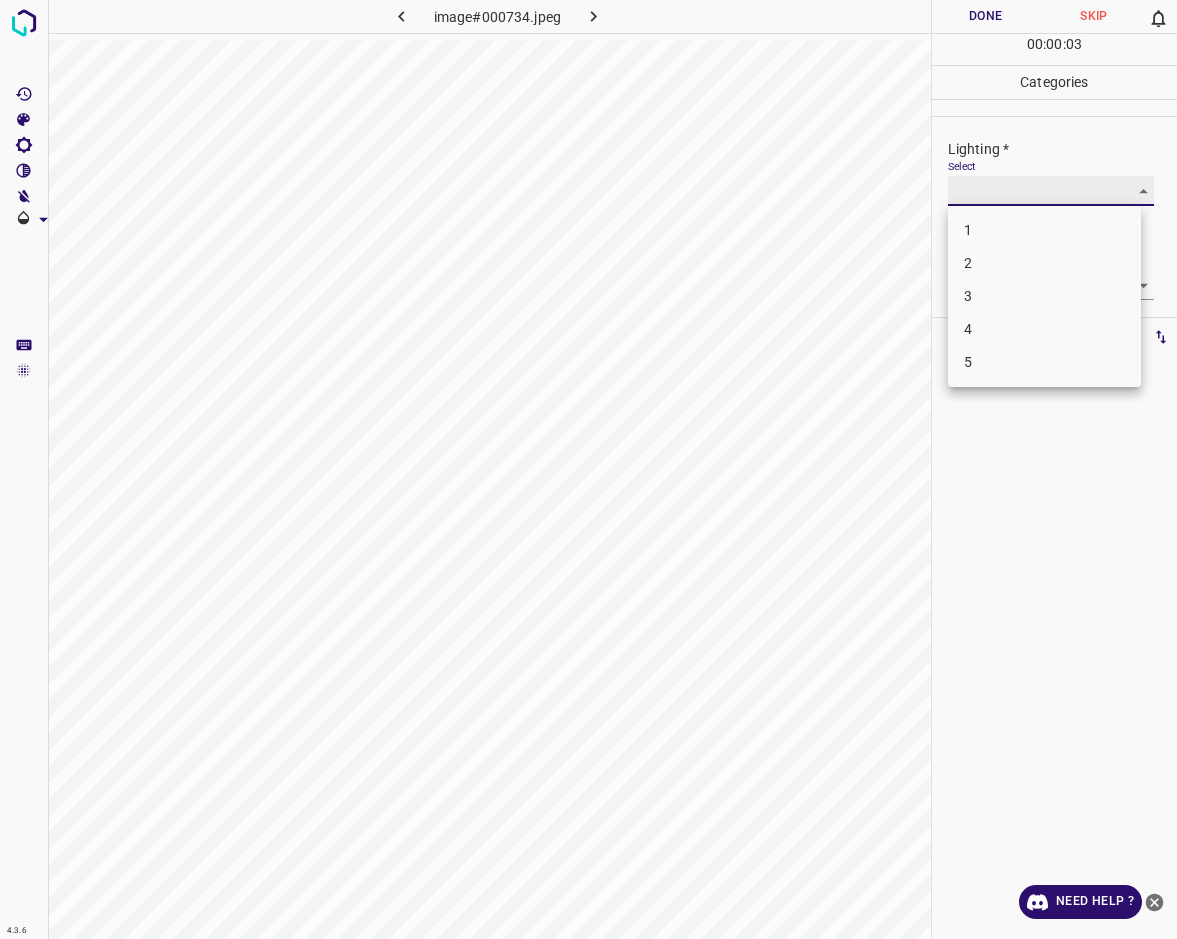 type on "2" 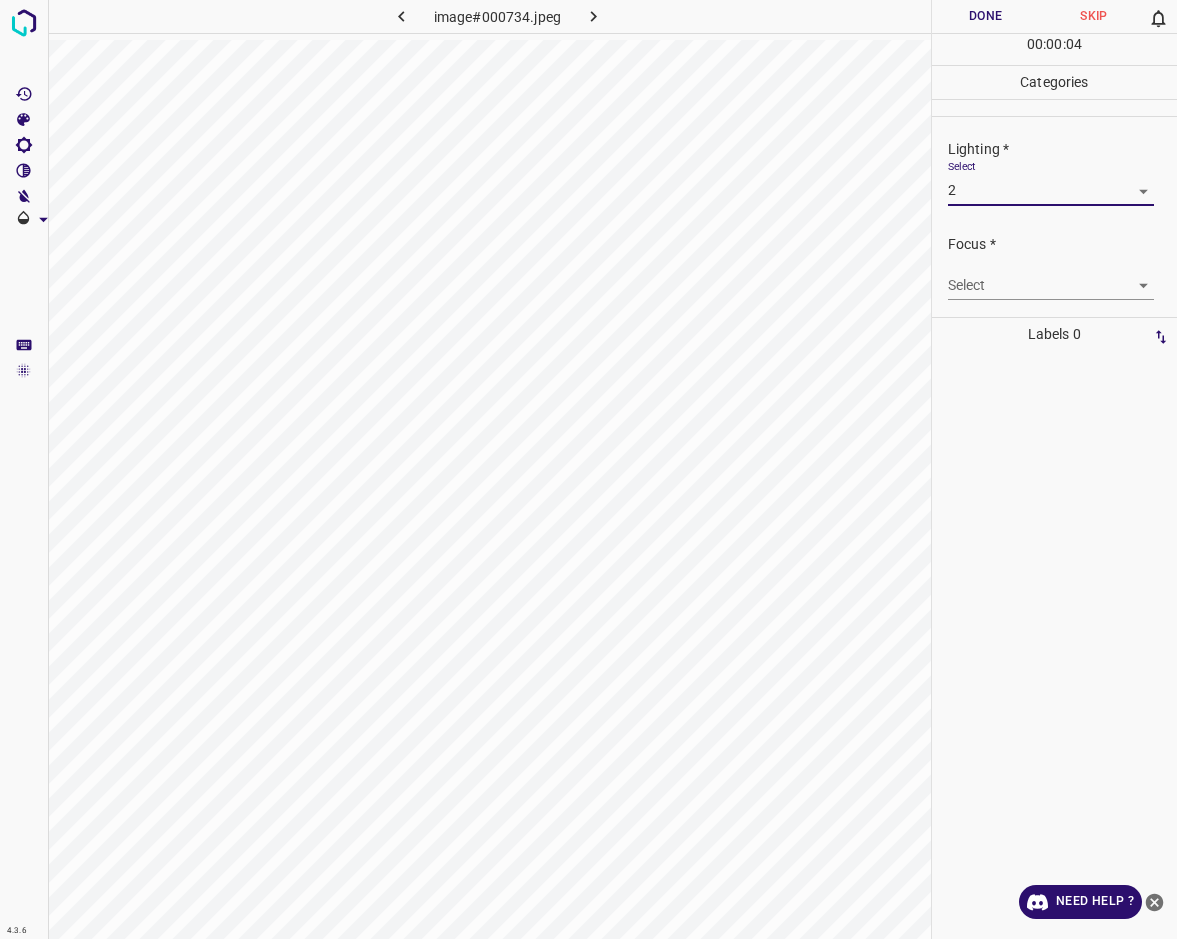 click on "4.3.6  image#000734.jpeg Done Skip 0 00   : 00   : 04   Categories Lighting *  Select 2 2 Focus *  Select ​ Overall *  Select ​ Labels   0 Categories 1 Lighting 2 Focus 3 Overall Tools Space Change between modes (Draw & Edit) I Auto labeling R Restore zoom M Zoom in N Zoom out Delete Delete selecte label Filters Z Restore filters X Saturation filter C Brightness filter V Contrast filter B Gray scale filter General O Download Need Help ? - Text - Hide - Delete" at bounding box center (588, 469) 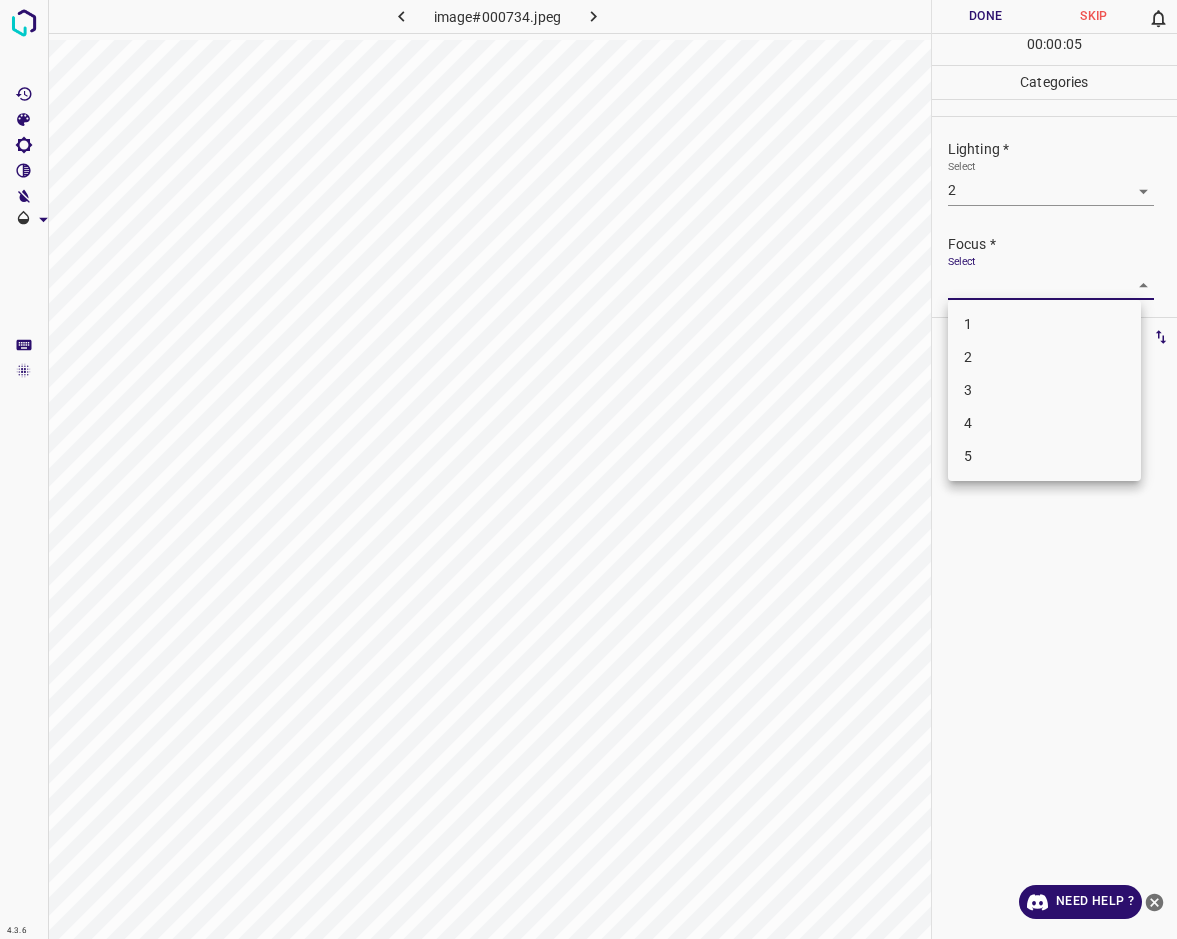click on "2" at bounding box center (1044, 357) 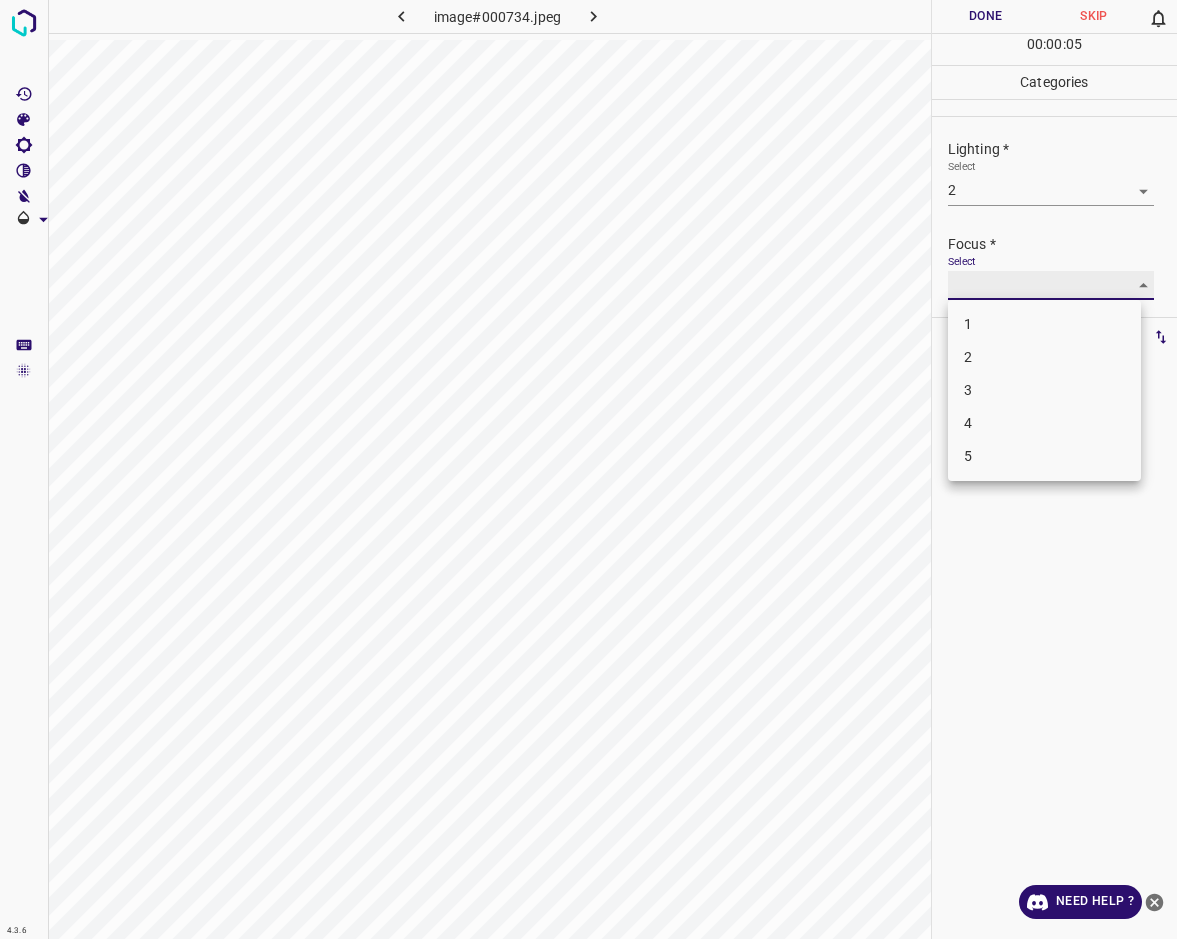 type on "2" 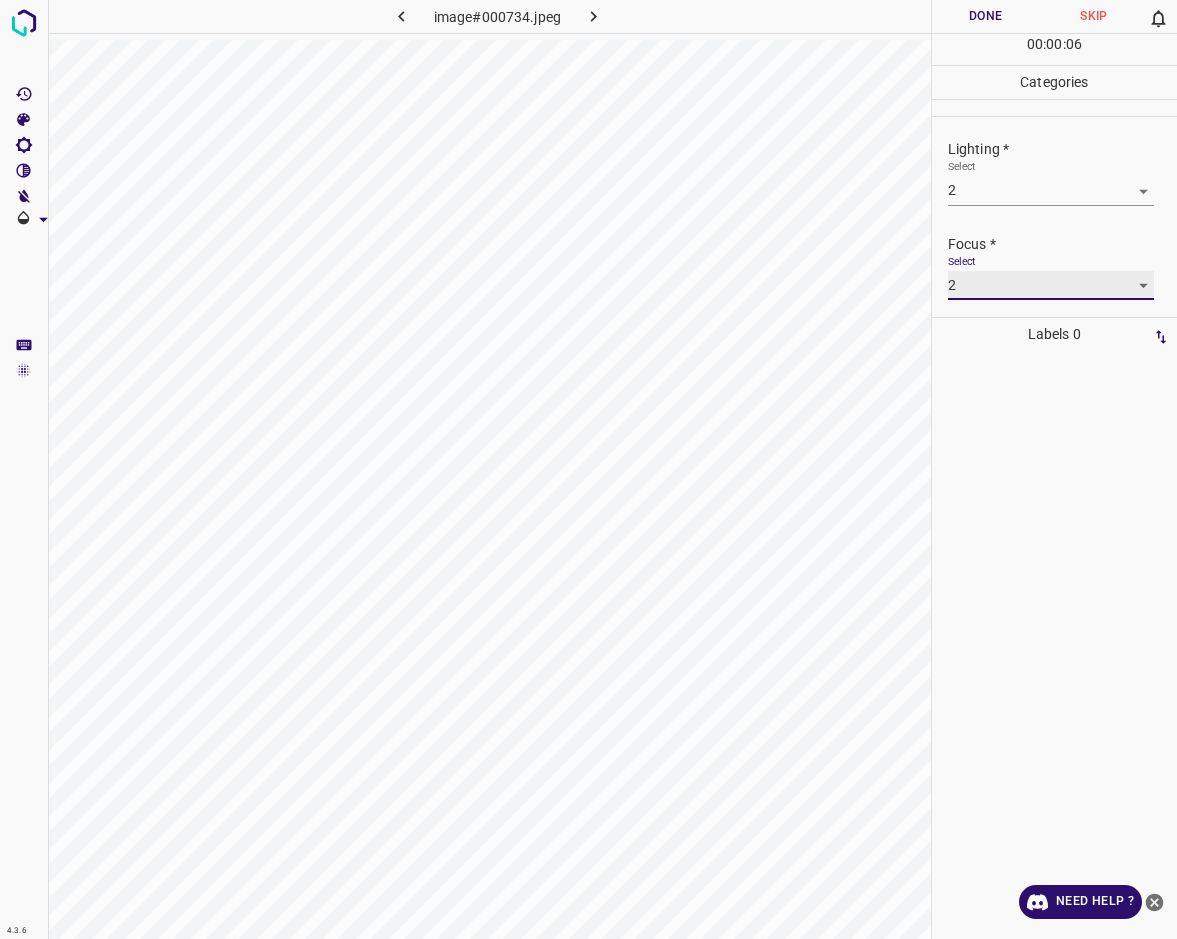 scroll, scrollTop: 67, scrollLeft: 0, axis: vertical 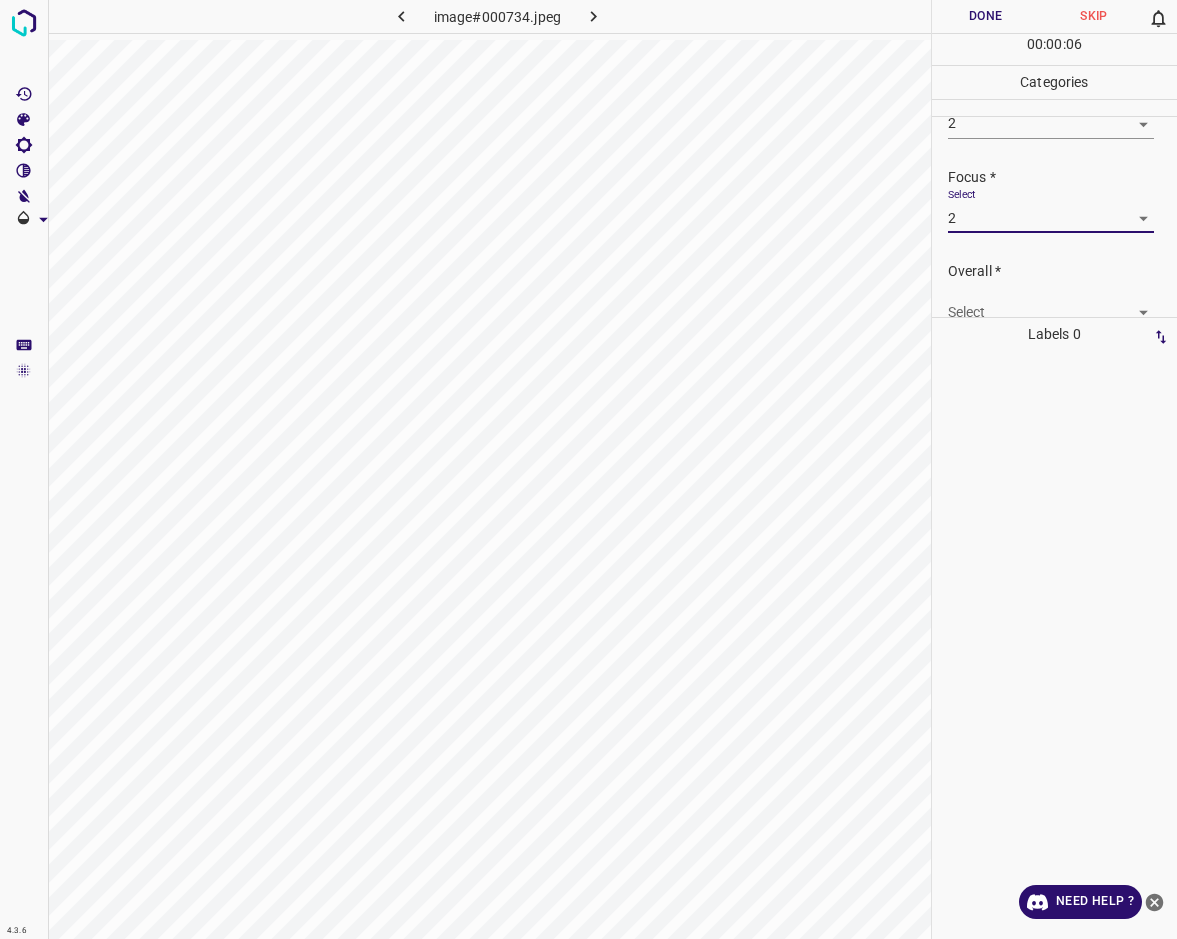 click on "Labels   0" at bounding box center [1054, 334] 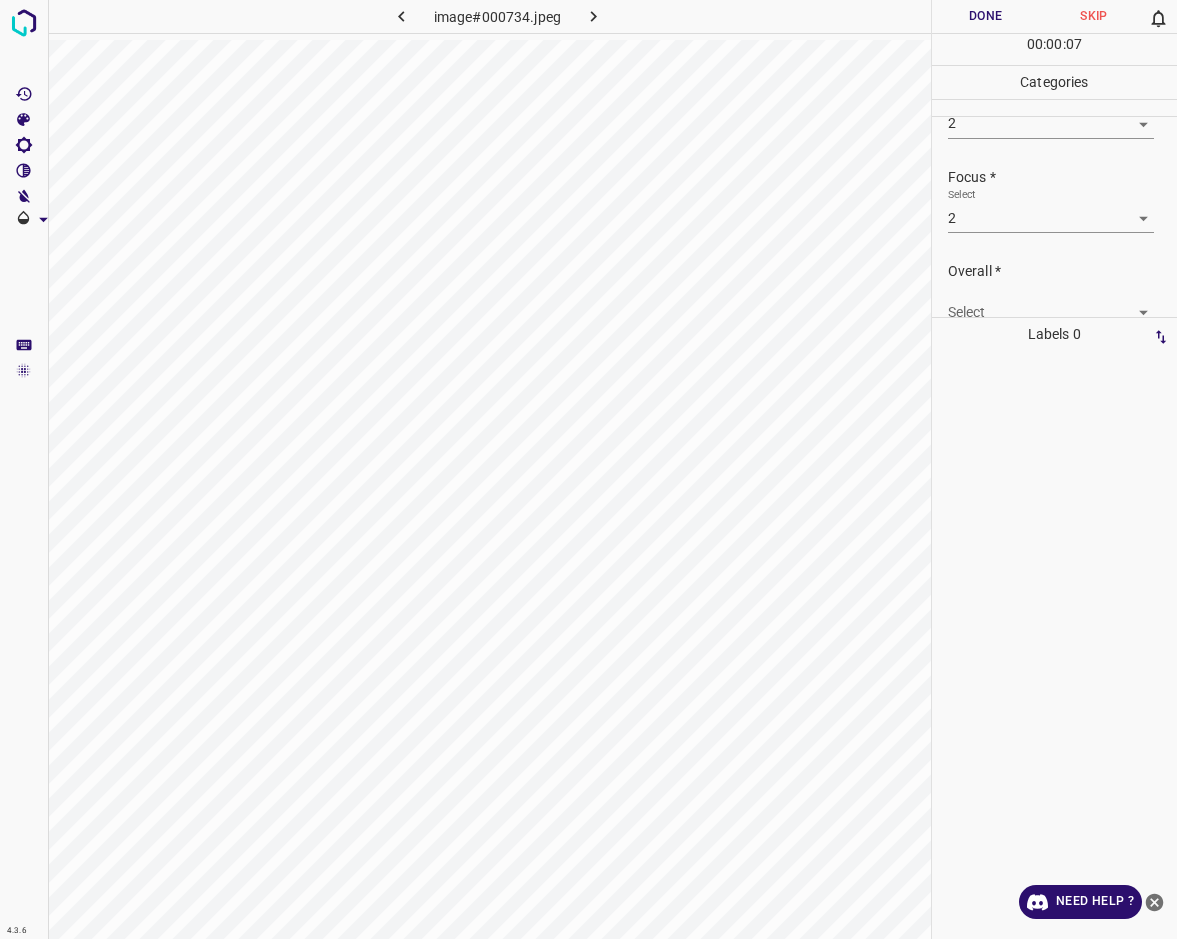 click on "4.3.6  image#000734.jpeg Done Skip 0 00   : 00   : 07   Categories Lighting *  Select 2 2 Focus *  Select 2 2 Overall *  Select ​ Labels   0 Categories 1 Lighting 2 Focus 3 Overall Tools Space Change between modes (Draw & Edit) I Auto labeling R Restore zoom M Zoom in N Zoom out Delete Delete selecte label Filters Z Restore filters X Saturation filter C Brightness filter V Contrast filter B Gray scale filter General O Download Need Help ? - Text - Hide - Delete" at bounding box center (588, 469) 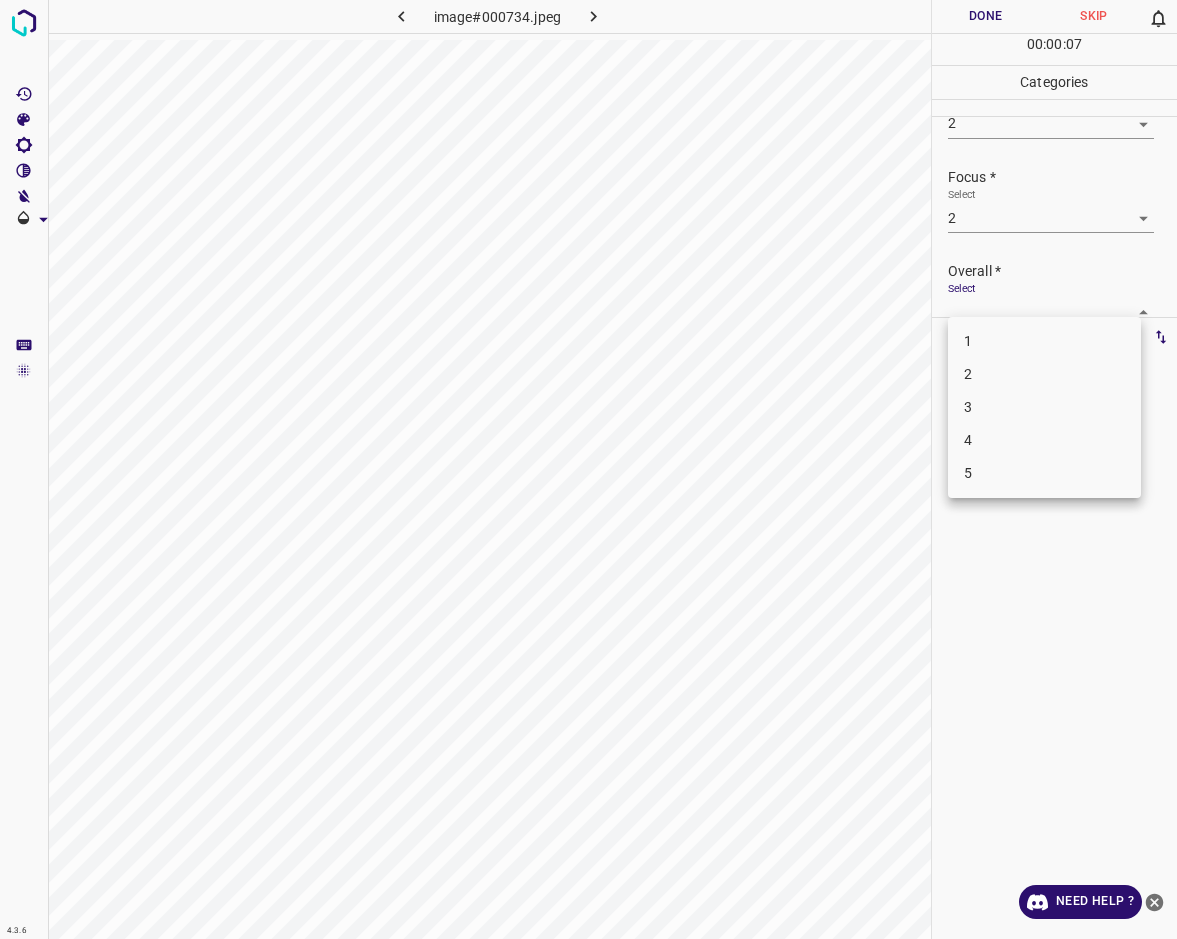 scroll, scrollTop: 76, scrollLeft: 0, axis: vertical 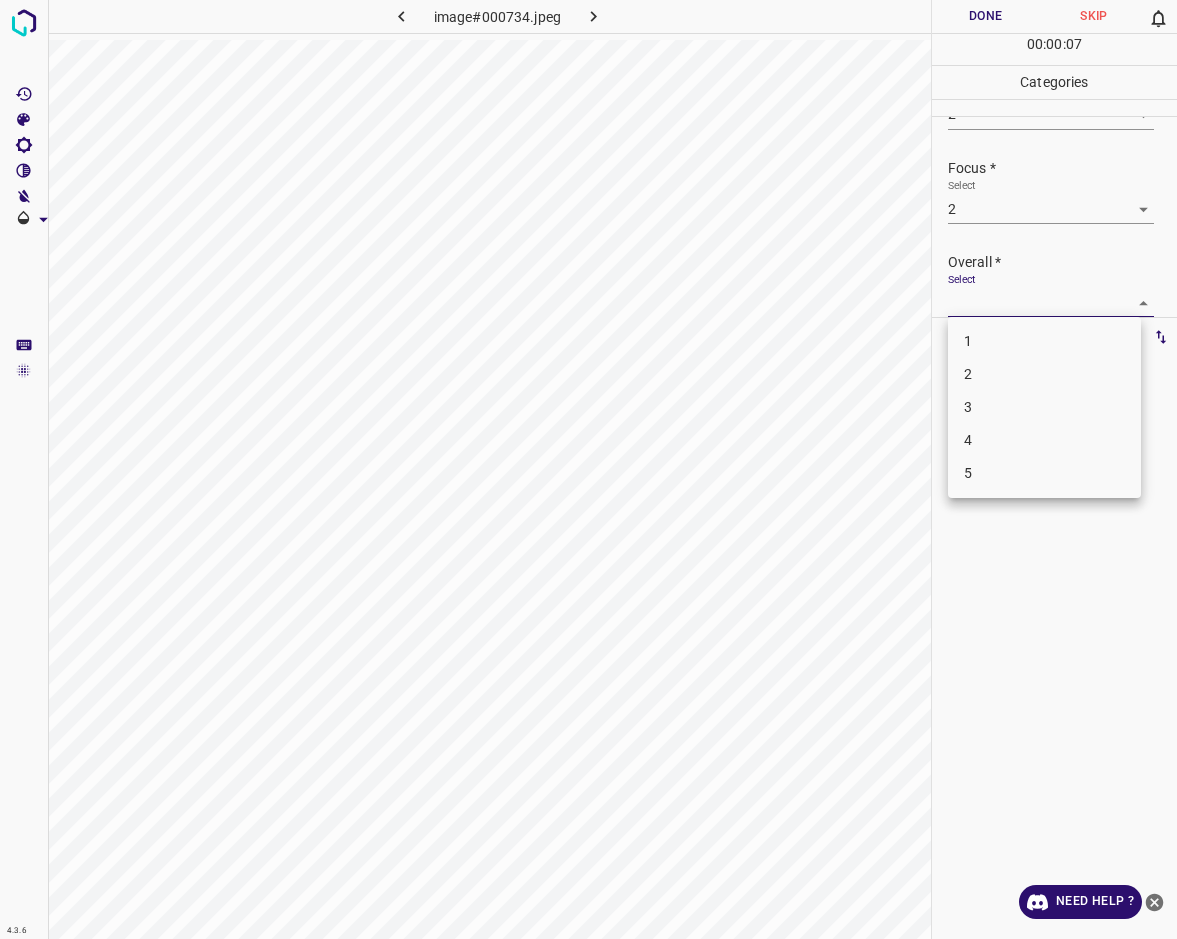 click on "2" at bounding box center [1044, 374] 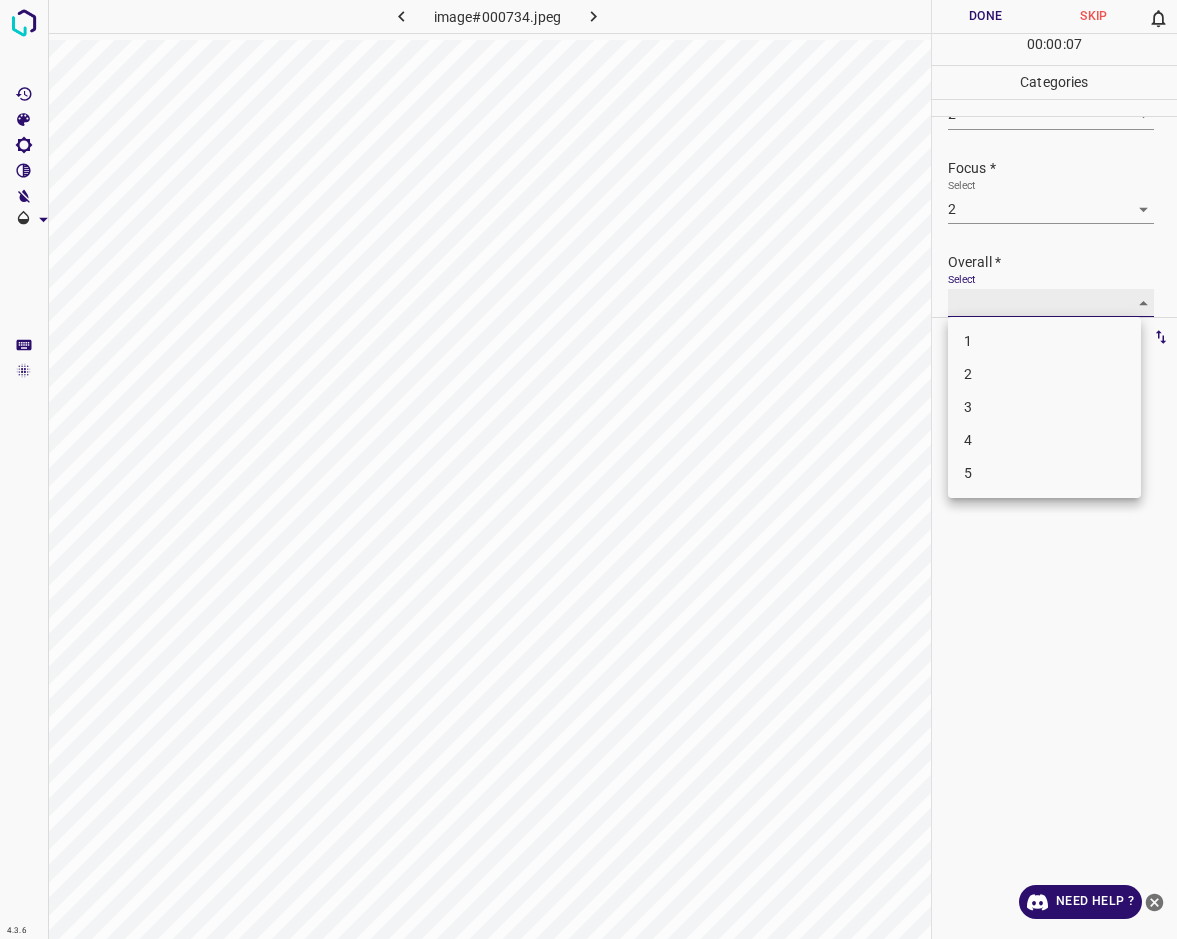 type on "2" 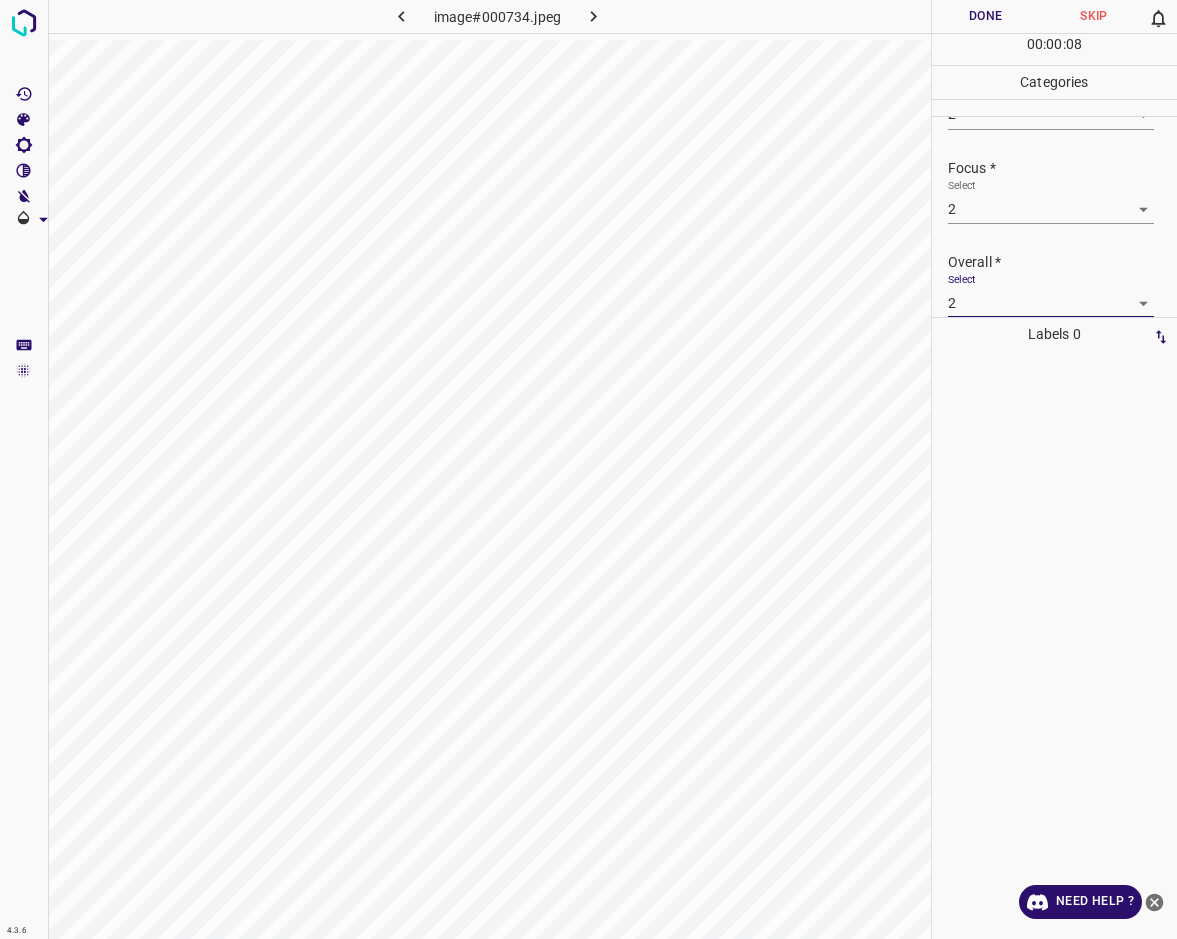 click on "Done" at bounding box center (986, 16) 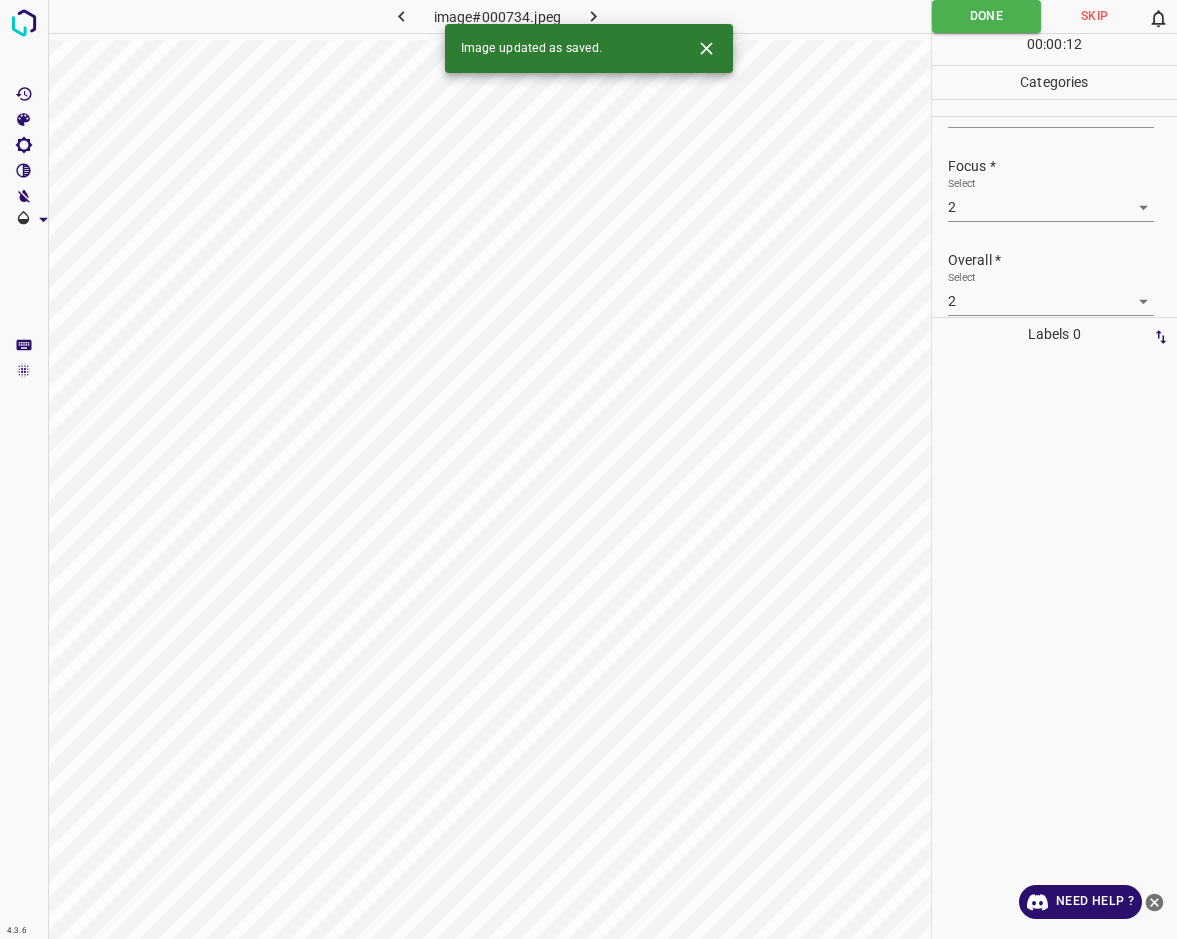 scroll, scrollTop: 0, scrollLeft: 0, axis: both 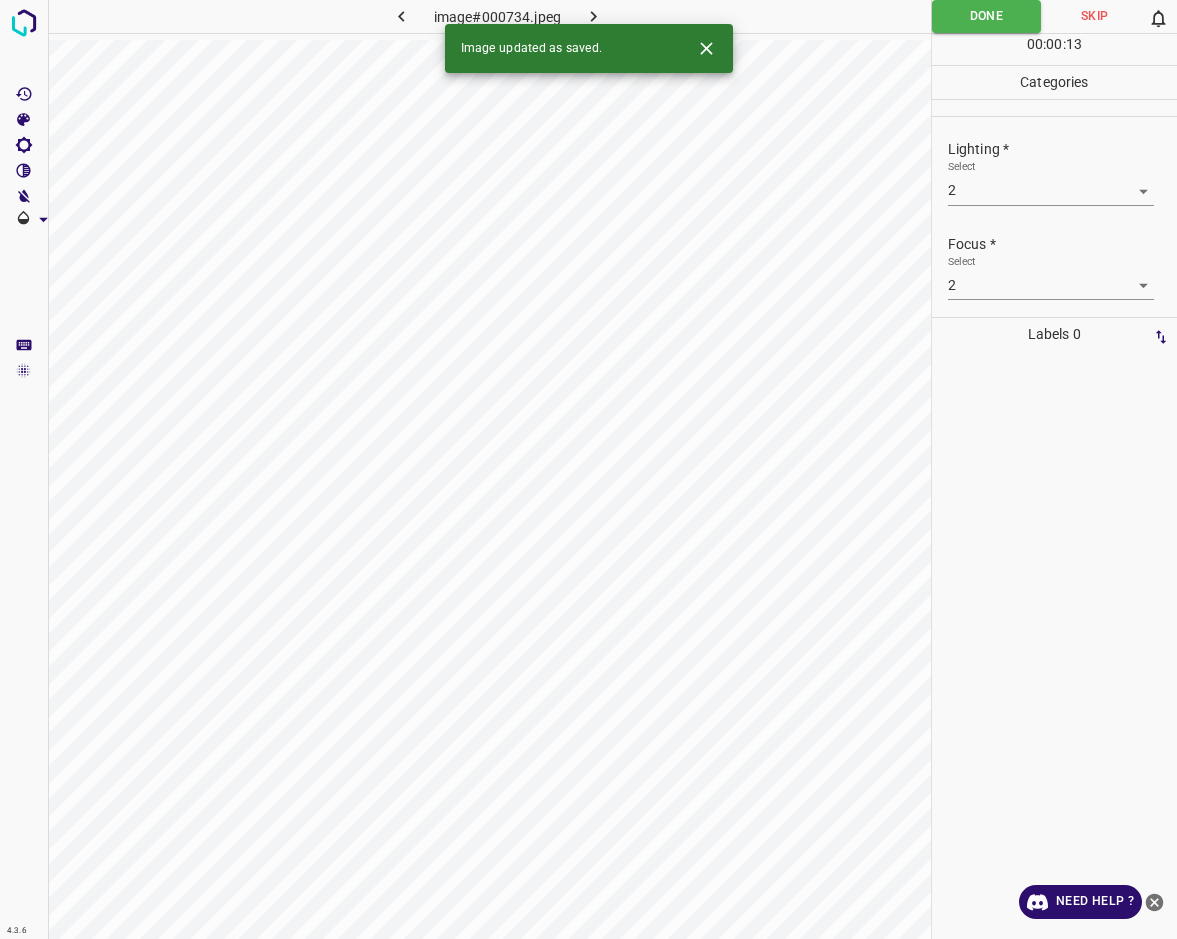 click 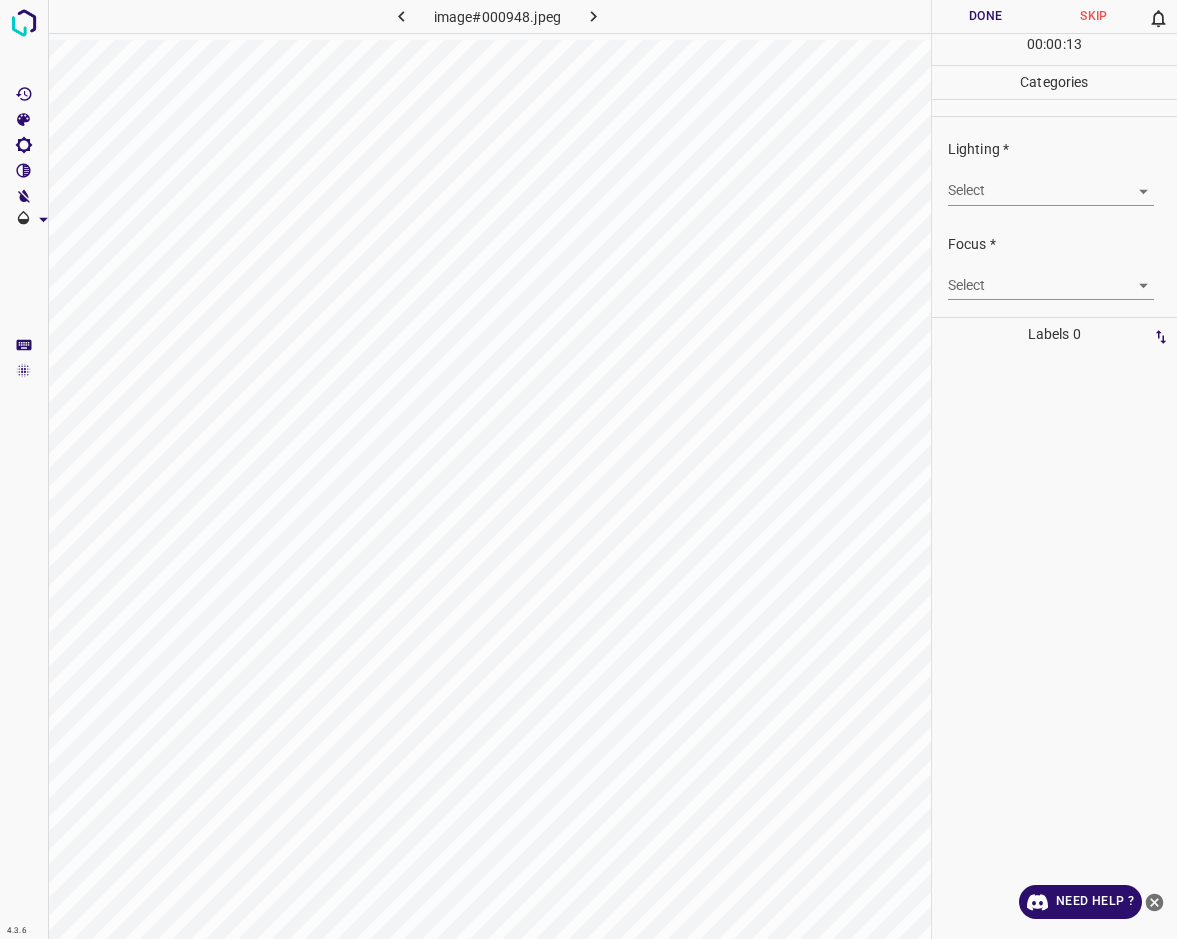 click on "4.3.6  image#000948.jpeg Done Skip 0 00   : 00   : 13   Categories Lighting *  Select ​ Focus *  Select ​ Overall *  Select ​ Labels   0 Categories 1 Lighting 2 Focus 3 Overall Tools Space Change between modes (Draw & Edit) I Auto labeling R Restore zoom M Zoom in N Zoom out Delete Delete selecte label Filters Z Restore filters X Saturation filter C Brightness filter V Contrast filter B Gray scale filter General O Download Need Help ? - Text - Hide - Delete" at bounding box center (588, 469) 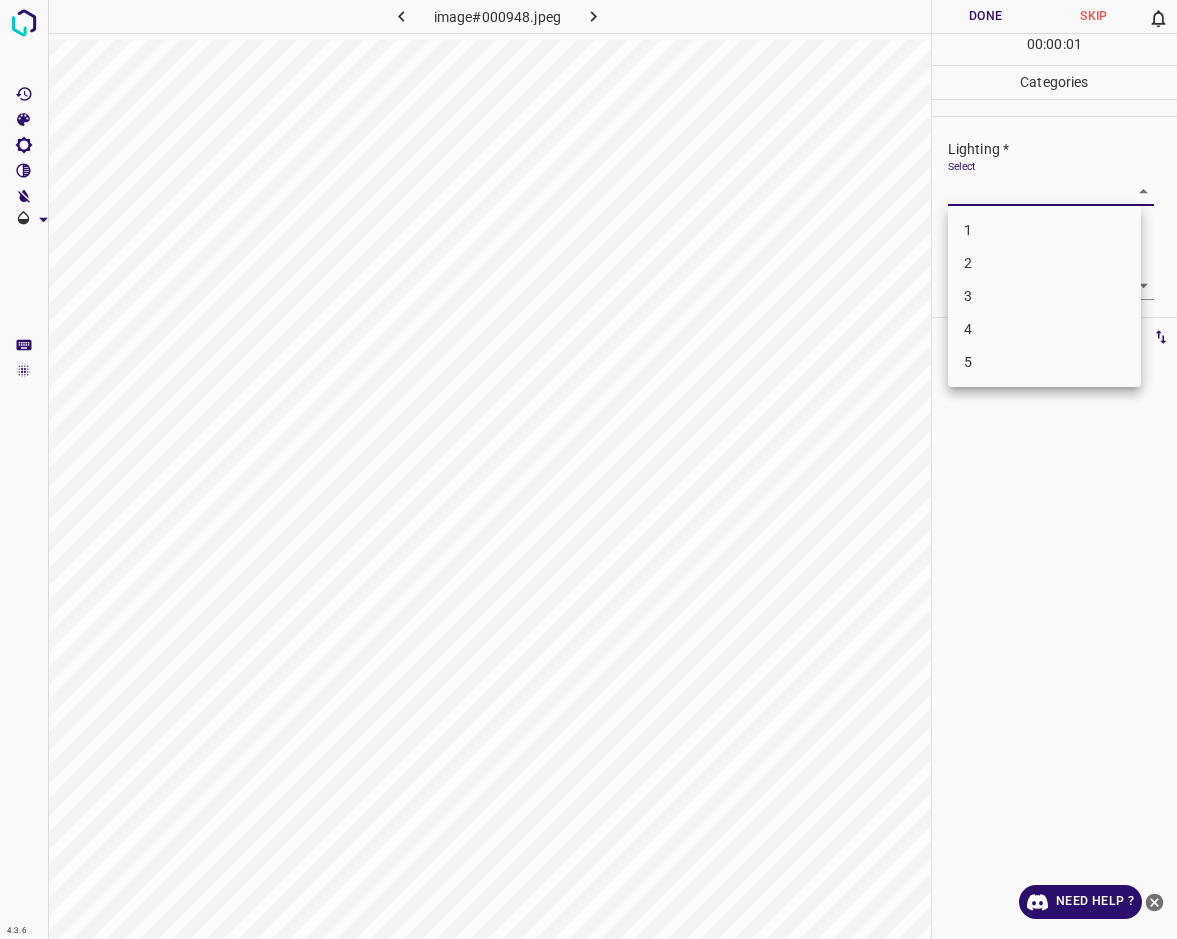 click on "2" at bounding box center (1044, 263) 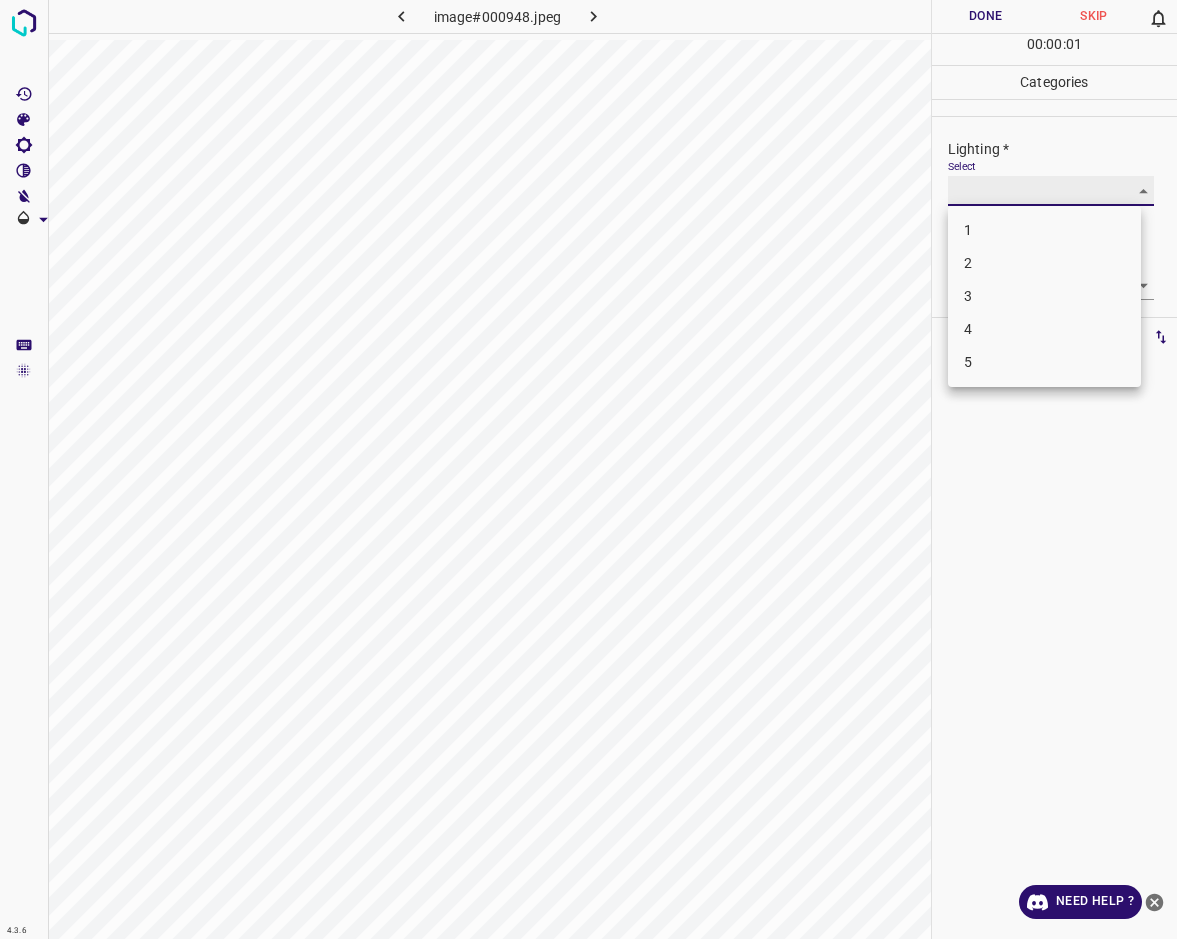 type on "2" 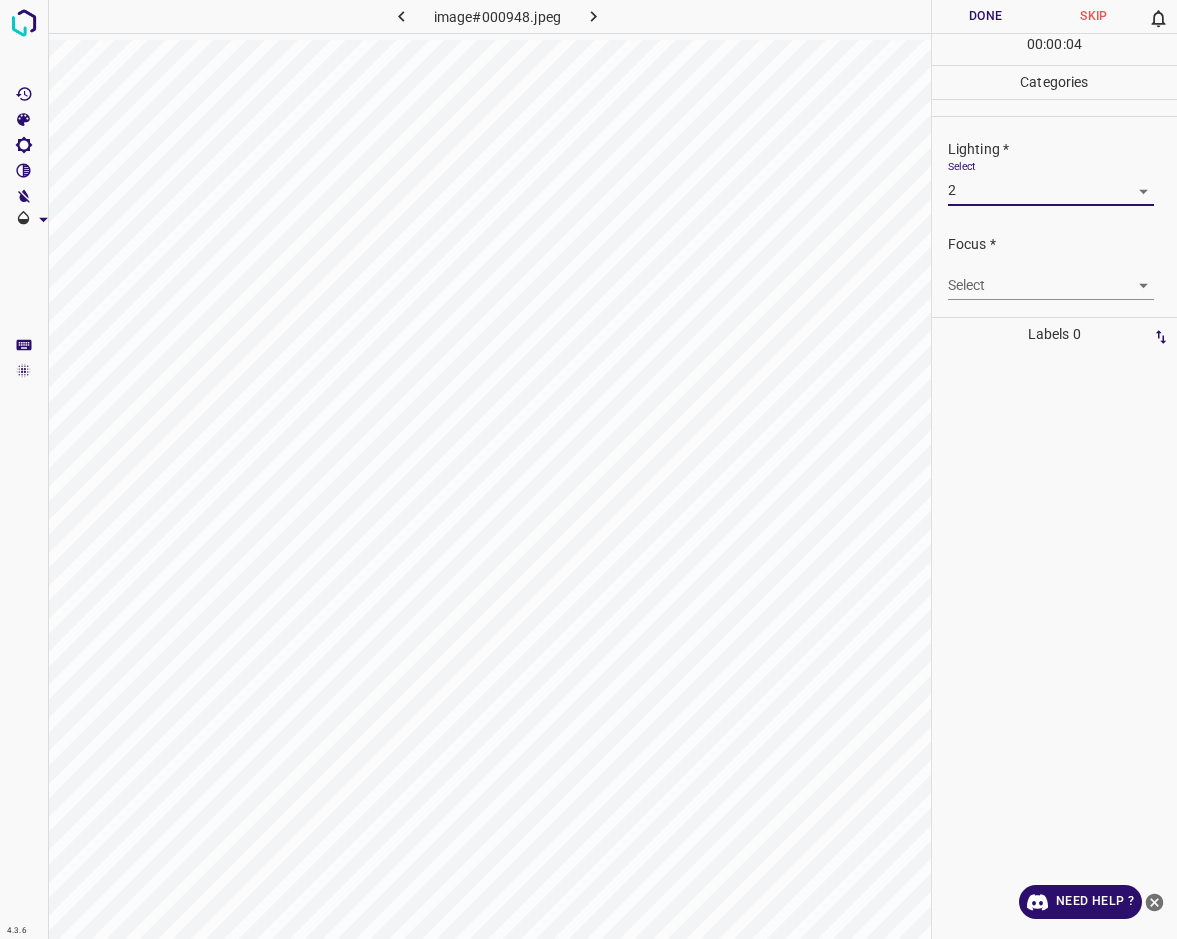 click on "4.3.6  image#000948.jpeg Done Skip 0 00   : 00   : 04   Categories Lighting *  Select 2 2 Focus *  Select ​ Overall *  Select ​ Labels   0 Categories 1 Lighting 2 Focus 3 Overall Tools Space Change between modes (Draw & Edit) I Auto labeling R Restore zoom M Zoom in N Zoom out Delete Delete selecte label Filters Z Restore filters X Saturation filter C Brightness filter V Contrast filter B Gray scale filter General O Download Need Help ? - Text - Hide - Delete" at bounding box center (588, 469) 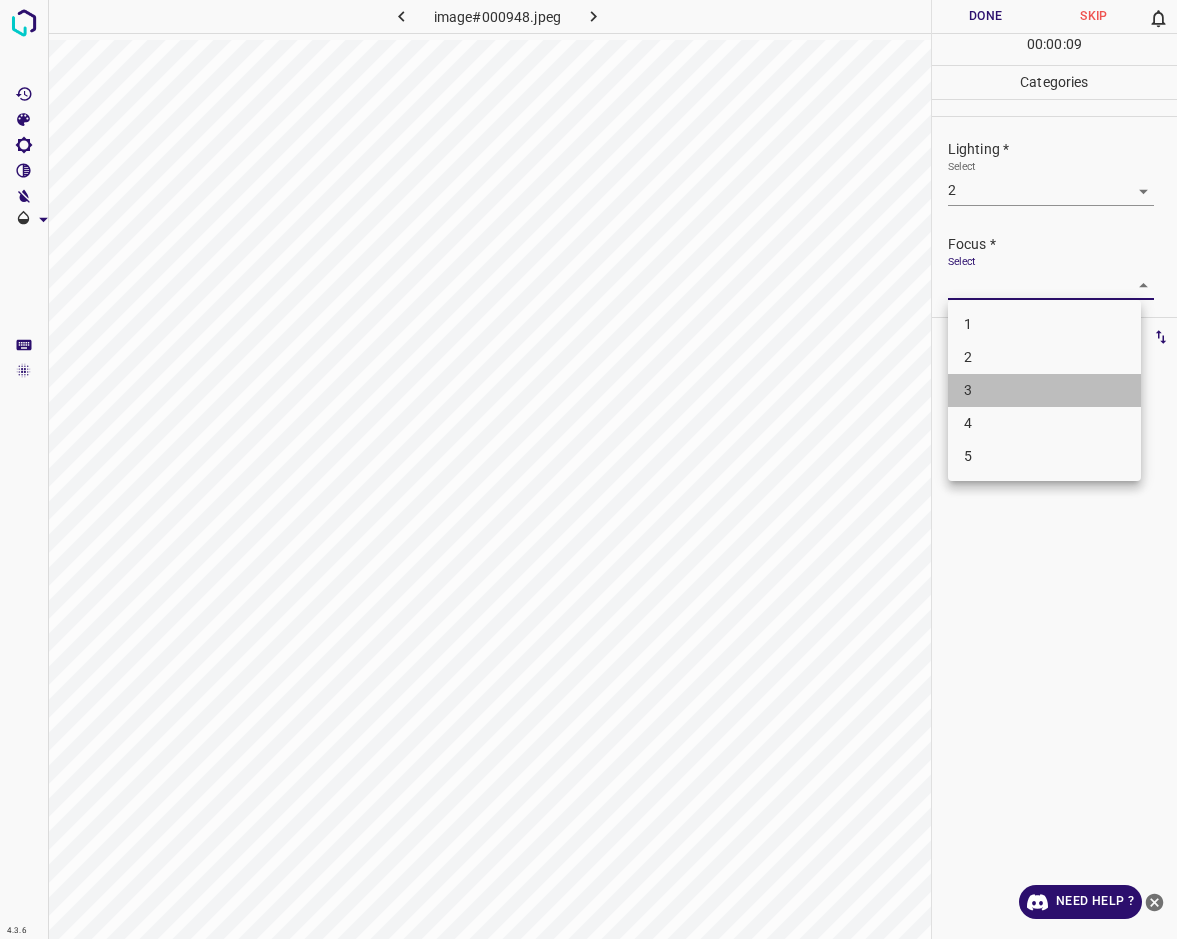 click on "3" at bounding box center (1044, 390) 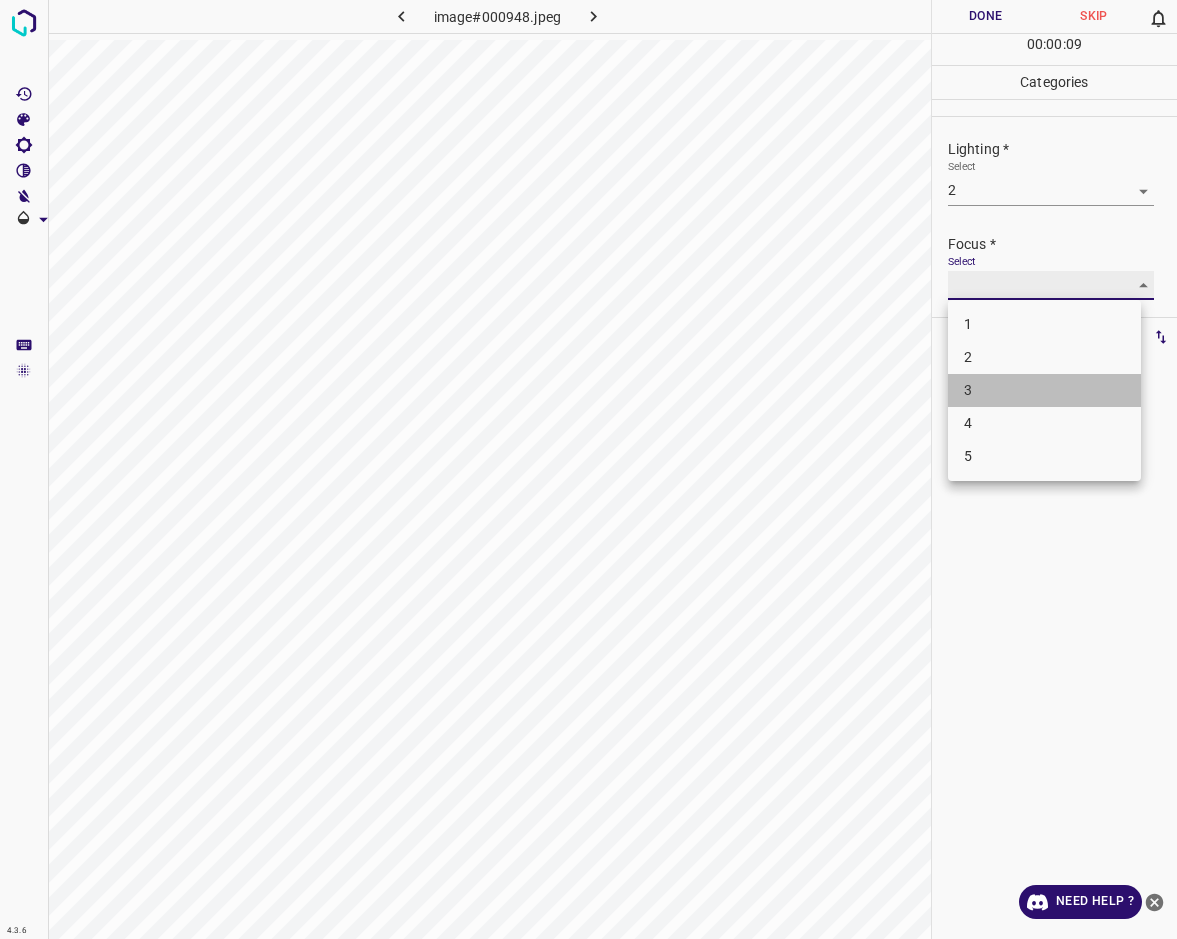 type on "3" 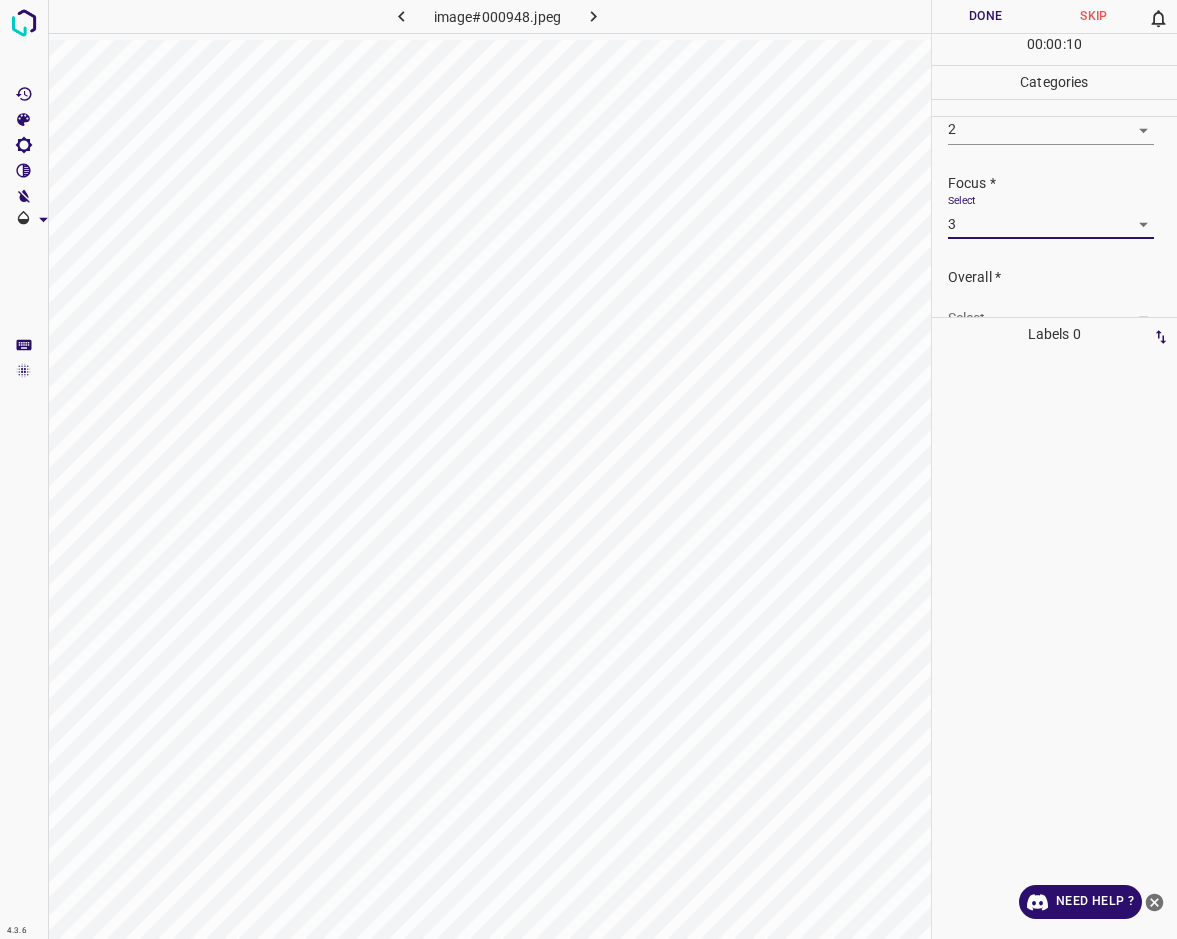 click on "4.3.6  image#000948.jpeg Done Skip 0 00   : 00   : 10   Categories Lighting *  Select 2 2 Focus *  Select 3 3 Overall *  Select ​ Labels   0 Categories 1 Lighting 2 Focus 3 Overall Tools Space Change between modes (Draw & Edit) I Auto labeling R Restore zoom M Zoom in N Zoom out Delete Delete selecte label Filters Z Restore filters X Saturation filter C Brightness filter V Contrast filter B Gray scale filter General O Download Need Help ? - Text - Hide - Delete" at bounding box center (588, 469) 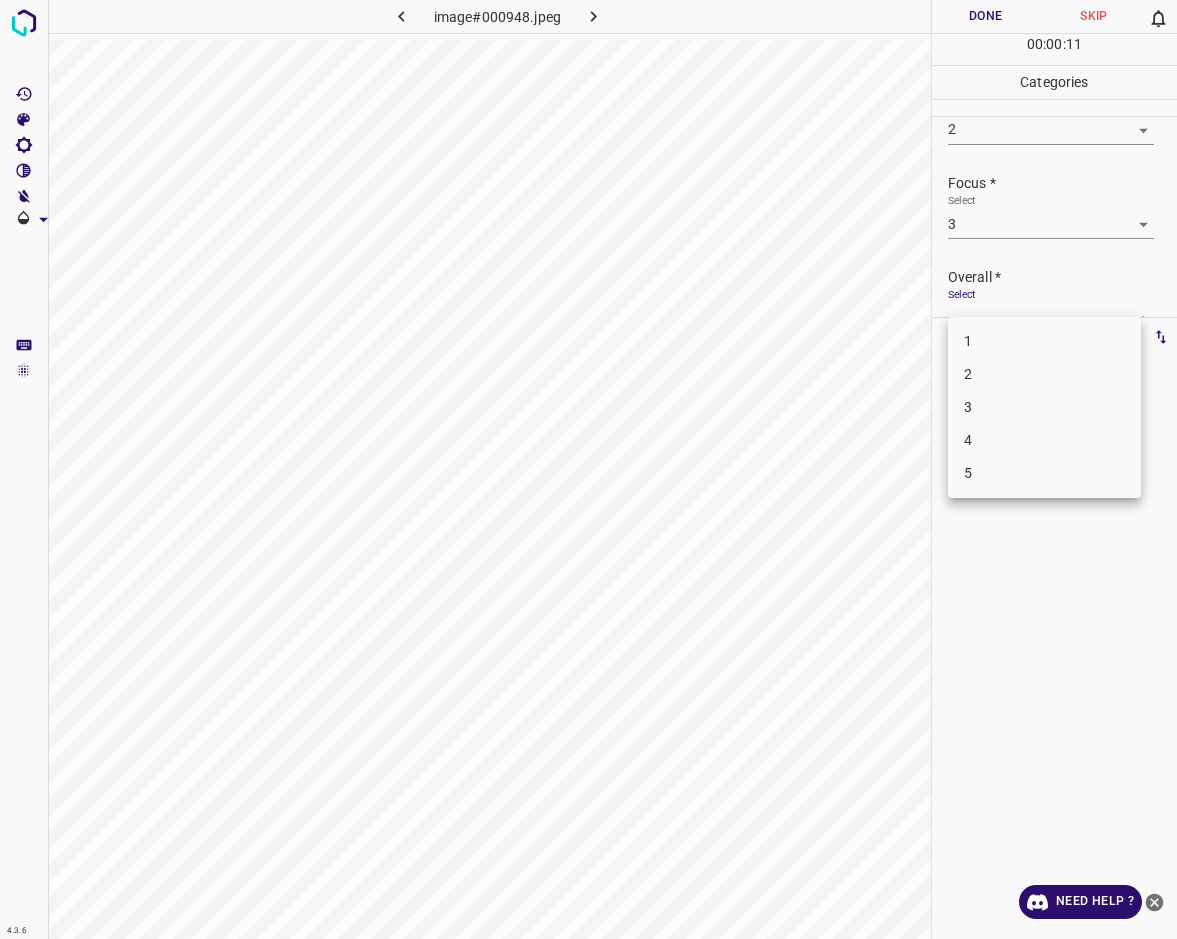 scroll, scrollTop: 76, scrollLeft: 0, axis: vertical 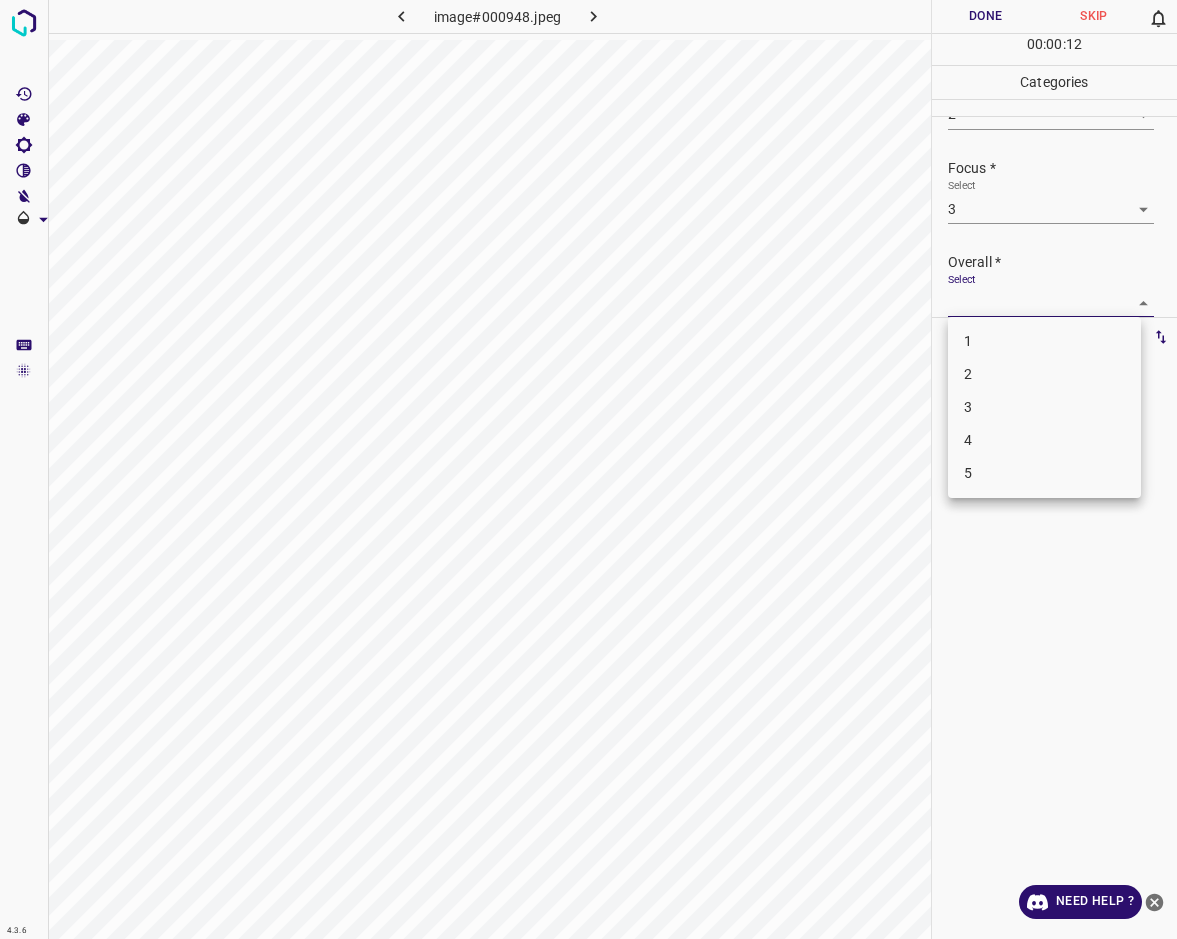 click on "3" at bounding box center (1044, 407) 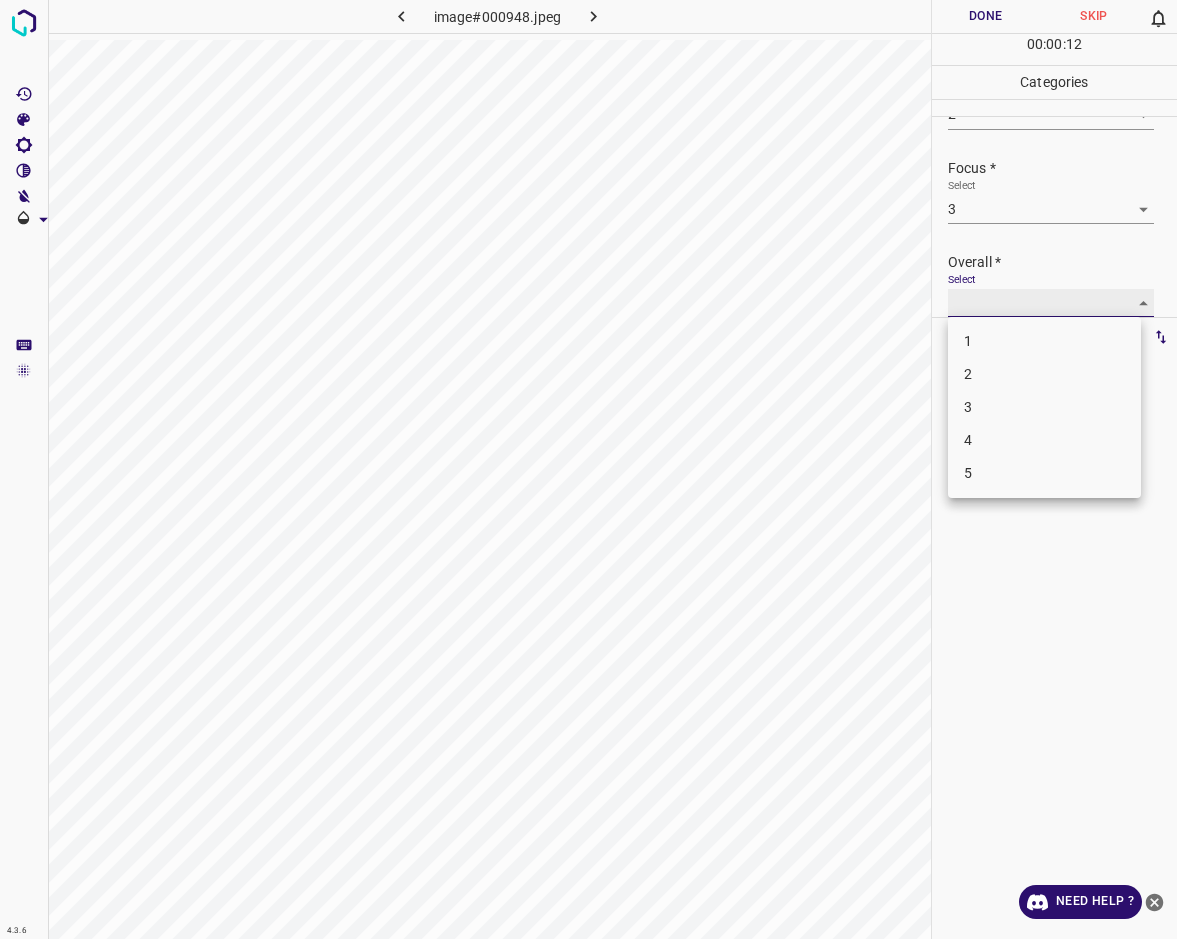 type on "3" 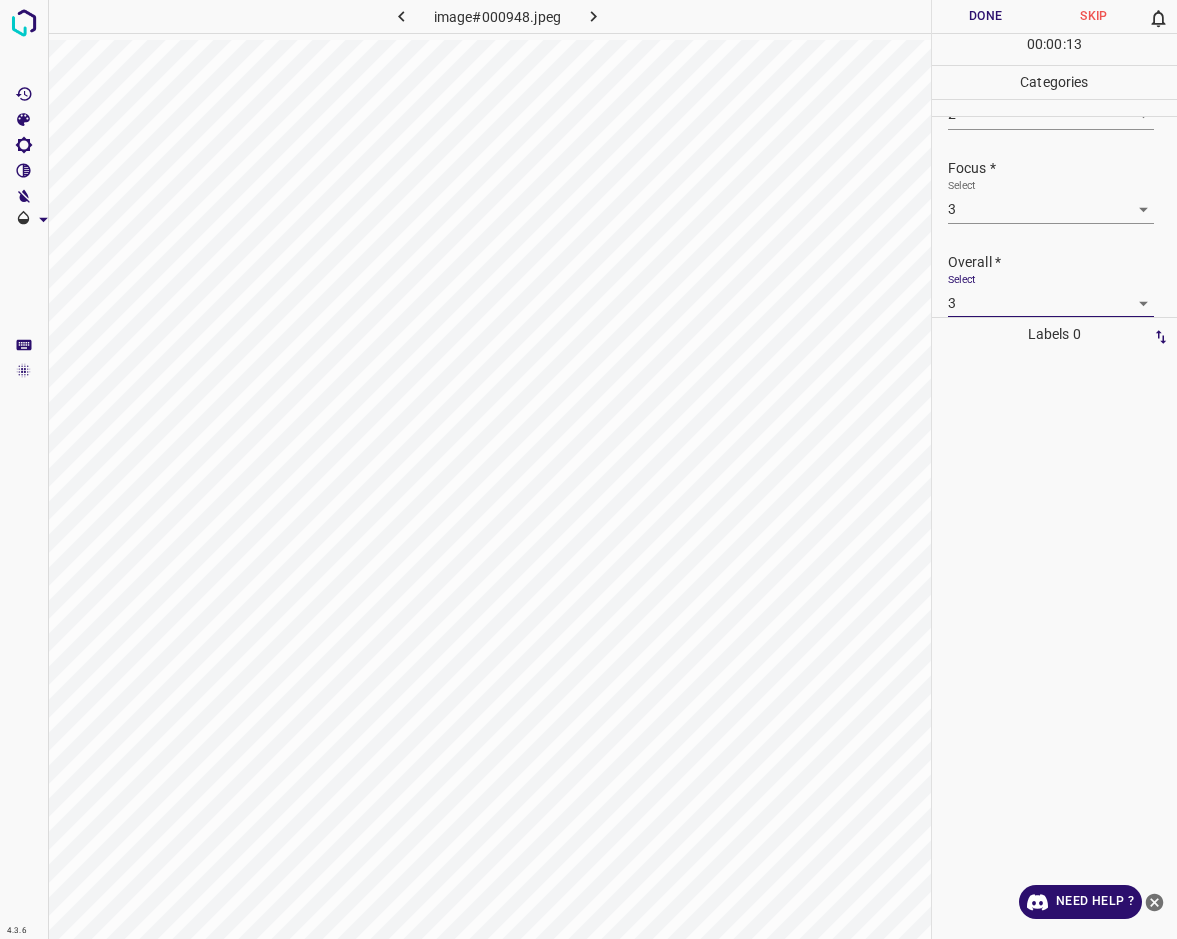 click on "Done" at bounding box center [986, 16] 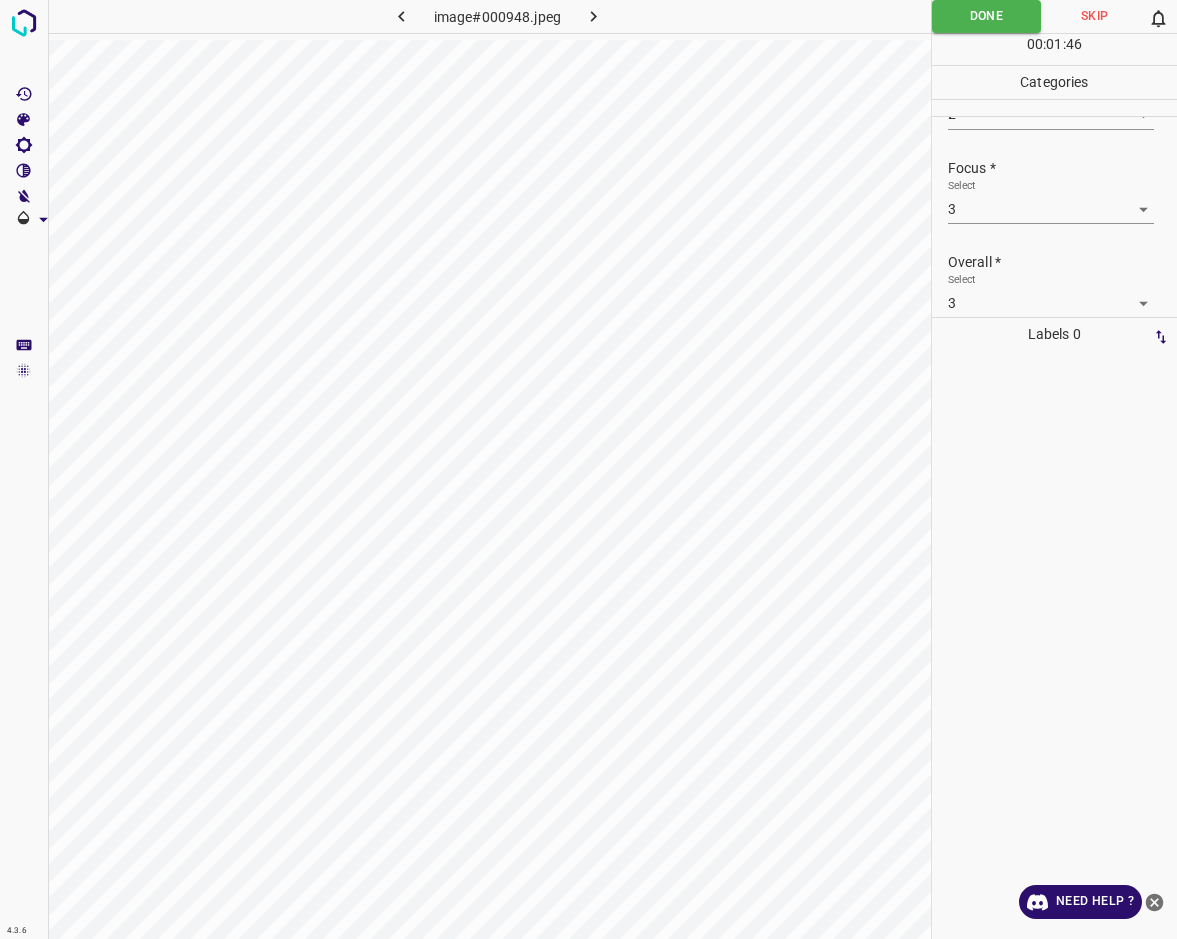 scroll, scrollTop: 24, scrollLeft: 0, axis: vertical 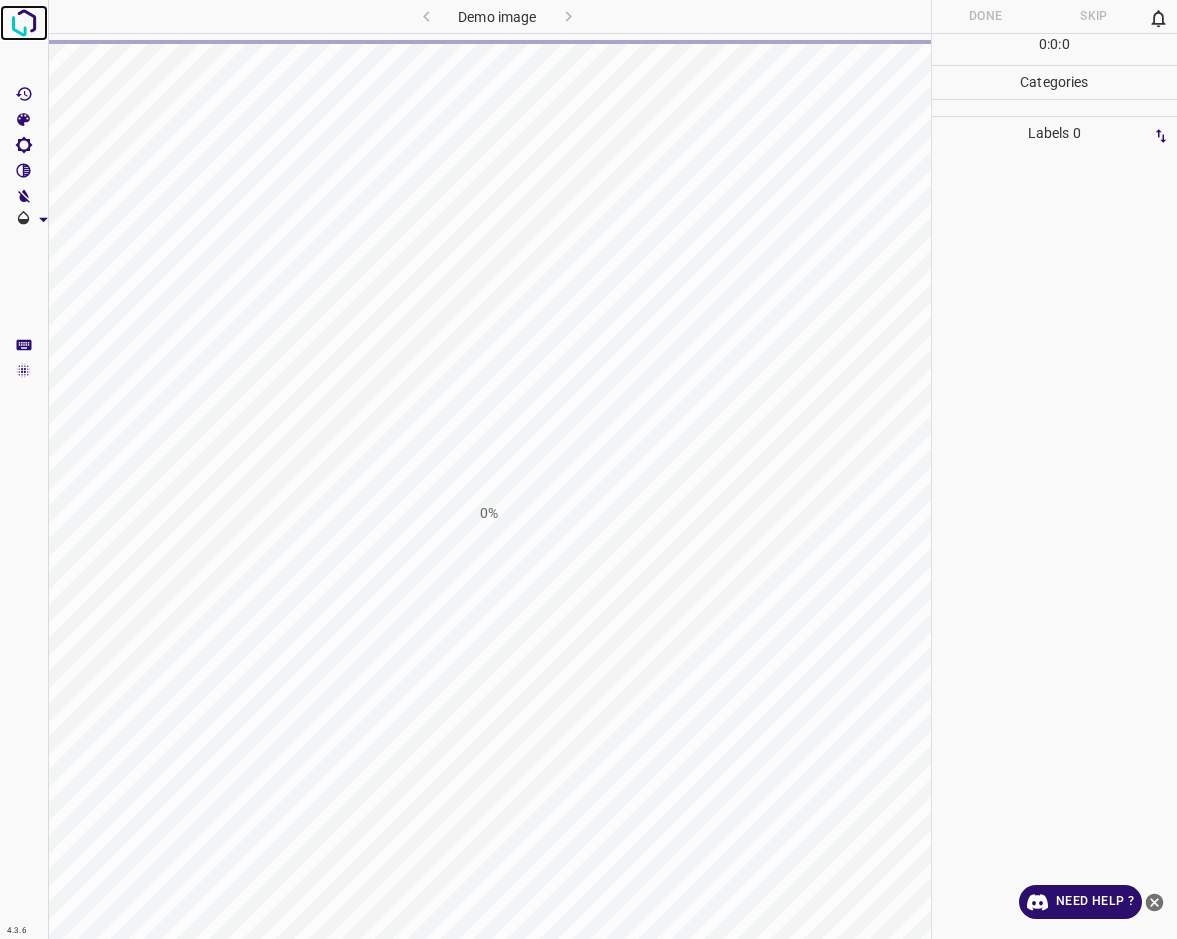 click at bounding box center (24, 23) 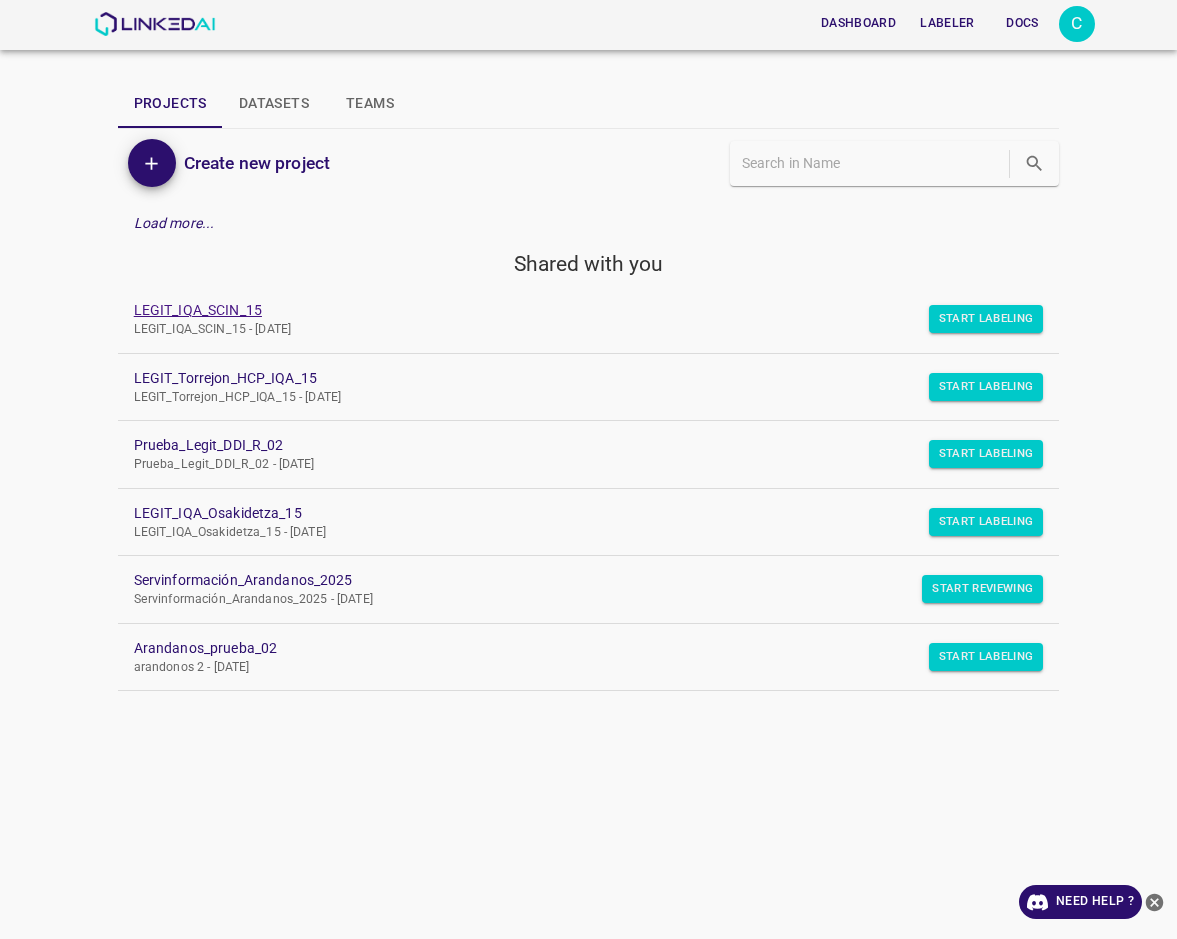 click on "LEGIT_IQA_SCIN_15" at bounding box center [573, 310] 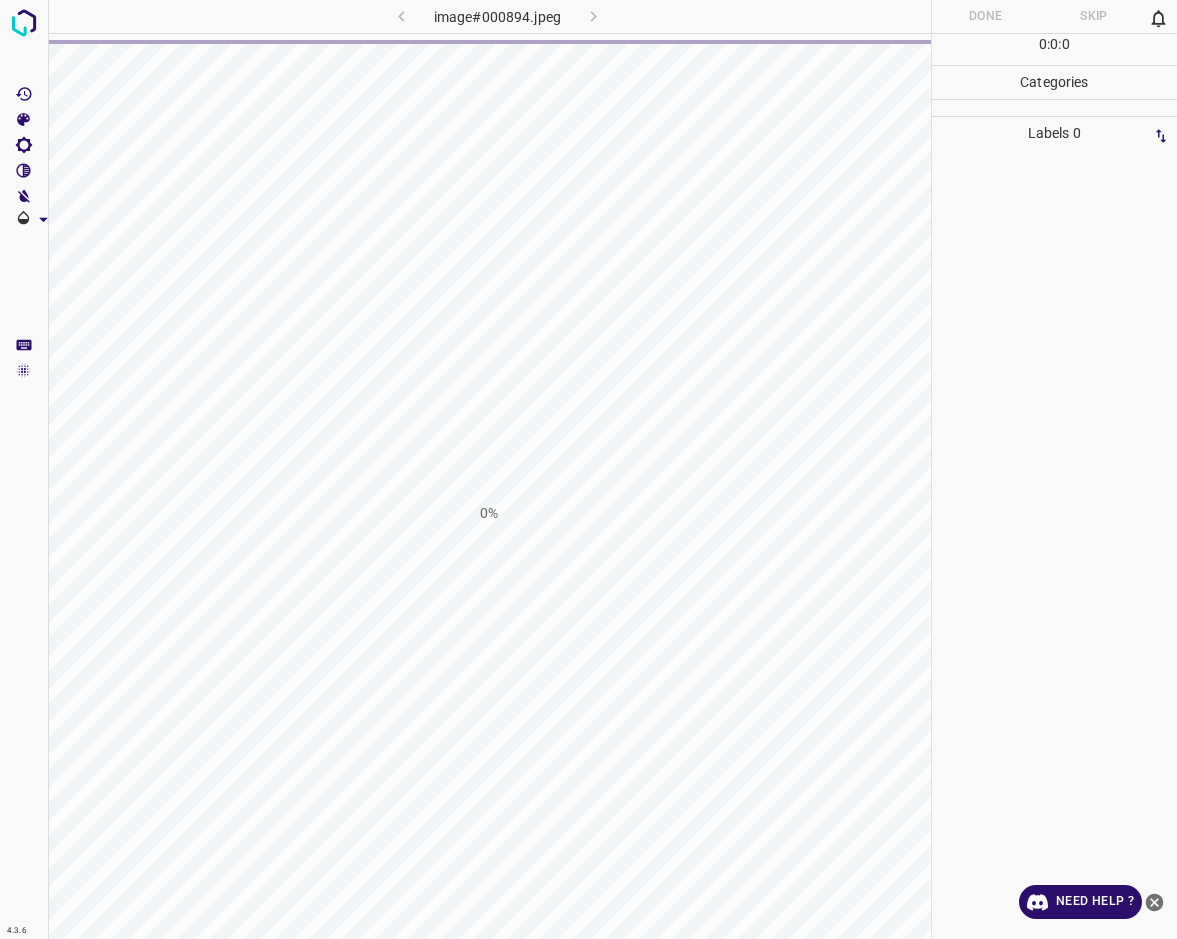 scroll, scrollTop: 0, scrollLeft: 0, axis: both 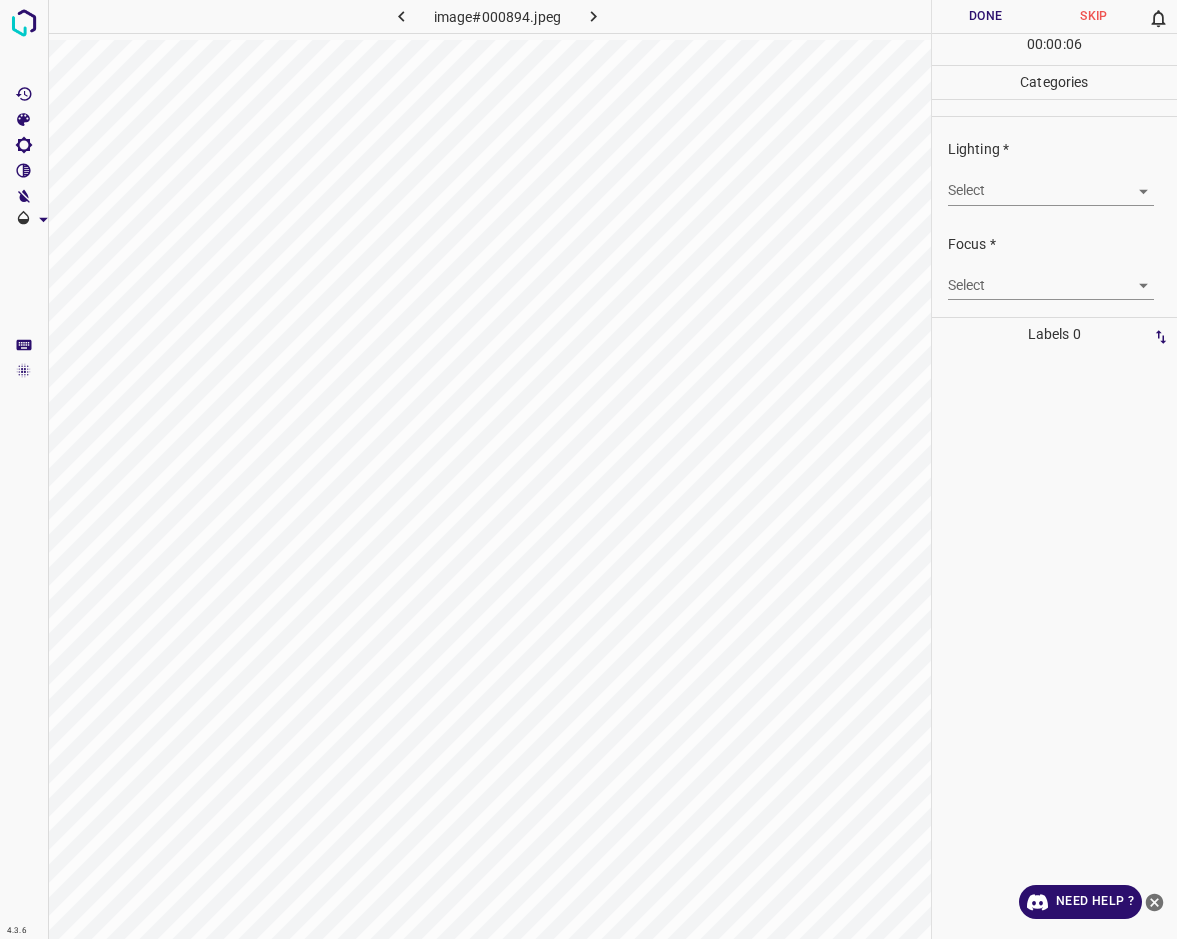 click on "4.3.6  image#000894.jpeg Done Skip 0 00   : 00   : 06   Categories Lighting *  Select ​ Focus *  Select ​ Overall *  Select ​ Labels   0 Categories 1 Lighting 2 Focus 3 Overall Tools Space Change between modes (Draw & Edit) I Auto labeling R Restore zoom M Zoom in N Zoom out Delete Delete selecte label Filters Z Restore filters X Saturation filter C Brightness filter V Contrast filter B Gray scale filter General O Download Need Help ? - Text - Hide - Delete" at bounding box center (588, 469) 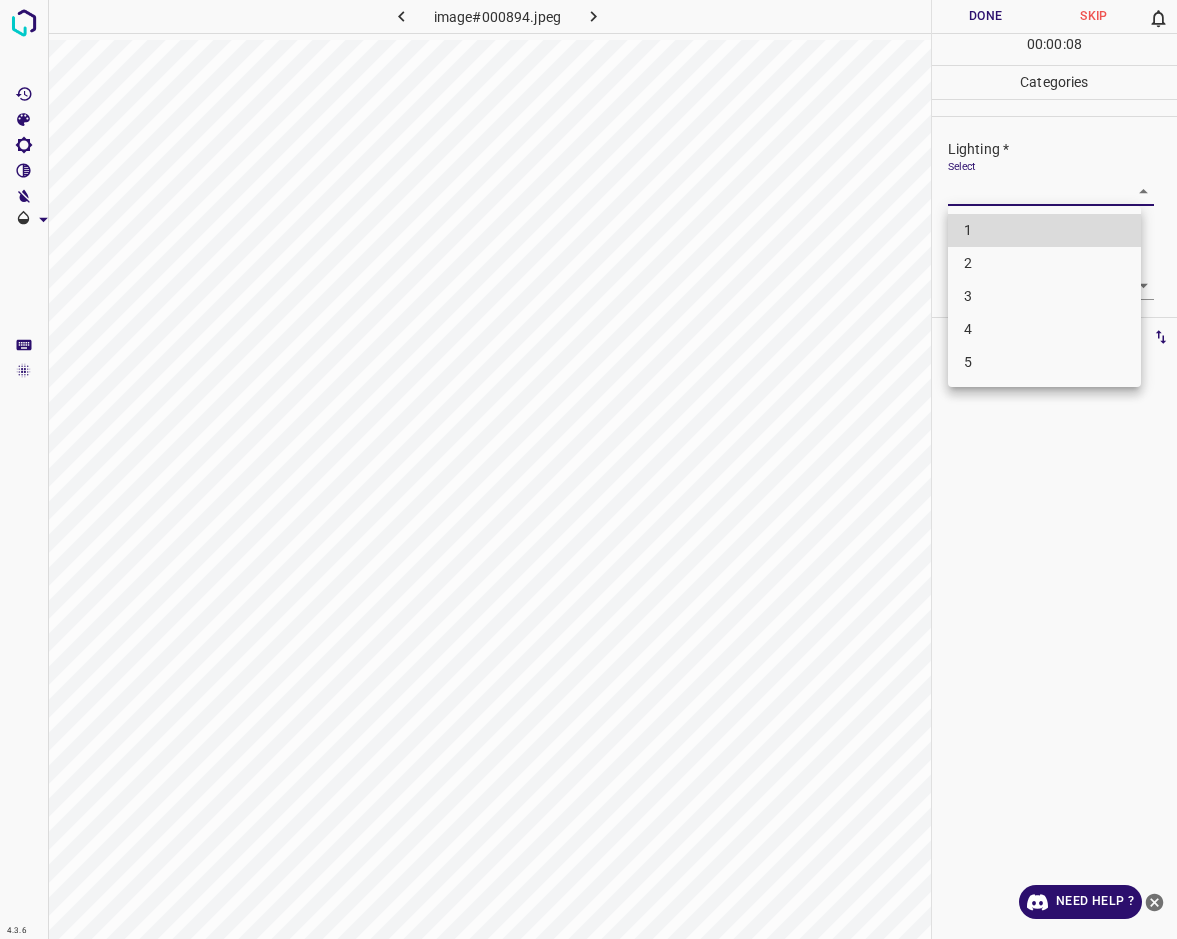 click on "1" at bounding box center [1044, 230] 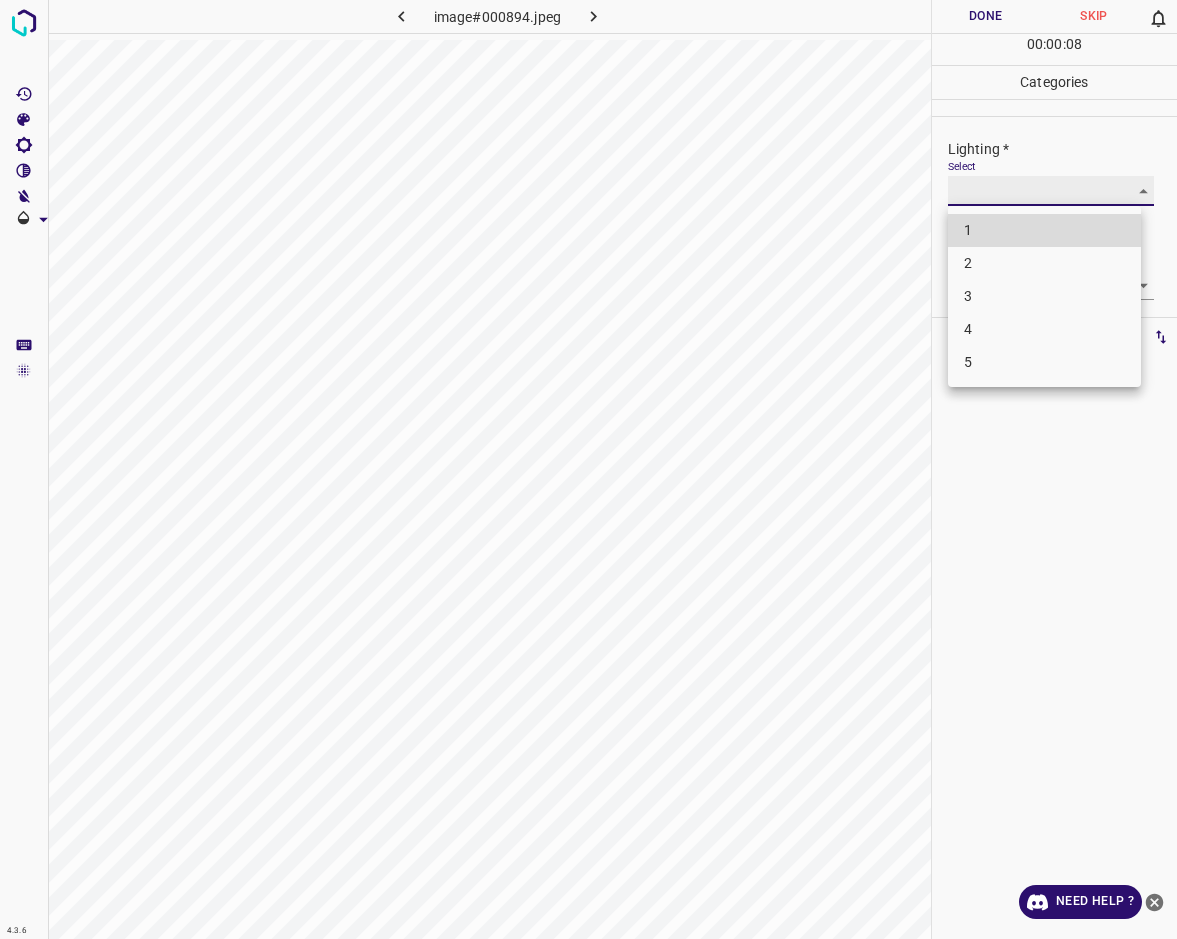 type on "1" 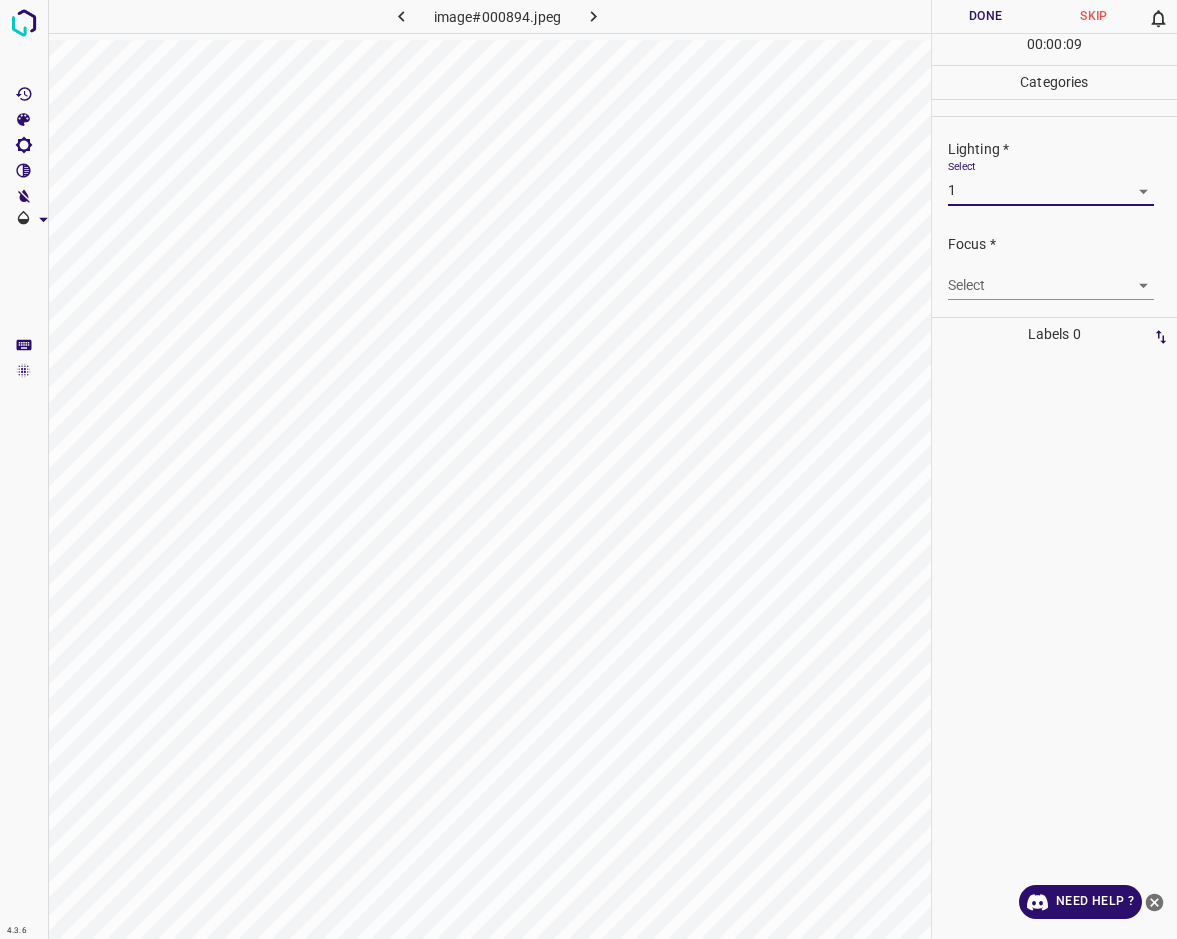 click on "Select ​" at bounding box center [1051, 277] 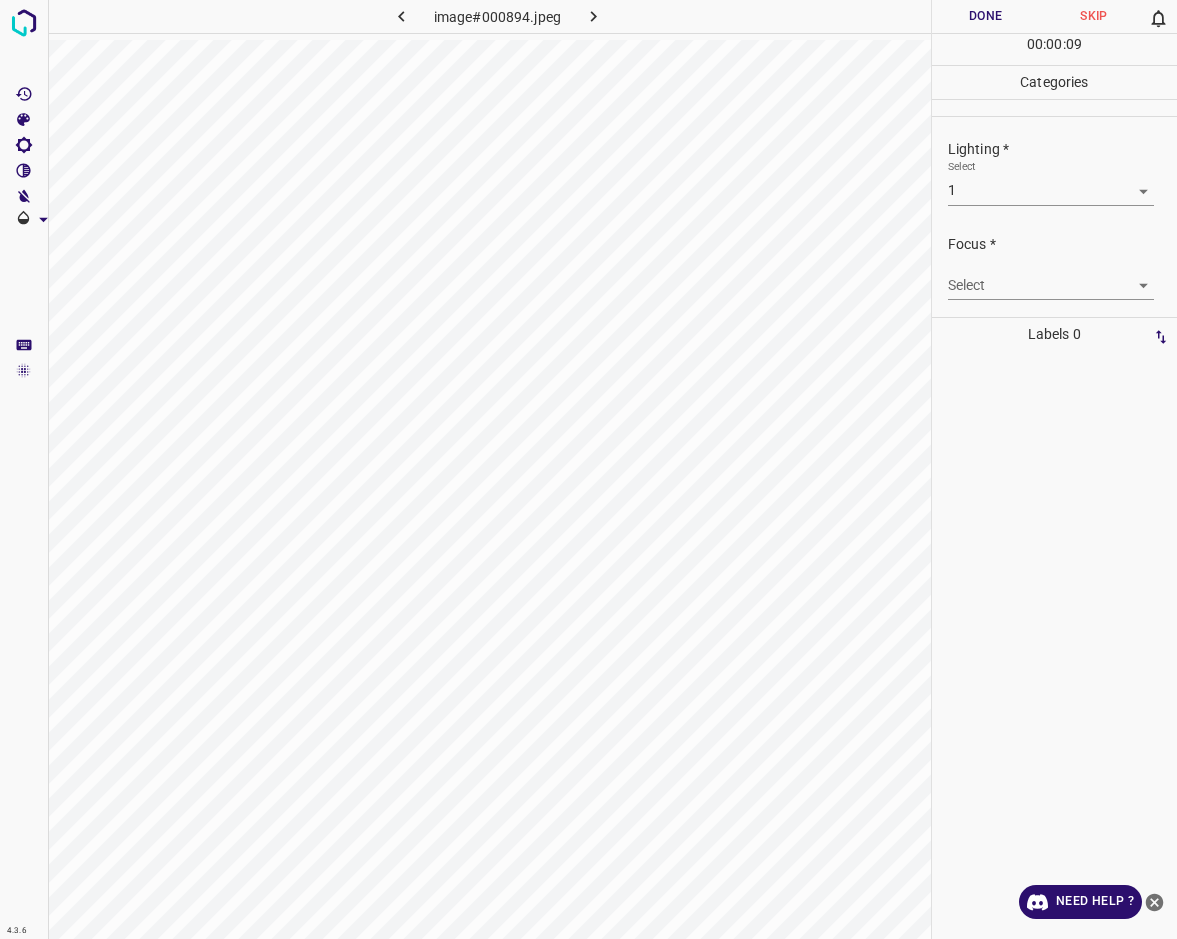 click on "4.3.6  image#000894.jpeg Done Skip 0 00   : 00   : 09   Categories Lighting *  Select 1 1 Focus *  Select ​ Overall *  Select ​ Labels   0 Categories 1 Lighting 2 Focus 3 Overall Tools Space Change between modes (Draw & Edit) I Auto labeling R Restore zoom M Zoom in N Zoom out Delete Delete selecte label Filters Z Restore filters X Saturation filter C Brightness filter V Contrast filter B Gray scale filter General O Download Need Help ? - Text - Hide - Delete" at bounding box center (588, 469) 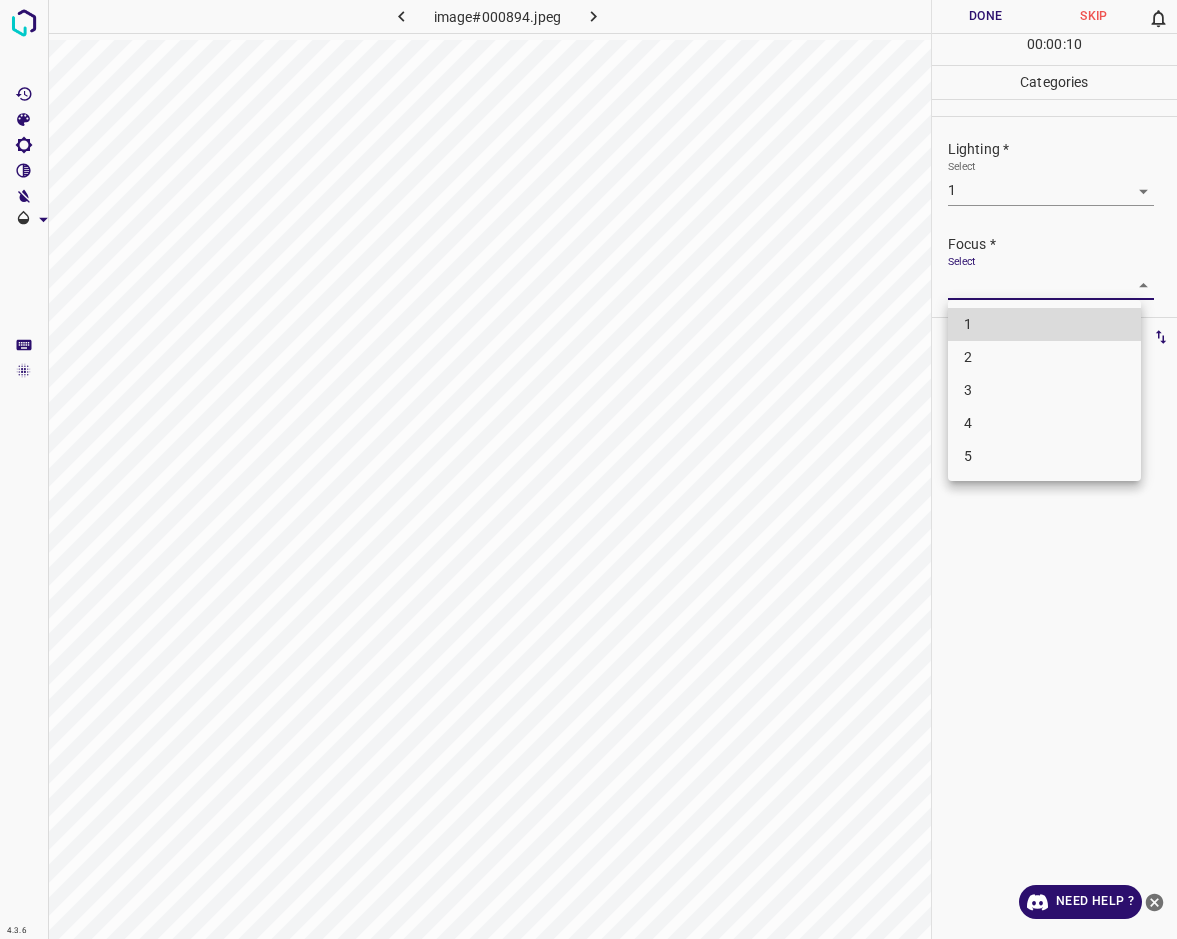 click on "1" at bounding box center [1044, 324] 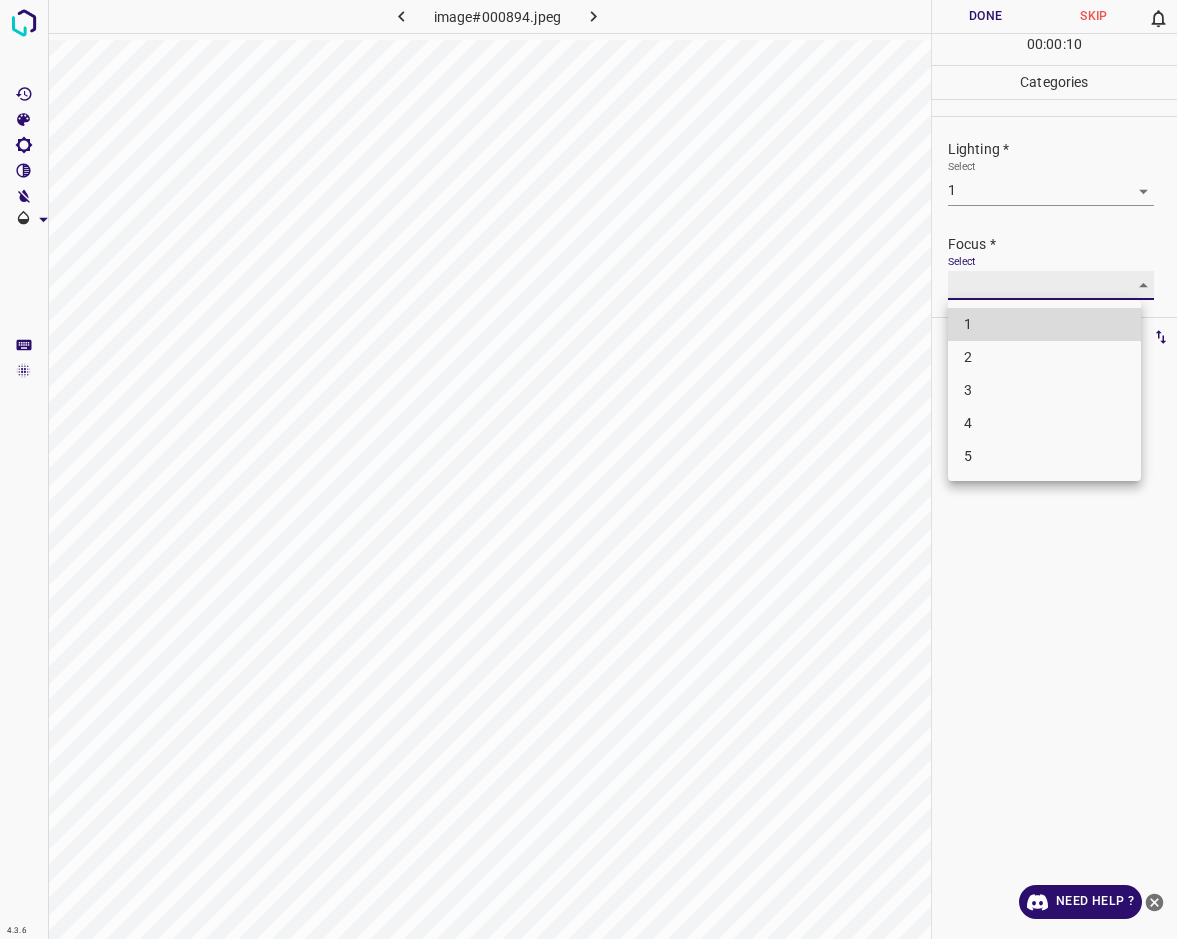 type on "1" 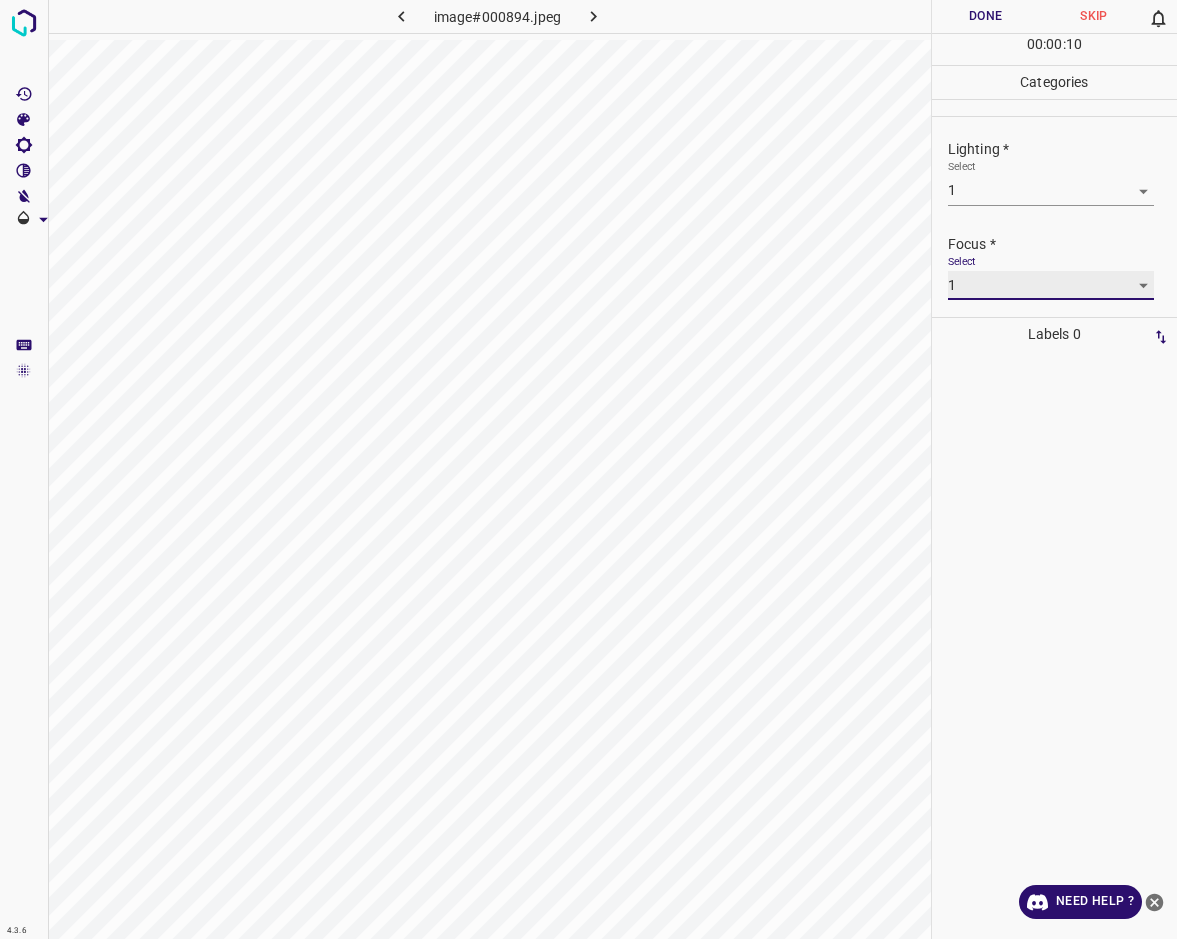 scroll, scrollTop: 76, scrollLeft: 0, axis: vertical 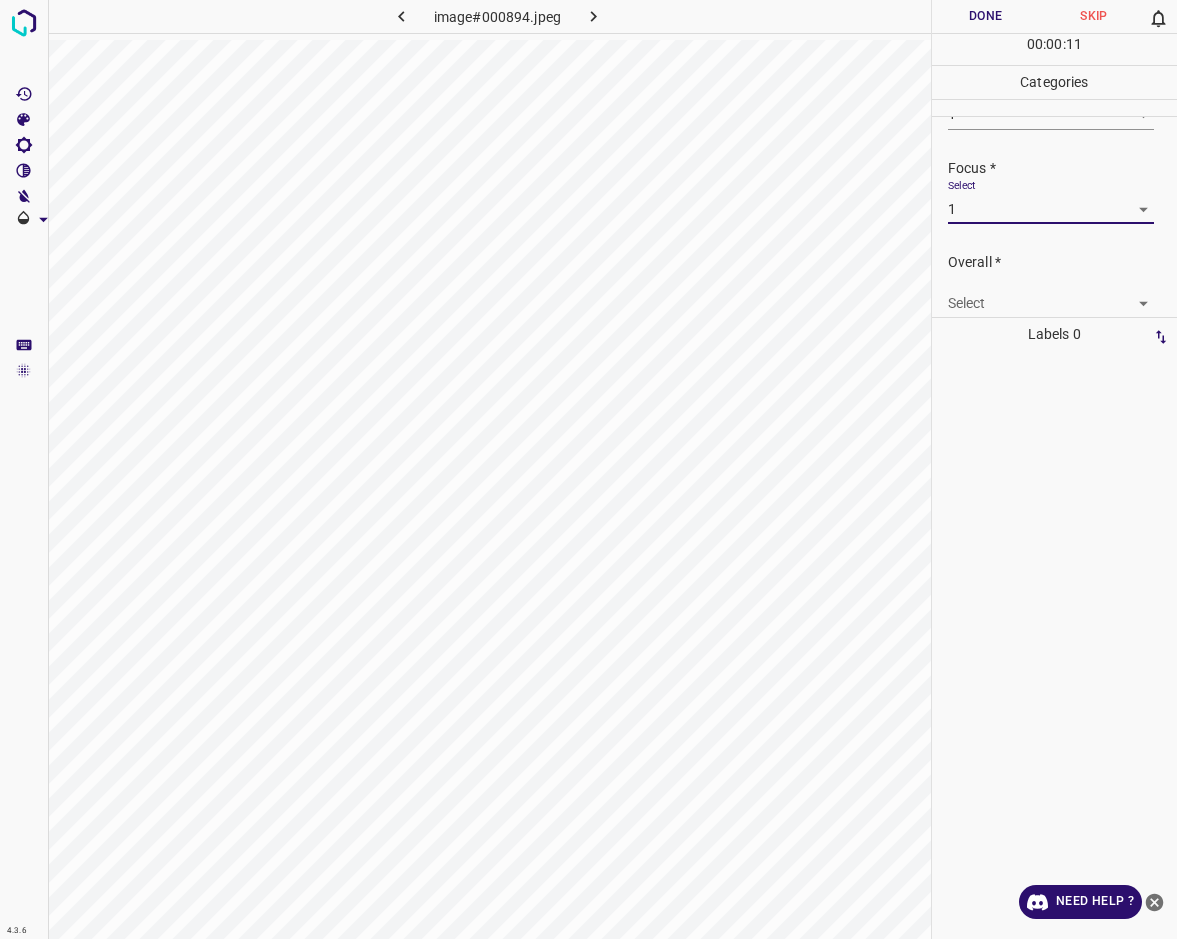 click on "4.3.6  image#000894.jpeg Done Skip 0 00   : 00   : 11   Categories Lighting *  Select 1 1 Focus *  Select 1 1 Overall *  Select ​ Labels   0 Categories 1 Lighting 2 Focus 3 Overall Tools Space Change between modes (Draw & Edit) I Auto labeling R Restore zoom M Zoom in N Zoom out Delete Delete selecte label Filters Z Restore filters X Saturation filter C Brightness filter V Contrast filter B Gray scale filter General O Download Need Help ? - Text - Hide - Delete" at bounding box center [588, 469] 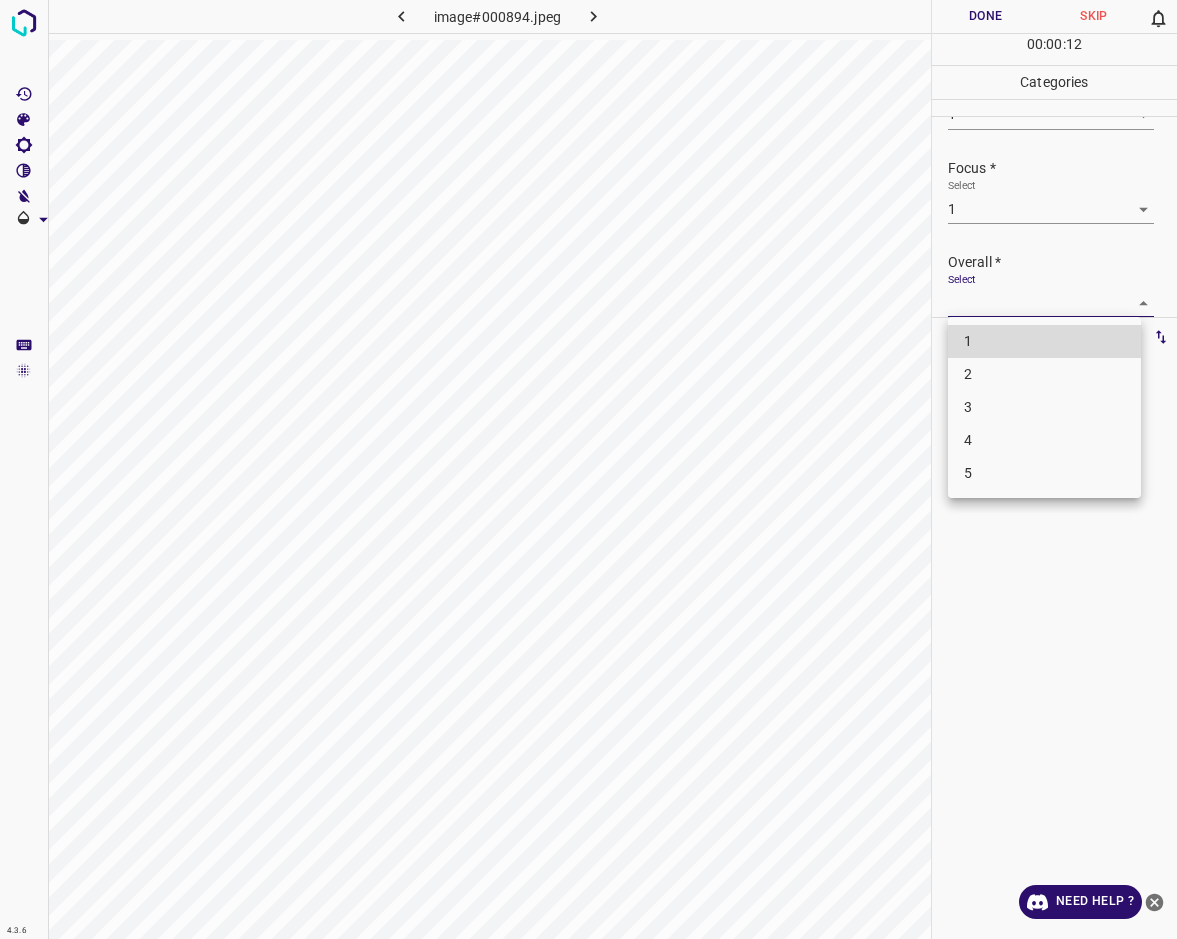 click on "1" at bounding box center (1044, 341) 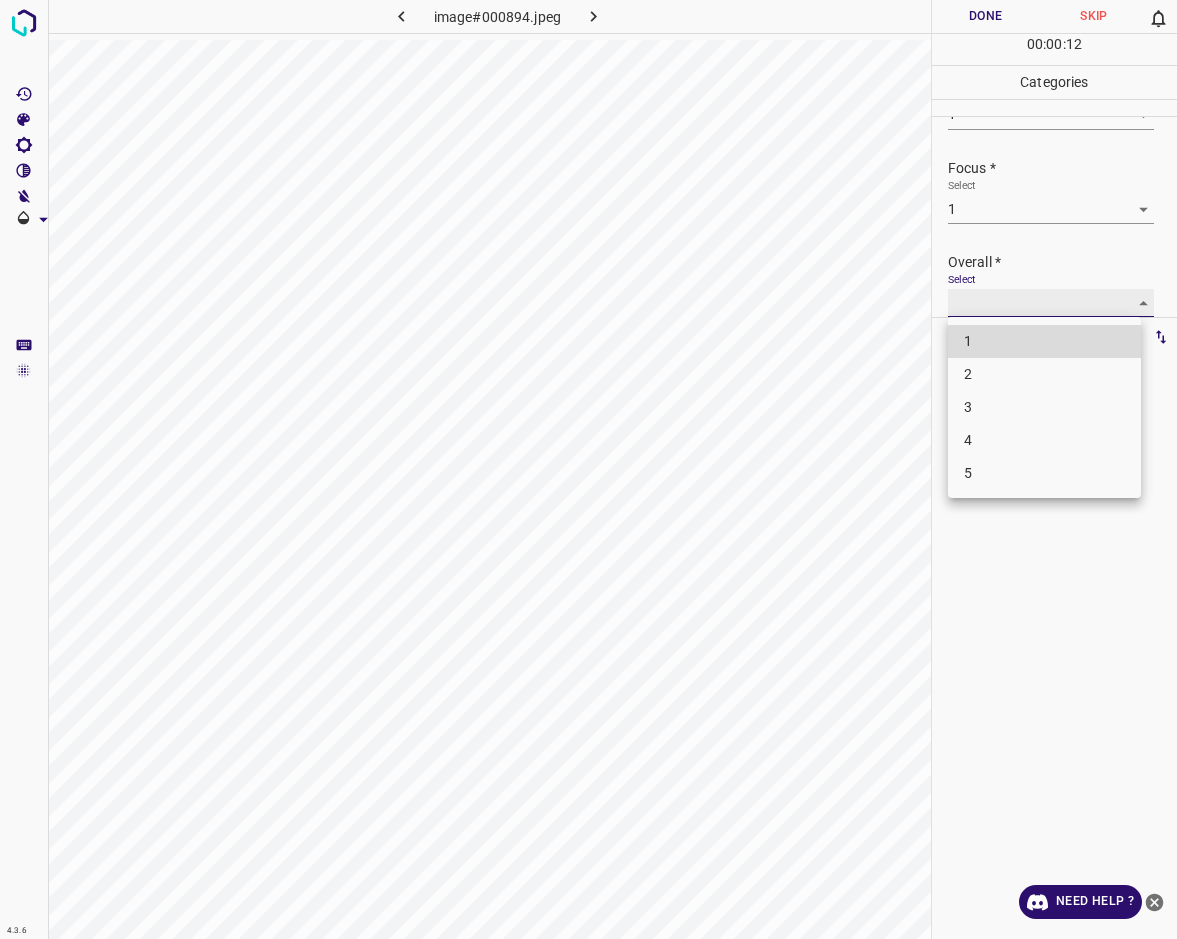 type on "1" 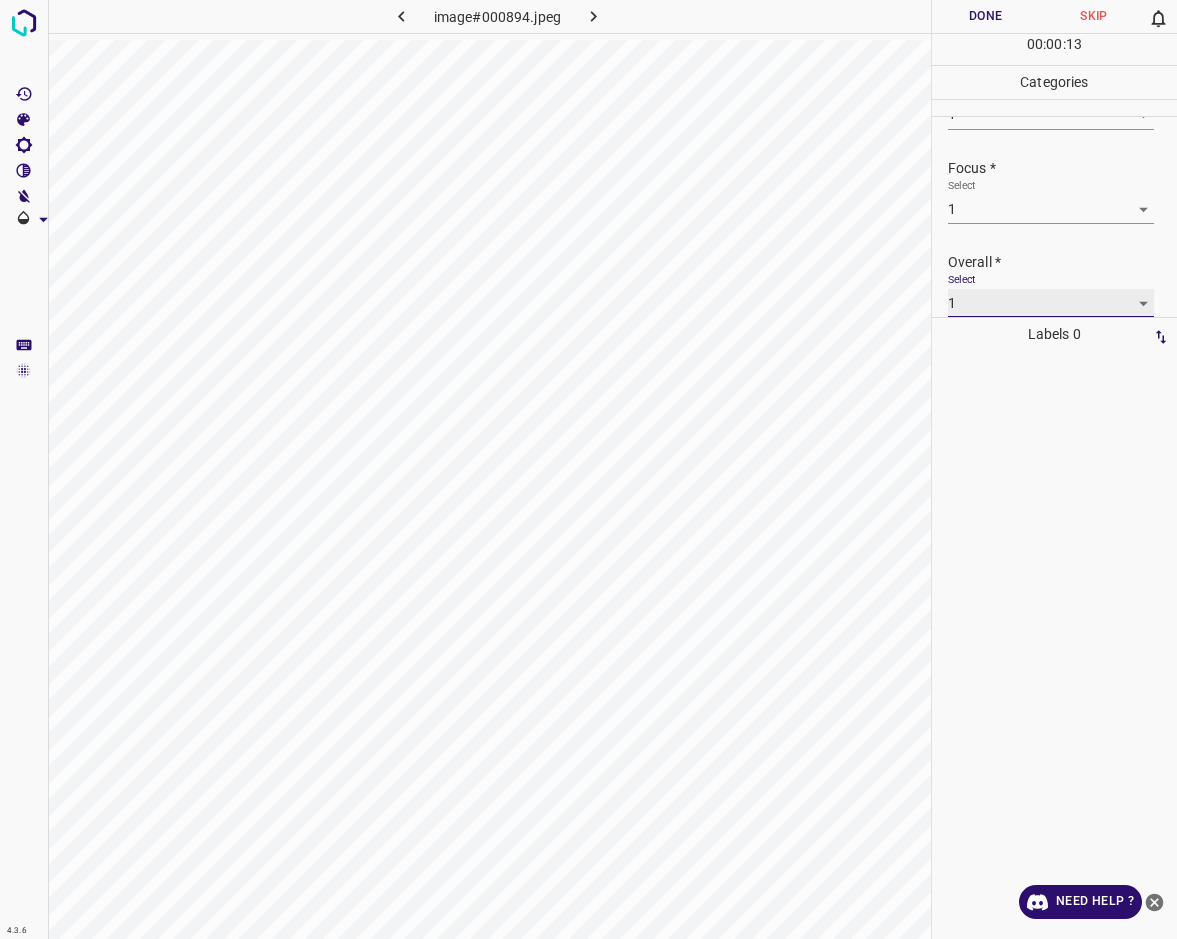 scroll, scrollTop: 3, scrollLeft: 0, axis: vertical 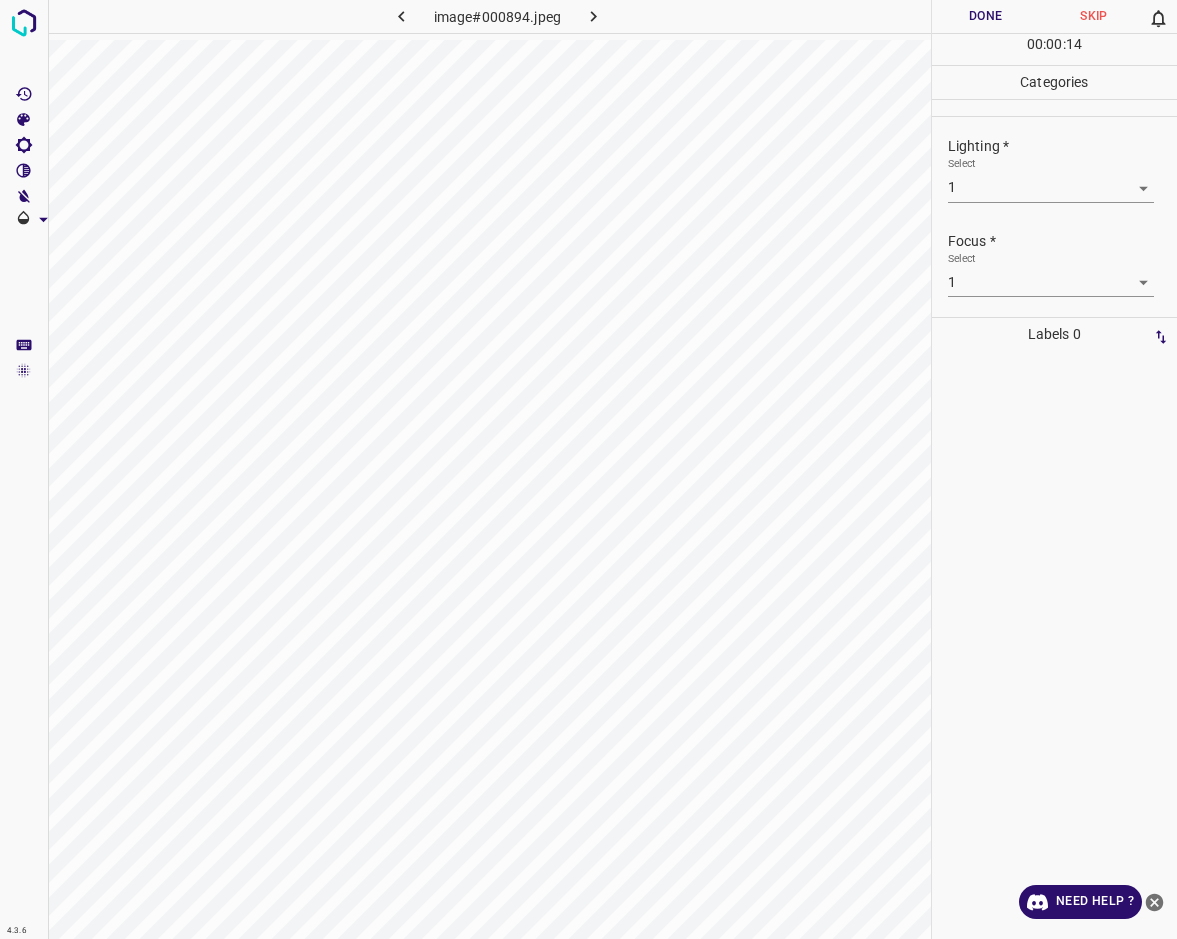 click on "Done" at bounding box center [986, 16] 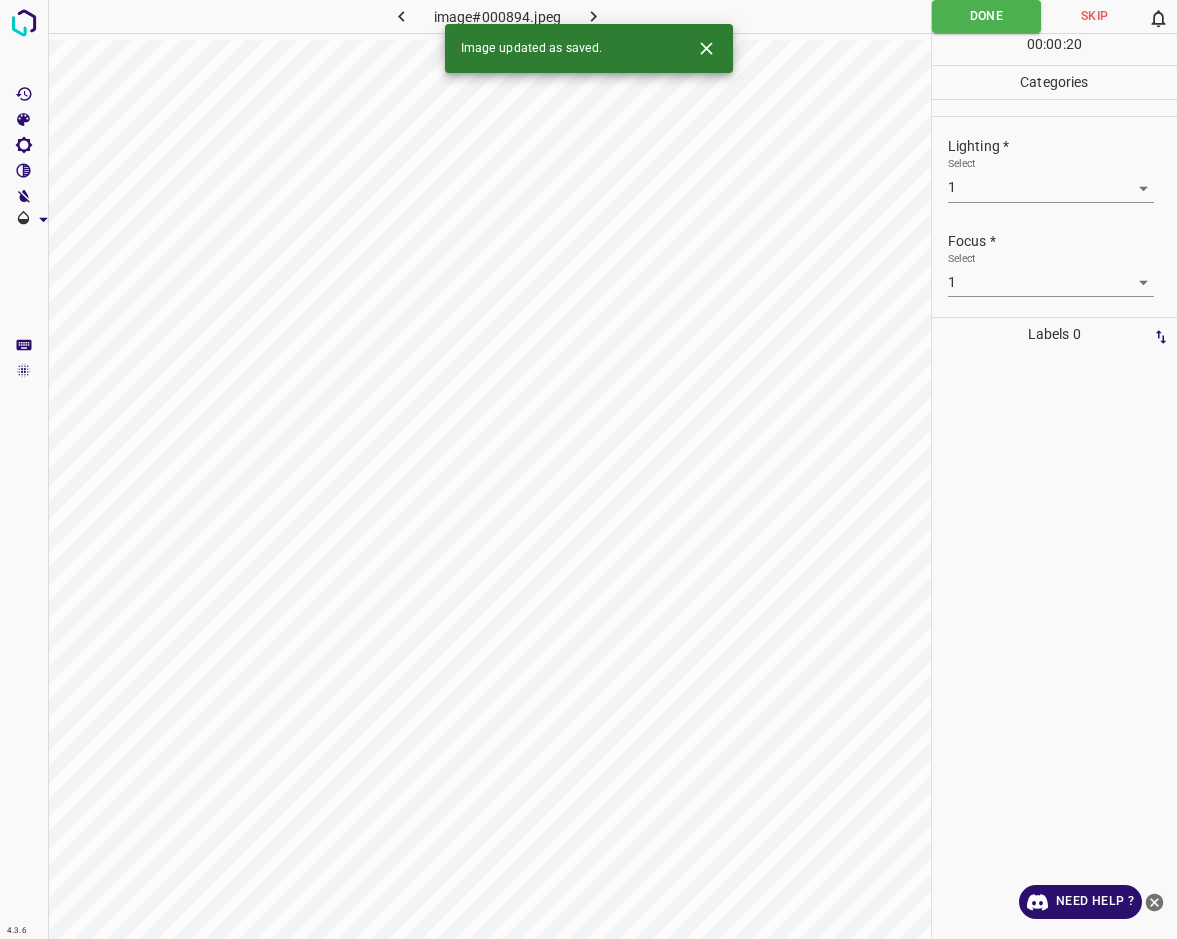 click 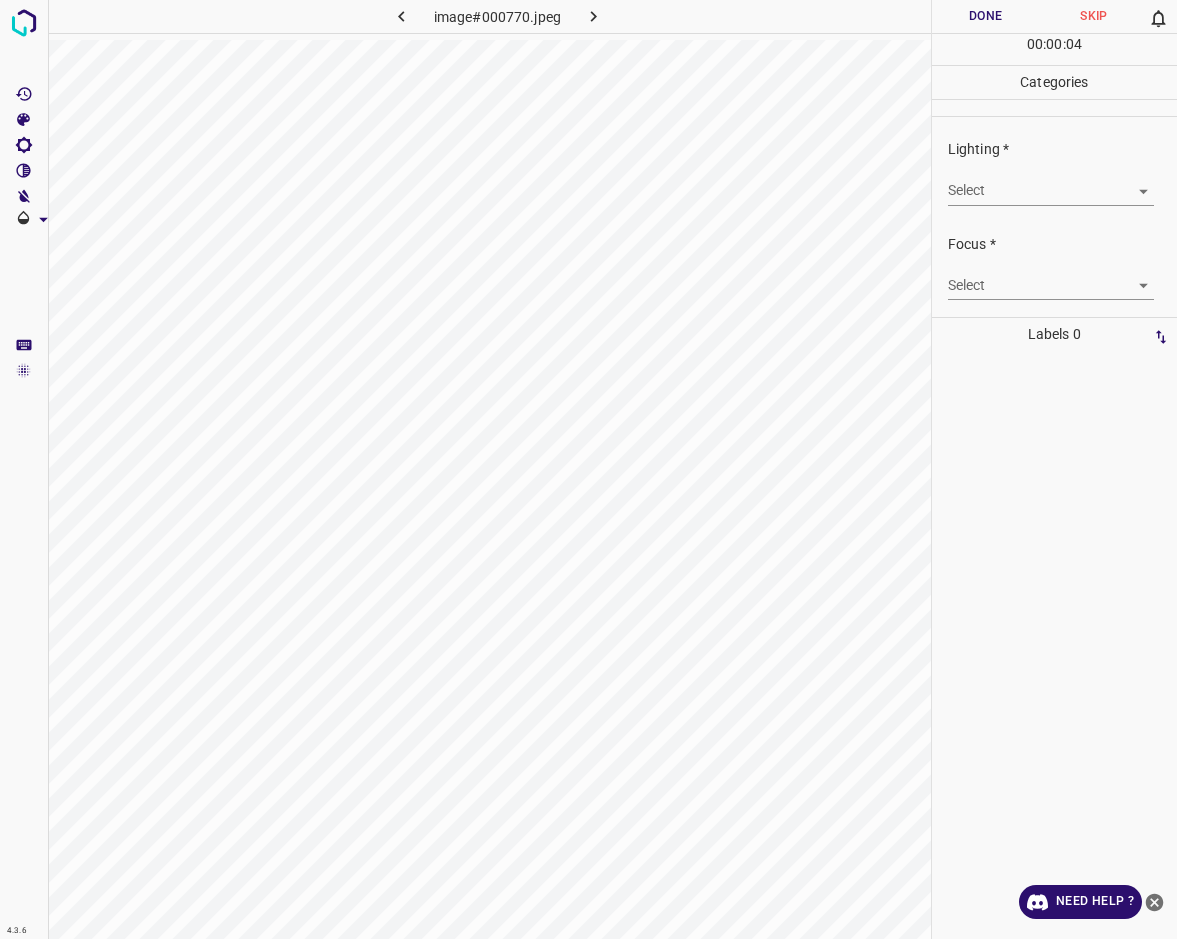 click on "4.3.6  image#000770.jpeg Done Skip 0 00   : 00   : 04   Categories Lighting *  Select ​ Focus *  Select ​ Overall *  Select ​ Labels   0 Categories 1 Lighting 2 Focus 3 Overall Tools Space Change between modes (Draw & Edit) I Auto labeling R Restore zoom M Zoom in N Zoom out Delete Delete selecte label Filters Z Restore filters X Saturation filter C Brightness filter V Contrast filter B Gray scale filter General O Download Need Help ? - Text - Hide - Delete" at bounding box center [588, 469] 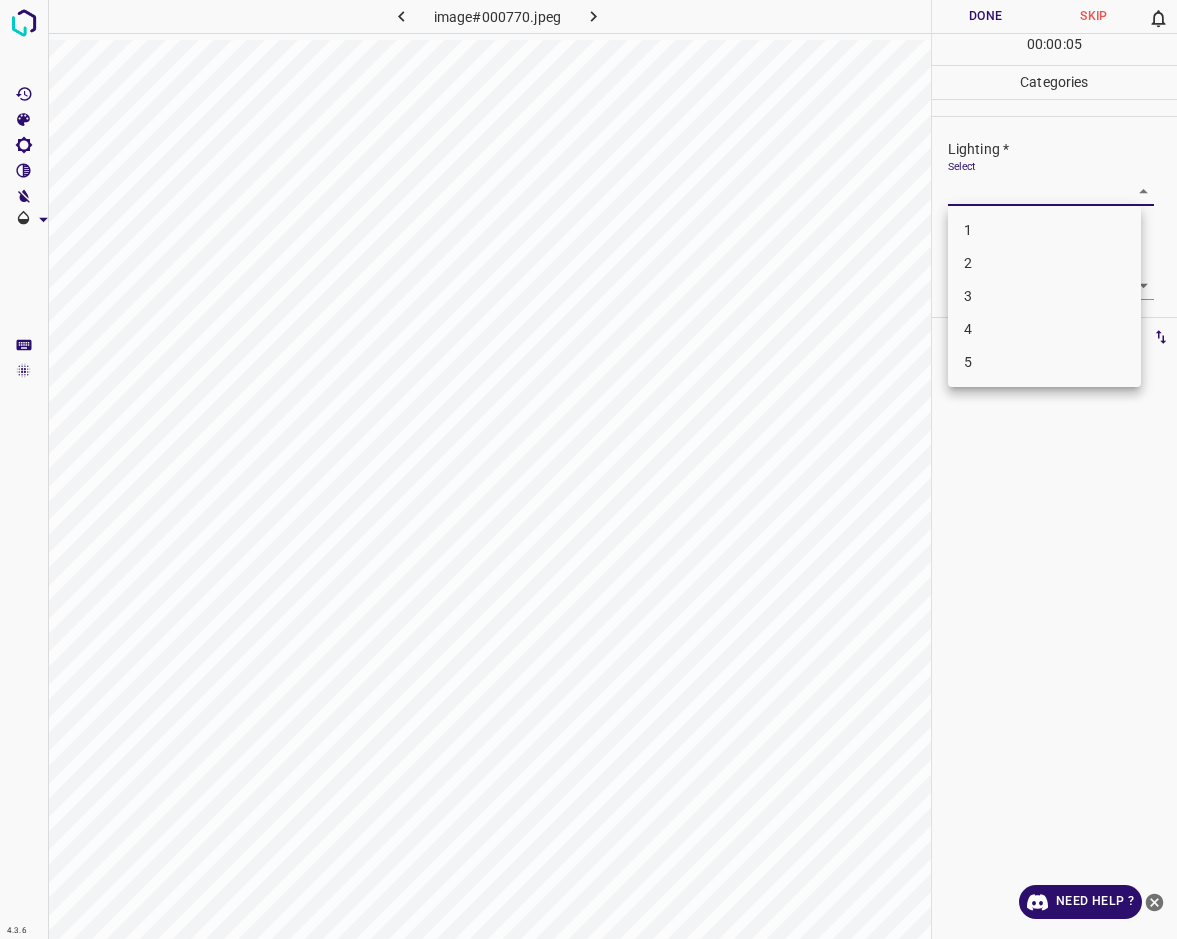 click on "3" at bounding box center [1044, 296] 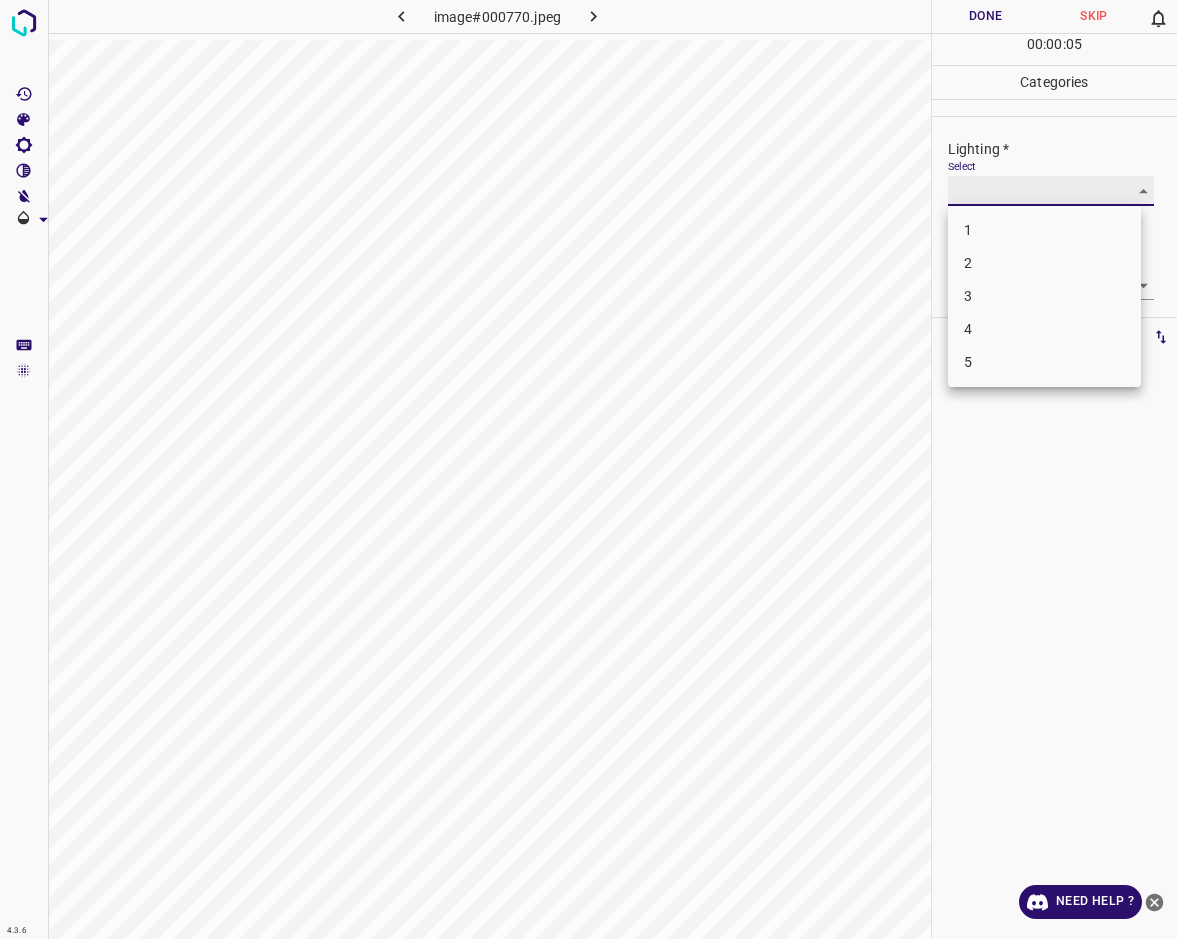 type on "3" 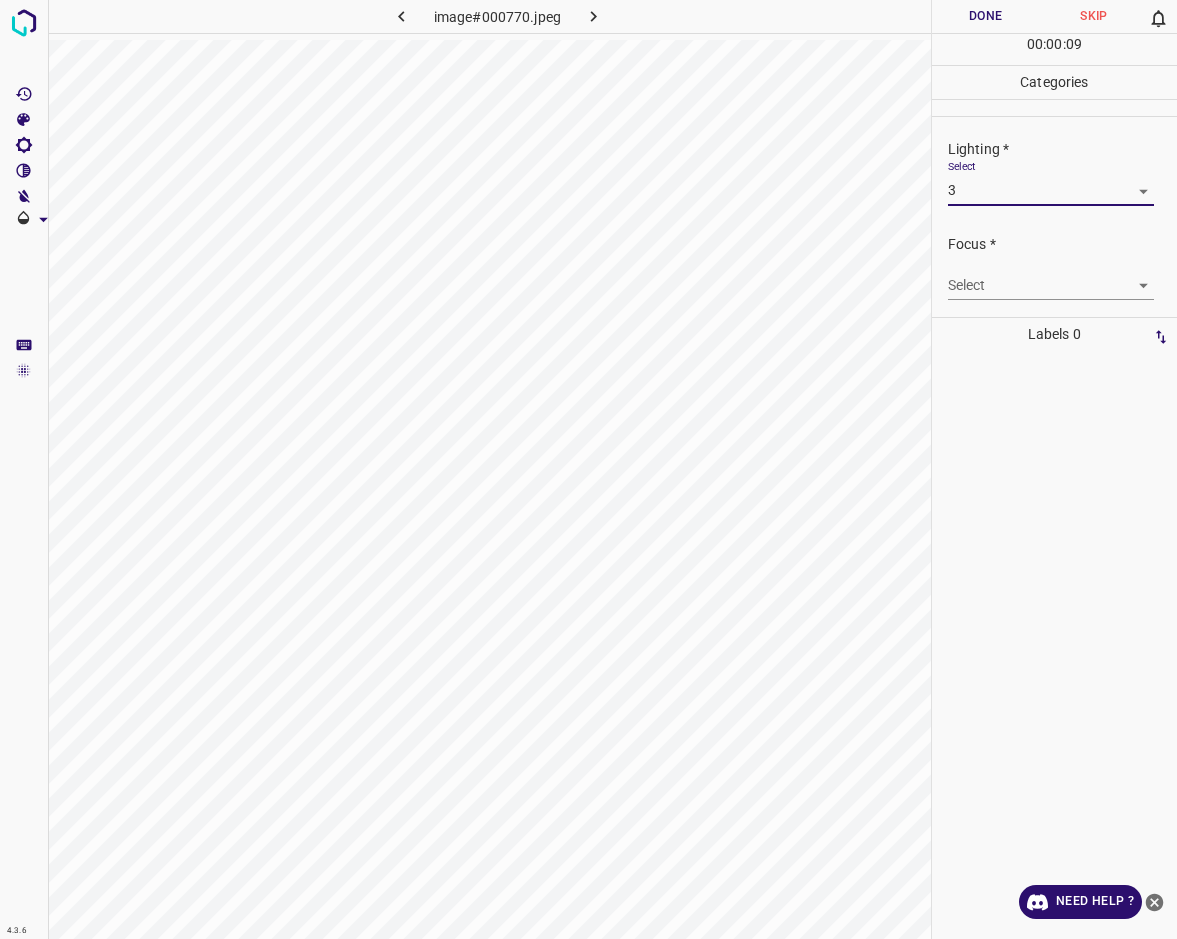click on "4.3.6  image#000770.jpeg Done Skip 0 00   : 00   : 09   Categories Lighting *  Select 3 3 Focus *  Select ​ Overall *  Select ​ Labels   0 Categories 1 Lighting 2 Focus 3 Overall Tools Space Change between modes (Draw & Edit) I Auto labeling R Restore zoom M Zoom in N Zoom out Delete Delete selecte label Filters Z Restore filters X Saturation filter C Brightness filter V Contrast filter B Gray scale filter General O Download Need Help ? - Text - Hide - Delete" at bounding box center (588, 469) 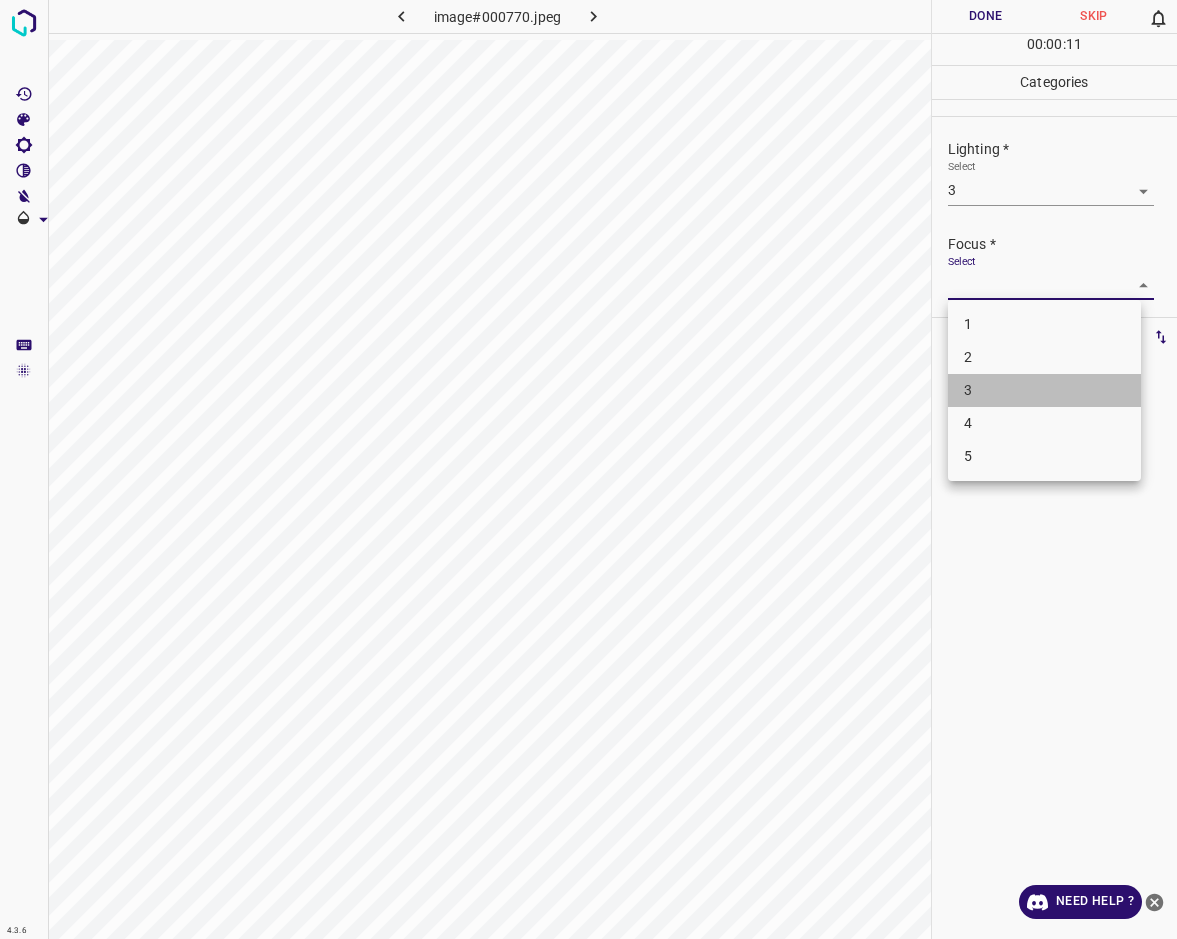 click on "3" at bounding box center [1044, 390] 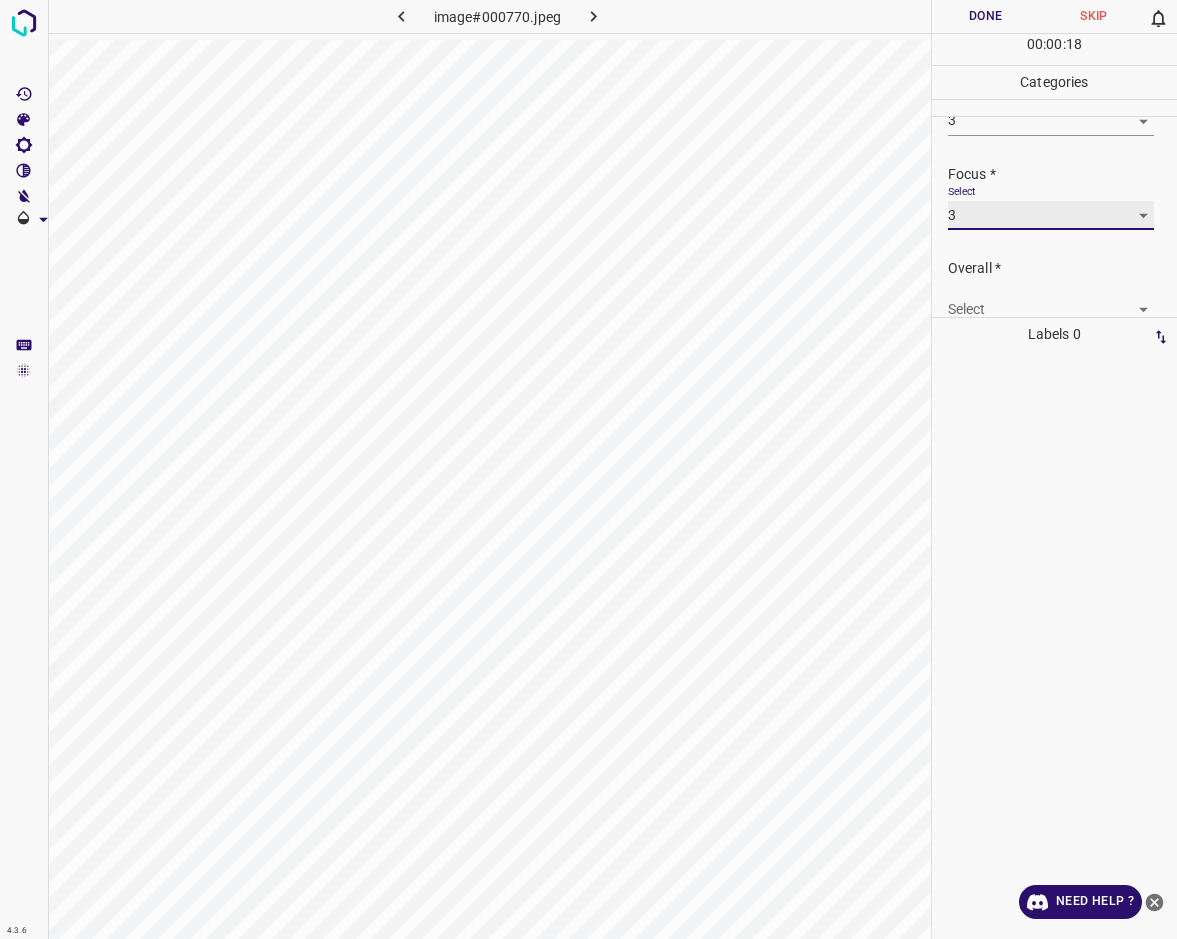 scroll, scrollTop: 98, scrollLeft: 0, axis: vertical 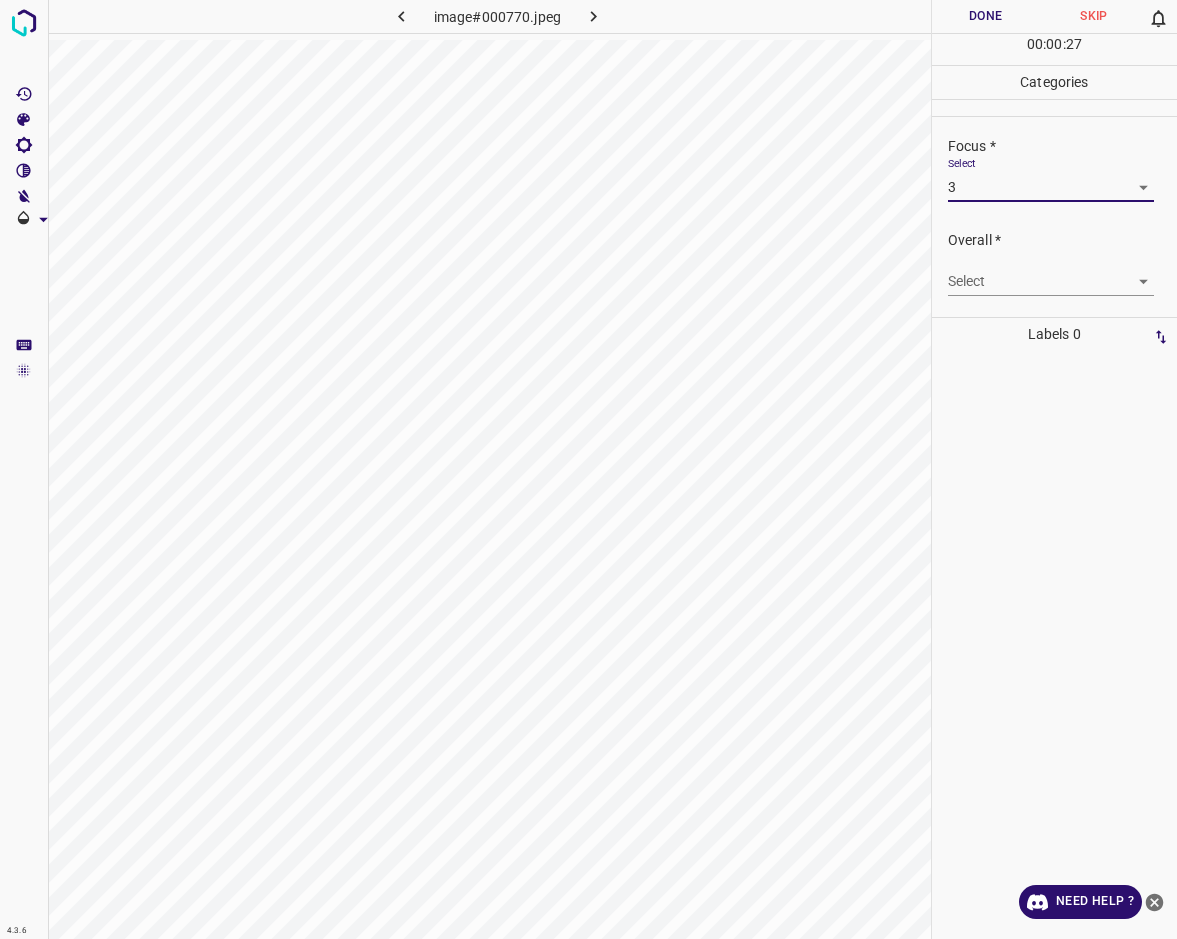 click on "4.3.6  image#000770.jpeg Done Skip 0 00   : 00   : 27   Categories Lighting *  Select 3 3 Focus *  Select 3 3 Overall *  Select ​ Labels   0 Categories 1 Lighting 2 Focus 3 Overall Tools Space Change between modes (Draw & Edit) I Auto labeling R Restore zoom M Zoom in N Zoom out Delete Delete selecte label Filters Z Restore filters X Saturation filter C Brightness filter V Contrast filter B Gray scale filter General O Download Need Help ? - Text - Hide - Delete" at bounding box center (588, 469) 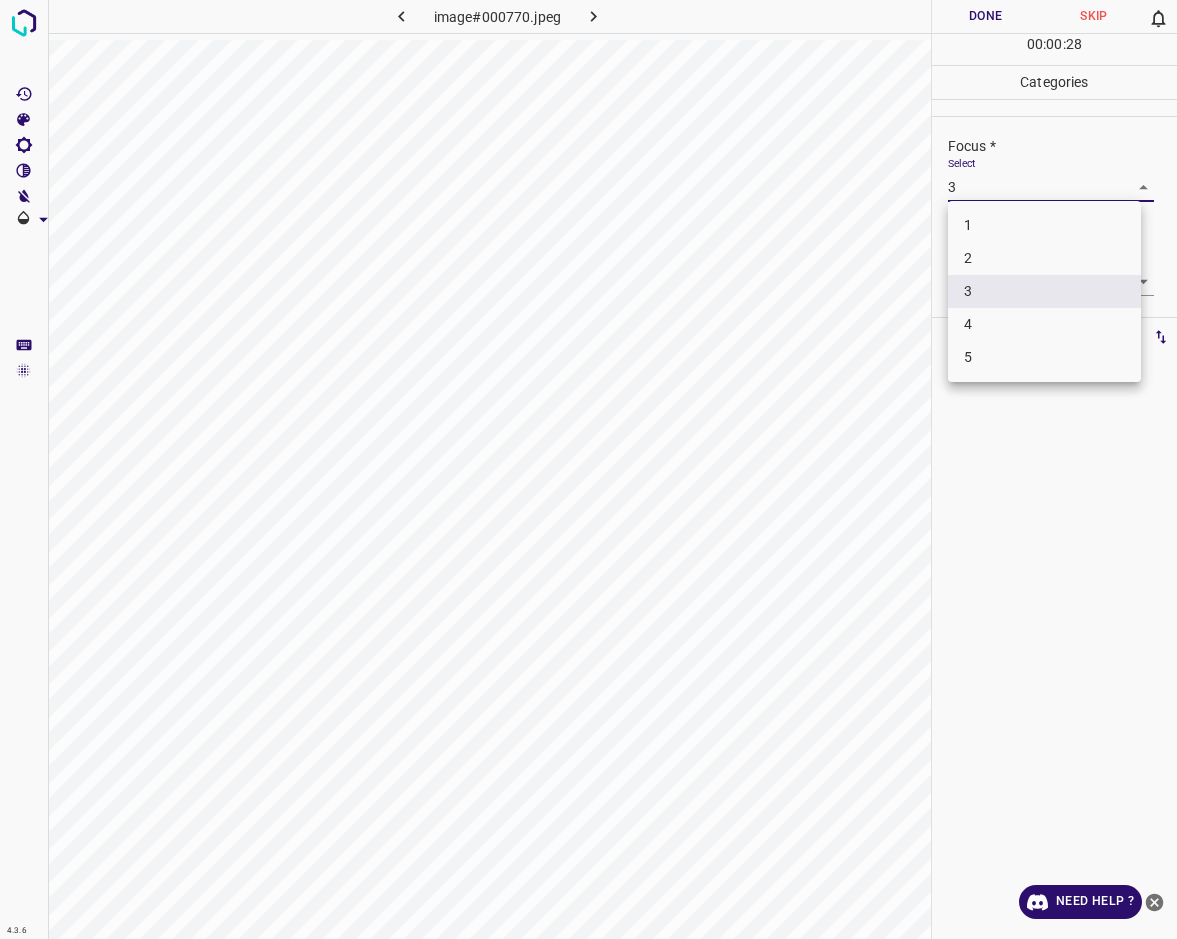 click on "2" at bounding box center [1044, 258] 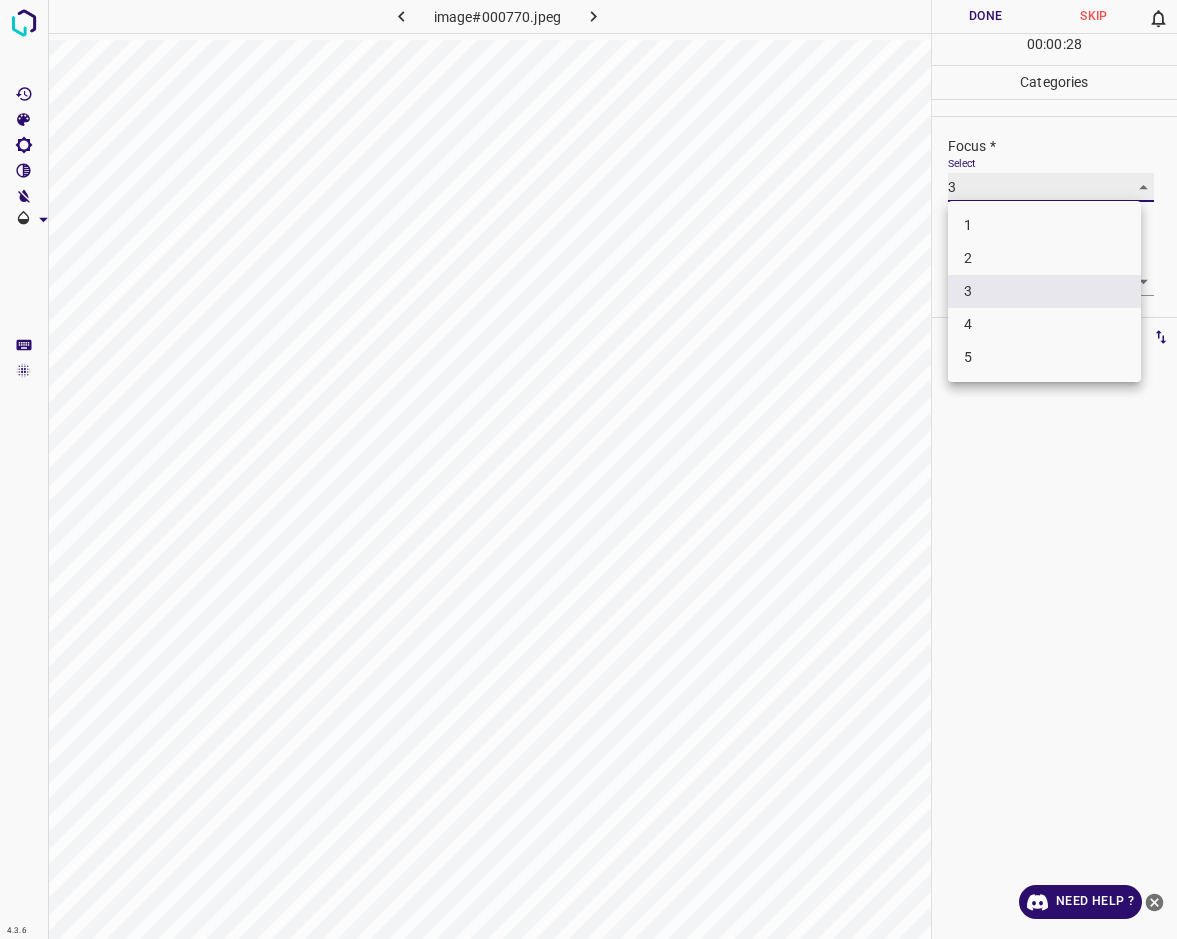 type on "2" 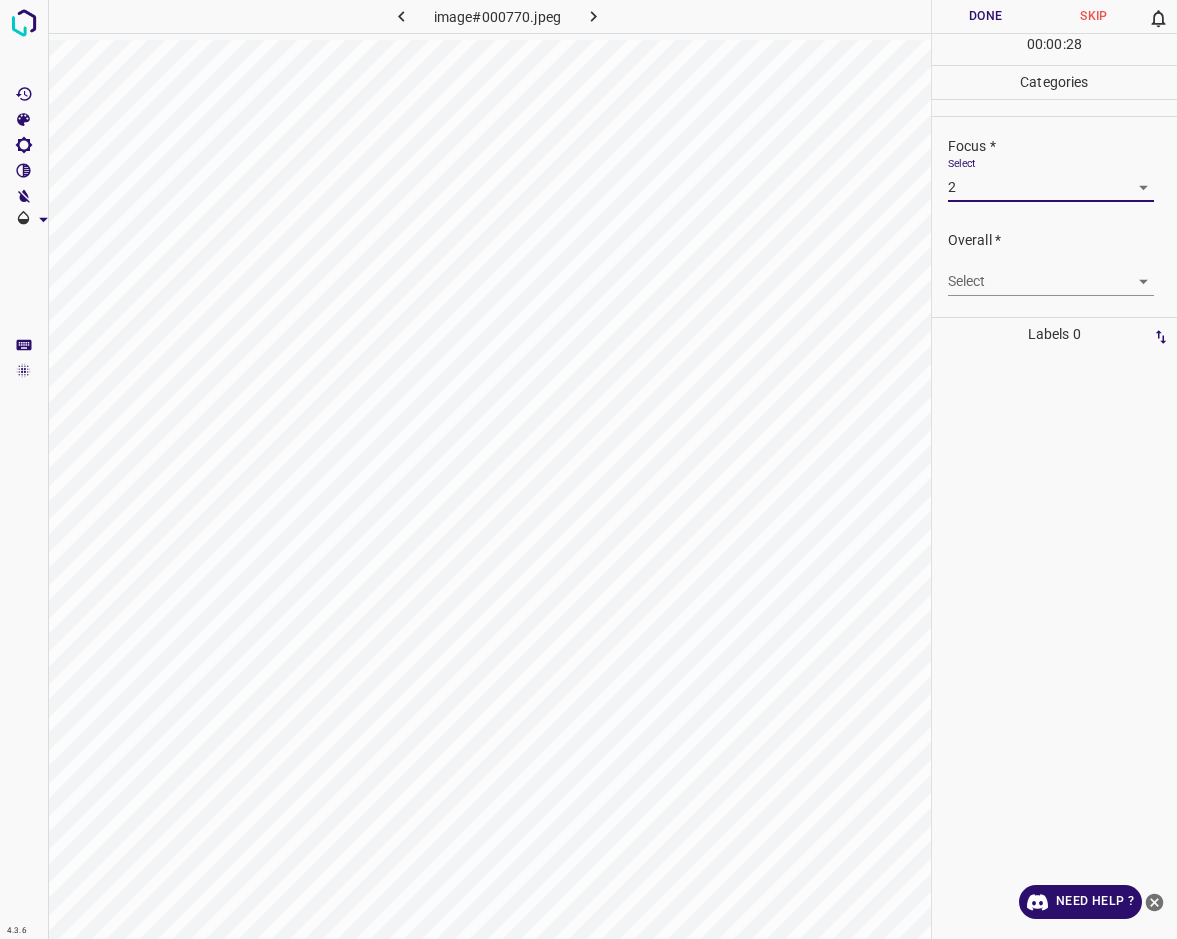 click on "4.3.6  image#000770.jpeg Done Skip 0 00   : 00   : 28   Categories Lighting *  Select 3 3 Focus *  Select 2 2 Overall *  Select ​ Labels   0 Categories 1 Lighting 2 Focus 3 Overall Tools Space Change between modes (Draw & Edit) I Auto labeling R Restore zoom M Zoom in N Zoom out Delete Delete selecte label Filters Z Restore filters X Saturation filter C Brightness filter V Contrast filter B Gray scale filter General O Download Need Help ? - Text - Hide - Delete" at bounding box center [588, 469] 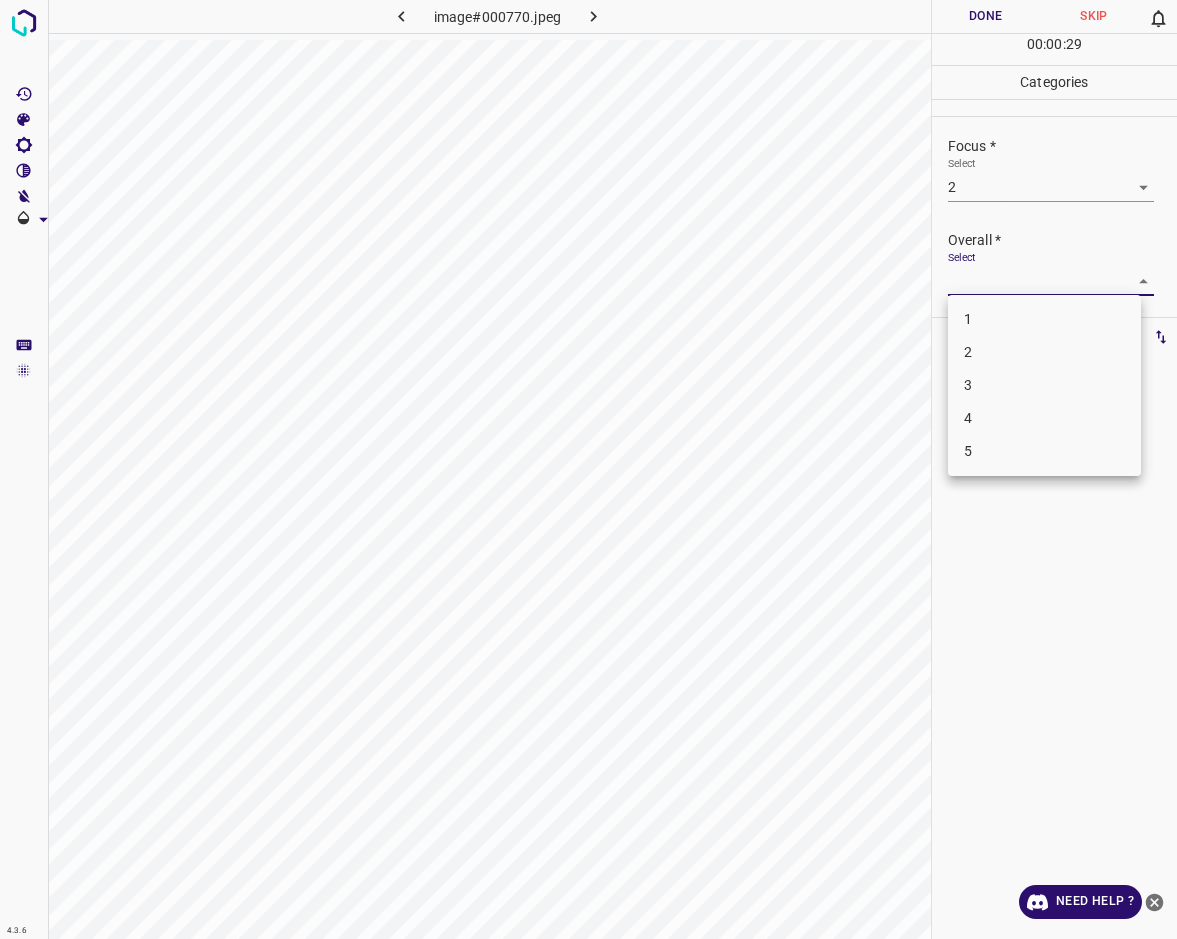 click on "2" at bounding box center (1044, 352) 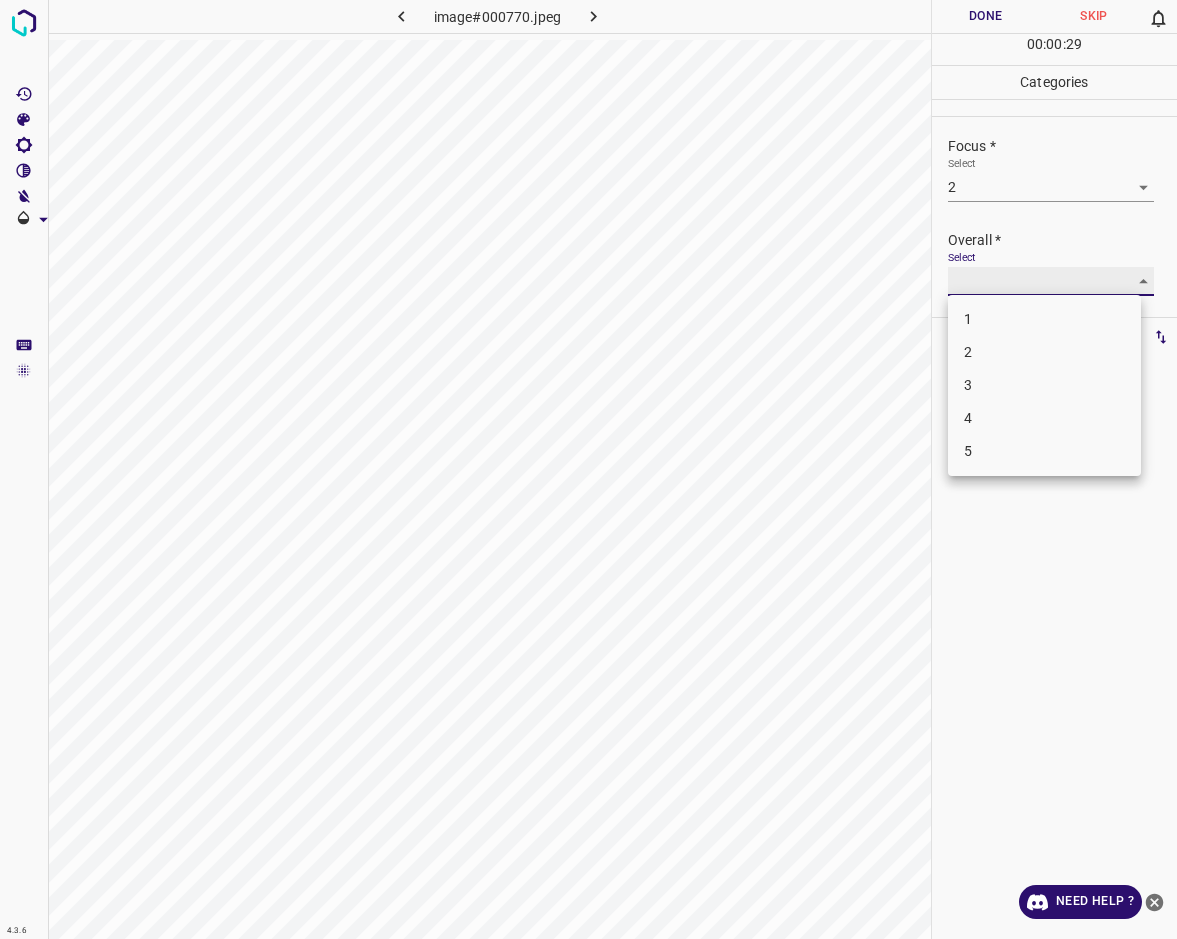type on "2" 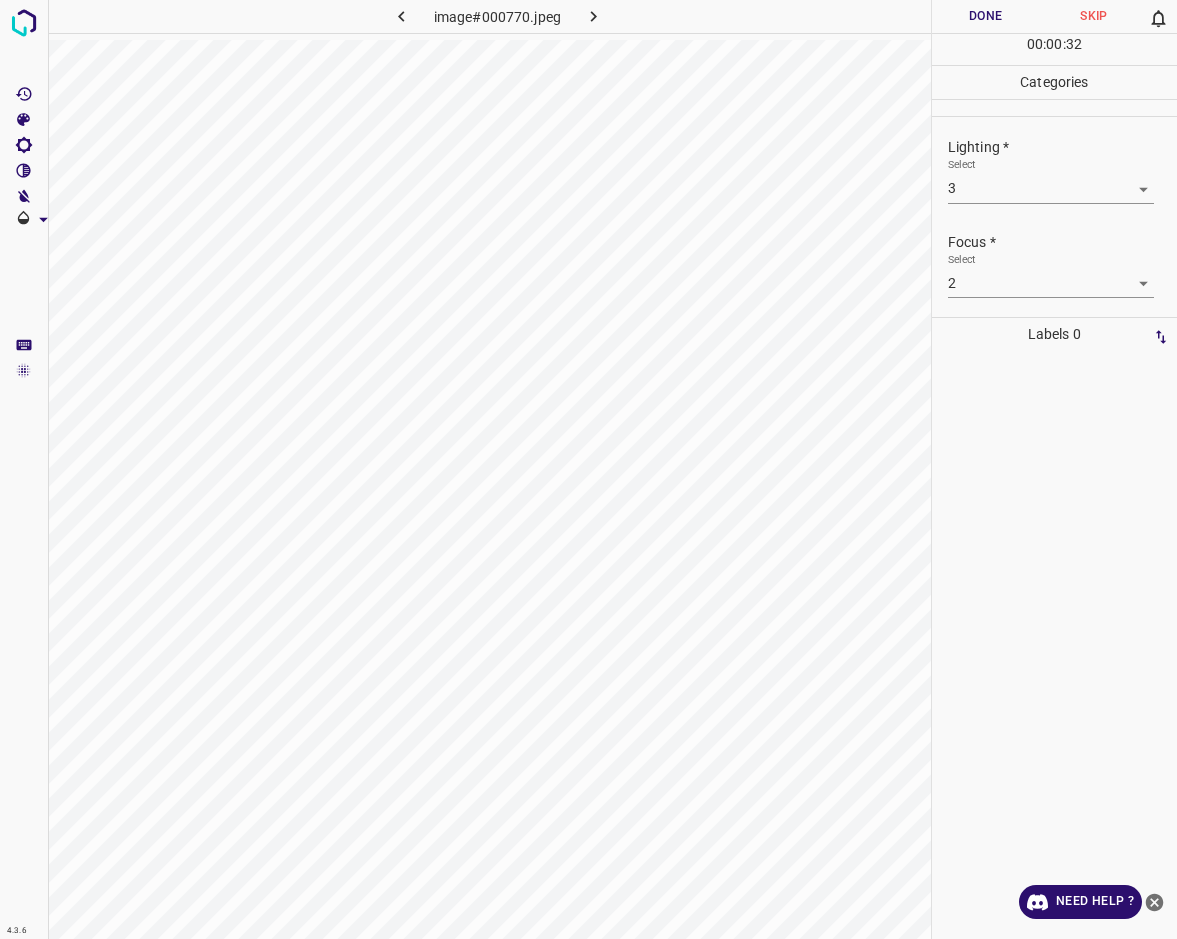 scroll, scrollTop: 0, scrollLeft: 0, axis: both 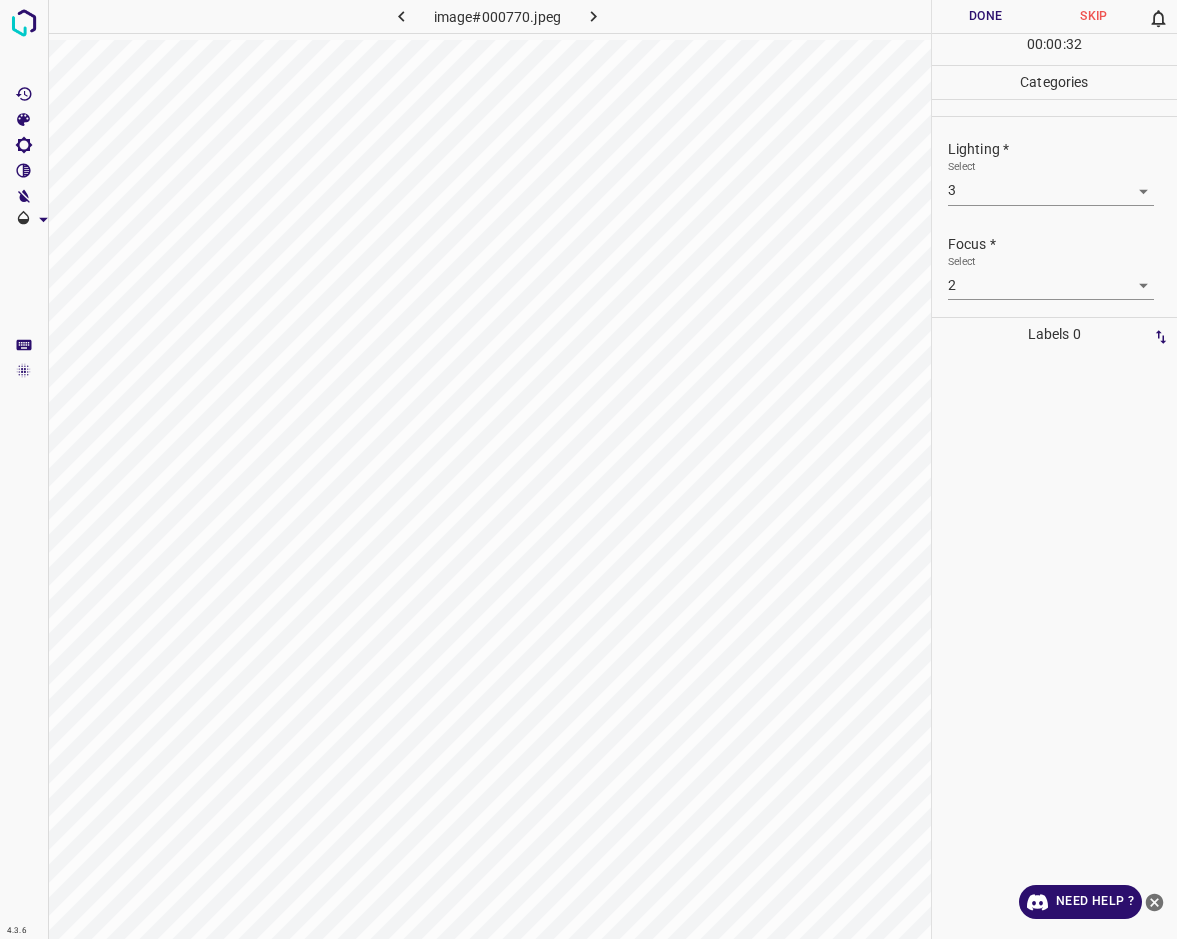 click on "Done" at bounding box center [986, 16] 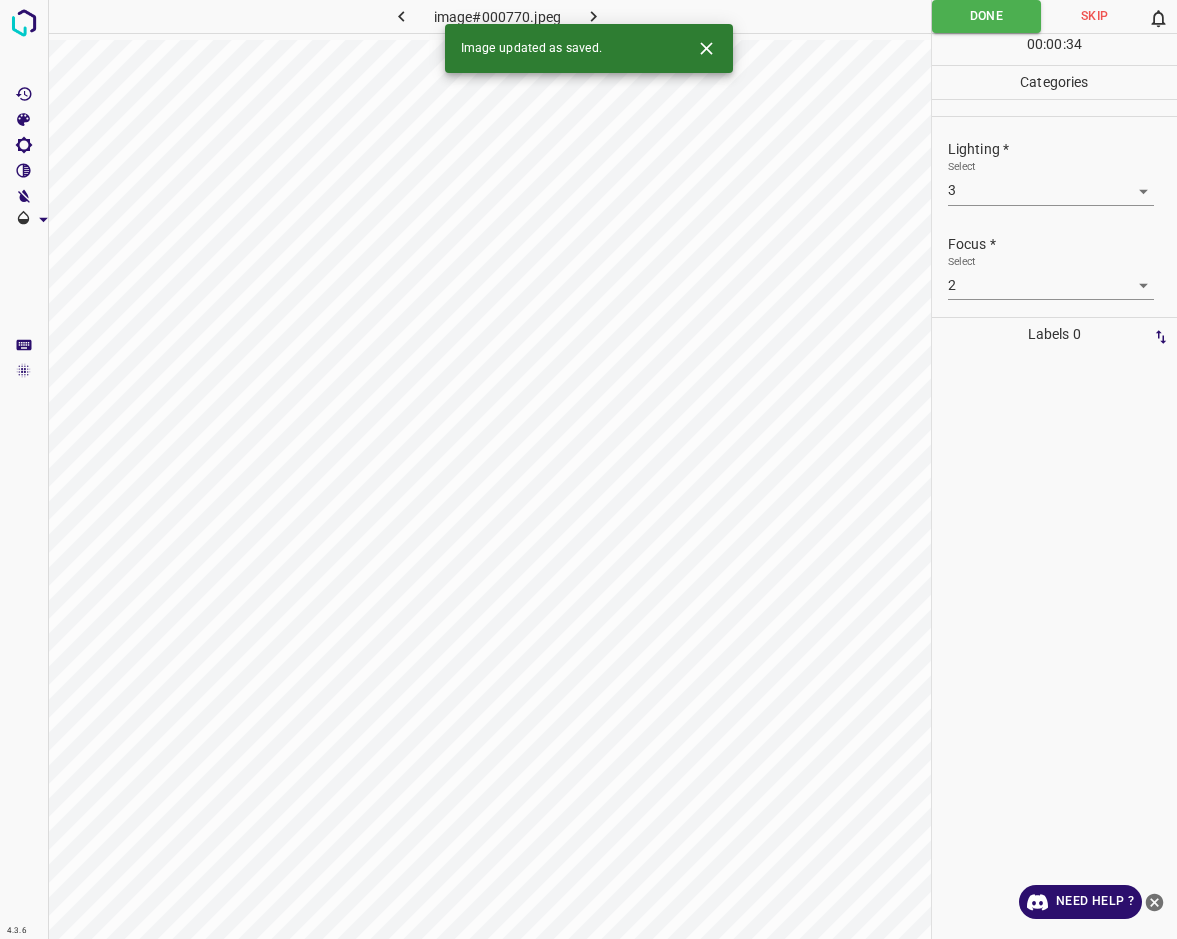click 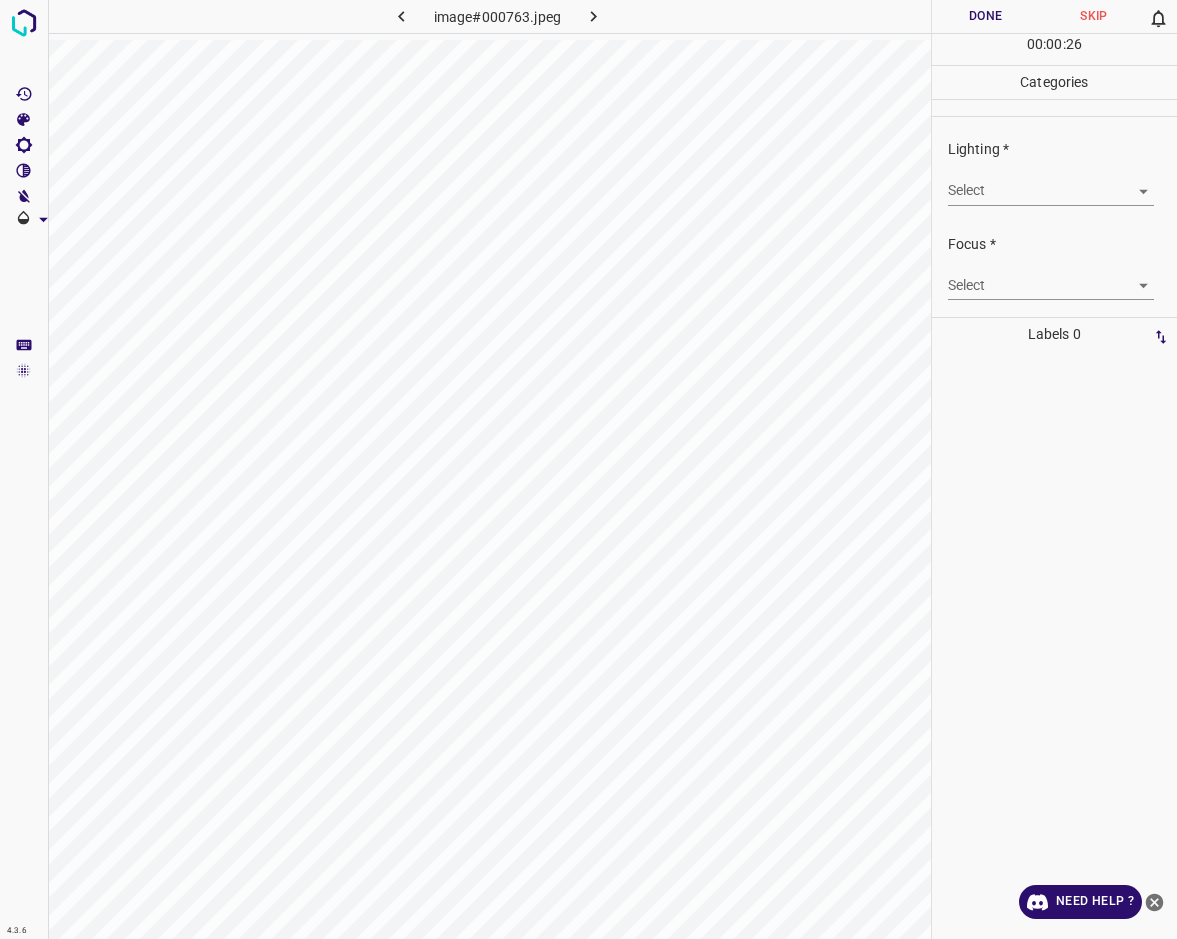 click on "4.3.6  image#000763.jpeg Done Skip 0 00   : 00   : 26   Categories Lighting *  Select ​ Focus *  Select ​ Overall *  Select ​ Labels   0 Categories 1 Lighting 2 Focus 3 Overall Tools Space Change between modes (Draw & Edit) I Auto labeling R Restore zoom M Zoom in N Zoom out Delete Delete selecte label Filters Z Restore filters X Saturation filter C Brightness filter V Contrast filter B Gray scale filter General O Download Need Help ? - Text - Hide - Delete" at bounding box center (588, 469) 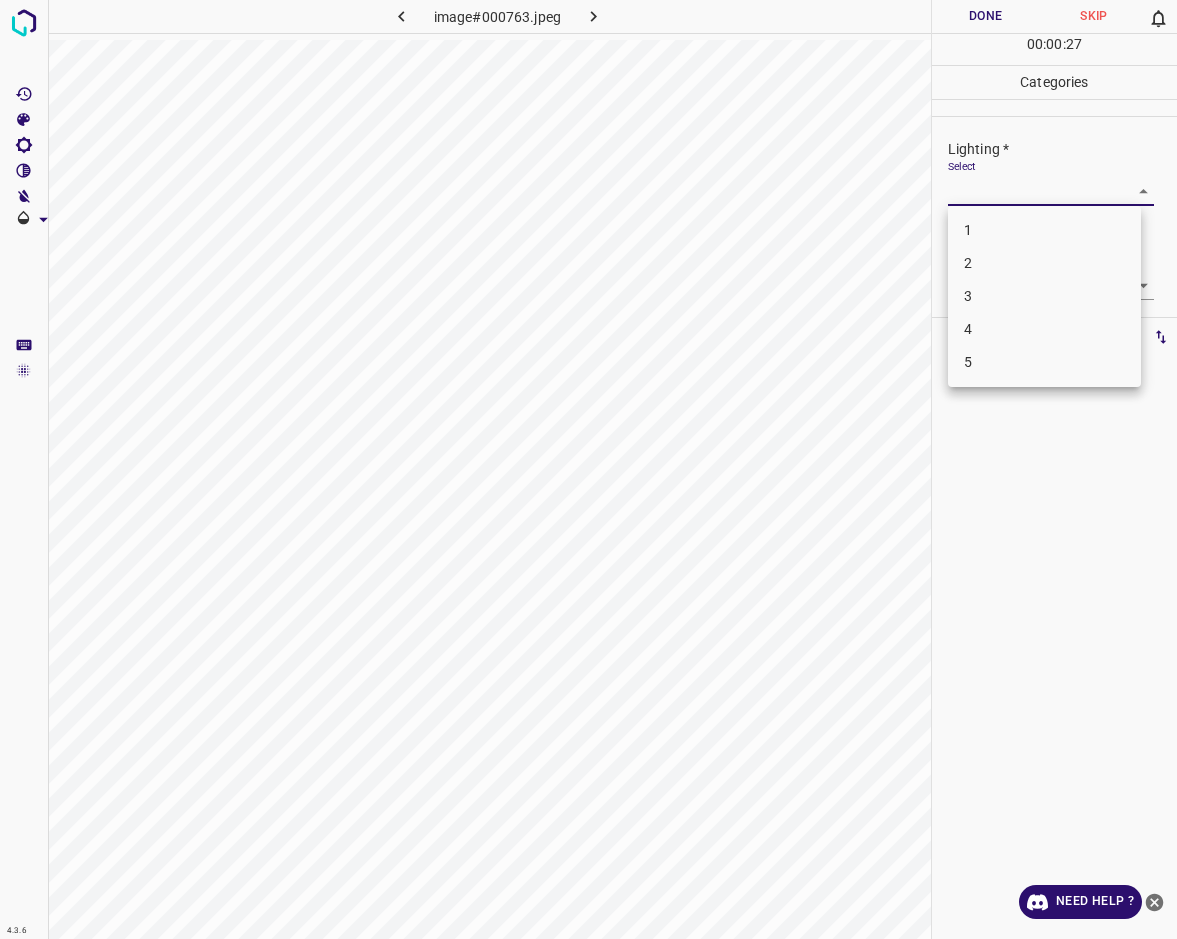 click on "3" at bounding box center [1044, 296] 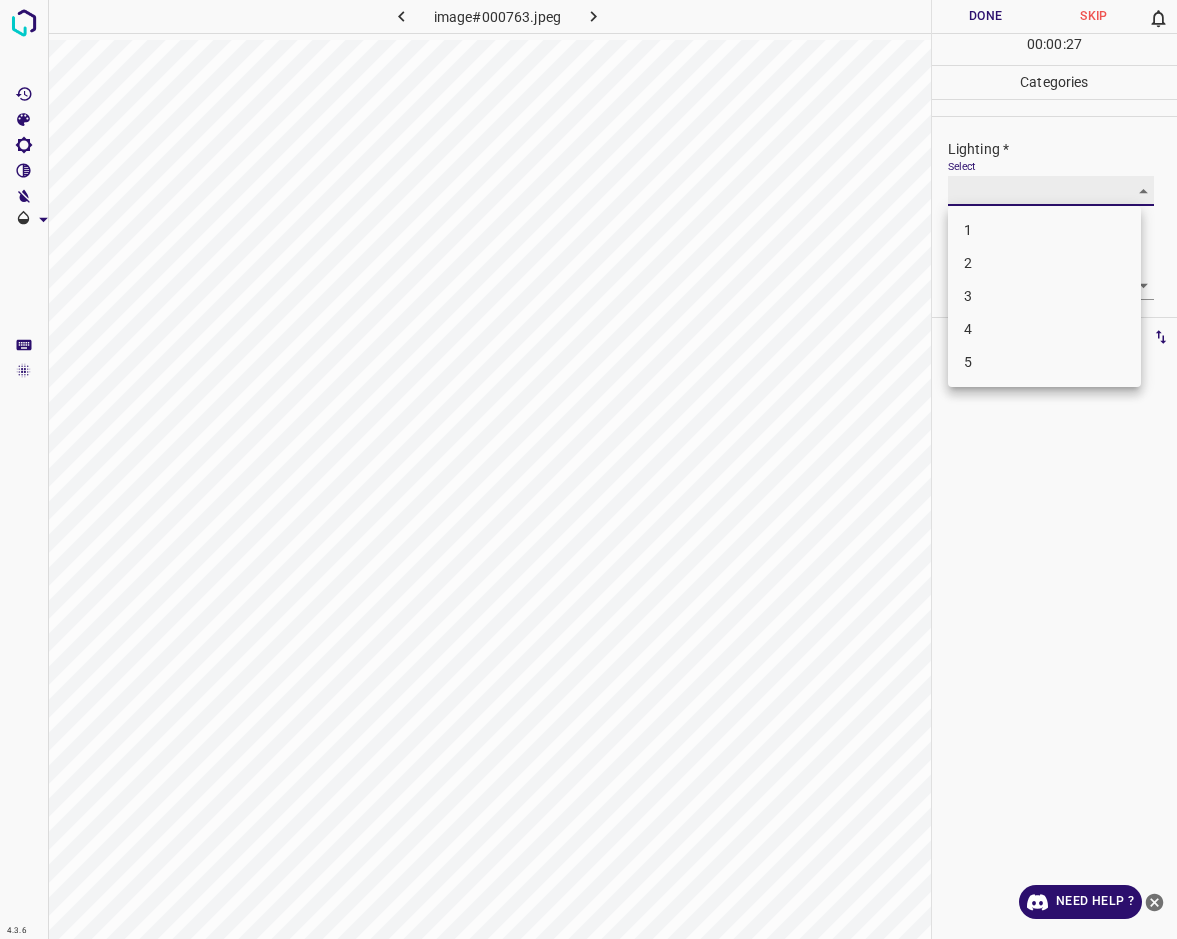 type on "3" 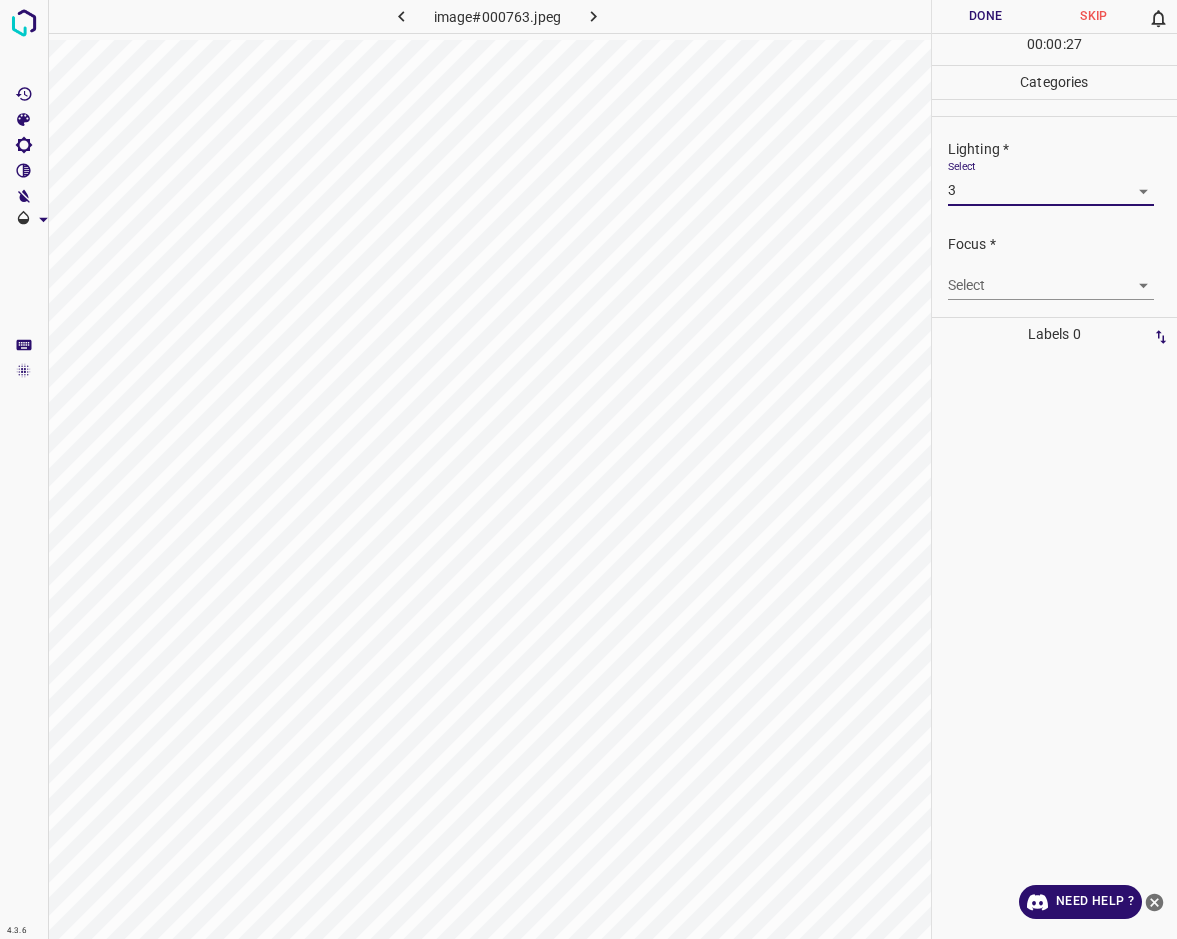 click on "4.3.6  image#000763.jpeg Done Skip 0 00   : 00   : 27   Categories Lighting *  Select 3 3 Focus *  Select ​ Overall *  Select ​ Labels   0 Categories 1 Lighting 2 Focus 3 Overall Tools Space Change between modes (Draw & Edit) I Auto labeling R Restore zoom M Zoom in N Zoom out Delete Delete selecte label Filters Z Restore filters X Saturation filter C Brightness filter V Contrast filter B Gray scale filter General O Download Need Help ? - Text - Hide - Delete 1 2 3 4 5" at bounding box center [588, 469] 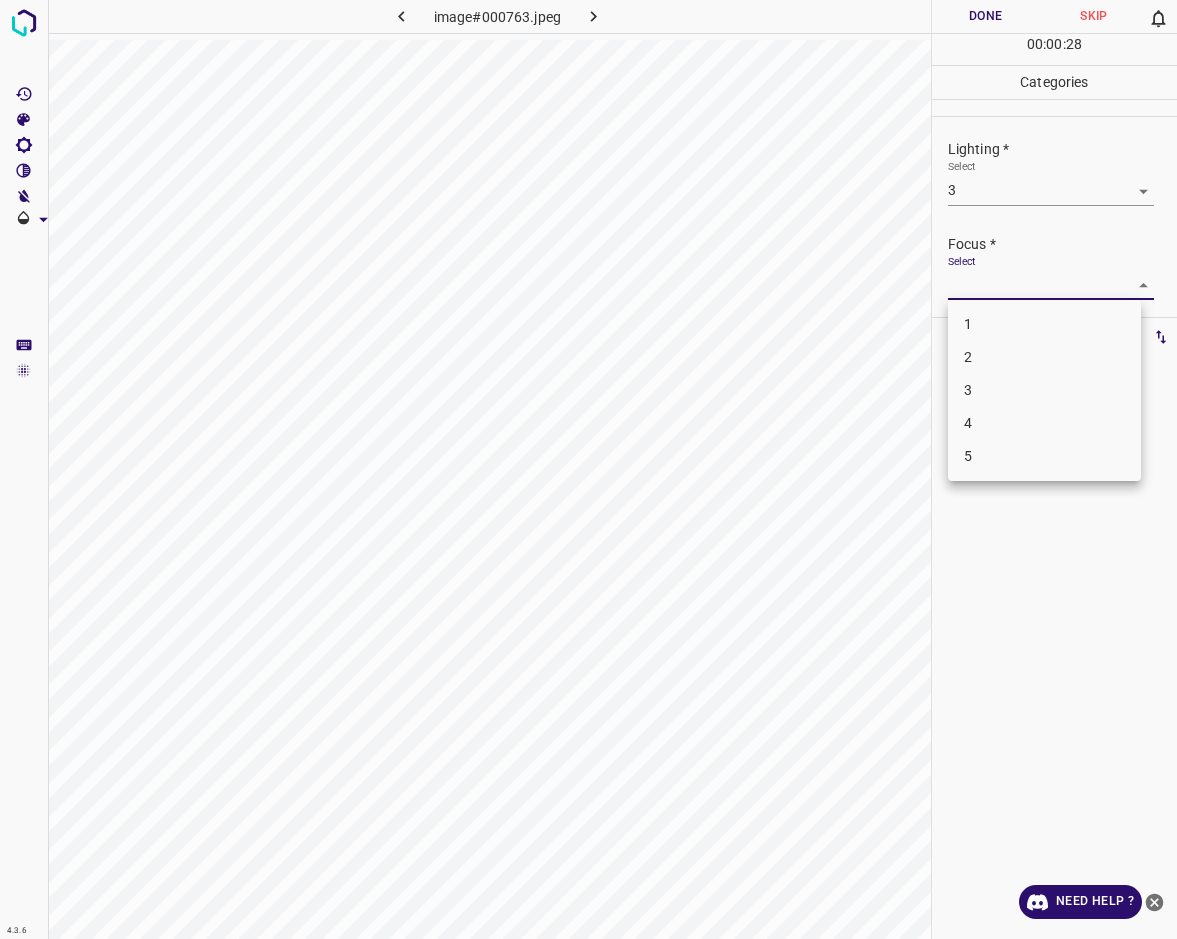 click on "3" at bounding box center (1044, 390) 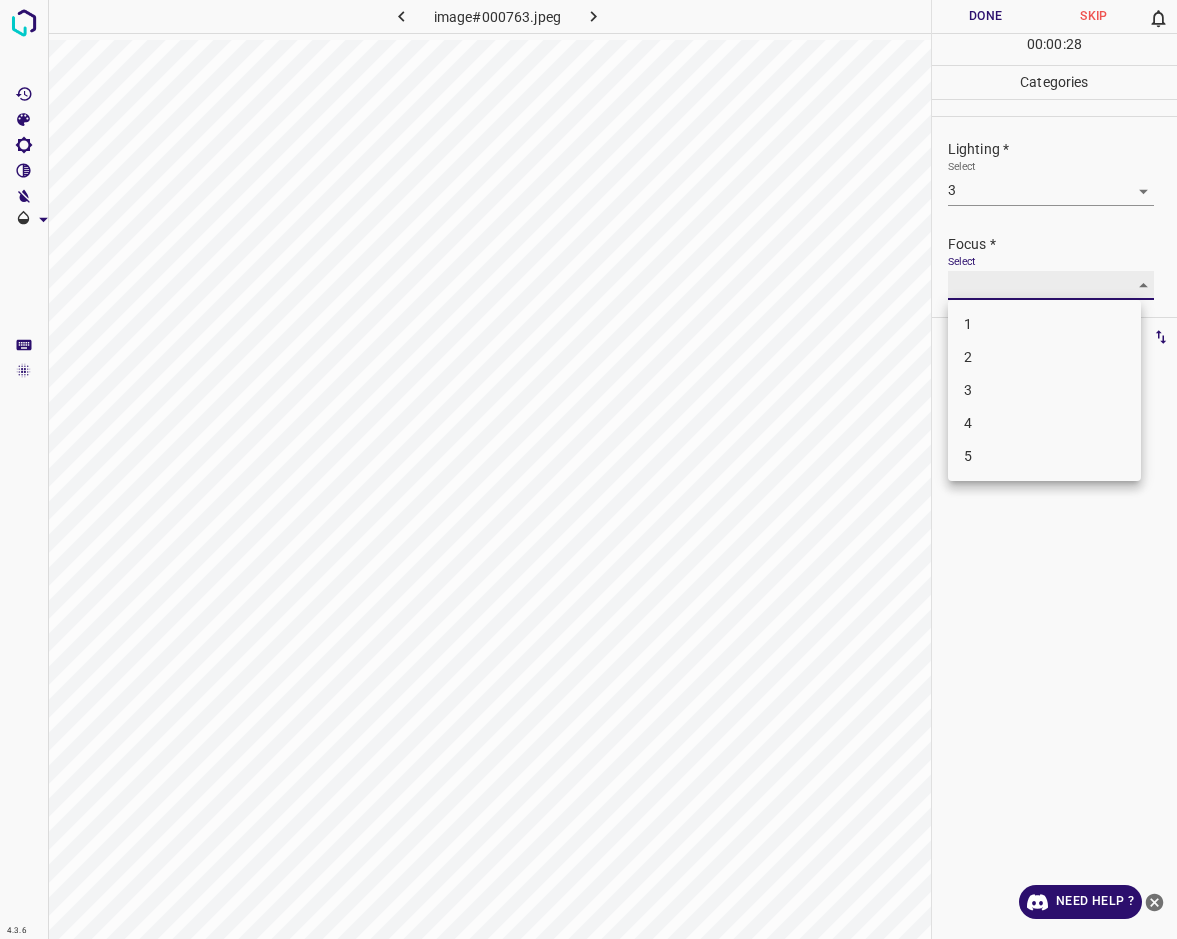 type on "3" 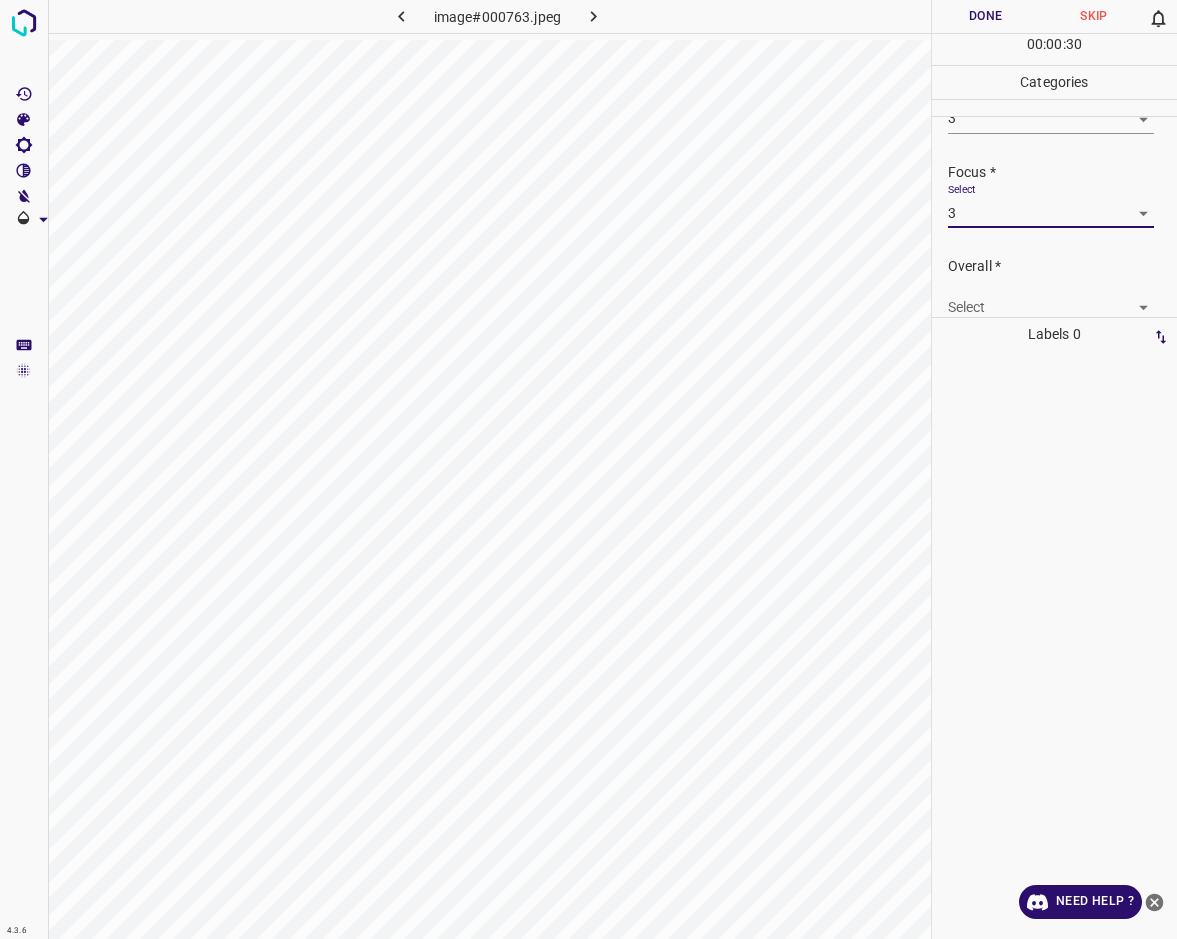 click on "4.3.6  image#000763.jpeg Done Skip 0 00   : 00   : 30   Categories Lighting *  Select 3 3 Focus *  Select 3 3 Overall *  Select ​ Labels   0 Categories 1 Lighting 2 Focus 3 Overall Tools Space Change between modes (Draw & Edit) I Auto labeling R Restore zoom M Zoom in N Zoom out Delete Delete selecte label Filters Z Restore filters X Saturation filter C Brightness filter V Contrast filter B Gray scale filter General O Download Need Help ? - Text - Hide - Delete" at bounding box center [588, 469] 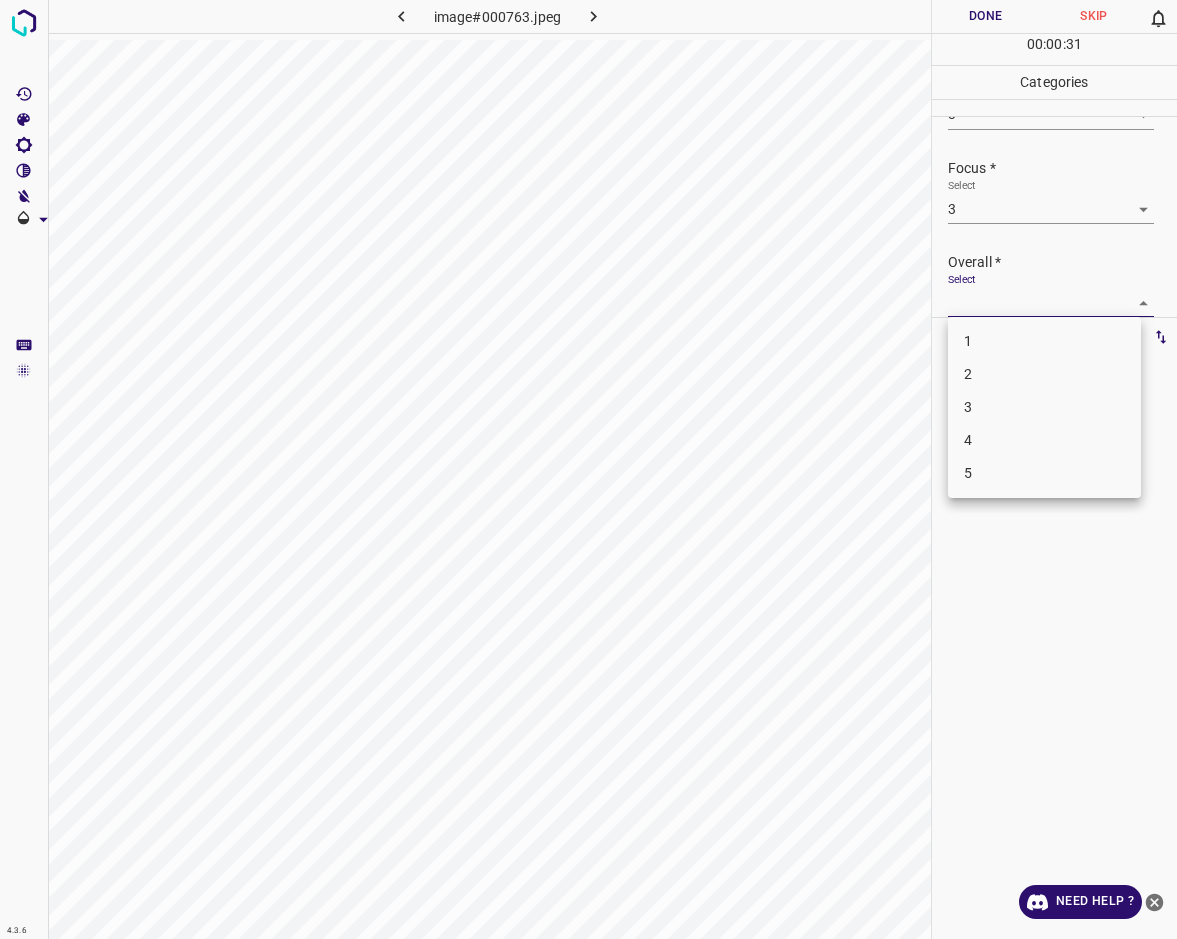 click on "3" at bounding box center (1044, 407) 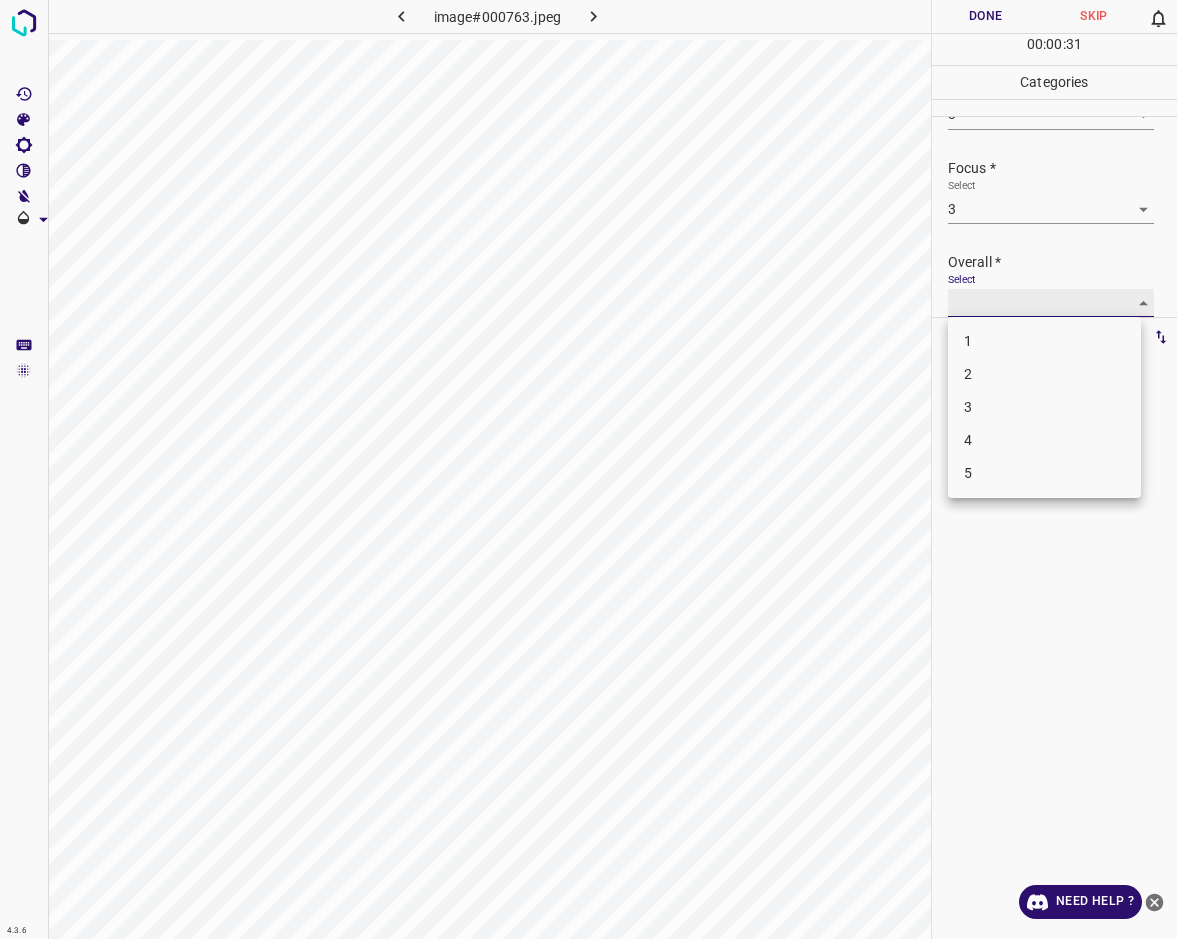 type on "3" 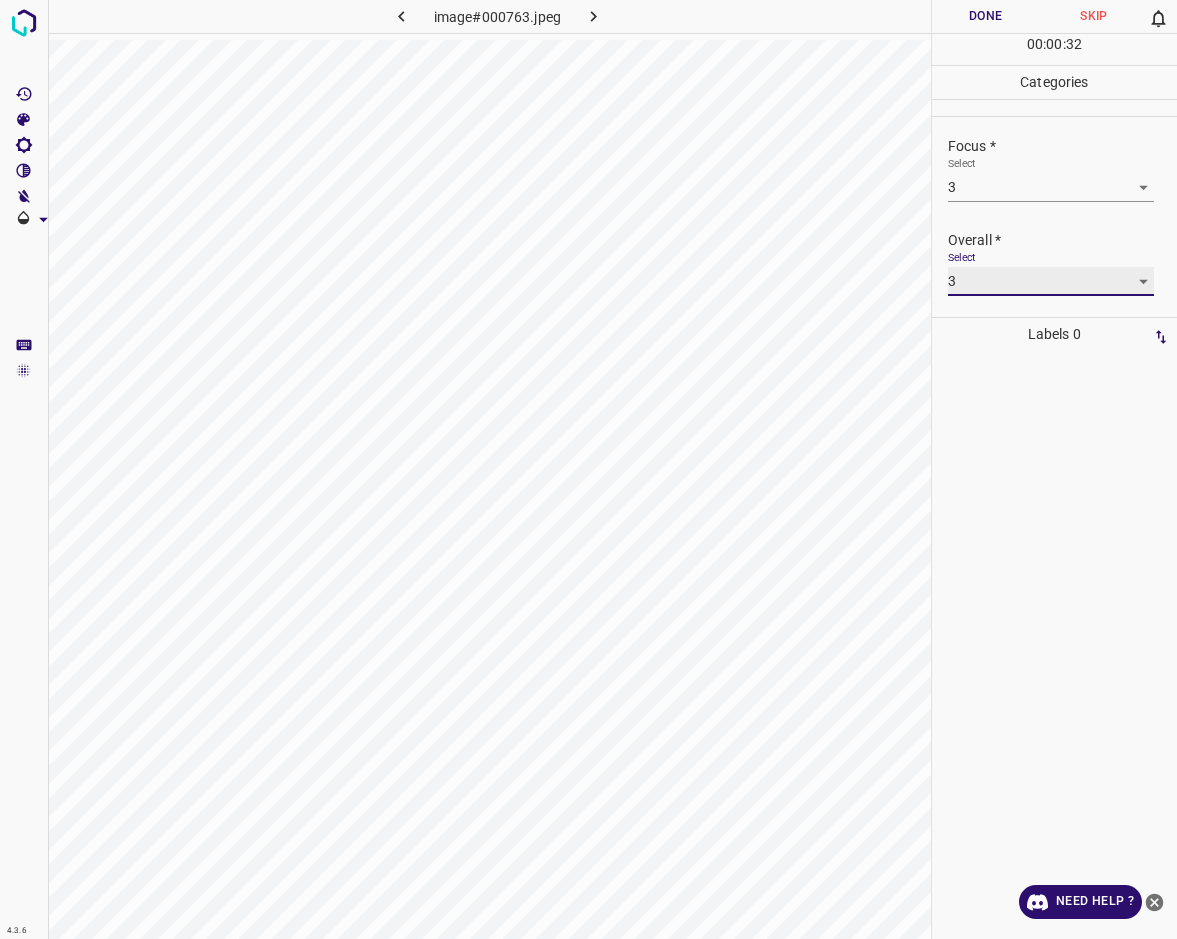 scroll, scrollTop: 0, scrollLeft: 0, axis: both 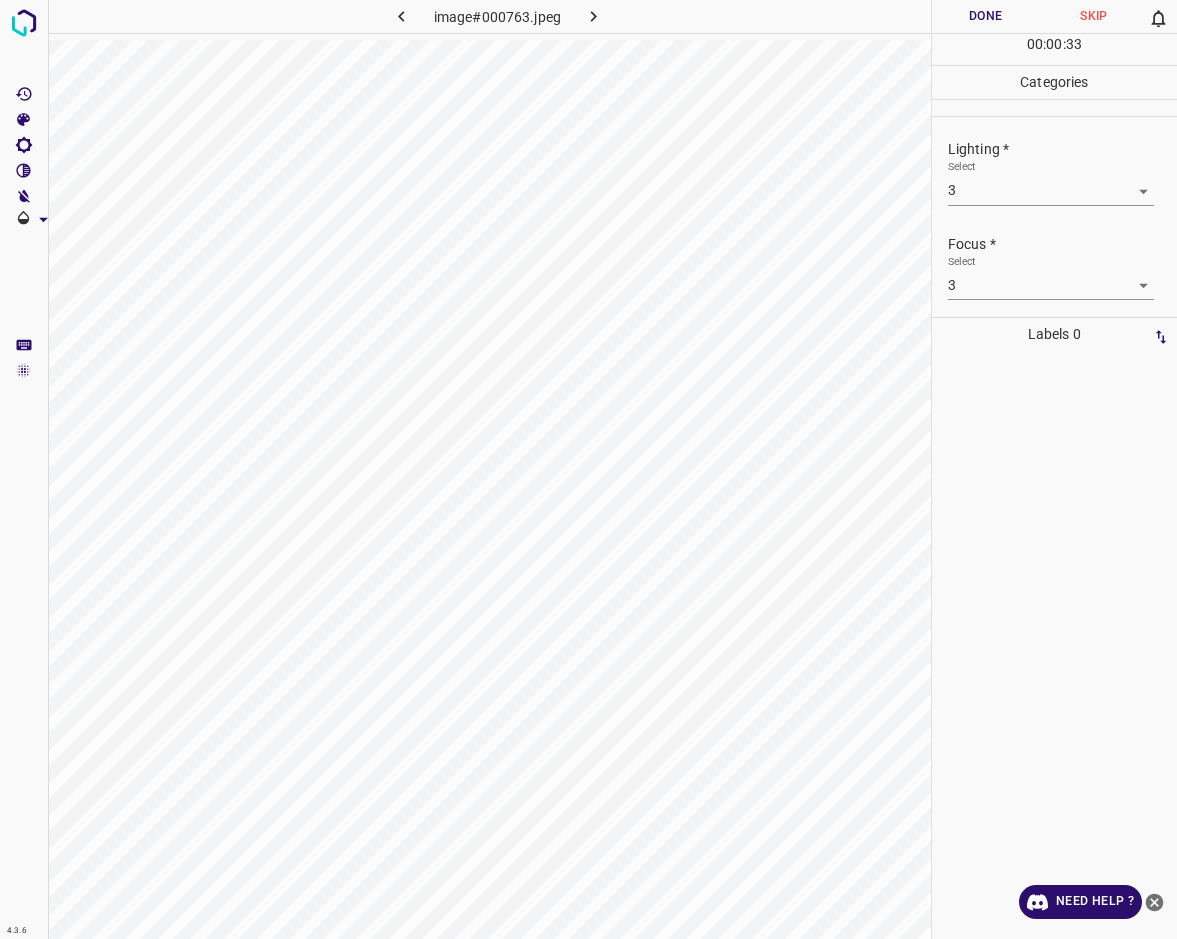 click on "Done" at bounding box center (986, 16) 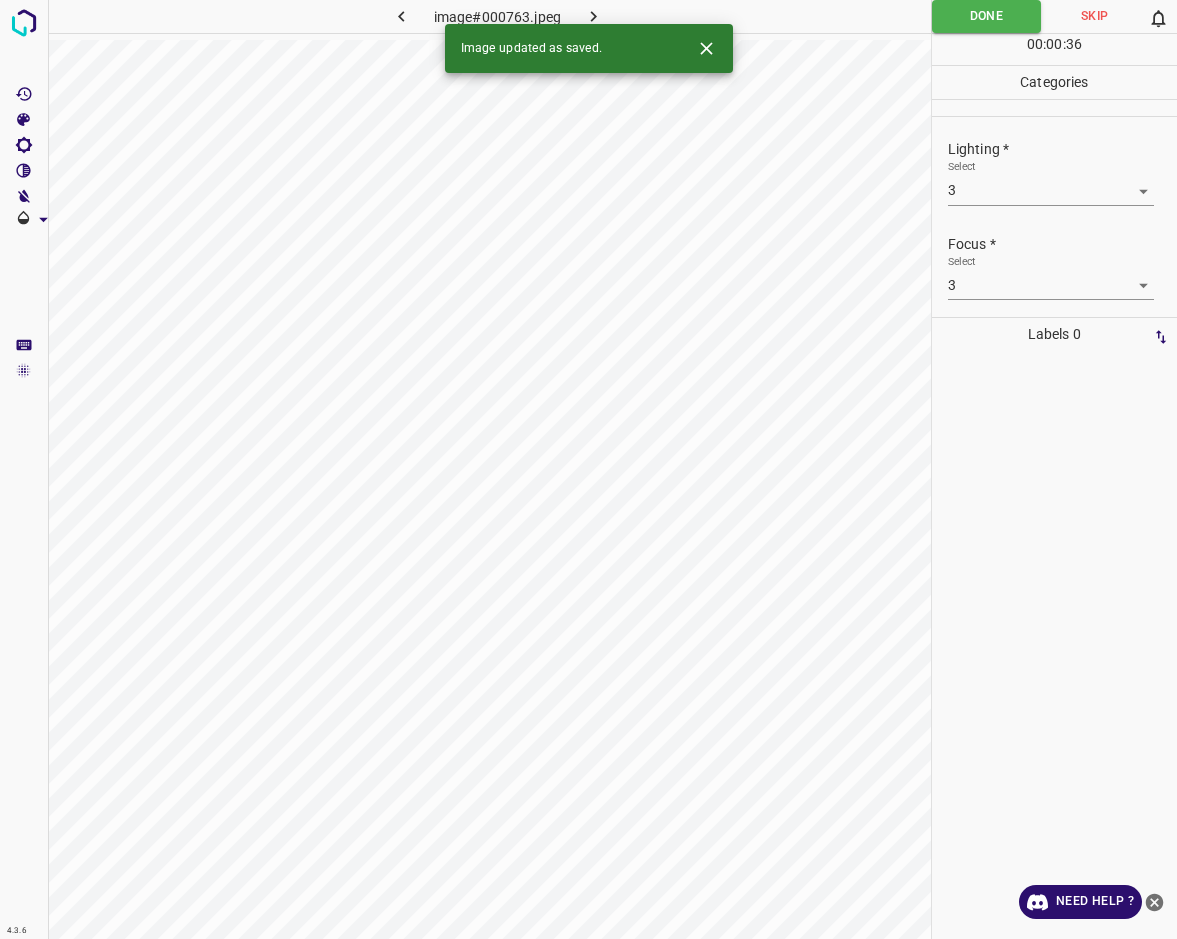 click 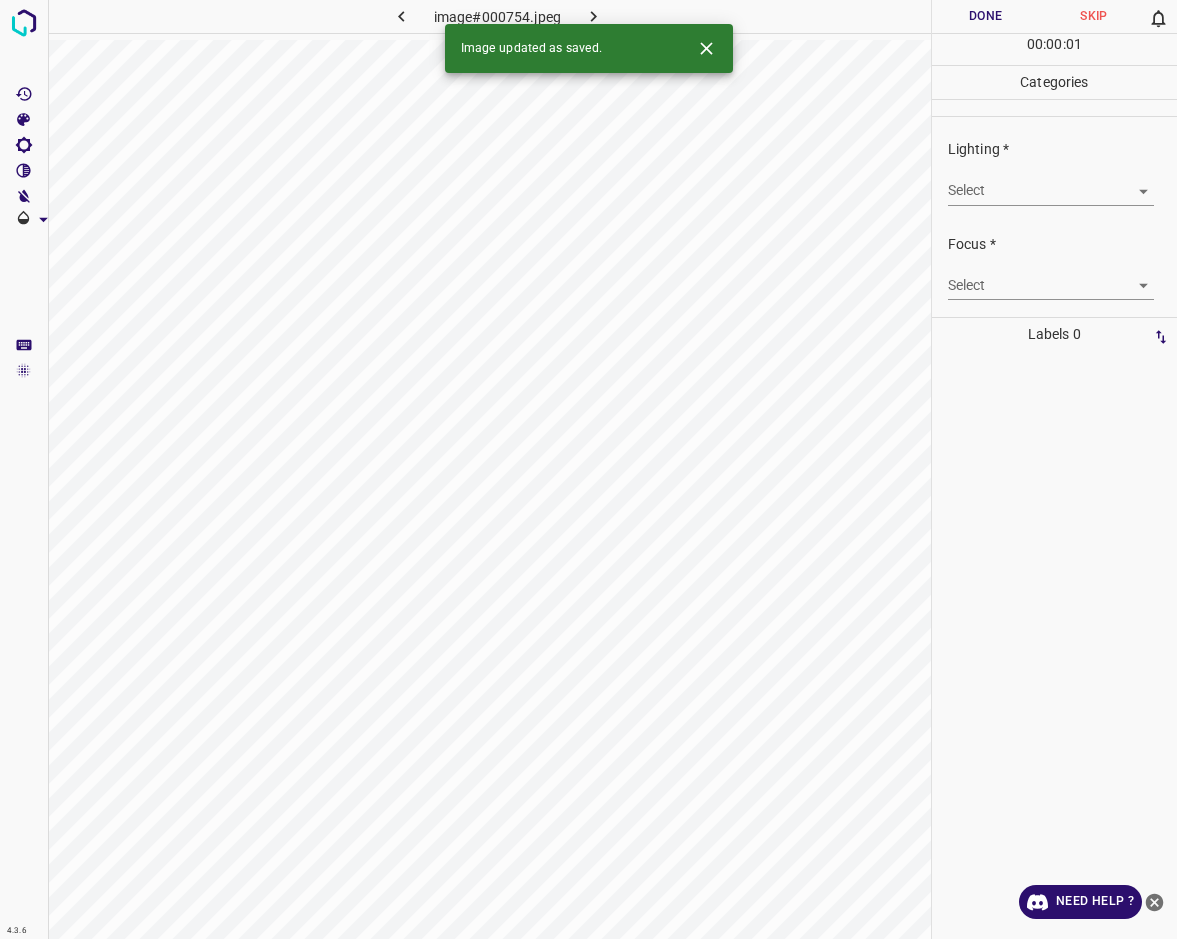 click on "4.3.6  image#000754.jpeg Done Skip 0 00   : 00   : 01   Categories Lighting *  Select ​ Focus *  Select ​ Overall *  Select ​ Labels   0 Categories 1 Lighting 2 Focus 3 Overall Tools Space Change between modes (Draw & Edit) I Auto labeling R Restore zoom M Zoom in N Zoom out Delete Delete selecte label Filters Z Restore filters X Saturation filter C Brightness filter V Contrast filter B Gray scale filter General O Download Image updated as saved. Need Help ? - Text - Hide - Delete" at bounding box center (588, 469) 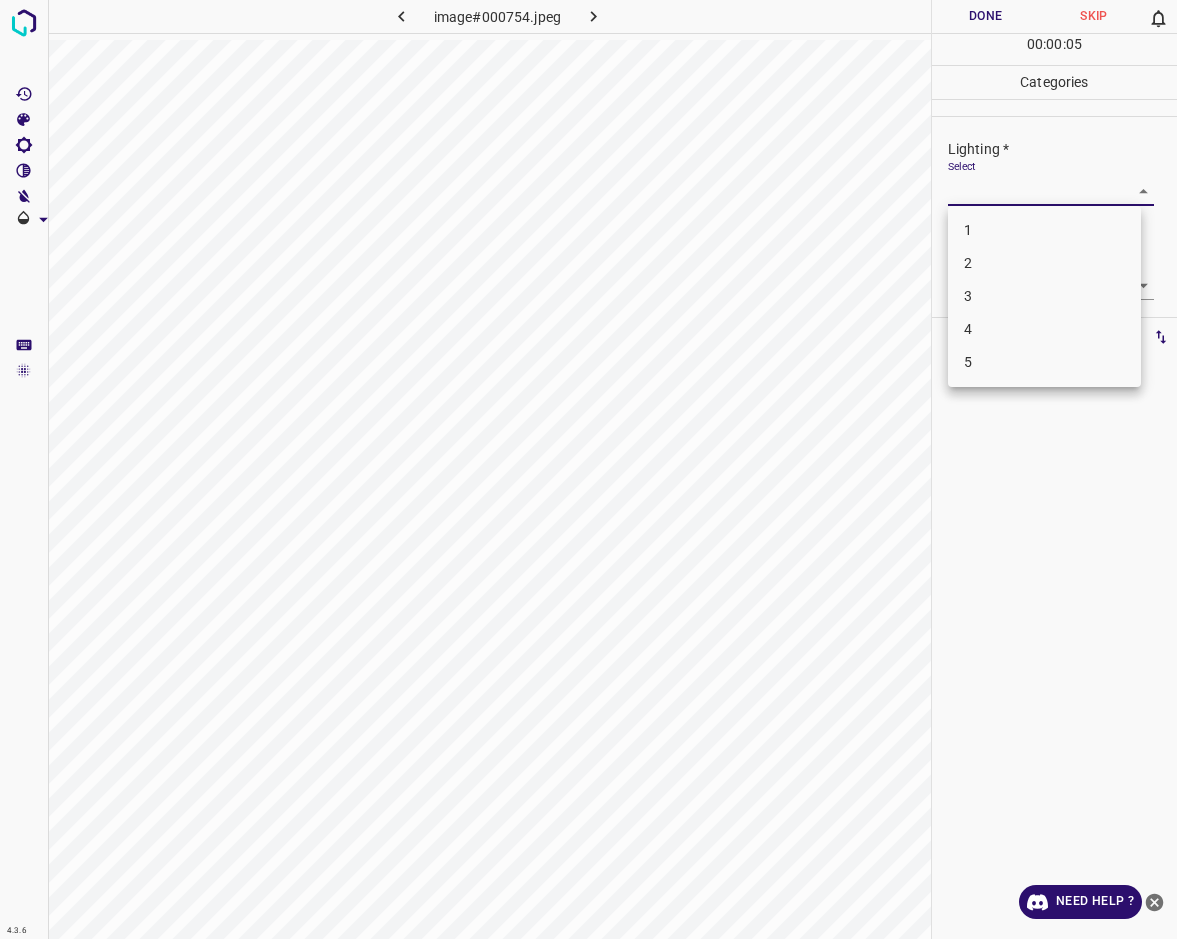 click on "3" at bounding box center [1044, 296] 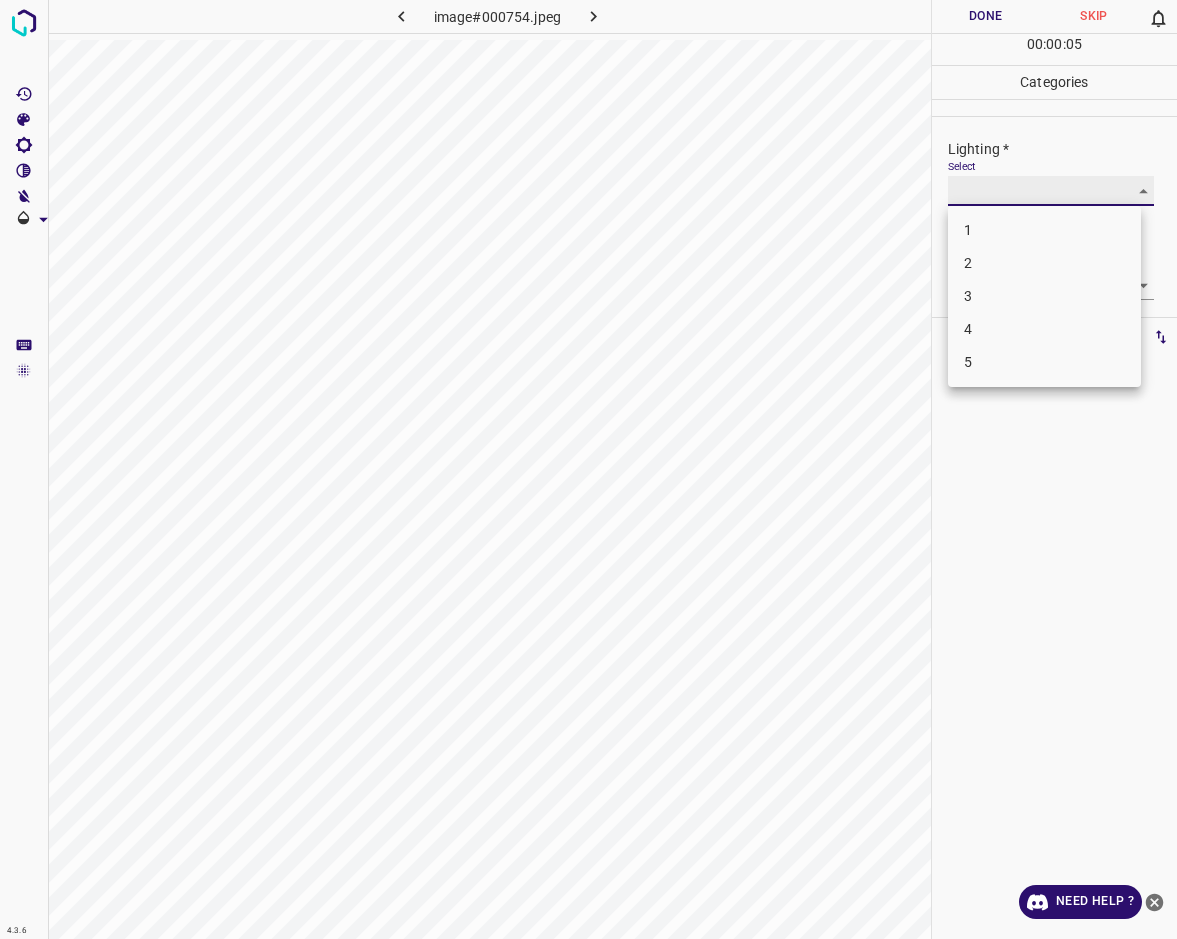 type on "3" 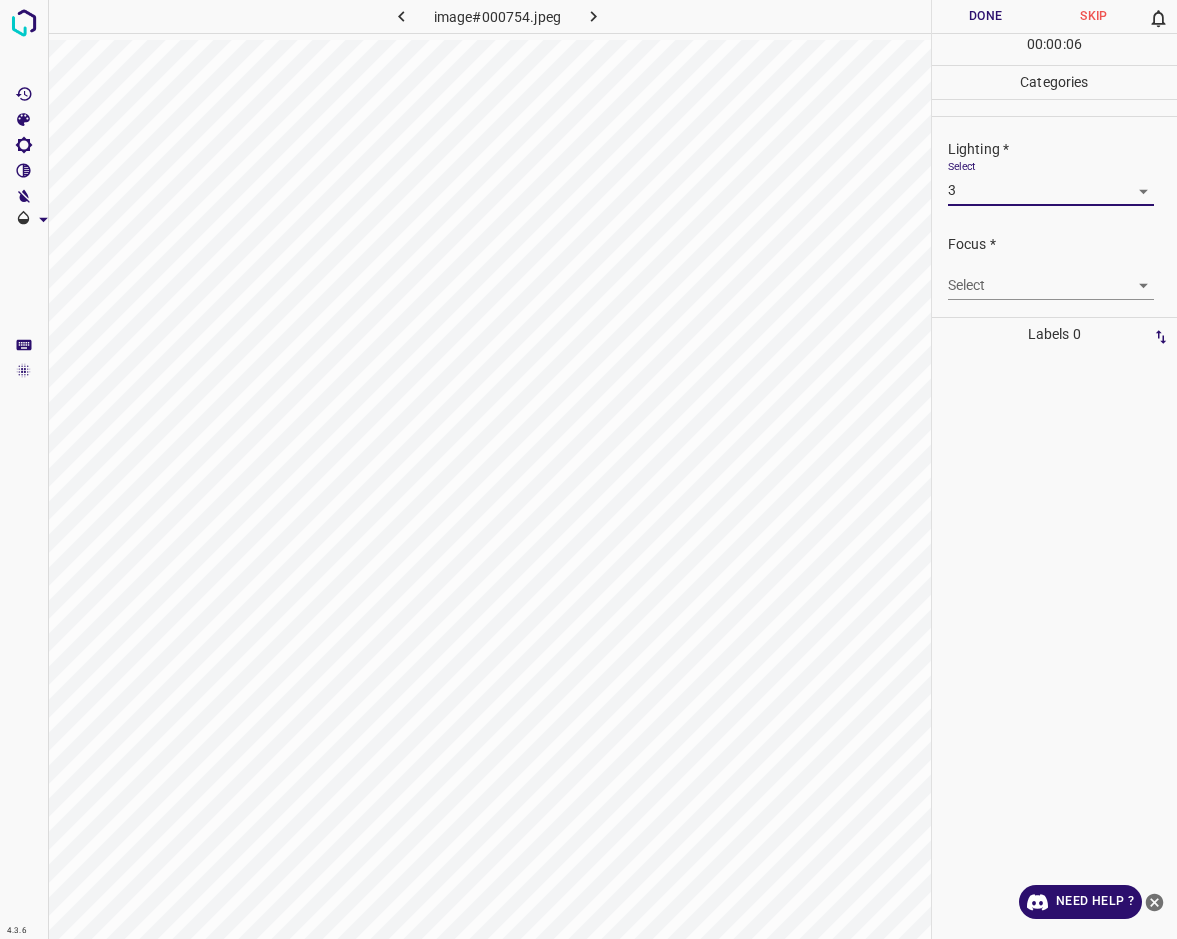 click on "4.3.6  image#000754.jpeg Done Skip 0 00   : 00   : 06   Categories Lighting *  Select 3 3 Focus *  Select ​ Overall *  Select ​ Labels   0 Categories 1 Lighting 2 Focus 3 Overall Tools Space Change between modes (Draw & Edit) I Auto labeling R Restore zoom M Zoom in N Zoom out Delete Delete selecte label Filters Z Restore filters X Saturation filter C Brightness filter V Contrast filter B Gray scale filter General O Download Need Help ? - Text - Hide - Delete" at bounding box center (588, 469) 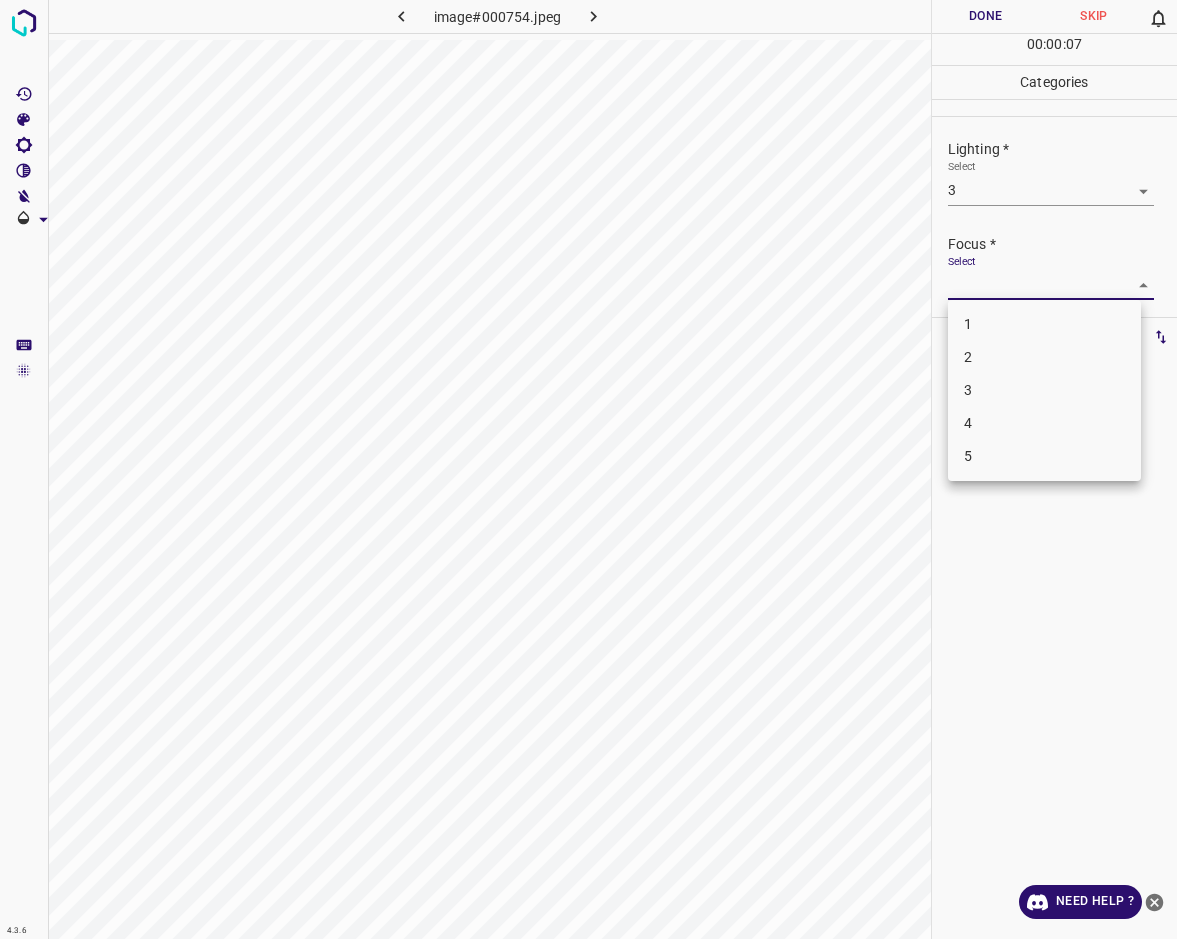 click on "3" at bounding box center (1044, 390) 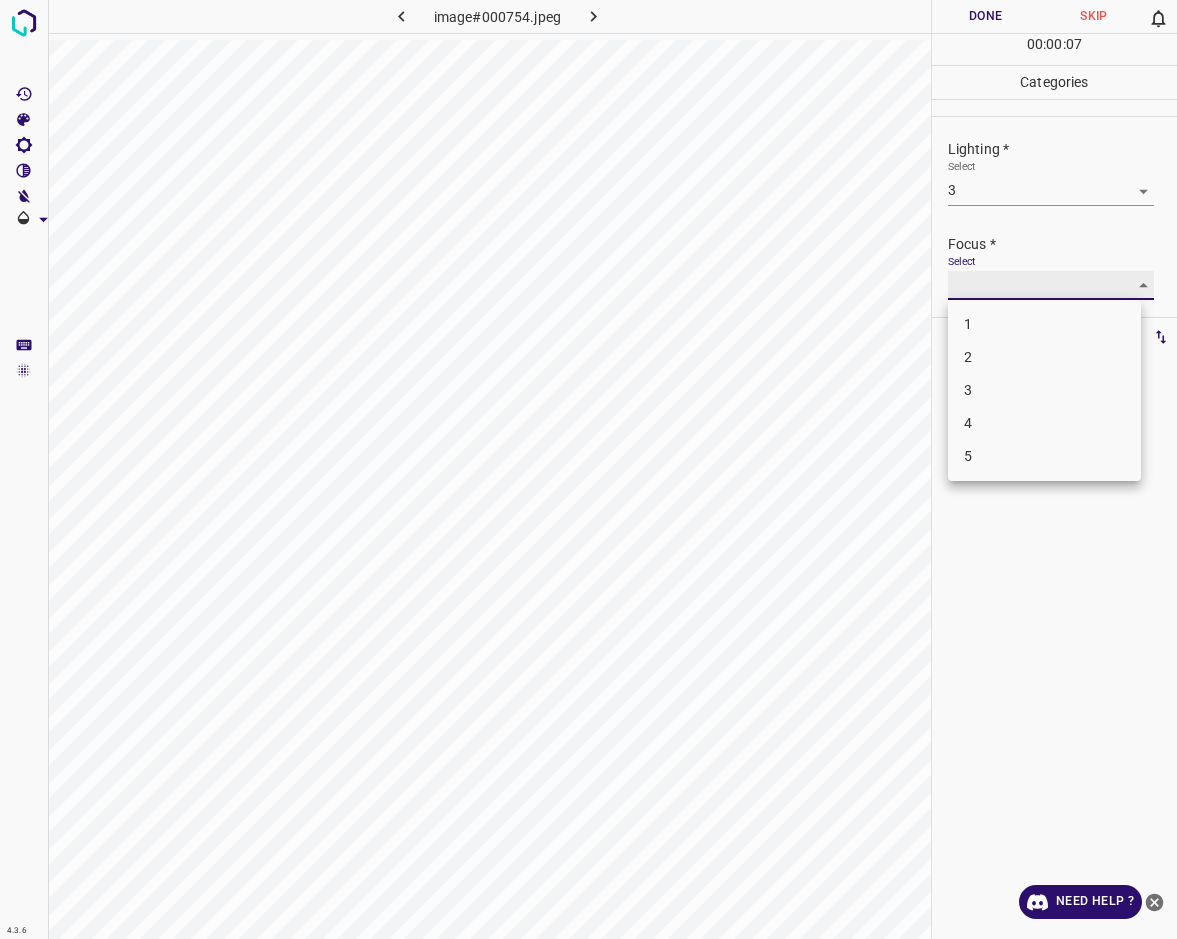 type on "3" 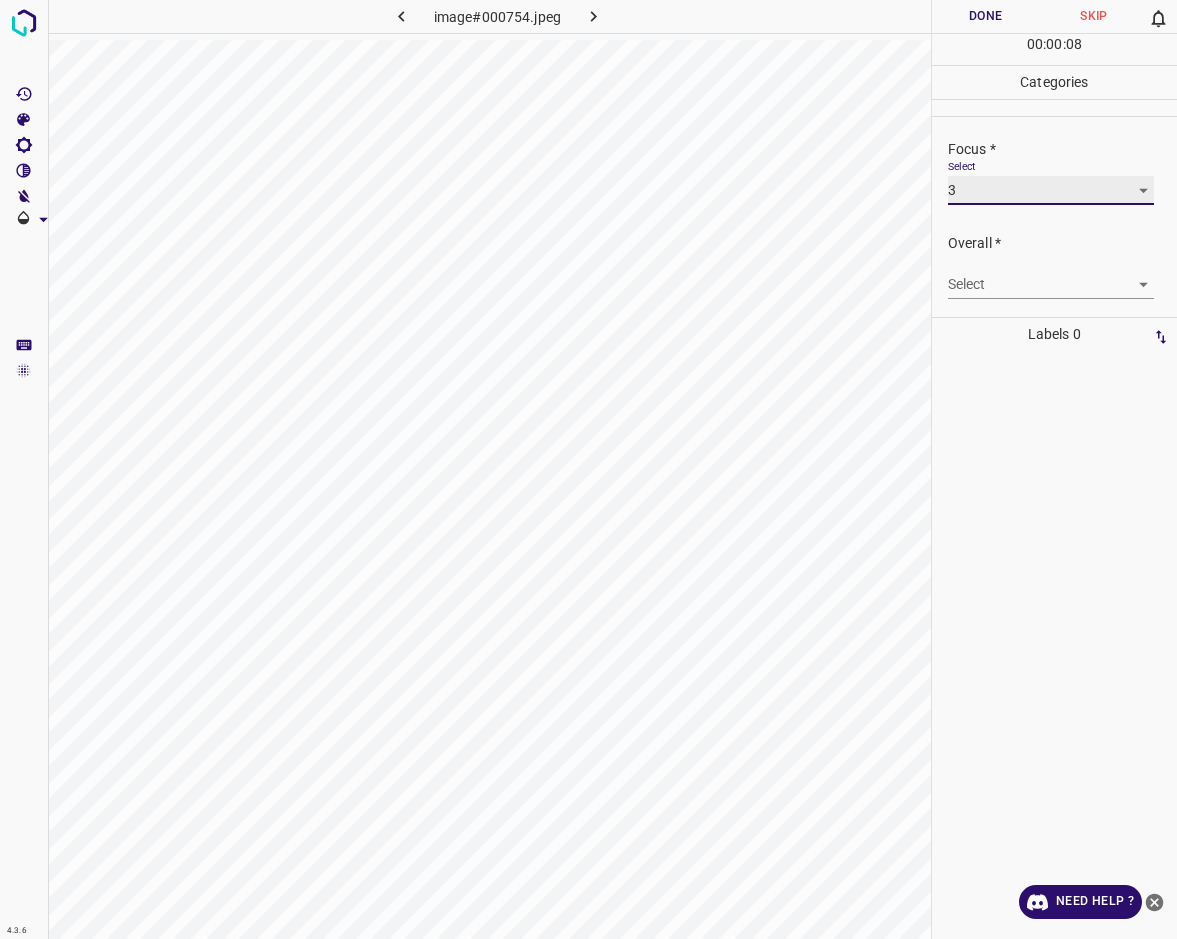scroll, scrollTop: 98, scrollLeft: 0, axis: vertical 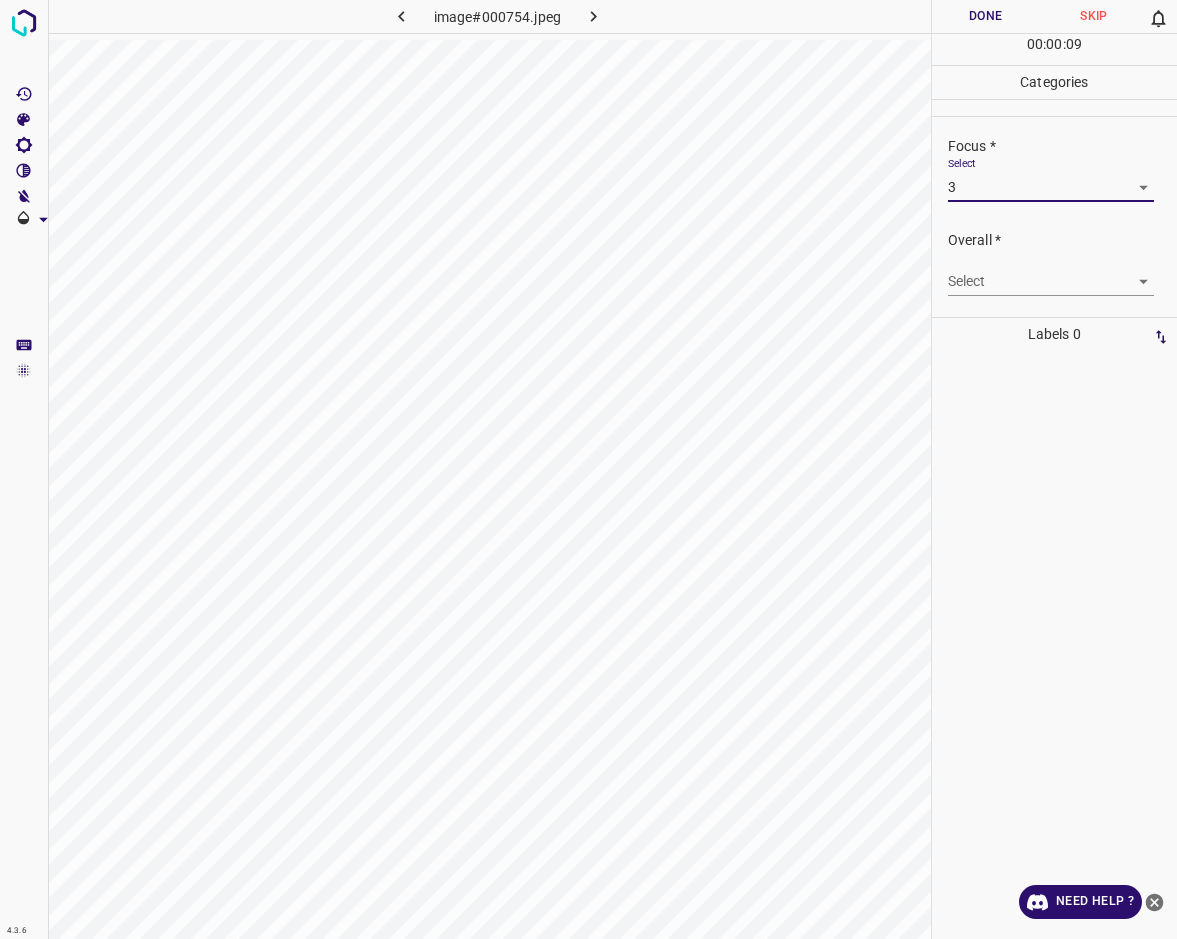 click on "4.3.6  image#000754.jpeg Done Skip 0 00   : 00   : 09   Categories Lighting *  Select 3 3 Focus *  Select 3 3 Overall *  Select ​ Labels   0 Categories 1 Lighting 2 Focus 3 Overall Tools Space Change between modes (Draw & Edit) I Auto labeling R Restore zoom M Zoom in N Zoom out Delete Delete selecte label Filters Z Restore filters X Saturation filter C Brightness filter V Contrast filter B Gray scale filter General O Download Need Help ? - Text - Hide - Delete" at bounding box center (588, 469) 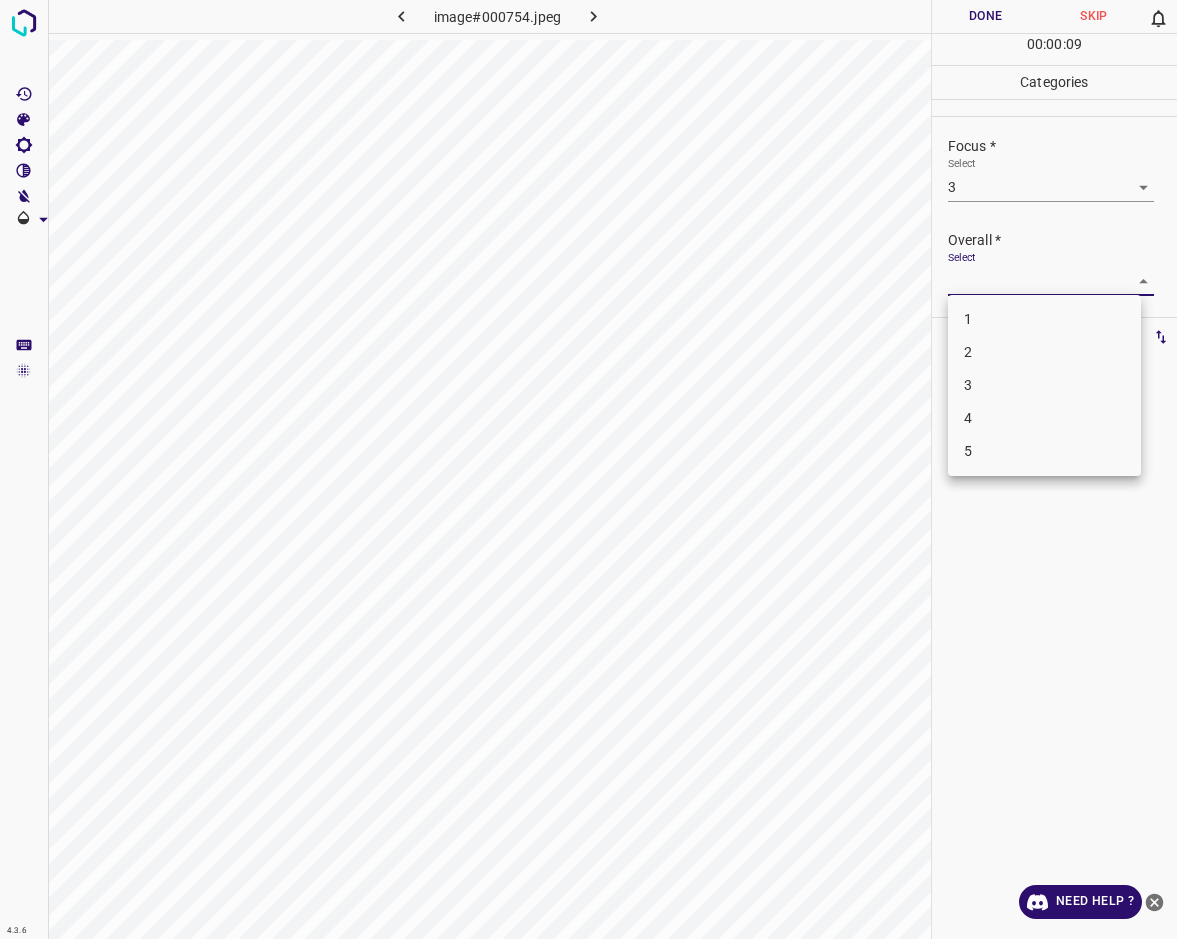 click on "3" at bounding box center [1044, 385] 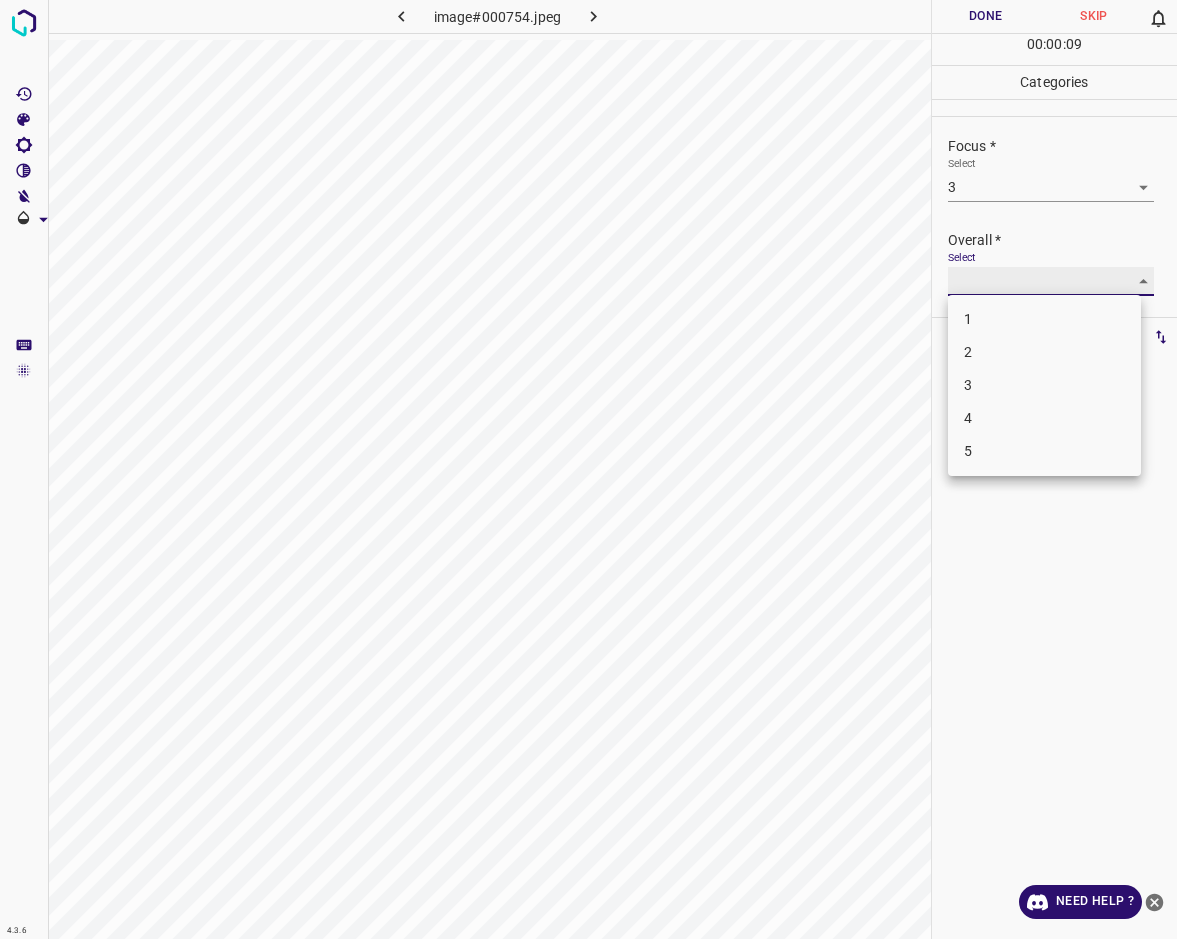 type on "3" 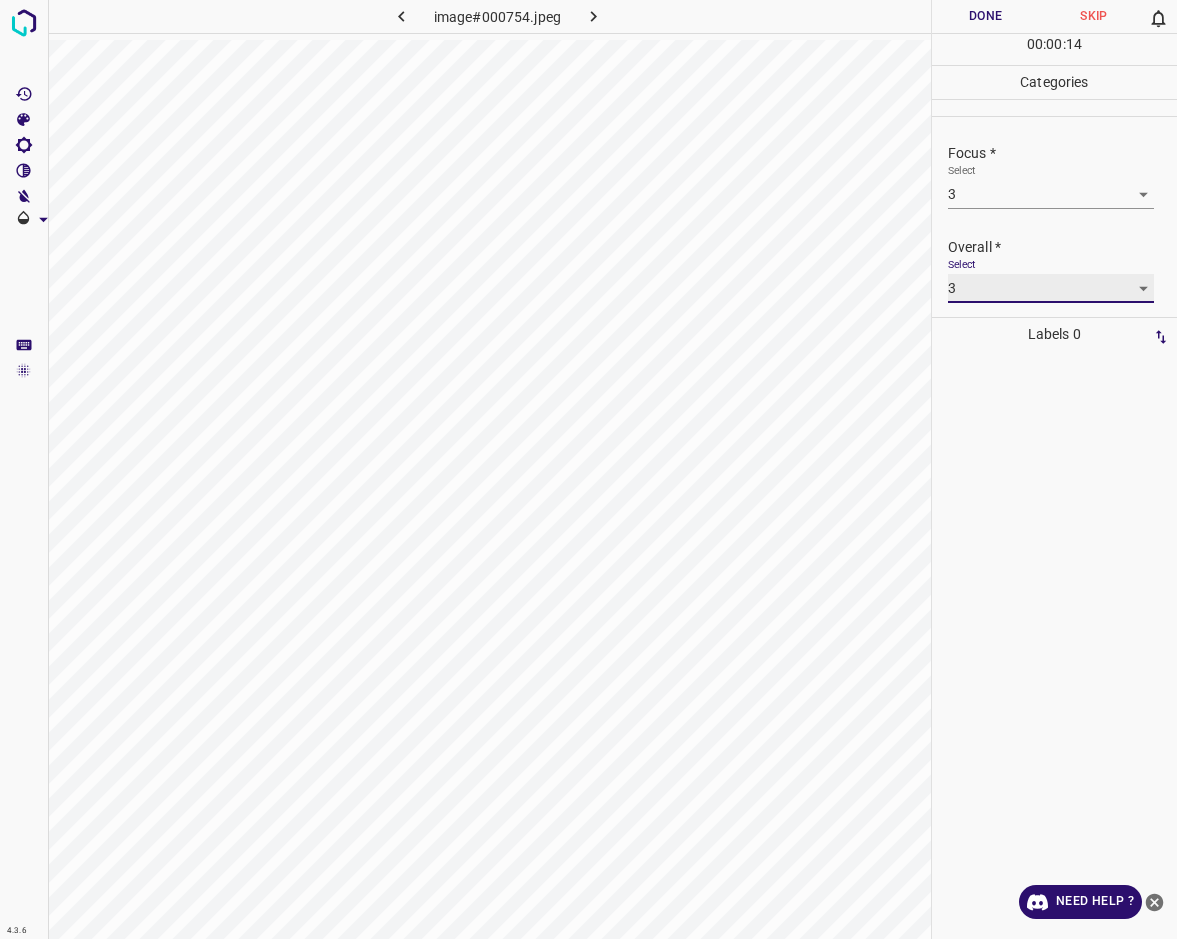 scroll, scrollTop: 98, scrollLeft: 0, axis: vertical 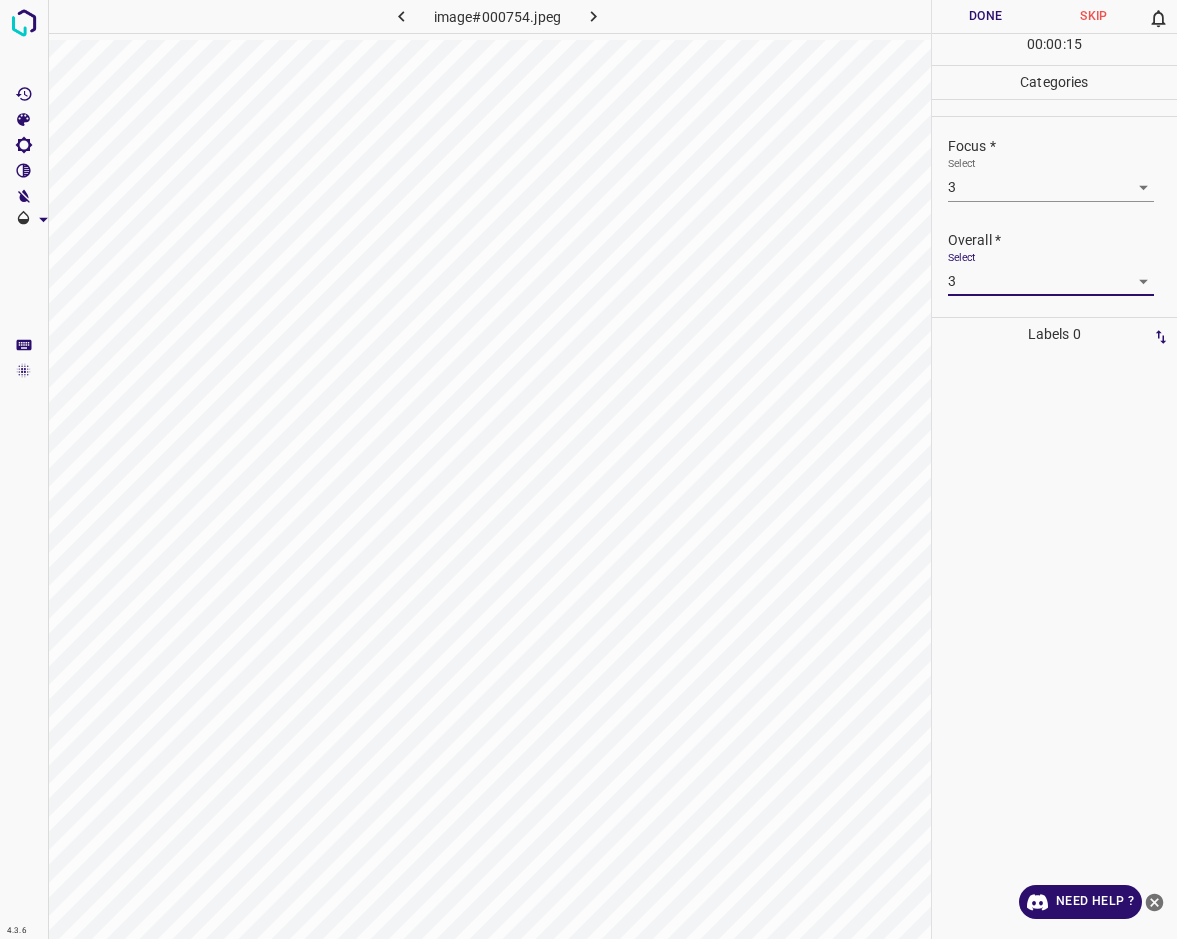 click on "Done" at bounding box center (986, 16) 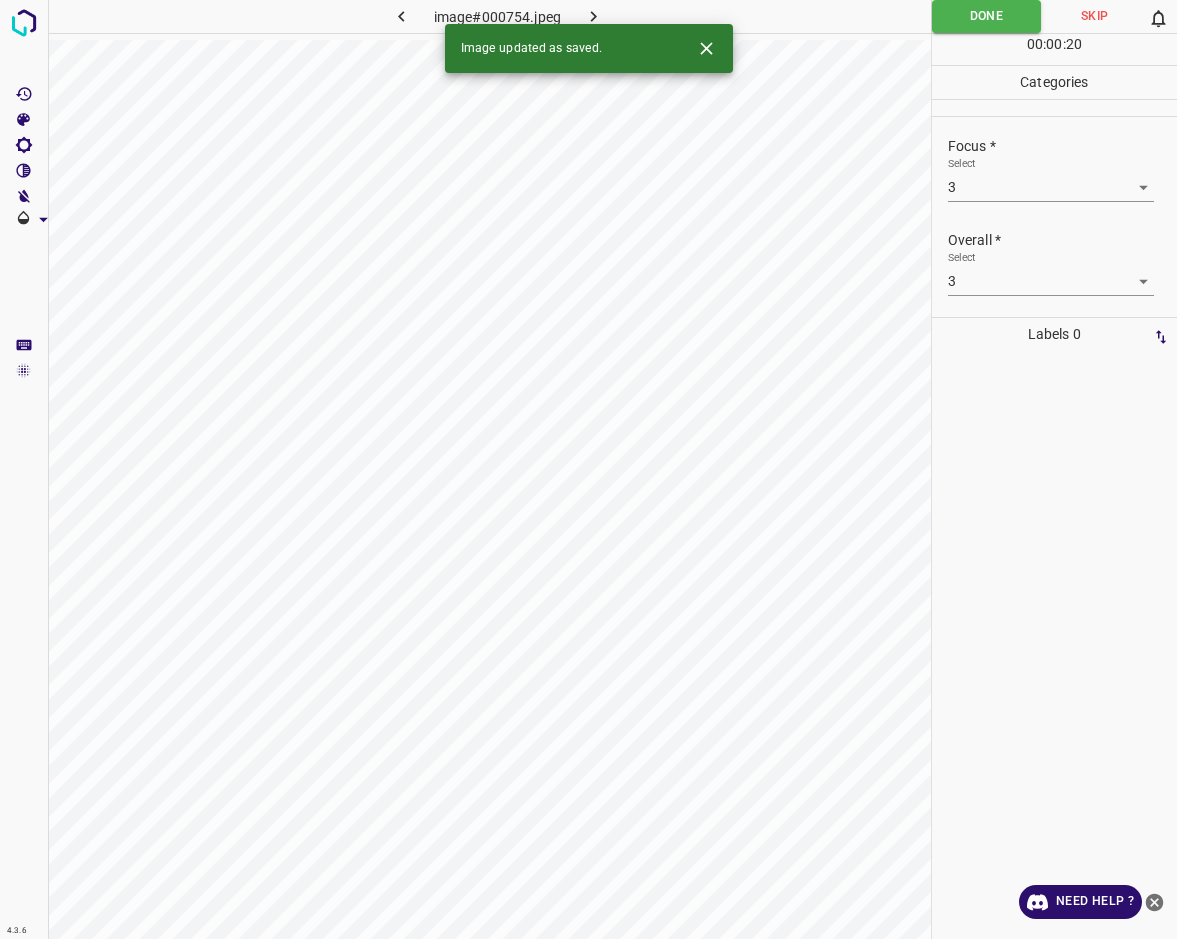 click 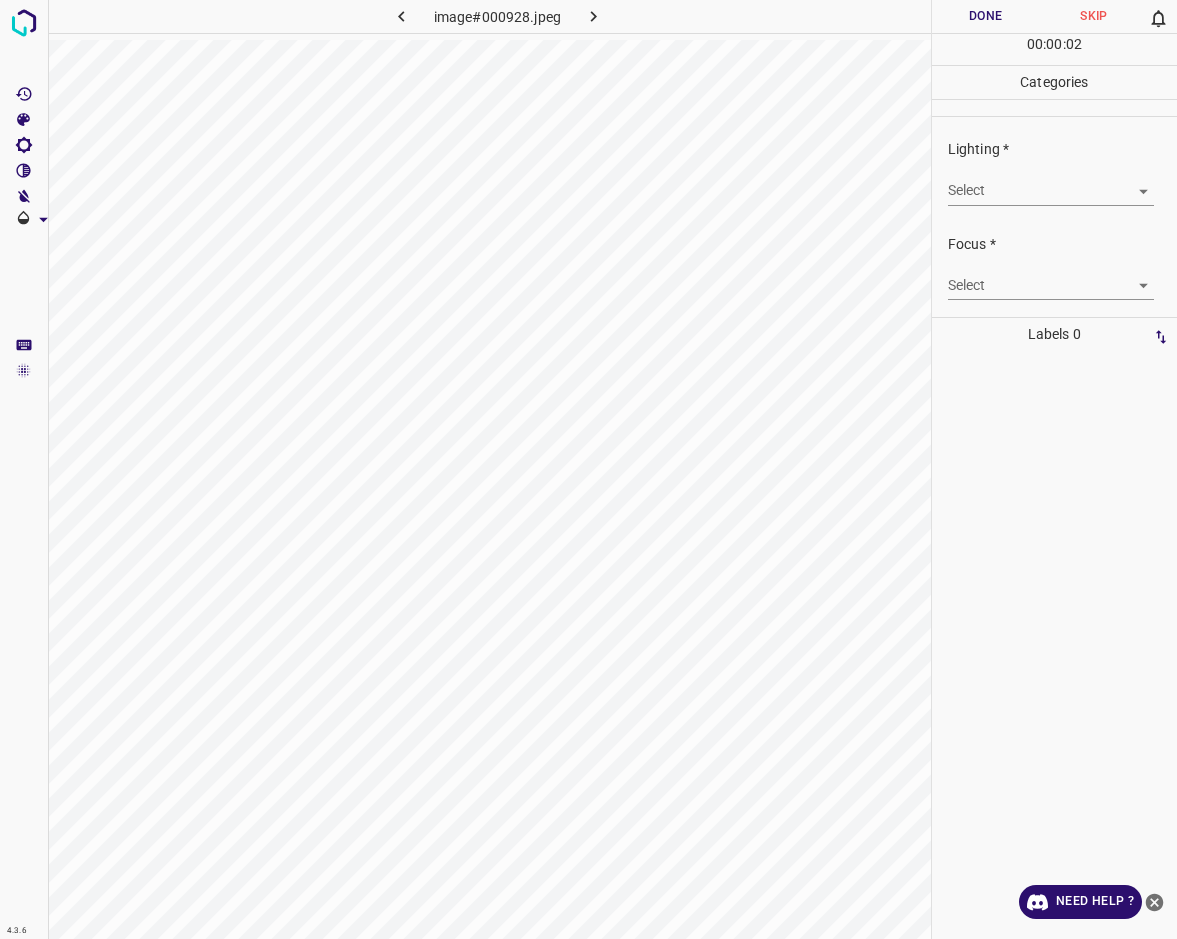 click on "4.3.6  image#000928.jpeg Done Skip 0 00   : 00   : 02   Categories Lighting *  Select ​ Focus *  Select ​ Overall *  Select ​ Labels   0 Categories 1 Lighting 2 Focus 3 Overall Tools Space Change between modes (Draw & Edit) I Auto labeling R Restore zoom M Zoom in N Zoom out Delete Delete selecte label Filters Z Restore filters X Saturation filter C Brightness filter V Contrast filter B Gray scale filter General O Download Need Help ? - Text - Hide - Delete" at bounding box center [588, 469] 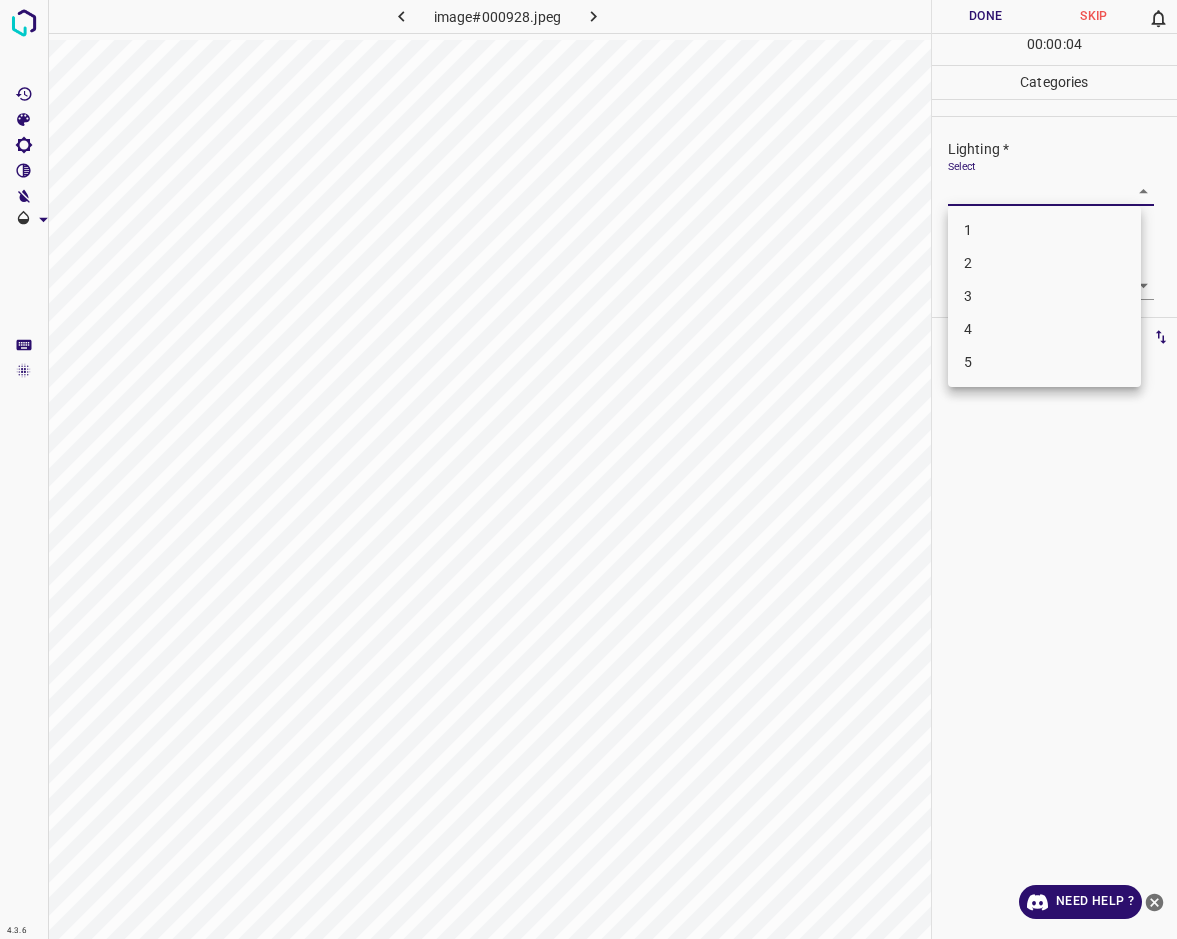 click on "3" at bounding box center [1044, 296] 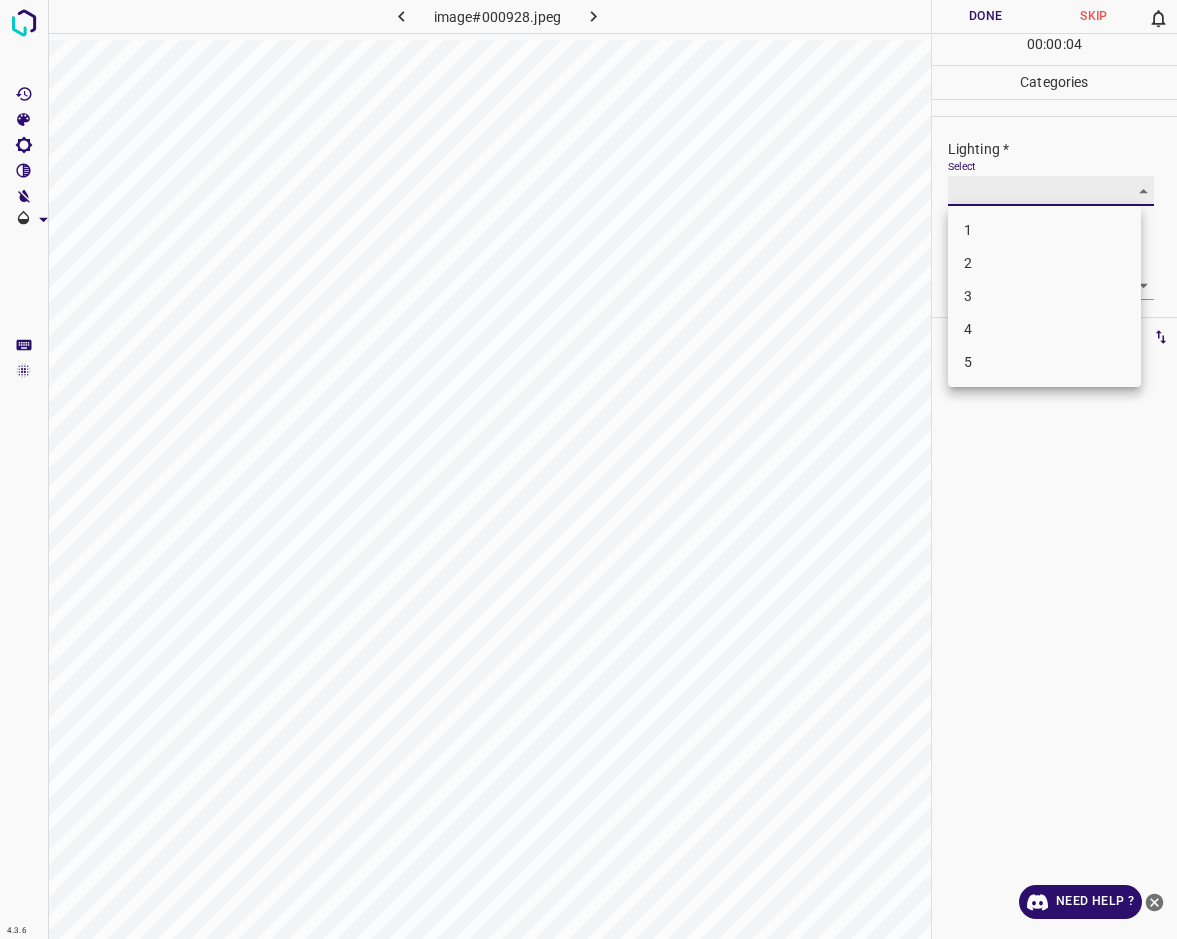 type on "3" 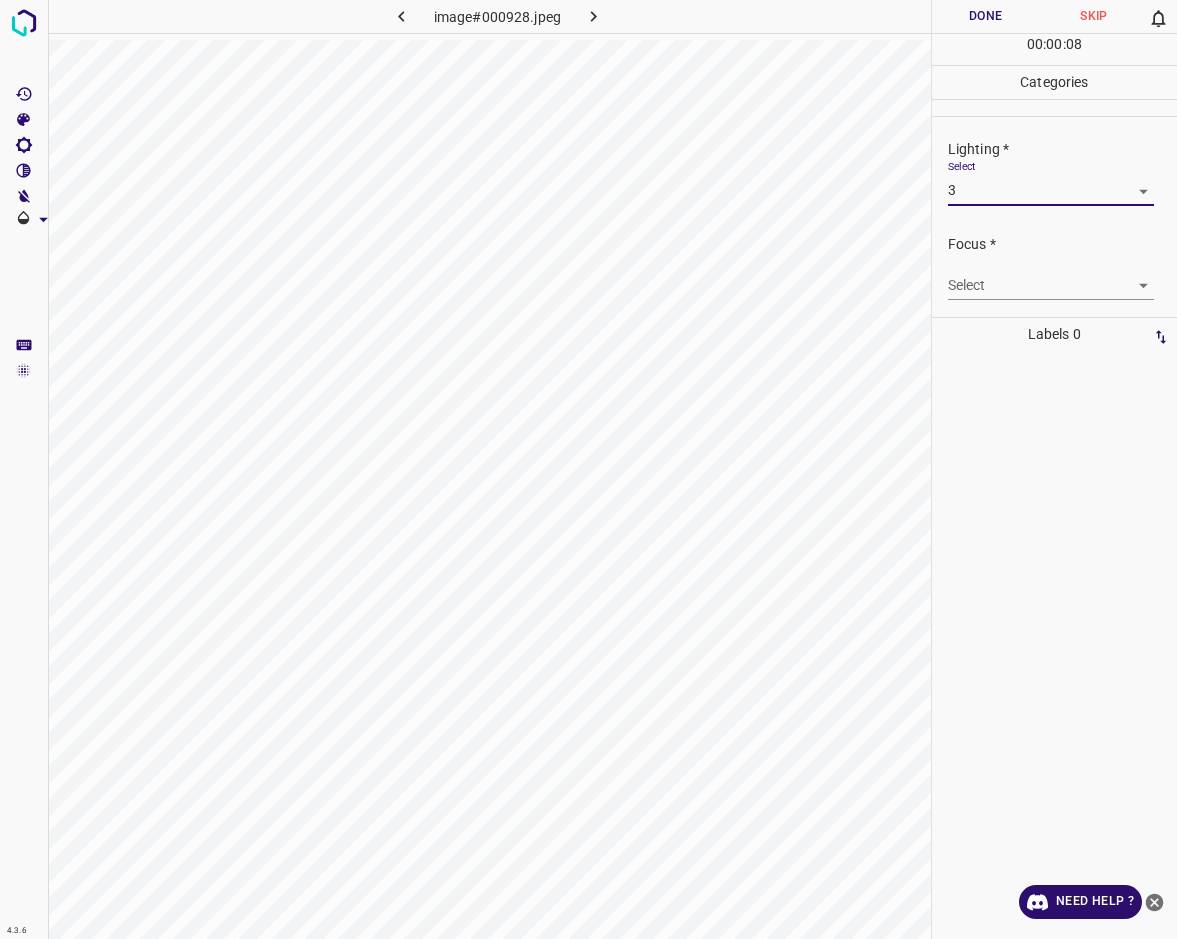 click on "4.3.6  image#000928.jpeg Done Skip 0 00   : 00   : 08   Categories Lighting *  Select 3 3 Focus *  Select ​ Overall *  Select ​ Labels   0 Categories 1 Lighting 2 Focus 3 Overall Tools Space Change between modes (Draw & Edit) I Auto labeling R Restore zoom M Zoom in N Zoom out Delete Delete selecte label Filters Z Restore filters X Saturation filter C Brightness filter V Contrast filter B Gray scale filter General O Download Need Help ? - Text - Hide - Delete" at bounding box center [588, 469] 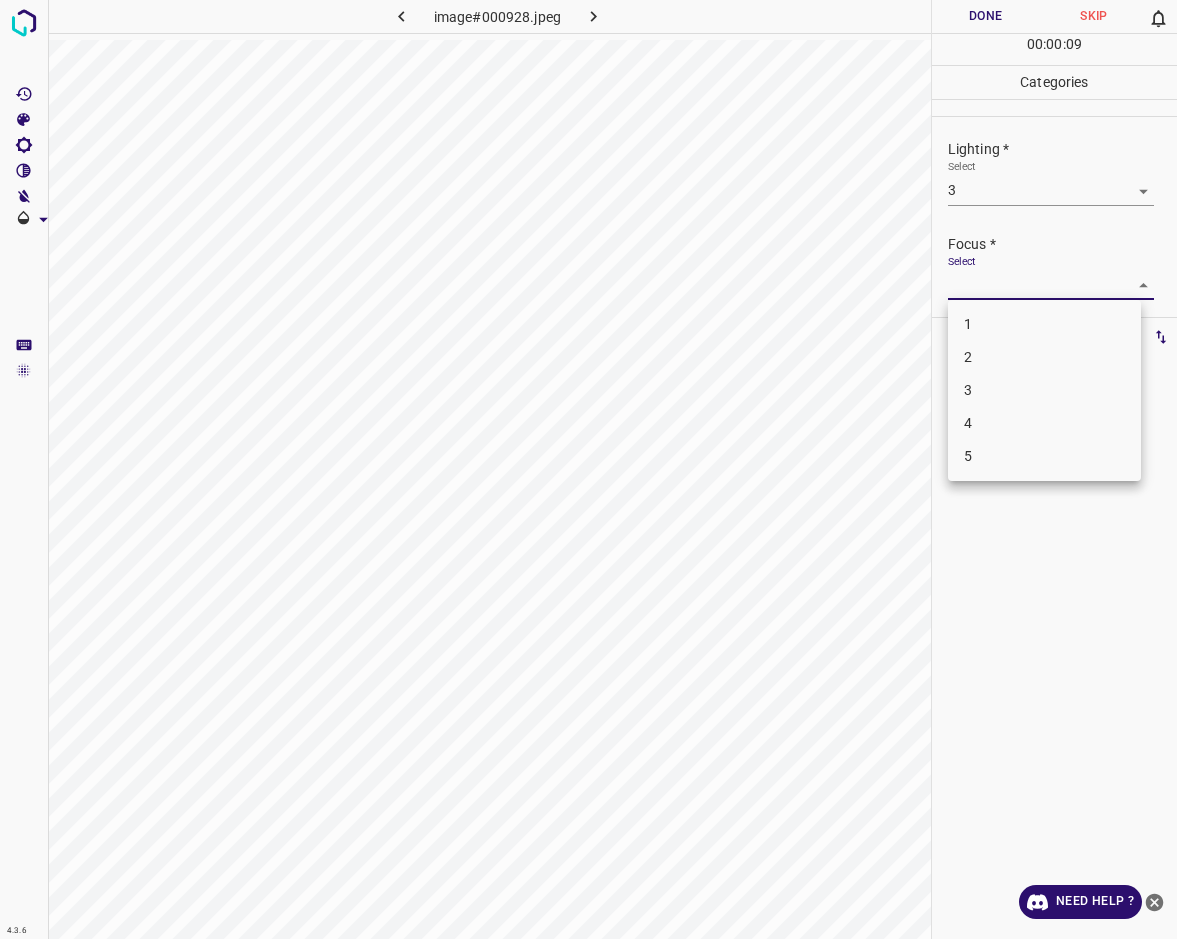 click on "3" at bounding box center [1044, 390] 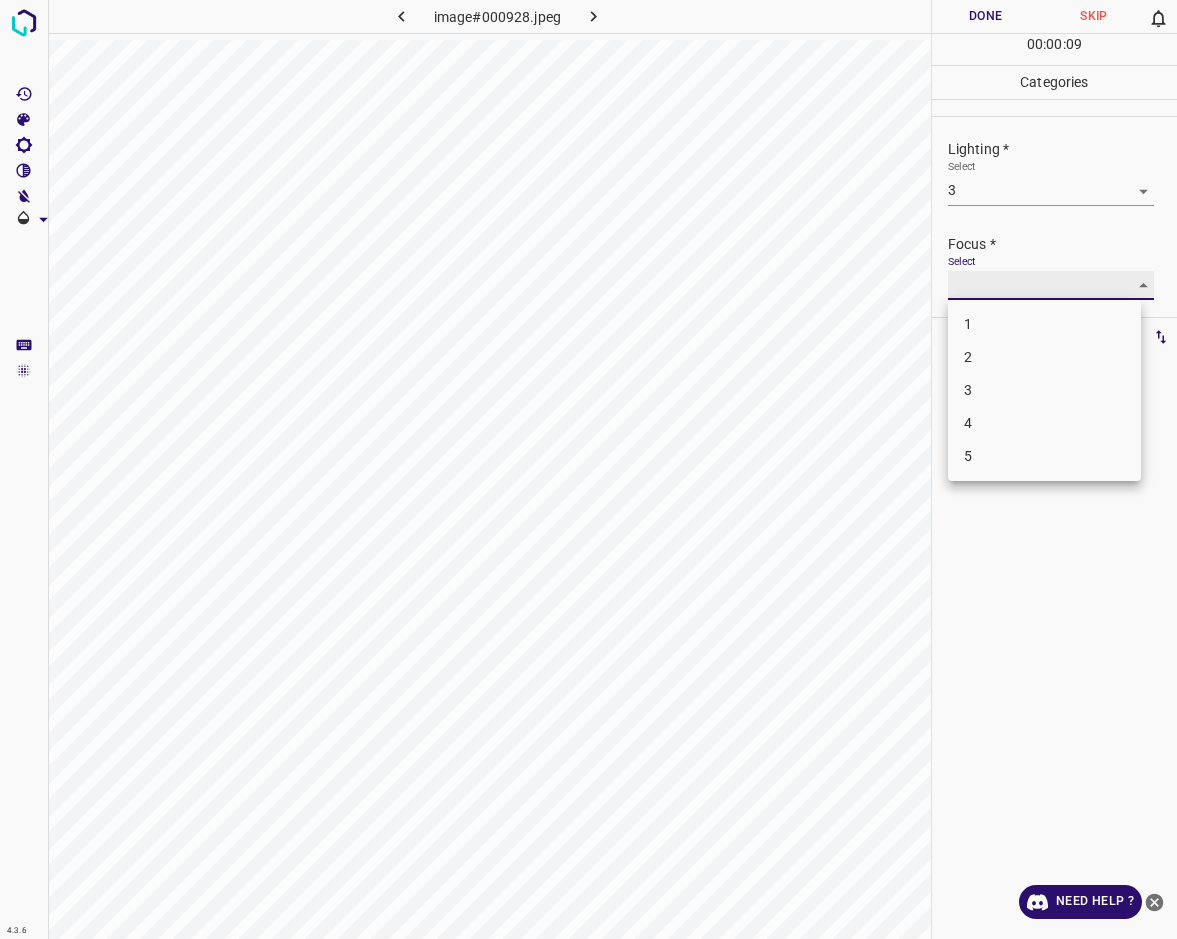 type on "3" 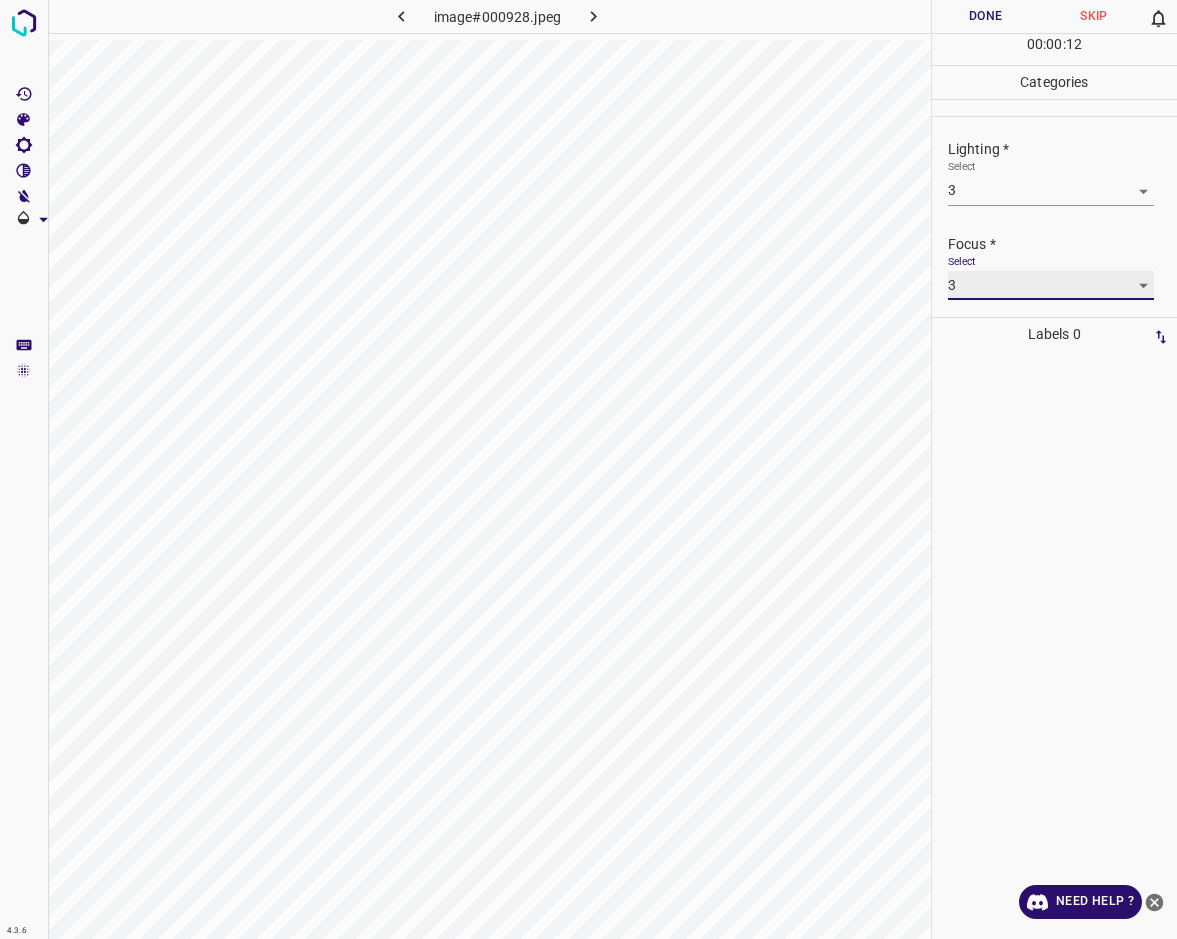 scroll, scrollTop: 54, scrollLeft: 0, axis: vertical 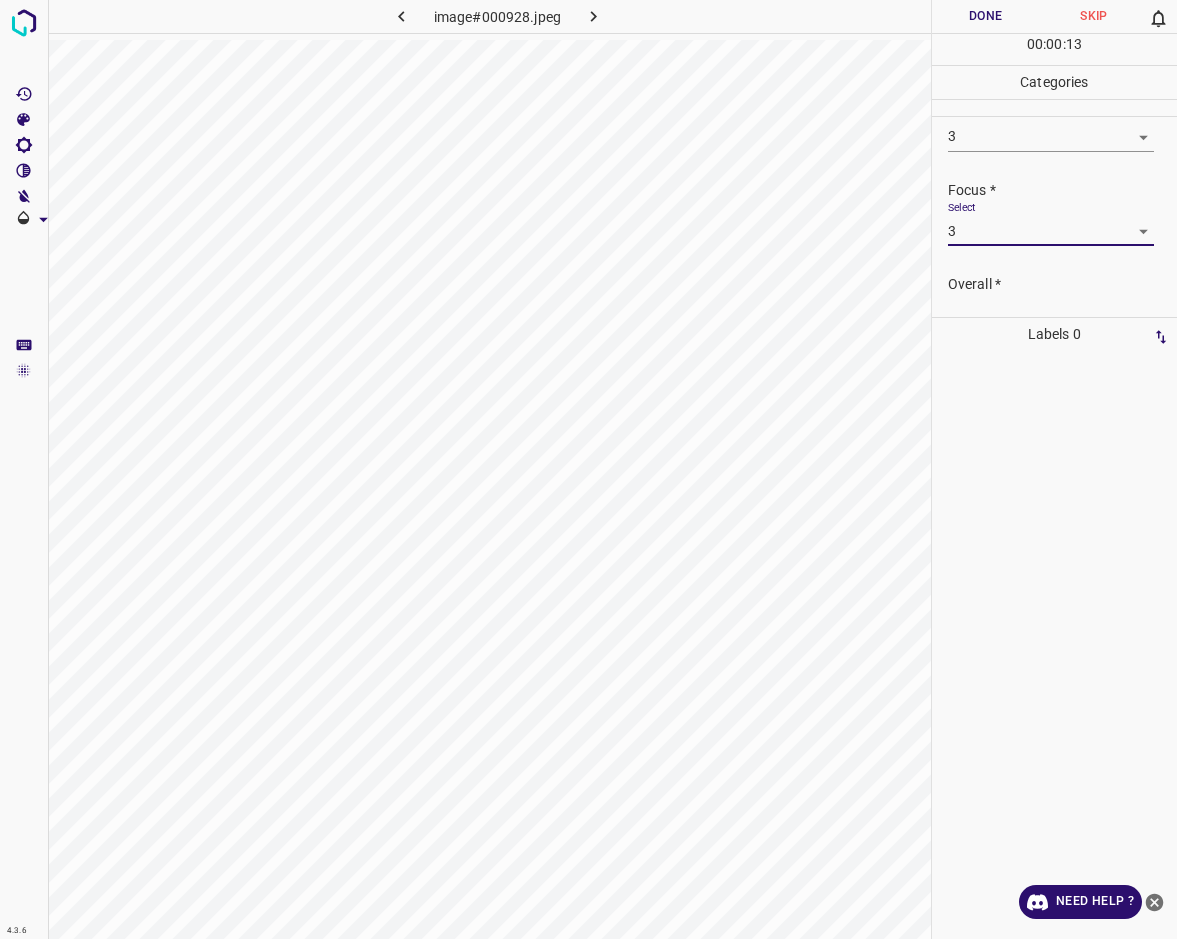 click on "Select ​" at bounding box center [1051, 317] 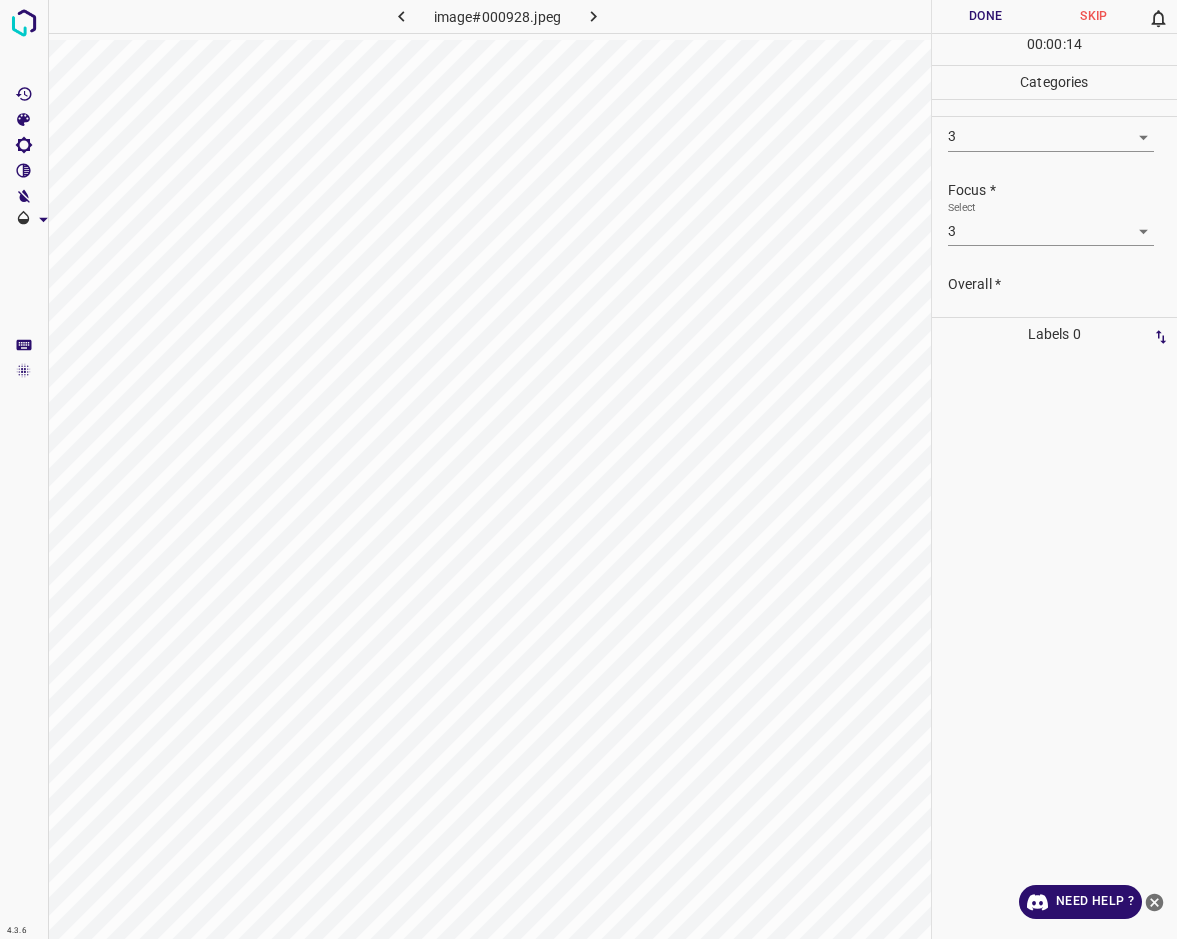click on "4.3.6  image#000928.jpeg Done Skip 0 00   : 00   : 14   Categories Lighting *  Select 3 3 Focus *  Select 3 3 Overall *  Select ​ Labels   0 Categories 1 Lighting 2 Focus 3 Overall Tools Space Change between modes (Draw & Edit) I Auto labeling R Restore zoom M Zoom in N Zoom out Delete Delete selecte label Filters Z Restore filters X Saturation filter C Brightness filter V Contrast filter B Gray scale filter General O Download Need Help ? - Text - Hide - Delete" at bounding box center (588, 469) 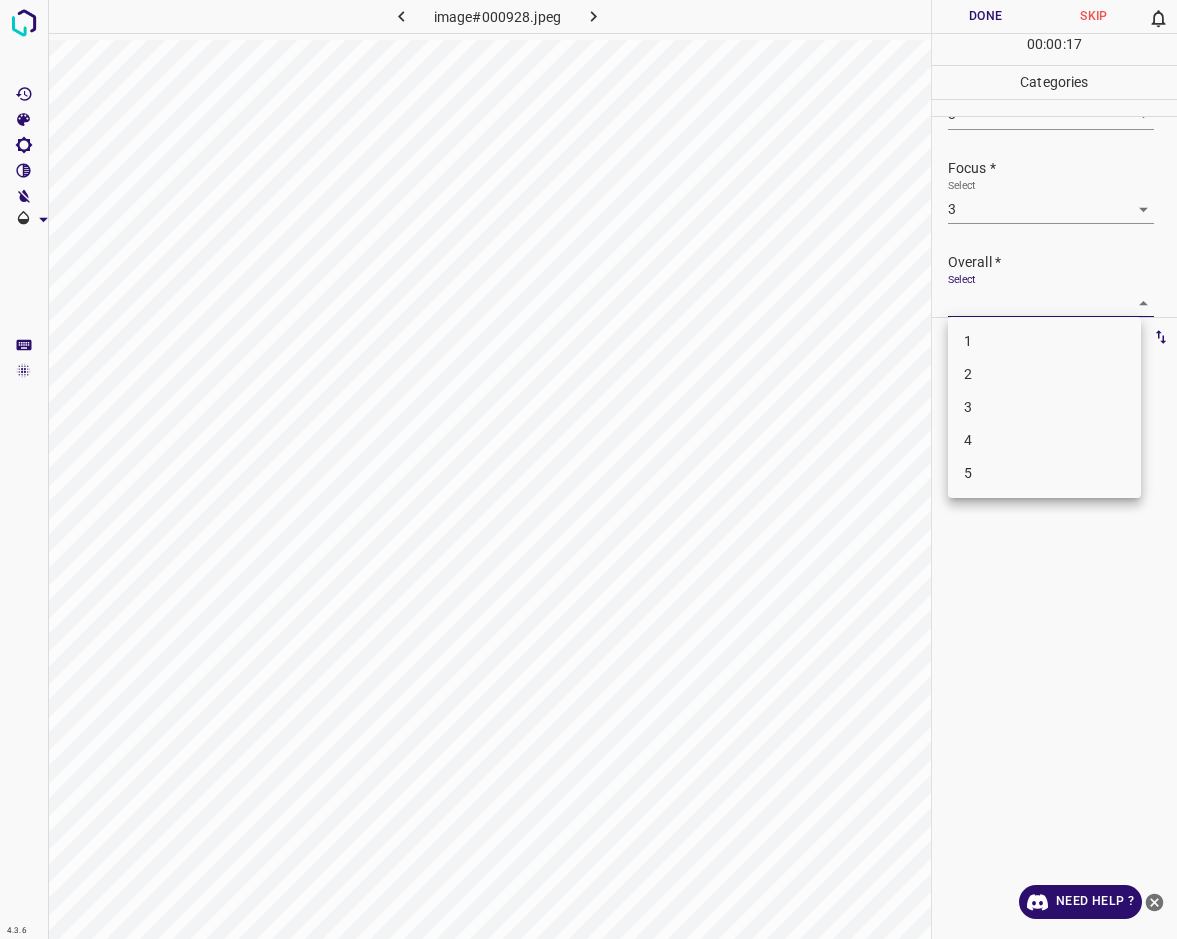 click on "3" at bounding box center [1044, 407] 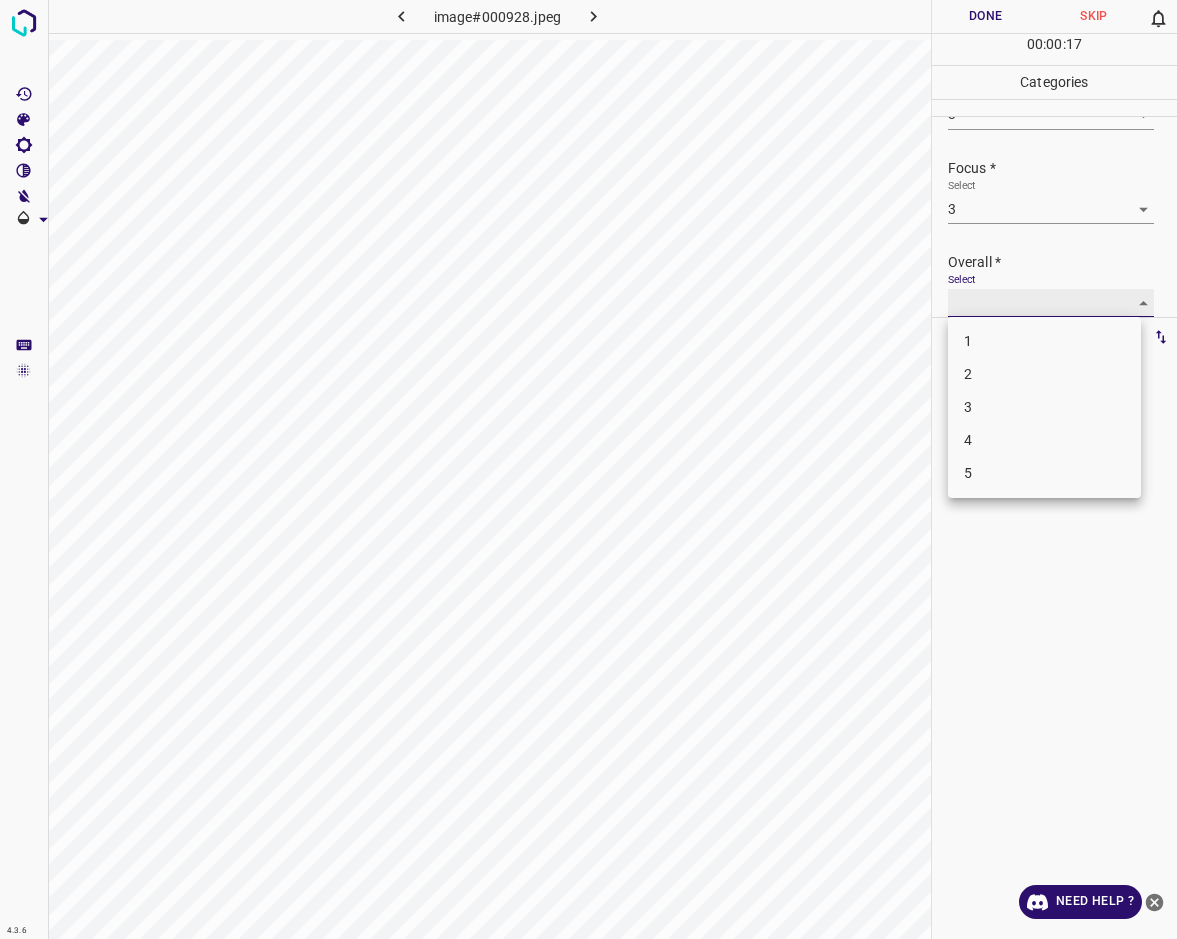 type on "3" 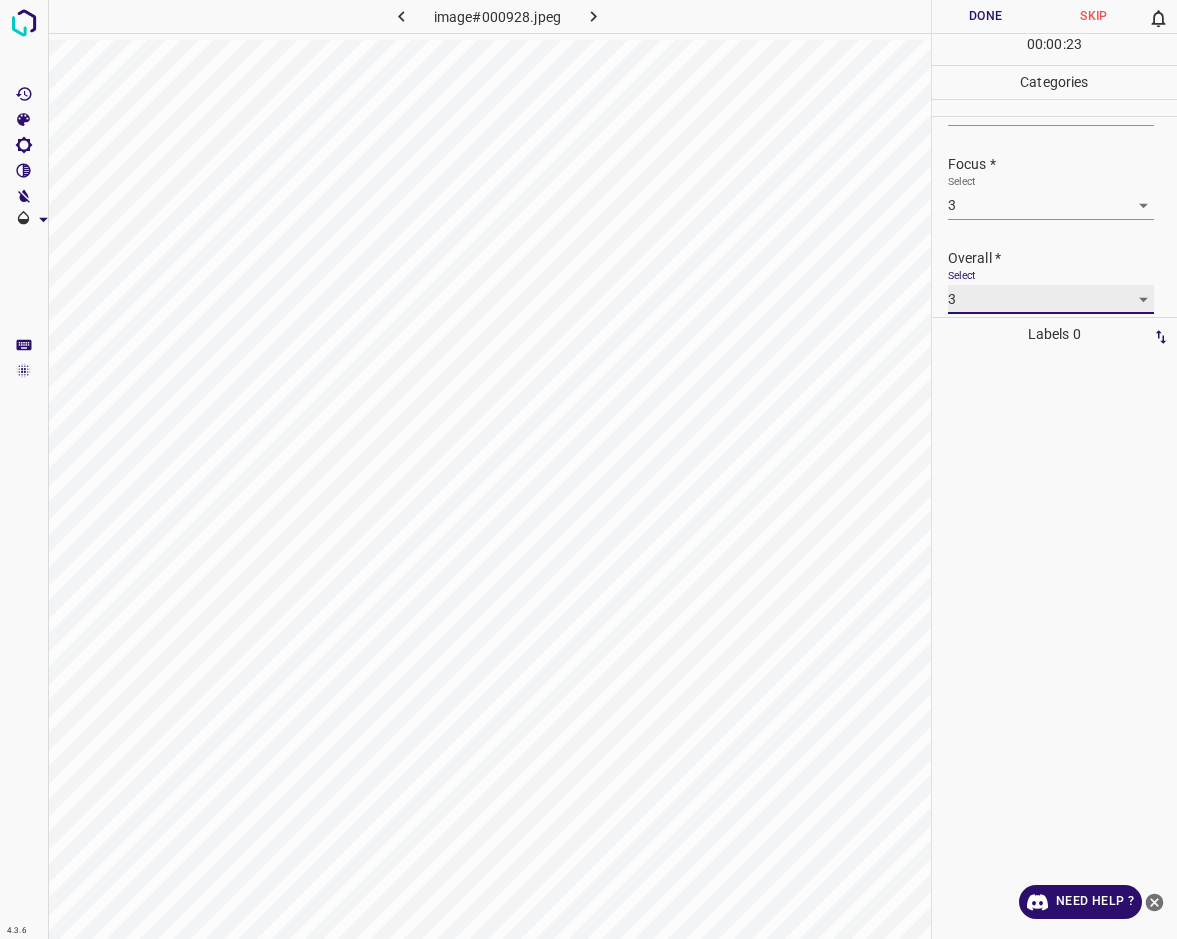 scroll, scrollTop: 80, scrollLeft: 0, axis: vertical 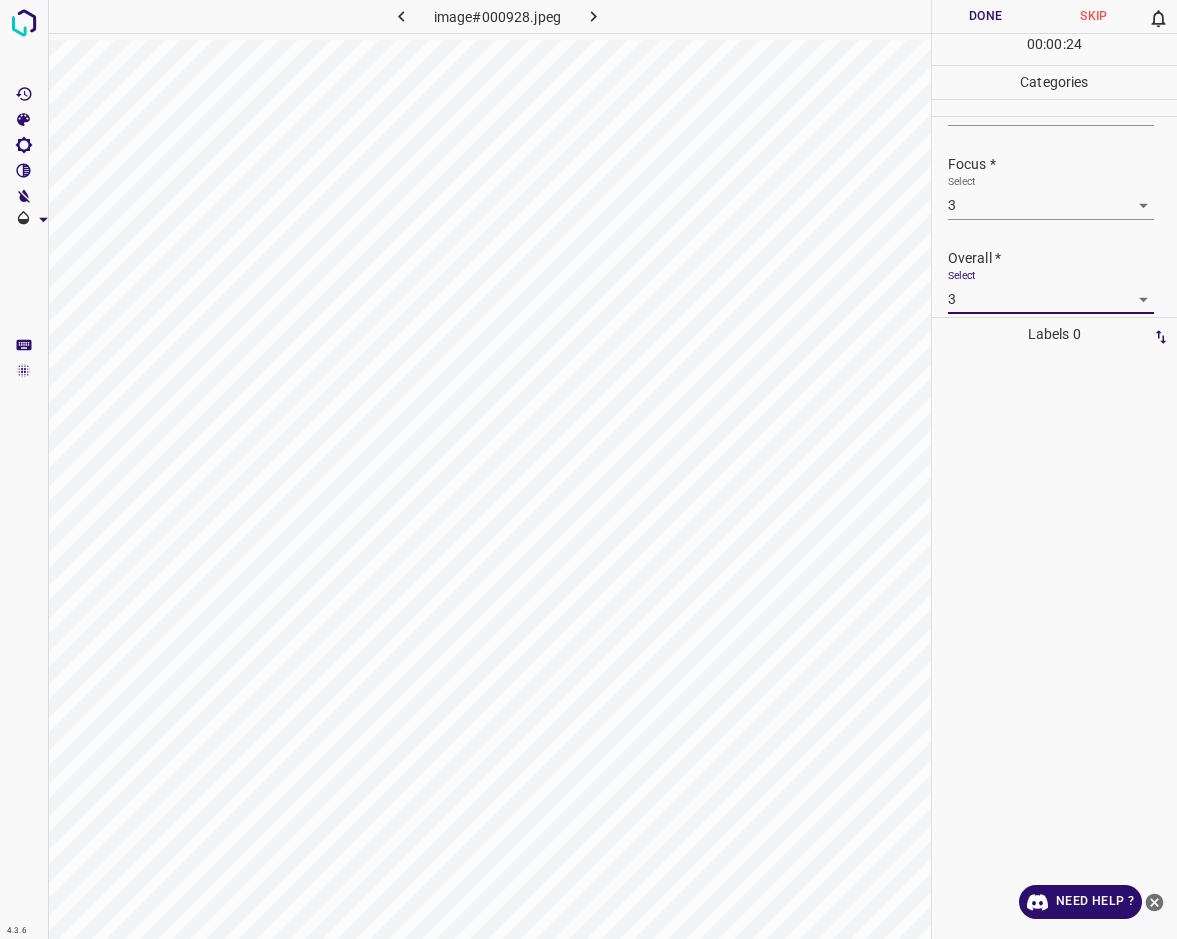 click on "Done" at bounding box center [986, 16] 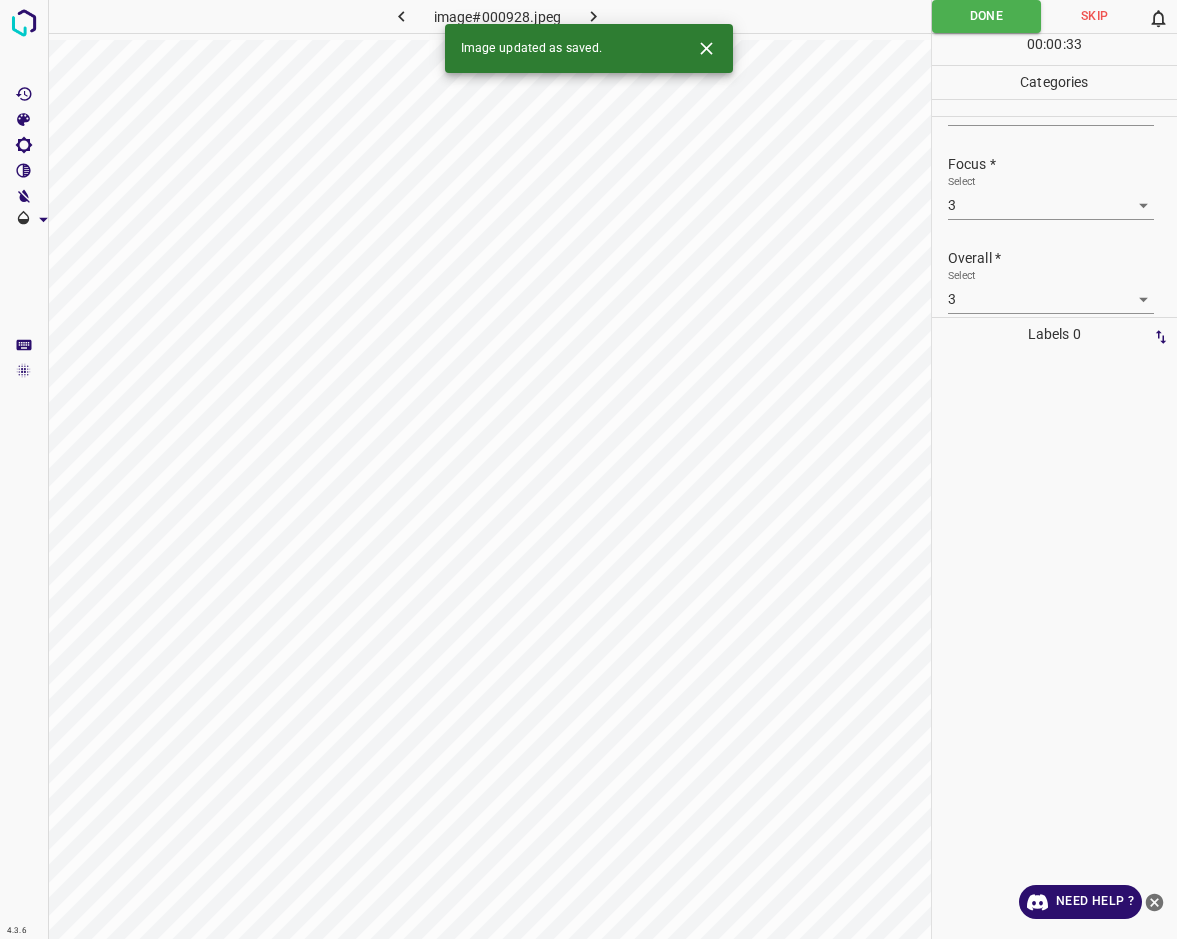 click 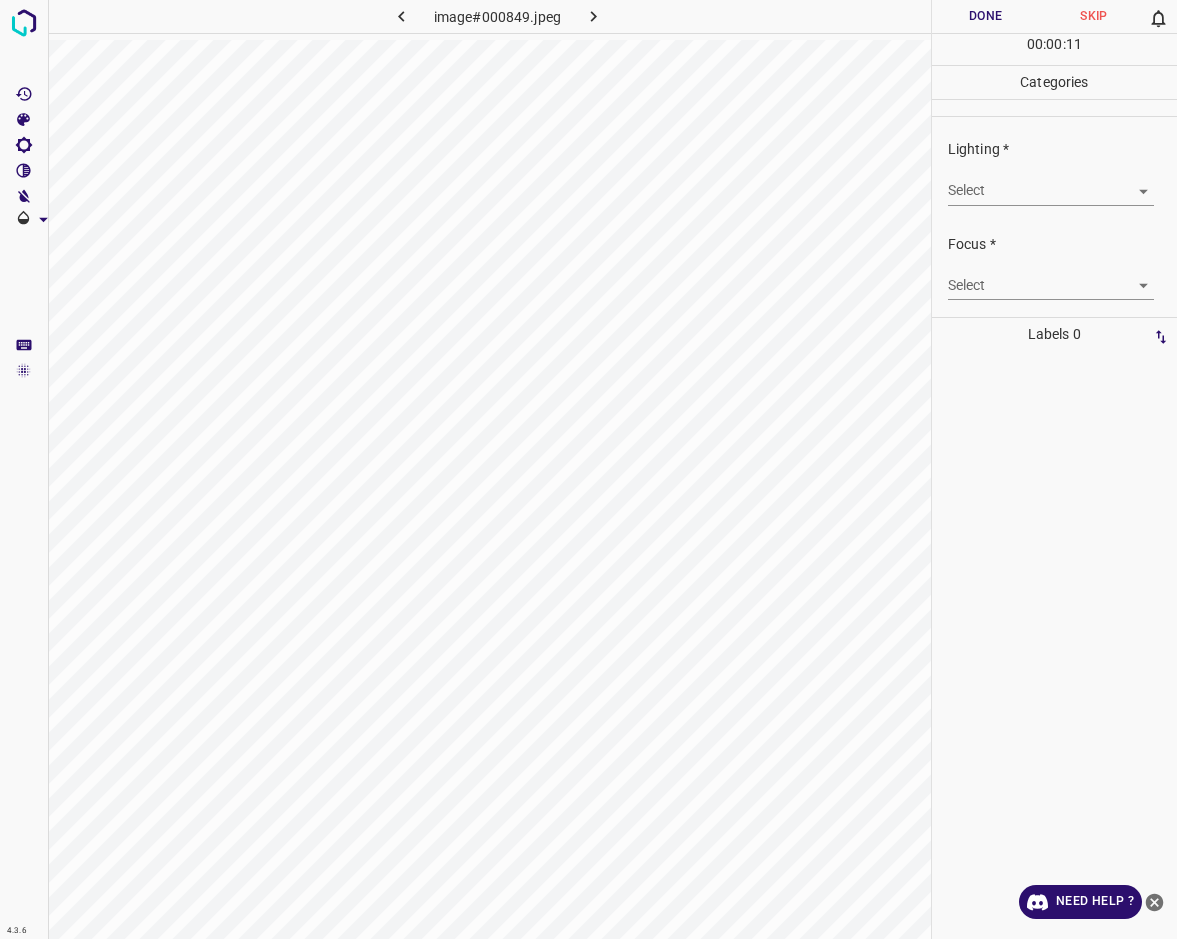 click on "4.3.6  image#000849.jpeg Done Skip 0 00   : 00   : 11   Categories Lighting *  Select ​ Focus *  Select ​ Overall *  Select ​ Labels   0 Categories 1 Lighting 2 Focus 3 Overall Tools Space Change between modes (Draw & Edit) I Auto labeling R Restore zoom M Zoom in N Zoom out Delete Delete selecte label Filters Z Restore filters X Saturation filter C Brightness filter V Contrast filter B Gray scale filter General O Download Need Help ? - Text - Hide - Delete" at bounding box center (588, 469) 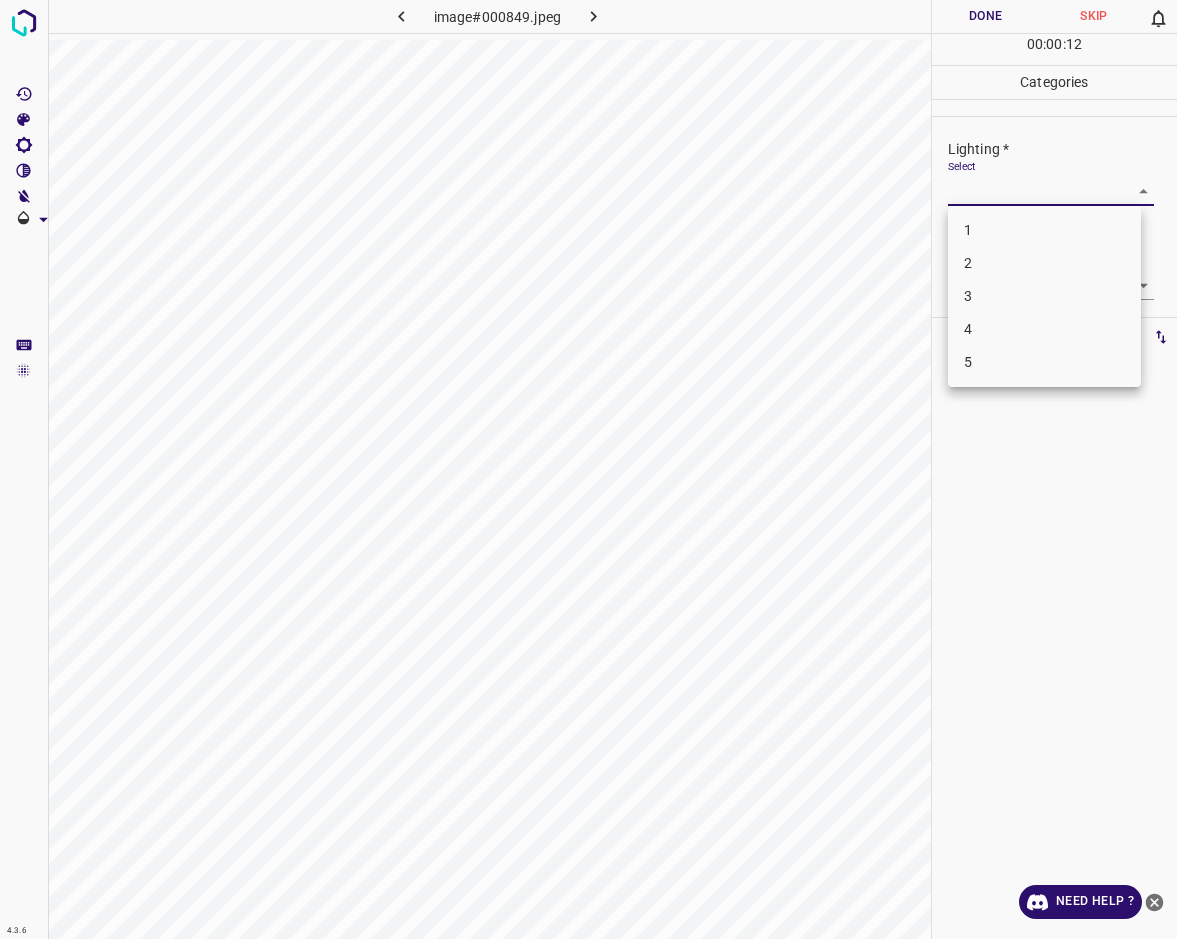 click at bounding box center (588, 469) 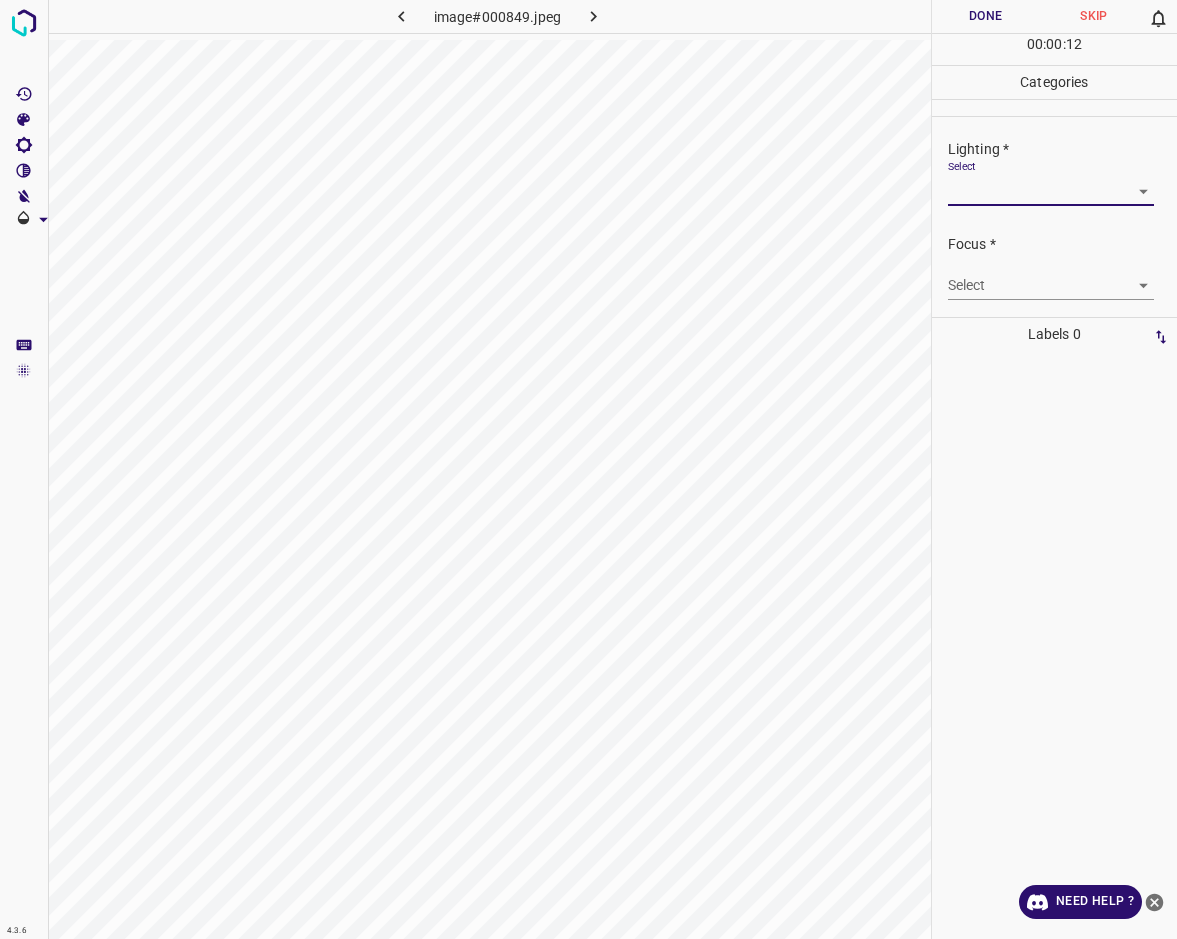 click on "4.3.6  image#000849.jpeg Done Skip 0 00   : 00   : 12   Categories Lighting *  Select ​ Focus *  Select ​ Overall *  Select ​ Labels   0 Categories 1 Lighting 2 Focus 3 Overall Tools Space Change between modes (Draw & Edit) I Auto labeling R Restore zoom M Zoom in N Zoom out Delete Delete selecte label Filters Z Restore filters X Saturation filter C Brightness filter V Contrast filter B Gray scale filter General O Download Need Help ? - Text - Hide - Delete" at bounding box center (588, 469) 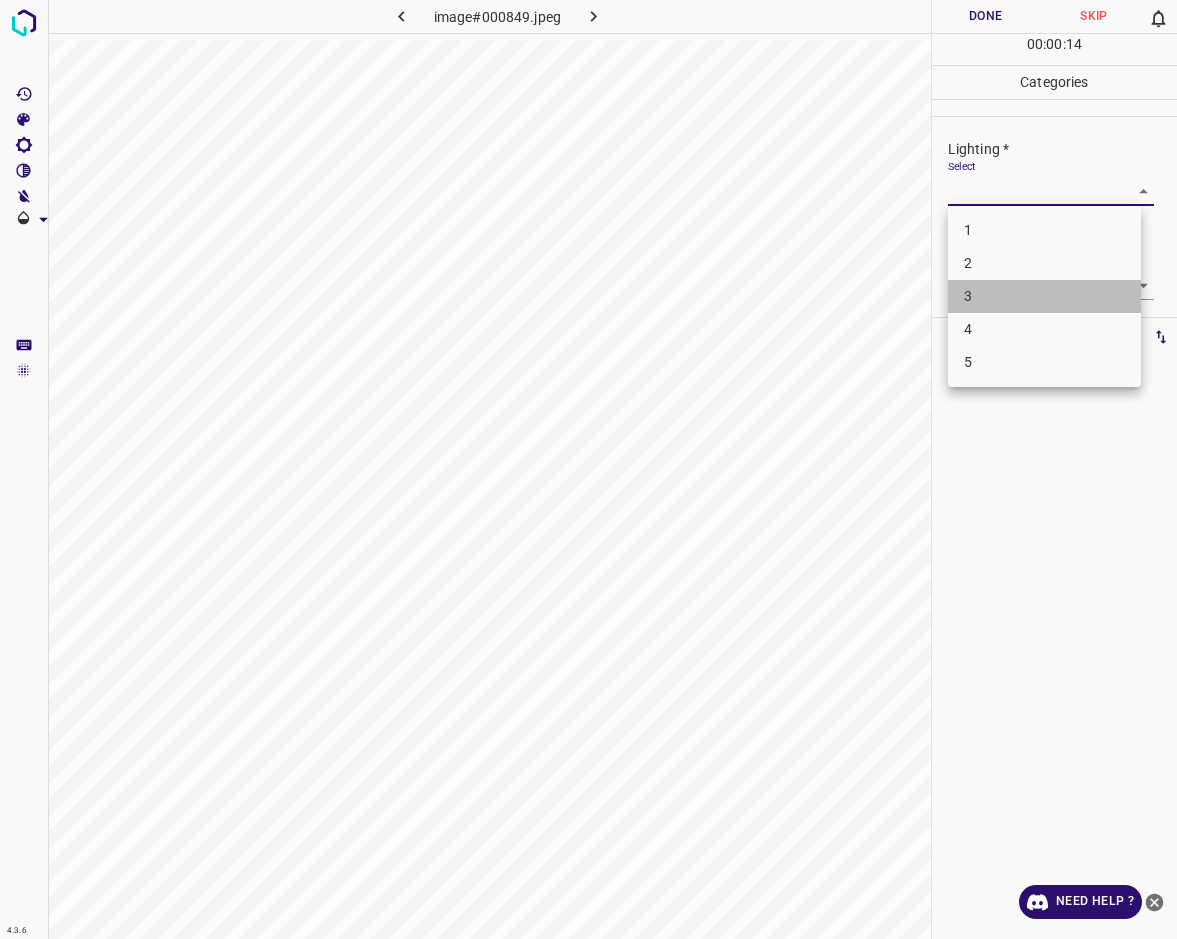 click on "3" at bounding box center (1044, 296) 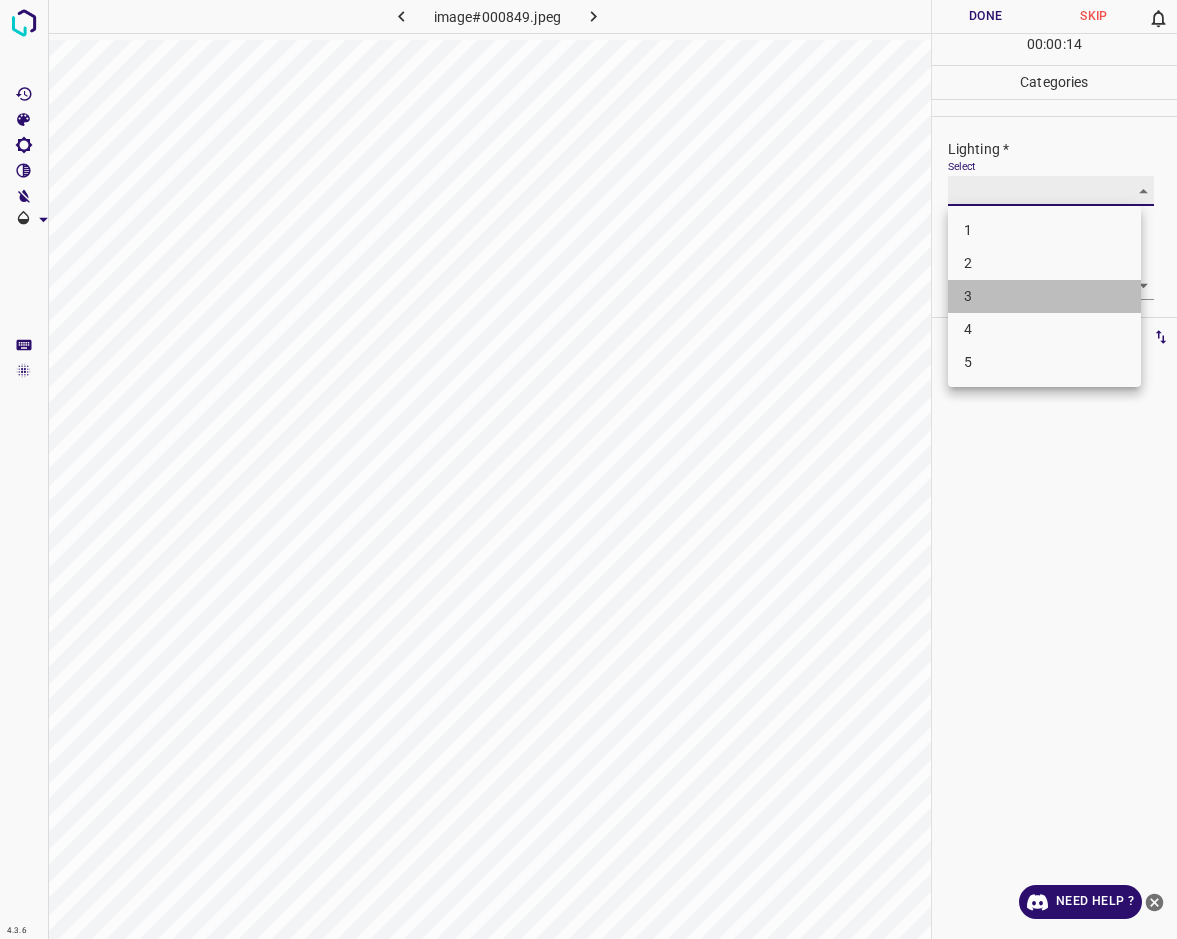 type on "3" 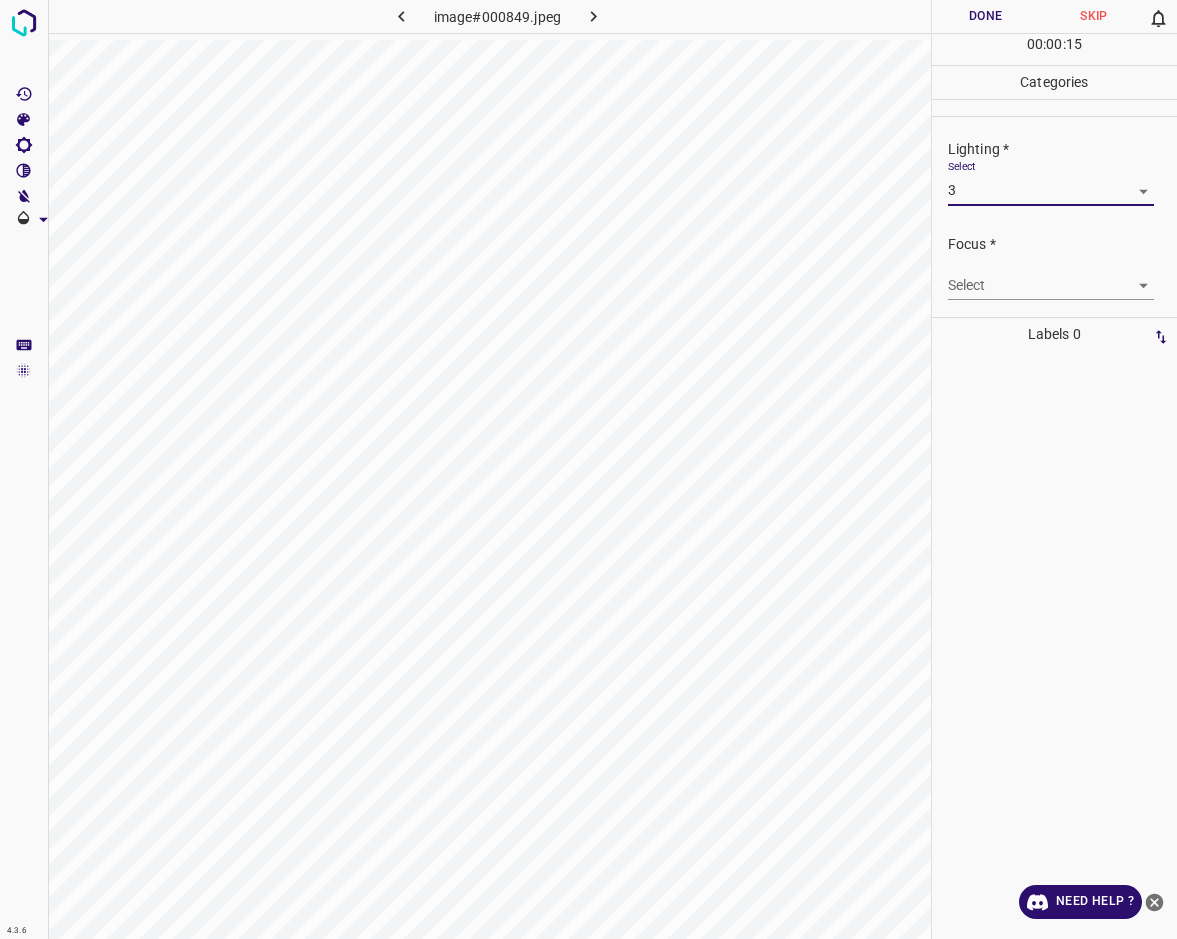 click on "4.3.6  image#000849.jpeg Done Skip 0 00   : 00   : 15   Categories Lighting *  Select 3 3 Focus *  Select ​ Overall *  Select ​ Labels   0 Categories 1 Lighting 2 Focus 3 Overall Tools Space Change between modes (Draw & Edit) I Auto labeling R Restore zoom M Zoom in N Zoom out Delete Delete selecte label Filters Z Restore filters X Saturation filter C Brightness filter V Contrast filter B Gray scale filter General O Download Need Help ? - Text - Hide - Delete" at bounding box center (588, 469) 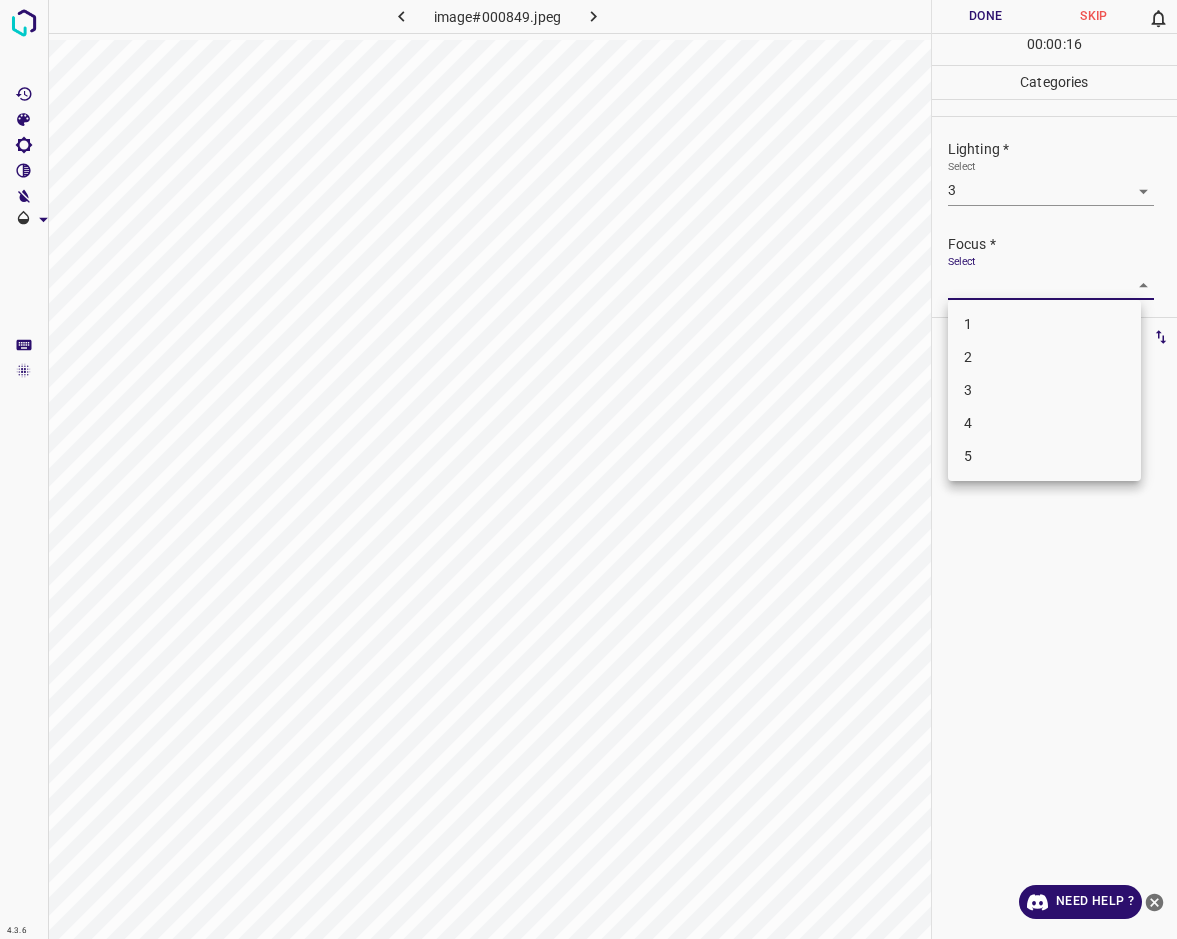 click on "3" at bounding box center (1044, 390) 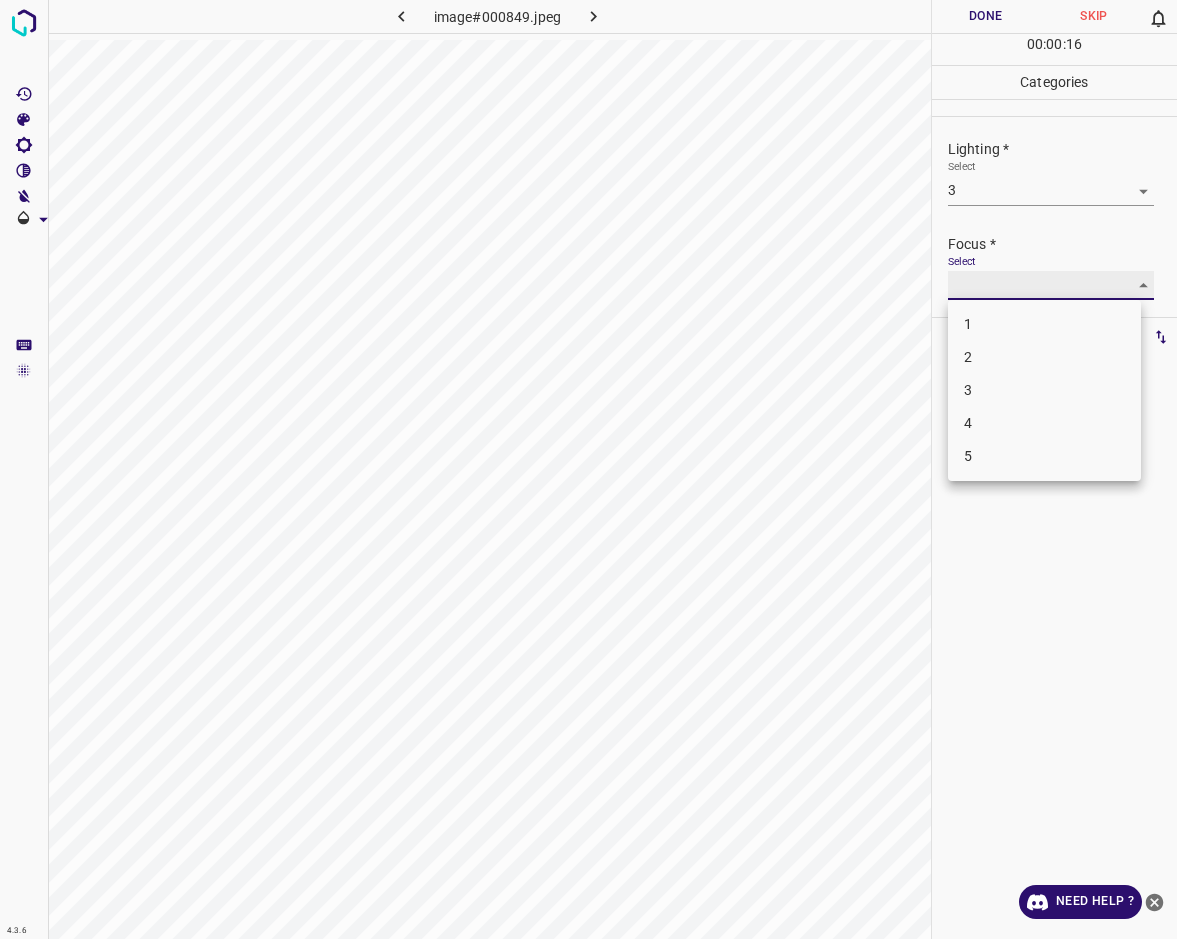 type on "3" 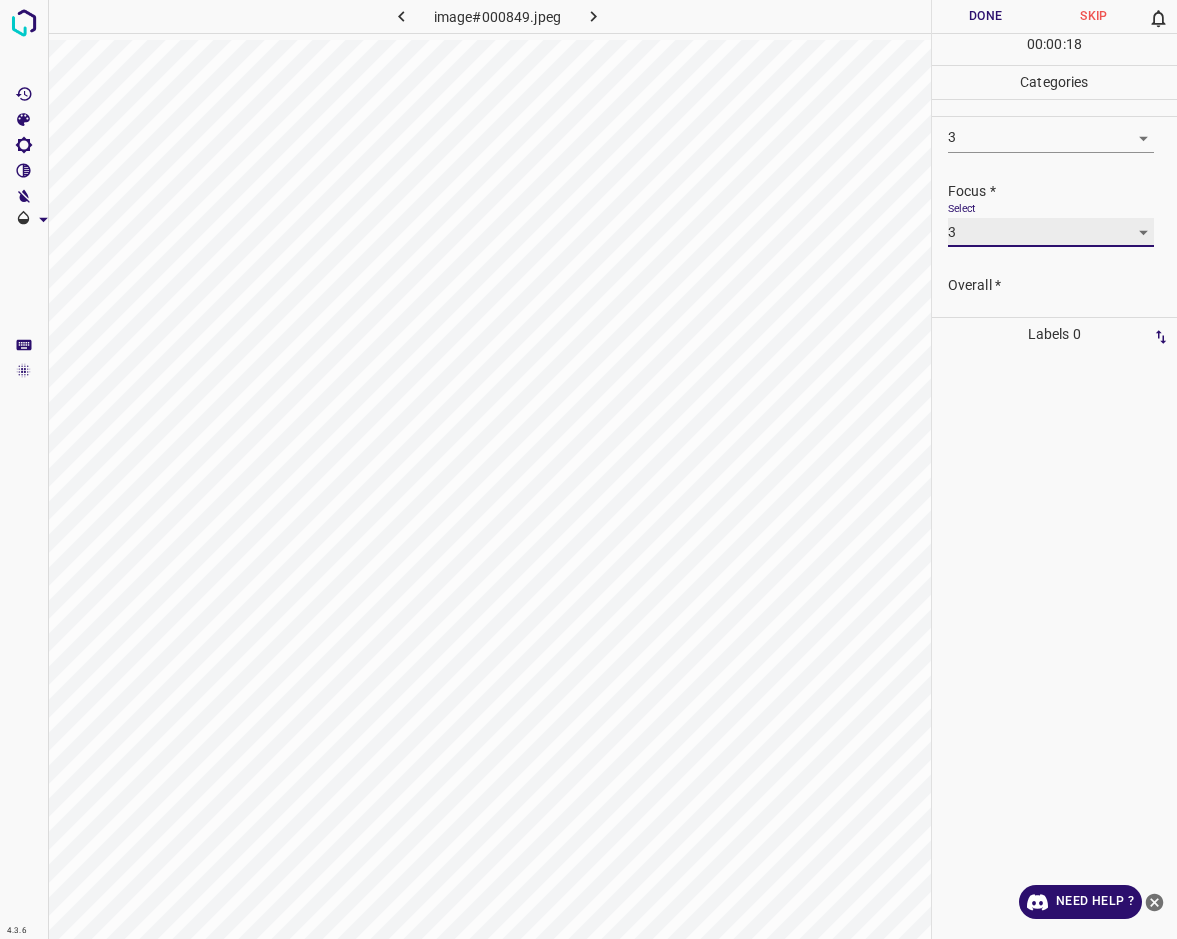 scroll, scrollTop: 68, scrollLeft: 0, axis: vertical 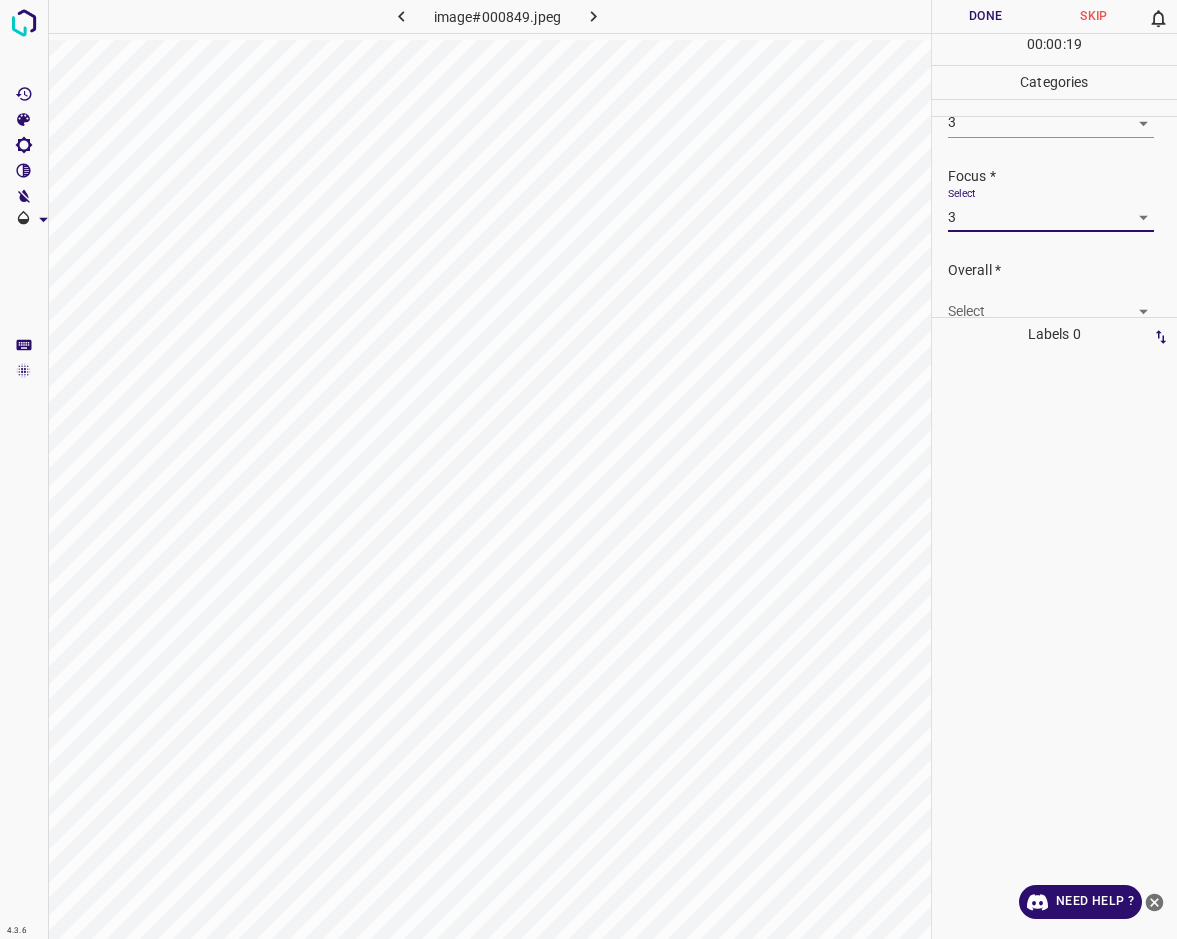 click on "4.3.6  image#000849.jpeg Done Skip 0 00   : 00   : 19   Categories Lighting *  Select 3 3 Focus *  Select 3 3 Overall *  Select ​ Labels   0 Categories 1 Lighting 2 Focus 3 Overall Tools Space Change between modes (Draw & Edit) I Auto labeling R Restore zoom M Zoom in N Zoom out Delete Delete selecte label Filters Z Restore filters X Saturation filter C Brightness filter V Contrast filter B Gray scale filter General O Download Need Help ? - Text - Hide - Delete" at bounding box center (588, 469) 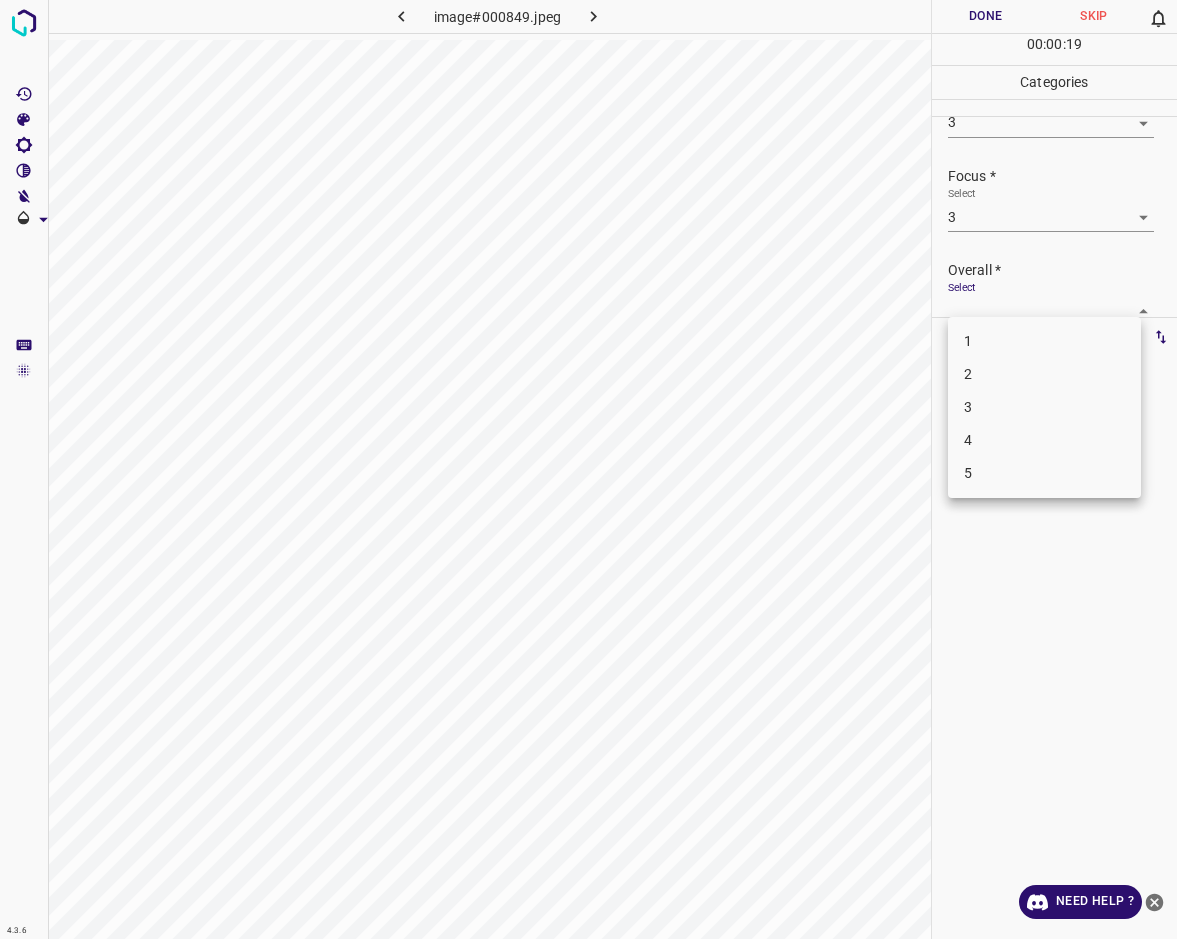 scroll, scrollTop: 76, scrollLeft: 0, axis: vertical 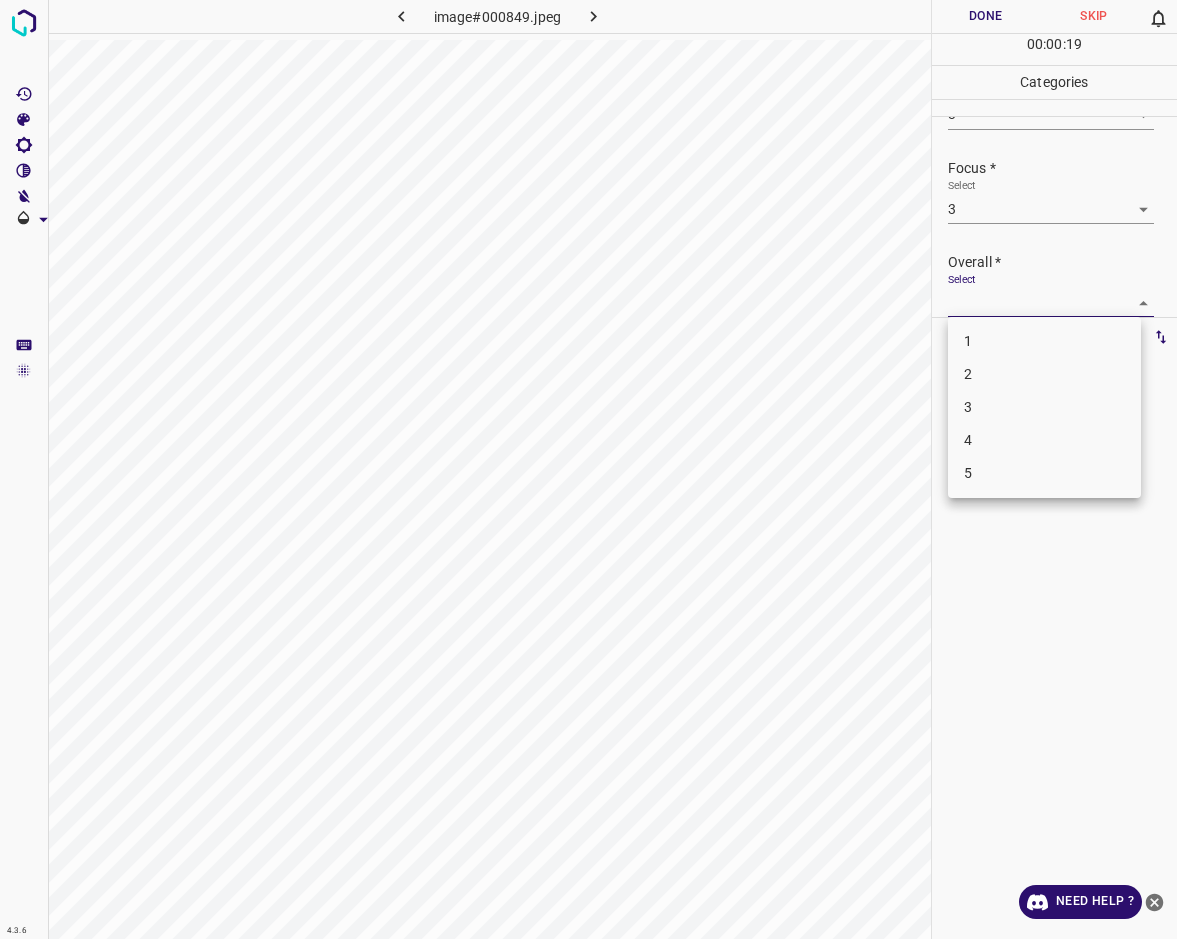 click on "3" at bounding box center (1044, 407) 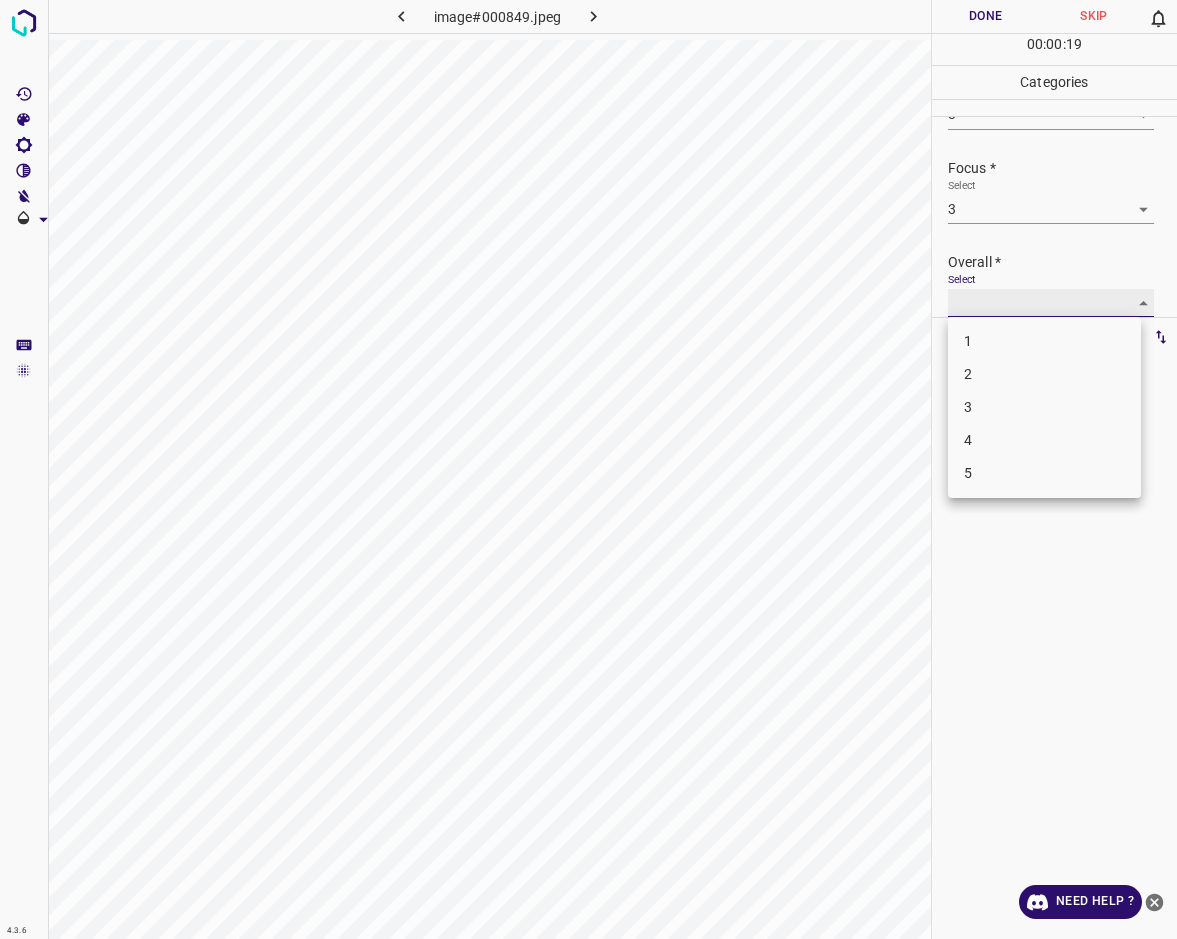 type on "3" 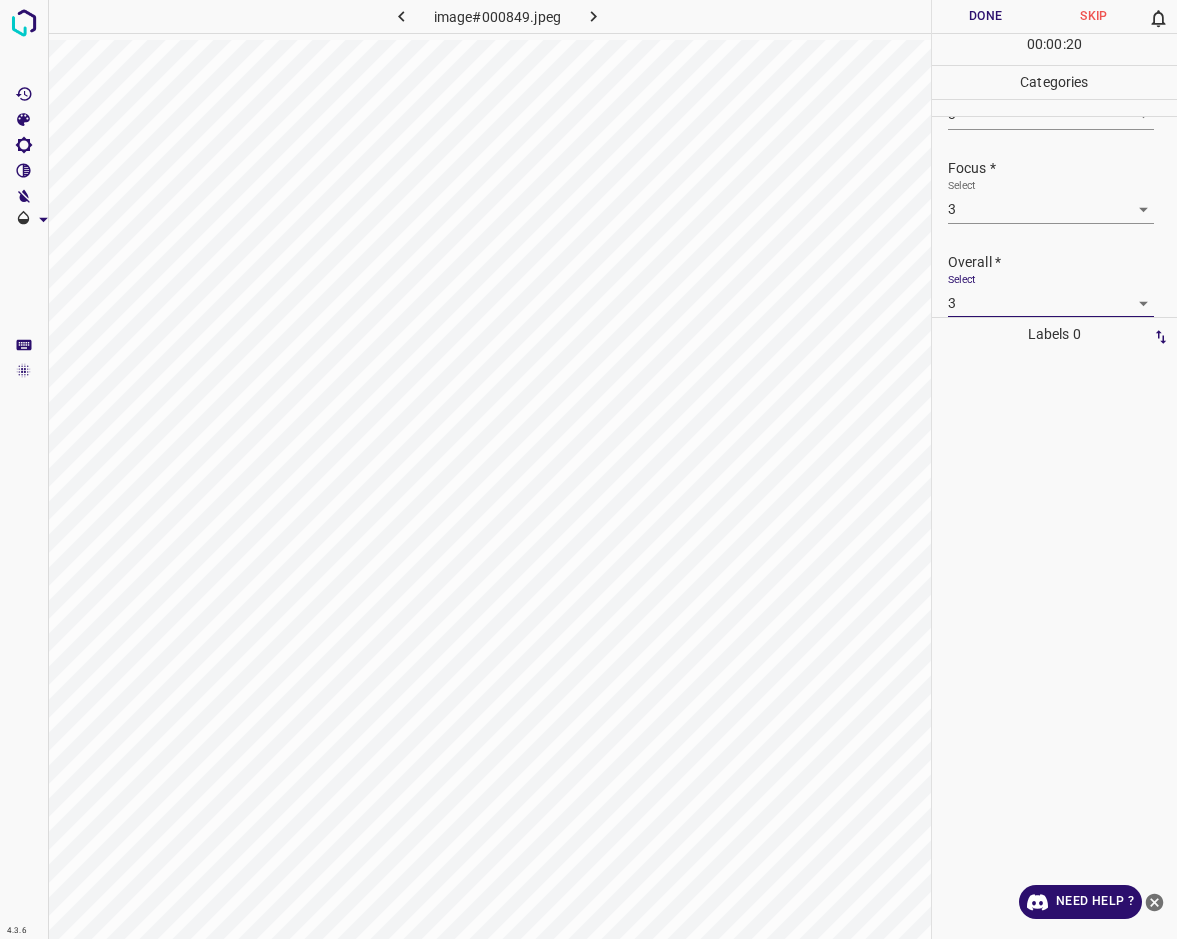 click on "Done" at bounding box center [986, 16] 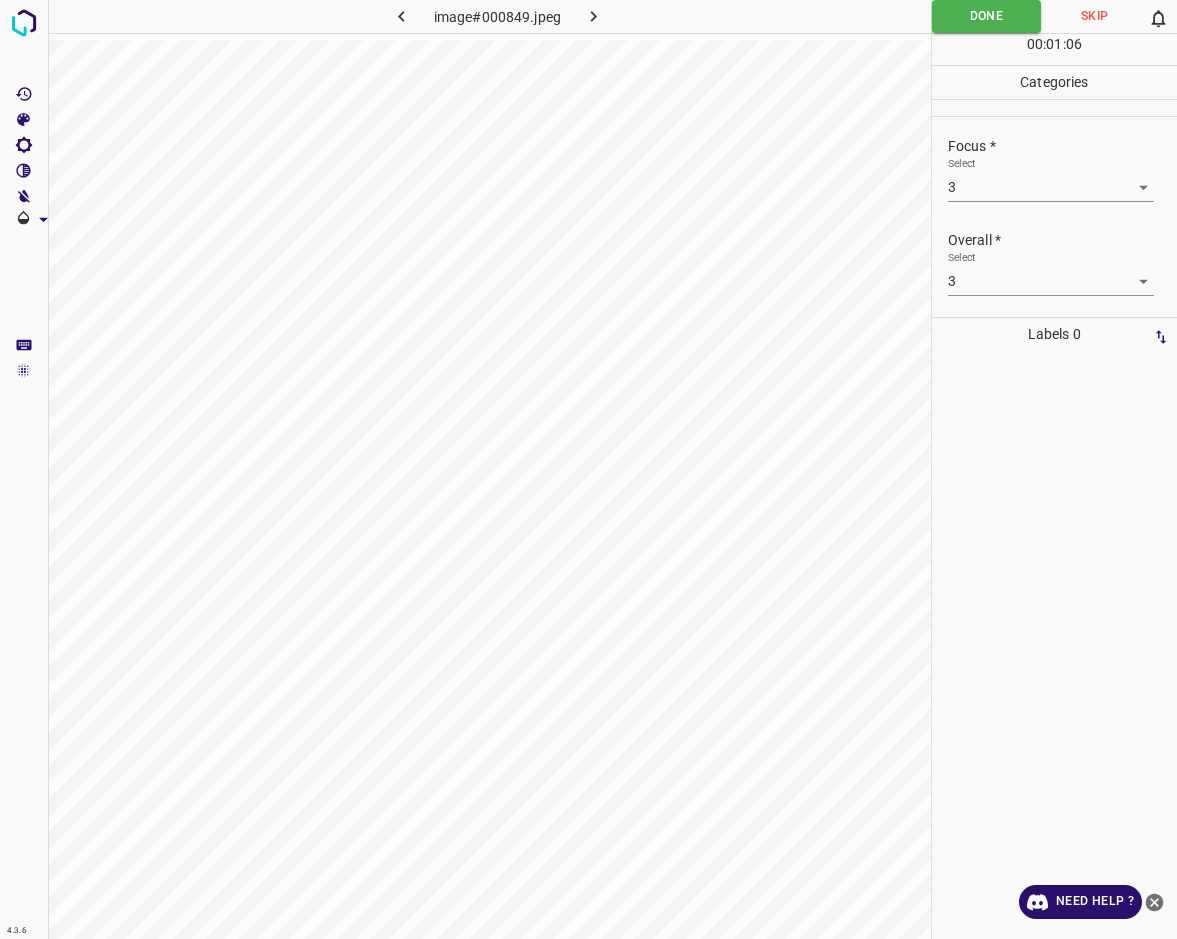 scroll, scrollTop: 63, scrollLeft: 0, axis: vertical 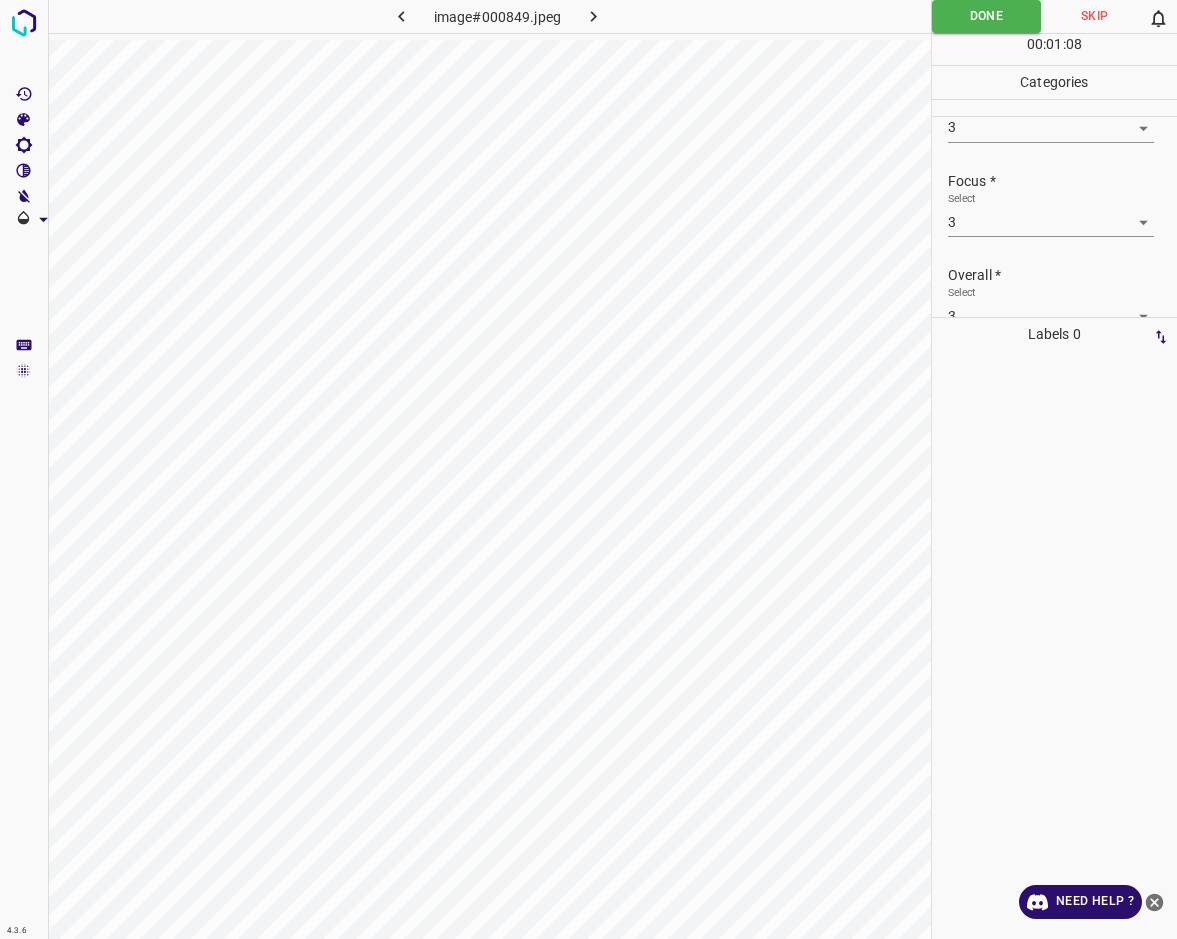 click 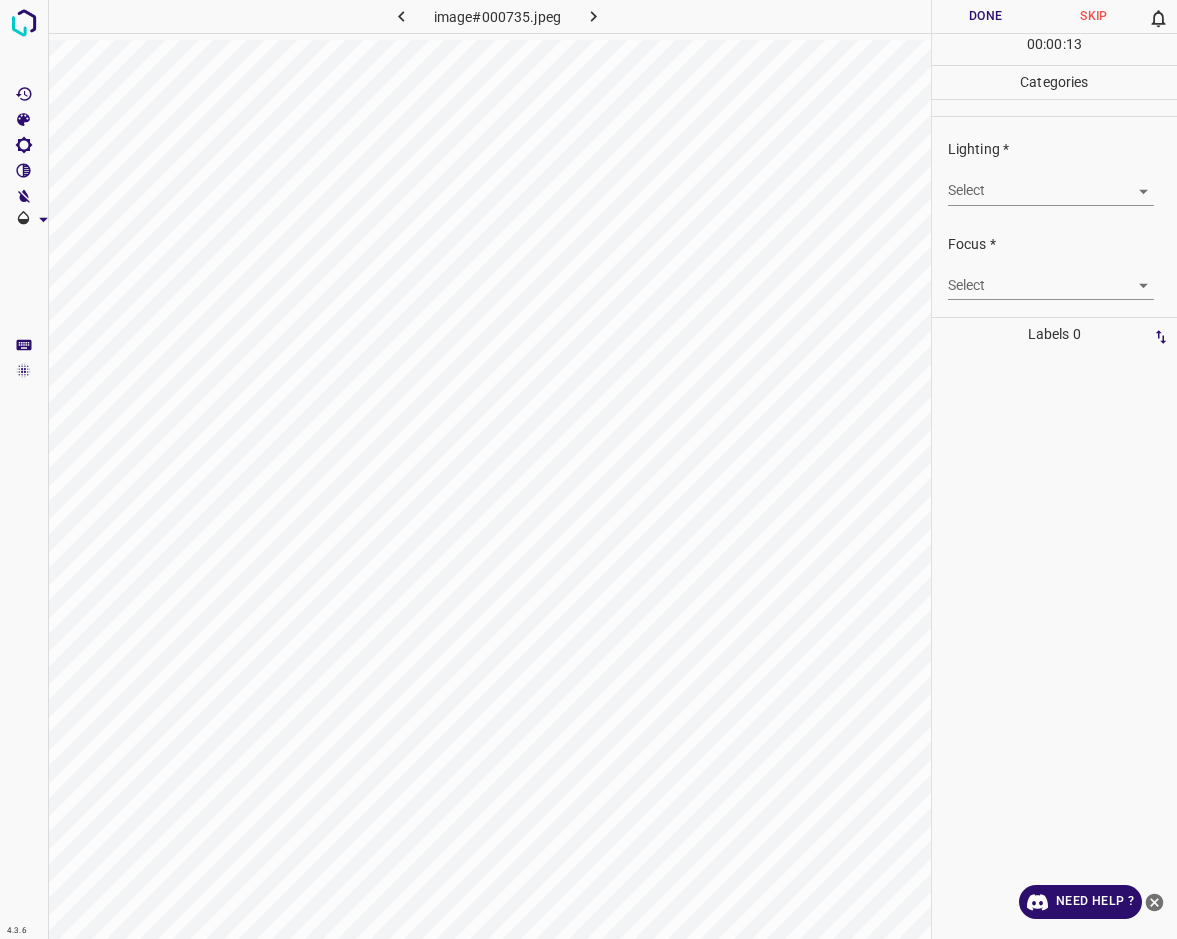click on "4.3.6  image#000735.jpeg Done Skip 0 00   : 00   : 13   Categories Lighting *  Select ​ Focus *  Select ​ Overall *  Select ​ Labels   0 Categories 1 Lighting 2 Focus 3 Overall Tools Space Change between modes (Draw & Edit) I Auto labeling R Restore zoom M Zoom in N Zoom out Delete Delete selecte label Filters Z Restore filters X Saturation filter C Brightness filter V Contrast filter B Gray scale filter General O Download Need Help ? - Text - Hide - Delete" at bounding box center (588, 469) 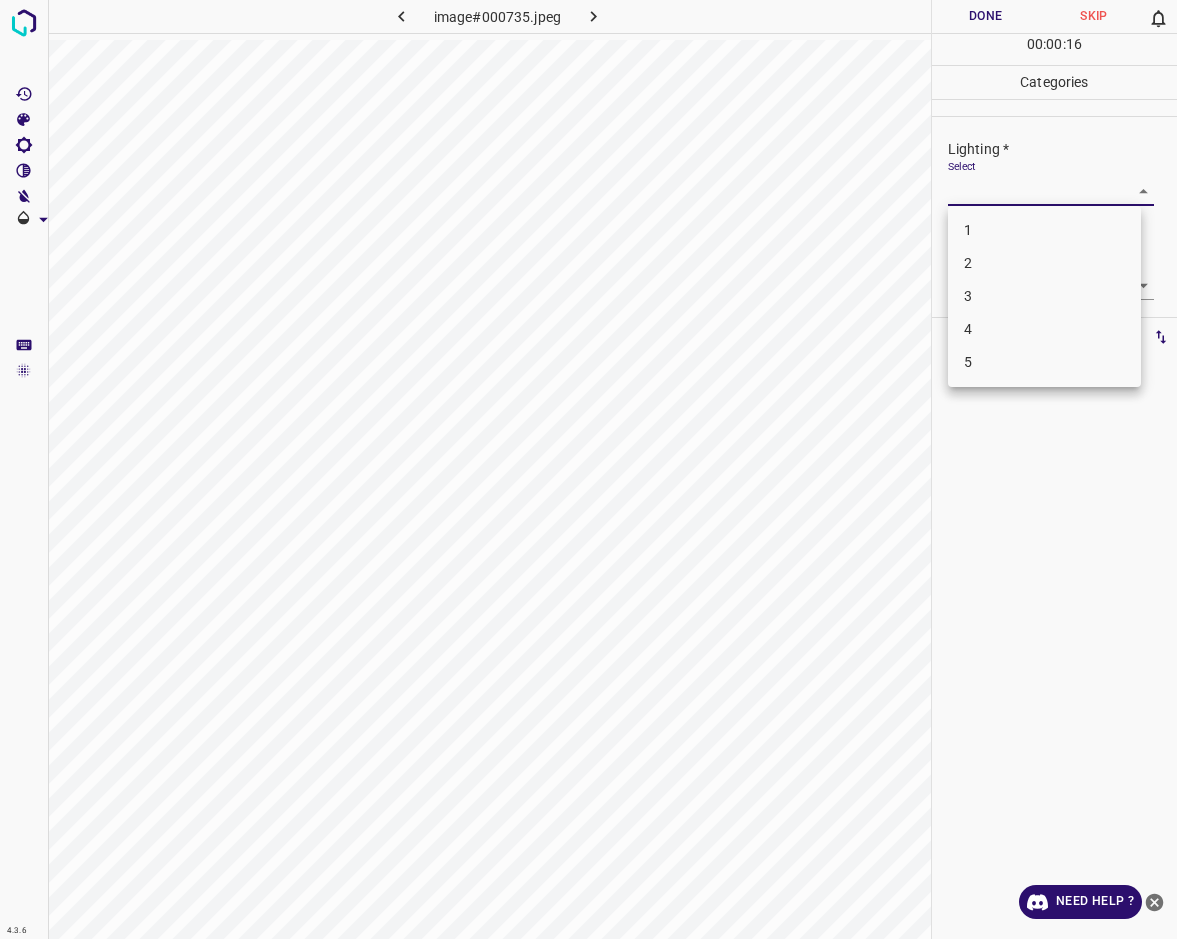 click on "2" at bounding box center (1044, 263) 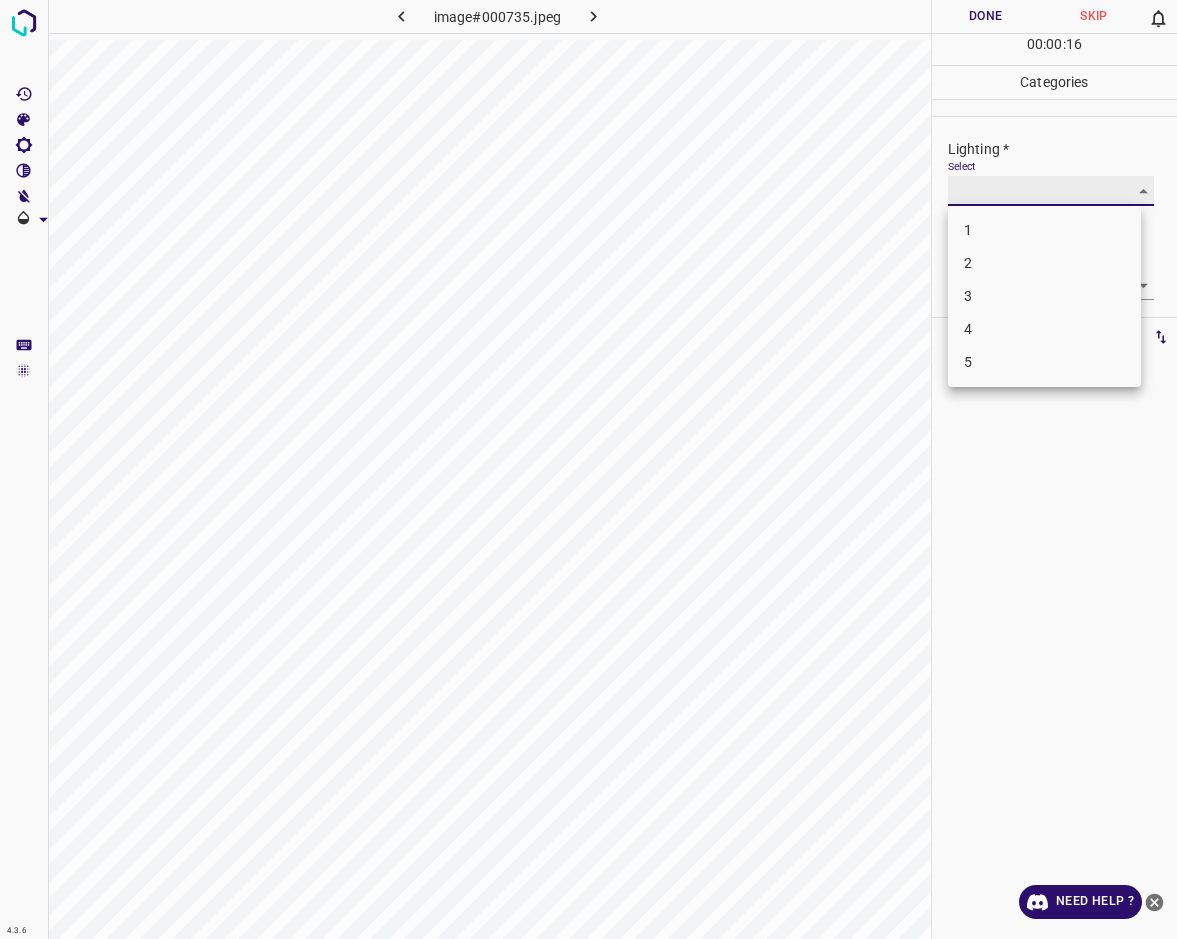 type on "2" 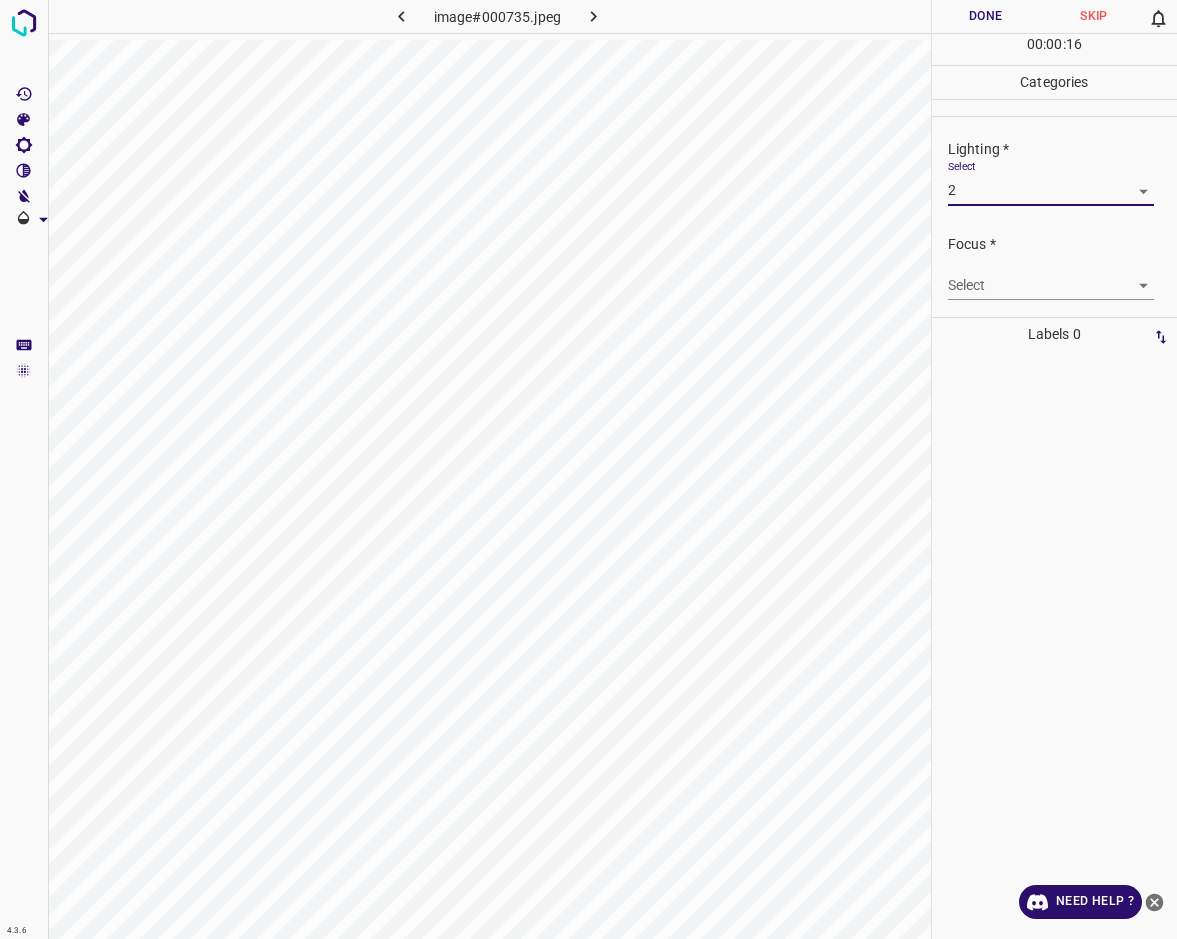 click on "4.3.6  image#000735.jpeg Done Skip 0 00   : 00   : 16   Categories Lighting *  Select 2 2 Focus *  Select ​ Overall *  Select ​ Labels   0 Categories 1 Lighting 2 Focus 3 Overall Tools Space Change between modes (Draw & Edit) I Auto labeling R Restore zoom M Zoom in N Zoom out Delete Delete selecte label Filters Z Restore filters X Saturation filter C Brightness filter V Contrast filter B Gray scale filter General O Download Need Help ? - Text - Hide - Delete" at bounding box center [588, 469] 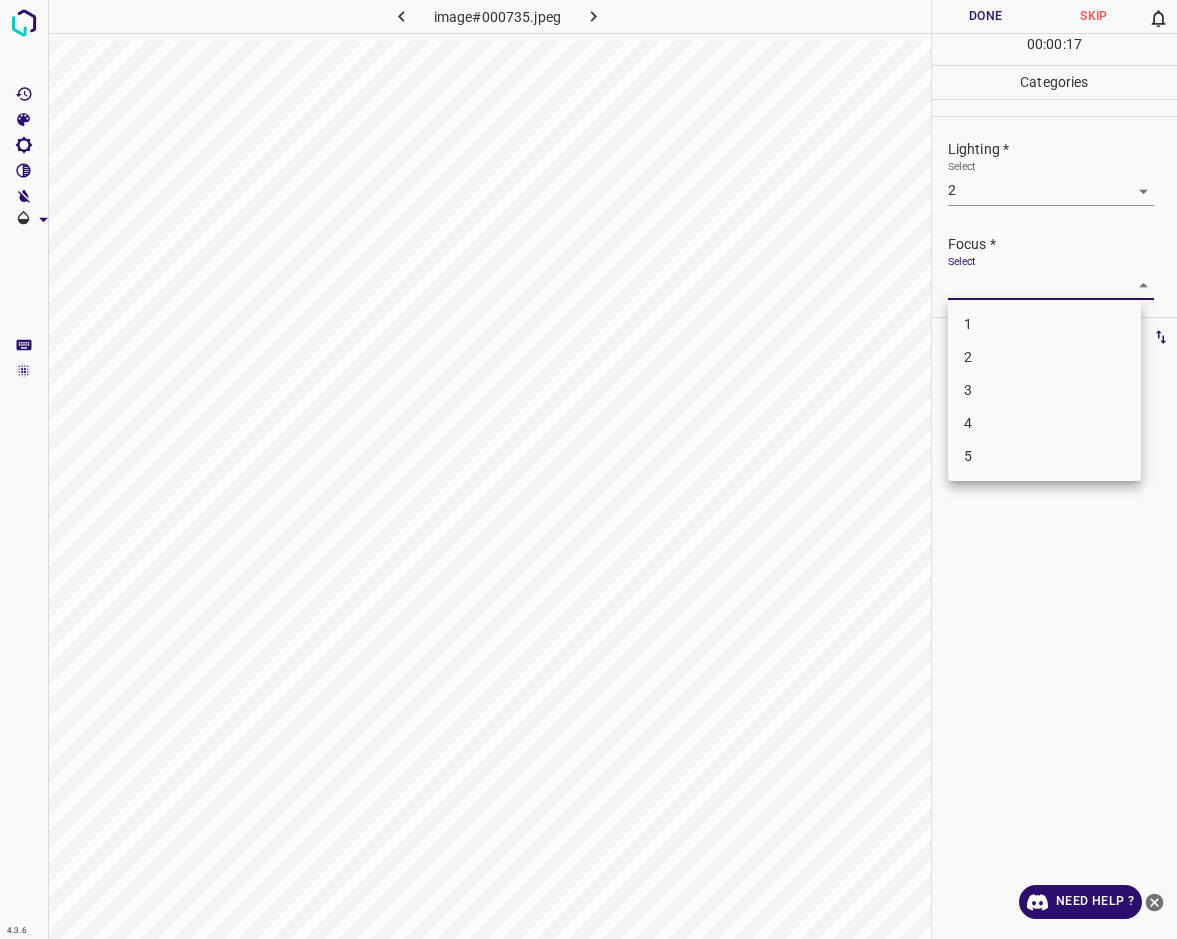 click on "1" at bounding box center (1044, 324) 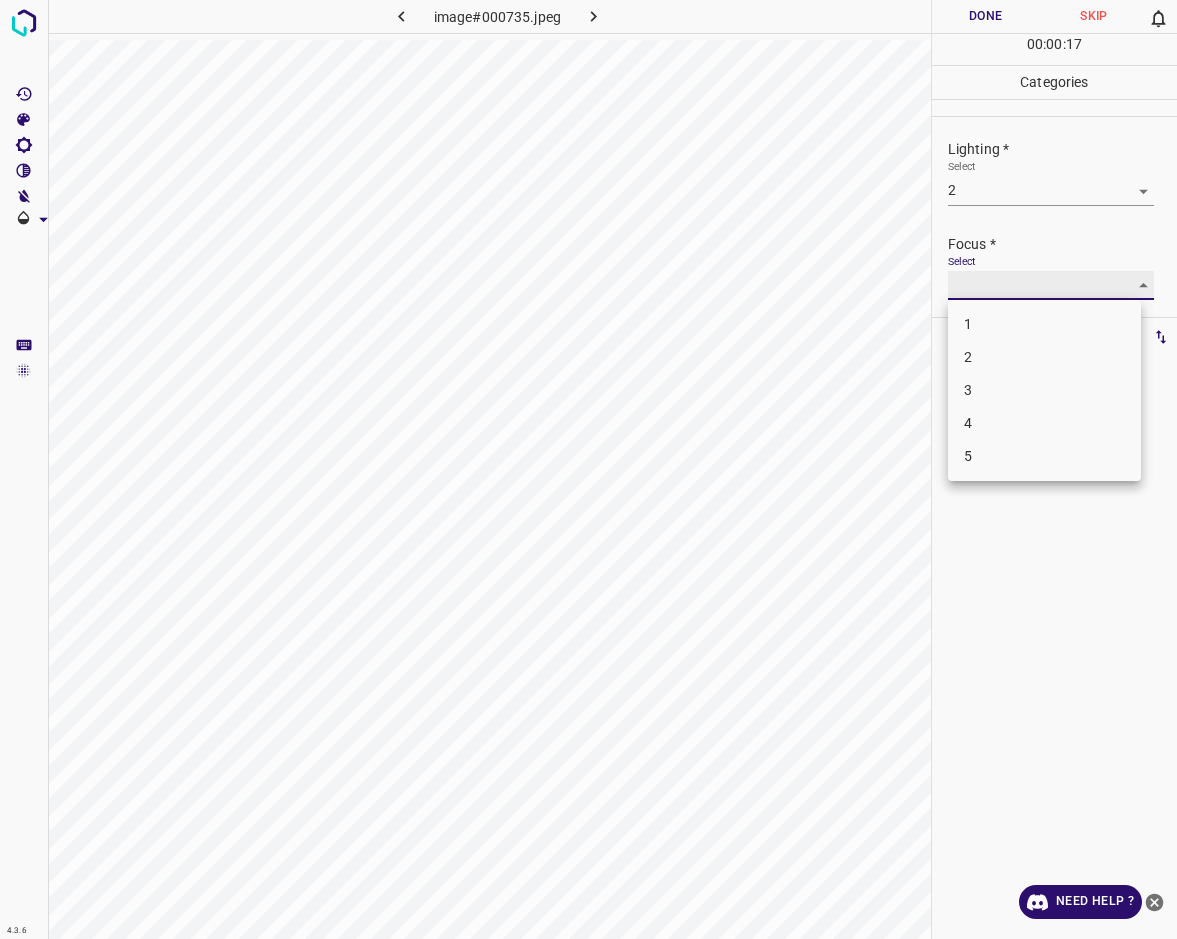 type on "1" 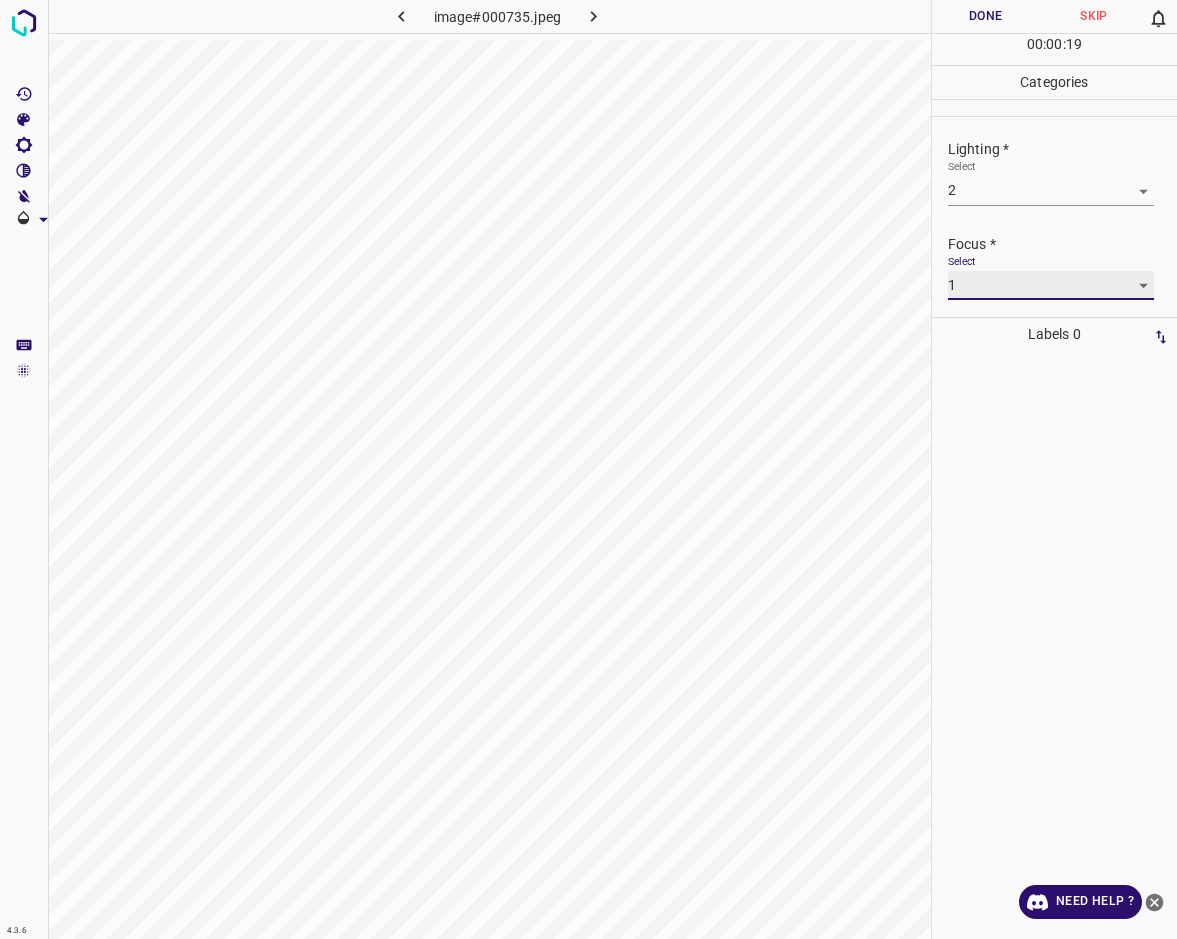 scroll, scrollTop: 22, scrollLeft: 0, axis: vertical 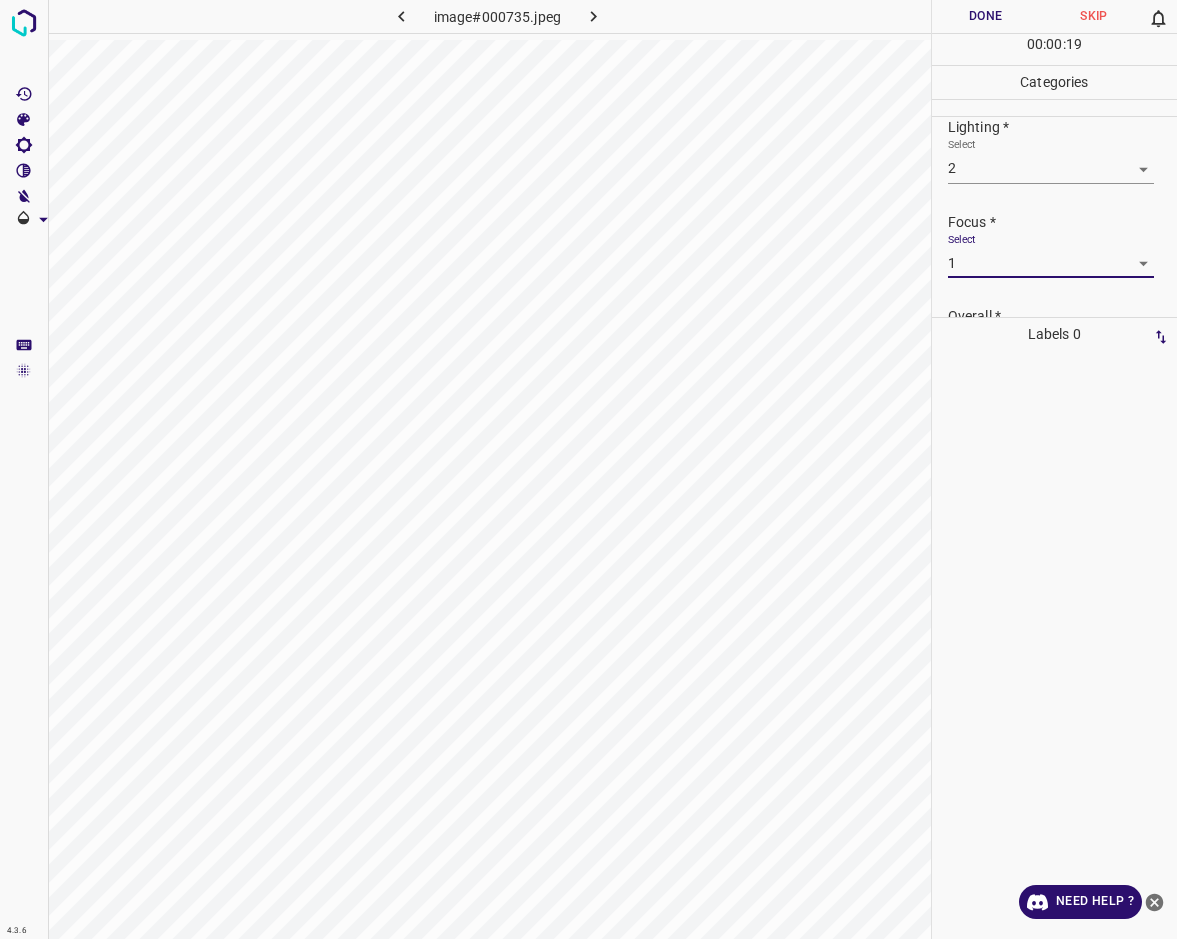 click on "Labels   0" at bounding box center (1054, 334) 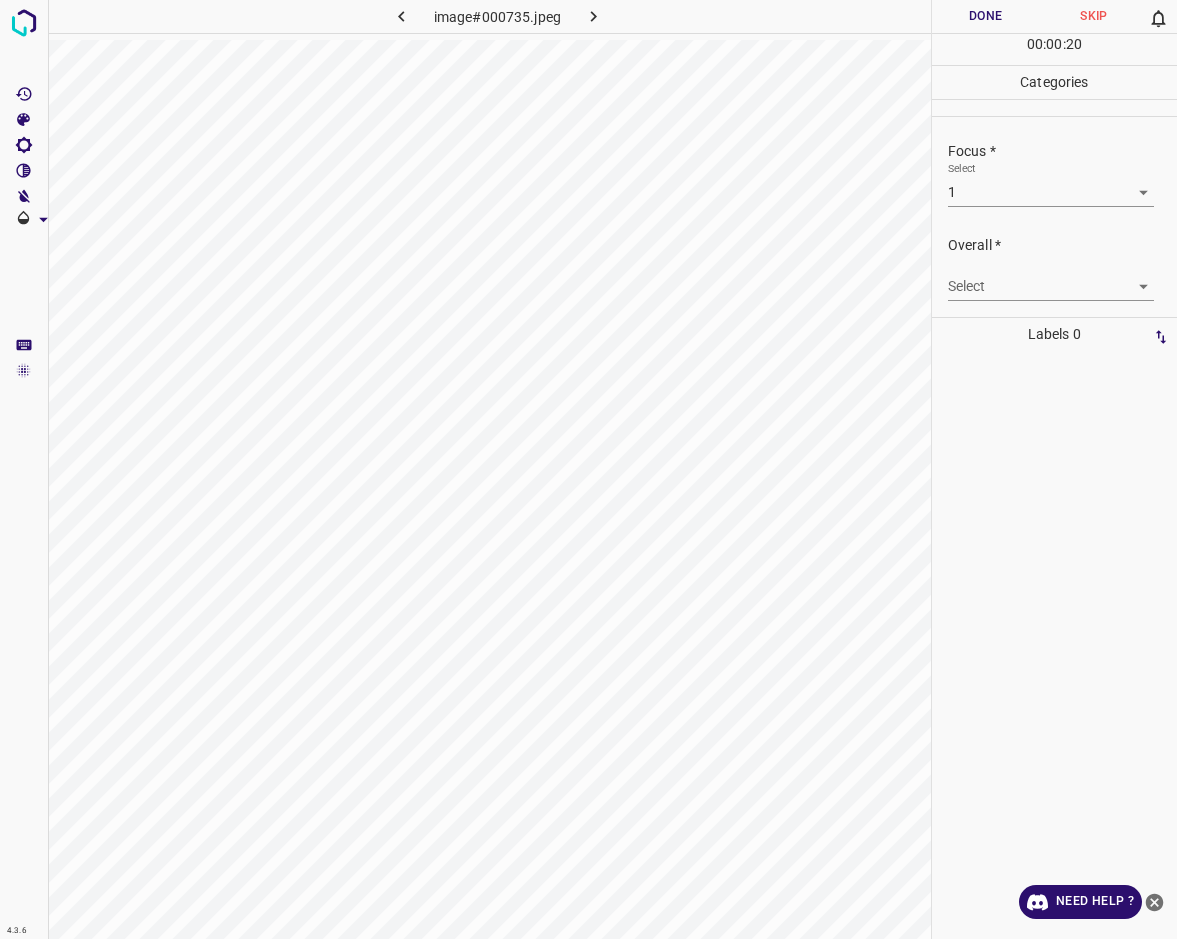 scroll, scrollTop: 98, scrollLeft: 0, axis: vertical 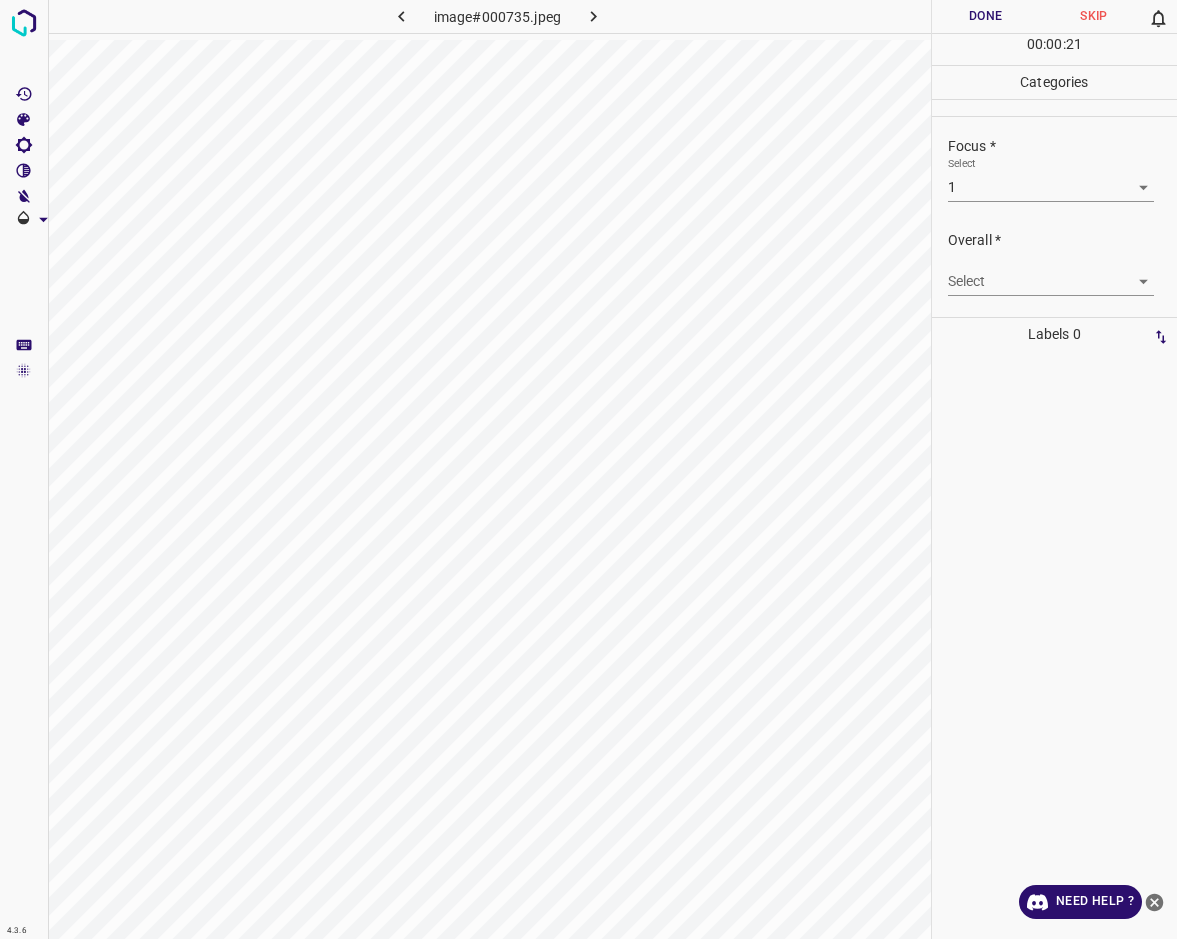 click on "4.3.6  image#000735.jpeg Done Skip 0 00   : 00   : 21   Categories Lighting *  Select 2 2 Focus *  Select 1 1 Overall *  Select ​ Labels   0 Categories 1 Lighting 2 Focus 3 Overall Tools Space Change between modes (Draw & Edit) I Auto labeling R Restore zoom M Zoom in N Zoom out Delete Delete selecte label Filters Z Restore filters X Saturation filter C Brightness filter V Contrast filter B Gray scale filter General O Download Need Help ? - Text - Hide - Delete" at bounding box center (588, 469) 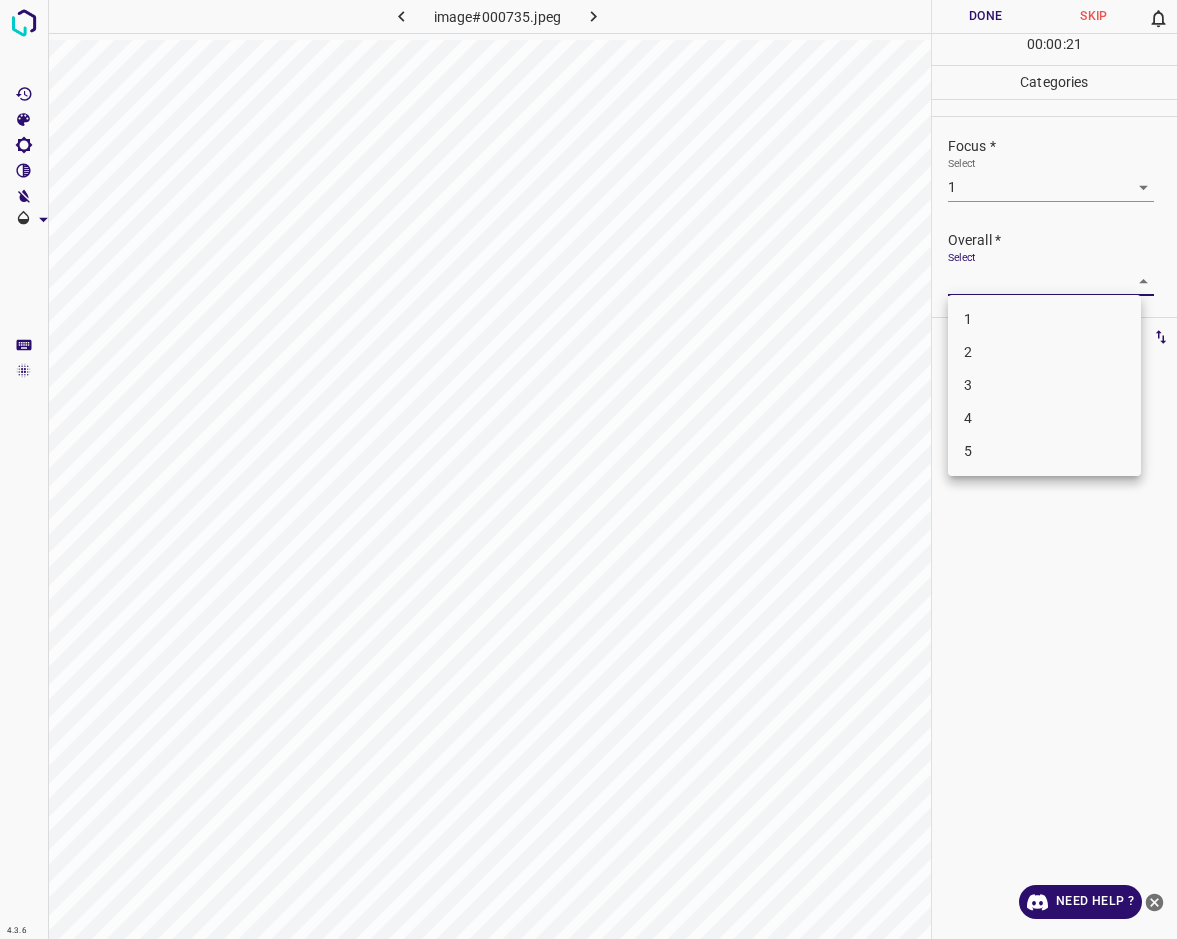 click on "1" at bounding box center [1044, 319] 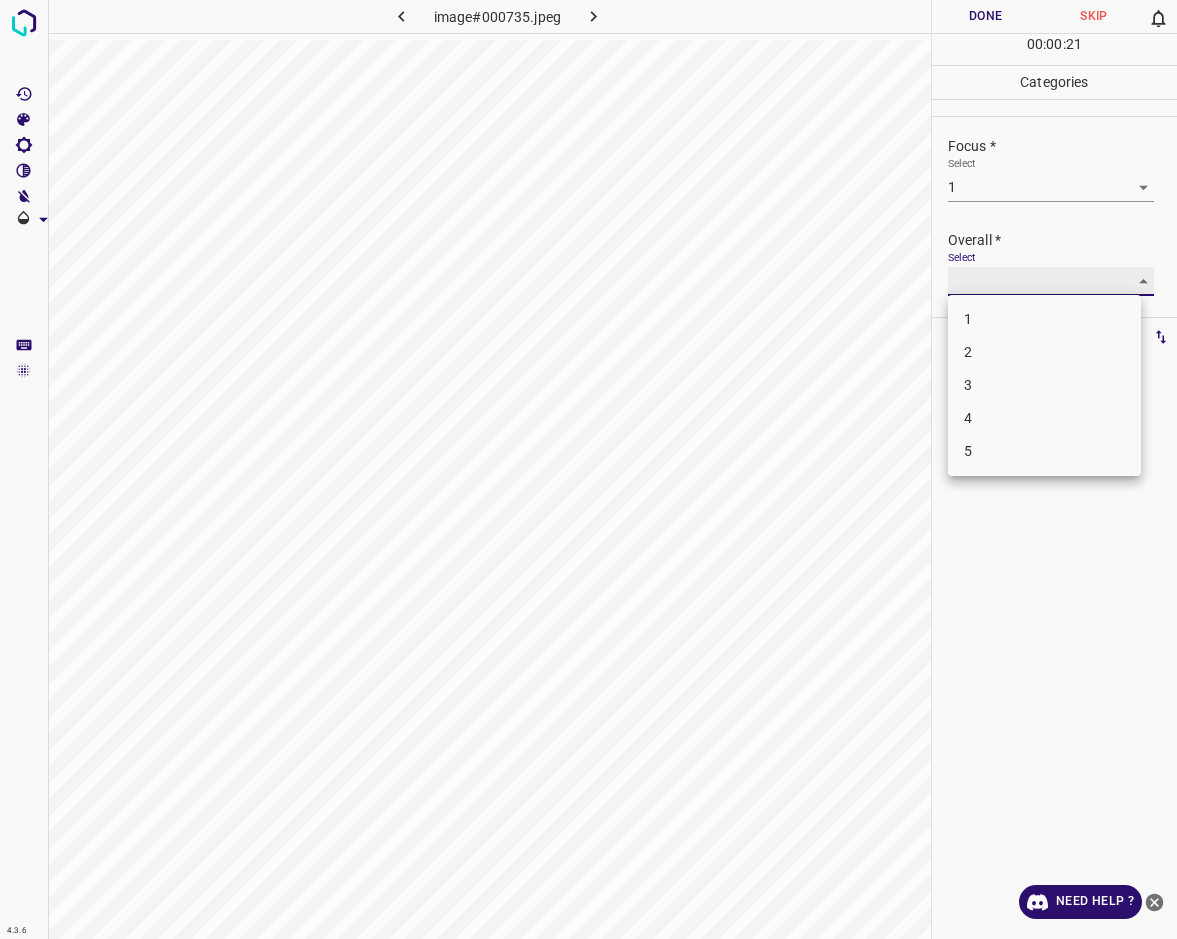 type on "1" 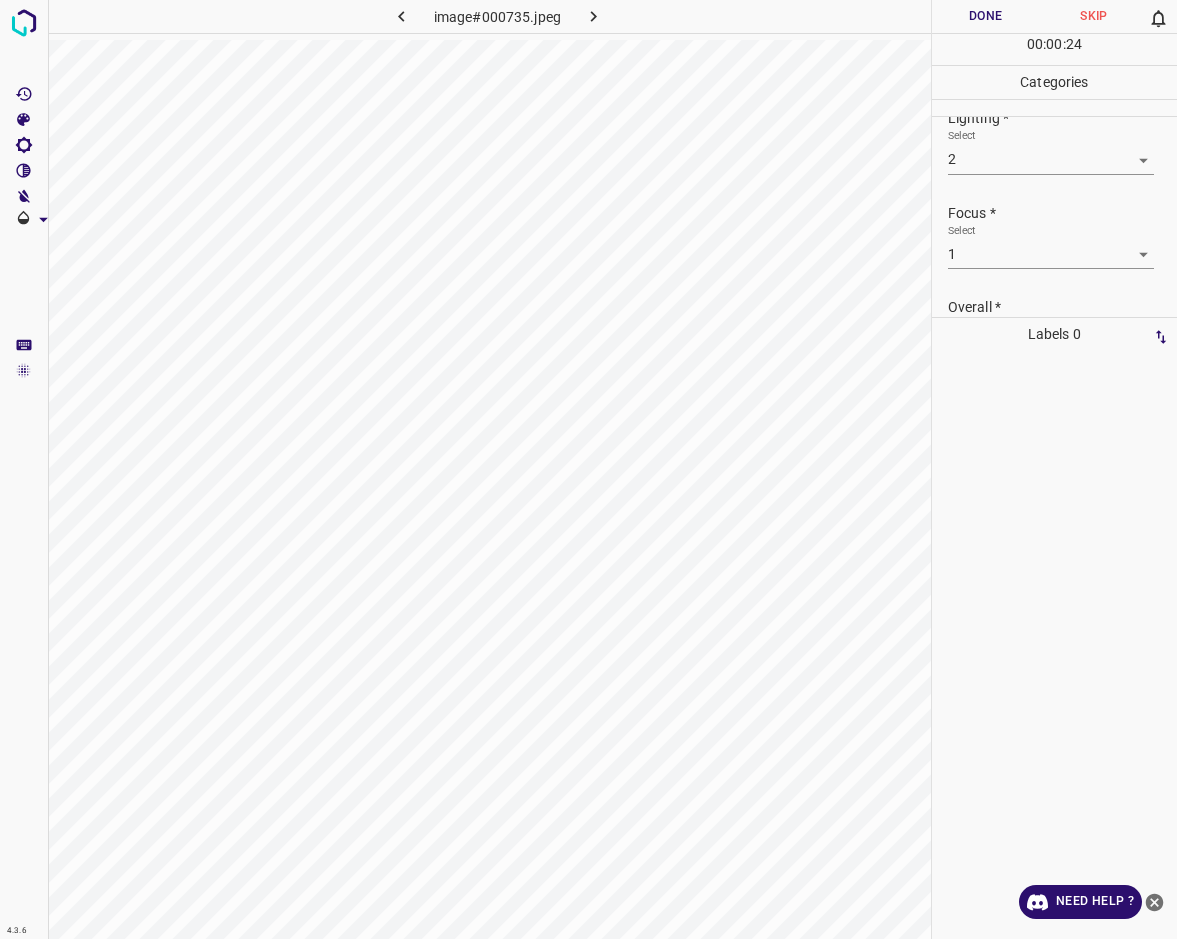 scroll, scrollTop: 0, scrollLeft: 0, axis: both 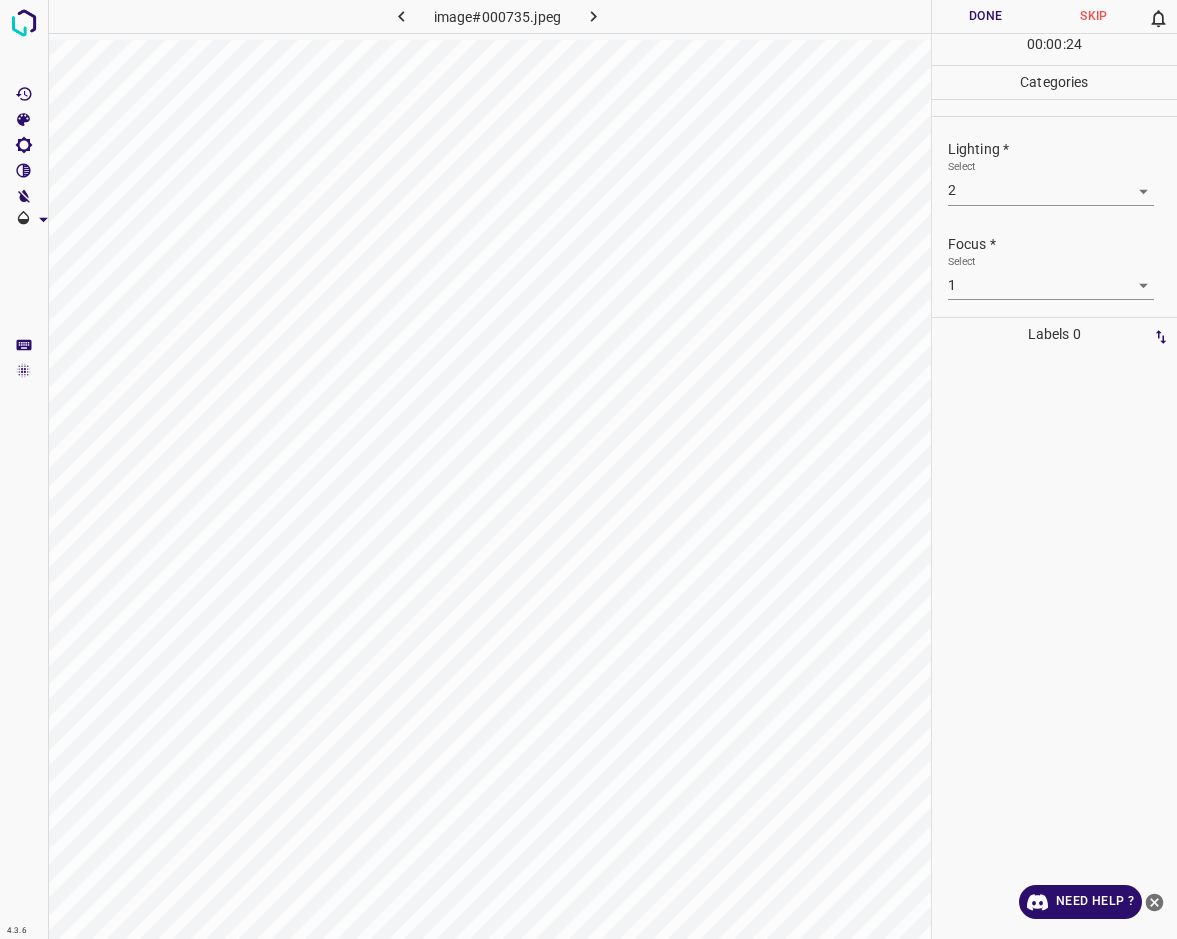 click on "Done" at bounding box center [986, 16] 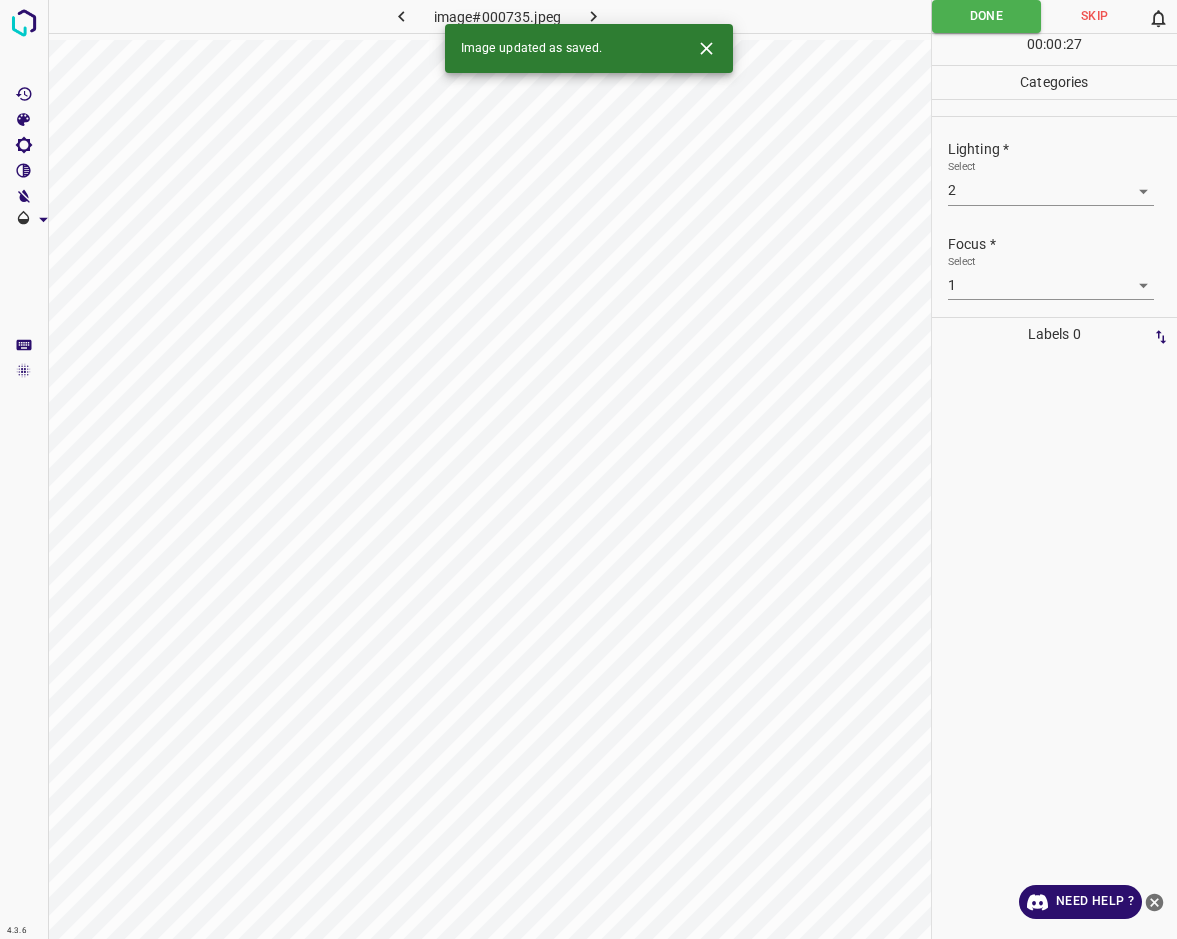 click at bounding box center [593, 16] 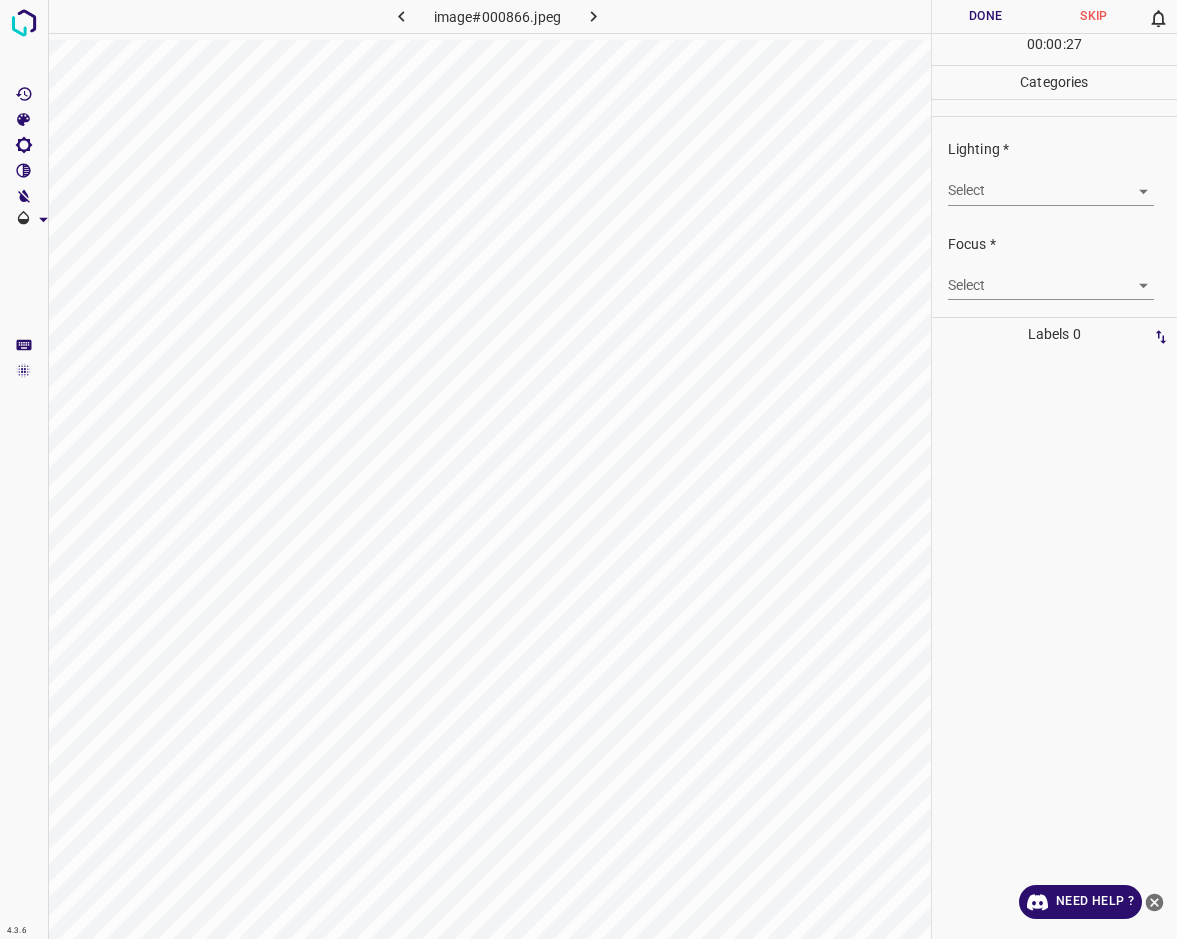 click on "4.3.6  image#000866.jpeg Done Skip 0 00   : 00   : 27   Categories Lighting *  Select ​ Focus *  Select ​ Overall *  Select ​ Labels   0 Categories 1 Lighting 2 Focus 3 Overall Tools Space Change between modes (Draw & Edit) I Auto labeling R Restore zoom M Zoom in N Zoom out Delete Delete selecte label Filters Z Restore filters X Saturation filter C Brightness filter V Contrast filter B Gray scale filter General O Download Need Help ? - Text - Hide - Delete" at bounding box center (588, 469) 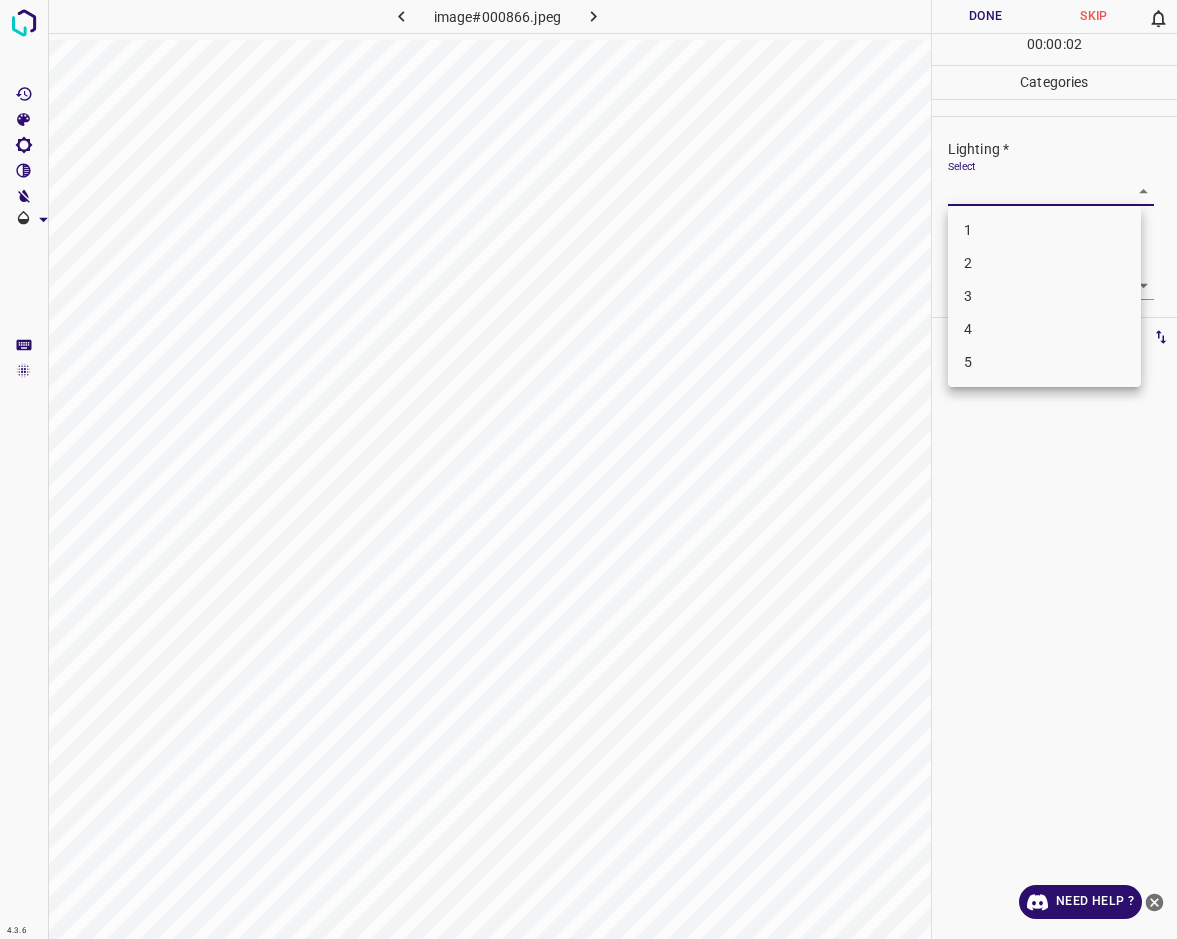 click on "3" at bounding box center [1044, 296] 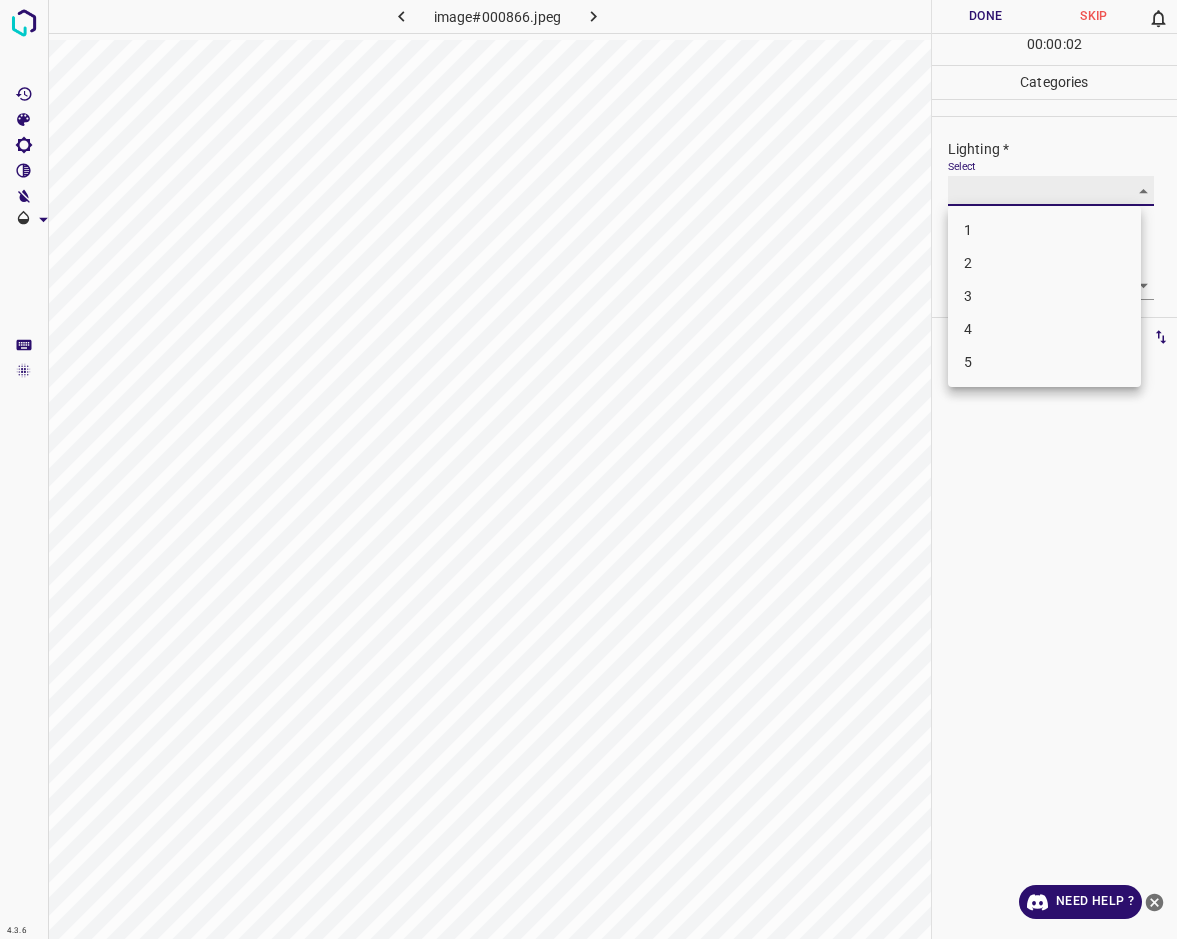 type on "3" 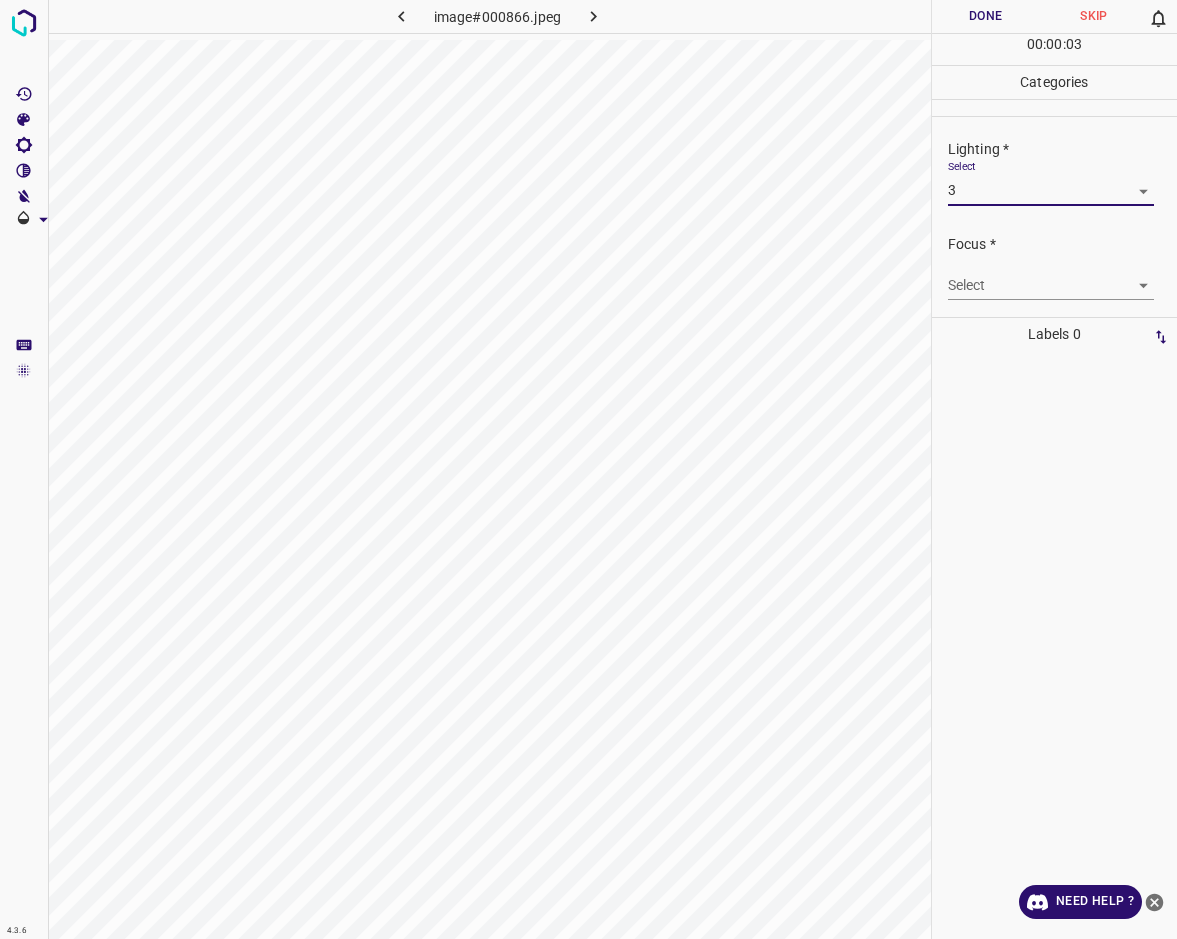 click on "4.3.6  image#000866.jpeg Done Skip 0 00   : 00   : 03   Categories Lighting *  Select 3 3 Focus *  Select ​ Overall *  Select ​ Labels   0 Categories 1 Lighting 2 Focus 3 Overall Tools Space Change between modes (Draw & Edit) I Auto labeling R Restore zoom M Zoom in N Zoom out Delete Delete selecte label Filters Z Restore filters X Saturation filter C Brightness filter V Contrast filter B Gray scale filter General O Download Need Help ? - Text - Hide - Delete" at bounding box center [588, 469] 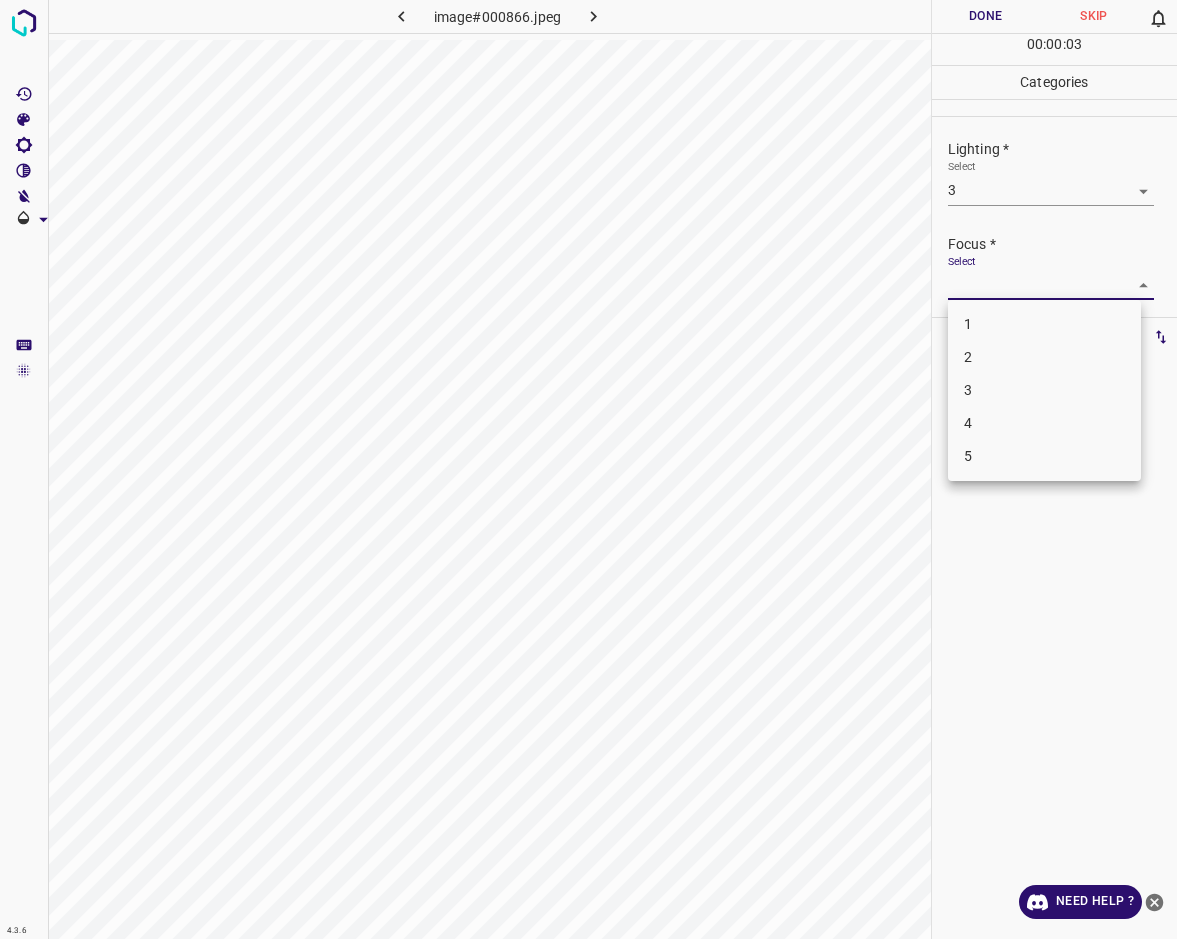 click on "3" at bounding box center [1044, 390] 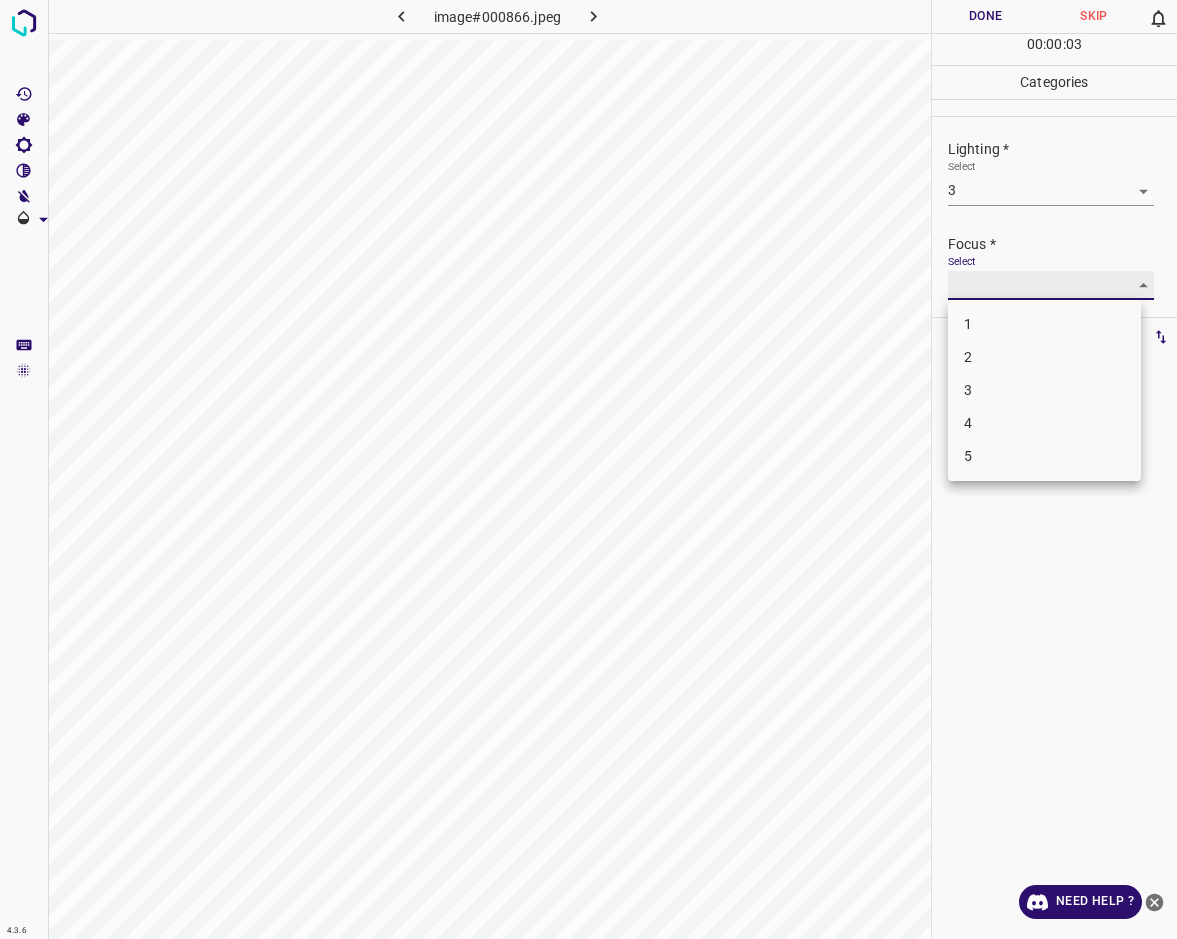 type on "3" 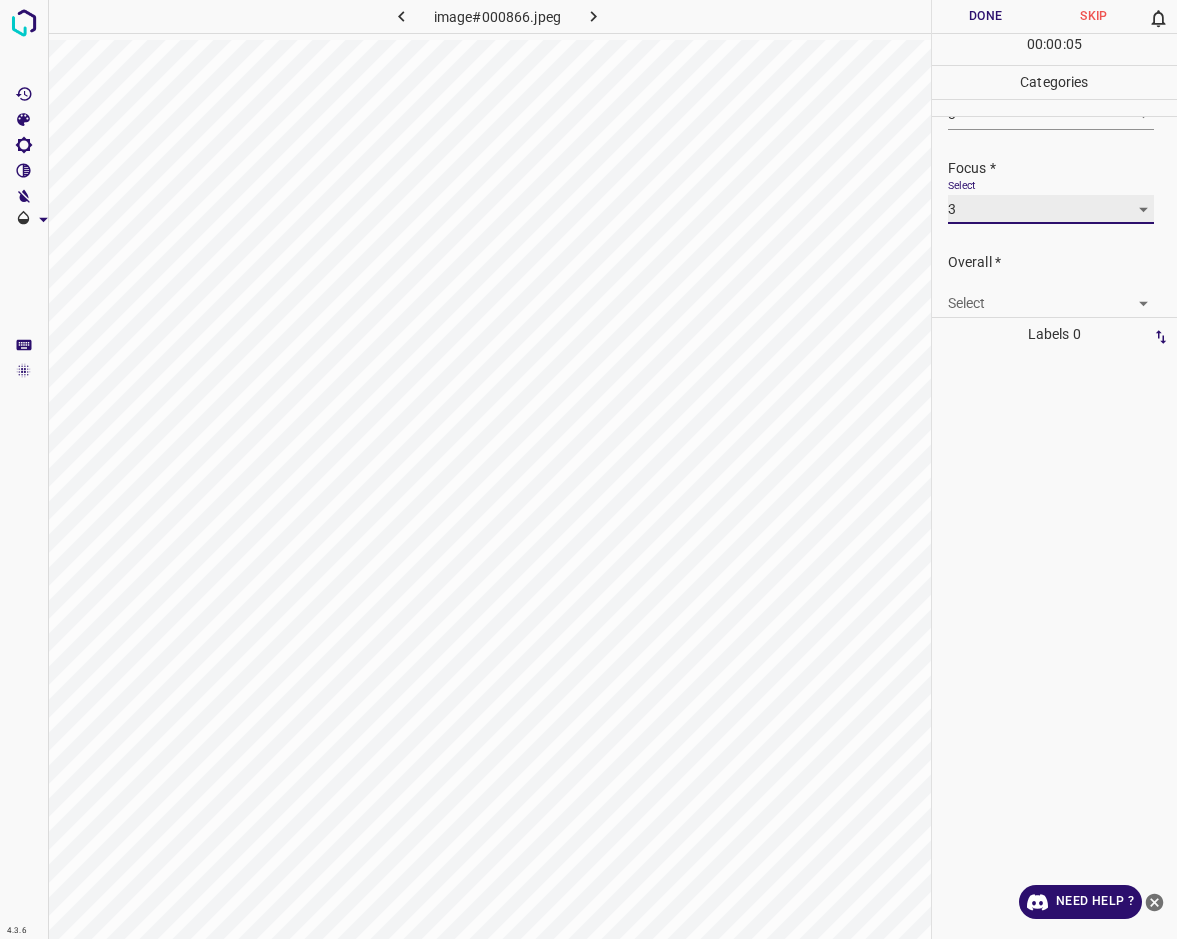 scroll, scrollTop: 86, scrollLeft: 0, axis: vertical 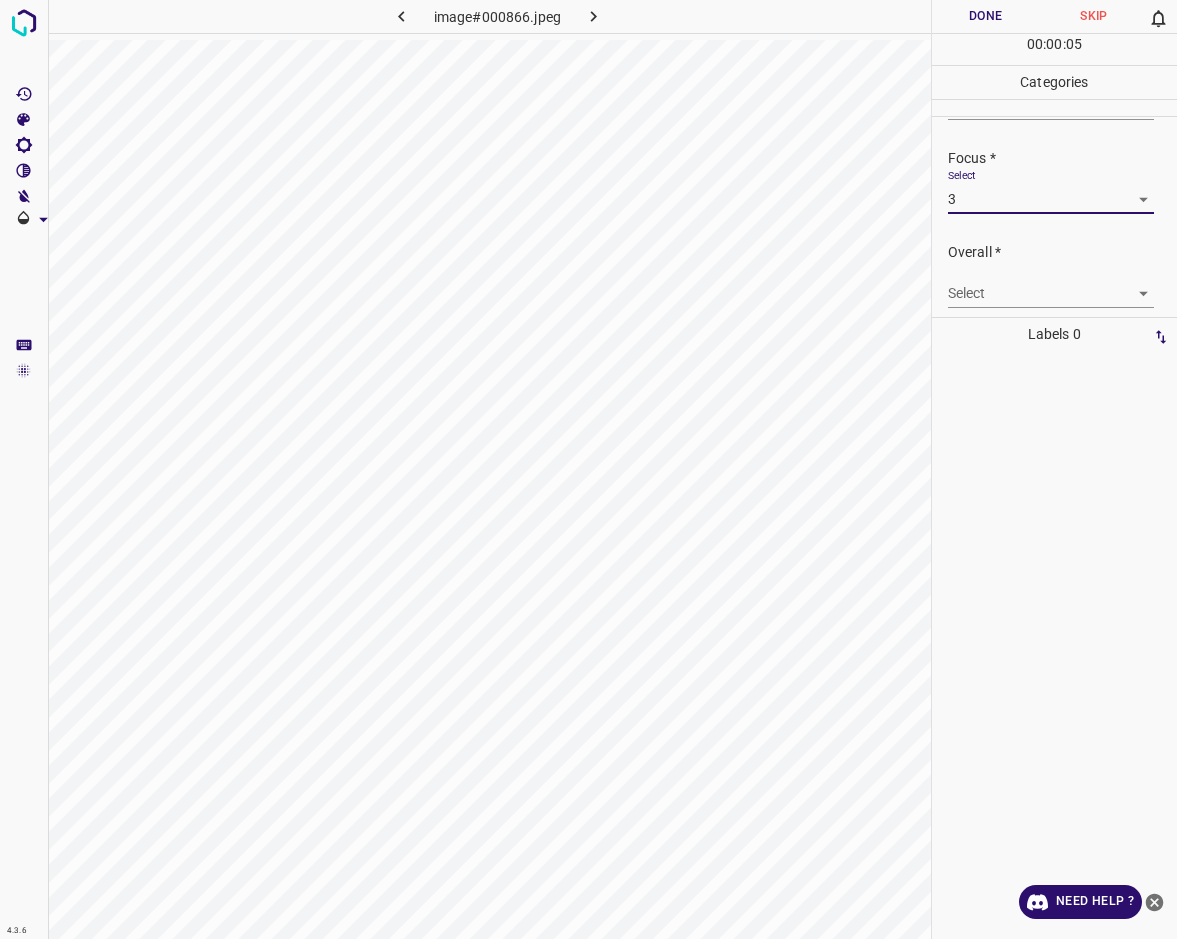 click on "4.3.6  image#000866.jpeg Done Skip 0 00   : 00   : 05   Categories Lighting *  Select 3 3 Focus *  Select 3 3 Overall *  Select ​ Labels   0 Categories 1 Lighting 2 Focus 3 Overall Tools Space Change between modes (Draw & Edit) I Auto labeling R Restore zoom M Zoom in N Zoom out Delete Delete selecte label Filters Z Restore filters X Saturation filter C Brightness filter V Contrast filter B Gray scale filter General O Download Need Help ? - Text - Hide - Delete" at bounding box center (588, 469) 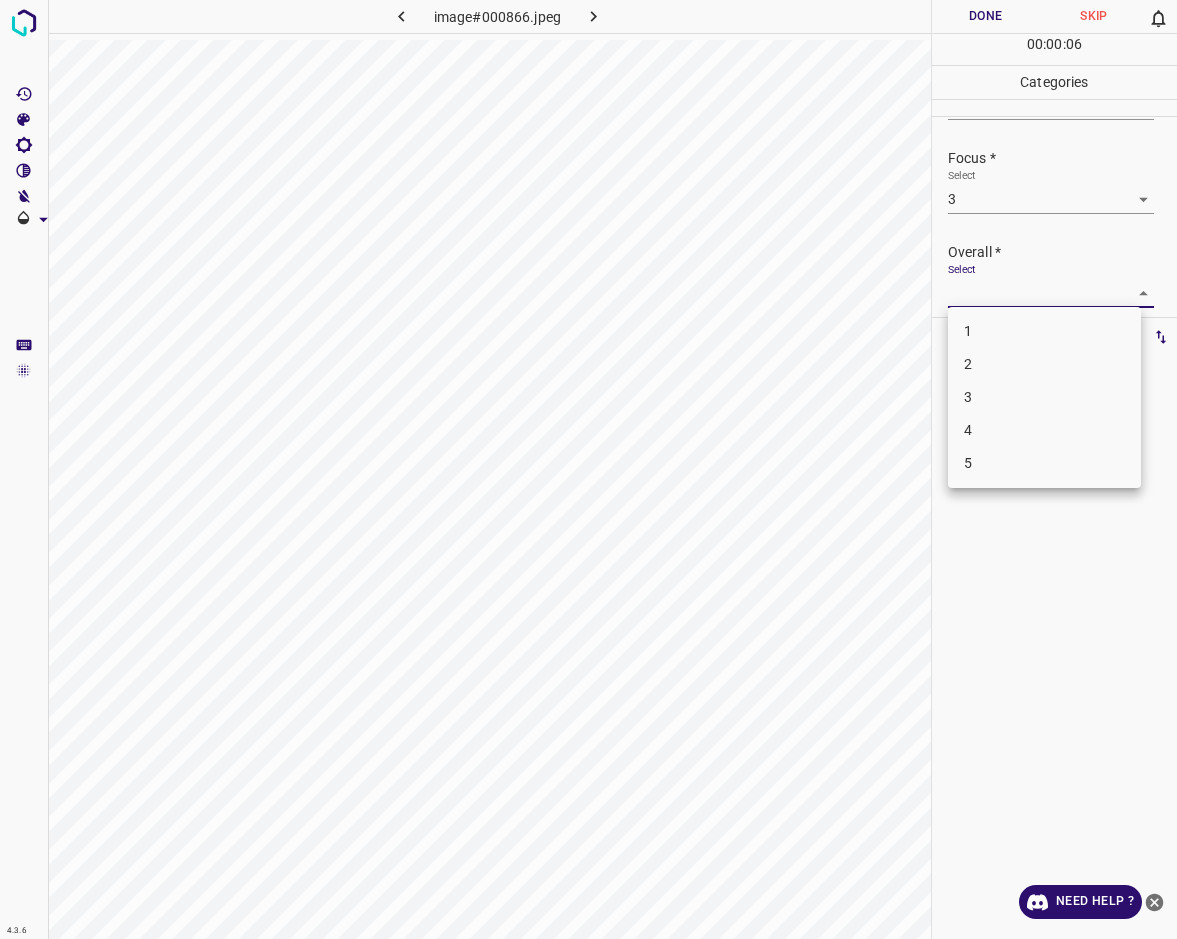 click on "3" at bounding box center (1044, 397) 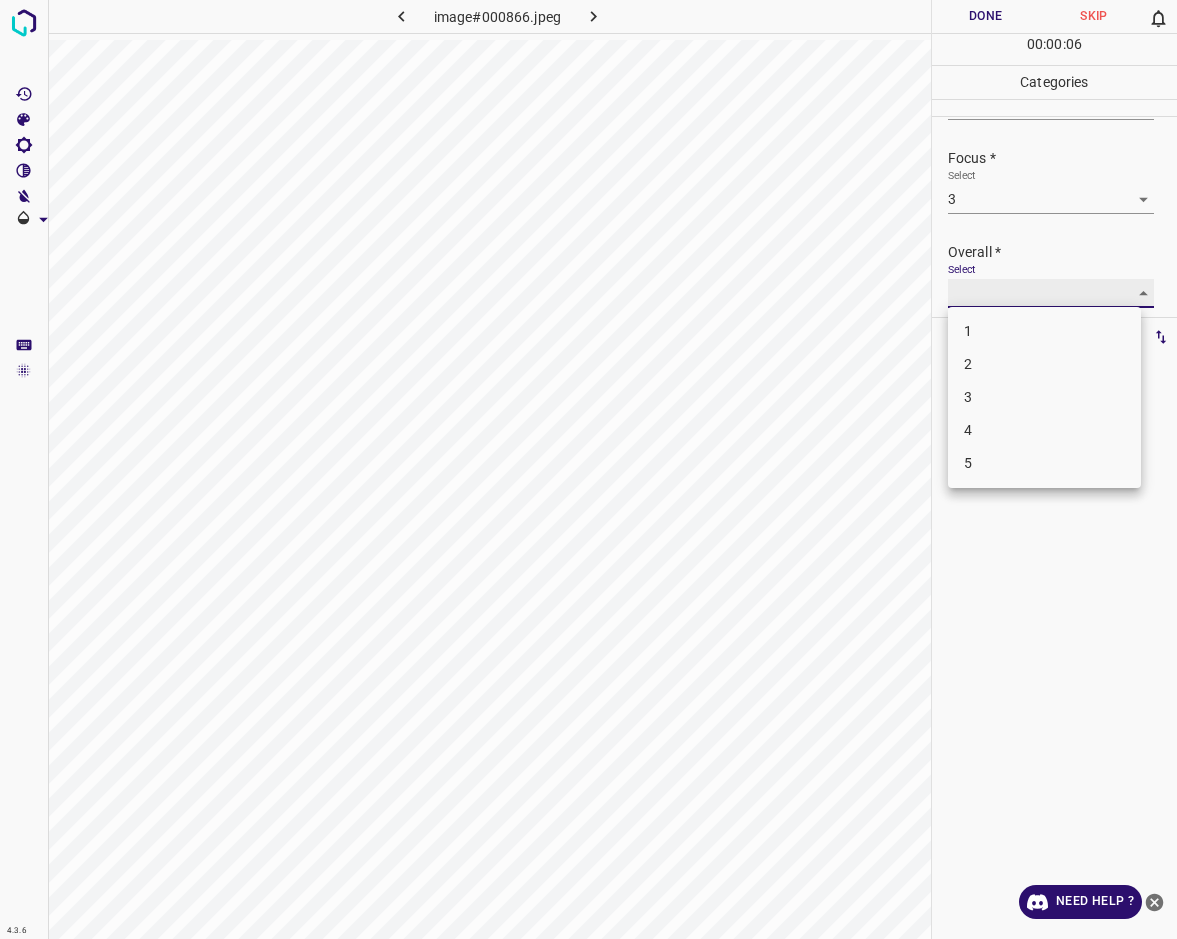 type on "3" 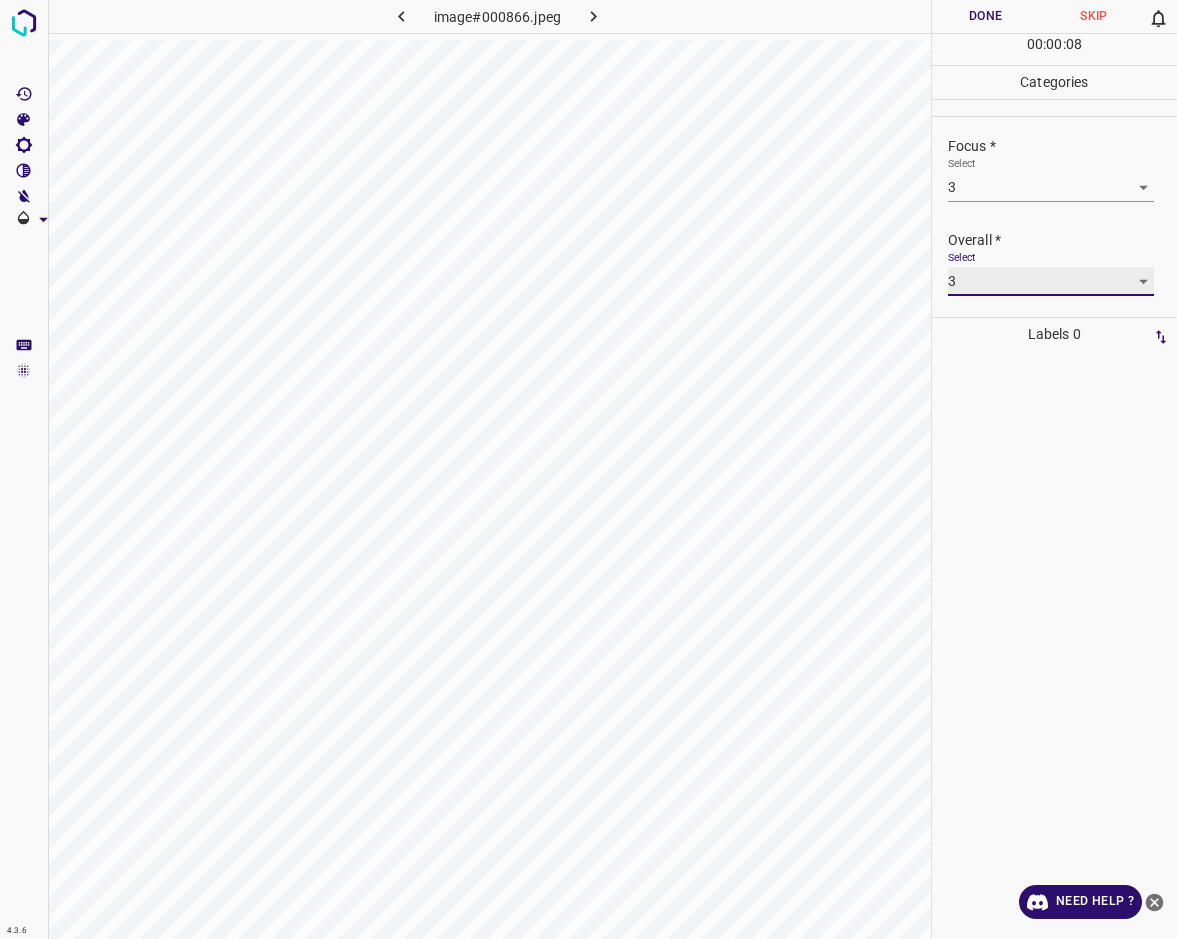 scroll, scrollTop: 6, scrollLeft: 0, axis: vertical 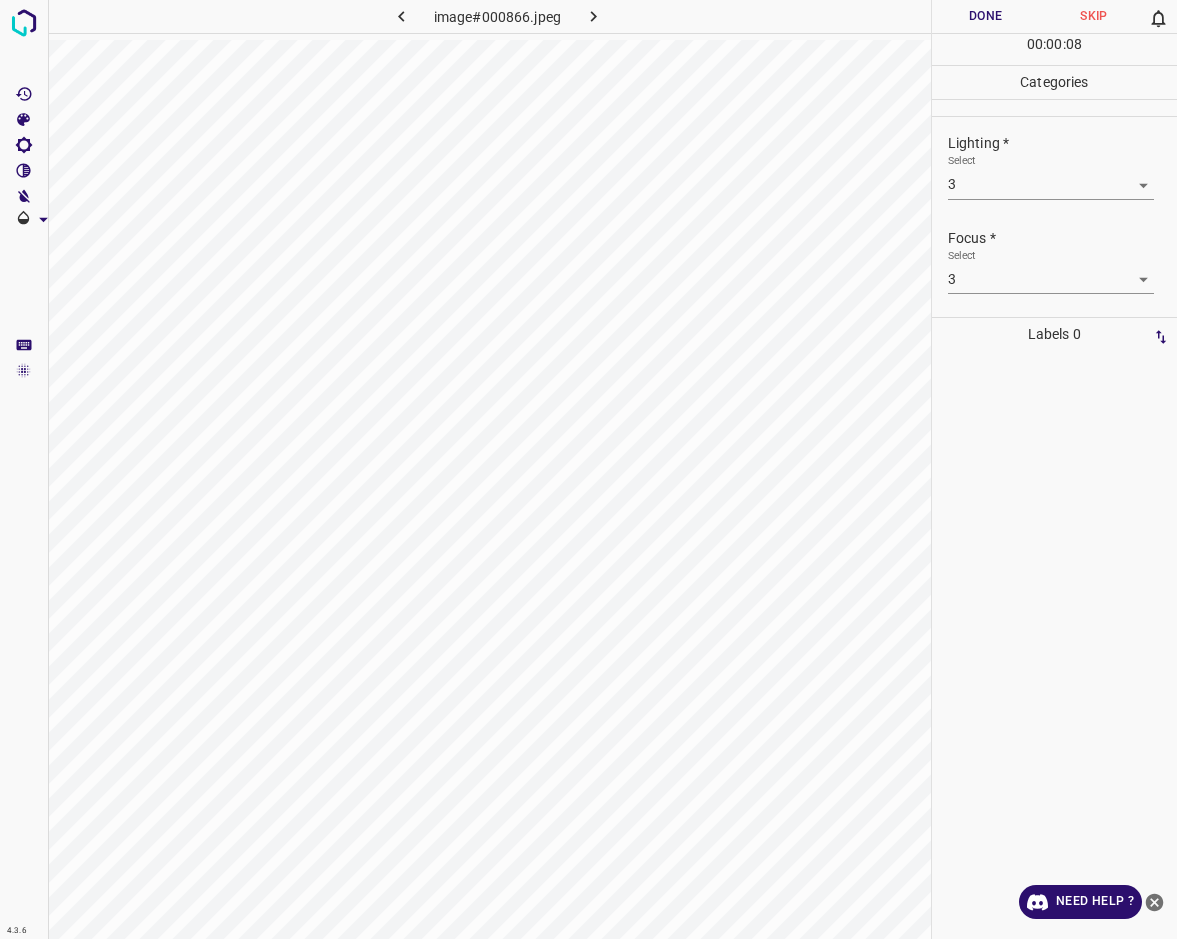 click on "Done" at bounding box center (986, 16) 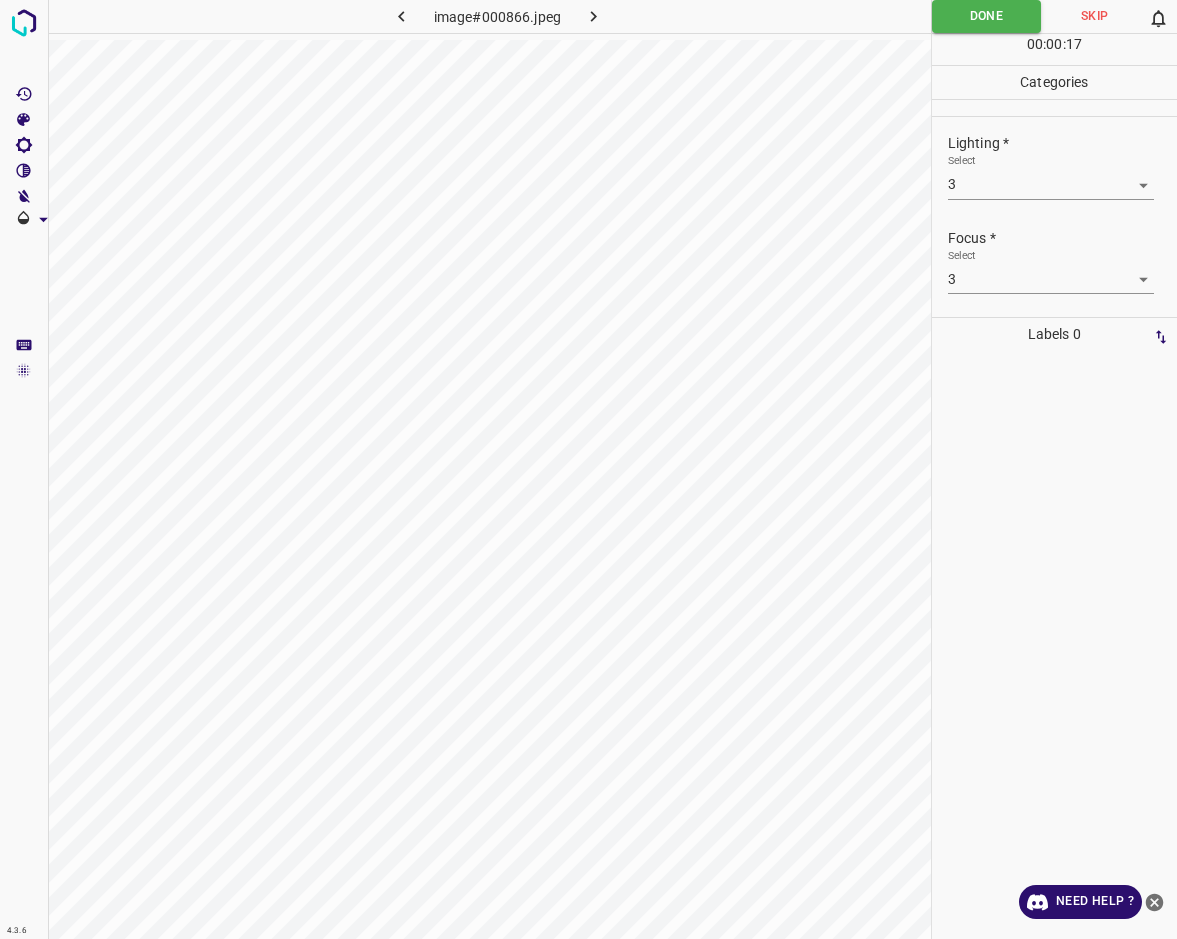 click 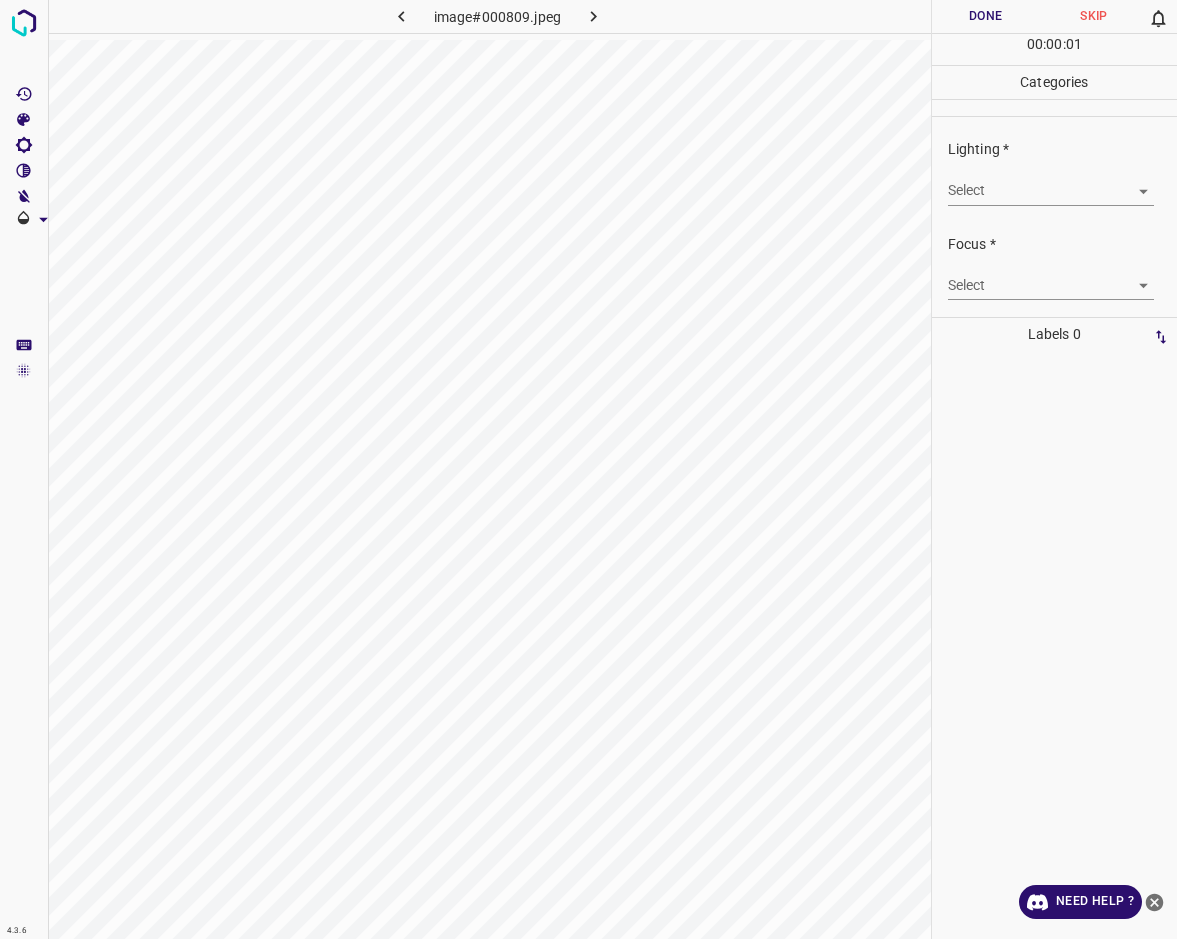 click on "4.3.6  image#000809.jpeg Done Skip 0 00   : 00   : 01   Categories Lighting *  Select ​ Focus *  Select ​ Overall *  Select ​ Labels   0 Categories 1 Lighting 2 Focus 3 Overall Tools Space Change between modes (Draw & Edit) I Auto labeling R Restore zoom M Zoom in N Zoom out Delete Delete selecte label Filters Z Restore filters X Saturation filter C Brightness filter V Contrast filter B Gray scale filter General O Download Need Help ? - Text - Hide - Delete" at bounding box center [588, 469] 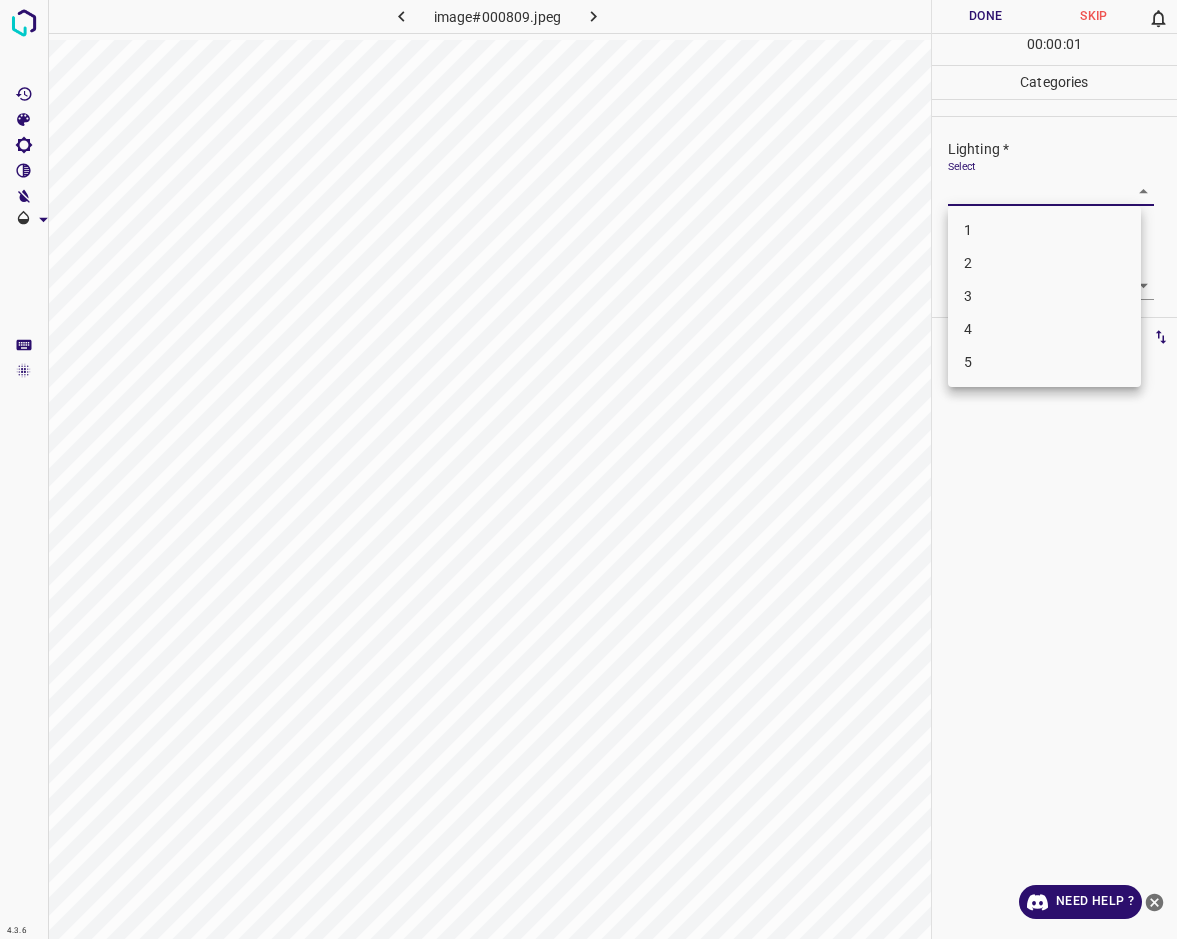 click on "3" at bounding box center (1044, 296) 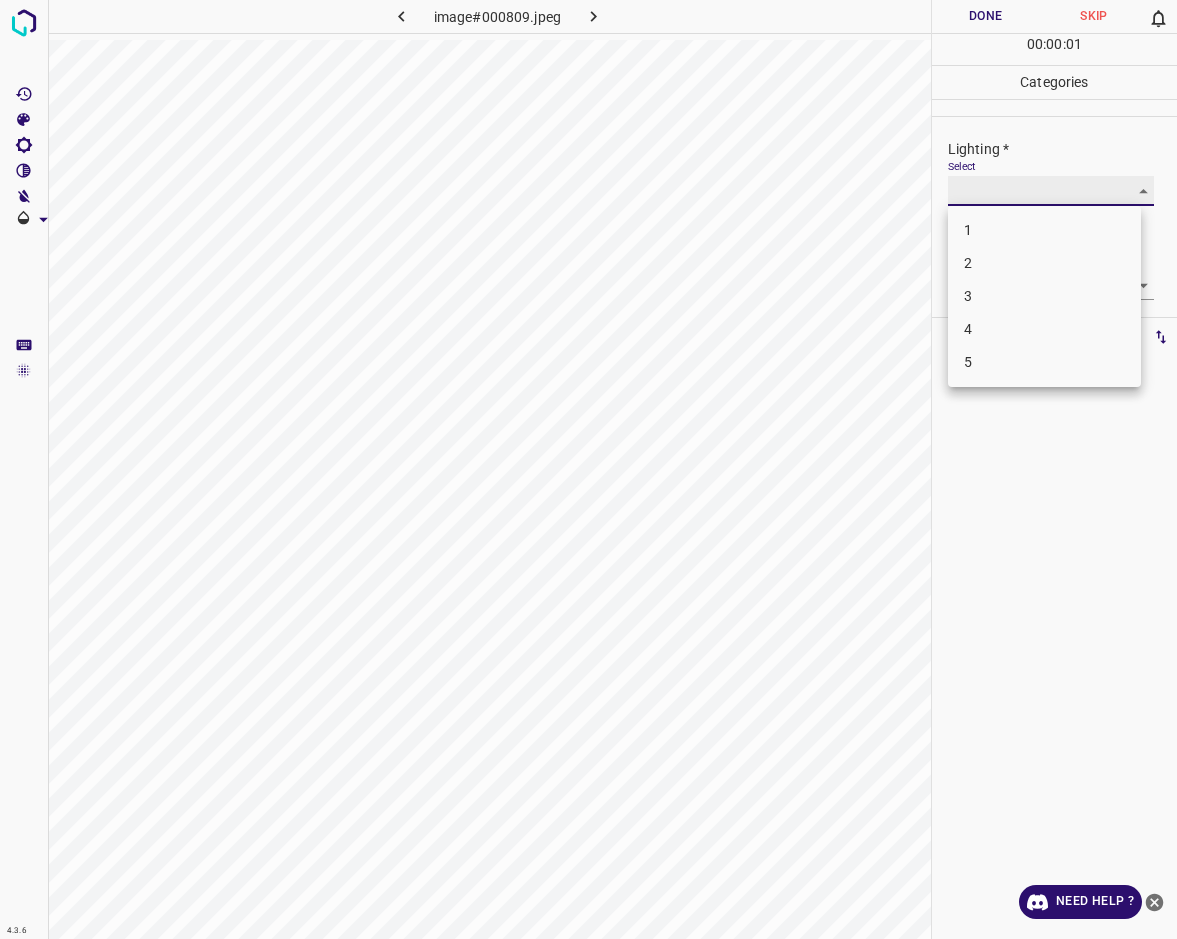 type on "3" 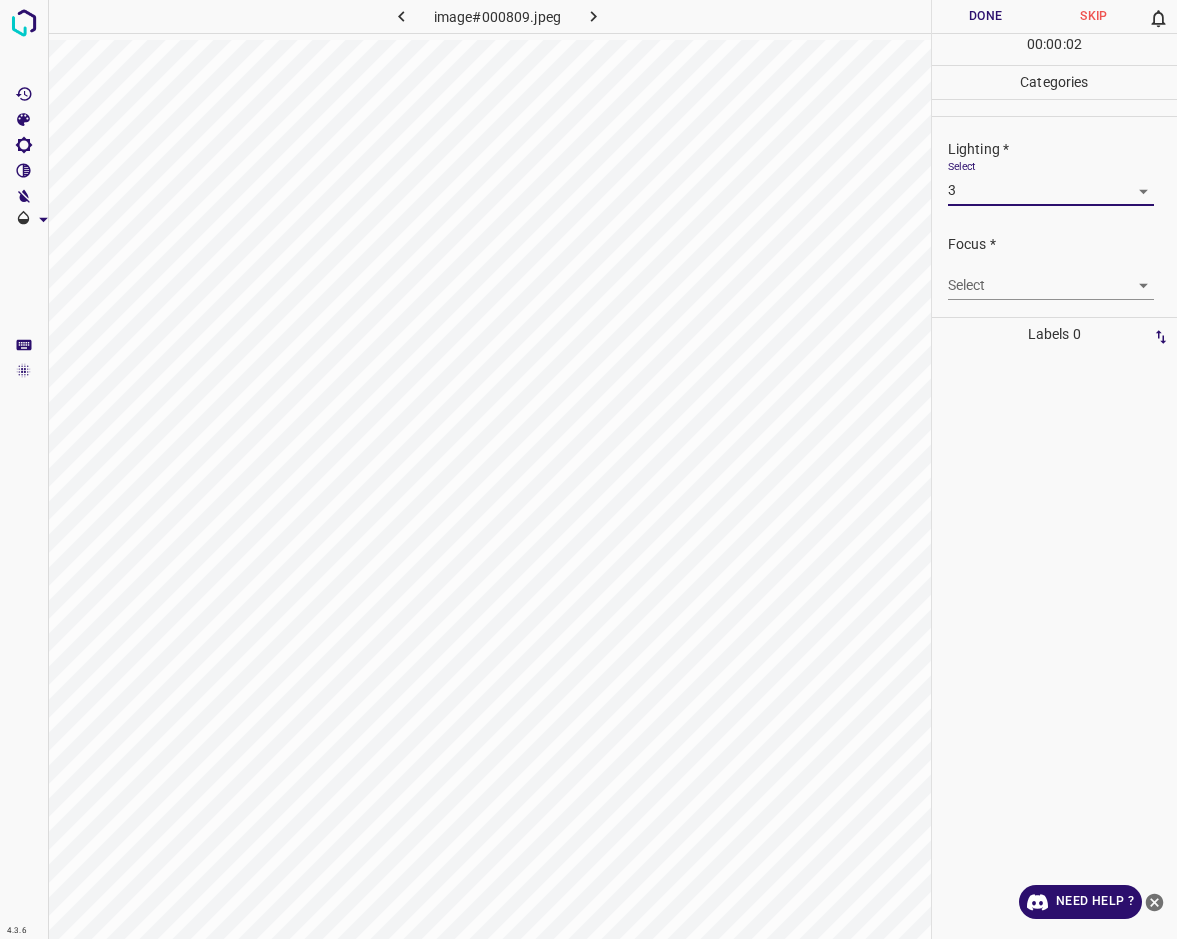 click on "4.3.6  image#000809.jpeg Done Skip 0 00   : 00   : 02   Categories Lighting *  Select 3 3 Focus *  Select ​ Overall *  Select ​ Labels   0 Categories 1 Lighting 2 Focus 3 Overall Tools Space Change between modes (Draw & Edit) I Auto labeling R Restore zoom M Zoom in N Zoom out Delete Delete selecte label Filters Z Restore filters X Saturation filter C Brightness filter V Contrast filter B Gray scale filter General O Download Need Help ? - Text - Hide - Delete 1 2 3 4 5" at bounding box center [588, 469] 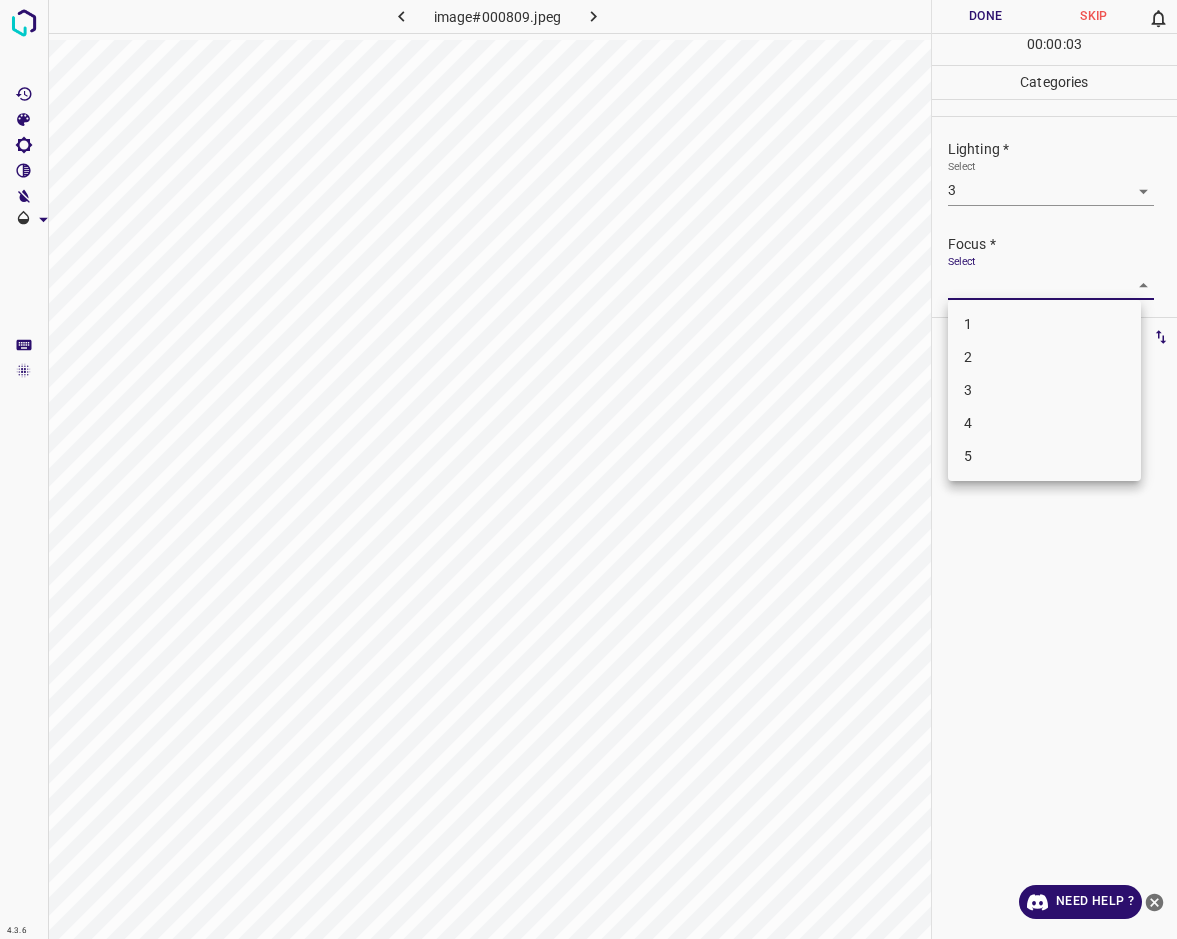 click on "3" at bounding box center (1044, 390) 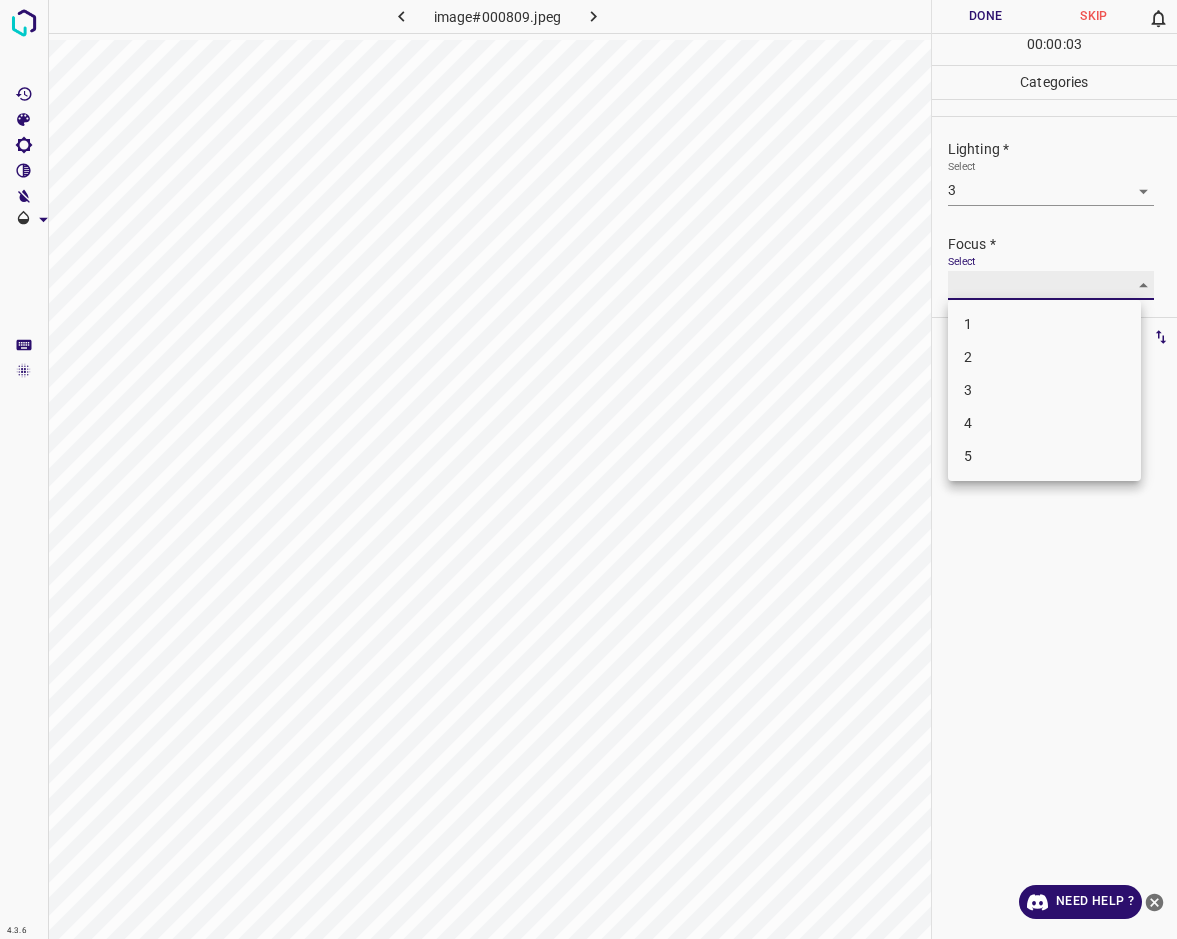 type on "3" 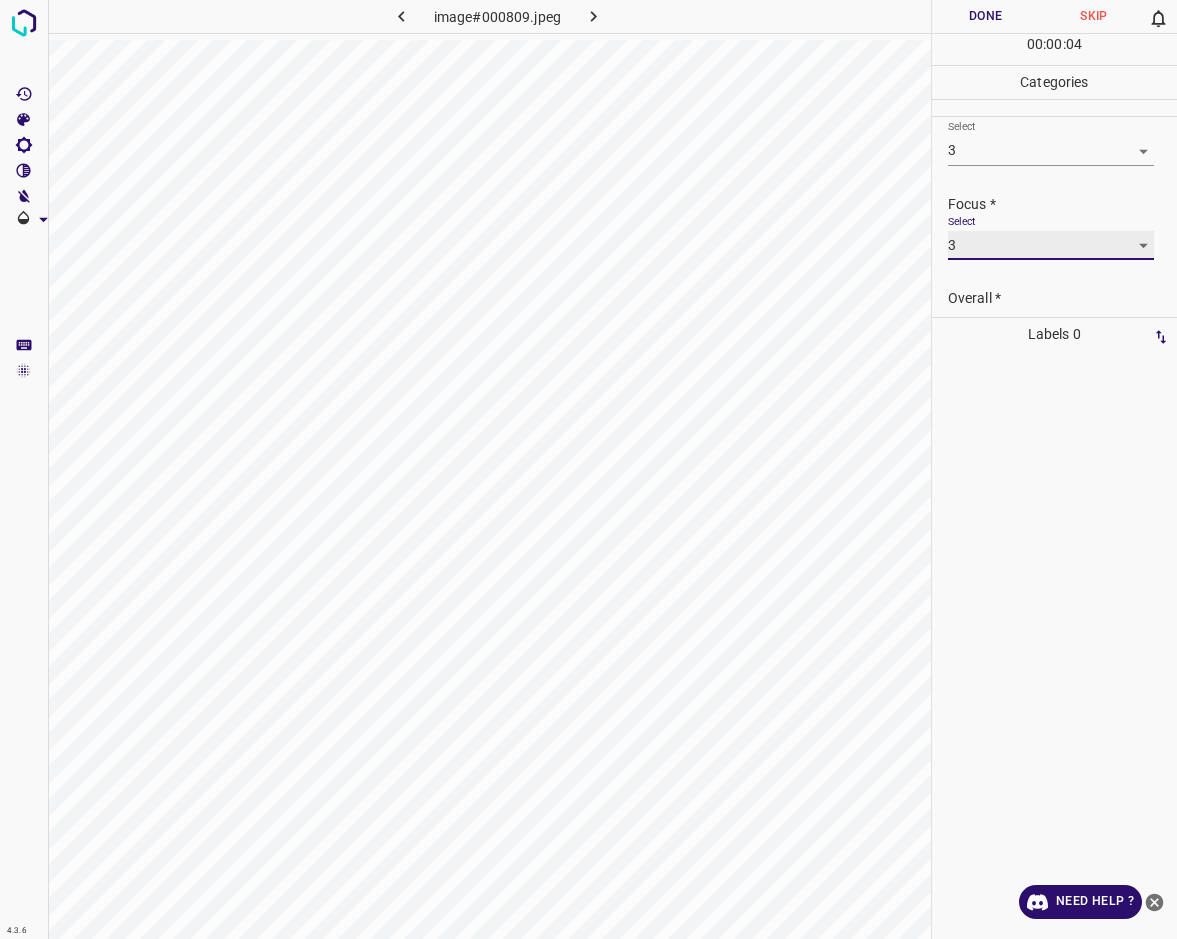 scroll, scrollTop: 98, scrollLeft: 0, axis: vertical 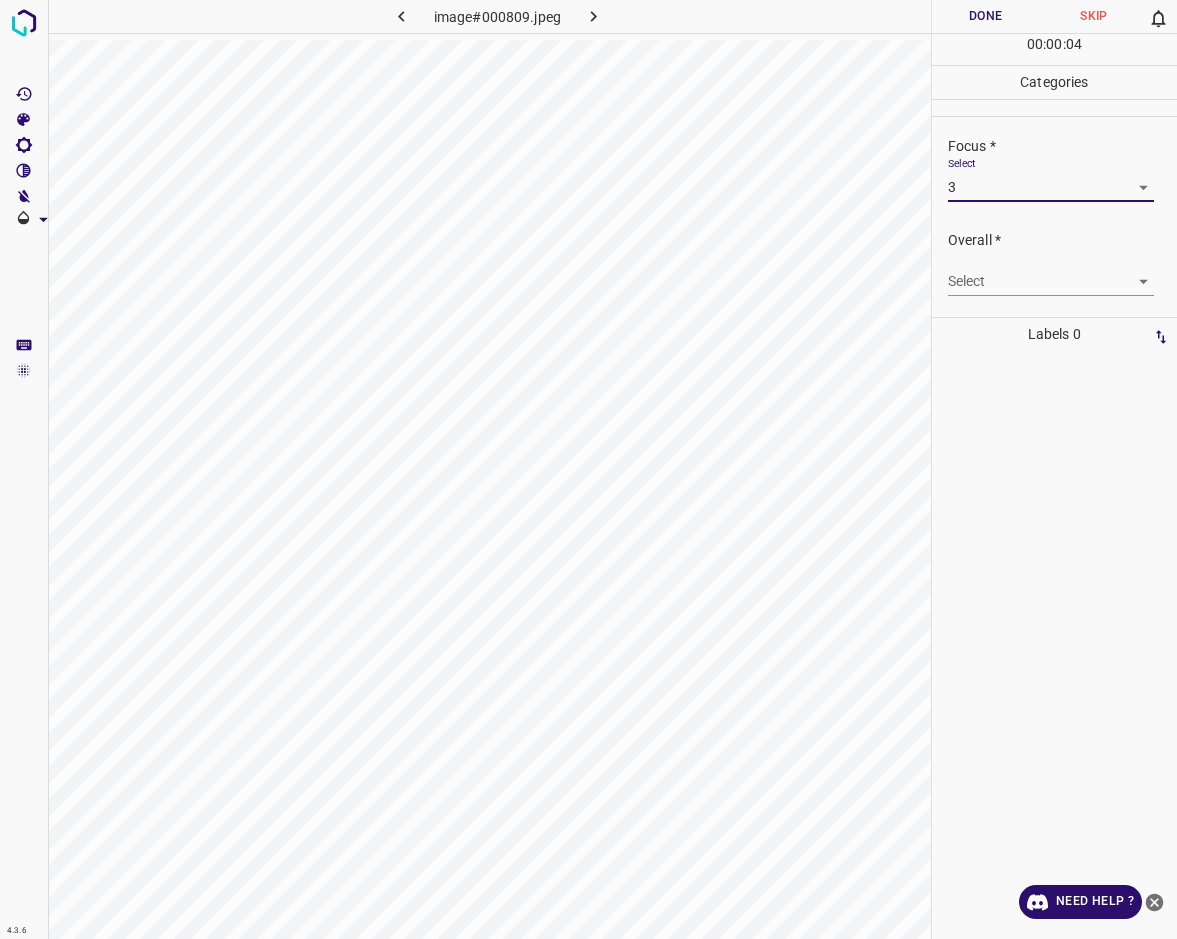 click on "4.3.6  image#000809.jpeg Done Skip 0 00   : 00   : 04   Categories Lighting *  Select 3 3 Focus *  Select 3 3 Overall *  Select ​ Labels   0 Categories 1 Lighting 2 Focus 3 Overall Tools Space Change between modes (Draw & Edit) I Auto labeling R Restore zoom M Zoom in N Zoom out Delete Delete selecte label Filters Z Restore filters X Saturation filter C Brightness filter V Contrast filter B Gray scale filter General O Download Need Help ? - Text - Hide - Delete" at bounding box center (588, 469) 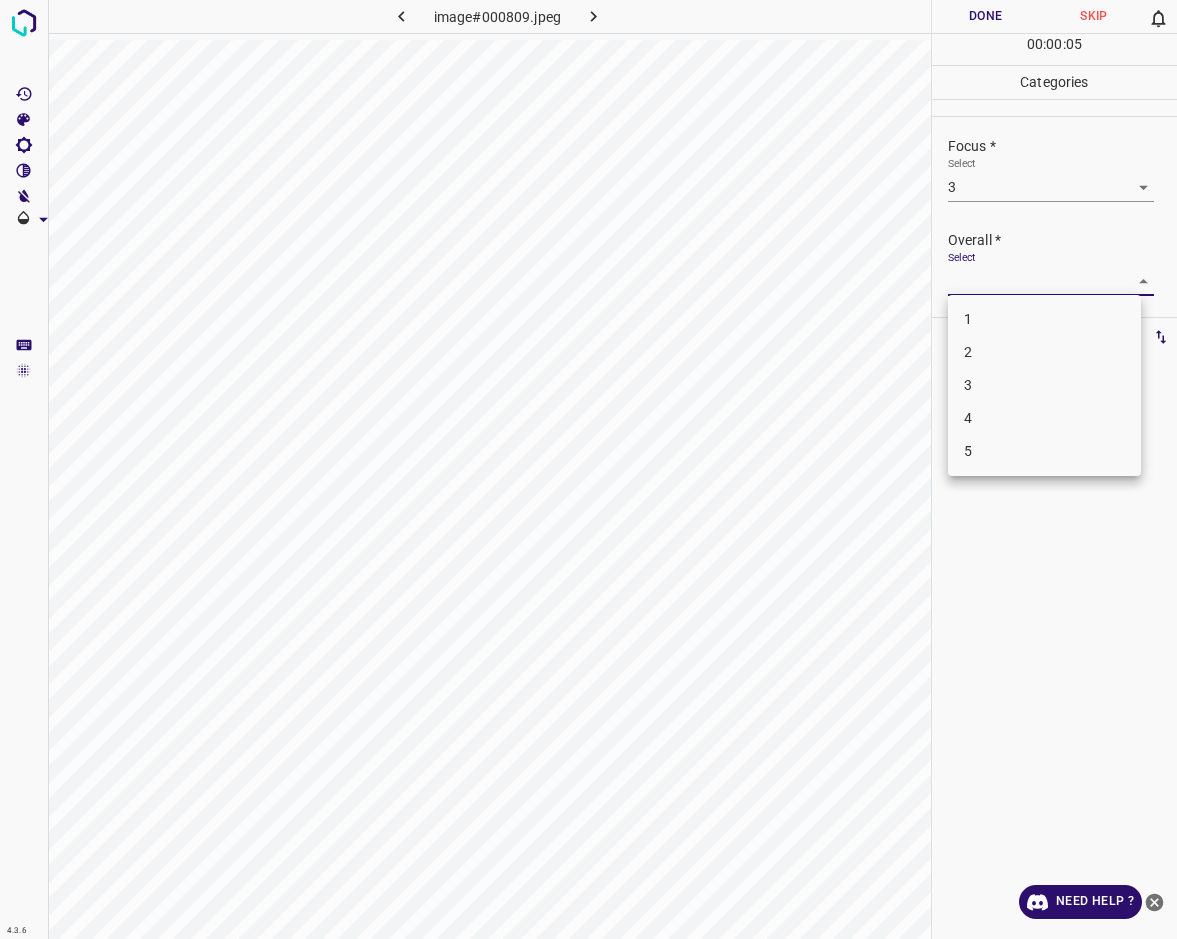 click on "3" at bounding box center (1044, 385) 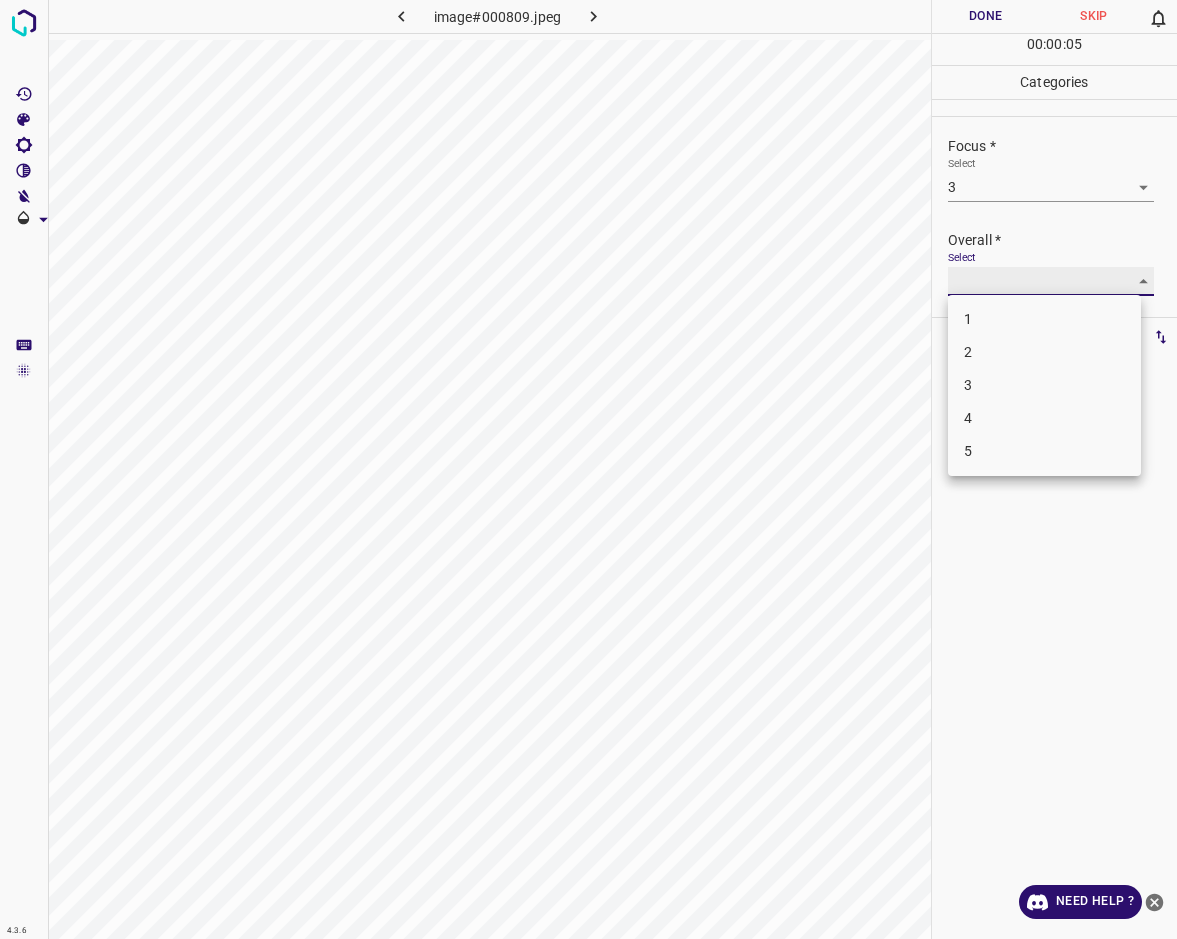type on "3" 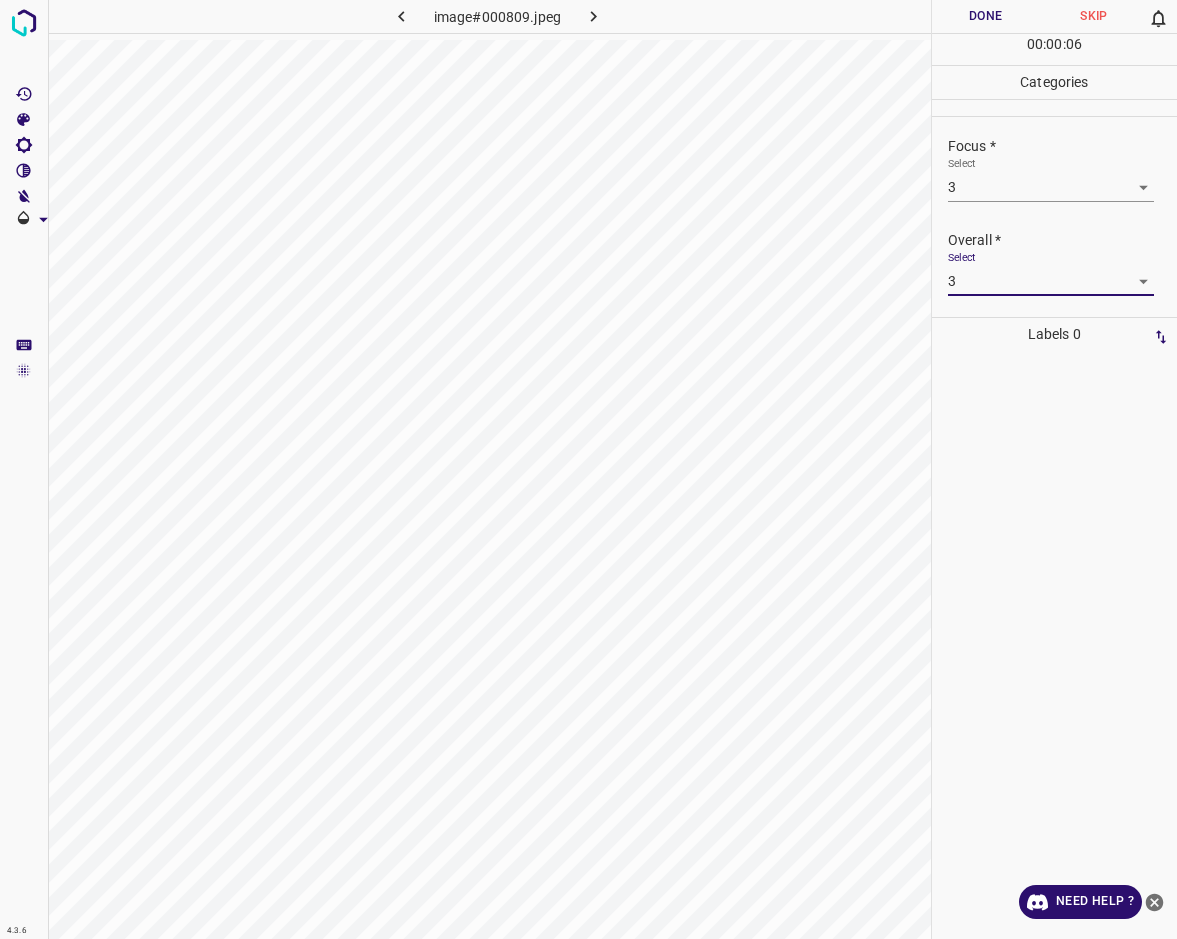 click on "Done" at bounding box center [986, 16] 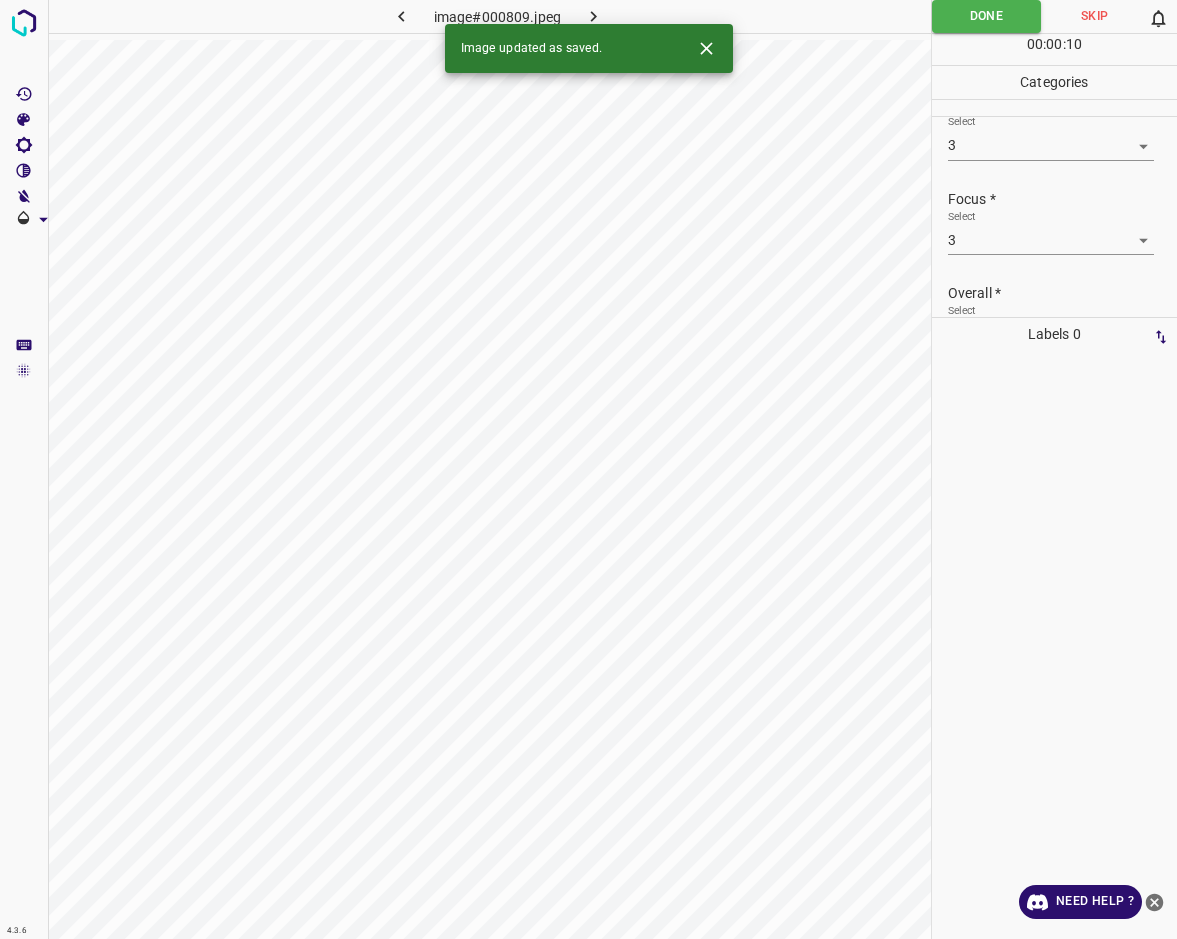 scroll, scrollTop: 0, scrollLeft: 0, axis: both 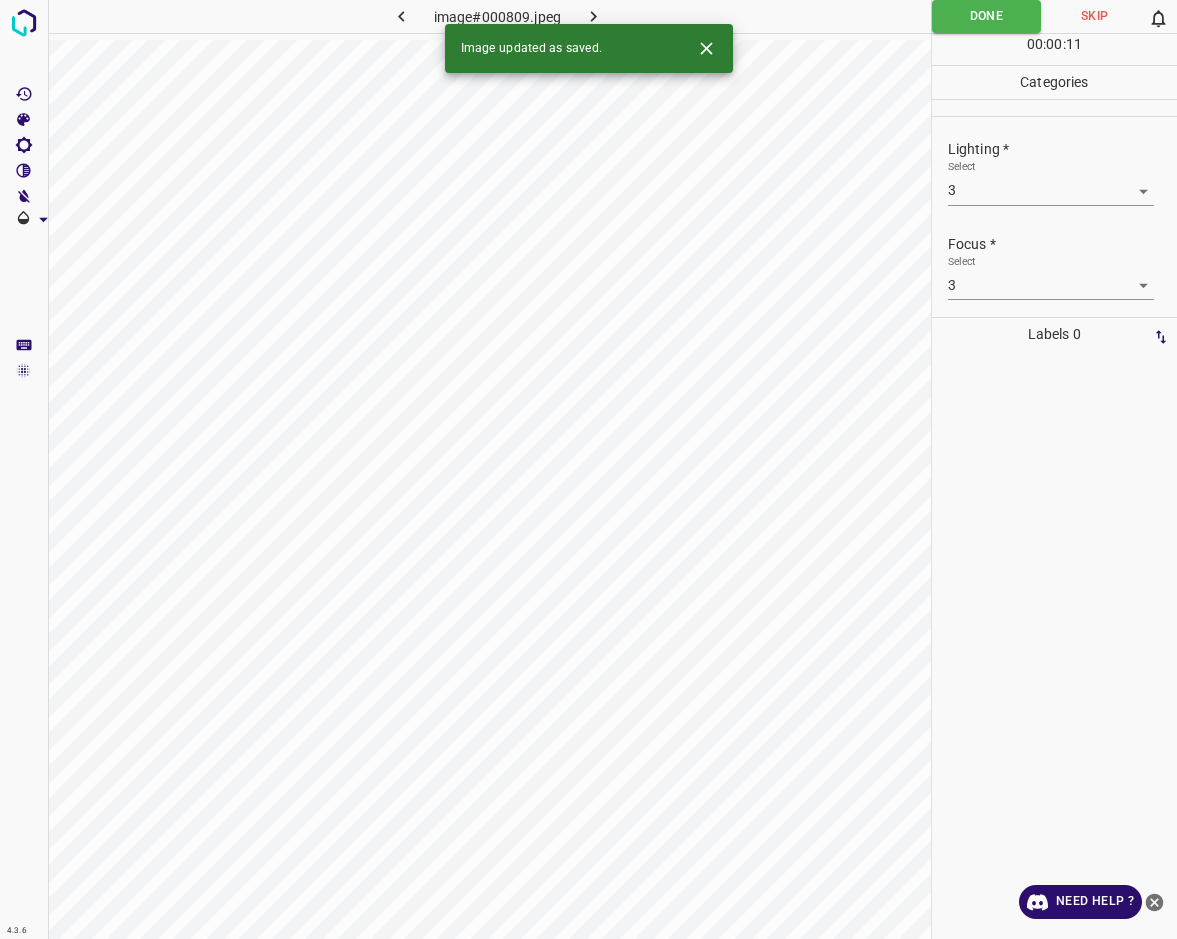 click 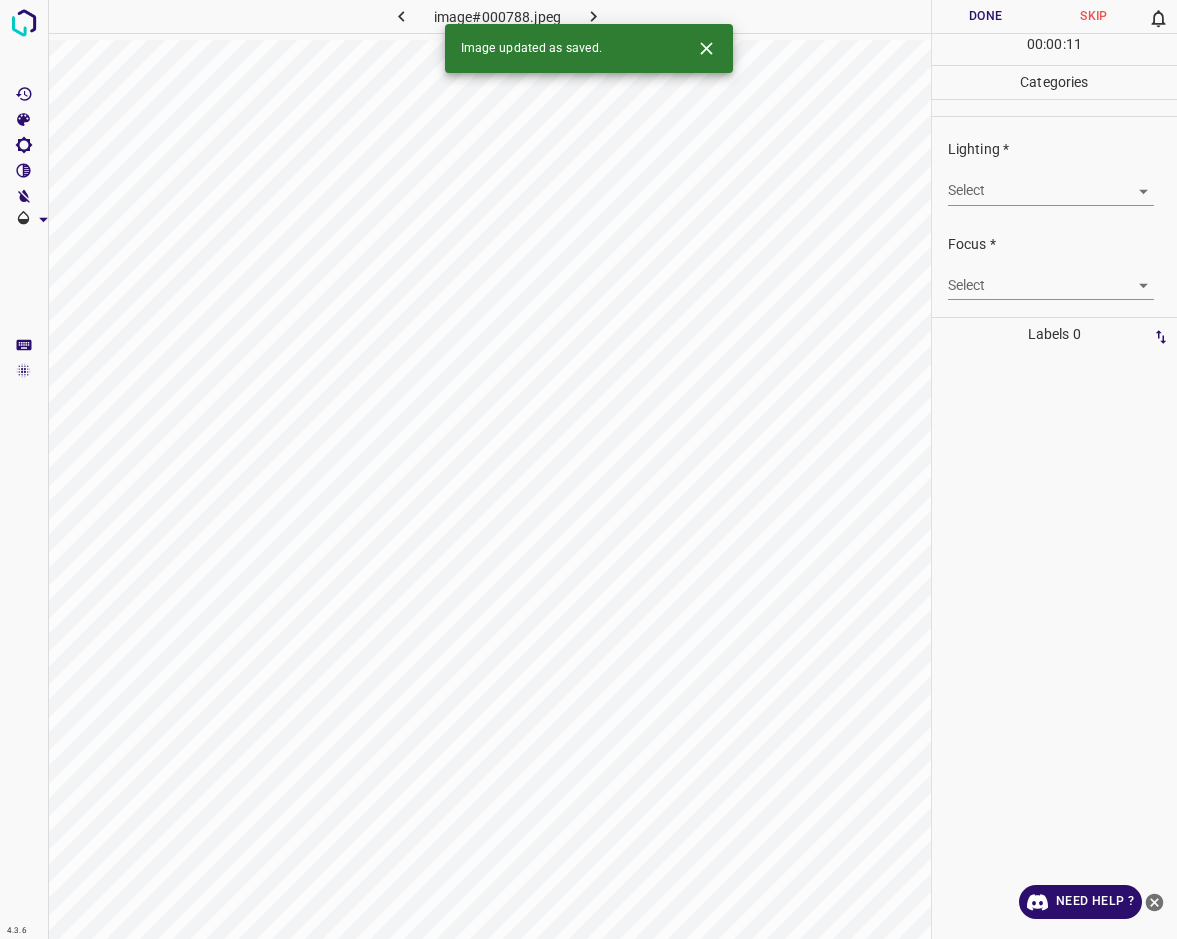click on "4.3.6  image#000788.jpeg Done Skip 0 00   : 00   : 11   Categories Lighting *  Select ​ Focus *  Select ​ Overall *  Select ​ Labels   0 Categories 1 Lighting 2 Focus 3 Overall Tools Space Change between modes (Draw & Edit) I Auto labeling R Restore zoom M Zoom in N Zoom out Delete Delete selecte label Filters Z Restore filters X Saturation filter C Brightness filter V Contrast filter B Gray scale filter General O Download Image updated as saved. Need Help ? - Text - Hide - Delete" at bounding box center [588, 469] 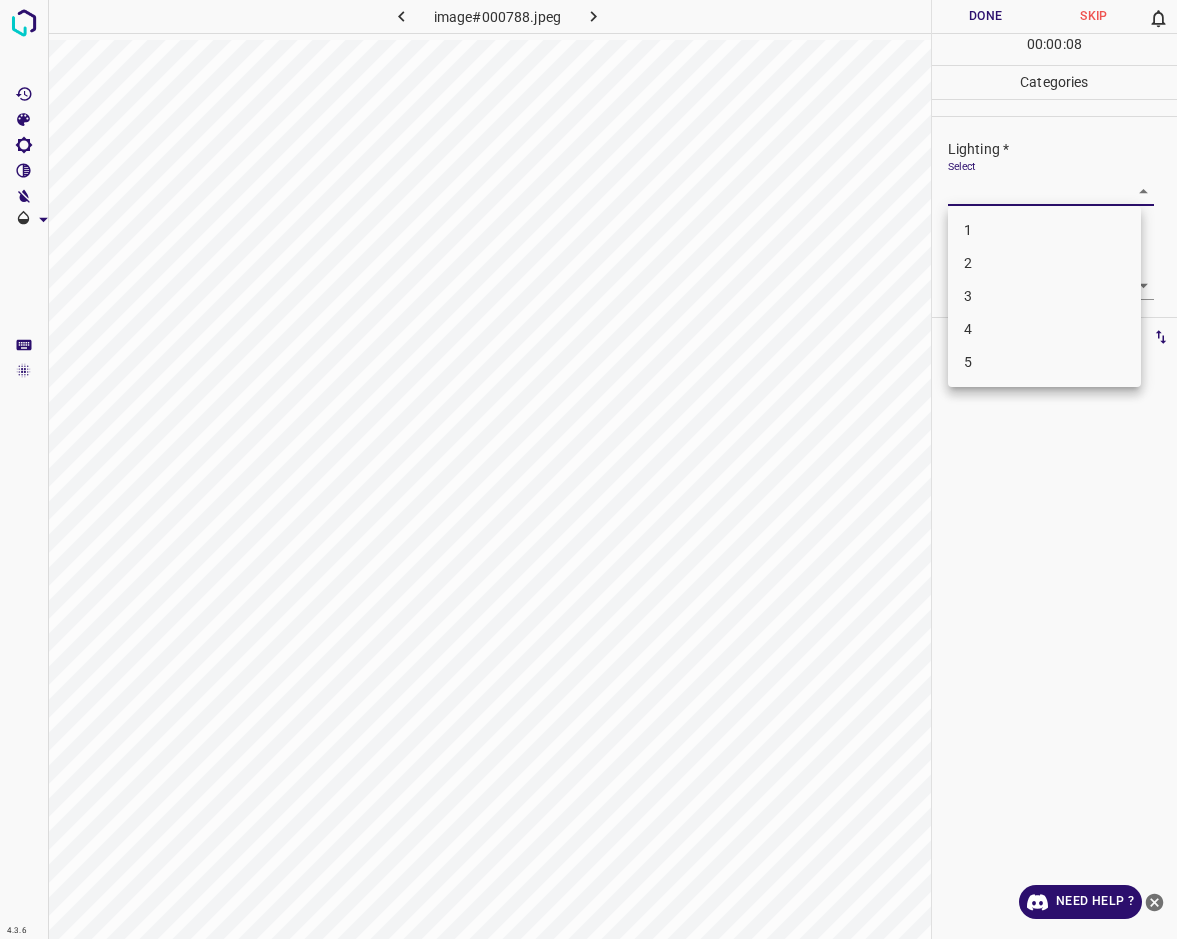 click on "2" at bounding box center [1044, 263] 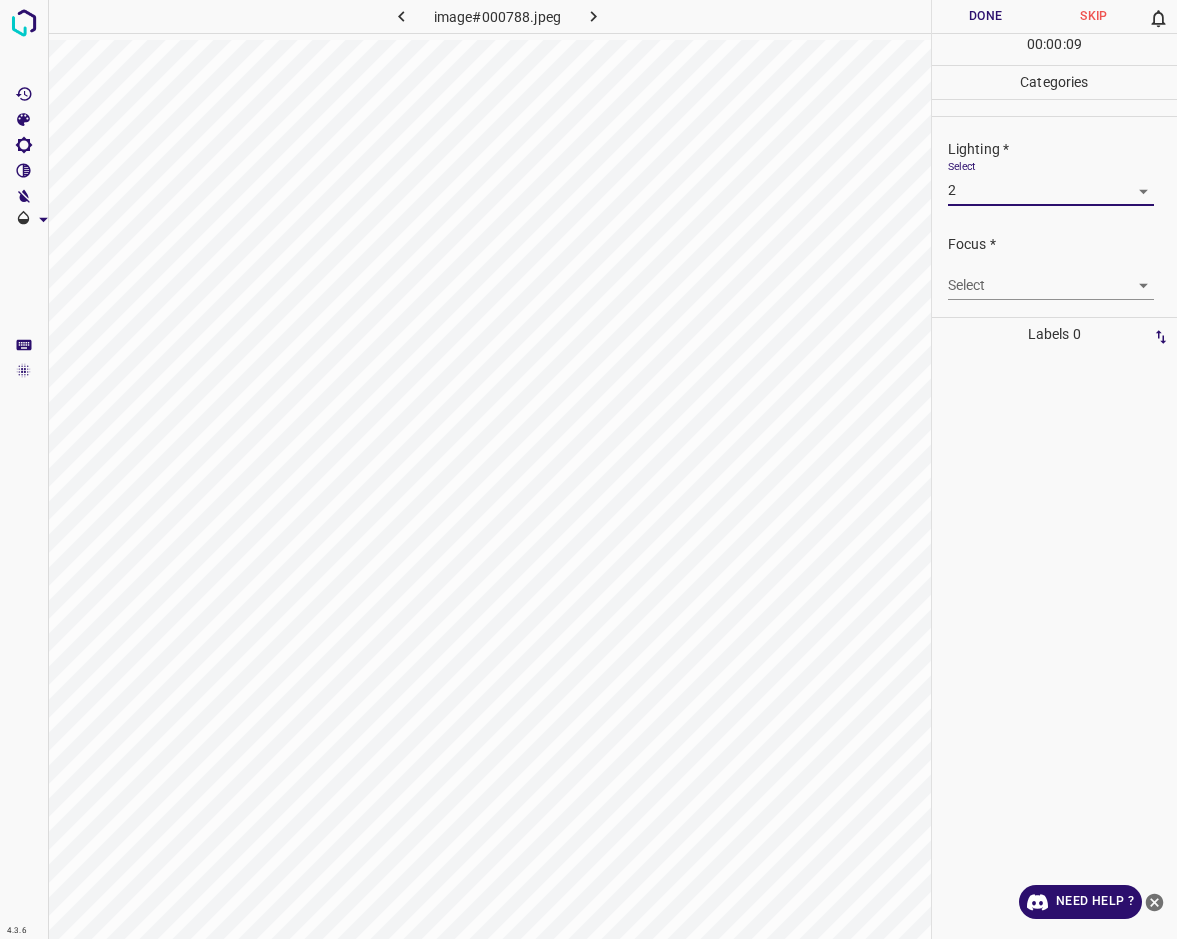 click on "4.3.6  image#000788.jpeg Done Skip 0 00   : 00   : 09   Categories Lighting *  Select 2 2 Focus *  Select ​ Overall *  Select ​ Labels   0 Categories 1 Lighting 2 Focus 3 Overall Tools Space Change between modes (Draw & Edit) I Auto labeling R Restore zoom M Zoom in N Zoom out Delete Delete selecte label Filters Z Restore filters X Saturation filter C Brightness filter V Contrast filter B Gray scale filter General O Download Need Help ? - Text - Hide - Delete" at bounding box center (588, 469) 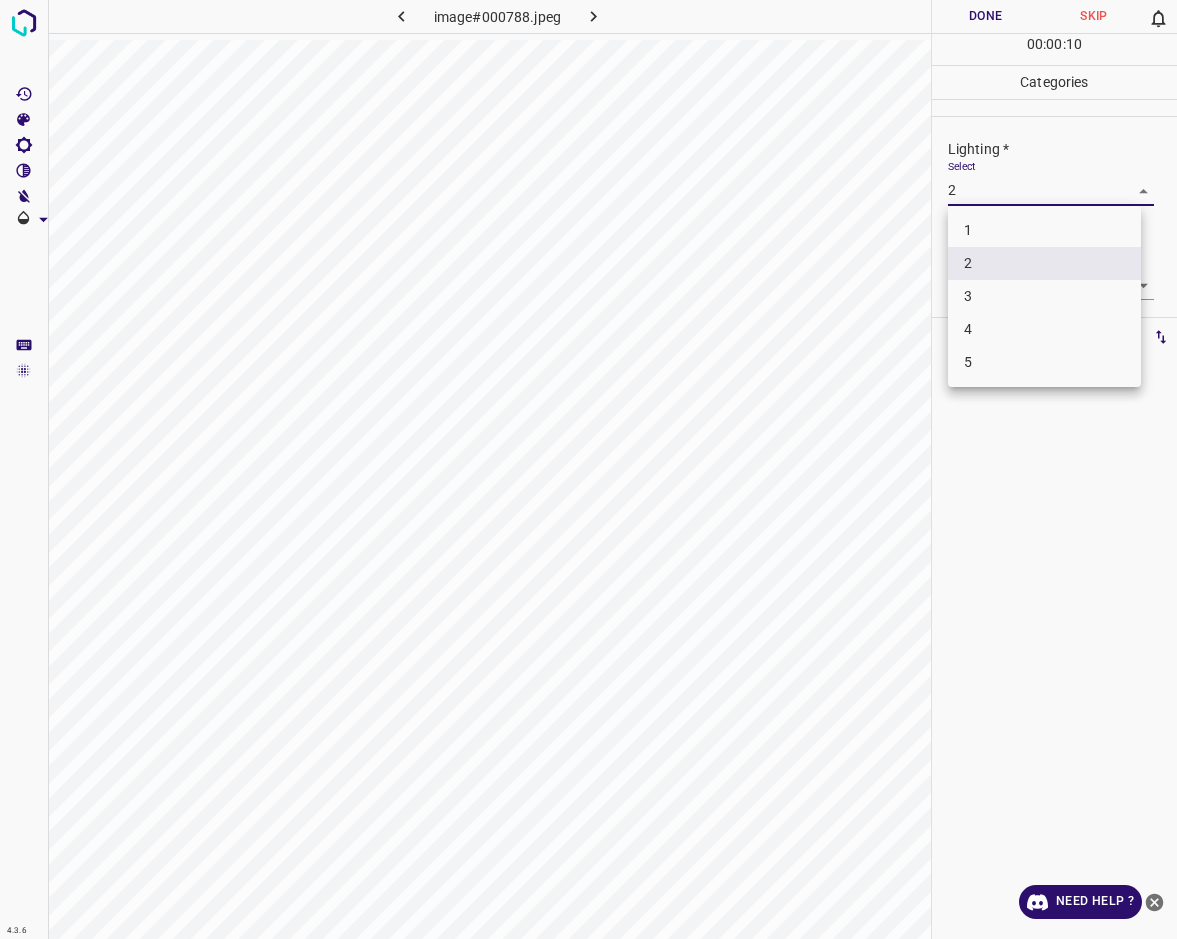 click on "3" at bounding box center (1044, 296) 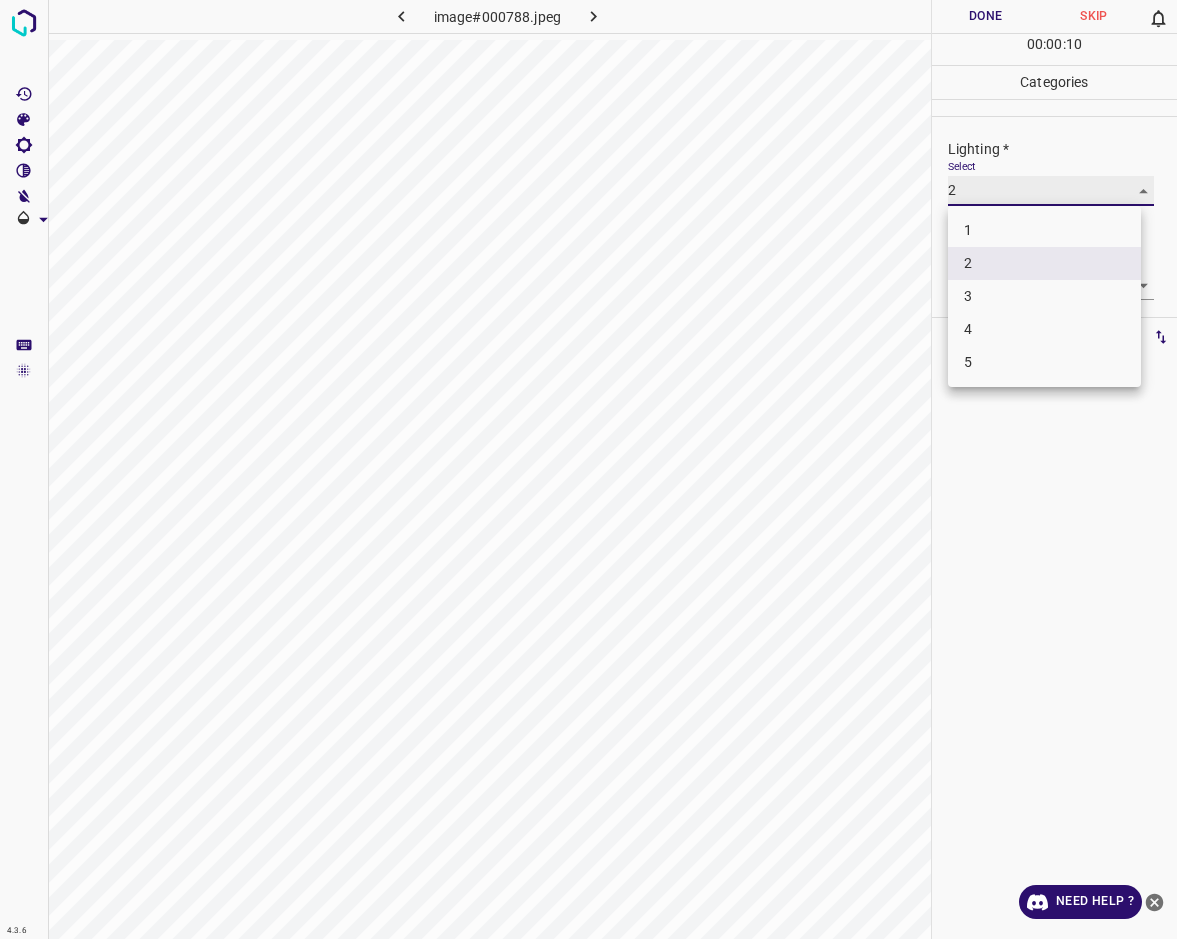 type on "3" 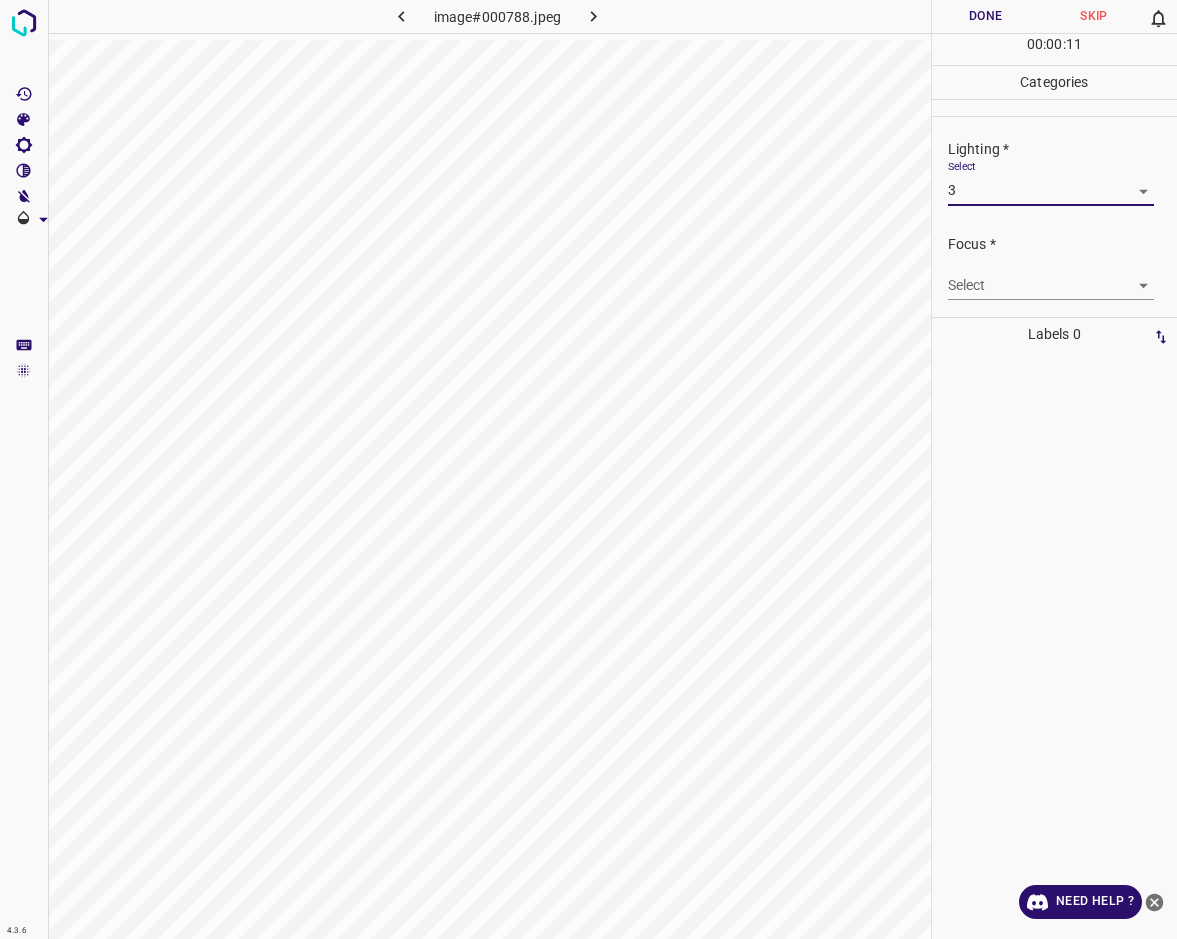 click on "1 2 3 4 5" at bounding box center (588, 469) 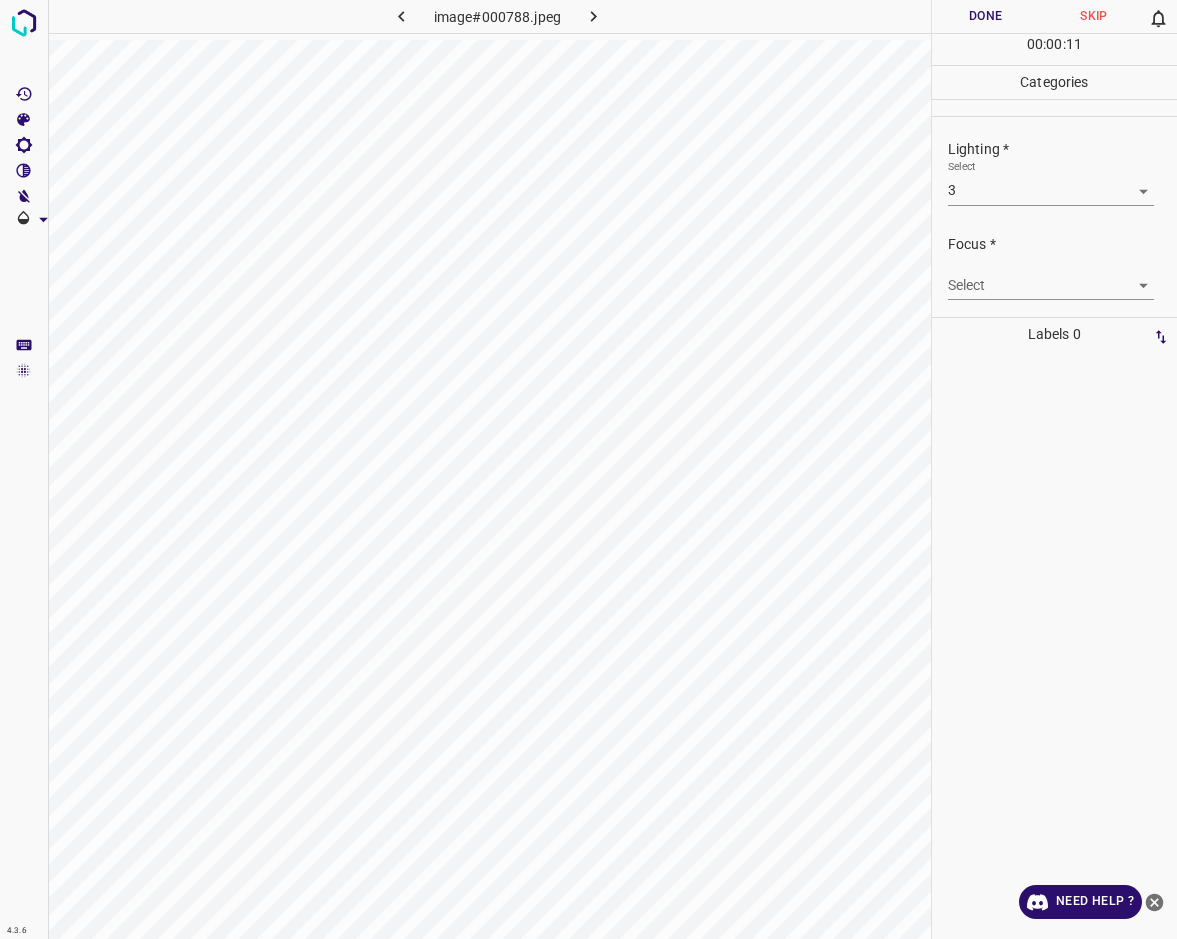click on "4.3.6  image#000788.jpeg Done Skip 0 00   : 00   : 11   Categories Lighting *  Select 3 3 Focus *  Select ​ Overall *  Select ​ Labels   0 Categories 1 Lighting 2 Focus 3 Overall Tools Space Change between modes (Draw & Edit) I Auto labeling R Restore zoom M Zoom in N Zoom out Delete Delete selecte label Filters Z Restore filters X Saturation filter C Brightness filter V Contrast filter B Gray scale filter General O Download Need Help ? - Text - Hide - Delete" at bounding box center [588, 469] 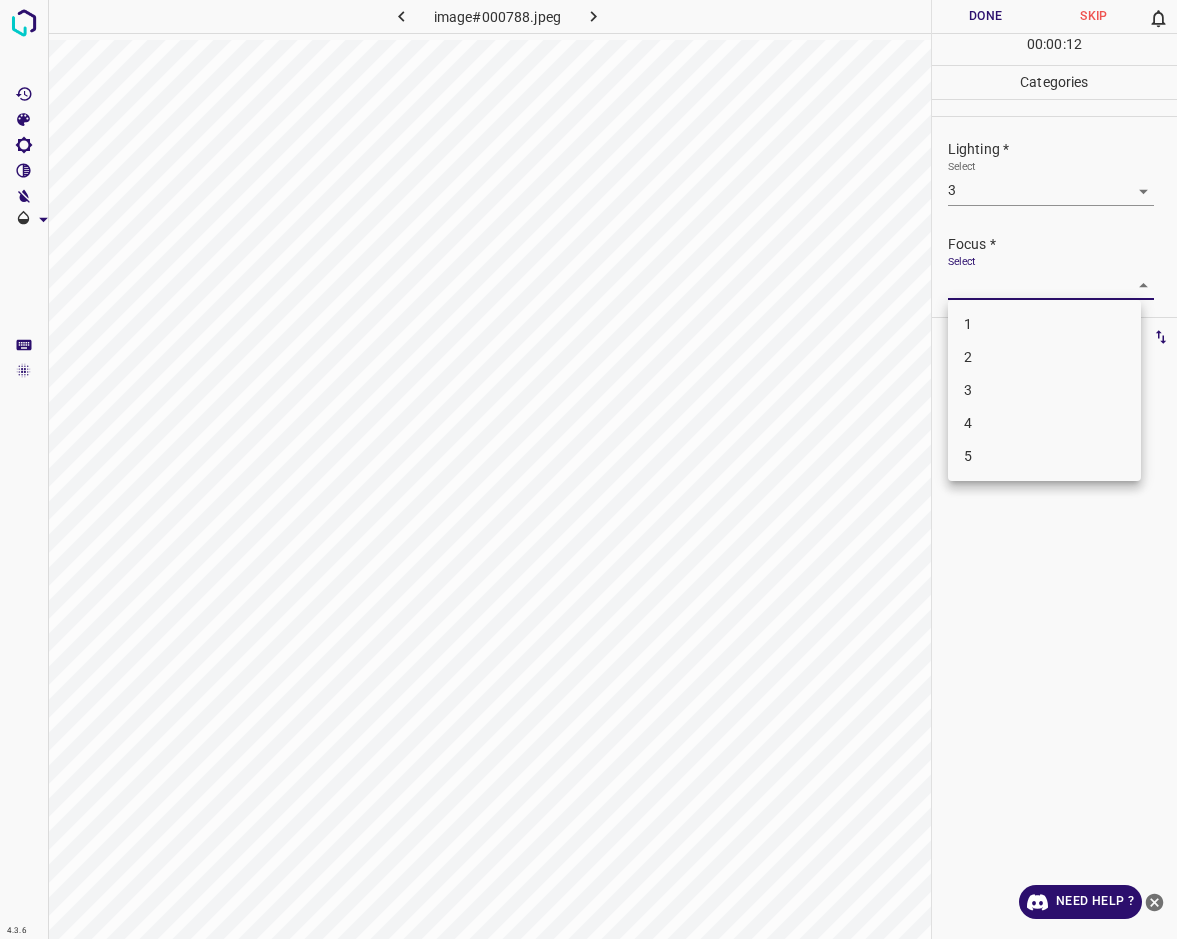 click on "3" at bounding box center [1044, 390] 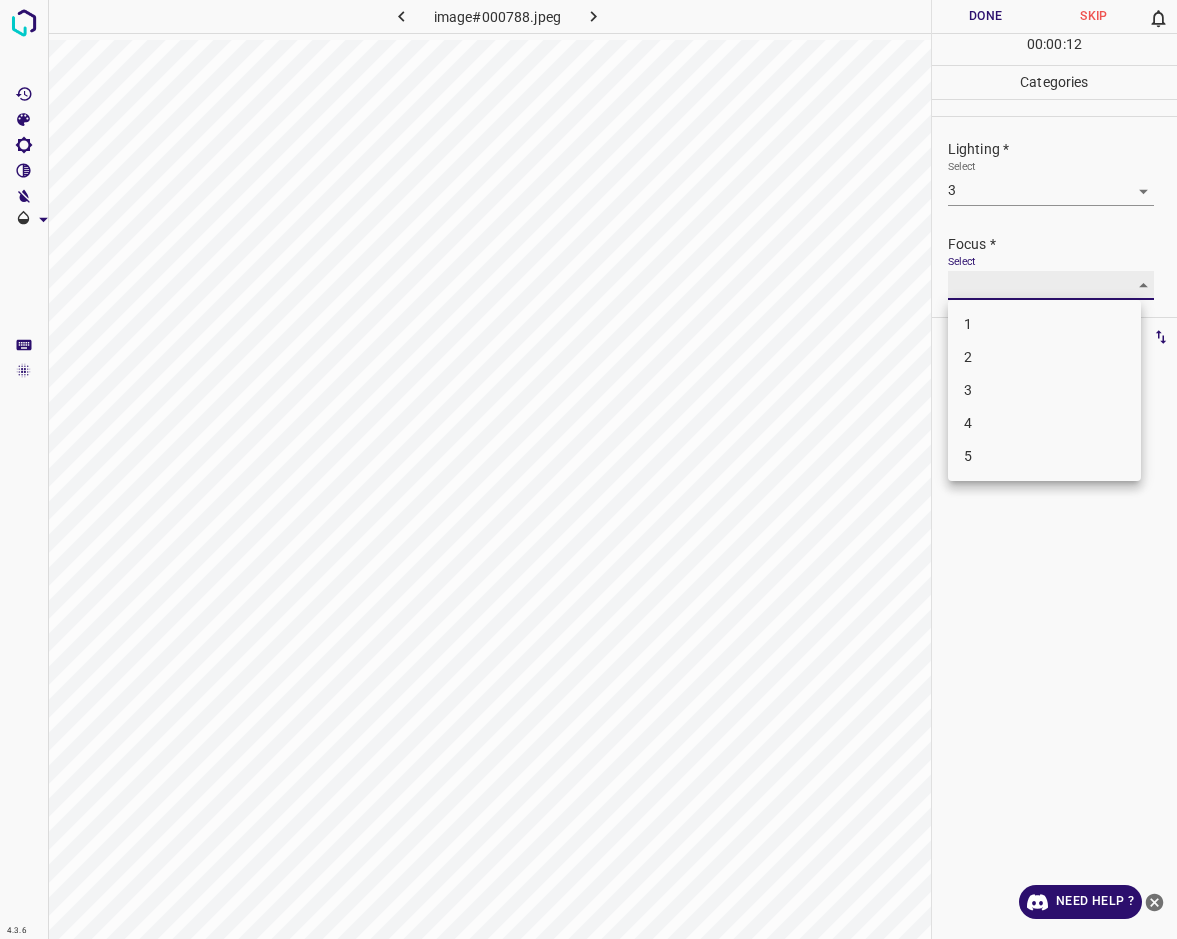 type on "3" 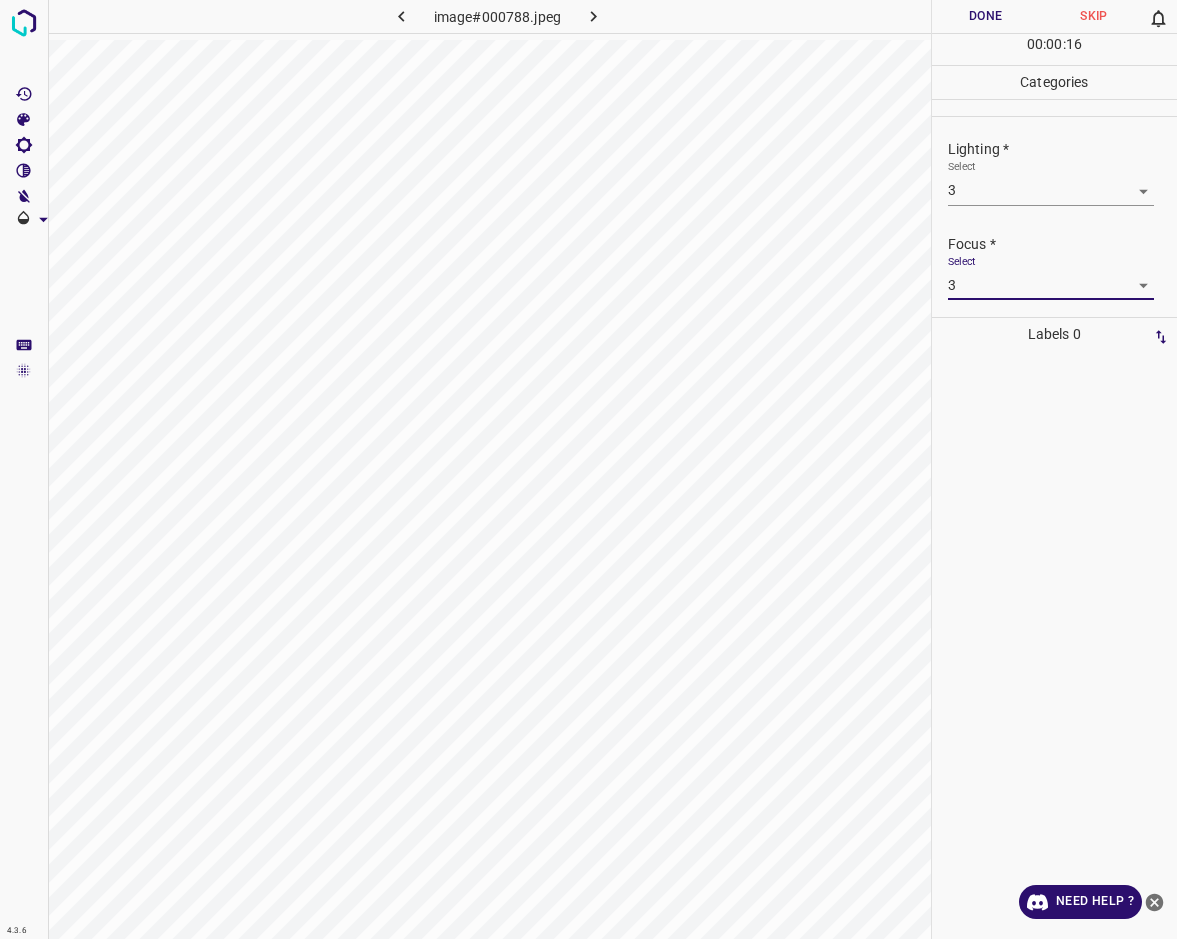 click on "4.3.6  image#000788.jpeg Done Skip 0 00   : 00   : 16   Categories Lighting *  Select 3 3 Focus *  Select 3 3 Overall *  Select ​ Labels   0 Categories 1 Lighting 2 Focus 3 Overall Tools Space Change between modes (Draw & Edit) I Auto labeling R Restore zoom M Zoom in N Zoom out Delete Delete selecte label Filters Z Restore filters X Saturation filter C Brightness filter V Contrast filter B Gray scale filter General O Download Need Help ? - Text - Hide - Delete" at bounding box center (588, 469) 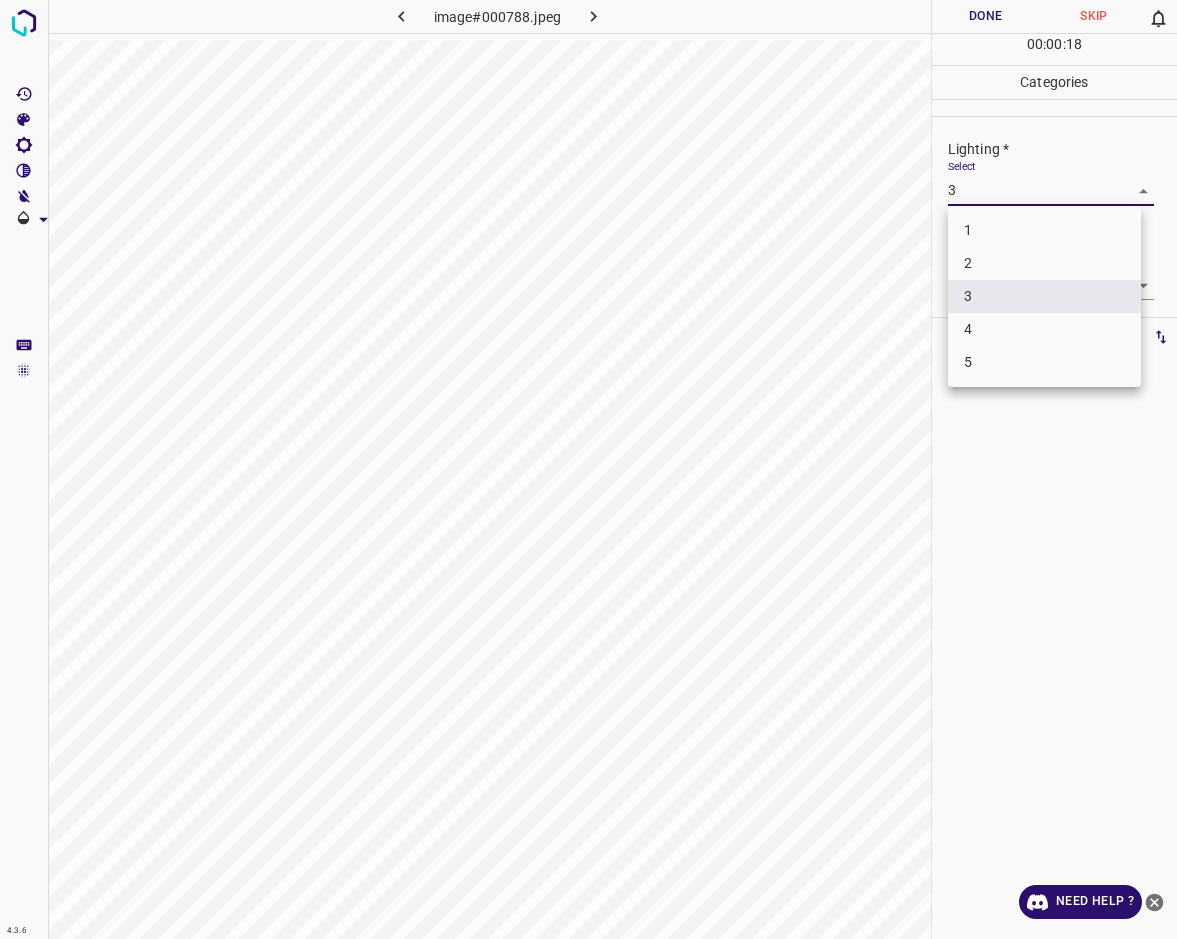 click on "2" at bounding box center [1044, 263] 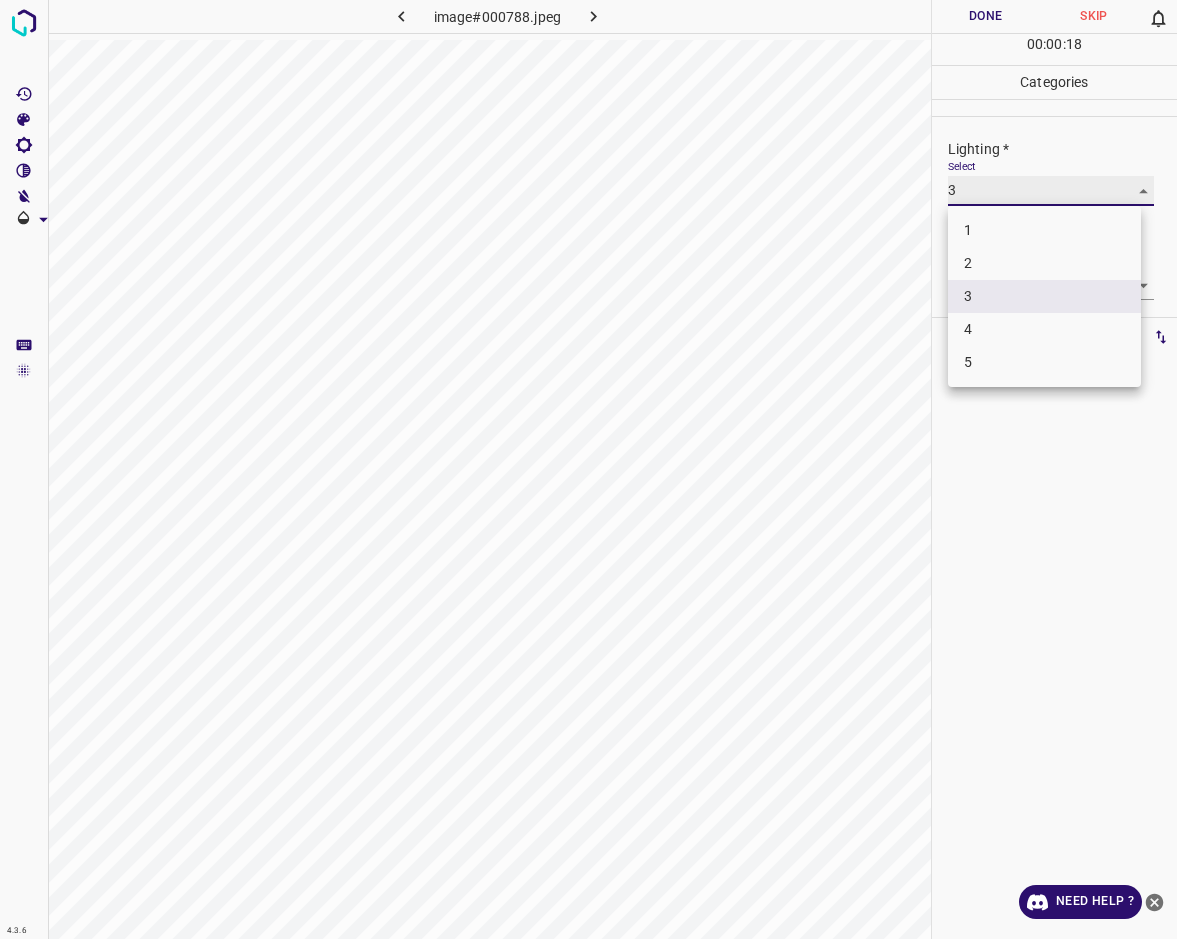 type on "2" 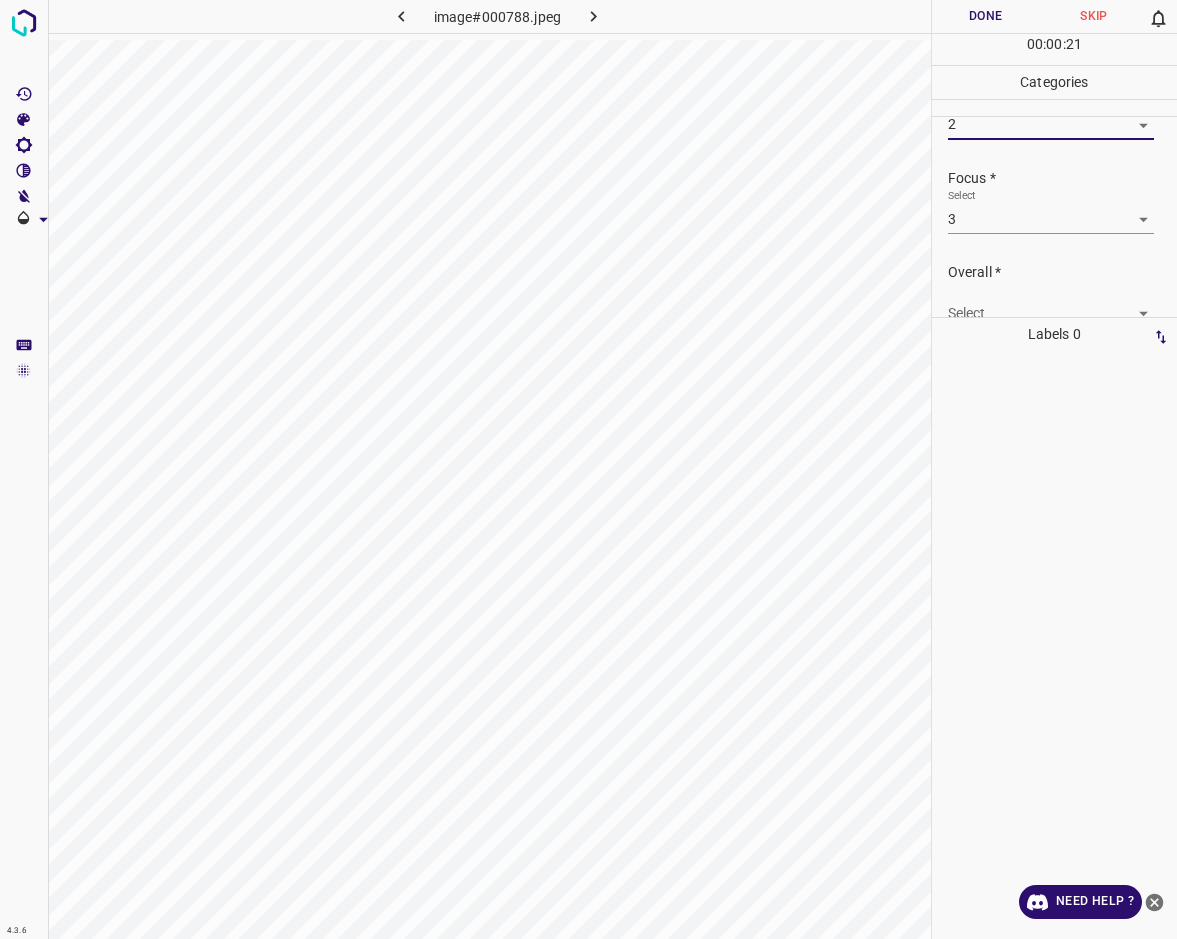 click on "4.3.6  image#000788.jpeg Done Skip 0 00   : 00   : 21   Categories Lighting *  Select 2 2 Focus *  Select 3 3 Overall *  Select ​ Labels   0 Categories 1 Lighting 2 Focus 3 Overall Tools Space Change between modes (Draw & Edit) I Auto labeling R Restore zoom M Zoom in N Zoom out Delete Delete selecte label Filters Z Restore filters X Saturation filter C Brightness filter V Contrast filter B Gray scale filter General O Download Need Help ? - Text - Hide - Delete" at bounding box center (588, 469) 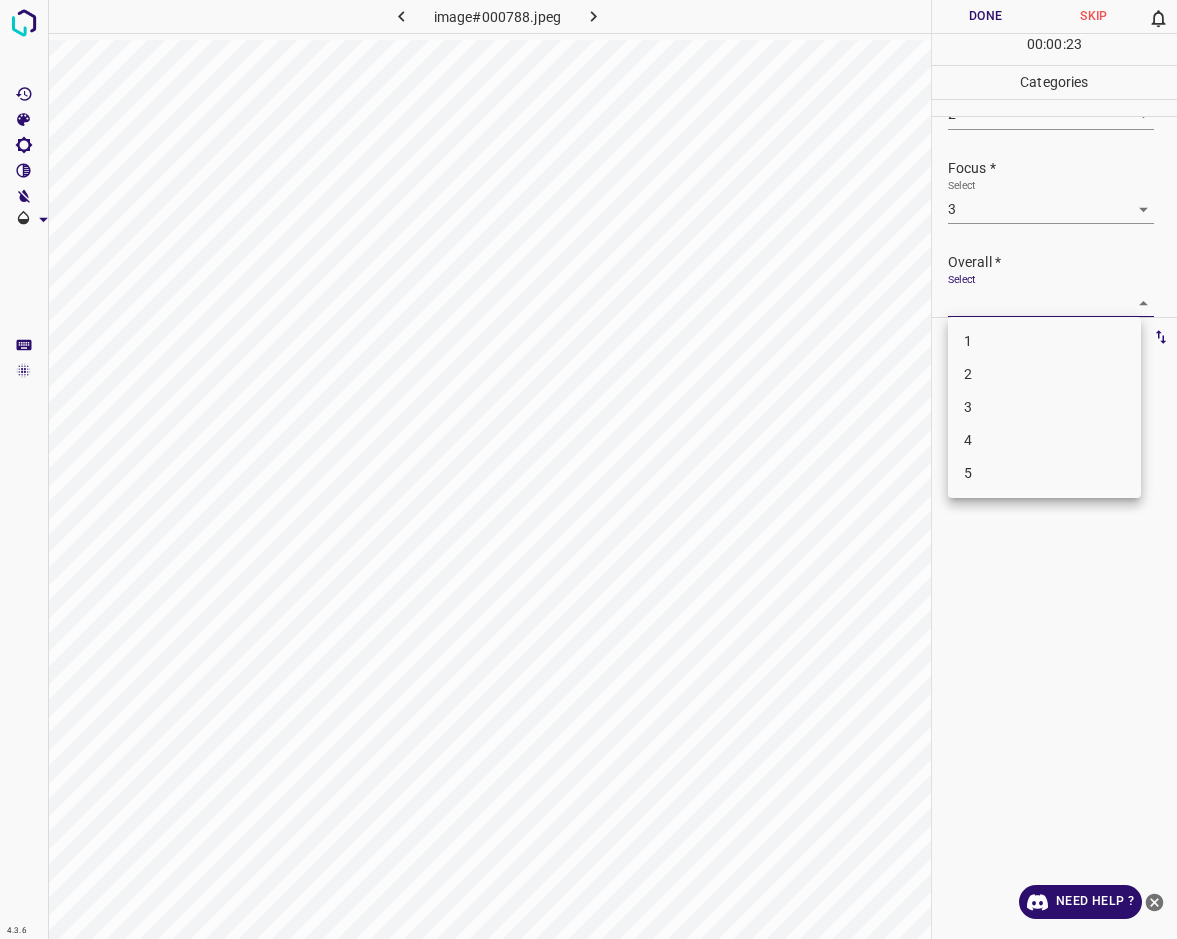 click on "3" at bounding box center (1044, 407) 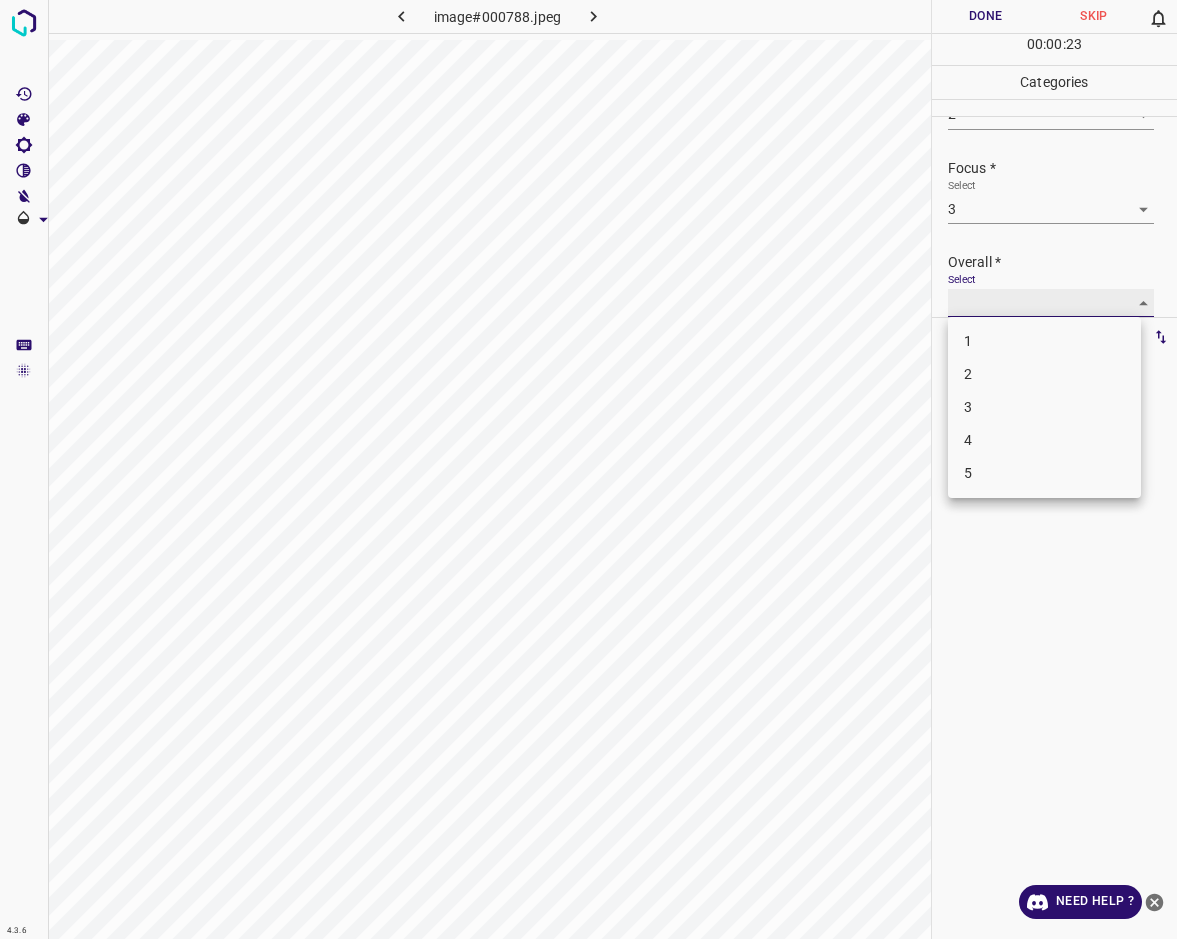 type on "3" 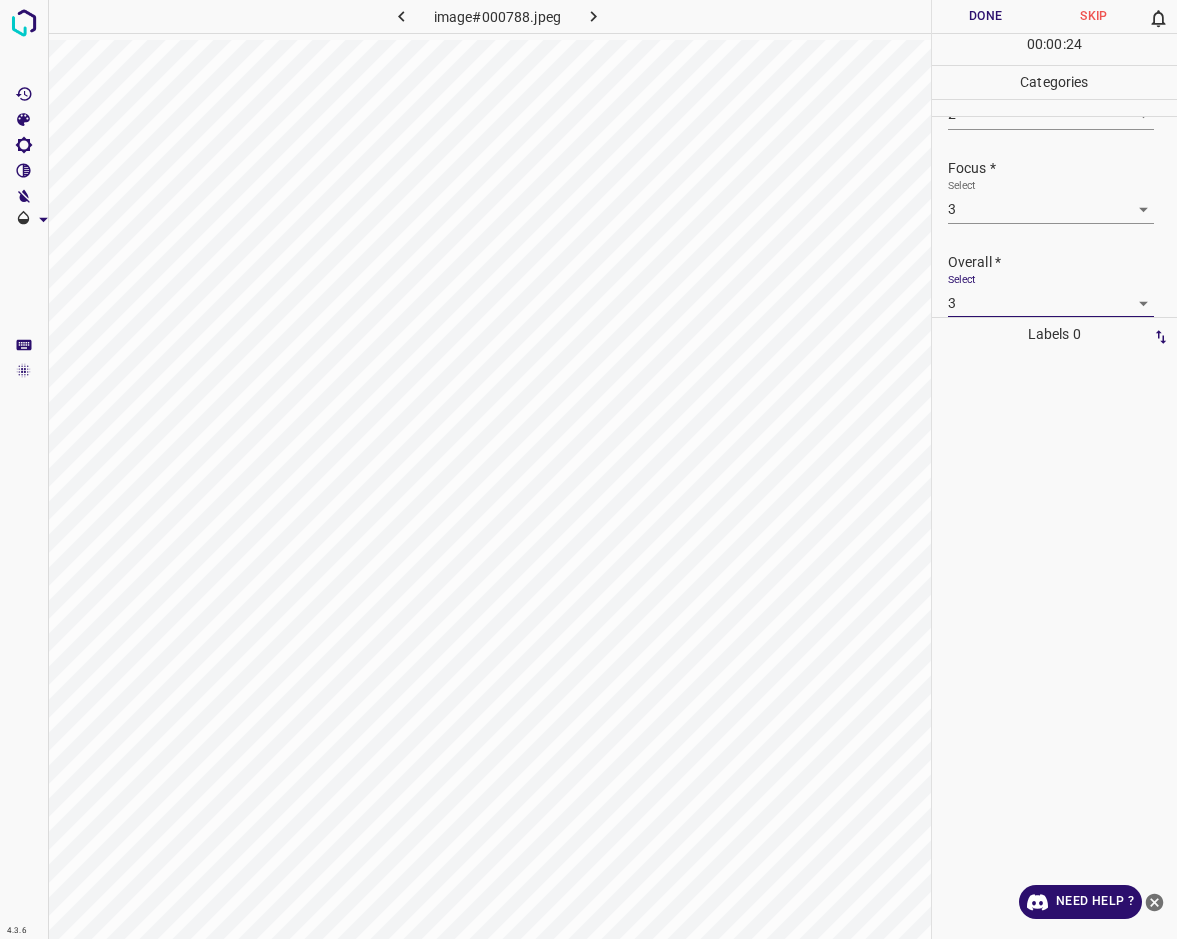 click on "Done" at bounding box center [986, 16] 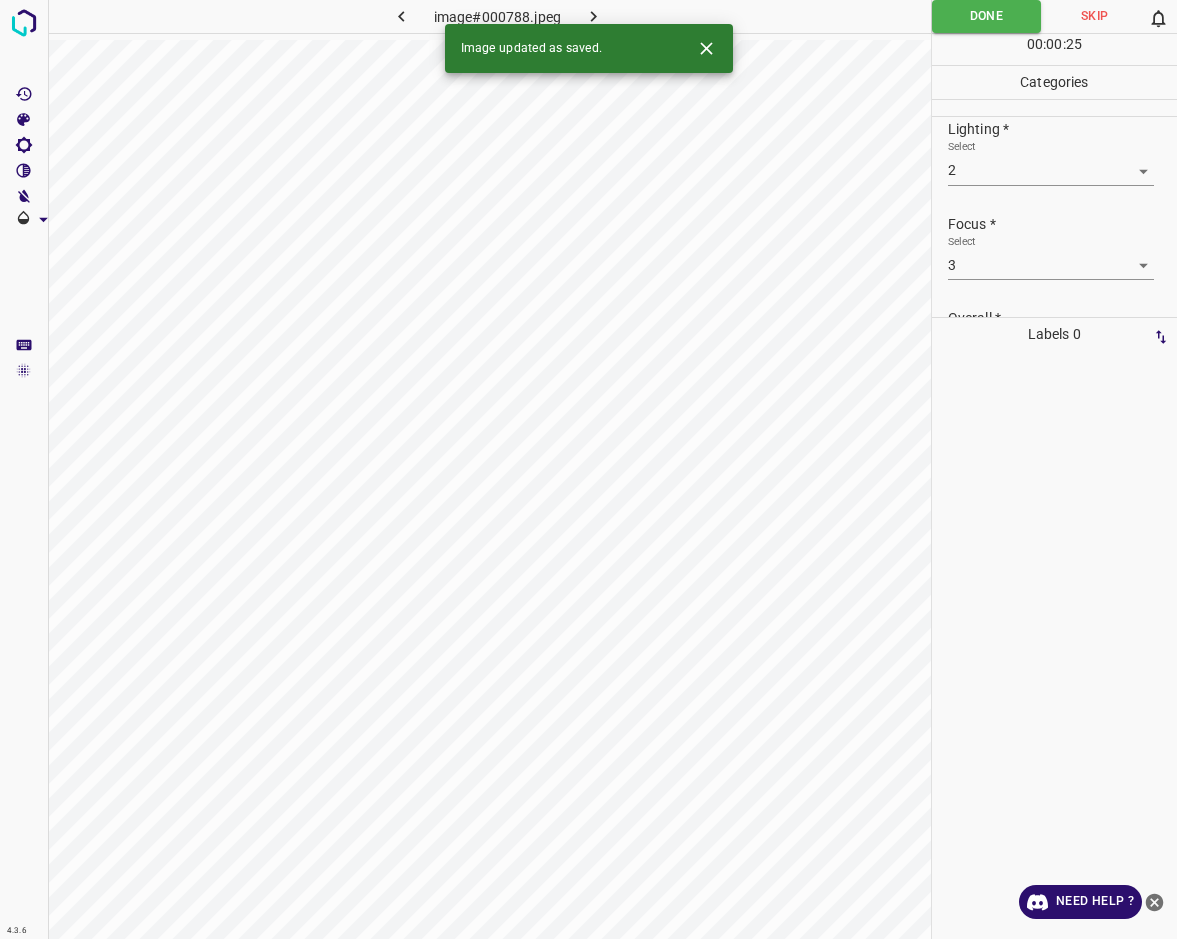 scroll, scrollTop: 0, scrollLeft: 0, axis: both 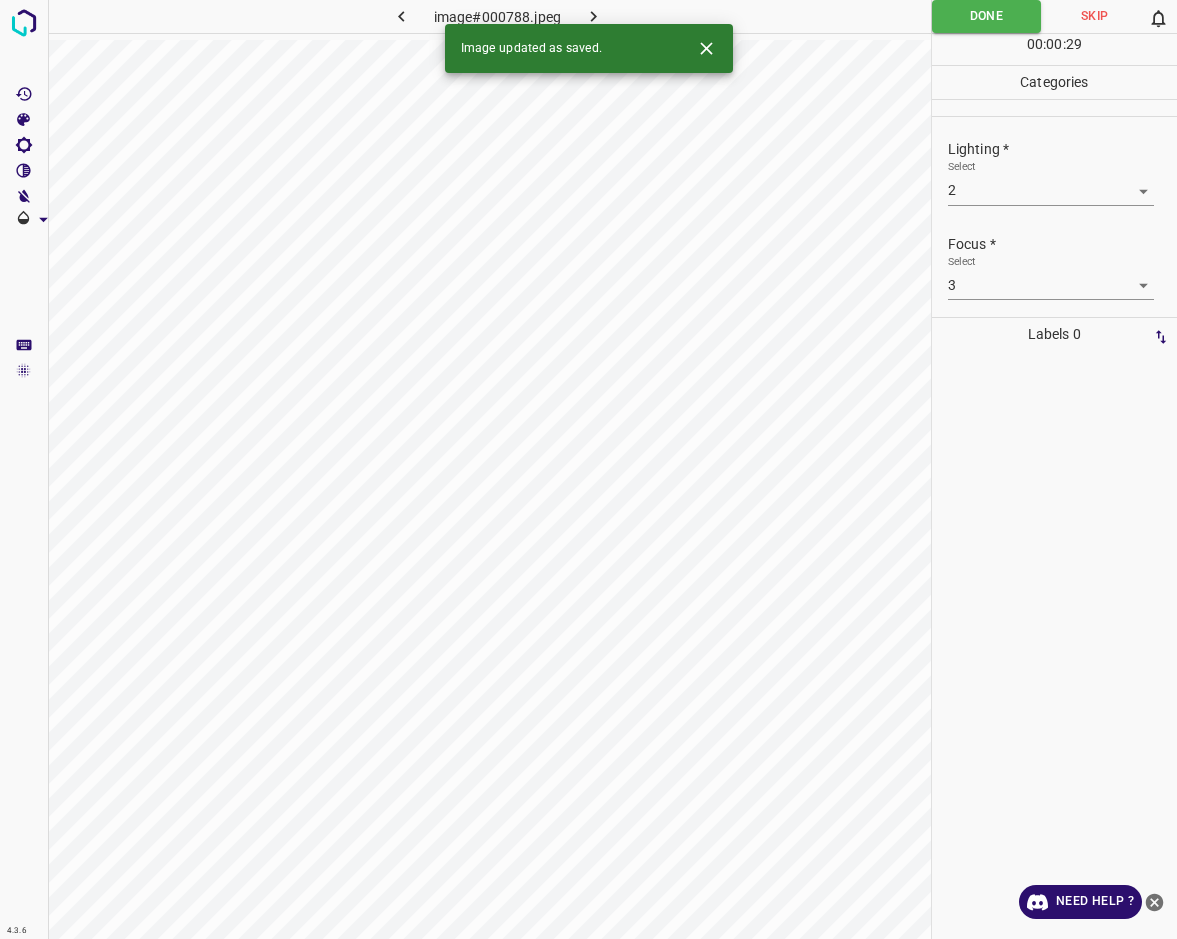 click 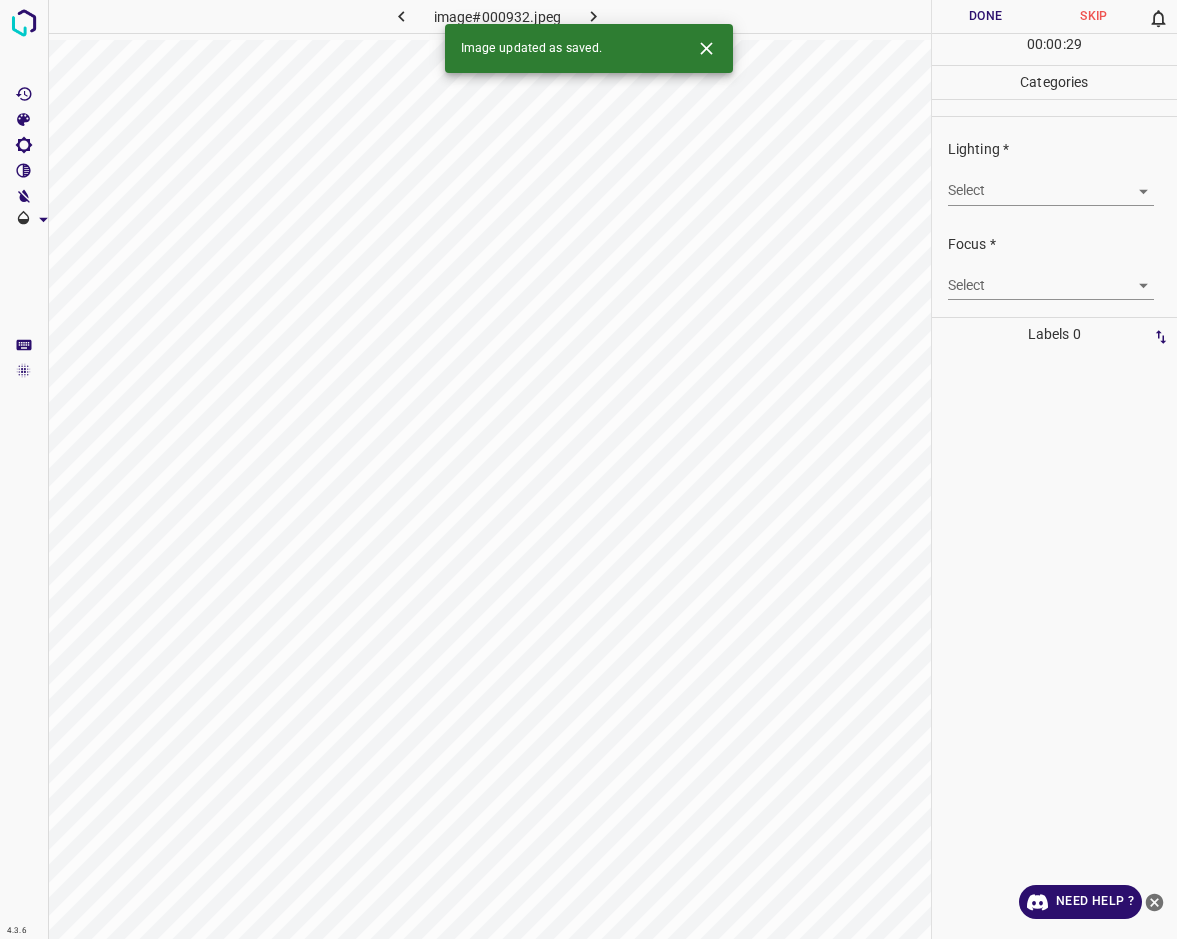 click on "4.3.6  image#000932.jpeg Done Skip 0 00   : 00   : 29   Categories Lighting *  Select ​ Focus *  Select ​ Overall *  Select ​ Labels   0 Categories 1 Lighting 2 Focus 3 Overall Tools Space Change between modes (Draw & Edit) I Auto labeling R Restore zoom M Zoom in N Zoom out Delete Delete selecte label Filters Z Restore filters X Saturation filter C Brightness filter V Contrast filter B Gray scale filter General O Download Image updated as saved. Need Help ? - Text - Hide - Delete" at bounding box center (588, 469) 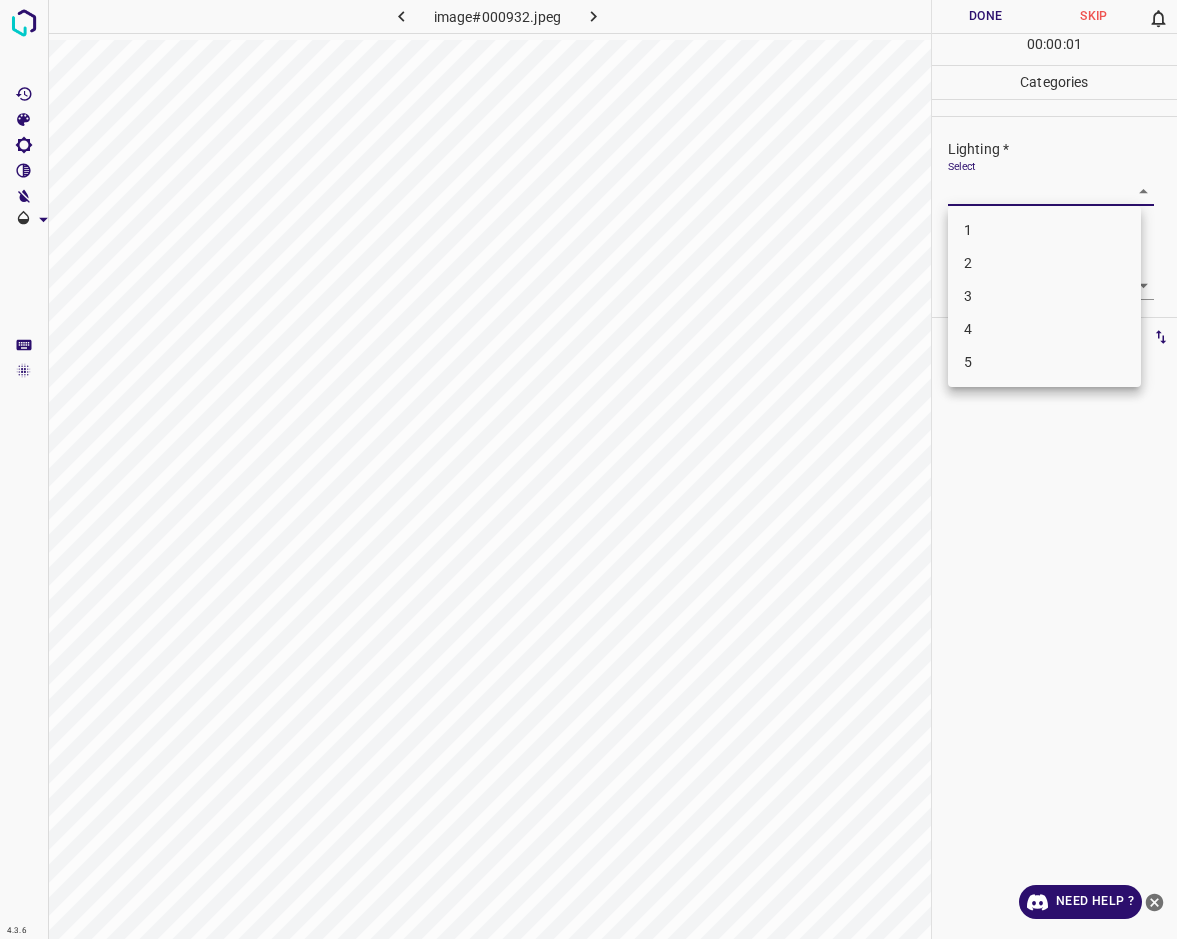 click on "3" at bounding box center (1044, 296) 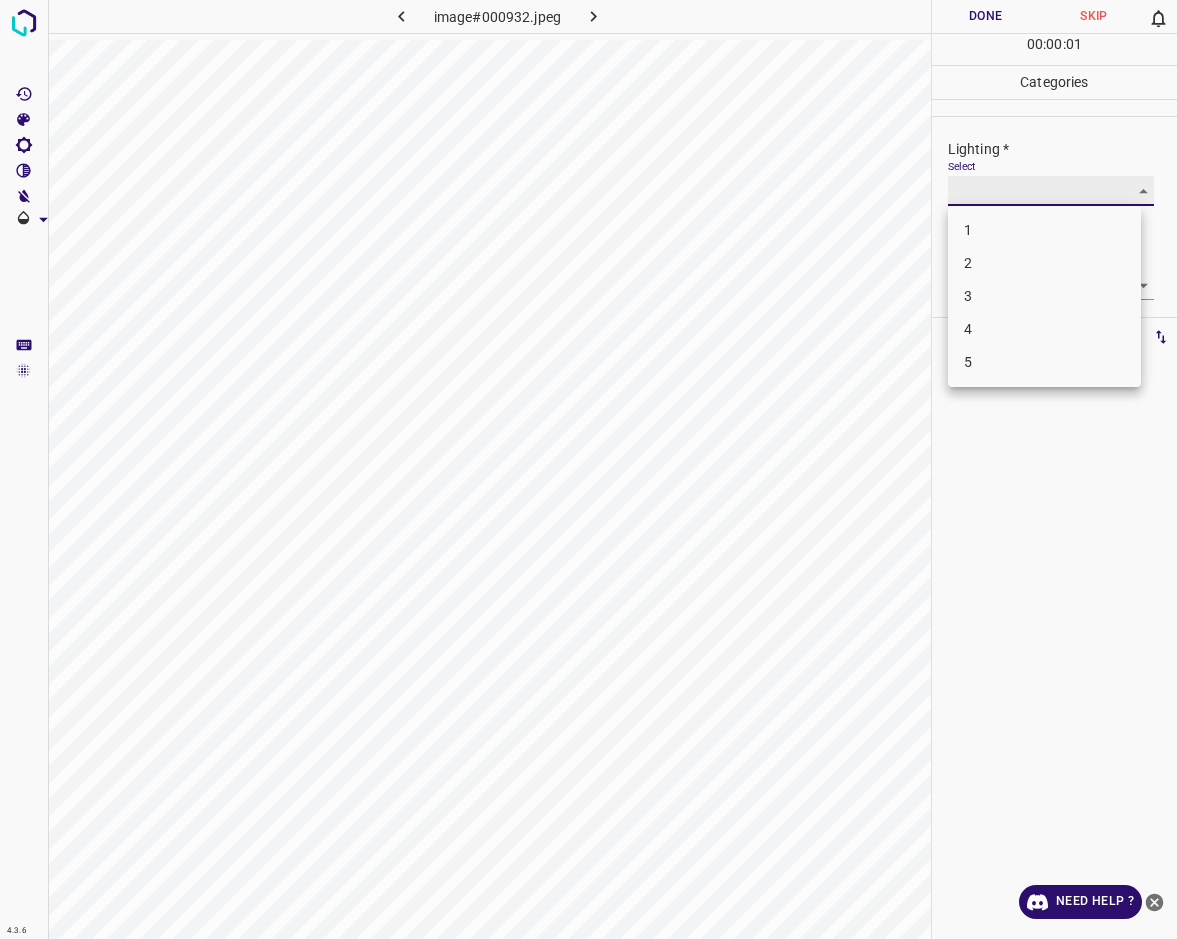 type on "3" 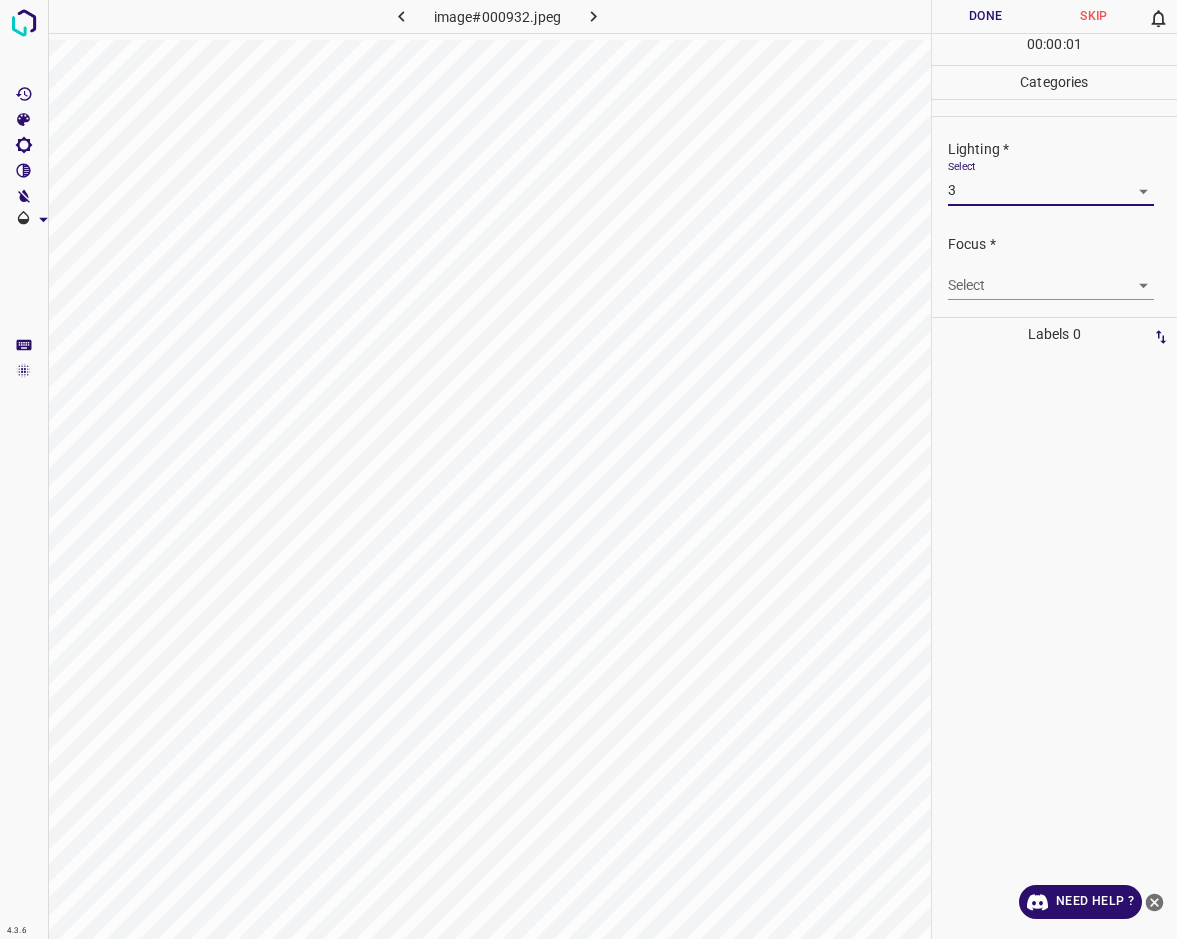 click on "4.3.6  image#000932.jpeg Done Skip 0 00   : 00   : 01   Categories Lighting *  Select 3 3 Focus *  Select ​ Overall *  Select ​ Labels   0 Categories 1 Lighting 2 Focus 3 Overall Tools Space Change between modes (Draw & Edit) I Auto labeling R Restore zoom M Zoom in N Zoom out Delete Delete selecte label Filters Z Restore filters X Saturation filter C Brightness filter V Contrast filter B Gray scale filter General O Download Need Help ? - Text - Hide - Delete 1 2 3 4 5" at bounding box center [588, 469] 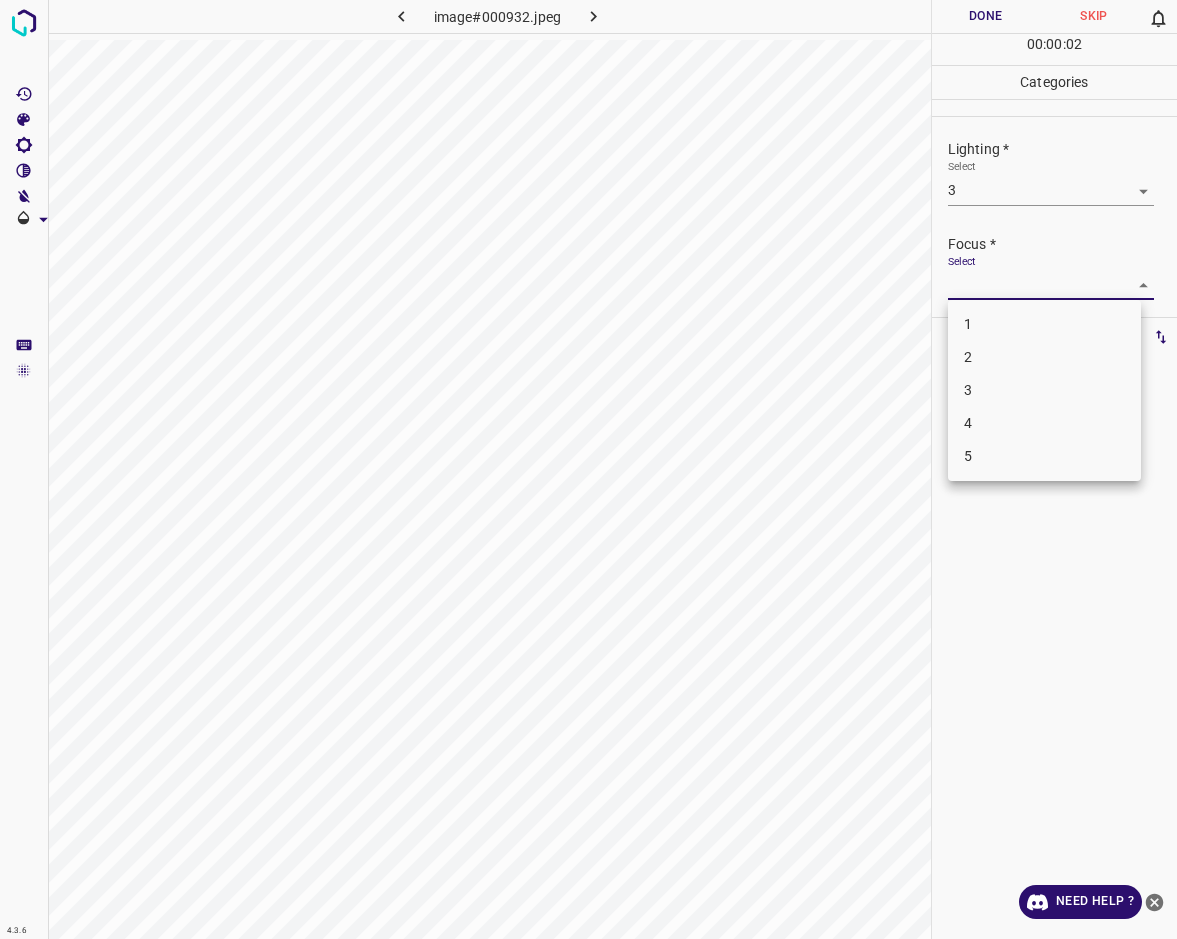 click on "3" at bounding box center (1044, 390) 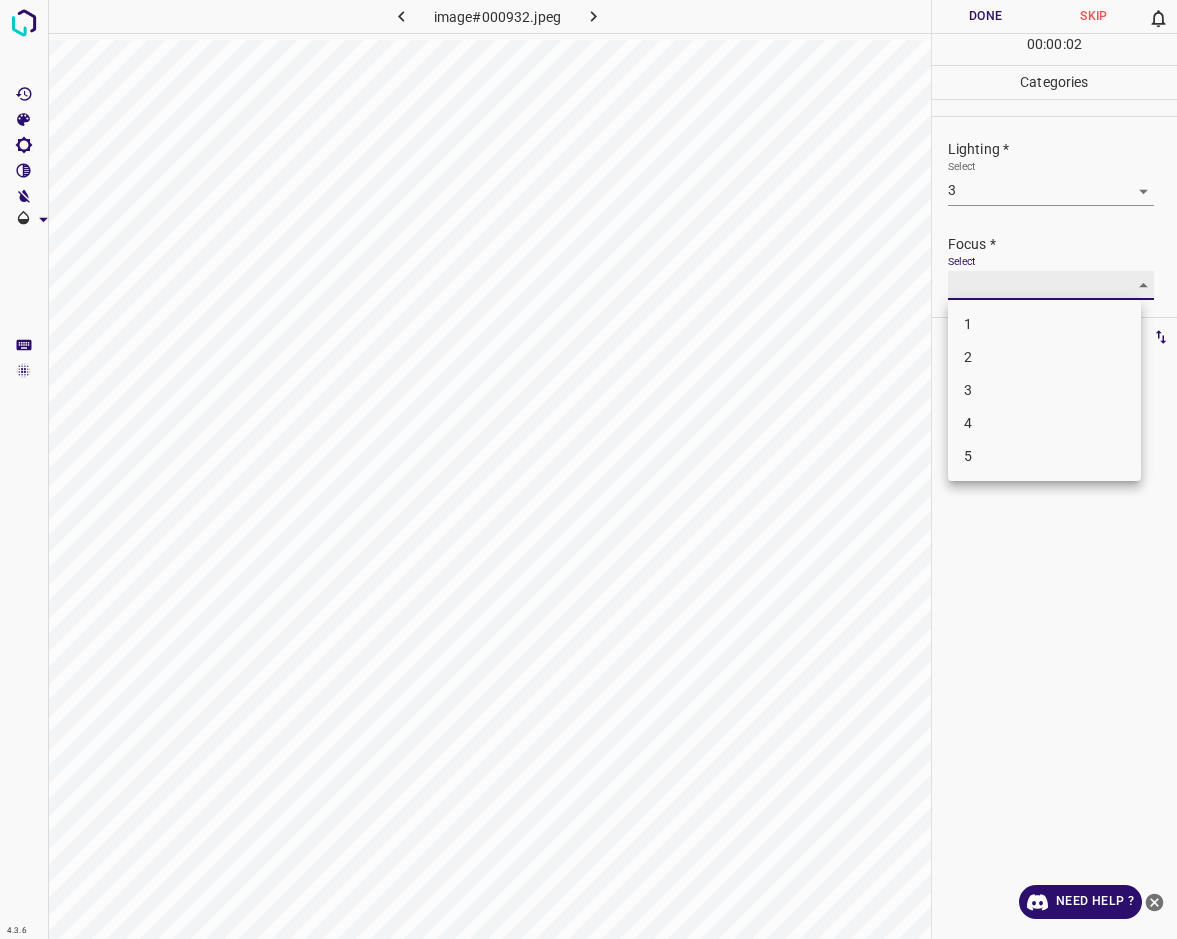 type on "3" 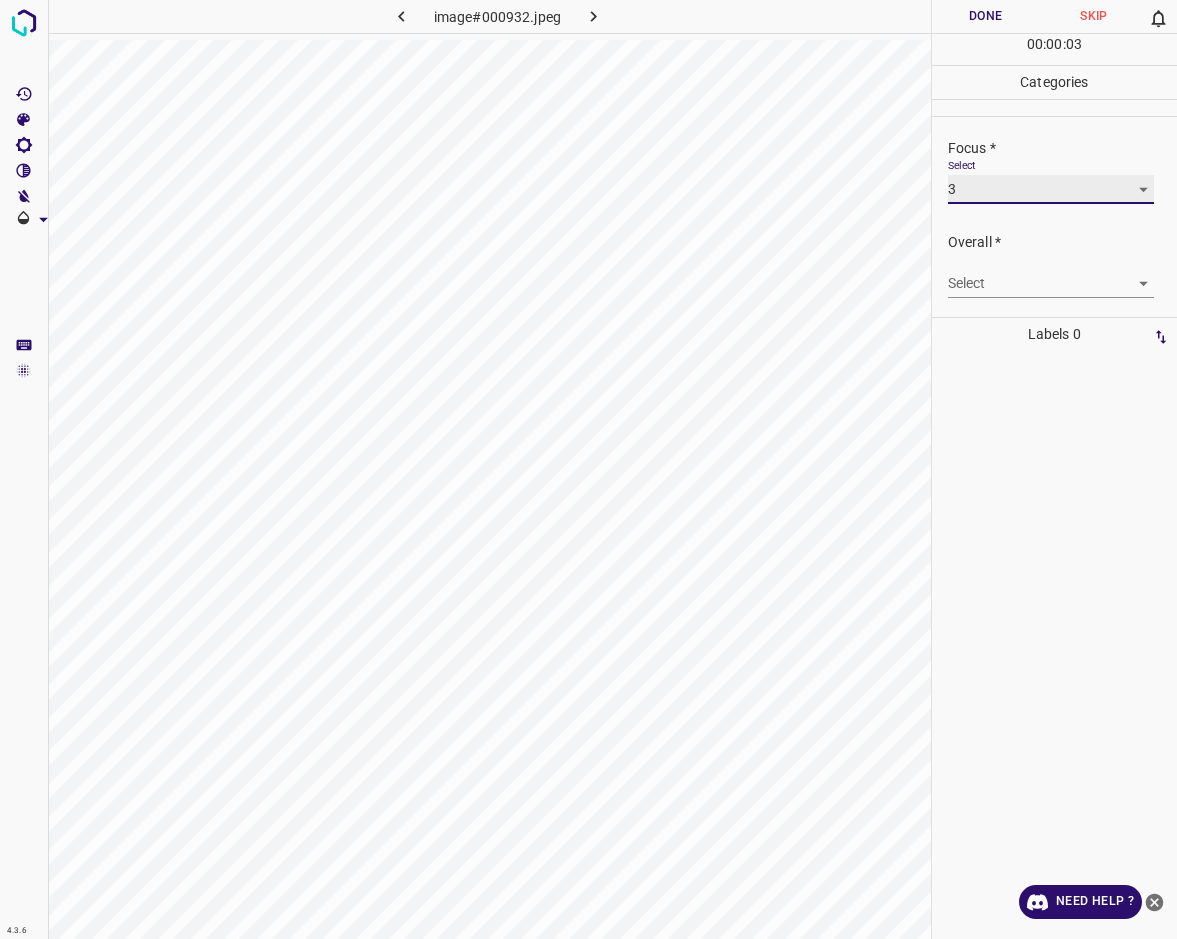 scroll, scrollTop: 98, scrollLeft: 0, axis: vertical 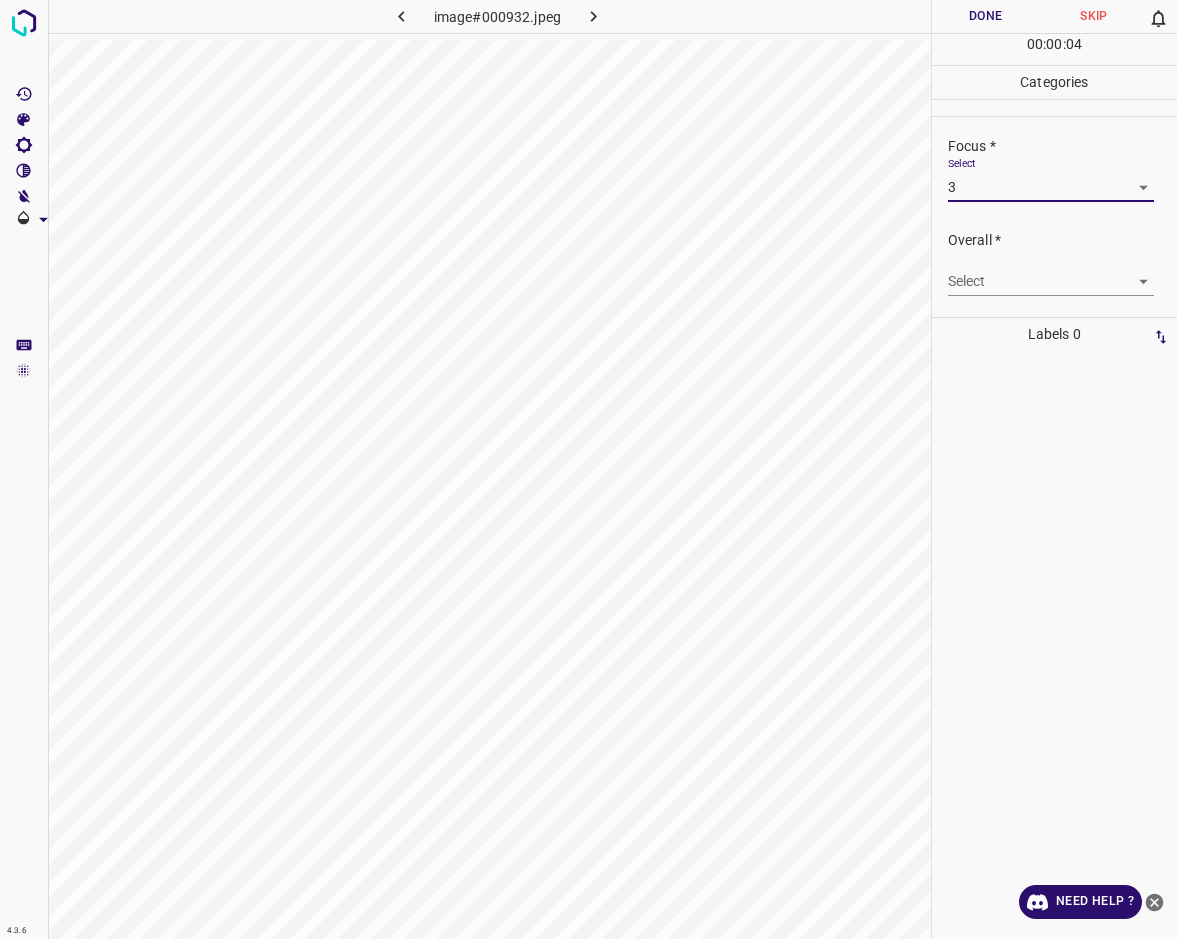 click on "4.3.6  image#000932.jpeg Done Skip 0 00   : 00   : 04   Categories Lighting *  Select 3 3 Focus *  Select 3 3 Overall *  Select ​ Labels   0 Categories 1 Lighting 2 Focus 3 Overall Tools Space Change between modes (Draw & Edit) I Auto labeling R Restore zoom M Zoom in N Zoom out Delete Delete selecte label Filters Z Restore filters X Saturation filter C Brightness filter V Contrast filter B Gray scale filter General O Download Need Help ? - Text - Hide - Delete" at bounding box center (588, 469) 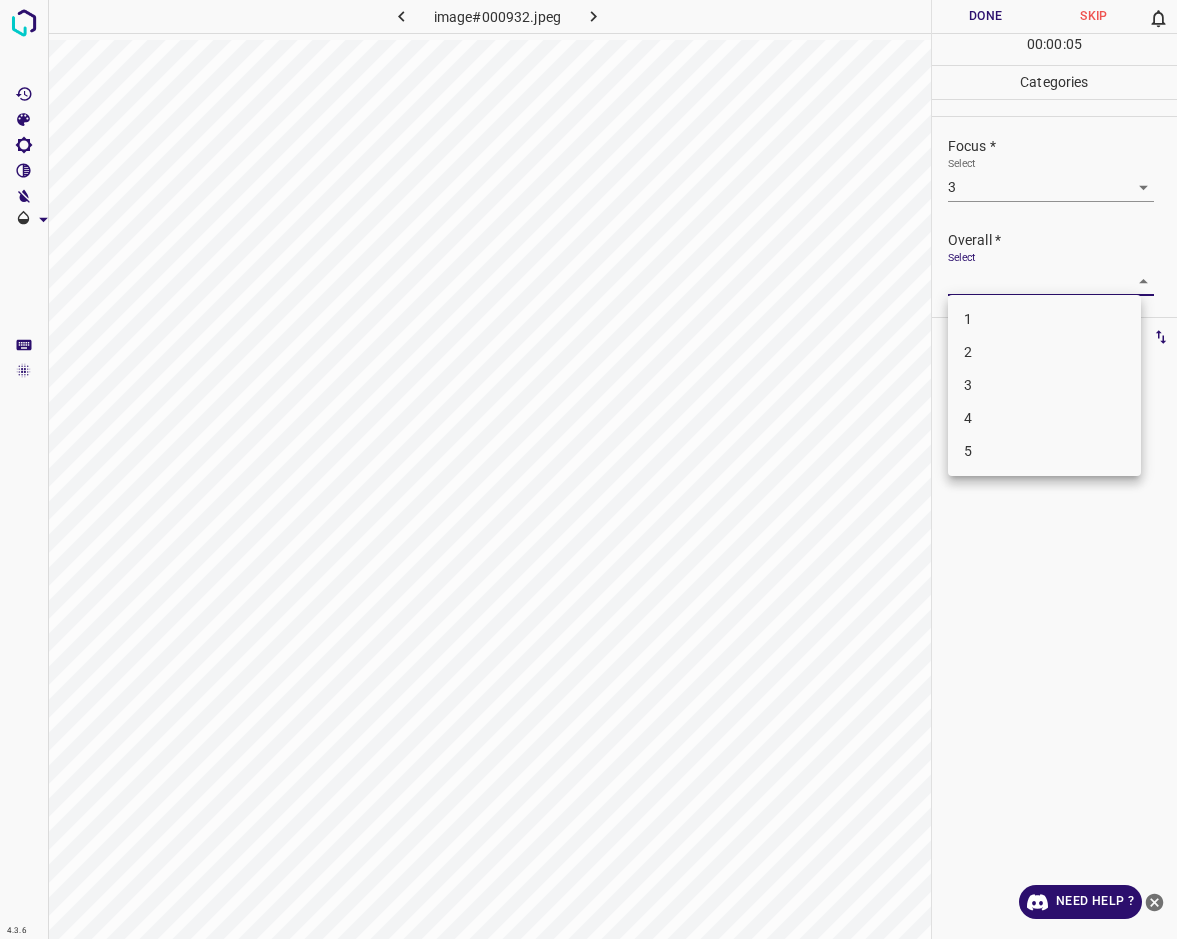 click on "3" at bounding box center [1044, 385] 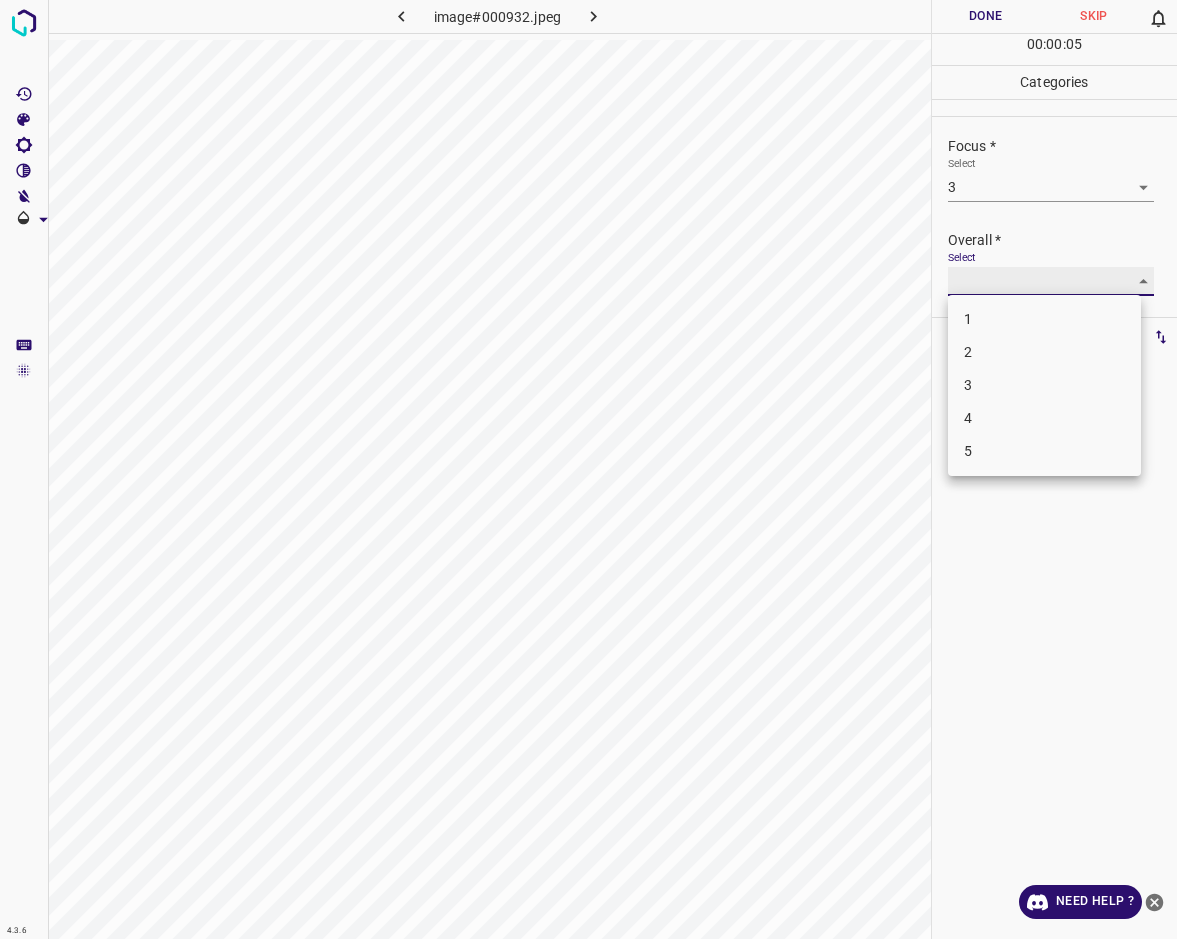 type on "3" 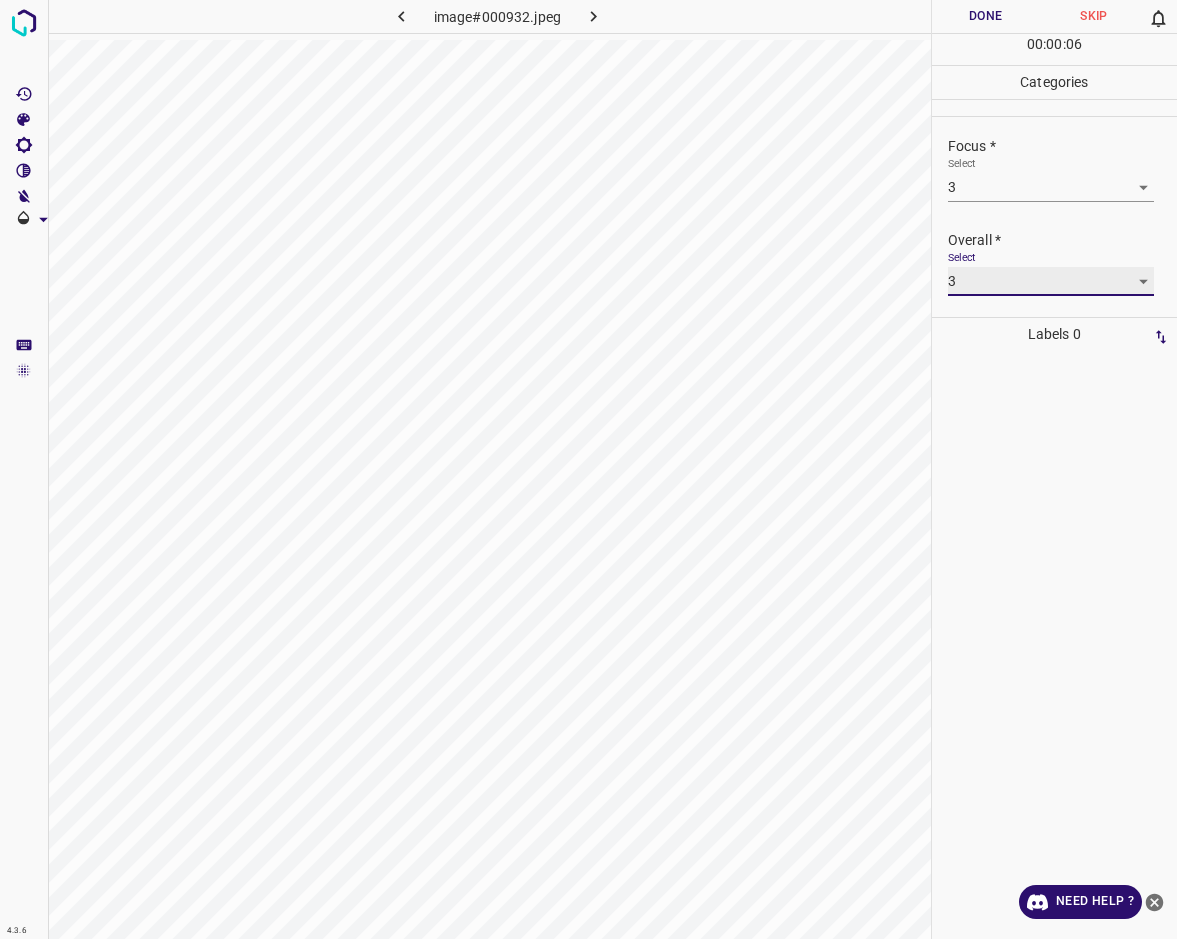 scroll, scrollTop: 0, scrollLeft: 0, axis: both 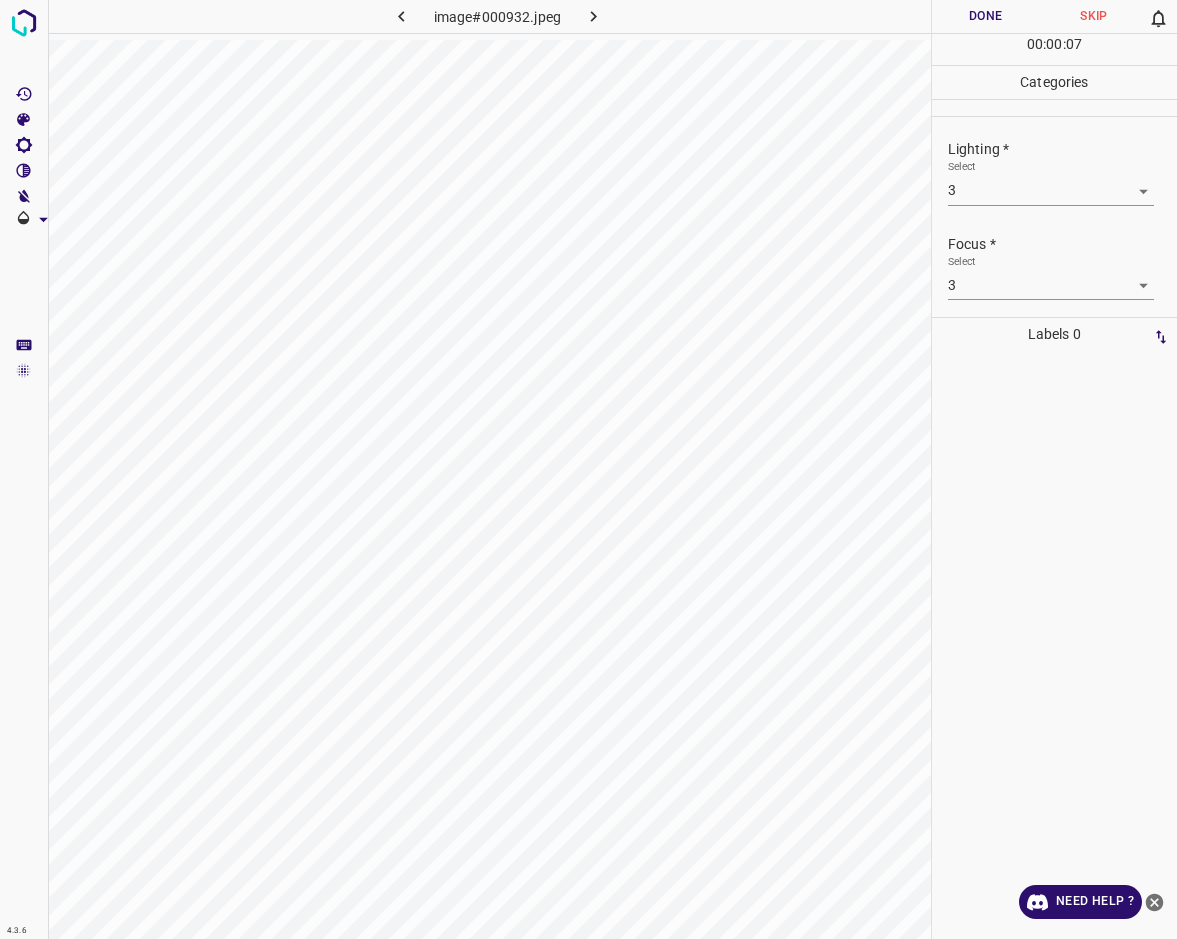 click on "Done" at bounding box center (986, 16) 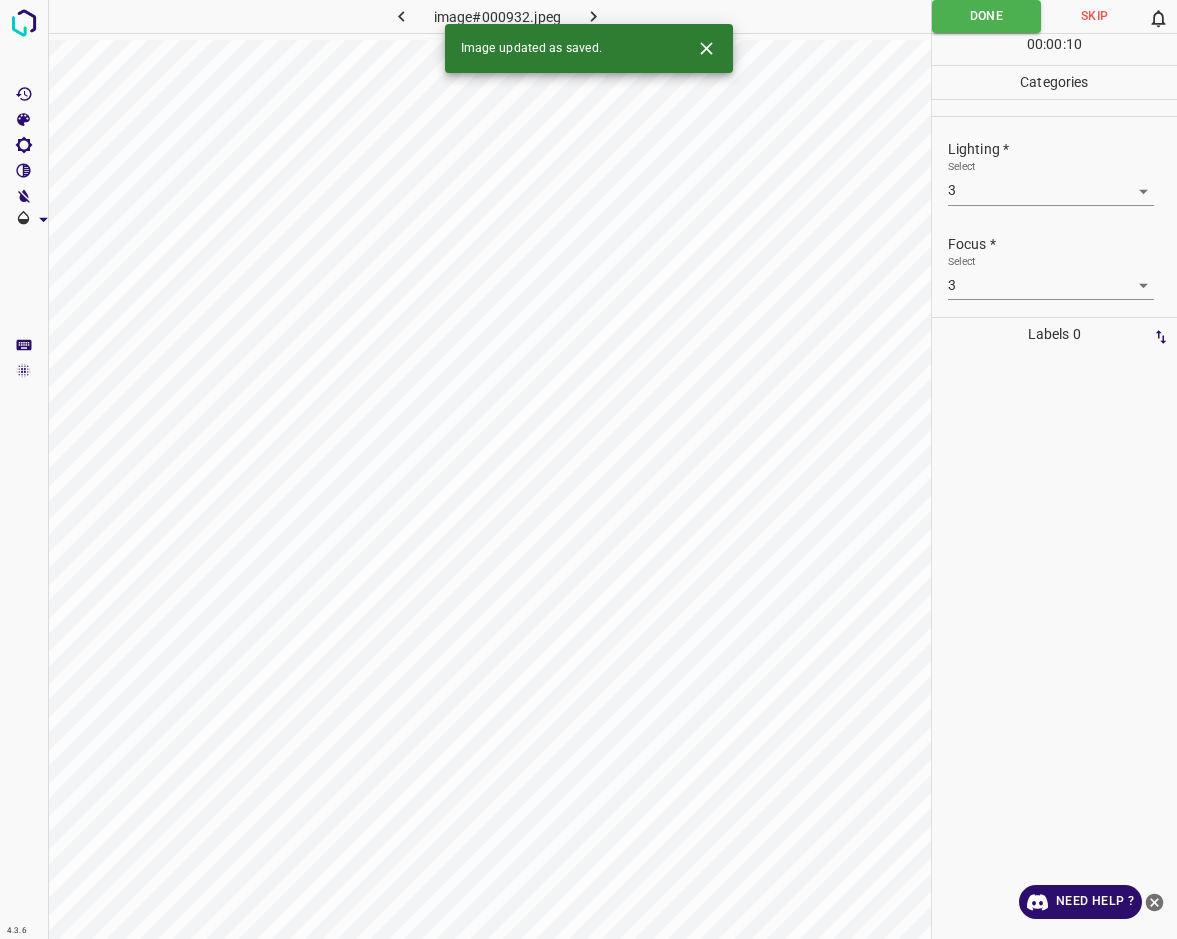 click 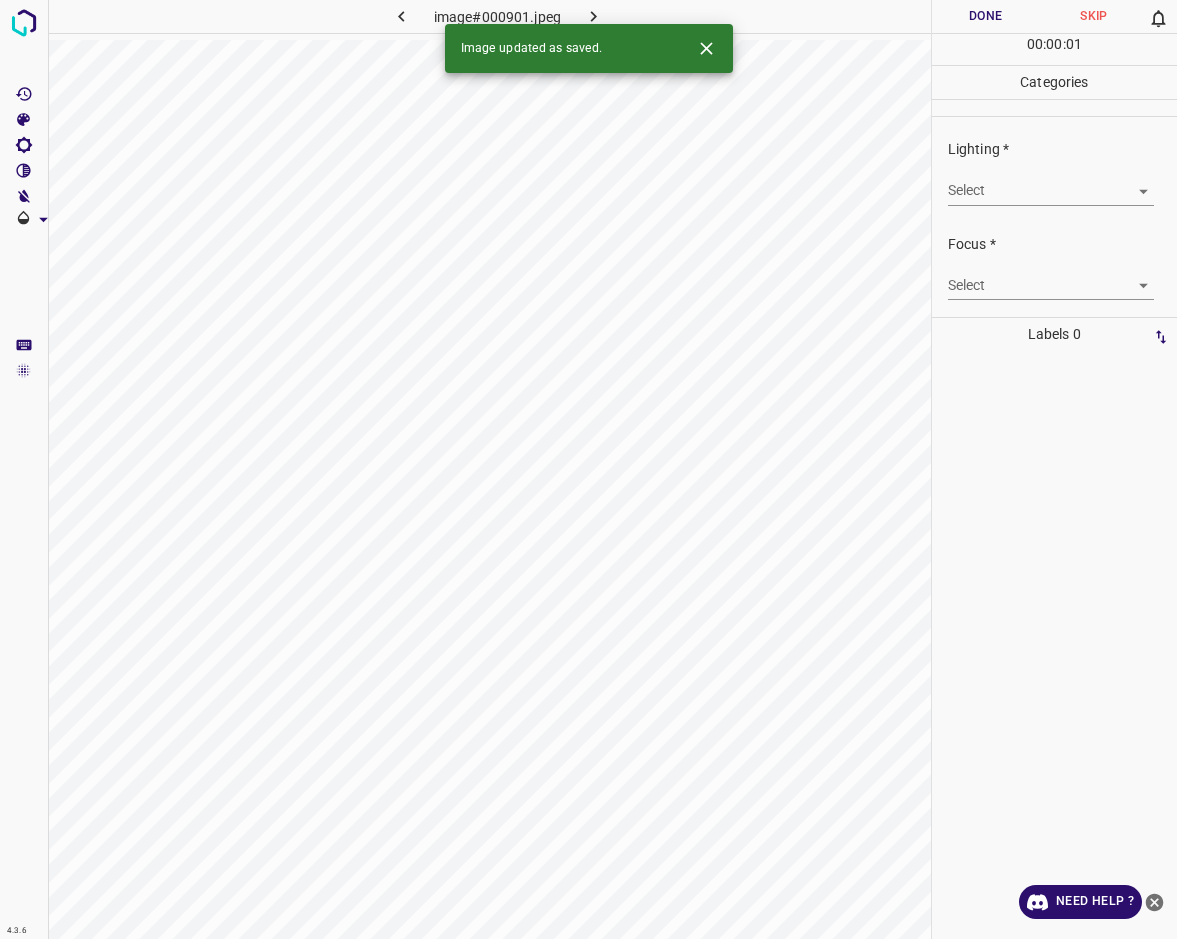 click on "4.3.6  image#000901.jpeg Done Skip 0 00   : 00   : 01   Categories Lighting *  Select ​ Focus *  Select ​ Overall *  Select ​ Labels   0 Categories 1 Lighting 2 Focus 3 Overall Tools Space Change between modes (Draw & Edit) I Auto labeling R Restore zoom M Zoom in N Zoom out Delete Delete selecte label Filters Z Restore filters X Saturation filter C Brightness filter V Contrast filter B Gray scale filter General O Download Image updated as saved. Need Help ? - Text - Hide - Delete" at bounding box center (588, 469) 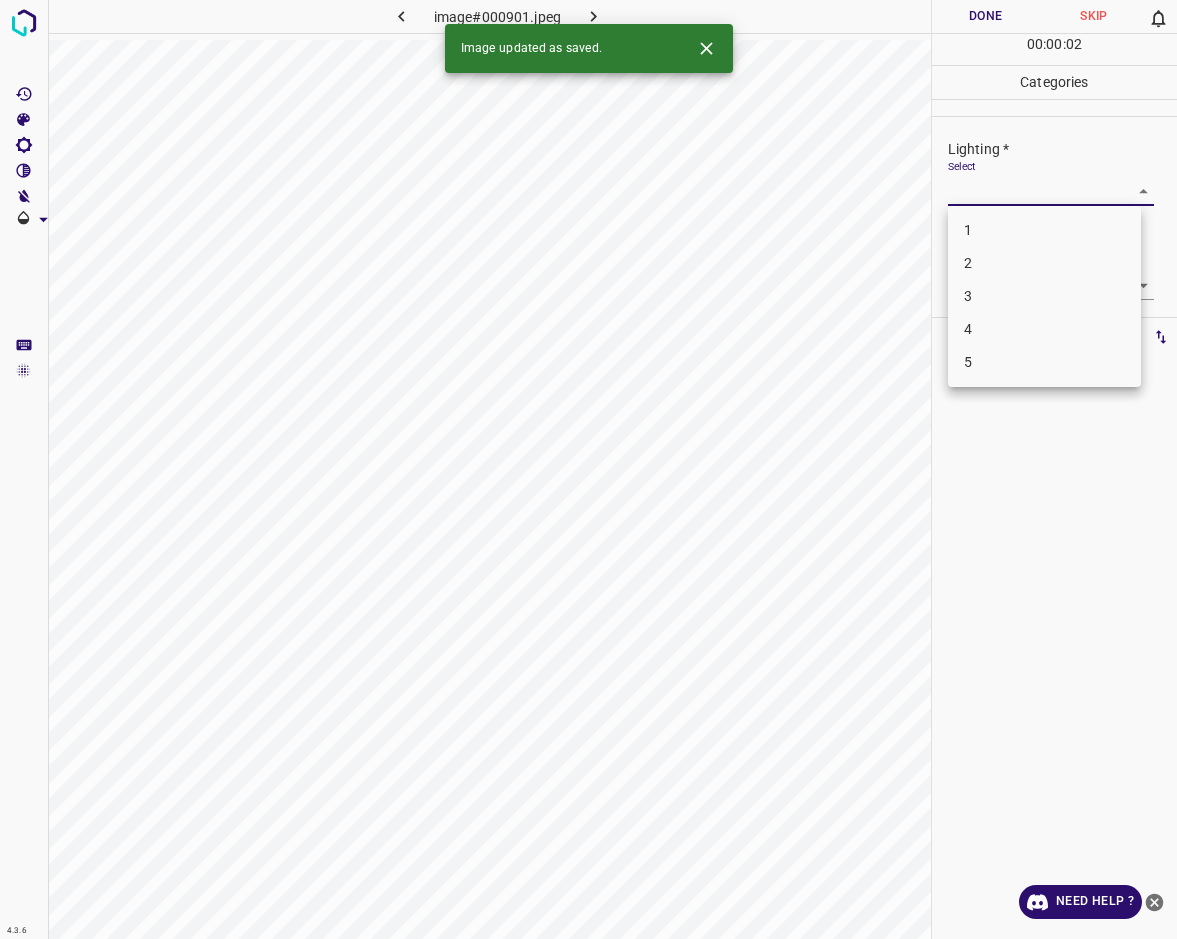 click on "2" at bounding box center (1044, 263) 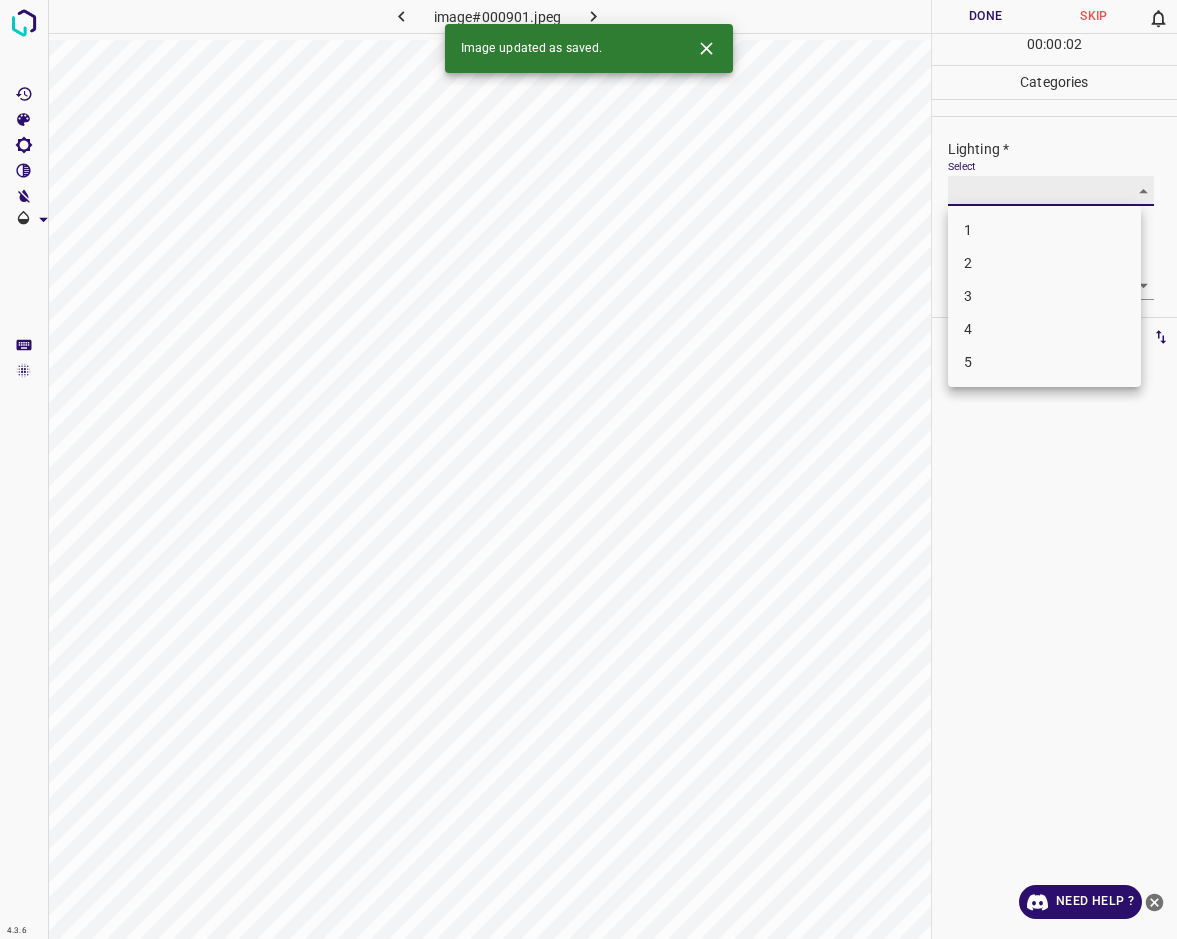 type on "2" 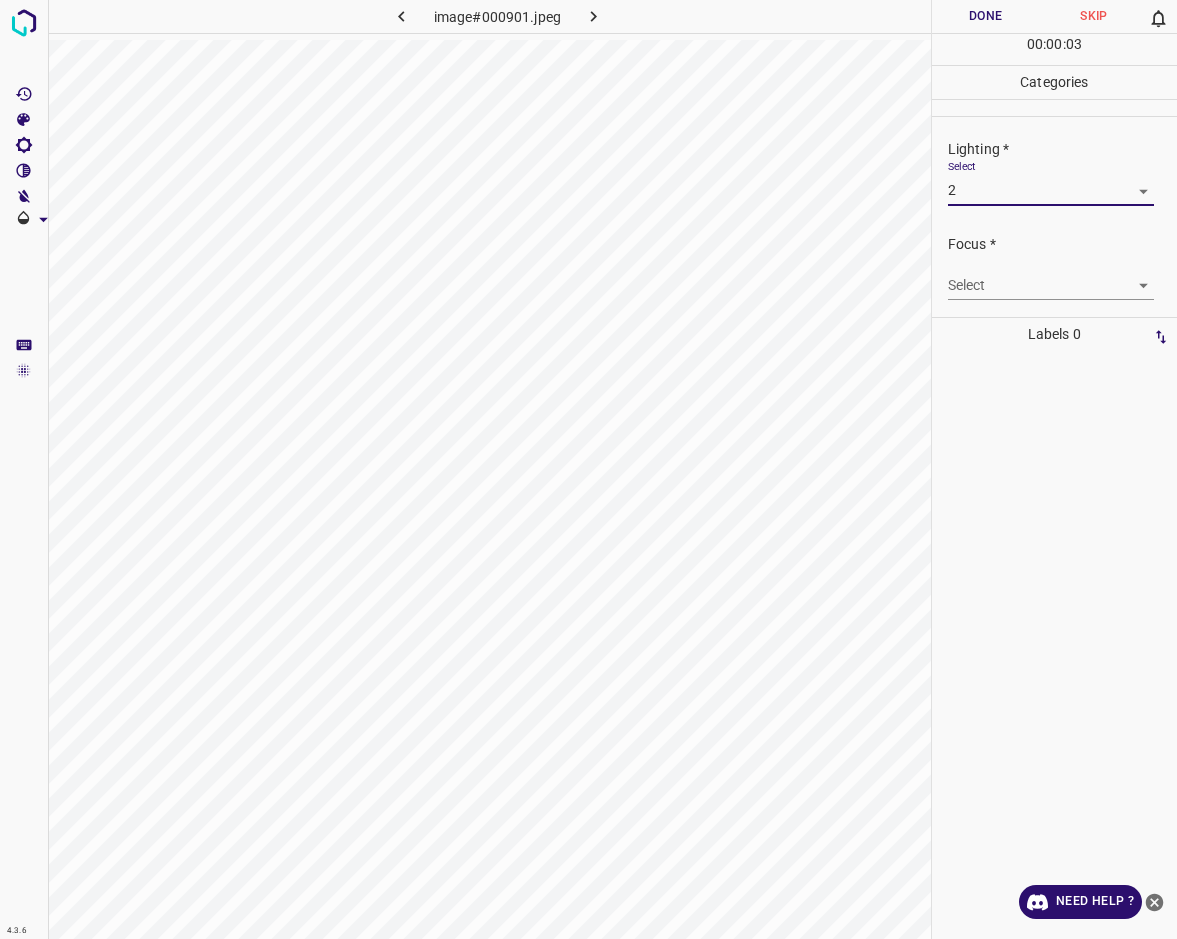 click on "4.3.6  image#000901.jpeg Done Skip 0 00   : 00   : 03   Categories Lighting *  Select 2 2 Focus *  Select ​ Overall *  Select ​ Labels   0 Categories 1 Lighting 2 Focus 3 Overall Tools Space Change between modes (Draw & Edit) I Auto labeling R Restore zoom M Zoom in N Zoom out Delete Delete selecte label Filters Z Restore filters X Saturation filter C Brightness filter V Contrast filter B Gray scale filter General O Download Need Help ? - Text - Hide - Delete" at bounding box center [588, 469] 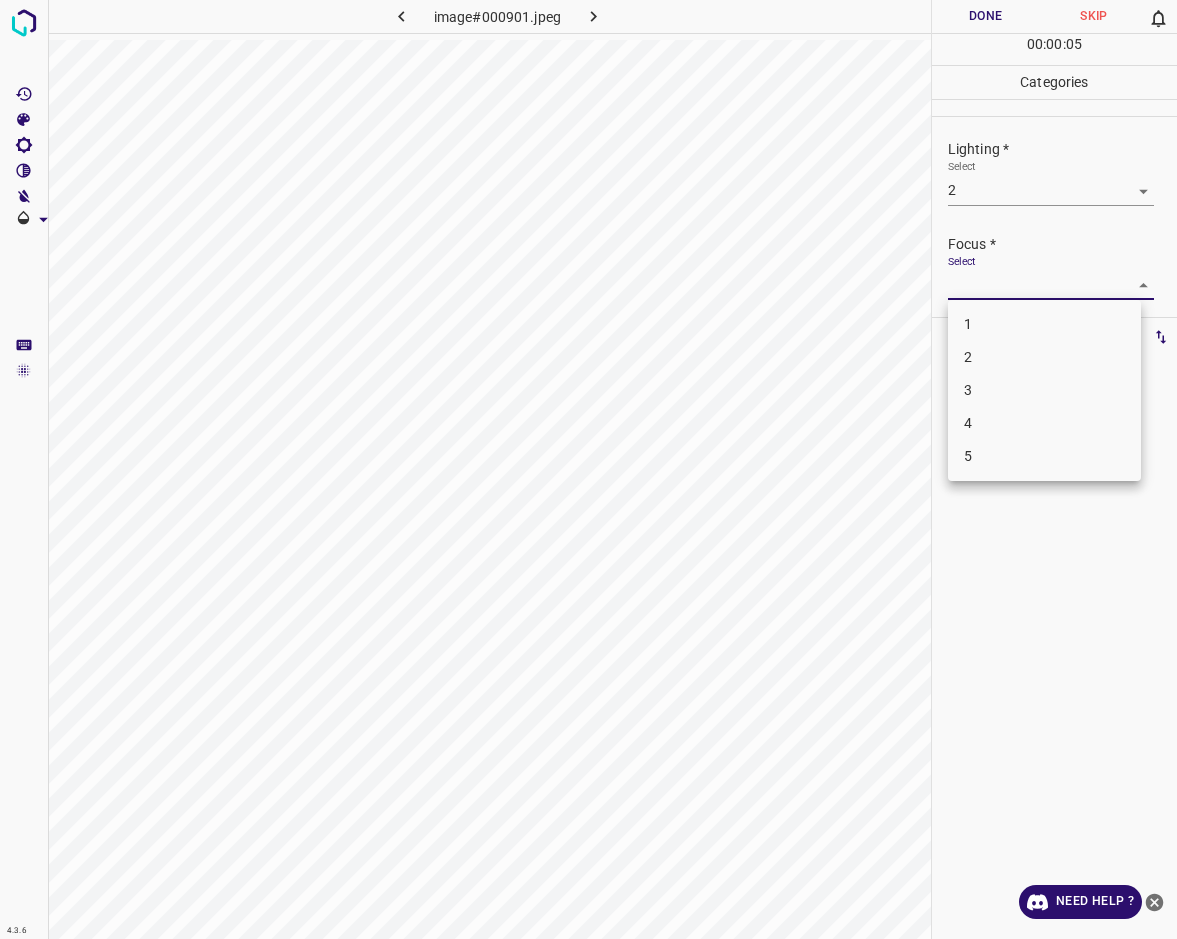 click on "3" at bounding box center [1044, 390] 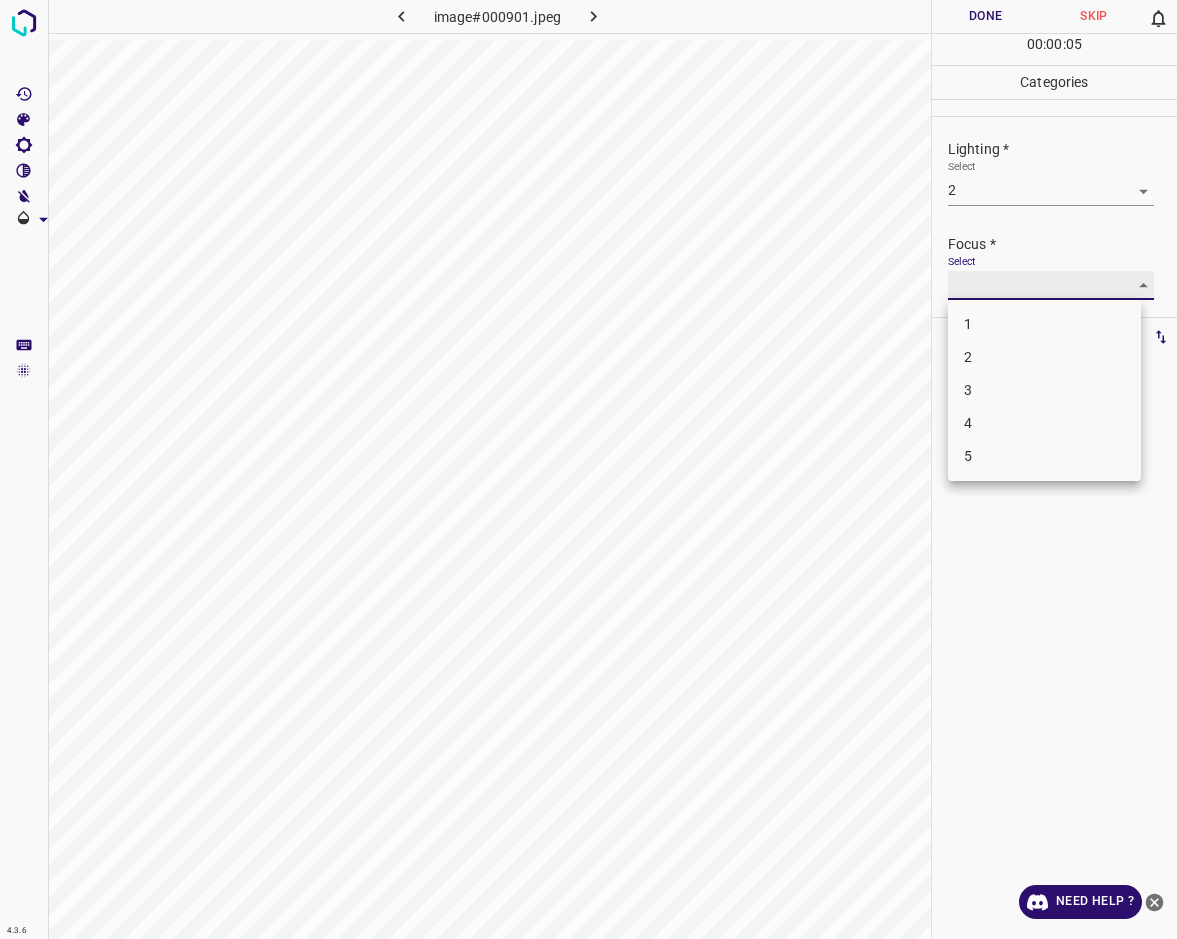 type on "3" 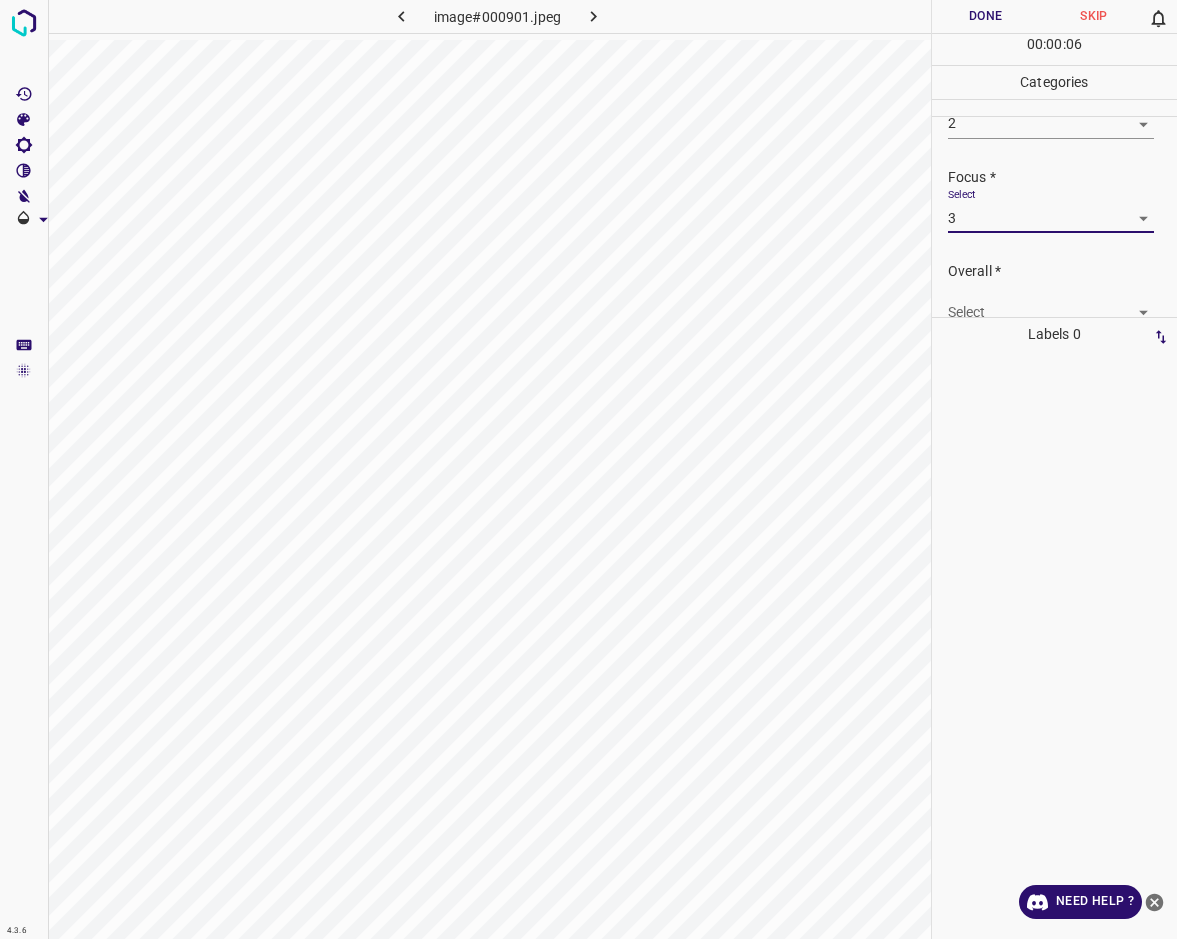 click on "4.3.6  image#000901.jpeg Done Skip 0 00   : 00   : 06   Categories Lighting *  Select 2 2 Focus *  Select 3 3 Overall *  Select ​ Labels   0 Categories 1 Lighting 2 Focus 3 Overall Tools Space Change between modes (Draw & Edit) I Auto labeling R Restore zoom M Zoom in N Zoom out Delete Delete selecte label Filters Z Restore filters X Saturation filter C Brightness filter V Contrast filter B Gray scale filter General O Download Need Help ? - Text - Hide - Delete" at bounding box center [588, 469] 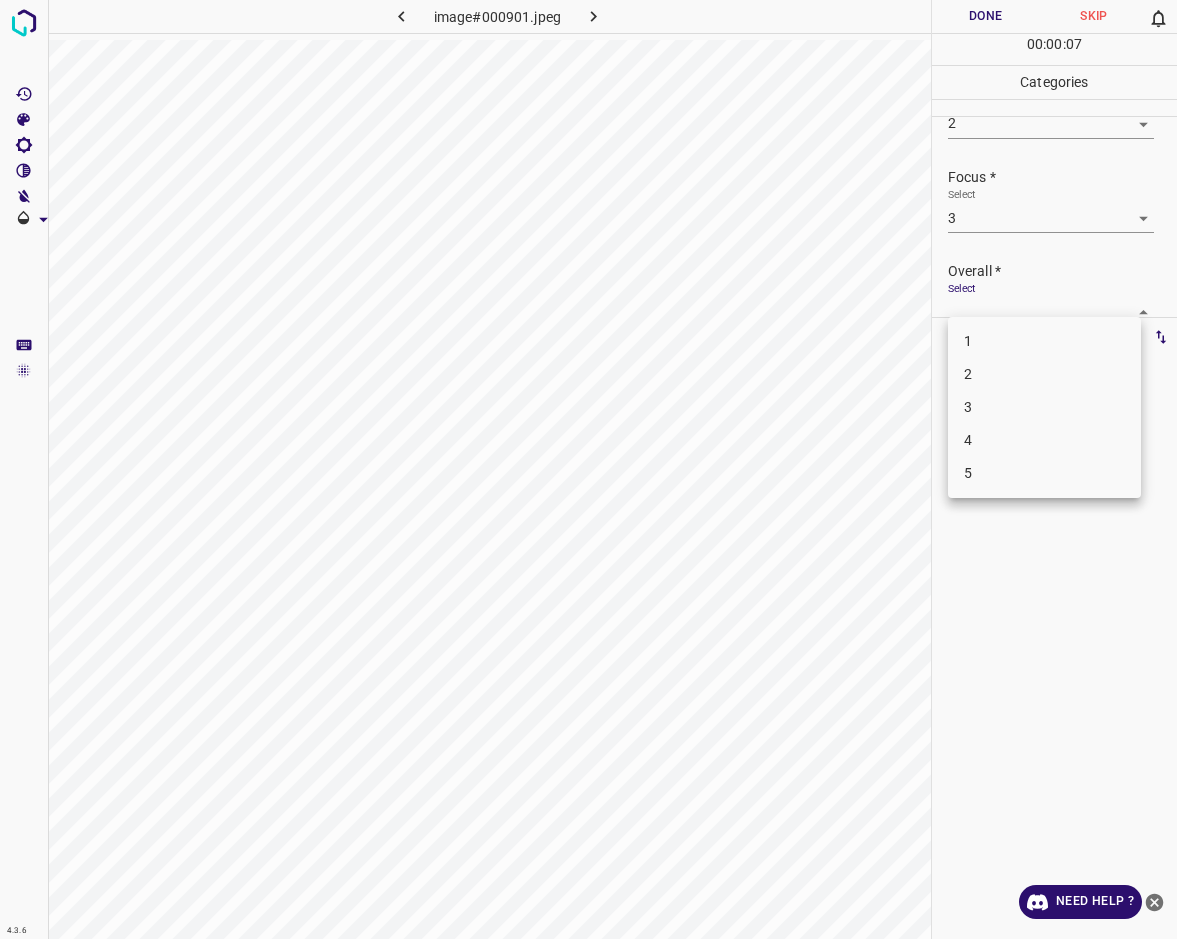 scroll, scrollTop: 76, scrollLeft: 0, axis: vertical 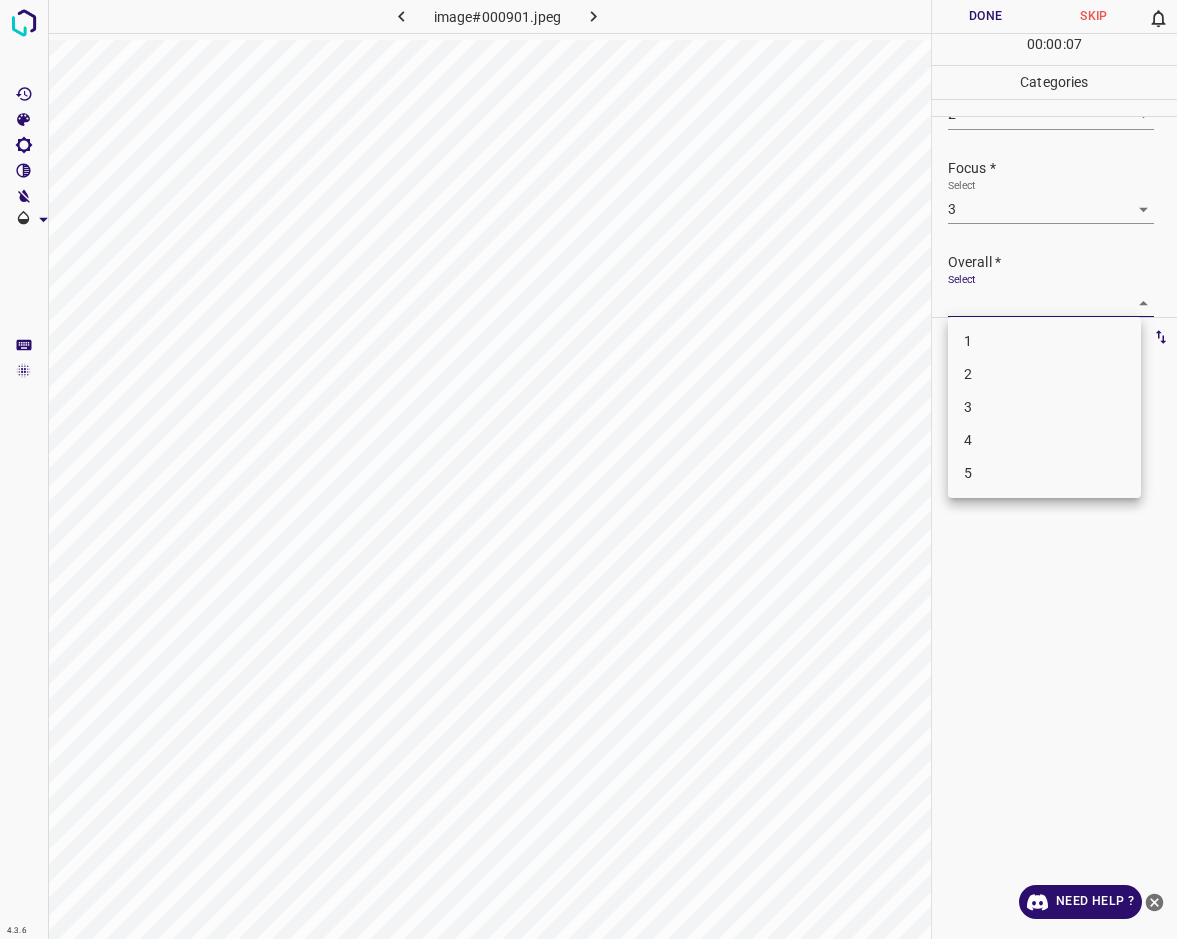click on "2" at bounding box center [1044, 374] 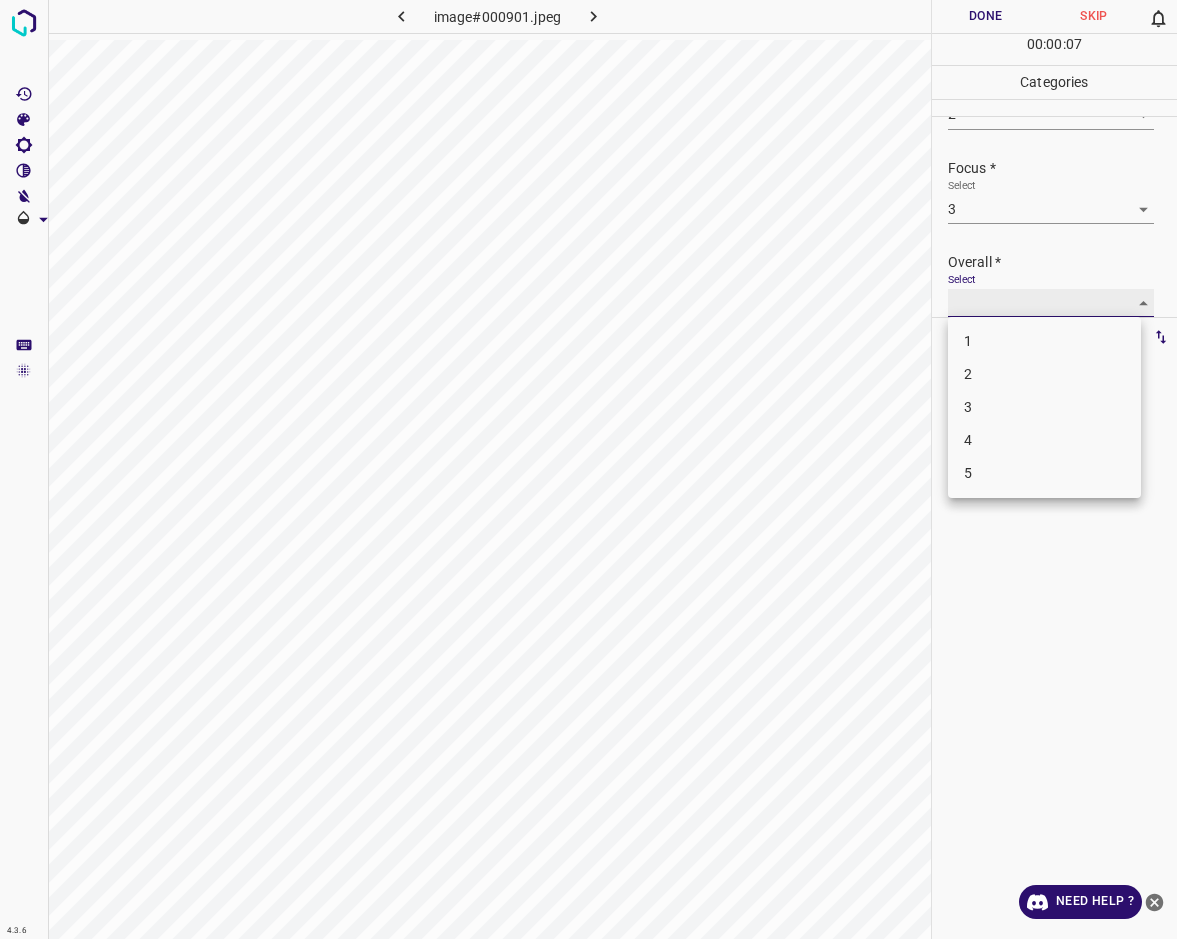 type on "2" 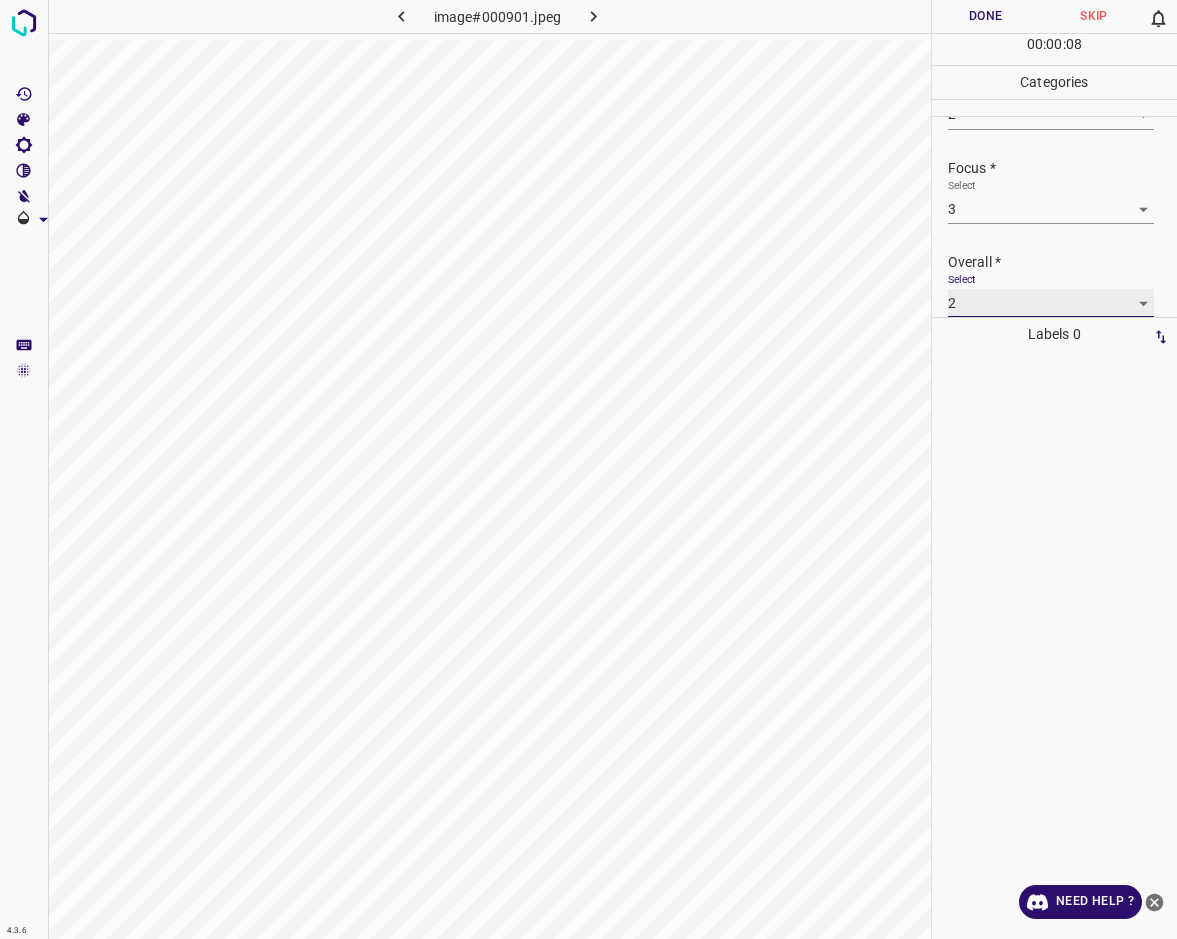 scroll, scrollTop: 76, scrollLeft: 0, axis: vertical 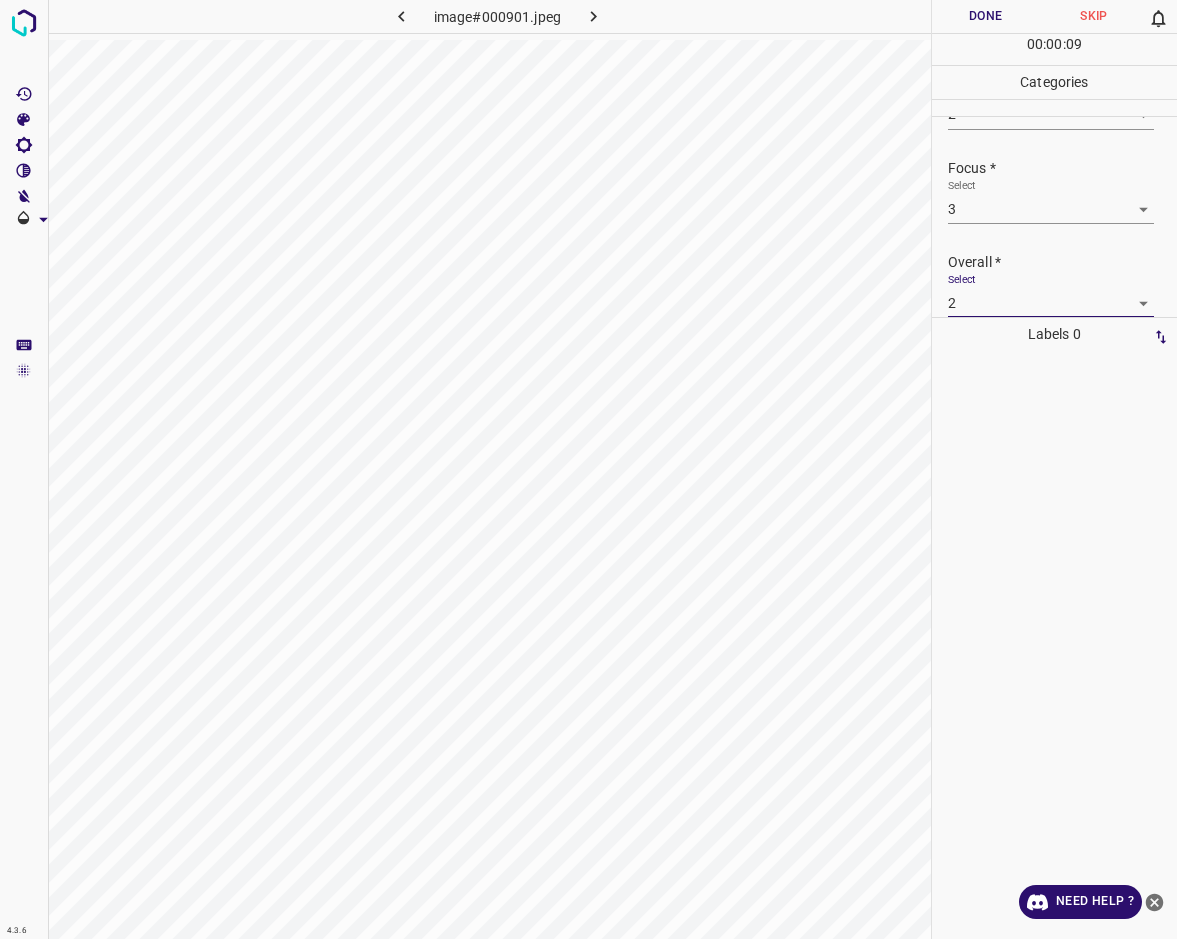 click on "Done" at bounding box center [986, 16] 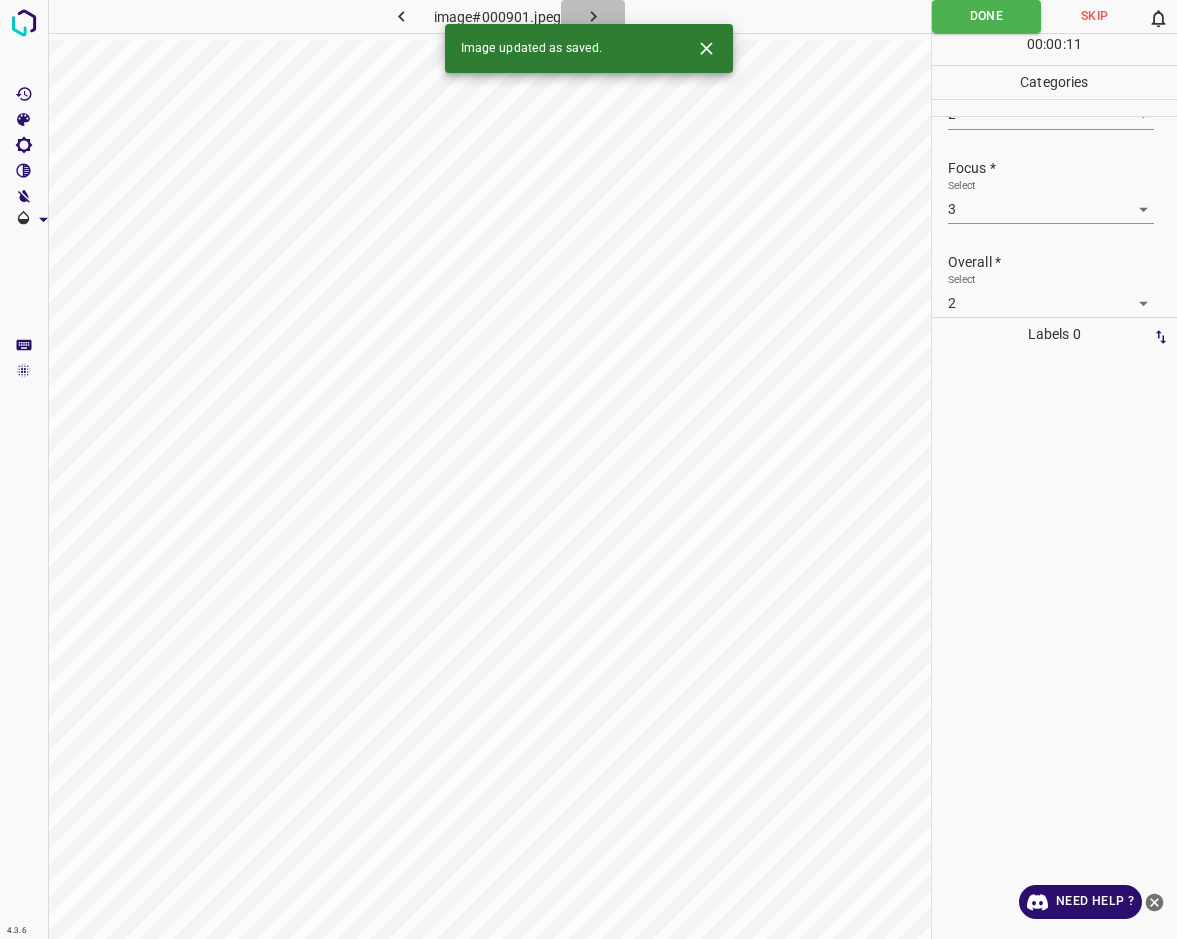 click 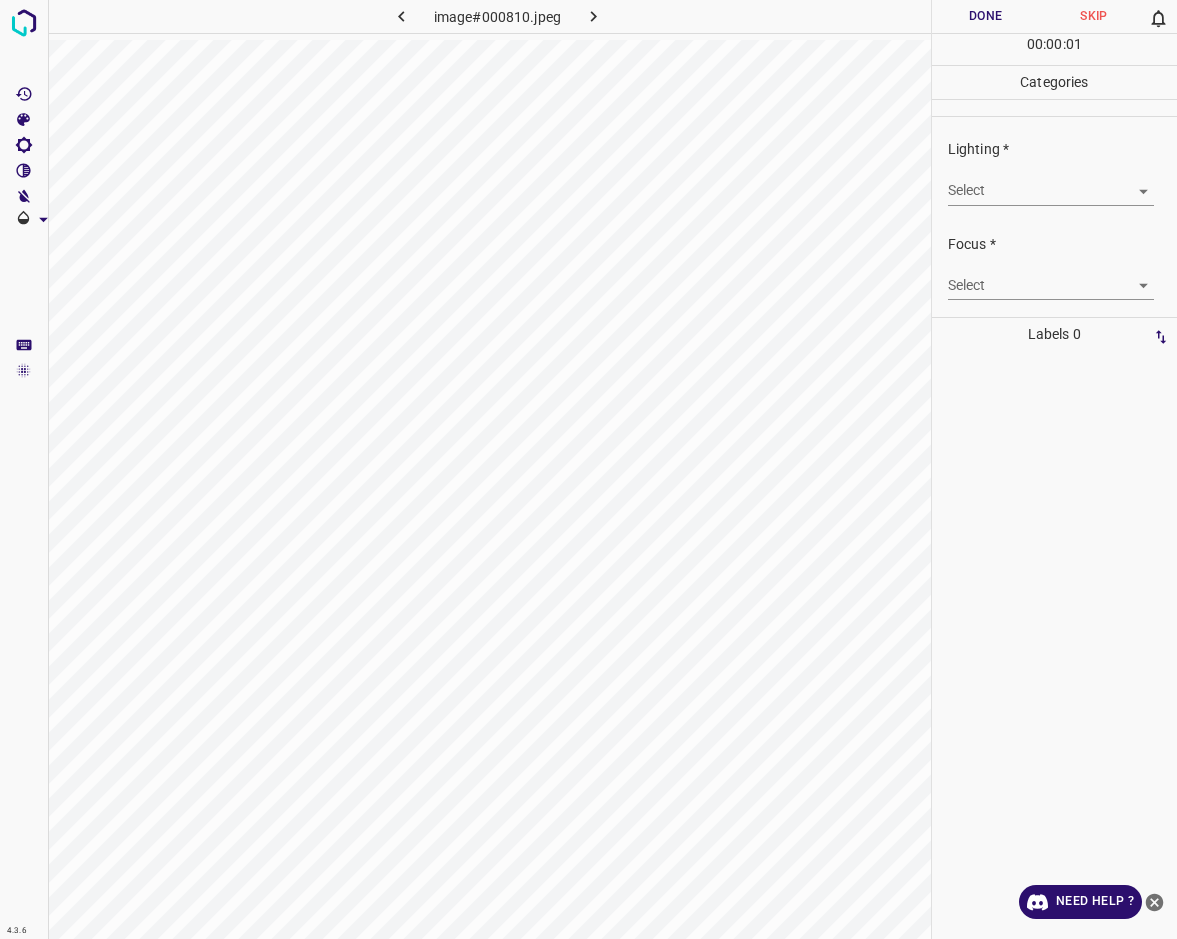 click on "4.3.6  image#000810.jpeg Done Skip 0 00   : 00   : 01   Categories Lighting *  Select ​ Focus *  Select ​ Overall *  Select ​ Labels   0 Categories 1 Lighting 2 Focus 3 Overall Tools Space Change between modes (Draw & Edit) I Auto labeling R Restore zoom M Zoom in N Zoom out Delete Delete selecte label Filters Z Restore filters X Saturation filter C Brightness filter V Contrast filter B Gray scale filter General O Download Need Help ? - Text - Hide - Delete" at bounding box center (588, 469) 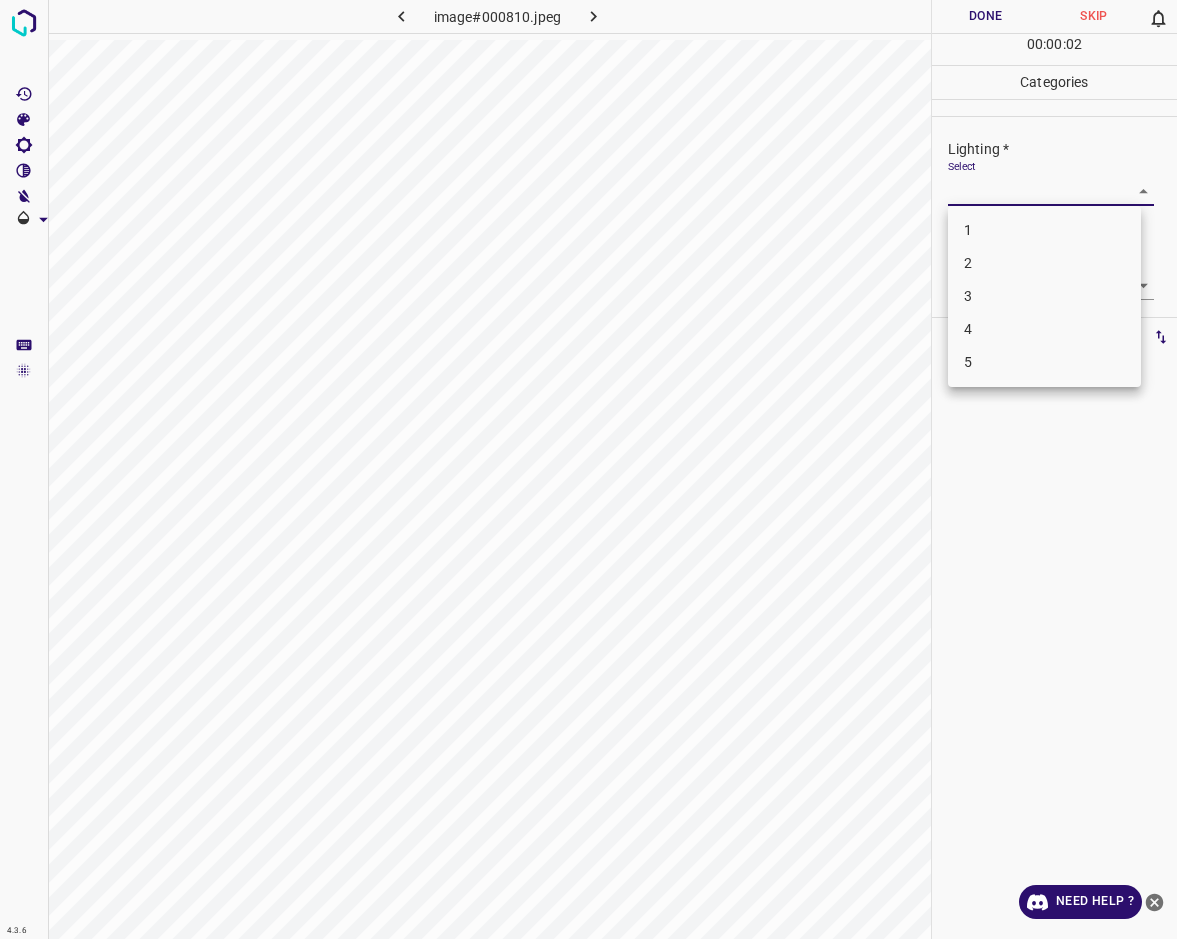 click on "3" at bounding box center (1044, 296) 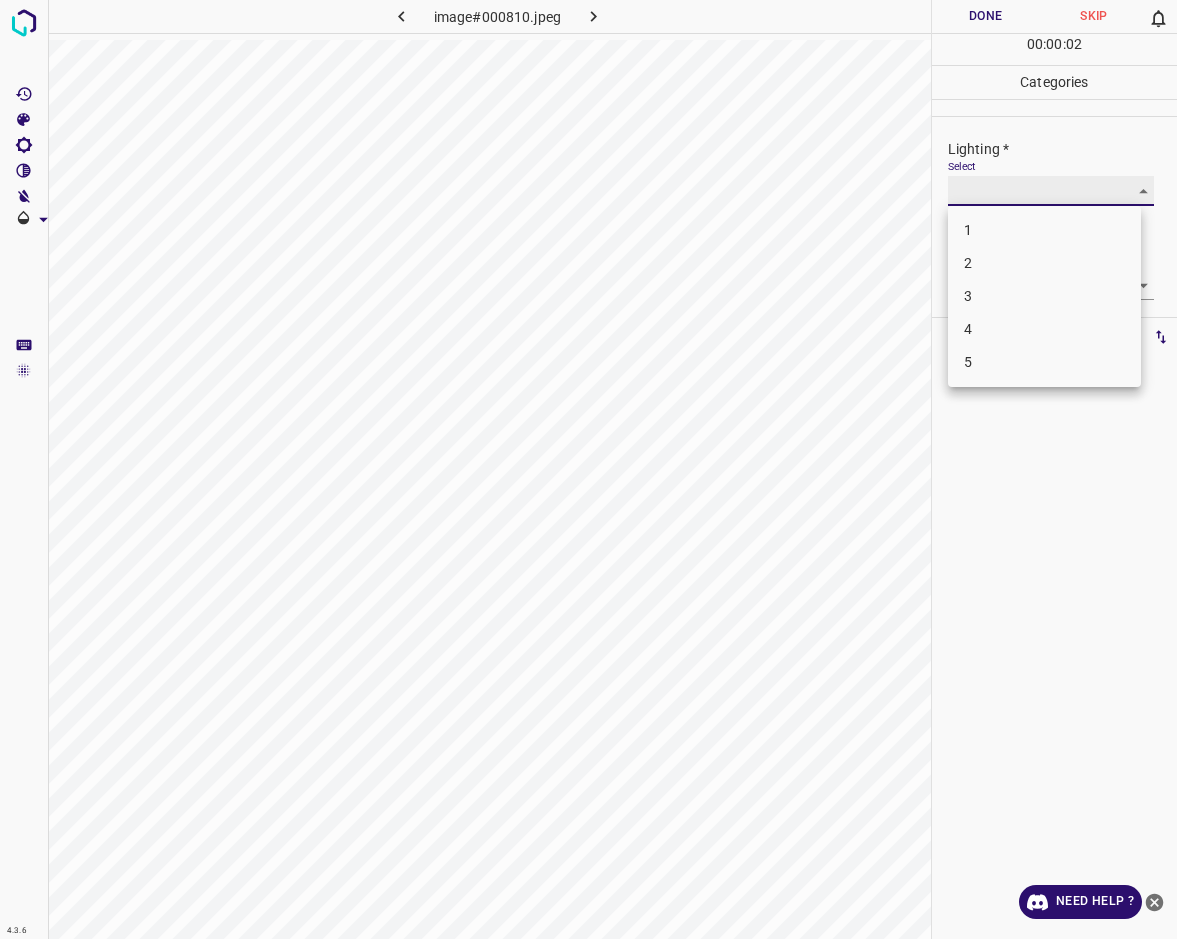 type on "3" 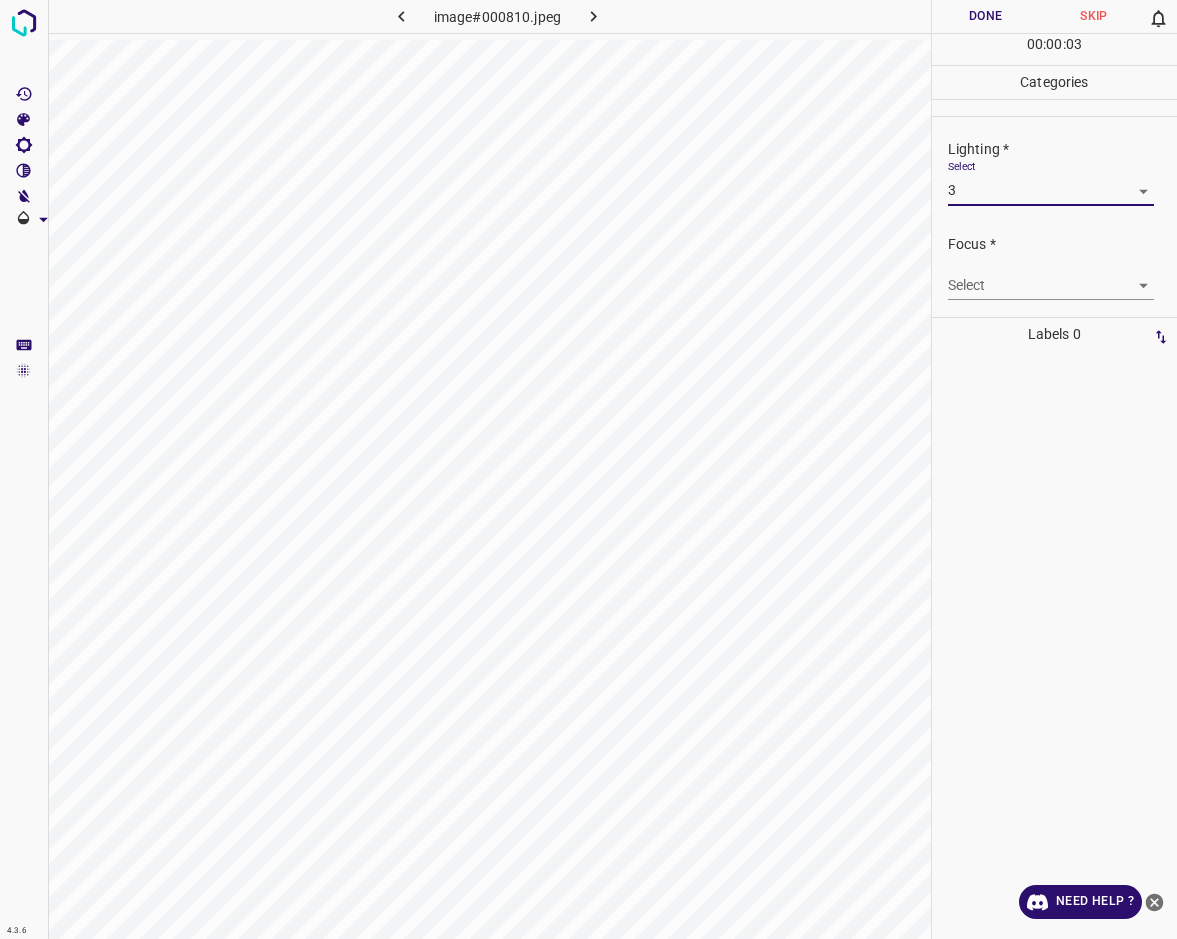 click on "4.3.6  image#000810.jpeg Done Skip 0 00   : 00   : 03   Categories Lighting *  Select 3 3 Focus *  Select ​ Overall *  Select ​ Labels   0 Categories 1 Lighting 2 Focus 3 Overall Tools Space Change between modes (Draw & Edit) I Auto labeling R Restore zoom M Zoom in N Zoom out Delete Delete selecte label Filters Z Restore filters X Saturation filter C Brightness filter V Contrast filter B Gray scale filter General O Download Need Help ? - Text - Hide - Delete" at bounding box center [588, 469] 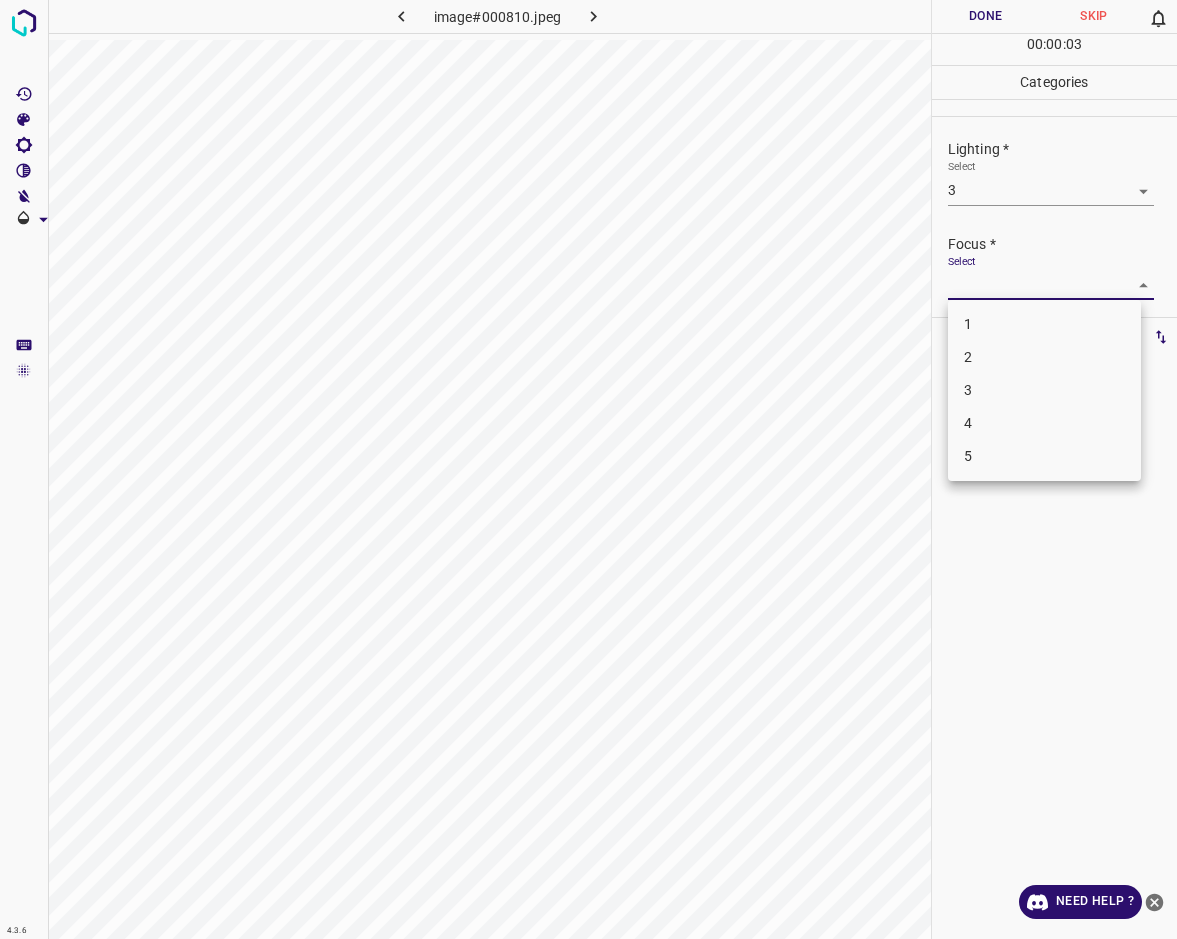 click on "2" at bounding box center [1044, 357] 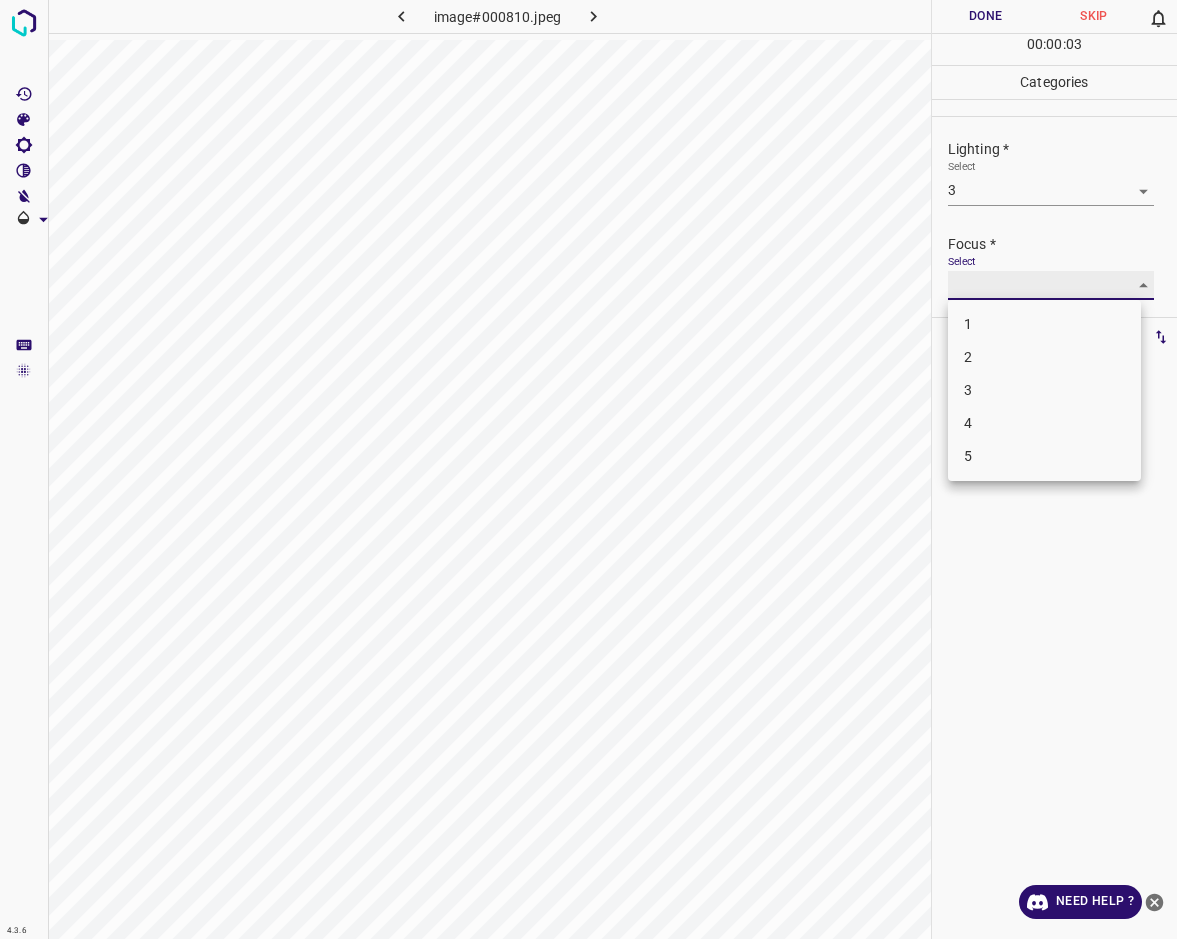 type on "2" 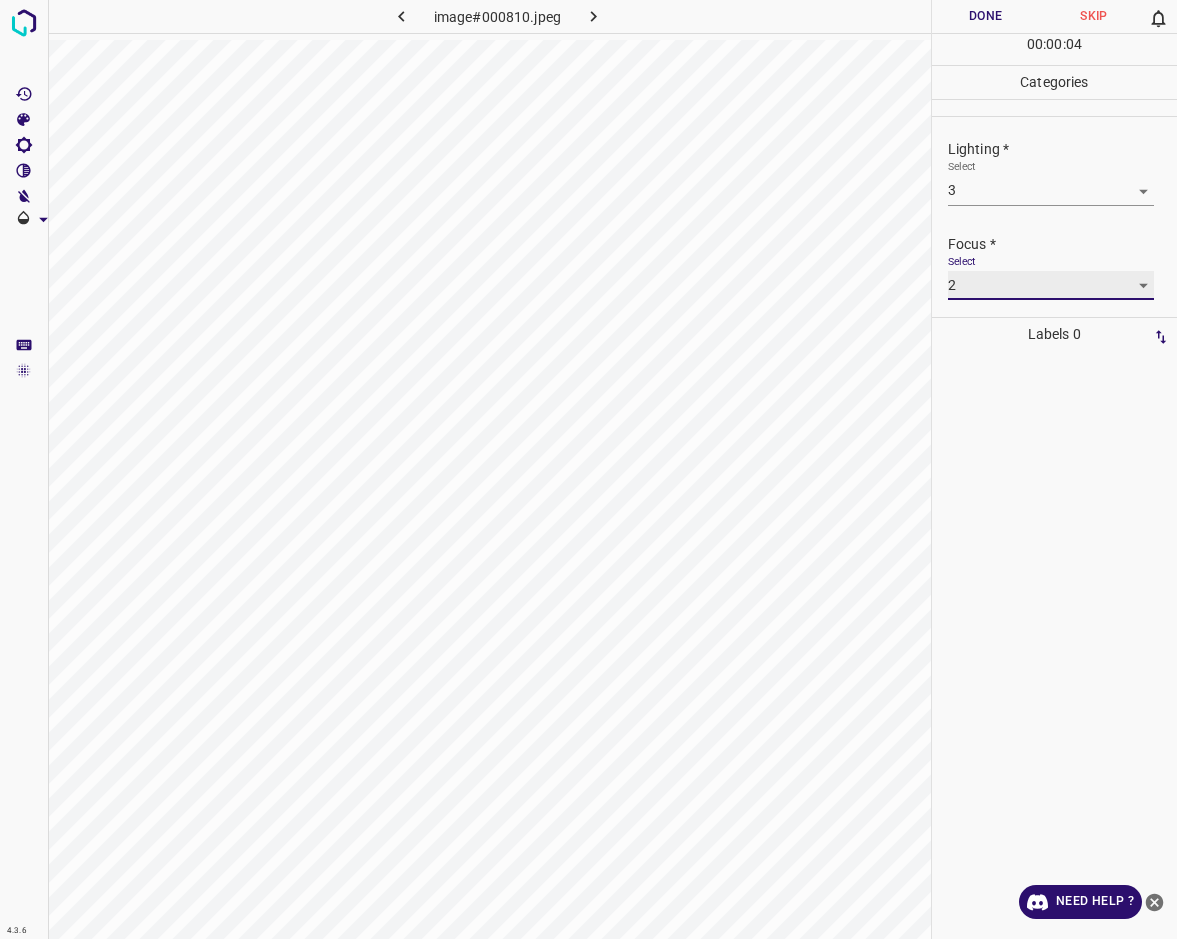 scroll, scrollTop: 98, scrollLeft: 0, axis: vertical 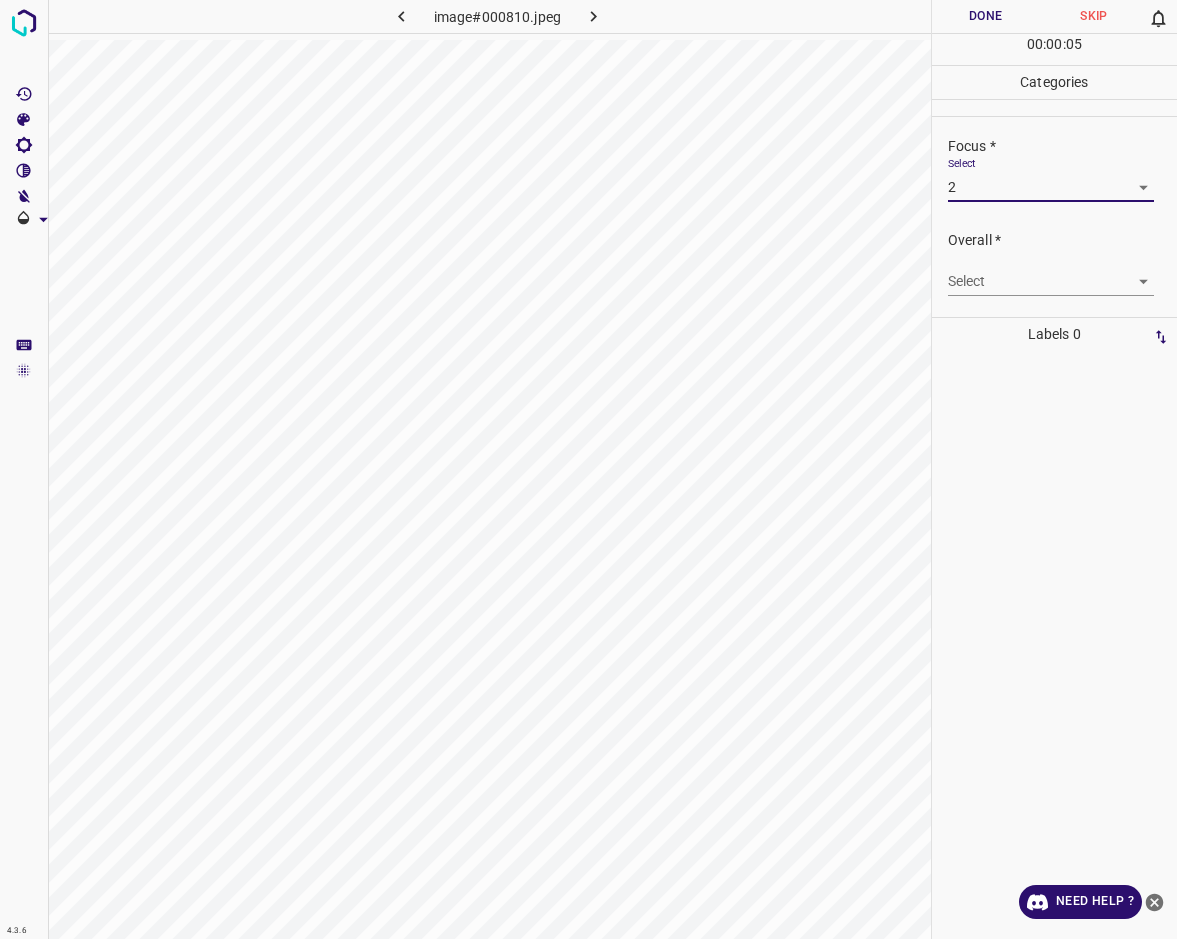 click on "4.3.6  image#000810.jpeg Done Skip 0 00   : 00   : 05   Categories Lighting *  Select 3 3 Focus *  Select 2 2 Overall *  Select ​ Labels   0 Categories 1 Lighting 2 Focus 3 Overall Tools Space Change between modes (Draw & Edit) I Auto labeling R Restore zoom M Zoom in N Zoom out Delete Delete selecte label Filters Z Restore filters X Saturation filter C Brightness filter V Contrast filter B Gray scale filter General O Download Need Help ? - Text - Hide - Delete" at bounding box center [588, 469] 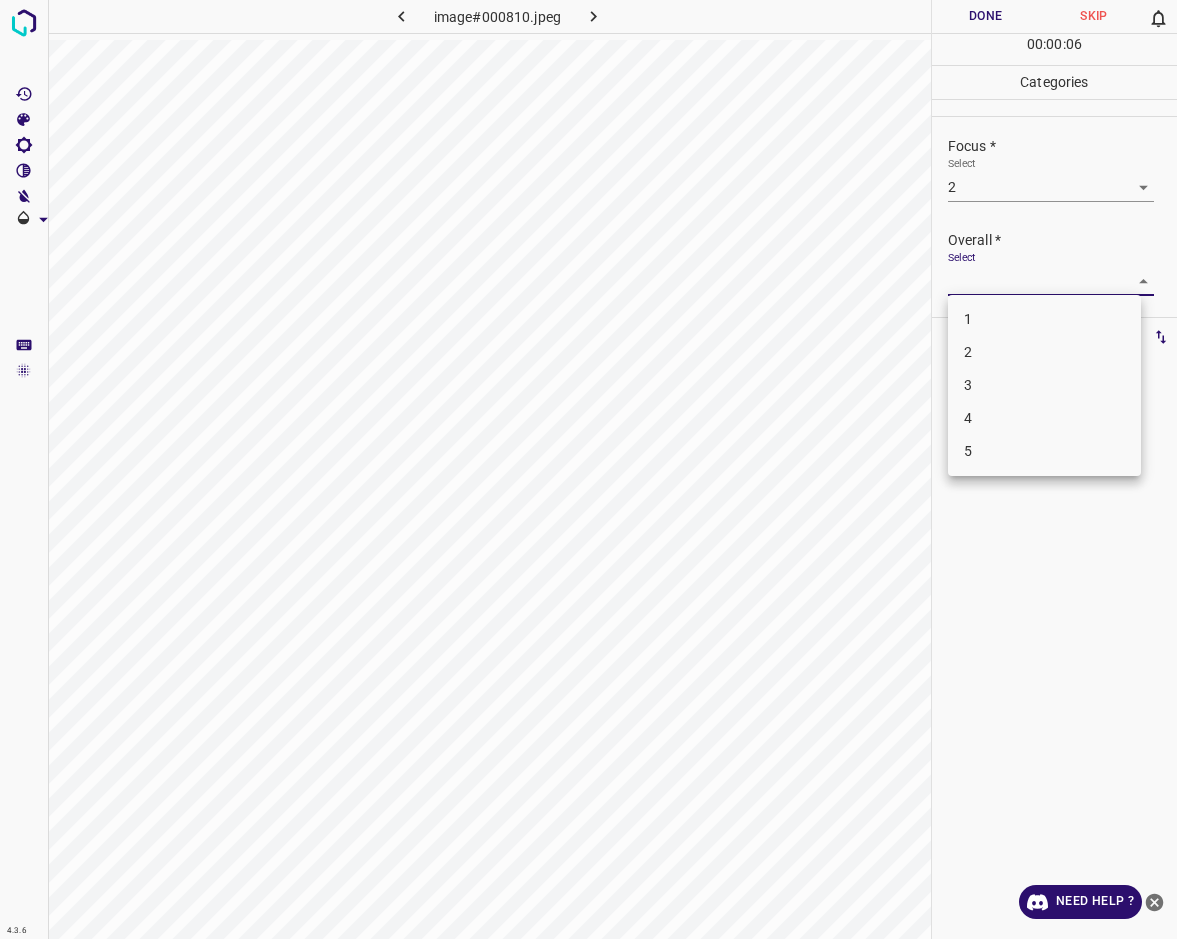 click on "3" at bounding box center (1044, 385) 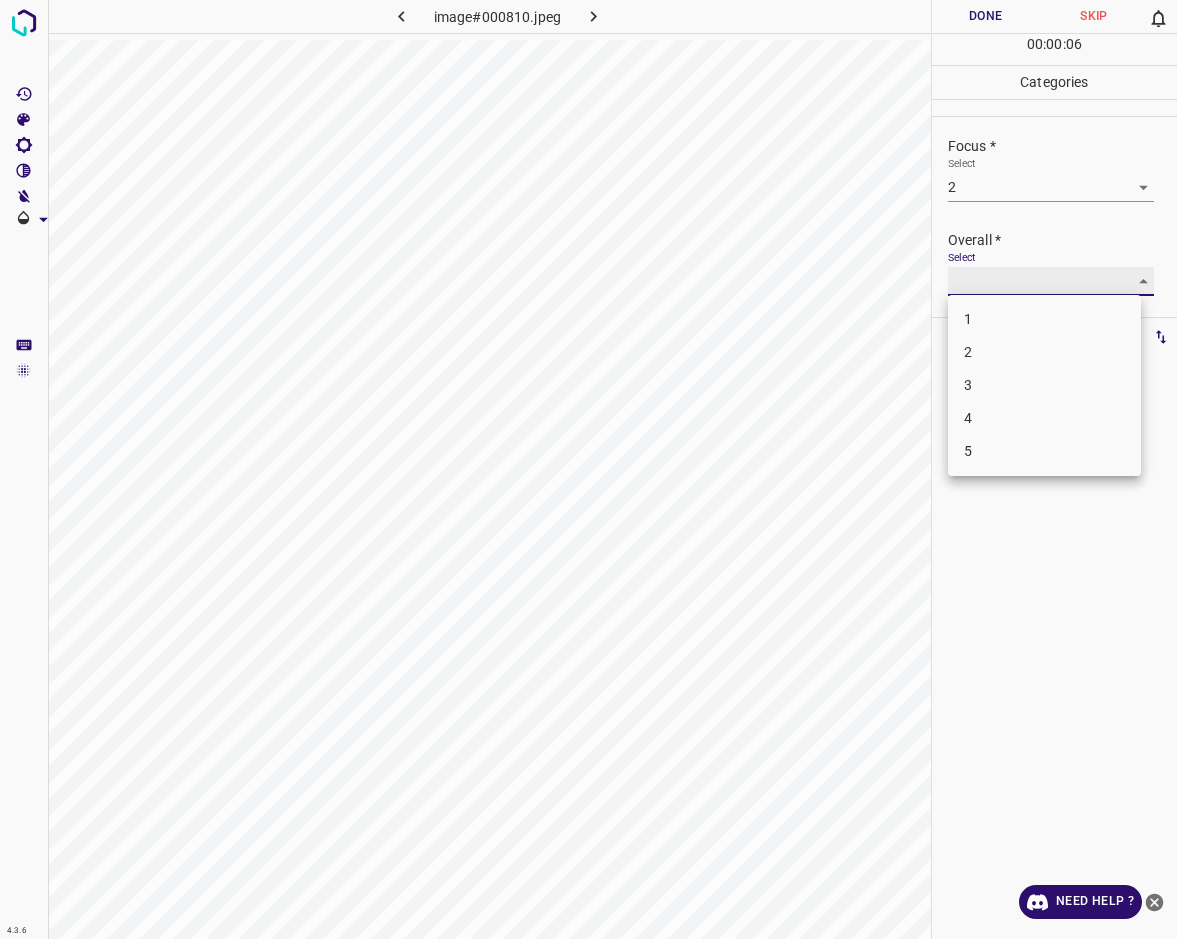 type on "3" 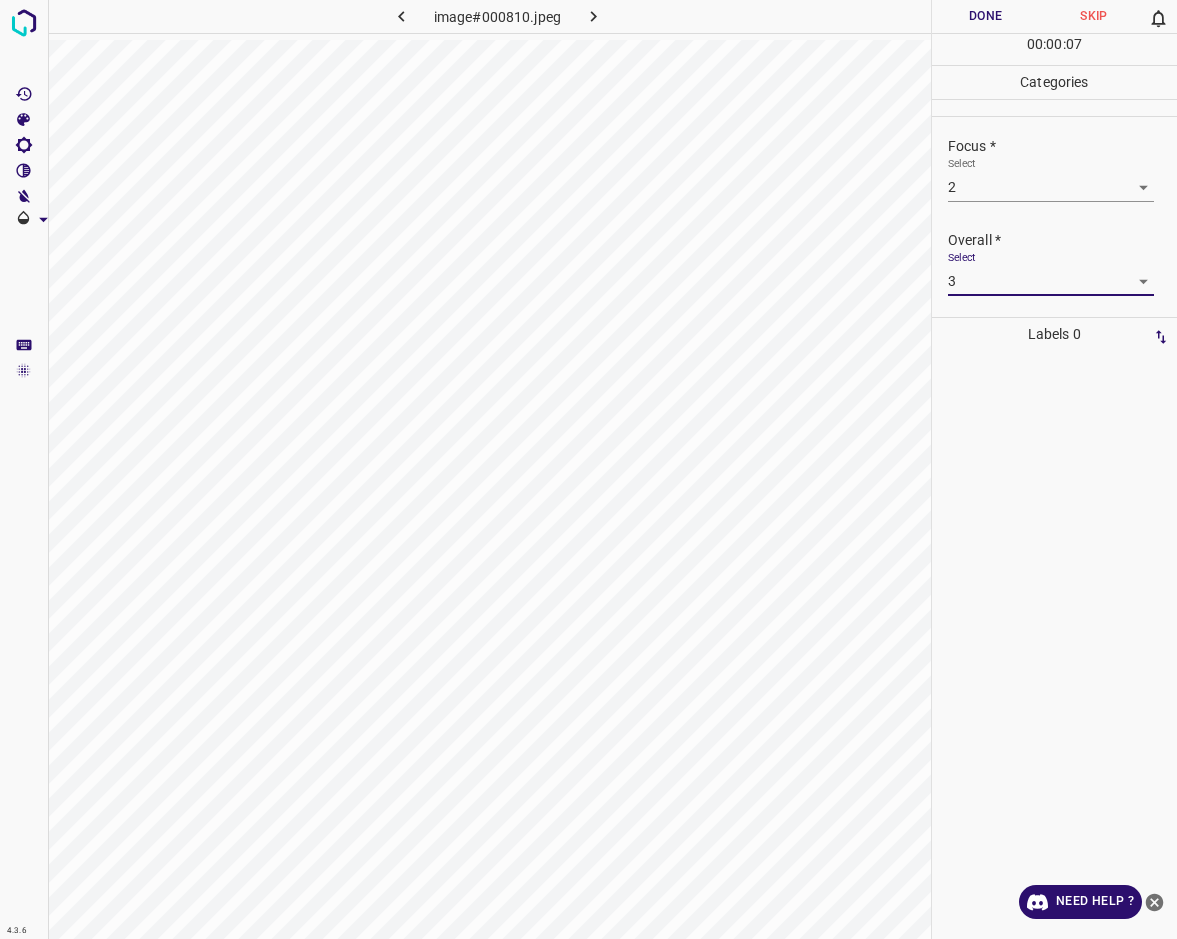 click on "Done" at bounding box center [986, 16] 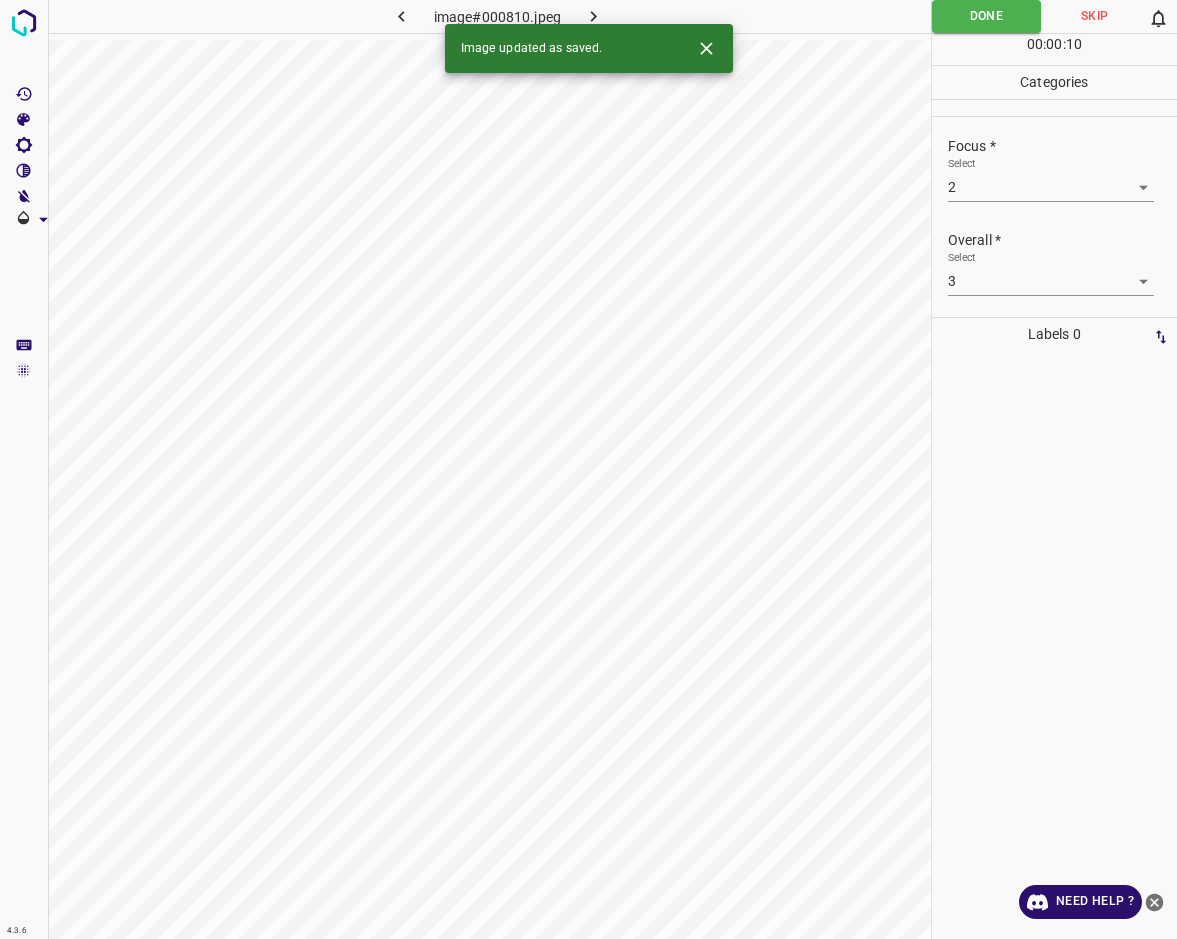 click 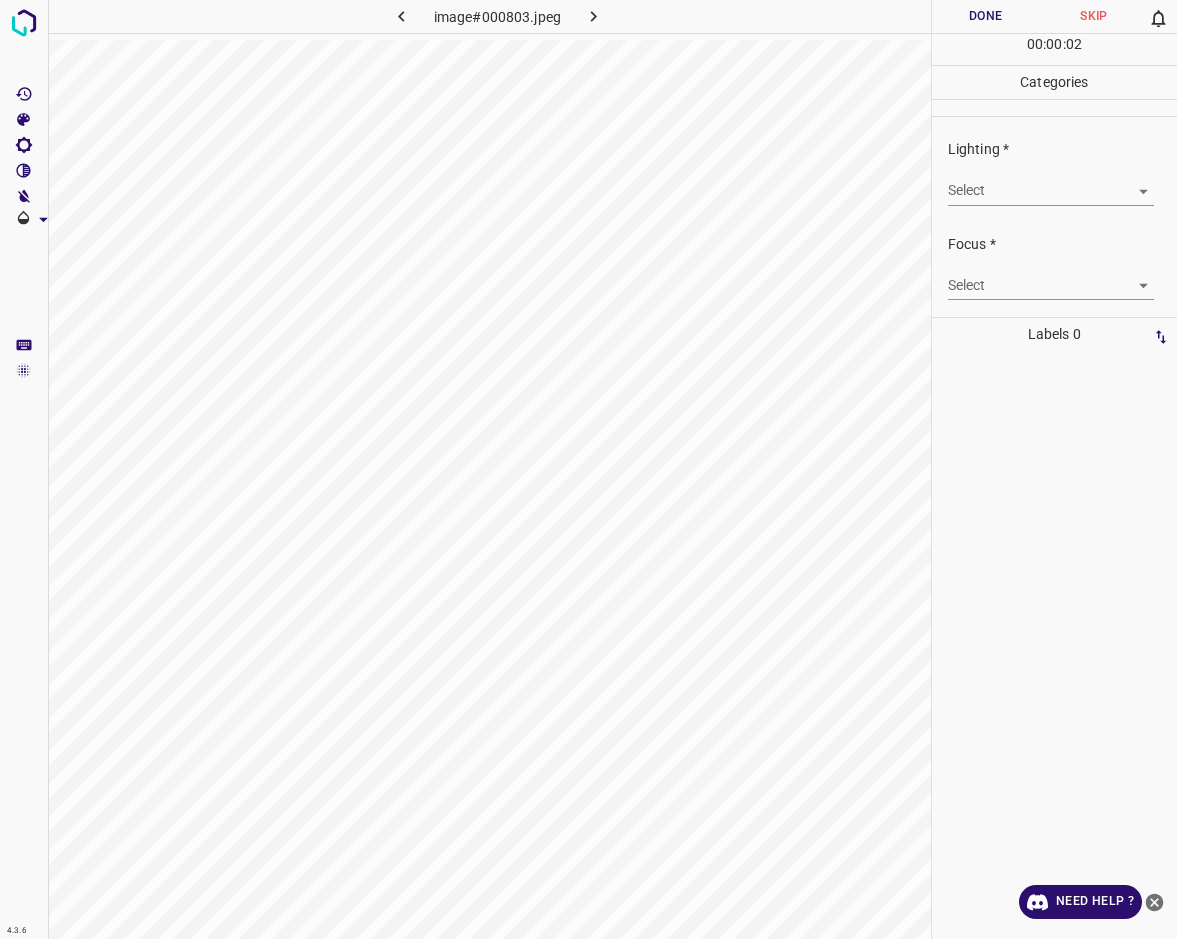 click on "4.3.6  image#000803.jpeg Done Skip 0 00   : 00   : 02   Categories Lighting *  Select ​ Focus *  Select ​ Overall *  Select ​ Labels   0 Categories 1 Lighting 2 Focus 3 Overall Tools Space Change between modes (Draw & Edit) I Auto labeling R Restore zoom M Zoom in N Zoom out Delete Delete selecte label Filters Z Restore filters X Saturation filter C Brightness filter V Contrast filter B Gray scale filter General O Download Need Help ? - Text - Hide - Delete" at bounding box center (588, 469) 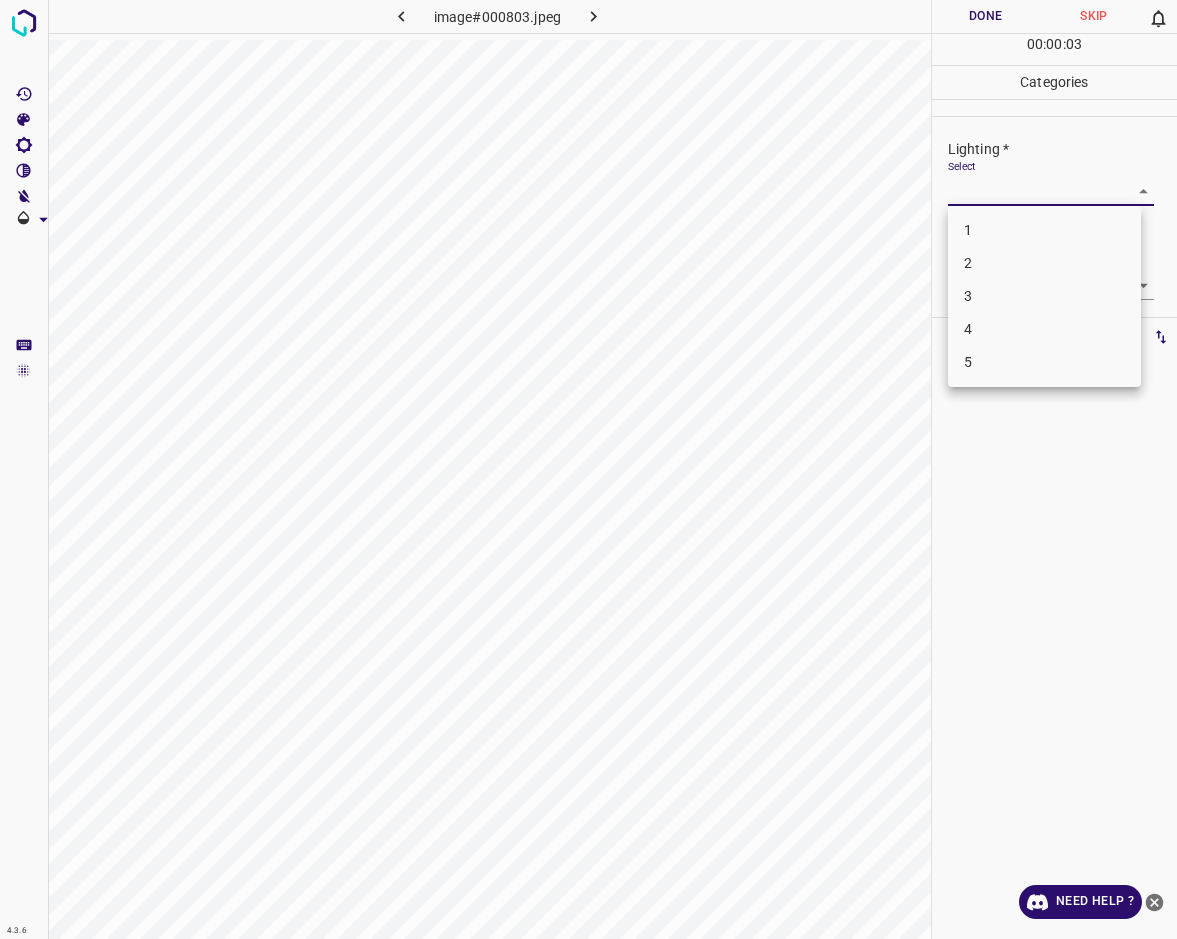 click on "3" at bounding box center (1044, 296) 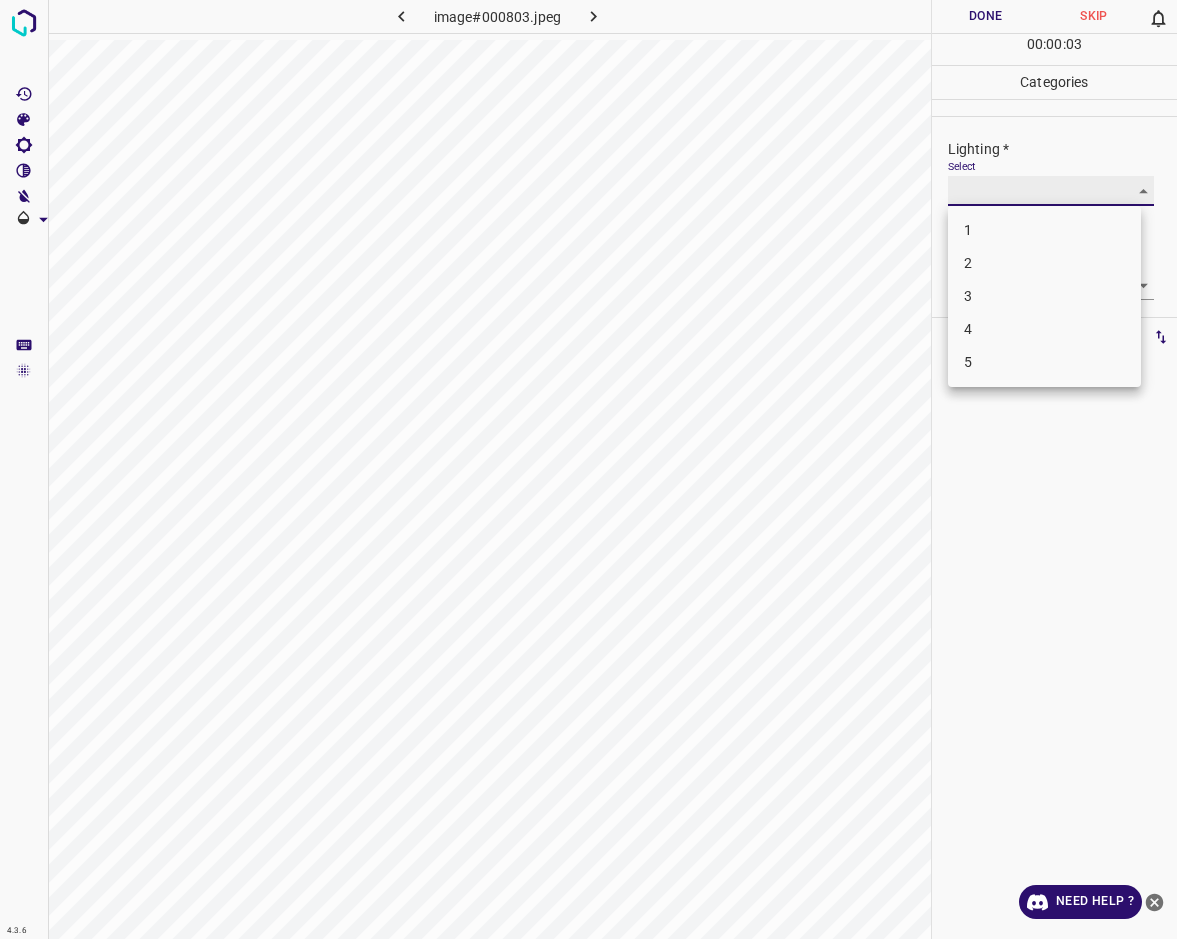 type on "3" 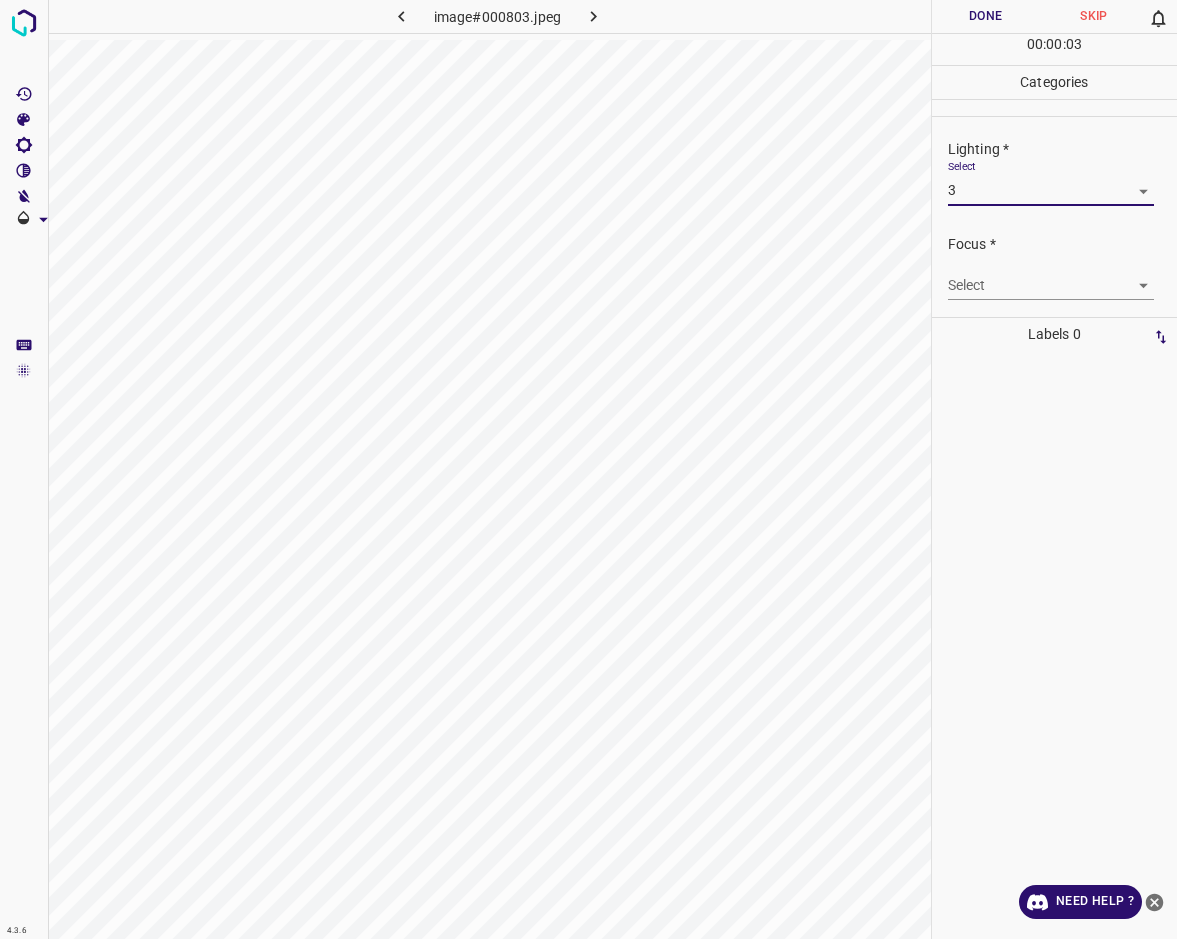 click on "4.3.6  image#000803.jpeg Done Skip 0 00   : 00   : 03   Categories Lighting *  Select 3 3 Focus *  Select ​ Overall *  Select ​ Labels   0 Categories 1 Lighting 2 Focus 3 Overall Tools Space Change between modes (Draw & Edit) I Auto labeling R Restore zoom M Zoom in N Zoom out Delete Delete selecte label Filters Z Restore filters X Saturation filter C Brightness filter V Contrast filter B Gray scale filter General O Download Need Help ? - Text - Hide - Delete" at bounding box center (588, 469) 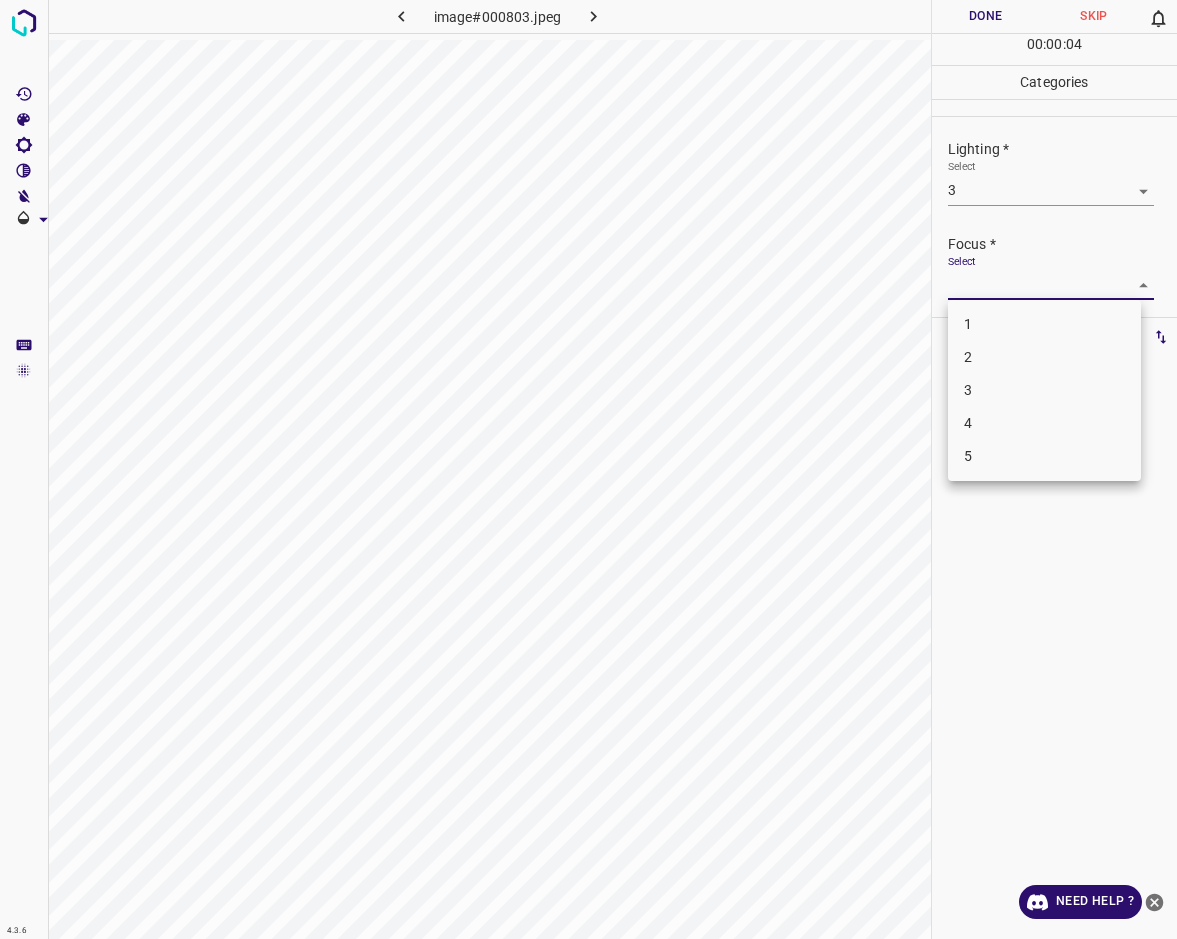 click on "3" at bounding box center [1044, 390] 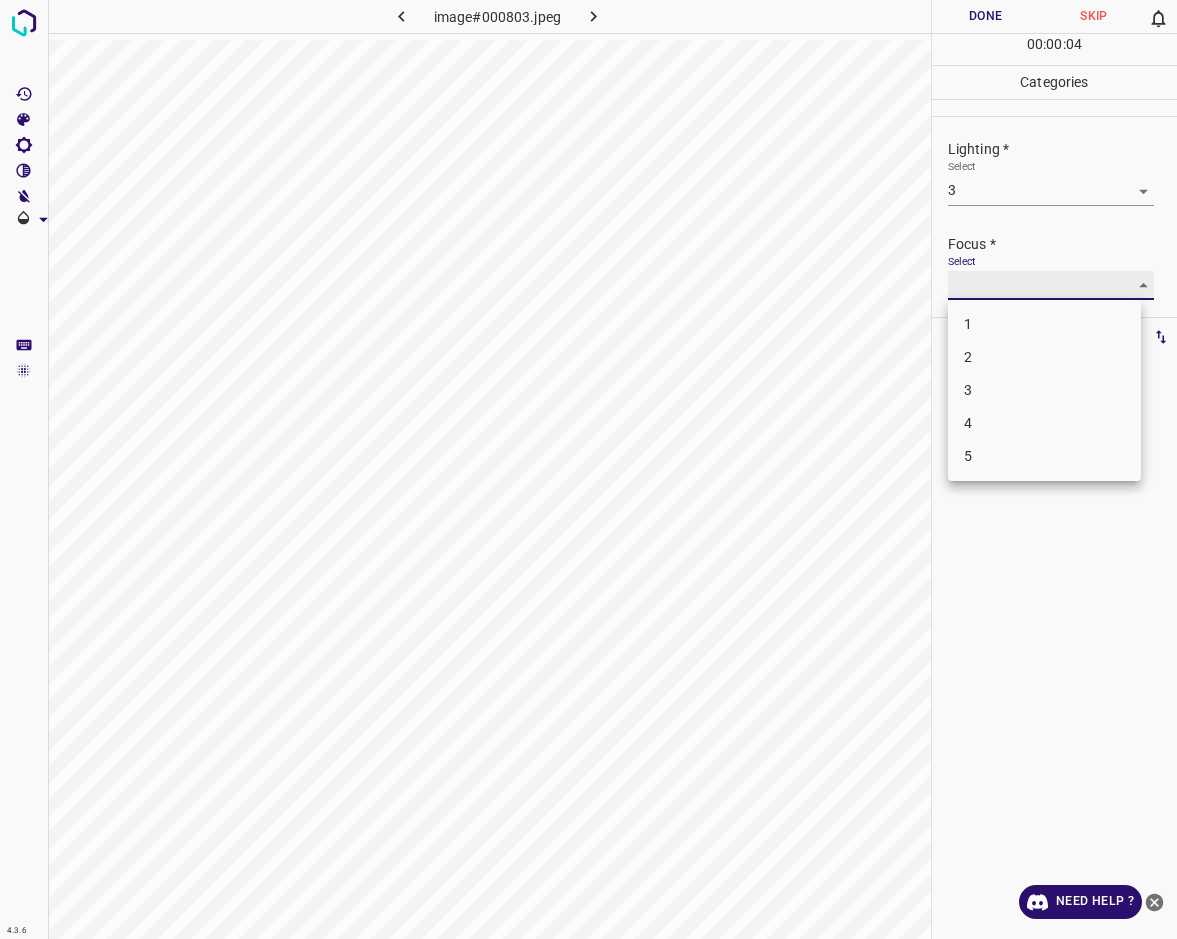 type on "3" 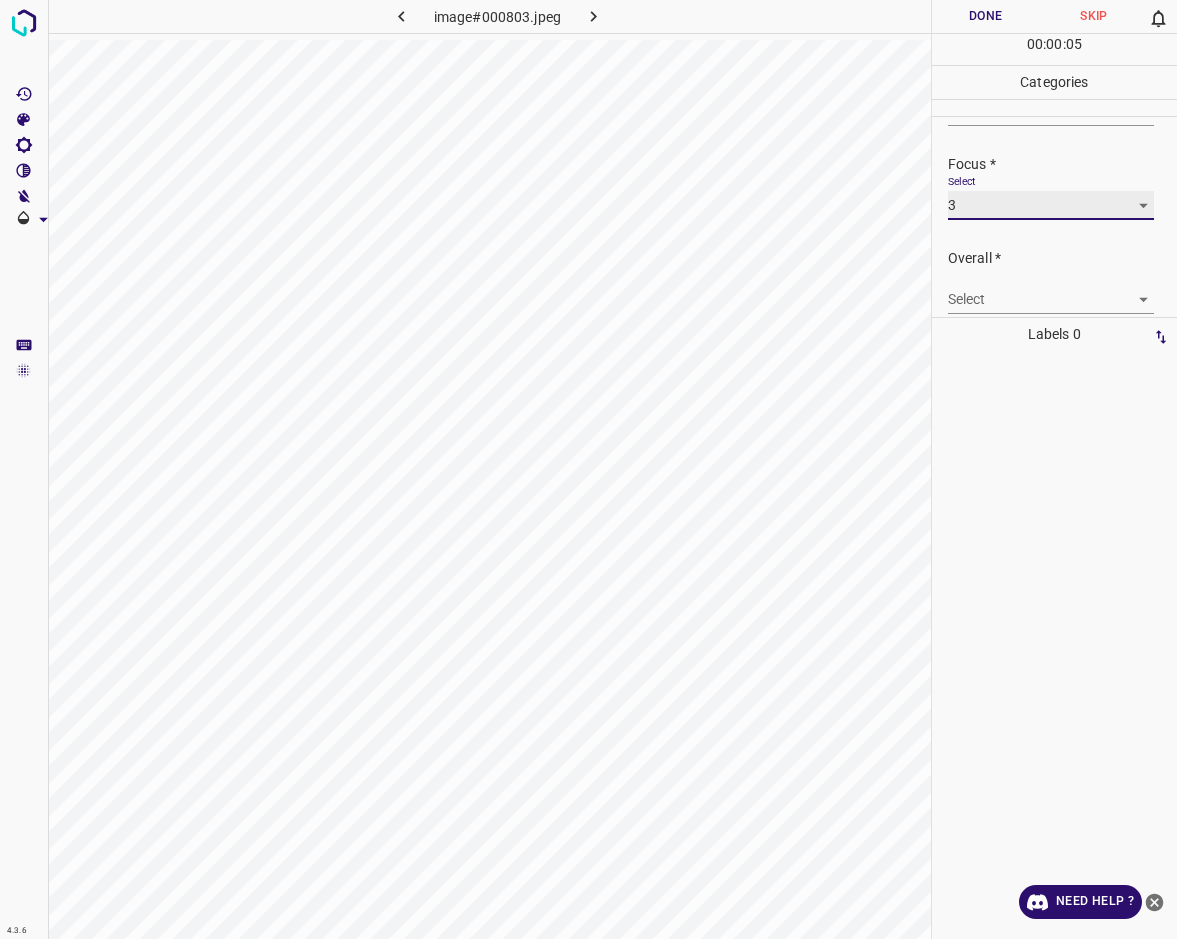 scroll, scrollTop: 98, scrollLeft: 0, axis: vertical 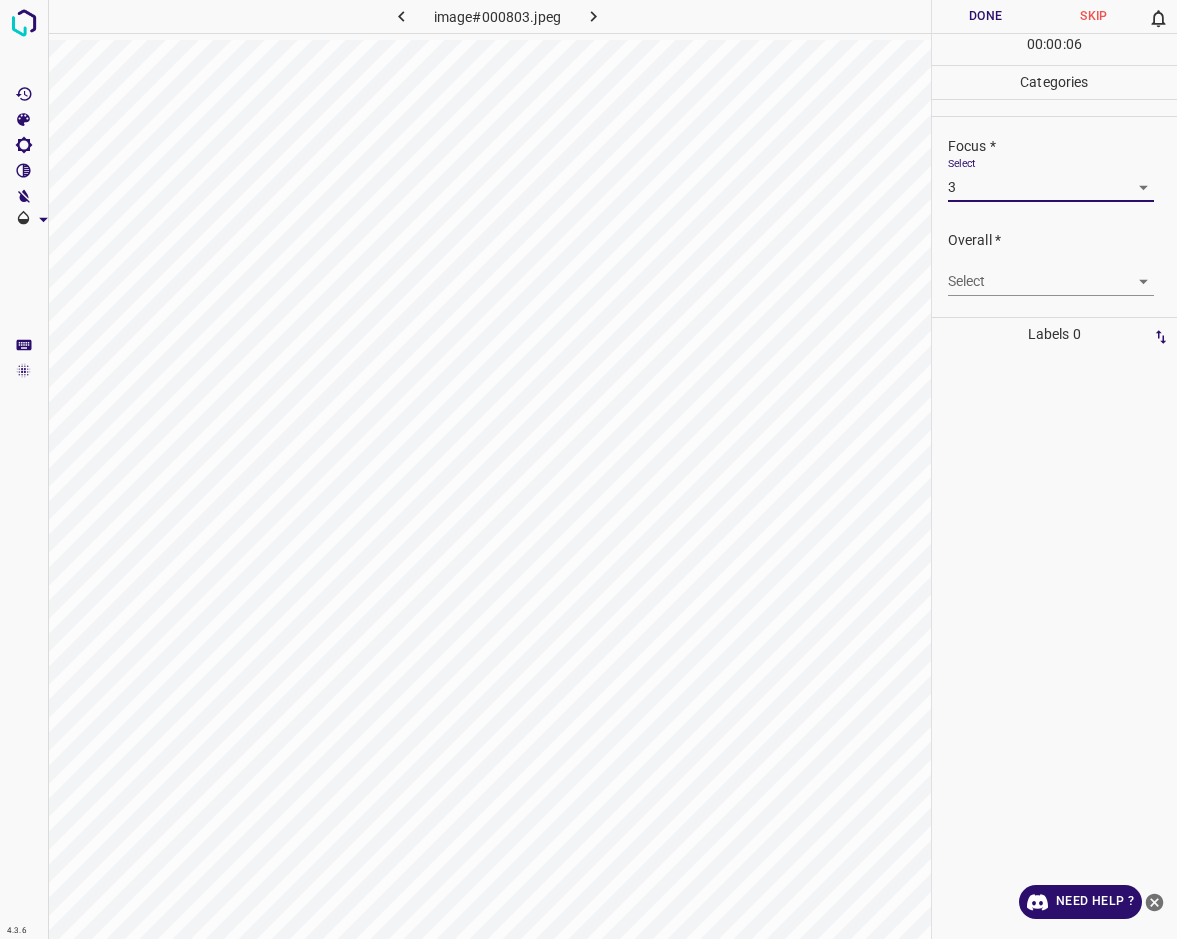 click on "4.3.6  image#000803.jpeg Done Skip 0 00   : 00   : 06   Categories Lighting *  Select 3 3 Focus *  Select 3 3 Overall *  Select ​ Labels   0 Categories 1 Lighting 2 Focus 3 Overall Tools Space Change between modes (Draw & Edit) I Auto labeling R Restore zoom M Zoom in N Zoom out Delete Delete selecte label Filters Z Restore filters X Saturation filter C Brightness filter V Contrast filter B Gray scale filter General O Download Need Help ? - Text - Hide - Delete" at bounding box center (588, 469) 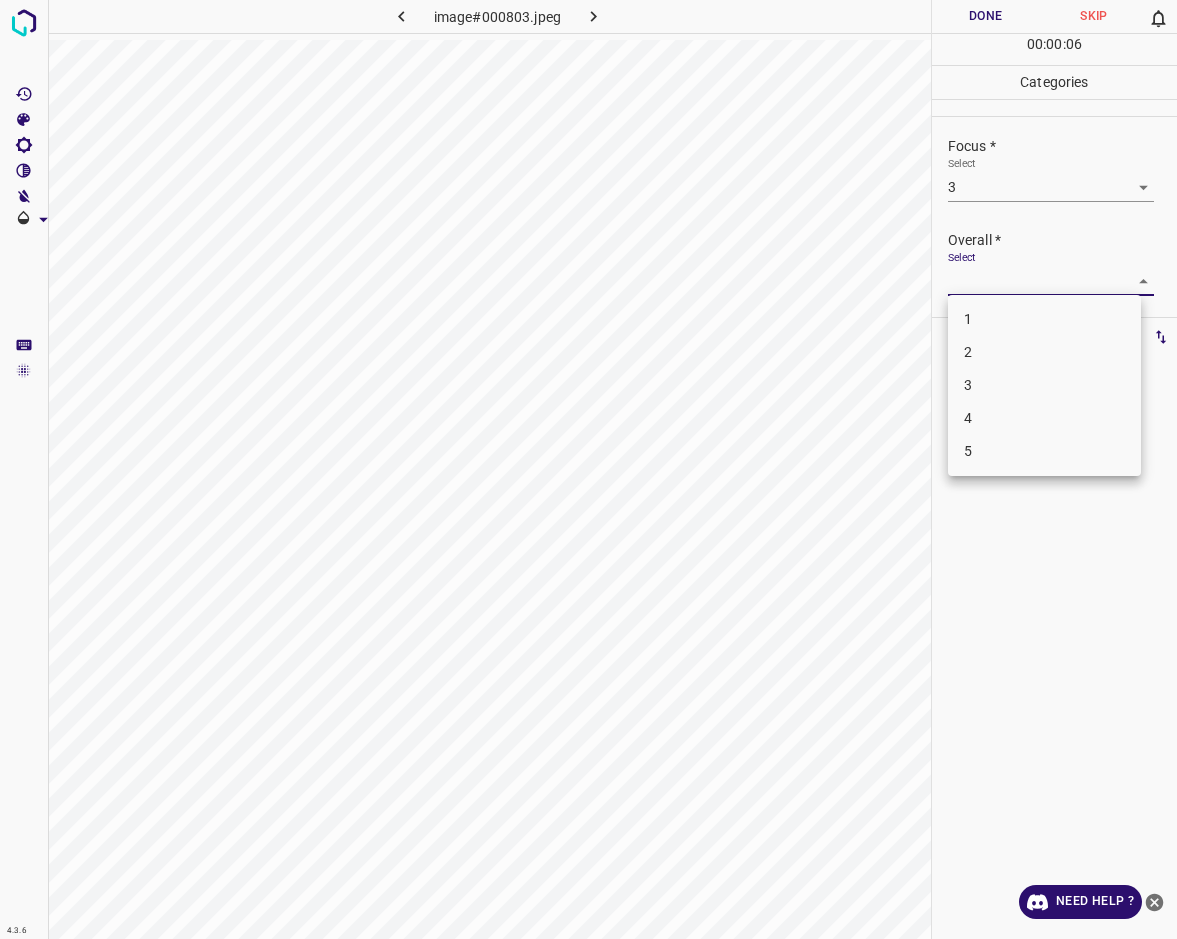 click on "3" at bounding box center (1044, 385) 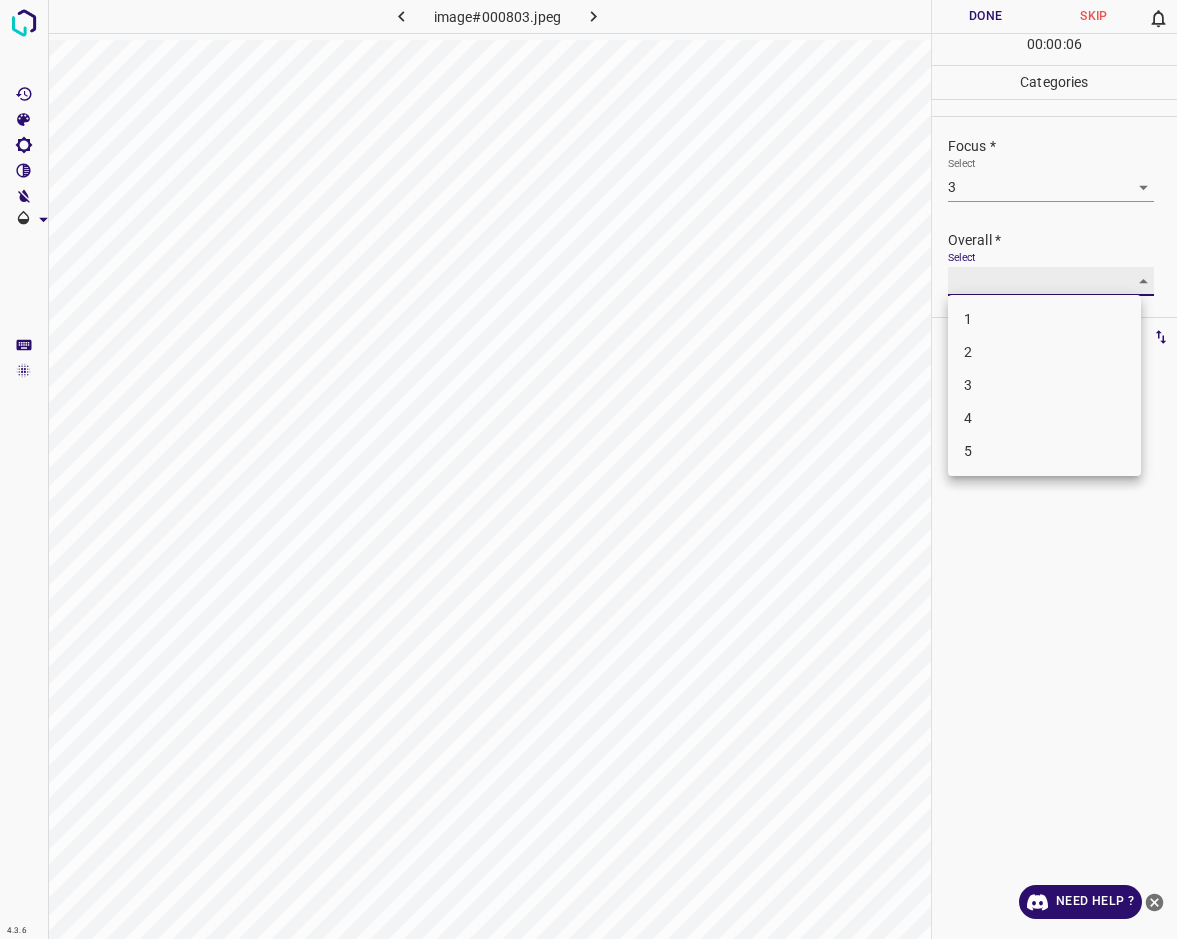 type on "3" 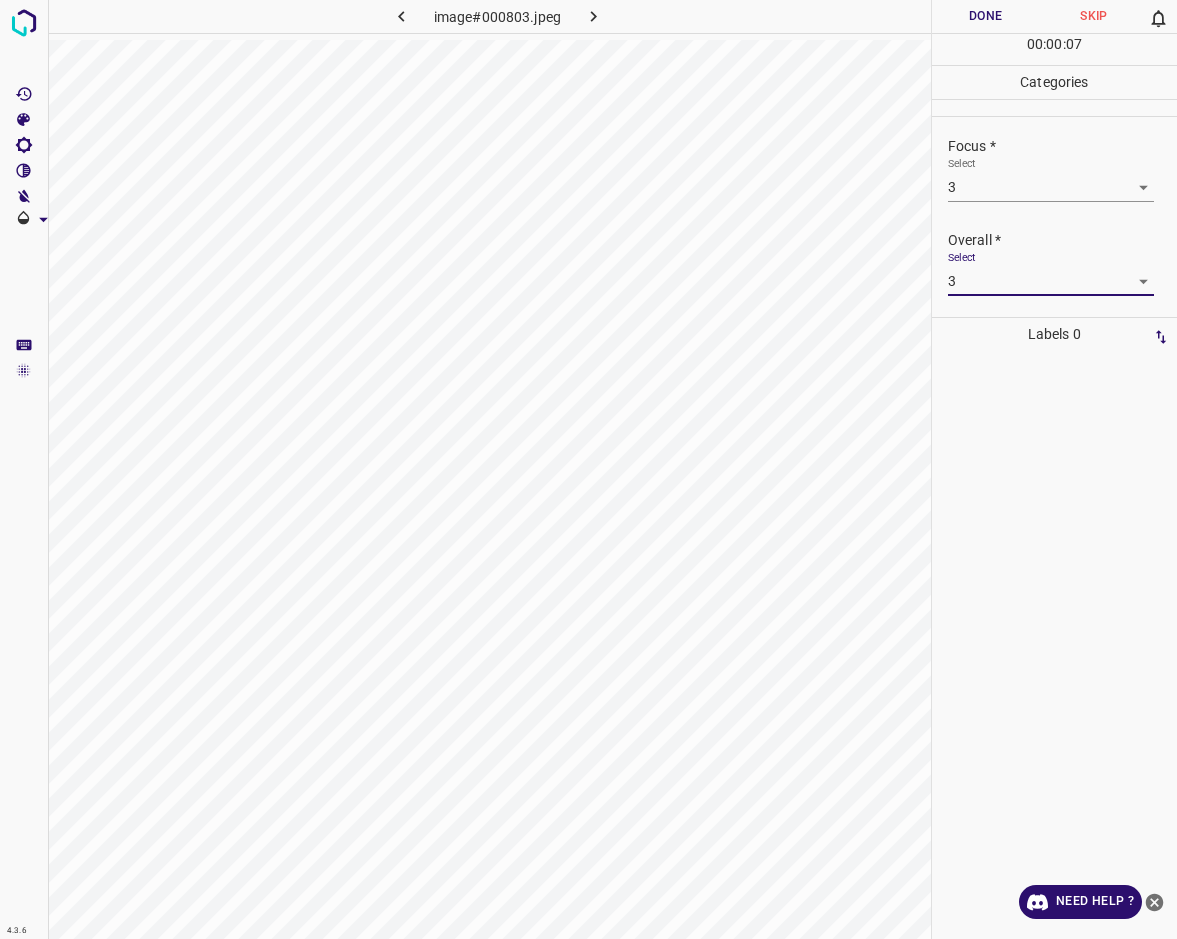 click on "Done" at bounding box center (986, 16) 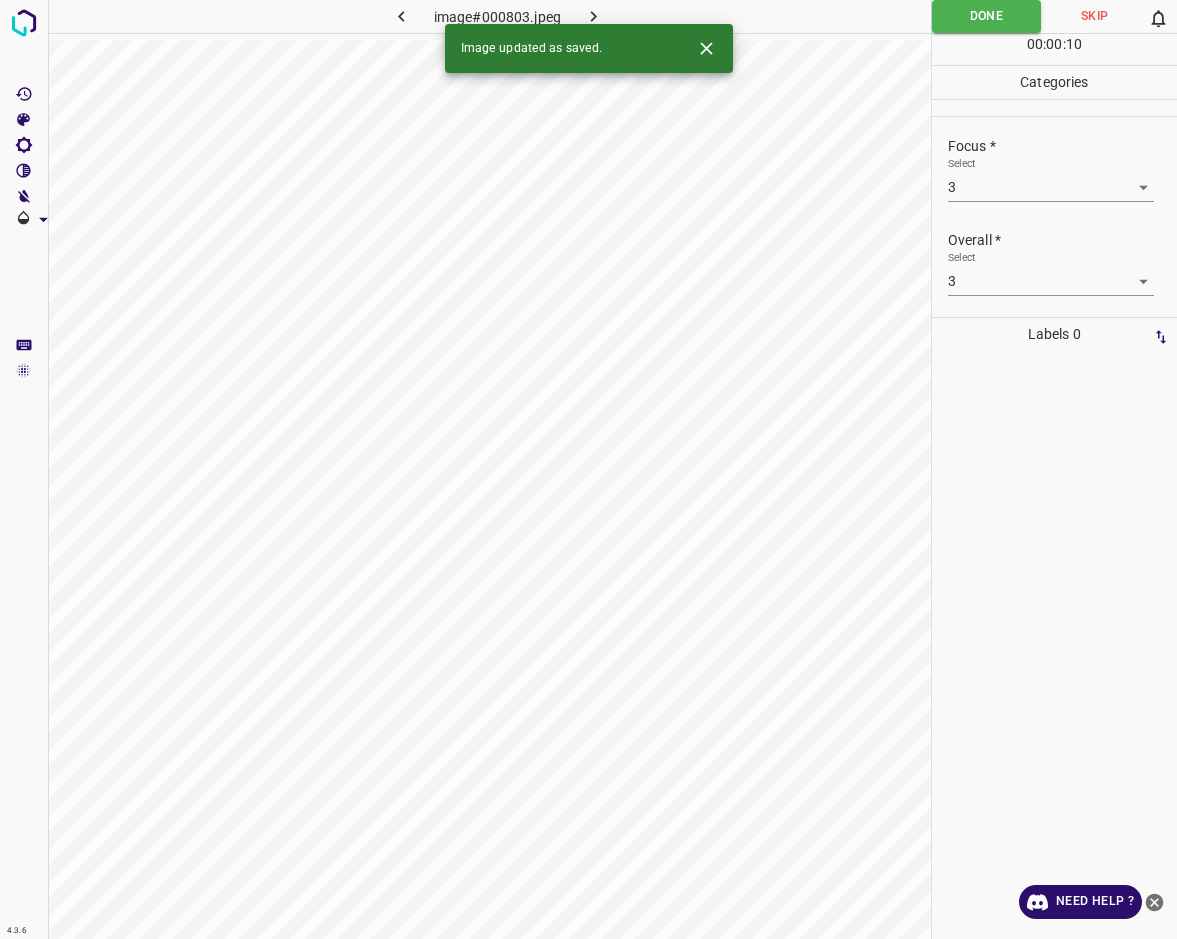 click 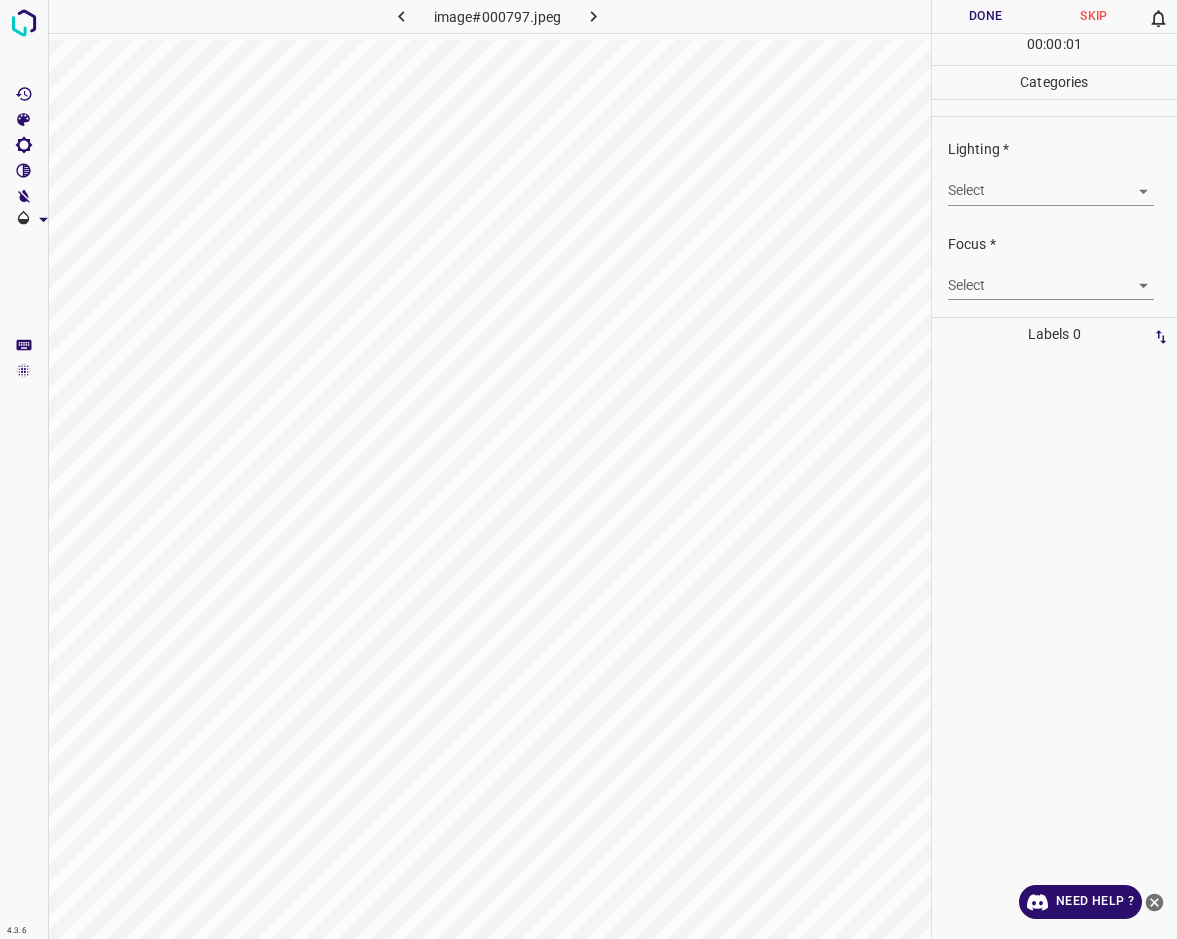 click on "4.3.6  image#000797.jpeg Done Skip 0 00   : 00   : 01   Categories Lighting *  Select ​ Focus *  Select ​ Overall *  Select ​ Labels   0 Categories 1 Lighting 2 Focus 3 Overall Tools Space Change between modes (Draw & Edit) I Auto labeling R Restore zoom M Zoom in N Zoom out Delete Delete selecte label Filters Z Restore filters X Saturation filter C Brightness filter V Contrast filter B Gray scale filter General O Download Need Help ? - Text - Hide - Delete" at bounding box center (588, 469) 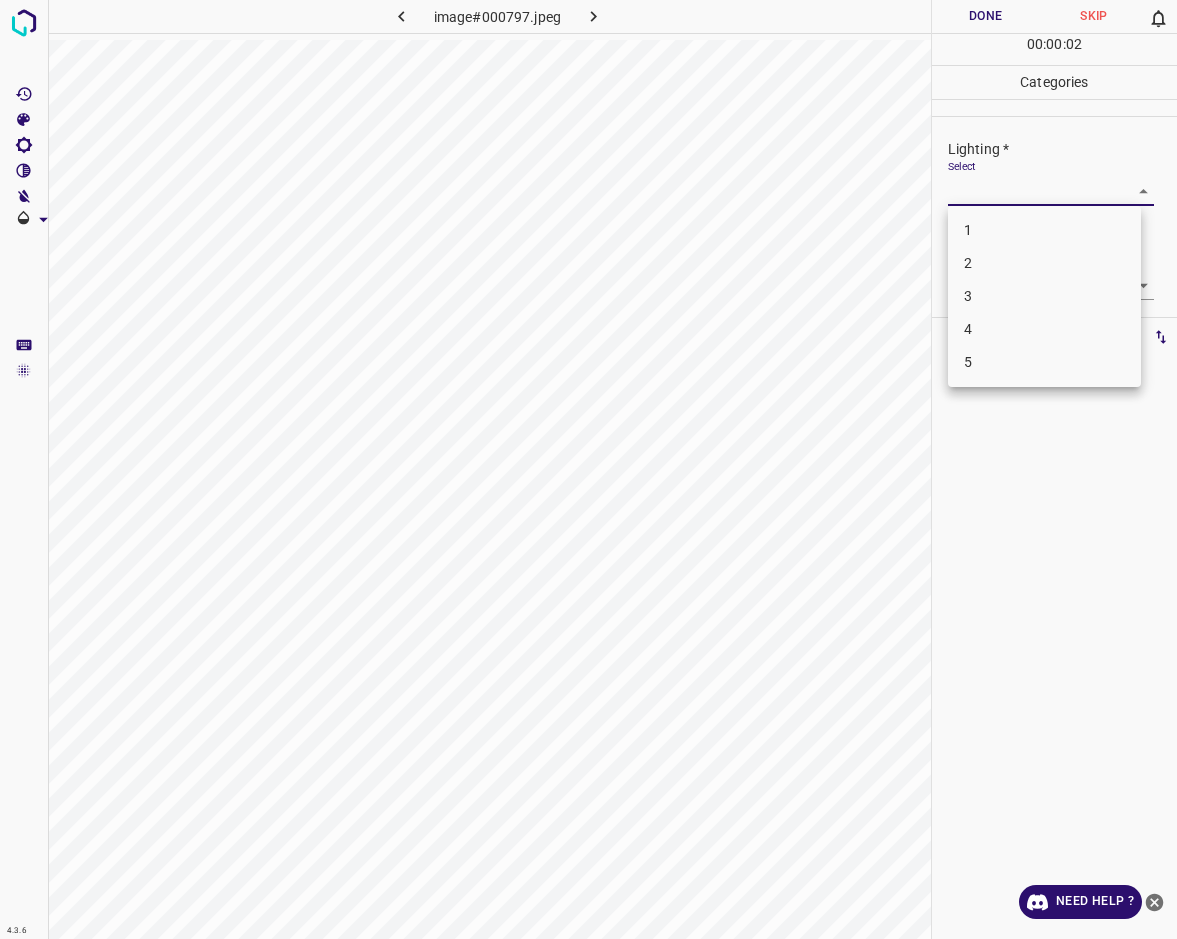 click on "3" at bounding box center [1044, 296] 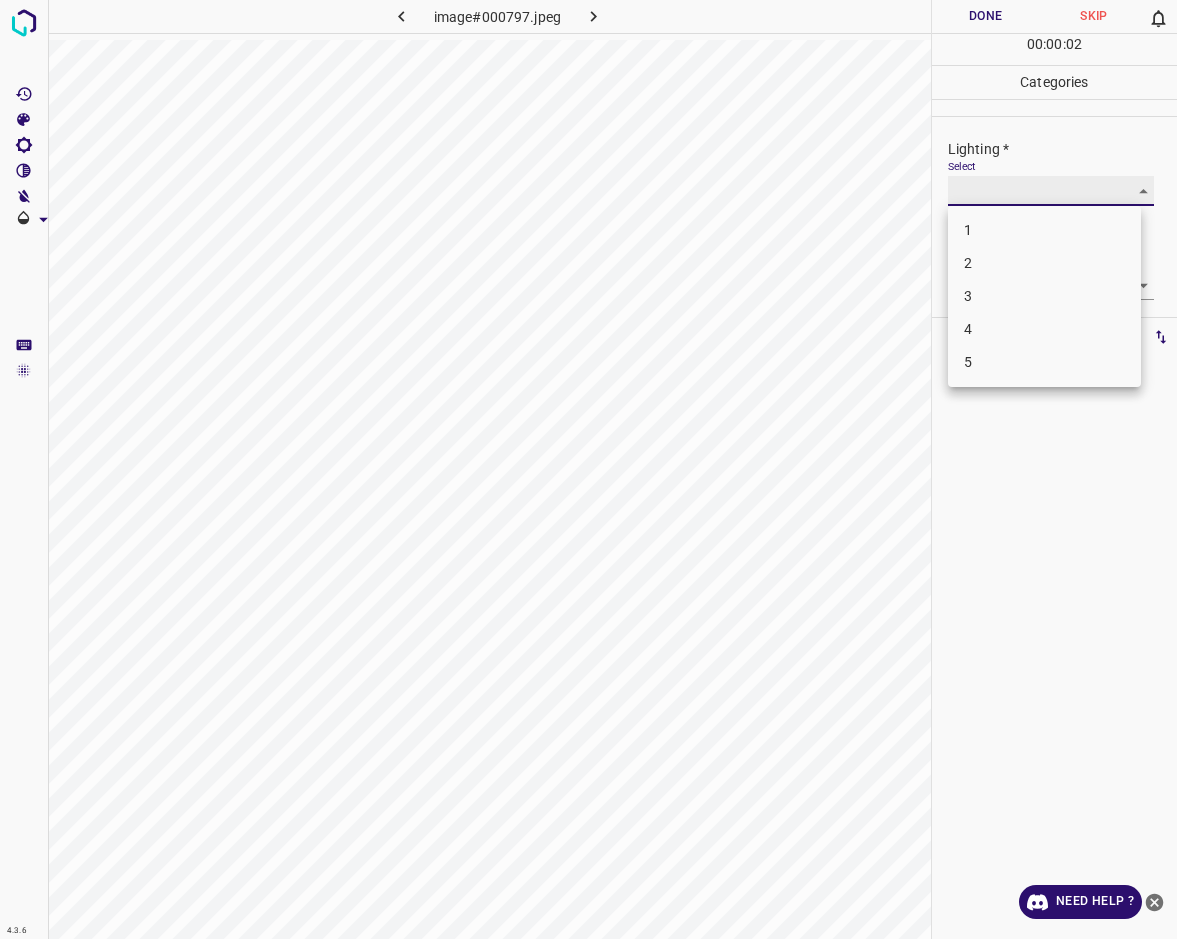 type on "3" 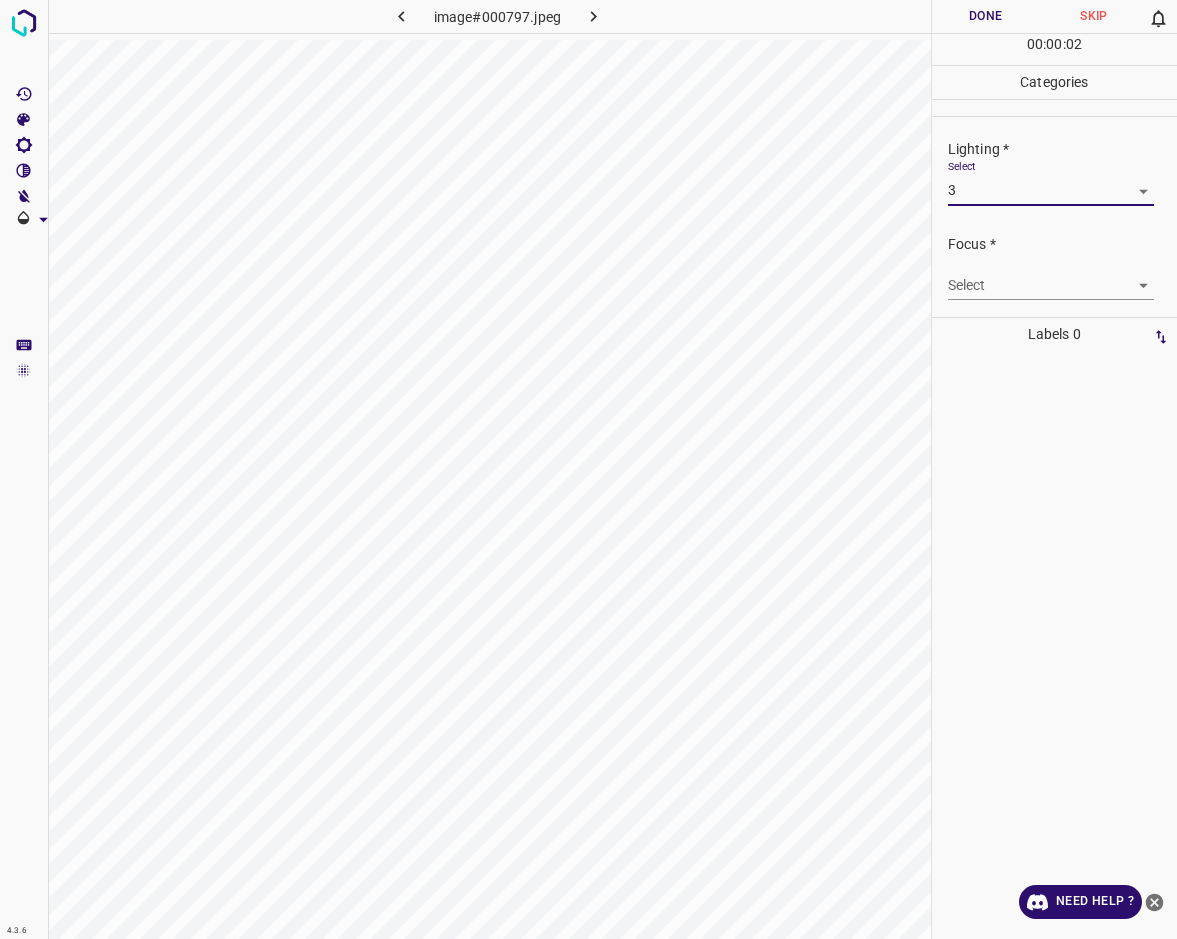click on "4.3.6  image#000797.jpeg Done Skip 0 00   : 00   : 02   Categories Lighting *  Select 3 3 Focus *  Select ​ Overall *  Select ​ Labels   0 Categories 1 Lighting 2 Focus 3 Overall Tools Space Change between modes (Draw & Edit) I Auto labeling R Restore zoom M Zoom in N Zoom out Delete Delete selecte label Filters Z Restore filters X Saturation filter C Brightness filter V Contrast filter B Gray scale filter General O Download Need Help ? - Text - Hide - Delete 1 2 3 4 5" at bounding box center [588, 469] 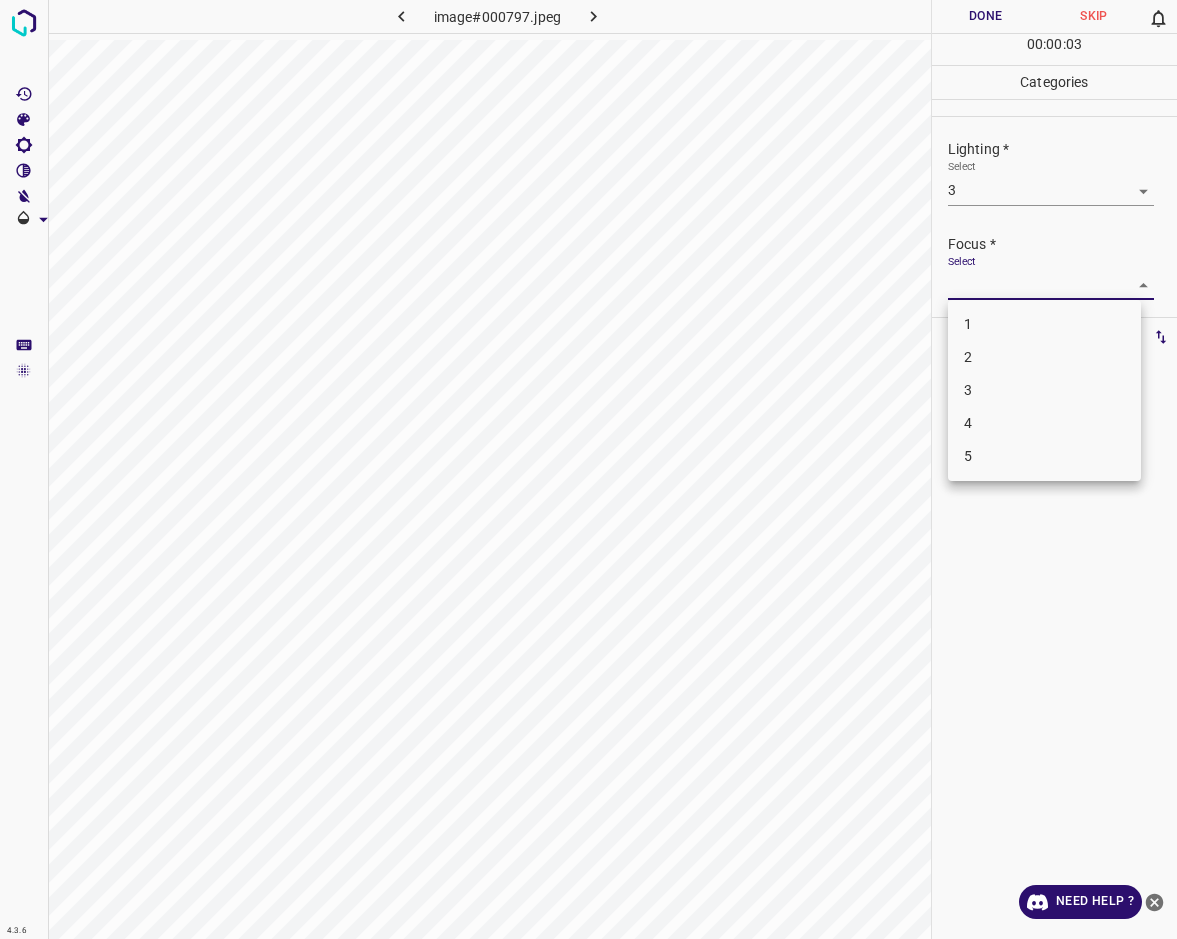 click on "3" at bounding box center (1044, 390) 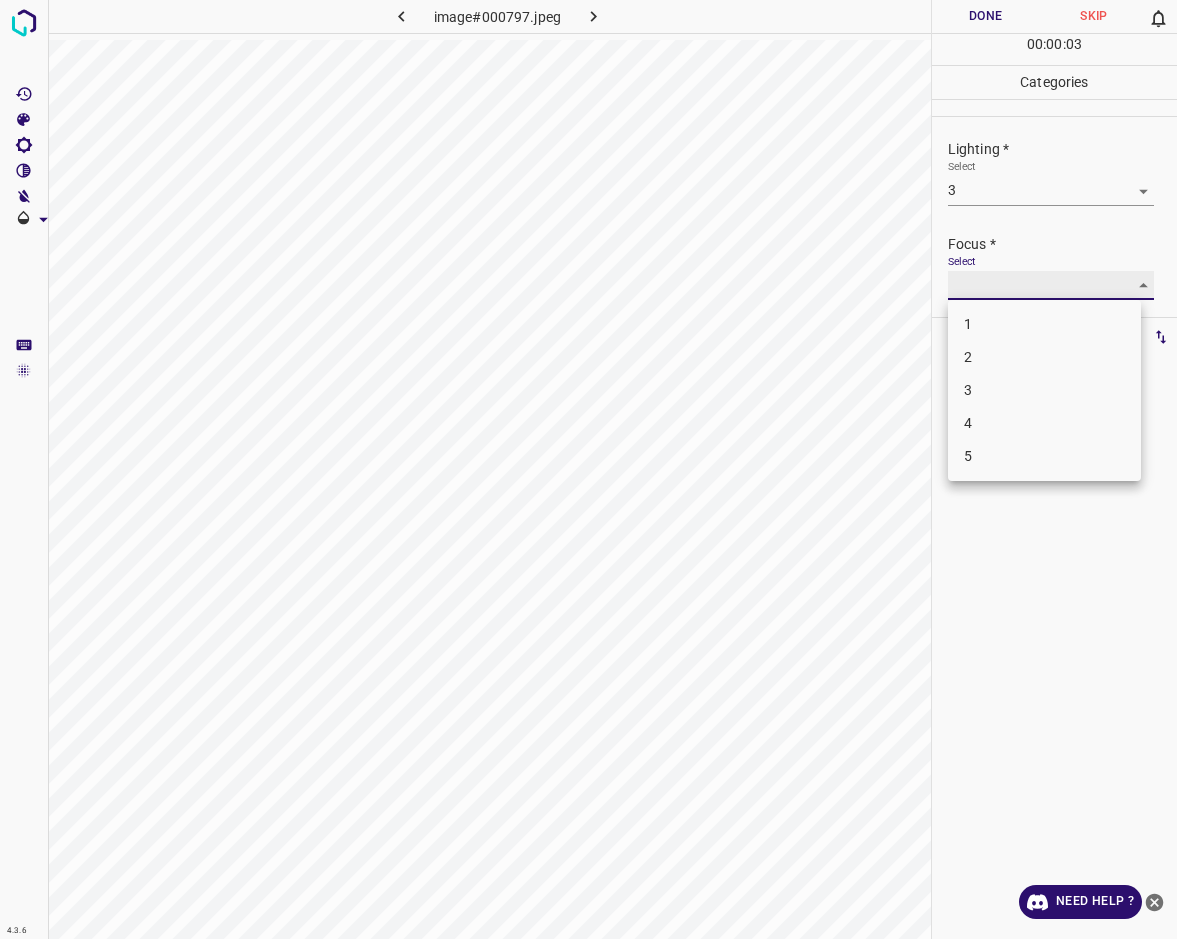type on "3" 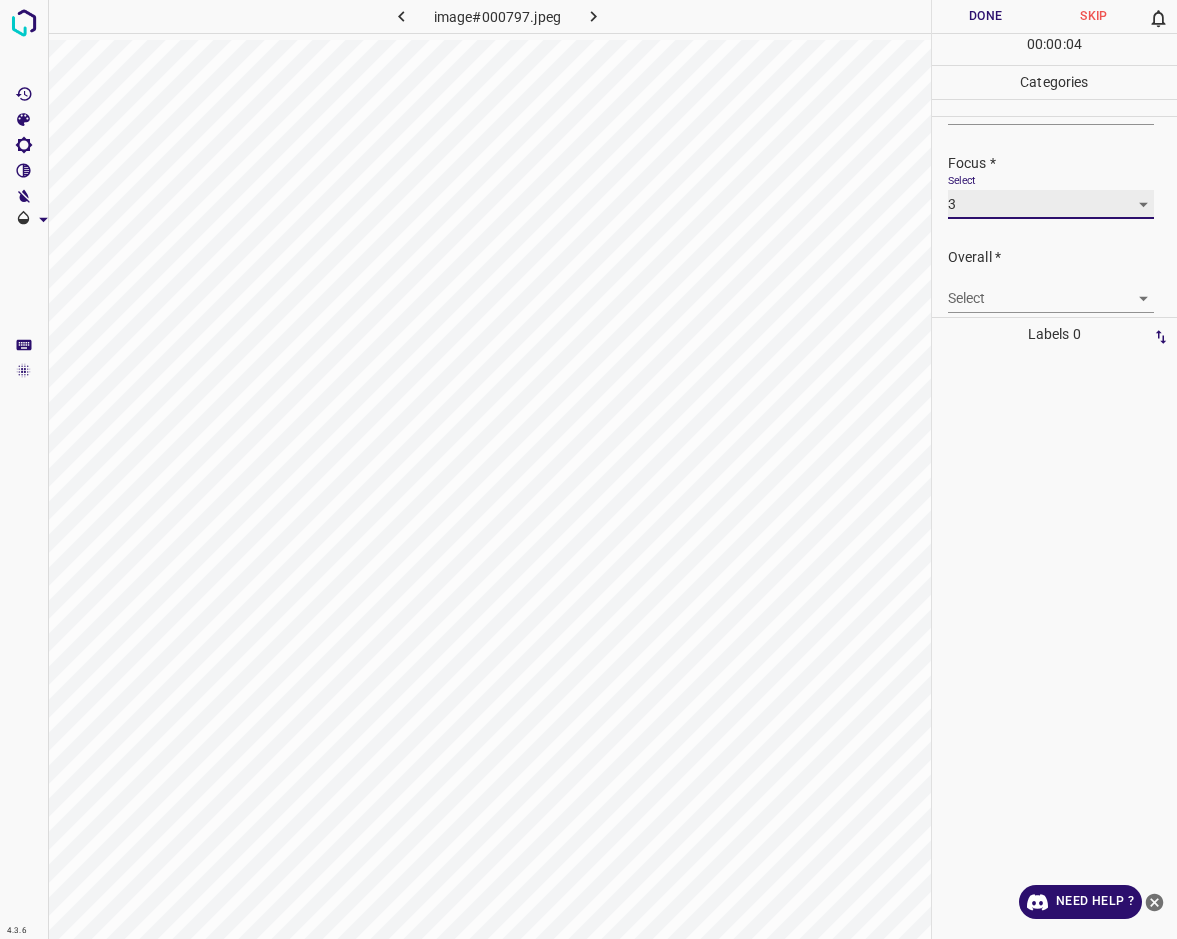 scroll, scrollTop: 98, scrollLeft: 0, axis: vertical 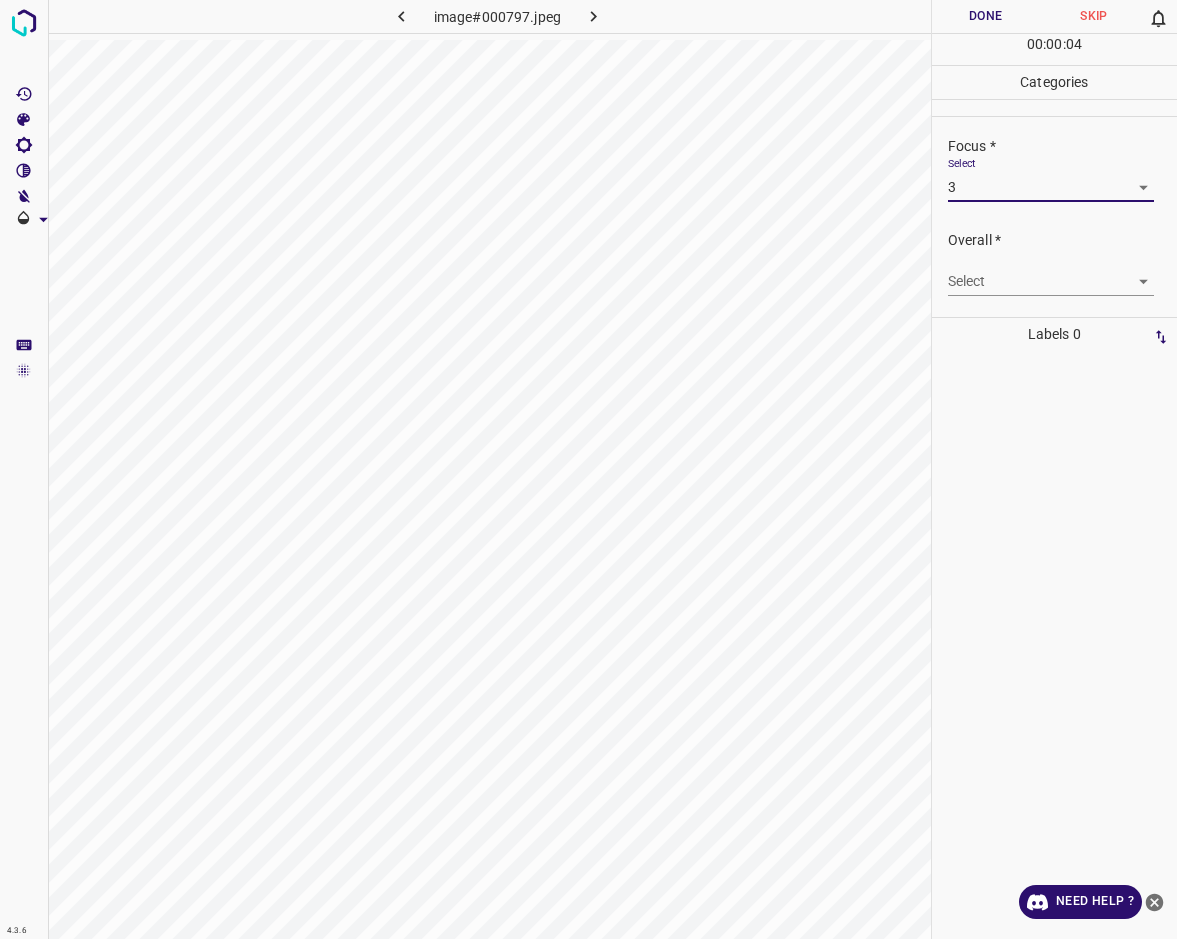 click on "4.3.6  image#000797.jpeg Done Skip 0 00   : 00   : 04   Categories Lighting *  Select 3 3 Focus *  Select 3 3 Overall *  Select ​ Labels   0 Categories 1 Lighting 2 Focus 3 Overall Tools Space Change between modes (Draw & Edit) I Auto labeling R Restore zoom M Zoom in N Zoom out Delete Delete selecte label Filters Z Restore filters X Saturation filter C Brightness filter V Contrast filter B Gray scale filter General O Download Need Help ? - Text - Hide - Delete" at bounding box center (588, 469) 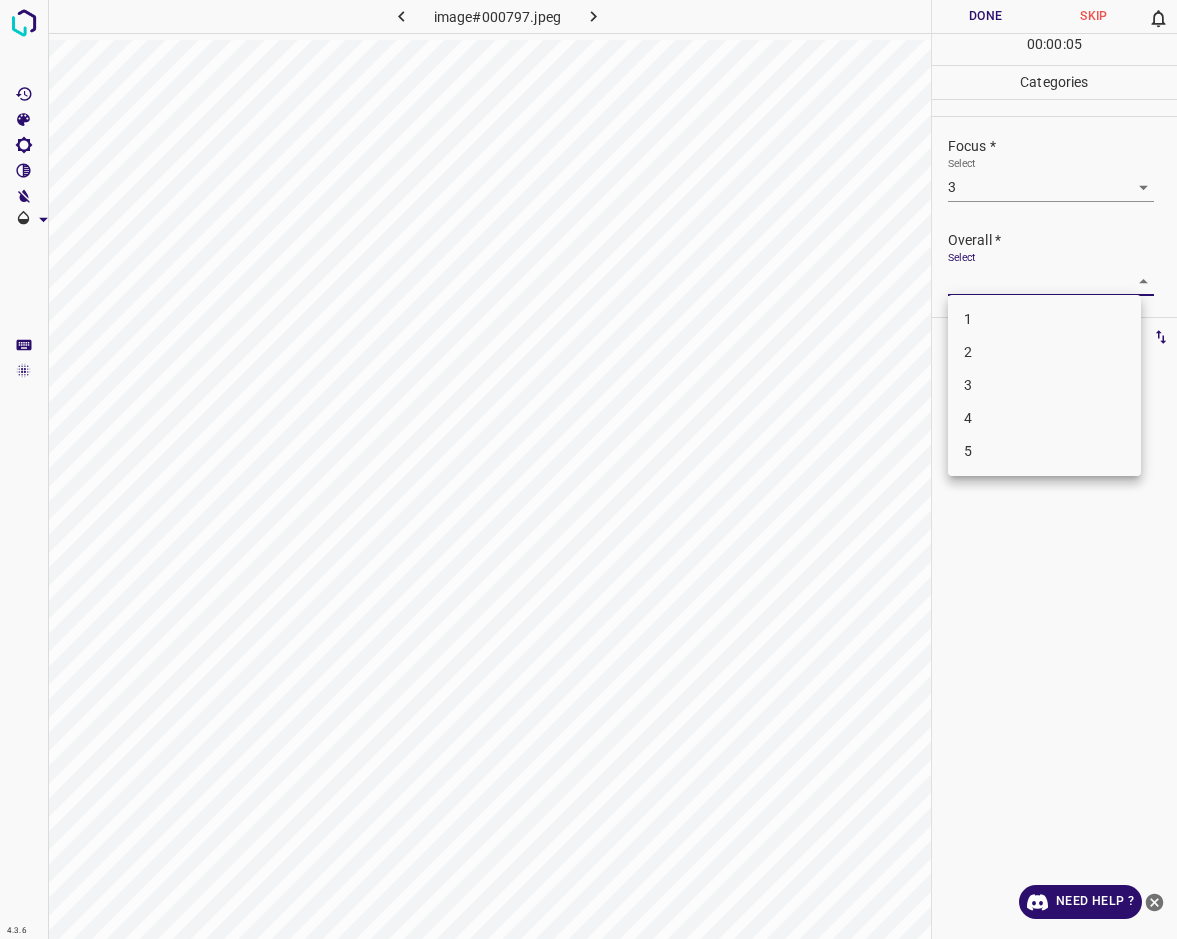 click on "3" at bounding box center [1044, 385] 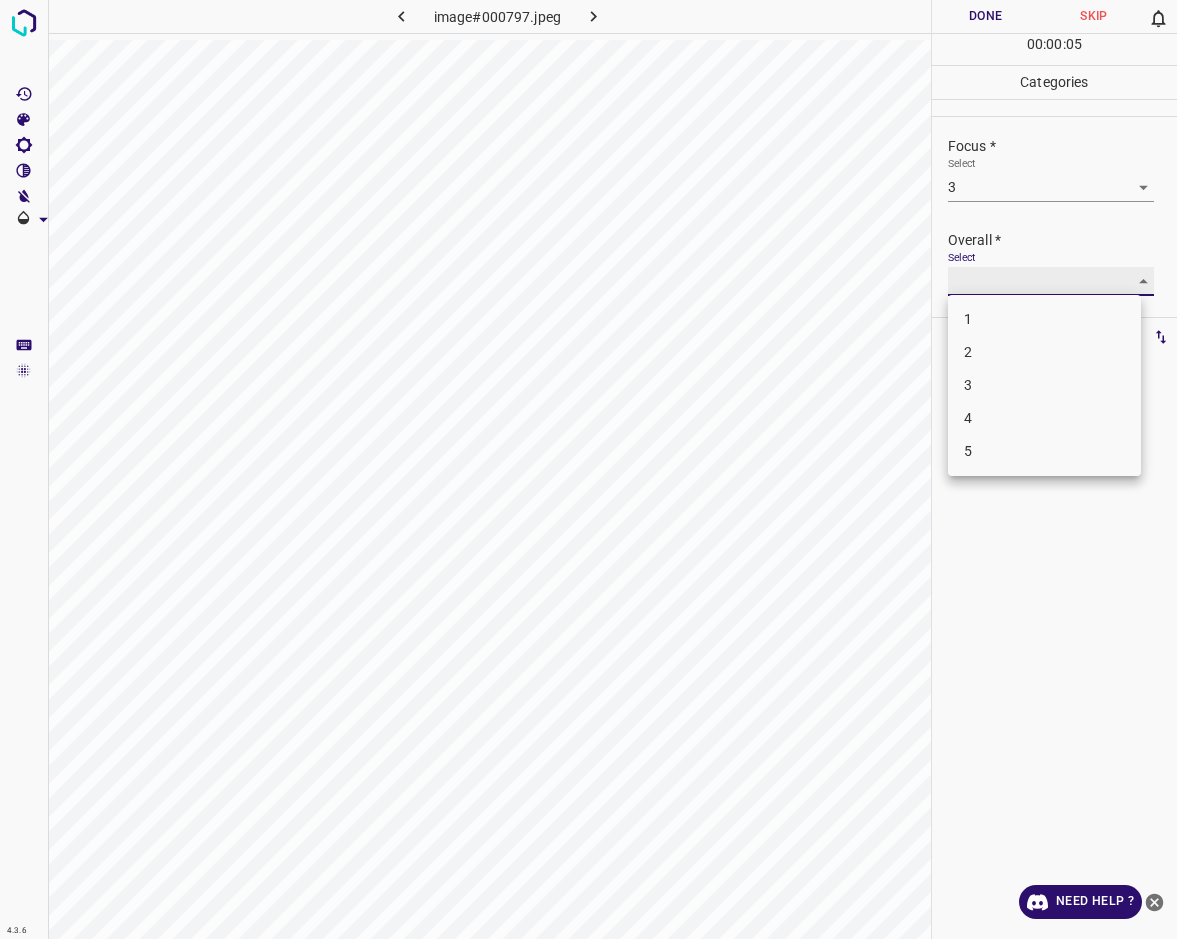 type on "3" 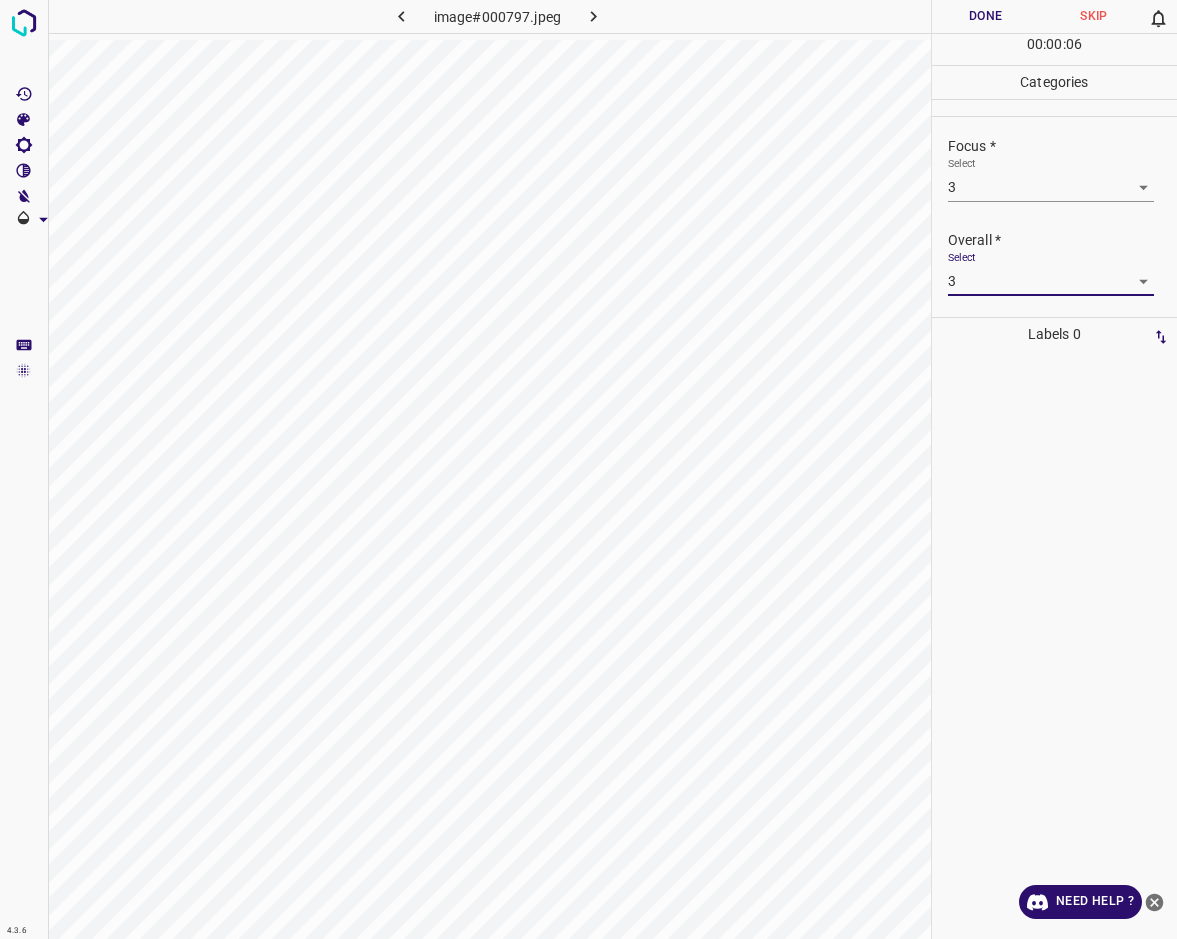 click on "Done" at bounding box center [986, 16] 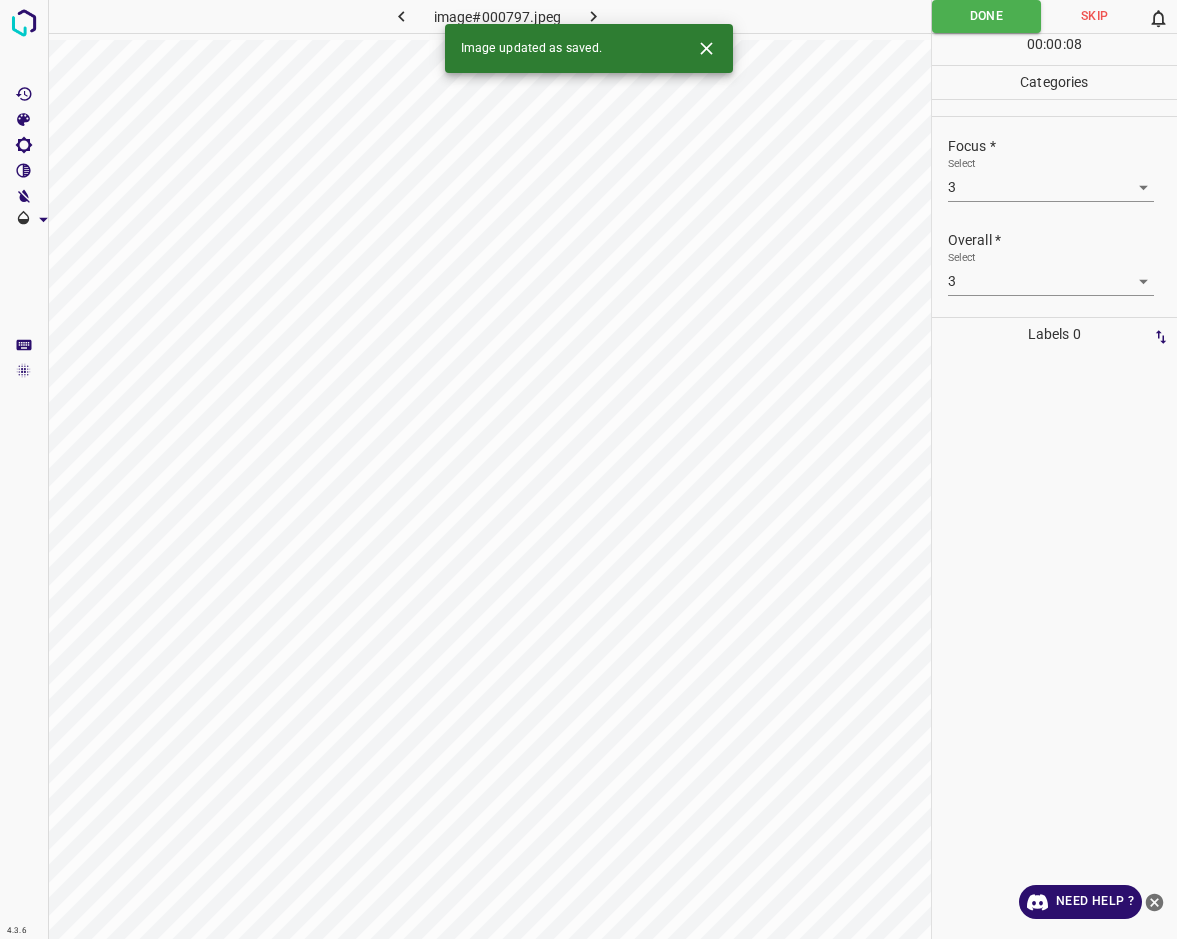 scroll, scrollTop: 0, scrollLeft: 0, axis: both 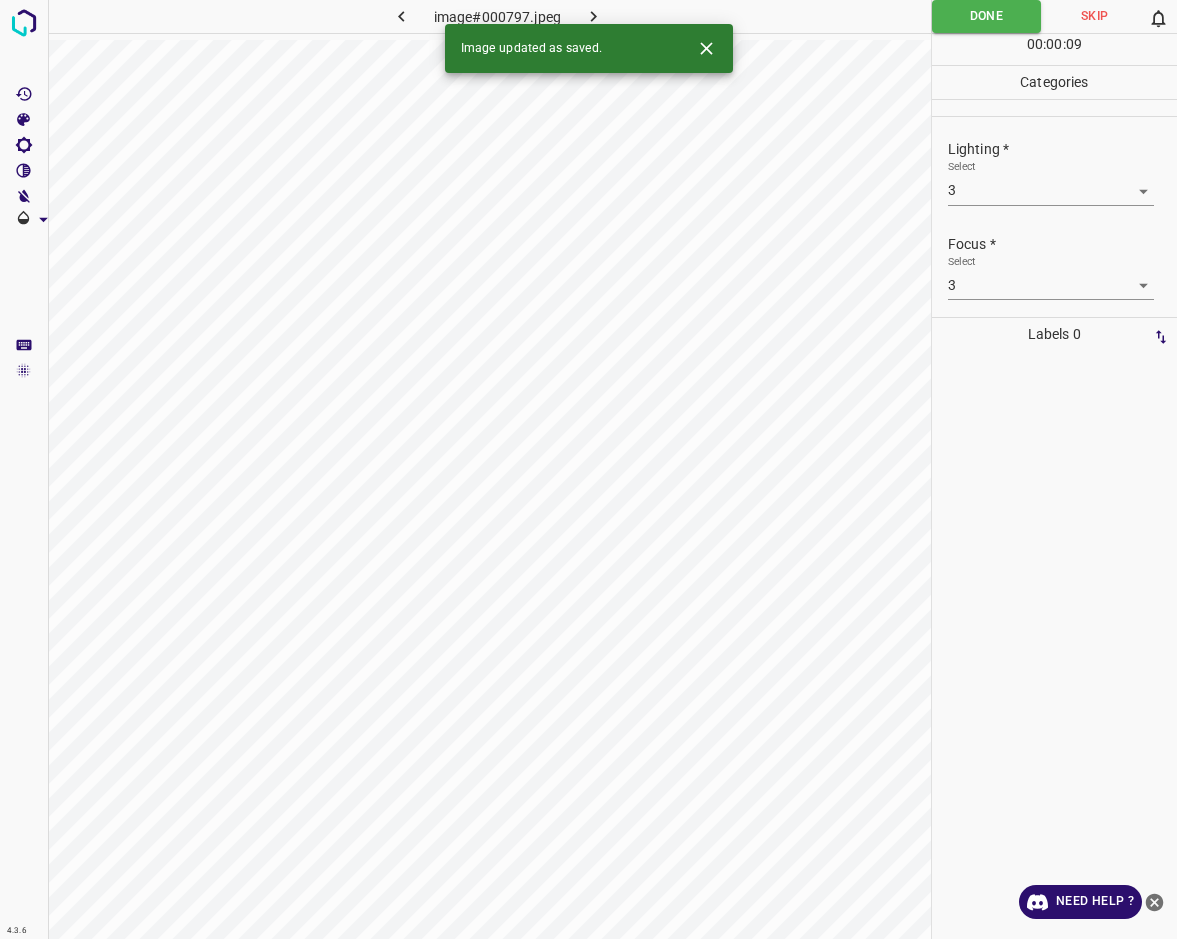 click 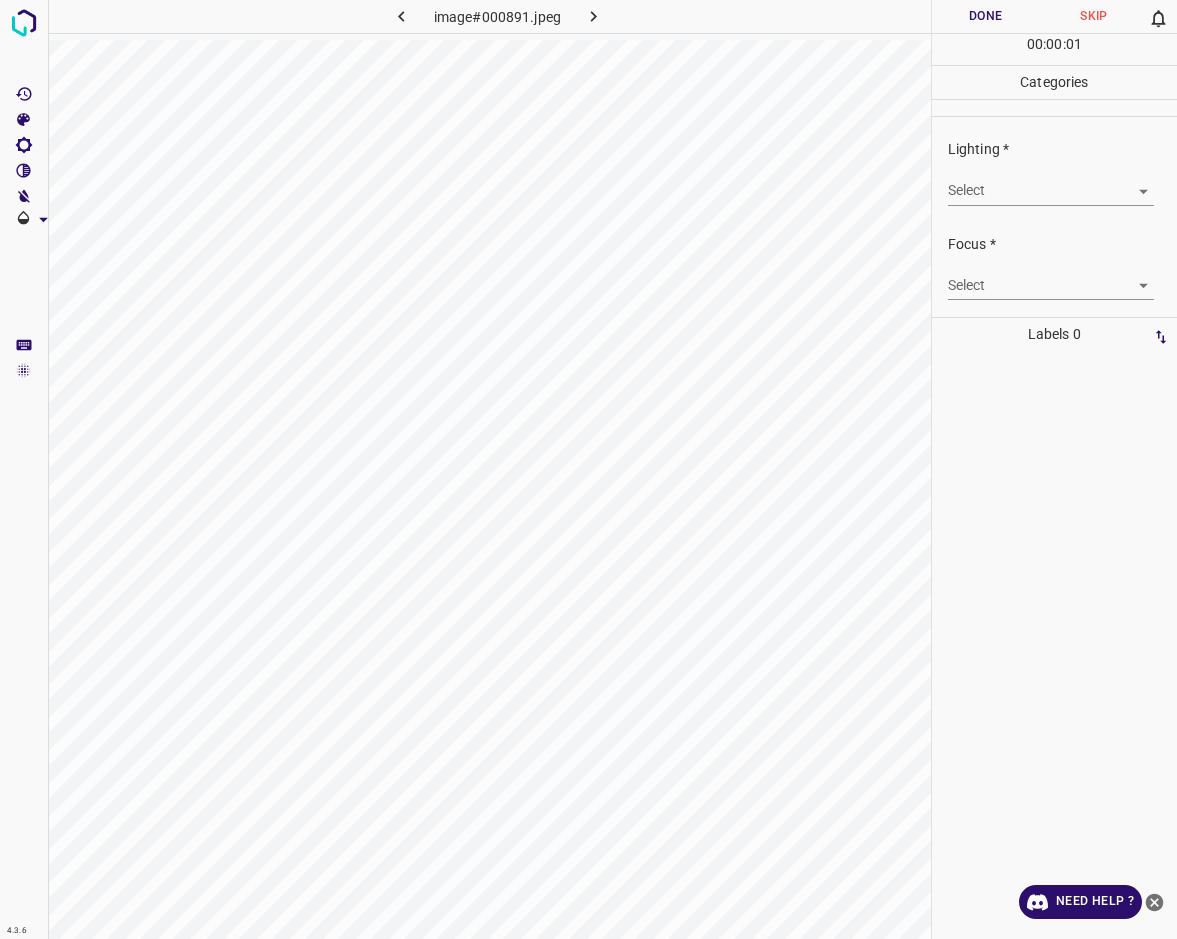 click on "4.3.6  image#000891.jpeg Done Skip 0 00   : 00   : 01   Categories Lighting *  Select ​ Focus *  Select ​ Overall *  Select ​ Labels   0 Categories 1 Lighting 2 Focus 3 Overall Tools Space Change between modes (Draw & Edit) I Auto labeling R Restore zoom M Zoom in N Zoom out Delete Delete selecte label Filters Z Restore filters X Saturation filter C Brightness filter V Contrast filter B Gray scale filter General O Download Need Help ? - Text - Hide - Delete" at bounding box center (588, 469) 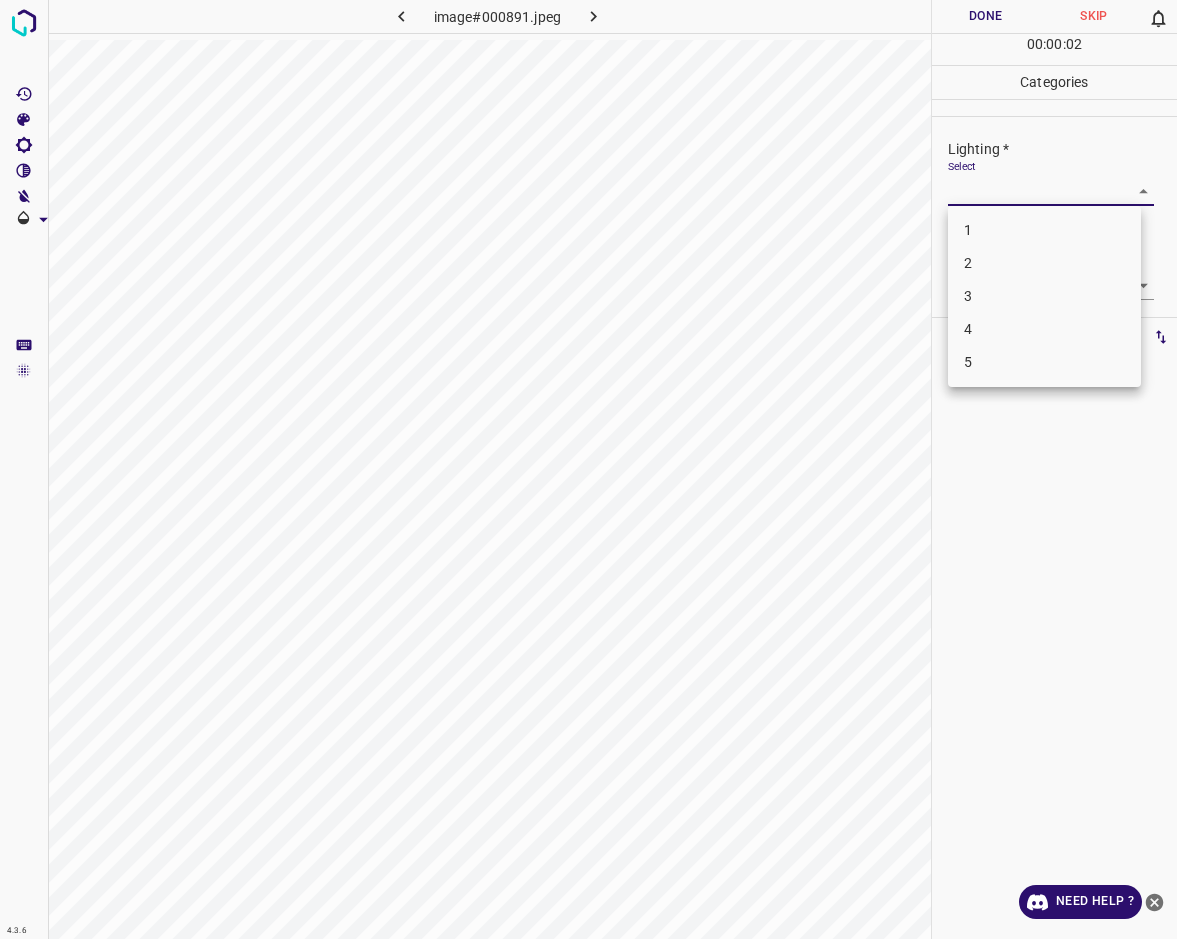 click on "2" at bounding box center (1044, 263) 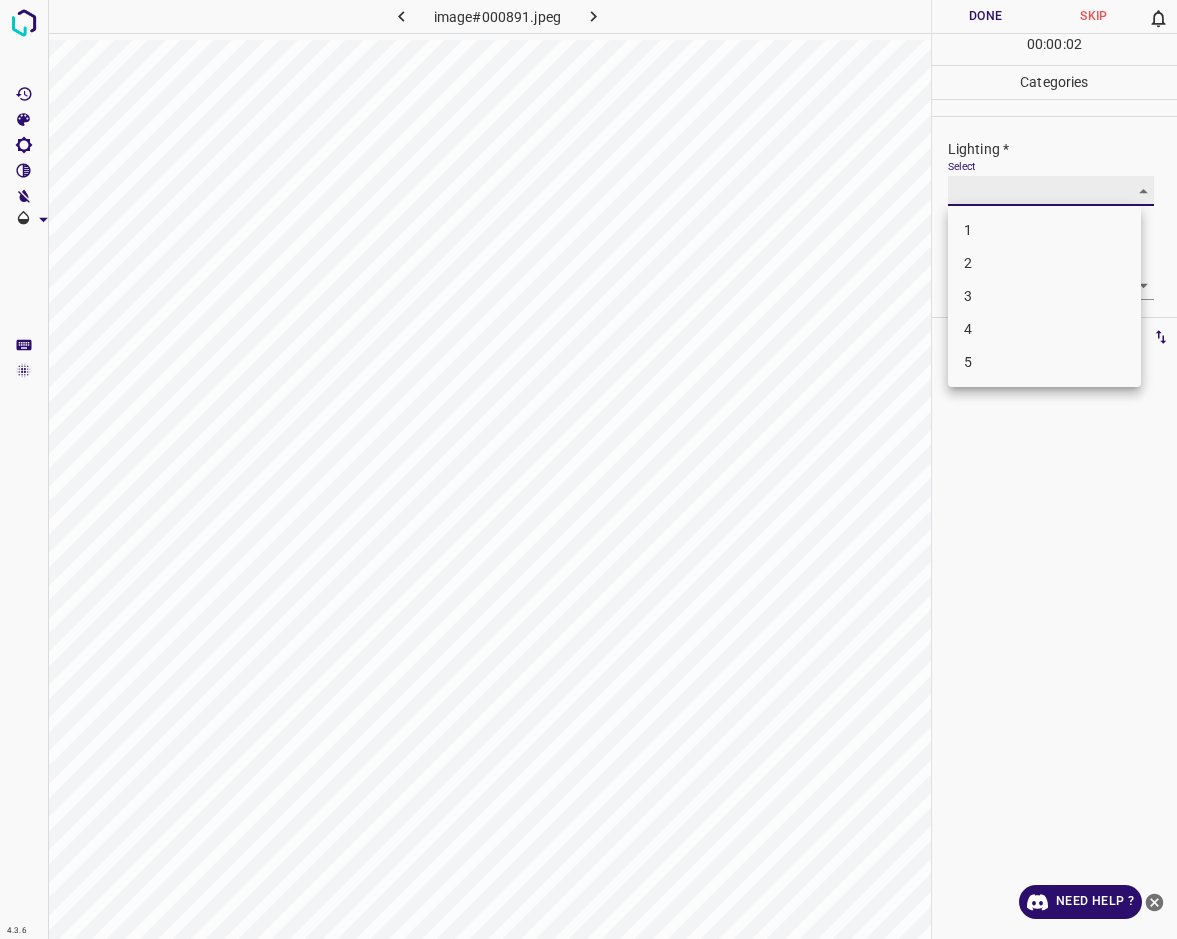 type on "2" 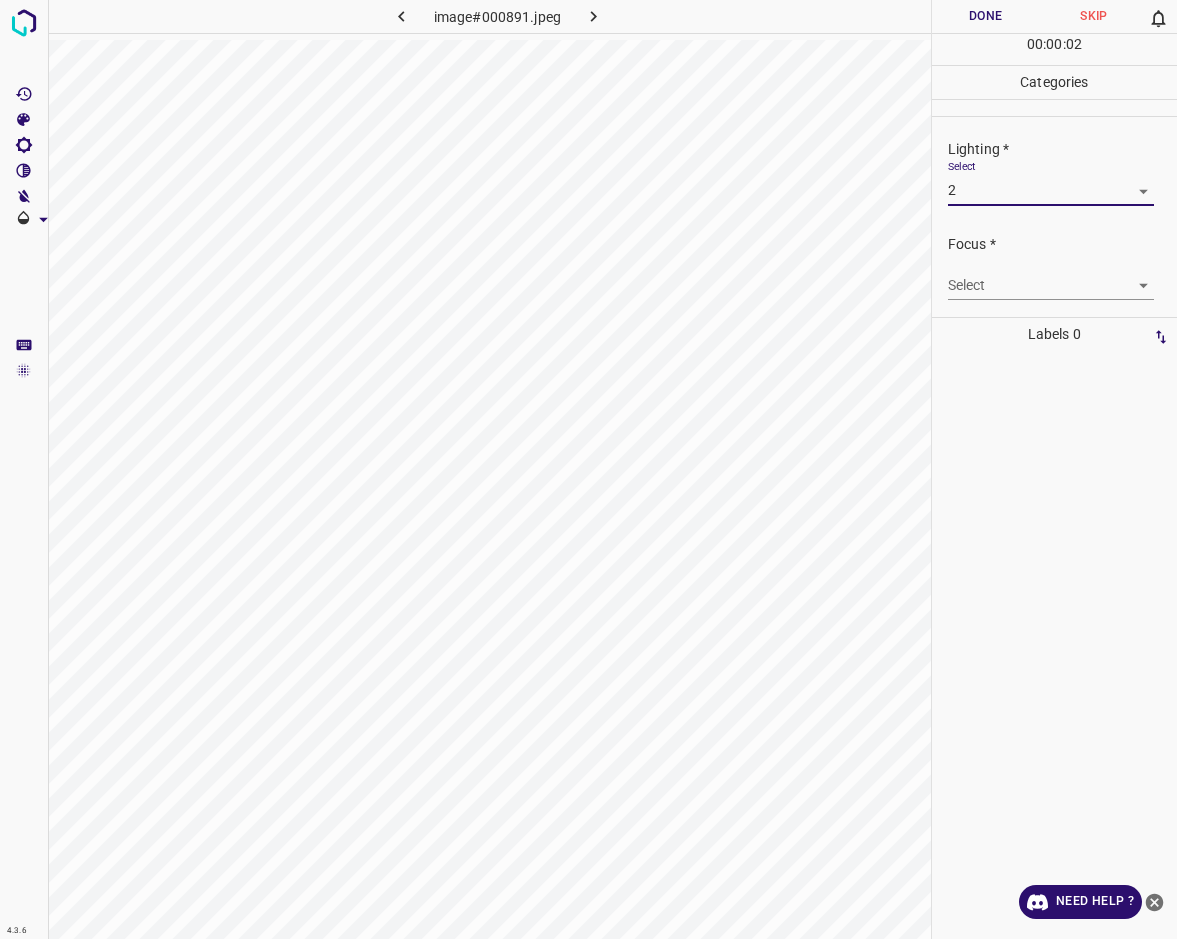 click on "4.3.6  image#000891.jpeg Done Skip 0 00   : 00   : 02   Categories Lighting *  Select 2 2 Focus *  Select ​ Overall *  Select ​ Labels   0 Categories 1 Lighting 2 Focus 3 Overall Tools Space Change between modes (Draw & Edit) I Auto labeling R Restore zoom M Zoom in N Zoom out Delete Delete selecte label Filters Z Restore filters X Saturation filter C Brightness filter V Contrast filter B Gray scale filter General O Download Need Help ? - Text - Hide - Delete 1 2 3 4 5" at bounding box center [588, 469] 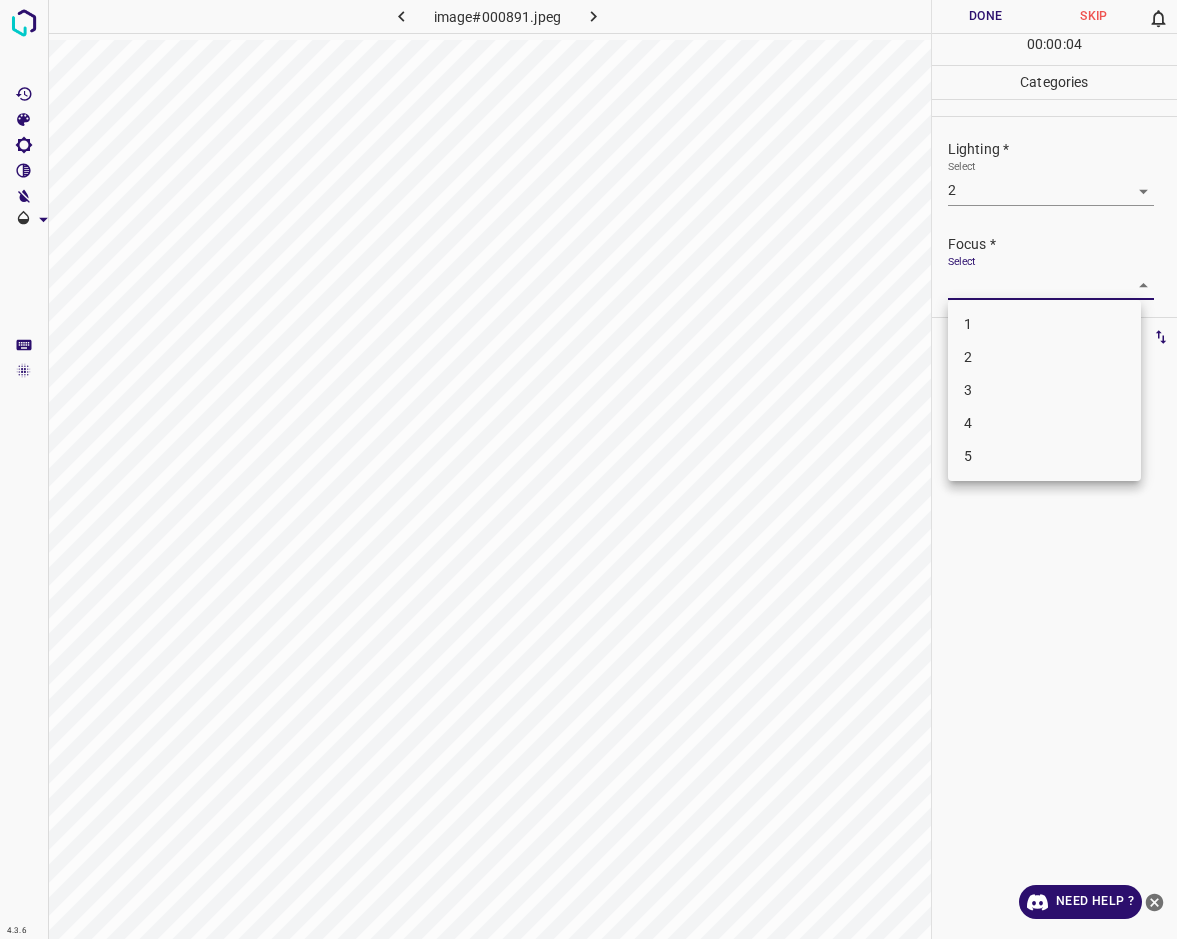click on "3" at bounding box center [1044, 390] 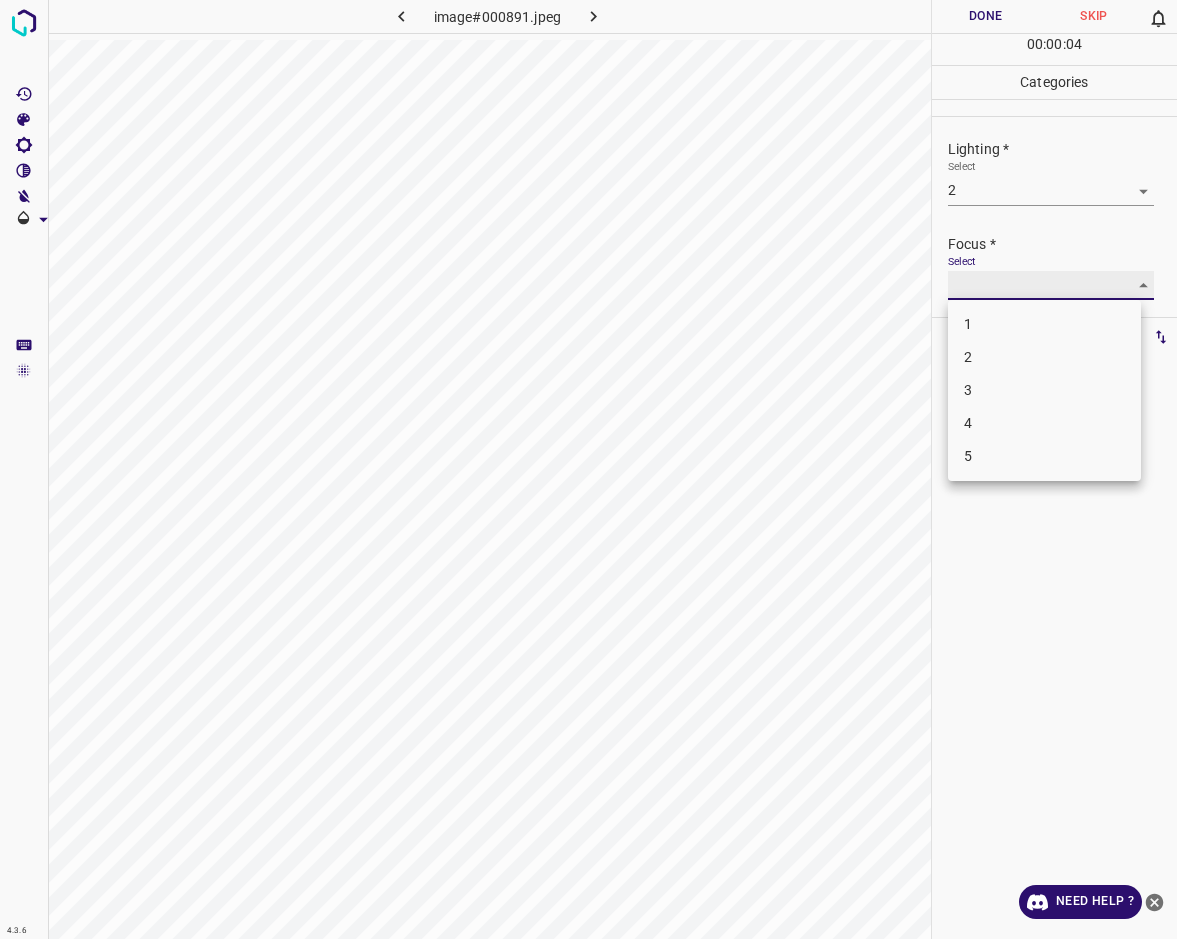 type on "3" 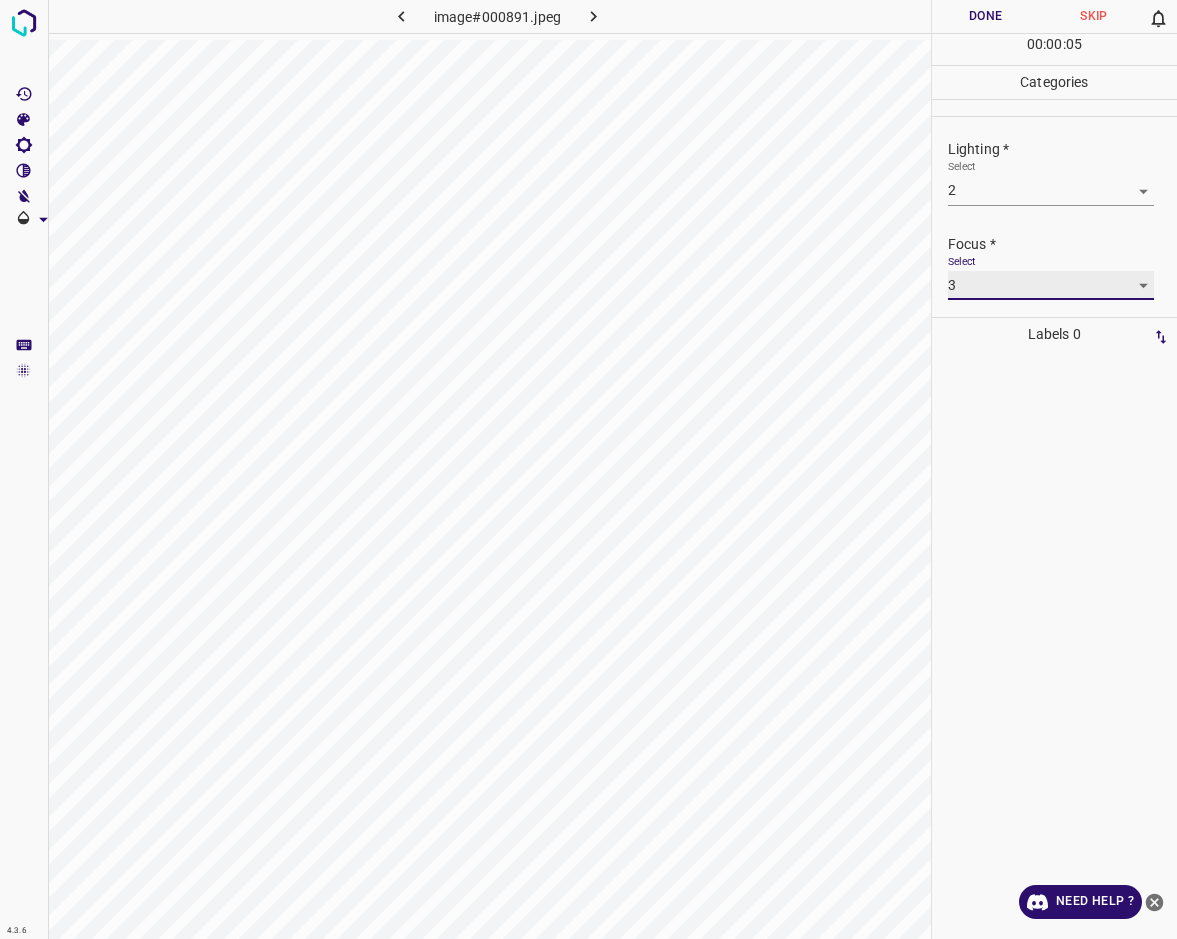 scroll, scrollTop: 66, scrollLeft: 0, axis: vertical 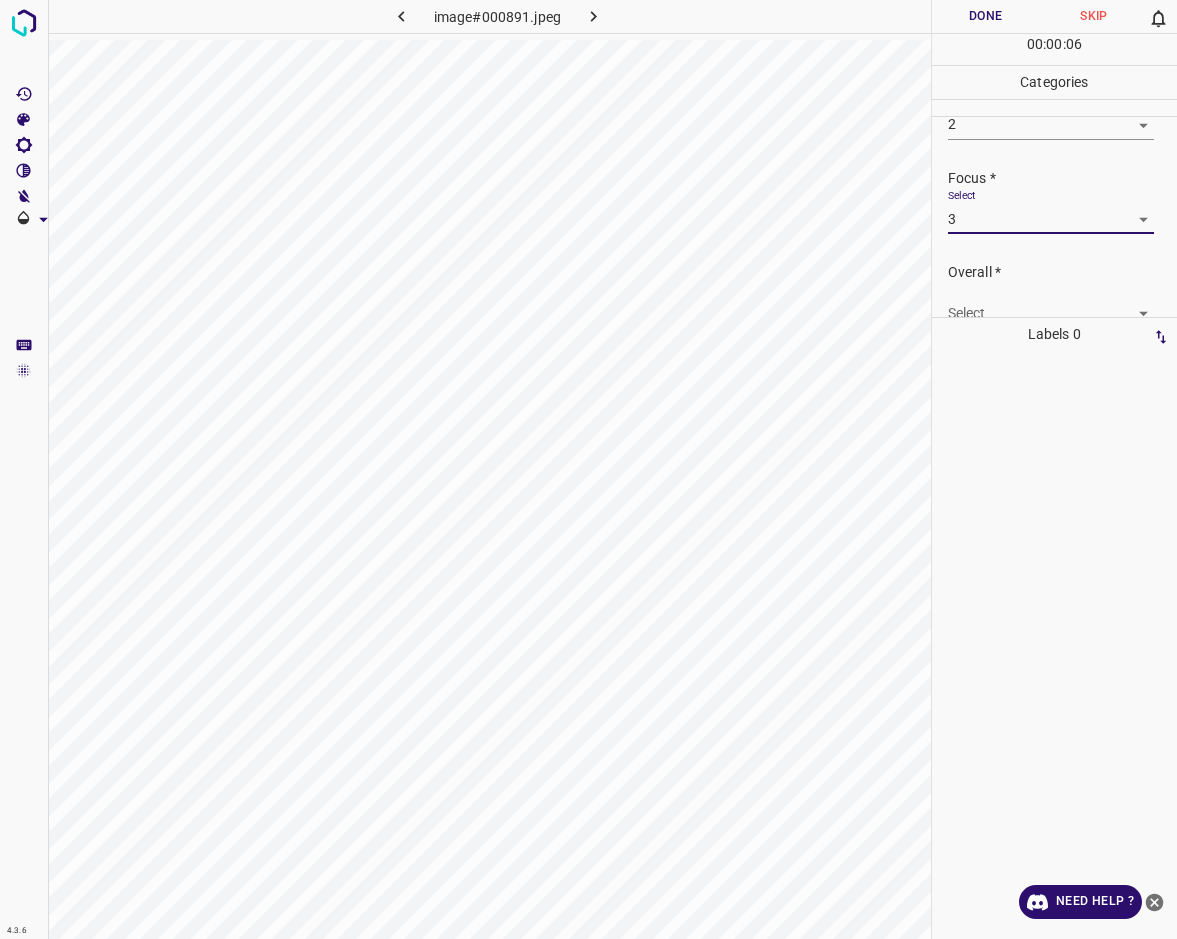 click on "Labels   0" at bounding box center [1054, 334] 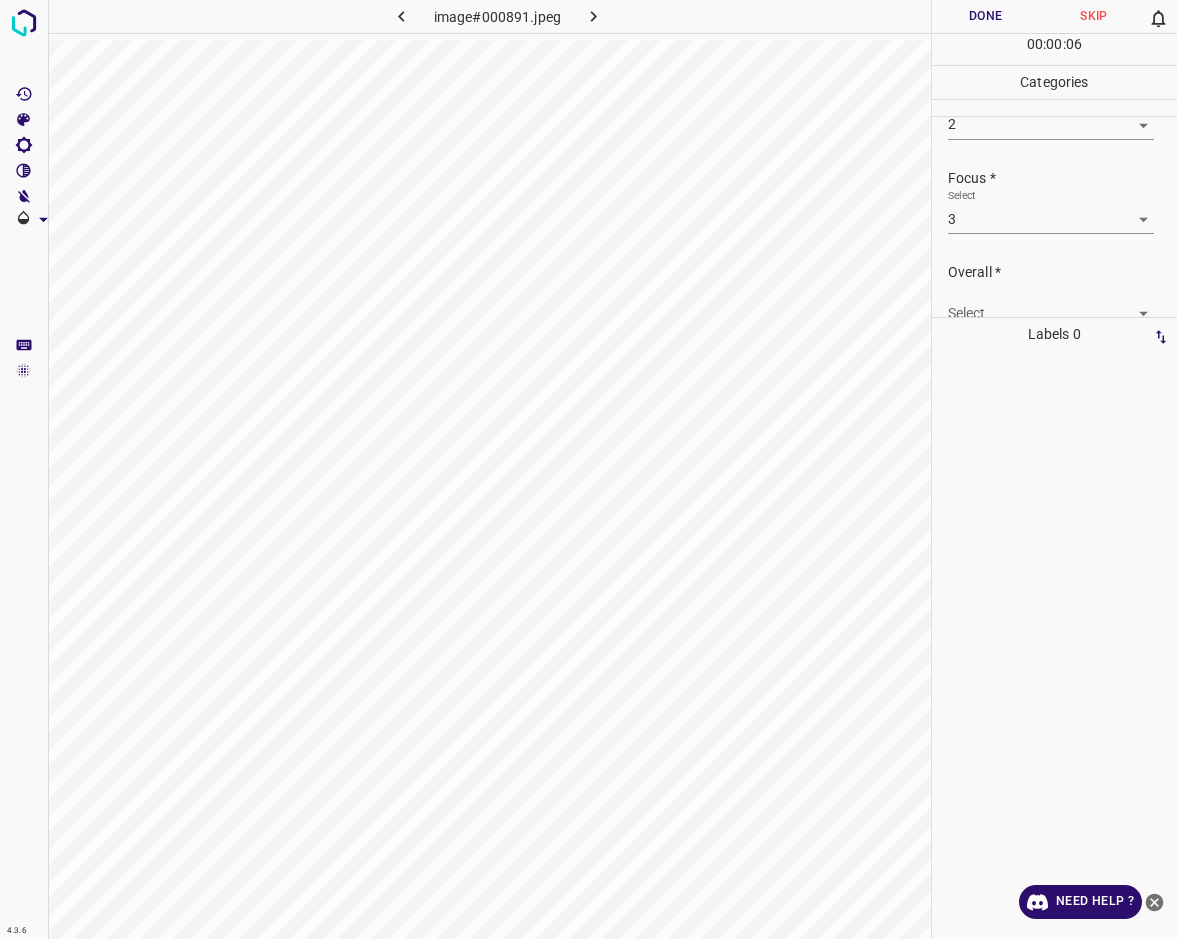 click on "4.3.6  image#000891.jpeg Done Skip 0 00   : 00   : 06   Categories Lighting *  Select 2 2 Focus *  Select 3 3 Overall *  Select ​ Labels   0 Categories 1 Lighting 2 Focus 3 Overall Tools Space Change between modes (Draw & Edit) I Auto labeling R Restore zoom M Zoom in N Zoom out Delete Delete selecte label Filters Z Restore filters X Saturation filter C Brightness filter V Contrast filter B Gray scale filter General O Download Need Help ? - Text - Hide - Delete" at bounding box center (588, 469) 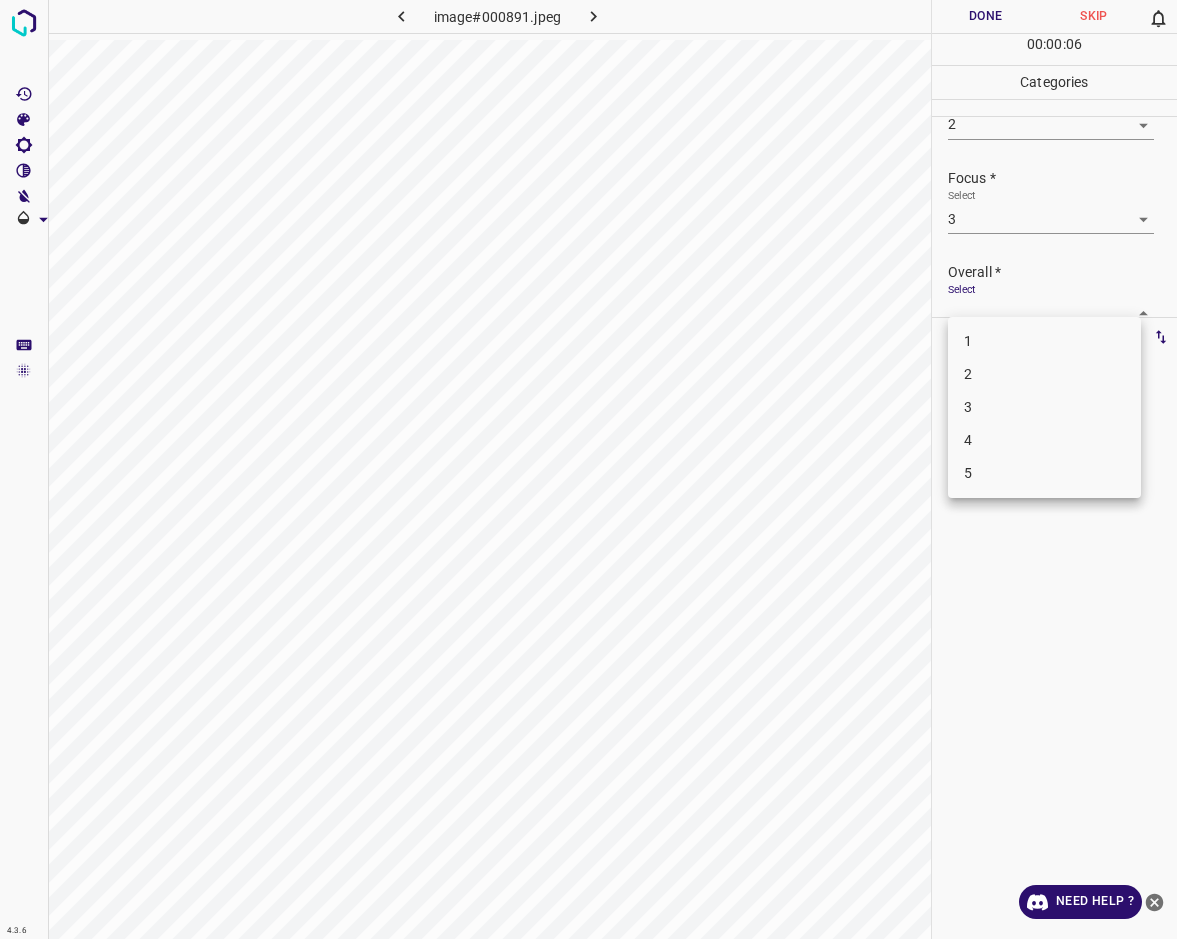 scroll, scrollTop: 76, scrollLeft: 0, axis: vertical 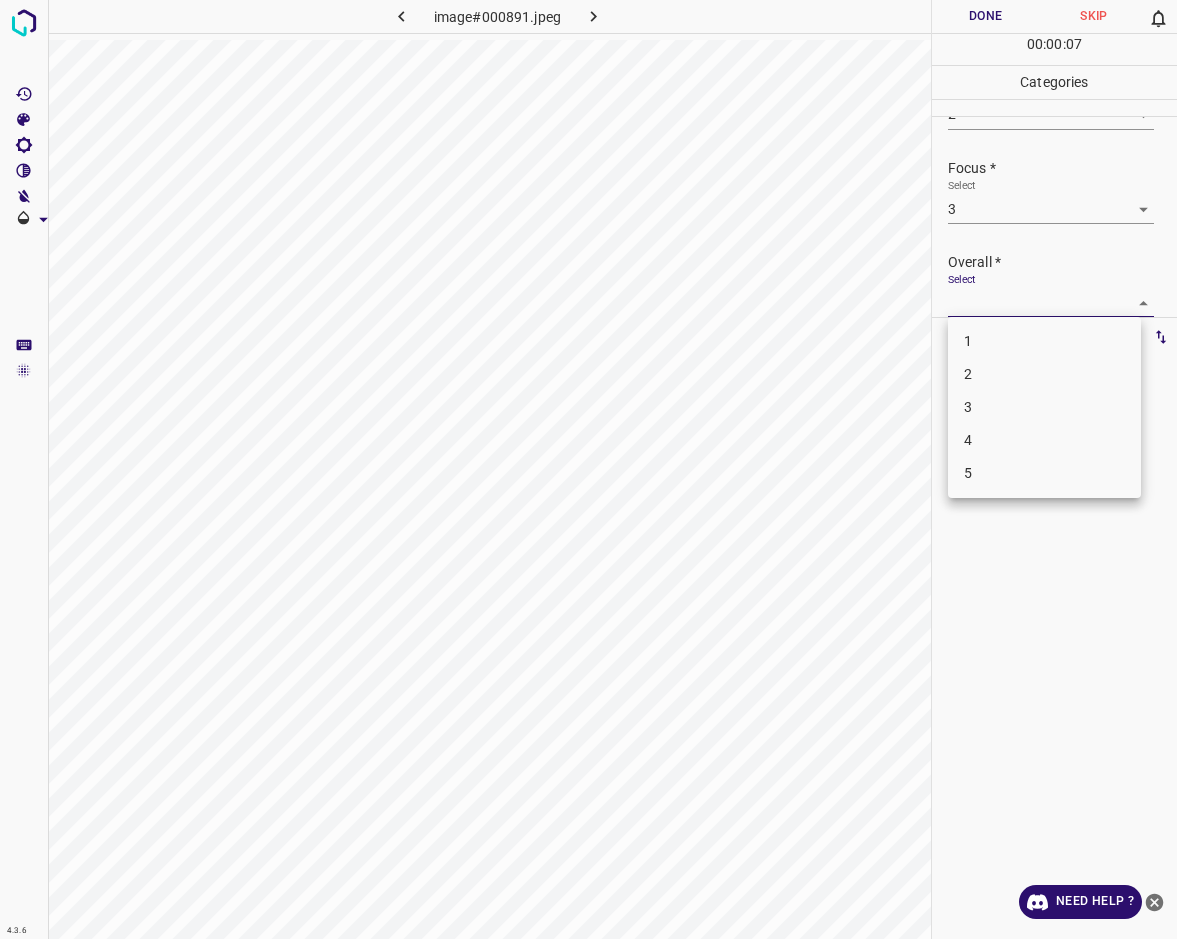 click on "3" at bounding box center (1044, 407) 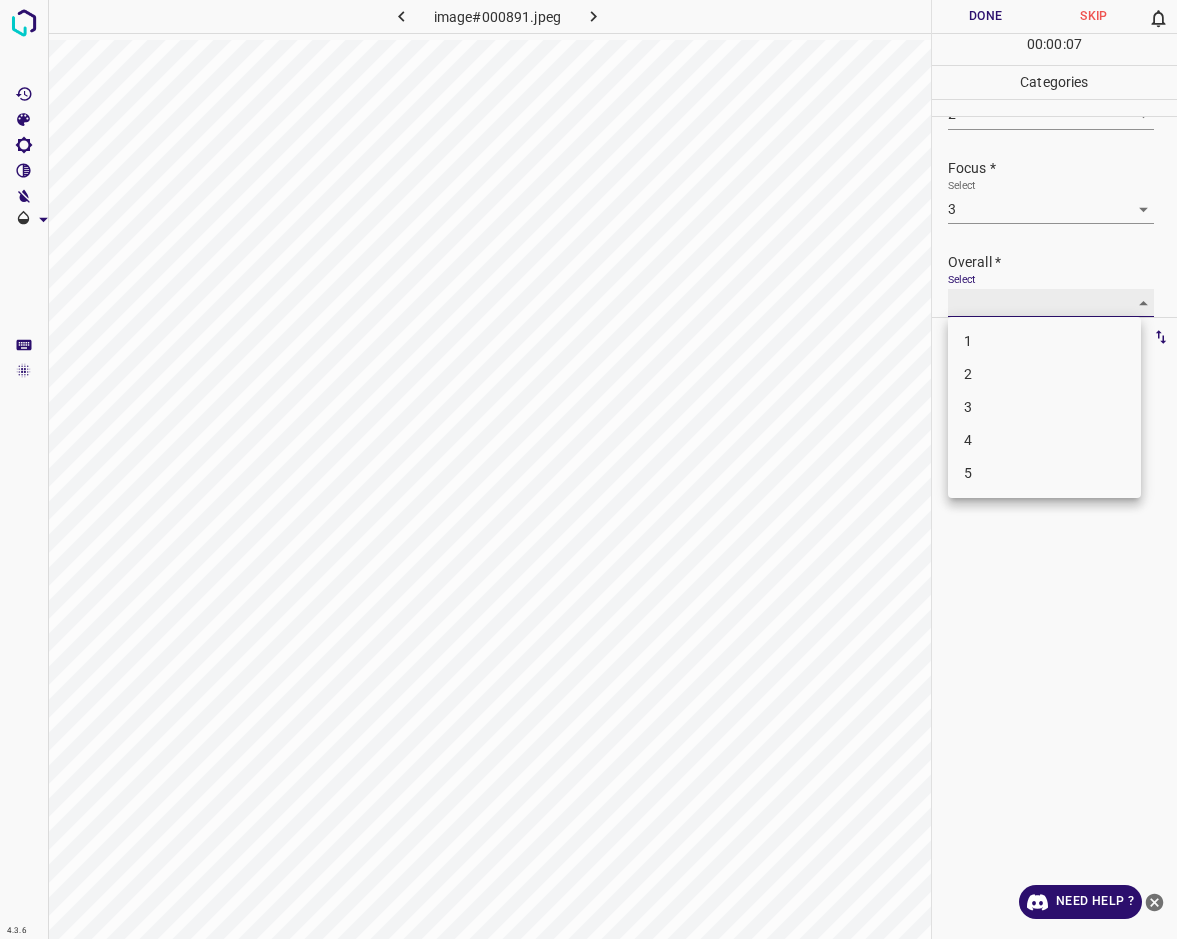 type on "3" 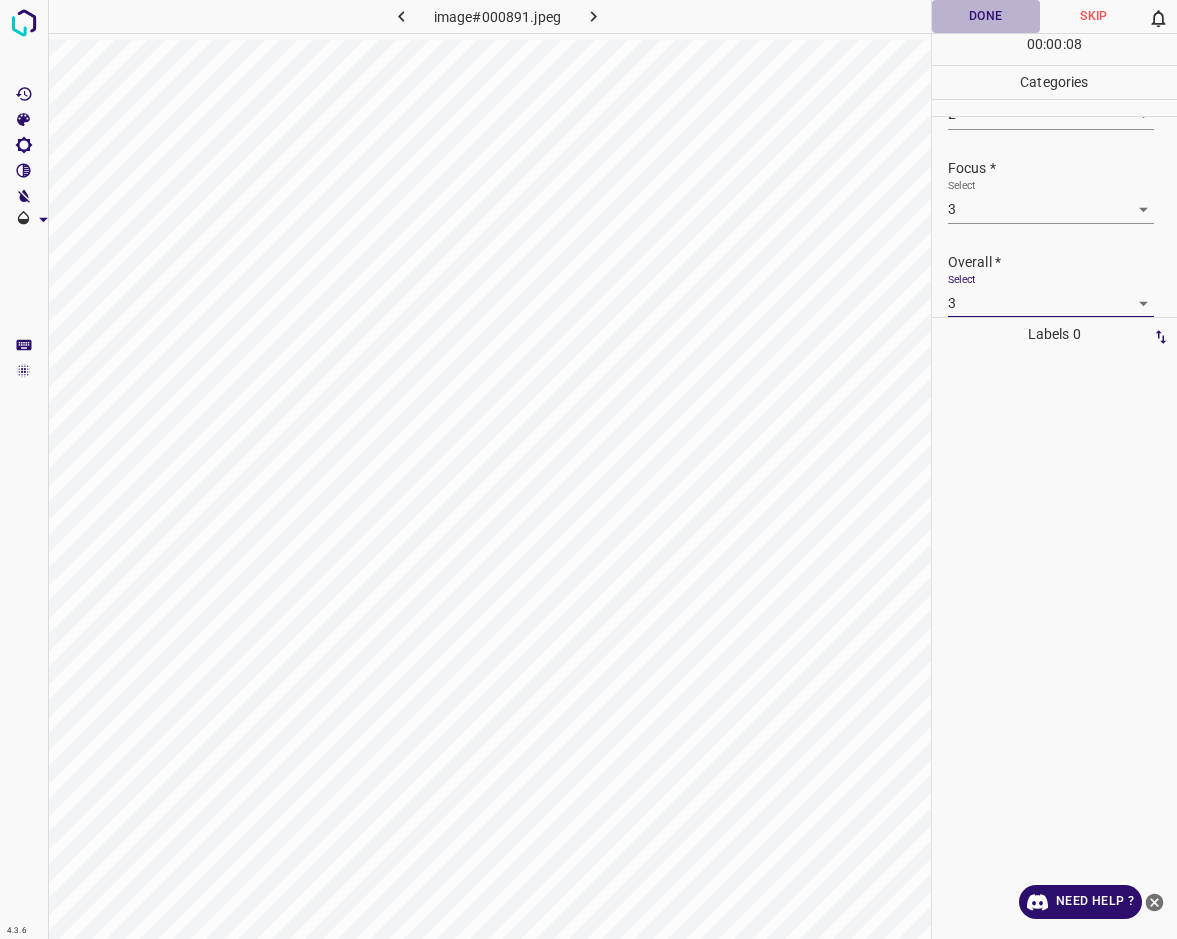 click on "Done" at bounding box center [986, 16] 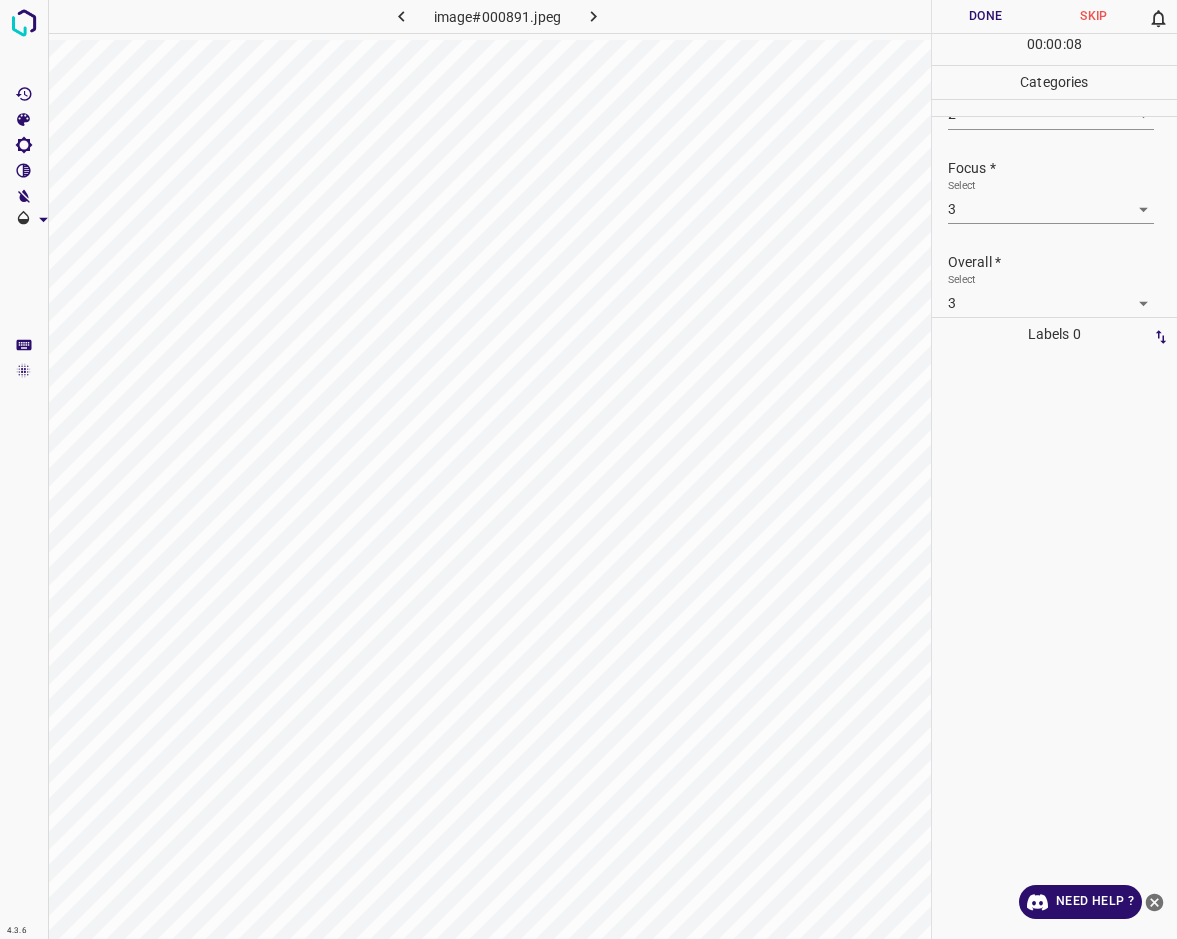 scroll, scrollTop: 76, scrollLeft: 0, axis: vertical 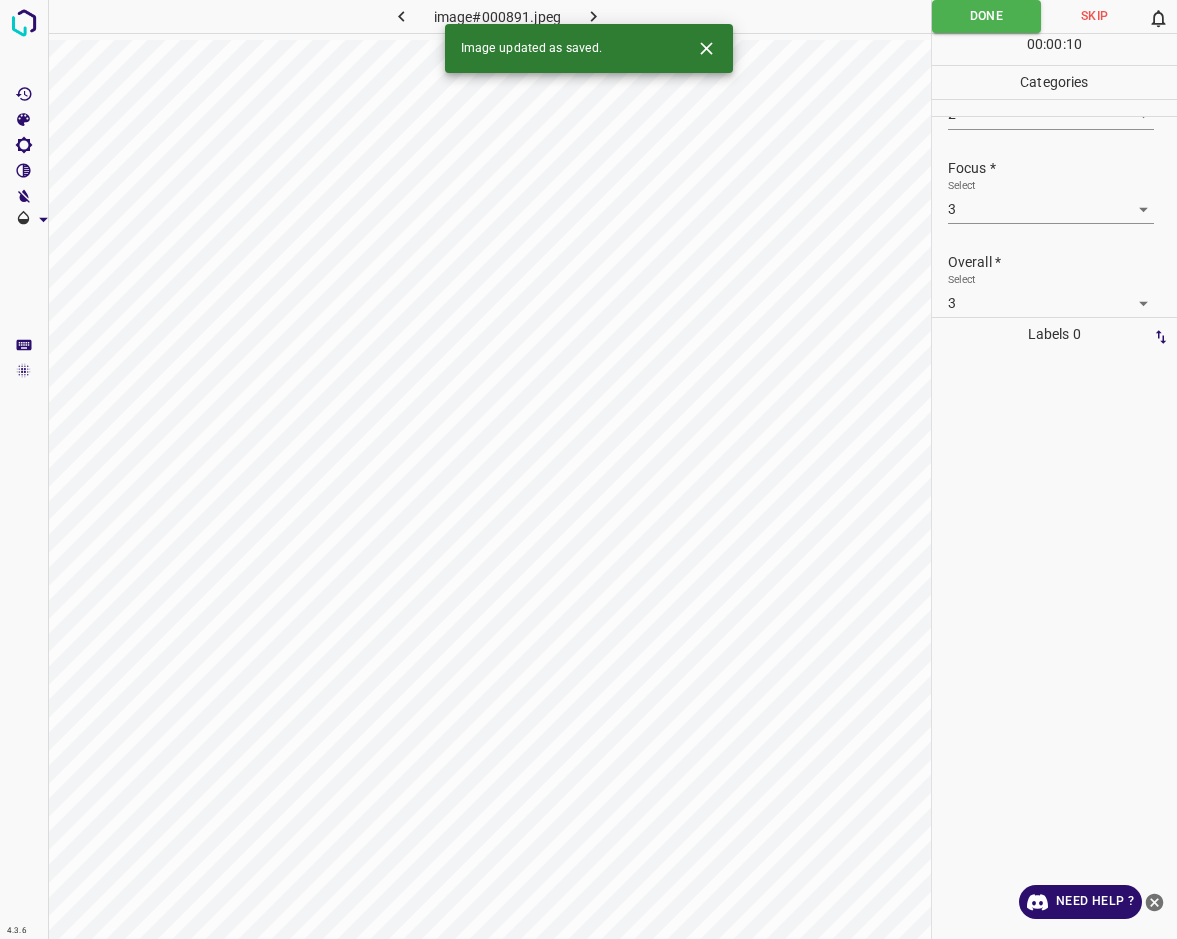click 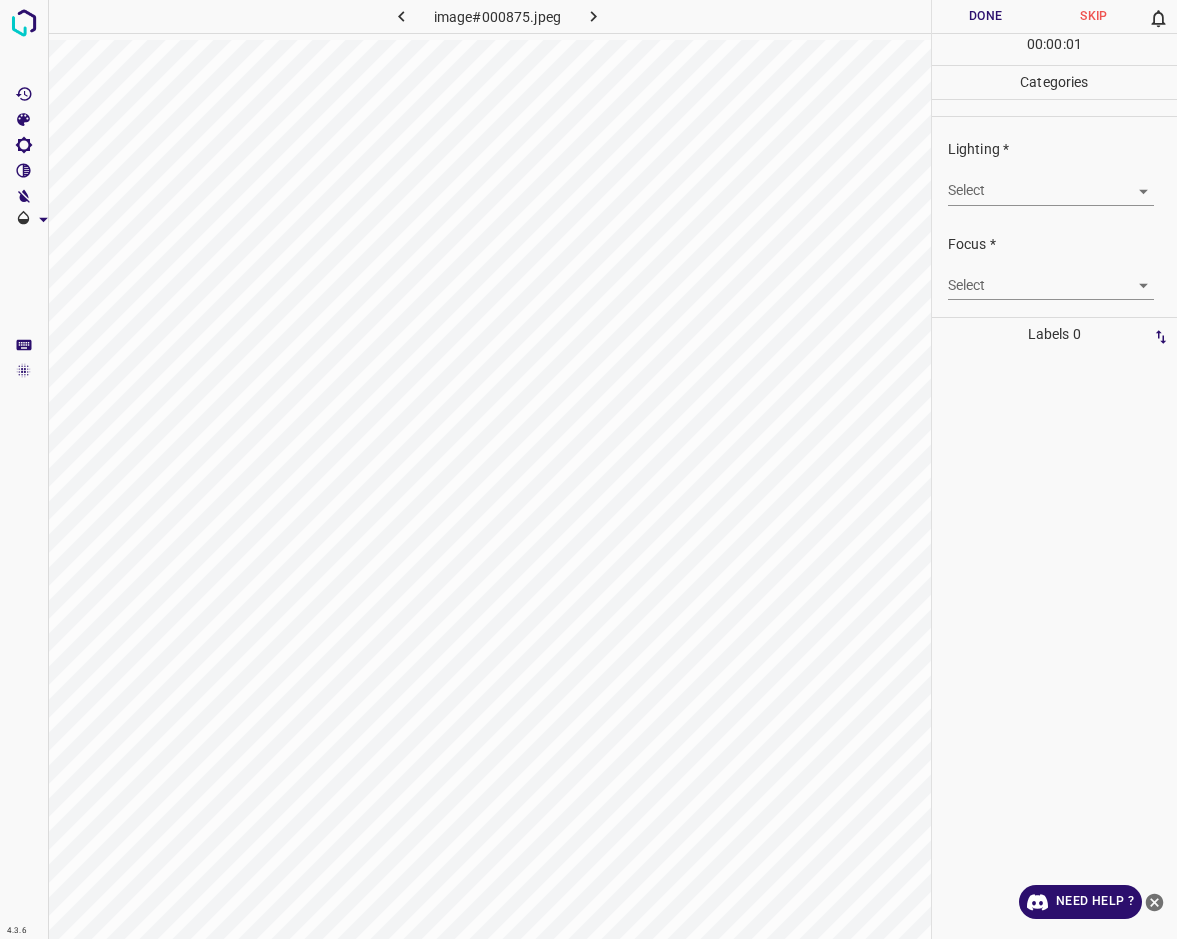 click on "Lighting *  Select ​" at bounding box center [1054, 172] 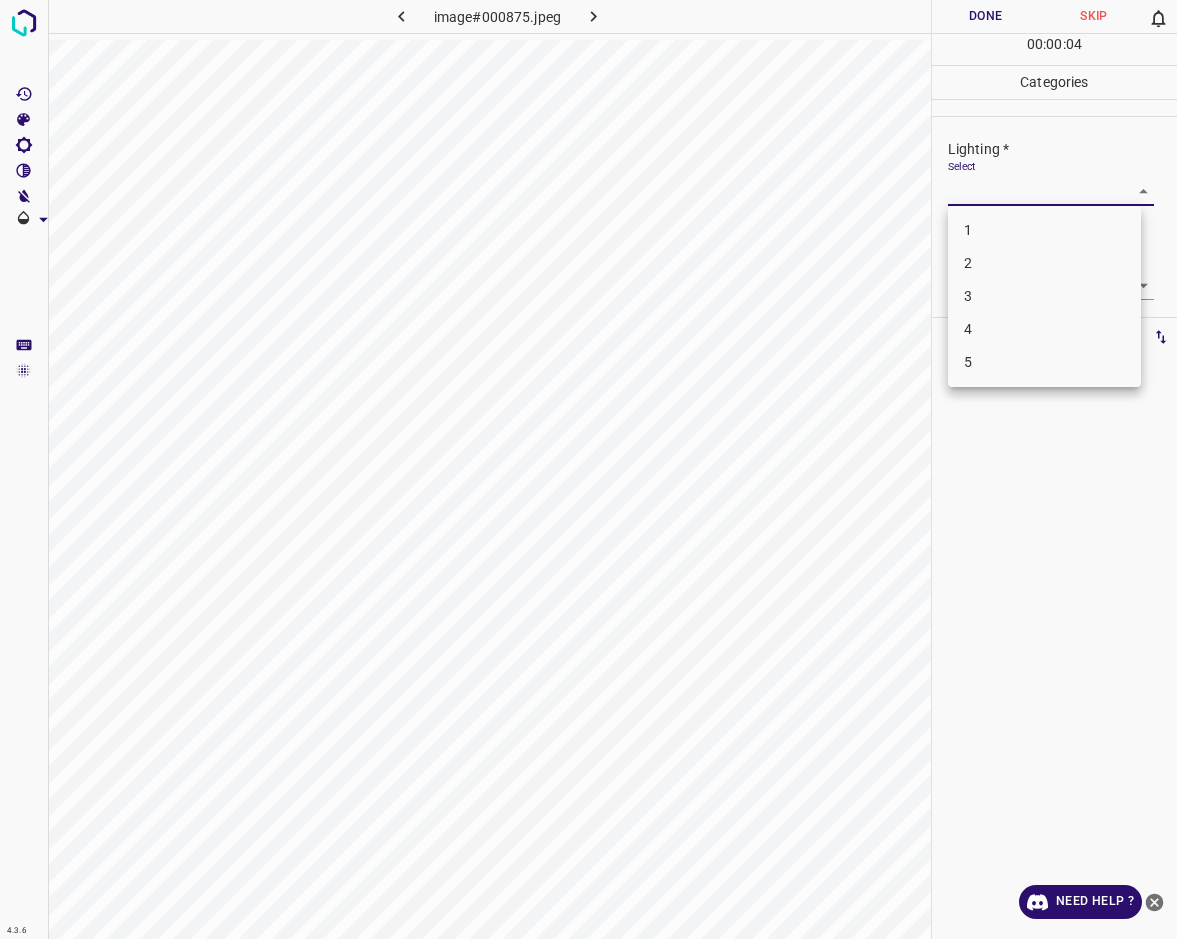 click on "2" at bounding box center [1044, 263] 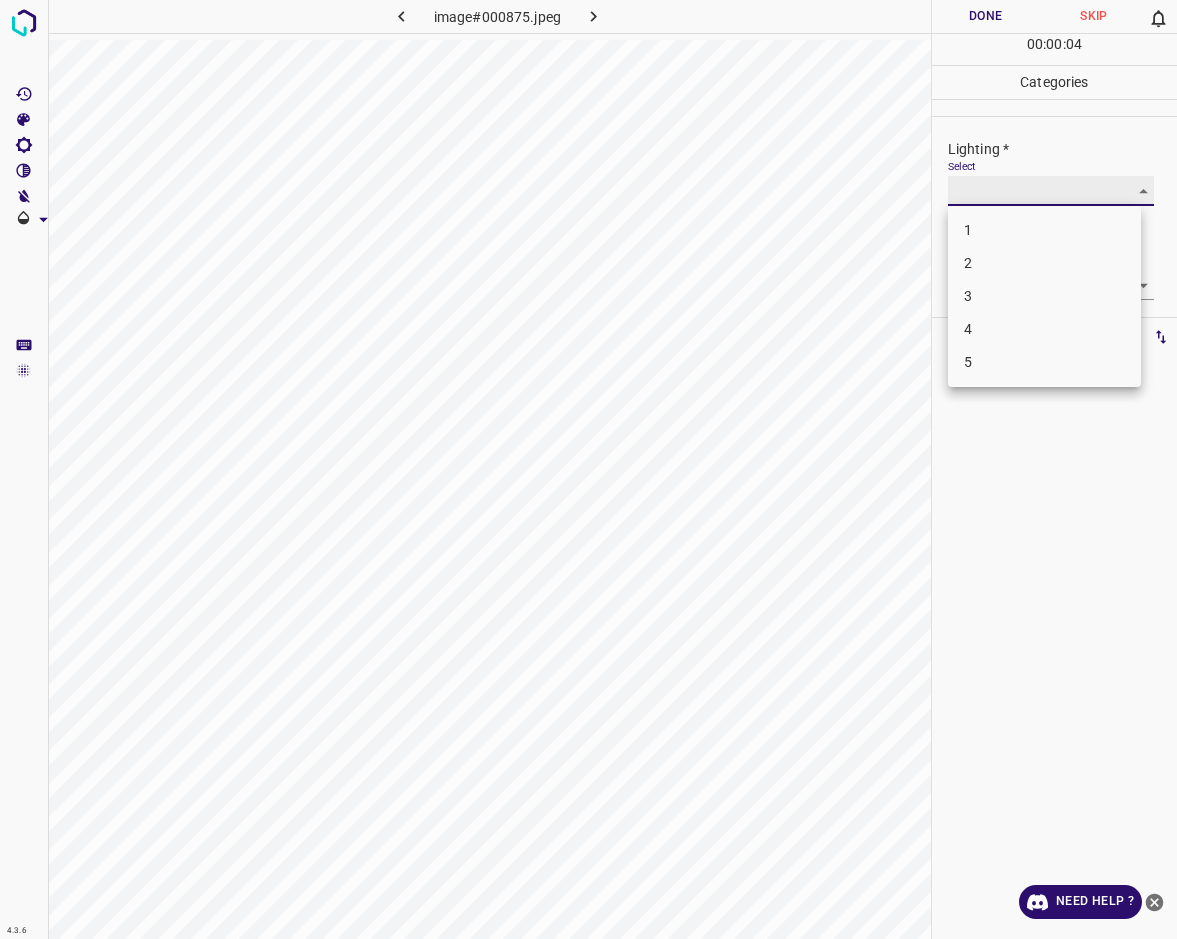 type on "2" 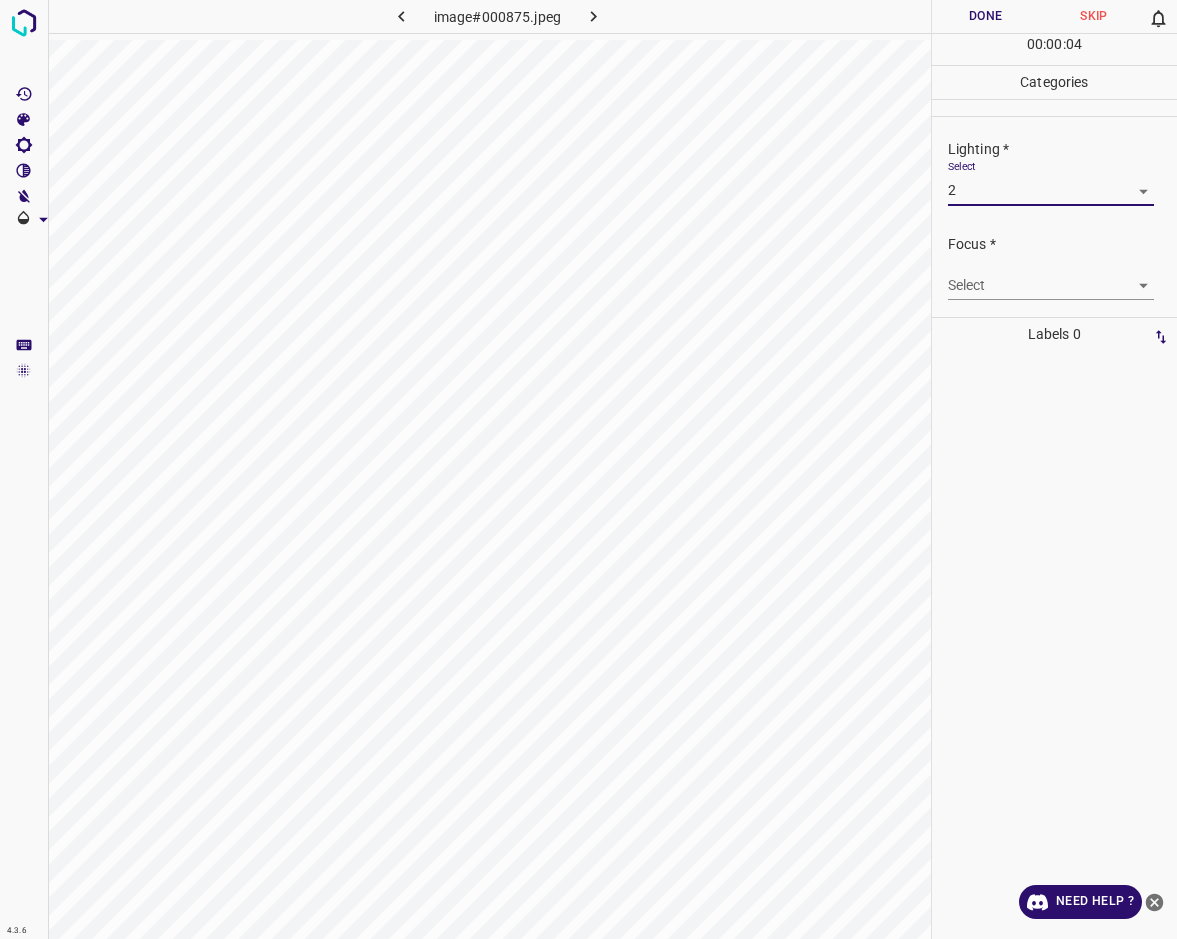 click on "Select ​" at bounding box center [1051, 277] 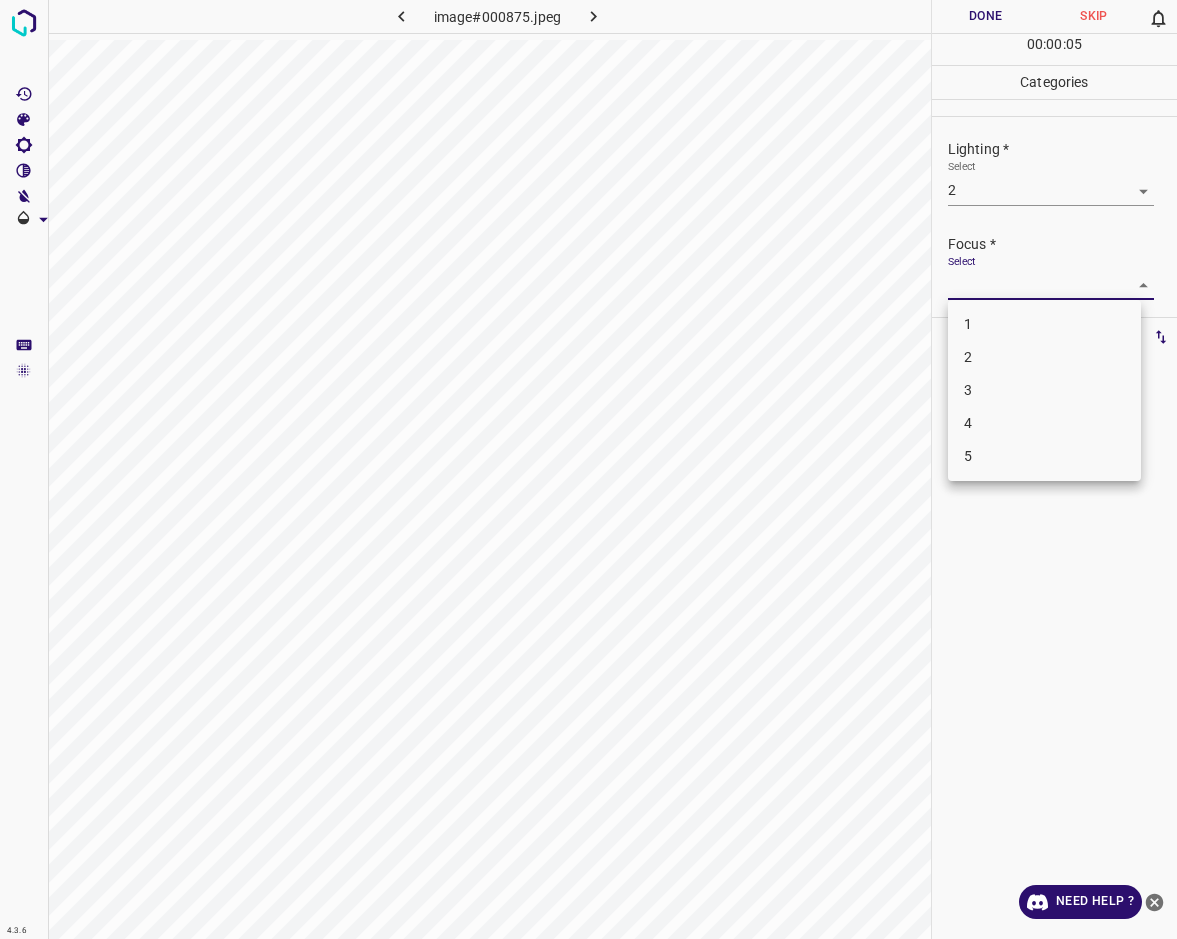 click on "2" at bounding box center [1044, 357] 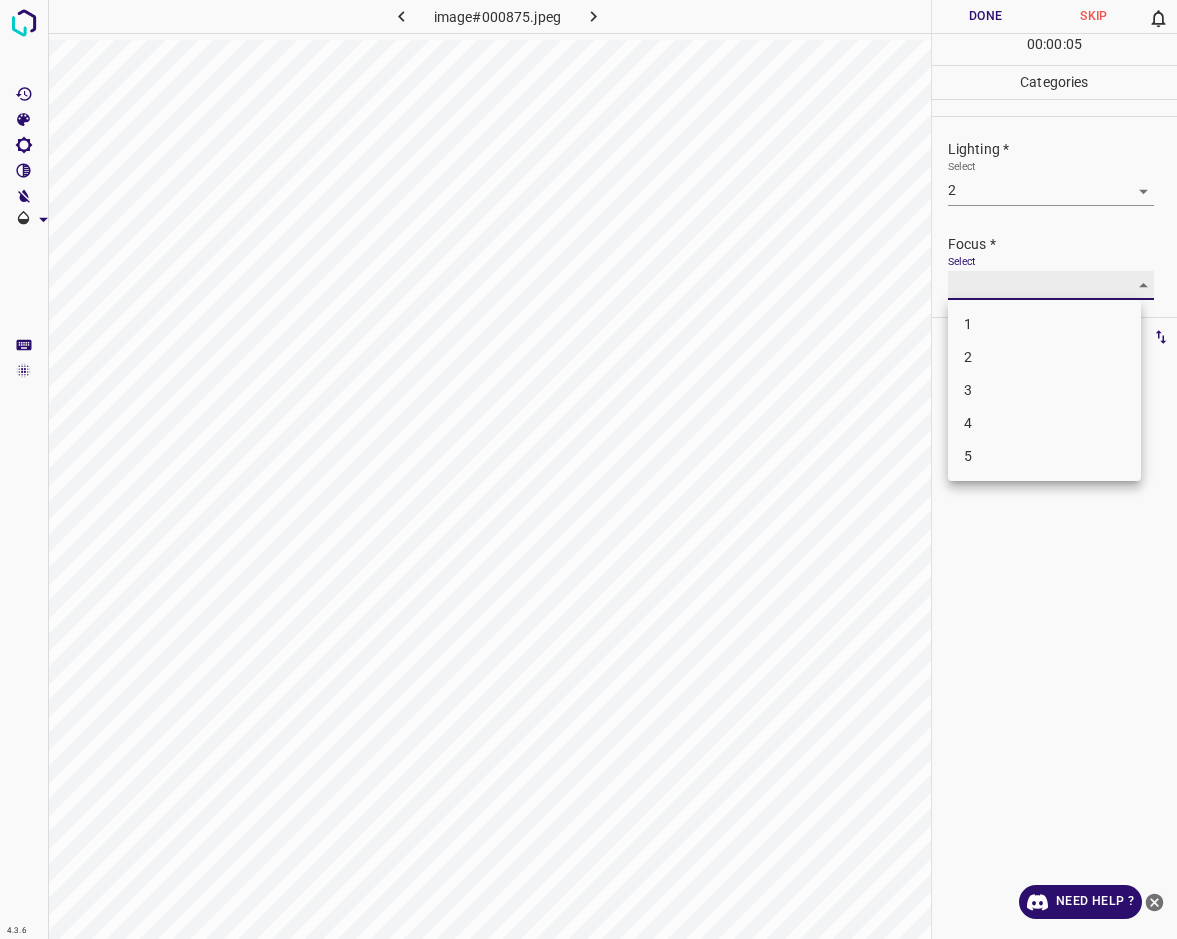 type on "2" 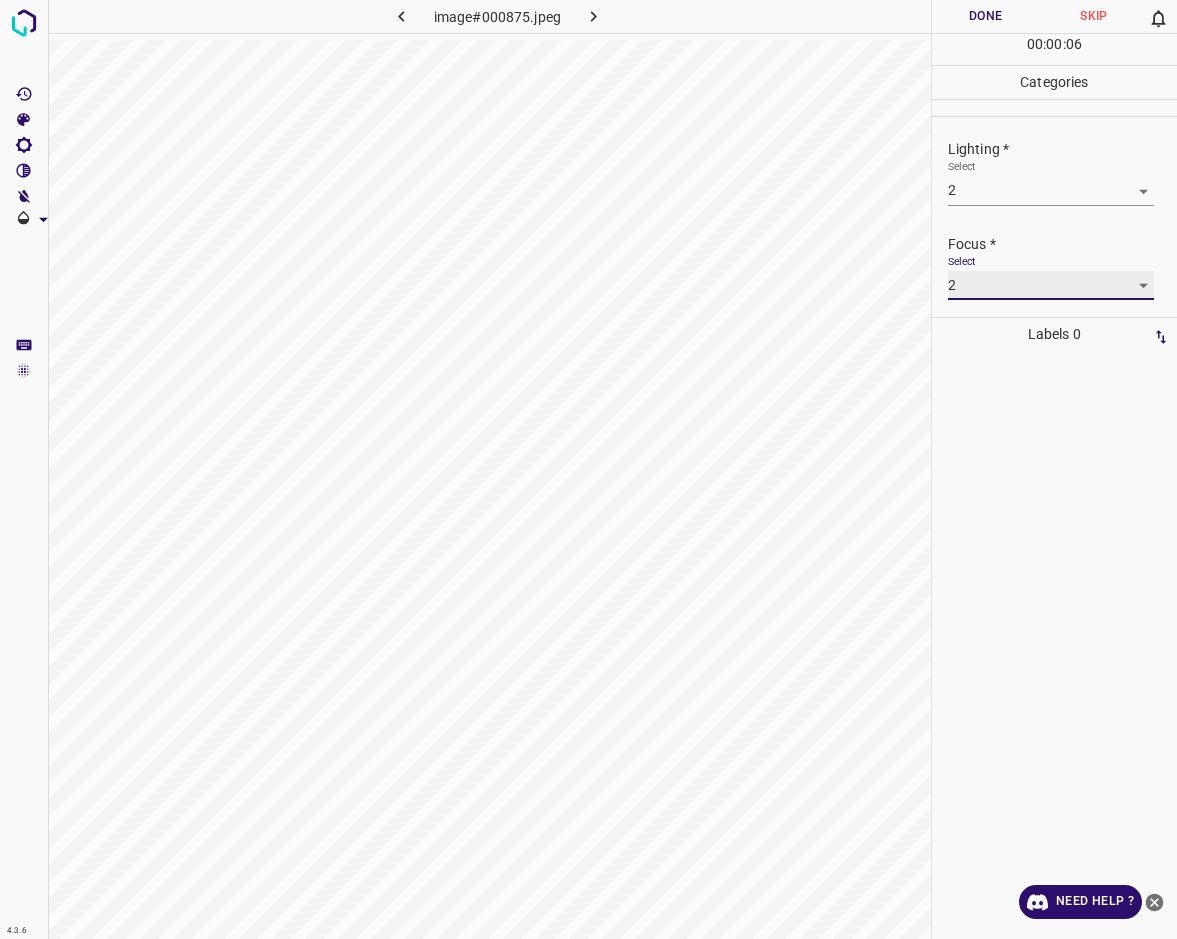 scroll, scrollTop: 98, scrollLeft: 0, axis: vertical 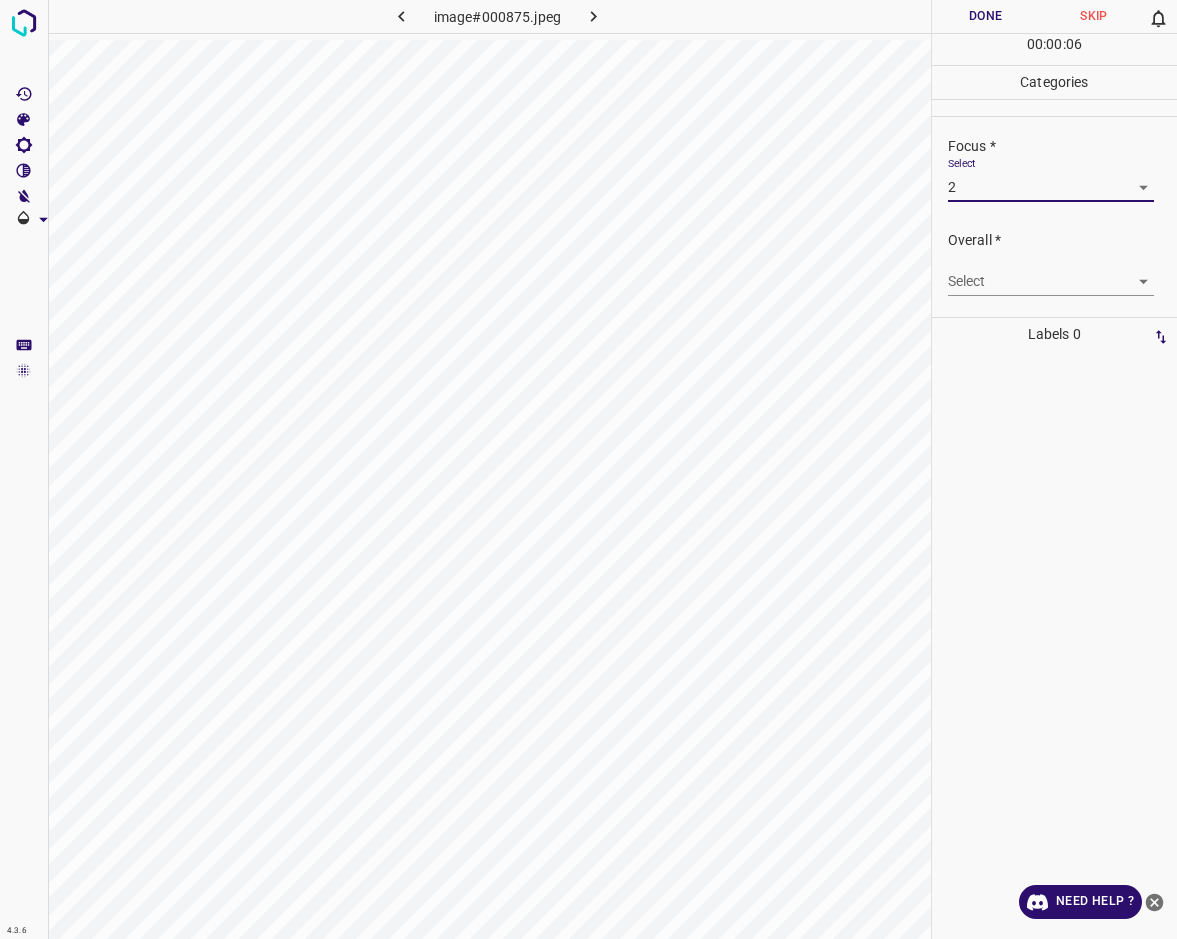 click on "4.3.6  image#000875.jpeg Done Skip 0 00   : 00   : 06   Categories Lighting *  Select 2 2 Focus *  Select 2 2 Overall *  Select ​ Labels   0 Categories 1 Lighting 2 Focus 3 Overall Tools Space Change between modes (Draw & Edit) I Auto labeling R Restore zoom M Zoom in N Zoom out Delete Delete selecte label Filters Z Restore filters X Saturation filter C Brightness filter V Contrast filter B Gray scale filter General O Download Need Help ? - Text - Hide - Delete" at bounding box center (588, 469) 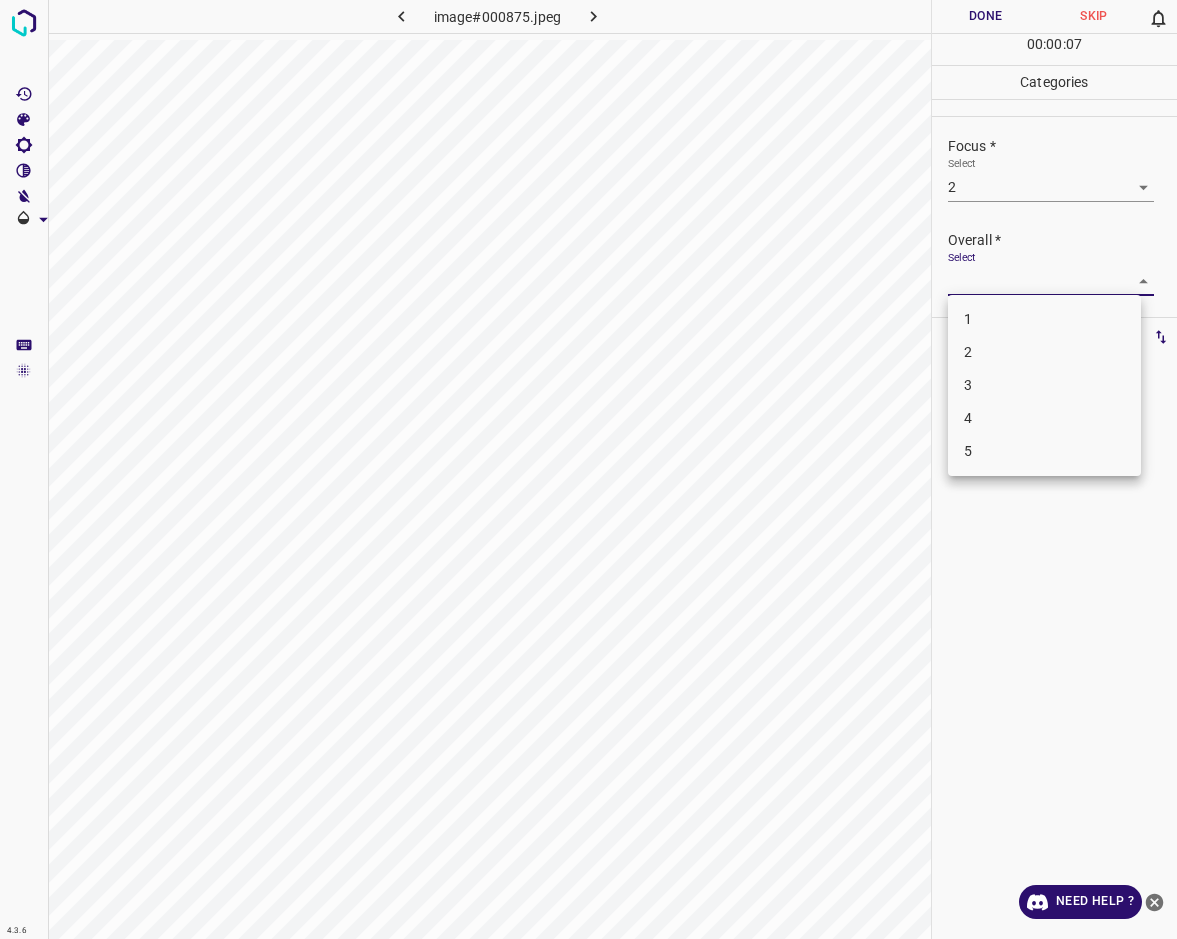 click on "2" at bounding box center (1044, 352) 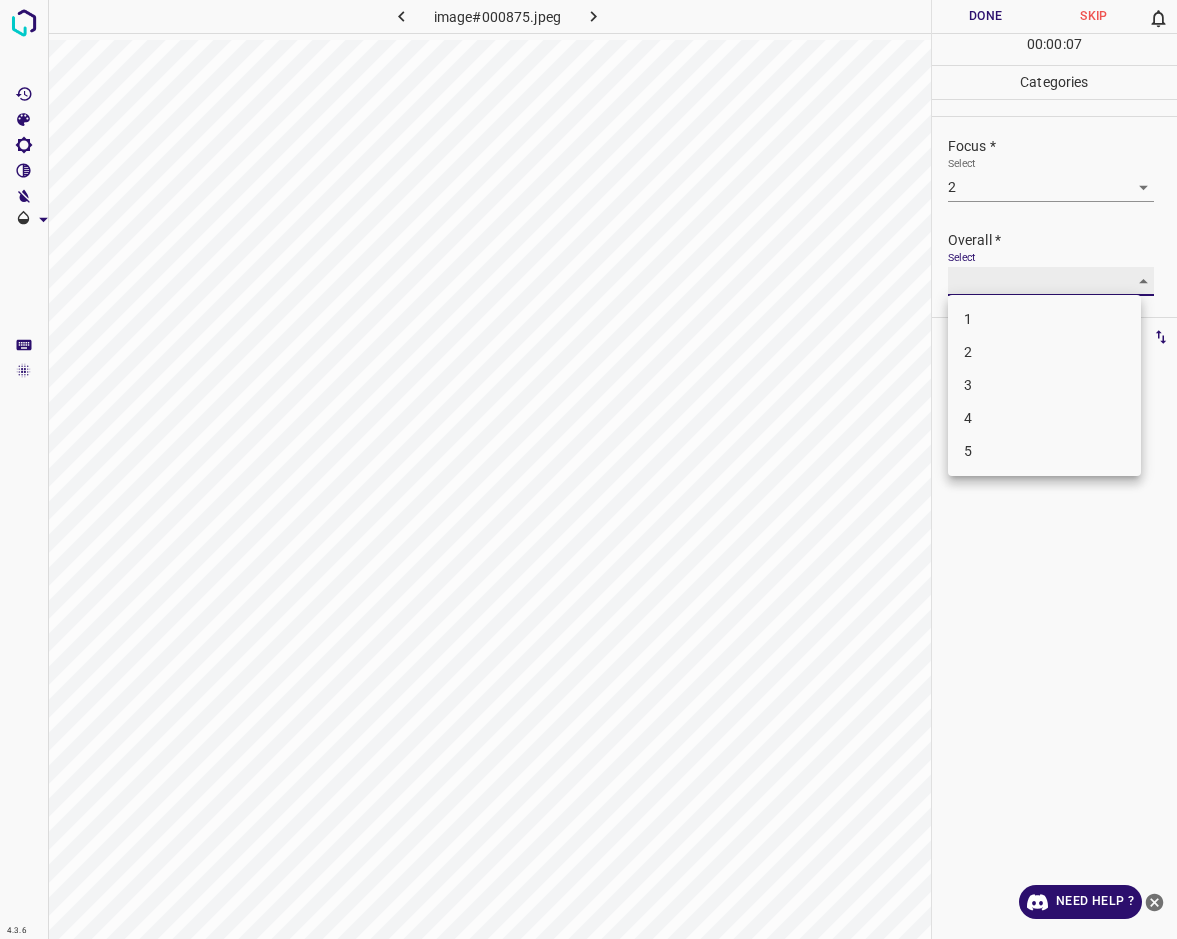 type on "2" 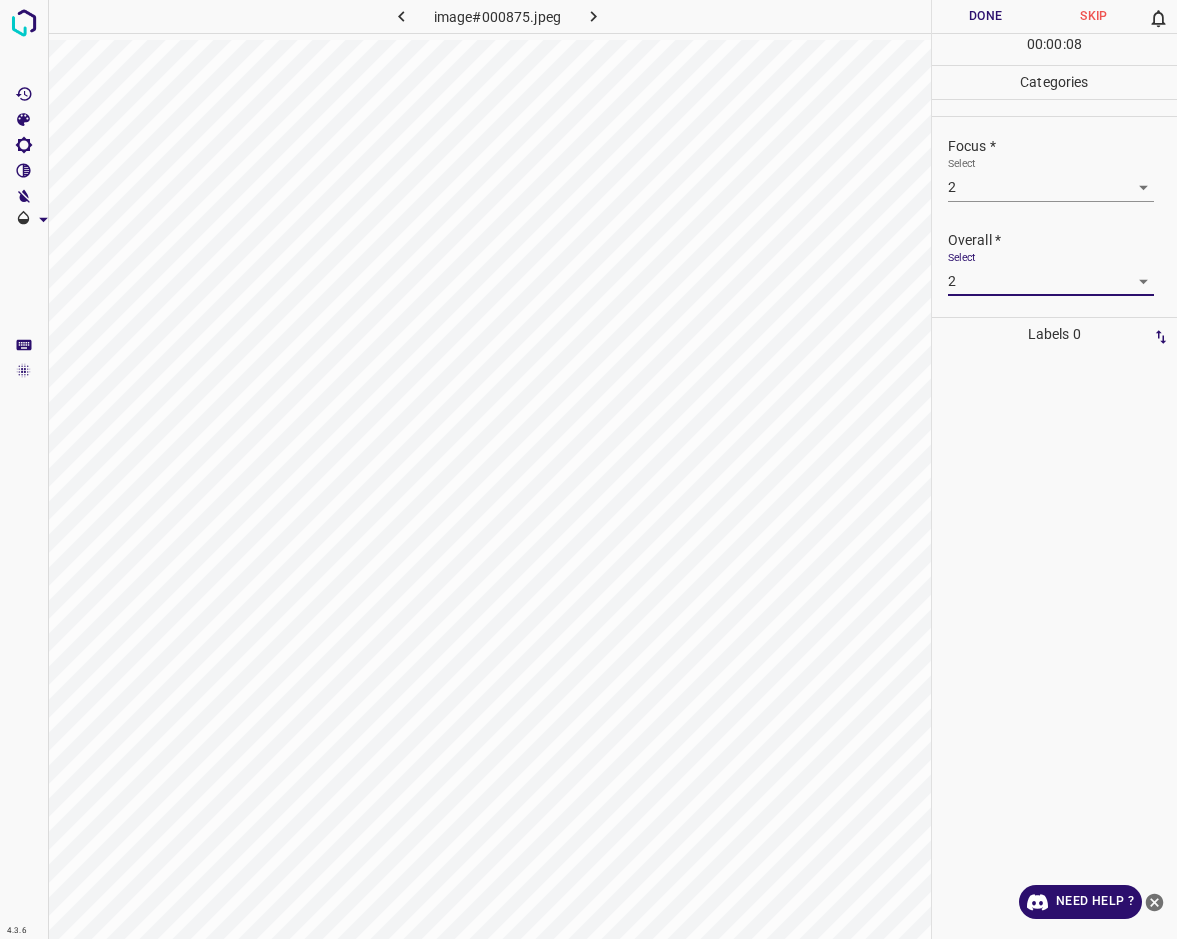click on "Done" at bounding box center (986, 16) 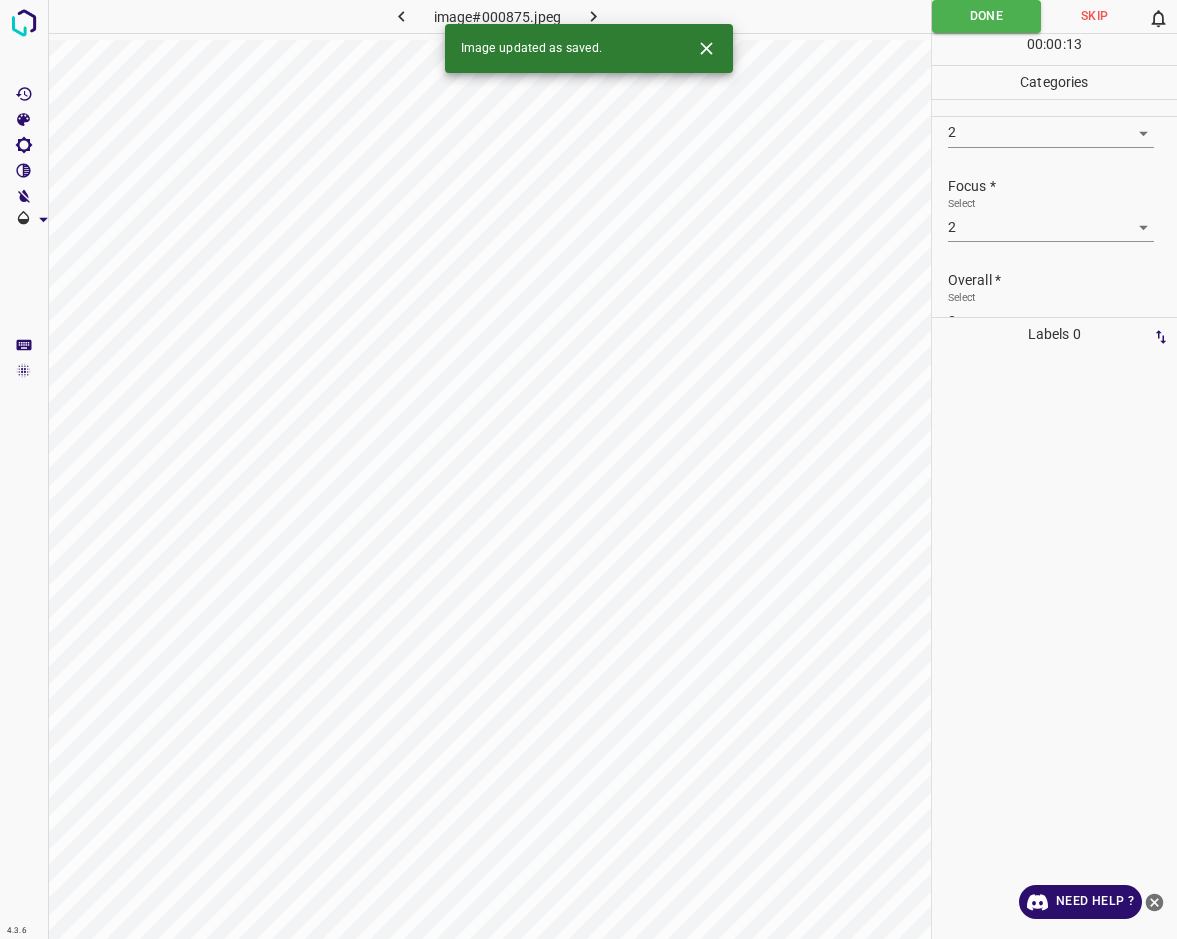 scroll, scrollTop: 98, scrollLeft: 0, axis: vertical 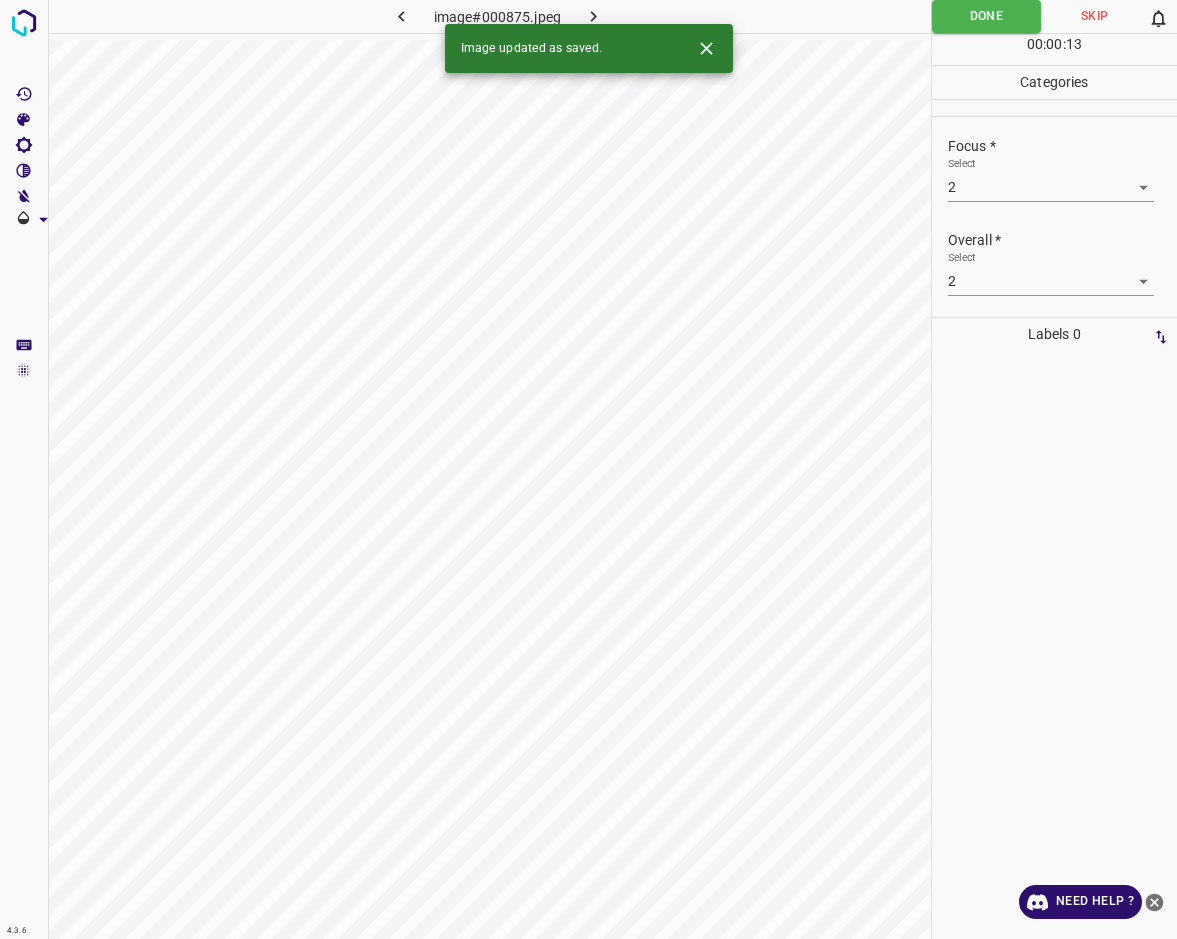 click 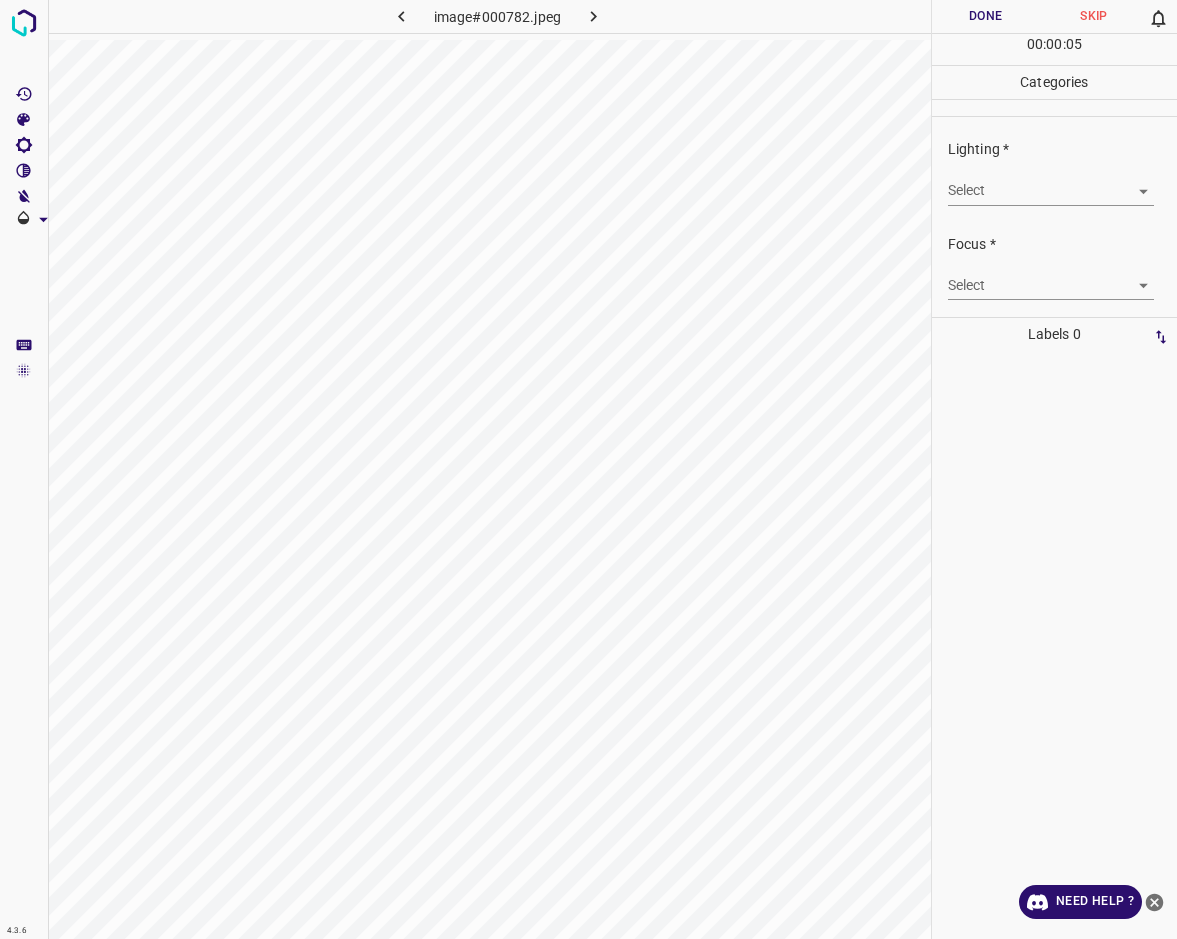 click on "4.3.6  image#000782.jpeg Done Skip 0 00   : 00   : 05   Categories Lighting *  Select ​ Focus *  Select ​ Overall *  Select ​ Labels   0 Categories 1 Lighting 2 Focus 3 Overall Tools Space Change between modes (Draw & Edit) I Auto labeling R Restore zoom M Zoom in N Zoom out Delete Delete selecte label Filters Z Restore filters X Saturation filter C Brightness filter V Contrast filter B Gray scale filter General O Download Need Help ? - Text - Hide - Delete" at bounding box center (588, 469) 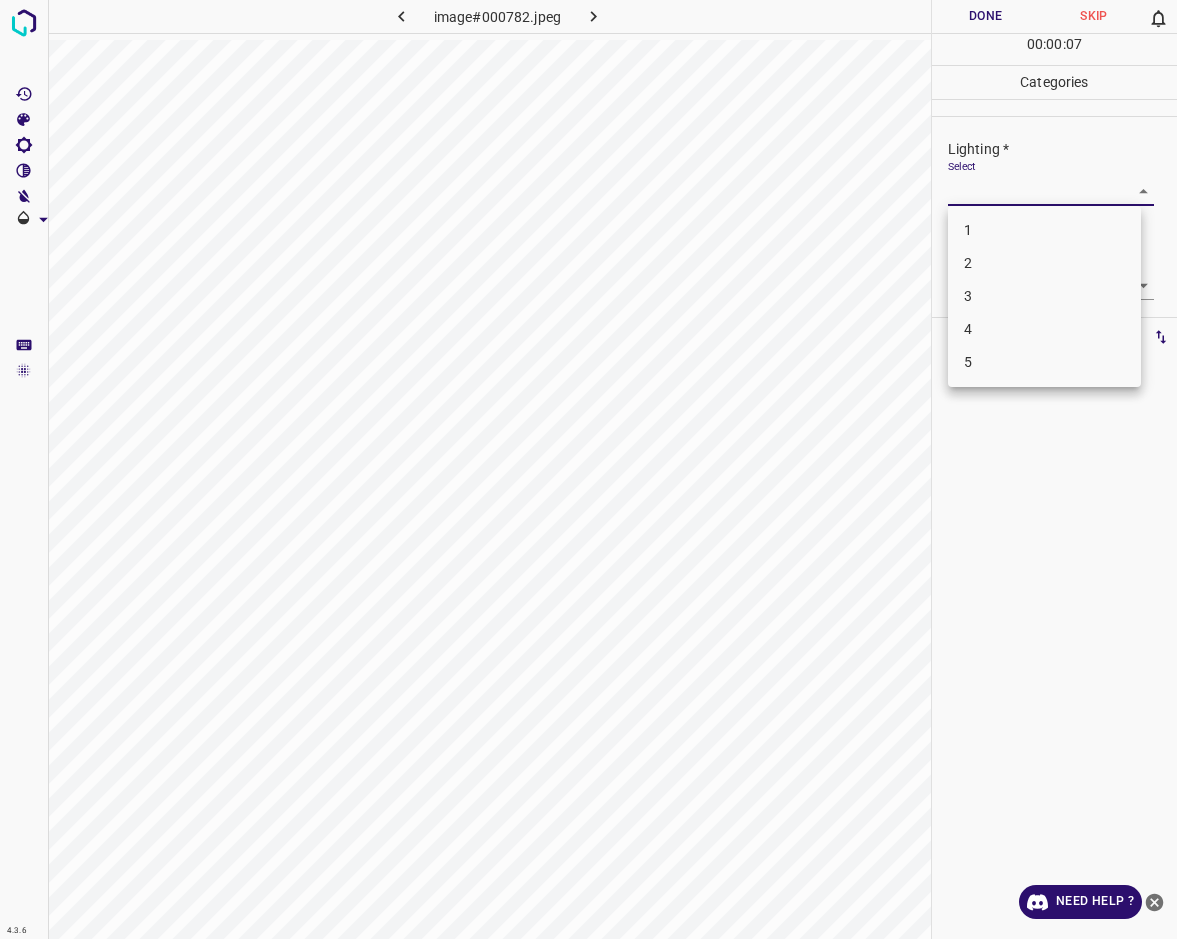 click on "2" at bounding box center (1044, 263) 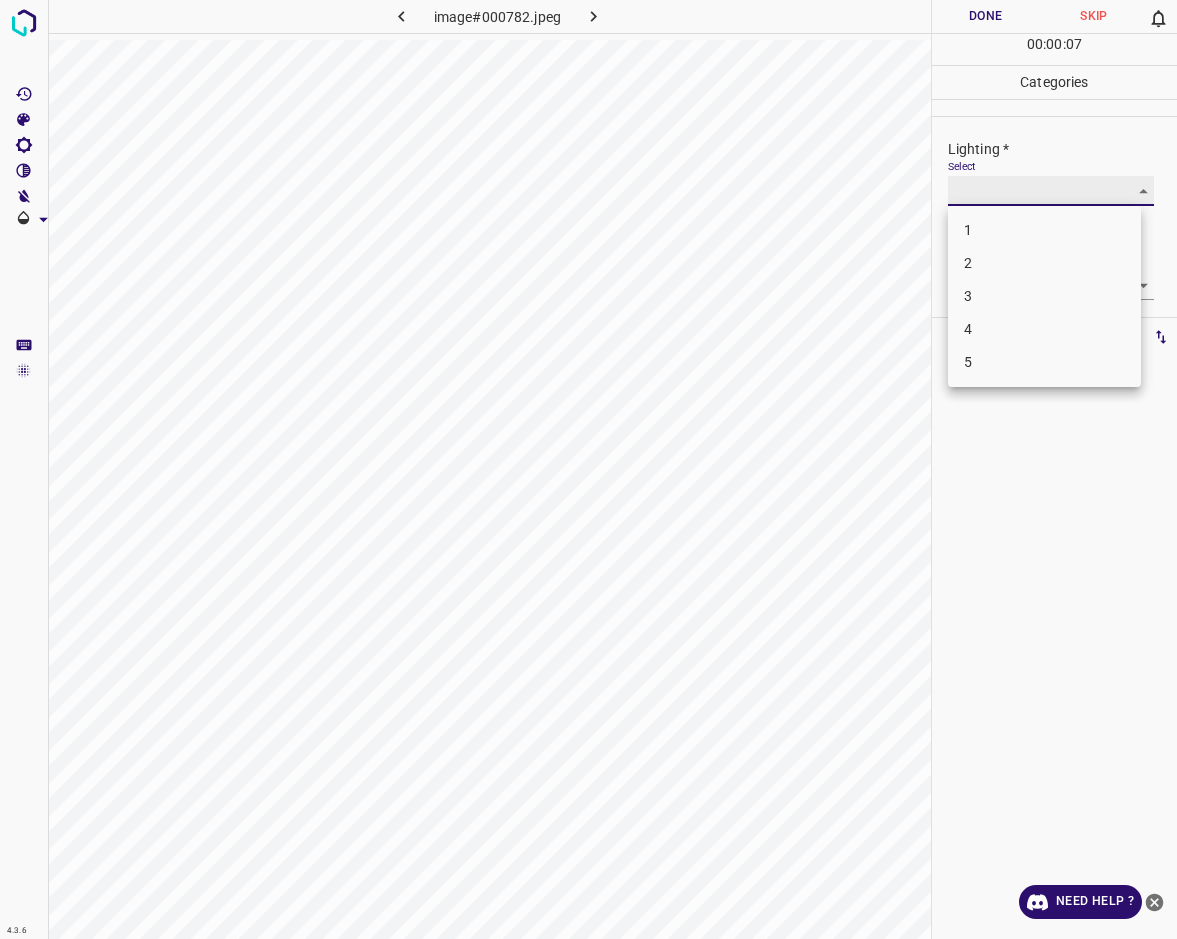 type on "2" 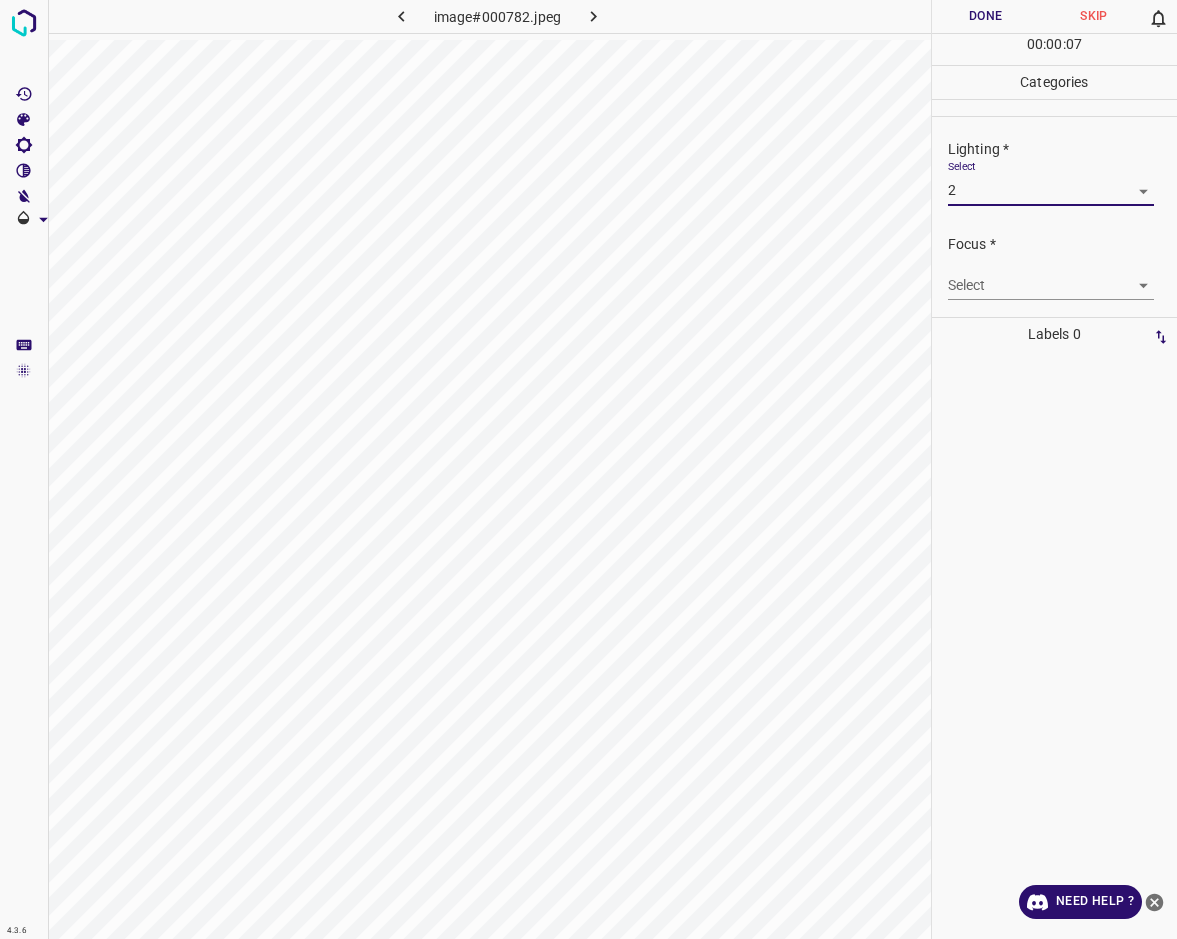 click on "4.3.6  image#000782.jpeg Done Skip 0 00   : 00   : 07   Categories Lighting *  Select 2 2 Focus *  Select ​ Overall *  Select ​ Labels   0 Categories 1 Lighting 2 Focus 3 Overall Tools Space Change between modes (Draw & Edit) I Auto labeling R Restore zoom M Zoom in N Zoom out Delete Delete selecte label Filters Z Restore filters X Saturation filter C Brightness filter V Contrast filter B Gray scale filter General O Download Need Help ? - Text - Hide - Delete" at bounding box center [588, 469] 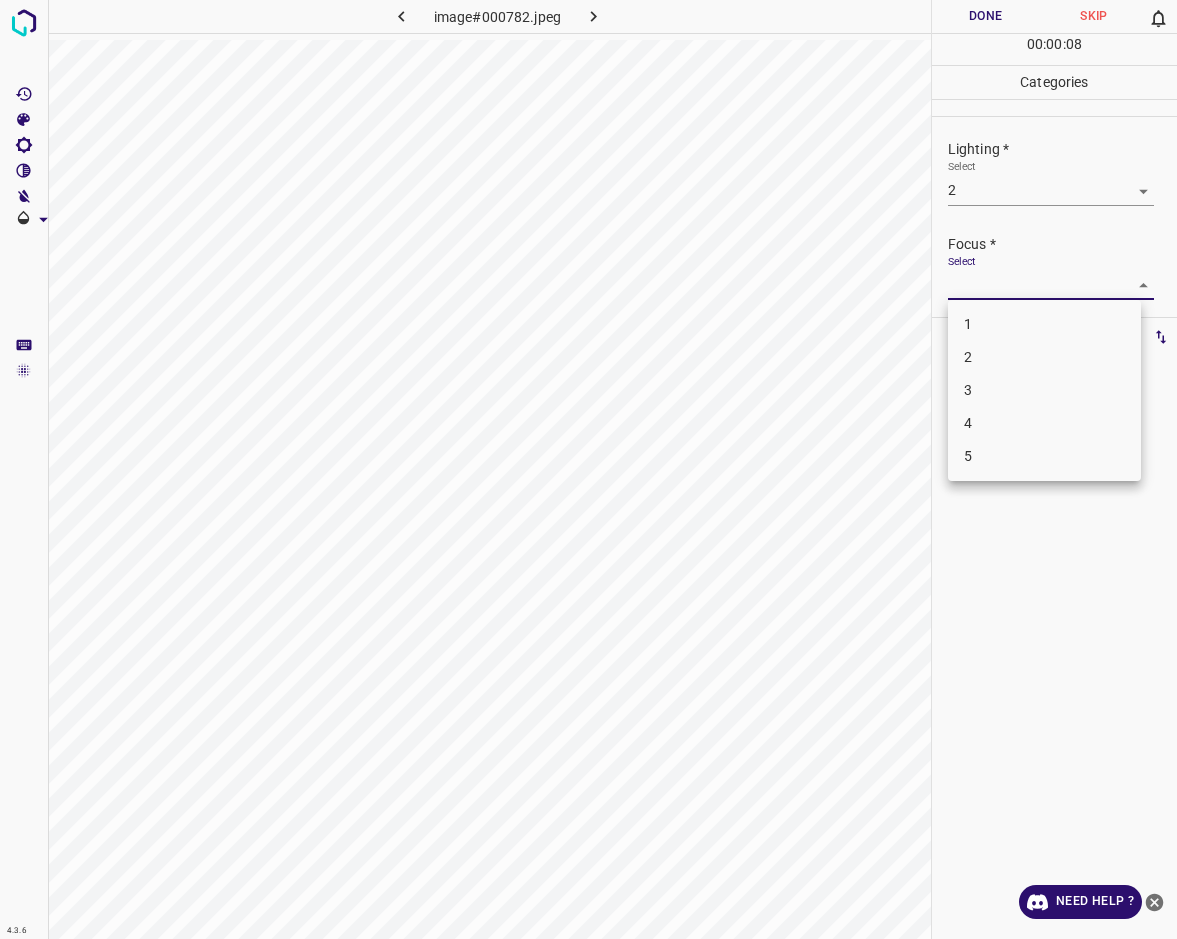 click on "3" at bounding box center (1044, 390) 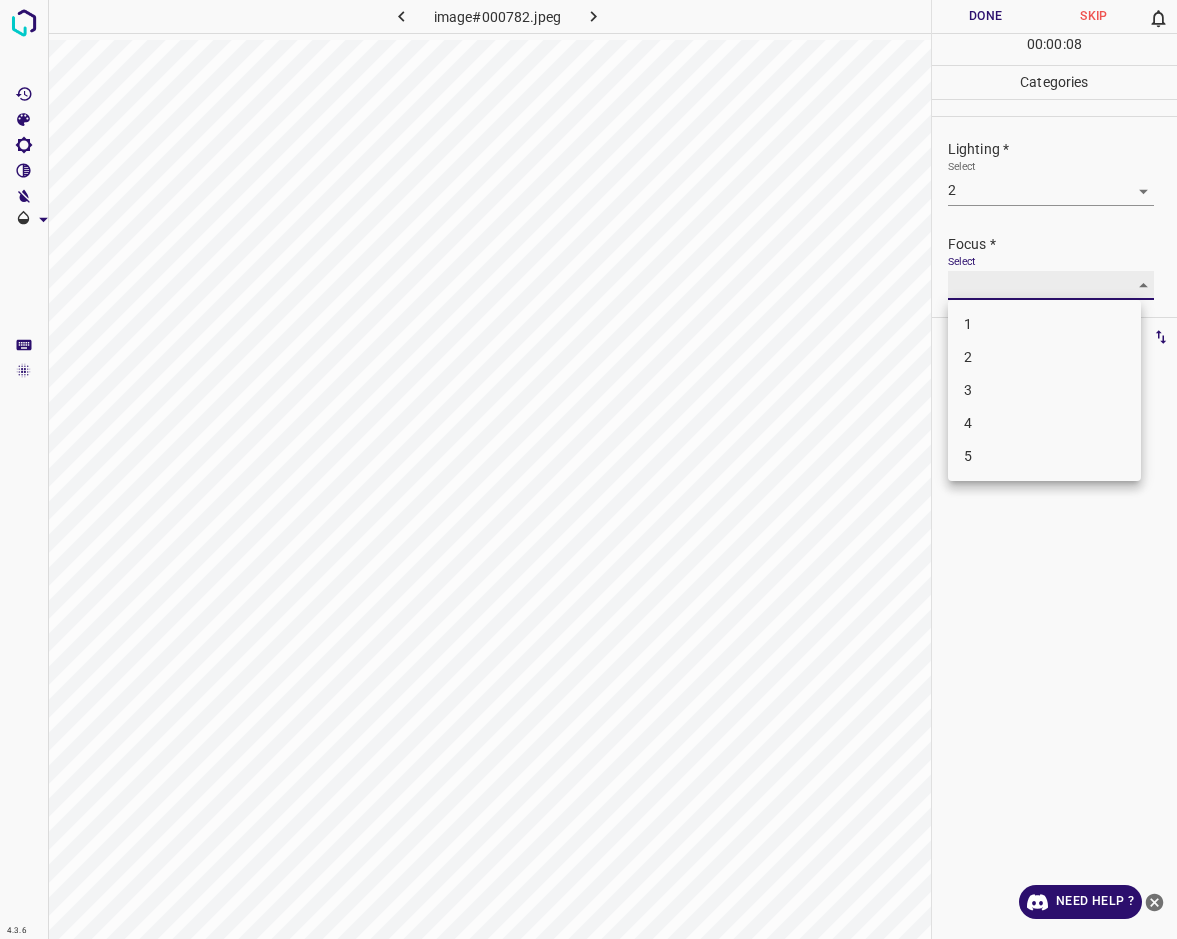 type on "3" 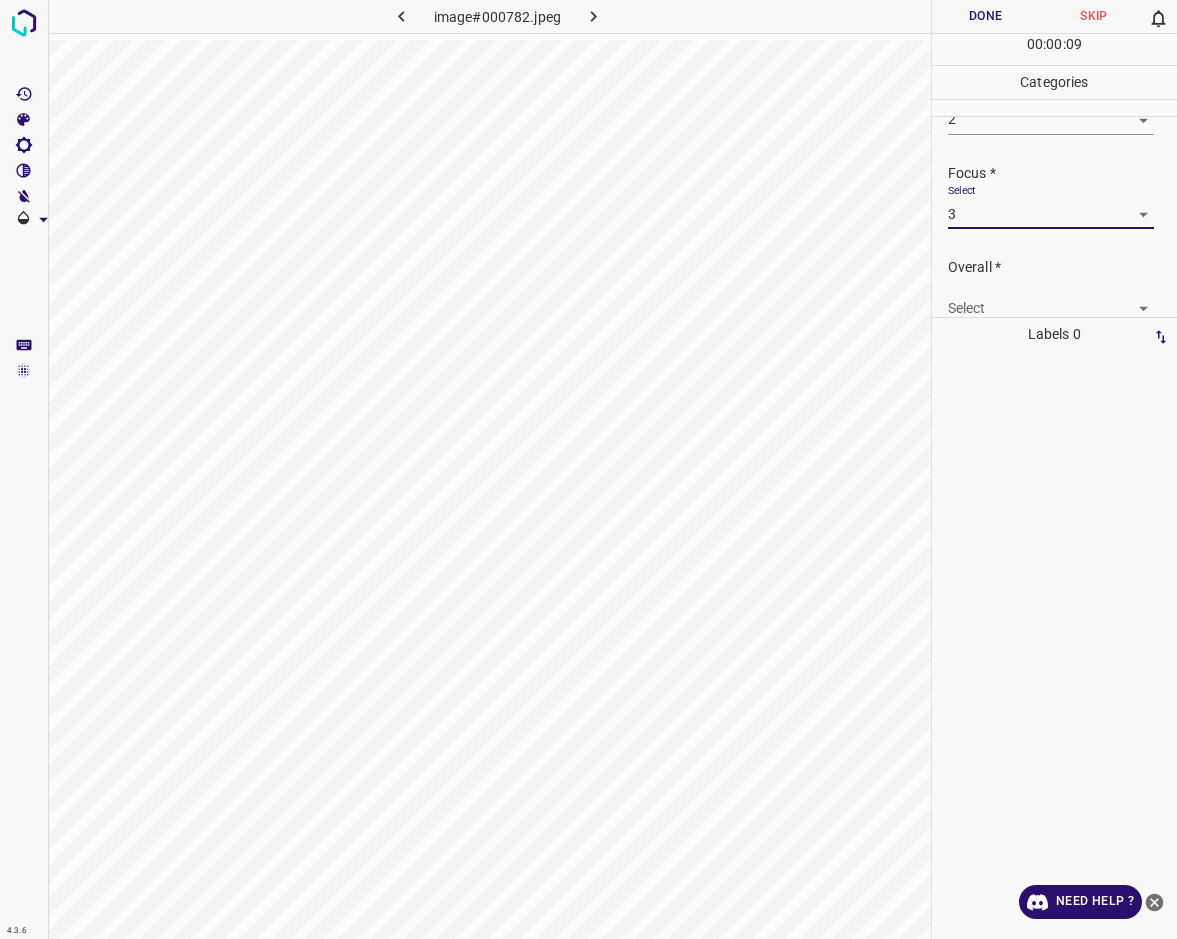 click on "4.3.6  image#000782.jpeg Done Skip 0 00   : 00   : 09   Categories Lighting *  Select 2 2 Focus *  Select 3 3 Overall *  Select ​ Labels   0 Categories 1 Lighting 2 Focus 3 Overall Tools Space Change between modes (Draw & Edit) I Auto labeling R Restore zoom M Zoom in N Zoom out Delete Delete selecte label Filters Z Restore filters X Saturation filter C Brightness filter V Contrast filter B Gray scale filter General O Download Need Help ? - Text - Hide - Delete" at bounding box center [588, 469] 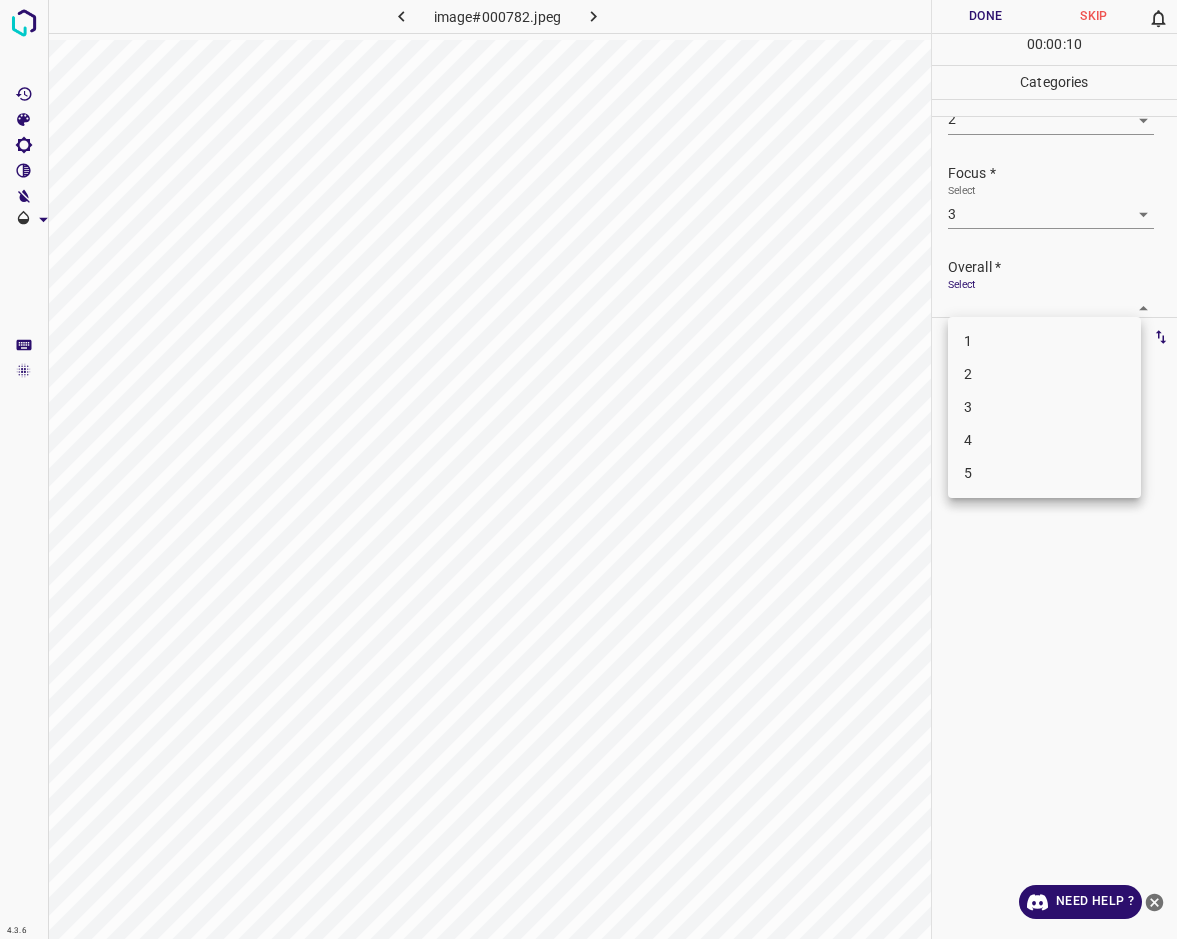 scroll, scrollTop: 76, scrollLeft: 0, axis: vertical 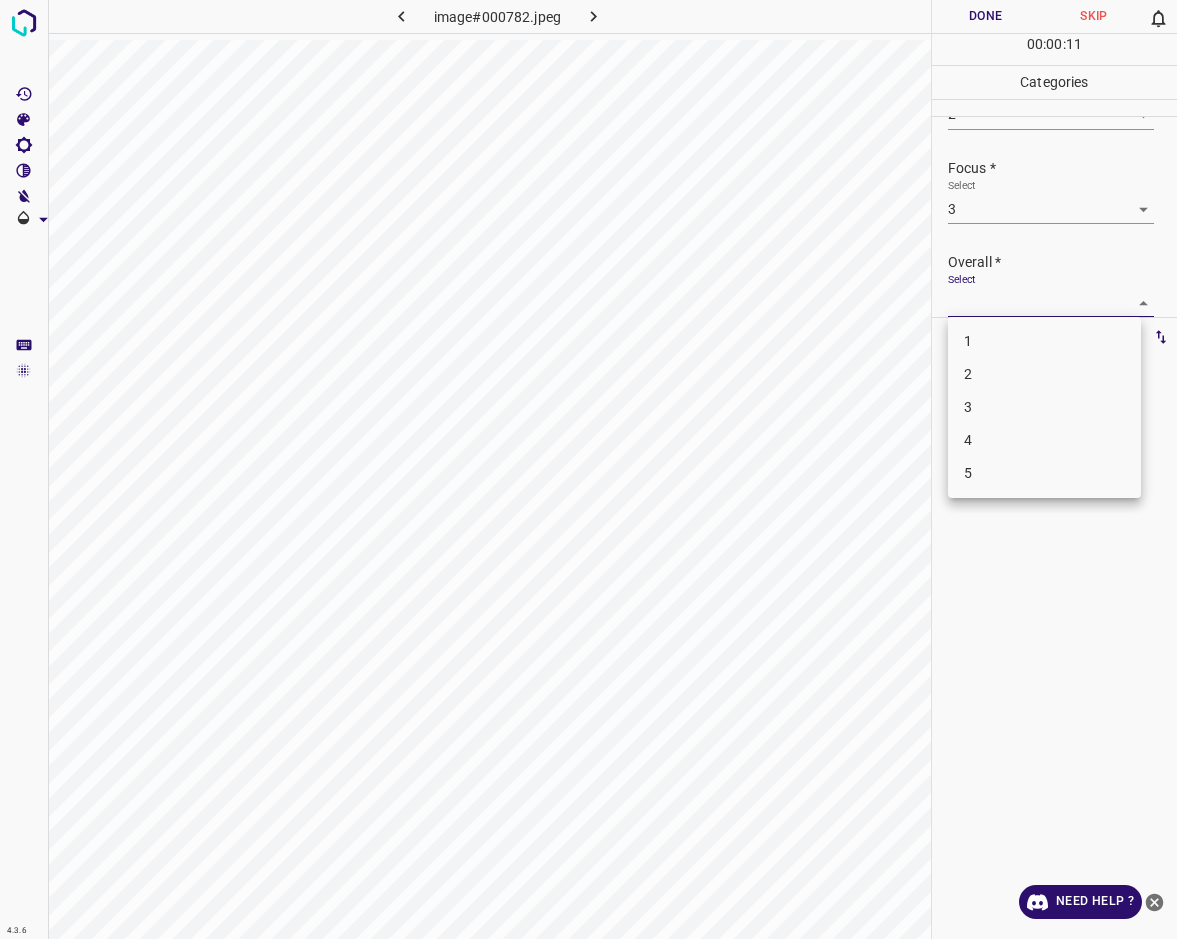 click on "3" at bounding box center (1044, 407) 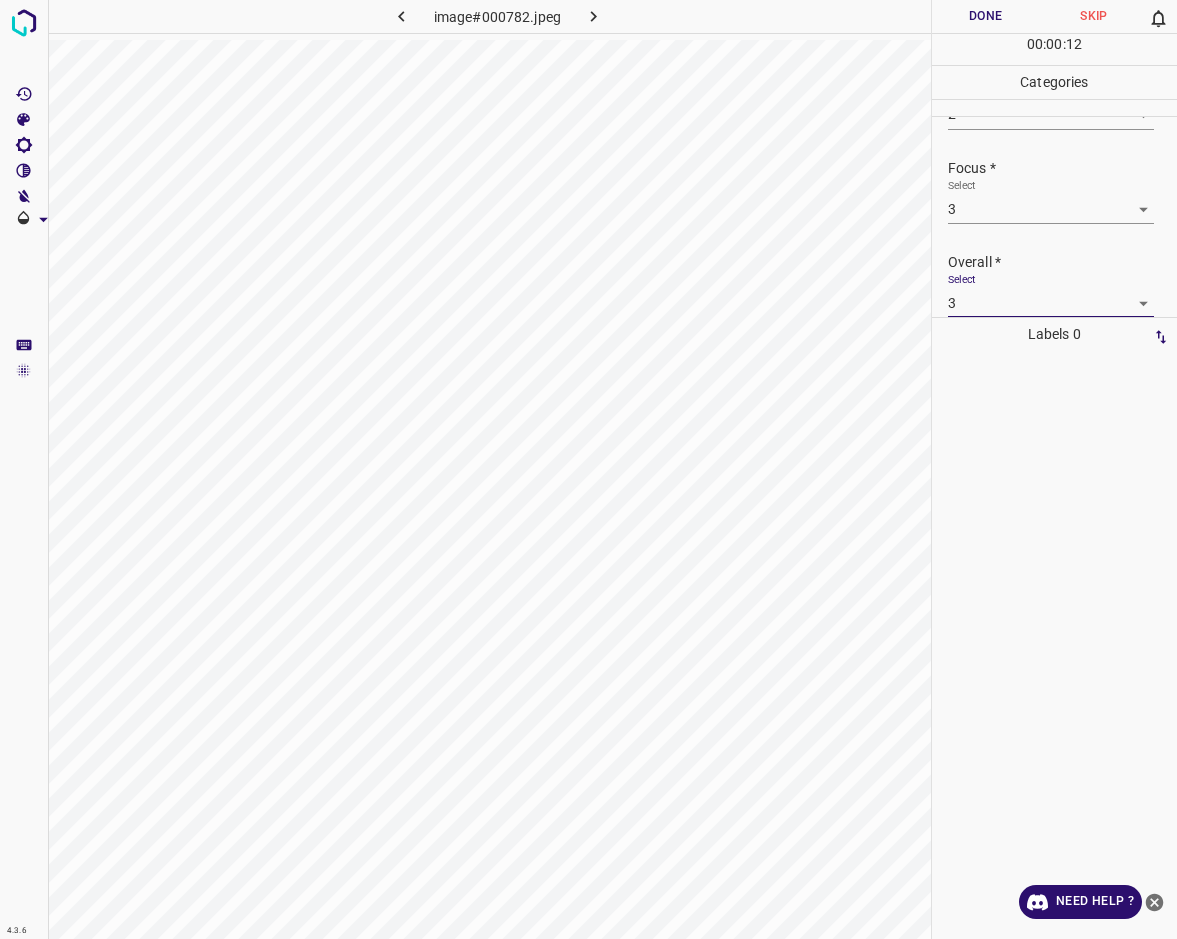 click on "4.3.6  image#000782.jpeg Done Skip 0 00   : 00   : 12   Categories Lighting *  Select 2 2 Focus *  Select 3 3 Overall *  Select 3 3 Labels   0 Categories 1 Lighting 2 Focus 3 Overall Tools Space Change between modes (Draw & Edit) I Auto labeling R Restore zoom M Zoom in N Zoom out Delete Delete selecte label Filters Z Restore filters X Saturation filter C Brightness filter V Contrast filter B Gray scale filter General O Download Need Help ? - Text - Hide - Delete" at bounding box center (588, 469) 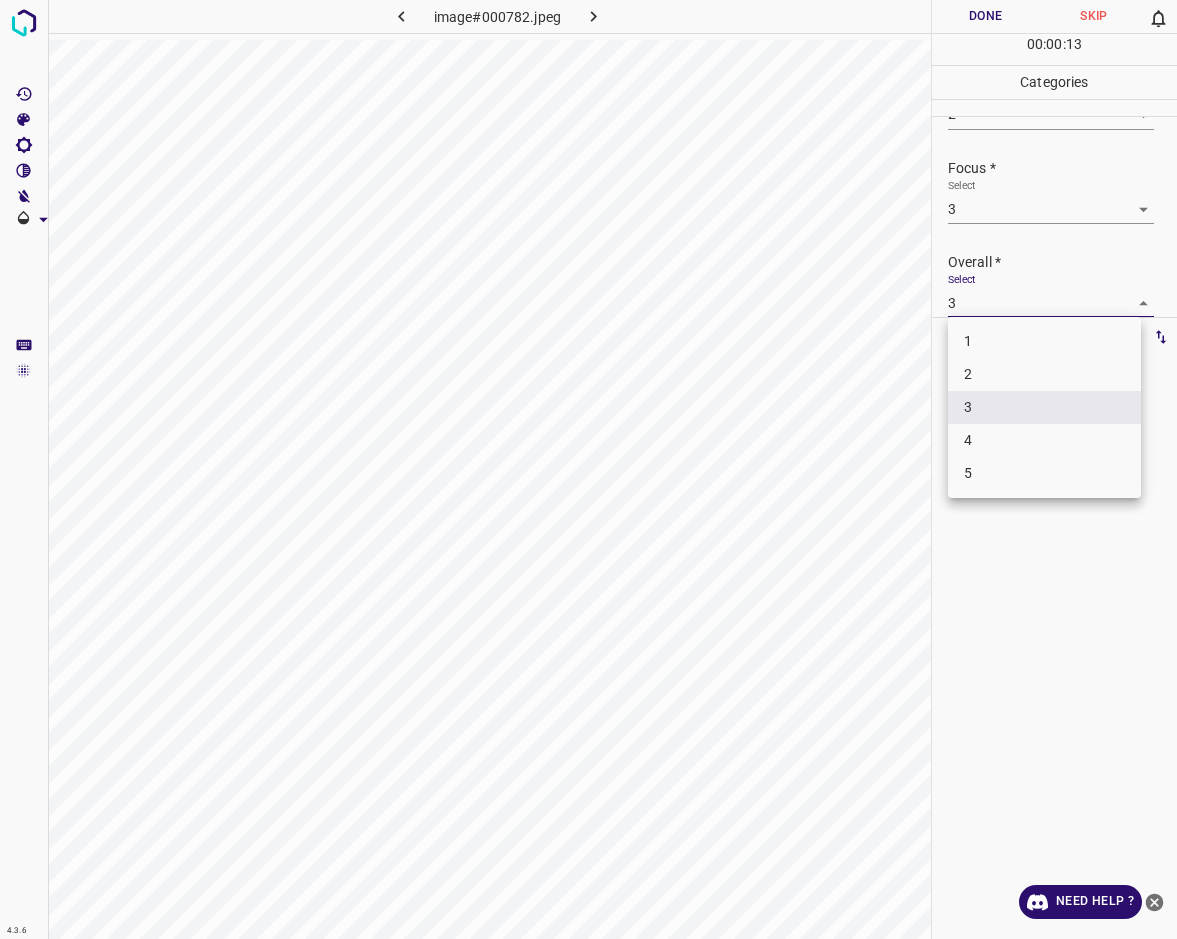 click on "2" at bounding box center (1044, 374) 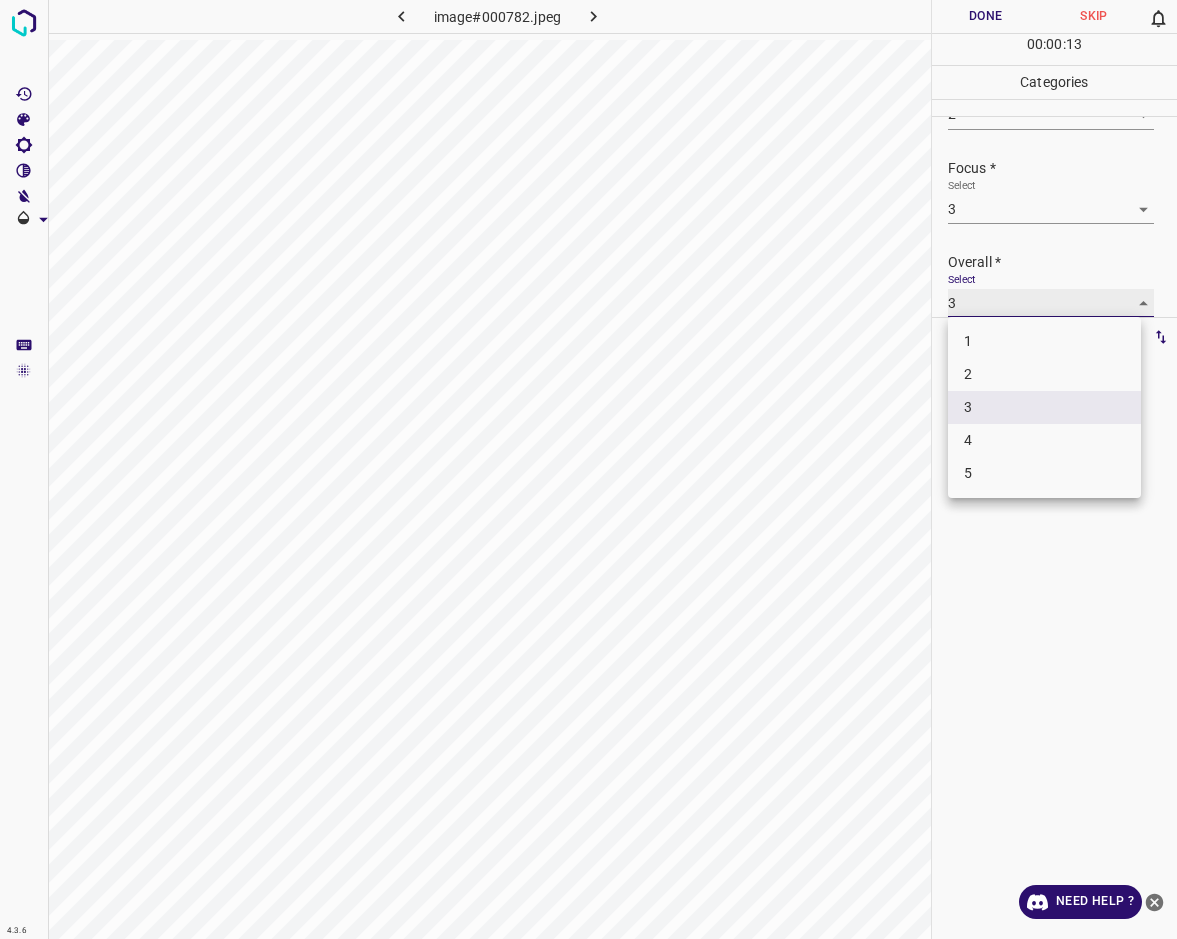 type on "2" 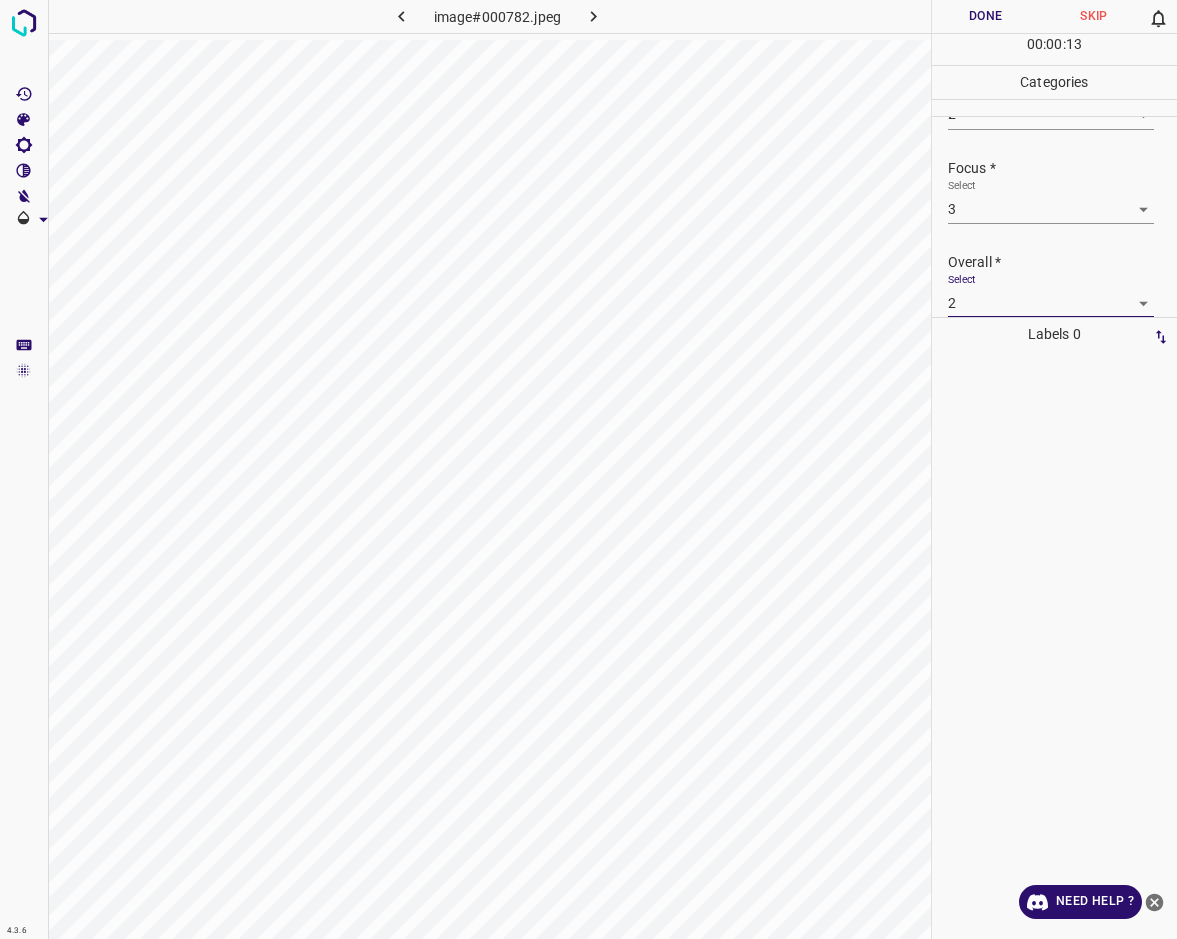 click on "Done" at bounding box center (986, 16) 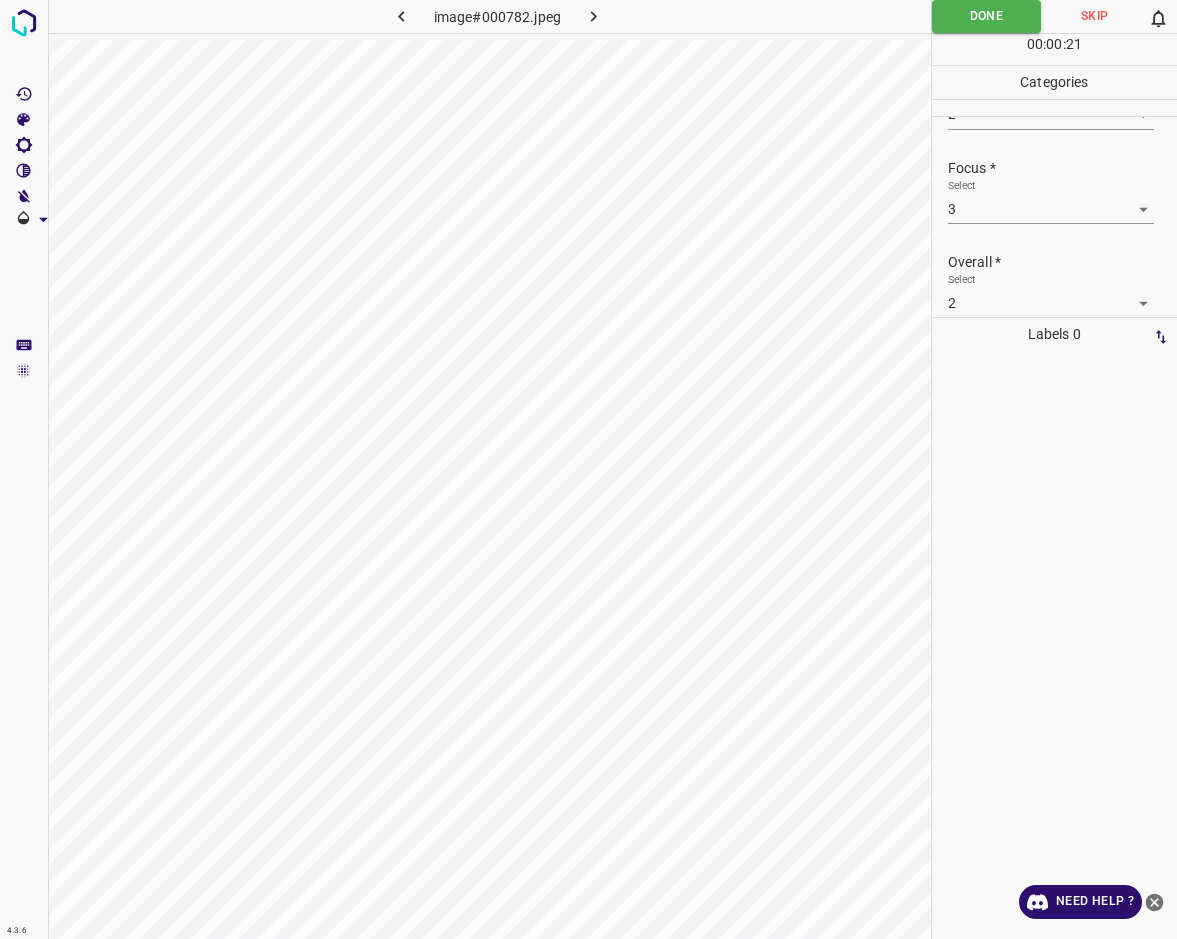 click 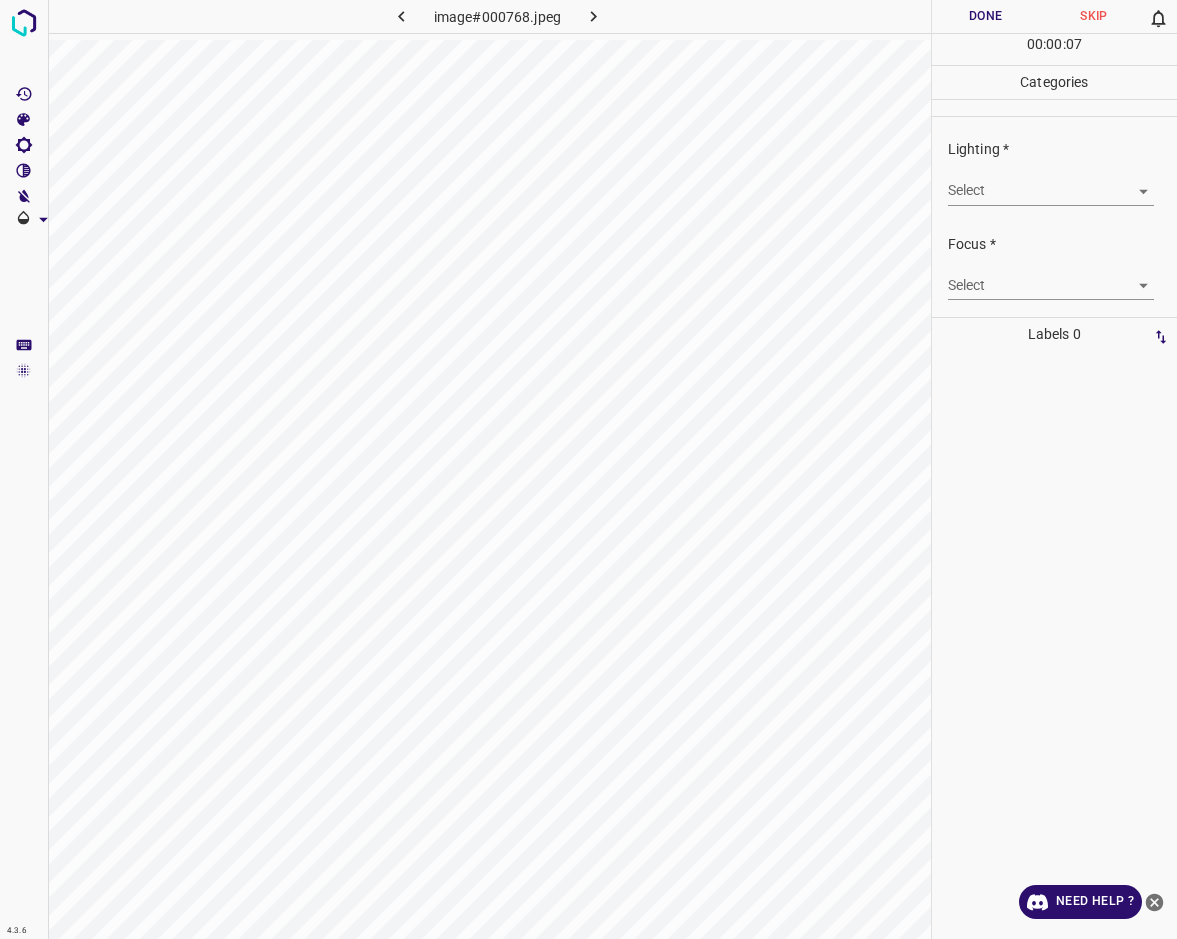 click on "4.3.6  image#000768.jpeg Done Skip 0 00   : 00   : 07   Categories Lighting *  Select ​ Focus *  Select ​ Overall *  Select ​ Labels   0 Categories 1 Lighting 2 Focus 3 Overall Tools Space Change between modes (Draw & Edit) I Auto labeling R Restore zoom M Zoom in N Zoom out Delete Delete selecte label Filters Z Restore filters X Saturation filter C Brightness filter V Contrast filter B Gray scale filter General O Download Need Help ? - Text - Hide - Delete" at bounding box center [588, 469] 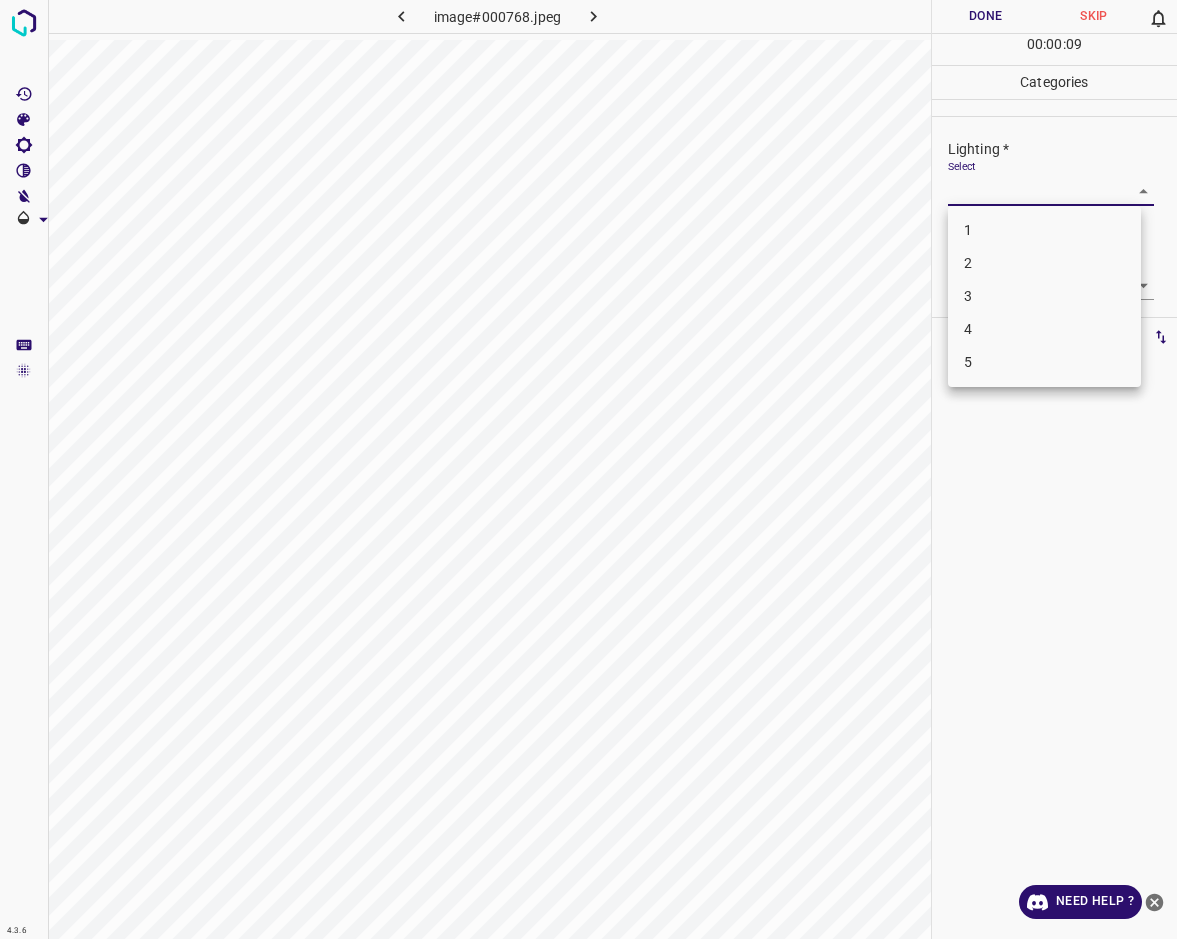 click on "2" at bounding box center [1044, 263] 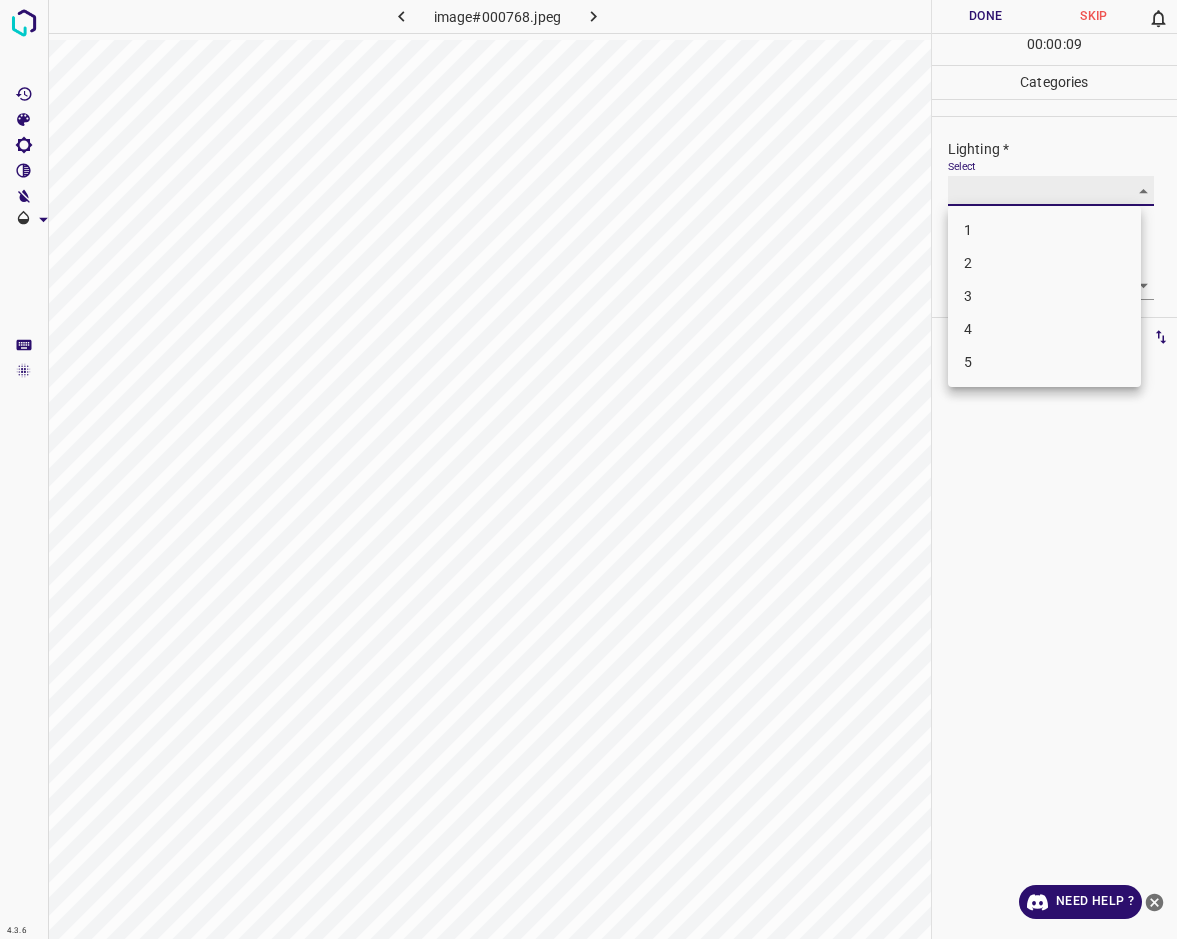 type on "2" 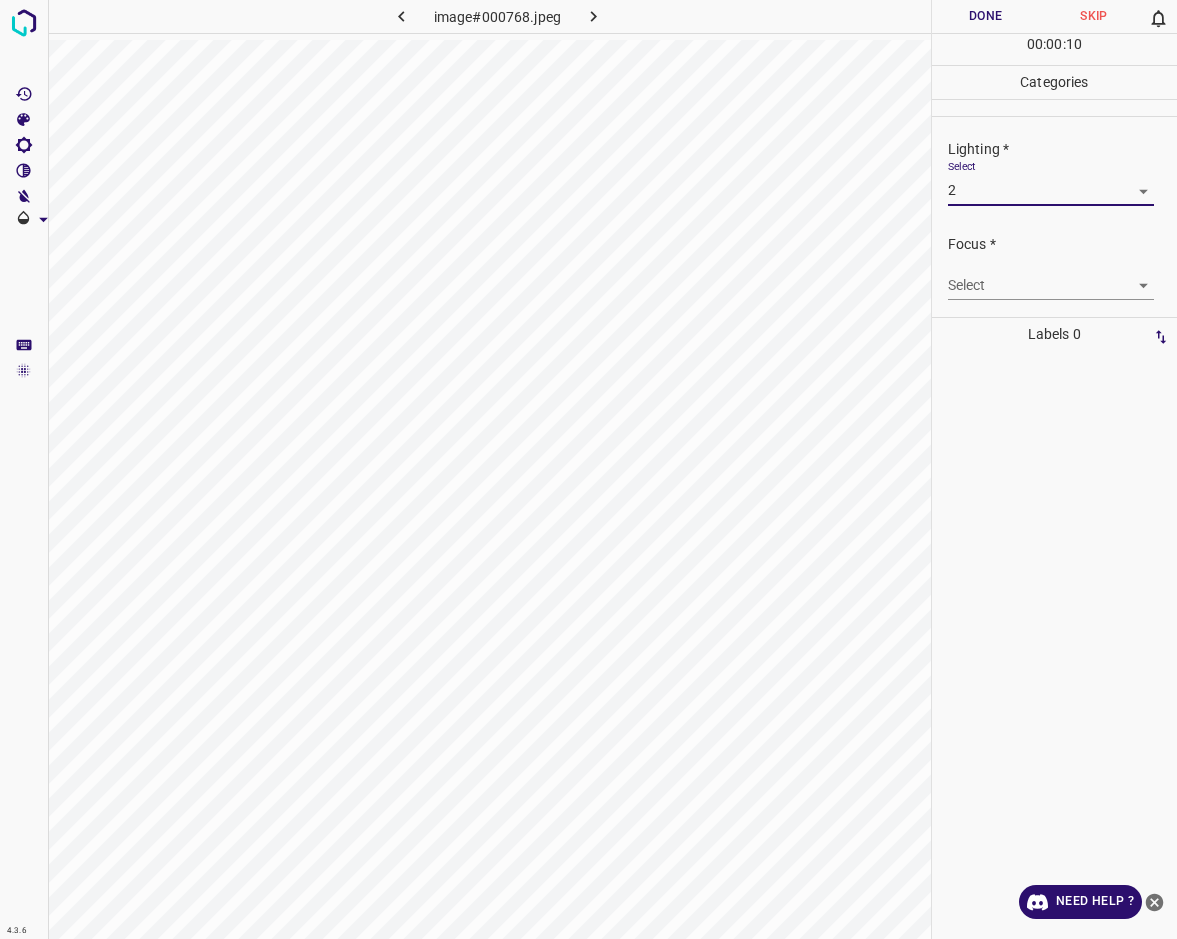click on "4.3.6  image#000768.jpeg Done Skip 0 00   : 00   : 10   Categories Lighting *  Select 2 2 Focus *  Select ​ Overall *  Select ​ Labels   0 Categories 1 Lighting 2 Focus 3 Overall Tools Space Change between modes (Draw & Edit) I Auto labeling R Restore zoom M Zoom in N Zoom out Delete Delete selecte label Filters Z Restore filters X Saturation filter C Brightness filter V Contrast filter B Gray scale filter General O Download Need Help ? - Text - Hide - Delete" at bounding box center [588, 469] 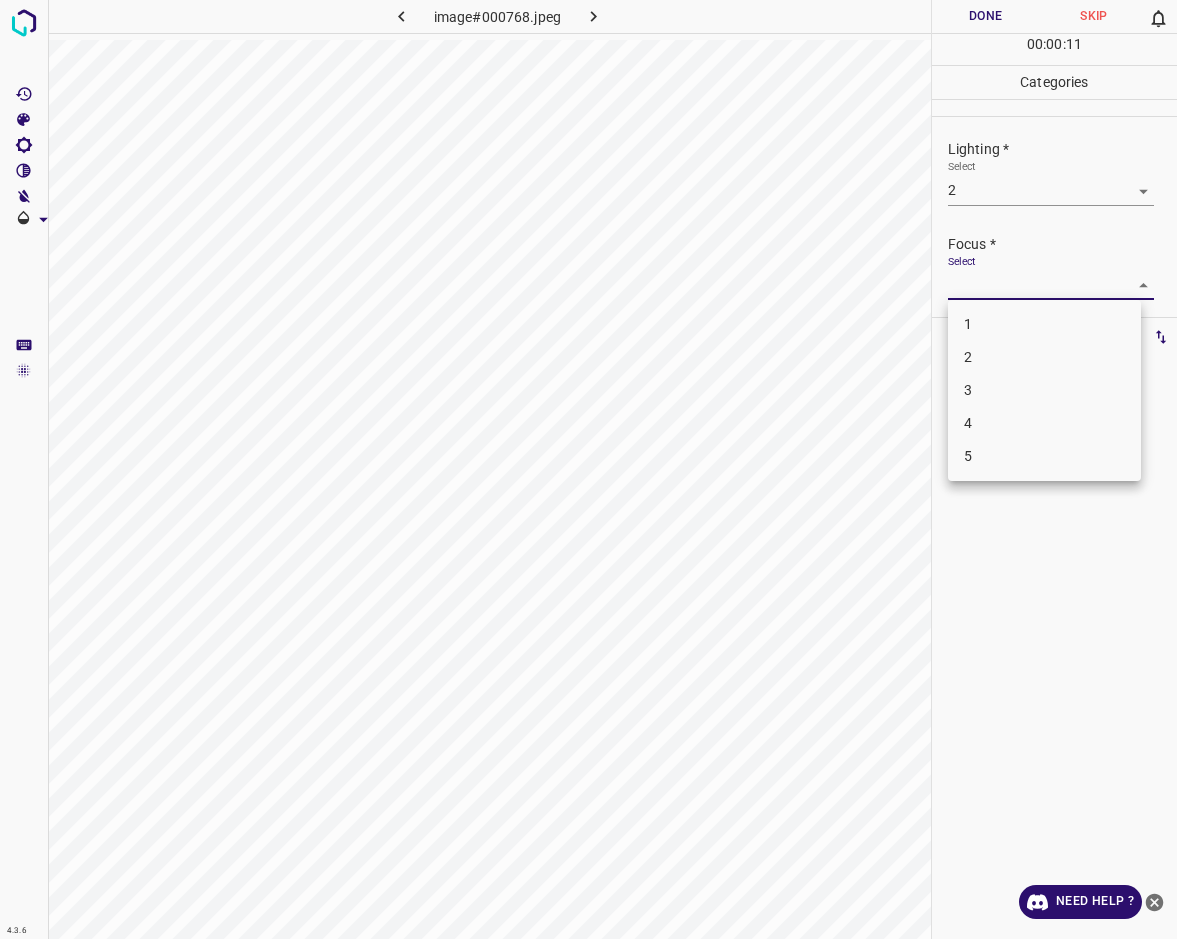 click on "3" at bounding box center [1044, 390] 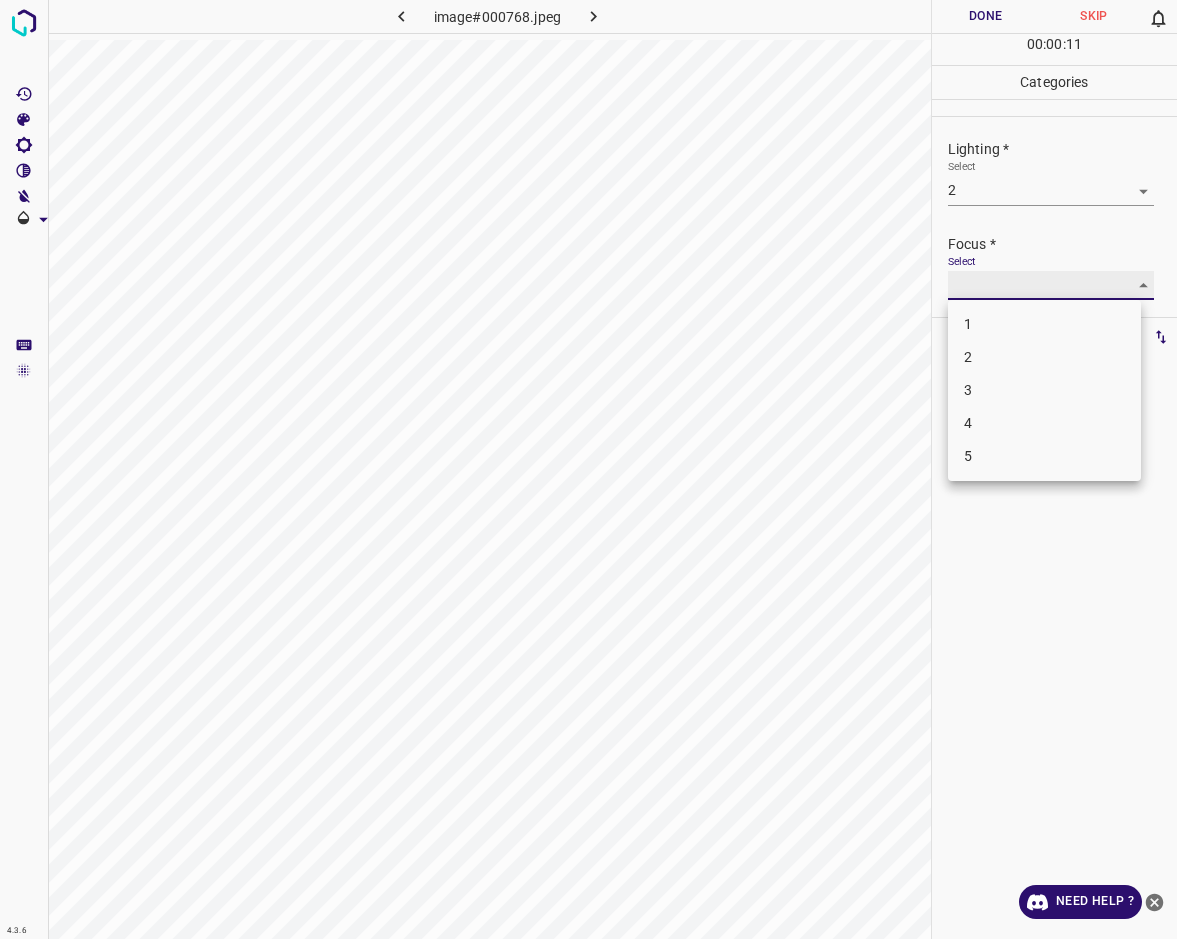 type on "3" 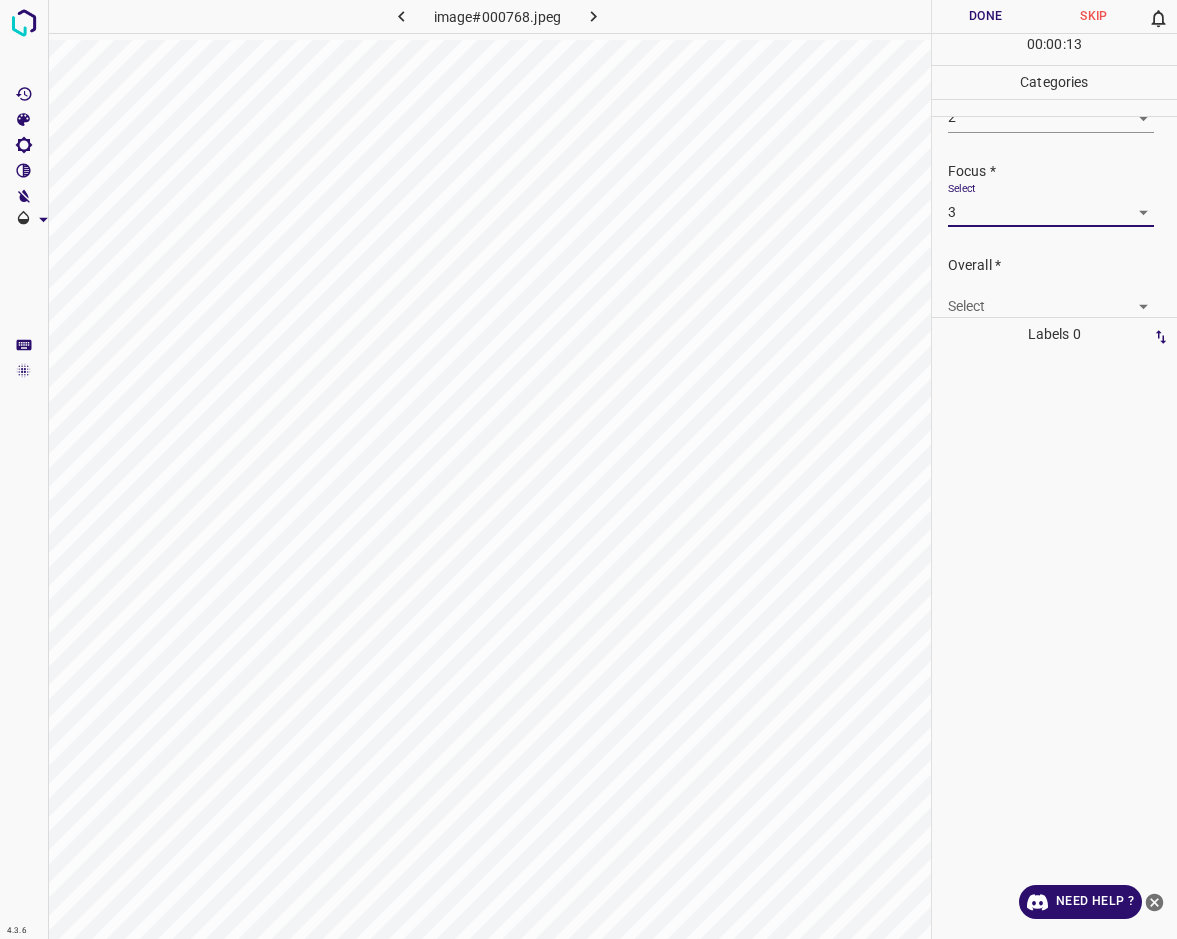 click on "4.3.6  image#000768.jpeg Done Skip 0 00   : 00   : 13   Categories Lighting *  Select 2 2 Focus *  Select 3 3 Overall *  Select ​ Labels   0 Categories 1 Lighting 2 Focus 3 Overall Tools Space Change between modes (Draw & Edit) I Auto labeling R Restore zoom M Zoom in N Zoom out Delete Delete selecte label Filters Z Restore filters X Saturation filter C Brightness filter V Contrast filter B Gray scale filter General O Download Need Help ? - Text - Hide - Delete" at bounding box center (588, 469) 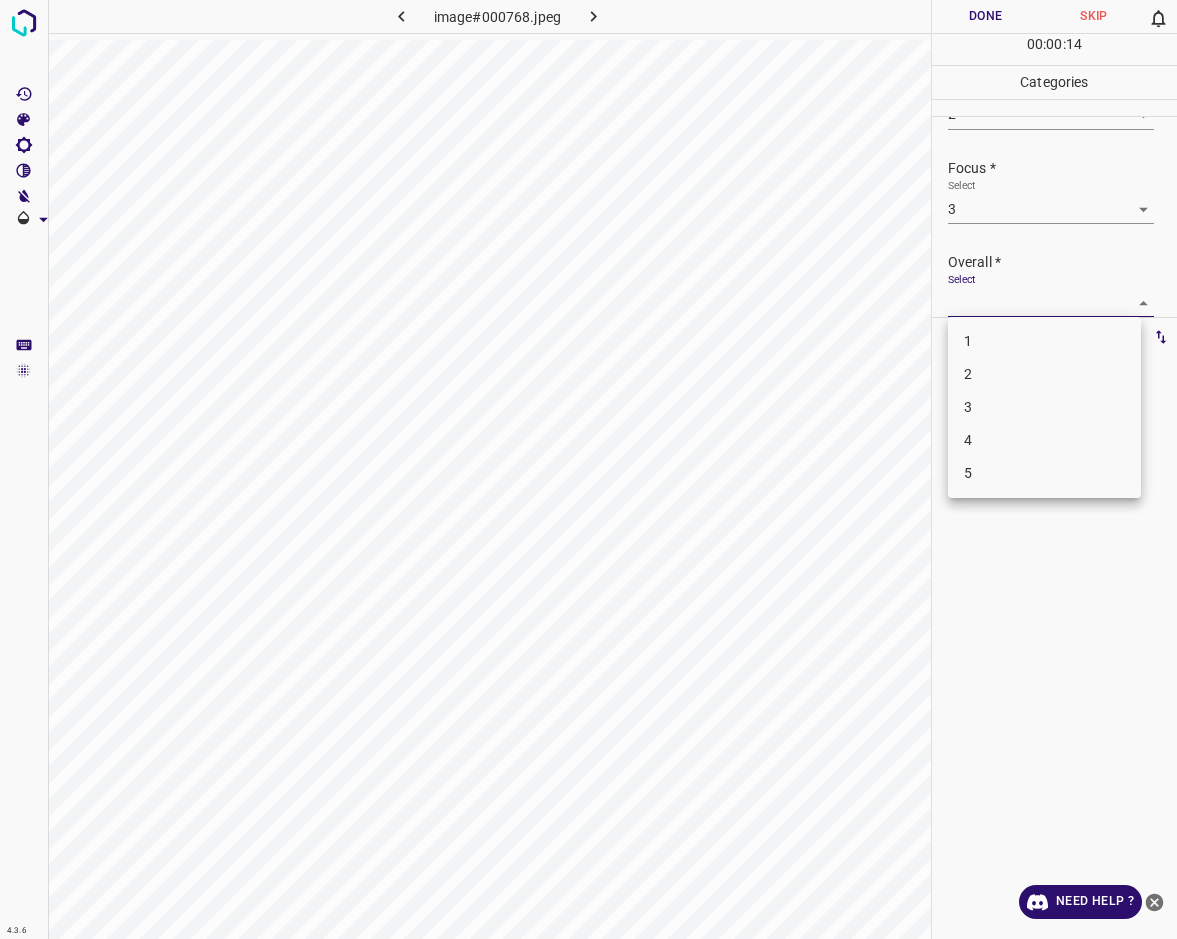 click on "3" at bounding box center (1044, 407) 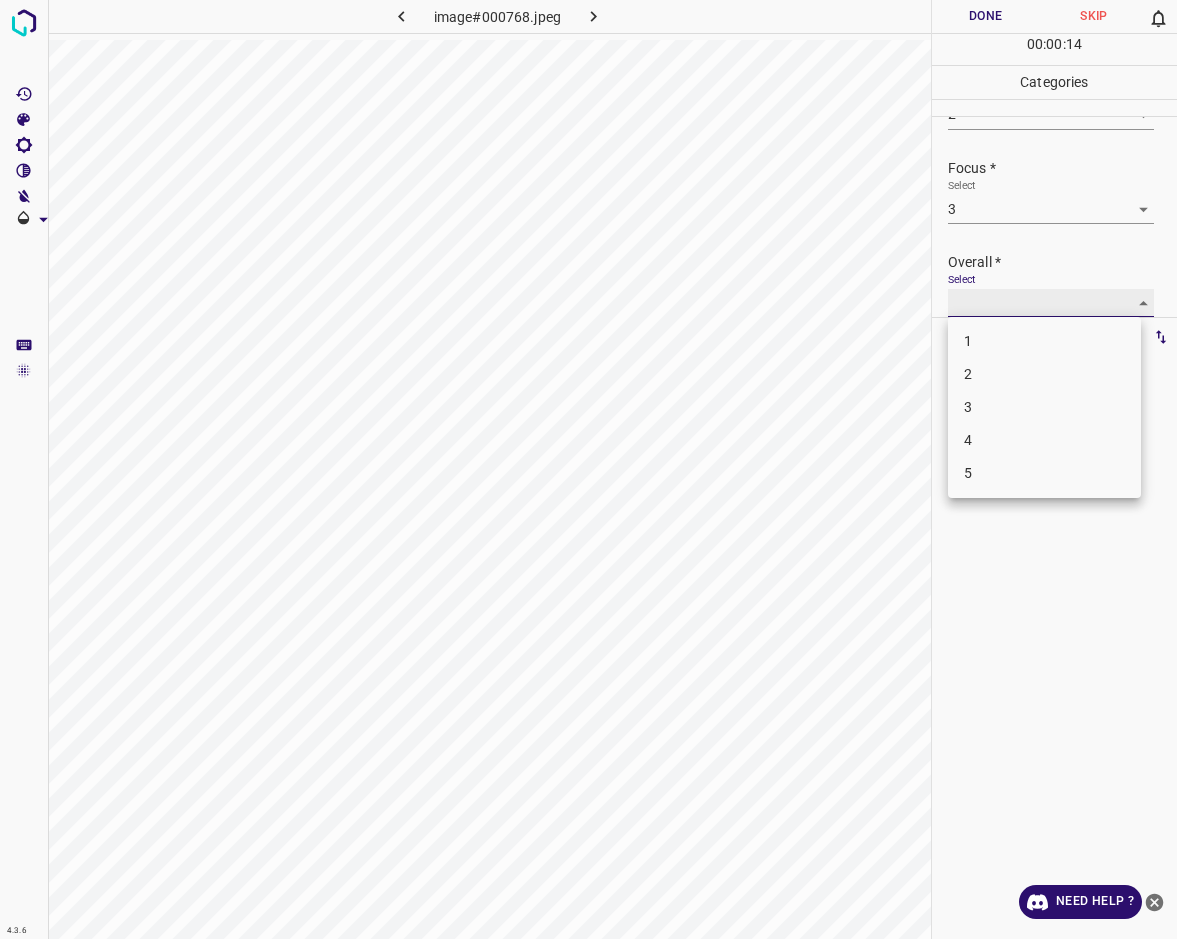 type on "3" 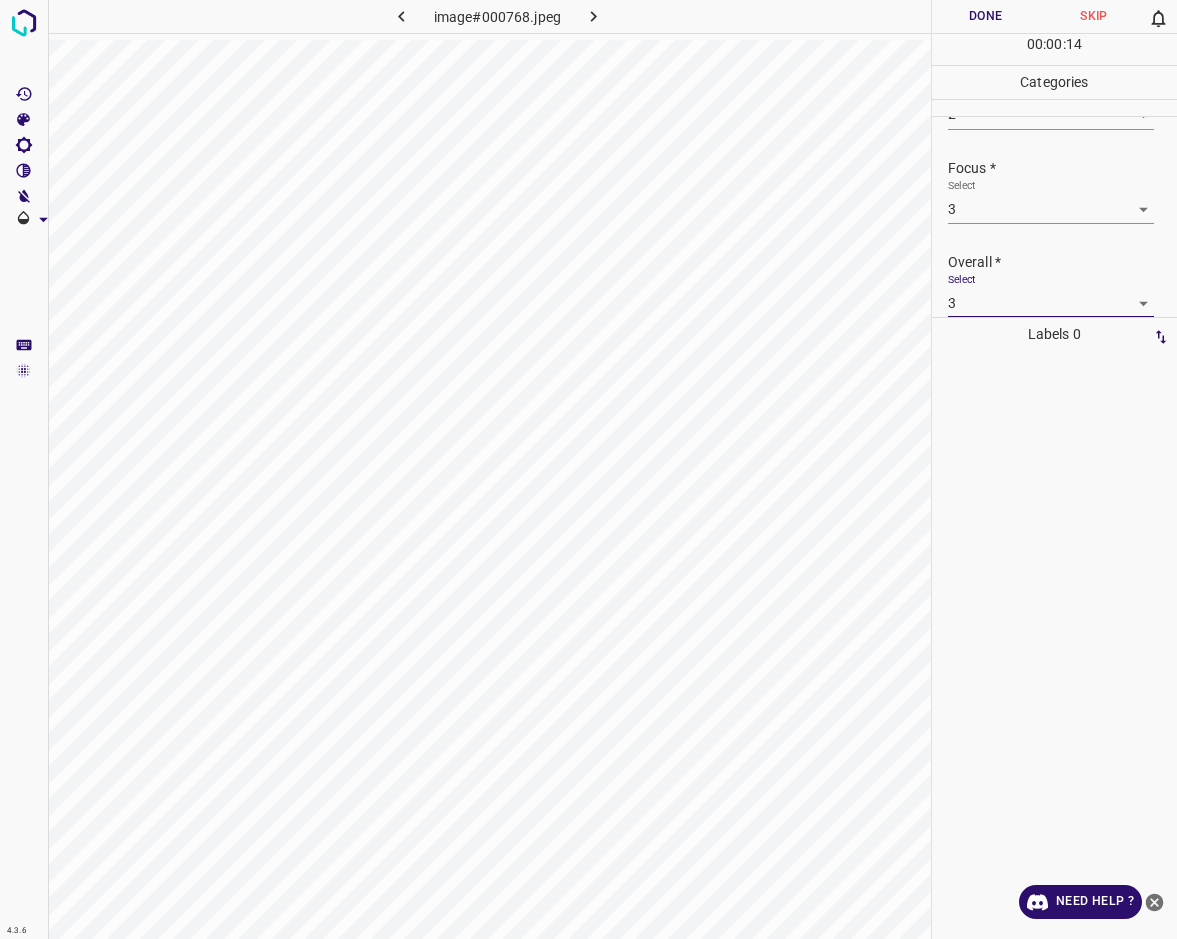 click on "Done" at bounding box center [986, 16] 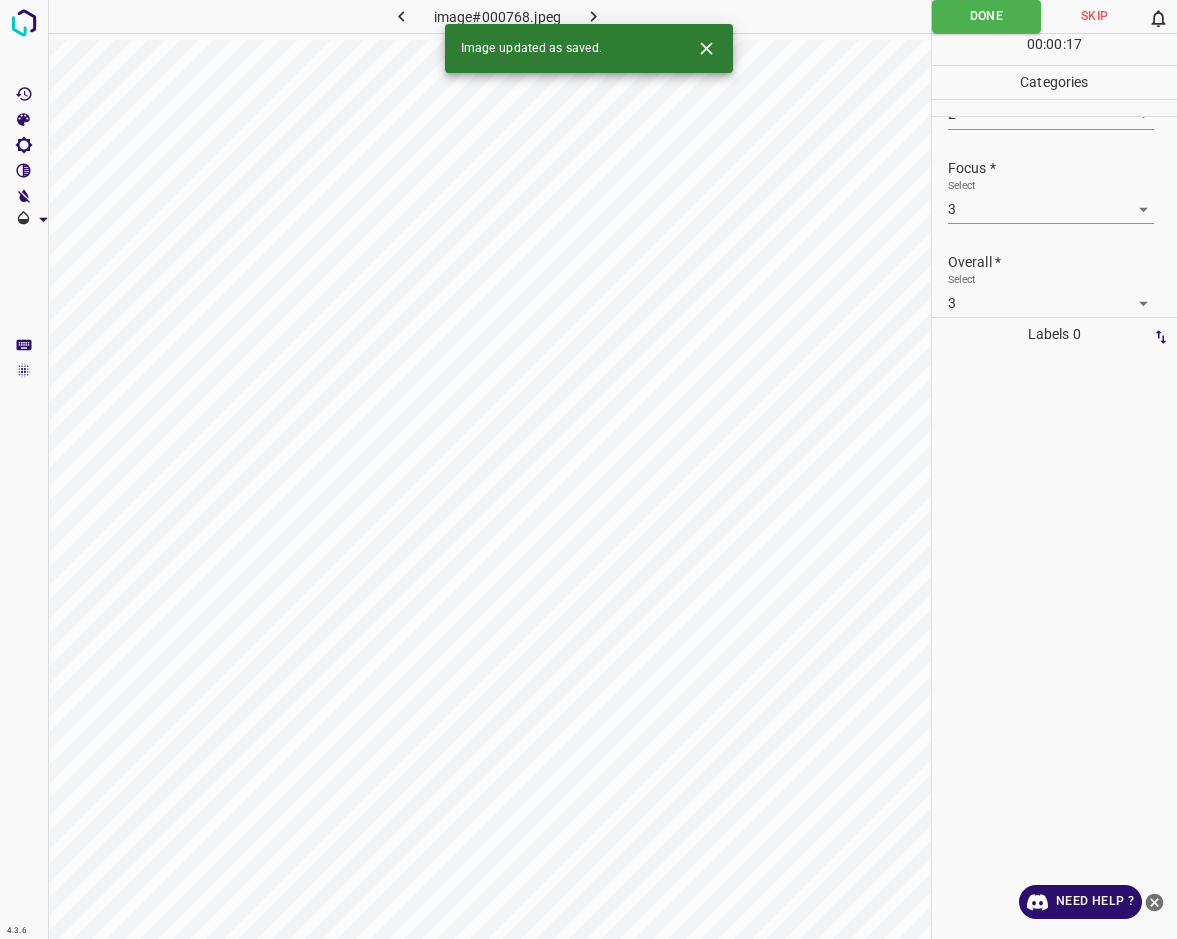 click 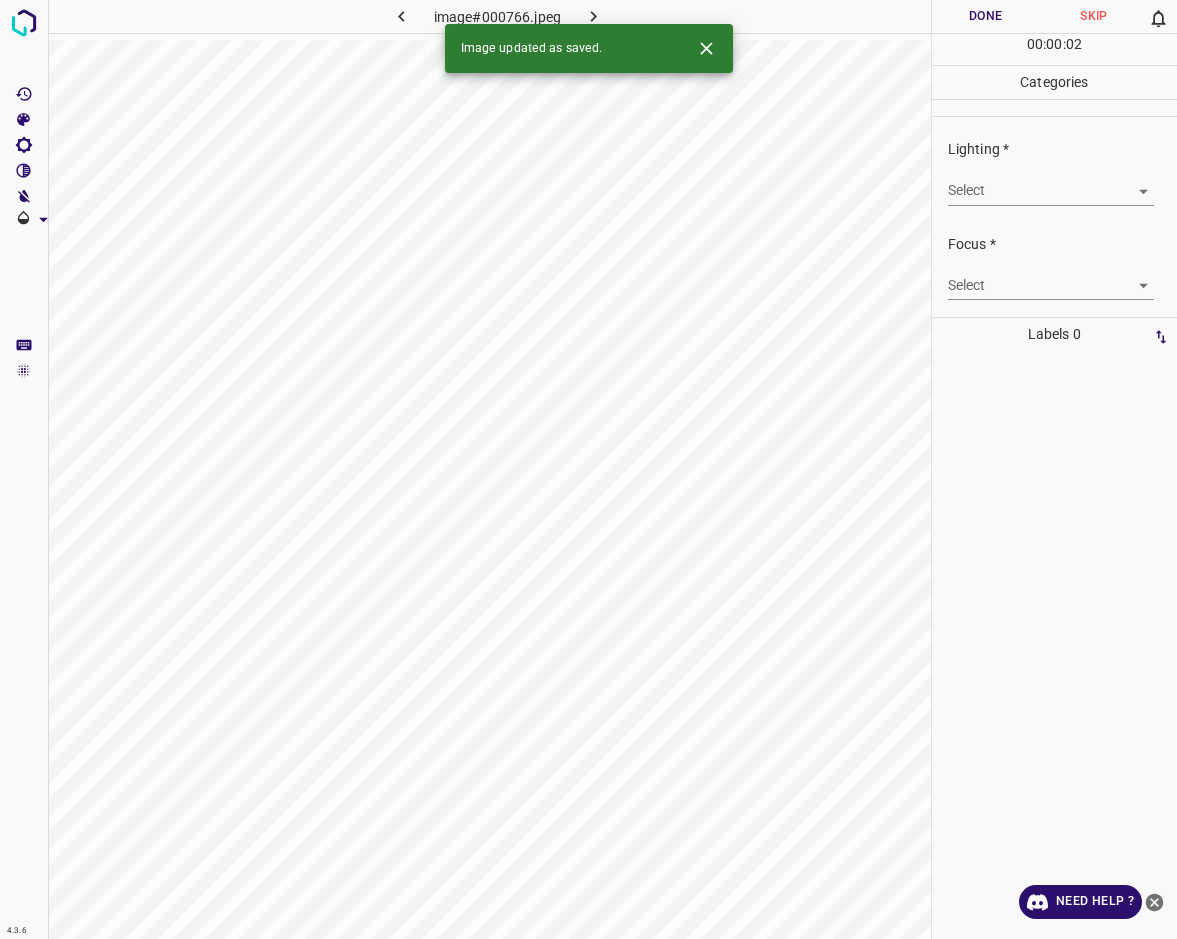 click on "4.3.6  image#000766.jpeg Done Skip 0 00   : 00   : 02   Categories Lighting *  Select ​ Focus *  Select ​ Overall *  Select ​ Labels   0 Categories 1 Lighting 2 Focus 3 Overall Tools Space Change between modes (Draw & Edit) I Auto labeling R Restore zoom M Zoom in N Zoom out Delete Delete selecte label Filters Z Restore filters X Saturation filter C Brightness filter V Contrast filter B Gray scale filter General O Download Image updated as saved. Need Help ? - Text - Hide - Delete" at bounding box center [588, 469] 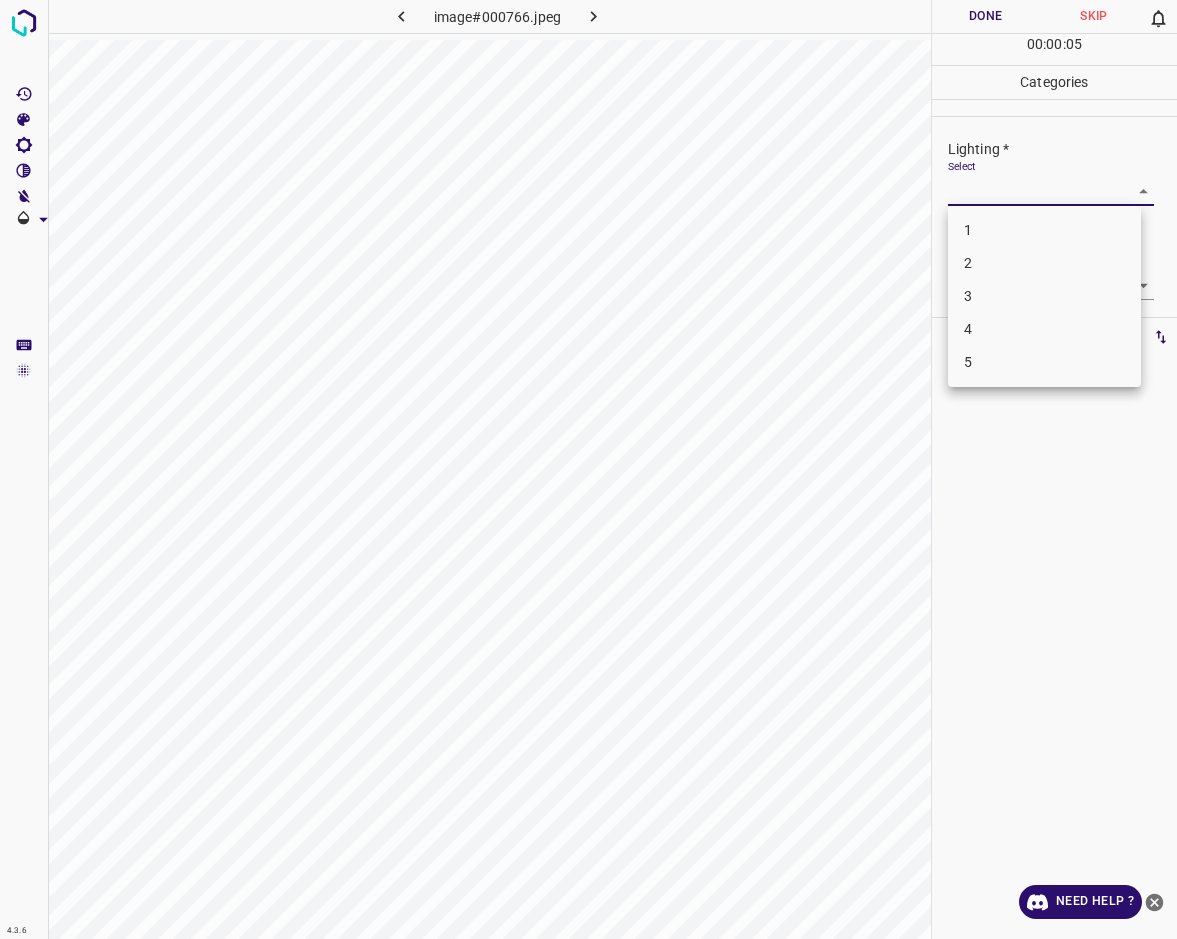 click on "2" at bounding box center (1044, 263) 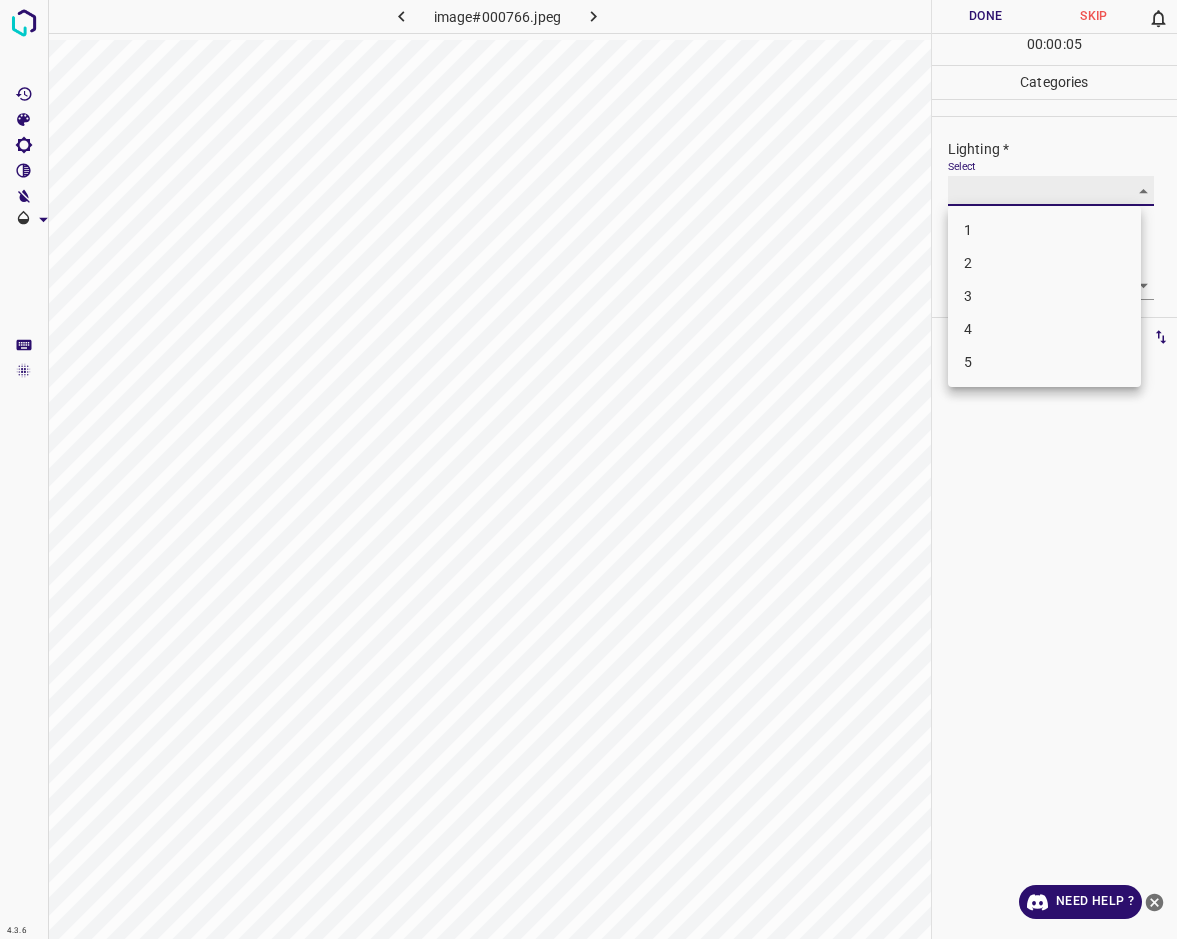 type on "2" 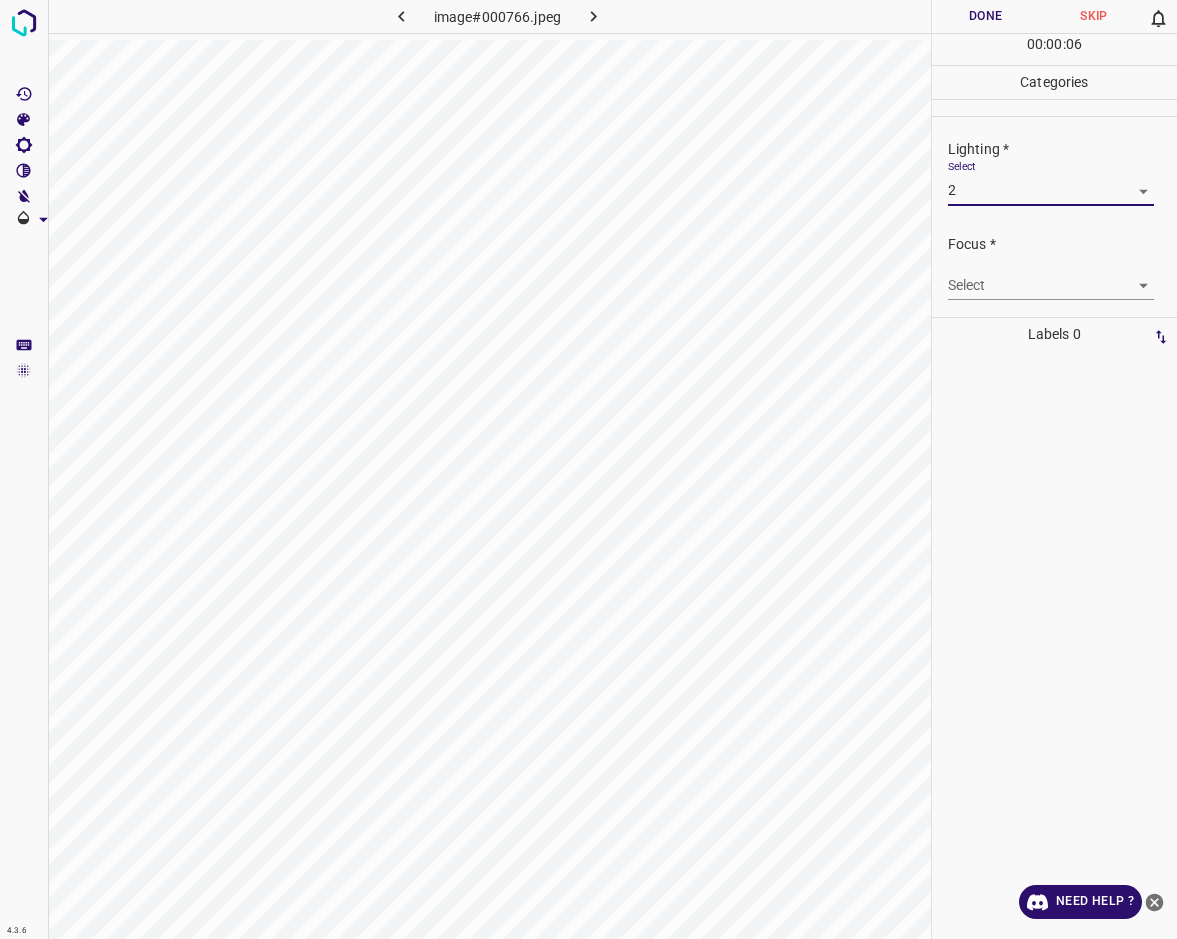 click on "4.3.6  image#000766.jpeg Done Skip 0 00   : 00   : 06   Categories Lighting *  Select 2 2 Focus *  Select ​ Overall *  Select ​ Labels   0 Categories 1 Lighting 2 Focus 3 Overall Tools Space Change between modes (Draw & Edit) I Auto labeling R Restore zoom M Zoom in N Zoom out Delete Delete selecte label Filters Z Restore filters X Saturation filter C Brightness filter V Contrast filter B Gray scale filter General O Download Need Help ? - Text - Hide - Delete" at bounding box center (588, 469) 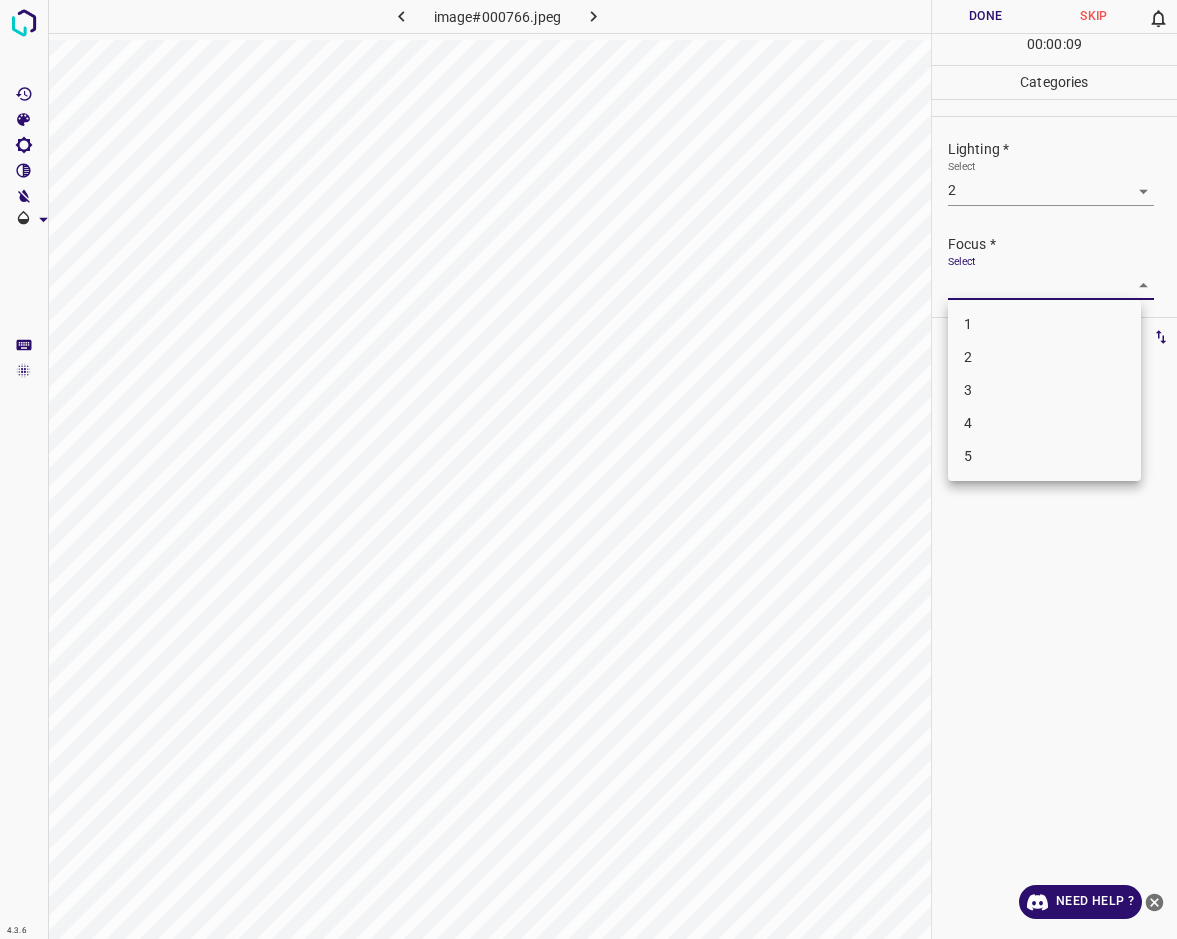 click on "2" at bounding box center [1044, 357] 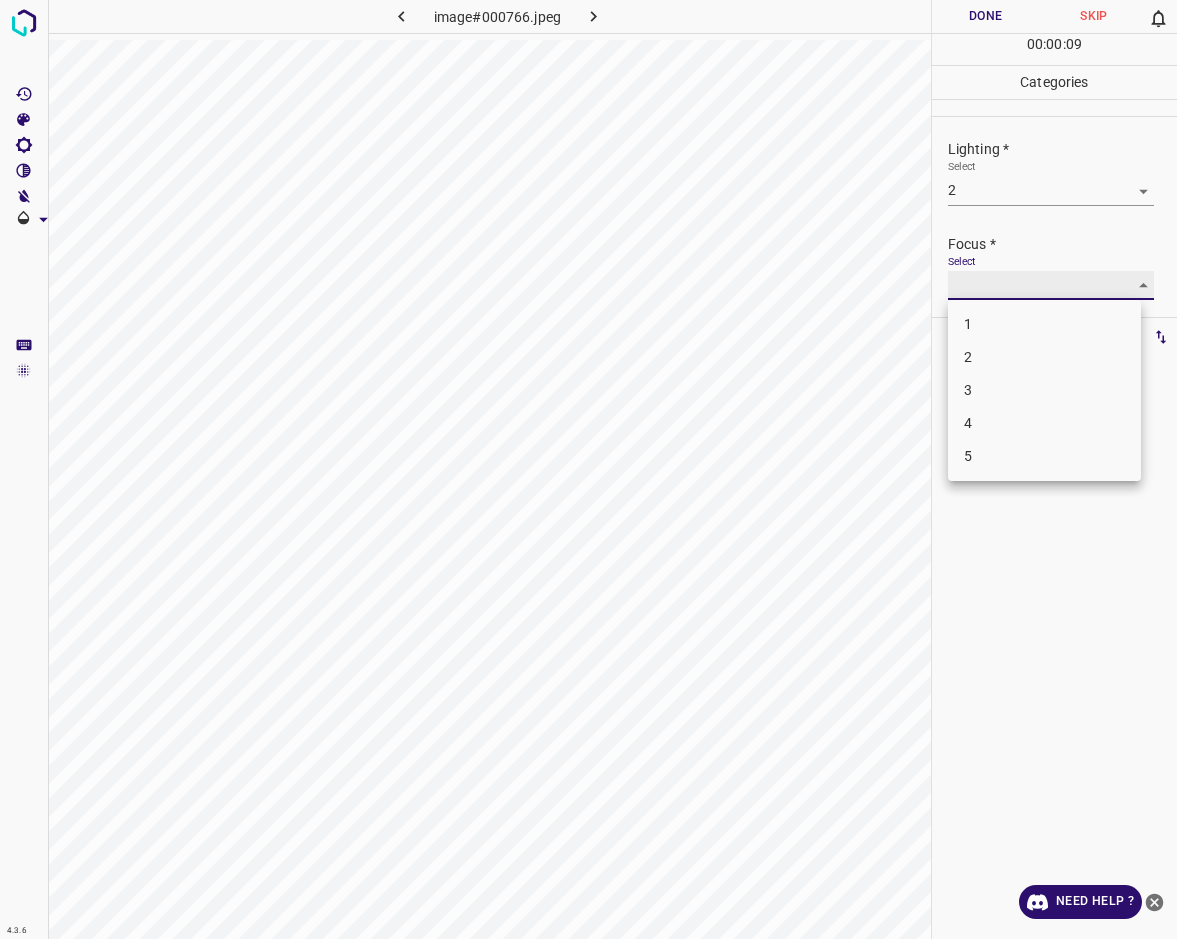 type on "2" 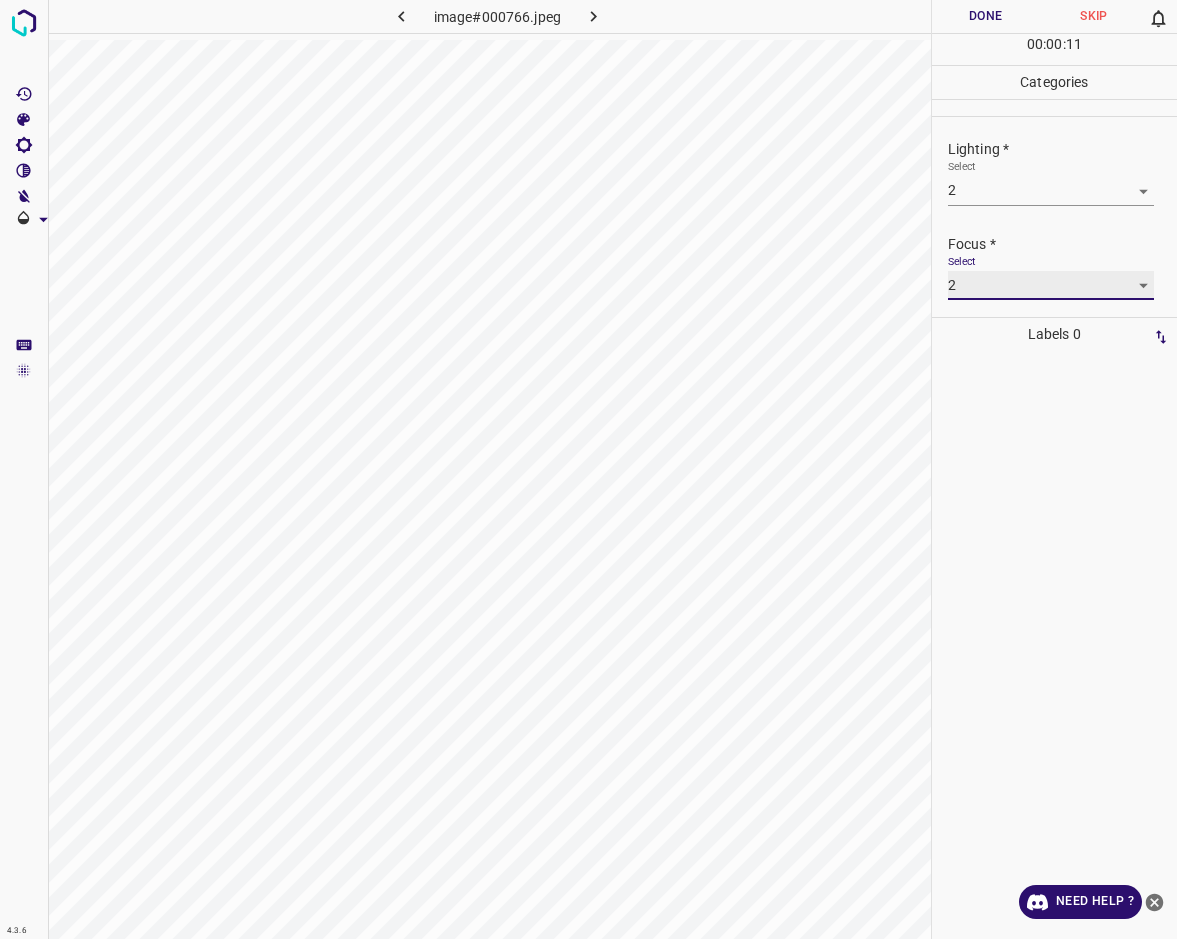 scroll, scrollTop: 16, scrollLeft: 0, axis: vertical 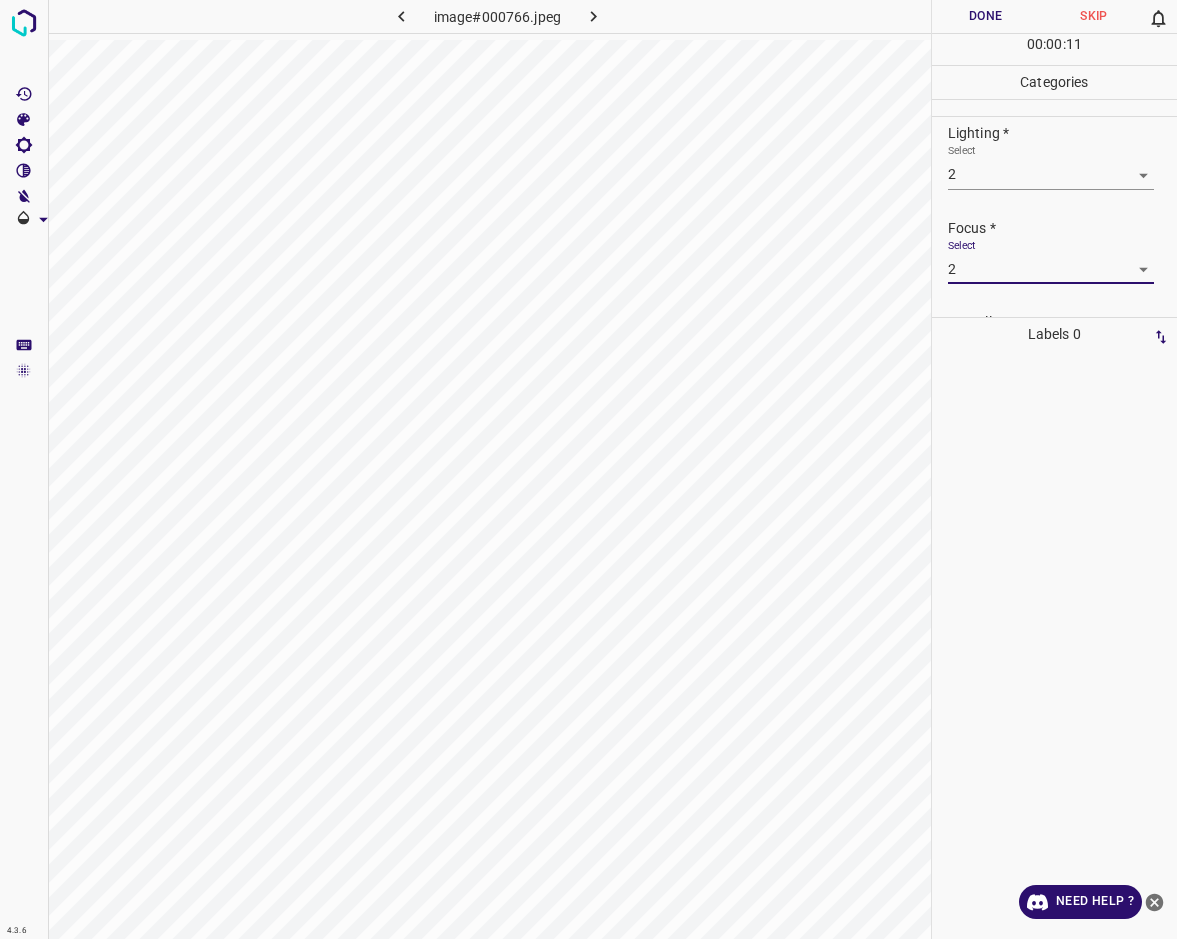 click on "Overall *  Select ​" at bounding box center [1054, 345] 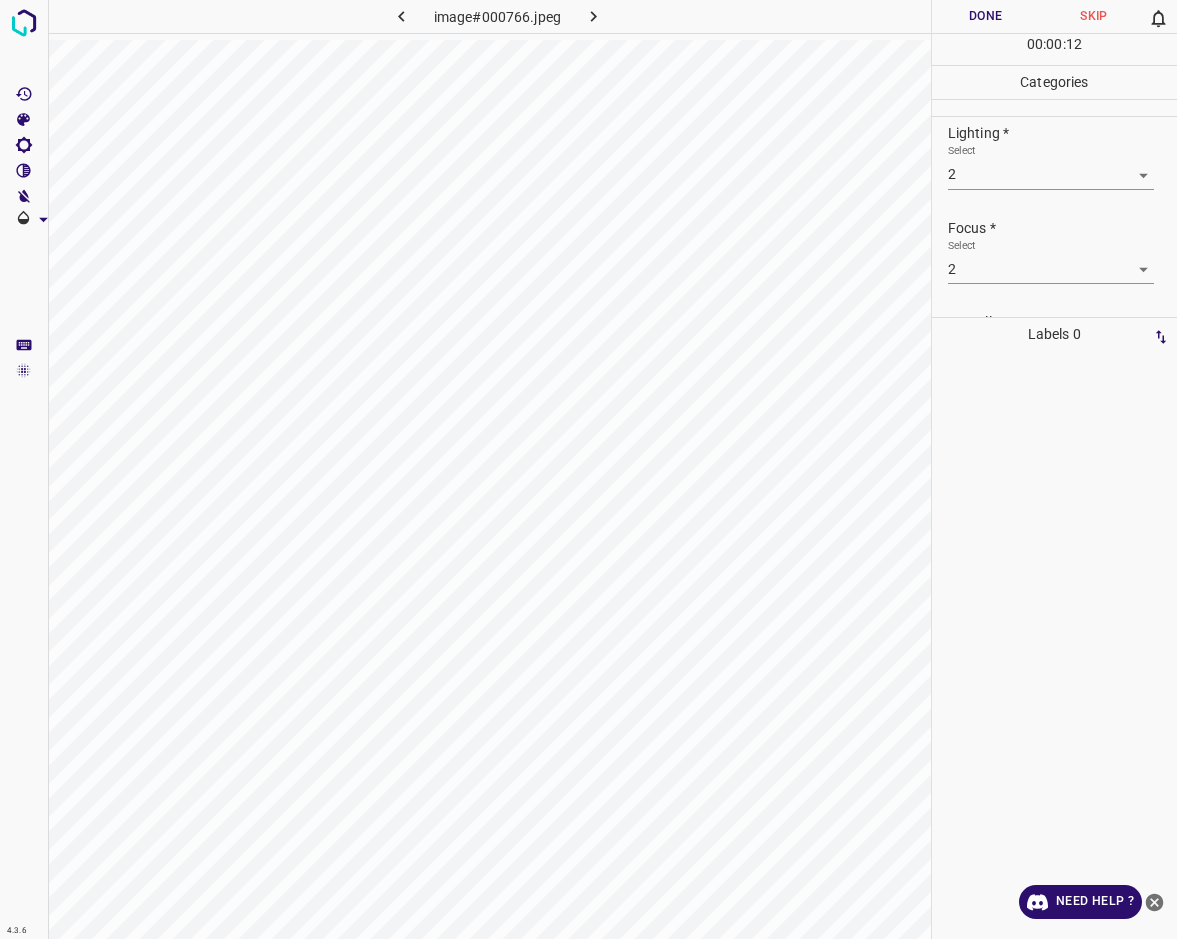 click on "Overall *" at bounding box center (1062, 322) 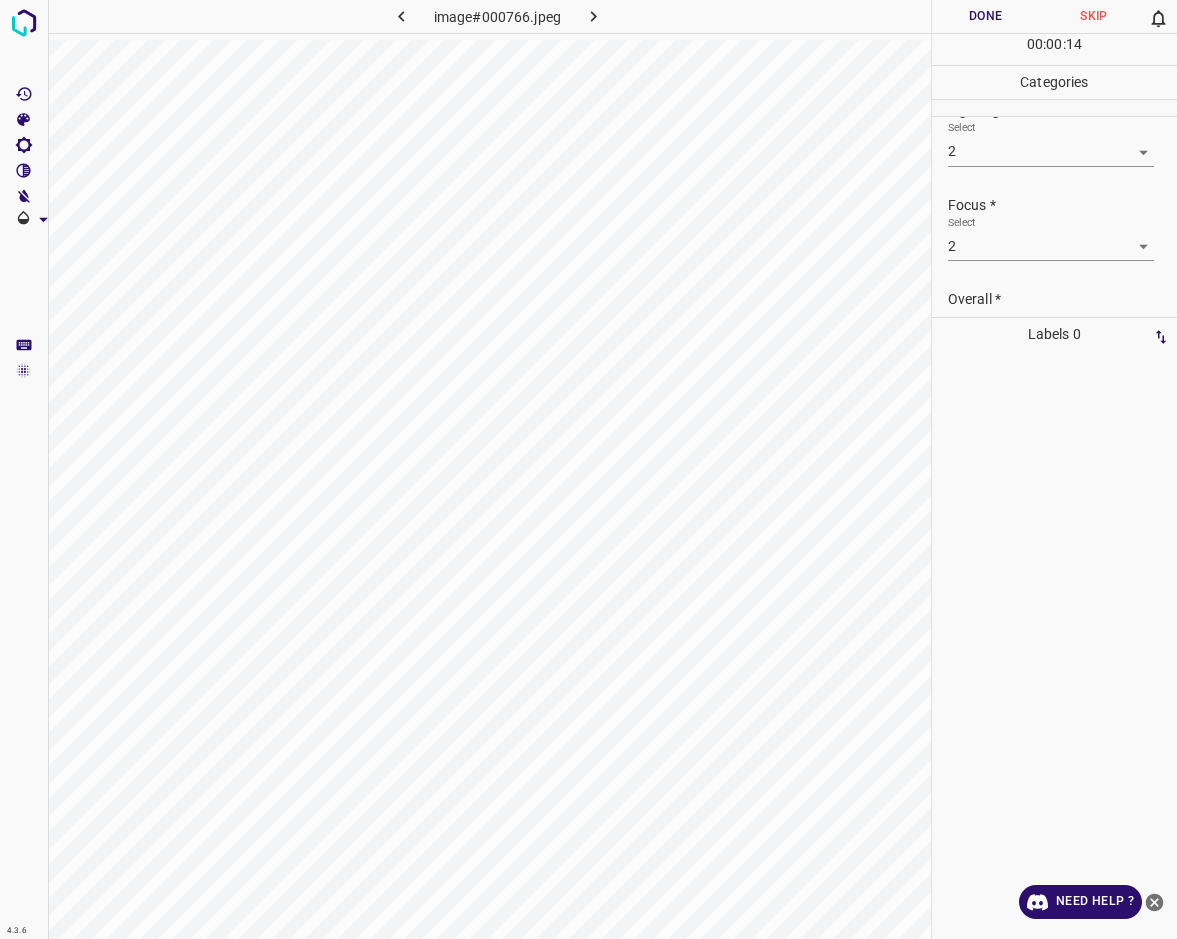 scroll, scrollTop: 62, scrollLeft: 0, axis: vertical 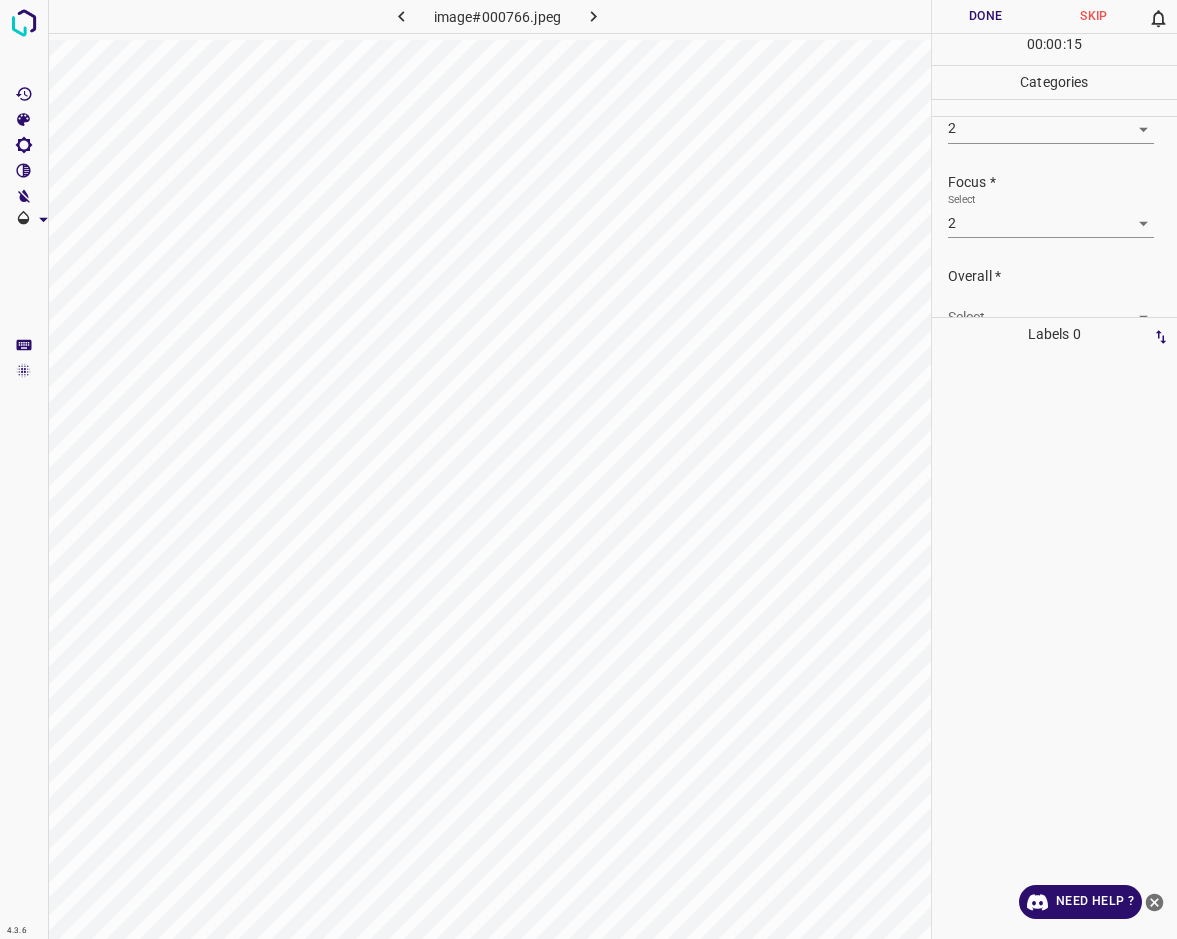 click on "4.3.6  image#000766.jpeg Done Skip 0 00   : 00   : 15   Categories Lighting *  Select 2 2 Focus *  Select 2 2 Overall *  Select ​ Labels   0 Categories 1 Lighting 2 Focus 3 Overall Tools Space Change between modes (Draw & Edit) I Auto labeling R Restore zoom M Zoom in N Zoom out Delete Delete selecte label Filters Z Restore filters X Saturation filter C Brightness filter V Contrast filter B Gray scale filter General O Download Need Help ? - Text - Hide - Delete" at bounding box center [588, 469] 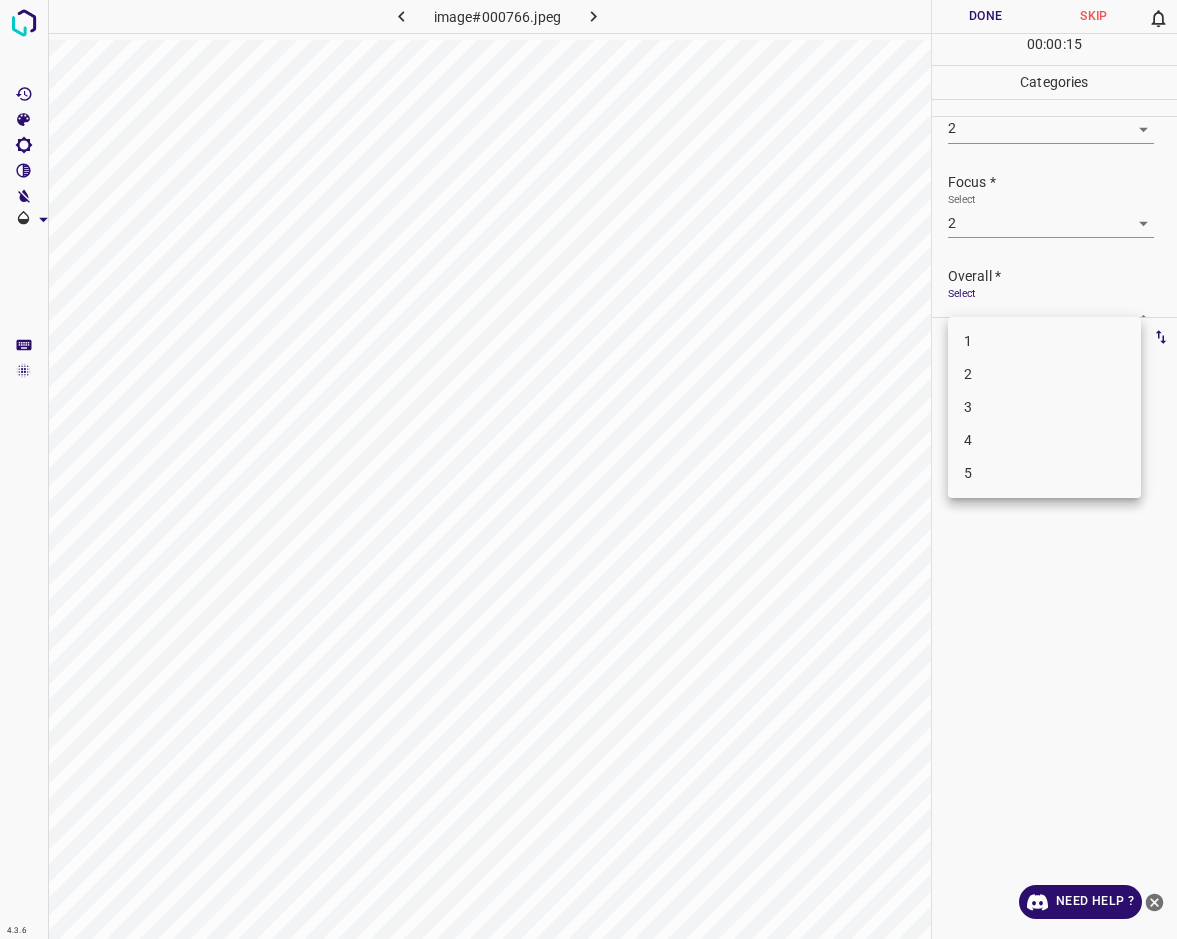 scroll, scrollTop: 76, scrollLeft: 0, axis: vertical 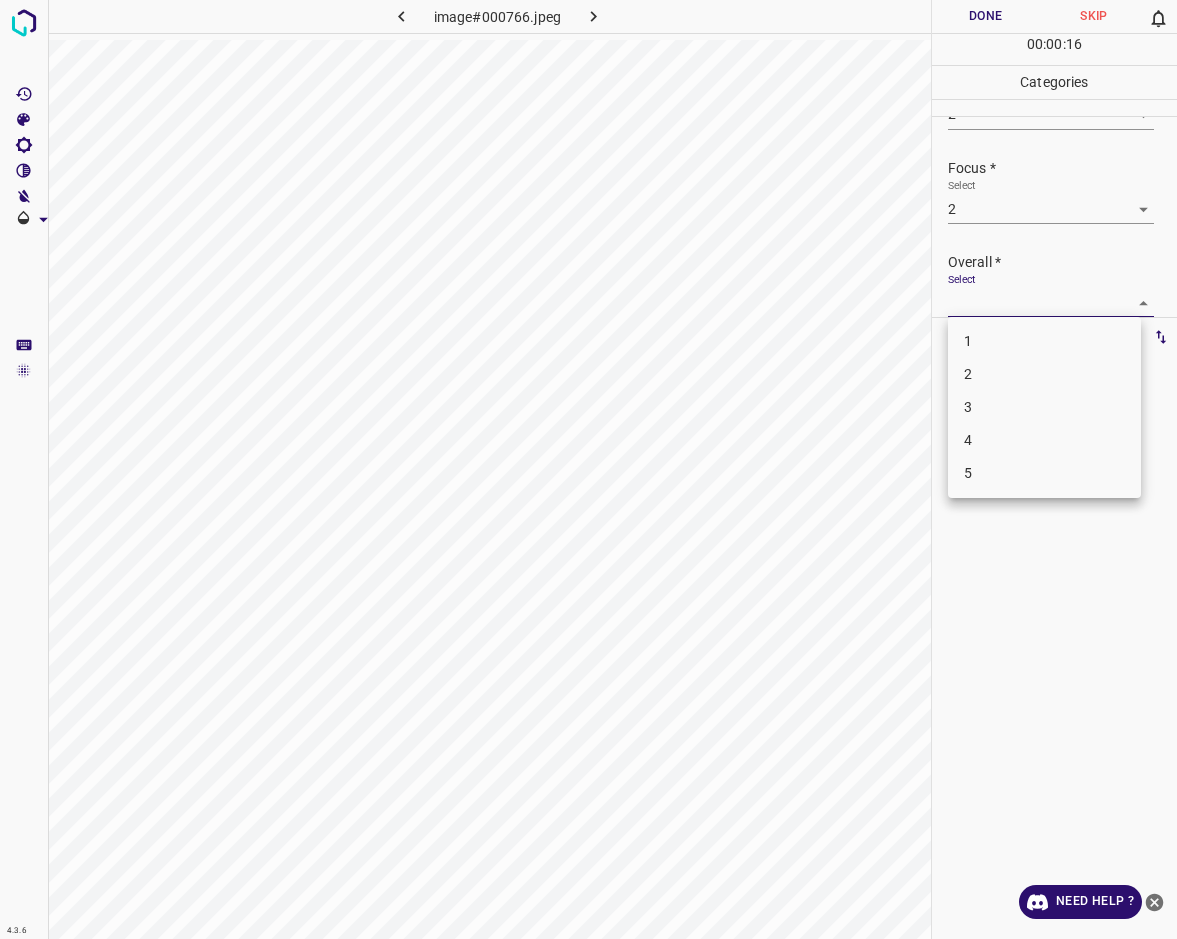 click on "2" at bounding box center (1044, 374) 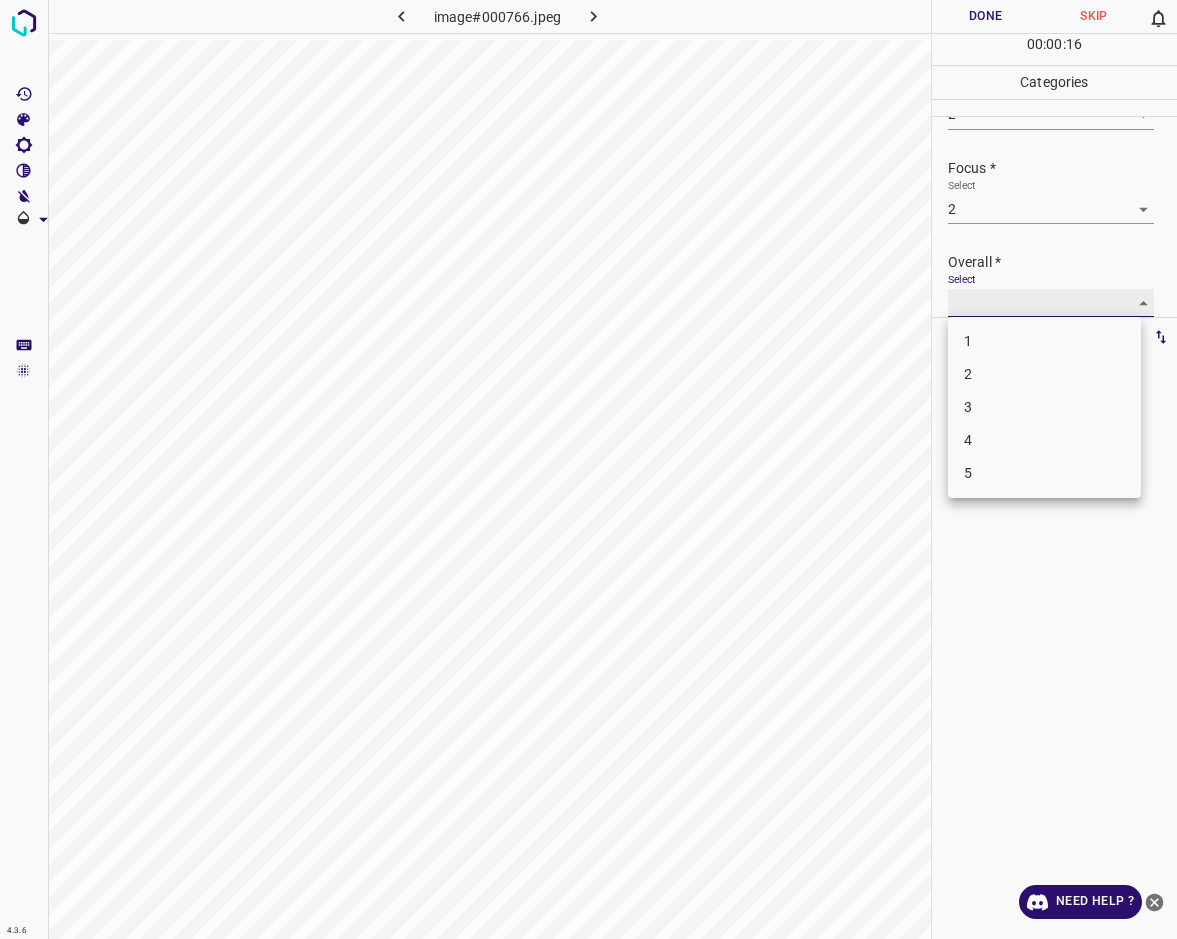 type on "2" 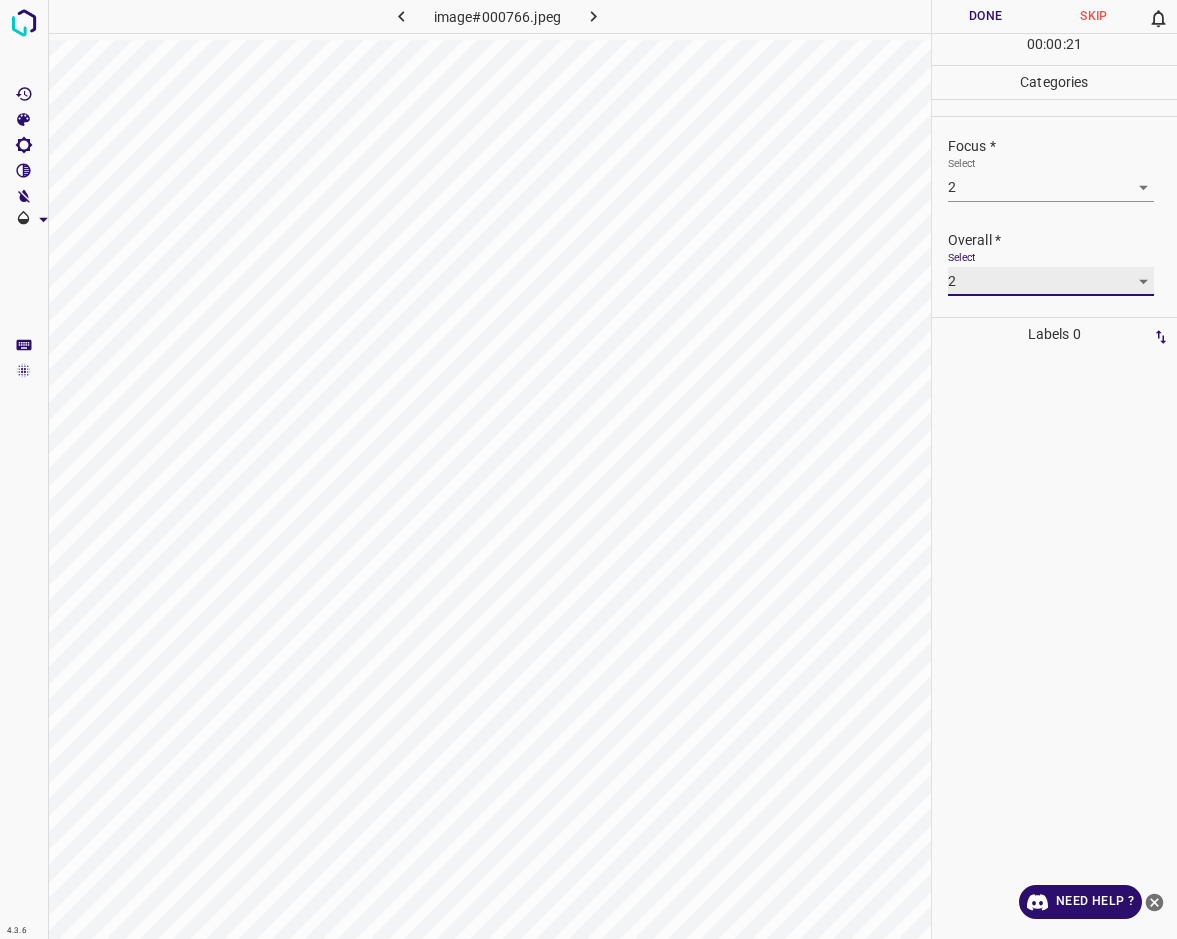 scroll, scrollTop: 0, scrollLeft: 0, axis: both 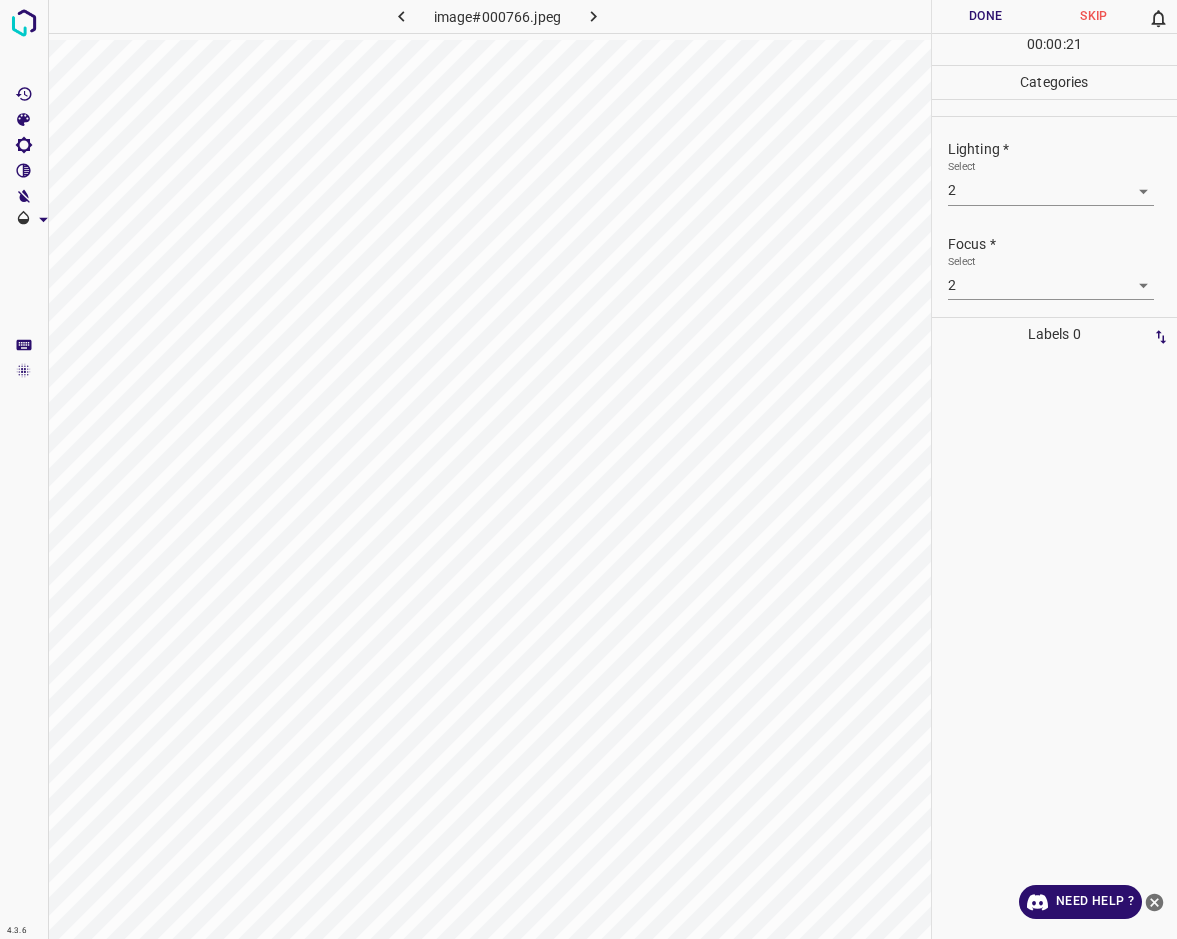 click on "Done" at bounding box center (986, 16) 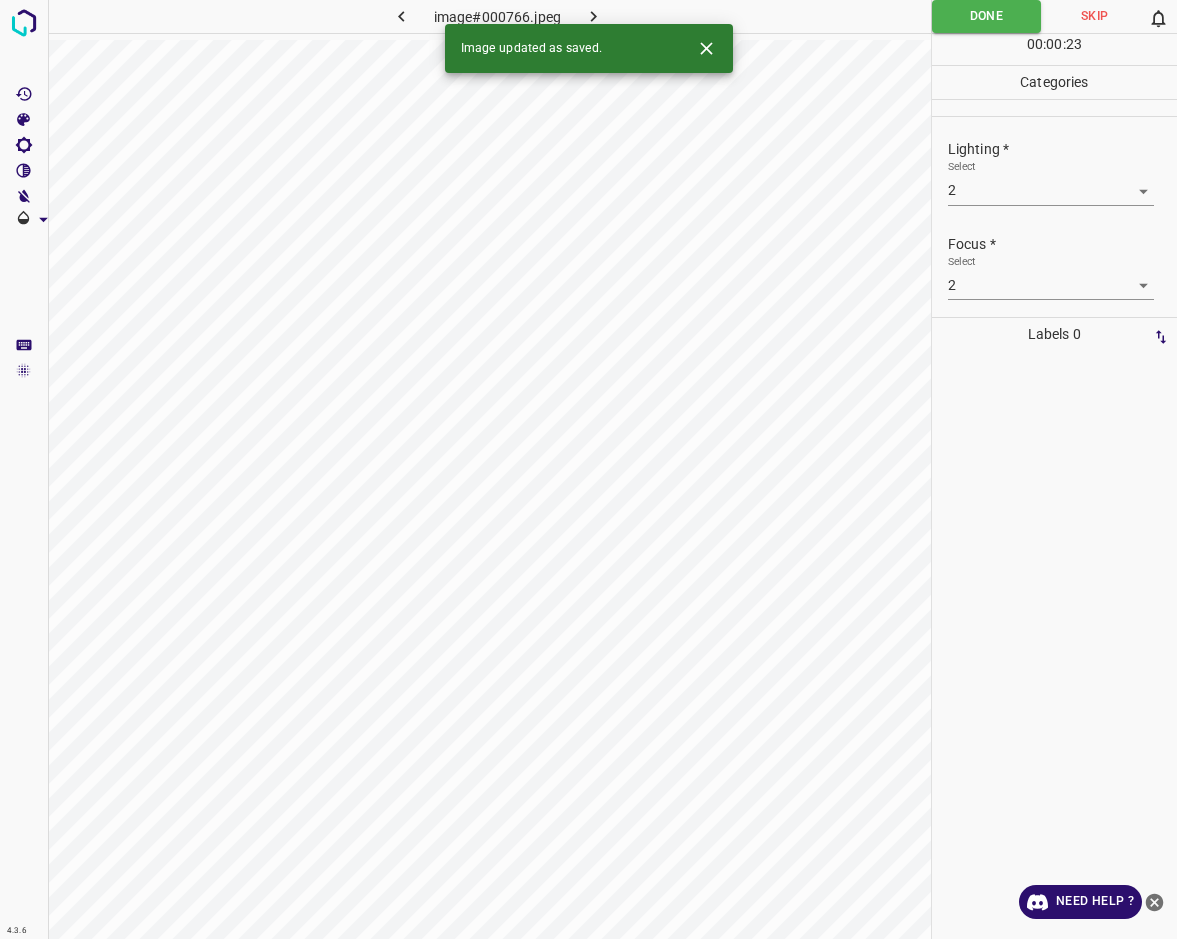 click 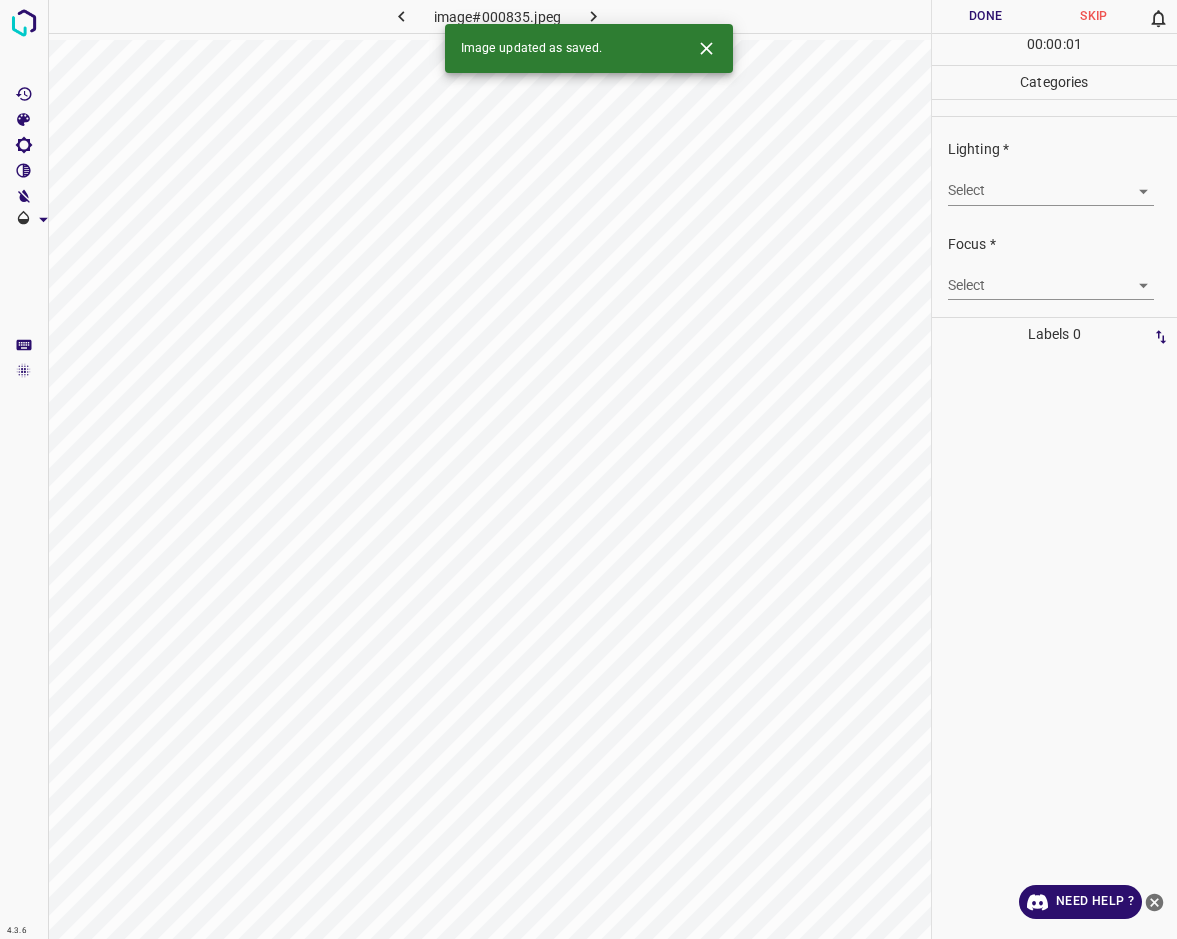 click on "Lighting *  Select ​" at bounding box center (1054, 172) 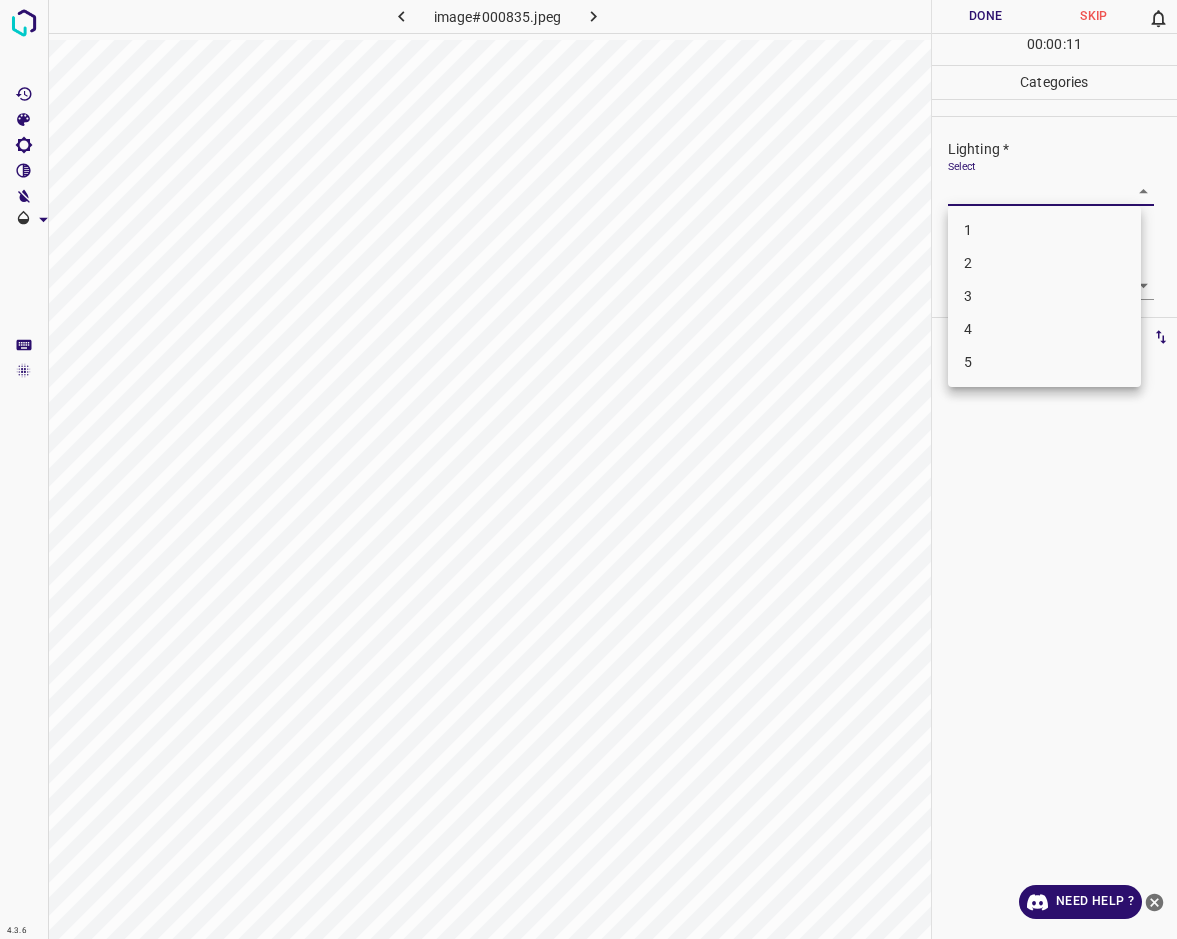 click on "3" at bounding box center [1044, 296] 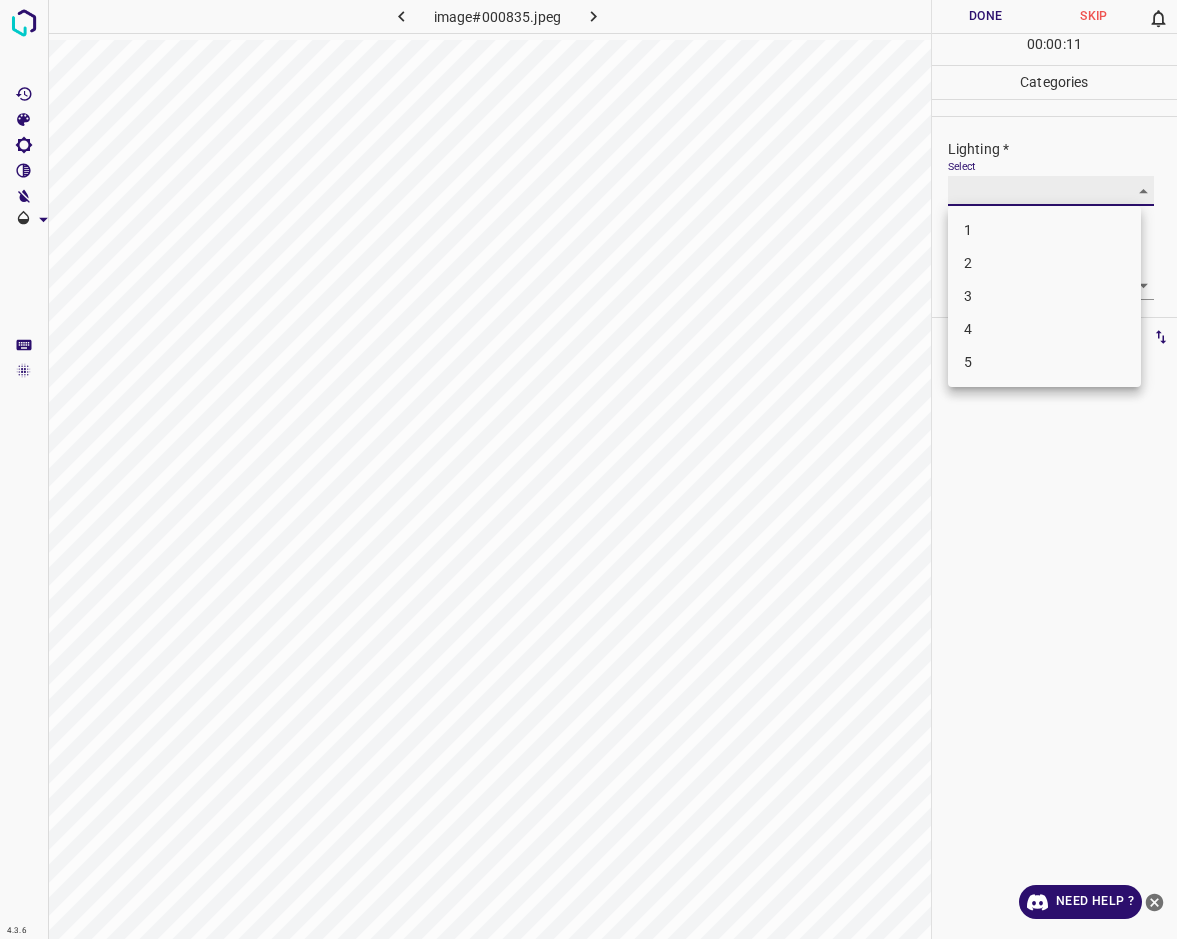 type on "3" 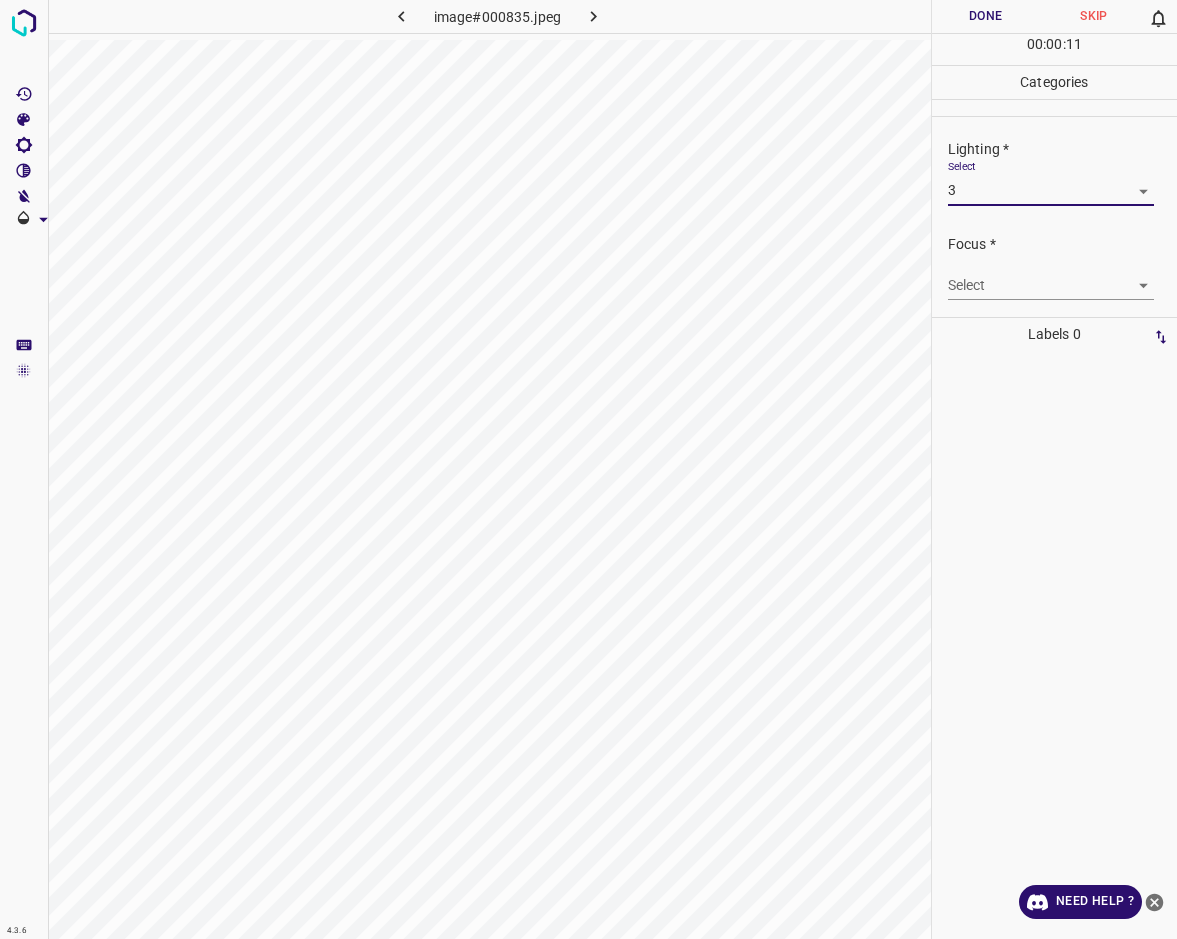 click on "4.3.6  image#000835.jpeg Done Skip 0 00   : 00   : 11   Categories Lighting *  Select 3 3 Focus *  Select ​ Overall *  Select ​ Labels   0 Categories 1 Lighting 2 Focus 3 Overall Tools Space Change between modes (Draw & Edit) I Auto labeling R Restore zoom M Zoom in N Zoom out Delete Delete selecte label Filters Z Restore filters X Saturation filter C Brightness filter V Contrast filter B Gray scale filter General O Download Need Help ? - Text - Hide - Delete" at bounding box center [588, 469] 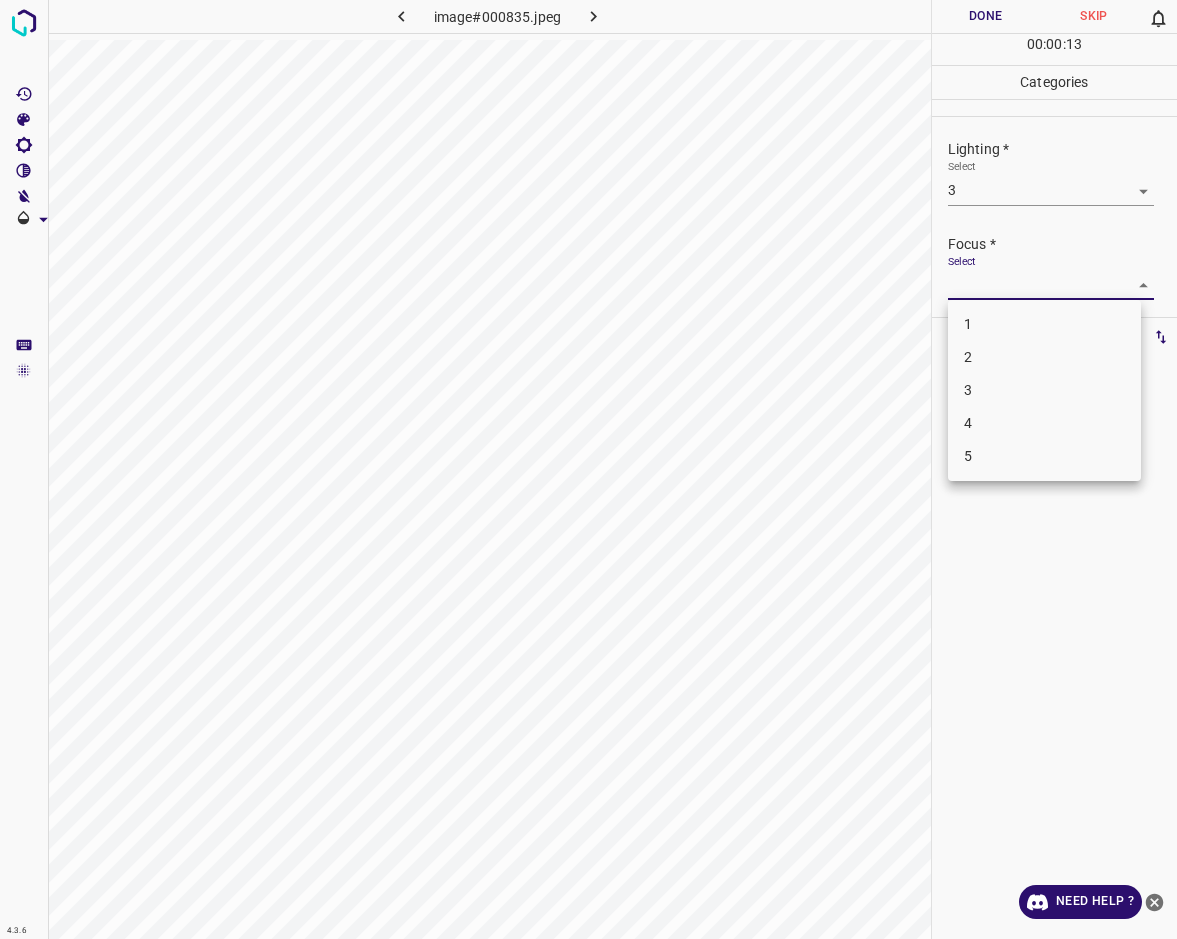 click on "2" at bounding box center [1044, 357] 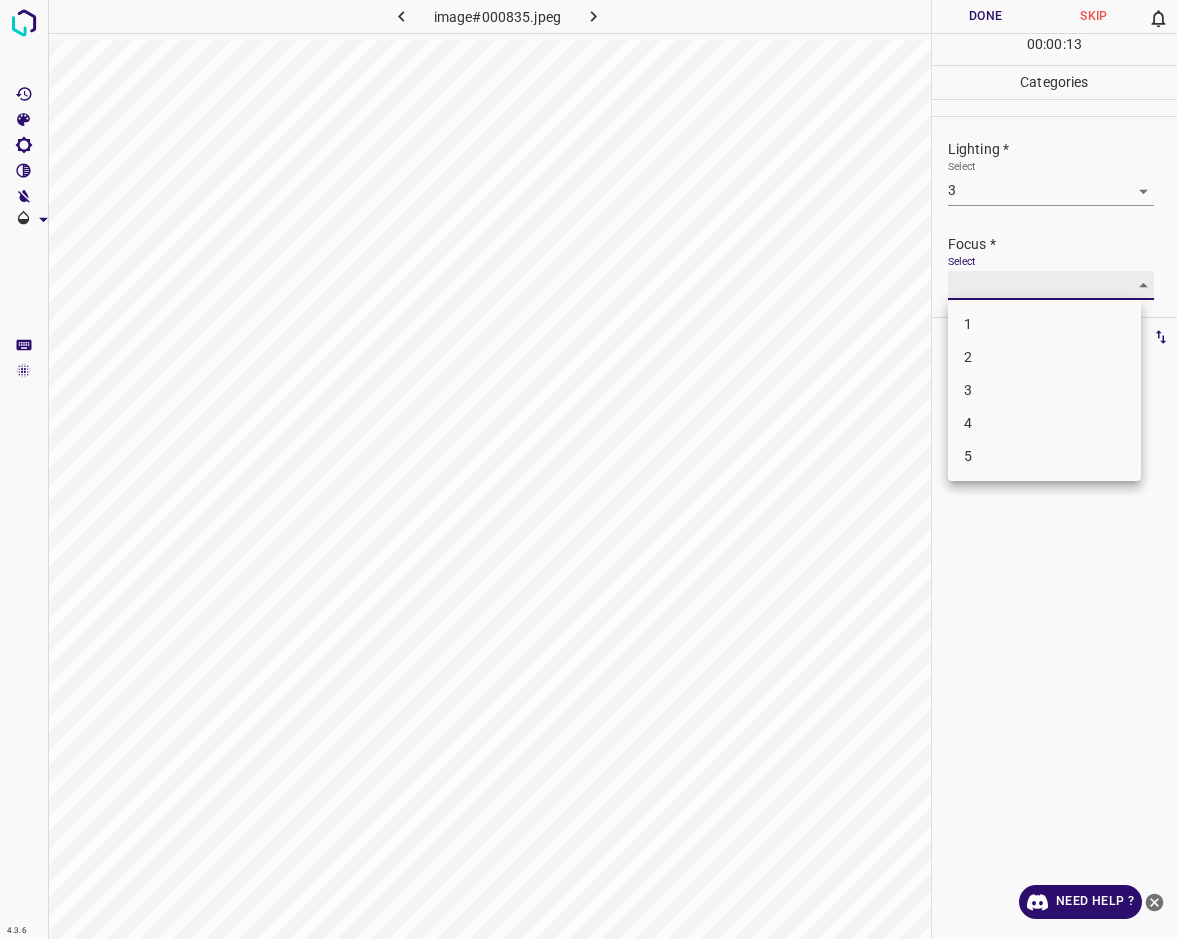 type on "2" 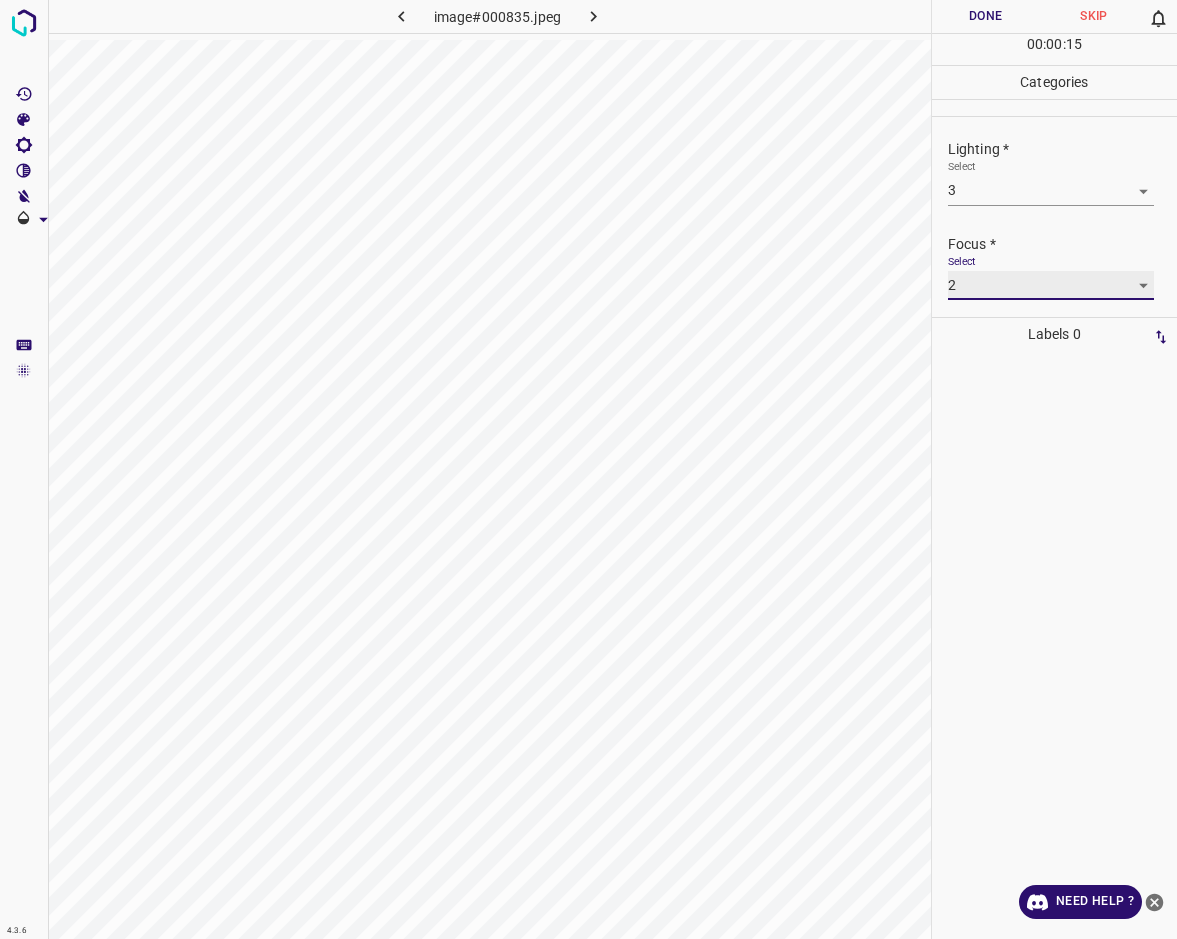 scroll, scrollTop: 35, scrollLeft: 0, axis: vertical 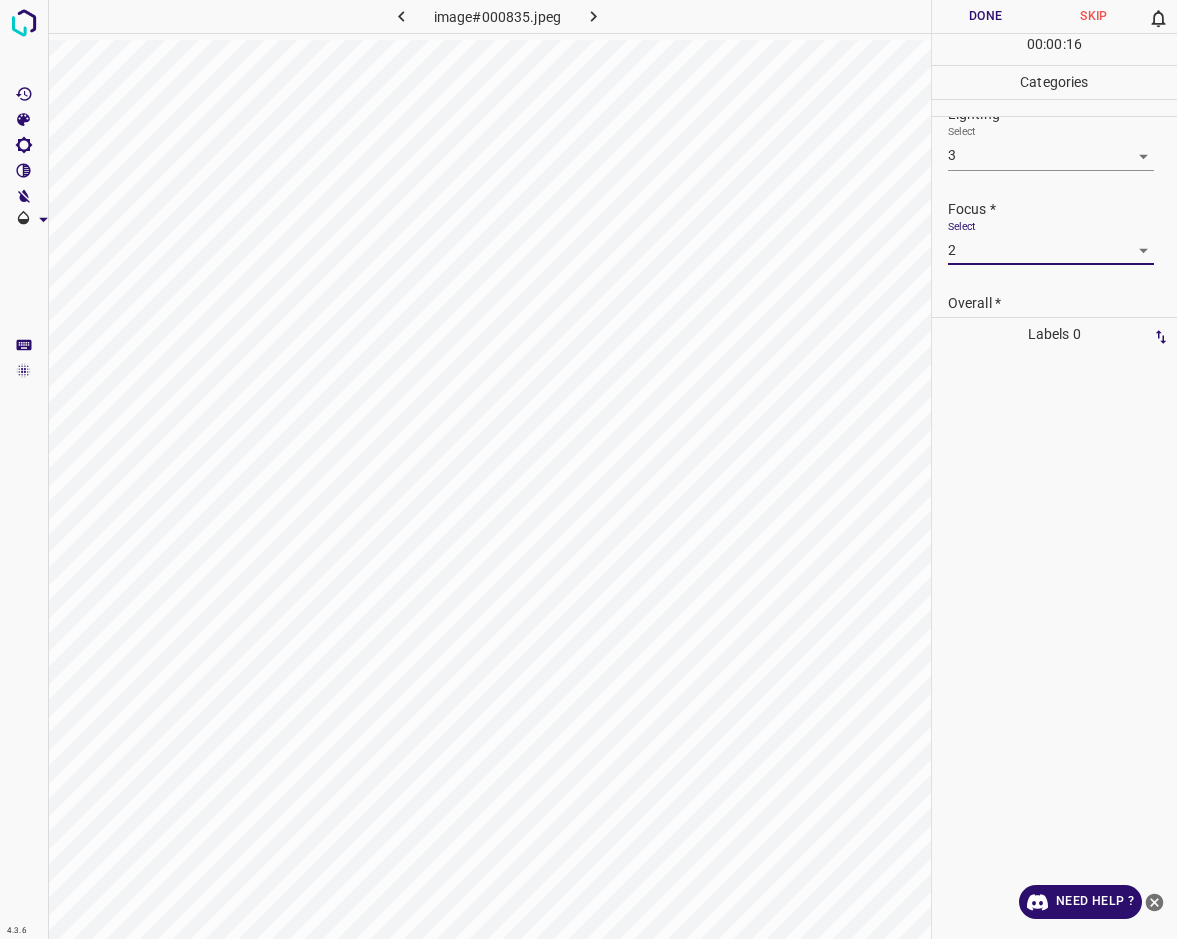 click on "Overall *" at bounding box center (1062, 303) 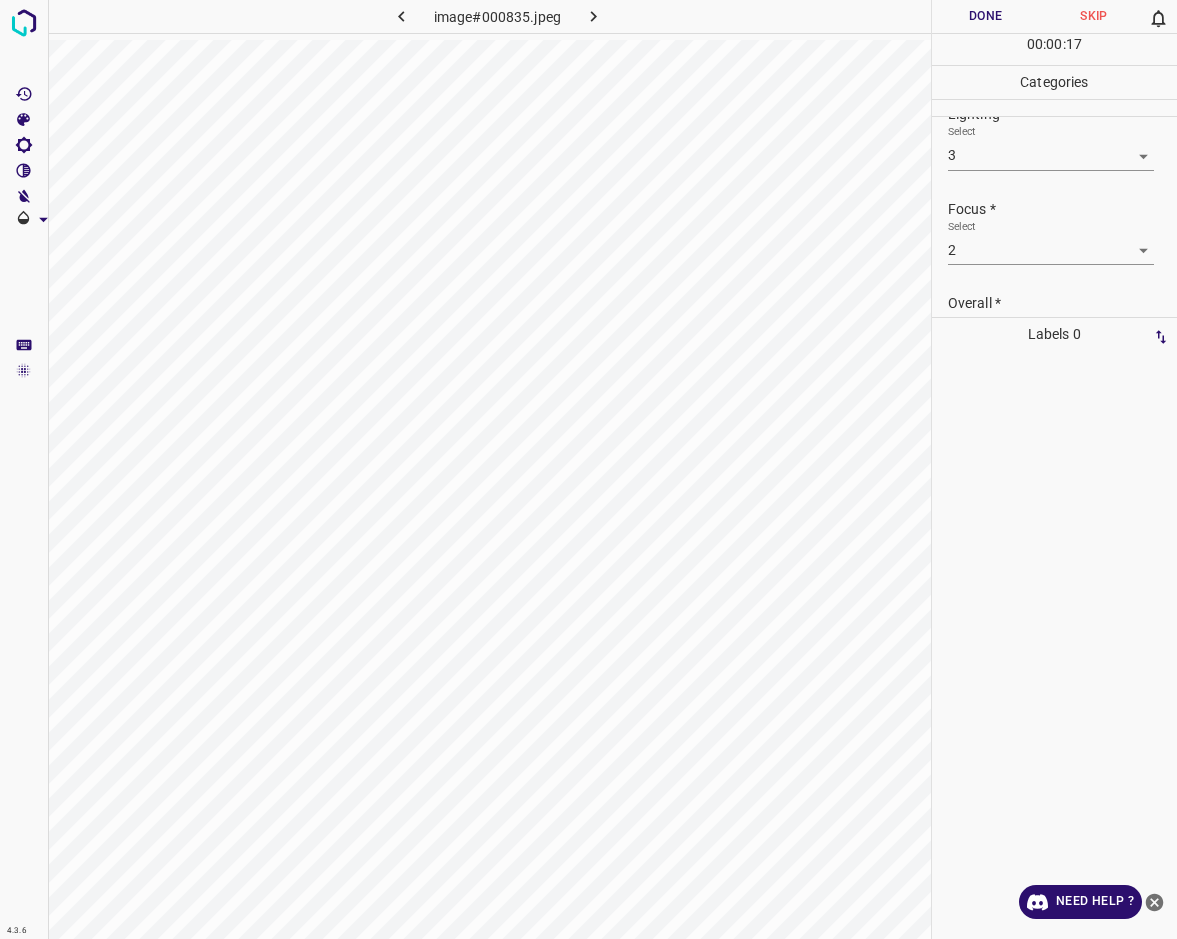 scroll, scrollTop: 98, scrollLeft: 0, axis: vertical 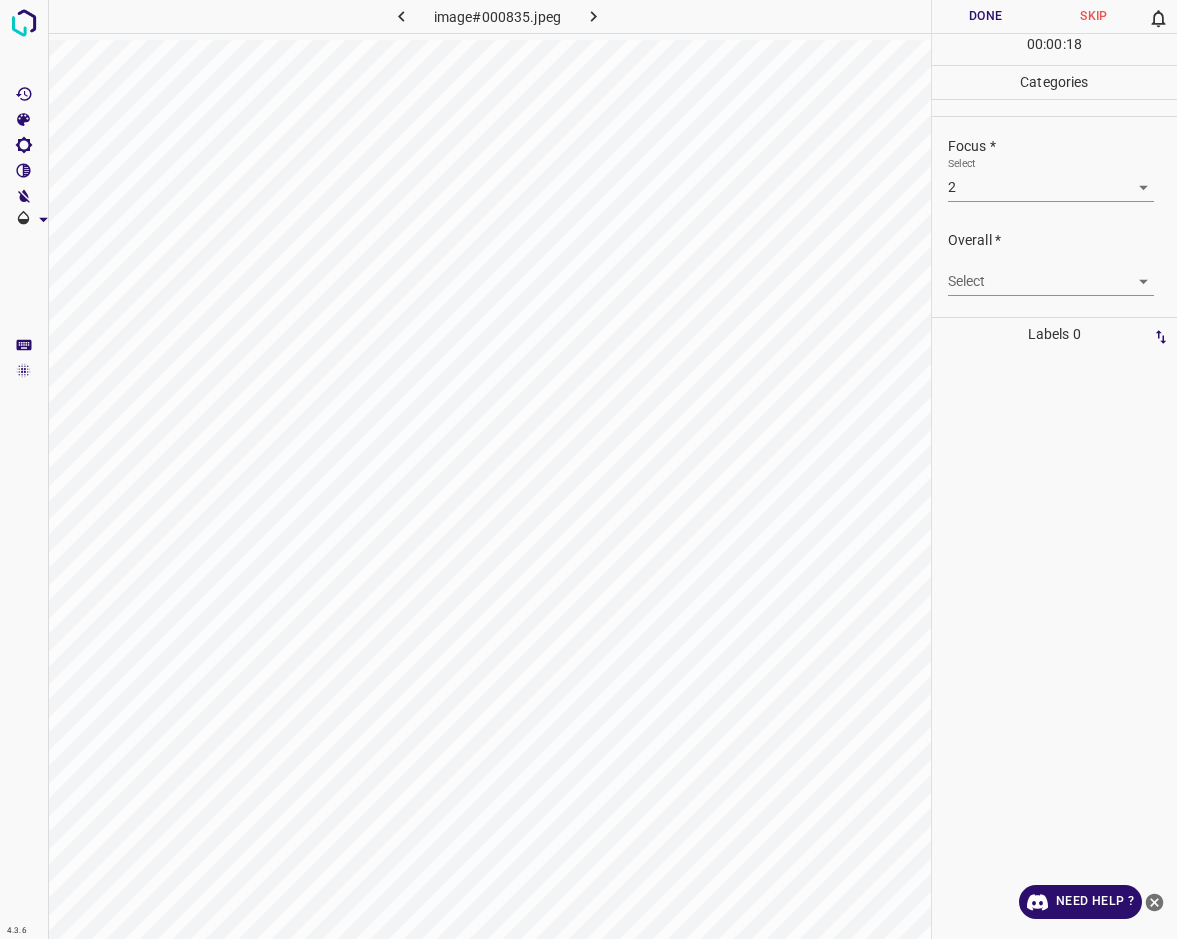 click on "4.3.6  image#000835.jpeg Done Skip 0 00   : 00   : 18   Categories Lighting *  Select 3 3 Focus *  Select 2 2 Overall *  Select ​ Labels   0 Categories 1 Lighting 2 Focus 3 Overall Tools Space Change between modes (Draw & Edit) I Auto labeling R Restore zoom M Zoom in N Zoom out Delete Delete selecte label Filters Z Restore filters X Saturation filter C Brightness filter V Contrast filter B Gray scale filter General O Download Need Help ? - Text - Hide - Delete" at bounding box center (588, 469) 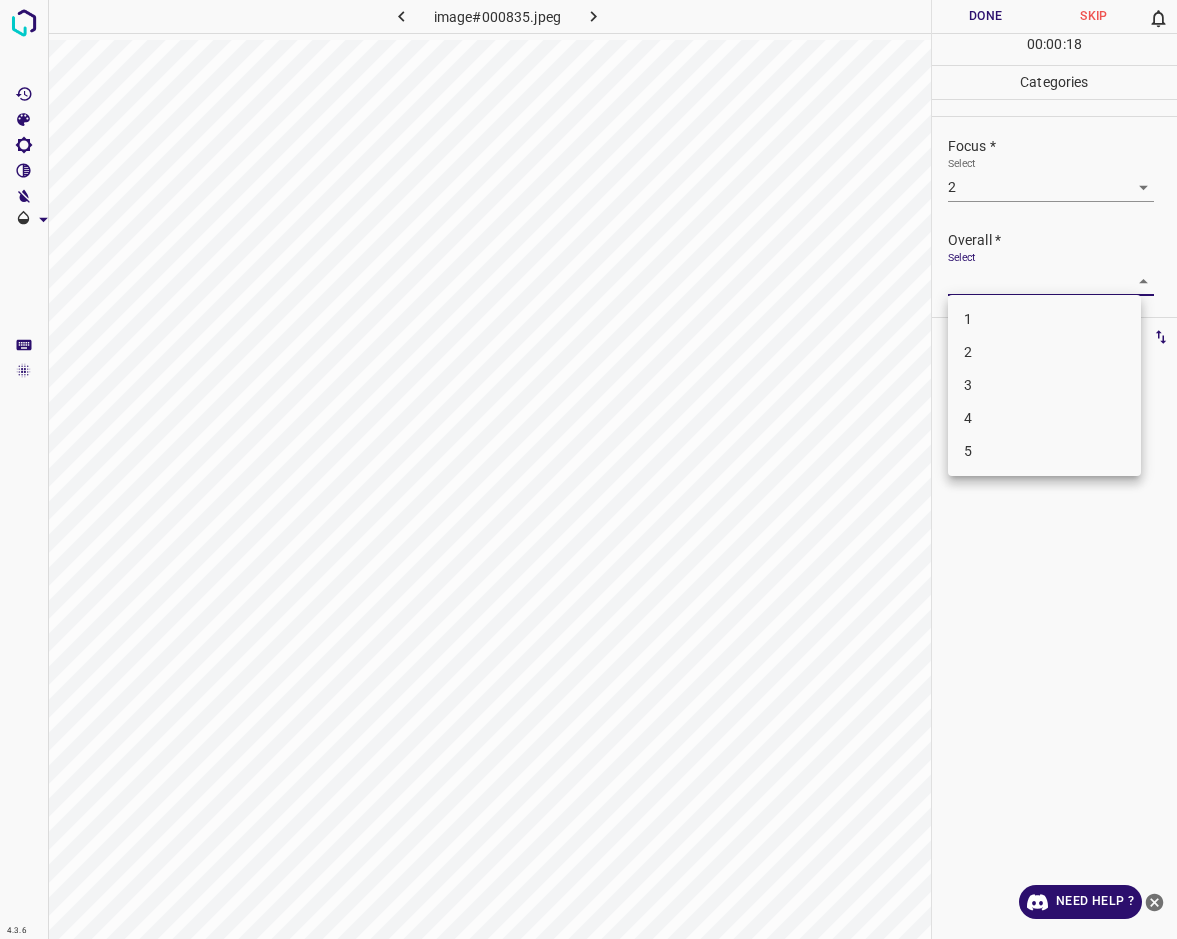 click on "2" at bounding box center [1044, 352] 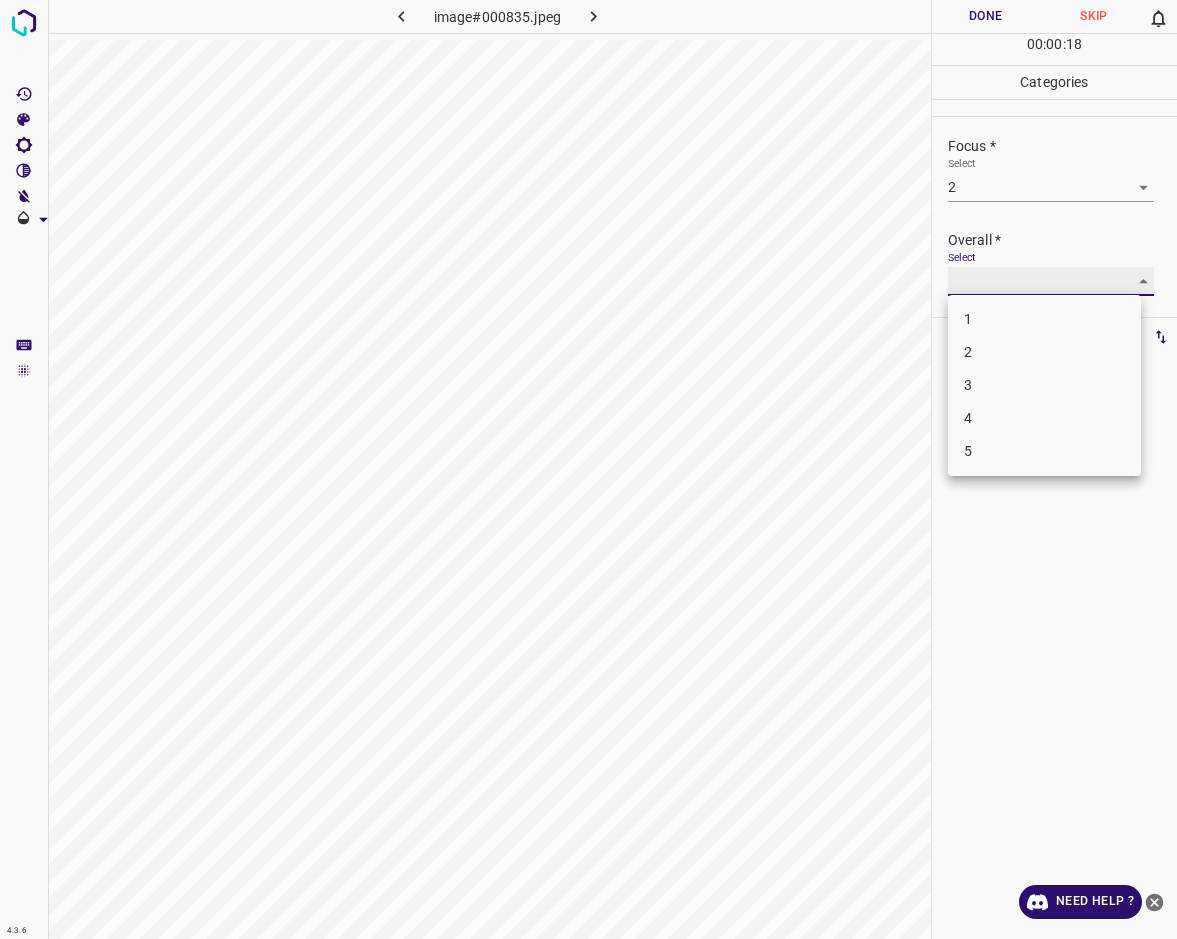 type on "2" 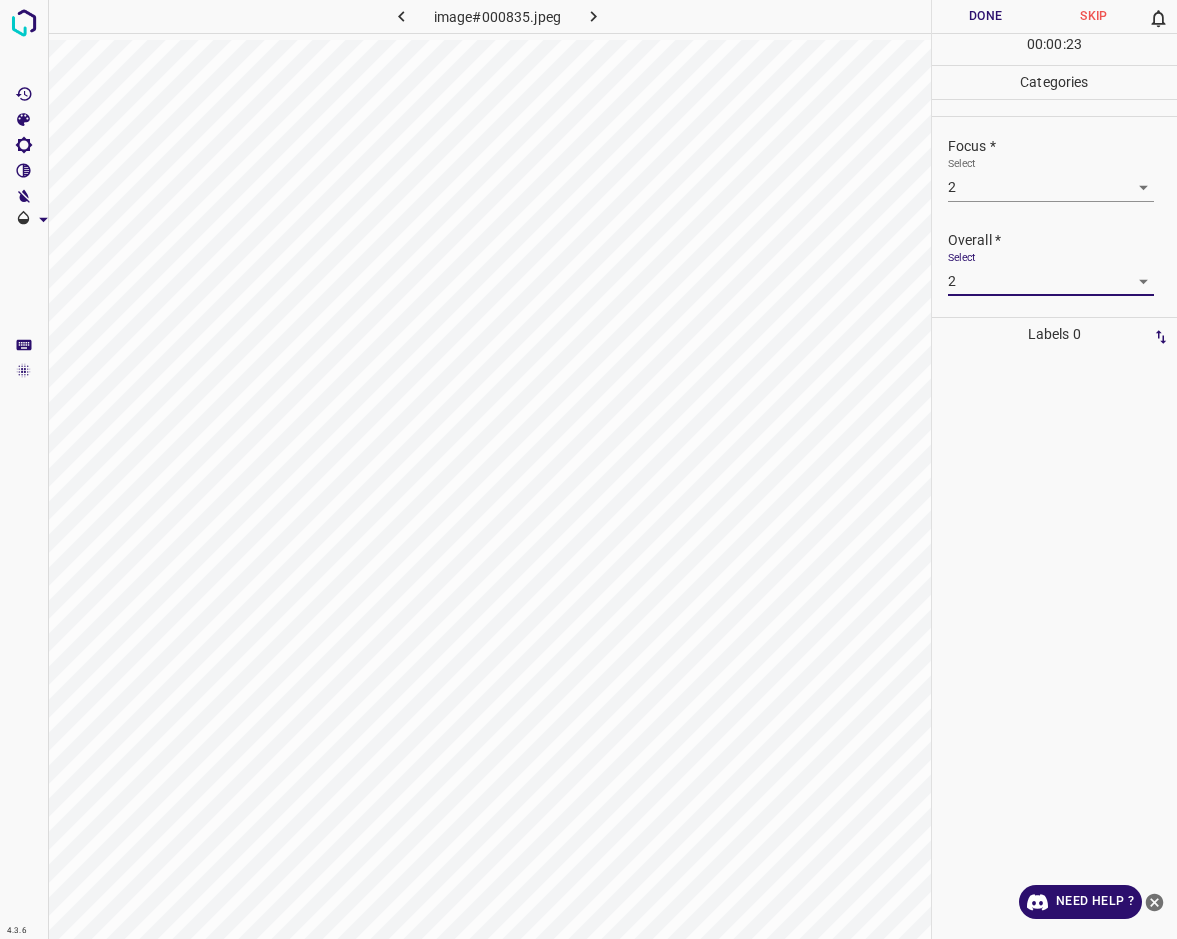 click on "Done" at bounding box center [986, 16] 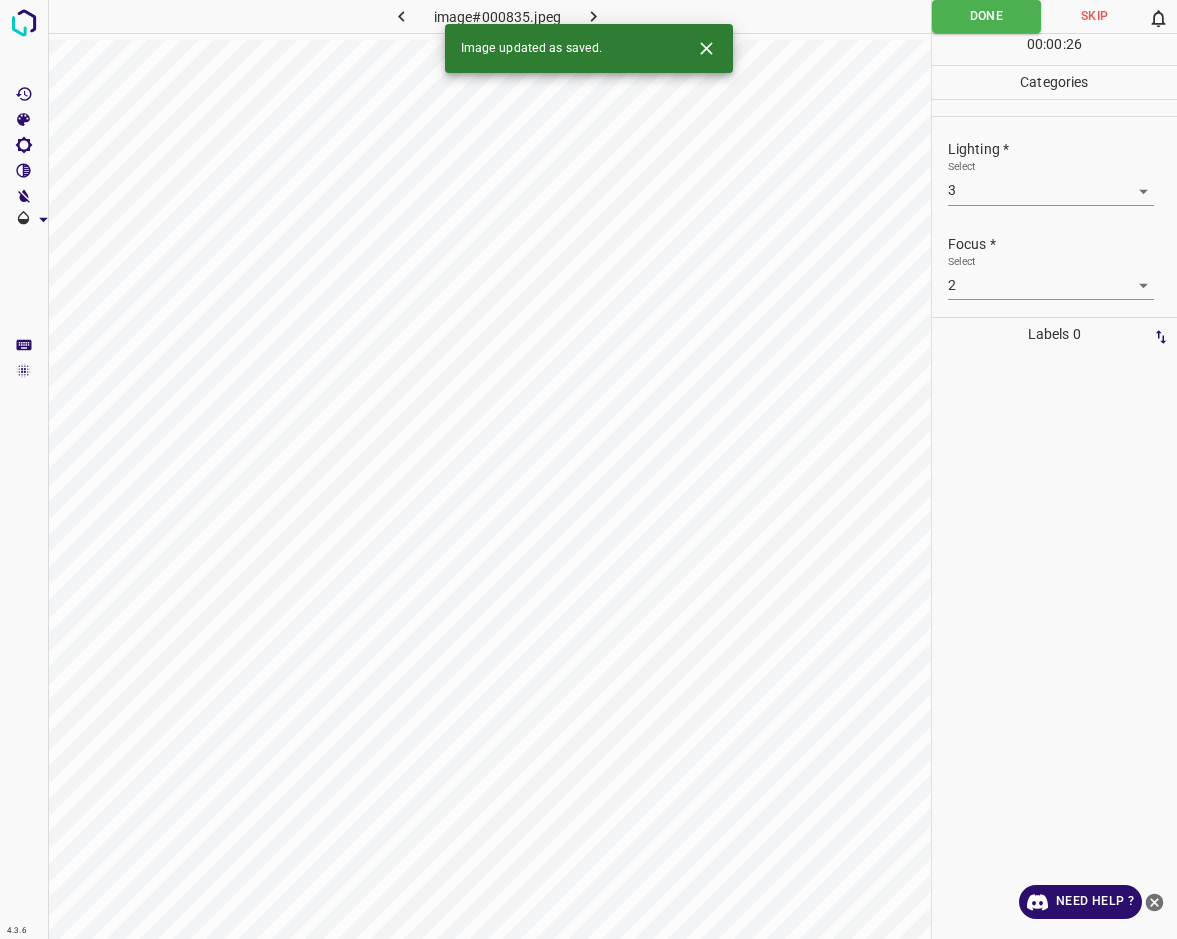 scroll, scrollTop: 10, scrollLeft: 0, axis: vertical 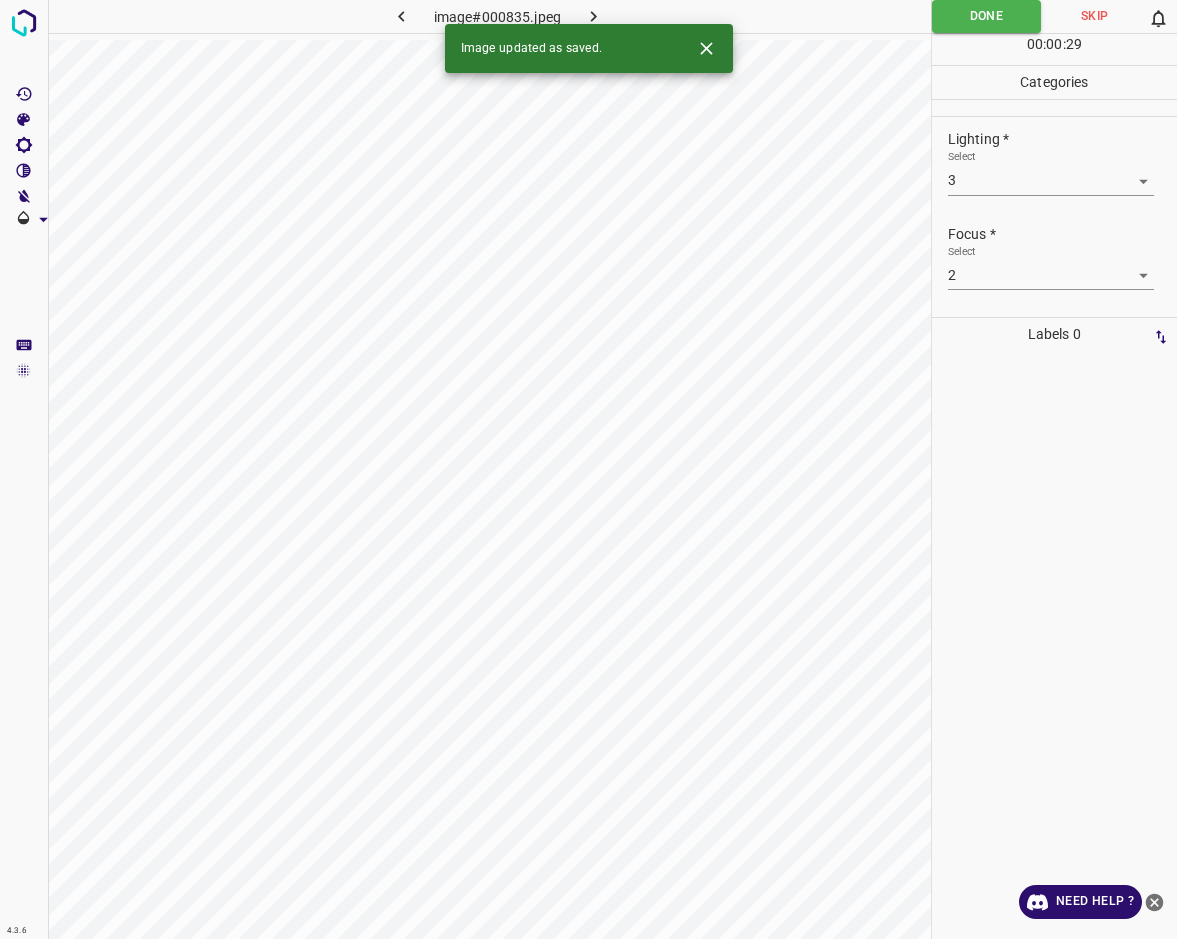 click 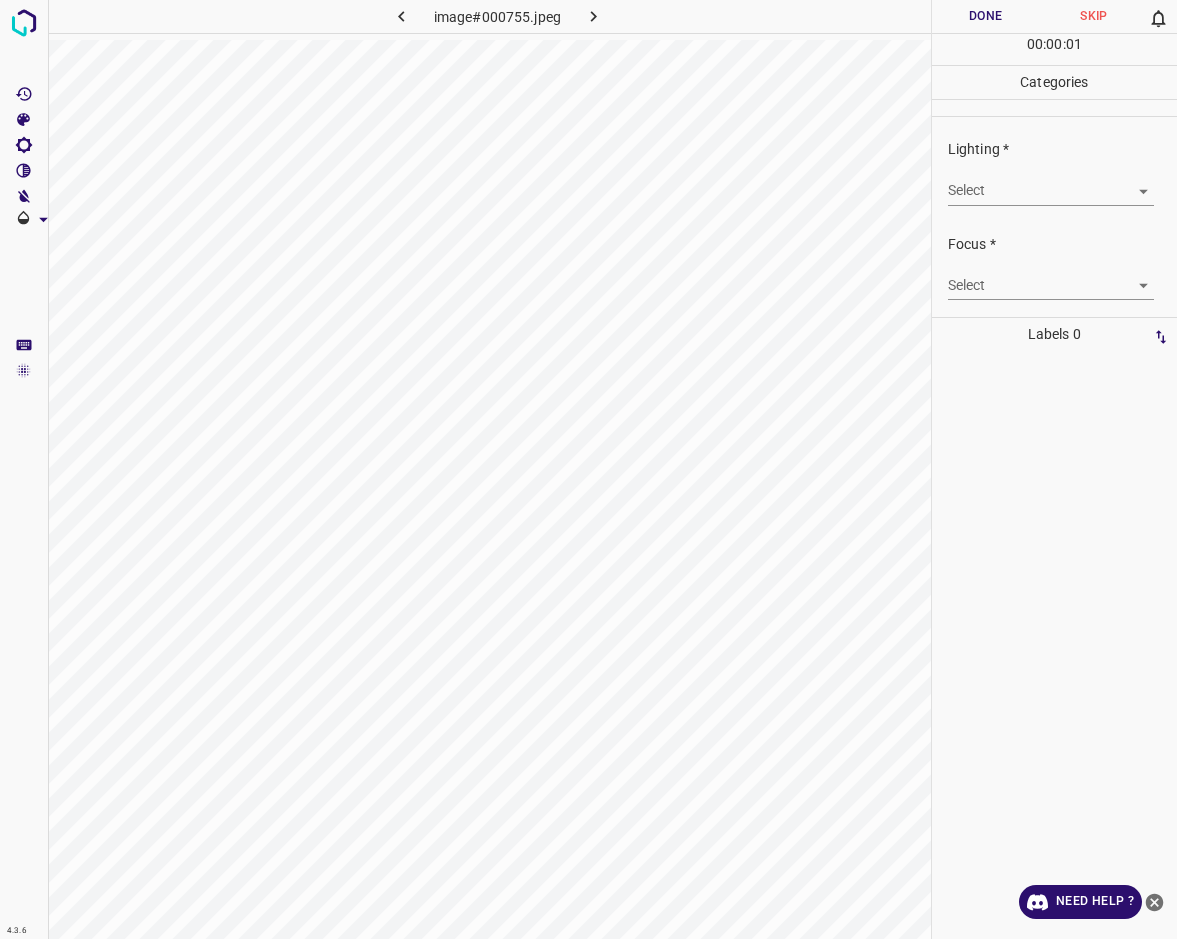 click on "4.3.6  image#000755.jpeg Done Skip 0 00   : 00   : 01   Categories Lighting *  Select ​ Focus *  Select ​ Overall *  Select ​ Labels   0 Categories 1 Lighting 2 Focus 3 Overall Tools Space Change between modes (Draw & Edit) I Auto labeling R Restore zoom M Zoom in N Zoom out Delete Delete selecte label Filters Z Restore filters X Saturation filter C Brightness filter V Contrast filter B Gray scale filter General O Download Need Help ? - Text - Hide - Delete" at bounding box center [588, 469] 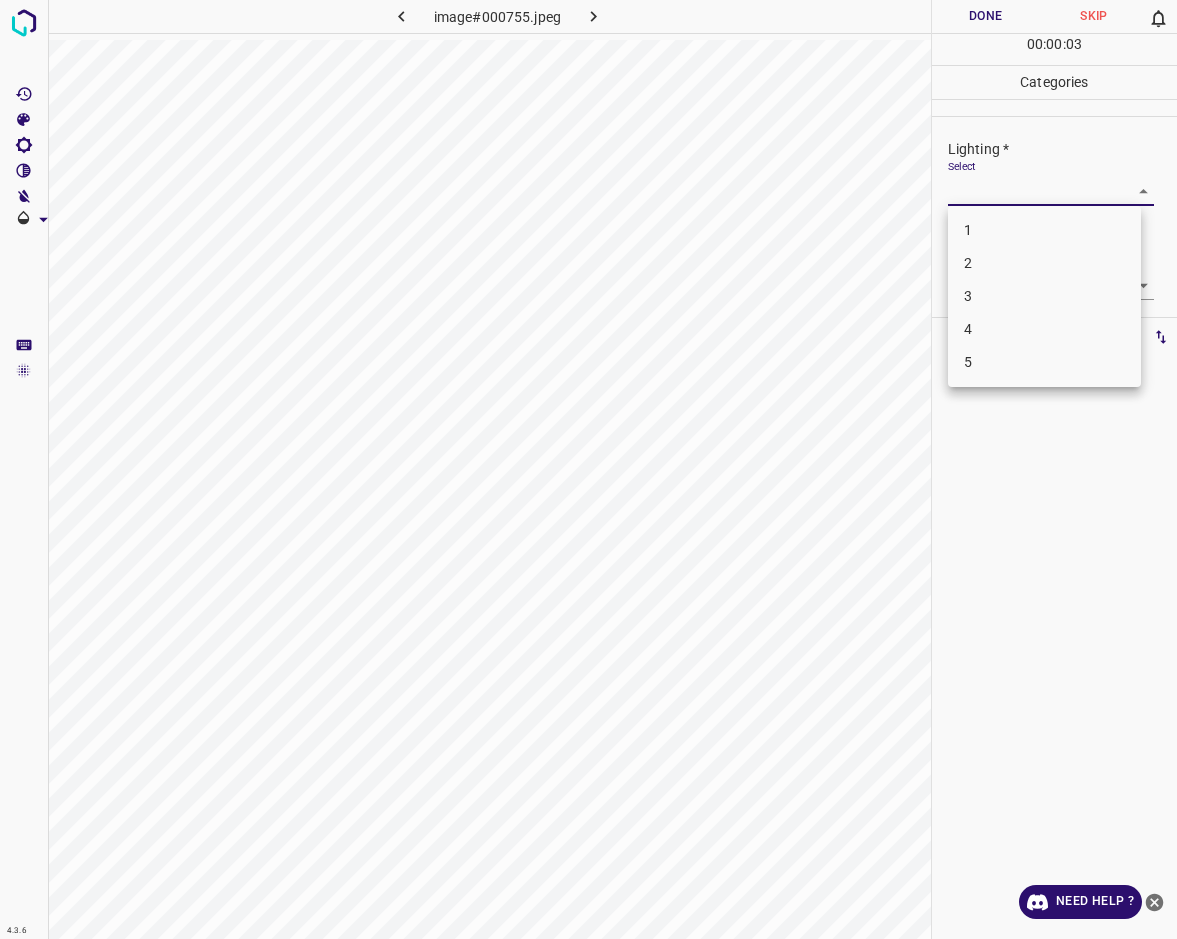 click on "3" at bounding box center (1044, 296) 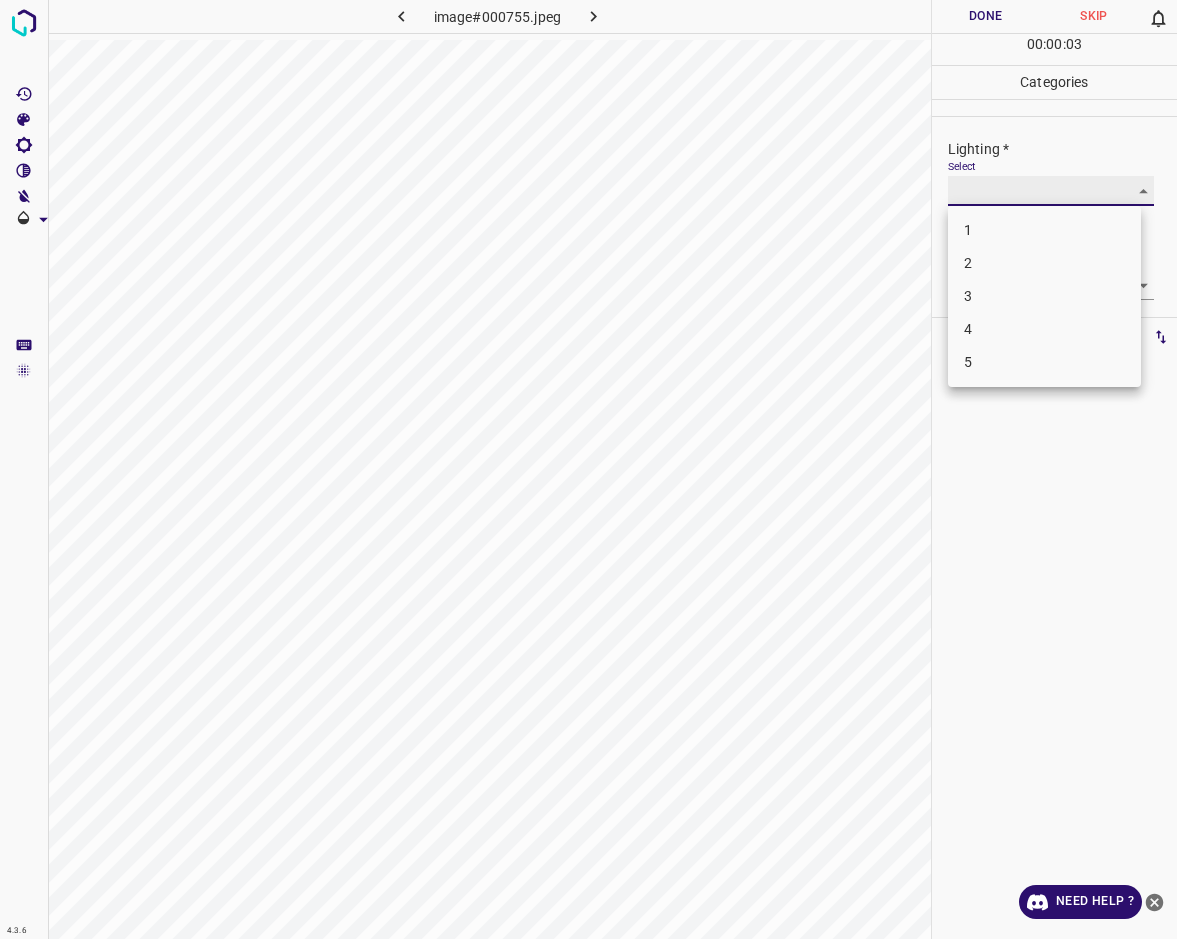 type on "3" 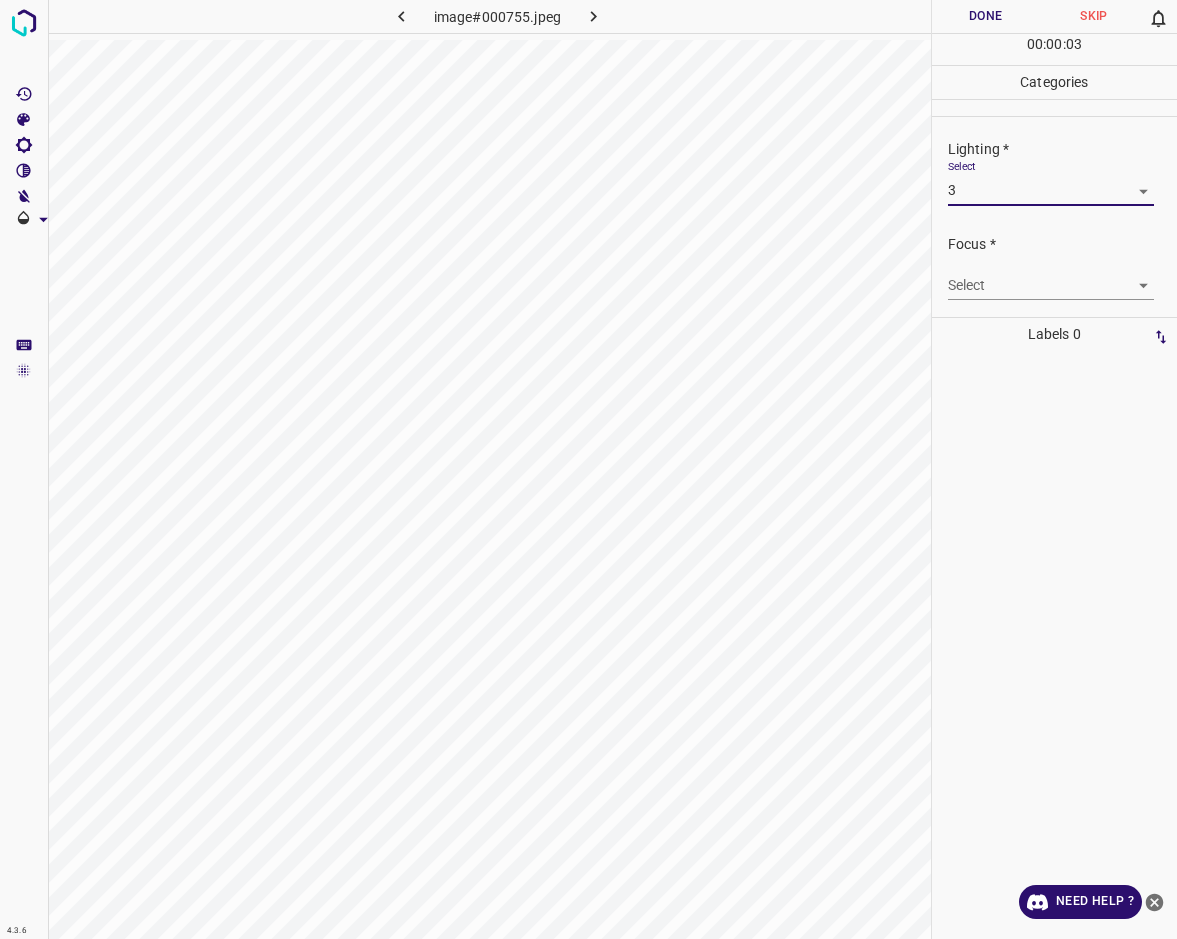 click on "4.3.6  image#000755.jpeg Done Skip 0 00   : 00   : 03   Categories Lighting *  Select 3 3 Focus *  Select ​ Overall *  Select ​ Labels   0 Categories 1 Lighting 2 Focus 3 Overall Tools Space Change between modes (Draw & Edit) I Auto labeling R Restore zoom M Zoom in N Zoom out Delete Delete selecte label Filters Z Restore filters X Saturation filter C Brightness filter V Contrast filter B Gray scale filter General O Download Need Help ? - Text - Hide - Delete" at bounding box center [588, 469] 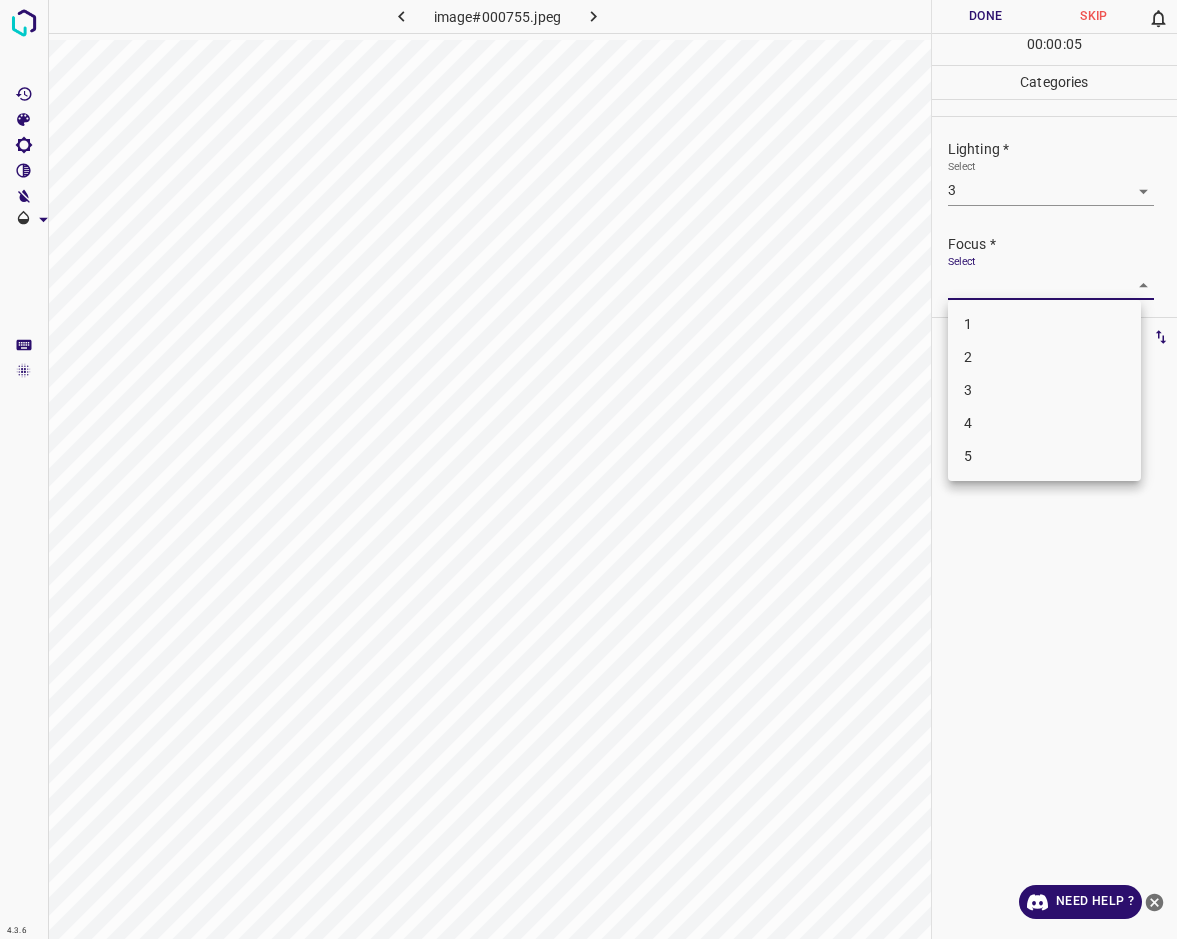 click on "3" at bounding box center [1044, 390] 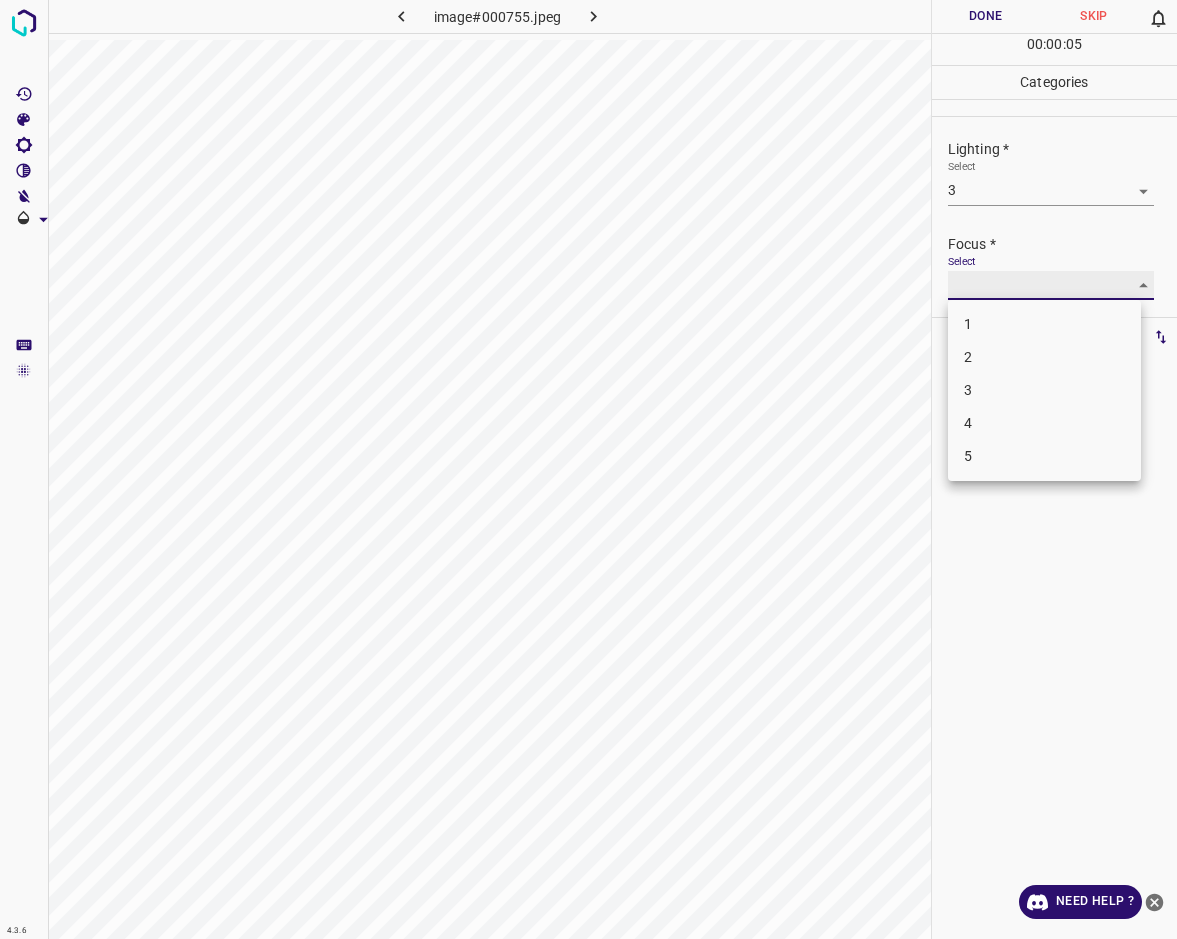 type on "3" 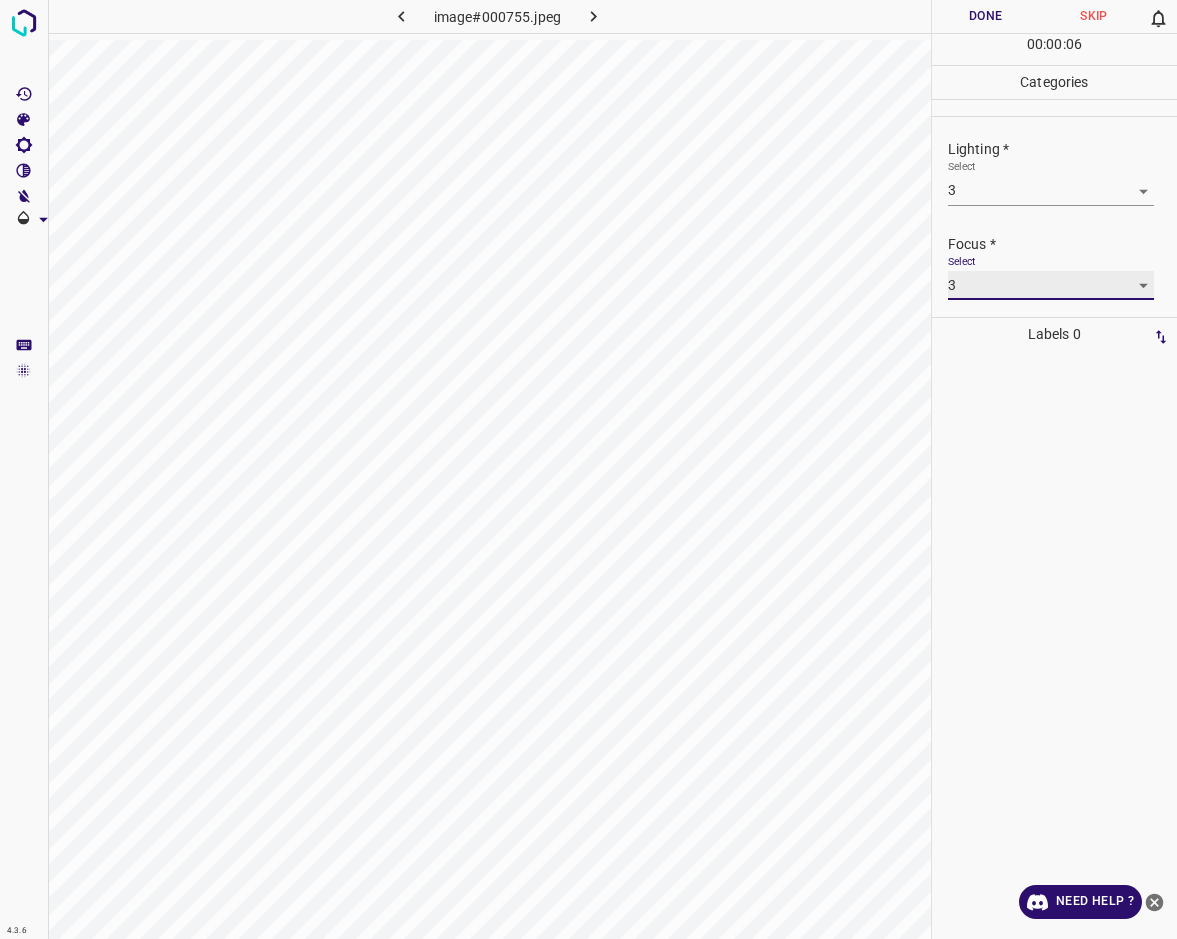 scroll, scrollTop: 57, scrollLeft: 0, axis: vertical 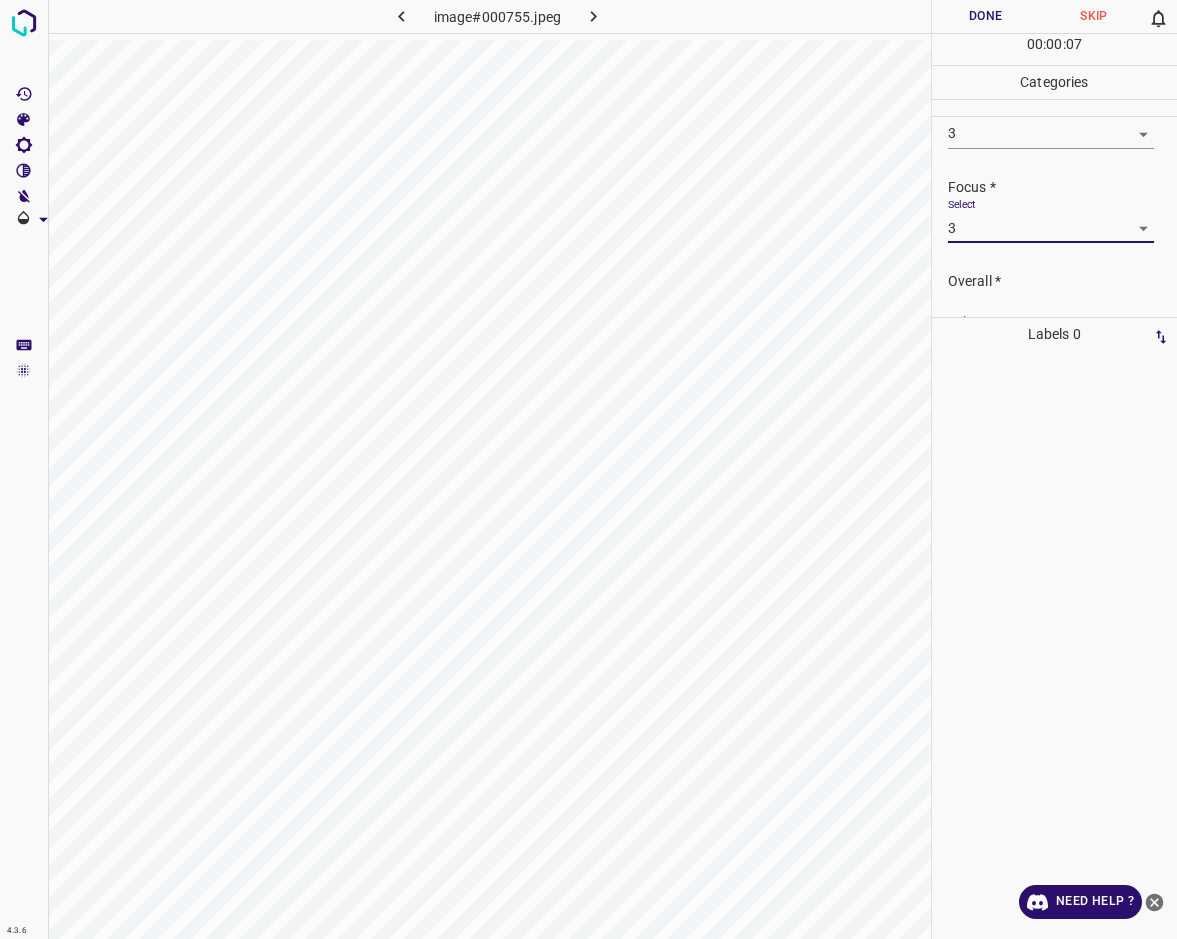 click on "Select ​" at bounding box center [1051, 314] 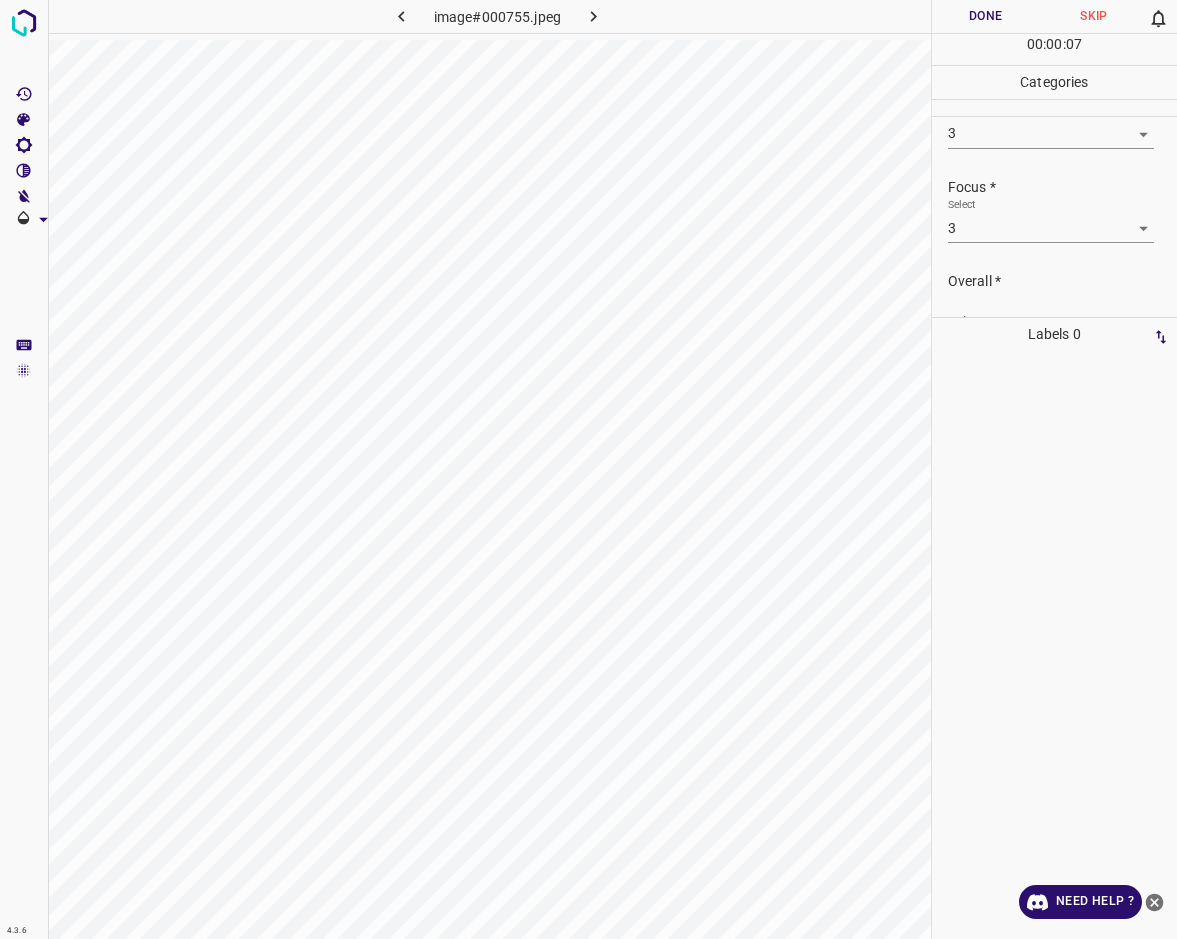 click on "4.3.6  image#000755.jpeg Done Skip 0 00   : 00   : 07   Categories Lighting *  Select 3 3 Focus *  Select 3 3 Overall *  Select ​ Labels   0 Categories 1 Lighting 2 Focus 3 Overall Tools Space Change between modes (Draw & Edit) I Auto labeling R Restore zoom M Zoom in N Zoom out Delete Delete selecte label Filters Z Restore filters X Saturation filter C Brightness filter V Contrast filter B Gray scale filter General O Download Need Help ? - Text - Hide - Delete" at bounding box center (588, 469) 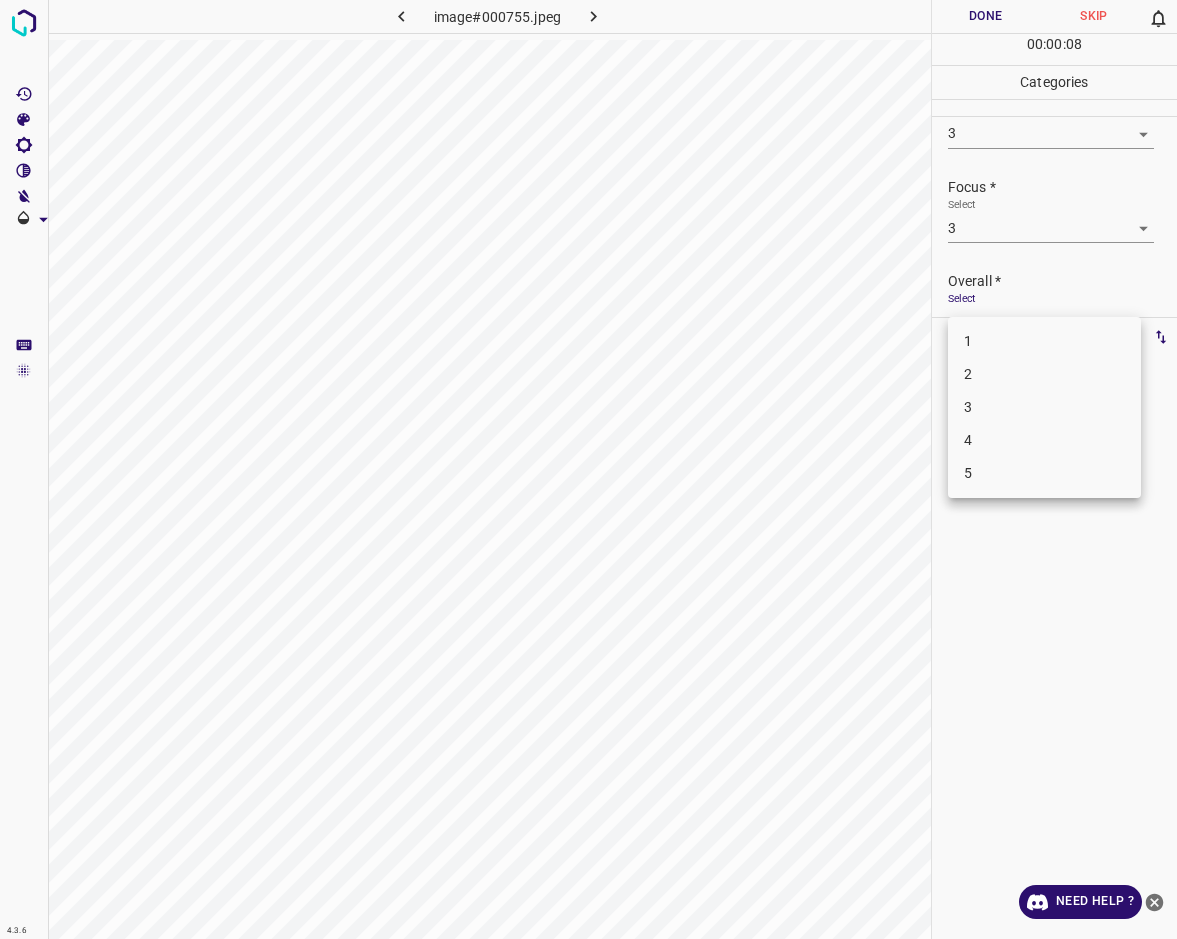 scroll, scrollTop: 76, scrollLeft: 0, axis: vertical 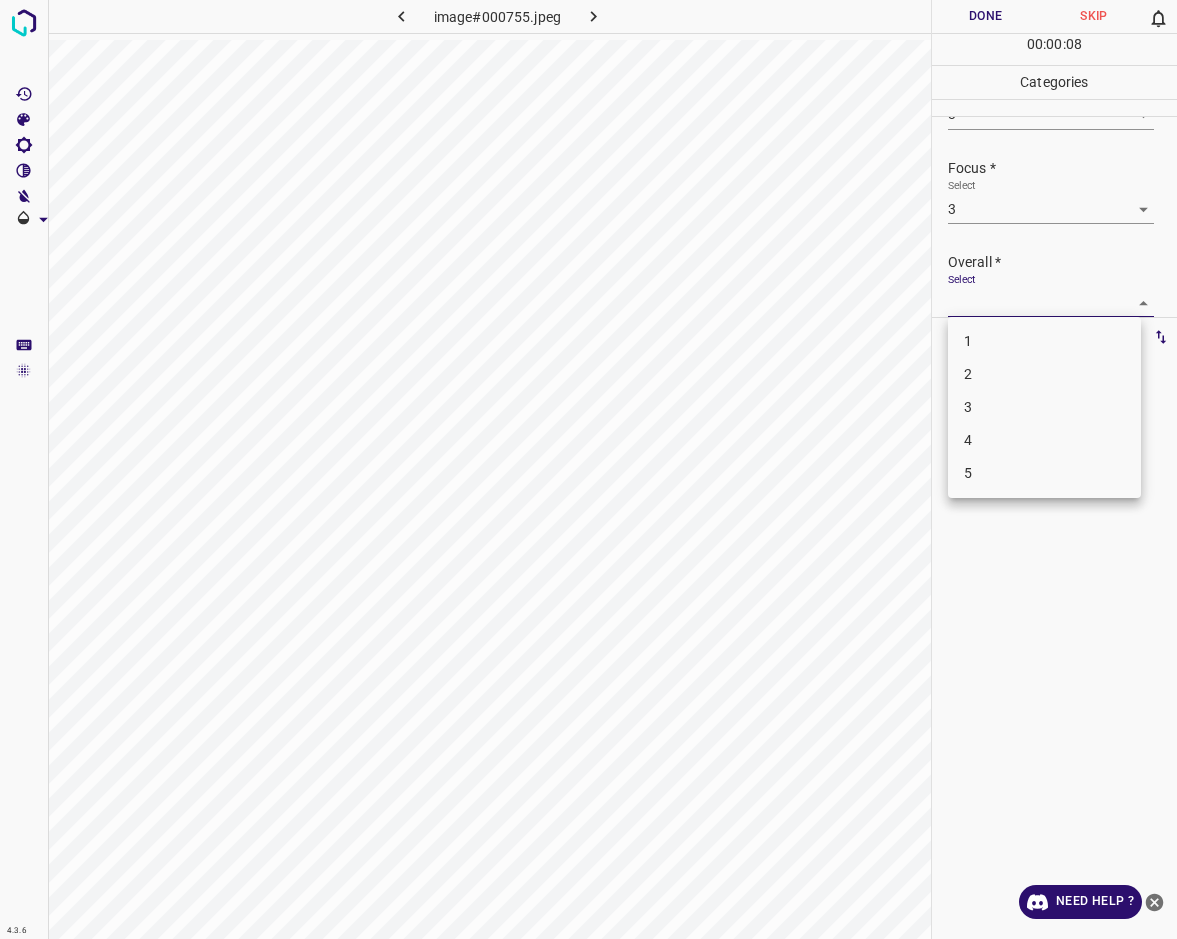 click on "3" at bounding box center (1044, 407) 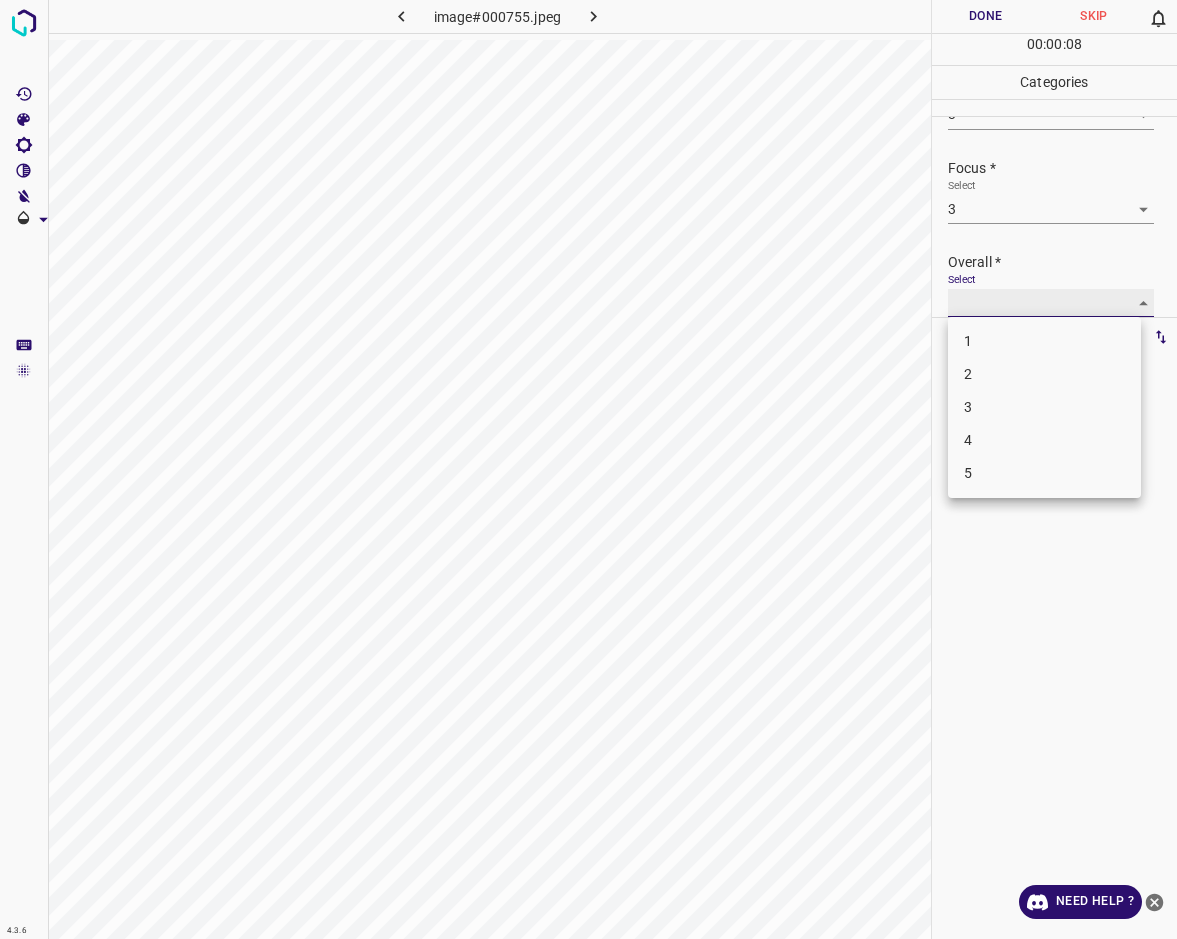 type on "3" 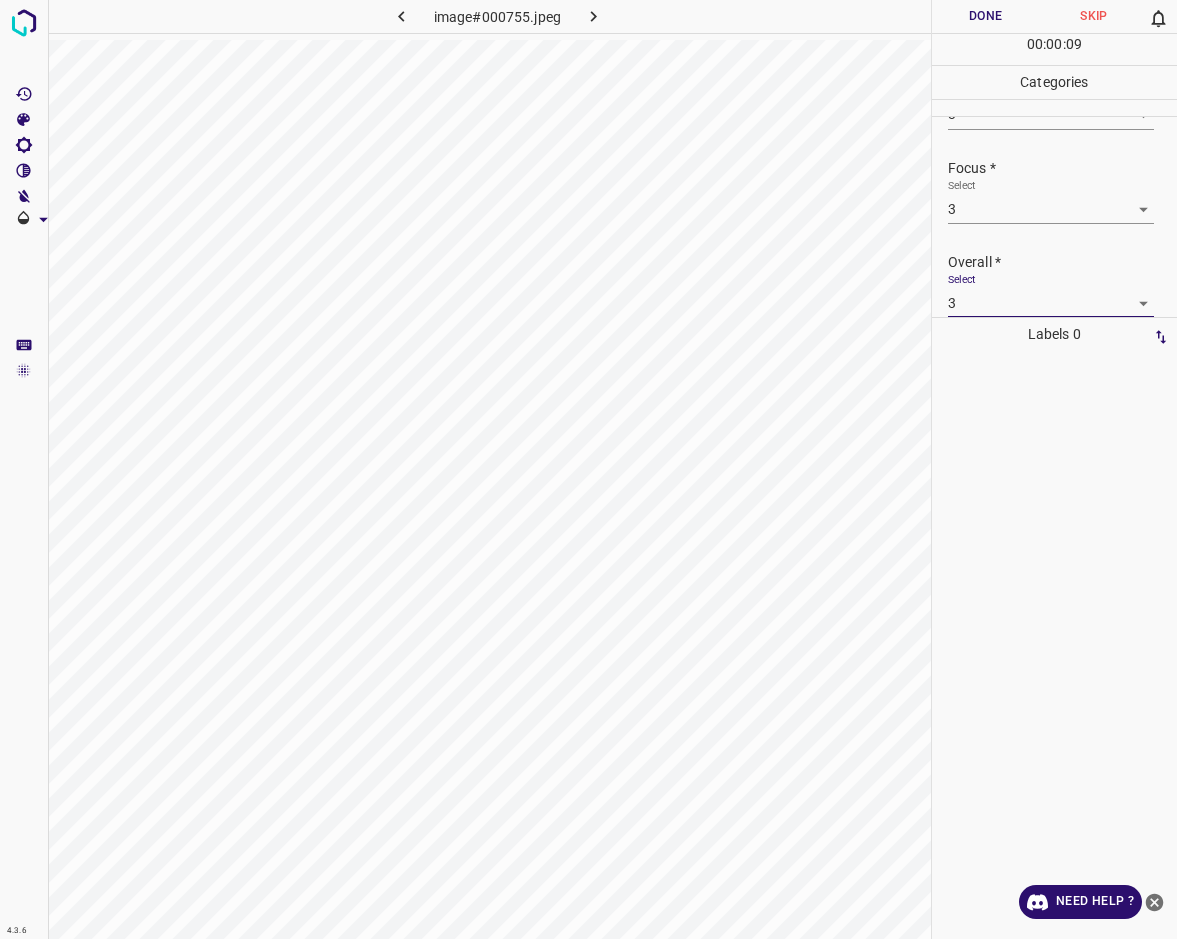 click on "Done" at bounding box center (986, 16) 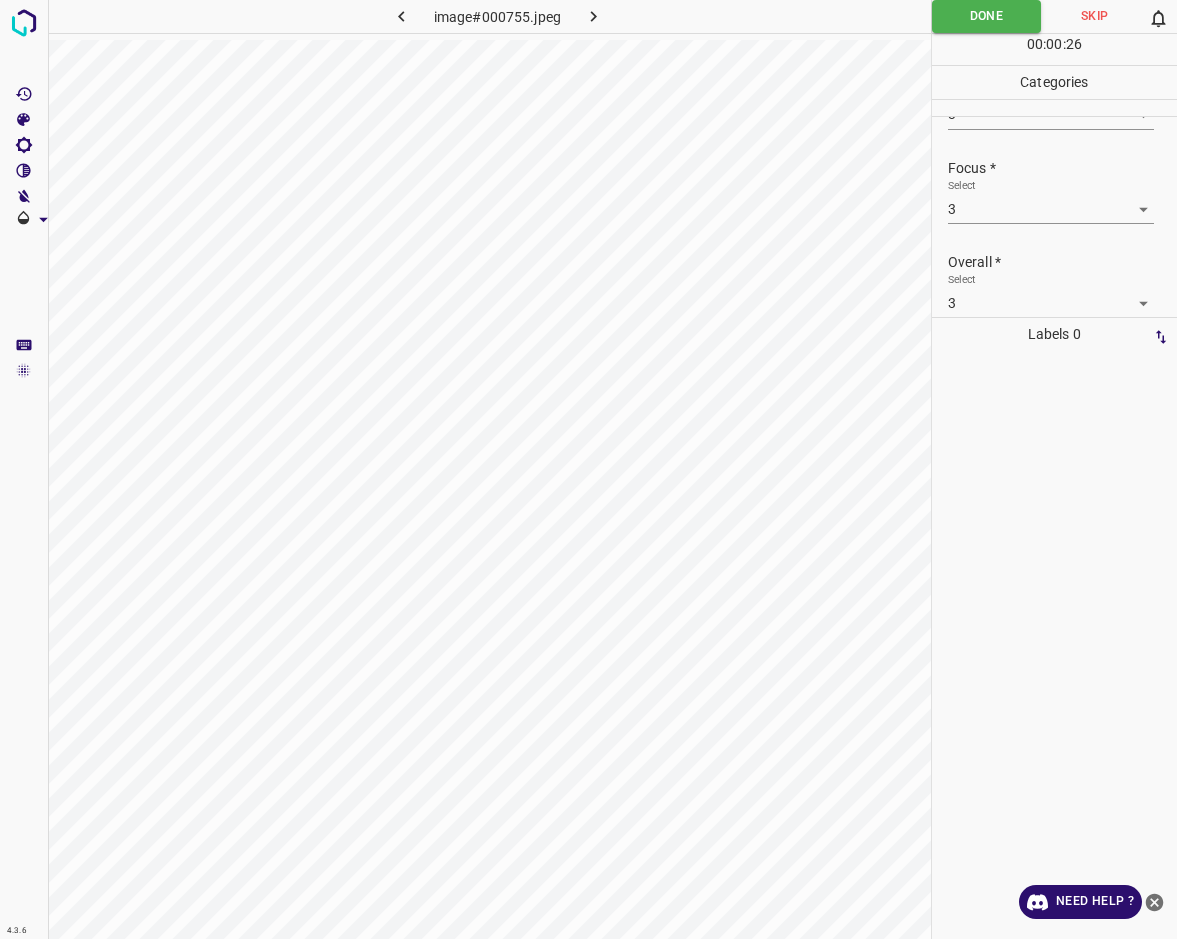 scroll, scrollTop: 76, scrollLeft: 0, axis: vertical 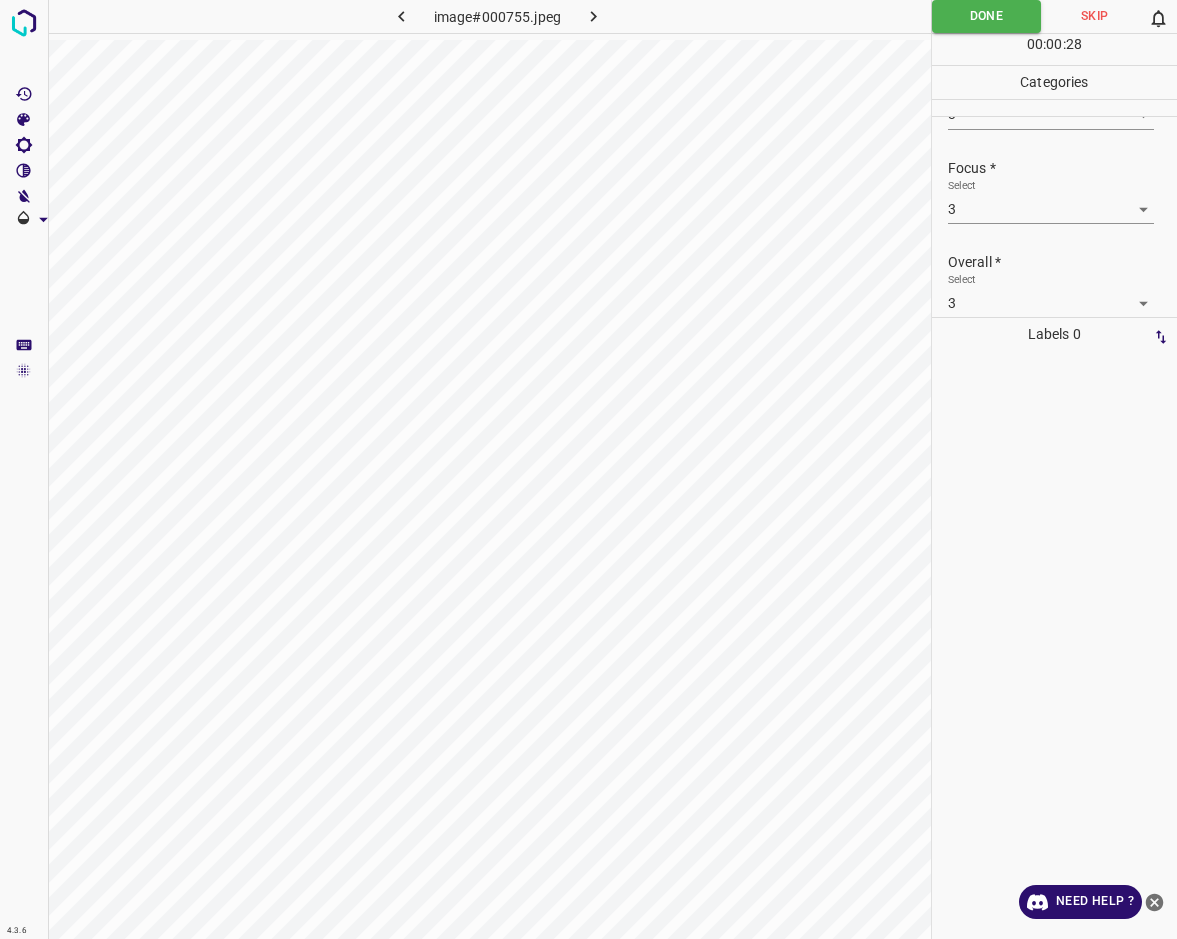 click 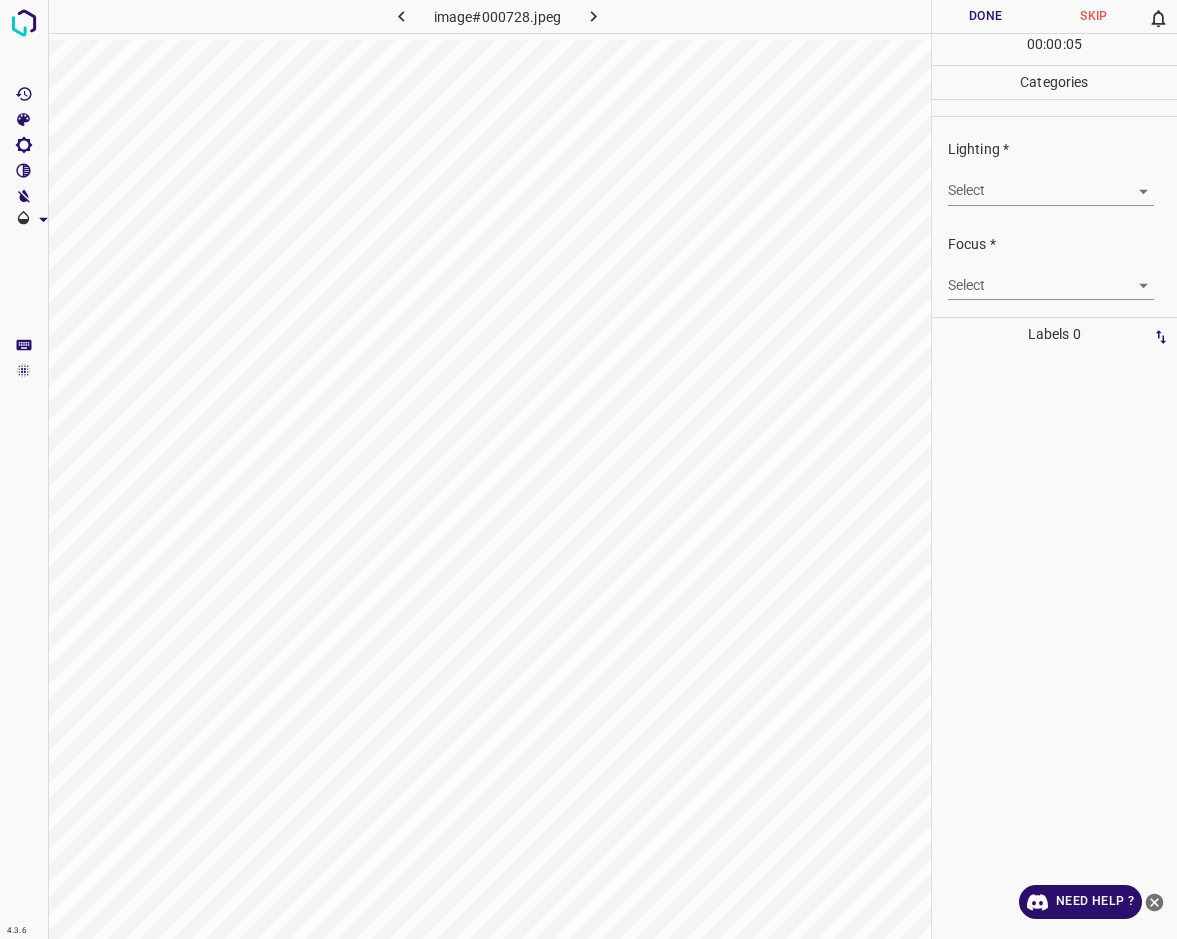 click on "4.3.6  image#000728.jpeg Done Skip 0 00   : 00   : 05   Categories Lighting *  Select ​ Focus *  Select ​ Overall *  Select ​ Labels   0 Categories 1 Lighting 2 Focus 3 Overall Tools Space Change between modes (Draw & Edit) I Auto labeling R Restore zoom M Zoom in N Zoom out Delete Delete selecte label Filters Z Restore filters X Saturation filter C Brightness filter V Contrast filter B Gray scale filter General O Download Need Help ? - Text - Hide - Delete" at bounding box center (588, 469) 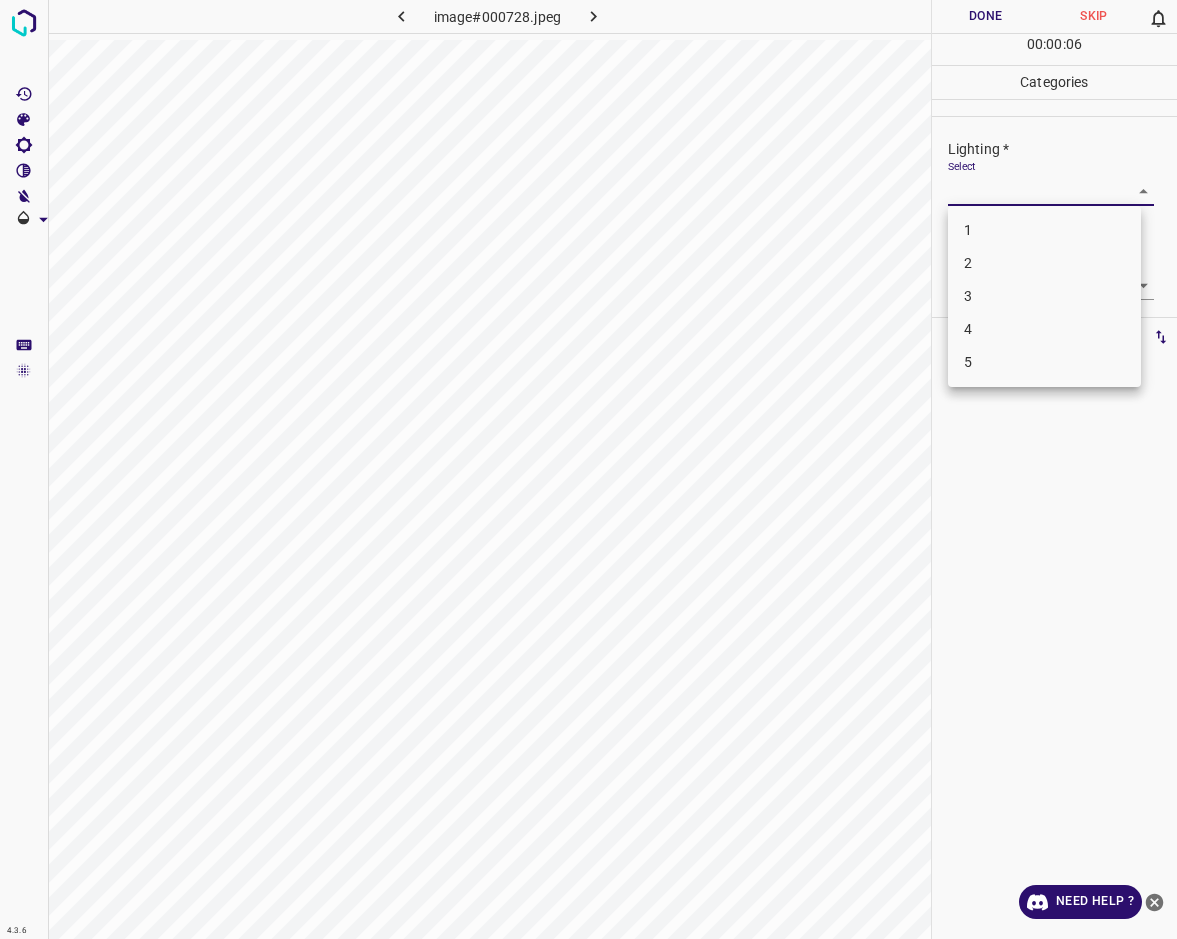 click on "3" at bounding box center [1044, 296] 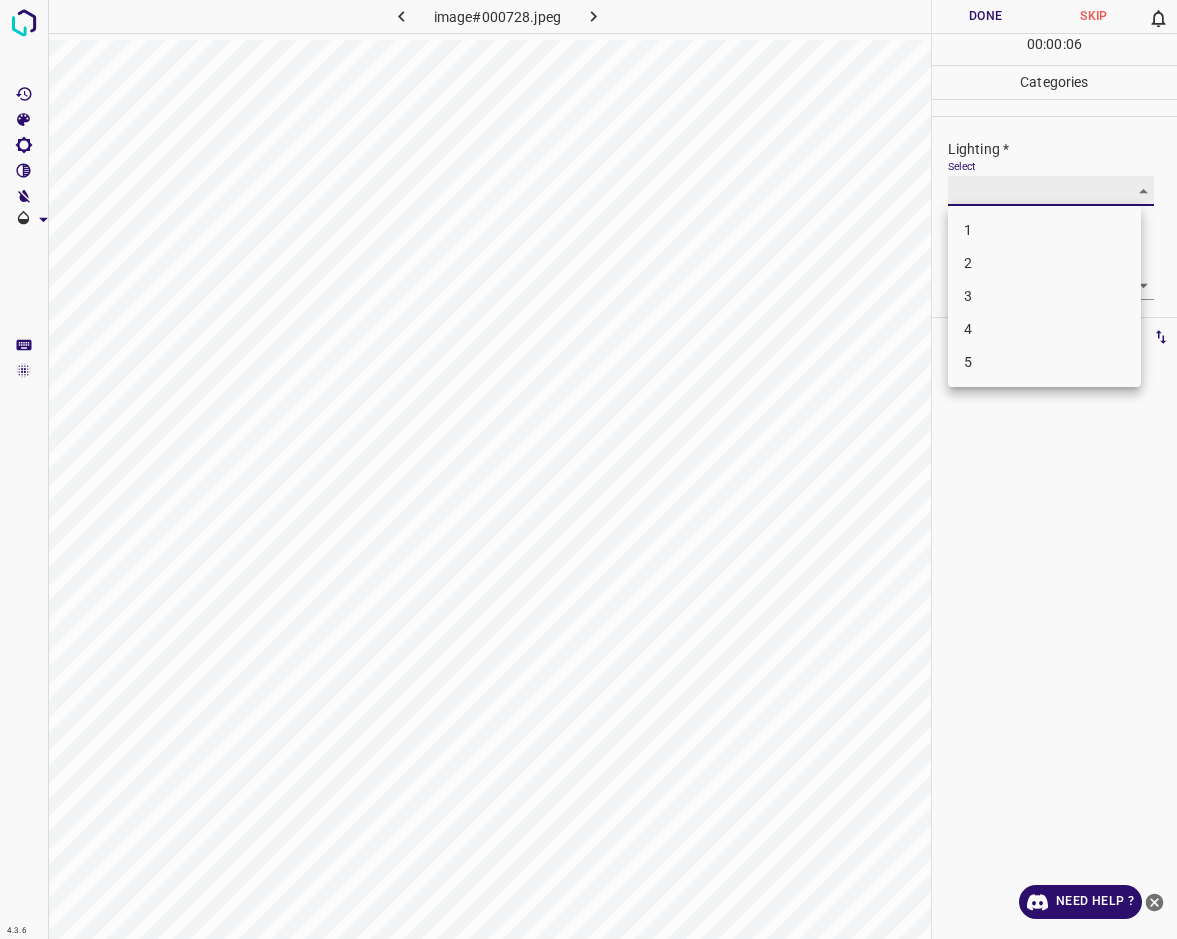 type on "3" 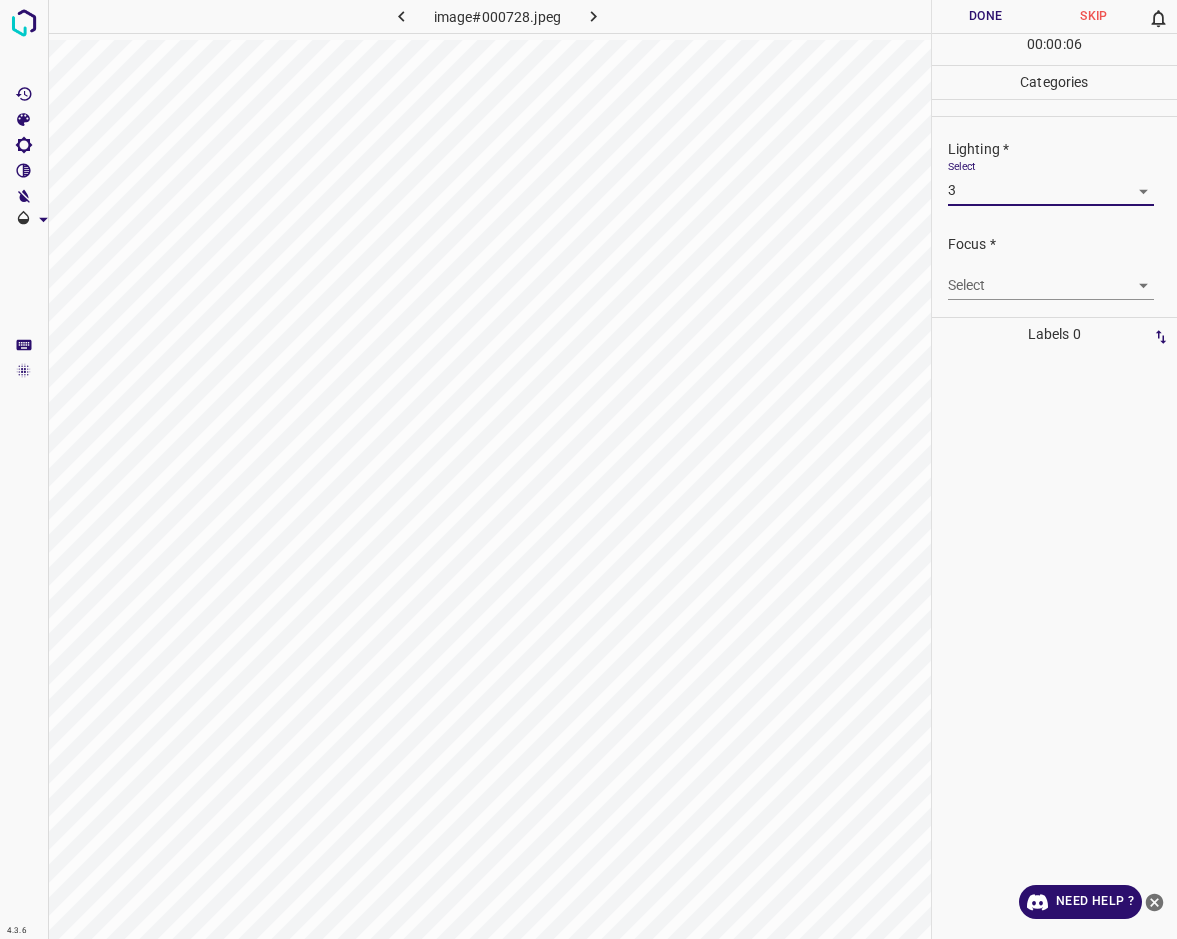 click on "4.3.6  image#000728.jpeg Done Skip 0 00   : 00   : 06   Categories Lighting *  Select 3 3 Focus *  Select ​ Overall *  Select ​ Labels   0 Categories 1 Lighting 2 Focus 3 Overall Tools Space Change between modes (Draw & Edit) I Auto labeling R Restore zoom M Zoom in N Zoom out Delete Delete selecte label Filters Z Restore filters X Saturation filter C Brightness filter V Contrast filter B Gray scale filter General O Download Need Help ? - Text - Hide - Delete" at bounding box center [588, 469] 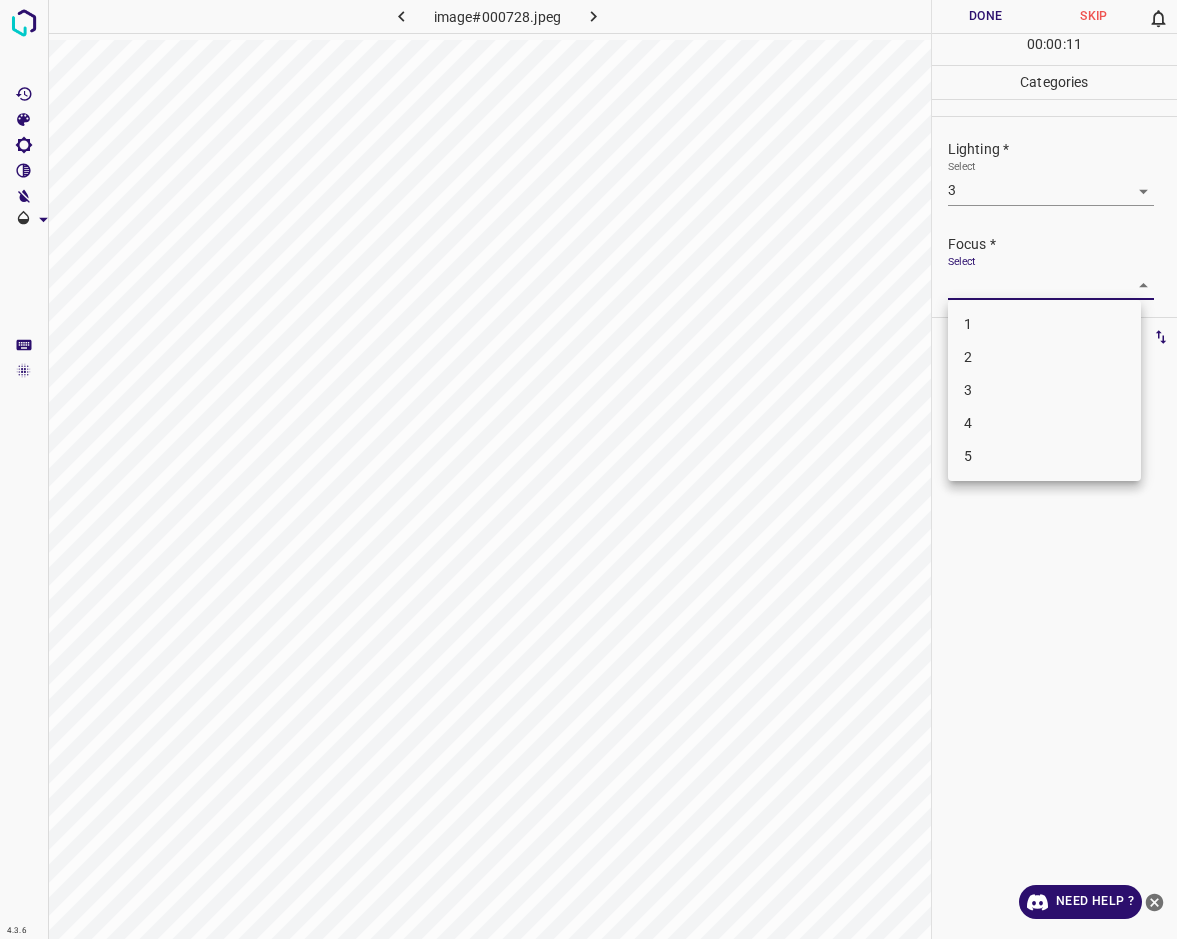 click on "2" at bounding box center [1044, 357] 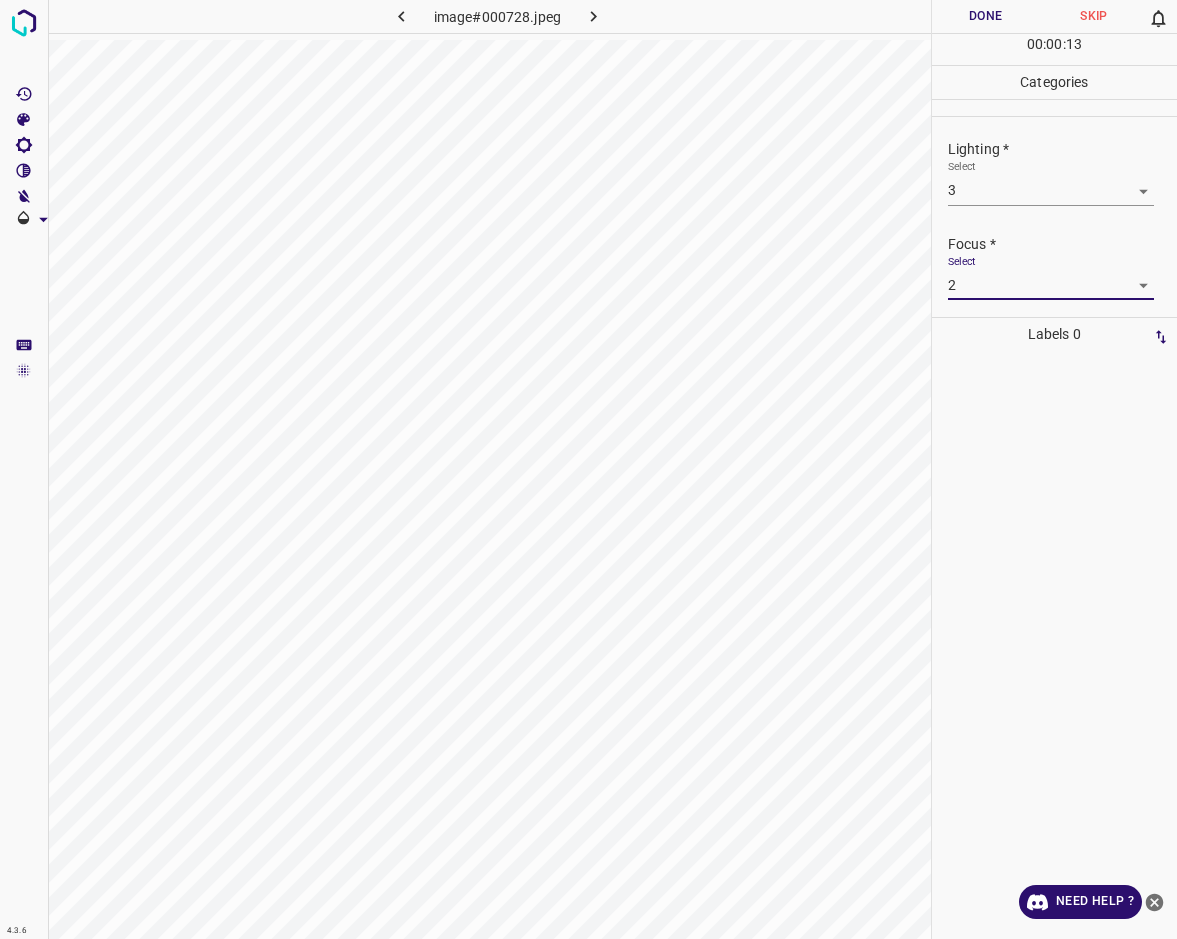 click on "4.3.6  image#000728.jpeg Done Skip 0 00   : 00   : 13   Categories Lighting *  Select 3 3 Focus *  Select 2 2 Overall *  Select ​ Labels   0 Categories 1 Lighting 2 Focus 3 Overall Tools Space Change between modes (Draw & Edit) I Auto labeling R Restore zoom M Zoom in N Zoom out Delete Delete selecte label Filters Z Restore filters X Saturation filter C Brightness filter V Contrast filter B Gray scale filter General O Download Need Help ? - Text - Hide - Delete" at bounding box center [588, 469] 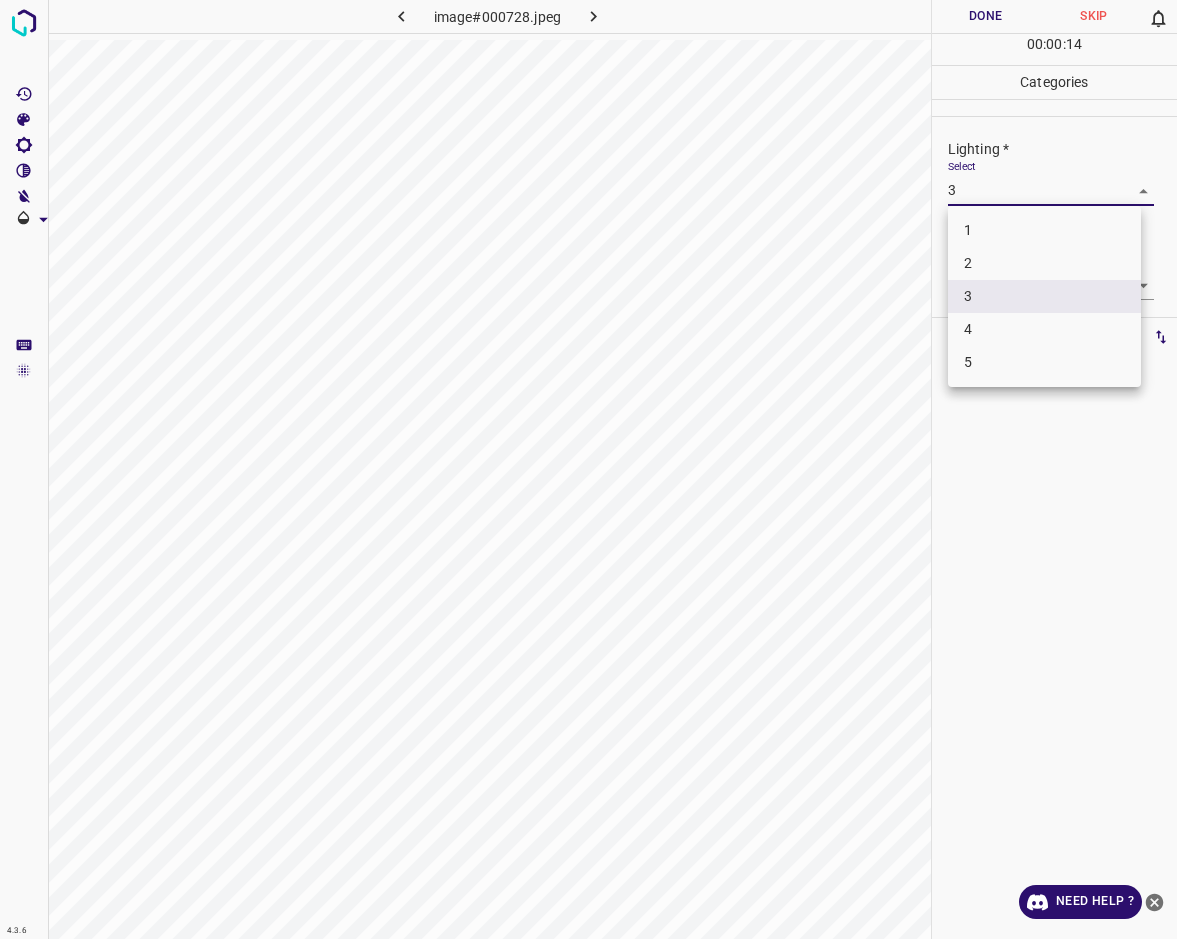 click on "3" at bounding box center [1044, 296] 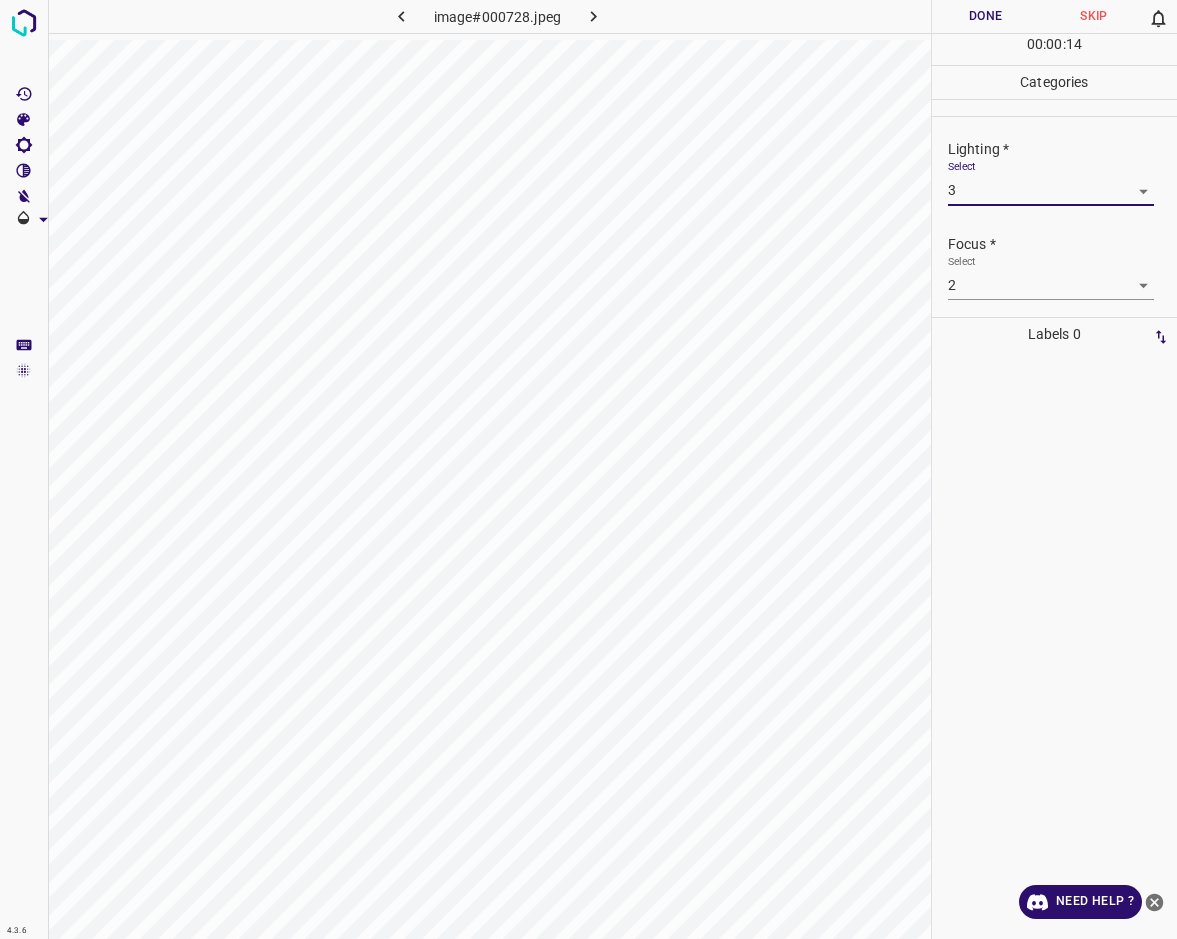 click on "4.3.6  image#000728.jpeg Done Skip 0 00   : 00   : 14   Categories Lighting *  Select 3 3 Focus *  Select 2 2 Overall *  Select ​ Labels   0 Categories 1 Lighting 2 Focus 3 Overall Tools Space Change between modes (Draw & Edit) I Auto labeling R Restore zoom M Zoom in N Zoom out Delete Delete selecte label Filters Z Restore filters X Saturation filter C Brightness filter V Contrast filter B Gray scale filter General O Download Need Help ? - Text - Hide - Delete" at bounding box center [588, 469] 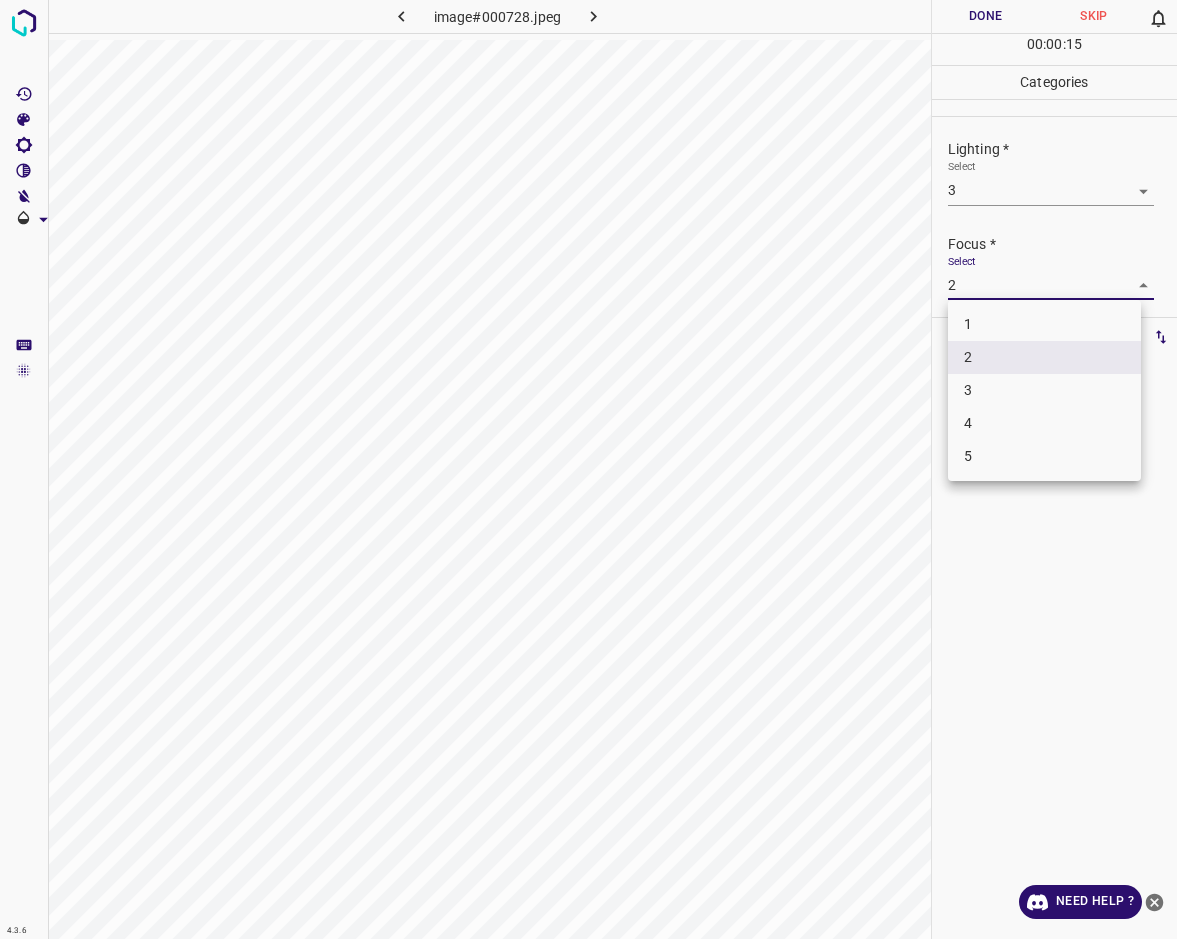 click on "3" at bounding box center (1044, 390) 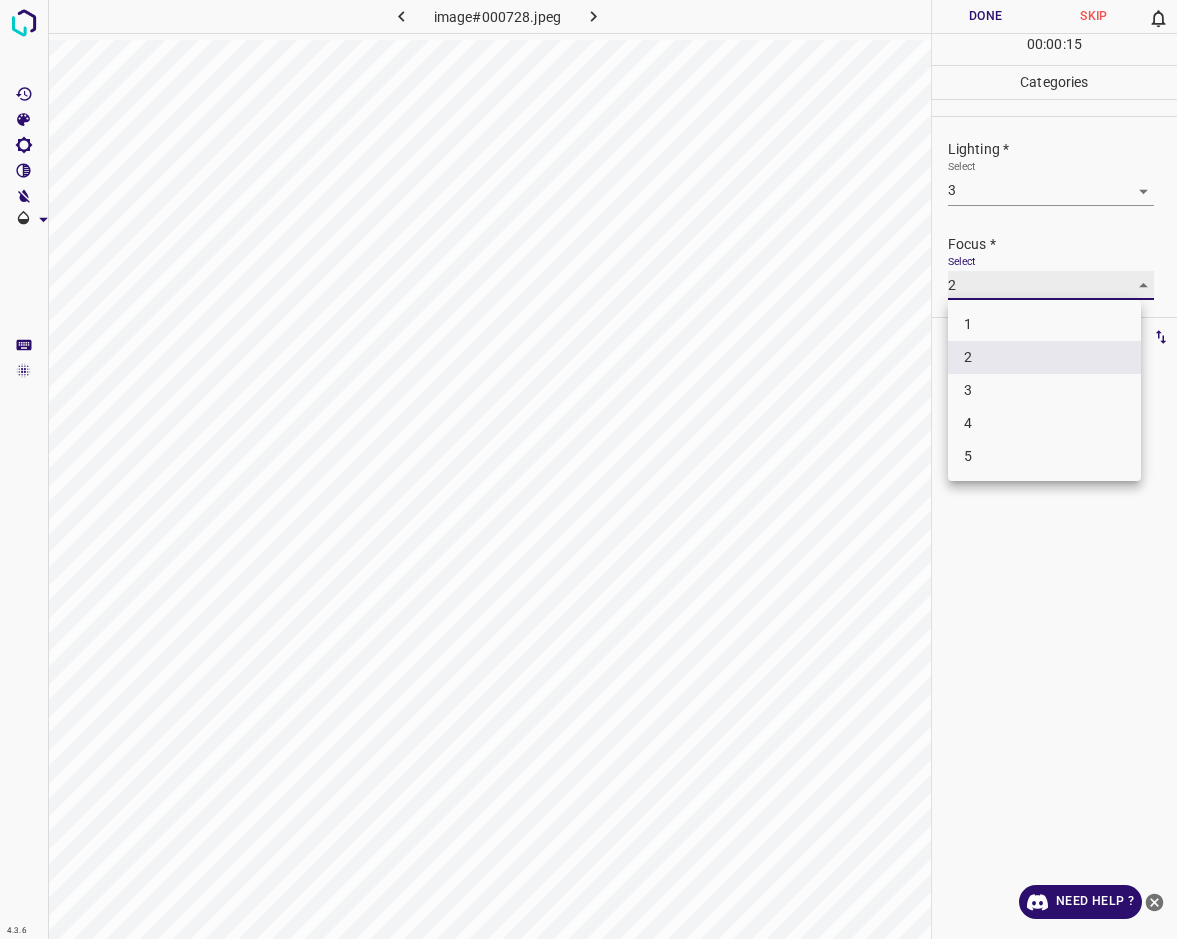 type on "3" 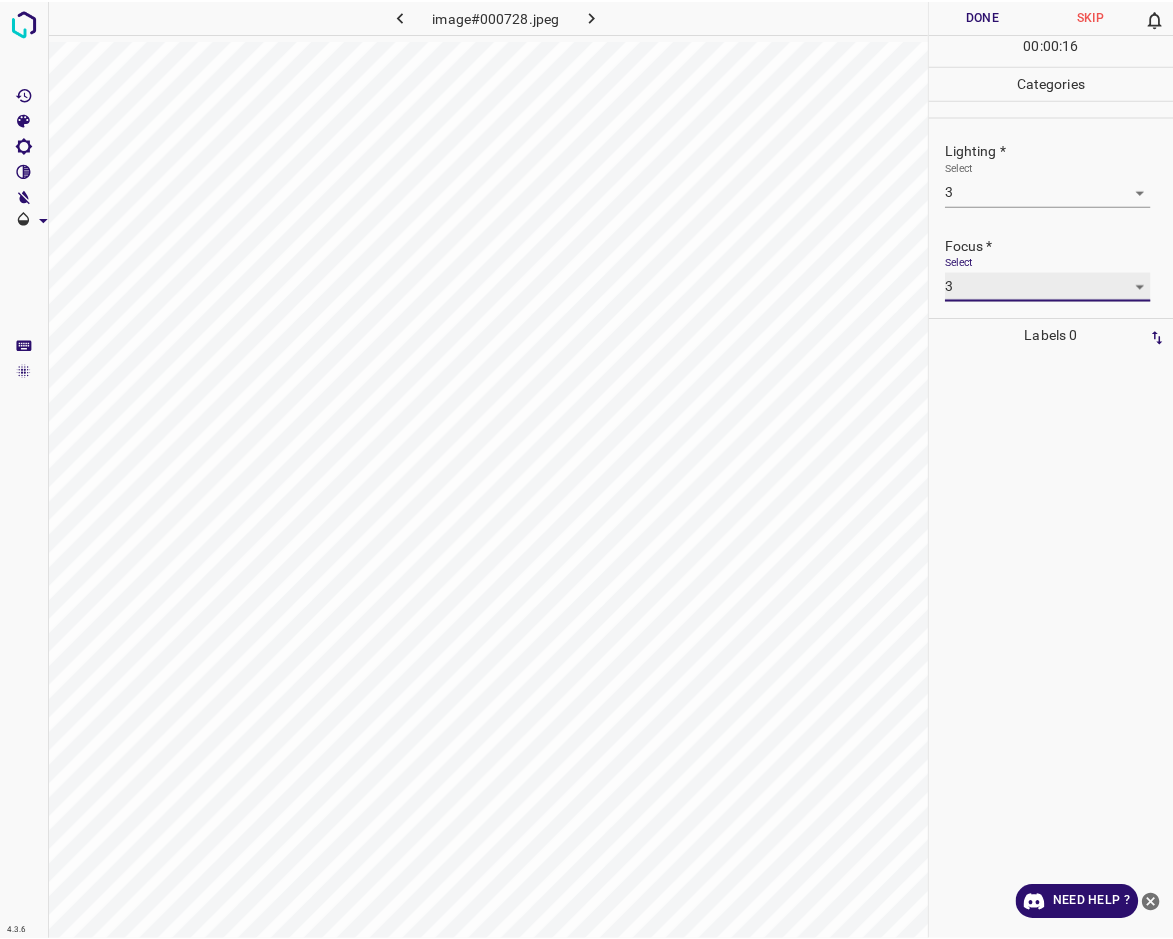 scroll, scrollTop: 87, scrollLeft: 0, axis: vertical 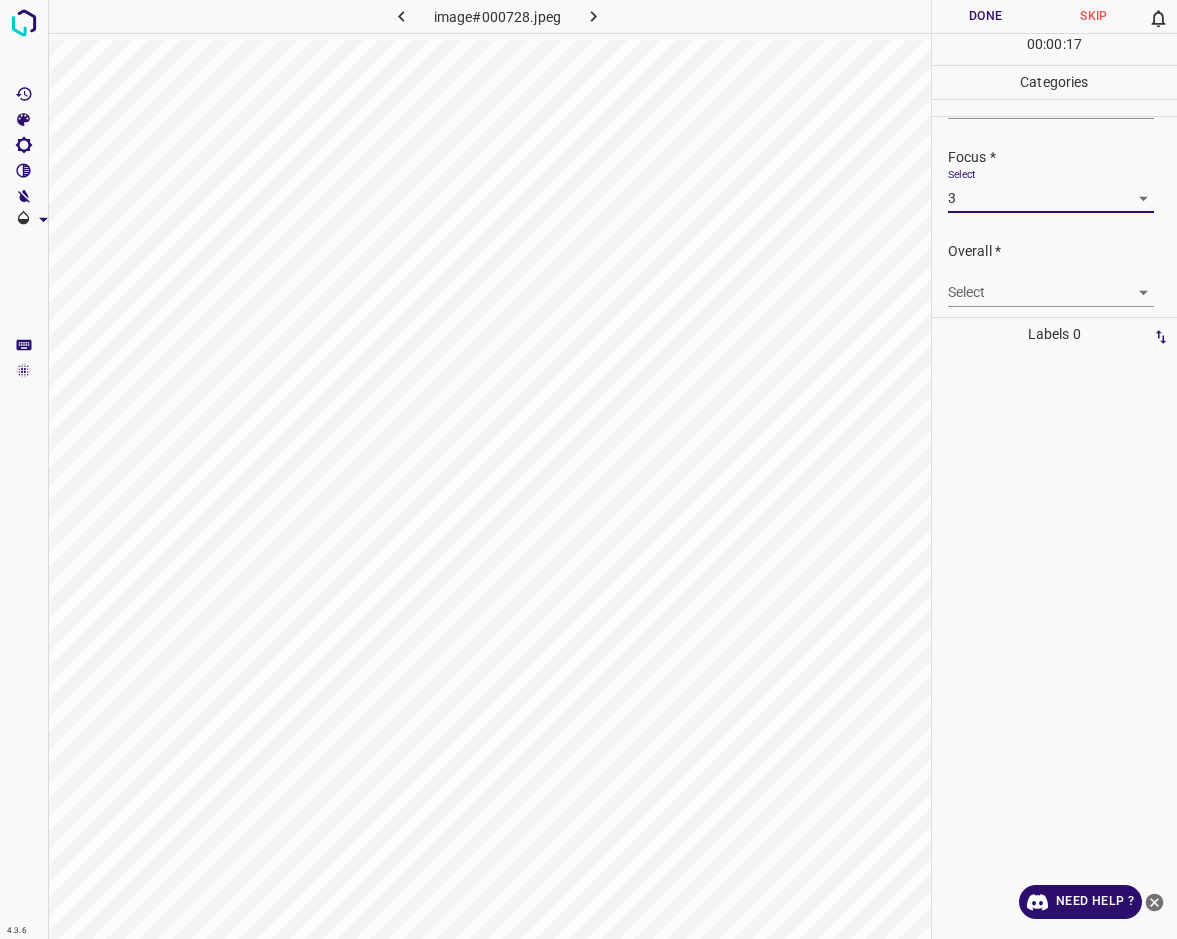 click on "4.3.6  image#000728.jpeg Done Skip 0 00   : 00   : 17   Categories Lighting *  Select 3 3 Focus *  Select 3 3 Overall *  Select ​ Labels   0 Categories 1 Lighting 2 Focus 3 Overall Tools Space Change between modes (Draw & Edit) I Auto labeling R Restore zoom M Zoom in N Zoom out Delete Delete selecte label Filters Z Restore filters X Saturation filter C Brightness filter V Contrast filter B Gray scale filter General O Download Need Help ? - Text - Hide - Delete" at bounding box center [588, 469] 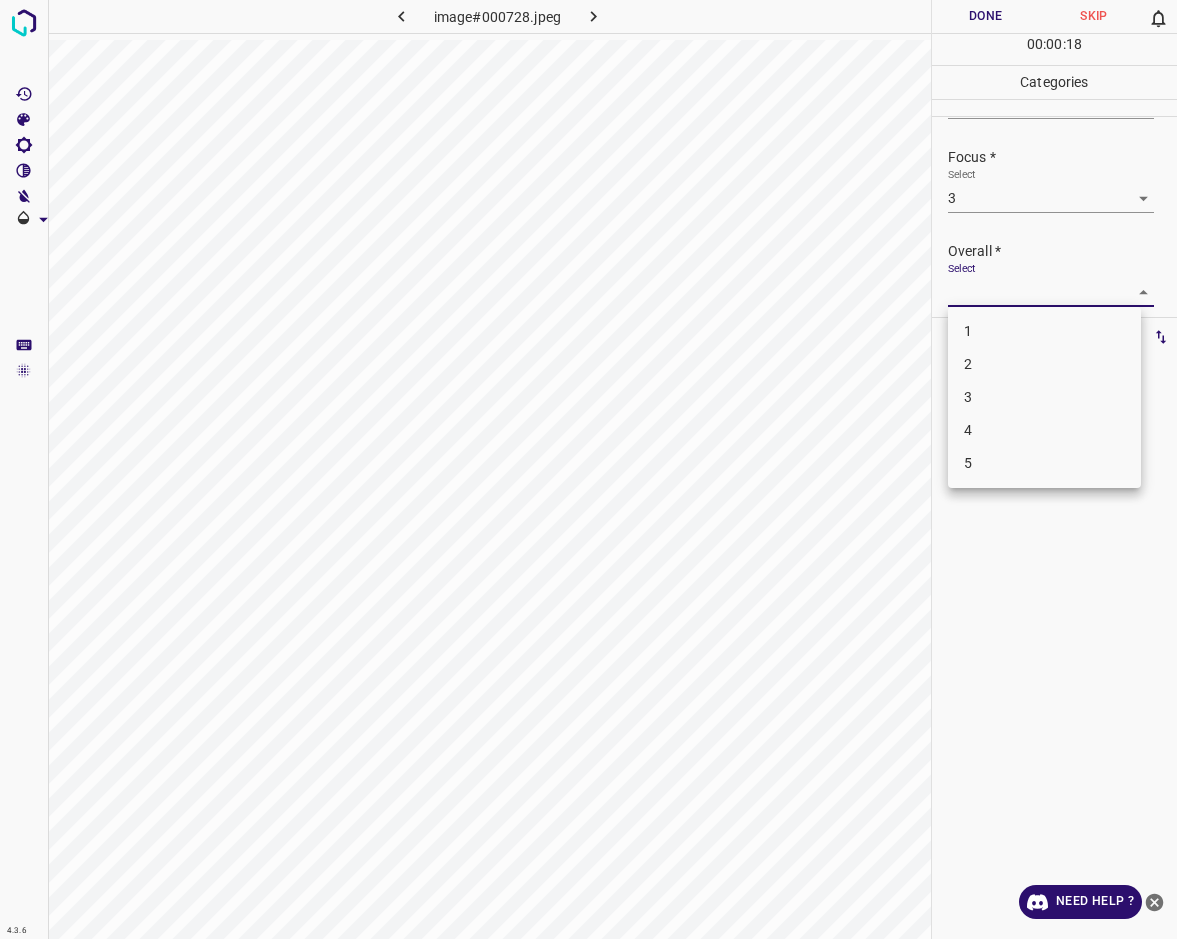 click on "3" at bounding box center (1044, 397) 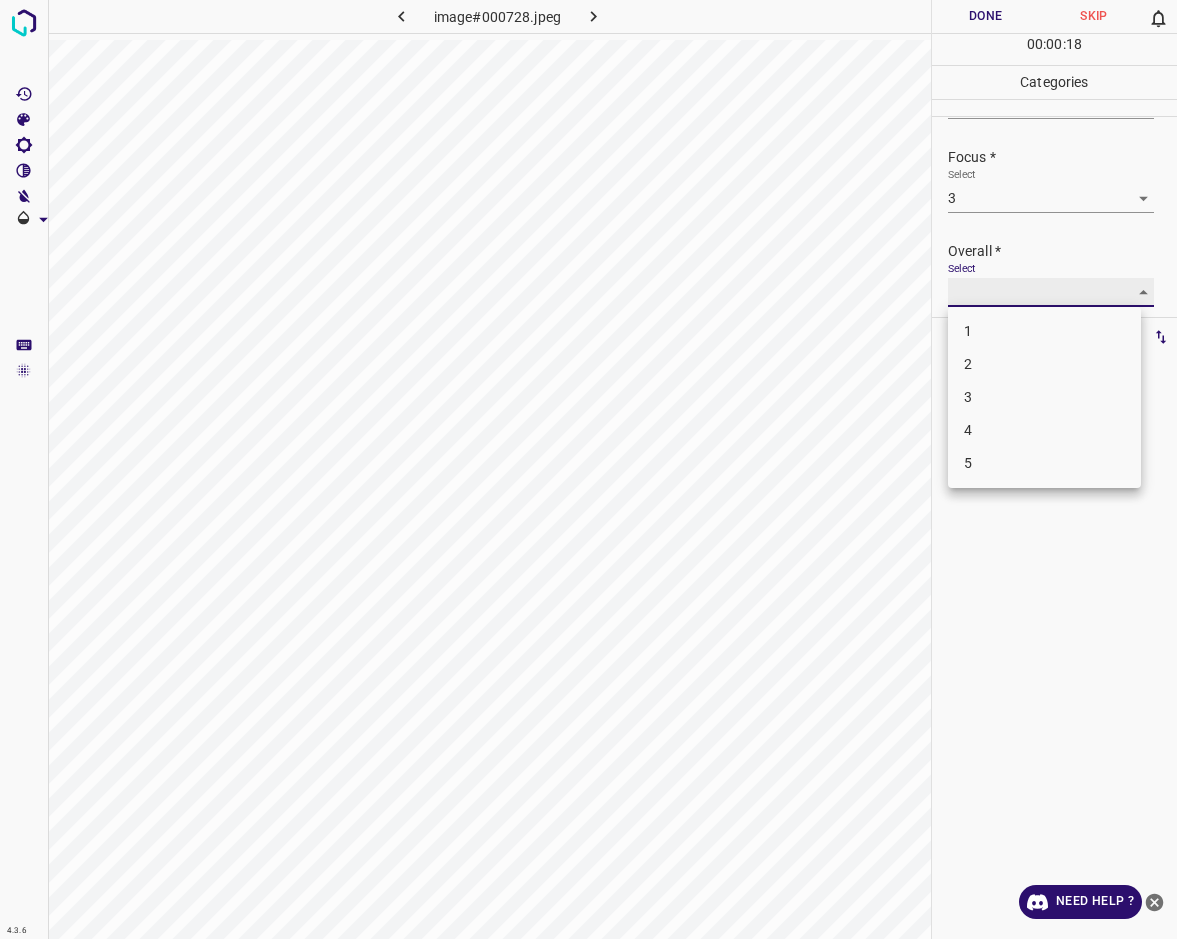 type on "3" 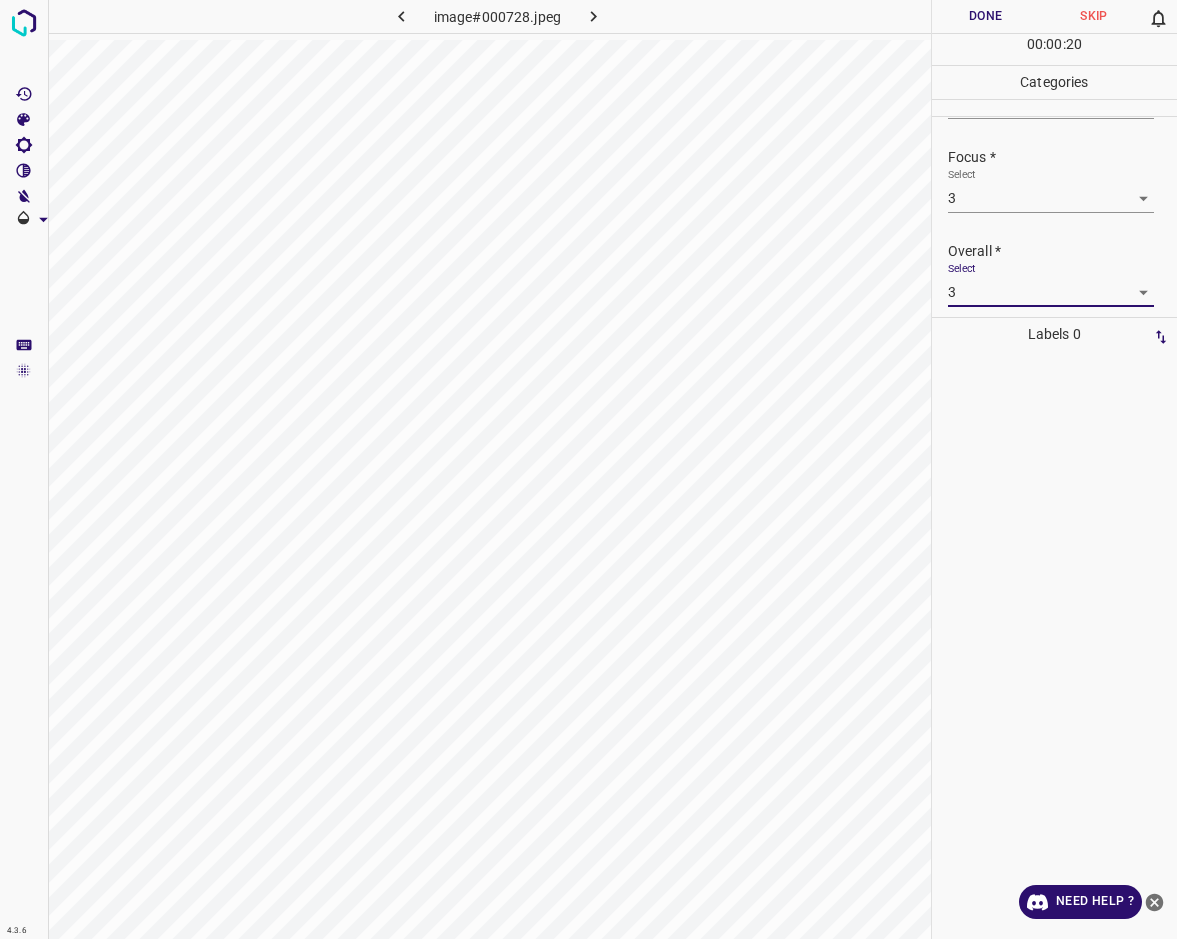 click on "Done" at bounding box center [986, 16] 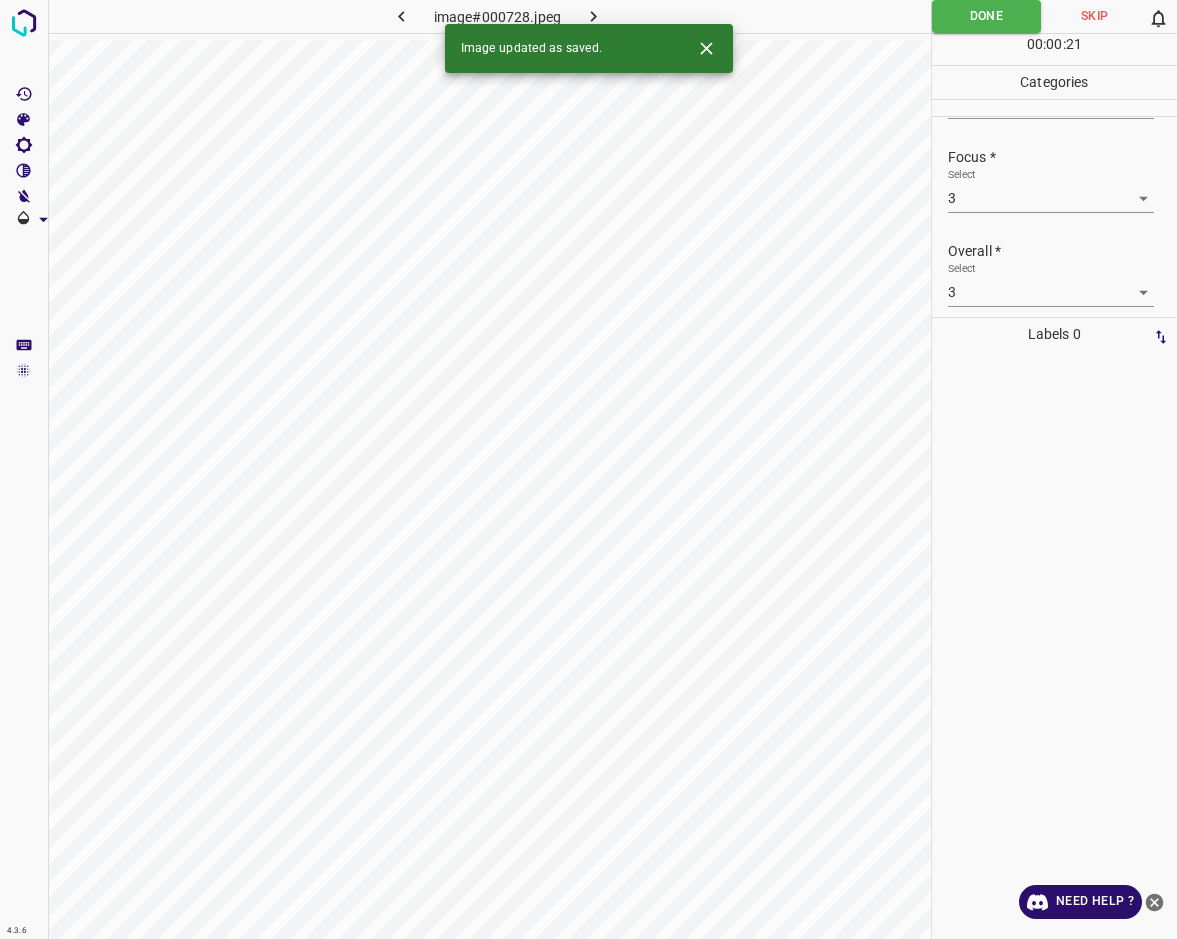 click 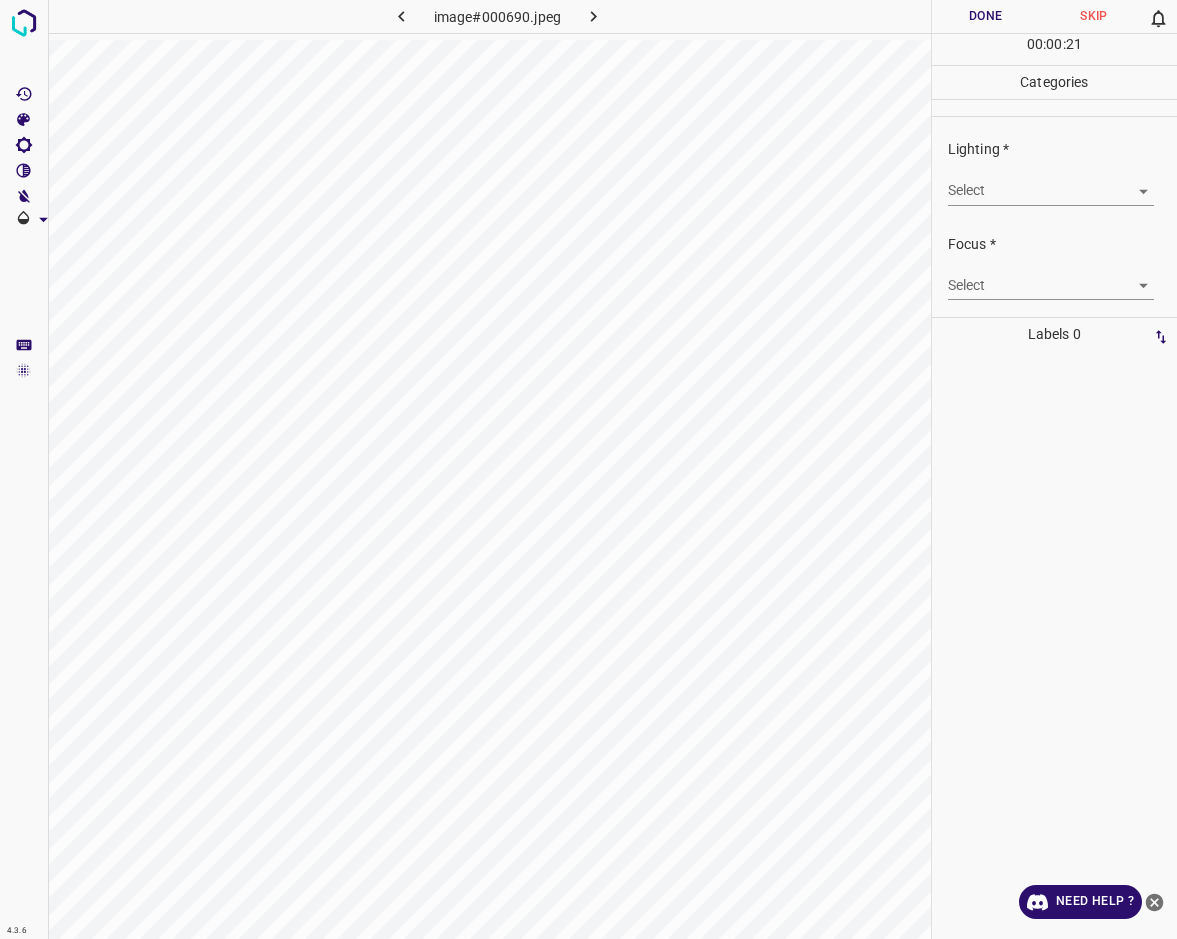 click on "4.3.6  image#000690.jpeg Done Skip 0 00   : 00   : 21   Categories Lighting *  Select ​ Focus *  Select ​ Overall *  Select ​ Labels   0 Categories 1 Lighting 2 Focus 3 Overall Tools Space Change between modes (Draw & Edit) I Auto labeling R Restore zoom M Zoom in N Zoom out Delete Delete selecte label Filters Z Restore filters X Saturation filter C Brightness filter V Contrast filter B Gray scale filter General O Download Need Help ? - Text - Hide - Delete" at bounding box center (588, 469) 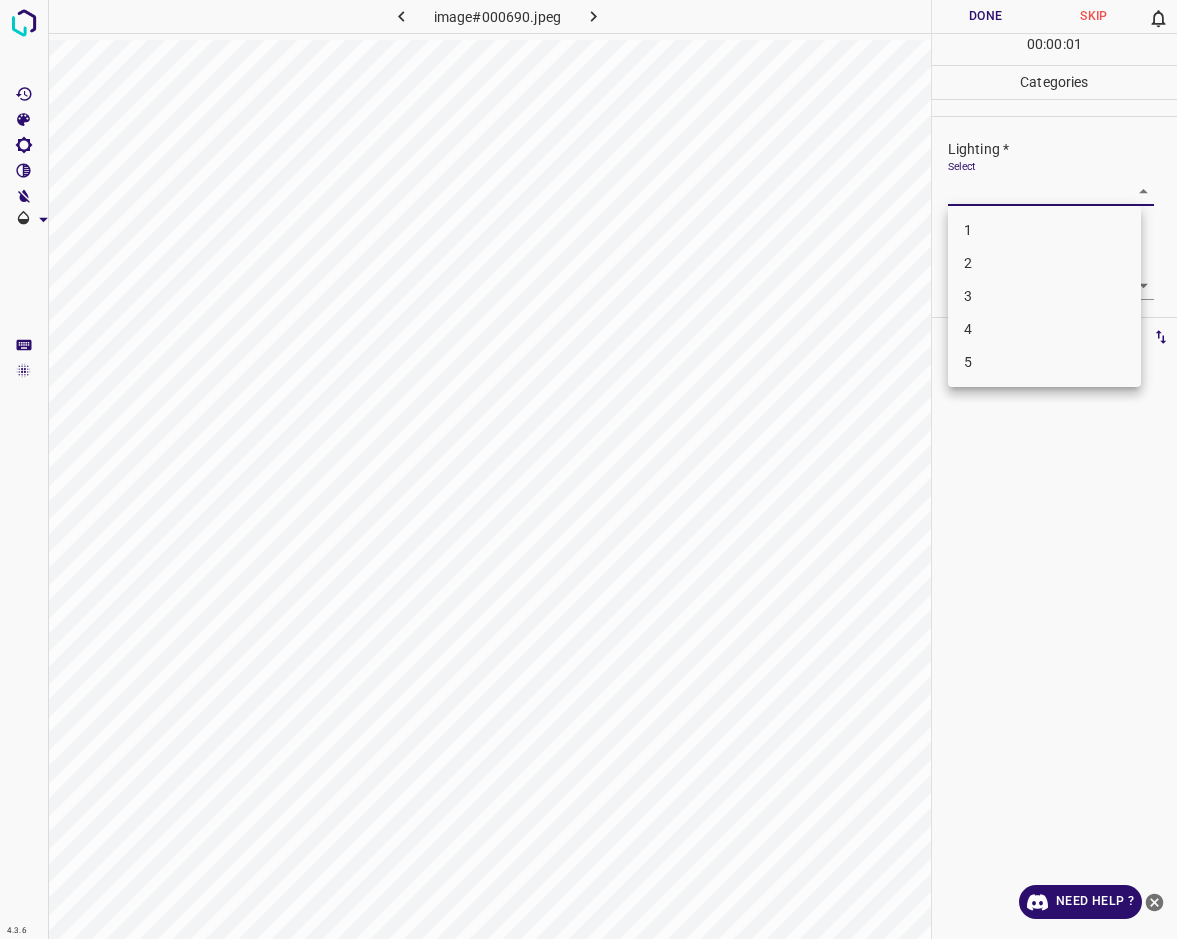 click on "3" at bounding box center (1044, 296) 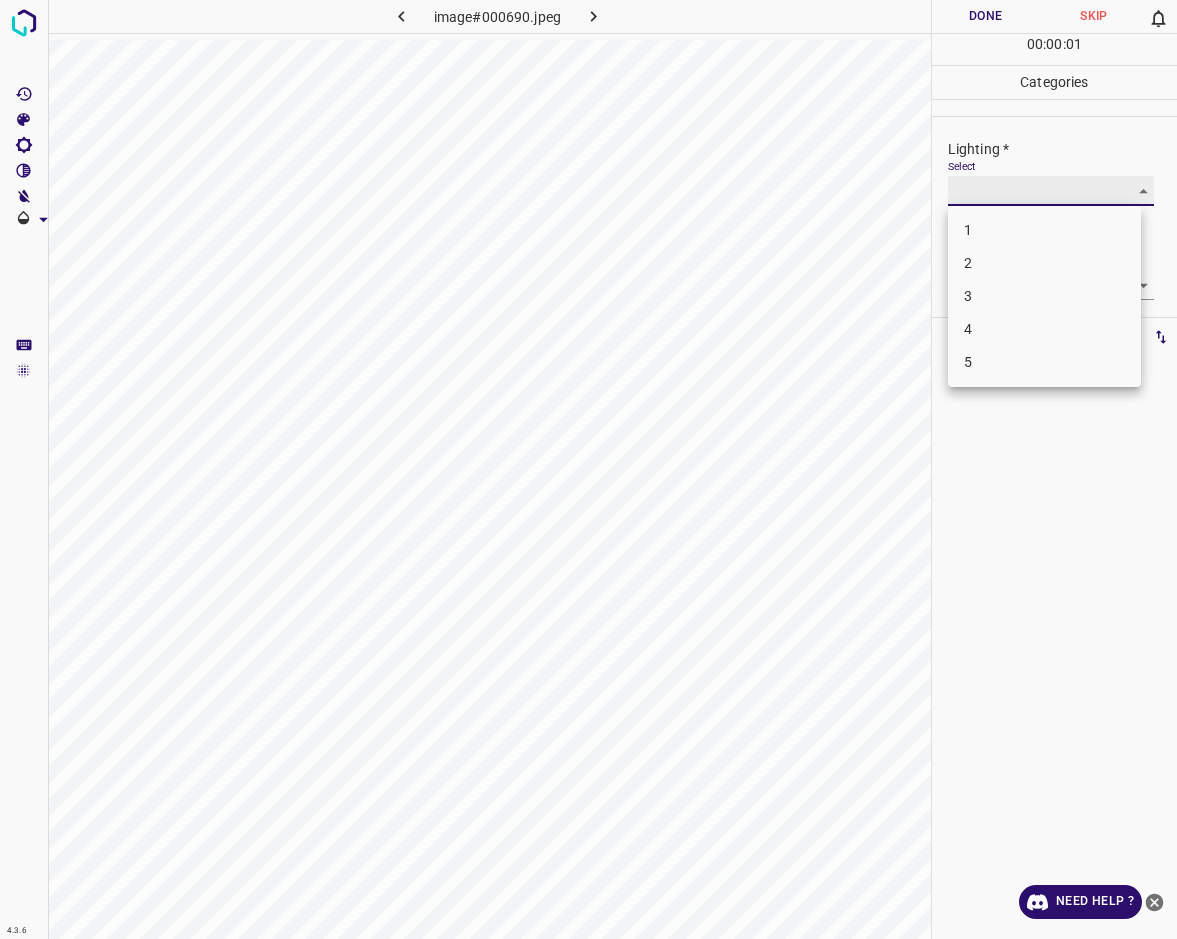 type on "3" 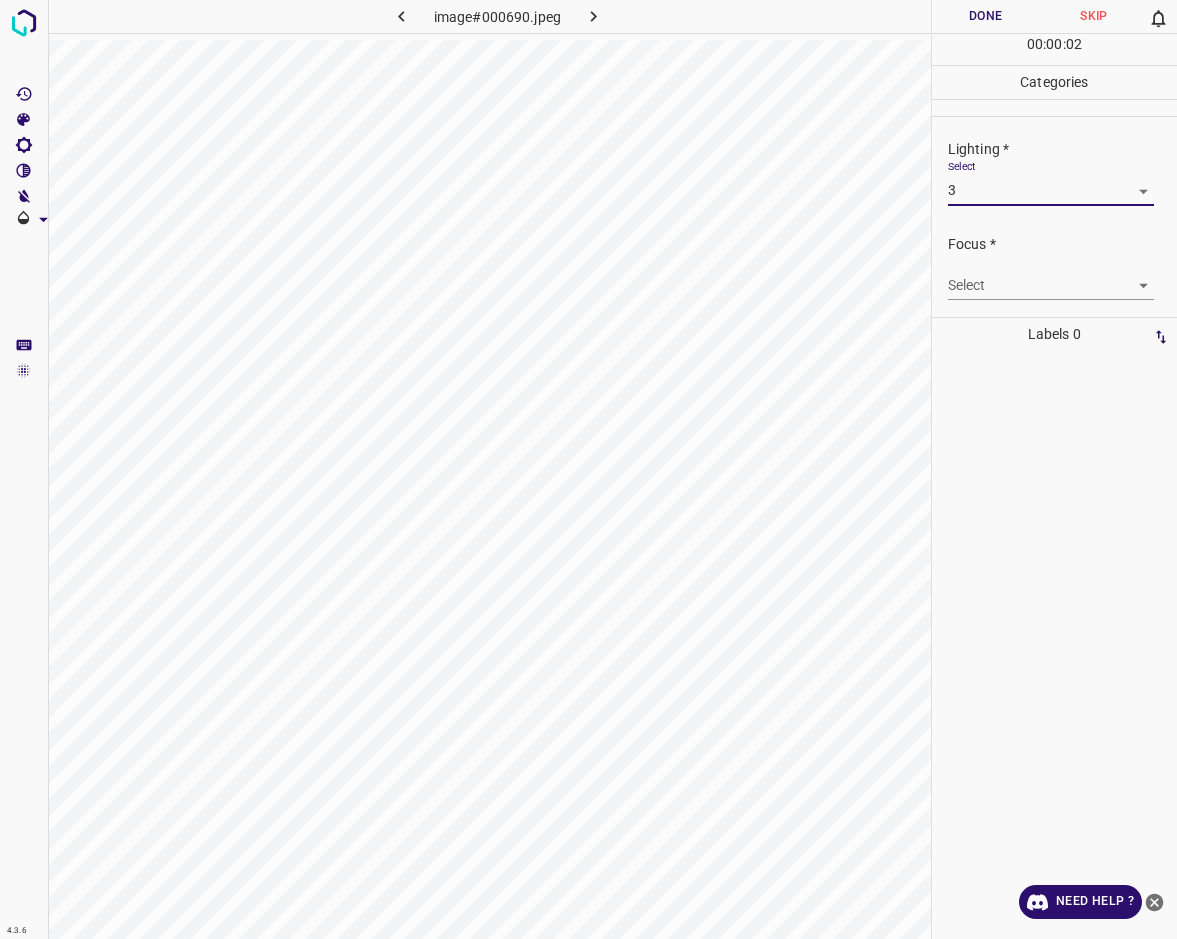 click on "4.3.6  image#000690.jpeg Done Skip 0 00   : 00   : 02   Categories Lighting *  Select 3 3 Focus *  Select ​ Overall *  Select ​ Labels   0 Categories 1 Lighting 2 Focus 3 Overall Tools Space Change between modes (Draw & Edit) I Auto labeling R Restore zoom M Zoom in N Zoom out Delete Delete selecte label Filters Z Restore filters X Saturation filter C Brightness filter V Contrast filter B Gray scale filter General O Download Need Help ? - Text - Hide - Delete" at bounding box center (588, 469) 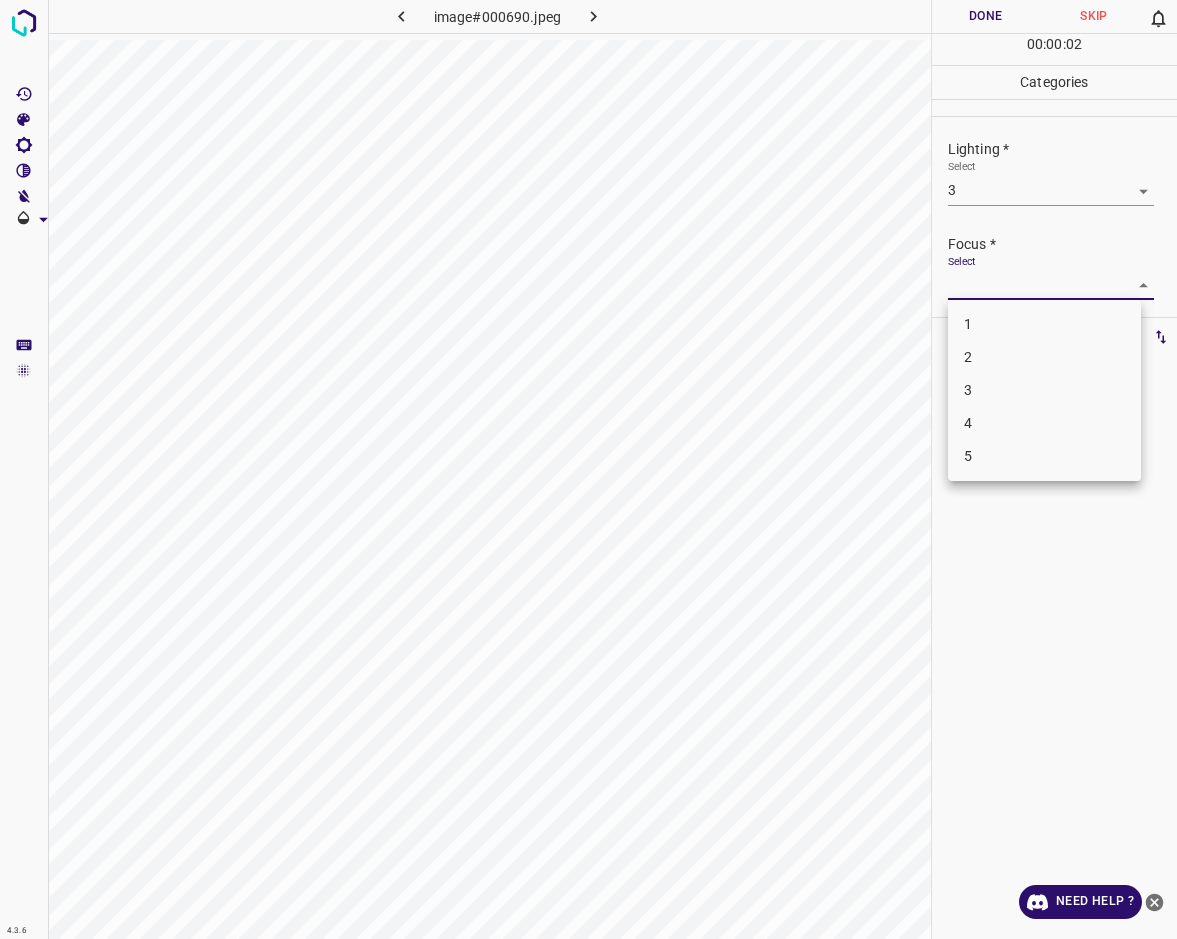 click on "3" at bounding box center [1044, 390] 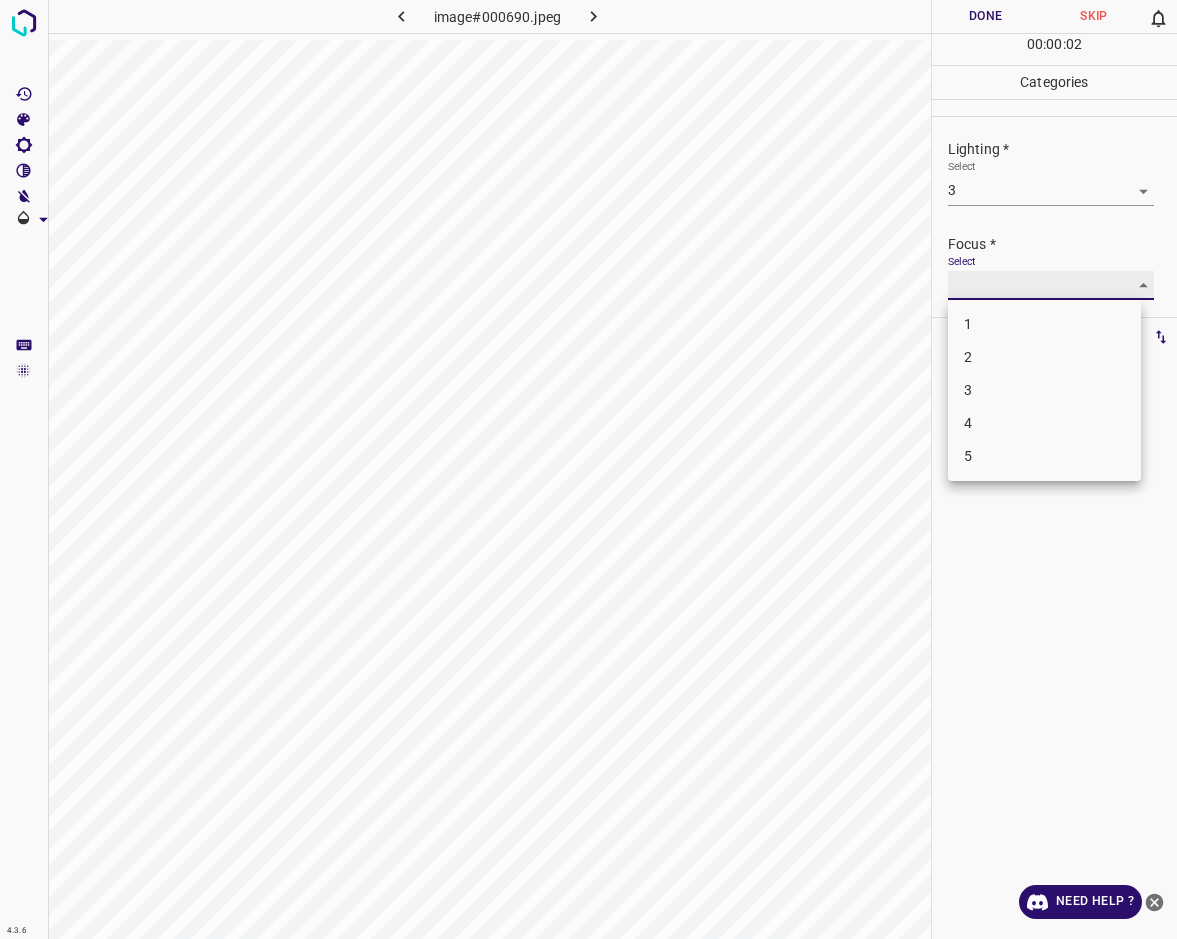 type on "3" 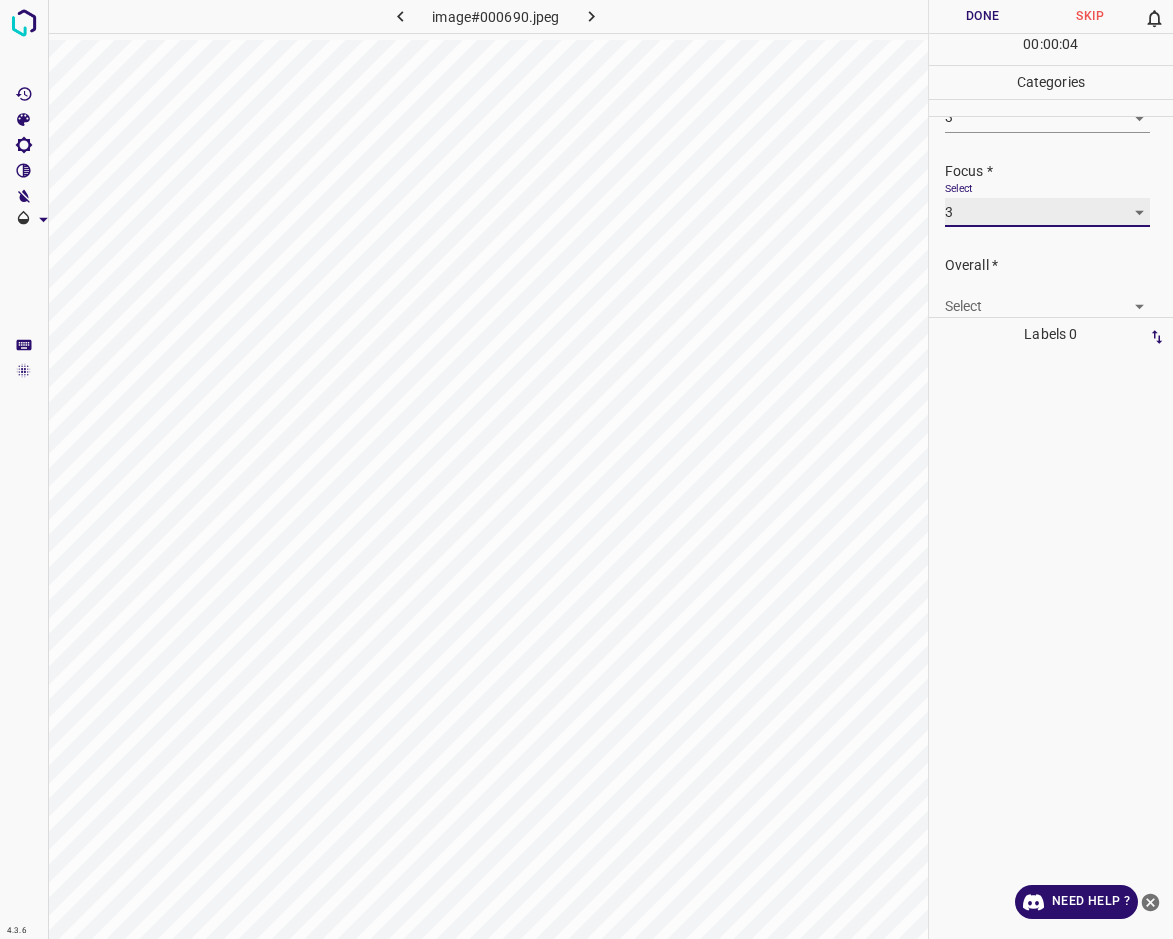 scroll, scrollTop: 98, scrollLeft: 0, axis: vertical 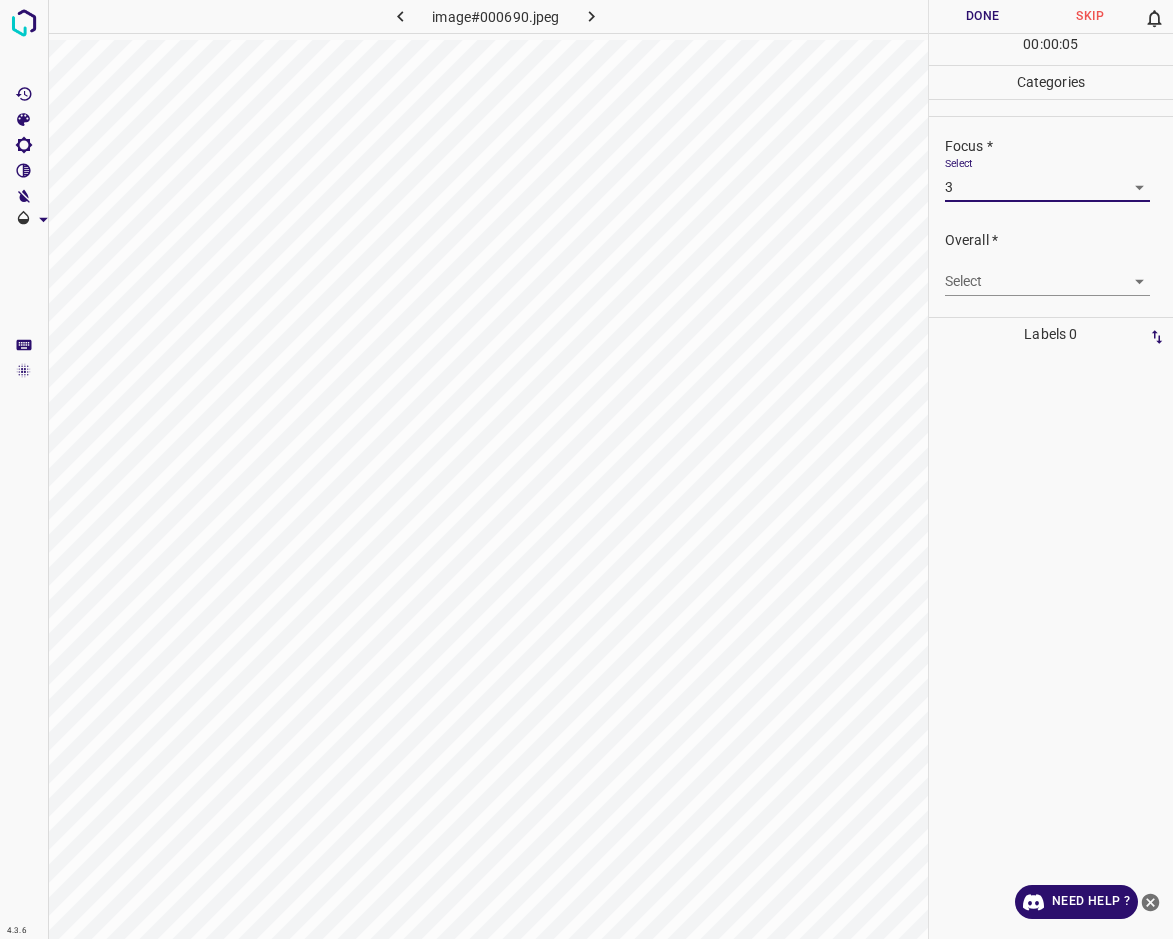 click on "4.3.6  image#000690.jpeg Done Skip 0 00   : 00   : 05   Categories Lighting *  Select 3 3 Focus *  Select 3 3 Overall *  Select ​ Labels   0 Categories 1 Lighting 2 Focus 3 Overall Tools Space Change between modes (Draw & Edit) I Auto labeling R Restore zoom M Zoom in N Zoom out Delete Delete selecte label Filters Z Restore filters X Saturation filter C Brightness filter V Contrast filter B Gray scale filter General O Download Need Help ? - Text - Hide - Delete" at bounding box center (586, 469) 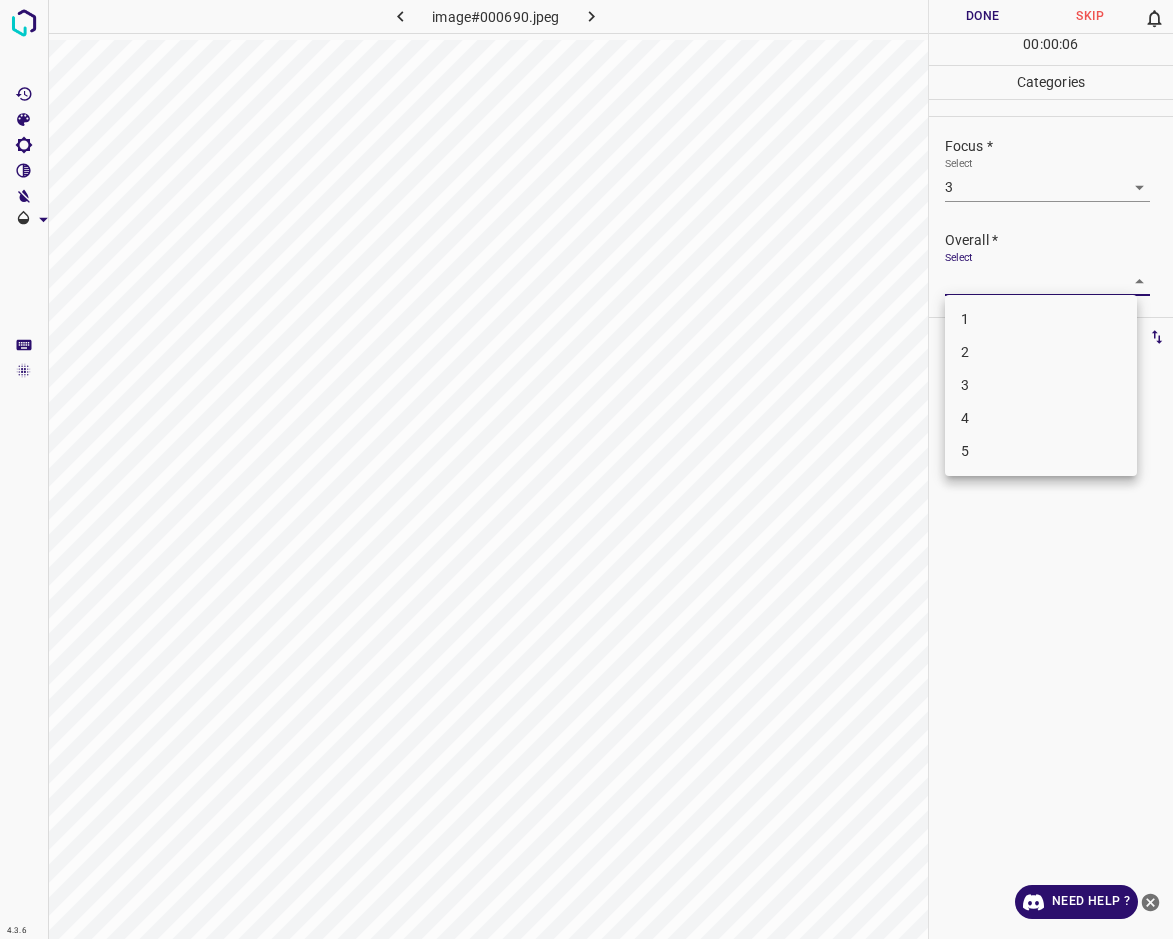 click on "3" at bounding box center [1041, 385] 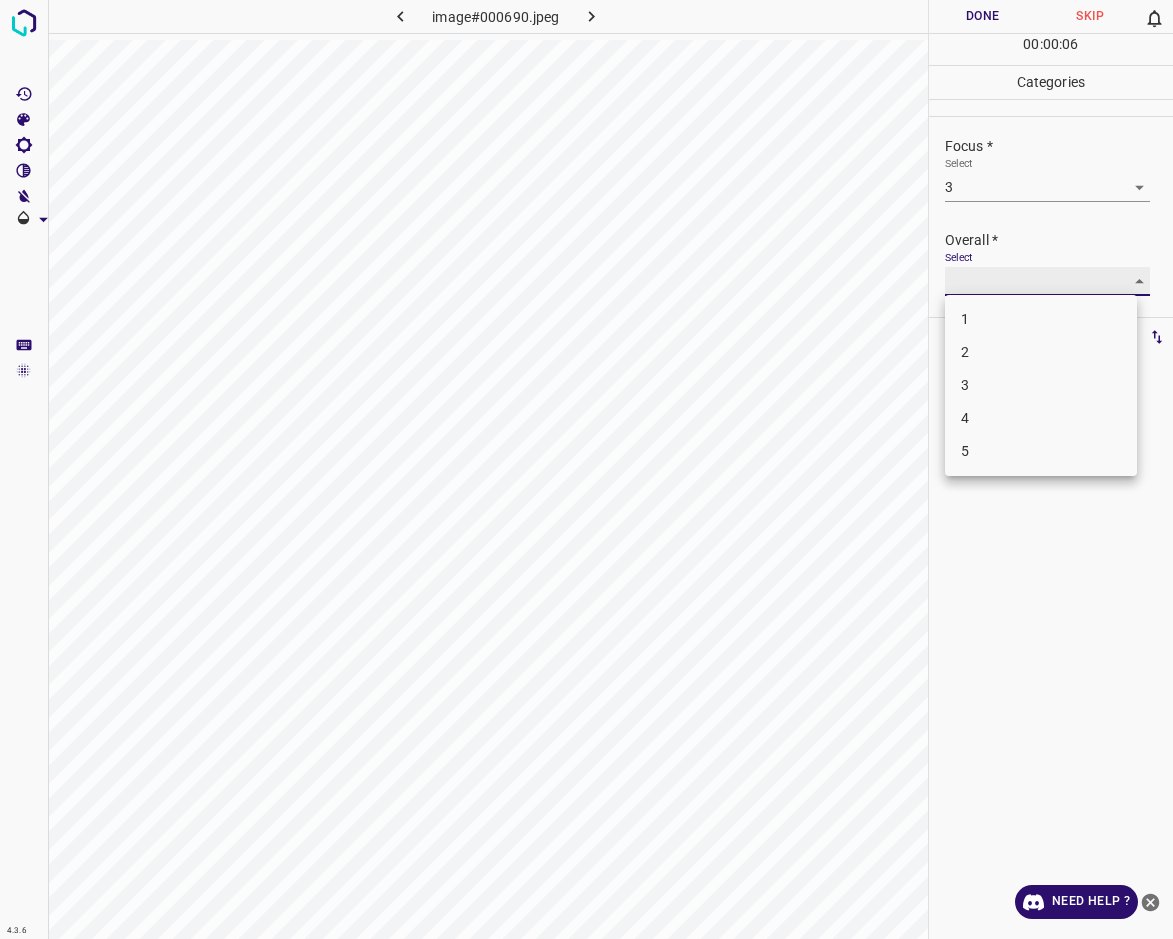 type on "3" 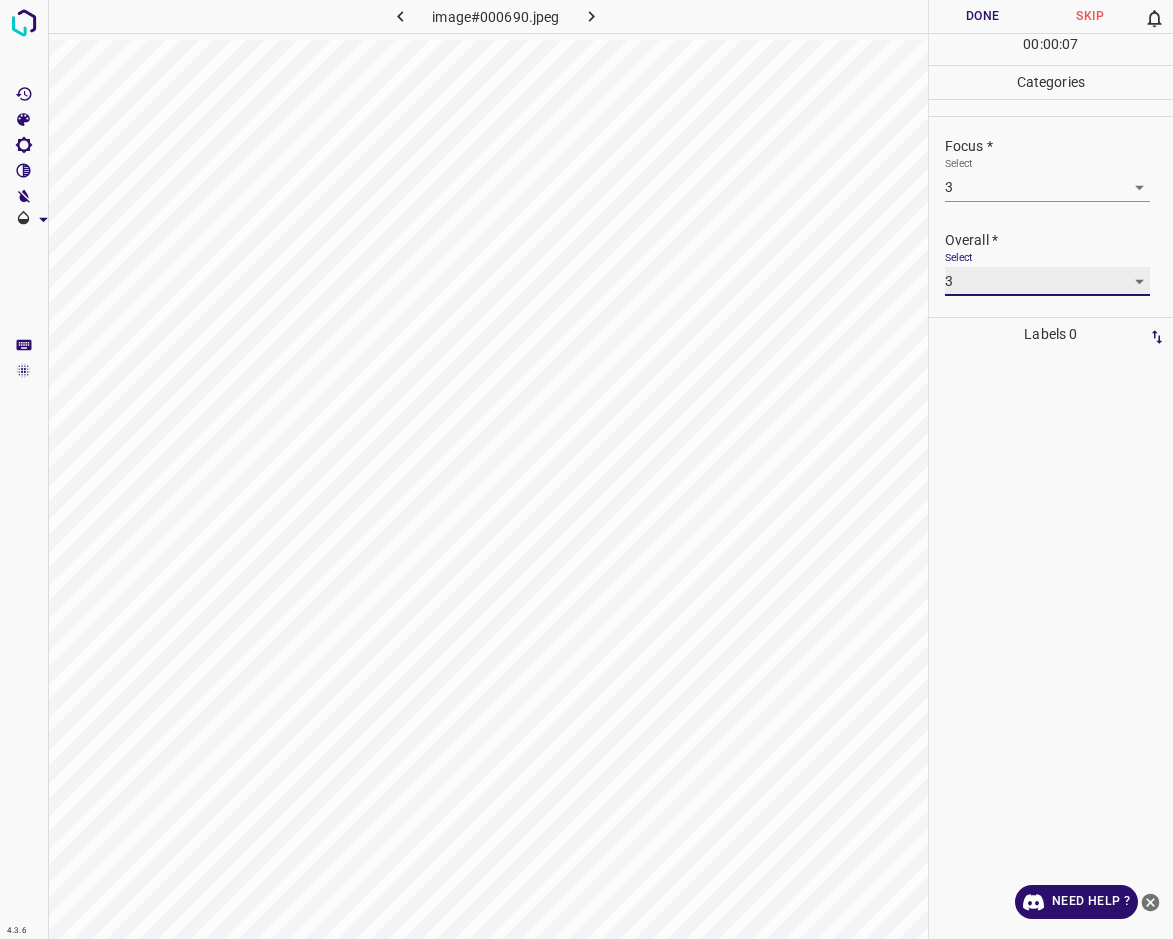 scroll, scrollTop: 0, scrollLeft: 0, axis: both 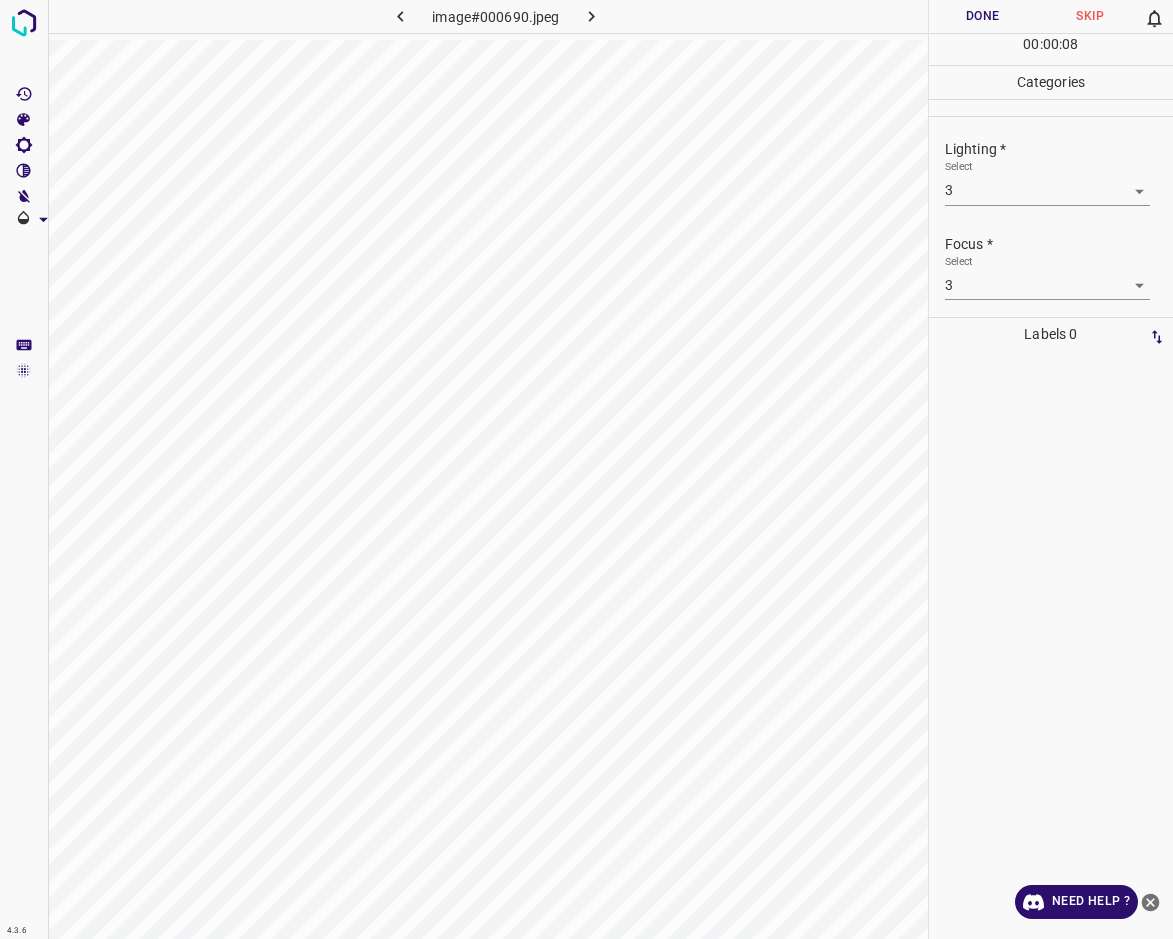 click on "Done" at bounding box center [983, 16] 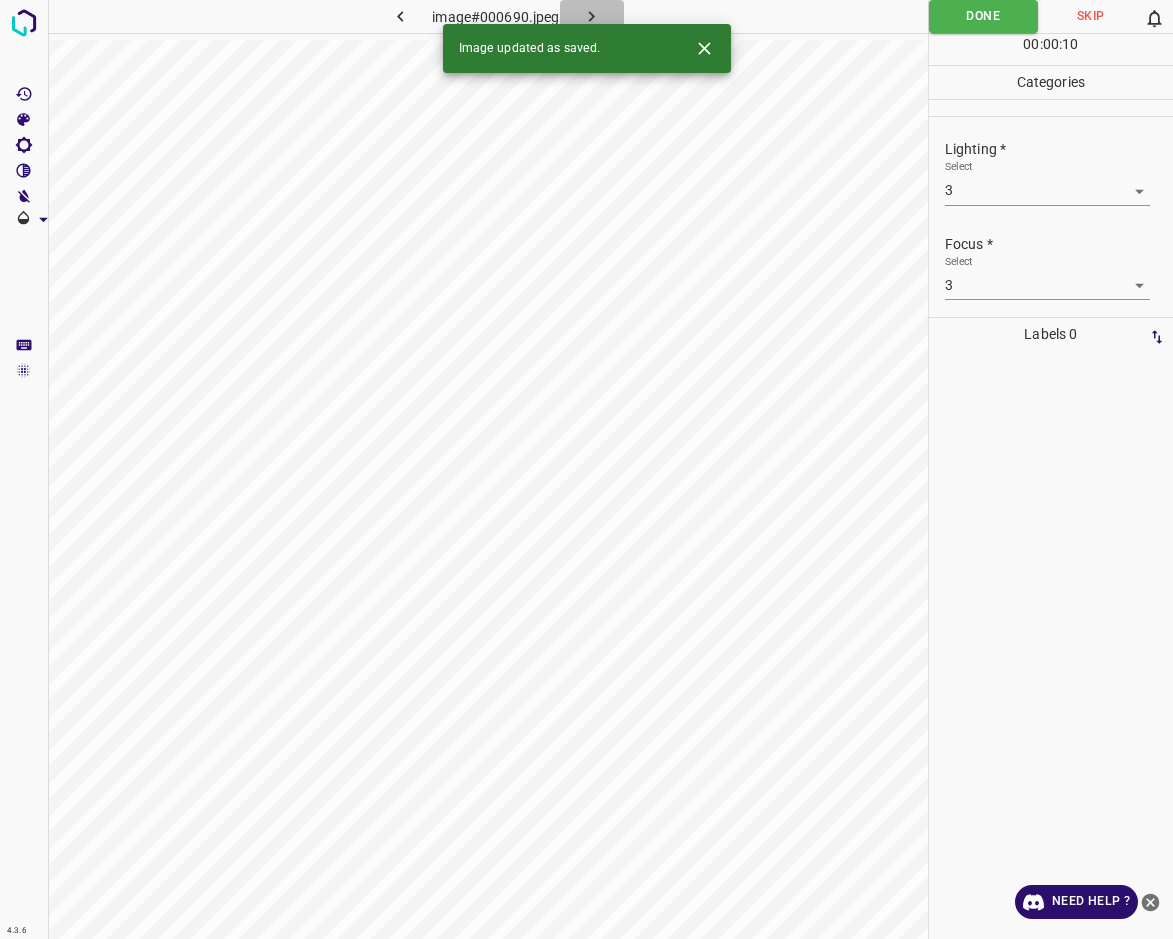 click 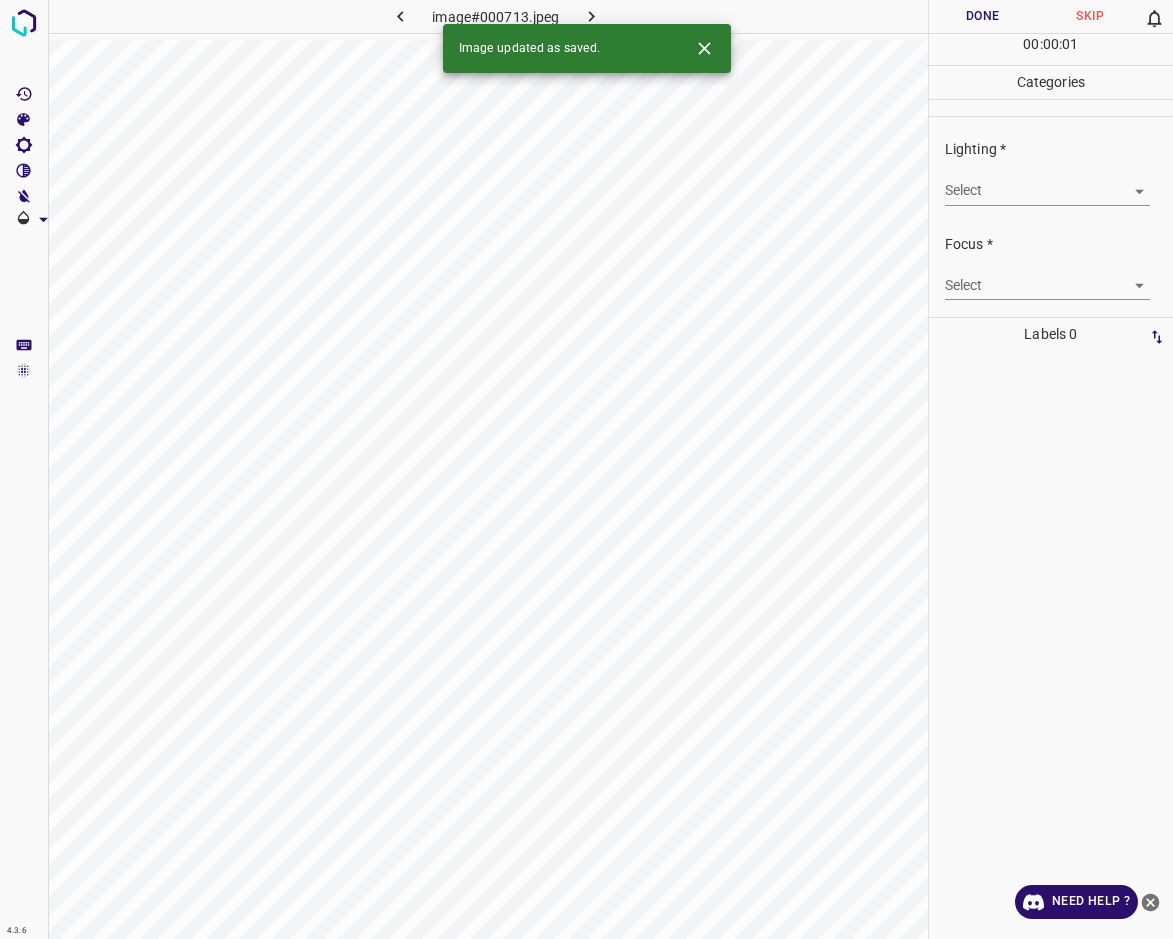 click on "4.3.6  image#000713.jpeg Done Skip 0 00   : 00   : 01   Categories Lighting *  Select ​ Focus *  Select ​ Overall *  Select ​ Labels   0 Categories 1 Lighting 2 Focus 3 Overall Tools Space Change between modes (Draw & Edit) I Auto labeling R Restore zoom M Zoom in N Zoom out Delete Delete selecte label Filters Z Restore filters X Saturation filter C Brightness filter V Contrast filter B Gray scale filter General O Download Image updated as saved. Need Help ? - Text - Hide - Delete" at bounding box center (586, 469) 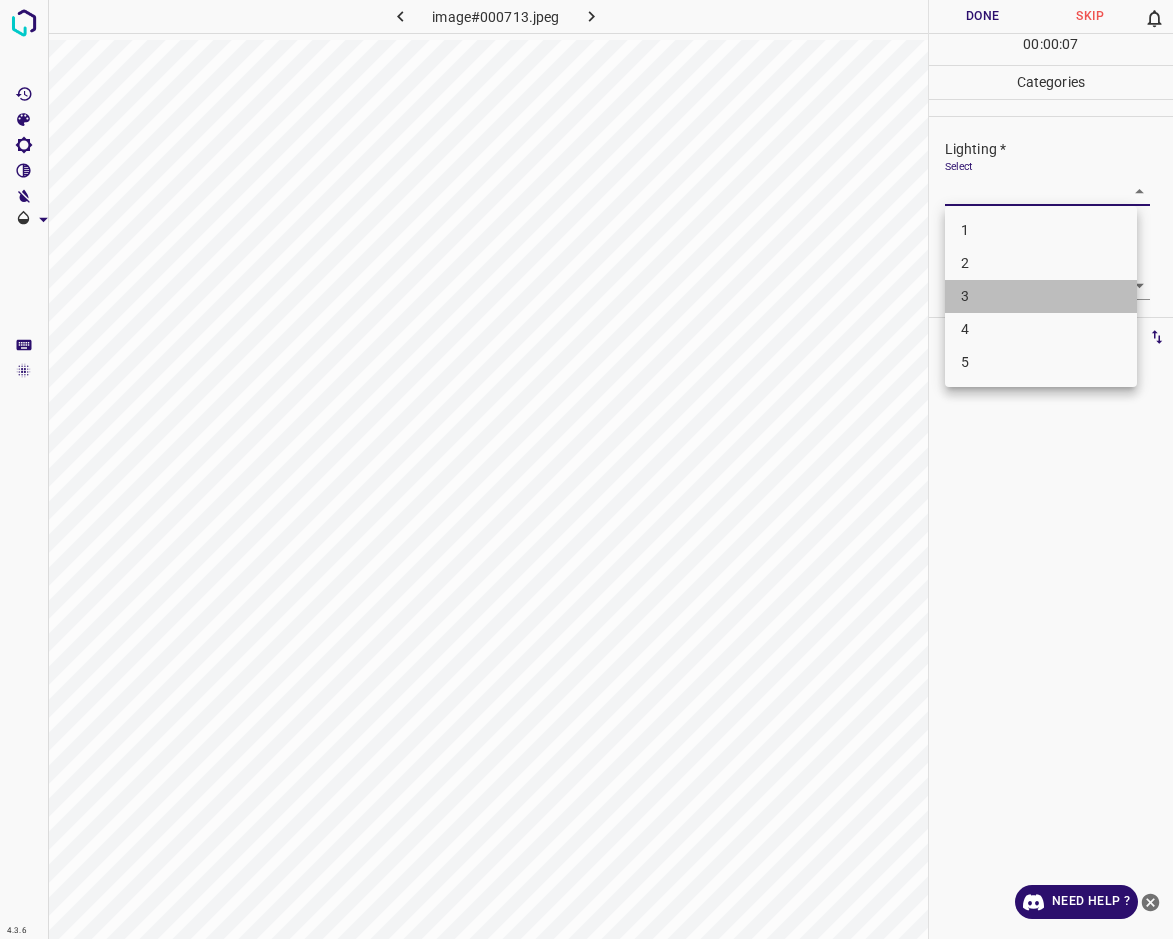 click on "3" at bounding box center (1041, 296) 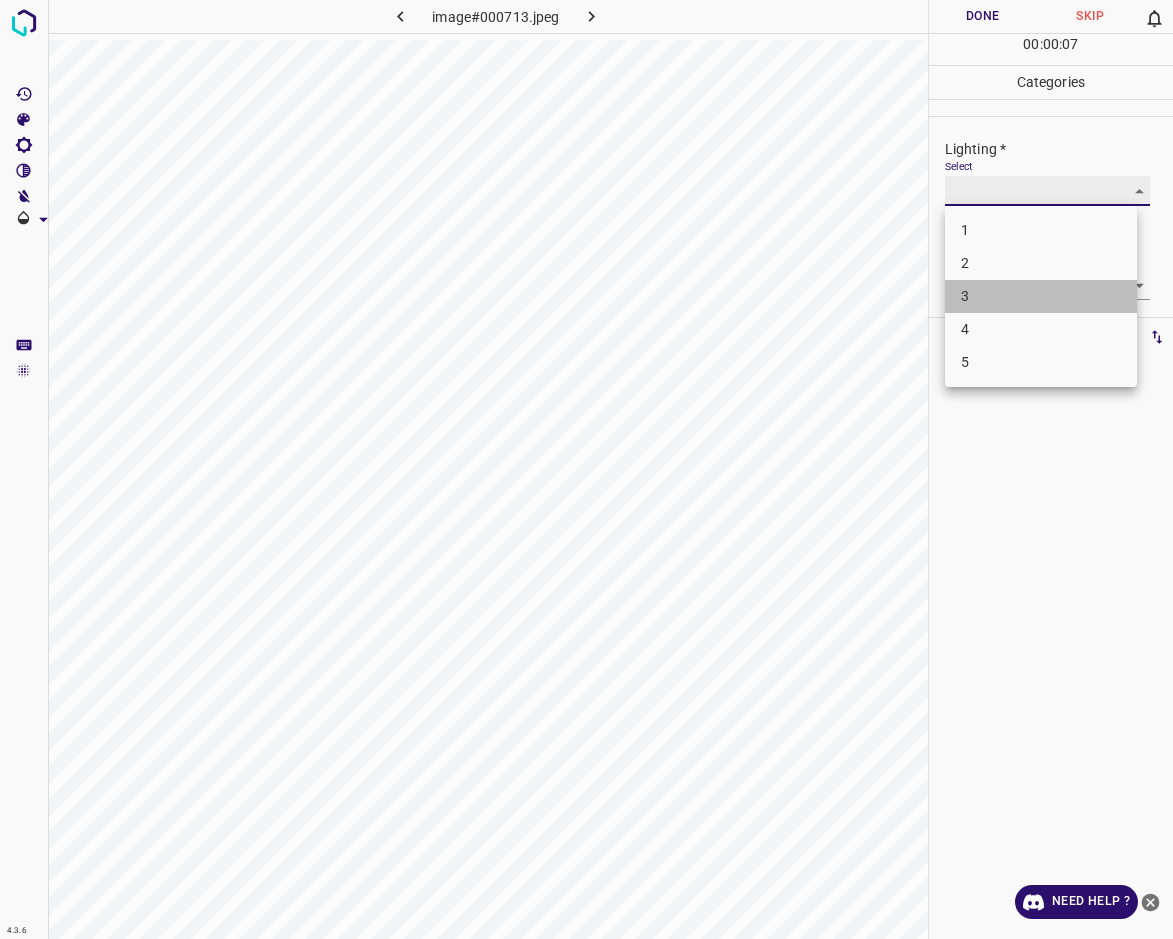 type on "3" 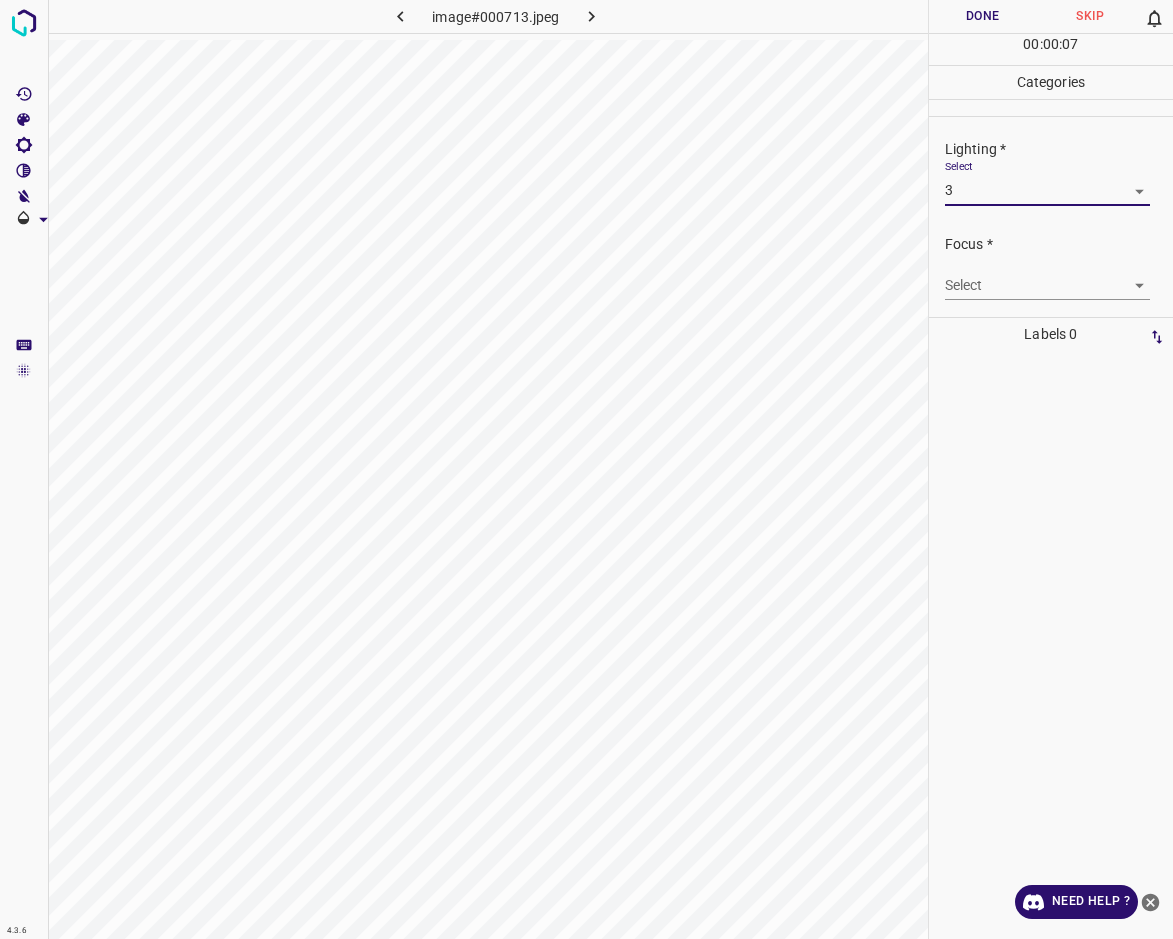 click on "4.3.6  image#000713.jpeg Done Skip 0 00   : 00   : 07   Categories Lighting *  Select 3 3 Focus *  Select ​ Overall *  Select ​ Labels   0 Categories 1 Lighting 2 Focus 3 Overall Tools Space Change between modes (Draw & Edit) I Auto labeling R Restore zoom M Zoom in N Zoom out Delete Delete selecte label Filters Z Restore filters X Saturation filter C Brightness filter V Contrast filter B Gray scale filter General O Download Need Help ? - Text - Hide - Delete" at bounding box center [586, 469] 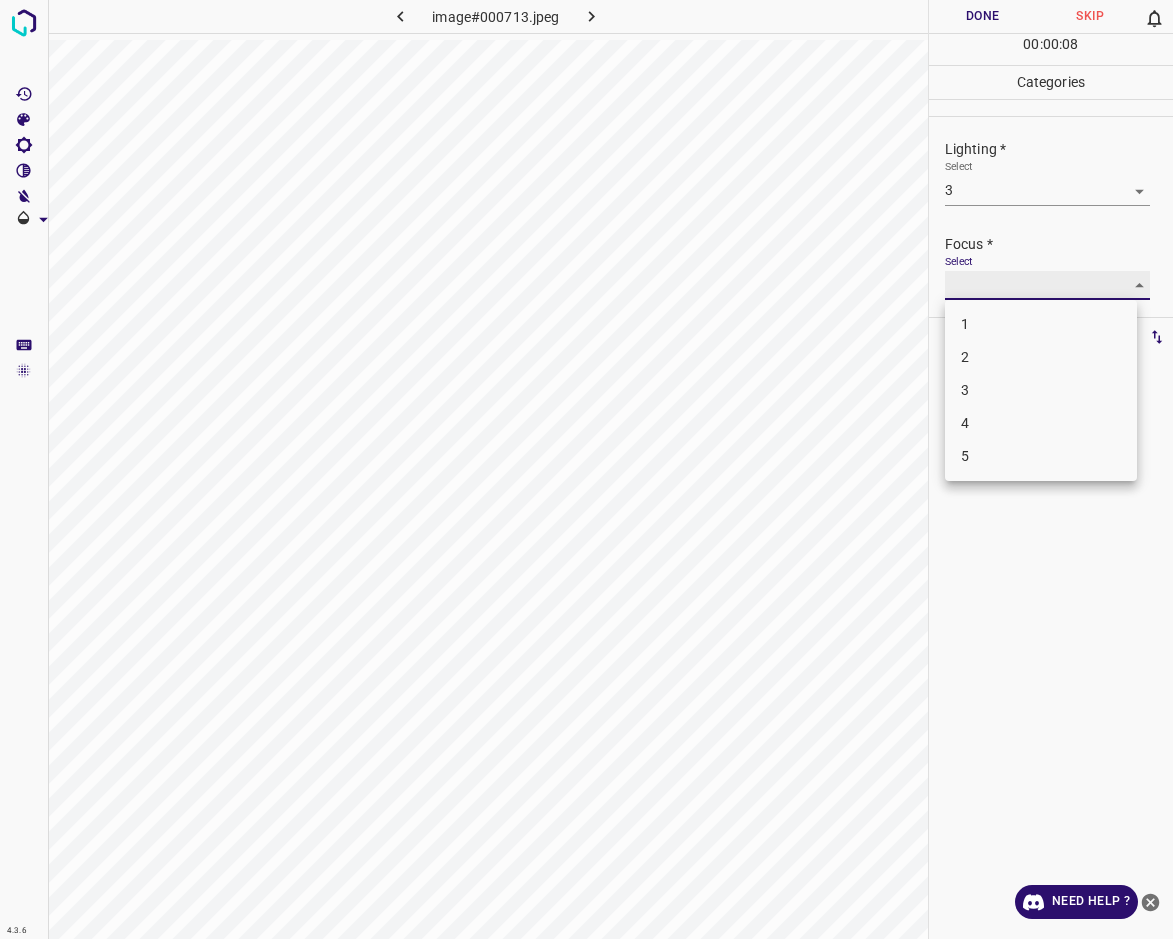 type on "3" 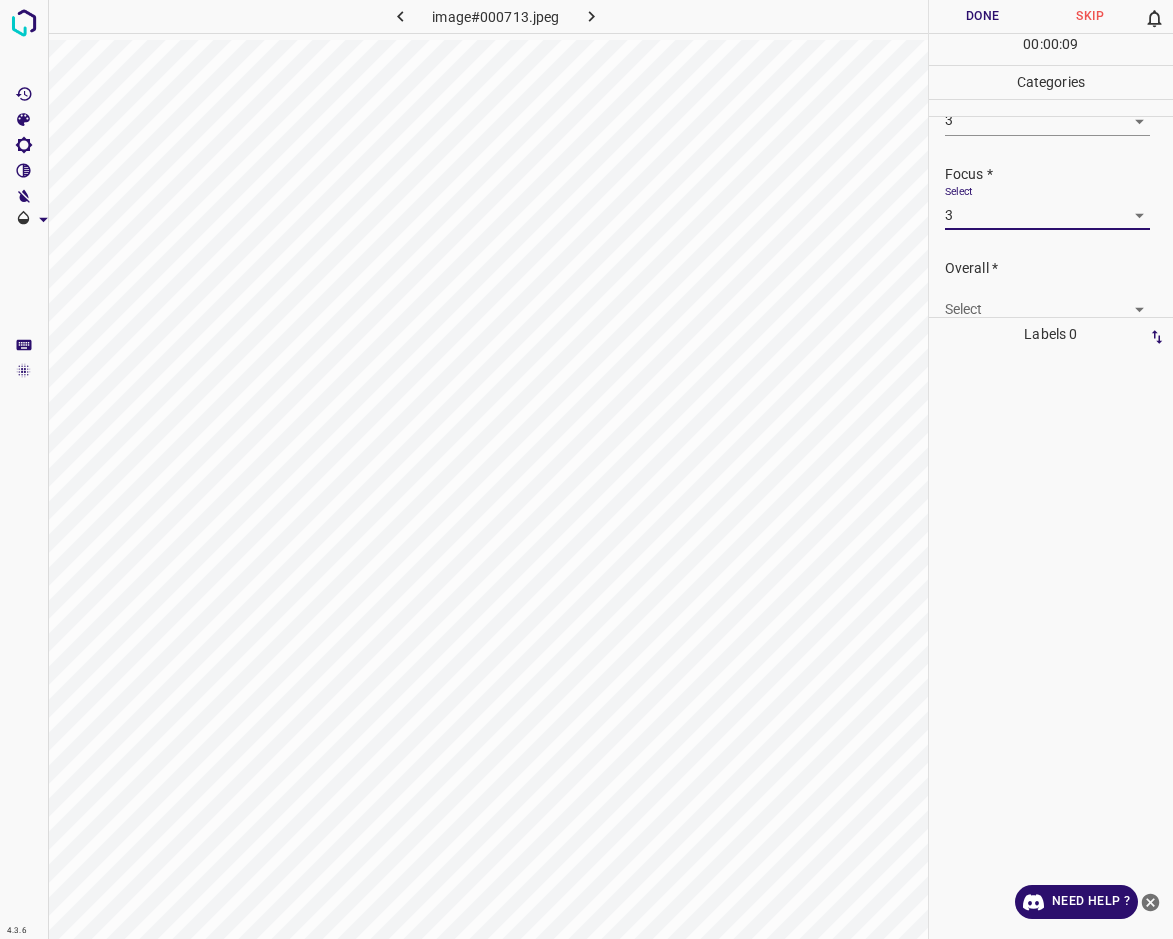 click on "4.3.6  image#000713.jpeg Done Skip 0 00   : 00   : 09   Categories Lighting *  Select 3 3 Focus *  Select 3 3 Overall *  Select ​ Labels   0 Categories 1 Lighting 2 Focus 3 Overall Tools Space Change between modes (Draw & Edit) I Auto labeling R Restore zoom M Zoom in N Zoom out Delete Delete selecte label Filters Z Restore filters X Saturation filter C Brightness filter V Contrast filter B Gray scale filter General O Download Need Help ? - Text - Hide - Delete" at bounding box center [586, 469] 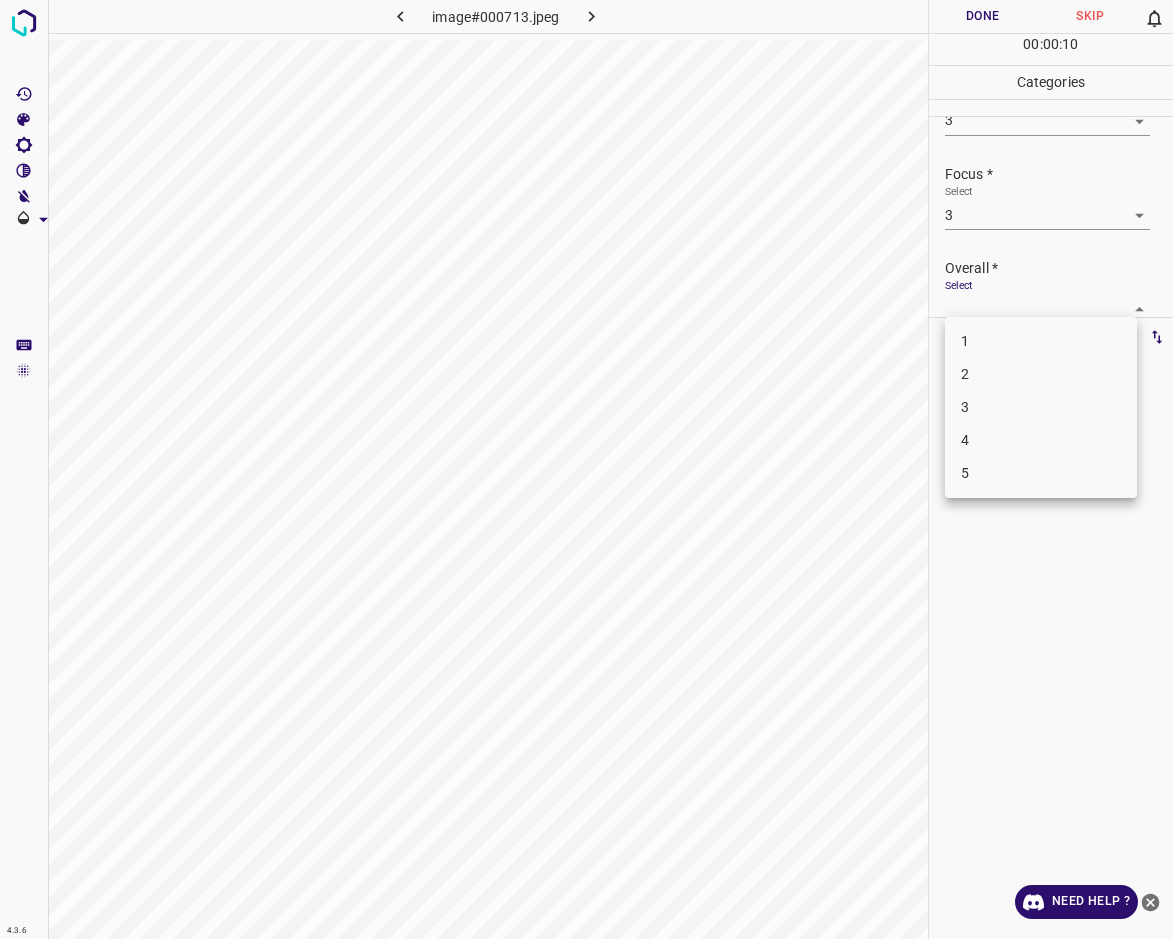 scroll, scrollTop: 76, scrollLeft: 0, axis: vertical 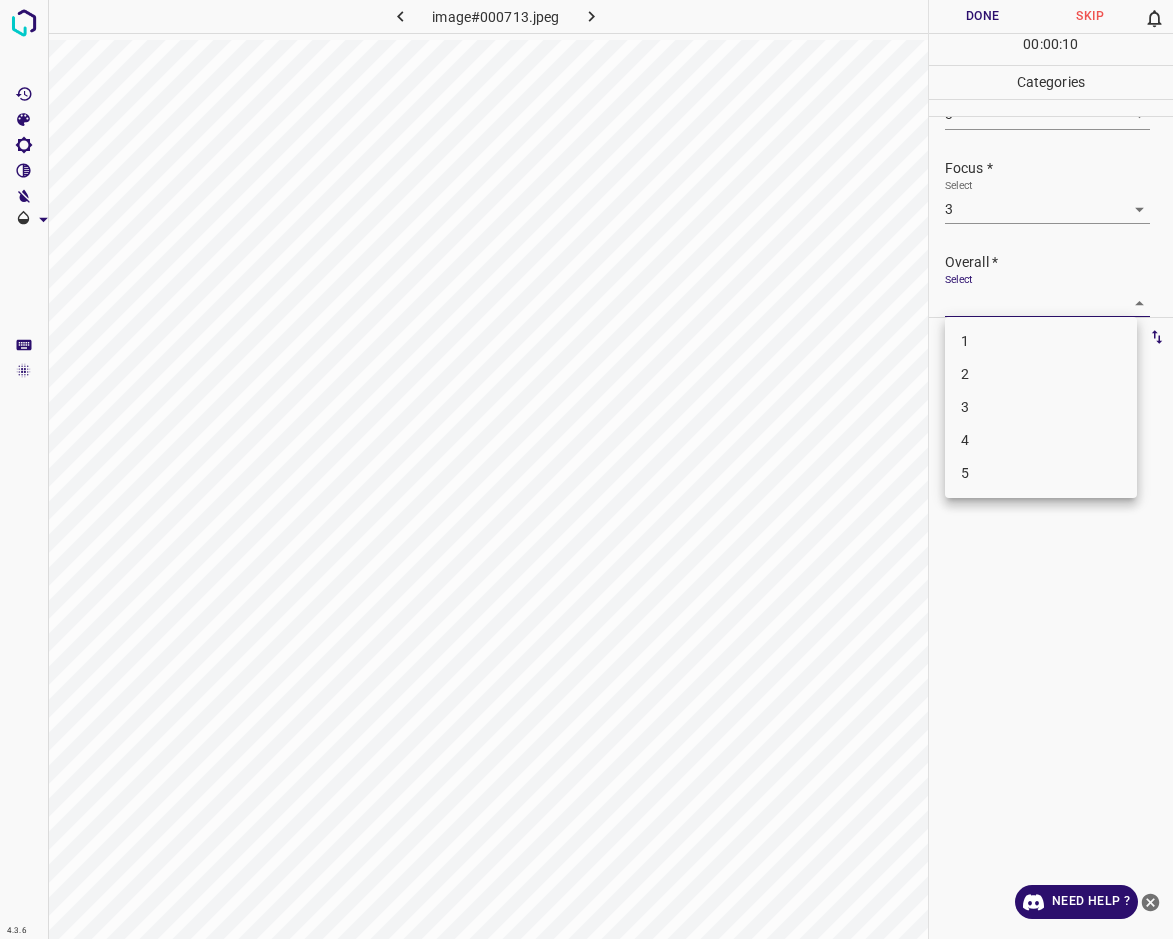 click on "3" at bounding box center [1041, 407] 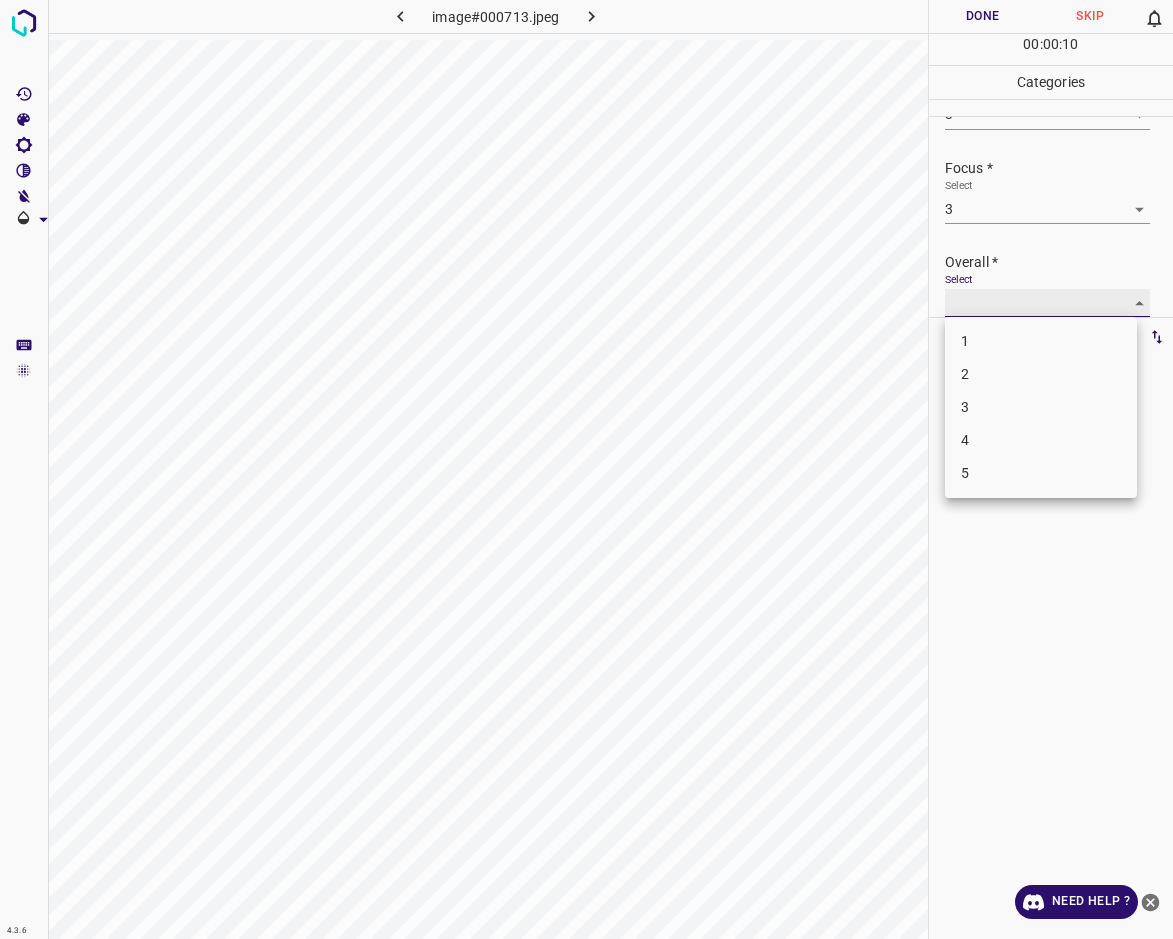 type on "3" 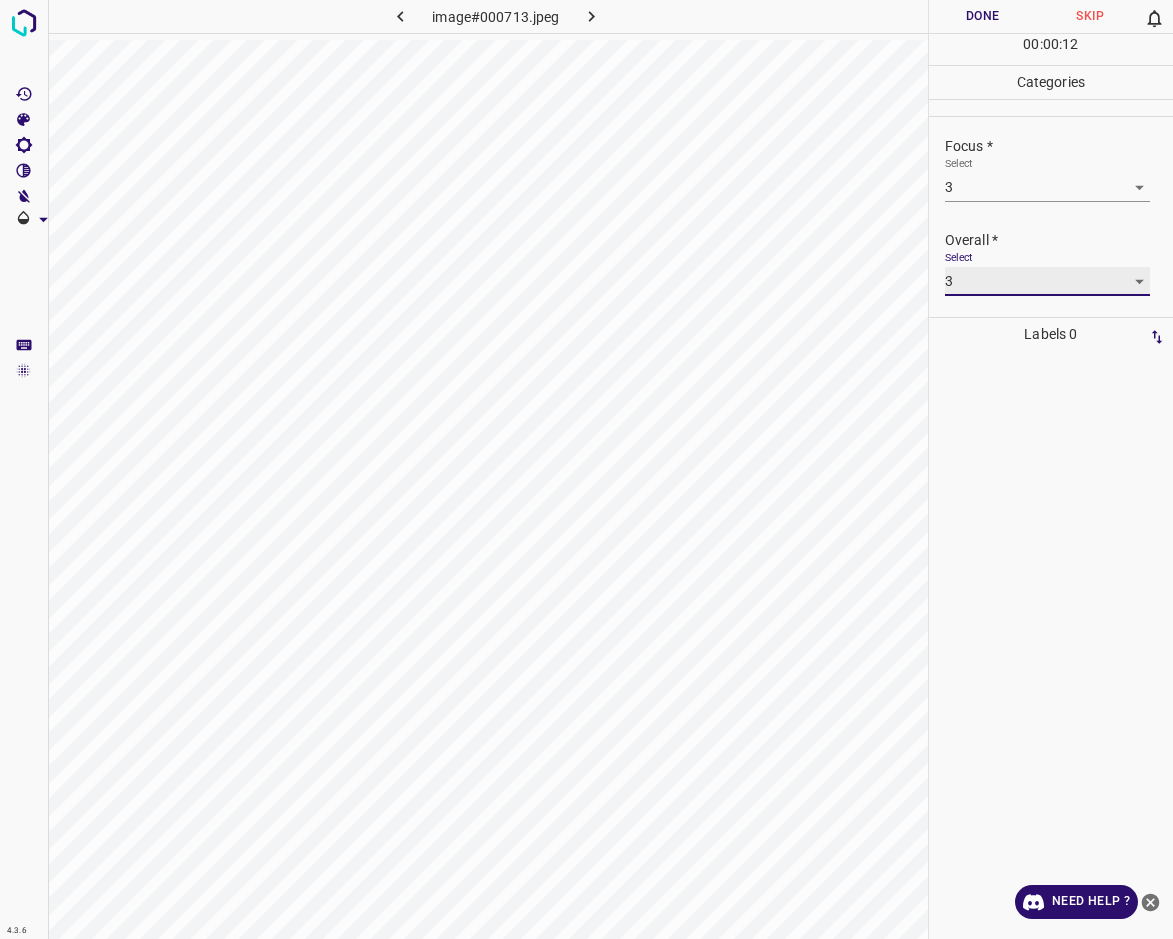 scroll, scrollTop: 65, scrollLeft: 0, axis: vertical 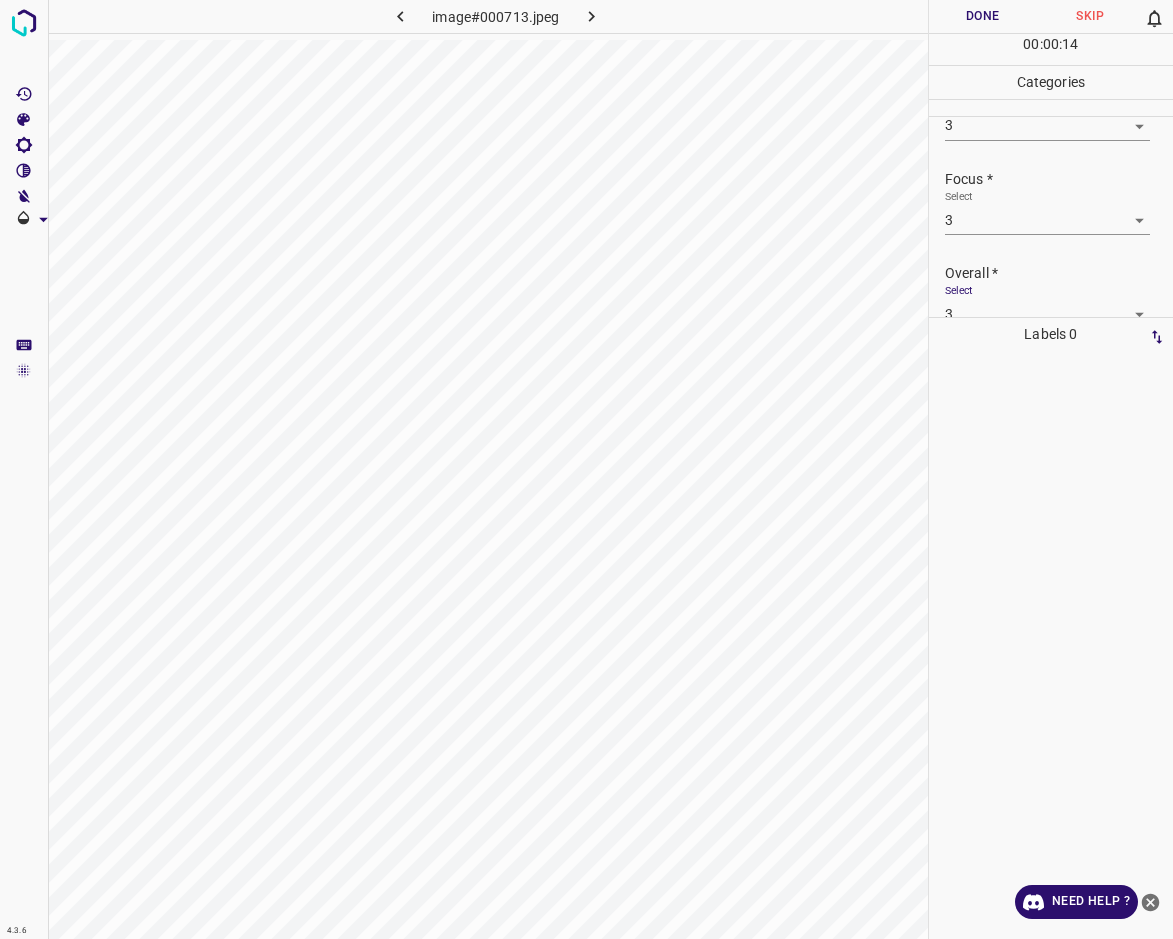 click on "Done" at bounding box center (983, 16) 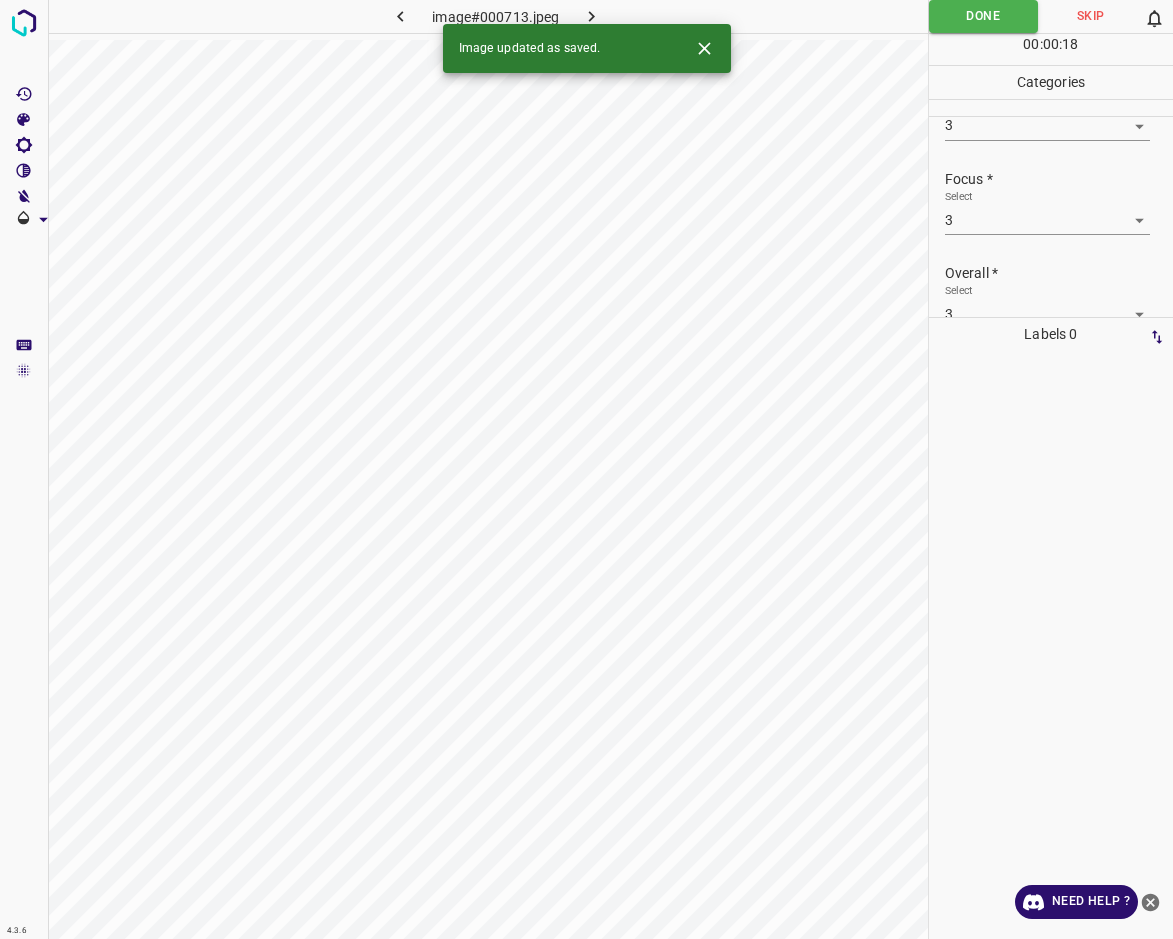 click 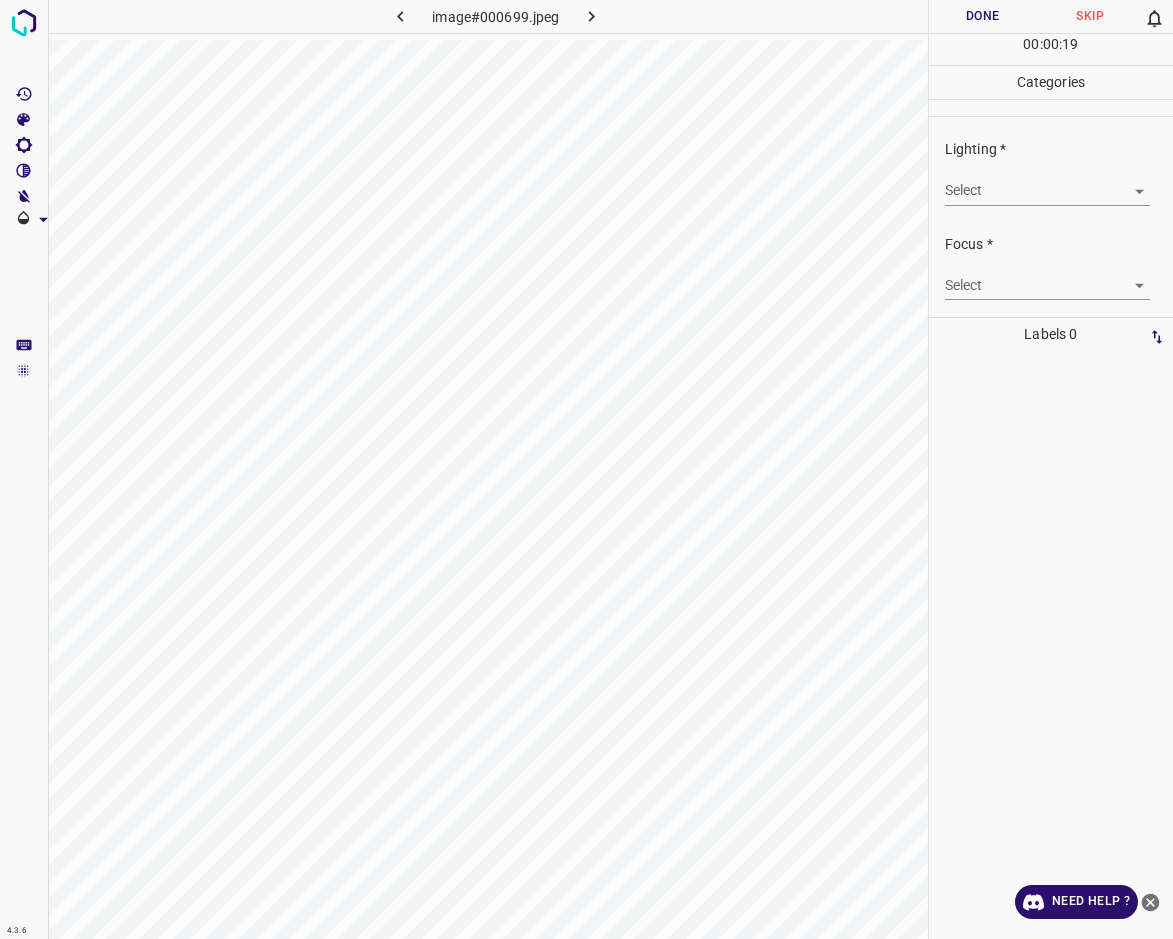 click on "4.3.6  image#000699.jpeg Done Skip 0 00   : 00   : 19   Categories Lighting *  Select ​ Focus *  Select ​ Overall *  Select ​ Labels   0 Categories 1 Lighting 2 Focus 3 Overall Tools Space Change between modes (Draw & Edit) I Auto labeling R Restore zoom M Zoom in N Zoom out Delete Delete selecte label Filters Z Restore filters X Saturation filter C Brightness filter V Contrast filter B Gray scale filter General O Download Need Help ? - Text - Hide - Delete" at bounding box center [586, 469] 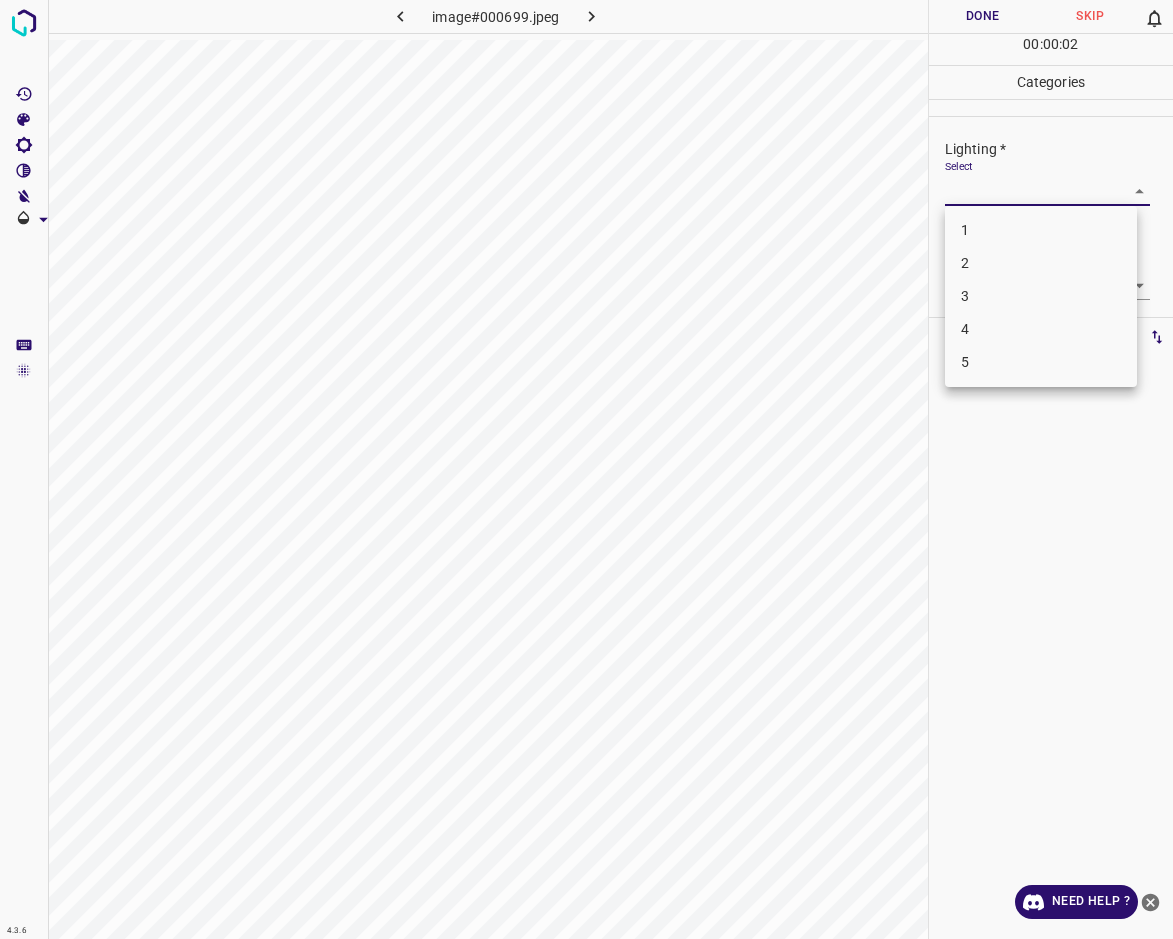 click on "2" at bounding box center (1041, 263) 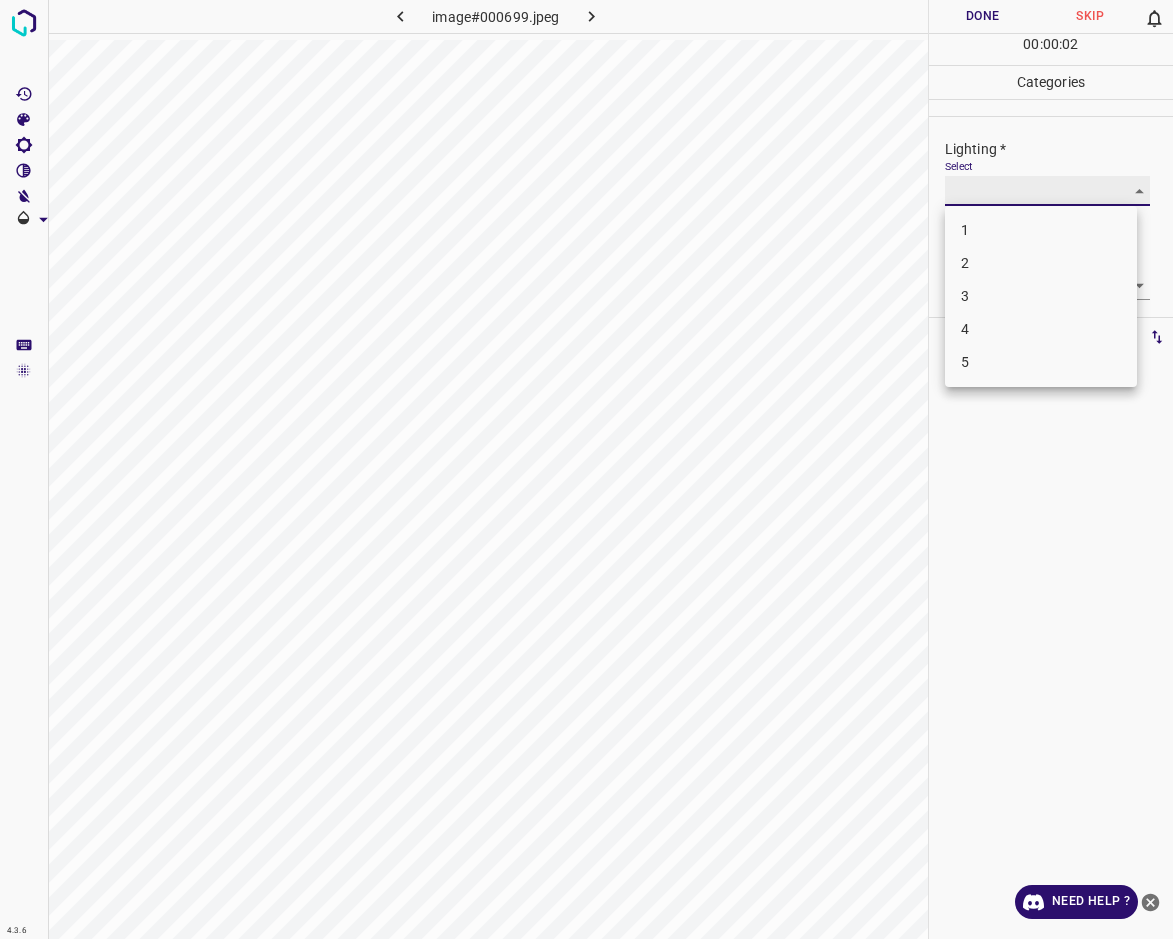 type on "2" 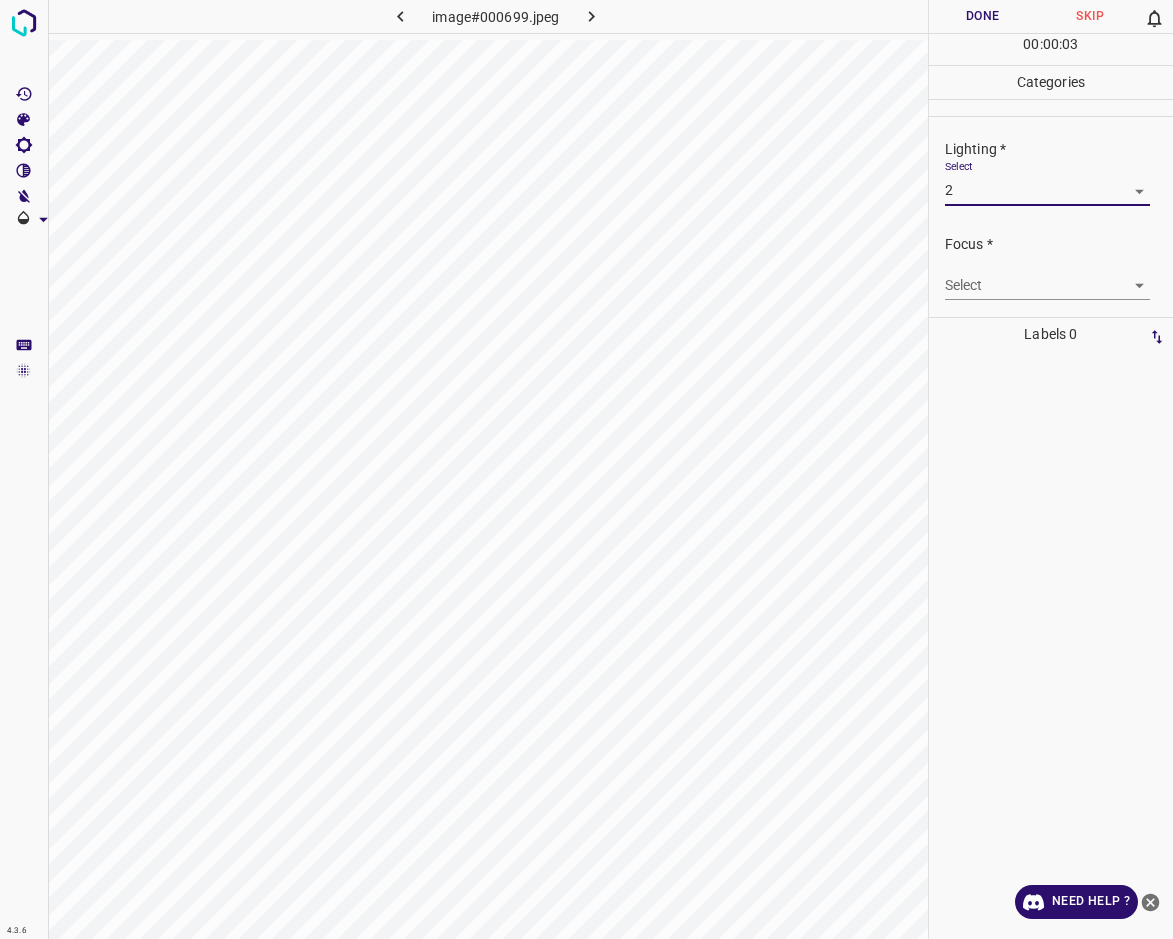 click on "4.3.6  image#000699.jpeg Done Skip 0 00   : 00   : 03   Categories Lighting *  Select 2 2 Focus *  Select ​ Overall *  Select ​ Labels   0 Categories 1 Lighting 2 Focus 3 Overall Tools Space Change between modes (Draw & Edit) I Auto labeling R Restore zoom M Zoom in N Zoom out Delete Delete selecte label Filters Z Restore filters X Saturation filter C Brightness filter V Contrast filter B Gray scale filter General O Download Need Help ? - Text - Hide - Delete" at bounding box center [586, 469] 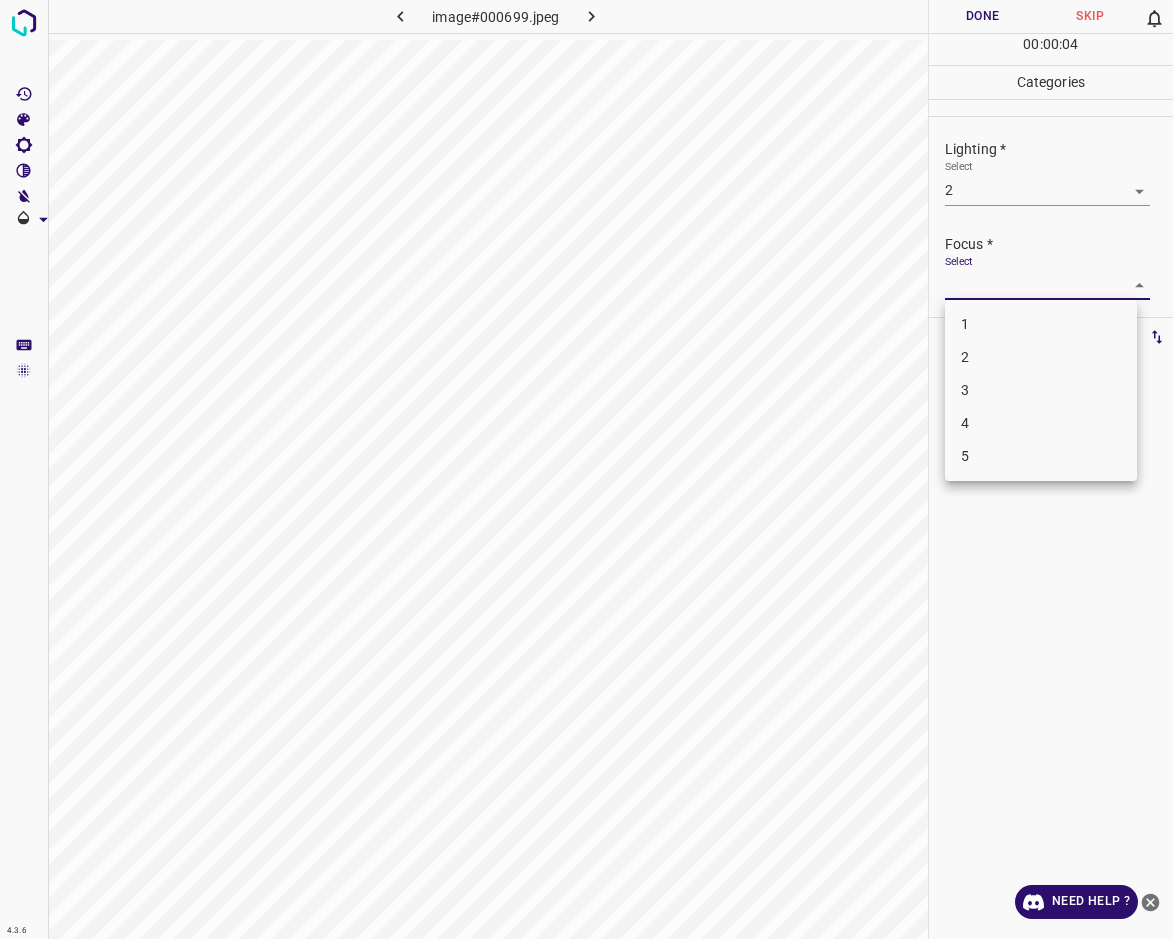 click on "3" at bounding box center [1041, 390] 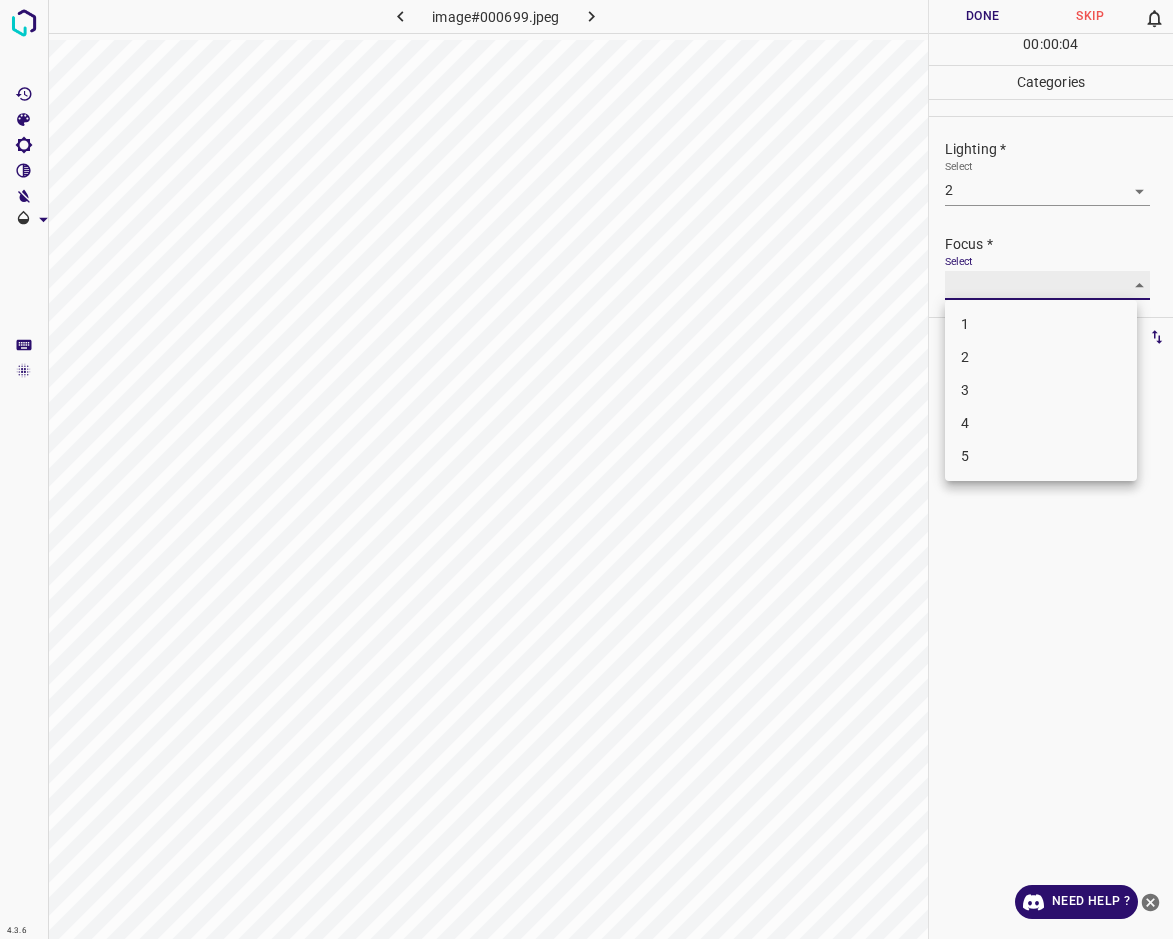 type on "3" 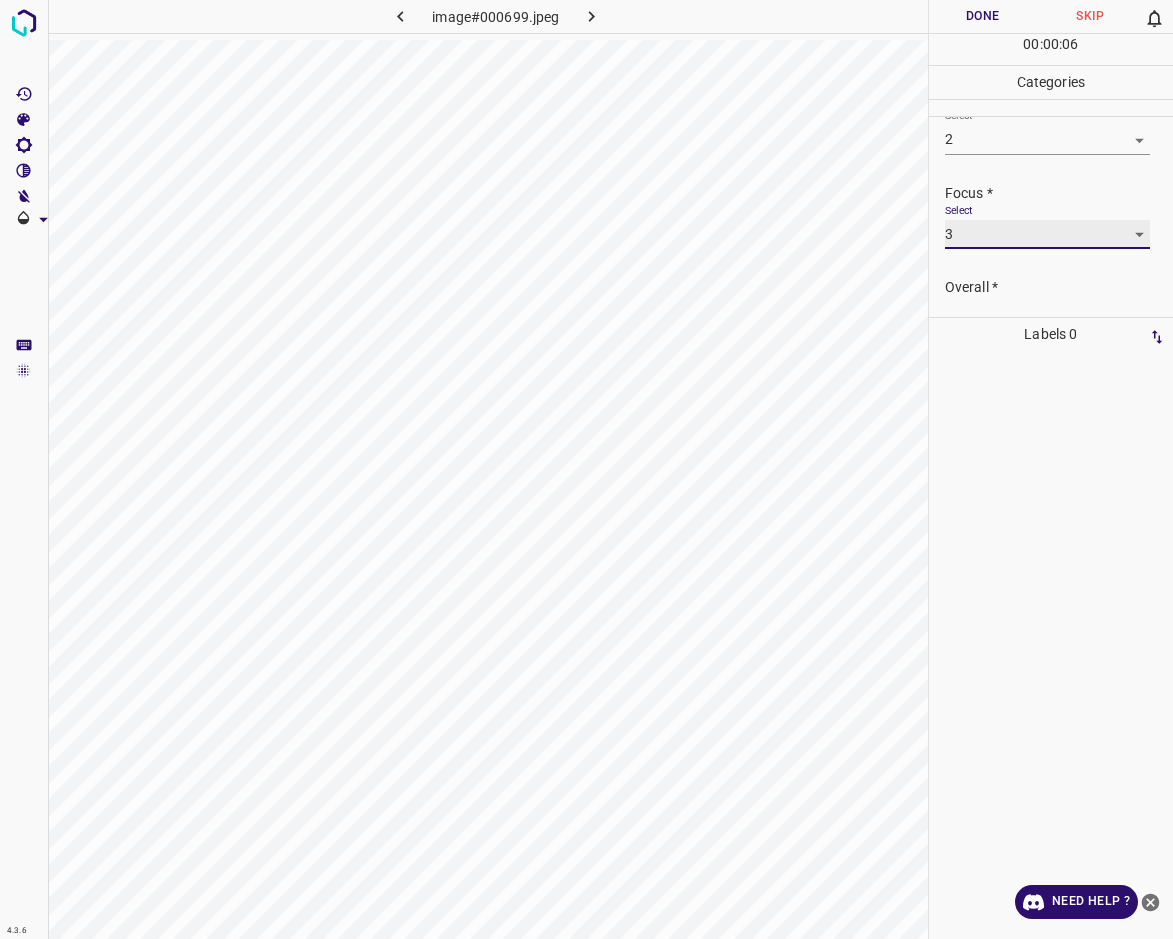 scroll, scrollTop: 77, scrollLeft: 0, axis: vertical 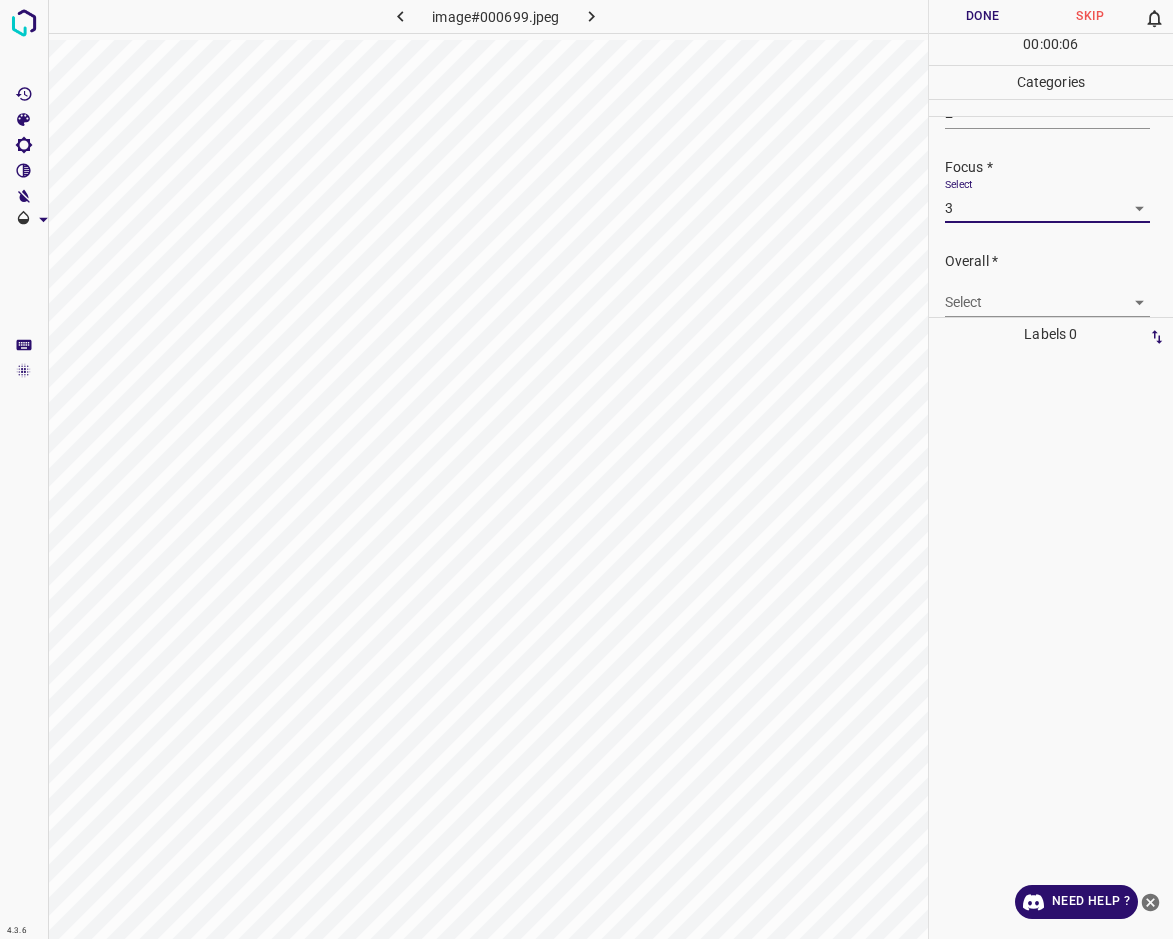 click on "4.3.6  image#000699.jpeg Done Skip 0 00   : 00   : 06   Categories Lighting *  Select 2 2 Focus *  Select 3 3 Overall *  Select ​ Labels   0 Categories 1 Lighting 2 Focus 3 Overall Tools Space Change between modes (Draw & Edit) I Auto labeling R Restore zoom M Zoom in N Zoom out Delete Delete selecte label Filters Z Restore filters X Saturation filter C Brightness filter V Contrast filter B Gray scale filter General O Download Need Help ? - Text - Hide - Delete" at bounding box center [586, 469] 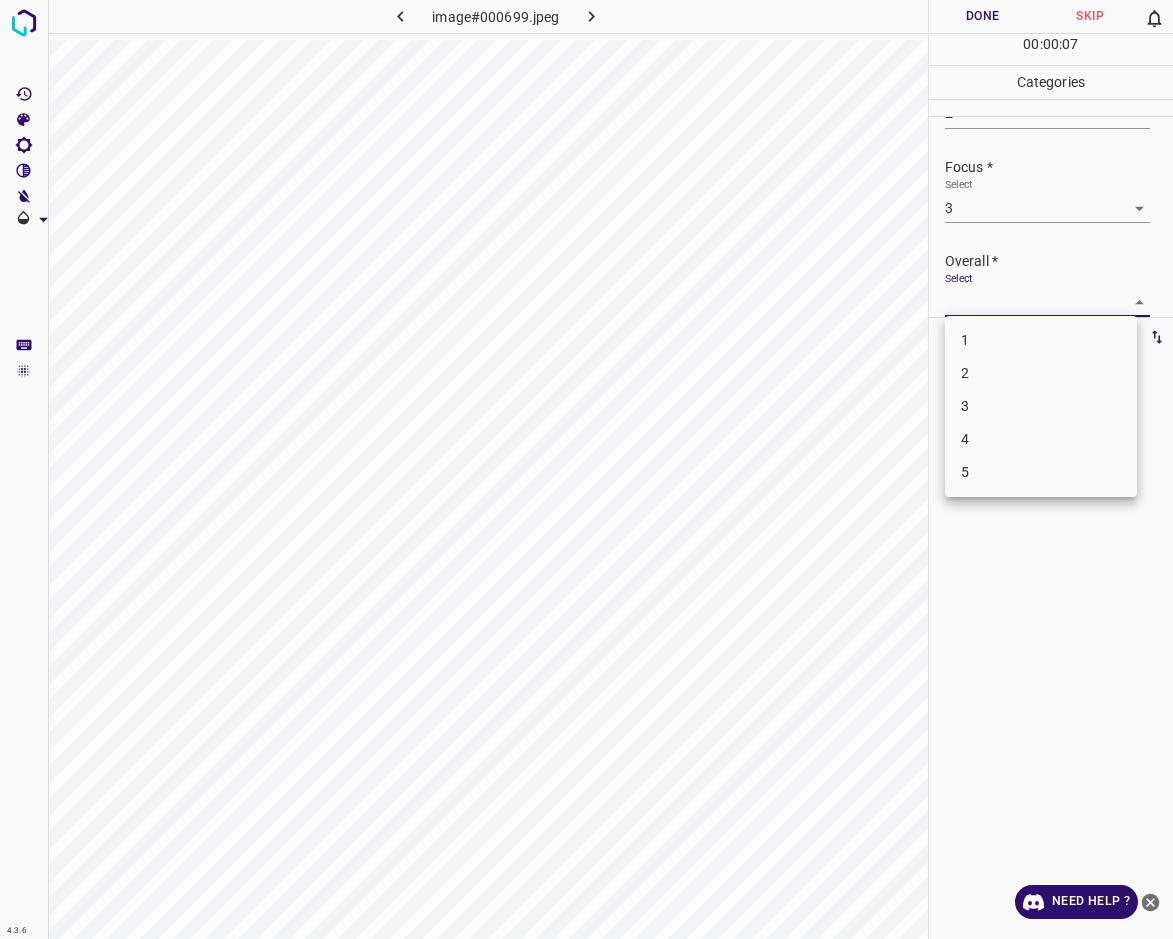 click on "3" at bounding box center [1041, 406] 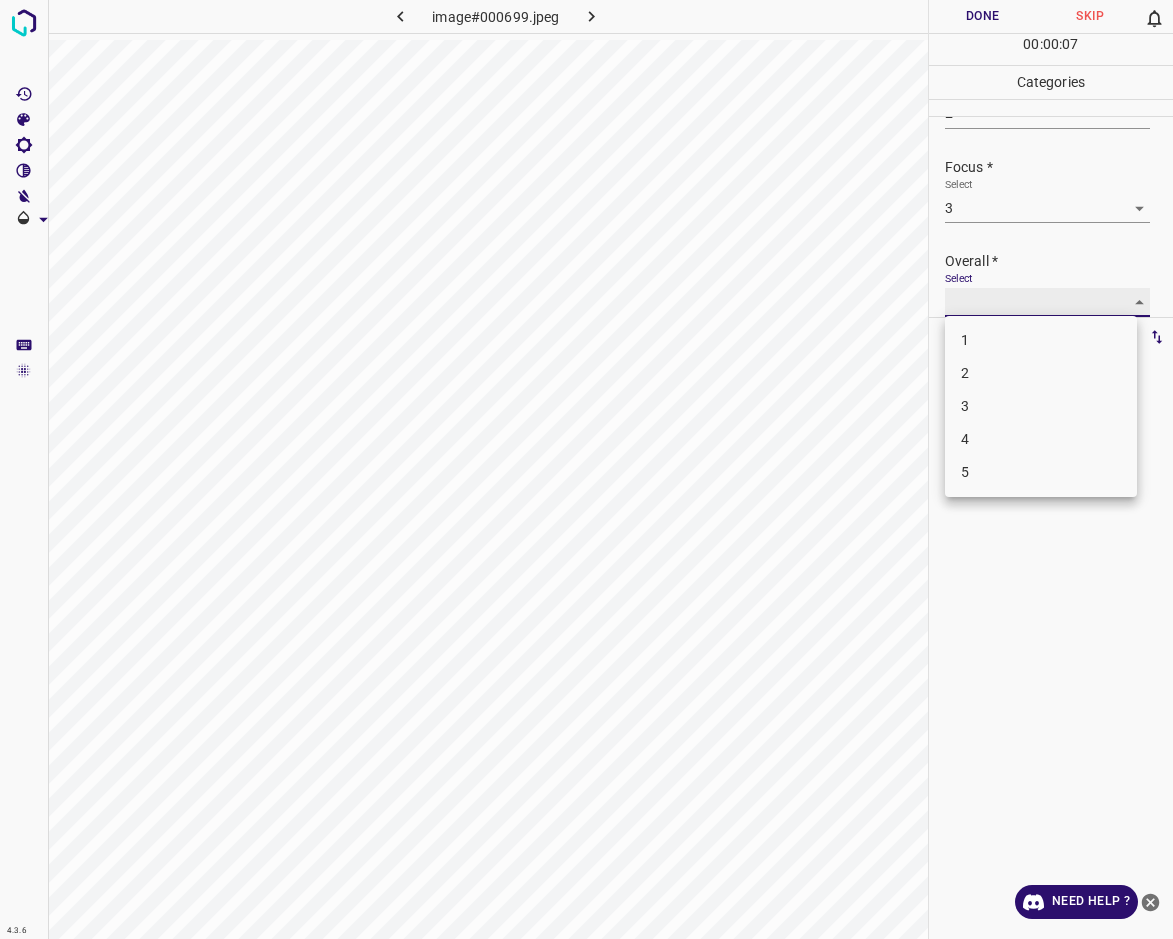 type on "3" 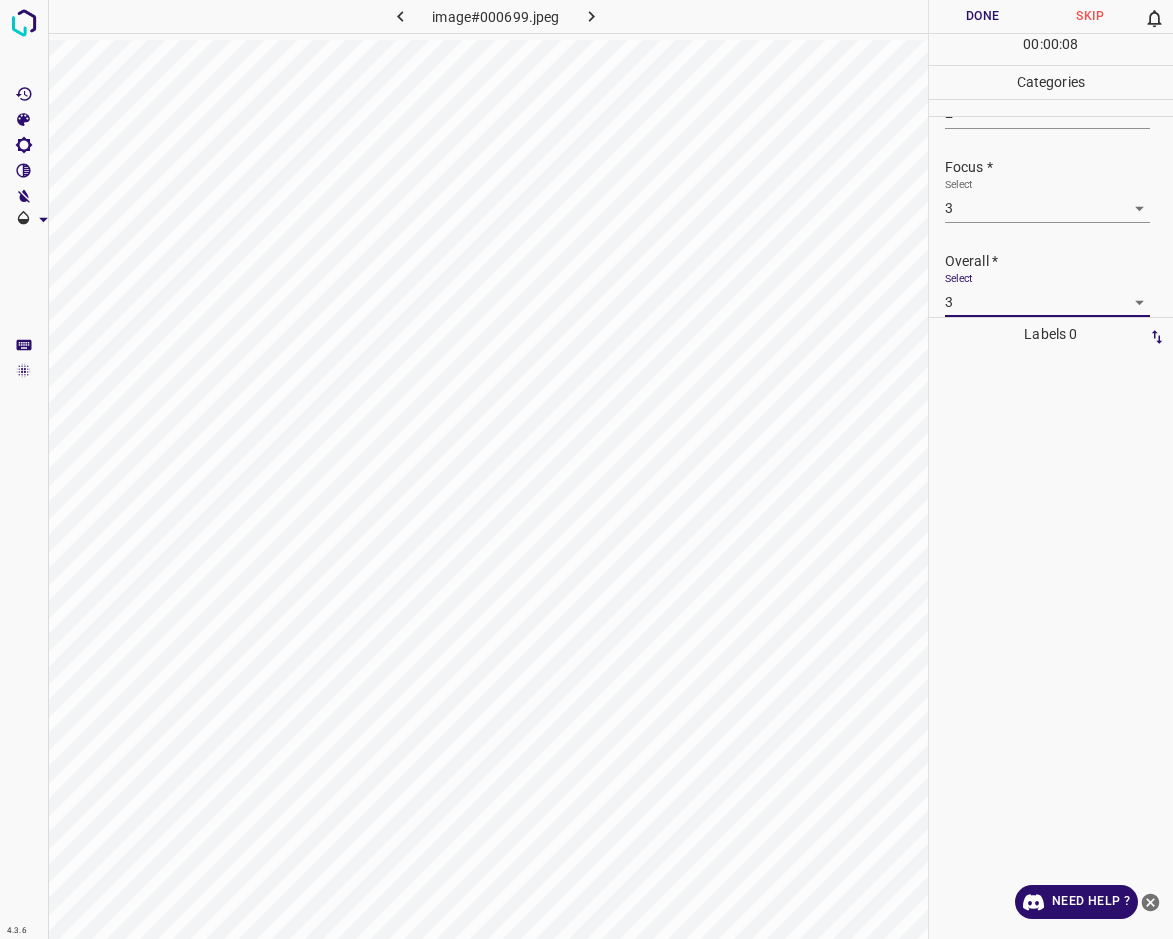 click on "Done" at bounding box center [983, 16] 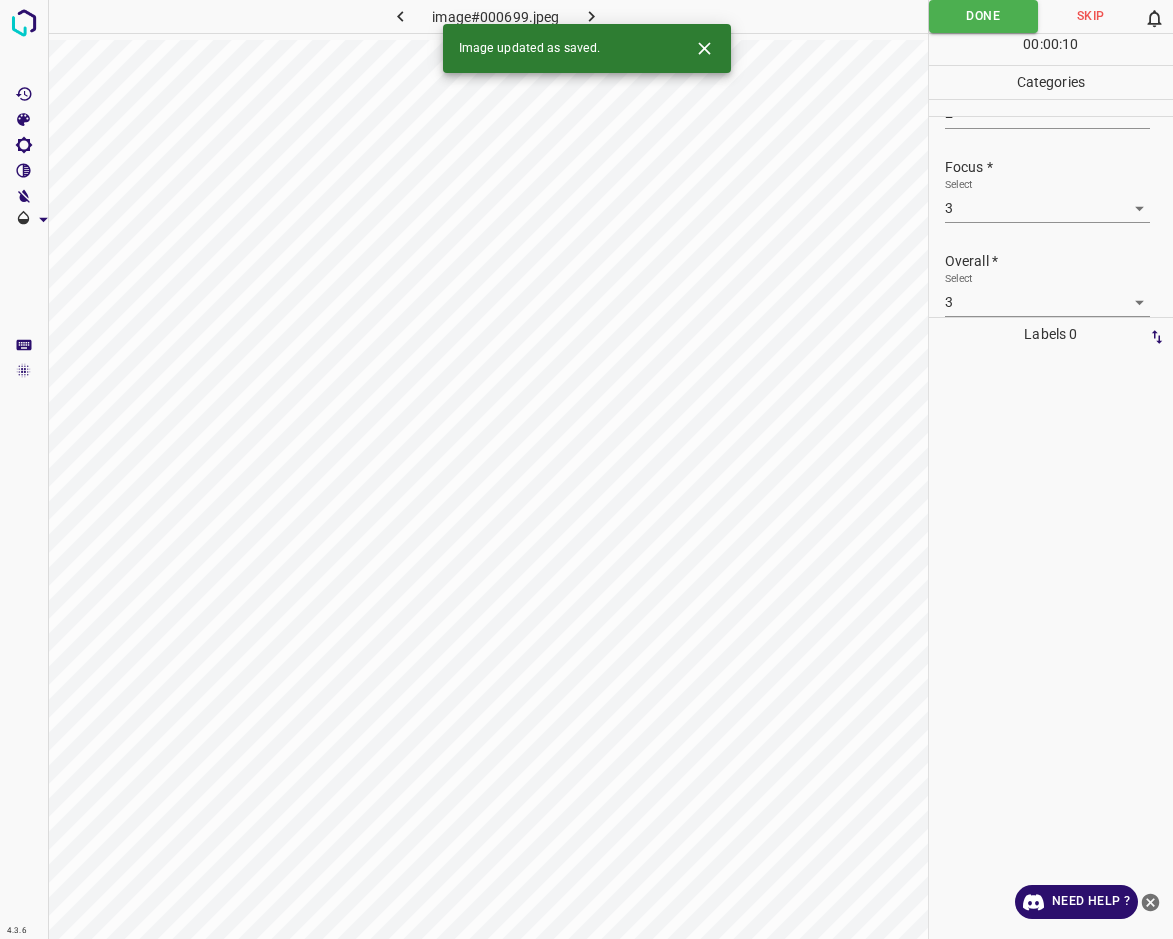 click 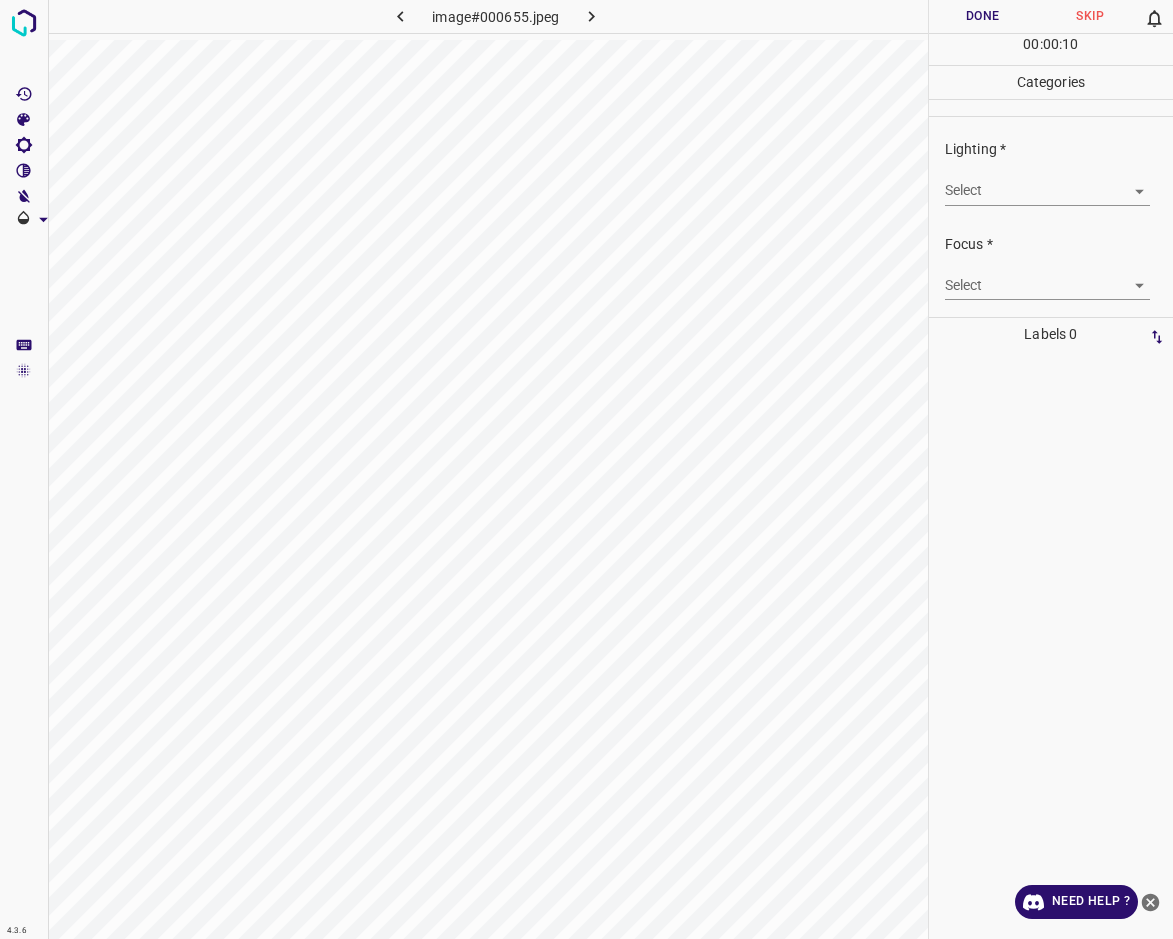 click on "4.3.6  image#000655.jpeg Done Skip 0 00   : 00   : 10   Categories Lighting *  Select ​ Focus *  Select ​ Overall *  Select ​ Labels   0 Categories 1 Lighting 2 Focus 3 Overall Tools Space Change between modes (Draw & Edit) I Auto labeling R Restore zoom M Zoom in N Zoom out Delete Delete selecte label Filters Z Restore filters X Saturation filter C Brightness filter V Contrast filter B Gray scale filter General O Download Need Help ? - Text - Hide - Delete" at bounding box center [586, 469] 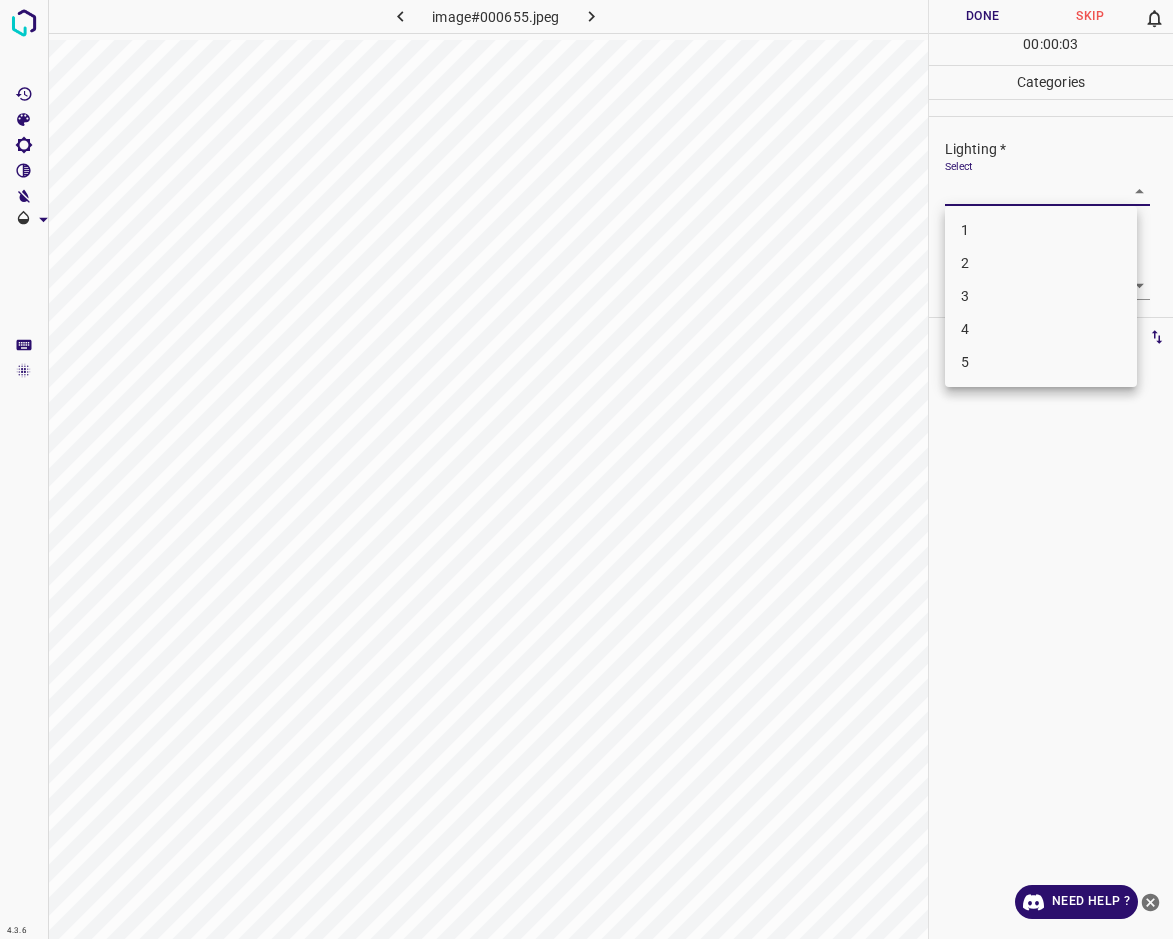 click on "2" at bounding box center (1041, 263) 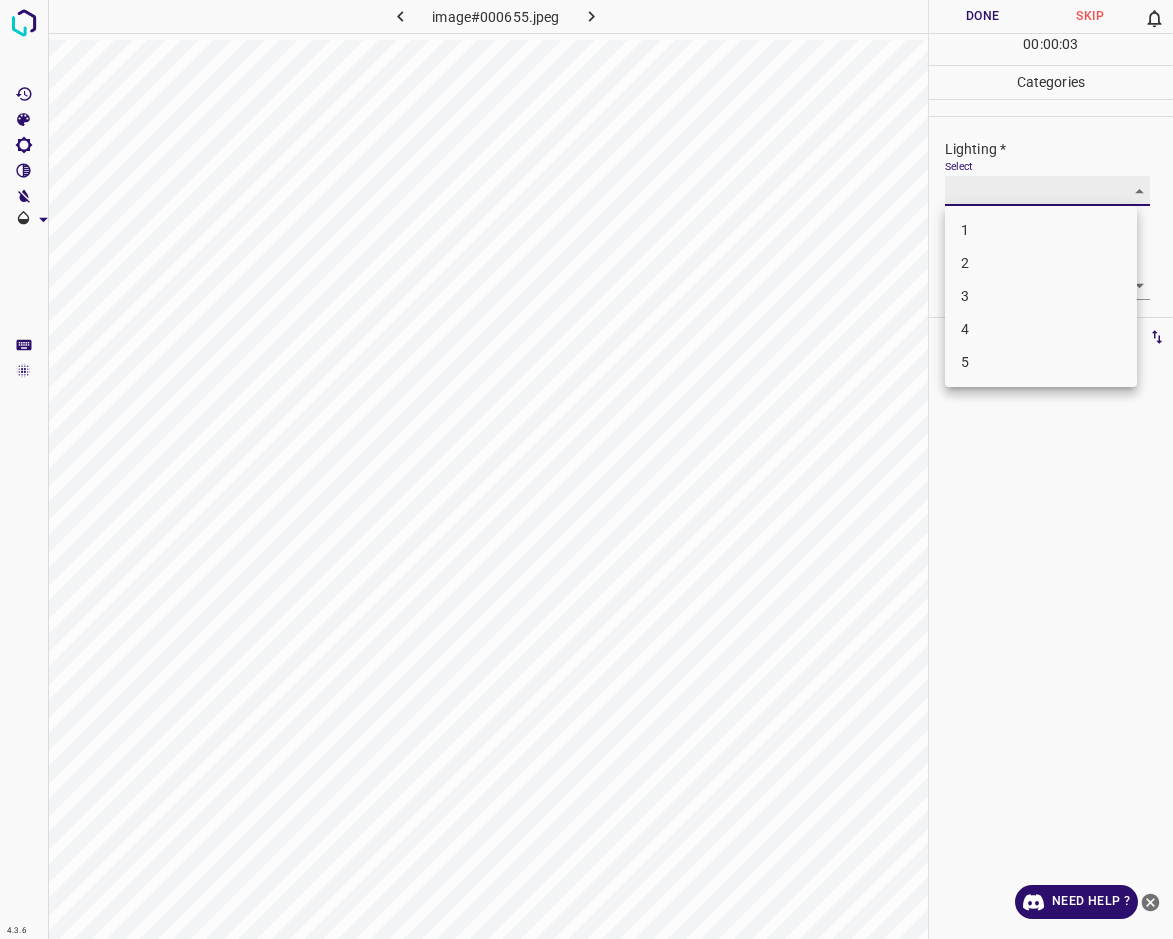 type on "2" 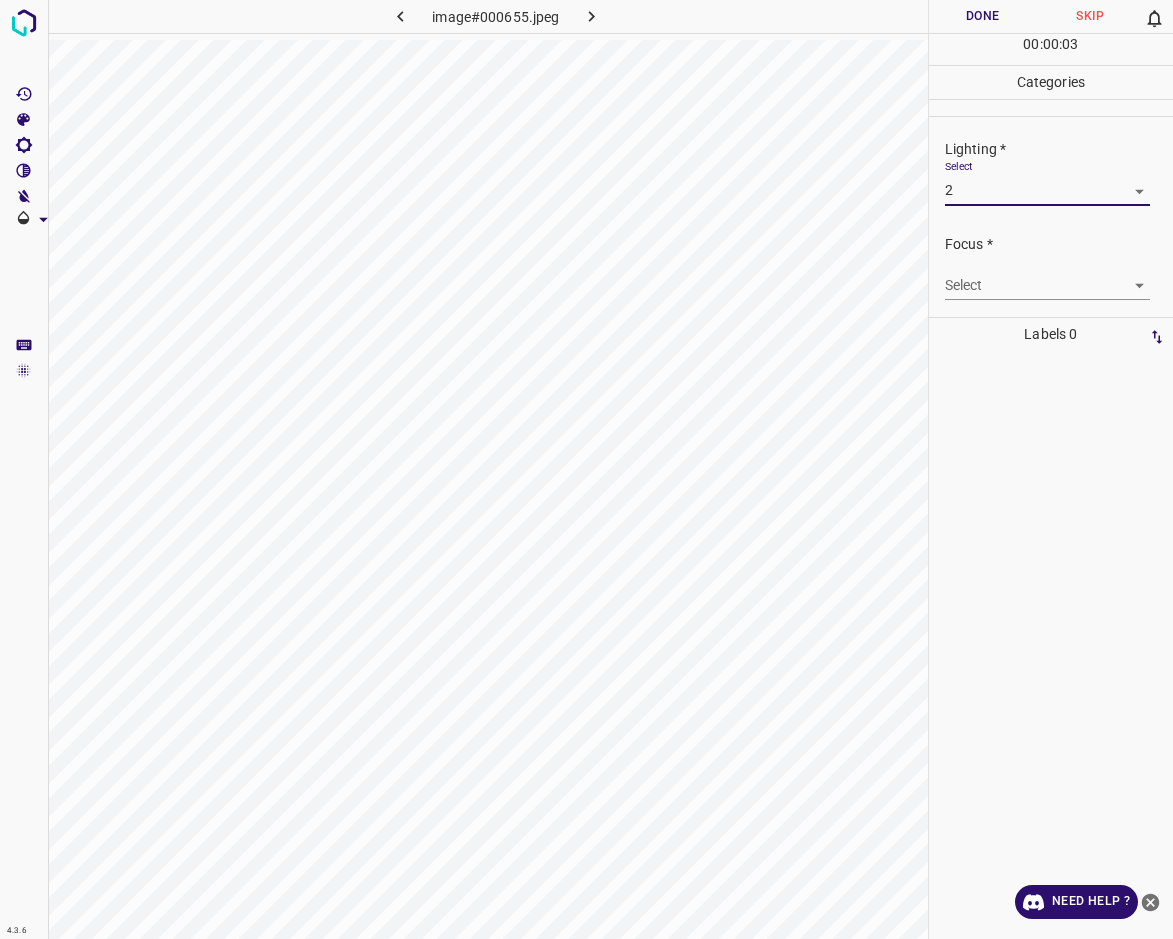click on "4.3.6  image#000655.jpeg Done Skip 0 00   : 00   : 03   Categories Lighting *  Select 2 2 Focus *  Select ​ Overall *  Select ​ Labels   0 Categories 1 Lighting 2 Focus 3 Overall Tools Space Change between modes (Draw & Edit) I Auto labeling R Restore zoom M Zoom in N Zoom out Delete Delete selecte label Filters Z Restore filters X Saturation filter C Brightness filter V Contrast filter B Gray scale filter General O Download Need Help ? - Text - Hide - Delete" at bounding box center (586, 469) 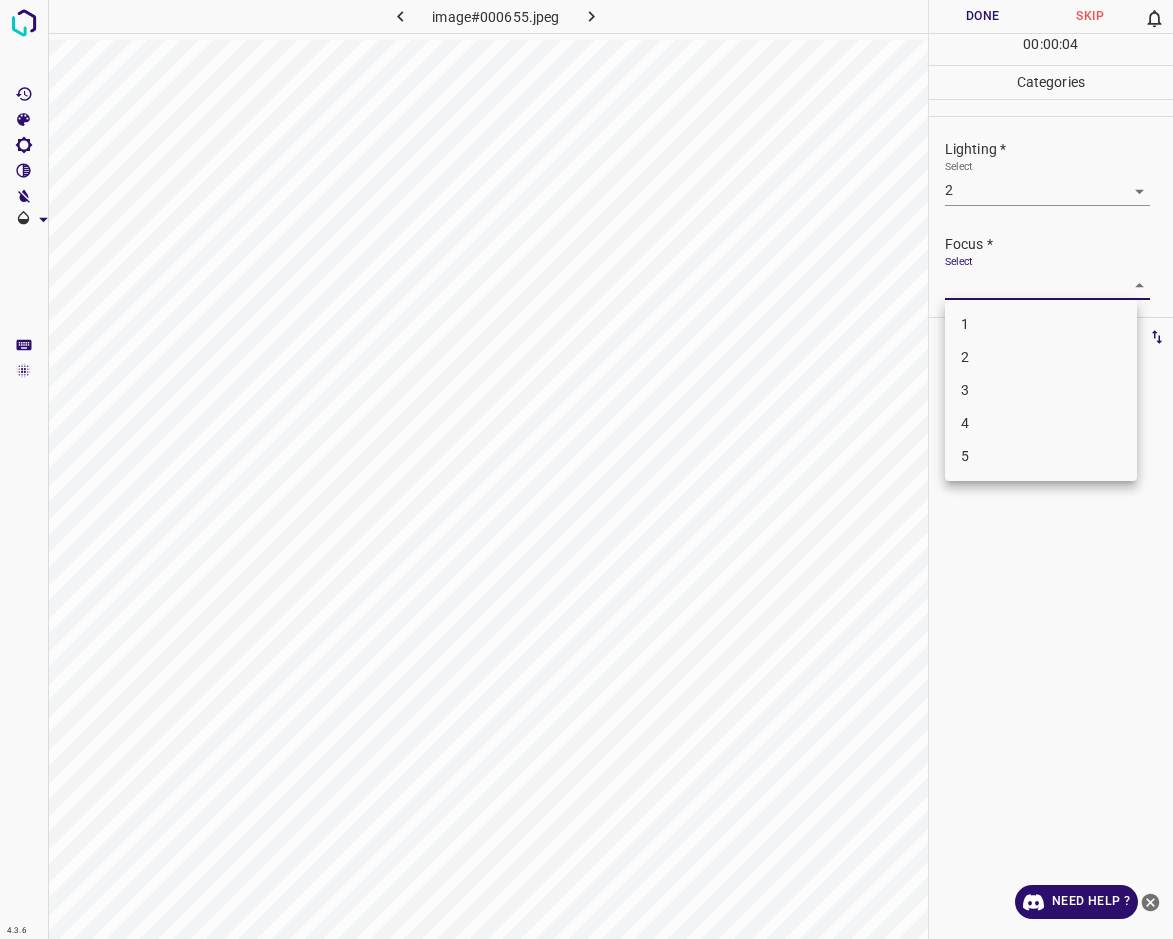 click on "2" at bounding box center (1041, 357) 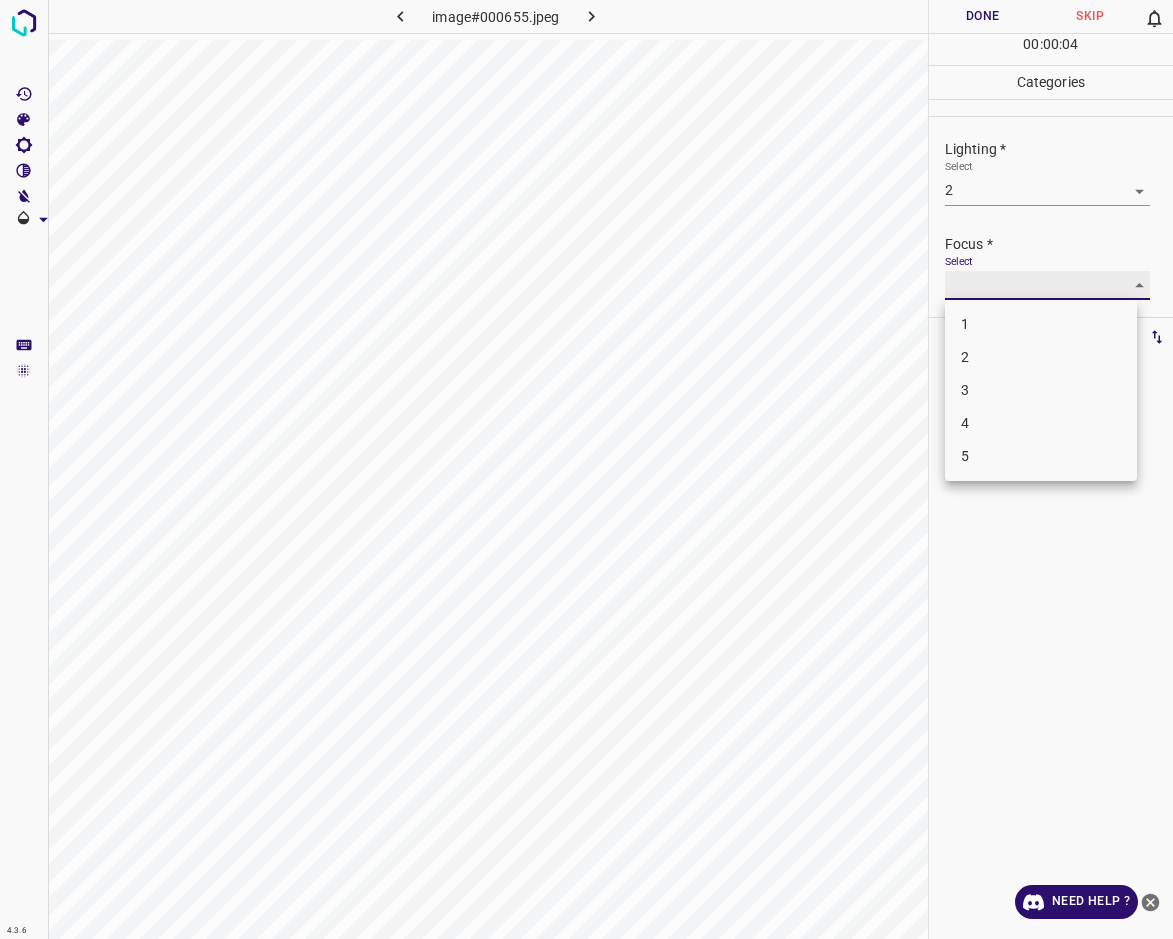 type on "2" 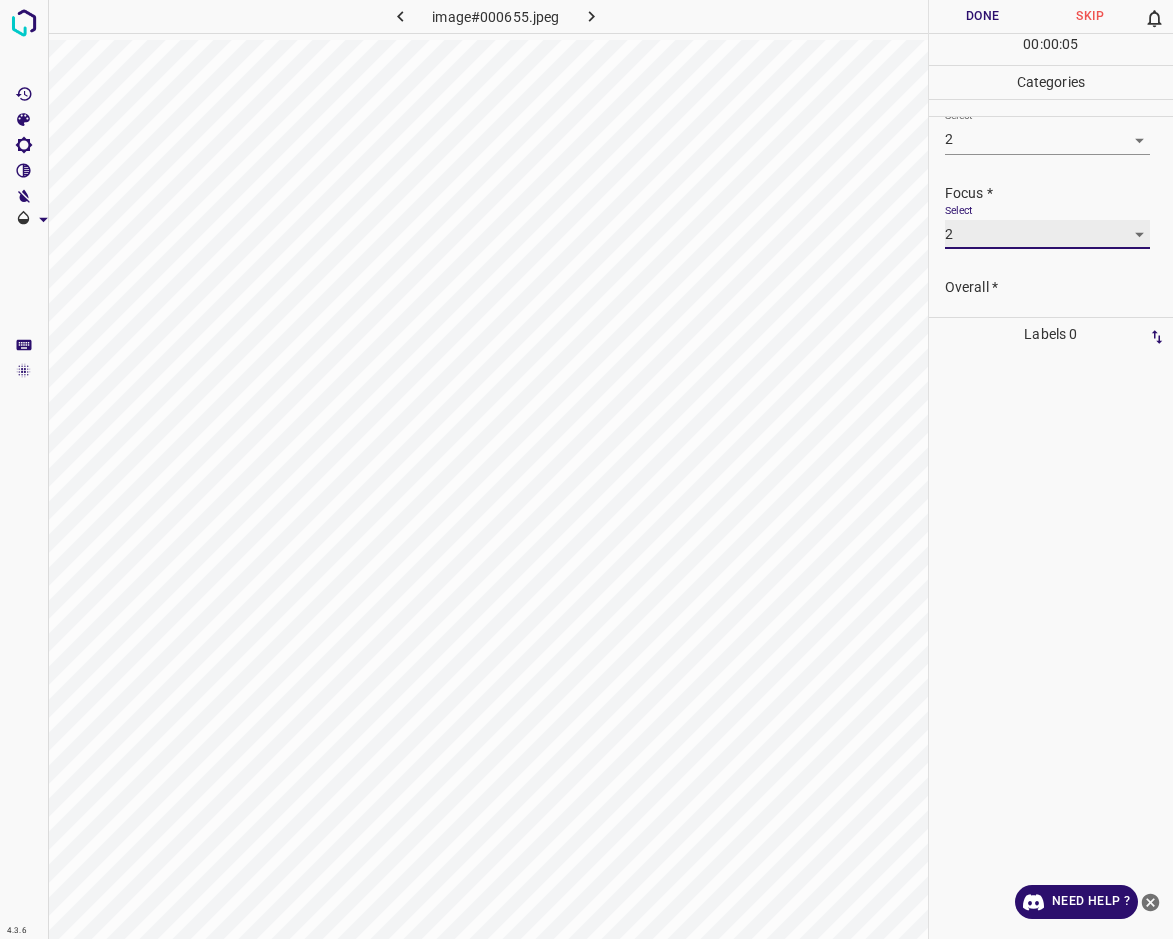 scroll, scrollTop: 98, scrollLeft: 0, axis: vertical 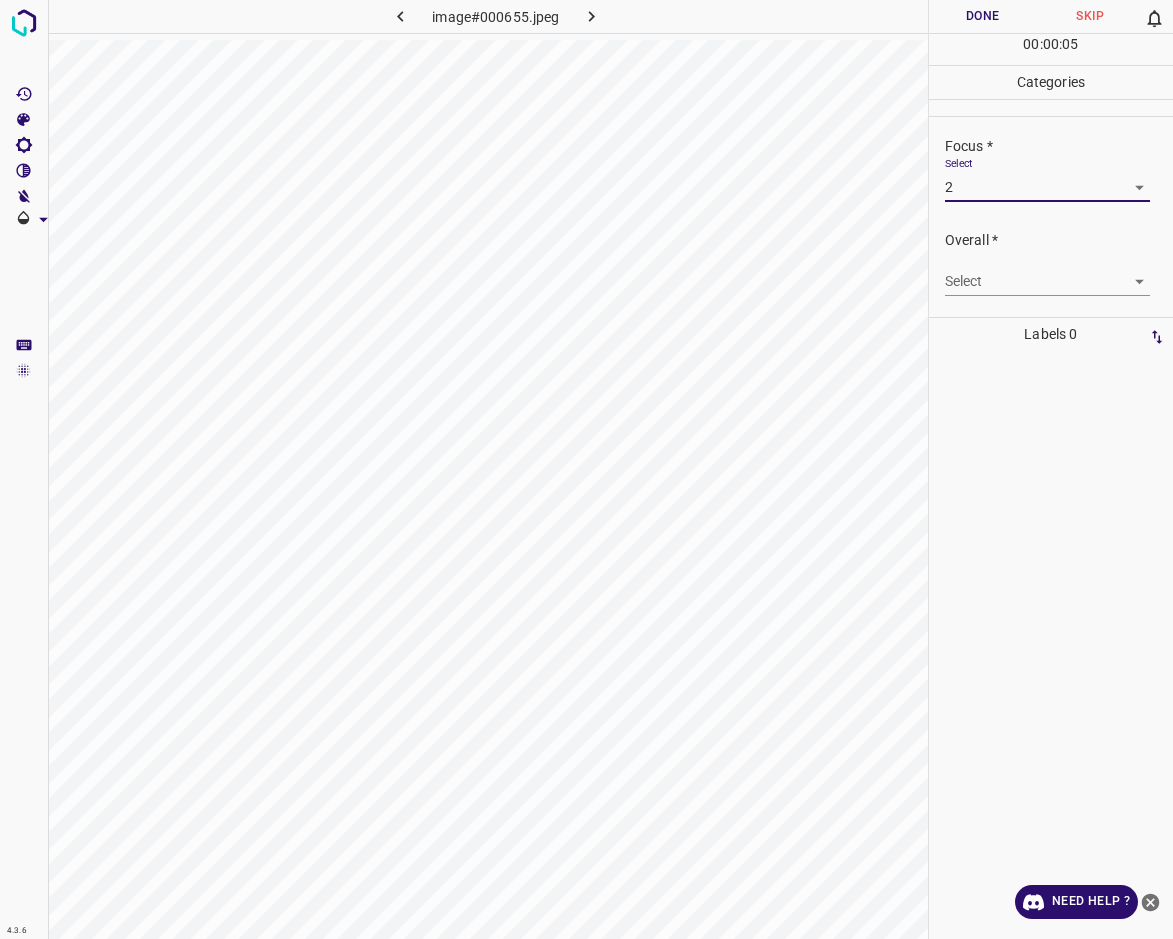 click on "4.3.6  image#000655.jpeg Done Skip 0 00   : 00   : 05   Categories Lighting *  Select 2 2 Focus *  Select 2 2 Overall *  Select ​ Labels   0 Categories 1 Lighting 2 Focus 3 Overall Tools Space Change between modes (Draw & Edit) I Auto labeling R Restore zoom M Zoom in N Zoom out Delete Delete selecte label Filters Z Restore filters X Saturation filter C Brightness filter V Contrast filter B Gray scale filter General O Download Need Help ? - Text - Hide - Delete" at bounding box center [586, 469] 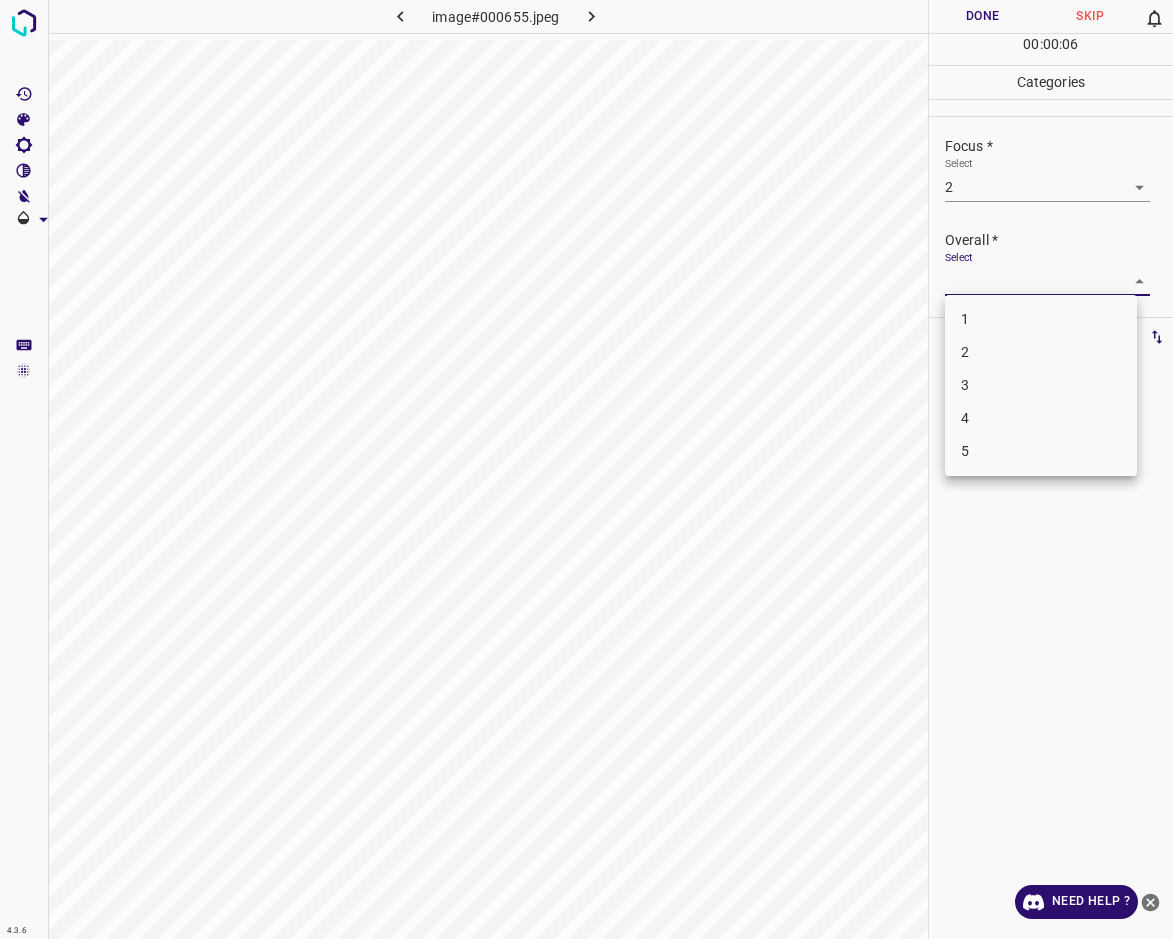 click on "2" at bounding box center (1041, 352) 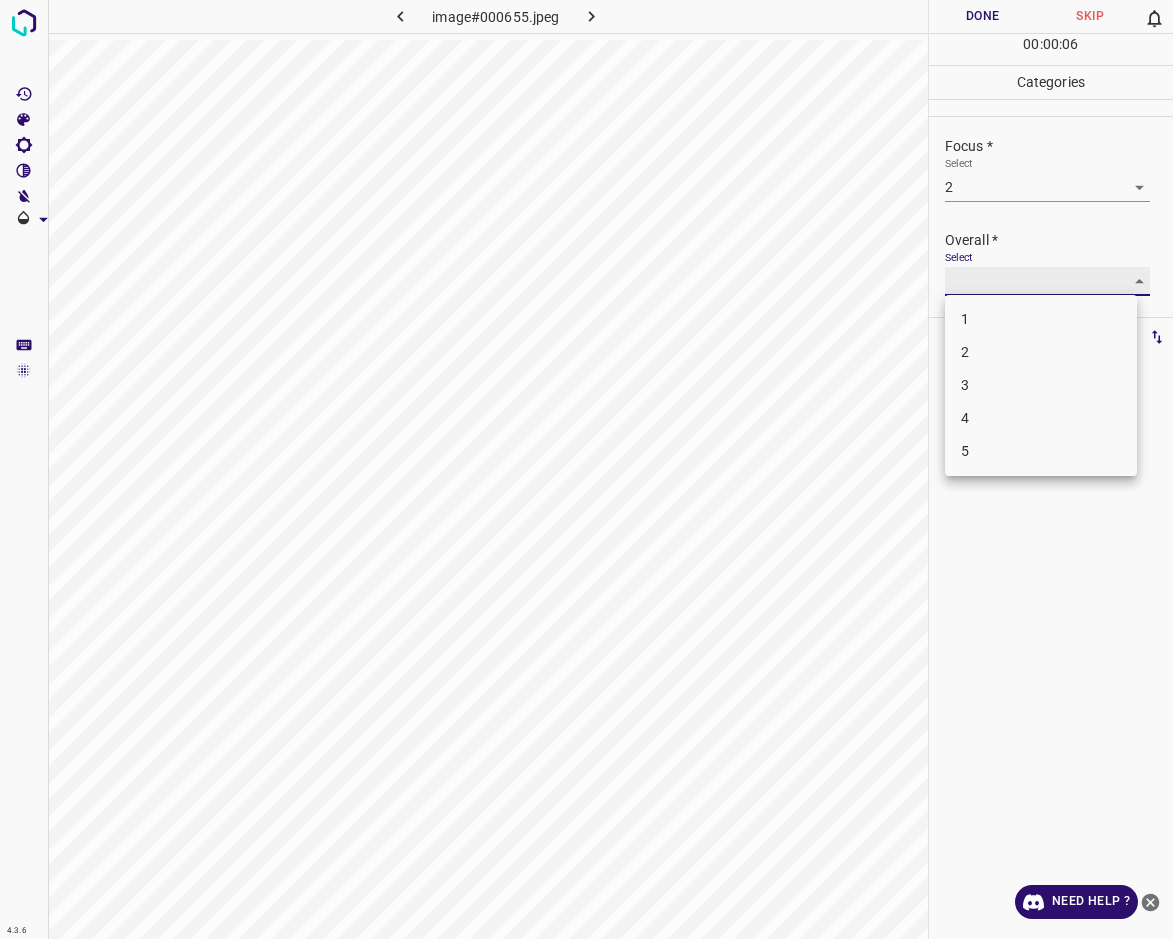 type on "2" 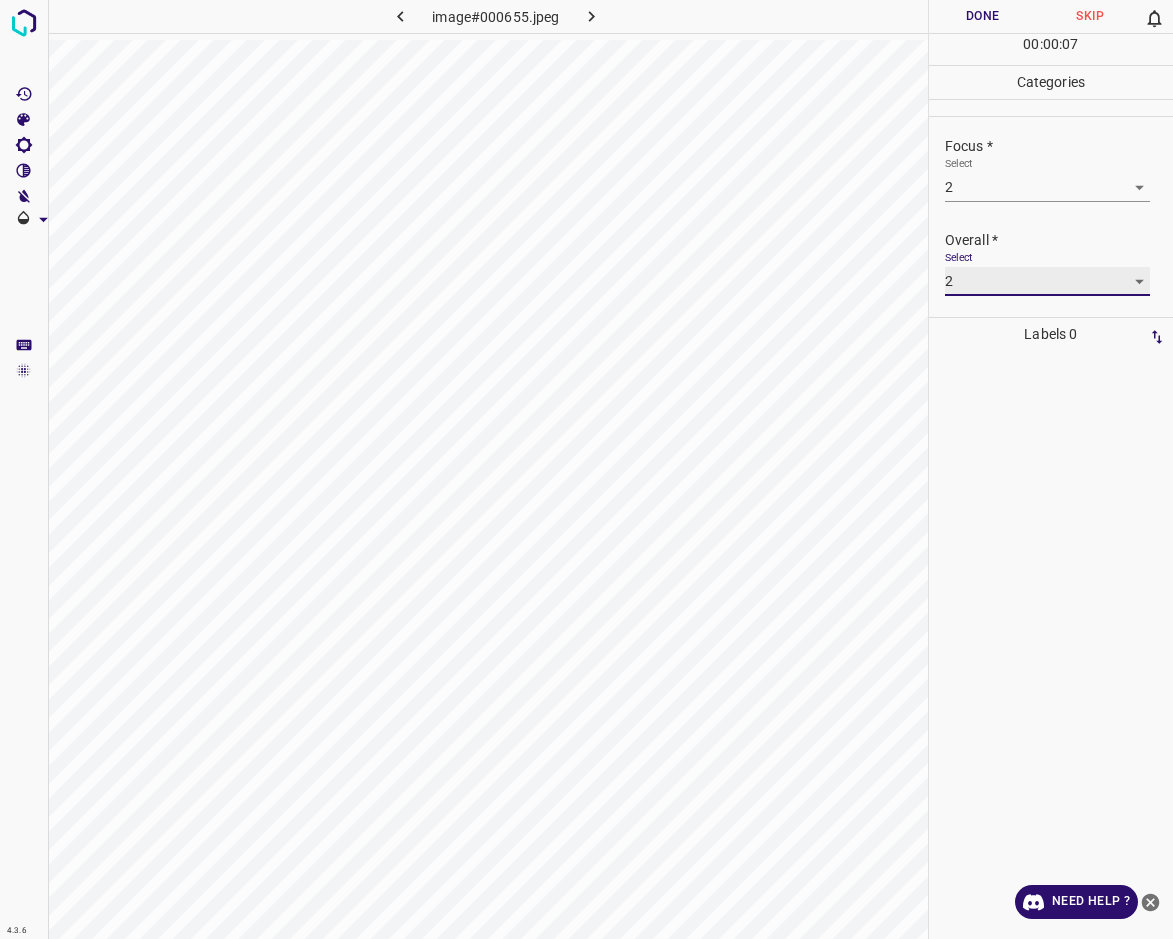 scroll, scrollTop: 38, scrollLeft: 0, axis: vertical 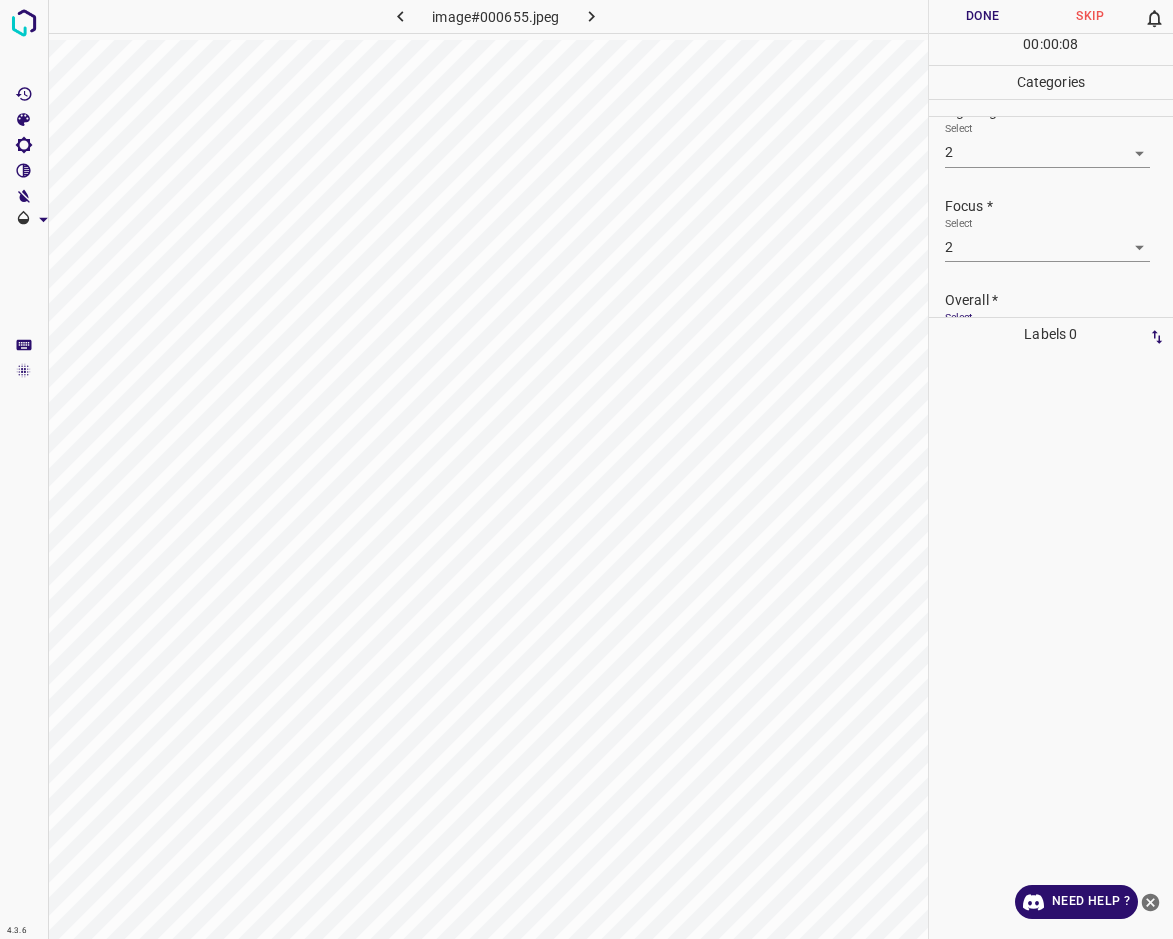 click on "Done" at bounding box center (983, 16) 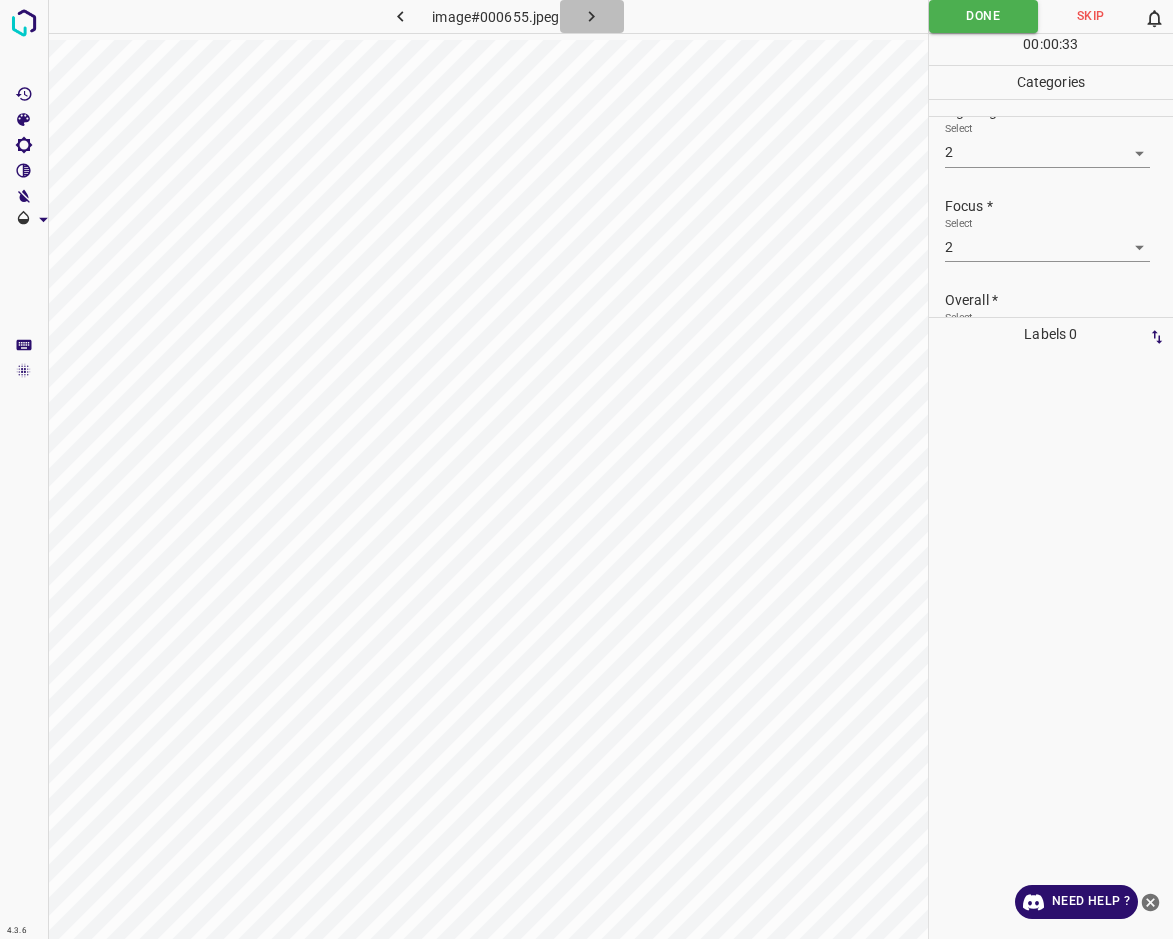 click 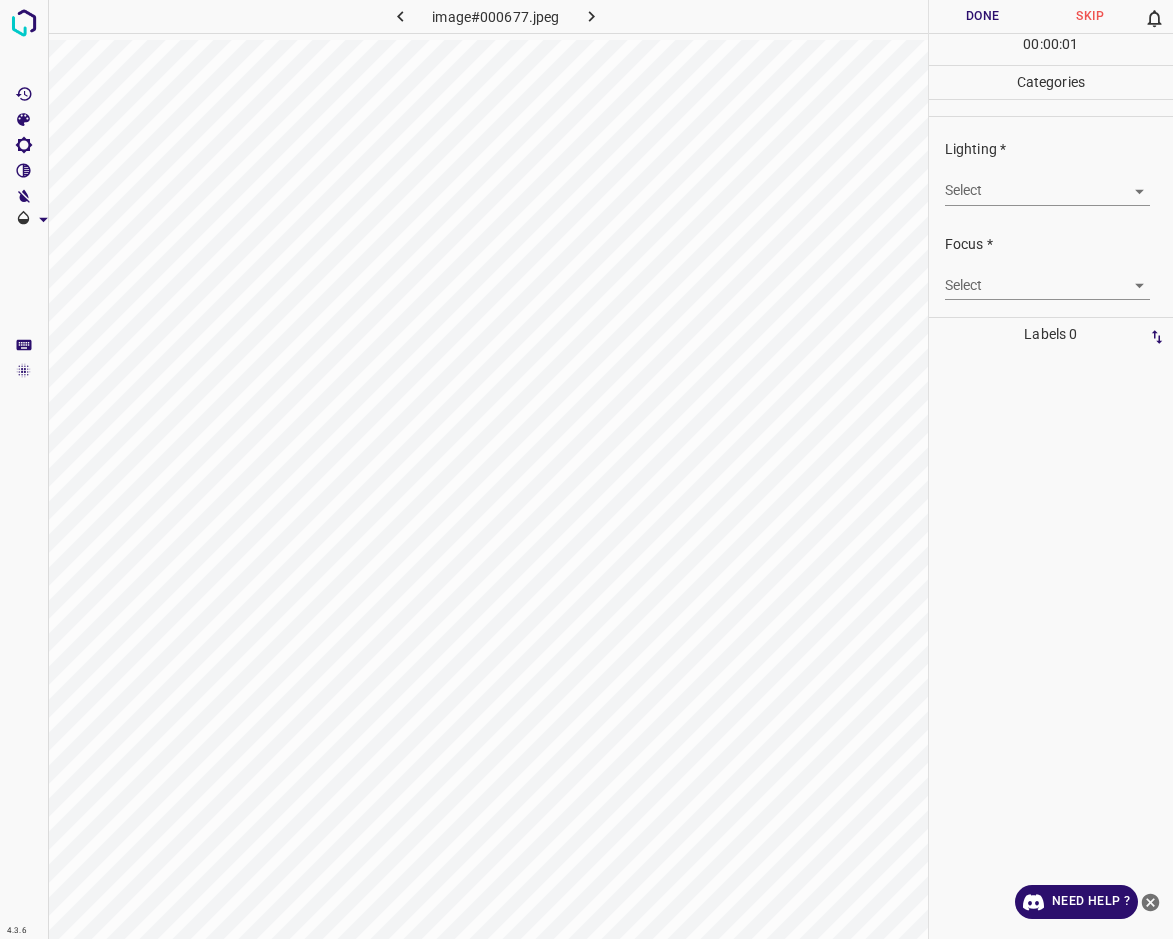 click 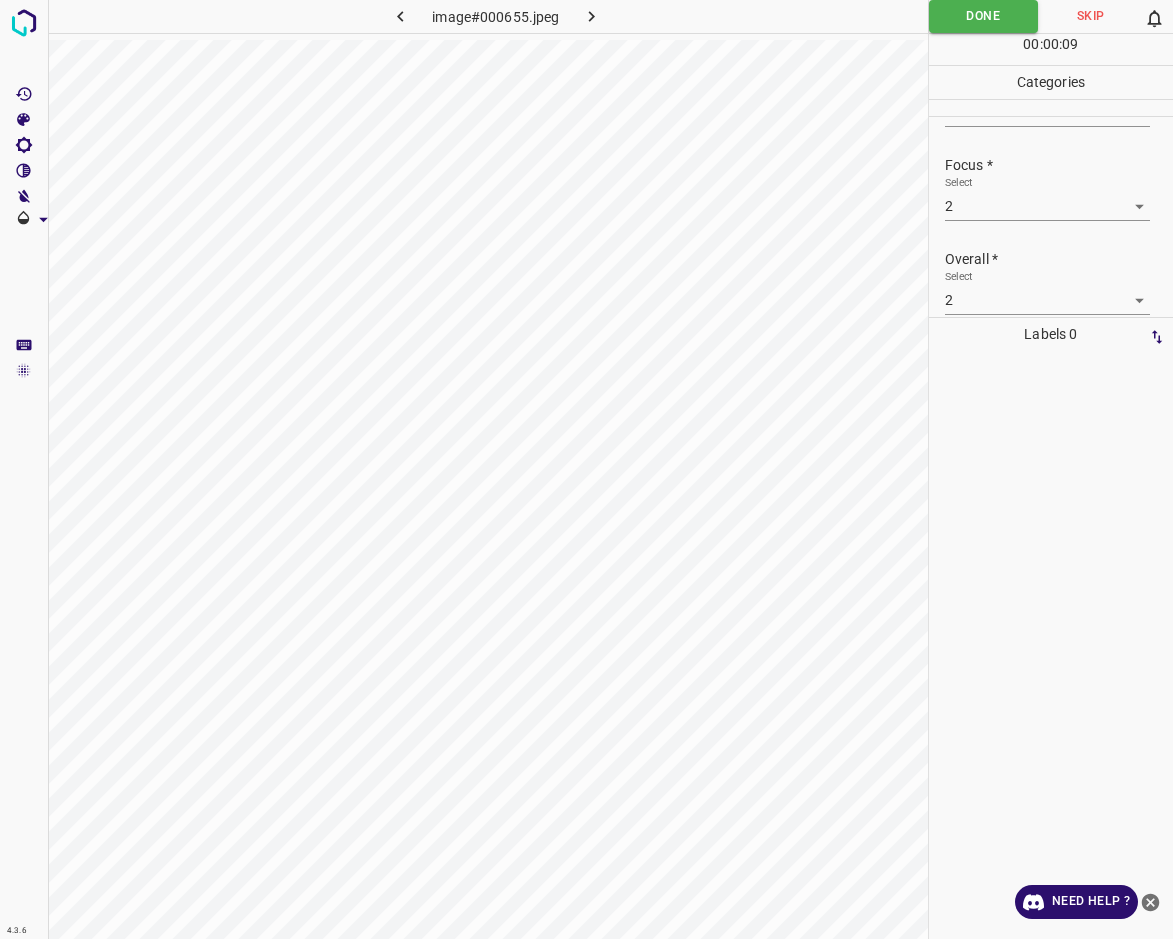 scroll, scrollTop: 98, scrollLeft: 0, axis: vertical 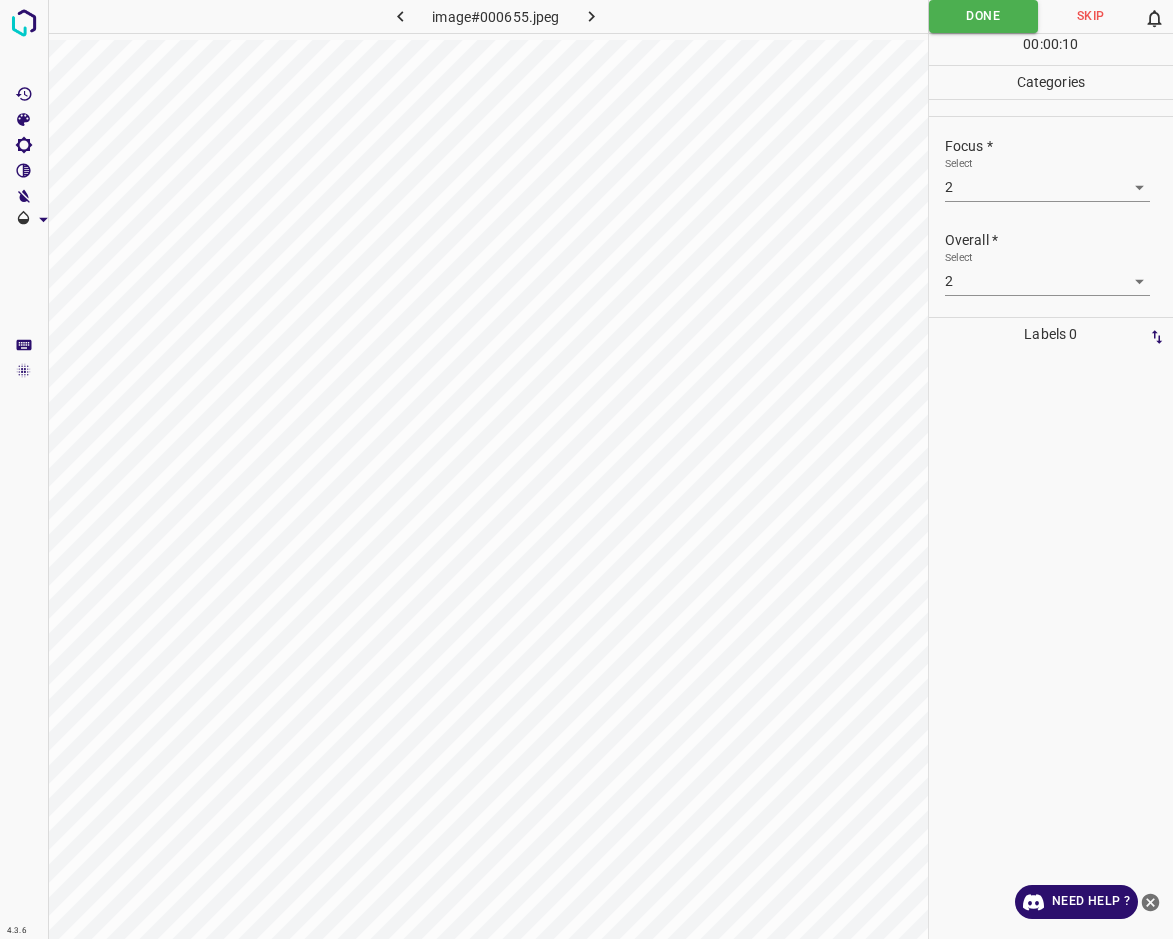click 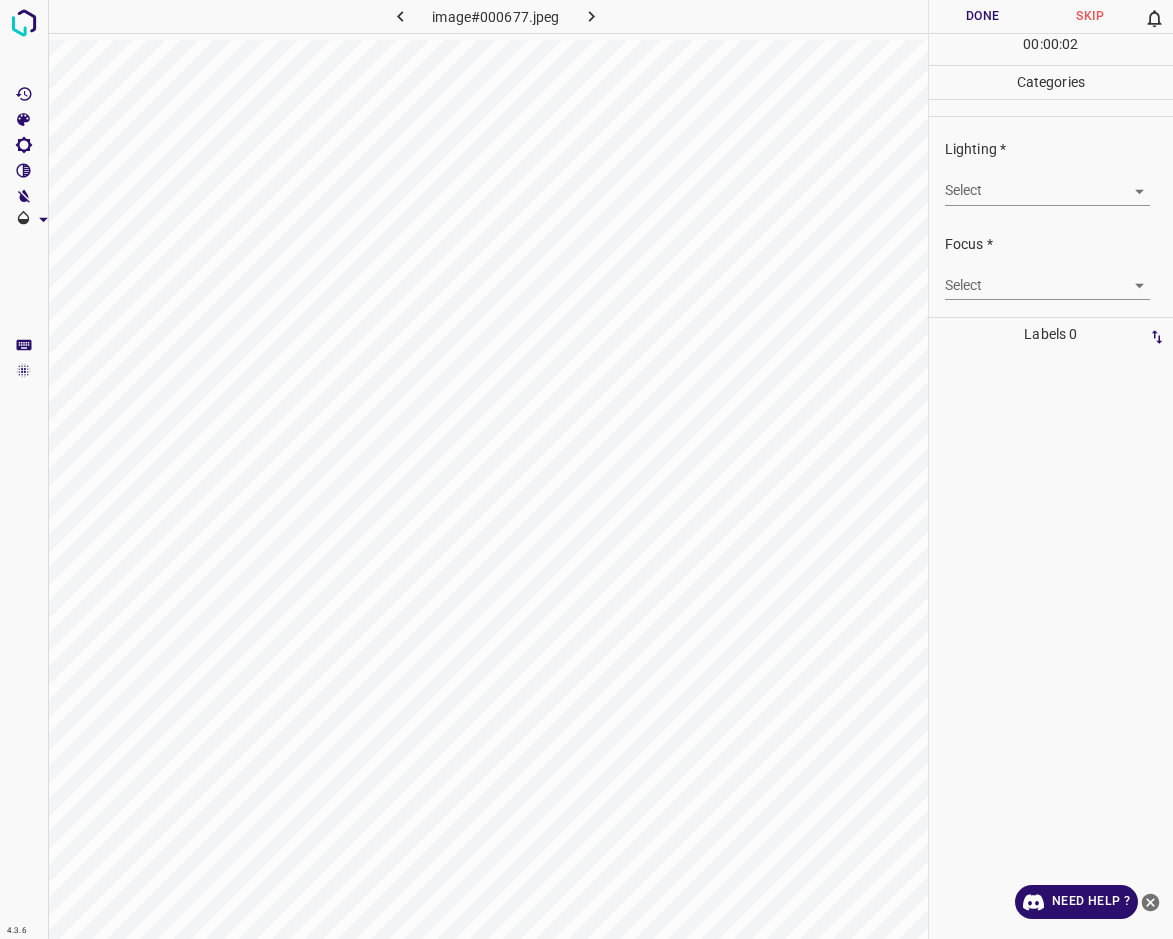 click on "4.3.6  image#000677.jpeg Done Skip 0 00   : 00   : 02   Categories Lighting *  Select ​ Focus *  Select ​ Overall *  Select ​ Labels   0 Categories 1 Lighting 2 Focus 3 Overall Tools Space Change between modes (Draw & Edit) I Auto labeling R Restore zoom M Zoom in N Zoom out Delete Delete selecte label Filters Z Restore filters X Saturation filter C Brightness filter V Contrast filter B Gray scale filter General O Download Need Help ? - Text - Hide - Delete" at bounding box center [586, 469] 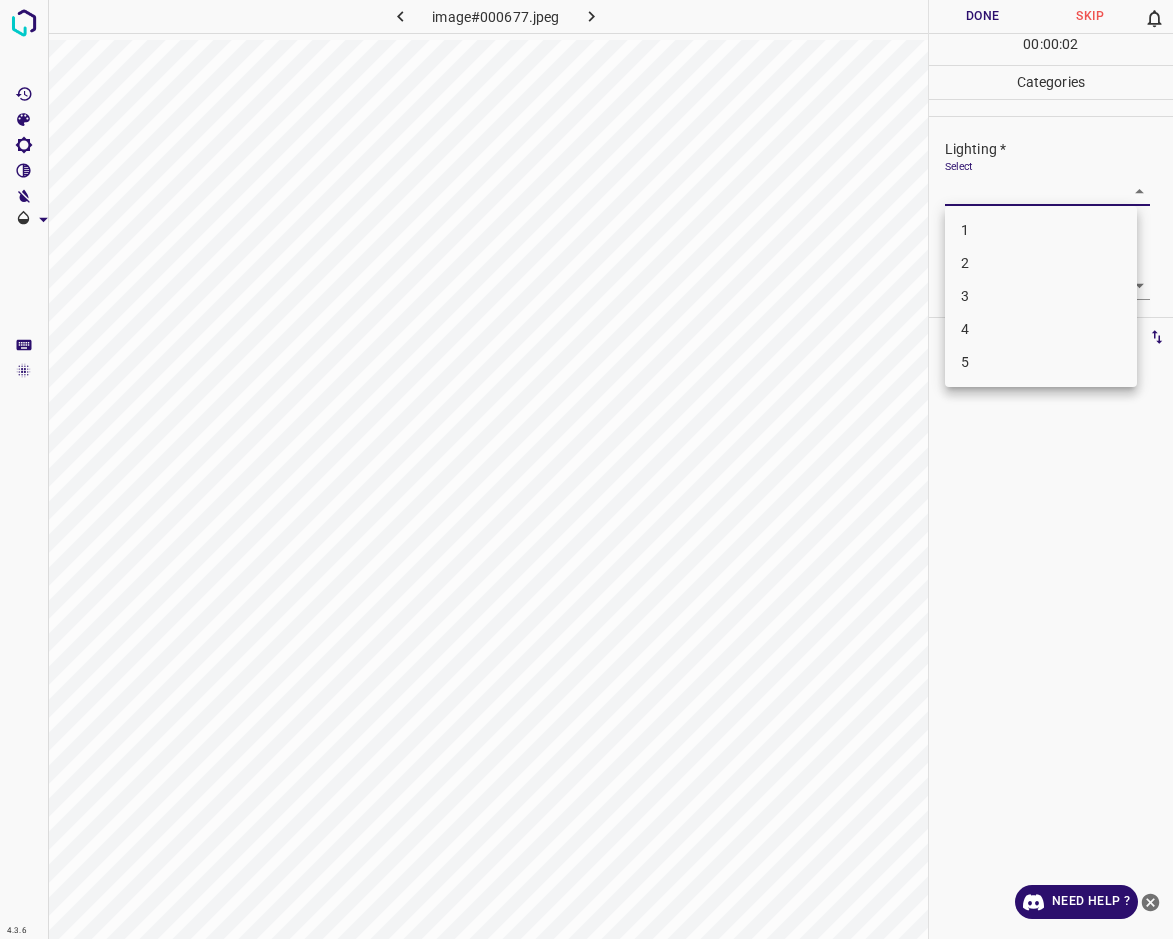 click on "3" at bounding box center [1041, 296] 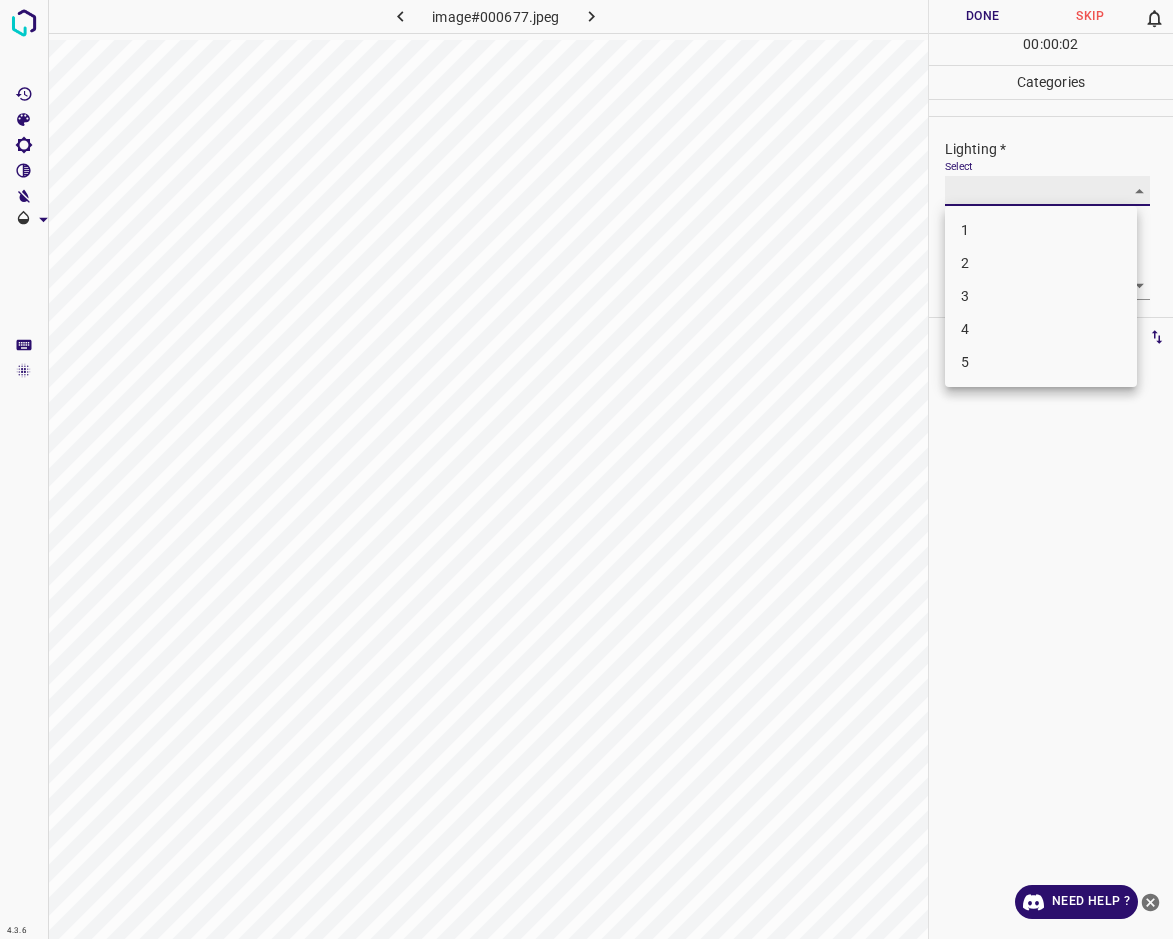 type on "3" 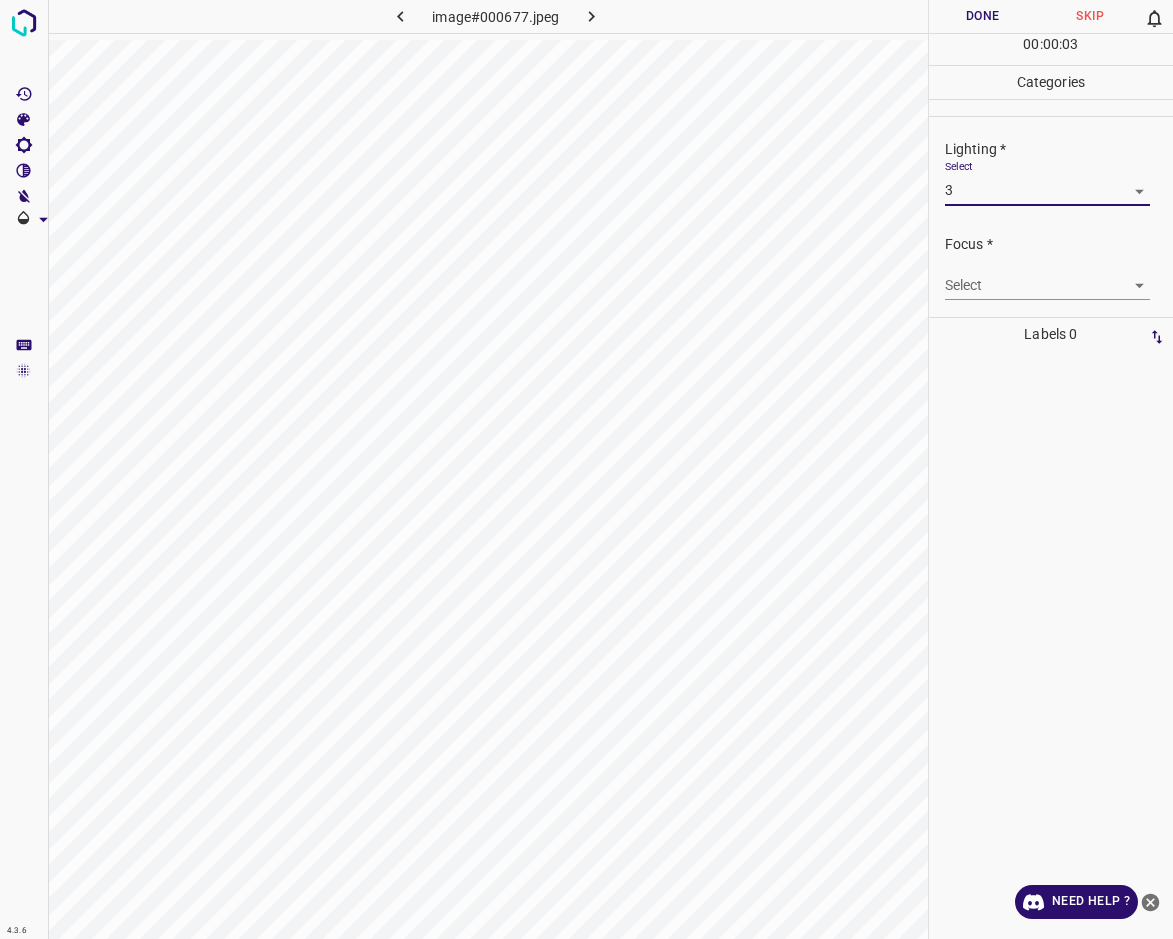 click on "4.3.6  image#000677.jpeg Done Skip 0 00   : 00   : 03   Categories Lighting *  Select 3 3 Focus *  Select ​ Overall *  Select ​ Labels   0 Categories 1 Lighting 2 Focus 3 Overall Tools Space Change between modes (Draw & Edit) I Auto labeling R Restore zoom M Zoom in N Zoom out Delete Delete selecte label Filters Z Restore filters X Saturation filter C Brightness filter V Contrast filter B Gray scale filter General O Download Need Help ? - Text - Hide - Delete" at bounding box center [586, 469] 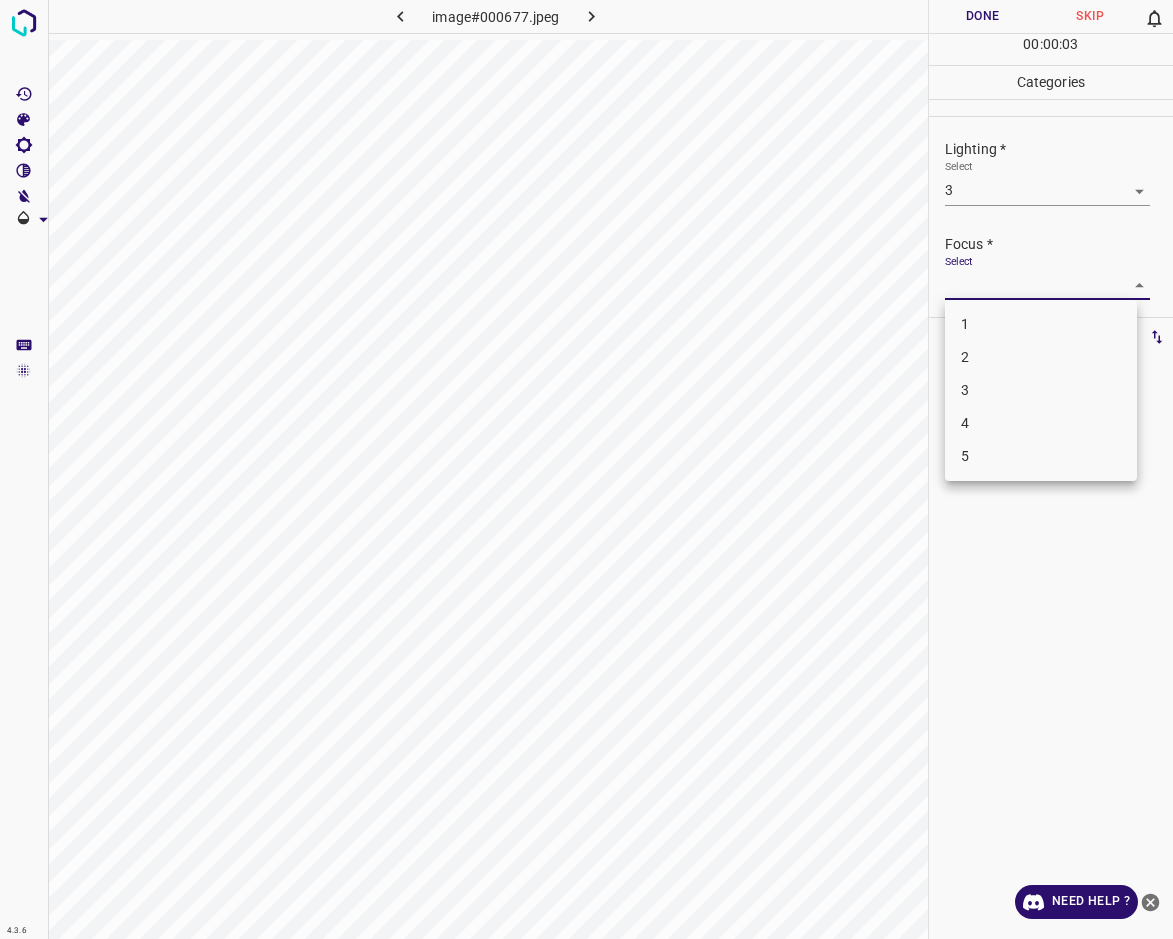 click on "3" at bounding box center [1041, 390] 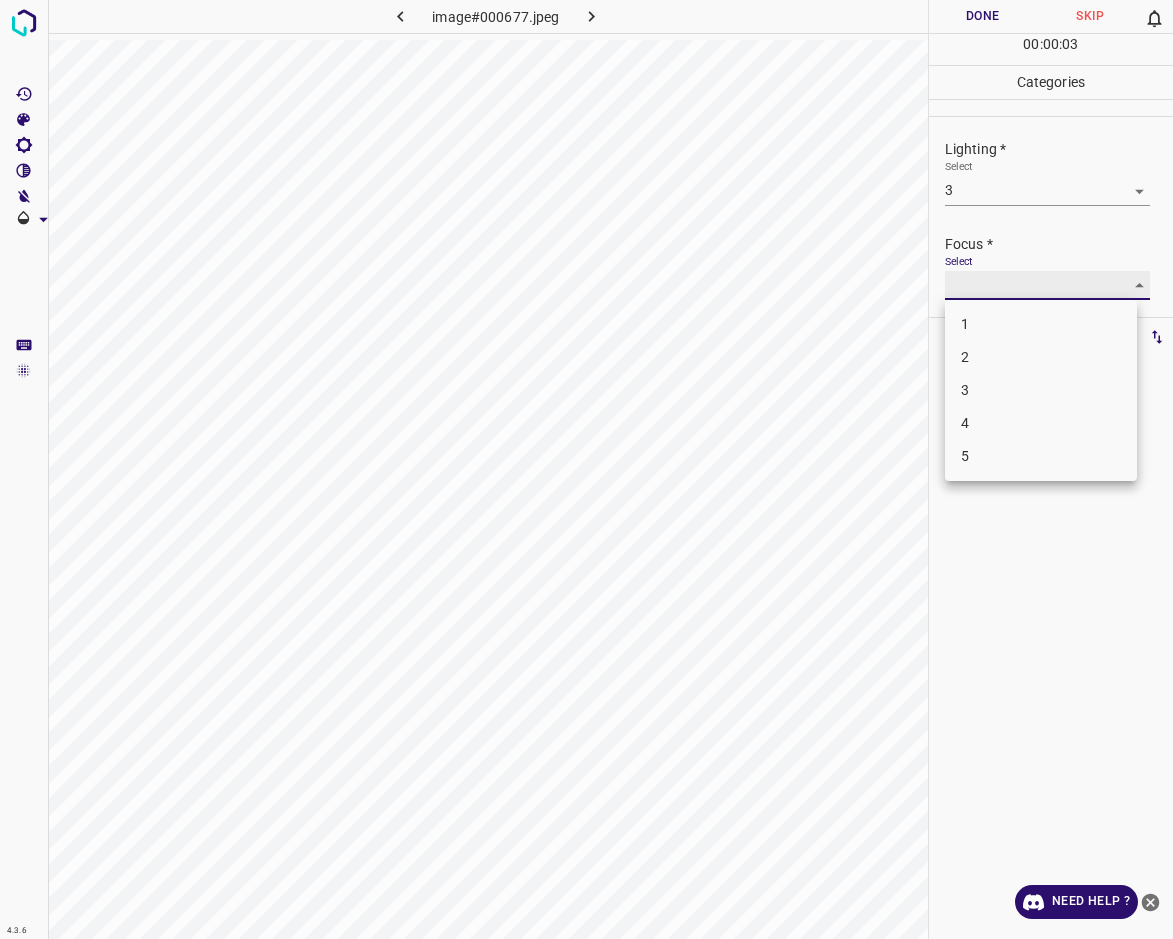 type on "3" 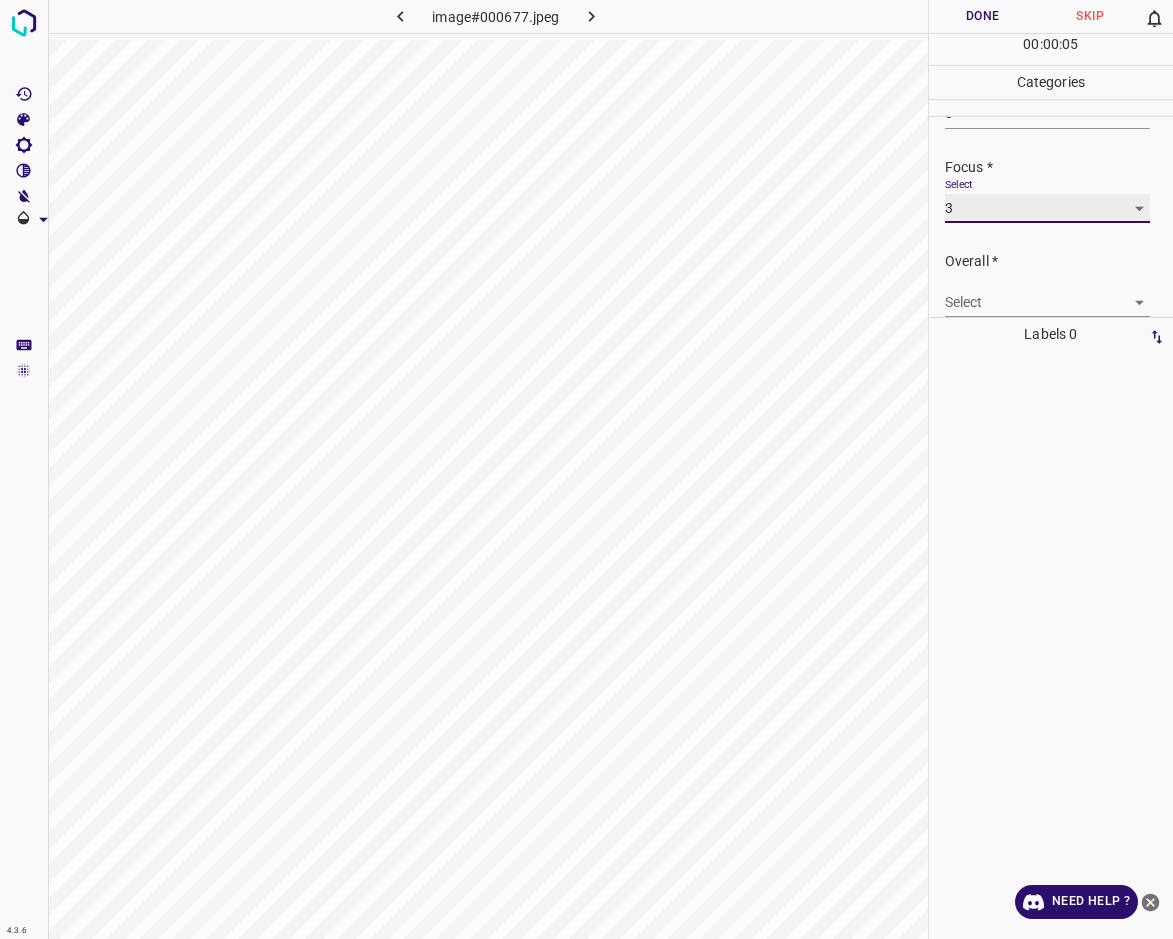 scroll, scrollTop: 93, scrollLeft: 0, axis: vertical 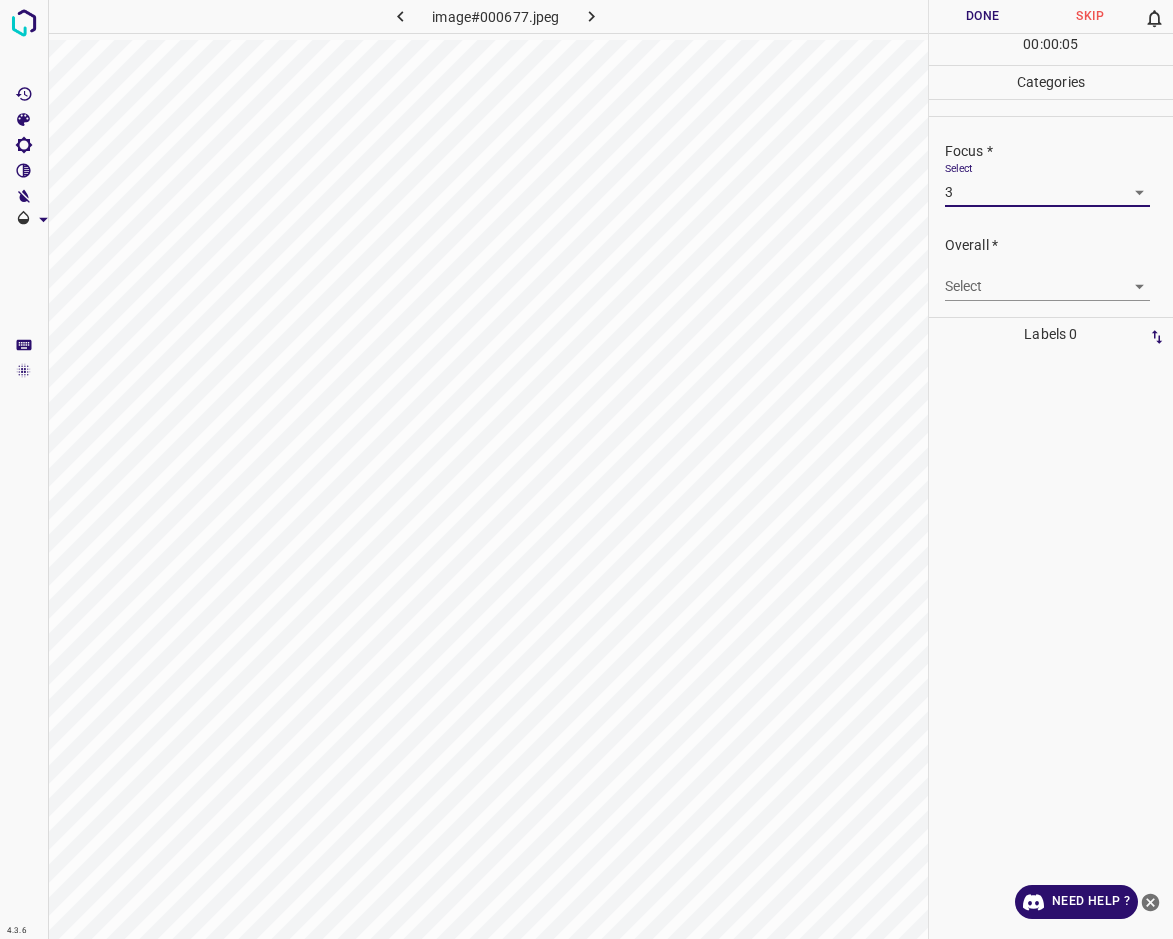 click on "Select ​" at bounding box center (1047, 278) 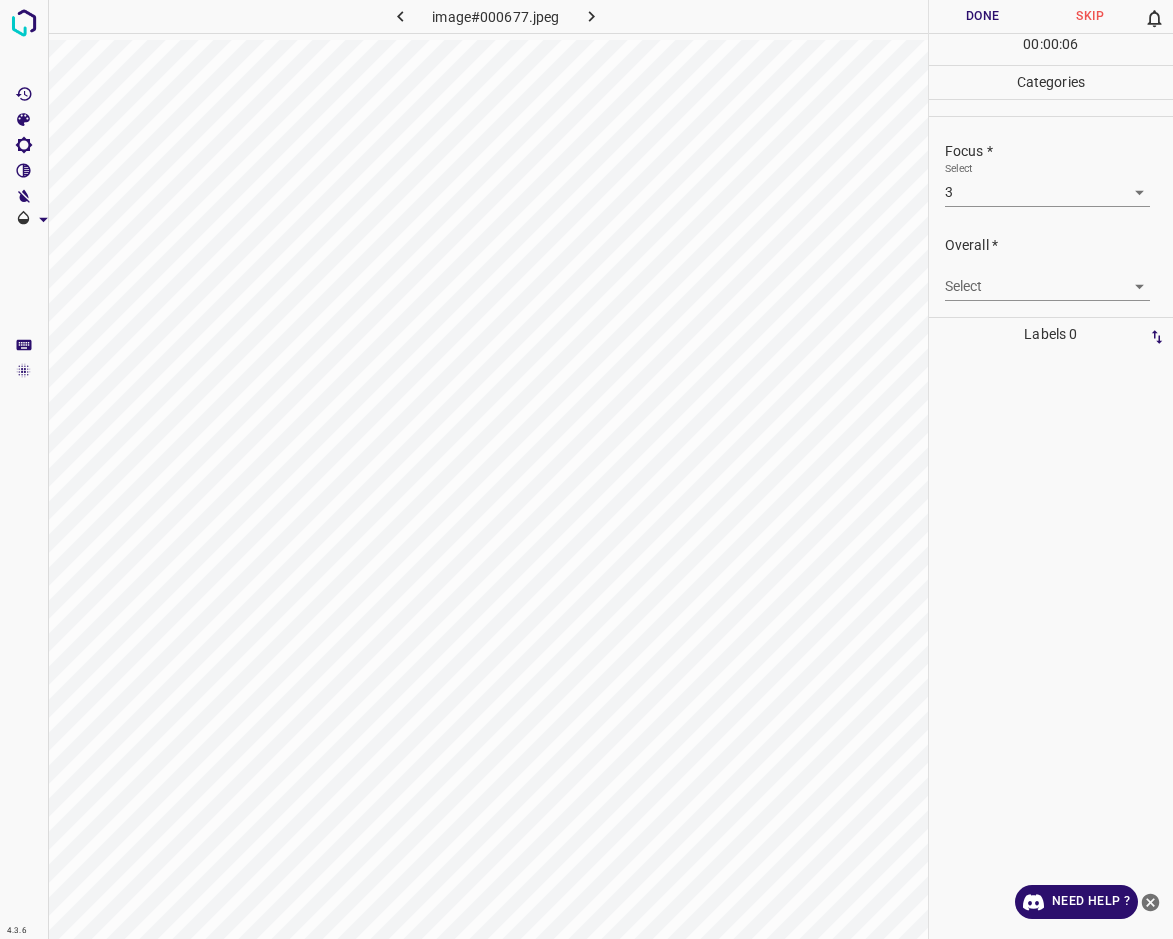 click on "4.3.6  image#000677.jpeg Done Skip 0 00   : 00   : 06   Categories Lighting *  Select 3 3 Focus *  Select 3 3 Overall *  Select ​ Labels   0 Categories 1 Lighting 2 Focus 3 Overall Tools Space Change between modes (Draw & Edit) I Auto labeling R Restore zoom M Zoom in N Zoom out Delete Delete selecte label Filters Z Restore filters X Saturation filter C Brightness filter V Contrast filter B Gray scale filter General O Download Need Help ? - Text - Hide - Delete" at bounding box center [586, 469] 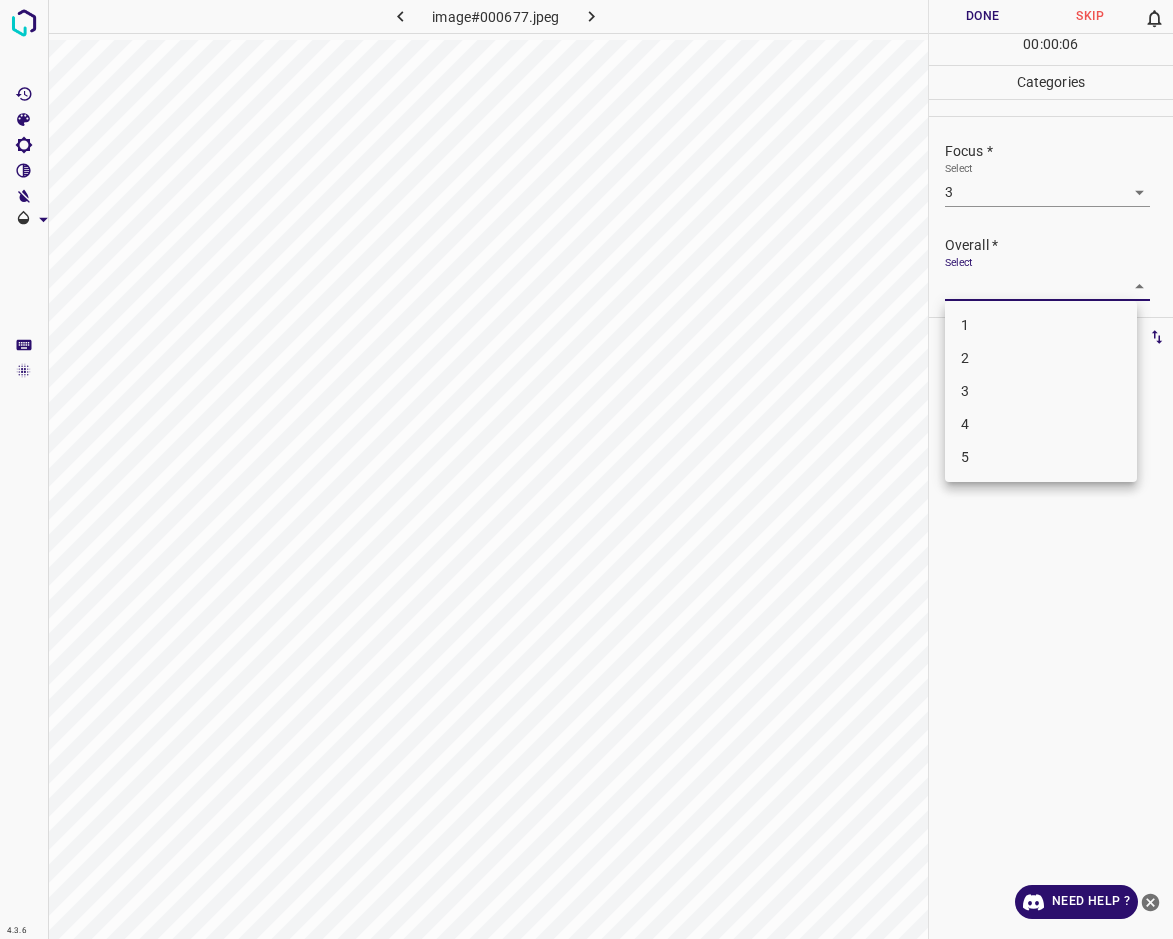 click on "3" at bounding box center (1041, 391) 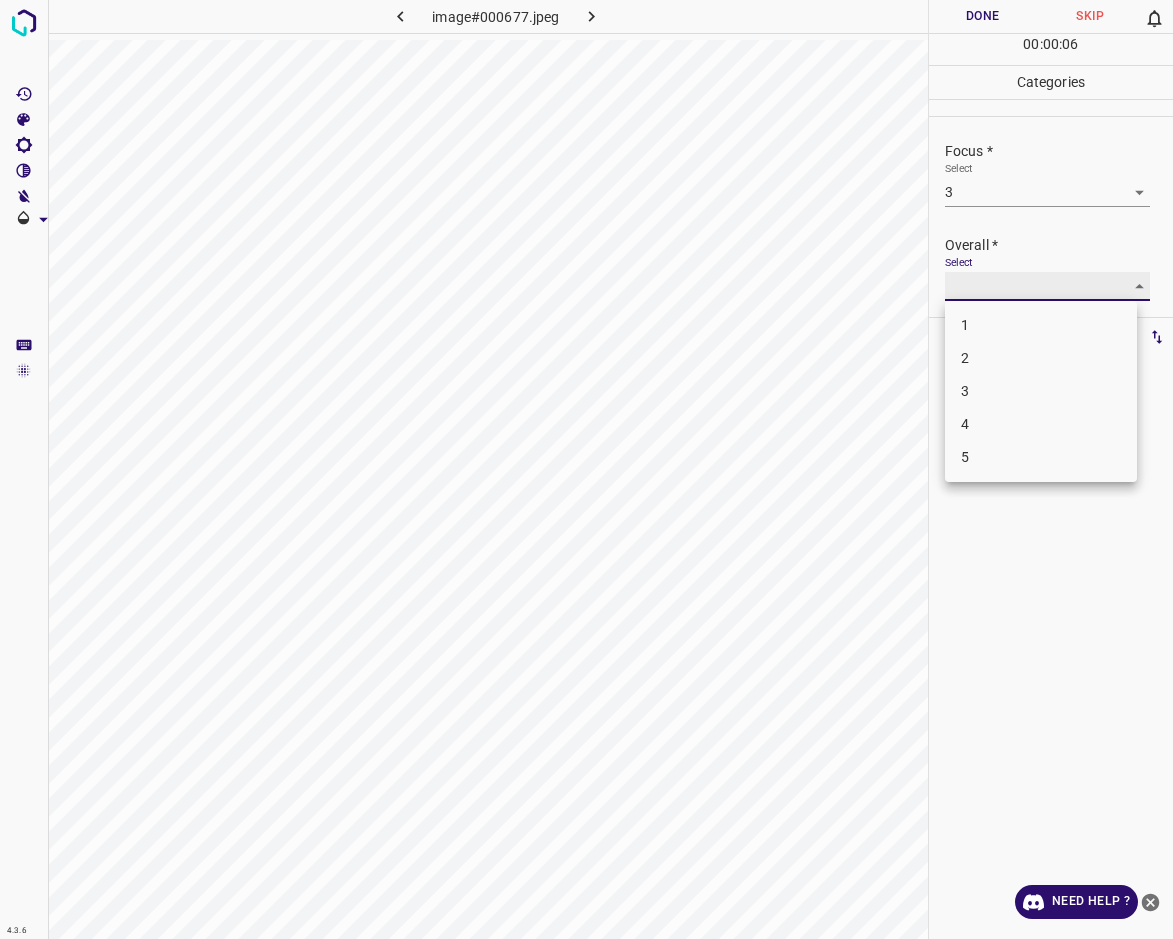 type on "3" 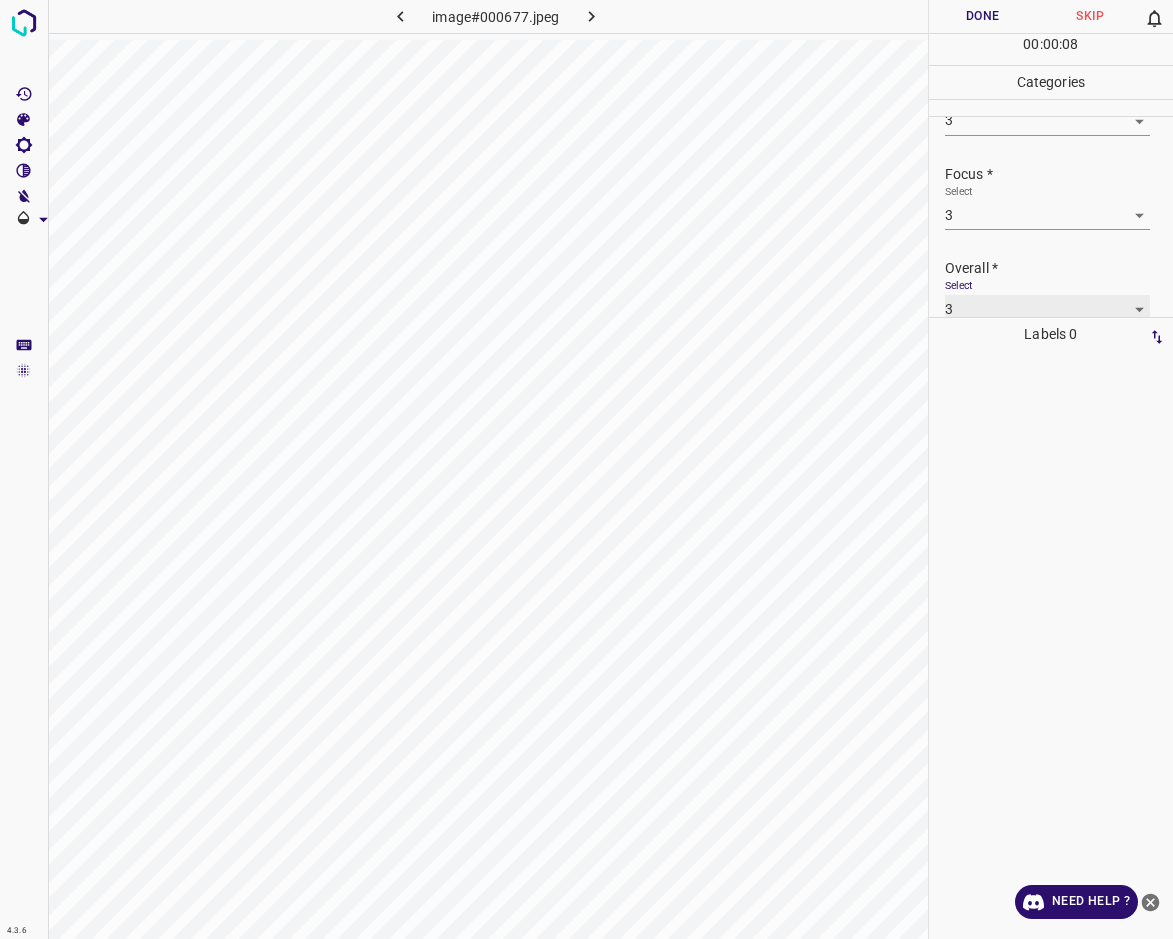 scroll, scrollTop: 0, scrollLeft: 0, axis: both 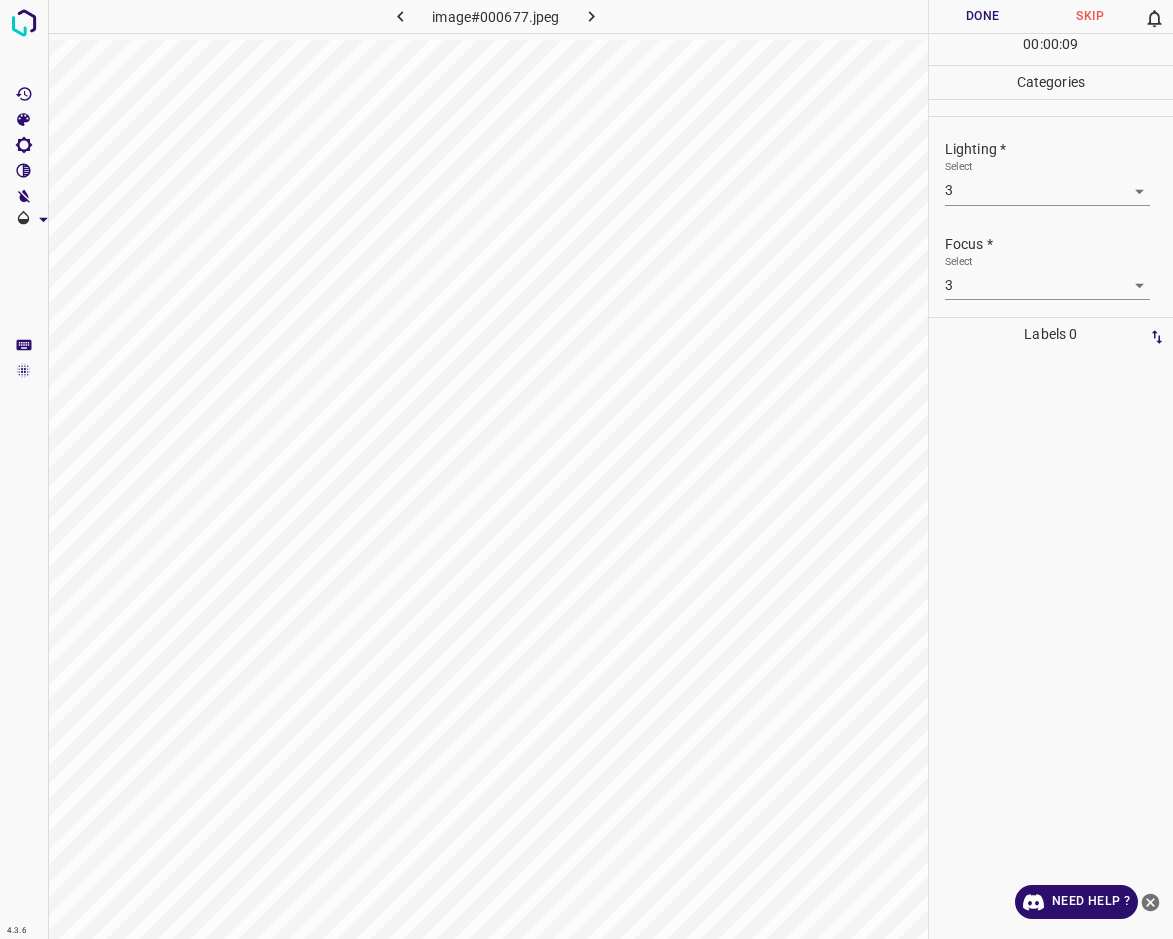 click on "Done" at bounding box center [983, 16] 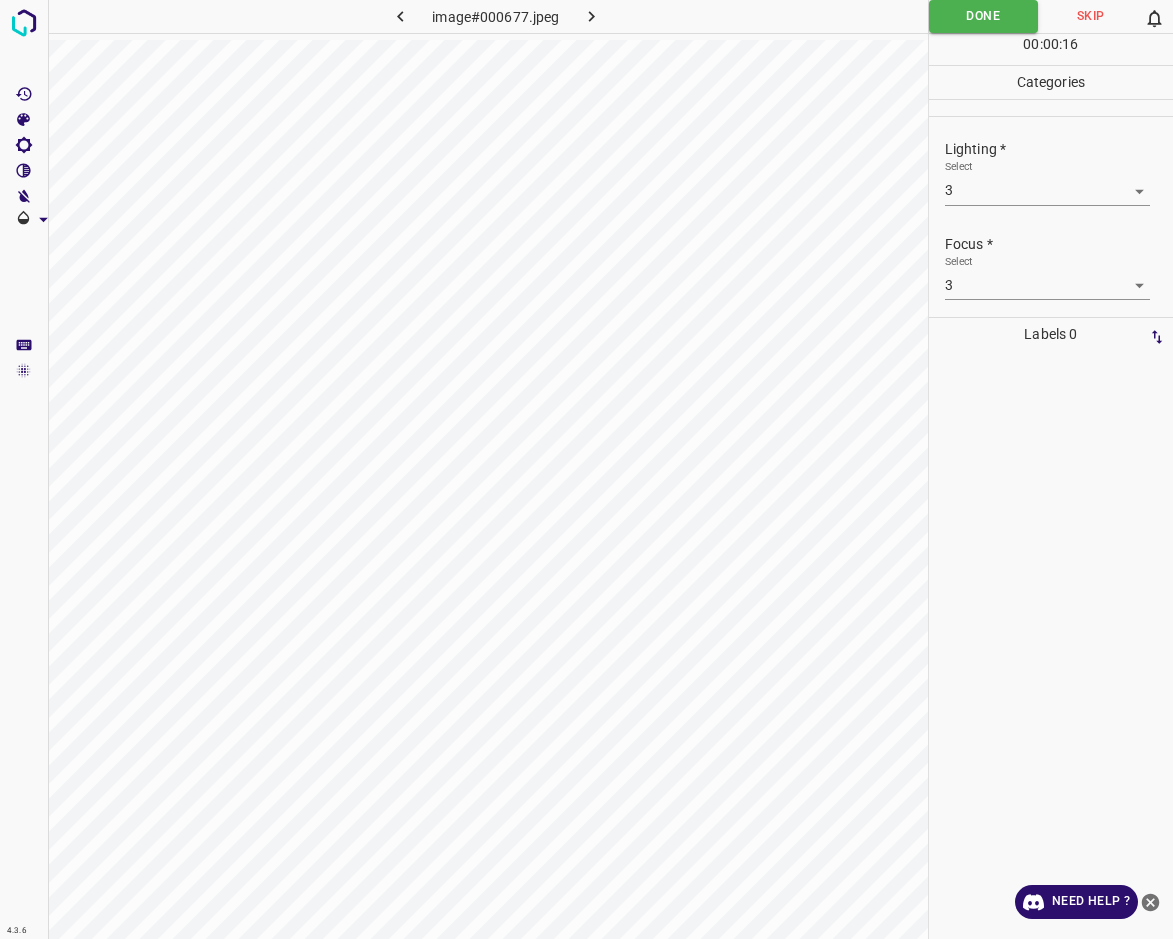 scroll, scrollTop: 98, scrollLeft: 0, axis: vertical 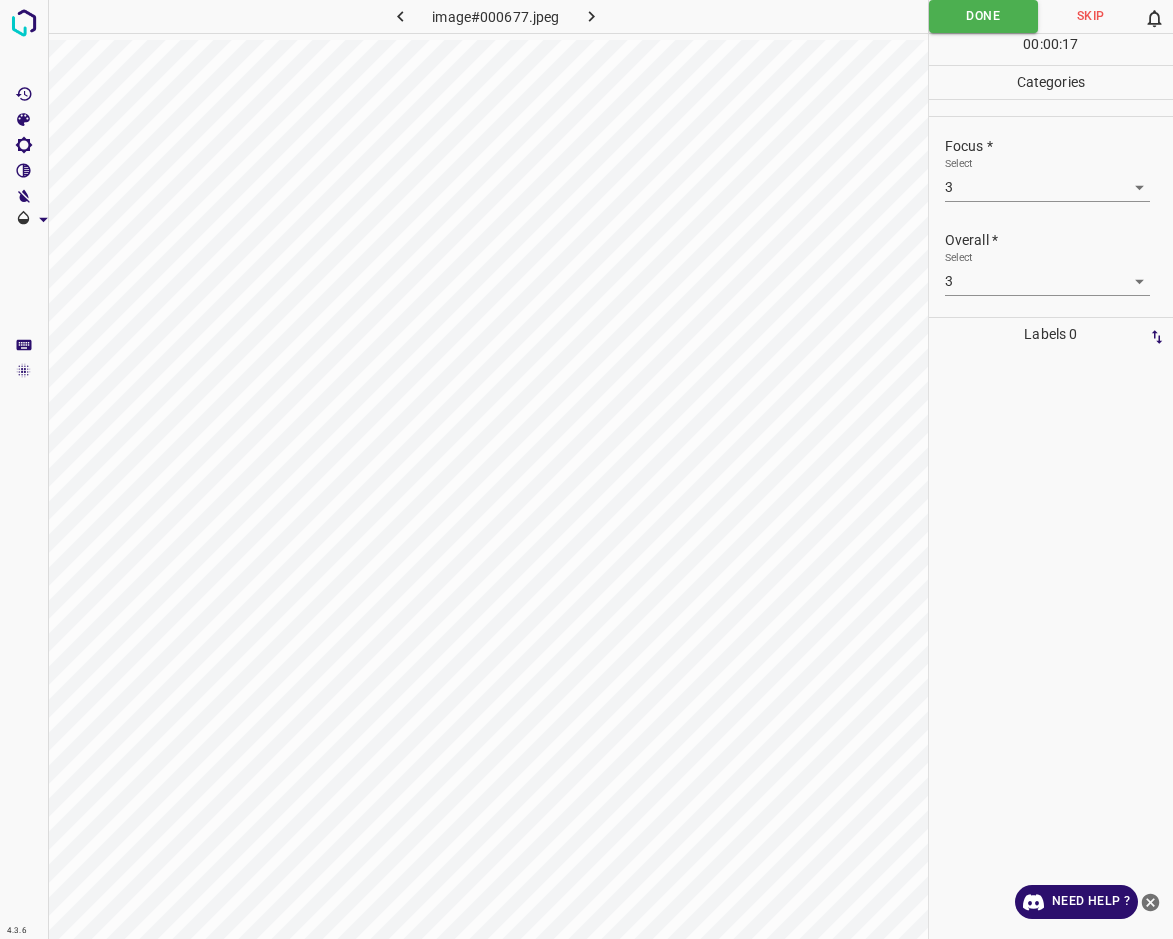 click 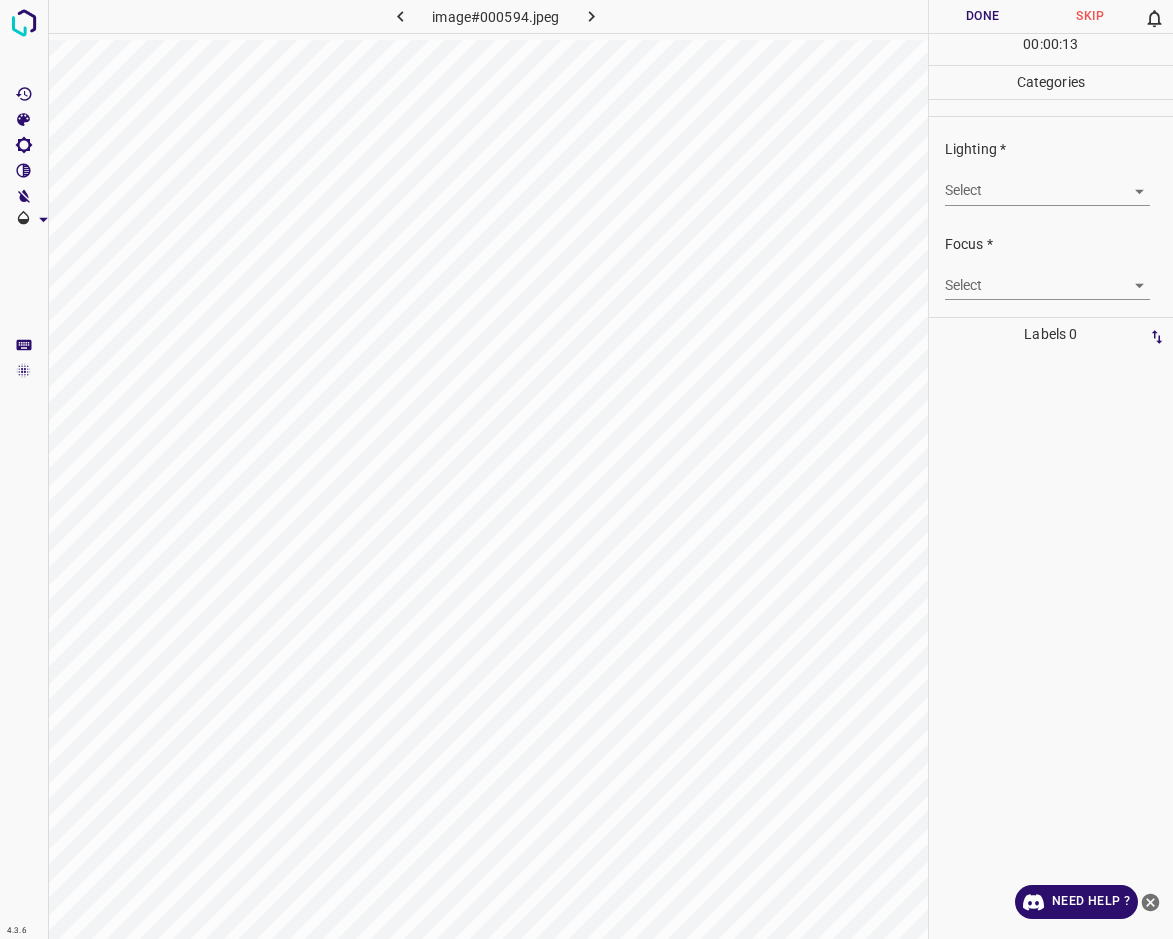 click on "4.3.6  image#000594.jpeg Done Skip 0 00   : 00   : 13   Categories Lighting *  Select ​ Focus *  Select ​ Overall *  Select ​ Labels   0 Categories 1 Lighting 2 Focus 3 Overall Tools Space Change between modes (Draw & Edit) I Auto labeling R Restore zoom M Zoom in N Zoom out Delete Delete selecte label Filters Z Restore filters X Saturation filter C Brightness filter V Contrast filter B Gray scale filter General O Download Need Help ? - Text - Hide - Delete" at bounding box center (586, 469) 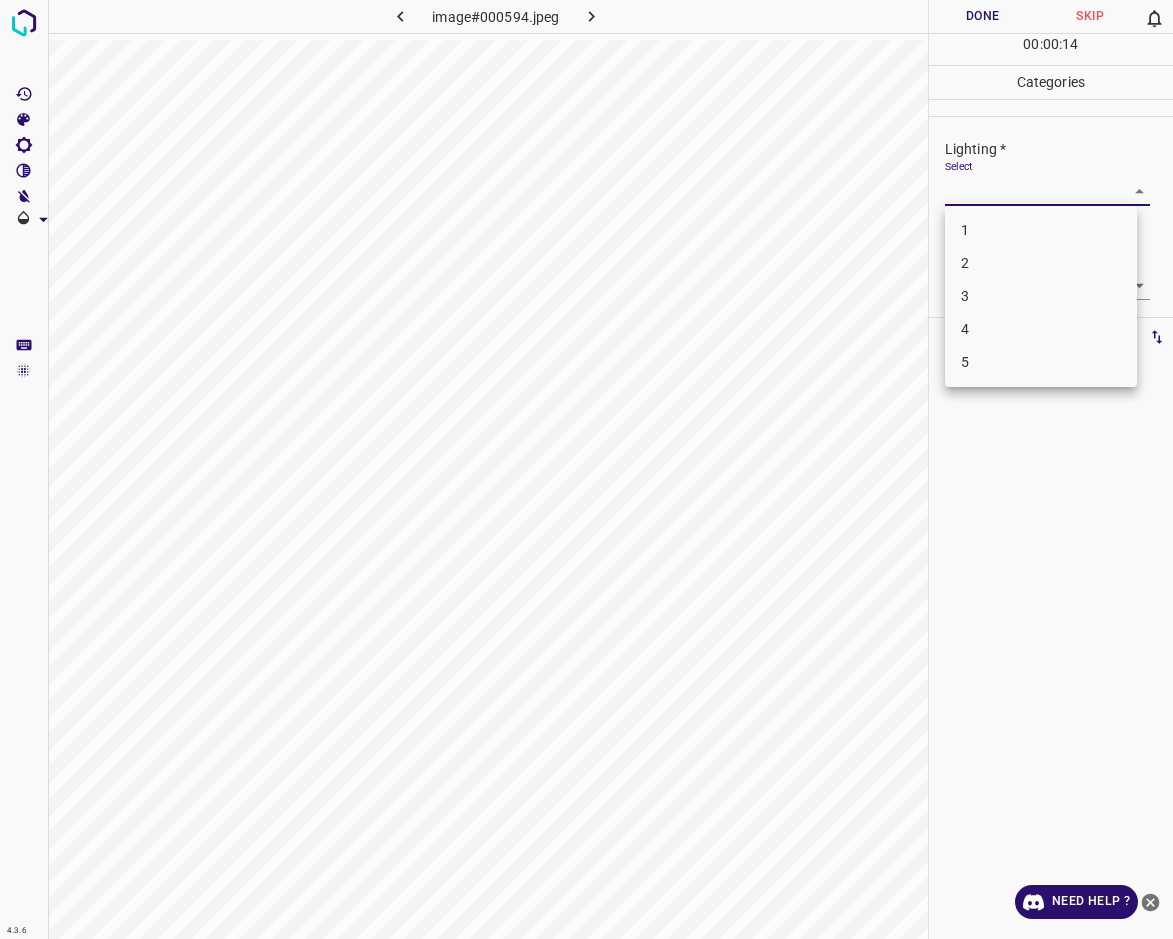 click on "3" at bounding box center [1041, 296] 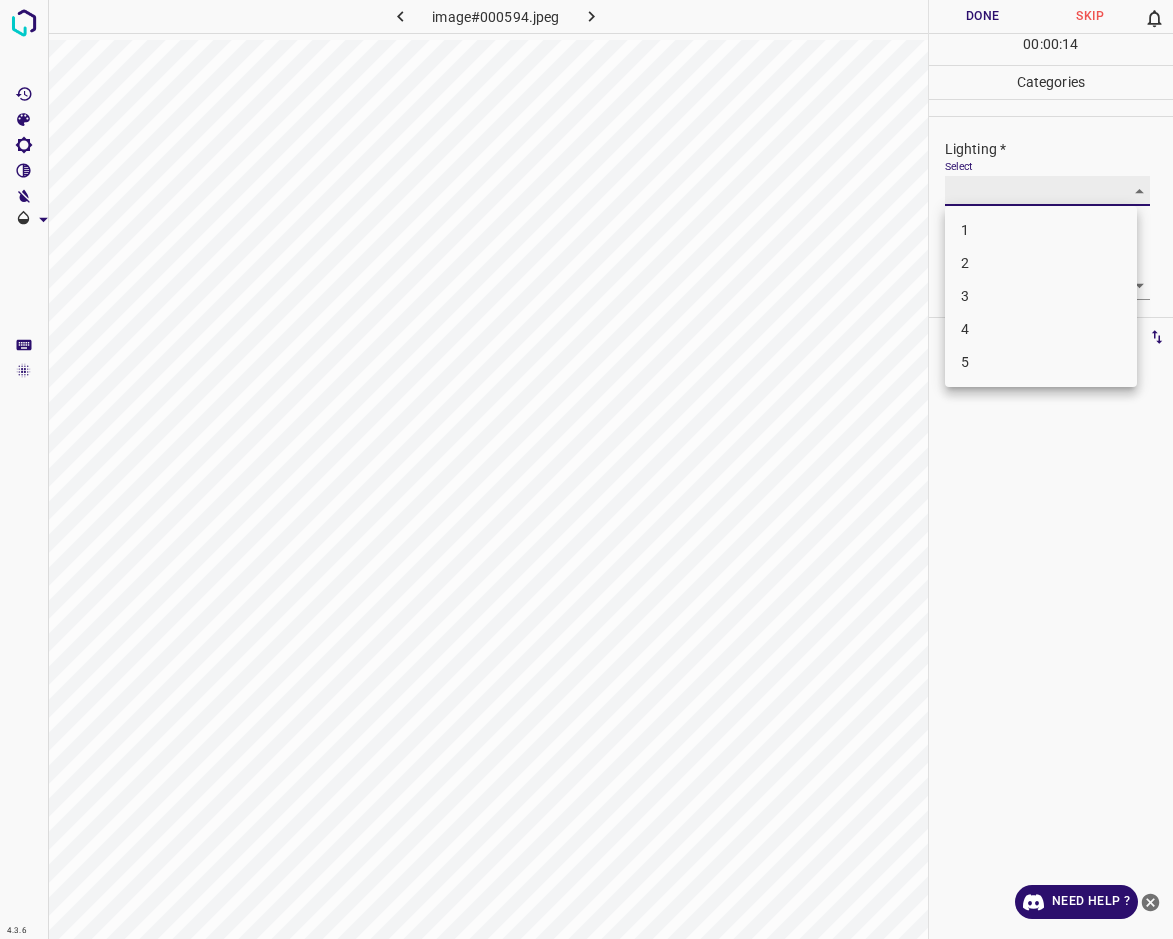 type on "3" 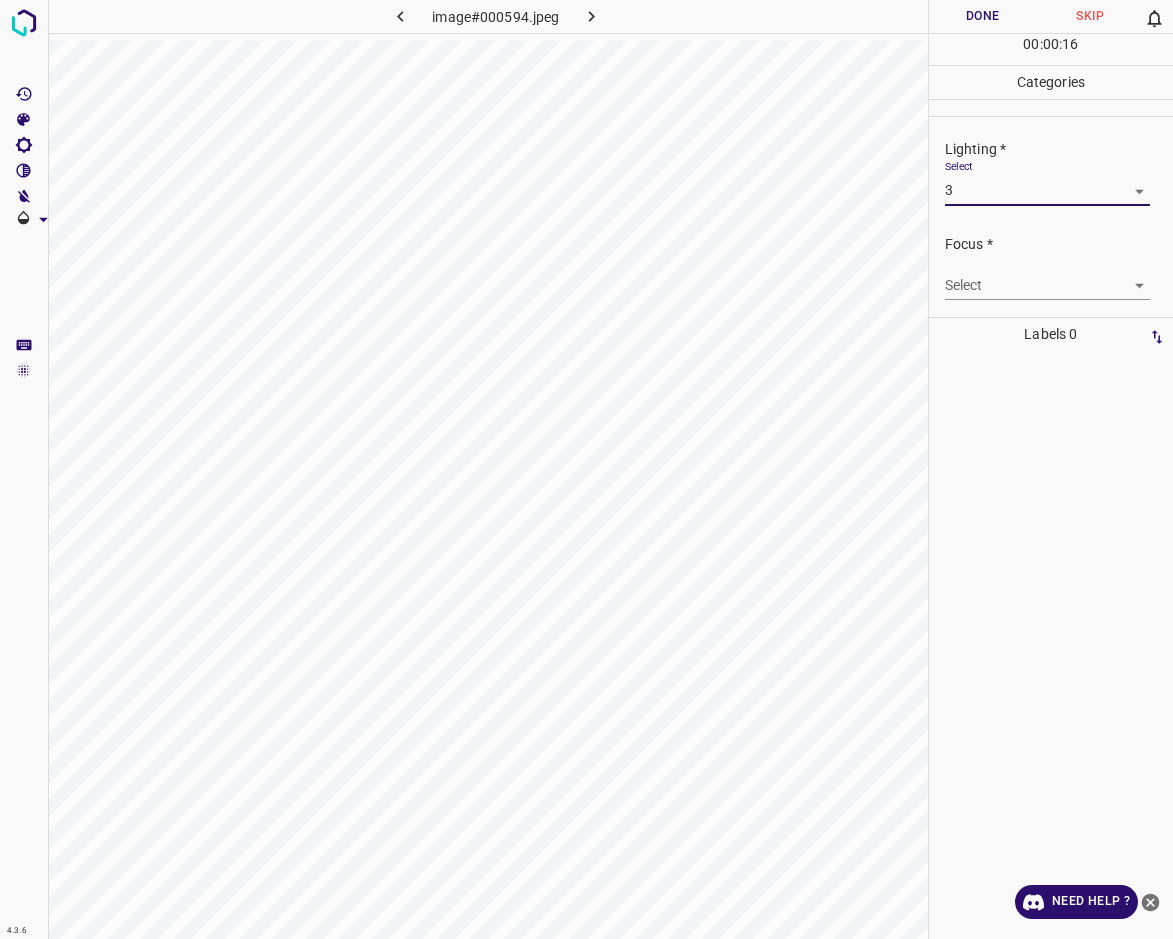 click on "4.3.6  image#000594.jpeg Done Skip 0 00   : 00   : 16   Categories Lighting *  Select 3 3 Focus *  Select ​ Overall *  Select ​ Labels   0 Categories 1 Lighting 2 Focus 3 Overall Tools Space Change between modes (Draw & Edit) I Auto labeling R Restore zoom M Zoom in N Zoom out Delete Delete selecte label Filters Z Restore filters X Saturation filter C Brightness filter V Contrast filter B Gray scale filter General O Download Need Help ? - Text - Hide - Delete" at bounding box center (586, 469) 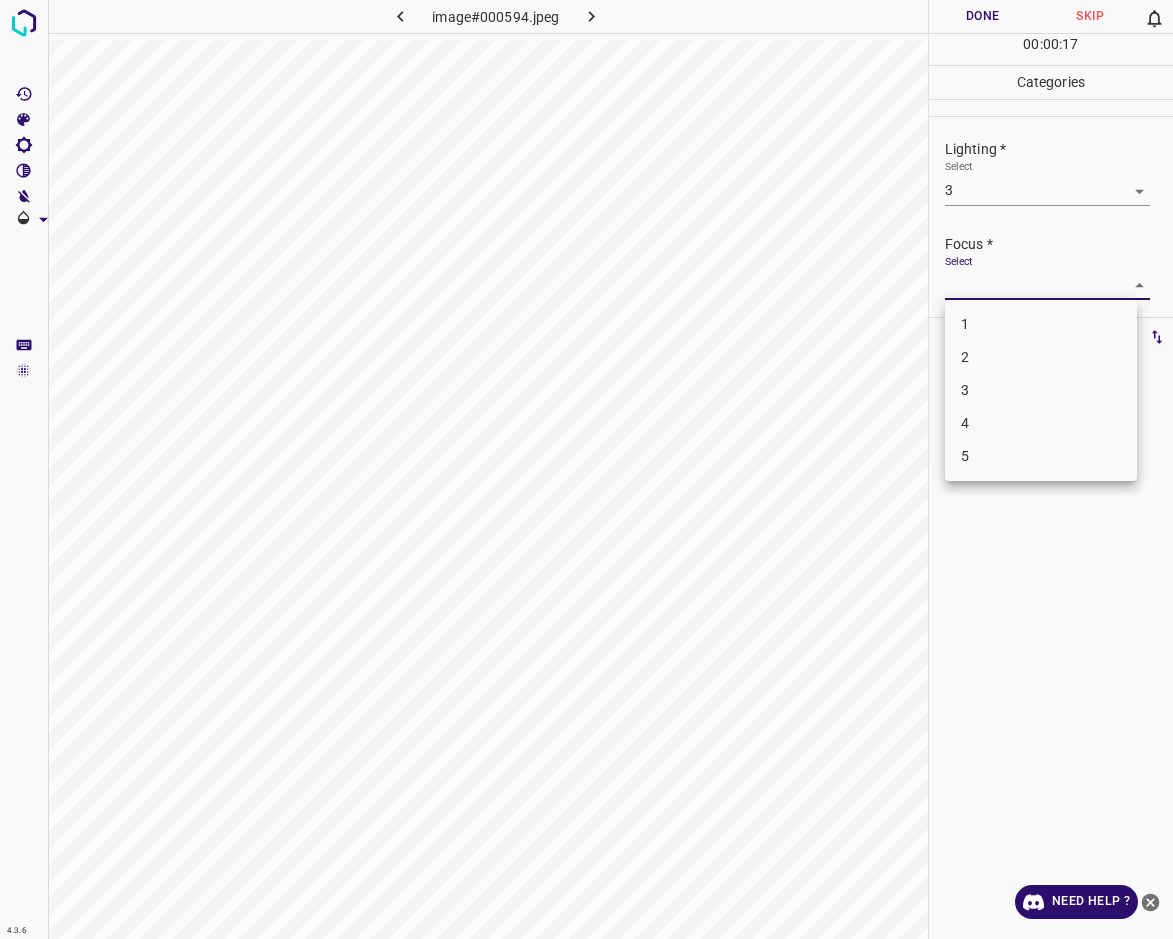 click on "3" at bounding box center [1041, 390] 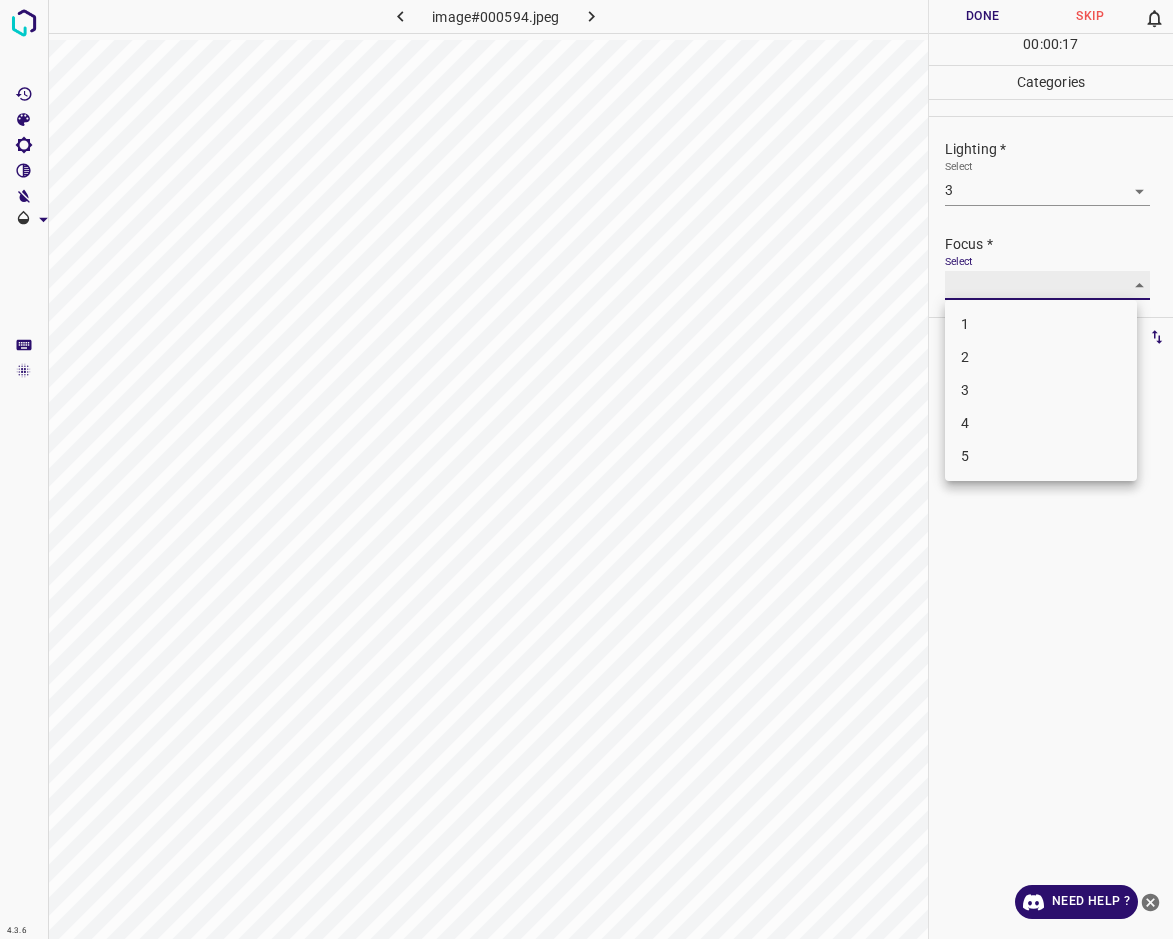 type on "3" 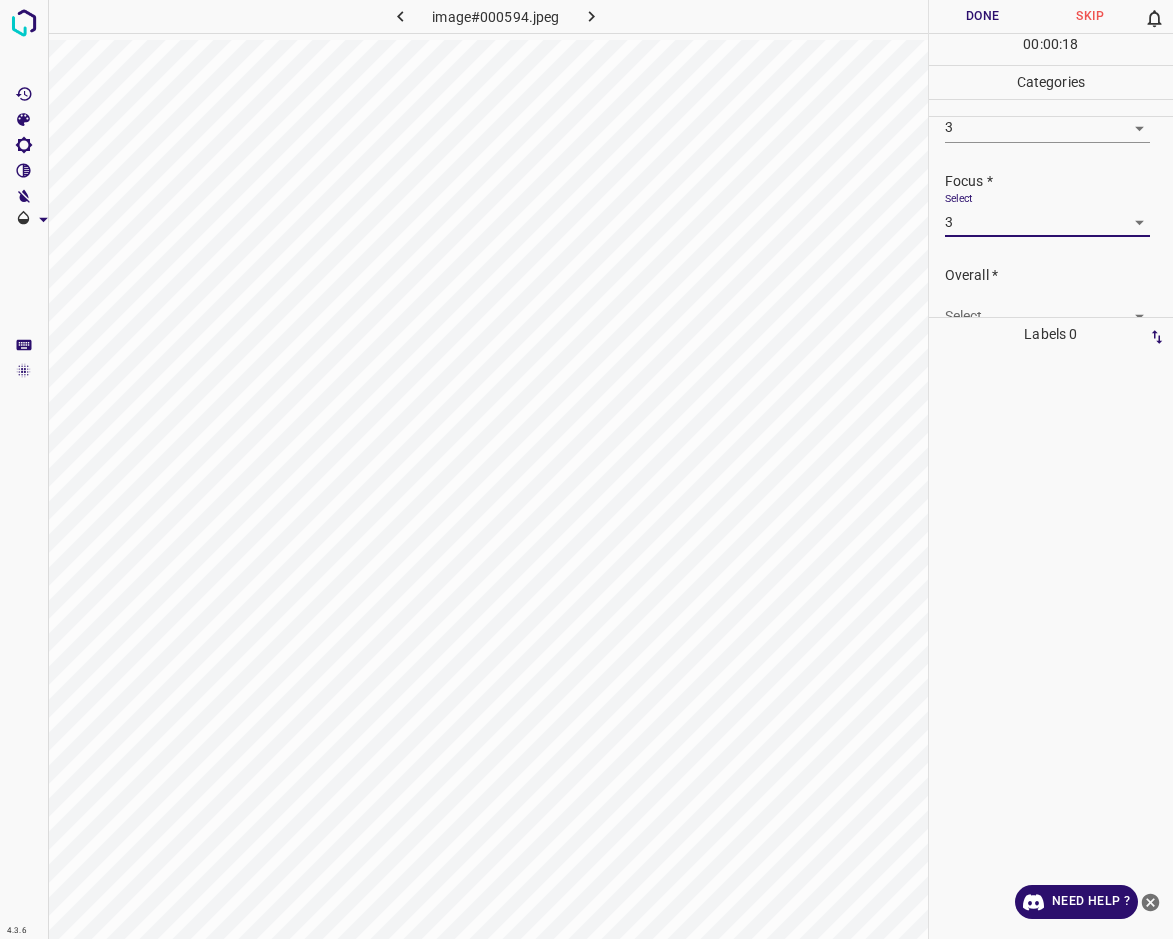 click on "4.3.6  image#000594.jpeg Done Skip 0 00   : 00   : 18   Categories Lighting *  Select 3 3 Focus *  Select 3 3 Overall *  Select ​ Labels   0 Categories 1 Lighting 2 Focus 3 Overall Tools Space Change between modes (Draw & Edit) I Auto labeling R Restore zoom M Zoom in N Zoom out Delete Delete selecte label Filters Z Restore filters X Saturation filter C Brightness filter V Contrast filter B Gray scale filter General O Download Need Help ? - Text - Hide - Delete" at bounding box center (586, 469) 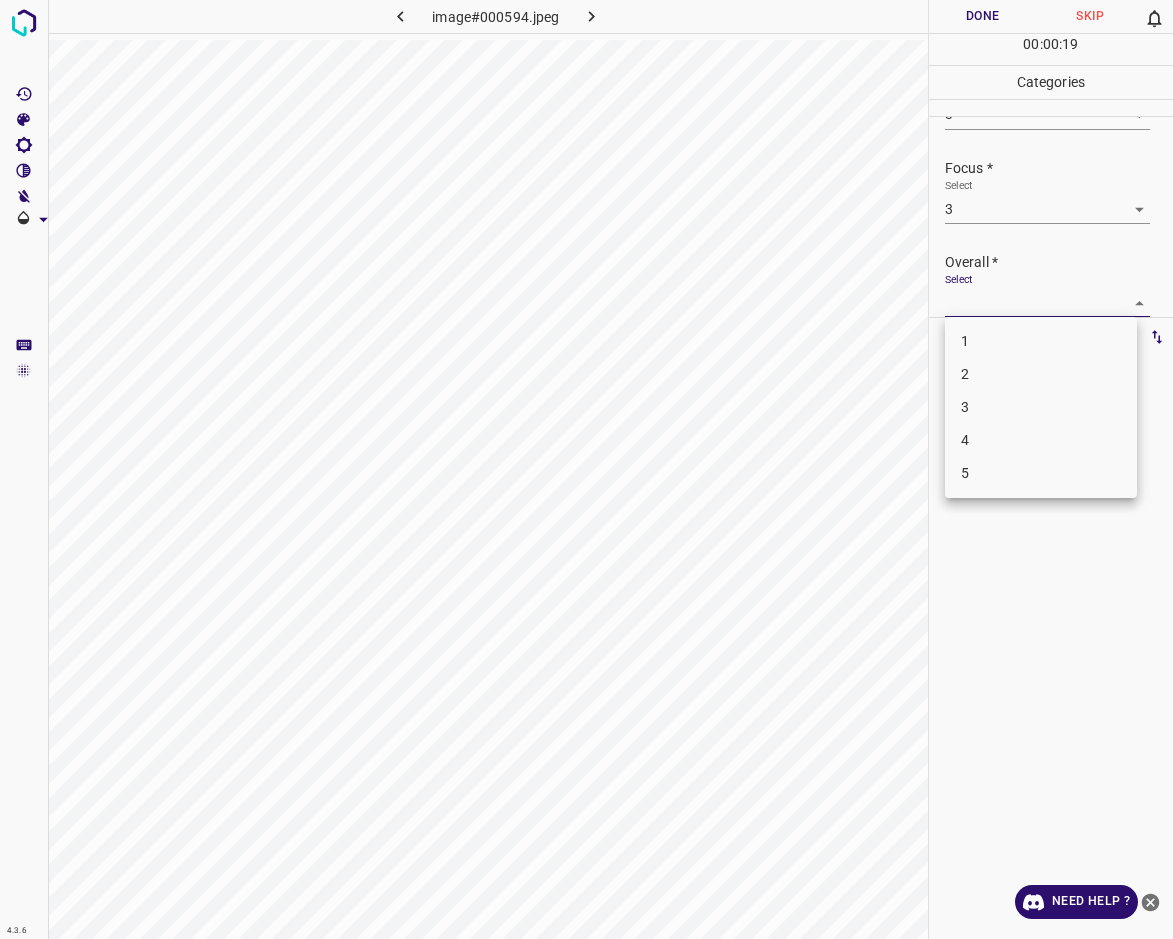 click on "3" at bounding box center (1041, 407) 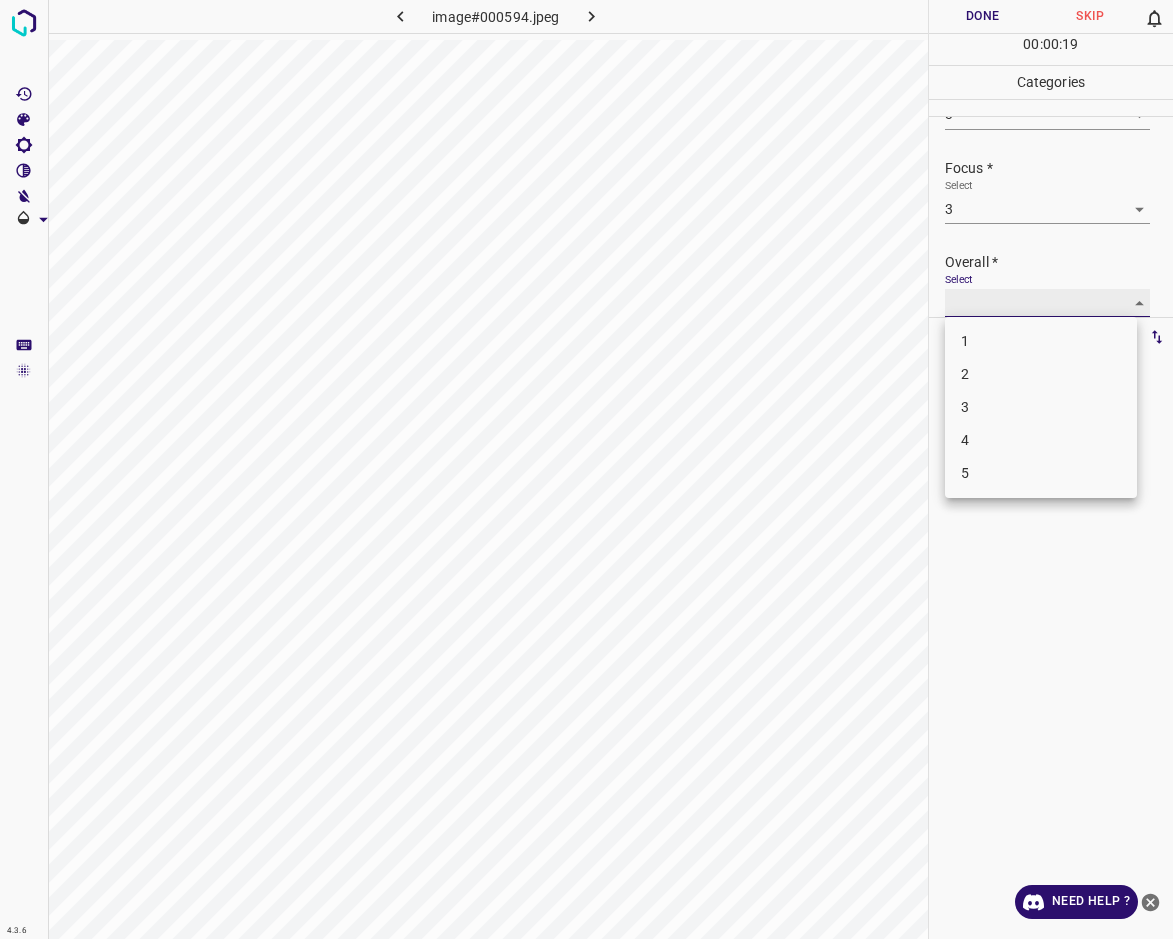 type on "3" 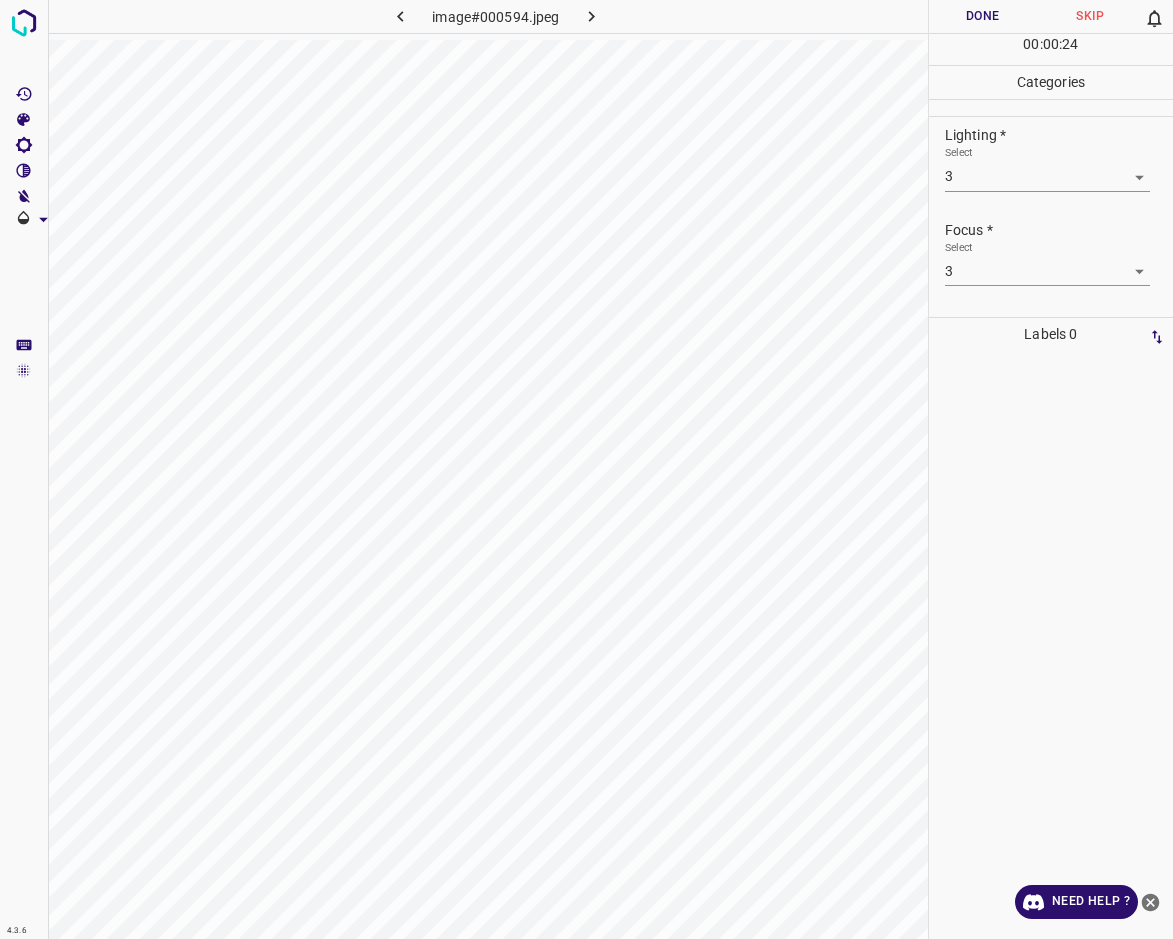 scroll, scrollTop: 0, scrollLeft: 0, axis: both 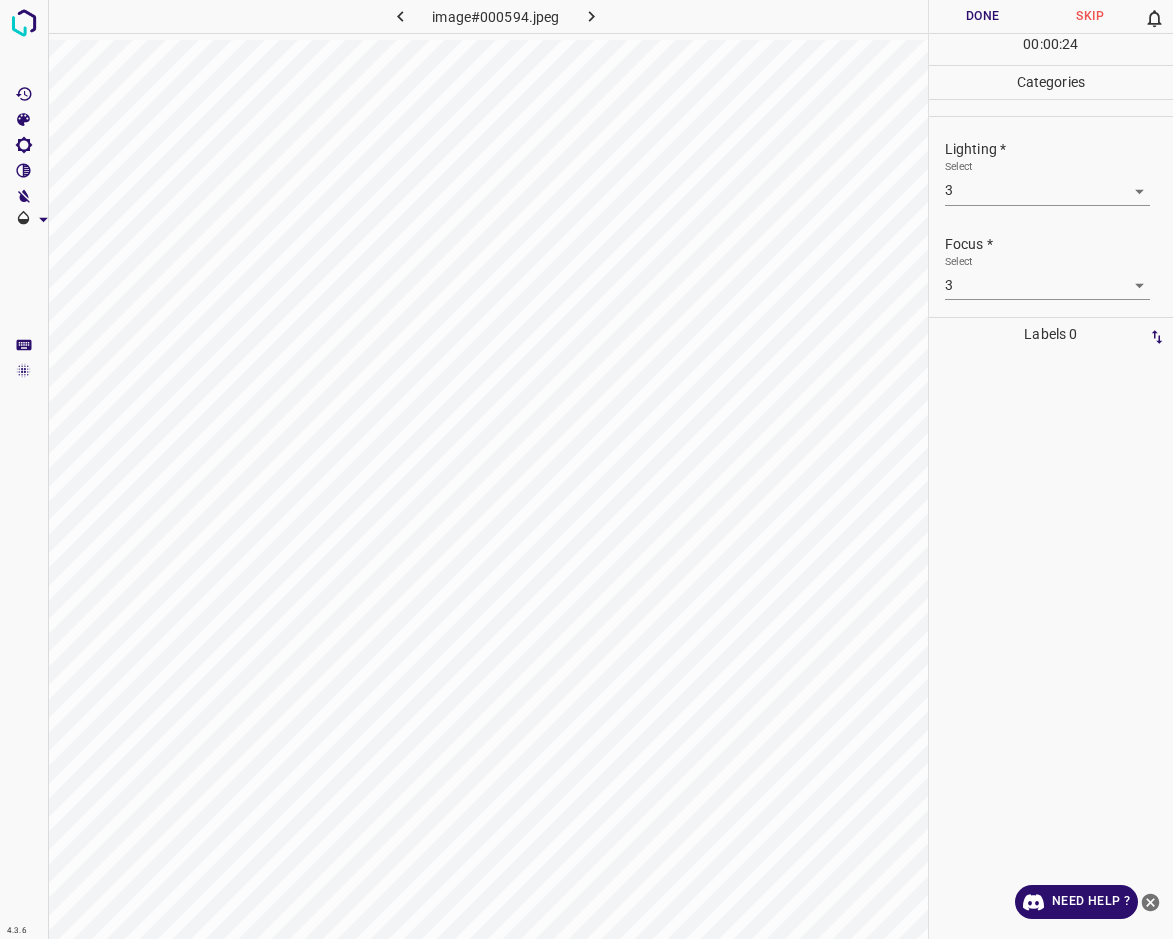 click on "Done" at bounding box center [983, 16] 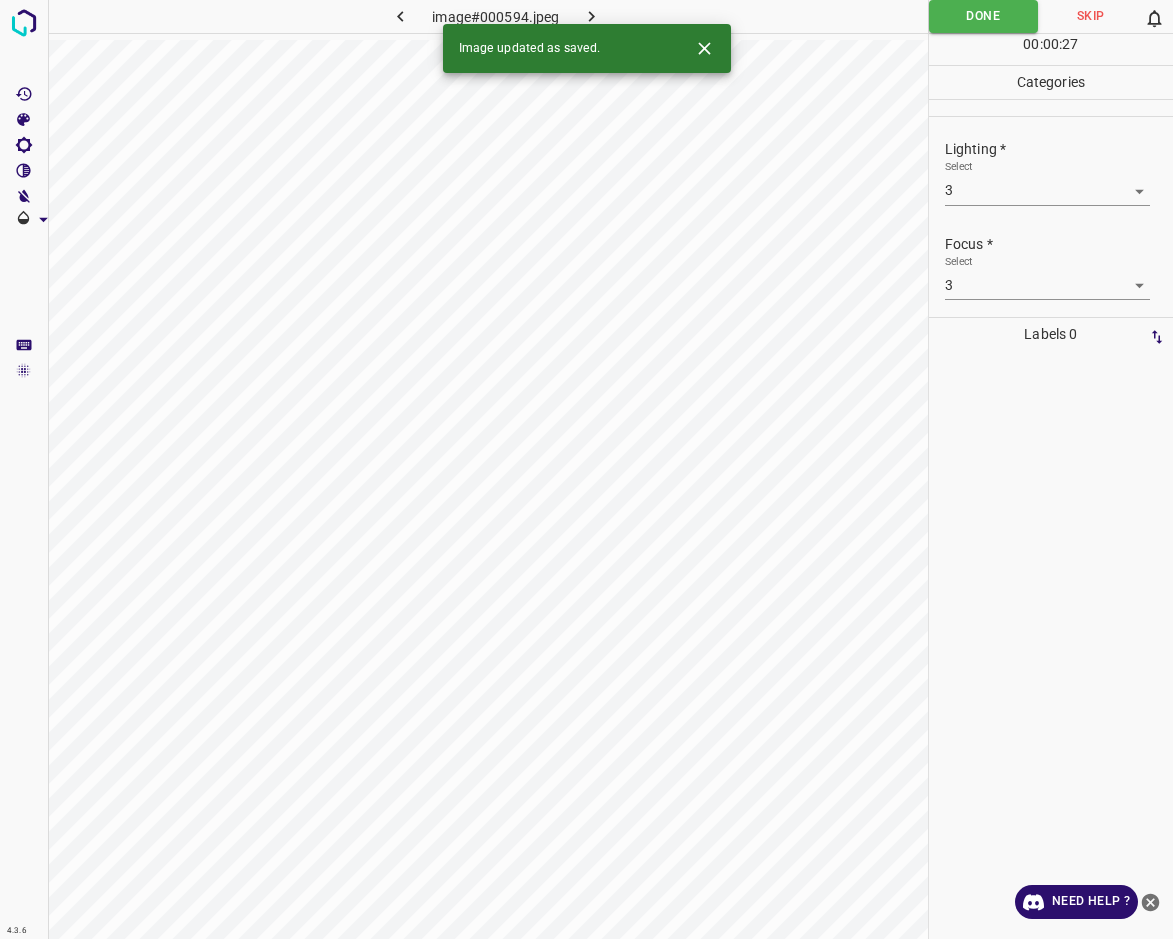 click 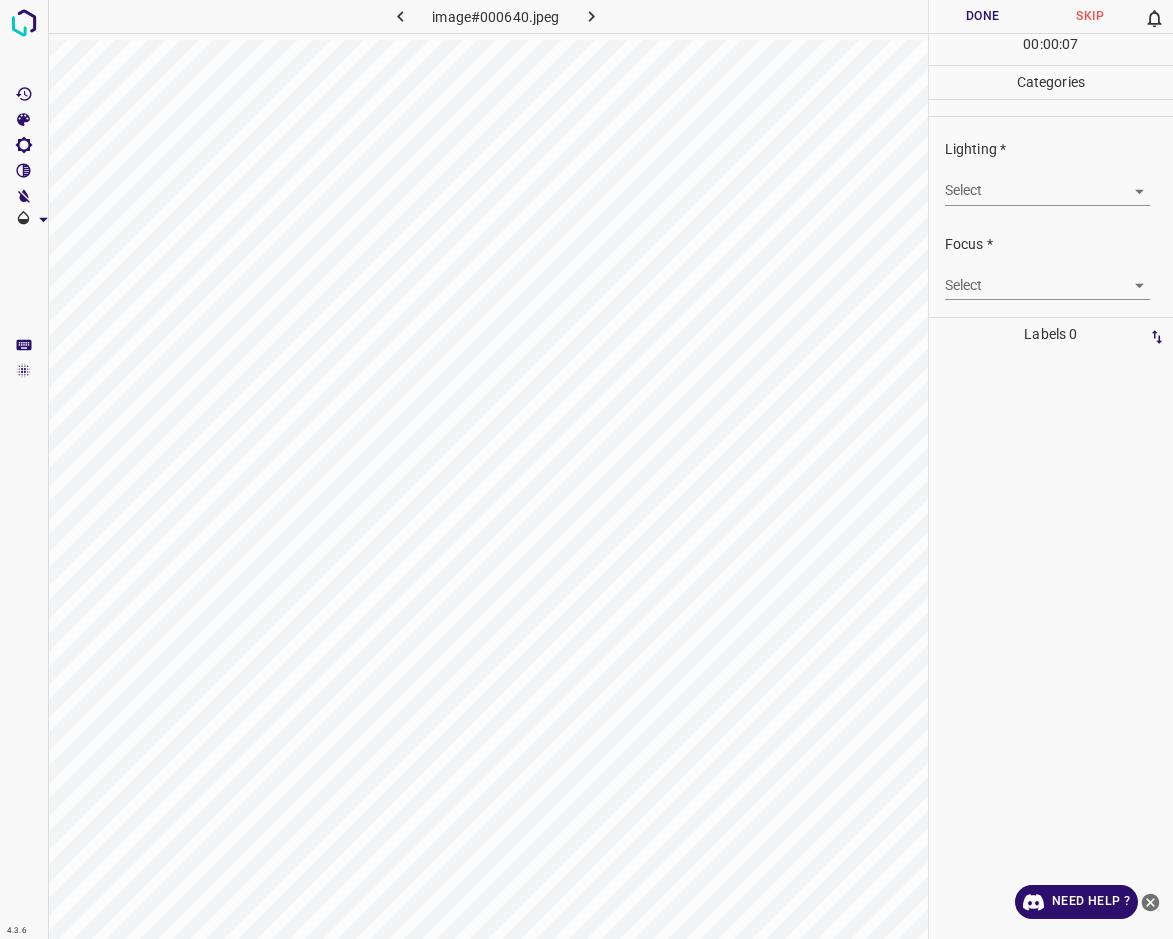 click on "4.3.6  image#000640.jpeg Done Skip 0 00   : 00   : 07   Categories Lighting *  Select ​ Focus *  Select ​ Overall *  Select ​ Labels   0 Categories 1 Lighting 2 Focus 3 Overall Tools Space Change between modes (Draw & Edit) I Auto labeling R Restore zoom M Zoom in N Zoom out Delete Delete selecte label Filters Z Restore filters X Saturation filter C Brightness filter V Contrast filter B Gray scale filter General O Download Need Help ? - Text - Hide - Delete" at bounding box center [586, 469] 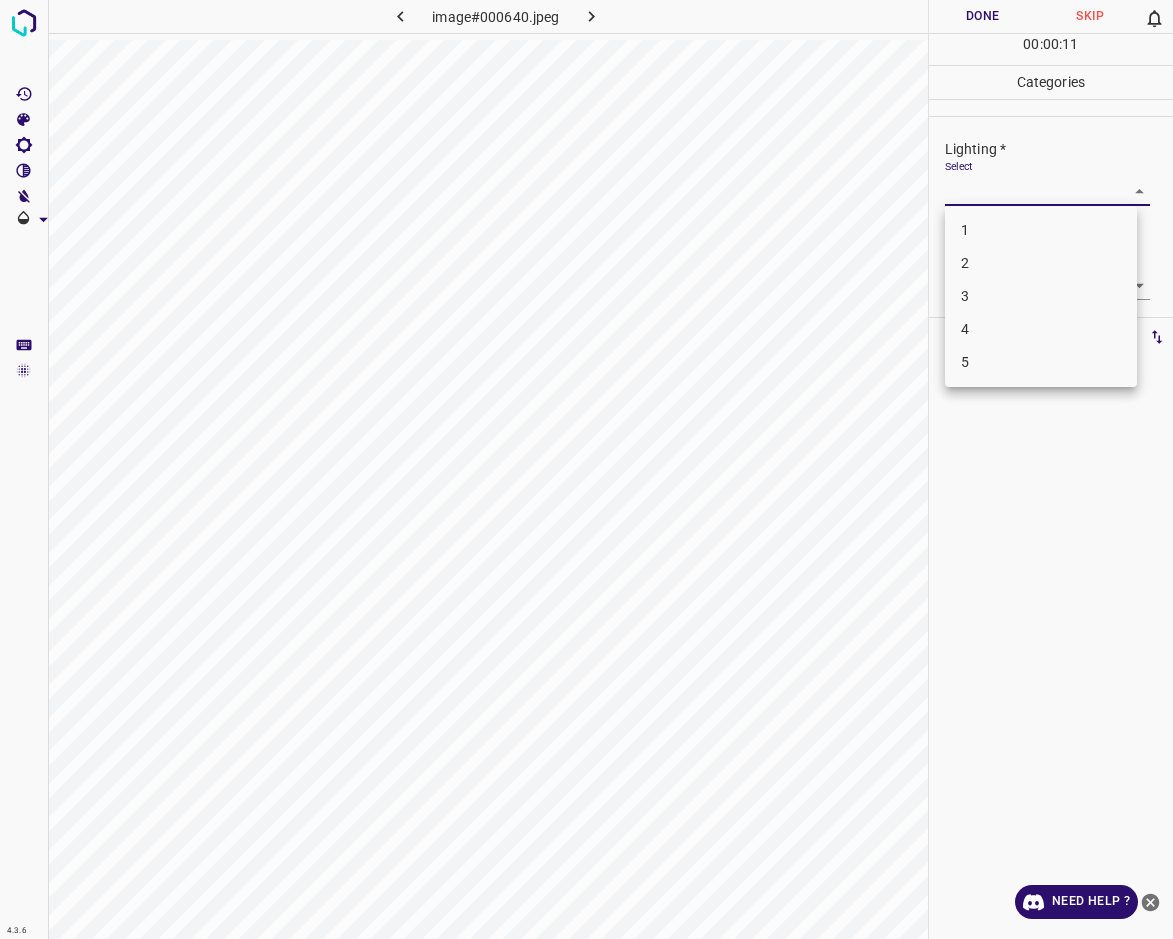 click on "3" at bounding box center (1041, 296) 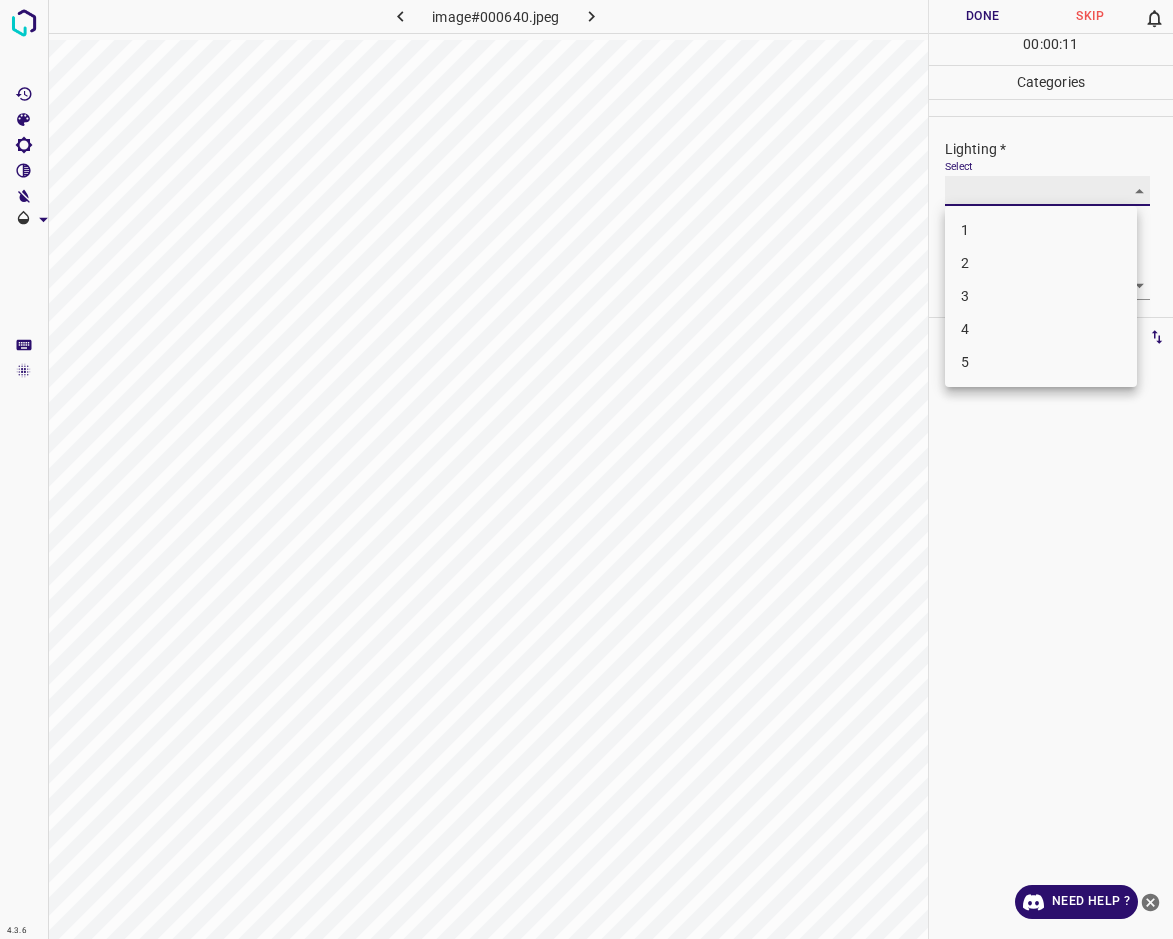type on "3" 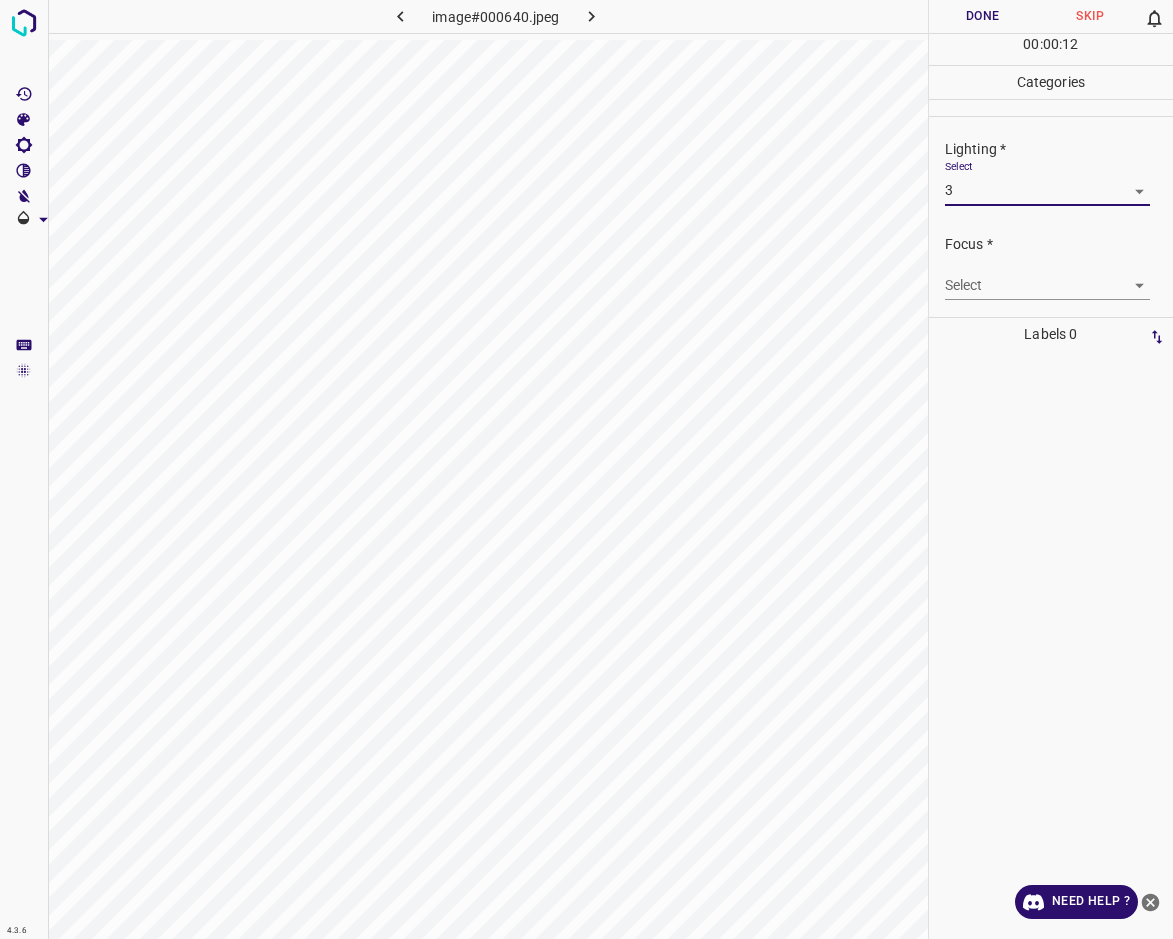 click on "4.3.6  image#000640.jpeg Done Skip 0 00   : 00   : 12   Categories Lighting *  Select 3 3 Focus *  Select ​ Overall *  Select ​ Labels   0 Categories 1 Lighting 2 Focus 3 Overall Tools Space Change between modes (Draw & Edit) I Auto labeling R Restore zoom M Zoom in N Zoom out Delete Delete selecte label Filters Z Restore filters X Saturation filter C Brightness filter V Contrast filter B Gray scale filter General O Download Need Help ? - Text - Hide - Delete" at bounding box center (586, 469) 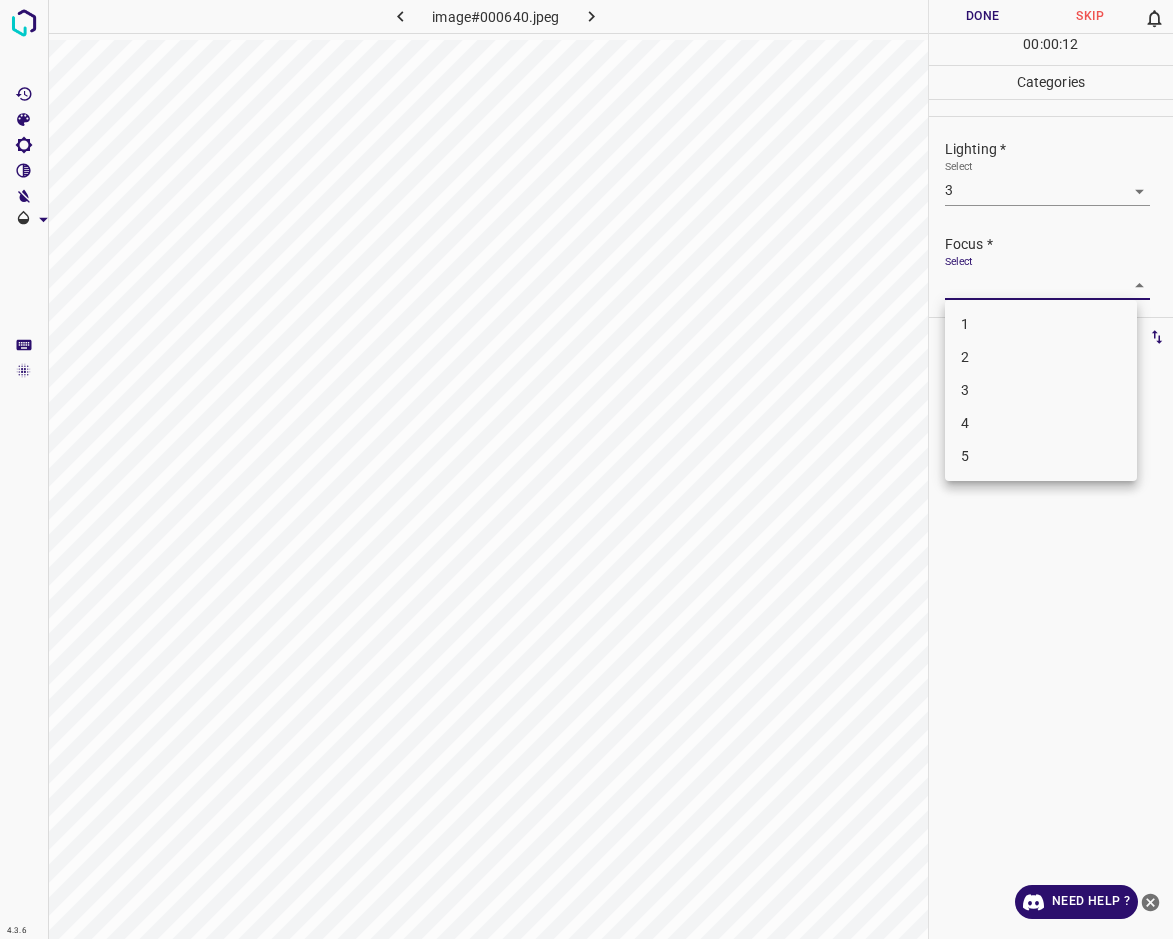 click on "3" at bounding box center [1041, 390] 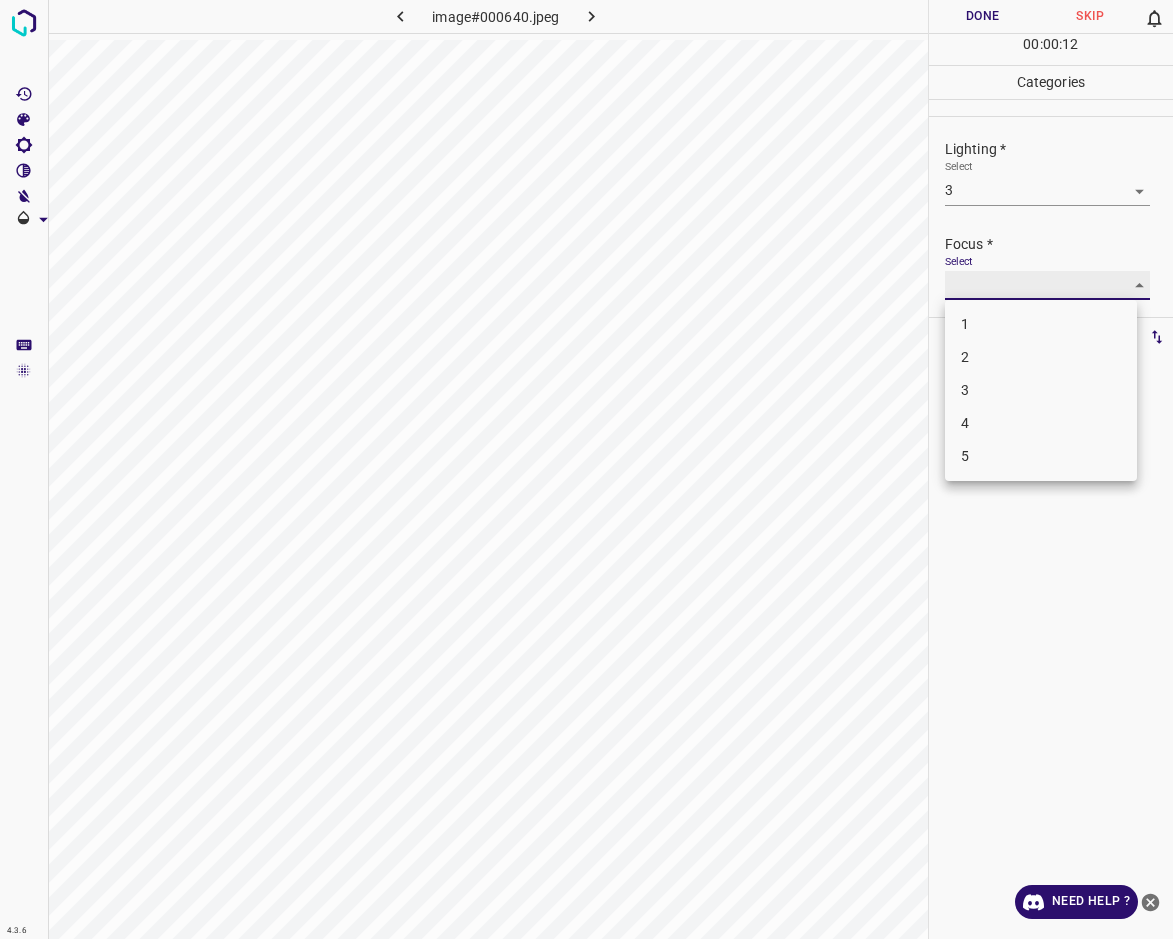 type on "3" 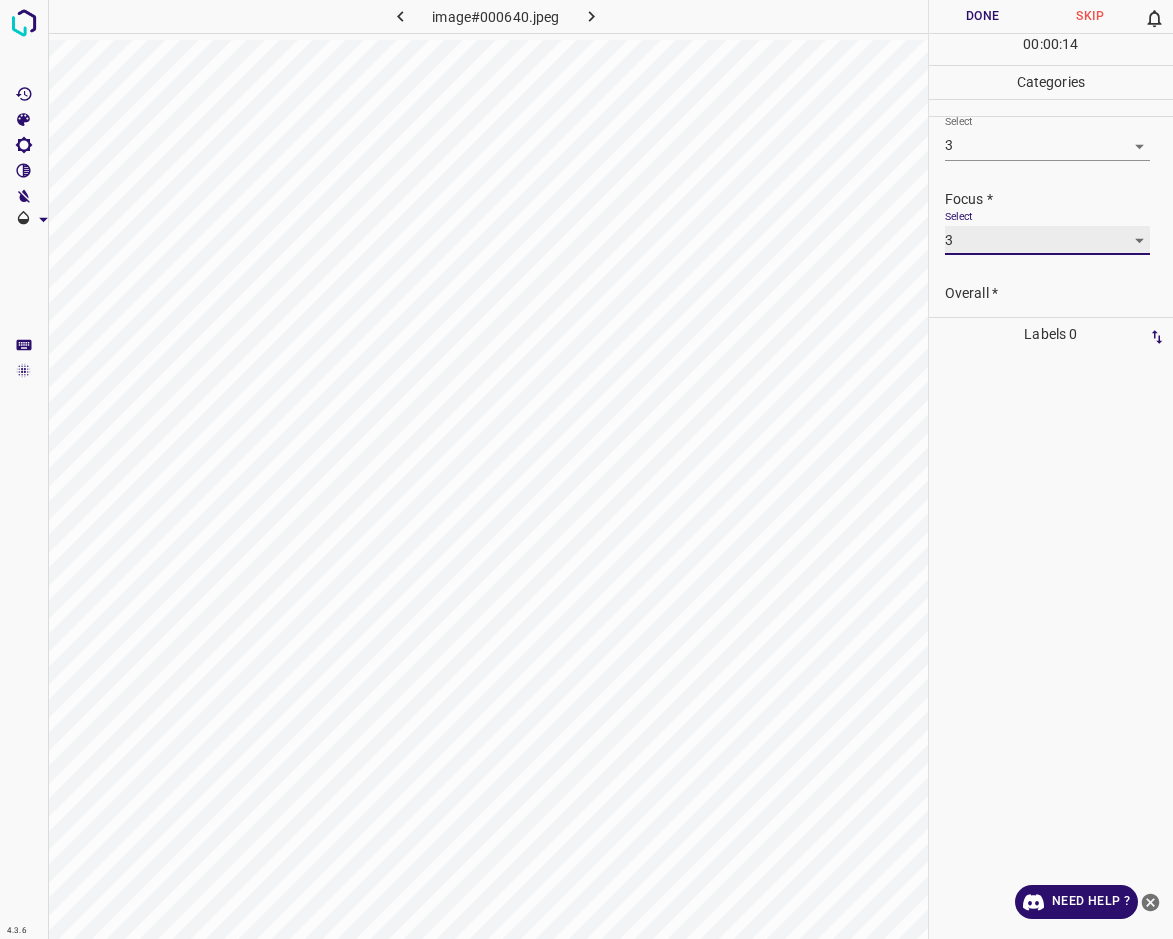scroll, scrollTop: 98, scrollLeft: 0, axis: vertical 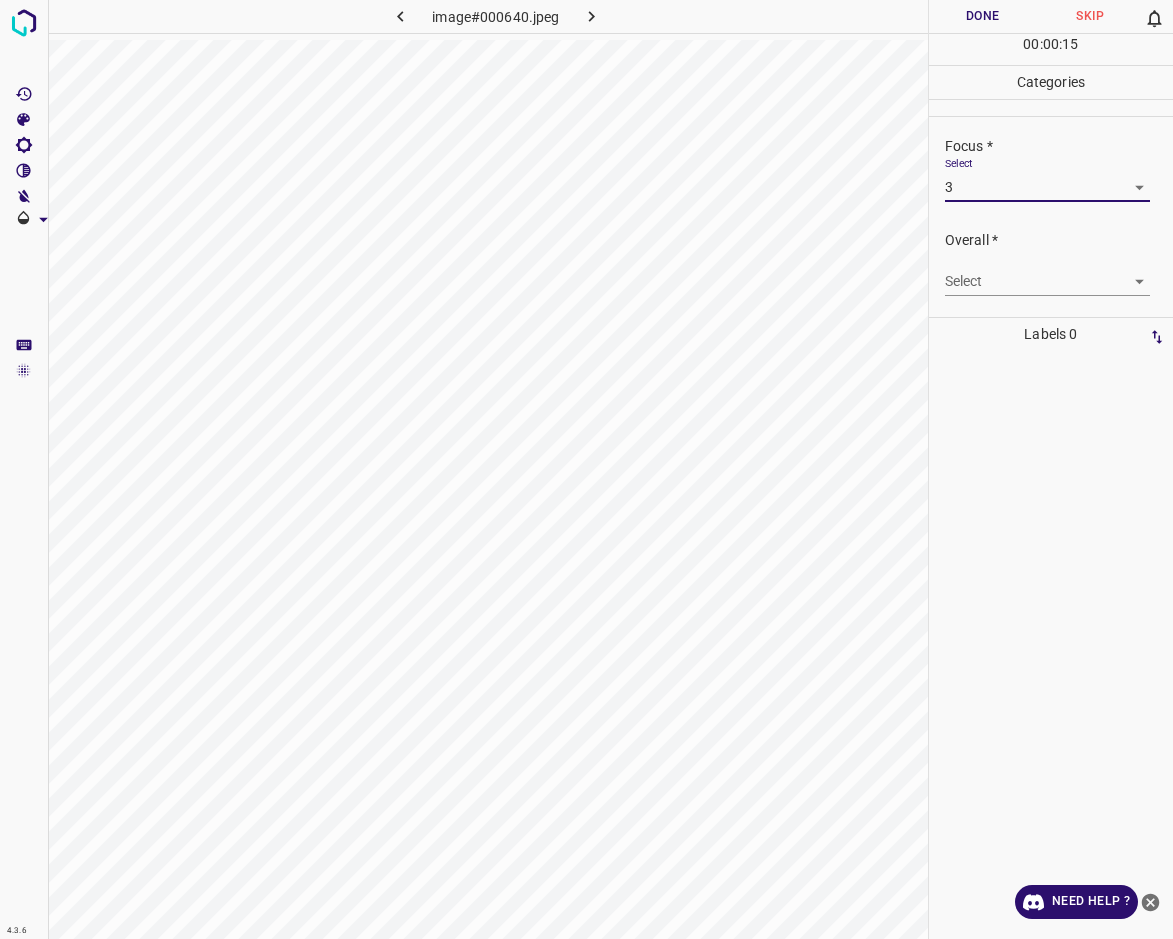 click on "4.3.6  image#000640.jpeg Done Skip 0 00   : 00   : 15   Categories Lighting *  Select 3 3 Focus *  Select 3 3 Overall *  Select ​ Labels   0 Categories 1 Lighting 2 Focus 3 Overall Tools Space Change between modes (Draw & Edit) I Auto labeling R Restore zoom M Zoom in N Zoom out Delete Delete selecte label Filters Z Restore filters X Saturation filter C Brightness filter V Contrast filter B Gray scale filter General O Download Need Help ? - Text - Hide - Delete" at bounding box center [586, 469] 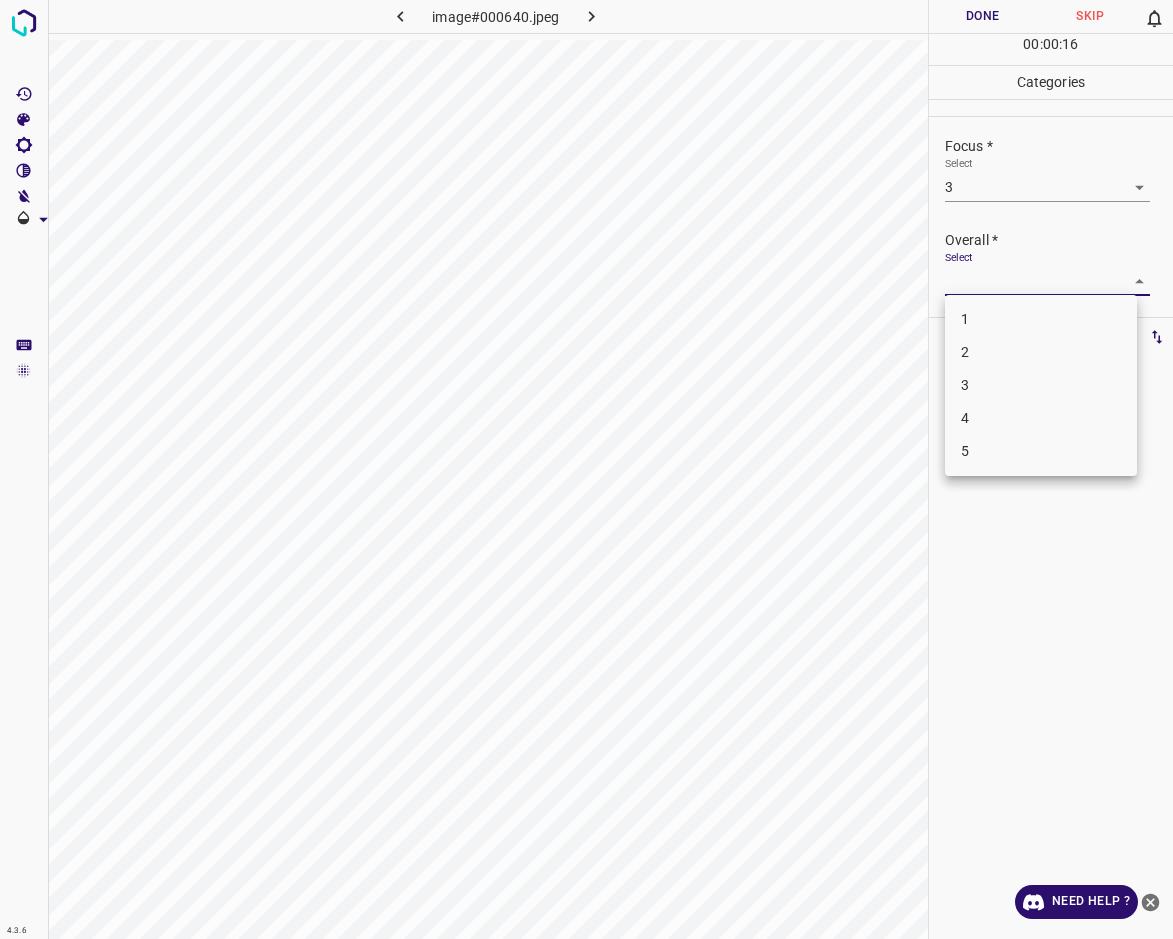 click on "3" at bounding box center (1041, 385) 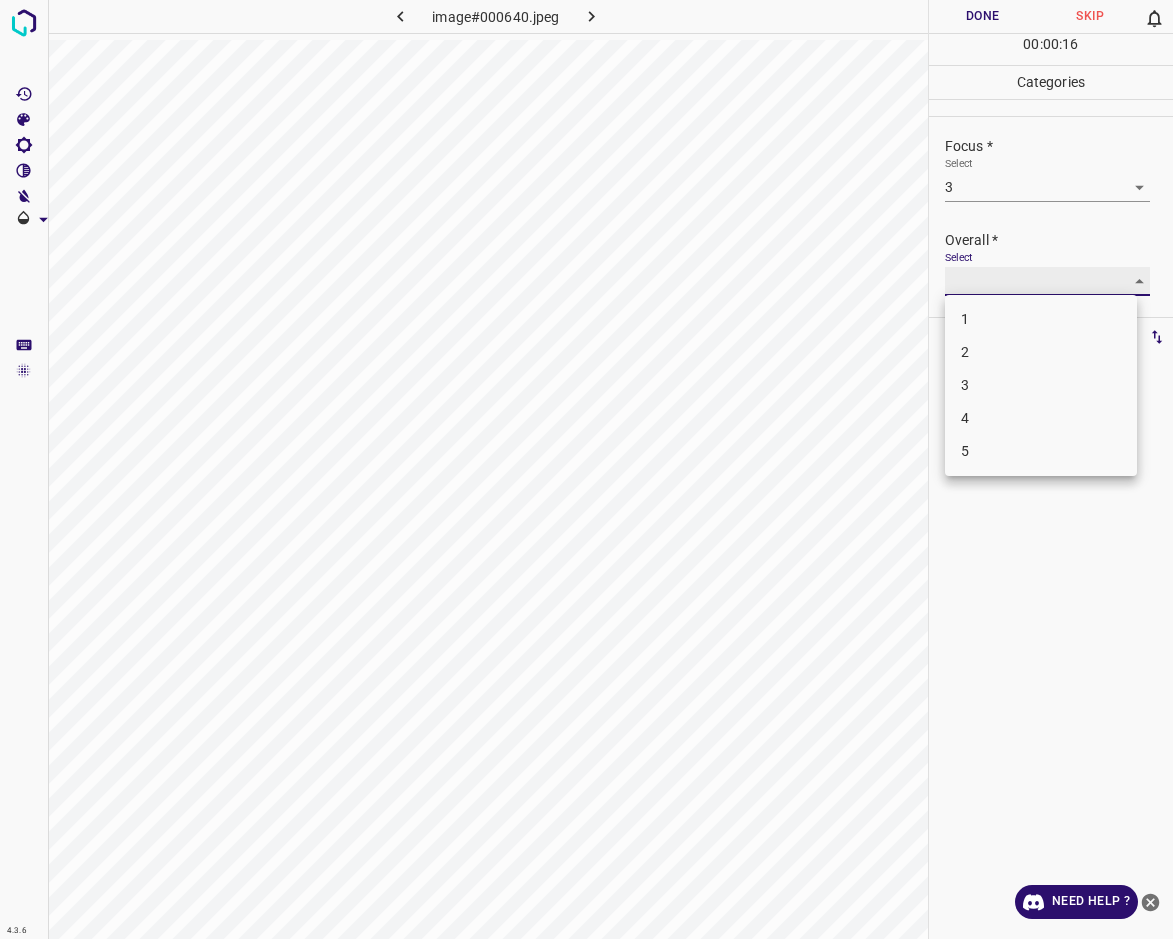 type on "3" 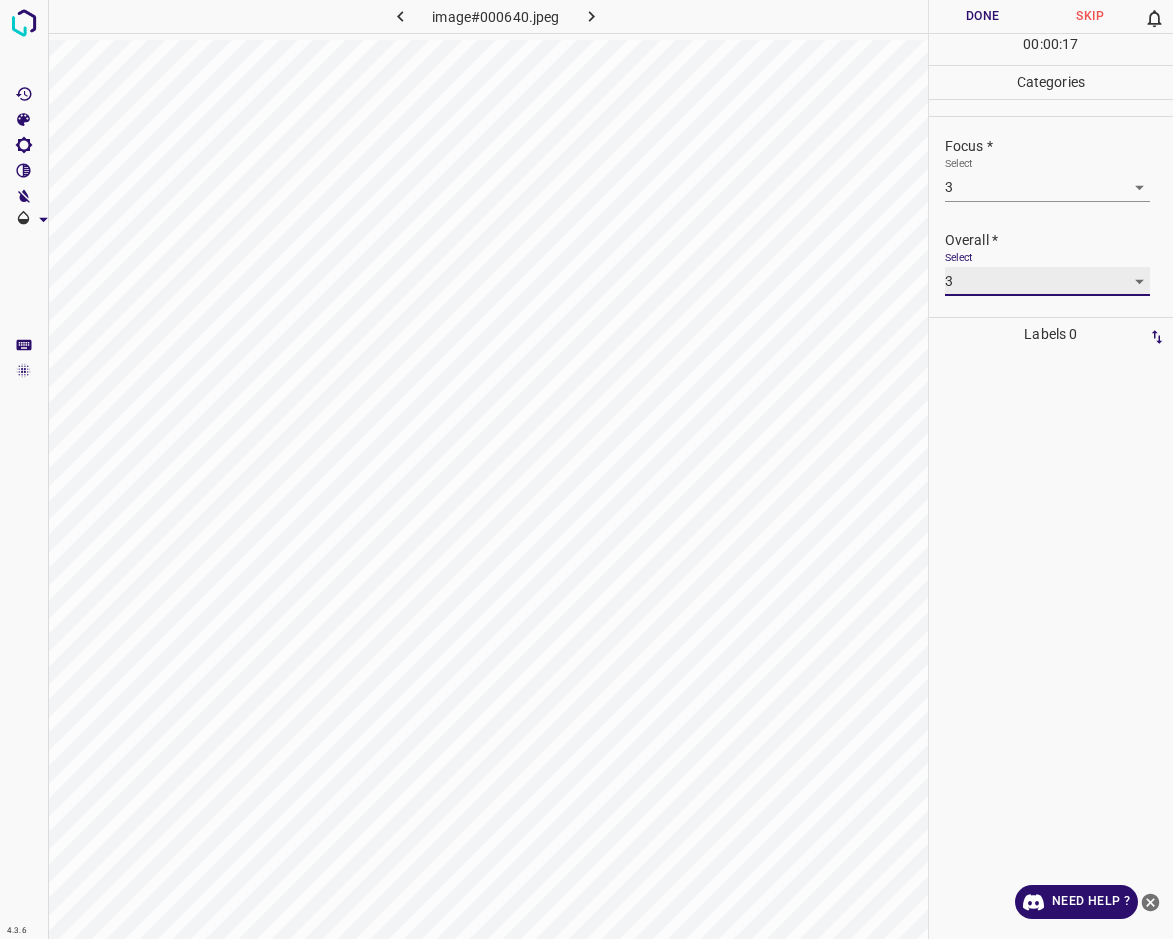 scroll, scrollTop: 0, scrollLeft: 0, axis: both 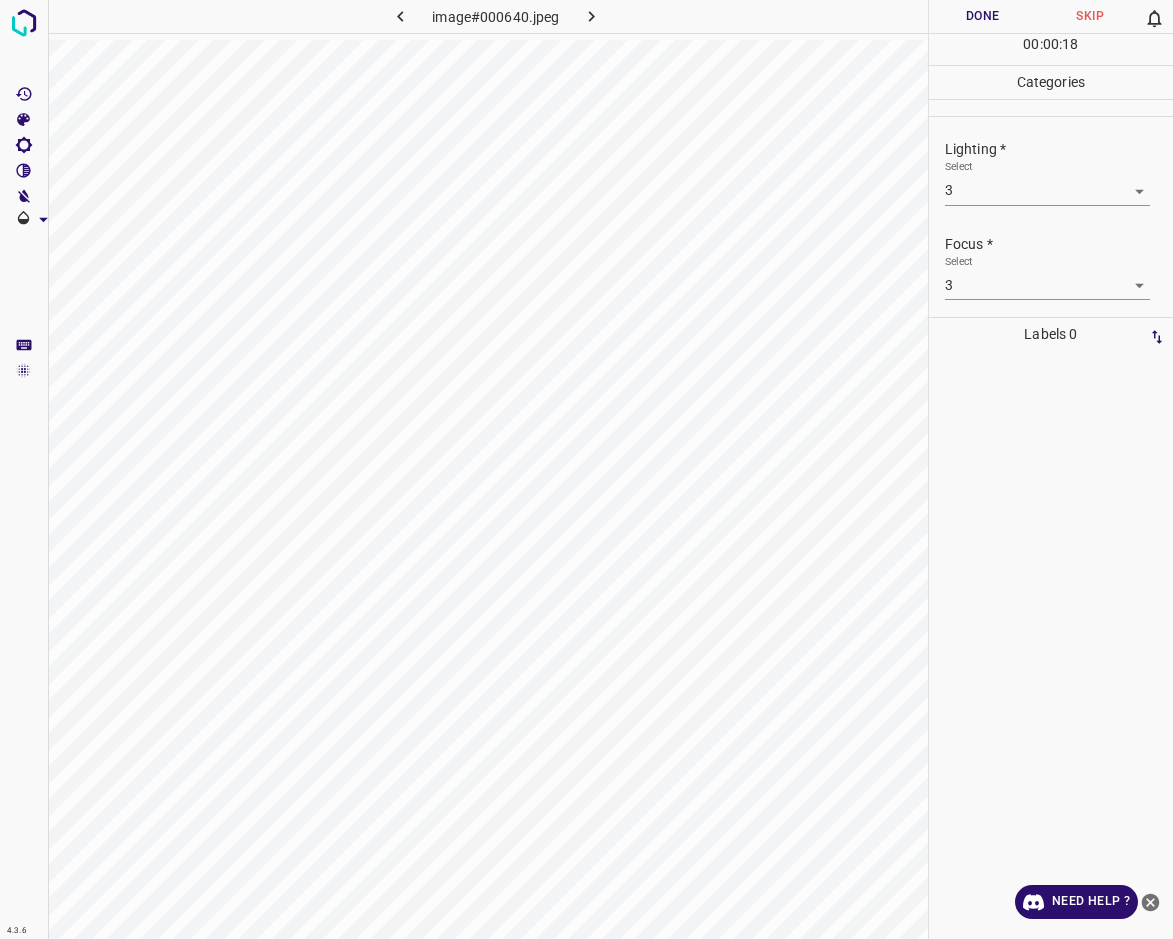 click on "Done" at bounding box center (983, 16) 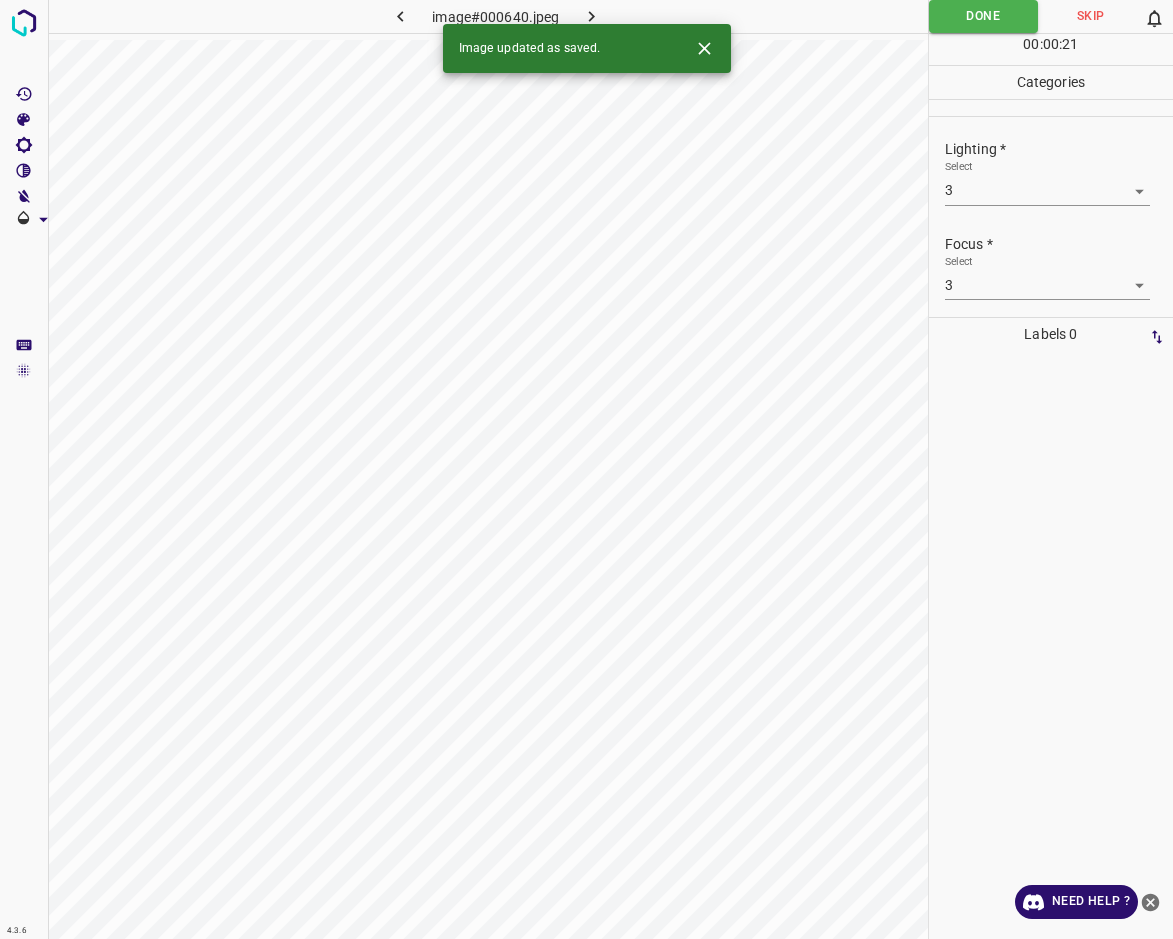 click 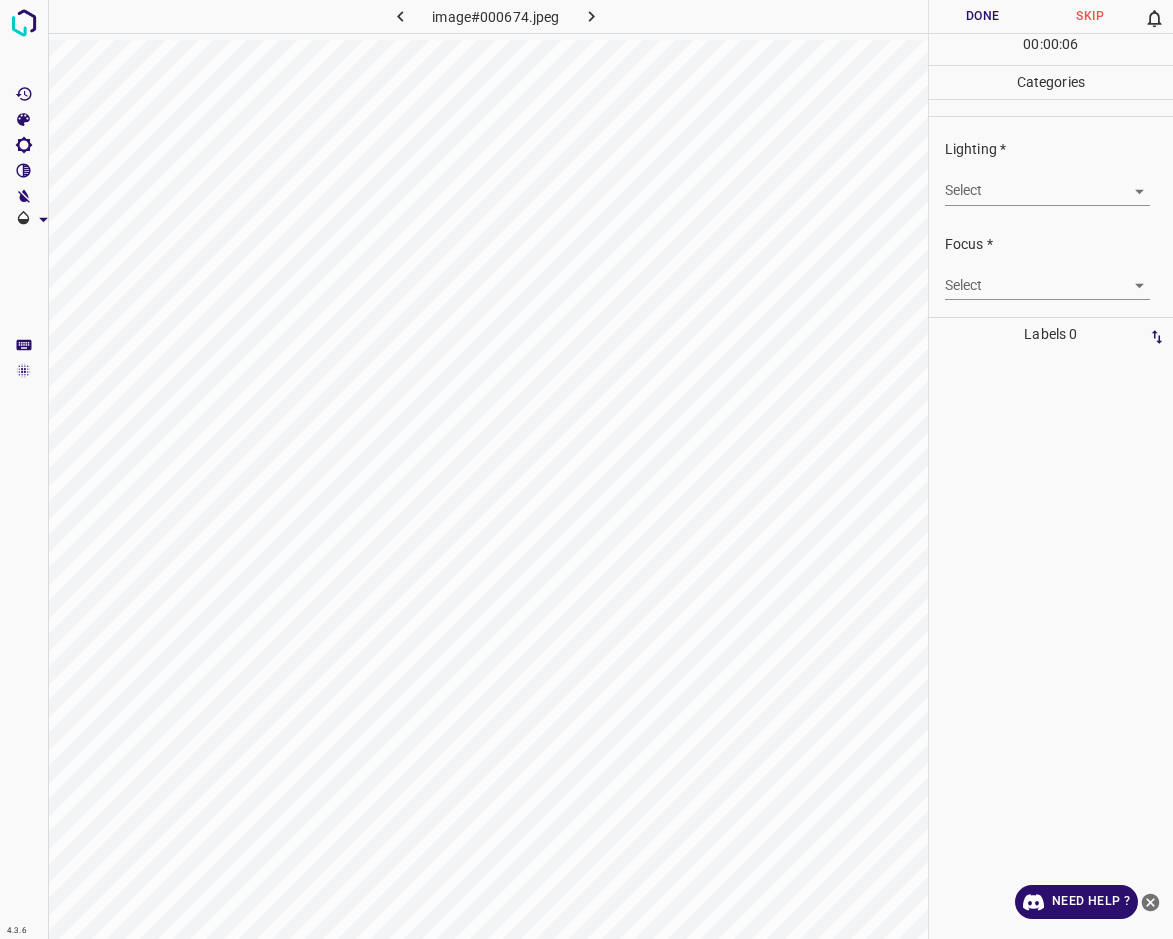 click on "4.3.6  image#000674.jpeg Done Skip 0 00   : 00   : 06   Categories Lighting *  Select ​ Focus *  Select ​ Overall *  Select ​ Labels   0 Categories 1 Lighting 2 Focus 3 Overall Tools Space Change between modes (Draw & Edit) I Auto labeling R Restore zoom M Zoom in N Zoom out Delete Delete selecte label Filters Z Restore filters X Saturation filter C Brightness filter V Contrast filter B Gray scale filter General O Download Need Help ? - Text - Hide - Delete" at bounding box center (586, 469) 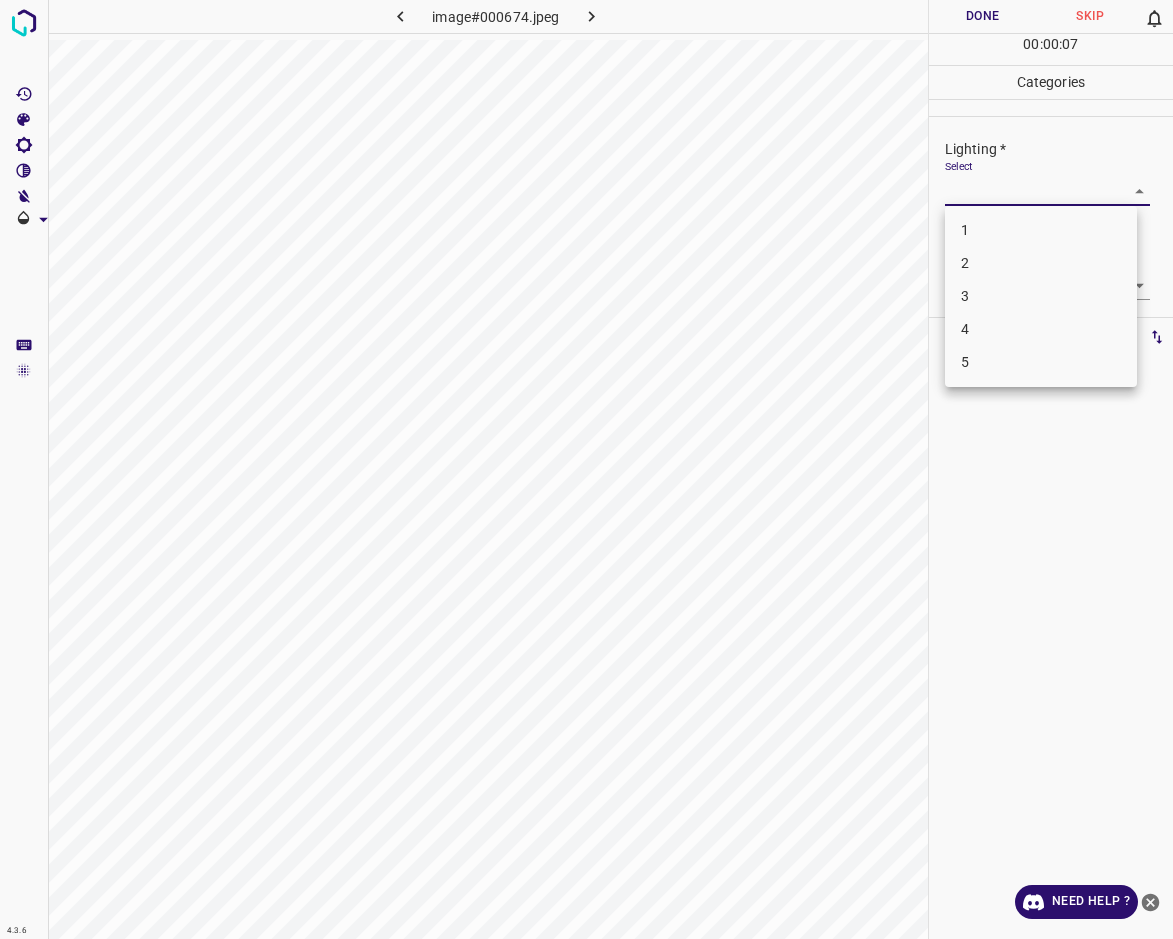 click on "2" at bounding box center (1041, 263) 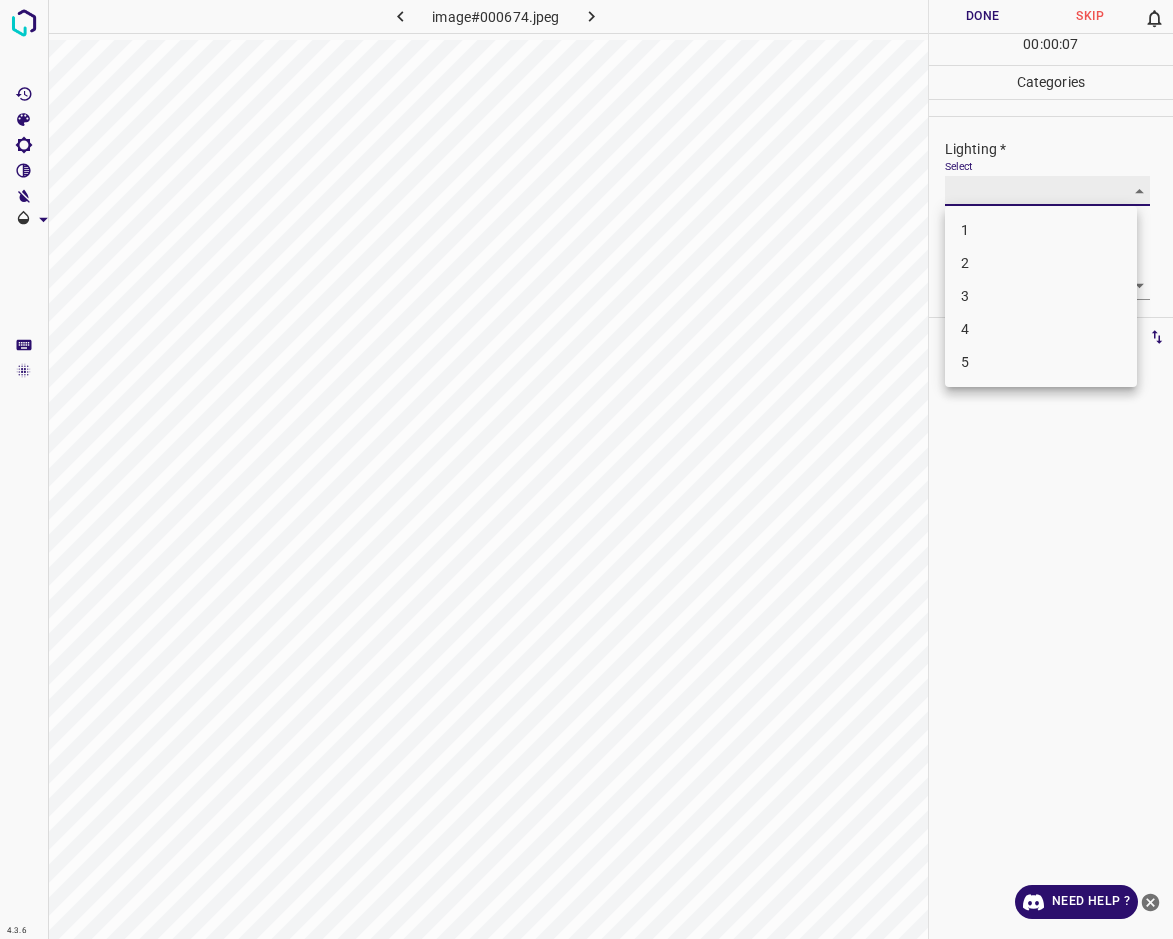 type on "2" 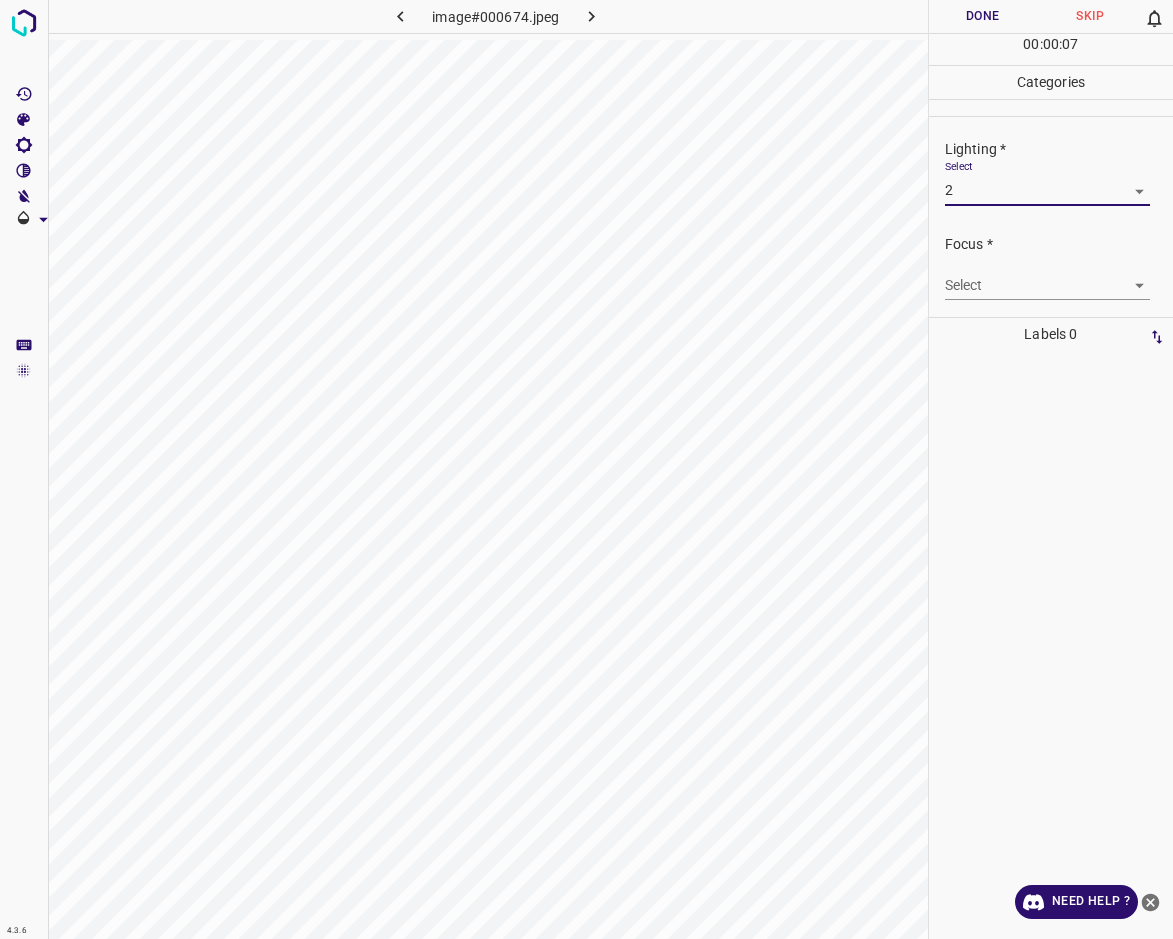 click on "4.3.6  image#000674.jpeg Done Skip 0 00   : 00   : 07   Categories Lighting *  Select 2 2 Focus *  Select ​ Overall *  Select ​ Labels   0 Categories 1 Lighting 2 Focus 3 Overall Tools Space Change between modes (Draw & Edit) I Auto labeling R Restore zoom M Zoom in N Zoom out Delete Delete selecte label Filters Z Restore filters X Saturation filter C Brightness filter V Contrast filter B Gray scale filter General O Download Need Help ? - Text - Hide - Delete" at bounding box center [586, 469] 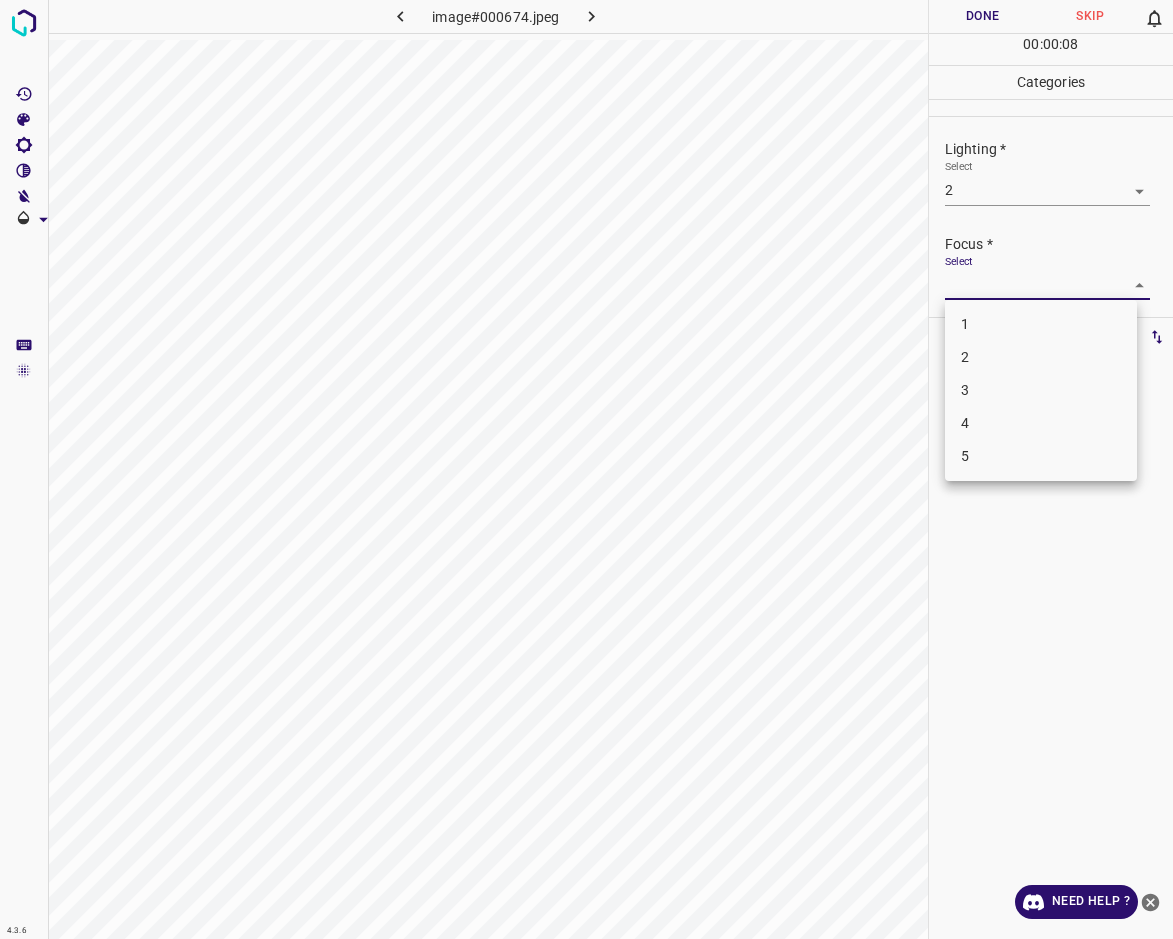 click on "3" at bounding box center [1041, 390] 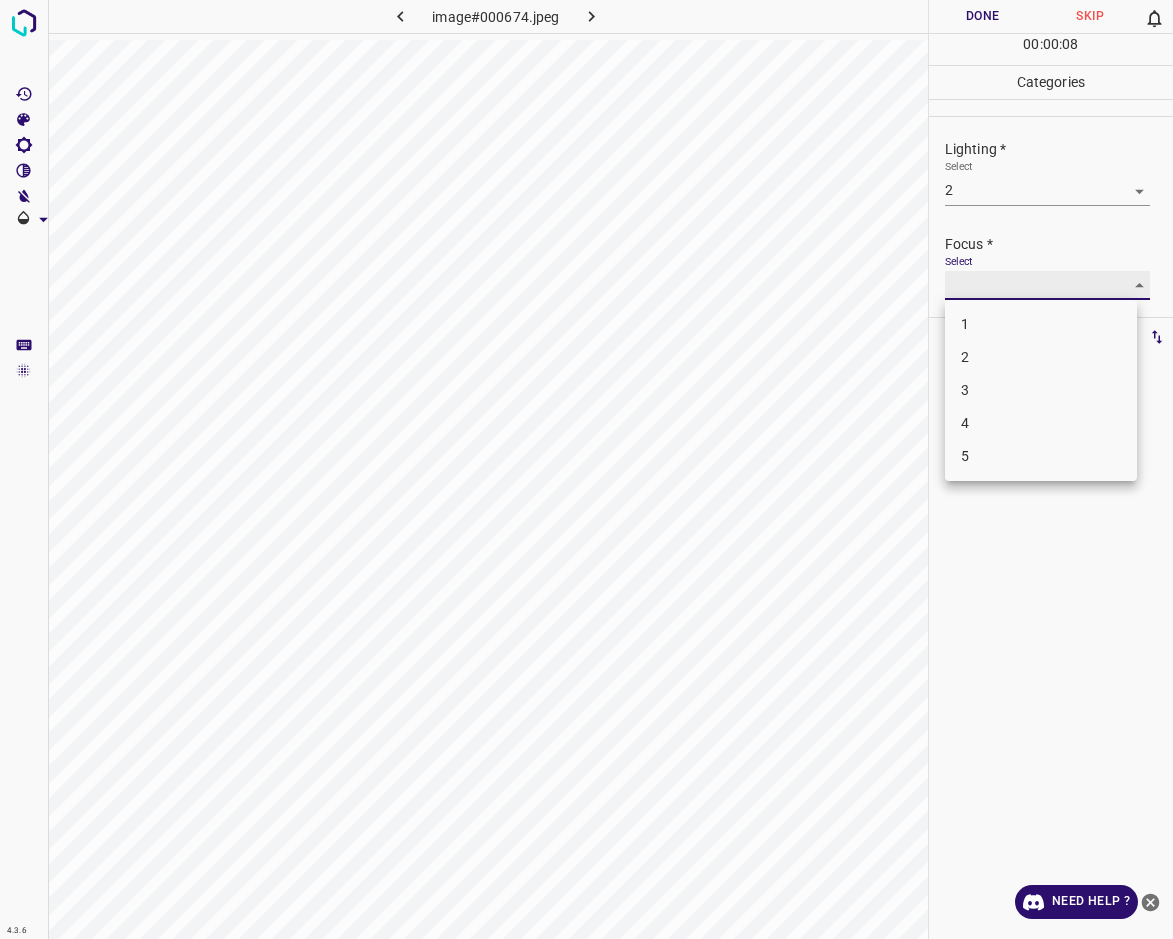 type on "3" 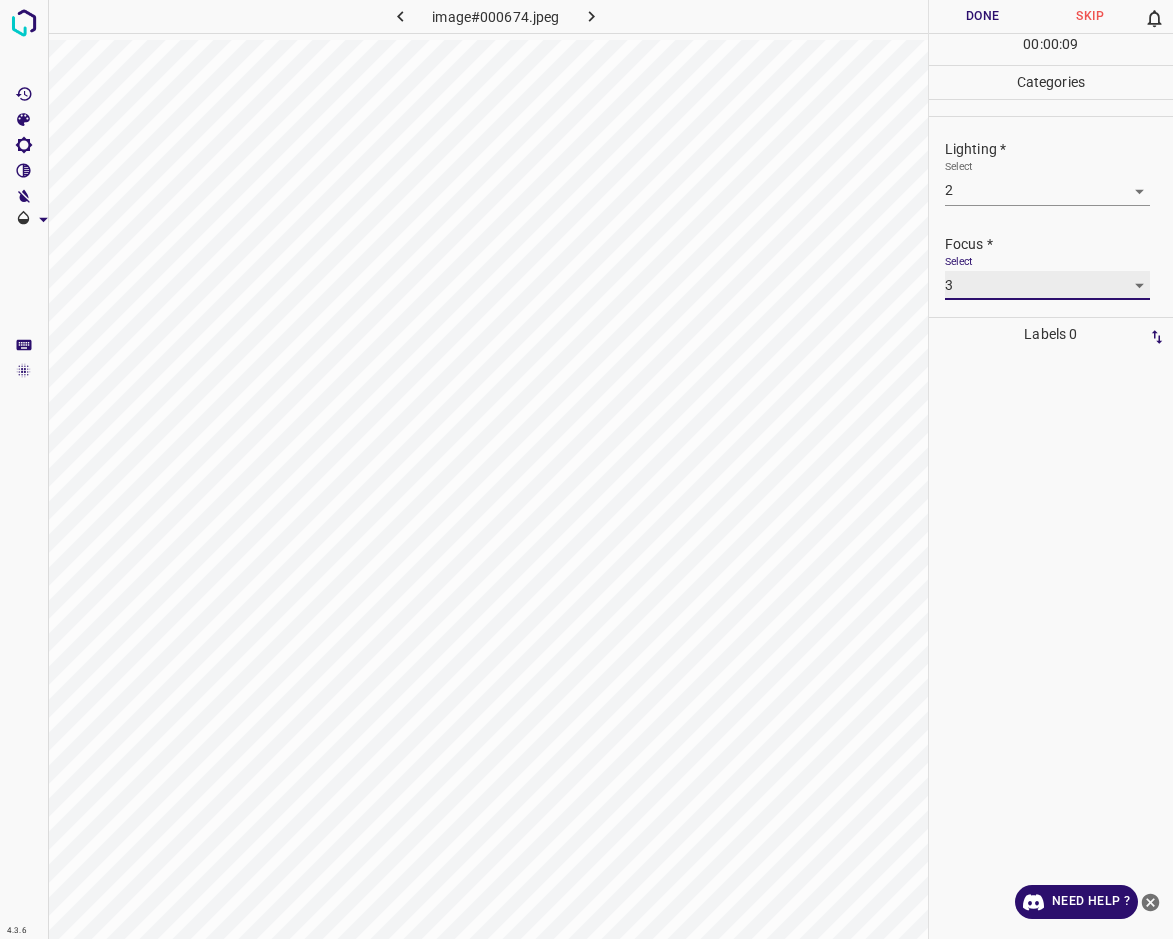 scroll, scrollTop: 33, scrollLeft: 0, axis: vertical 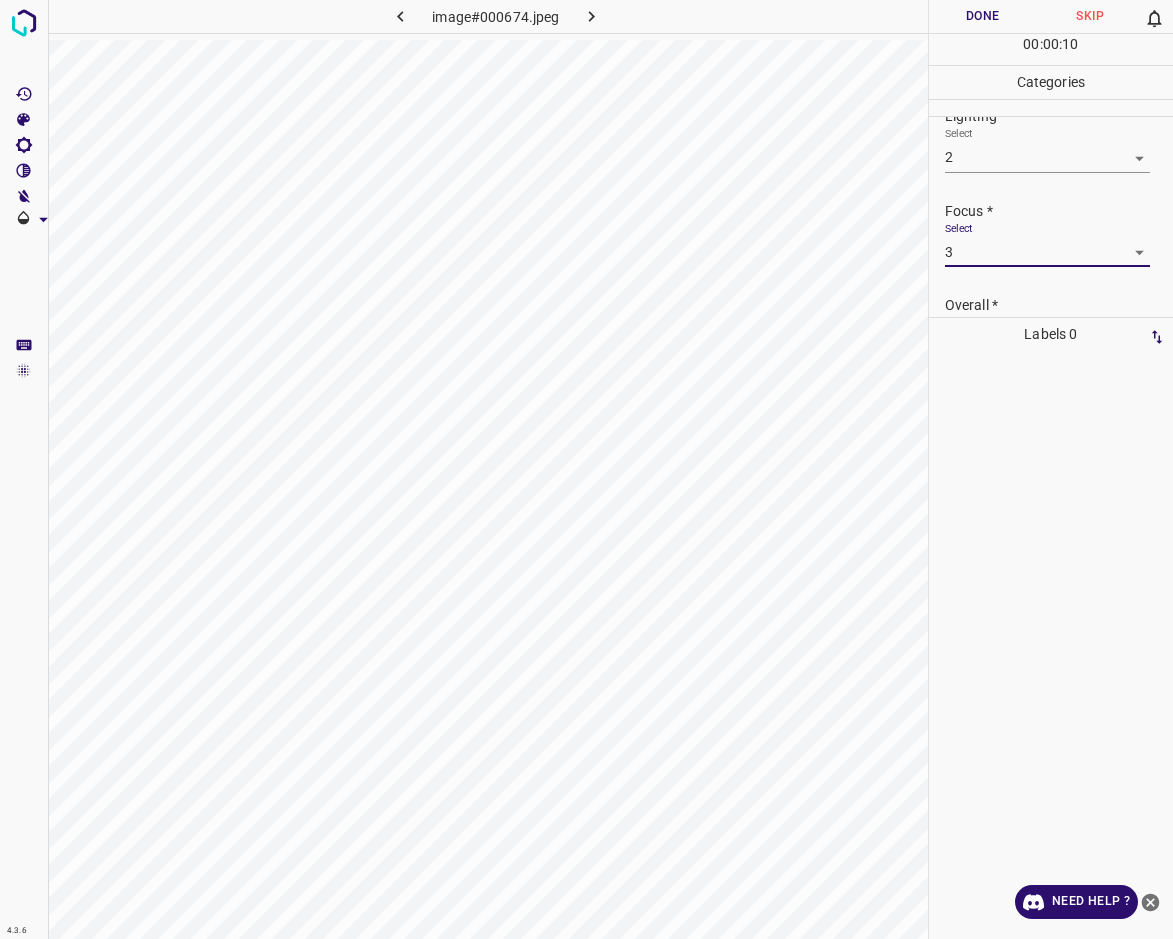 click on "Overall *" at bounding box center [1059, 305] 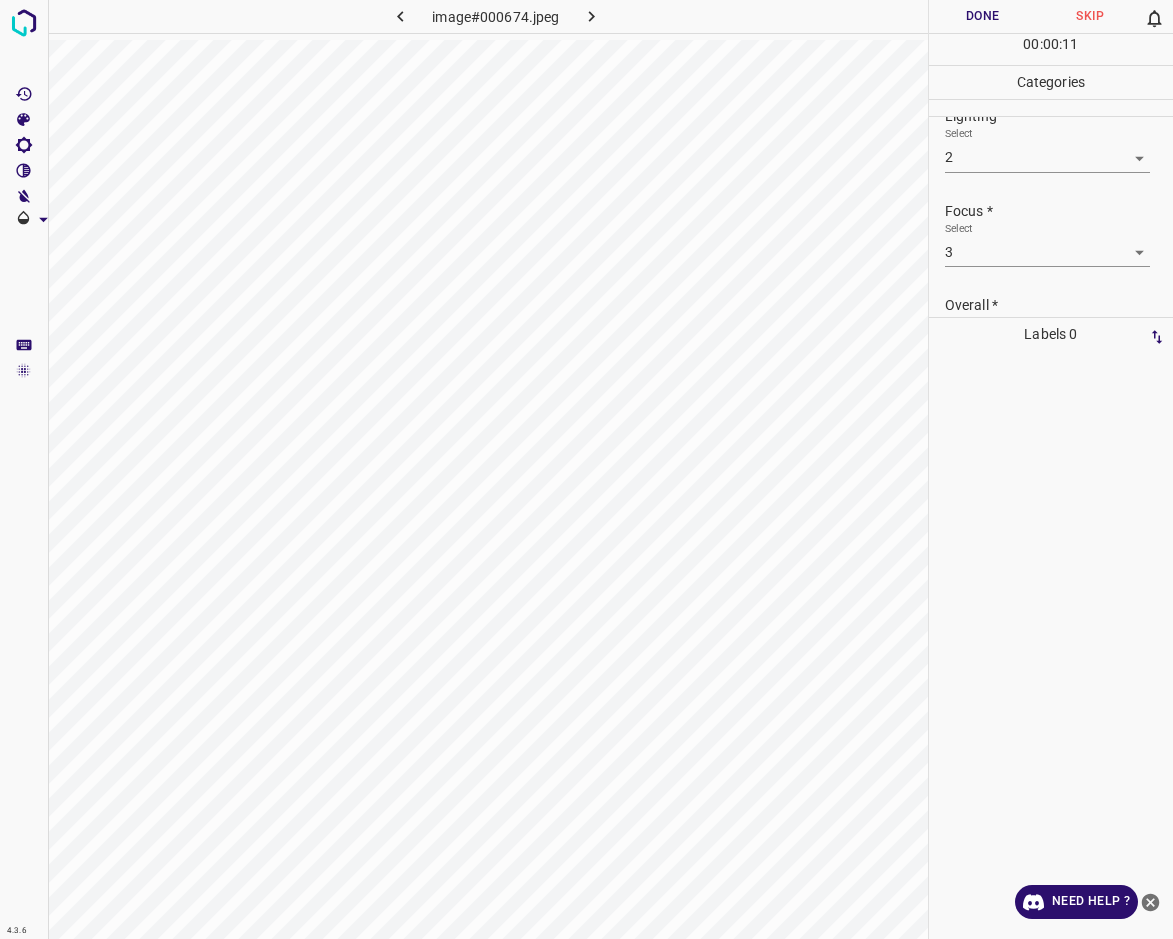 scroll, scrollTop: 76, scrollLeft: 0, axis: vertical 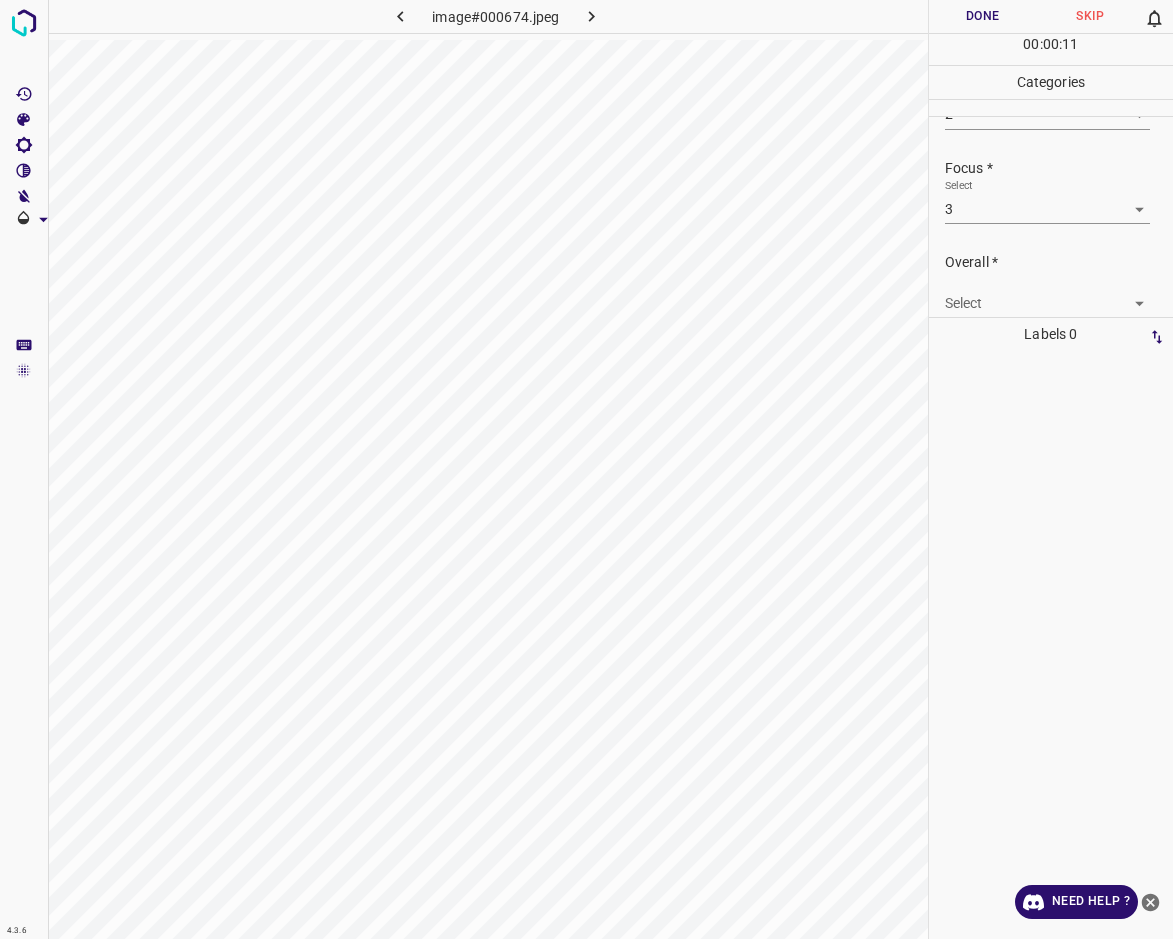 click on "4.3.6  image#000674.jpeg Done Skip 0 00   : 00   : 11   Categories Lighting *  Select 2 2 Focus *  Select 3 3 Overall *  Select ​ Labels   0 Categories 1 Lighting 2 Focus 3 Overall Tools Space Change between modes (Draw & Edit) I Auto labeling R Restore zoom M Zoom in N Zoom out Delete Delete selecte label Filters Z Restore filters X Saturation filter C Brightness filter V Contrast filter B Gray scale filter General O Download Need Help ? - Text - Hide - Delete" at bounding box center (586, 469) 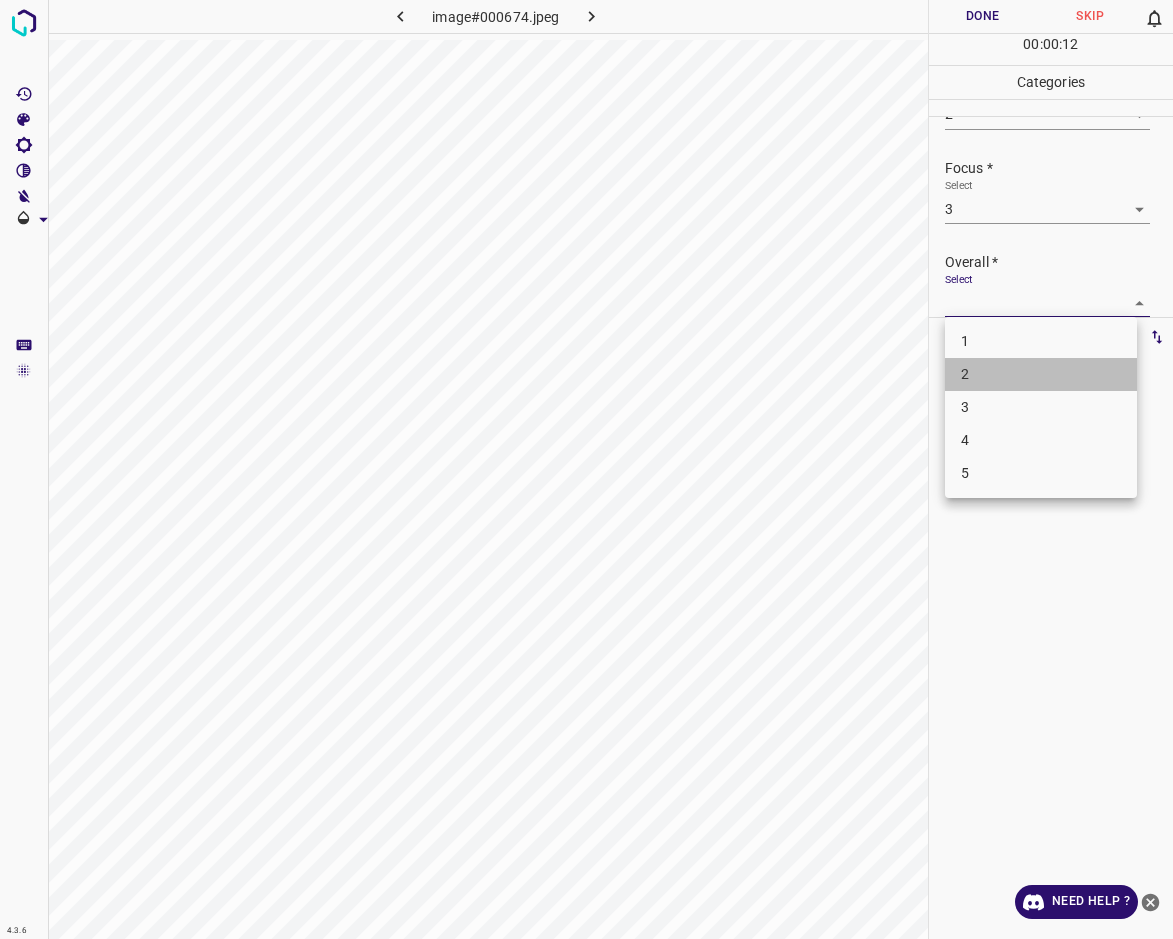 click on "2" at bounding box center [1041, 374] 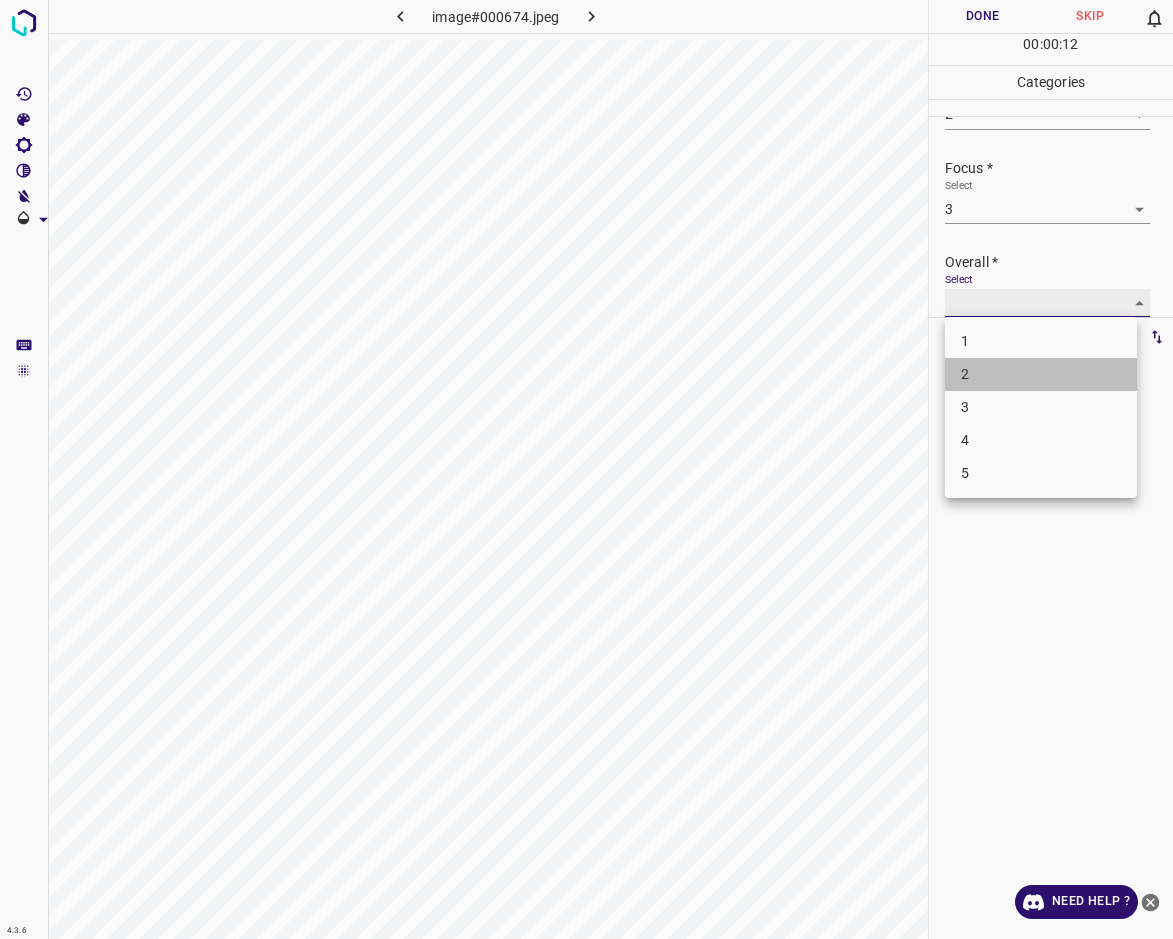 type on "2" 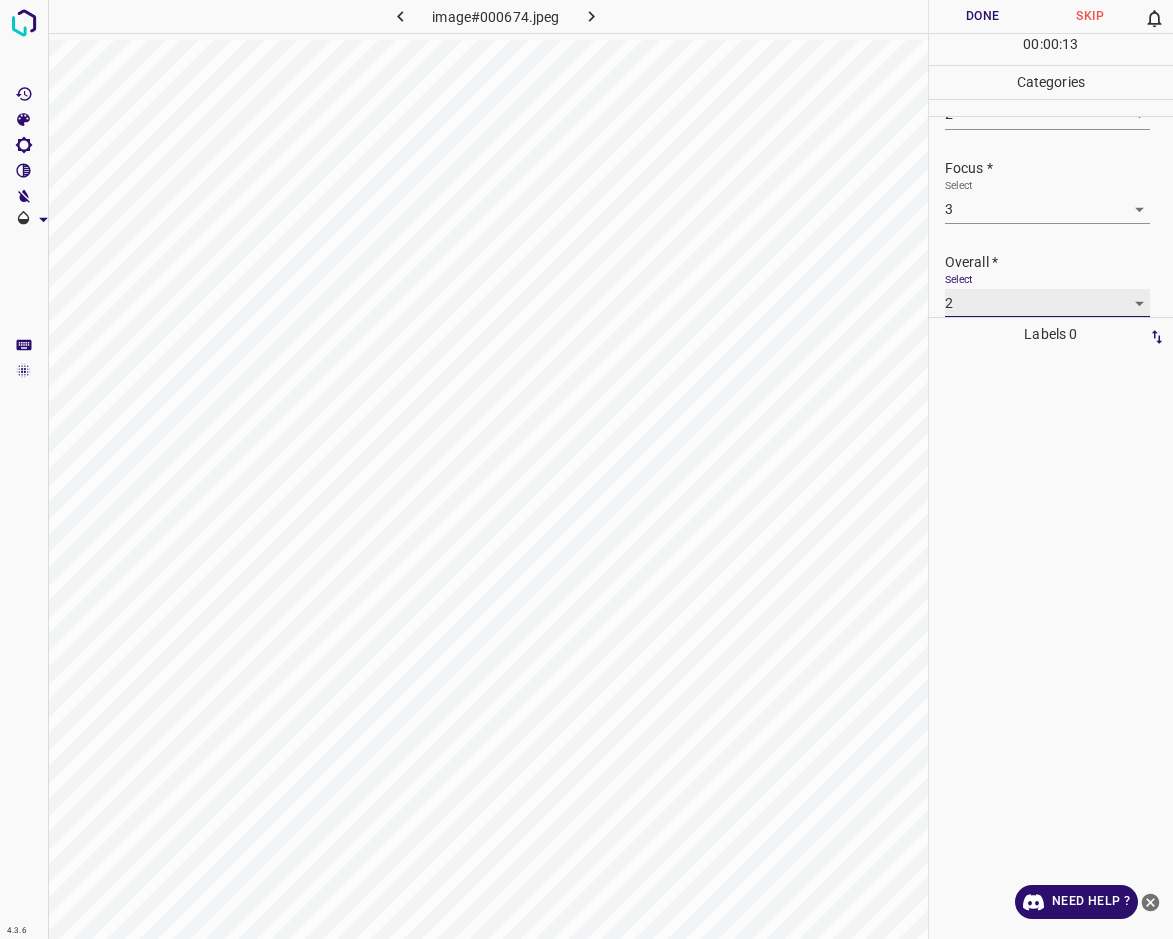 scroll, scrollTop: 76, scrollLeft: 0, axis: vertical 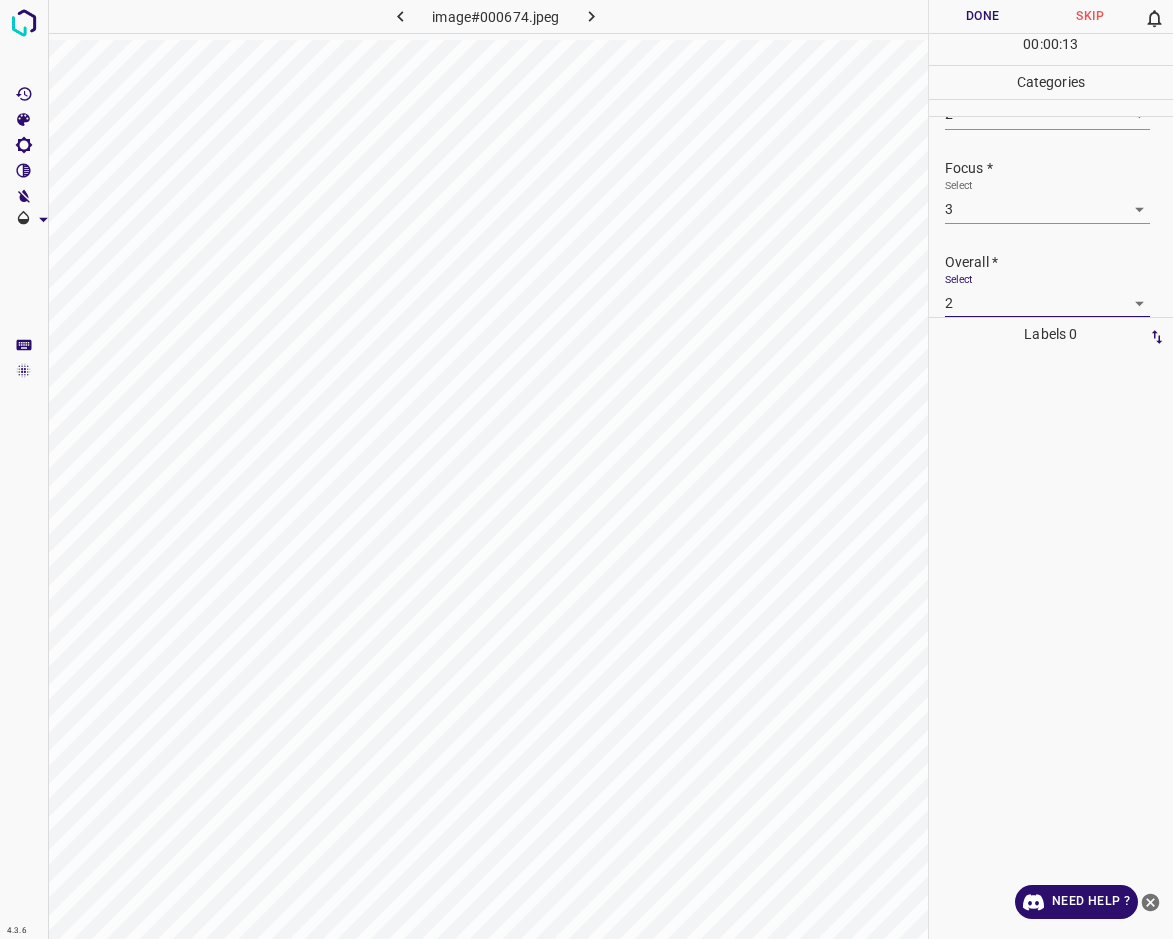 click on "Done" at bounding box center (983, 16) 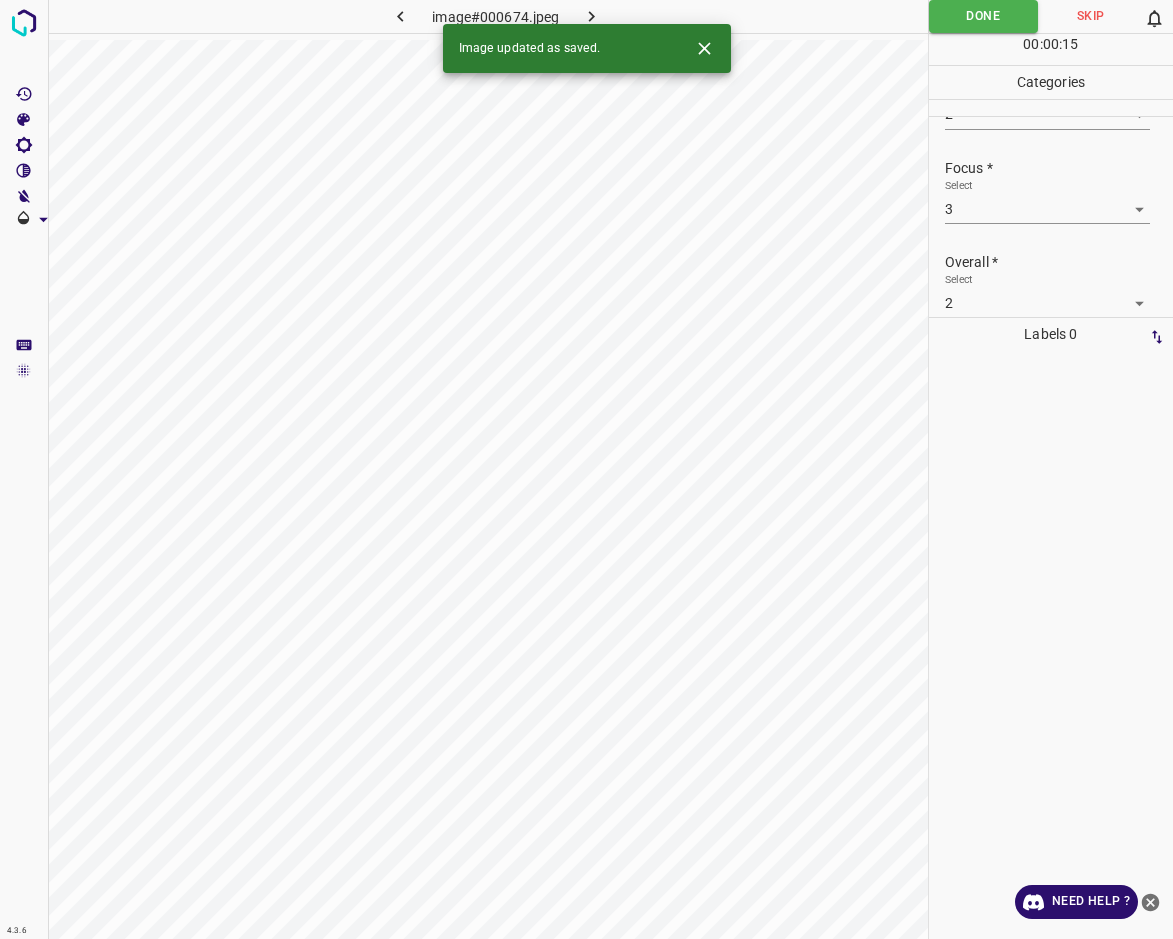 click 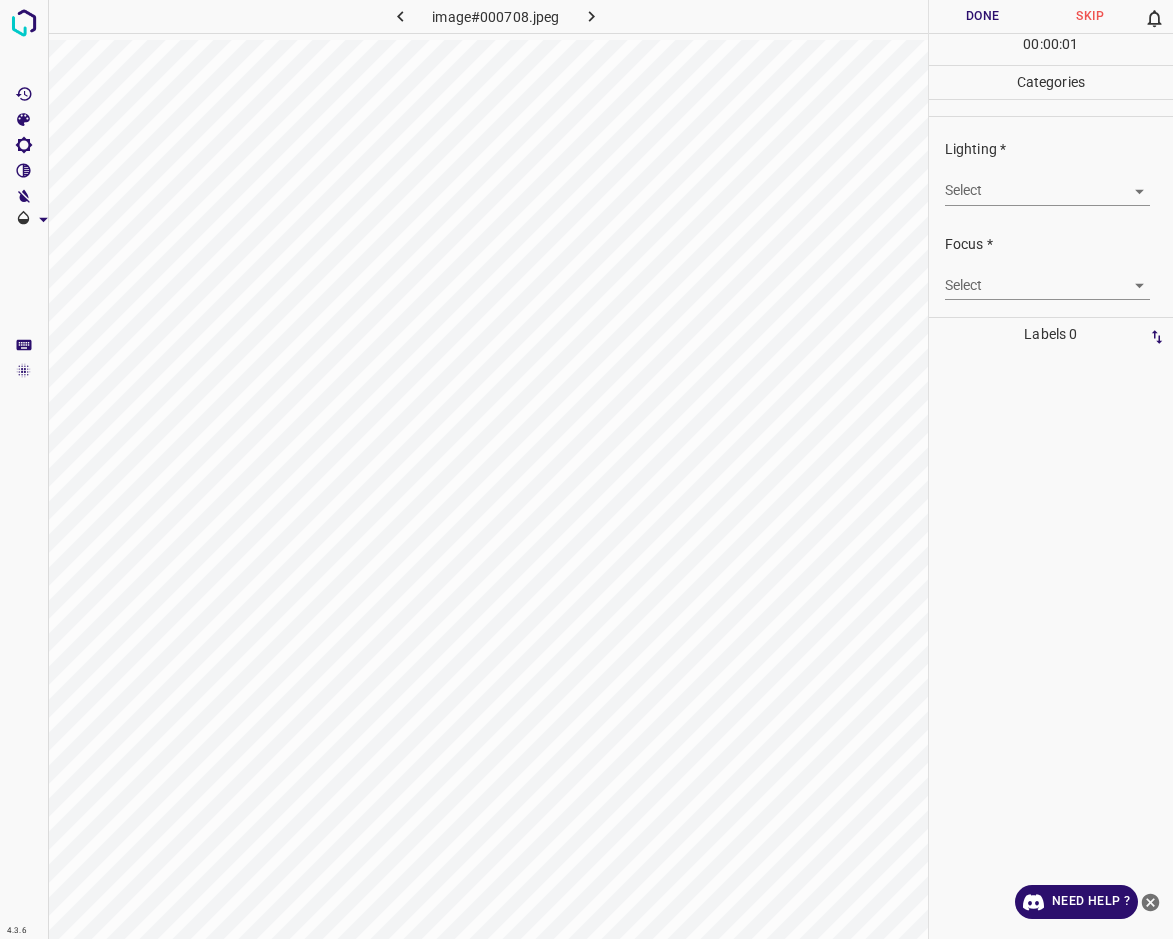 click on "4.3.6  image#000708.jpeg Done Skip 0 00   : 00   : 01   Categories Lighting *  Select ​ Focus *  Select ​ Overall *  Select ​ Labels   0 Categories 1 Lighting 2 Focus 3 Overall Tools Space Change between modes (Draw & Edit) I Auto labeling R Restore zoom M Zoom in N Zoom out Delete Delete selecte label Filters Z Restore filters X Saturation filter C Brightness filter V Contrast filter B Gray scale filter General O Download Need Help ? - Text - Hide - Delete" at bounding box center [586, 469] 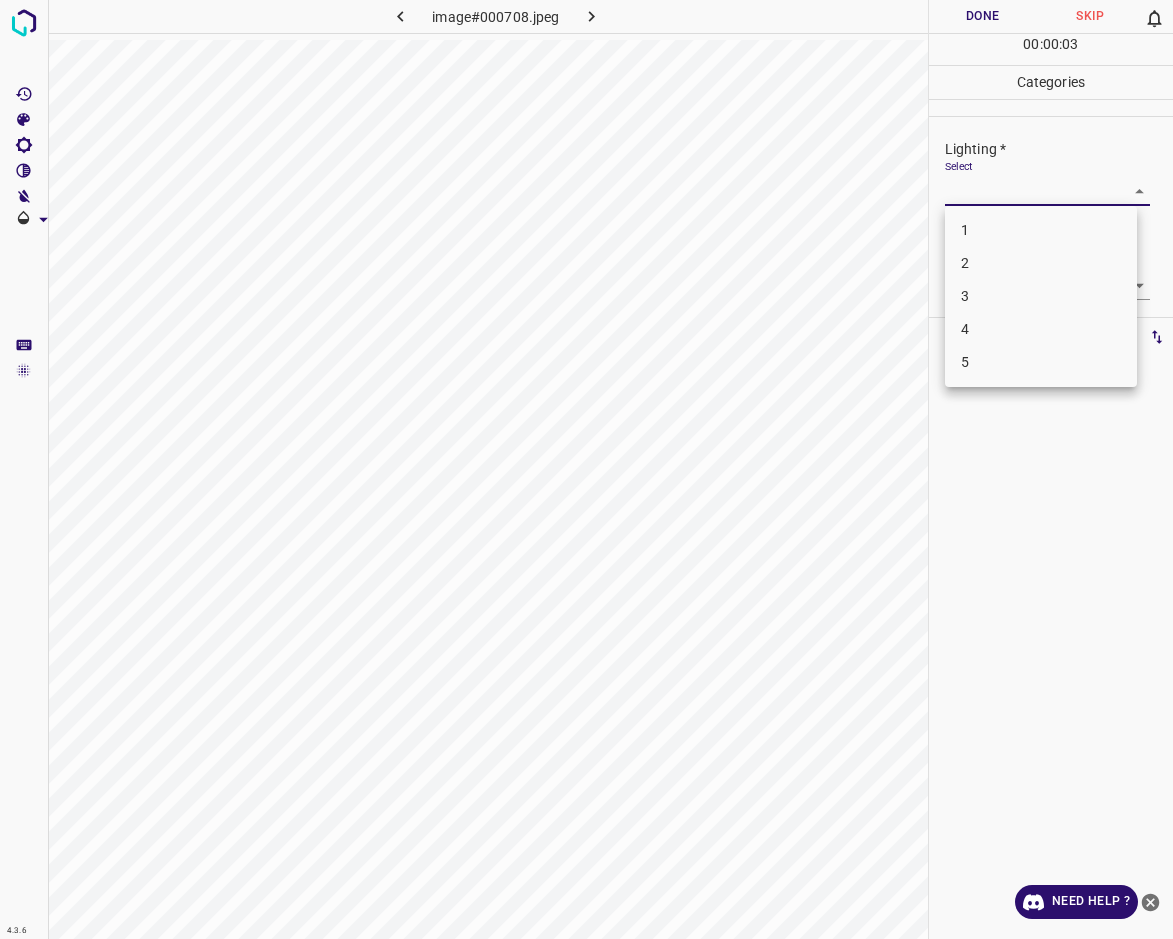 click on "3" at bounding box center (1041, 296) 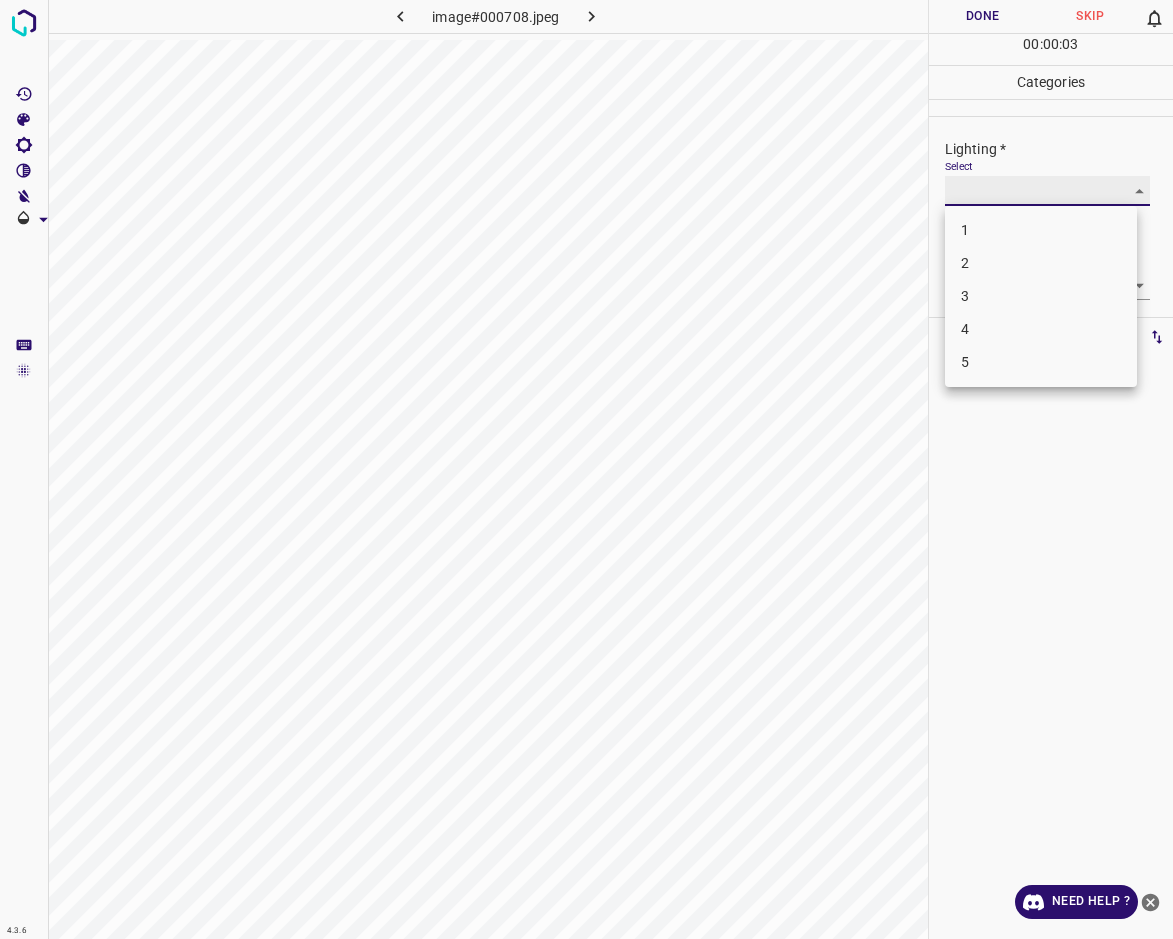 type on "3" 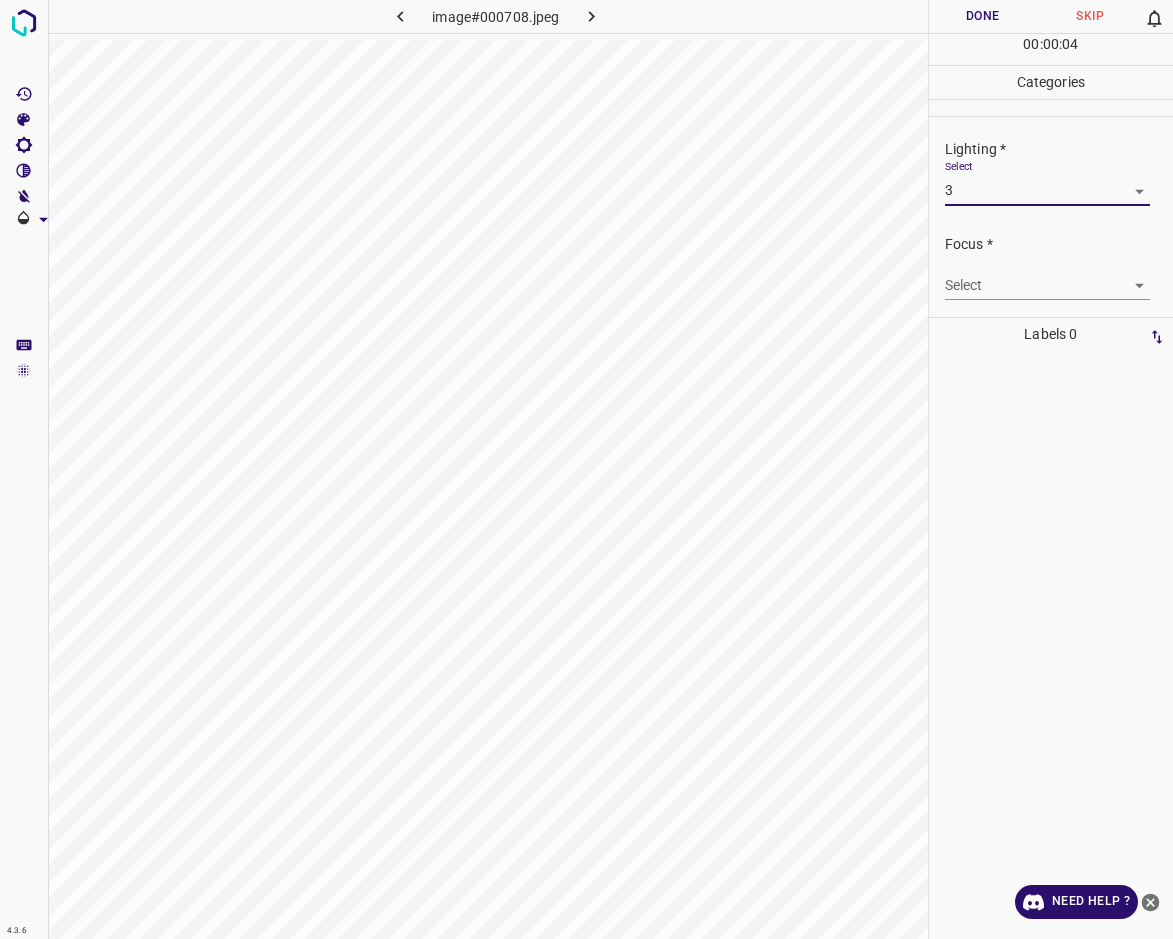 click on "4.3.6  image#000708.jpeg Done Skip 0 00   : 00   : 04   Categories Lighting *  Select 3 3 Focus *  Select ​ Overall *  Select ​ Labels   0 Categories 1 Lighting 2 Focus 3 Overall Tools Space Change between modes (Draw & Edit) I Auto labeling R Restore zoom M Zoom in N Zoom out Delete Delete selecte label Filters Z Restore filters X Saturation filter C Brightness filter V Contrast filter B Gray scale filter General O Download Need Help ? - Text - Hide - Delete" at bounding box center [586, 469] 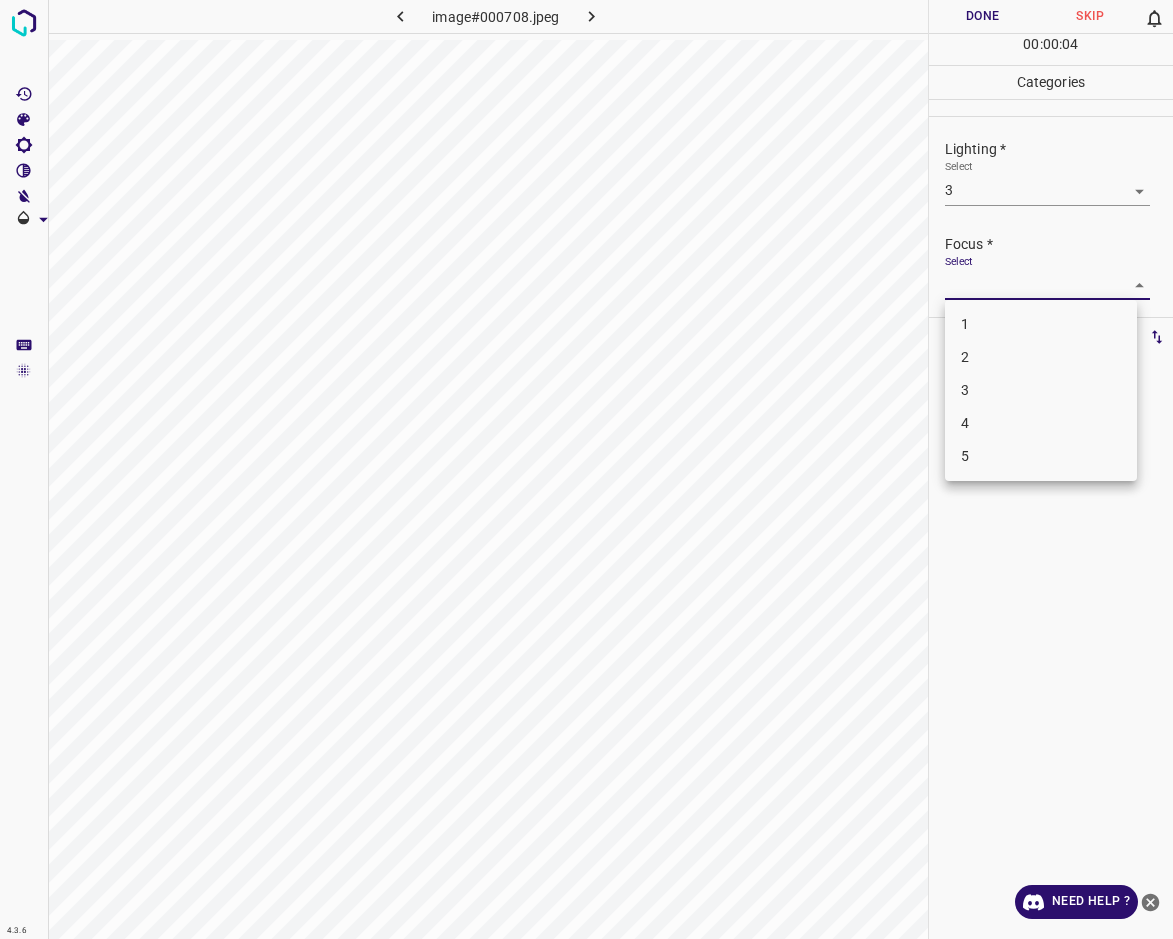 click on "2" at bounding box center (1041, 357) 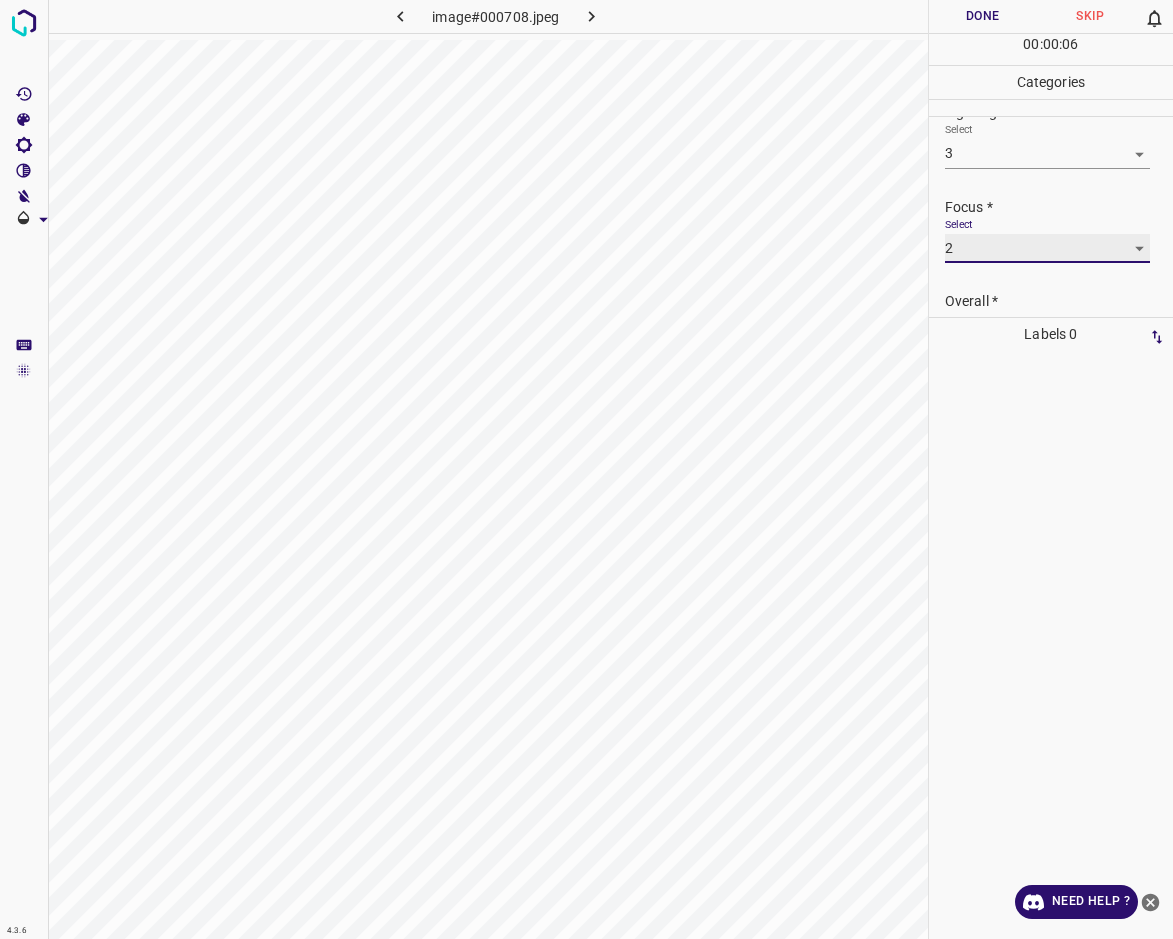 scroll, scrollTop: 55, scrollLeft: 0, axis: vertical 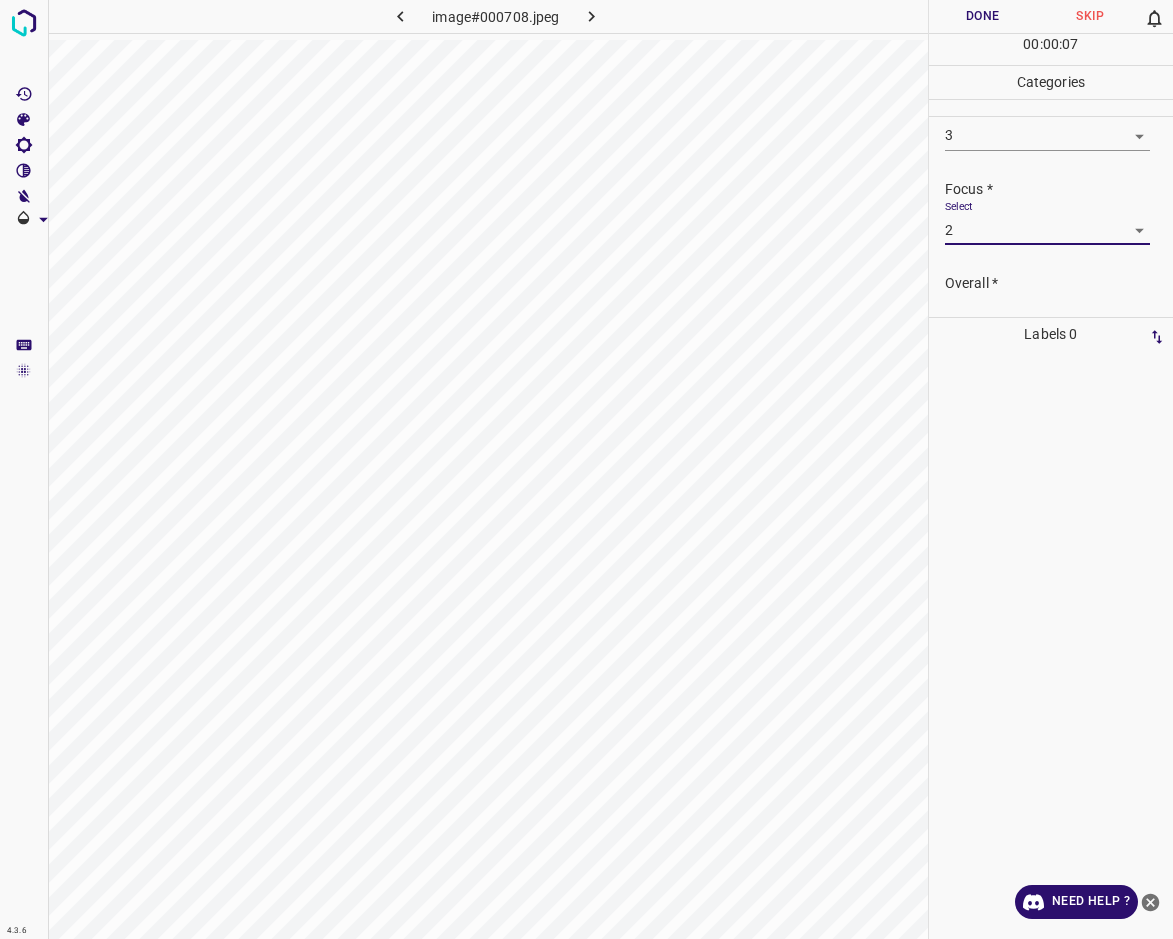 click on "4.3.6  image#000708.jpeg Done Skip 0 00   : 00   : 07   Categories Lighting *  Select 3 3 Focus *  Select 2 2 Overall *  Select ​ Labels   0 Categories 1 Lighting 2 Focus 3 Overall Tools Space Change between modes (Draw & Edit) I Auto labeling R Restore zoom M Zoom in N Zoom out Delete Delete selecte label Filters Z Restore filters X Saturation filter C Brightness filter V Contrast filter B Gray scale filter General O Download Need Help ? - Text - Hide - Delete" at bounding box center (586, 469) 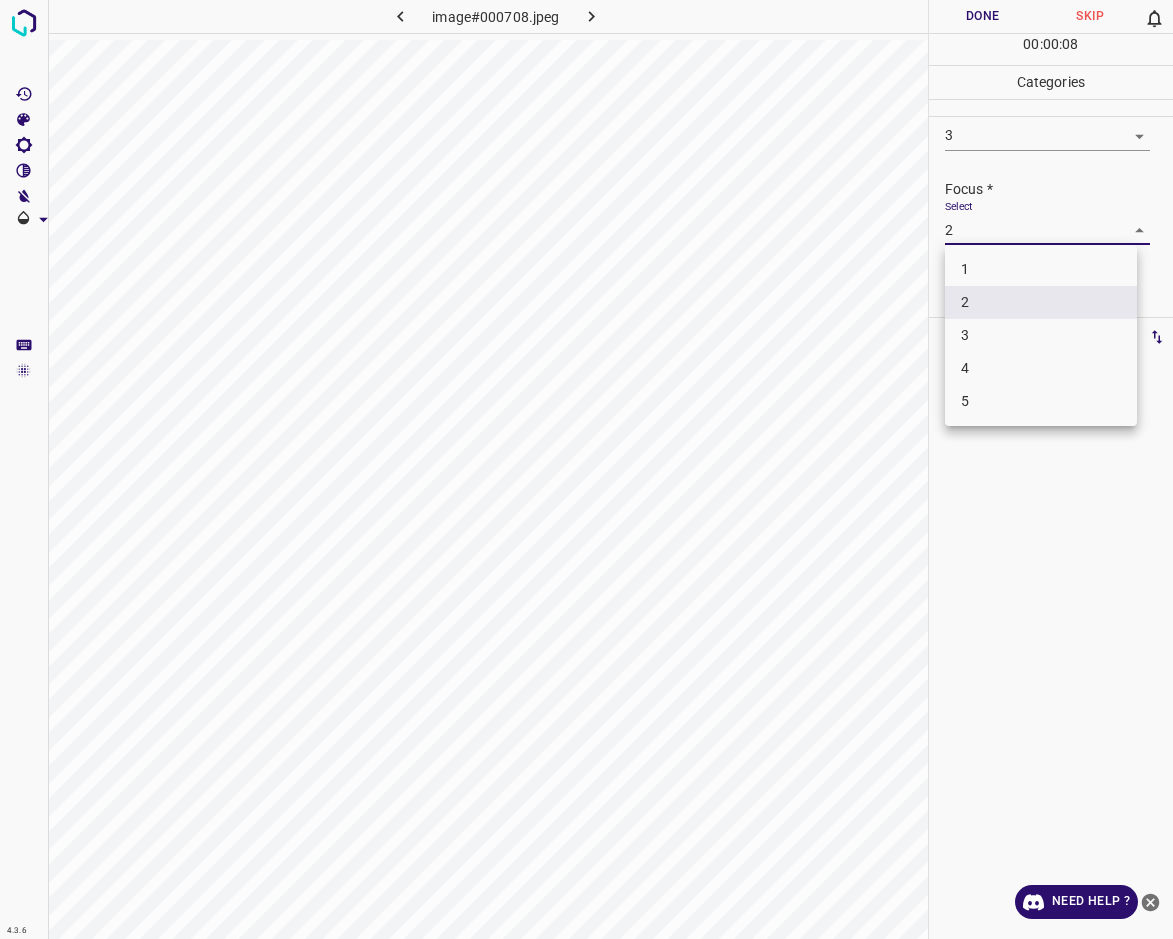 click on "3" at bounding box center [1041, 335] 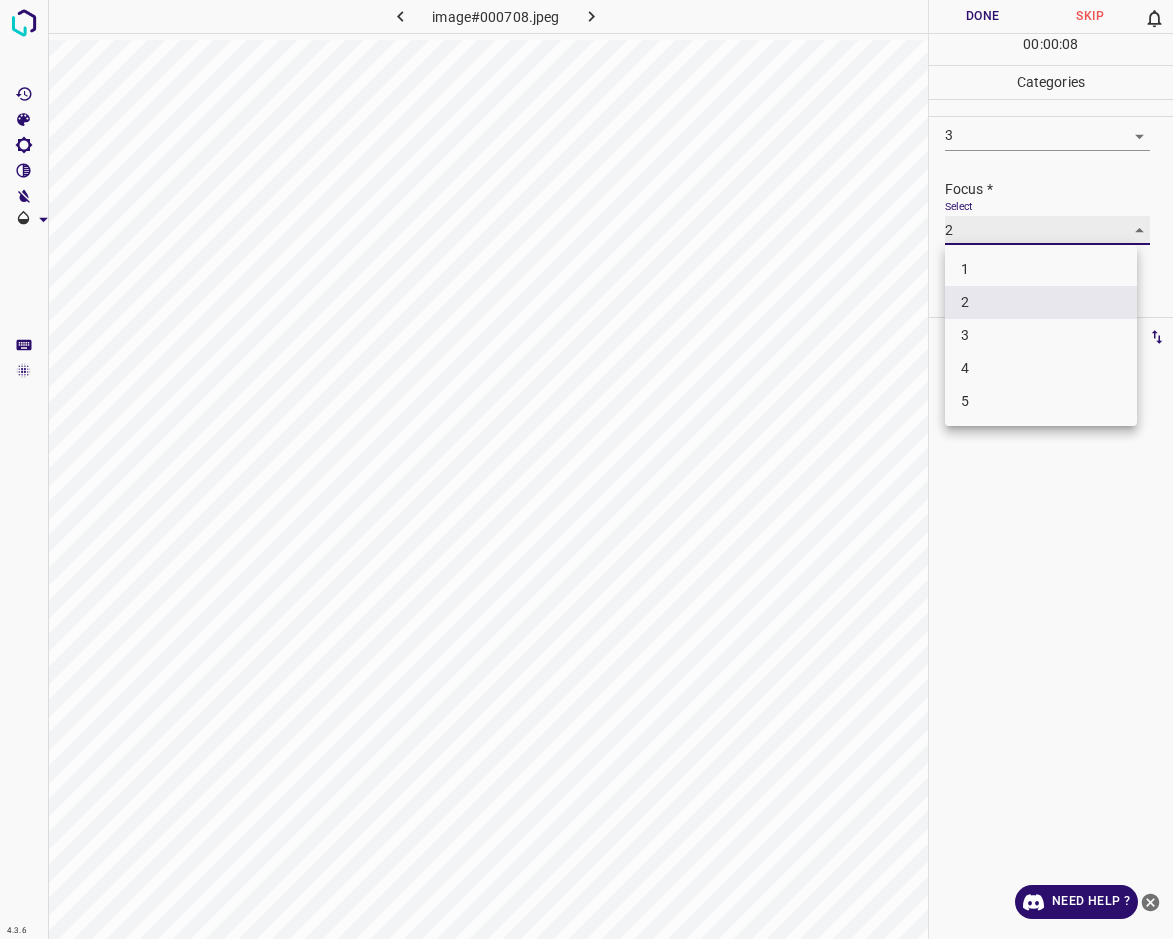 type on "3" 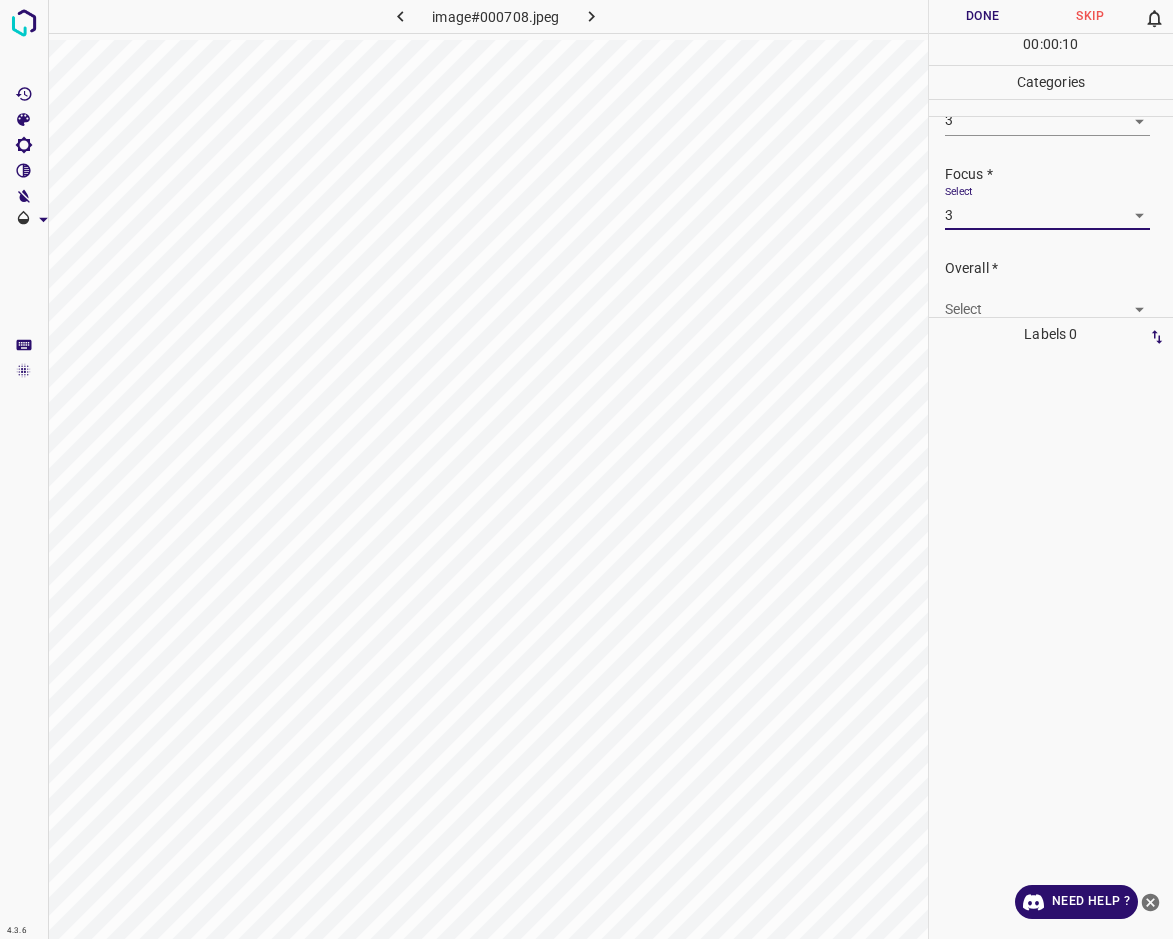 click on "4.3.6  image#000708.jpeg Done Skip 0 00   : 00   : 10   Categories Lighting *  Select 3 3 Focus *  Select 3 3 Overall *  Select ​ Labels   0 Categories 1 Lighting 2 Focus 3 Overall Tools Space Change between modes (Draw & Edit) I Auto labeling R Restore zoom M Zoom in N Zoom out Delete Delete selecte label Filters Z Restore filters X Saturation filter C Brightness filter V Contrast filter B Gray scale filter General O Download Need Help ? - Text - Hide - Delete" at bounding box center (586, 469) 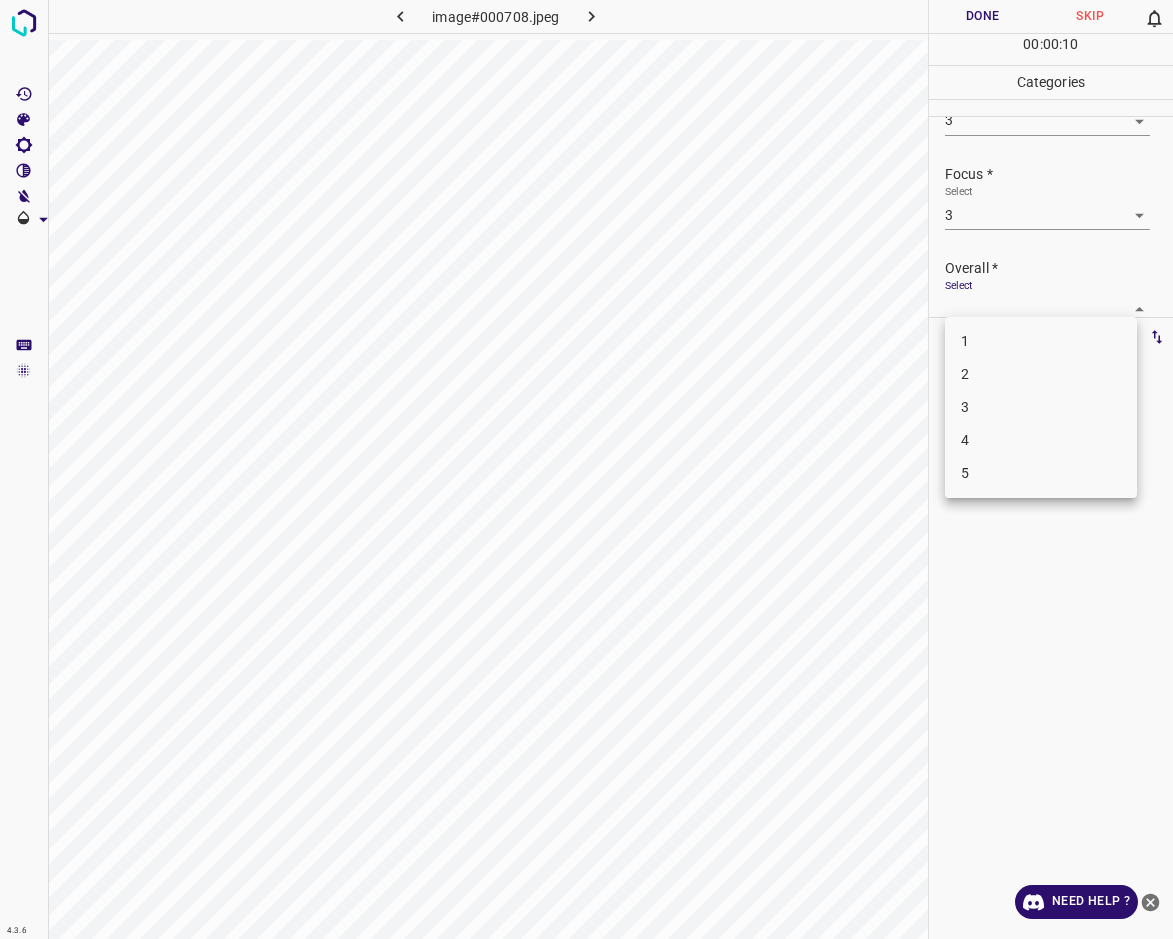 scroll, scrollTop: 76, scrollLeft: 0, axis: vertical 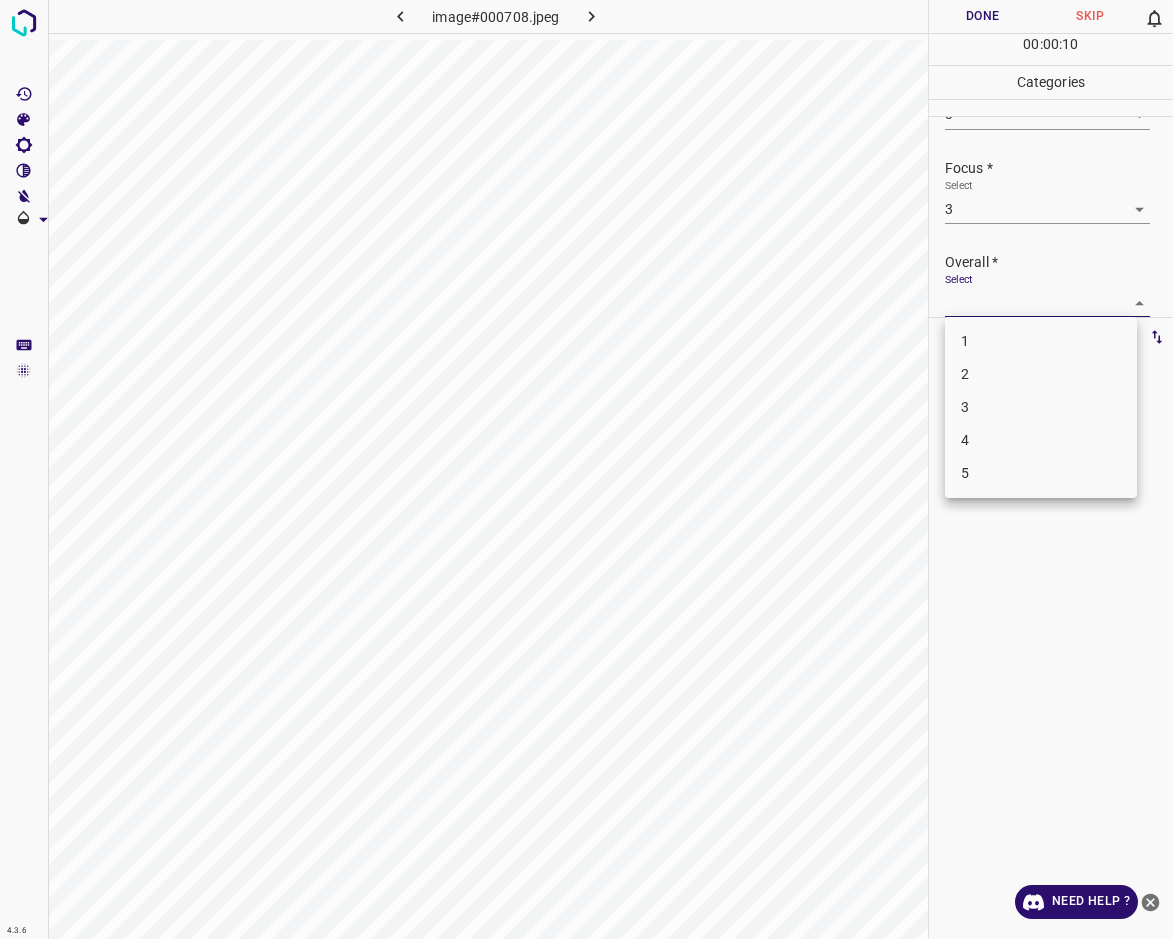 click on "2" at bounding box center (1041, 374) 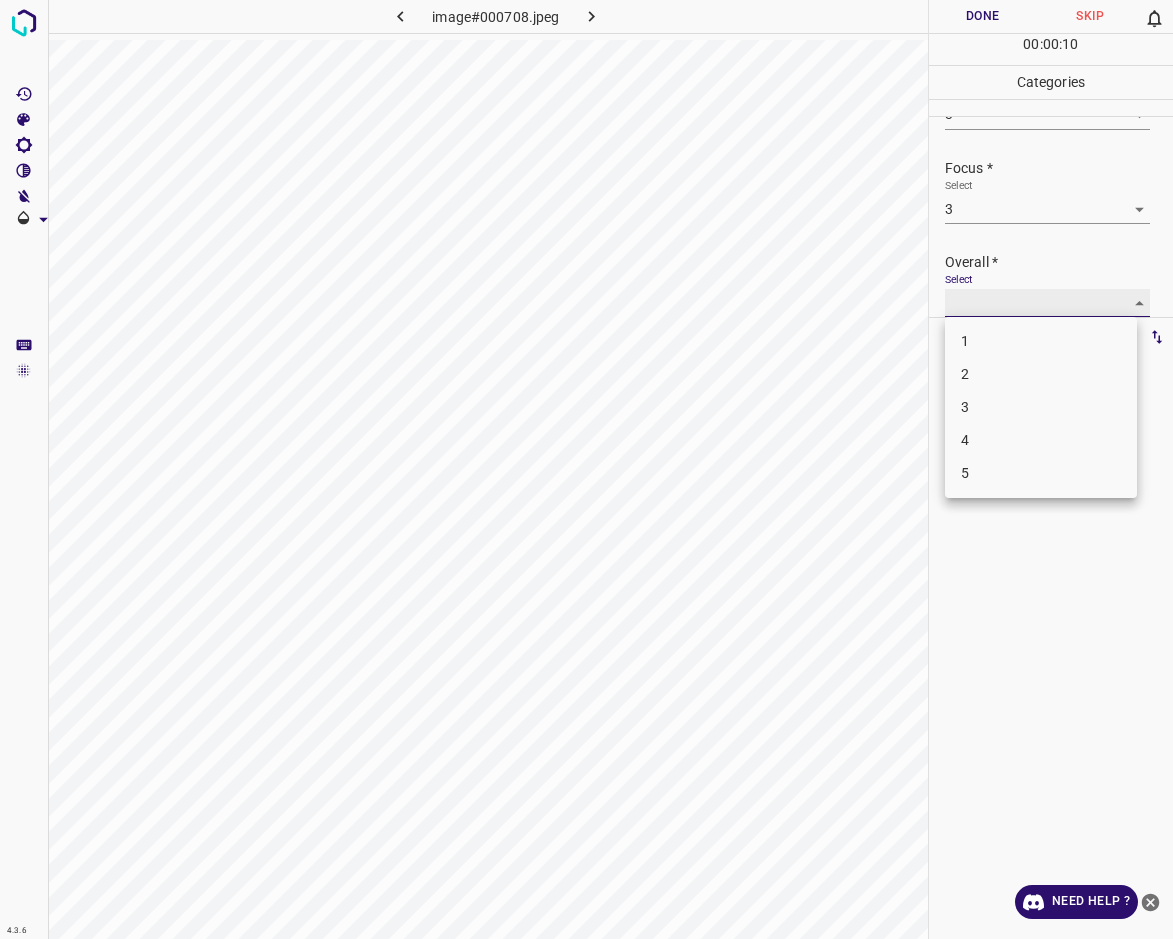 type on "2" 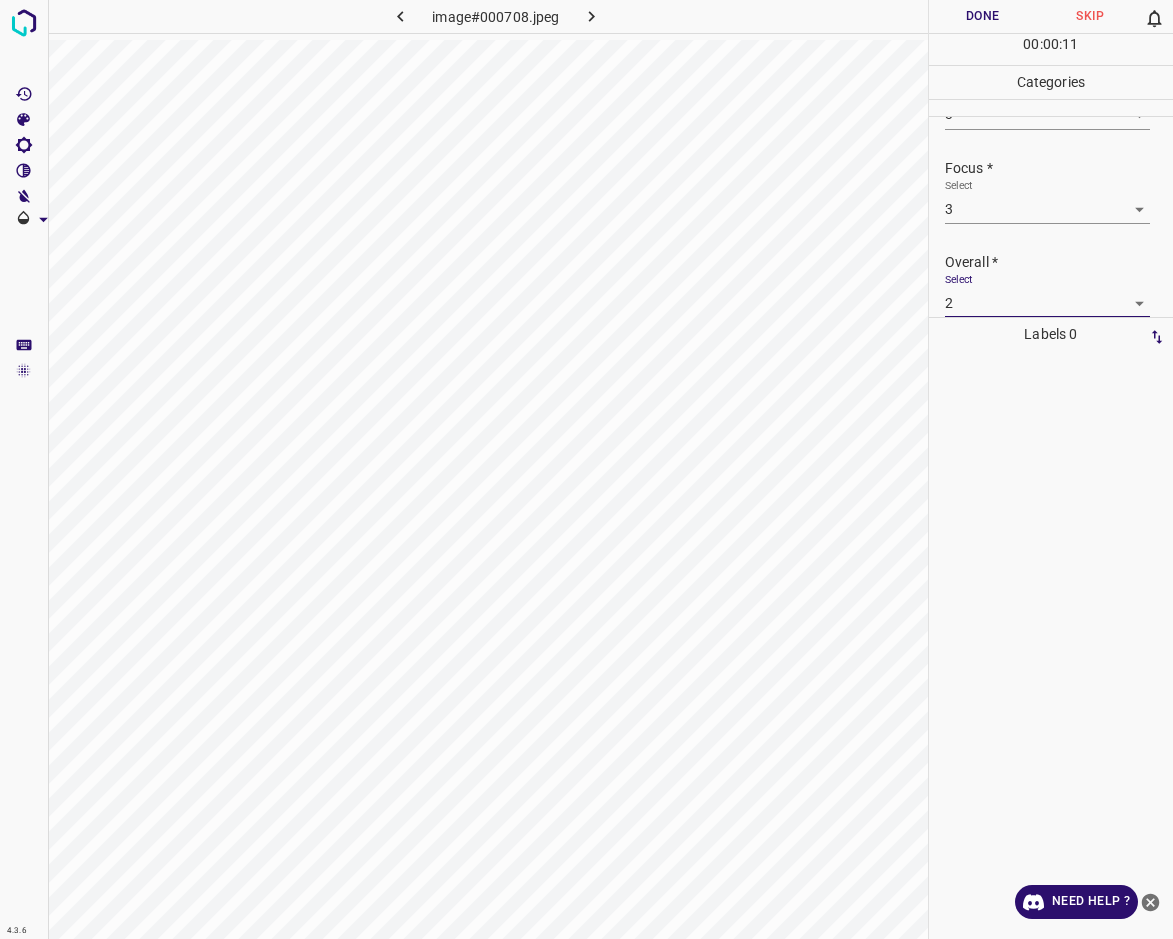 click on "4.3.6  image#000708.jpeg Done Skip 0 00   : 00   : 11   Categories Lighting *  Select 3 3 Focus *  Select 3 3 Overall *  Select 2 2 Labels   0 Categories 1 Lighting 2 Focus 3 Overall Tools Space Change between modes (Draw & Edit) I Auto labeling R Restore zoom M Zoom in N Zoom out Delete Delete selecte label Filters Z Restore filters X Saturation filter C Brightness filter V Contrast filter B Gray scale filter General O Download Need Help ? - Text - Hide - Delete" at bounding box center (586, 469) 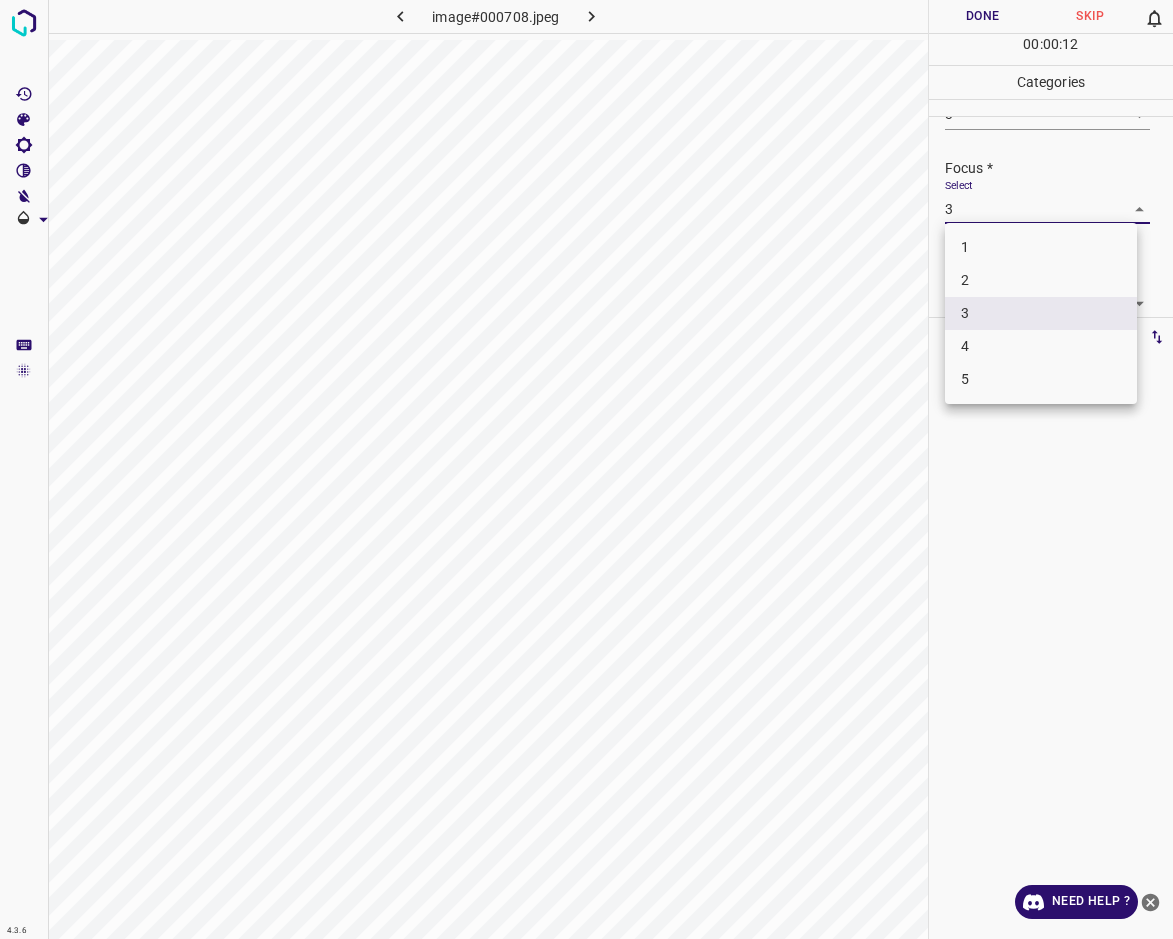 click on "2" at bounding box center [1041, 280] 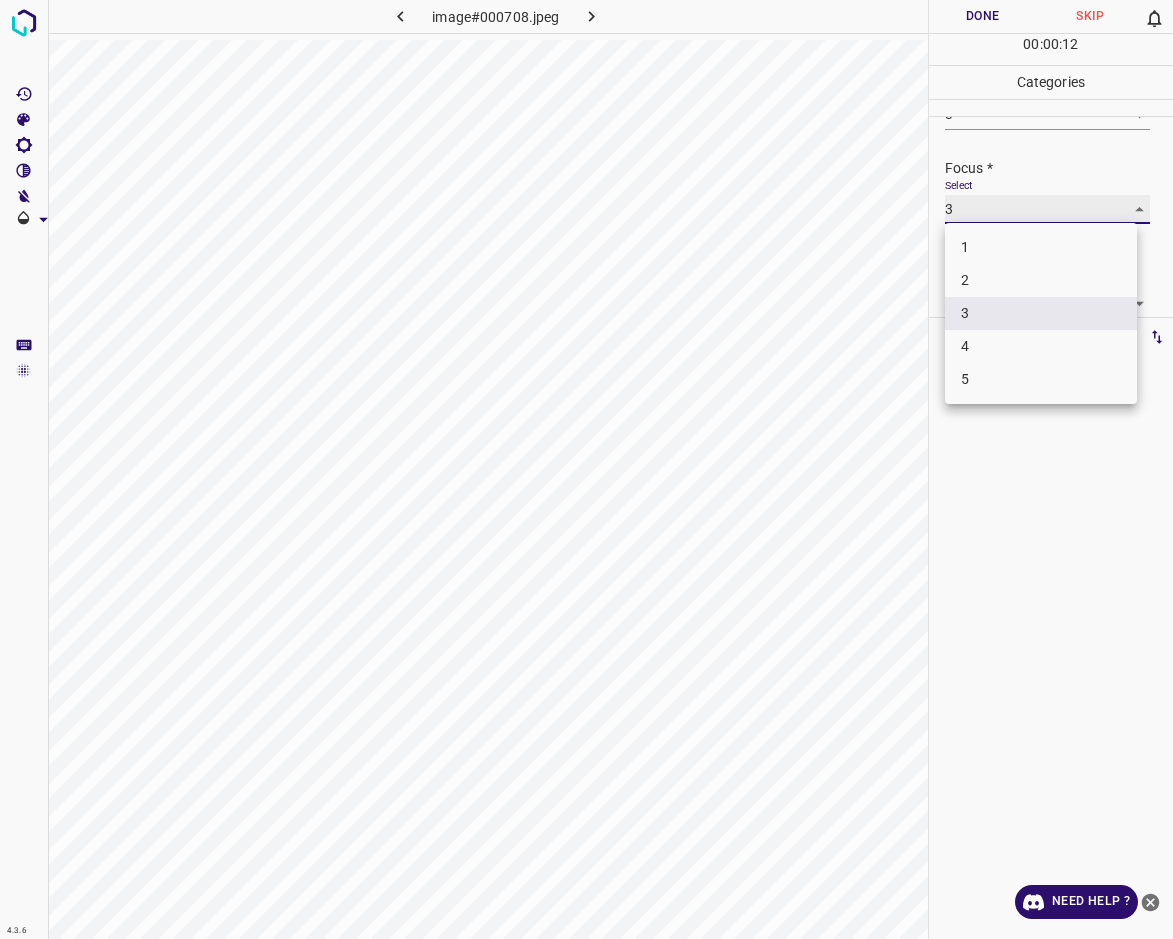 type on "2" 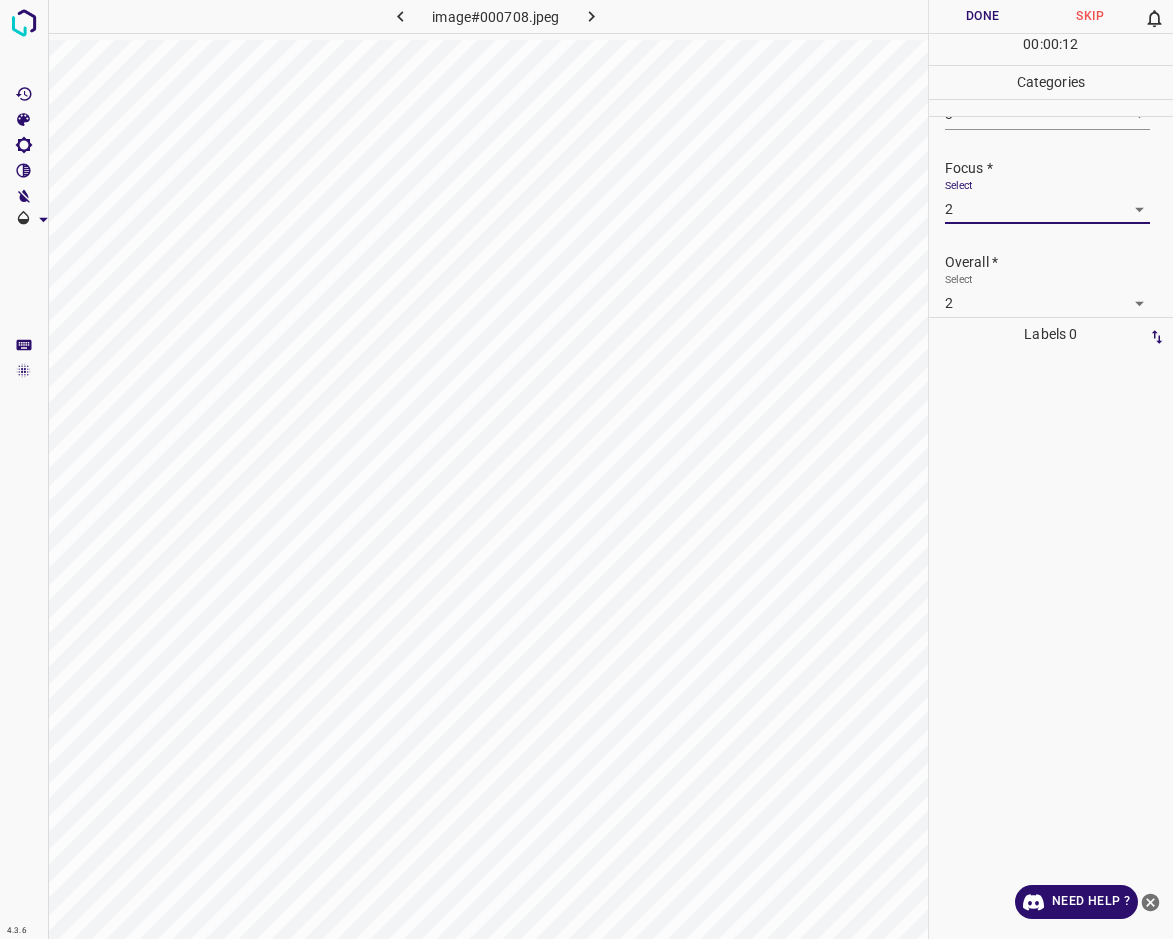 click on "4.3.6  image#000708.jpeg Done Skip 0 00   : 00   : 12   Categories Lighting *  Select 3 3 Focus *  Select 2 2 Overall *  Select 2 2 Labels   0 Categories 1 Lighting 2 Focus 3 Overall Tools Space Change between modes (Draw & Edit) I Auto labeling R Restore zoom M Zoom in N Zoom out Delete Delete selecte label Filters Z Restore filters X Saturation filter C Brightness filter V Contrast filter B Gray scale filter General O Download Need Help ? - Text - Hide - Delete" at bounding box center [586, 469] 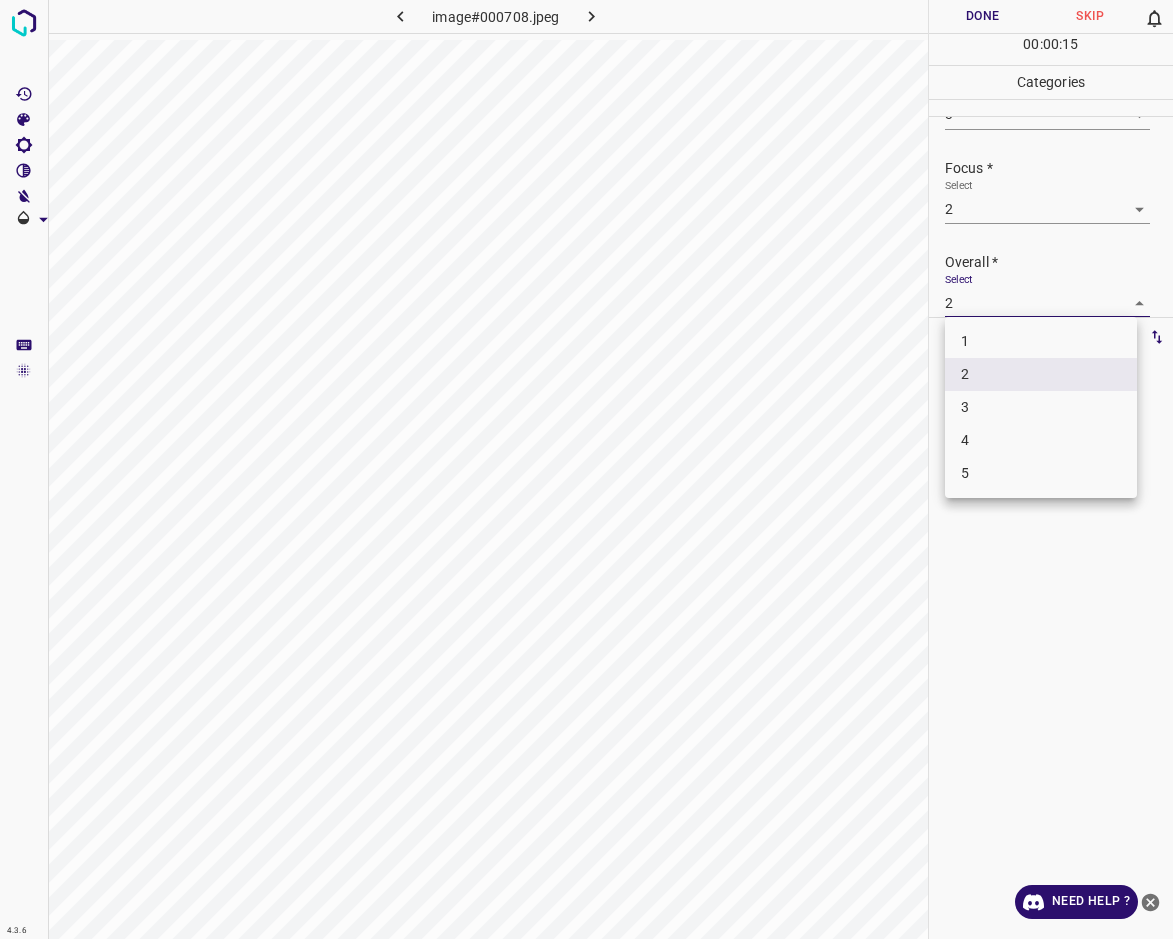 click on "3" at bounding box center (1041, 407) 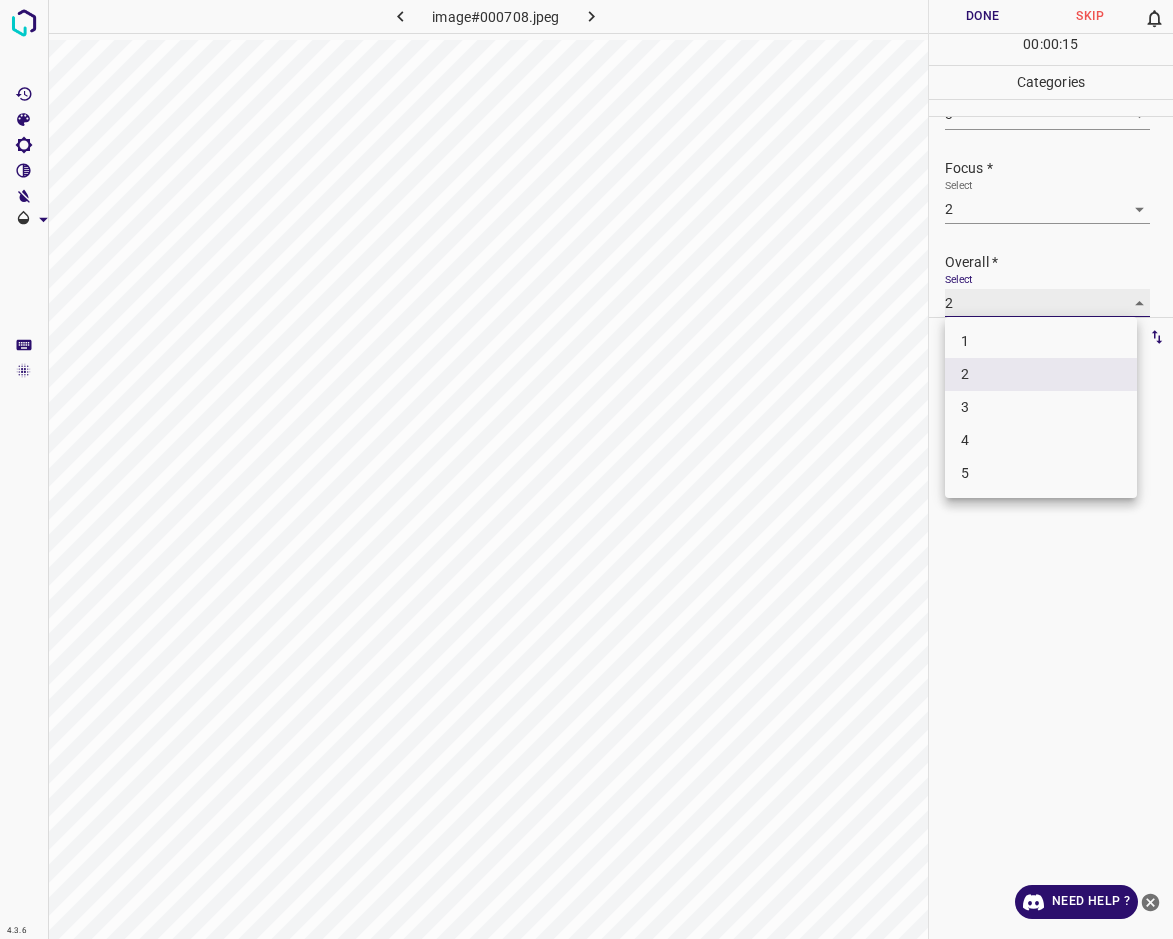type on "3" 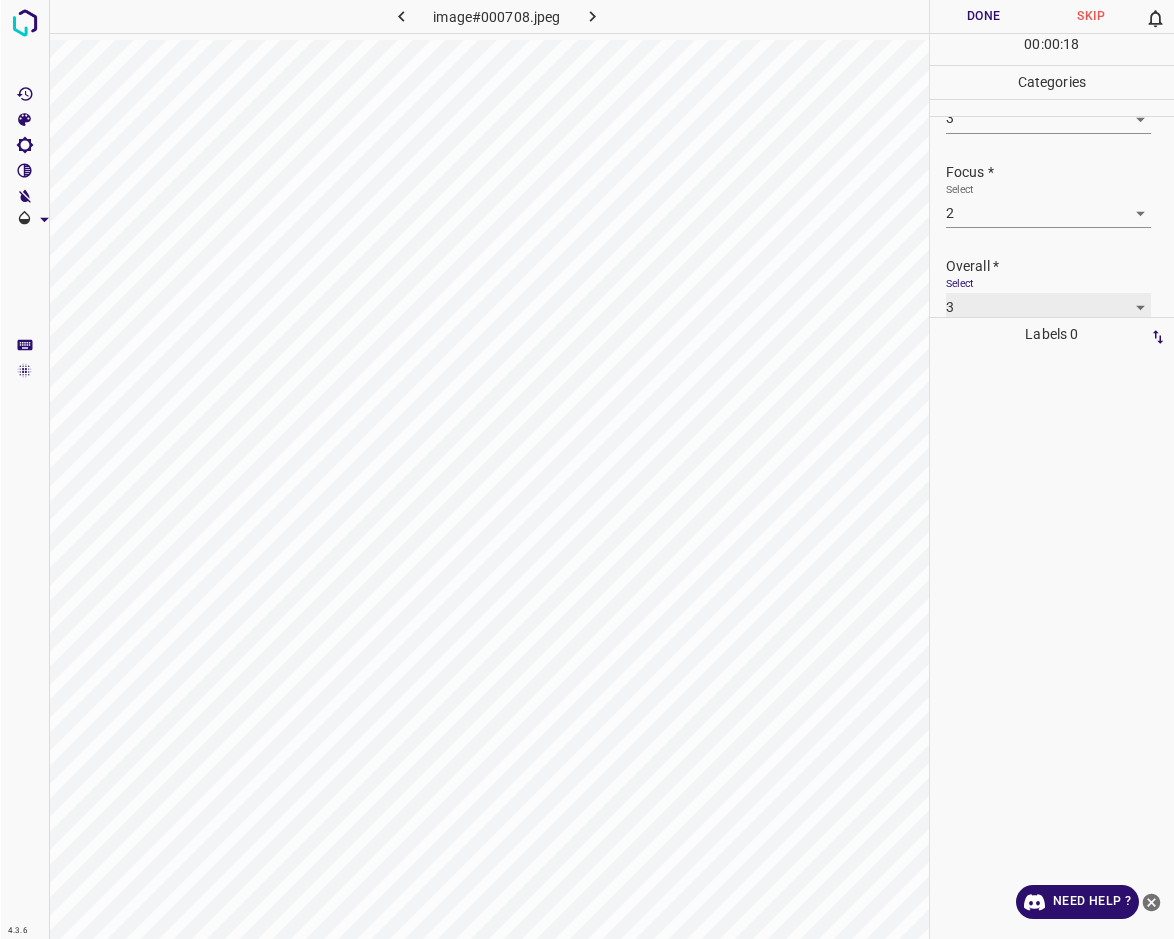 scroll, scrollTop: 34, scrollLeft: 0, axis: vertical 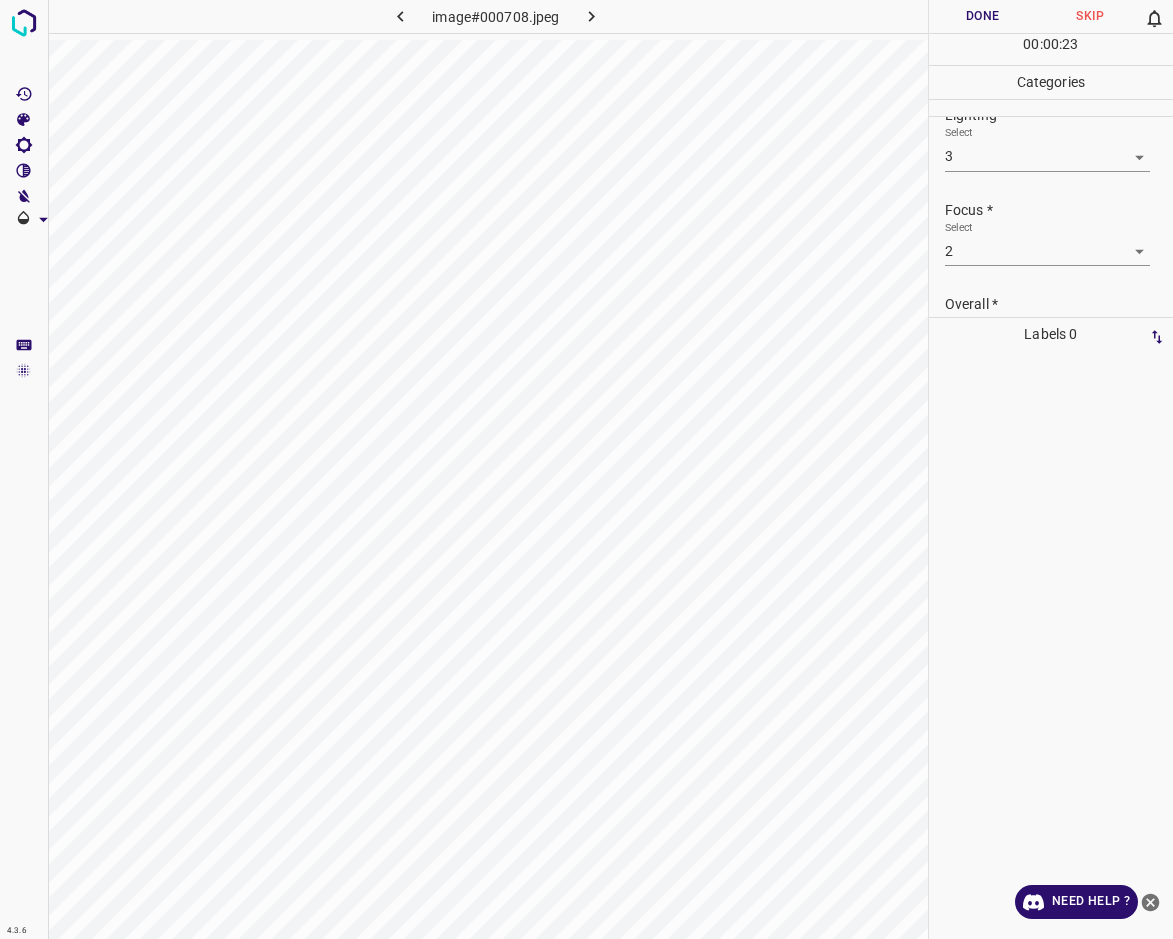 click on "4.3.6  image#000708.jpeg Done Skip 0 00   : 00   : 23   Categories Lighting *  Select 3 3 Focus *  Select 2 2 Overall *  Select 3 3 Labels   0 Categories 1 Lighting 2 Focus 3 Overall Tools Space Change between modes (Draw & Edit) I Auto labeling R Restore zoom M Zoom in N Zoom out Delete Delete selecte label Filters Z Restore filters X Saturation filter C Brightness filter V Contrast filter B Gray scale filter General O Download Need Help ? - Text - Hide - Delete" at bounding box center [586, 469] 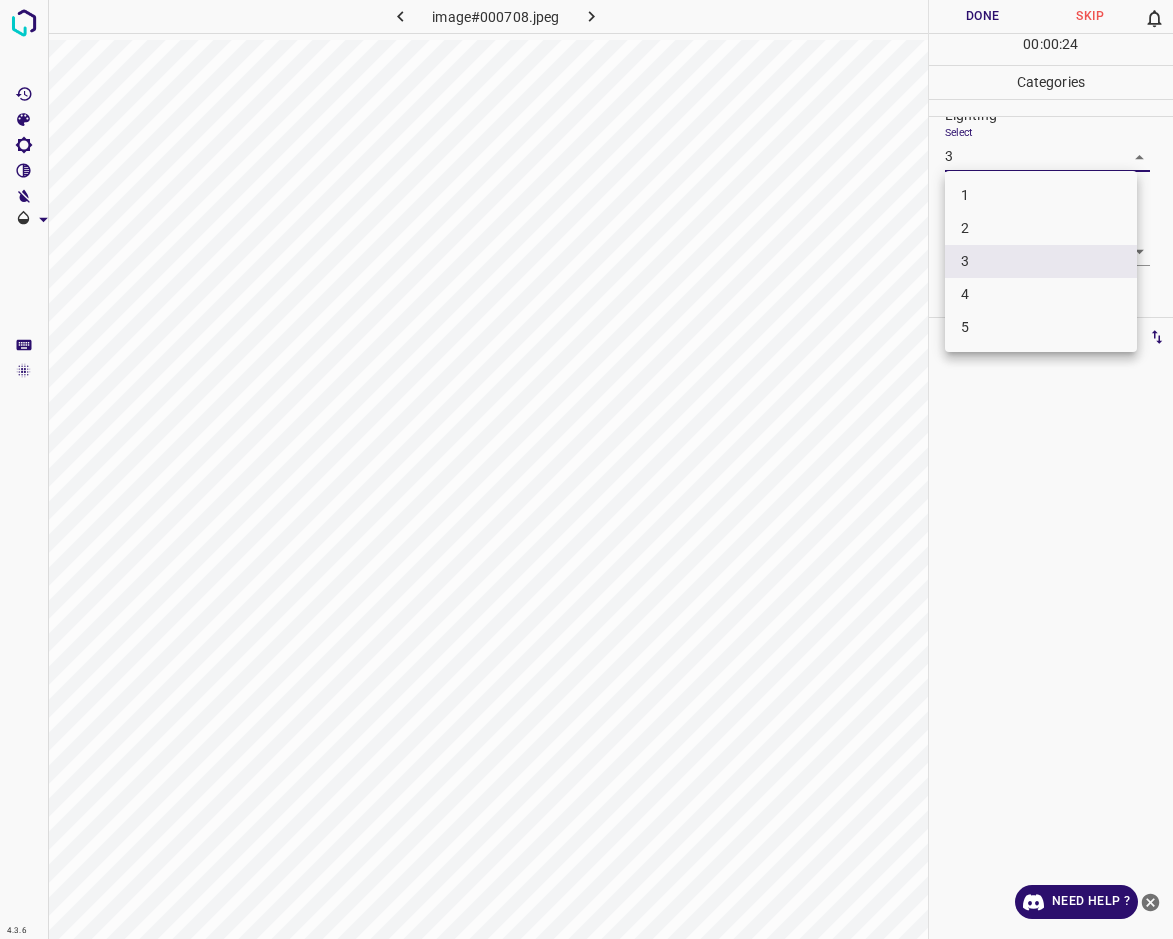 click on "2" at bounding box center (1041, 228) 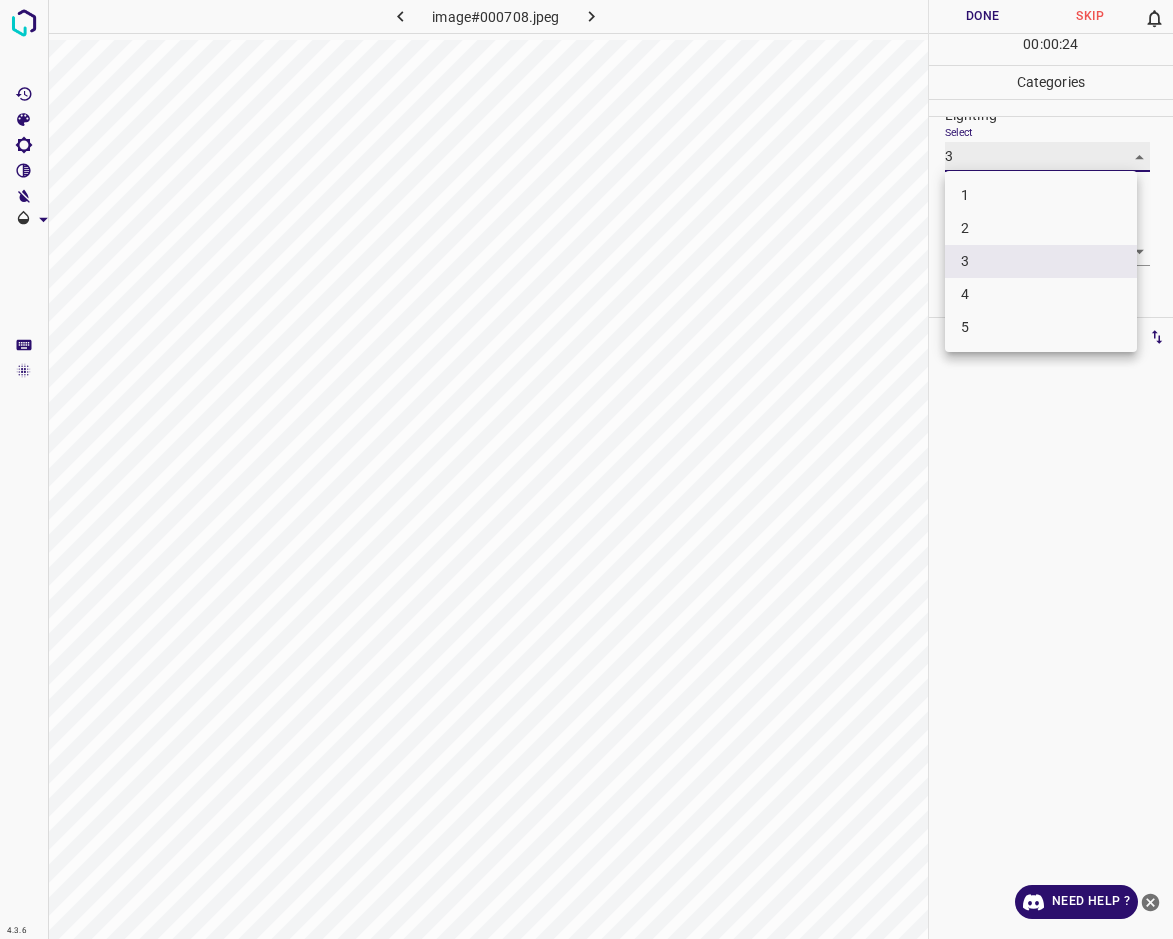type on "2" 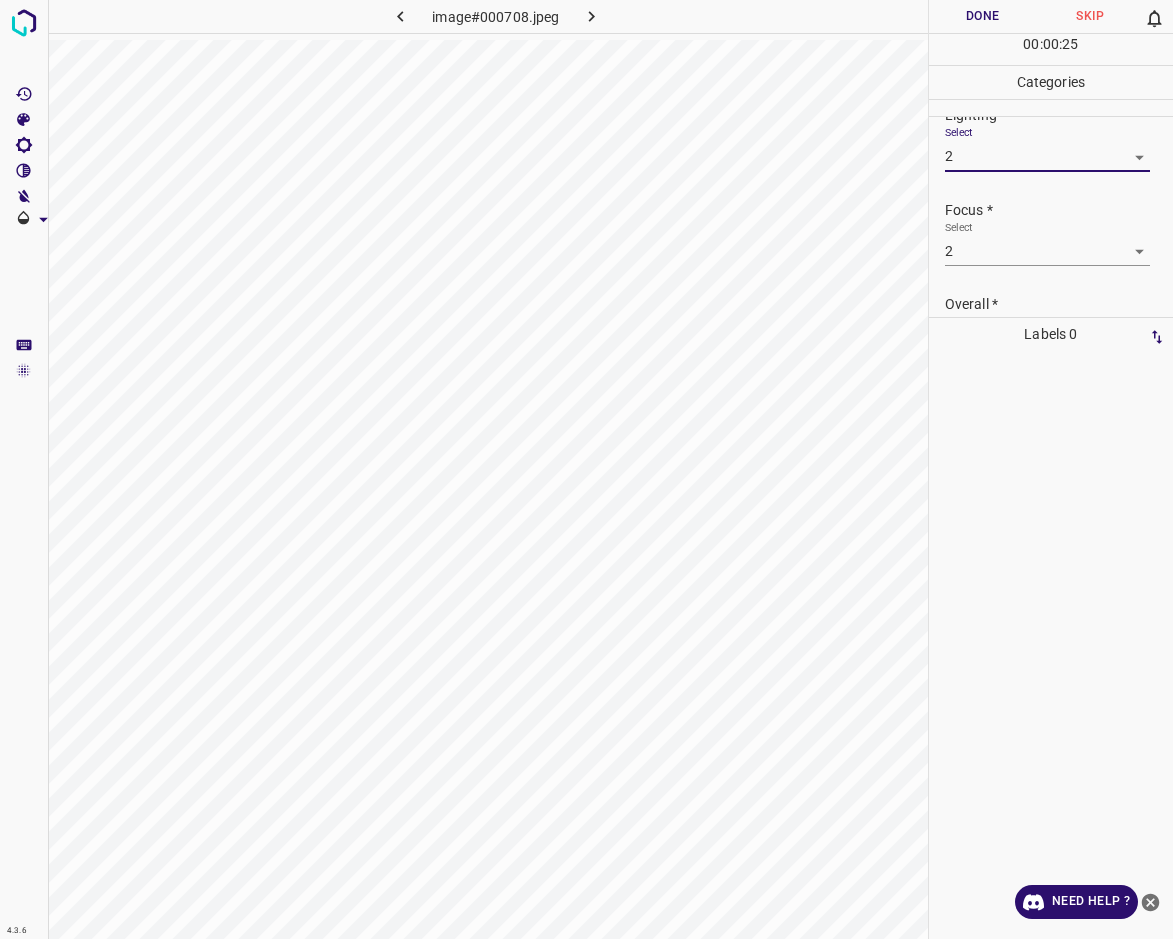 click on "Done" at bounding box center [983, 16] 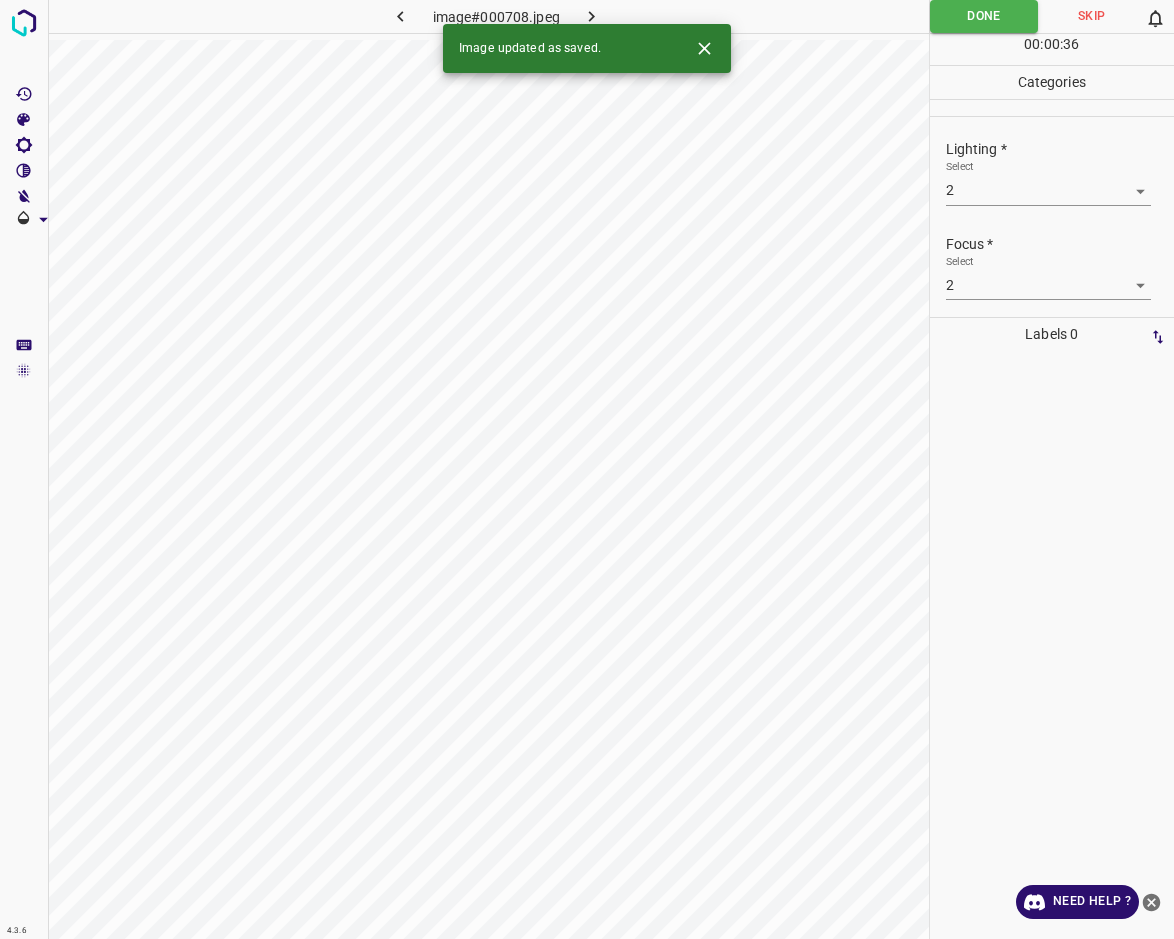 scroll, scrollTop: 9, scrollLeft: 0, axis: vertical 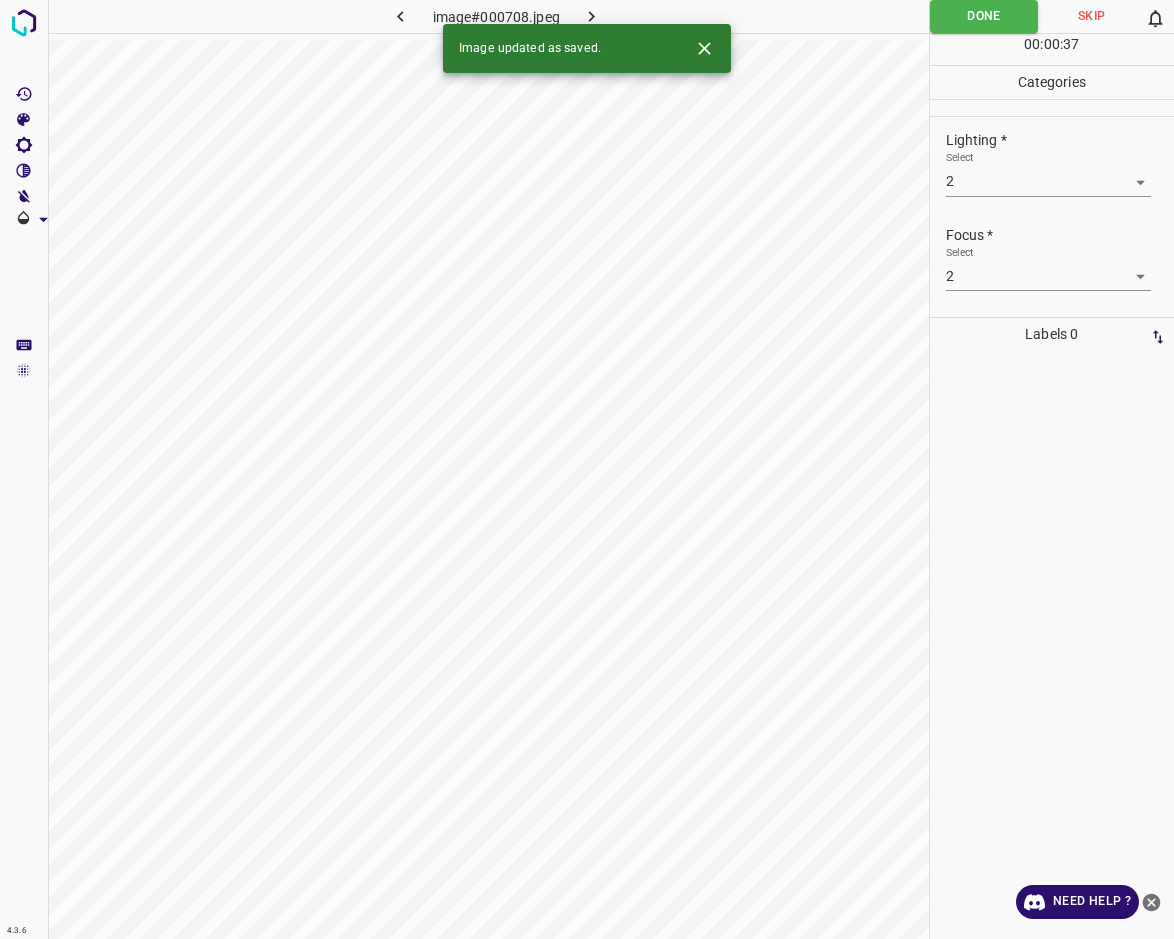 click on "Overall *  Select 3 3" at bounding box center [1052, 352] 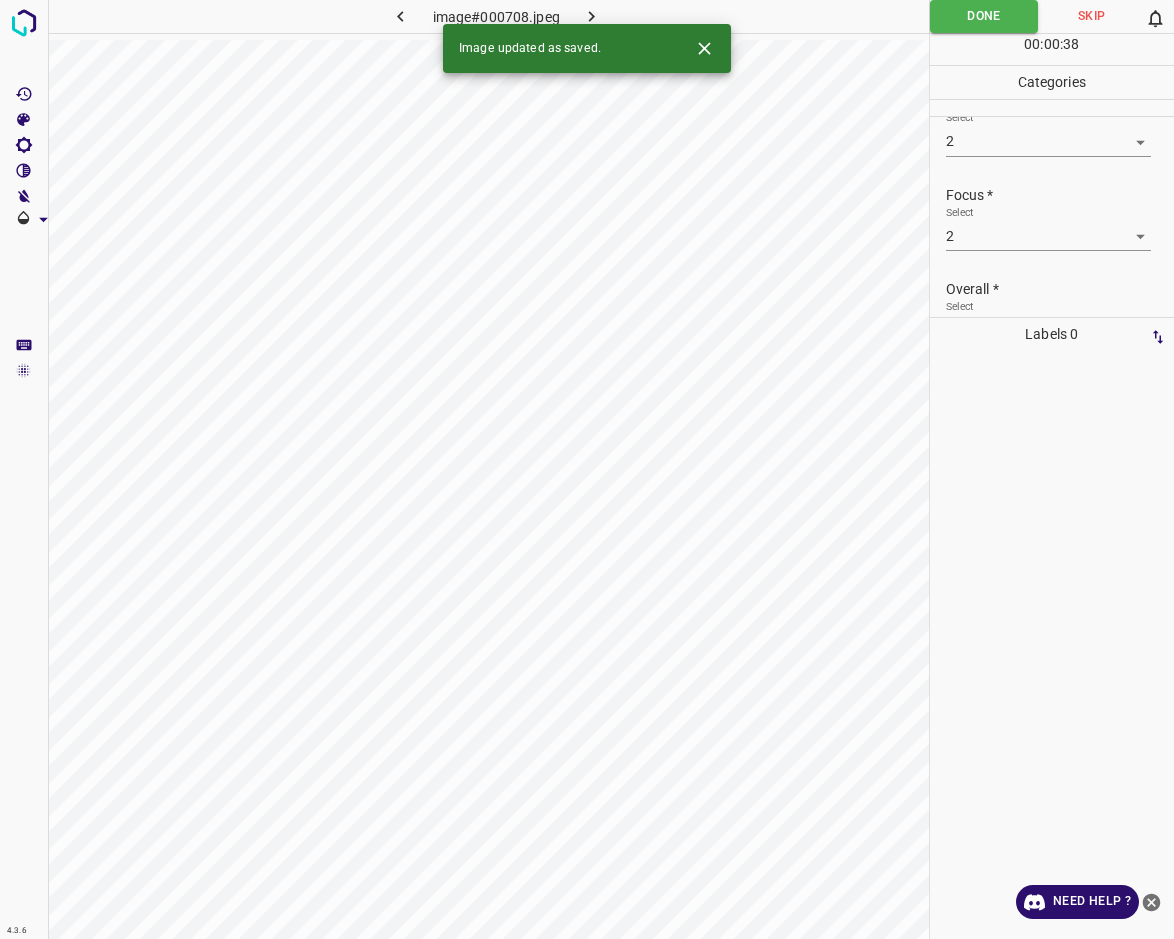 scroll, scrollTop: 89, scrollLeft: 0, axis: vertical 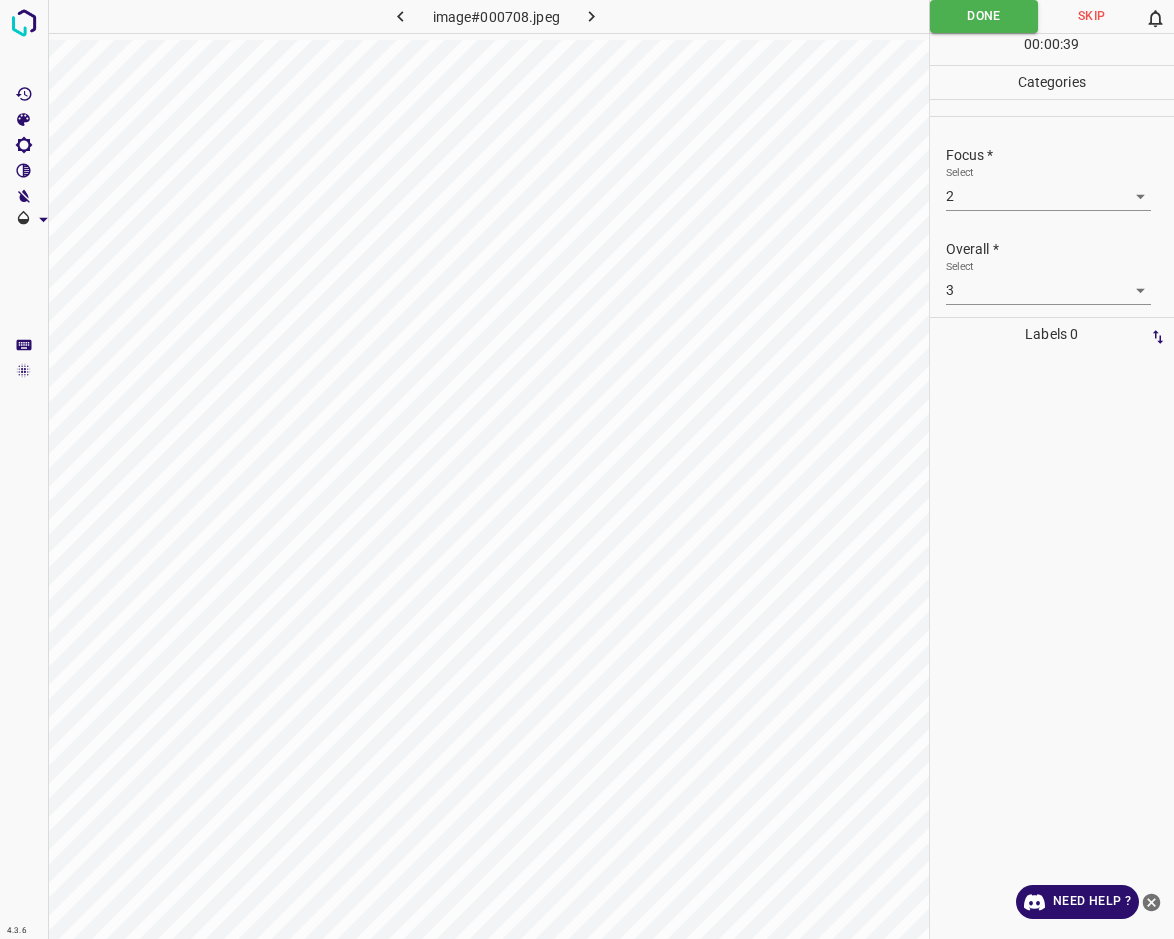 click at bounding box center [592, 16] 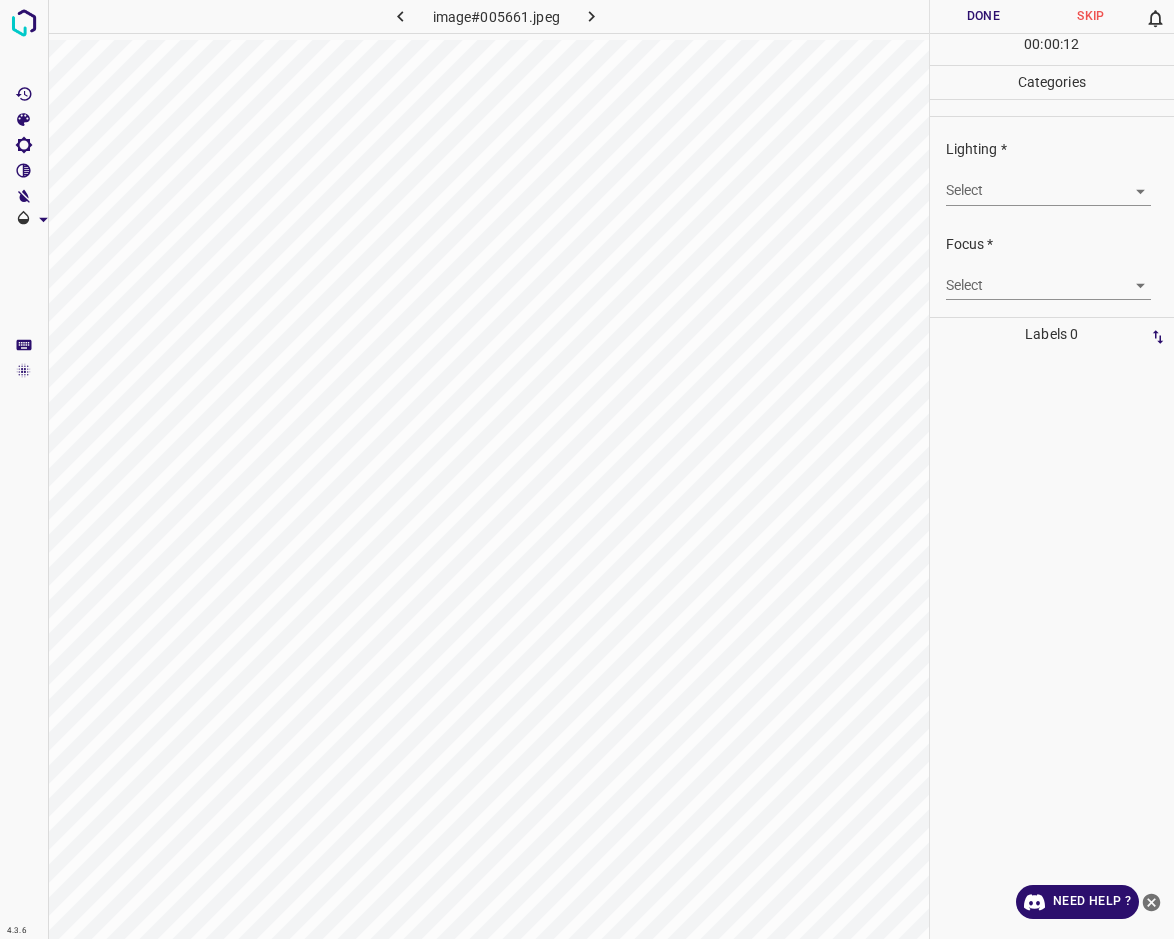click on "4.3.6  image#005661.jpeg Done Skip 0 00   : 00   : 12   Categories Lighting *  Select ​ Focus *  Select ​ Overall *  Select ​ Labels   0 Categories 1 Lighting 2 Focus 3 Overall Tools Space Change between modes (Draw & Edit) I Auto labeling R Restore zoom M Zoom in N Zoom out Delete Delete selecte label Filters Z Restore filters X Saturation filter C Brightness filter V Contrast filter B Gray scale filter General O Download Need Help ? - Text - Hide - Delete" at bounding box center (587, 469) 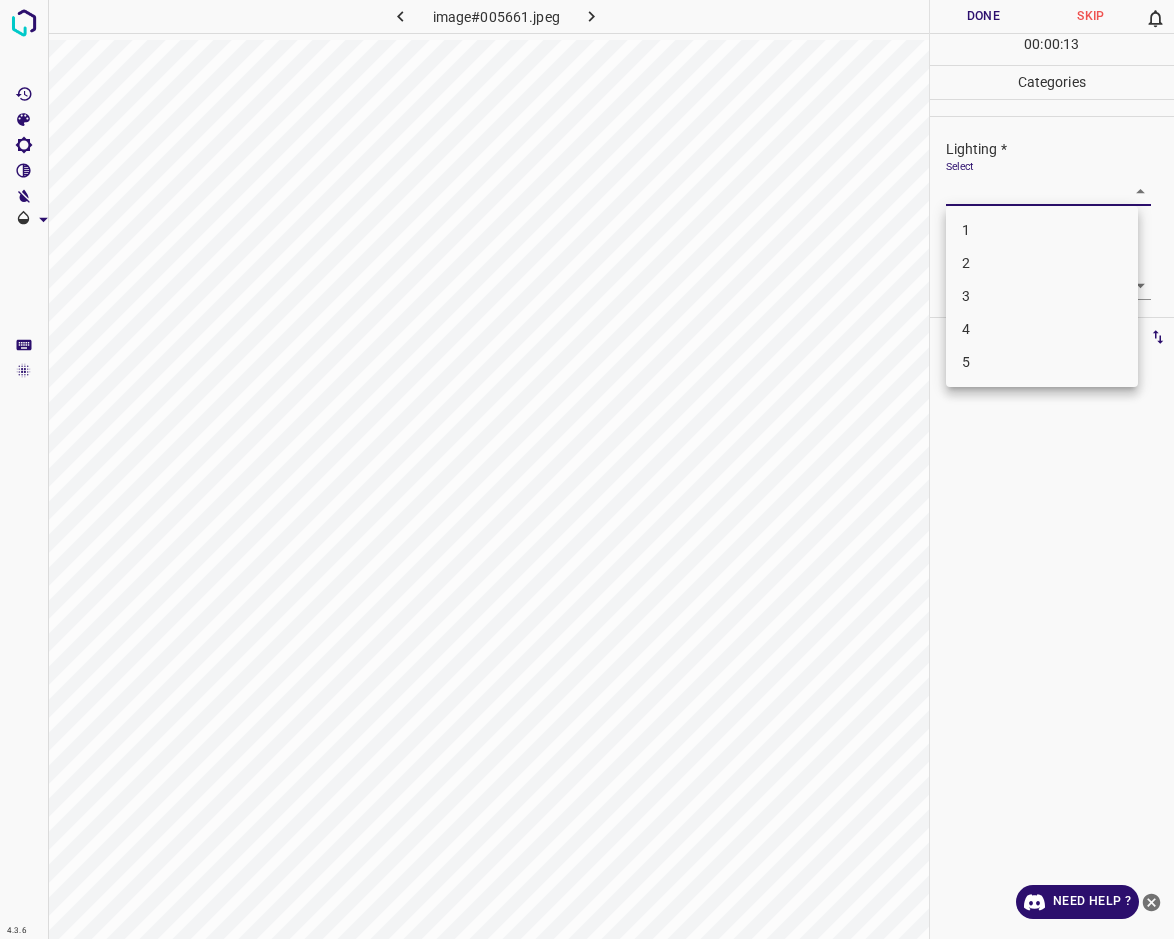 click on "2" at bounding box center [1042, 263] 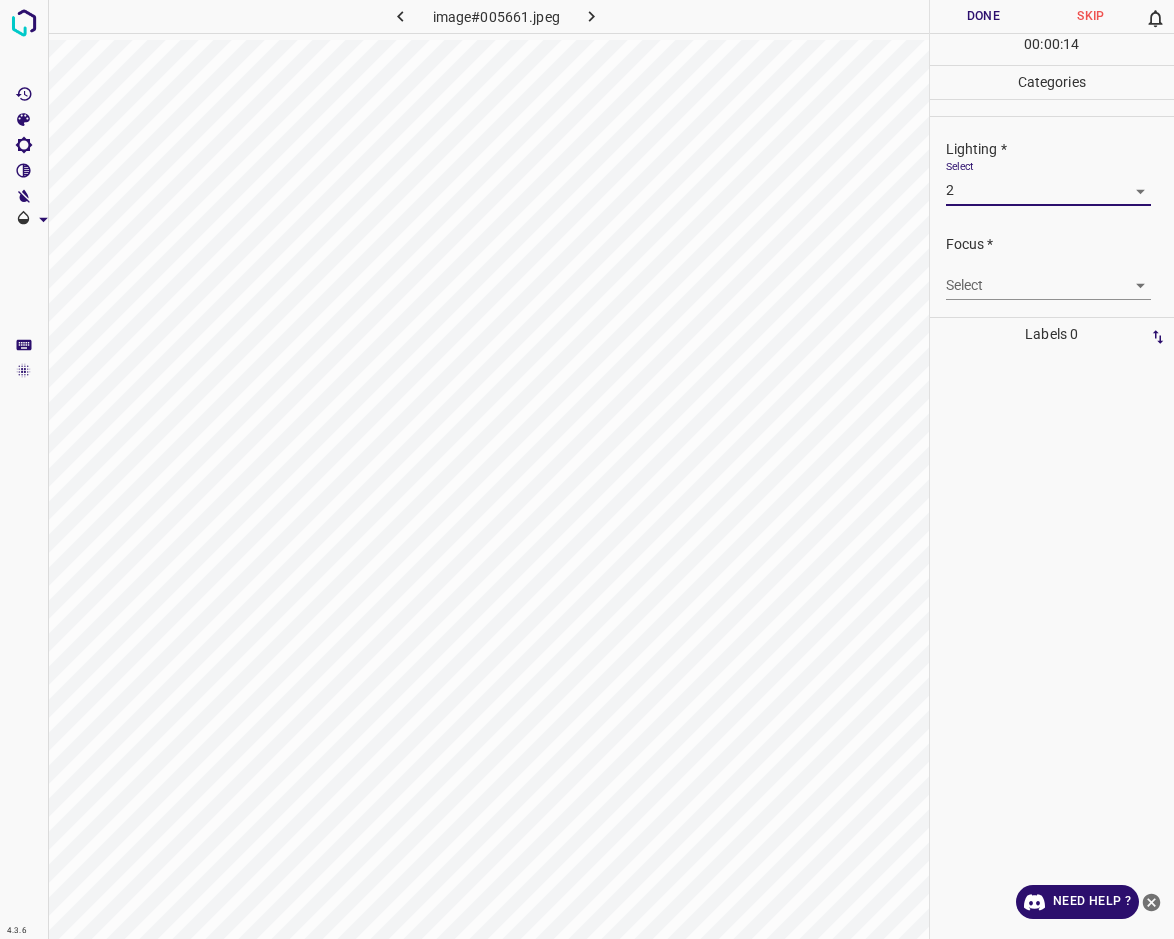 click on "4.3.6  image#005661.jpeg Done Skip 0 00   : 00   : 14   Categories Lighting *  Select 2 2 Focus *  Select ​ Overall *  Select ​ Labels   0 Categories 1 Lighting 2 Focus 3 Overall Tools Space Change between modes (Draw & Edit) I Auto labeling R Restore zoom M Zoom in N Zoom out Delete Delete selecte label Filters Z Restore filters X Saturation filter C Brightness filter V Contrast filter B Gray scale filter General O Download Need Help ? - Text - Hide - Delete" at bounding box center [587, 469] 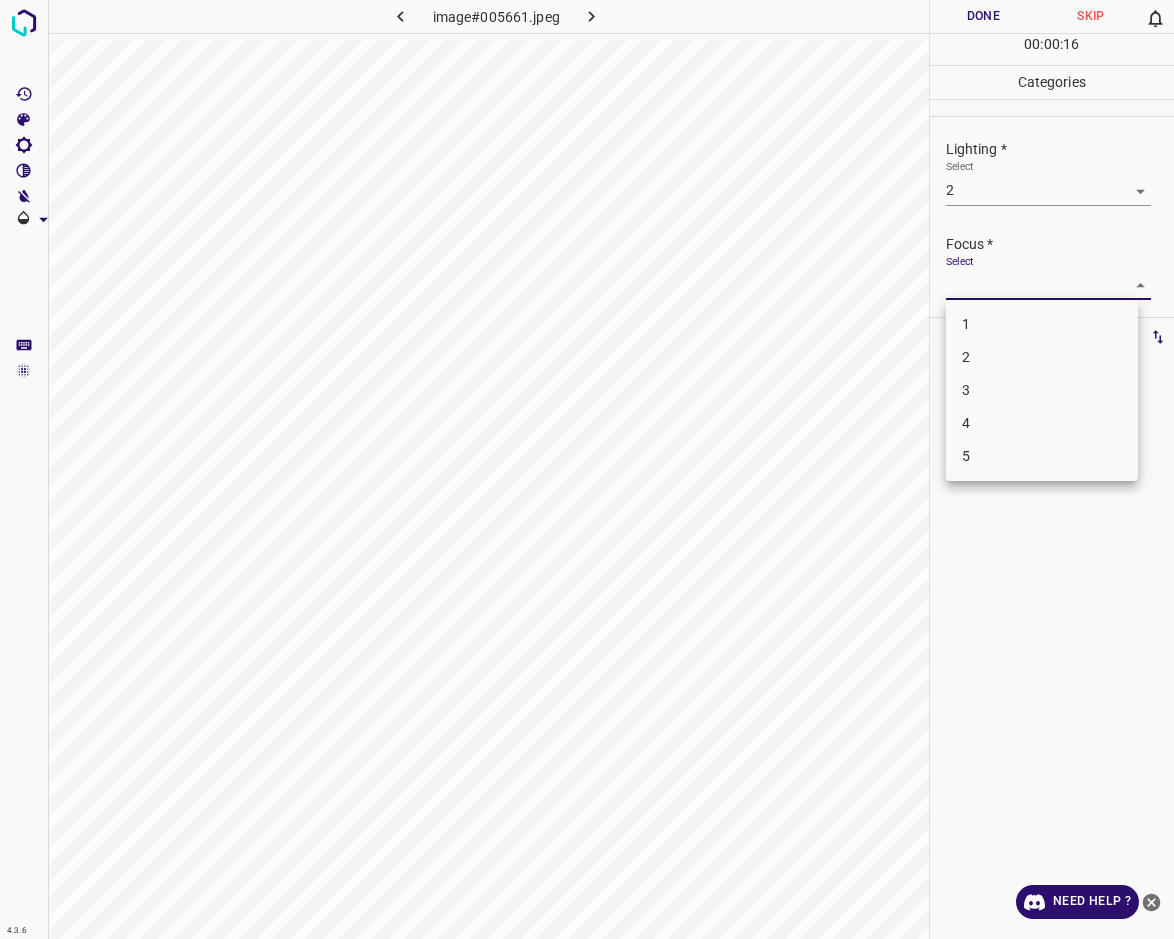 click at bounding box center (587, 469) 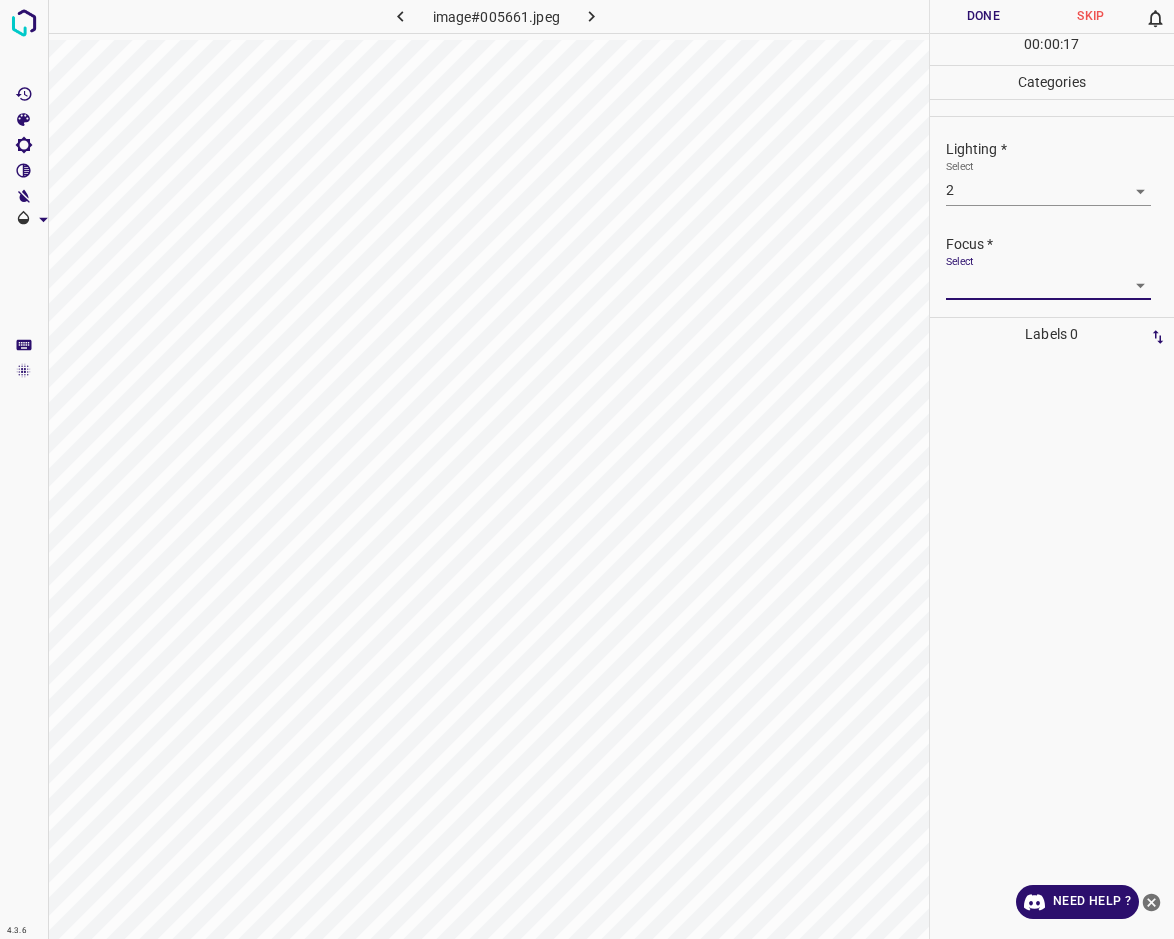 click on "1 2 3 4 5" at bounding box center [587, 469] 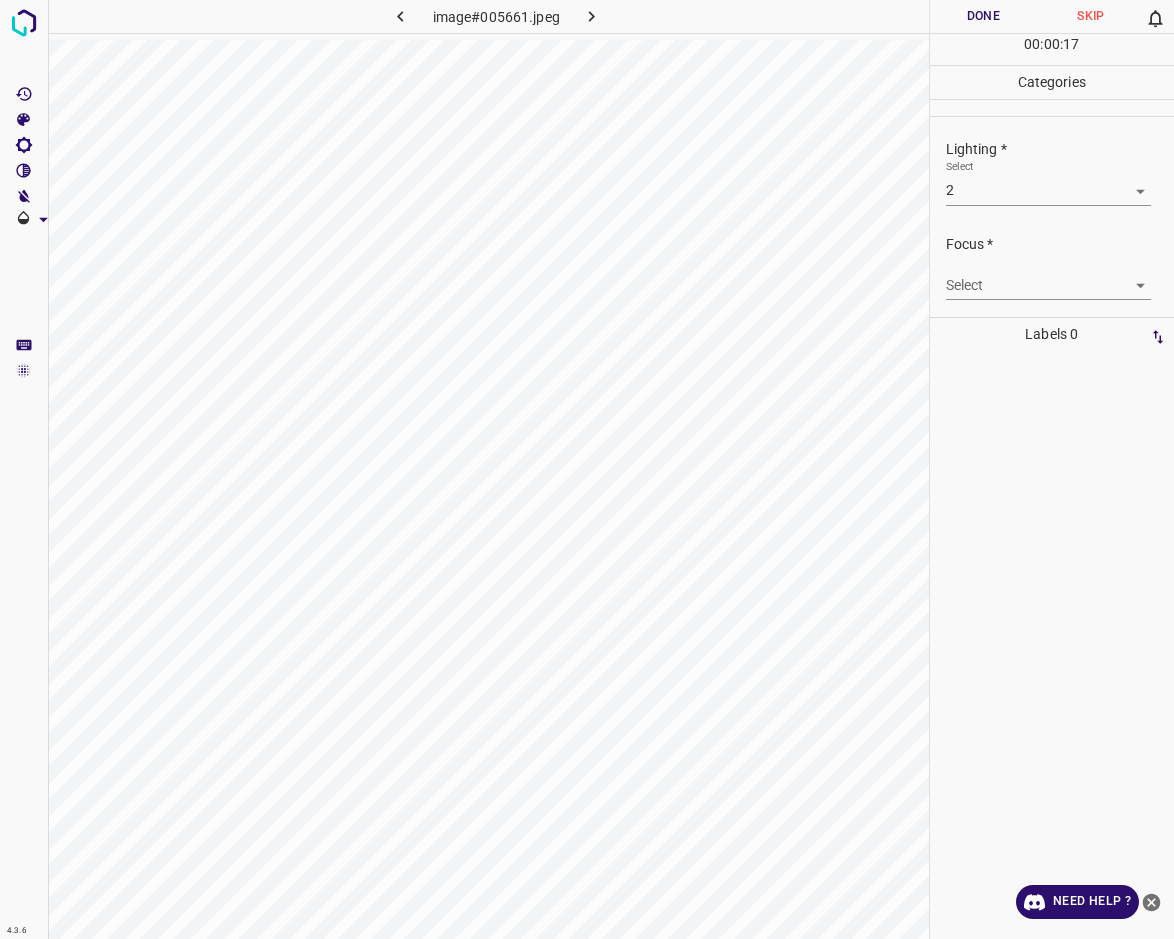 click on "4.3.6  image#005661.jpeg Done Skip 0 00   : 00   : 17   Categories Lighting *  Select 2 2 Focus *  Select ​ Overall *  Select ​ Labels   0 Categories 1 Lighting 2 Focus 3 Overall Tools Space Change between modes (Draw & Edit) I Auto labeling R Restore zoom M Zoom in N Zoom out Delete Delete selecte label Filters Z Restore filters X Saturation filter C Brightness filter V Contrast filter B Gray scale filter General O Download Need Help ? - Text - Hide - Delete" at bounding box center (587, 469) 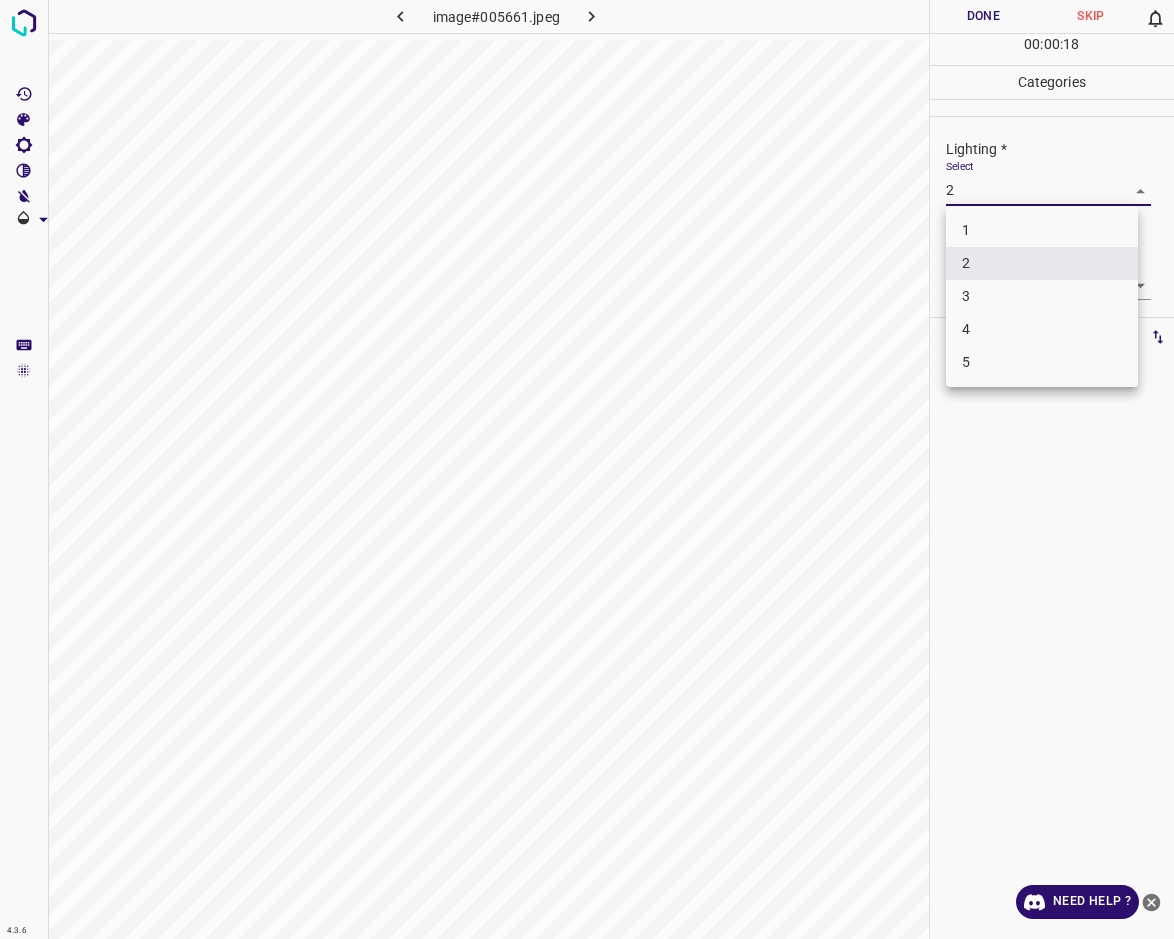 click on "3" at bounding box center (1042, 296) 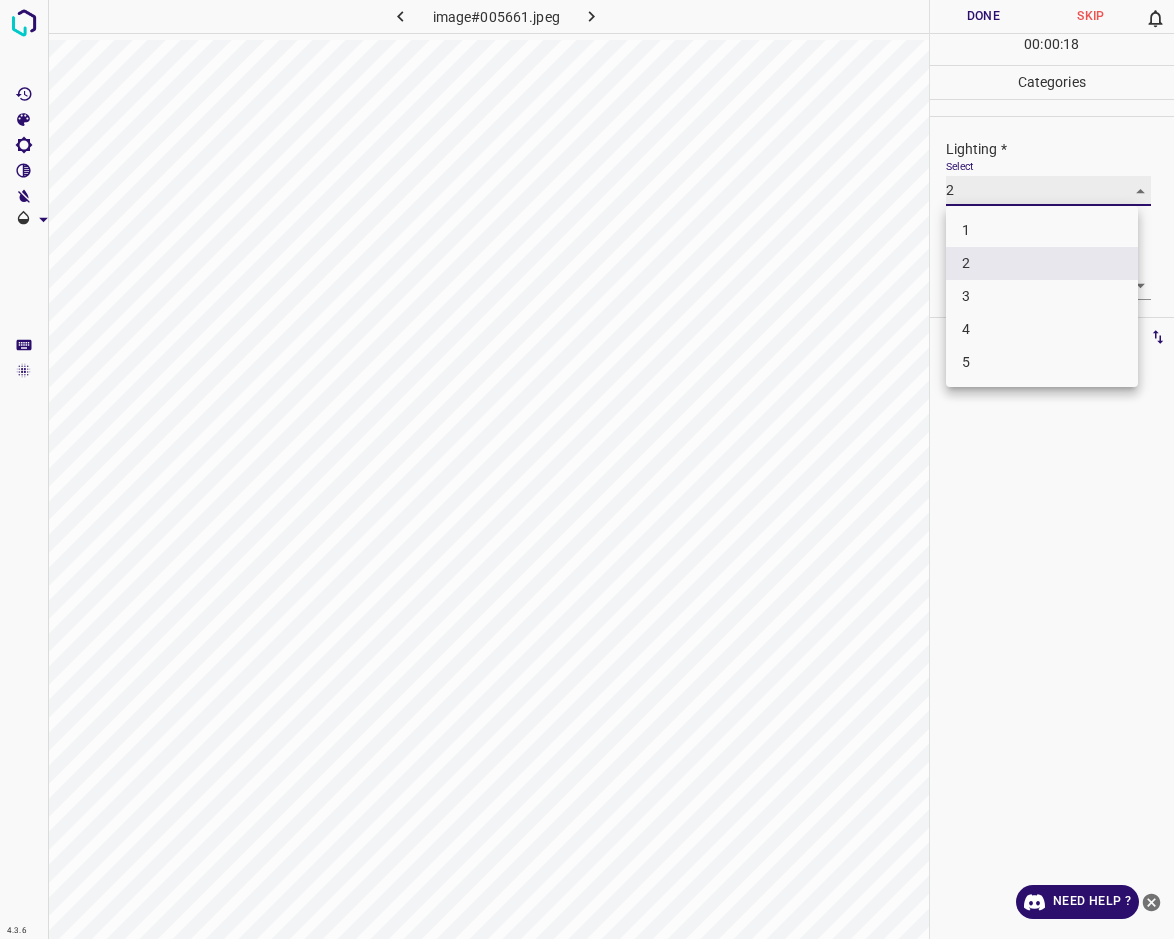 type on "3" 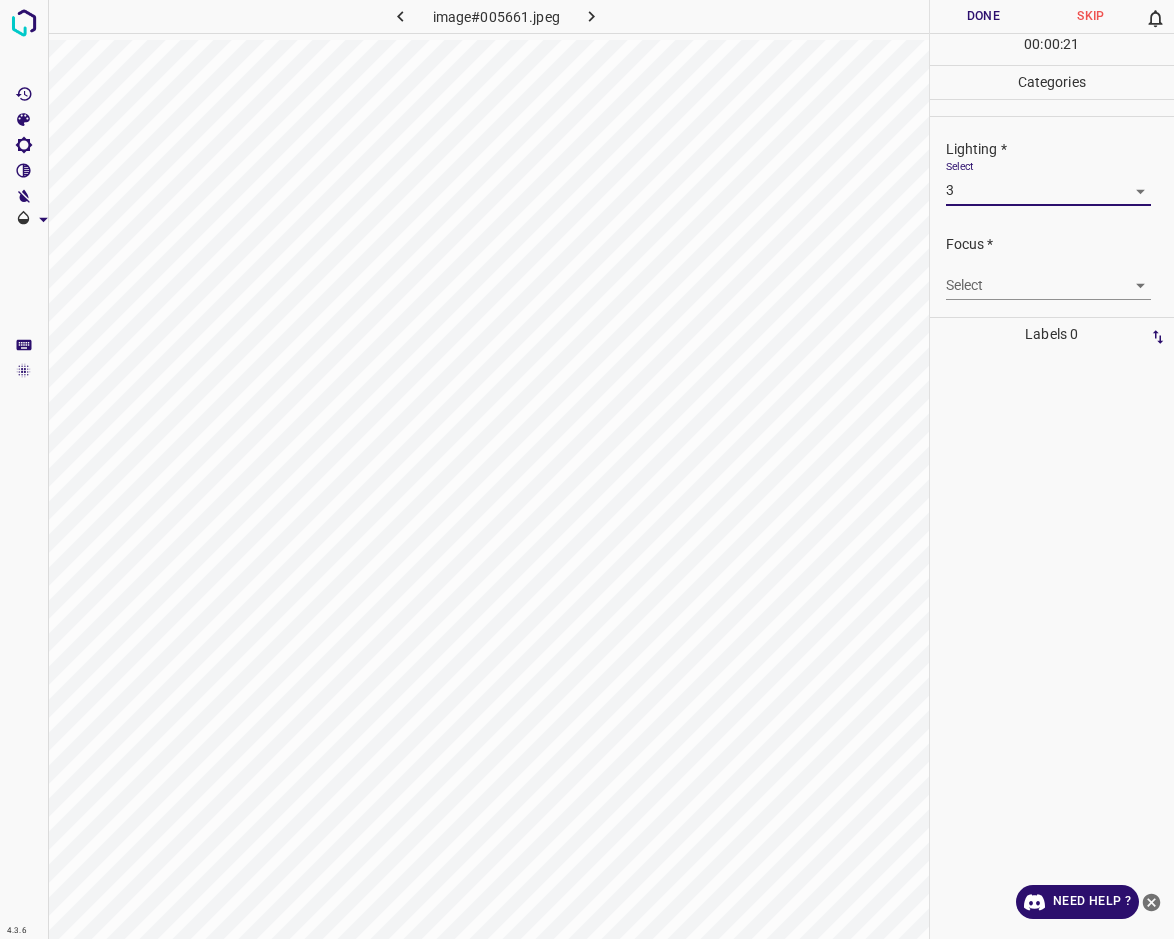 click on "4.3.6  image#005661.jpeg Done Skip 0 00   : 00   : 21   Categories Lighting *  Select 3 3 Focus *  Select ​ Overall *  Select ​ Labels   0 Categories 1 Lighting 2 Focus 3 Overall Tools Space Change between modes (Draw & Edit) I Auto labeling R Restore zoom M Zoom in N Zoom out Delete Delete selecte label Filters Z Restore filters X Saturation filter C Brightness filter V Contrast filter B Gray scale filter General O Download Need Help ? - Text - Hide - Delete" at bounding box center (587, 469) 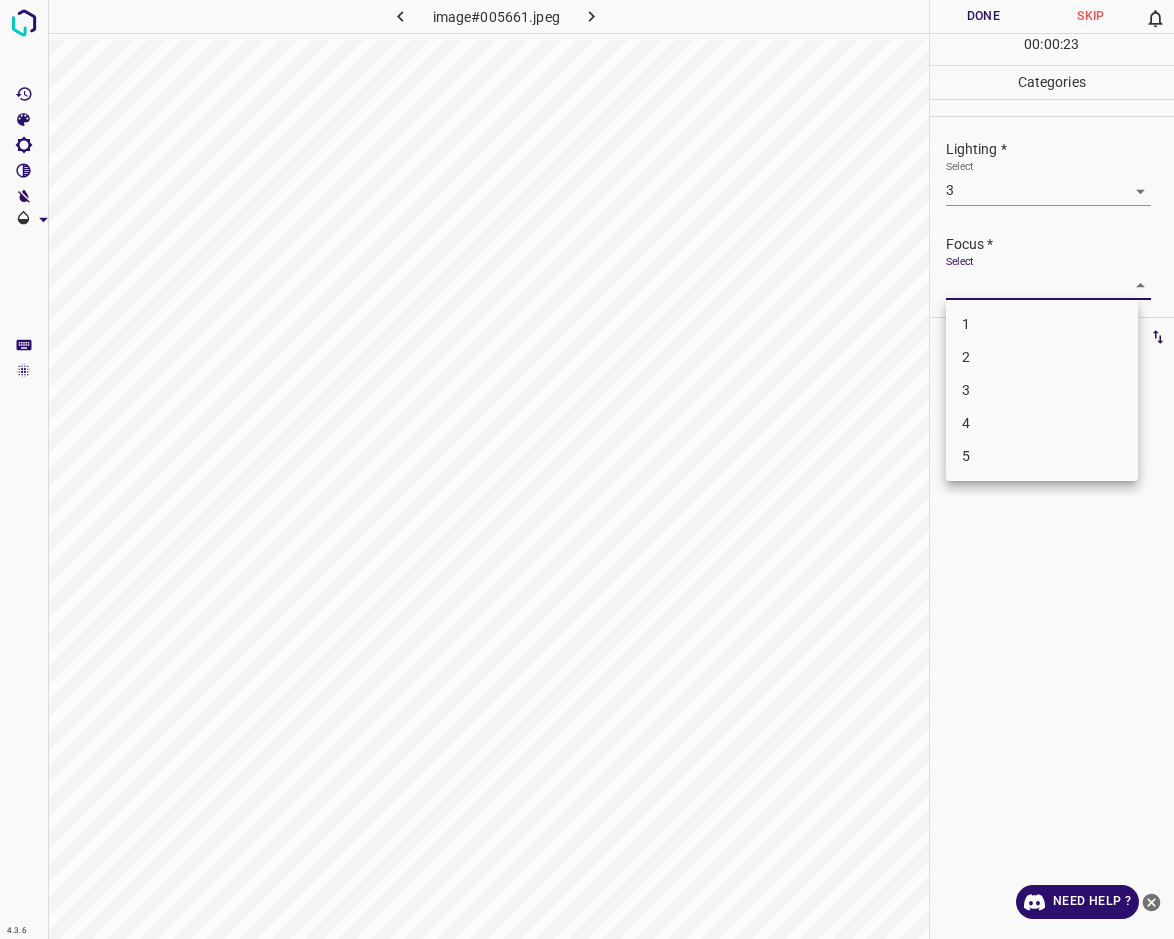 click on "3" at bounding box center [1042, 390] 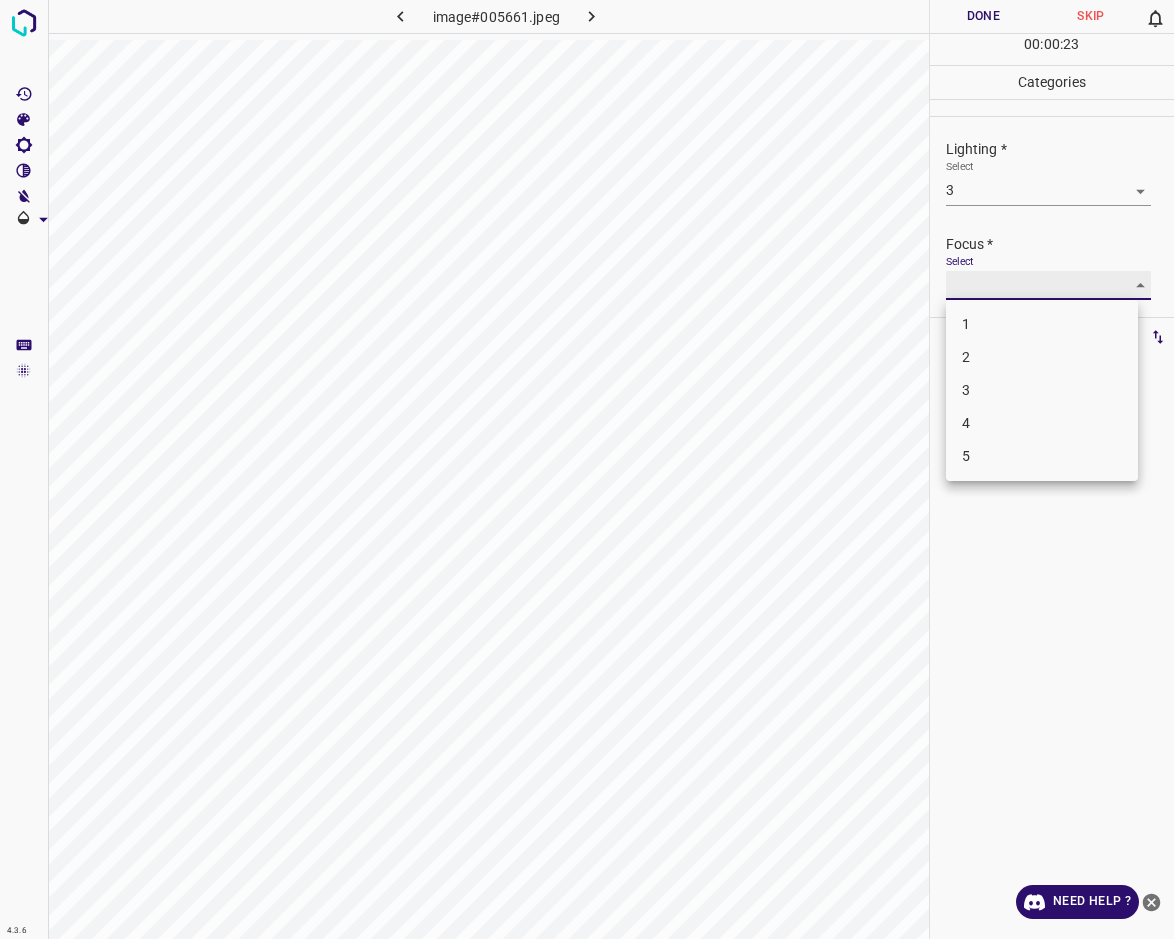 type on "3" 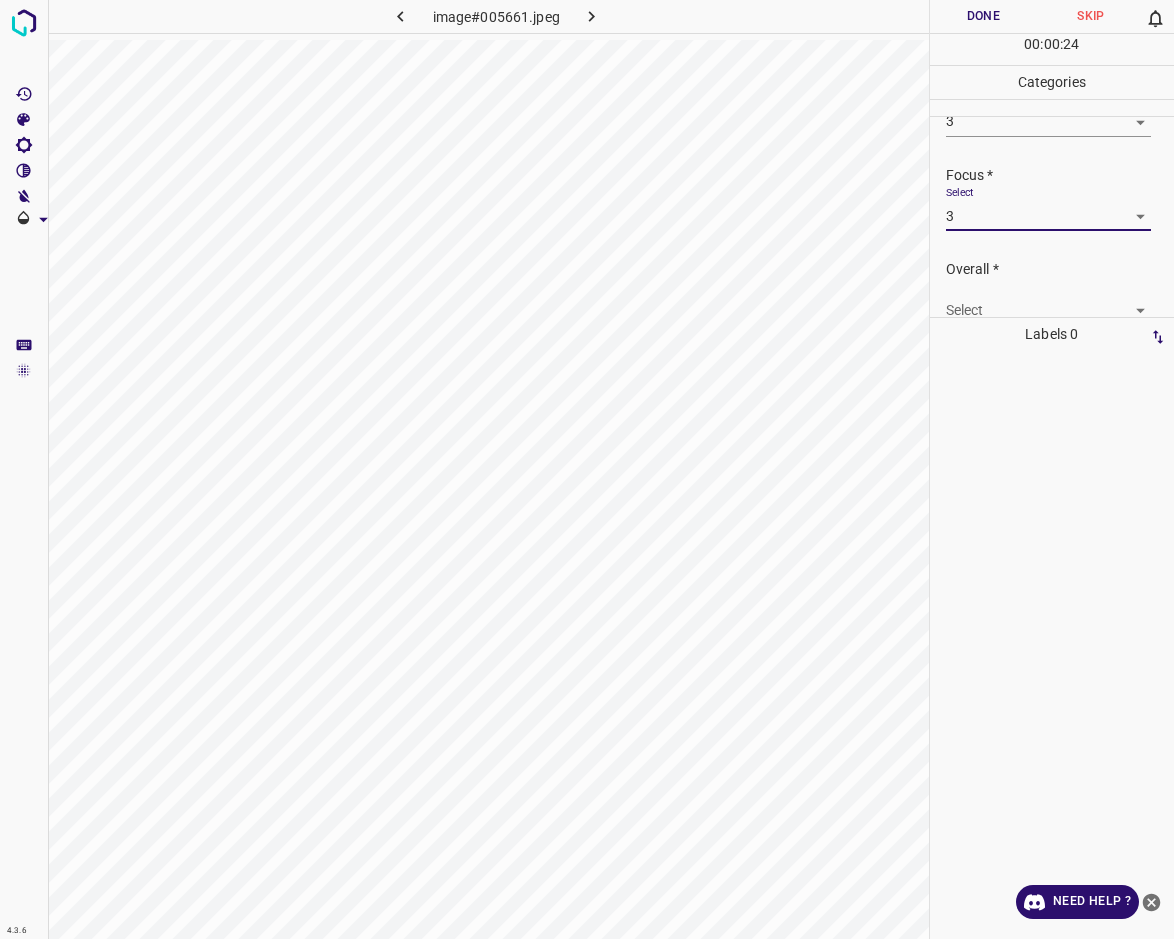 click on "4.3.6  image#005661.jpeg Done Skip 0 00   : 00   : 24   Categories Lighting *  Select 3 3 Focus *  Select 3 3 Overall *  Select ​ Labels   0 Categories 1 Lighting 2 Focus 3 Overall Tools Space Change between modes (Draw & Edit) I Auto labeling R Restore zoom M Zoom in N Zoom out Delete Delete selecte label Filters Z Restore filters X Saturation filter C Brightness filter V Contrast filter B Gray scale filter General O Download Need Help ? - Text - Hide - Delete" at bounding box center [587, 469] 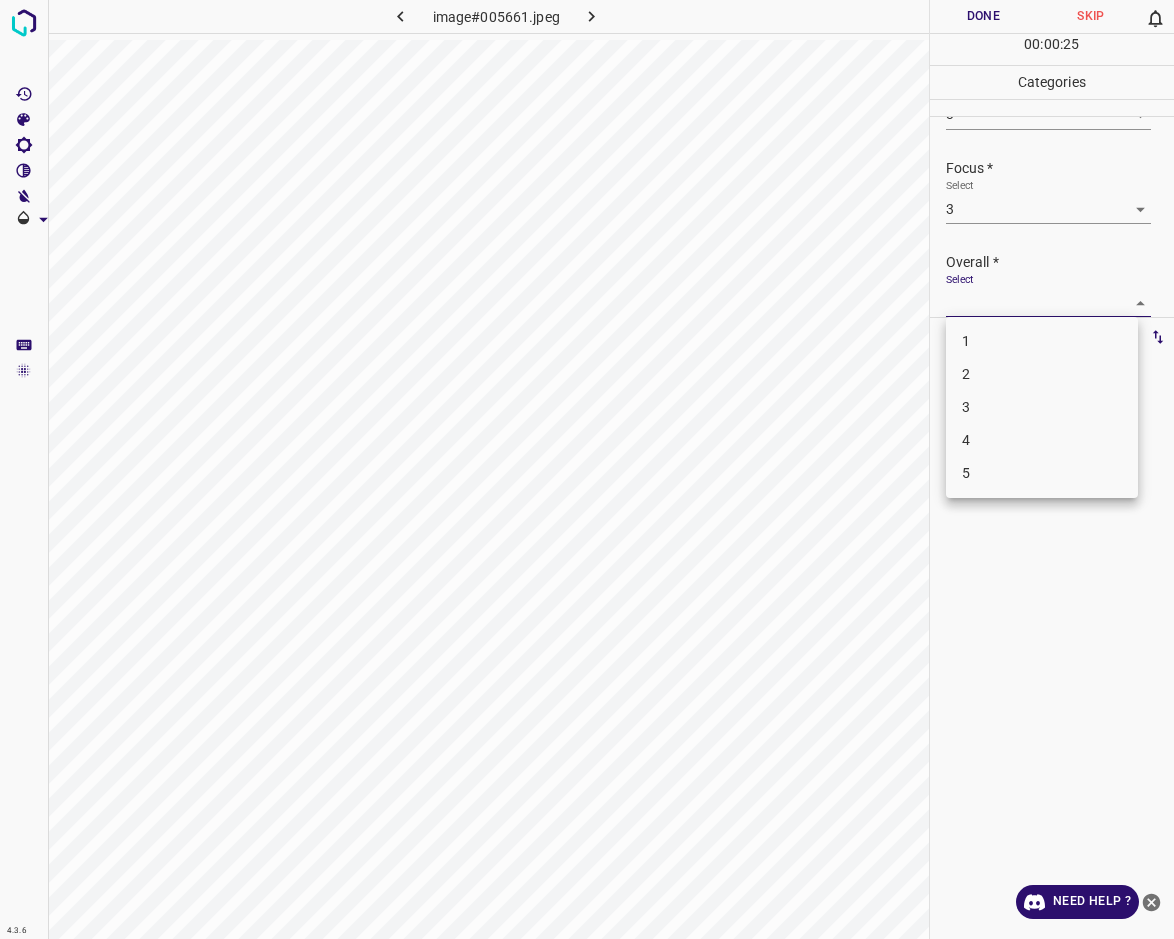 click on "3" at bounding box center [1042, 407] 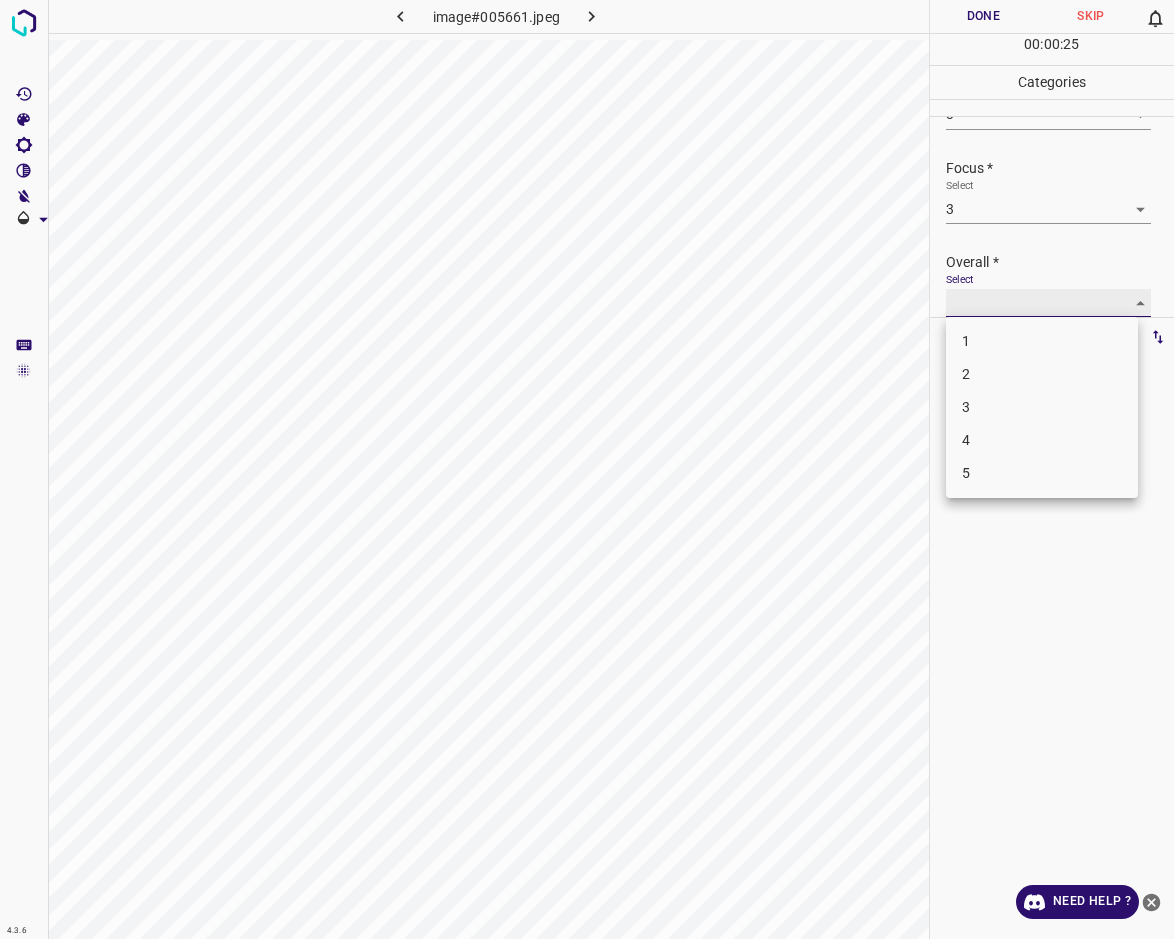 type on "3" 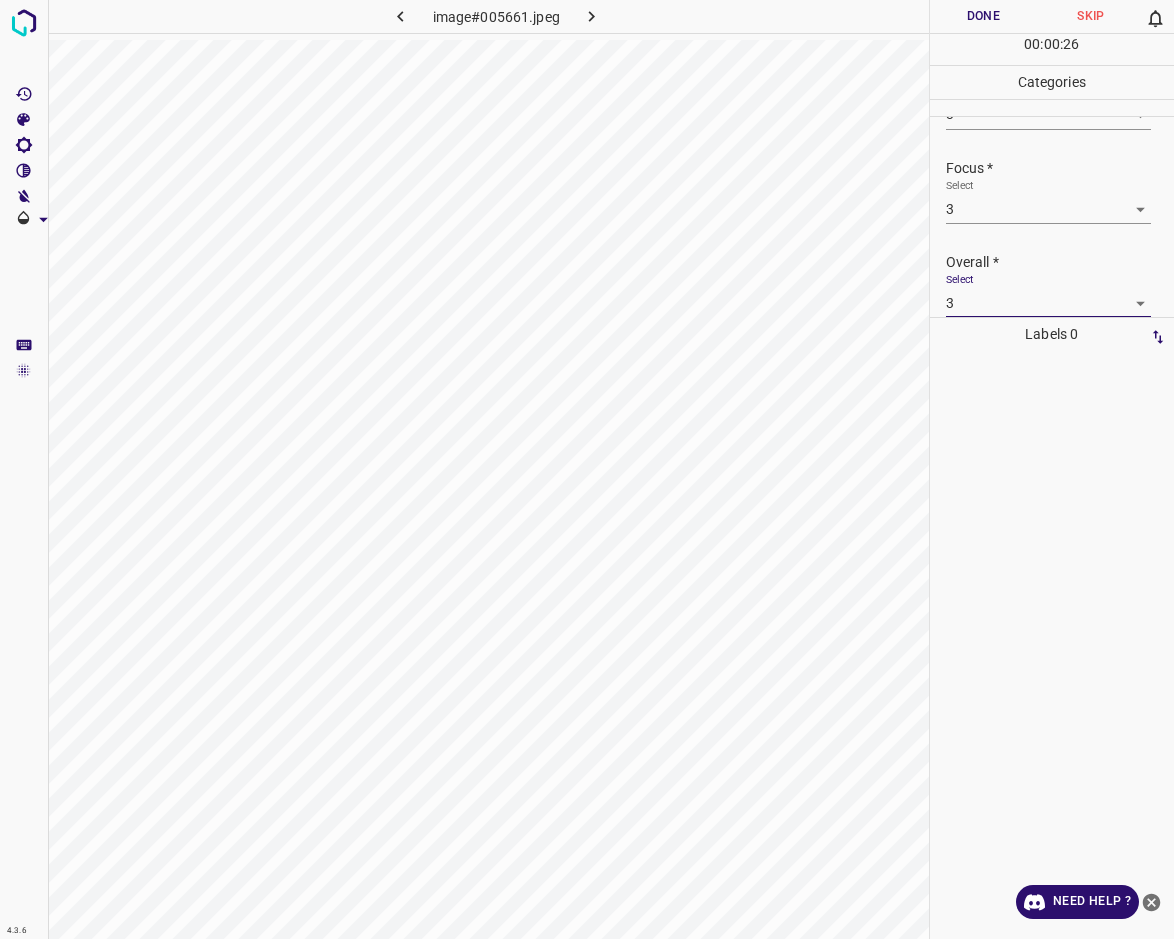 click on "Done" at bounding box center (984, 16) 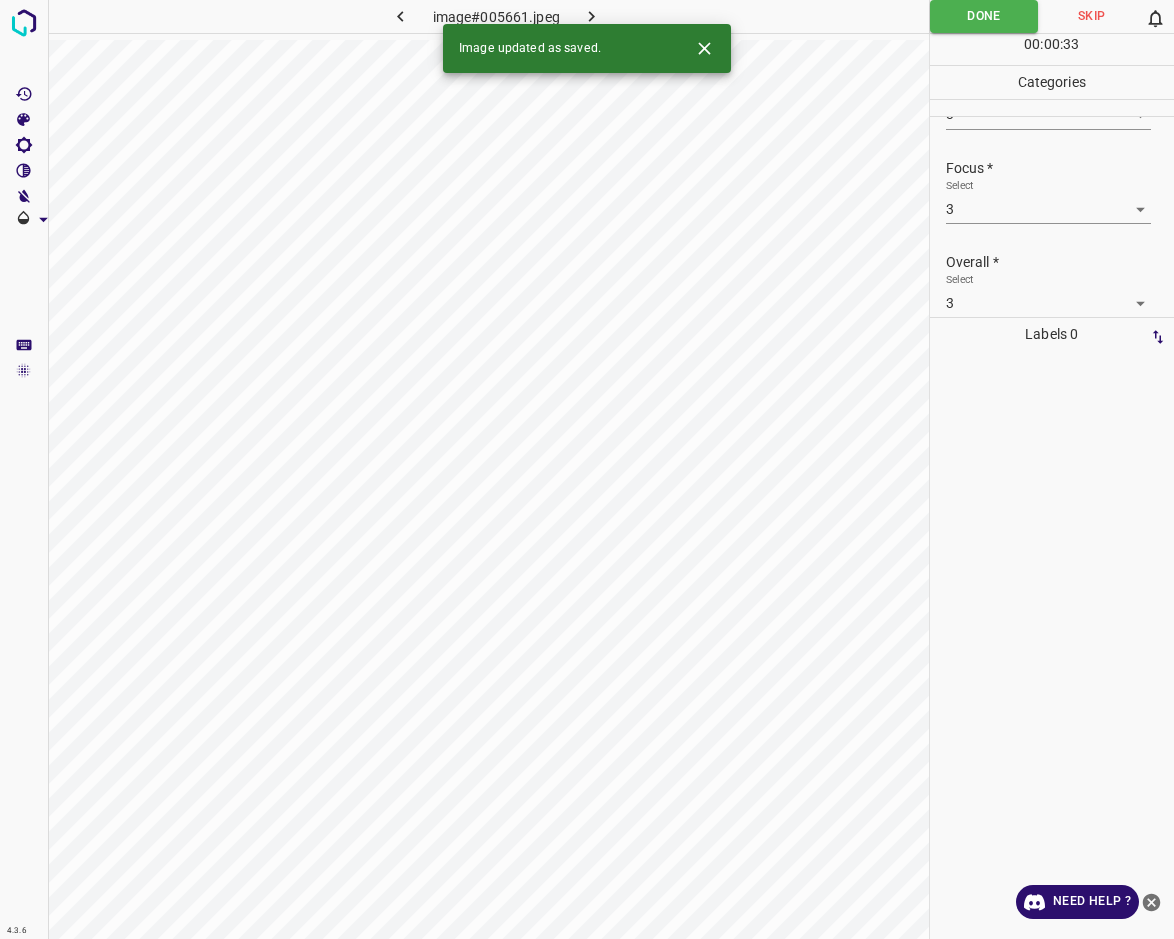click 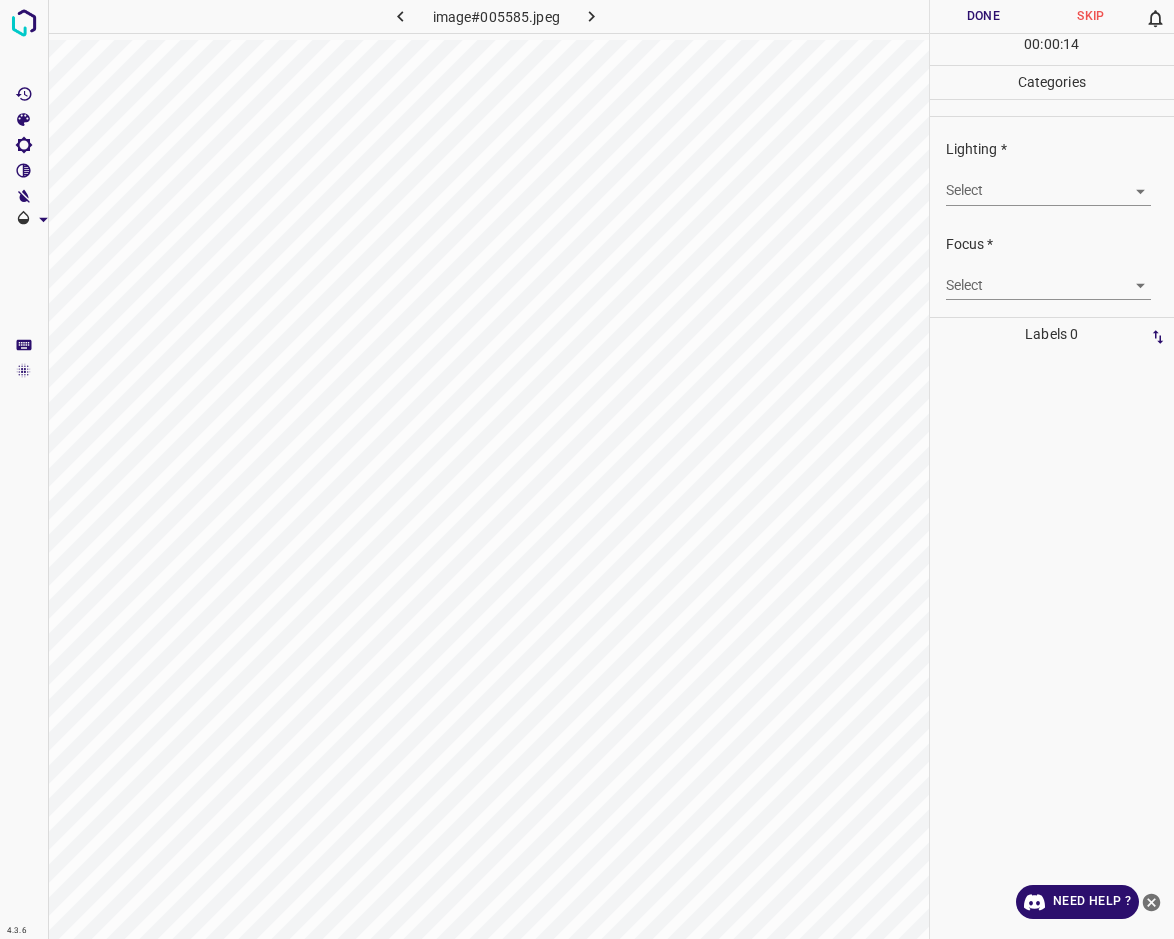 click on "4.3.6  image#005585.jpeg Done Skip 0 00   : 00   : 14   Categories Lighting *  Select ​ Focus *  Select ​ Overall *  Select ​ Labels   0 Categories 1 Lighting 2 Focus 3 Overall Tools Space Change between modes (Draw & Edit) I Auto labeling R Restore zoom M Zoom in N Zoom out Delete Delete selecte label Filters Z Restore filters X Saturation filter C Brightness filter V Contrast filter B Gray scale filter General O Download Need Help ? - Text - Hide - Delete" at bounding box center [587, 469] 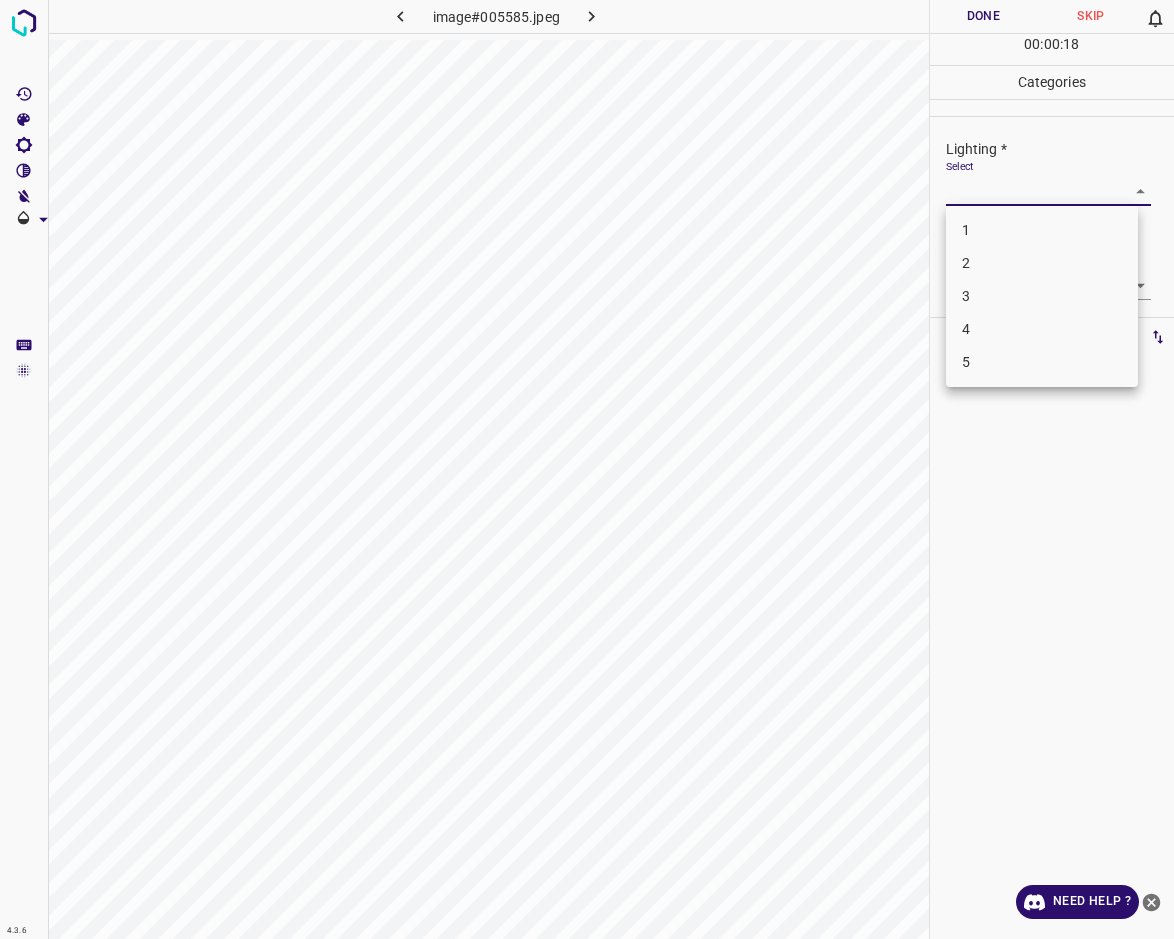 click on "3" at bounding box center [1042, 296] 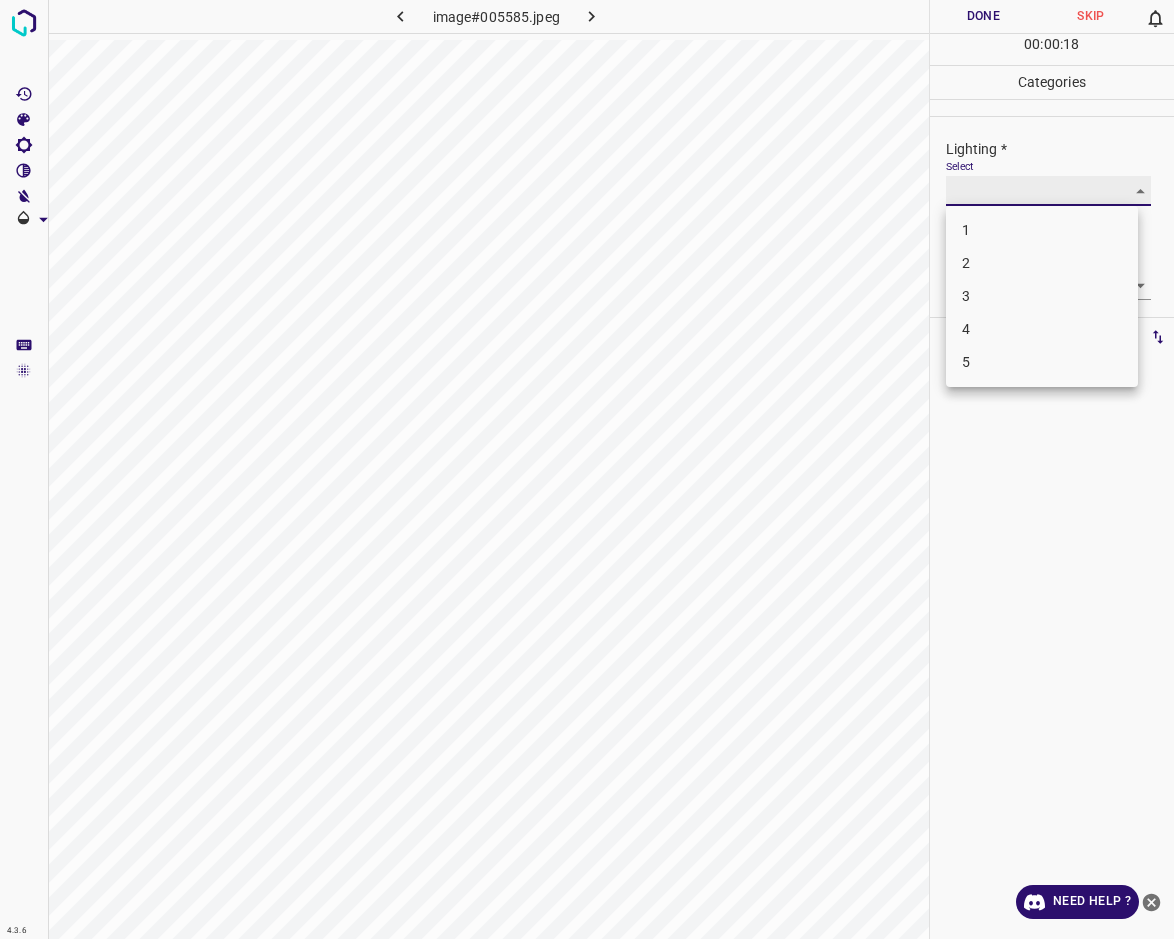 type on "3" 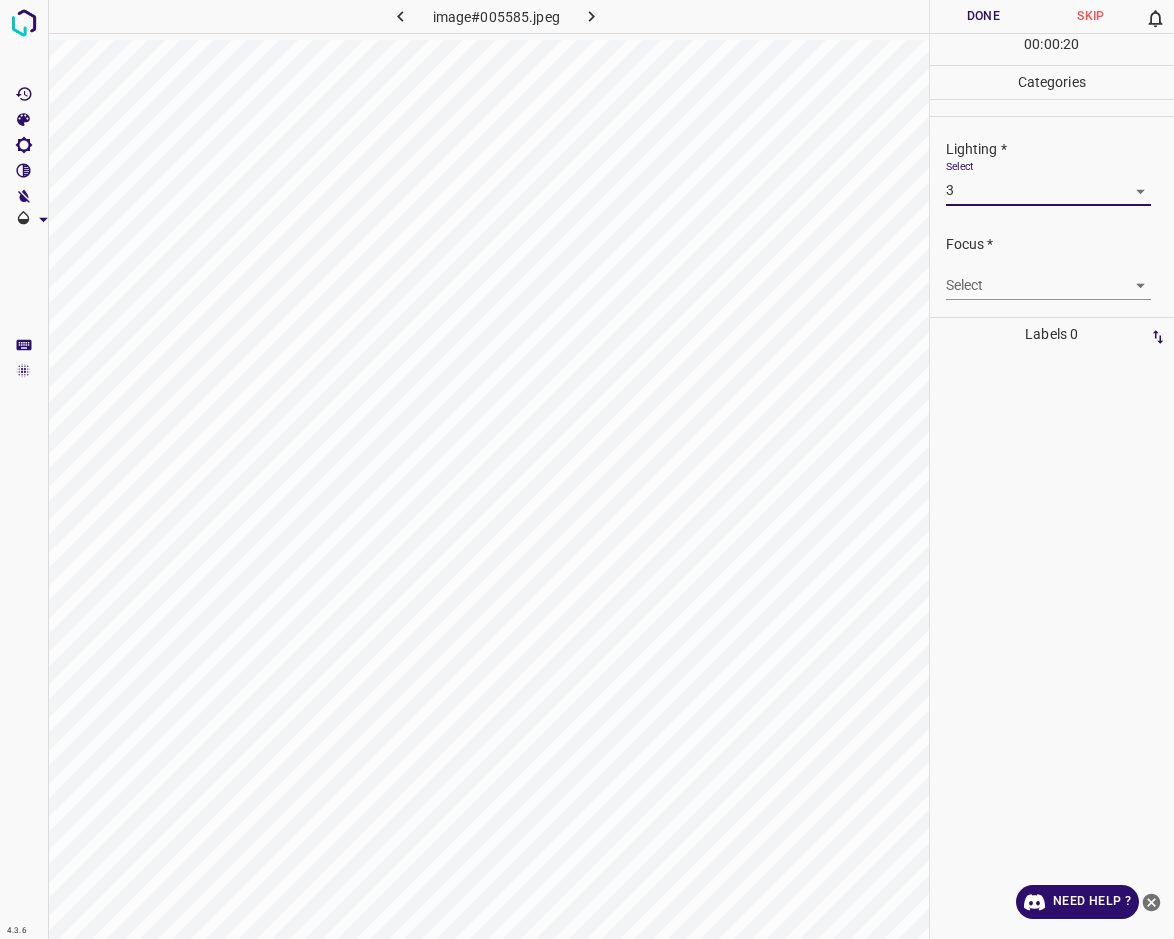 click on "4.3.6  image#005585.jpeg Done Skip 0 00   : 00   : 20   Categories Lighting *  Select 3 3 Focus *  Select ​ Overall *  Select ​ Labels   0 Categories 1 Lighting 2 Focus 3 Overall Tools Space Change between modes (Draw & Edit) I Auto labeling R Restore zoom M Zoom in N Zoom out Delete Delete selecte label Filters Z Restore filters X Saturation filter C Brightness filter V Contrast filter B Gray scale filter General O Download Need Help ? - Text - Hide - Delete" at bounding box center (587, 469) 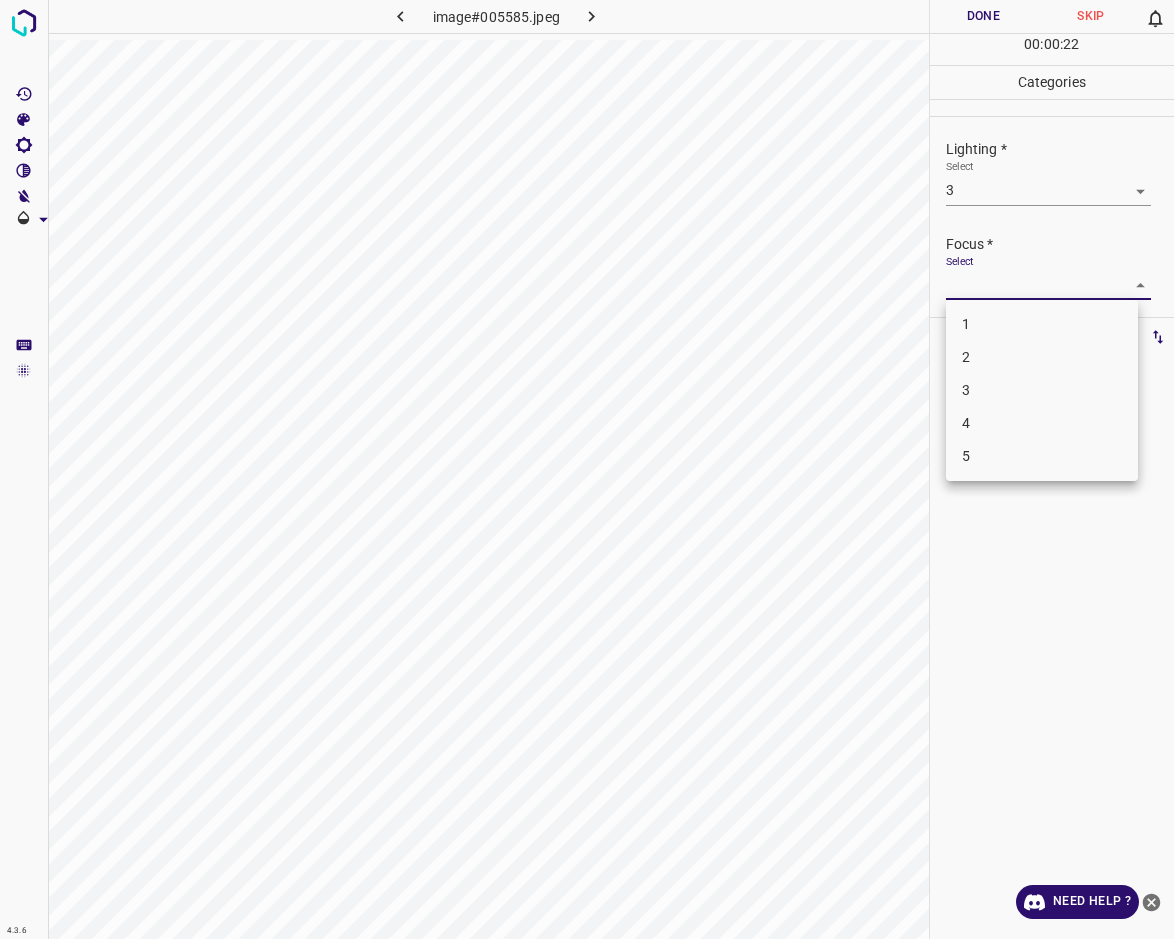 click on "3" at bounding box center (1042, 390) 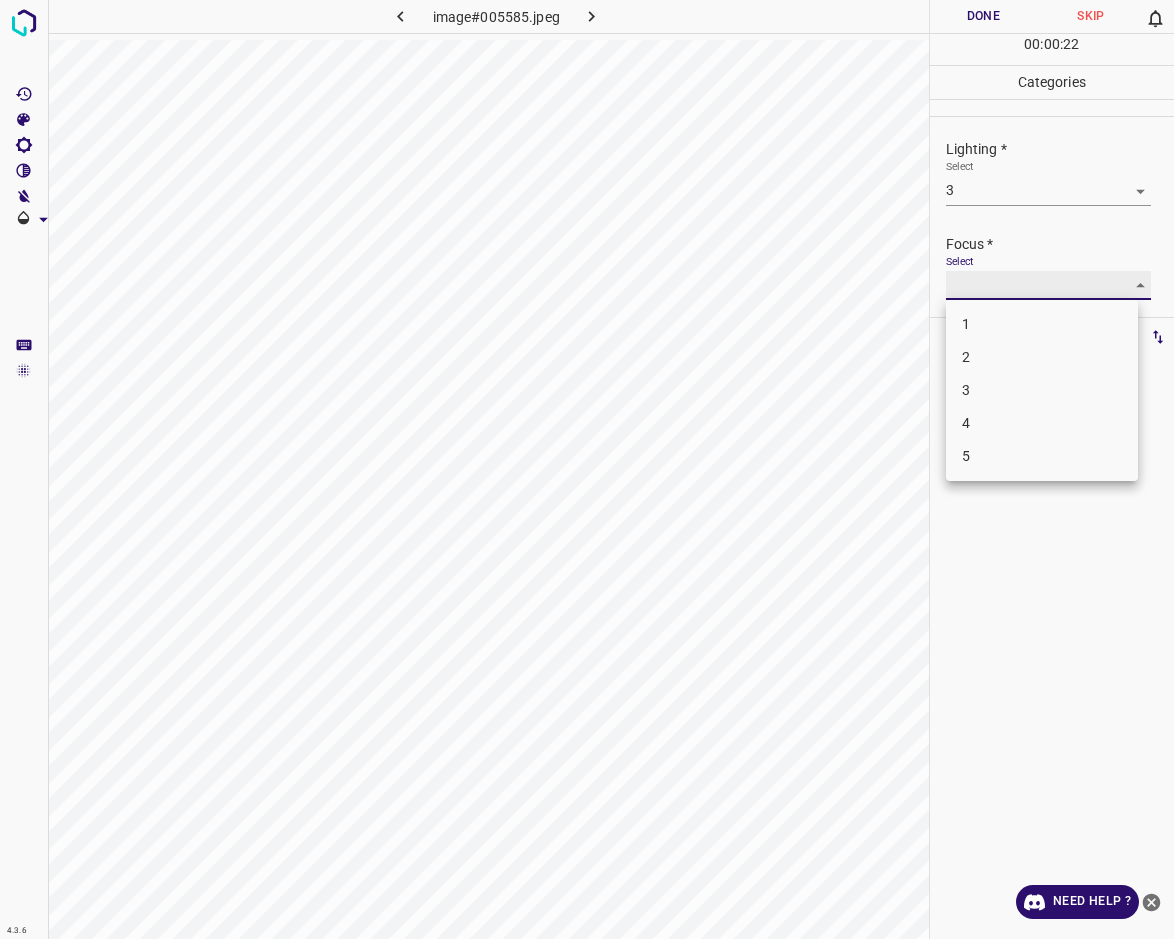 type on "3" 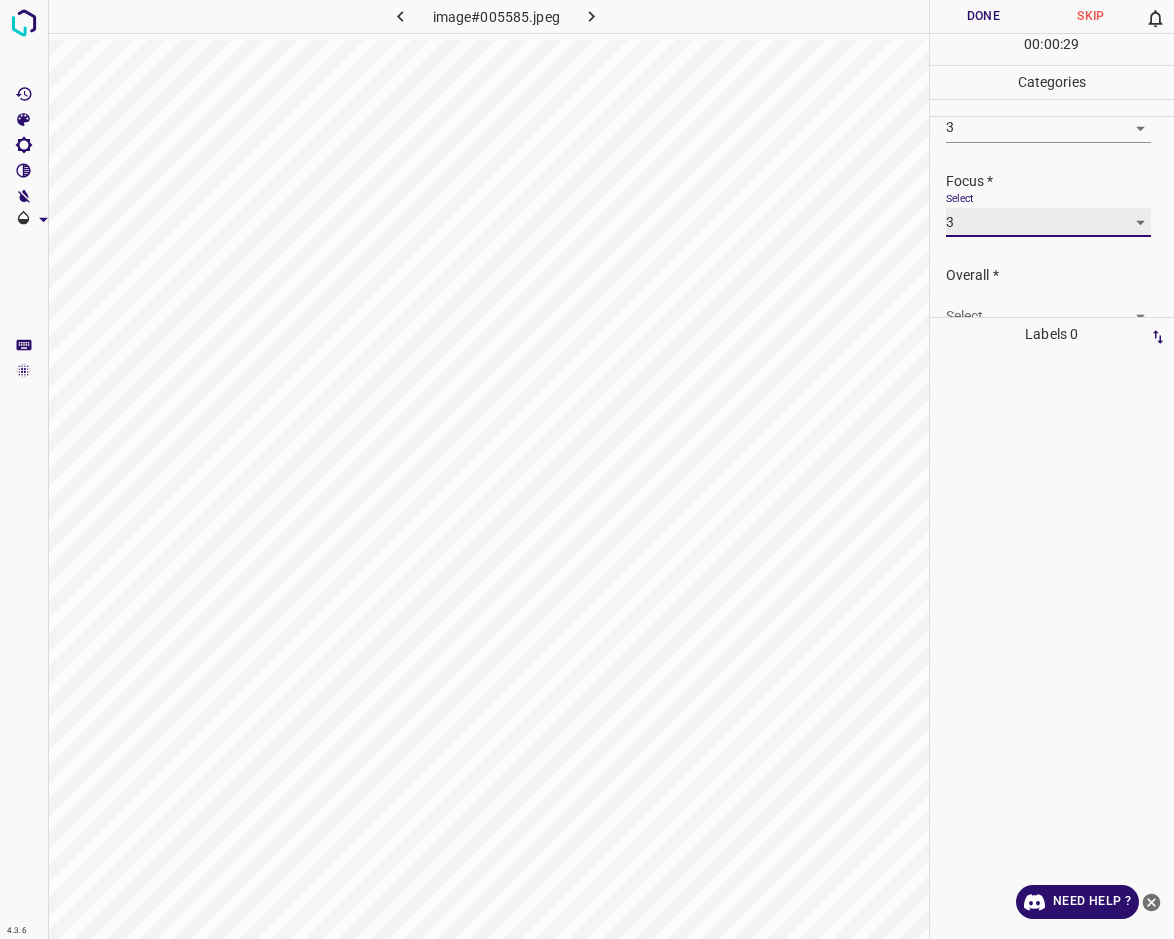scroll, scrollTop: 98, scrollLeft: 0, axis: vertical 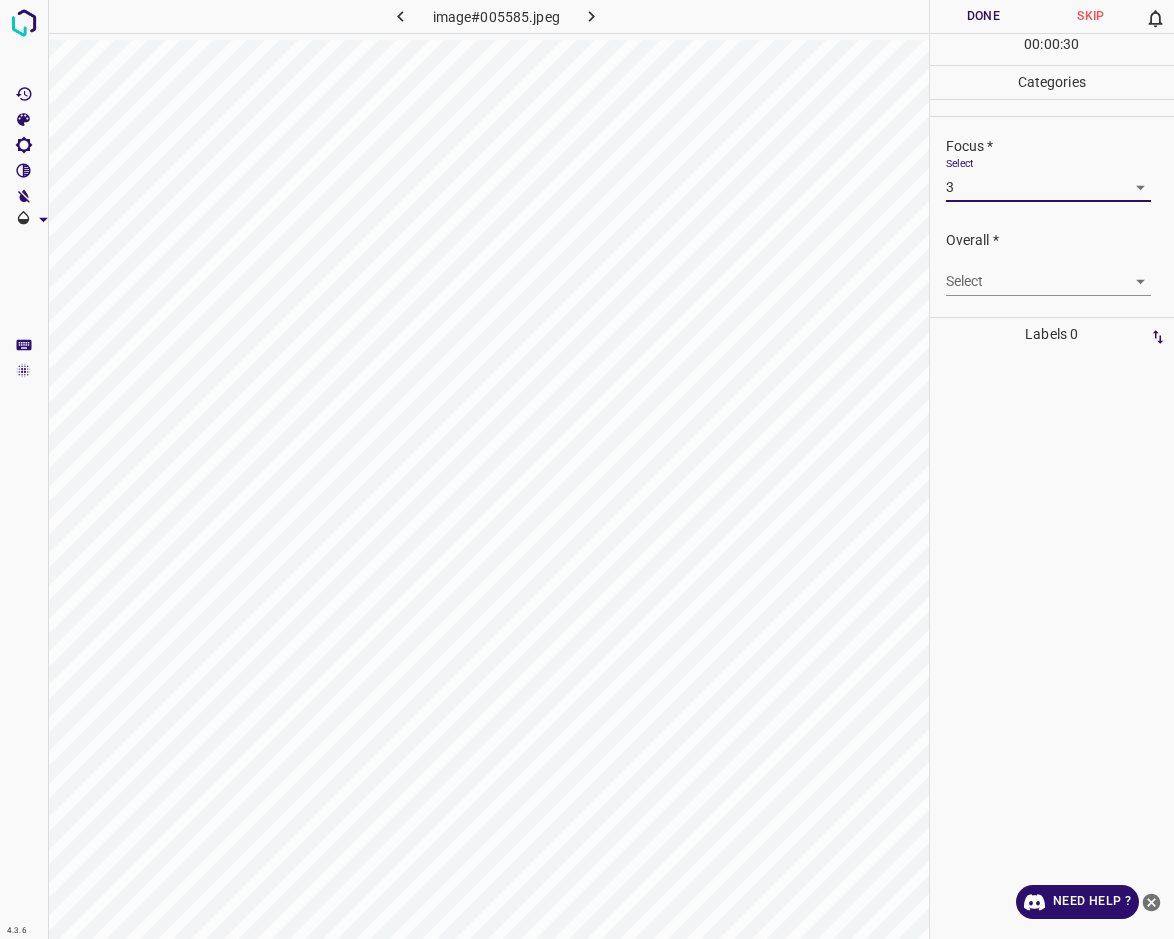 click on "4.3.6  image#005585.jpeg Done Skip 0 00   : 00   : 30   Categories Lighting *  Select 3 3 Focus *  Select 3 3 Overall *  Select ​ Labels   0 Categories 1 Lighting 2 Focus 3 Overall Tools Space Change between modes (Draw & Edit) I Auto labeling R Restore zoom M Zoom in N Zoom out Delete Delete selecte label Filters Z Restore filters X Saturation filter C Brightness filter V Contrast filter B Gray scale filter General O Download Need Help ? - Text - Hide - Delete" at bounding box center [587, 469] 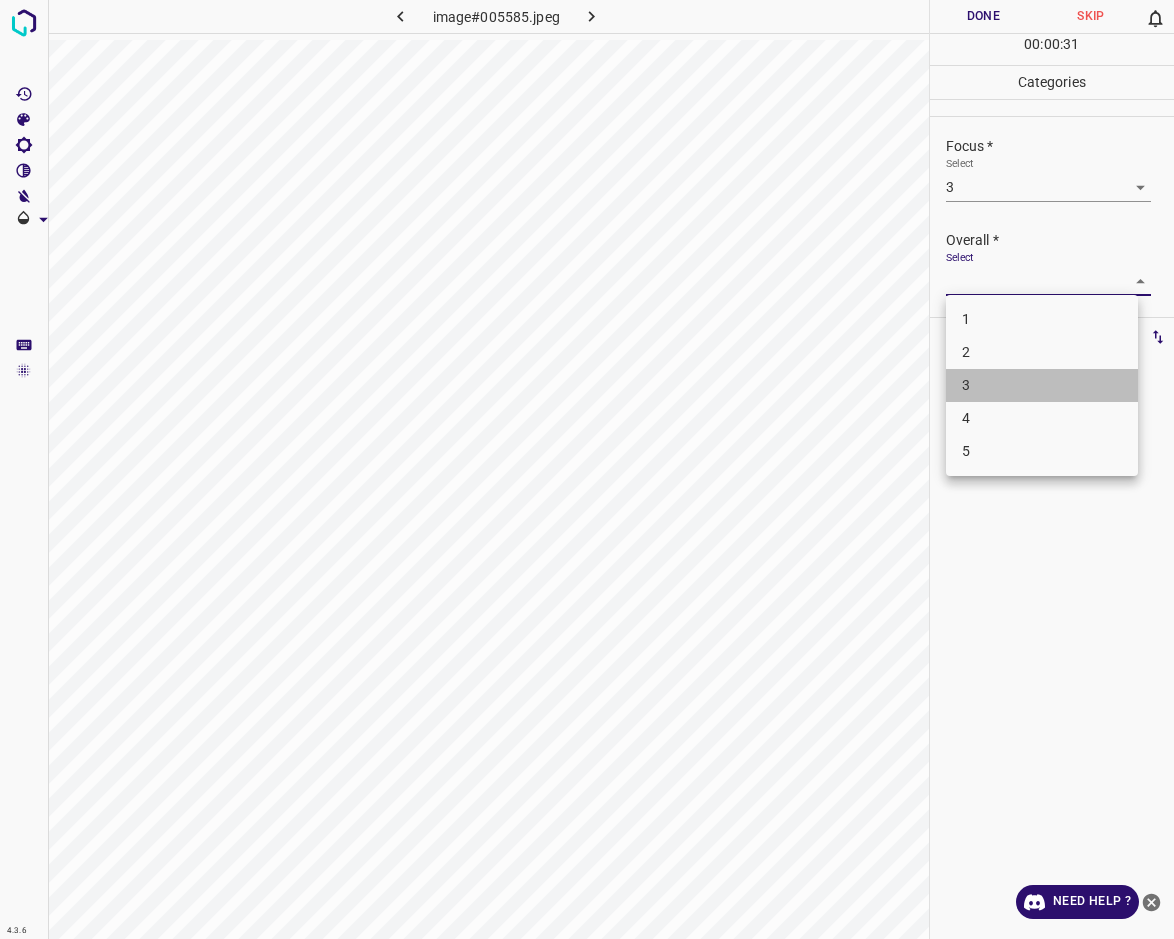 click on "3" at bounding box center [1042, 385] 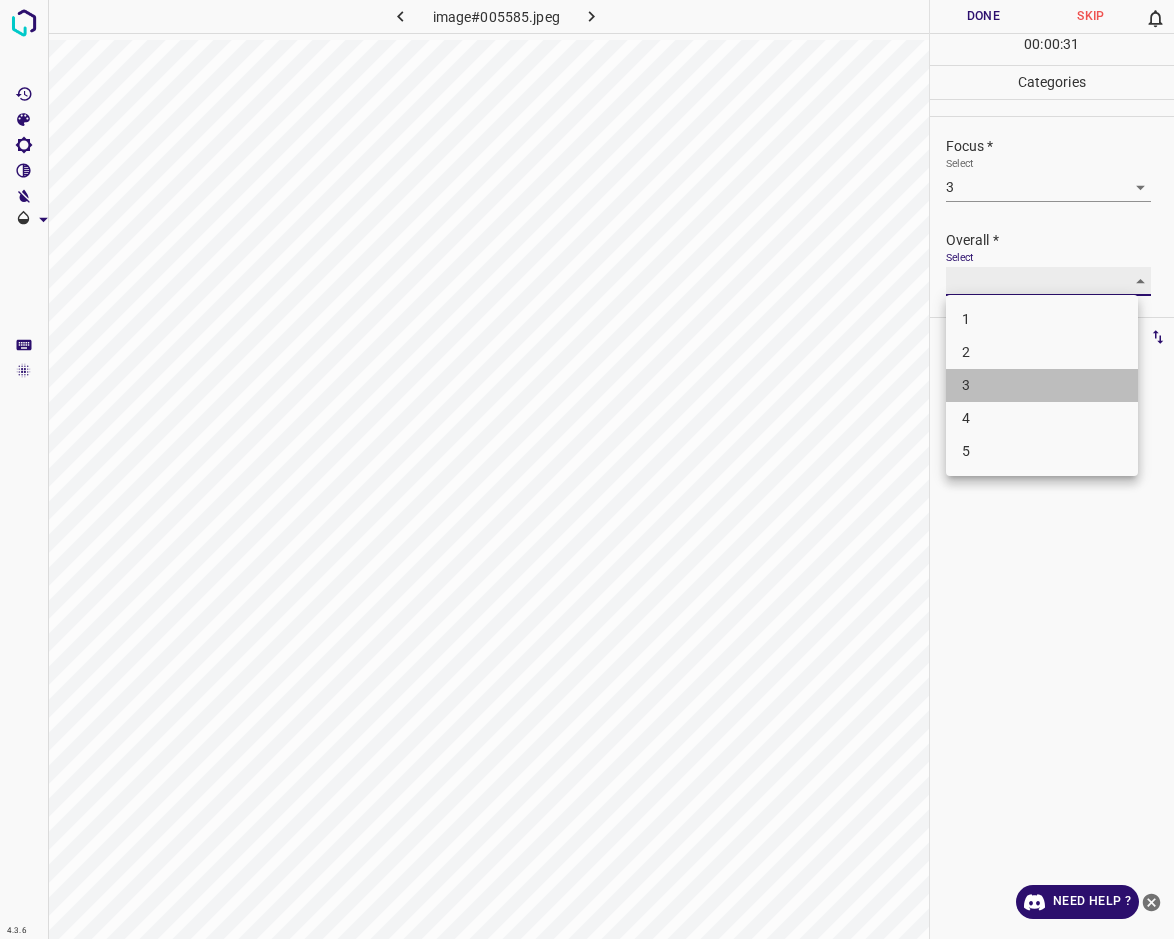 type on "3" 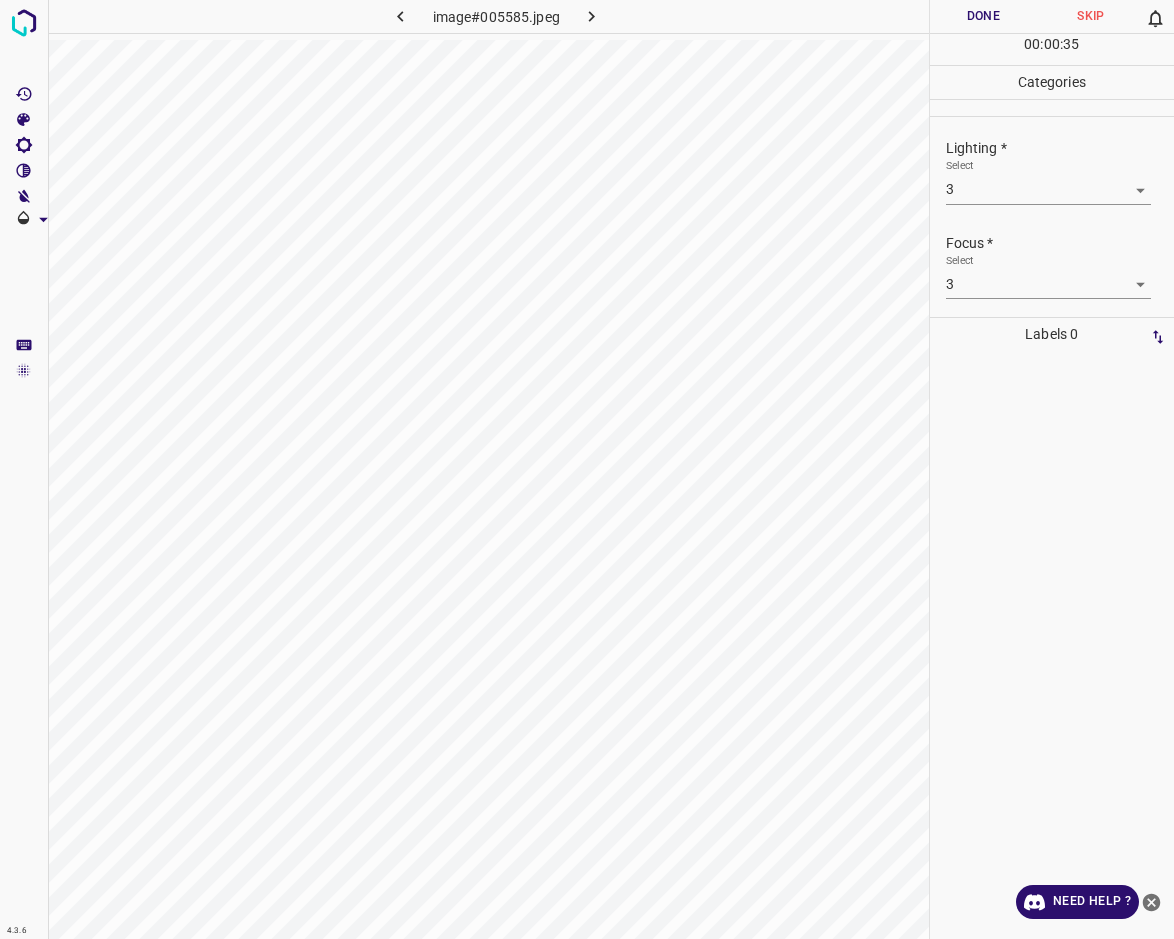 scroll, scrollTop: 0, scrollLeft: 0, axis: both 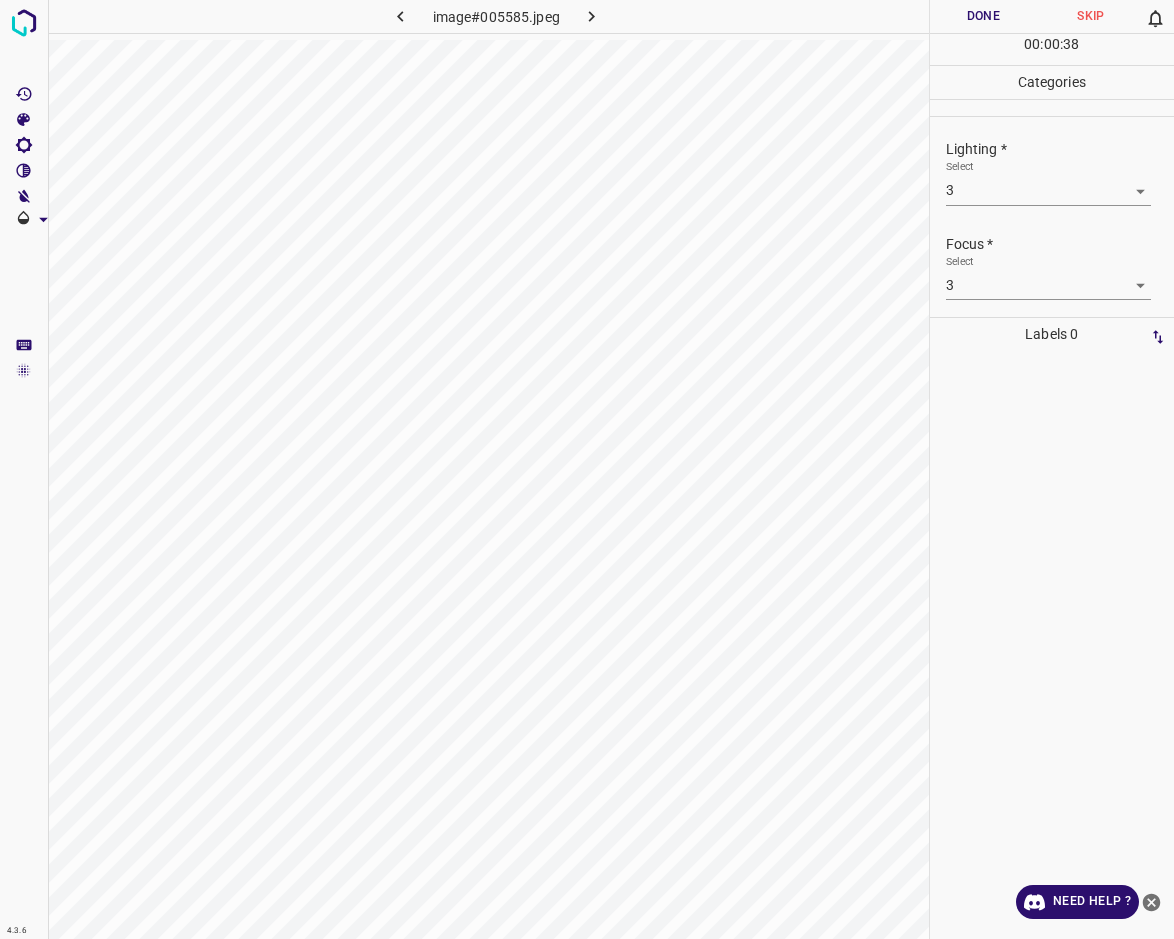 click on "Done" at bounding box center (984, 16) 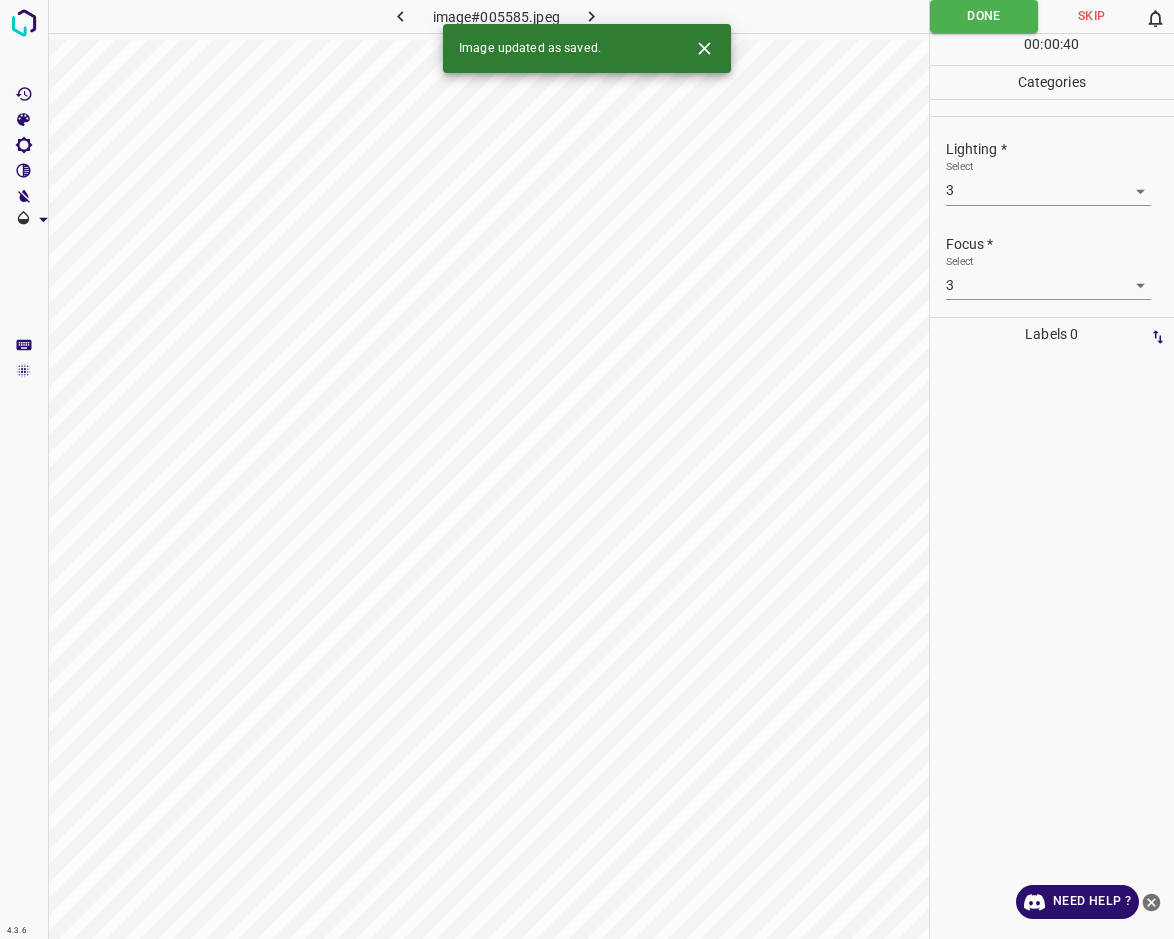 click 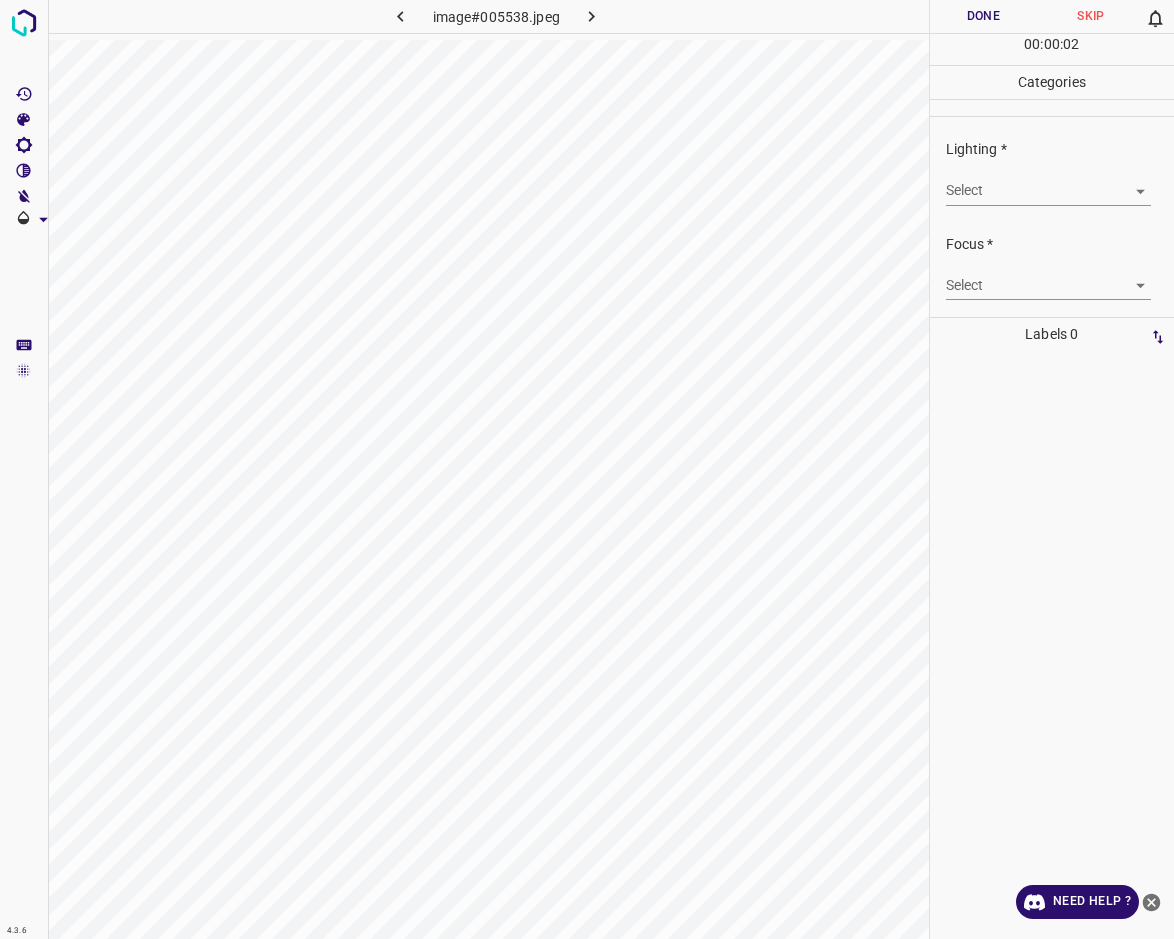 click on "4.3.6  image#005538.jpeg Done Skip 0 00   : 00   : 02   Categories Lighting *  Select ​ Focus *  Select ​ Overall *  Select ​ Labels   0 Categories 1 Lighting 2 Focus 3 Overall Tools Space Change between modes (Draw & Edit) I Auto labeling R Restore zoom M Zoom in N Zoom out Delete Delete selecte label Filters Z Restore filters X Saturation filter C Brightness filter V Contrast filter B Gray scale filter General O Download Need Help ? - Text - Hide - Delete" at bounding box center [587, 469] 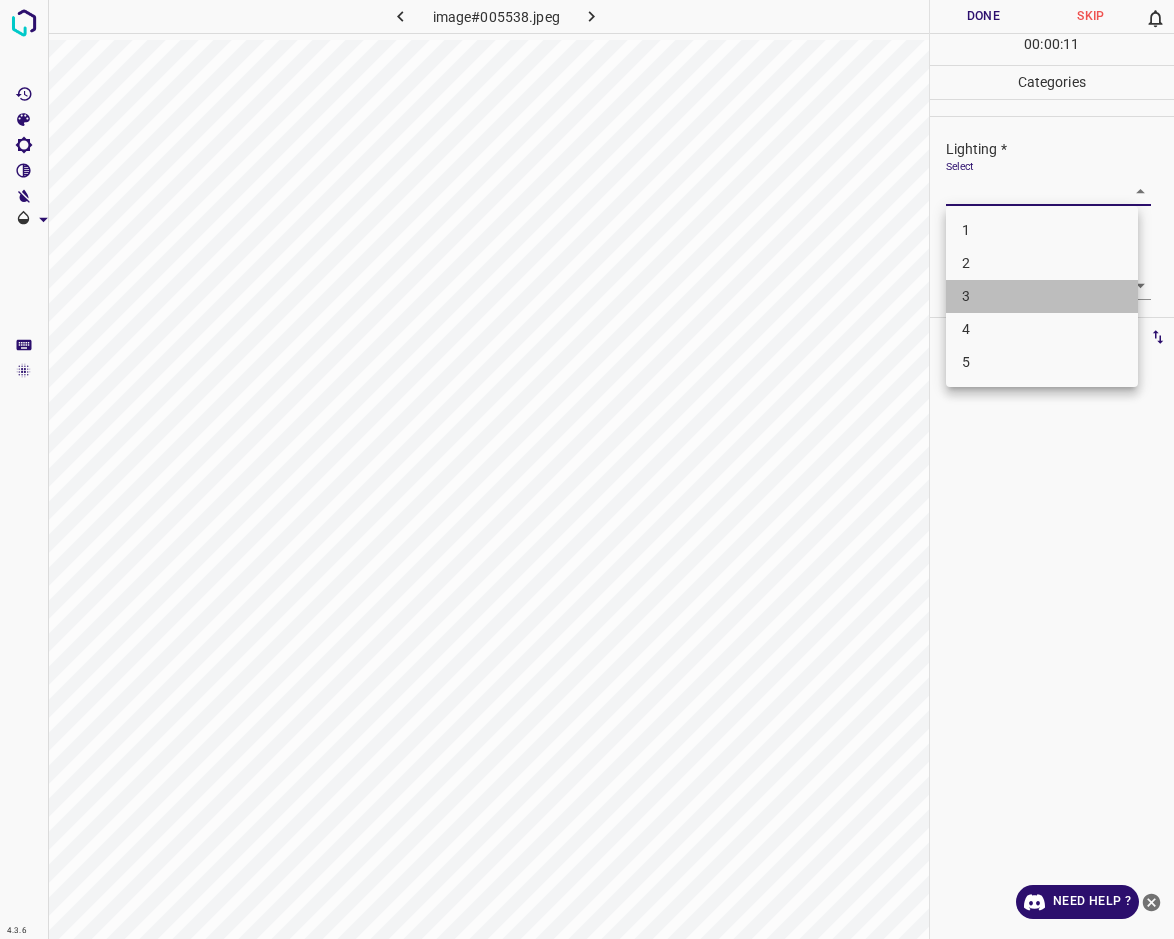 click on "3" at bounding box center (1042, 296) 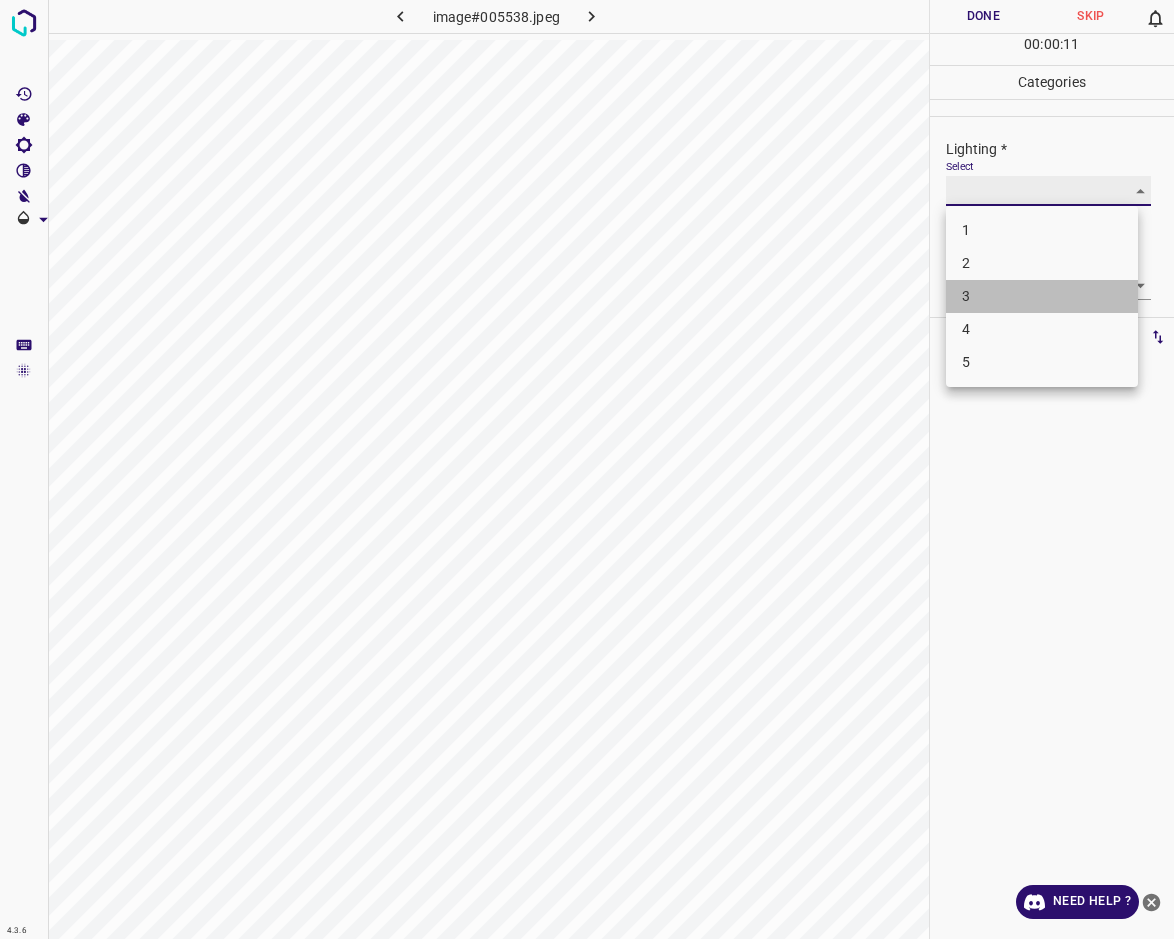 type on "3" 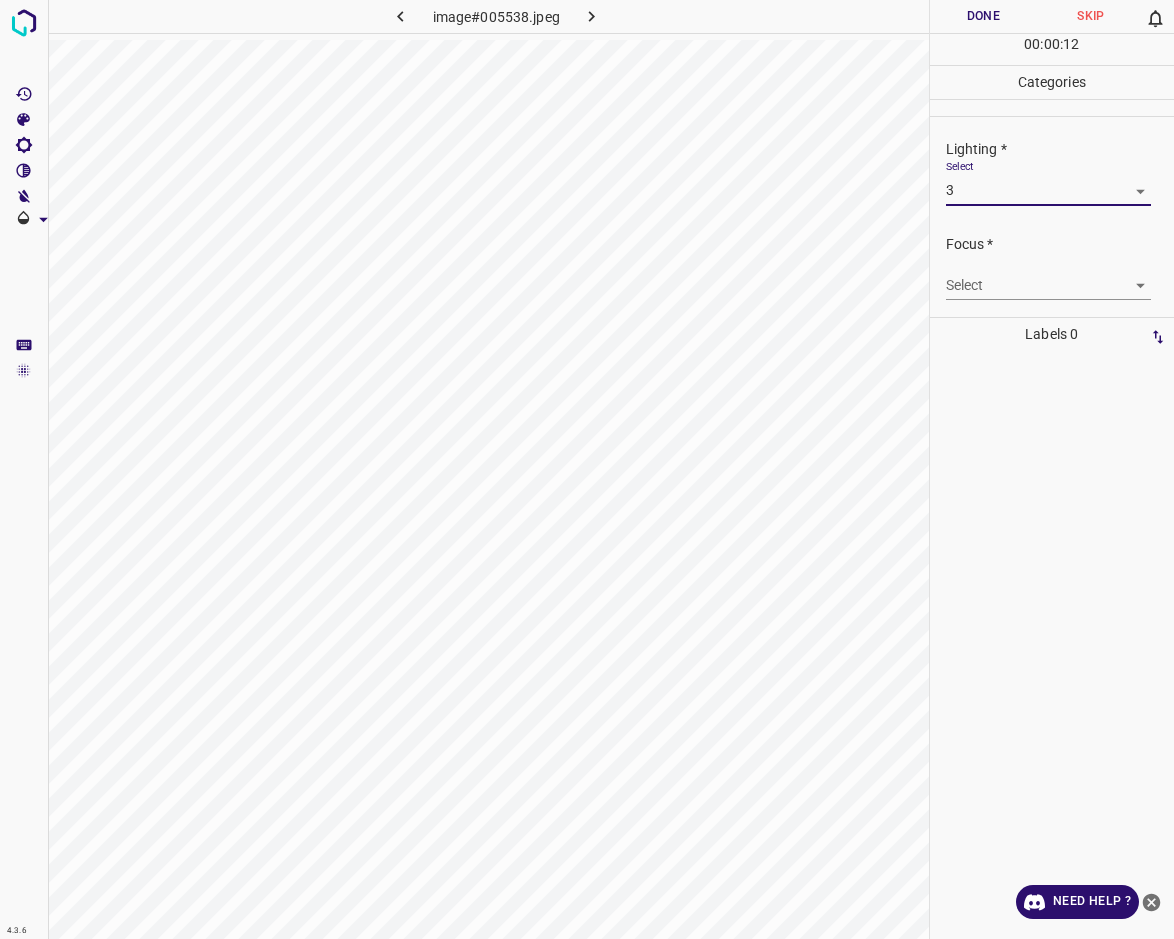 click on "4.3.6  image#005538.jpeg Done Skip 0 00   : 00   : 12   Categories Lighting *  Select 3 3 Focus *  Select ​ Overall *  Select ​ Labels   0 Categories 1 Lighting 2 Focus 3 Overall Tools Space Change between modes (Draw & Edit) I Auto labeling R Restore zoom M Zoom in N Zoom out Delete Delete selecte label Filters Z Restore filters X Saturation filter C Brightness filter V Contrast filter B Gray scale filter General O Download Need Help ? - Text - Hide - Delete" at bounding box center (587, 469) 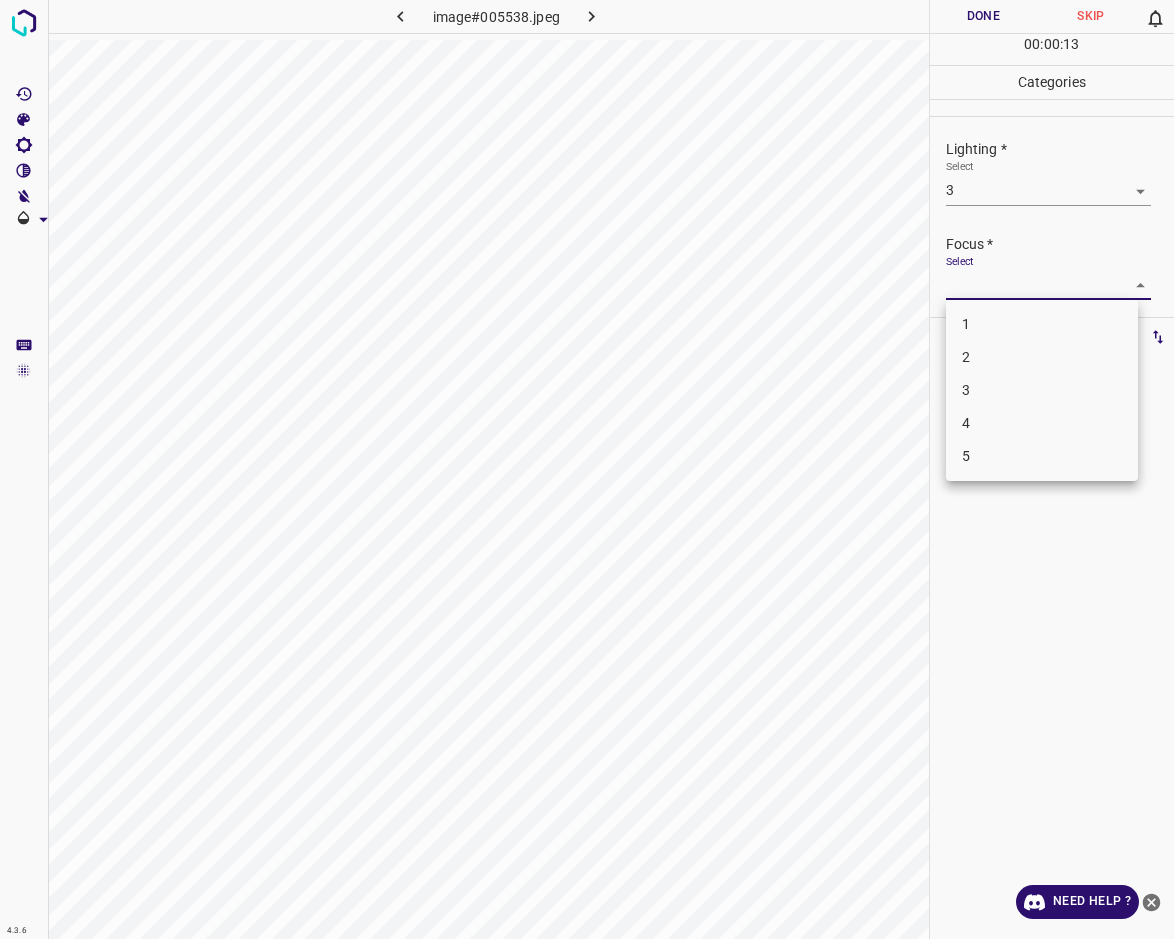 click on "2" at bounding box center (1042, 357) 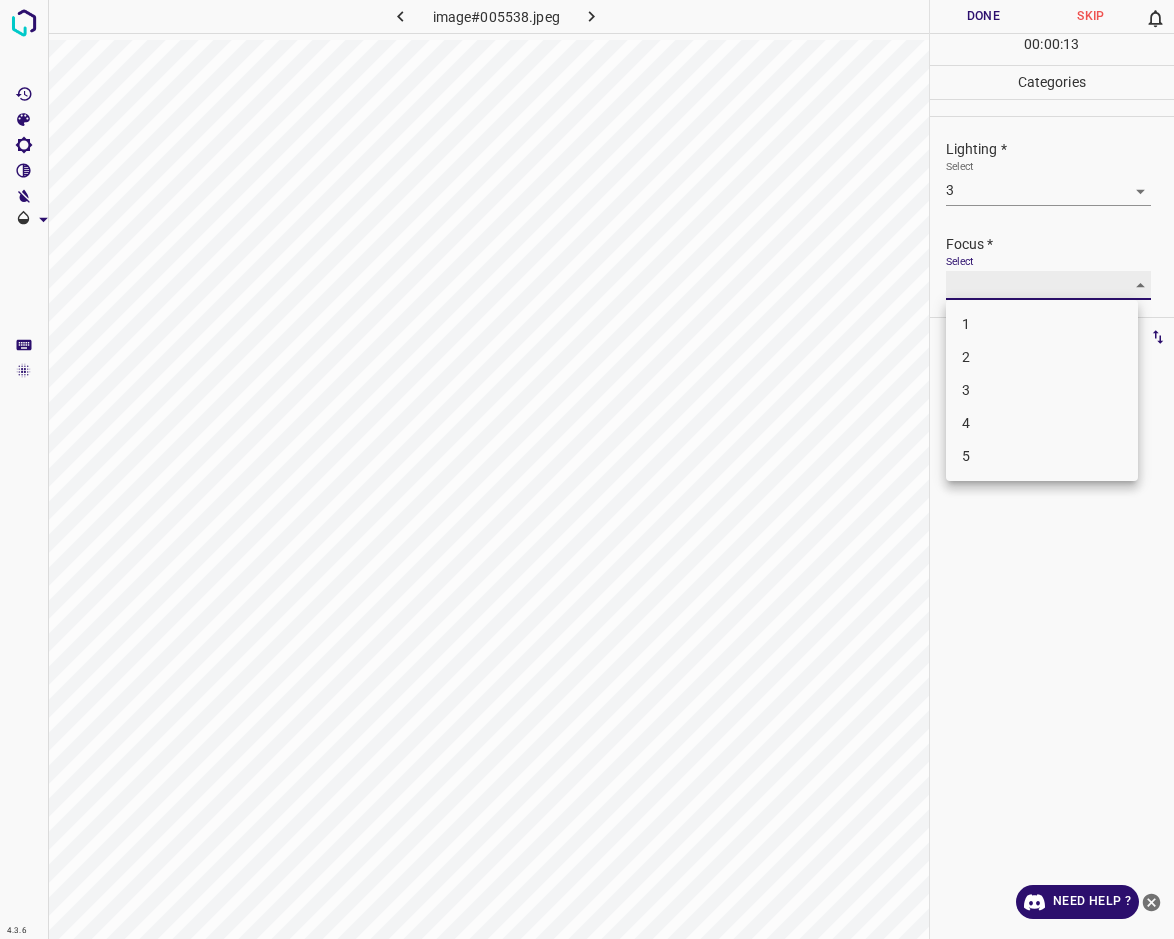 type on "2" 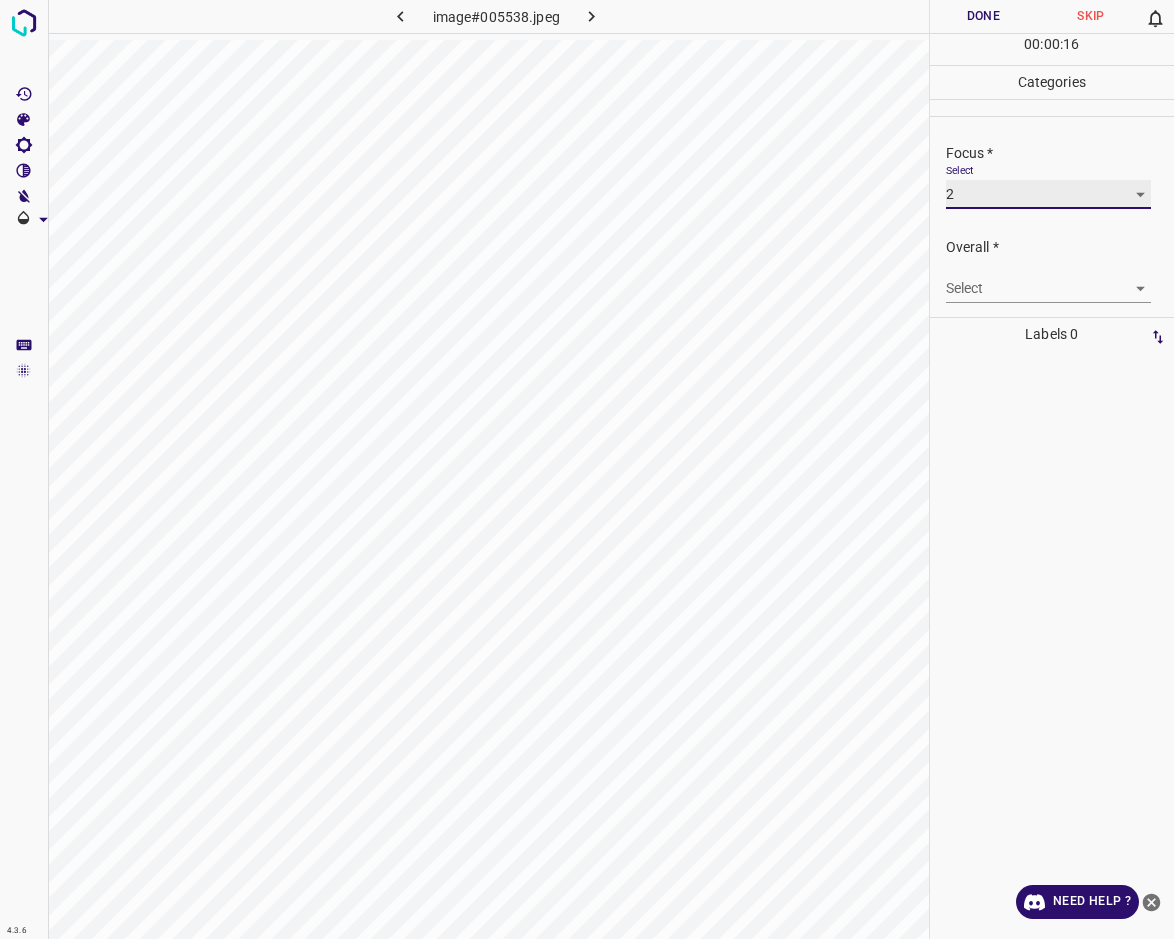 scroll, scrollTop: 98, scrollLeft: 0, axis: vertical 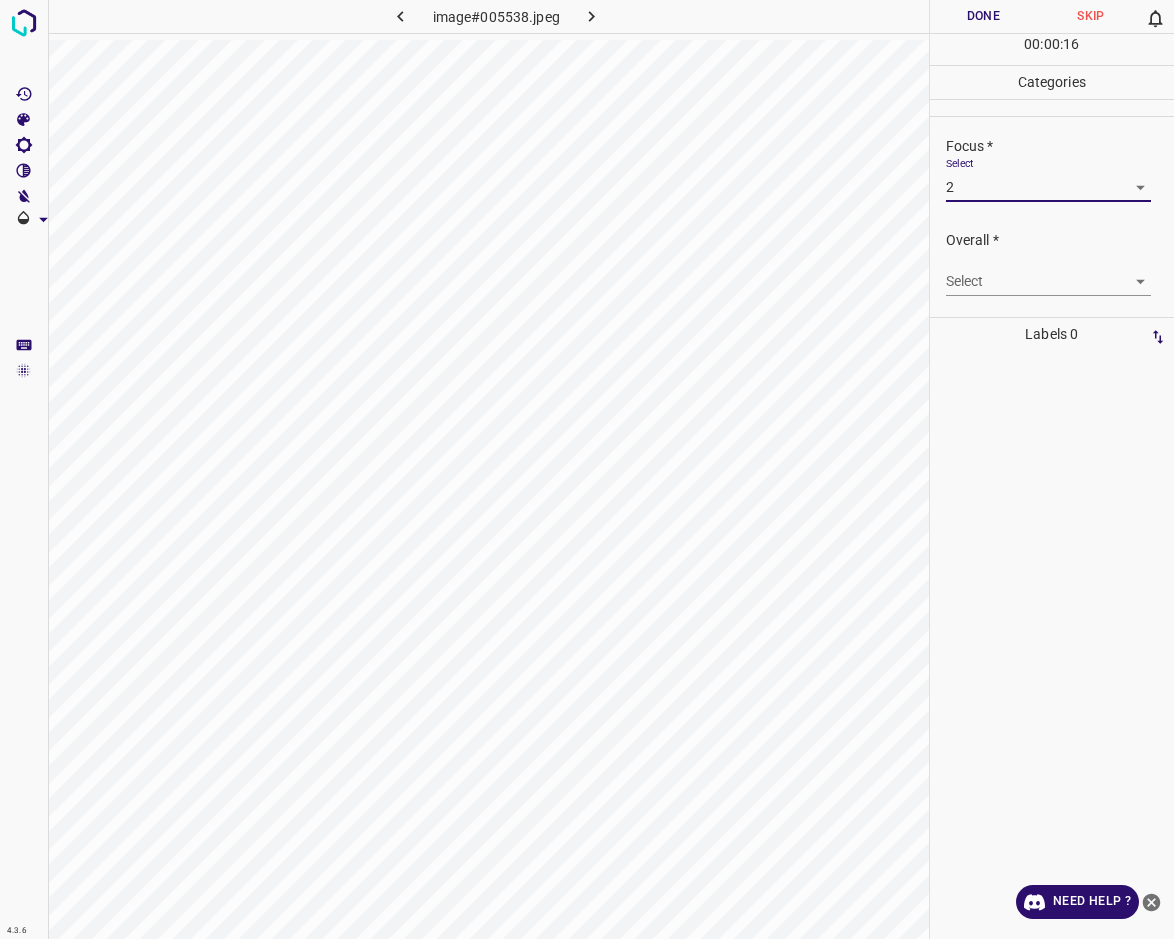 click on "4.3.6  image#005538.jpeg Done Skip 0 00   : 00   : 16   Categories Lighting *  Select 3 3 Focus *  Select 2 2 Overall *  Select ​ Labels   0 Categories 1 Lighting 2 Focus 3 Overall Tools Space Change between modes (Draw & Edit) I Auto labeling R Restore zoom M Zoom in N Zoom out Delete Delete selecte label Filters Z Restore filters X Saturation filter C Brightness filter V Contrast filter B Gray scale filter General O Download Need Help ? - Text - Hide - Delete" at bounding box center (587, 469) 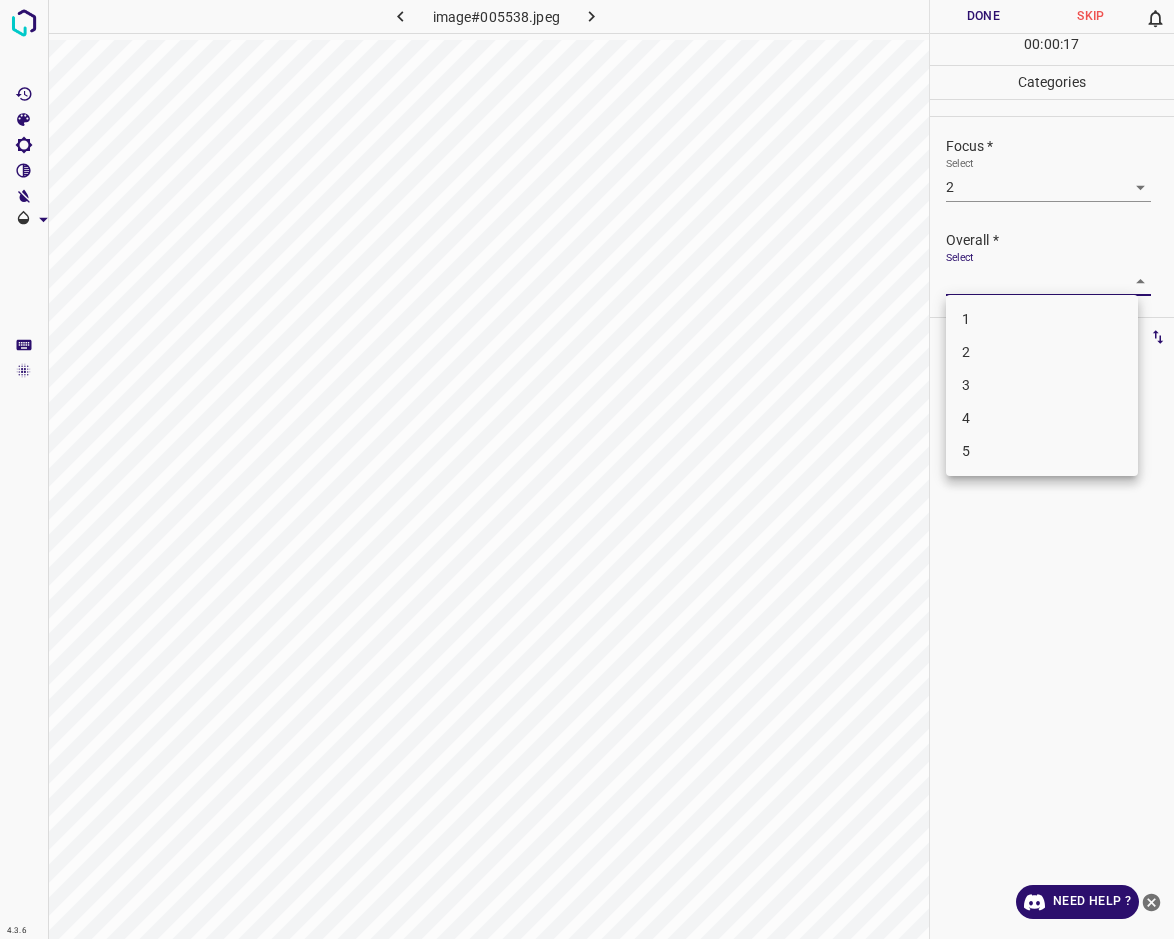 click on "2" at bounding box center (1042, 352) 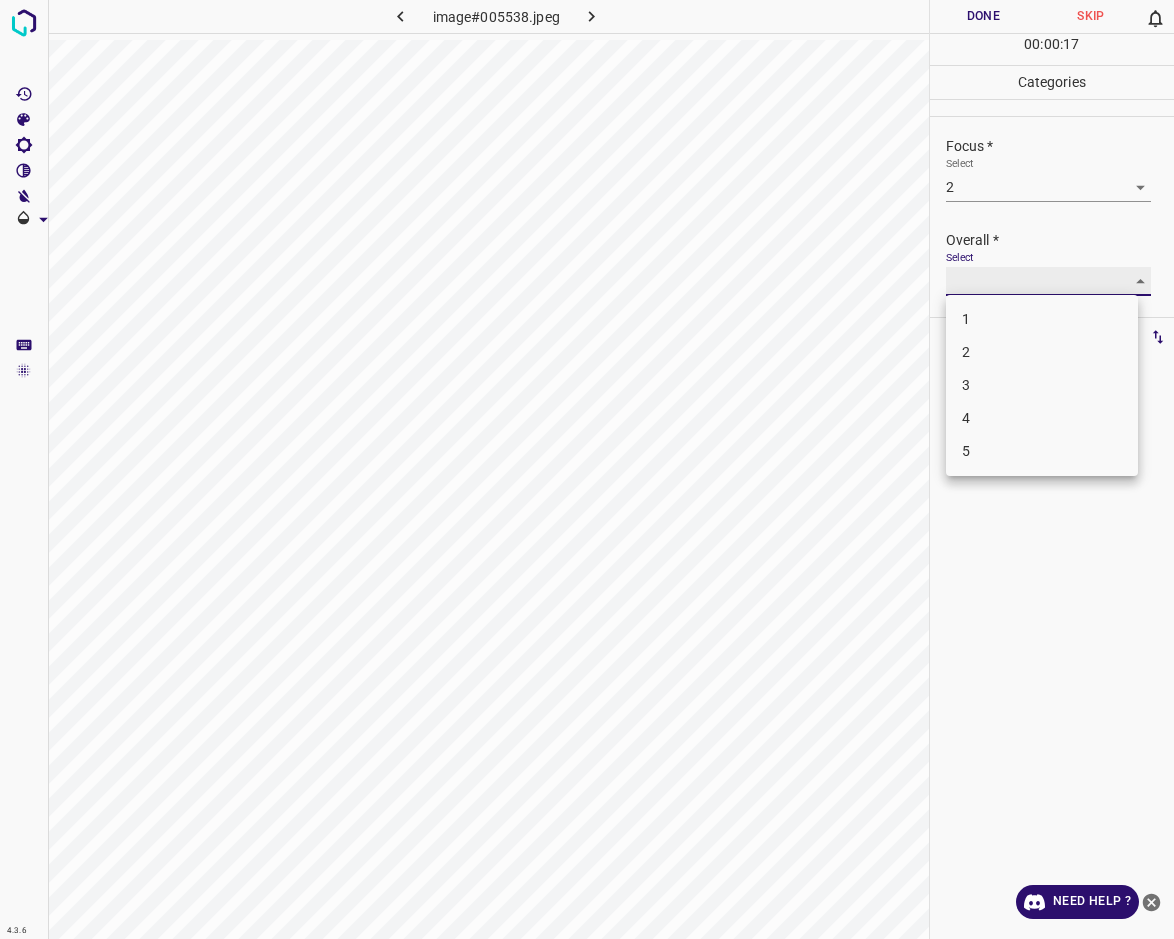 type on "2" 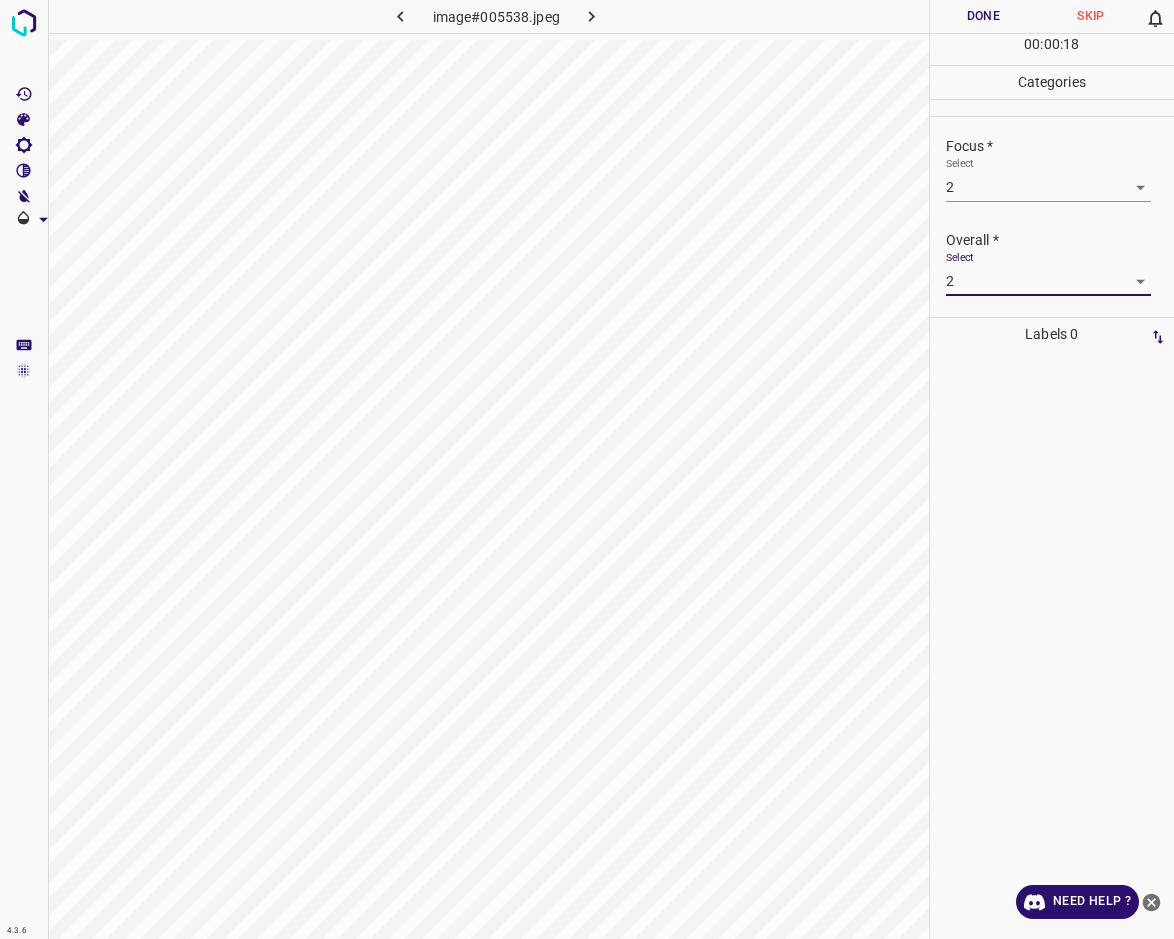 click on "Done" at bounding box center (984, 16) 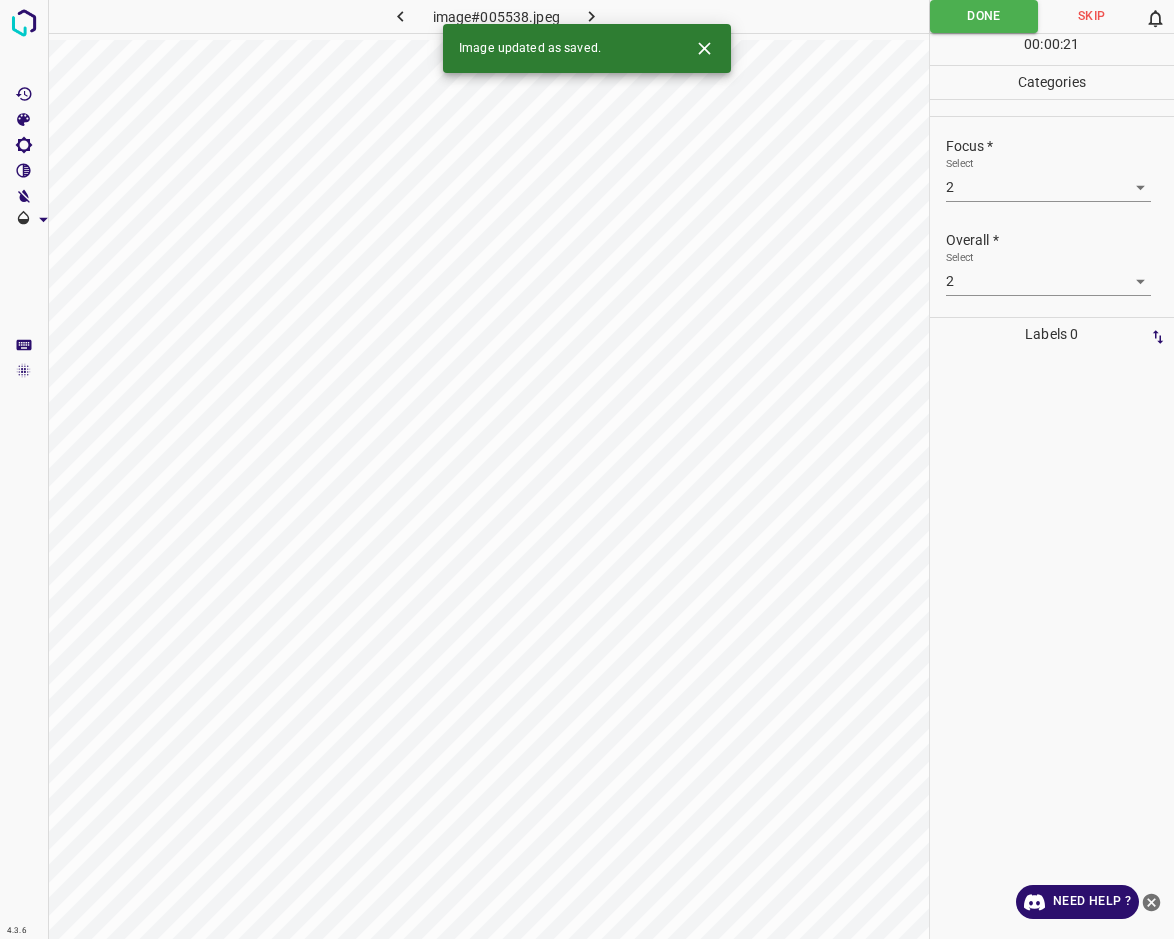 click 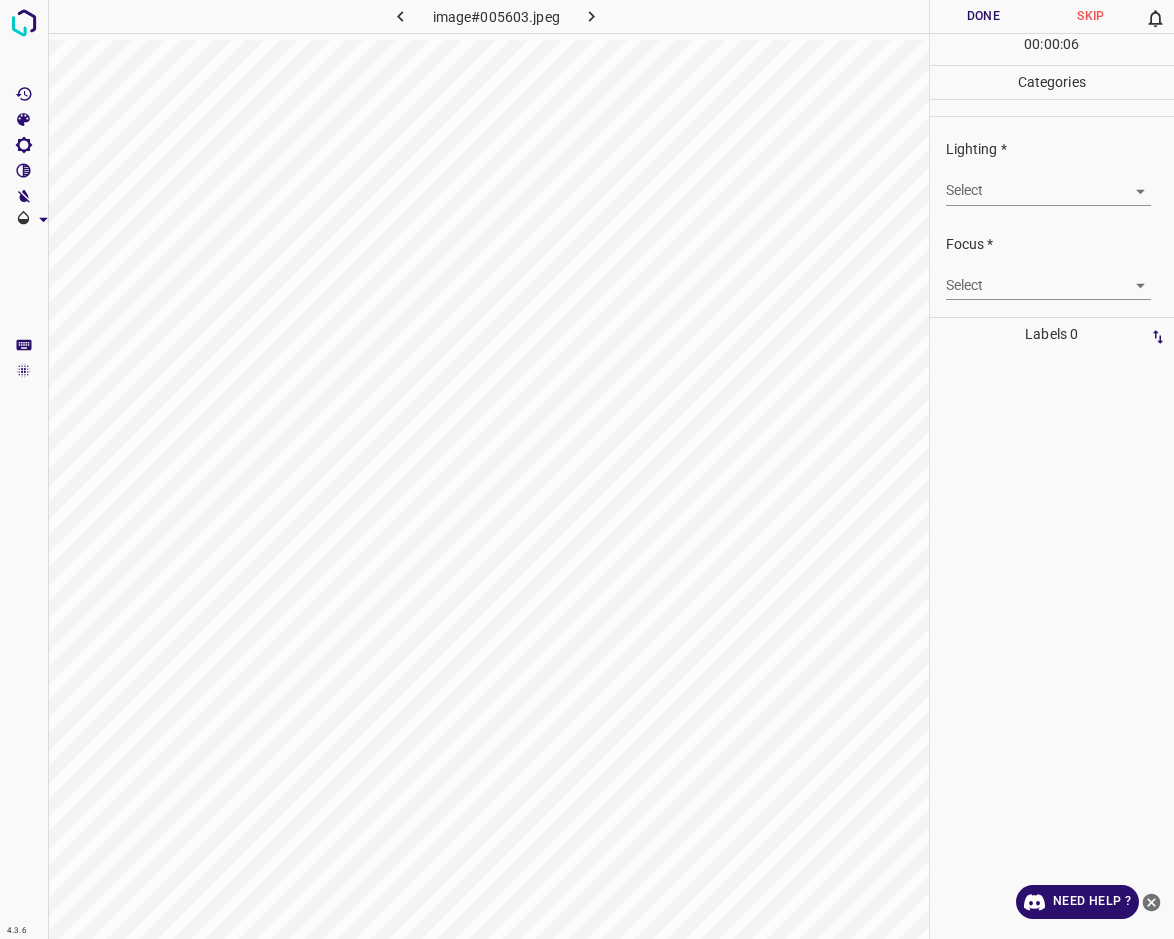 click on "4.3.6  image#005603.jpeg Done Skip 0 00   : 00   : 06   Categories Lighting *  Select ​ Focus *  Select ​ Overall *  Select ​ Labels   0 Categories 1 Lighting 2 Focus 3 Overall Tools Space Change between modes (Draw & Edit) I Auto labeling R Restore zoom M Zoom in N Zoom out Delete Delete selecte label Filters Z Restore filters X Saturation filter C Brightness filter V Contrast filter B Gray scale filter General O Download Need Help ? - Text - Hide - Delete" at bounding box center [587, 469] 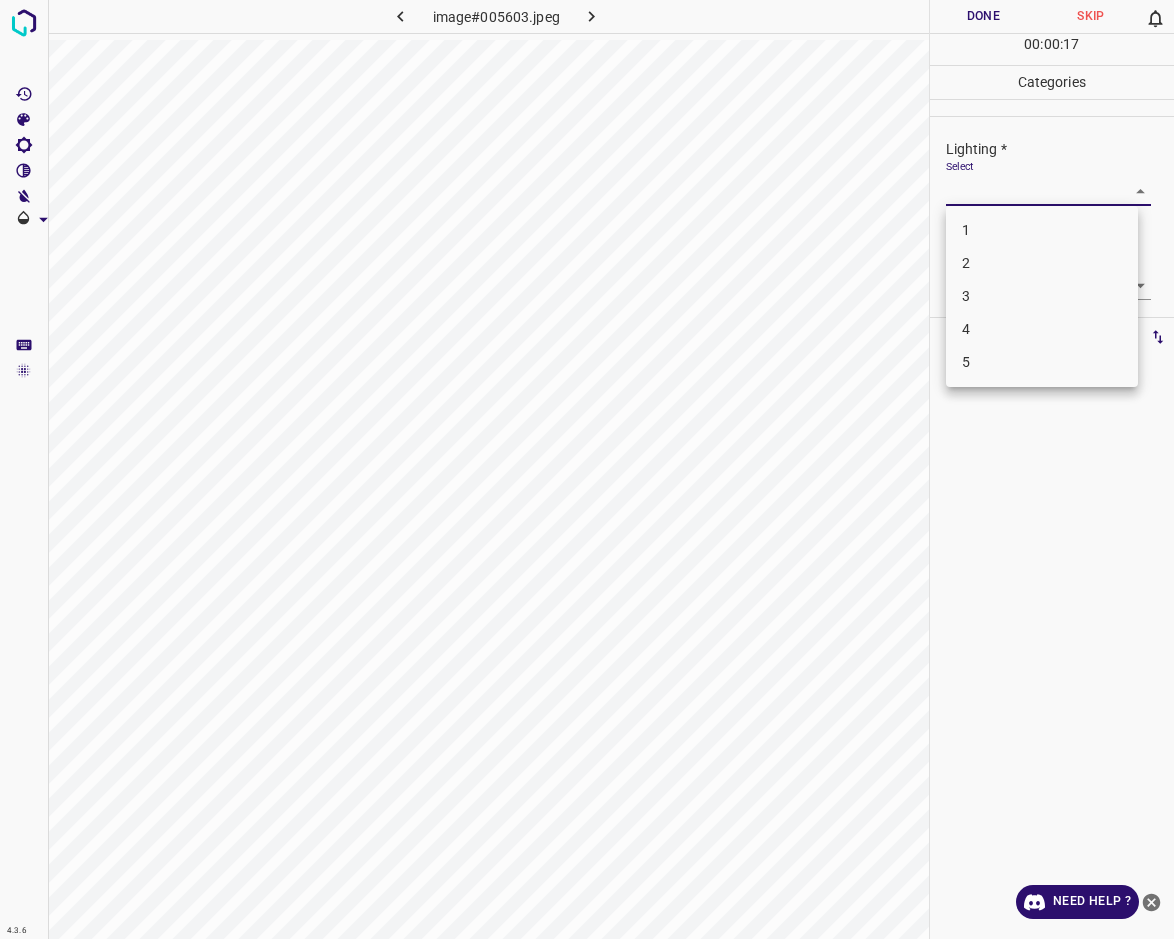 click on "2" at bounding box center (1042, 263) 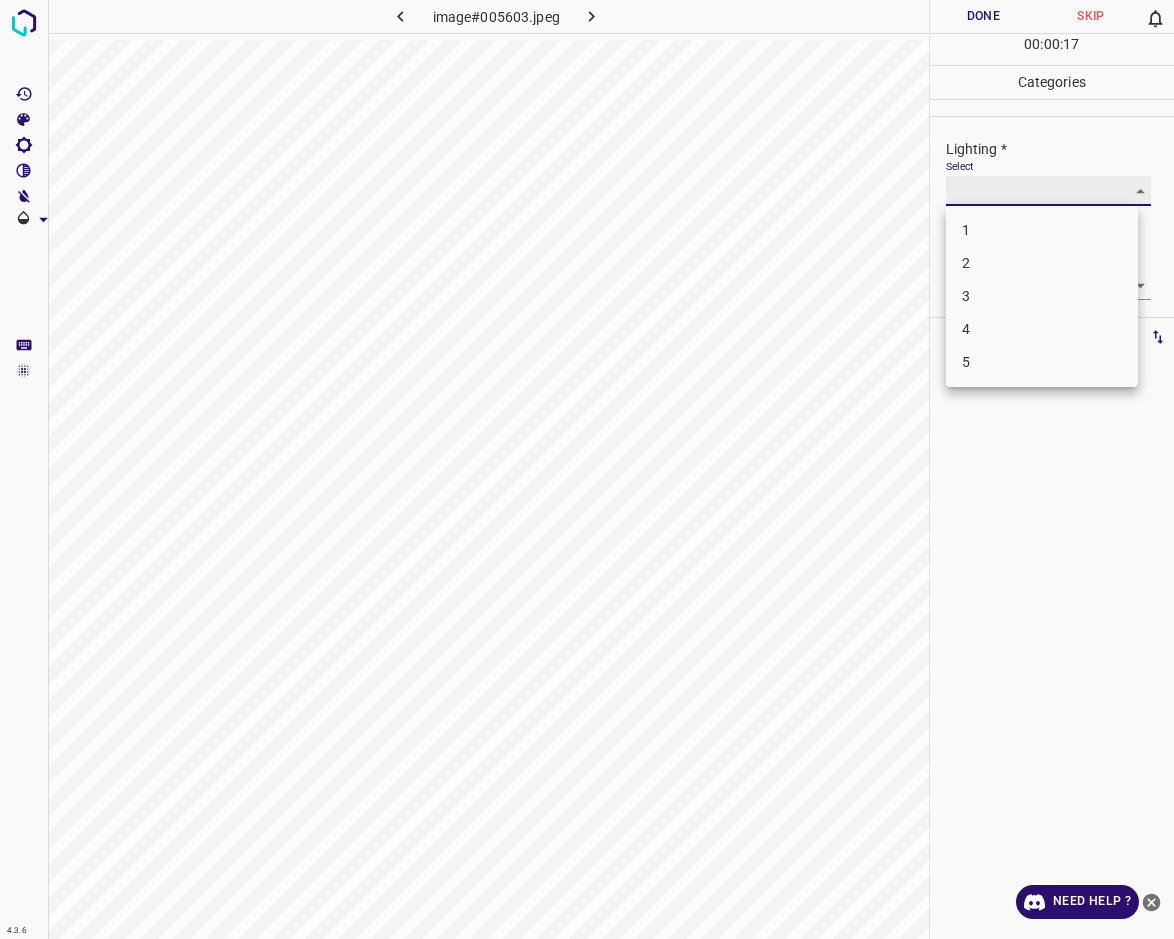 type on "2" 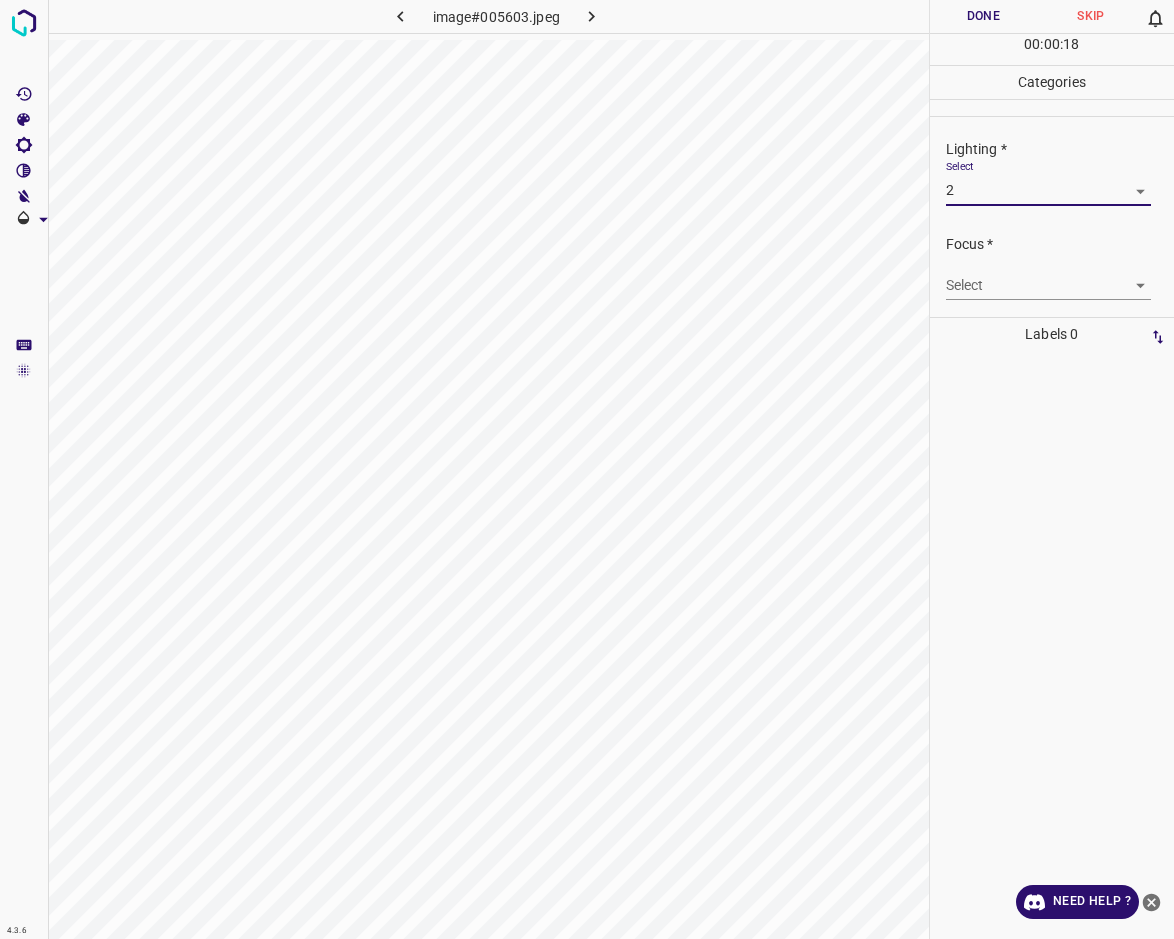 click on "4.3.6  image#005603.jpeg Done Skip 0 00   : 00   : 18   Categories Lighting *  Select 2 2 Focus *  Select ​ Overall *  Select ​ Labels   0 Categories 1 Lighting 2 Focus 3 Overall Tools Space Change between modes (Draw & Edit) I Auto labeling R Restore zoom M Zoom in N Zoom out Delete Delete selecte label Filters Z Restore filters X Saturation filter C Brightness filter V Contrast filter B Gray scale filter General O Download Need Help ? - Text - Hide - Delete" at bounding box center (587, 469) 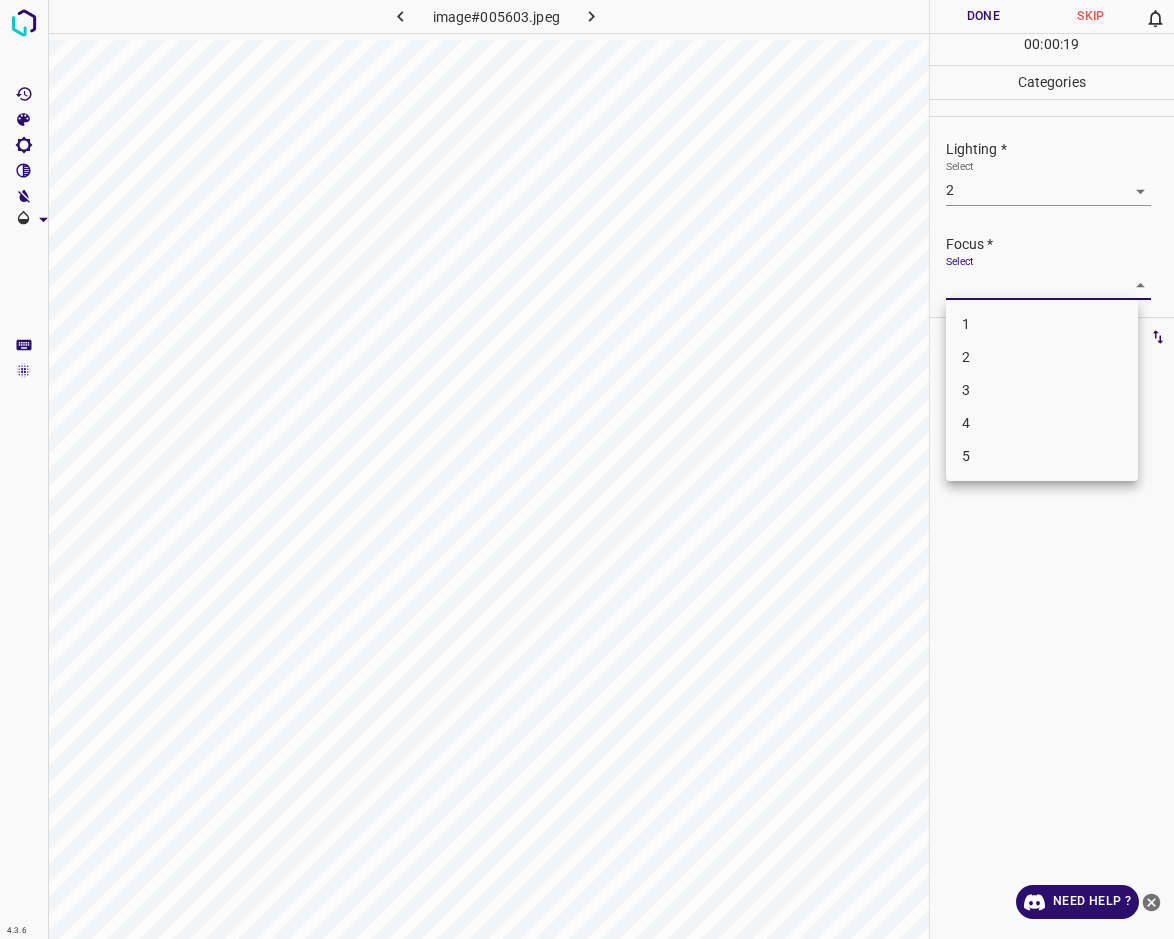 click on "2" at bounding box center (1042, 357) 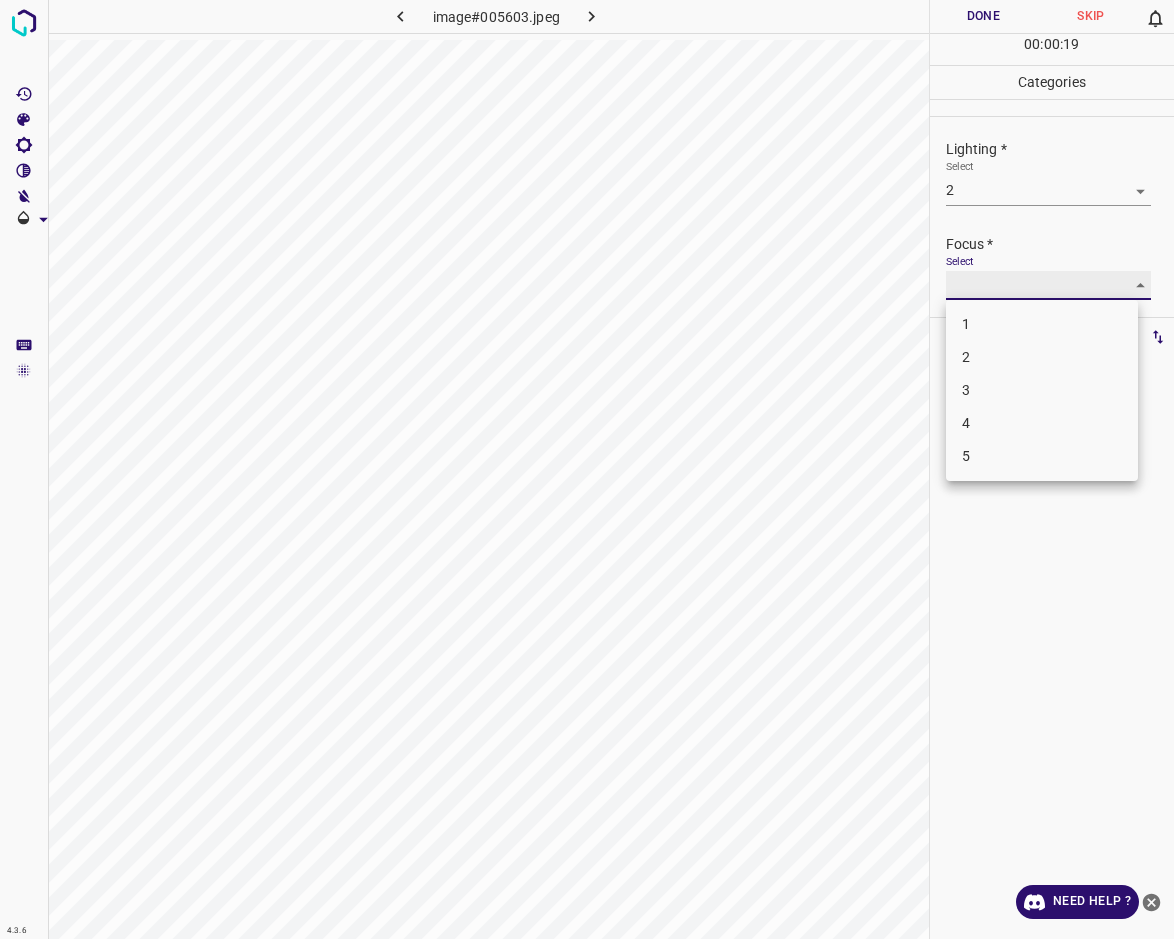 type on "2" 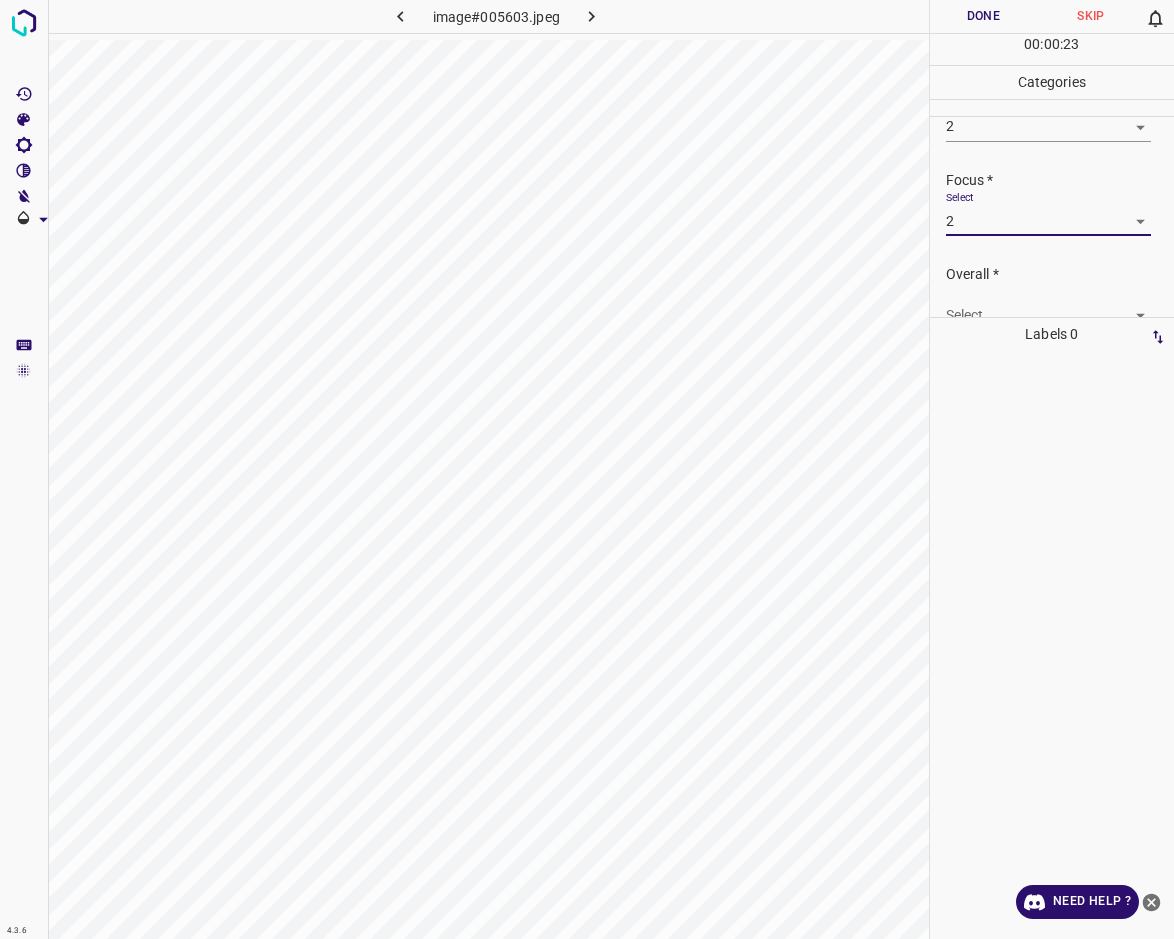 click on "4.3.6  image#005603.jpeg Done Skip 0 00   : 00   : 23   Categories Lighting *  Select 2 2 Focus *  Select 2 2 Overall *  Select ​ Labels   0 Categories 1 Lighting 2 Focus 3 Overall Tools Space Change between modes (Draw & Edit) I Auto labeling R Restore zoom M Zoom in N Zoom out Delete Delete selecte label Filters Z Restore filters X Saturation filter C Brightness filter V Contrast filter B Gray scale filter General O Download Need Help ? - Text - Hide - Delete" at bounding box center [587, 469] 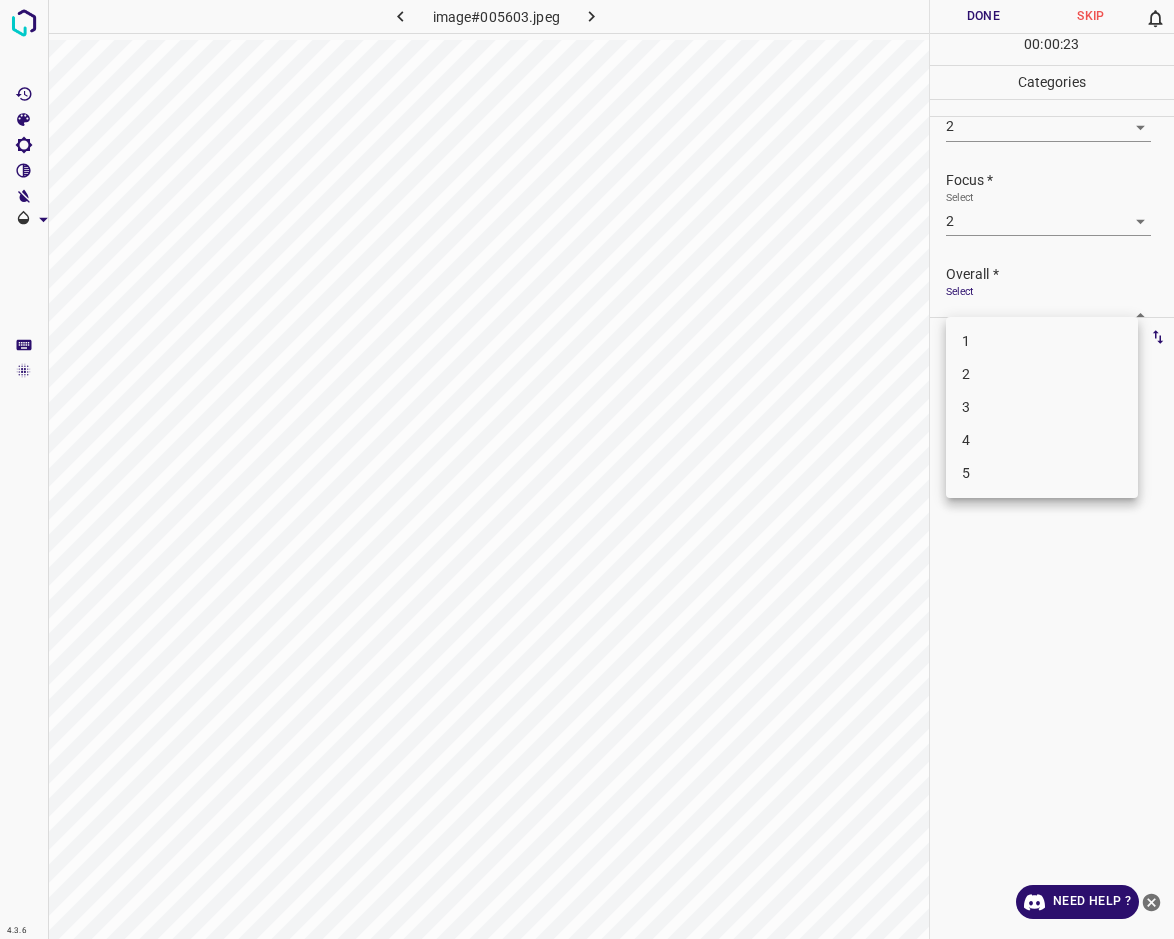 scroll, scrollTop: 76, scrollLeft: 0, axis: vertical 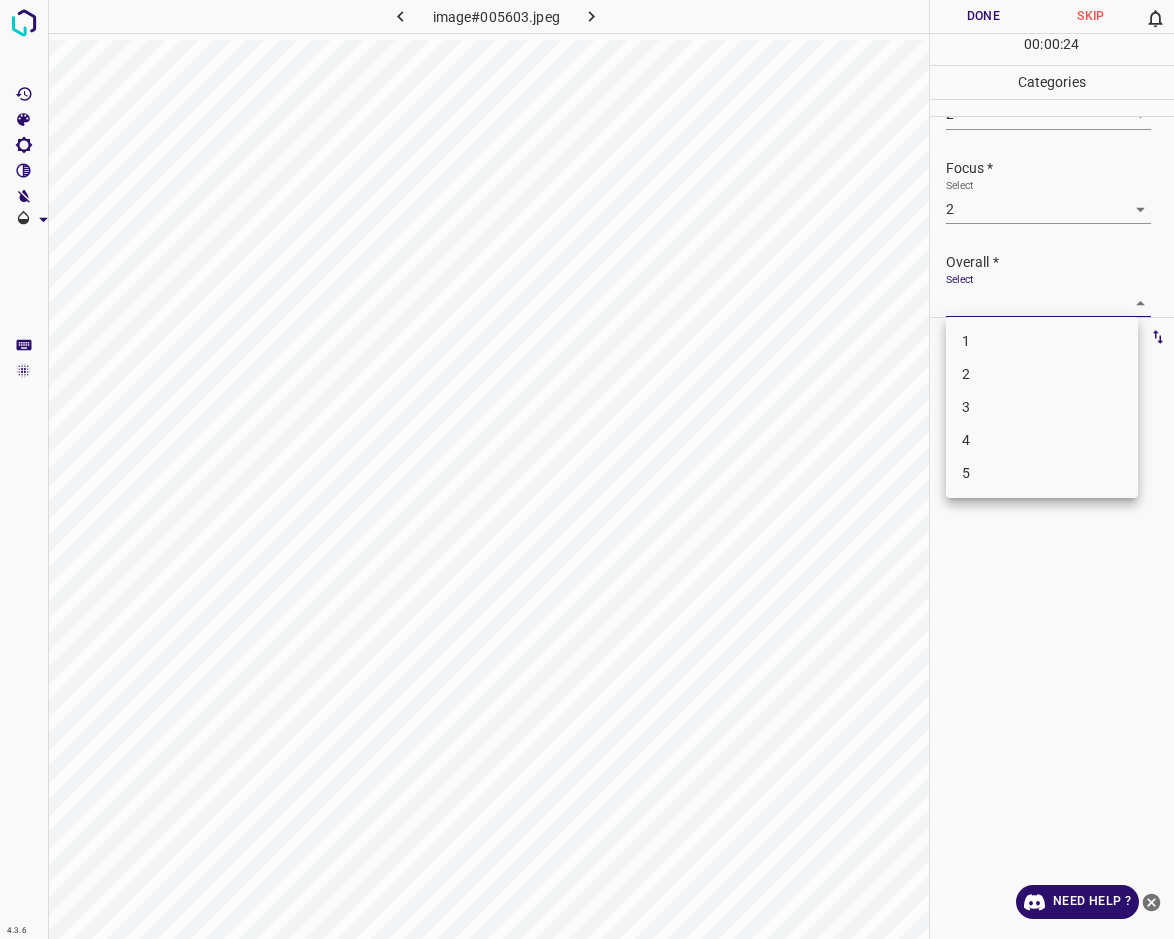 click on "2" at bounding box center [1042, 374] 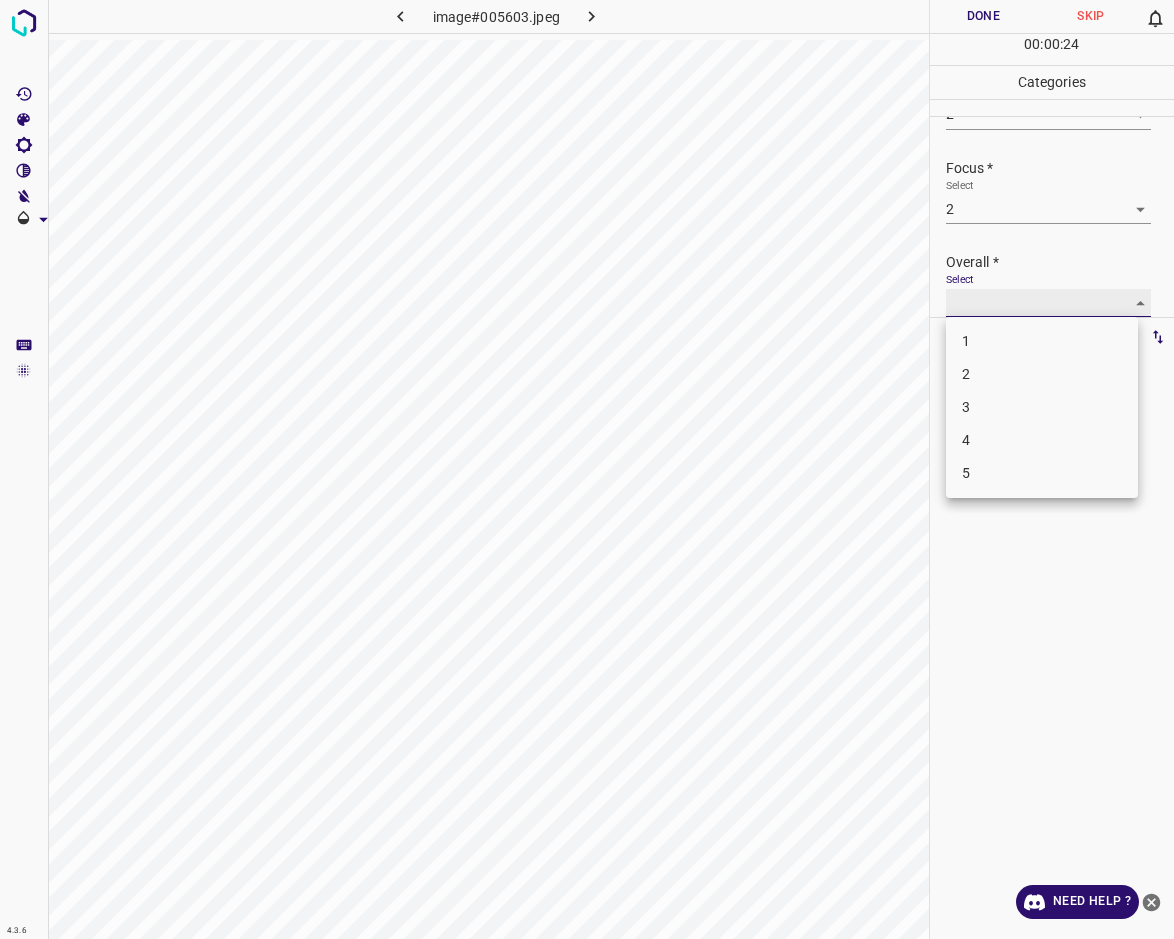type on "2" 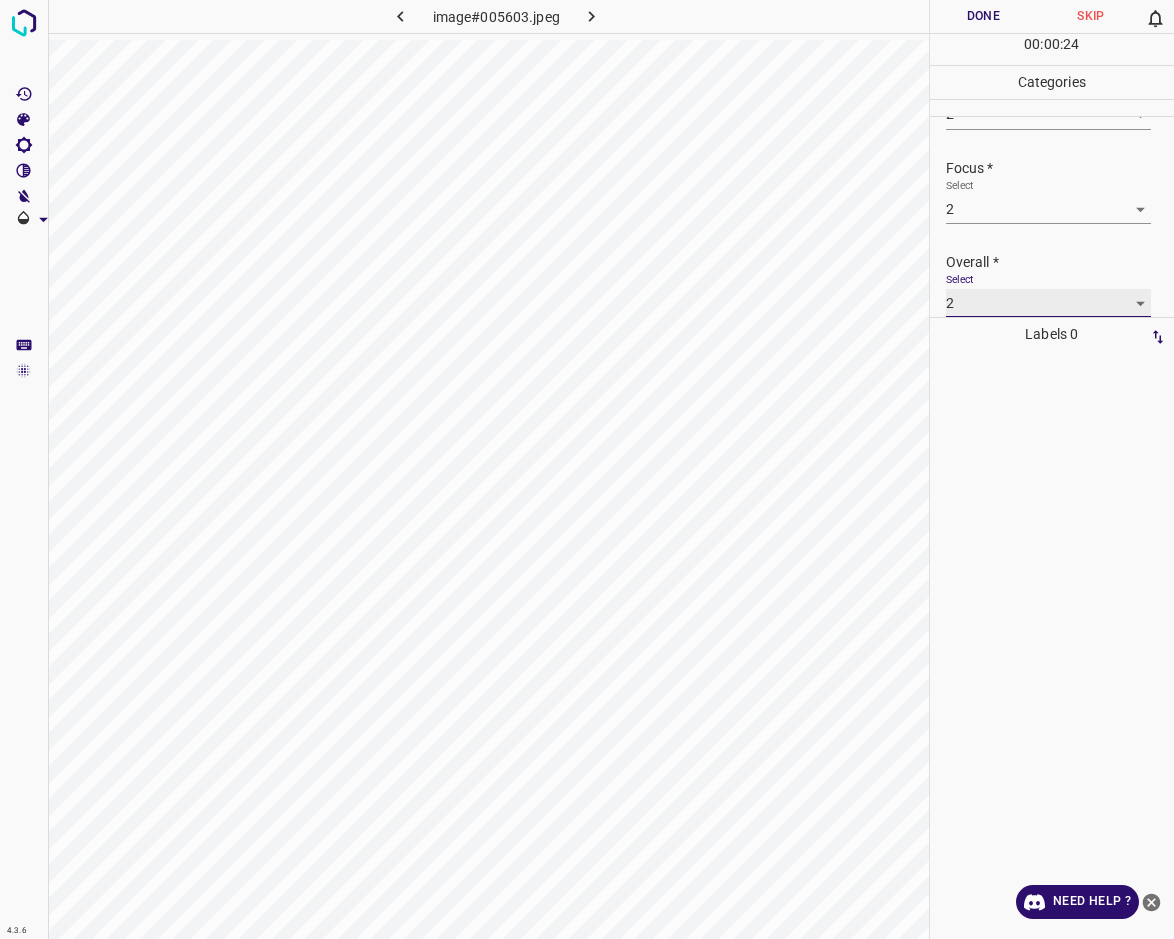 scroll, scrollTop: 76, scrollLeft: 0, axis: vertical 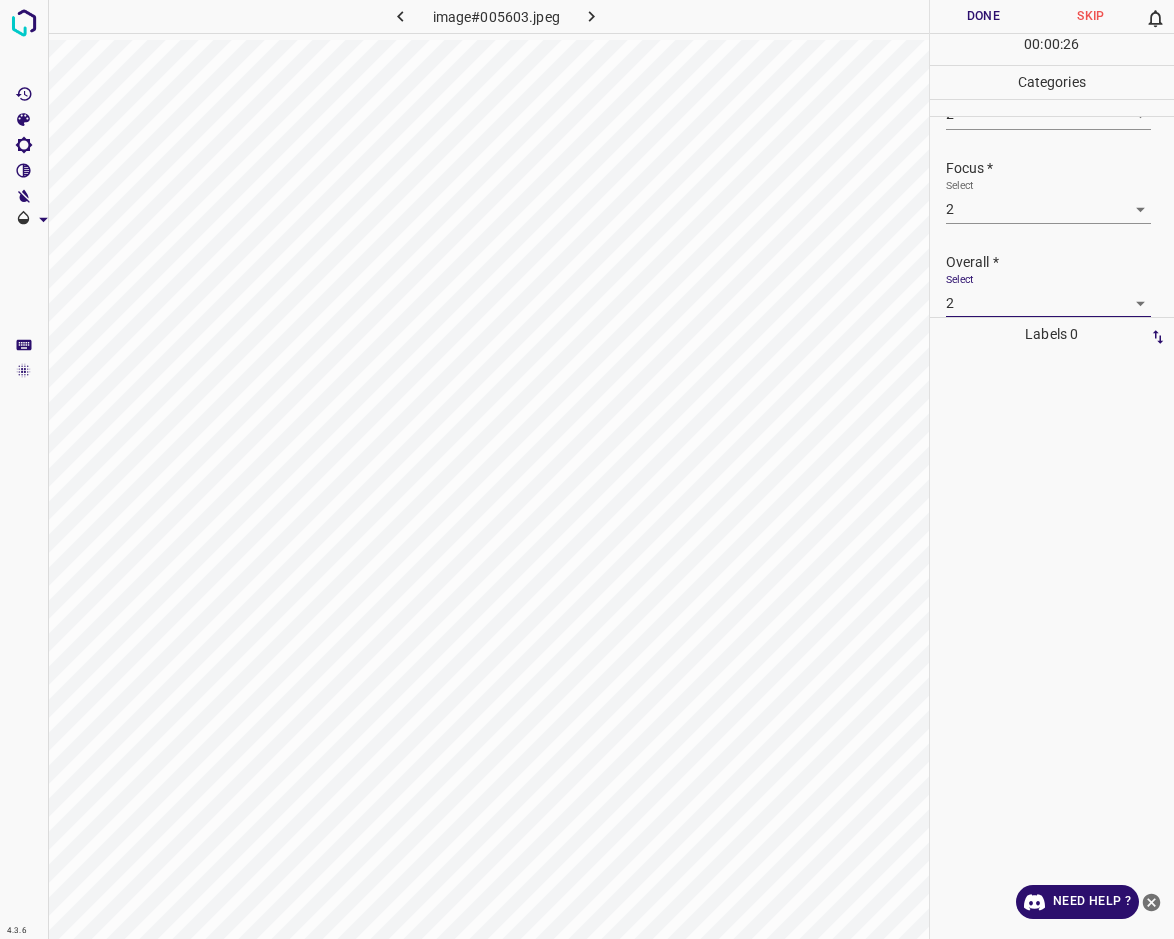 click on "Done" at bounding box center (984, 16) 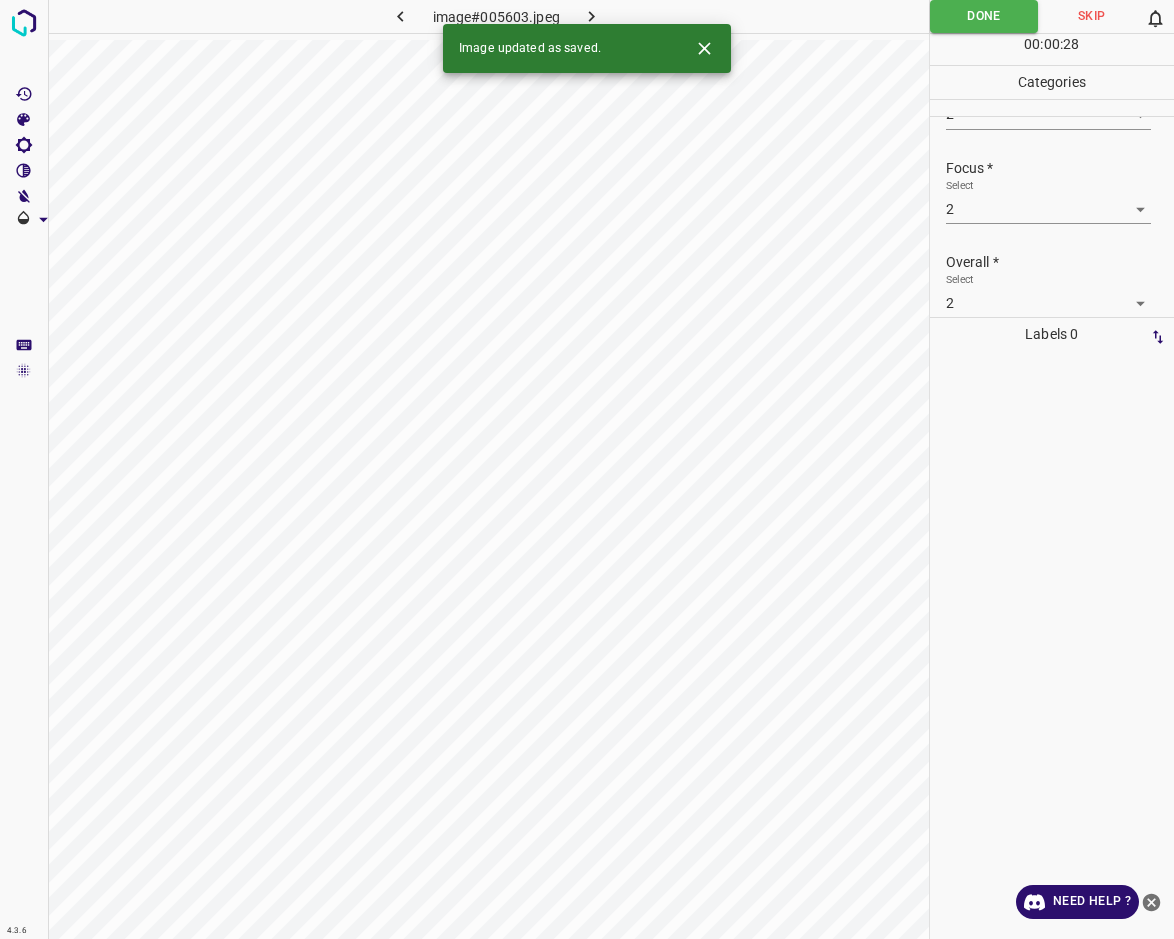 scroll, scrollTop: 76, scrollLeft: 0, axis: vertical 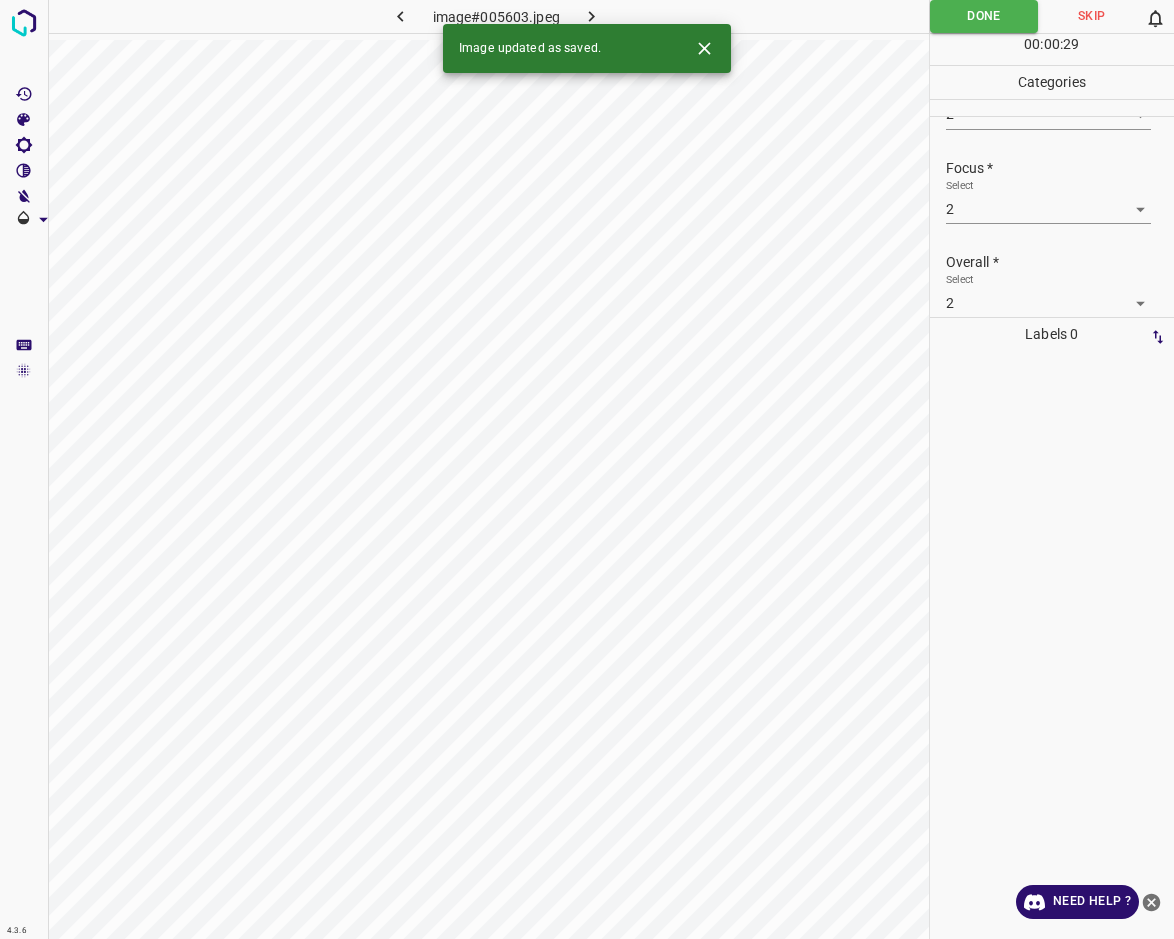 click 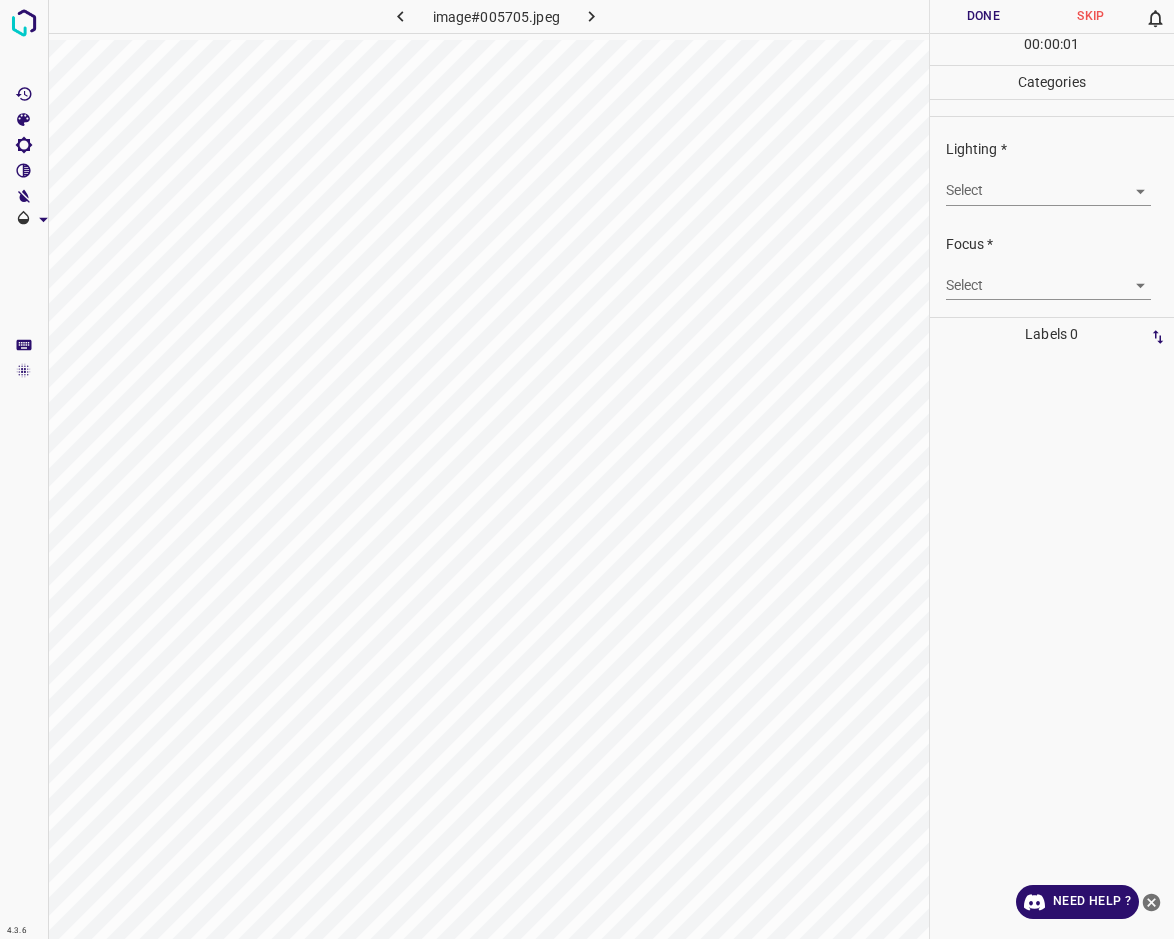 click on "4.3.6  image#005705.jpeg Done Skip 0 00   : 00   : 01   Categories Lighting *  Select ​ Focus *  Select ​ Overall *  Select ​ Labels   0 Categories 1 Lighting 2 Focus 3 Overall Tools Space Change between modes (Draw & Edit) I Auto labeling R Restore zoom M Zoom in N Zoom out Delete Delete selecte label Filters Z Restore filters X Saturation filter C Brightness filter V Contrast filter B Gray scale filter General O Download Need Help ? - Text - Hide - Delete" at bounding box center [587, 469] 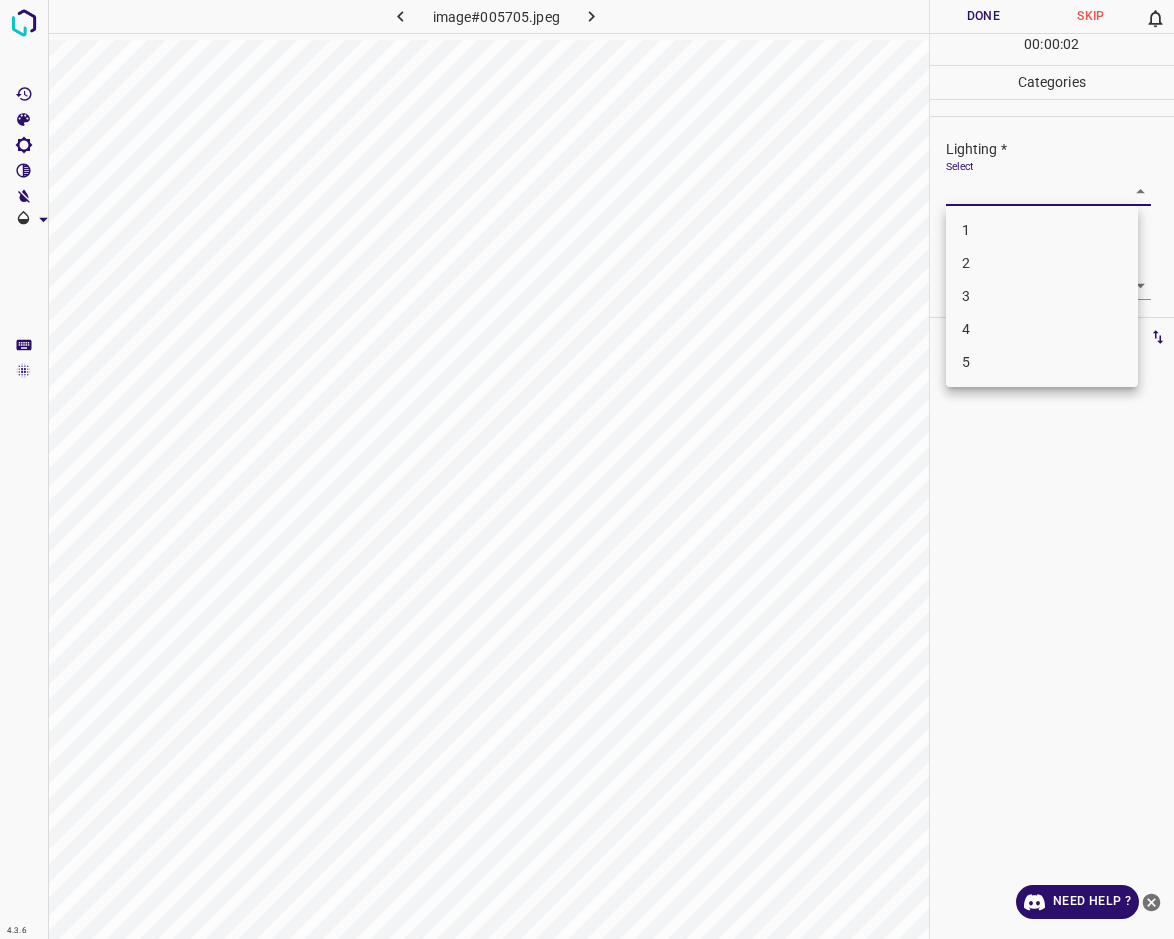 click on "3" at bounding box center [1042, 296] 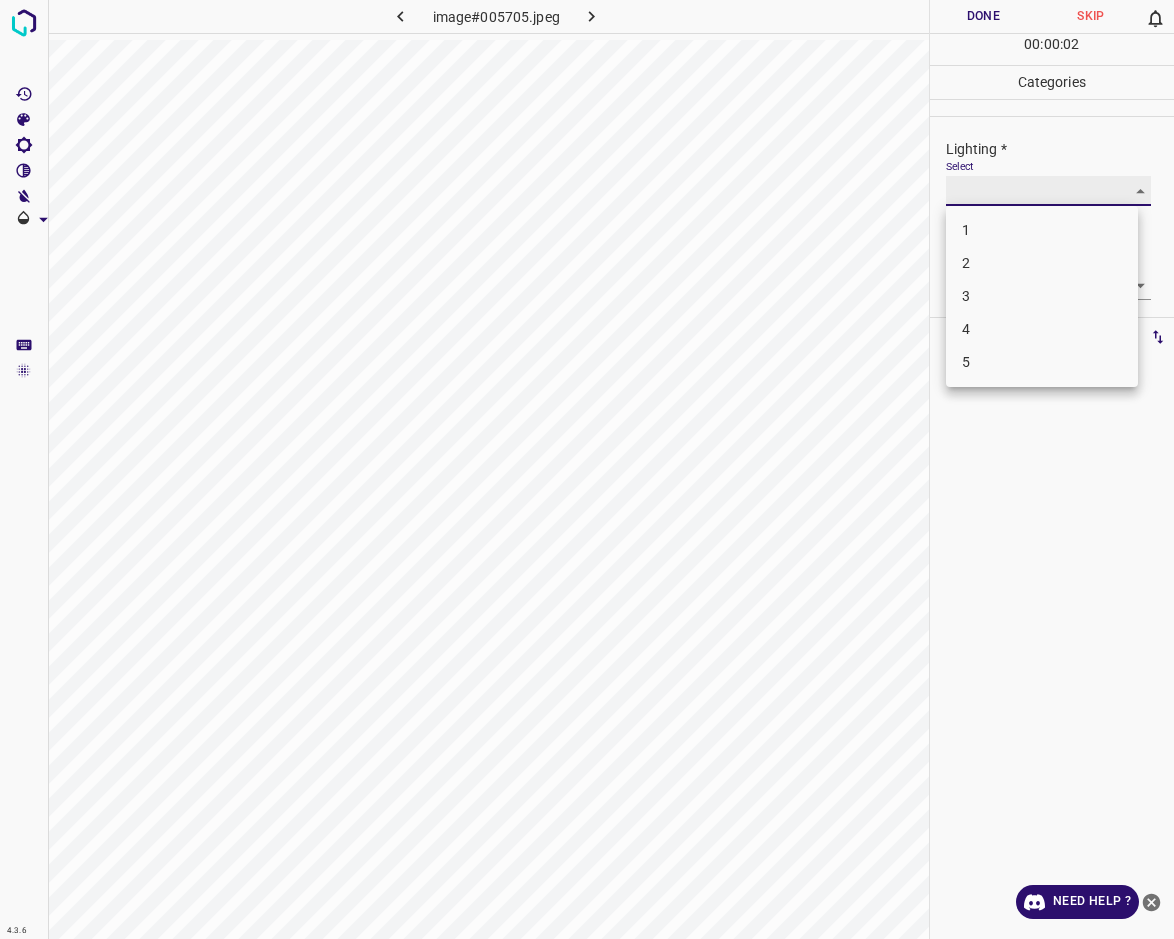 type on "3" 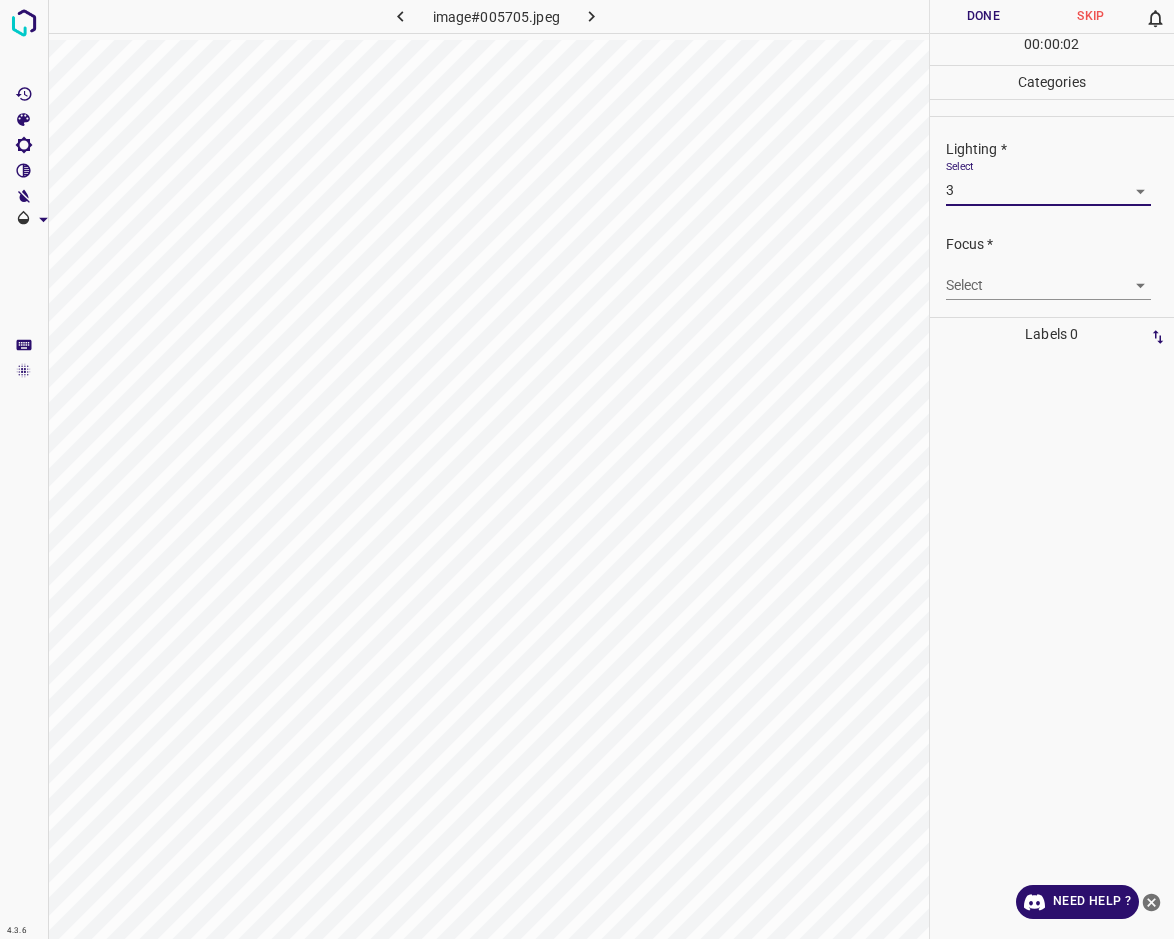 click on "4.3.6  image#005705.jpeg Done Skip 0 00   : 00   : 02   Categories Lighting *  Select 3 3 Focus *  Select ​ Overall *  Select ​ Labels   0 Categories 1 Lighting 2 Focus 3 Overall Tools Space Change between modes (Draw & Edit) I Auto labeling R Restore zoom M Zoom in N Zoom out Delete Delete selecte label Filters Z Restore filters X Saturation filter C Brightness filter V Contrast filter B Gray scale filter General O Download Need Help ? - Text - Hide - Delete" at bounding box center [587, 469] 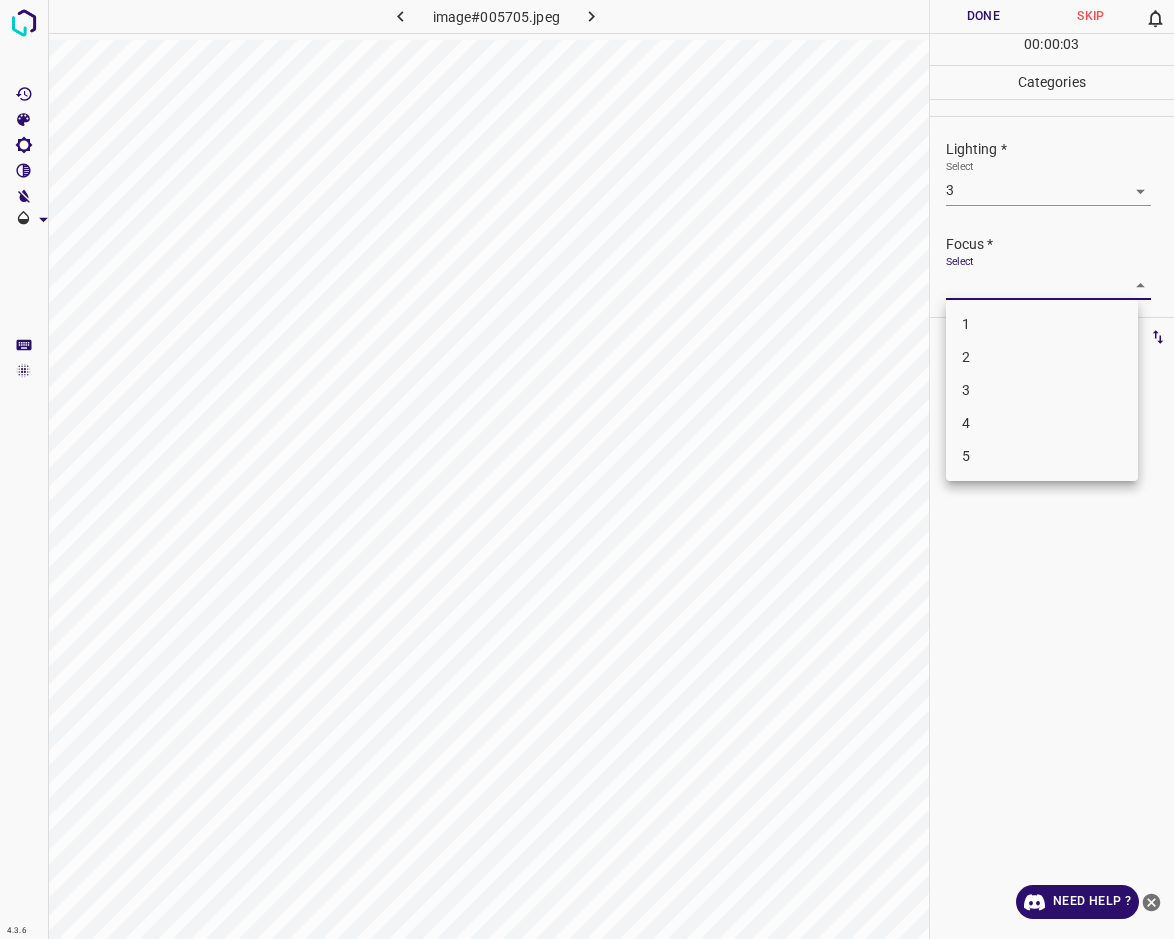 click on "3" at bounding box center [1042, 390] 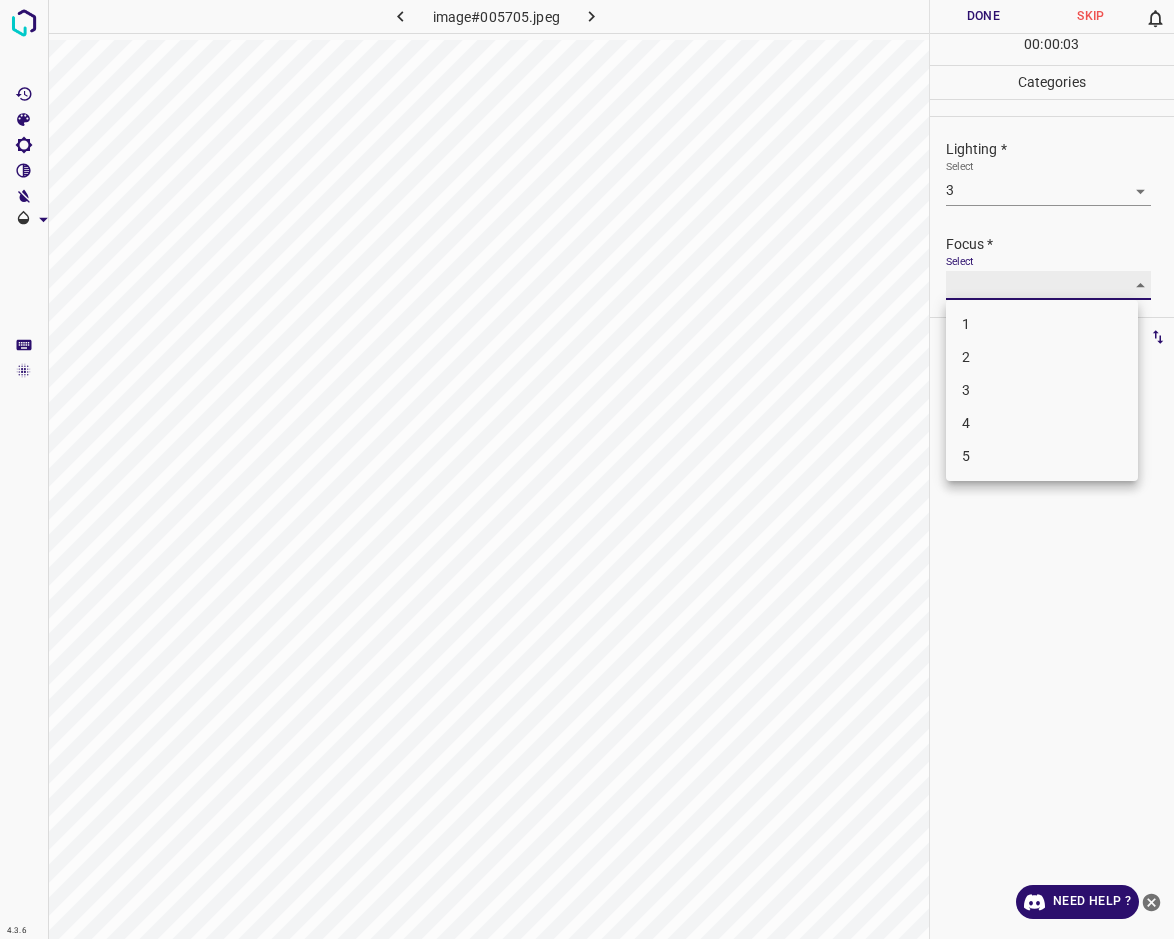 type on "3" 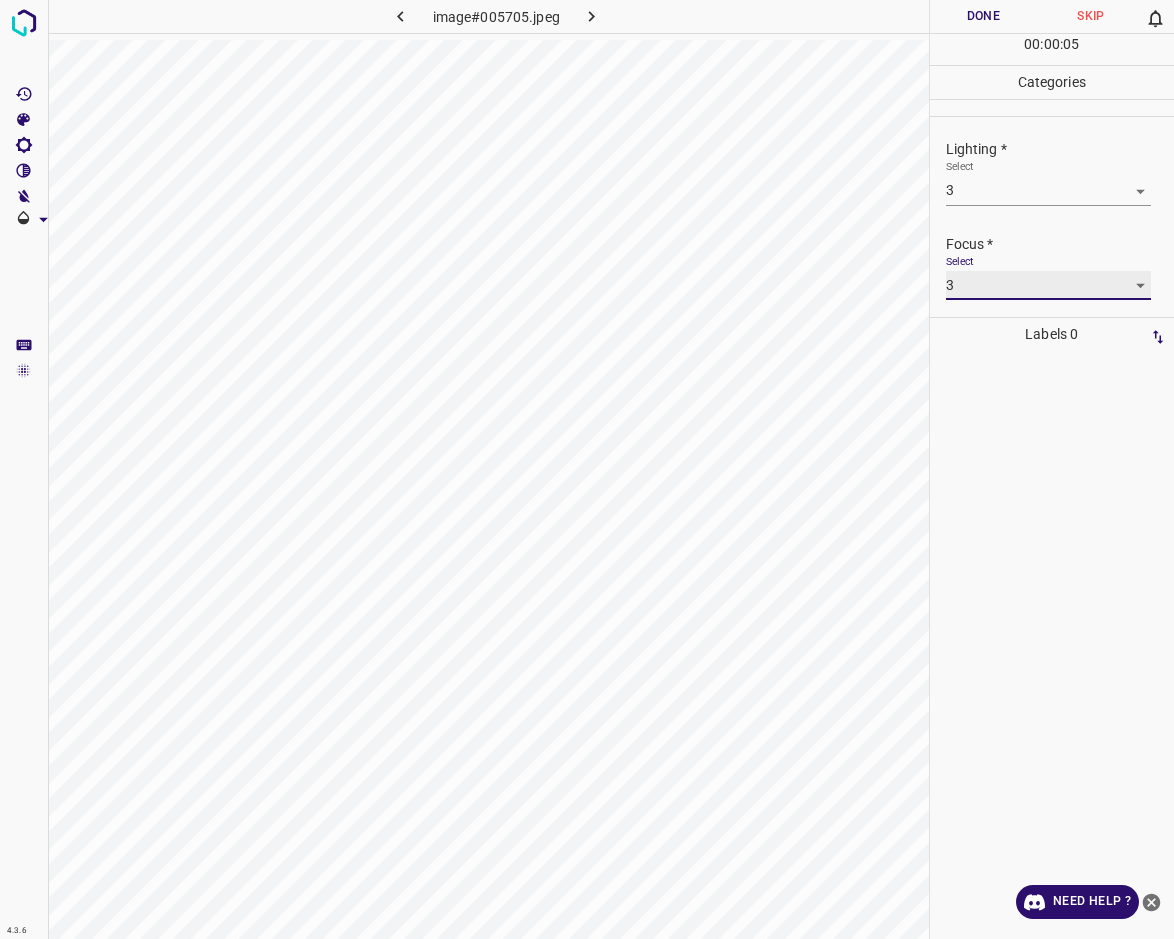 scroll, scrollTop: 98, scrollLeft: 0, axis: vertical 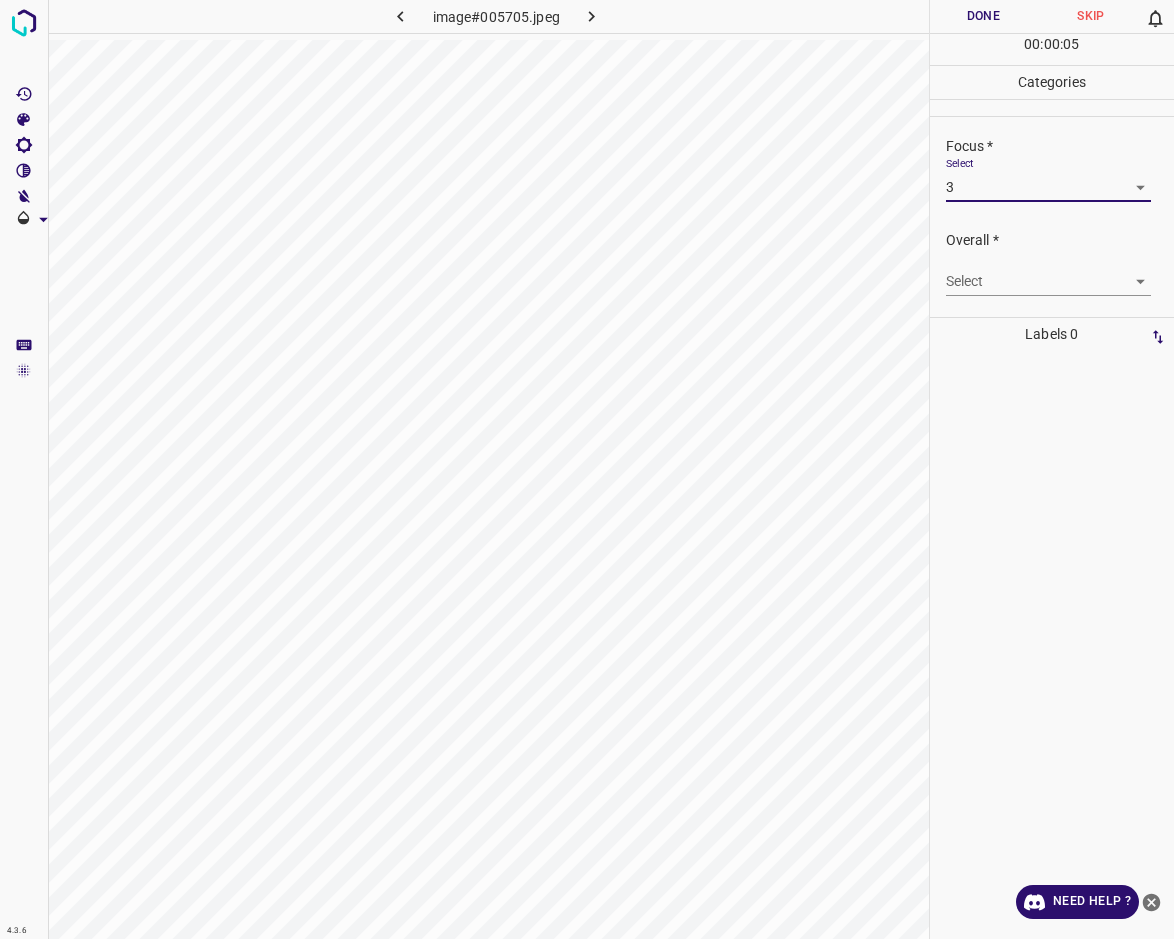 click on "4.3.6  image#005705.jpeg Done Skip 0 00   : 00   : 05   Categories Lighting *  Select 3 3 Focus *  Select 3 3 Overall *  Select ​ Labels   0 Categories 1 Lighting 2 Focus 3 Overall Tools Space Change between modes (Draw & Edit) I Auto labeling R Restore zoom M Zoom in N Zoom out Delete Delete selecte label Filters Z Restore filters X Saturation filter C Brightness filter V Contrast filter B Gray scale filter General O Download Need Help ? - Text - Hide - Delete" at bounding box center (587, 469) 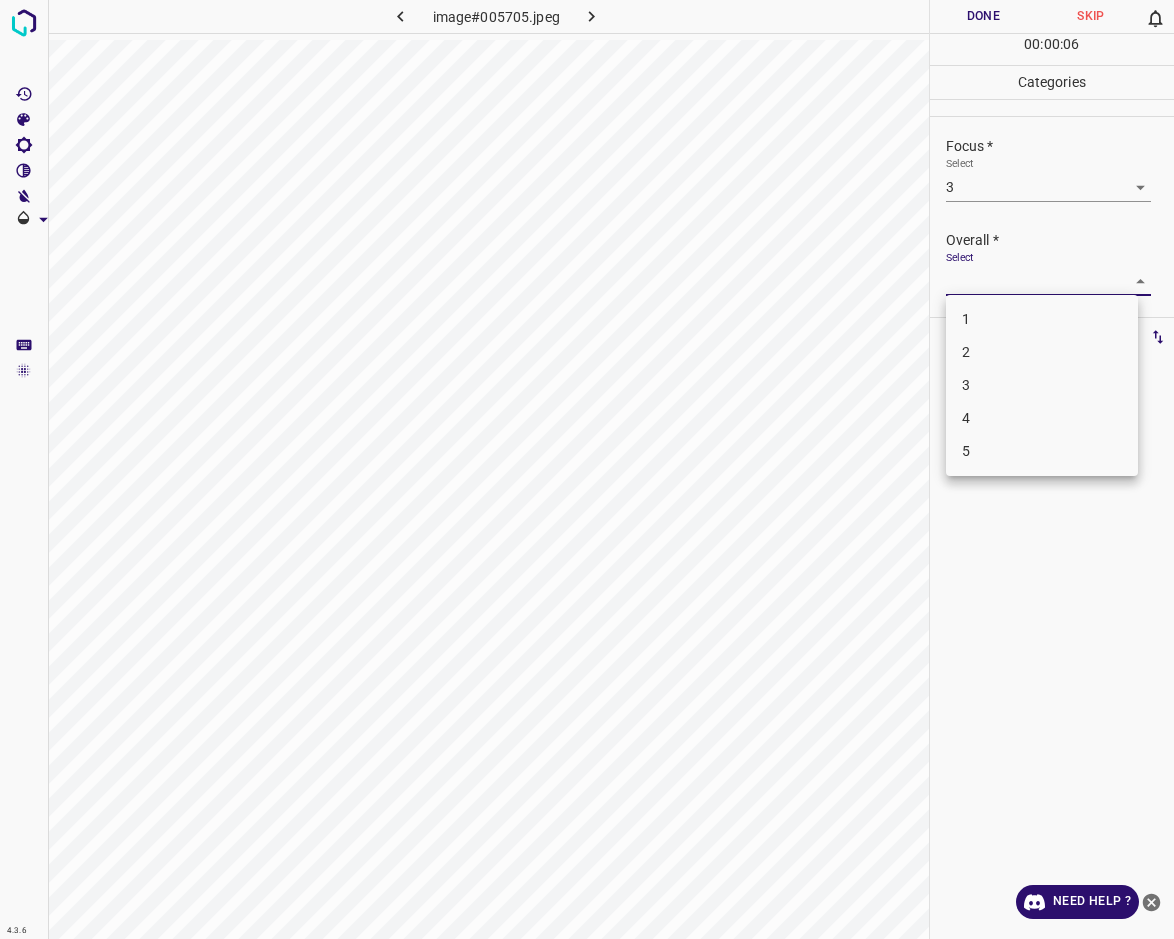 click on "3" at bounding box center (1042, 385) 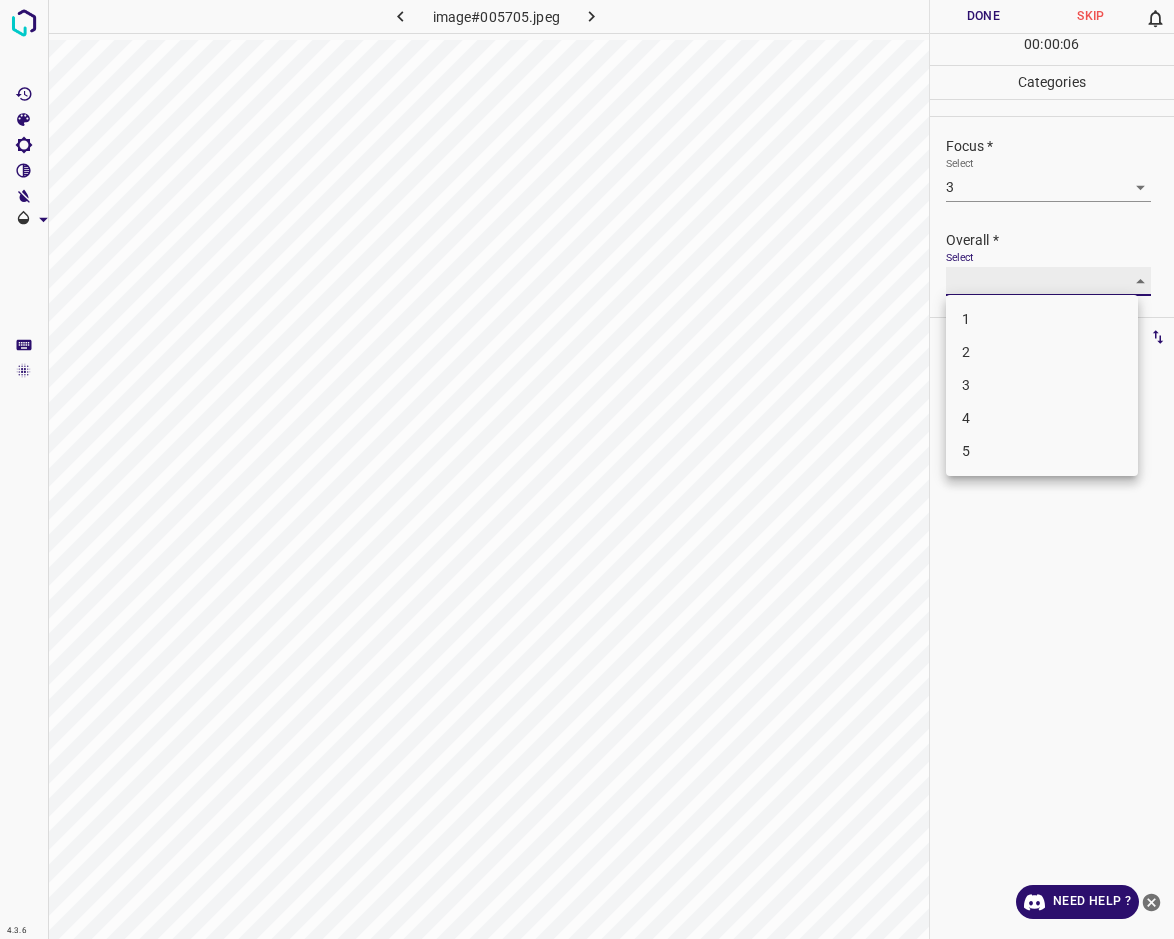 type on "3" 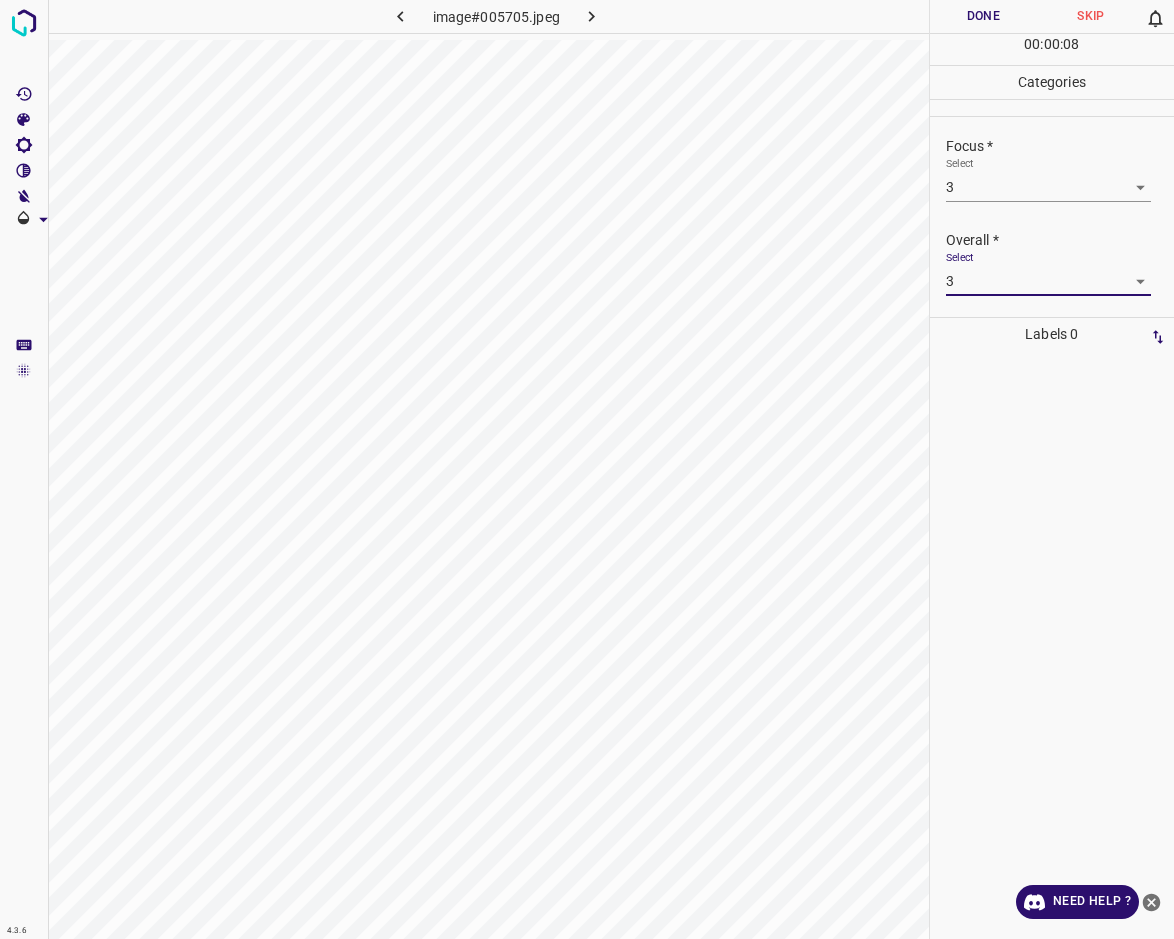 click on "Done" at bounding box center (984, 16) 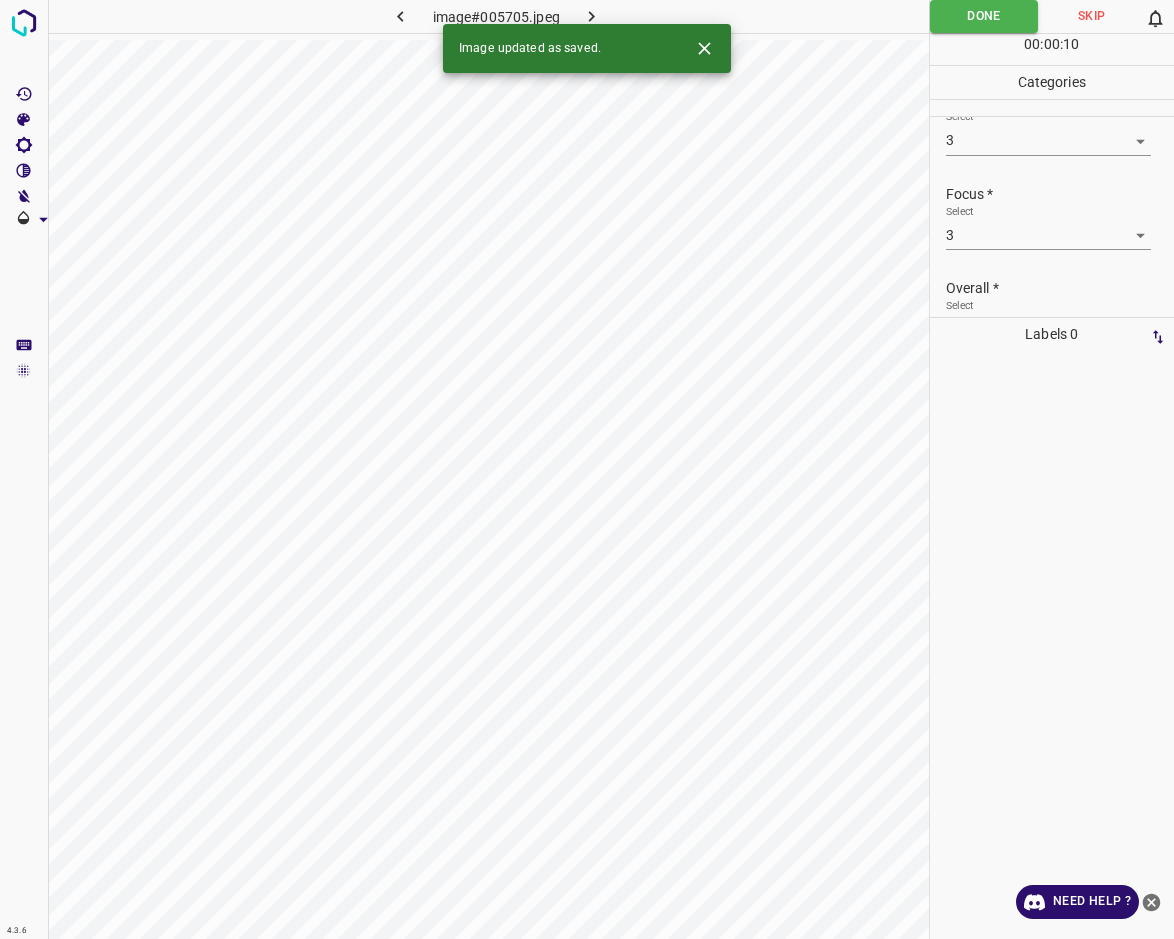scroll, scrollTop: 0, scrollLeft: 0, axis: both 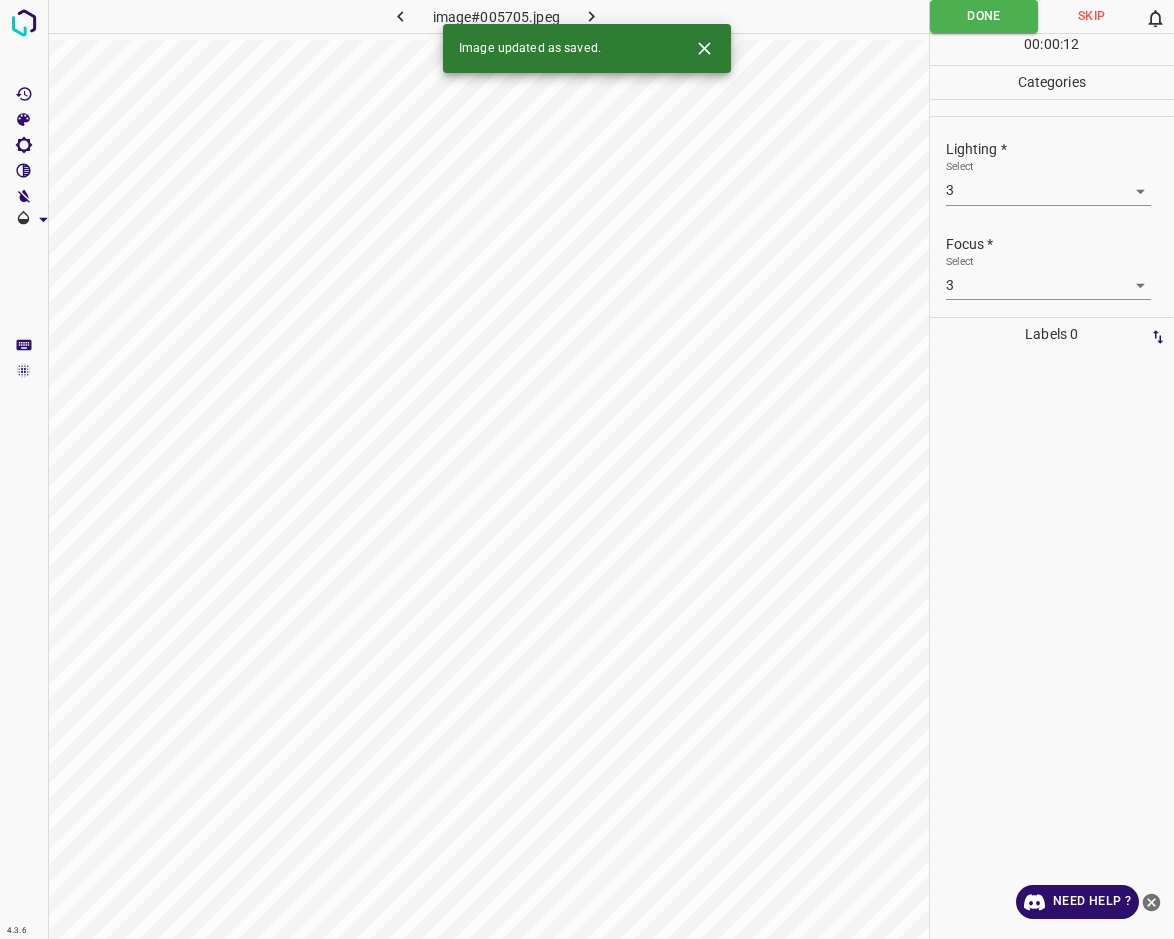 click 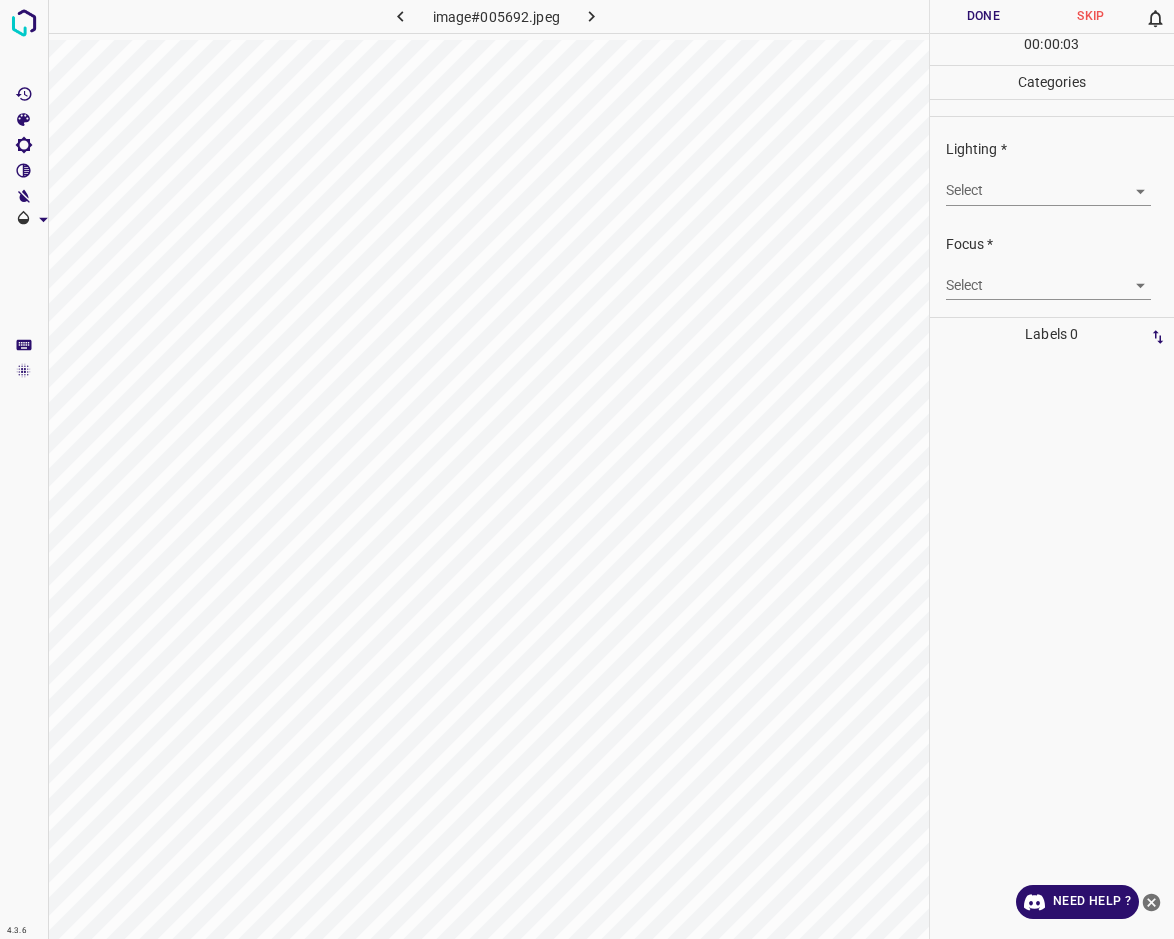 click on "4.3.6  image#005692.jpeg Done Skip 0 00   : 00   : 03   Categories Lighting *  Select ​ Focus *  Select ​ Overall *  Select ​ Labels   0 Categories 1 Lighting 2 Focus 3 Overall Tools Space Change between modes (Draw & Edit) I Auto labeling R Restore zoom M Zoom in N Zoom out Delete Delete selecte label Filters Z Restore filters X Saturation filter C Brightness filter V Contrast filter B Gray scale filter General O Download Need Help ? - Text - Hide - Delete" at bounding box center [587, 469] 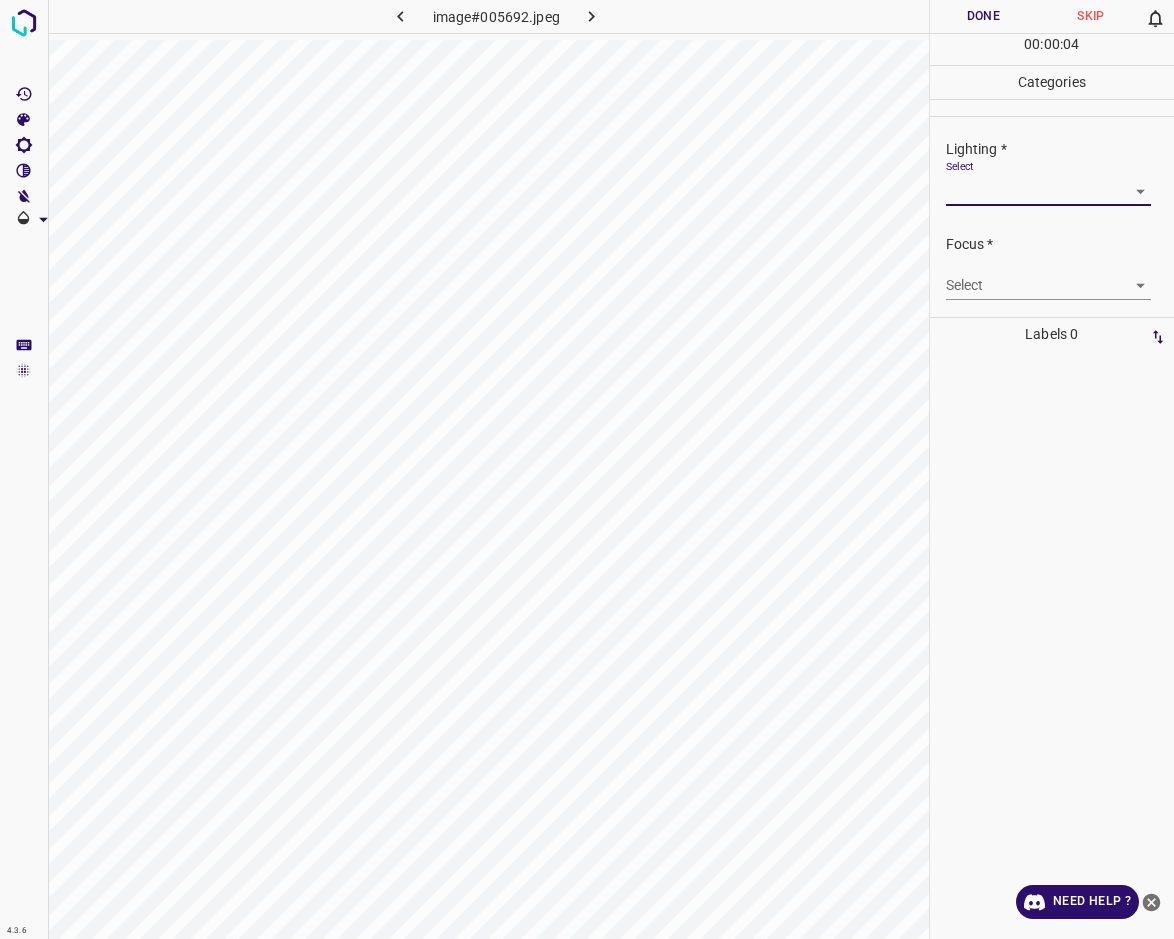 click on "Lighting *  Select ​" at bounding box center [1052, 172] 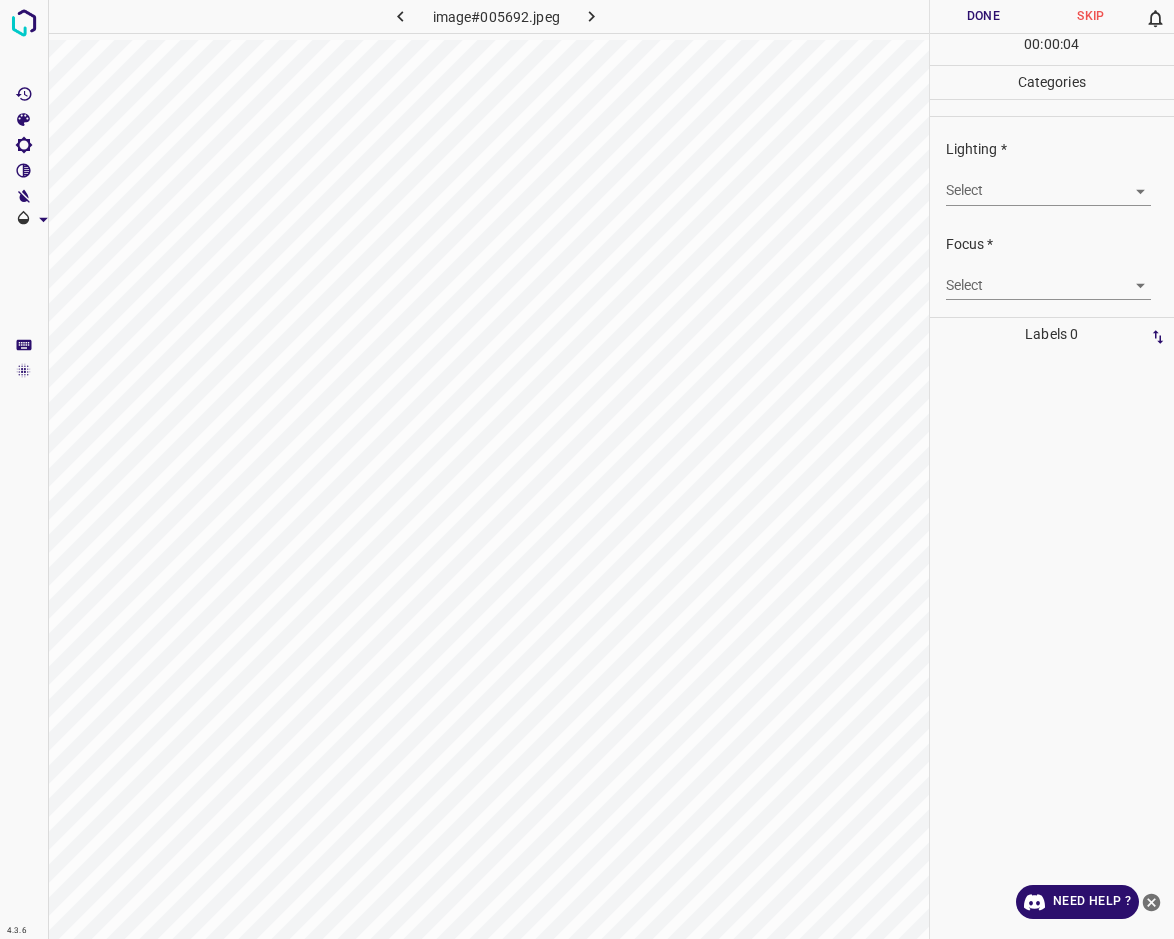 click on "4.3.6  image#005692.jpeg Done Skip 0 00   : 00   : 04   Categories Lighting *  Select ​ Focus *  Select ​ Overall *  Select ​ Labels   0 Categories 1 Lighting 2 Focus 3 Overall Tools Space Change between modes (Draw & Edit) I Auto labeling R Restore zoom M Zoom in N Zoom out Delete Delete selecte label Filters Z Restore filters X Saturation filter C Brightness filter V Contrast filter B Gray scale filter General O Download Need Help ? - Text - Hide - Delete" at bounding box center (587, 469) 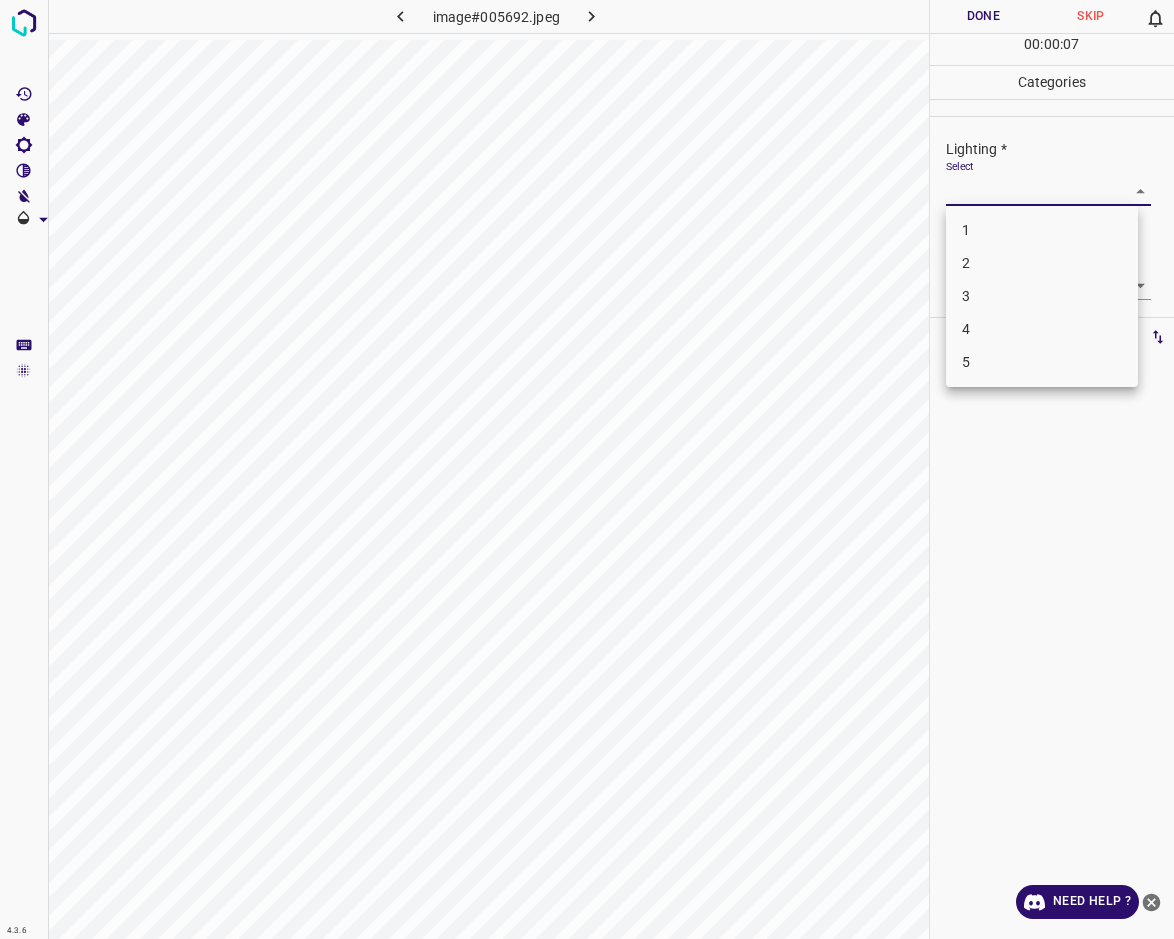 click on "3" at bounding box center (1042, 296) 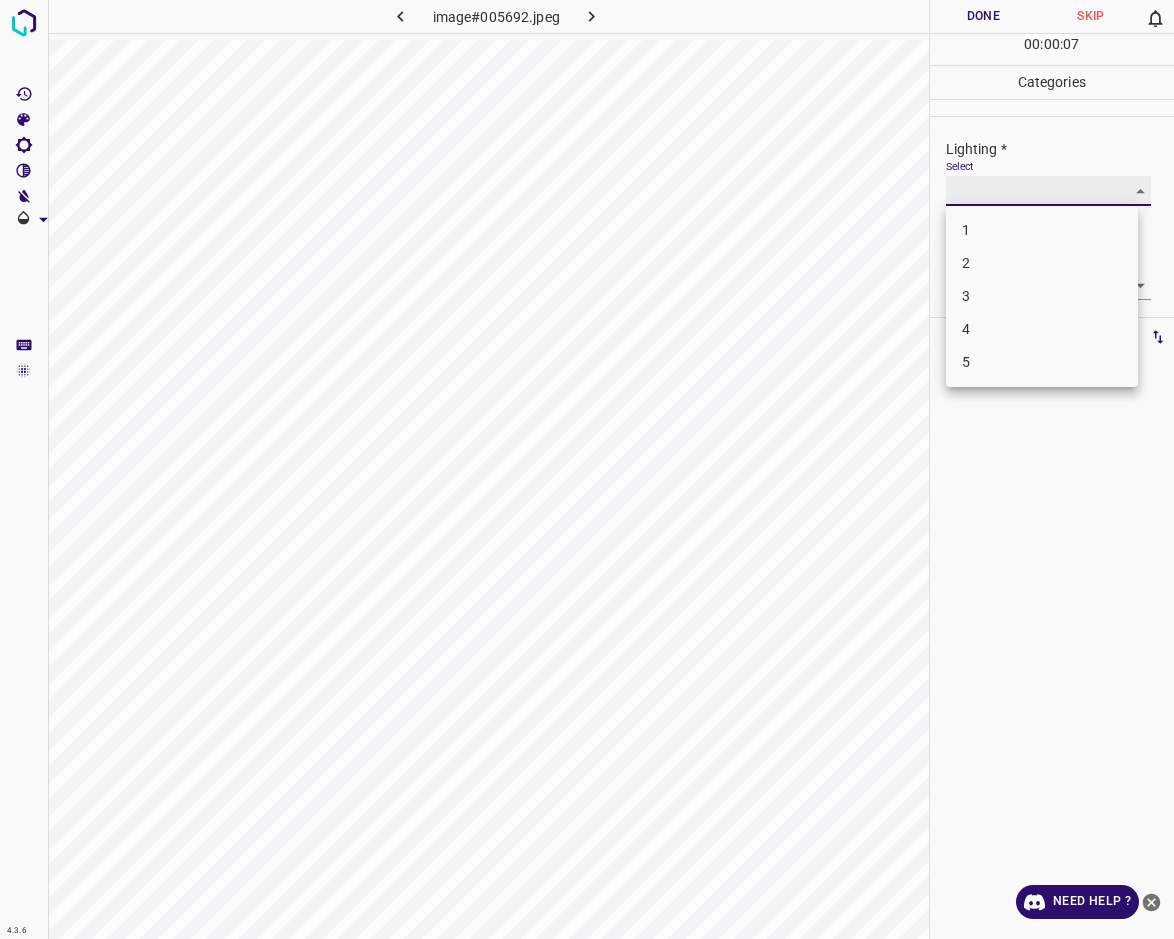 type on "3" 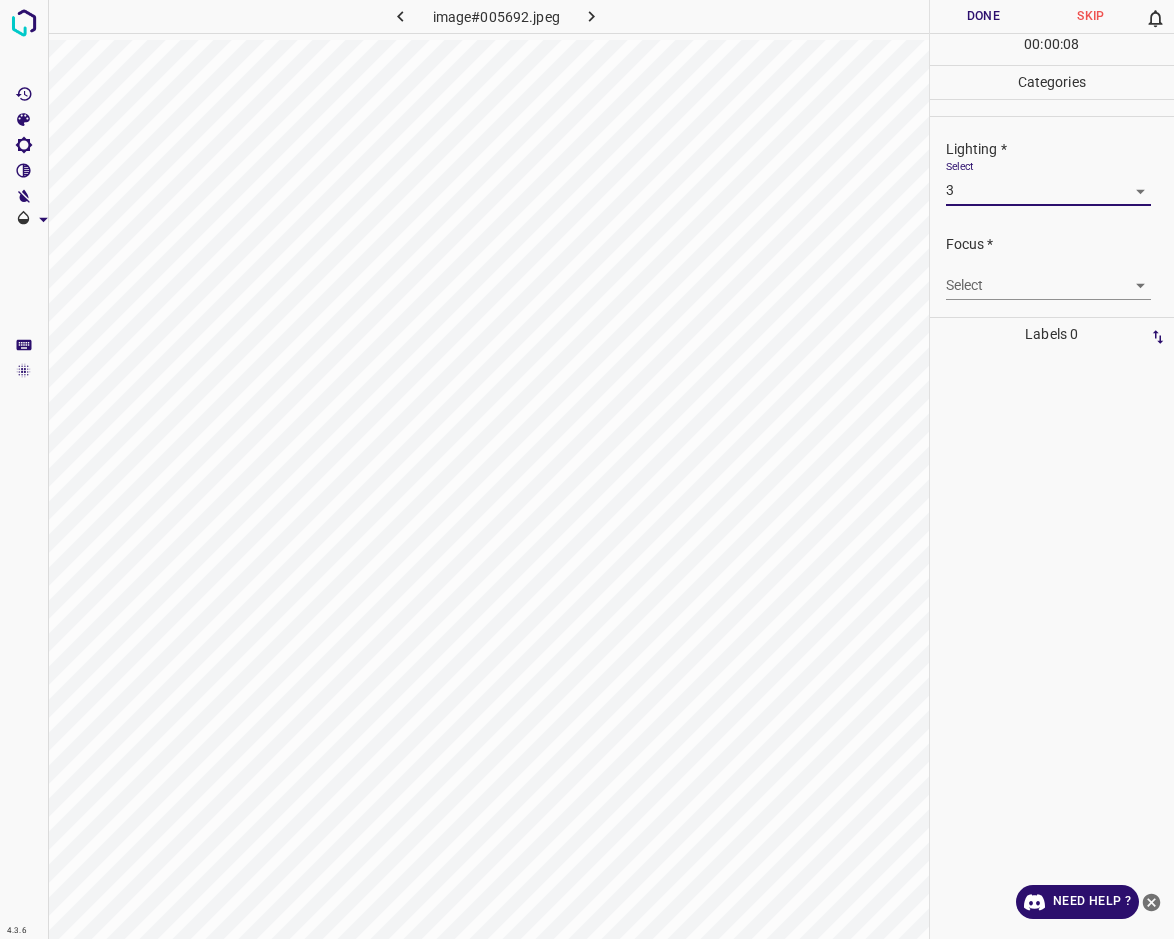 click on "4.3.6  image#005692.jpeg Done Skip 0 00   : 00   : 08   Categories Lighting *  Select 3 3 Focus *  Select ​ Overall *  Select ​ Labels   0 Categories 1 Lighting 2 Focus 3 Overall Tools Space Change between modes (Draw & Edit) I Auto labeling R Restore zoom M Zoom in N Zoom out Delete Delete selecte label Filters Z Restore filters X Saturation filter C Brightness filter V Contrast filter B Gray scale filter General O Download Need Help ? - Text - Hide - Delete" at bounding box center (587, 469) 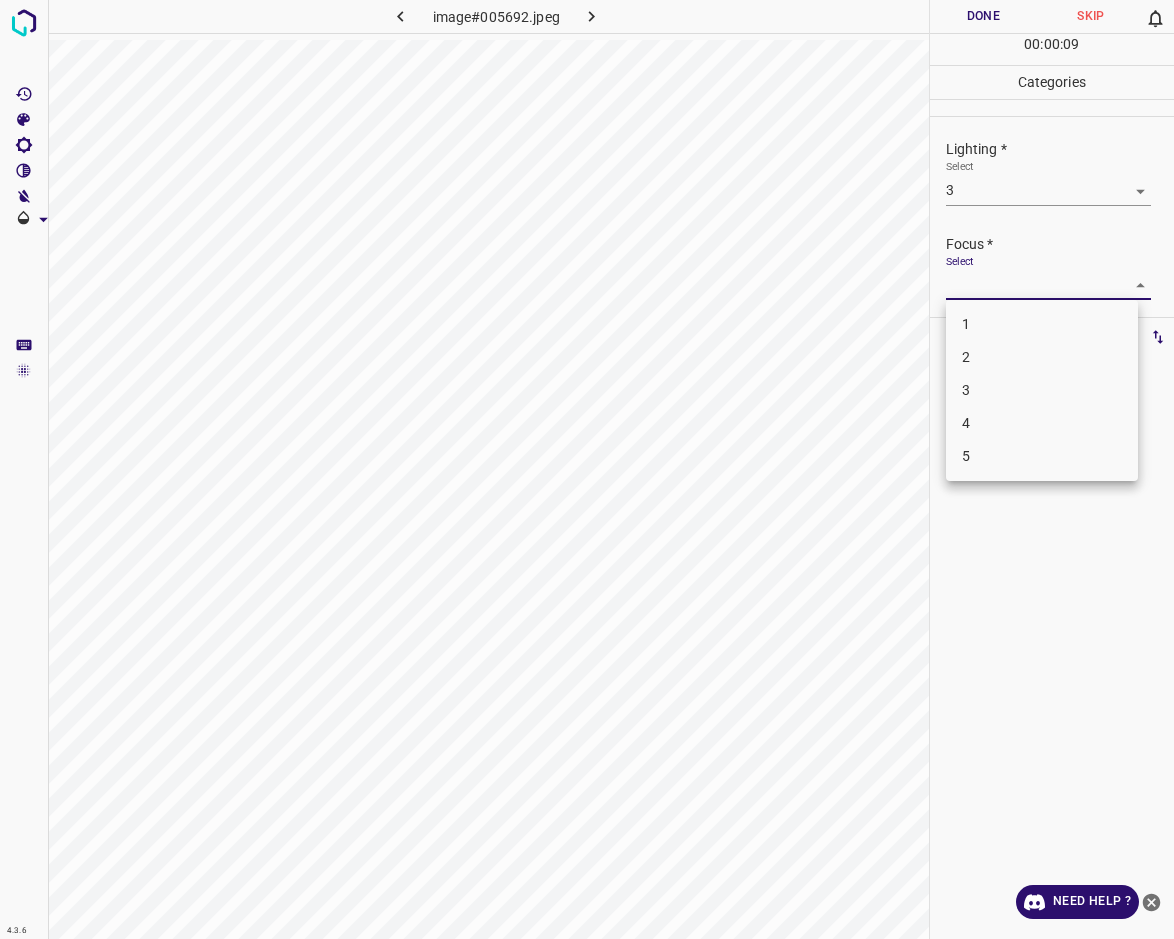 click on "1" at bounding box center [1042, 324] 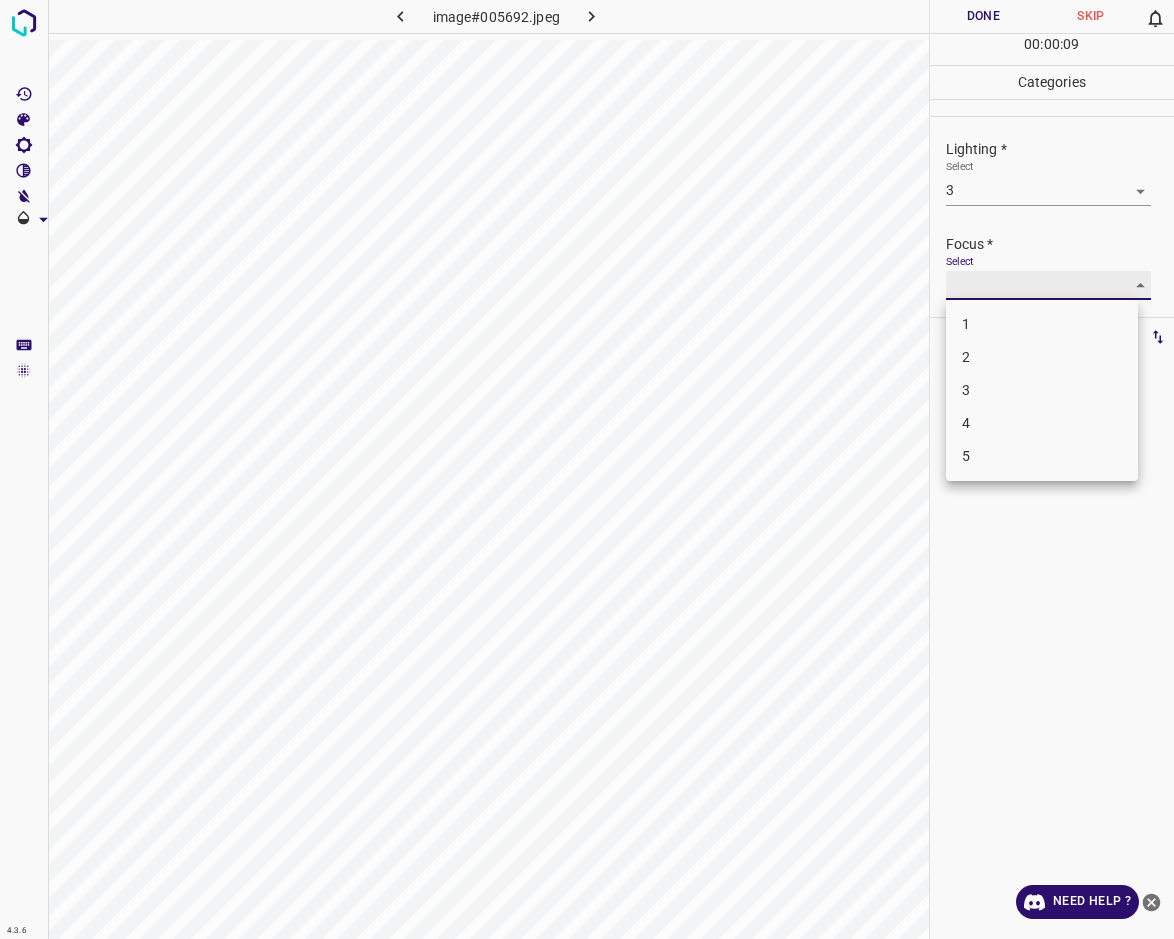 type on "1" 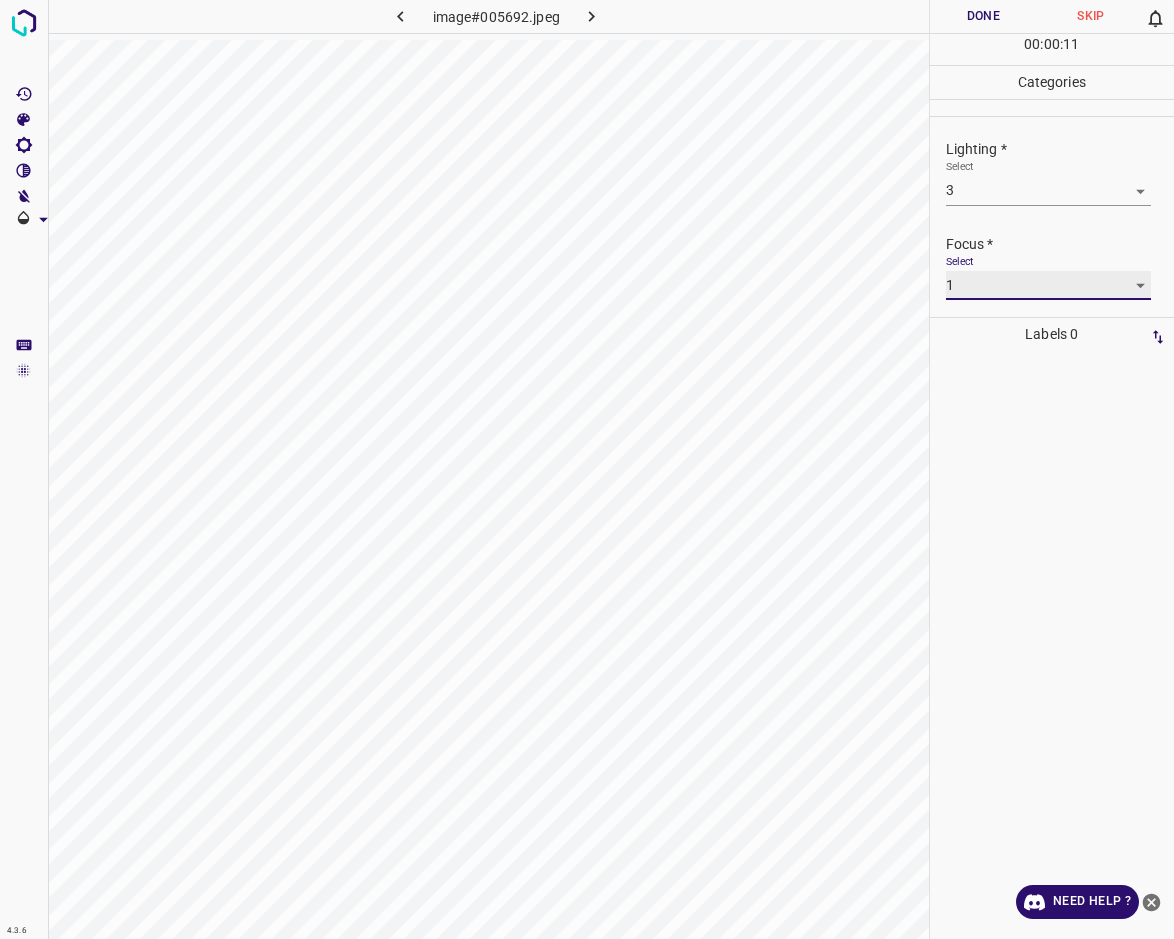 scroll, scrollTop: 98, scrollLeft: 0, axis: vertical 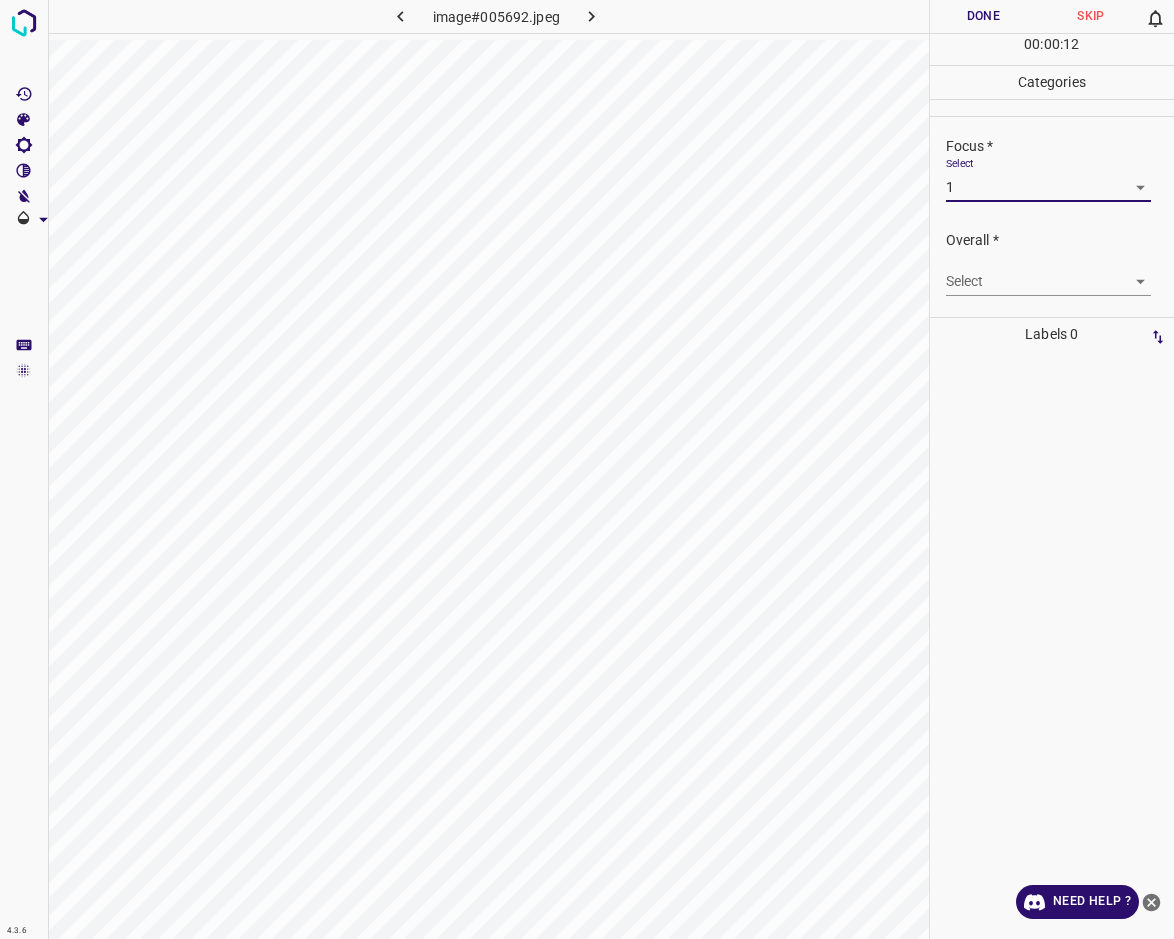 click on "4.3.6  image#005692.jpeg Done Skip 0 00   : 00   : 12   Categories Lighting *  Select 3 3 Focus *  Select 1 1 Overall *  Select ​ Labels   0 Categories 1 Lighting 2 Focus 3 Overall Tools Space Change between modes (Draw & Edit) I Auto labeling R Restore zoom M Zoom in N Zoom out Delete Delete selecte label Filters Z Restore filters X Saturation filter C Brightness filter V Contrast filter B Gray scale filter General O Download Need Help ? - Text - Hide - Delete" at bounding box center (587, 469) 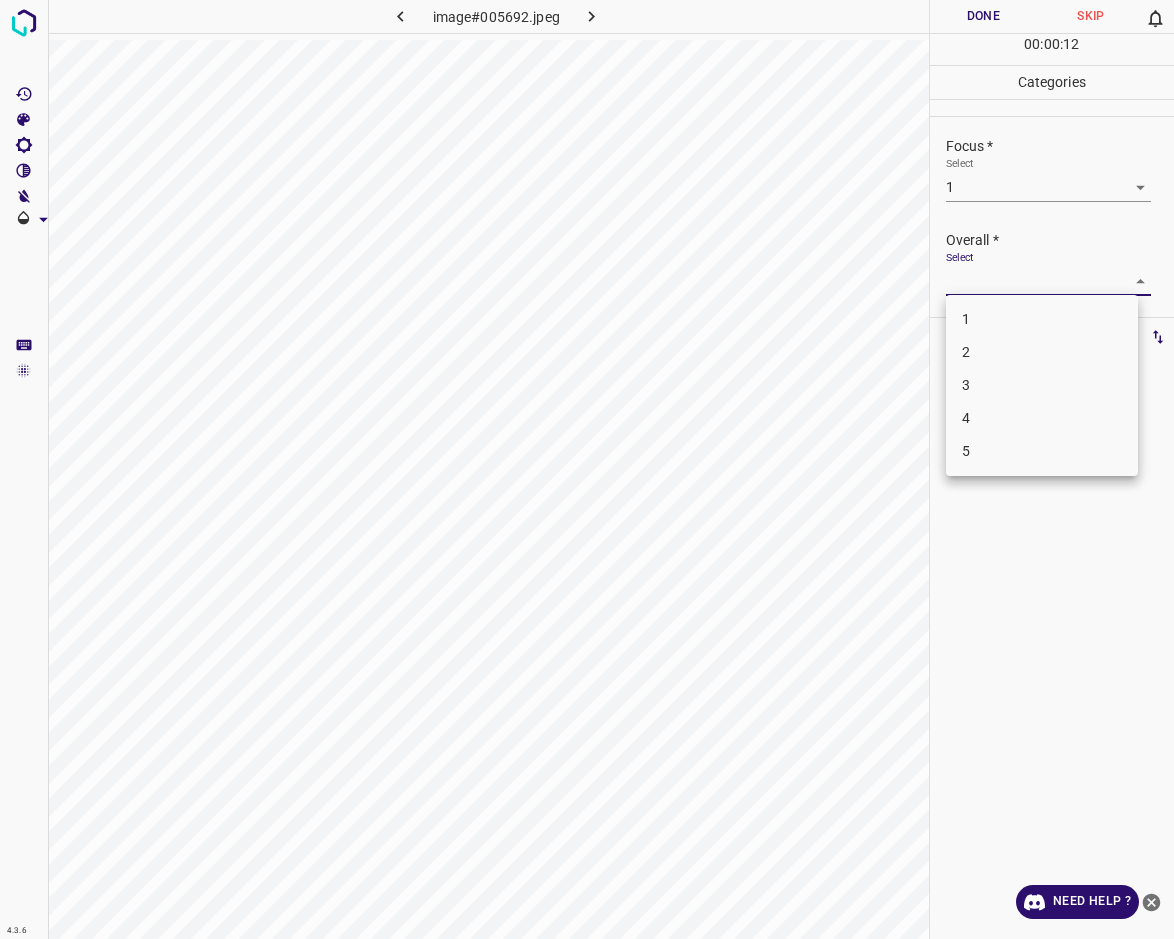 click on "1" at bounding box center (1042, 319) 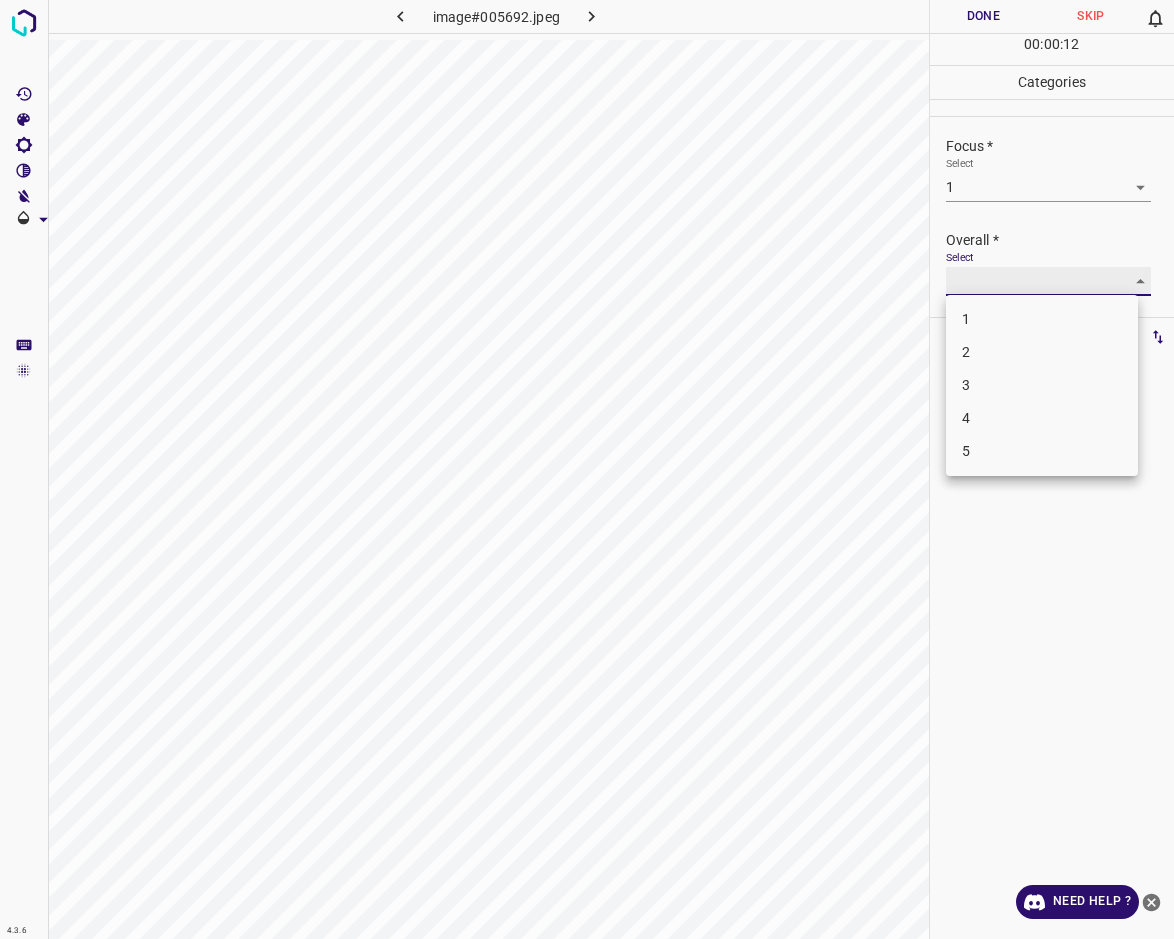 type on "1" 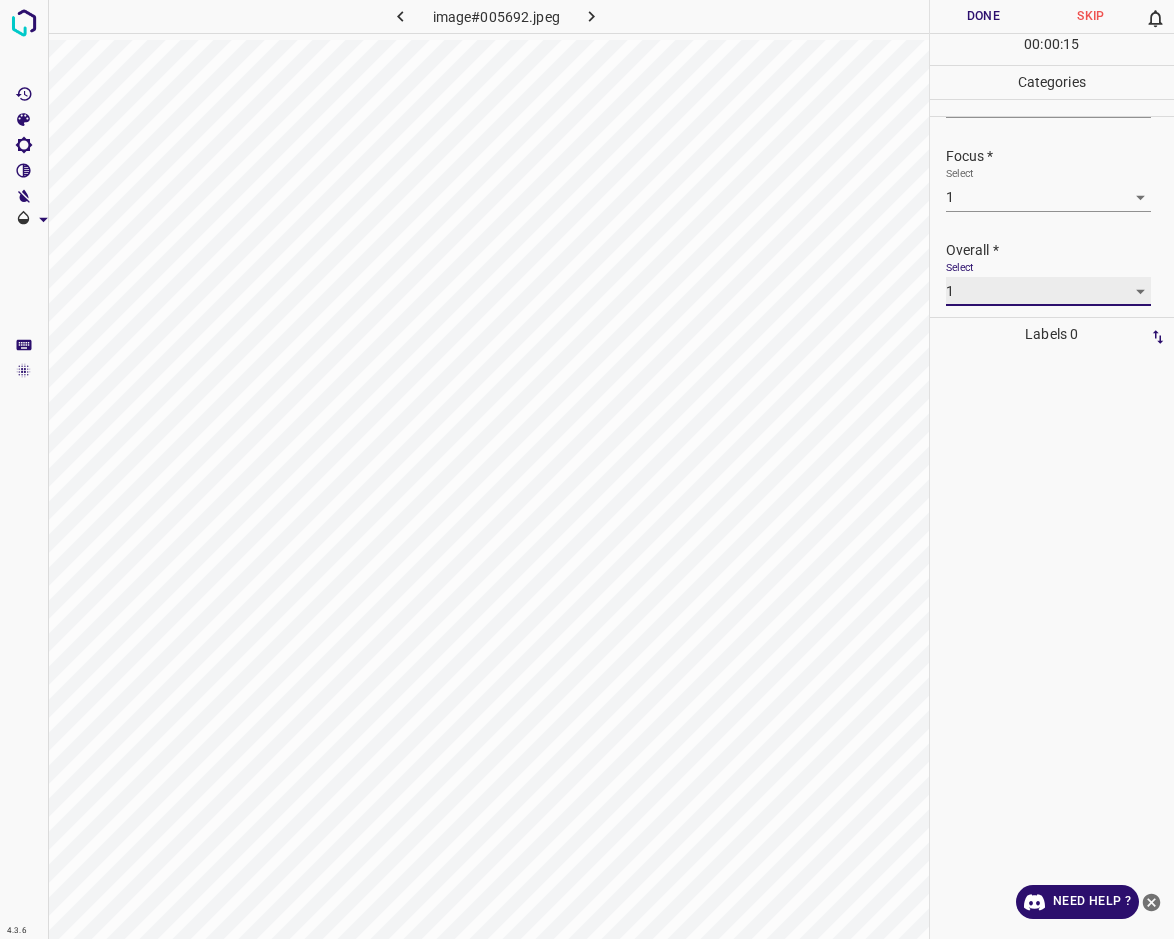 scroll, scrollTop: 48, scrollLeft: 0, axis: vertical 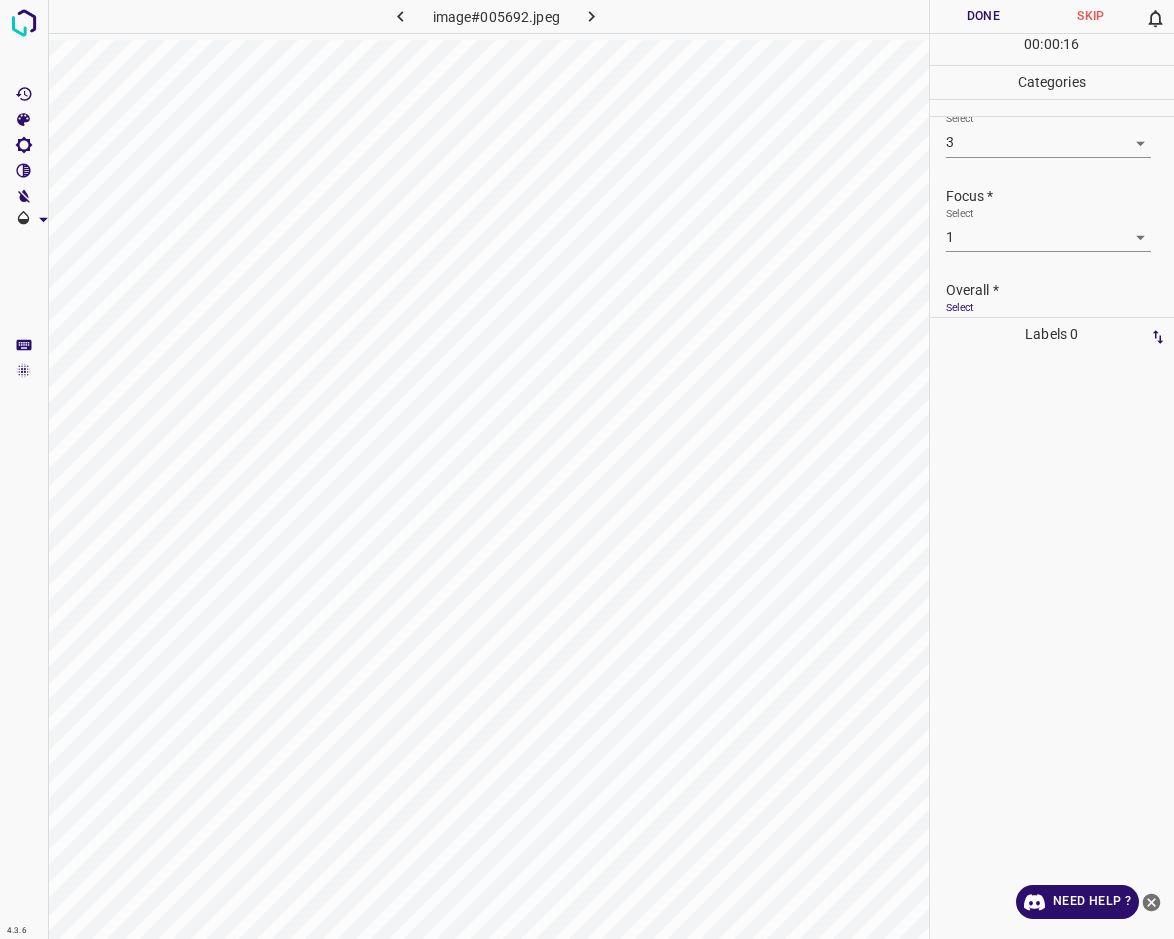 click on "4.3.6  image#005692.jpeg Done Skip 0 00   : 00   : 16   Categories Lighting *  Select 3 3 Focus *  Select 1 1 Overall *  Select 1 1 Labels   0 Categories 1 Lighting 2 Focus 3 Overall Tools Space Change between modes (Draw & Edit) I Auto labeling R Restore zoom M Zoom in N Zoom out Delete Delete selecte label Filters Z Restore filters X Saturation filter C Brightness filter V Contrast filter B Gray scale filter General O Download Need Help ? - Text - Hide - Delete" at bounding box center (587, 469) 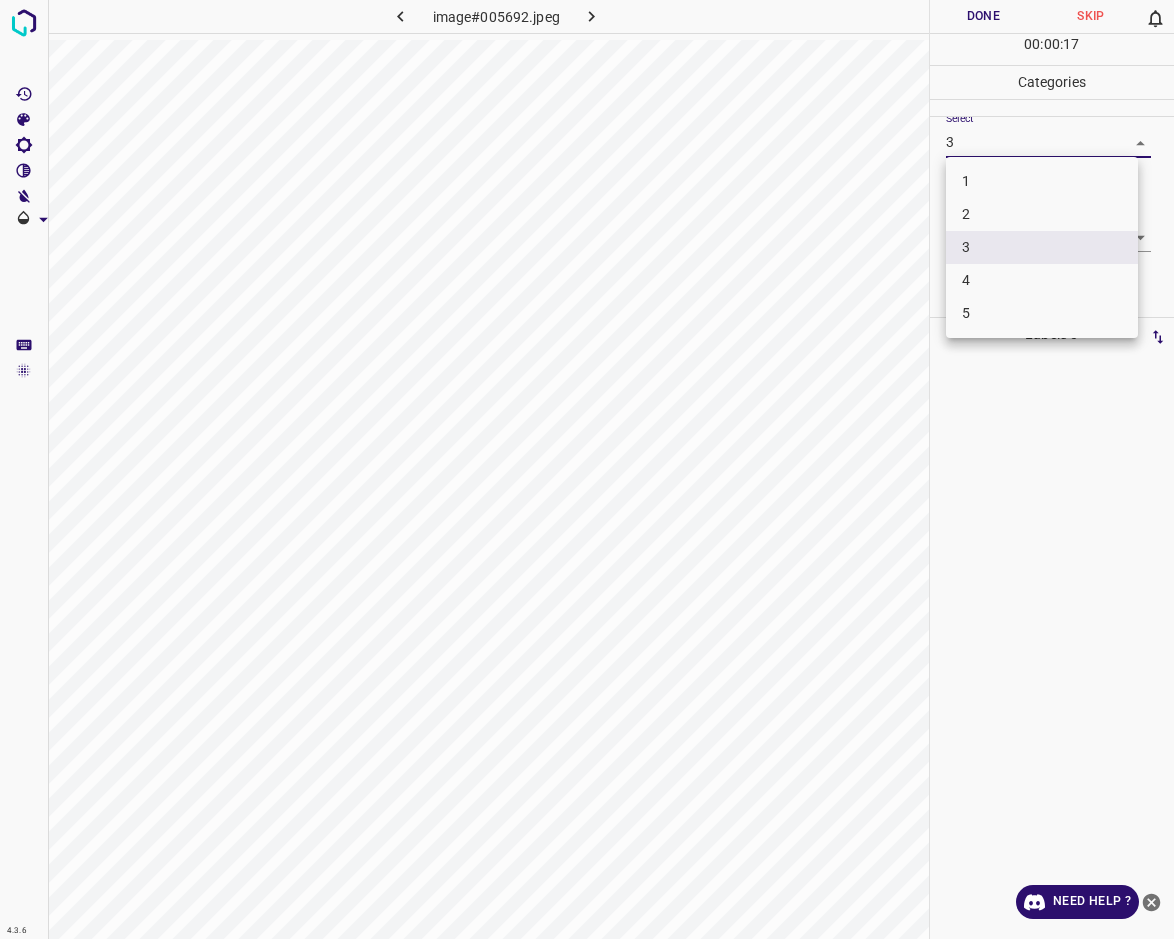 click on "2" at bounding box center (1042, 214) 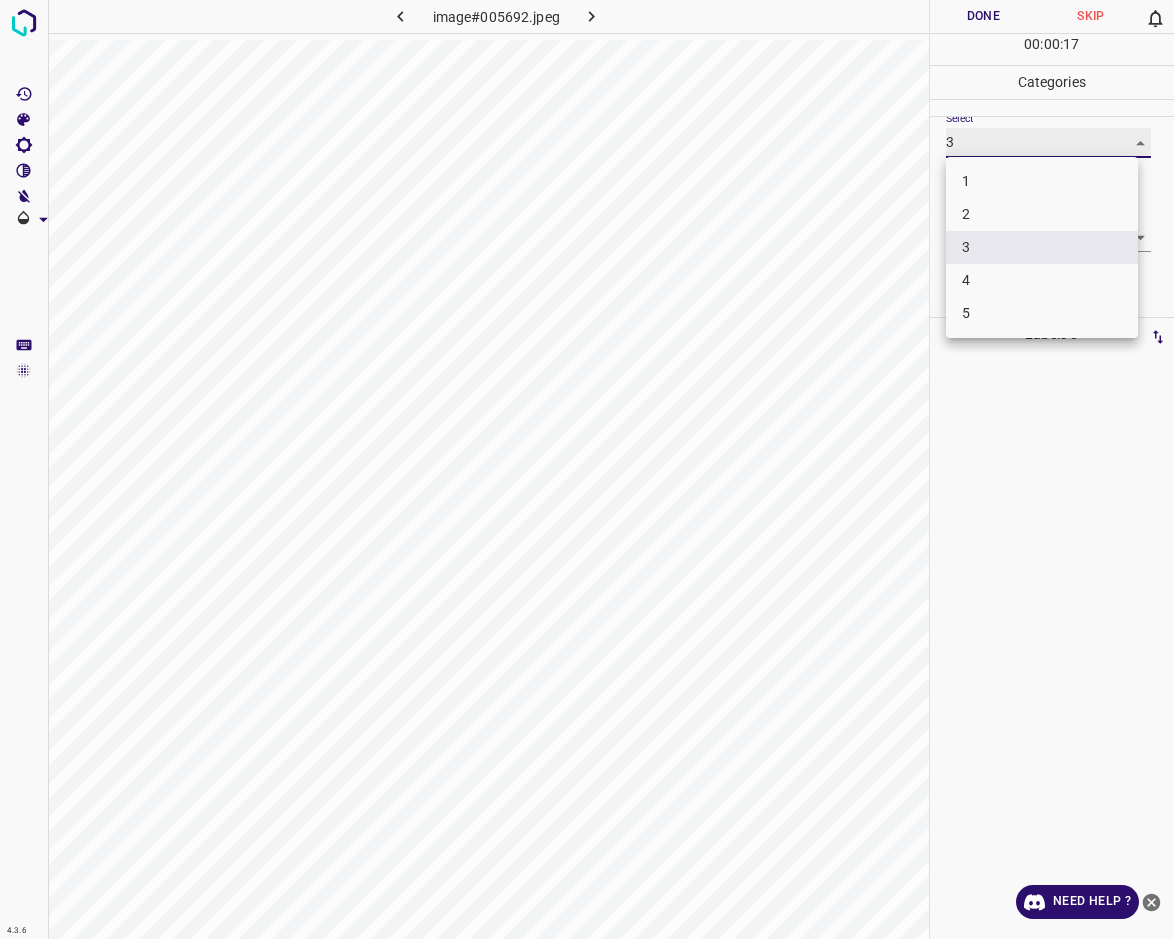 type on "2" 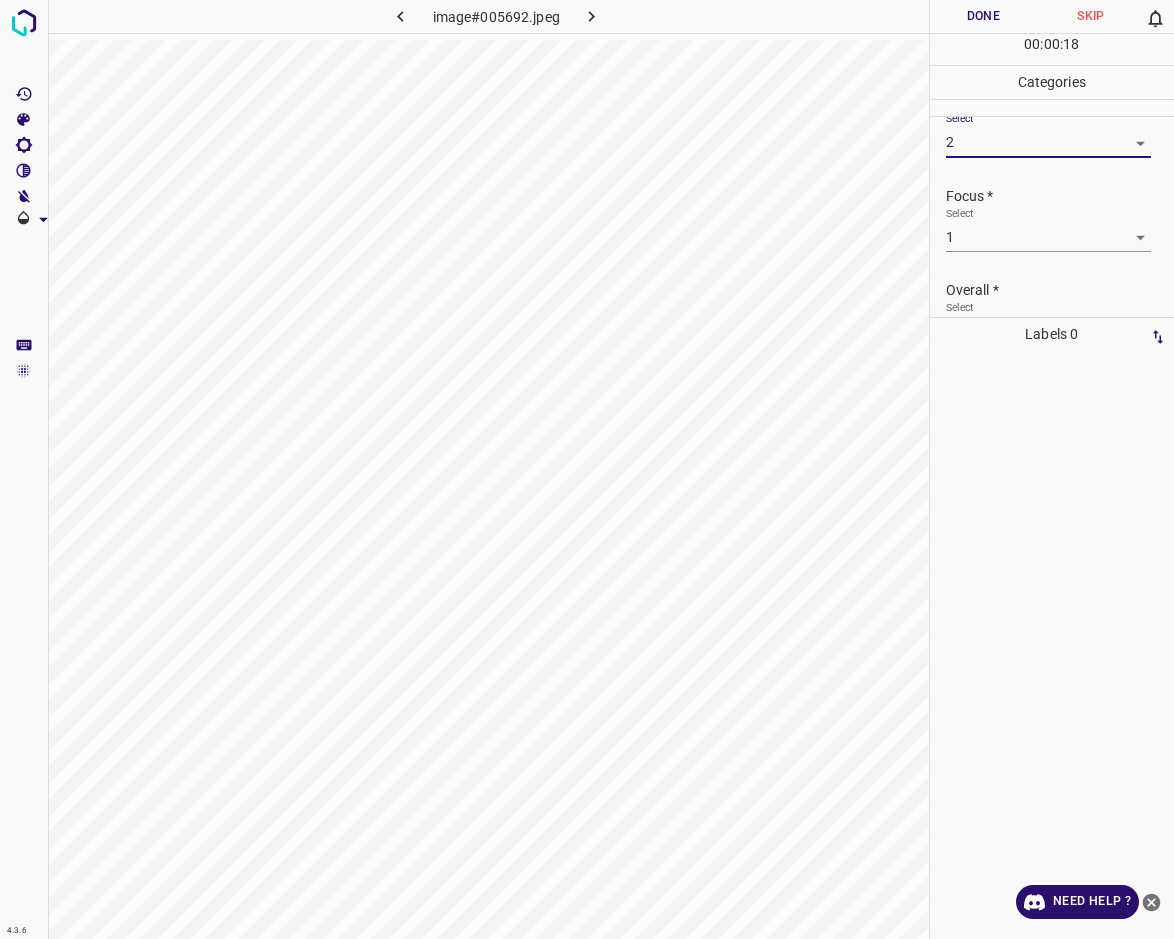 click on "Done" at bounding box center (984, 16) 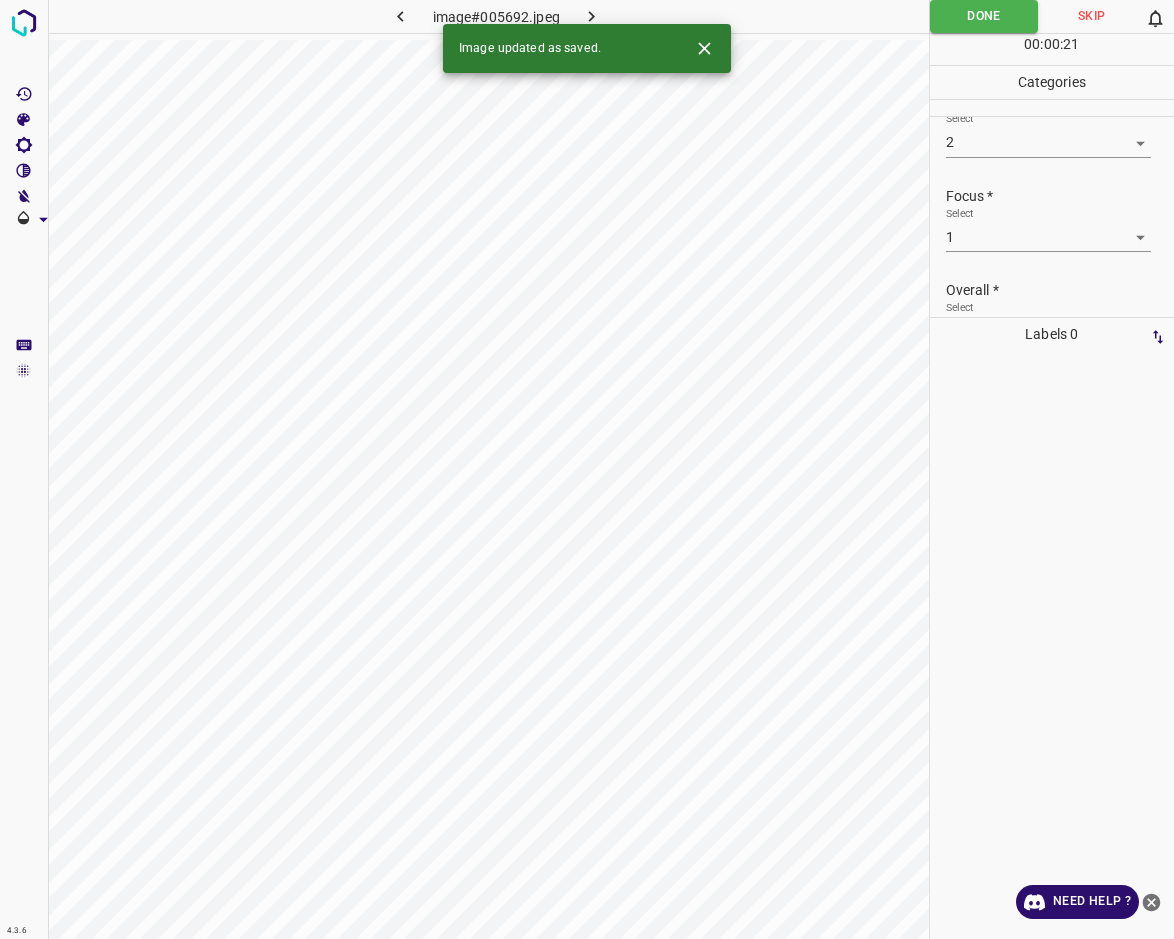 click 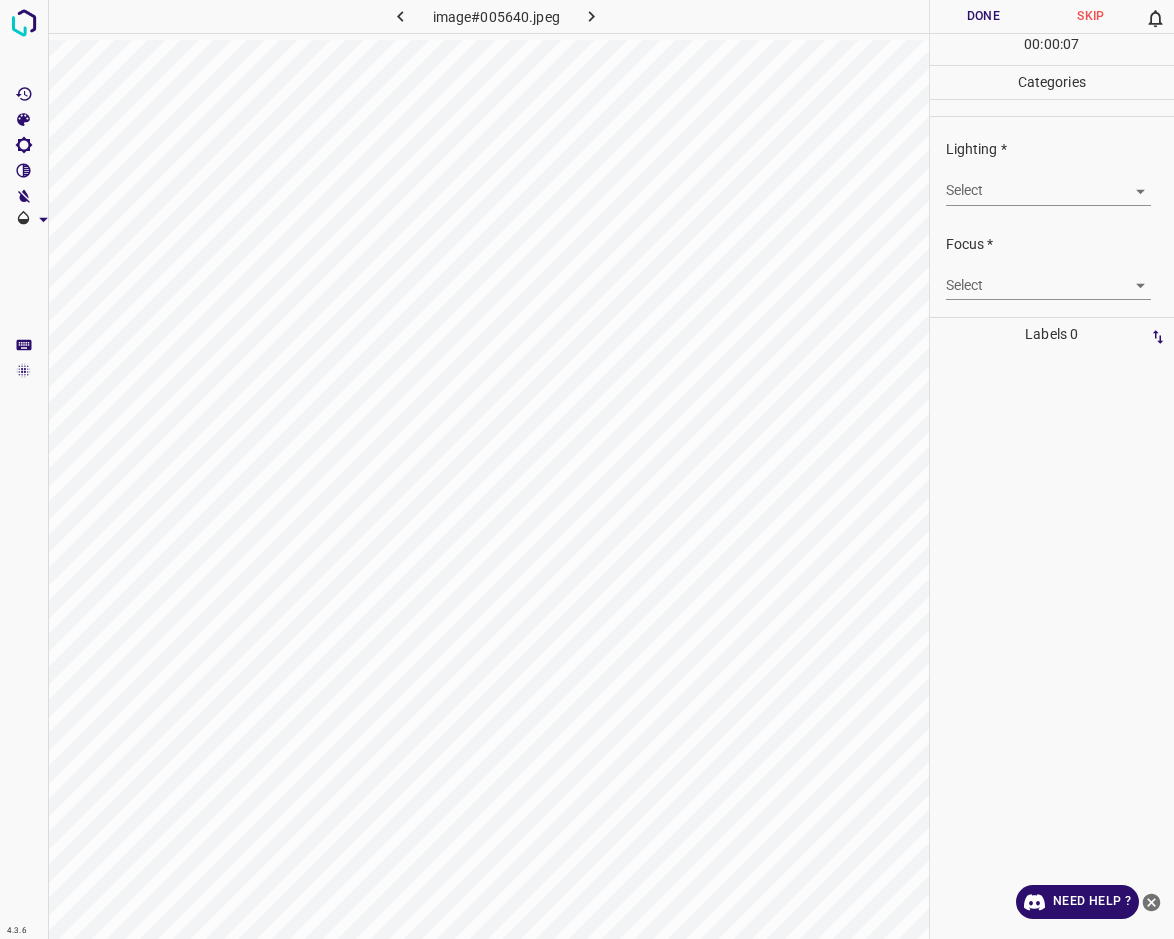 click on "4.3.6  image#005640.jpeg Done Skip 0 00   : 00   : 07   Categories Lighting *  Select ​ Focus *  Select ​ Overall *  Select ​ Labels   0 Categories 1 Lighting 2 Focus 3 Overall Tools Space Change between modes (Draw & Edit) I Auto labeling R Restore zoom M Zoom in N Zoom out Delete Delete selecte label Filters Z Restore filters X Saturation filter C Brightness filter V Contrast filter B Gray scale filter General O Download Need Help ? - Text - Hide - Delete" at bounding box center (587, 469) 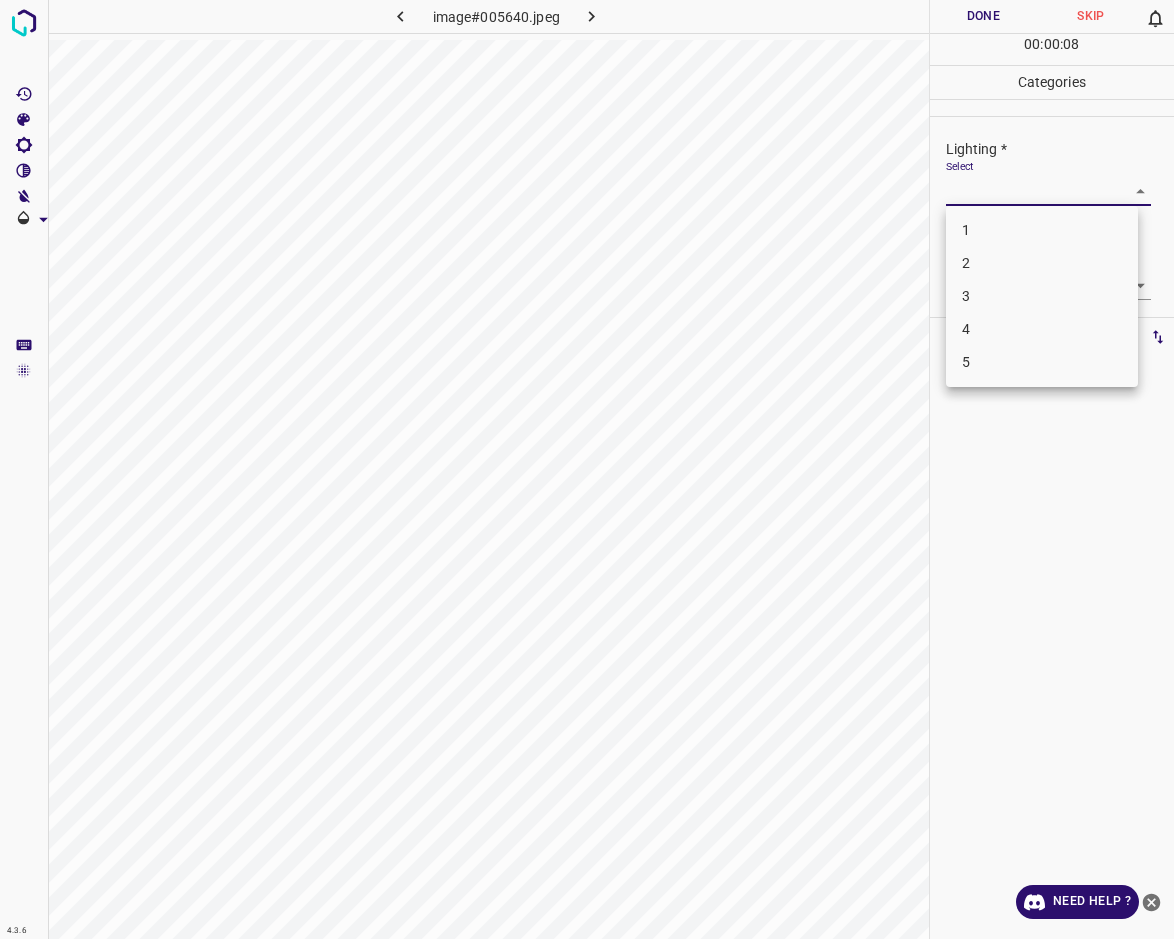 click on "3" at bounding box center (1042, 296) 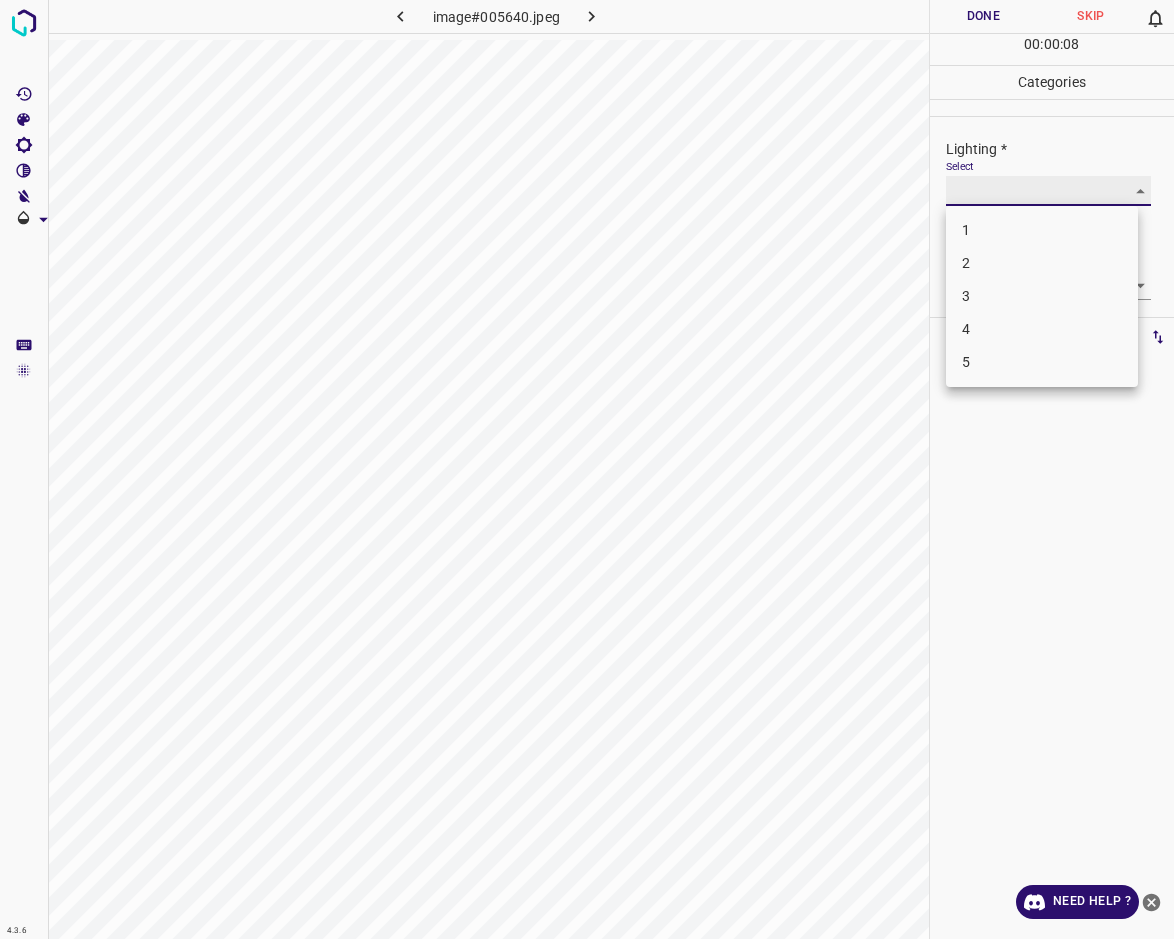 type on "3" 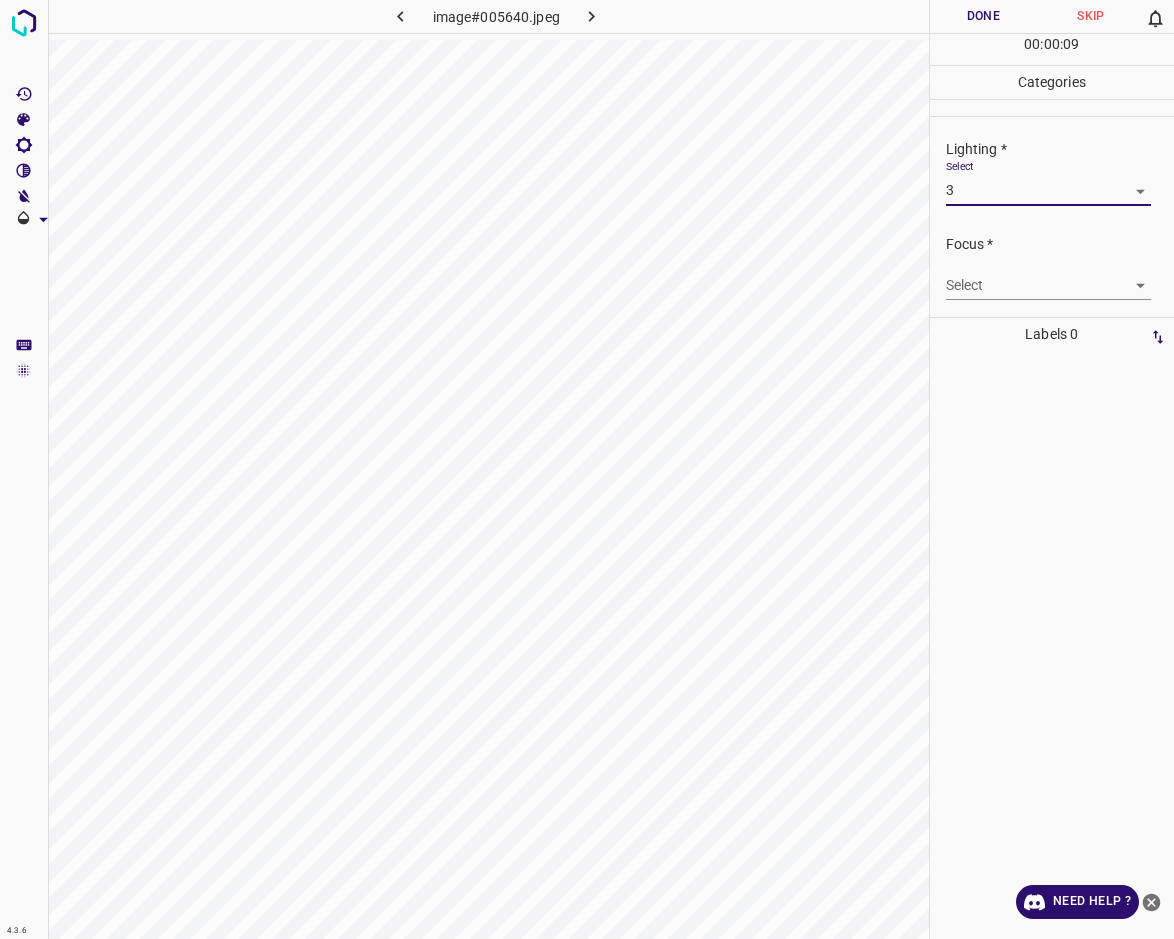 click on "4.3.6  image#005640.jpeg Done Skip 0 00   : 00   : 09   Categories Lighting *  Select 3 3 Focus *  Select ​ Overall *  Select ​ Labels   0 Categories 1 Lighting 2 Focus 3 Overall Tools Space Change between modes (Draw & Edit) I Auto labeling R Restore zoom M Zoom in N Zoom out Delete Delete selecte label Filters Z Restore filters X Saturation filter C Brightness filter V Contrast filter B Gray scale filter General O Download Need Help ? - Text - Hide - Delete" at bounding box center [587, 469] 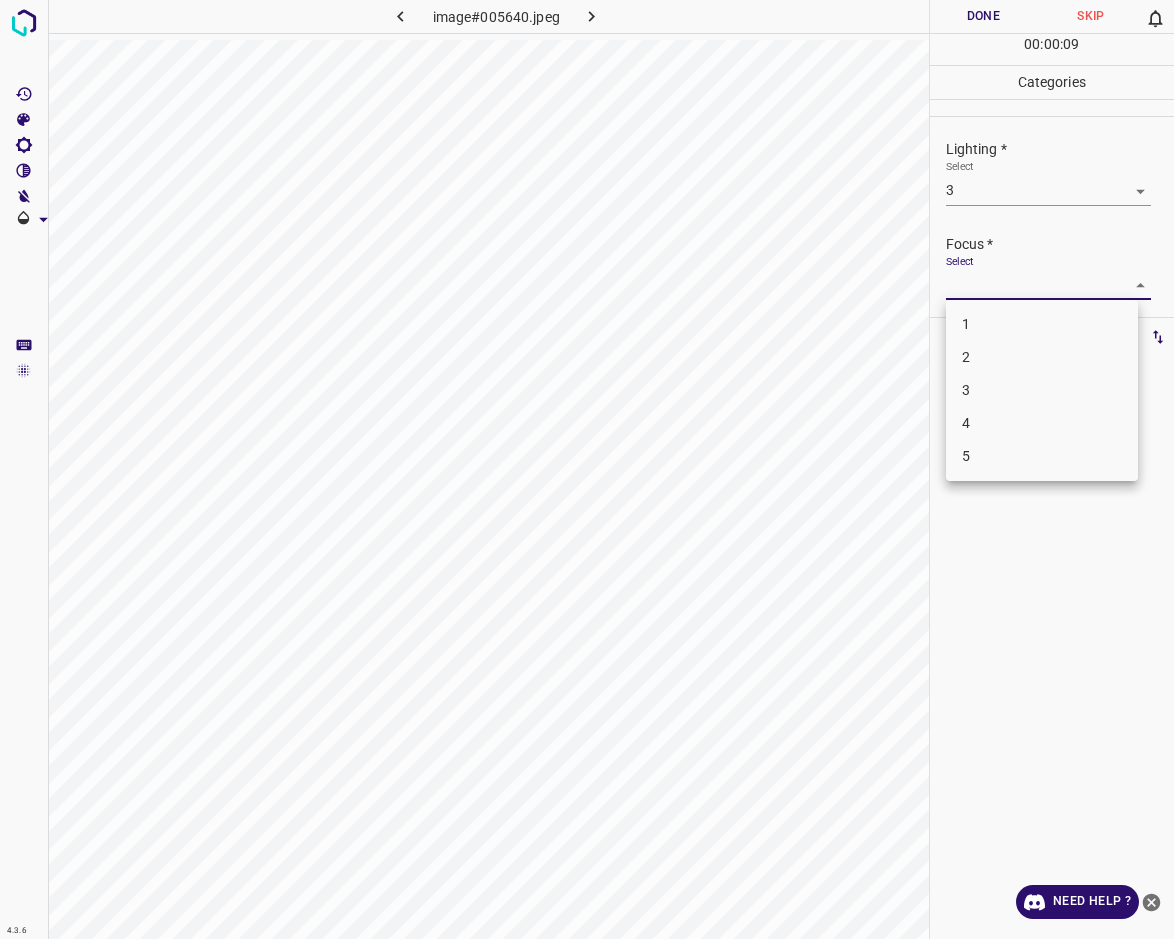 click on "2" at bounding box center [1042, 357] 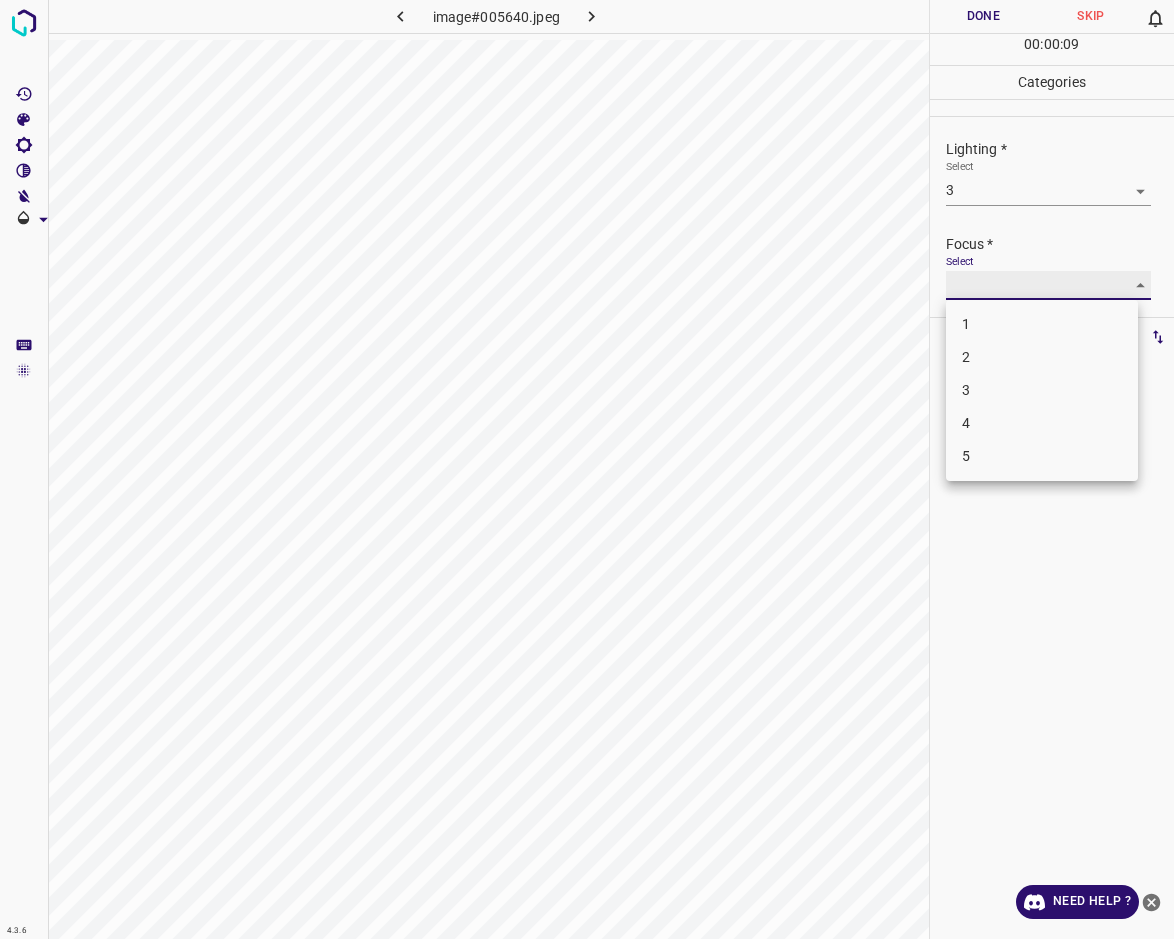 type on "2" 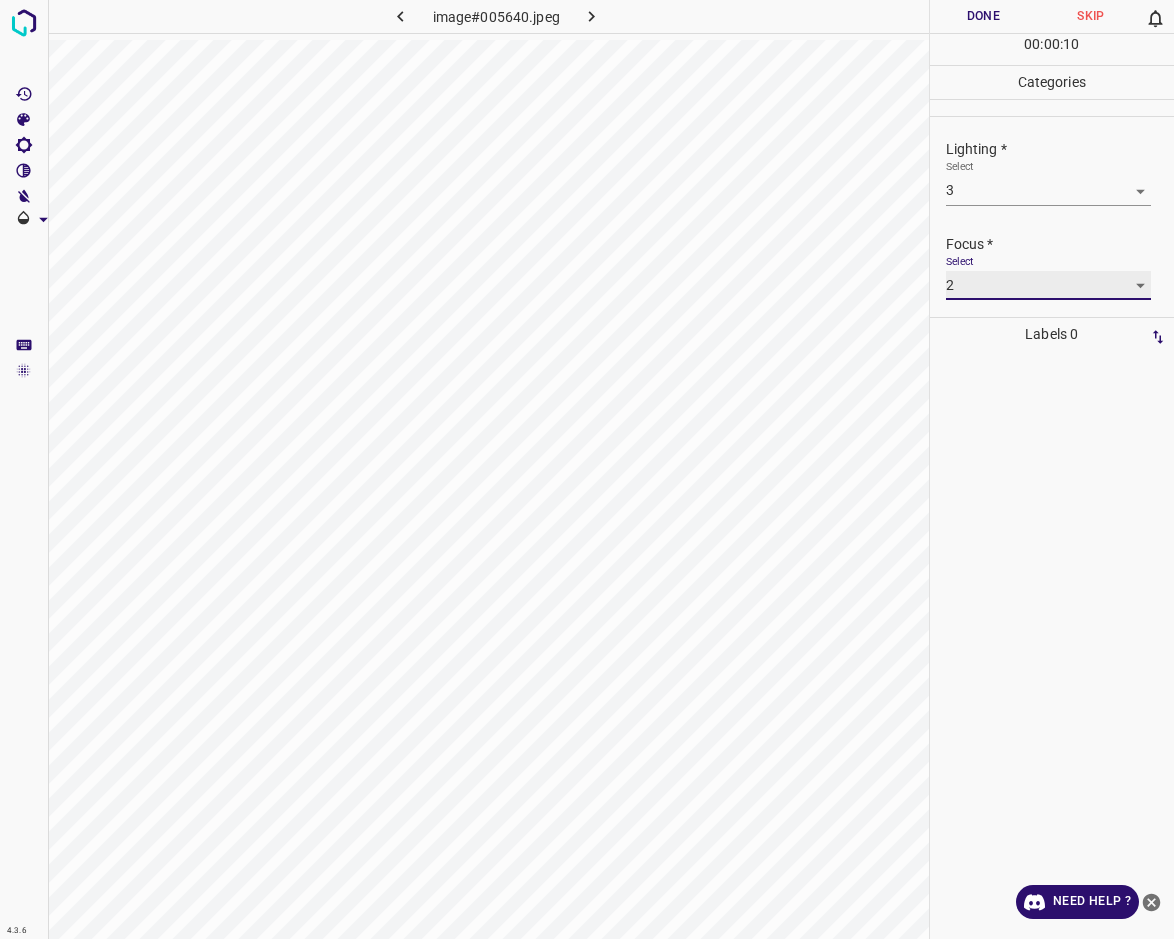 scroll, scrollTop: 98, scrollLeft: 0, axis: vertical 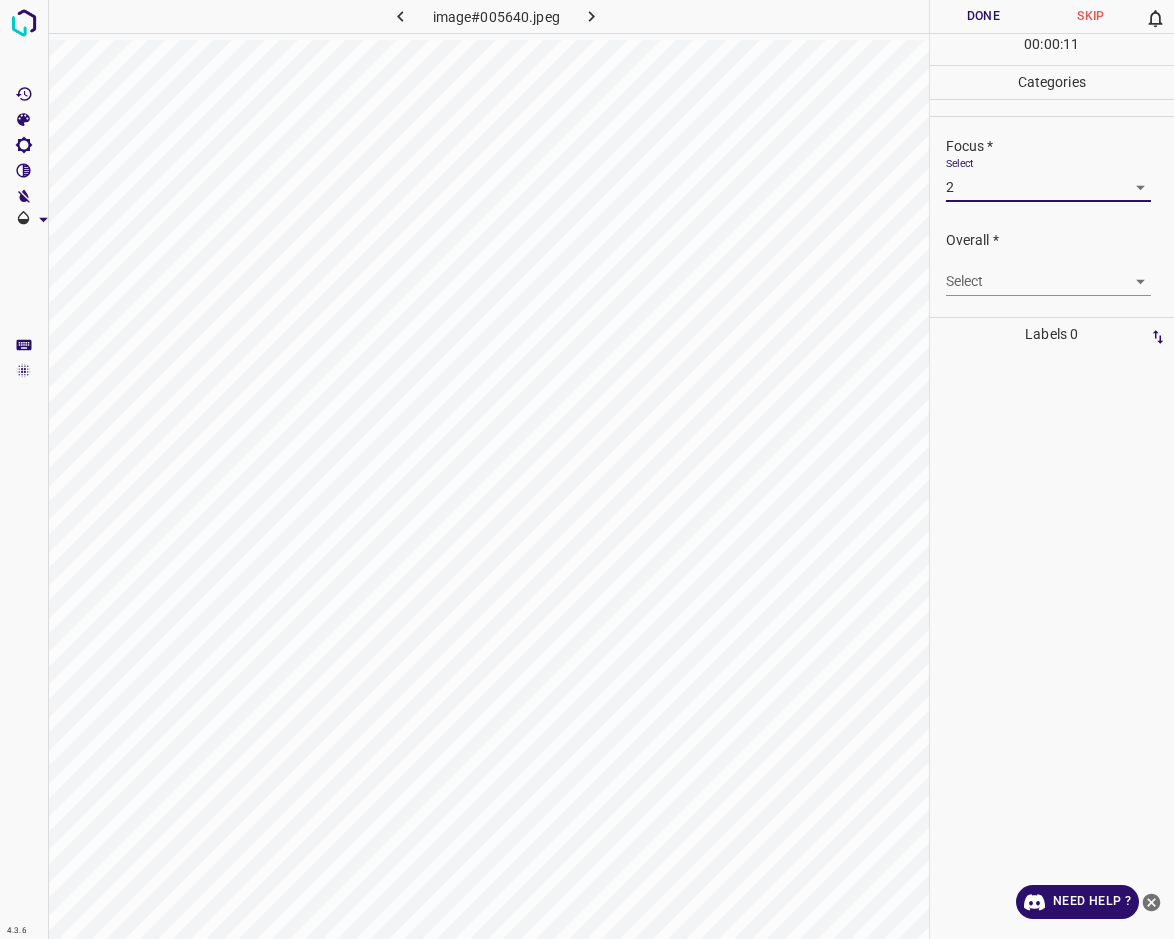 click on "4.3.6  image#005640.jpeg Done Skip 0 00   : 00   : 11   Categories Lighting *  Select 3 3 Focus *  Select 2 2 Overall *  Select ​ Labels   0 Categories 1 Lighting 2 Focus 3 Overall Tools Space Change between modes (Draw & Edit) I Auto labeling R Restore zoom M Zoom in N Zoom out Delete Delete selecte label Filters Z Restore filters X Saturation filter C Brightness filter V Contrast filter B Gray scale filter General O Download Need Help ? - Text - Hide - Delete" at bounding box center [587, 469] 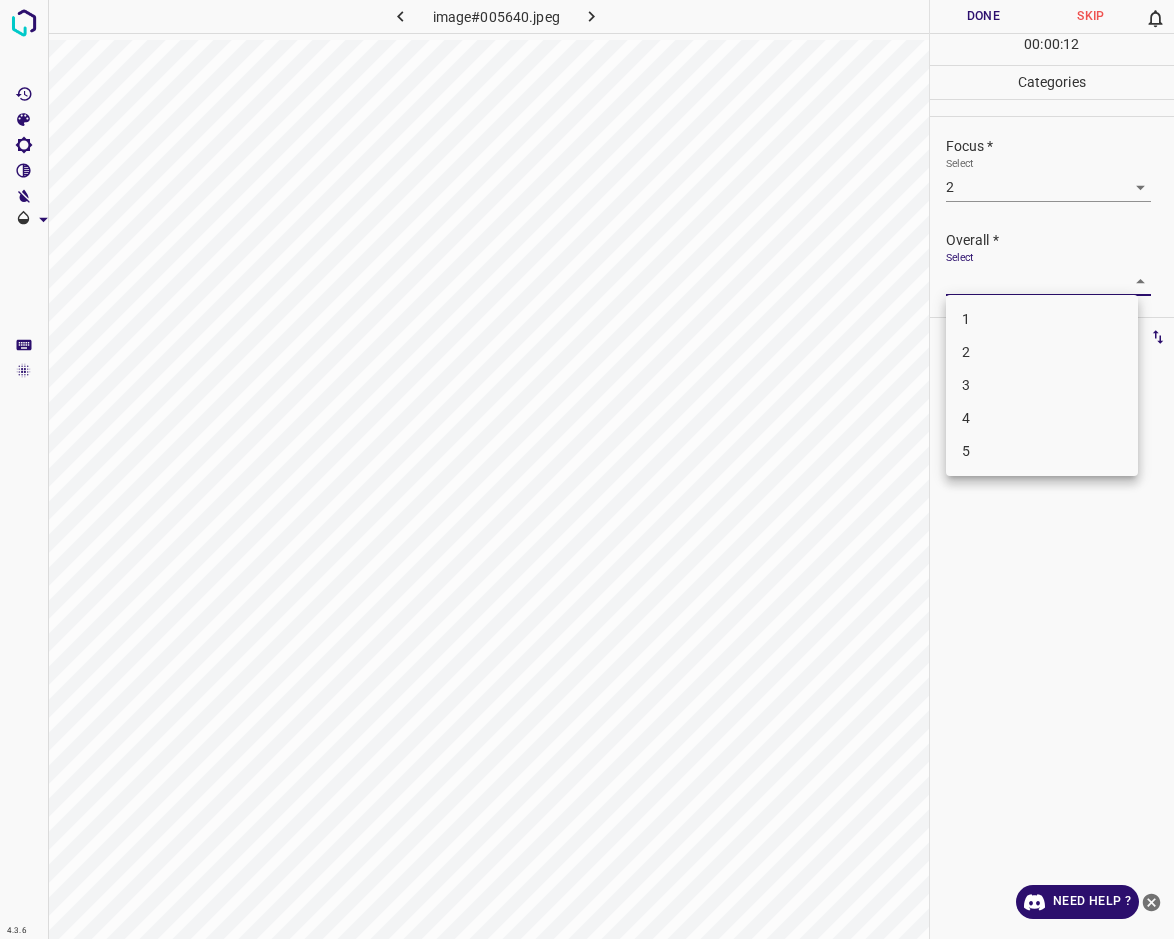 click on "2" at bounding box center (1042, 352) 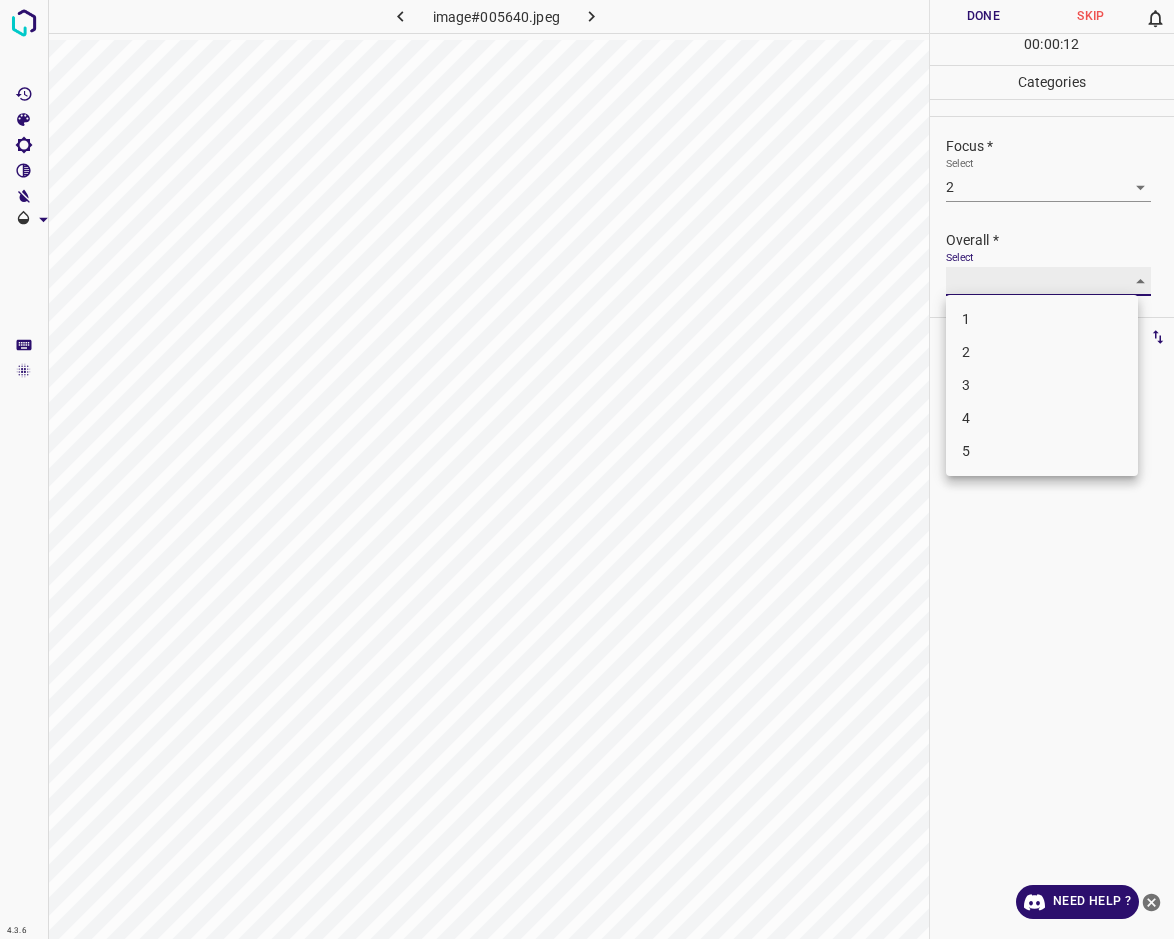 type on "2" 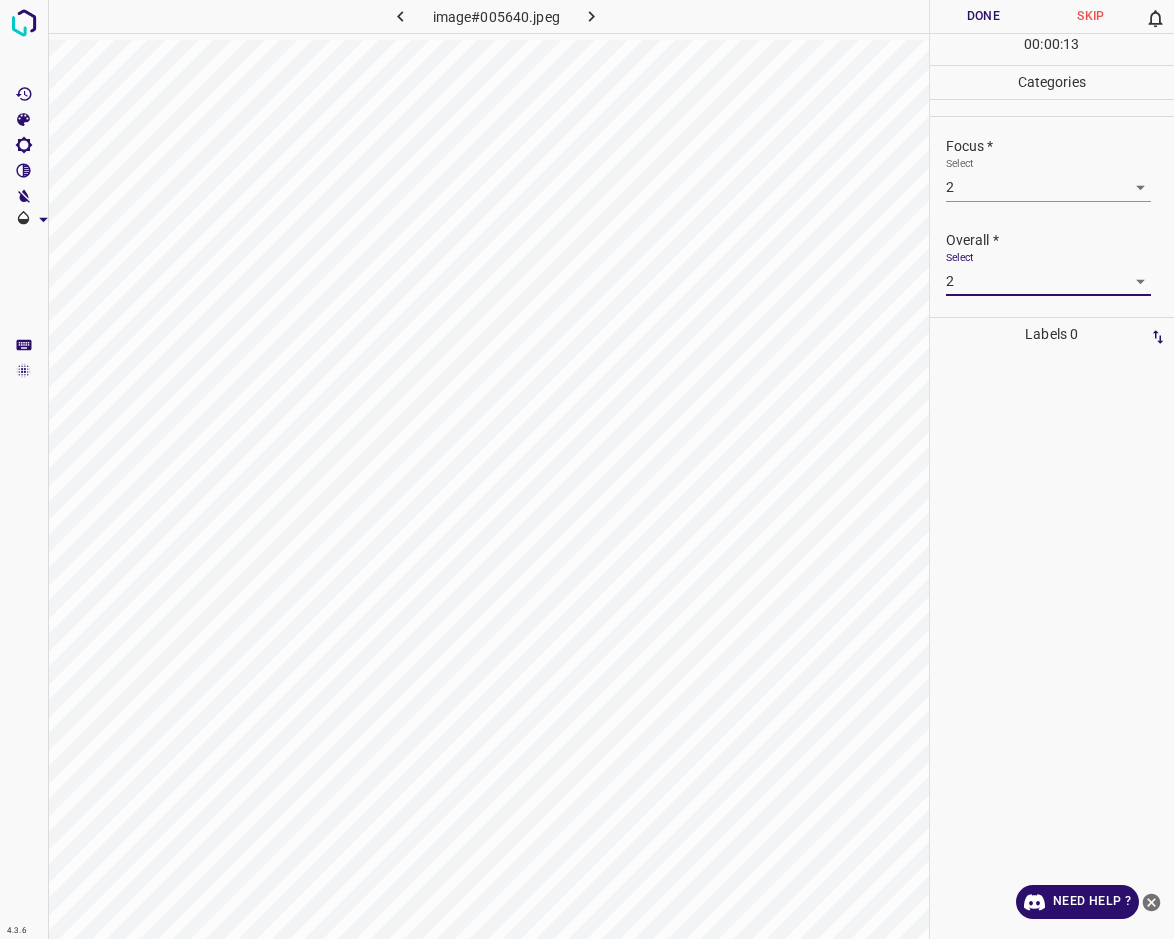 click on "Done" at bounding box center [984, 16] 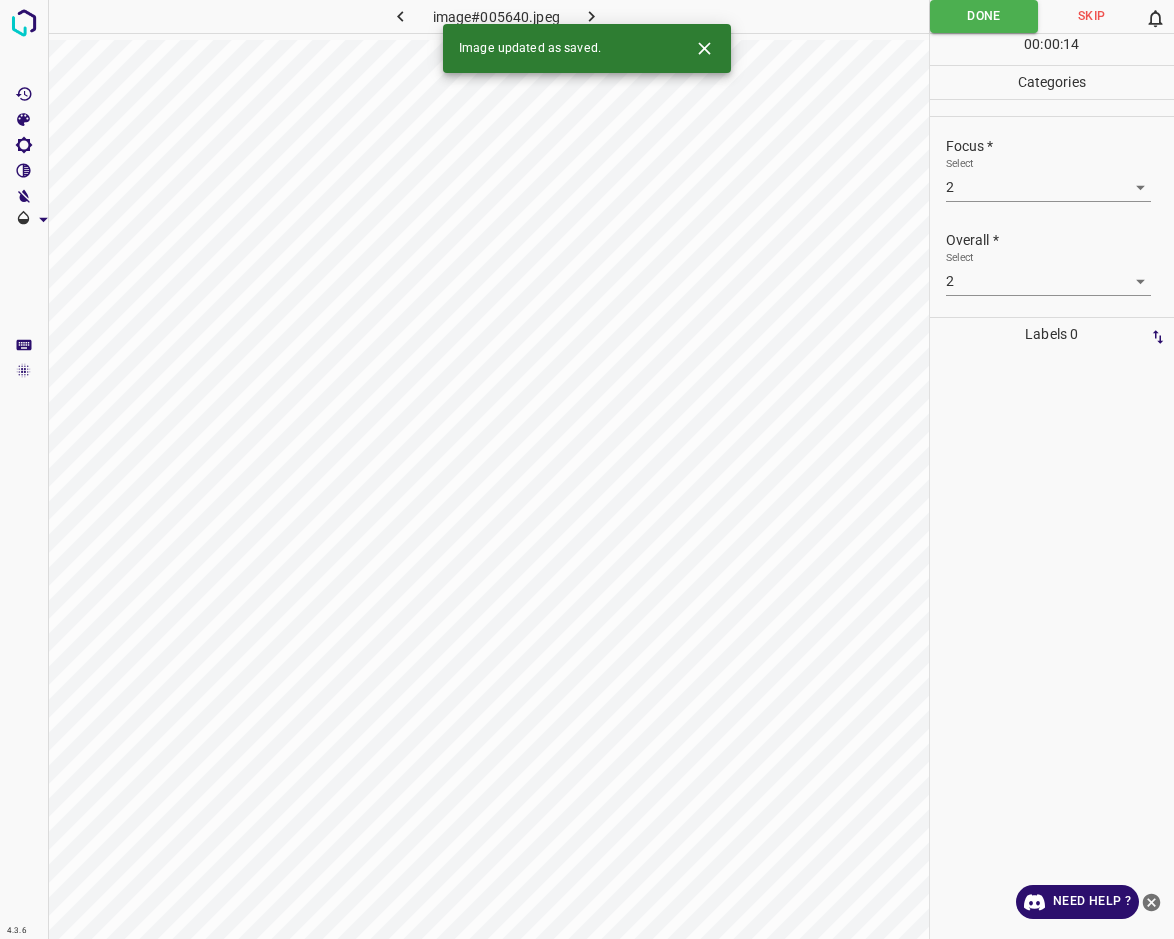 click 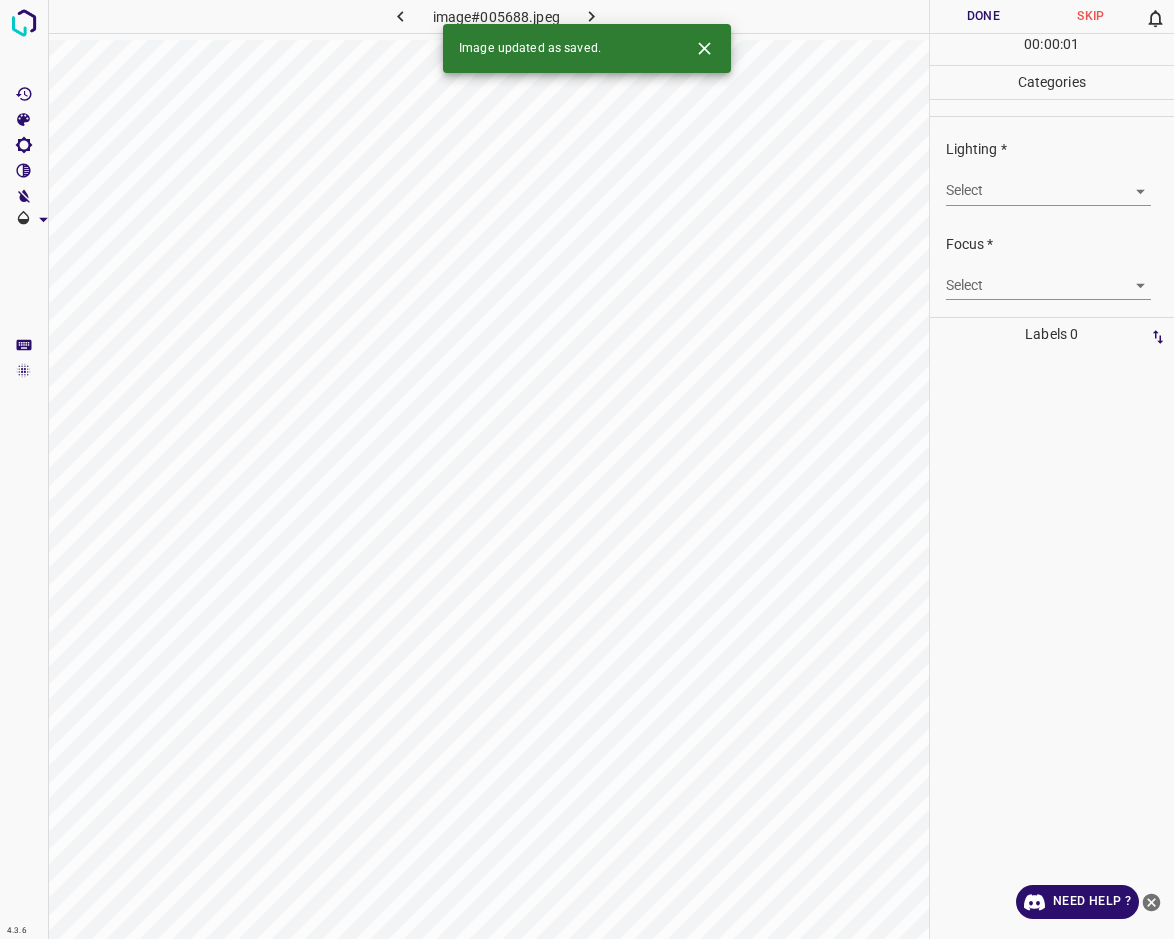 click on "4.3.6  image#005688.jpeg Done Skip 0 00   : 00   : 01   Categories Lighting *  Select ​ Focus *  Select ​ Overall *  Select ​ Labels   0 Categories 1 Lighting 2 Focus 3 Overall Tools Space Change between modes (Draw & Edit) I Auto labeling R Restore zoom M Zoom in N Zoom out Delete Delete selecte label Filters Z Restore filters X Saturation filter C Brightness filter V Contrast filter B Gray scale filter General O Download Image updated as saved. Need Help ? - Text - Hide - Delete" at bounding box center (587, 469) 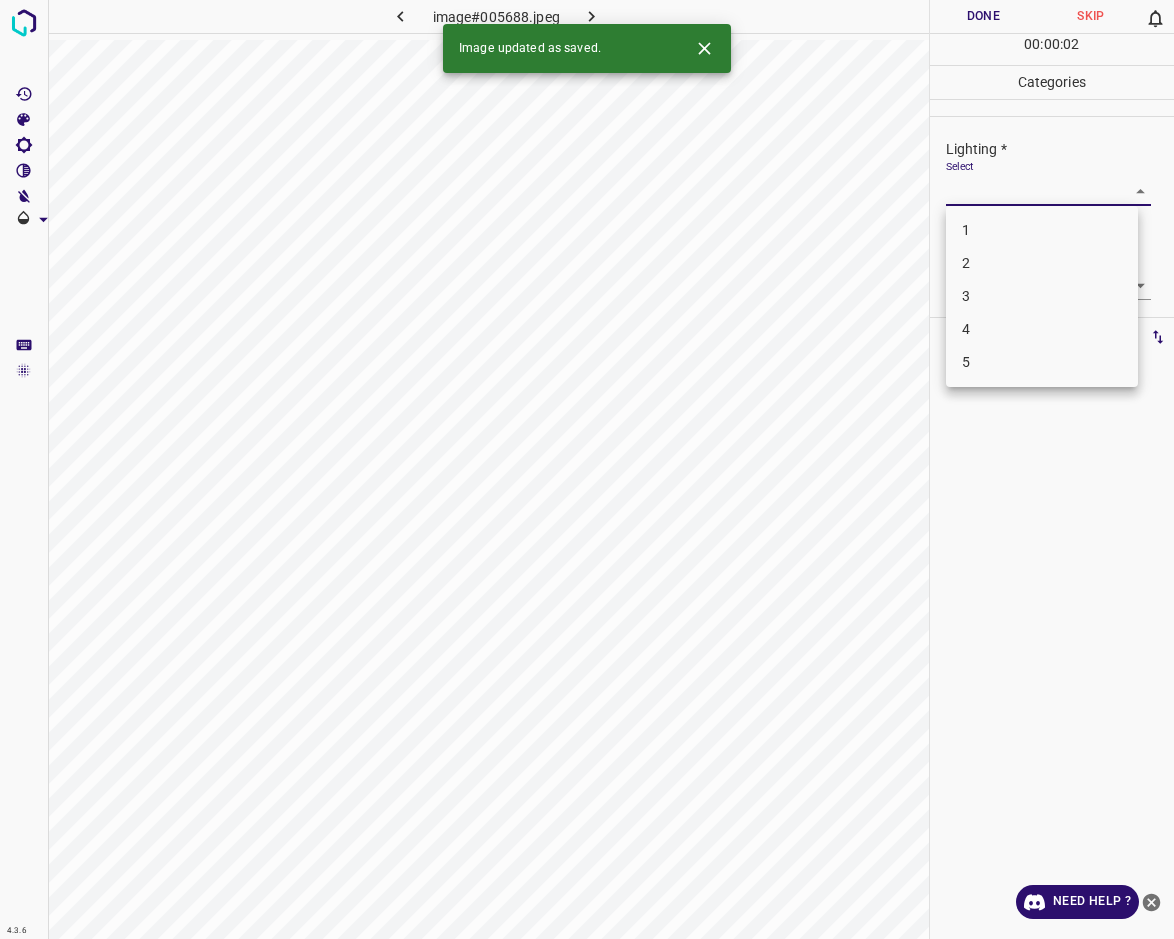 click on "2" at bounding box center (1042, 263) 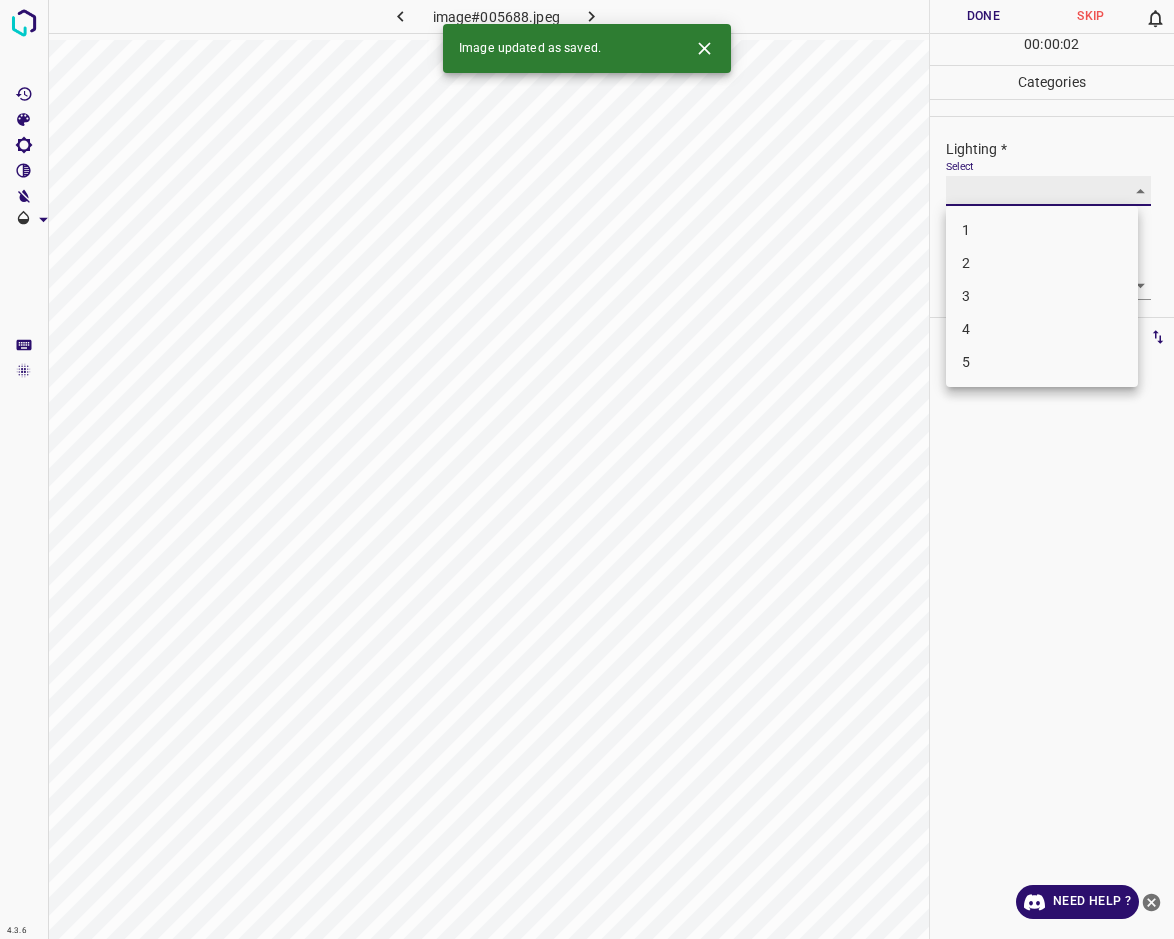 type on "2" 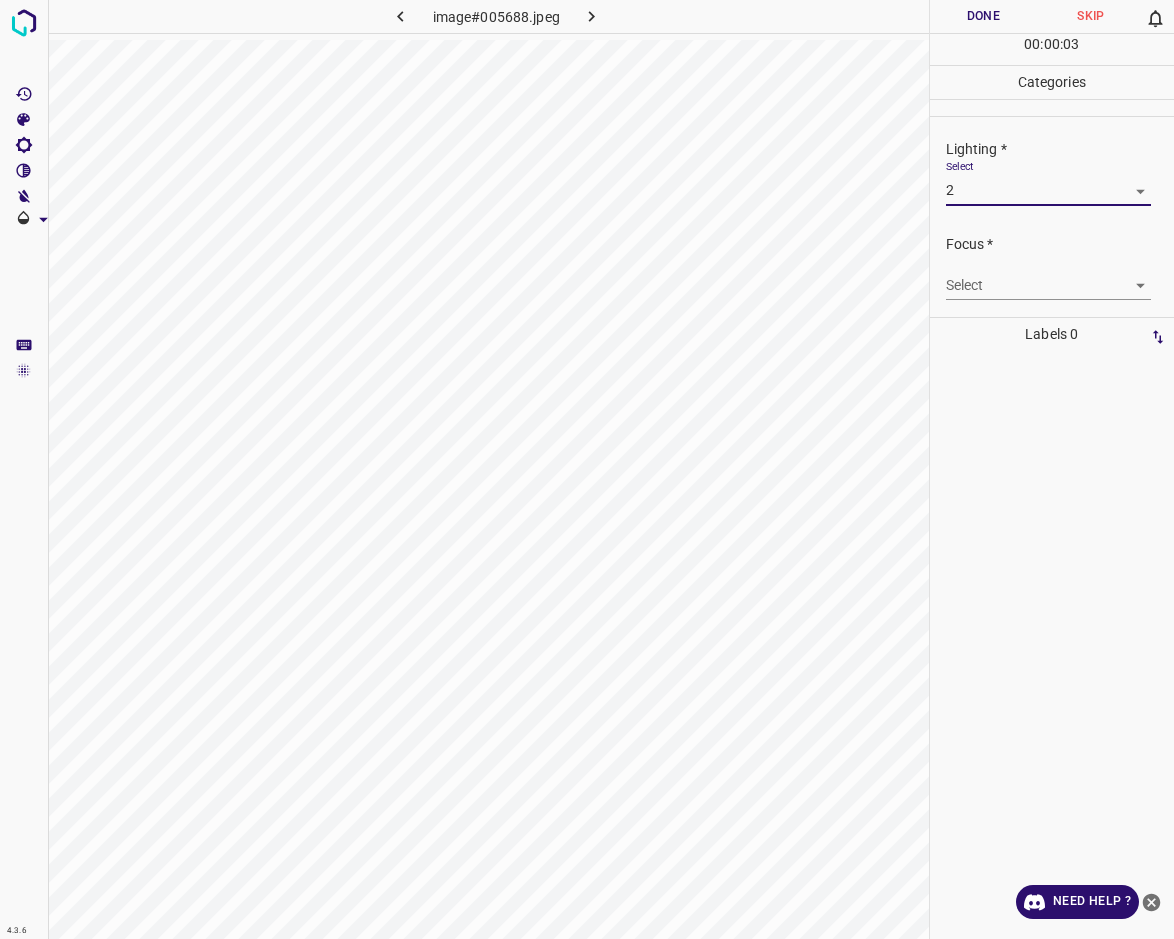 click on "4.3.6  image#005688.jpeg Done Skip 0 00   : 00   : 03   Categories Lighting *  Select 2 2 Focus *  Select ​ Overall *  Select ​ Labels   0 Categories 1 Lighting 2 Focus 3 Overall Tools Space Change between modes (Draw & Edit) I Auto labeling R Restore zoom M Zoom in N Zoom out Delete Delete selecte label Filters Z Restore filters X Saturation filter C Brightness filter V Contrast filter B Gray scale filter General O Download Need Help ? - Text - Hide - Delete" at bounding box center (587, 469) 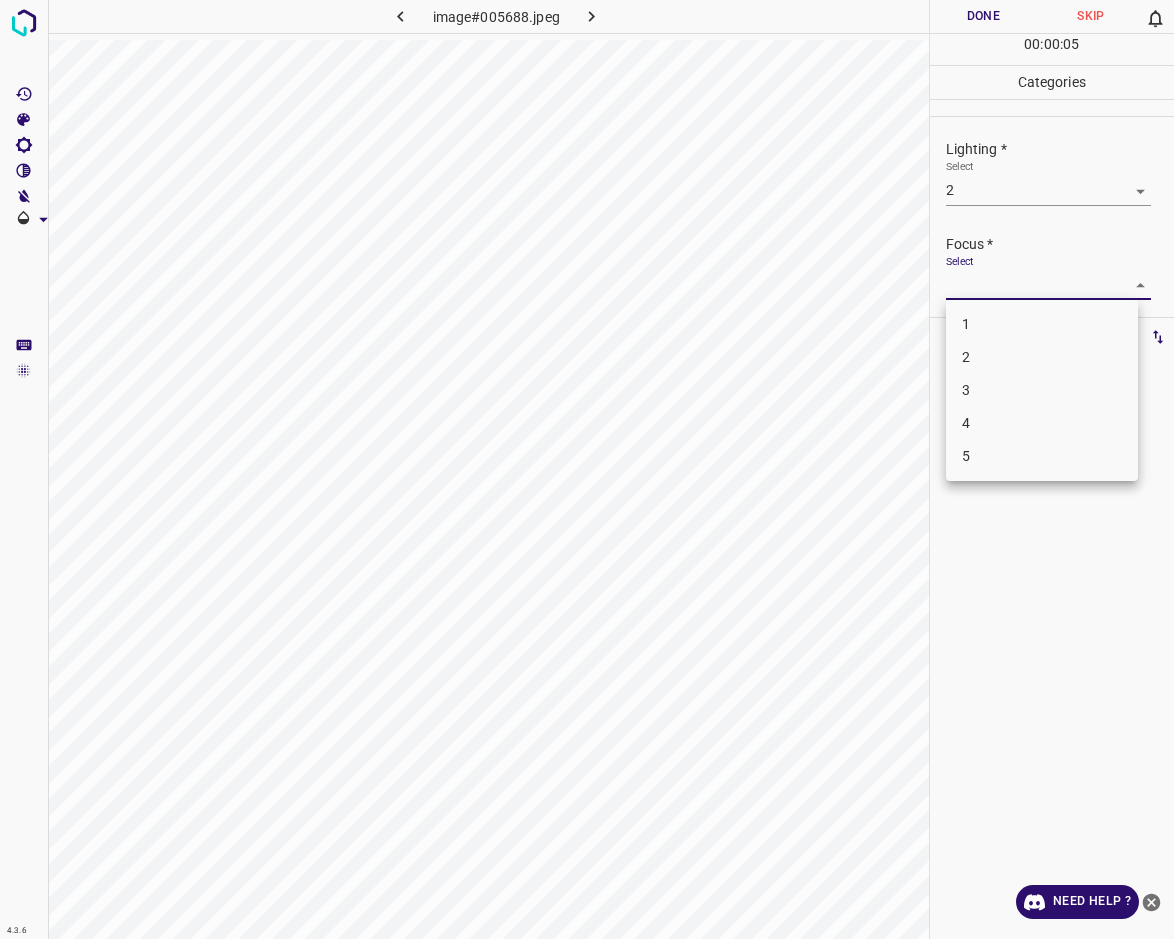 click on "1" at bounding box center (1042, 324) 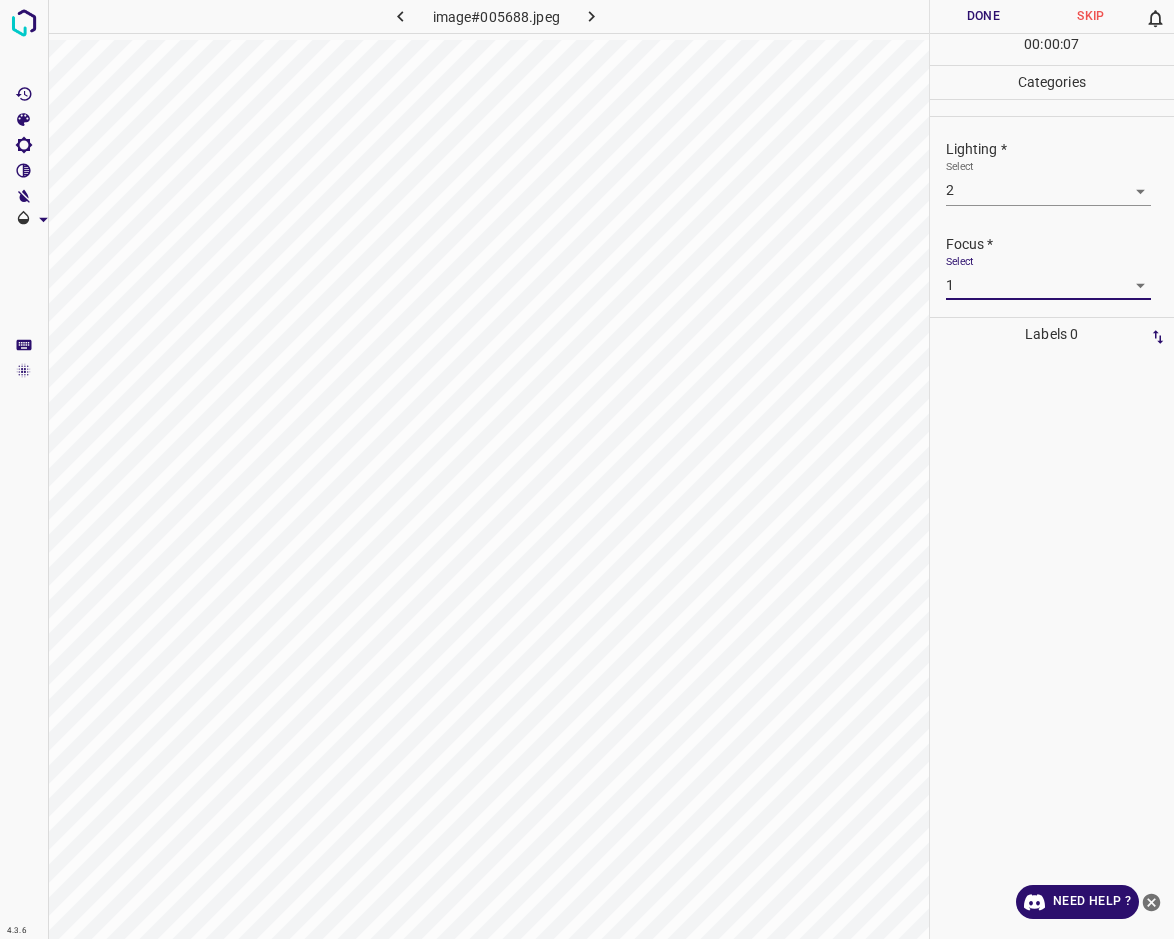 click on "4.3.6  image#005688.jpeg Done Skip 0 00   : 00   : 07   Categories Lighting *  Select 2 2 Focus *  Select 1 1 Overall *  Select ​ Labels   0 Categories 1 Lighting 2 Focus 3 Overall Tools Space Change between modes (Draw & Edit) I Auto labeling R Restore zoom M Zoom in N Zoom out Delete Delete selecte label Filters Z Restore filters X Saturation filter C Brightness filter V Contrast filter B Gray scale filter General O Download Need Help ? - Text - Hide - Delete" at bounding box center (587, 469) 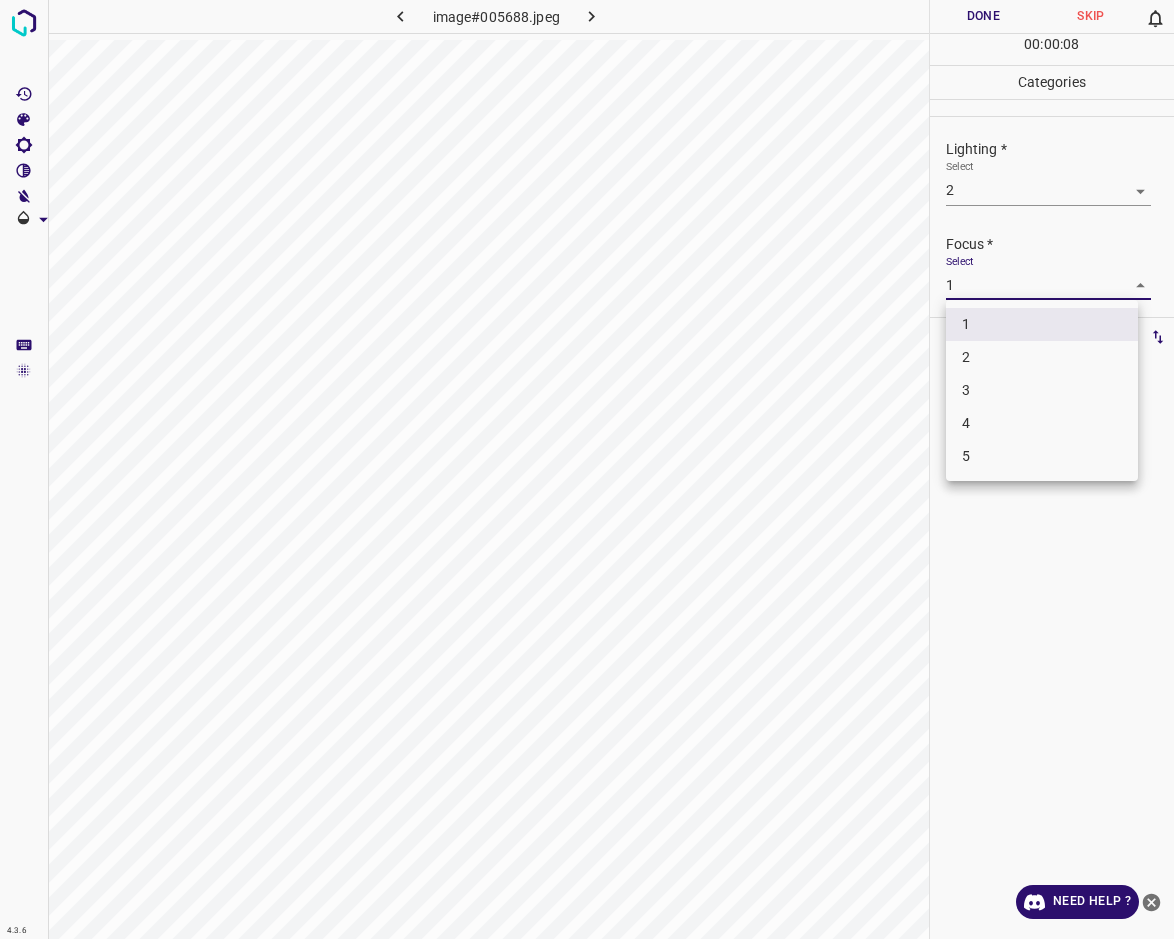 click on "2" at bounding box center [1042, 357] 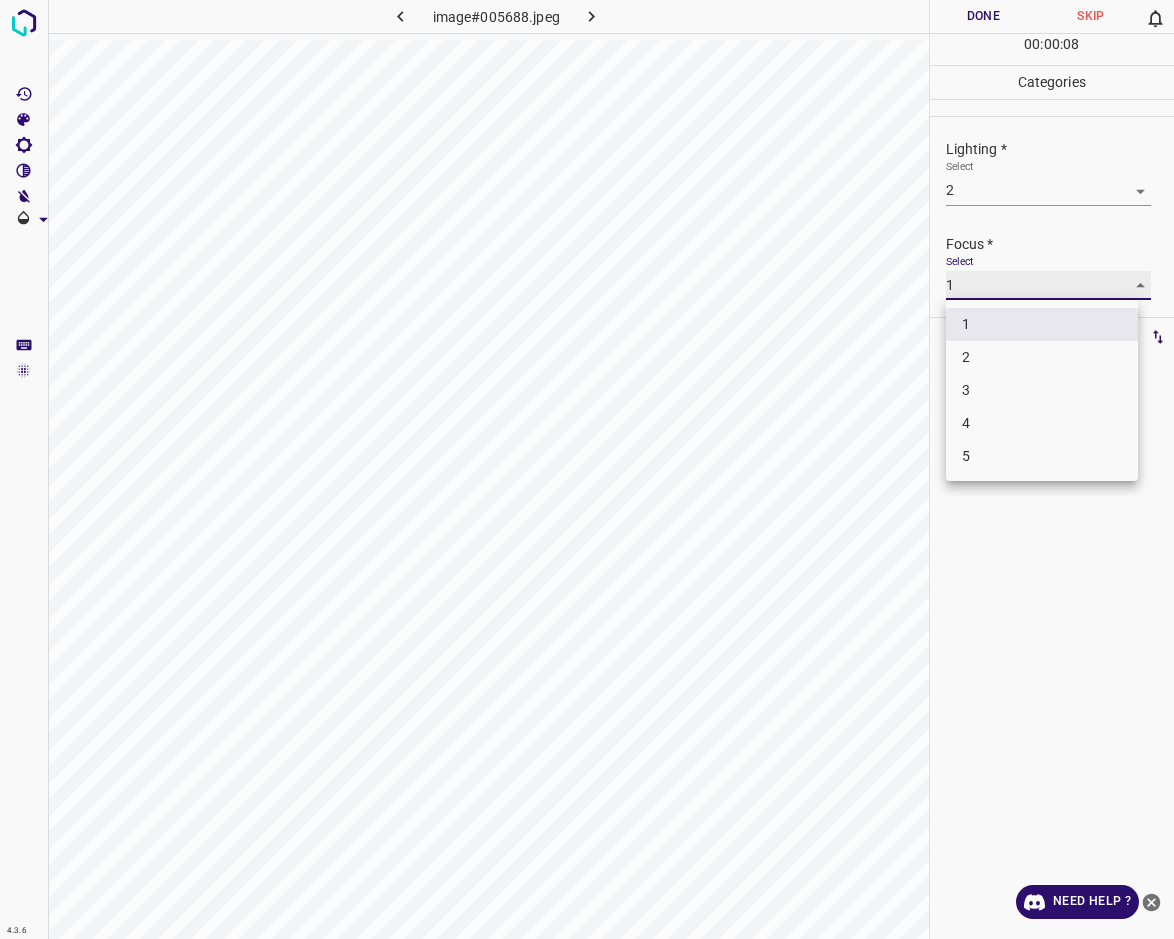 type on "2" 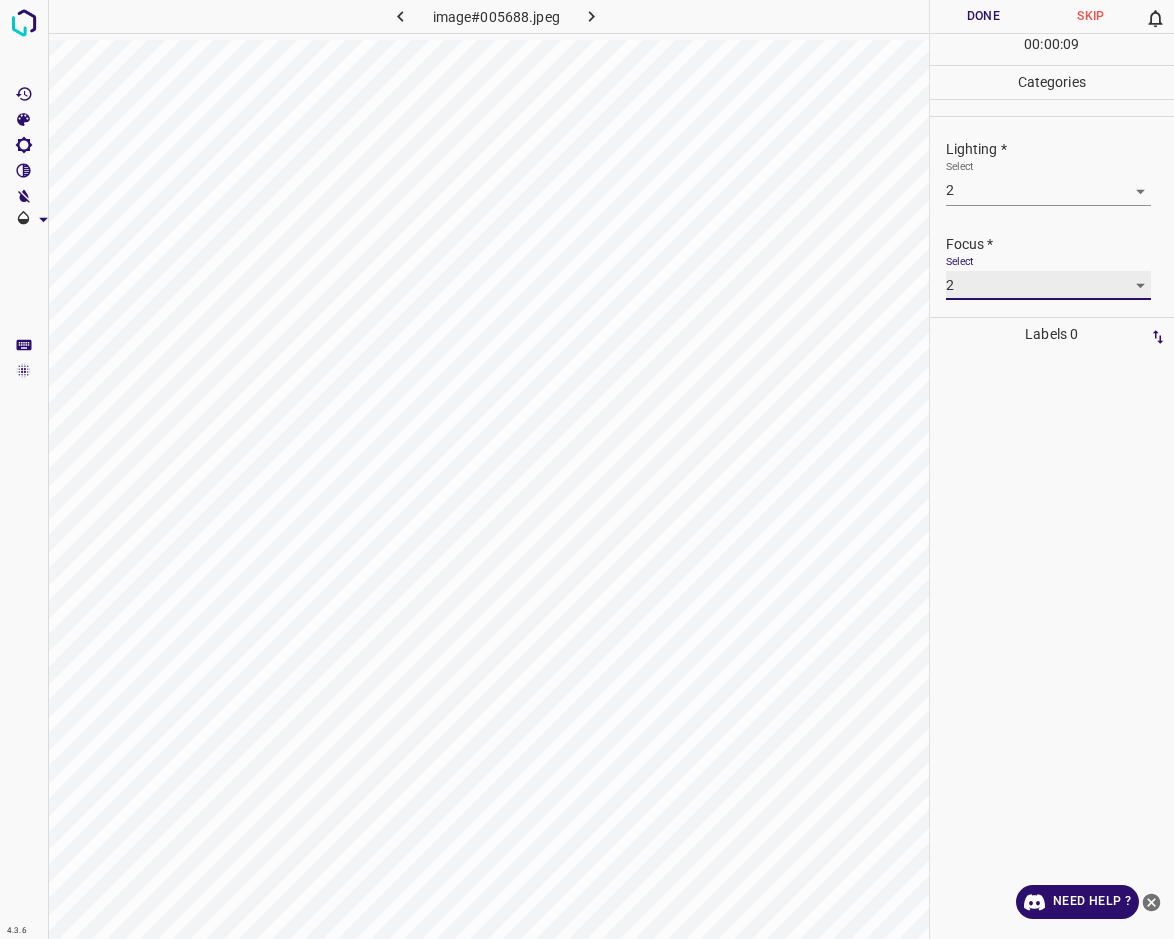 scroll, scrollTop: 60, scrollLeft: 0, axis: vertical 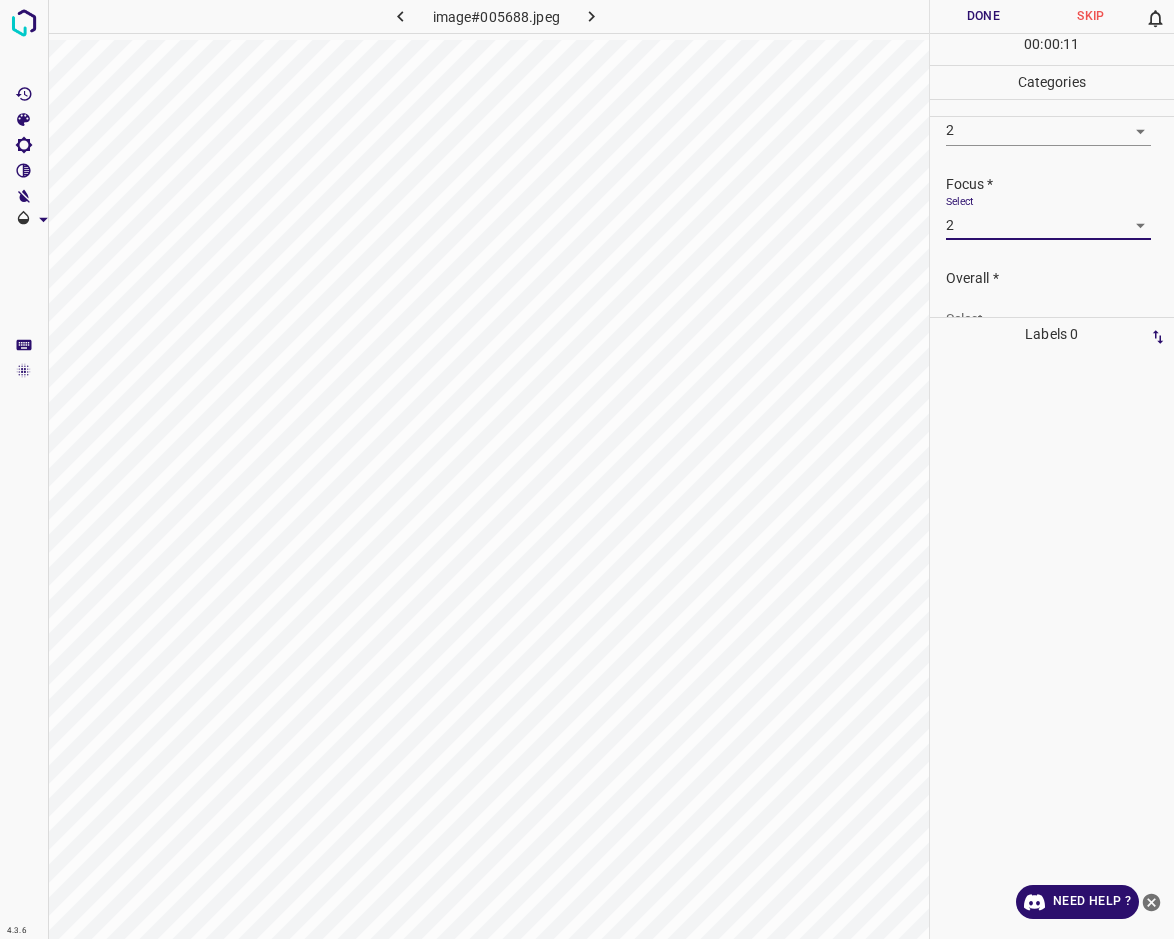 click on "4.3.6  image#005688.jpeg Done Skip 0 00   : 00   : 11   Categories Lighting *  Select 2 2 Focus *  Select 2 2 Overall *  Select ​ Labels   0 Categories 1 Lighting 2 Focus 3 Overall Tools Space Change between modes (Draw & Edit) I Auto labeling R Restore zoom M Zoom in N Zoom out Delete Delete selecte label Filters Z Restore filters X Saturation filter C Brightness filter V Contrast filter B Gray scale filter General O Download Need Help ? - Text - Hide - Delete" at bounding box center (587, 469) 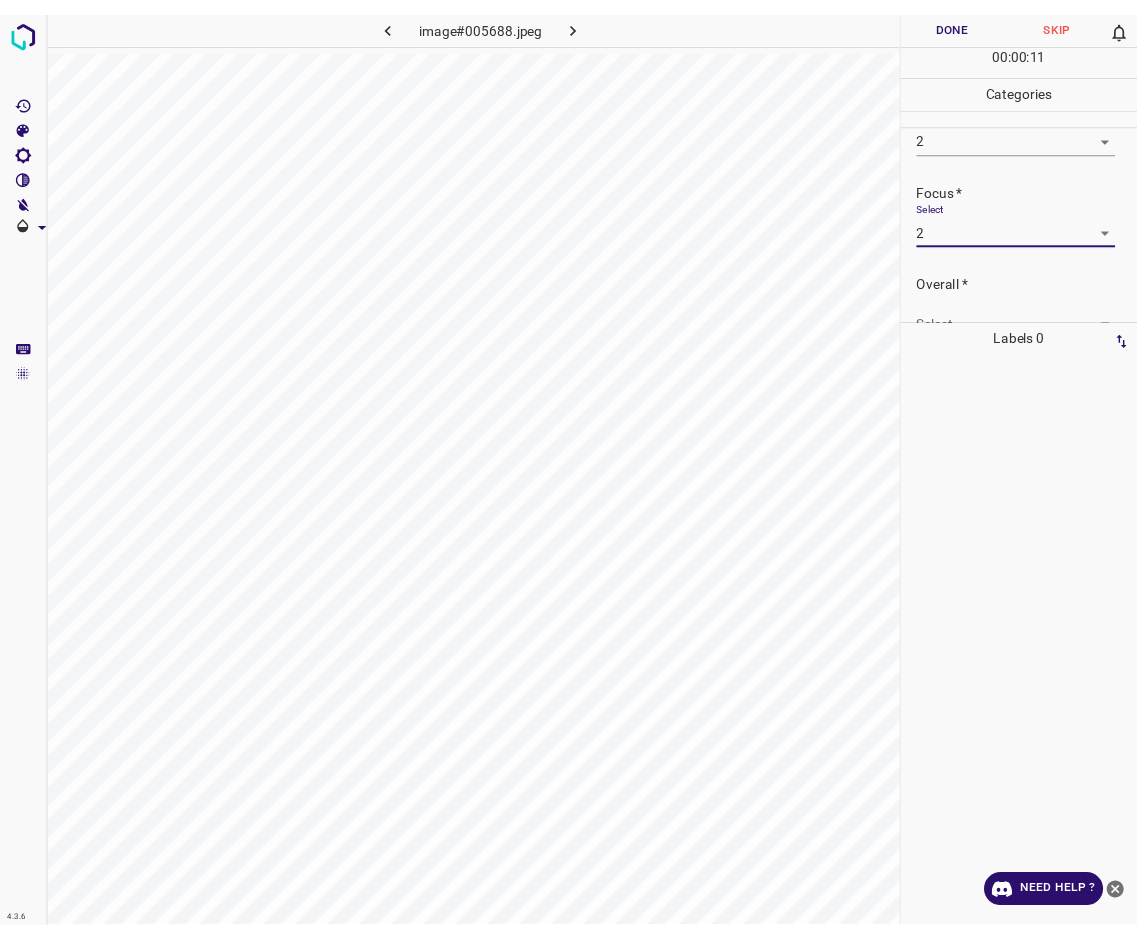 scroll, scrollTop: 76, scrollLeft: 0, axis: vertical 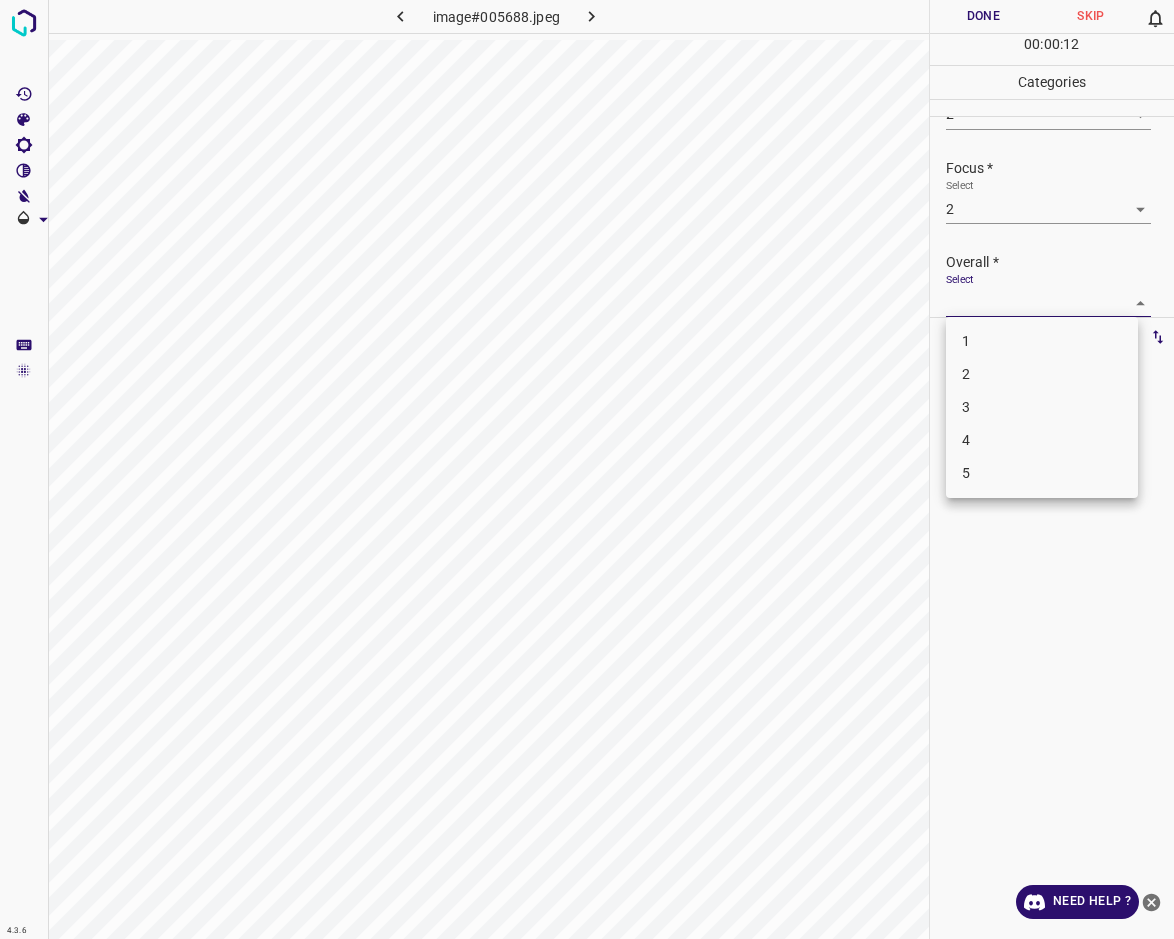 click on "2" at bounding box center [1042, 374] 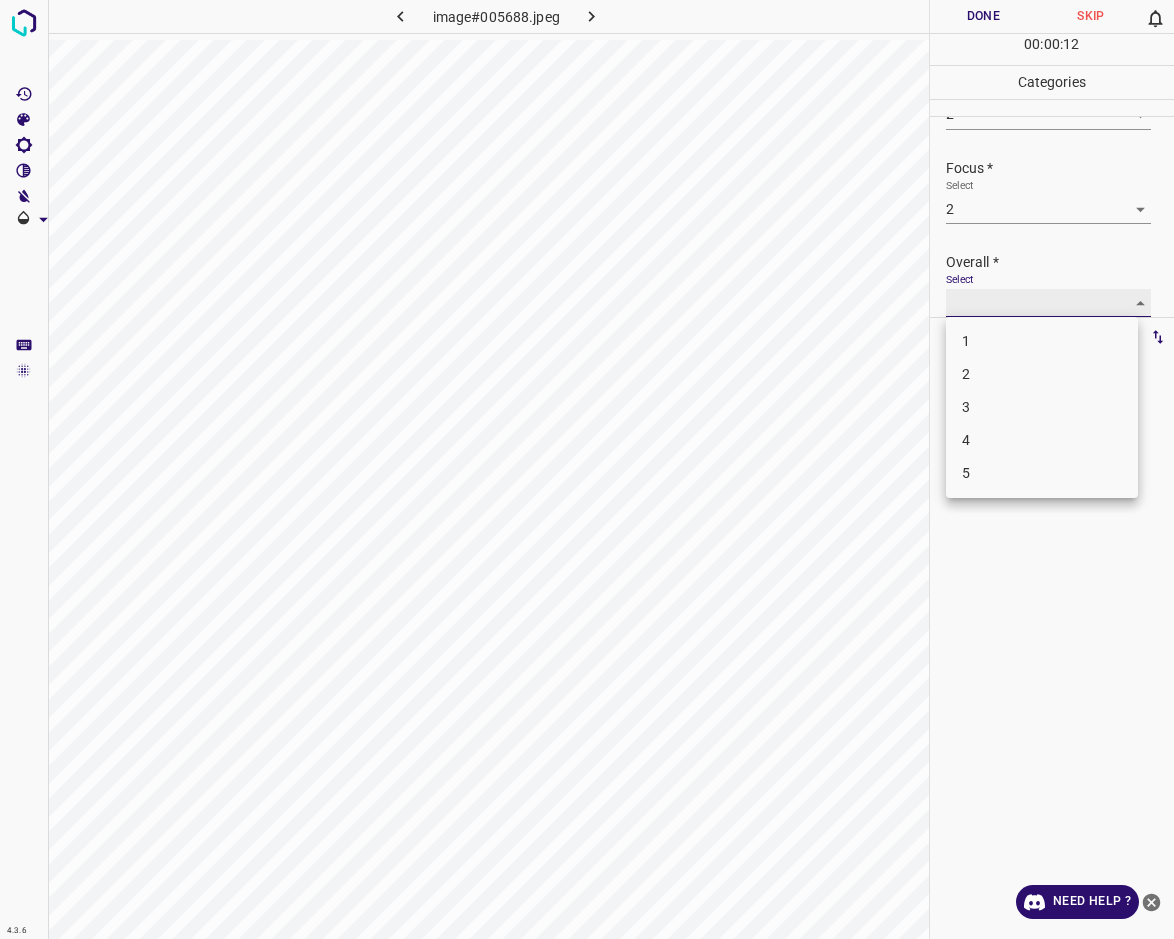 type on "2" 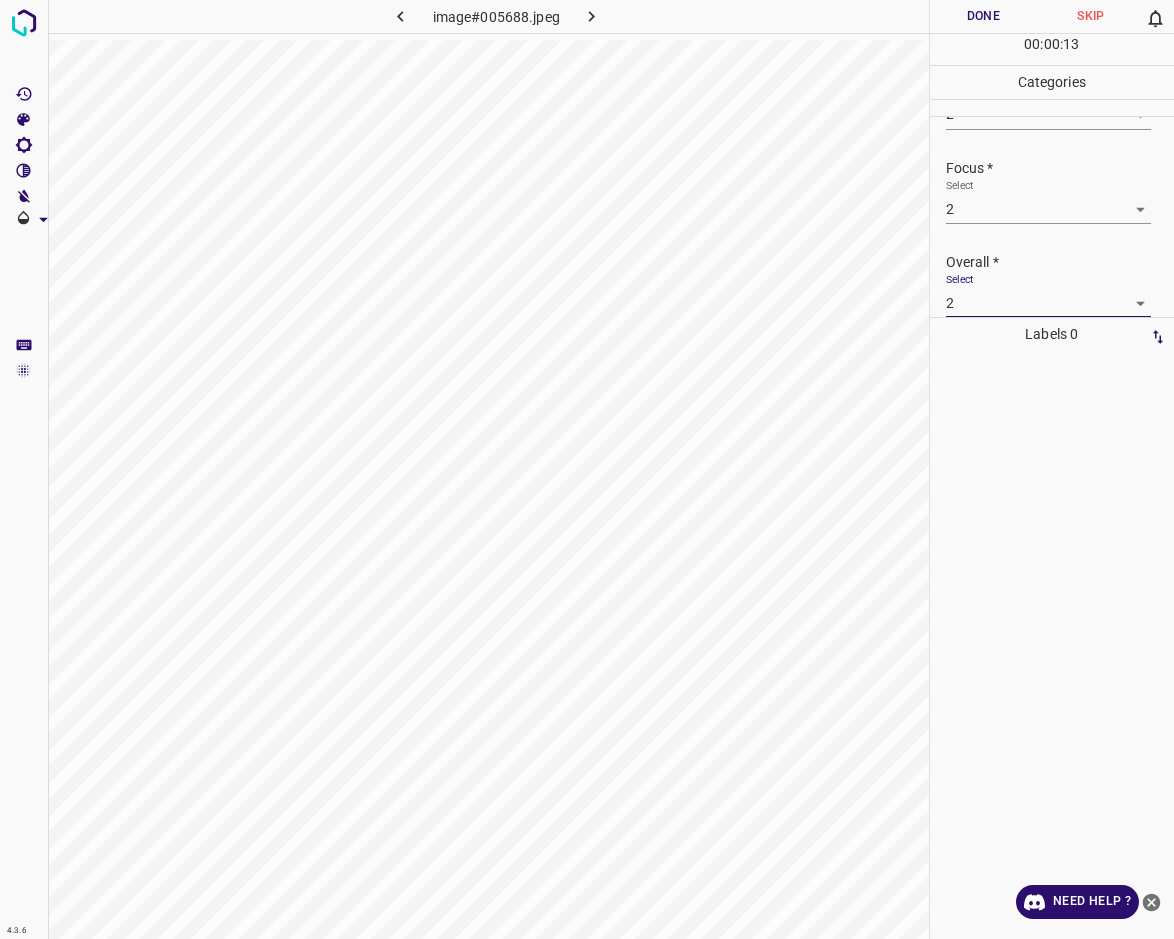 click on "Done" at bounding box center (984, 16) 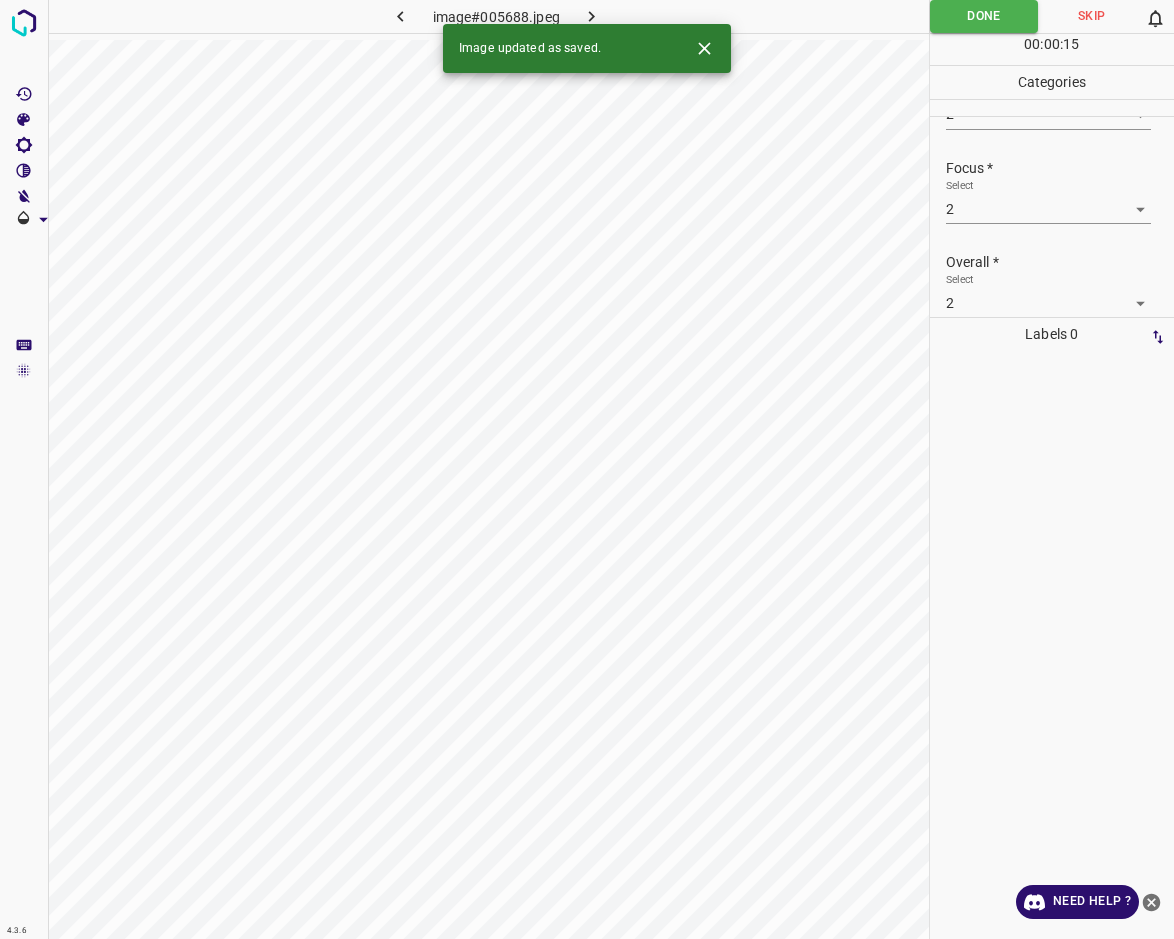 click 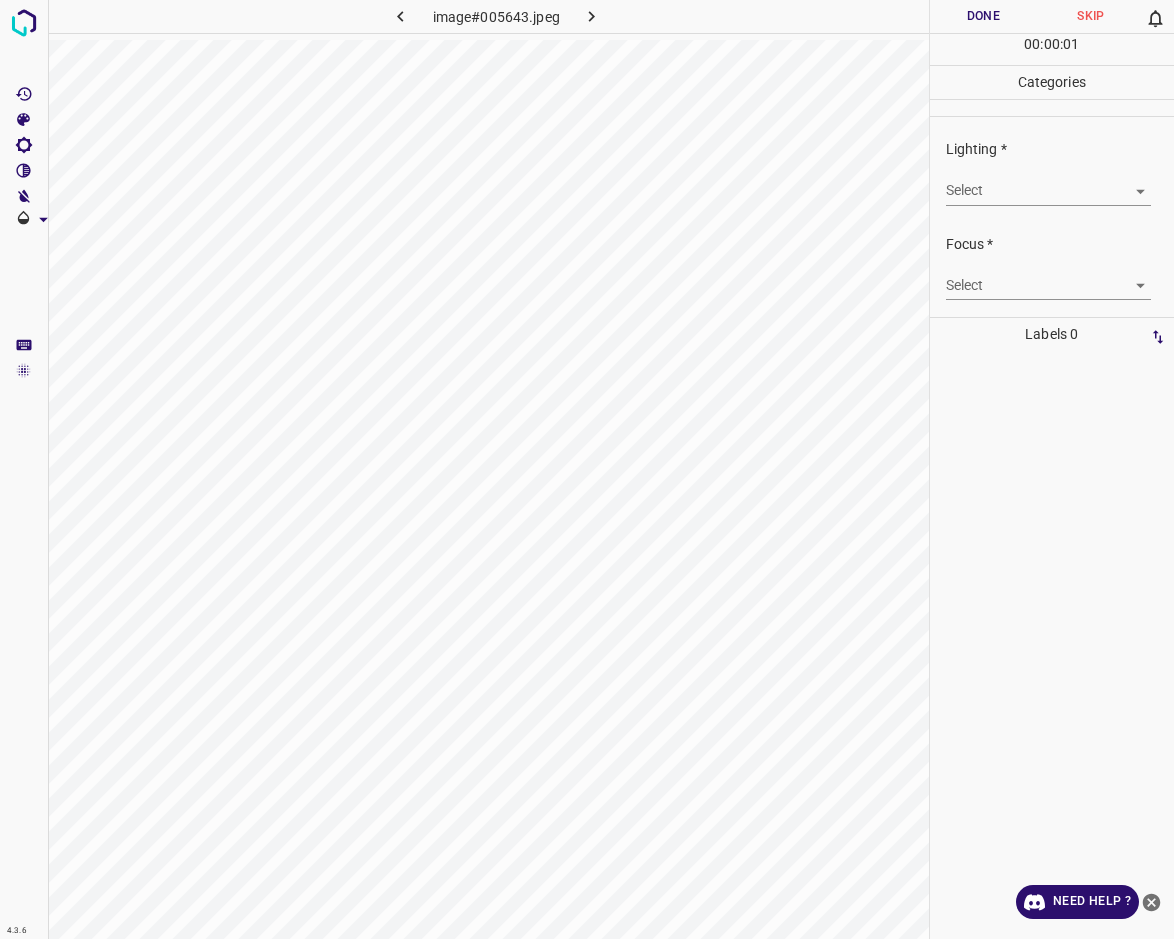 click on "4.3.6  image#005643.jpeg Done Skip 0 00   : 00   : 01   Categories Lighting *  Select ​ Focus *  Select ​ Overall *  Select ​ Labels   0 Categories 1 Lighting 2 Focus 3 Overall Tools Space Change between modes (Draw & Edit) I Auto labeling R Restore zoom M Zoom in N Zoom out Delete Delete selecte label Filters Z Restore filters X Saturation filter C Brightness filter V Contrast filter B Gray scale filter General O Download Need Help ? - Text - Hide - Delete" at bounding box center (587, 469) 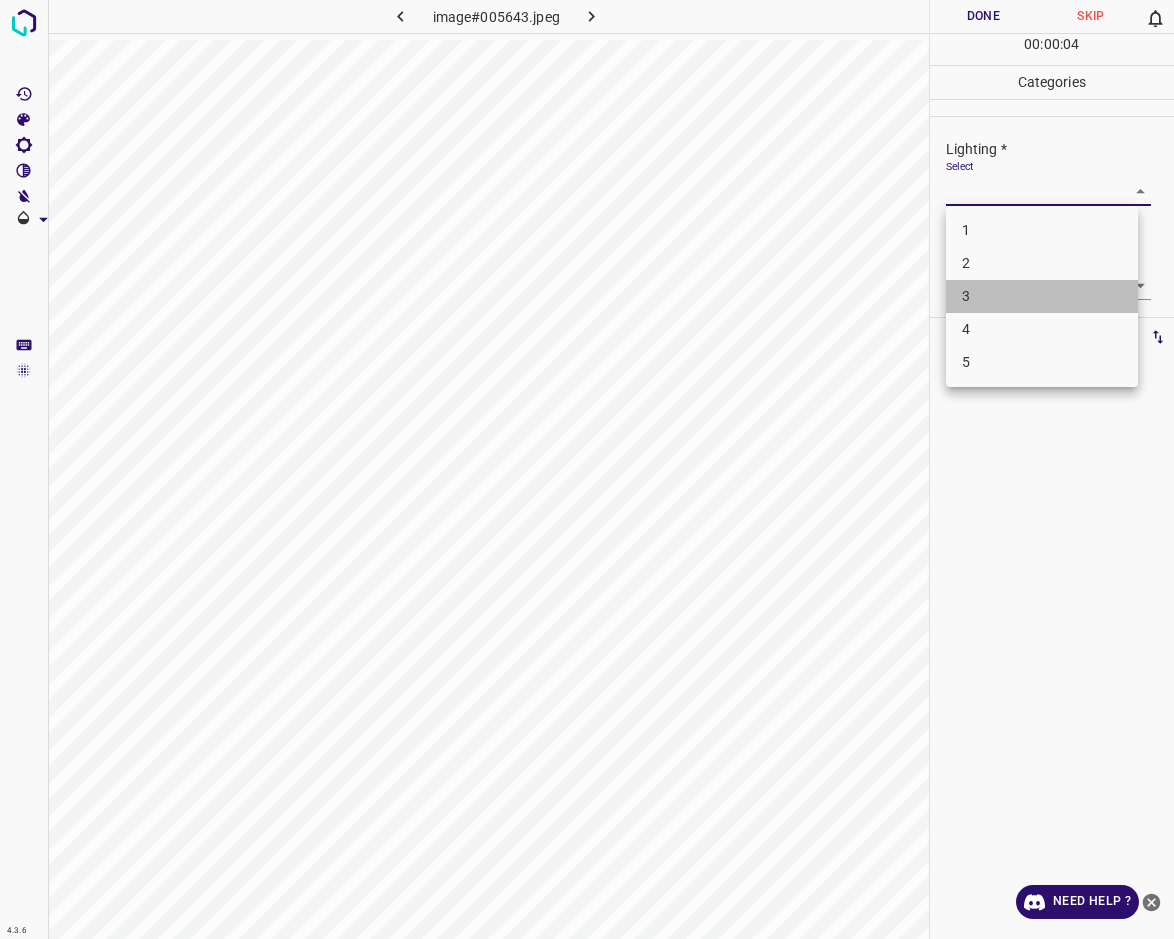 click on "3" at bounding box center (1042, 296) 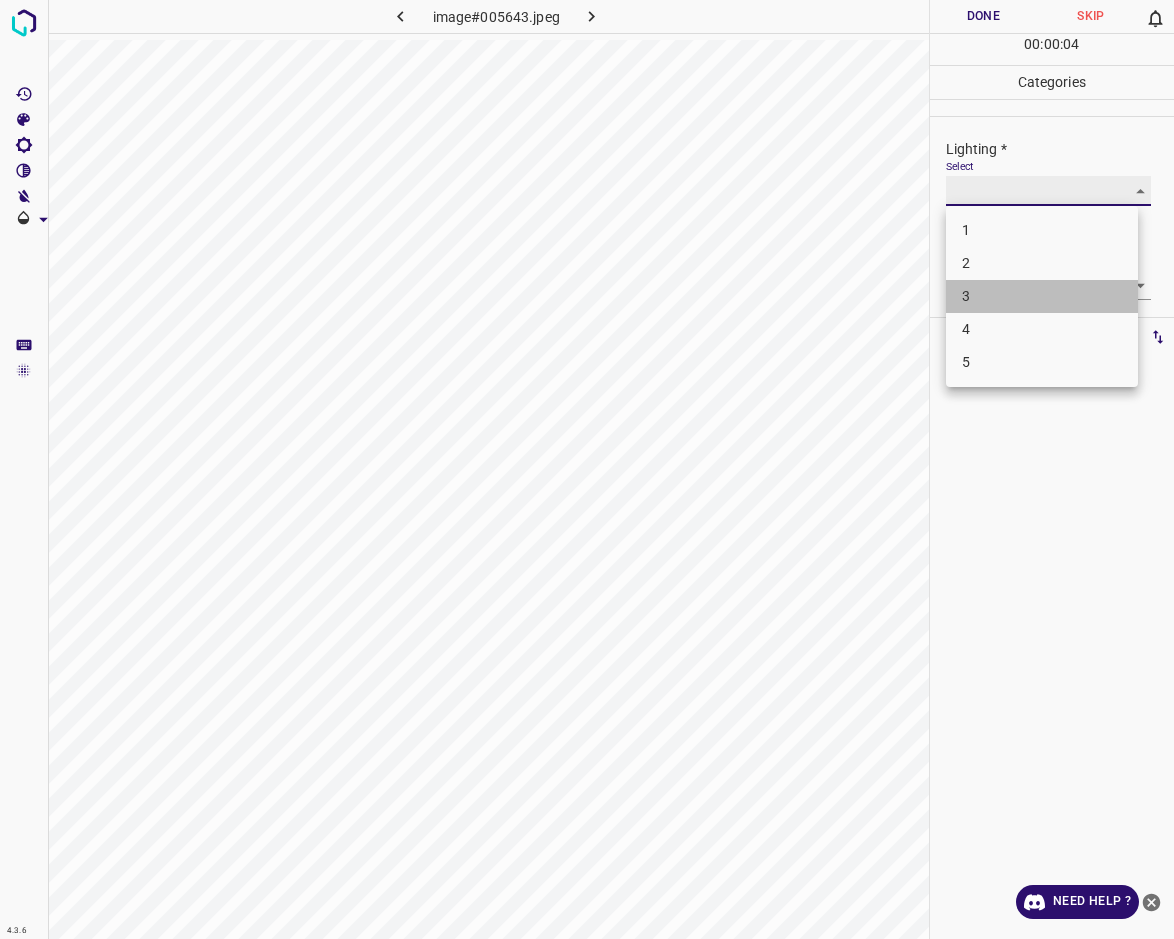 type on "3" 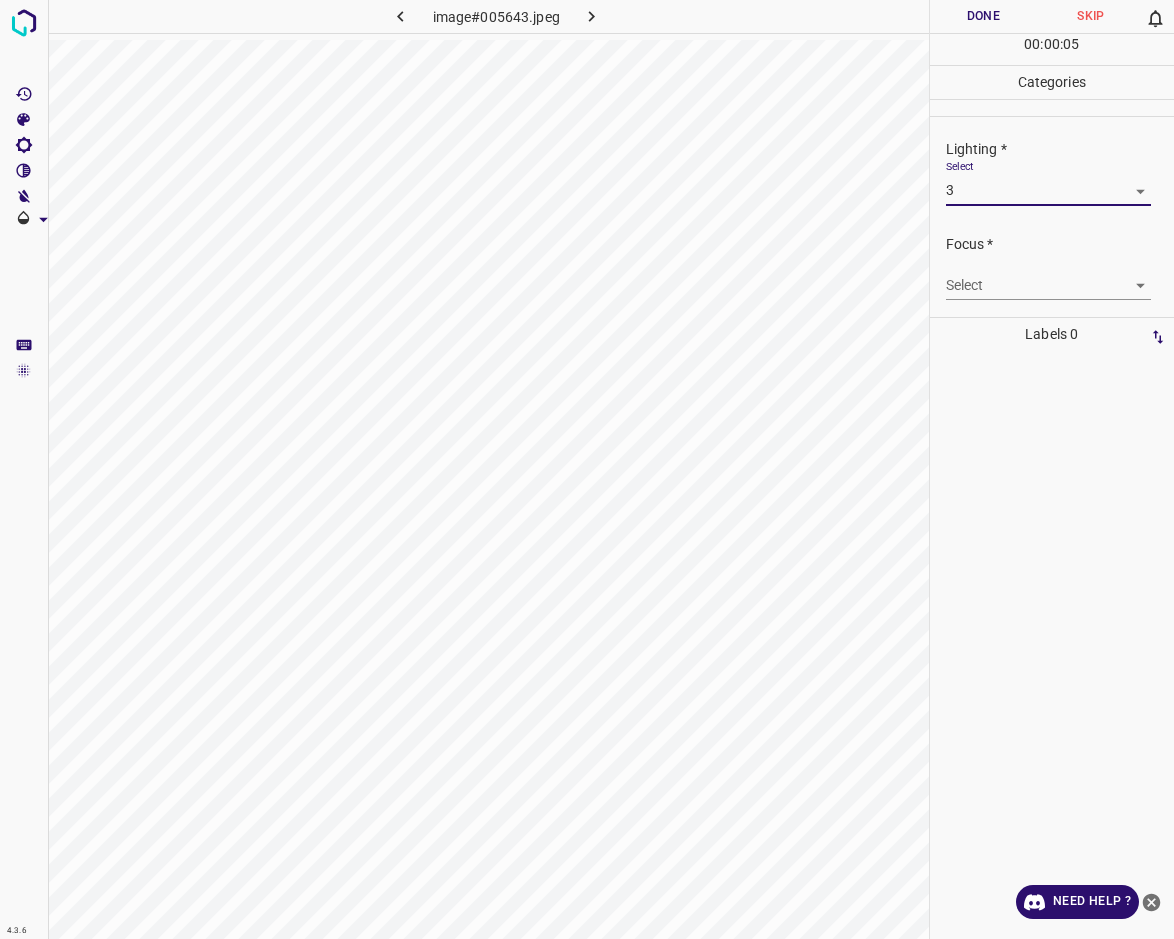 click on "4.3.6  image#005643.jpeg Done Skip 0 00   : 00   : 05   Categories Lighting *  Select 3 3 Focus *  Select ​ Overall *  Select ​ Labels   0 Categories 1 Lighting 2 Focus 3 Overall Tools Space Change between modes (Draw & Edit) I Auto labeling R Restore zoom M Zoom in N Zoom out Delete Delete selecte label Filters Z Restore filters X Saturation filter C Brightness filter V Contrast filter B Gray scale filter General O Download Need Help ? - Text - Hide - Delete" at bounding box center (587, 469) 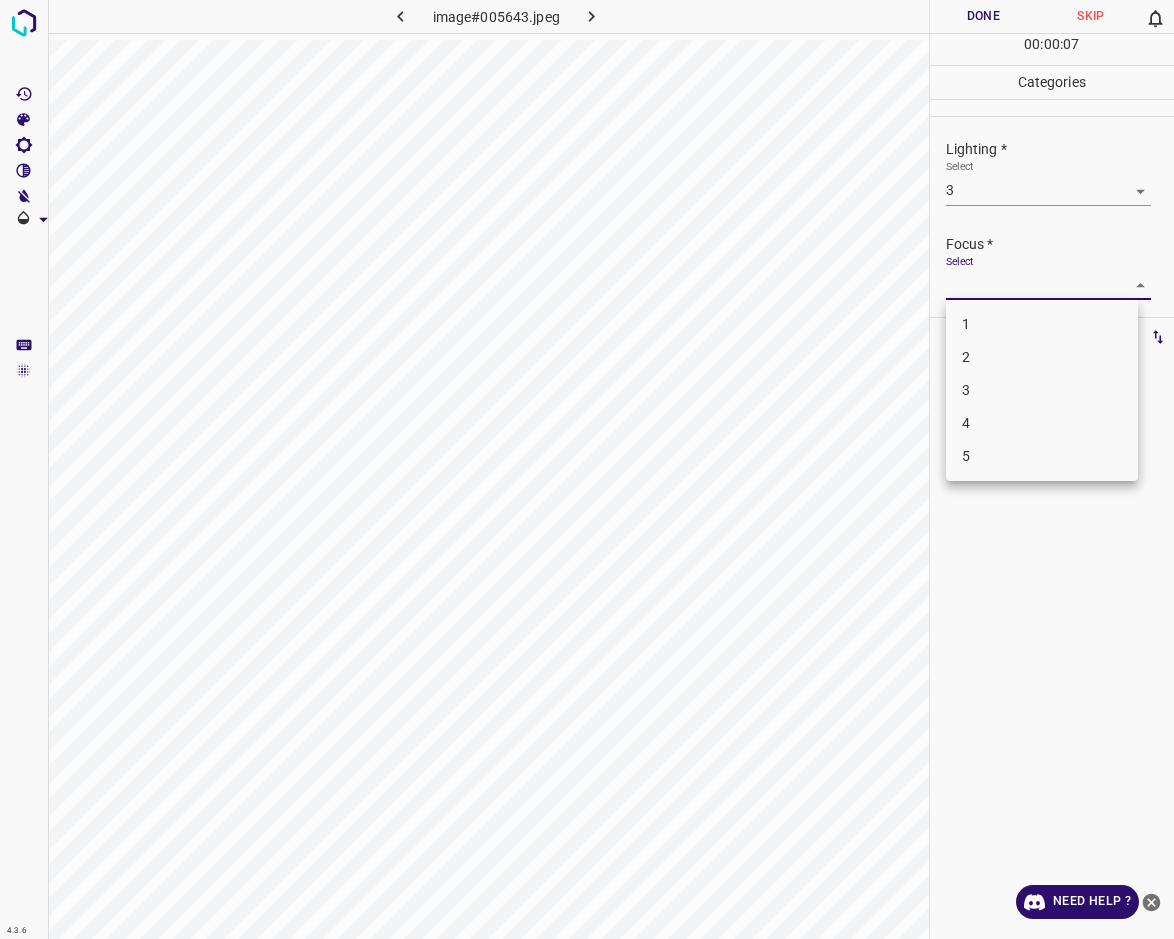 click on "3" at bounding box center [1042, 390] 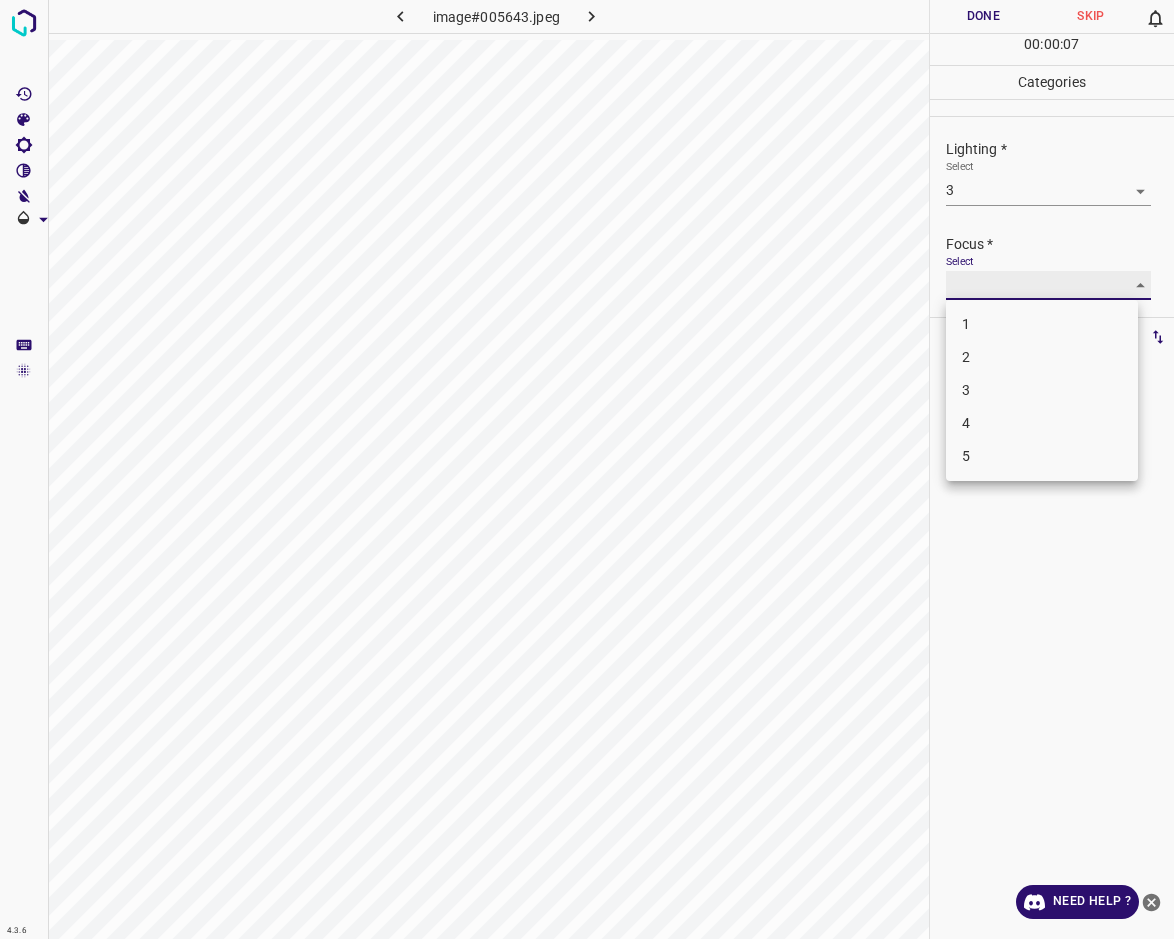 type on "3" 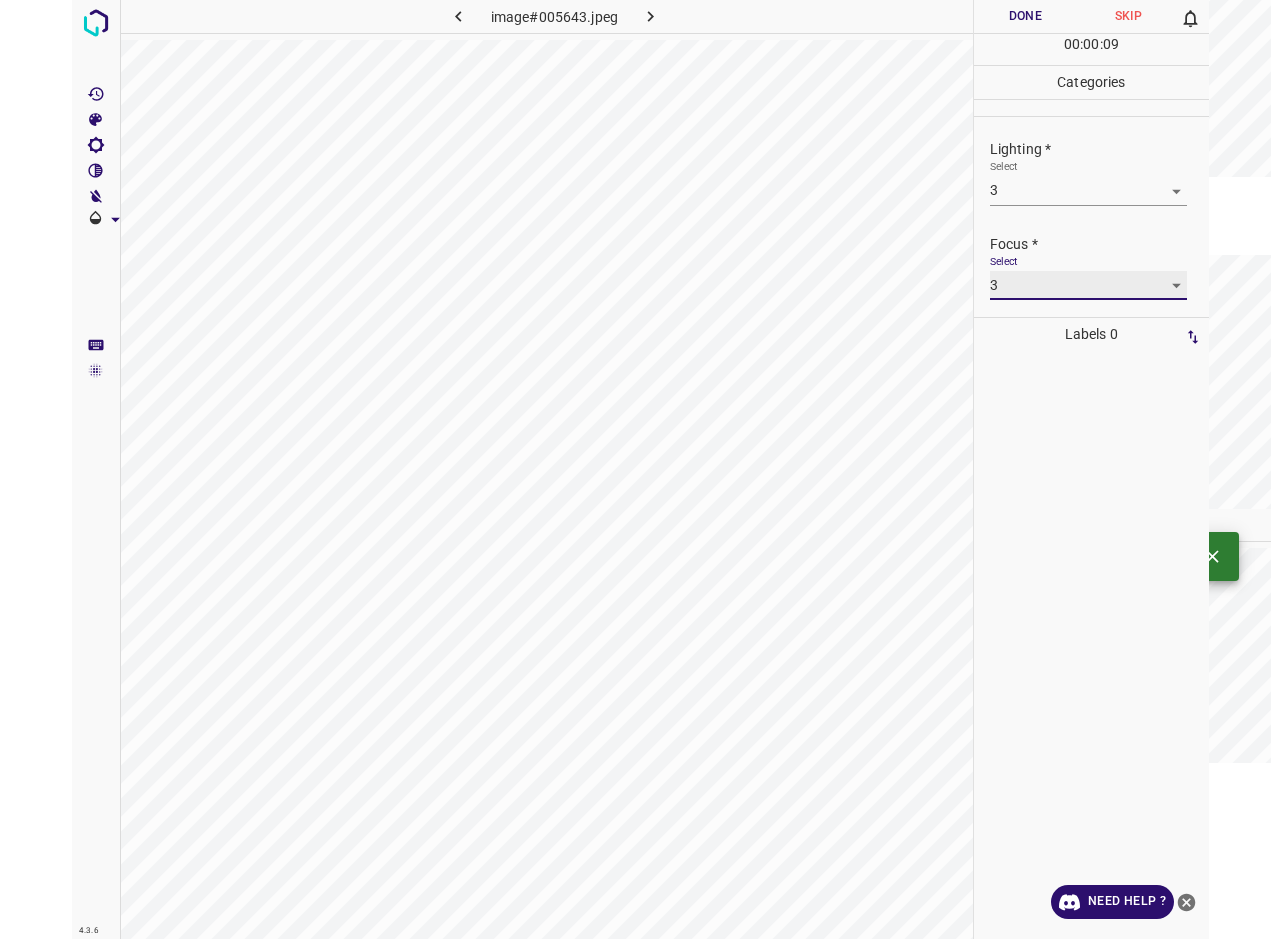 scroll, scrollTop: 98, scrollLeft: 0, axis: vertical 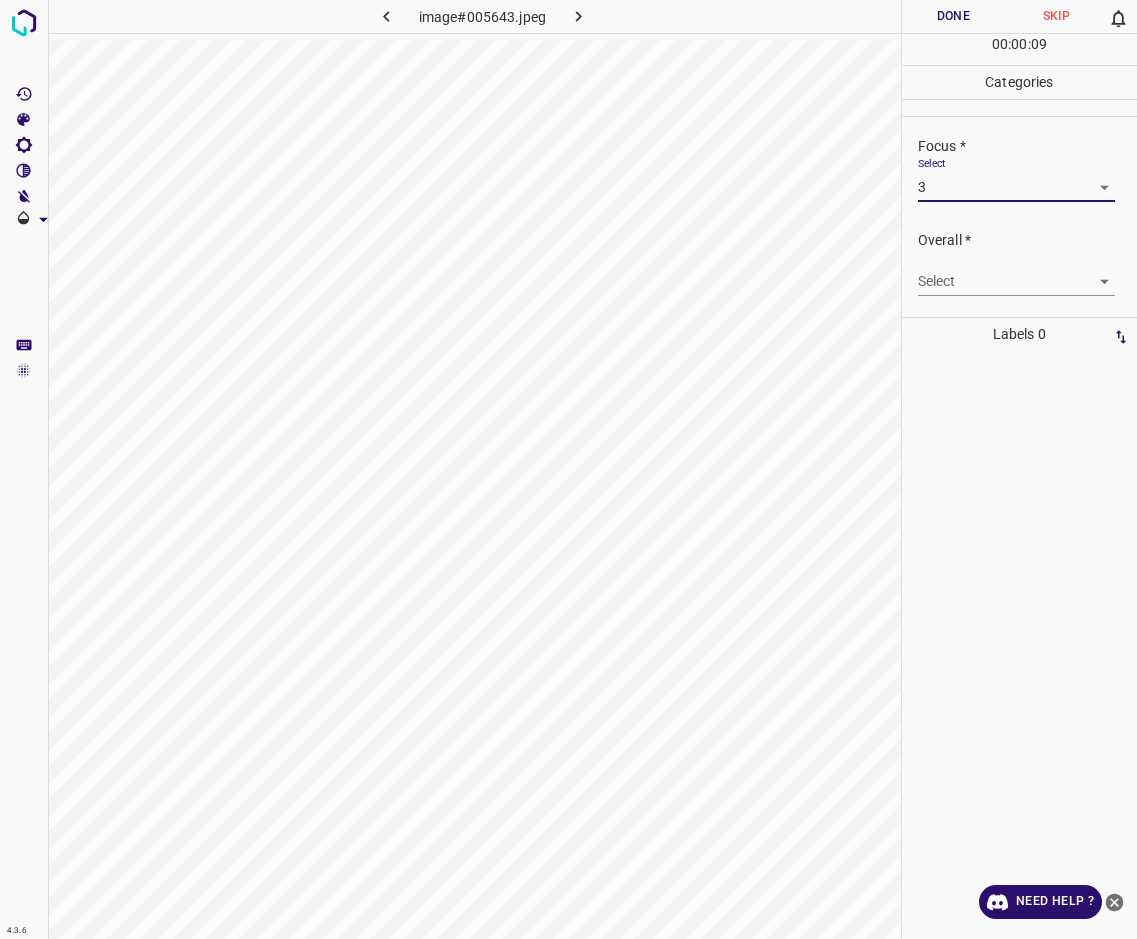 click on "4.3.6  image#005643.jpeg Done Skip 0 00   : 00   : 09   Categories Lighting *  Select 3 3 Focus *  Select 3 3 Overall *  Select ​ Labels   0 Categories 1 Lighting 2 Focus 3 Overall Tools Space Change between modes (Draw & Edit) I Auto labeling R Restore zoom M Zoom in N Zoom out Delete Delete selecte label Filters Z Restore filters X Saturation filter C Brightness filter V Contrast filter B Gray scale filter General O Download Need Help ? - Text - Hide - Delete" at bounding box center (568, 469) 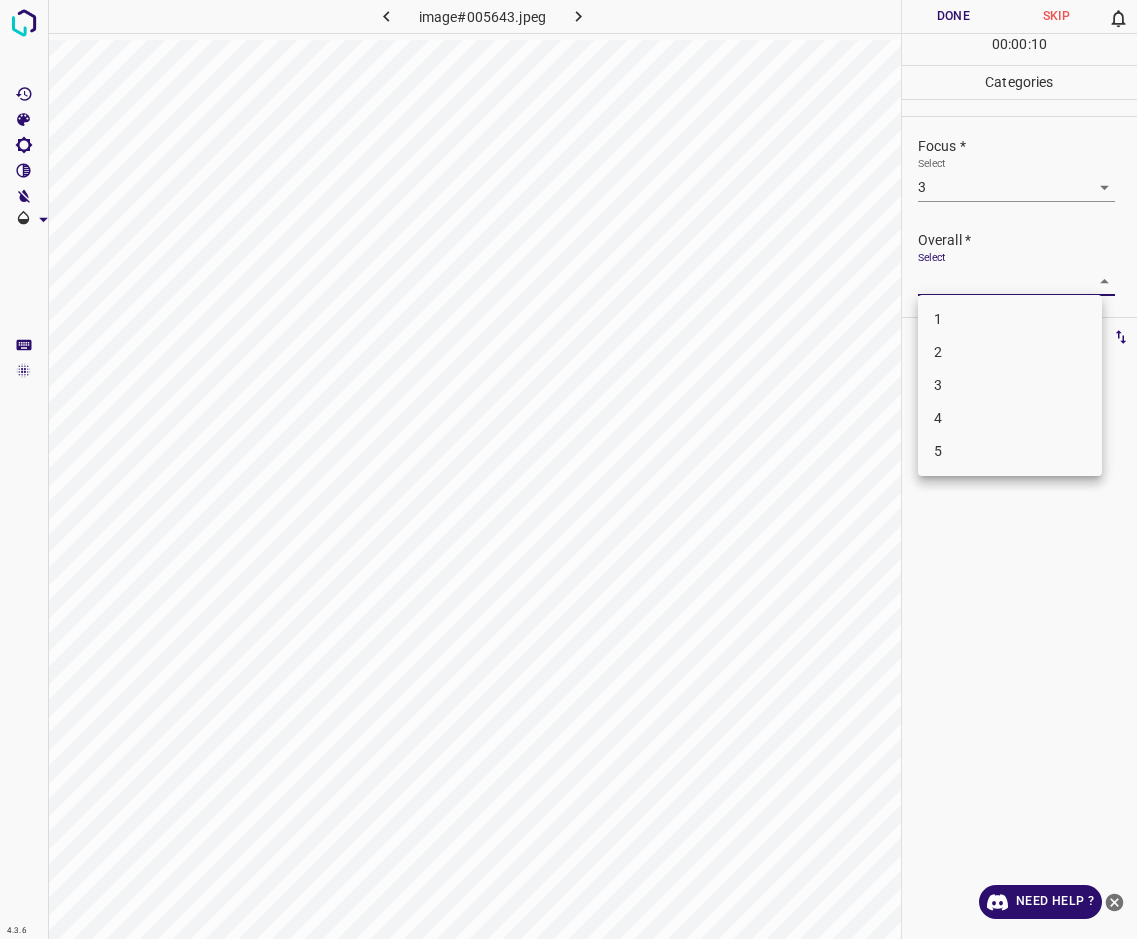 click on "3" at bounding box center [1010, 385] 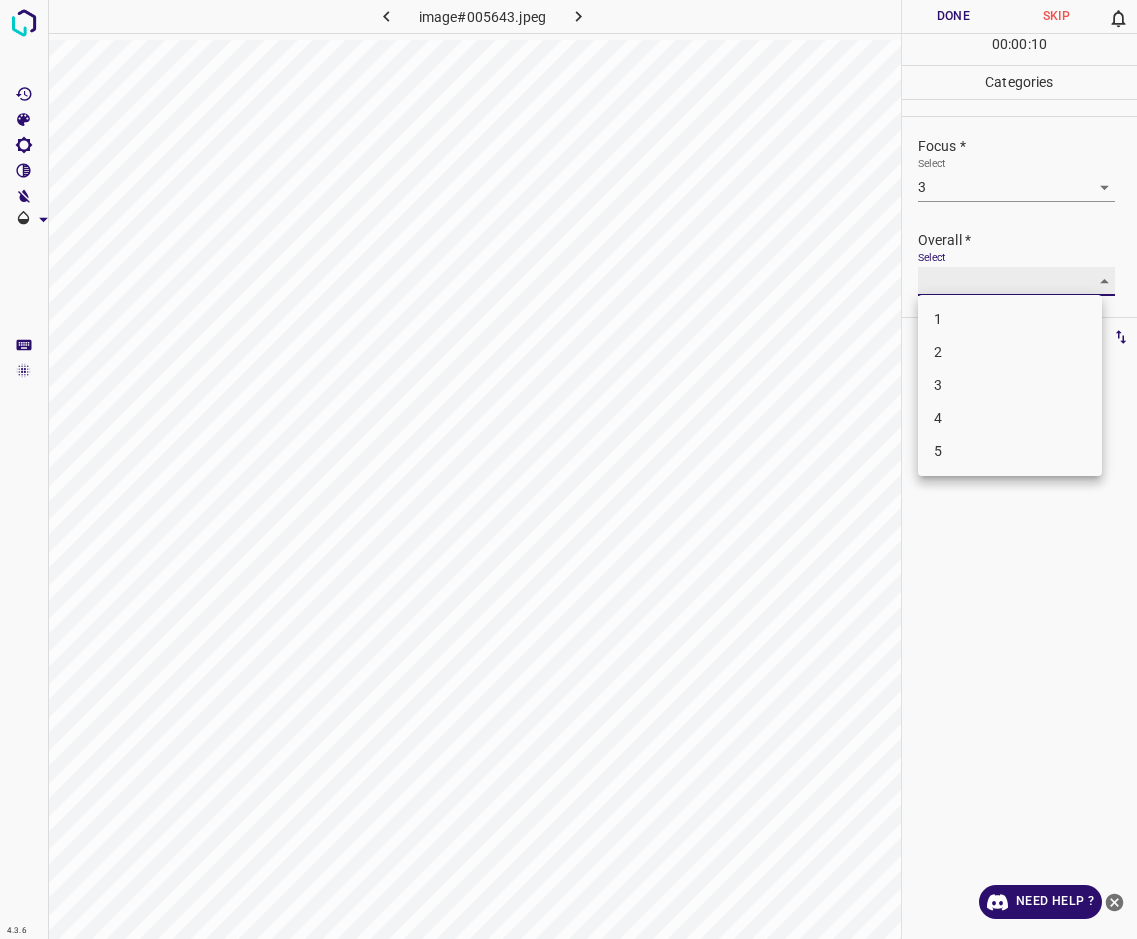 type on "3" 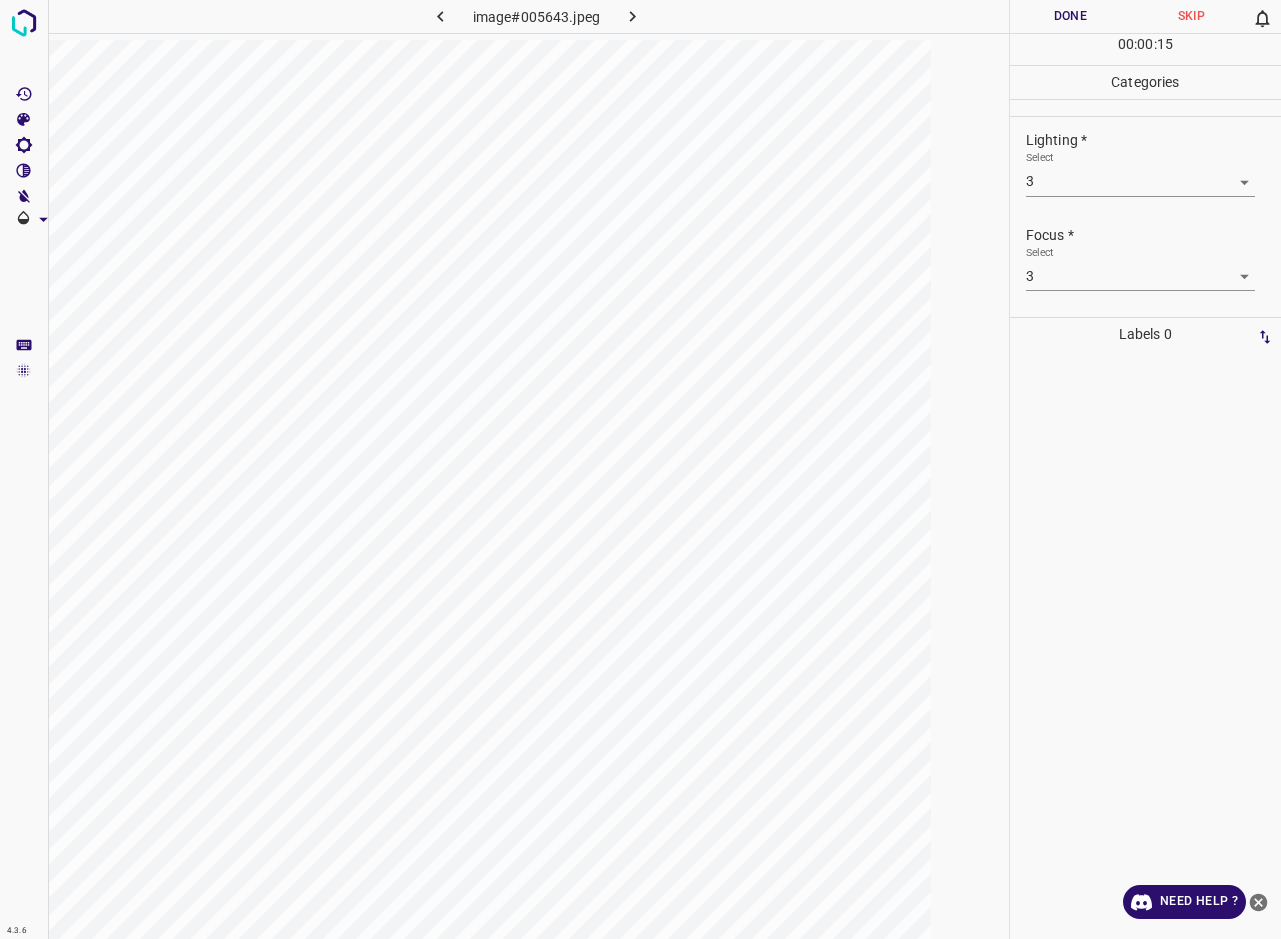 scroll, scrollTop: 0, scrollLeft: 0, axis: both 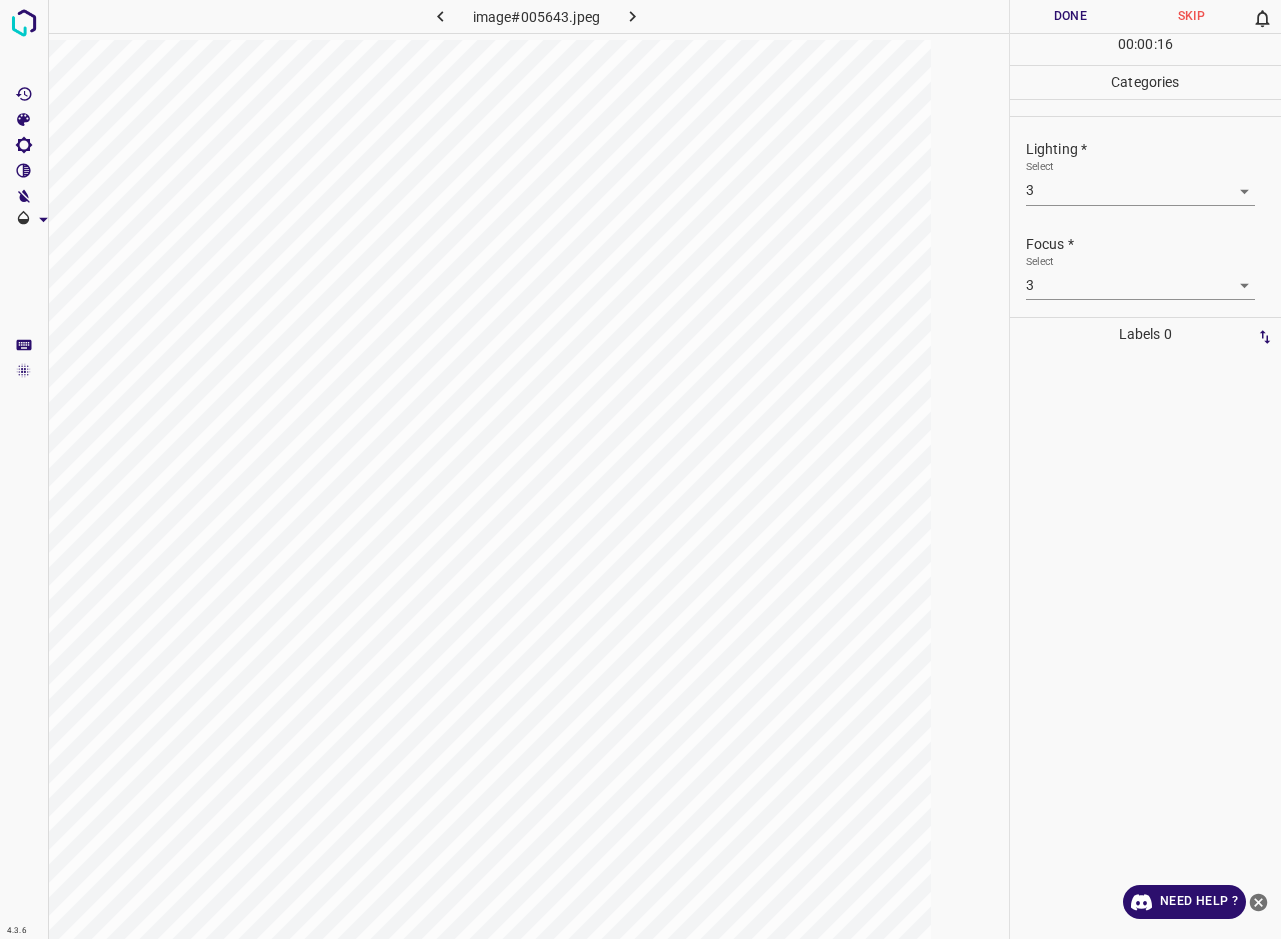 click on "Done" at bounding box center (1070, 16) 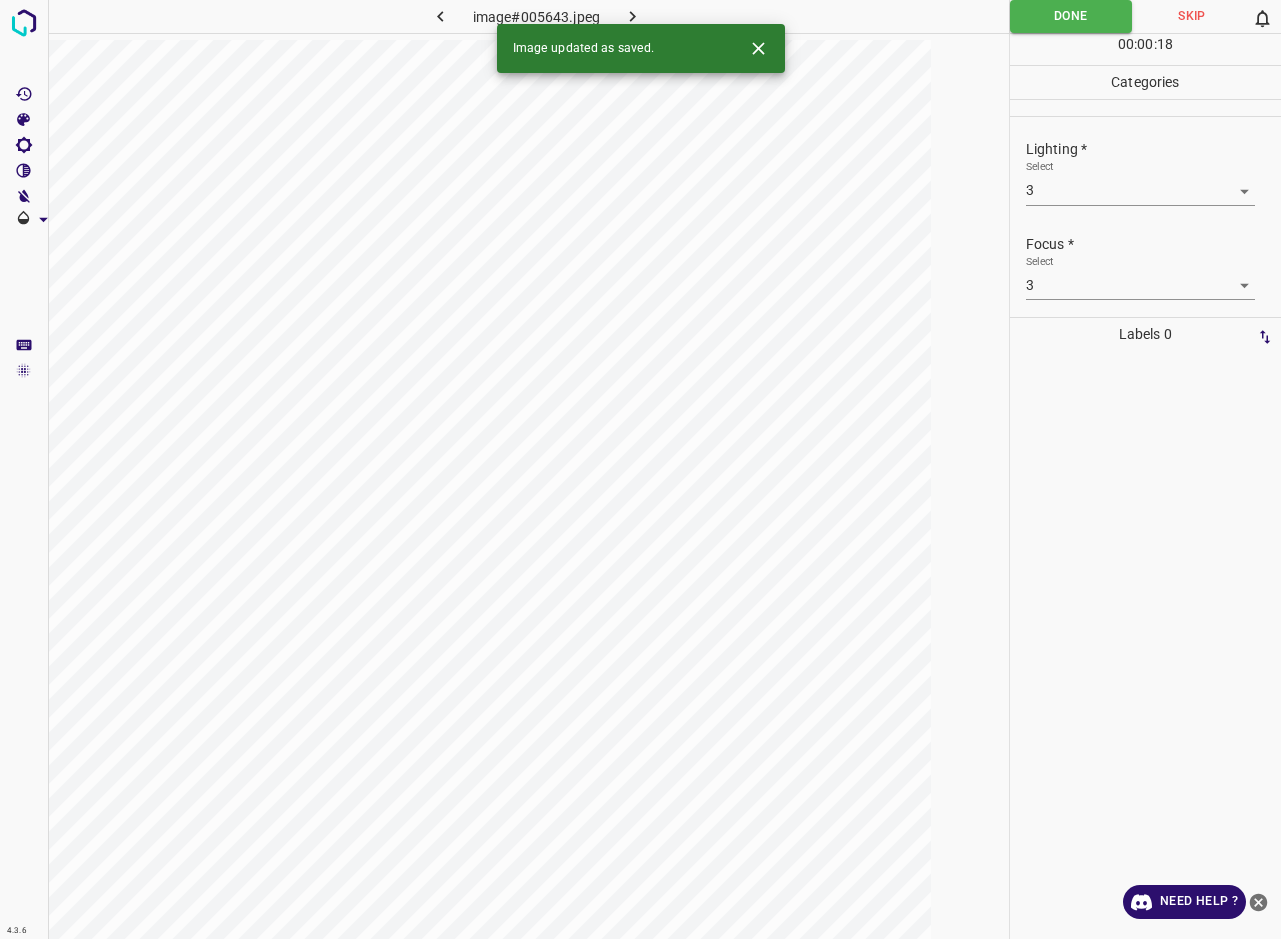 click 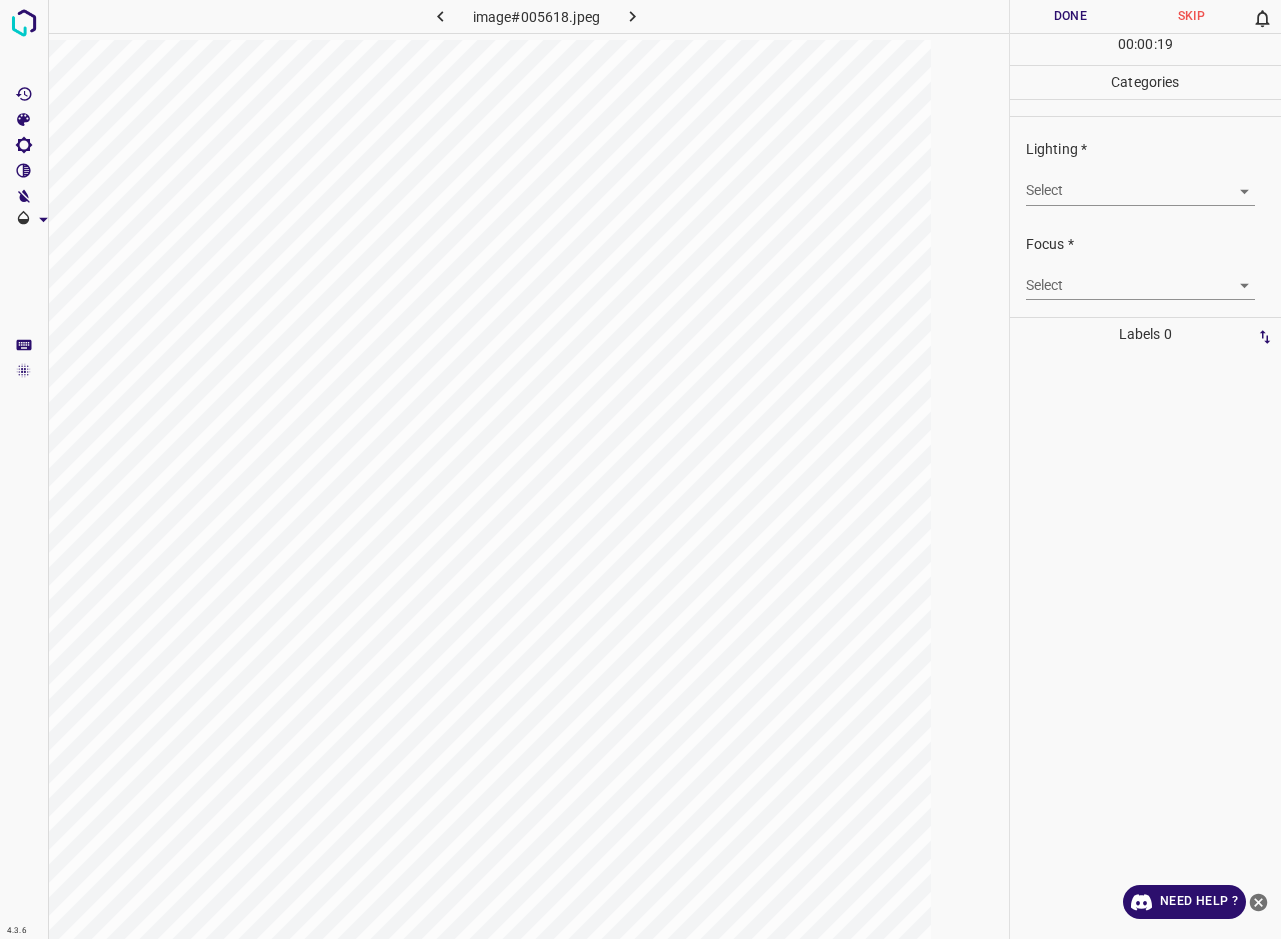 click on "4.3.6  image#005618.jpeg Done Skip 0 00   : 00   : 19   Categories Lighting *  Select ​ Focus *  Select ​ Overall *  Select ​ Labels   0 Categories 1 Lighting 2 Focus 3 Overall Tools Space Change between modes (Draw & Edit) I Auto labeling R Restore zoom M Zoom in N Zoom out Delete Delete selecte label Filters Z Restore filters X Saturation filter C Brightness filter V Contrast filter B Gray scale filter General O Download Need Help ? - Text - Hide - Delete" at bounding box center [640, 469] 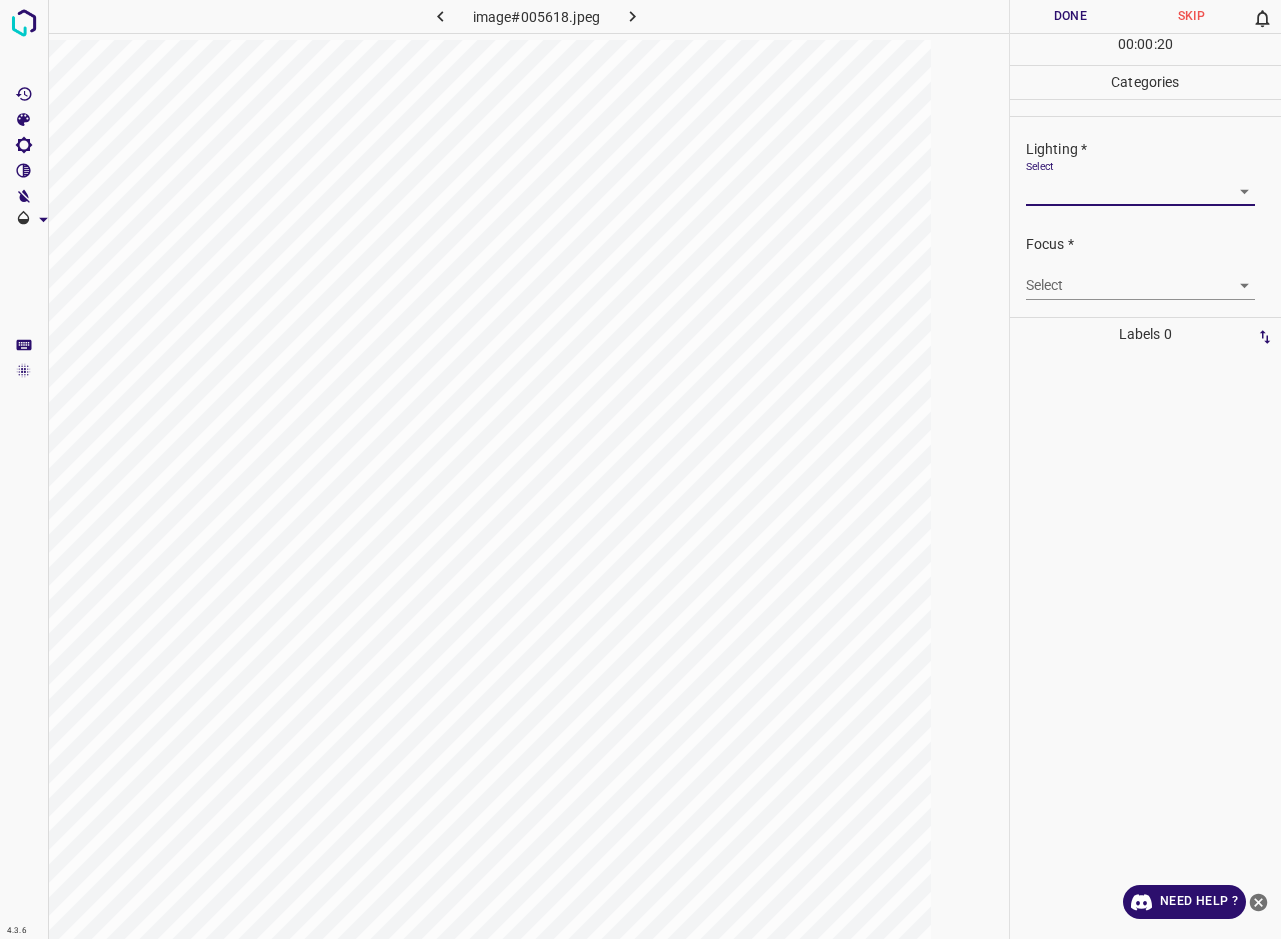 click on "Focus *  Select ​" at bounding box center [1145, 267] 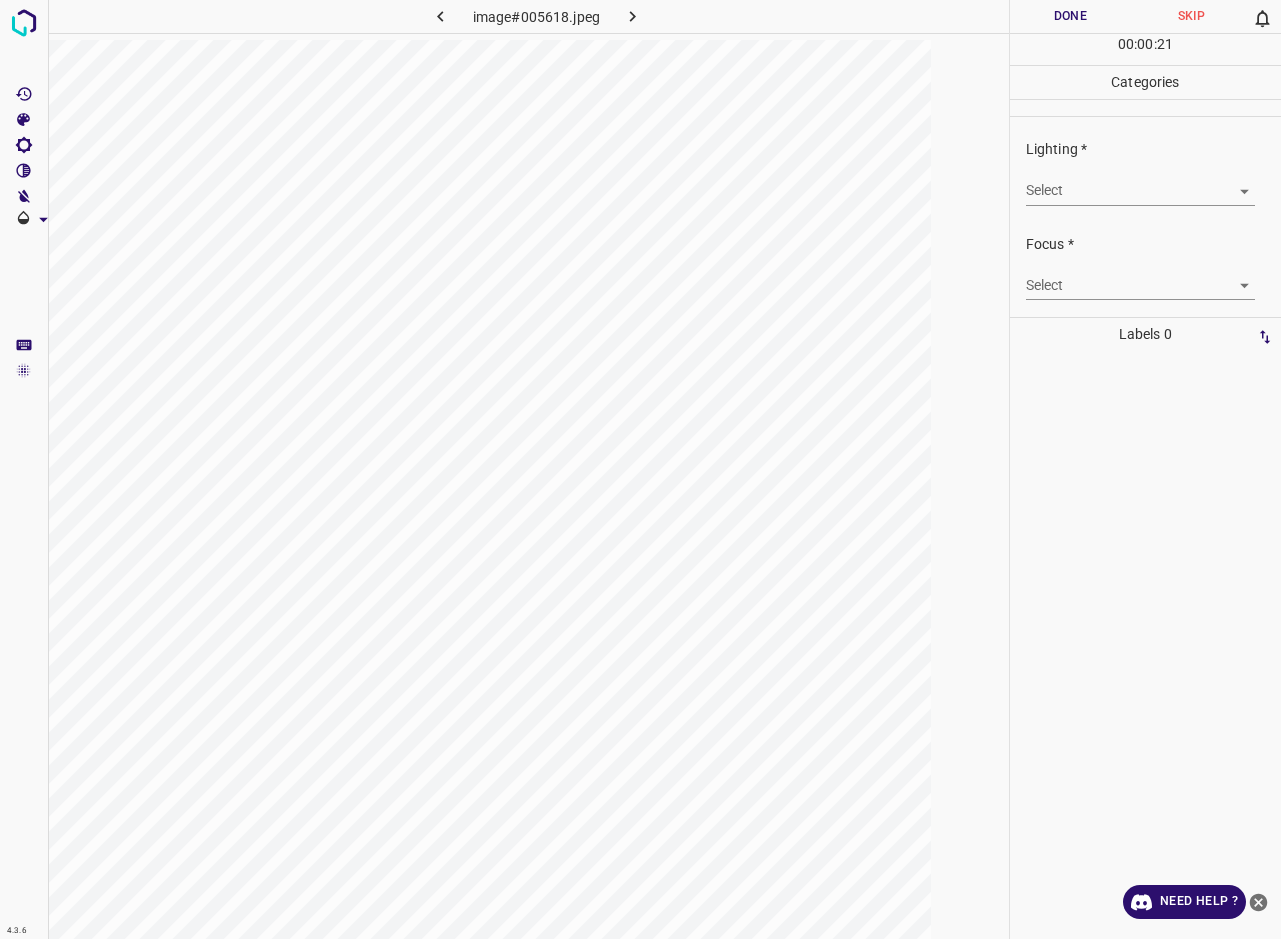 click on "4.3.6  image#005618.jpeg Done Skip 0 00   : 00   : 21   Categories Lighting *  Select ​ Focus *  Select ​ Overall *  Select ​ Labels   0 Categories 1 Lighting 2 Focus 3 Overall Tools Space Change between modes (Draw & Edit) I Auto labeling R Restore zoom M Zoom in N Zoom out Delete Delete selecte label Filters Z Restore filters X Saturation filter C Brightness filter V Contrast filter B Gray scale filter General O Download Need Help ? - Text - Hide - Delete" at bounding box center [640, 469] 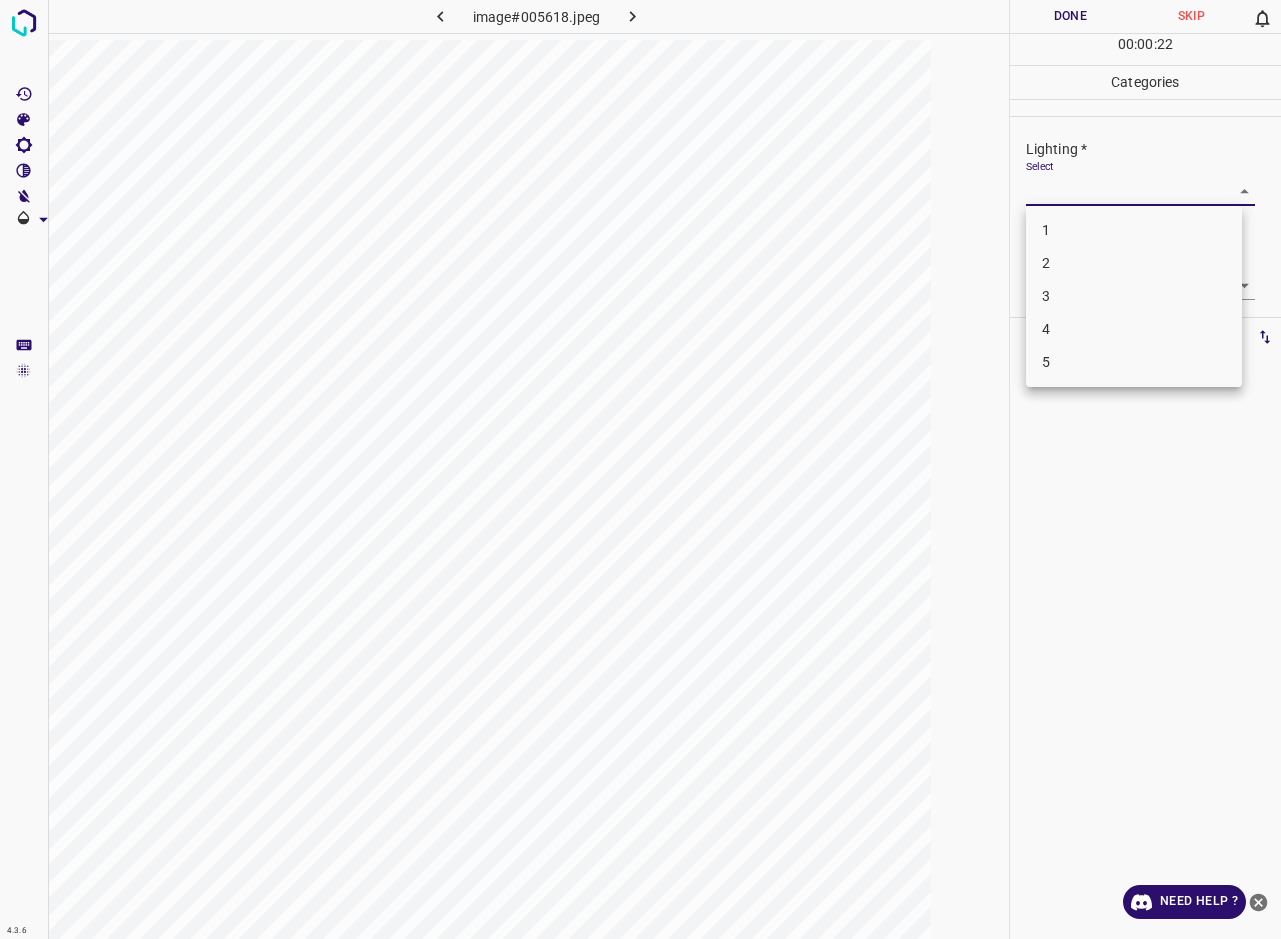 click on "3" at bounding box center (1134, 296) 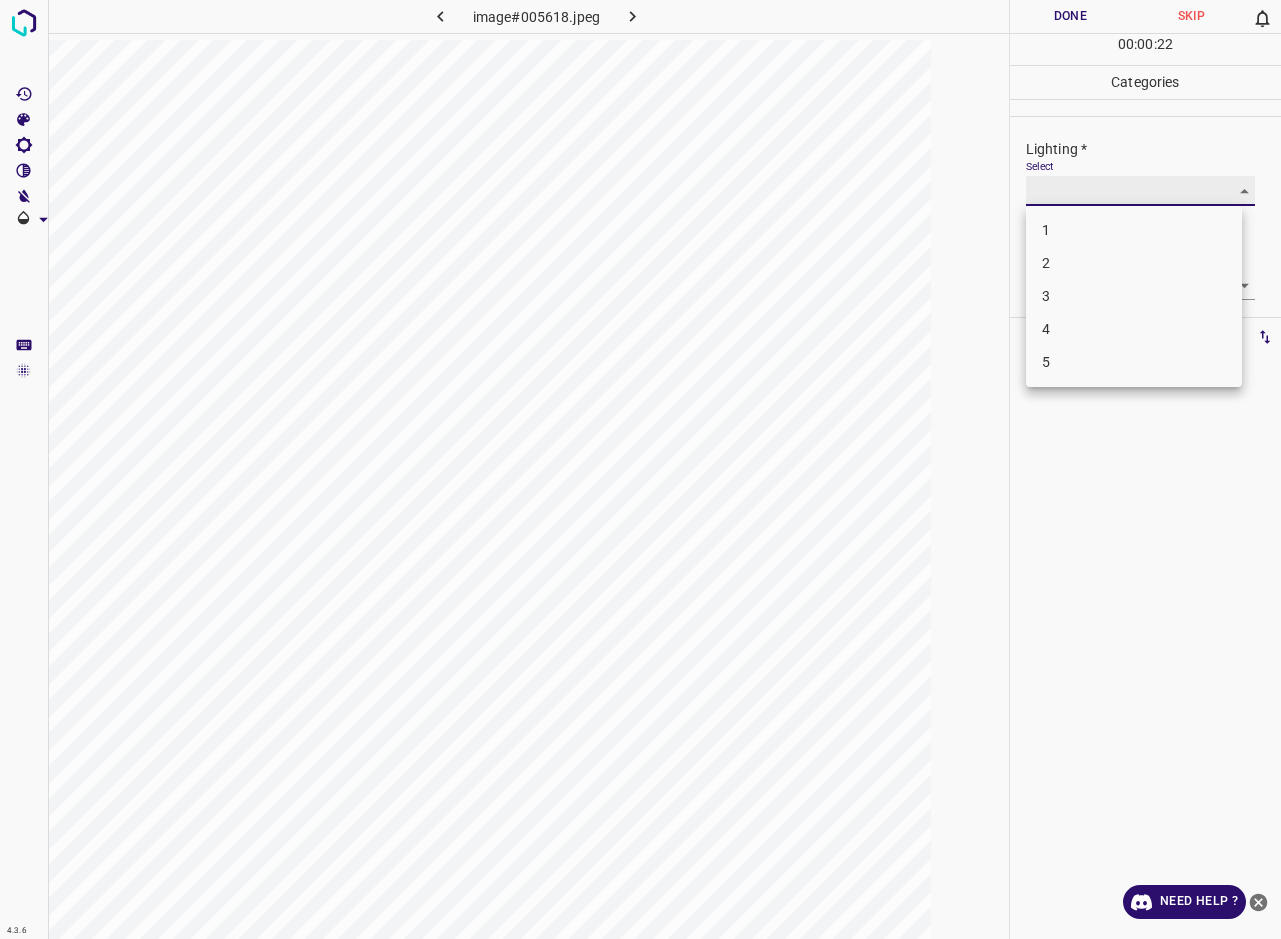 type on "3" 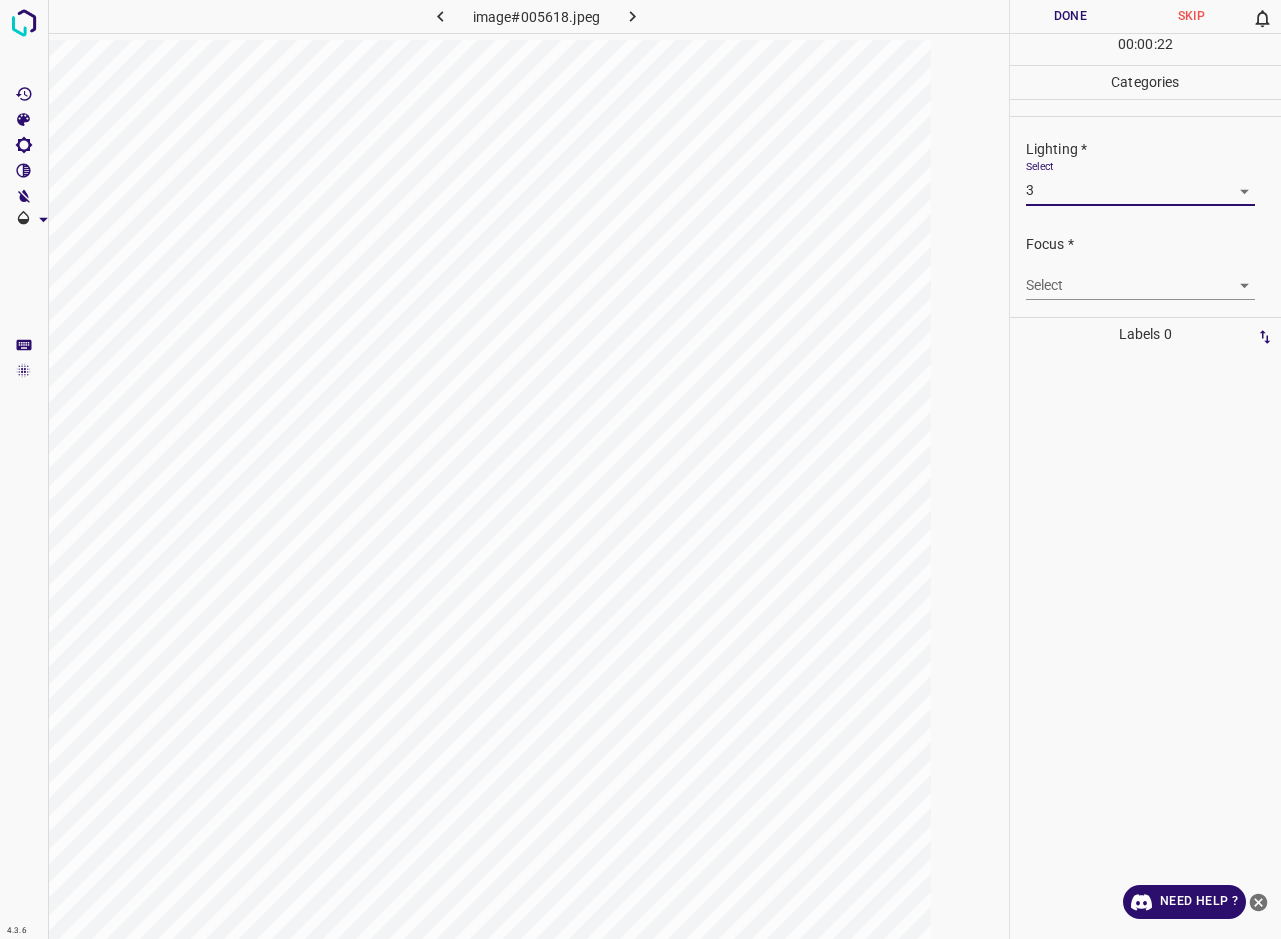 click on "4.3.6  image#005618.jpeg Done Skip 0 00   : 00   : 22   Categories Lighting *  Select 3 3 Focus *  Select ​ Overall *  Select ​ Labels   0 Categories 1 Lighting 2 Focus 3 Overall Tools Space Change between modes (Draw & Edit) I Auto labeling R Restore zoom M Zoom in N Zoom out Delete Delete selecte label Filters Z Restore filters X Saturation filter C Brightness filter V Contrast filter B Gray scale filter General O Download Need Help ? - Text - Hide - Delete" at bounding box center [640, 469] 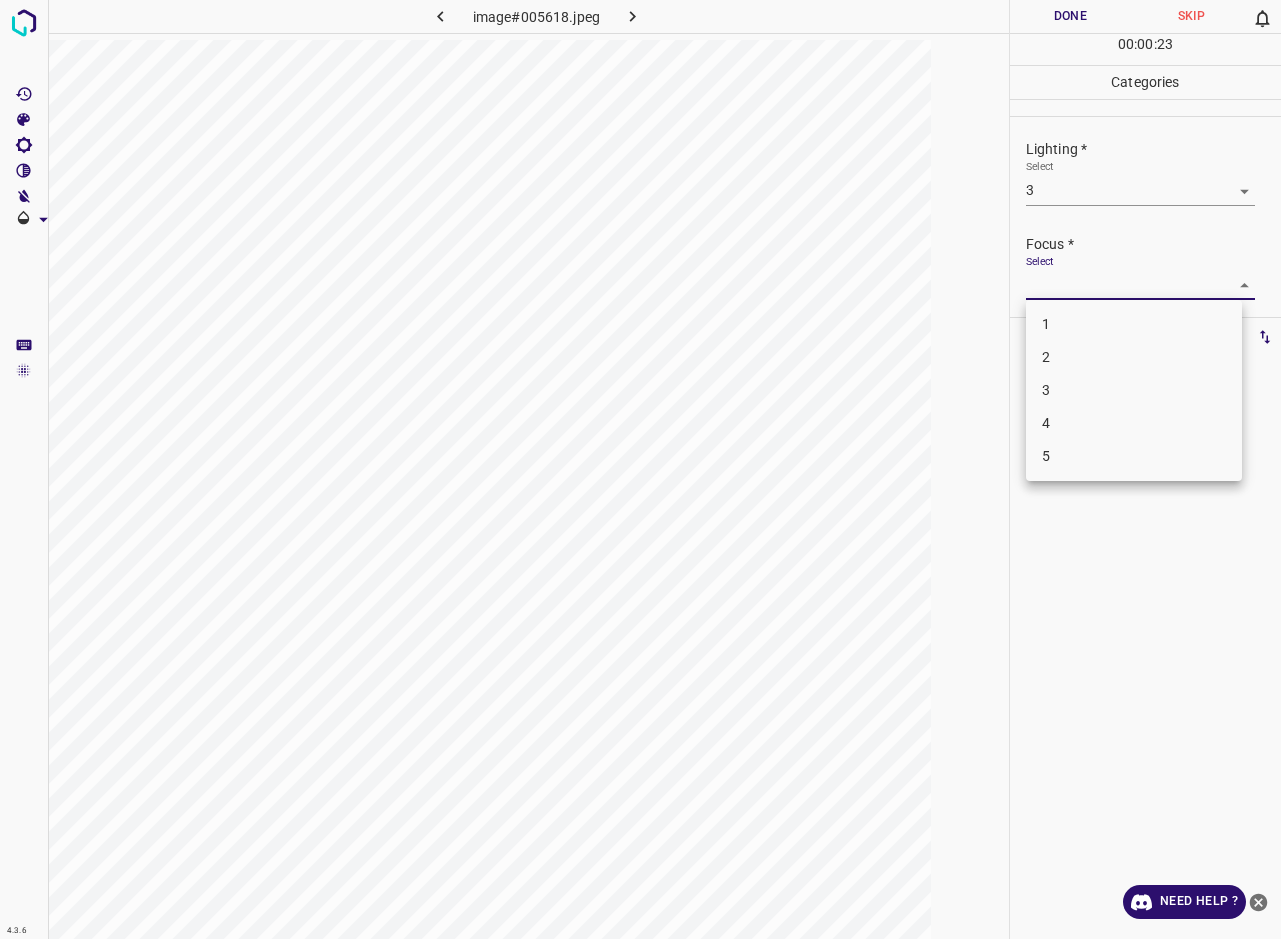 click on "3" at bounding box center (1134, 390) 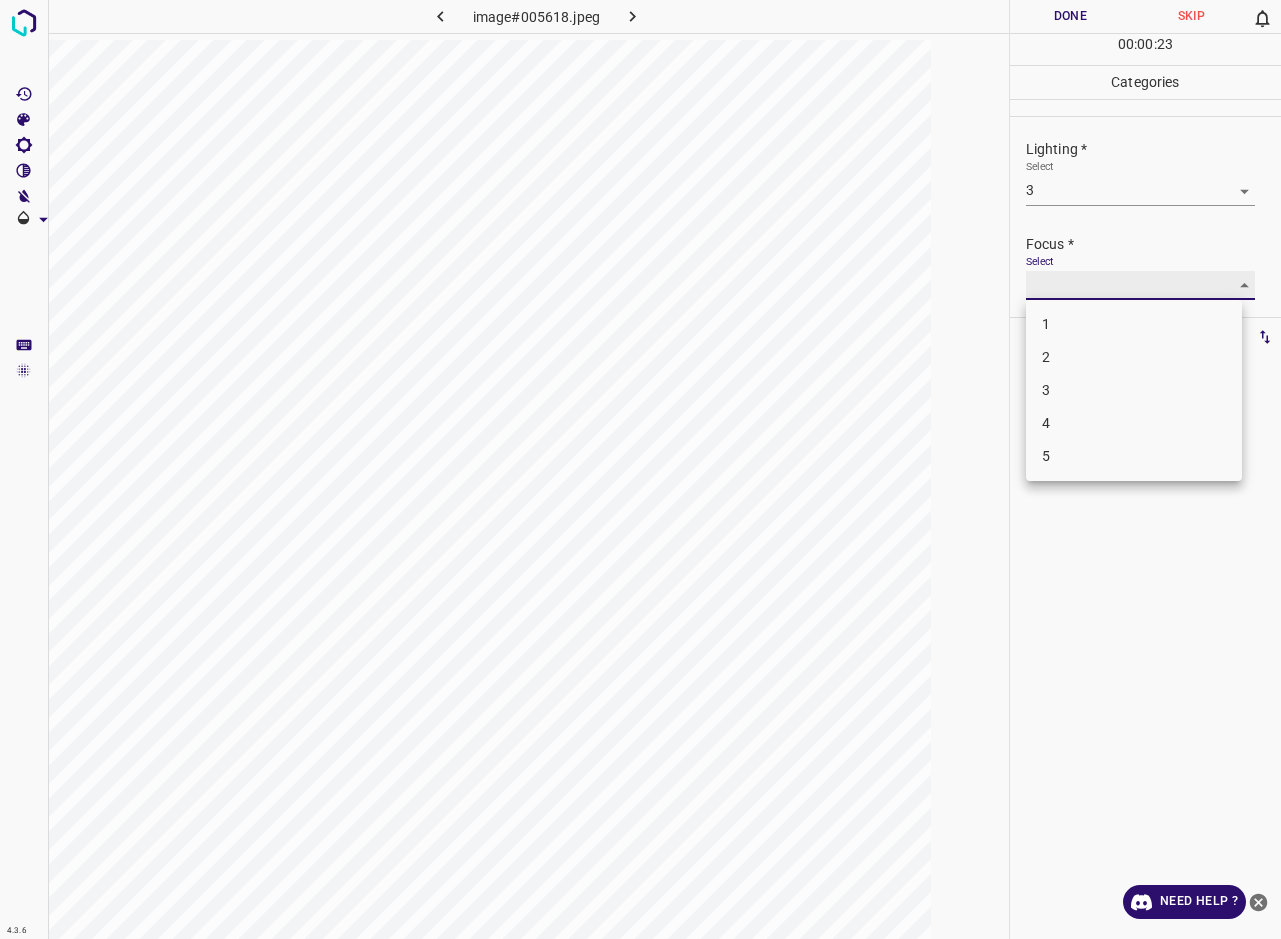 type on "3" 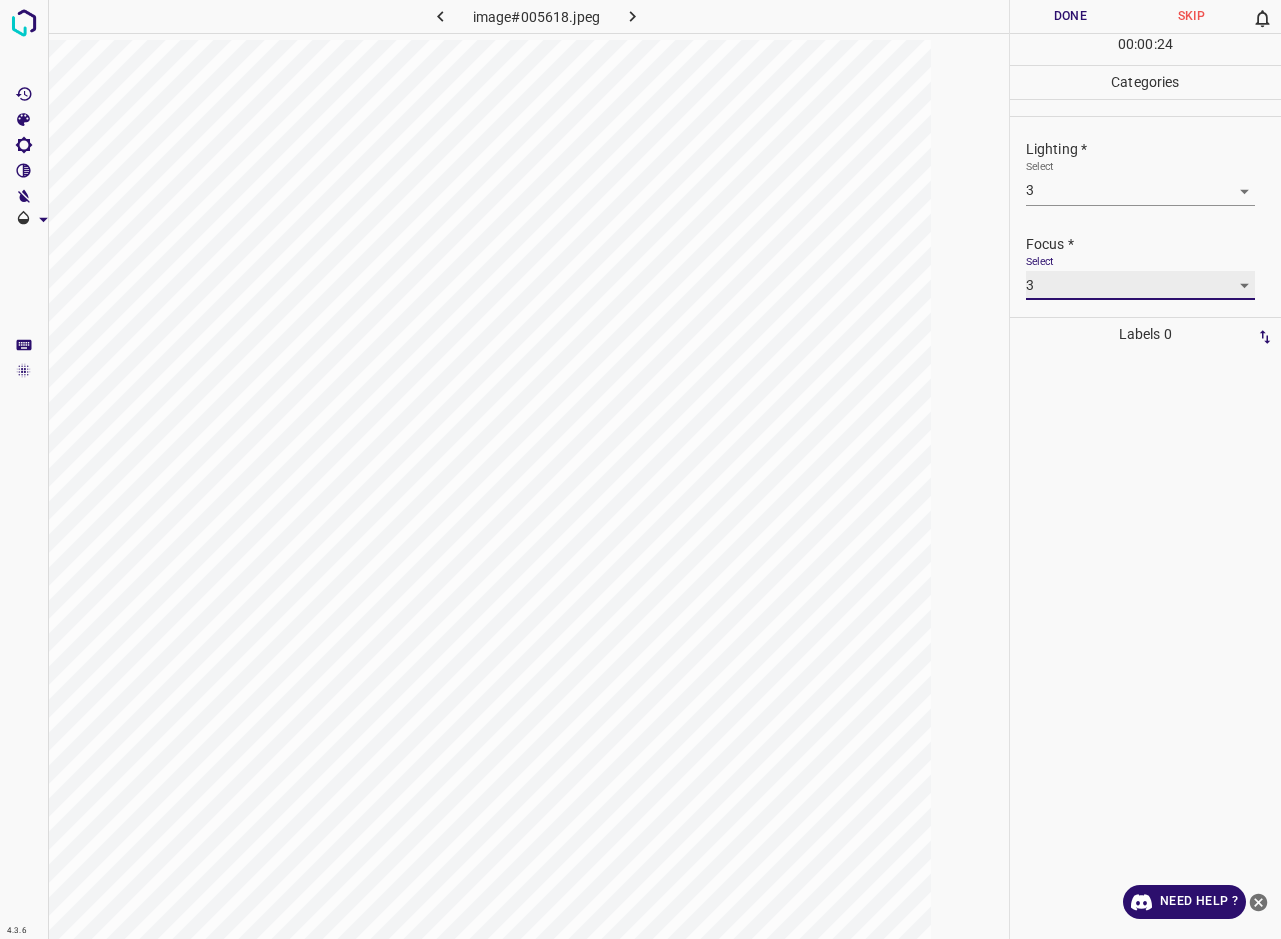 scroll, scrollTop: 98, scrollLeft: 0, axis: vertical 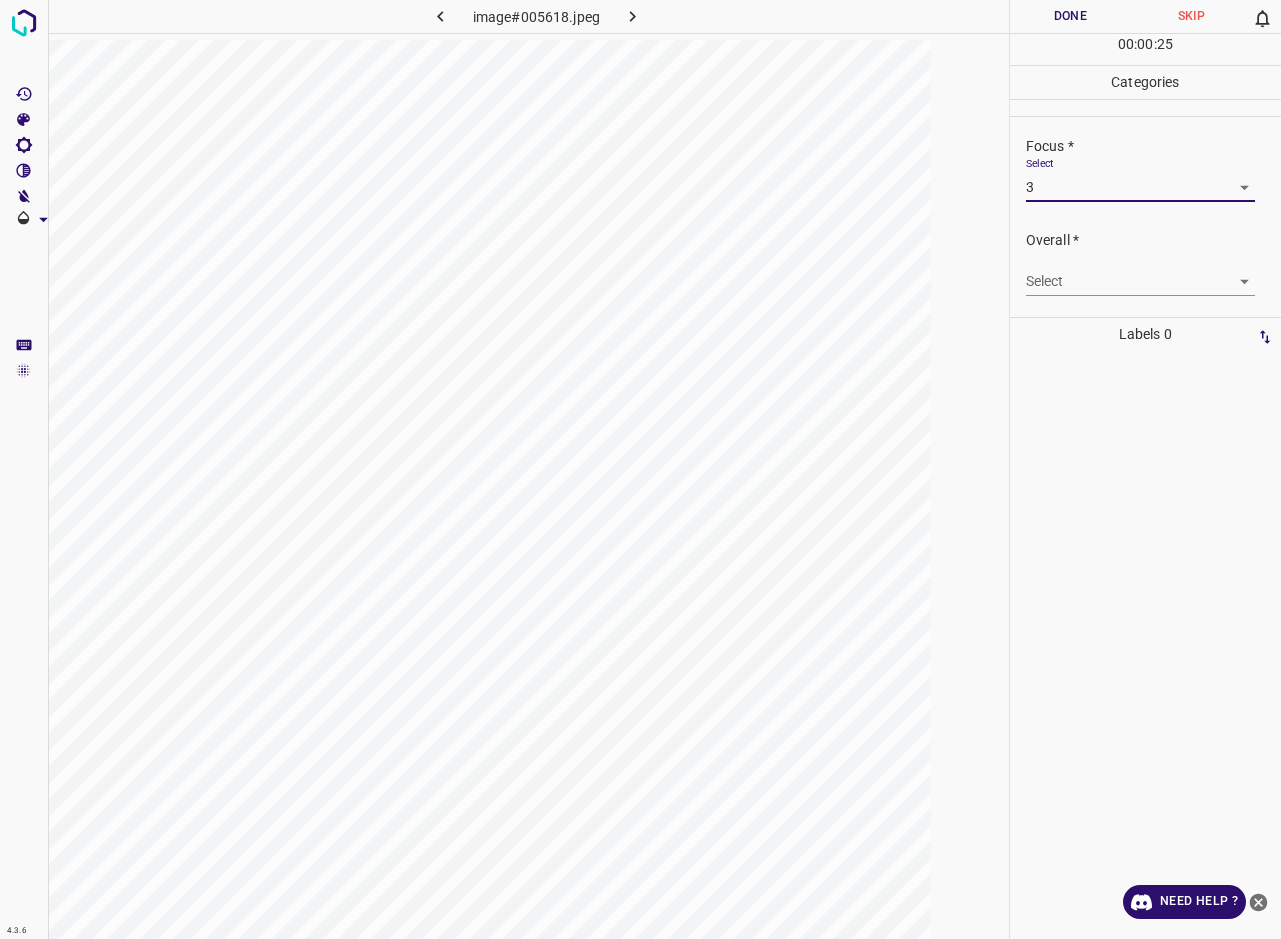 click on "4.3.6  image#005618.jpeg Done Skip 0 00   : 00   : 25   Categories Lighting *  Select 3 3 Focus *  Select 3 3 Overall *  Select ​ Labels   0 Categories 1 Lighting 2 Focus 3 Overall Tools Space Change between modes (Draw & Edit) I Auto labeling R Restore zoom M Zoom in N Zoom out Delete Delete selecte label Filters Z Restore filters X Saturation filter C Brightness filter V Contrast filter B Gray scale filter General O Download Need Help ? - Text - Hide - Delete" at bounding box center (640, 469) 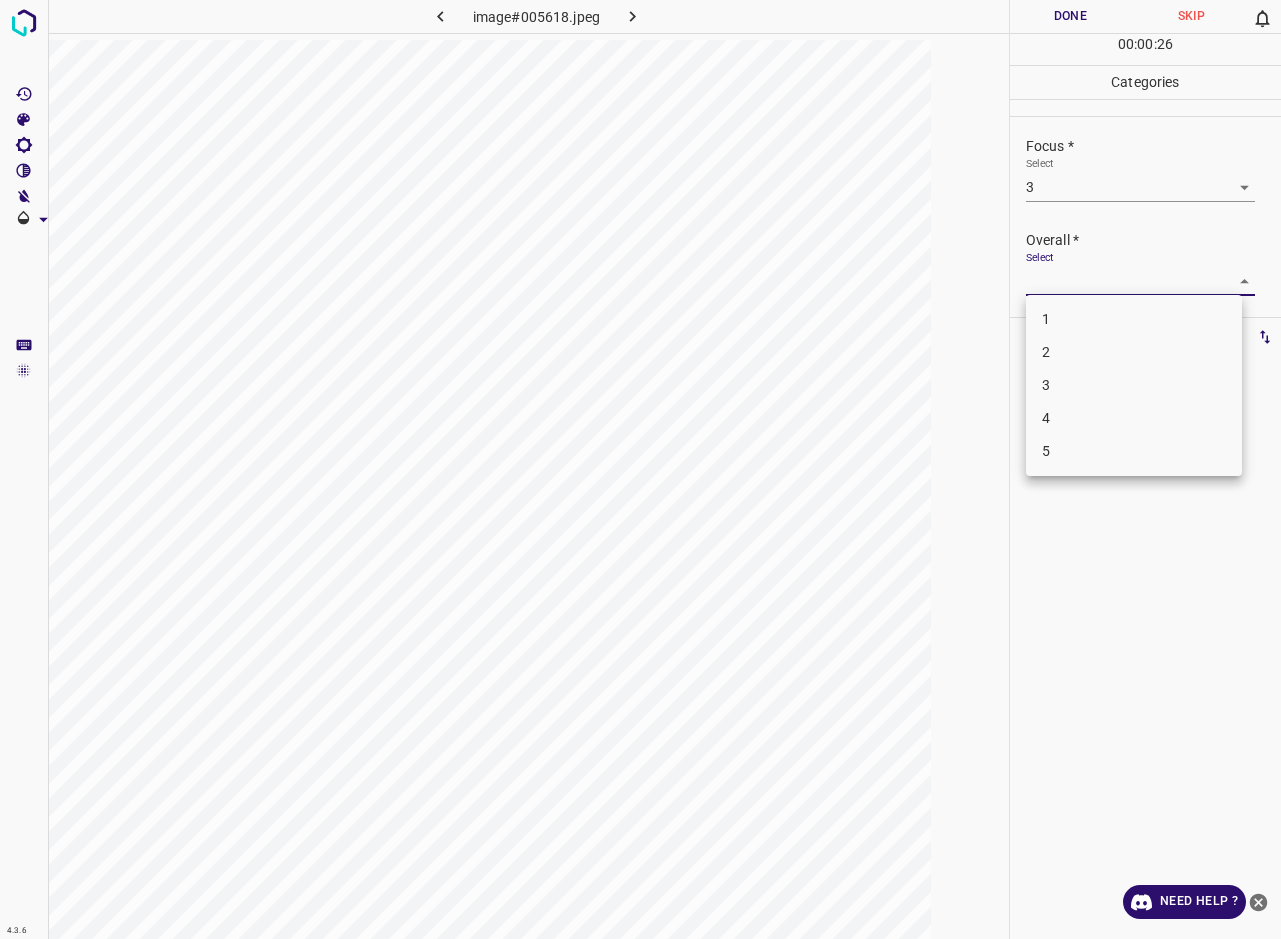 click on "3" at bounding box center [1134, 385] 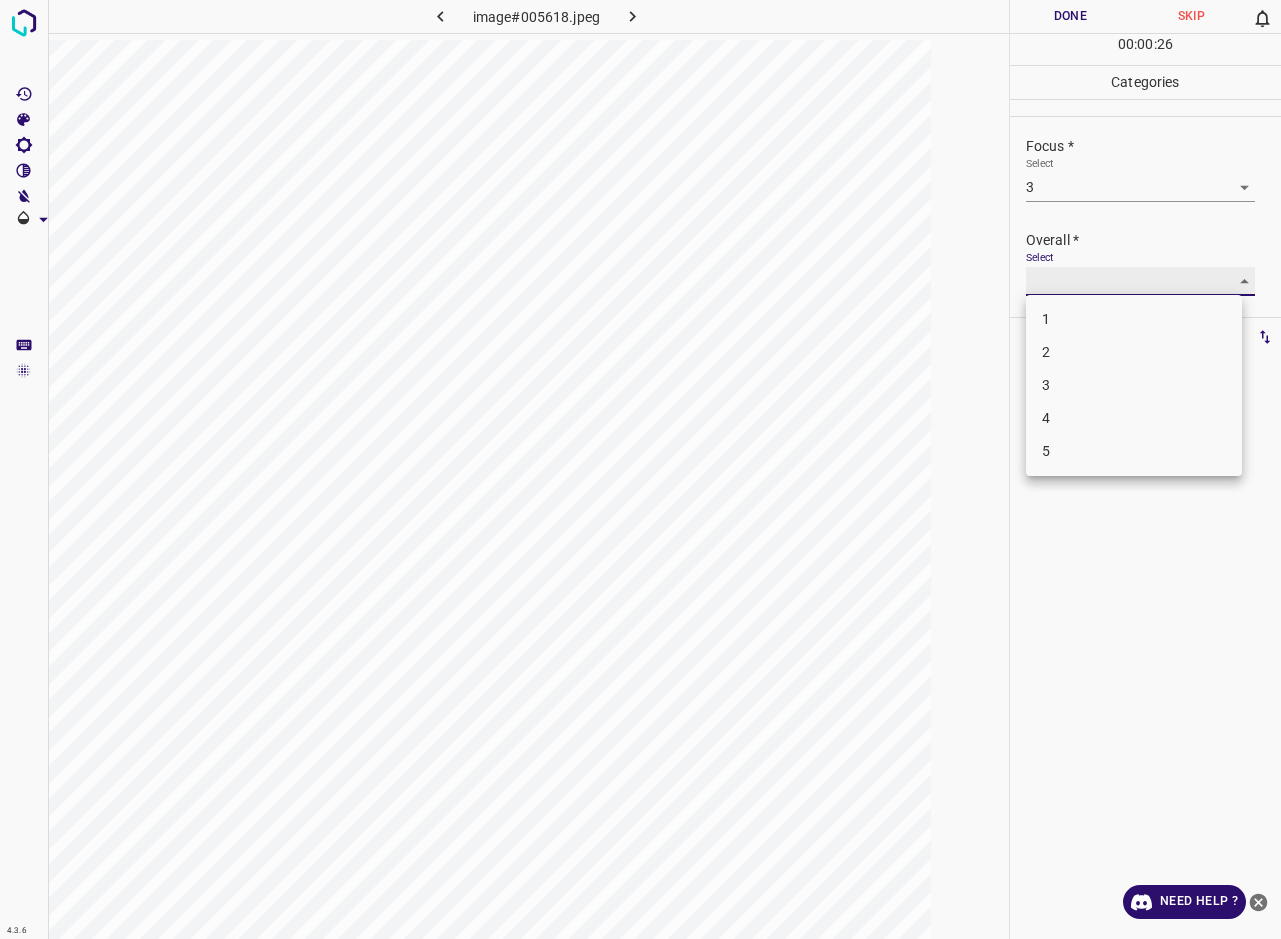 type on "3" 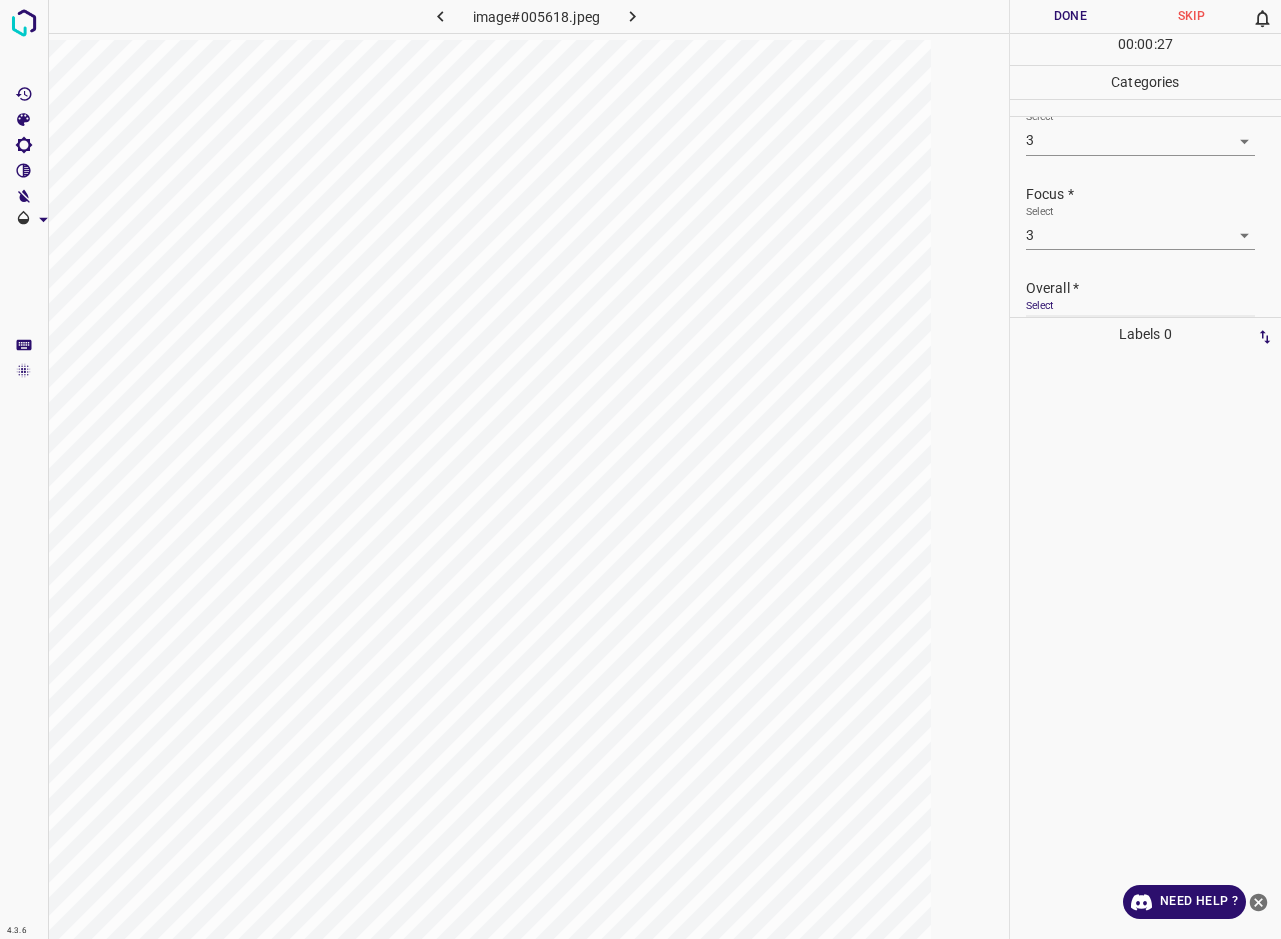 scroll, scrollTop: 0, scrollLeft: 0, axis: both 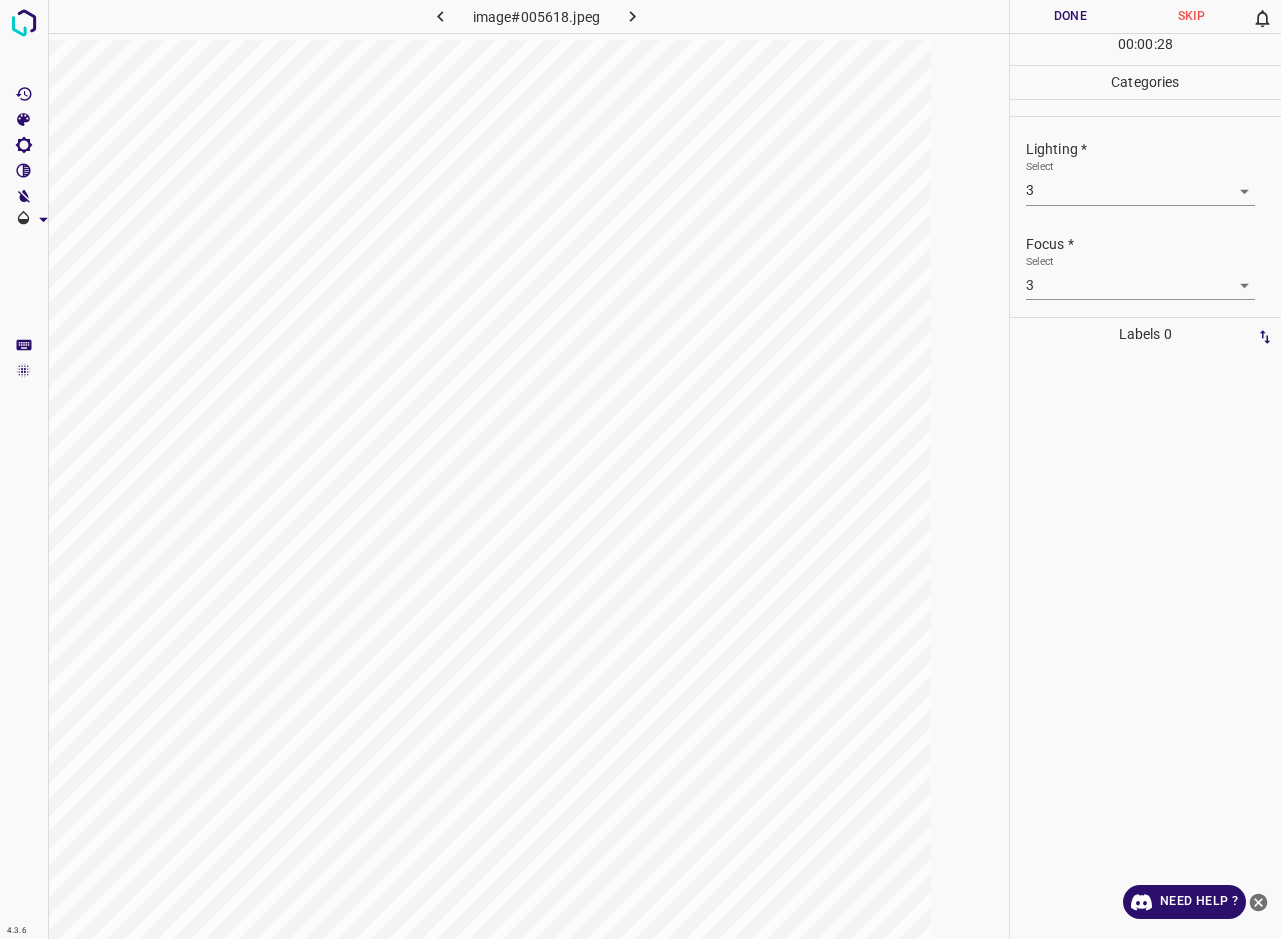 click on "Done" at bounding box center (1070, 16) 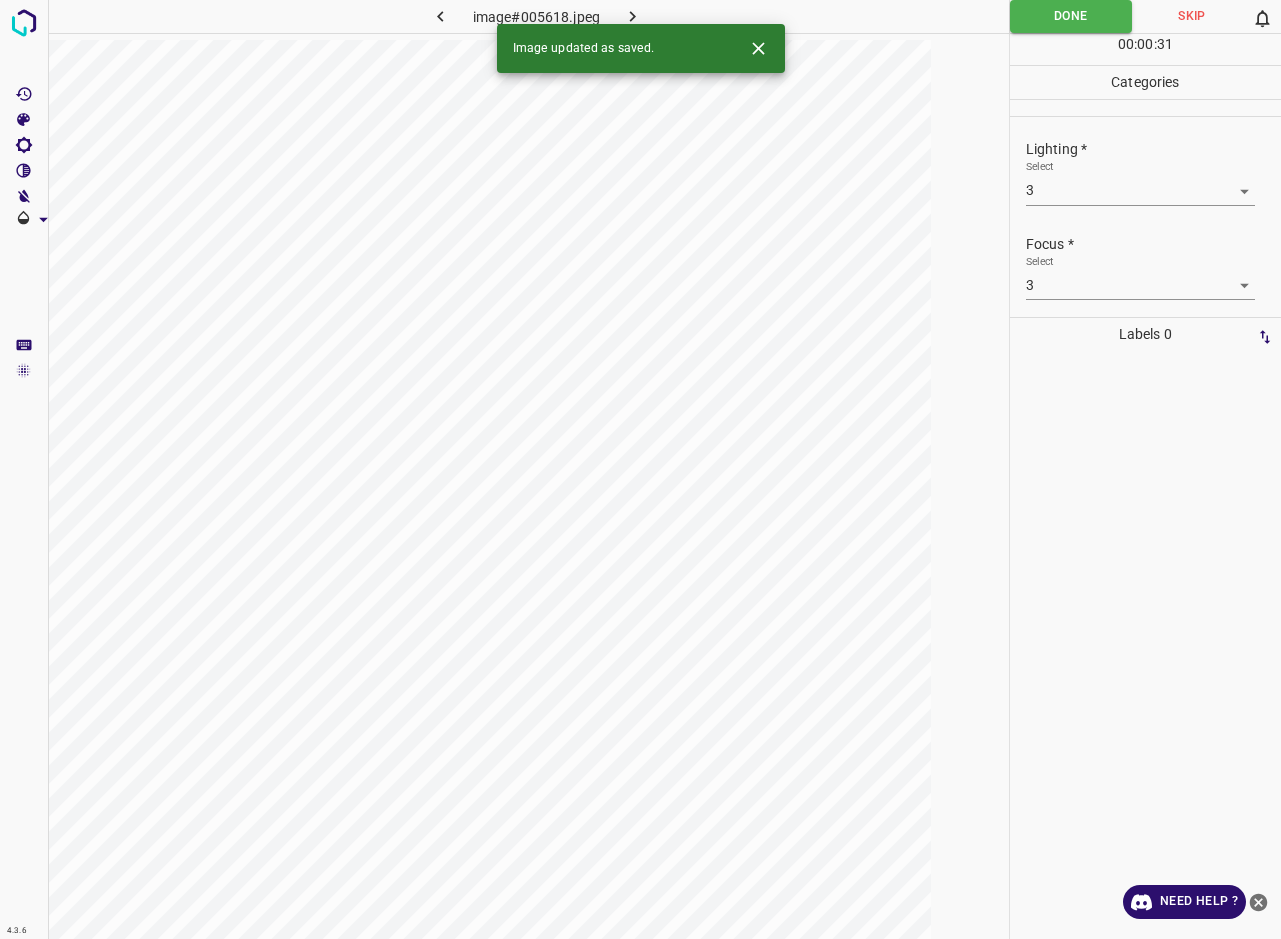 click 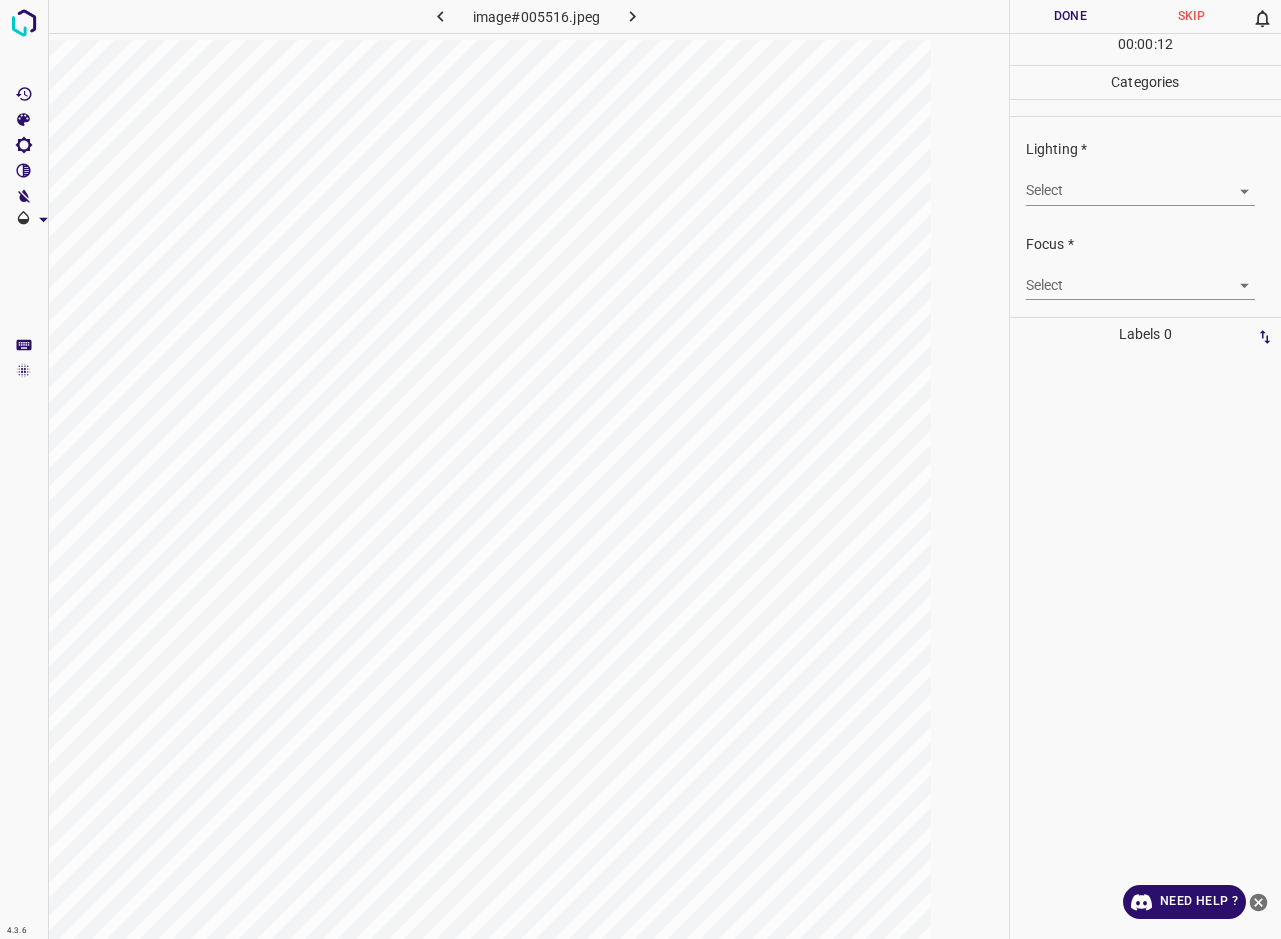 click on "4.3.6  image#005516.jpeg Done Skip 0 00   : 00   : 12   Categories Lighting *  Select ​ Focus *  Select ​ Overall *  Select ​ Labels   0 Categories 1 Lighting 2 Focus 3 Overall Tools Space Change between modes (Draw & Edit) I Auto labeling R Restore zoom M Zoom in N Zoom out Delete Delete selecte label Filters Z Restore filters X Saturation filter C Brightness filter V Contrast filter B Gray scale filter General O Download Need Help ? - Text - Hide - Delete" at bounding box center [640, 469] 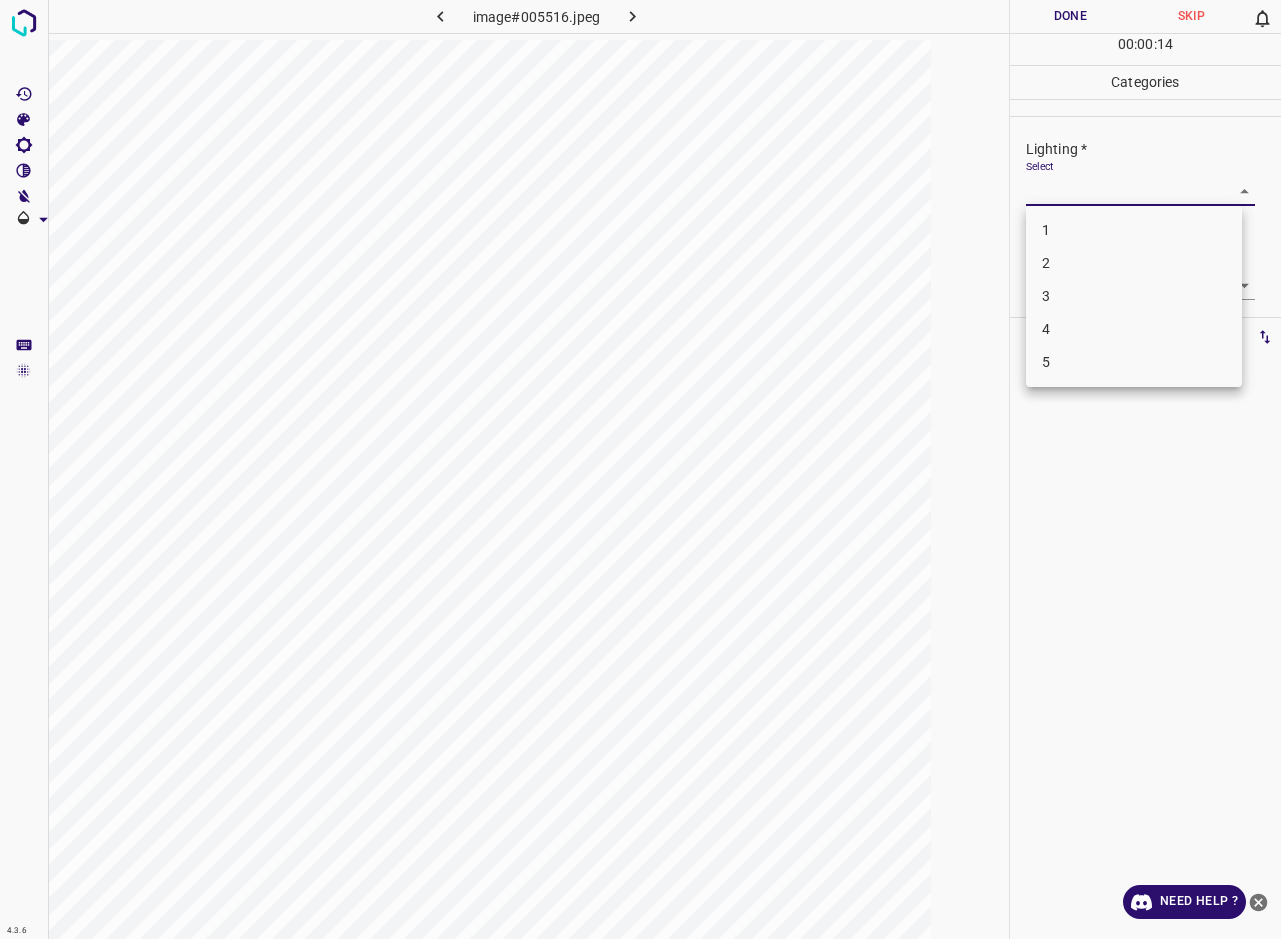 click on "3" at bounding box center (1134, 296) 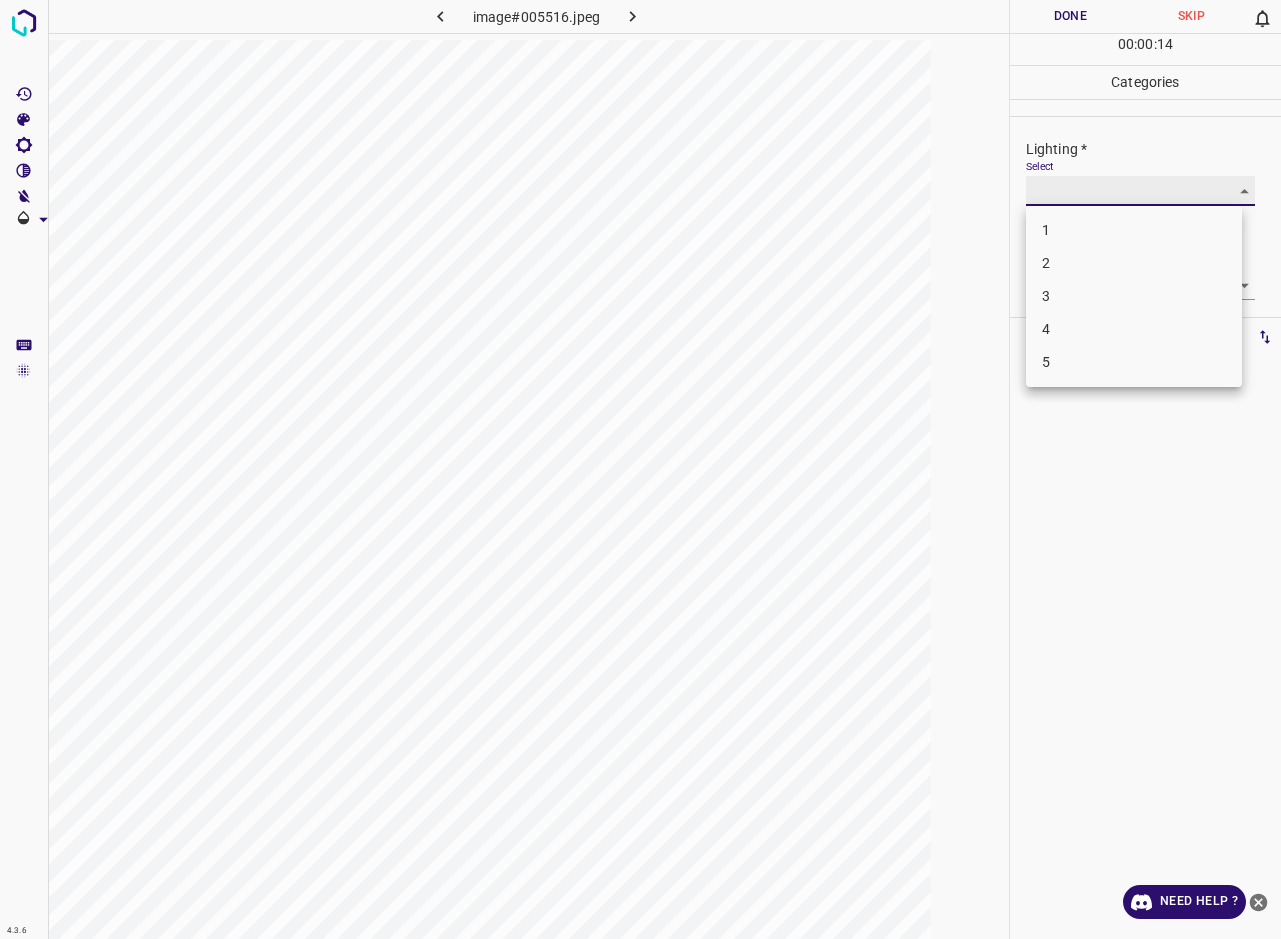 type on "3" 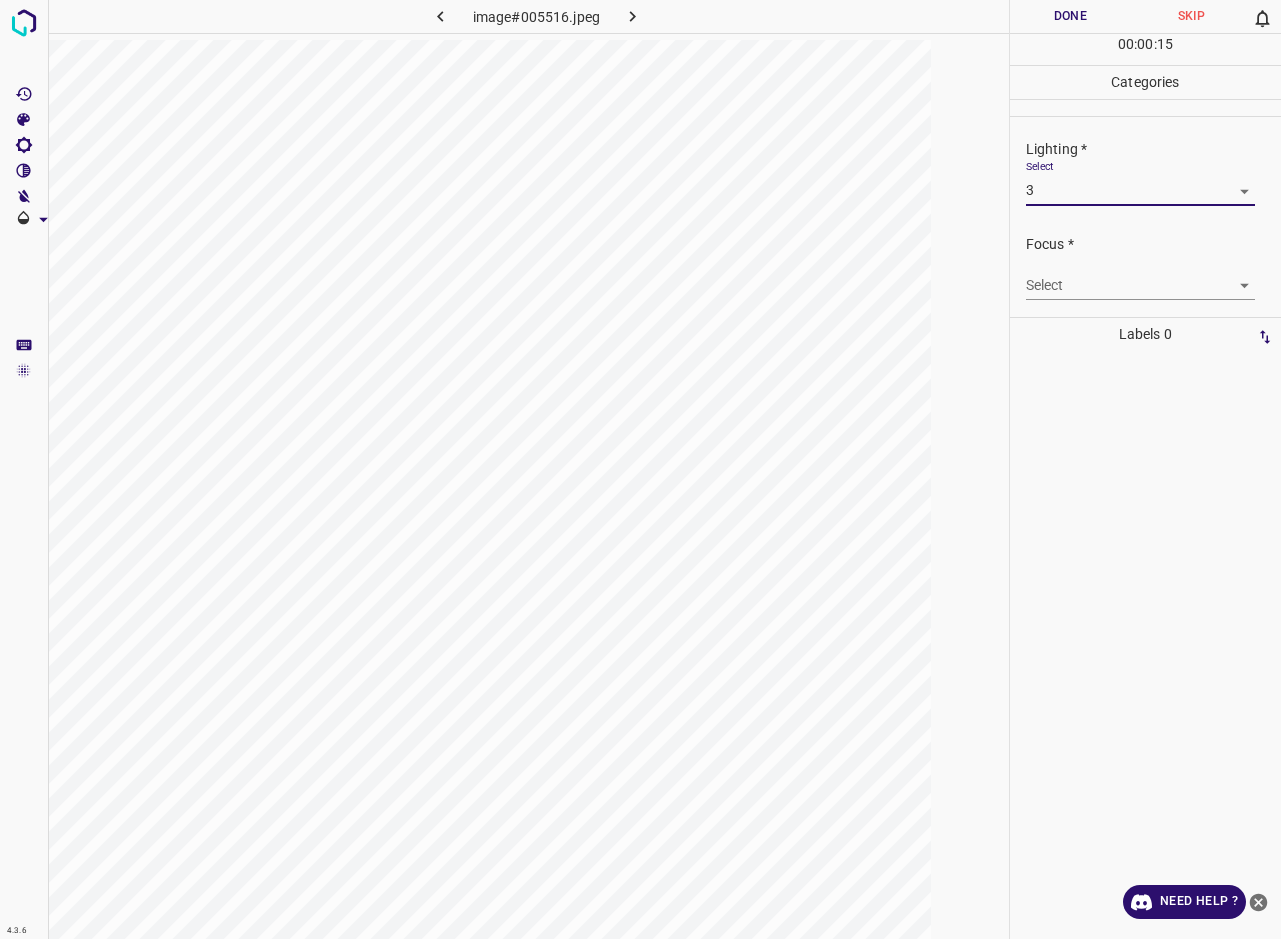 click on "4.3.6  image#005516.jpeg Done Skip 0 00   : 00   : 15   Categories Lighting *  Select 3 3 Focus *  Select ​ Overall *  Select ​ Labels   0 Categories 1 Lighting 2 Focus 3 Overall Tools Space Change between modes (Draw & Edit) I Auto labeling R Restore zoom M Zoom in N Zoom out Delete Delete selecte label Filters Z Restore filters X Saturation filter C Brightness filter V Contrast filter B Gray scale filter General O Download Need Help ? - Text - Hide - Delete" at bounding box center (640, 469) 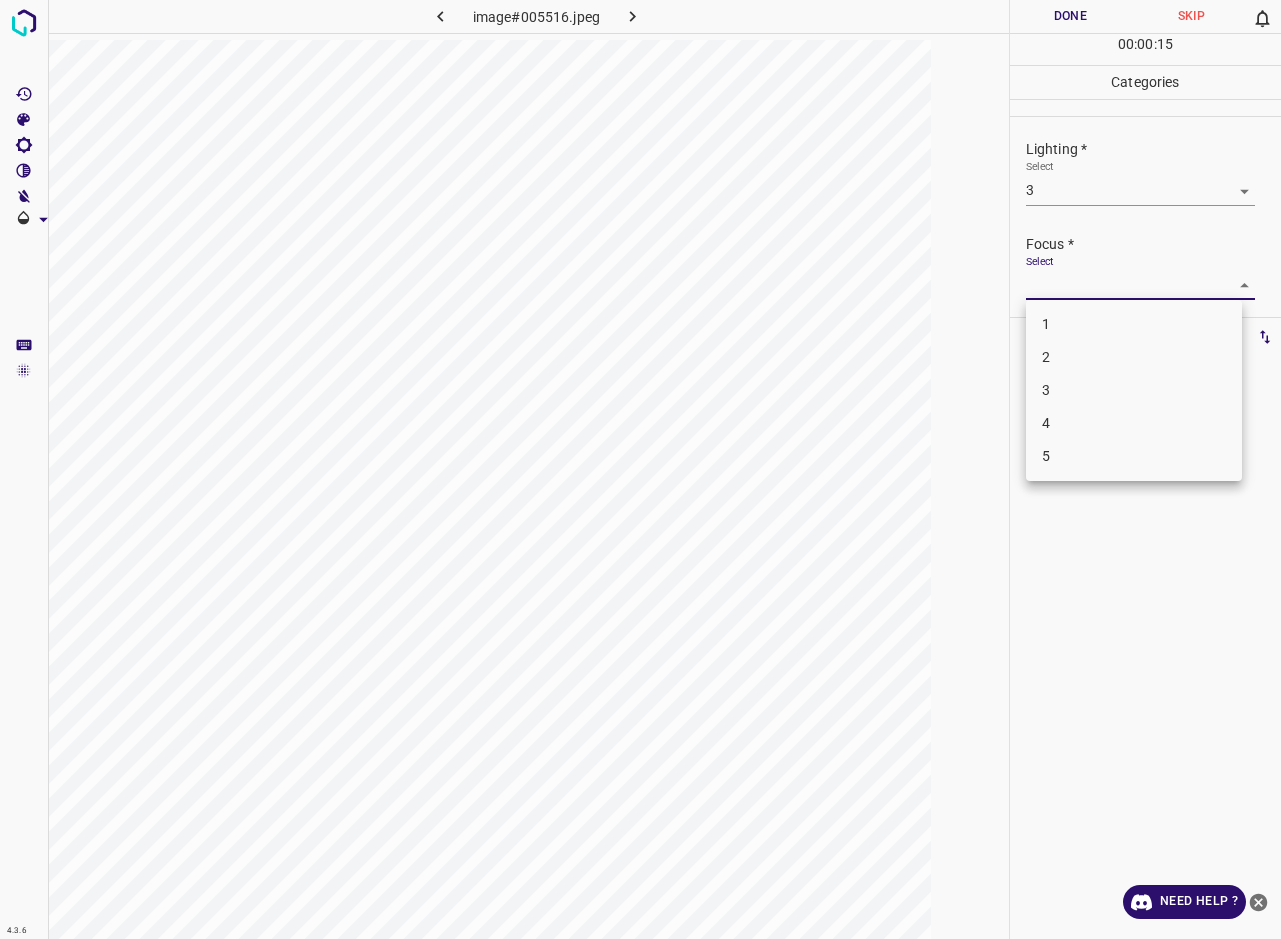 click on "3" at bounding box center [1134, 390] 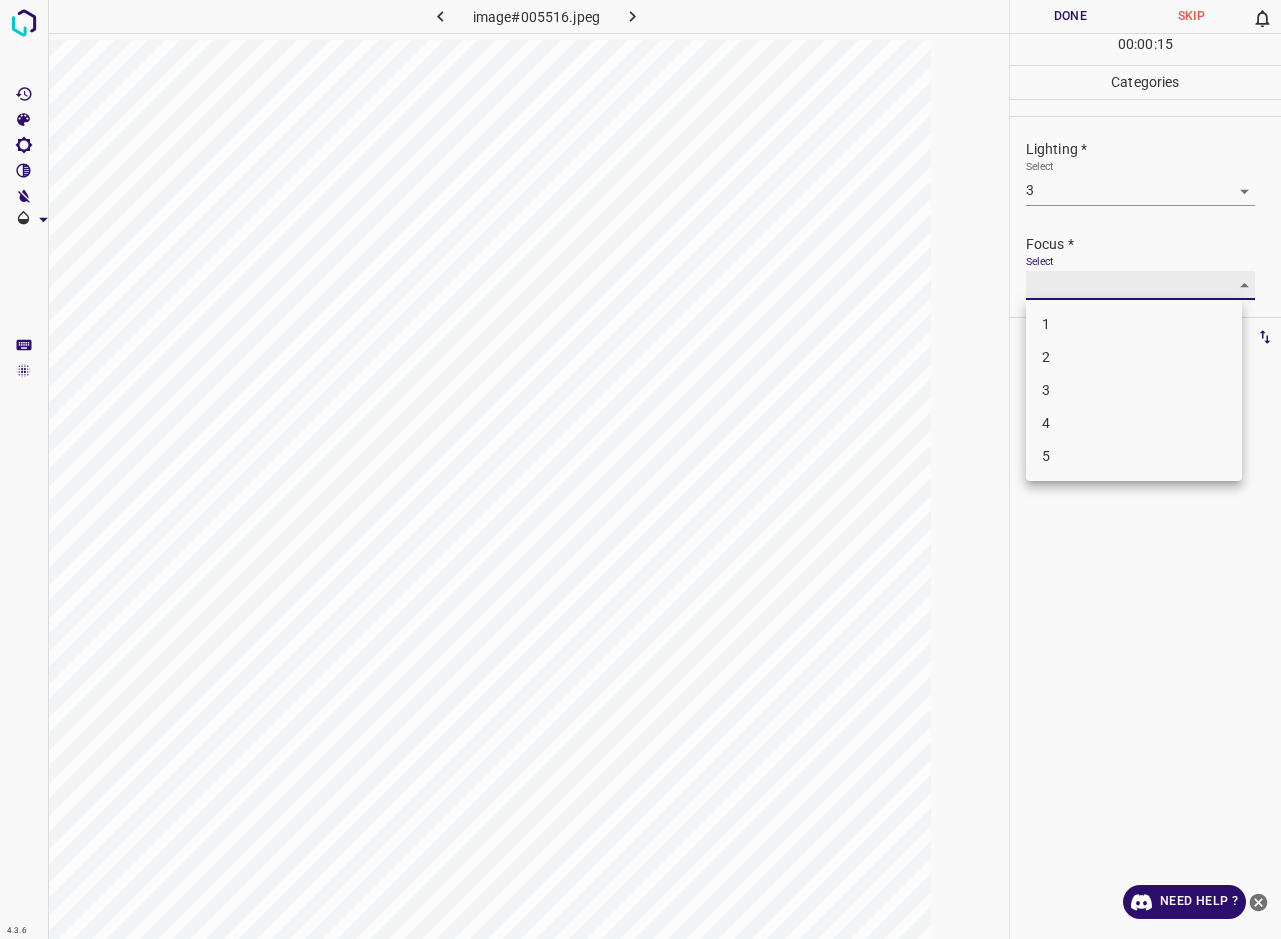 type on "3" 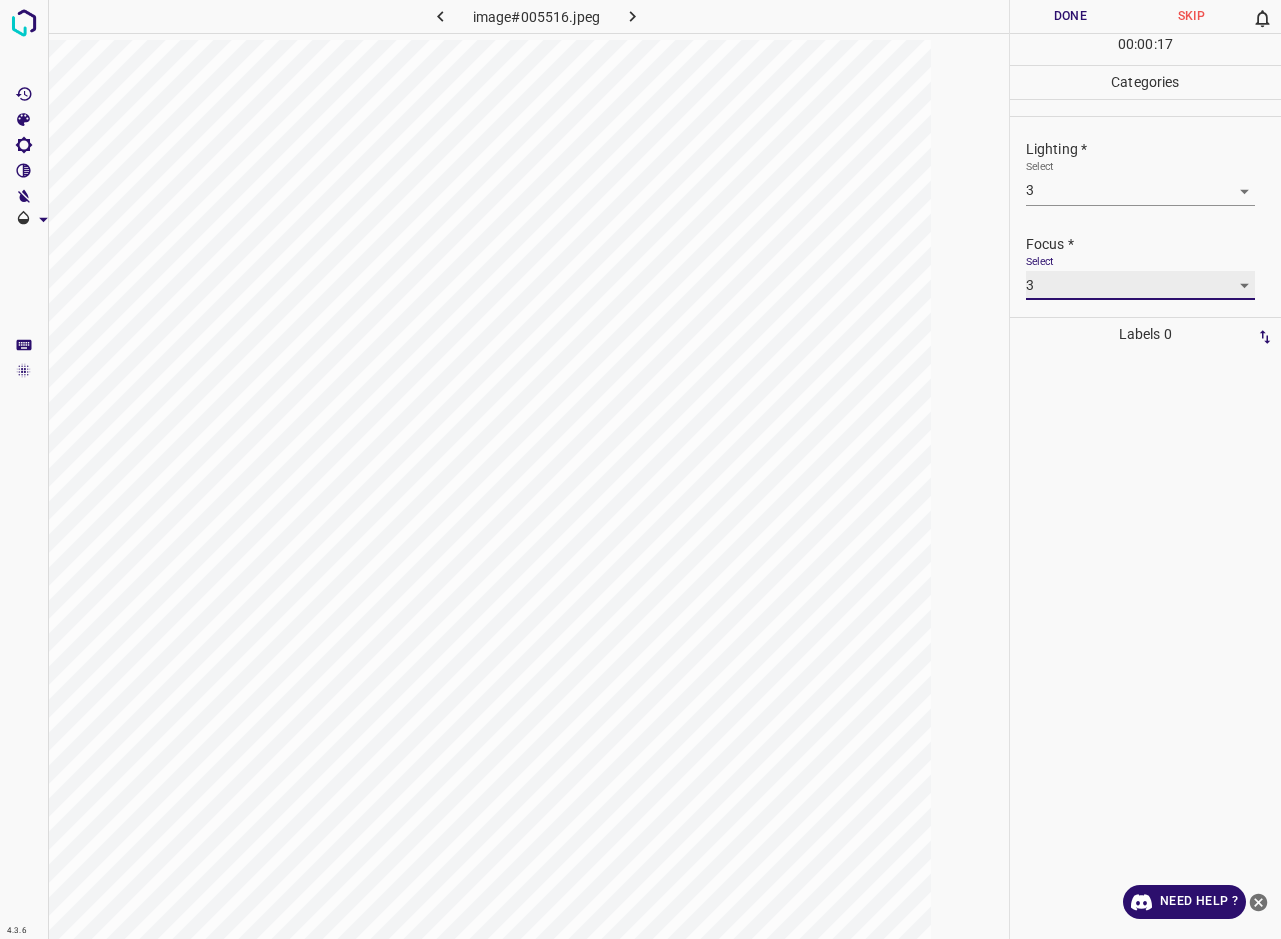 scroll, scrollTop: 86, scrollLeft: 0, axis: vertical 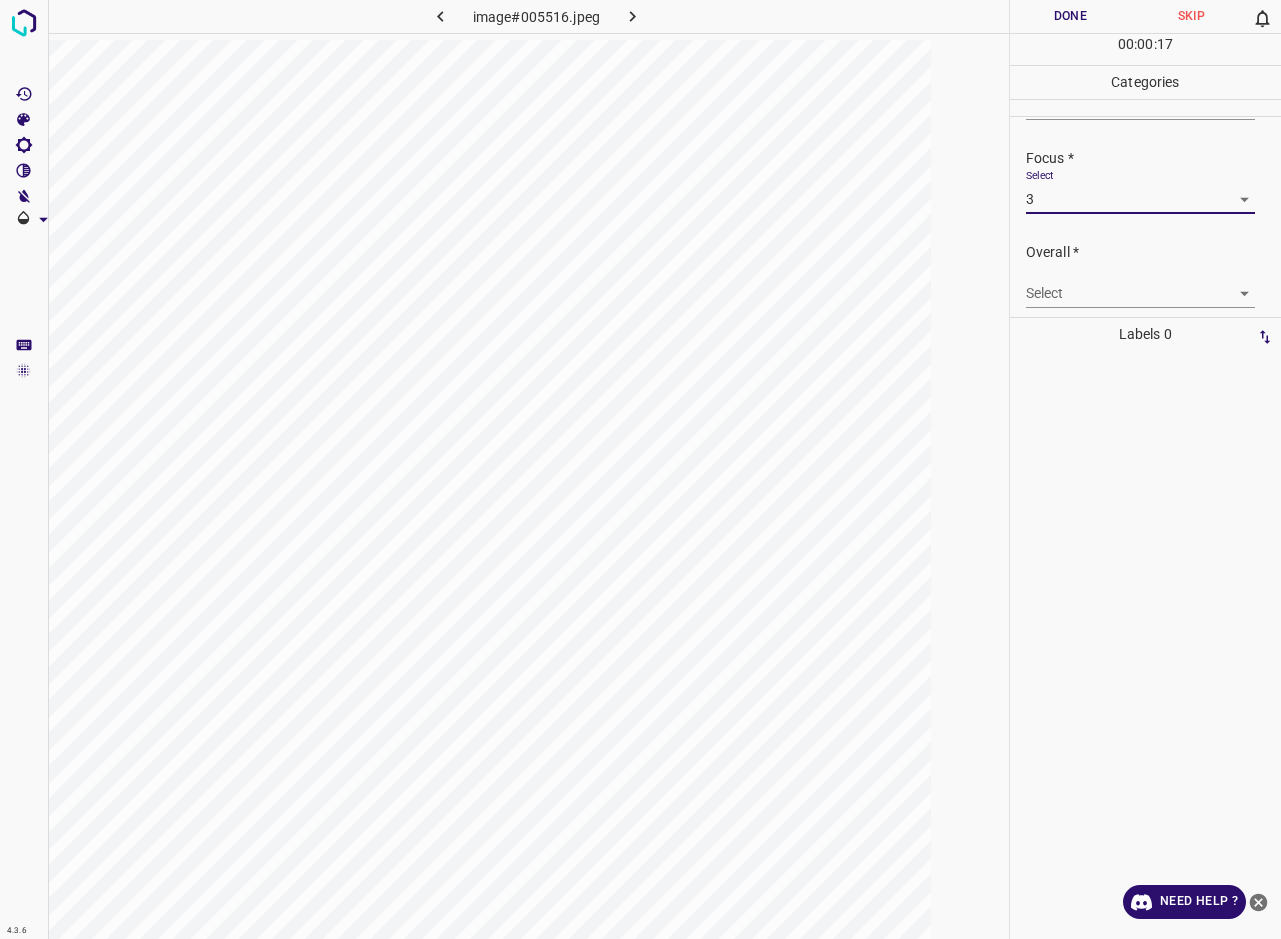 click on "Select ​" at bounding box center (1141, 285) 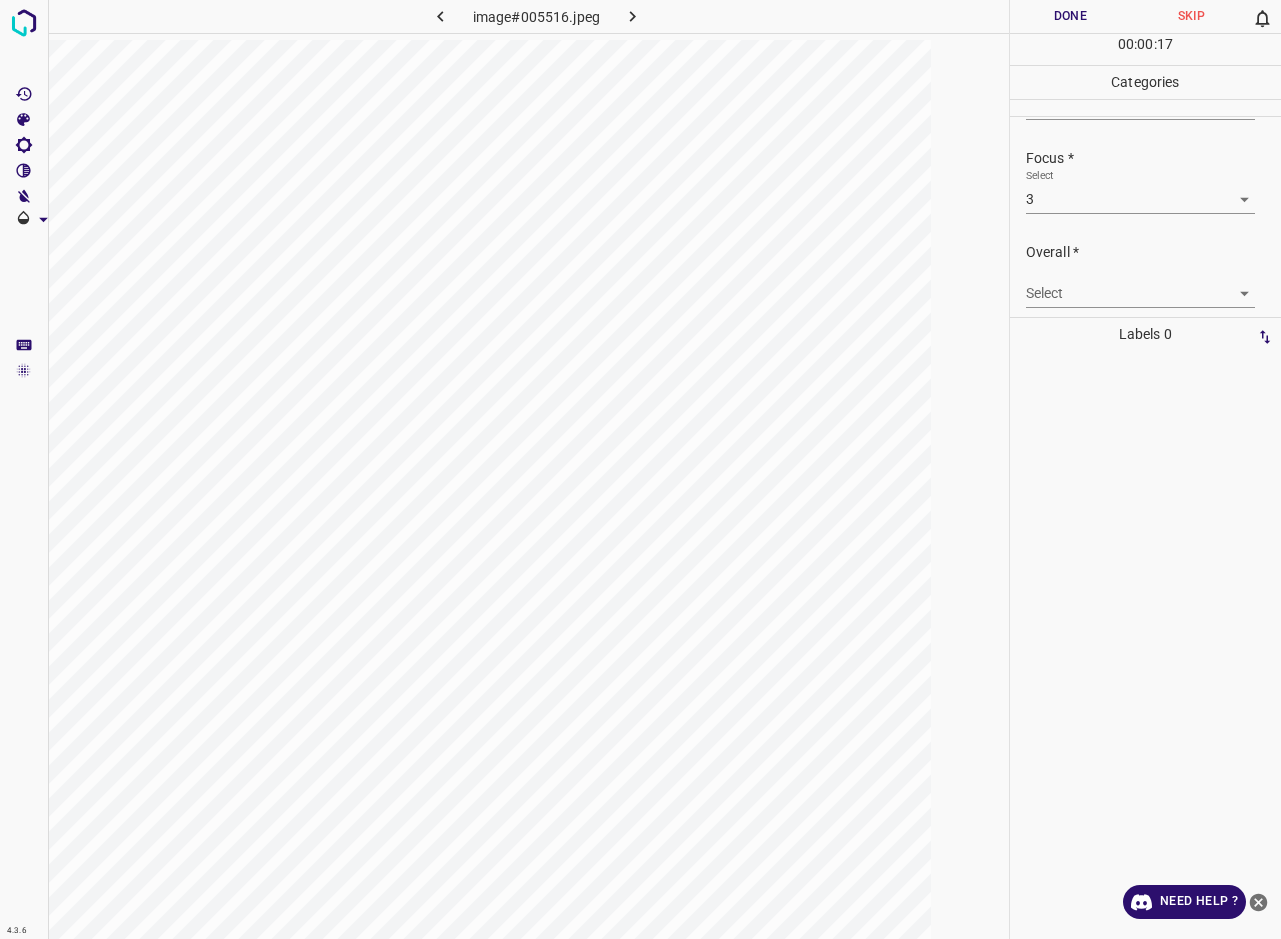 click on "4.3.6  image#005516.jpeg Done Skip 0 00   : 00   : 17   Categories Lighting *  Select 3 3 Focus *  Select 3 3 Overall *  Select ​ Labels   0 Categories 1 Lighting 2 Focus 3 Overall Tools Space Change between modes (Draw & Edit) I Auto labeling R Restore zoom M Zoom in N Zoom out Delete Delete selecte label Filters Z Restore filters X Saturation filter C Brightness filter V Contrast filter B Gray scale filter General O Download Need Help ? - Text - Hide - Delete" at bounding box center (640, 469) 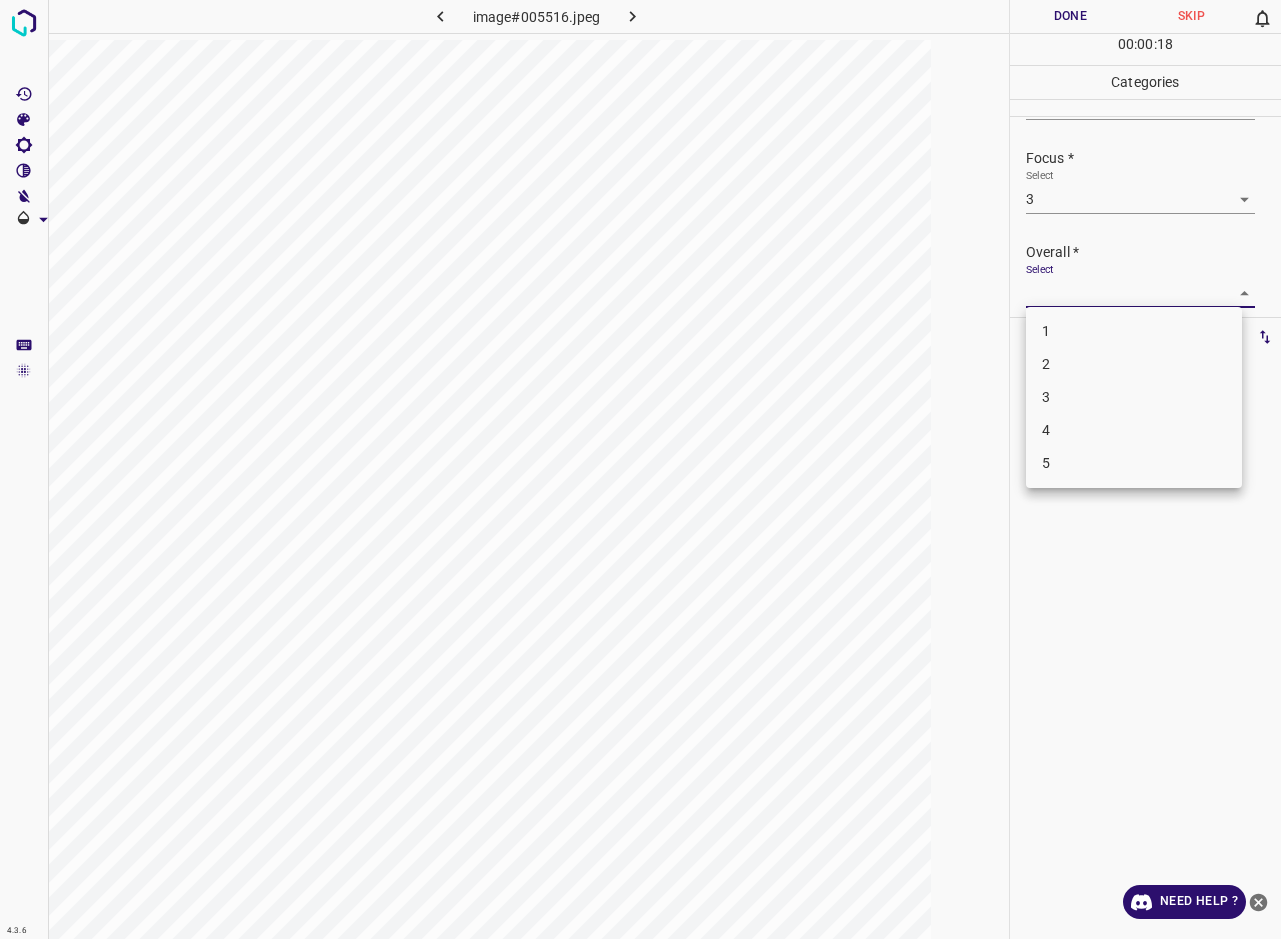 click on "3" at bounding box center [1134, 397] 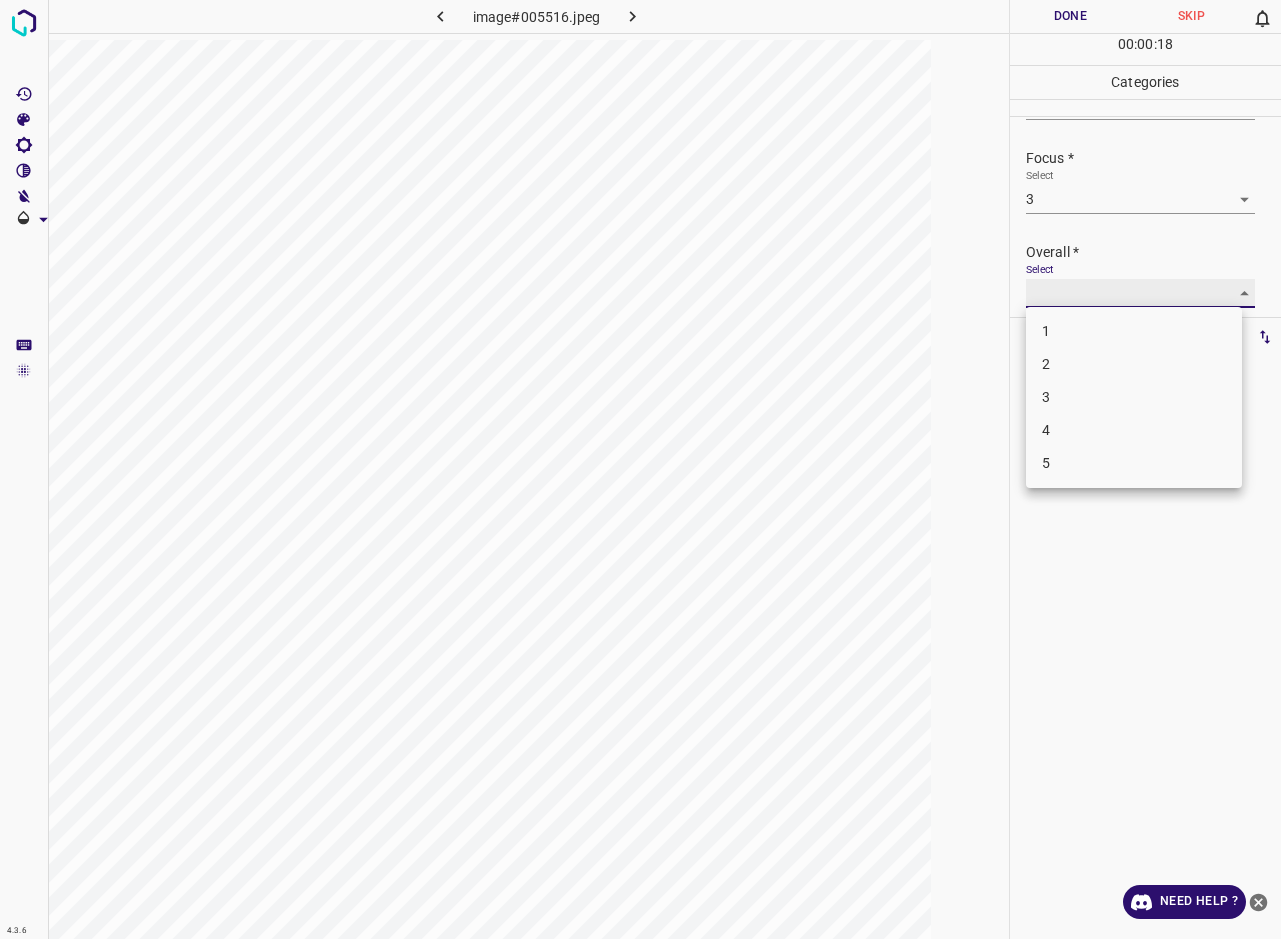 type on "3" 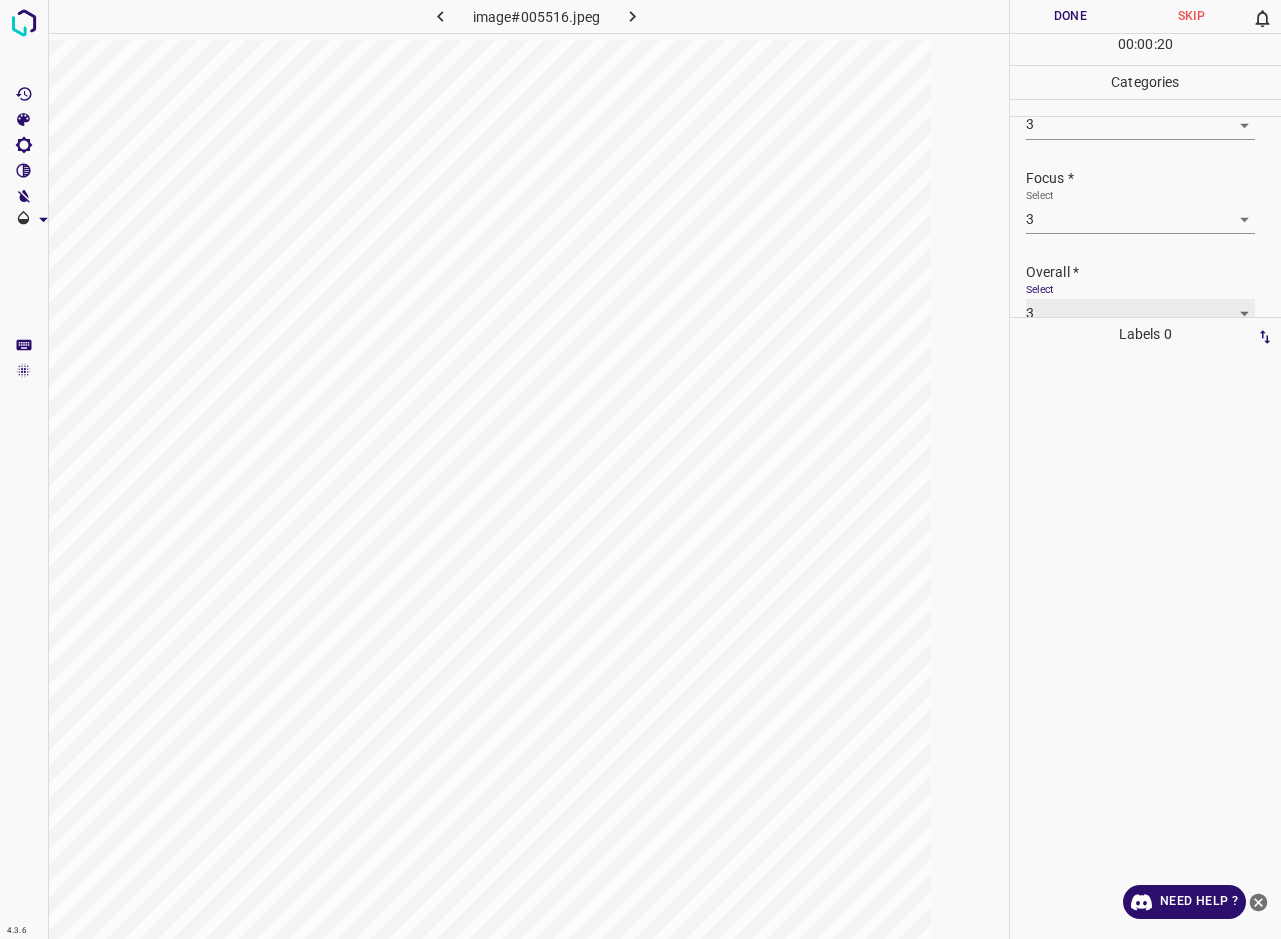 scroll, scrollTop: 66, scrollLeft: 0, axis: vertical 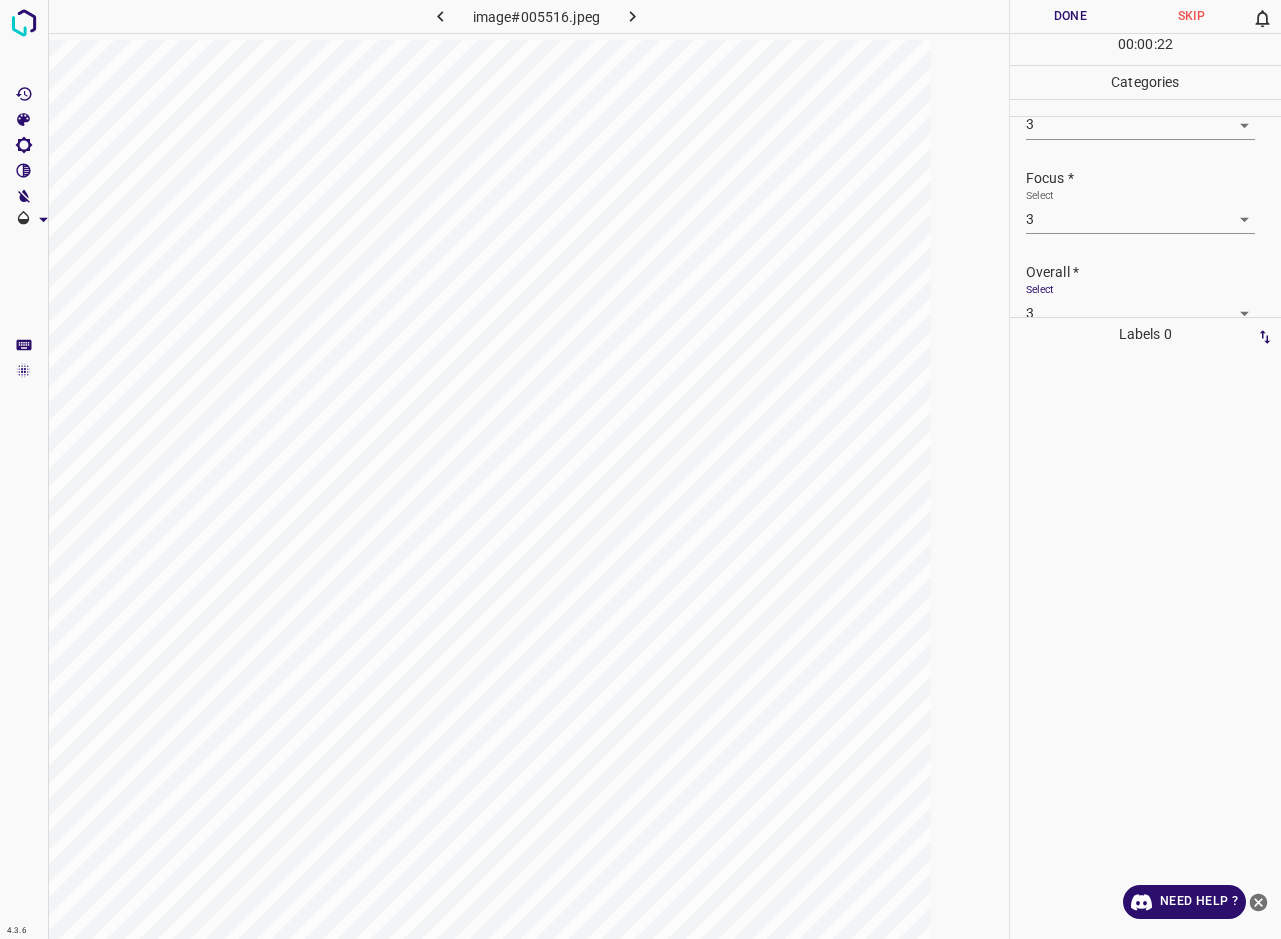 click on "Done" at bounding box center (1070, 16) 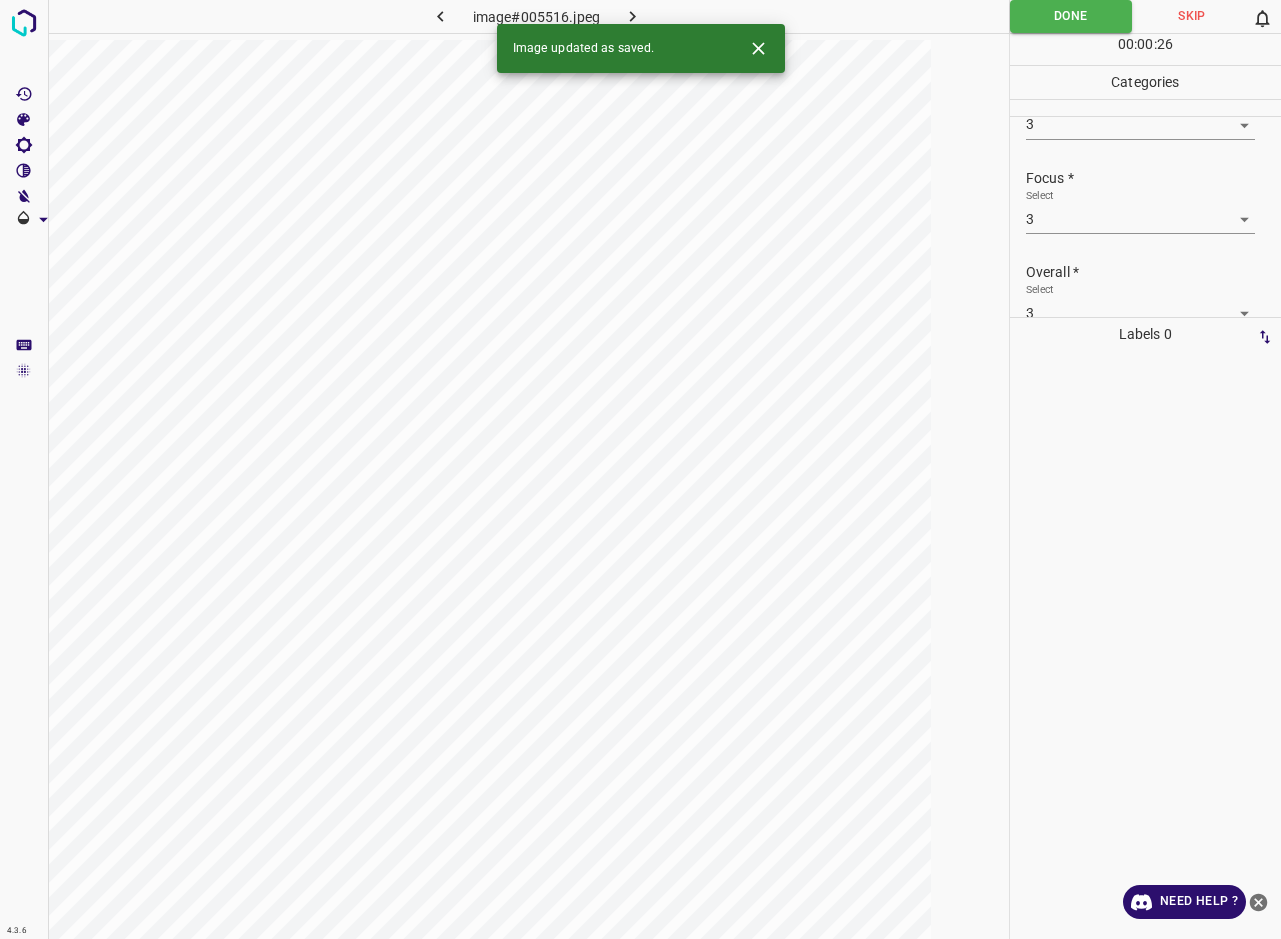 click 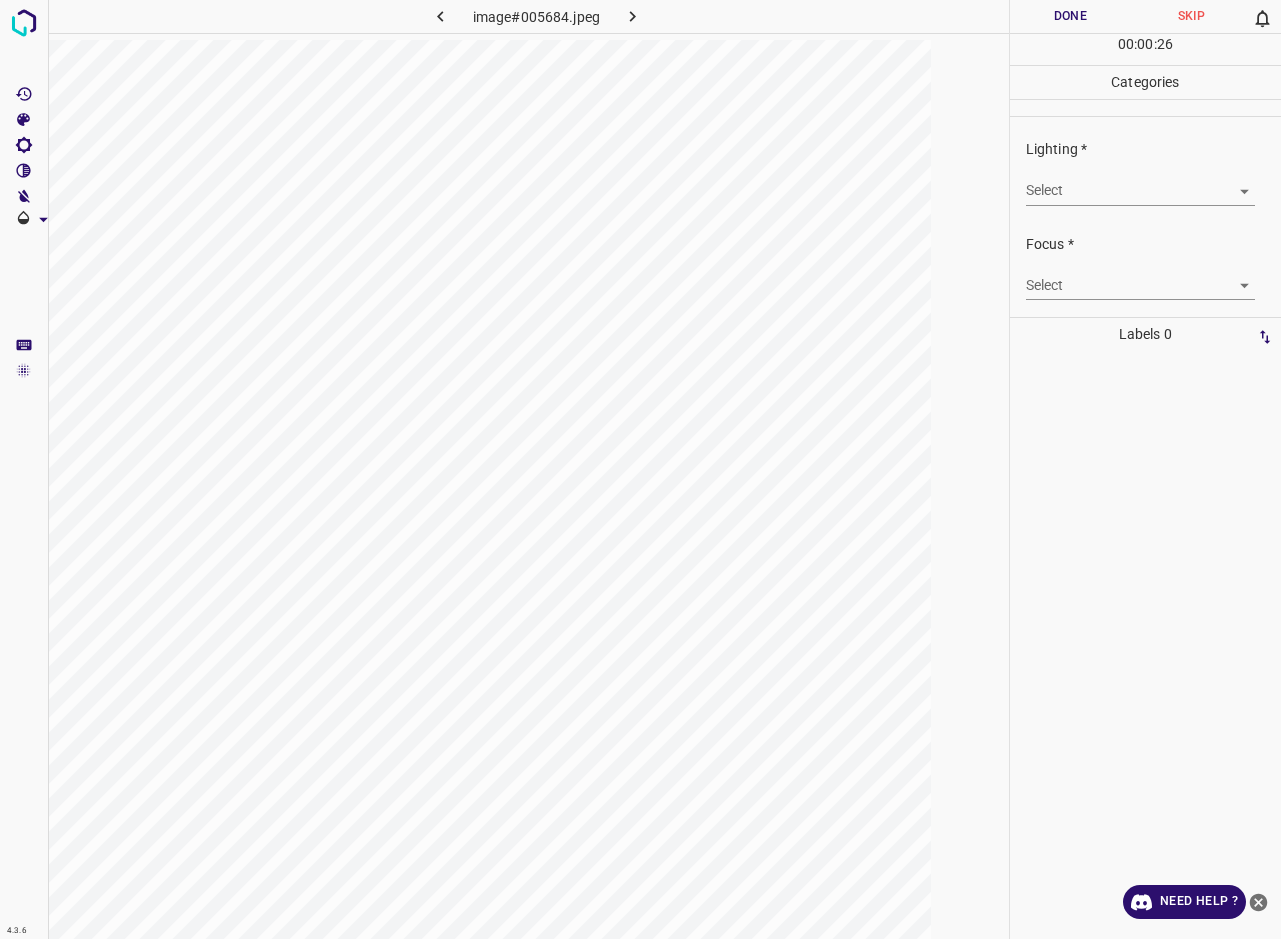 click on "4.3.6  image#005684.jpeg Done Skip 0 00   : 00   : 26   Categories Lighting *  Select ​ Focus *  Select ​ Overall *  Select ​ Labels   0 Categories 1 Lighting 2 Focus 3 Overall Tools Space Change between modes (Draw & Edit) I Auto labeling R Restore zoom M Zoom in N Zoom out Delete Delete selecte label Filters Z Restore filters X Saturation filter C Brightness filter V Contrast filter B Gray scale filter General O Download Need Help ? - Text - Hide - Delete" at bounding box center [640, 469] 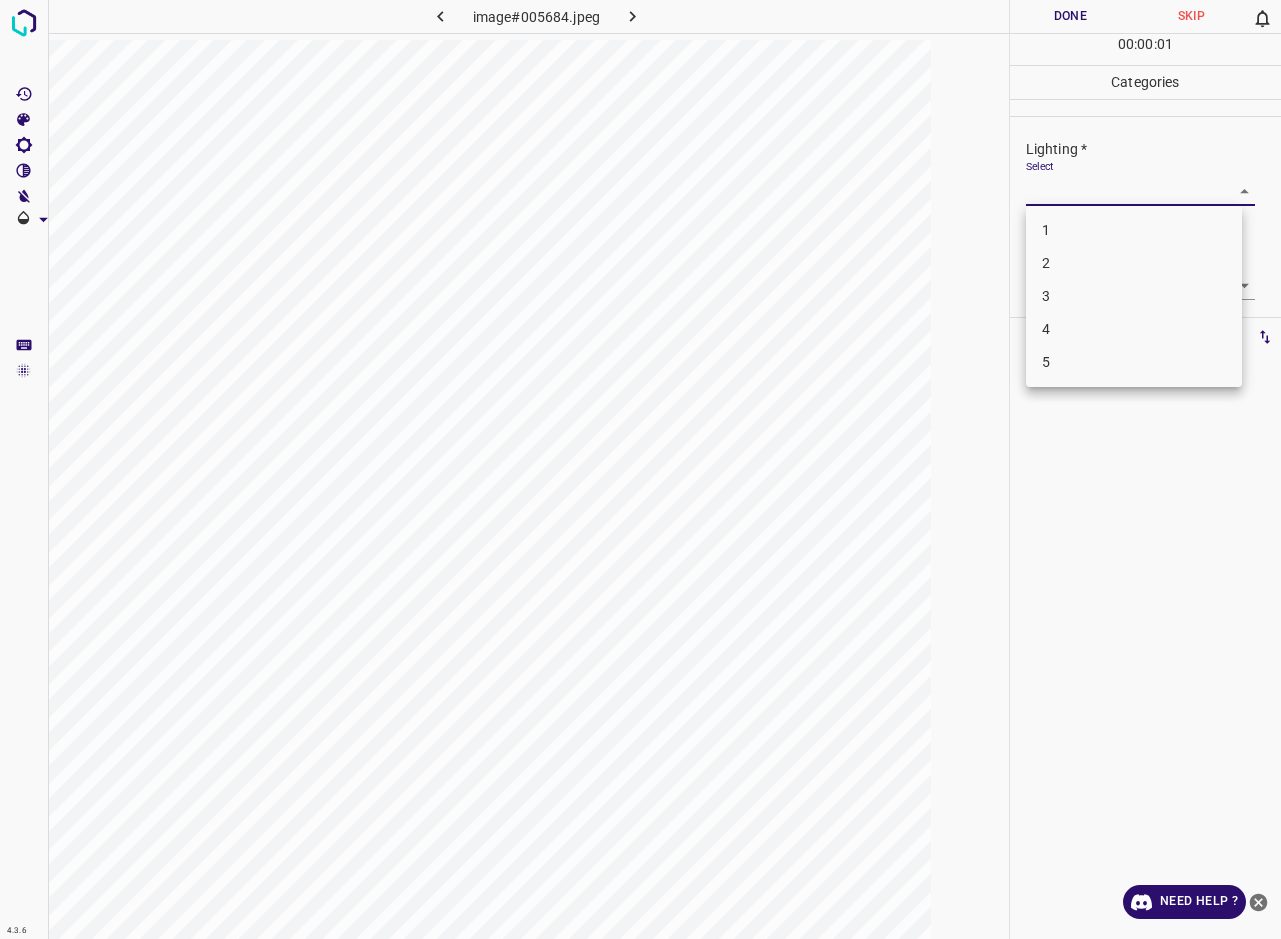 click on "3" at bounding box center [1134, 296] 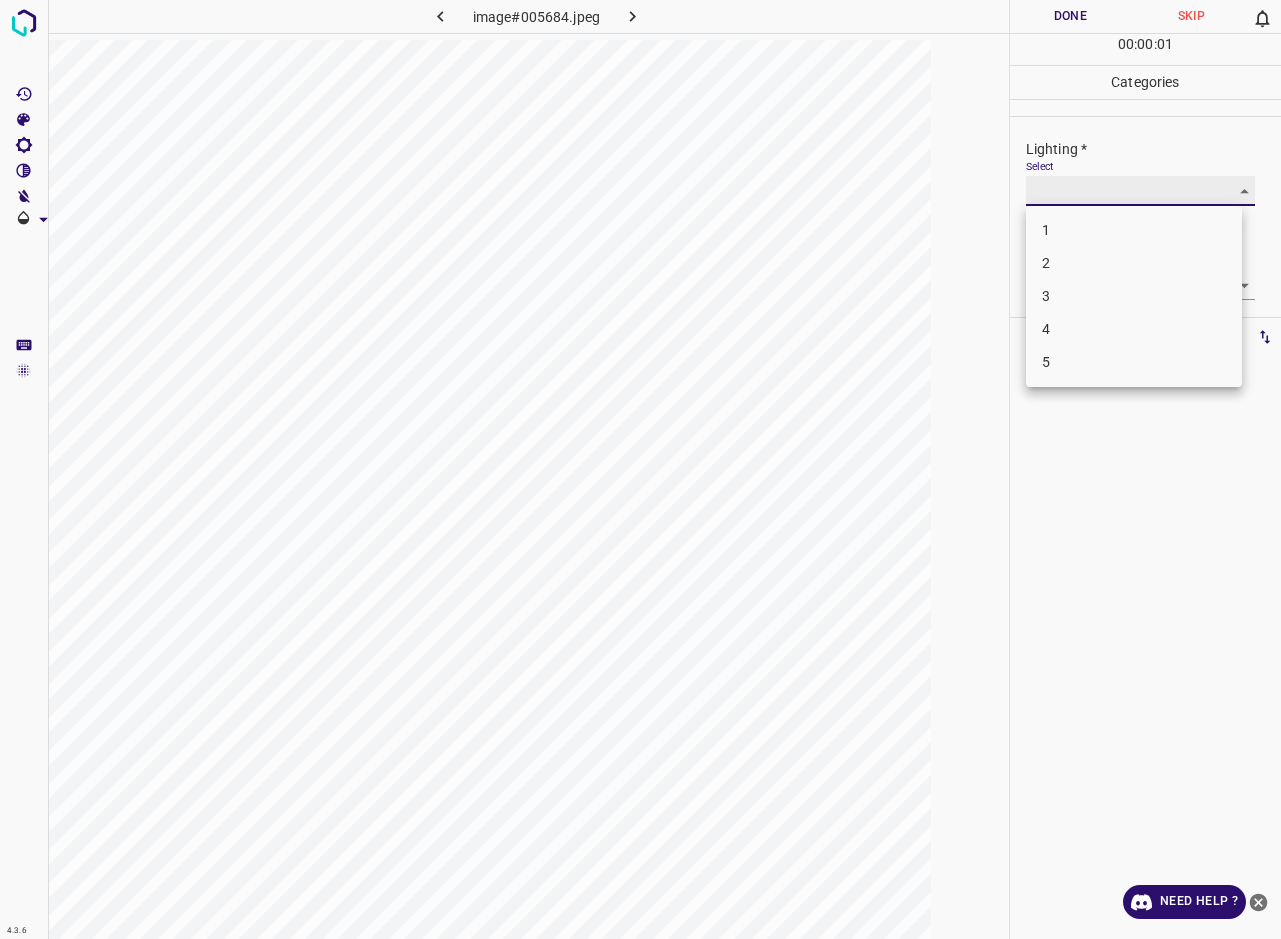 type on "3" 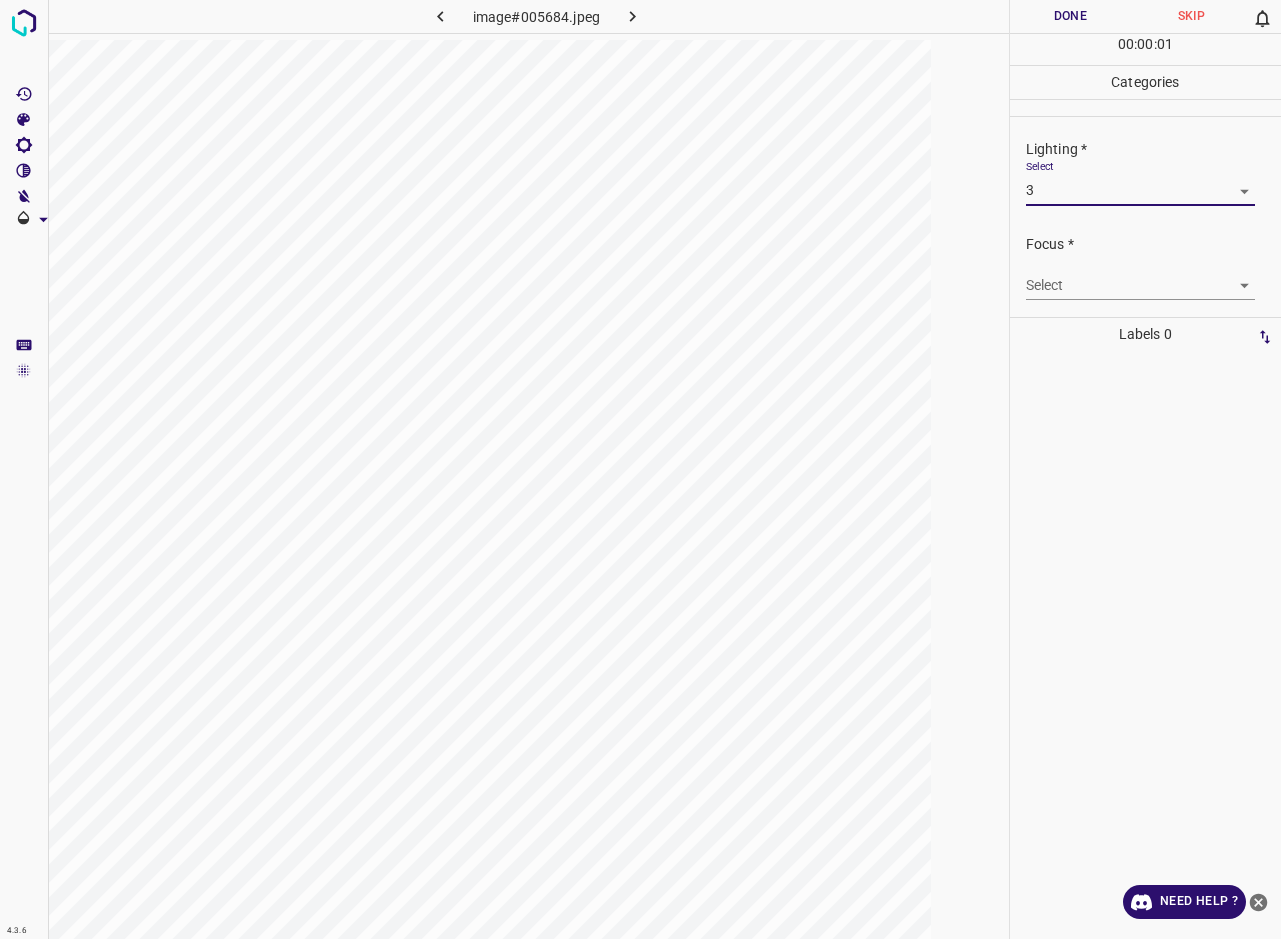click on "4.3.6  image#005684.jpeg Done Skip 0 00   : 00   : 01   Categories Lighting *  Select 3 3 Focus *  Select ​ Overall *  Select ​ Labels   0 Categories 1 Lighting 2 Focus 3 Overall Tools Space Change between modes (Draw & Edit) I Auto labeling R Restore zoom M Zoom in N Zoom out Delete Delete selecte label Filters Z Restore filters X Saturation filter C Brightness filter V Contrast filter B Gray scale filter General O Download Need Help ? - Text - Hide - Delete 1 2 3 4 5" at bounding box center (640, 469) 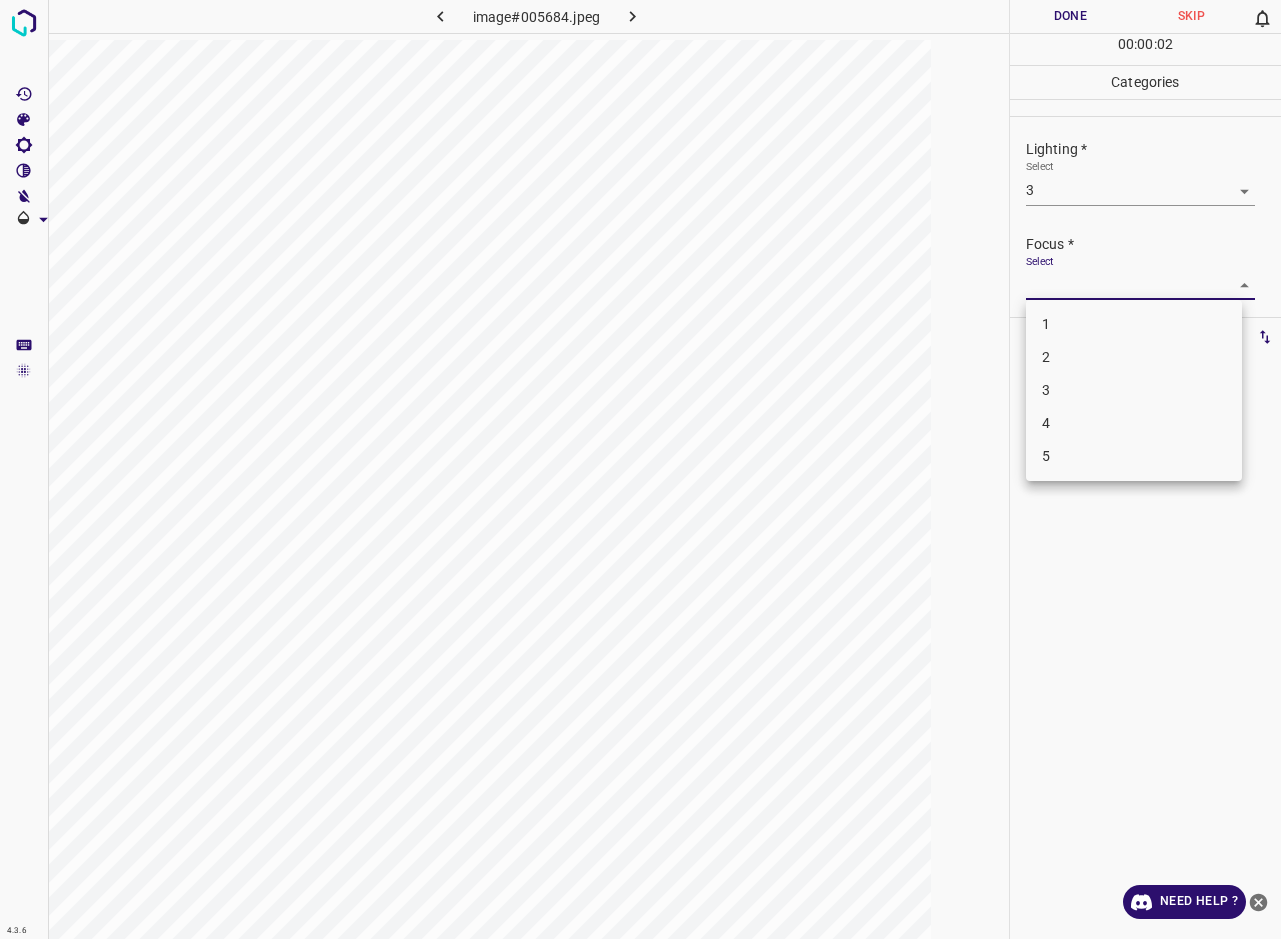 click on "2" at bounding box center (1134, 357) 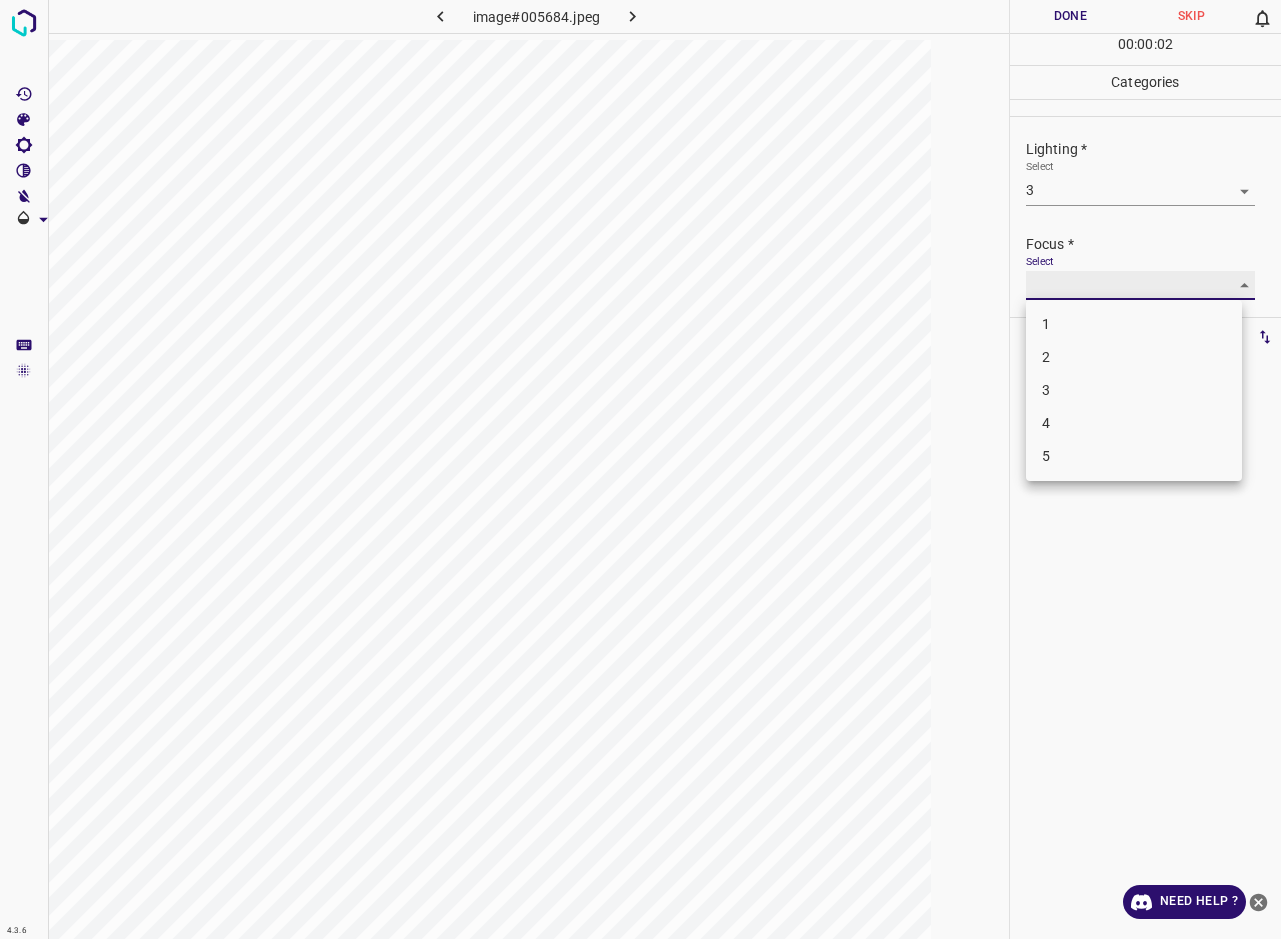 type on "2" 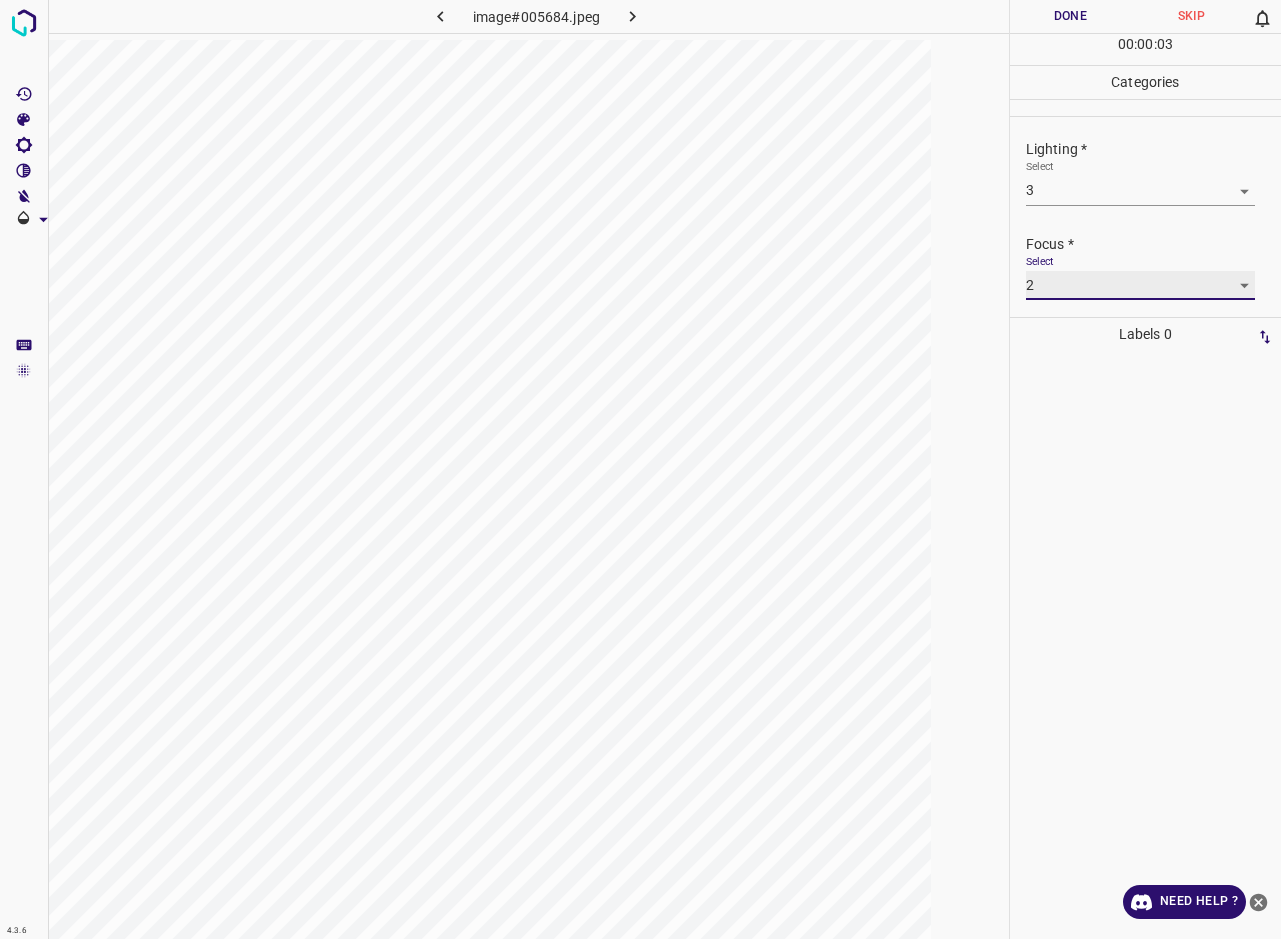 scroll, scrollTop: 25, scrollLeft: 0, axis: vertical 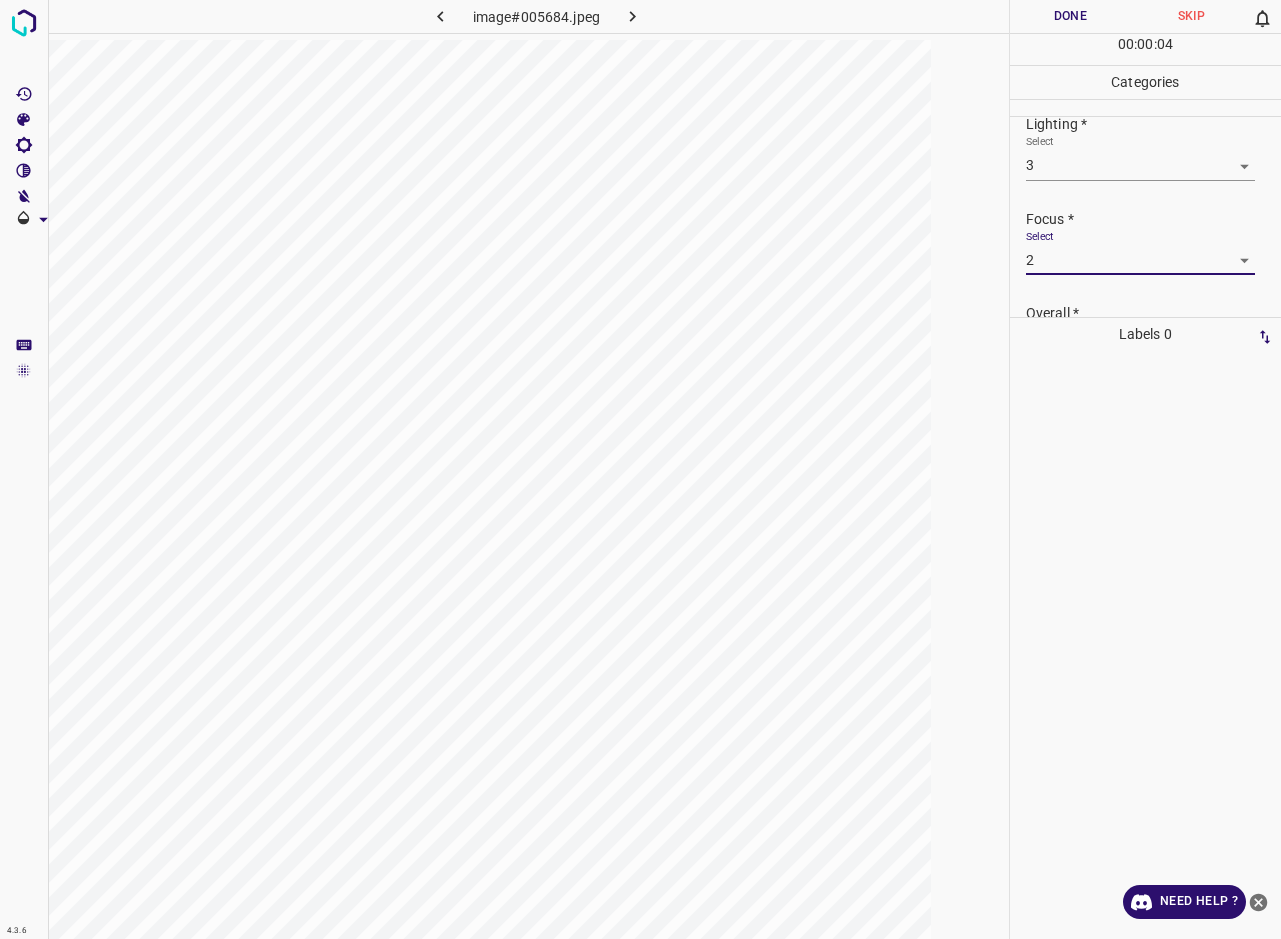 click on "Overall *" at bounding box center (1153, 313) 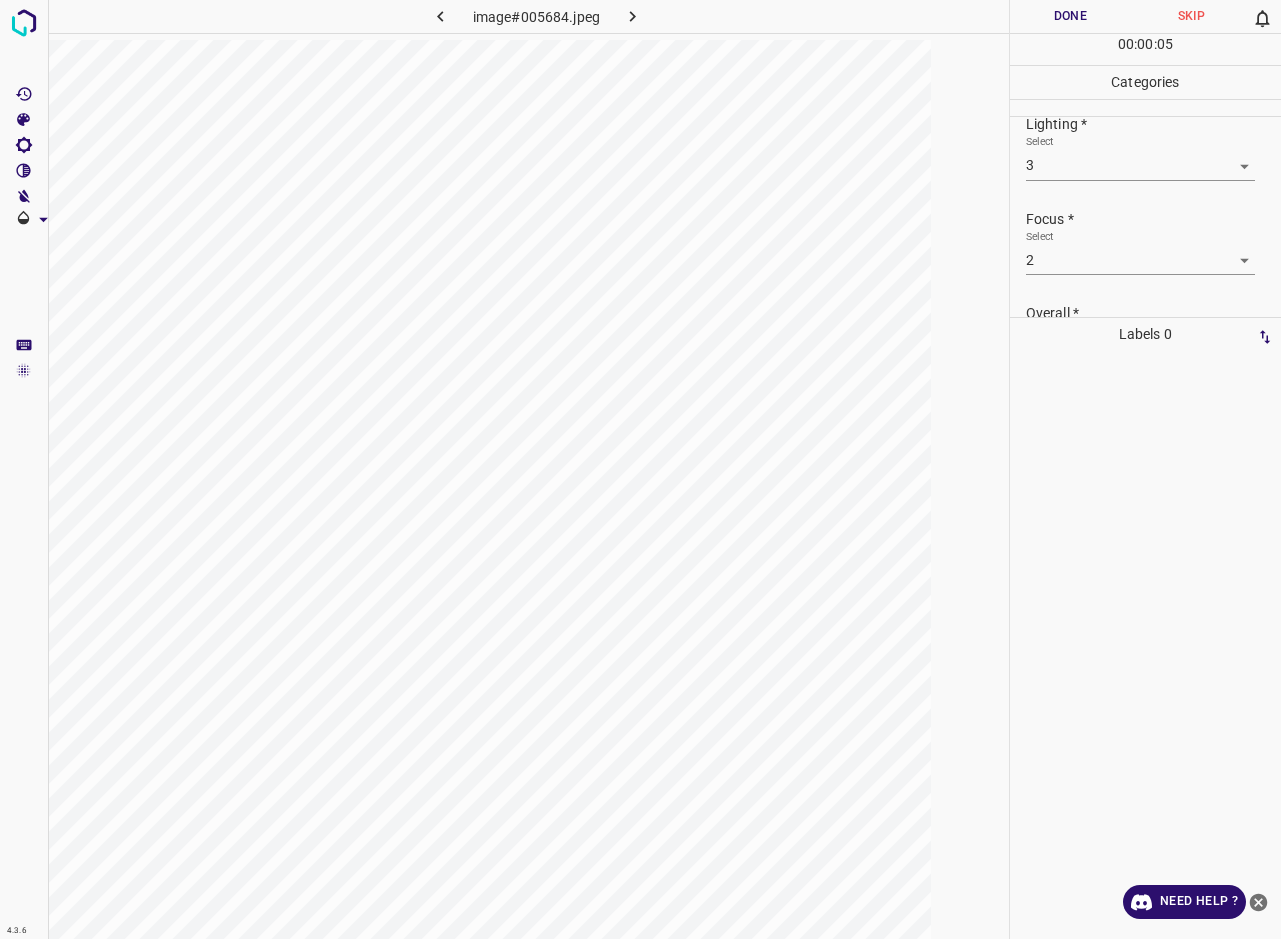 scroll, scrollTop: 98, scrollLeft: 0, axis: vertical 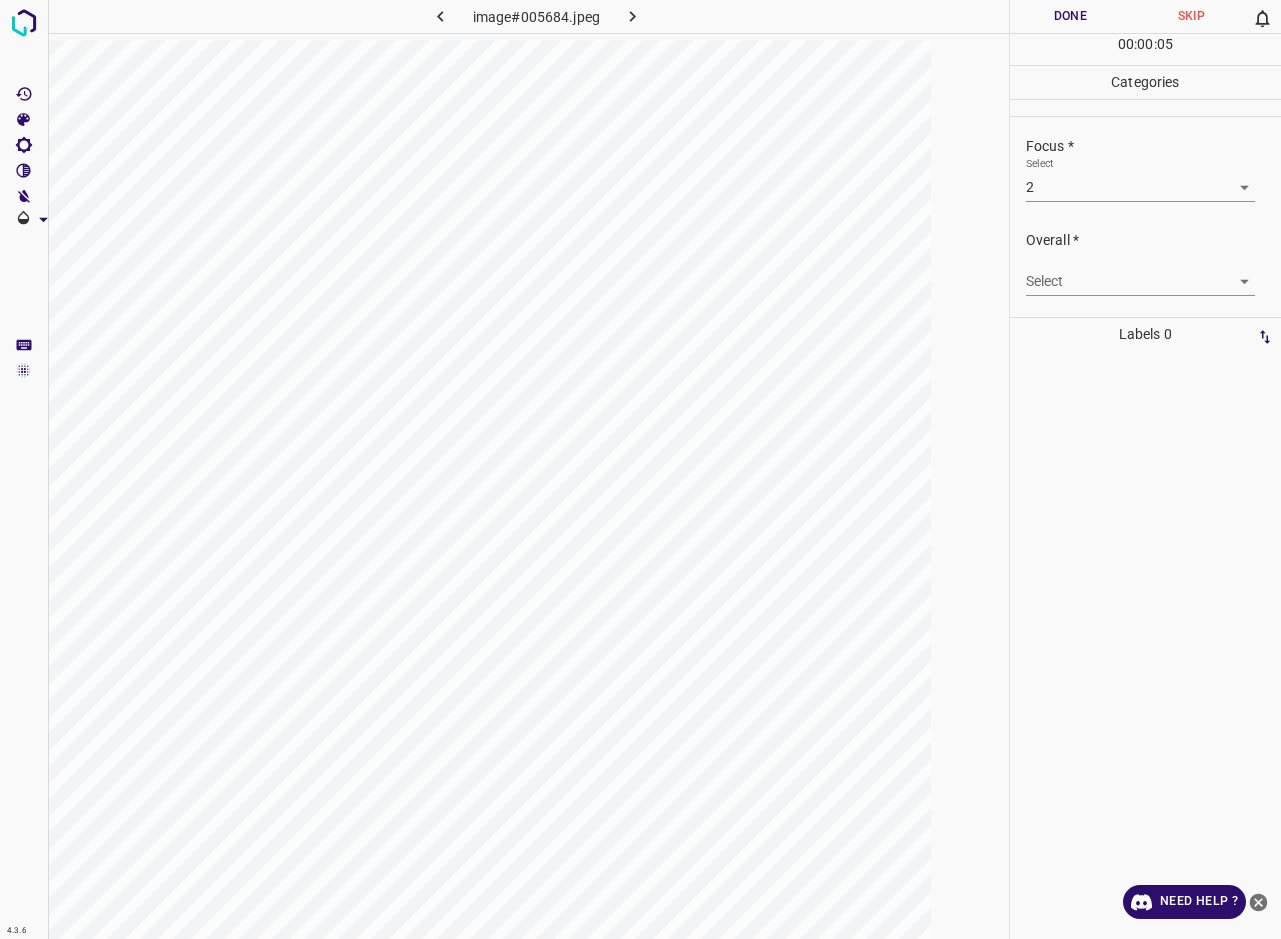 click on "4.3.6  image#005684.jpeg Done Skip 0 00   : 00   : 05   Categories Lighting *  Select 3 3 Focus *  Select 2 2 Overall *  Select ​ Labels   0 Categories 1 Lighting 2 Focus 3 Overall Tools Space Change between modes (Draw & Edit) I Auto labeling R Restore zoom M Zoom in N Zoom out Delete Delete selecte label Filters Z Restore filters X Saturation filter C Brightness filter V Contrast filter B Gray scale filter General O Download Need Help ? - Text - Hide - Delete" at bounding box center (640, 469) 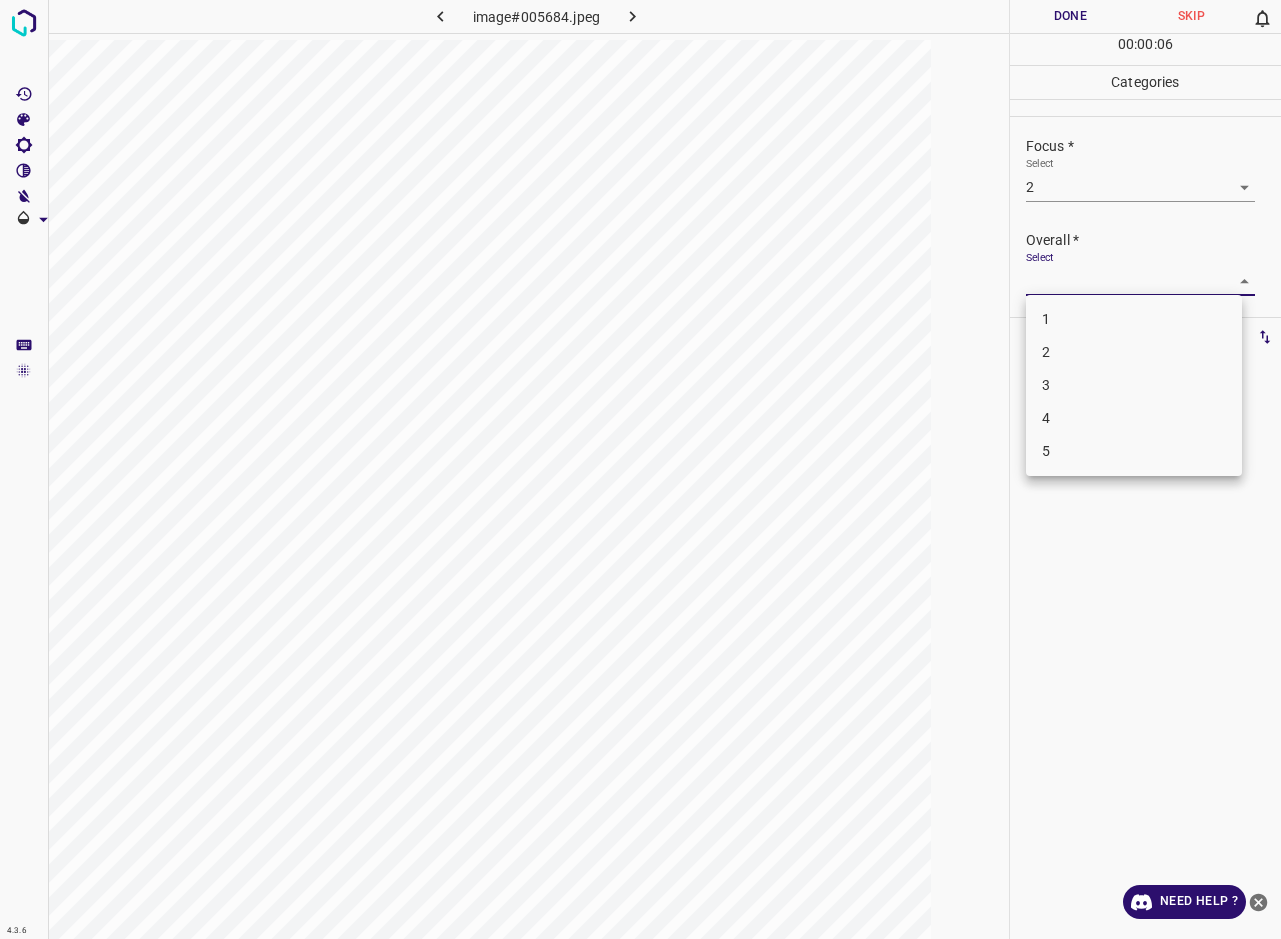 click on "2" at bounding box center [1134, 352] 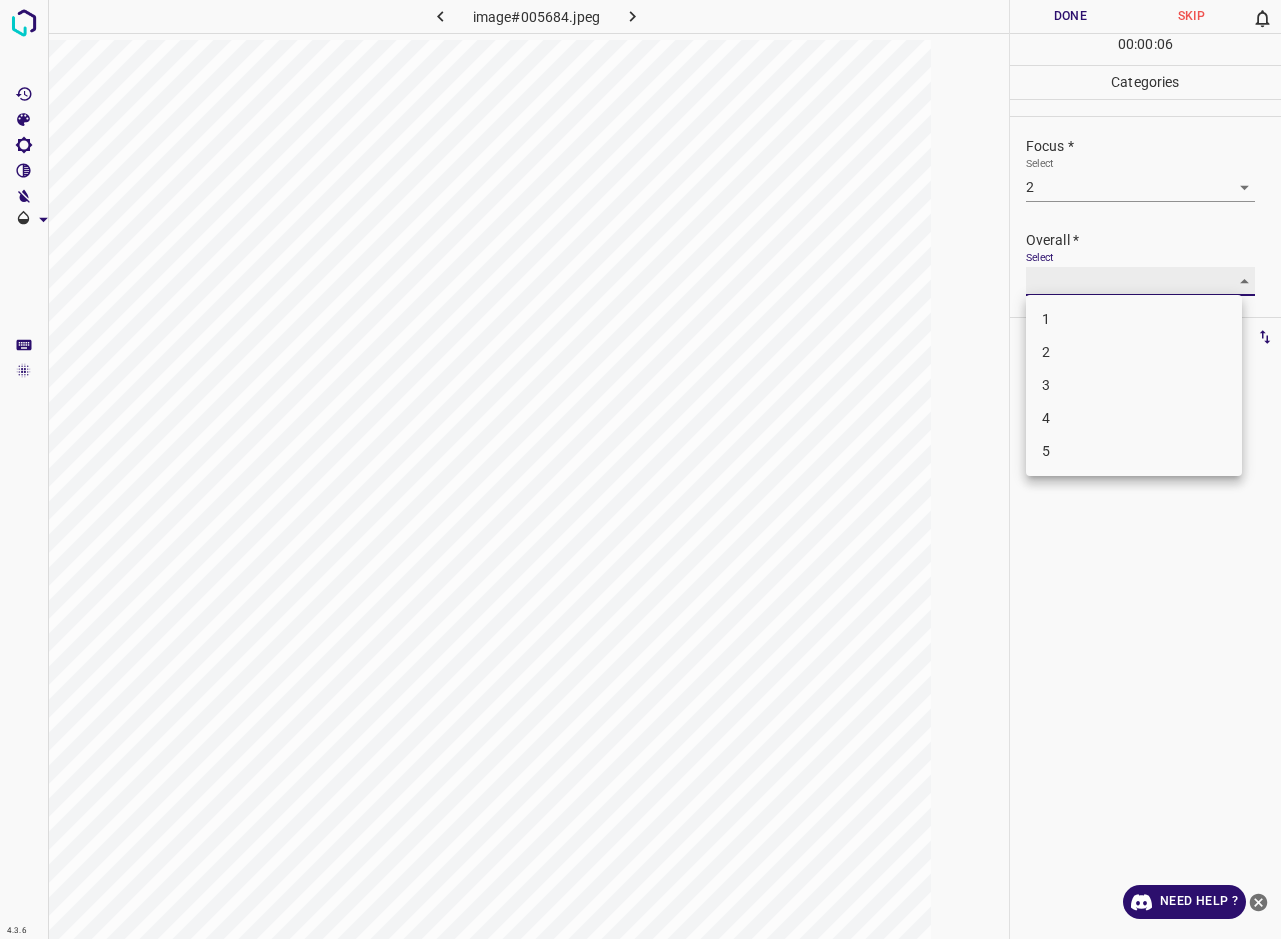 type on "2" 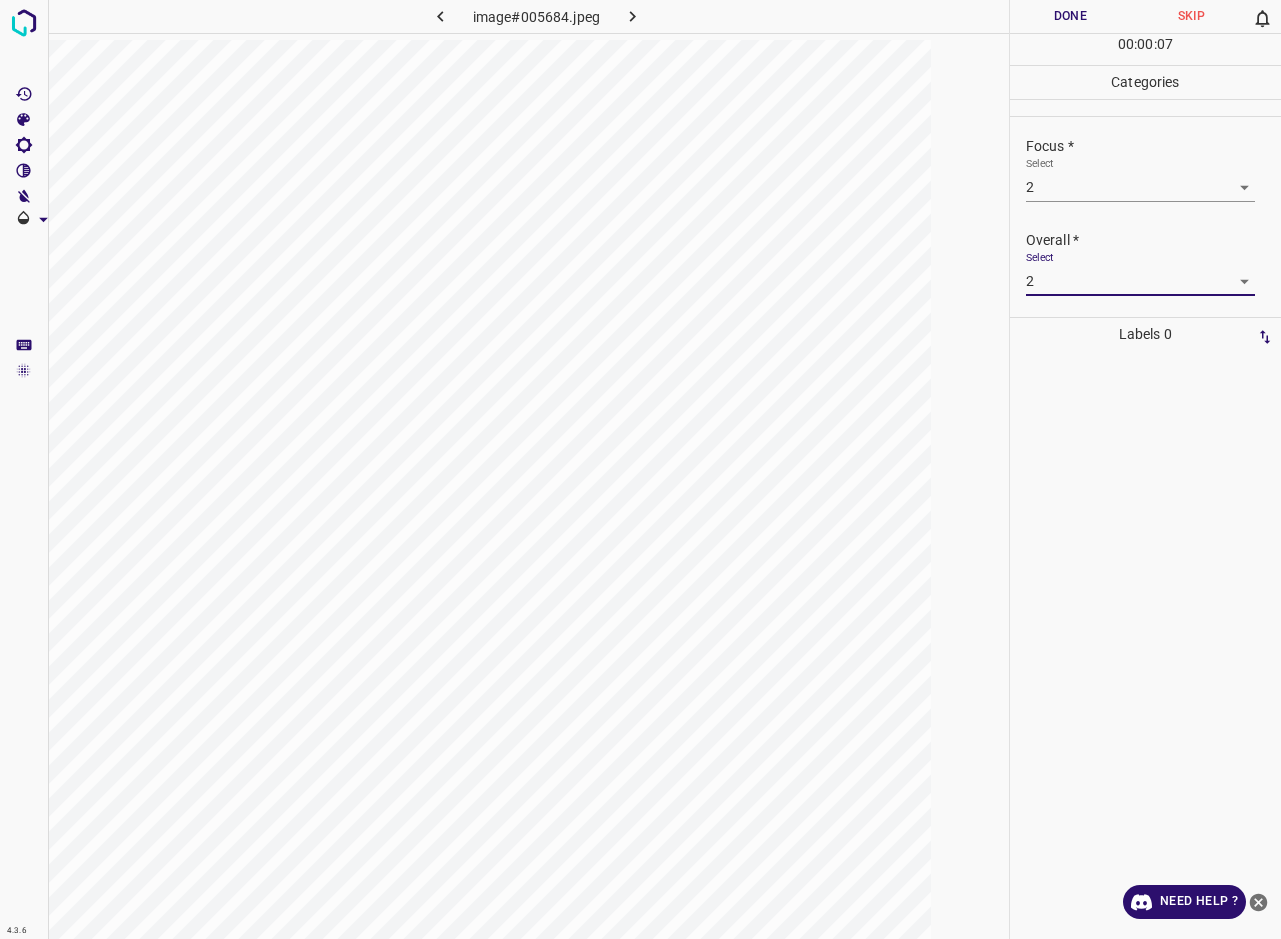 click on "Done" at bounding box center [1070, 16] 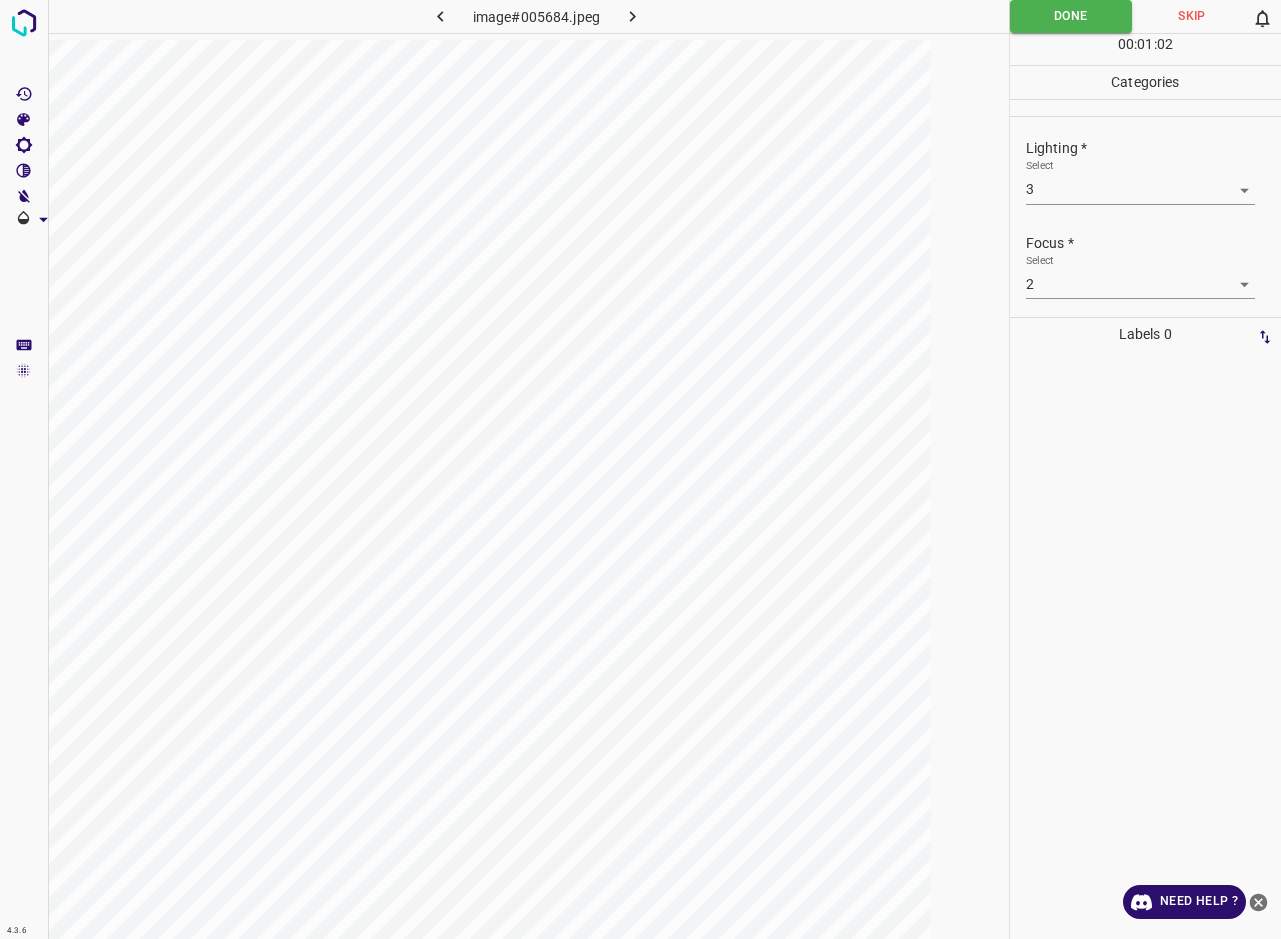 scroll, scrollTop: 0, scrollLeft: 0, axis: both 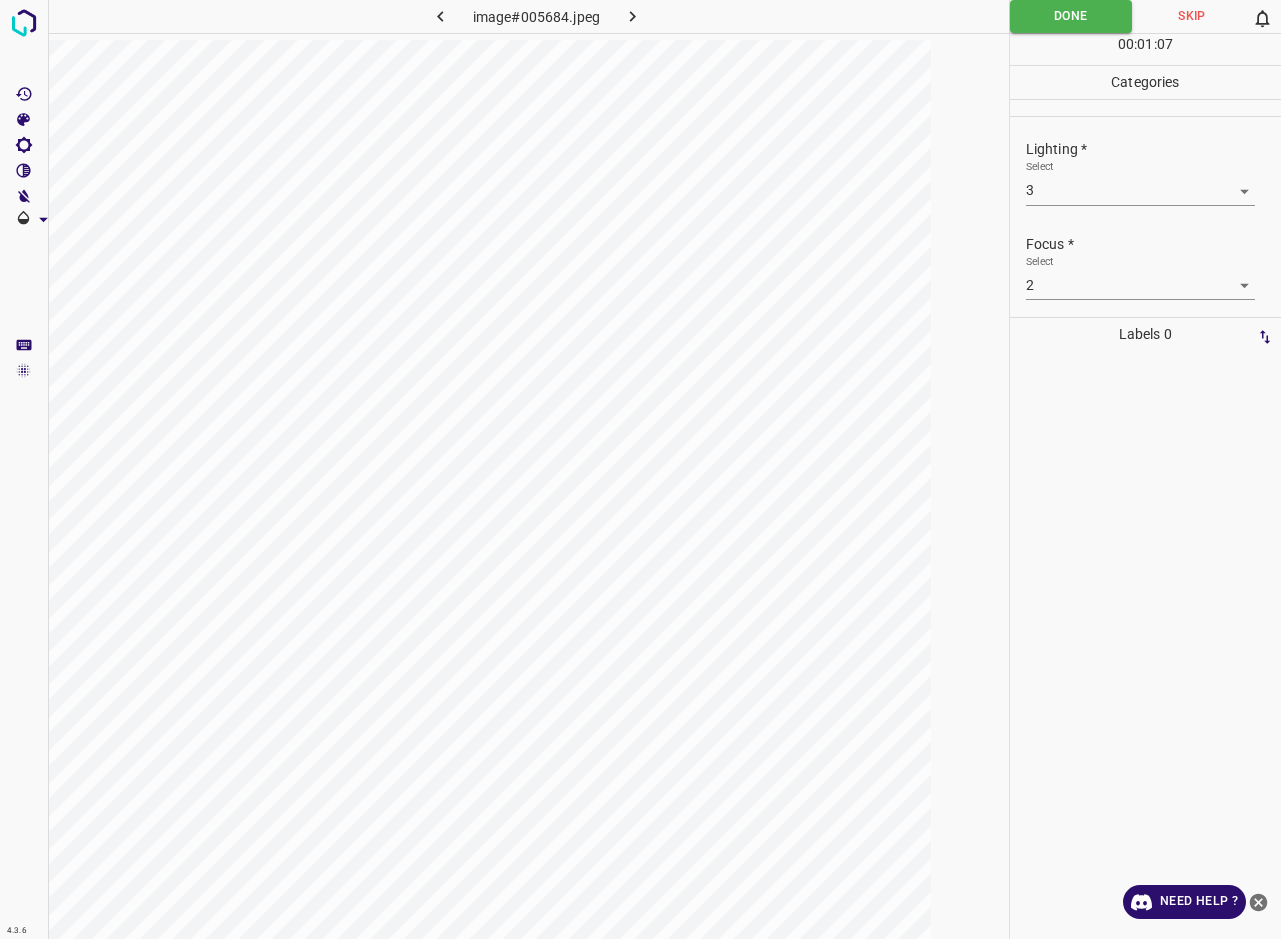 click 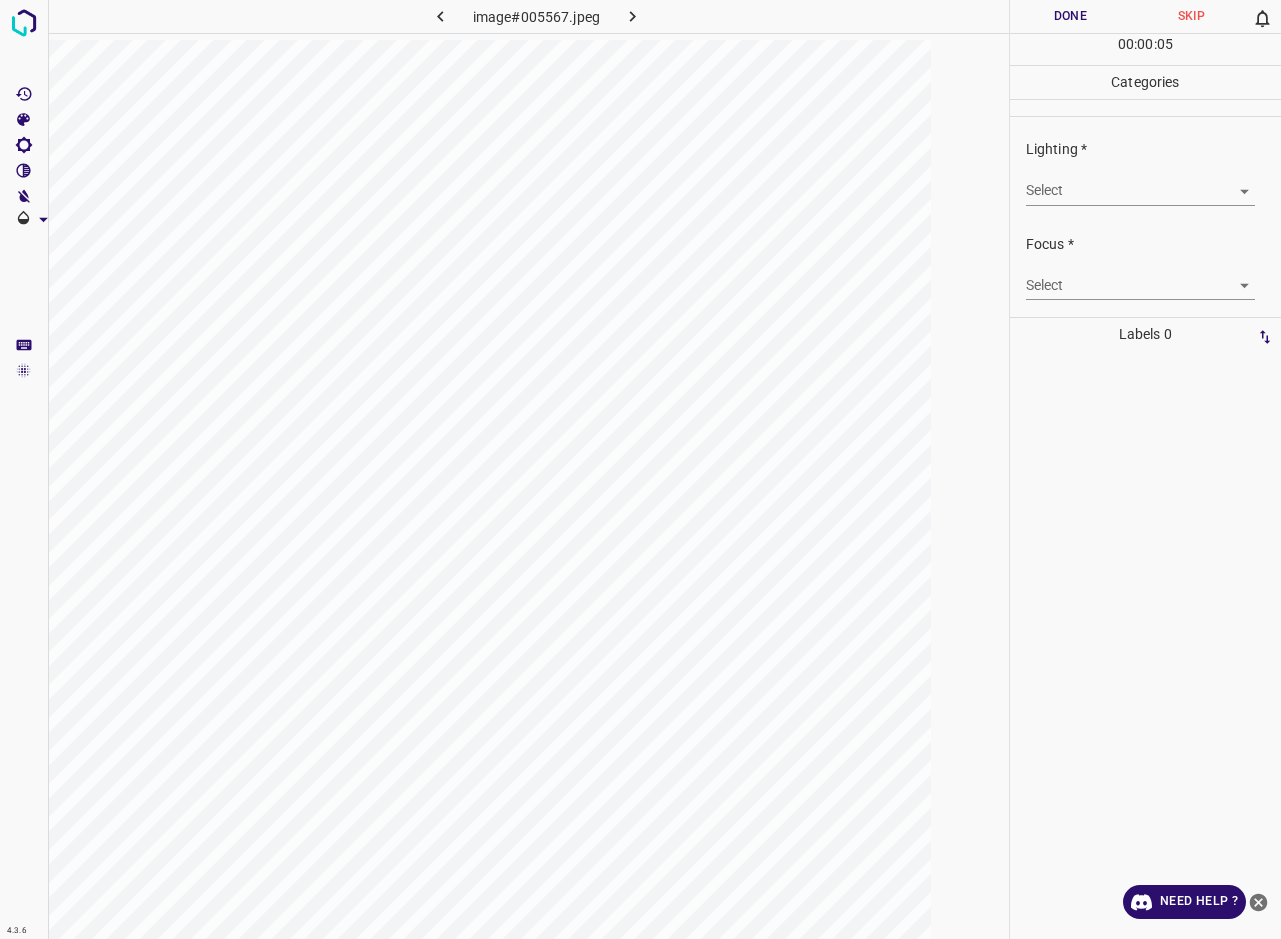 click on "4.3.6  image#005567.jpeg Done Skip 0 00   : 00   : 05   Categories Lighting *  Select ​ Focus *  Select ​ Overall *  Select ​ Labels   0 Categories 1 Lighting 2 Focus 3 Overall Tools Space Change between modes (Draw & Edit) I Auto labeling R Restore zoom M Zoom in N Zoom out Delete Delete selecte label Filters Z Restore filters X Saturation filter C Brightness filter V Contrast filter B Gray scale filter General O Download Need Help ? - Text - Hide - Delete" at bounding box center [640, 469] 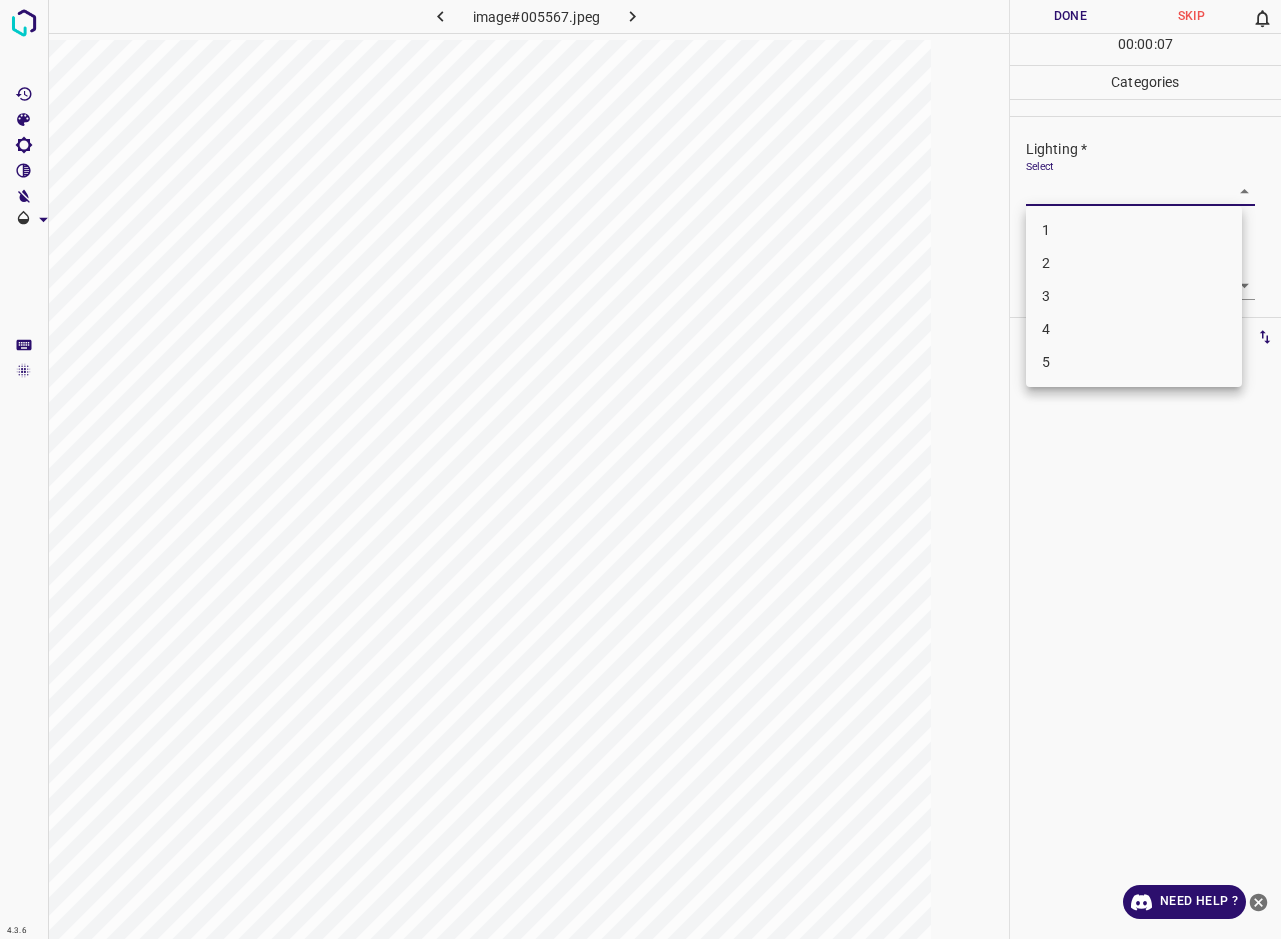 click on "3" at bounding box center [1134, 296] 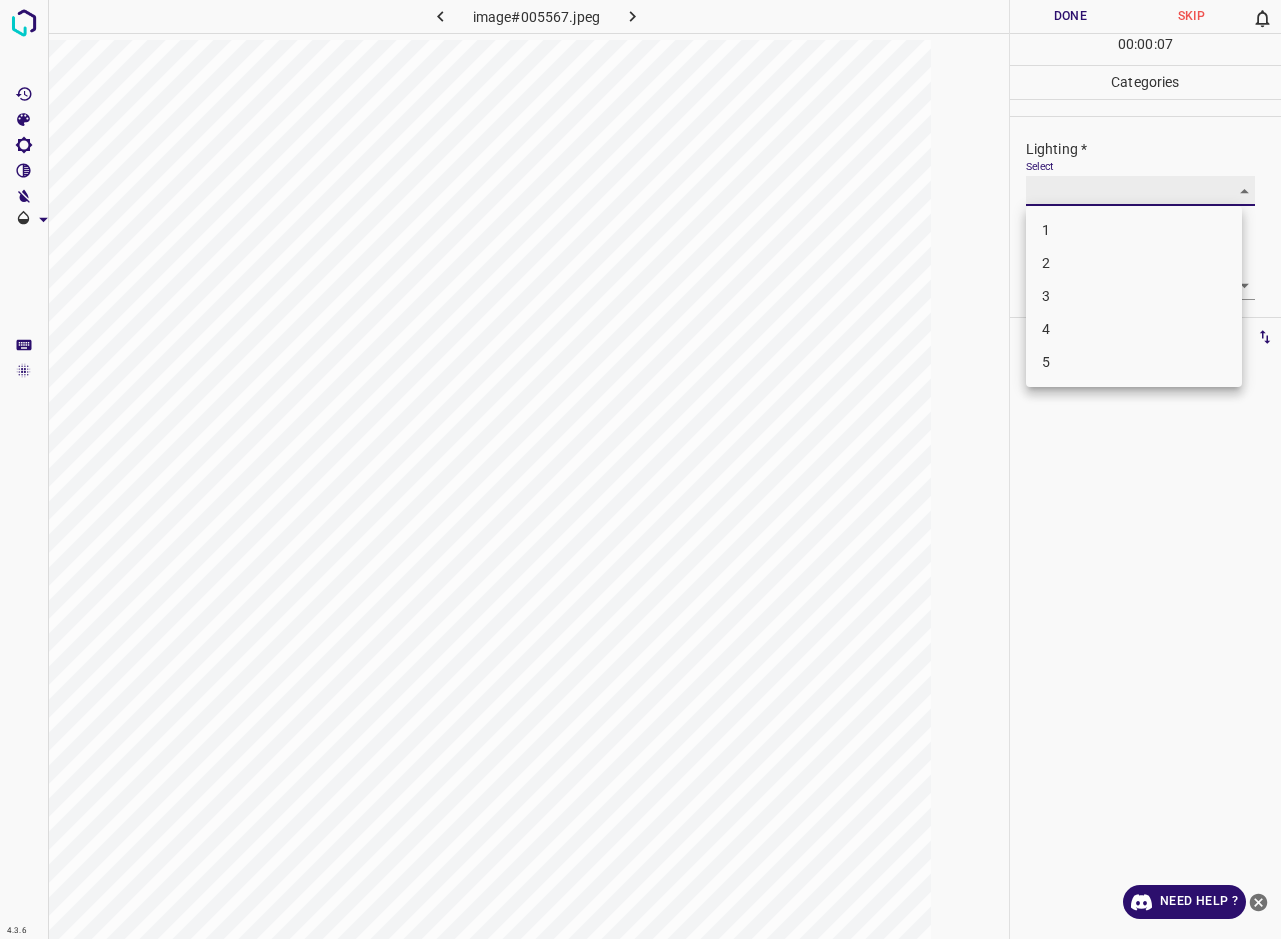 type on "3" 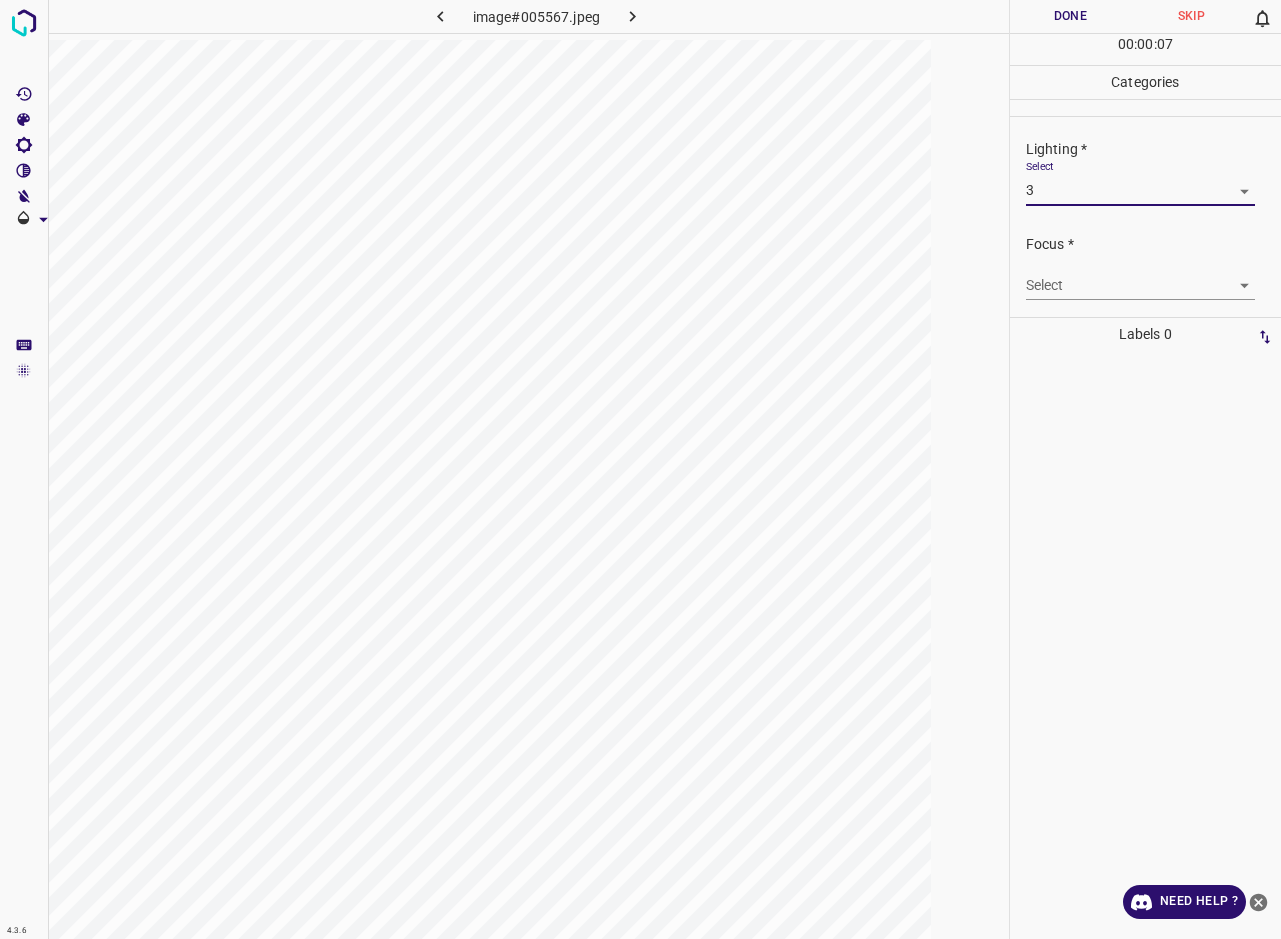 click on "4.3.6  image#005567.jpeg Done Skip 0 00   : 00   : 07   Categories Lighting *  Select 3 3 Focus *  Select ​ Overall *  Select ​ Labels   0 Categories 1 Lighting 2 Focus 3 Overall Tools Space Change between modes (Draw & Edit) I Auto labeling R Restore zoom M Zoom in N Zoom out Delete Delete selecte label Filters Z Restore filters X Saturation filter C Brightness filter V Contrast filter B Gray scale filter General O Download Need Help ? - Text - Hide - Delete" at bounding box center (640, 469) 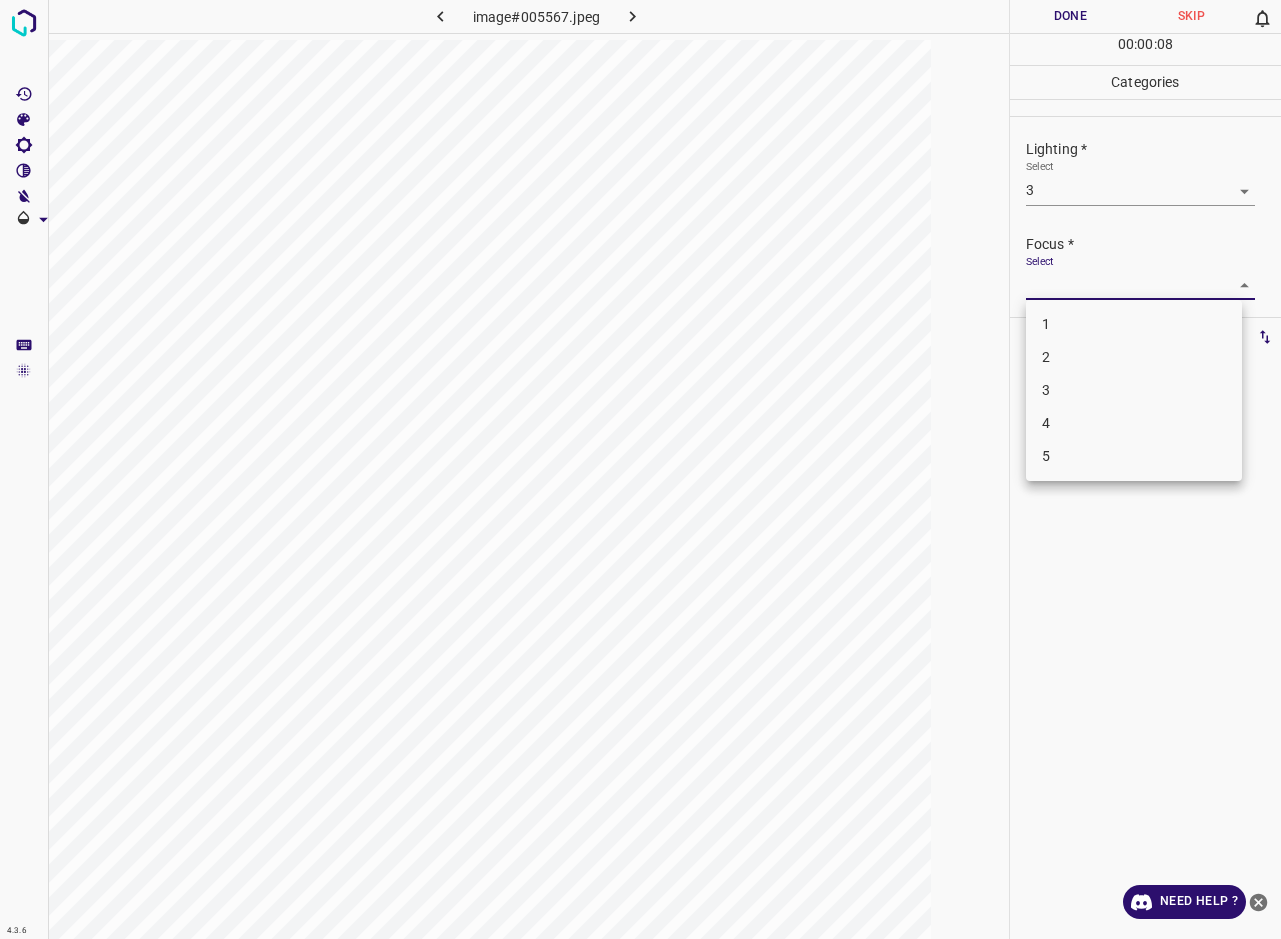 click on "3" at bounding box center [1134, 390] 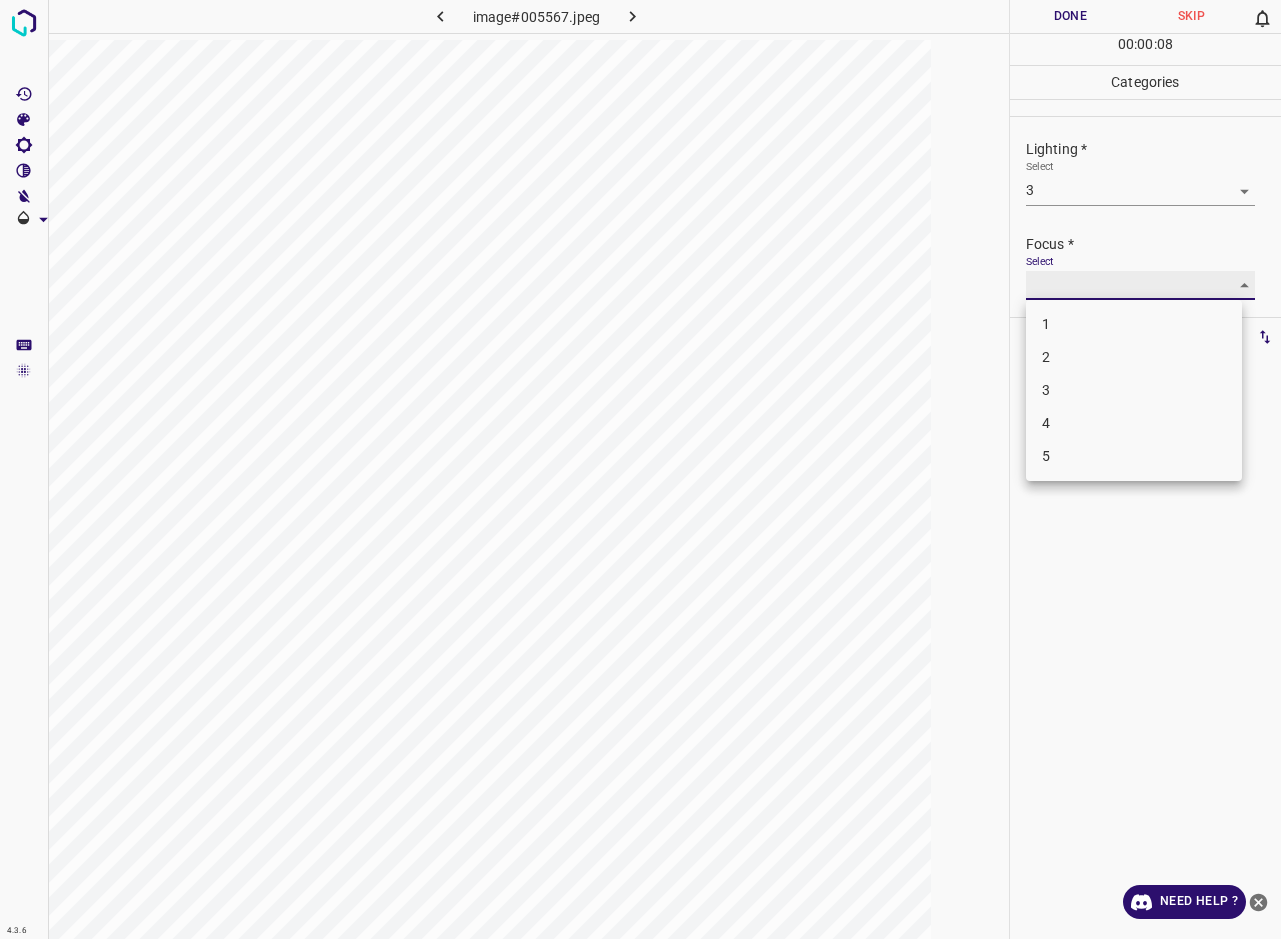 type on "3" 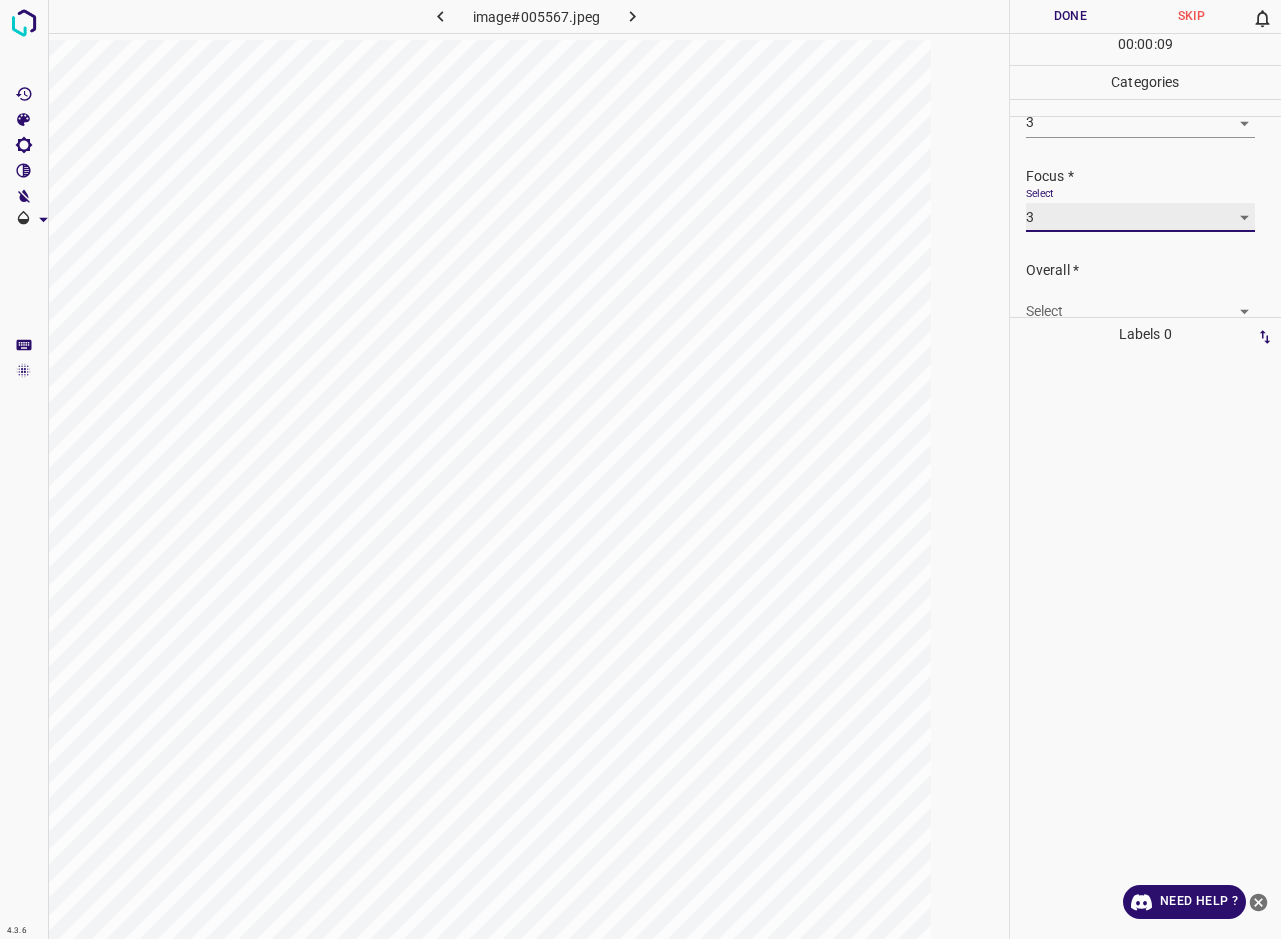 scroll, scrollTop: 98, scrollLeft: 0, axis: vertical 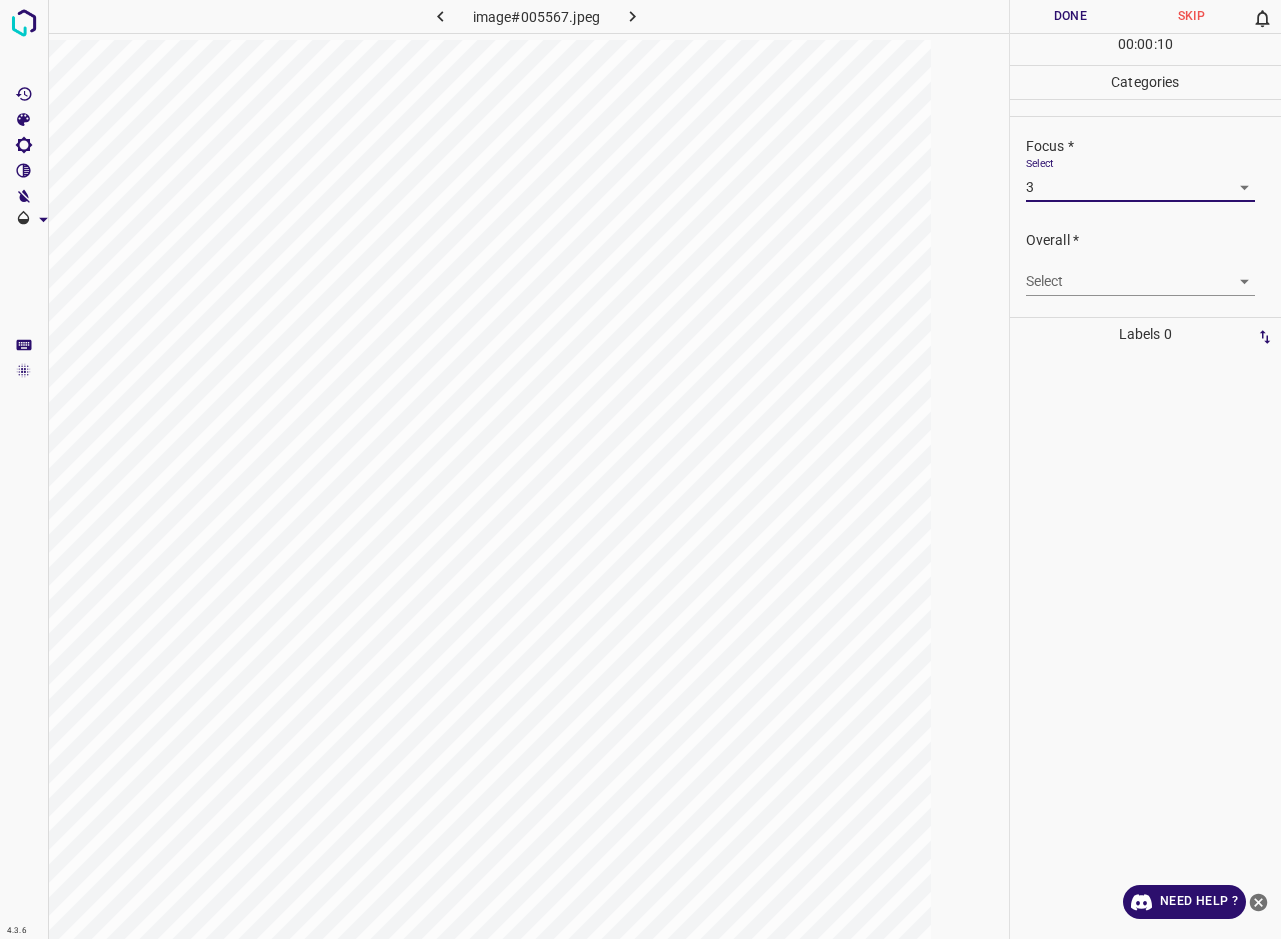 click on "4.3.6  image#005567.jpeg Done Skip 0 00   : 00   : 10   Categories Lighting *  Select 3 3 Focus *  Select 3 3 Overall *  Select ​ Labels   0 Categories 1 Lighting 2 Focus 3 Overall Tools Space Change between modes (Draw & Edit) I Auto labeling R Restore zoom M Zoom in N Zoom out Delete Delete selecte label Filters Z Restore filters X Saturation filter C Brightness filter V Contrast filter B Gray scale filter General O Download Need Help ? - Text - Hide - Delete" at bounding box center (640, 469) 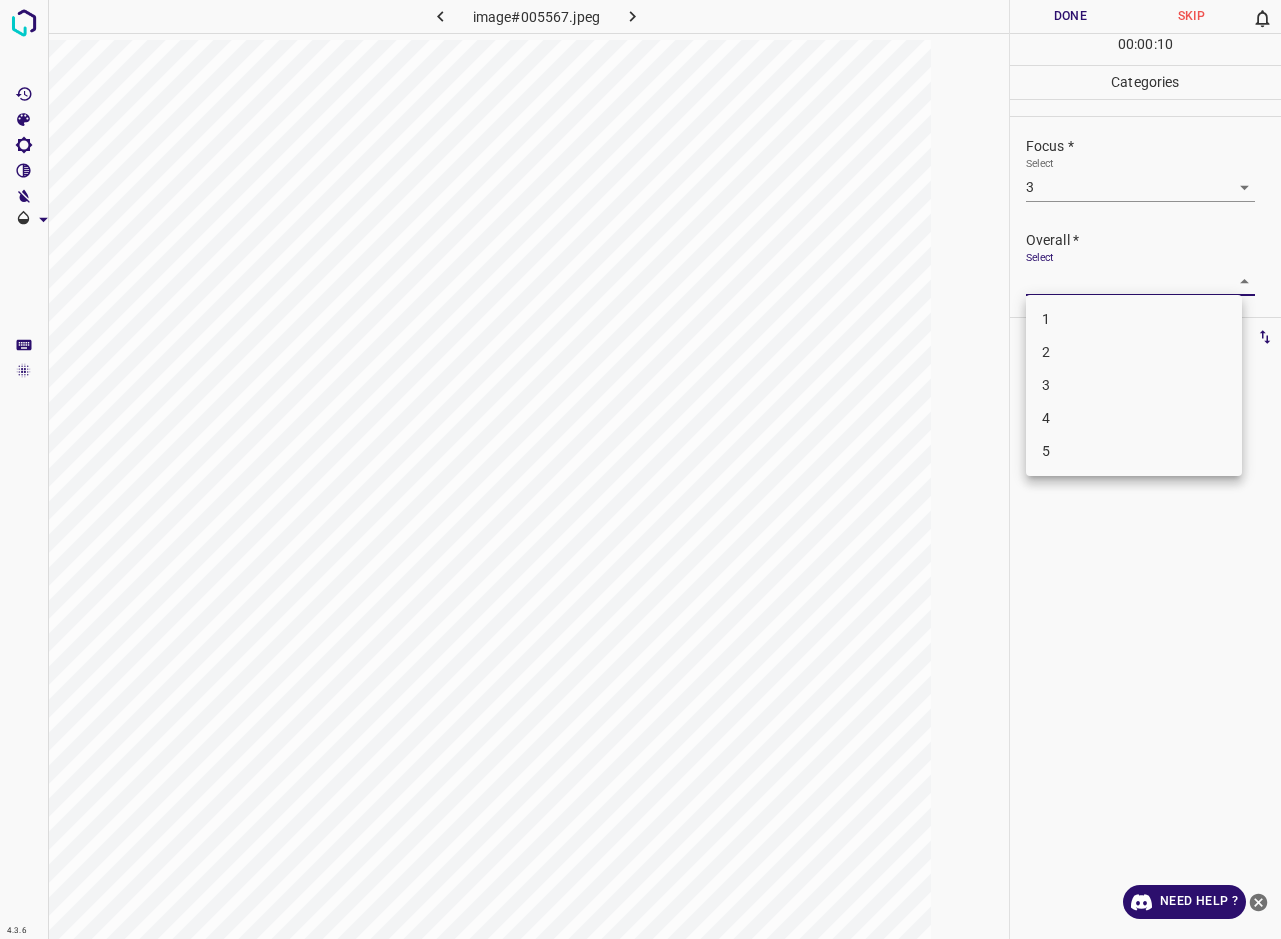 click on "3" at bounding box center [1134, 385] 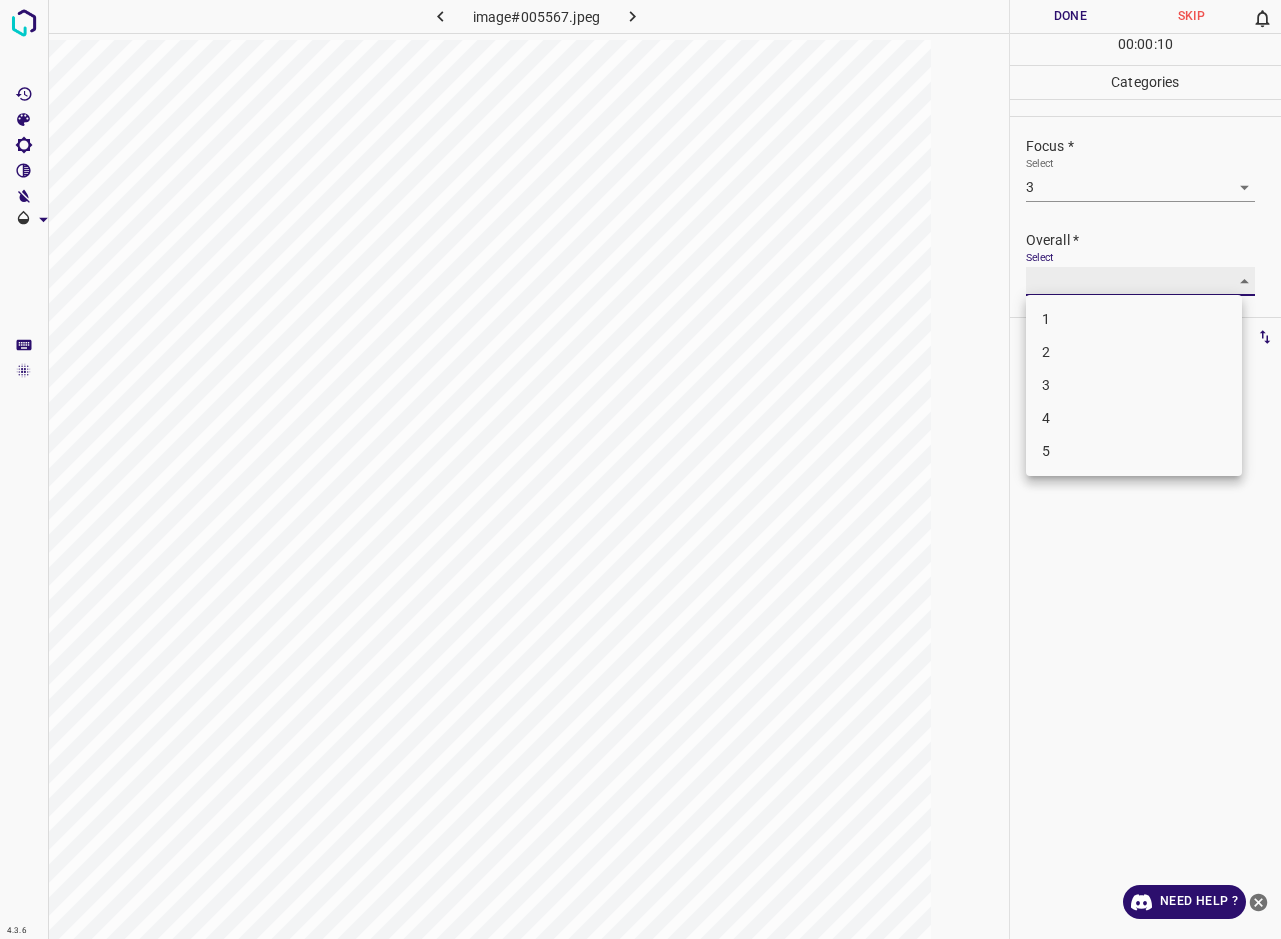 type on "3" 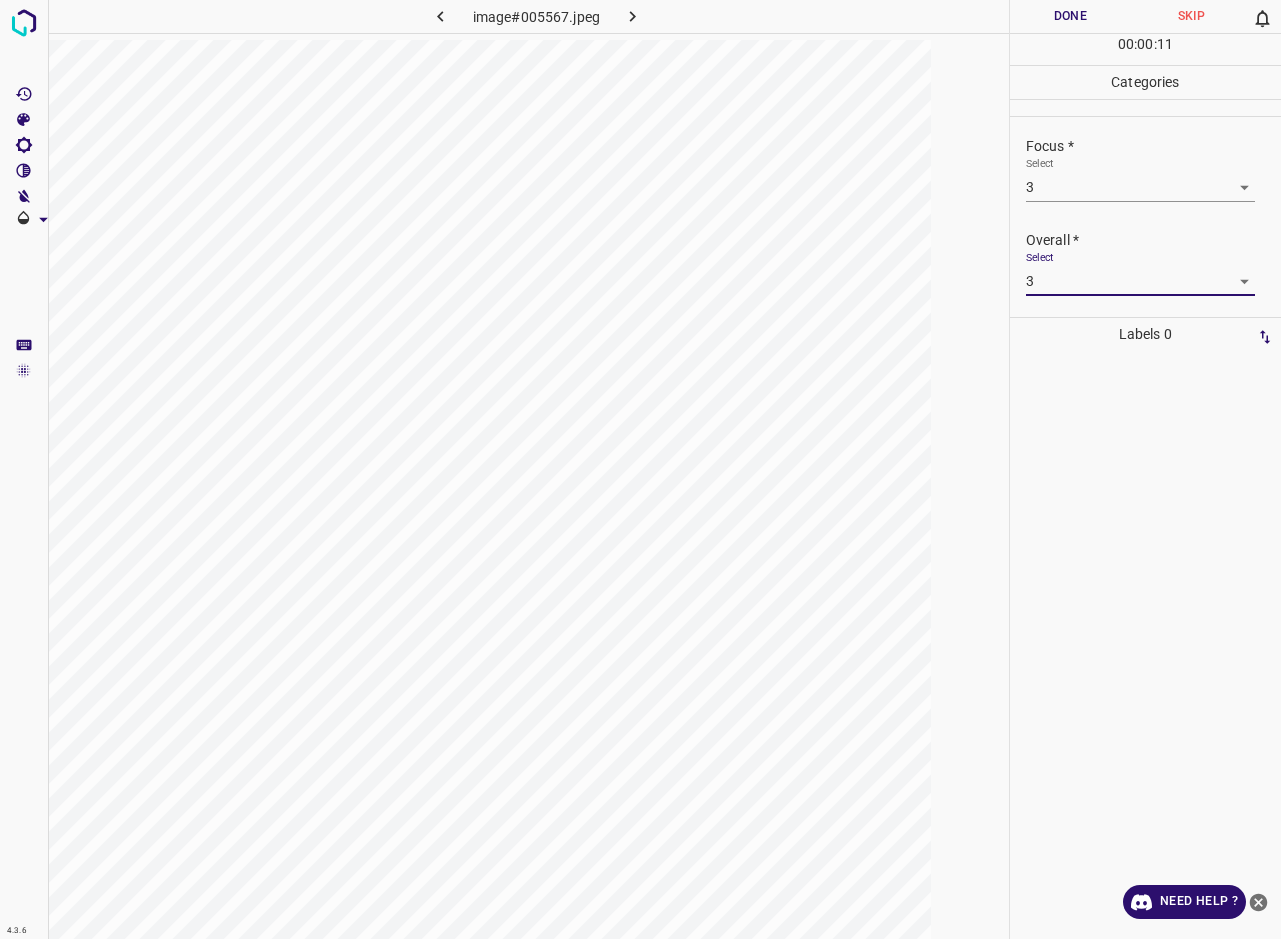 click on "Done" at bounding box center [1070, 16] 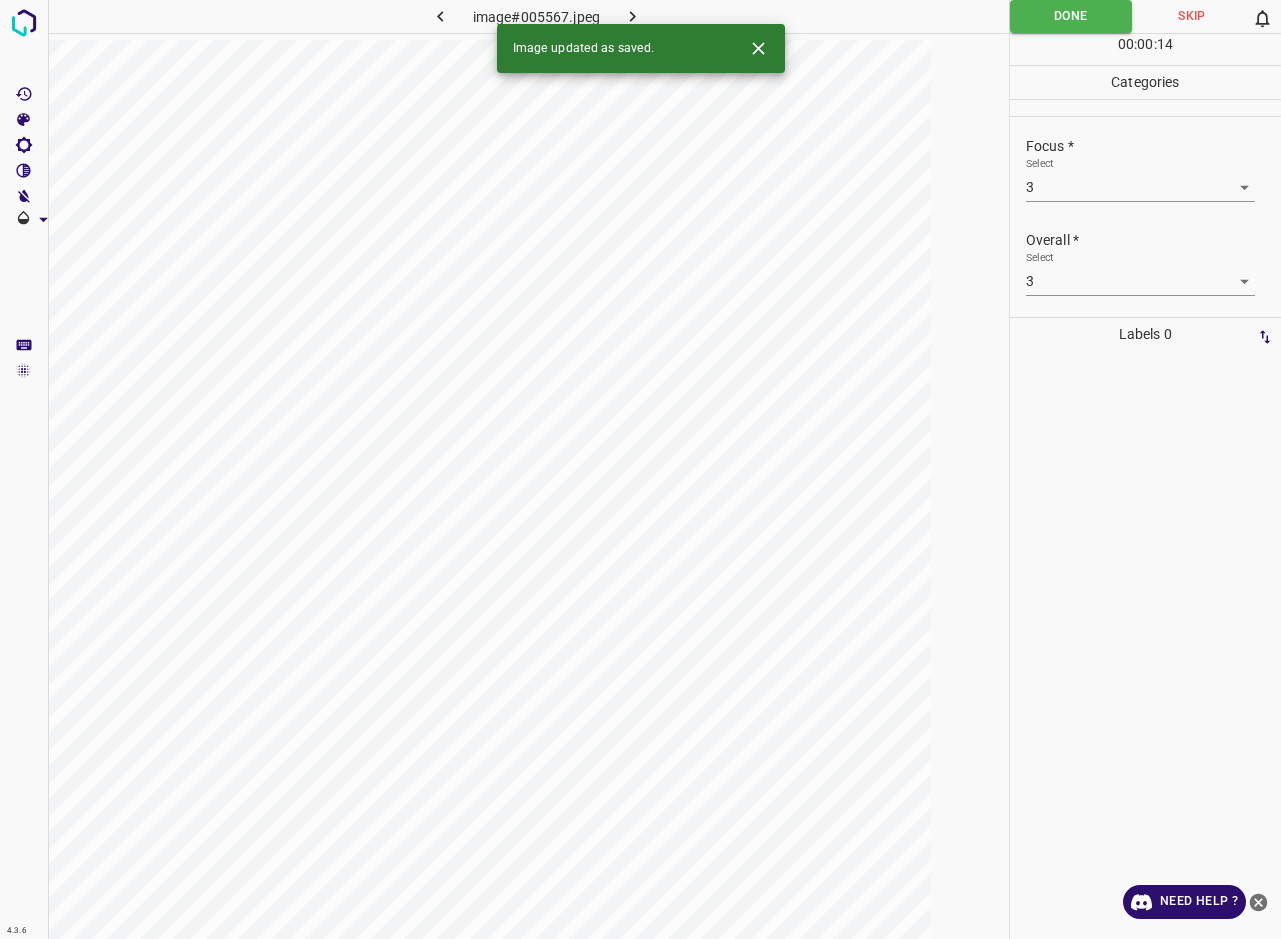 click 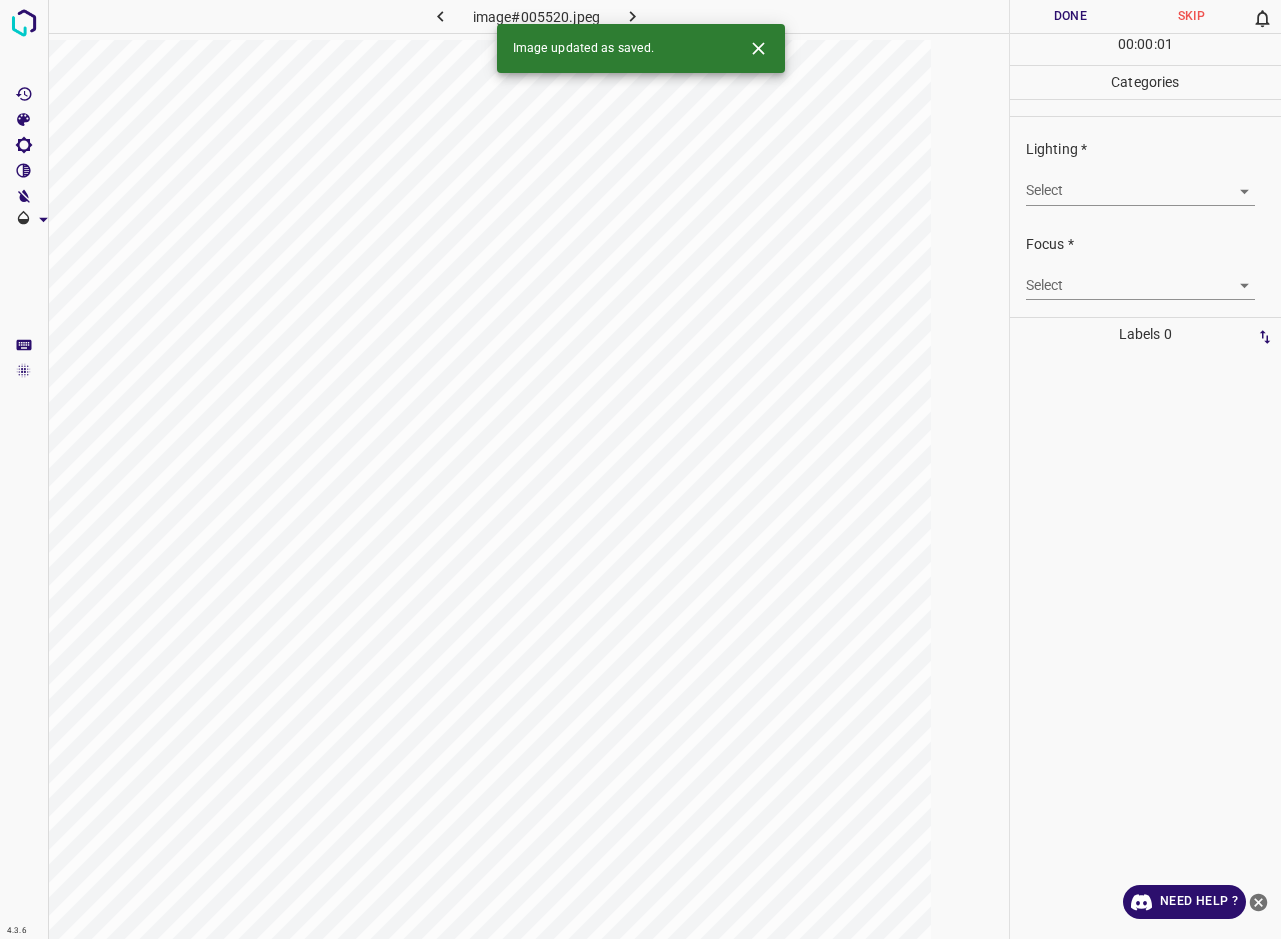 click on "4.3.6  image#005520.jpeg Done Skip 0 00   : 00   : 01   Categories Lighting *  Select ​ Focus *  Select ​ Overall *  Select ​ Labels   0 Categories 1 Lighting 2 Focus 3 Overall Tools Space Change between modes (Draw & Edit) I Auto labeling R Restore zoom M Zoom in N Zoom out Delete Delete selecte label Filters Z Restore filters X Saturation filter C Brightness filter V Contrast filter B Gray scale filter General O Download Image updated as saved. Need Help ? - Text - Hide - Delete" at bounding box center [640, 469] 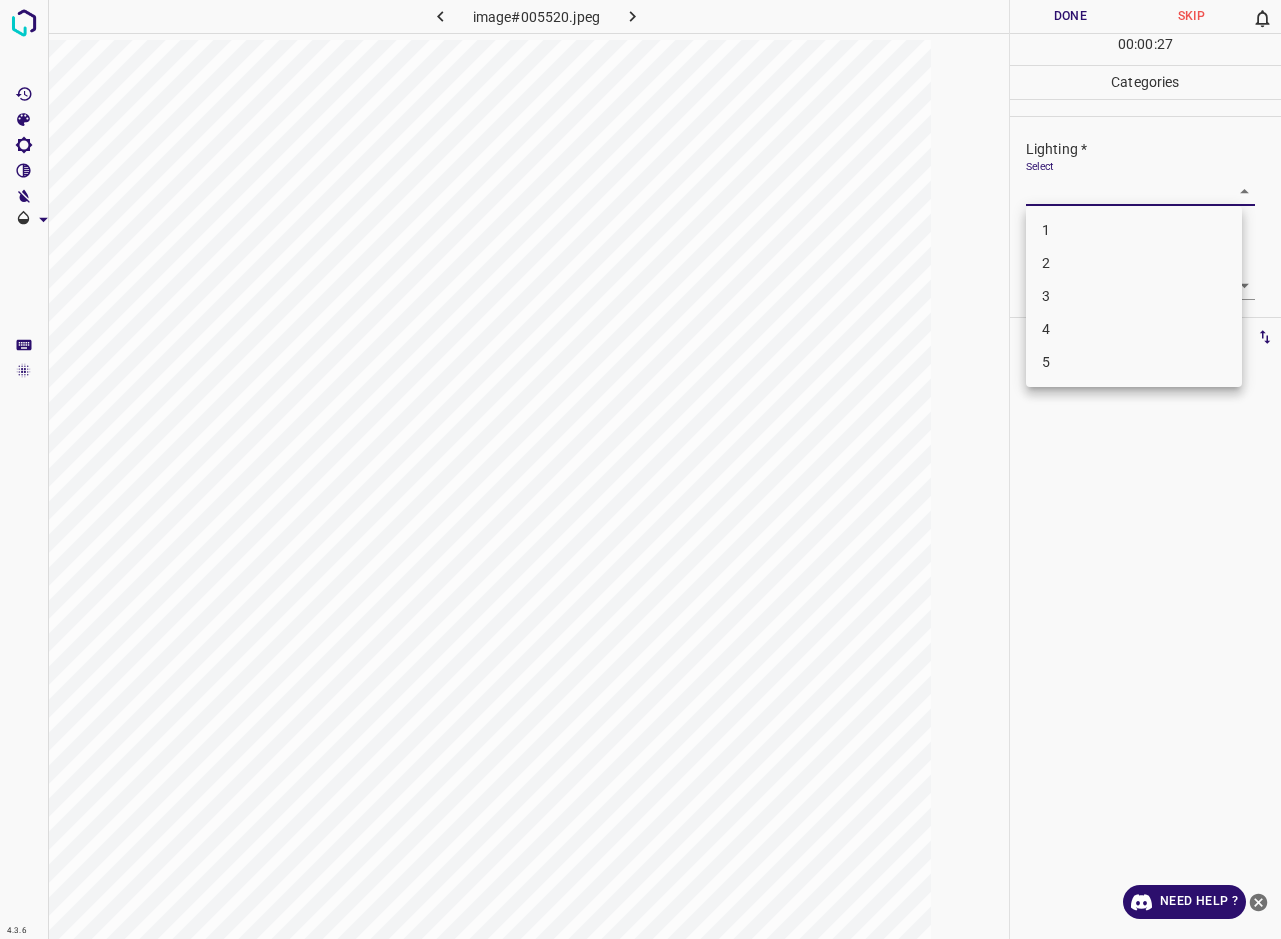 click on "3" at bounding box center (1134, 296) 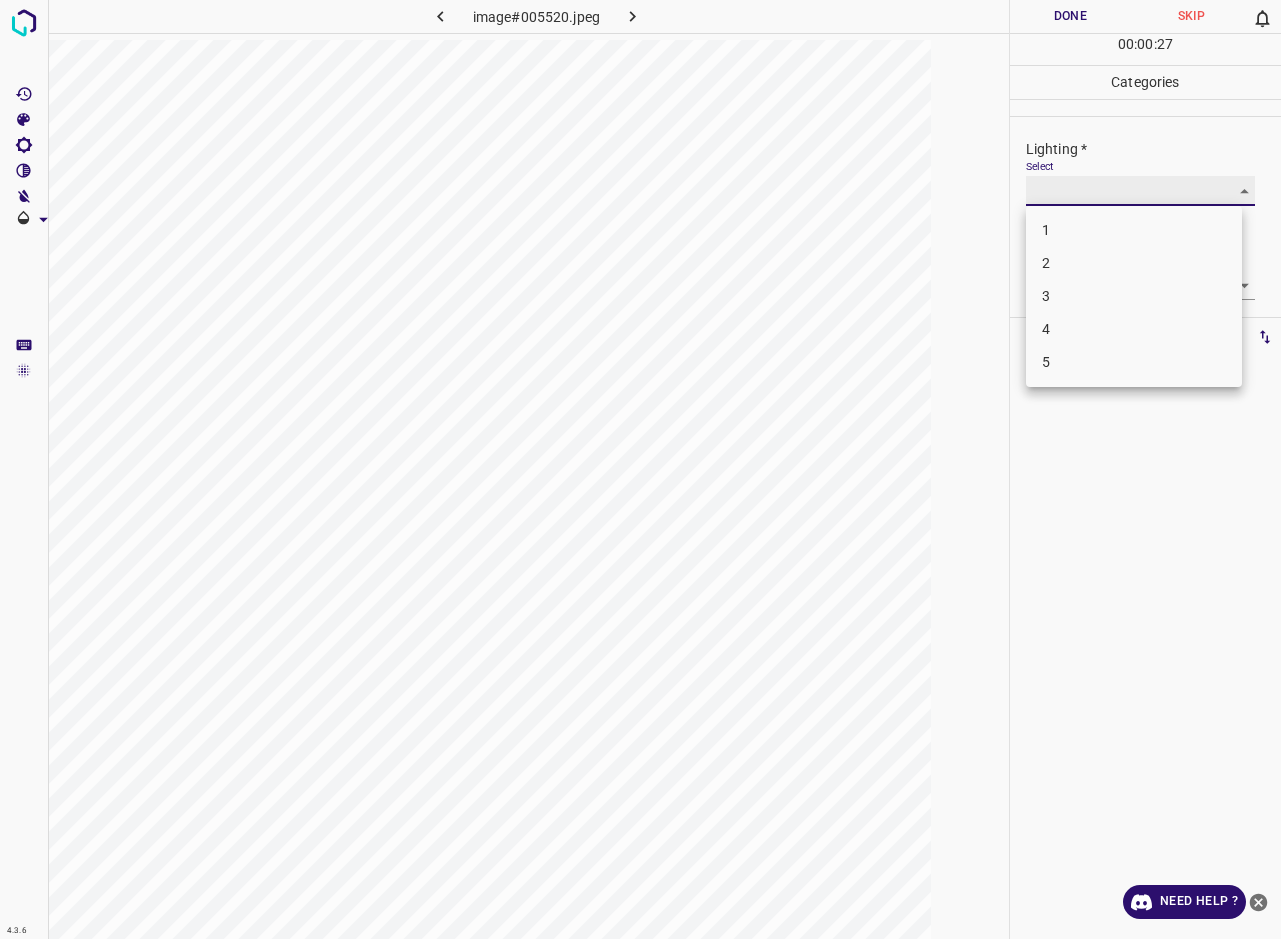type on "3" 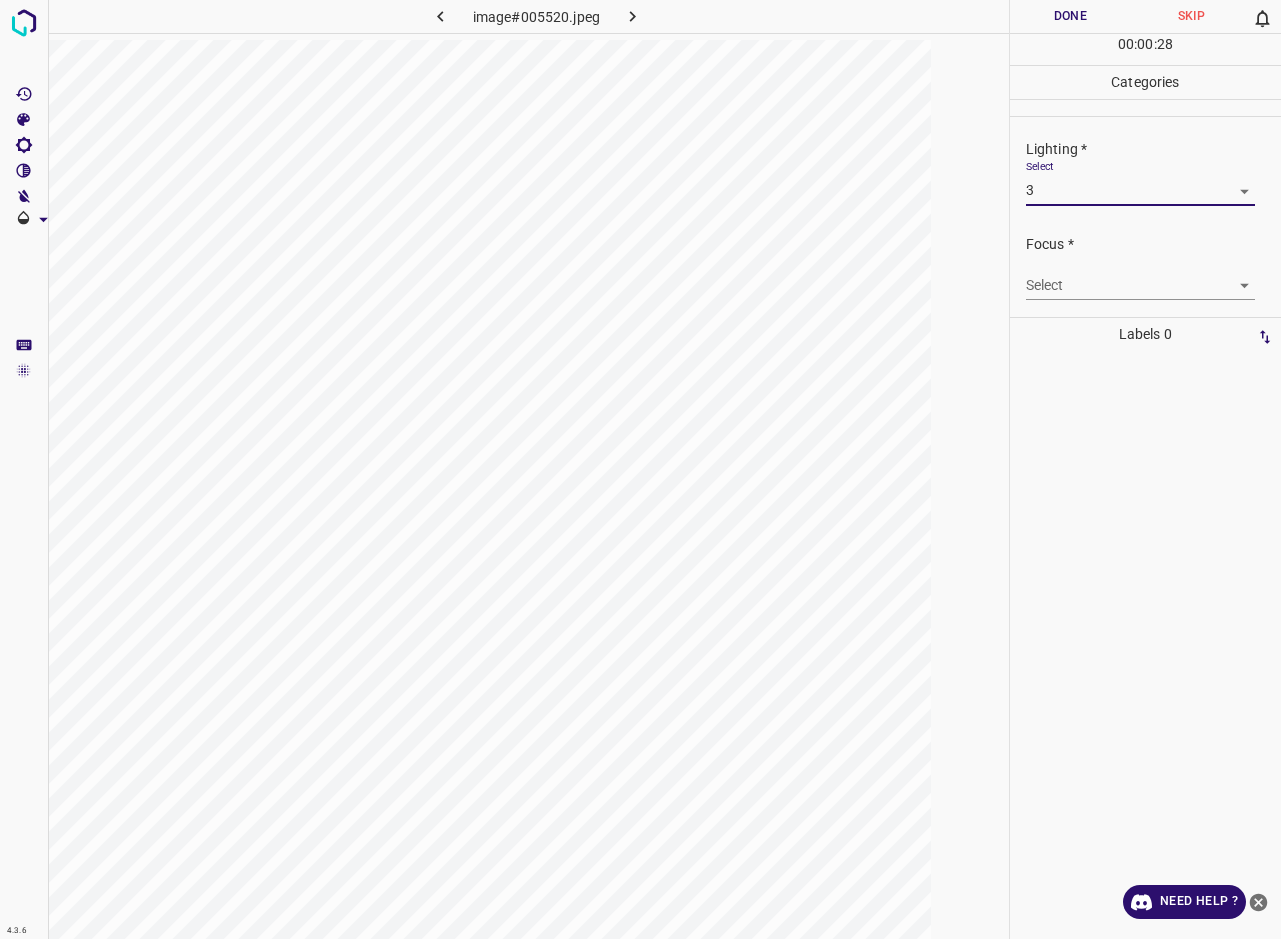 click on "4.3.6  image#005520.jpeg Done Skip 0 00   : 00   : 28   Categories Lighting *  Select 3 3 Focus *  Select ​ Overall *  Select ​ Labels   0 Categories 1 Lighting 2 Focus 3 Overall Tools Space Change between modes (Draw & Edit) I Auto labeling R Restore zoom M Zoom in N Zoom out Delete Delete selecte label Filters Z Restore filters X Saturation filter C Brightness filter V Contrast filter B Gray scale filter General O Download Need Help ? - Text - Hide - Delete" at bounding box center [640, 469] 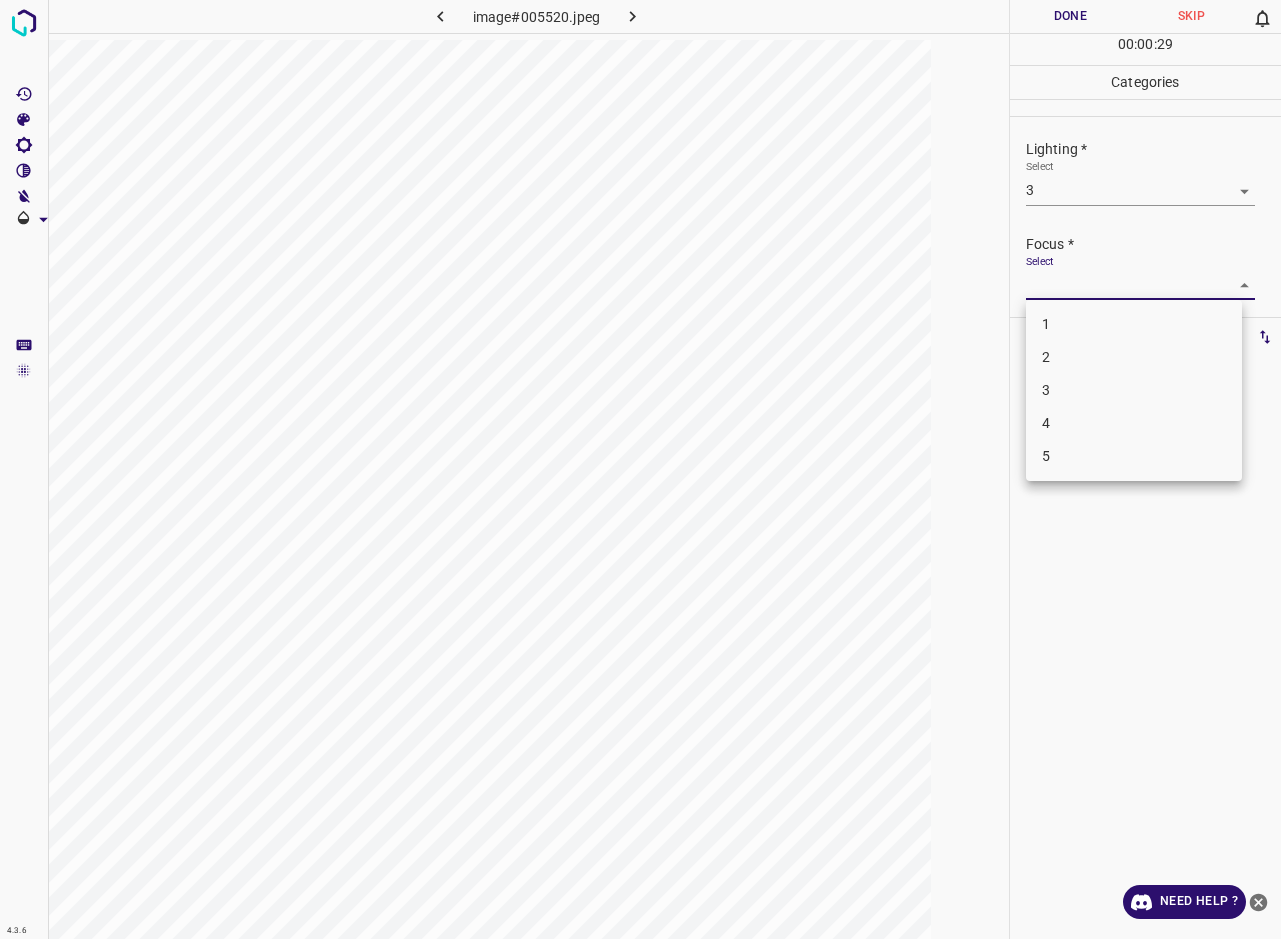 click on "2" at bounding box center [1134, 357] 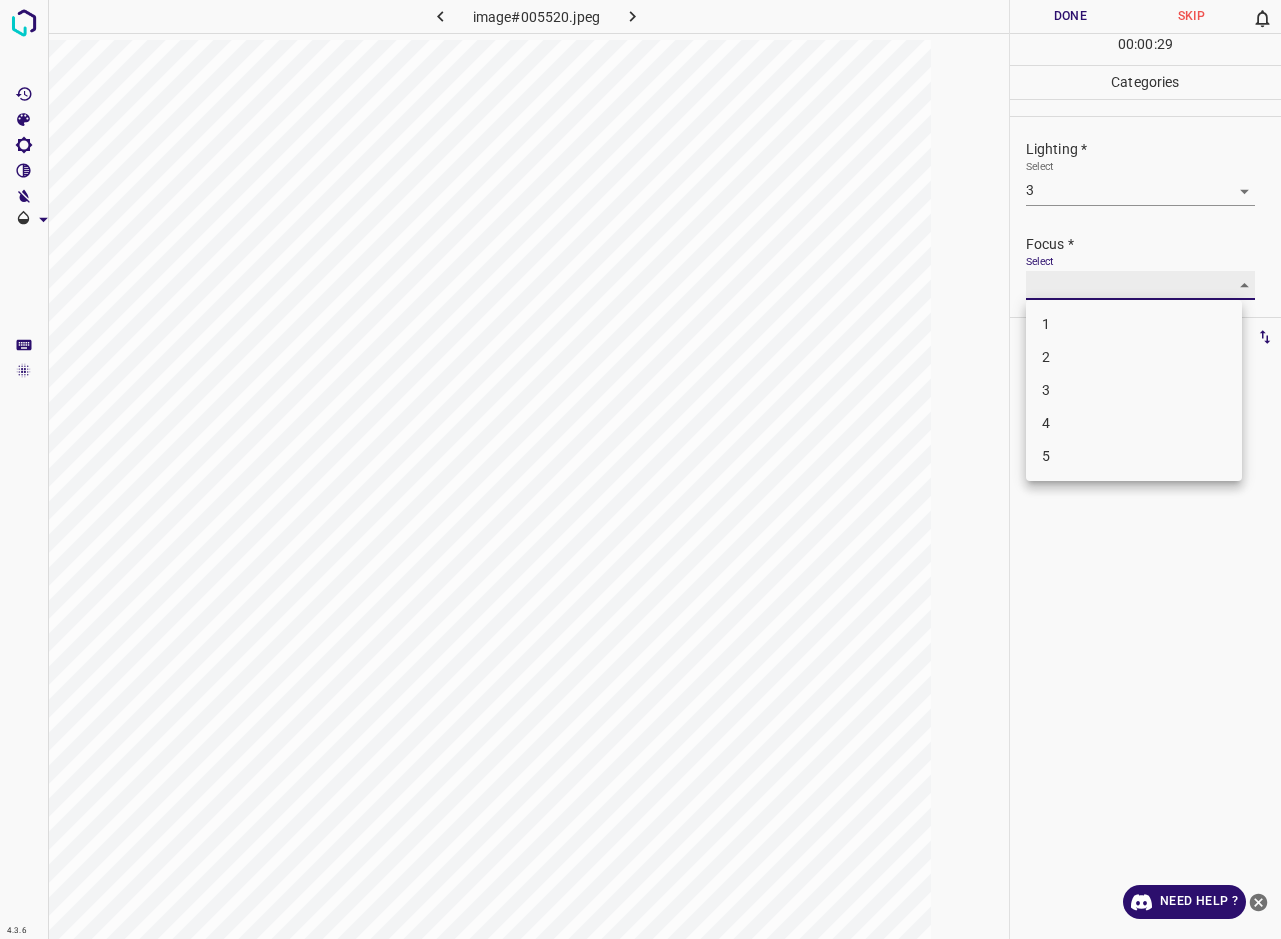 type on "2" 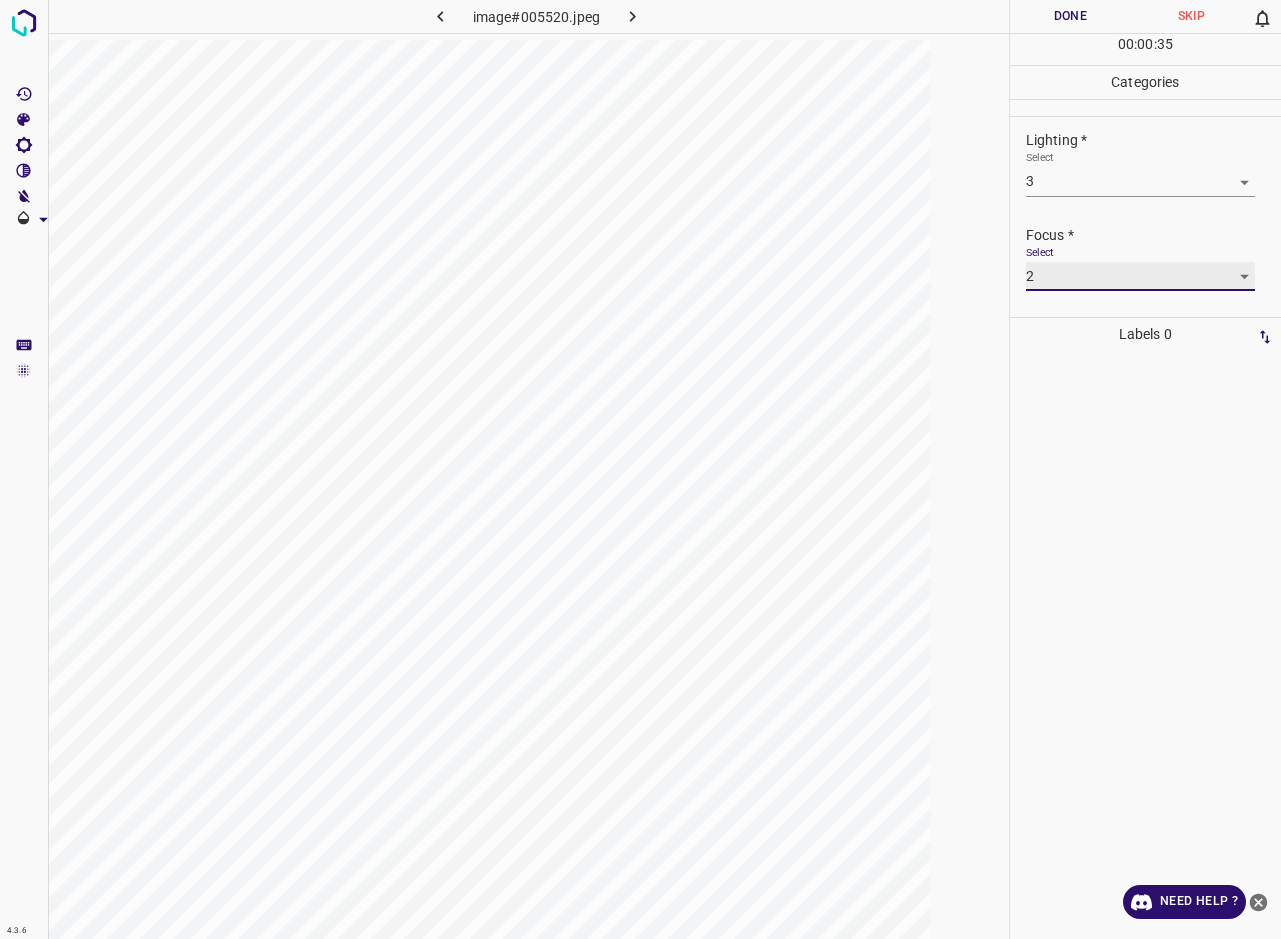 scroll, scrollTop: 35, scrollLeft: 0, axis: vertical 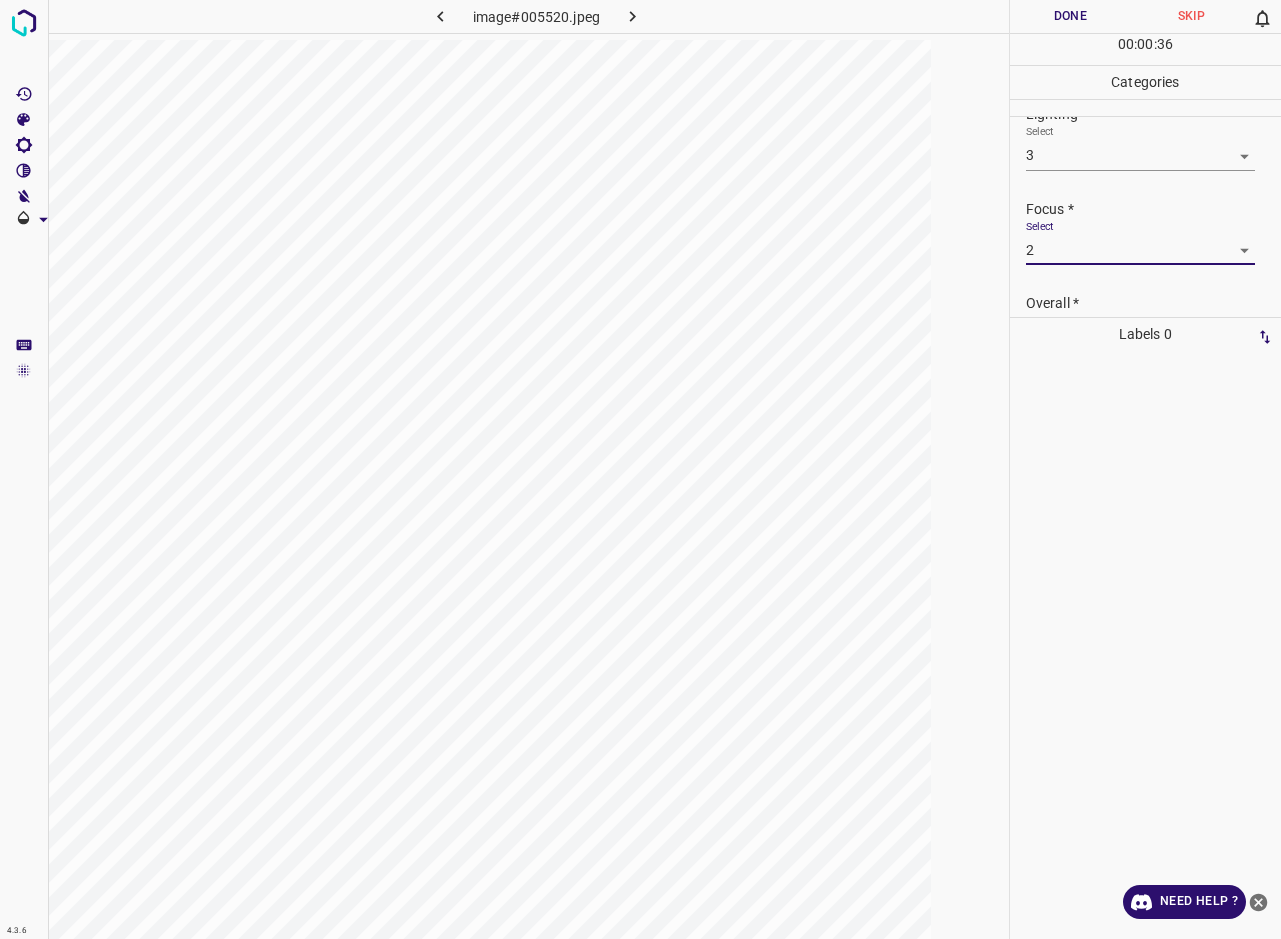click on "Overall *" at bounding box center (1153, 303) 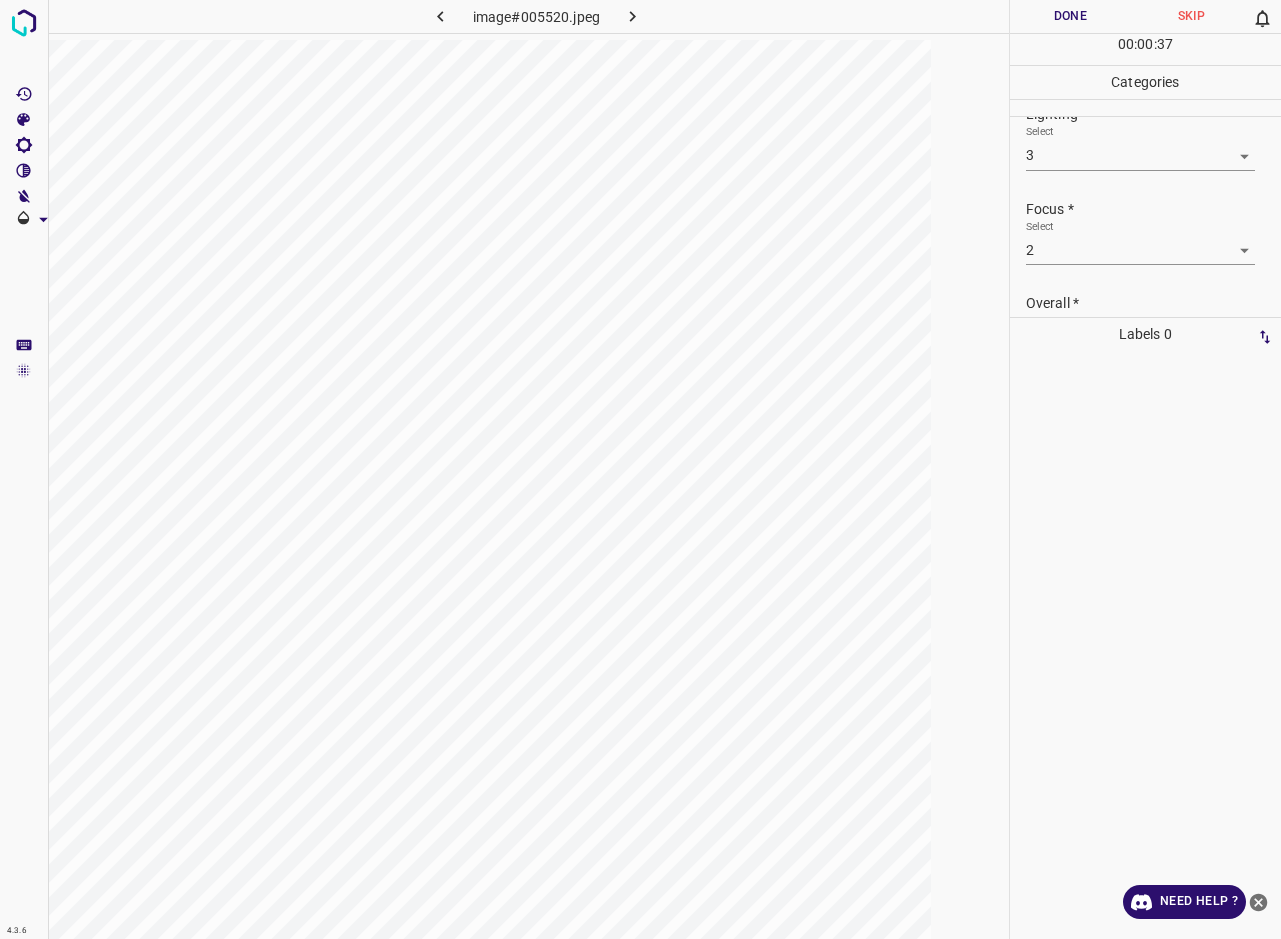 scroll, scrollTop: 98, scrollLeft: 0, axis: vertical 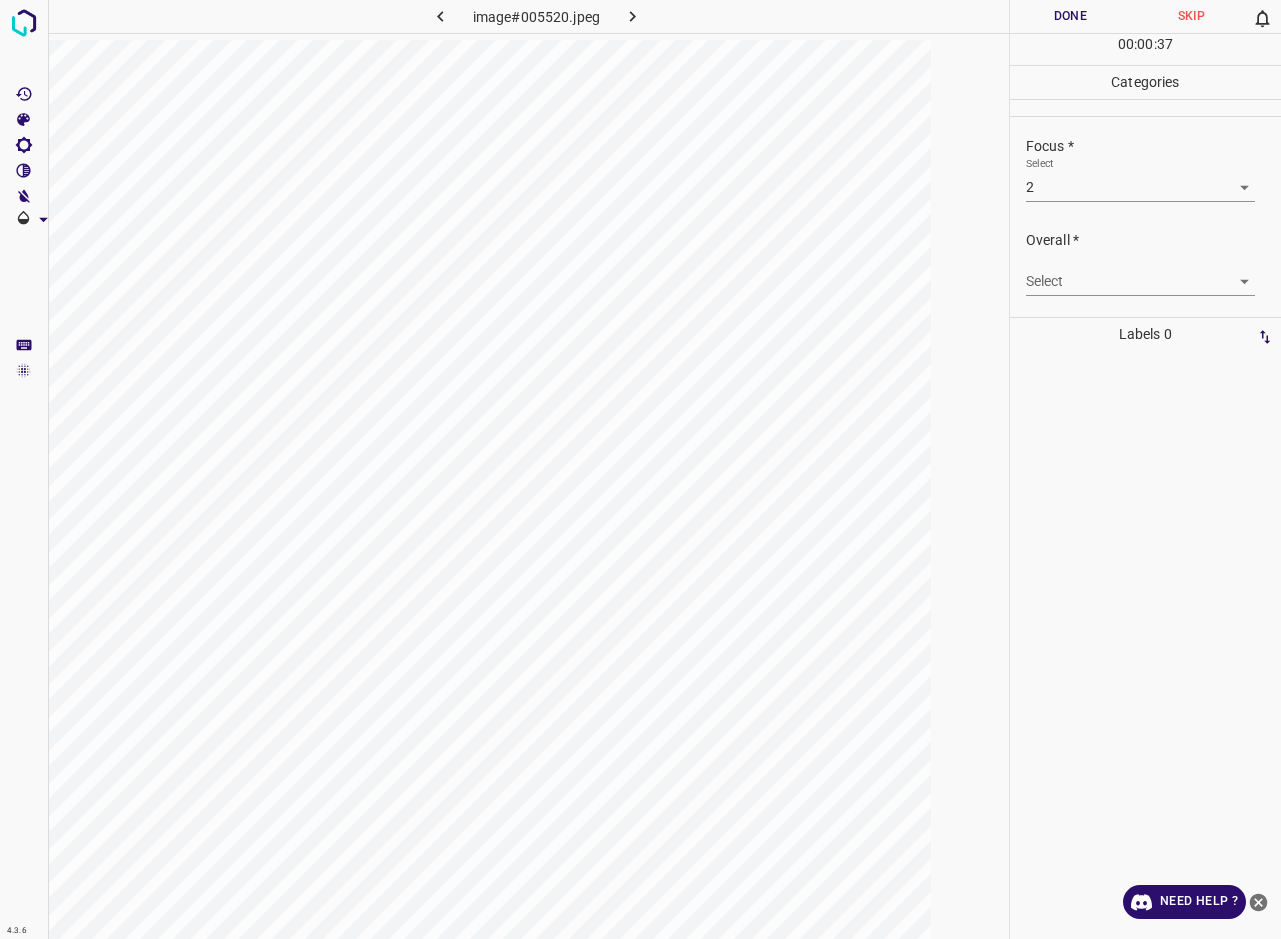 click on "4.3.6  image#005520.jpeg Done Skip 0 00   : 00   : 37   Categories Lighting *  Select 3 3 Focus *  Select 2 2 Overall *  Select ​ Labels   0 Categories 1 Lighting 2 Focus 3 Overall Tools Space Change between modes (Draw & Edit) I Auto labeling R Restore zoom M Zoom in N Zoom out Delete Delete selecte label Filters Z Restore filters X Saturation filter C Brightness filter V Contrast filter B Gray scale filter General O Download Need Help ? - Text - Hide - Delete" at bounding box center (640, 469) 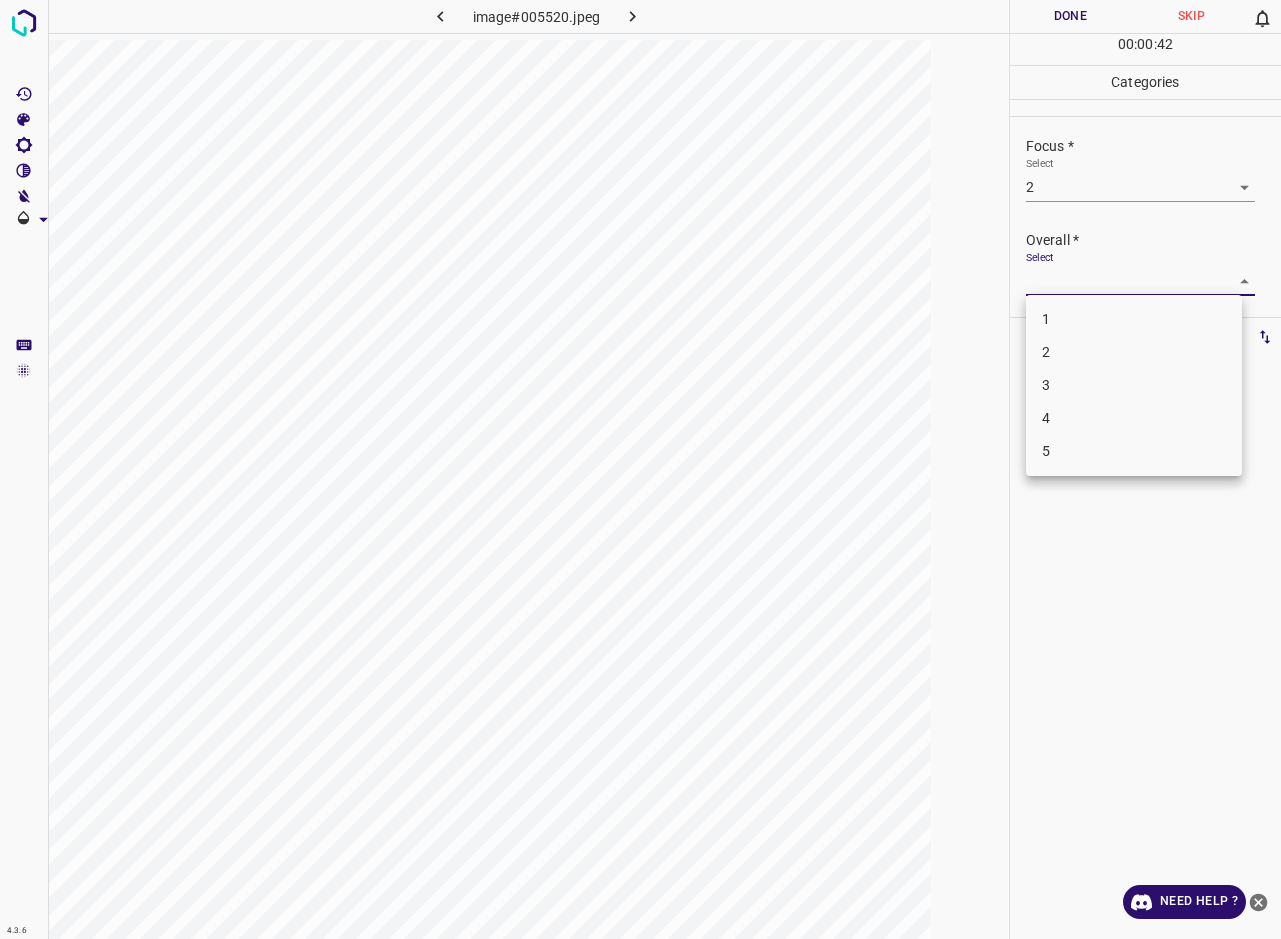 click on "2" at bounding box center [1134, 352] 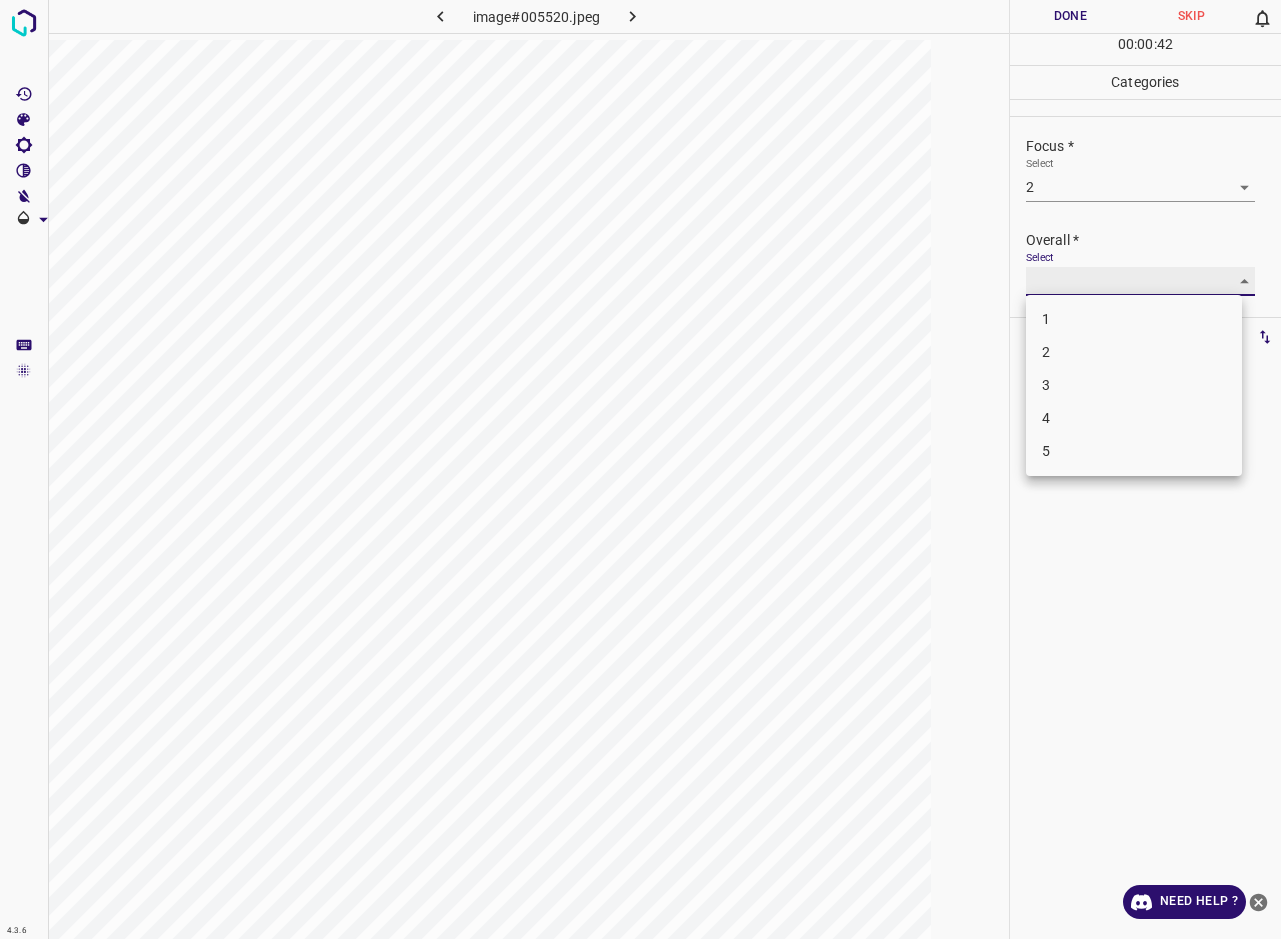 type on "2" 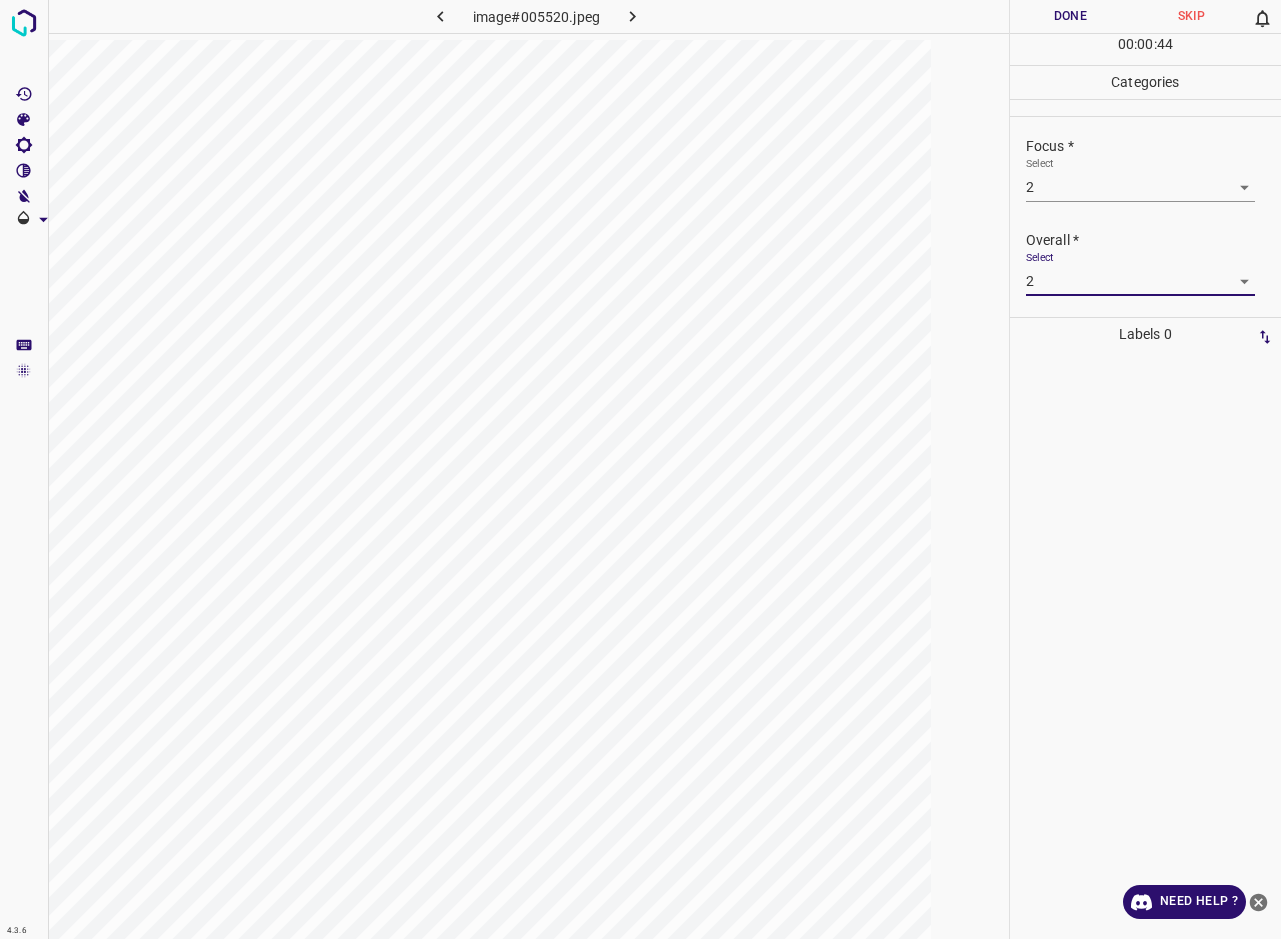 click on "4.3.6  image#005520.jpeg Done Skip 0 00   : 00   : 44   Categories Lighting *  Select 3 3 Focus *  Select 2 2 Overall *  Select 2 2 Labels   0 Categories 1 Lighting 2 Focus 3 Overall Tools Space Change between modes (Draw & Edit) I Auto labeling R Restore zoom M Zoom in N Zoom out Delete Delete selecte label Filters Z Restore filters X Saturation filter C Brightness filter V Contrast filter B Gray scale filter General O Download Need Help ? - Text - Hide - Delete" at bounding box center (640, 469) 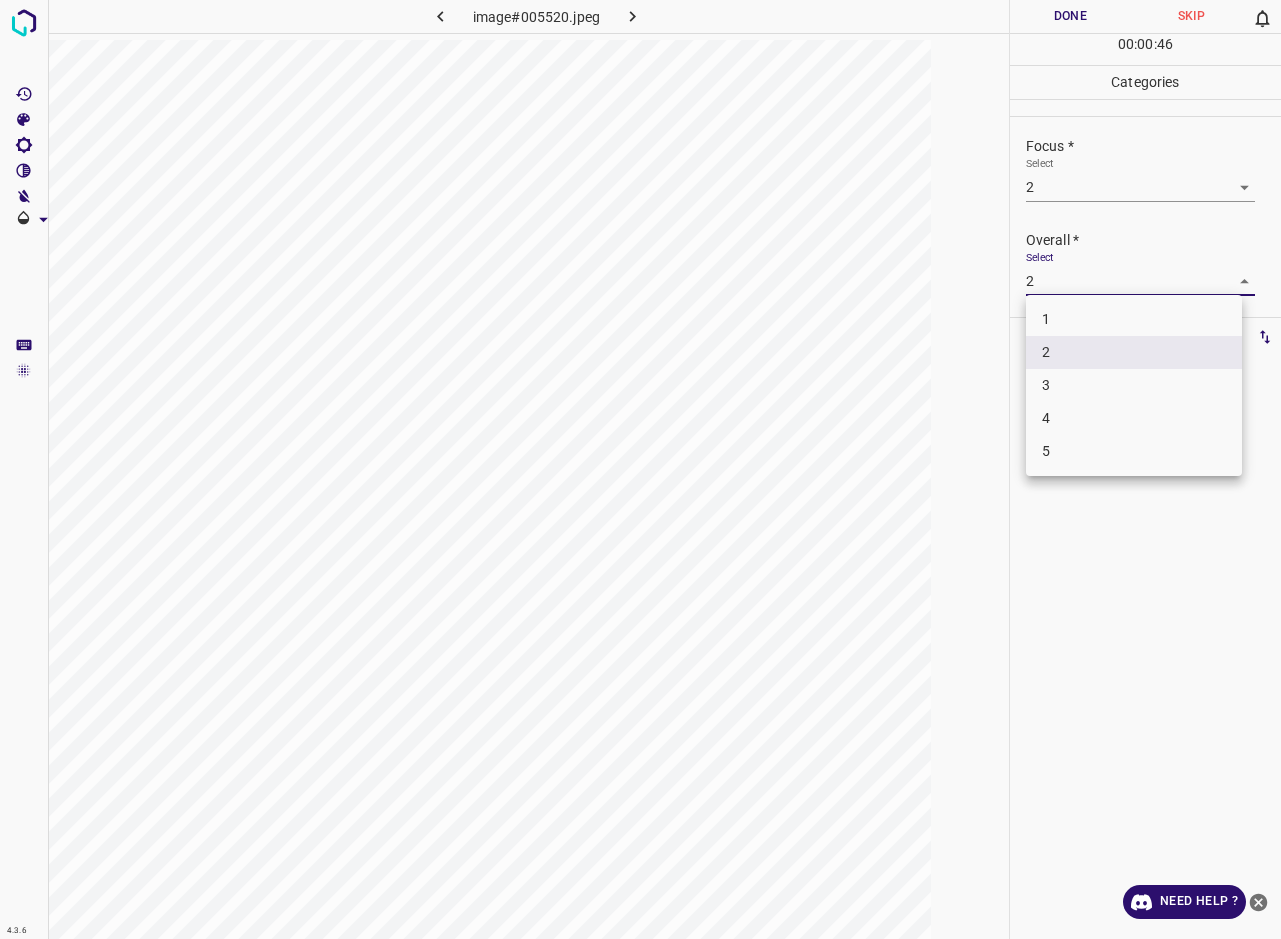 click on "2" at bounding box center [1134, 352] 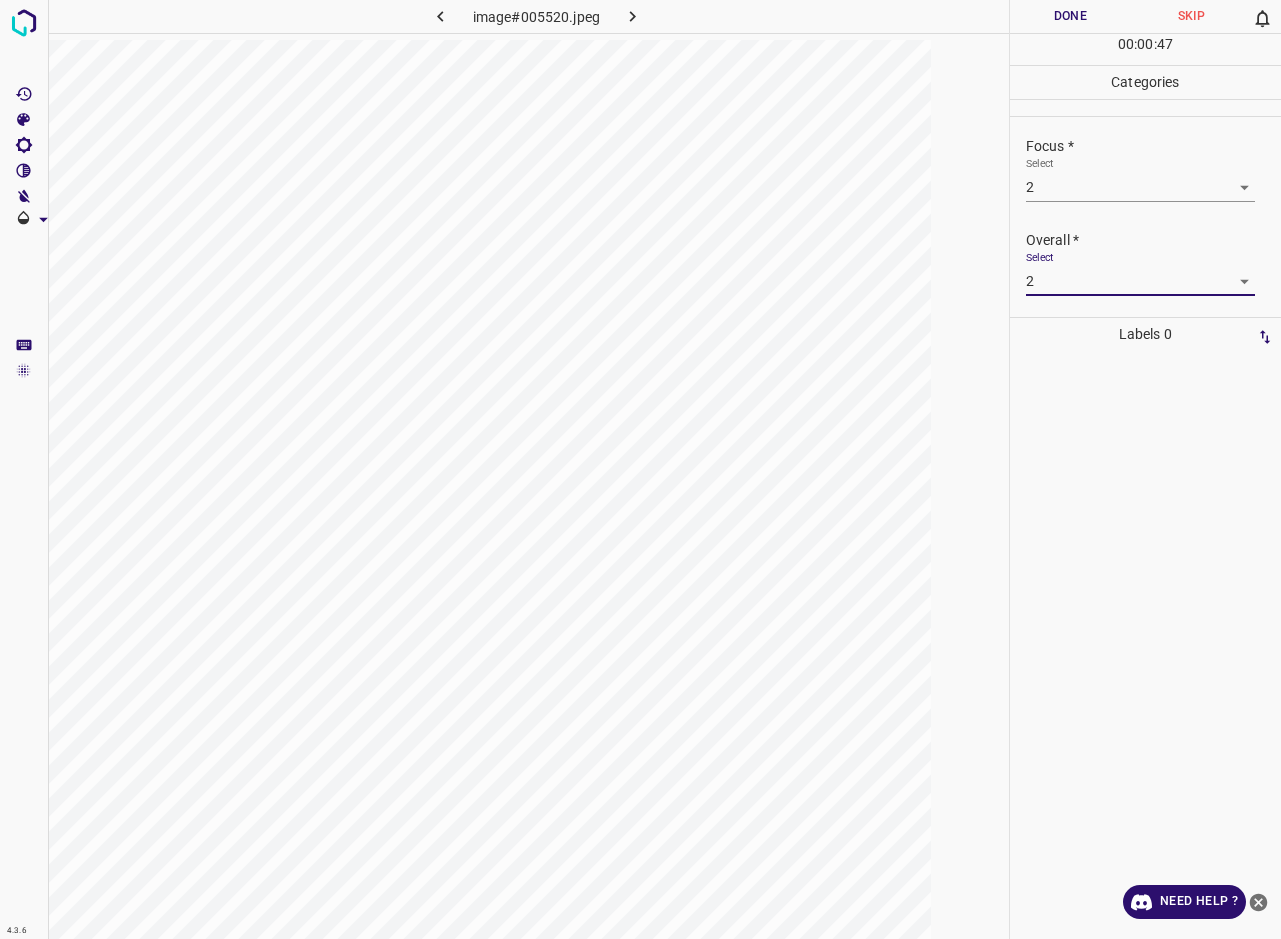 click on "Done" at bounding box center (1070, 16) 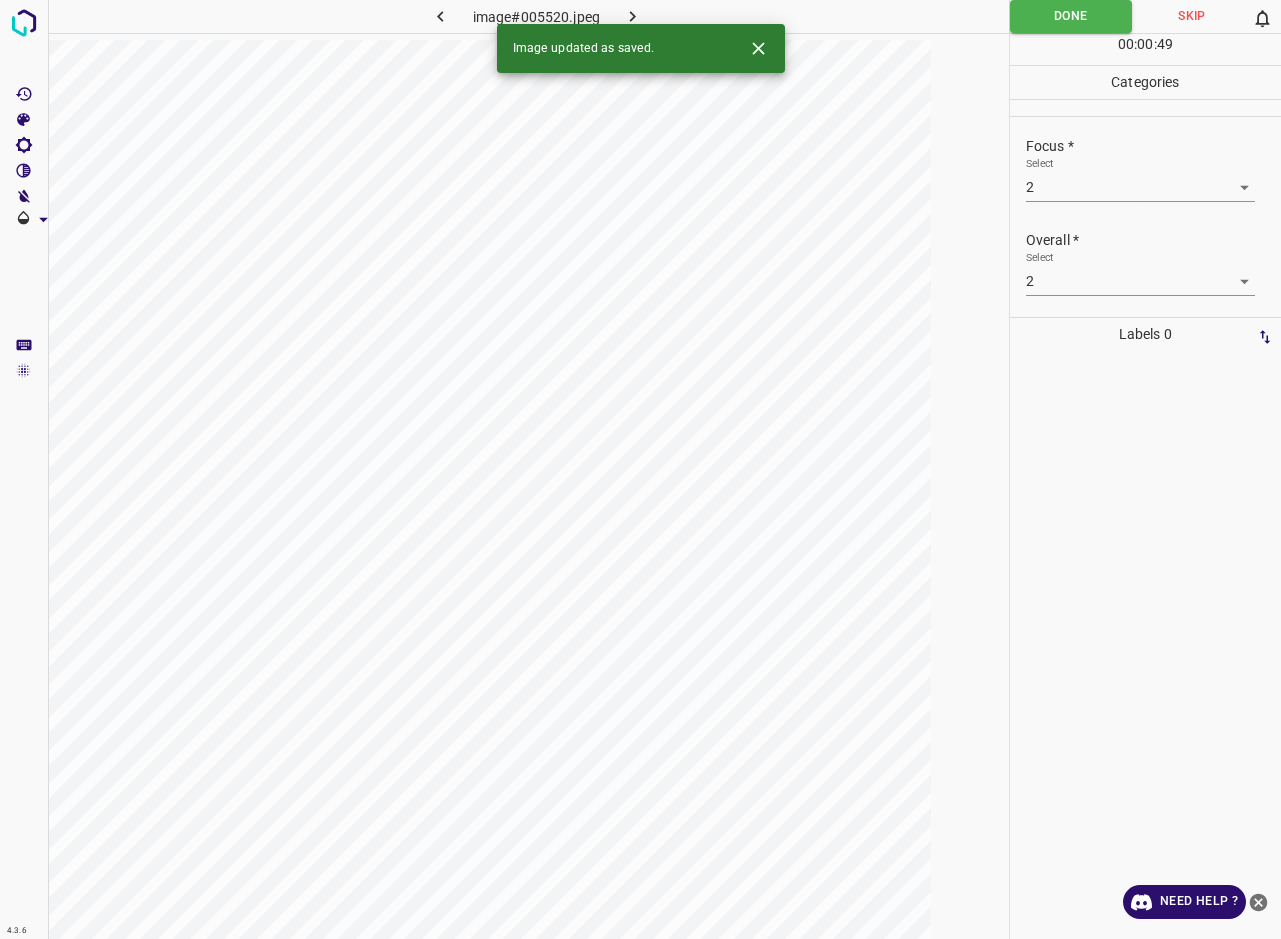 click 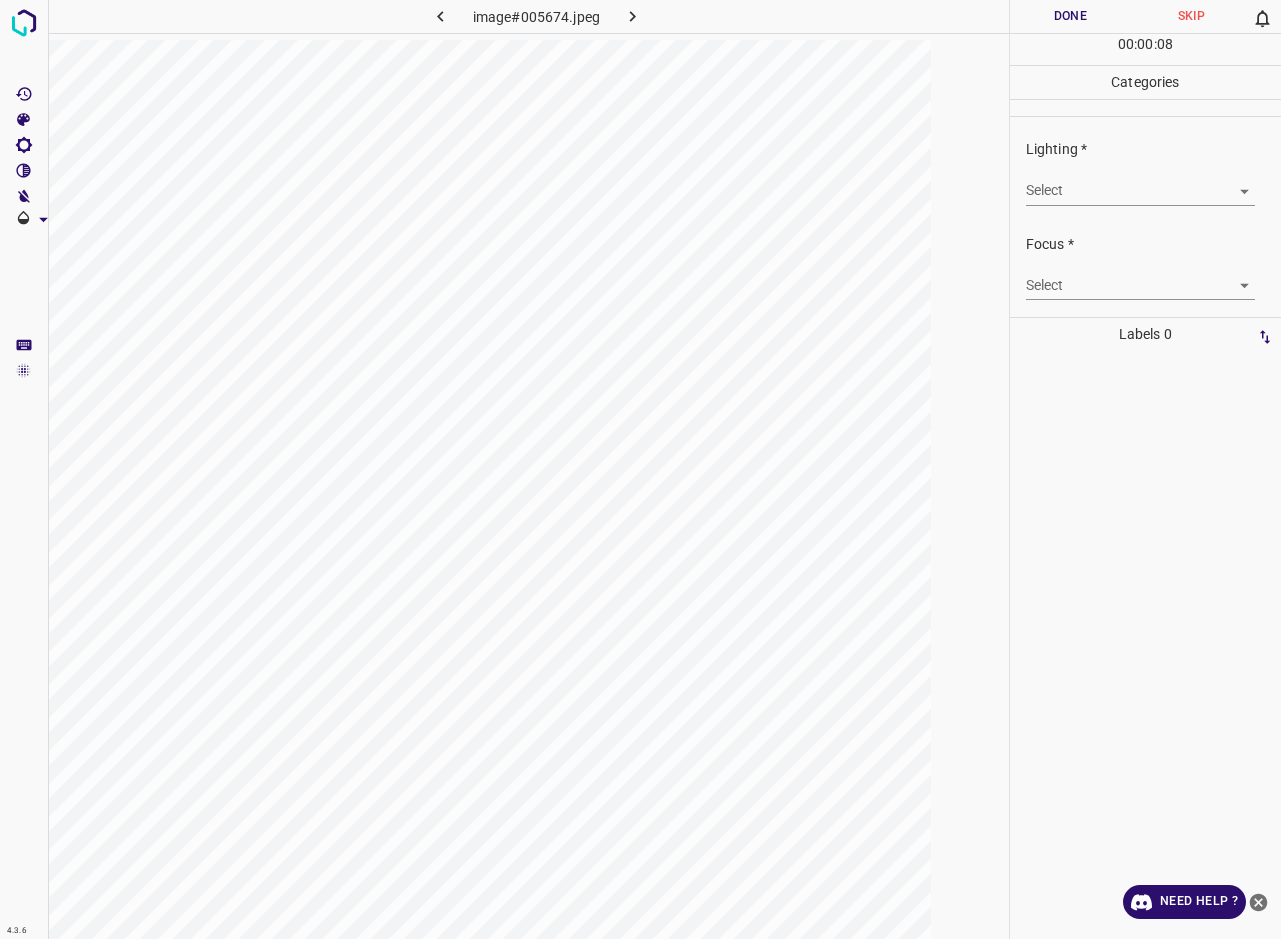 click on "4.3.6  image#005674.jpeg Done Skip 0 00   : 00   : 08   Categories Lighting *  Select ​ Focus *  Select ​ Overall *  Select ​ Labels   0 Categories 1 Lighting 2 Focus 3 Overall Tools Space Change between modes (Draw & Edit) I Auto labeling R Restore zoom M Zoom in N Zoom out Delete Delete selecte label Filters Z Restore filters X Saturation filter C Brightness filter V Contrast filter B Gray scale filter General O Download Need Help ? - Text - Hide - Delete" at bounding box center [640, 469] 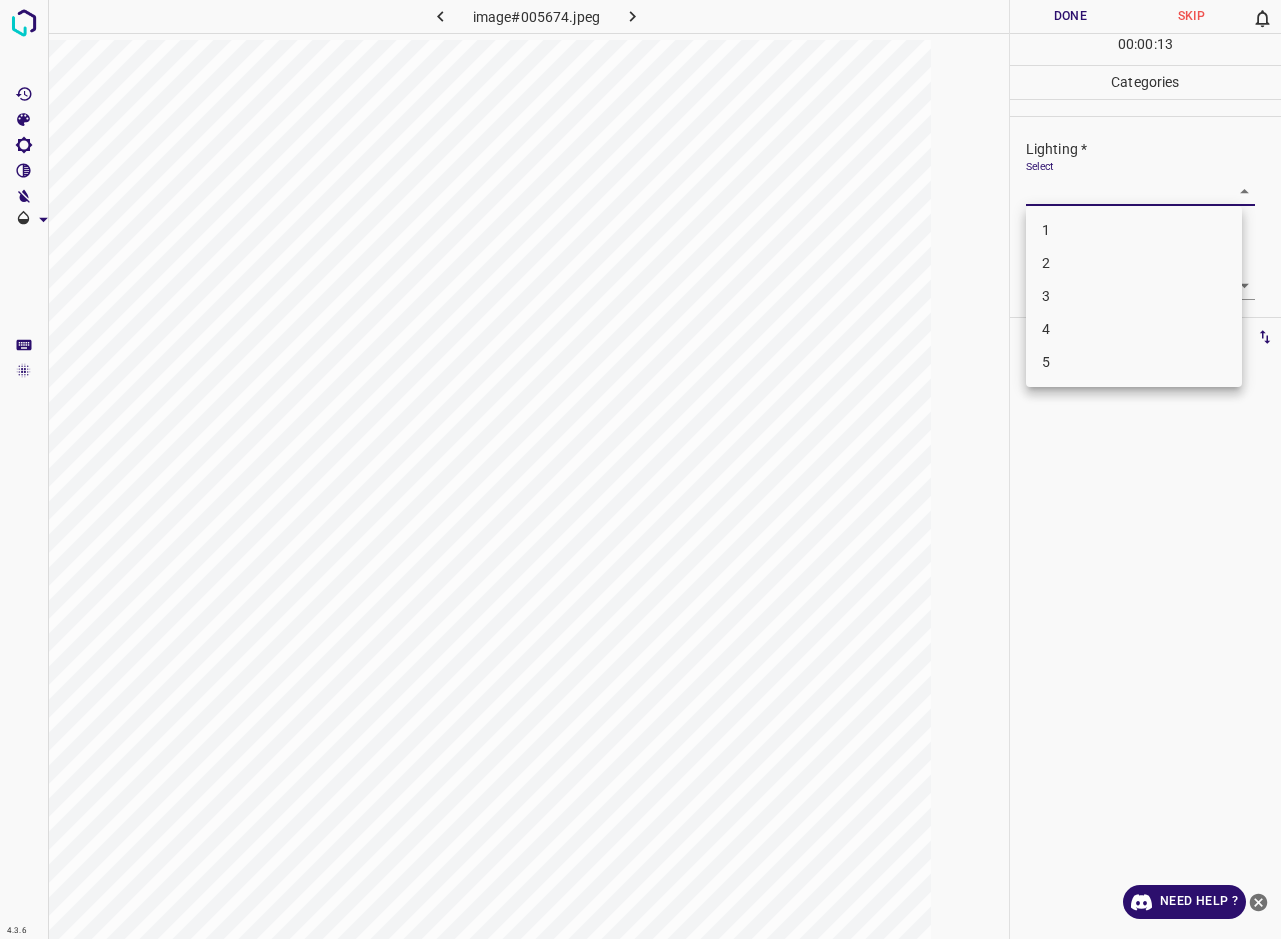 click on "3" at bounding box center [1134, 296] 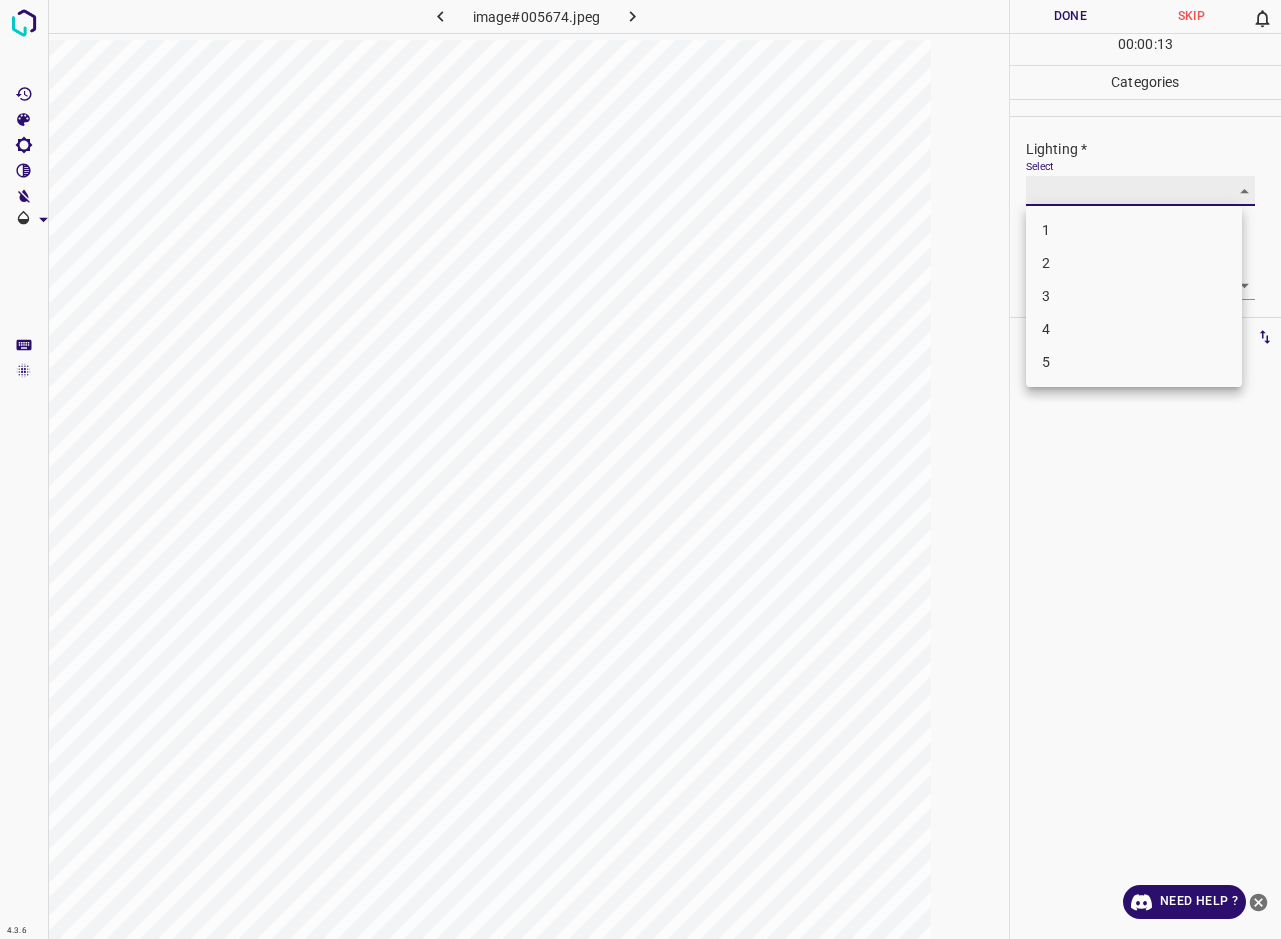 type on "3" 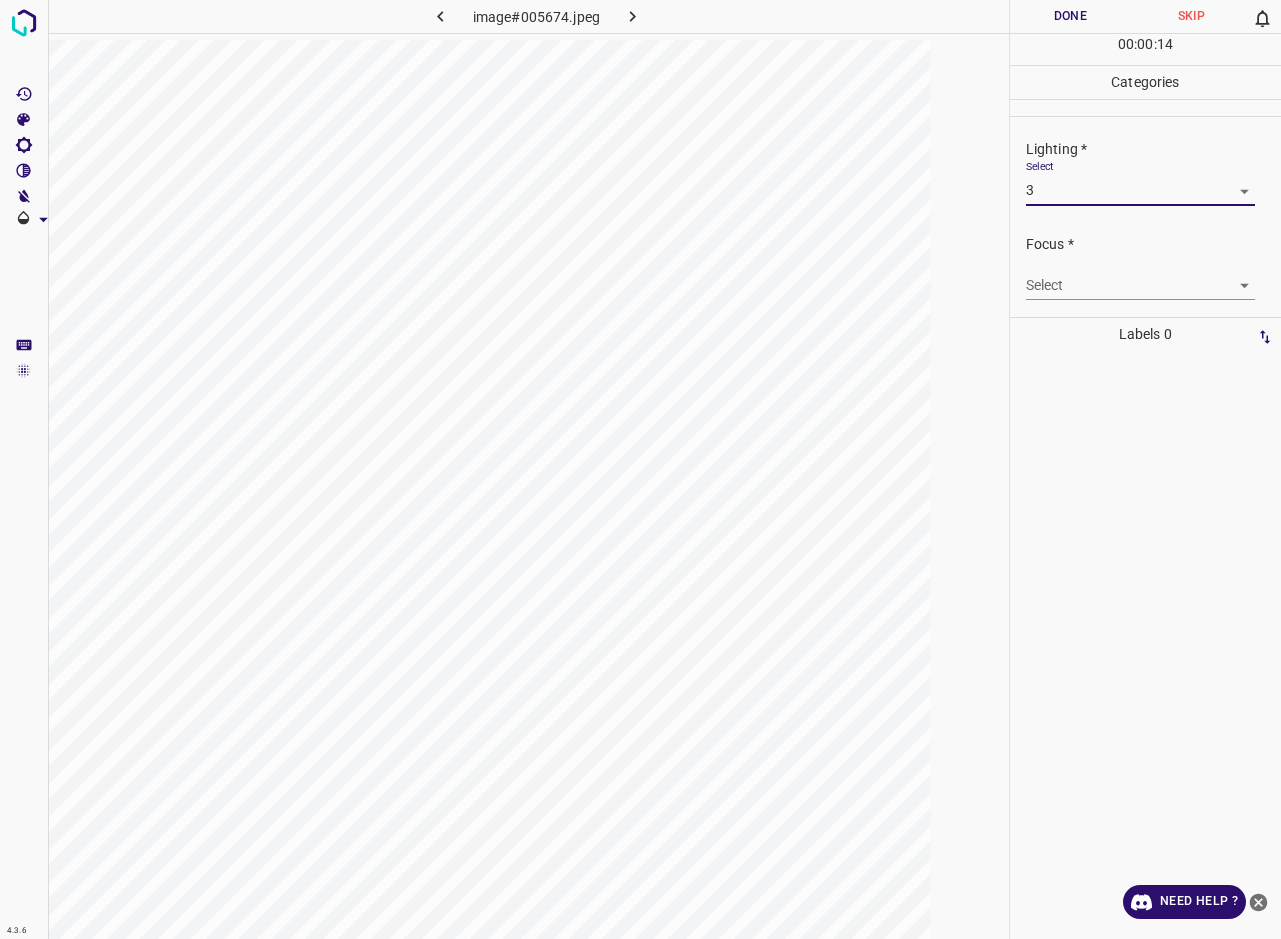 click on "4.3.6  image#005674.jpeg Done Skip 0 00   : 00   : 14   Categories Lighting *  Select 3 3 Focus *  Select ​ Overall *  Select ​ Labels   0 Categories 1 Lighting 2 Focus 3 Overall Tools Space Change between modes (Draw & Edit) I Auto labeling R Restore zoom M Zoom in N Zoom out Delete Delete selecte label Filters Z Restore filters X Saturation filter C Brightness filter V Contrast filter B Gray scale filter General O Download Need Help ? - Text - Hide - Delete" at bounding box center (640, 469) 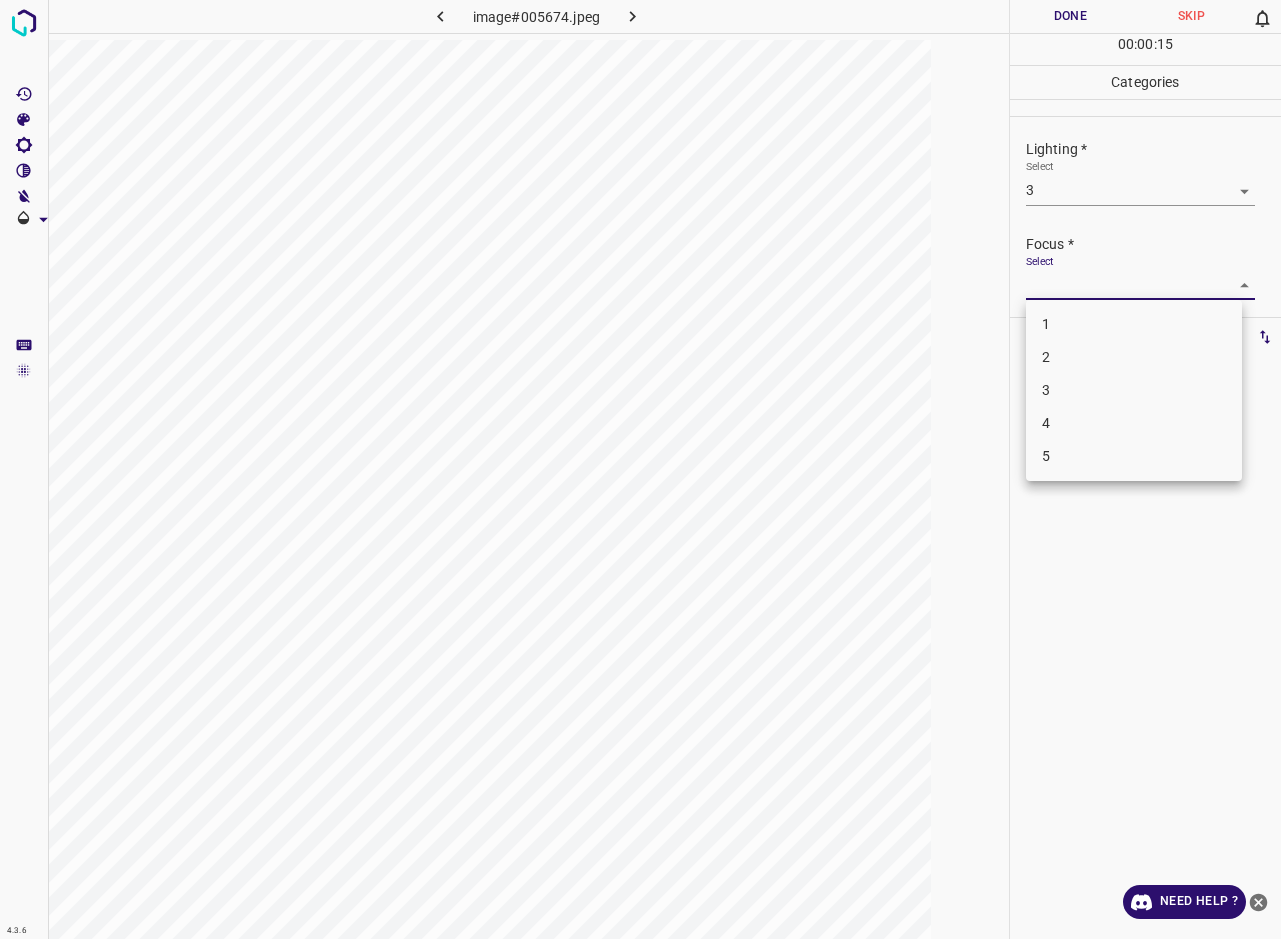 click on "2" at bounding box center (1134, 357) 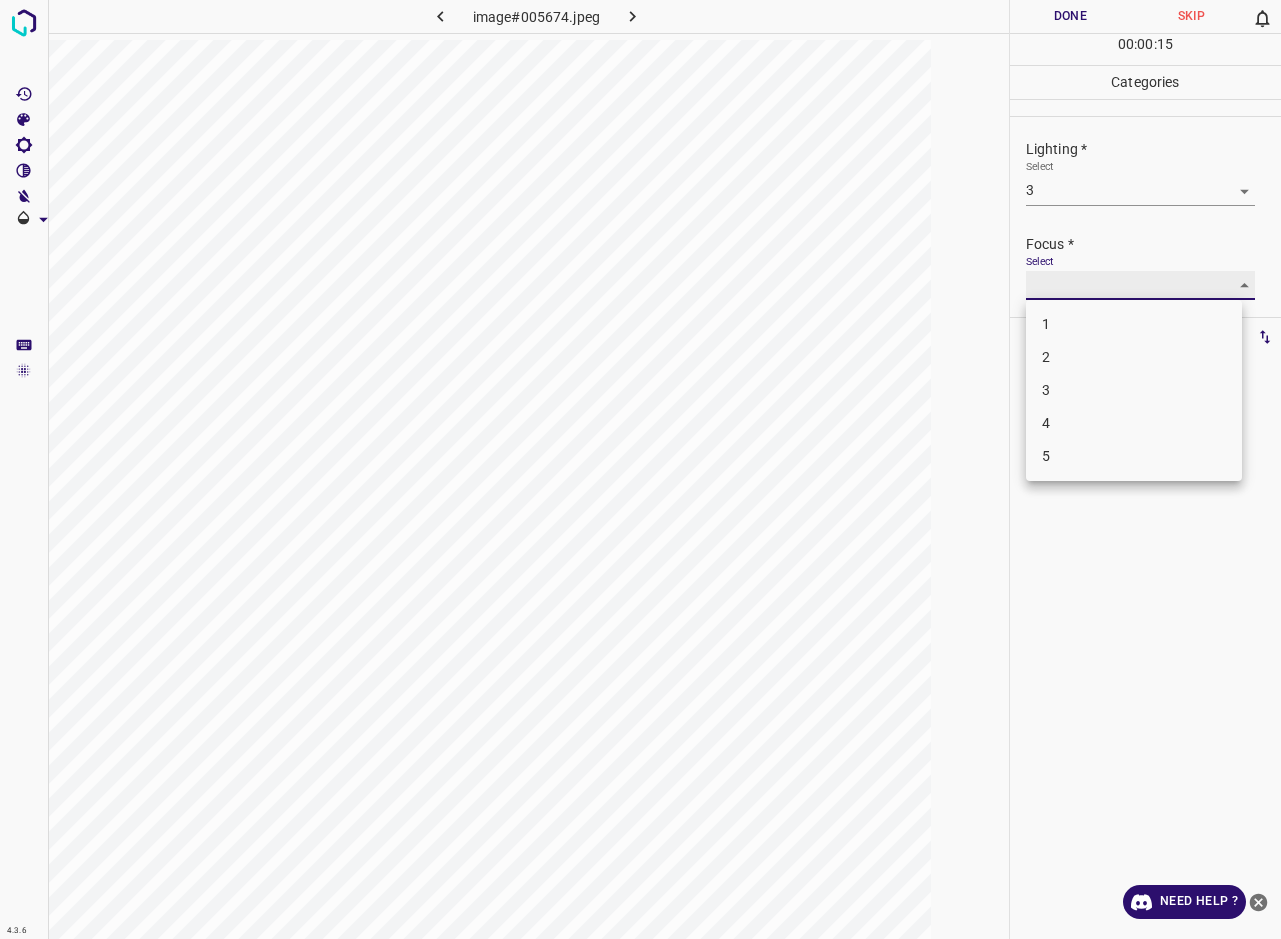 type on "2" 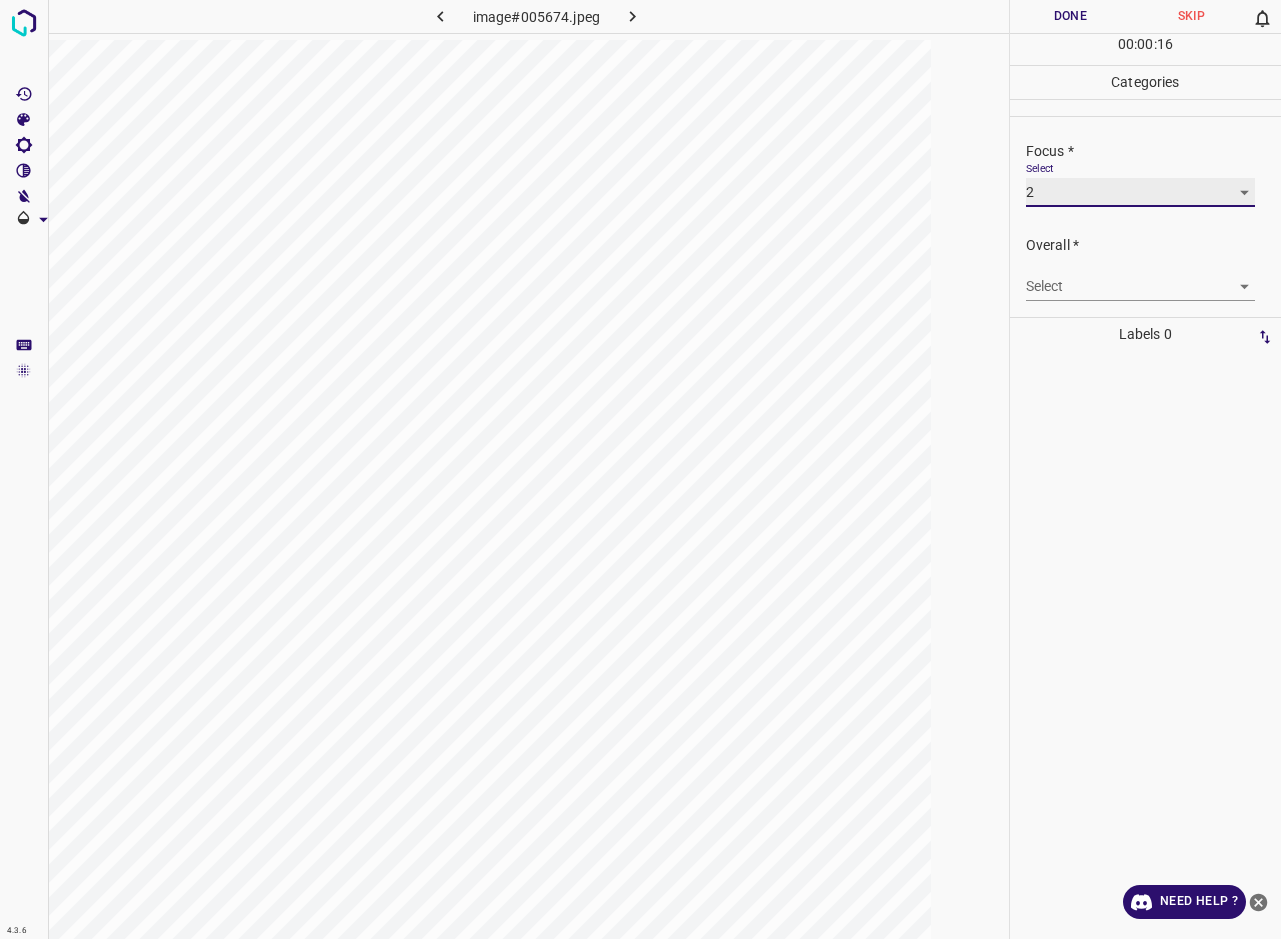 scroll, scrollTop: 98, scrollLeft: 0, axis: vertical 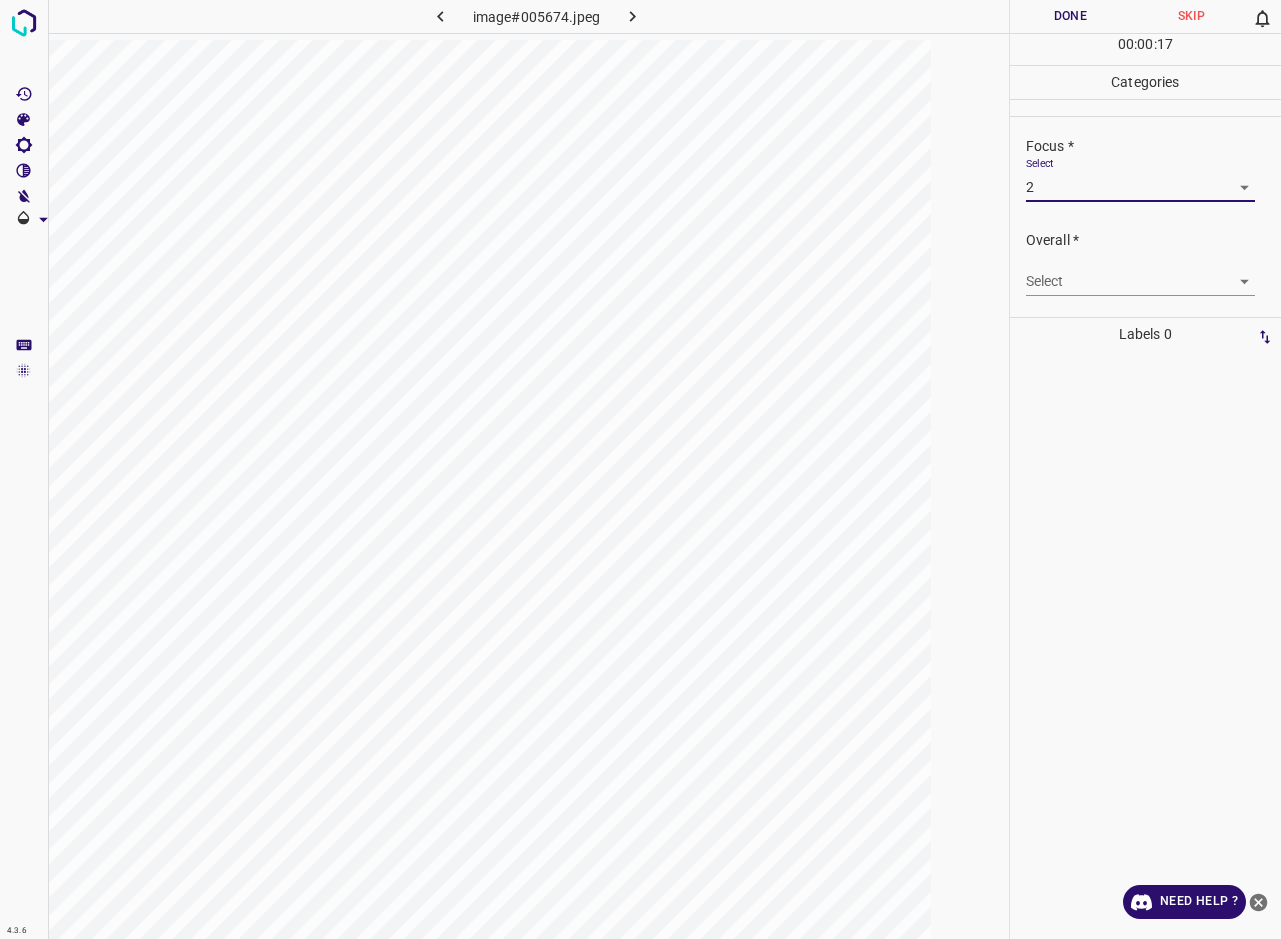 click on "4.3.6  image#005674.jpeg Done Skip 0 00   : 00   : 17   Categories Lighting *  Select 3 3 Focus *  Select 2 2 Overall *  Select ​ Labels   0 Categories 1 Lighting 2 Focus 3 Overall Tools Space Change between modes (Draw & Edit) I Auto labeling R Restore zoom M Zoom in N Zoom out Delete Delete selecte label Filters Z Restore filters X Saturation filter C Brightness filter V Contrast filter B Gray scale filter General O Download Need Help ? - Text - Hide - Delete" at bounding box center (640, 469) 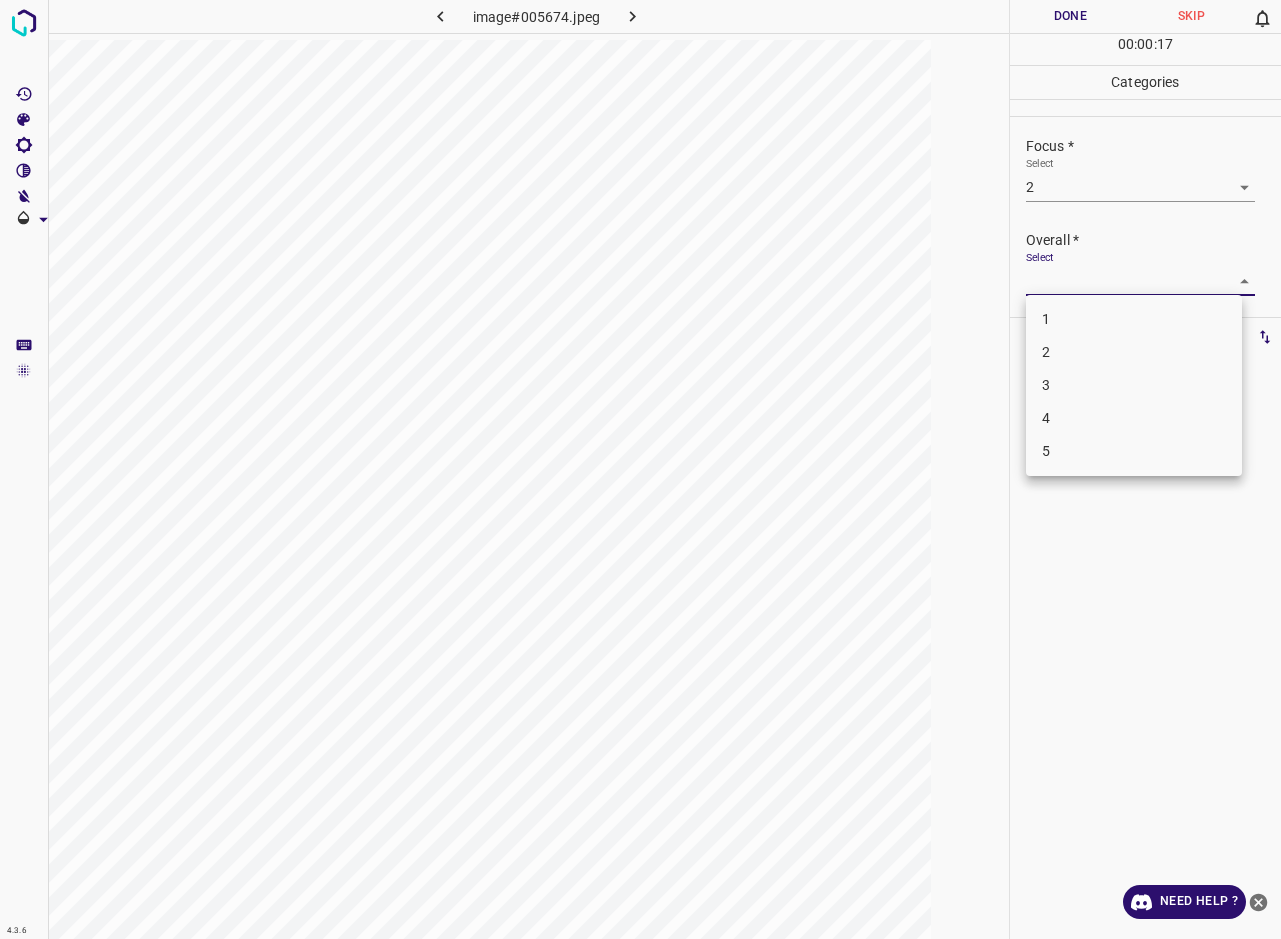 click on "2" at bounding box center [1134, 352] 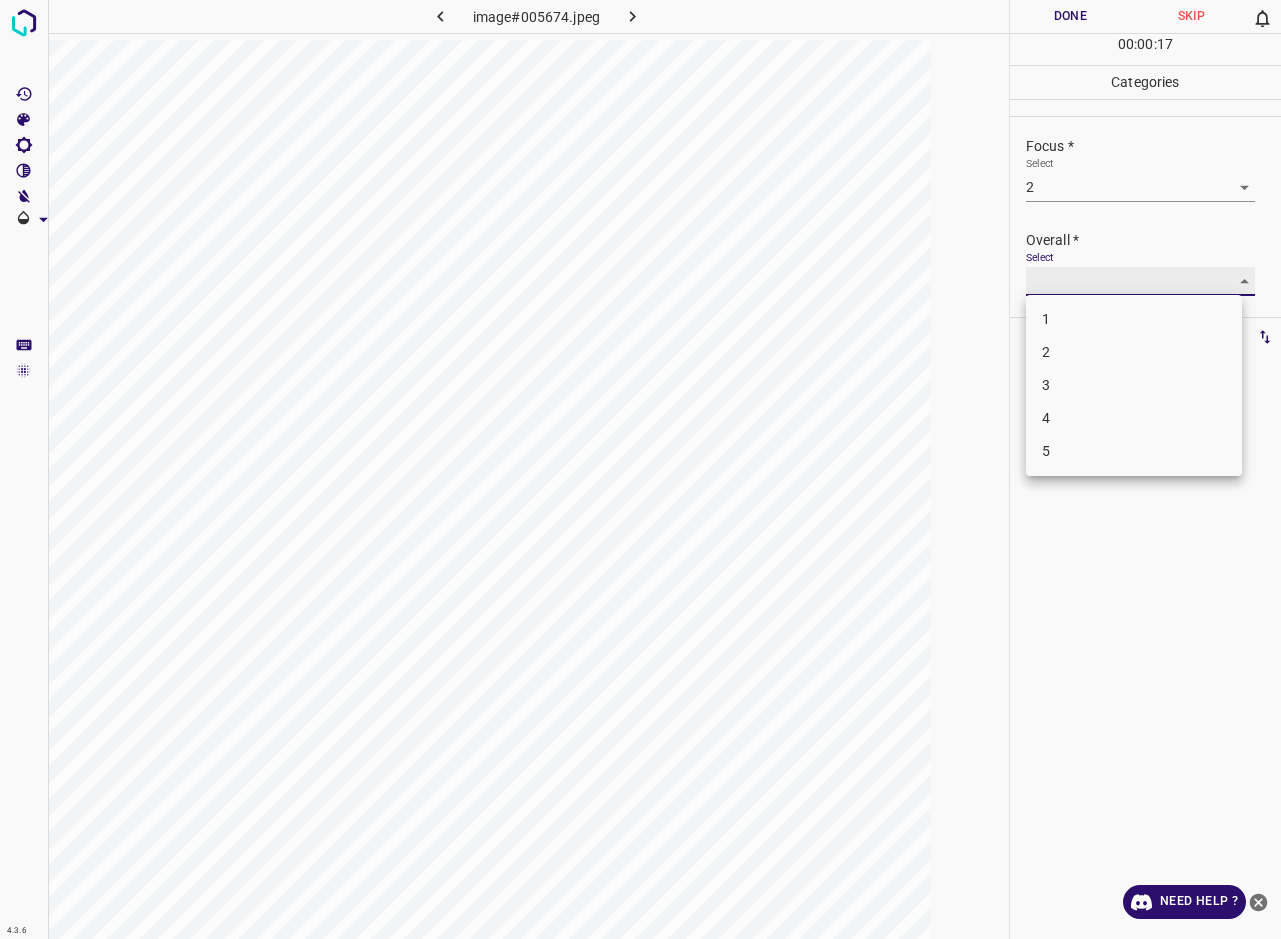 type on "2" 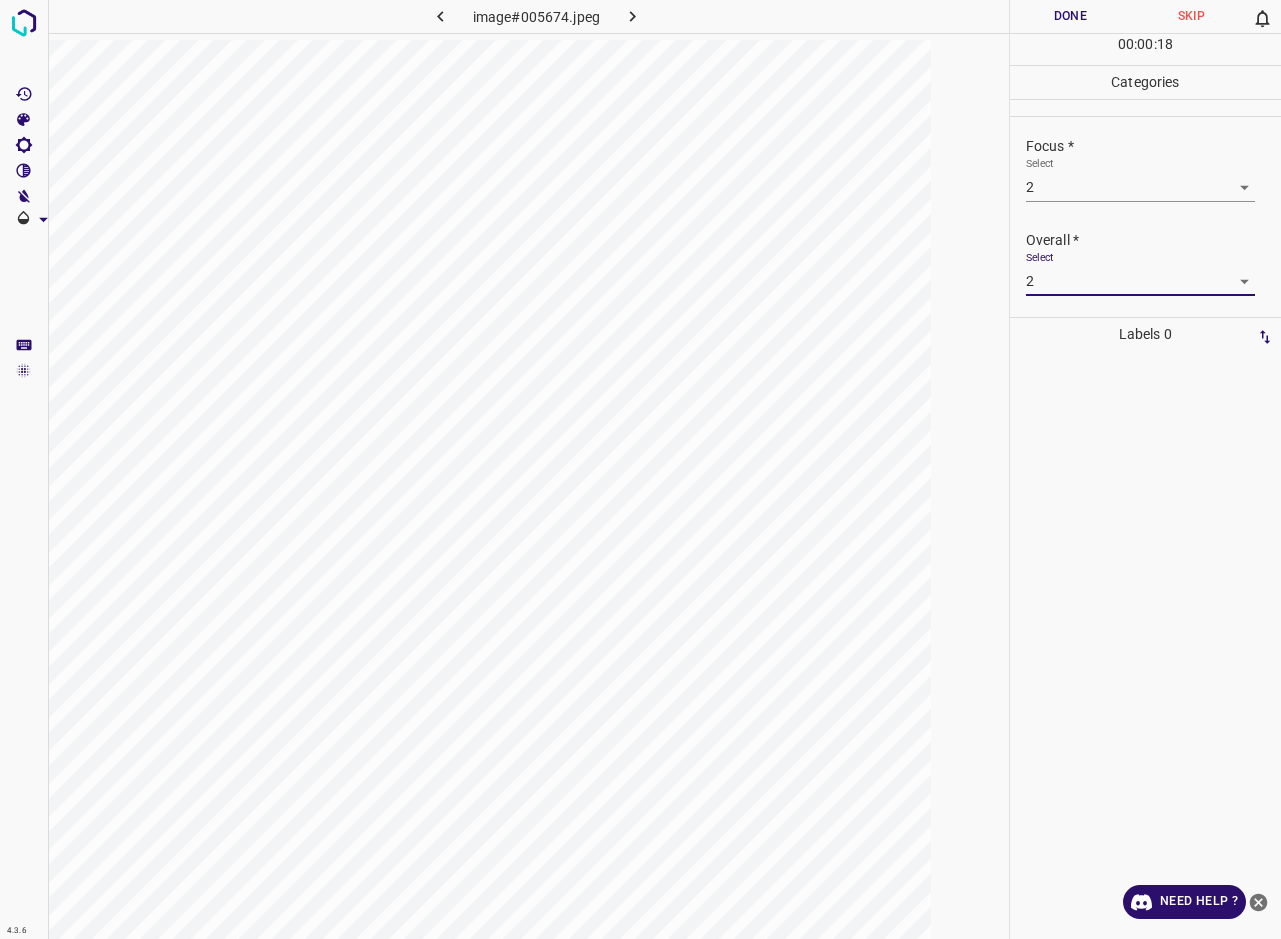 click on "Done" at bounding box center [1070, 16] 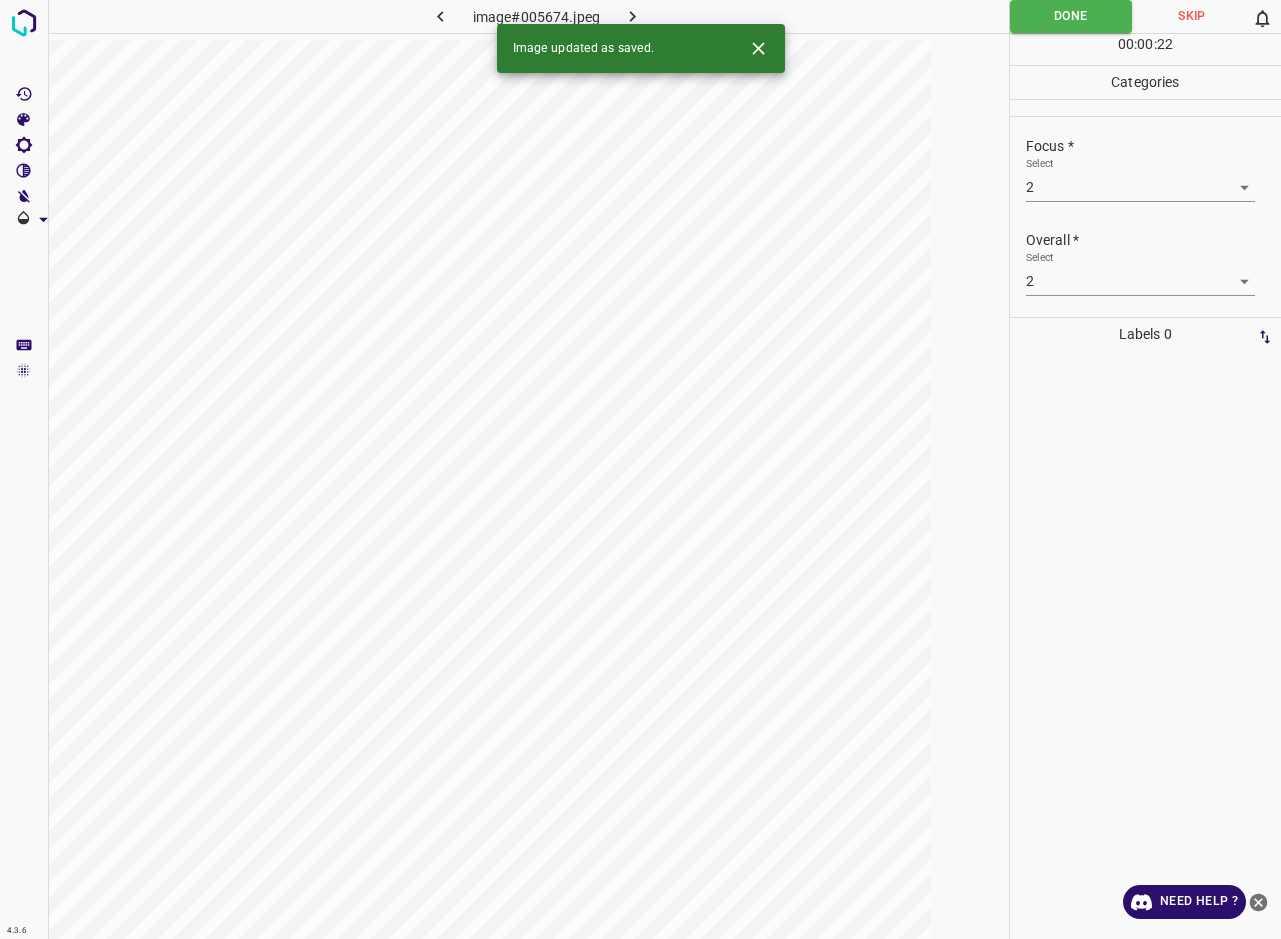 click 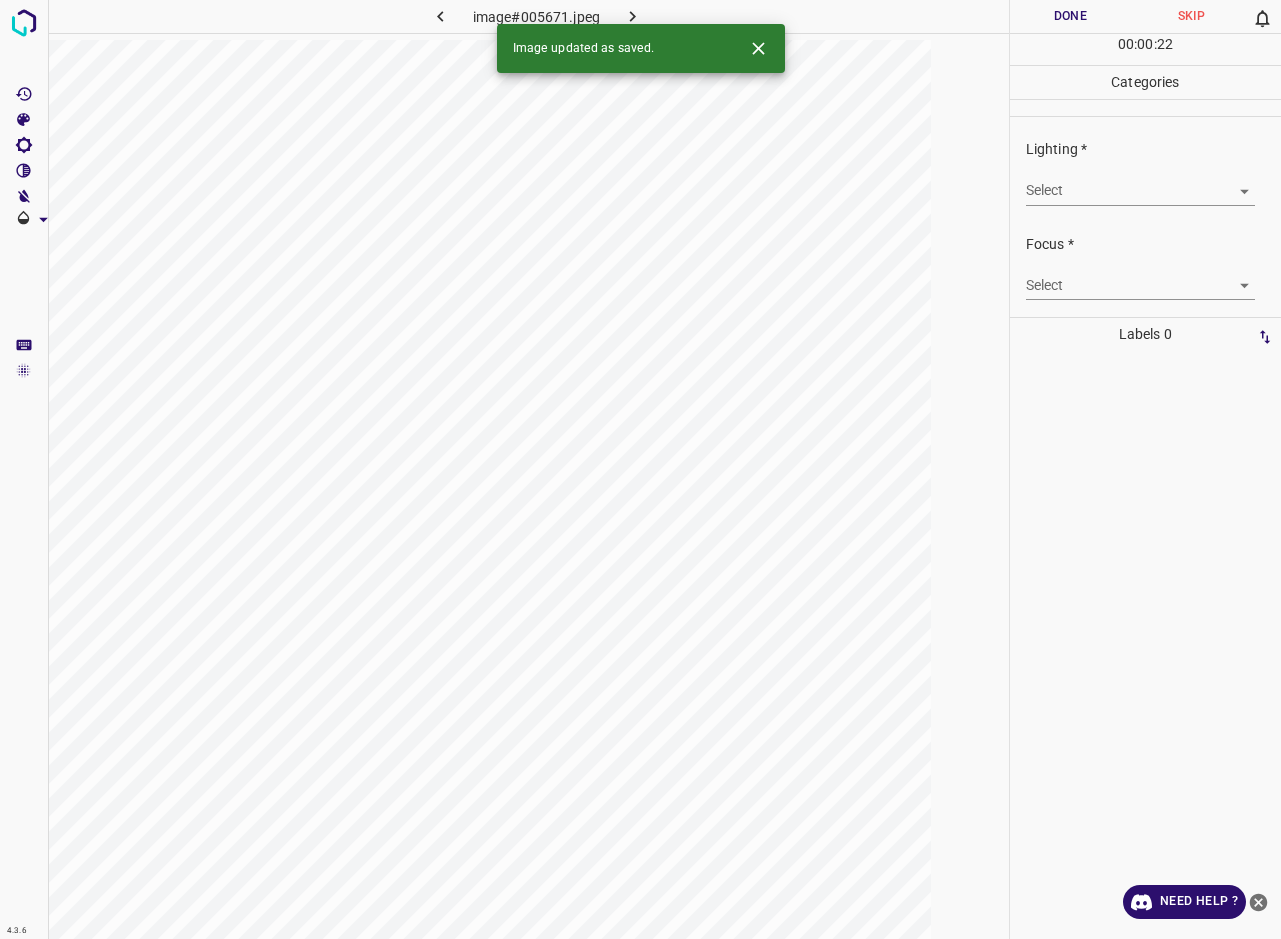 click on "4.3.6  image#005671.jpeg Done Skip 0 00   : 00   : 22   Categories Lighting *  Select ​ Focus *  Select ​ Overall *  Select ​ Labels   0 Categories 1 Lighting 2 Focus 3 Overall Tools Space Change between modes (Draw & Edit) I Auto labeling R Restore zoom M Zoom in N Zoom out Delete Delete selecte label Filters Z Restore filters X Saturation filter C Brightness filter V Contrast filter B Gray scale filter General O Download Image updated as saved. Need Help ? - Text - Hide - Delete" at bounding box center (640, 469) 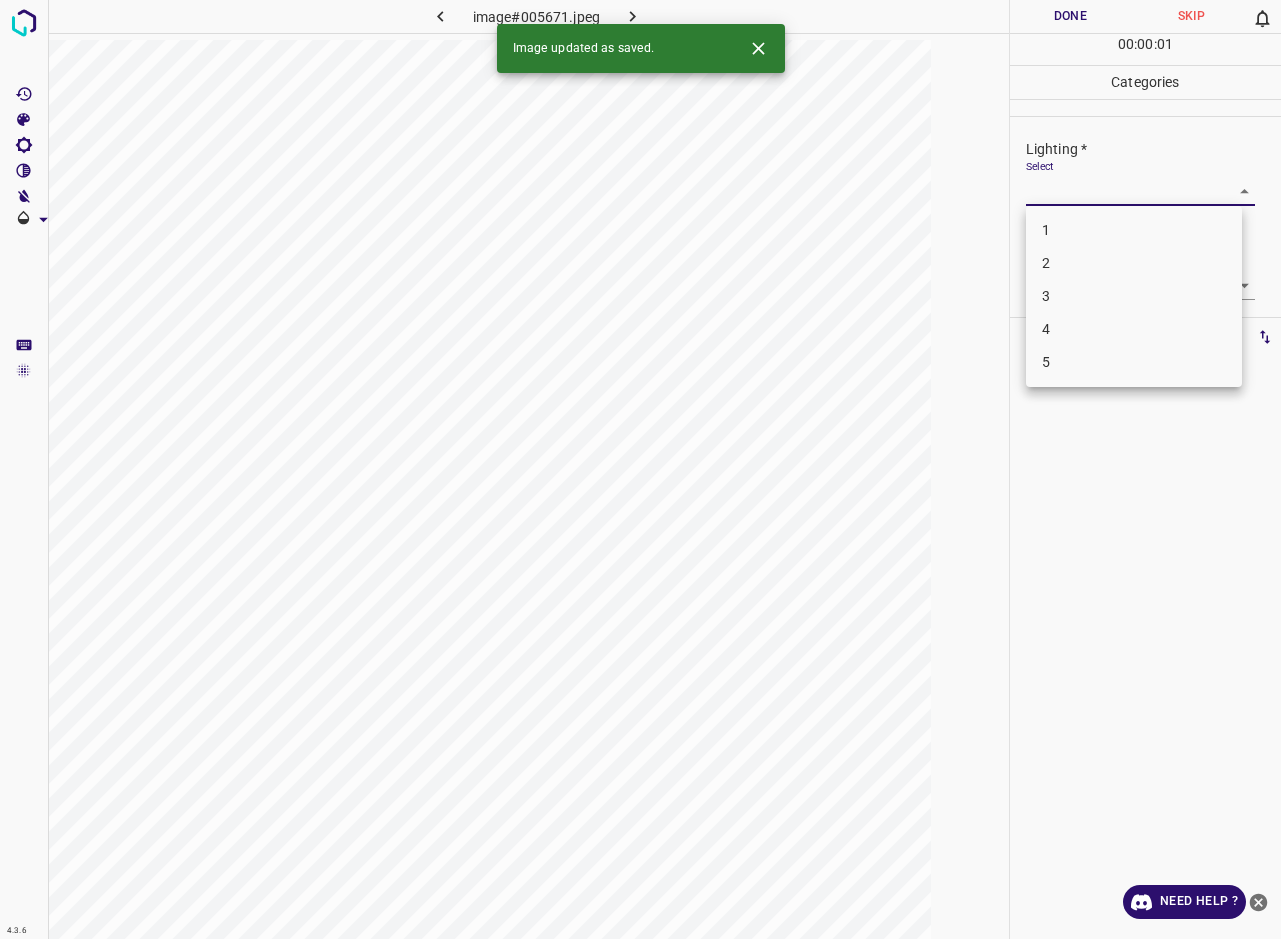 click on "2" at bounding box center (1134, 263) 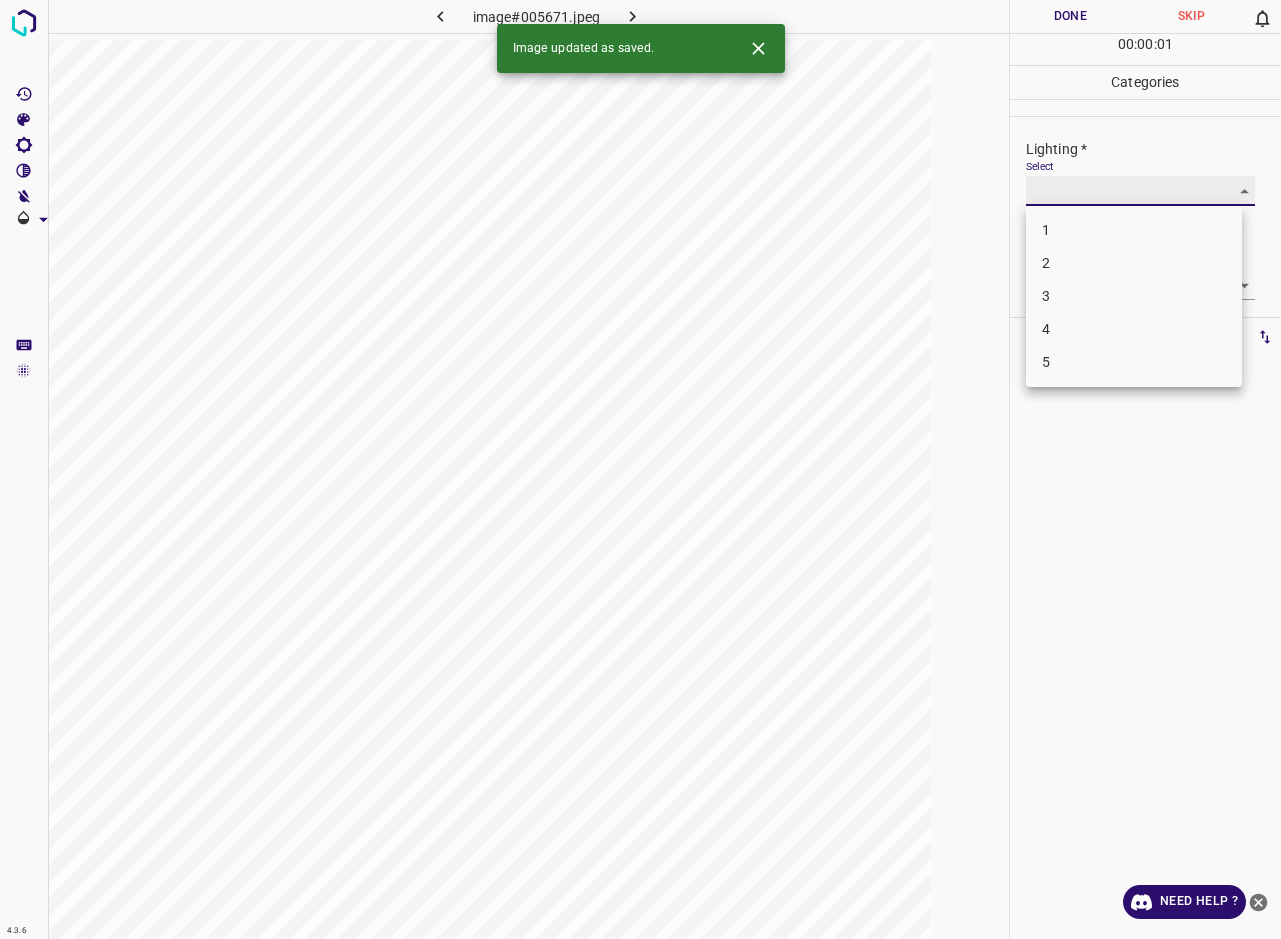type on "2" 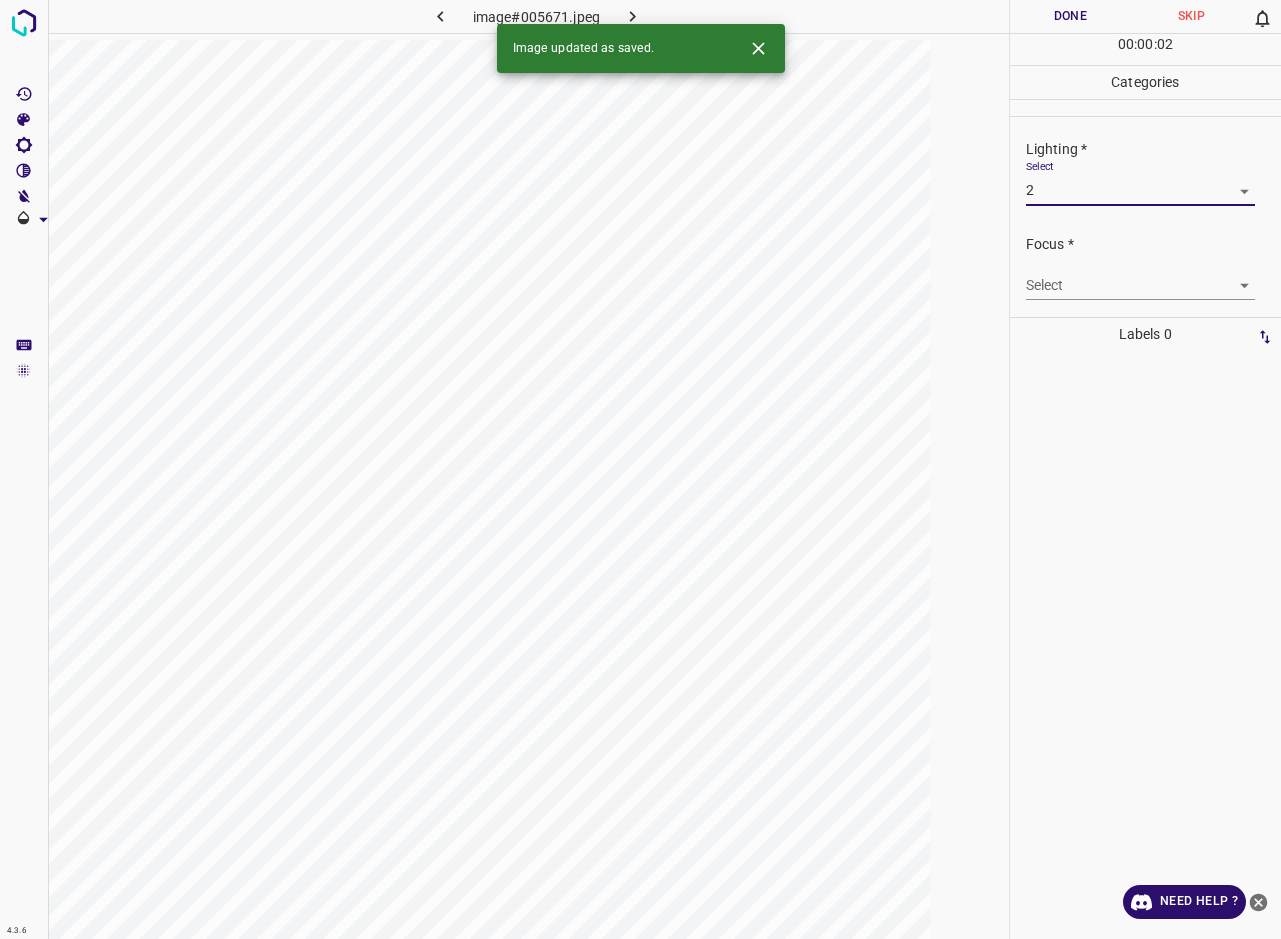 click on "4.3.6  image#005671.jpeg Done Skip 0 00   : 00   : 02   Categories Lighting *  Select 2 2 Focus *  Select ​ Overall *  Select ​ Labels   0 Categories 1 Lighting 2 Focus 3 Overall Tools Space Change between modes (Draw & Edit) I Auto labeling R Restore zoom M Zoom in N Zoom out Delete Delete selecte label Filters Z Restore filters X Saturation filter C Brightness filter V Contrast filter B Gray scale filter General O Download Image updated as saved. Need Help ? - Text - Hide - Delete" at bounding box center [640, 469] 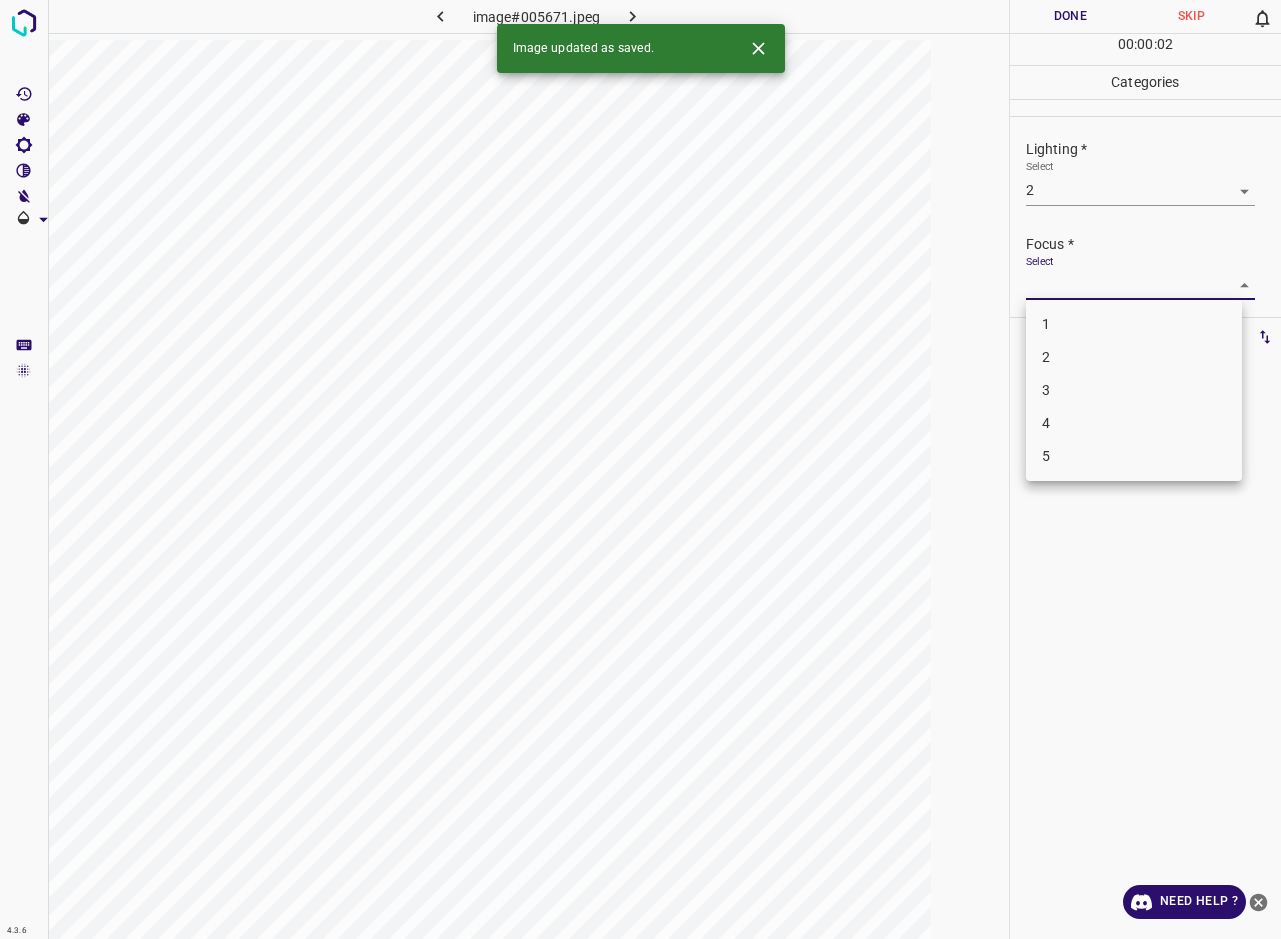 click on "3" at bounding box center (1134, 390) 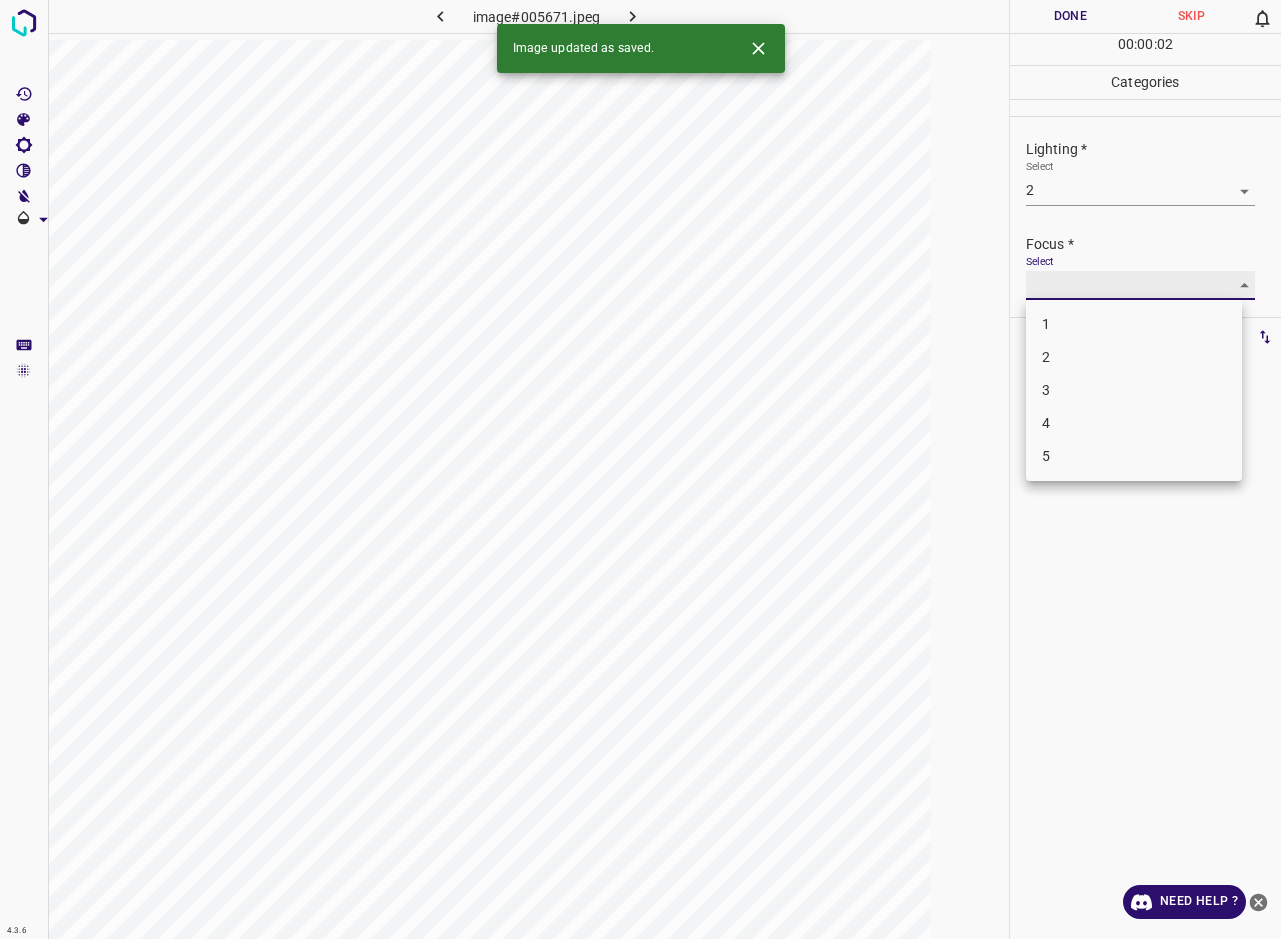 type on "3" 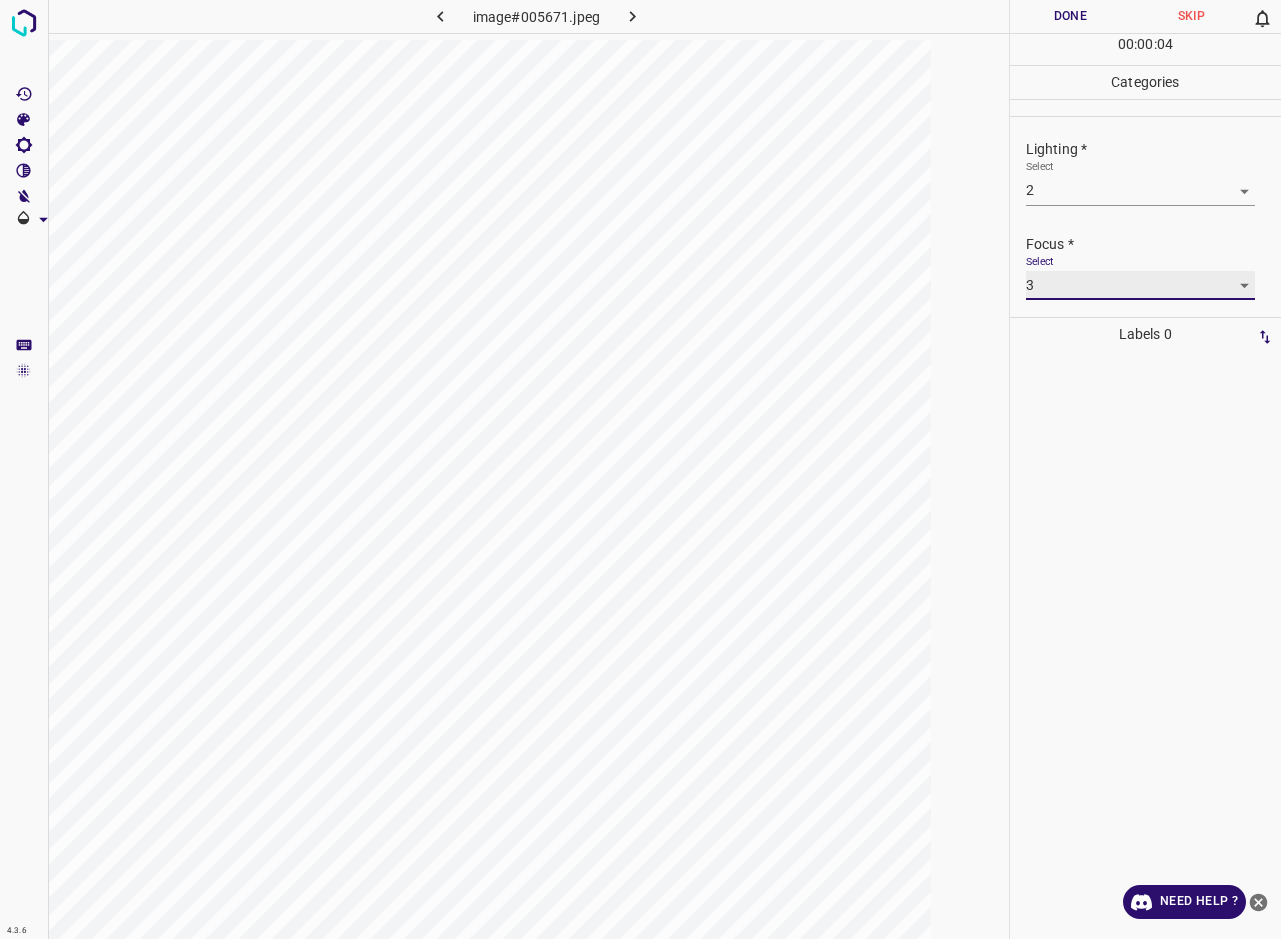 scroll, scrollTop: 95, scrollLeft: 0, axis: vertical 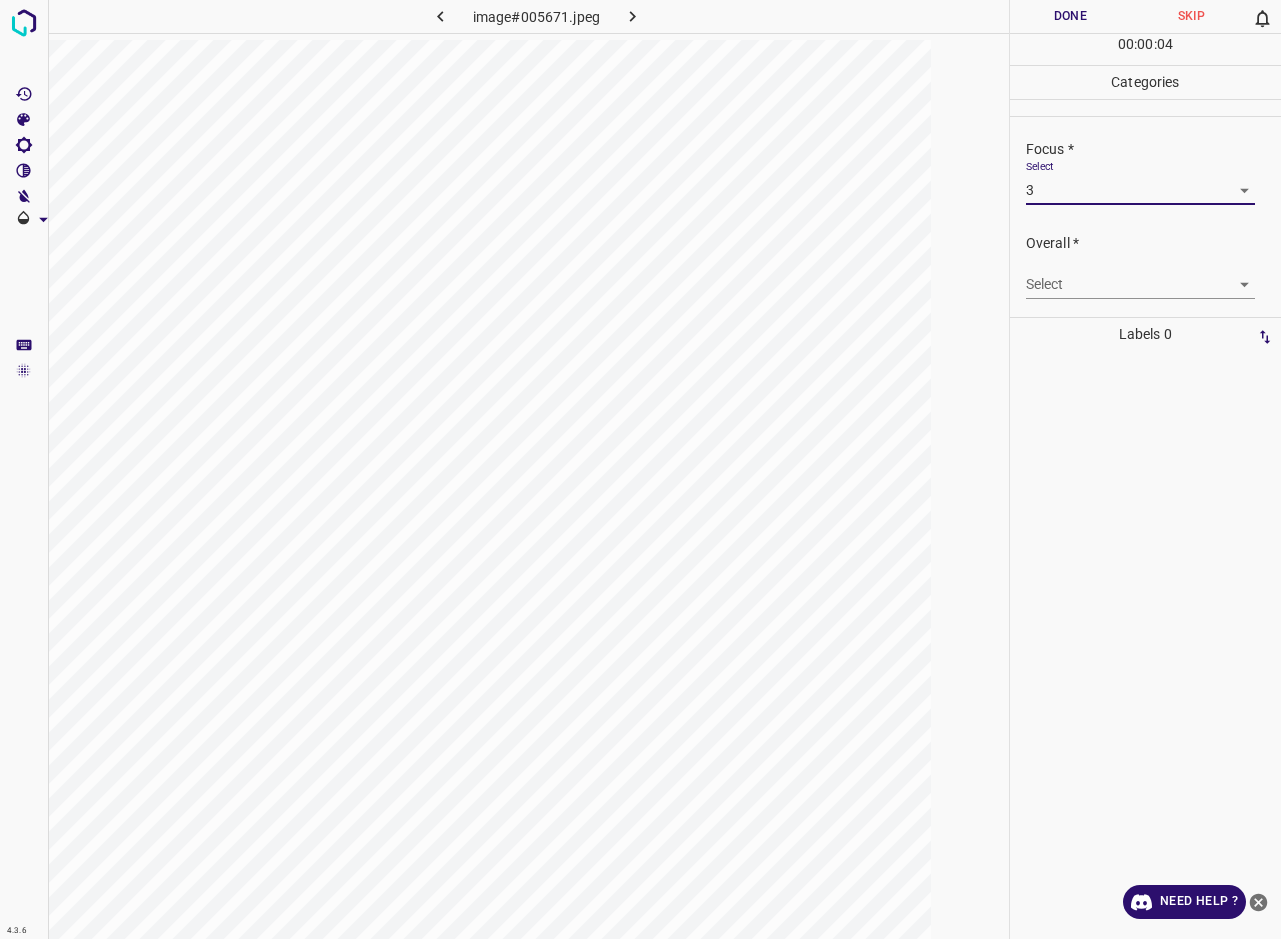 click on "4.3.6  image#005671.jpeg Done Skip 0 00   : 00   : 04   Categories Lighting *  Select 2 2 Focus *  Select 3 3 Overall *  Select ​ Labels   0 Categories 1 Lighting 2 Focus 3 Overall Tools Space Change between modes (Draw & Edit) I Auto labeling R Restore zoom M Zoom in N Zoom out Delete Delete selecte label Filters Z Restore filters X Saturation filter C Brightness filter V Contrast filter B Gray scale filter General O Download Need Help ? - Text - Hide - Delete" at bounding box center [640, 469] 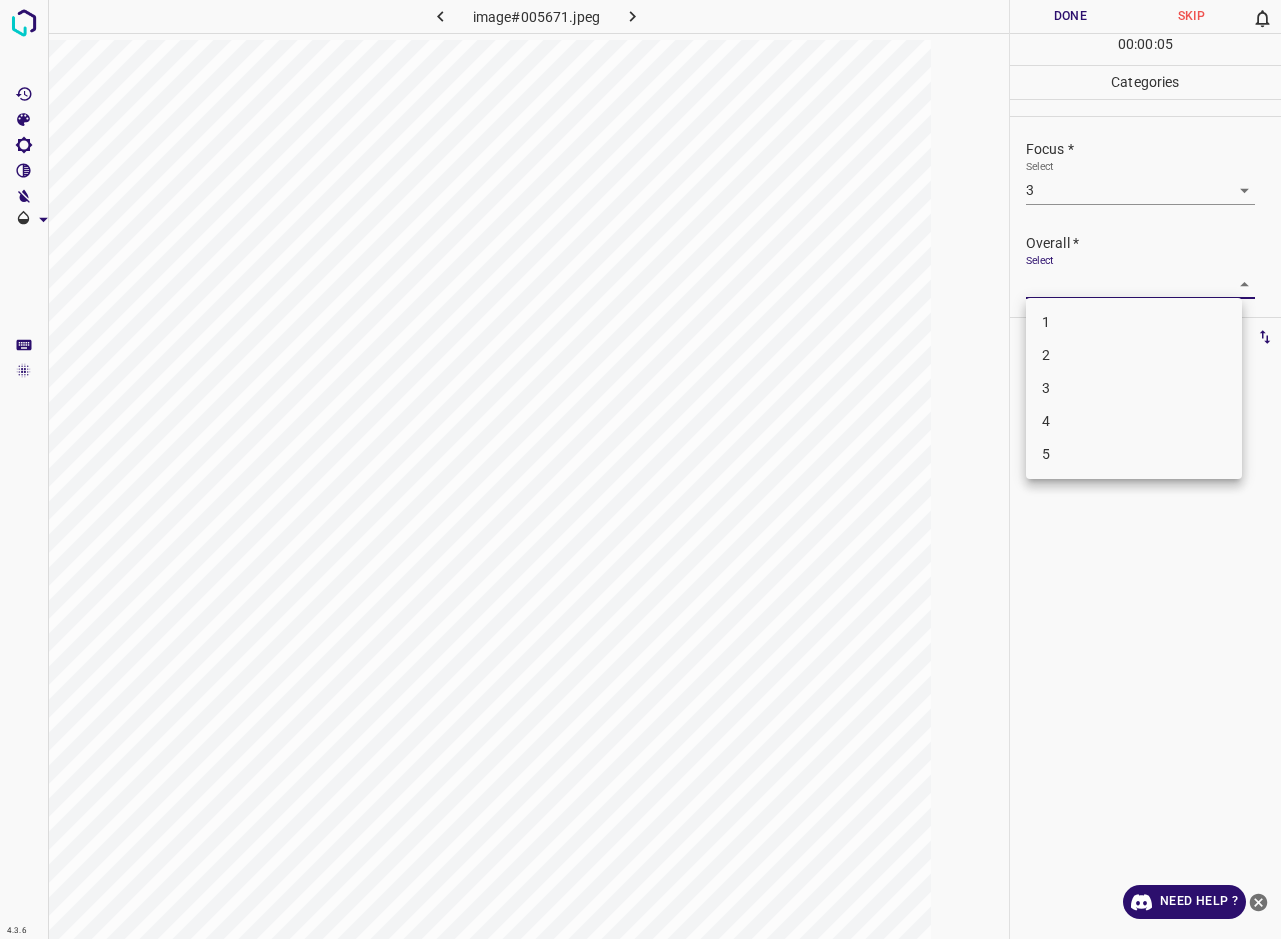 click on "3" at bounding box center (1134, 388) 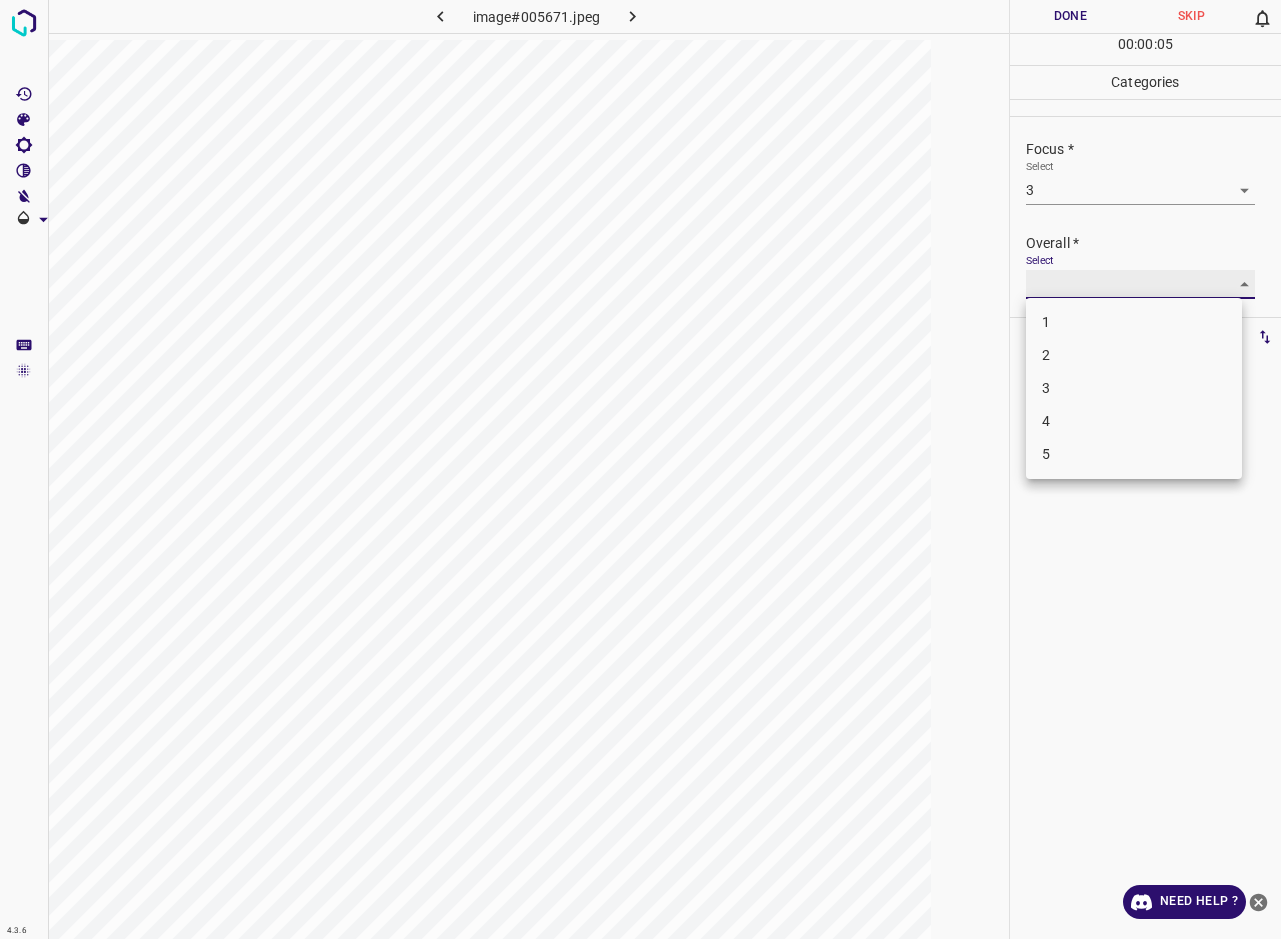 type on "3" 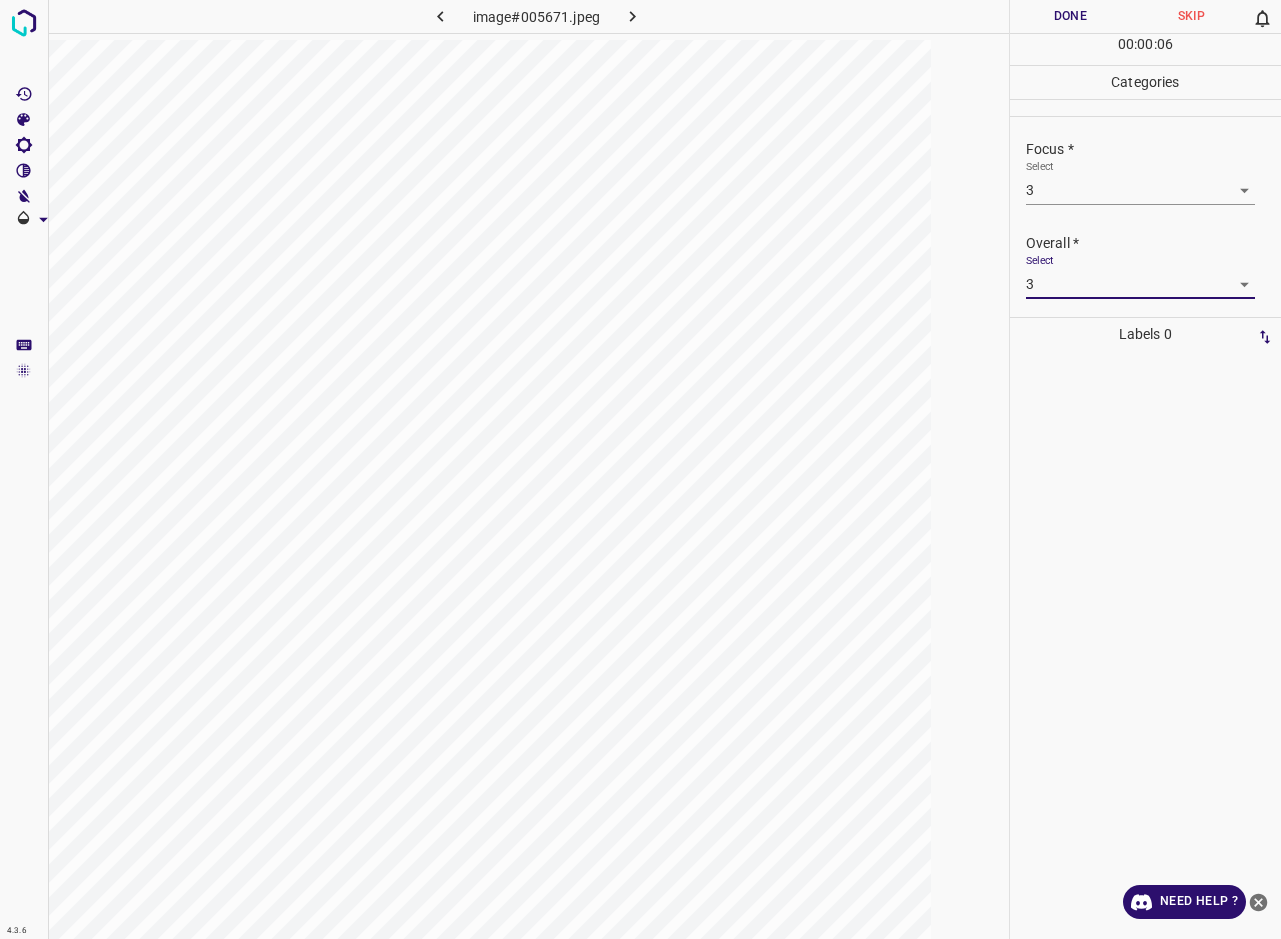 click on "00   : 00   : 06" at bounding box center (1145, 49) 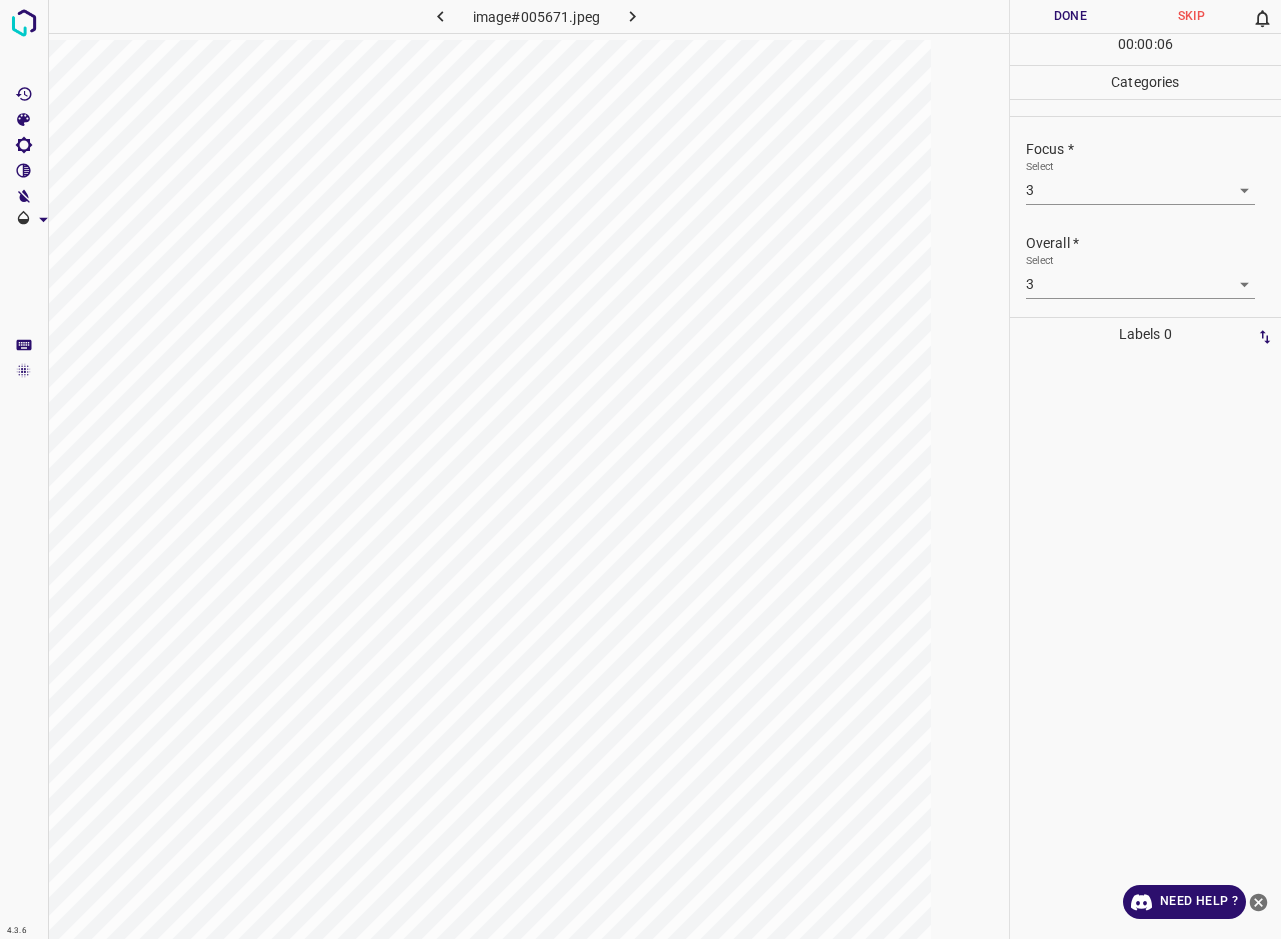 click on "Done" at bounding box center [1070, 16] 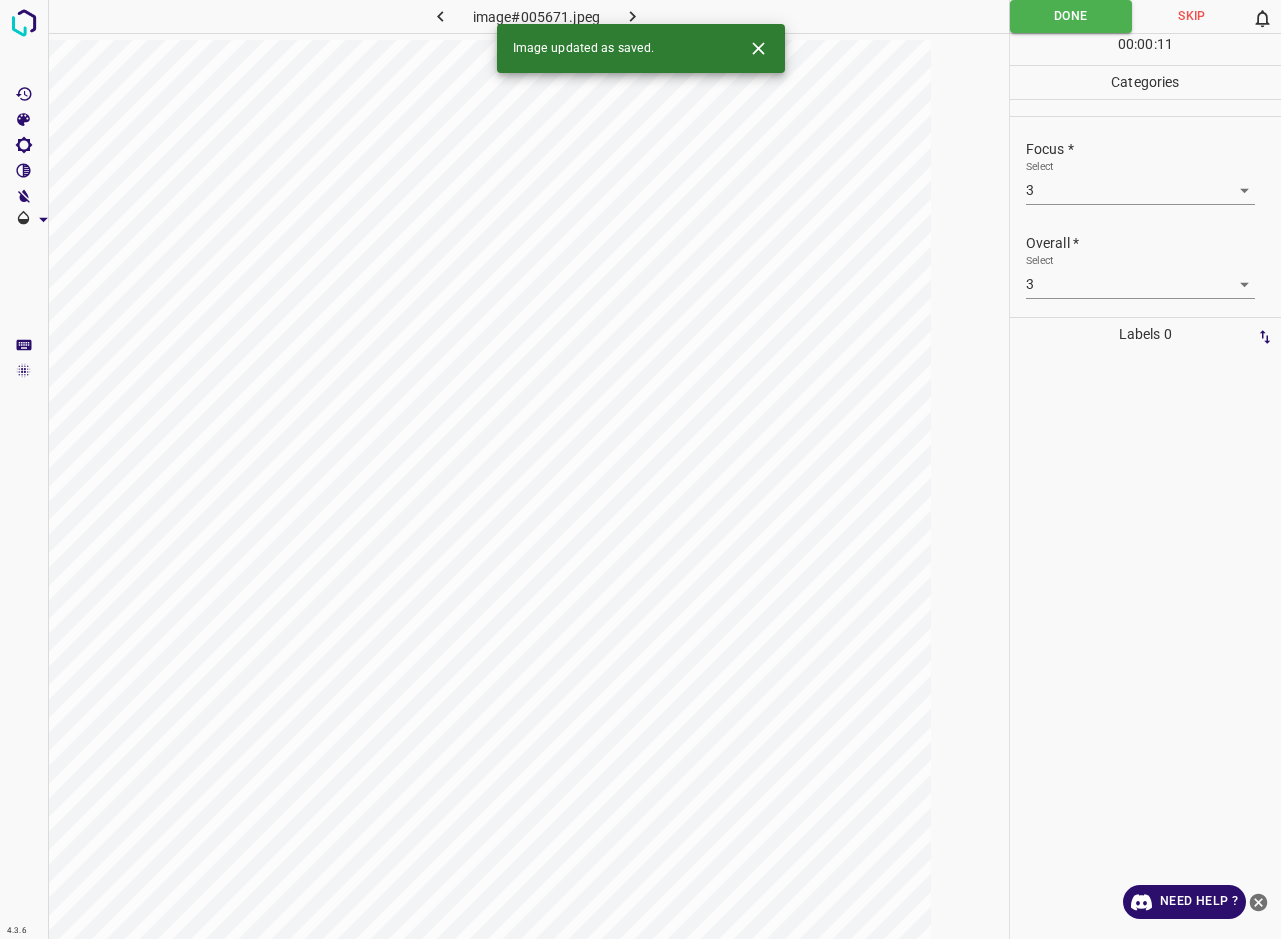 click 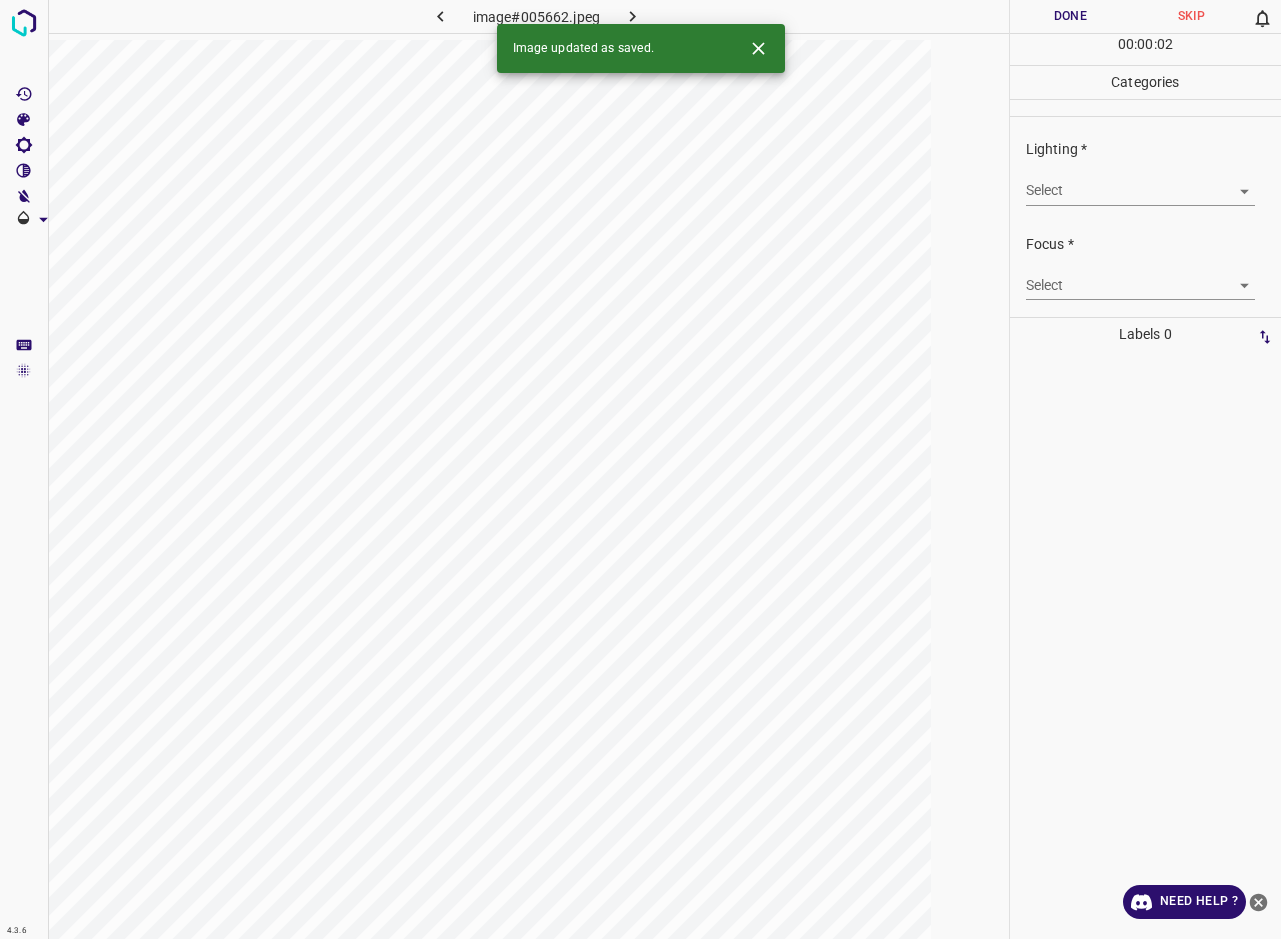 click on "4.3.6  image#005662.jpeg Done Skip 0 00   : 00   : 02   Categories Lighting *  Select ​ Focus *  Select ​ Overall *  Select ​ Labels   0 Categories 1 Lighting 2 Focus 3 Overall Tools Space Change between modes (Draw & Edit) I Auto labeling R Restore zoom M Zoom in N Zoom out Delete Delete selecte label Filters Z Restore filters X Saturation filter C Brightness filter V Contrast filter B Gray scale filter General O Download Image updated as saved. Need Help ? - Text - Hide - Delete" at bounding box center (640, 469) 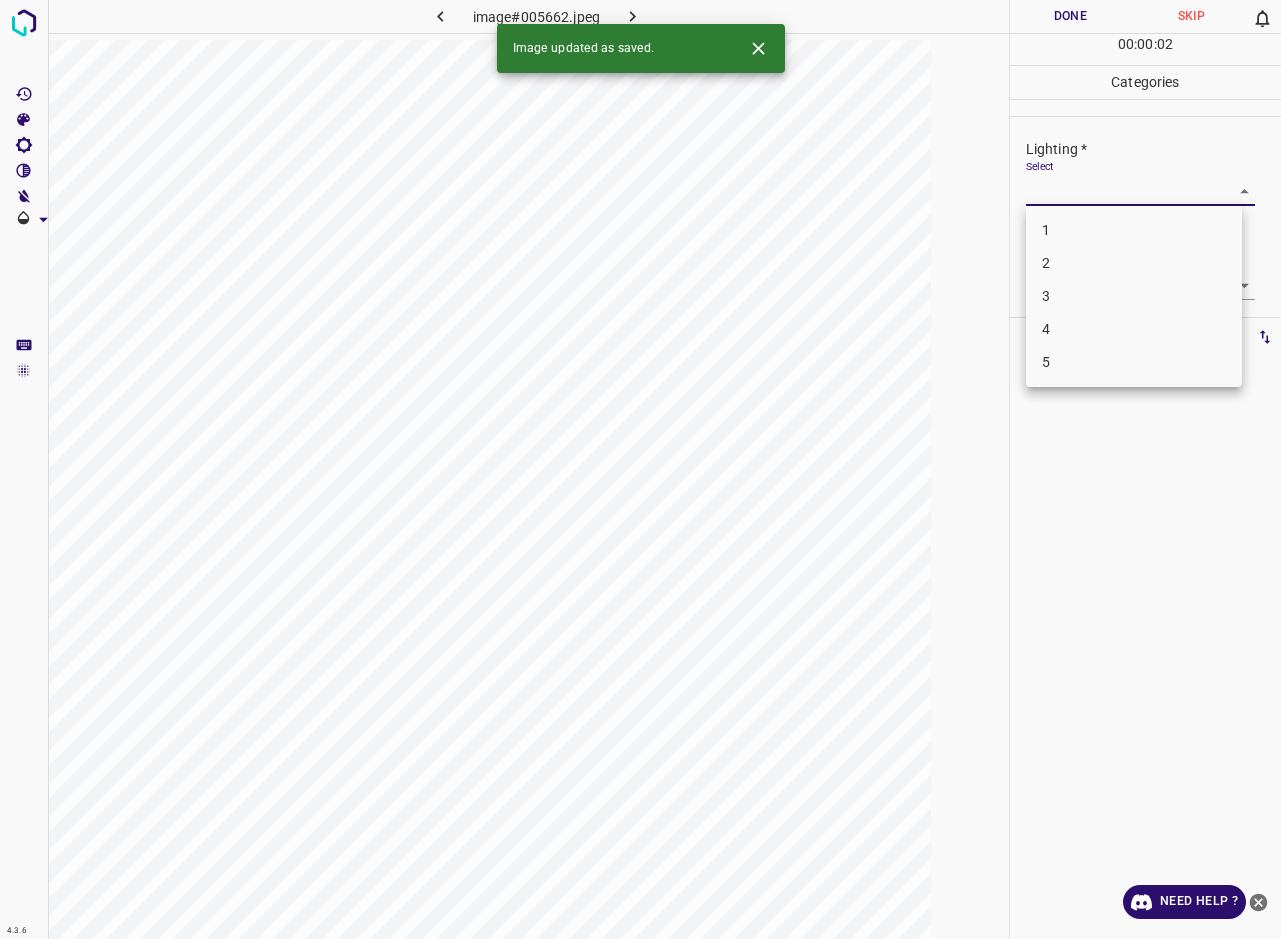 click on "2" at bounding box center [1134, 263] 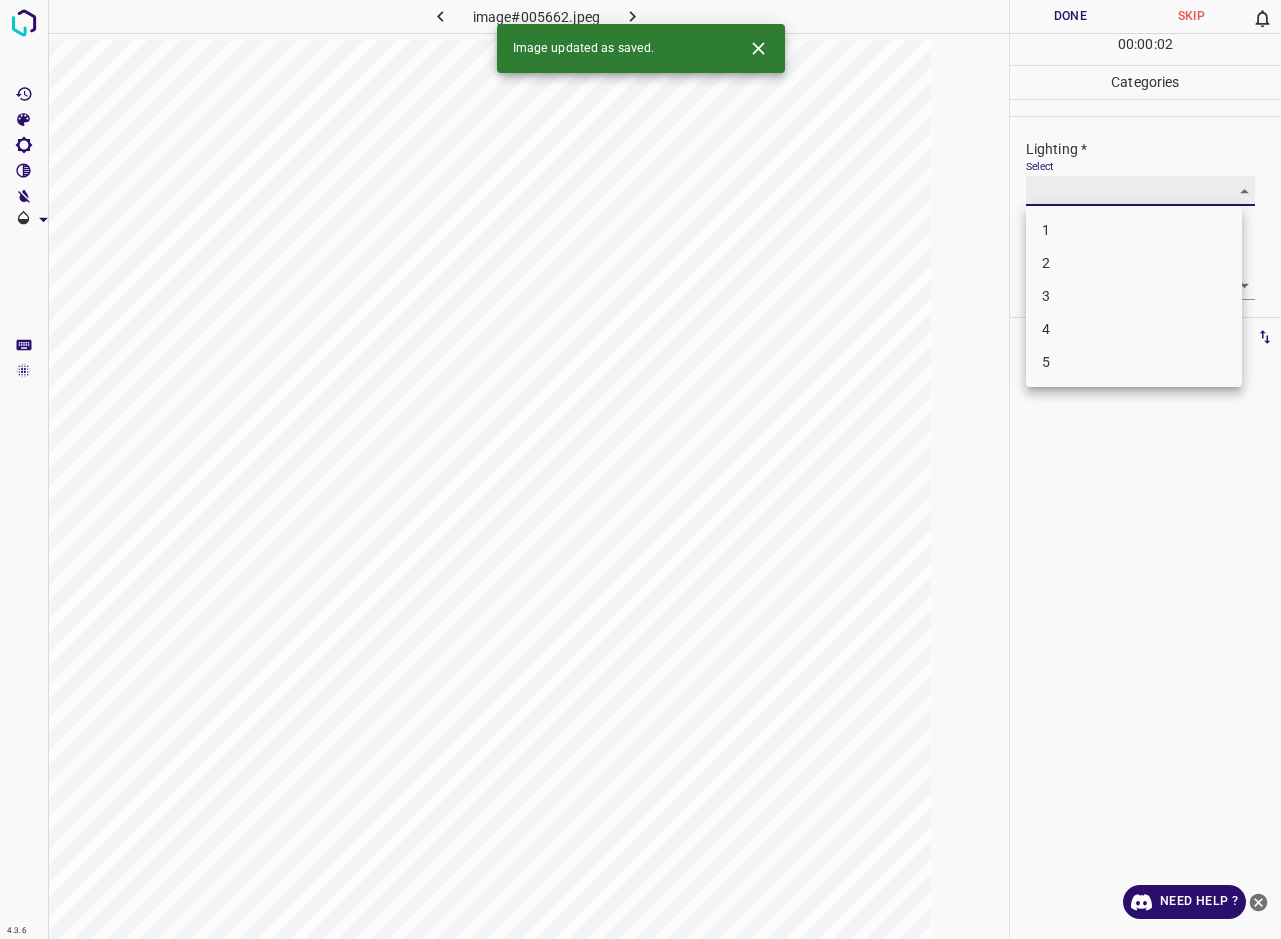 type on "2" 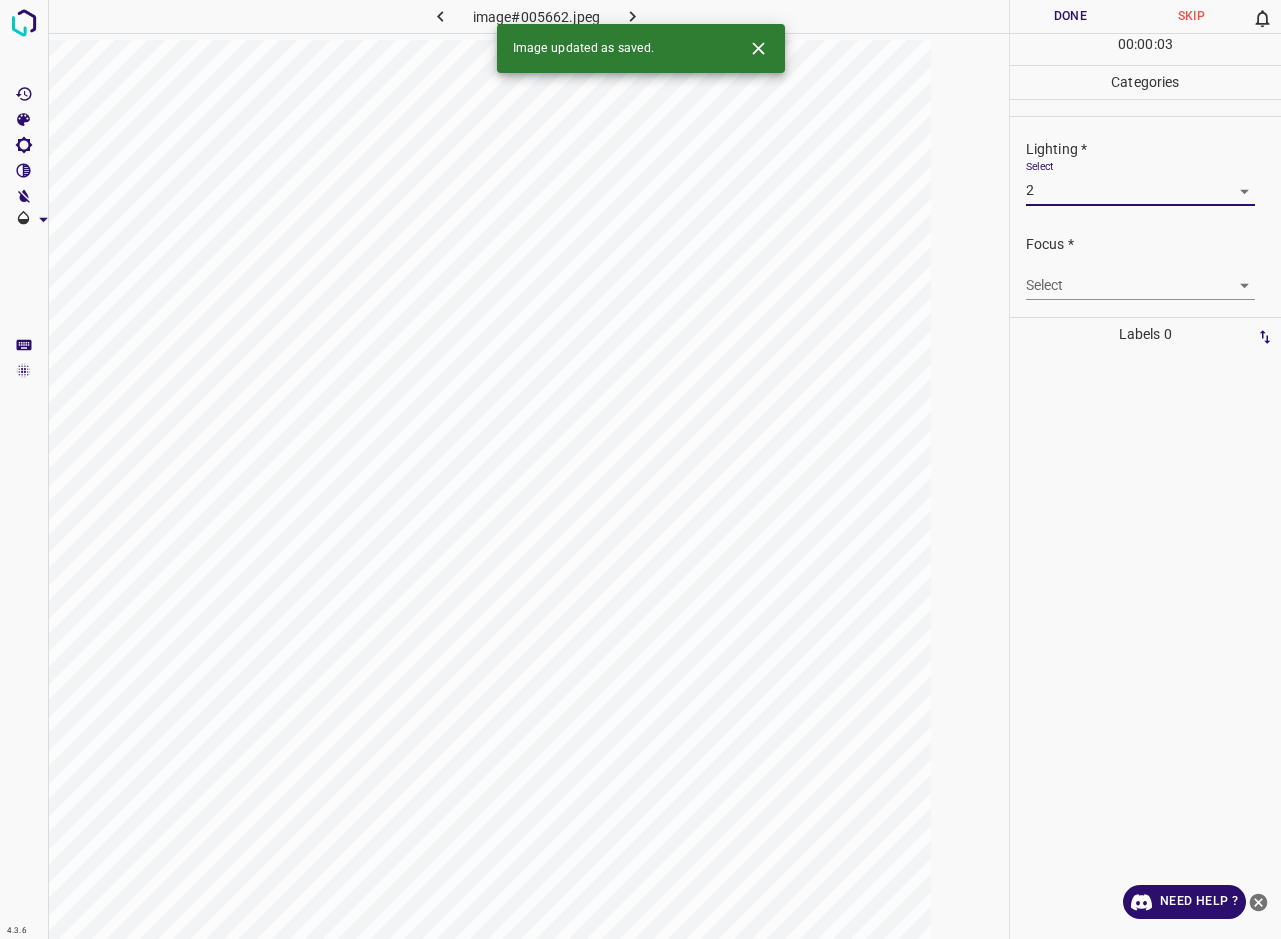 click on "4.3.6  image#005662.jpeg Done Skip 0 00   : 00   : 03   Categories Lighting *  Select 2 2 Focus *  Select ​ Overall *  Select ​ Labels   0 Categories 1 Lighting 2 Focus 3 Overall Tools Space Change between modes (Draw & Edit) I Auto labeling R Restore zoom M Zoom in N Zoom out Delete Delete selecte label Filters Z Restore filters X Saturation filter C Brightness filter V Contrast filter B Gray scale filter General O Download Image updated as saved. Need Help ? - Text - Hide - Delete" at bounding box center (640, 469) 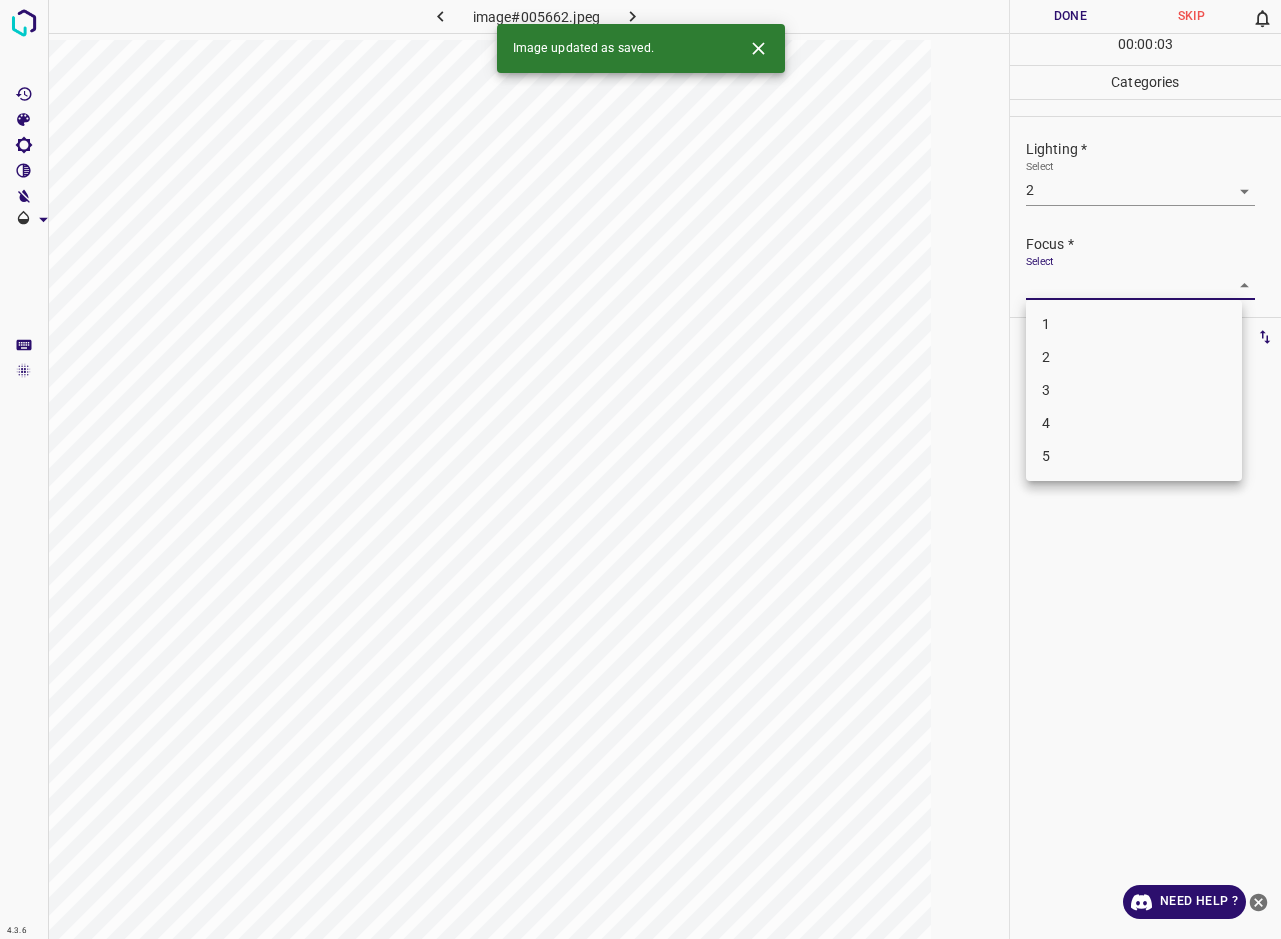 click on "2" at bounding box center (1134, 357) 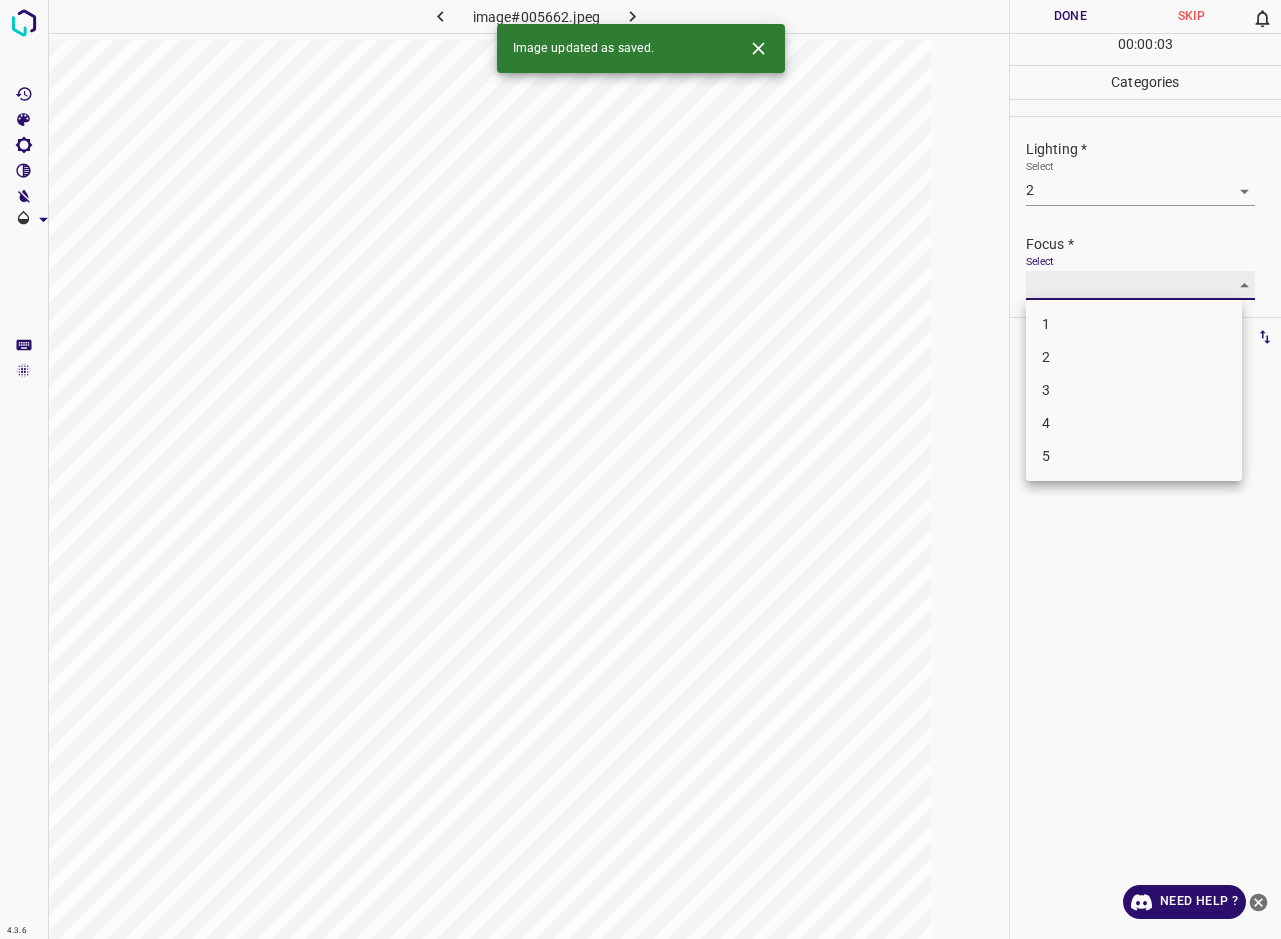type on "2" 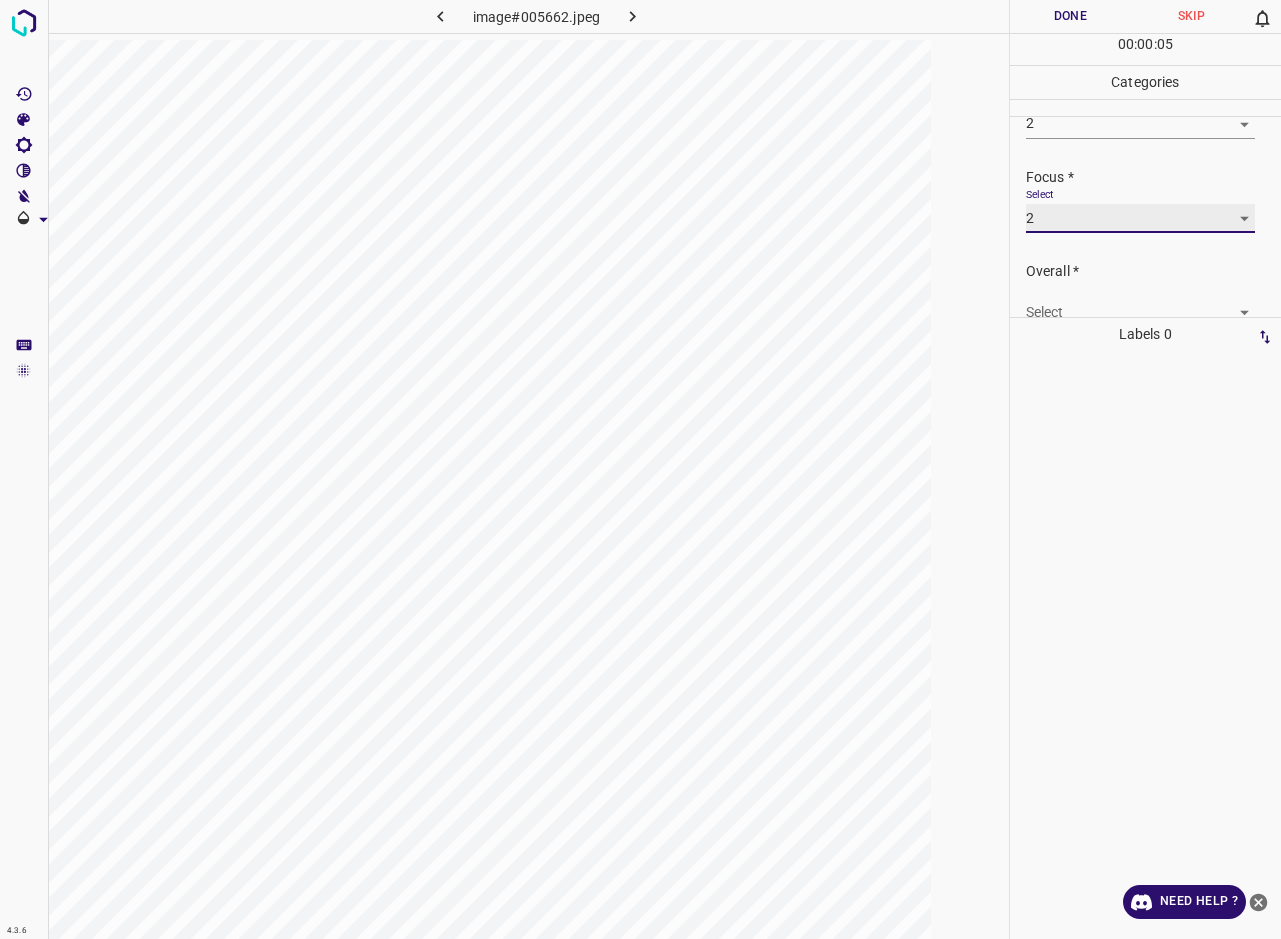 scroll, scrollTop: 93, scrollLeft: 0, axis: vertical 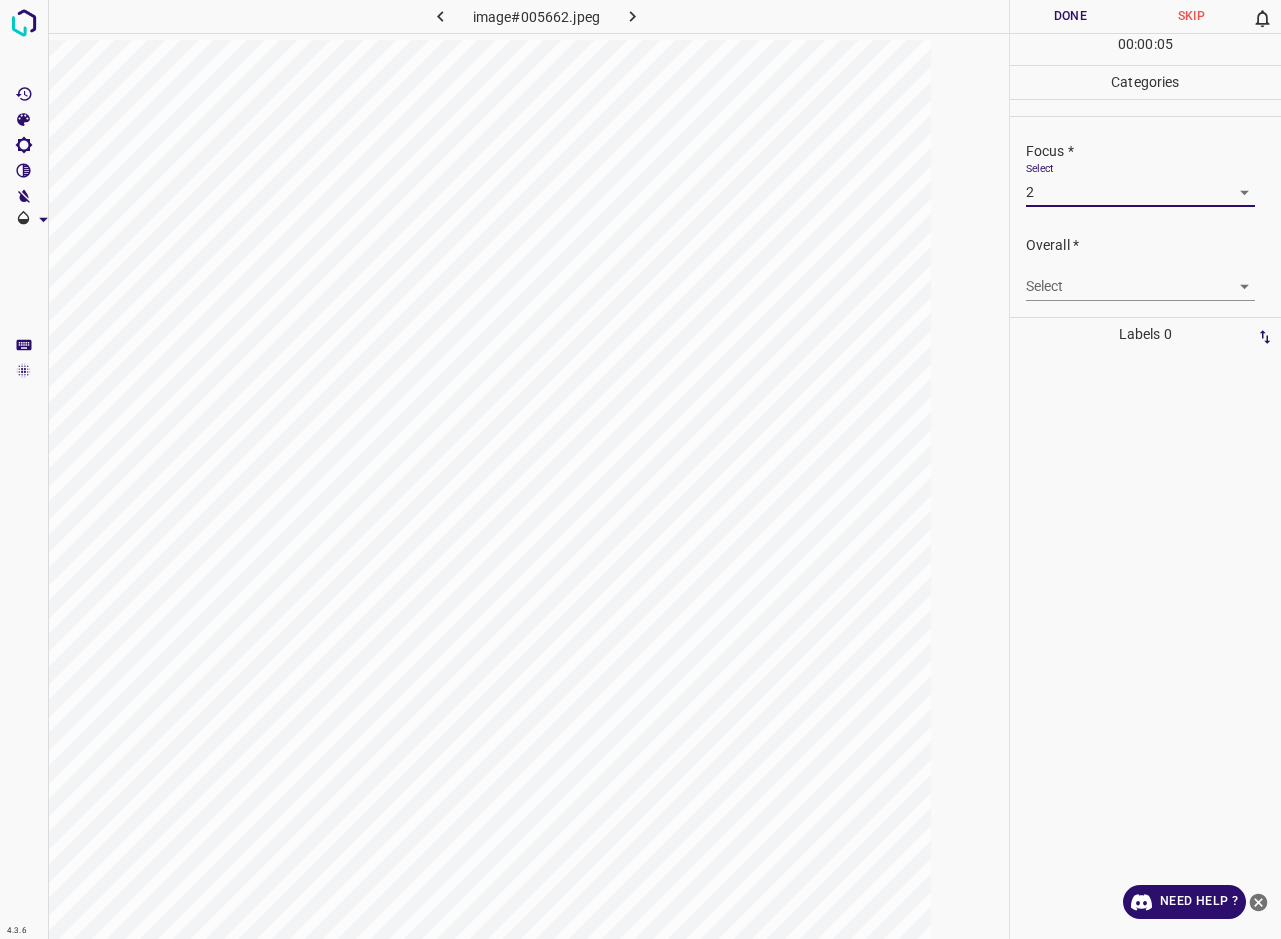 click on "4.3.6  image#005662.jpeg Done Skip 0 00   : 00   : 05   Categories Lighting *  Select 2 2 Focus *  Select 2 2 Overall *  Select ​ Labels   0 Categories 1 Lighting 2 Focus 3 Overall Tools Space Change between modes (Draw & Edit) I Auto labeling R Restore zoom M Zoom in N Zoom out Delete Delete selecte label Filters Z Restore filters X Saturation filter C Brightness filter V Contrast filter B Gray scale filter General O Download Need Help ? - Text - Hide - Delete" at bounding box center [640, 469] 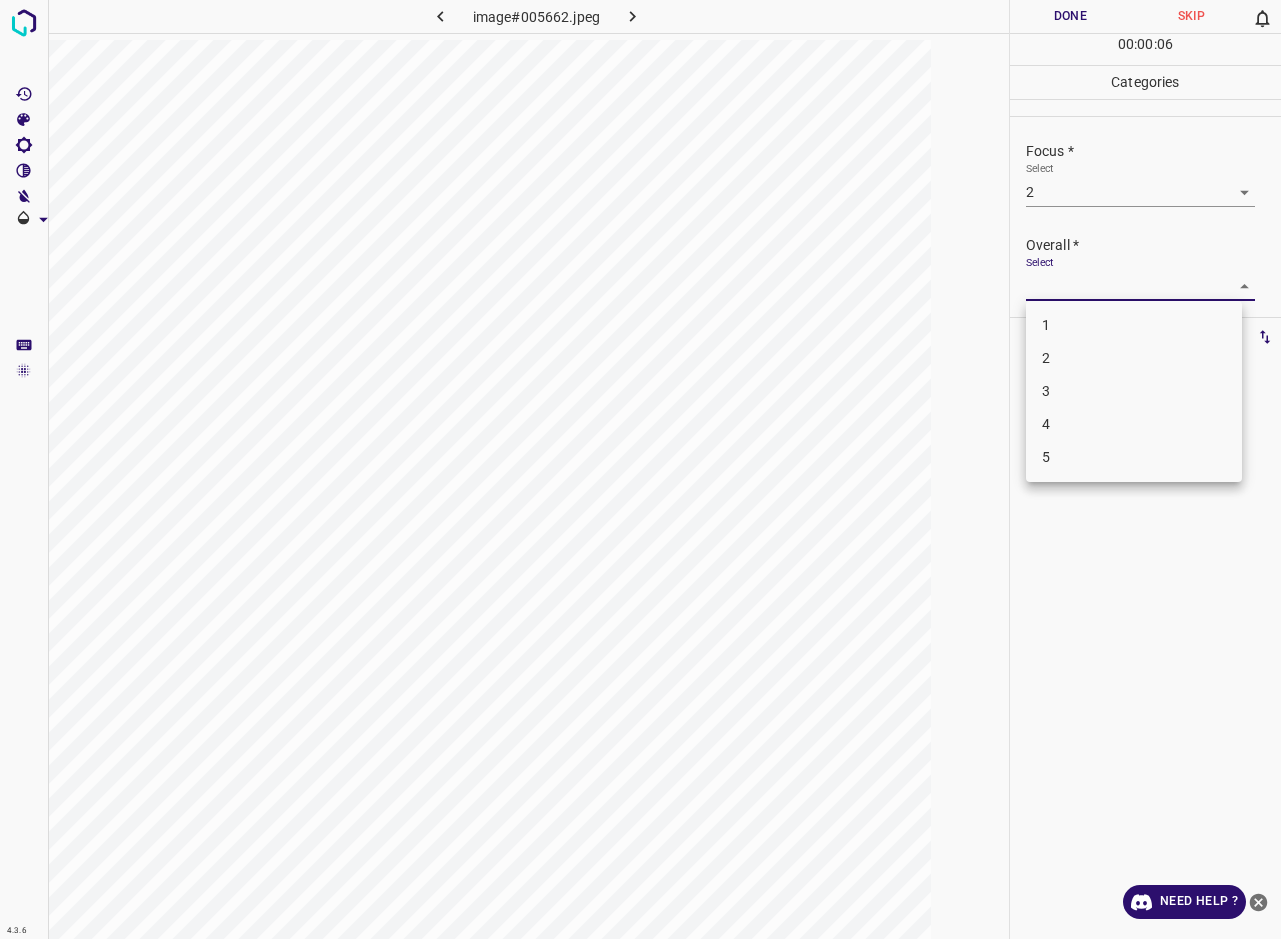 click on "2" at bounding box center (1134, 358) 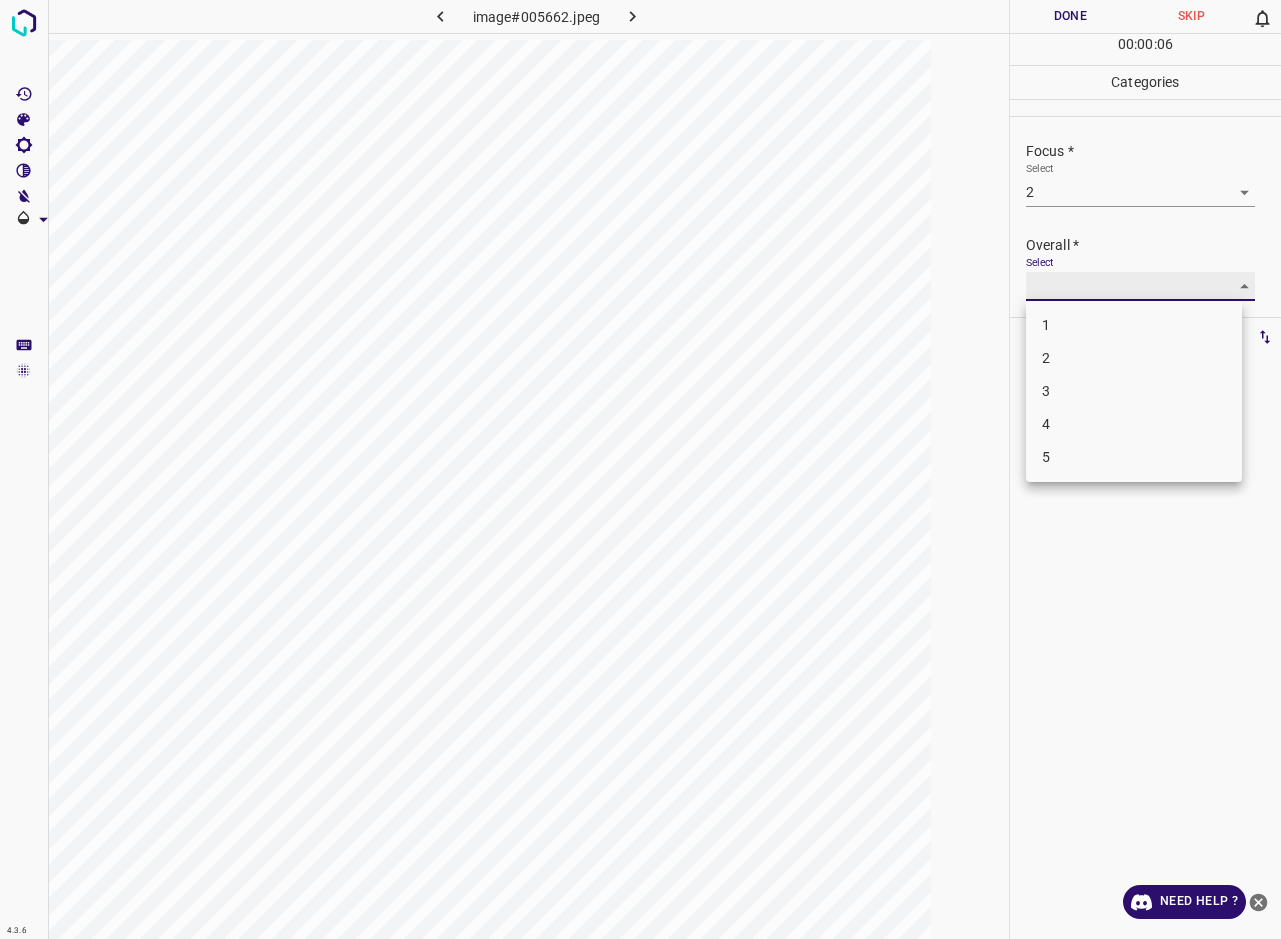 type on "2" 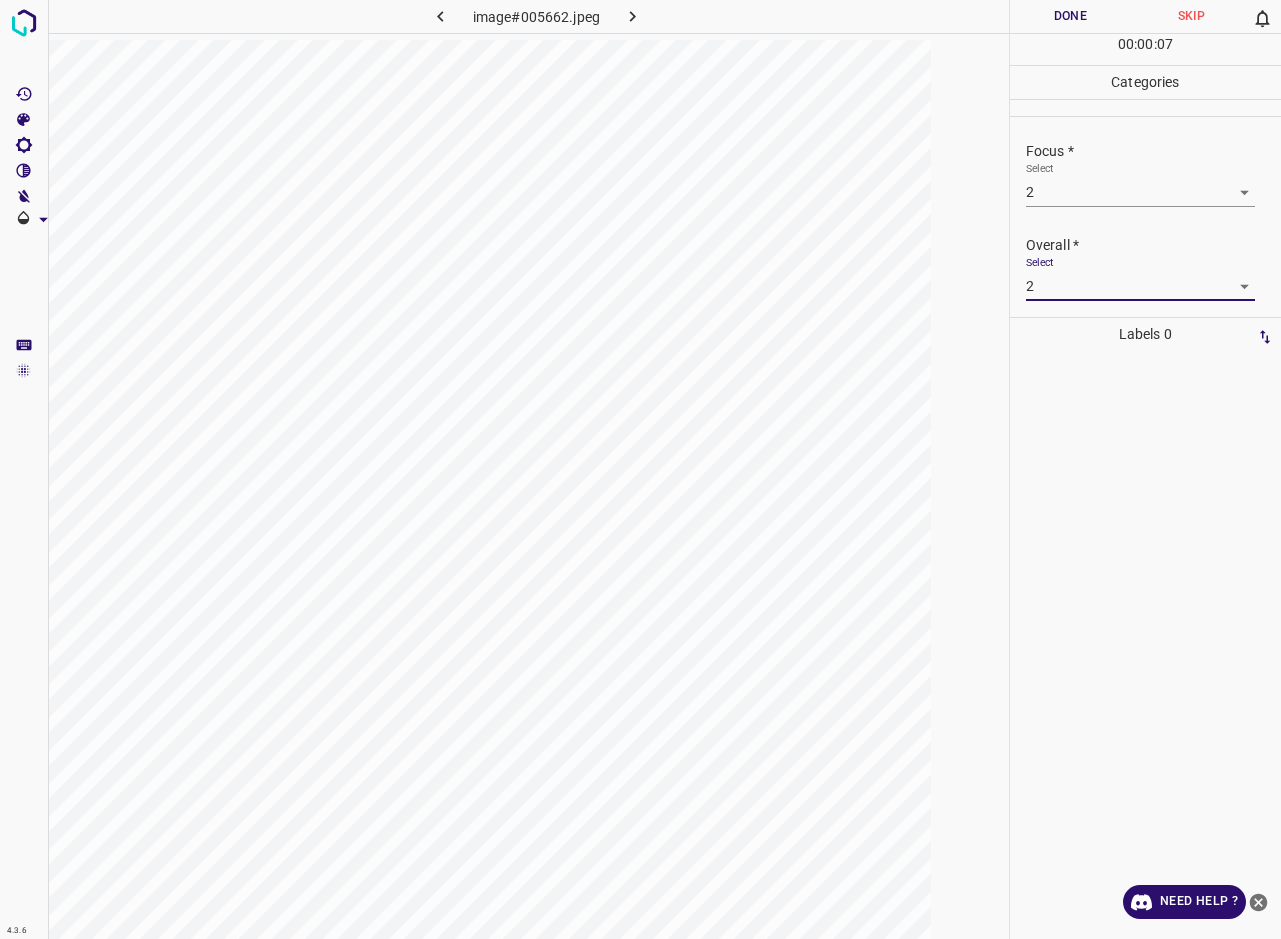 click on "Done" at bounding box center [1070, 16] 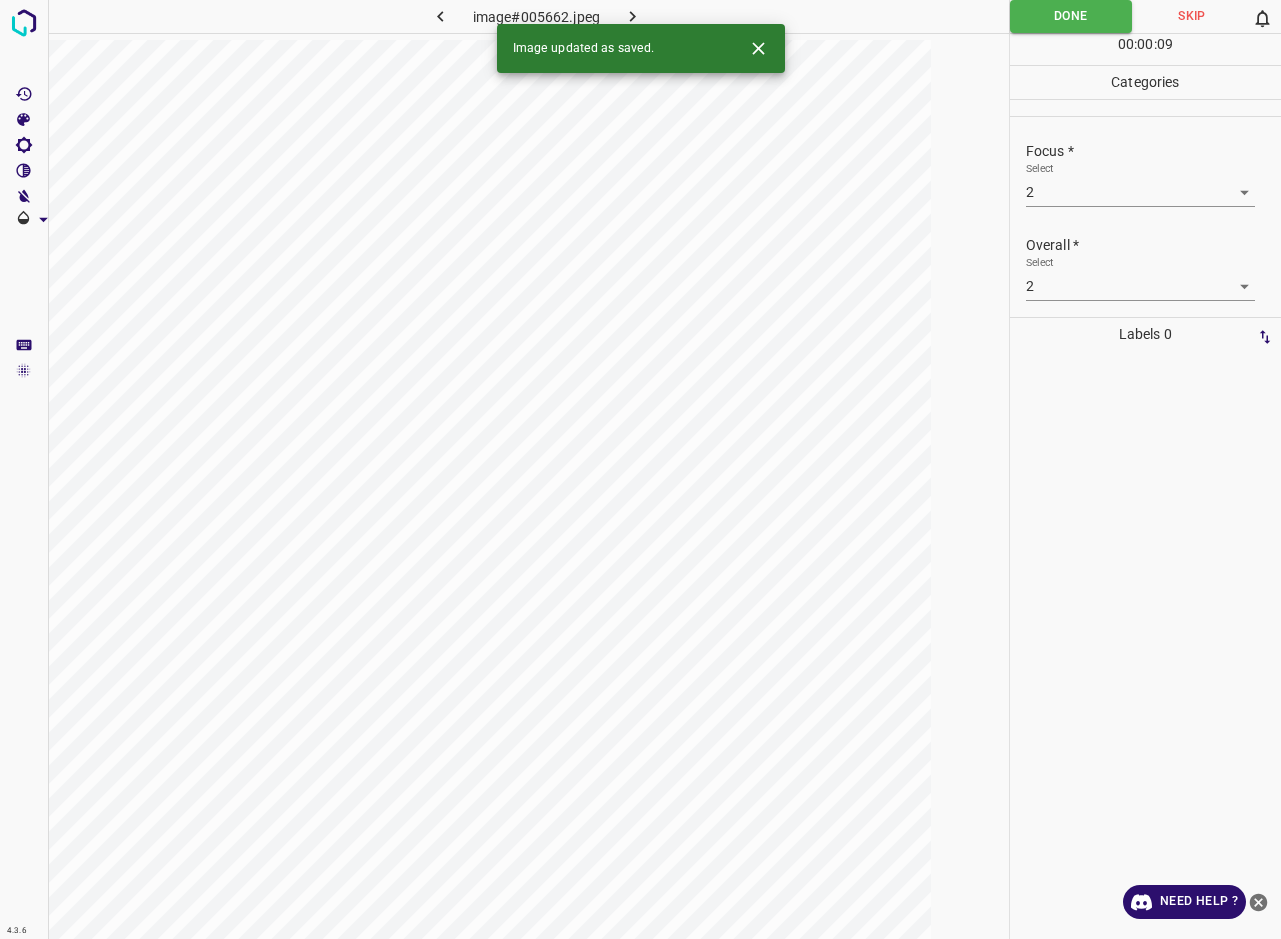 click 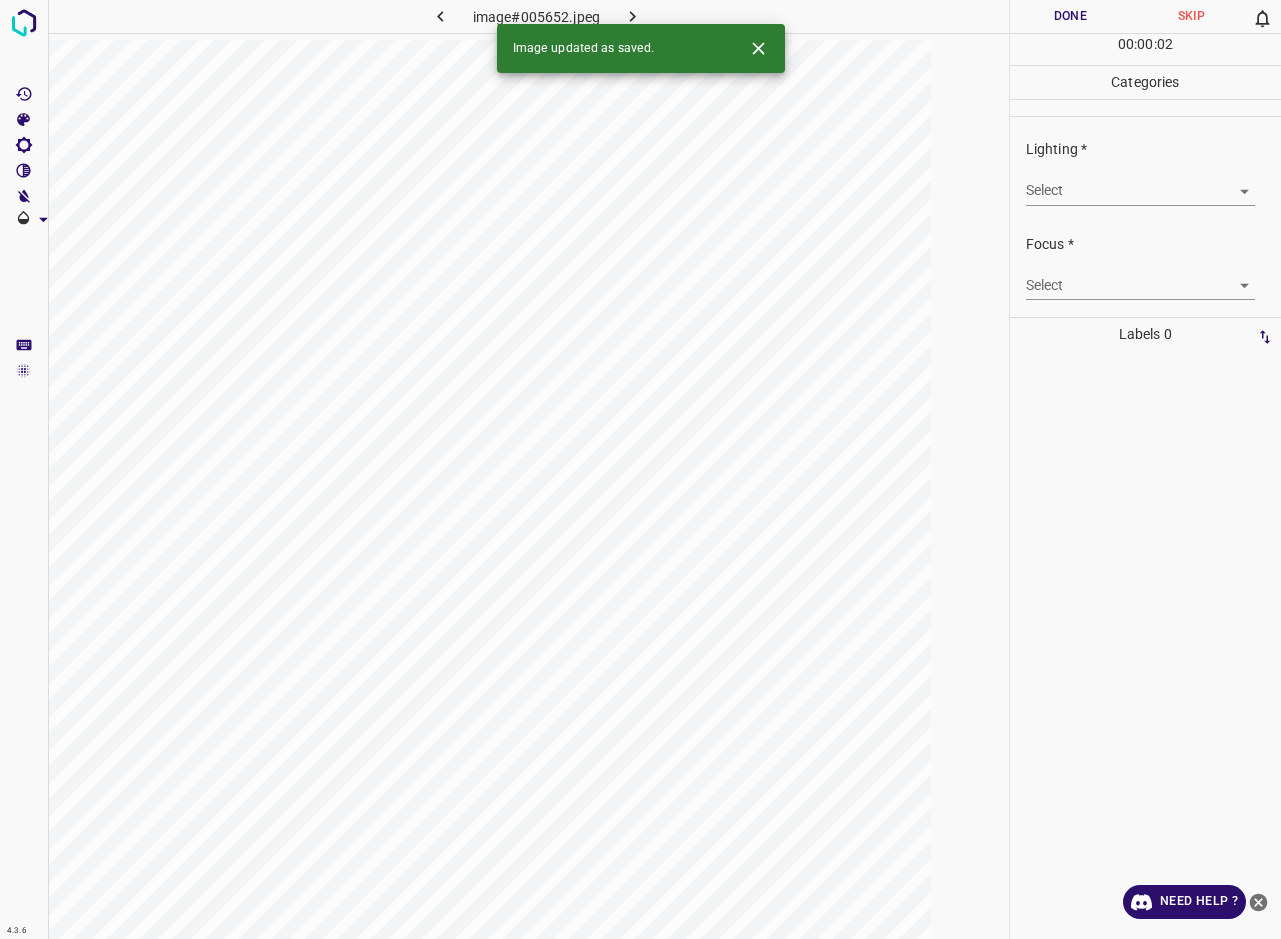 click on "4.3.6  image#005652.jpeg Done Skip 0 00   : 00   : 02   Categories Lighting *  Select ​ Focus *  Select ​ Overall *  Select ​ Labels   0 Categories 1 Lighting 2 Focus 3 Overall Tools Space Change between modes (Draw & Edit) I Auto labeling R Restore zoom M Zoom in N Zoom out Delete Delete selecte label Filters Z Restore filters X Saturation filter C Brightness filter V Contrast filter B Gray scale filter General O Download Image updated as saved. Need Help ? - Text - Hide - Delete" at bounding box center [640, 469] 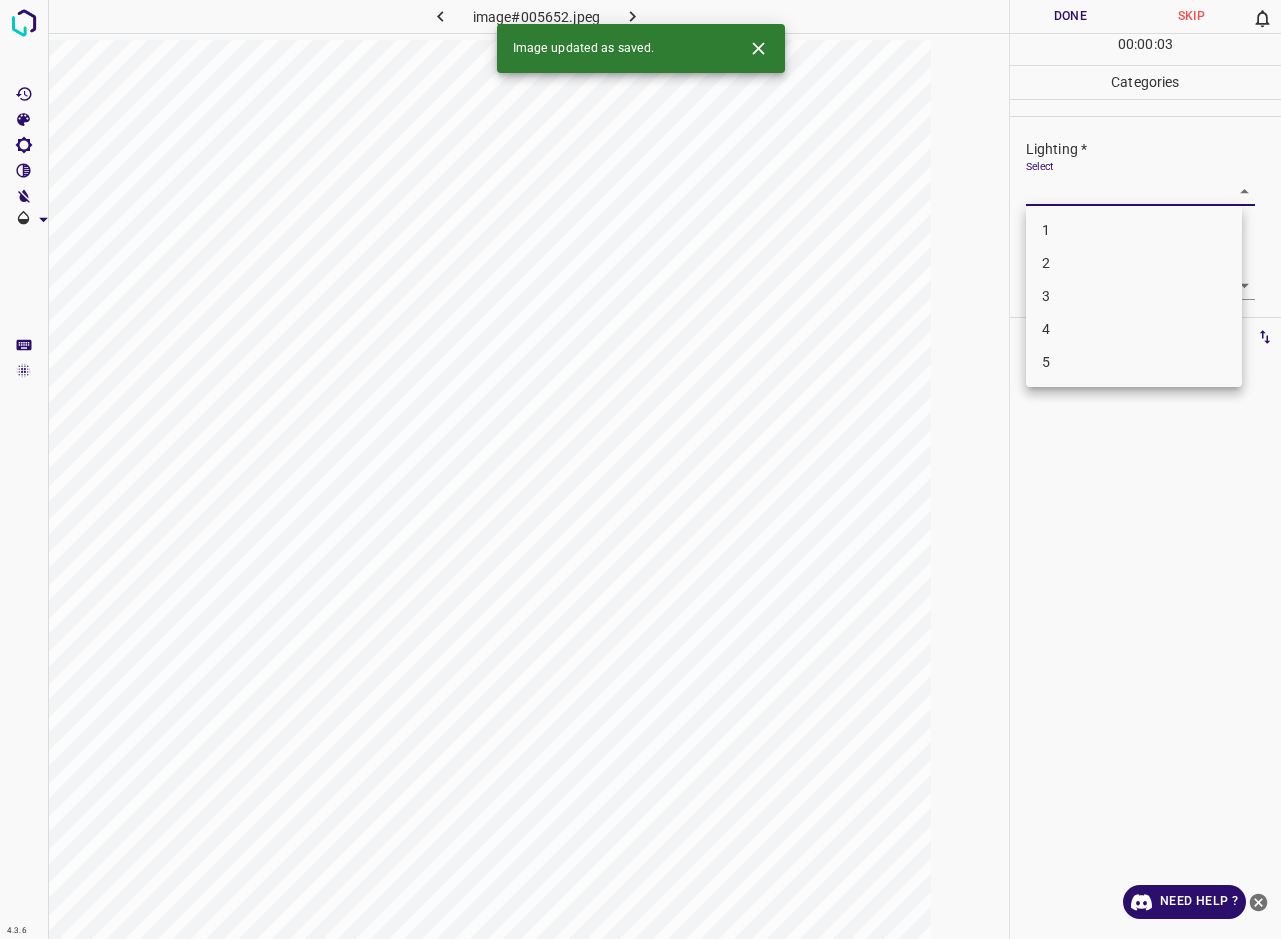 click on "3" at bounding box center (1134, 296) 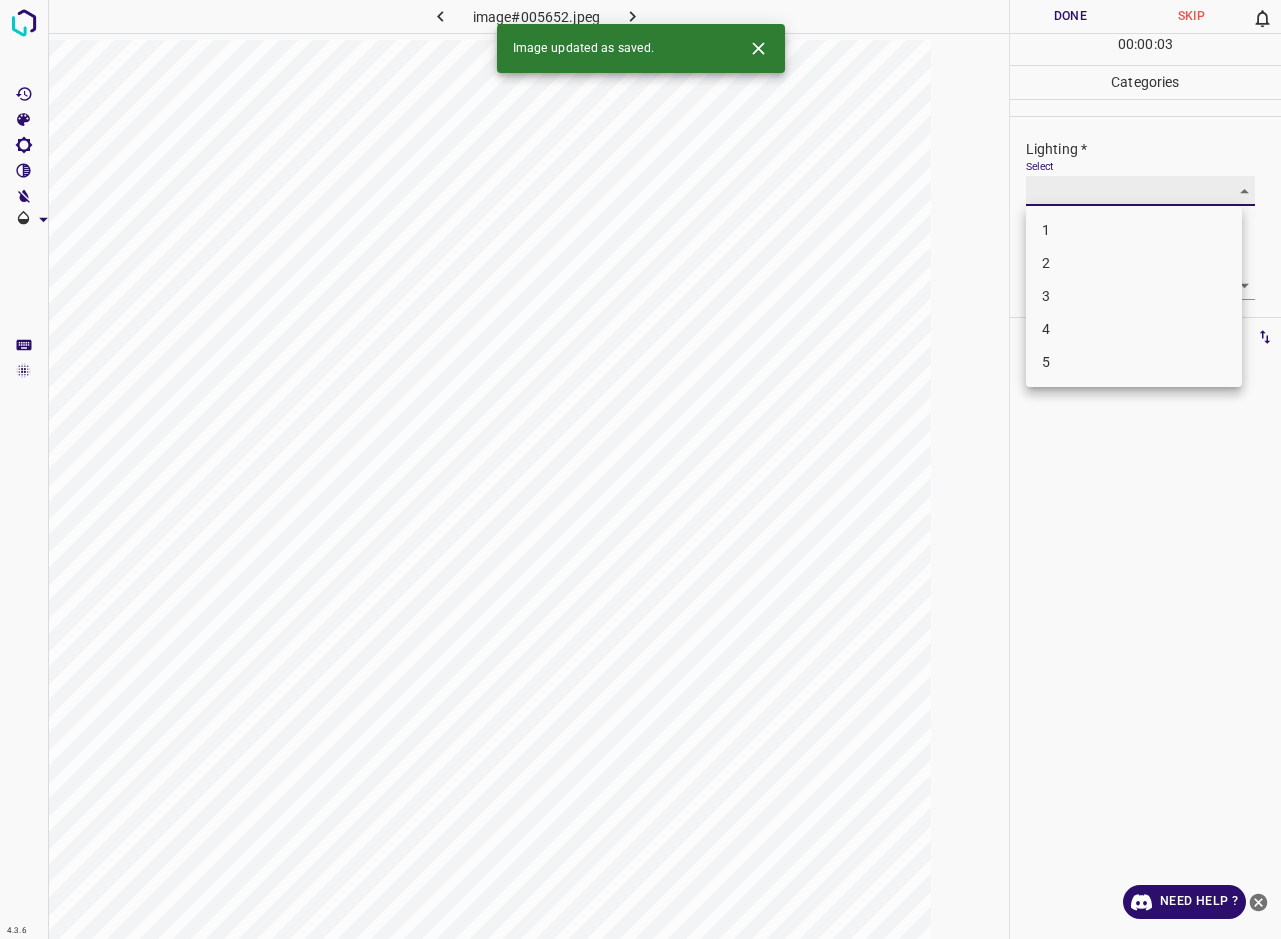 type on "3" 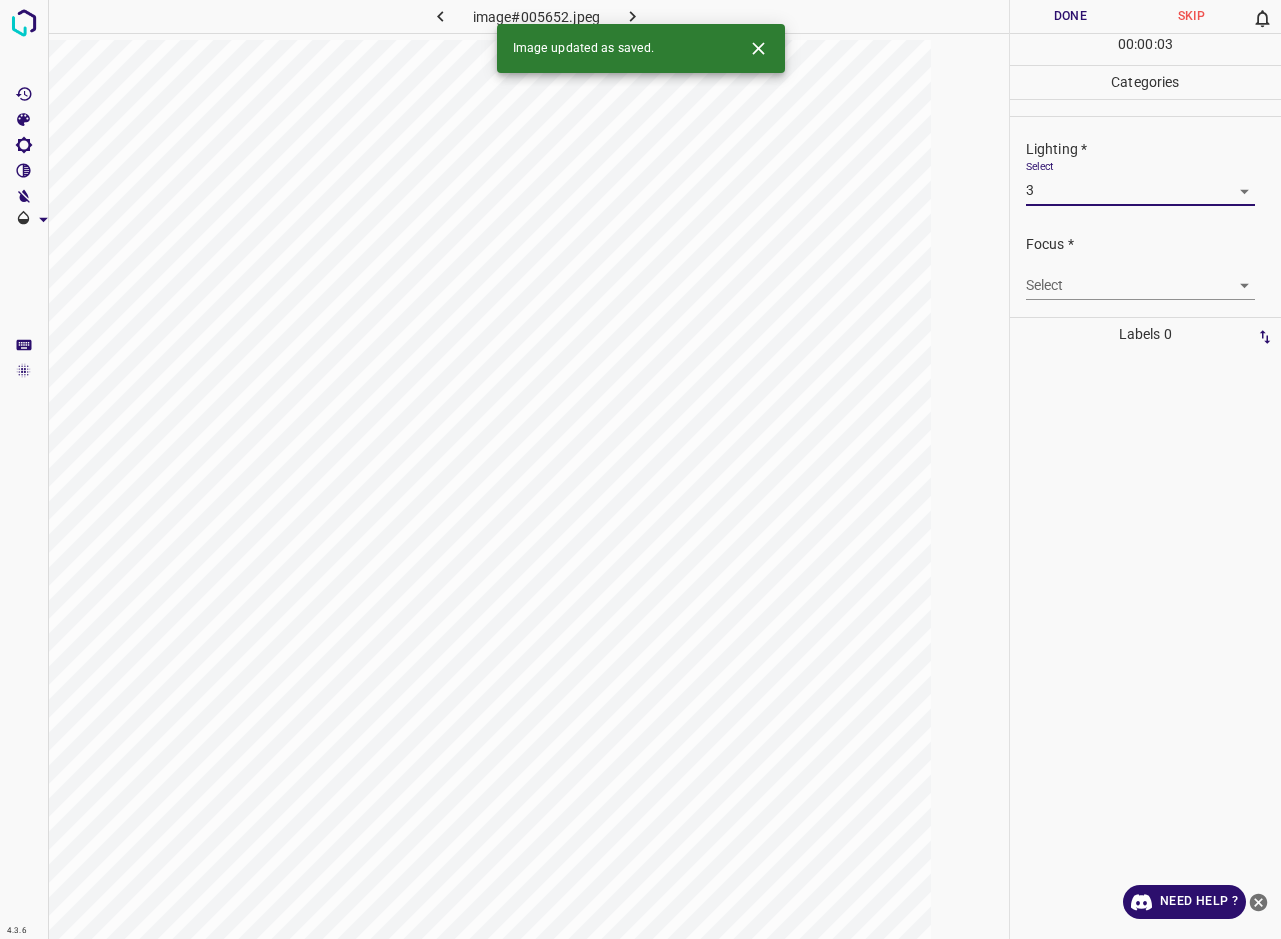 click on "4.3.6  image#005652.jpeg Done Skip 0 00   : 00   : 03   Categories Lighting *  Select 3 3 Focus *  Select ​ Overall *  Select ​ Labels   0 Categories 1 Lighting 2 Focus 3 Overall Tools Space Change between modes (Draw & Edit) I Auto labeling R Restore zoom M Zoom in N Zoom out Delete Delete selecte label Filters Z Restore filters X Saturation filter C Brightness filter V Contrast filter B Gray scale filter General O Download Image updated as saved. Need Help ? - Text - Hide - Delete 1 2 3 4 5" at bounding box center (640, 469) 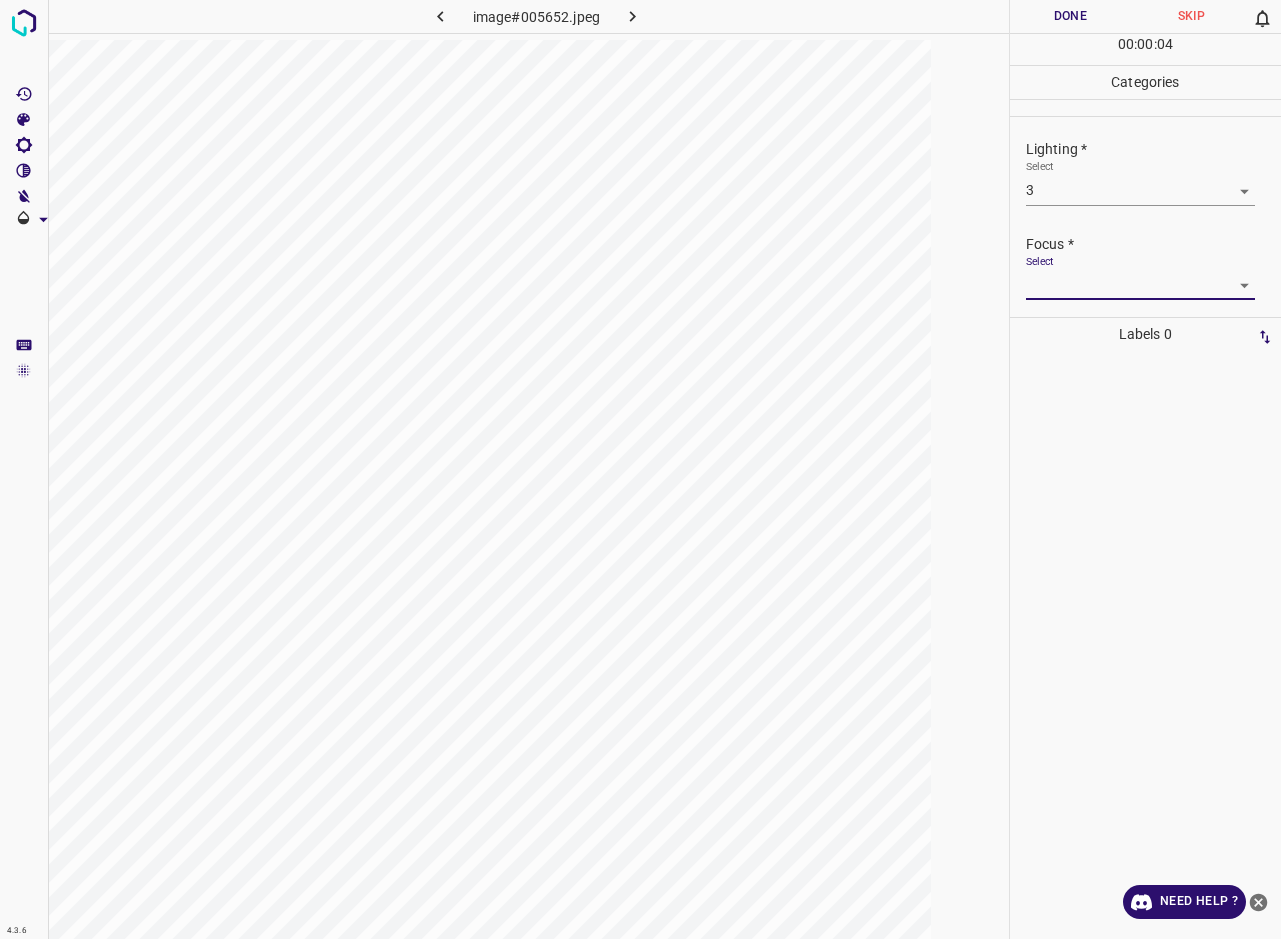 click on "4.3.6  image#005652.jpeg Done Skip 0 00   : 00   : 04   Categories Lighting *  Select 3 3 Focus *  Select ​ Overall *  Select ​ Labels   0 Categories 1 Lighting 2 Focus 3 Overall Tools Space Change between modes (Draw & Edit) I Auto labeling R Restore zoom M Zoom in N Zoom out Delete Delete selecte label Filters Z Restore filters X Saturation filter C Brightness filter V Contrast filter B Gray scale filter General O Download Need Help ? - Text - Hide - Delete" at bounding box center (640, 469) 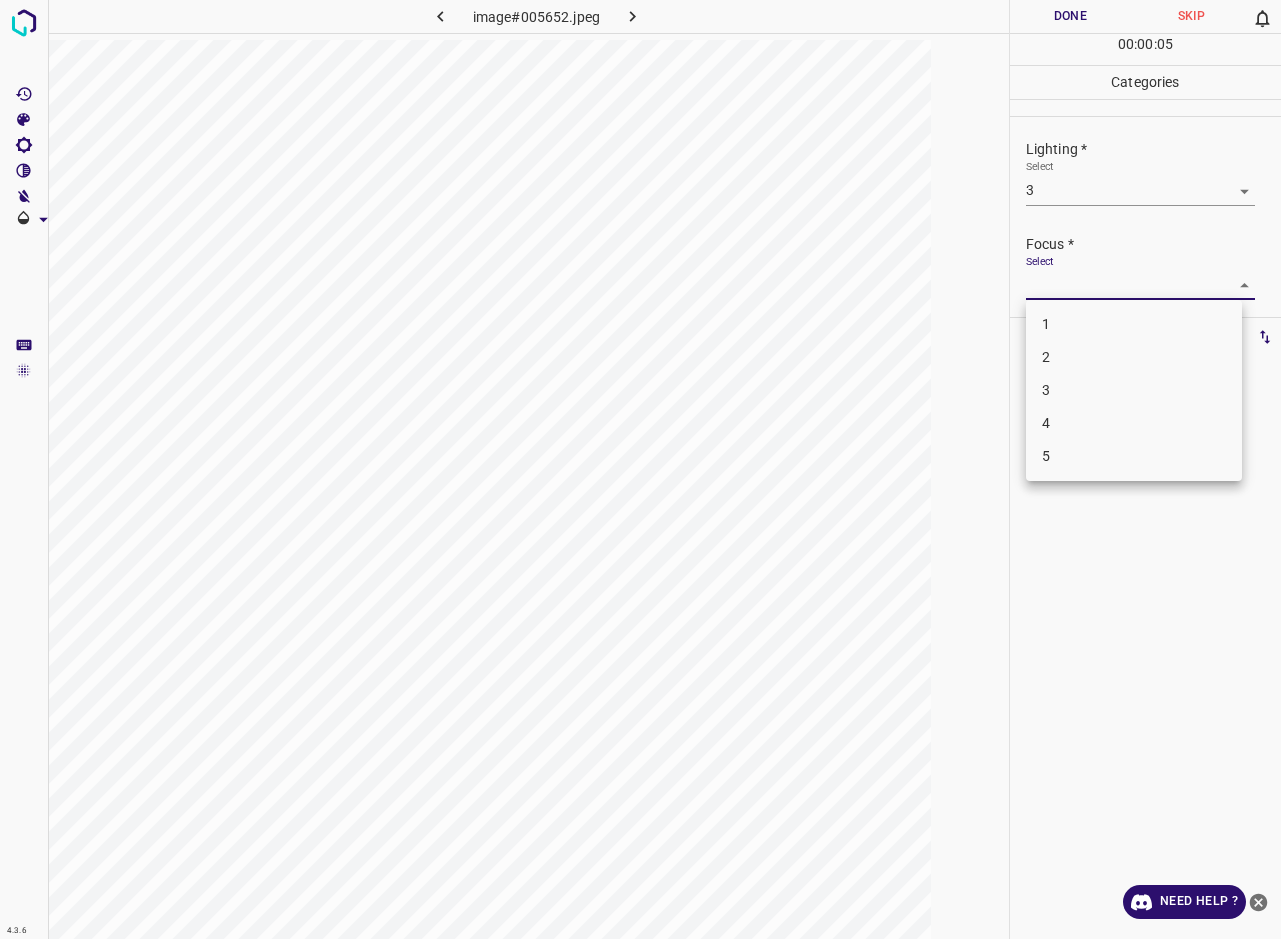 click on "3" at bounding box center (1134, 390) 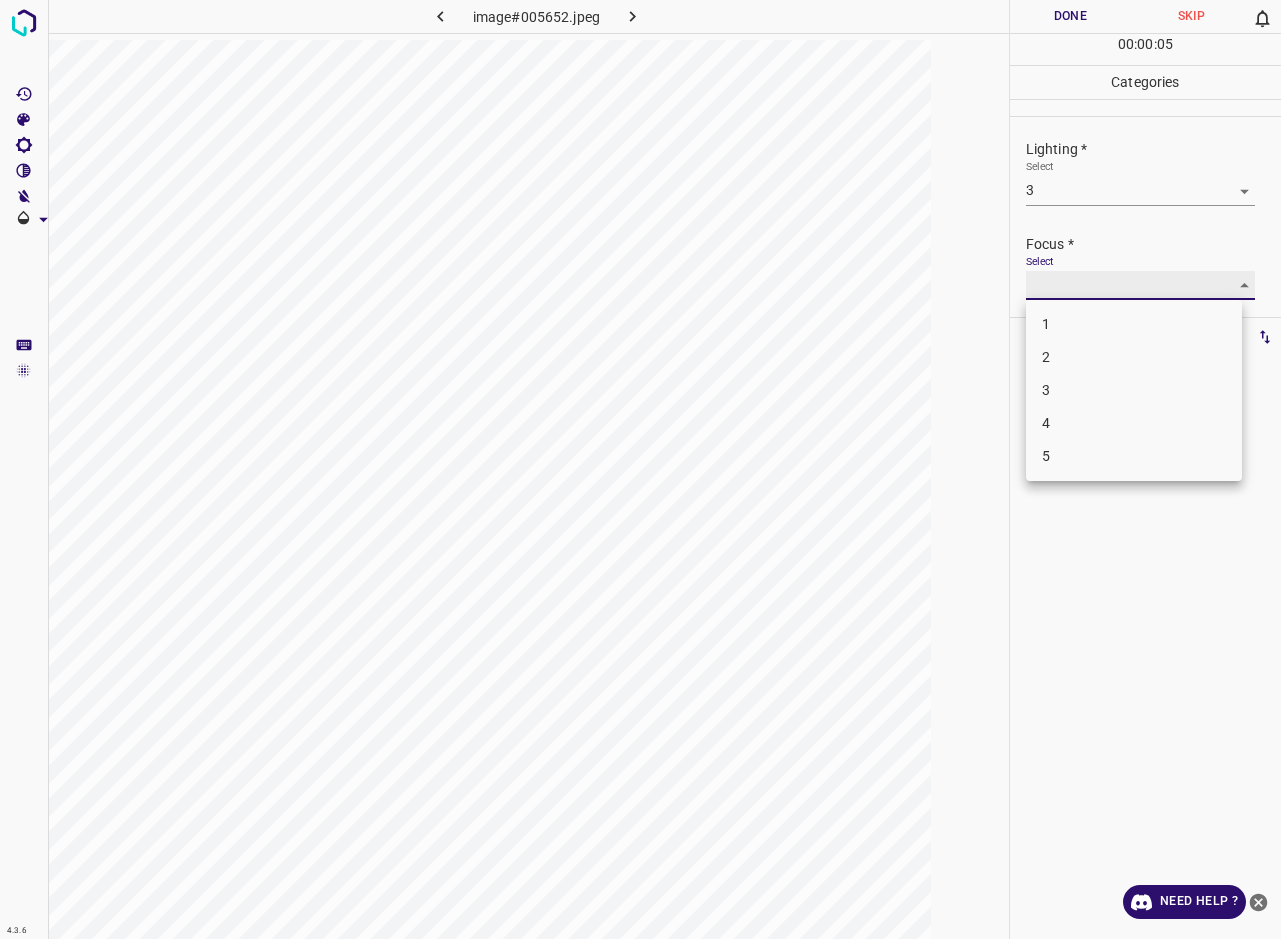 type on "3" 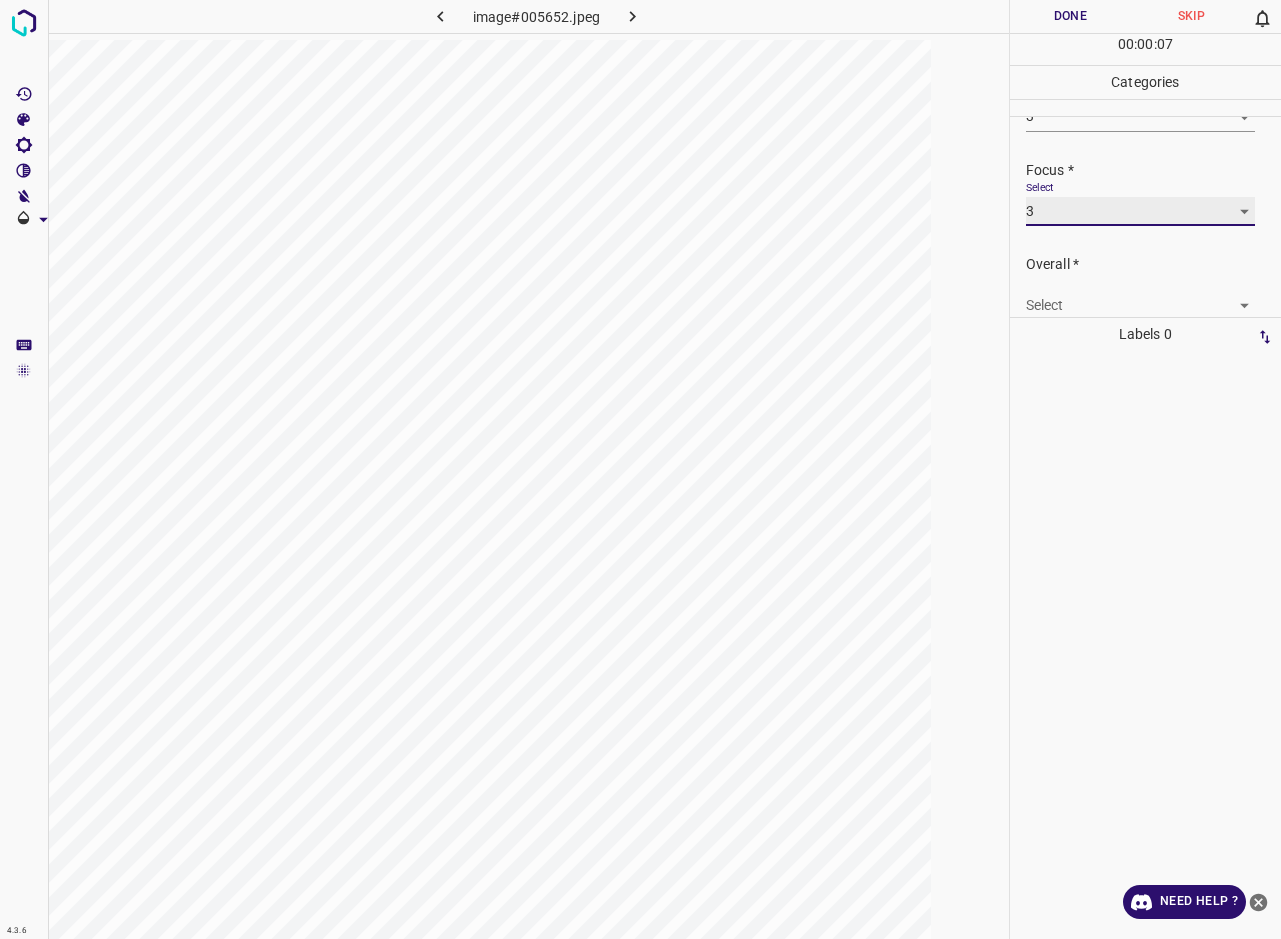 scroll, scrollTop: 85, scrollLeft: 0, axis: vertical 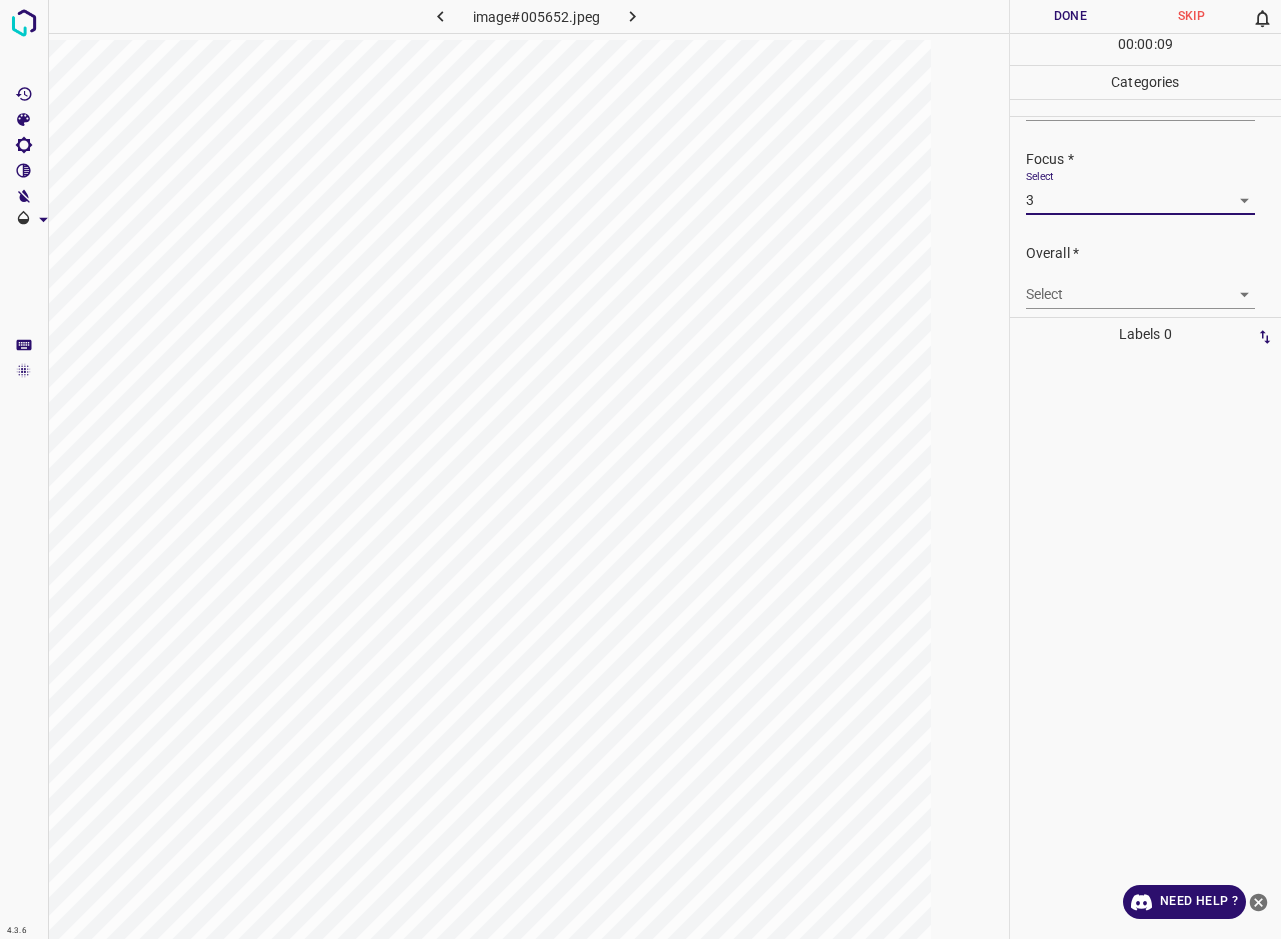 click on "4.3.6  image#005652.jpeg Done Skip 0 00   : 00   : 09   Categories Lighting *  Select 3 3 Focus *  Select 3 3 Overall *  Select ​ Labels   0 Categories 1 Lighting 2 Focus 3 Overall Tools Space Change between modes (Draw & Edit) I Auto labeling R Restore zoom M Zoom in N Zoom out Delete Delete selecte label Filters Z Restore filters X Saturation filter C Brightness filter V Contrast filter B Gray scale filter General O Download Need Help ? - Text - Hide - Delete" at bounding box center [640, 469] 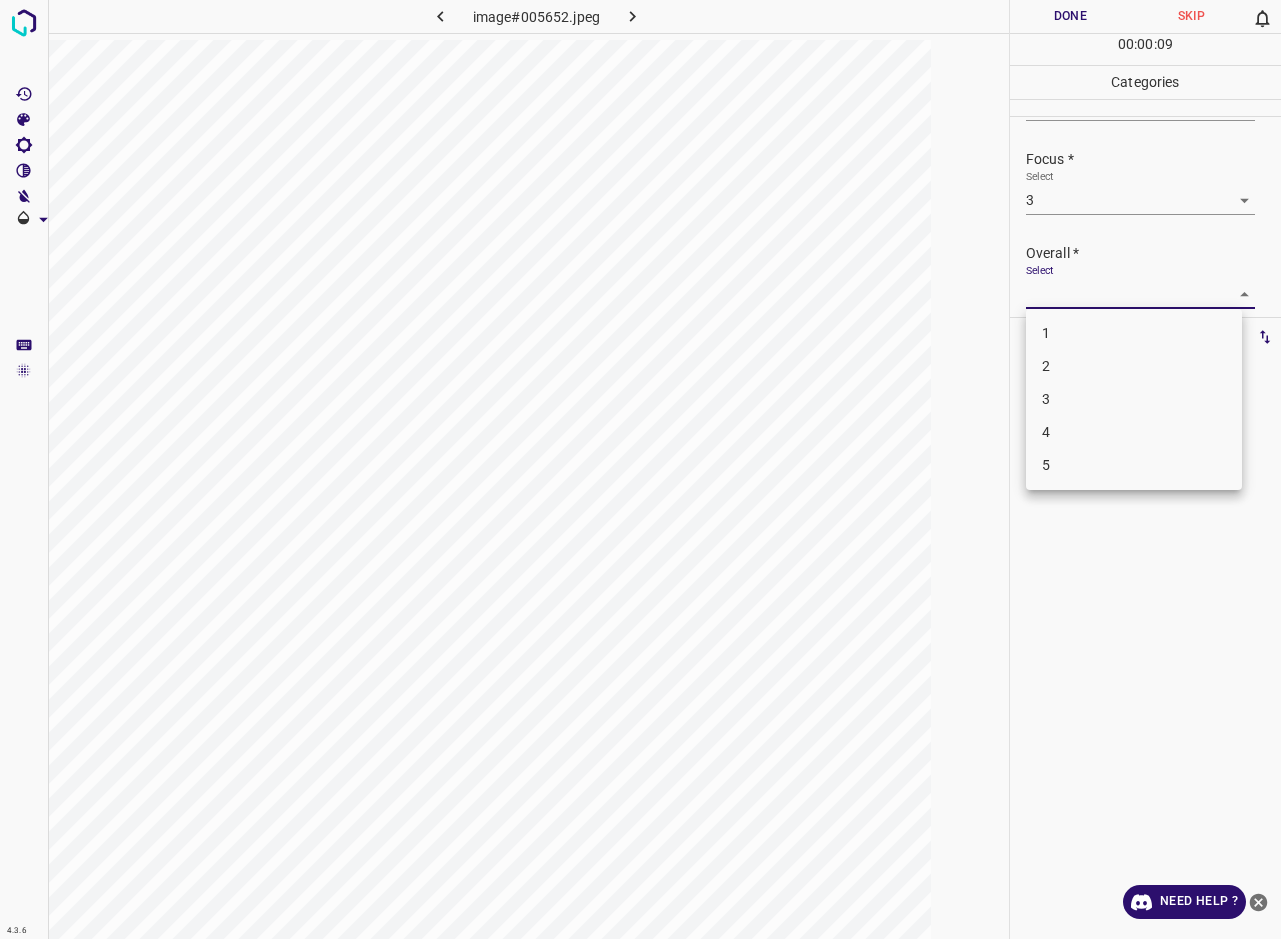click on "3" at bounding box center [1134, 399] 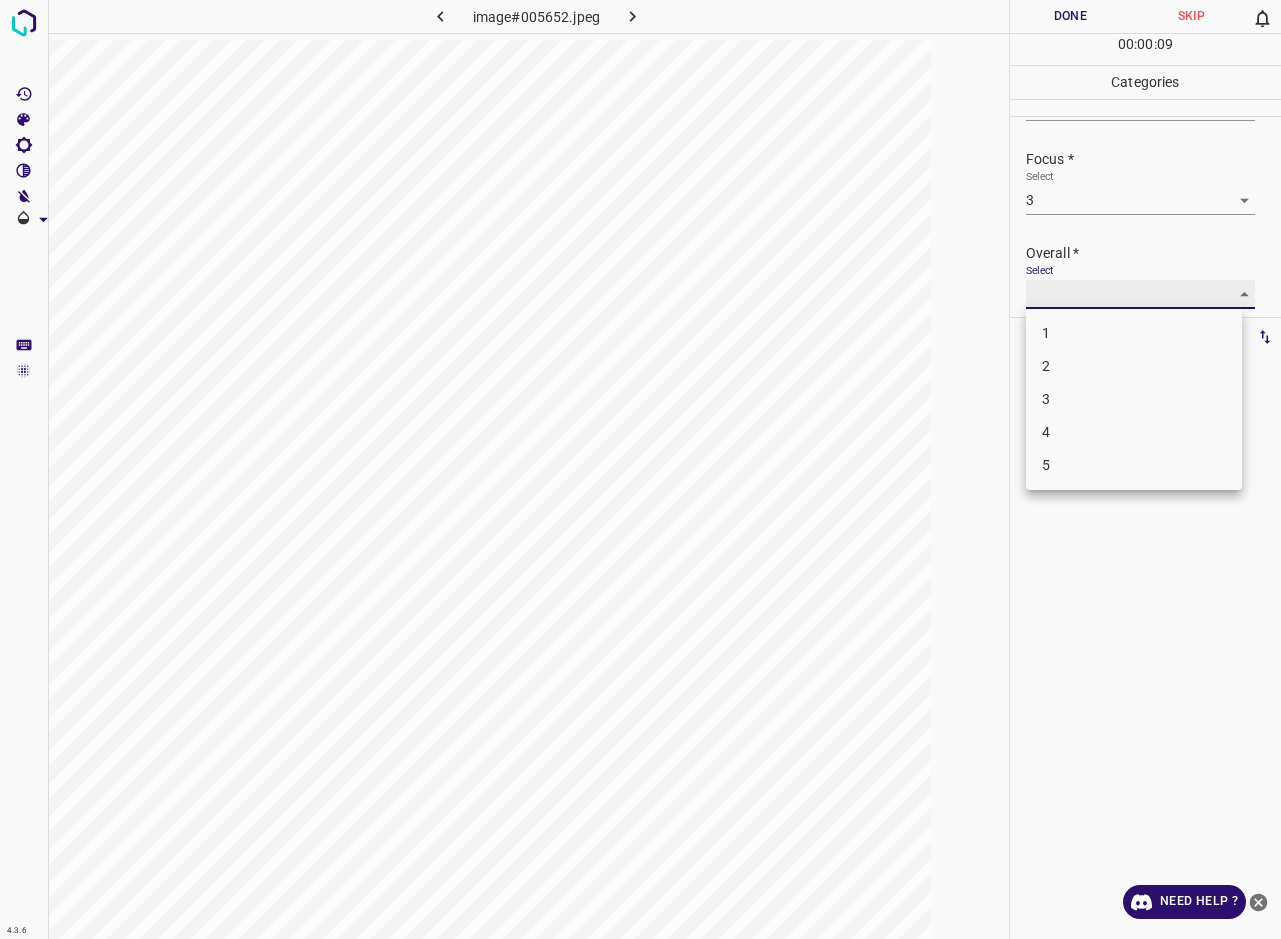 type on "3" 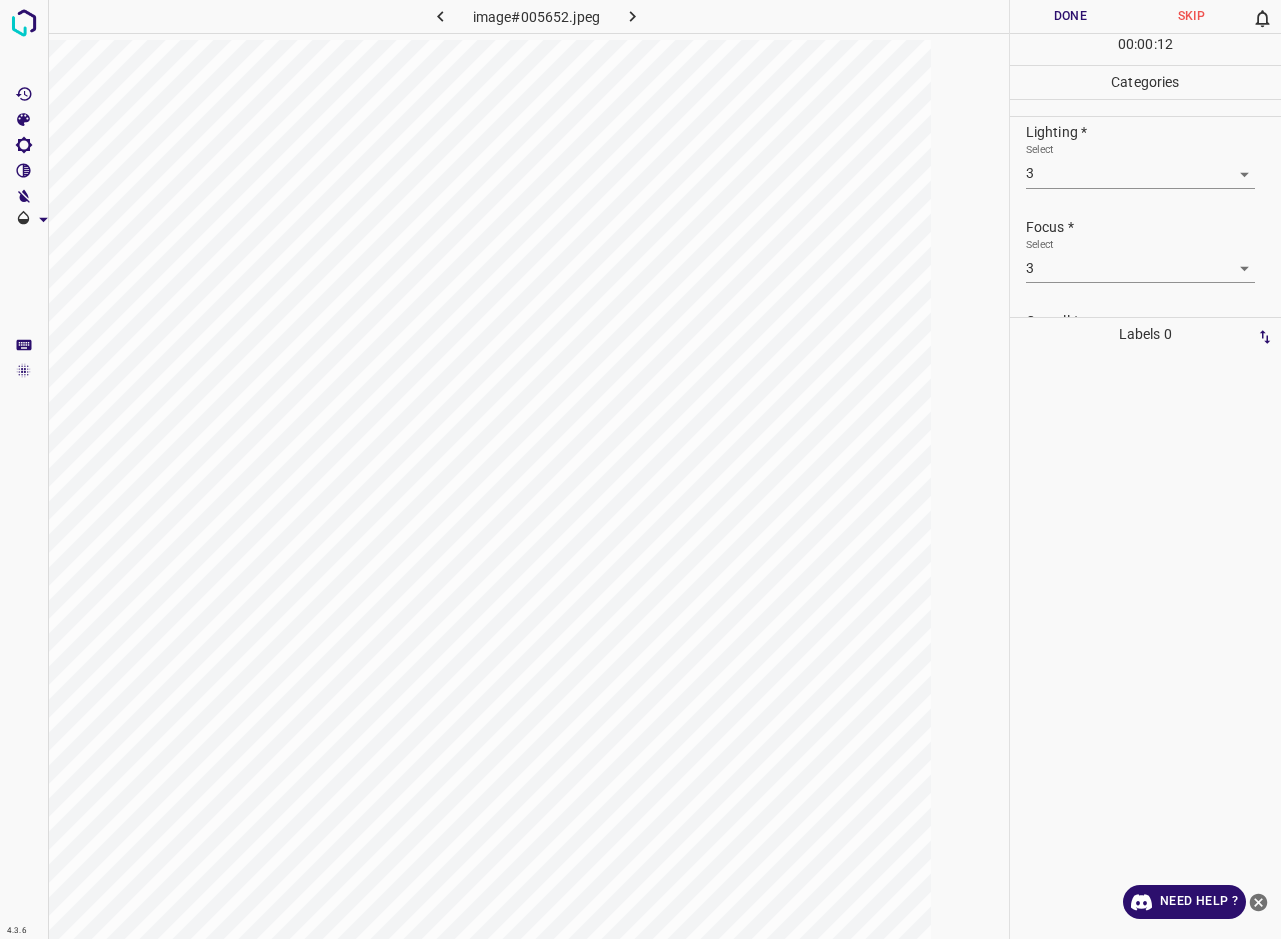 scroll, scrollTop: 0, scrollLeft: 0, axis: both 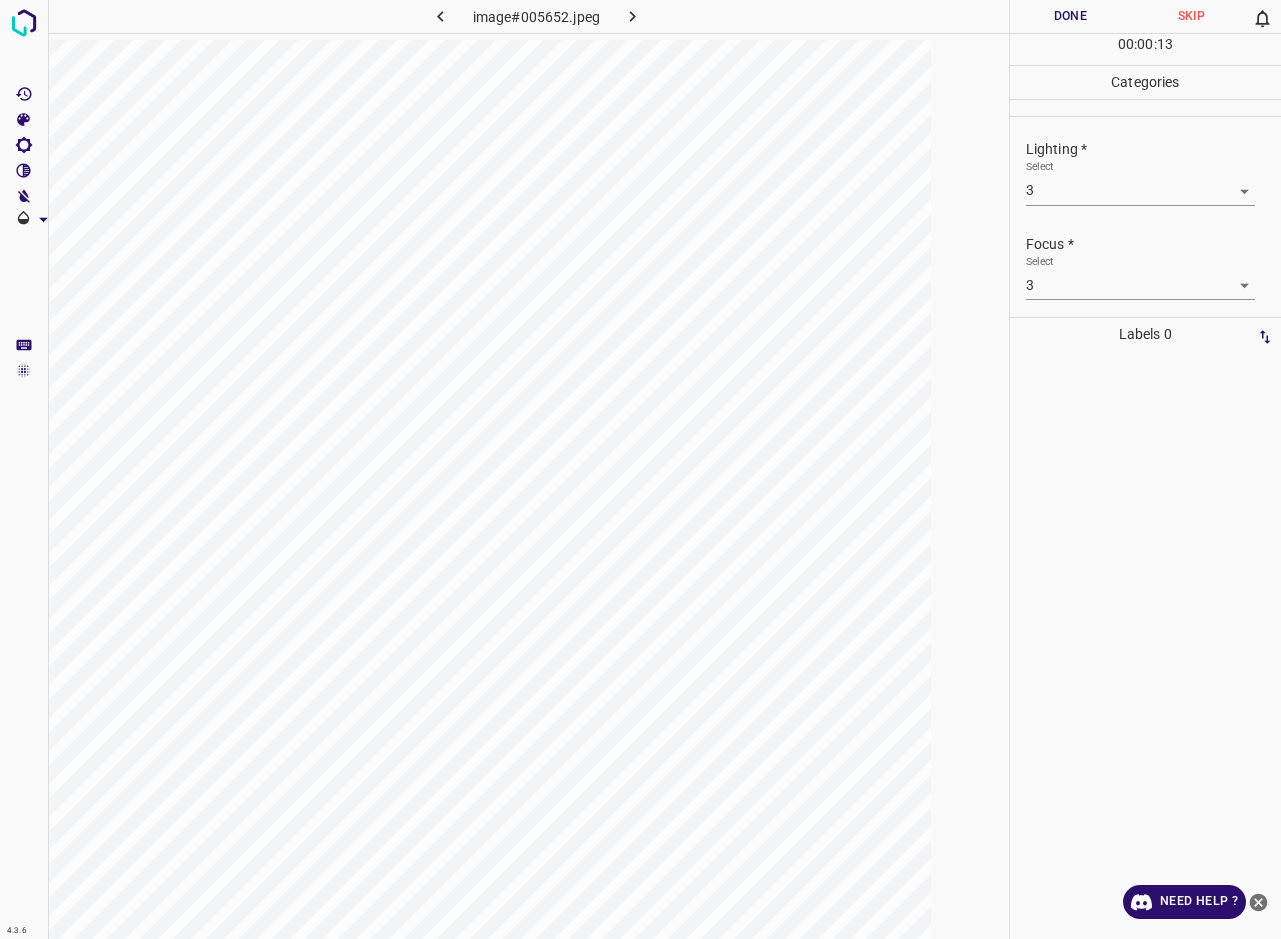 click on "Done" at bounding box center (1070, 16) 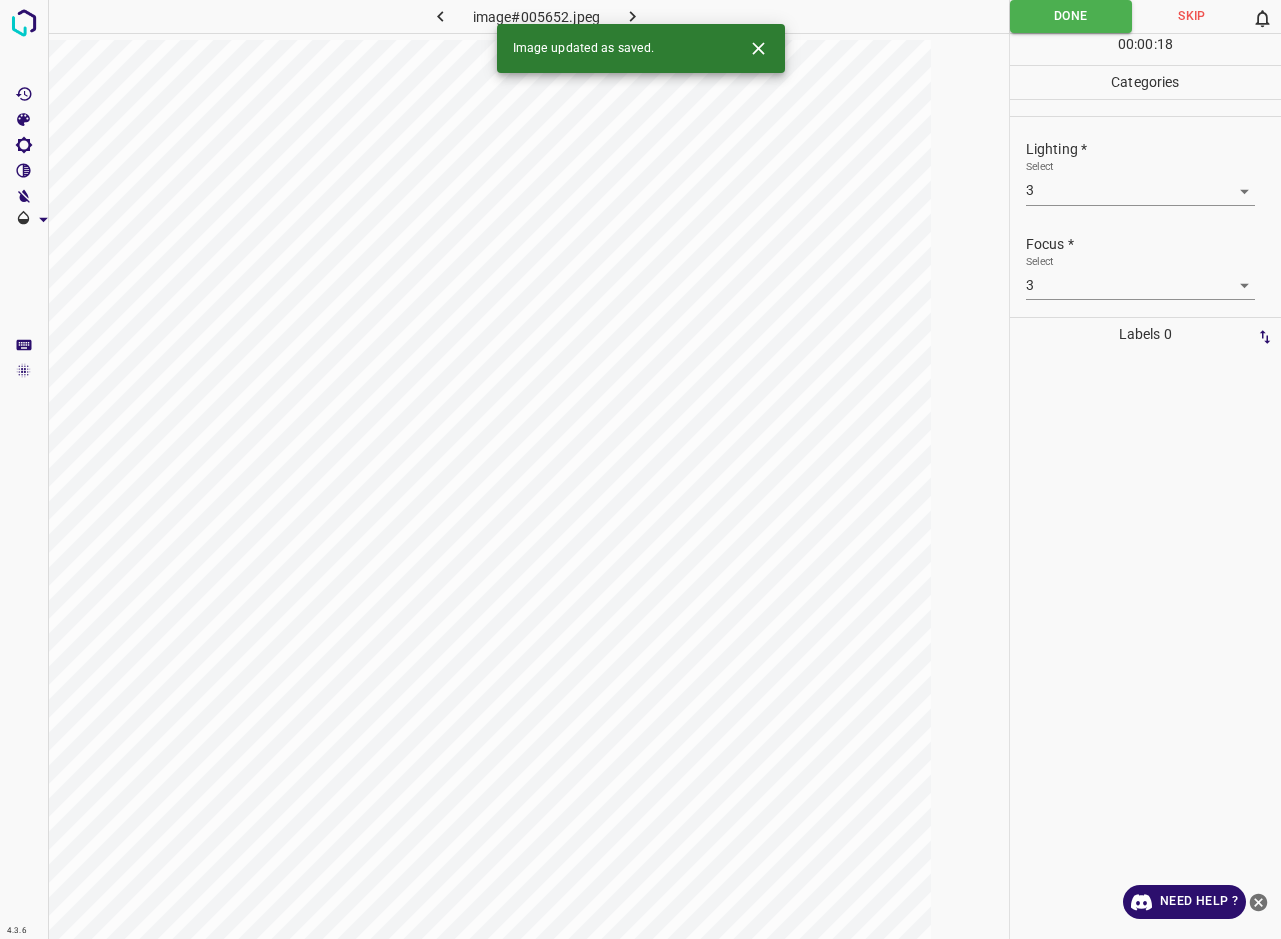 click 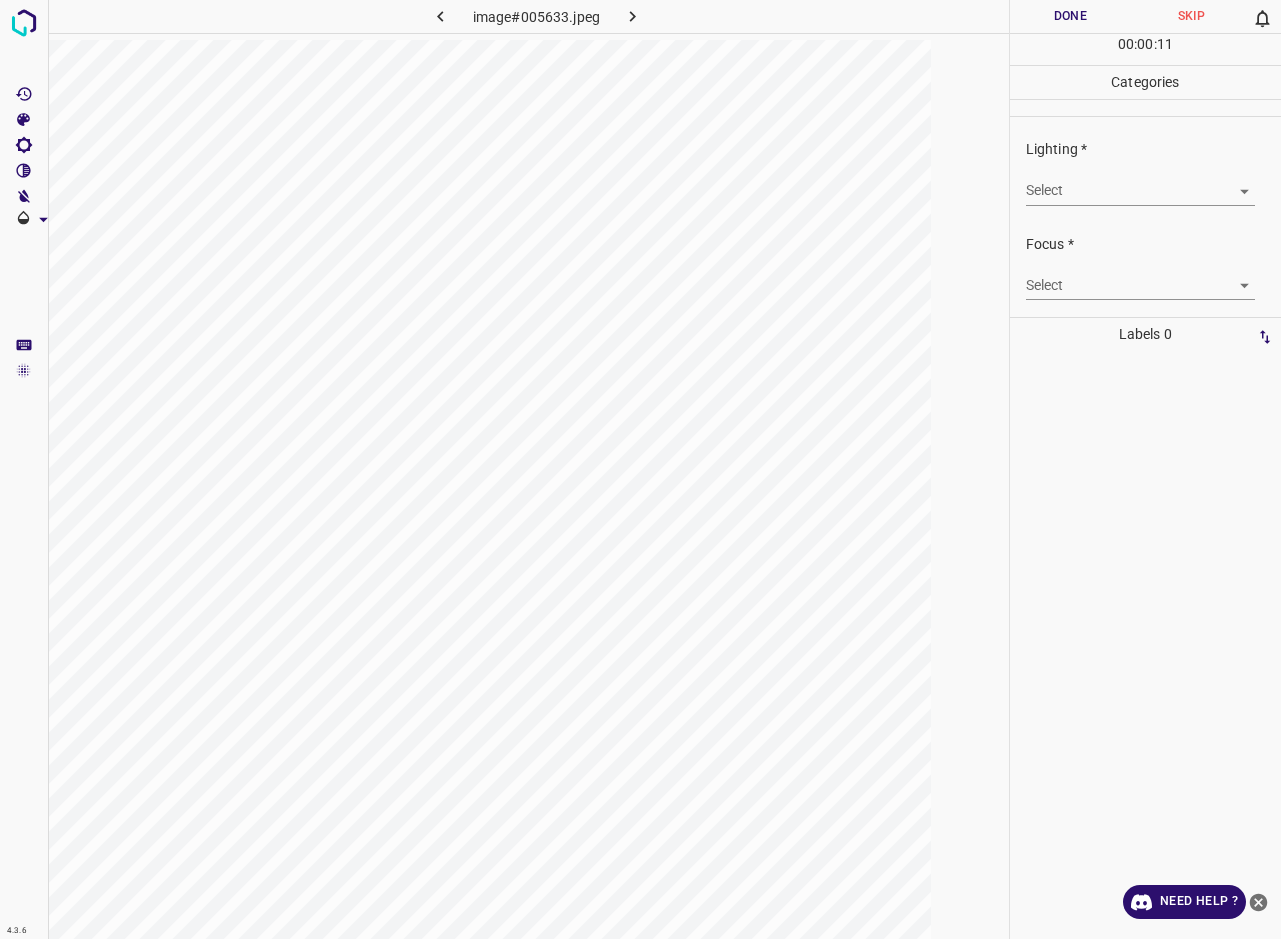 click on "4.3.6  image#005633.jpeg Done Skip 0 00   : 00   : 11   Categories Lighting *  Select ​ Focus *  Select ​ Overall *  Select ​ Labels   0 Categories 1 Lighting 2 Focus 3 Overall Tools Space Change between modes (Draw & Edit) I Auto labeling R Restore zoom M Zoom in N Zoom out Delete Delete selecte label Filters Z Restore filters X Saturation filter C Brightness filter V Contrast filter B Gray scale filter General O Download Need Help ? - Text - Hide - Delete" at bounding box center [640, 469] 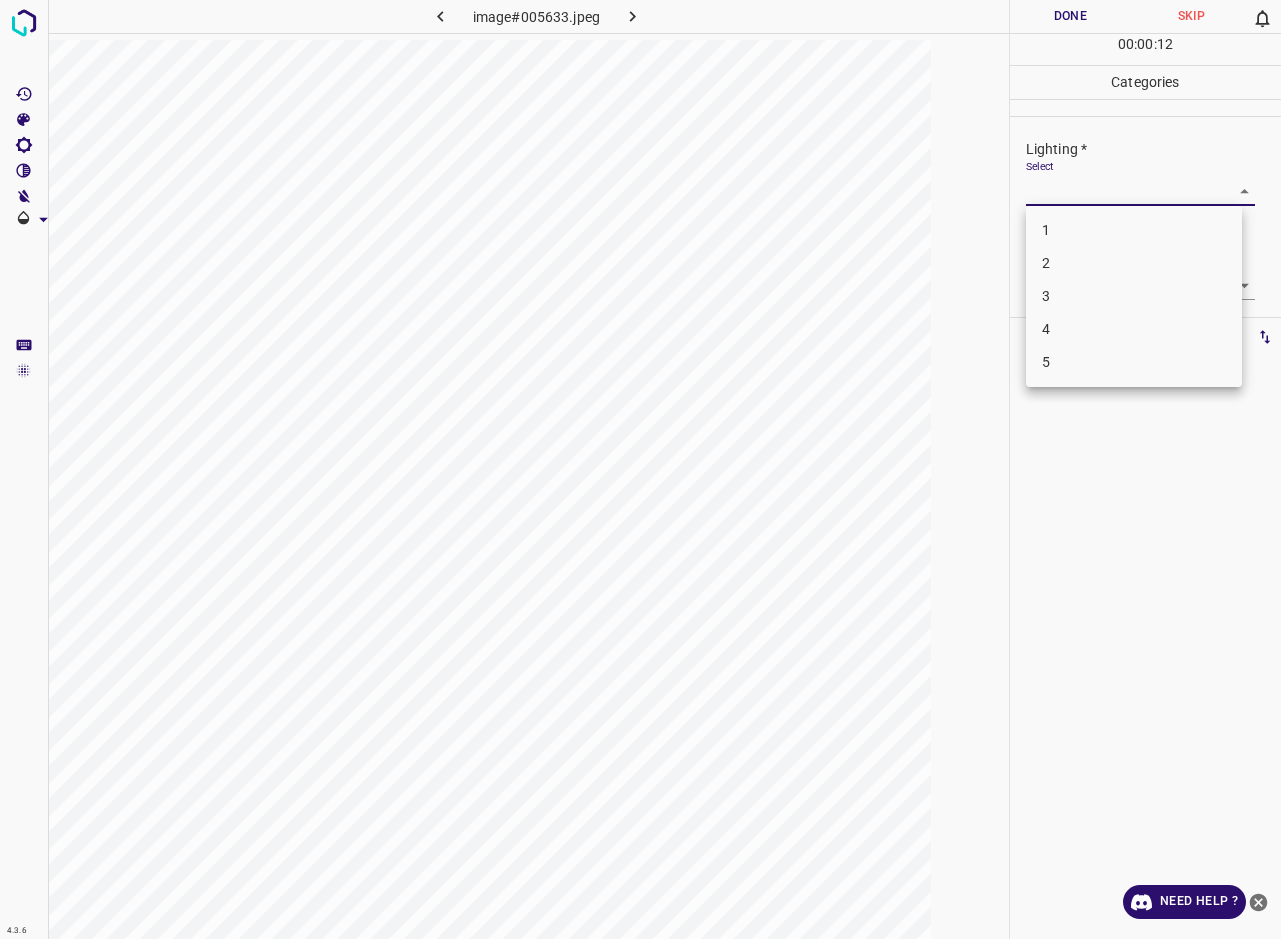 click on "3" at bounding box center [1134, 296] 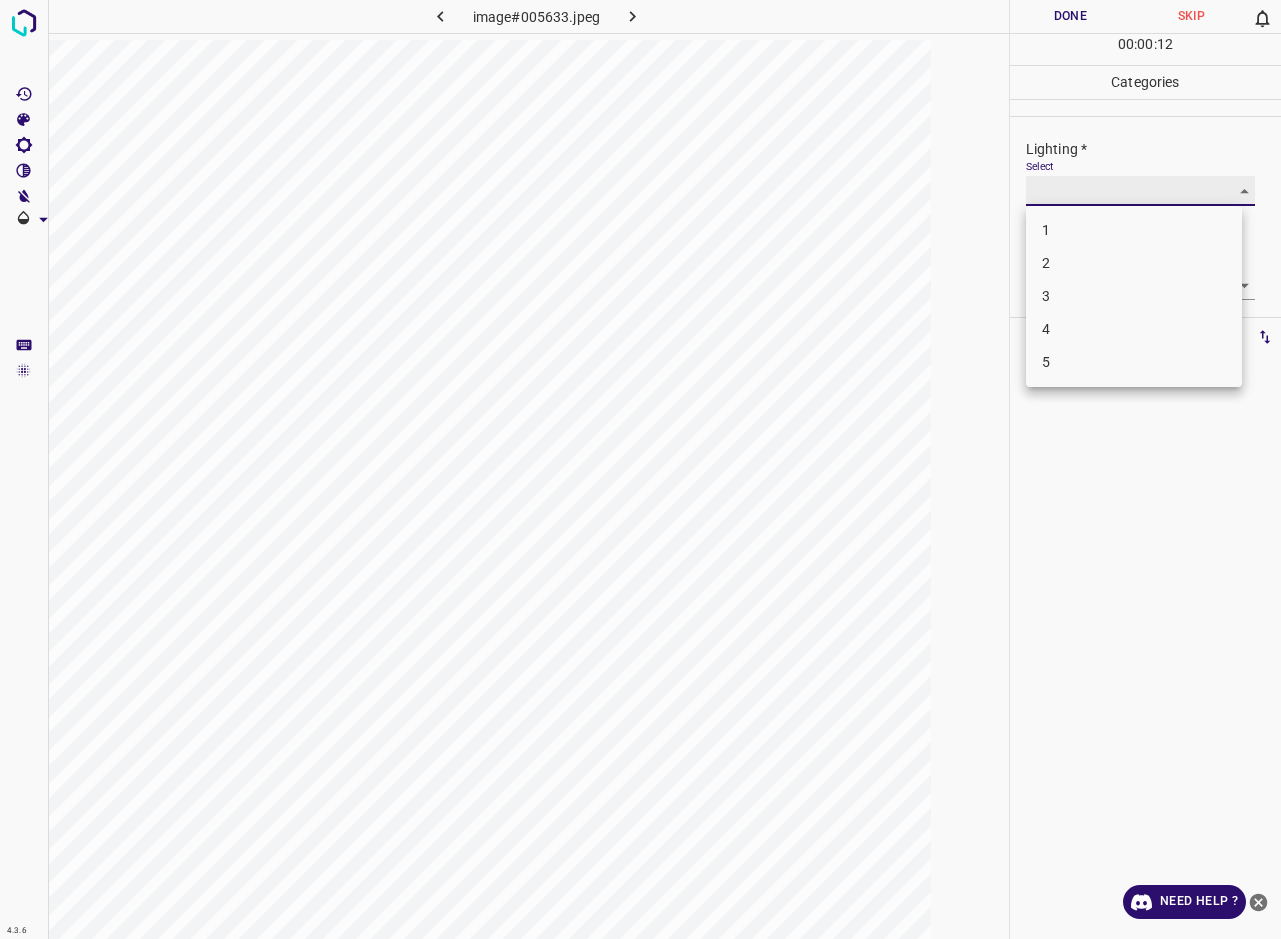 type on "3" 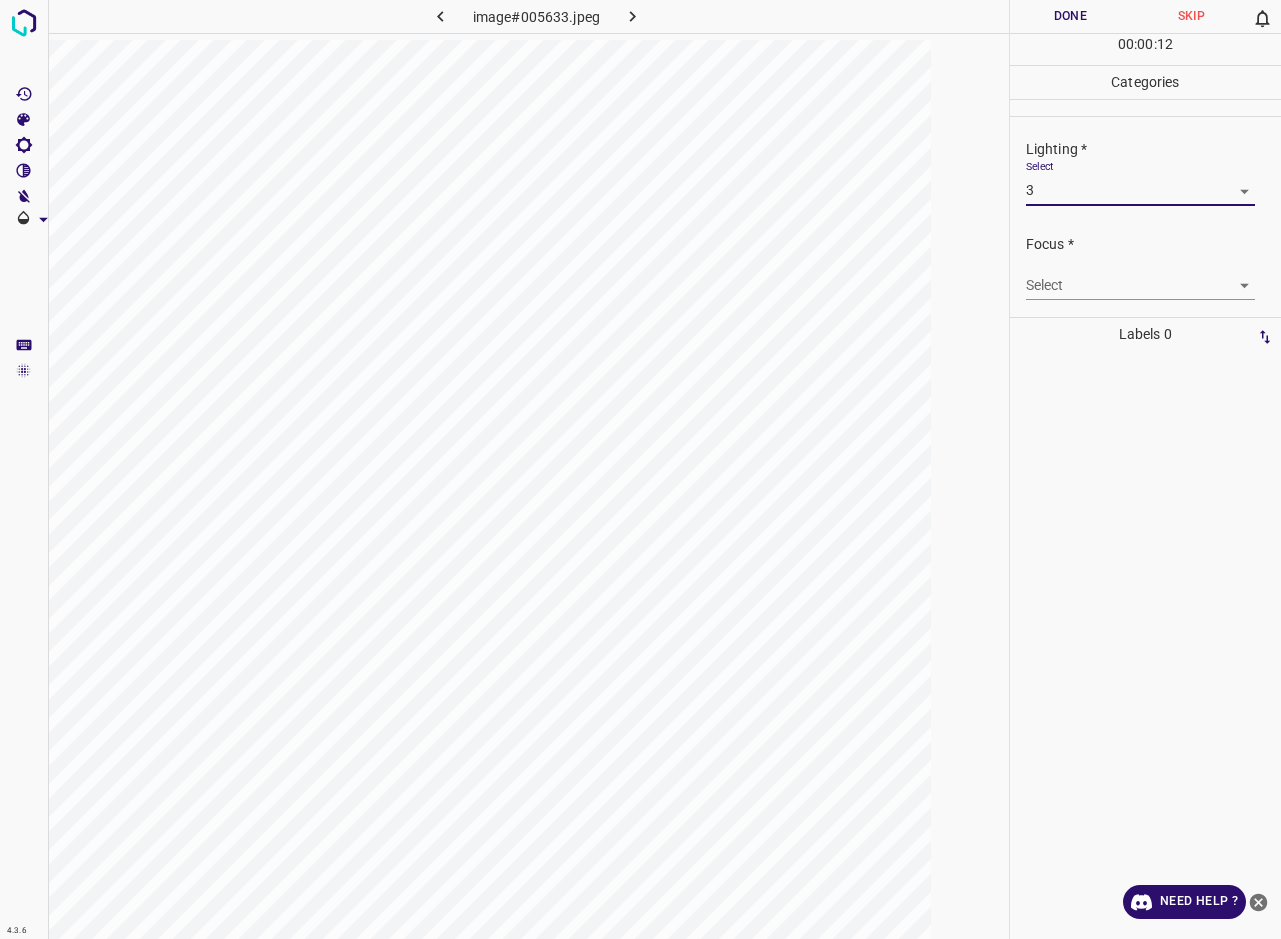 click on "4.3.6  image#005633.jpeg Done Skip 0 00   : 00   : 12   Categories Lighting *  Select 3 3 Focus *  Select ​ Overall *  Select ​ Labels   0 Categories 1 Lighting 2 Focus 3 Overall Tools Space Change between modes (Draw & Edit) I Auto labeling R Restore zoom M Zoom in N Zoom out Delete Delete selecte label Filters Z Restore filters X Saturation filter C Brightness filter V Contrast filter B Gray scale filter General O Download Need Help ? - Text - Hide - Delete 1 2 3 4 5" at bounding box center (640, 469) 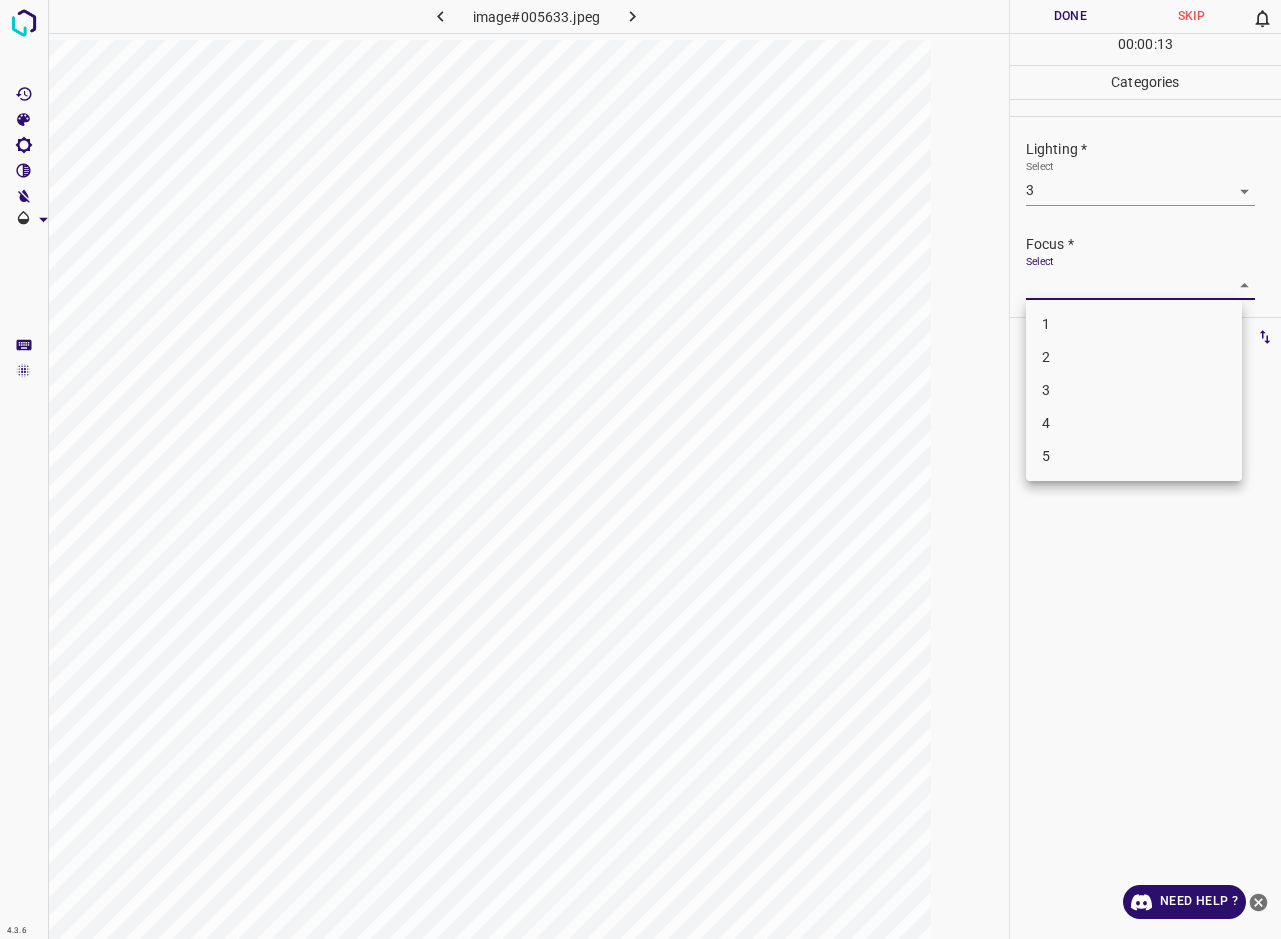 click on "3" at bounding box center [1134, 390] 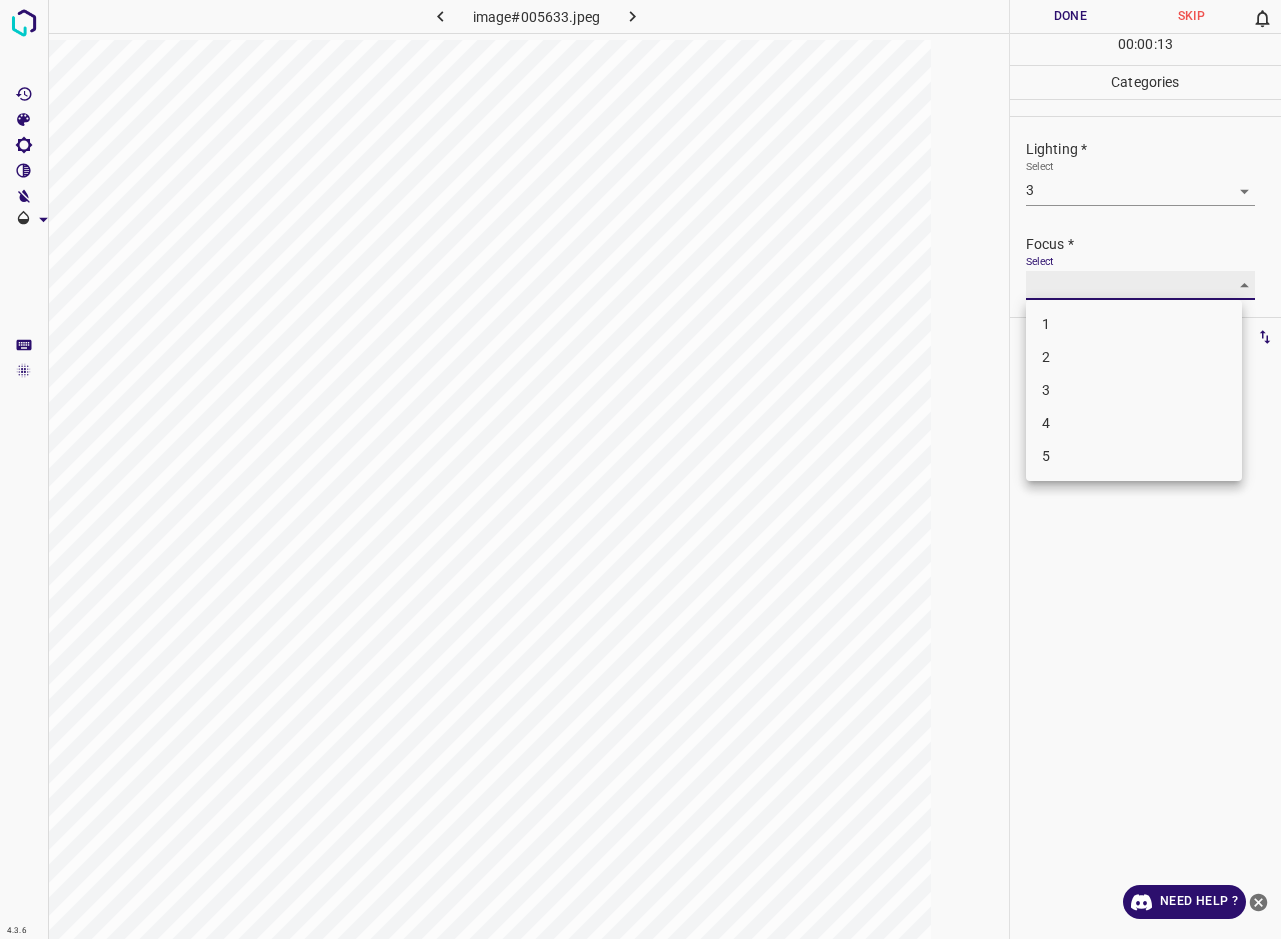 type on "3" 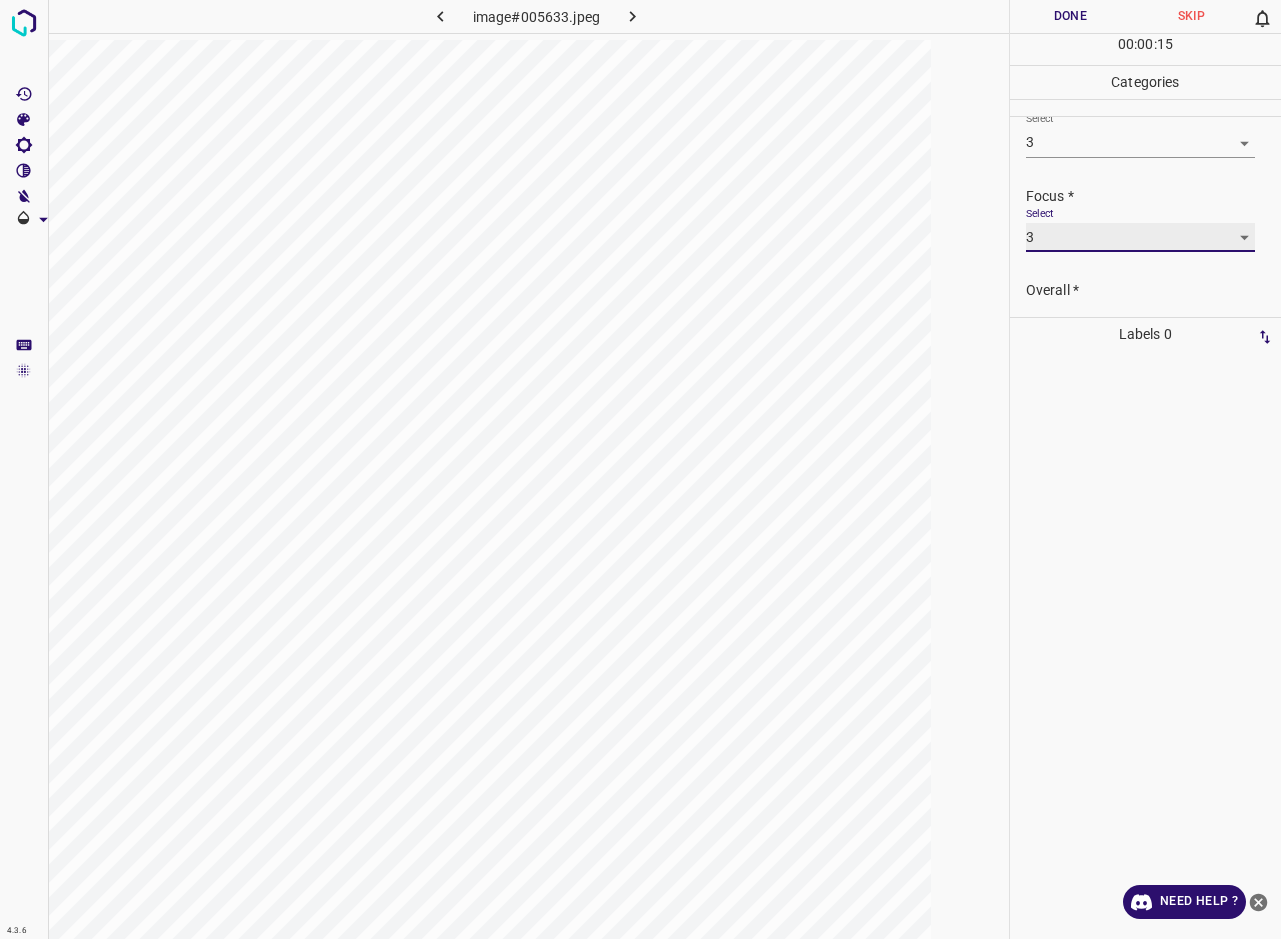 scroll, scrollTop: 92, scrollLeft: 0, axis: vertical 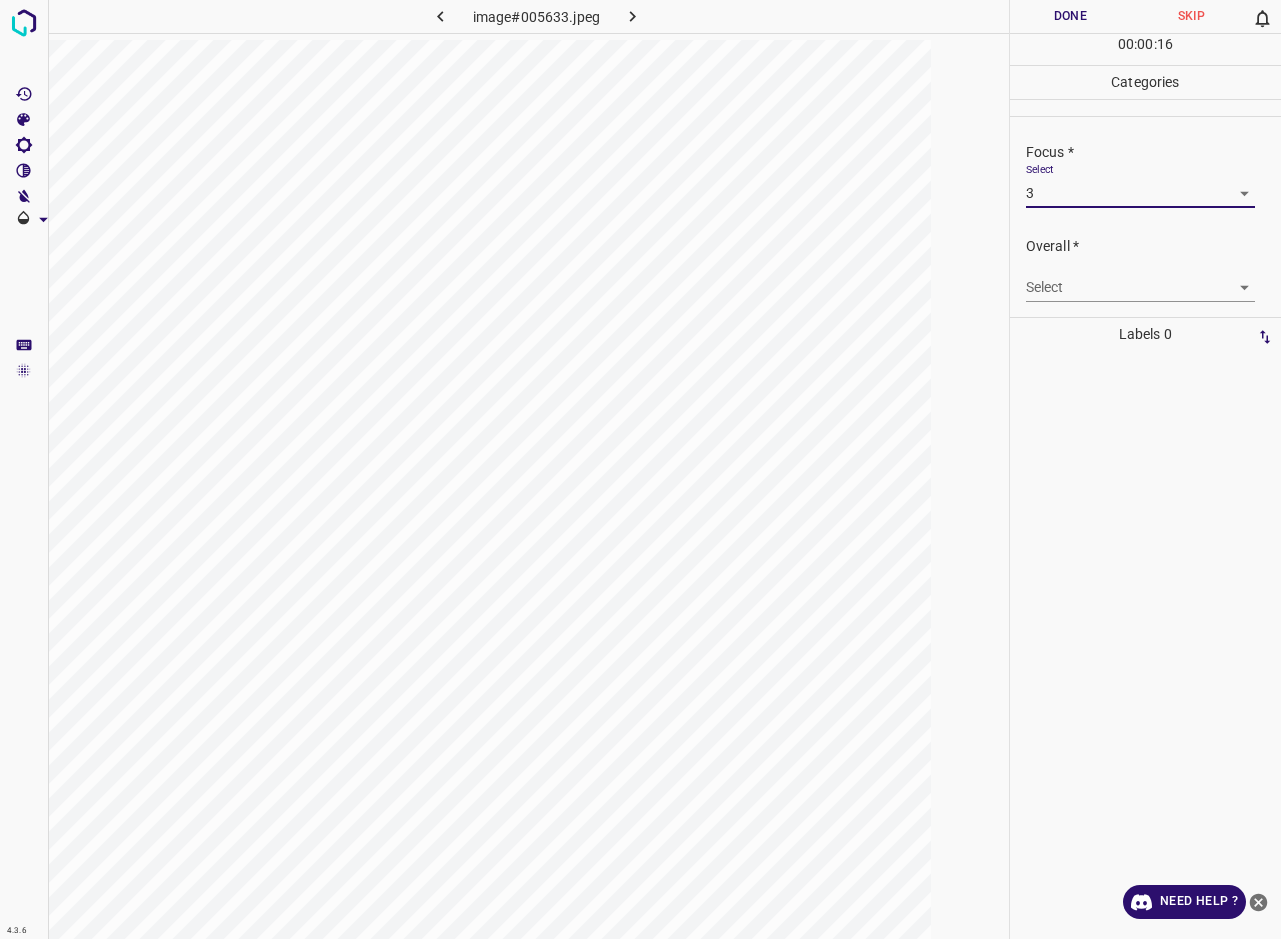click on "4.3.6  image#005633.jpeg Done Skip 0 00   : 00   : 16   Categories Lighting *  Select 3 3 Focus *  Select 3 3 Overall *  Select ​ Labels   0 Categories 1 Lighting 2 Focus 3 Overall Tools Space Change between modes (Draw & Edit) I Auto labeling R Restore zoom M Zoom in N Zoom out Delete Delete selecte label Filters Z Restore filters X Saturation filter C Brightness filter V Contrast filter B Gray scale filter General O Download Need Help ? - Text - Hide - Delete" at bounding box center (640, 469) 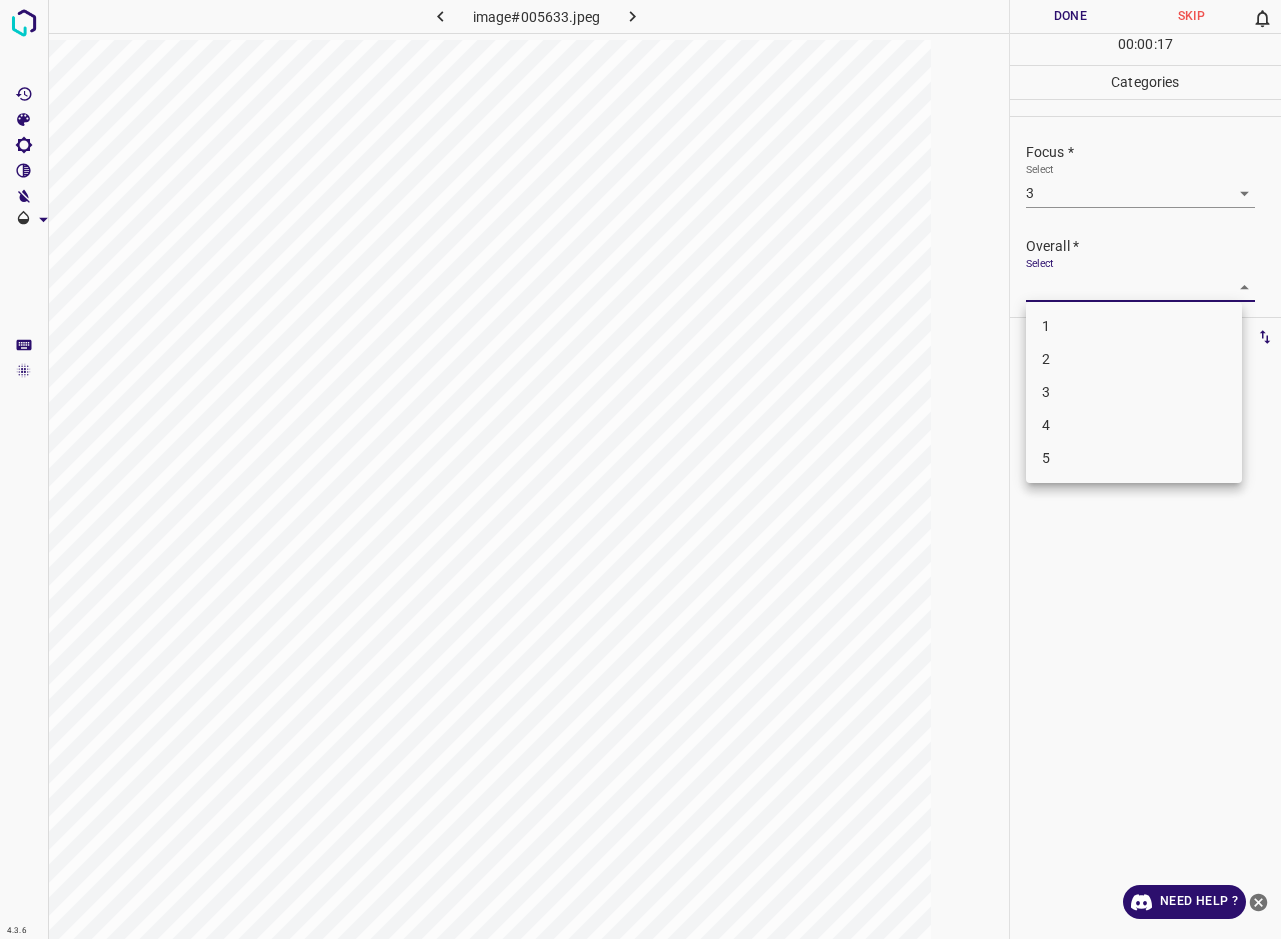 click on "3" at bounding box center (1134, 392) 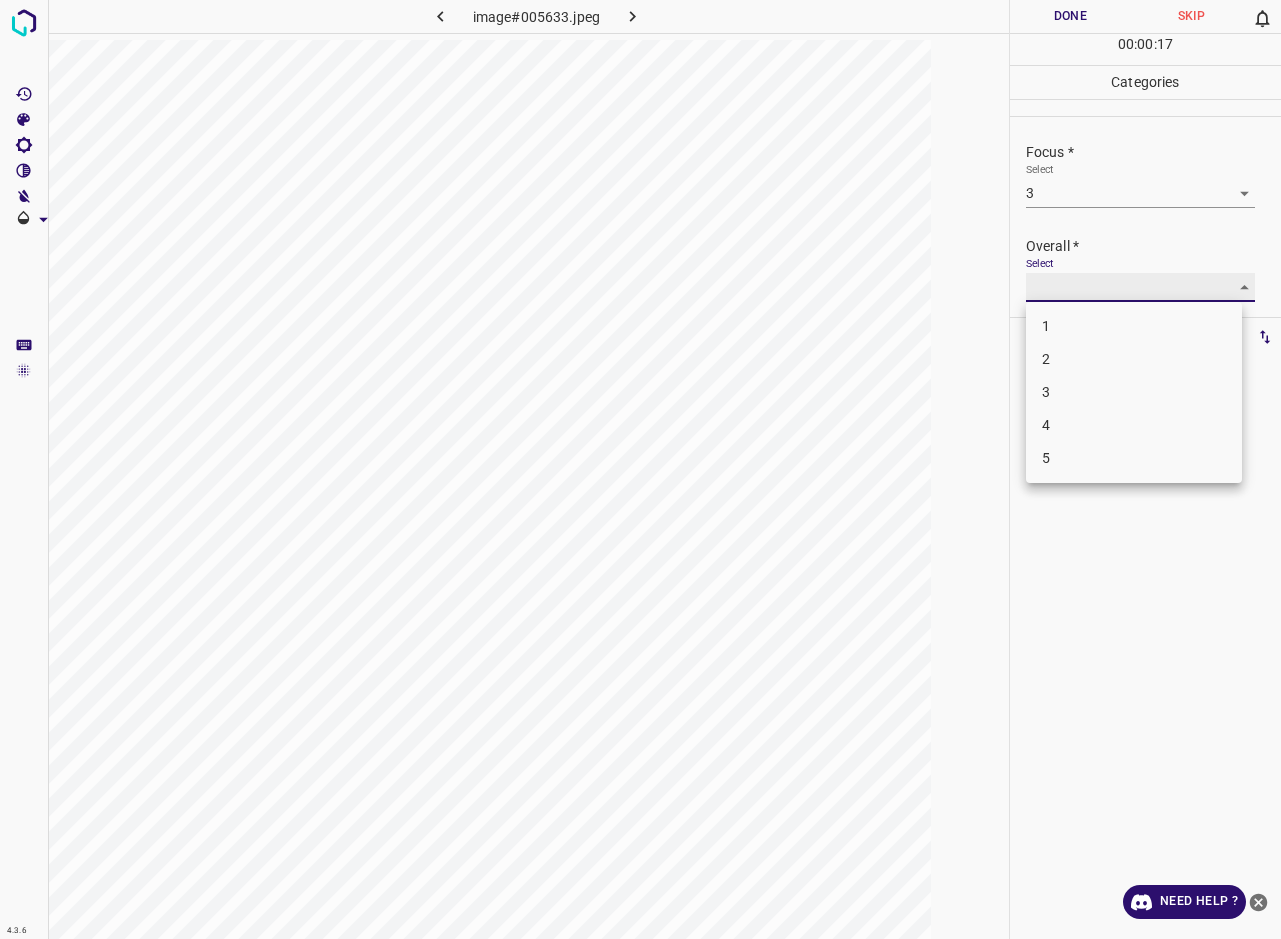 type on "3" 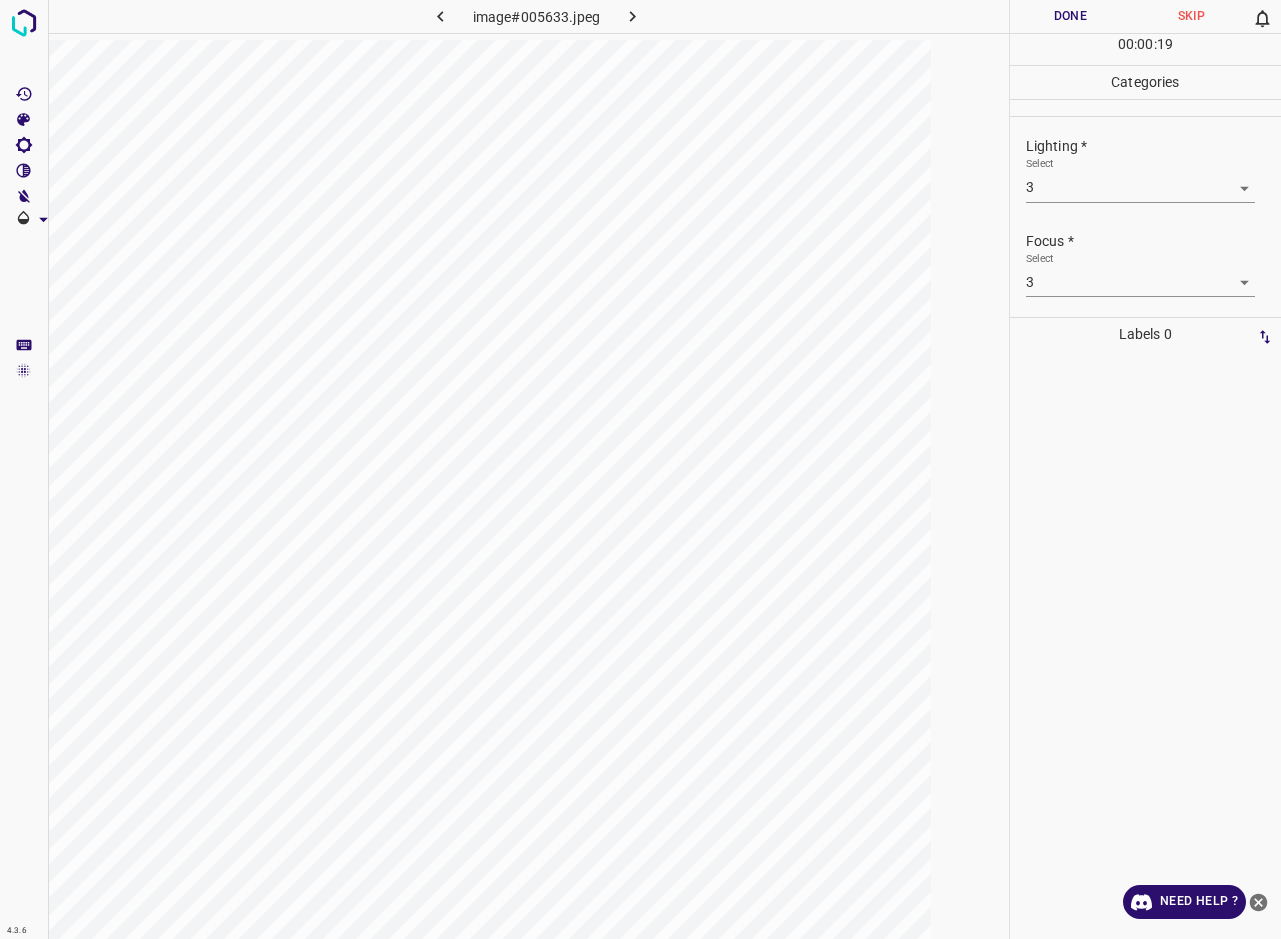 scroll, scrollTop: 0, scrollLeft: 0, axis: both 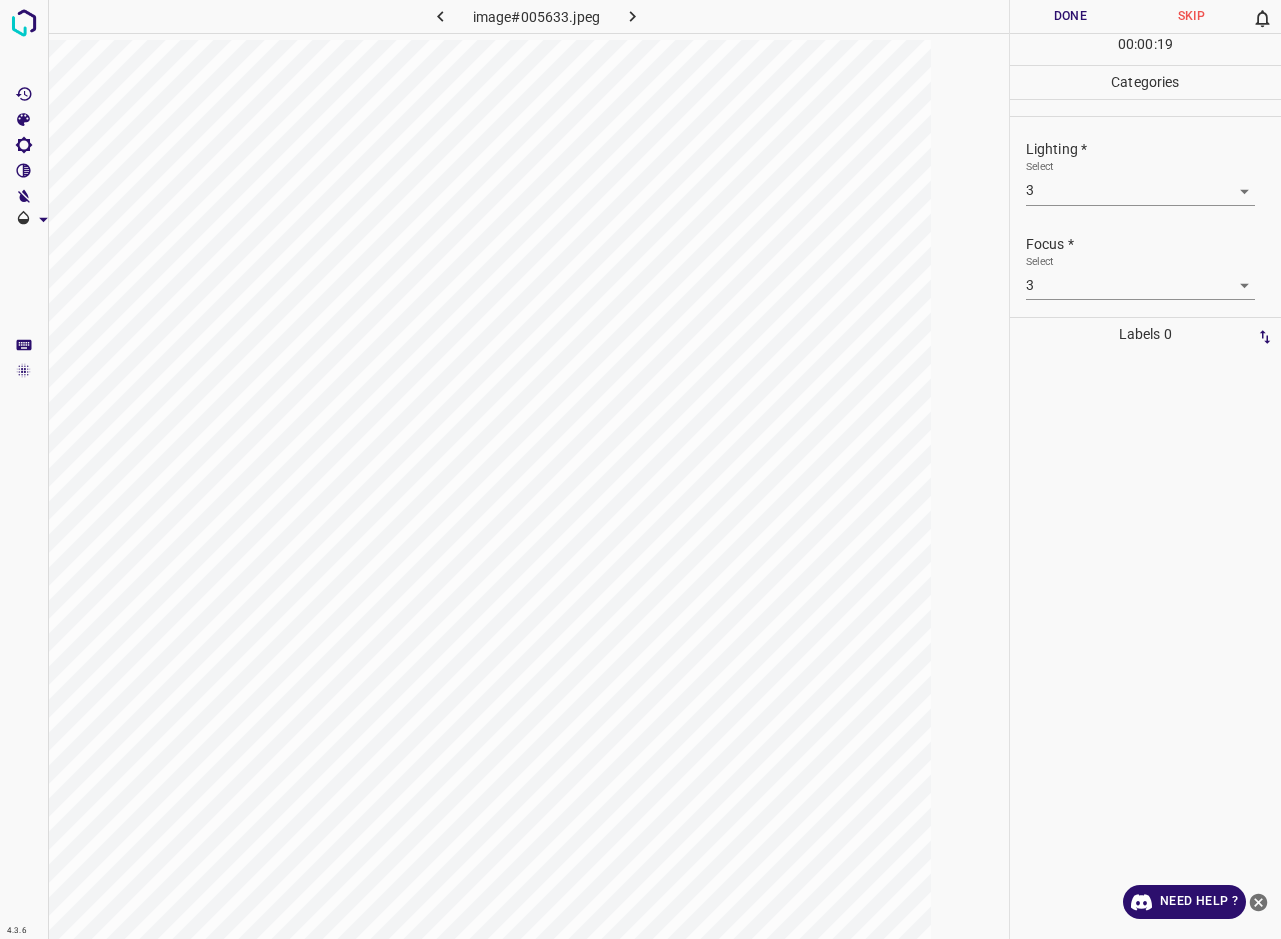 click on "Done" at bounding box center [1070, 16] 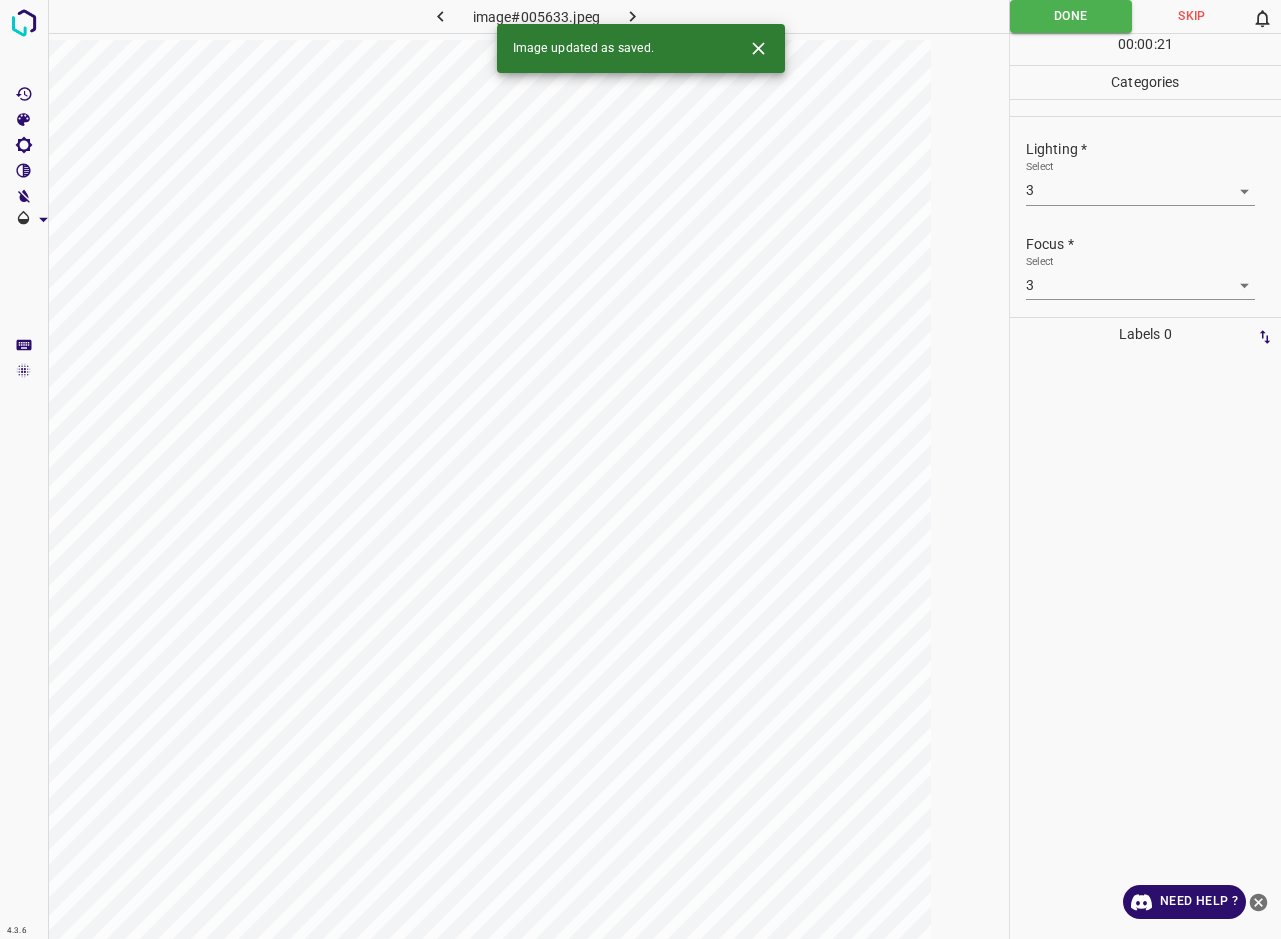 click 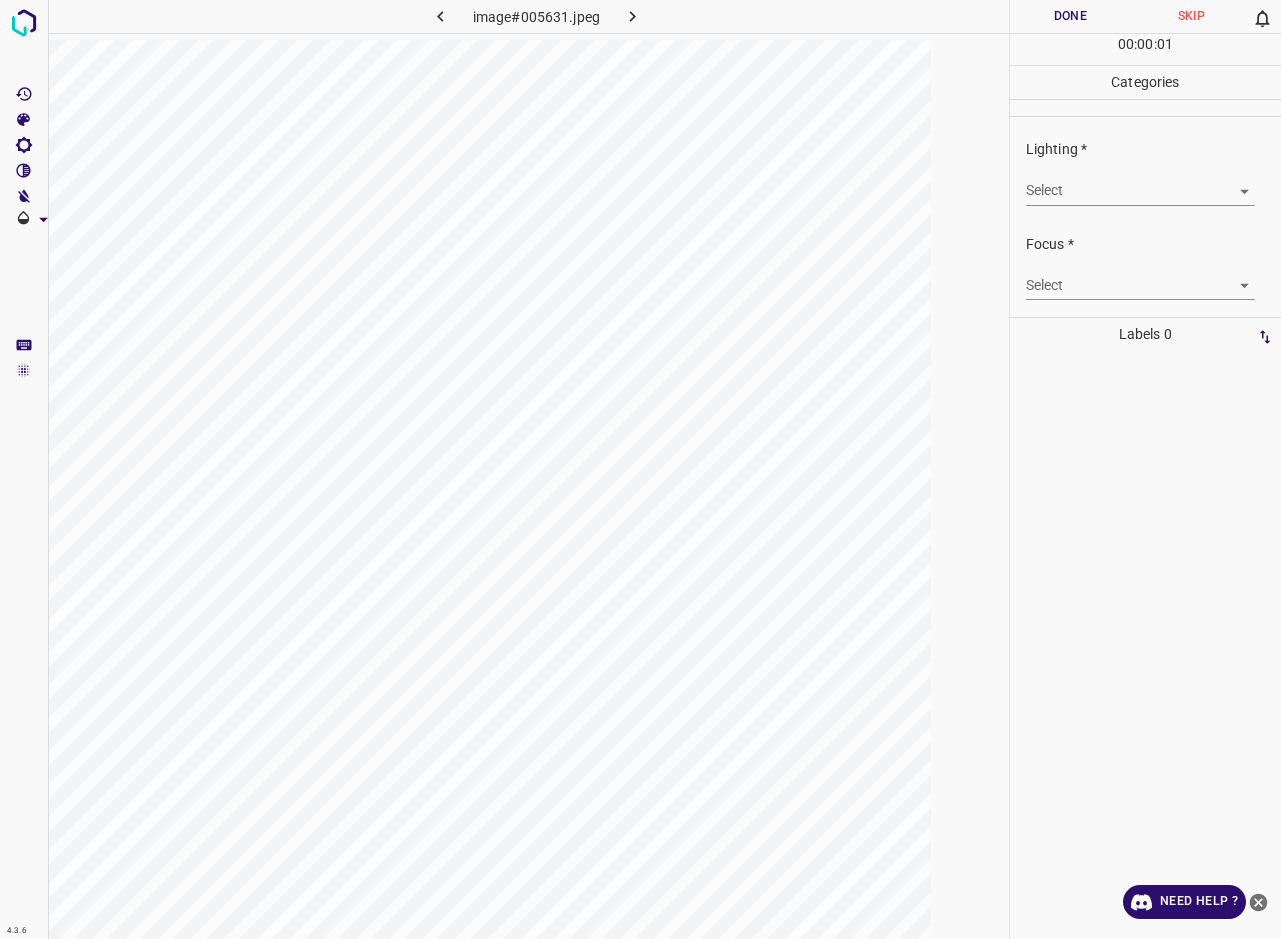 click on "4.3.6  image#005631.jpeg Done Skip 0 00   : 00   : 01   Categories Lighting *  Select ​ Focus *  Select ​ Overall *  Select ​ Labels   0 Categories 1 Lighting 2 Focus 3 Overall Tools Space Change between modes (Draw & Edit) I Auto labeling R Restore zoom M Zoom in N Zoom out Delete Delete selecte label Filters Z Restore filters X Saturation filter C Brightness filter V Contrast filter B Gray scale filter General O Download Need Help ? - Text - Hide - Delete" at bounding box center [640, 469] 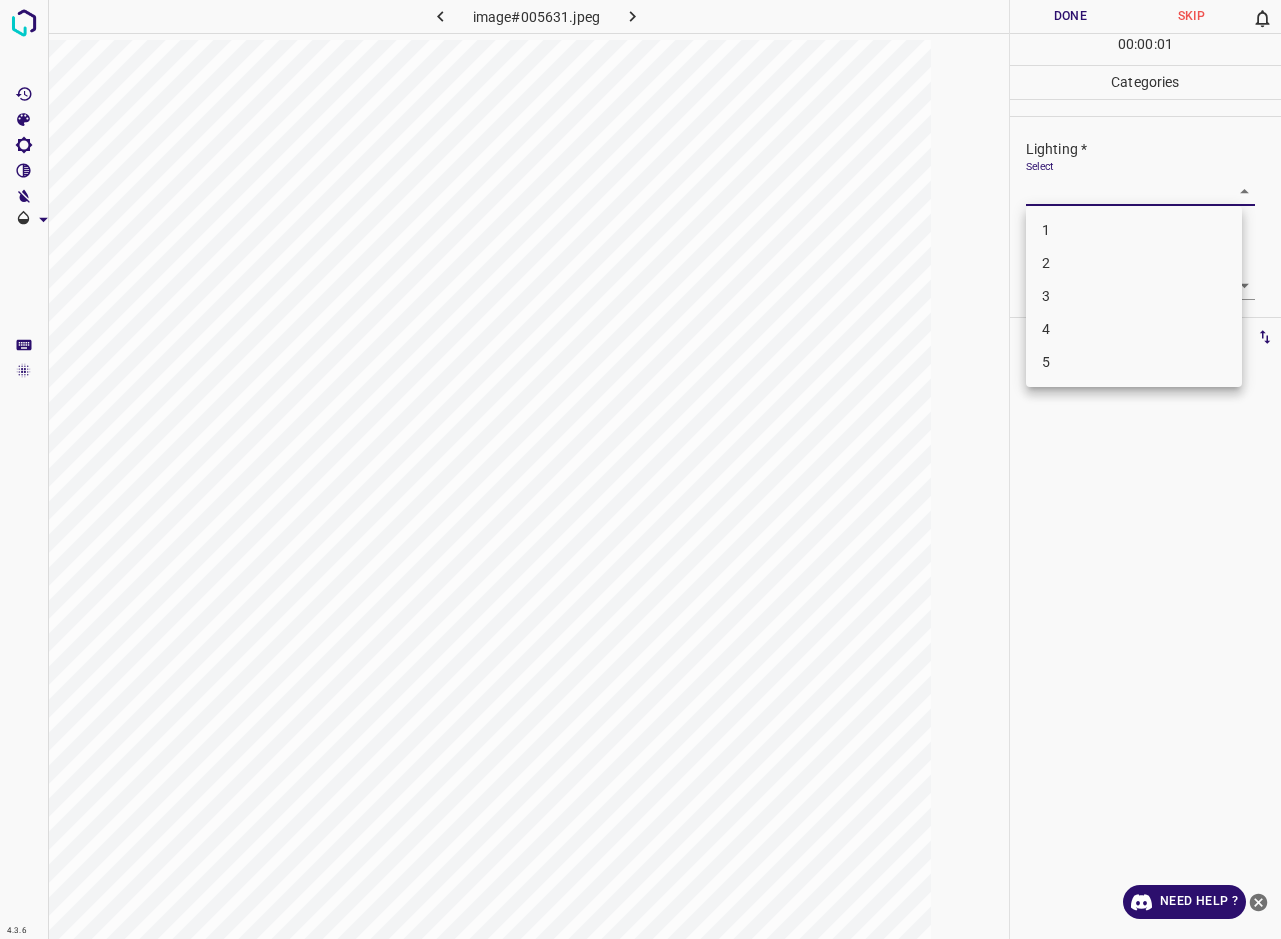 click on "3" at bounding box center [1134, 296] 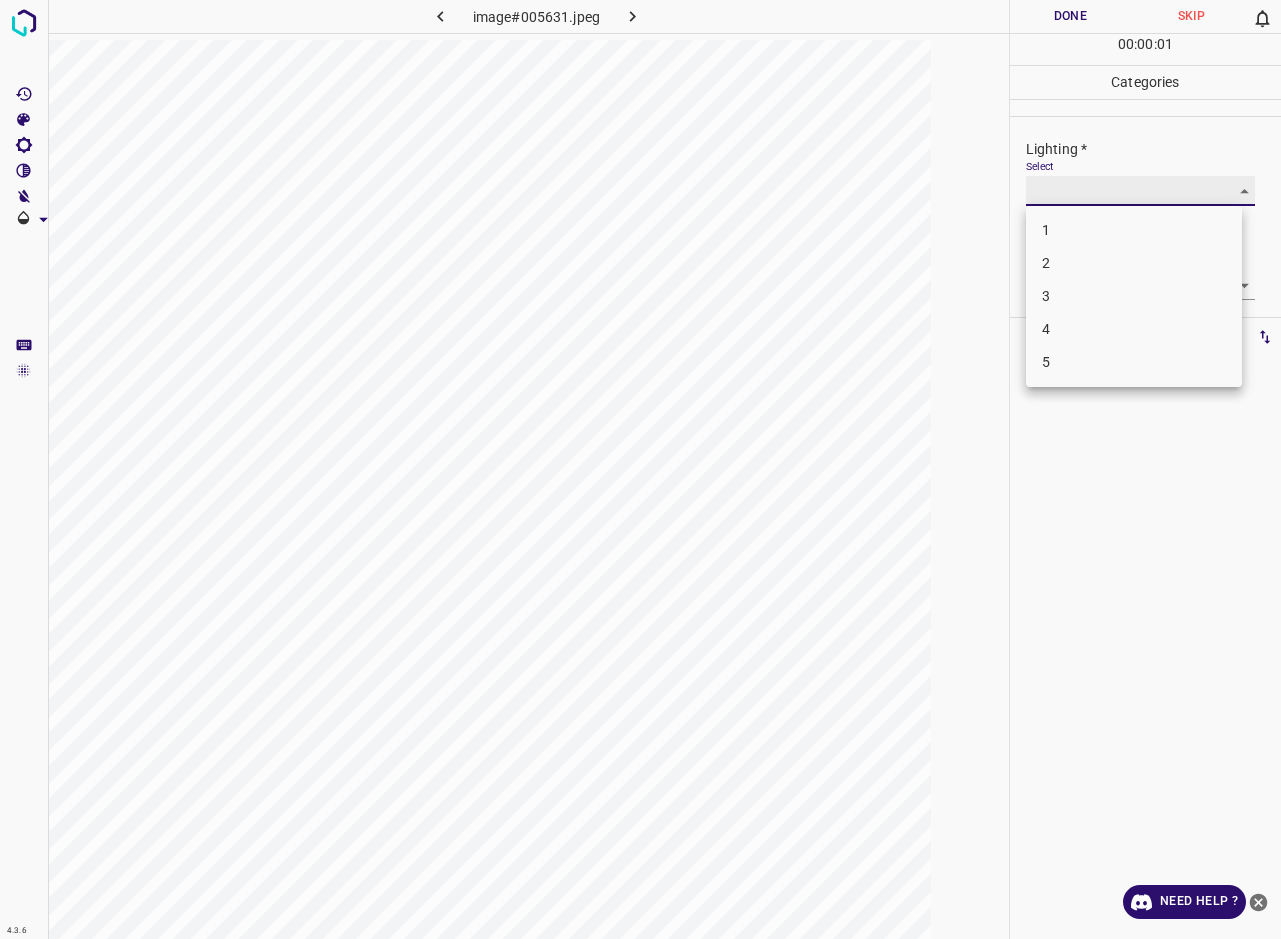 type on "3" 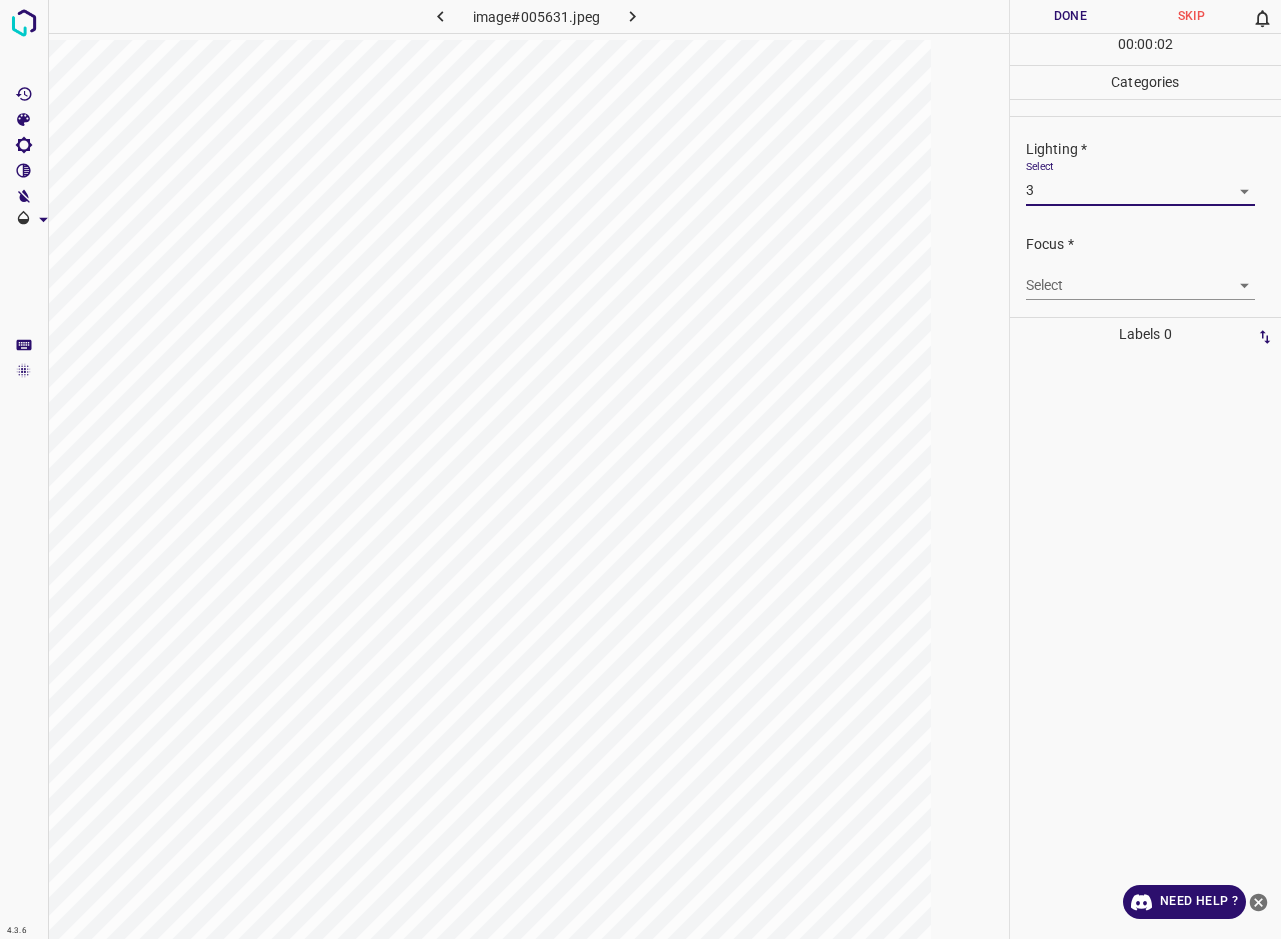 click on "4.3.6  image#005631.jpeg Done Skip 0 00   : 00   : 02   Categories Lighting *  Select 3 3 Focus *  Select ​ Overall *  Select ​ Labels   0 Categories 1 Lighting 2 Focus 3 Overall Tools Space Change between modes (Draw & Edit) I Auto labeling R Restore zoom M Zoom in N Zoom out Delete Delete selecte label Filters Z Restore filters X Saturation filter C Brightness filter V Contrast filter B Gray scale filter General O Download Need Help ? - Text - Hide - Delete 1 2 3 4 5" at bounding box center (640, 469) 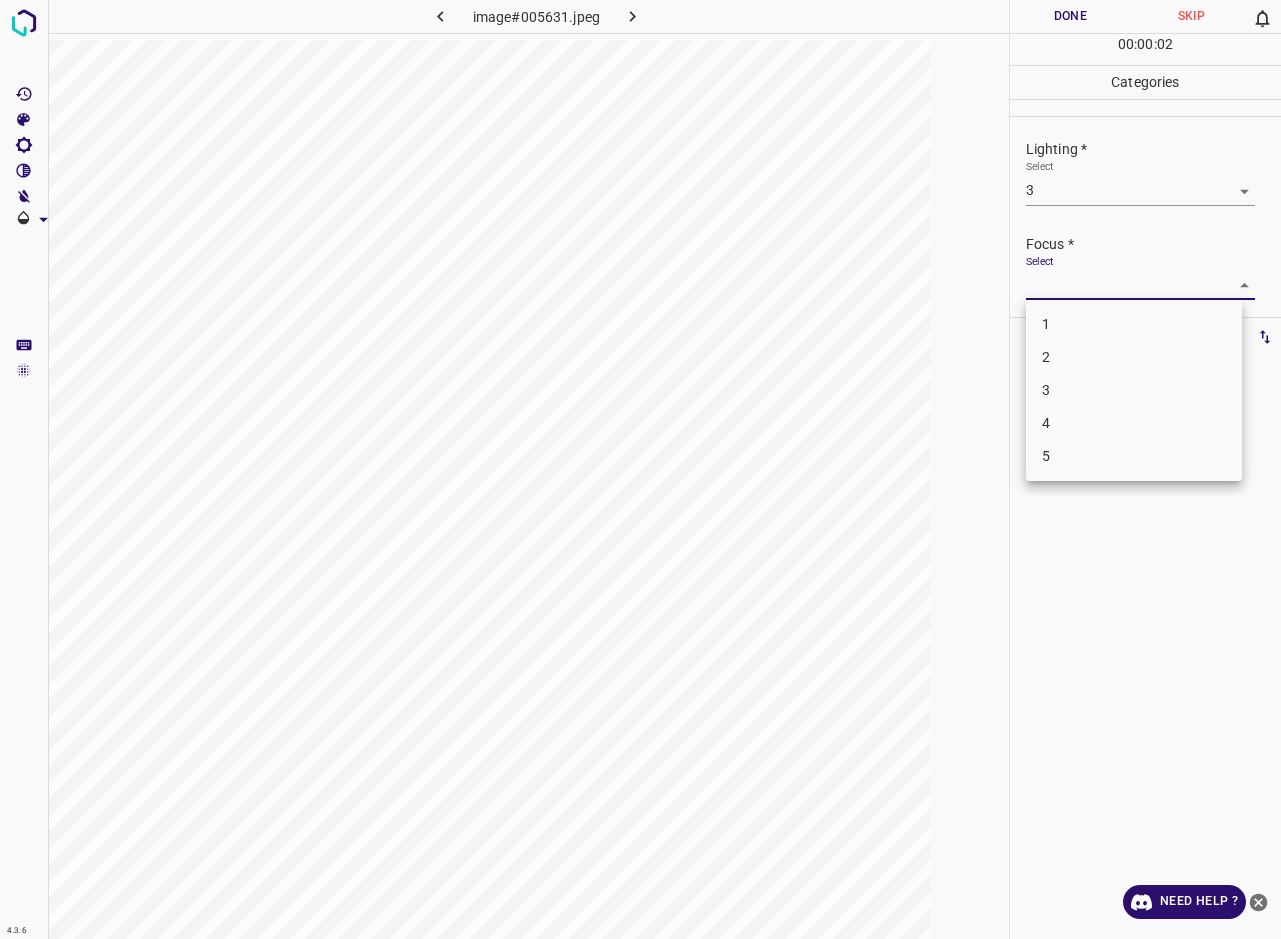 click on "3" at bounding box center [1134, 390] 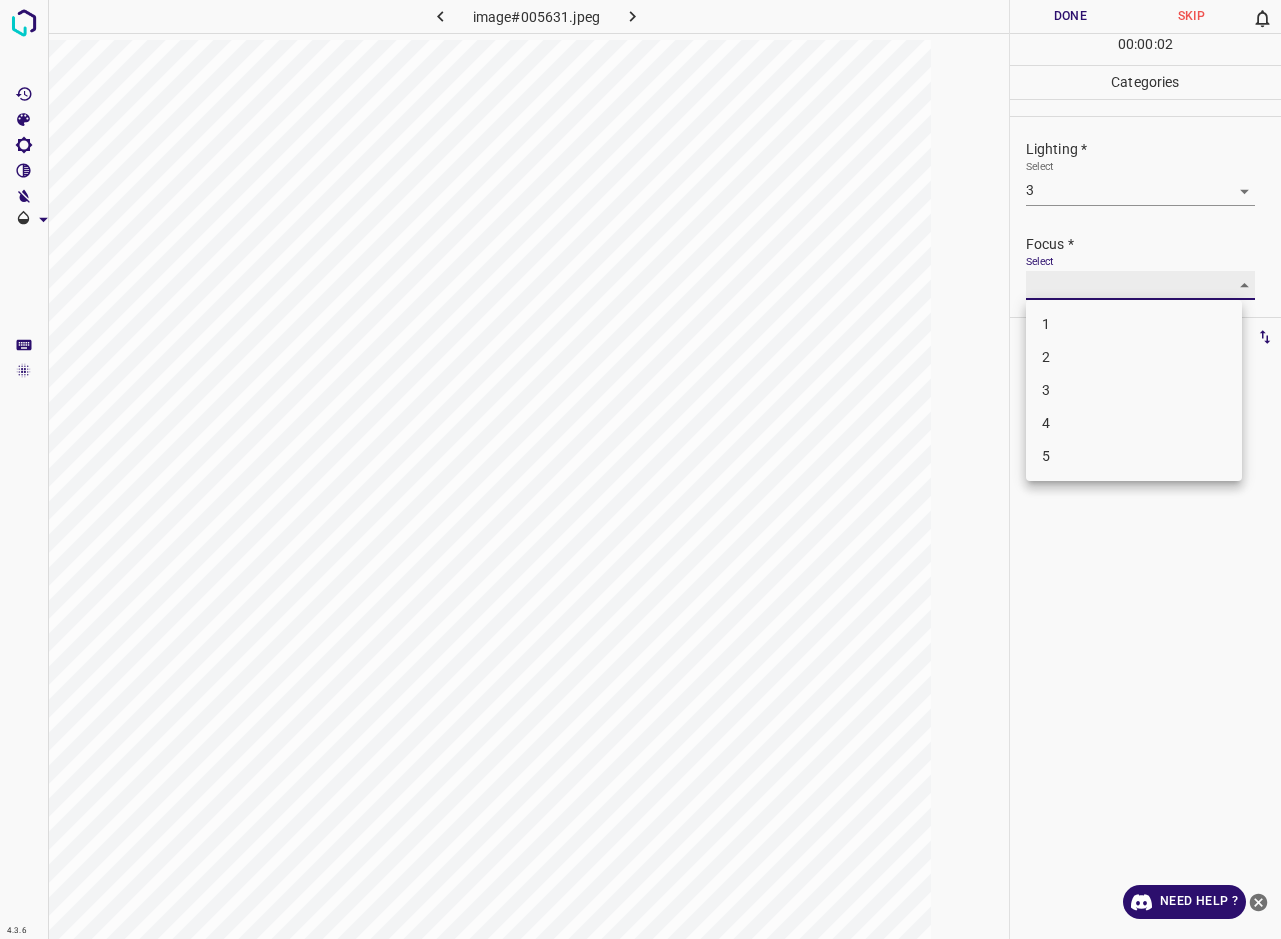 type on "3" 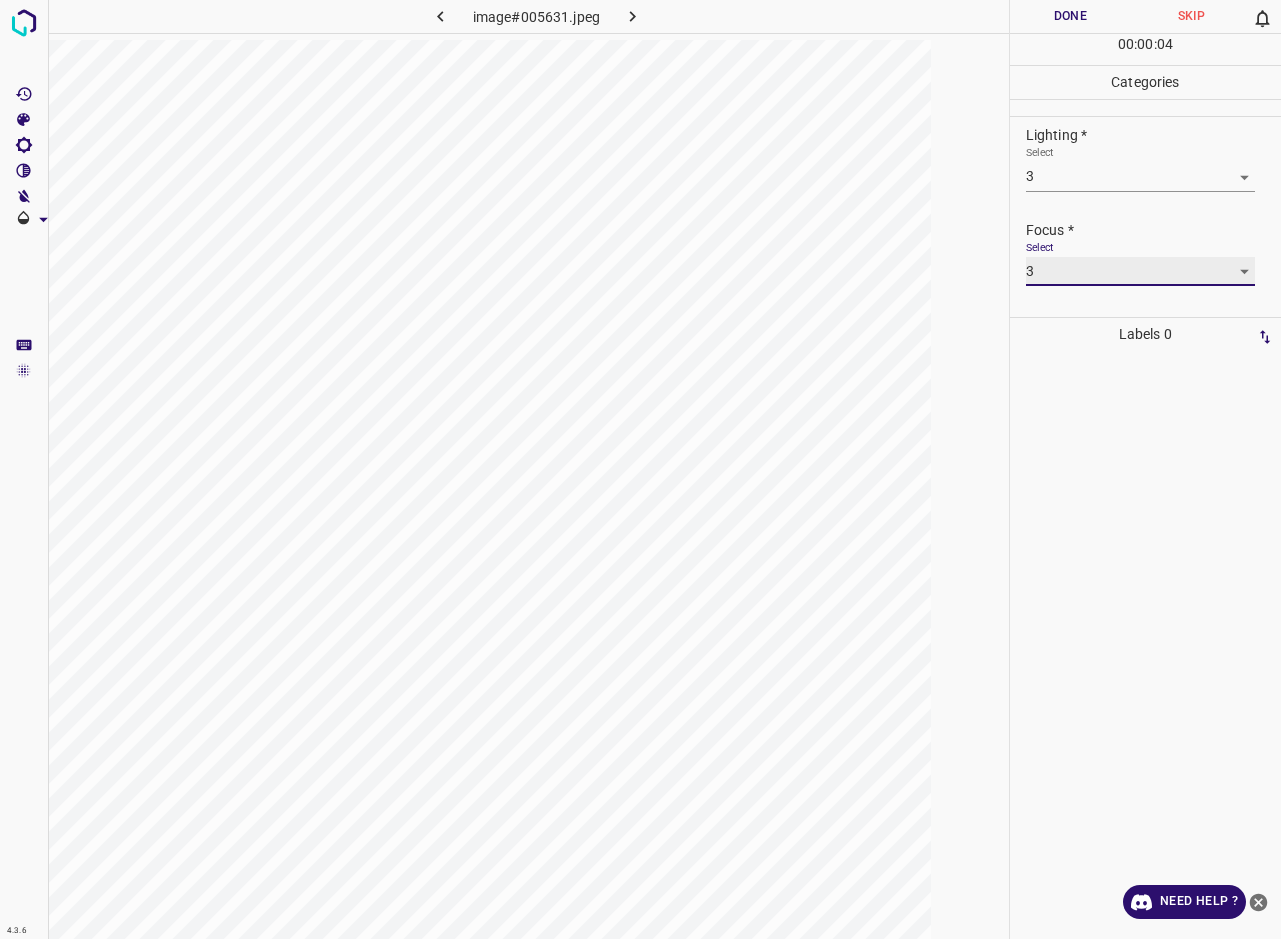 scroll, scrollTop: 54, scrollLeft: 0, axis: vertical 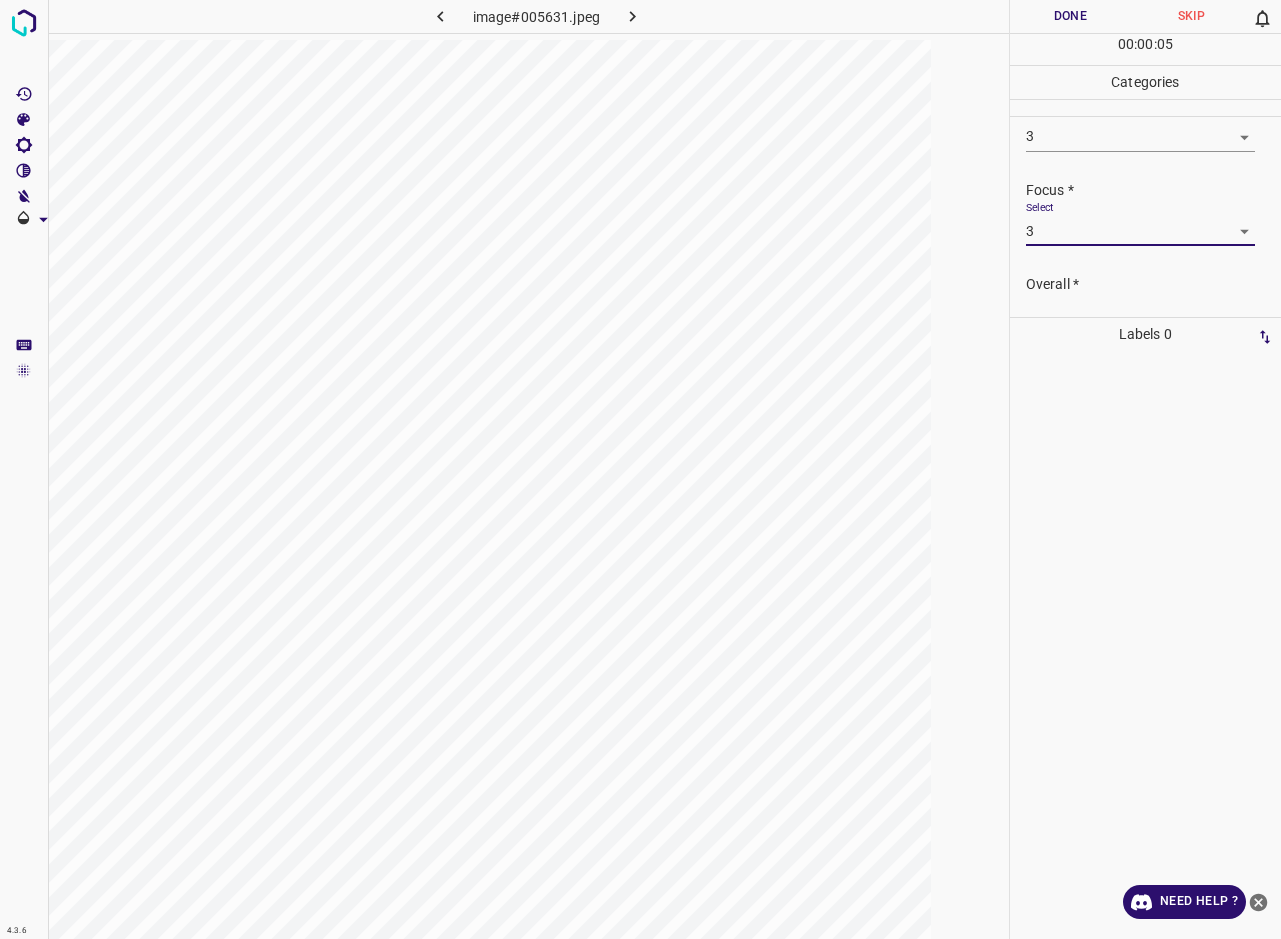 click on "Select ​" at bounding box center [1141, 317] 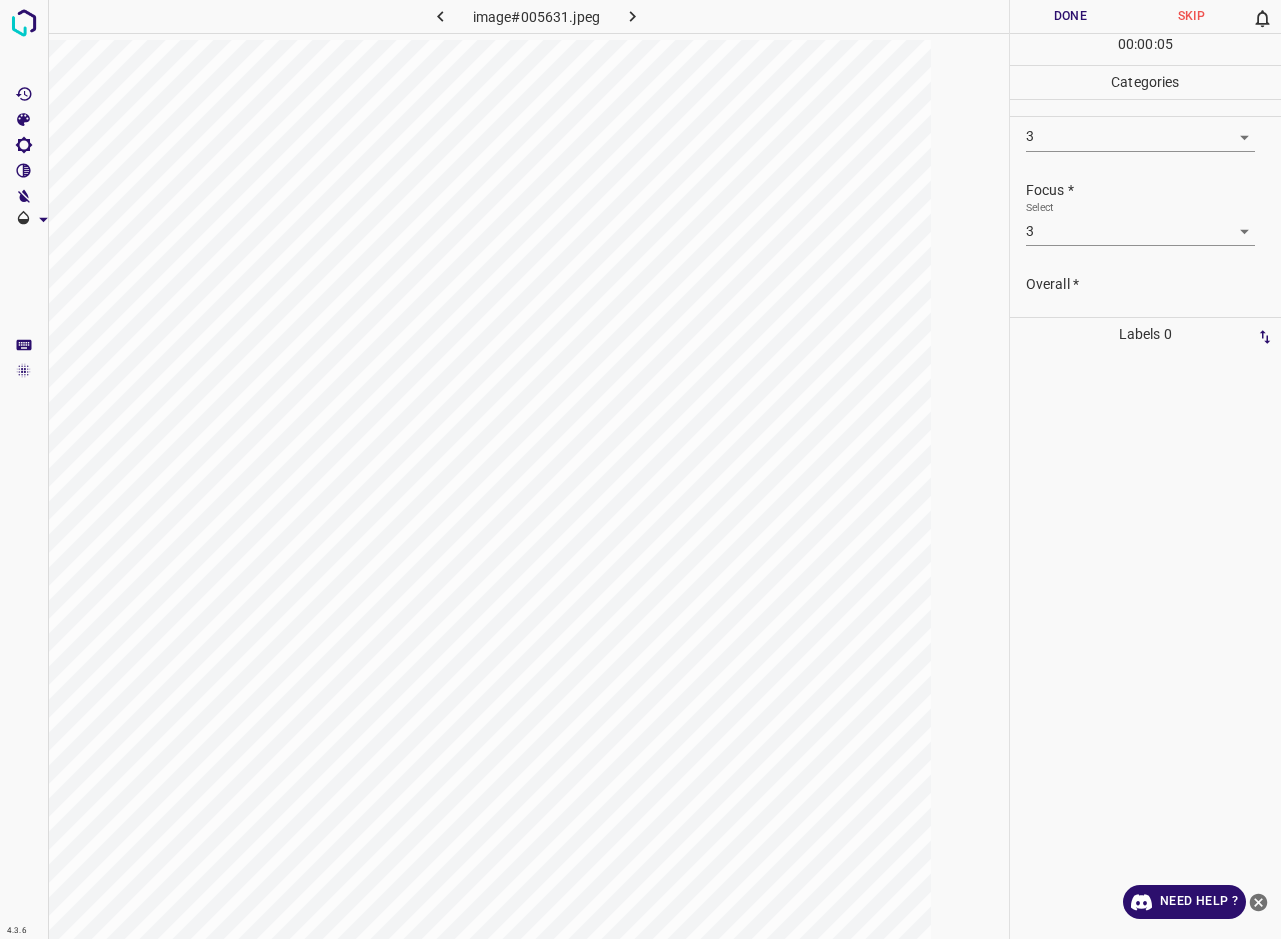 click on "4.3.6  image#005631.jpeg Done Skip 0 00   : 00   : 05   Categories Lighting *  Select 3 3 Focus *  Select 3 3 Overall *  Select ​ Labels   0 Categories 1 Lighting 2 Focus 3 Overall Tools Space Change between modes (Draw & Edit) I Auto labeling R Restore zoom M Zoom in N Zoom out Delete Delete selecte label Filters Z Restore filters X Saturation filter C Brightness filter V Contrast filter B Gray scale filter General O Download Need Help ? - Text - Hide - Delete" at bounding box center (640, 469) 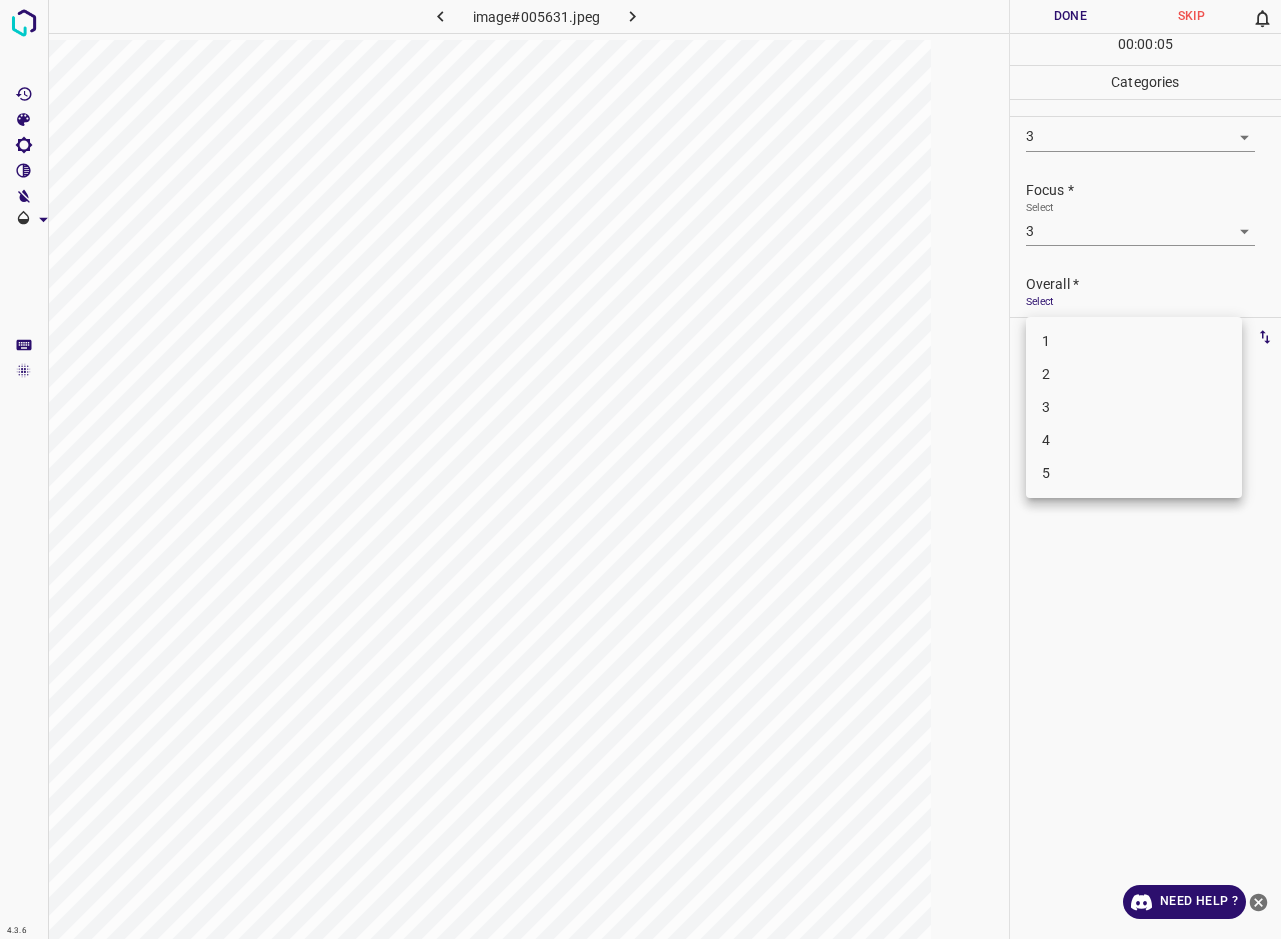 scroll, scrollTop: 76, scrollLeft: 0, axis: vertical 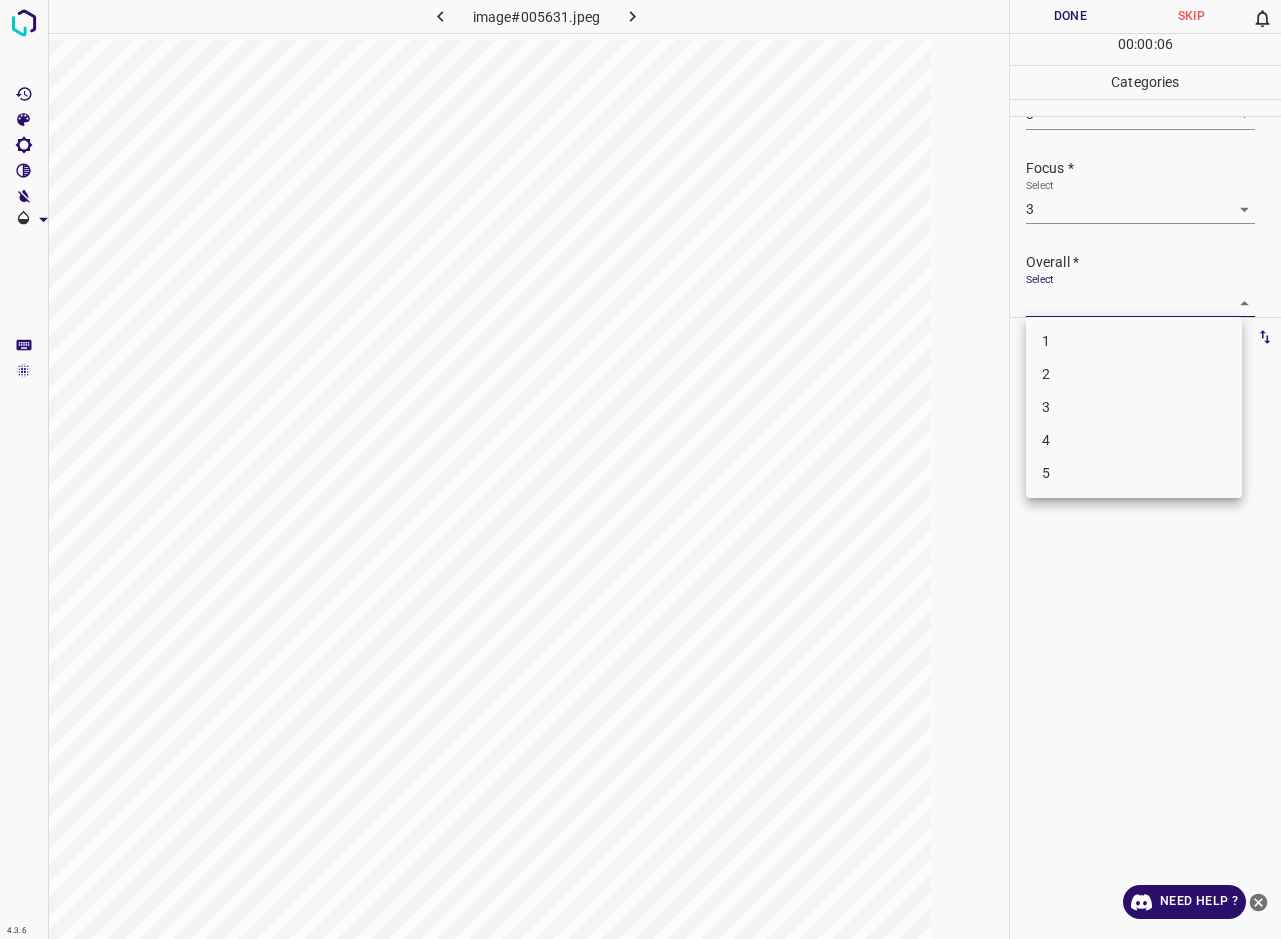click on "3" at bounding box center [1134, 407] 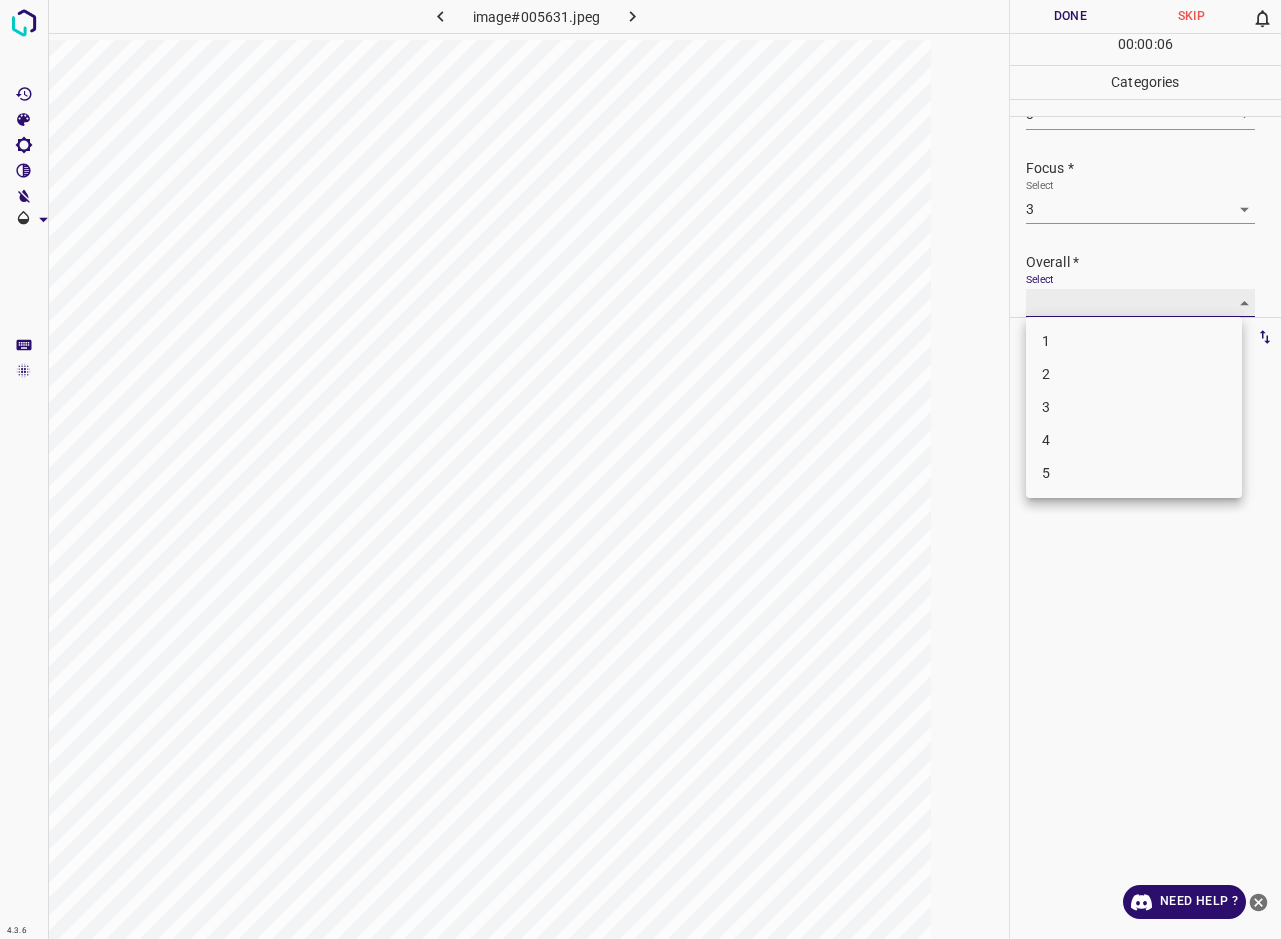 type on "3" 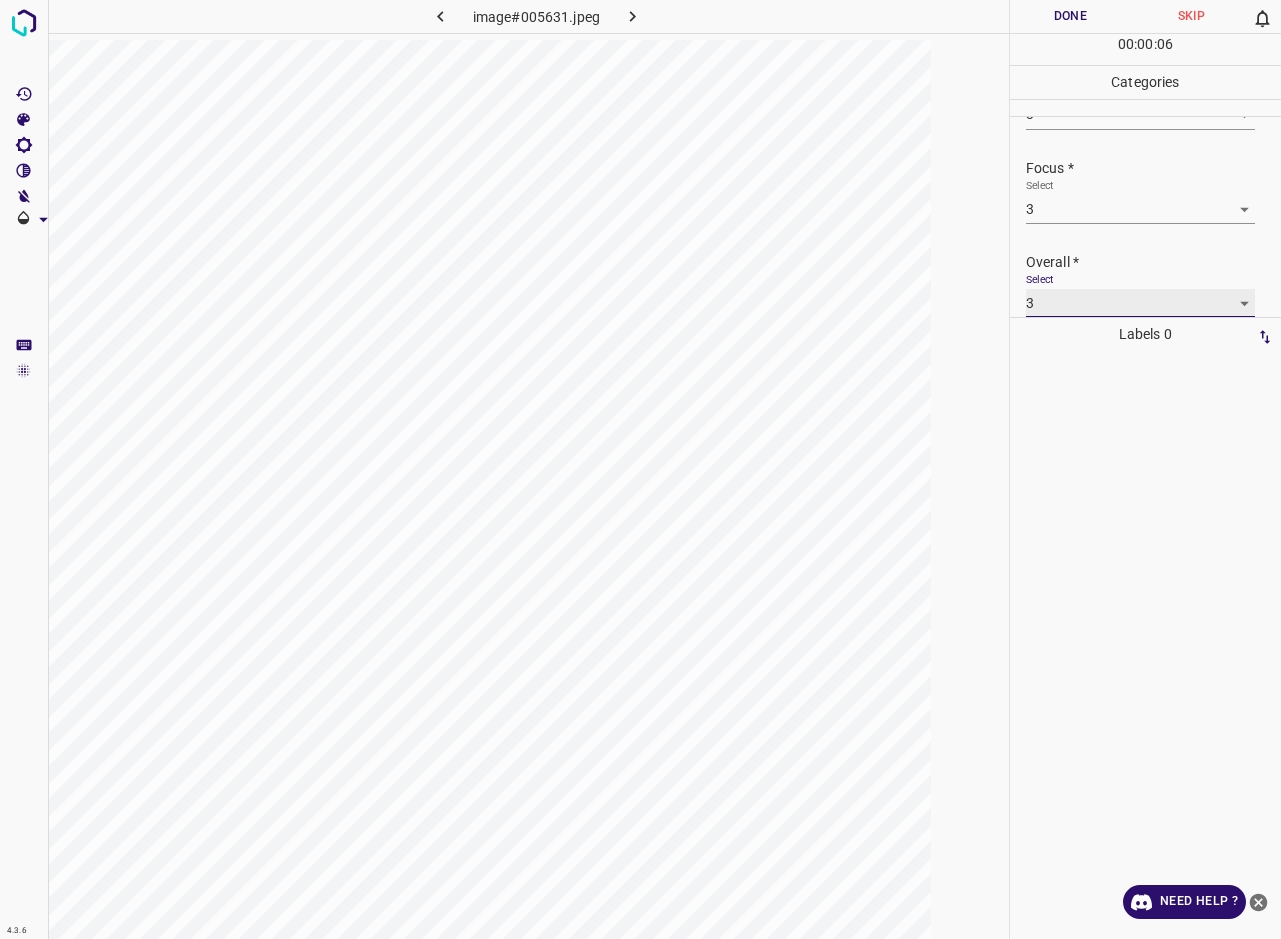 scroll, scrollTop: 76, scrollLeft: 0, axis: vertical 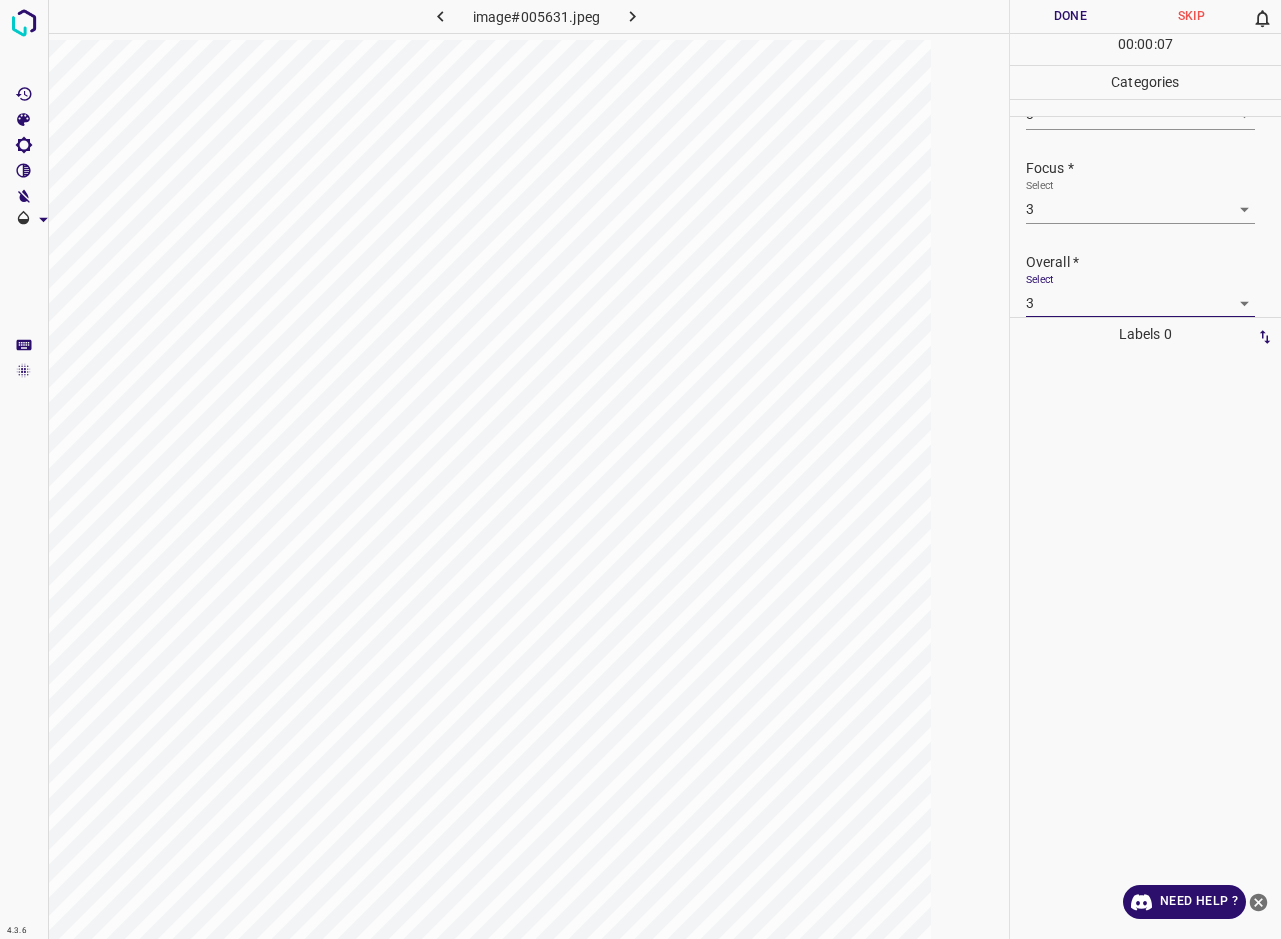click on "Done" at bounding box center [1070, 16] 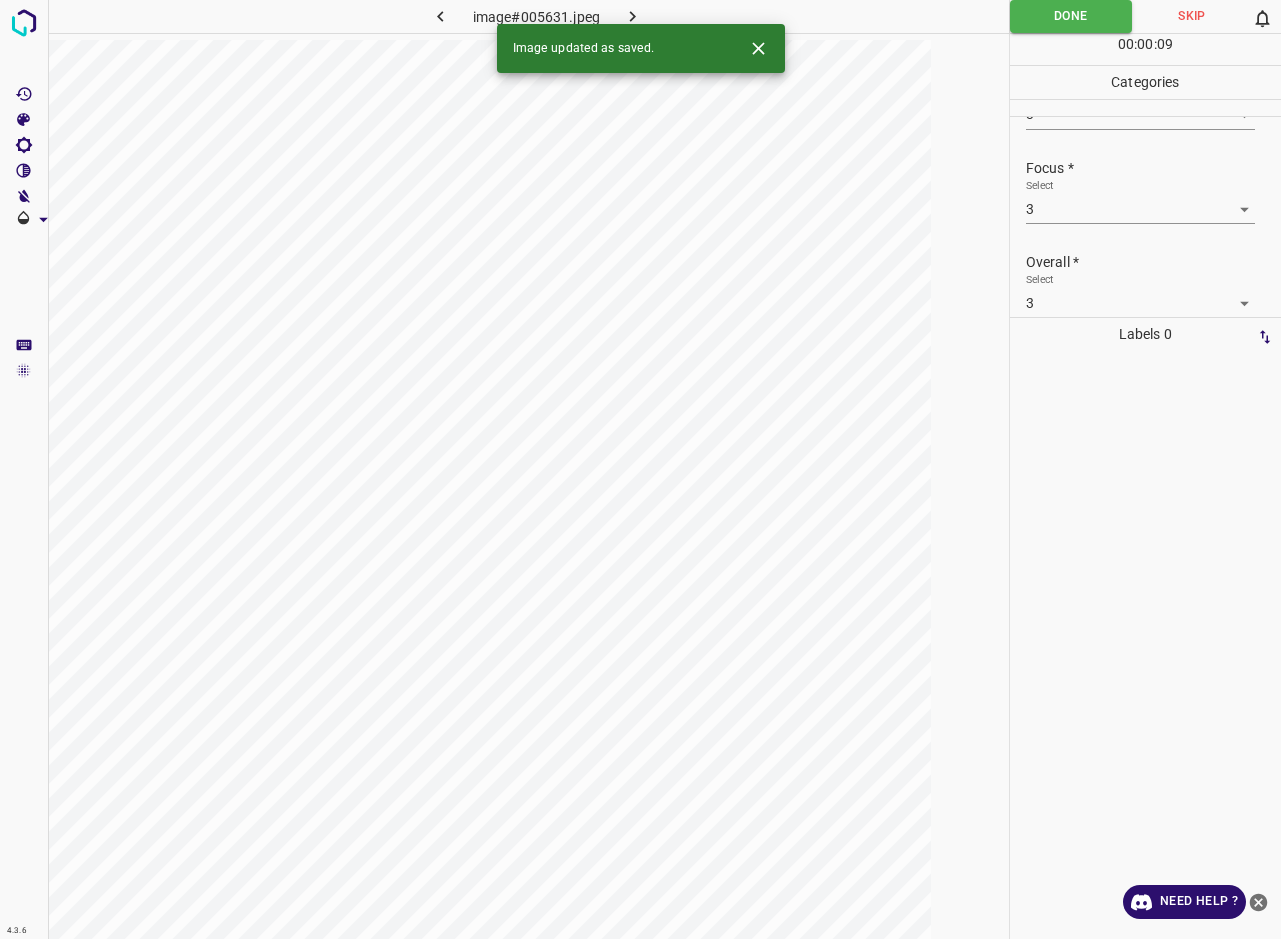 click 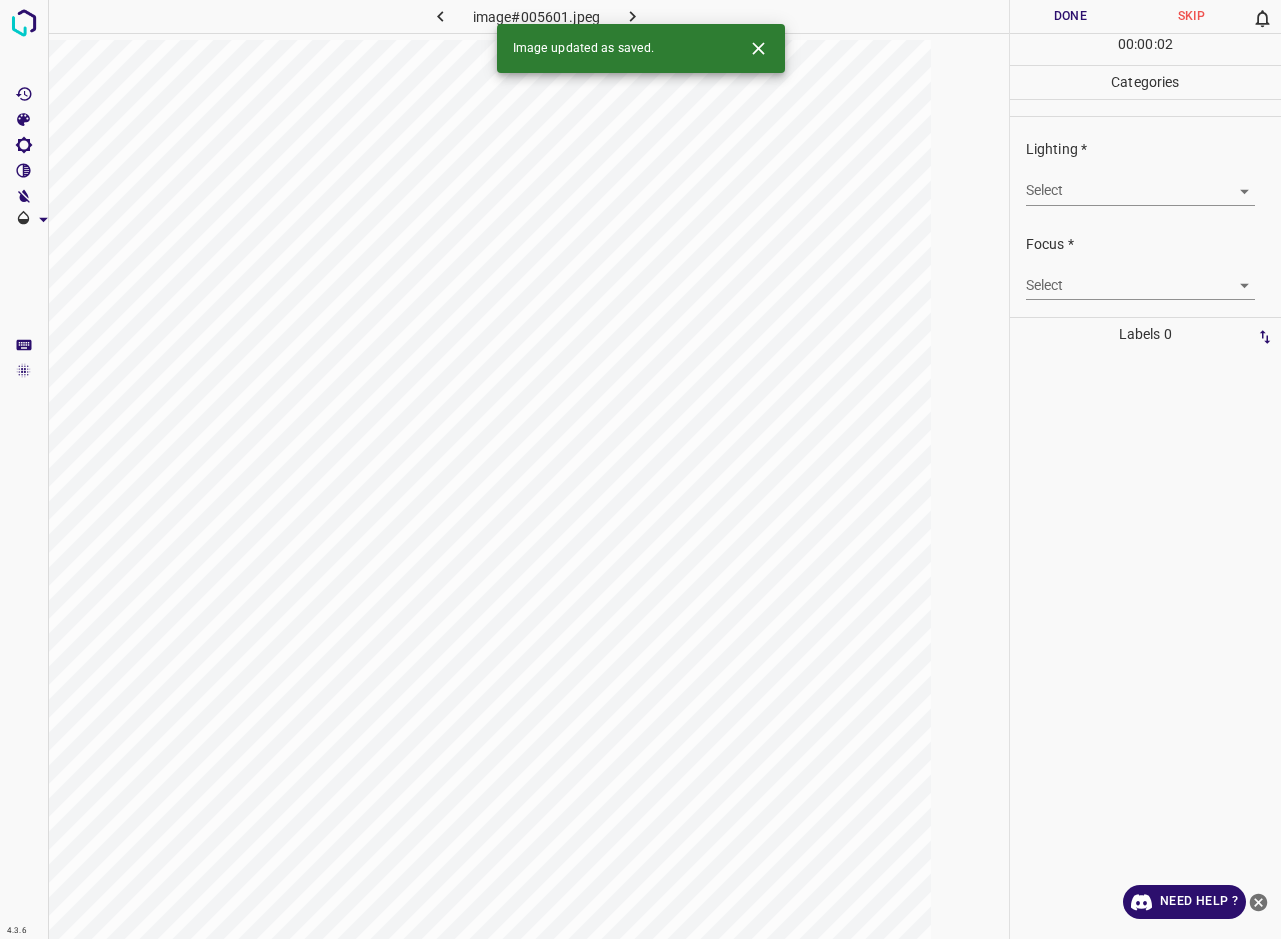 click on "4.3.6  image#005601.jpeg Done Skip 0 00   : 00   : 02   Categories Lighting *  Select ​ Focus *  Select ​ Overall *  Select ​ Labels   0 Categories 1 Lighting 2 Focus 3 Overall Tools Space Change between modes (Draw & Edit) I Auto labeling R Restore zoom M Zoom in N Zoom out Delete Delete selecte label Filters Z Restore filters X Saturation filter C Brightness filter V Contrast filter B Gray scale filter General O Download Image updated as saved. Need Help ? - Text - Hide - Delete" at bounding box center [640, 469] 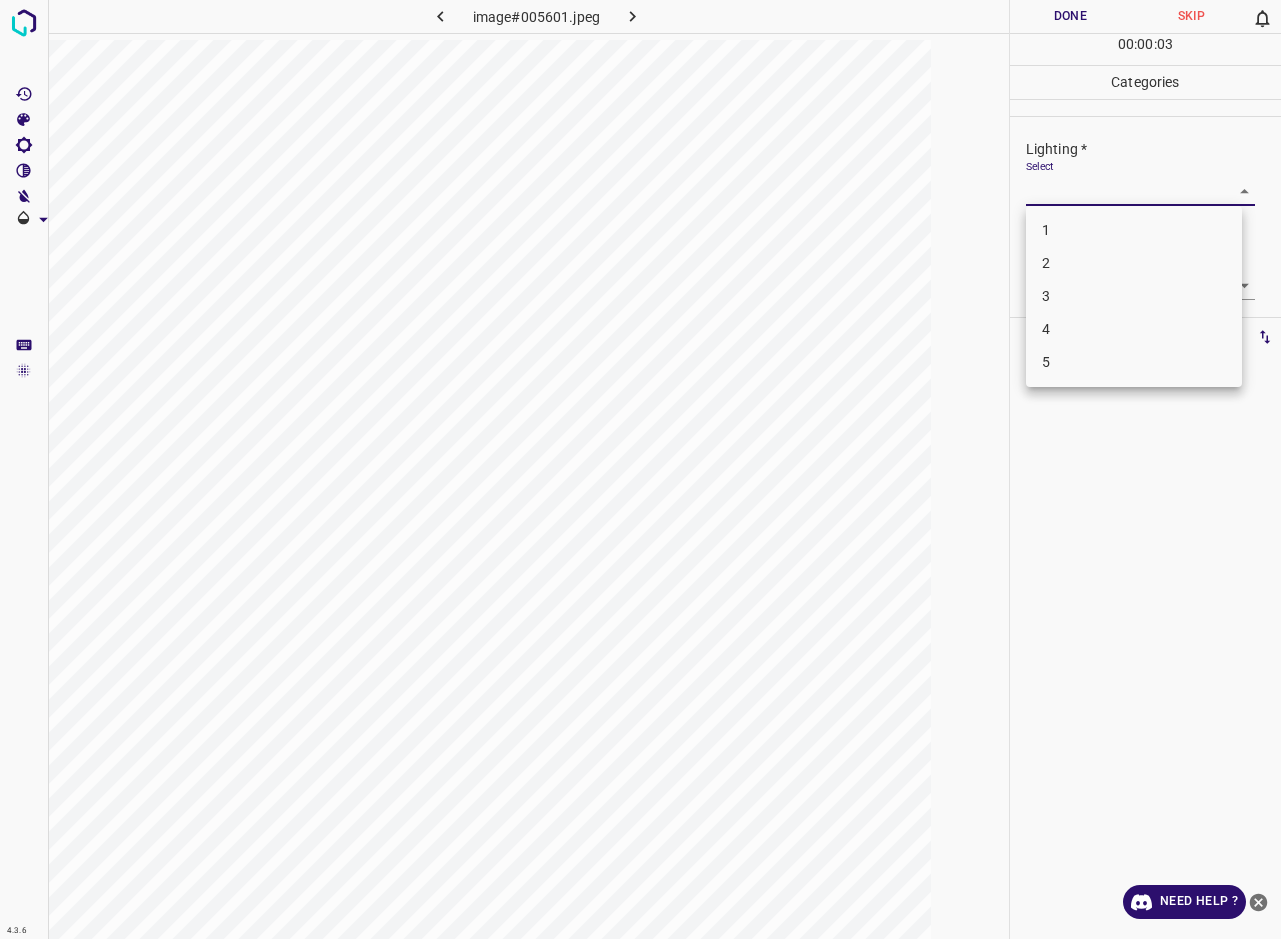 click on "2" at bounding box center [1134, 263] 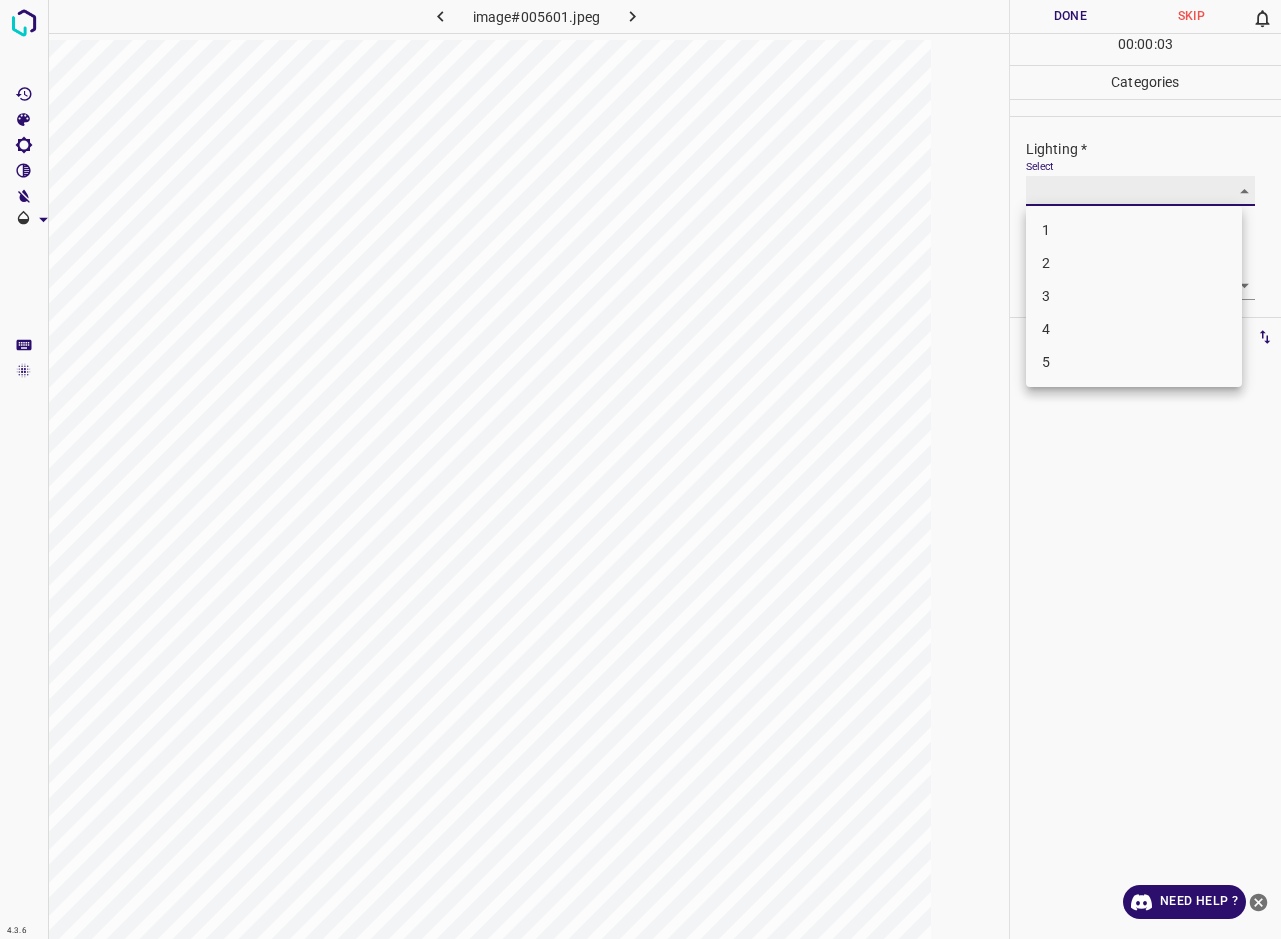 type on "2" 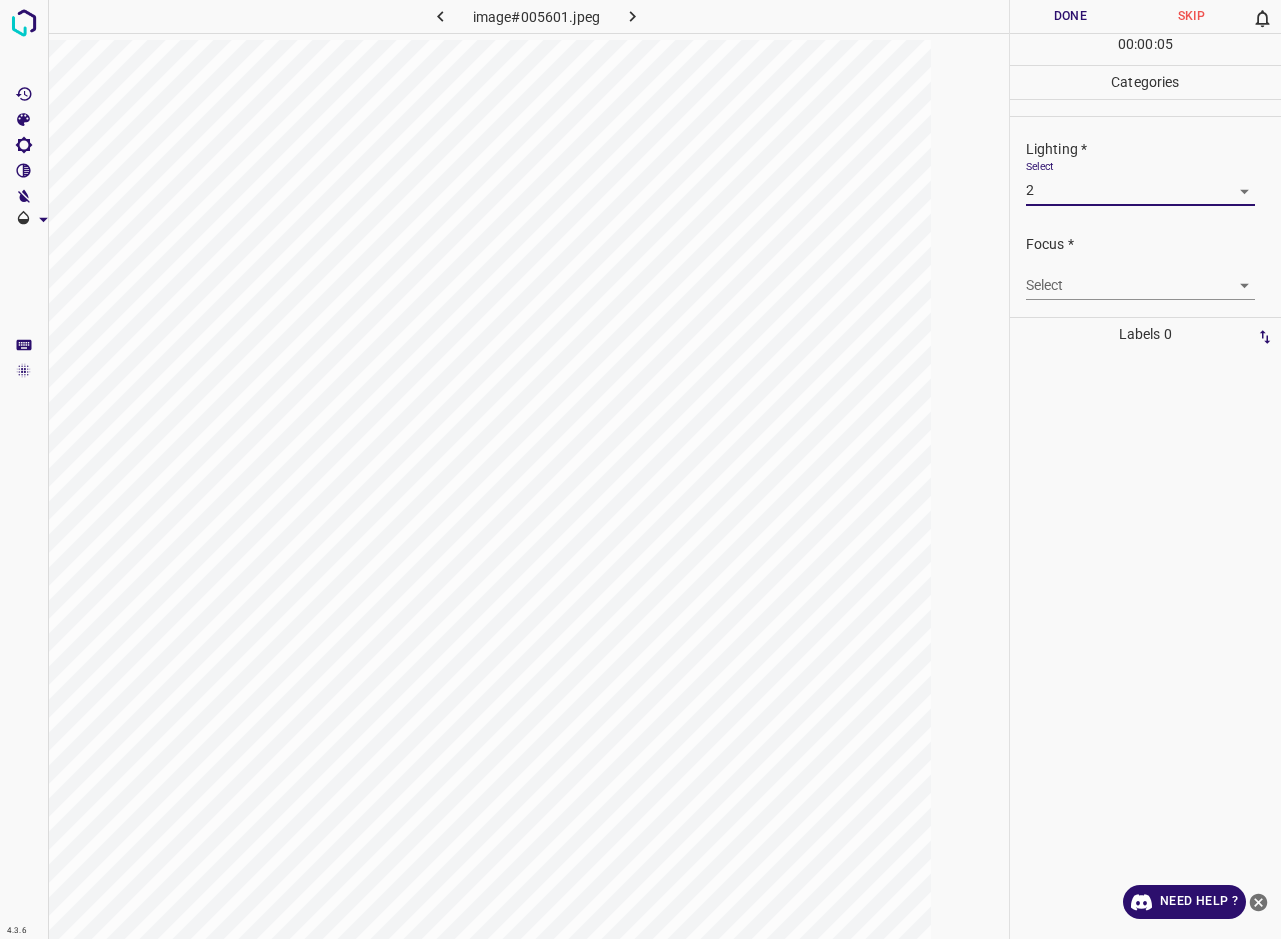 click on "4.3.6  image#005601.jpeg Done Skip 0 00   : 00   : 05   Categories Lighting *  Select 2 2 Focus *  Select ​ Overall *  Select ​ Labels   0 Categories 1 Lighting 2 Focus 3 Overall Tools Space Change between modes (Draw & Edit) I Auto labeling R Restore zoom M Zoom in N Zoom out Delete Delete selecte label Filters Z Restore filters X Saturation filter C Brightness filter V Contrast filter B Gray scale filter General O Download Need Help ? - Text - Hide - Delete" at bounding box center [640, 469] 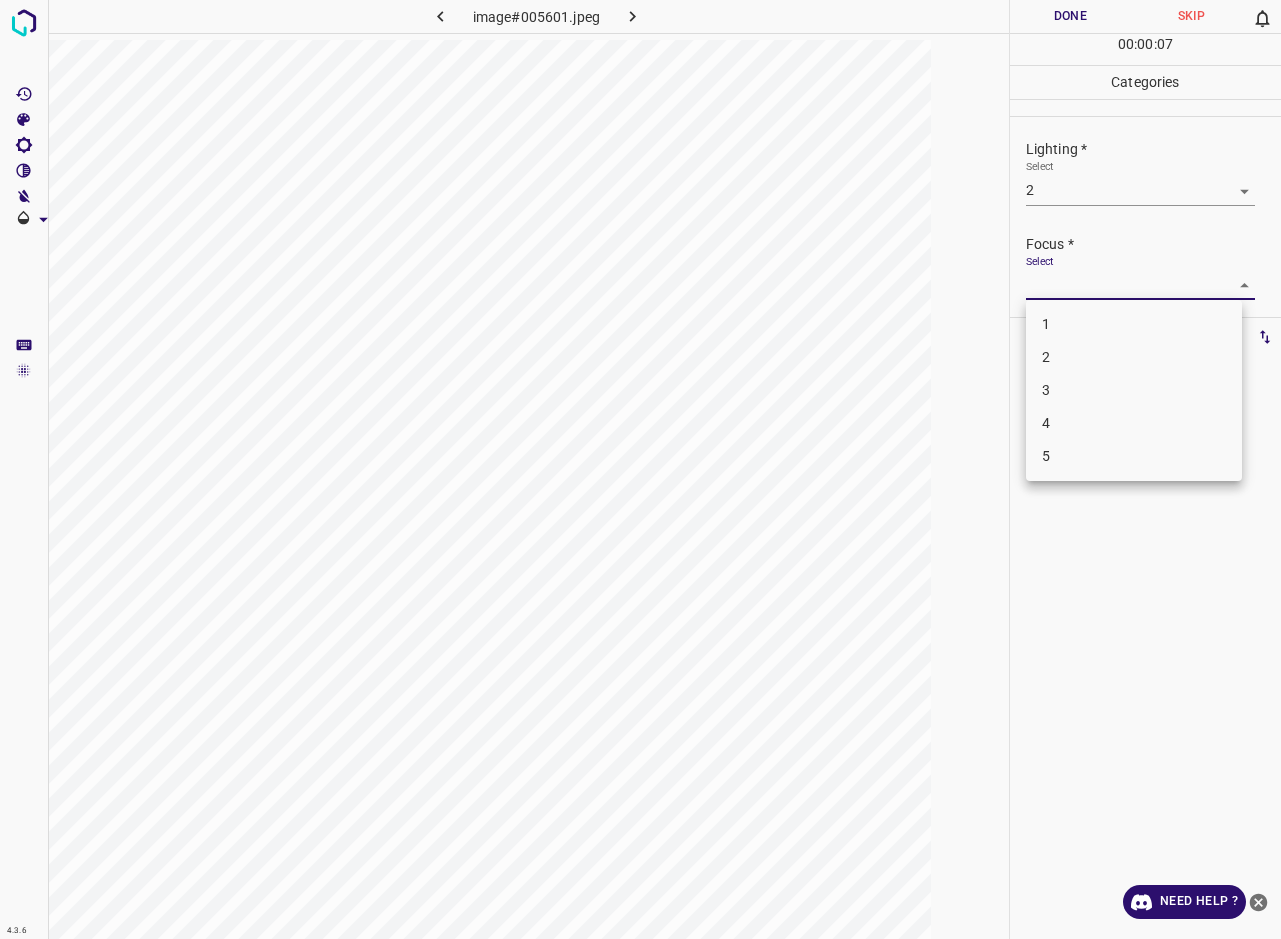 click on "3" at bounding box center (1134, 390) 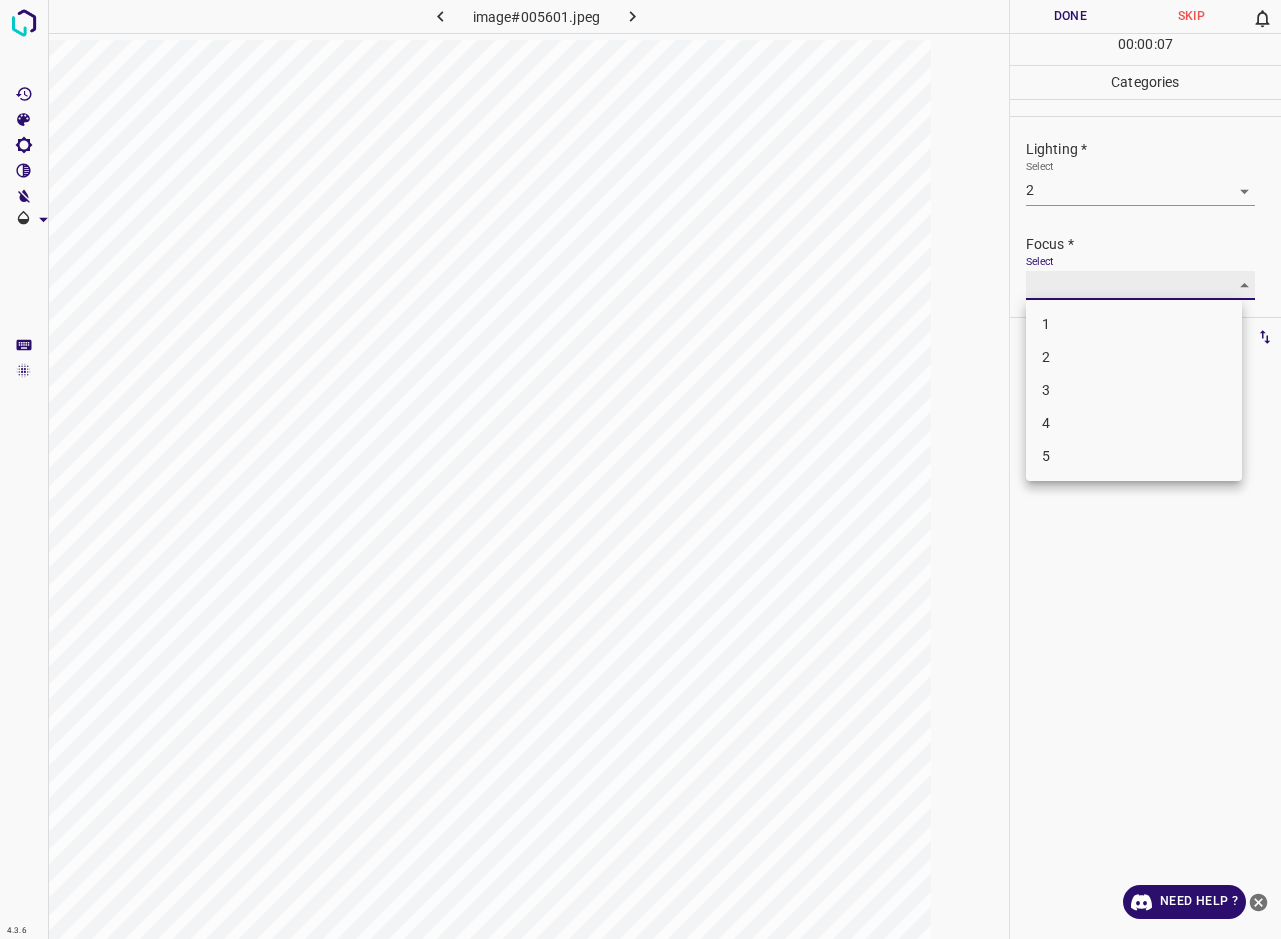 type on "3" 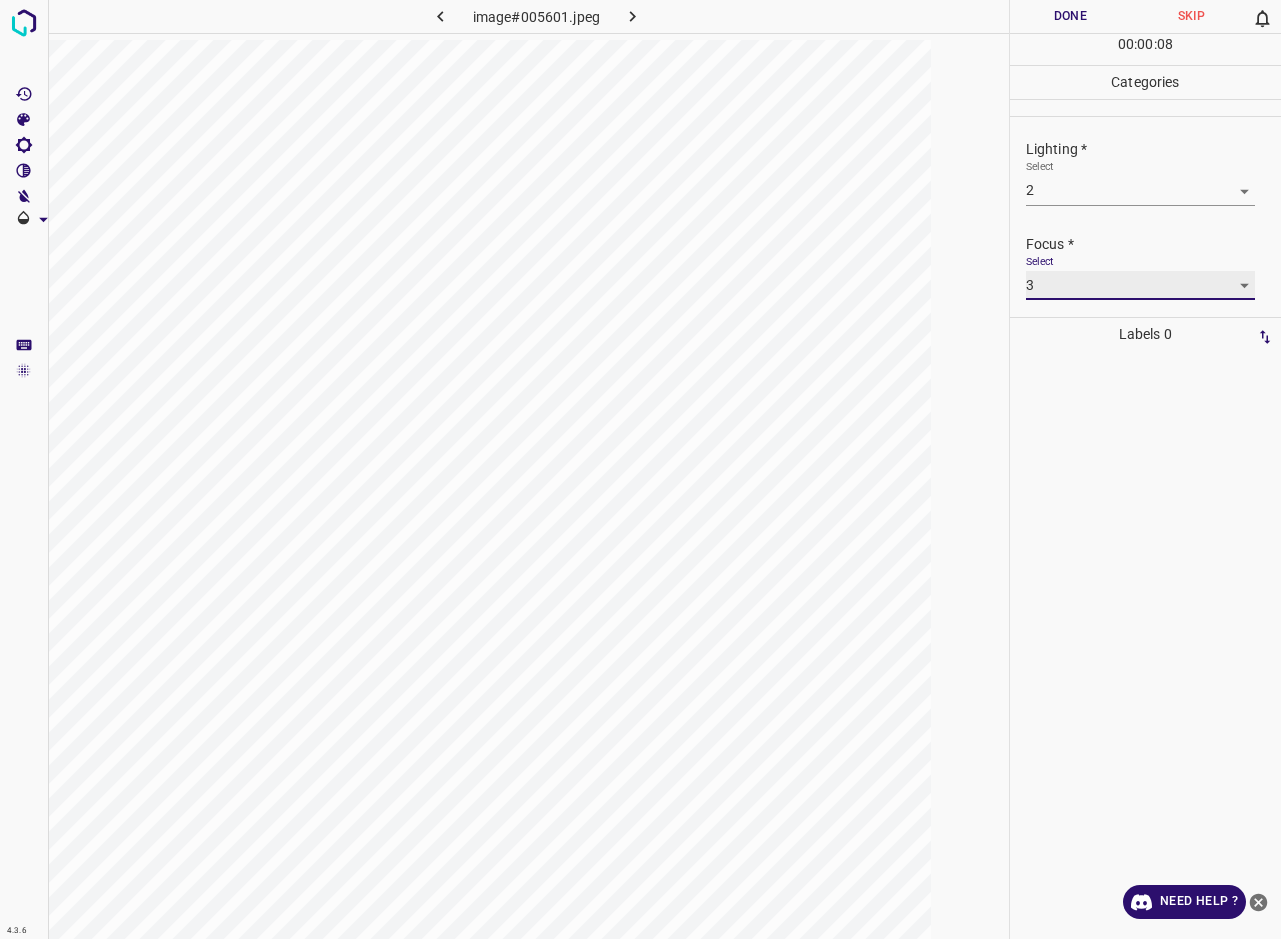 scroll, scrollTop: 48, scrollLeft: 0, axis: vertical 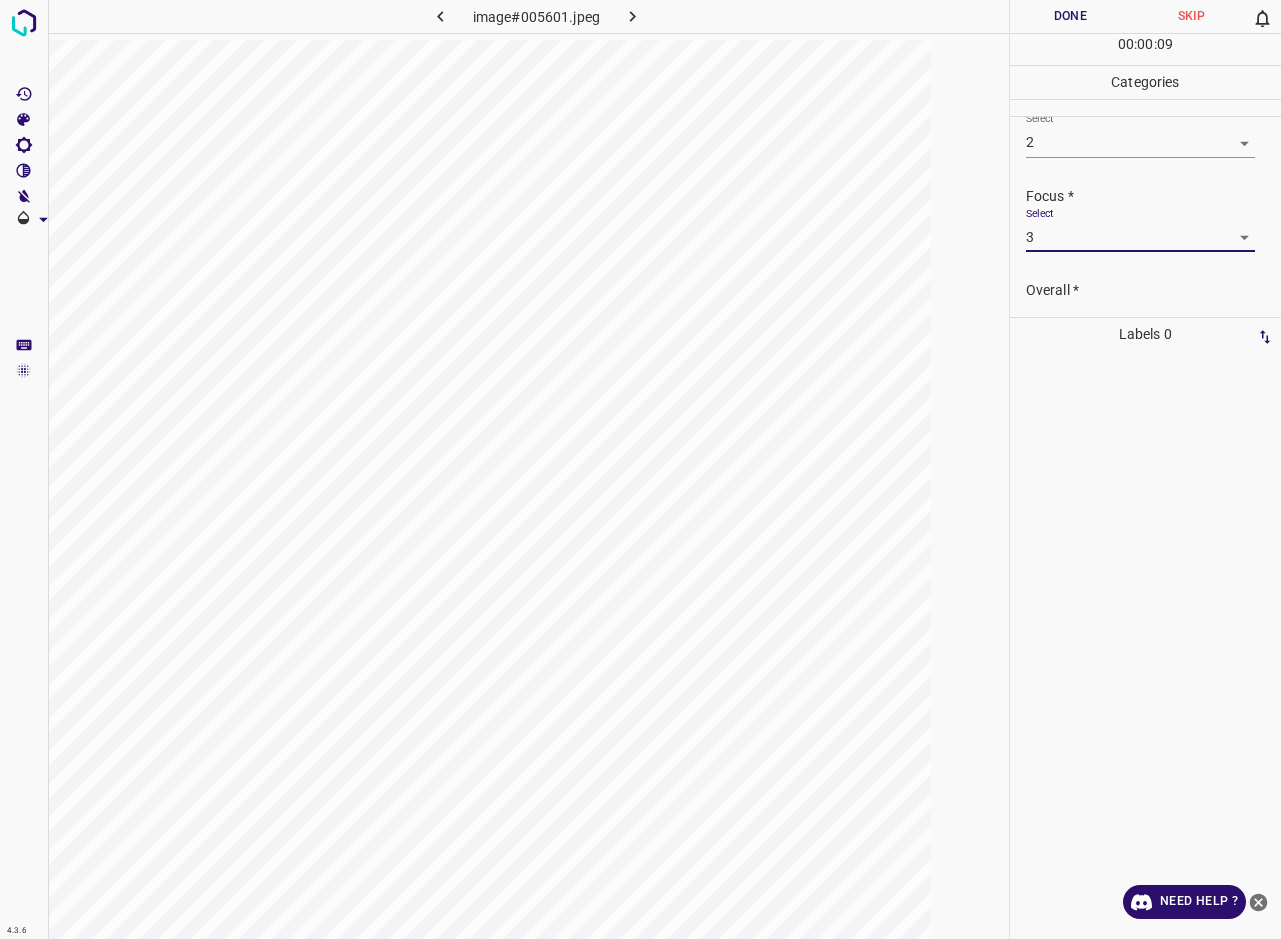 click on "Select ​" at bounding box center (1141, 323) 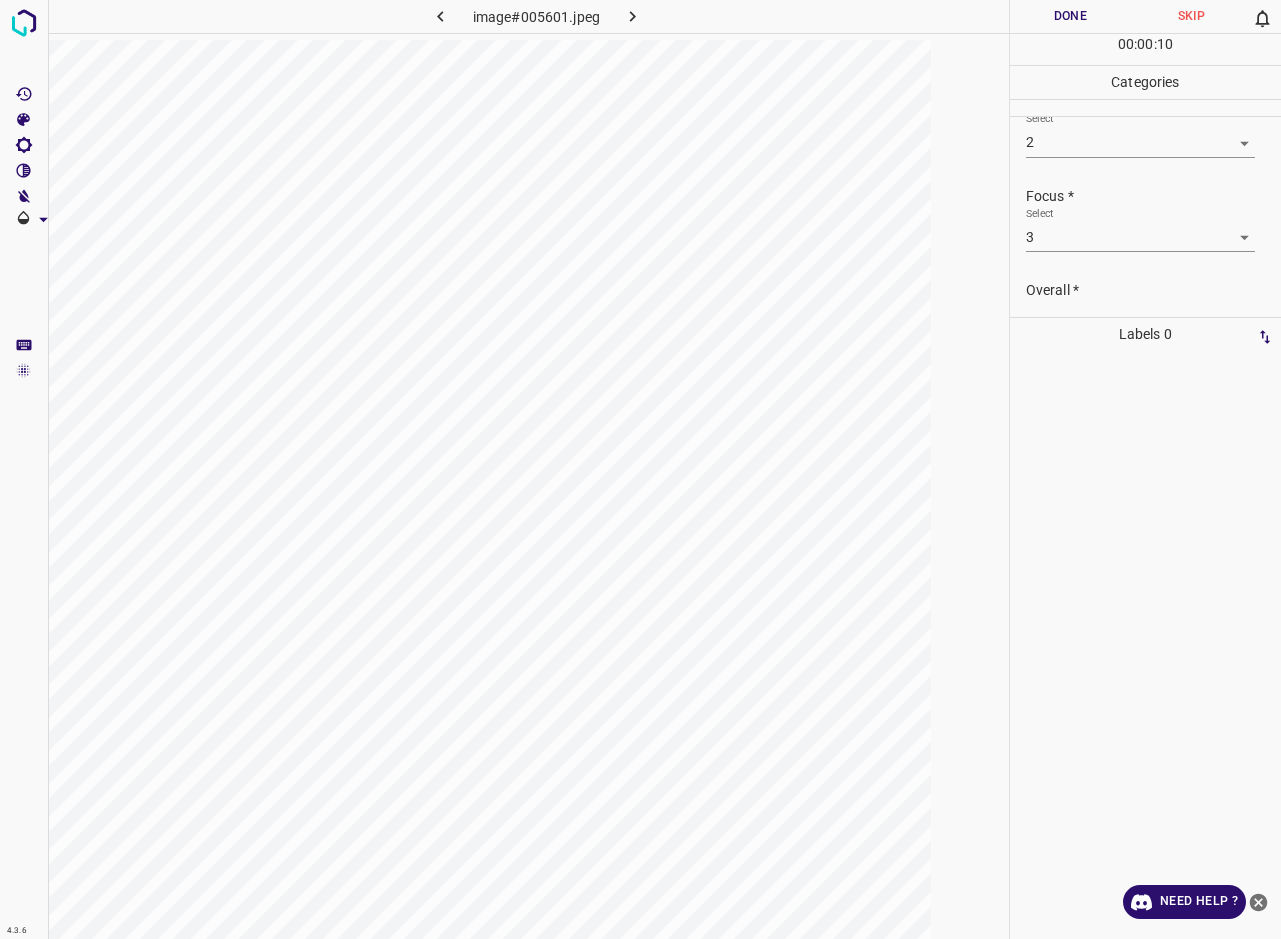 click on "4.3.6  image#005601.jpeg Done Skip 0 00   : 00   : 10   Categories Lighting *  Select 2 2 Focus *  Select 3 3 Overall *  Select ​ Labels   0 Categories 1 Lighting 2 Focus 3 Overall Tools Space Change between modes (Draw & Edit) I Auto labeling R Restore zoom M Zoom in N Zoom out Delete Delete selecte label Filters Z Restore filters X Saturation filter C Brightness filter V Contrast filter B Gray scale filter General O Download Need Help ? - Text - Hide - Delete" at bounding box center [640, 469] 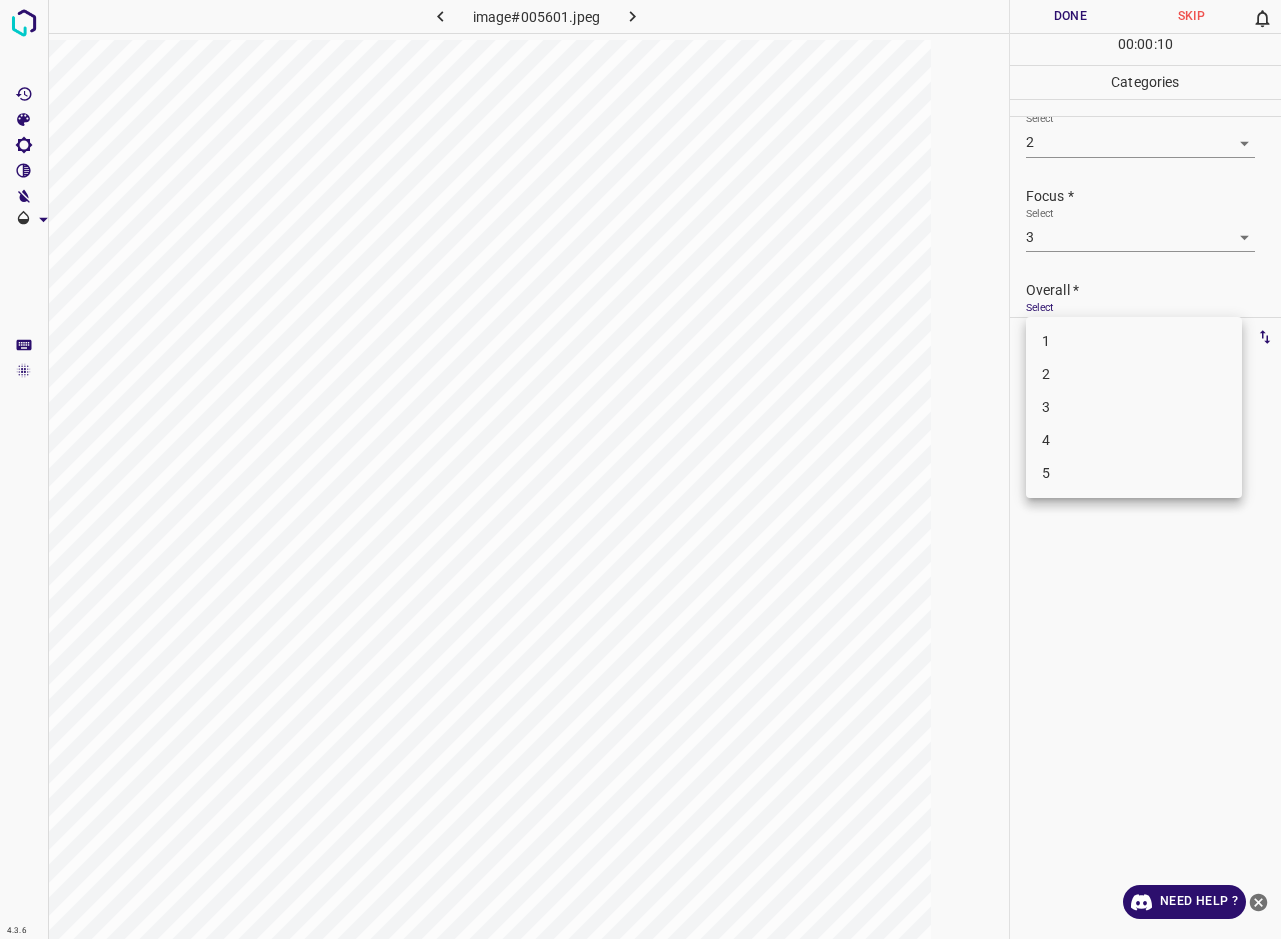 scroll, scrollTop: 76, scrollLeft: 0, axis: vertical 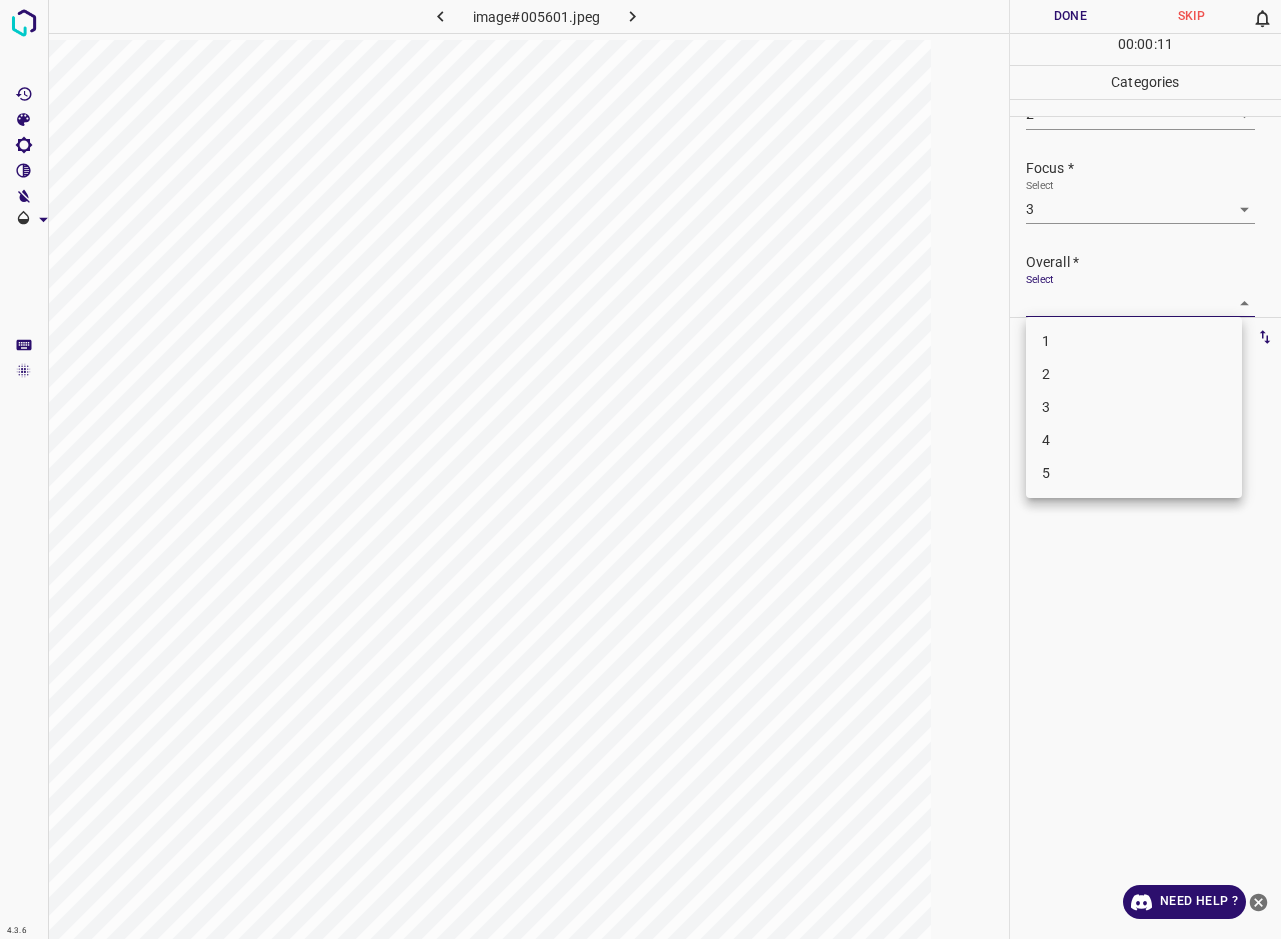 click on "3" at bounding box center [1134, 407] 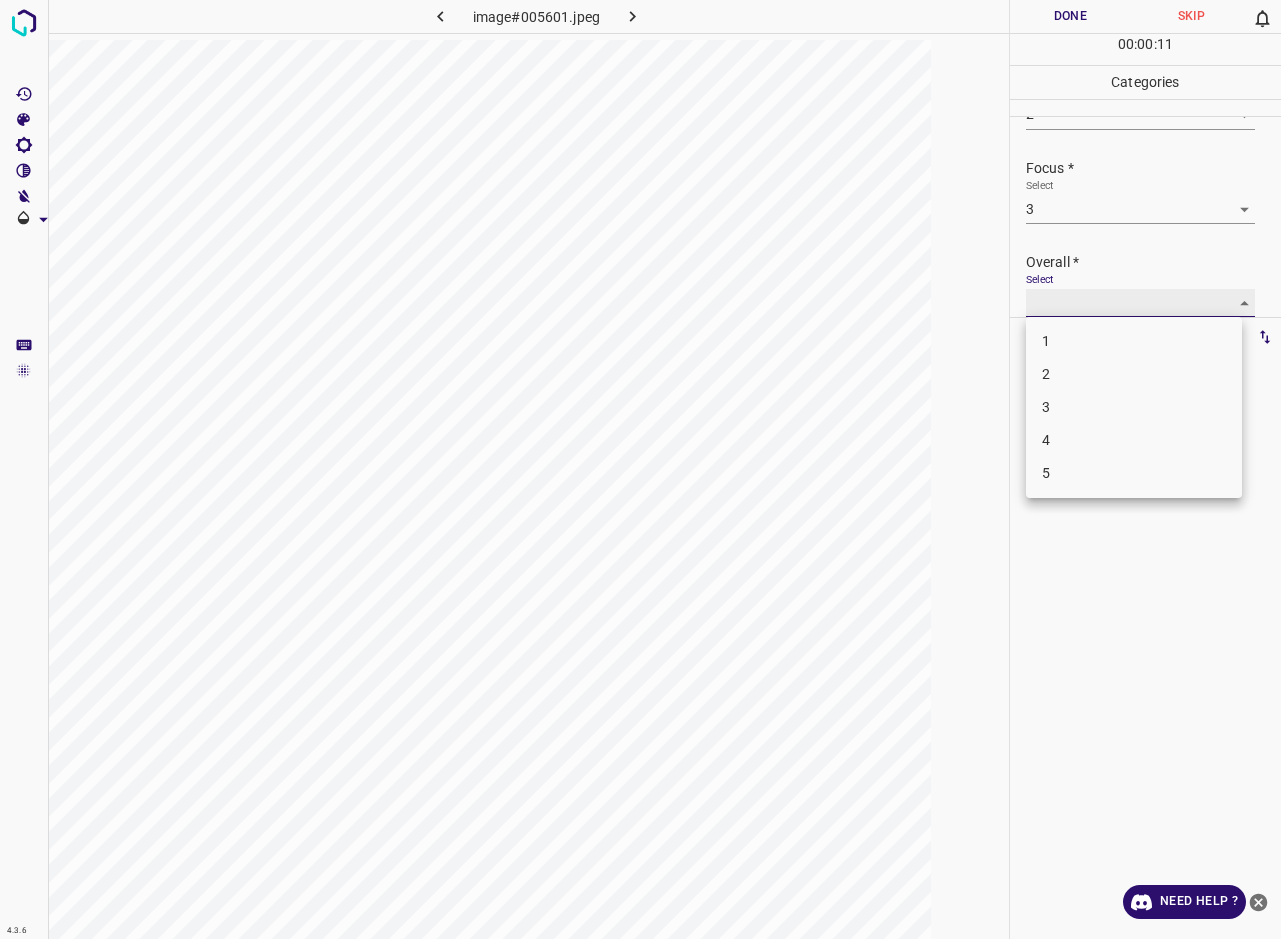 type on "3" 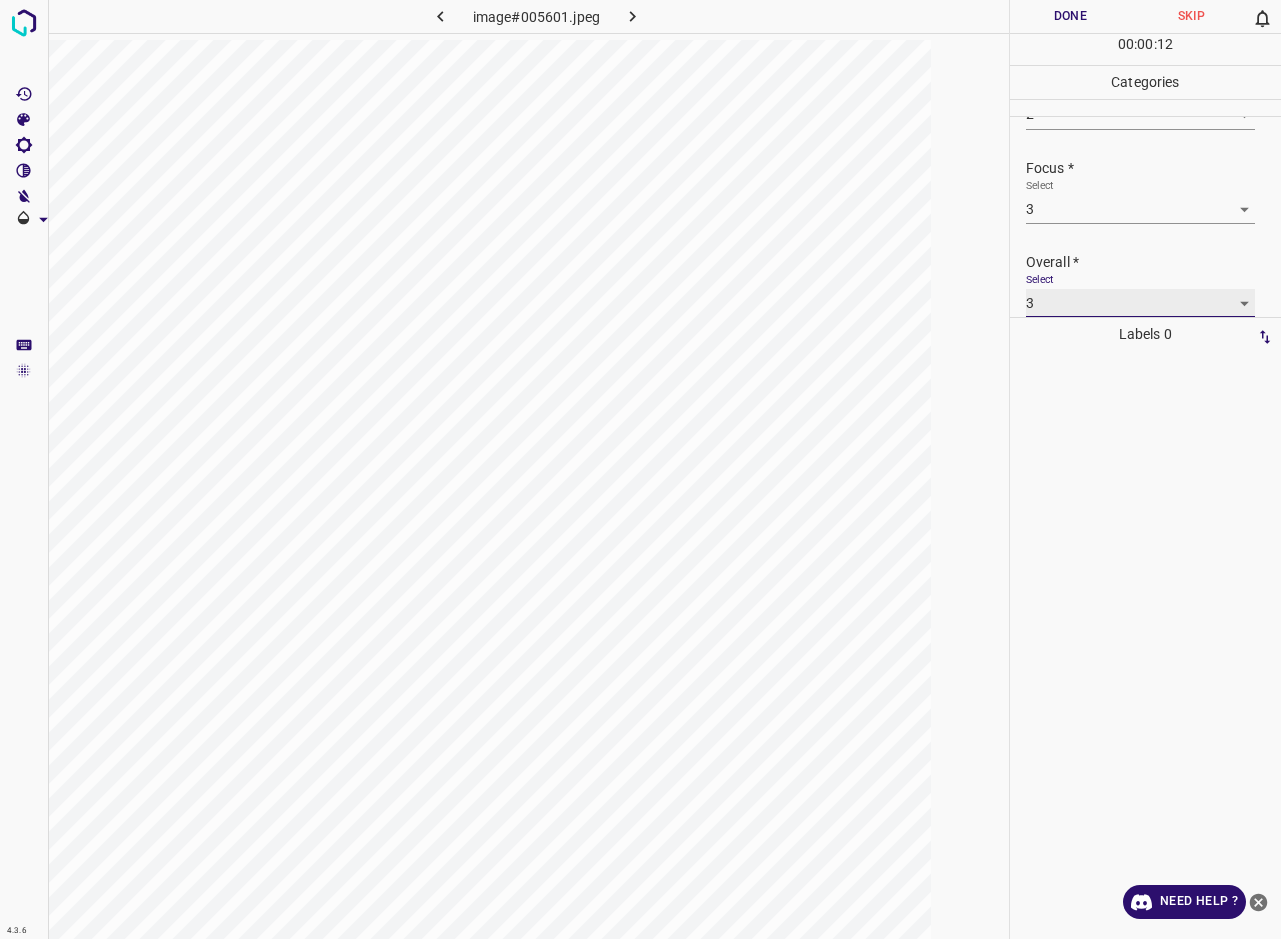 scroll, scrollTop: 76, scrollLeft: 0, axis: vertical 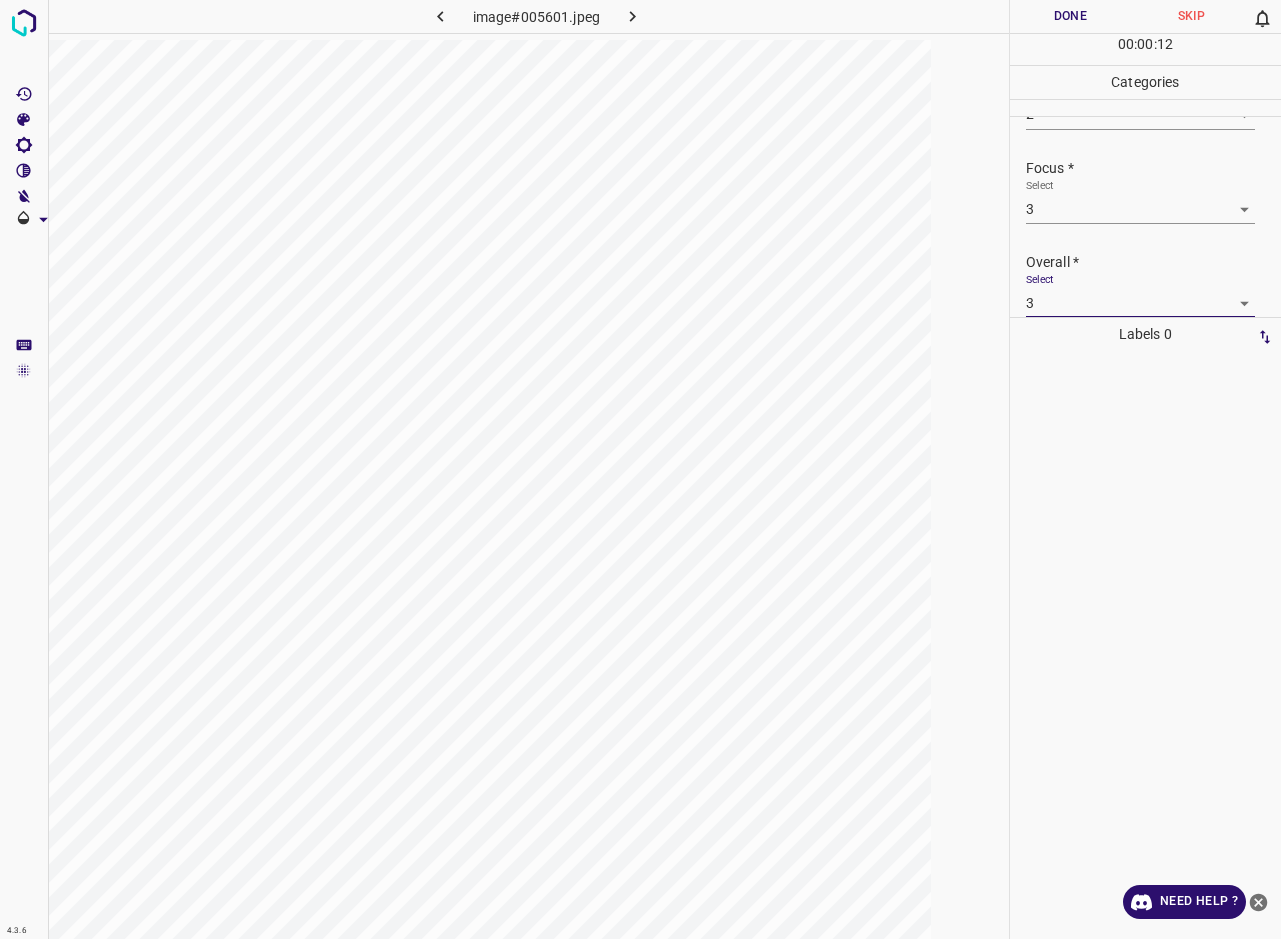 click on "Done" at bounding box center [1070, 16] 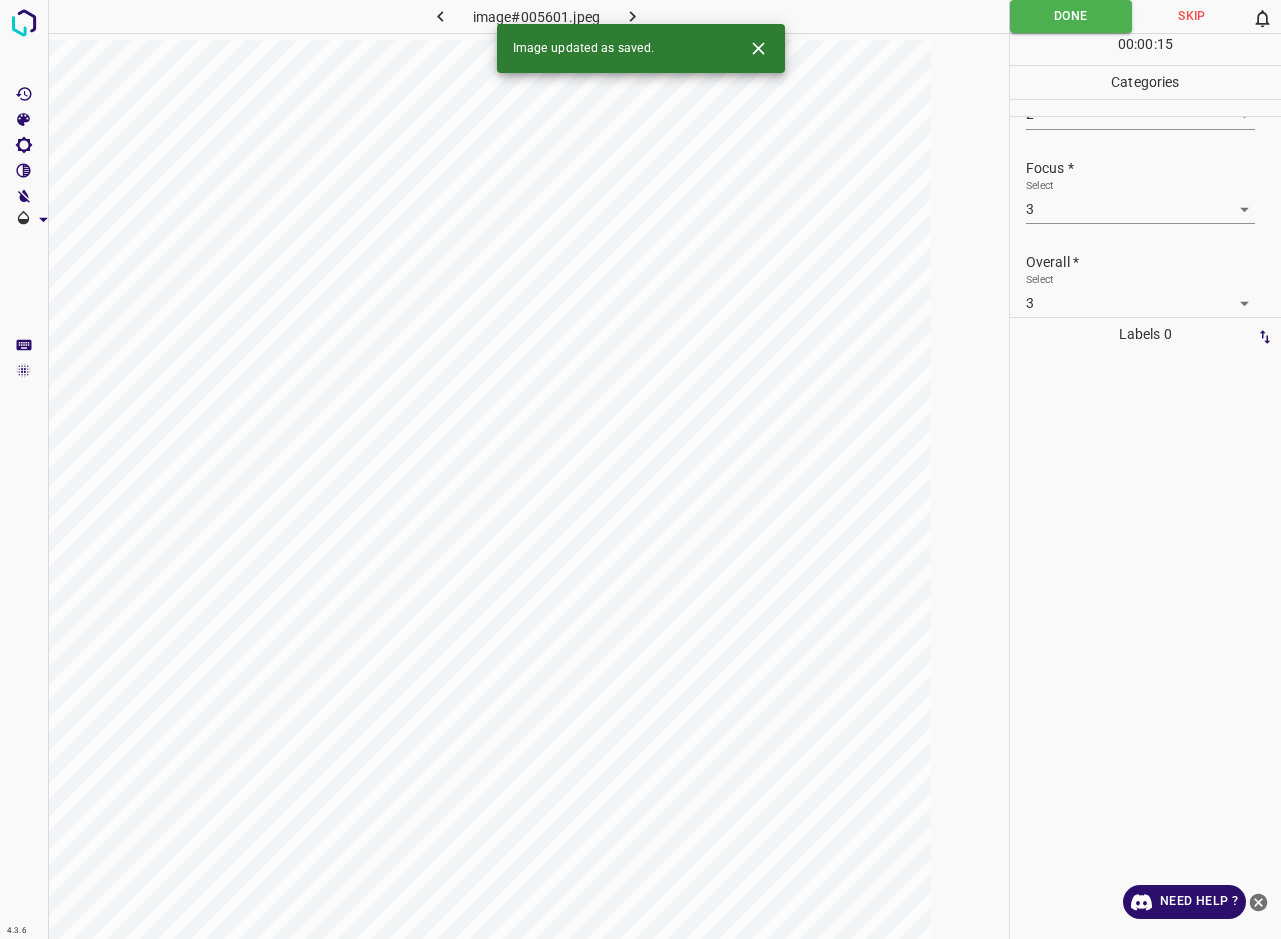 click 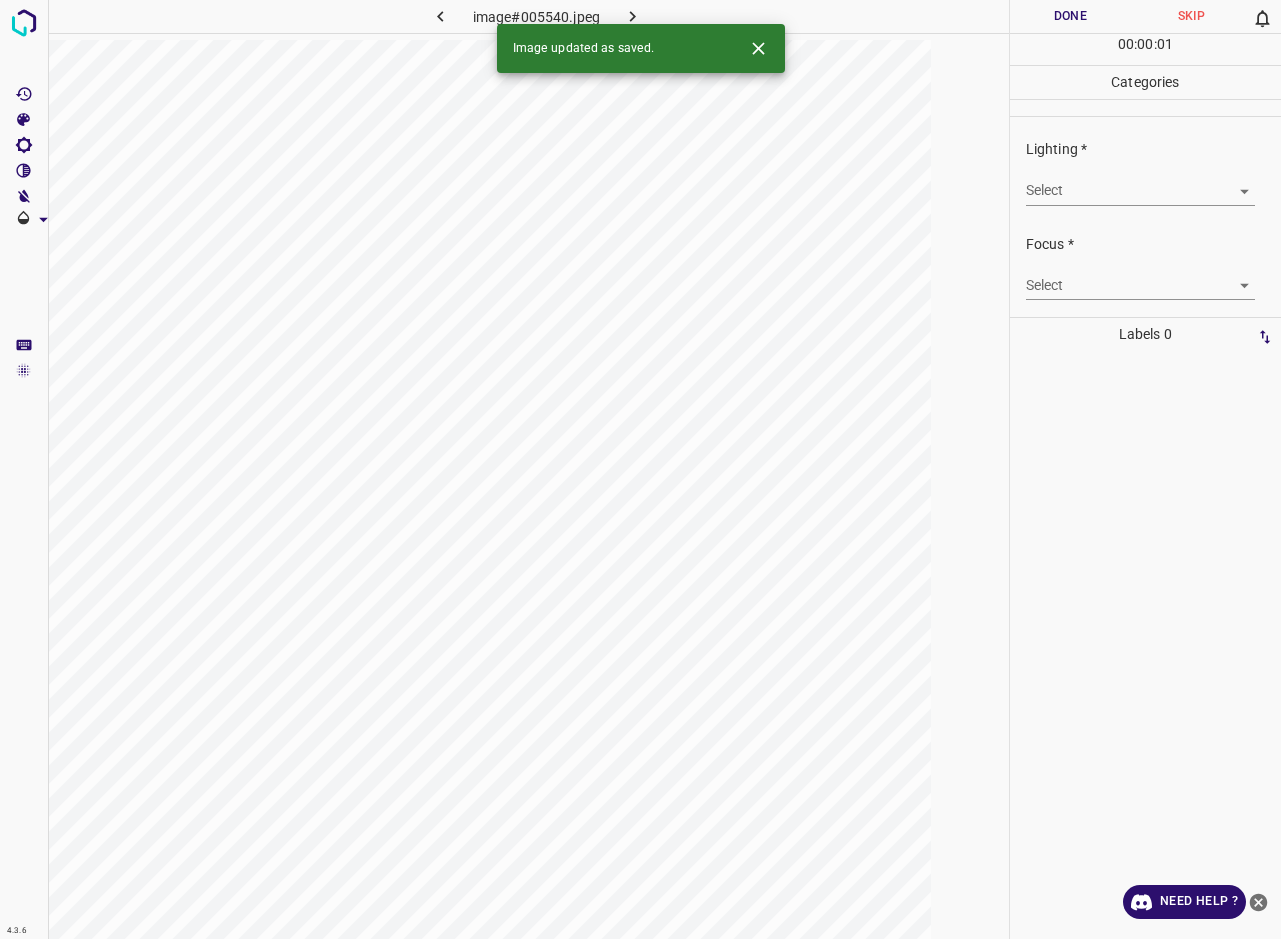 click on "4.3.6  image#005540.jpeg Done Skip 0 00   : 00   : 01   Categories Lighting *  Select ​ Focus *  Select ​ Overall *  Select ​ Labels   0 Categories 1 Lighting 2 Focus 3 Overall Tools Space Change between modes (Draw & Edit) I Auto labeling R Restore zoom M Zoom in N Zoom out Delete Delete selecte label Filters Z Restore filters X Saturation filter C Brightness filter V Contrast filter B Gray scale filter General O Download Image updated as saved. Need Help ? - Text - Hide - Delete" at bounding box center (640, 469) 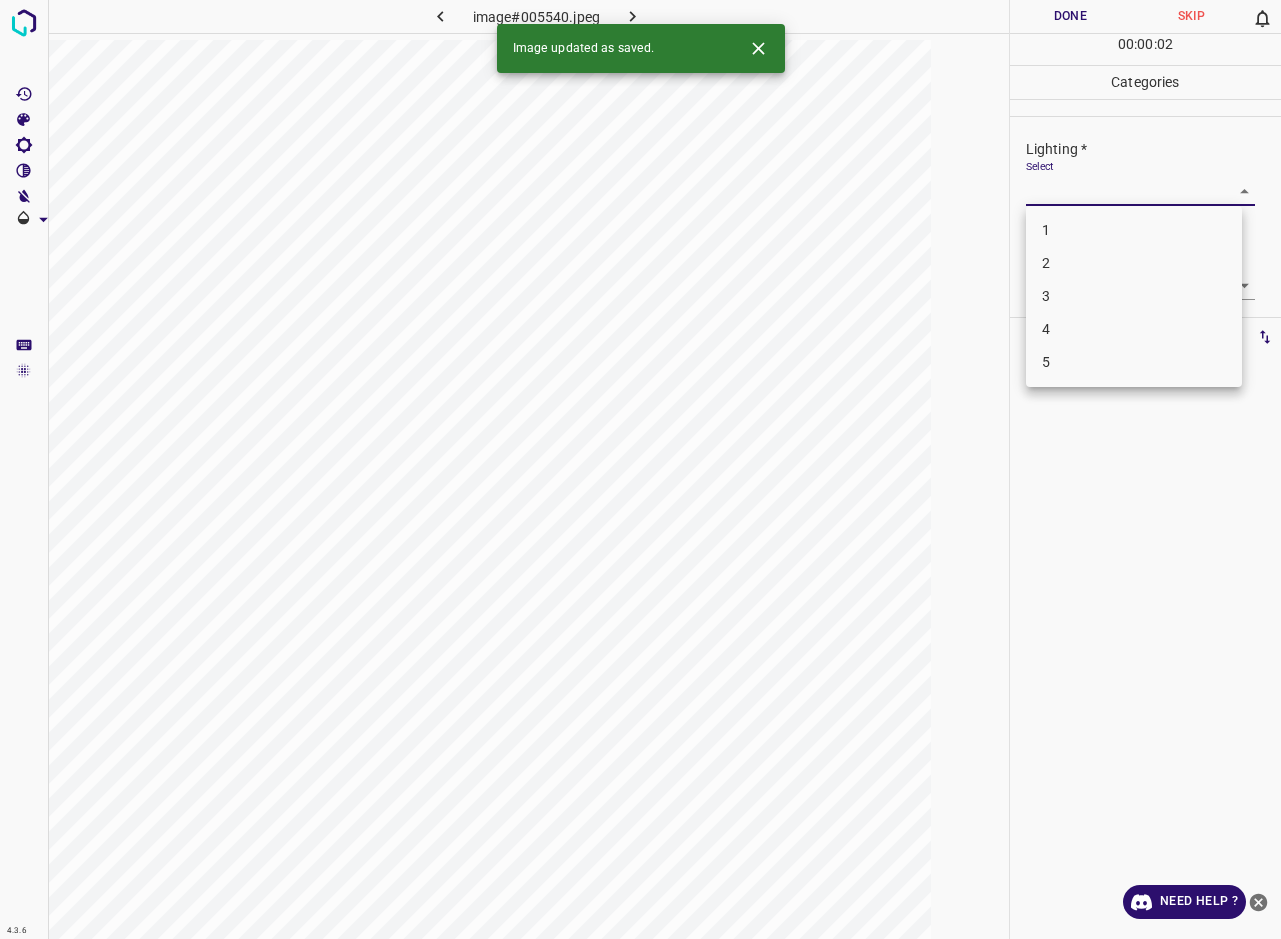 click on "2" at bounding box center (1134, 263) 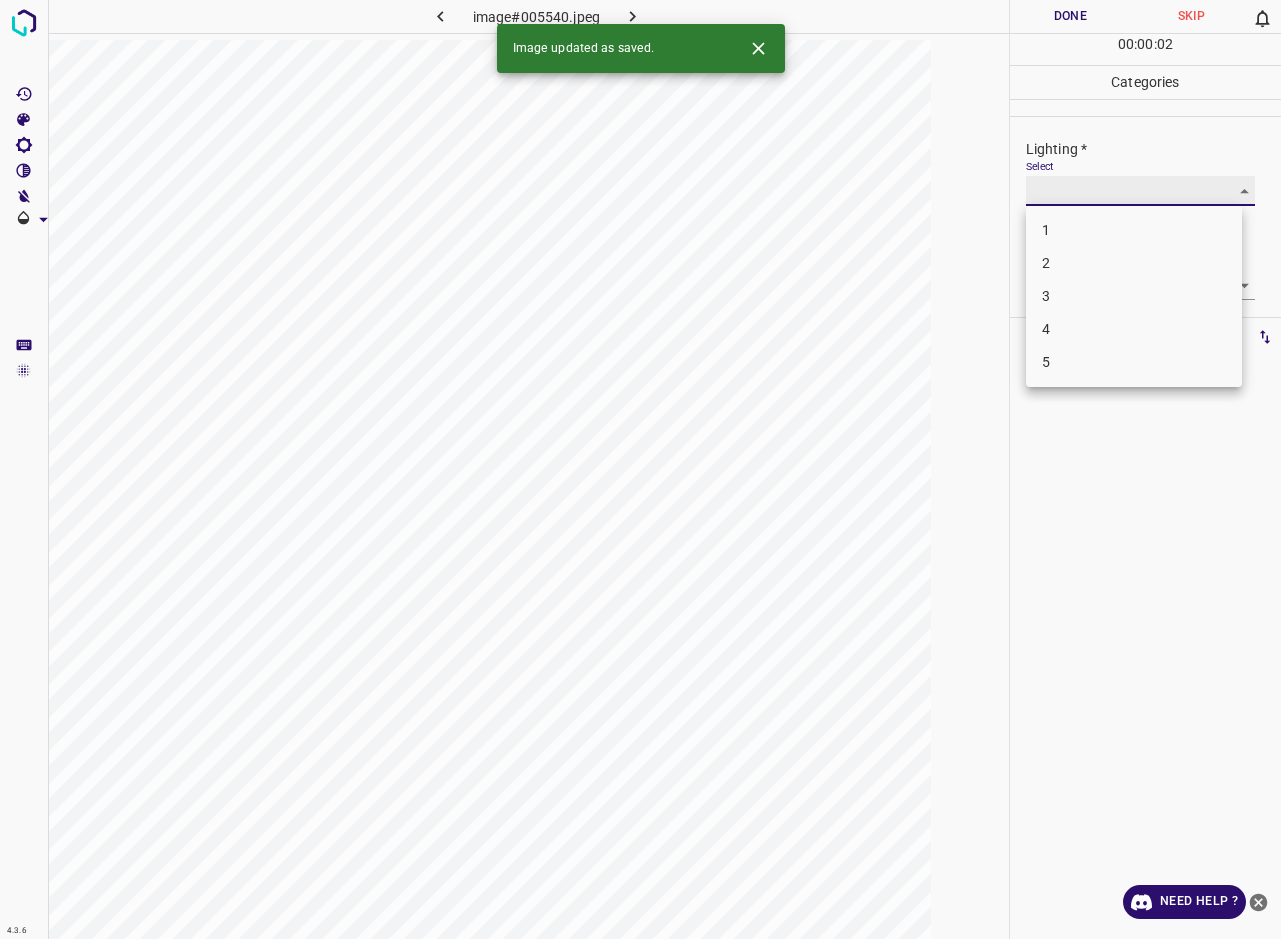 type on "2" 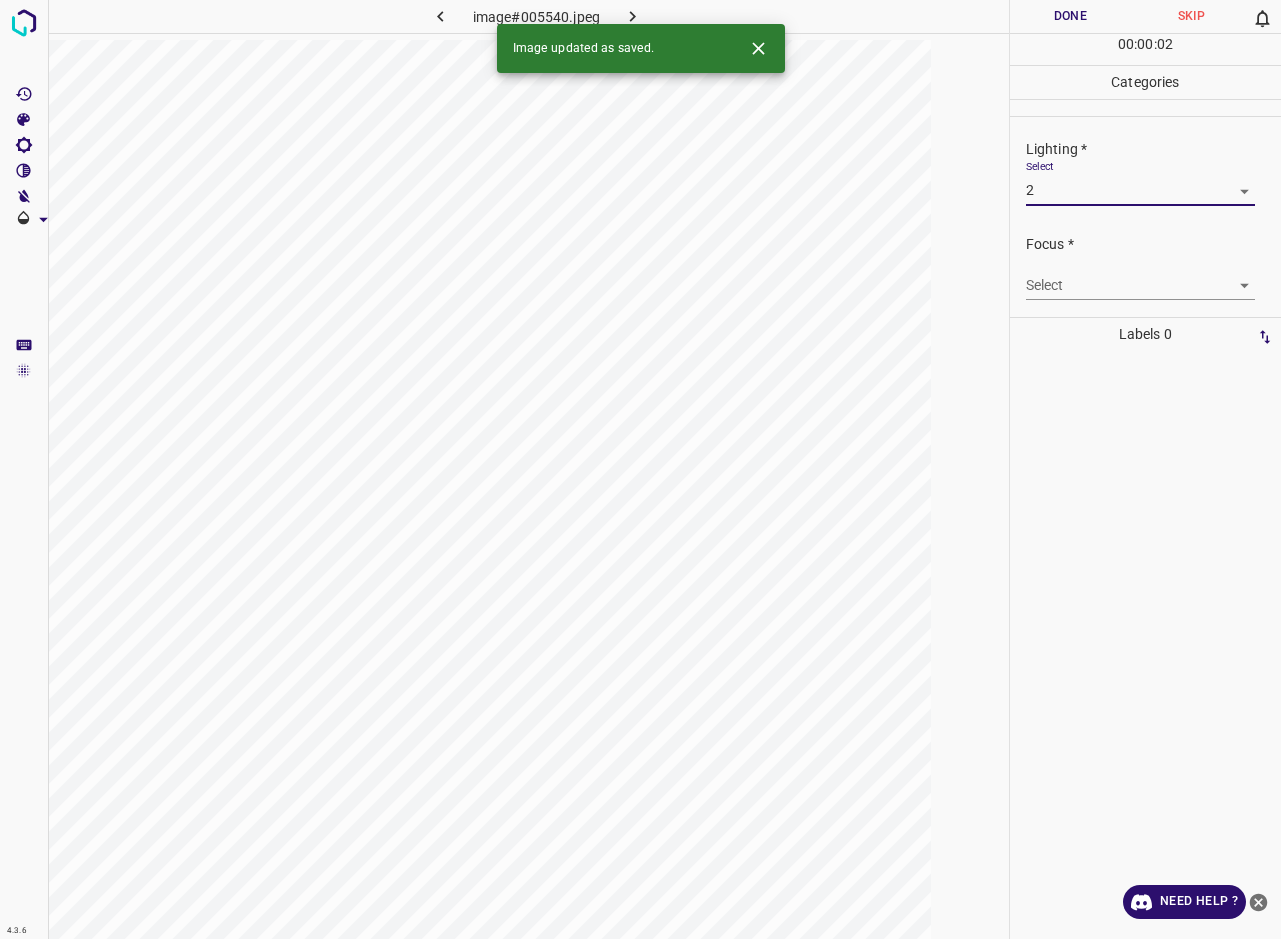 click on "Select ​" at bounding box center [1141, 277] 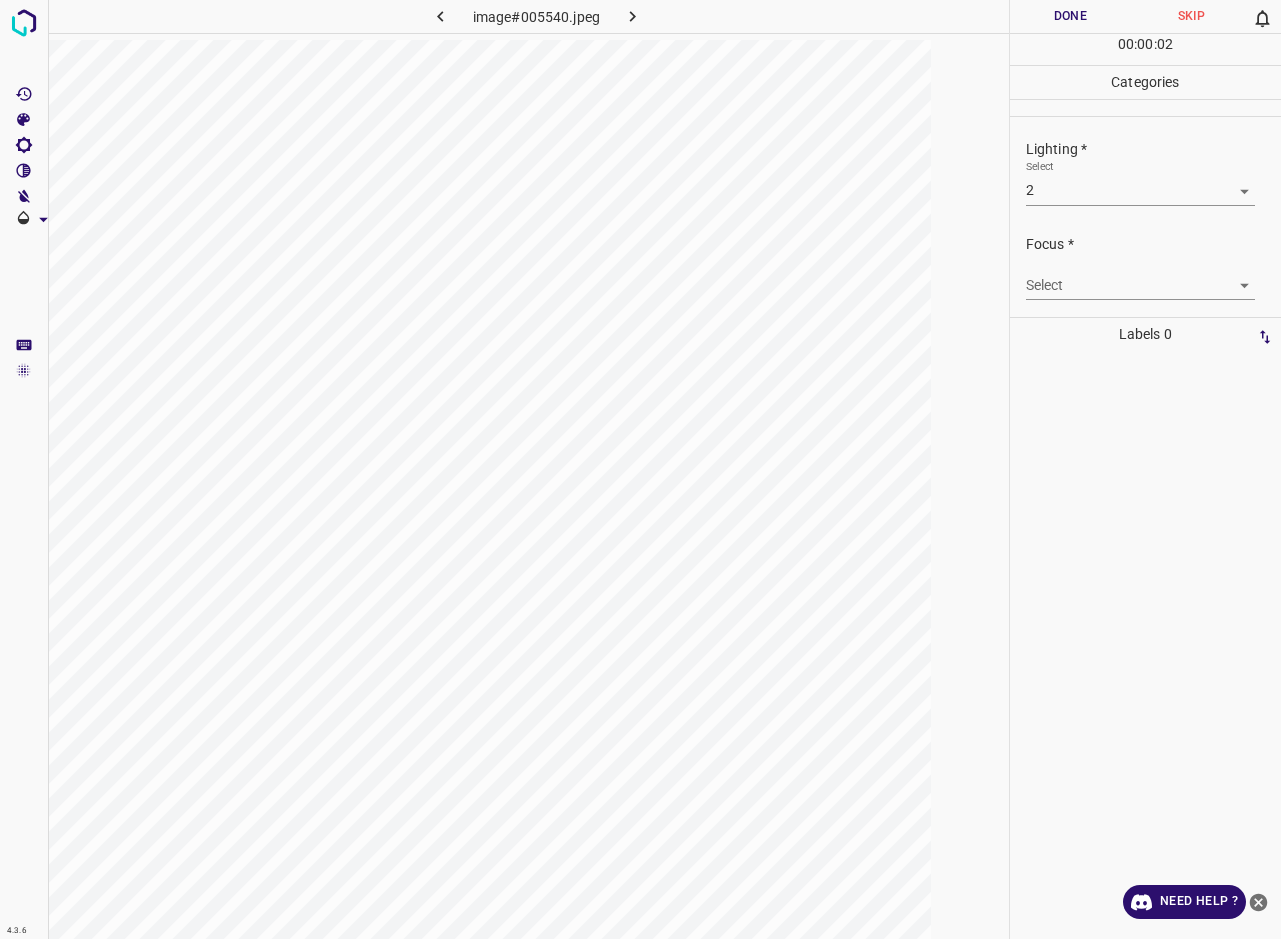 click on "4.3.6  image#005540.jpeg Done Skip 0 00   : 00   : 02   Categories Lighting *  Select 2 2 Focus *  Select ​ Overall *  Select ​ Labels   0 Categories 1 Lighting 2 Focus 3 Overall Tools Space Change between modes (Draw & Edit) I Auto labeling R Restore zoom M Zoom in N Zoom out Delete Delete selecte label Filters Z Restore filters X Saturation filter C Brightness filter V Contrast filter B Gray scale filter General O Download Need Help ? - Text - Hide - Delete" at bounding box center (640, 469) 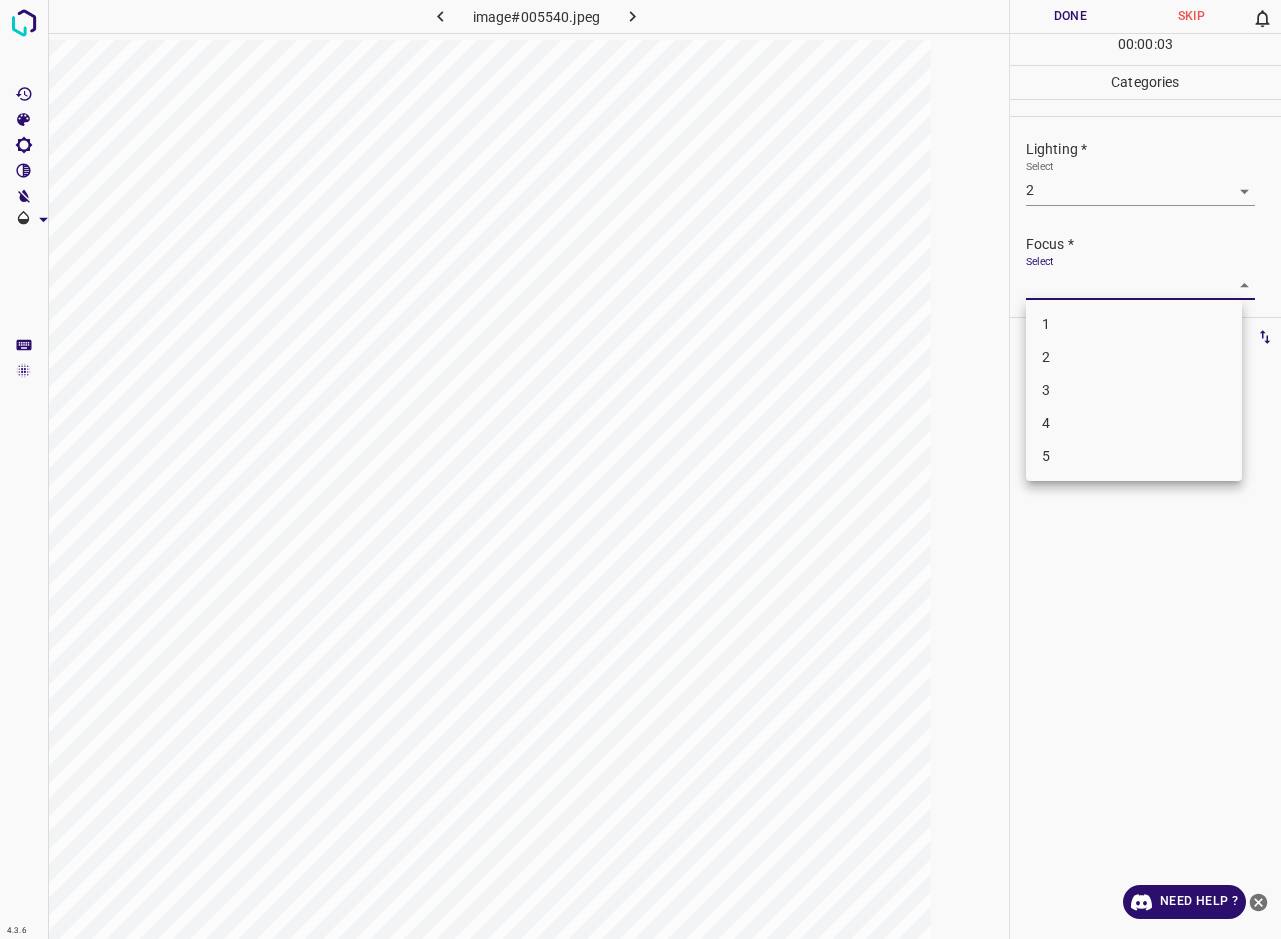 click on "3" at bounding box center (1134, 390) 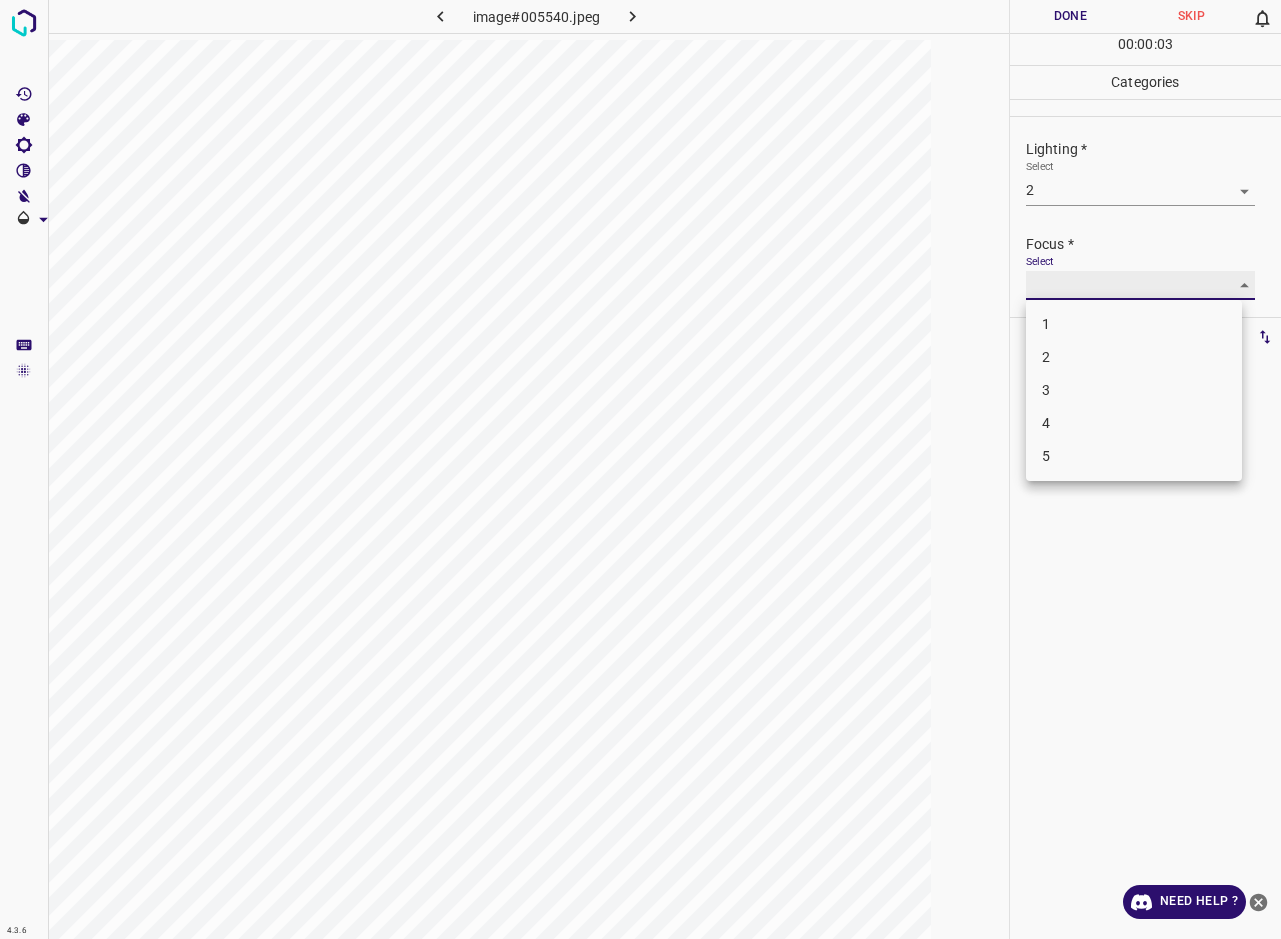 type on "3" 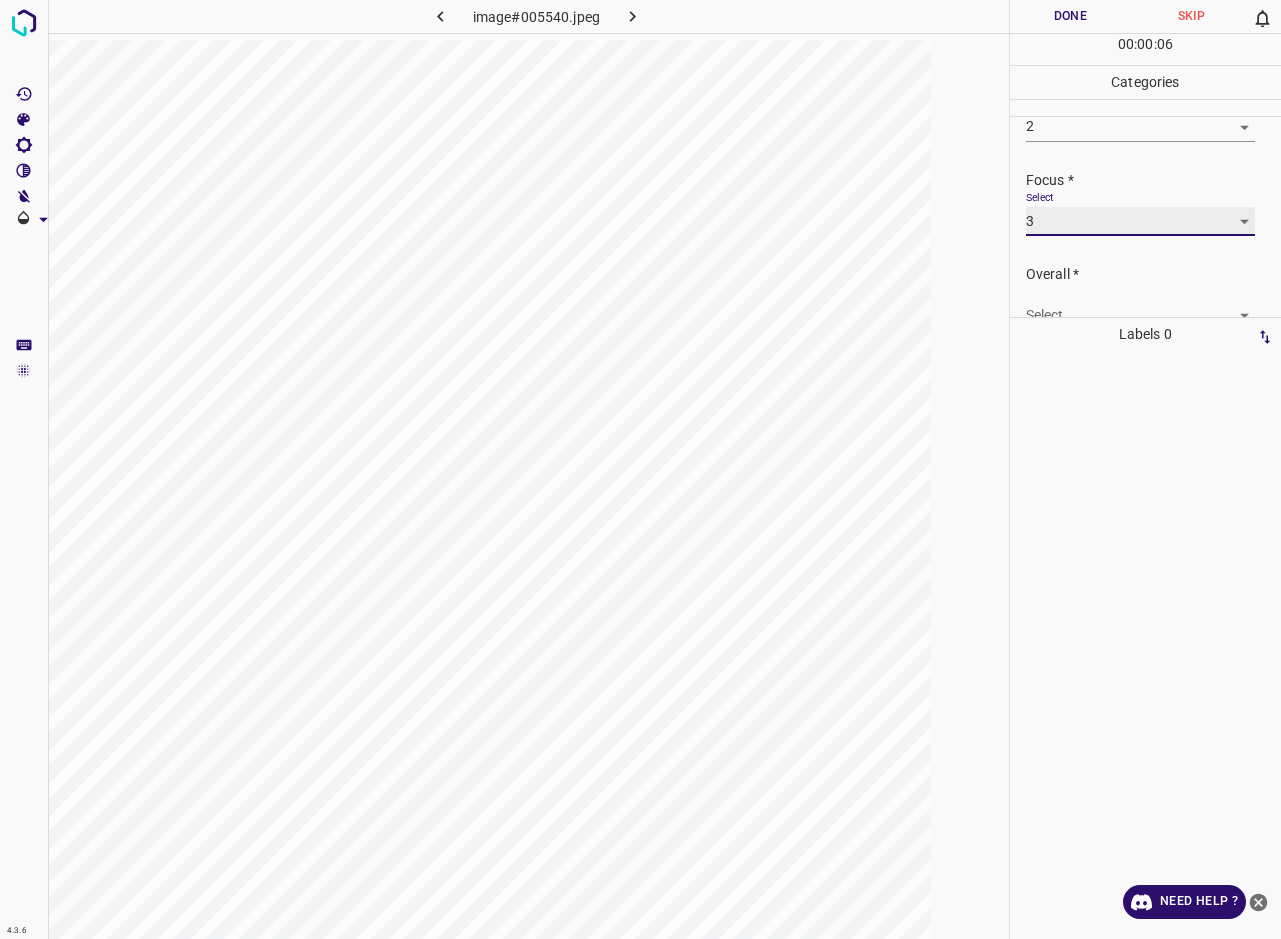 scroll, scrollTop: 85, scrollLeft: 0, axis: vertical 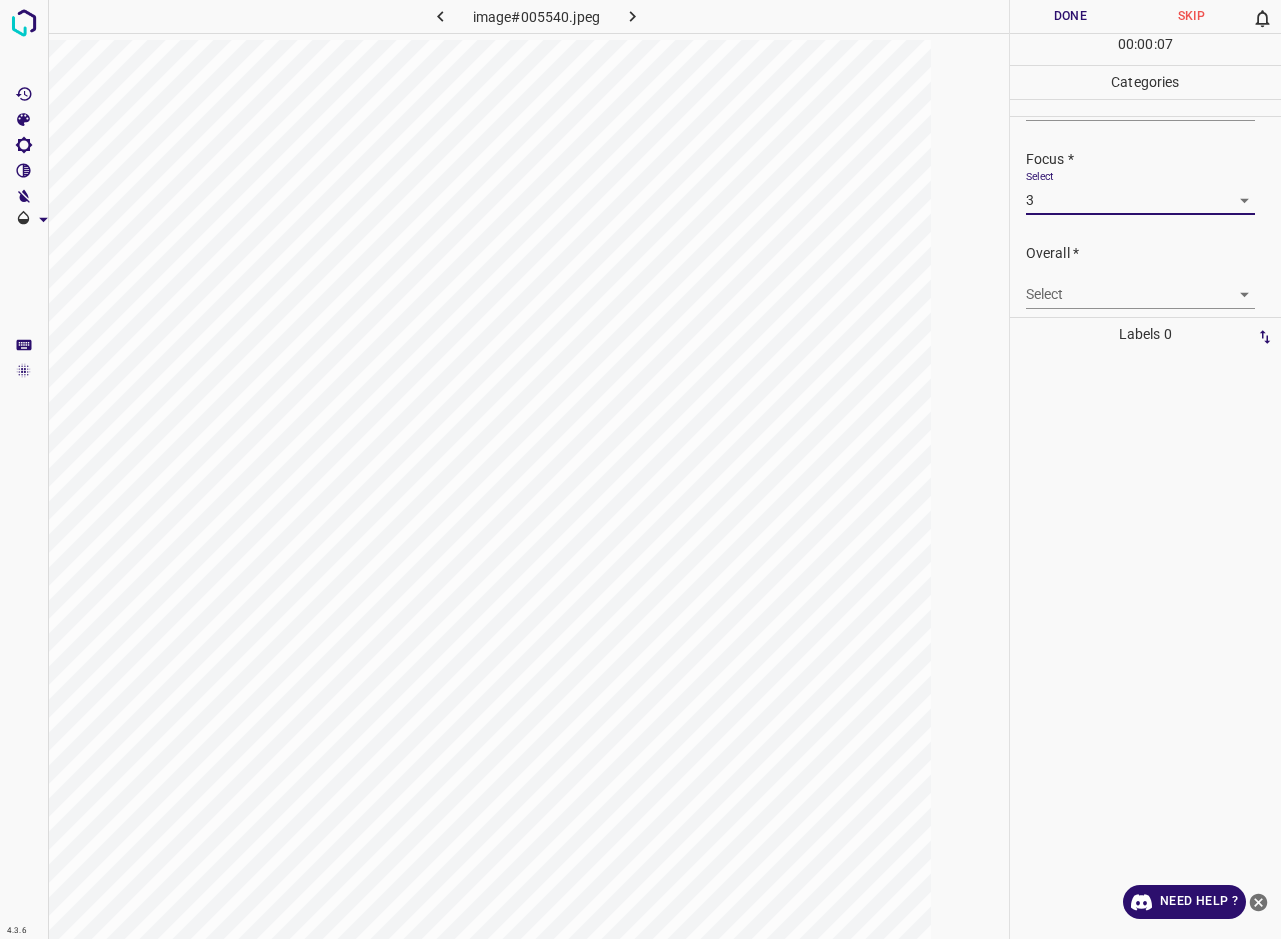 click on "4.3.6  image#005540.jpeg Done Skip 0 00   : 00   : 07   Categories Lighting *  Select 2 2 Focus *  Select 3 3 Overall *  Select ​ Labels   0 Categories 1 Lighting 2 Focus 3 Overall Tools Space Change between modes (Draw & Edit) I Auto labeling R Restore zoom M Zoom in N Zoom out Delete Delete selecte label Filters Z Restore filters X Saturation filter C Brightness filter V Contrast filter B Gray scale filter General O Download Need Help ? - Text - Hide - Delete" at bounding box center [640, 469] 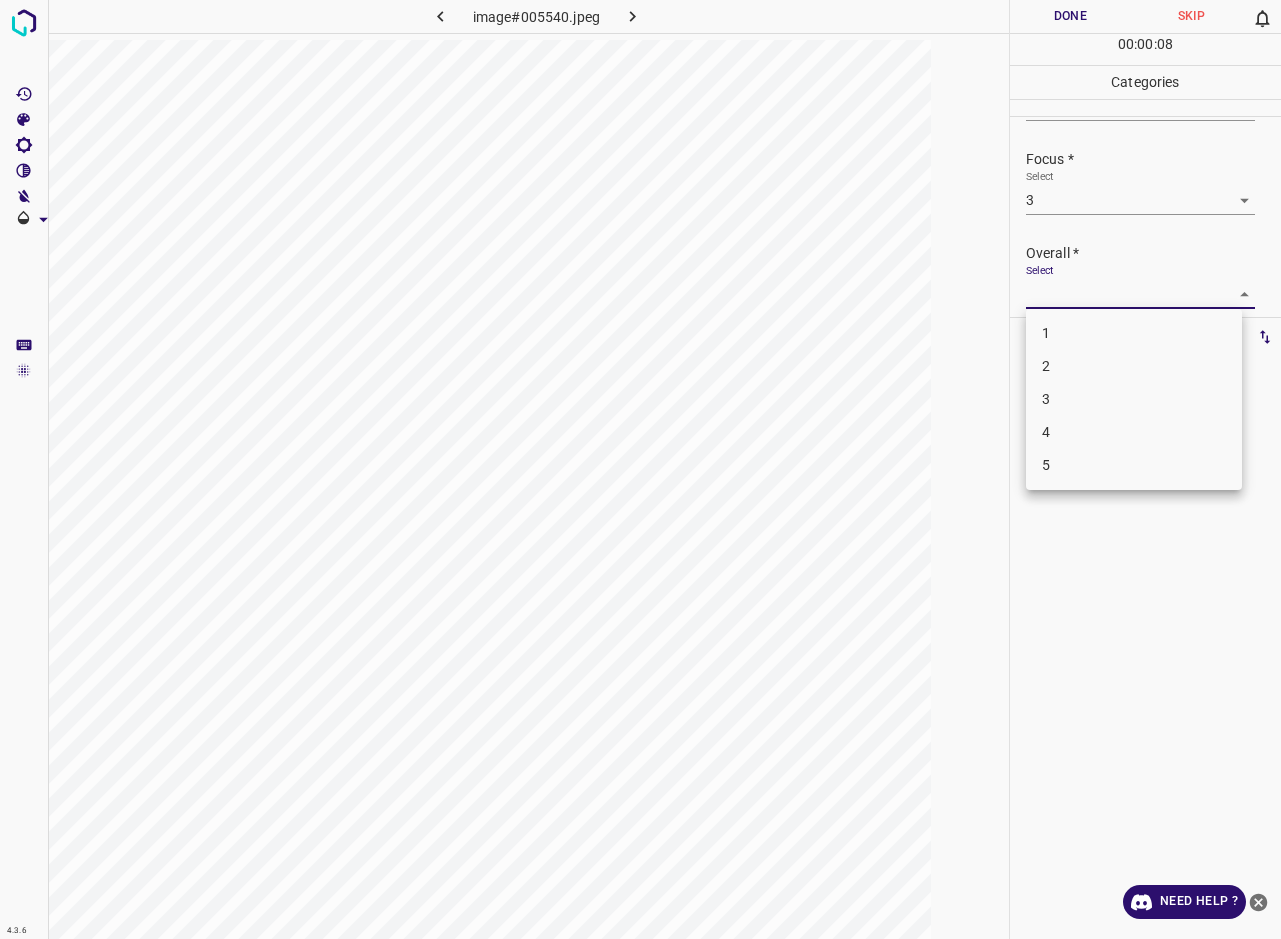 click on "3" at bounding box center [1134, 399] 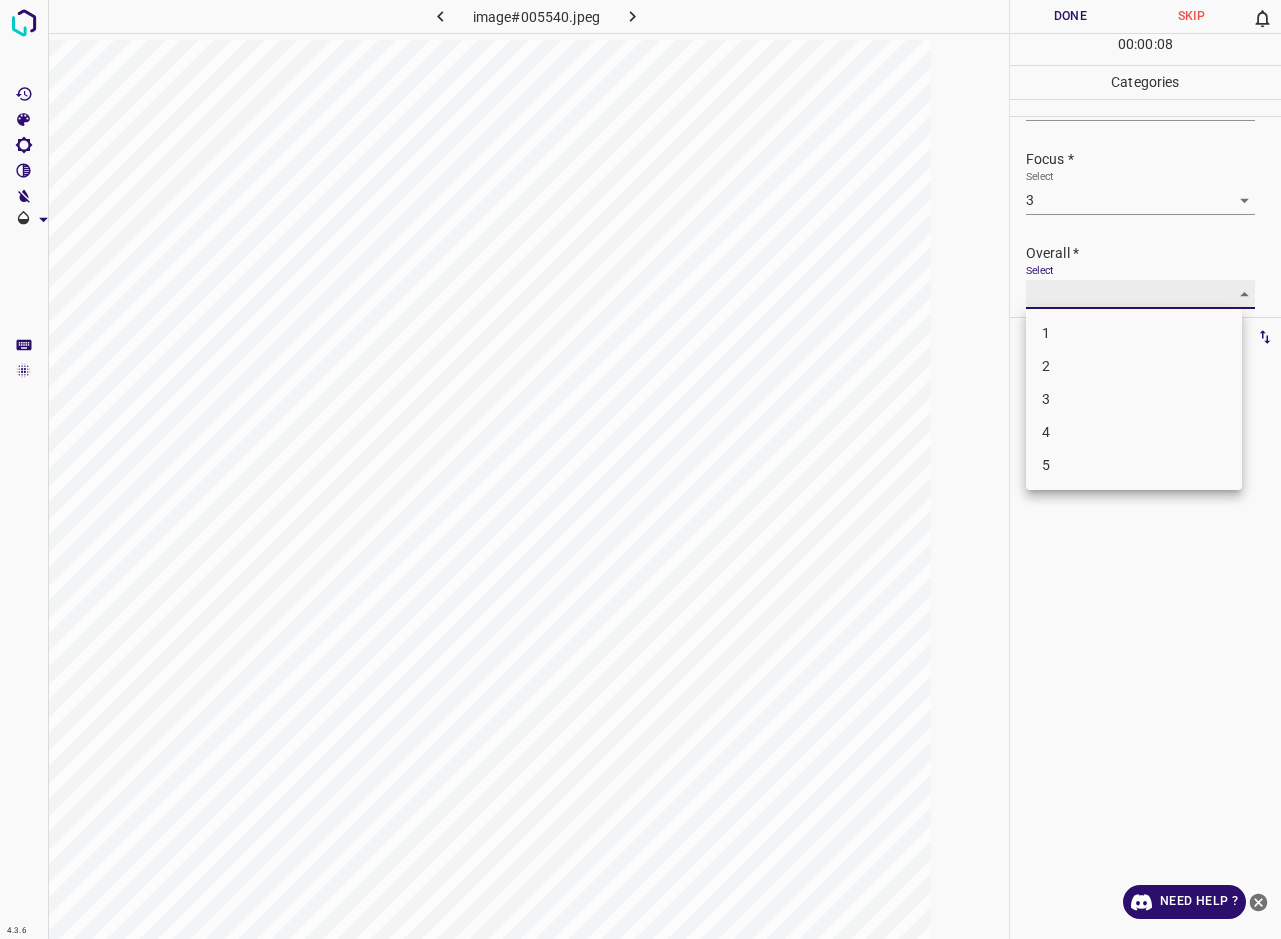 type on "3" 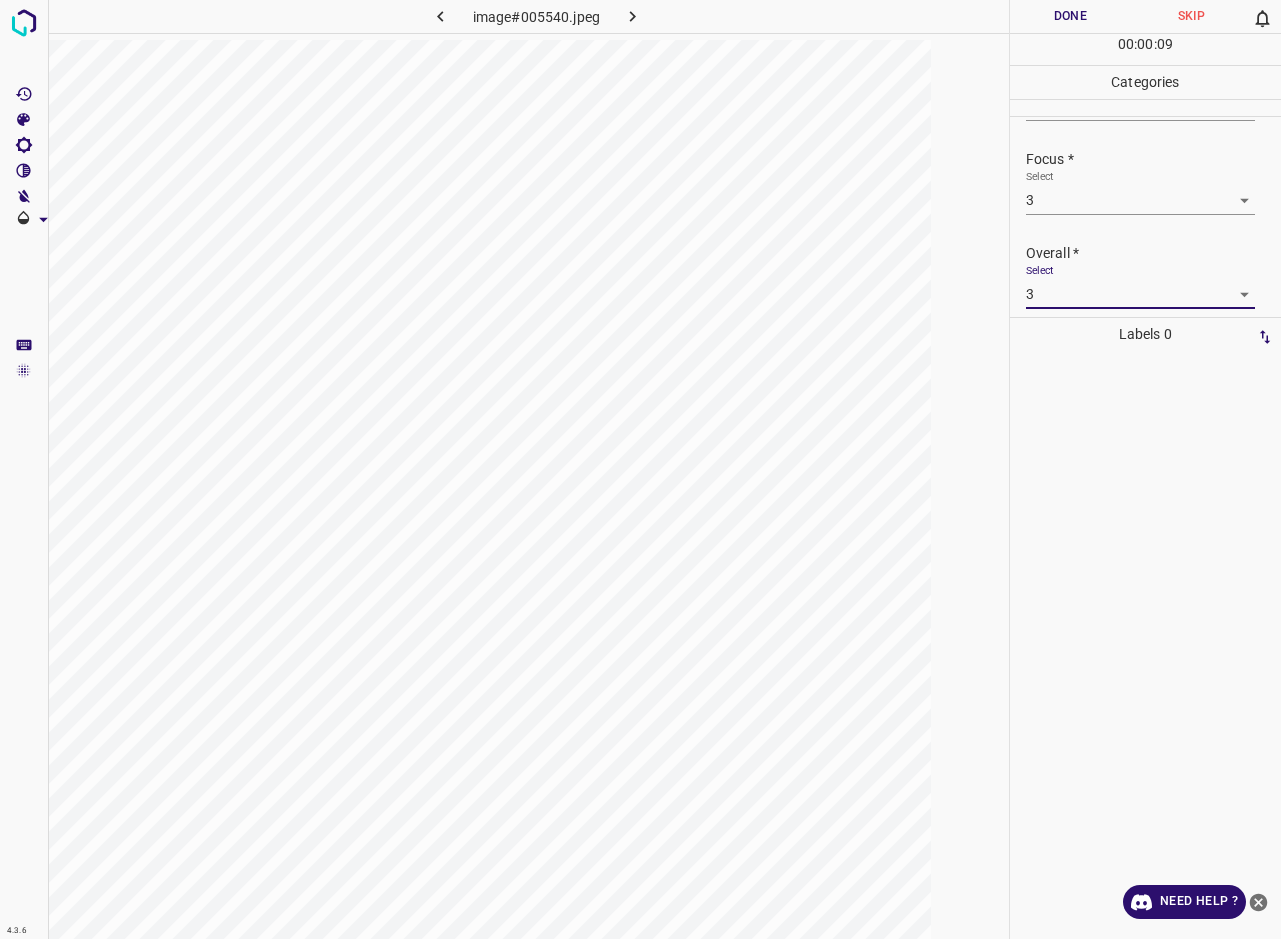 click on "Done" at bounding box center [1070, 16] 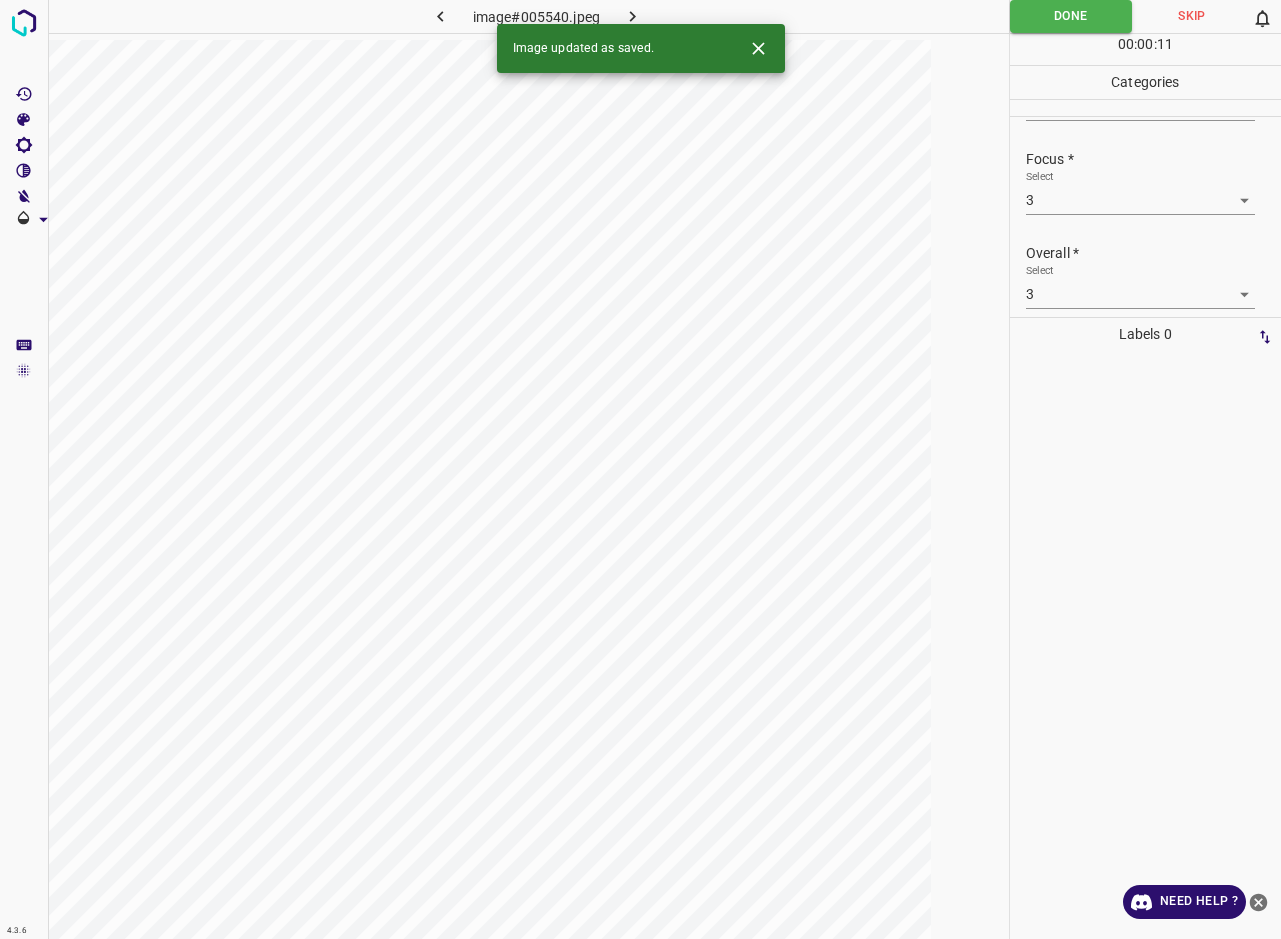 scroll, scrollTop: 0, scrollLeft: 0, axis: both 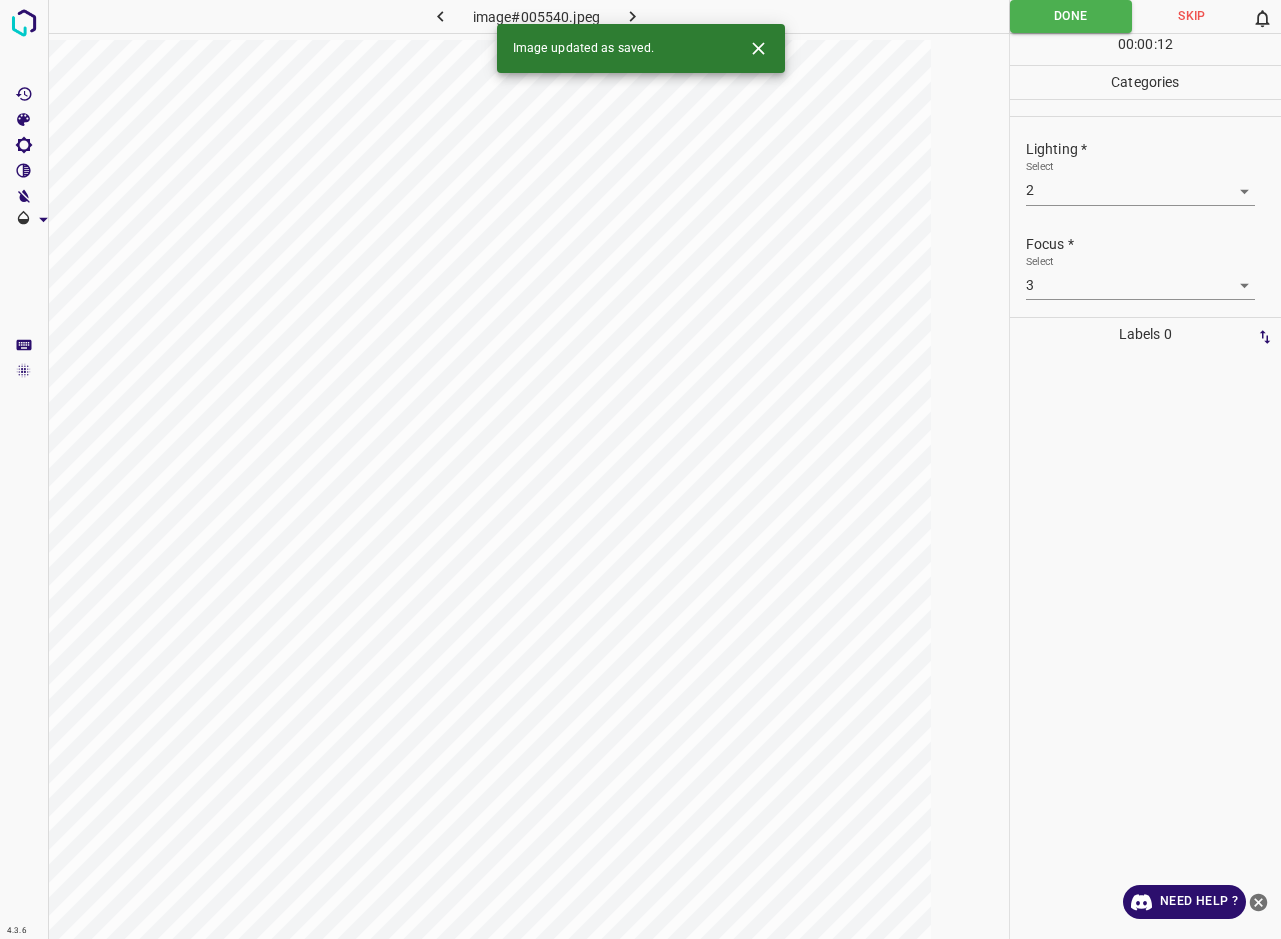 click 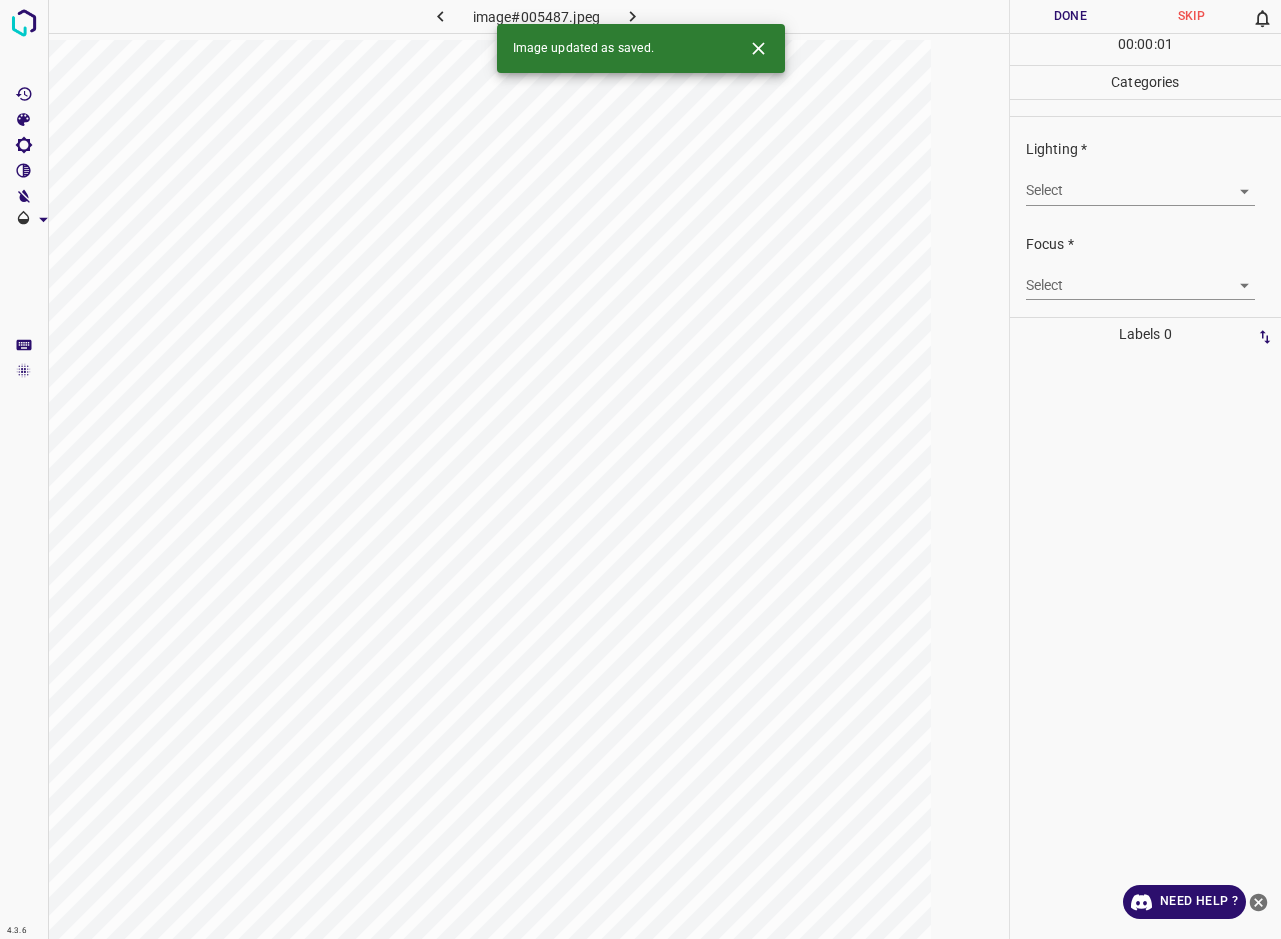 click on "4.3.6  image#005487.jpeg Done Skip 0 00   : 00   : 01   Categories Lighting *  Select ​ Focus *  Select ​ Overall *  Select ​ Labels   0 Categories 1 Lighting 2 Focus 3 Overall Tools Space Change between modes (Draw & Edit) I Auto labeling R Restore zoom M Zoom in N Zoom out Delete Delete selecte label Filters Z Restore filters X Saturation filter C Brightness filter V Contrast filter B Gray scale filter General O Download Image updated as saved. Need Help ? - Text - Hide - Delete" at bounding box center [640, 469] 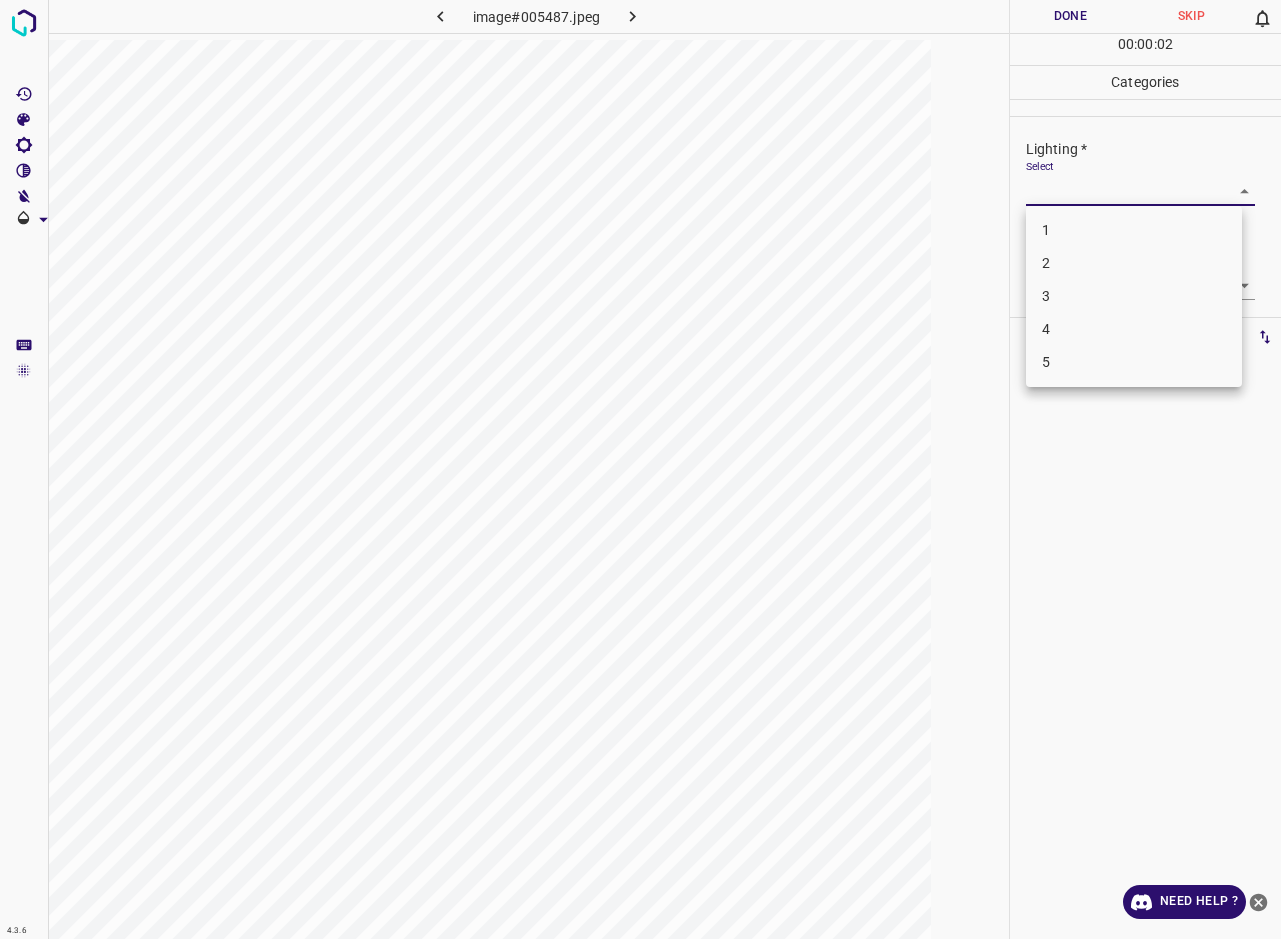 click on "3" at bounding box center (1134, 296) 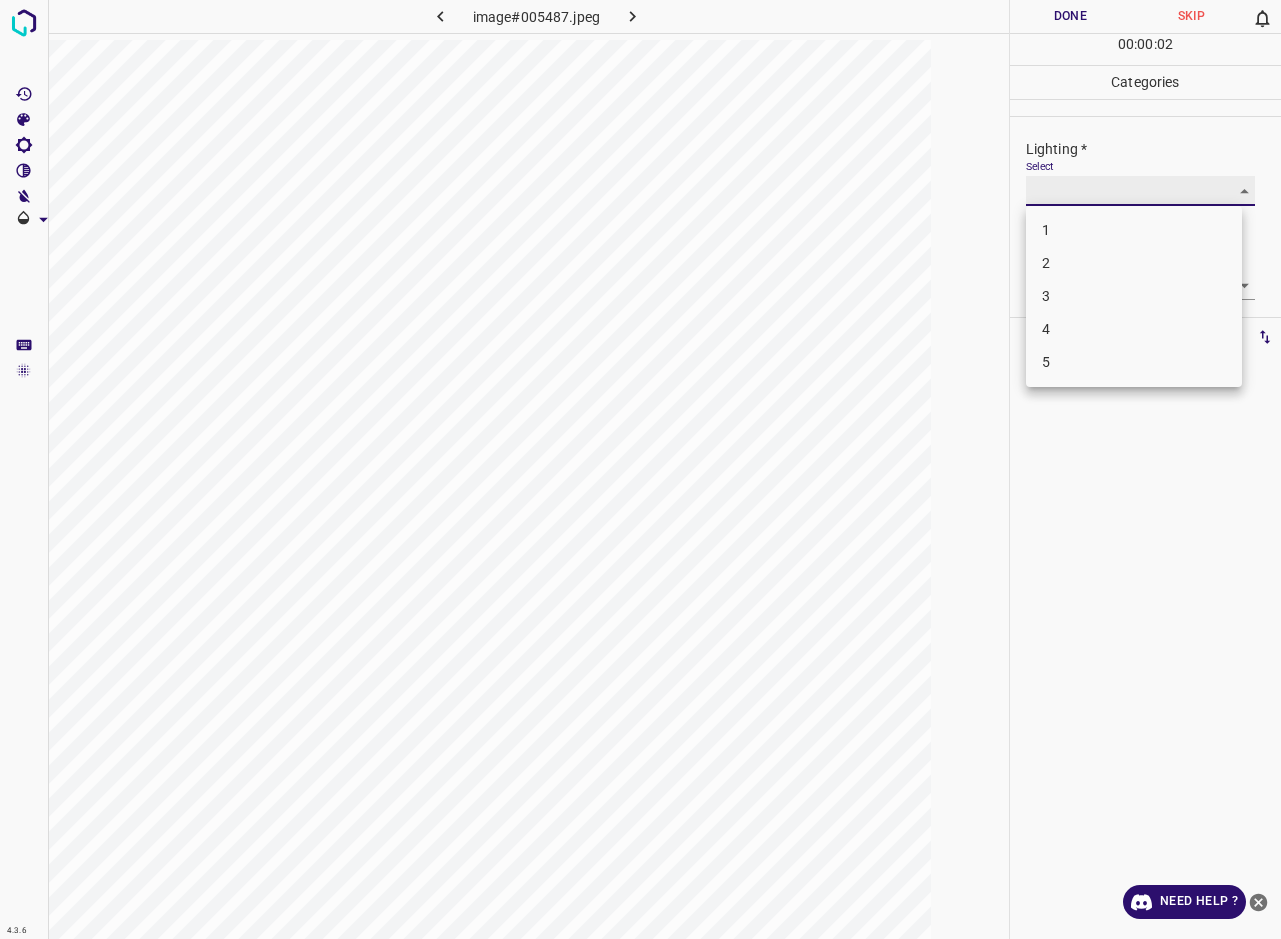 type on "3" 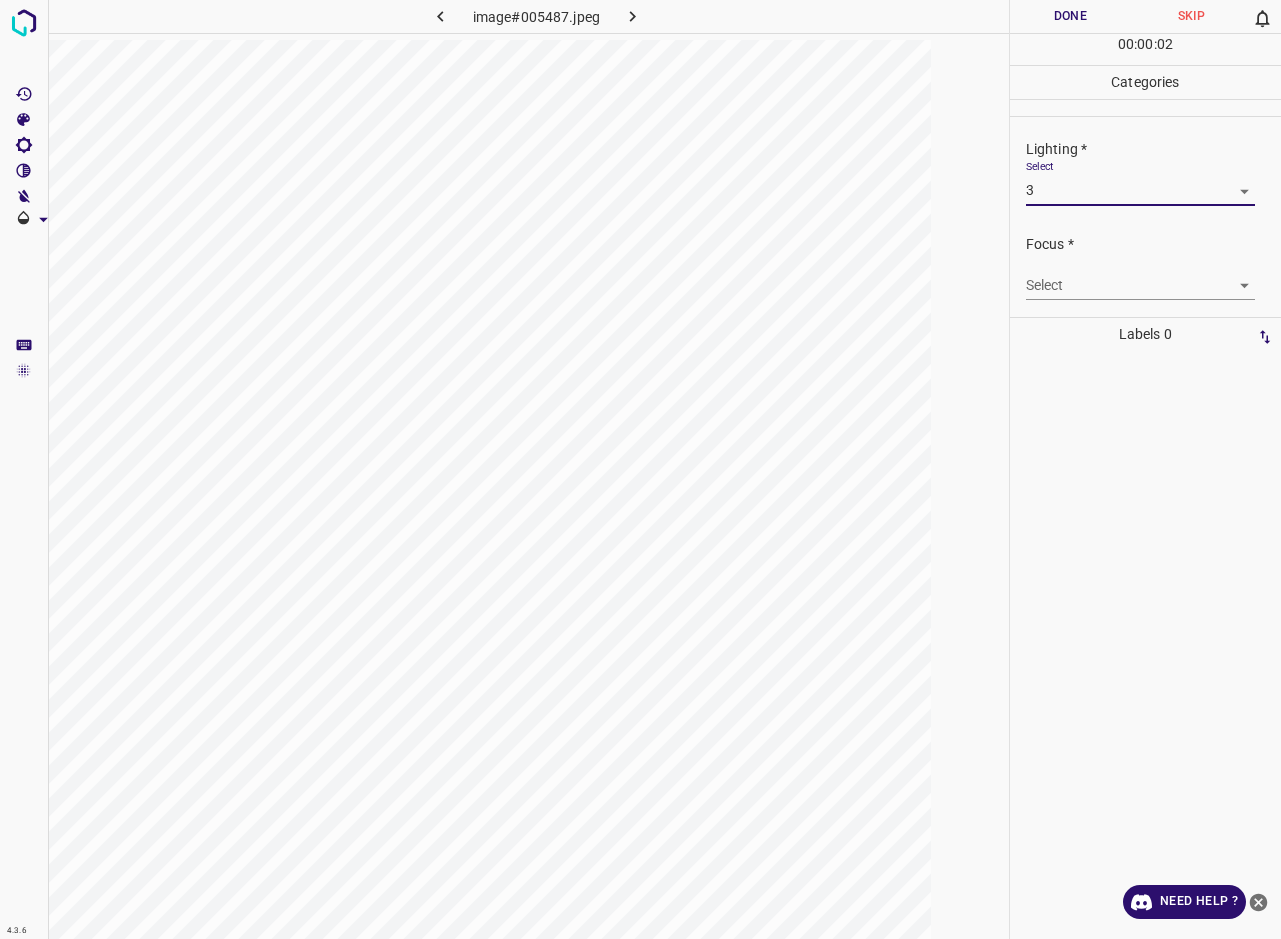 click on "4.3.6  image#005487.jpeg Done Skip 0 00   : 00   : 02   Categories Lighting *  Select 3 3 Focus *  Select ​ Overall *  Select ​ Labels   0 Categories 1 Lighting 2 Focus 3 Overall Tools Space Change between modes (Draw & Edit) I Auto labeling R Restore zoom M Zoom in N Zoom out Delete Delete selecte label Filters Z Restore filters X Saturation filter C Brightness filter V Contrast filter B Gray scale filter General O Download Need Help ? - Text - Hide - Delete 1 2 3 4 5" at bounding box center [640, 469] 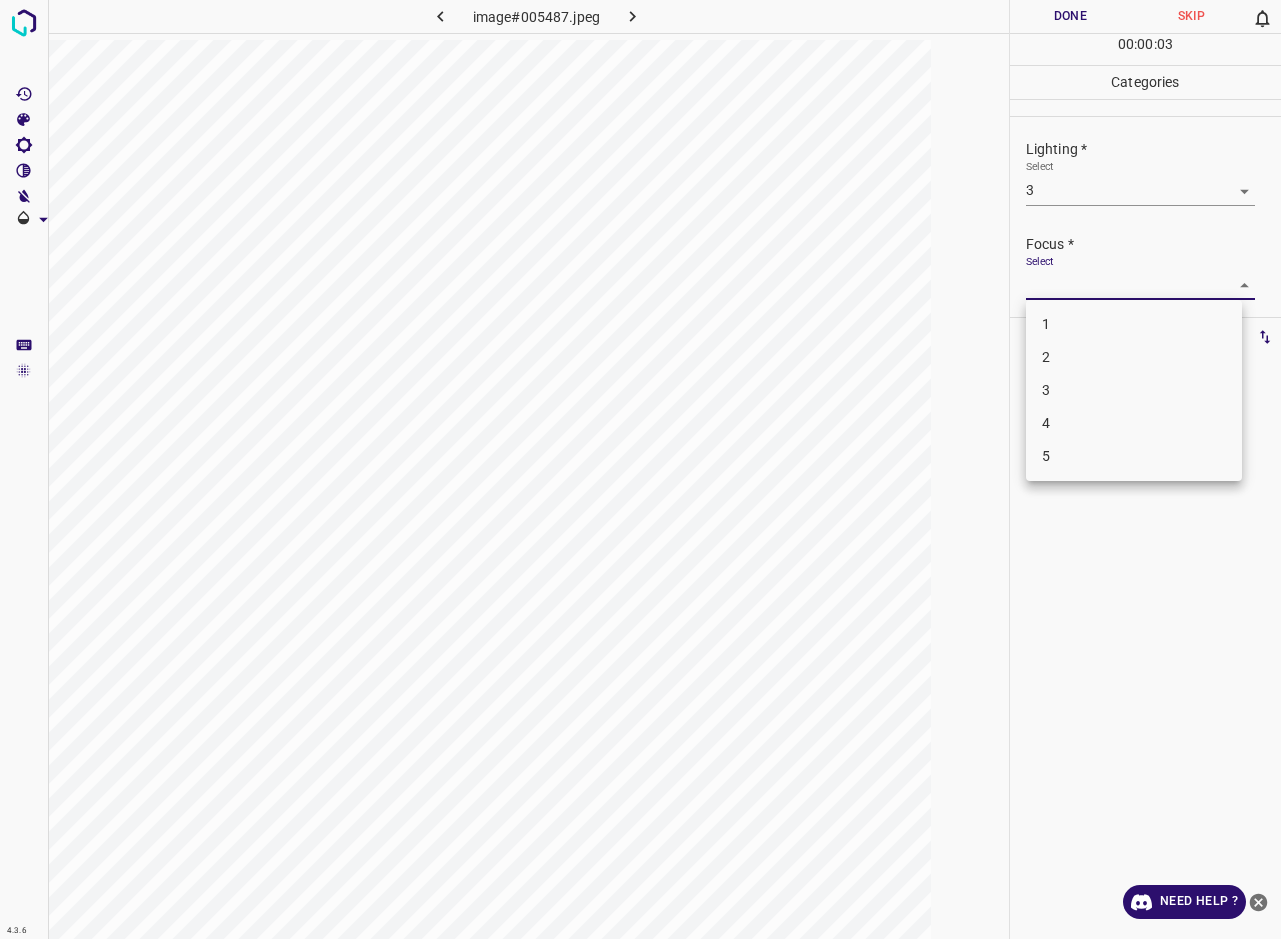 click on "3" at bounding box center [1134, 390] 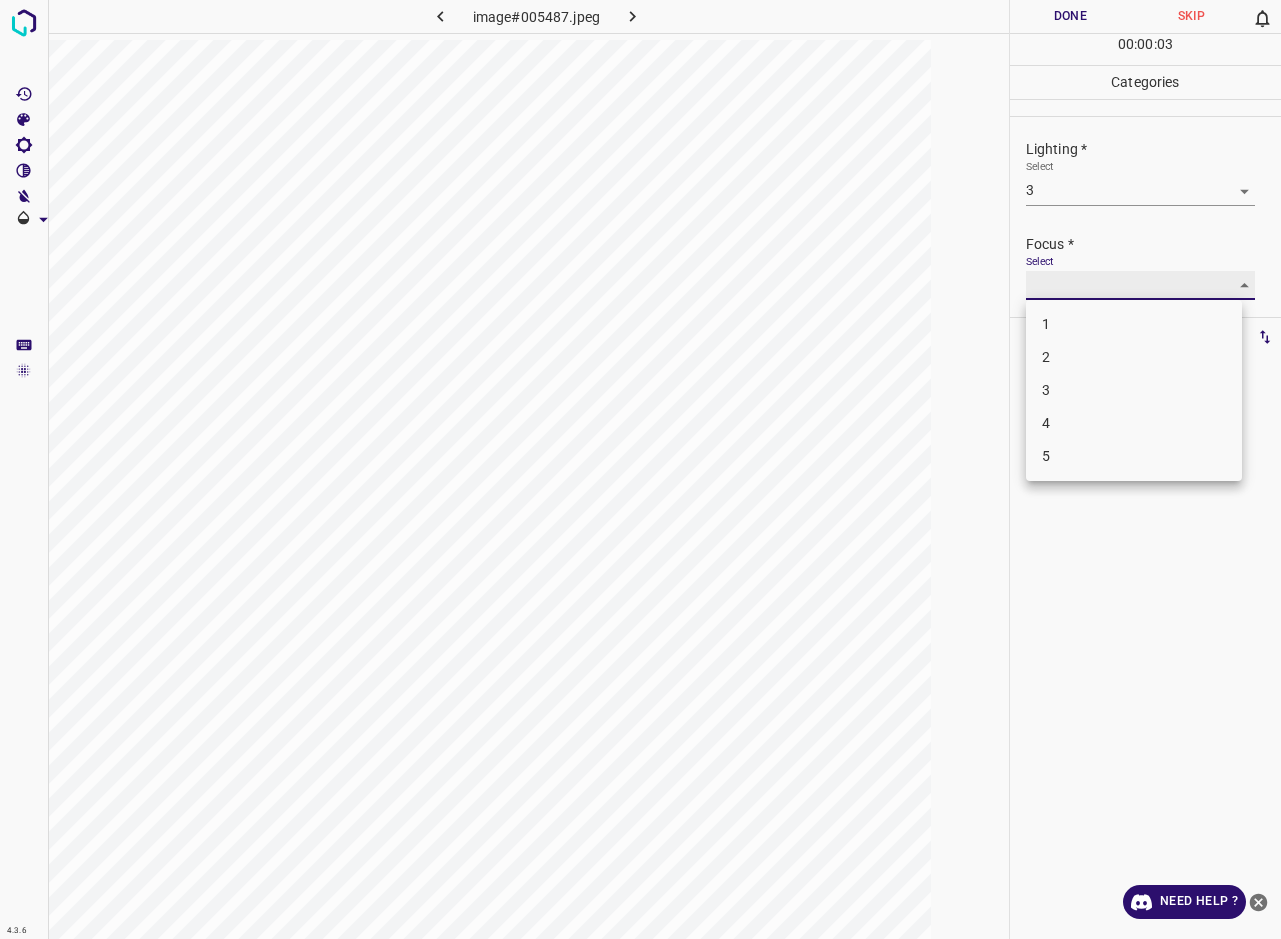 type on "3" 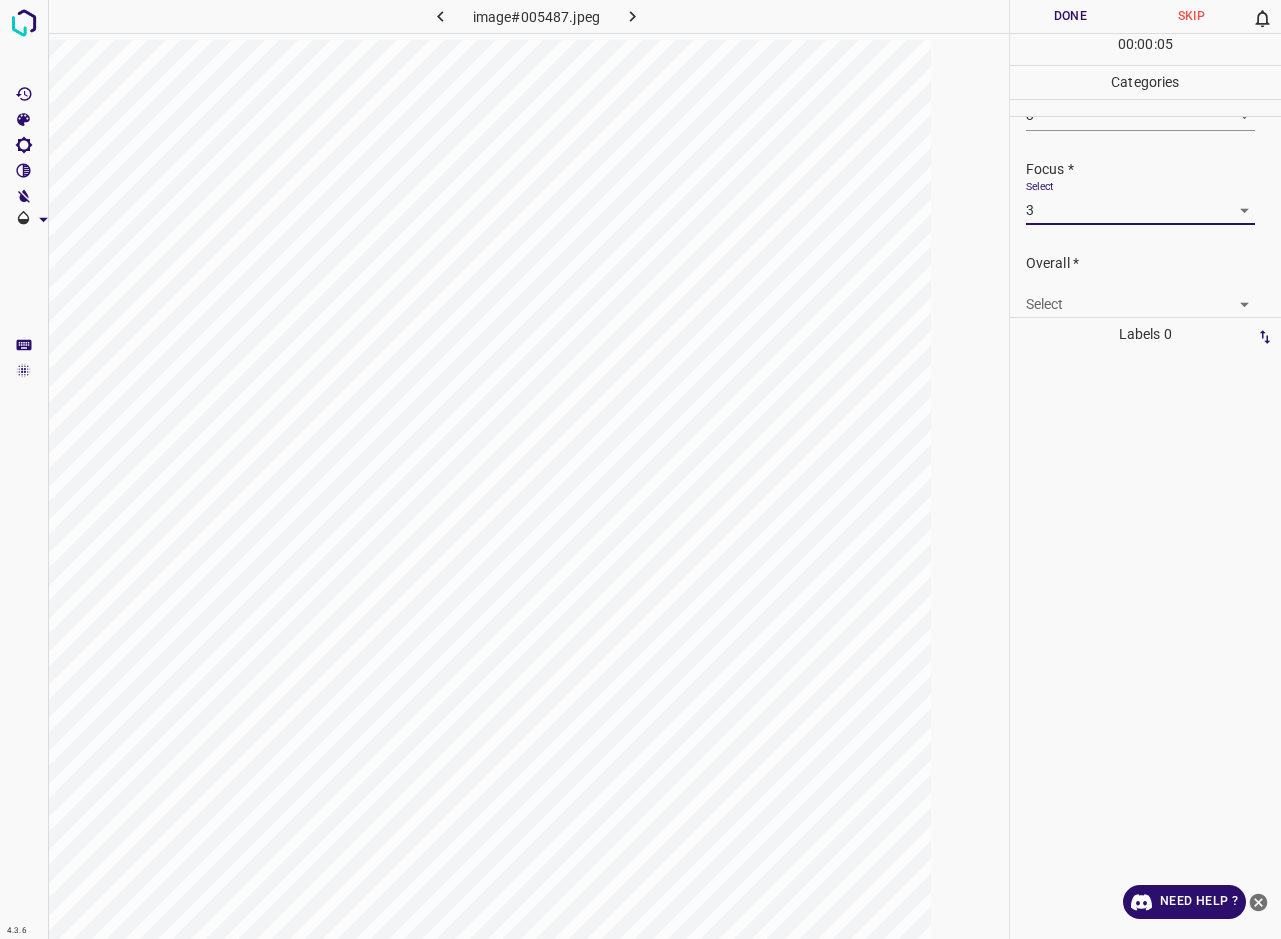 click on "4.3.6  image#005487.jpeg Done Skip 0 00   : 00   : 05   Categories Lighting *  Select 3 3 Focus *  Select 3 3 Overall *  Select ​ Labels   0 Categories 1 Lighting 2 Focus 3 Overall Tools Space Change between modes (Draw & Edit) I Auto labeling R Restore zoom M Zoom in N Zoom out Delete Delete selecte label Filters Z Restore filters X Saturation filter C Brightness filter V Contrast filter B Gray scale filter General O Download Need Help ? - Text - Hide - Delete" at bounding box center [640, 469] 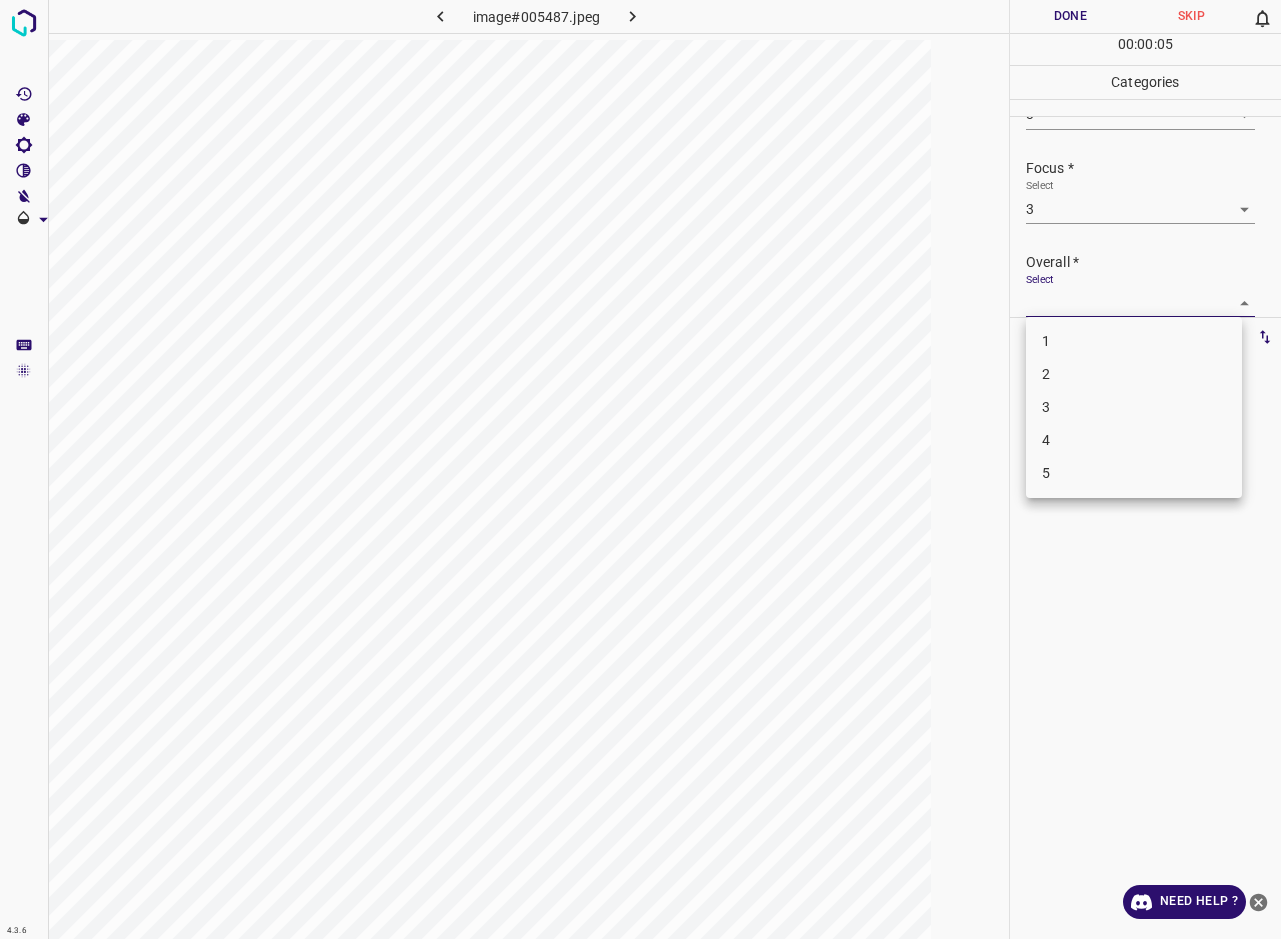 click on "3" at bounding box center [1134, 407] 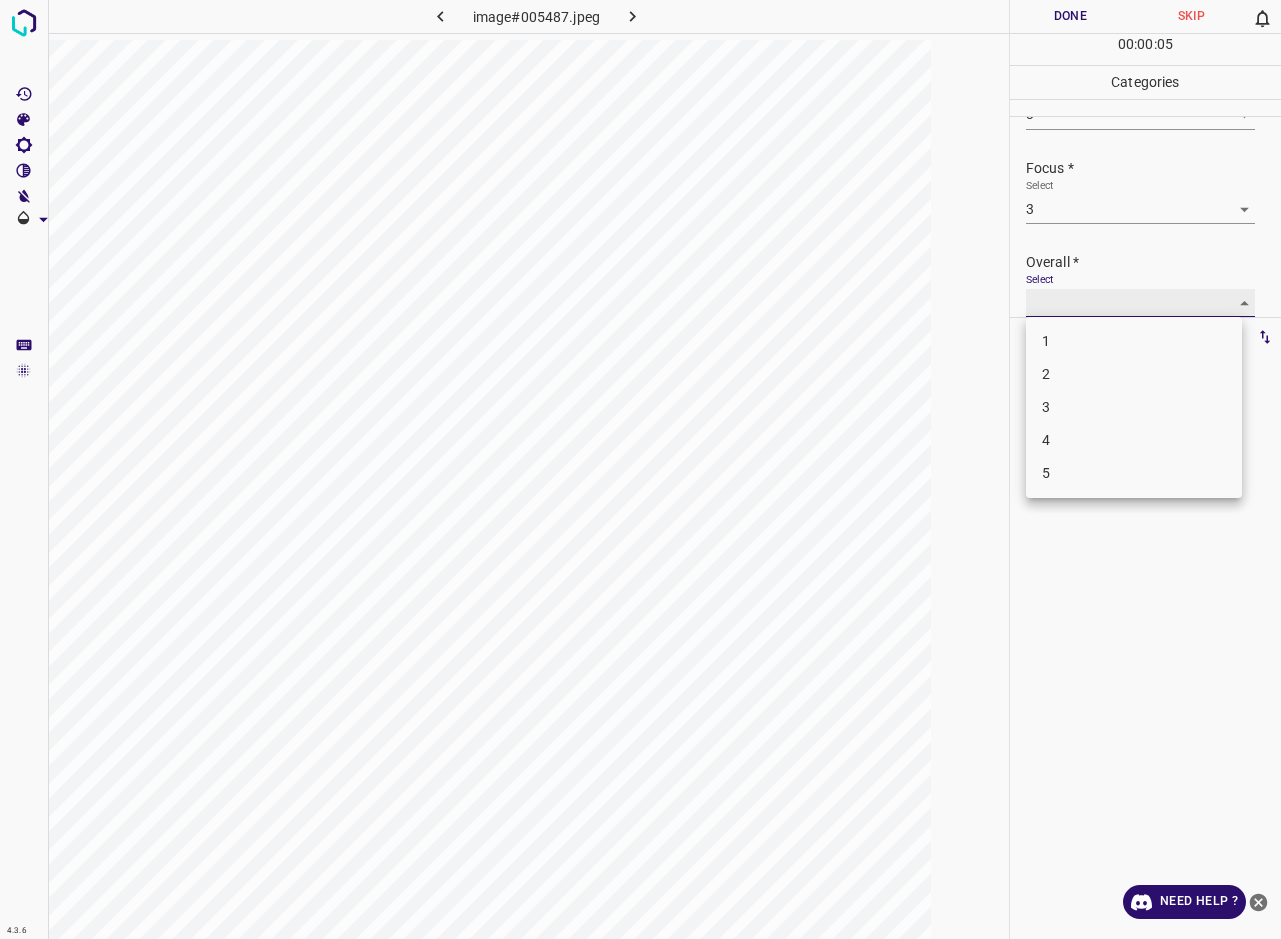 type on "3" 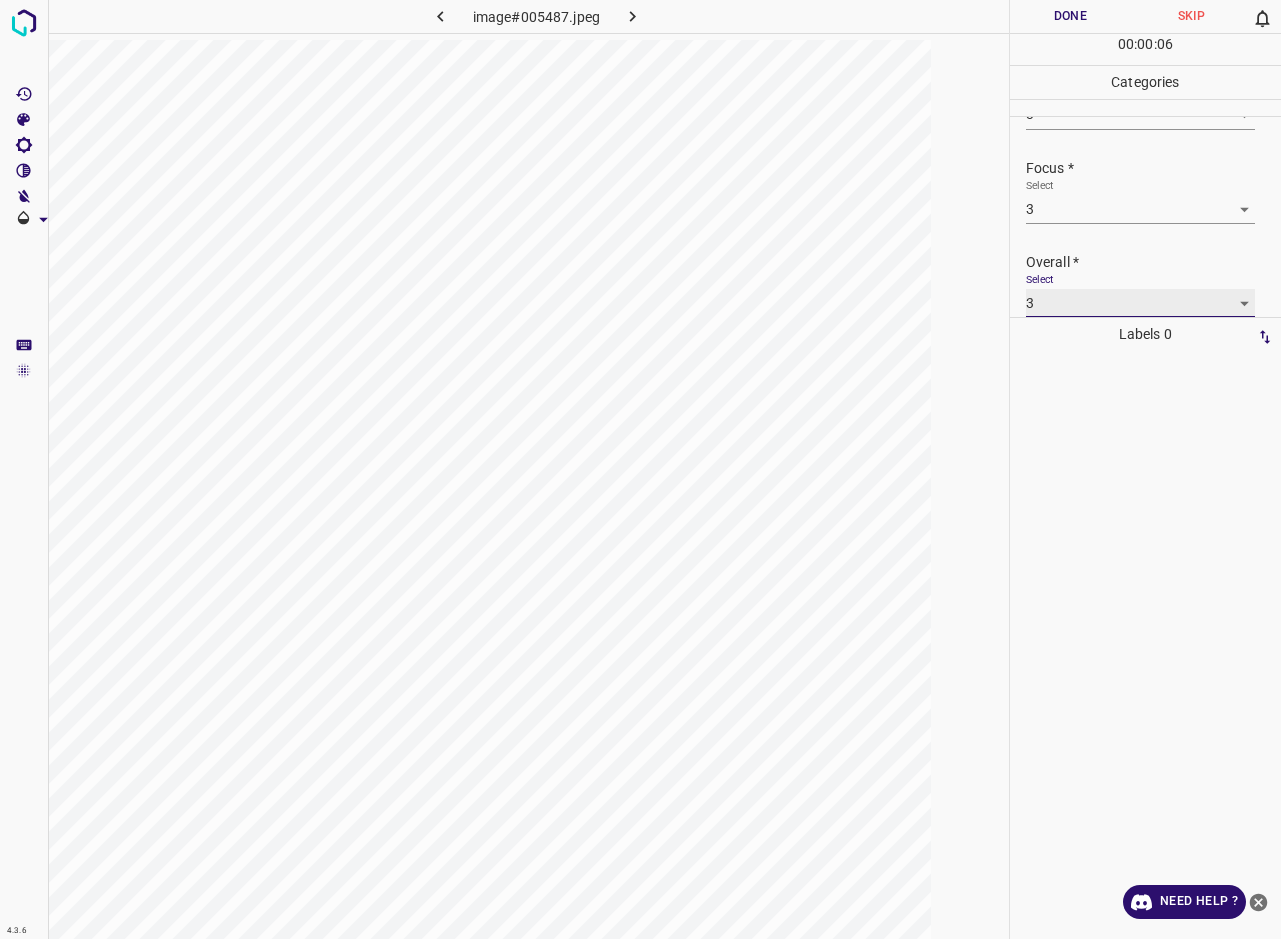 scroll, scrollTop: 76, scrollLeft: 0, axis: vertical 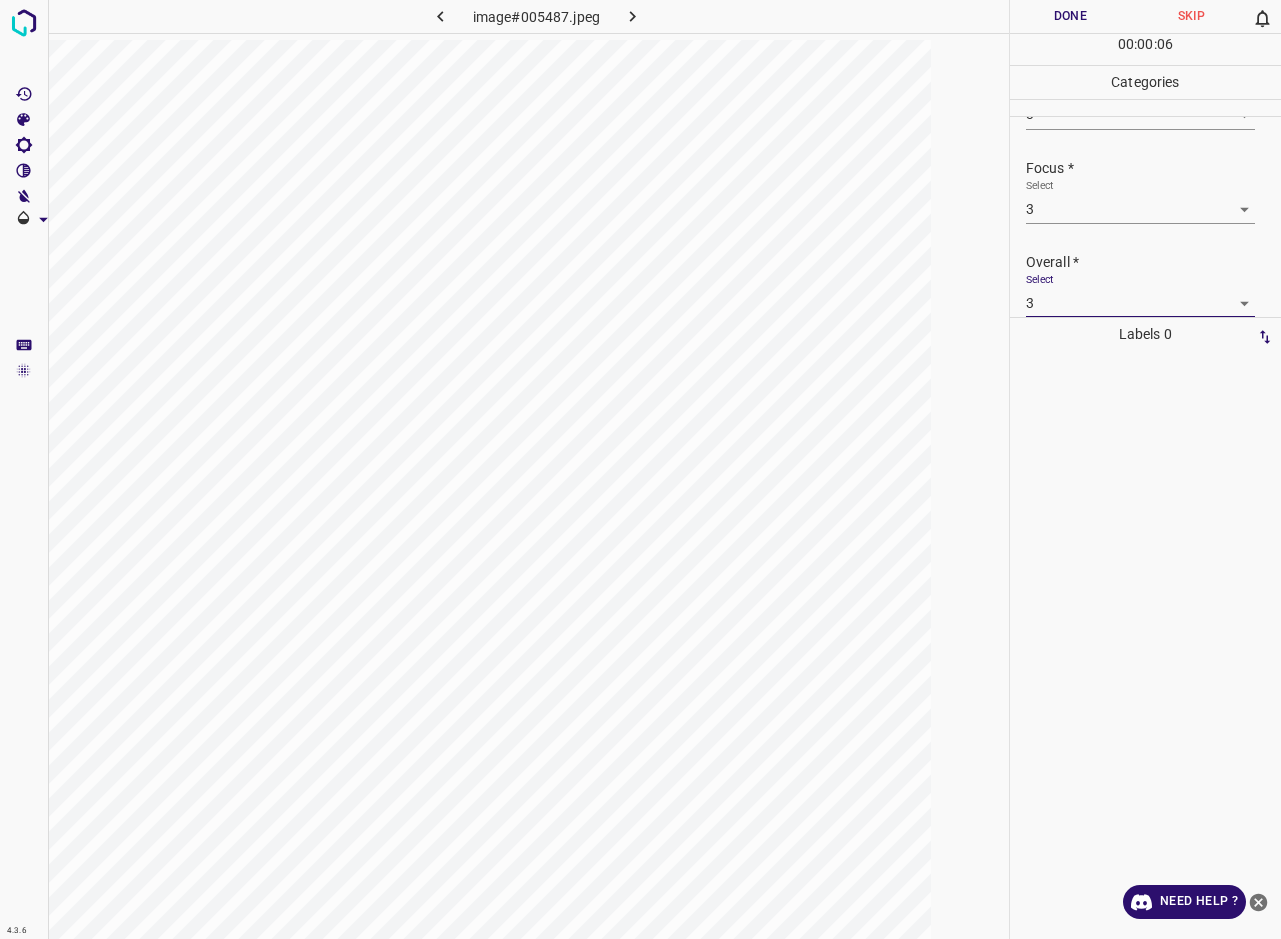 click on "Done" at bounding box center [1070, 16] 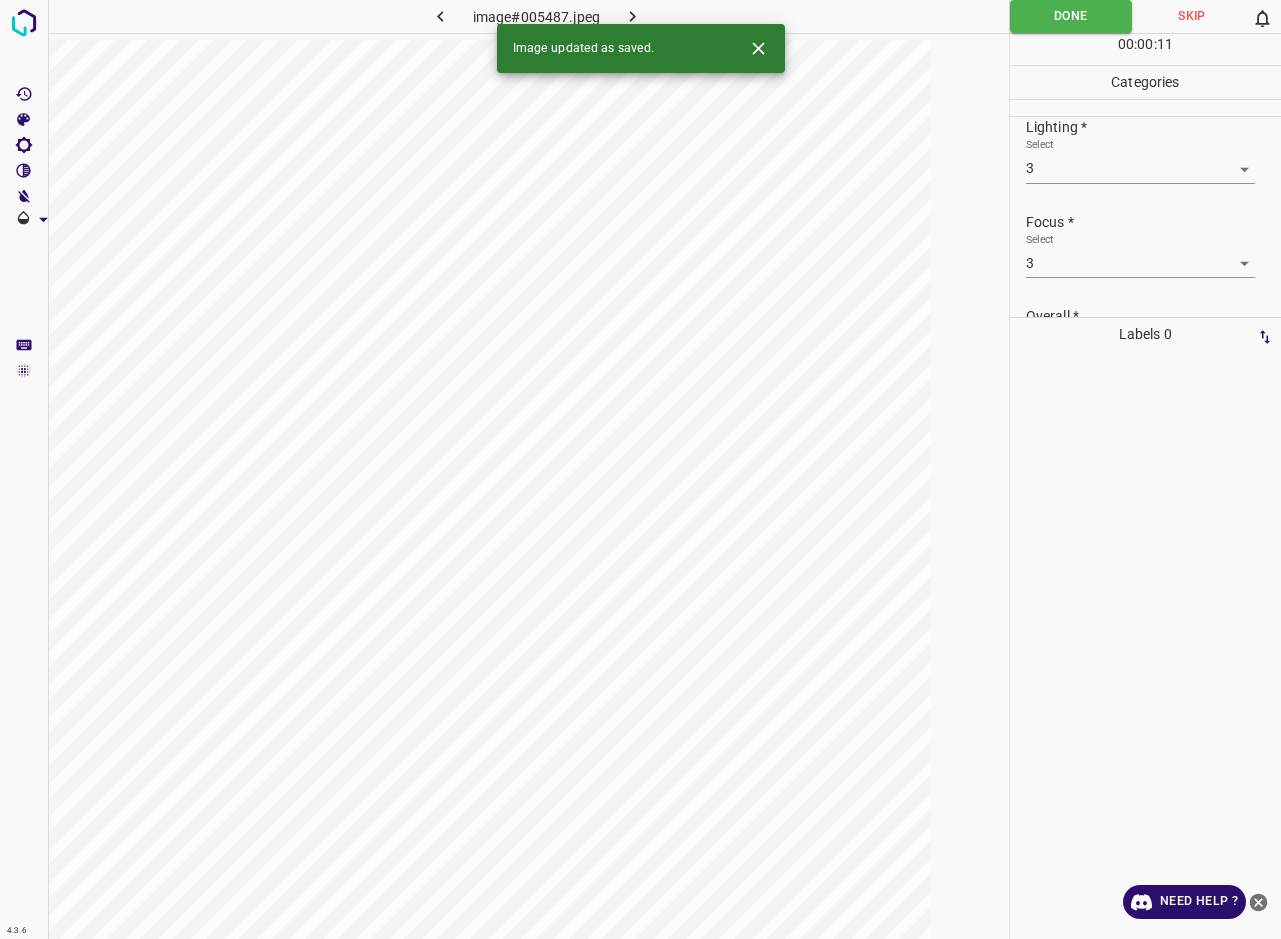 scroll, scrollTop: 0, scrollLeft: 0, axis: both 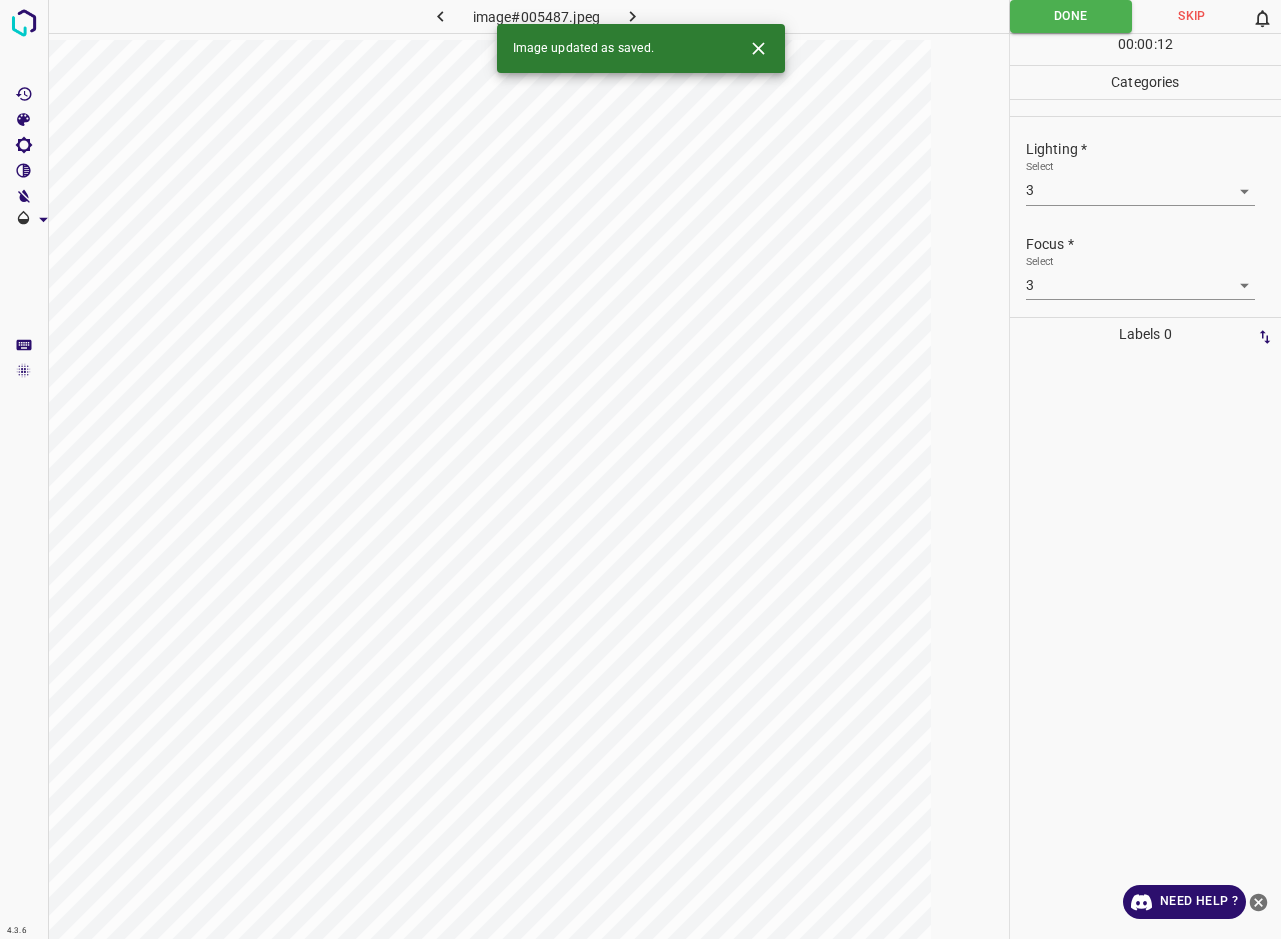 click 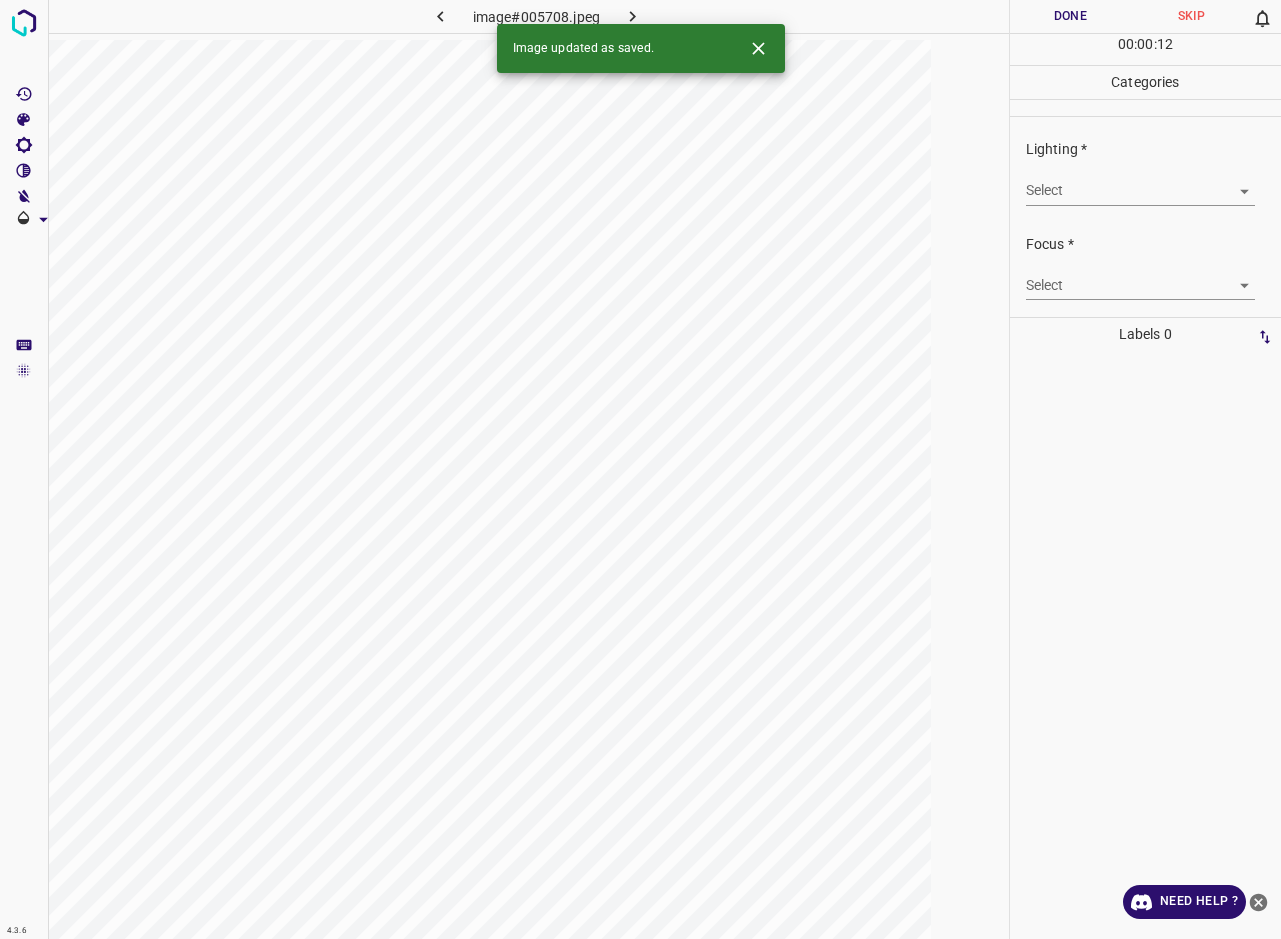 click on "4.3.6  image#005708.jpeg Done Skip 0 00   : 00   : 12   Categories Lighting *  Select ​ Focus *  Select ​ Overall *  Select ​ Labels   0 Categories 1 Lighting 2 Focus 3 Overall Tools Space Change between modes (Draw & Edit) I Auto labeling R Restore zoom M Zoom in N Zoom out Delete Delete selecte label Filters Z Restore filters X Saturation filter C Brightness filter V Contrast filter B Gray scale filter General O Download Image updated as saved. Need Help ? - Text - Hide - Delete" at bounding box center (640, 469) 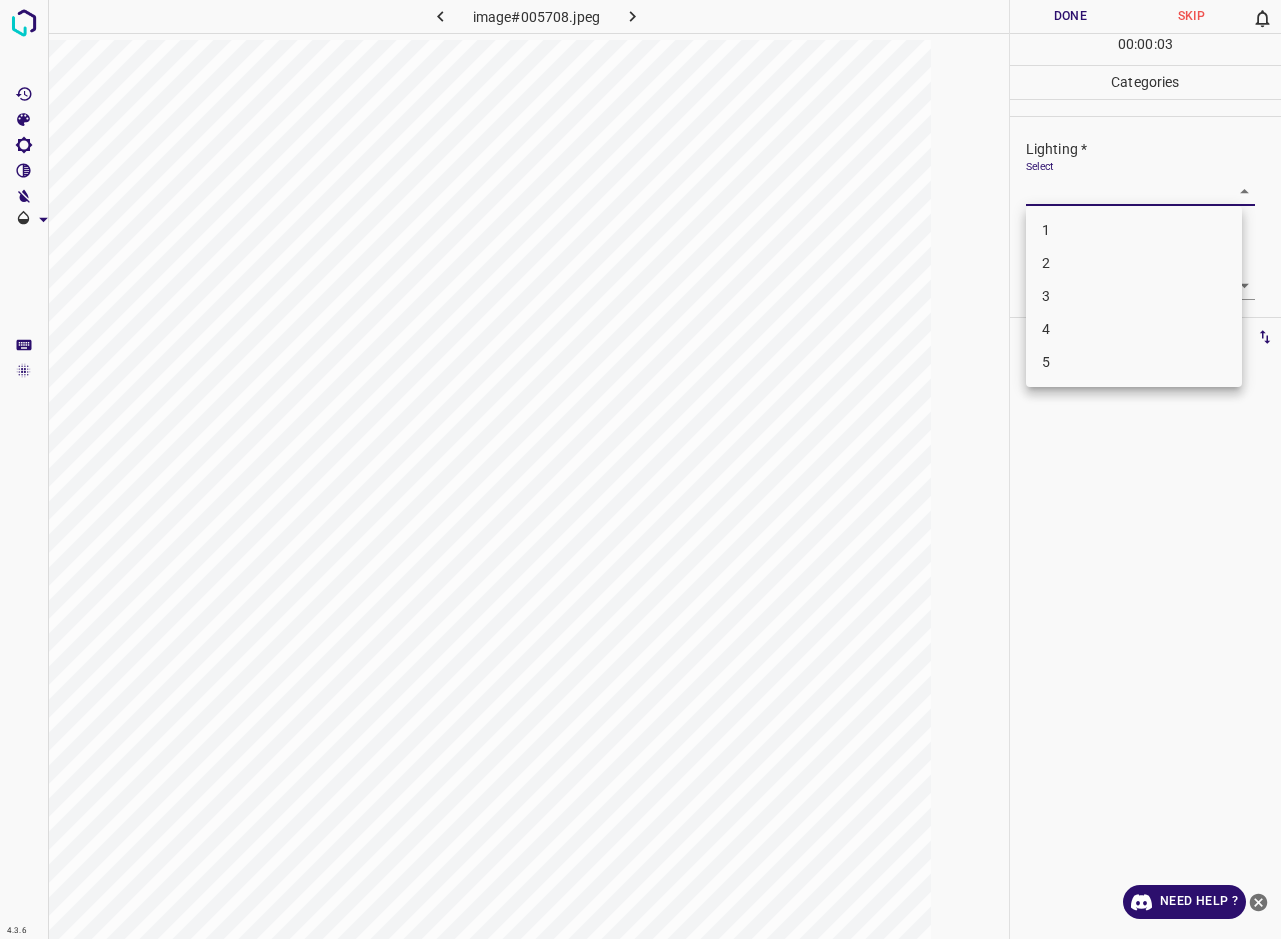 click on "2" at bounding box center (1134, 263) 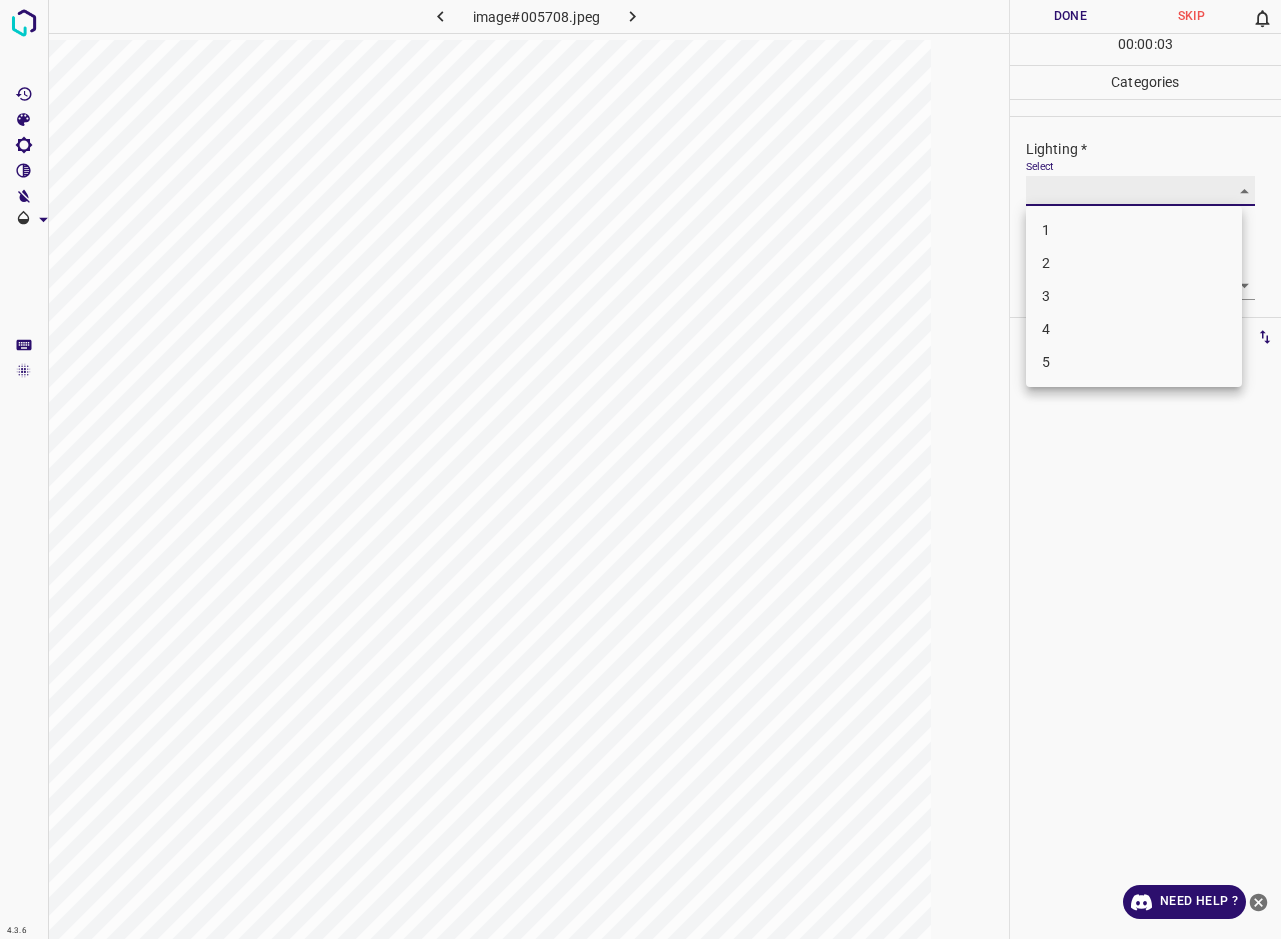 type on "2" 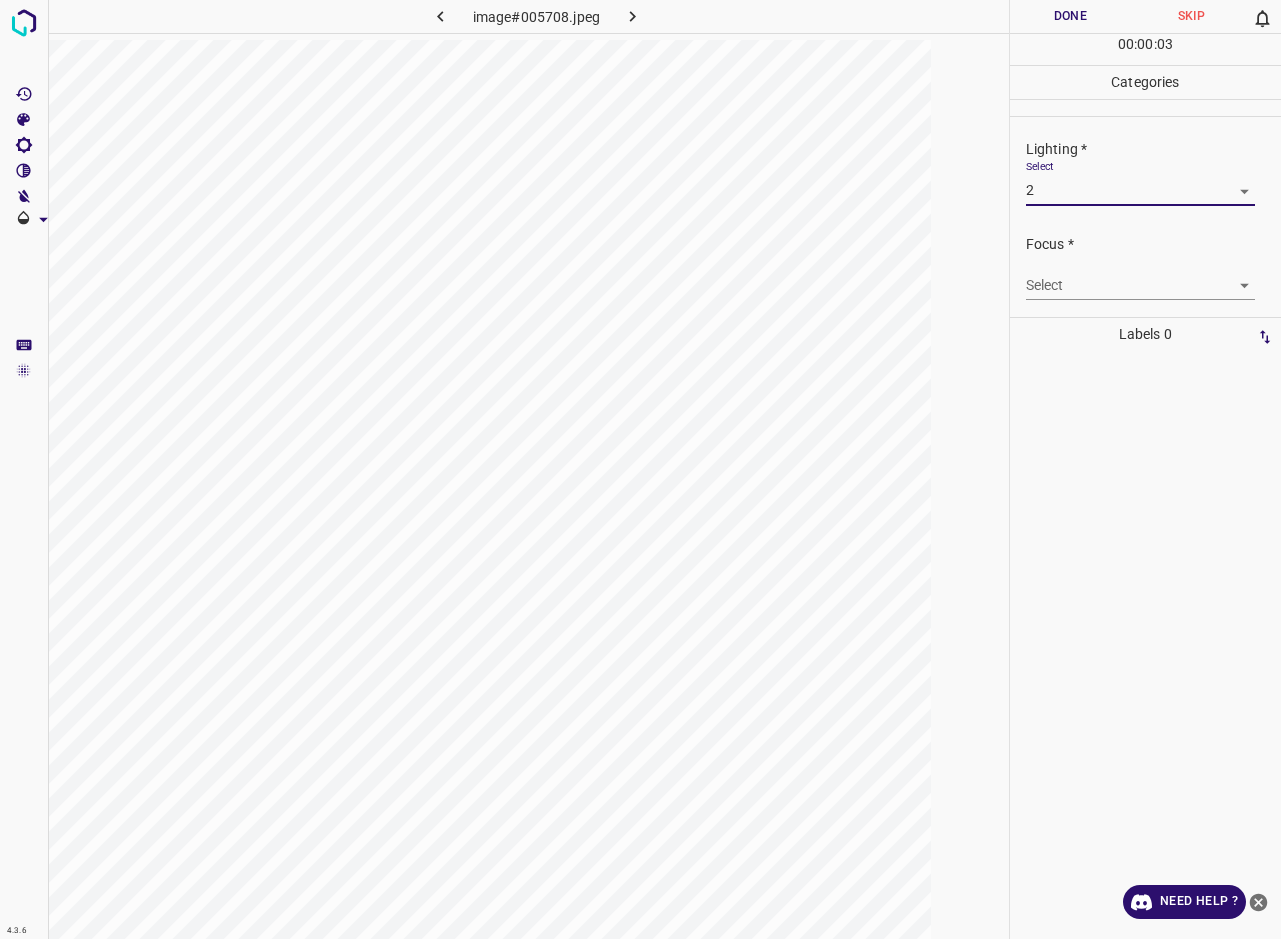 click on "4.3.6  image#005708.jpeg Done Skip 0 00   : 00   : 03   Categories Lighting *  Select 2 2 Focus *  Select ​ Overall *  Select ​ Labels   0 Categories 1 Lighting 2 Focus 3 Overall Tools Space Change between modes (Draw & Edit) I Auto labeling R Restore zoom M Zoom in N Zoom out Delete Delete selecte label Filters Z Restore filters X Saturation filter C Brightness filter V Contrast filter B Gray scale filter General O Download Need Help ? - Text - Hide - Delete 1 2 3 4 5" at bounding box center [640, 469] 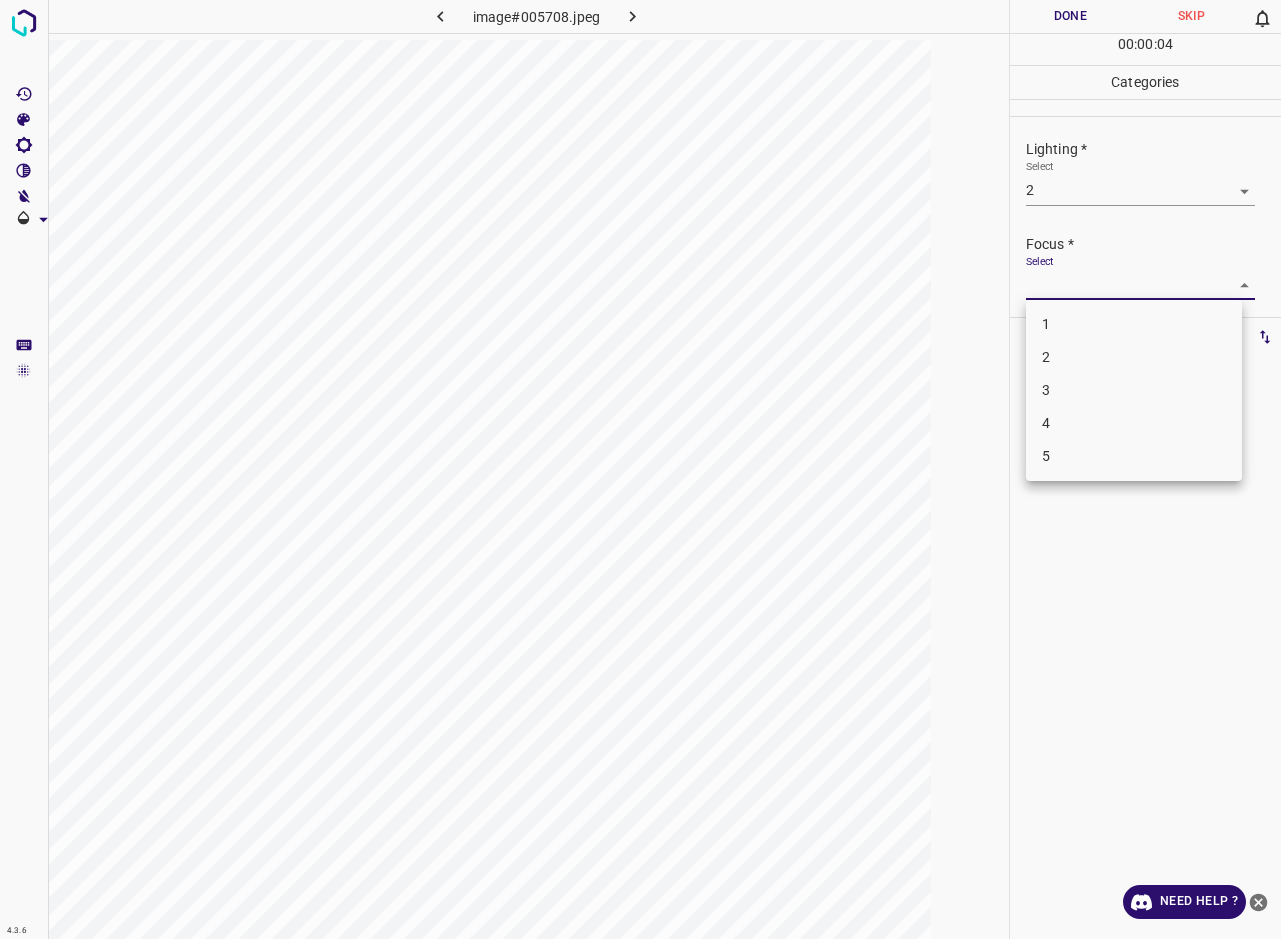 click on "3" at bounding box center (1134, 390) 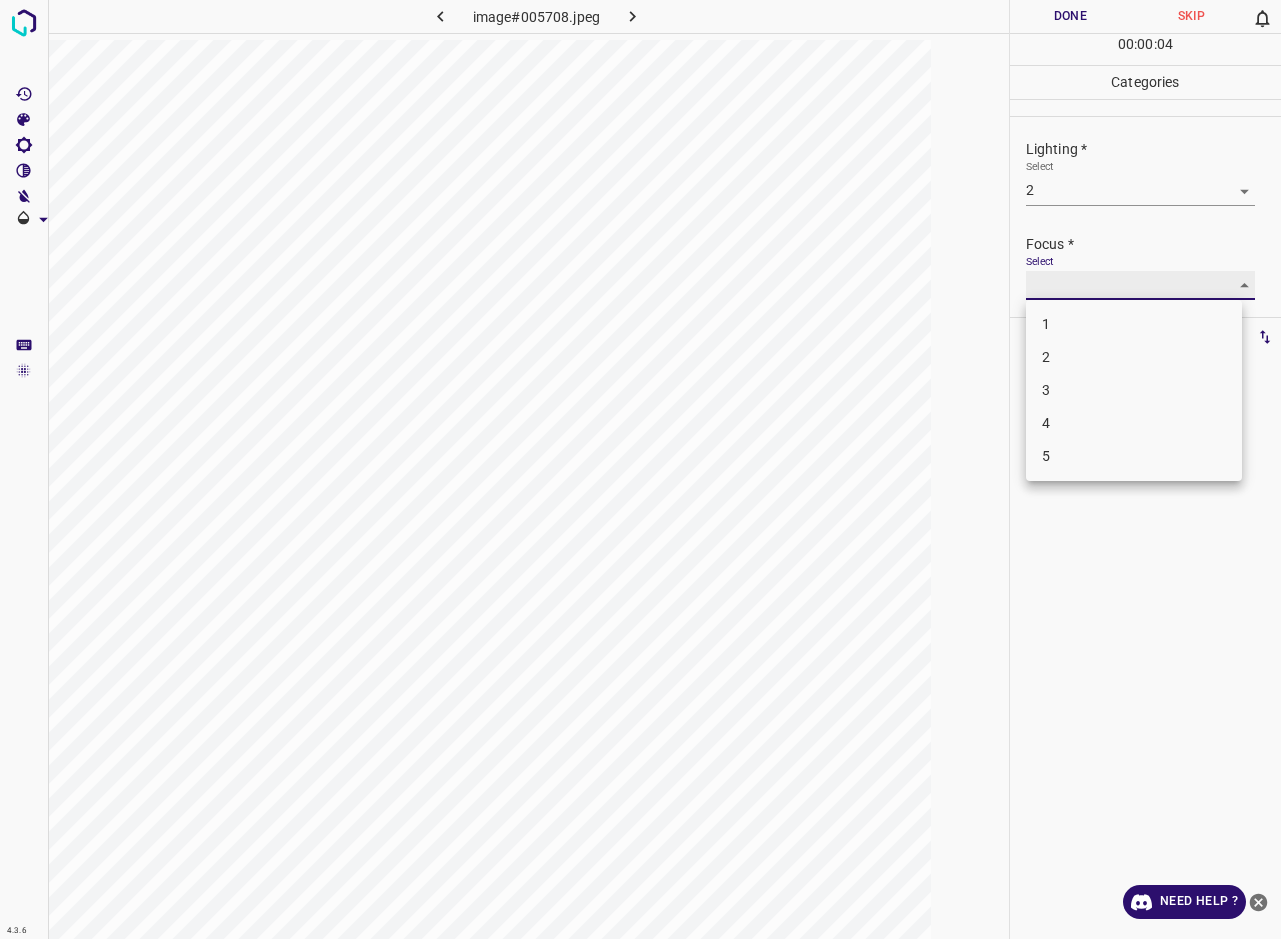 type on "3" 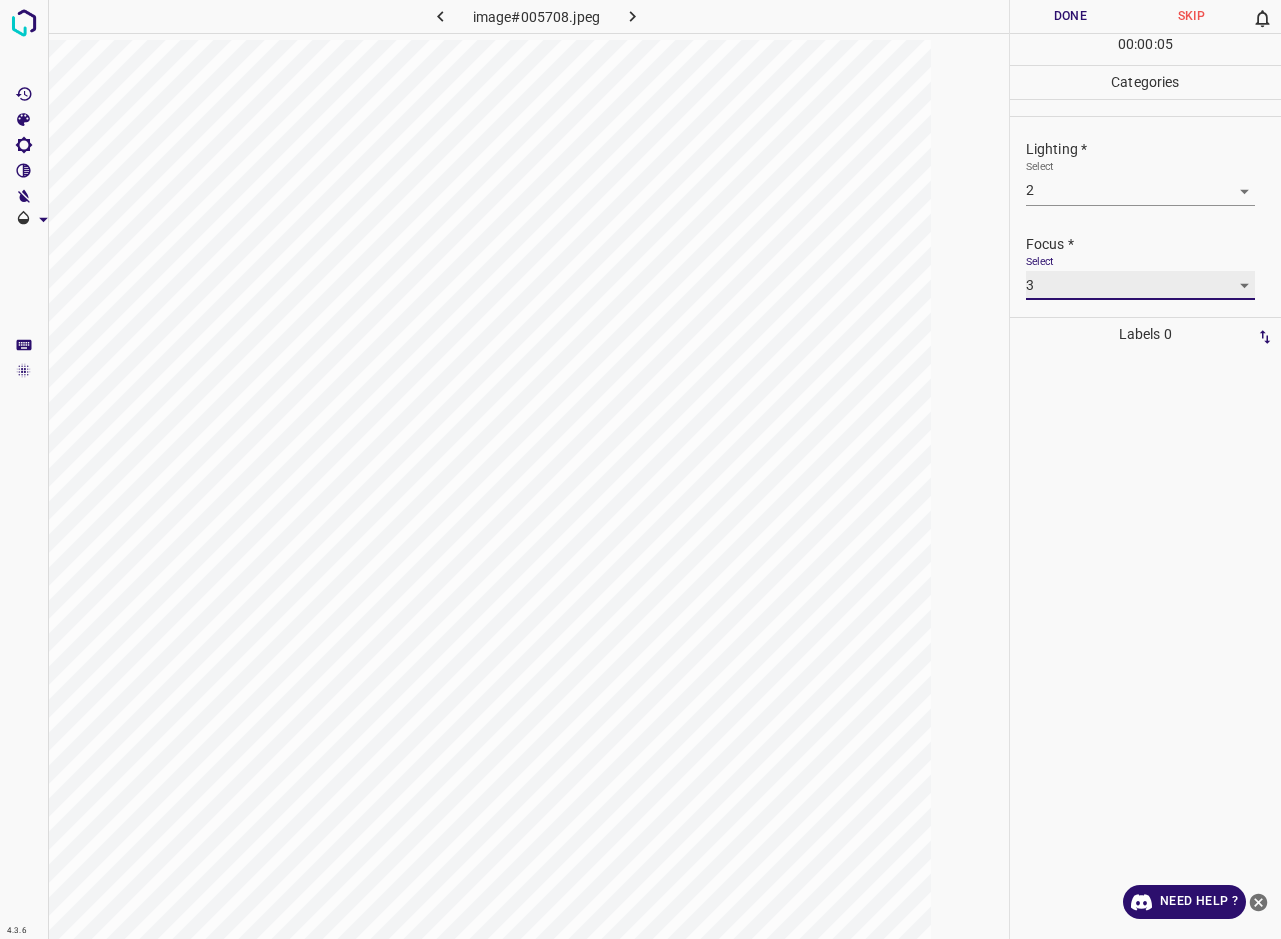 scroll, scrollTop: 76, scrollLeft: 0, axis: vertical 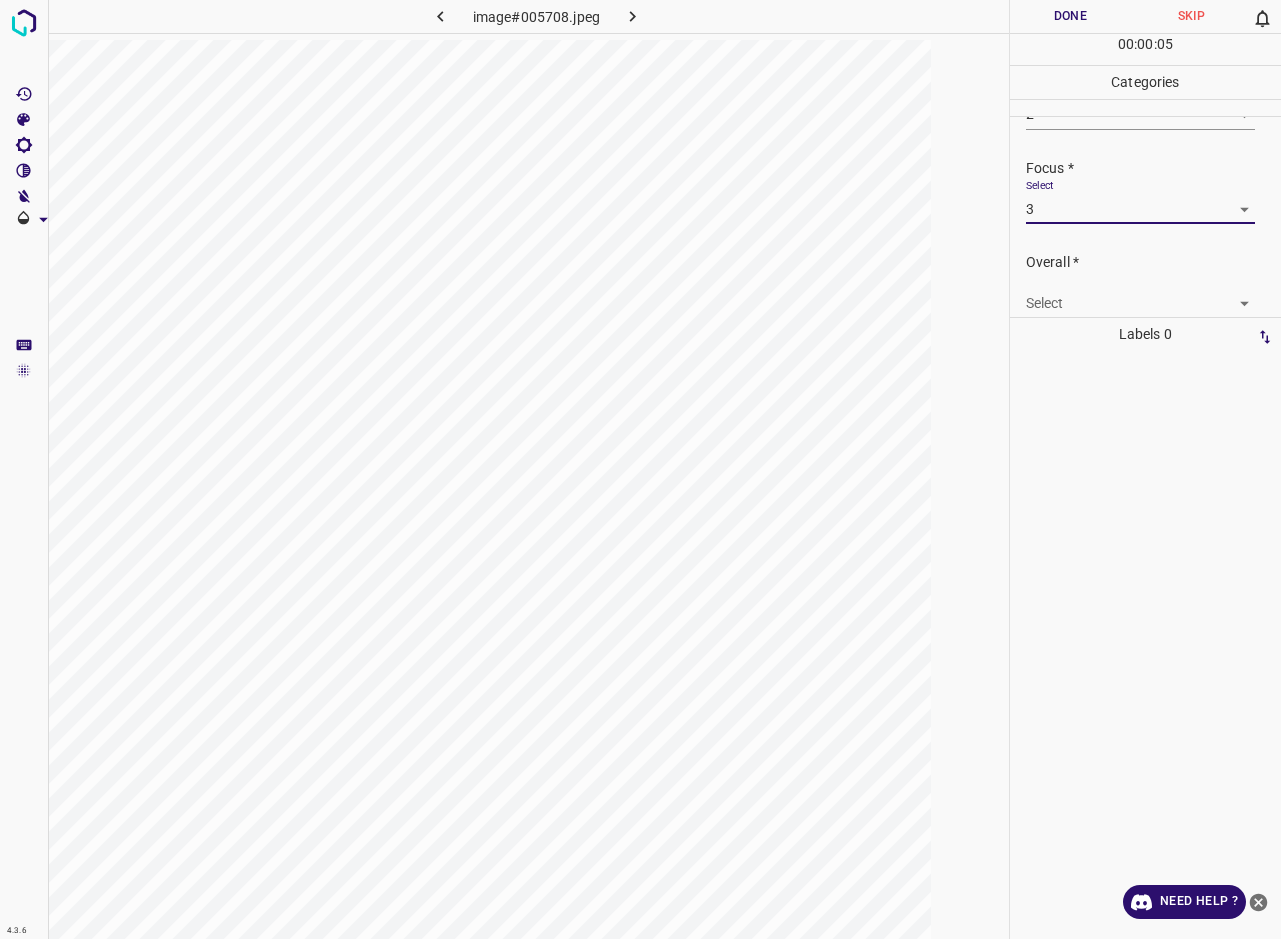 click on "4.3.6  image#005708.jpeg Done Skip 0 00   : 00   : 05   Categories Lighting *  Select 2 2 Focus *  Select 3 3 Overall *  Select ​ Labels   0 Categories 1 Lighting 2 Focus 3 Overall Tools Space Change between modes (Draw & Edit) I Auto labeling R Restore zoom M Zoom in N Zoom out Delete Delete selecte label Filters Z Restore filters X Saturation filter C Brightness filter V Contrast filter B Gray scale filter General O Download Need Help ? - Text - Hide - Delete" at bounding box center [640, 469] 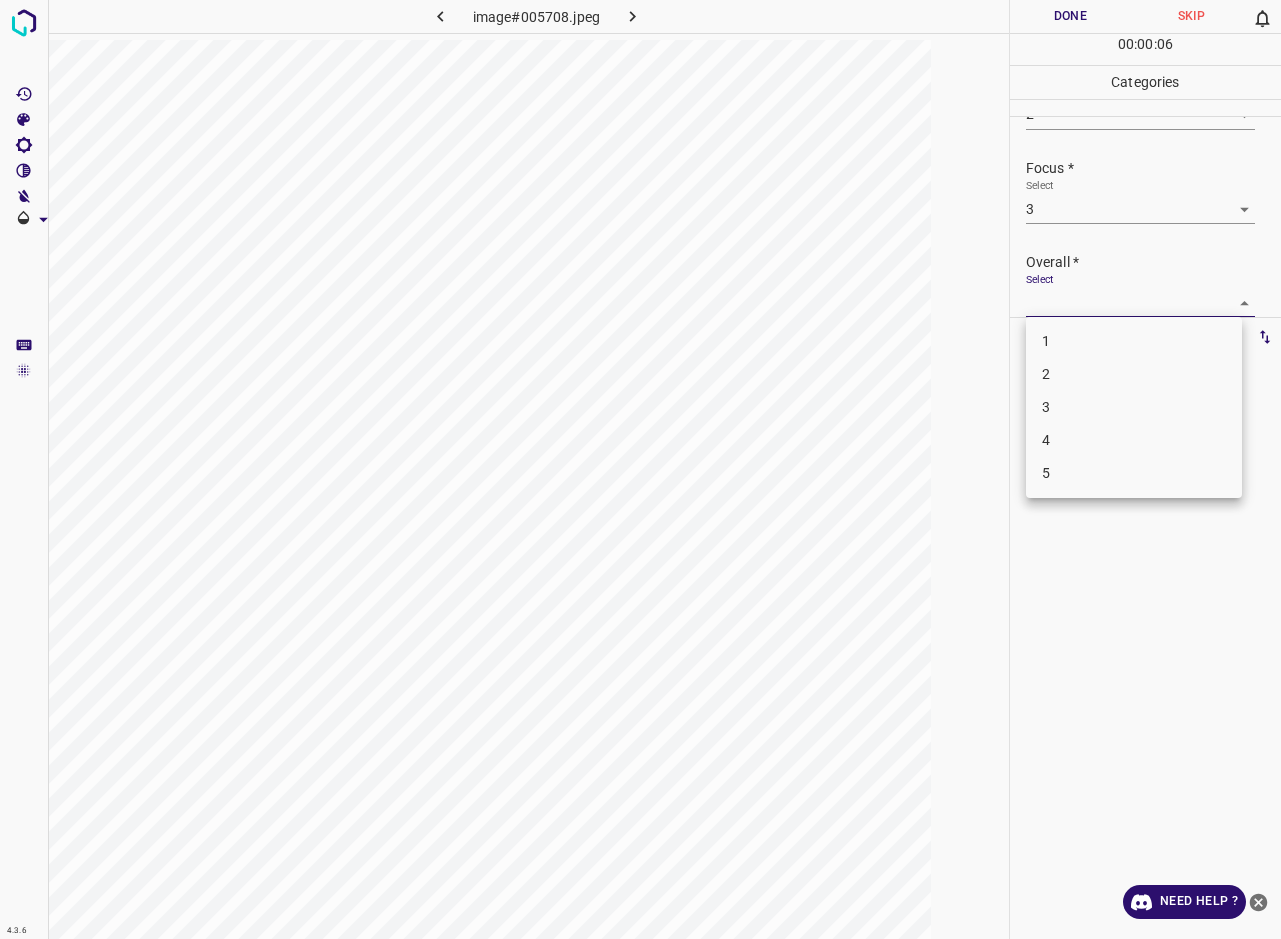 click on "3" at bounding box center [1134, 407] 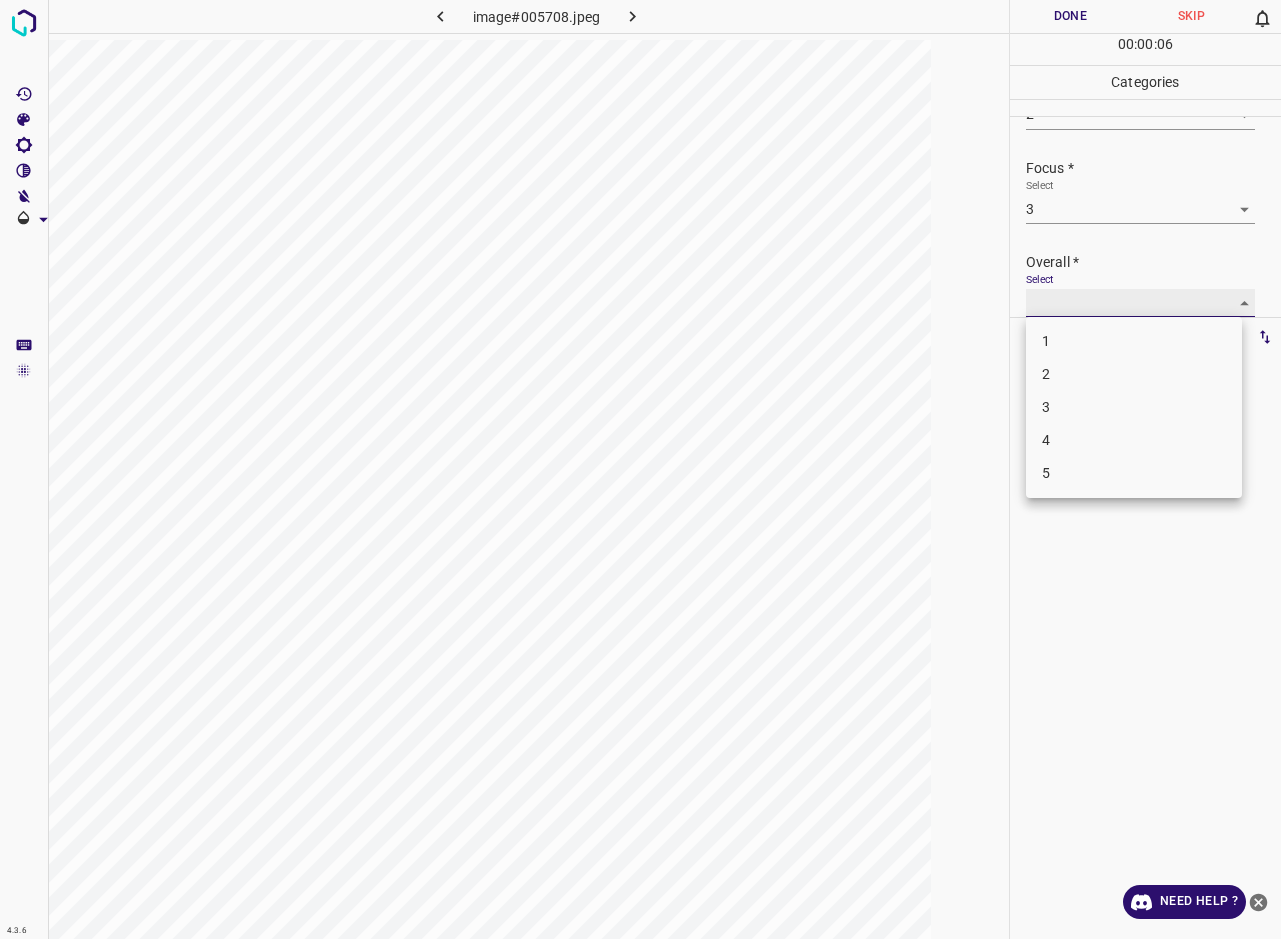 type on "3" 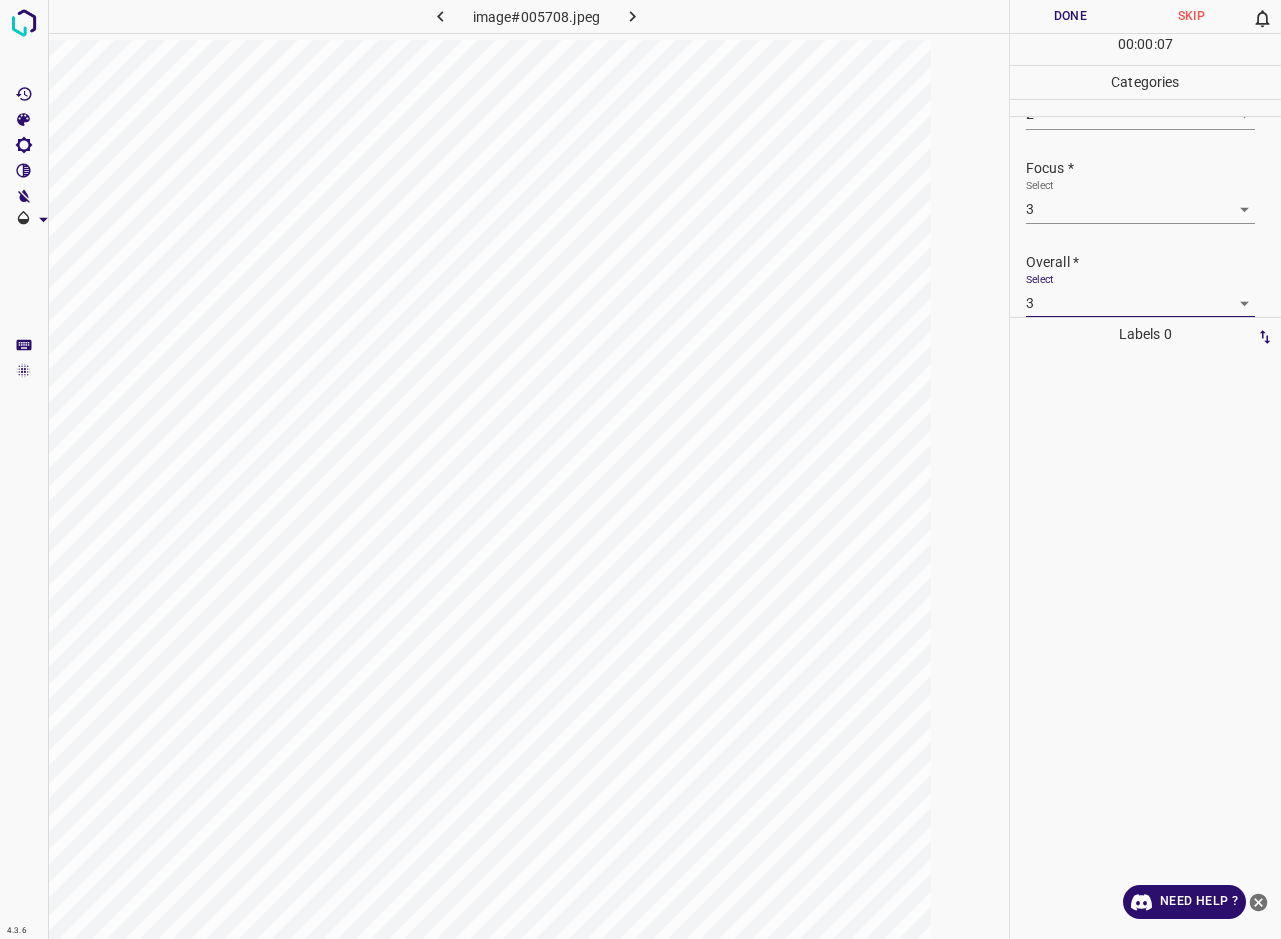 click on "Done" at bounding box center [1070, 16] 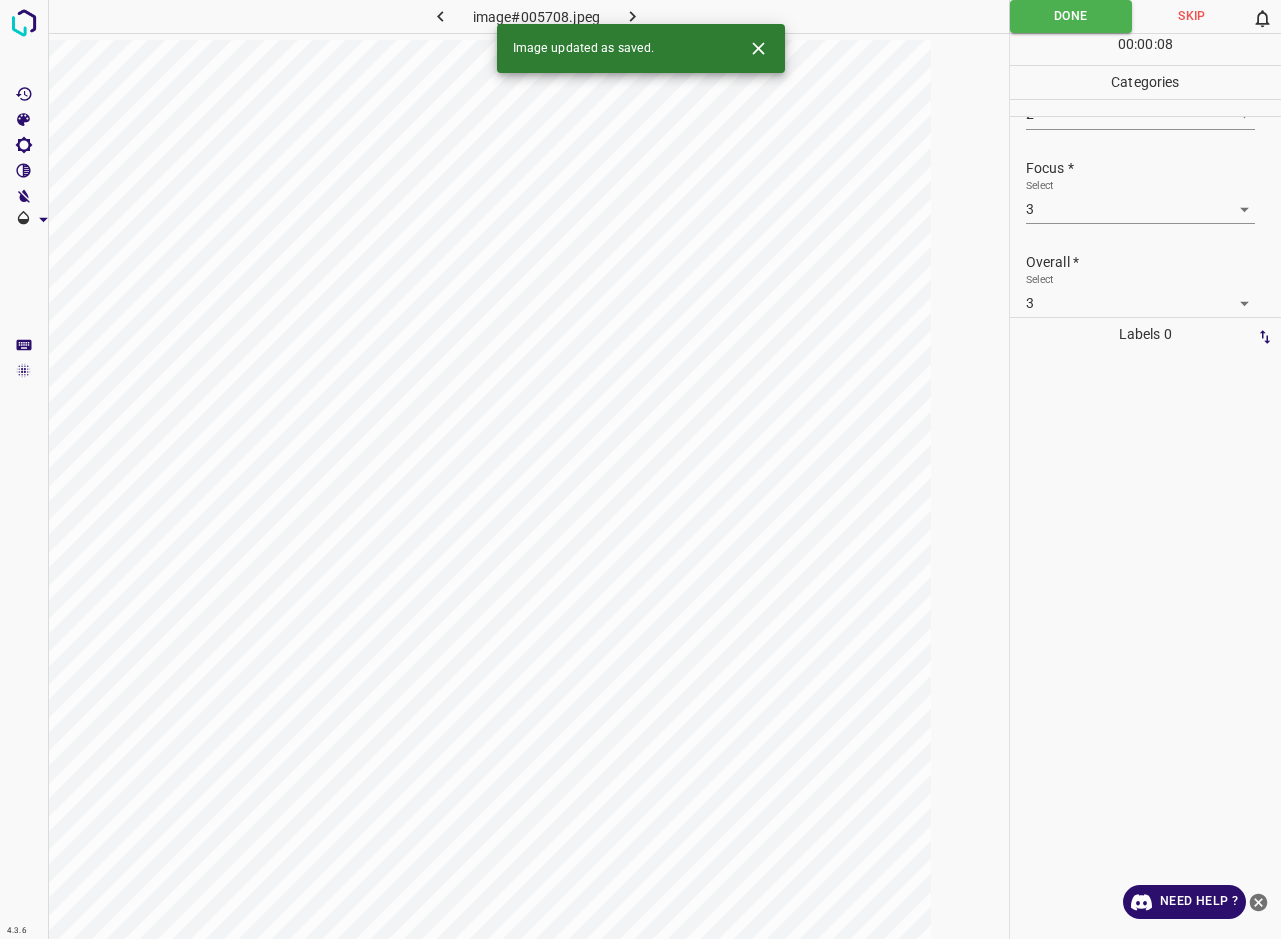click 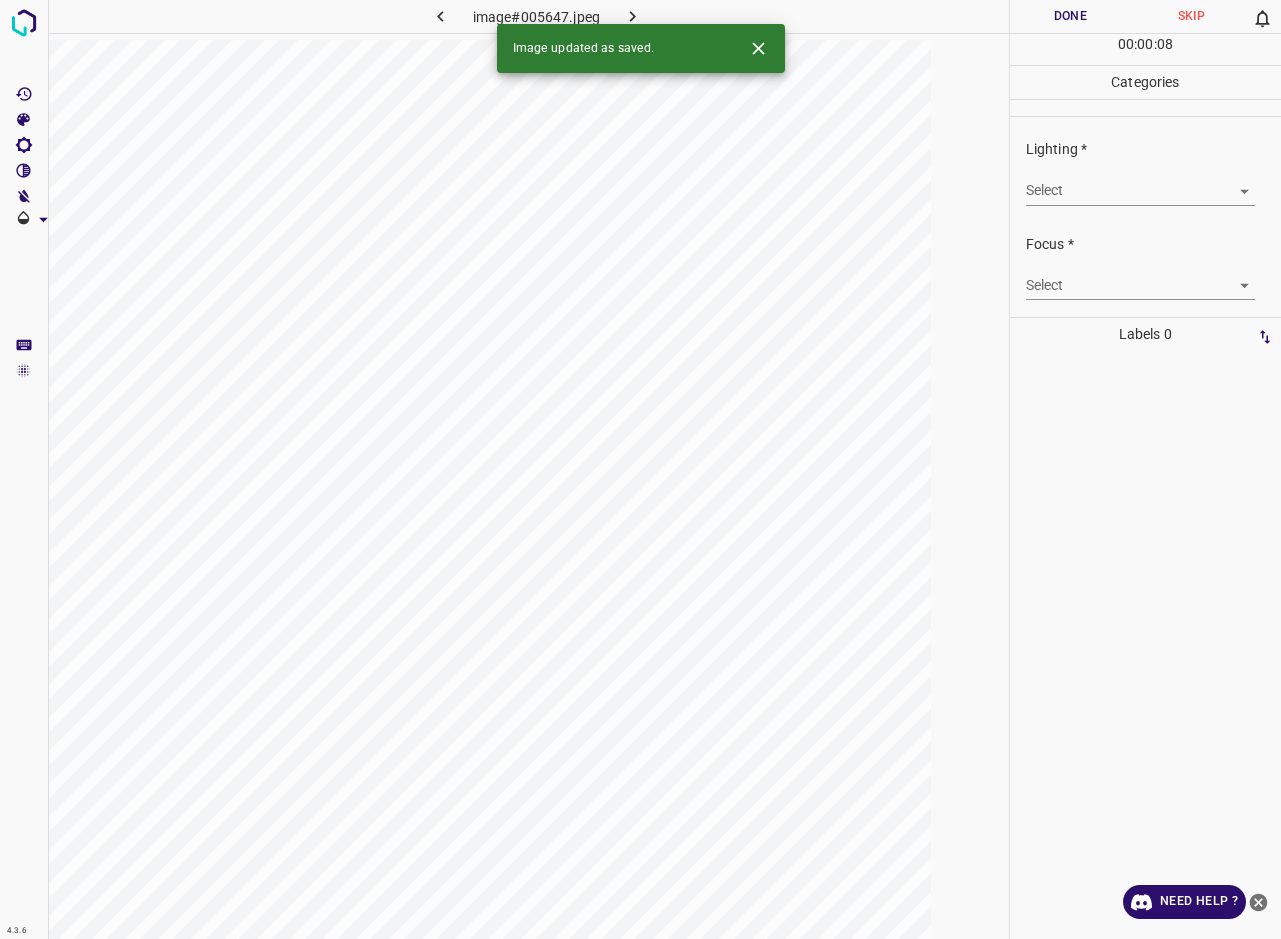 click on "4.3.6  image#005647.jpeg Done Skip 0 00   : 00   : 08   Categories Lighting *  Select ​ Focus *  Select ​ Overall *  Select ​ Labels   0 Categories 1 Lighting 2 Focus 3 Overall Tools Space Change between modes (Draw & Edit) I Auto labeling R Restore zoom M Zoom in N Zoom out Delete Delete selecte label Filters Z Restore filters X Saturation filter C Brightness filter V Contrast filter B Gray scale filter General O Download Image updated as saved. Need Help ? - Text - Hide - Delete" at bounding box center [640, 469] 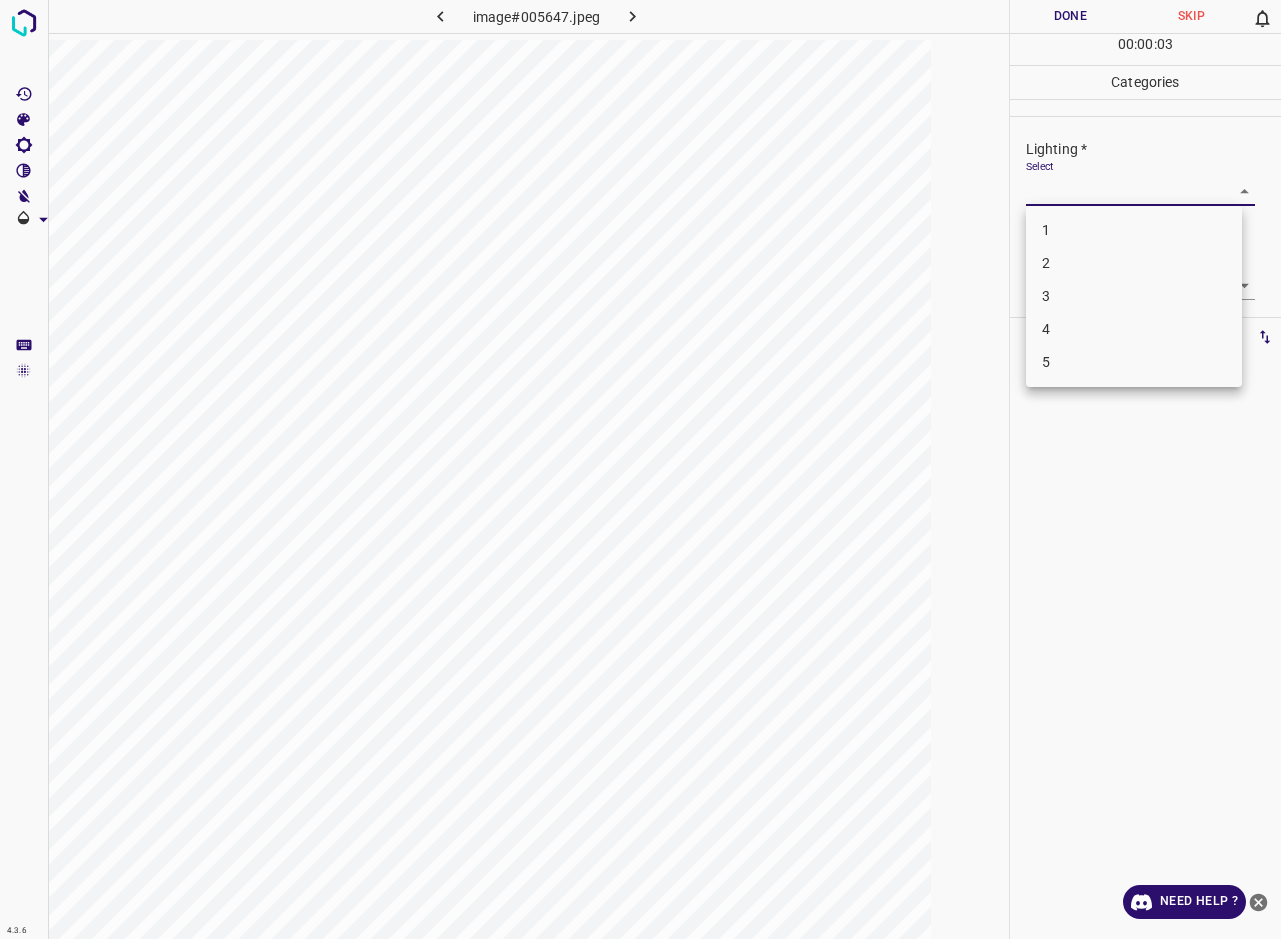 click on "2" at bounding box center [1134, 263] 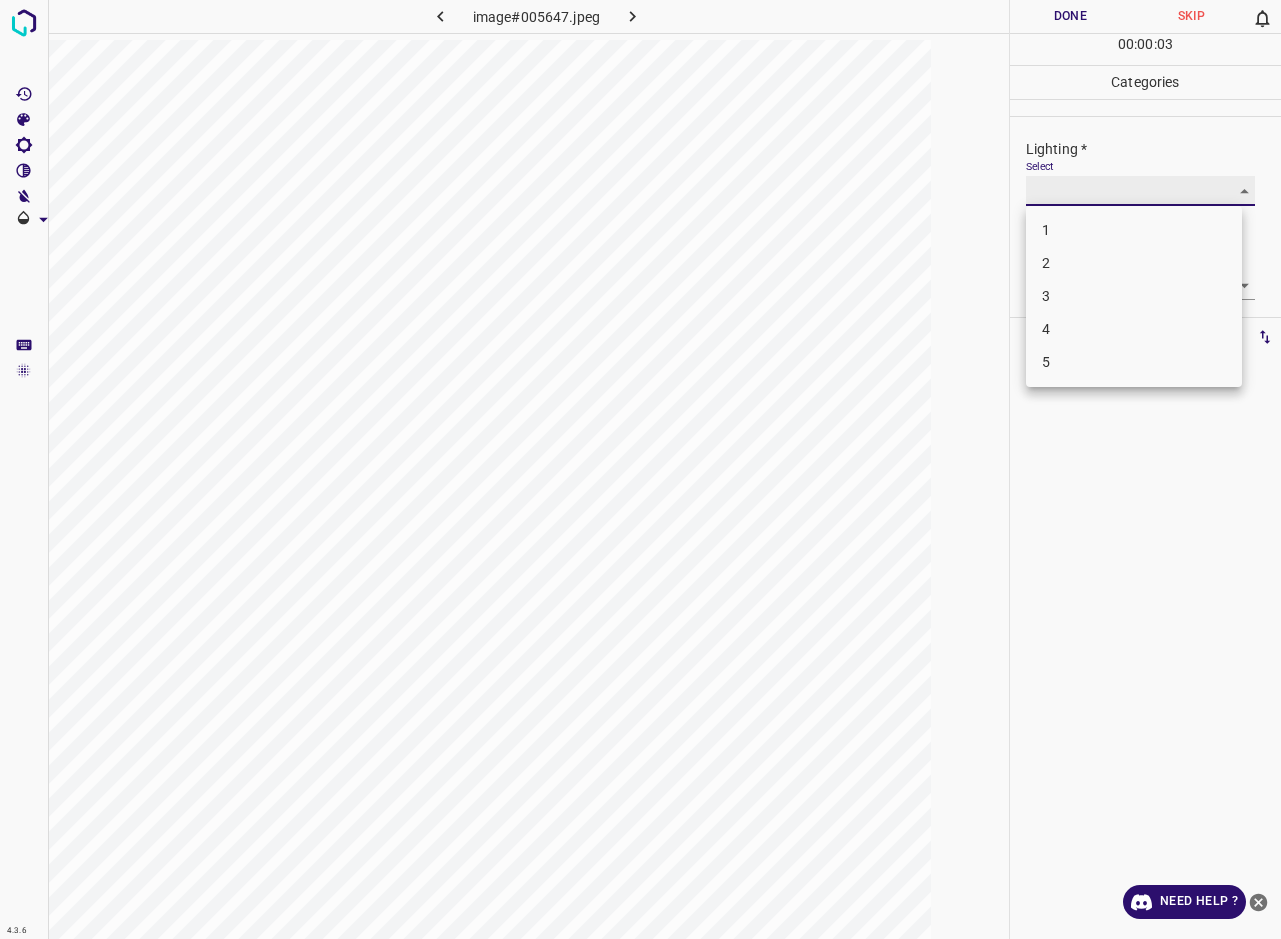 type on "2" 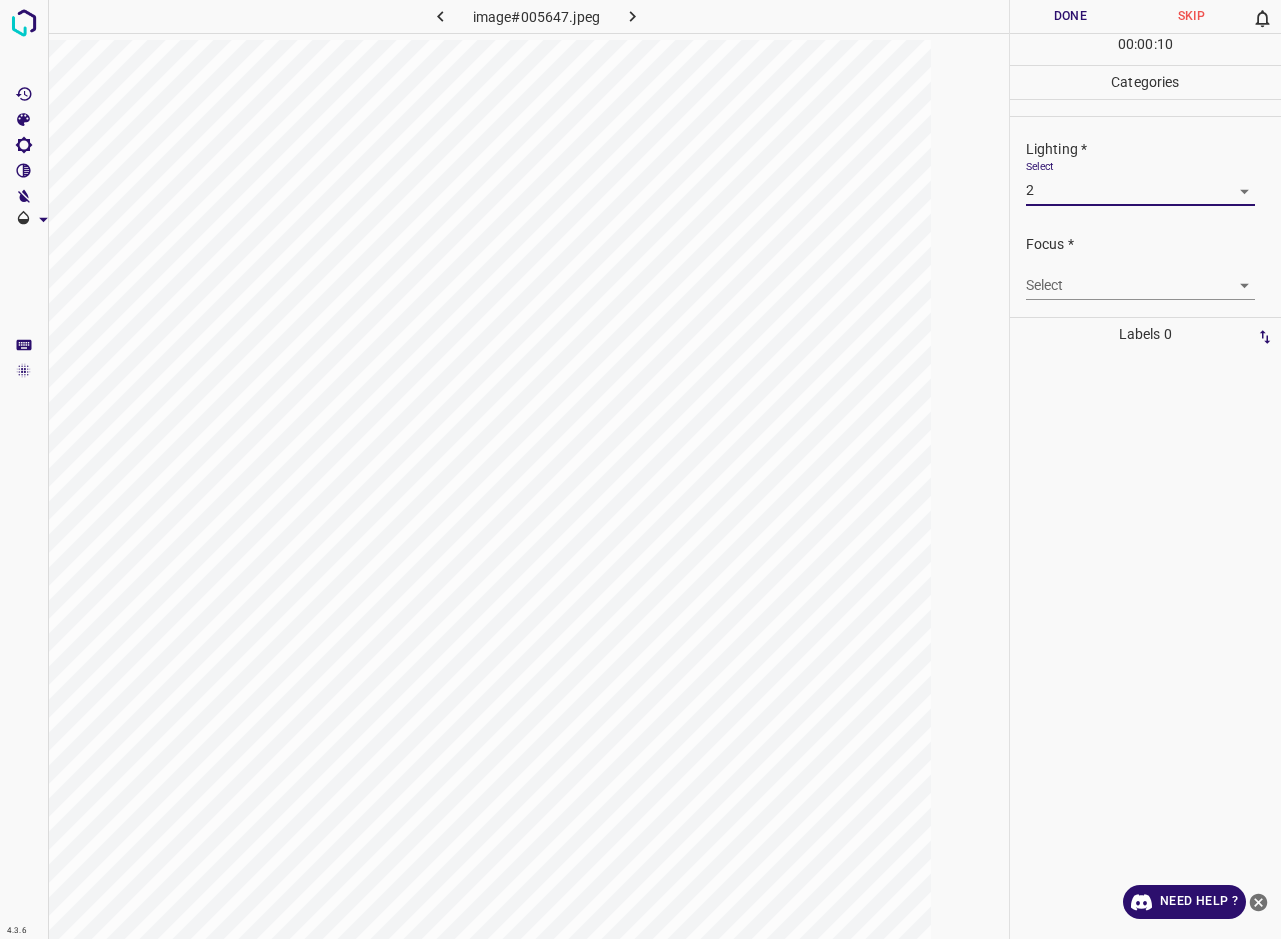 click on "4.3.6  image#005647.jpeg Done Skip 0 00   : 00   : 10   Categories Lighting *  Select 2 2 Focus *  Select ​ Overall *  Select ​ Labels   0 Categories 1 Lighting 2 Focus 3 Overall Tools Space Change between modes (Draw & Edit) I Auto labeling R Restore zoom M Zoom in N Zoom out Delete Delete selecte label Filters Z Restore filters X Saturation filter C Brightness filter V Contrast filter B Gray scale filter General O Download Need Help ? - Text - Hide - Delete" at bounding box center (640, 469) 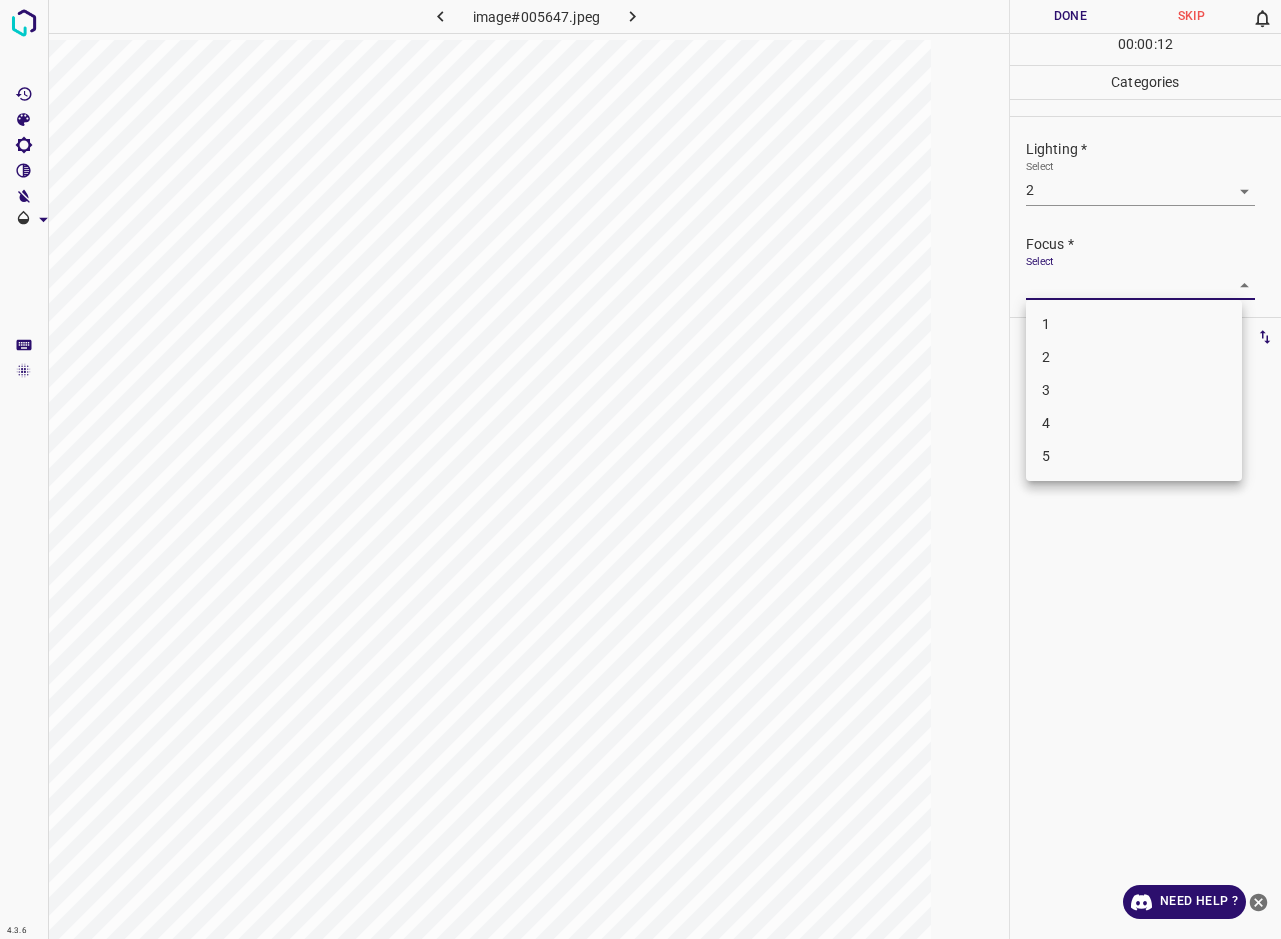 click on "3" at bounding box center [1134, 390] 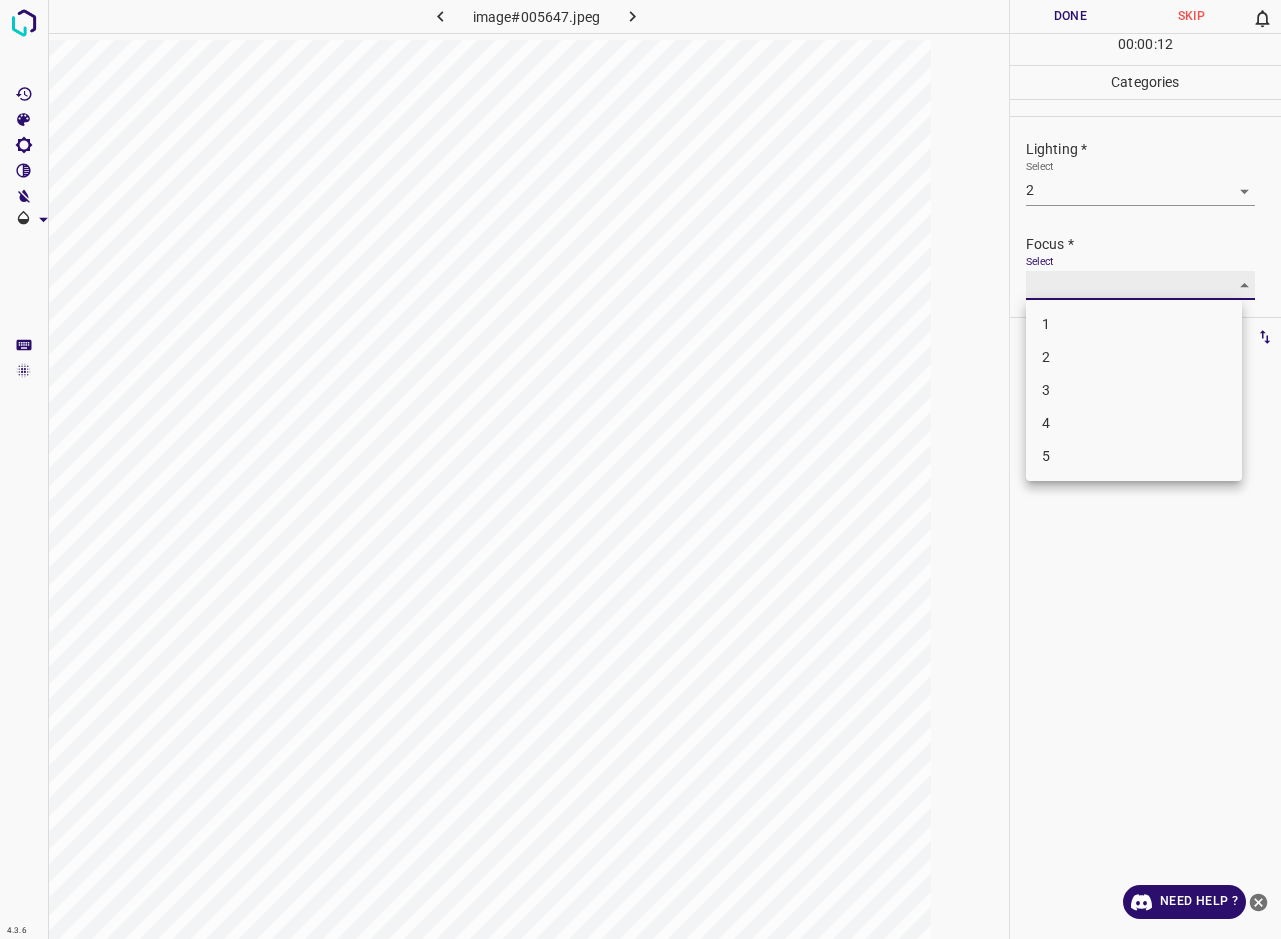 type on "3" 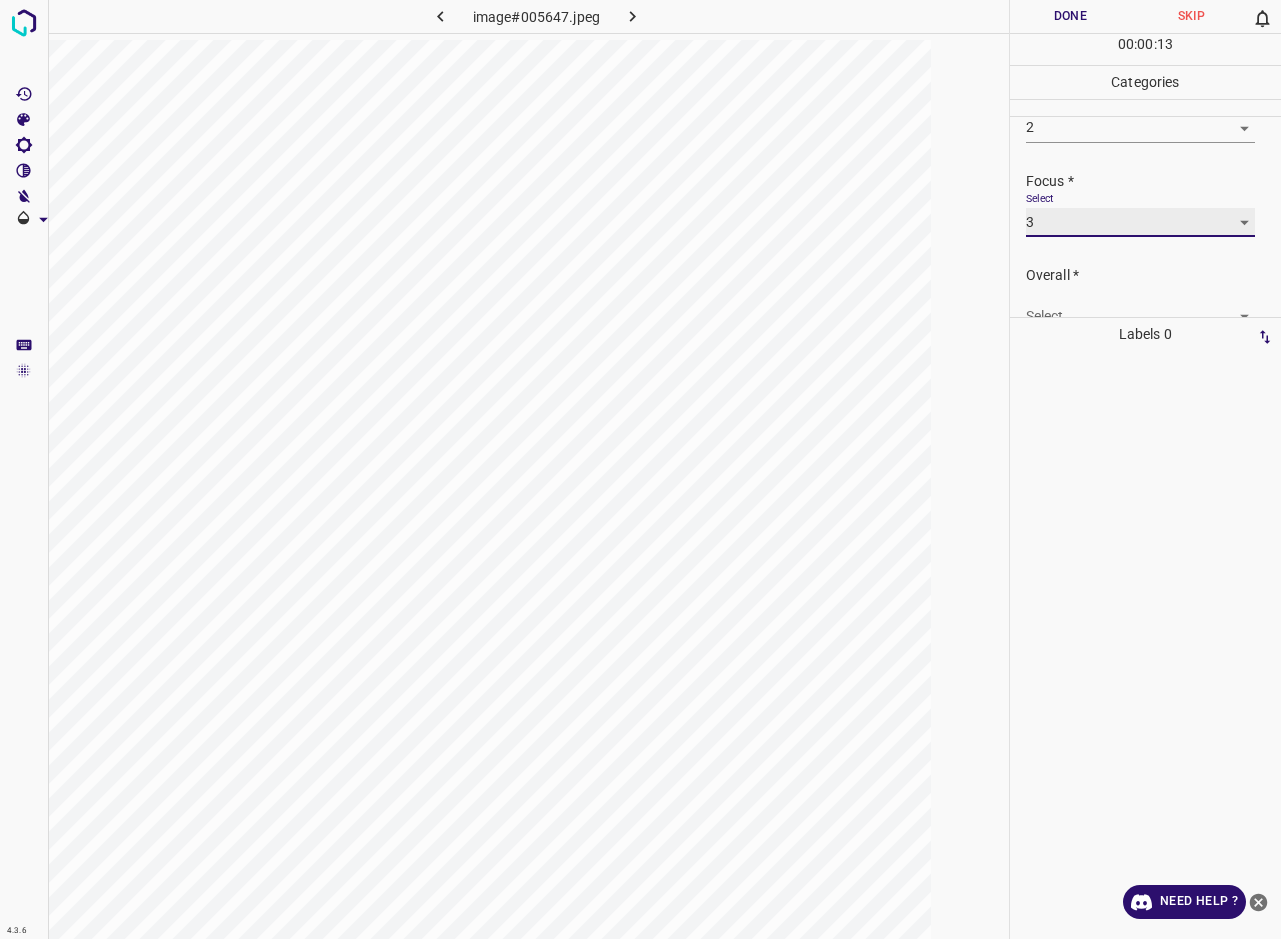 scroll, scrollTop: 80, scrollLeft: 0, axis: vertical 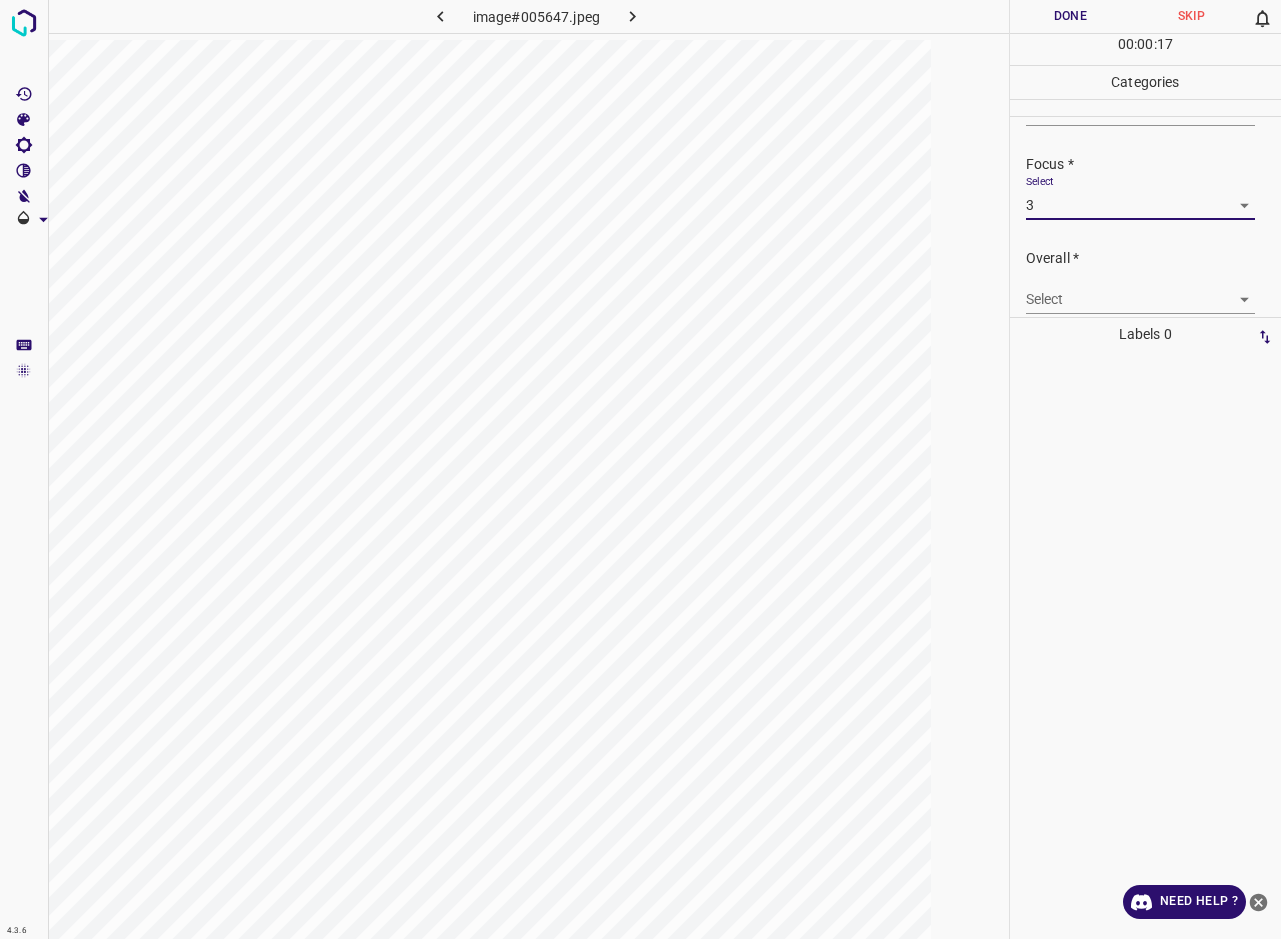 click on "4.3.6  image#005647.jpeg Done Skip 0 00   : 00   : 17   Categories Lighting *  Select 2 2 Focus *  Select 3 3 Overall *  Select ​ Labels   0 Categories 1 Lighting 2 Focus 3 Overall Tools Space Change between modes (Draw & Edit) I Auto labeling R Restore zoom M Zoom in N Zoom out Delete Delete selecte label Filters Z Restore filters X Saturation filter C Brightness filter V Contrast filter B Gray scale filter General O Download Need Help ? - Text - Hide - Delete" at bounding box center (640, 469) 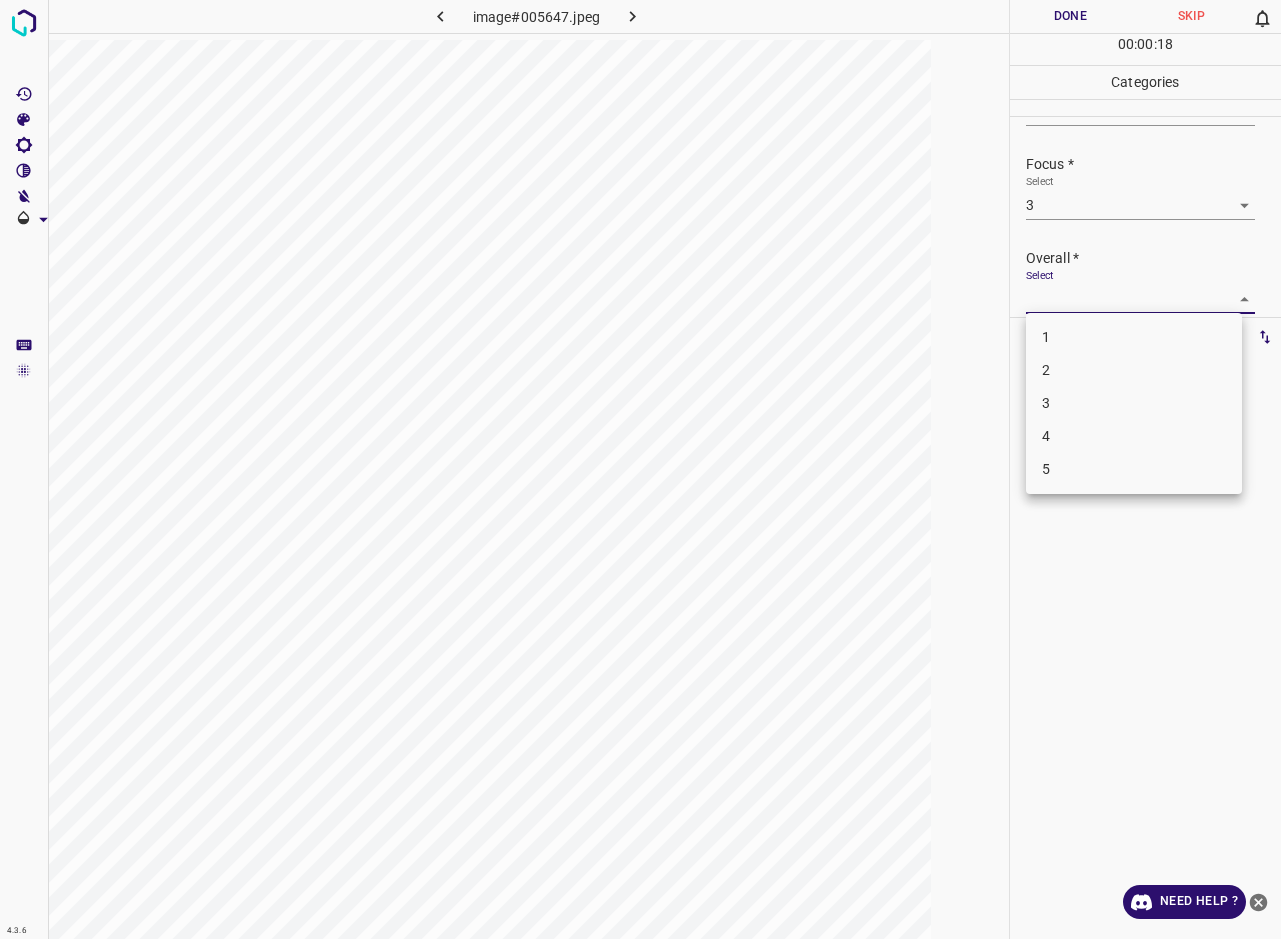 click on "3" at bounding box center [1134, 403] 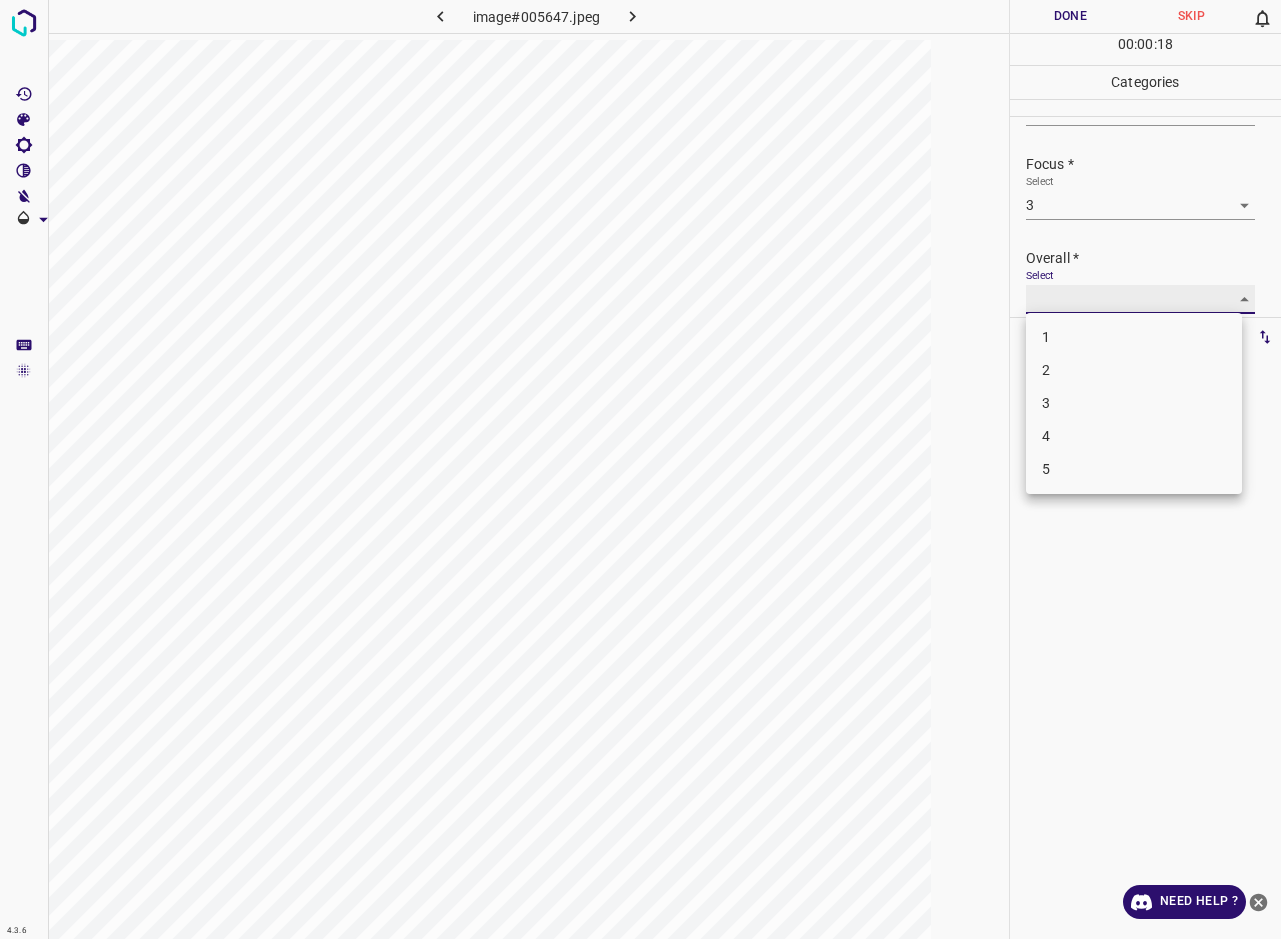 type on "3" 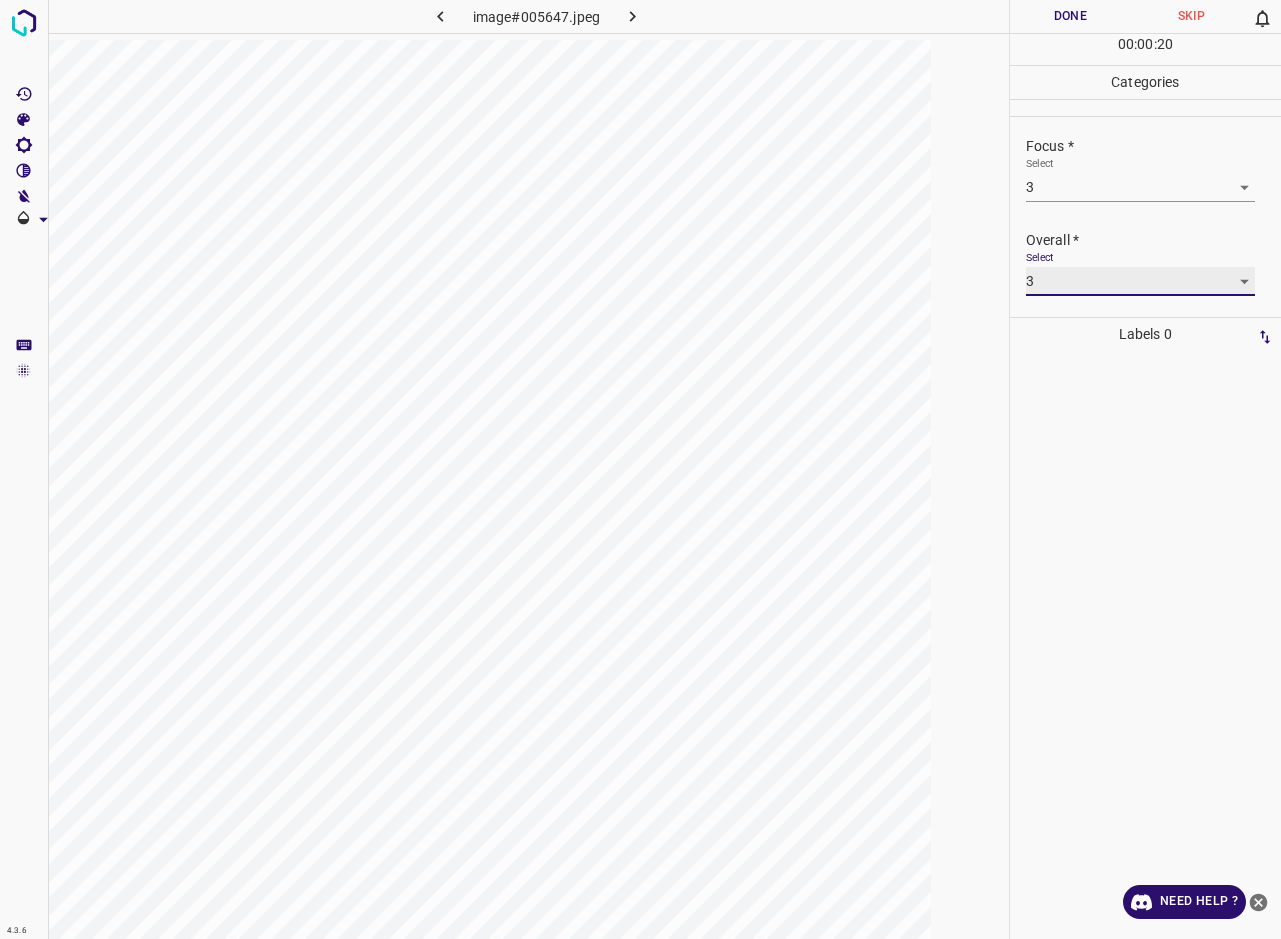 scroll, scrollTop: 0, scrollLeft: 0, axis: both 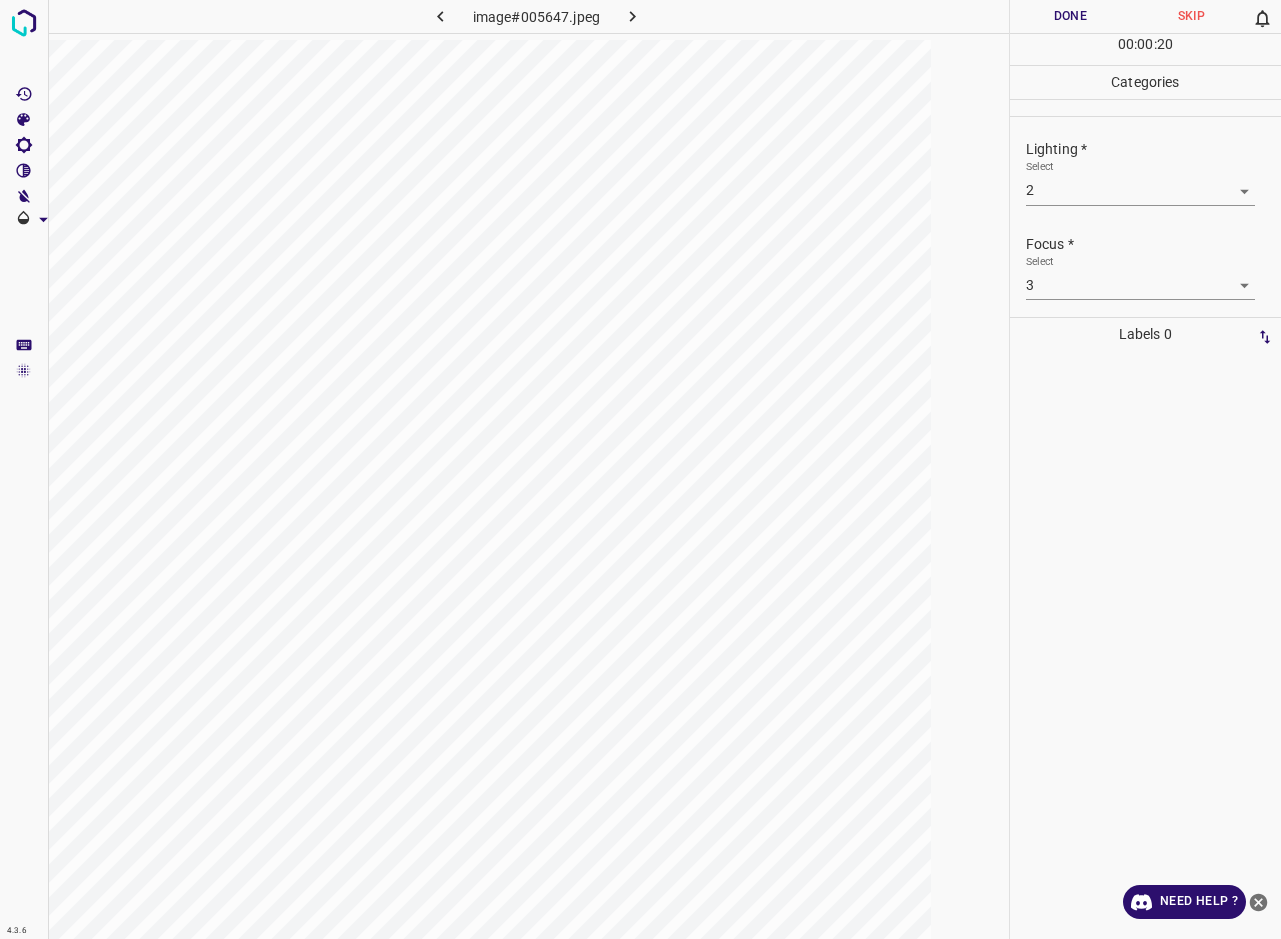 click on "Done" at bounding box center [1070, 16] 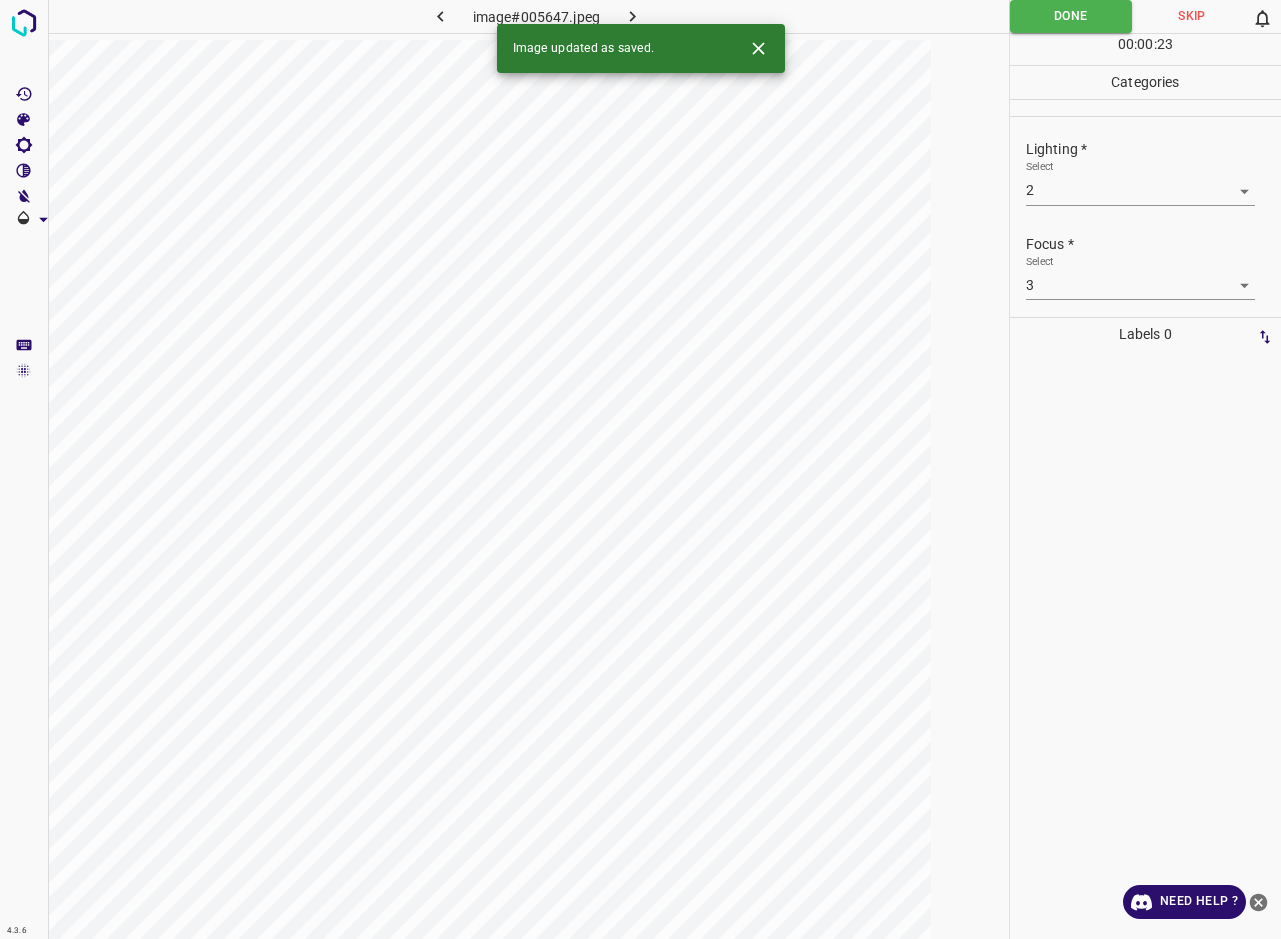 click 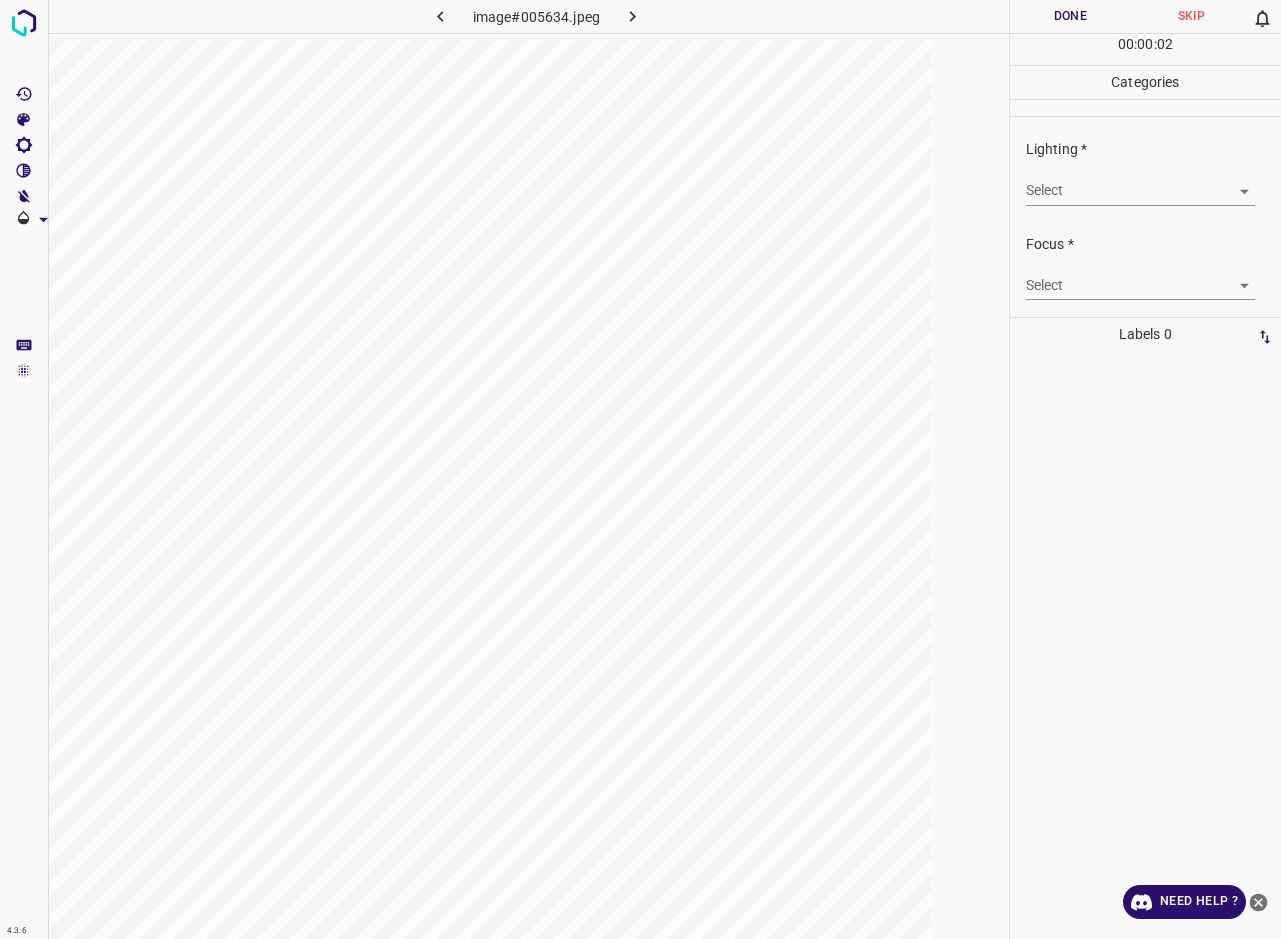 click on "4.3.6  image#005634.jpeg Done Skip 0 00   : 00   : 02   Categories Lighting *  Select ​ Focus *  Select ​ Overall *  Select ​ Labels   0 Categories 1 Lighting 2 Focus 3 Overall Tools Space Change between modes (Draw & Edit) I Auto labeling R Restore zoom M Zoom in N Zoom out Delete Delete selecte label Filters Z Restore filters X Saturation filter C Brightness filter V Contrast filter B Gray scale filter General O Download Need Help ? - Text - Hide - Delete" at bounding box center (640, 469) 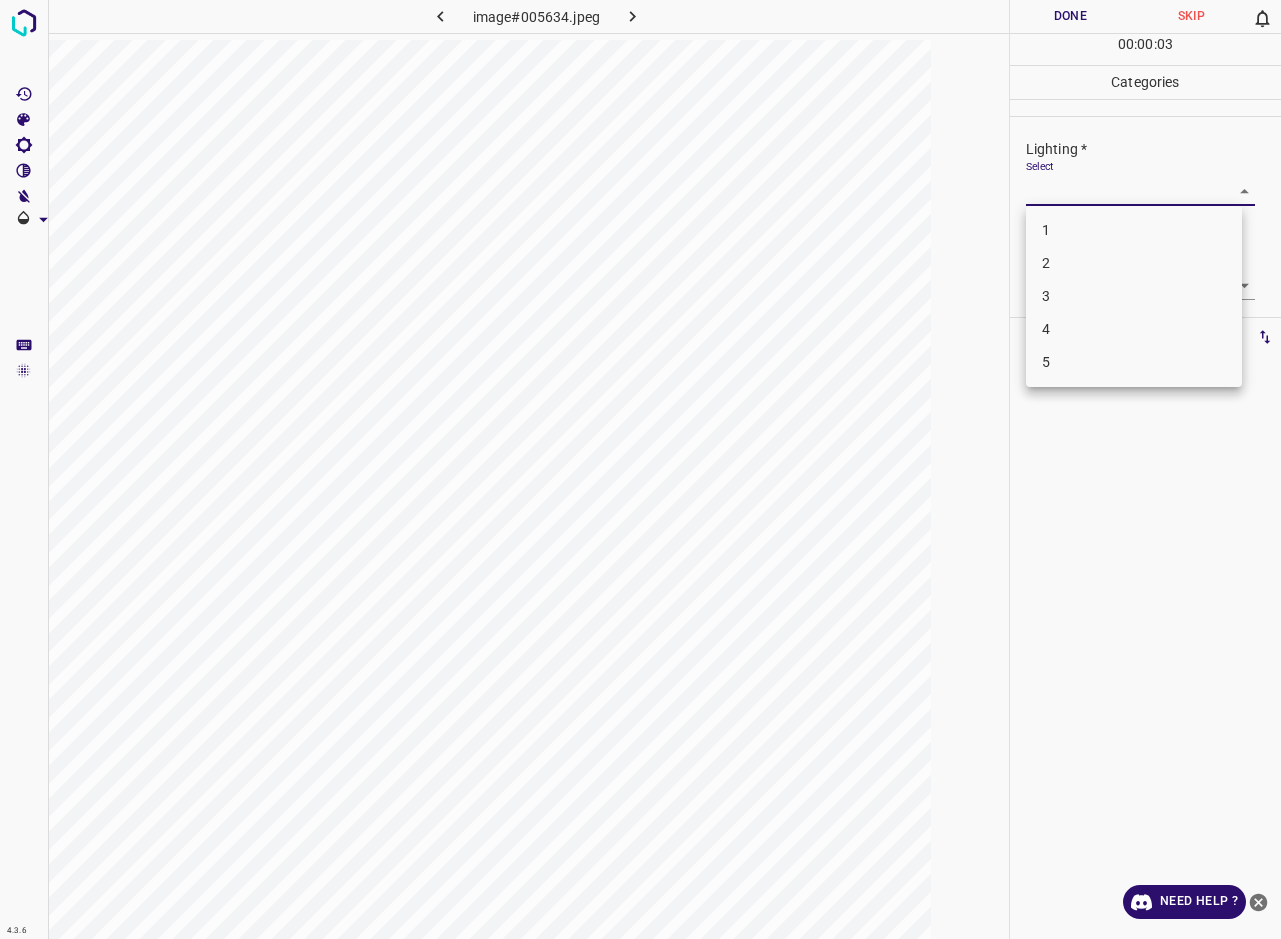 click on "3" at bounding box center (1134, 296) 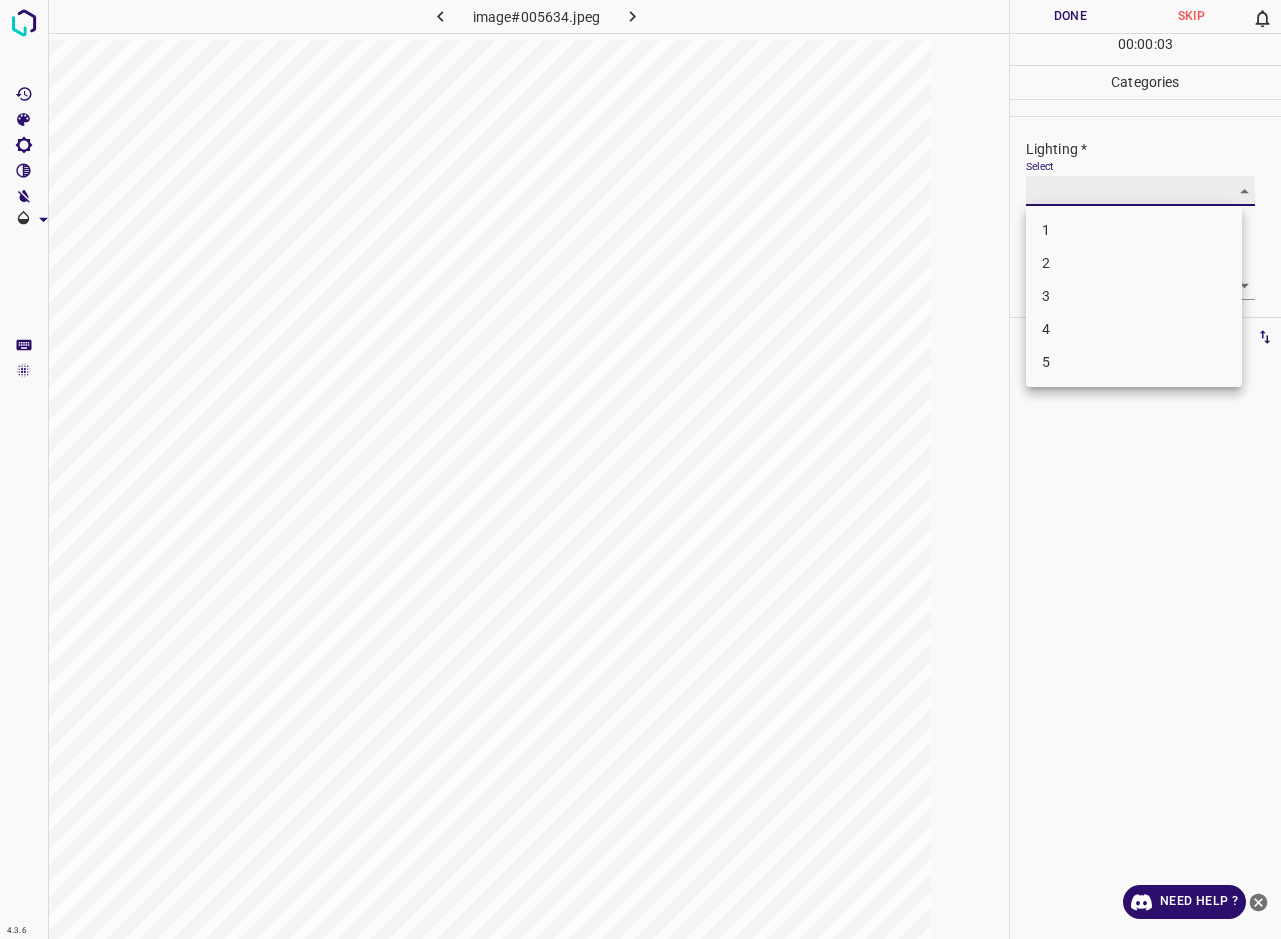 type on "3" 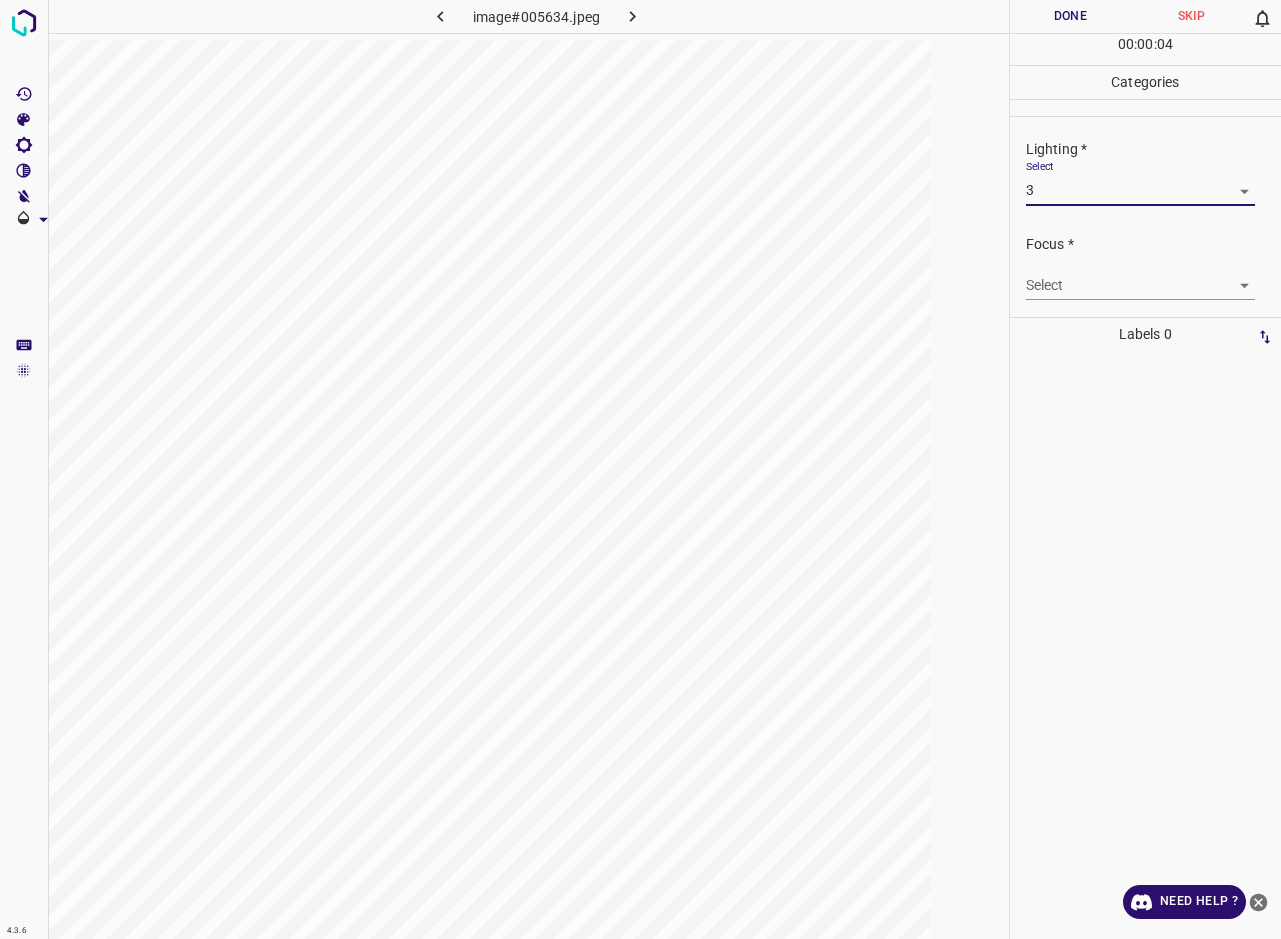 click on "4.3.6  image#005634.jpeg Done Skip 0 00   : 00   : 04   Categories Lighting *  Select 3 3 Focus *  Select ​ Overall *  Select ​ Labels   0 Categories 1 Lighting 2 Focus 3 Overall Tools Space Change between modes (Draw & Edit) I Auto labeling R Restore zoom M Zoom in N Zoom out Delete Delete selecte label Filters Z Restore filters X Saturation filter C Brightness filter V Contrast filter B Gray scale filter General O Download Need Help ? - Text - Hide - Delete" at bounding box center (640, 469) 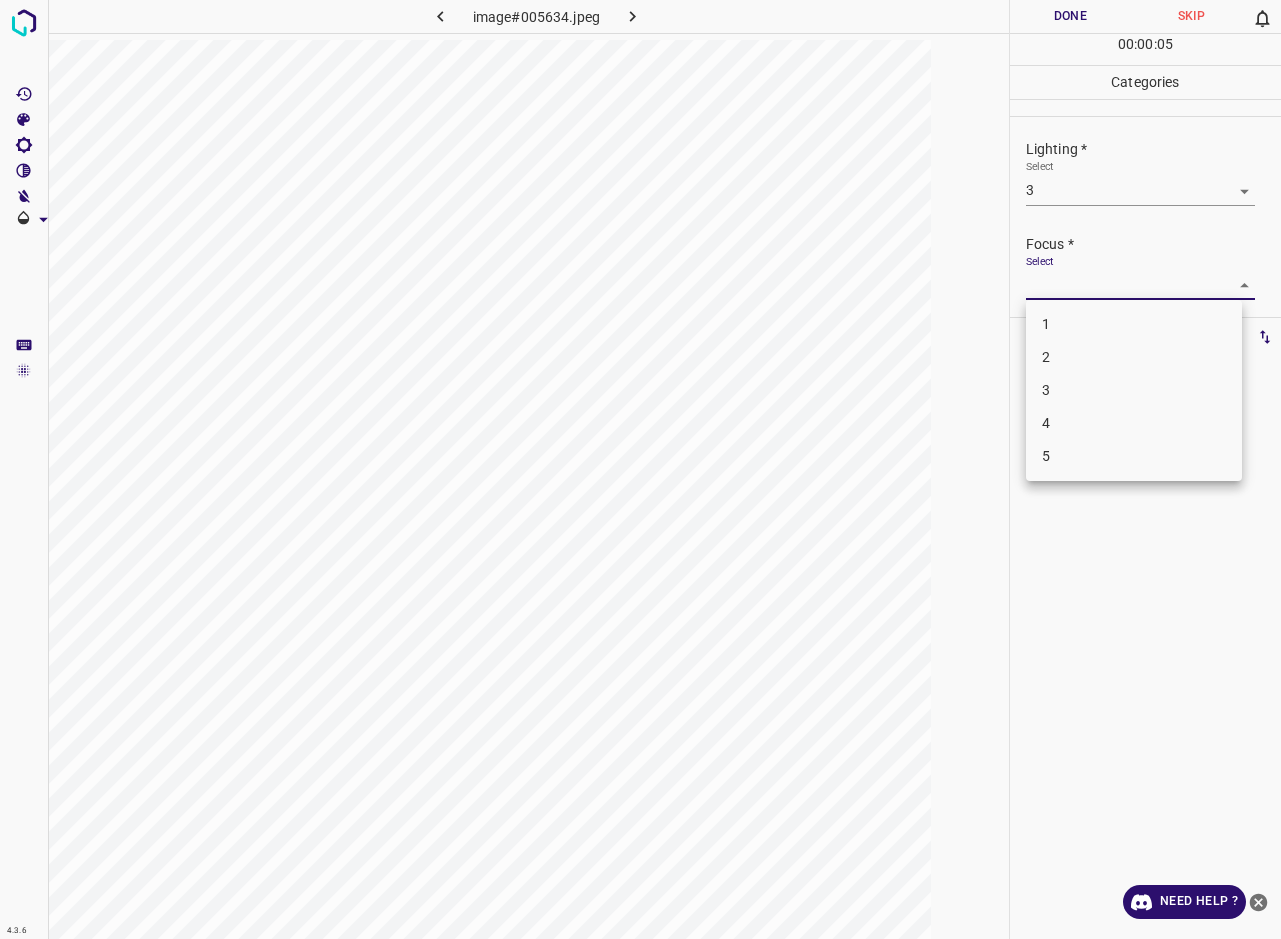 click on "3" at bounding box center [1134, 390] 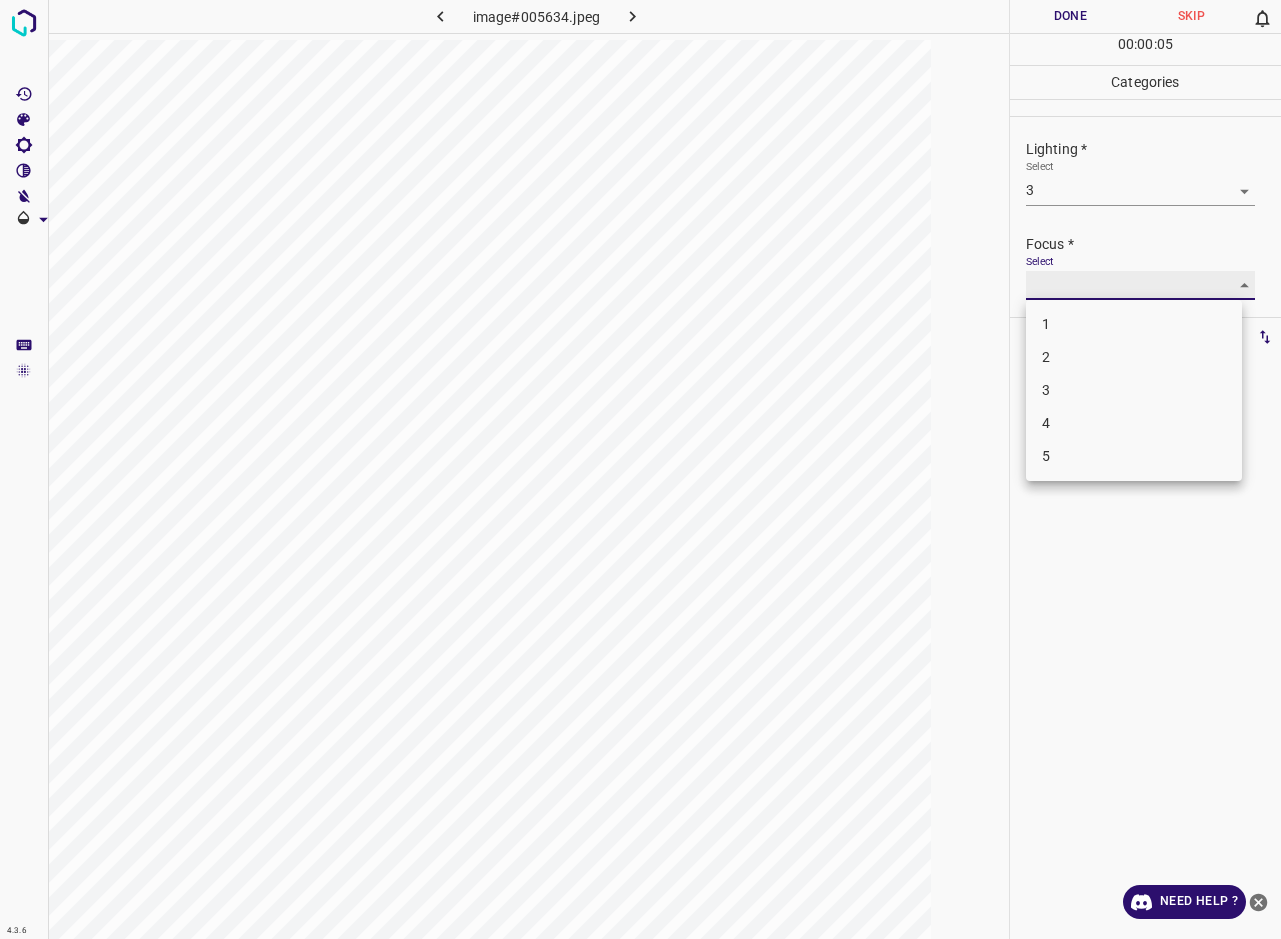 type on "3" 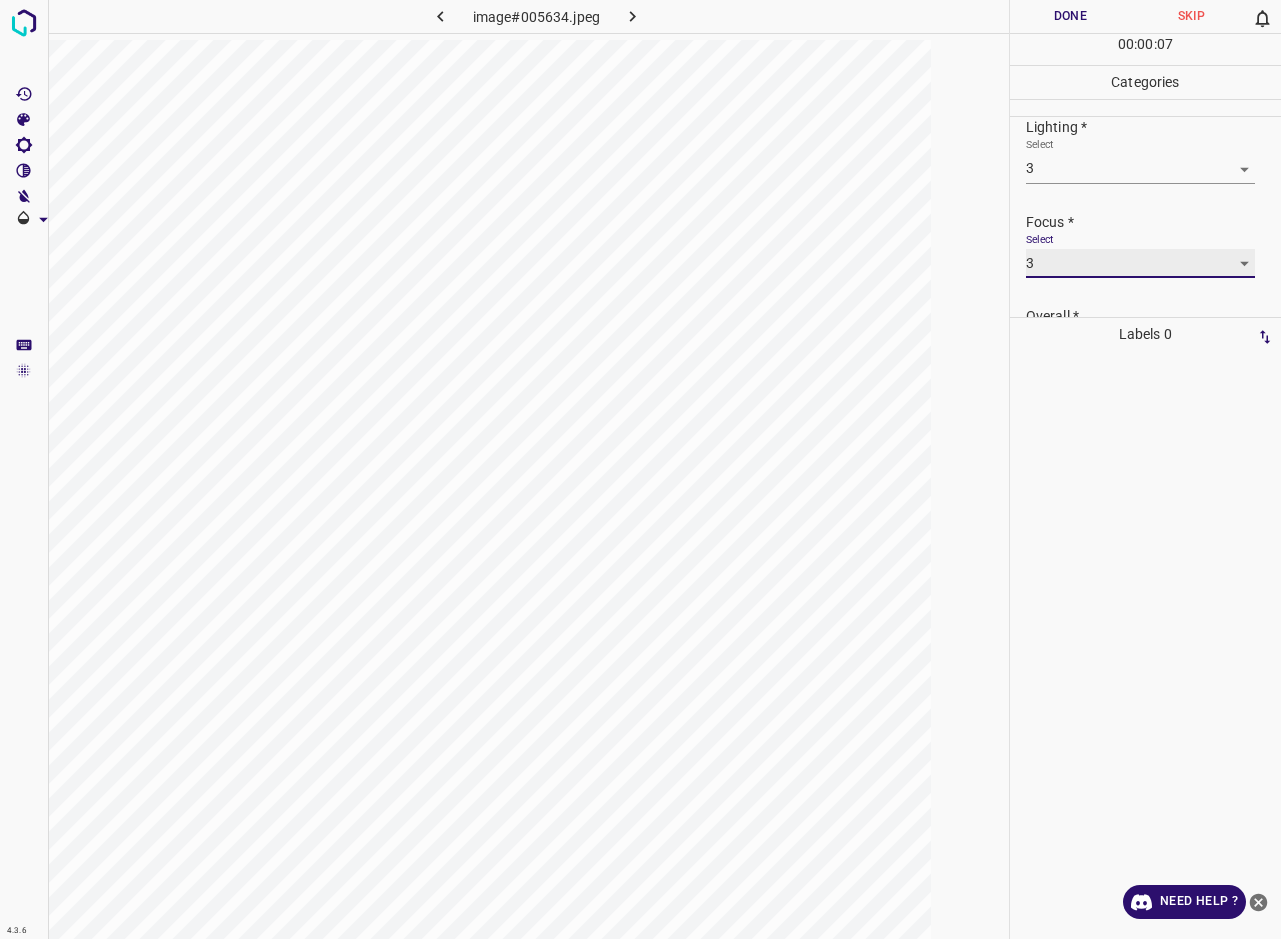 scroll, scrollTop: 98, scrollLeft: 0, axis: vertical 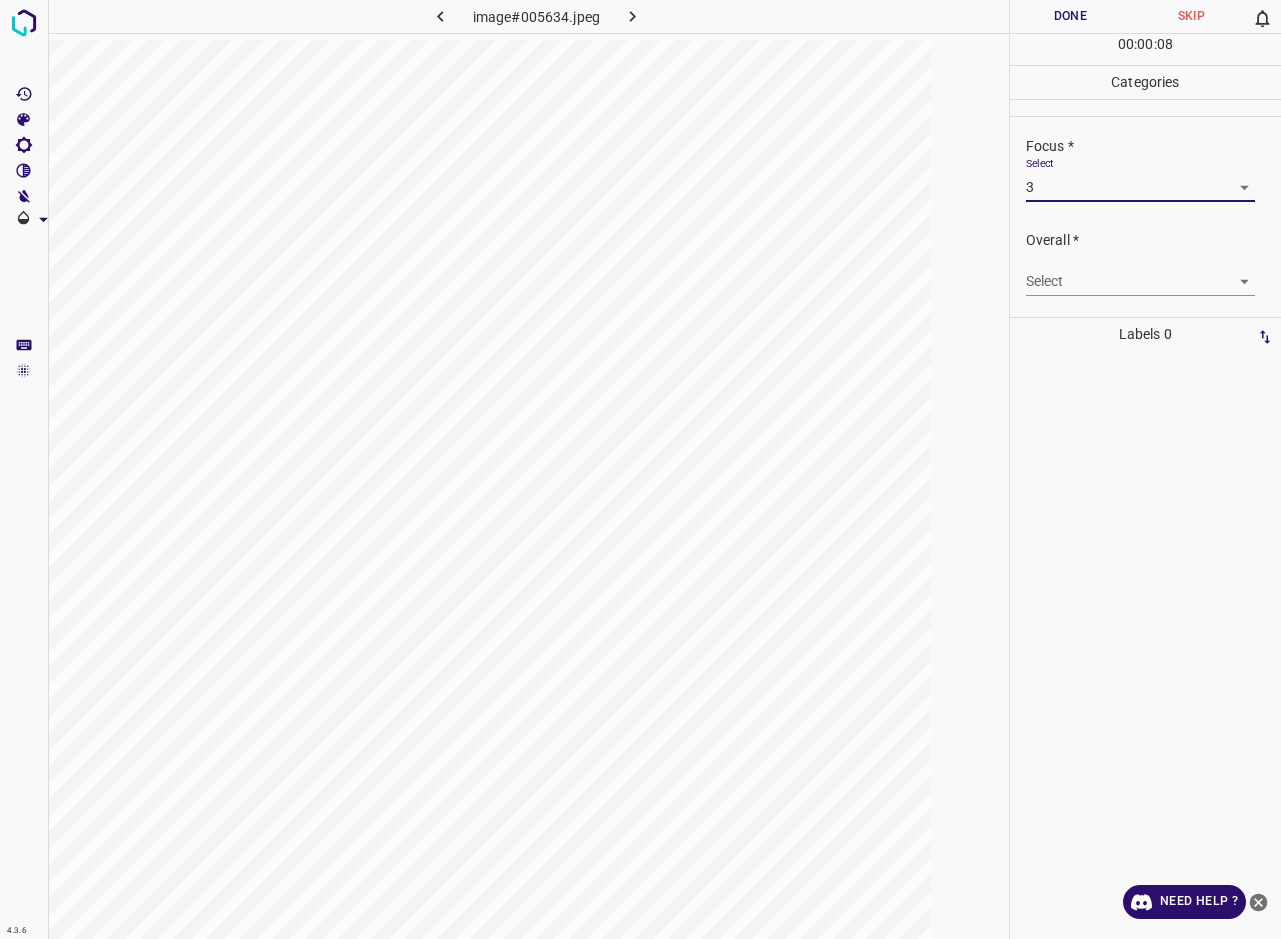 click on "4.3.6  image#005634.jpeg Done Skip 0 00   : 00   : 08   Categories Lighting *  Select 3 3 Focus *  Select 3 3 Overall *  Select ​ Labels   0 Categories 1 Lighting 2 Focus 3 Overall Tools Space Change between modes (Draw & Edit) I Auto labeling R Restore zoom M Zoom in N Zoom out Delete Delete selecte label Filters Z Restore filters X Saturation filter C Brightness filter V Contrast filter B Gray scale filter General O Download Need Help ? - Text - Hide - Delete" at bounding box center [640, 469] 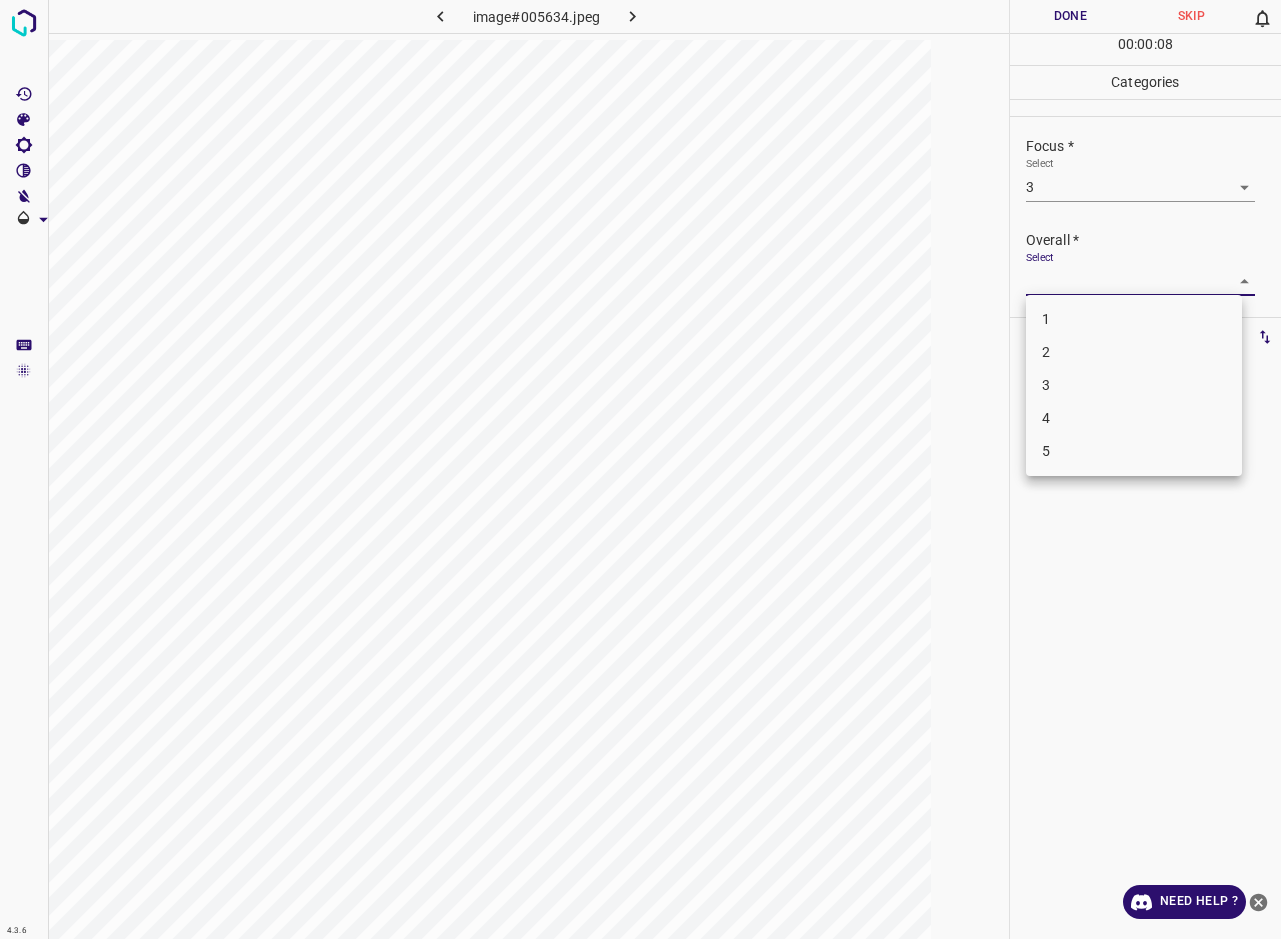 click on "3" at bounding box center (1134, 385) 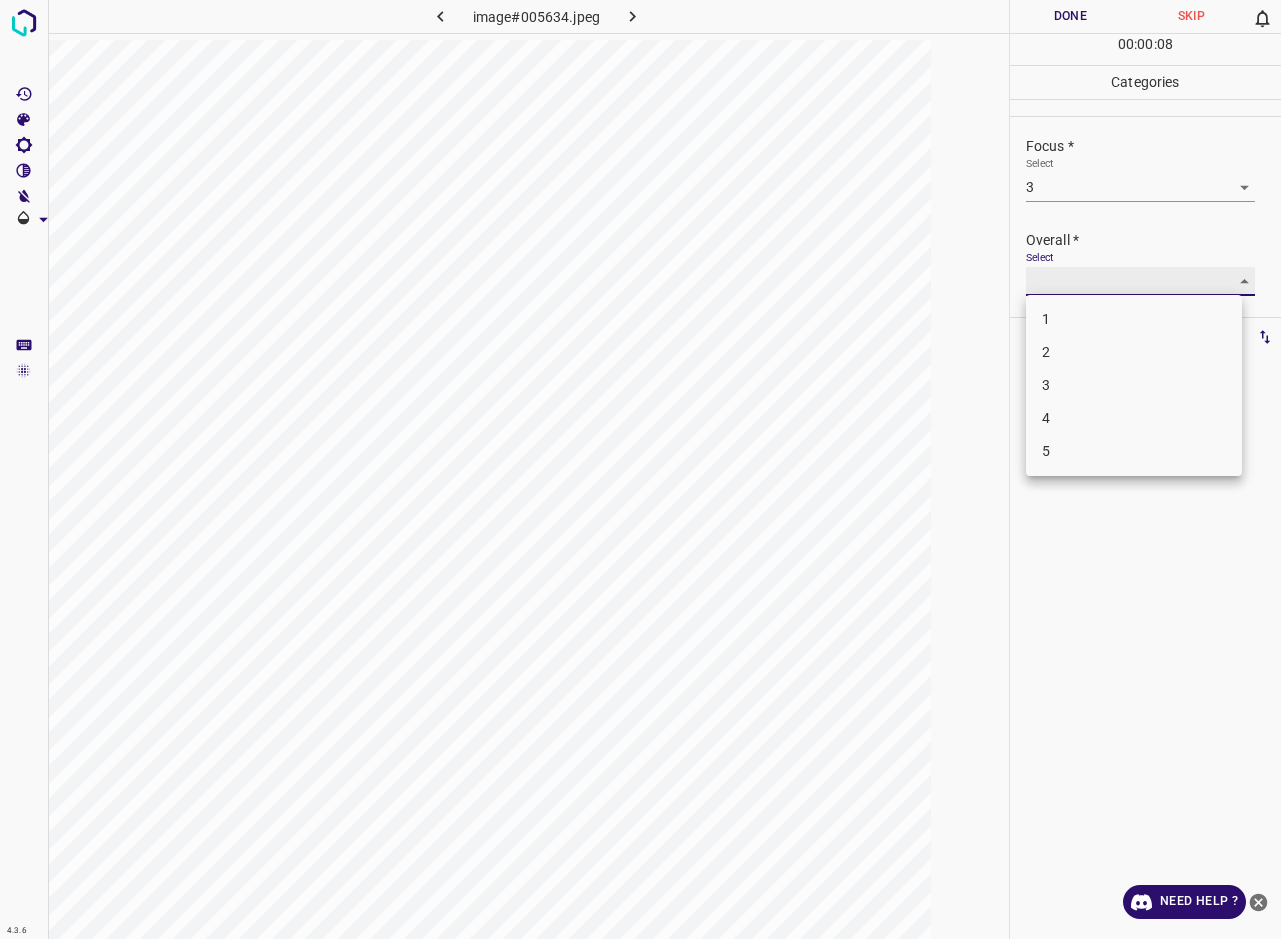 type on "3" 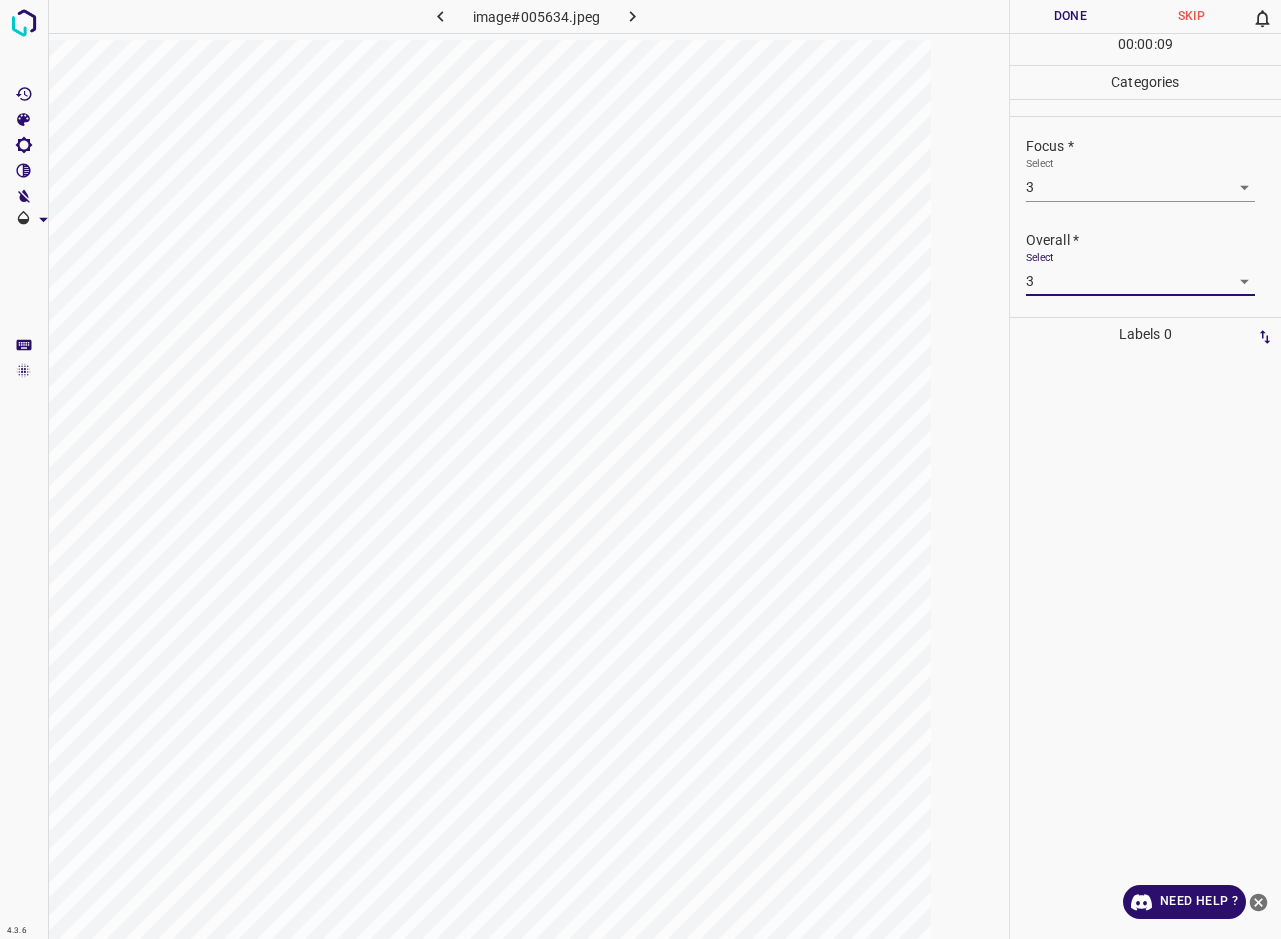 click on "Done" at bounding box center [1070, 16] 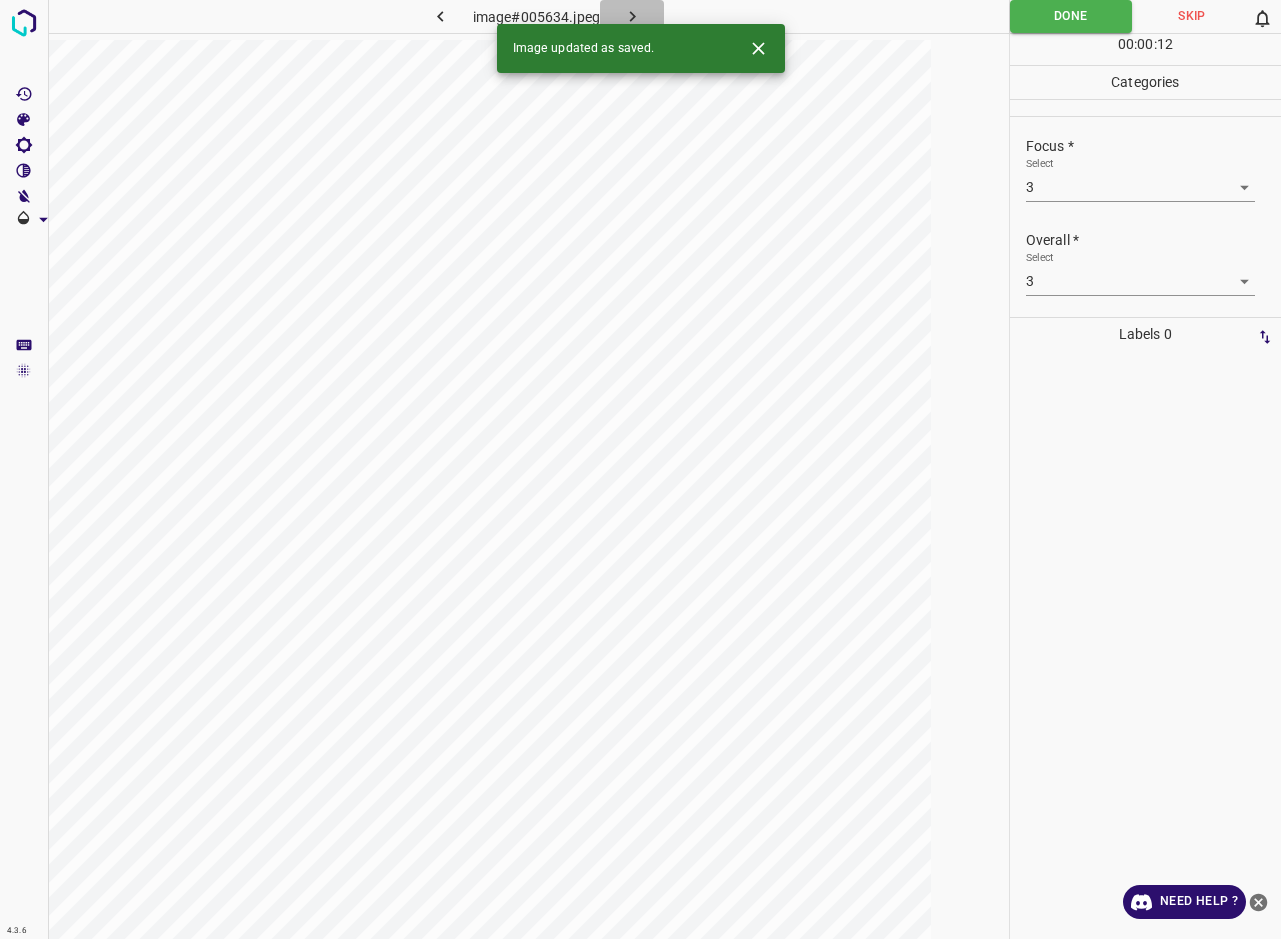 click 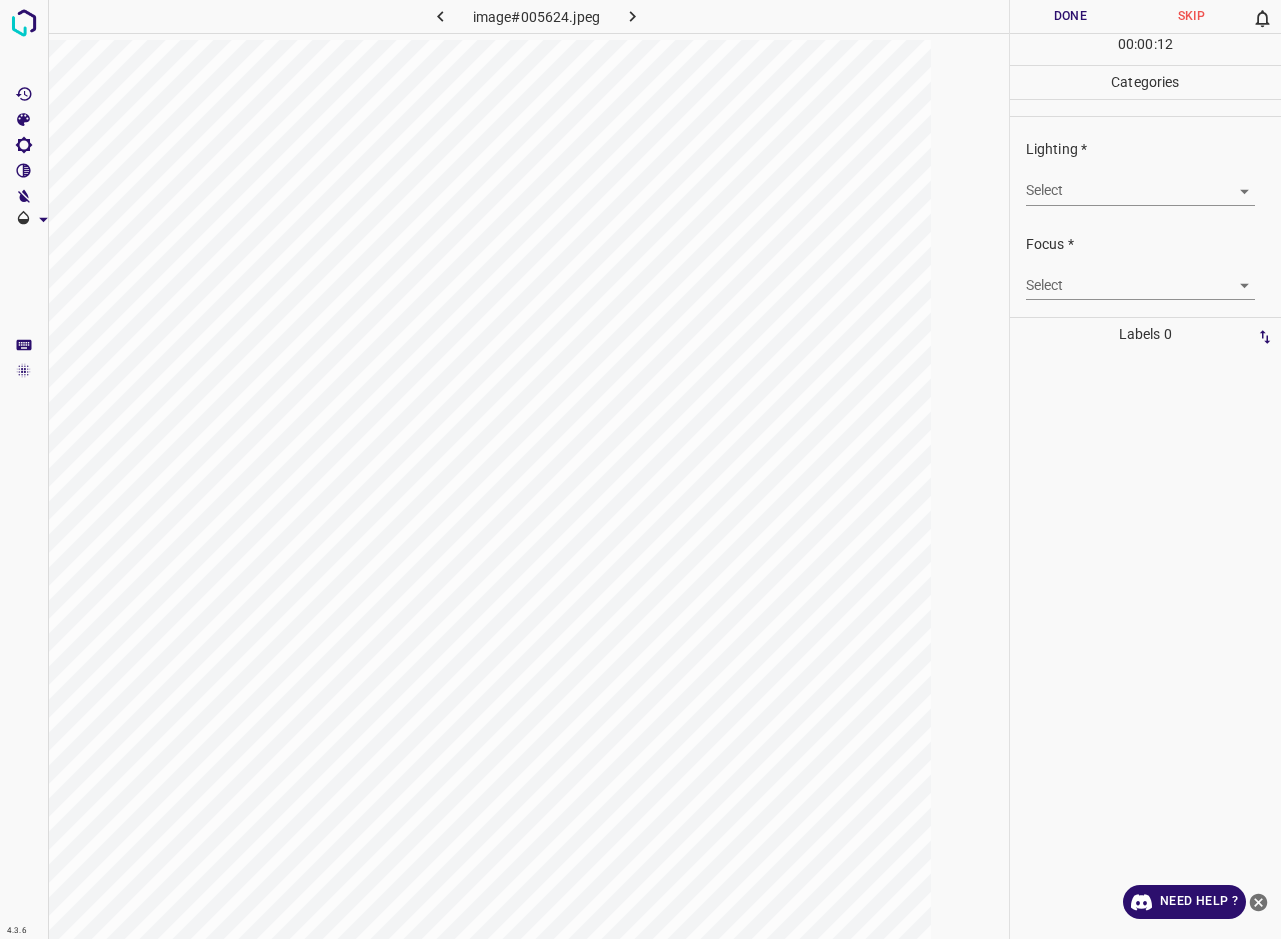 click on "4.3.6  image#005624.jpeg Done Skip 0 00   : 00   : 12   Categories Lighting *  Select ​ Focus *  Select ​ Overall *  Select ​ Labels   0 Categories 1 Lighting 2 Focus 3 Overall Tools Space Change between modes (Draw & Edit) I Auto labeling R Restore zoom M Zoom in N Zoom out Delete Delete selecte label Filters Z Restore filters X Saturation filter C Brightness filter V Contrast filter B Gray scale filter General O Download Need Help ? - Text - Hide - Delete" at bounding box center (640, 469) 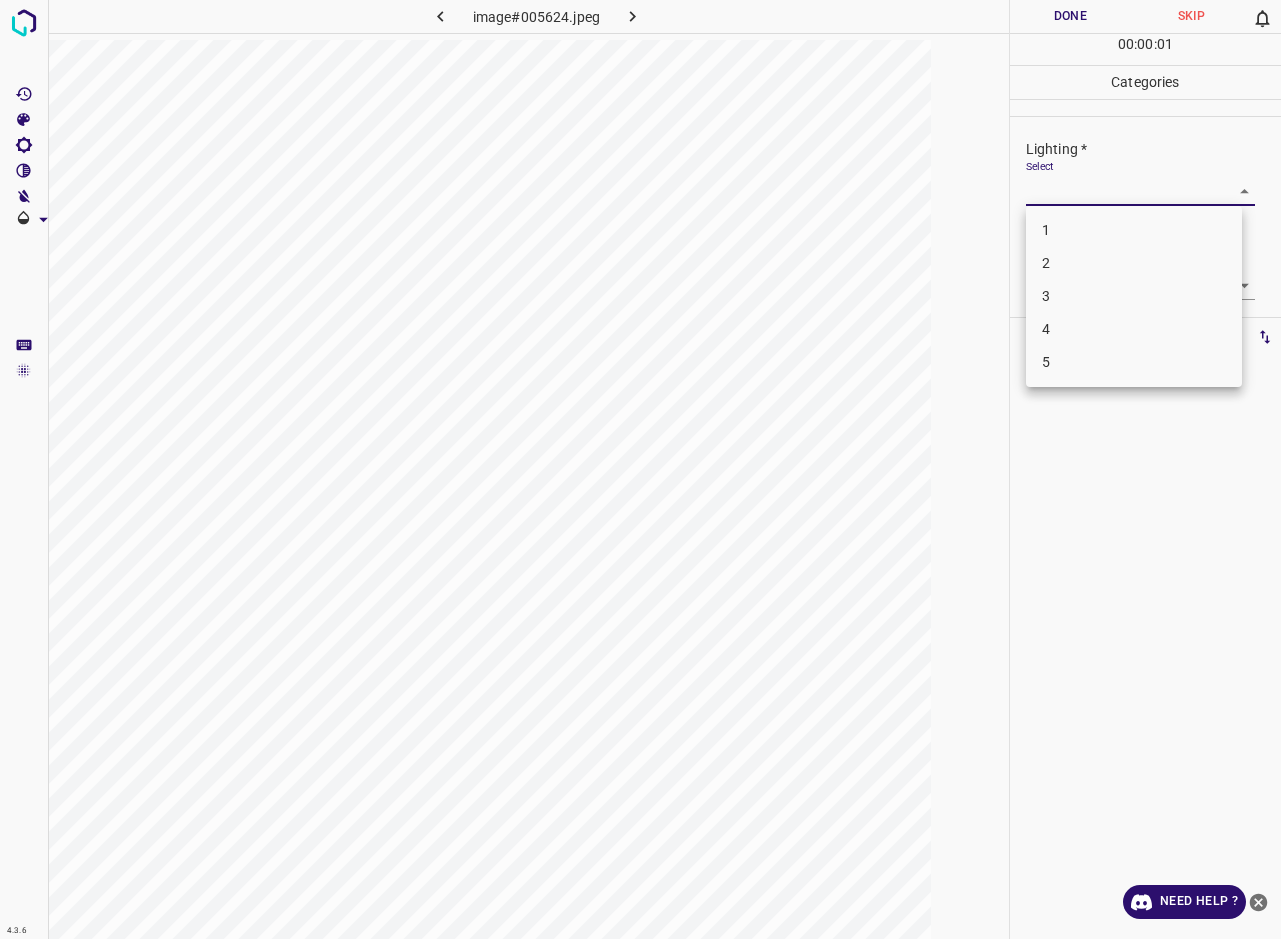 click on "3" at bounding box center [1134, 296] 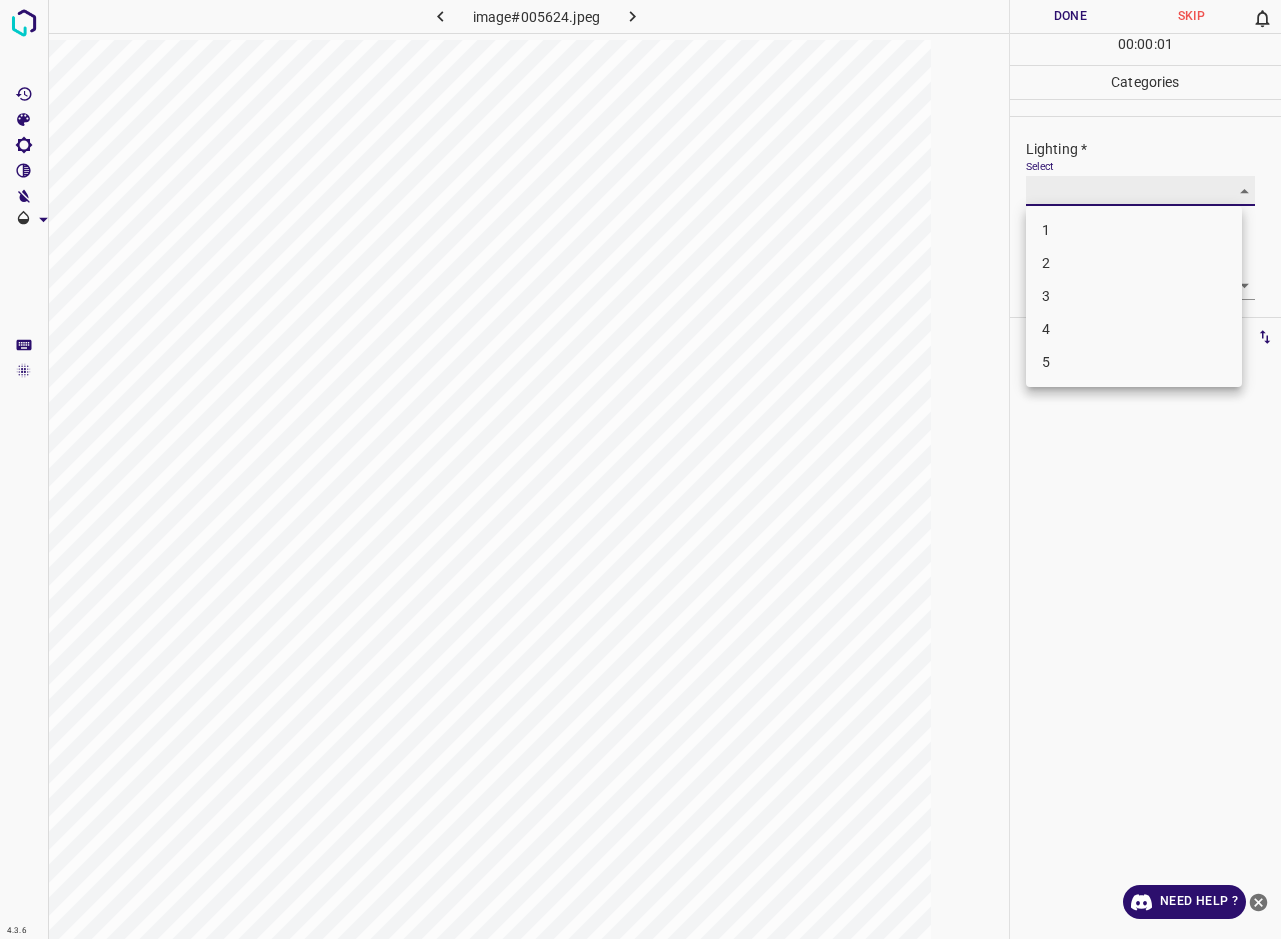 type on "3" 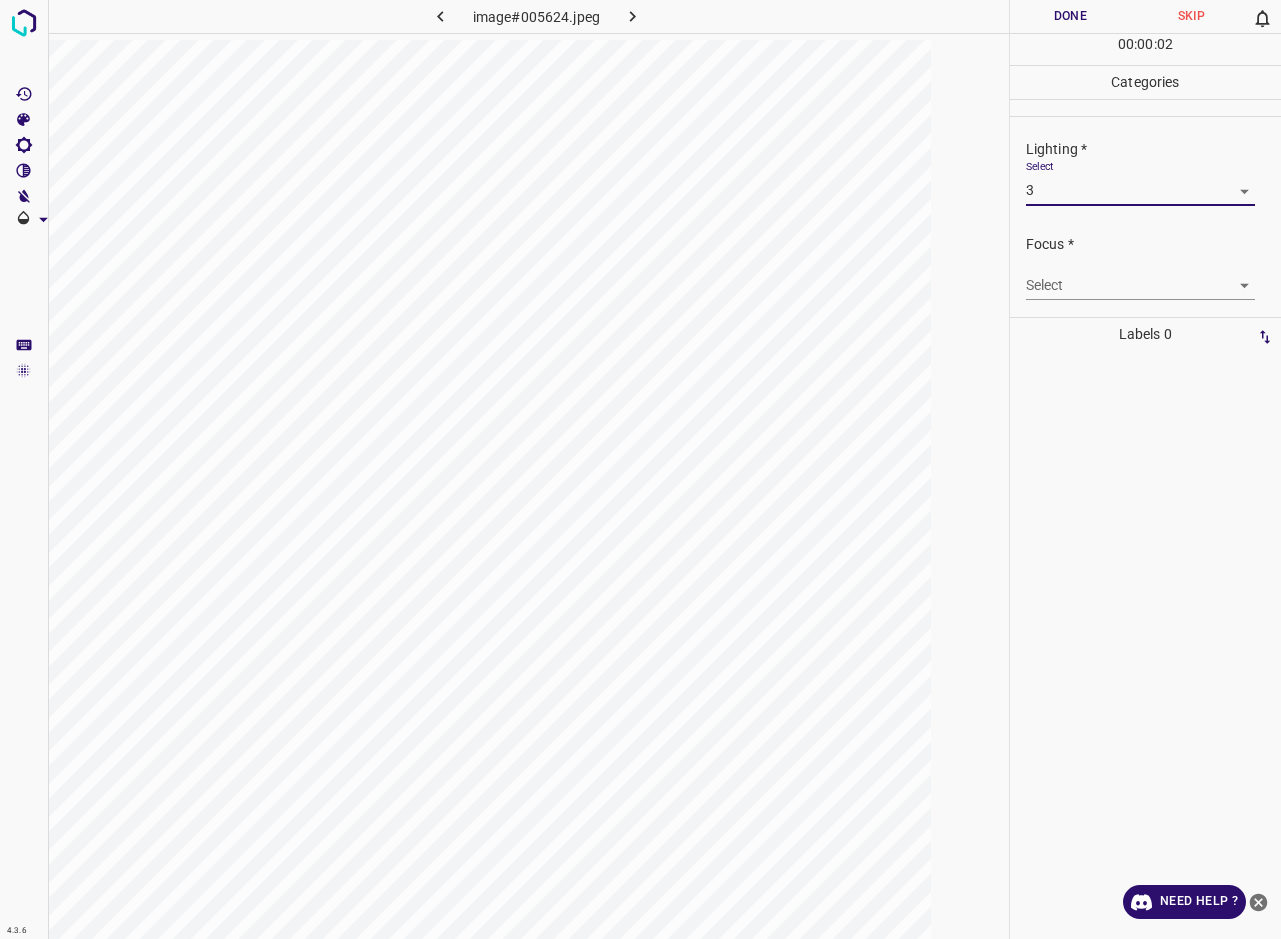 click on "4.3.6  image#005624.jpeg Done Skip 0 00   : 00   : 02   Categories Lighting *  Select 3 3 Focus *  Select ​ Overall *  Select ​ Labels   0 Categories 1 Lighting 2 Focus 3 Overall Tools Space Change between modes (Draw & Edit) I Auto labeling R Restore zoom M Zoom in N Zoom out Delete Delete selecte label Filters Z Restore filters X Saturation filter C Brightness filter V Contrast filter B Gray scale filter General O Download Need Help ? - Text - Hide - Delete" at bounding box center (640, 469) 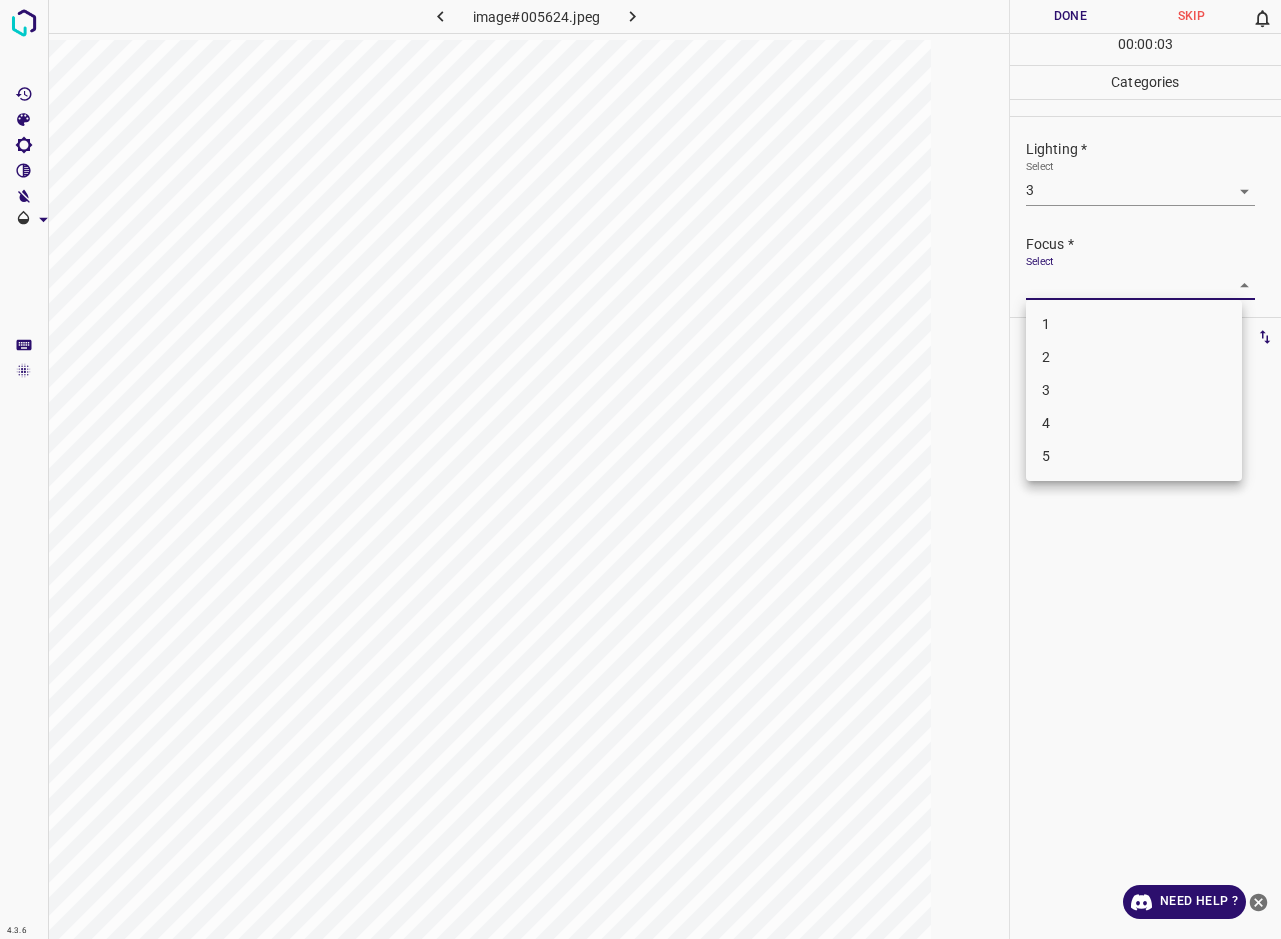 click on "3" at bounding box center (1134, 390) 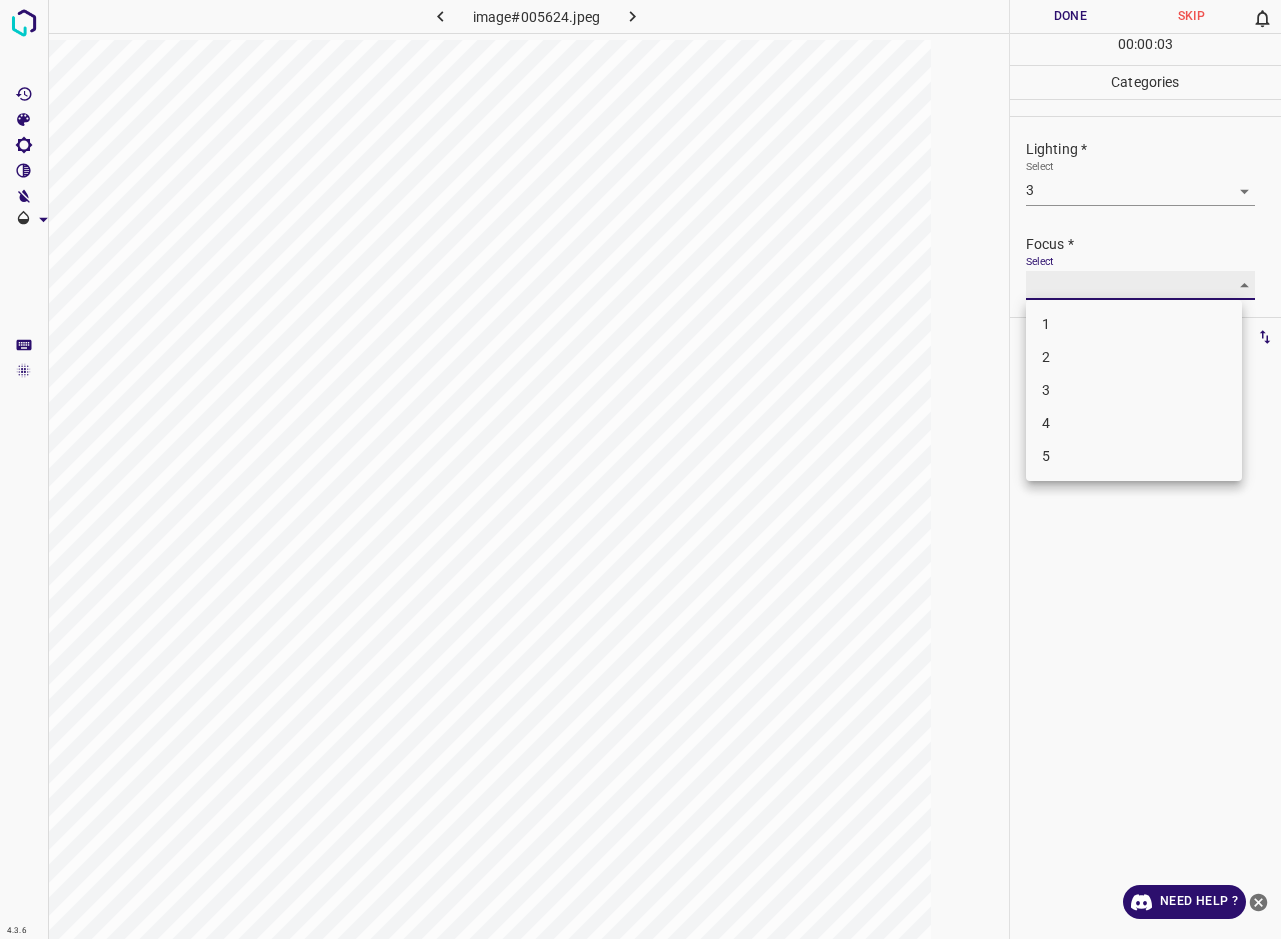 type on "3" 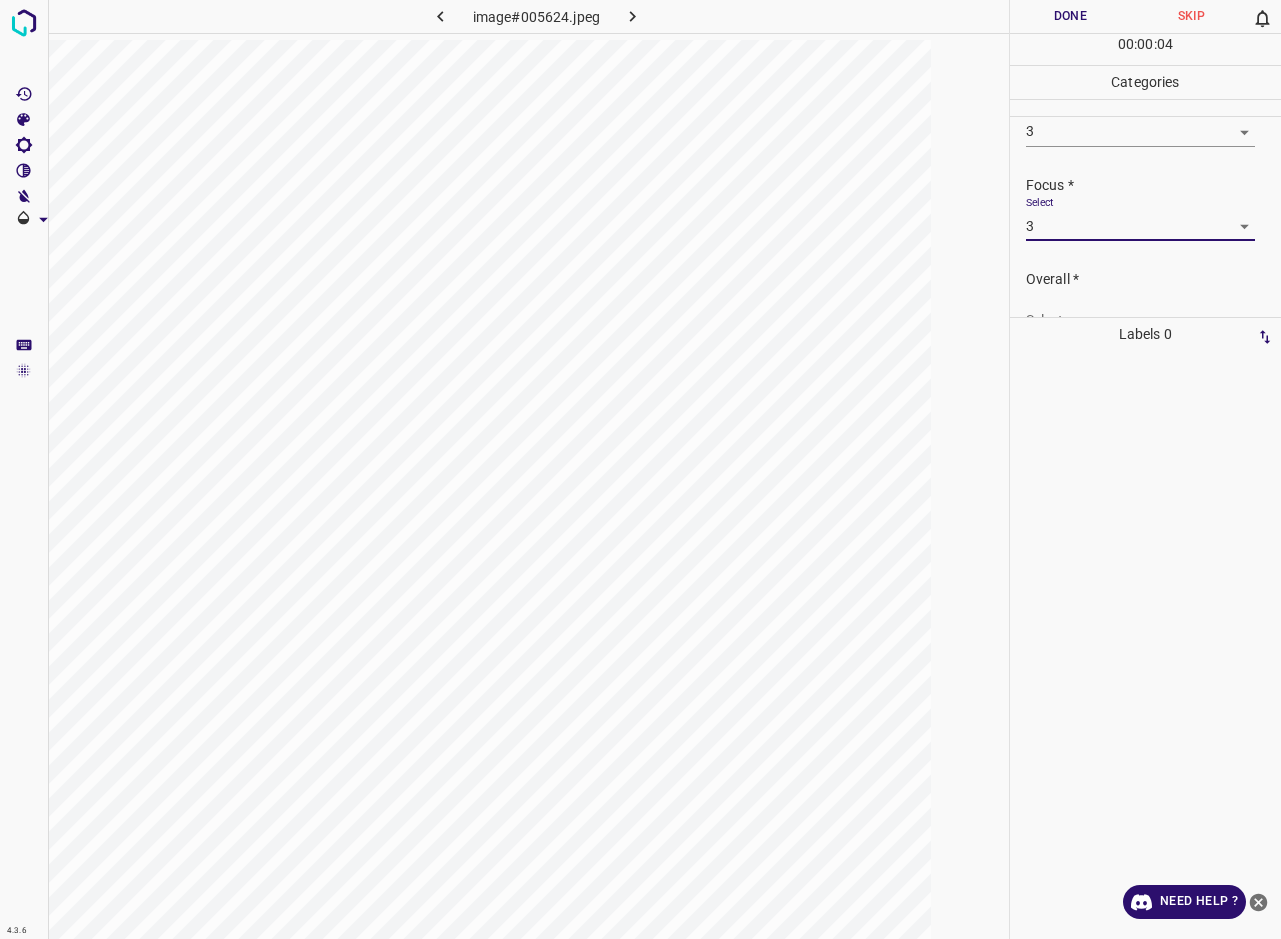 click on "4.3.6  image#005624.jpeg Done Skip 0 00   : 00   : 04   Categories Lighting *  Select 3 3 Focus *  Select 3 3 Overall *  Select ​ Labels   0 Categories 1 Lighting 2 Focus 3 Overall Tools Space Change between modes (Draw & Edit) I Auto labeling R Restore zoom M Zoom in N Zoom out Delete Delete selecte label Filters Z Restore filters X Saturation filter C Brightness filter V Contrast filter B Gray scale filter General O Download Need Help ? - Text - Hide - Delete" at bounding box center (640, 469) 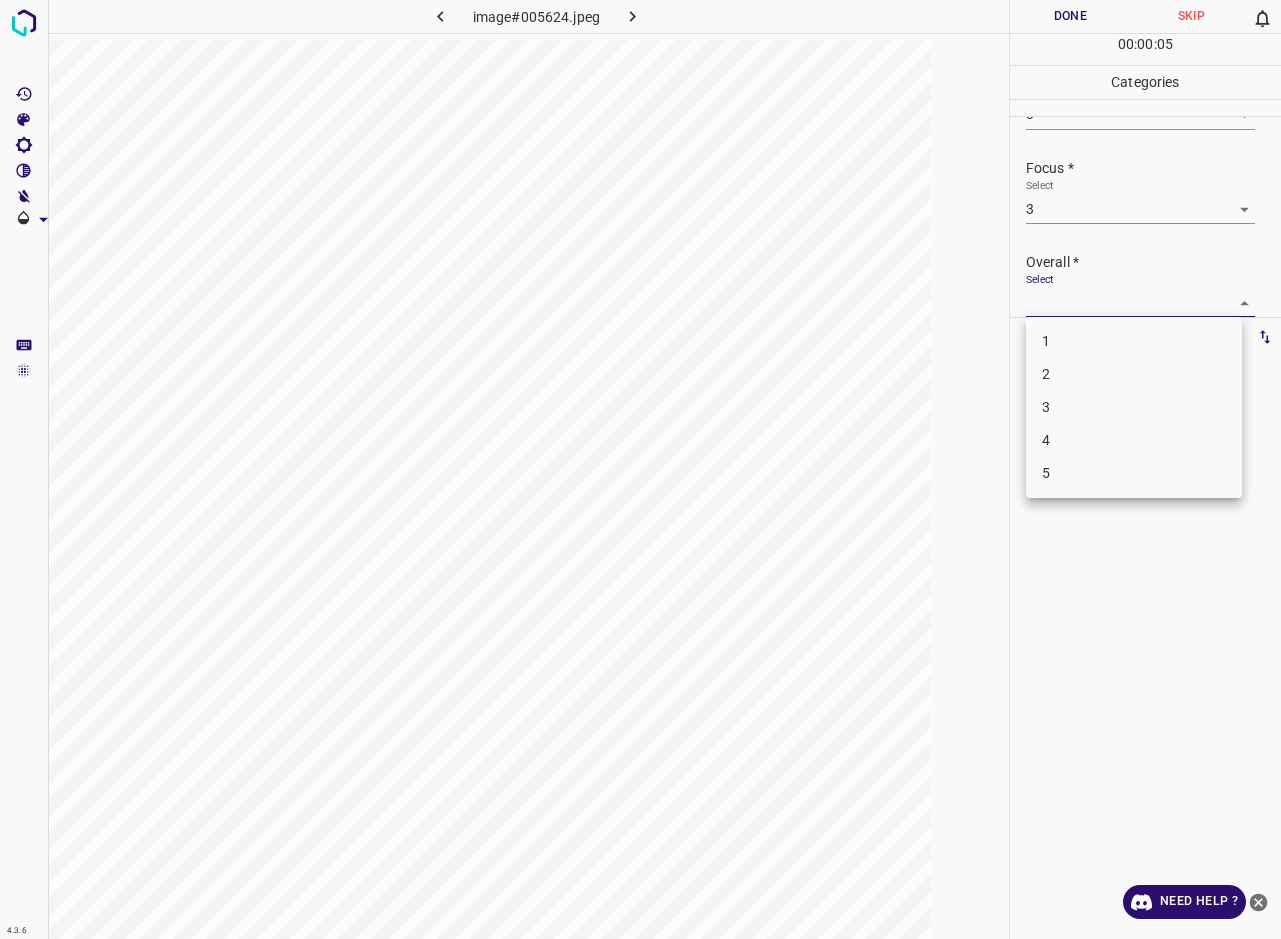 click on "3" at bounding box center [1134, 407] 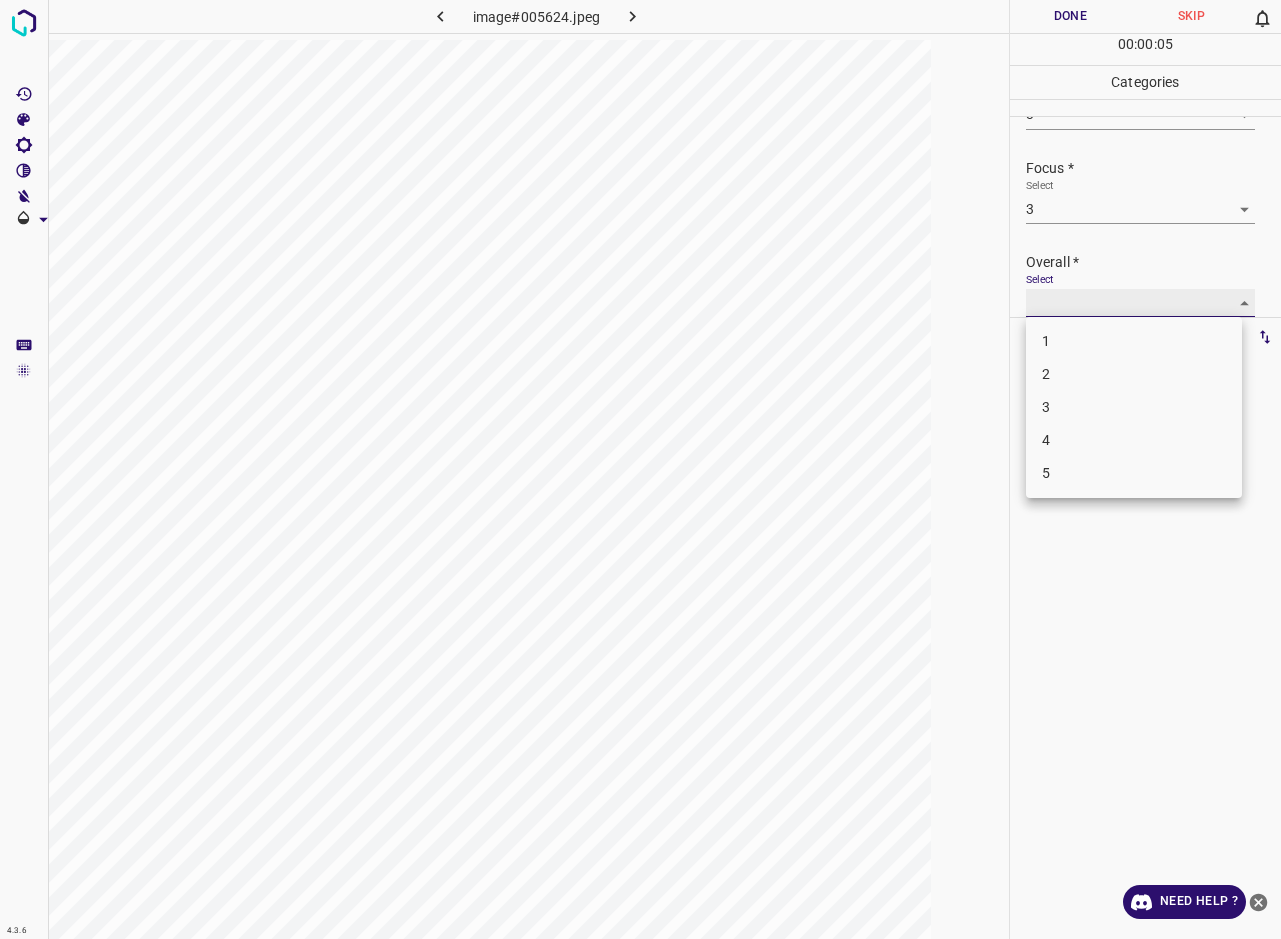 type on "3" 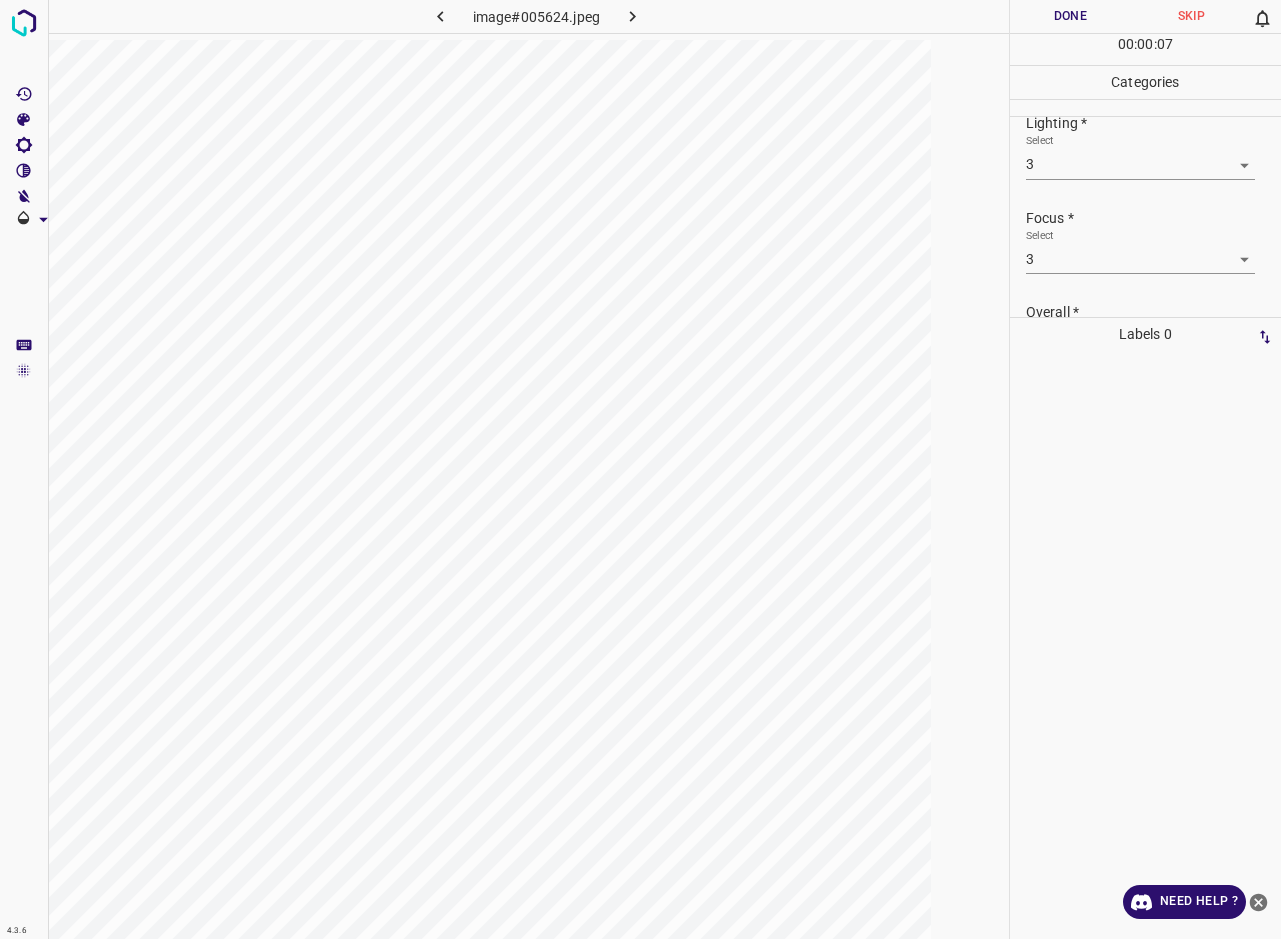 scroll, scrollTop: 19, scrollLeft: 0, axis: vertical 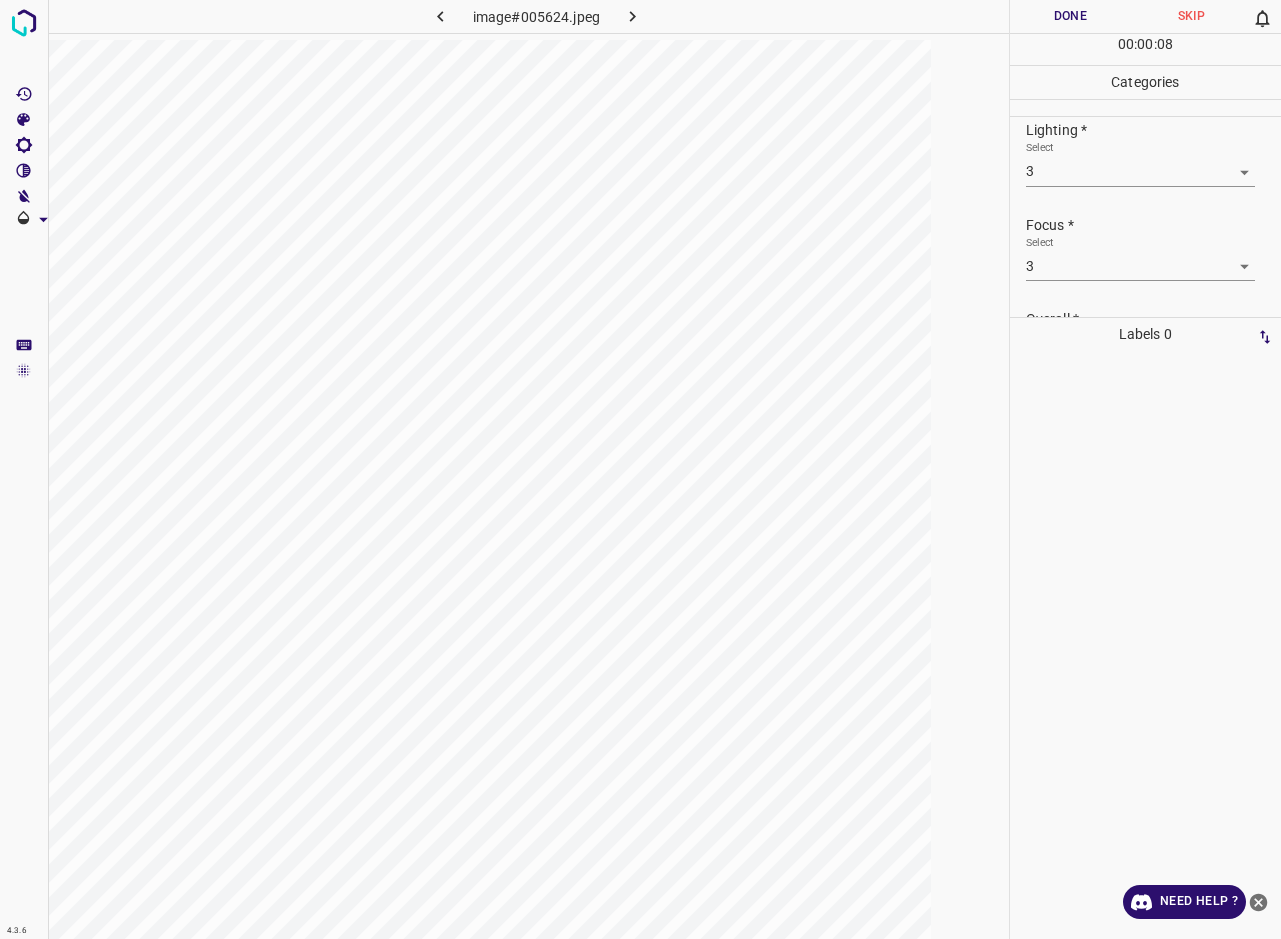 click on "Done" at bounding box center [1070, 16] 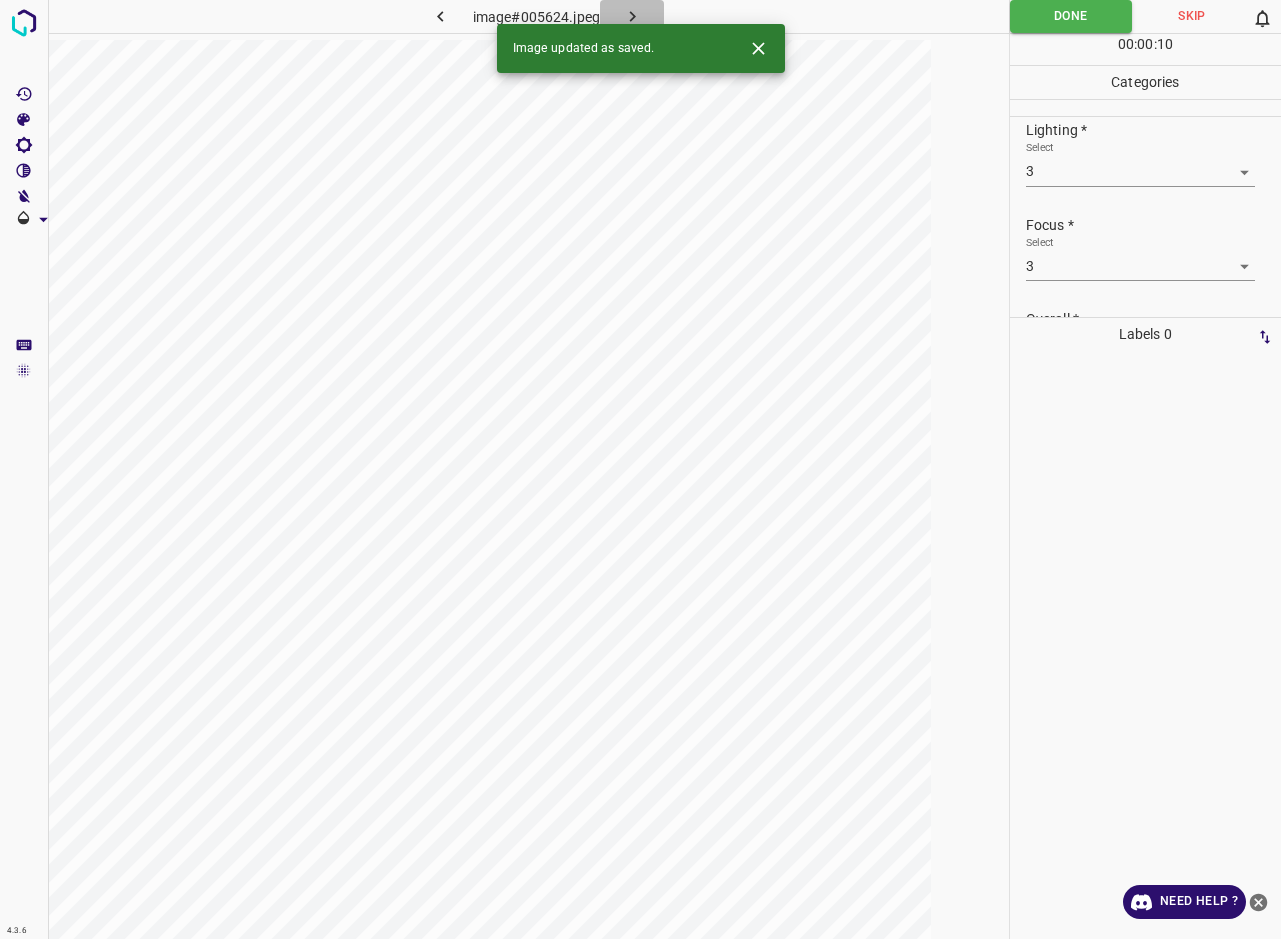 click 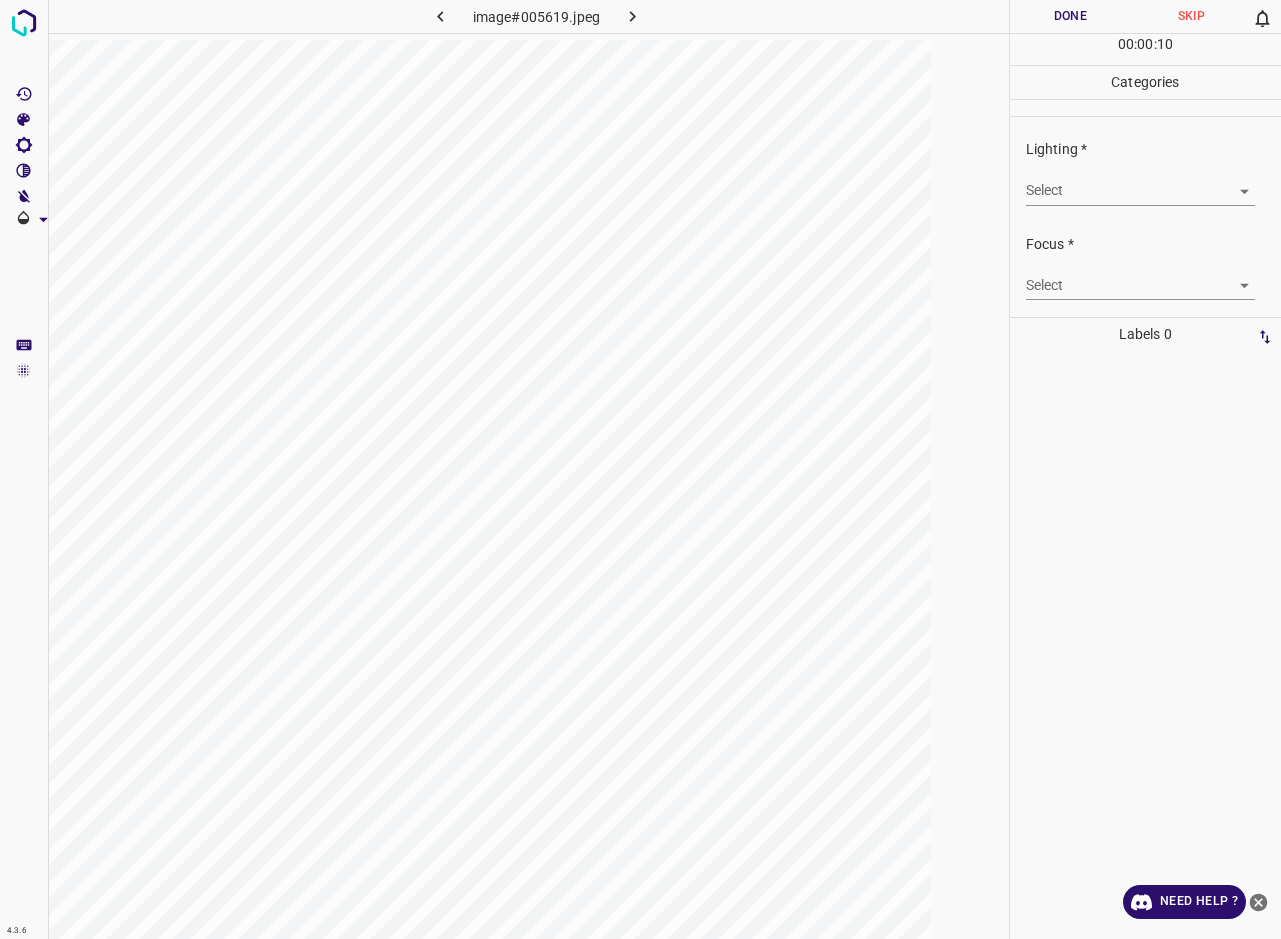 click on "4.3.6  image#005619.jpeg Done Skip 0 00   : 00   : 10   Categories Lighting *  Select ​ Focus *  Select ​ Overall *  Select ​ Labels   0 Categories 1 Lighting 2 Focus 3 Overall Tools Space Change between modes (Draw & Edit) I Auto labeling R Restore zoom M Zoom in N Zoom out Delete Delete selecte label Filters Z Restore filters X Saturation filter C Brightness filter V Contrast filter B Gray scale filter General O Download Need Help ? - Text - Hide - Delete" at bounding box center [640, 469] 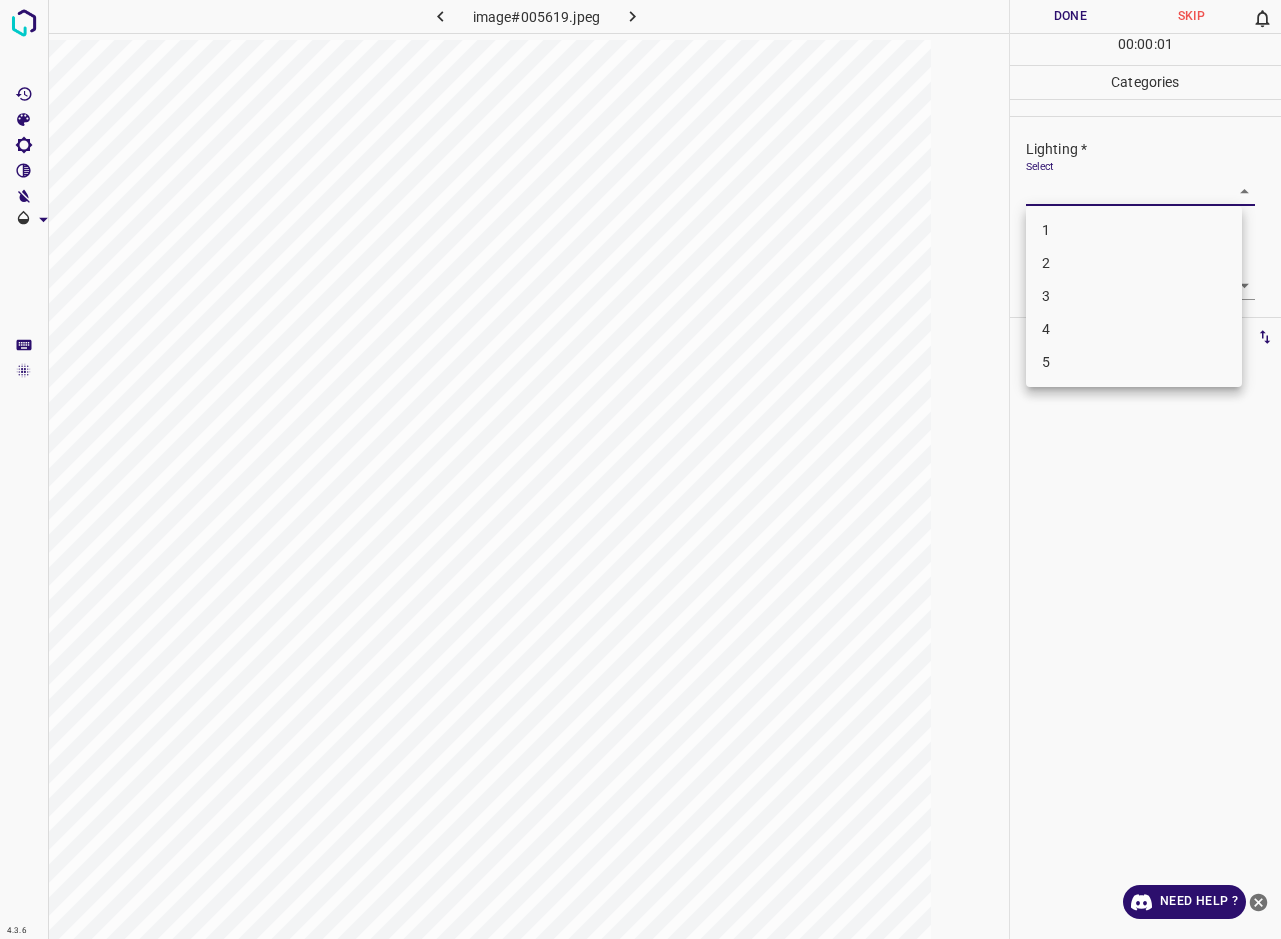 click on "3" at bounding box center (1134, 296) 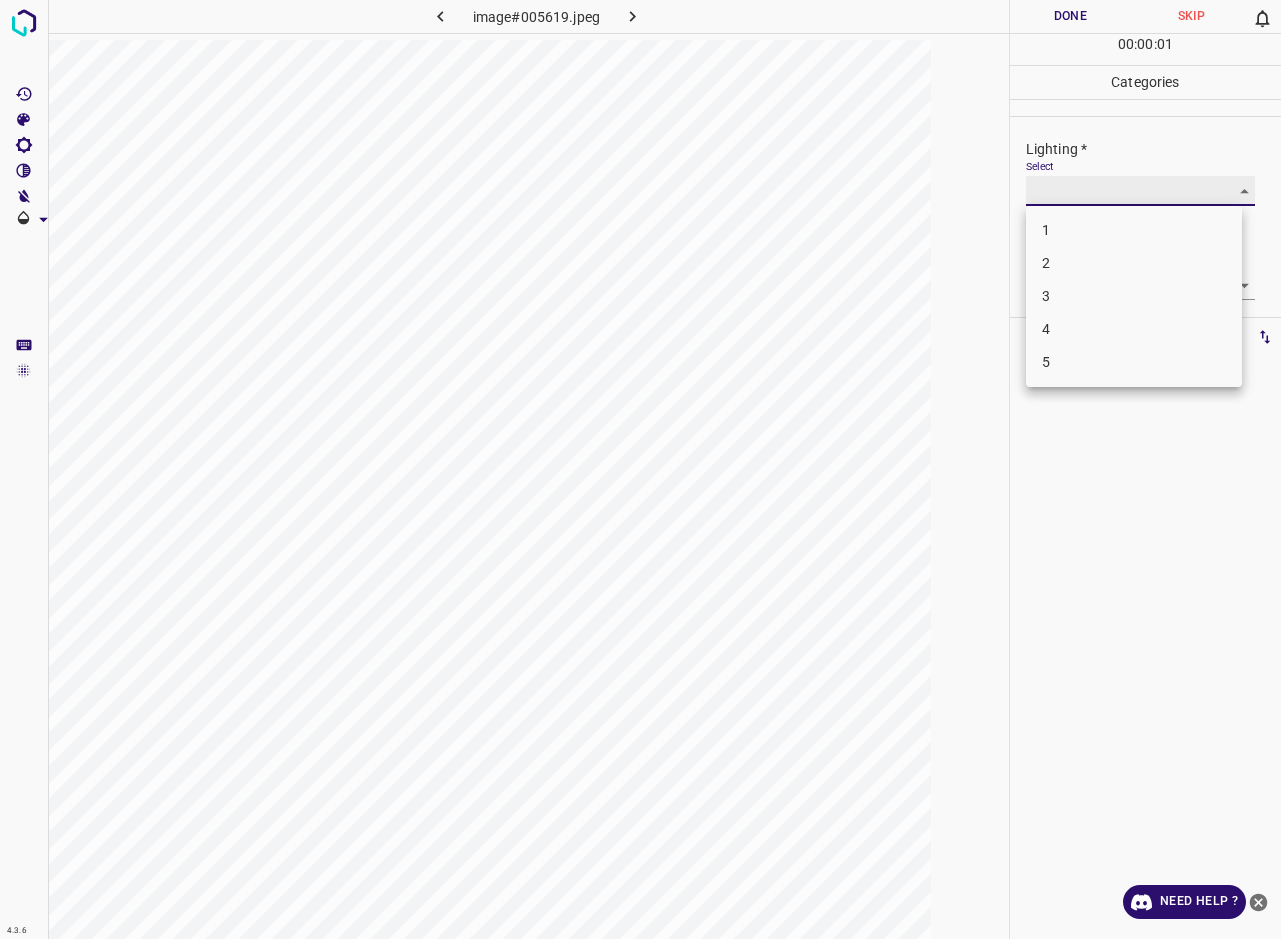 type on "3" 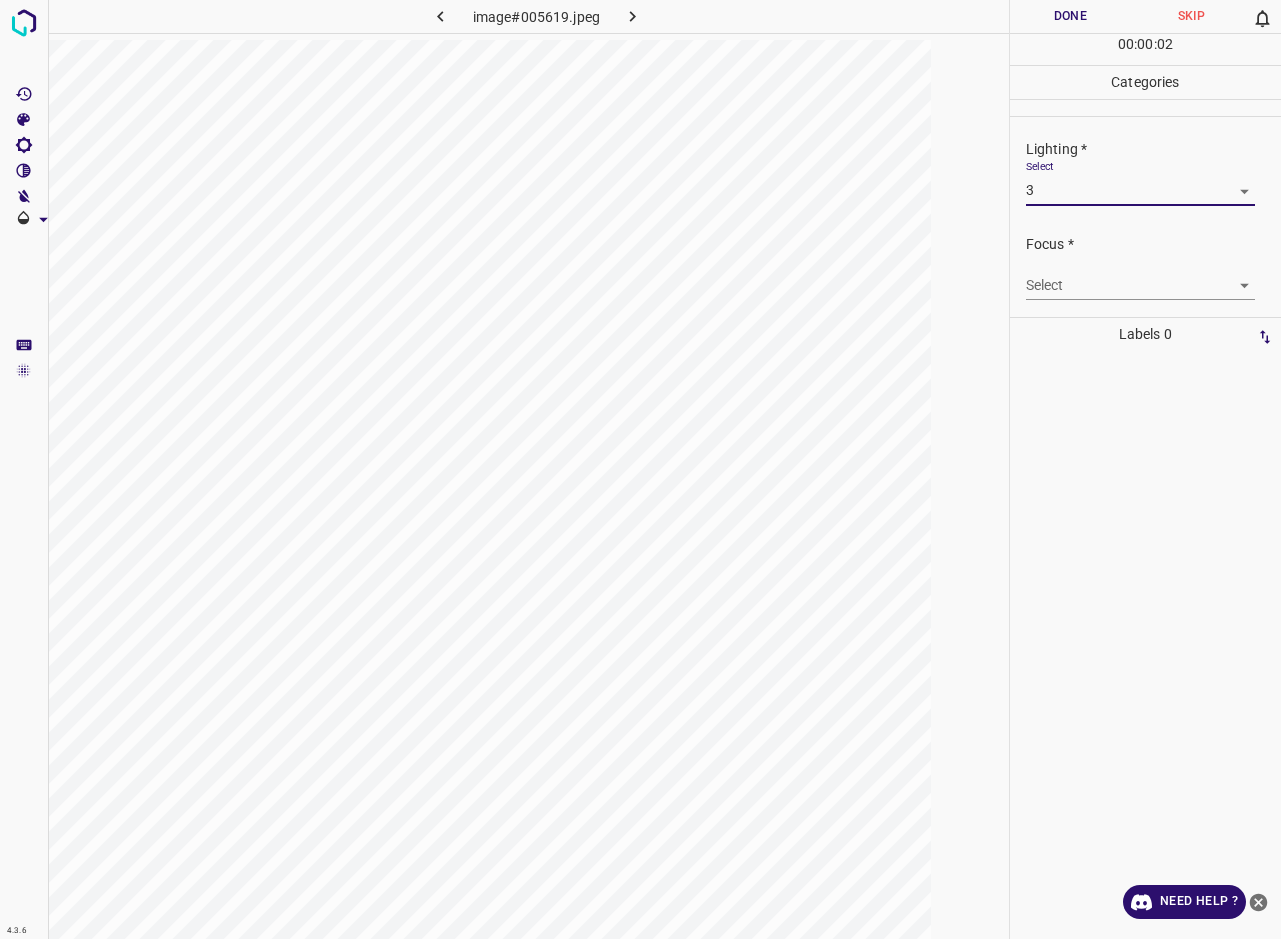 click on "4.3.6  image#005619.jpeg Done Skip 0 00   : 00   : 02   Categories Lighting *  Select 3 3 Focus *  Select ​ Overall *  Select ​ Labels   0 Categories 1 Lighting 2 Focus 3 Overall Tools Space Change between modes (Draw & Edit) I Auto labeling R Restore zoom M Zoom in N Zoom out Delete Delete selecte label Filters Z Restore filters X Saturation filter C Brightness filter V Contrast filter B Gray scale filter General O Download Need Help ? - Text - Hide - Delete 1 2 3 4 5" at bounding box center [640, 469] 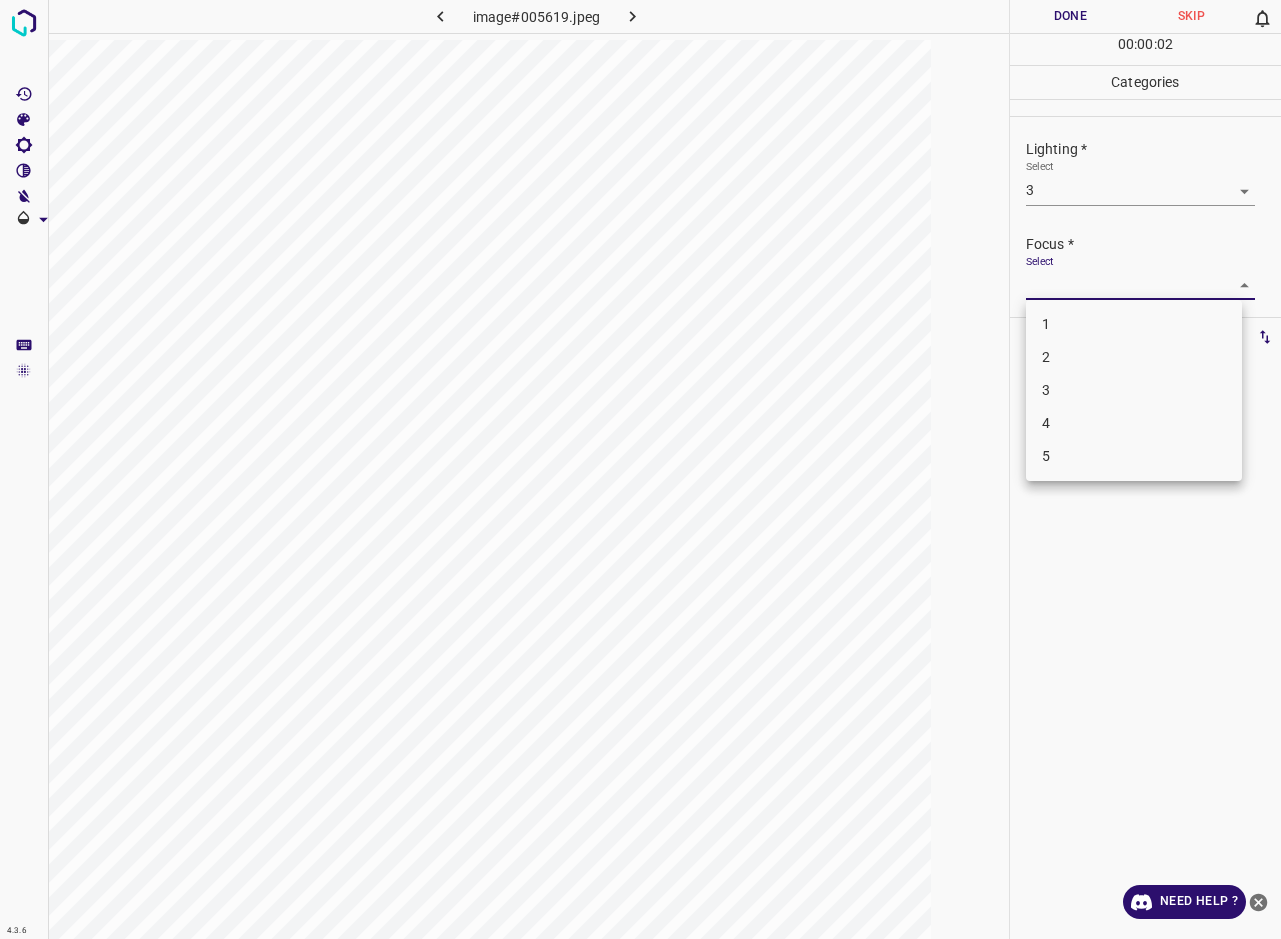 click on "3" at bounding box center (1134, 390) 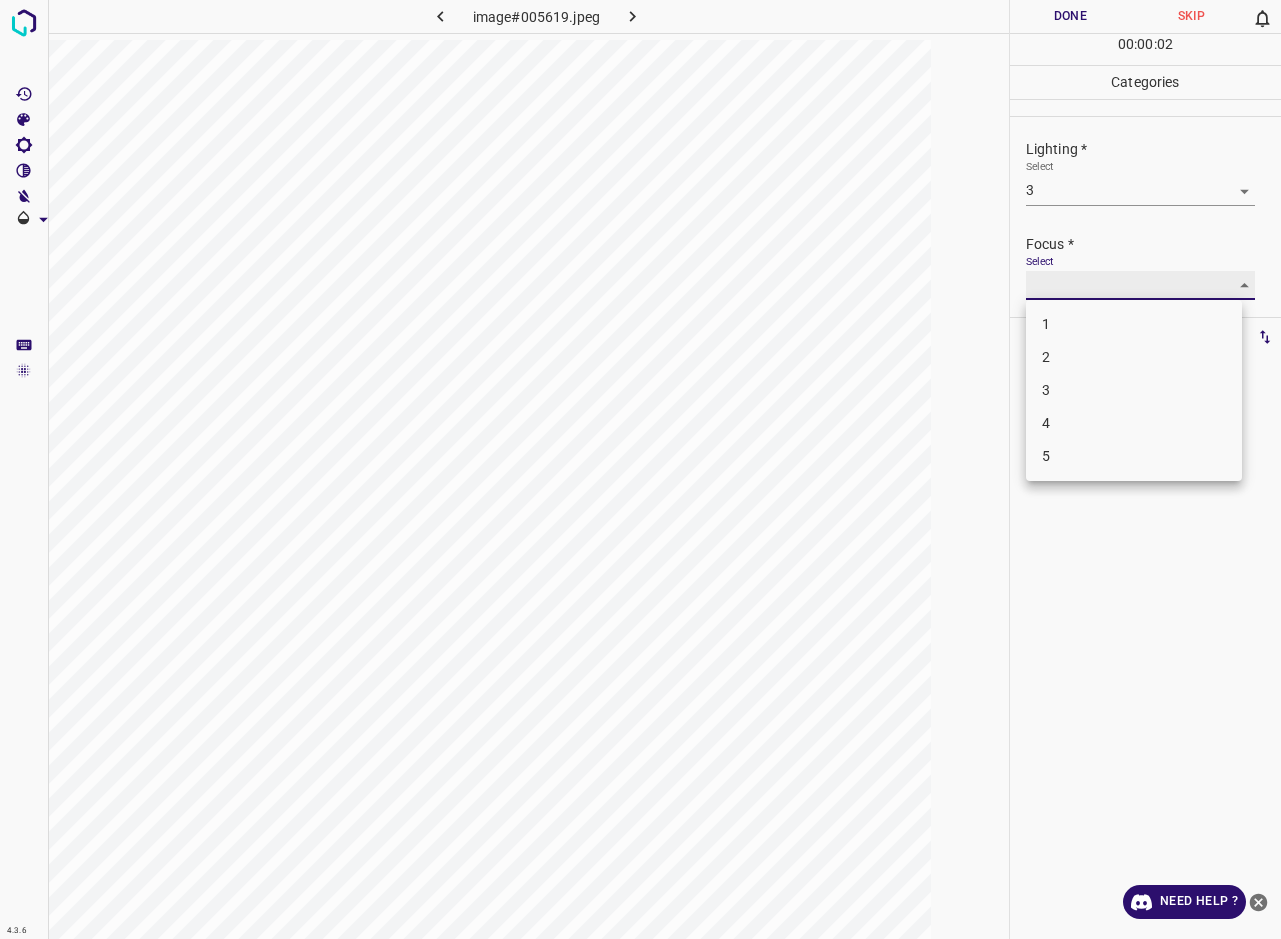 type on "3" 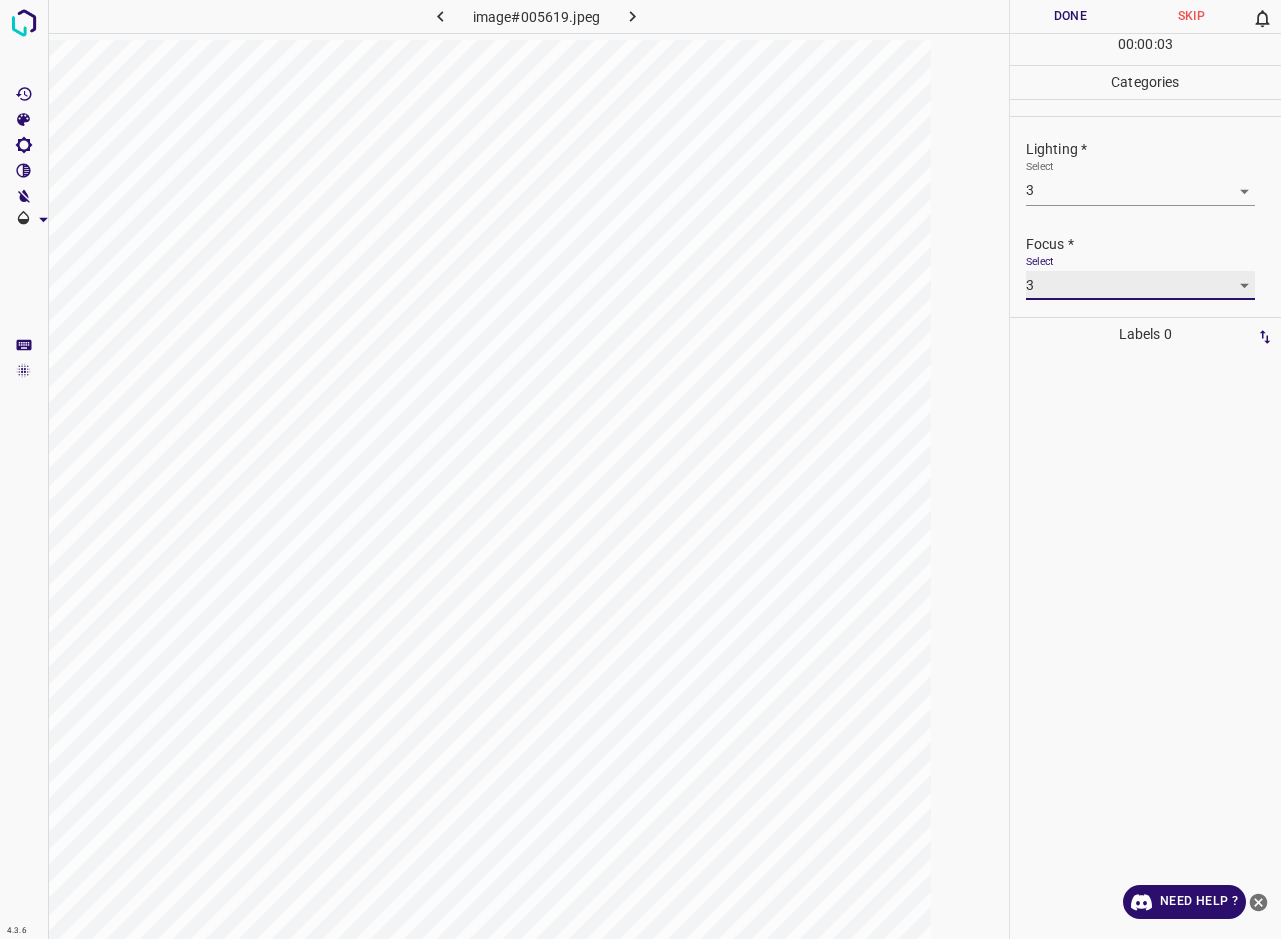 scroll, scrollTop: 76, scrollLeft: 0, axis: vertical 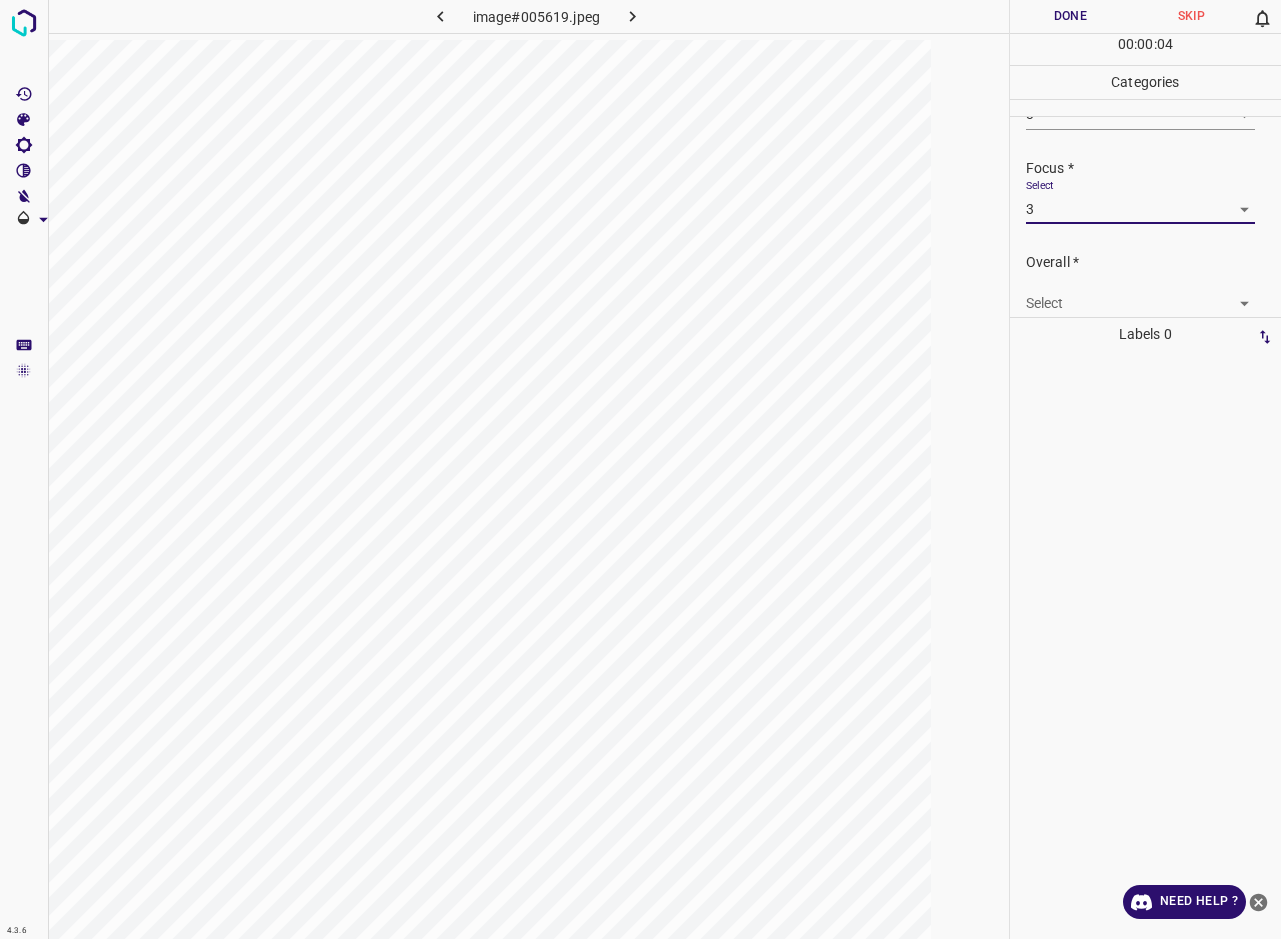 click on "4.3.6  image#005619.jpeg Done Skip 0 00   : 00   : 04   Categories Lighting *  Select 3 3 Focus *  Select 3 3 Overall *  Select ​ Labels   0 Categories 1 Lighting 2 Focus 3 Overall Tools Space Change between modes (Draw & Edit) I Auto labeling R Restore zoom M Zoom in N Zoom out Delete Delete selecte label Filters Z Restore filters X Saturation filter C Brightness filter V Contrast filter B Gray scale filter General O Download Need Help ? - Text - Hide - Delete" at bounding box center [640, 469] 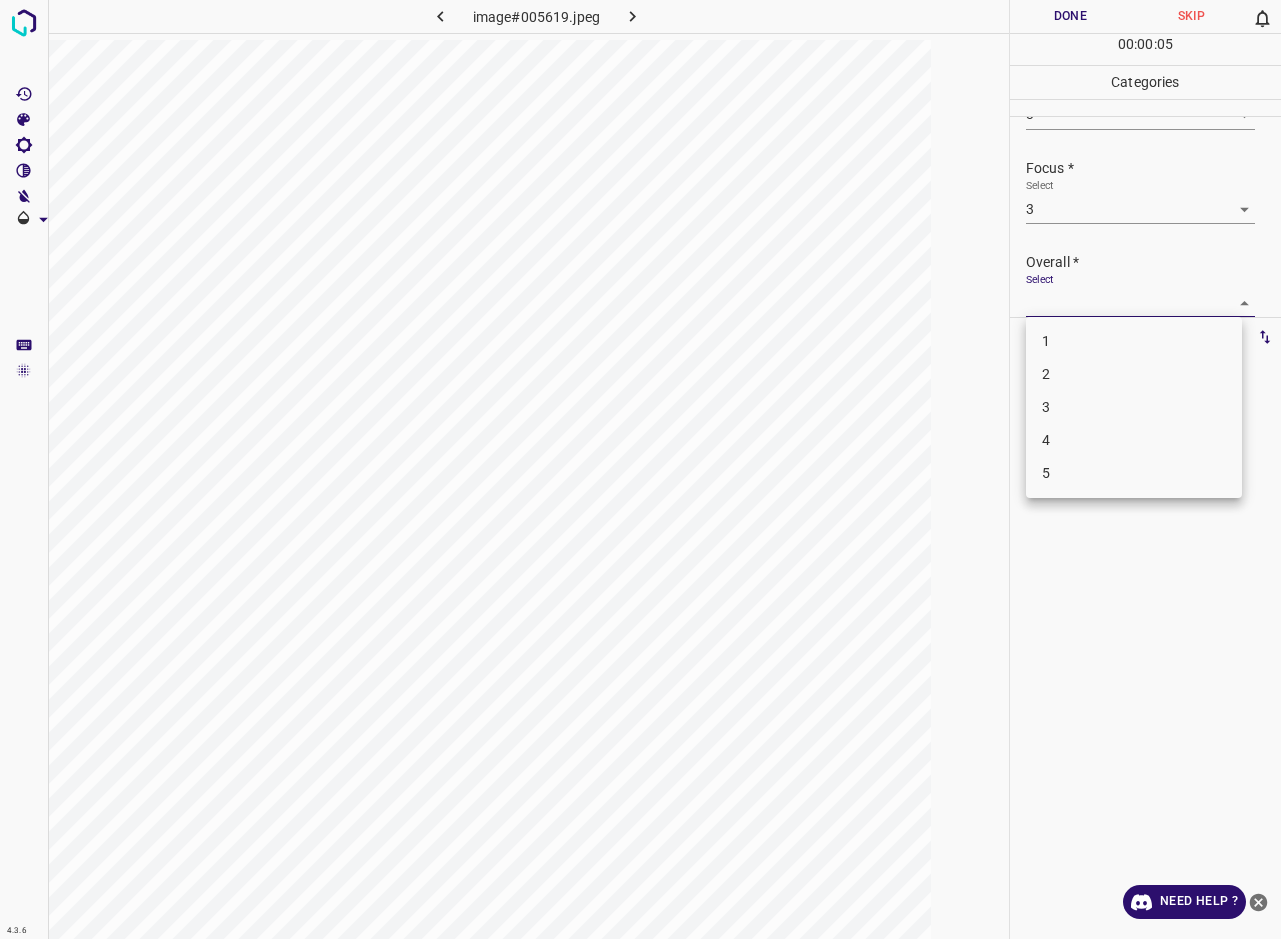 click on "3" at bounding box center (1134, 407) 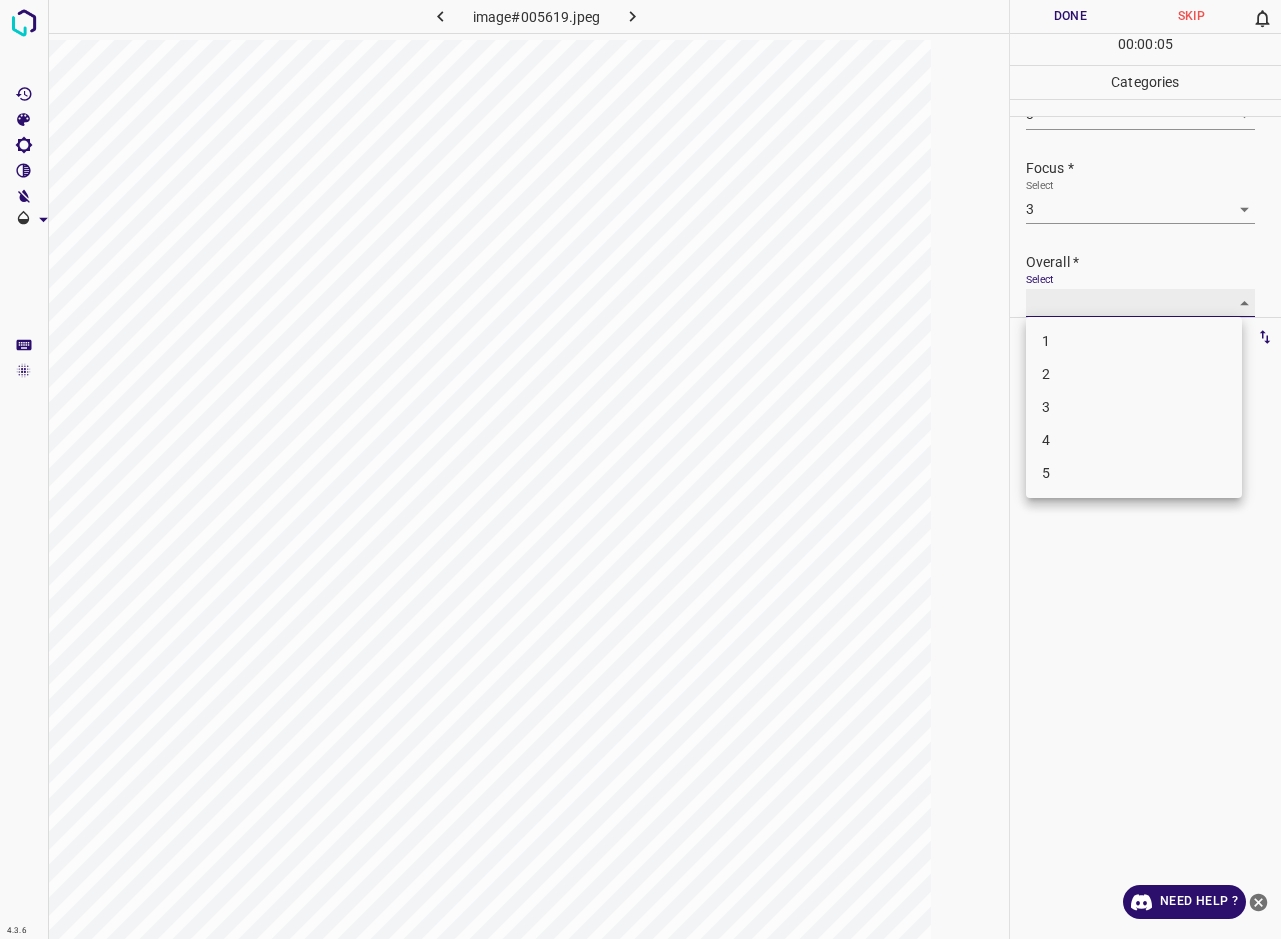 type on "3" 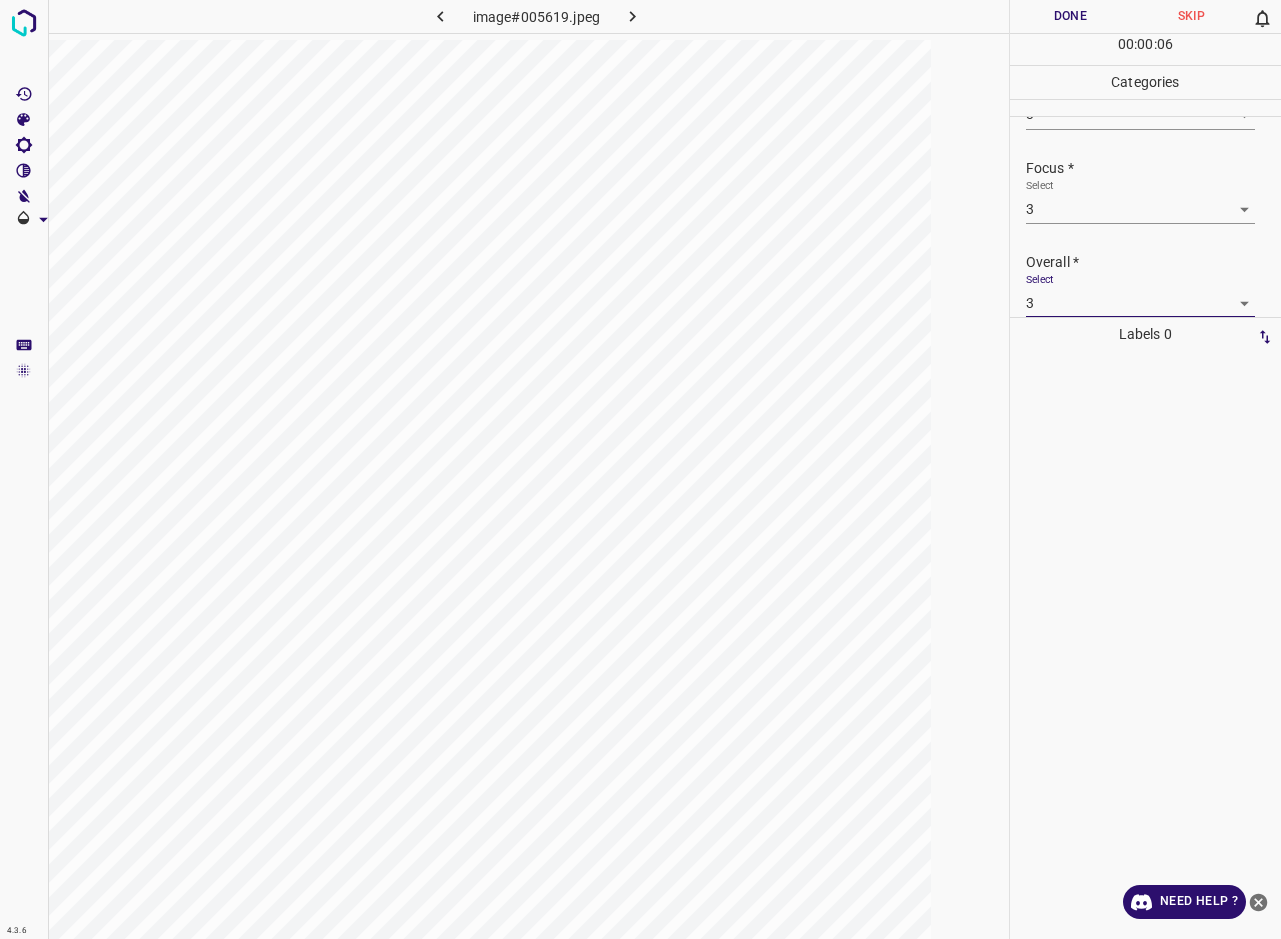 click on "Done" at bounding box center (1070, 16) 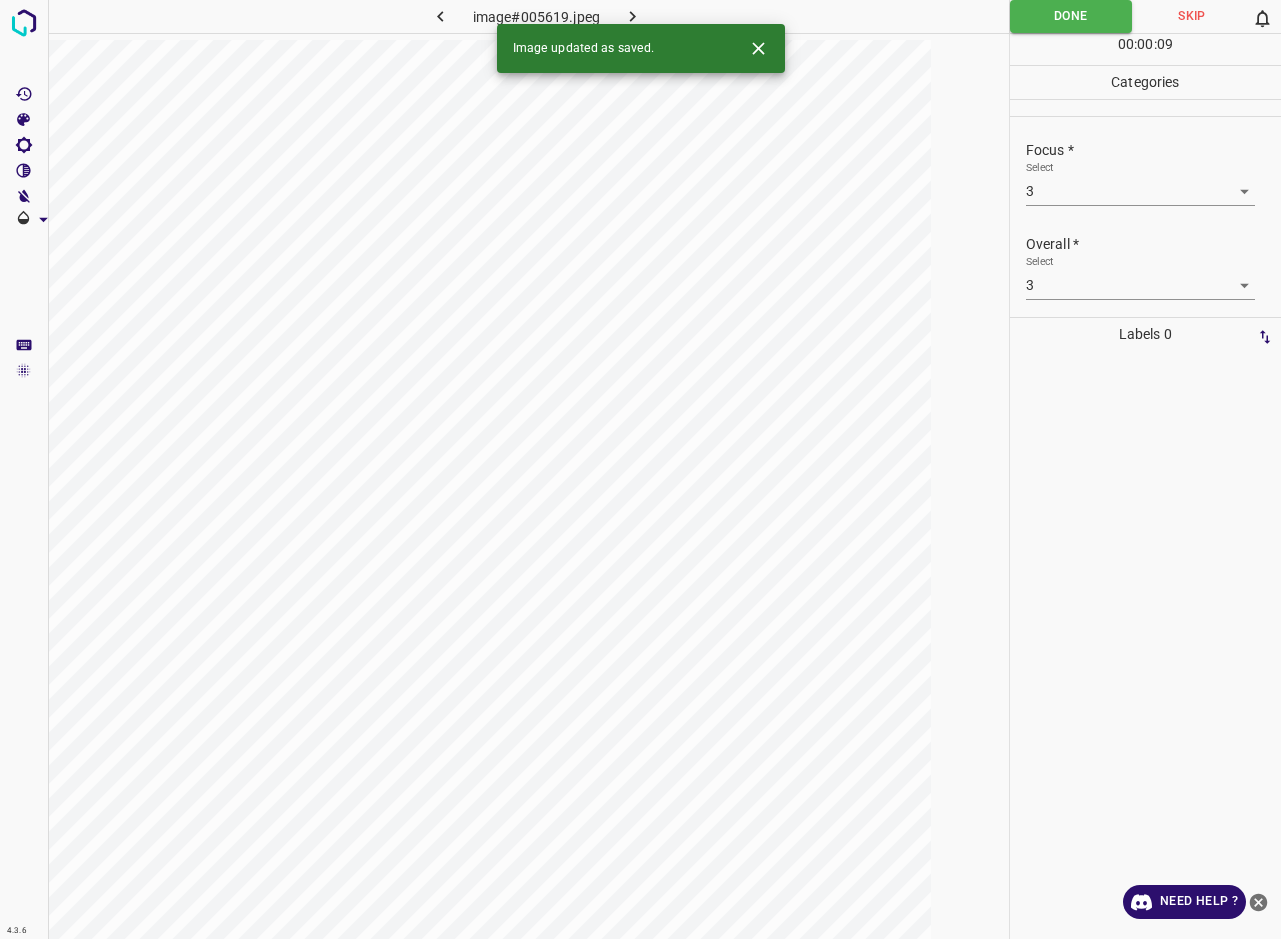 scroll, scrollTop: 0, scrollLeft: 0, axis: both 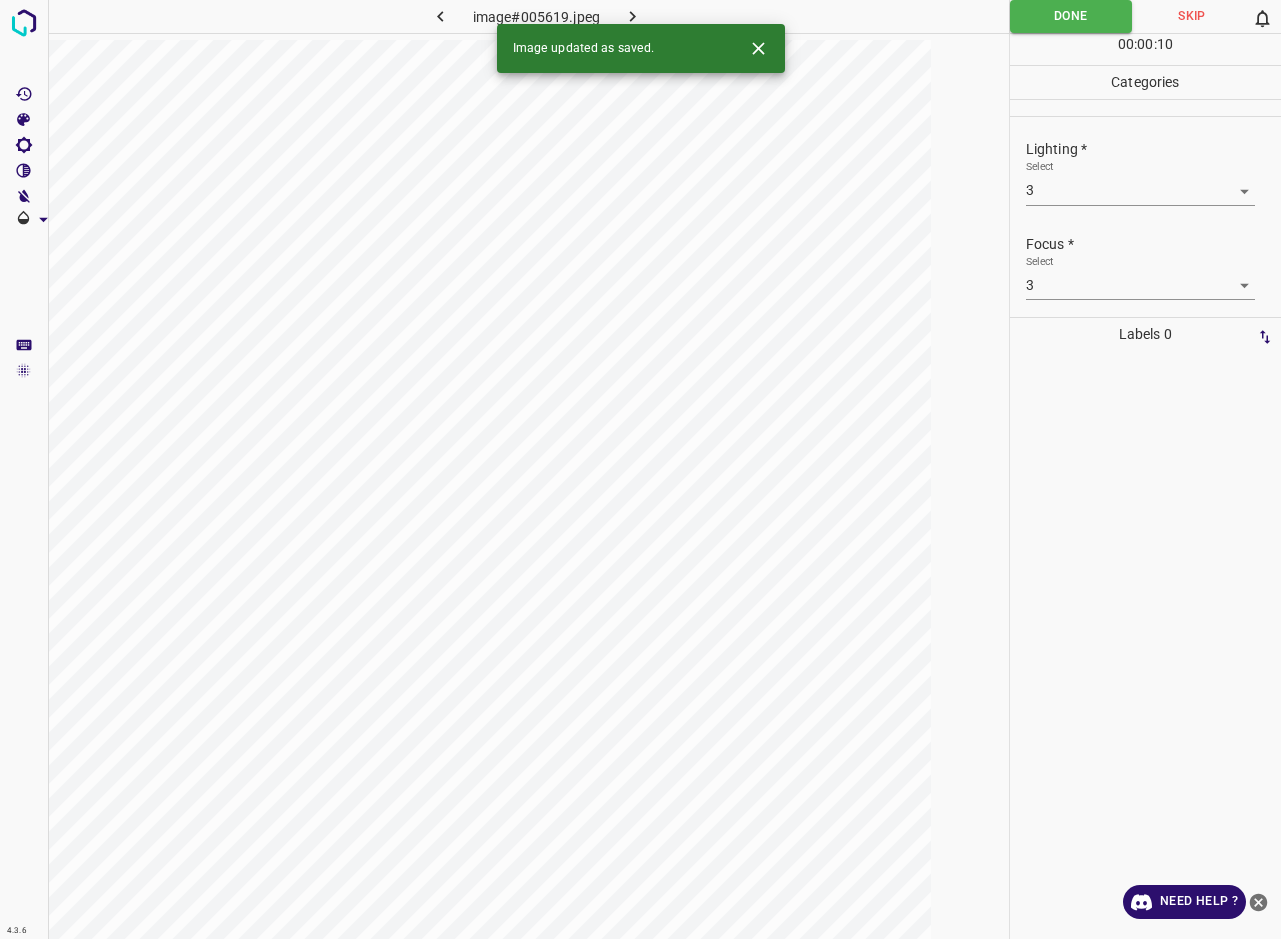 click 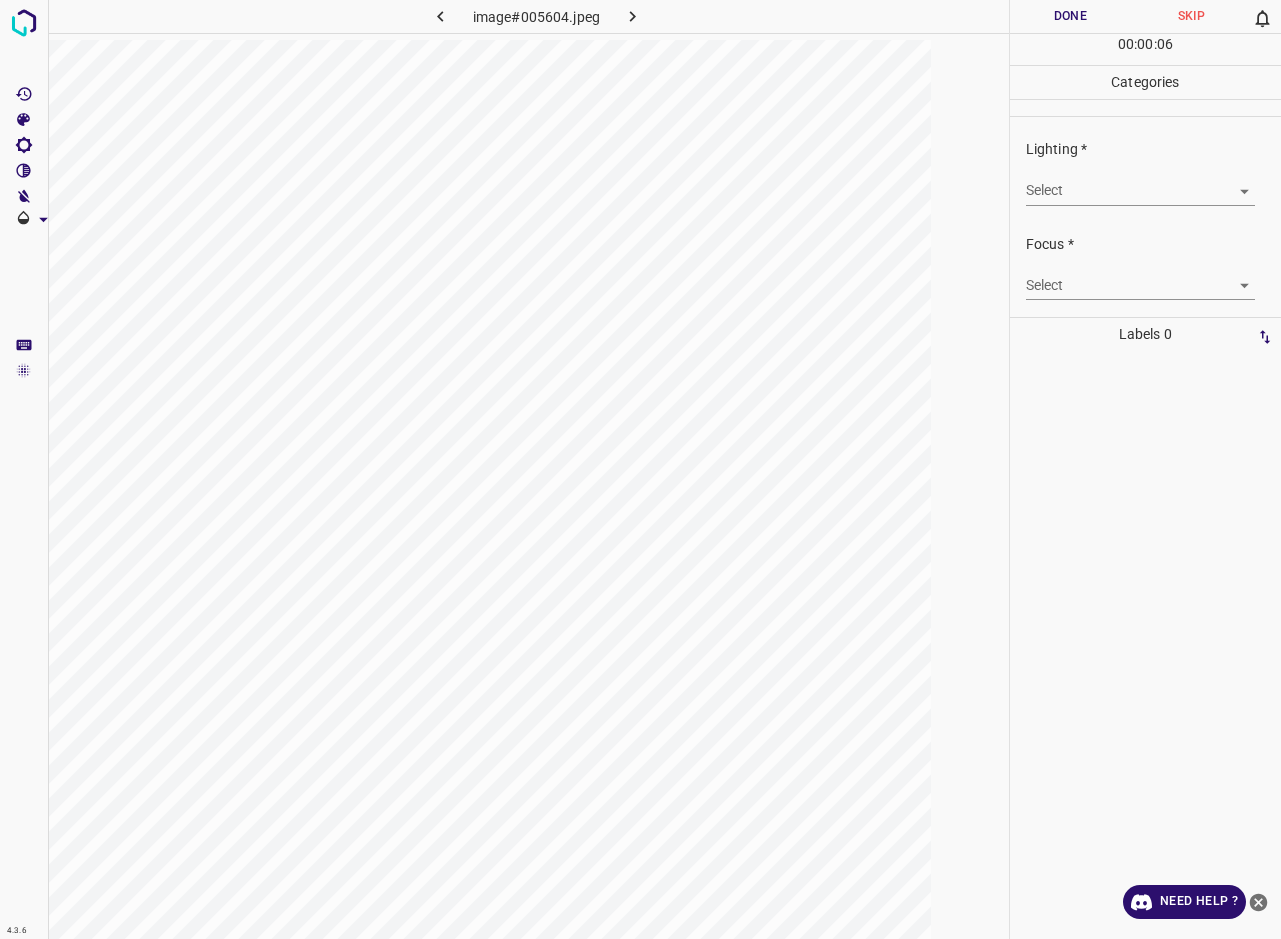 click on "4.3.6  image#005604.jpeg Done Skip 0 00   : 00   : 06   Categories Lighting *  Select ​ Focus *  Select ​ Overall *  Select ​ Labels   0 Categories 1 Lighting 2 Focus 3 Overall Tools Space Change between modes (Draw & Edit) I Auto labeling R Restore zoom M Zoom in N Zoom out Delete Delete selecte label Filters Z Restore filters X Saturation filter C Brightness filter V Contrast filter B Gray scale filter General O Download Need Help ? - Text - Hide - Delete" at bounding box center [640, 469] 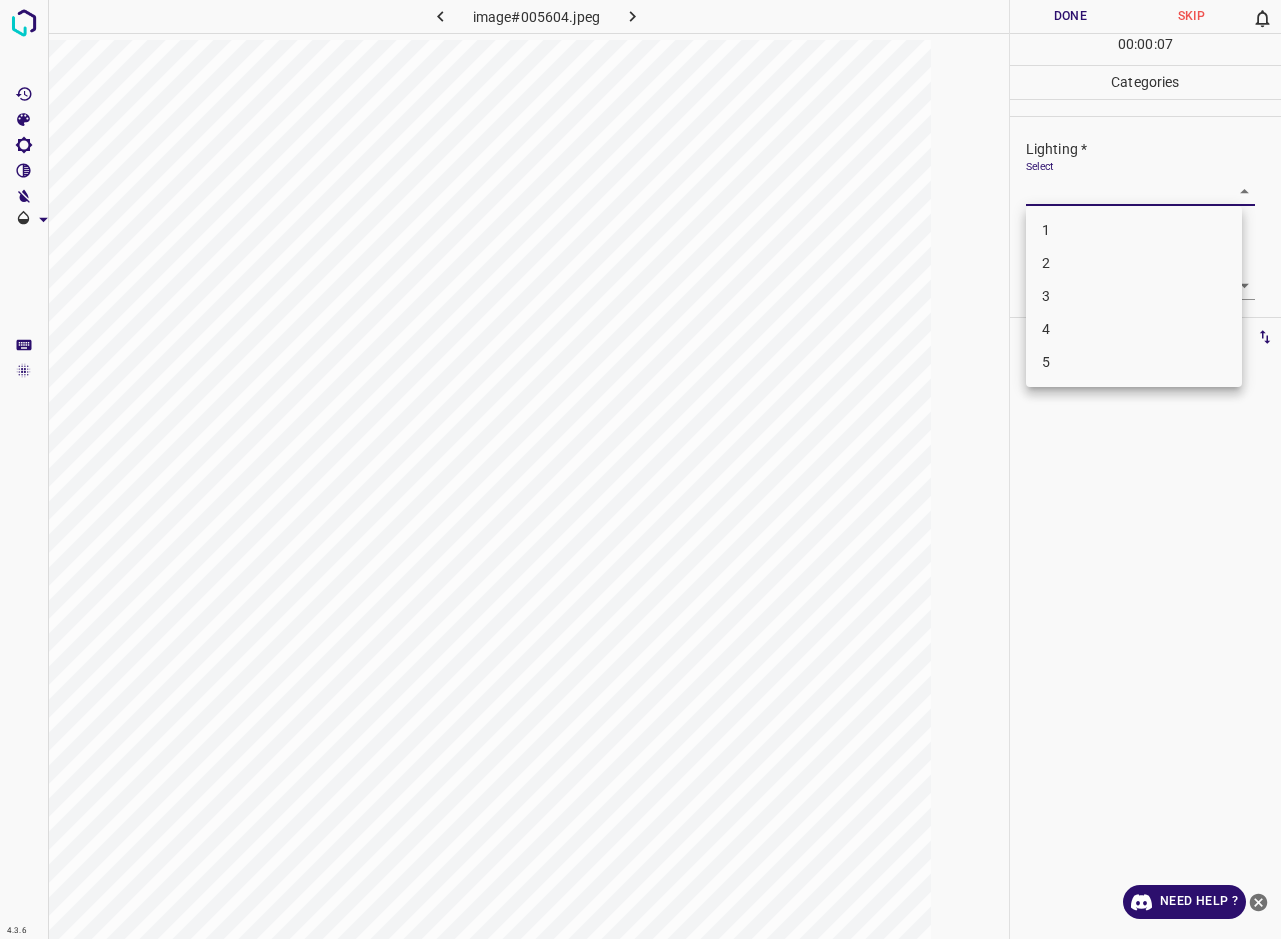 click on "3" at bounding box center [1134, 296] 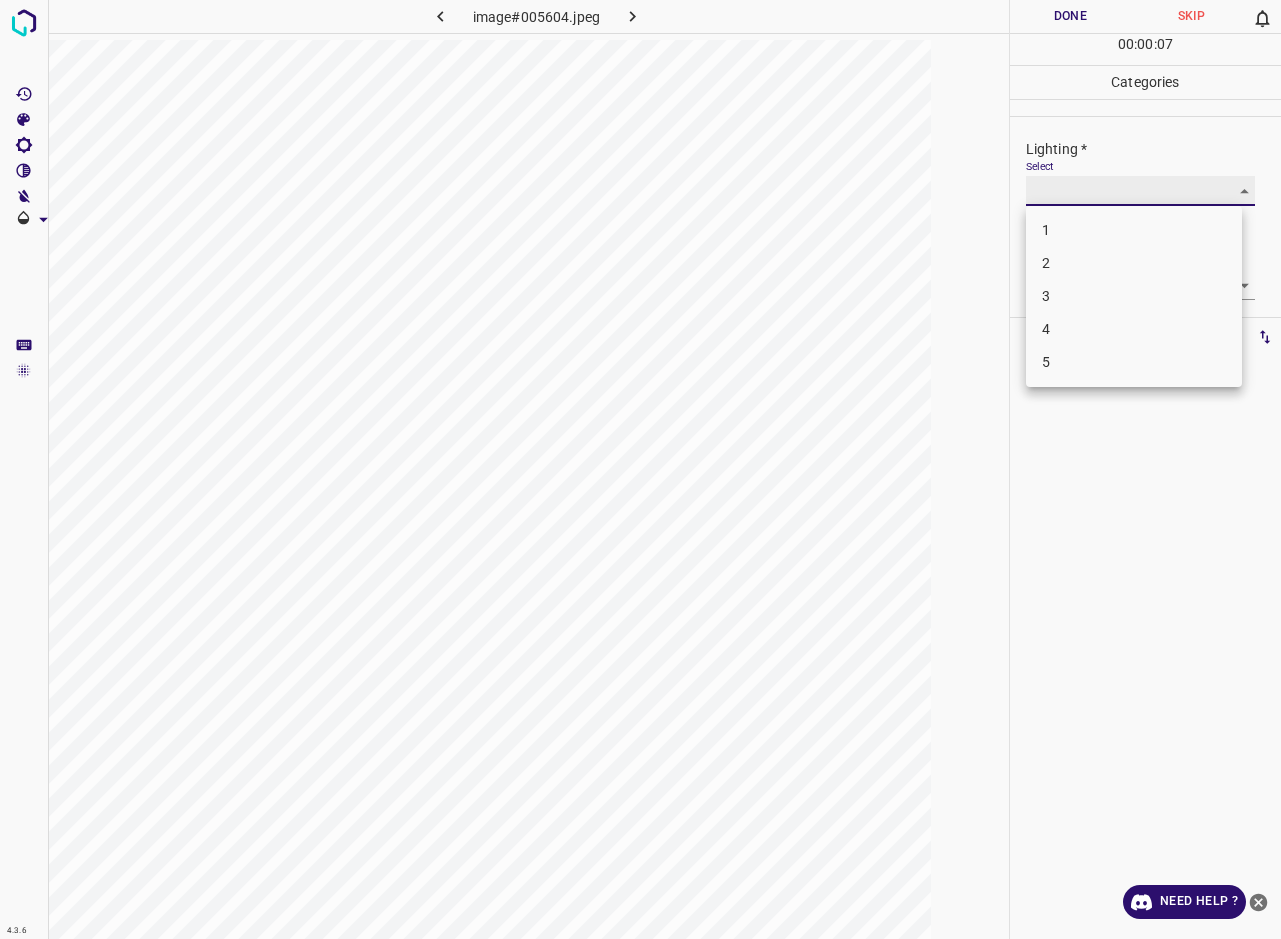 type on "3" 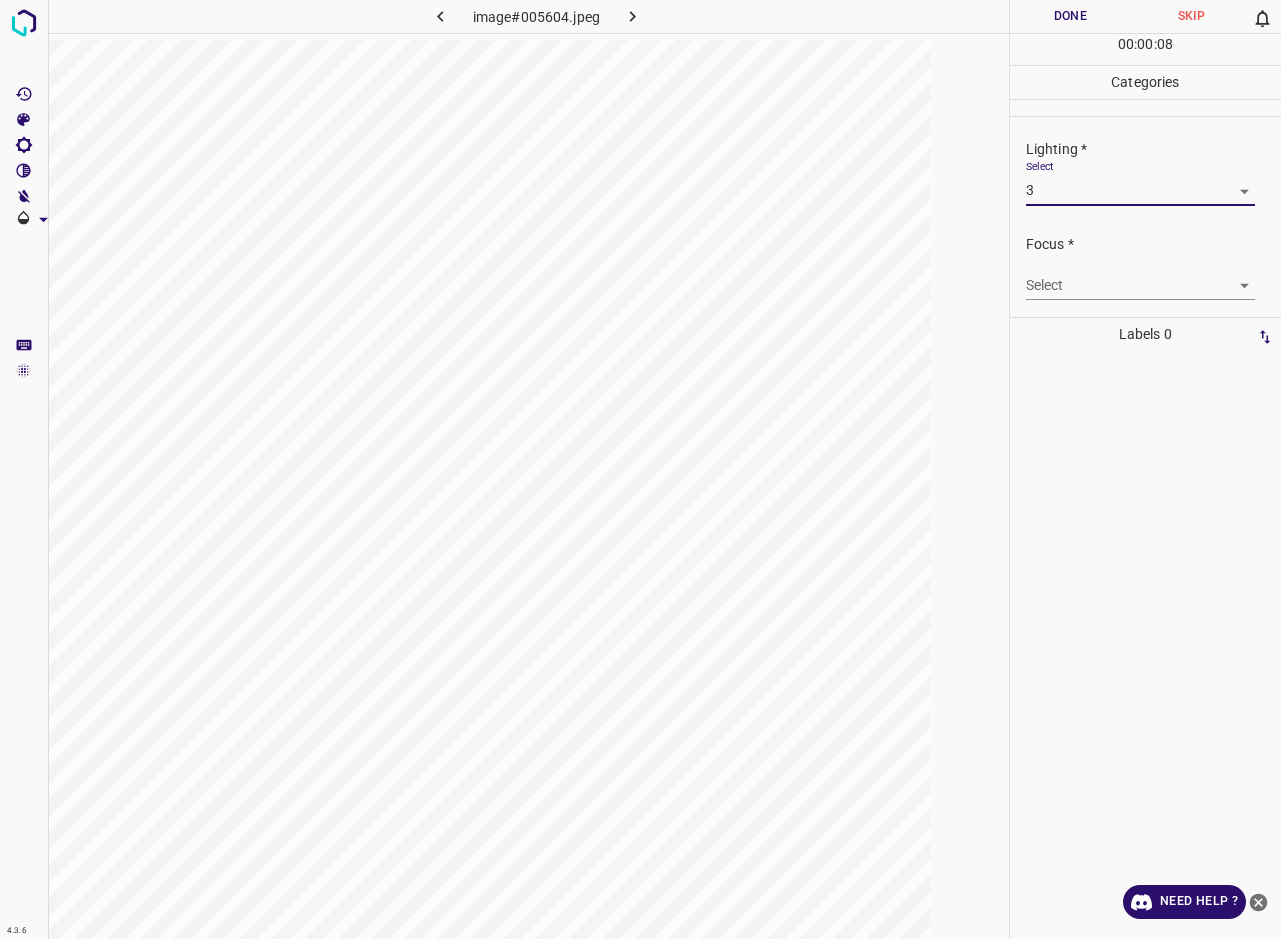 click on "4.3.6  image#005604.jpeg Done Skip 0 00   : 00   : 08   Categories Lighting *  Select 3 3 Focus *  Select ​ Overall *  Select ​ Labels   0 Categories 1 Lighting 2 Focus 3 Overall Tools Space Change between modes (Draw & Edit) I Auto labeling R Restore zoom M Zoom in N Zoom out Delete Delete selecte label Filters Z Restore filters X Saturation filter C Brightness filter V Contrast filter B Gray scale filter General O Download Need Help ? - Text - Hide - Delete" at bounding box center [640, 469] 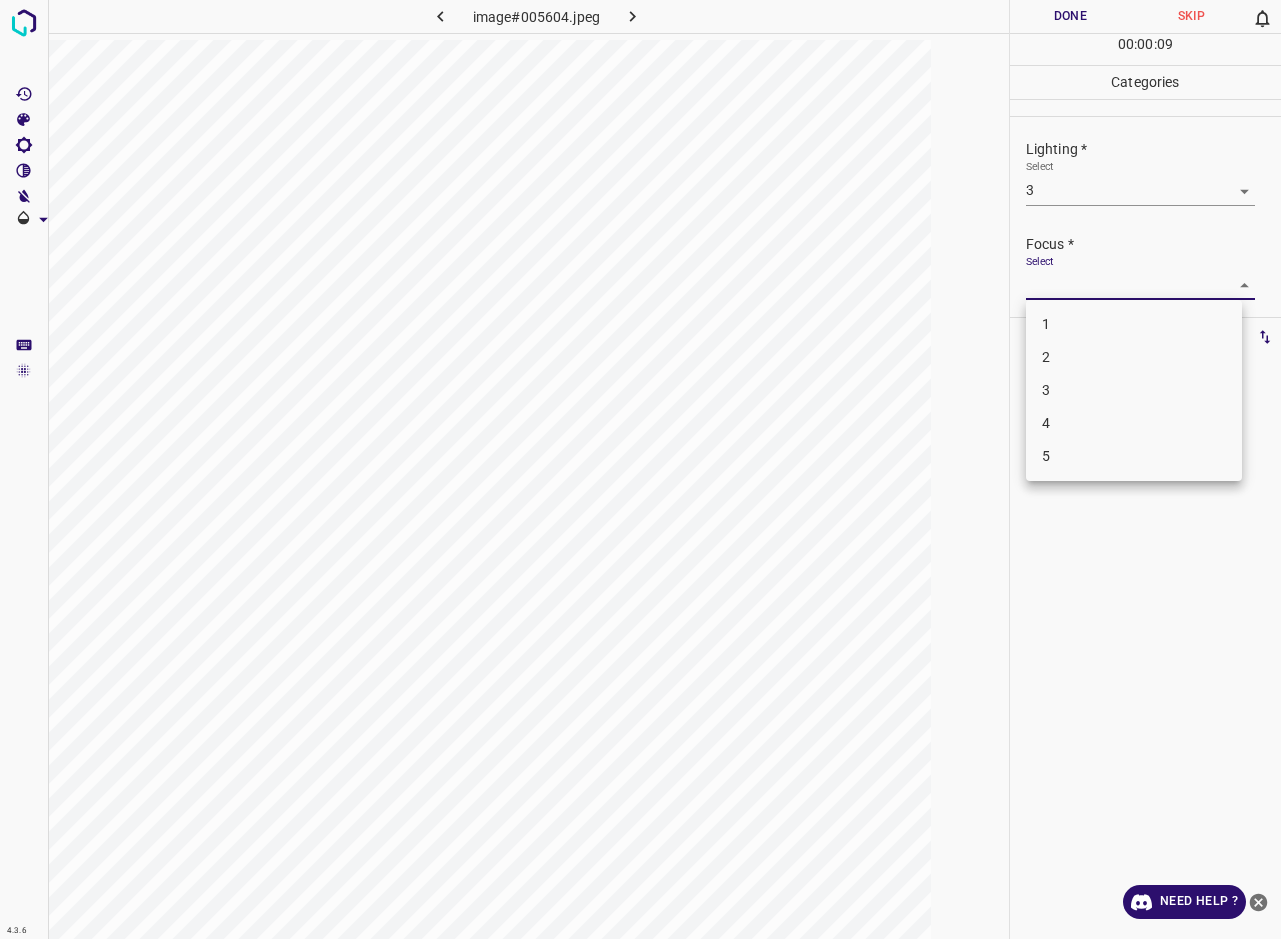 click on "3" at bounding box center [1134, 390] 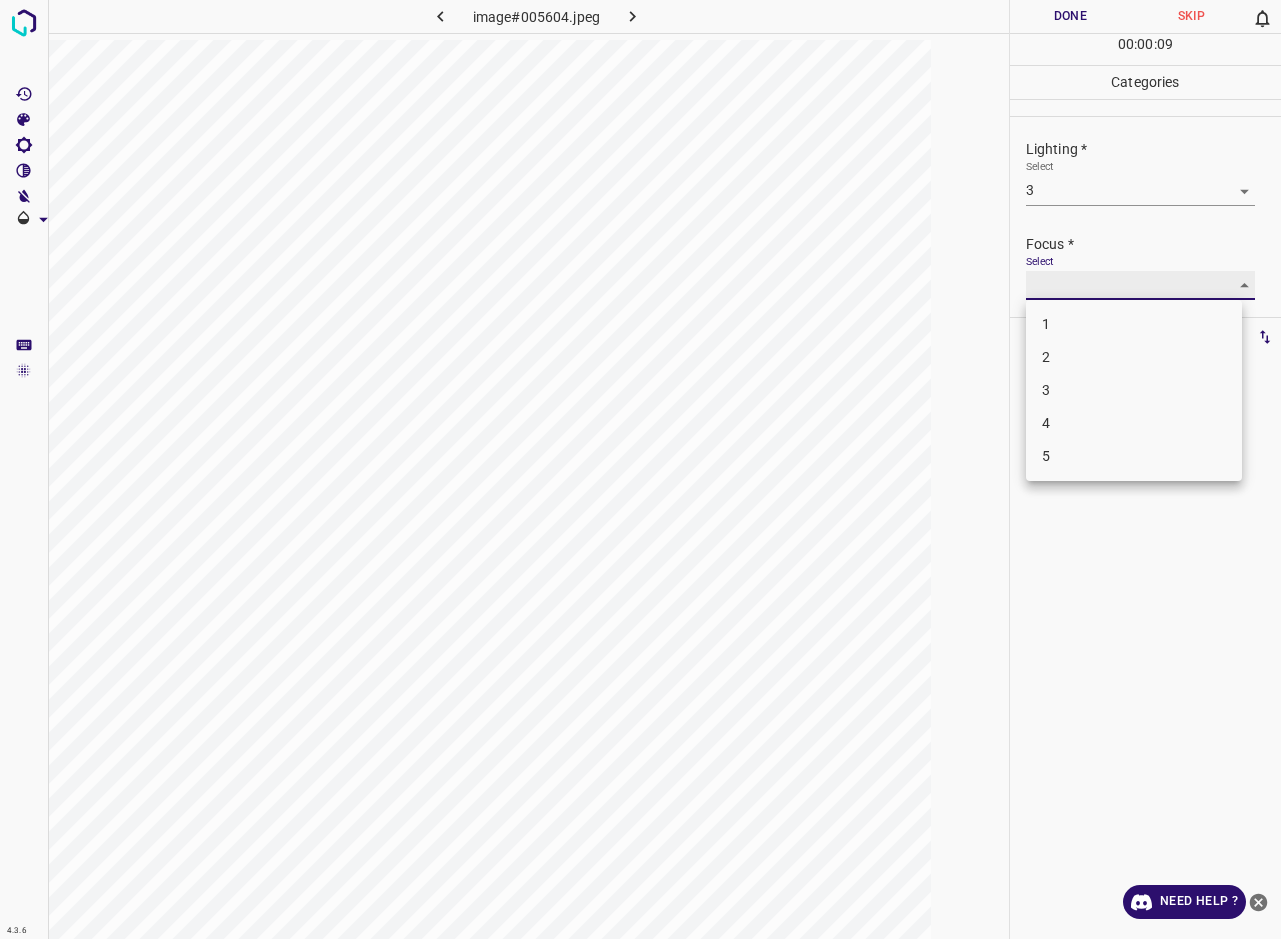 type on "3" 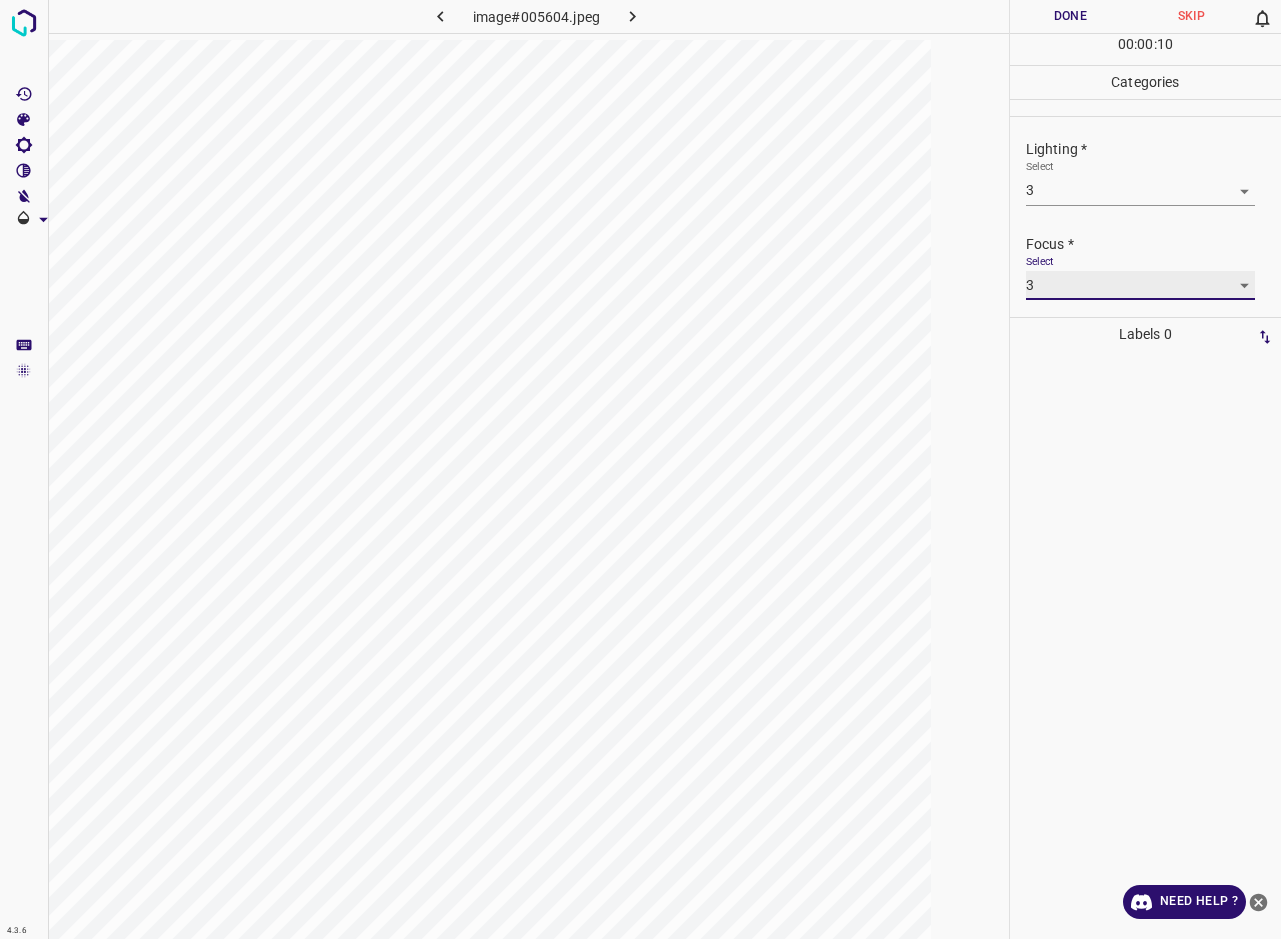 scroll, scrollTop: 97, scrollLeft: 0, axis: vertical 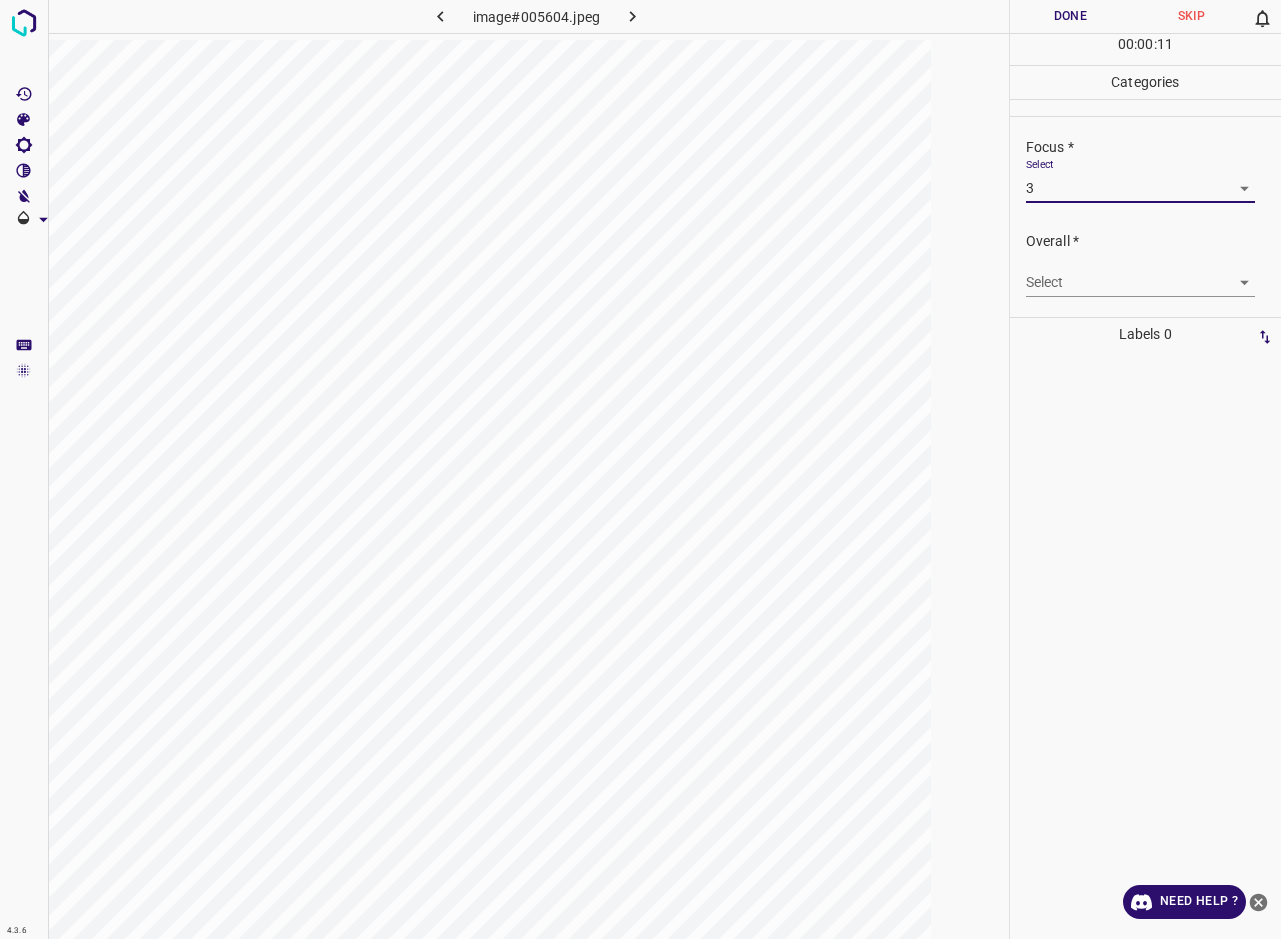 click on "4.3.6  image#005604.jpeg Done Skip 0 00   : 00   : 11   Categories Lighting *  Select 3 3 Focus *  Select 3 3 Overall *  Select ​ Labels   0 Categories 1 Lighting 2 Focus 3 Overall Tools Space Change between modes (Draw & Edit) I Auto labeling R Restore zoom M Zoom in N Zoom out Delete Delete selecte label Filters Z Restore filters X Saturation filter C Brightness filter V Contrast filter B Gray scale filter General O Download Need Help ? - Text - Hide - Delete" at bounding box center [640, 469] 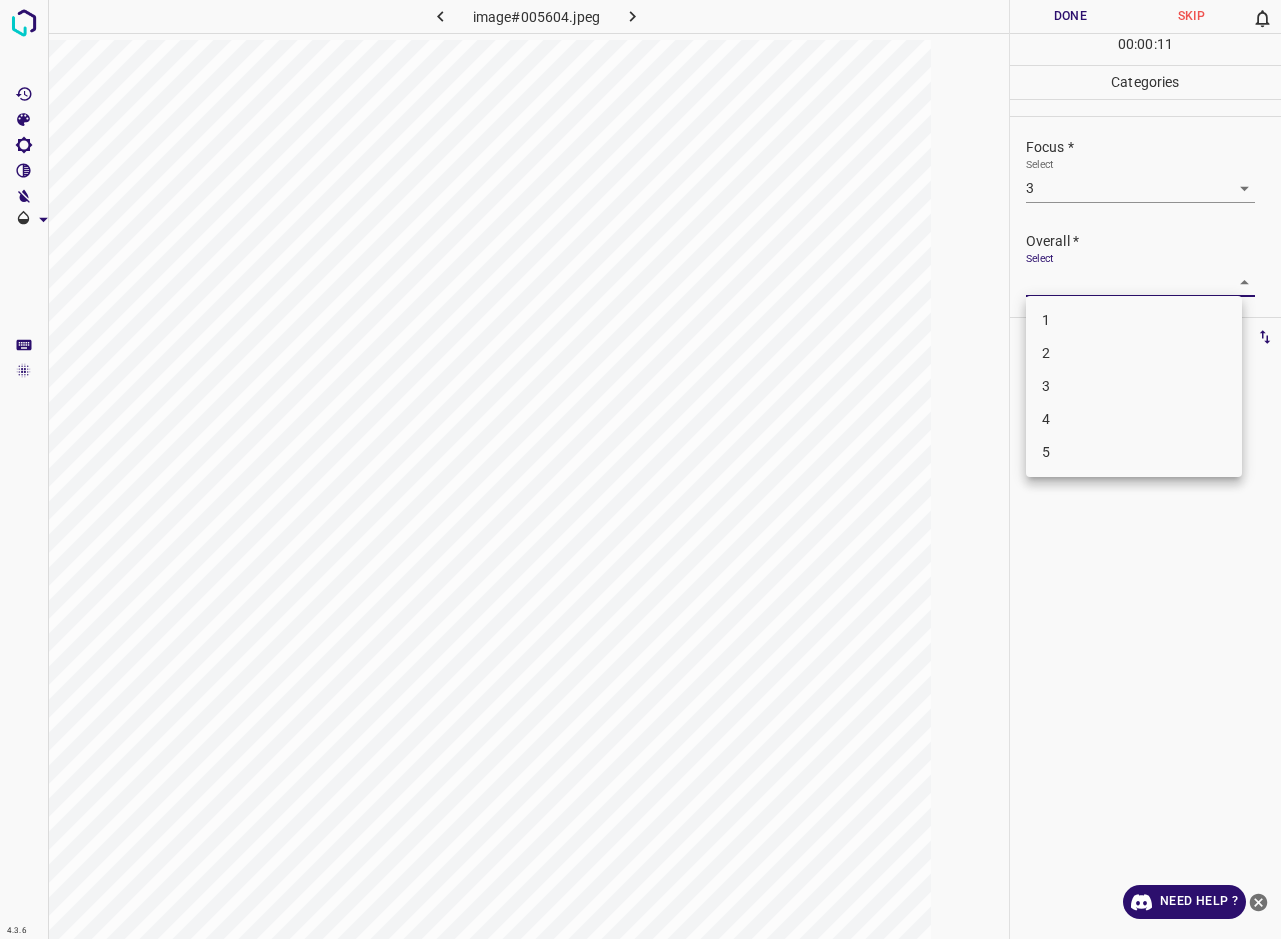 click on "3" at bounding box center (1134, 386) 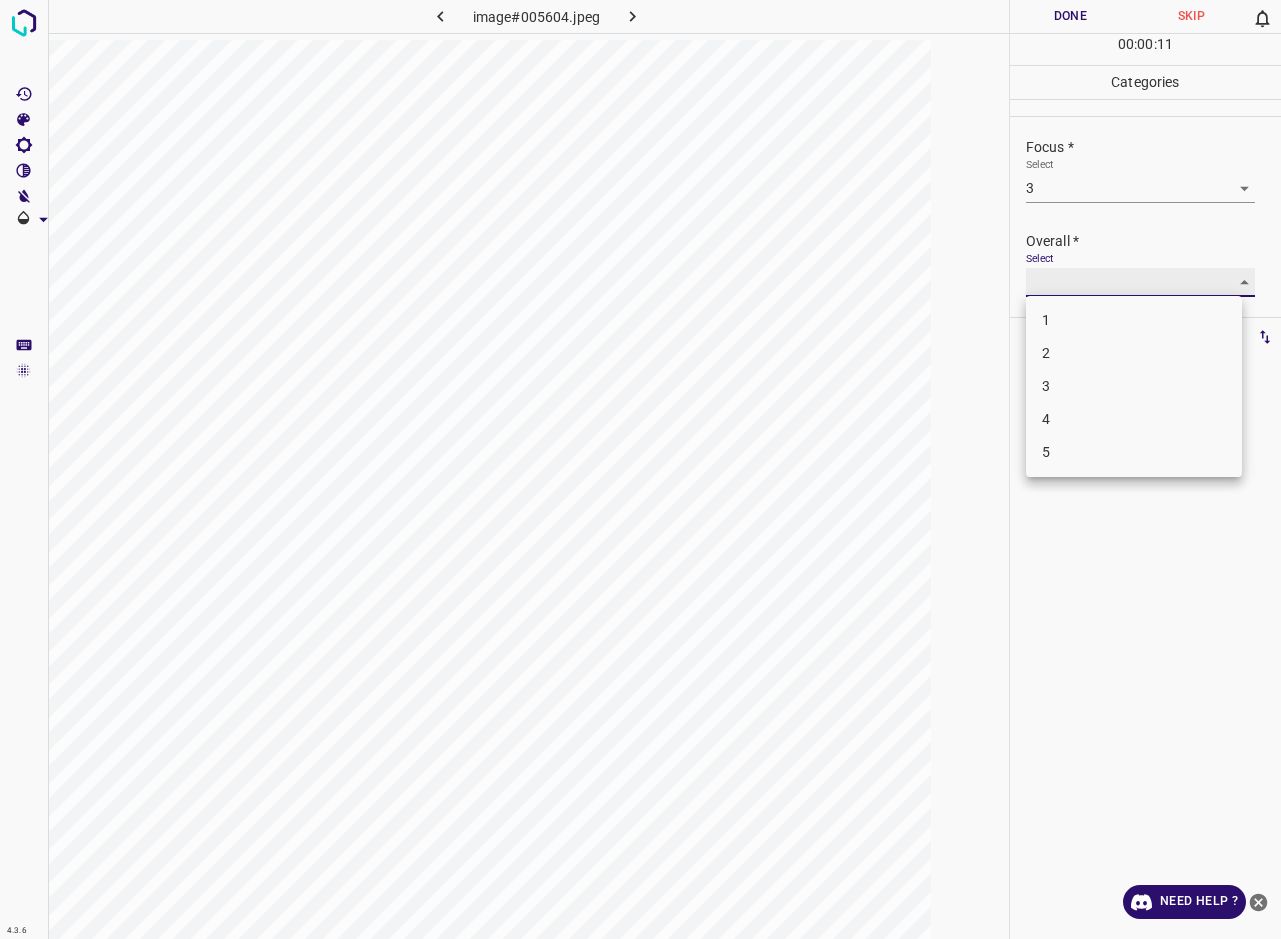 type on "3" 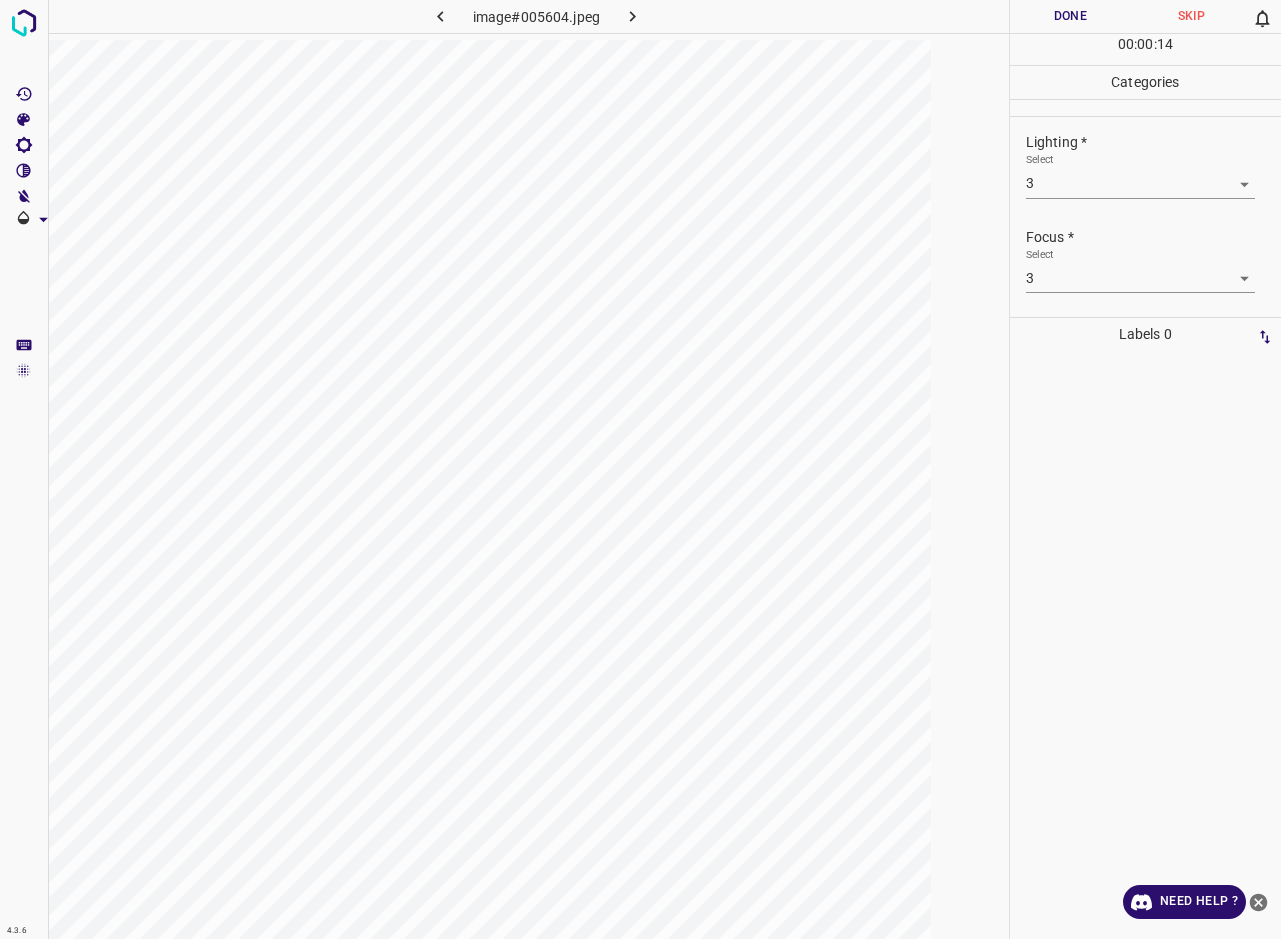 scroll, scrollTop: 0, scrollLeft: 0, axis: both 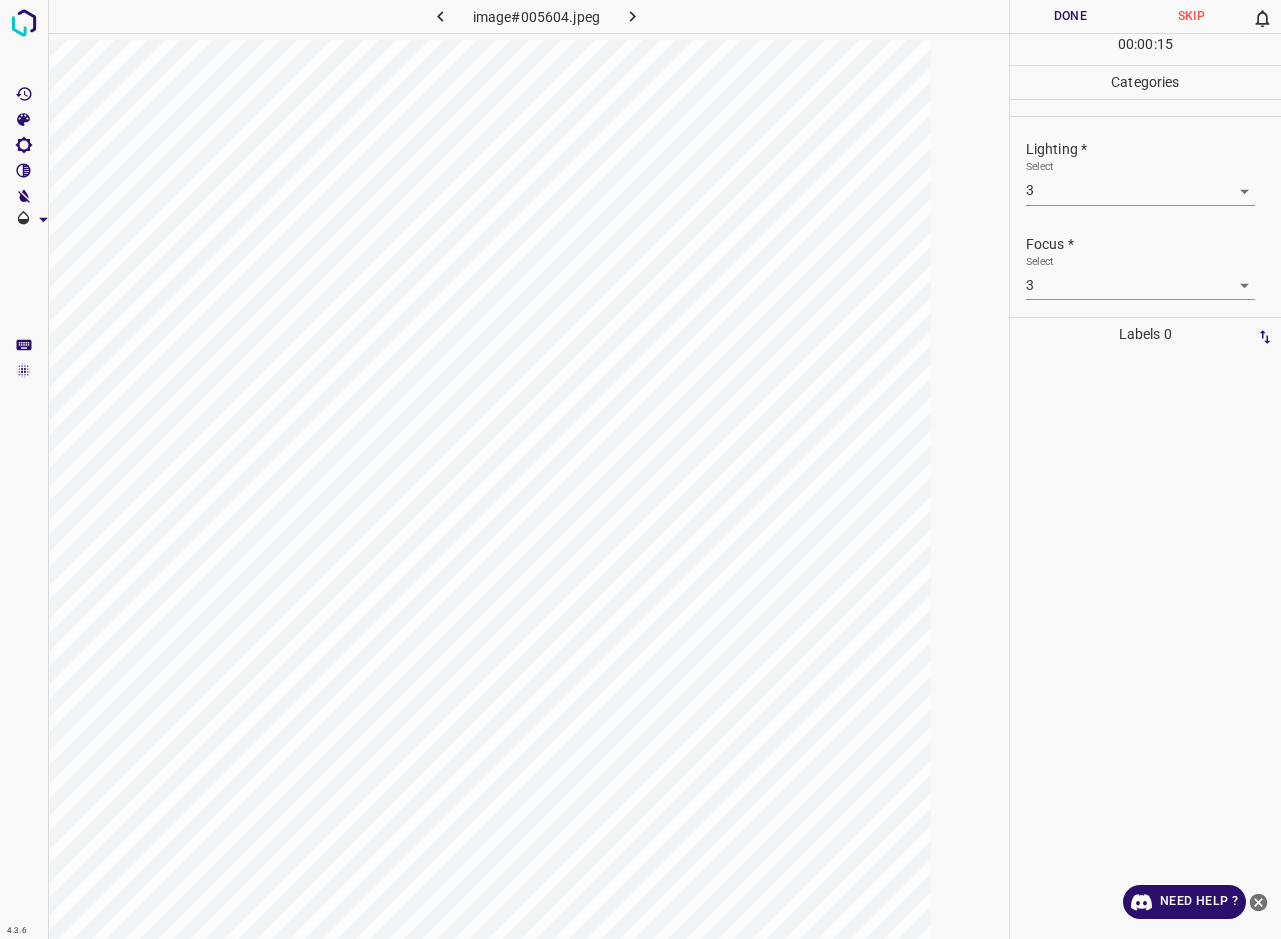 click on "Done" at bounding box center (1070, 16) 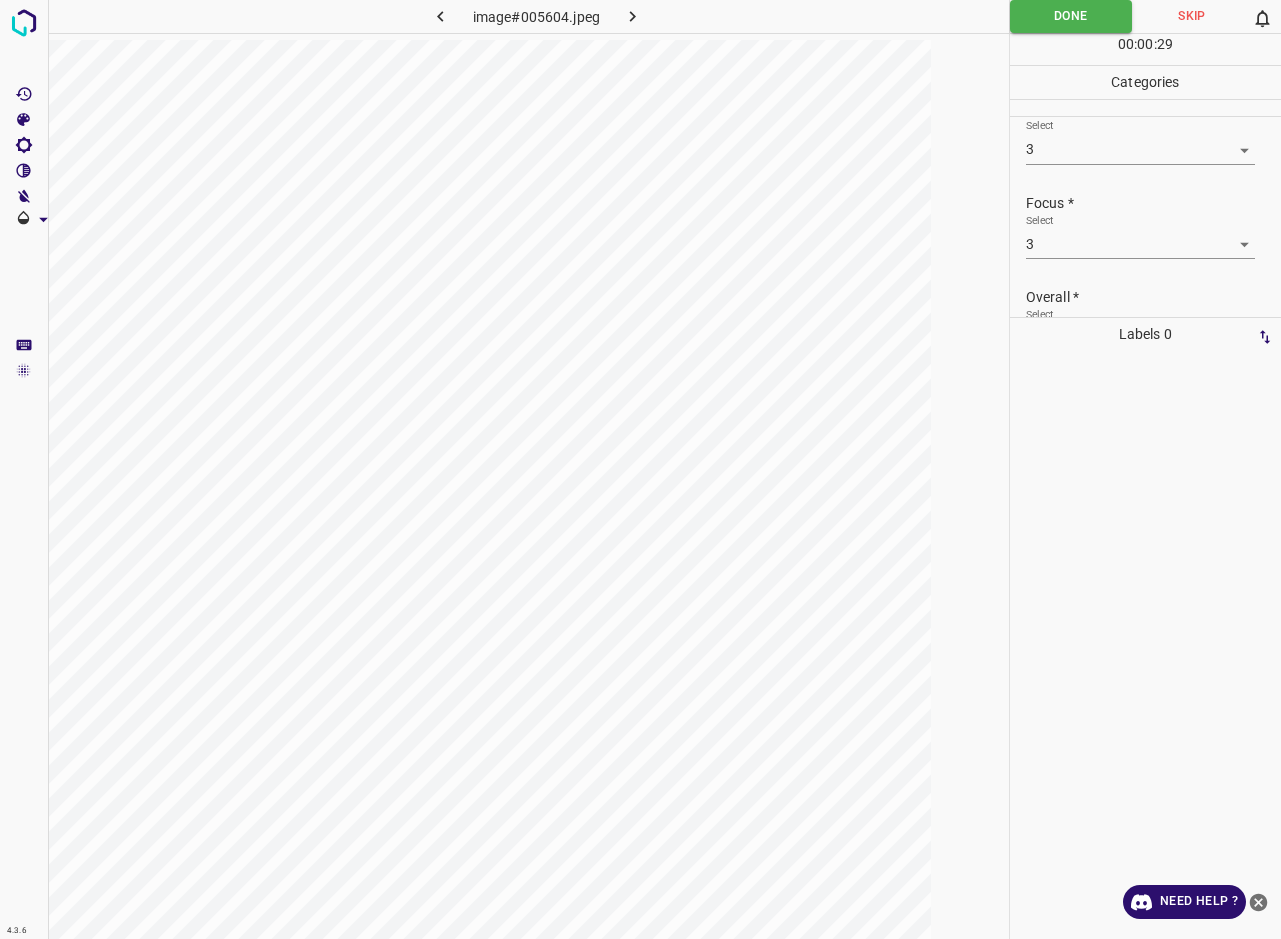 scroll, scrollTop: 63, scrollLeft: 0, axis: vertical 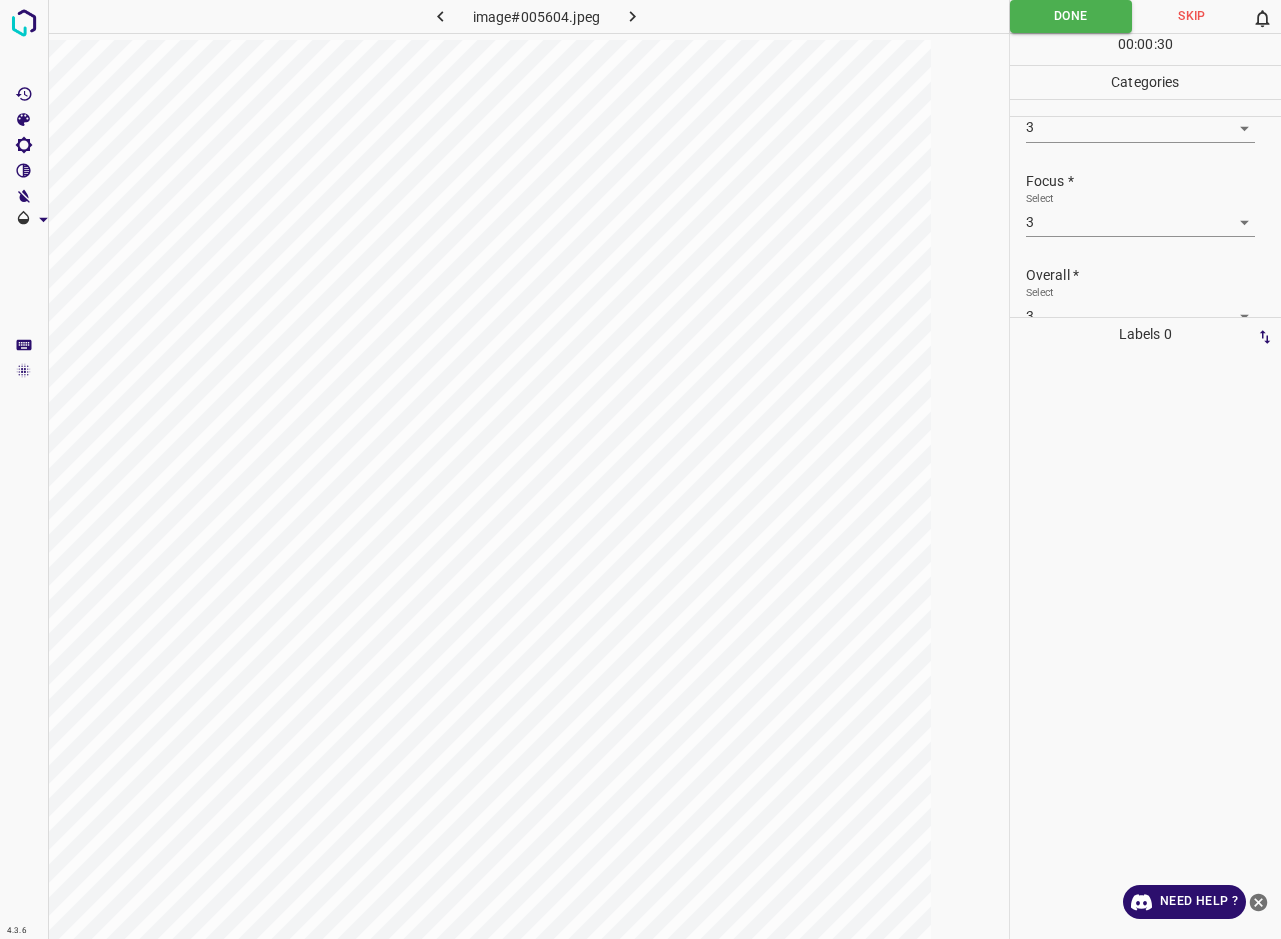 click 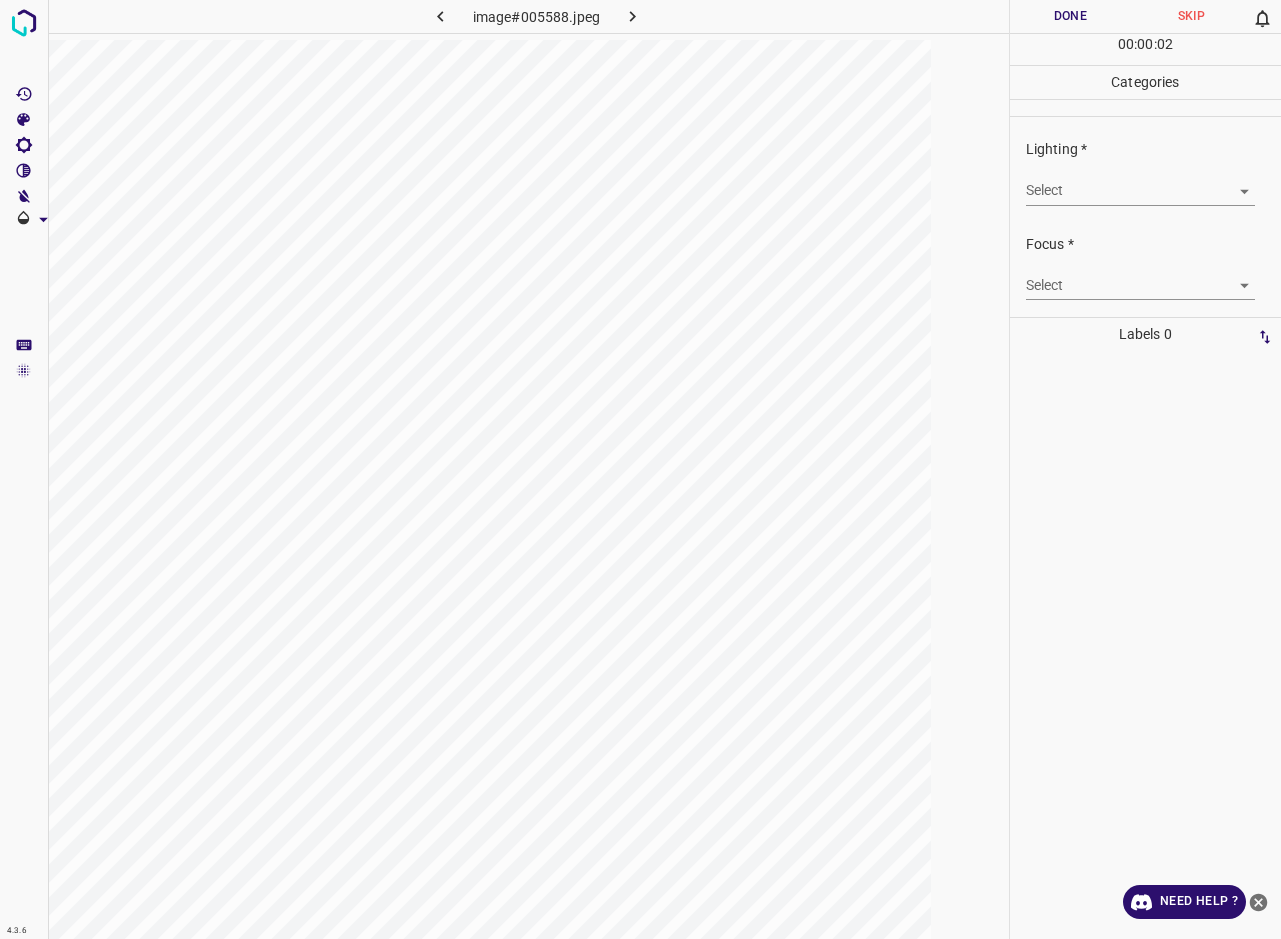click on "4.3.6  image#005588.jpeg Done Skip 0 00   : 00   : 02   Categories Lighting *  Select ​ Focus *  Select ​ Overall *  Select ​ Labels   0 Categories 1 Lighting 2 Focus 3 Overall Tools Space Change between modes (Draw & Edit) I Auto labeling R Restore zoom M Zoom in N Zoom out Delete Delete selecte label Filters Z Restore filters X Saturation filter C Brightness filter V Contrast filter B Gray scale filter General O Download Need Help ? - Text - Hide - Delete" at bounding box center (640, 469) 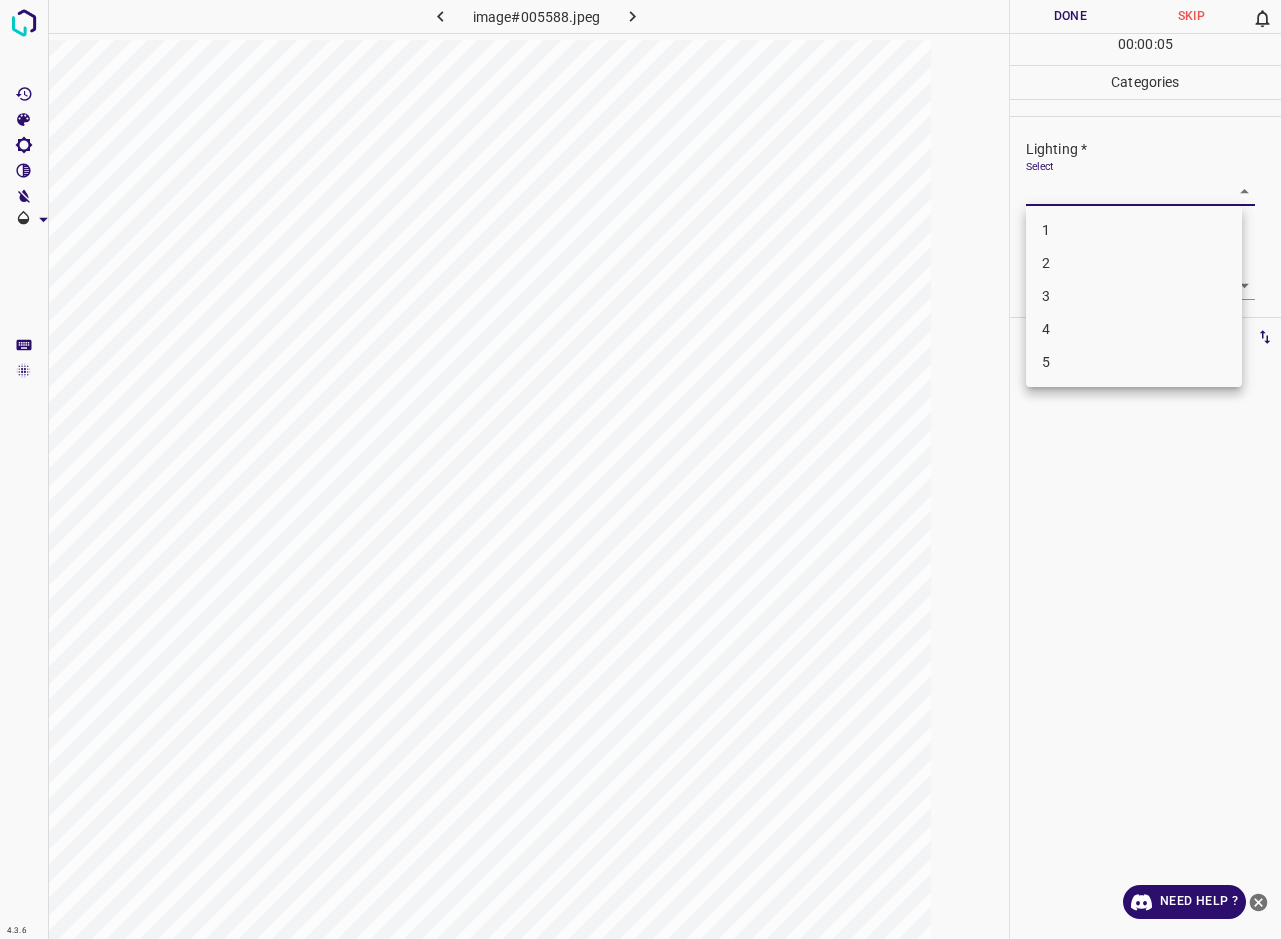 click on "3" at bounding box center [1134, 296] 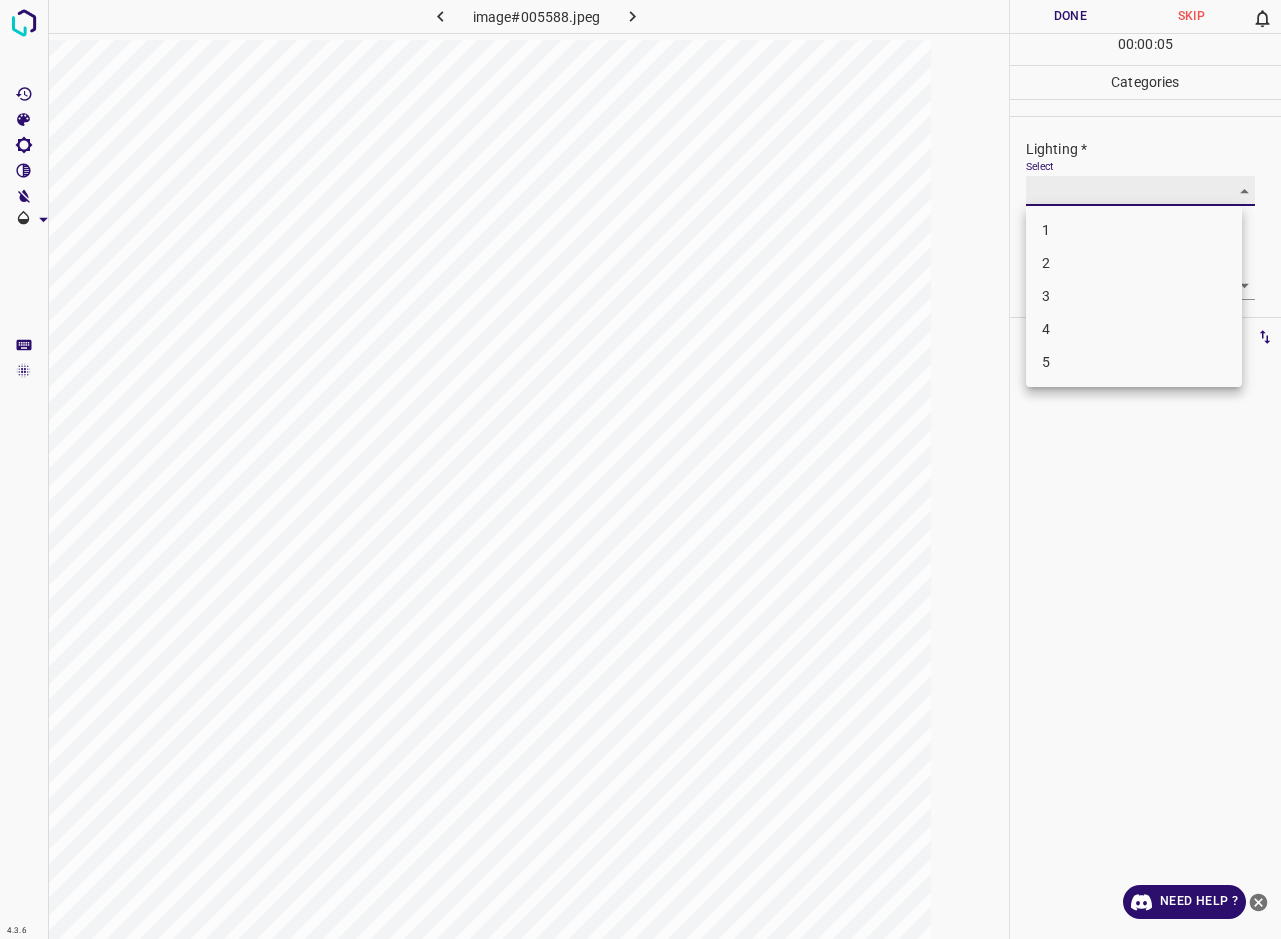 type on "3" 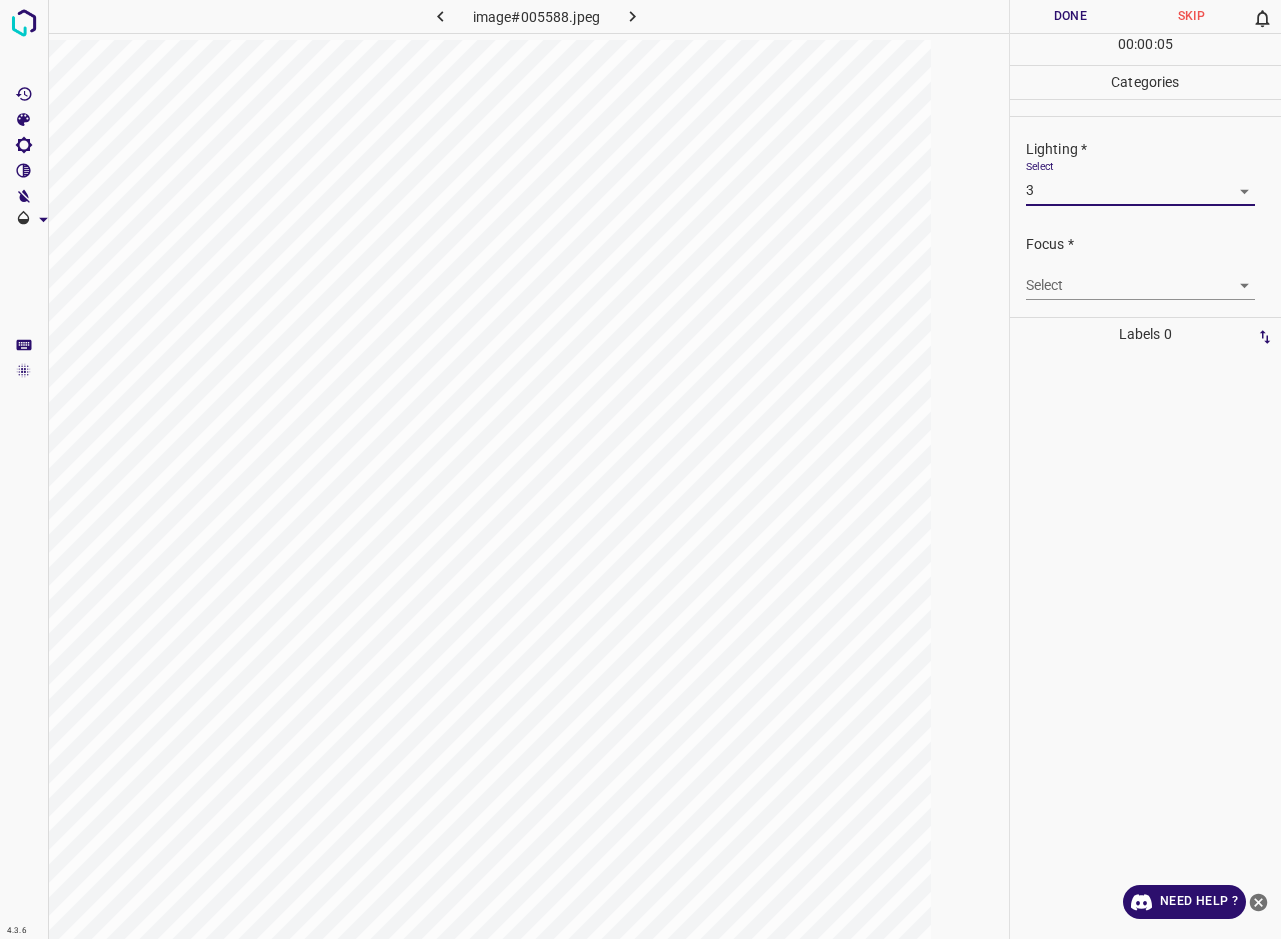 click on "4.3.6  image#005588.jpeg Done Skip 0 00   : 00   : 05   Categories Lighting *  Select 3 3 Focus *  Select ​ Overall *  Select ​ Labels   0 Categories 1 Lighting 2 Focus 3 Overall Tools Space Change between modes (Draw & Edit) I Auto labeling R Restore zoom M Zoom in N Zoom out Delete Delete selecte label Filters Z Restore filters X Saturation filter C Brightness filter V Contrast filter B Gray scale filter General O Download Need Help ? - Text - Hide - Delete" at bounding box center (640, 469) 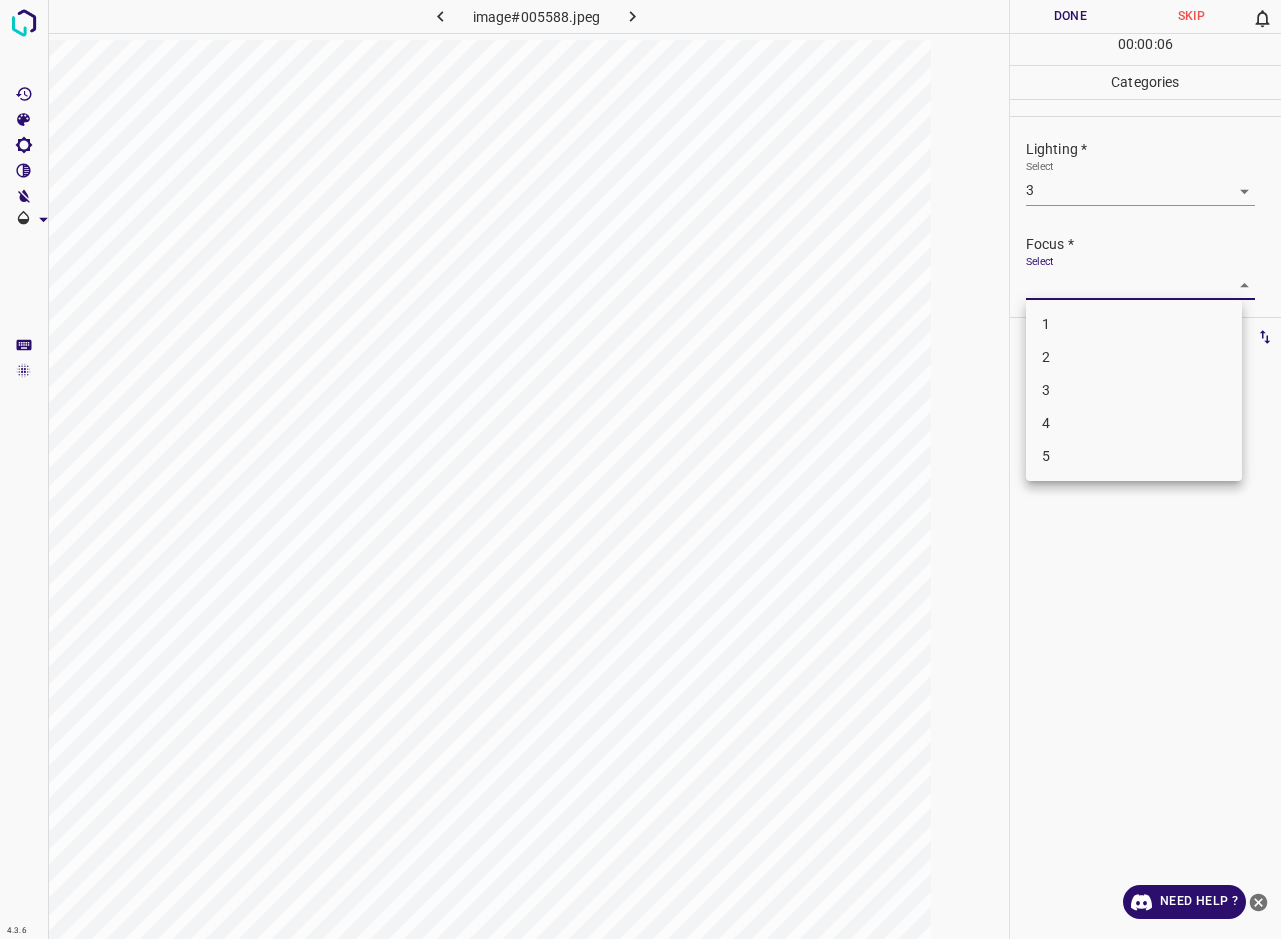 click on "3" at bounding box center [1134, 390] 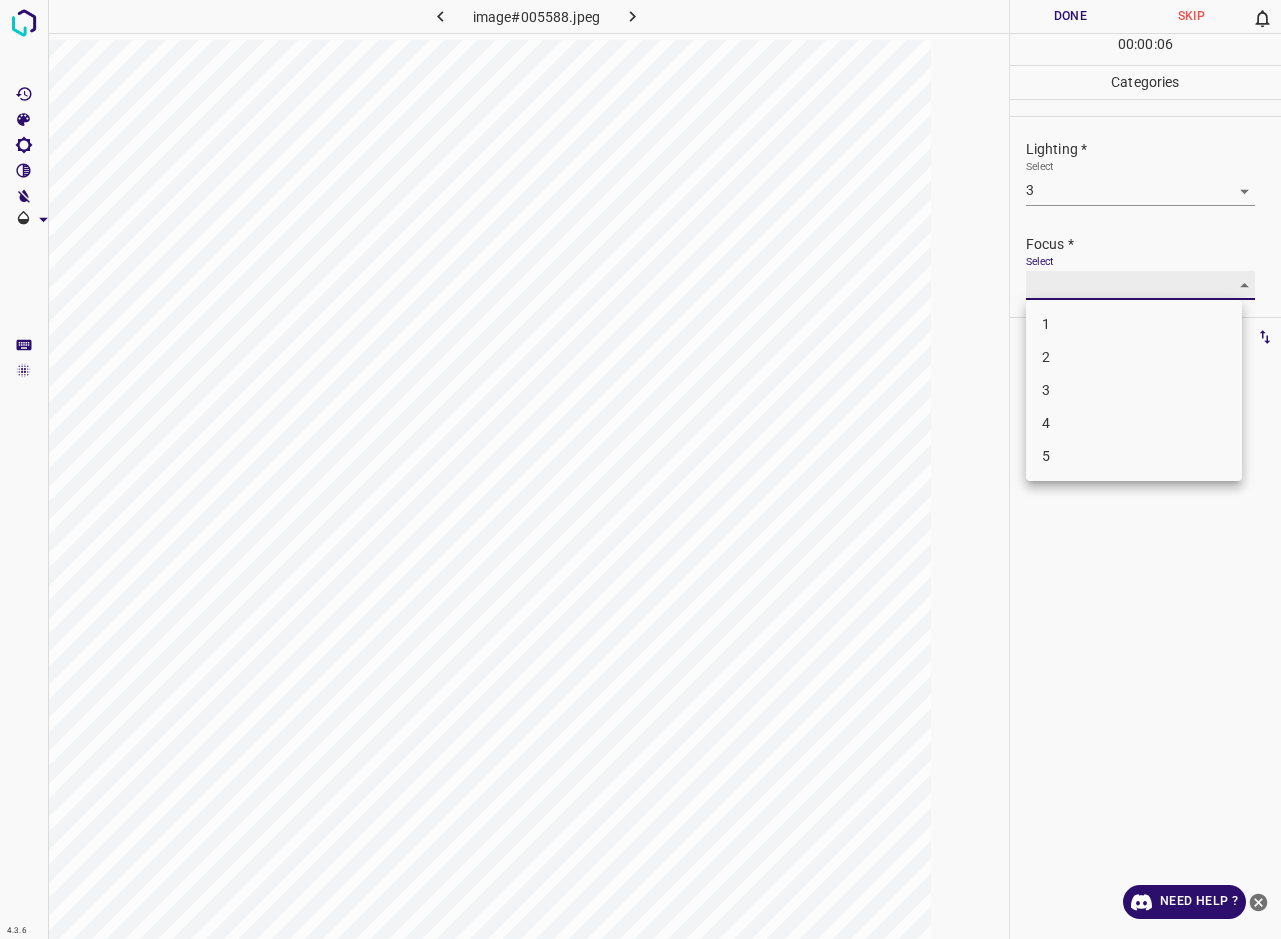type on "3" 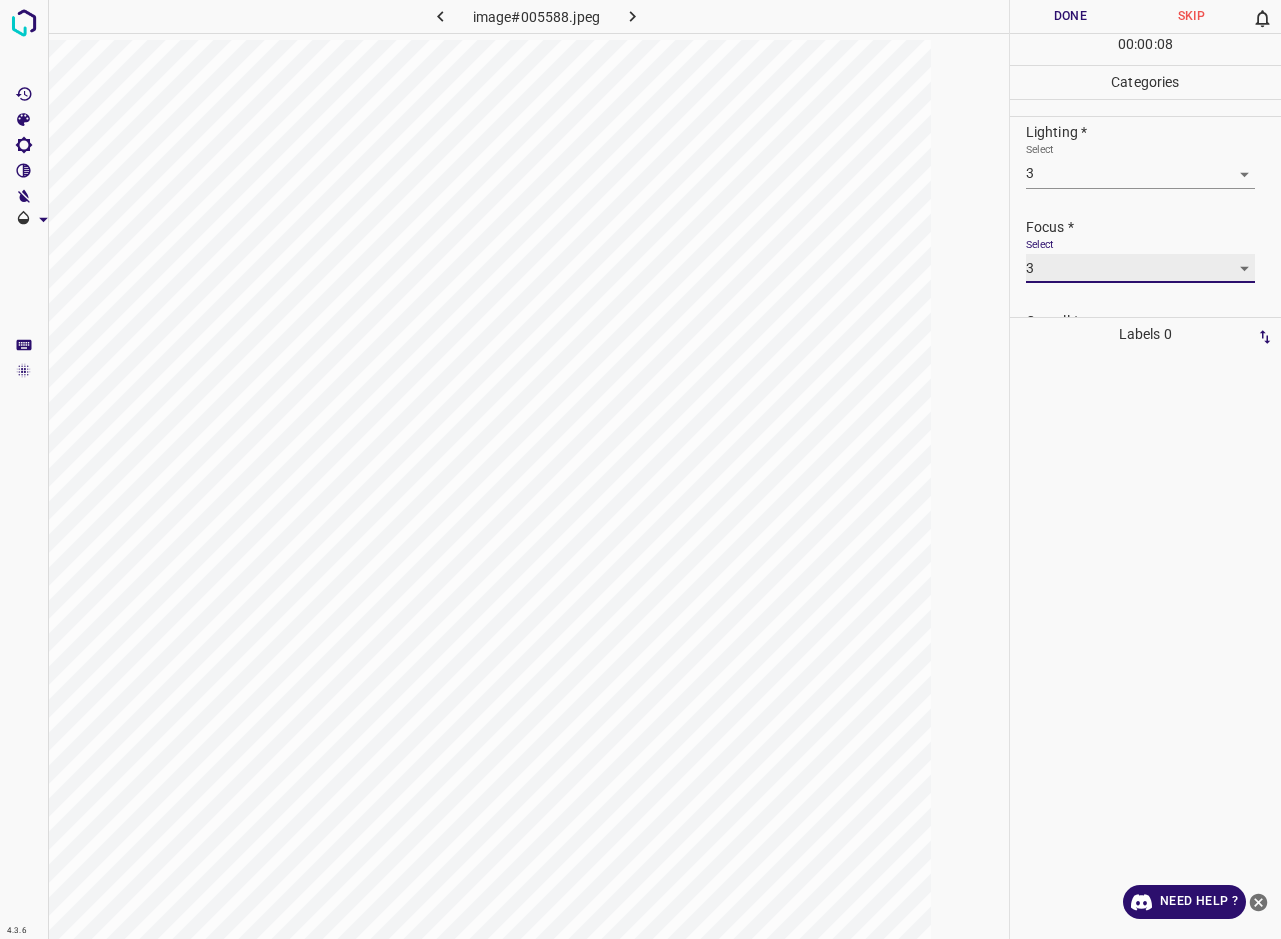 scroll, scrollTop: 0, scrollLeft: 0, axis: both 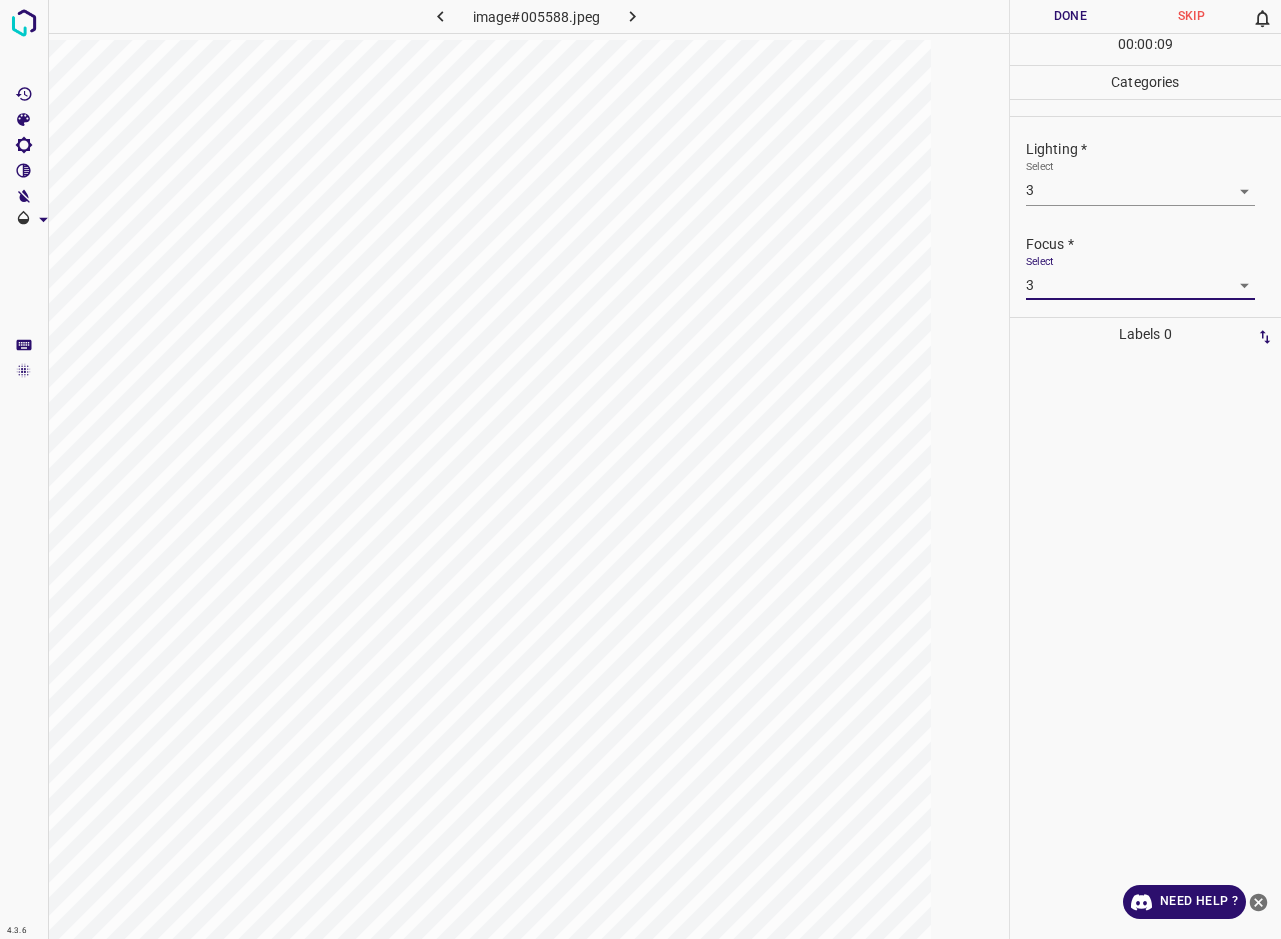 click on "4.3.6  image#005588.jpeg Done Skip 0 00   : 00   : 09   Categories Lighting *  Select 3 3 Focus *  Select 3 3 Overall *  Select ​ Labels   0 Categories 1 Lighting 2 Focus 3 Overall Tools Space Change between modes (Draw & Edit) I Auto labeling R Restore zoom M Zoom in N Zoom out Delete Delete selecte label Filters Z Restore filters X Saturation filter C Brightness filter V Contrast filter B Gray scale filter General O Download Need Help ? - Text - Hide - Delete" at bounding box center [640, 469] 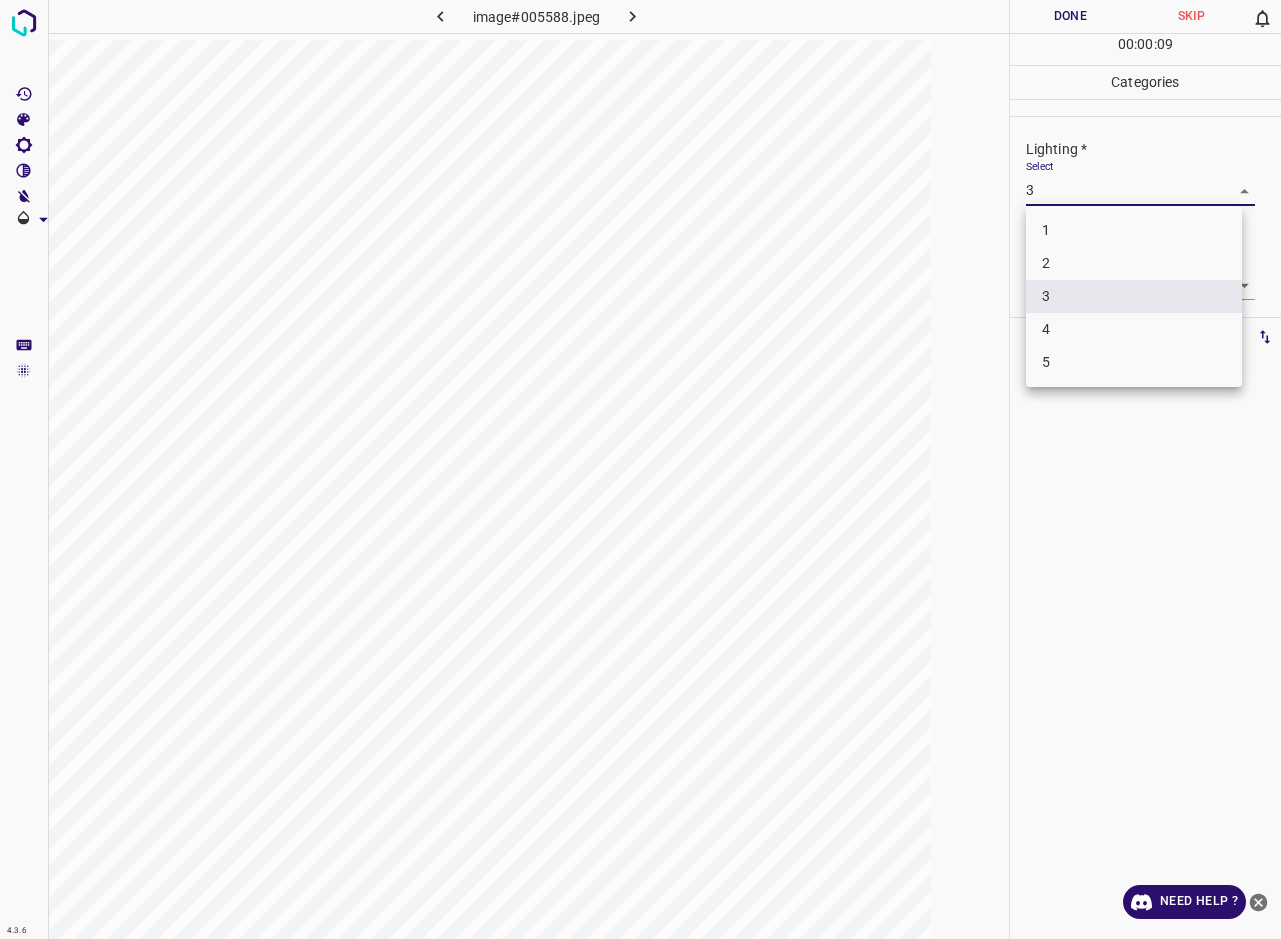 click on "2" at bounding box center [1134, 263] 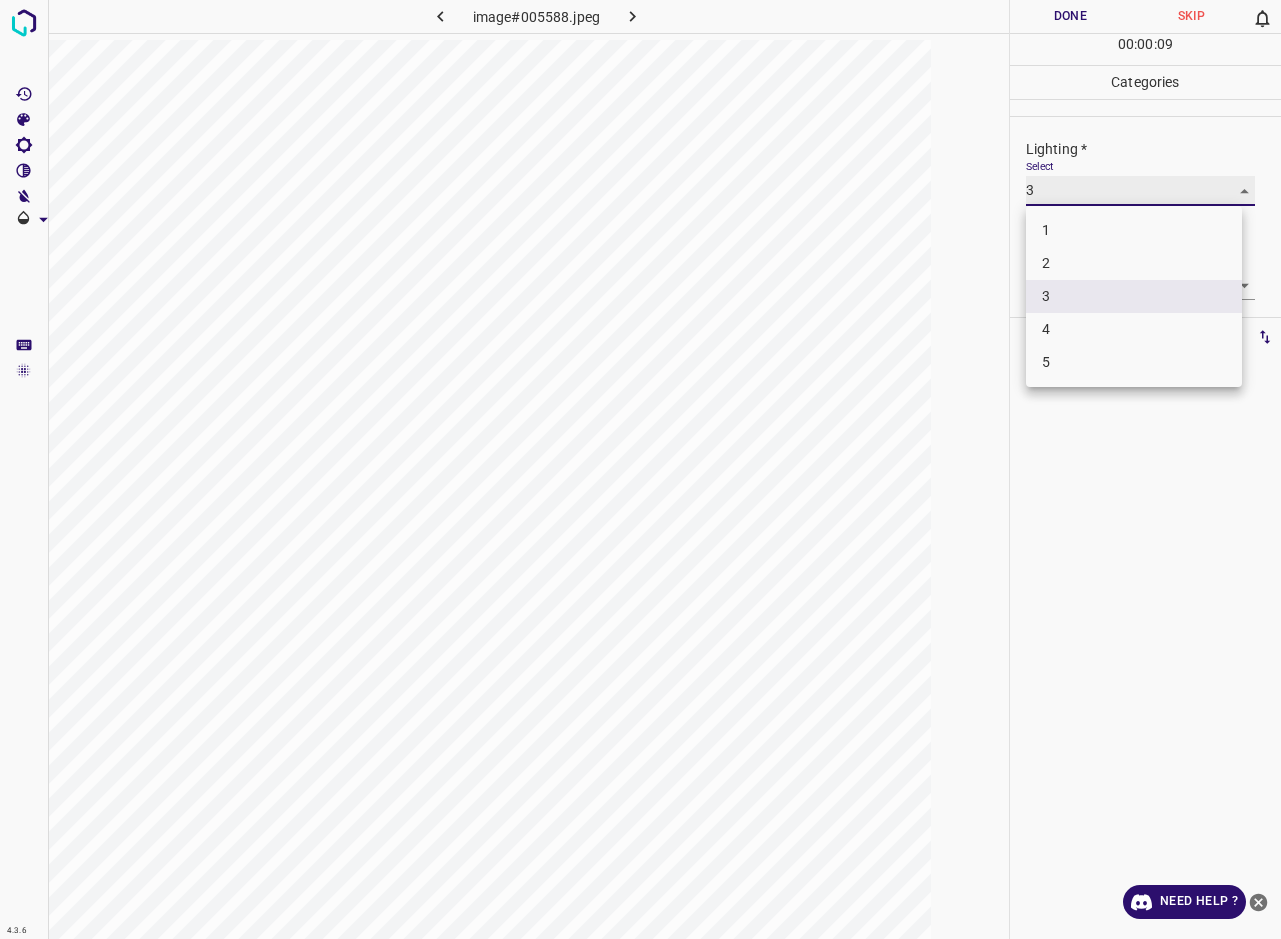type on "2" 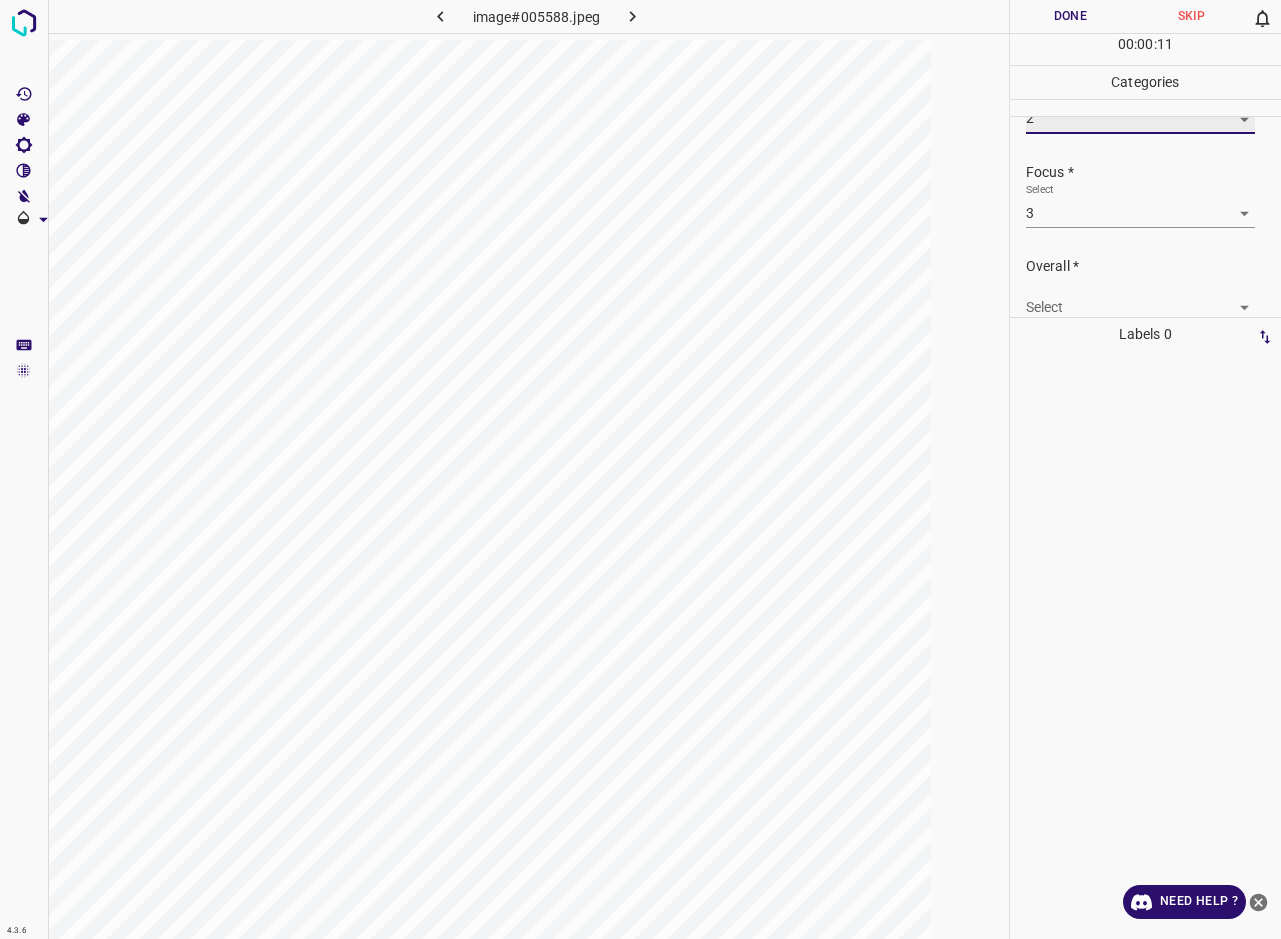 scroll, scrollTop: 98, scrollLeft: 0, axis: vertical 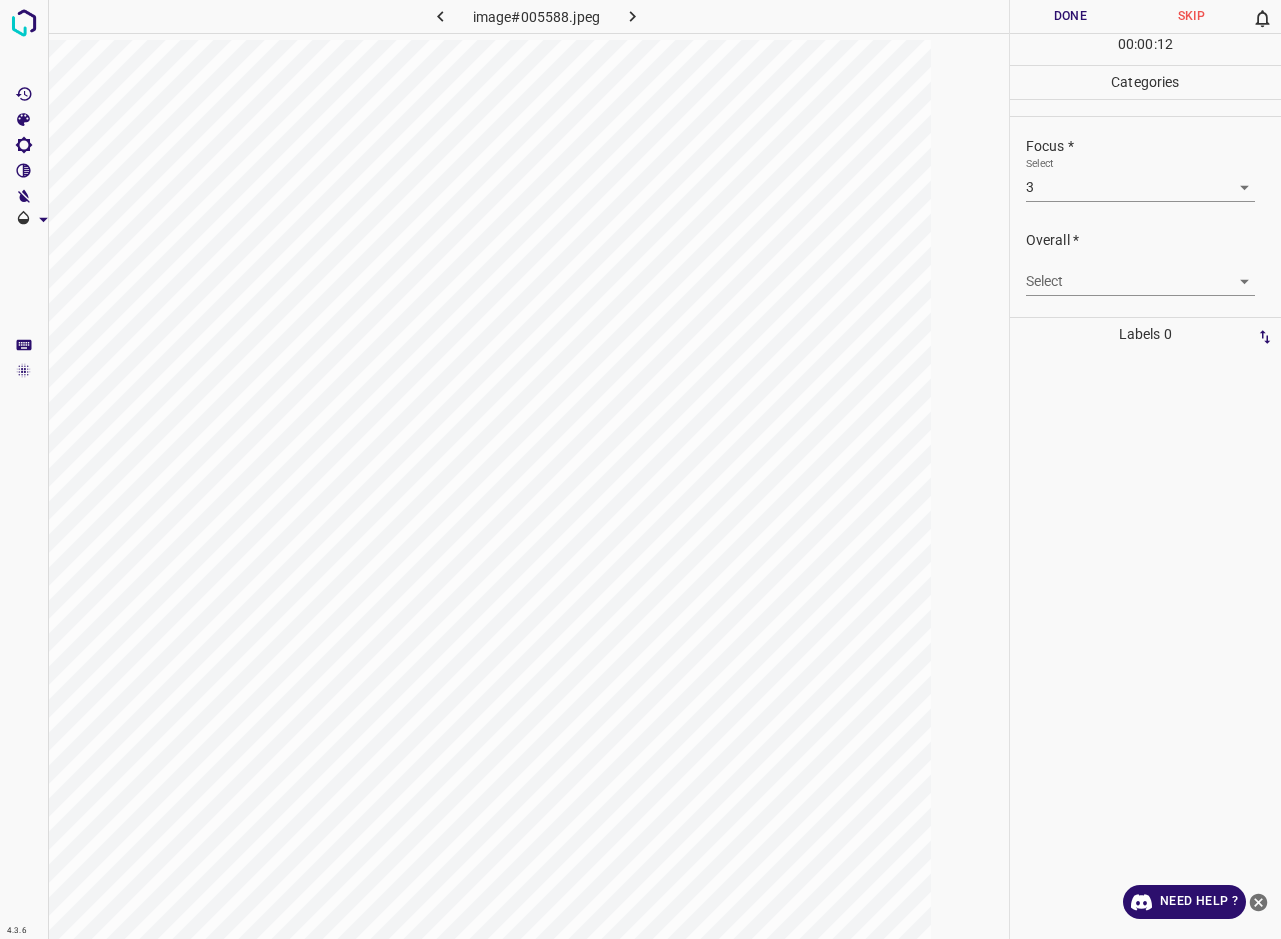 click on "4.3.6  image#005588.jpeg Done Skip 0 00   : 00   : 12   Categories Lighting *  Select 2 2 Focus *  Select 3 3 Overall *  Select ​ Labels   0 Categories 1 Lighting 2 Focus 3 Overall Tools Space Change between modes (Draw & Edit) I Auto labeling R Restore zoom M Zoom in N Zoom out Delete Delete selecte label Filters Z Restore filters X Saturation filter C Brightness filter V Contrast filter B Gray scale filter General O Download Need Help ? - Text - Hide - Delete" at bounding box center [640, 469] 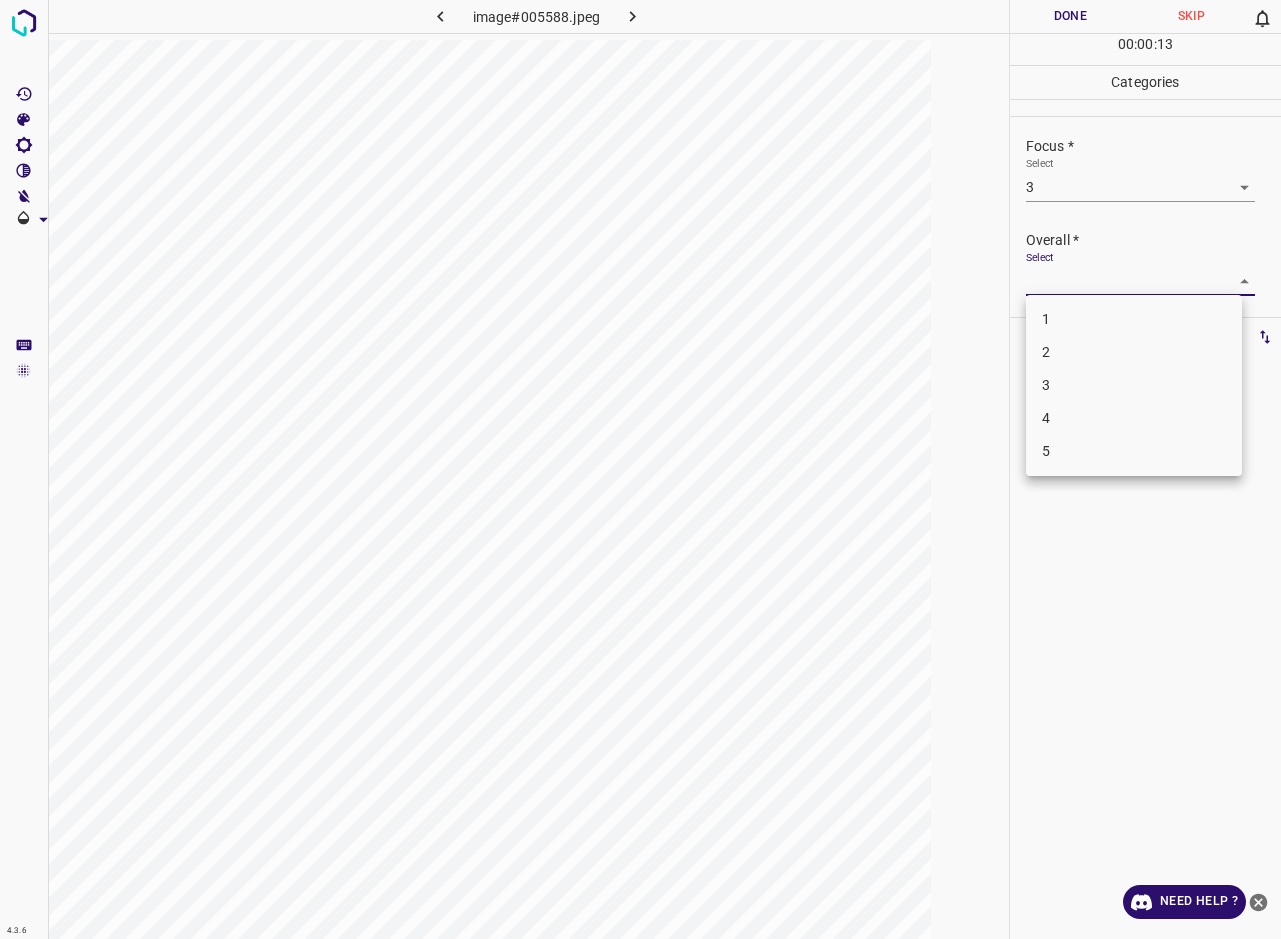 click on "3" at bounding box center [1134, 385] 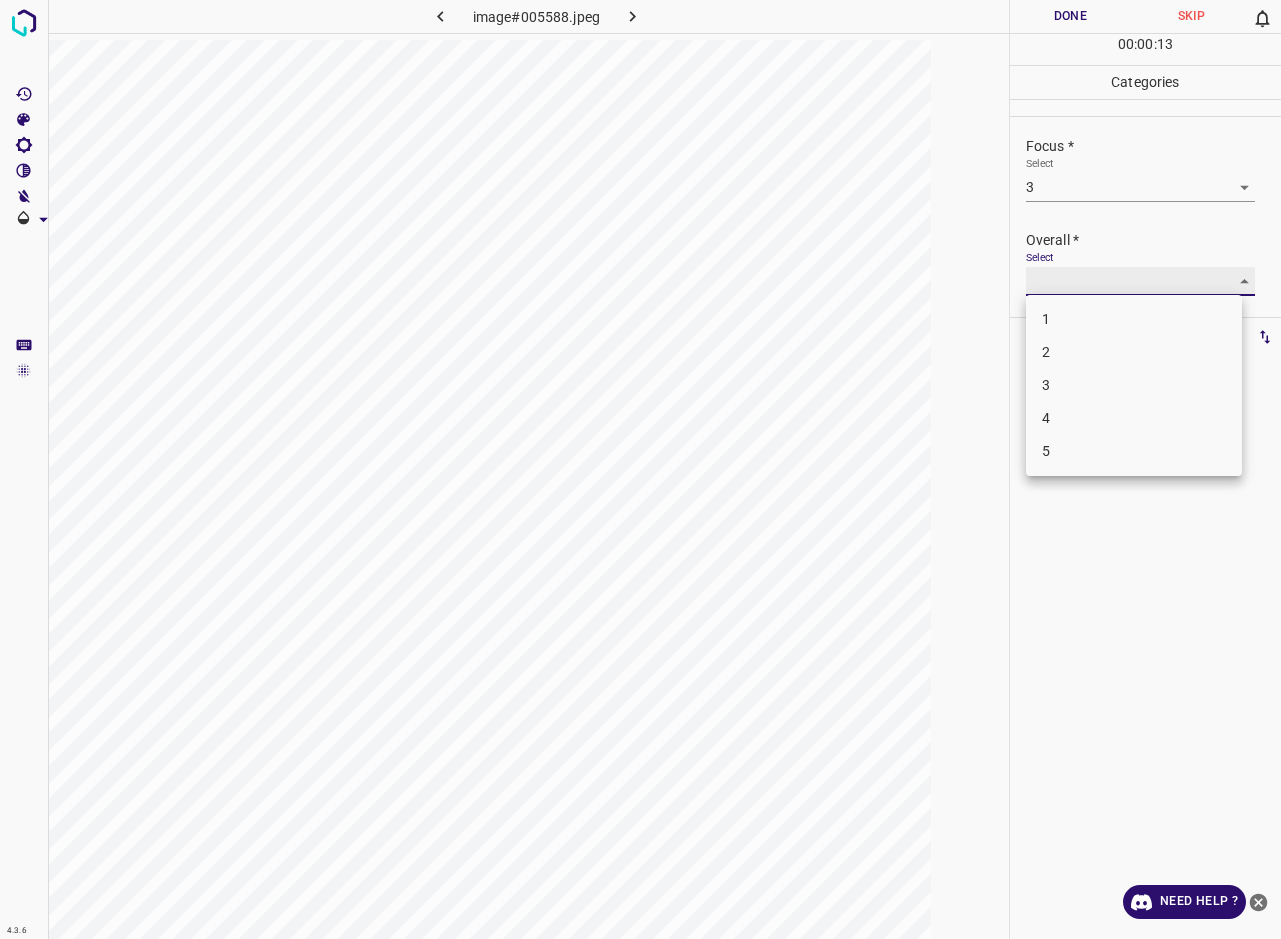 type on "3" 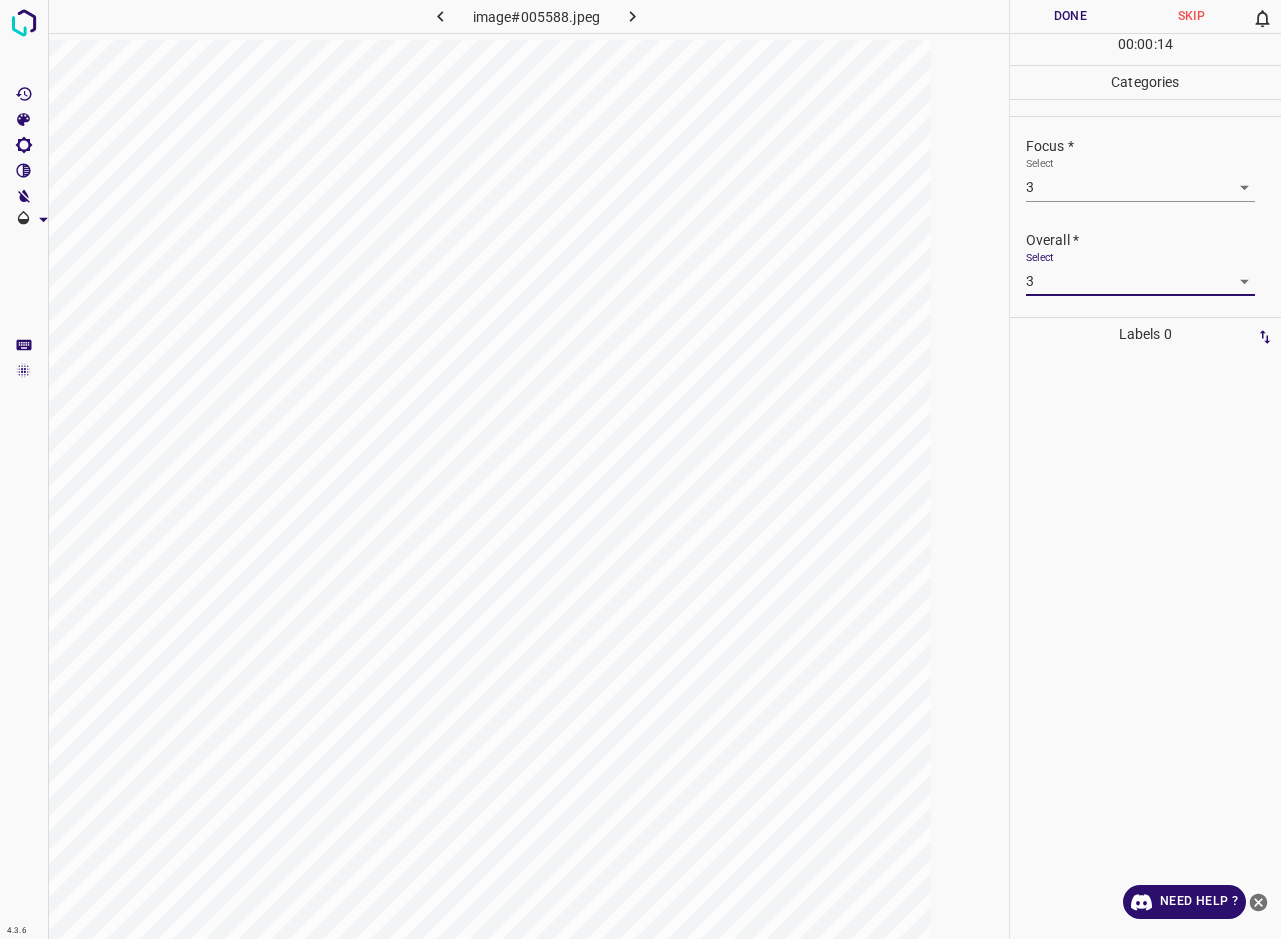 click on "Done" at bounding box center (1070, 16) 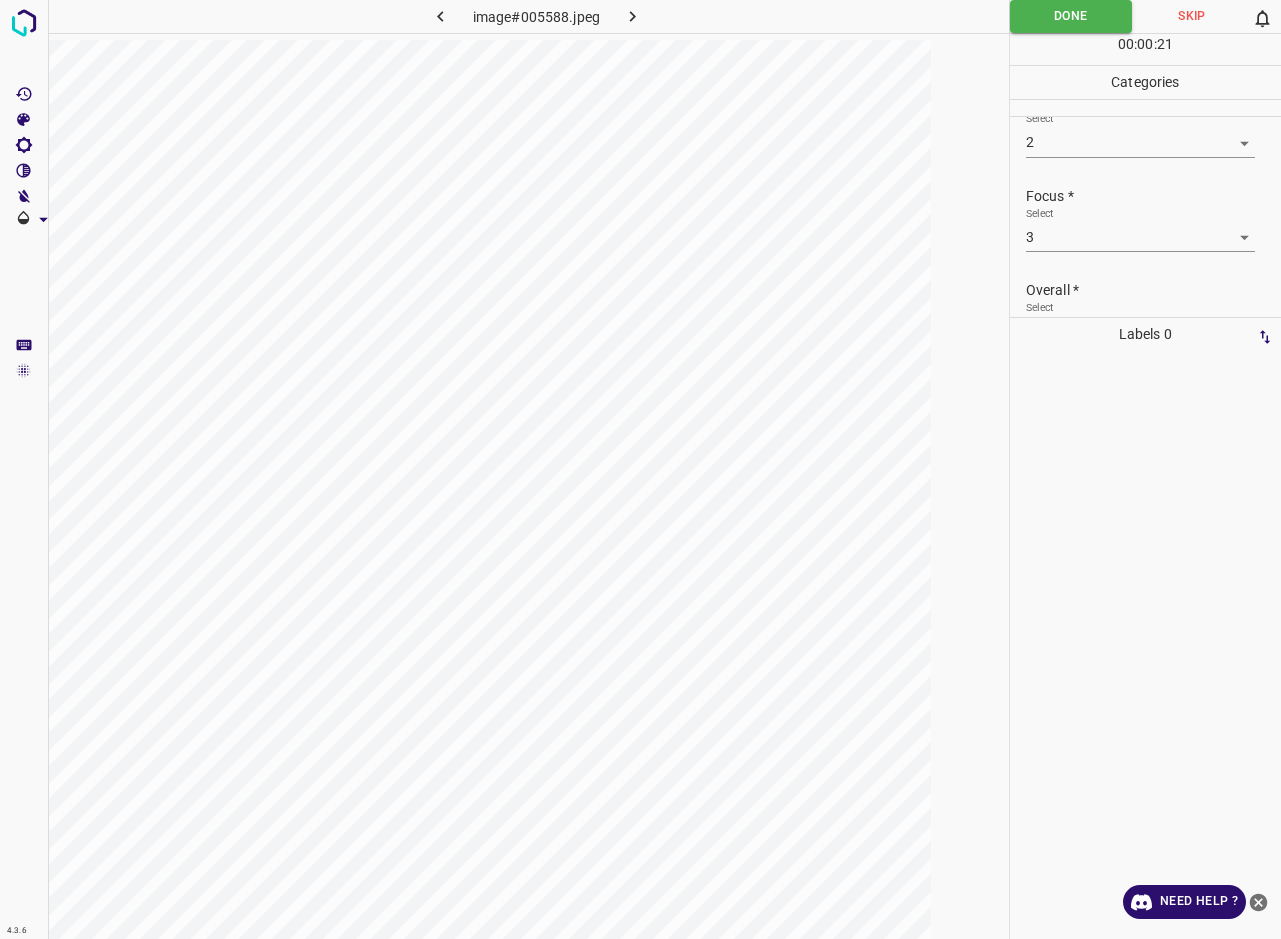 scroll, scrollTop: 39, scrollLeft: 0, axis: vertical 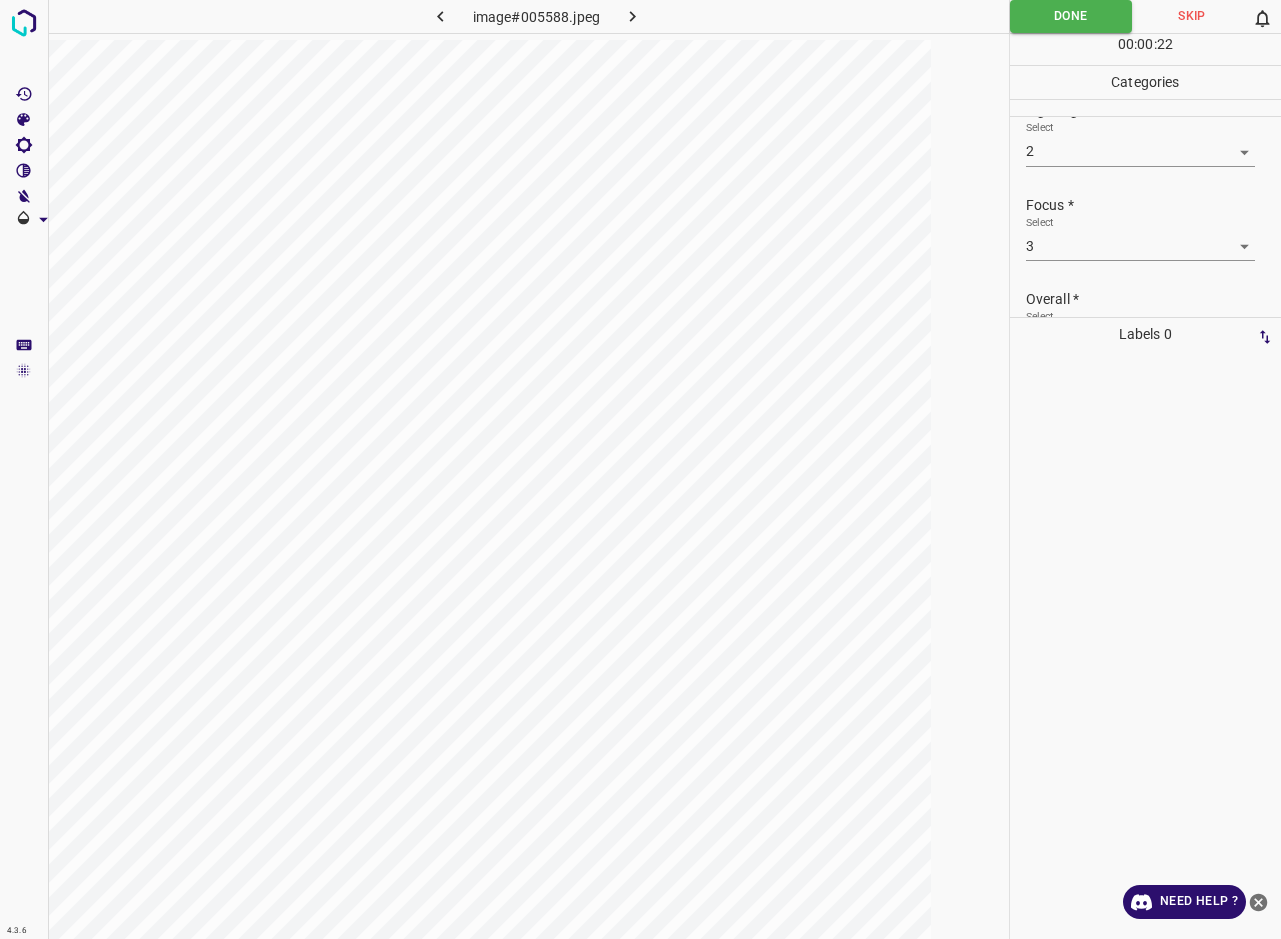 click 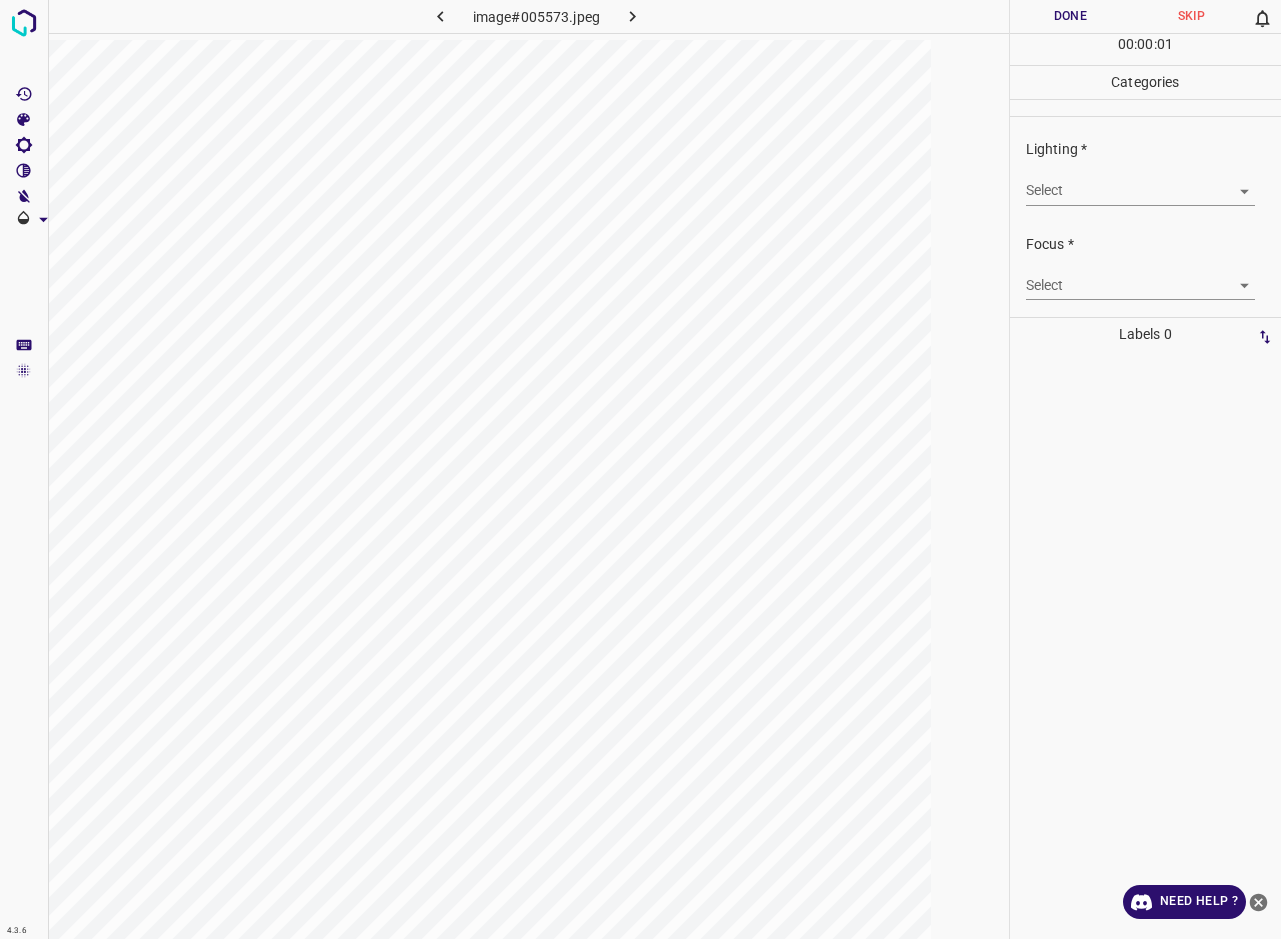 click on "4.3.6  image#005573.jpeg Done Skip 0 00   : 00   : 01   Categories Lighting *  Select ​ Focus *  Select ​ Overall *  Select ​ Labels   0 Categories 1 Lighting 2 Focus 3 Overall Tools Space Change between modes (Draw & Edit) I Auto labeling R Restore zoom M Zoom in N Zoom out Delete Delete selecte label Filters Z Restore filters X Saturation filter C Brightness filter V Contrast filter B Gray scale filter General O Download Need Help ? - Text - Hide - Delete" at bounding box center [640, 469] 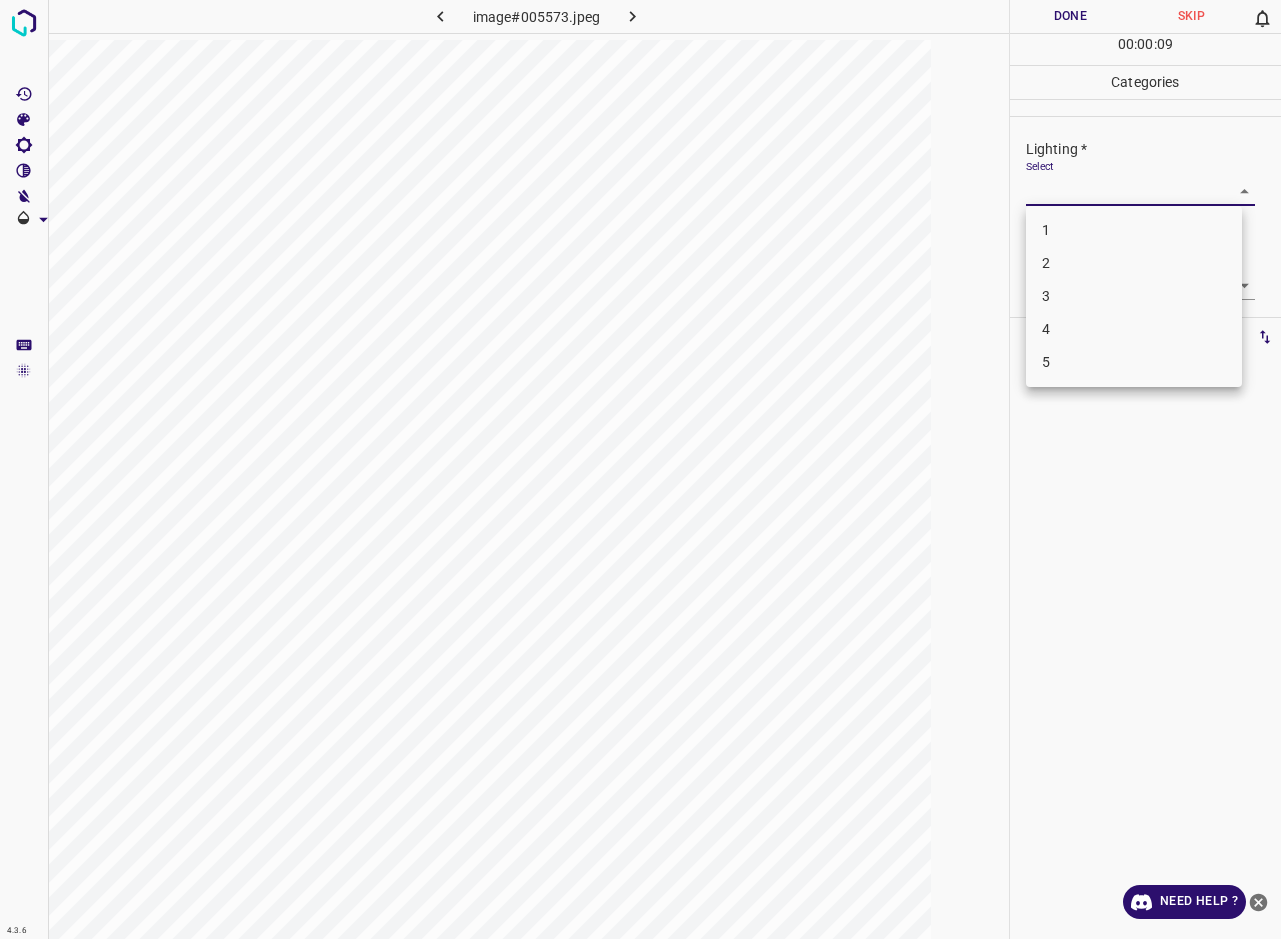 click on "2" at bounding box center (1134, 263) 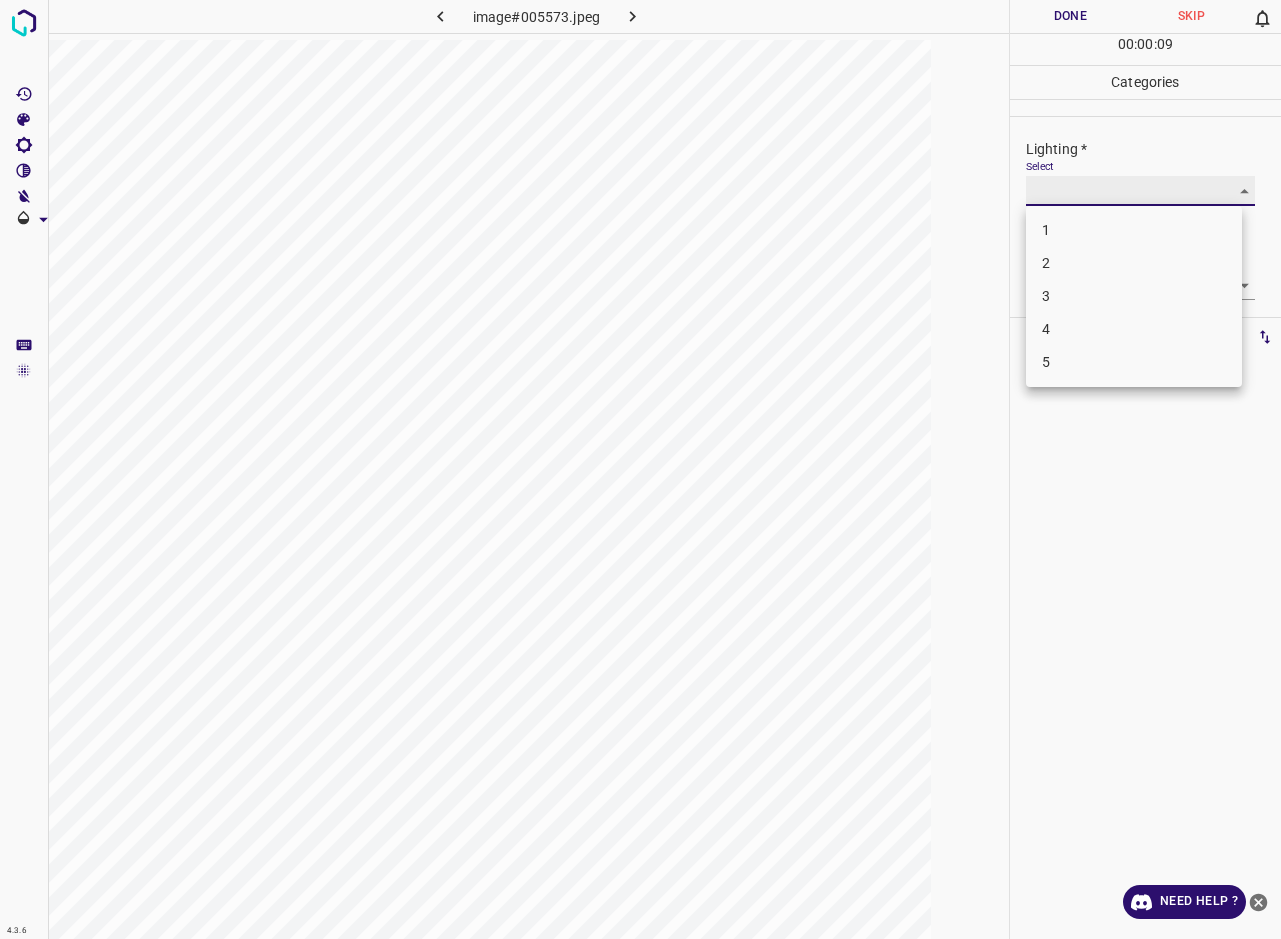 type on "2" 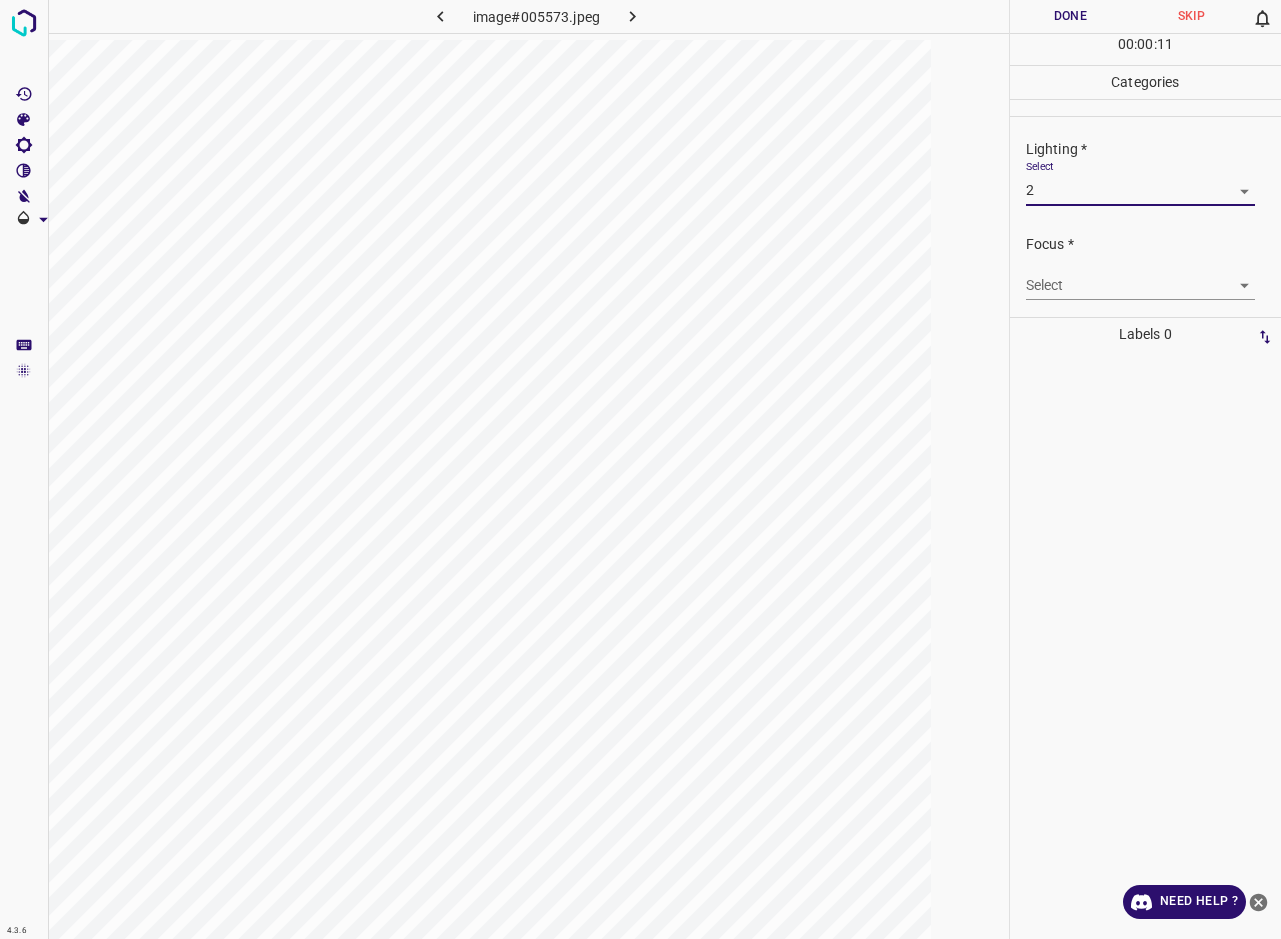 click on "4.3.6  image#005573.jpeg Done Skip 0 00   : 00   : 11   Categories Lighting *  Select 2 2 Focus *  Select ​ Overall *  Select ​ Labels   0 Categories 1 Lighting 2 Focus 3 Overall Tools Space Change between modes (Draw & Edit) I Auto labeling R Restore zoom M Zoom in N Zoom out Delete Delete selecte label Filters Z Restore filters X Saturation filter C Brightness filter V Contrast filter B Gray scale filter General O Download Need Help ? - Text - Hide - Delete" at bounding box center (640, 469) 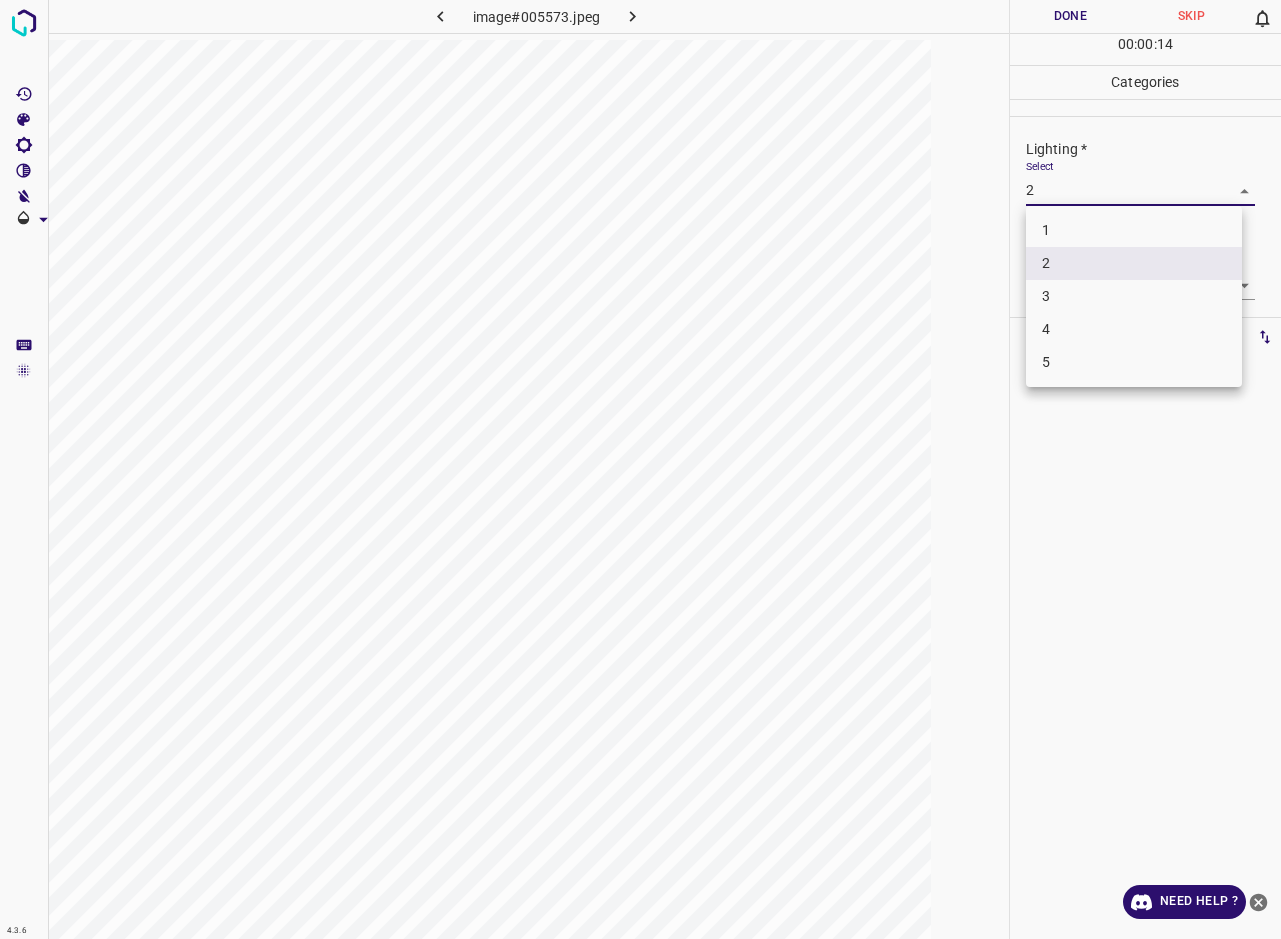 click at bounding box center [640, 469] 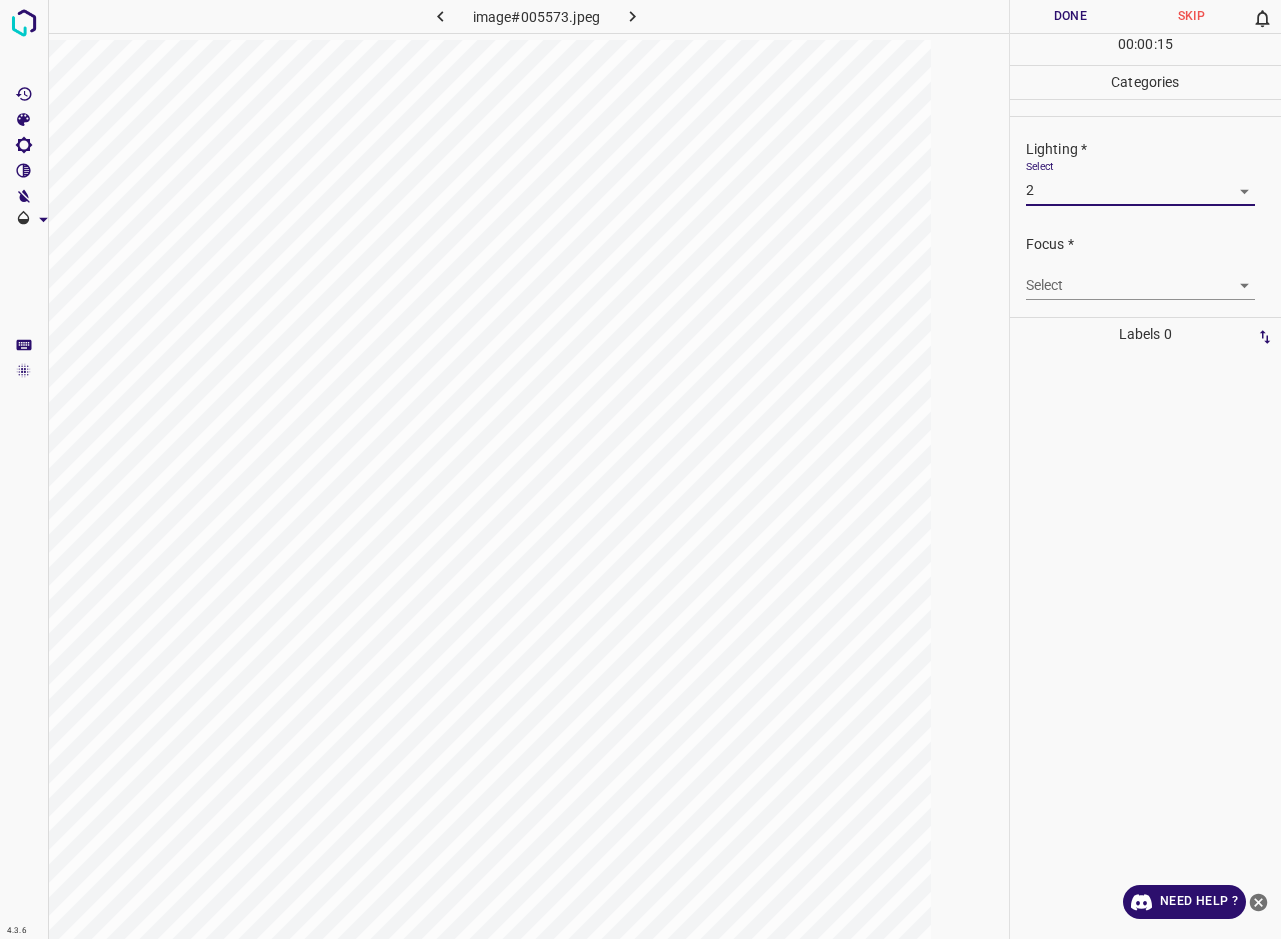 click on "4.3.6  image#005573.jpeg Done Skip 0 00   : 00   : 15   Categories Lighting *  Select 2 2 Focus *  Select ​ Overall *  Select ​ Labels   0 Categories 1 Lighting 2 Focus 3 Overall Tools Space Change between modes (Draw & Edit) I Auto labeling R Restore zoom M Zoom in N Zoom out Delete Delete selecte label Filters Z Restore filters X Saturation filter C Brightness filter V Contrast filter B Gray scale filter General O Download Need Help ? - Text - Hide - Delete" at bounding box center (640, 469) 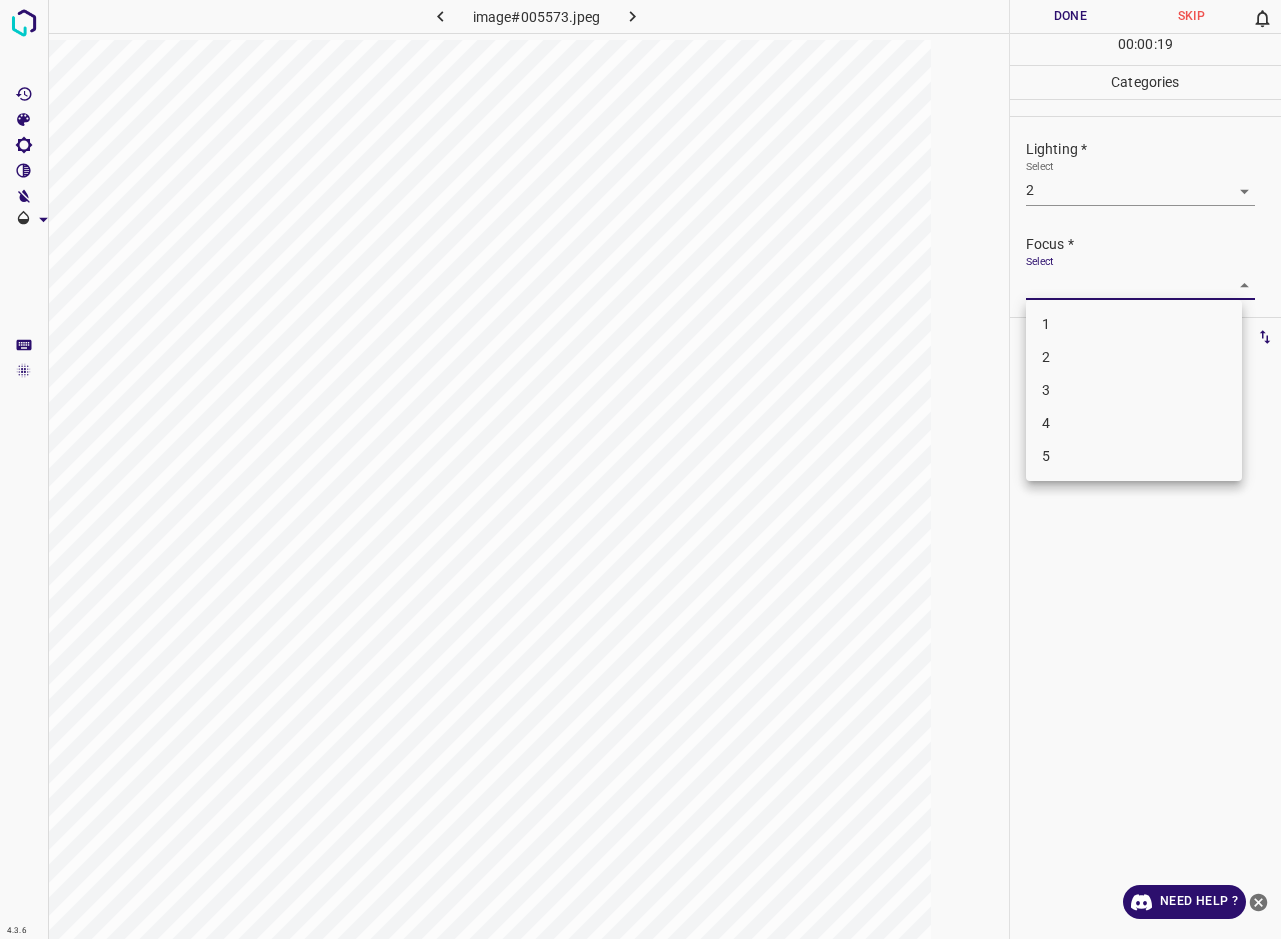 click on "3" at bounding box center (1134, 390) 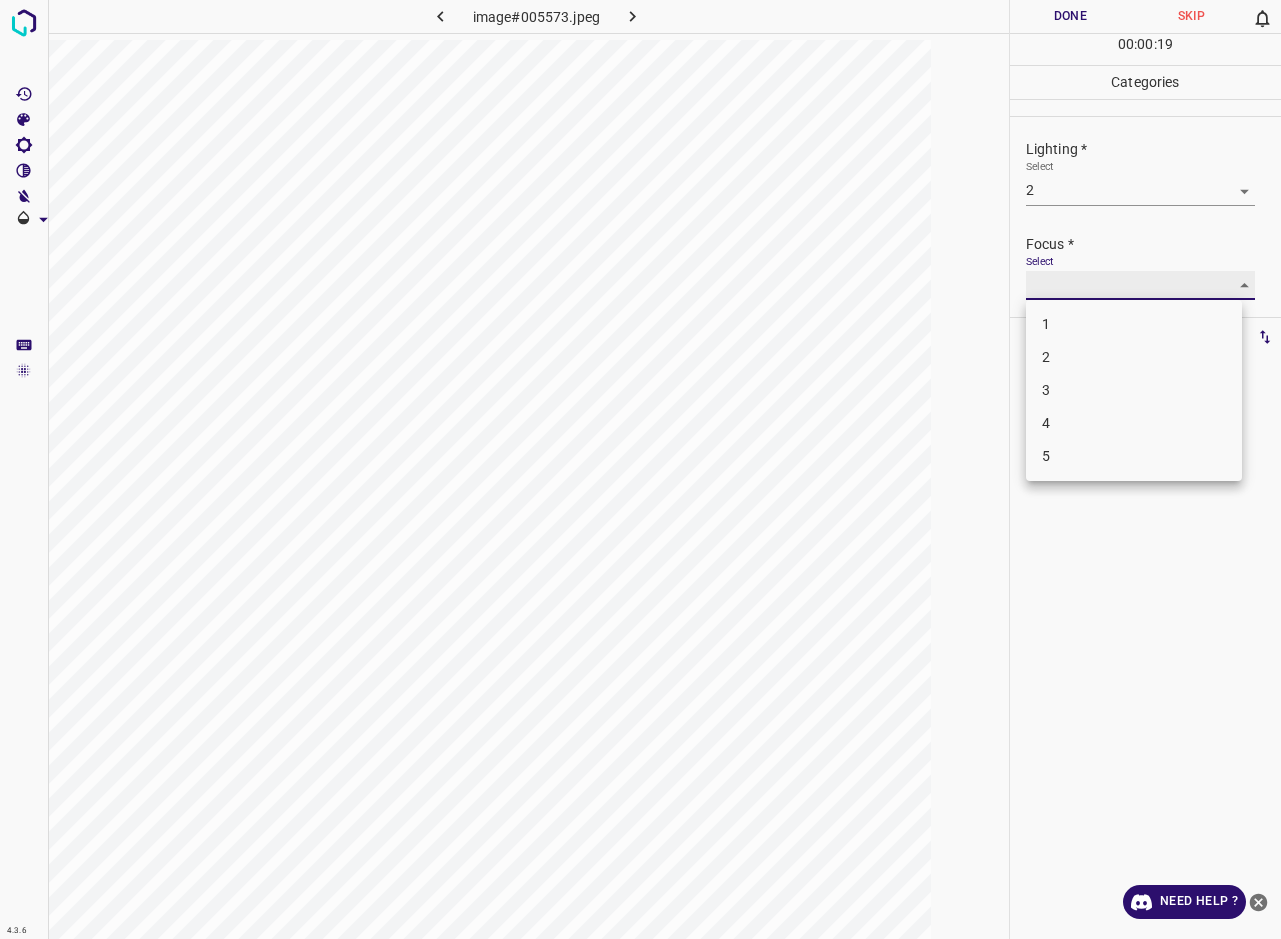 type on "3" 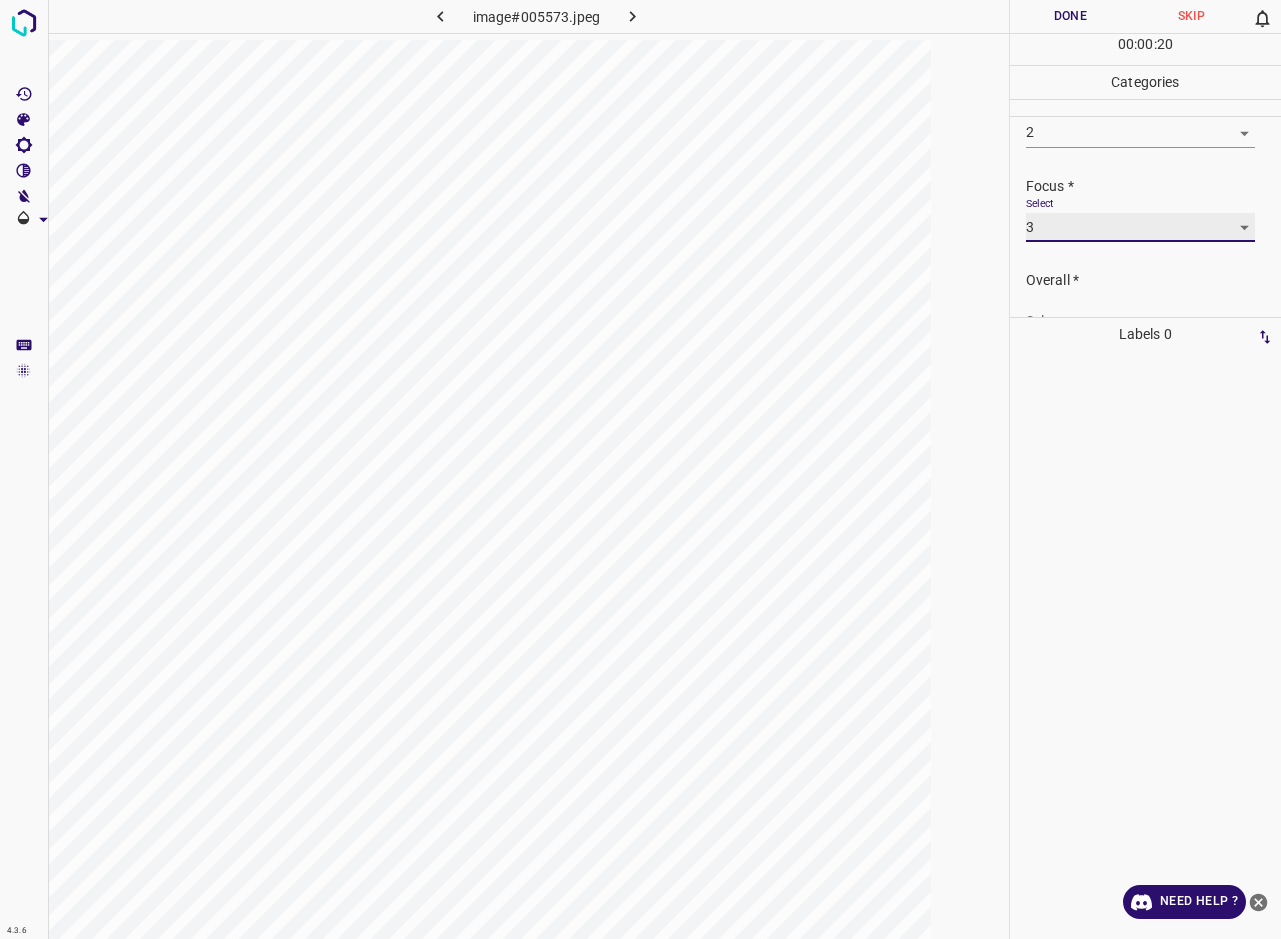 scroll, scrollTop: 98, scrollLeft: 0, axis: vertical 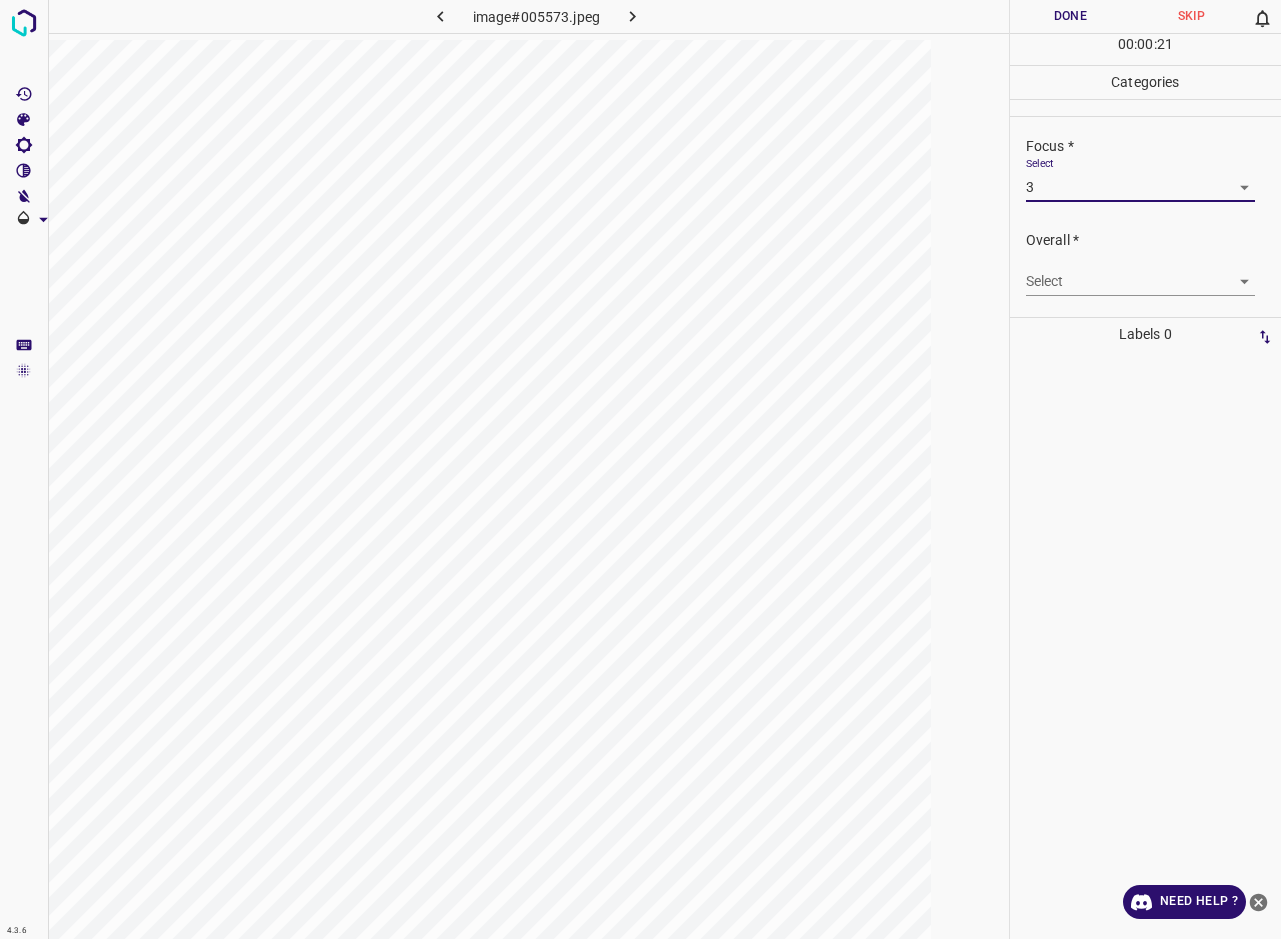 click on "4.3.6  image#005573.jpeg Done Skip 0 00   : 00   : 21   Categories Lighting *  Select 2 2 Focus *  Select 3 3 Overall *  Select ​ Labels   0 Categories 1 Lighting 2 Focus 3 Overall Tools Space Change between modes (Draw & Edit) I Auto labeling R Restore zoom M Zoom in N Zoom out Delete Delete selecte label Filters Z Restore filters X Saturation filter C Brightness filter V Contrast filter B Gray scale filter General O Download Need Help ? - Text - Hide - Delete" at bounding box center (640, 469) 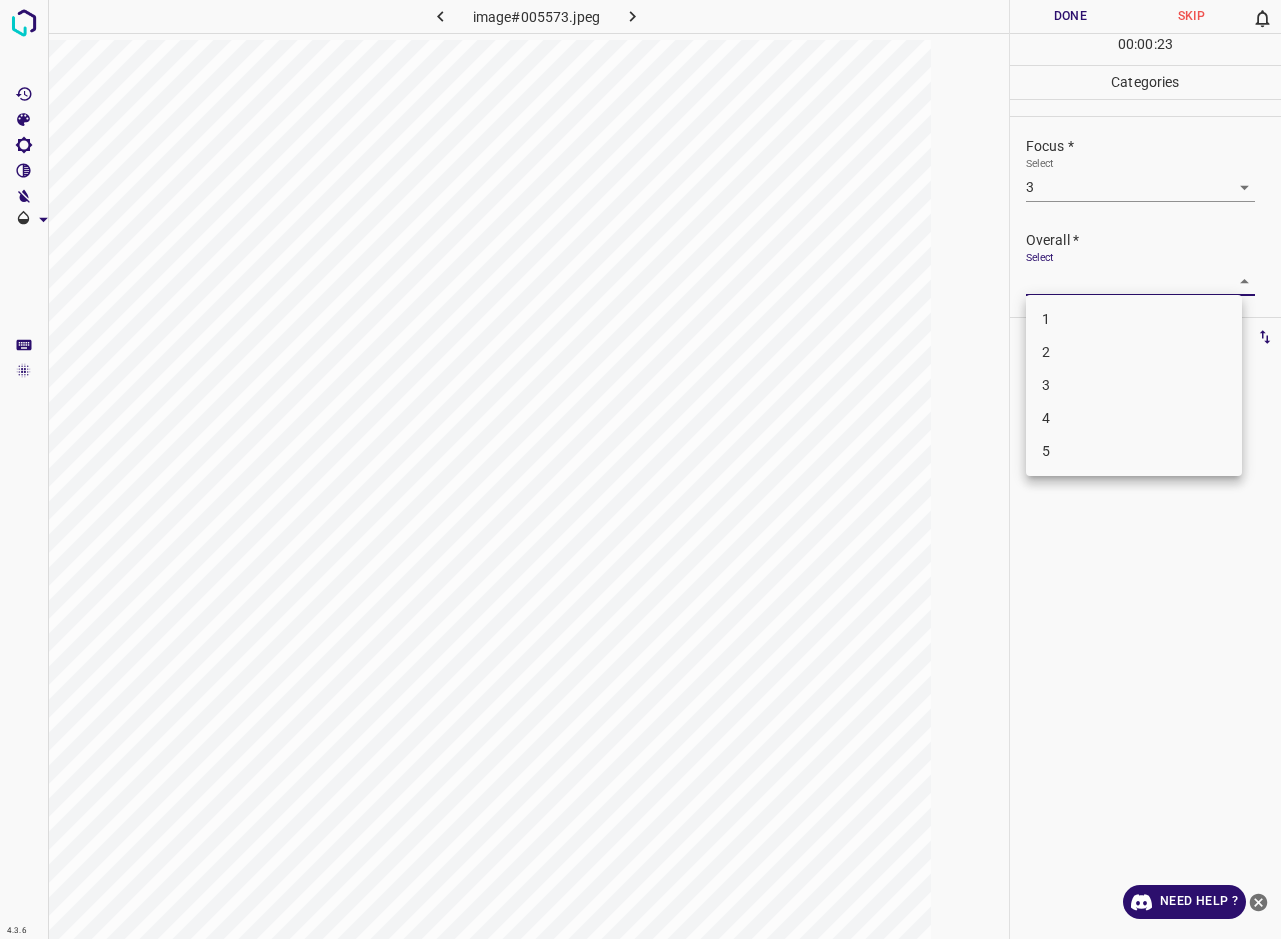 click on "3" at bounding box center [1134, 385] 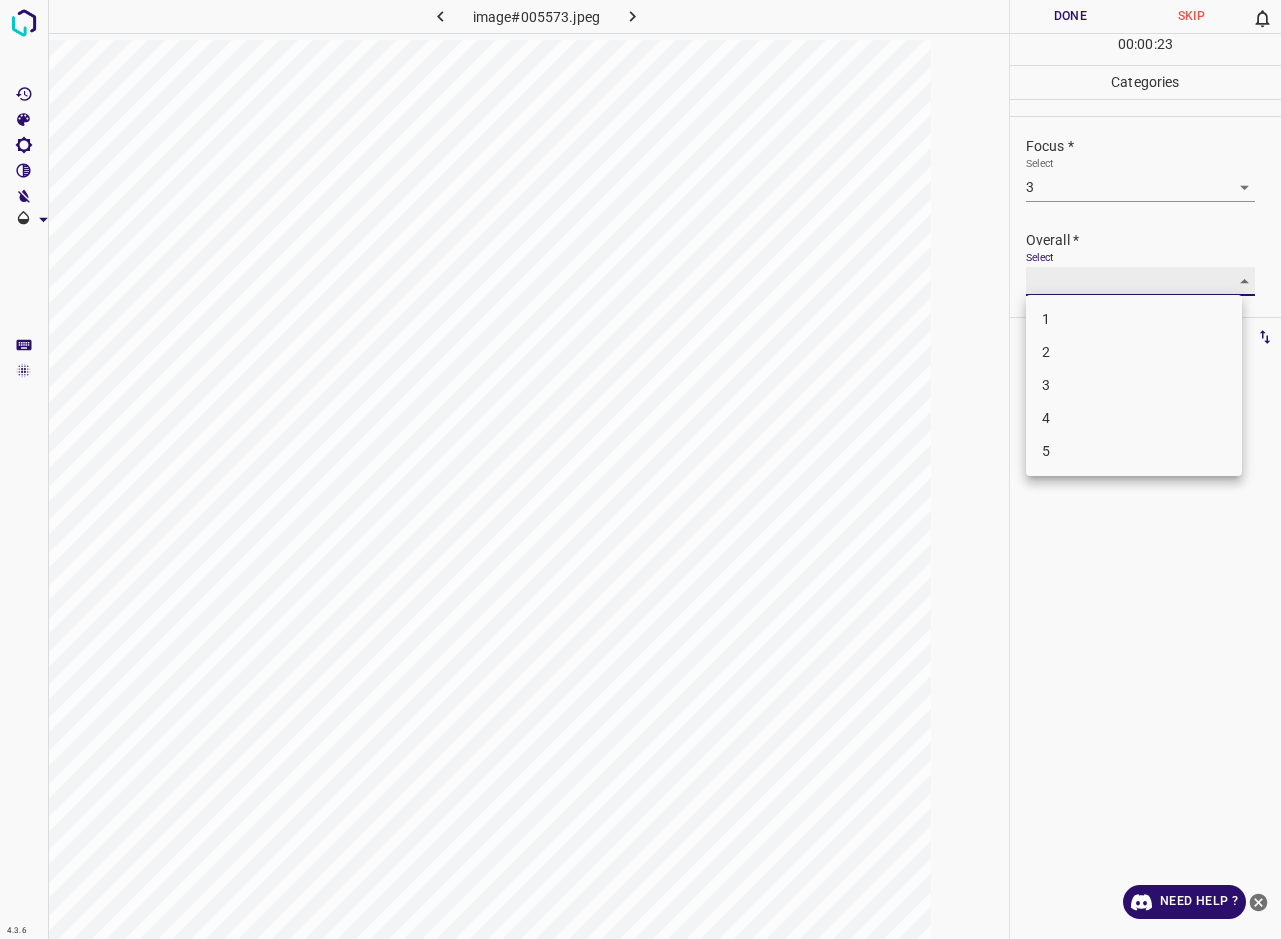 type on "3" 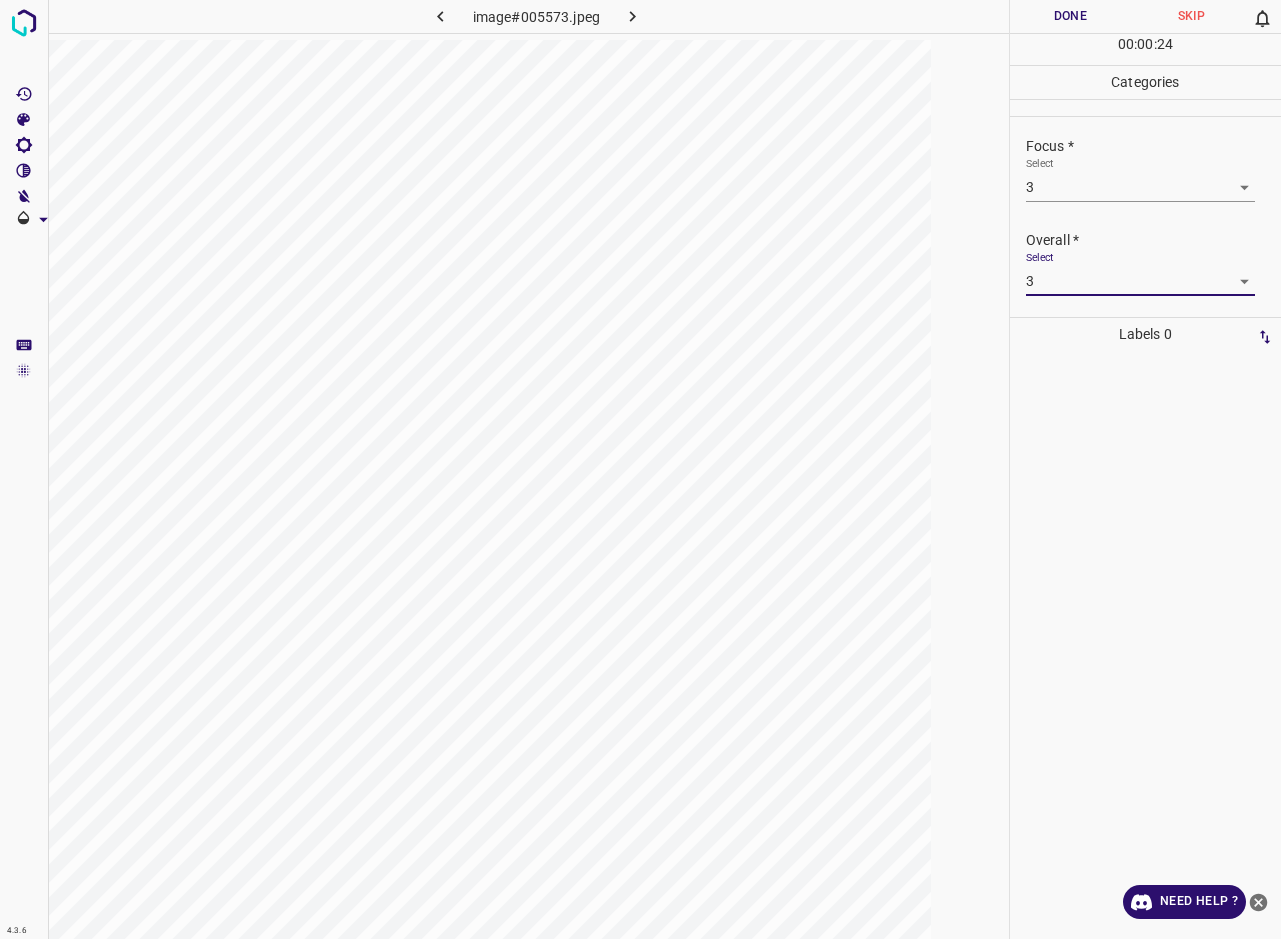 click on "Done" at bounding box center (1070, 16) 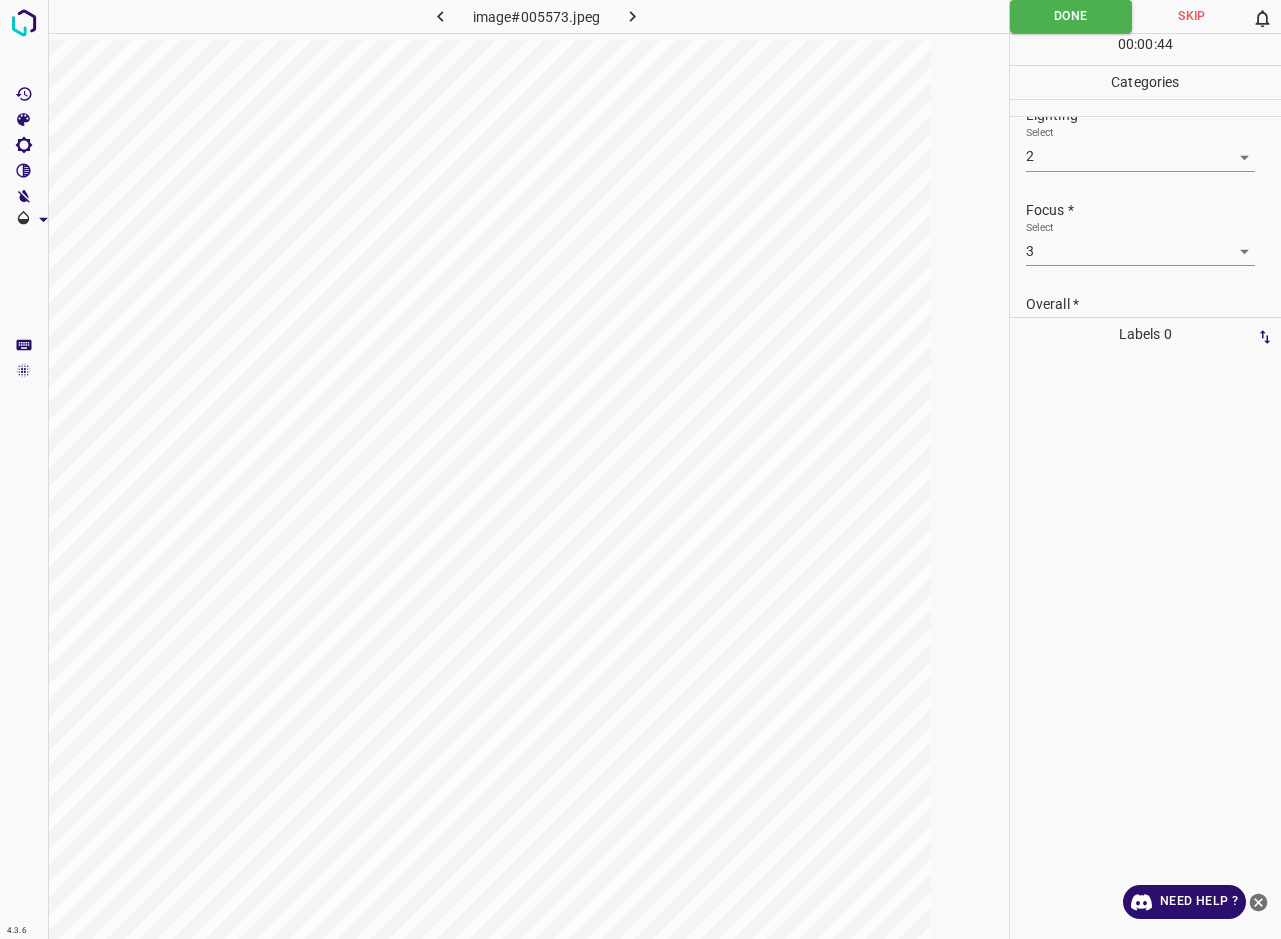 scroll, scrollTop: 0, scrollLeft: 0, axis: both 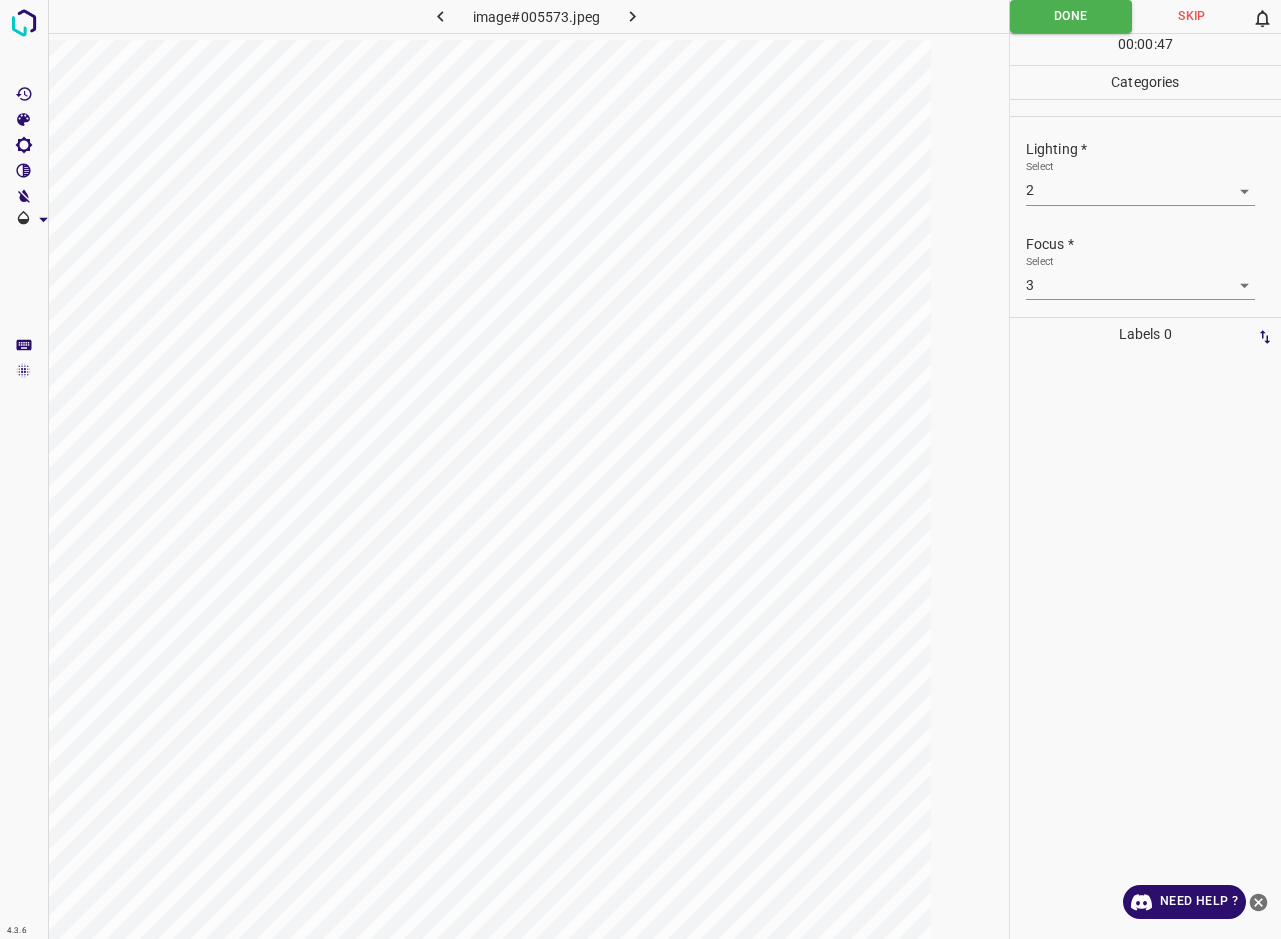 click 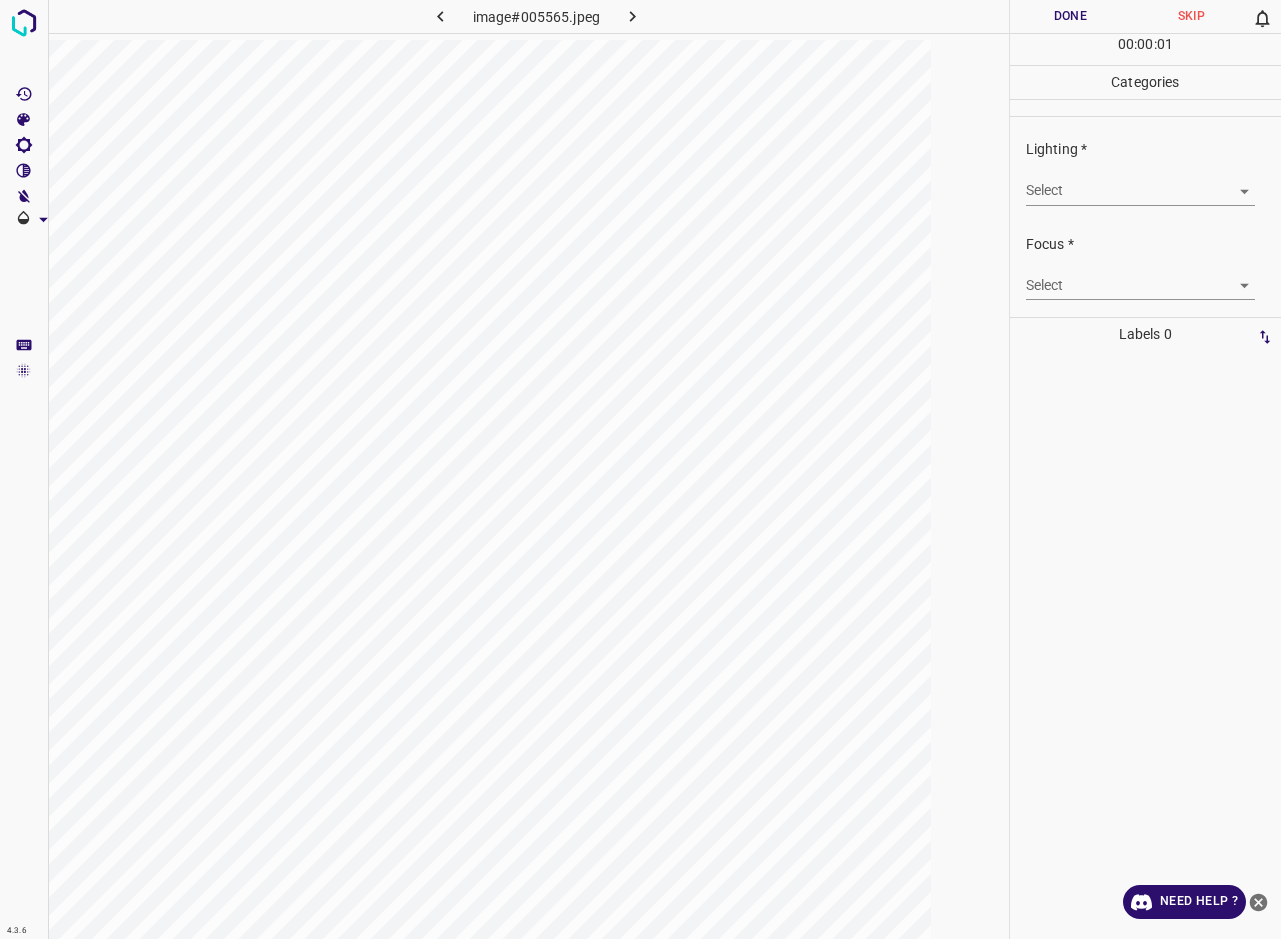 click on "4.3.6  image#005565.jpeg Done Skip 0 00   : 00   : 01   Categories Lighting *  Select ​ Focus *  Select ​ Overall *  Select ​ Labels   0 Categories 1 Lighting 2 Focus 3 Overall Tools Space Change between modes (Draw & Edit) I Auto labeling R Restore zoom M Zoom in N Zoom out Delete Delete selecte label Filters Z Restore filters X Saturation filter C Brightness filter V Contrast filter B Gray scale filter General O Download Need Help ? - Text - Hide - Delete" at bounding box center (640, 469) 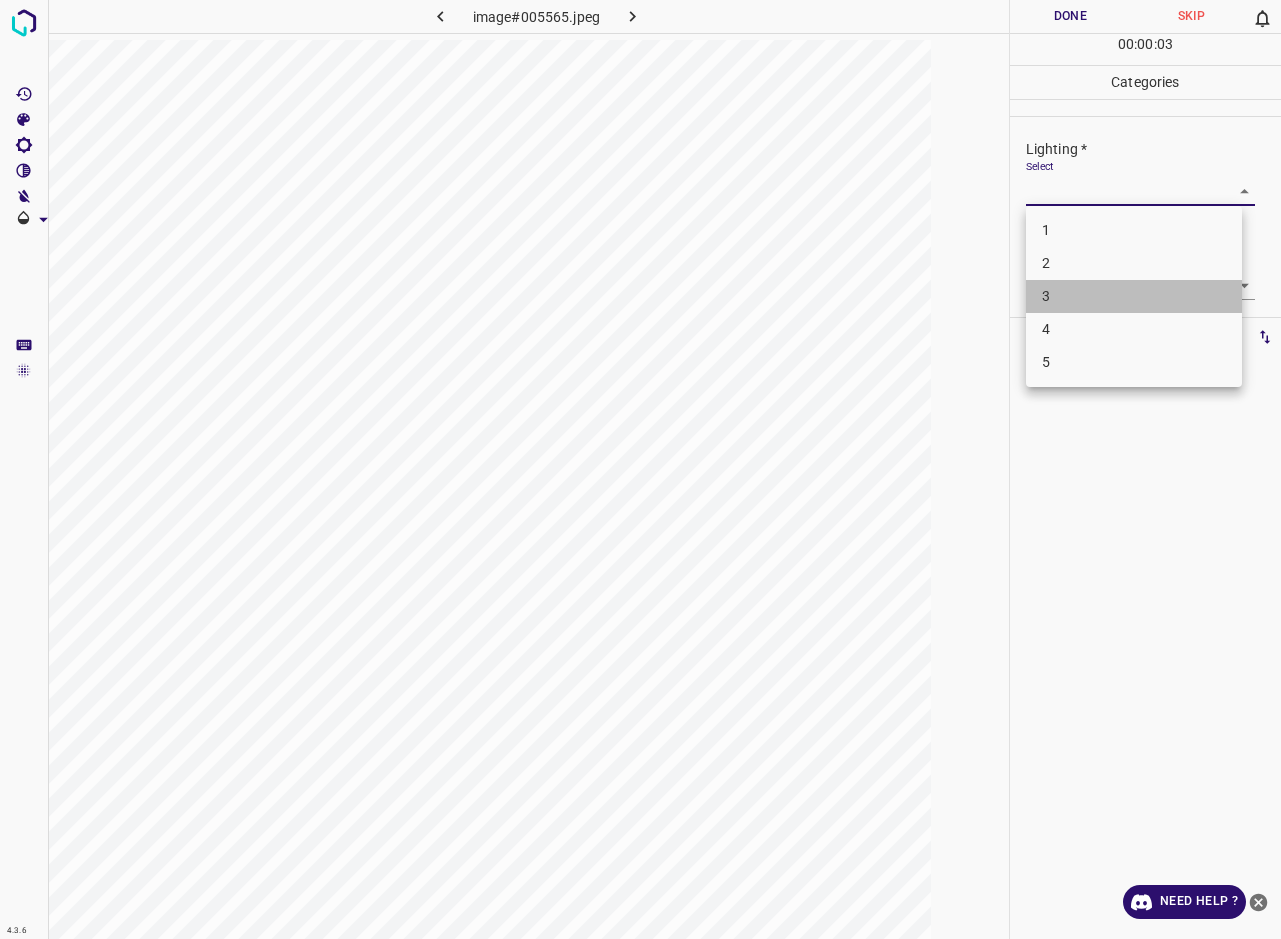 click on "3" at bounding box center [1134, 296] 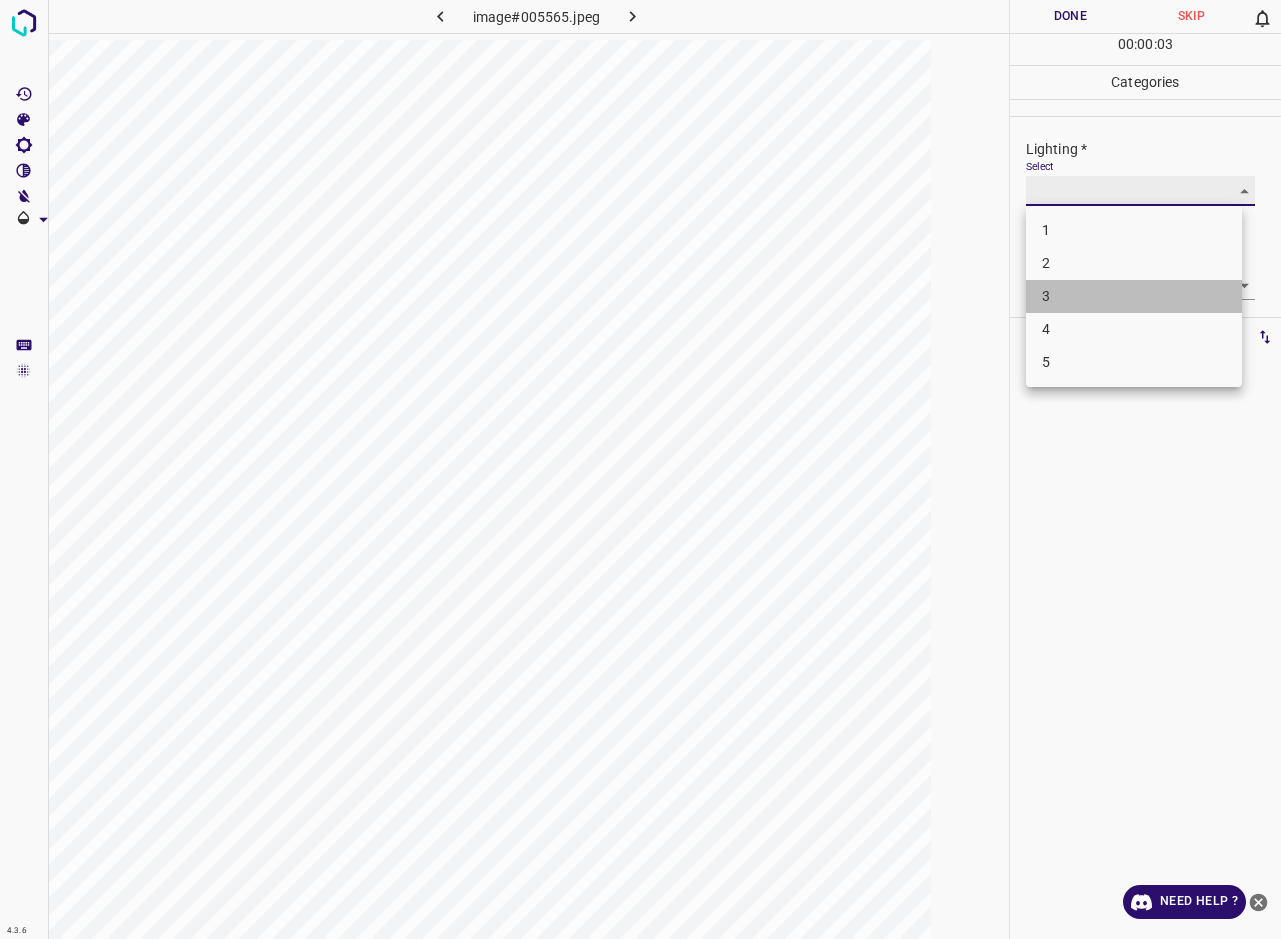 type on "3" 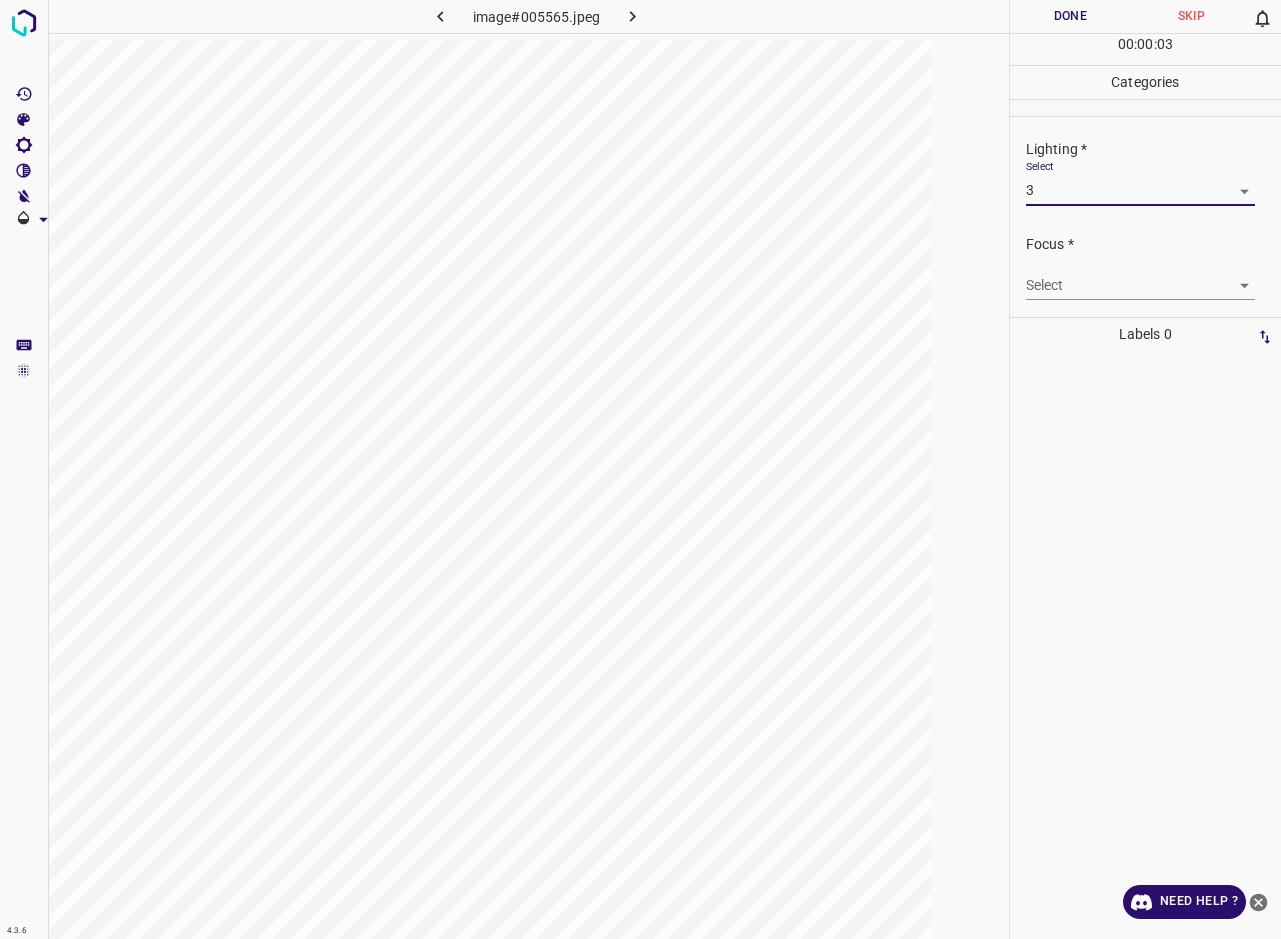 click on "4.3.6  image#005565.jpeg Done Skip 0 00   : 00   : 03   Categories Lighting *  Select 3 3 Focus *  Select ​ Overall *  Select ​ Labels   0 Categories 1 Lighting 2 Focus 3 Overall Tools Space Change between modes (Draw & Edit) I Auto labeling R Restore zoom M Zoom in N Zoom out Delete Delete selecte label Filters Z Restore filters X Saturation filter C Brightness filter V Contrast filter B Gray scale filter General O Download Need Help ? - Text - Hide - Delete" at bounding box center (640, 469) 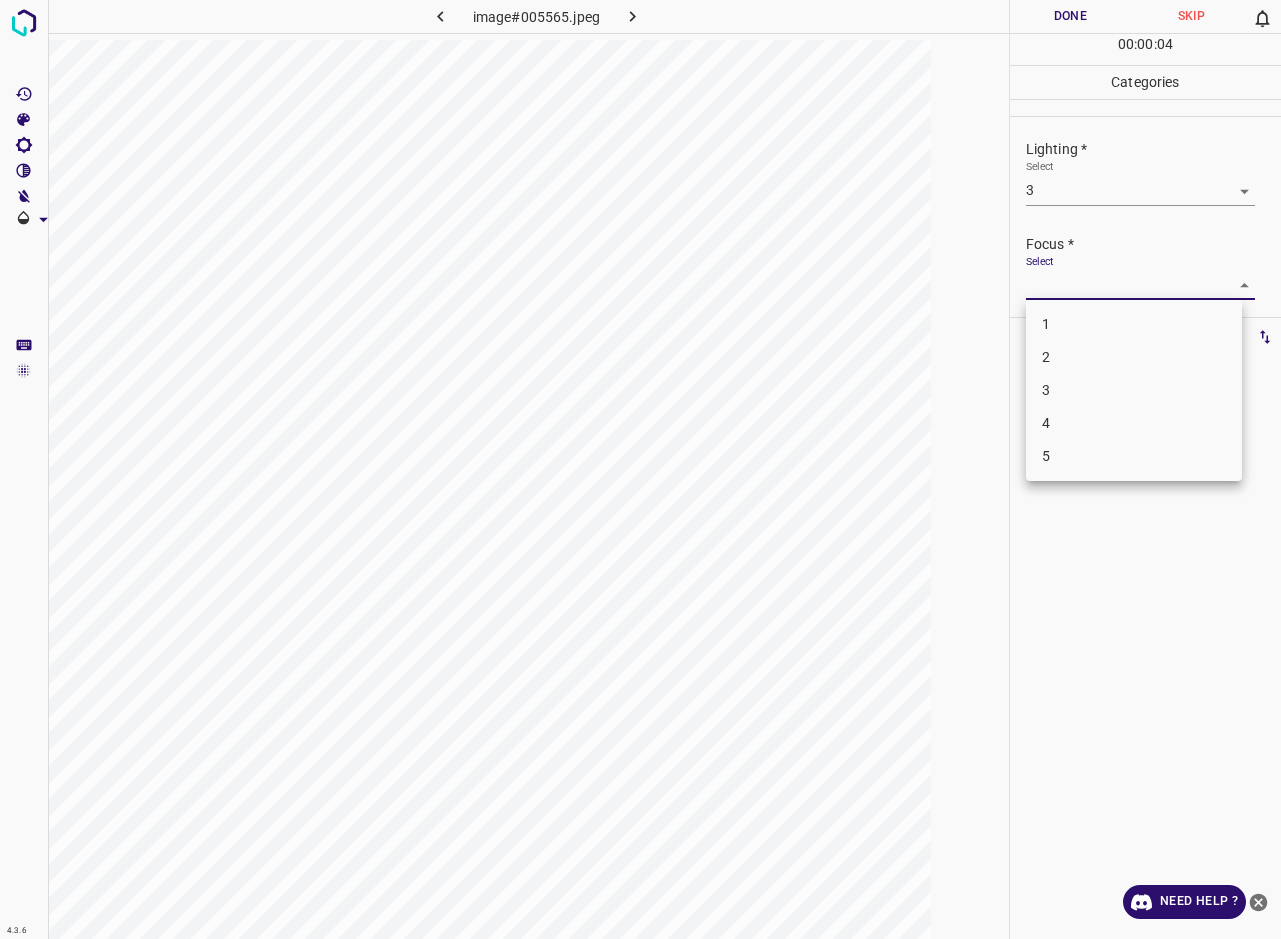 click on "3" at bounding box center (1134, 390) 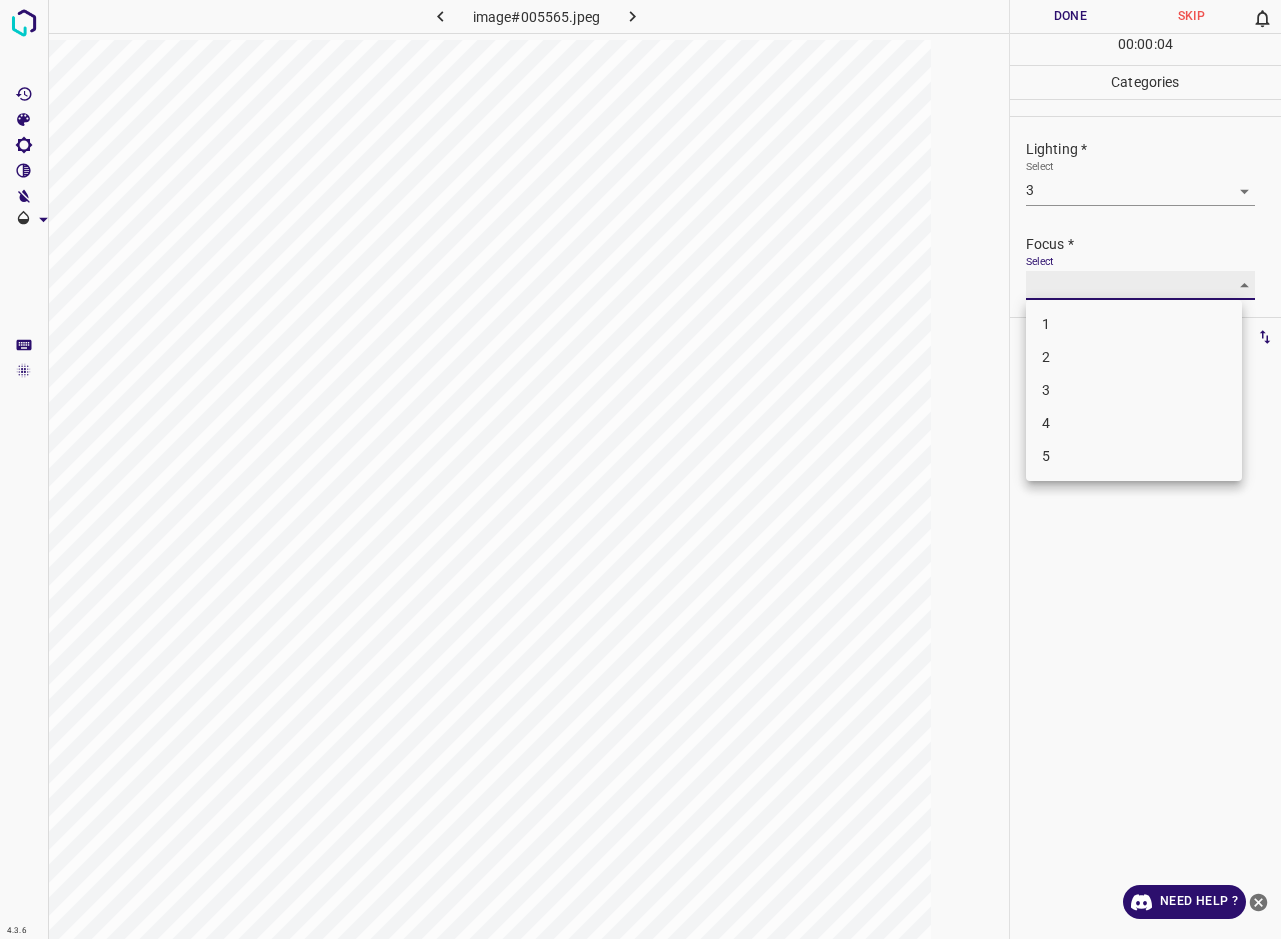 type on "3" 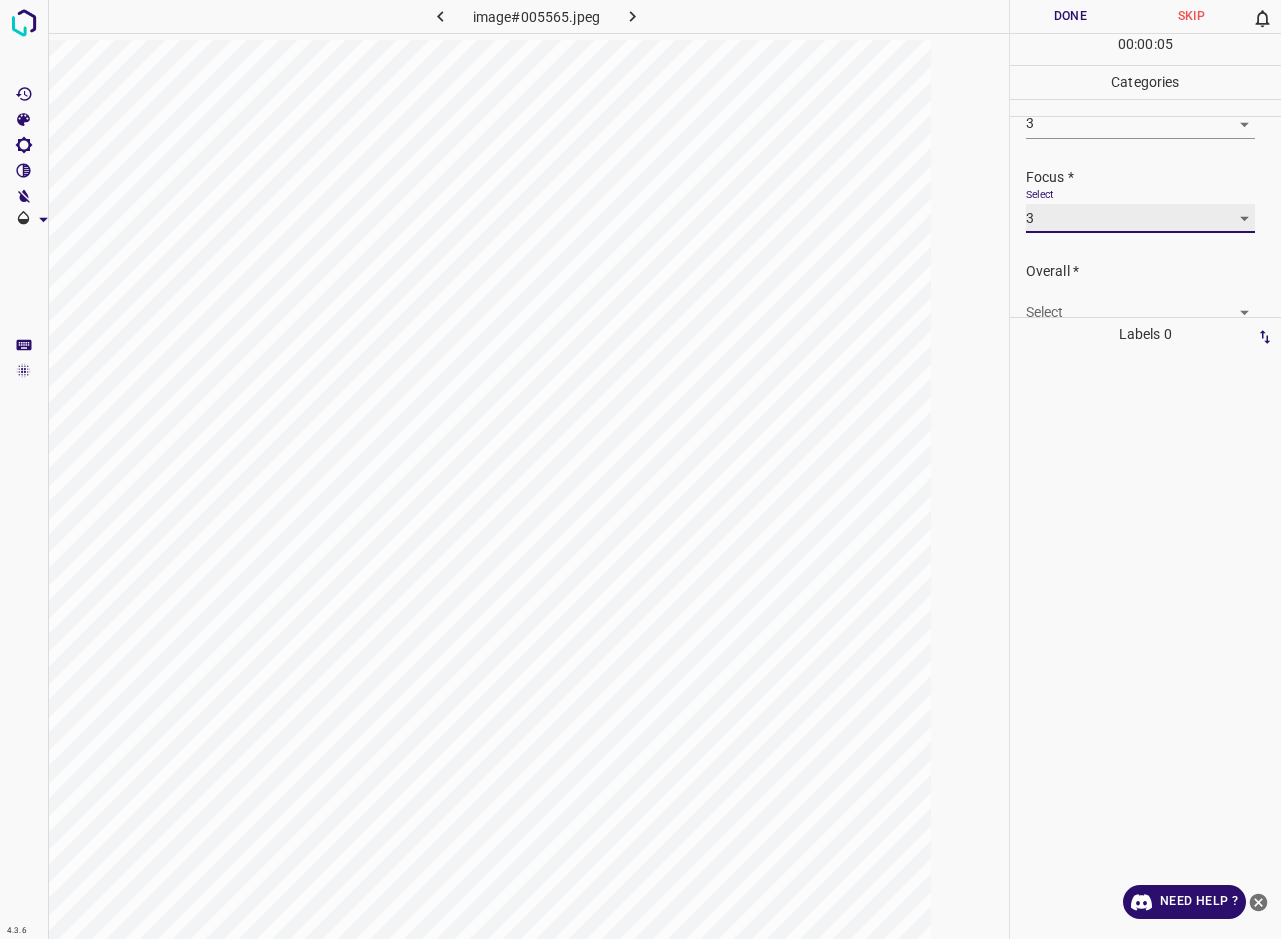 scroll, scrollTop: 90, scrollLeft: 0, axis: vertical 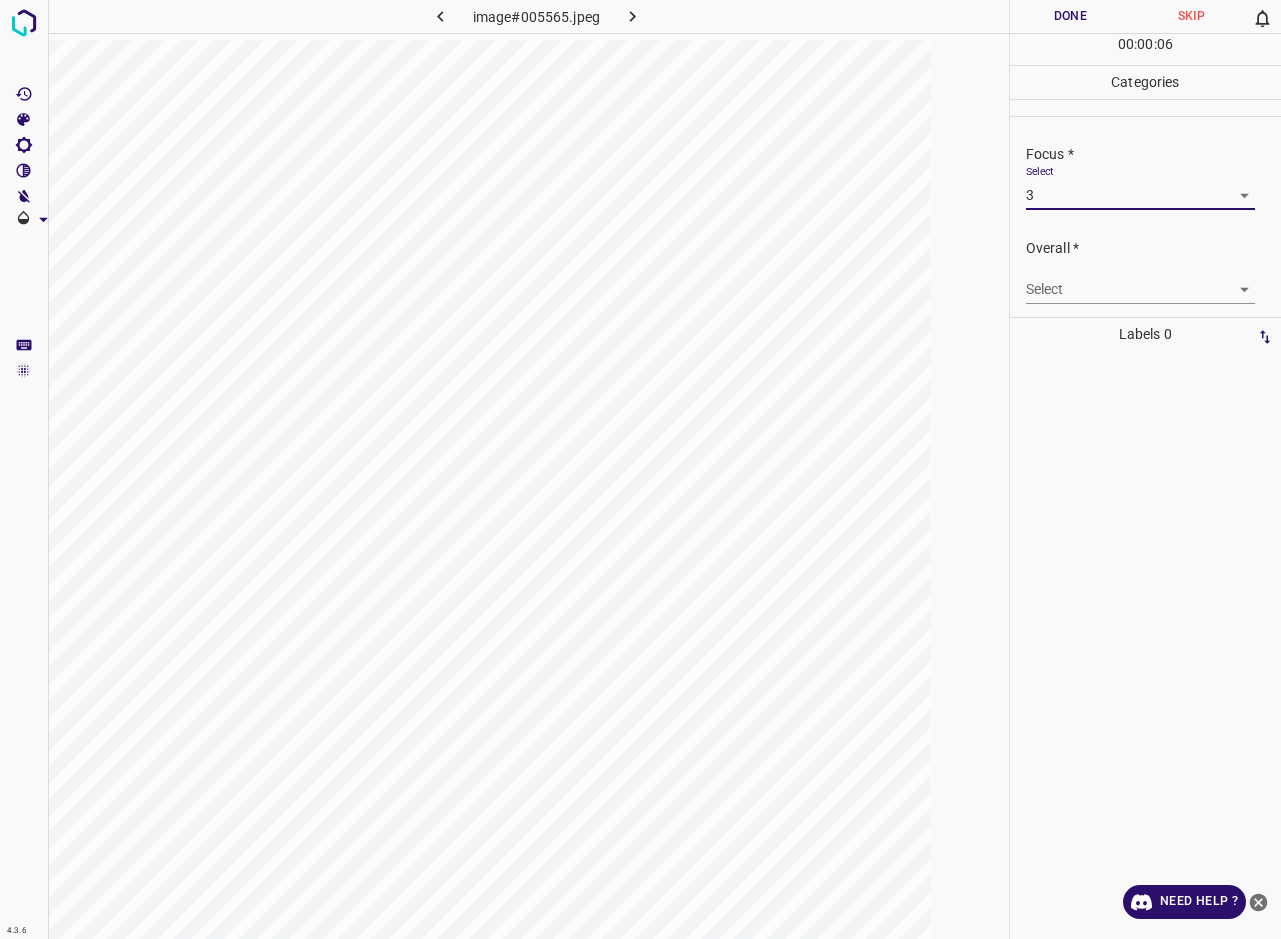 click on "4.3.6  image#005565.jpeg Done Skip 0 00   : 00   : 06   Categories Lighting *  Select 3 3 Focus *  Select 3 3 Overall *  Select ​ Labels   0 Categories 1 Lighting 2 Focus 3 Overall Tools Space Change between modes (Draw & Edit) I Auto labeling R Restore zoom M Zoom in N Zoom out Delete Delete selecte label Filters Z Restore filters X Saturation filter C Brightness filter V Contrast filter B Gray scale filter General O Download Need Help ? - Text - Hide - Delete" at bounding box center [640, 469] 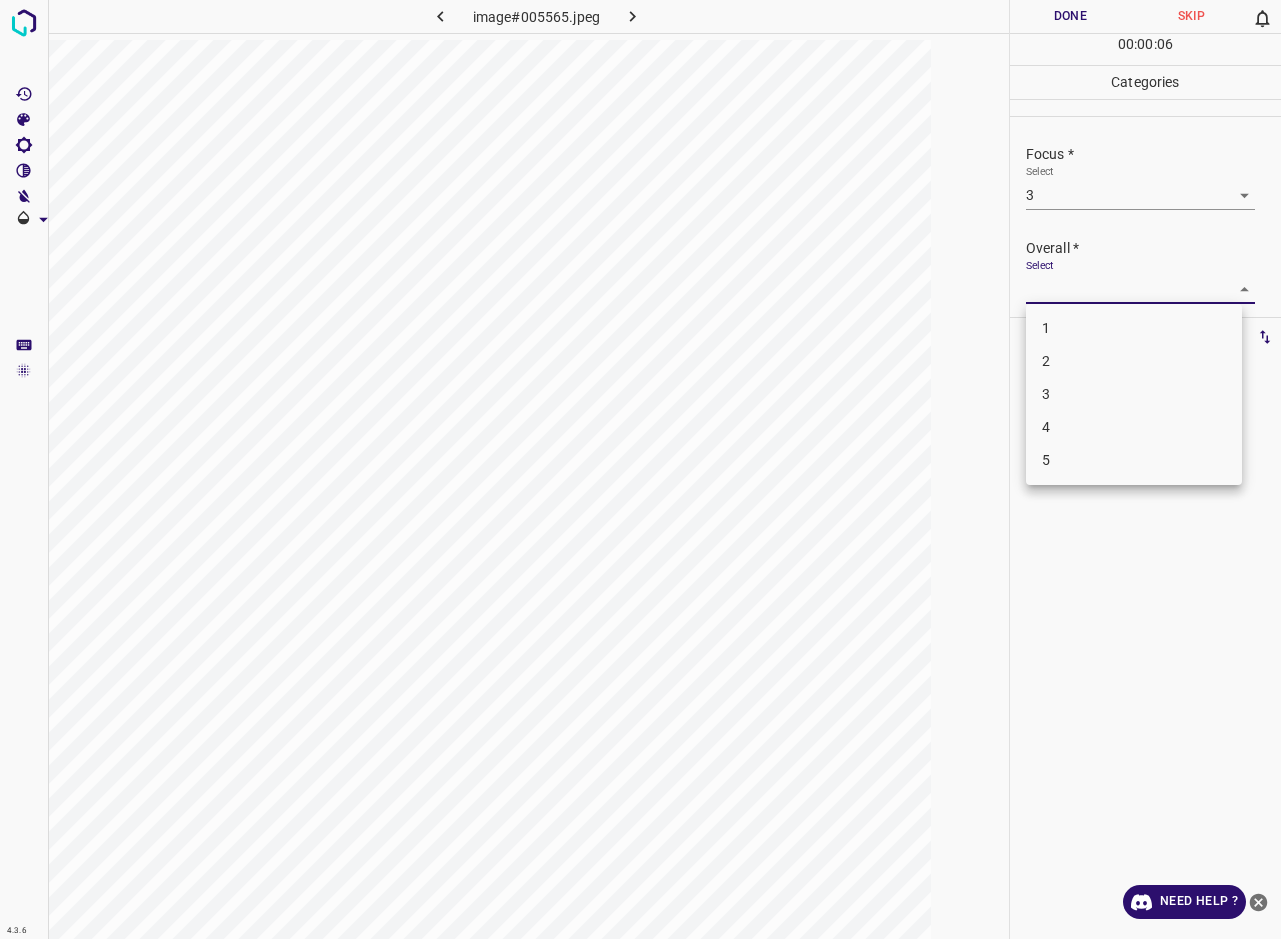 click on "3" at bounding box center (1134, 394) 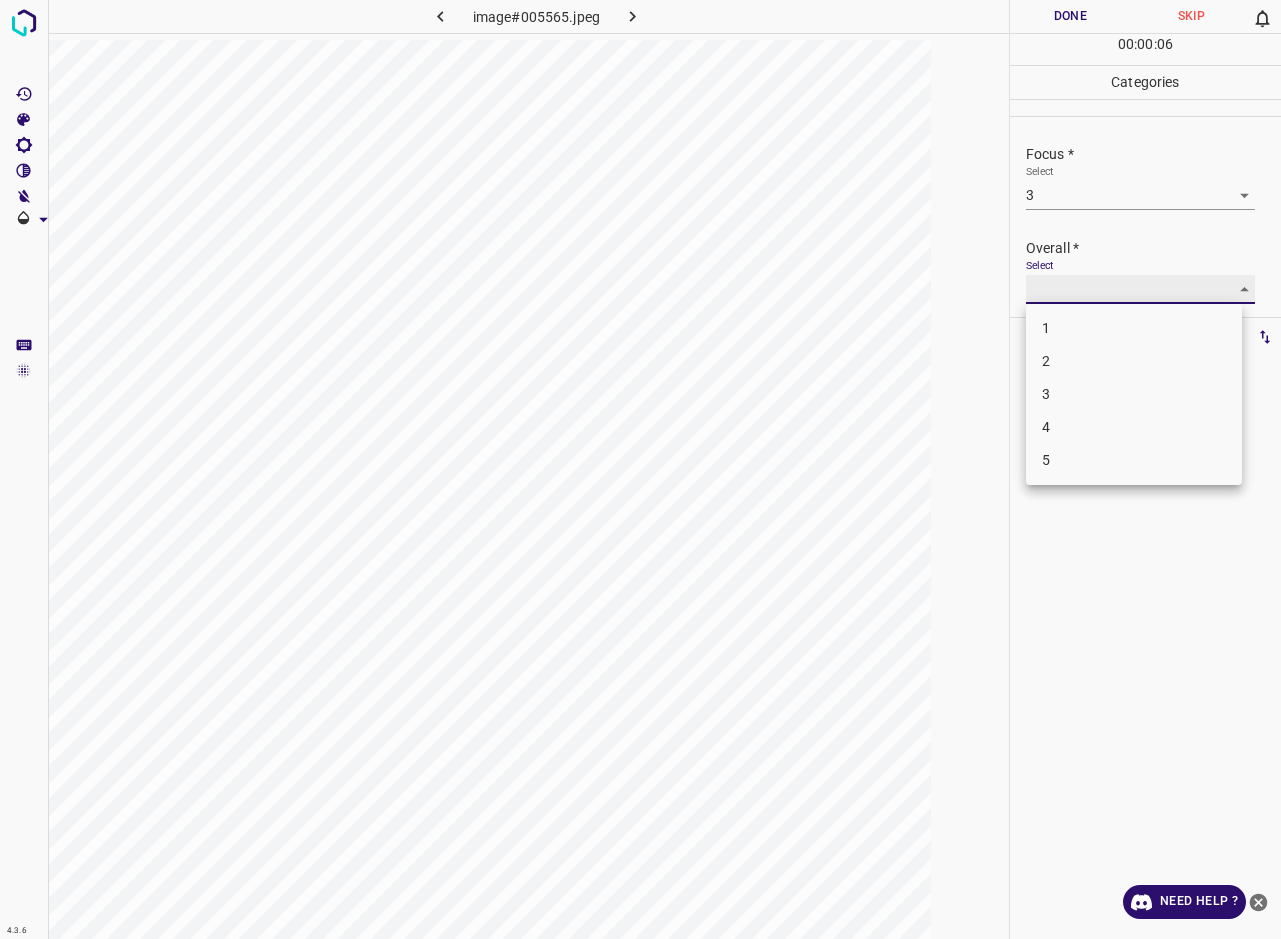 type on "3" 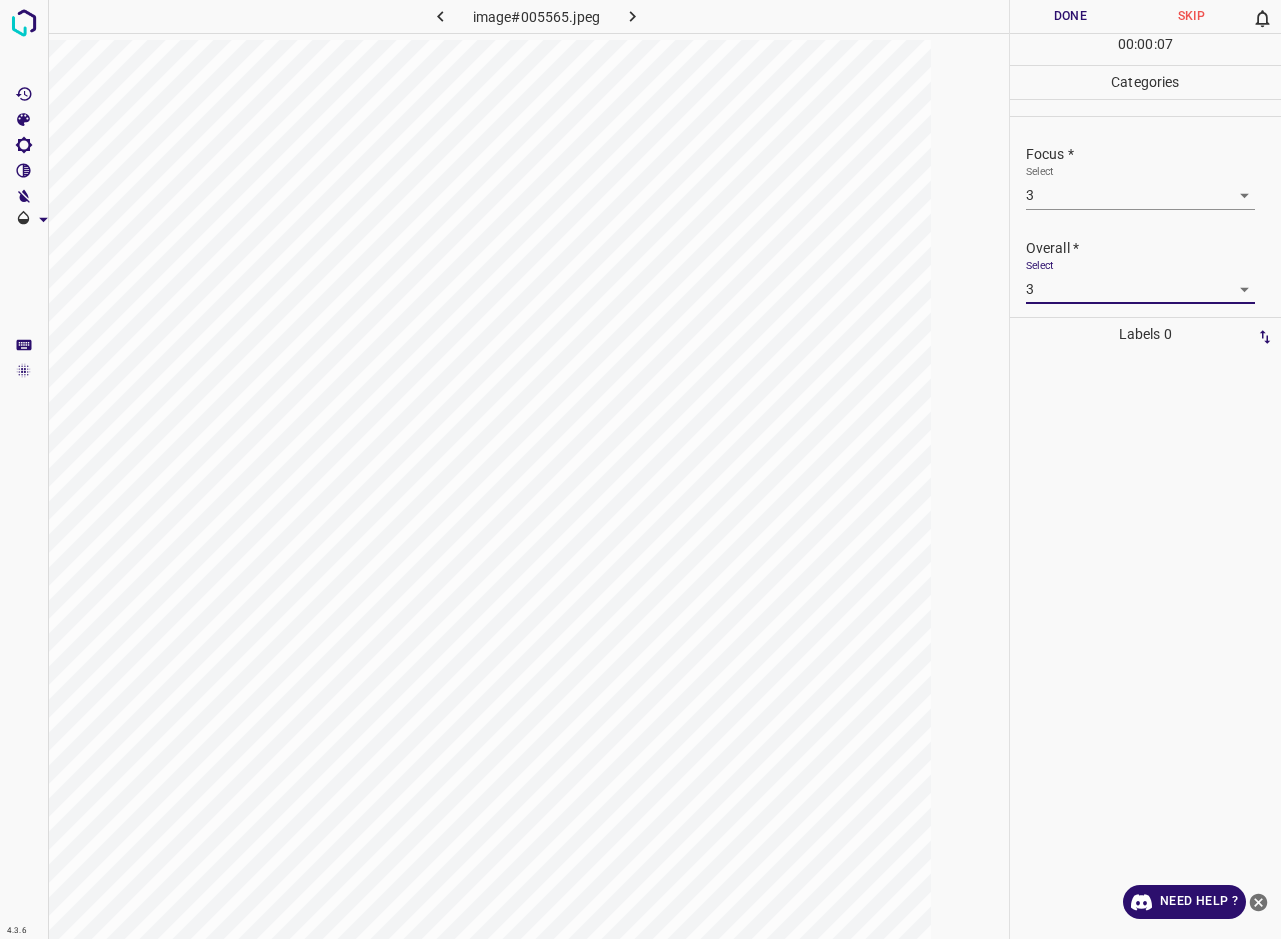 click on "Done" at bounding box center (1070, 16) 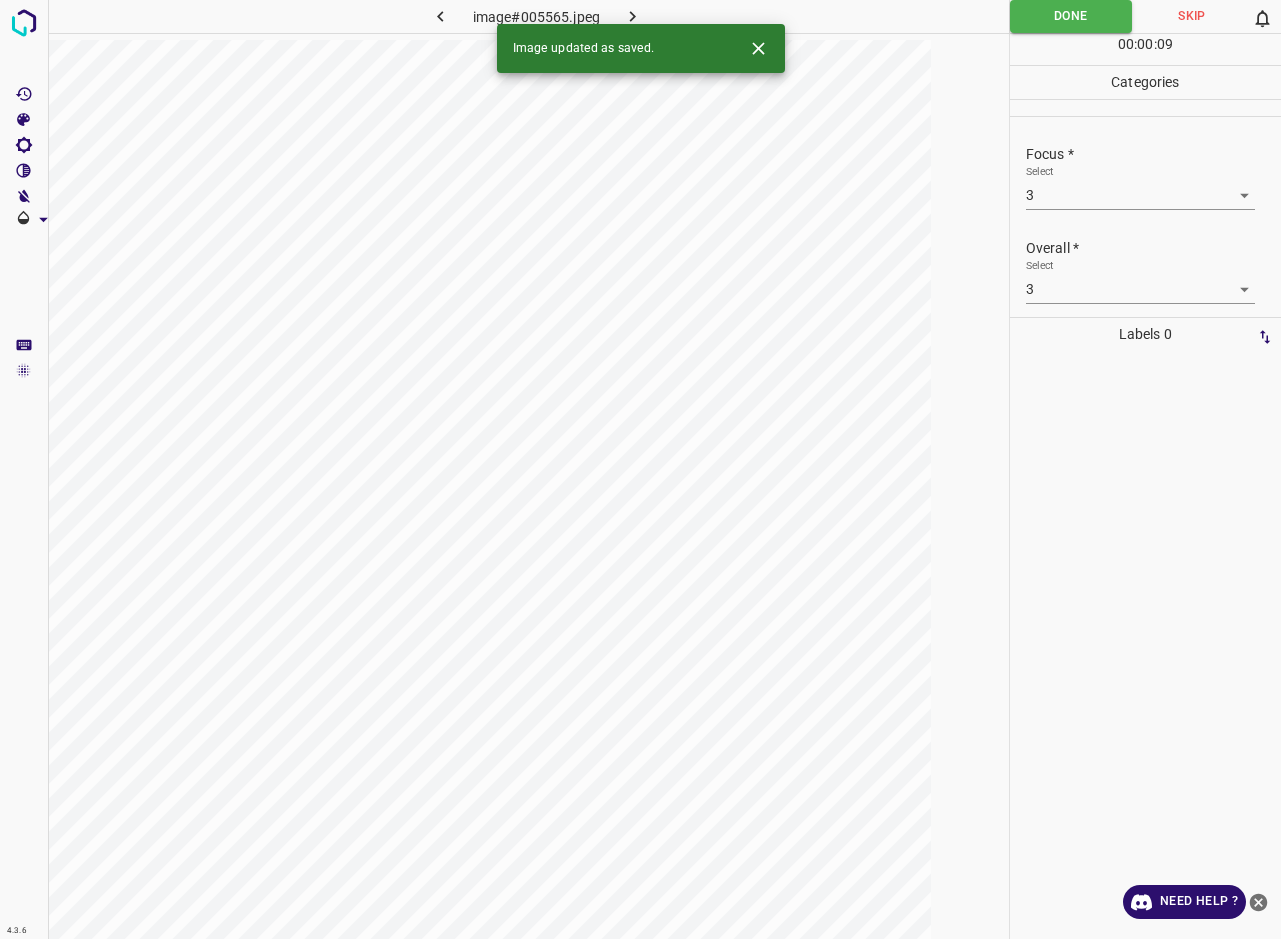 click at bounding box center [632, 16] 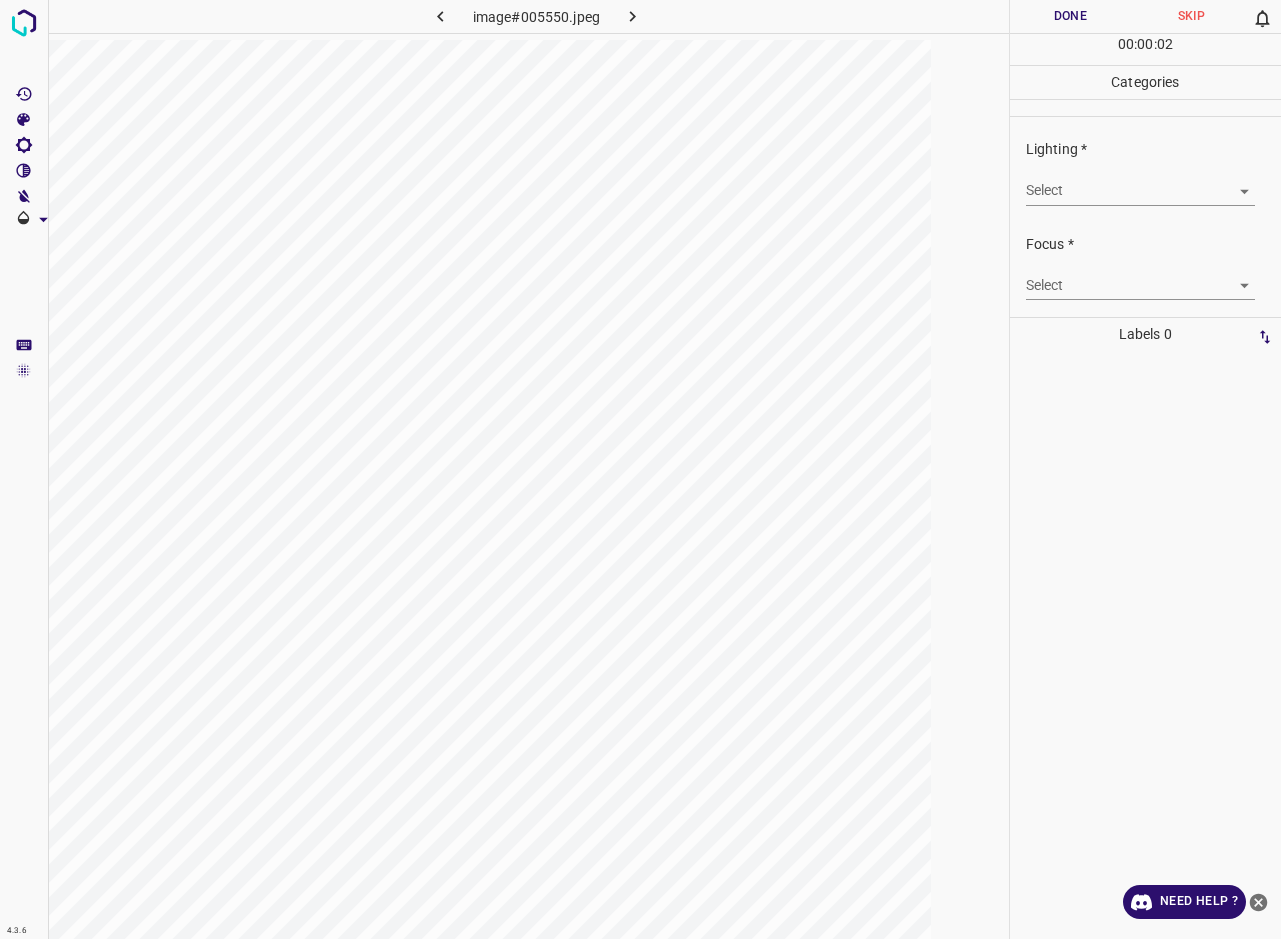 click on "4.3.6  image#005550.jpeg Done Skip 0 00   : 00   : 02   Categories Lighting *  Select ​ Focus *  Select ​ Overall *  Select ​ Labels   0 Categories 1 Lighting 2 Focus 3 Overall Tools Space Change between modes (Draw & Edit) I Auto labeling R Restore zoom M Zoom in N Zoom out Delete Delete selecte label Filters Z Restore filters X Saturation filter C Brightness filter V Contrast filter B Gray scale filter General O Download Need Help ? - Text - Hide - Delete" at bounding box center (640, 469) 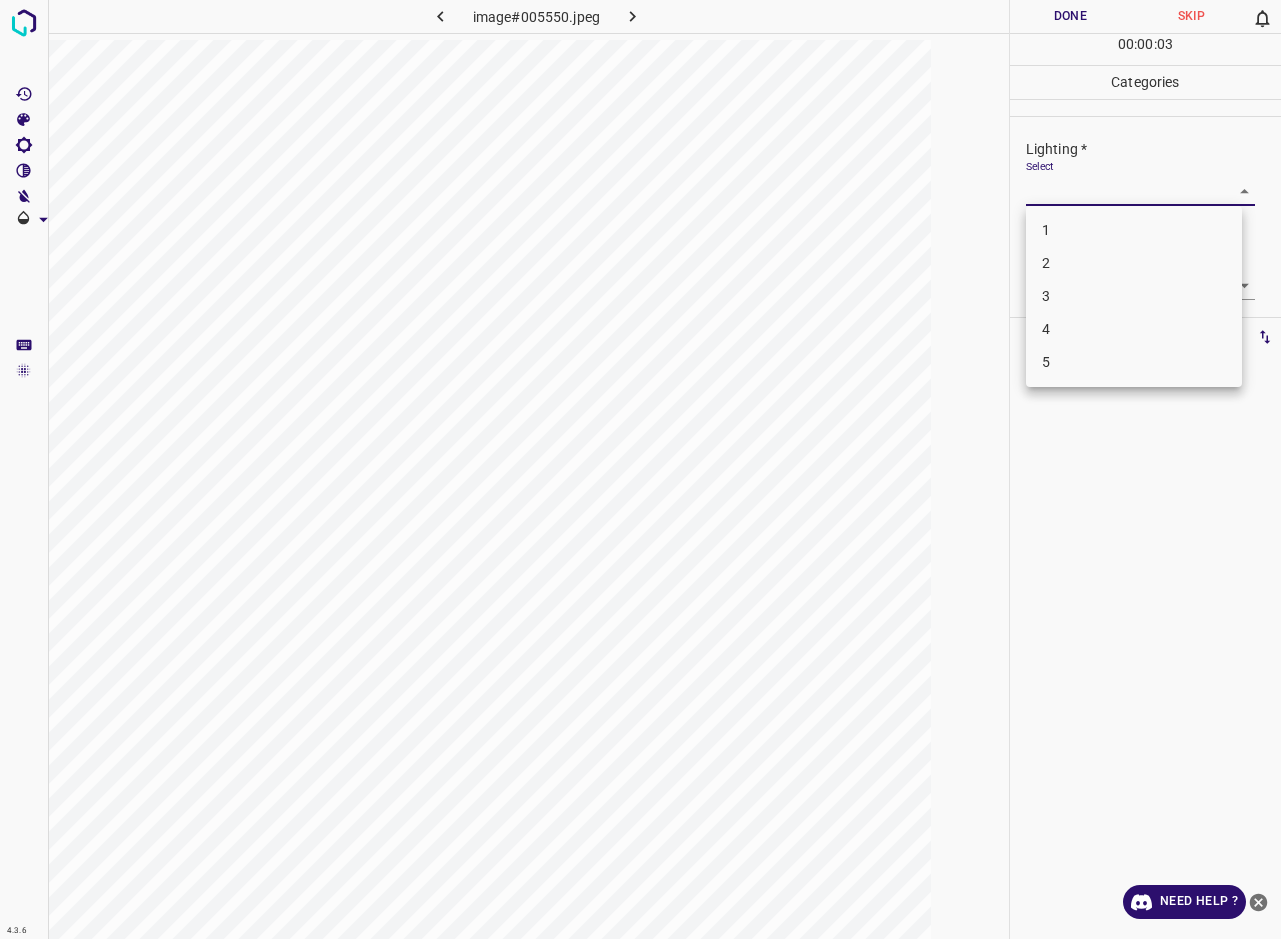 click on "3" at bounding box center [1134, 296] 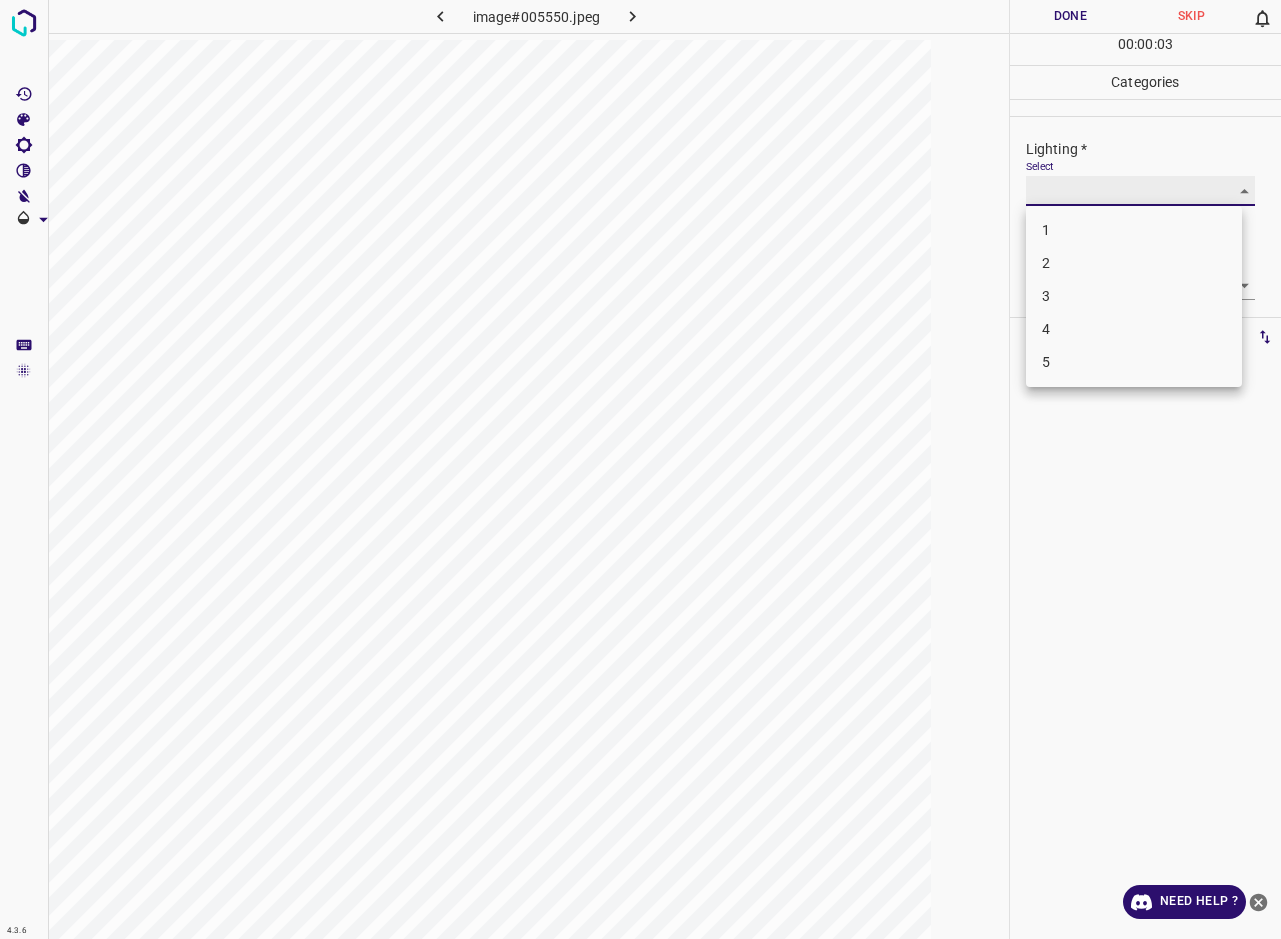 type on "3" 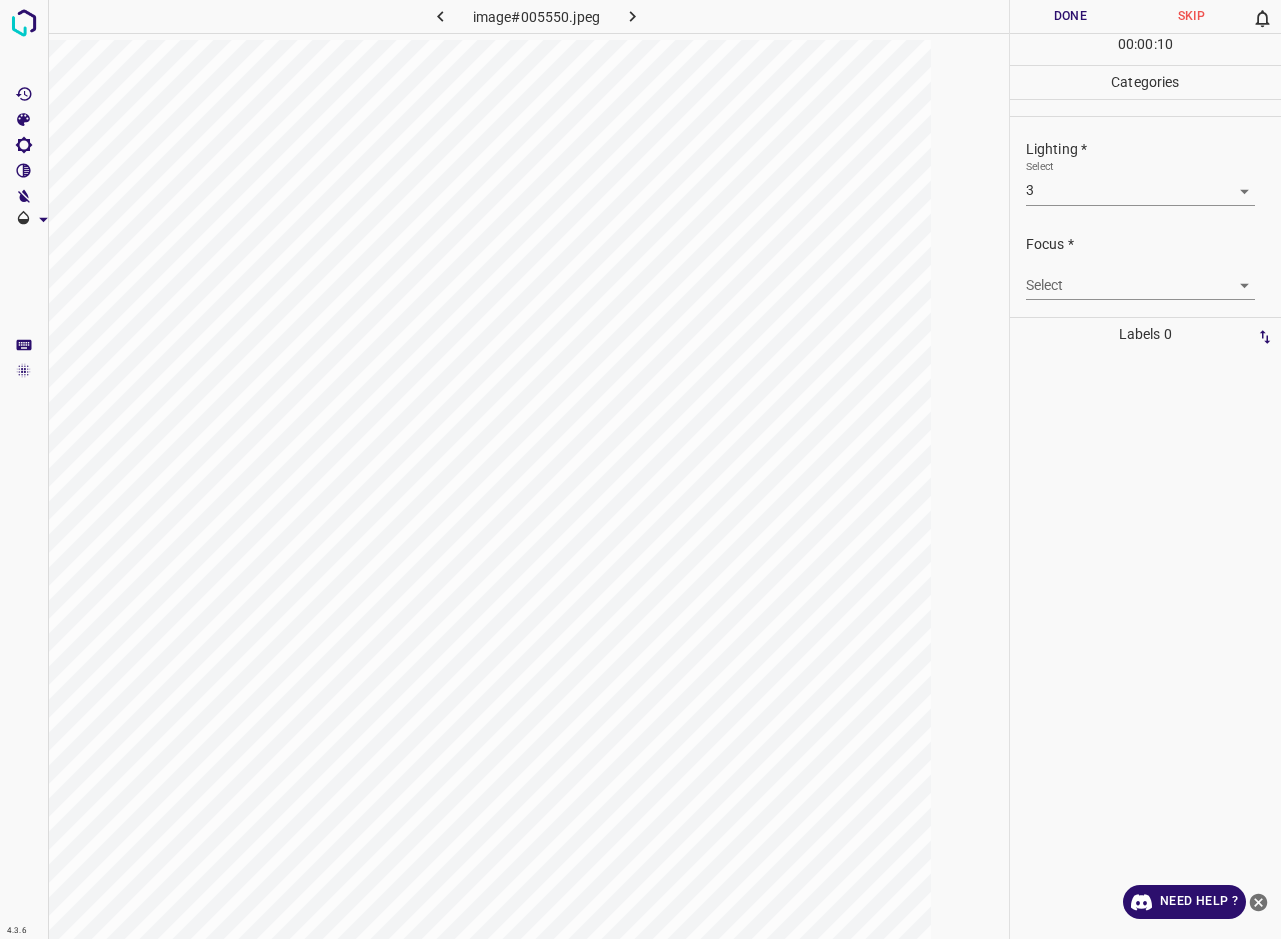 click on "4.3.6  image#005550.jpeg Done Skip 0 00   : 00   : 10   Categories Lighting *  Select 3 3 Focus *  Select ​ Overall *  Select ​ Labels   0 Categories 1 Lighting 2 Focus 3 Overall Tools Space Change between modes (Draw & Edit) I Auto labeling R Restore zoom M Zoom in N Zoom out Delete Delete selecte label Filters Z Restore filters X Saturation filter C Brightness filter V Contrast filter B Gray scale filter General O Download Need Help ? - Text - Hide - Delete" at bounding box center (640, 469) 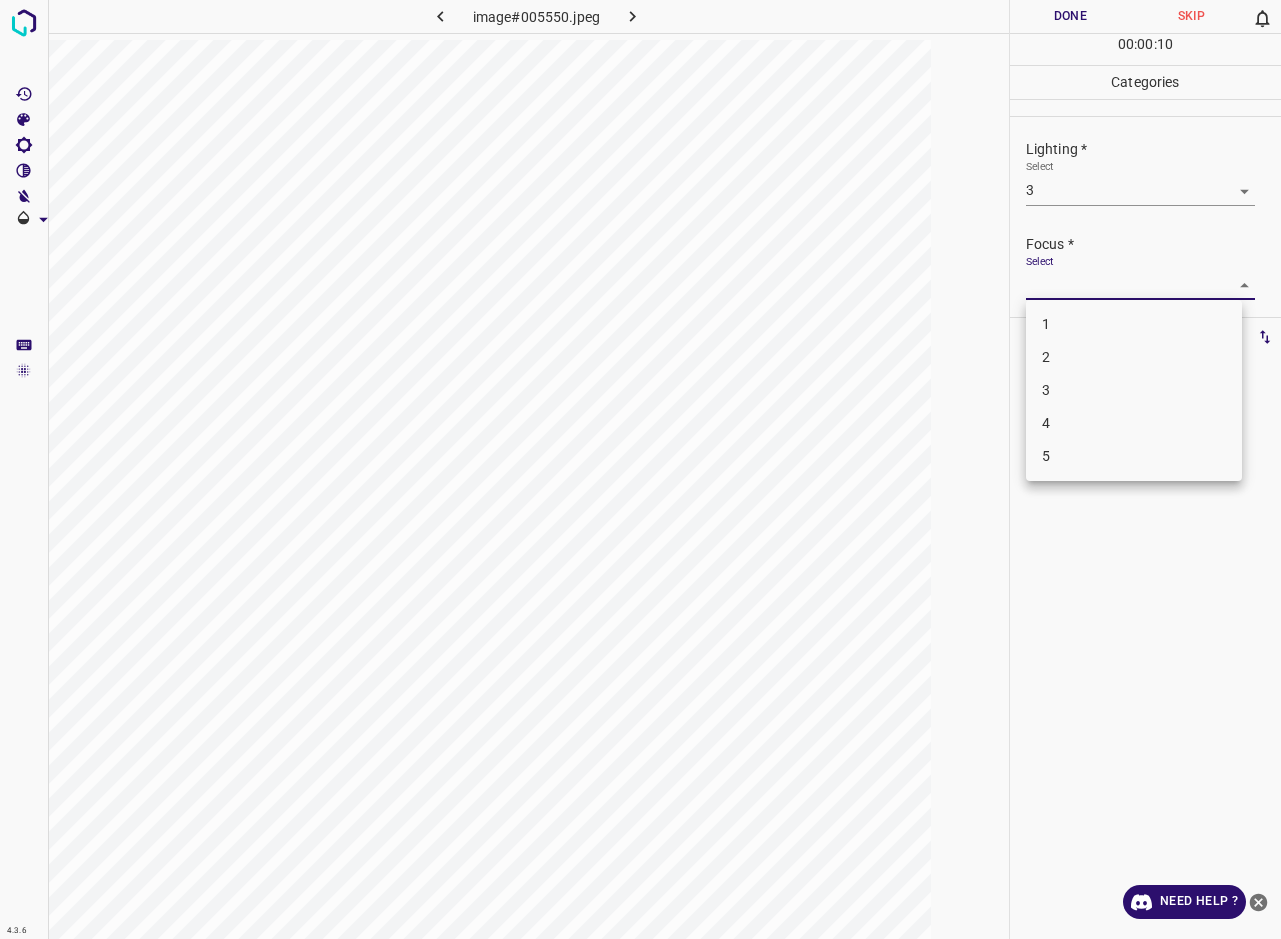 click on "3" at bounding box center [1134, 390] 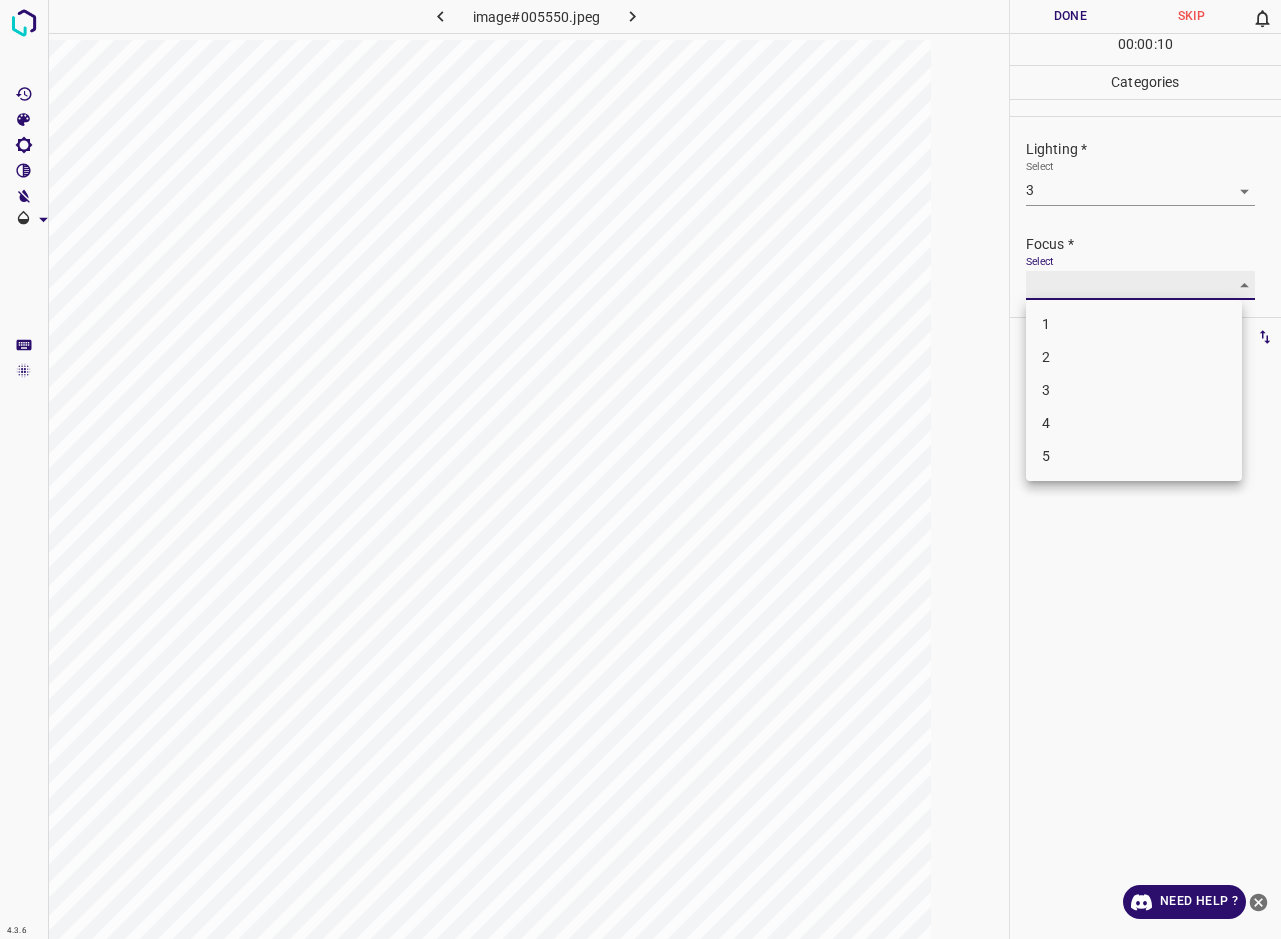 type on "3" 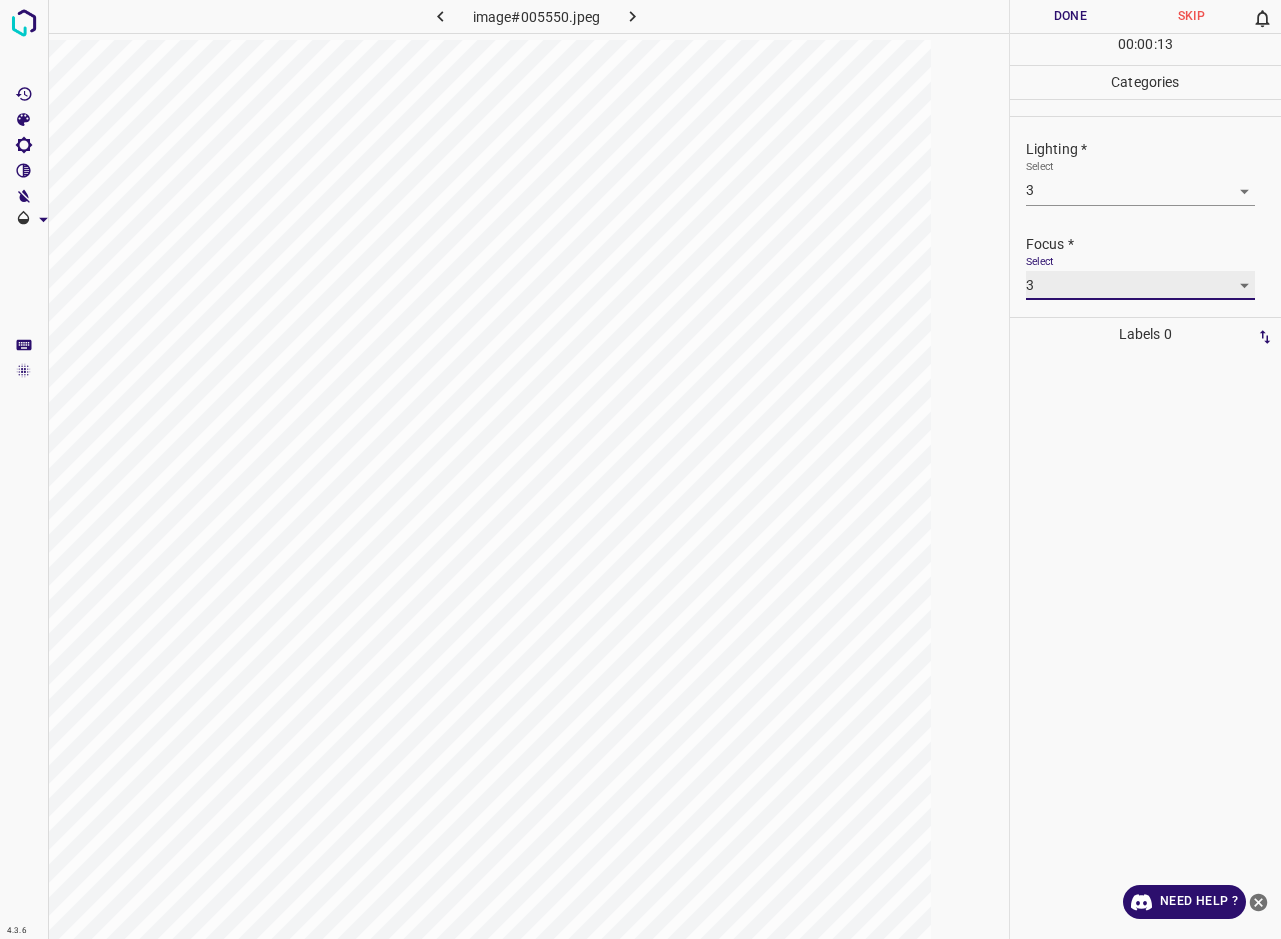 scroll, scrollTop: 98, scrollLeft: 0, axis: vertical 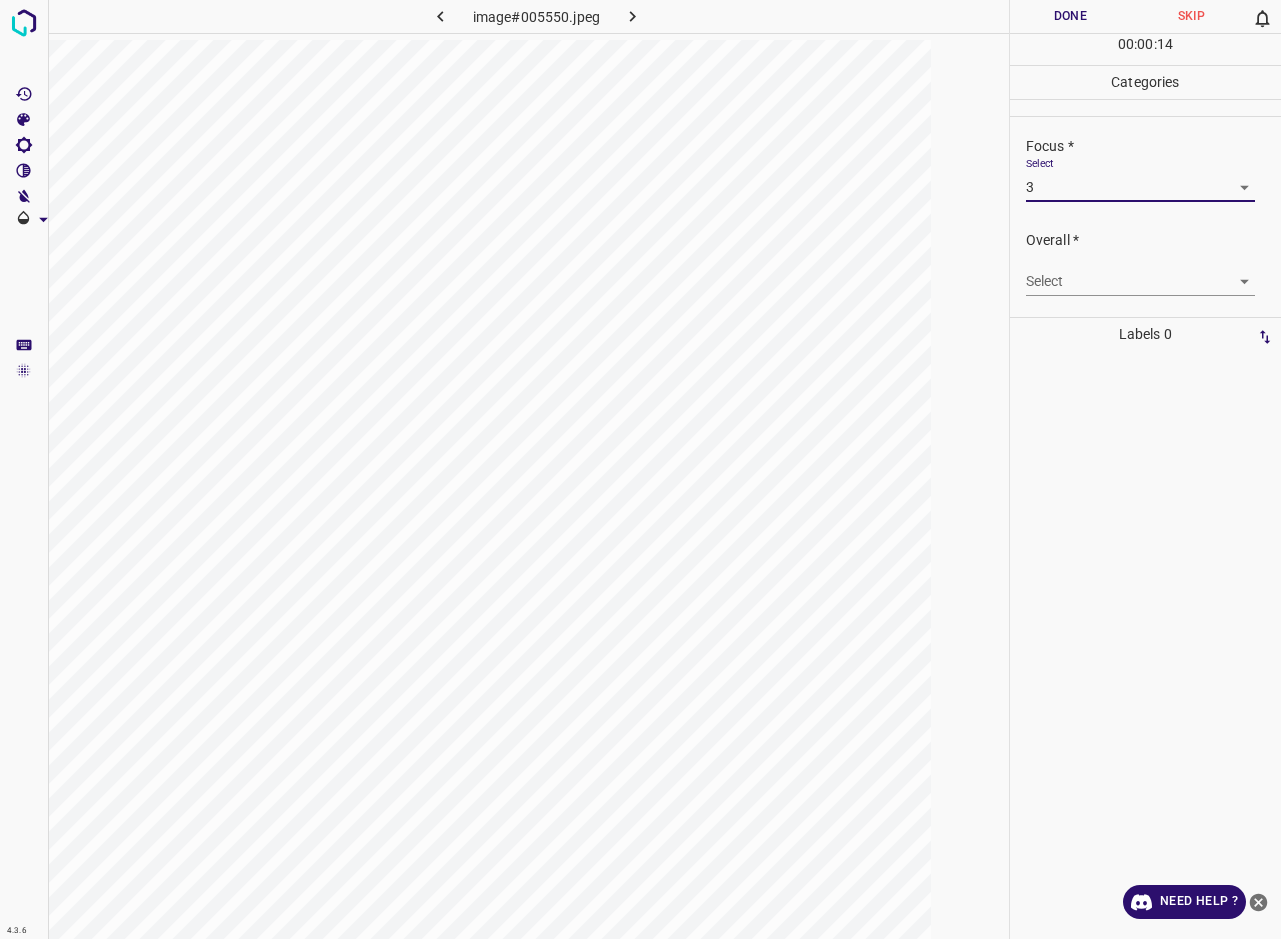click on "4.3.6  image#005550.jpeg Done Skip 0 00   : 00   : 14   Categories Lighting *  Select 3 3 Focus *  Select 3 3 Overall *  Select ​ Labels   0 Categories 1 Lighting 2 Focus 3 Overall Tools Space Change between modes (Draw & Edit) I Auto labeling R Restore zoom M Zoom in N Zoom out Delete Delete selecte label Filters Z Restore filters X Saturation filter C Brightness filter V Contrast filter B Gray scale filter General O Download Need Help ? - Text - Hide - Delete" at bounding box center [640, 469] 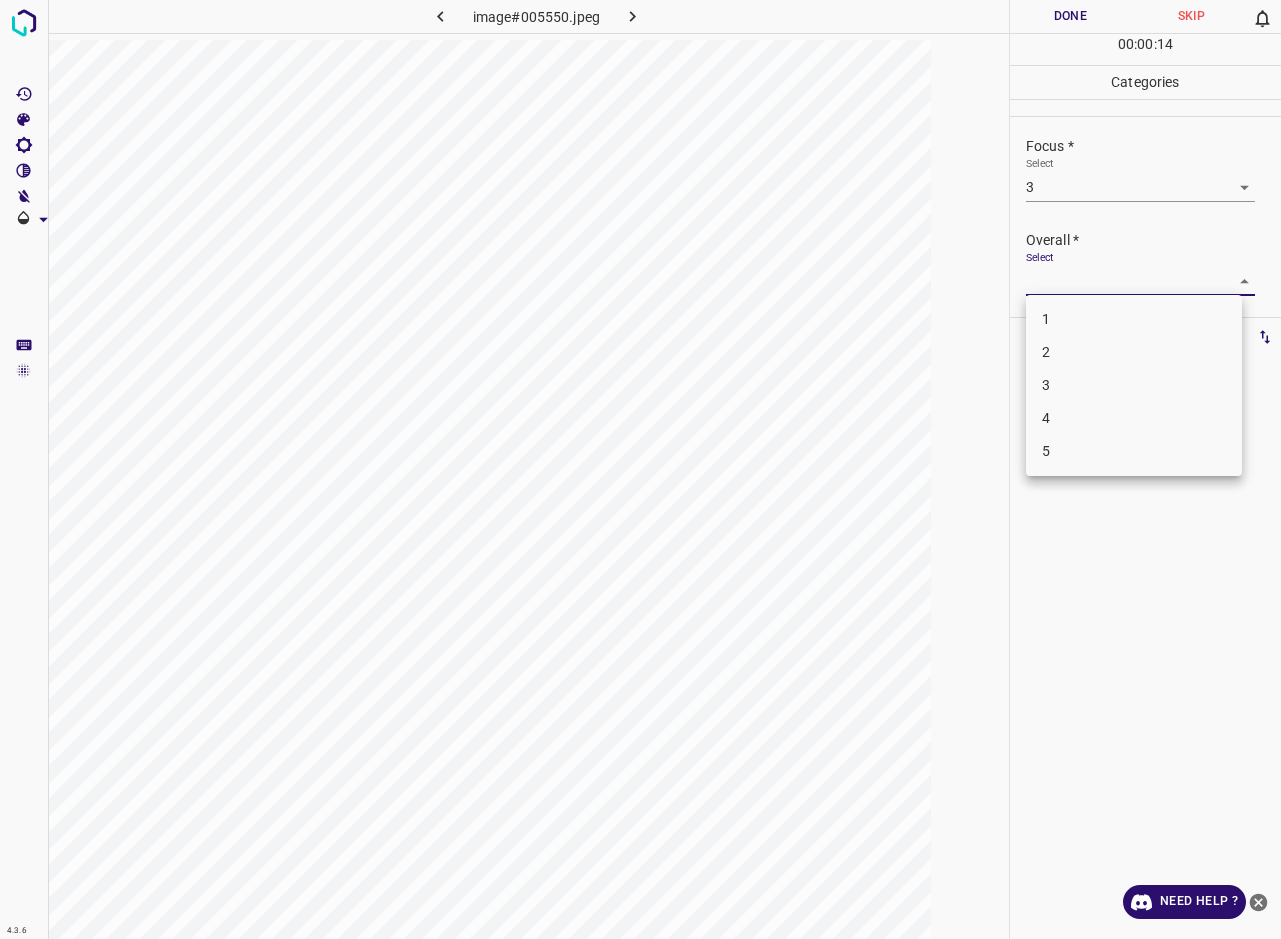 click on "3" at bounding box center (1134, 385) 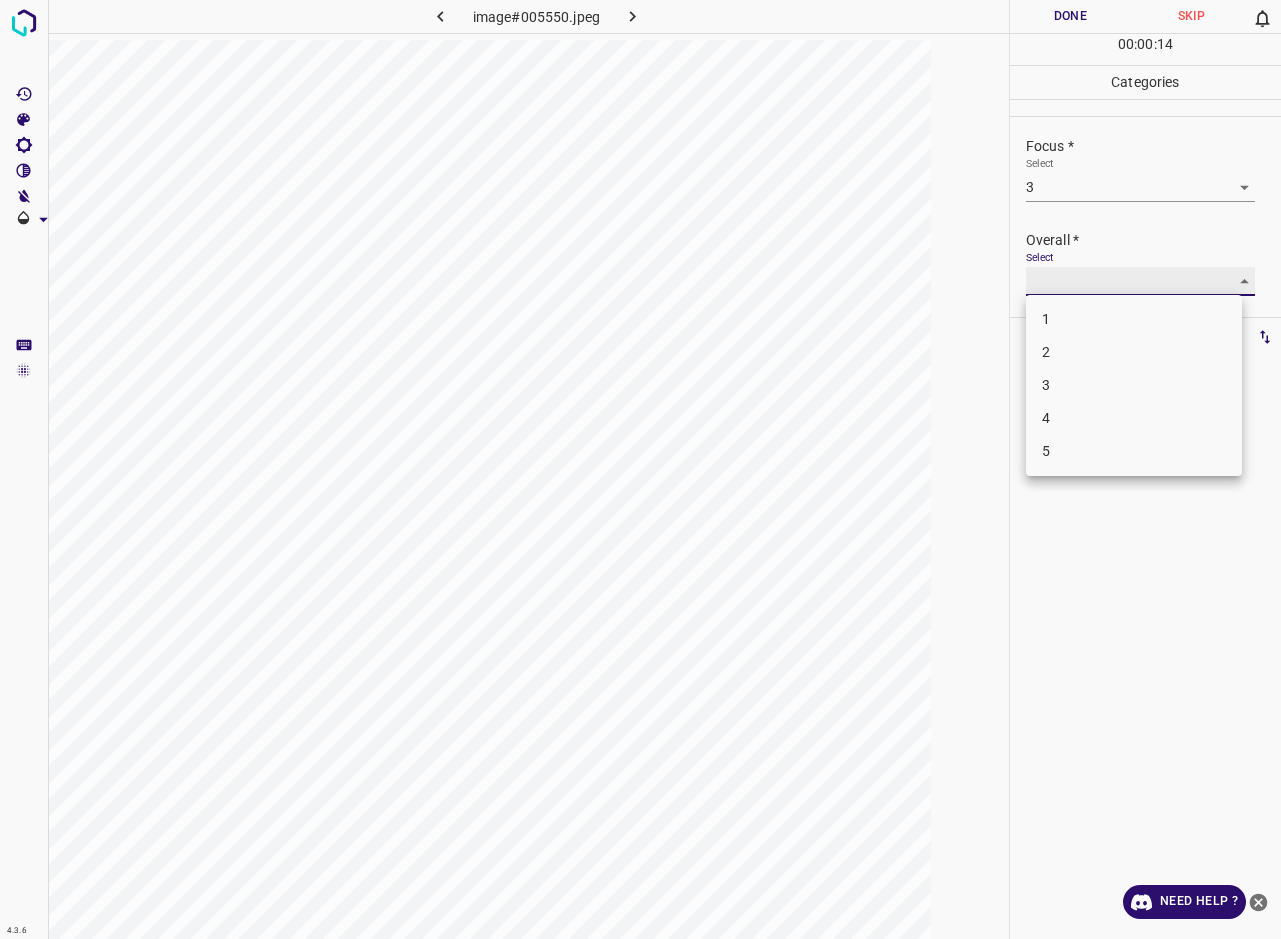type 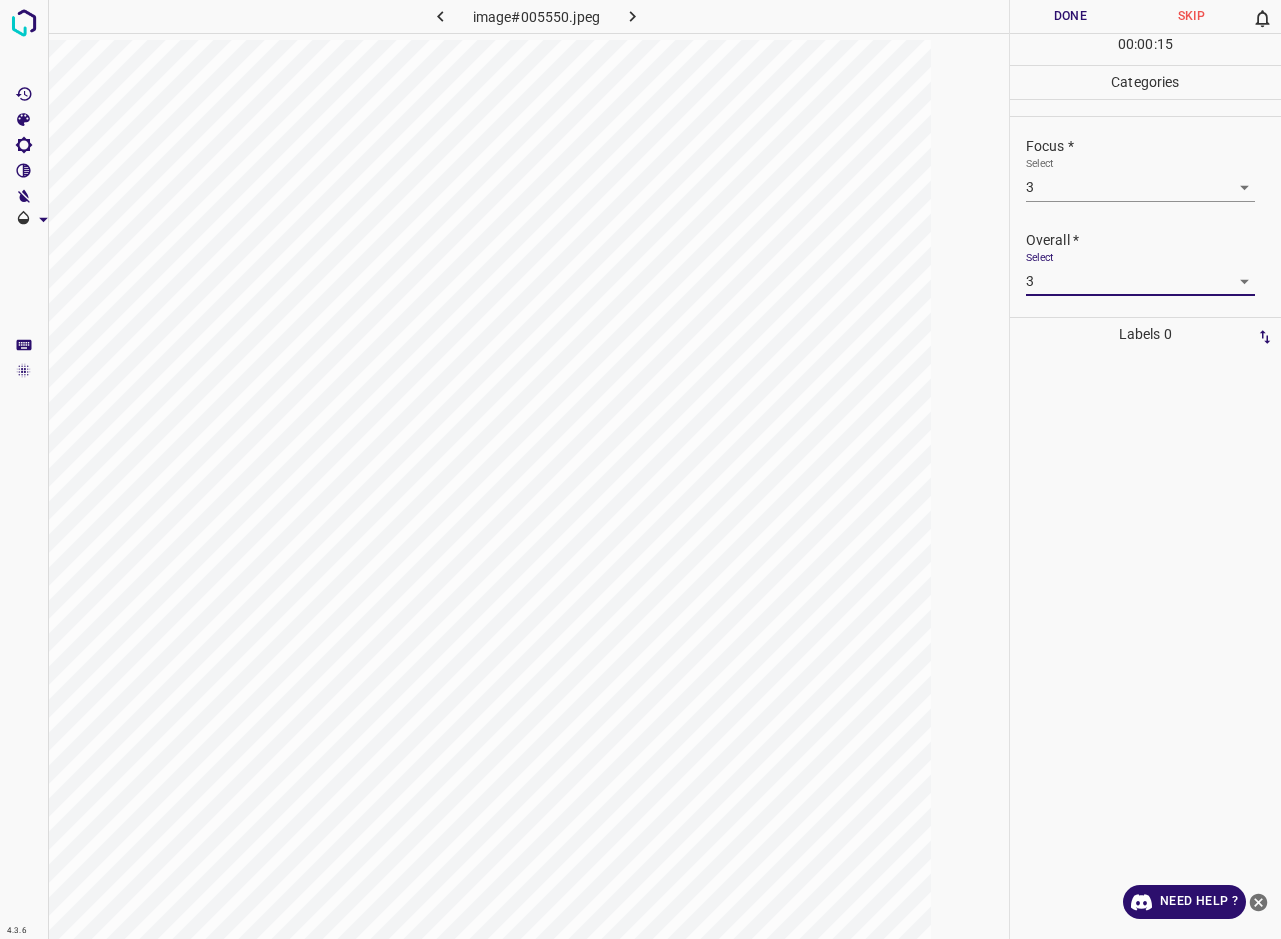 click on "Done" at bounding box center [1070, 16] 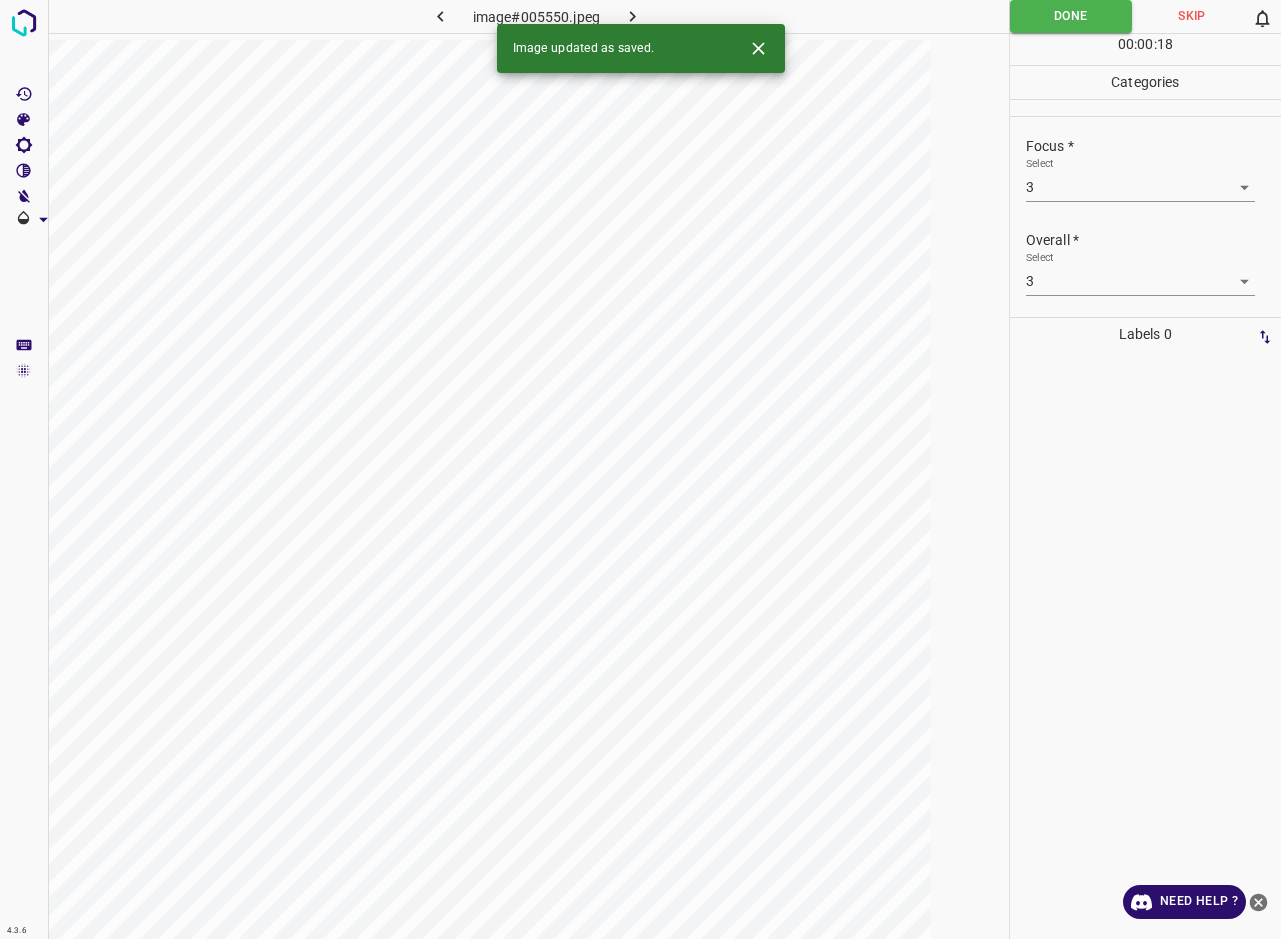 click 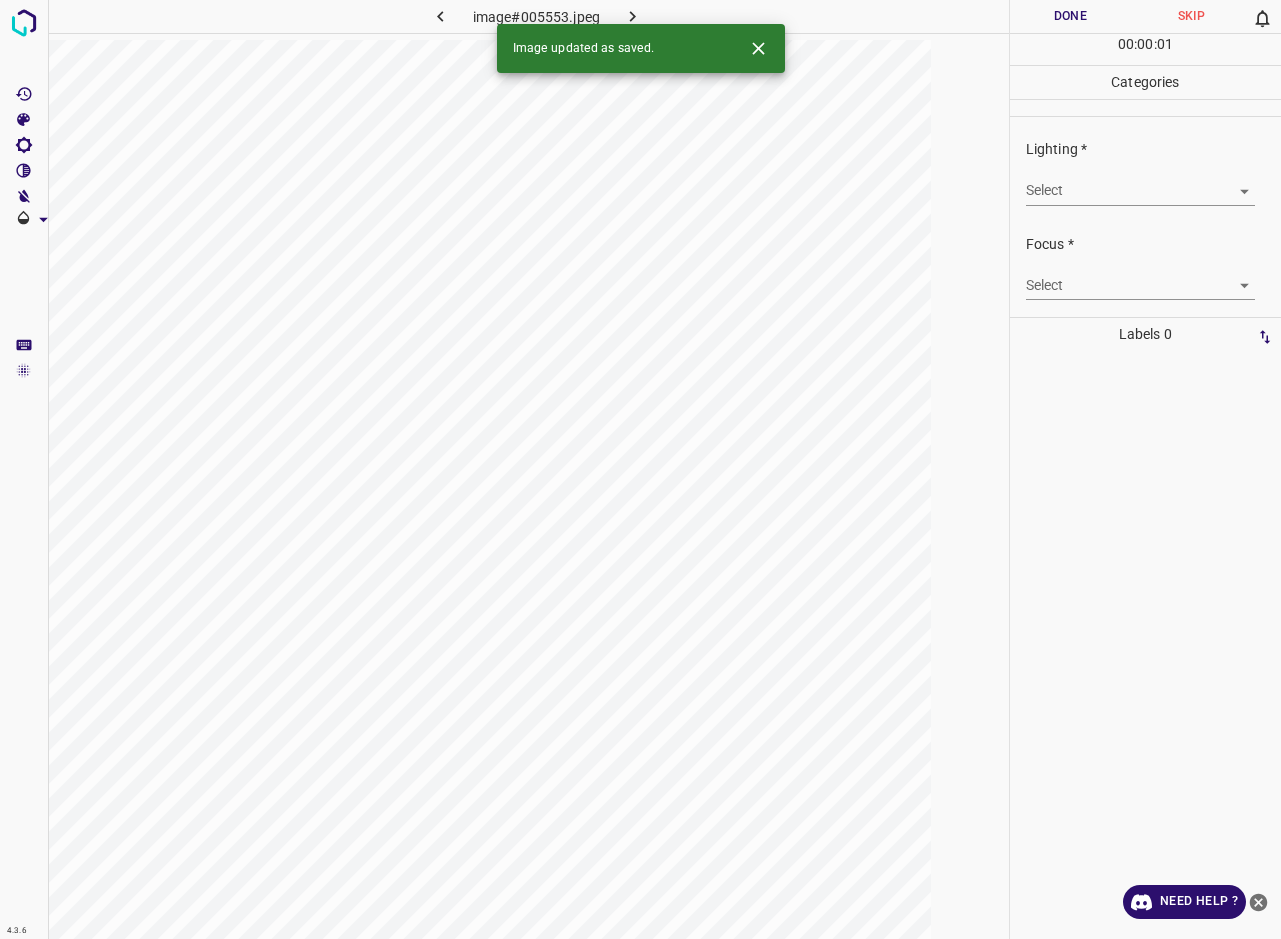 click on "4.3.6  image#005553.jpeg Done Skip 0 00   : 00   : 01   Categories Lighting *  Select ​ Focus *  Select ​ Overall *  Select ​ Labels   0 Categories 1 Lighting 2 Focus 3 Overall Tools Space Change between modes (Draw & Edit) I Auto labeling R Restore zoom M Zoom in N Zoom out Delete Delete selecte label Filters Z Restore filters X Saturation filter C Brightness filter V Contrast filter B Gray scale filter General O Download Image updated as saved. Need Help ? - Text - Hide - Delete" at bounding box center [640, 469] 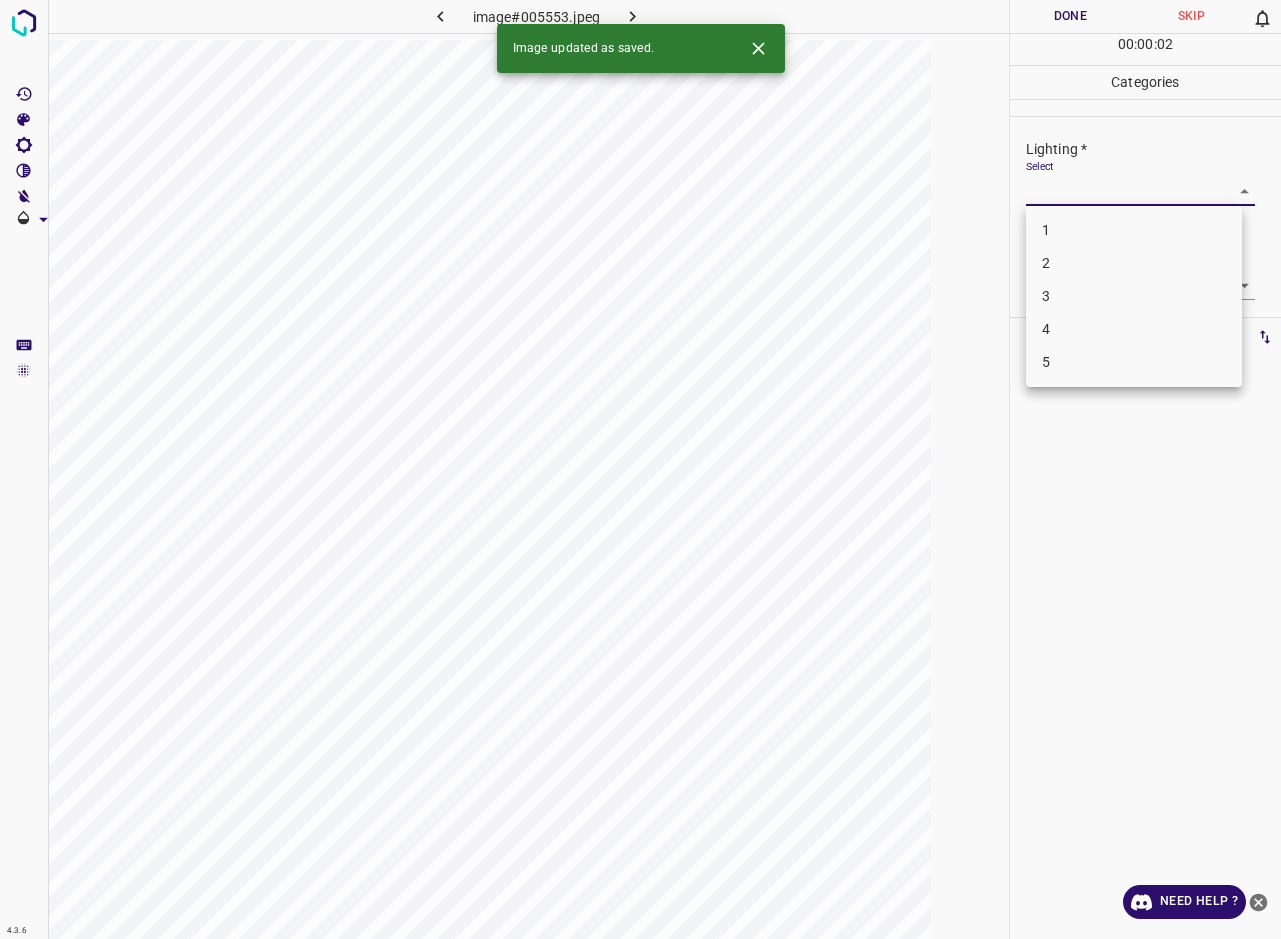 click on "3" at bounding box center [1134, 296] 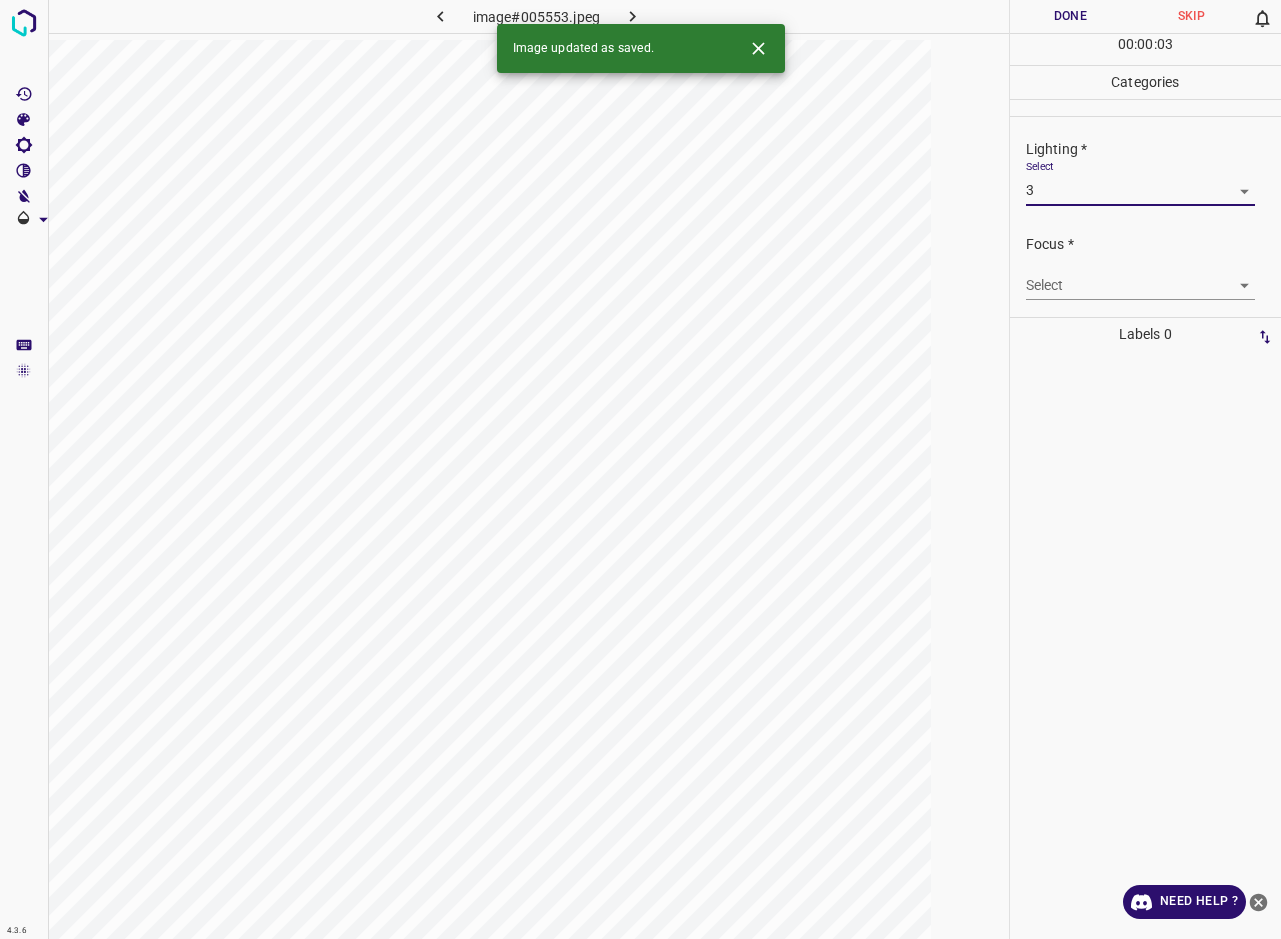 click on "4.3.6  image#005553.jpeg Done Skip 0 00   : 00   : 03   Categories Lighting *  Select 3 3 Focus *  Select ​ Overall *  Select ​ Labels   0 Categories 1 Lighting 2 Focus 3 Overall Tools Space Change between modes (Draw & Edit) I Auto labeling R Restore zoom M Zoom in N Zoom out Delete Delete selecte label Filters Z Restore filters X Saturation filter C Brightness filter V Contrast filter B Gray scale filter General O Download Image updated as saved. Need Help ? - Text - Hide - Delete" at bounding box center (640, 469) 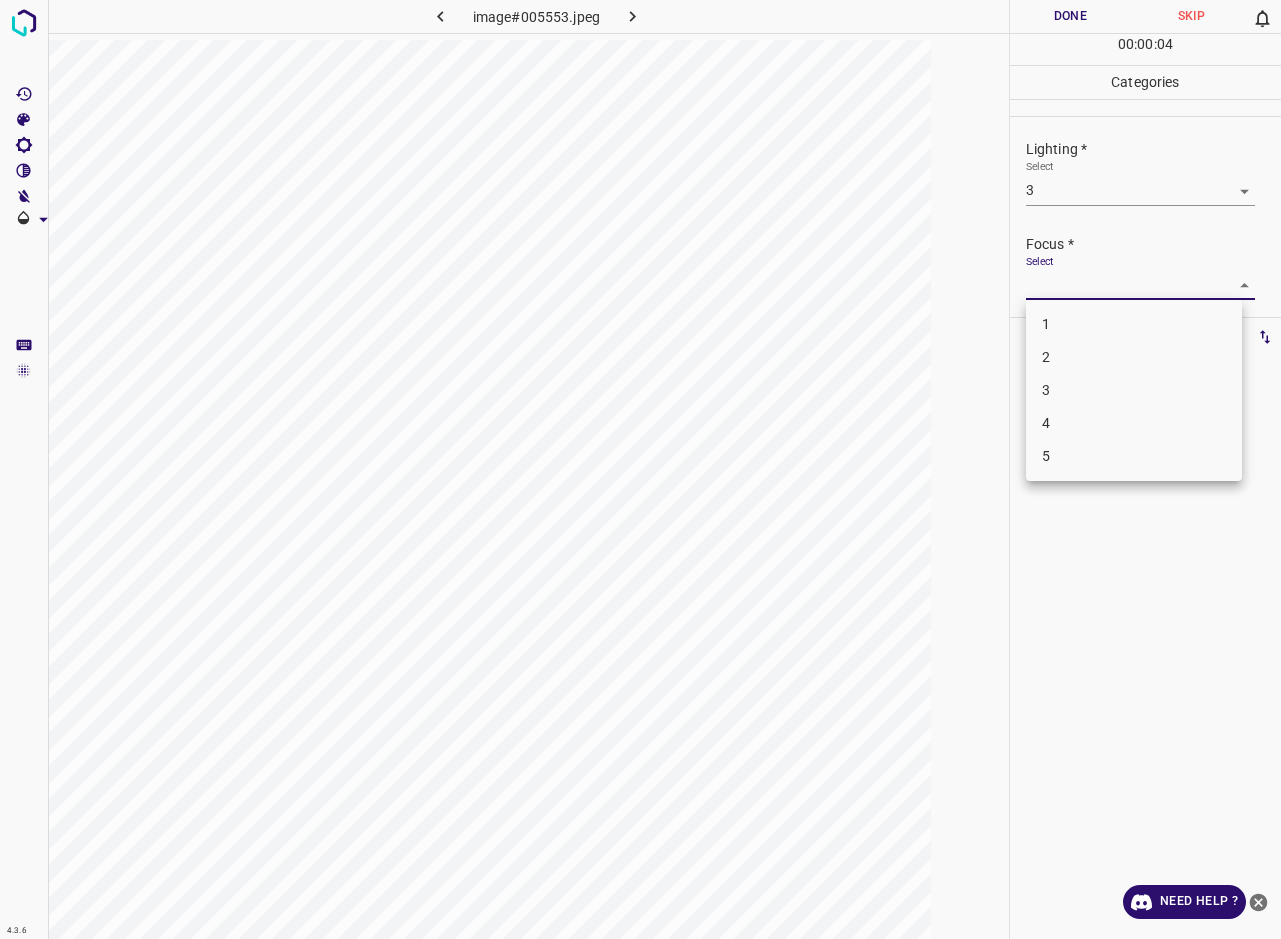 click on "3" at bounding box center (1134, 390) 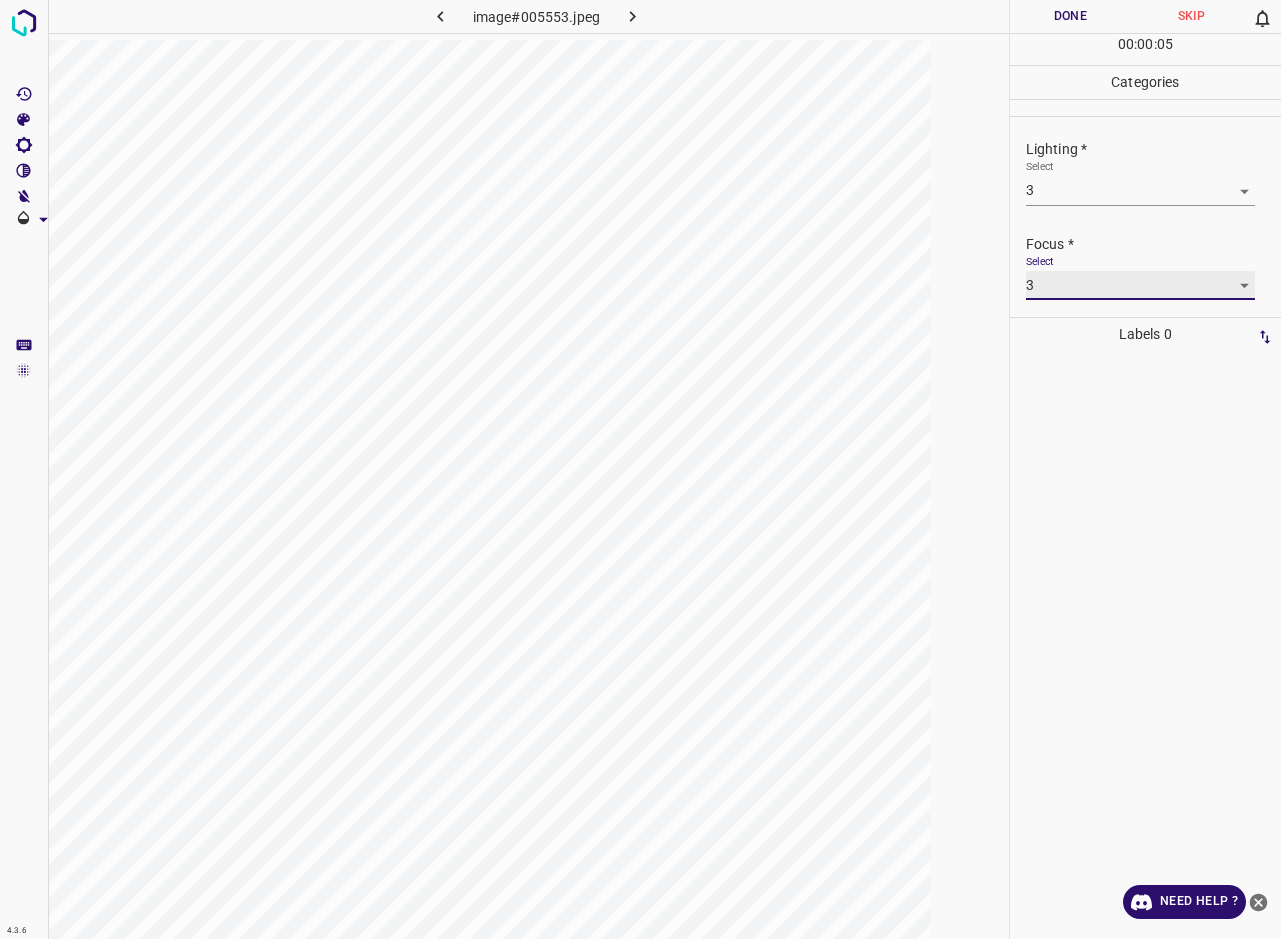 scroll, scrollTop: 98, scrollLeft: 0, axis: vertical 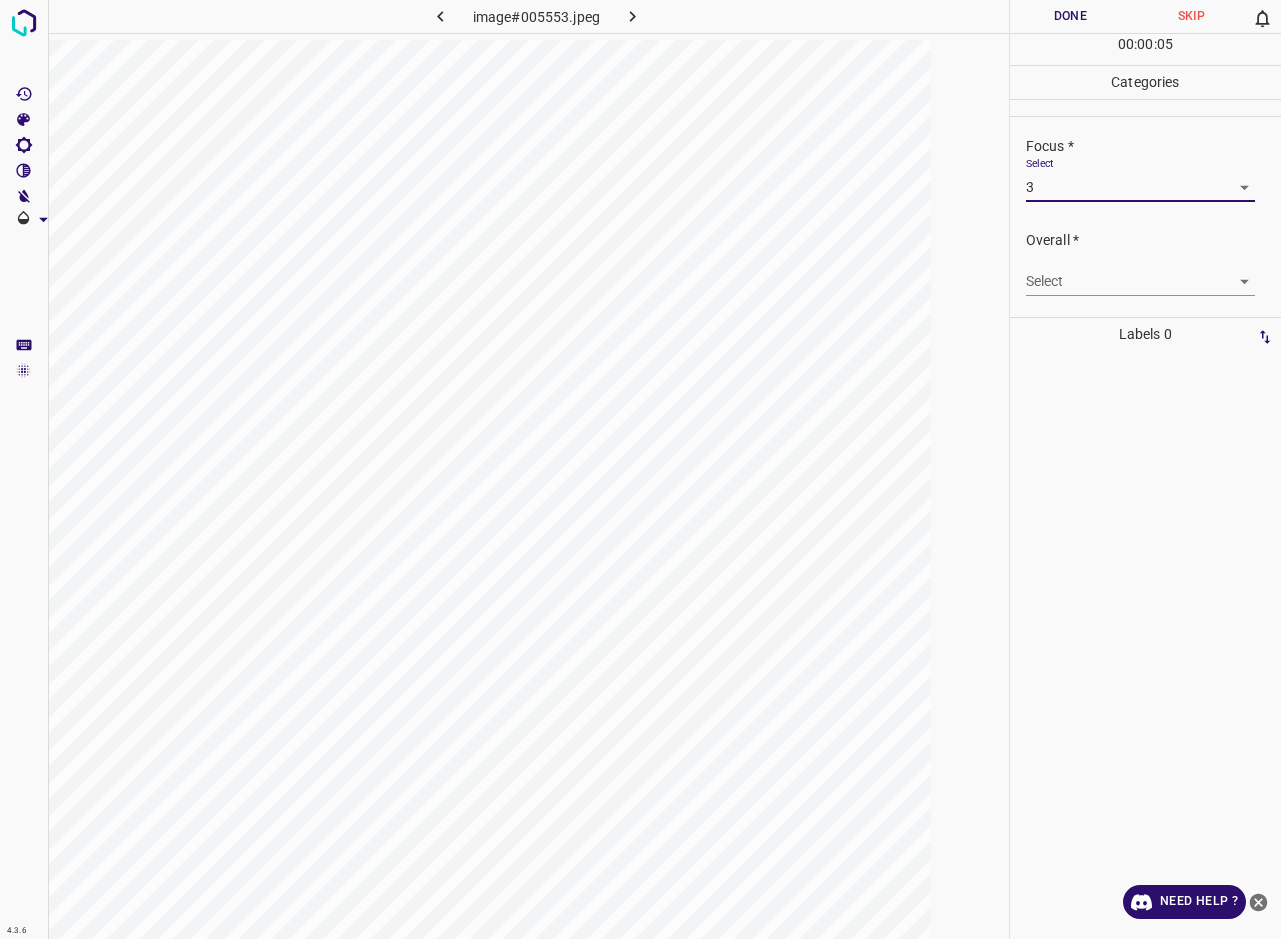 click on "4.3.6  image#005553.jpeg Done Skip 0 00   : 00   : 05   Categories Lighting *  Select 3 3 Focus *  Select 3 3 Overall *  Select ​ Labels   0 Categories 1 Lighting 2 Focus 3 Overall Tools Space Change between modes (Draw & Edit) I Auto labeling R Restore zoom M Zoom in N Zoom out Delete Delete selecte label Filters Z Restore filters X Saturation filter C Brightness filter V Contrast filter B Gray scale filter General O Download Need Help ? - Text - Hide - Delete" at bounding box center (640, 469) 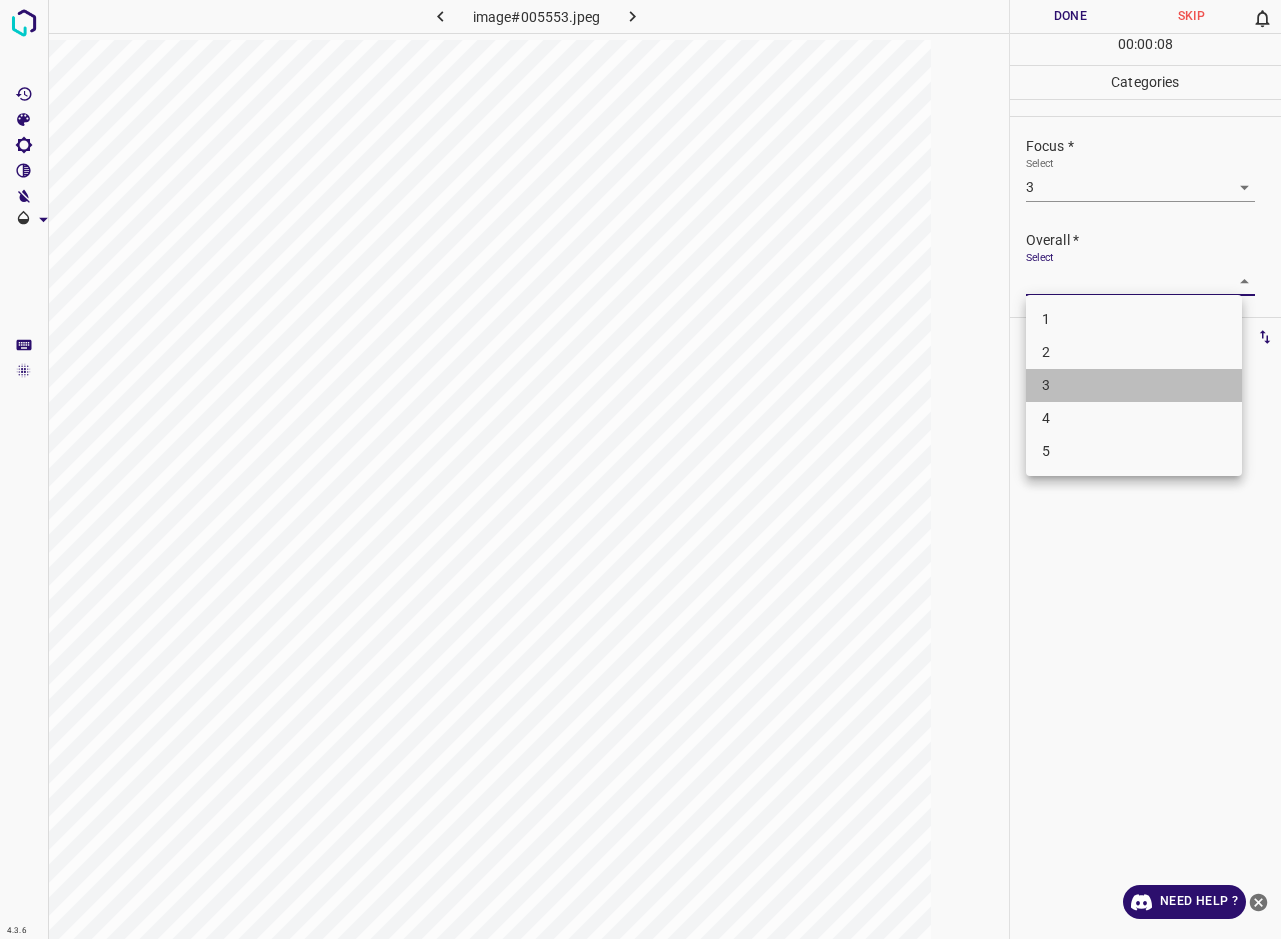 click on "3" at bounding box center (1134, 385) 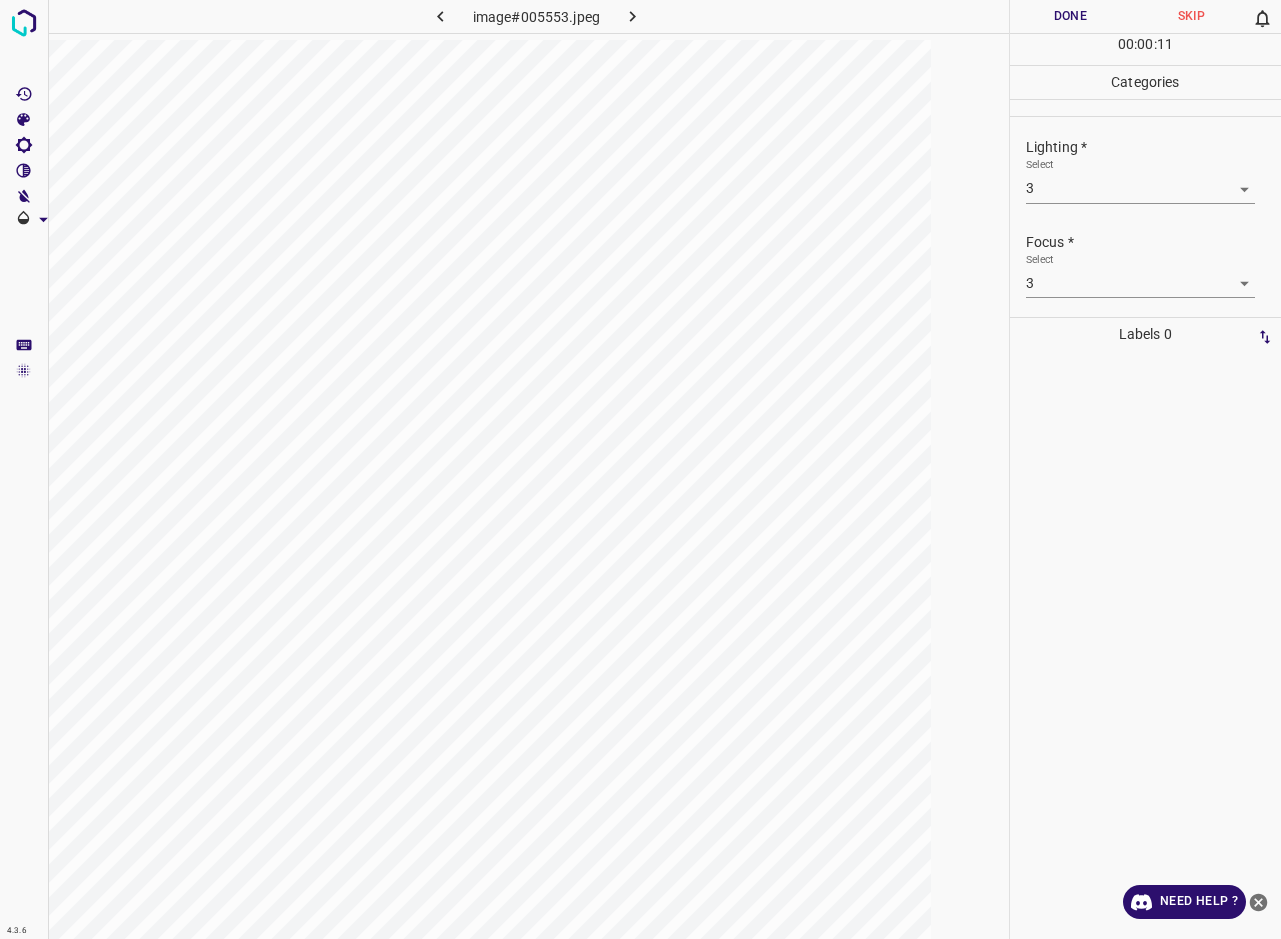 scroll, scrollTop: 0, scrollLeft: 0, axis: both 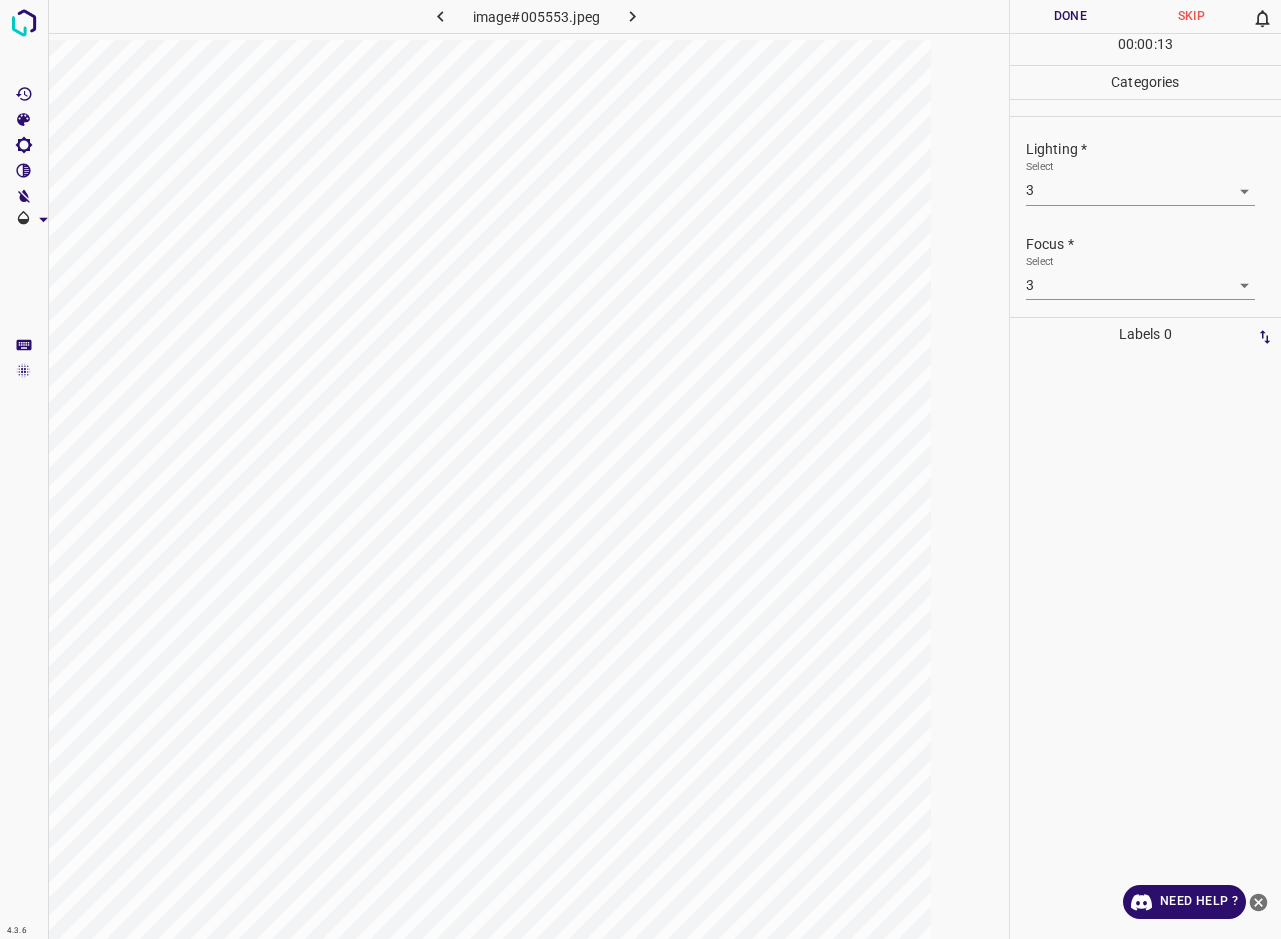 click on "Done" at bounding box center [1070, 16] 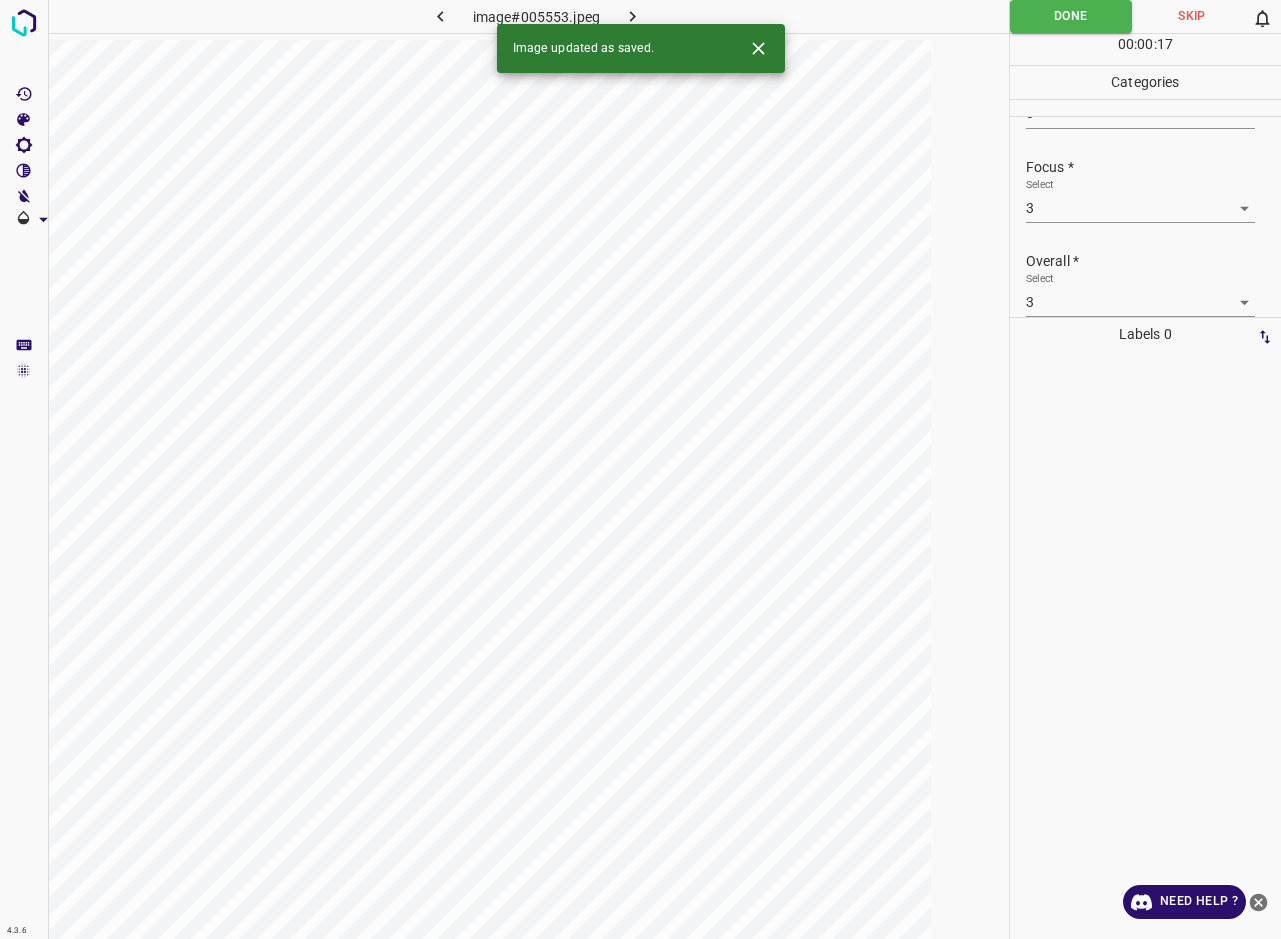 scroll, scrollTop: 77, scrollLeft: 0, axis: vertical 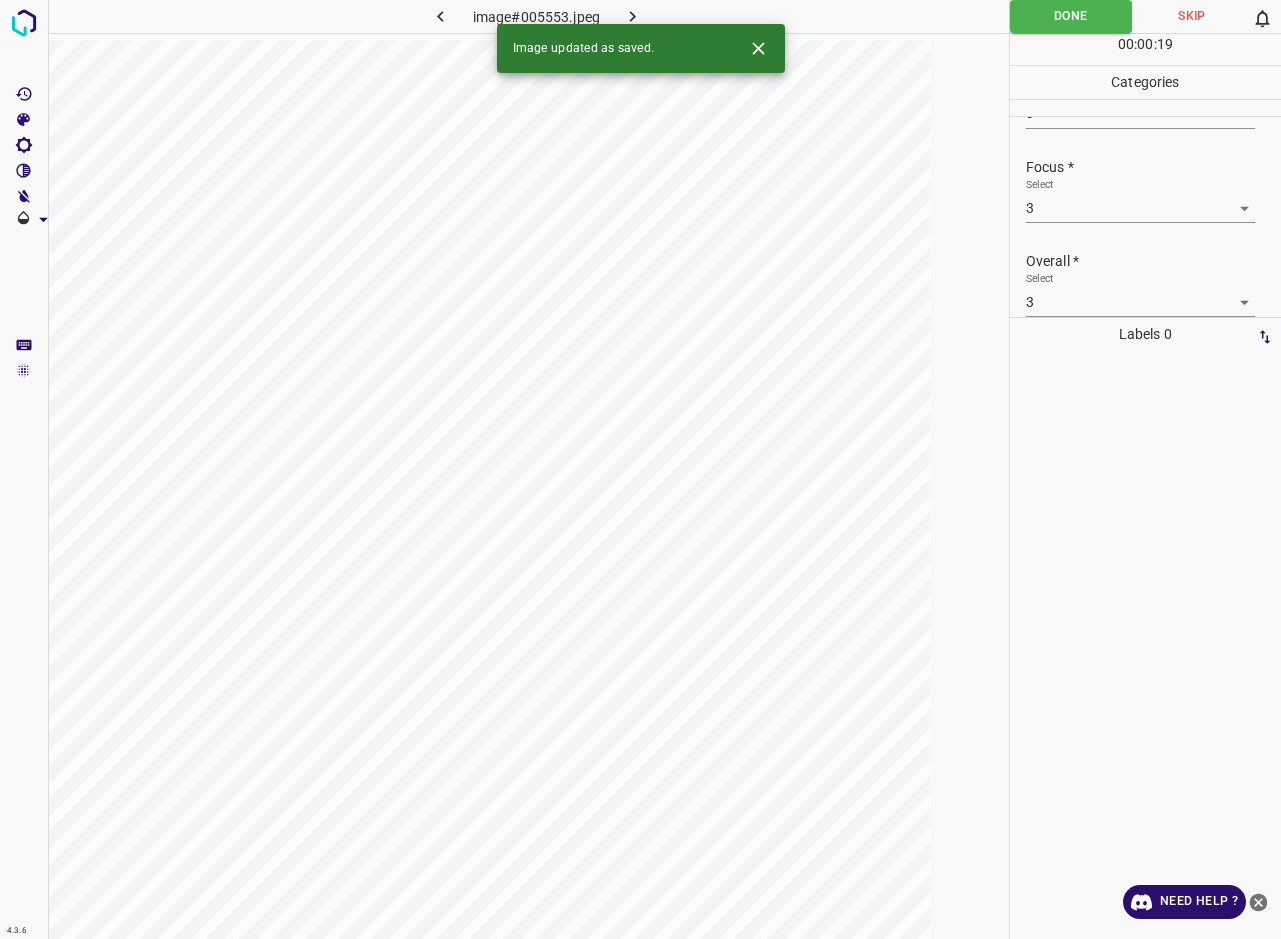 click 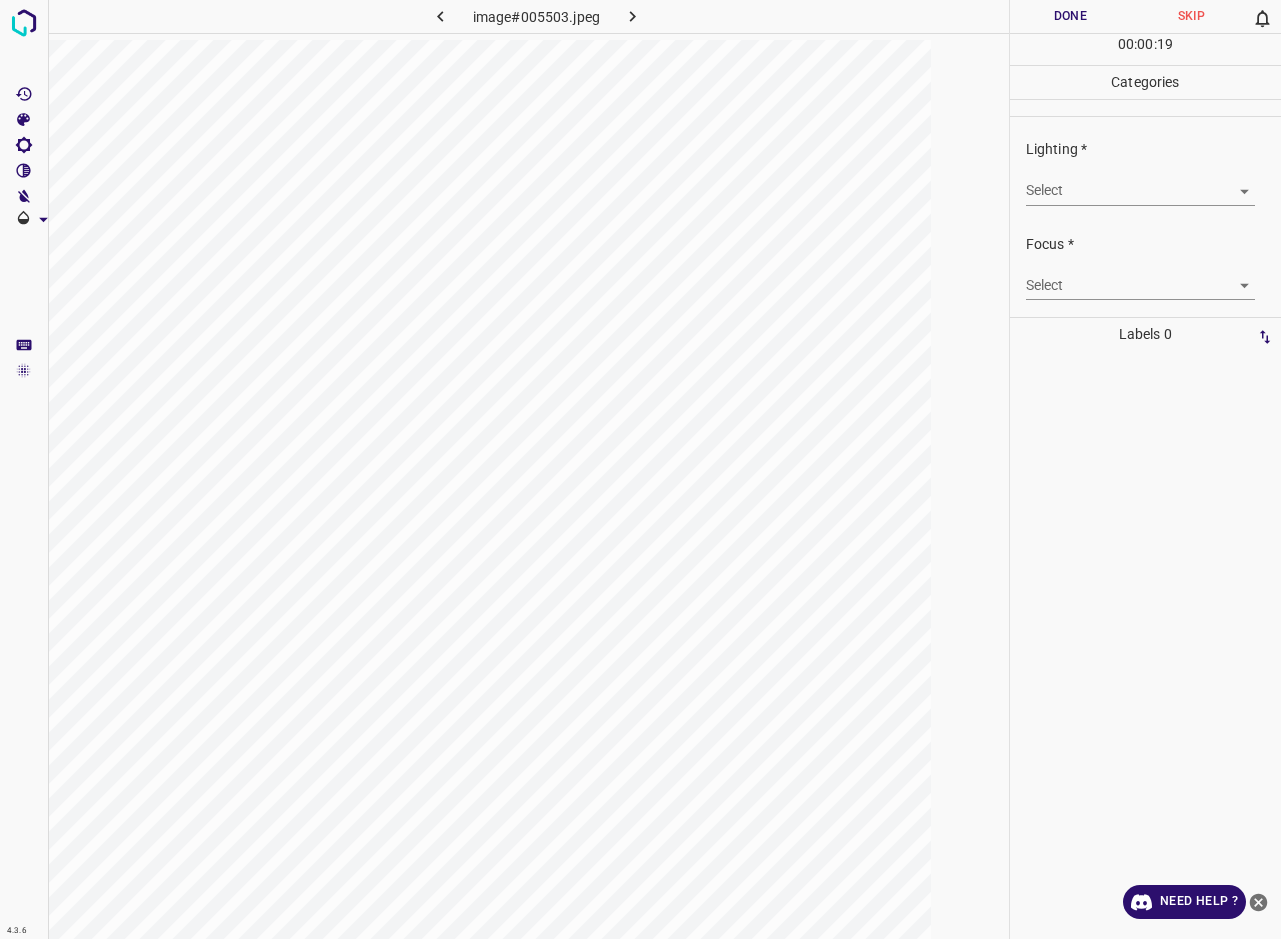 click on "4.3.6  image#005503.jpeg Done Skip 0 00   : 00   : 19   Categories Lighting *  Select ​ Focus *  Select ​ Overall *  Select ​ Labels   0 Categories 1 Lighting 2 Focus 3 Overall Tools Space Change between modes (Draw & Edit) I Auto labeling R Restore zoom M Zoom in N Zoom out Delete Delete selecte label Filters Z Restore filters X Saturation filter C Brightness filter V Contrast filter B Gray scale filter General O Download Need Help ? - Text - Hide - Delete" at bounding box center [640, 469] 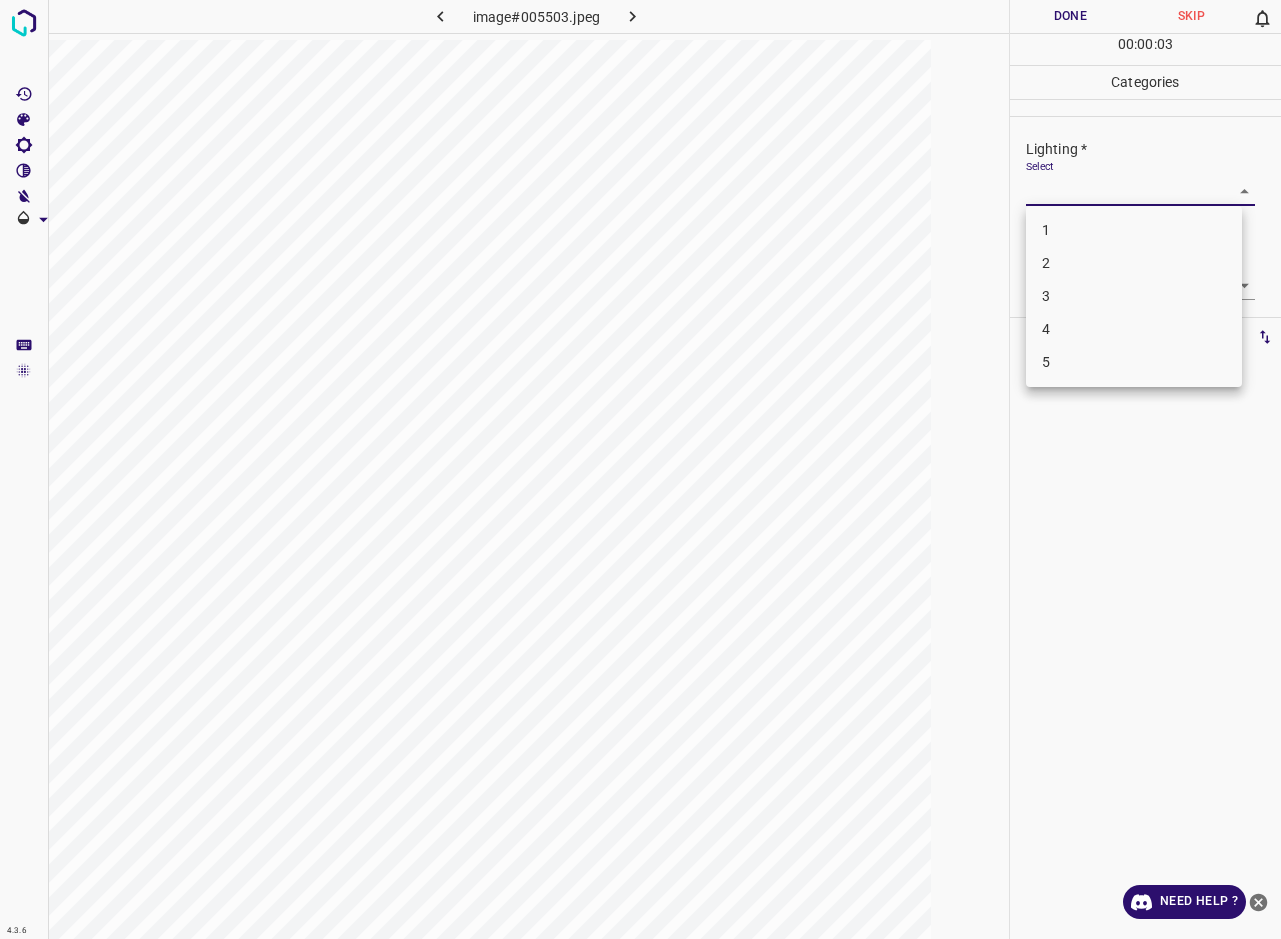 click on "2" at bounding box center (1134, 263) 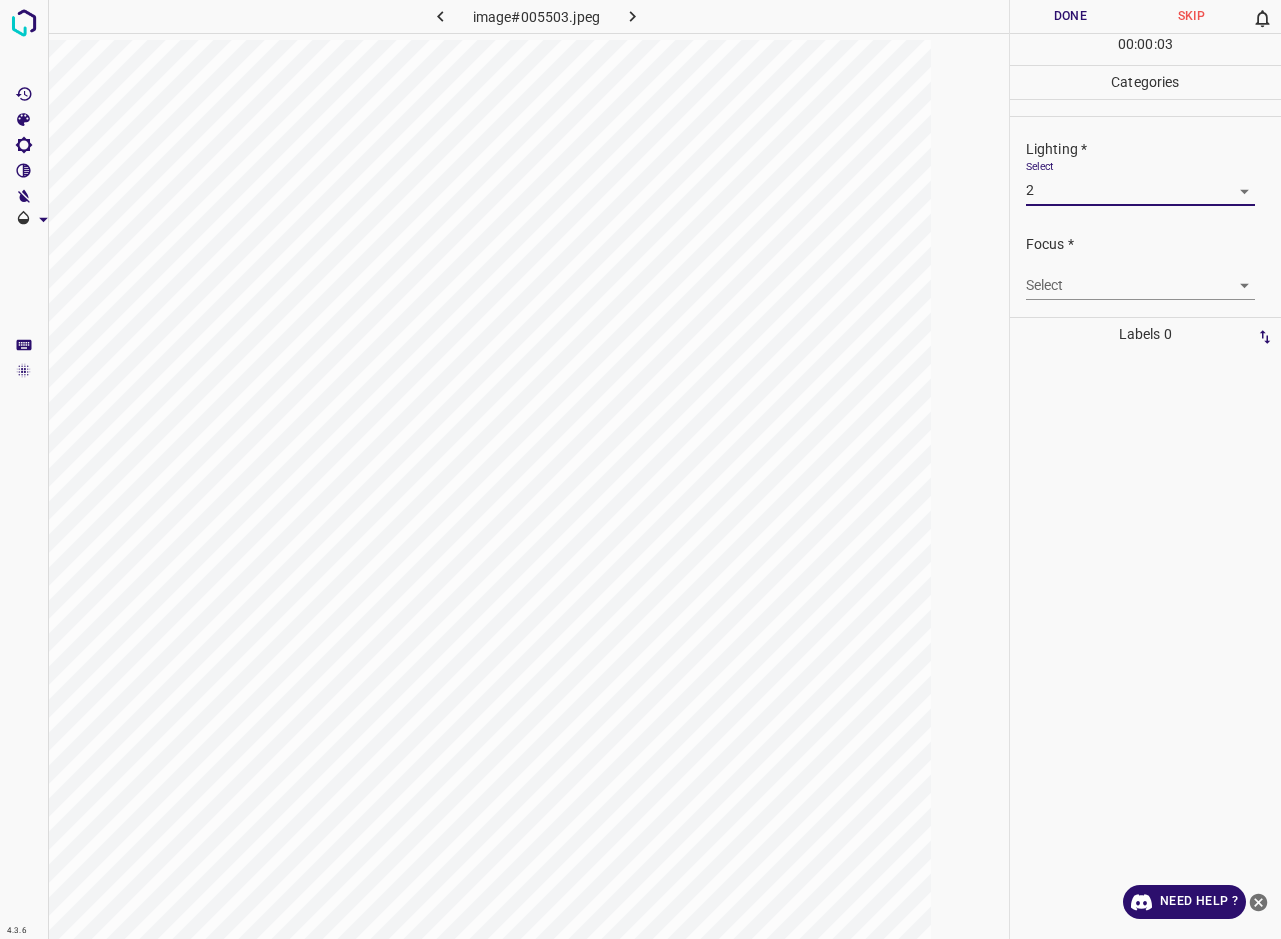 click on "4.3.6  image#005503.jpeg Done Skip 0 00   : 00   : 03   Categories Lighting *  Select 2 2 Focus *  Select ​ Overall *  Select ​ Labels   0 Categories 1 Lighting 2 Focus 3 Overall Tools Space Change between modes (Draw & Edit) I Auto labeling R Restore zoom M Zoom in N Zoom out Delete Delete selecte label Filters Z Restore filters X Saturation filter C Brightness filter V Contrast filter B Gray scale filter General O Download Need Help ? - Text - Hide - Delete" at bounding box center (640, 469) 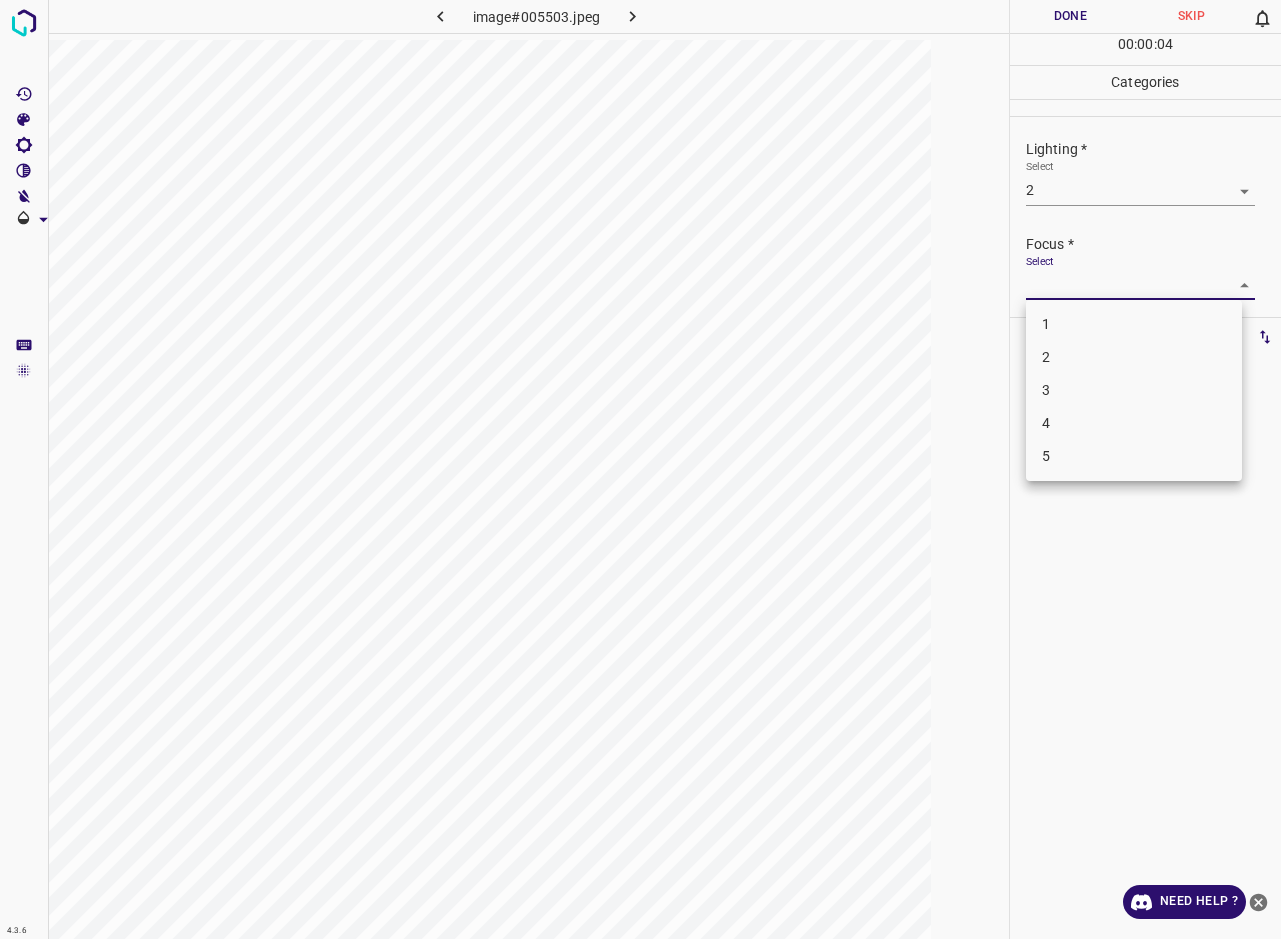 click on "2" at bounding box center (1134, 357) 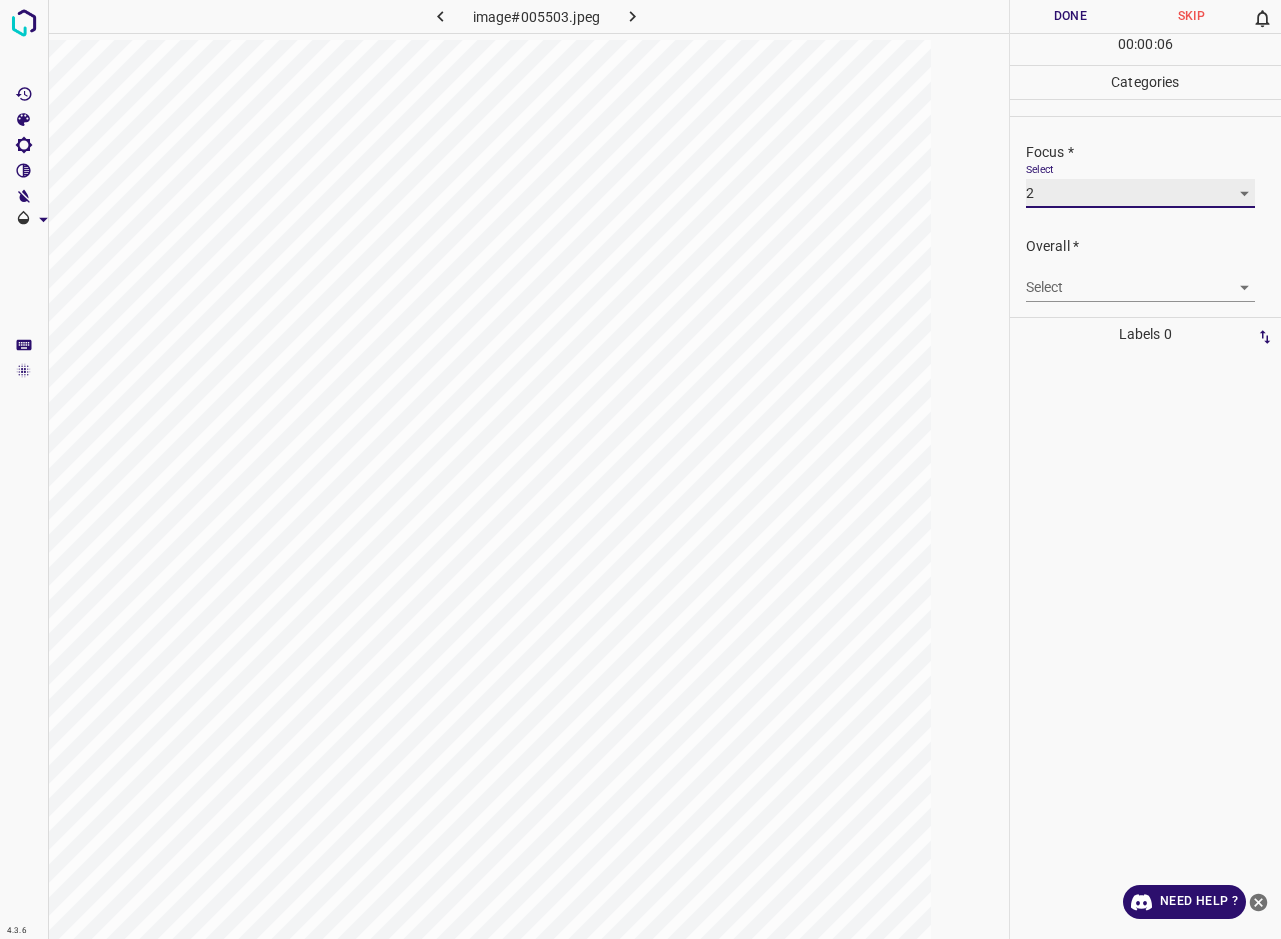 scroll, scrollTop: 98, scrollLeft: 0, axis: vertical 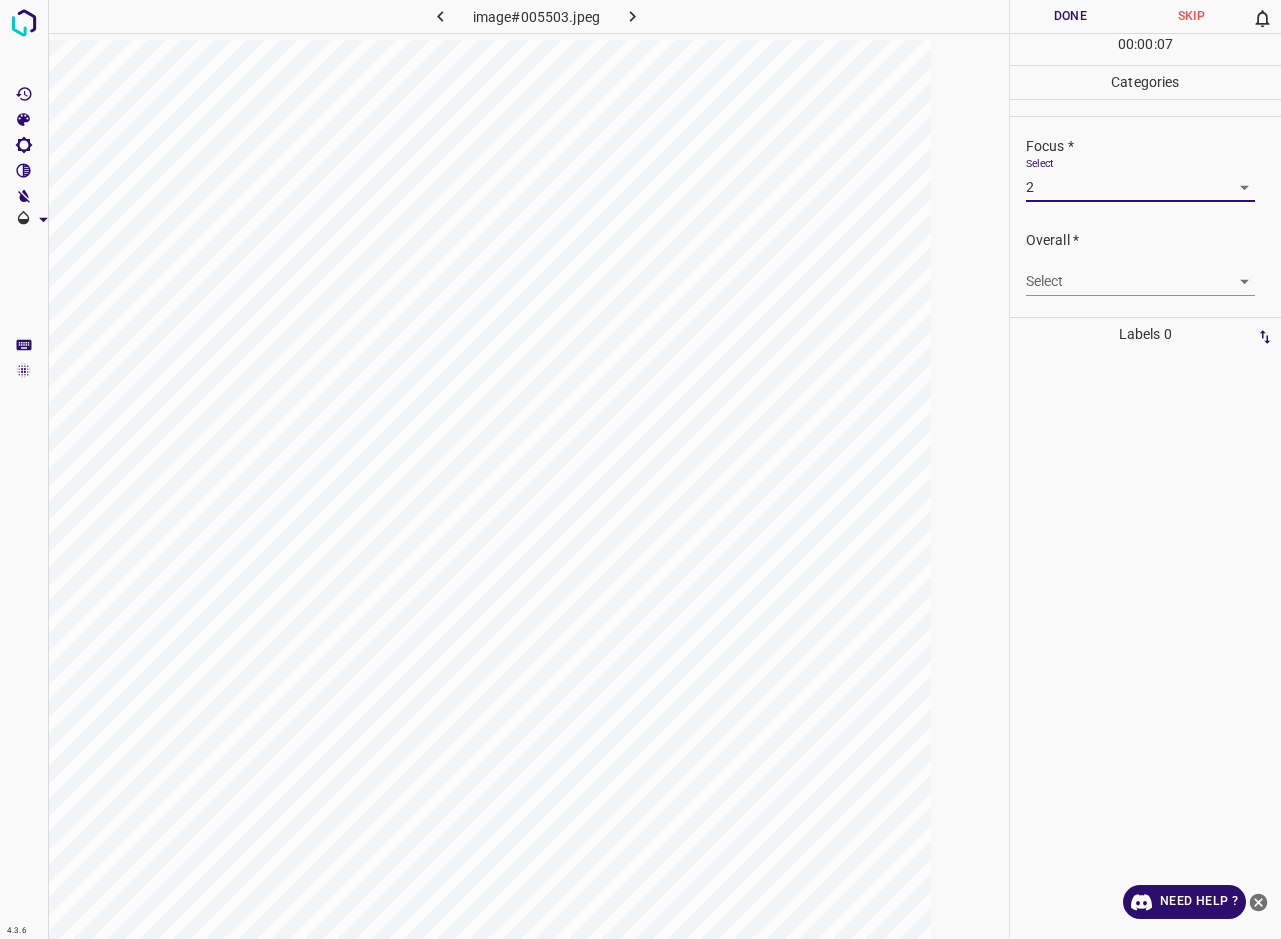 click on "4.3.6  image#005503.jpeg Done Skip 0 00   : 00   : 07   Categories Lighting *  Select 2 2 Focus *  Select 2 2 Overall *  Select ​ Labels   0 Categories 1 Lighting 2 Focus 3 Overall Tools Space Change between modes (Draw & Edit) I Auto labeling R Restore zoom M Zoom in N Zoom out Delete Delete selecte label Filters Z Restore filters X Saturation filter C Brightness filter V Contrast filter B Gray scale filter General O Download Need Help ? - Text - Hide - Delete" at bounding box center (640, 469) 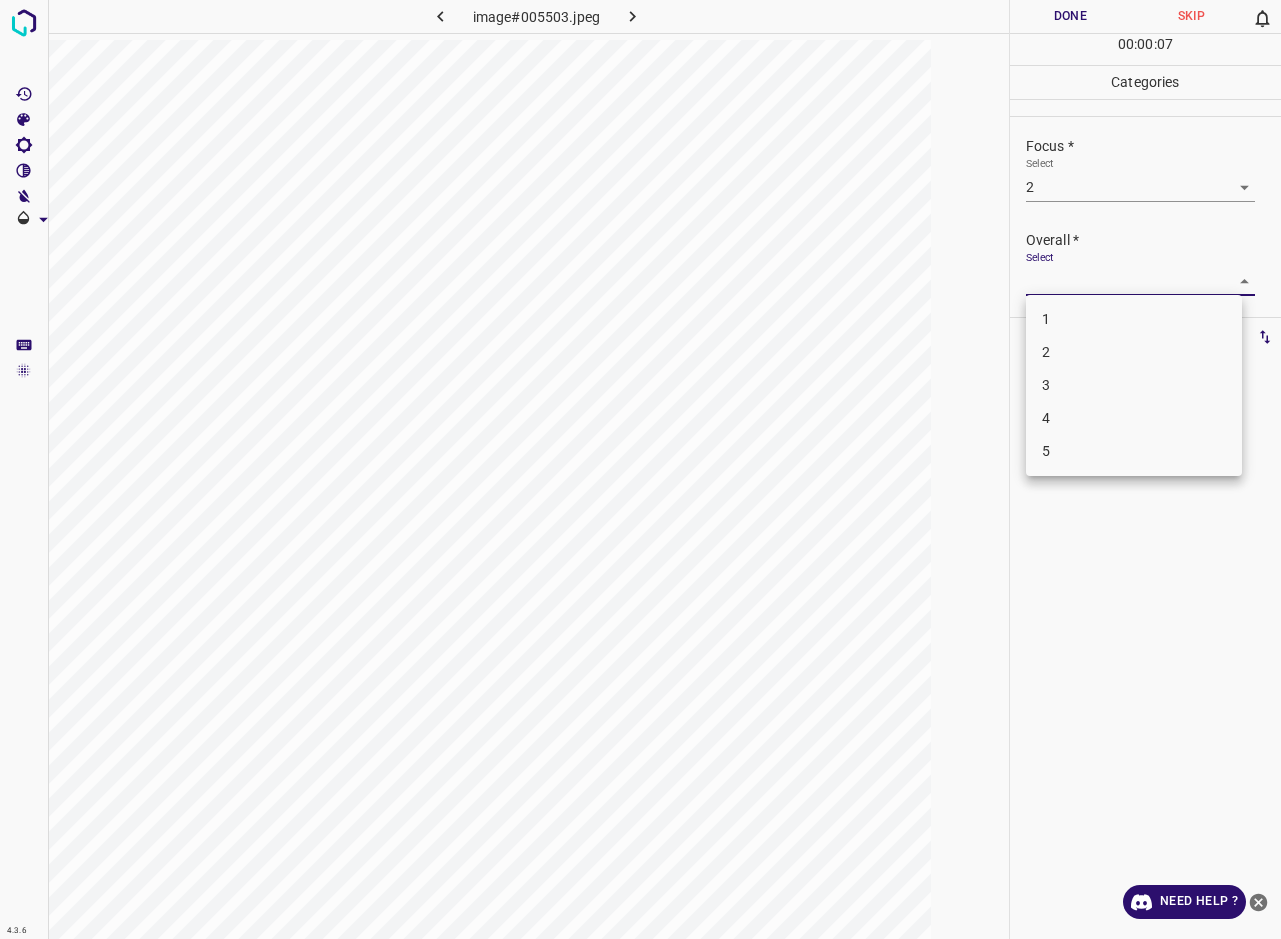 click on "2" at bounding box center [1134, 352] 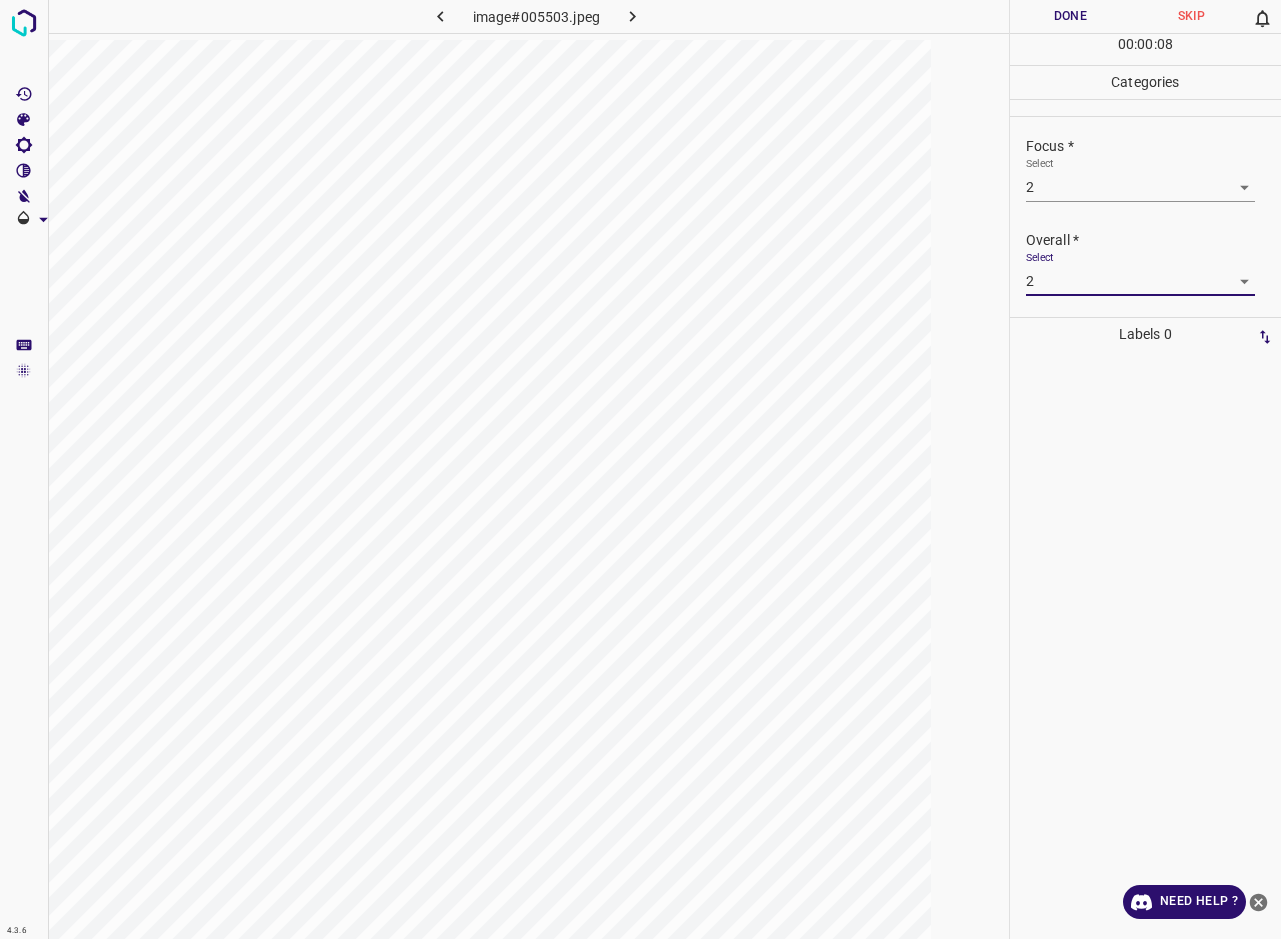 click on "Done" at bounding box center [1070, 16] 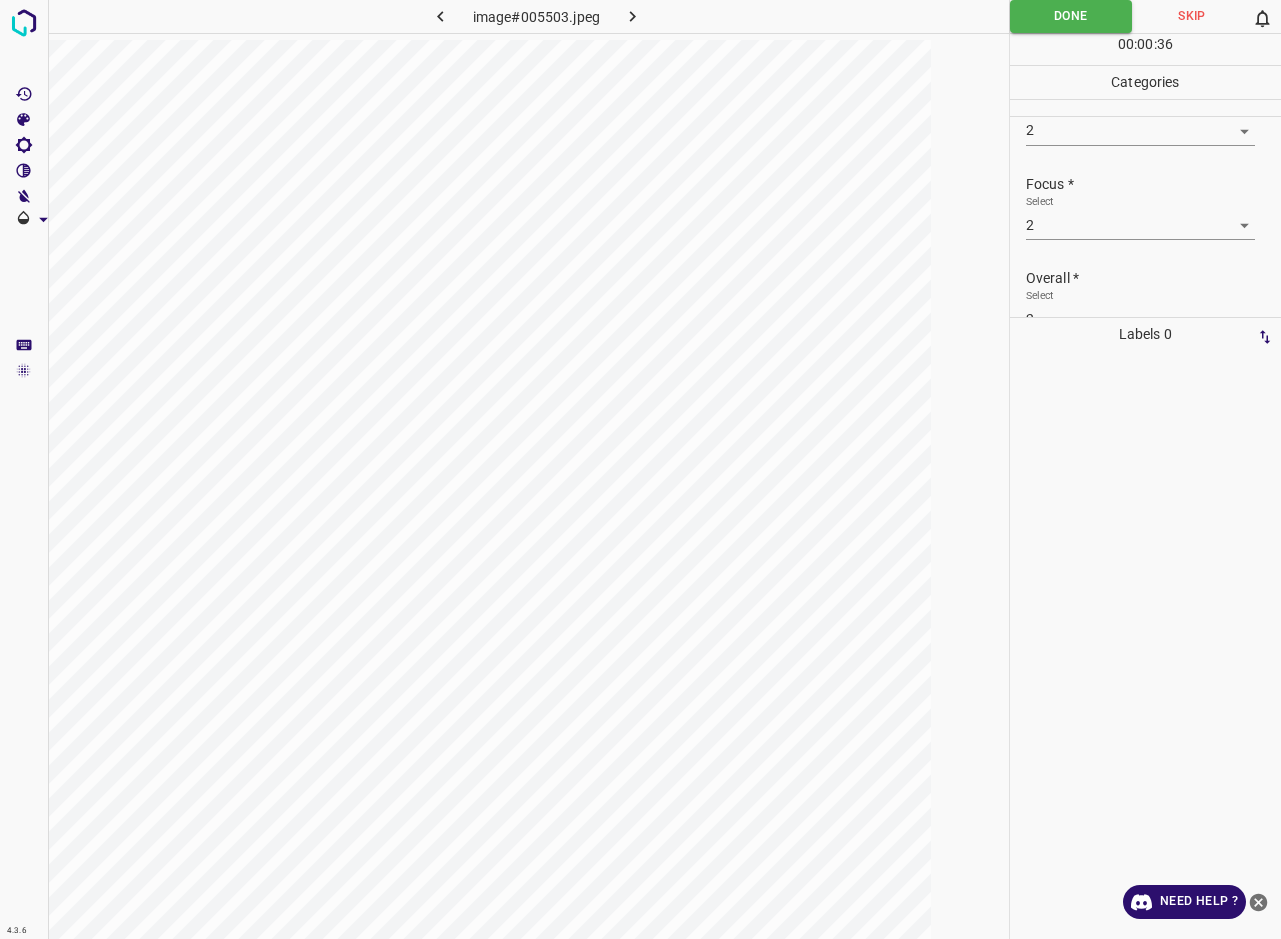 scroll, scrollTop: 42, scrollLeft: 0, axis: vertical 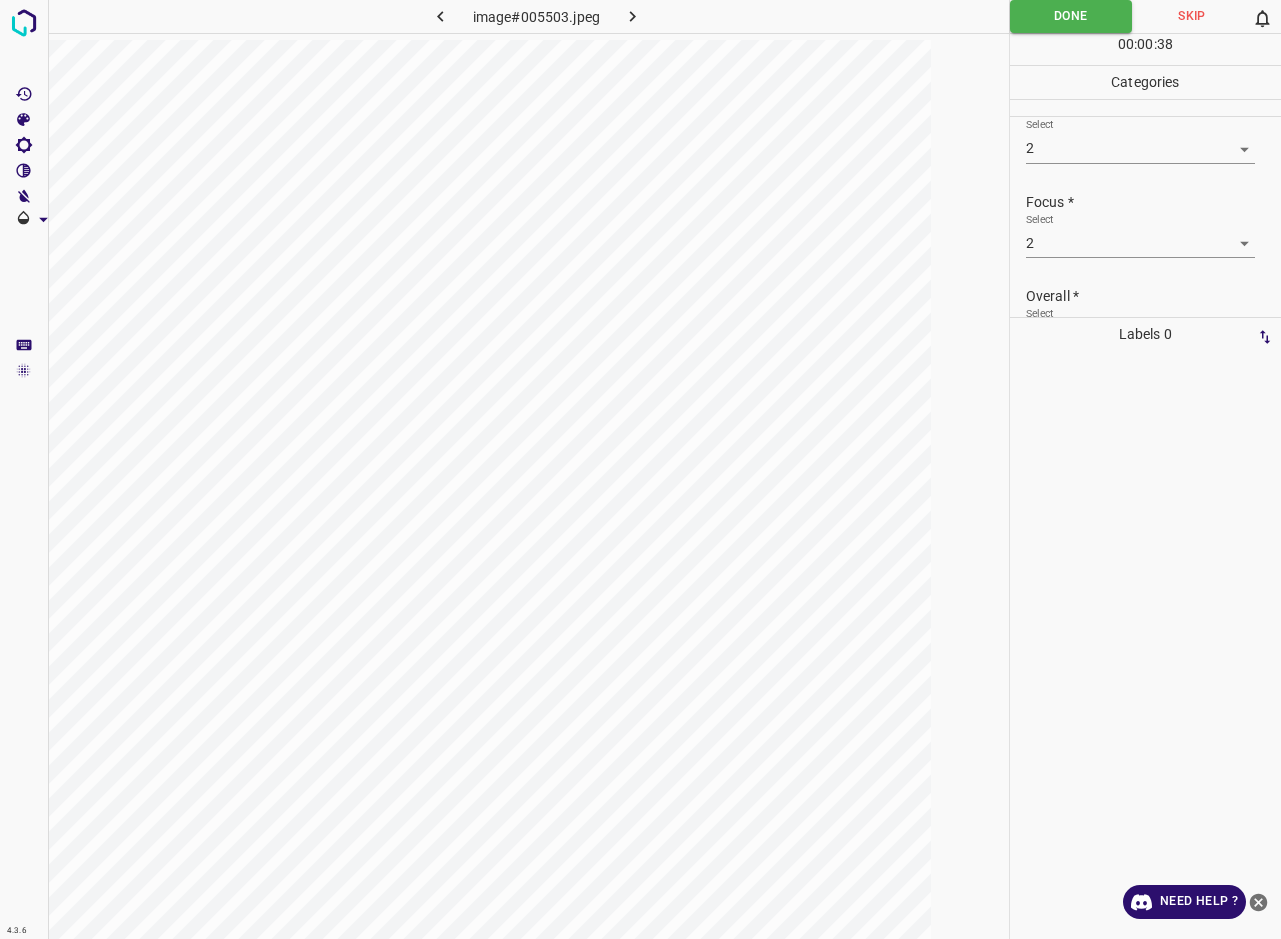 click 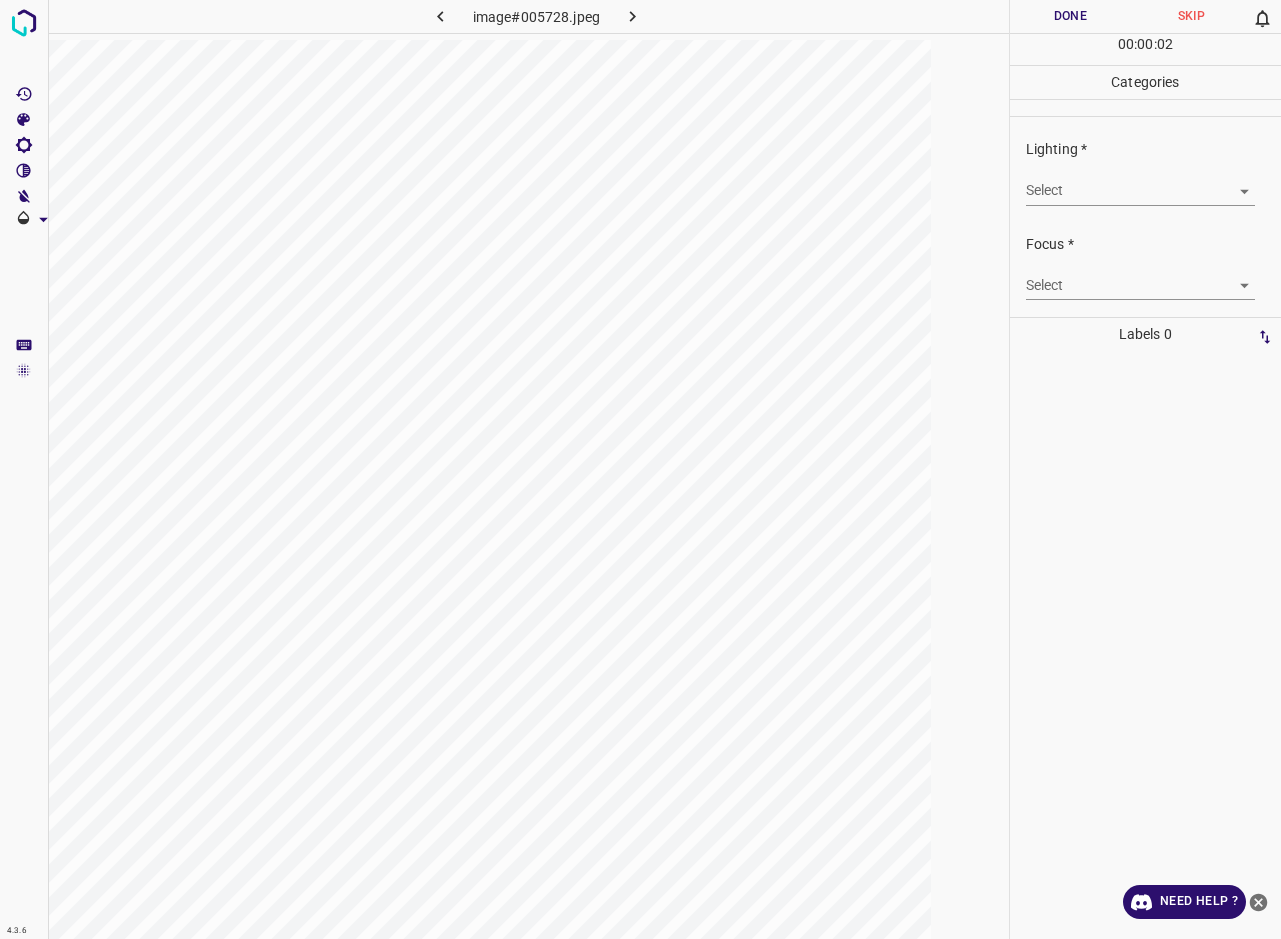 click on "4.3.6  image#005728.jpeg Done Skip 0 00   : 00   : 02   Categories Lighting *  Select ​ Focus *  Select ​ Overall *  Select ​ Labels   0 Categories 1 Lighting 2 Focus 3 Overall Tools Space Change between modes (Draw & Edit) I Auto labeling R Restore zoom M Zoom in N Zoom out Delete Delete selecte label Filters Z Restore filters X Saturation filter C Brightness filter V Contrast filter B Gray scale filter General O Download Need Help ? - Text - Hide - Delete" at bounding box center (640, 469) 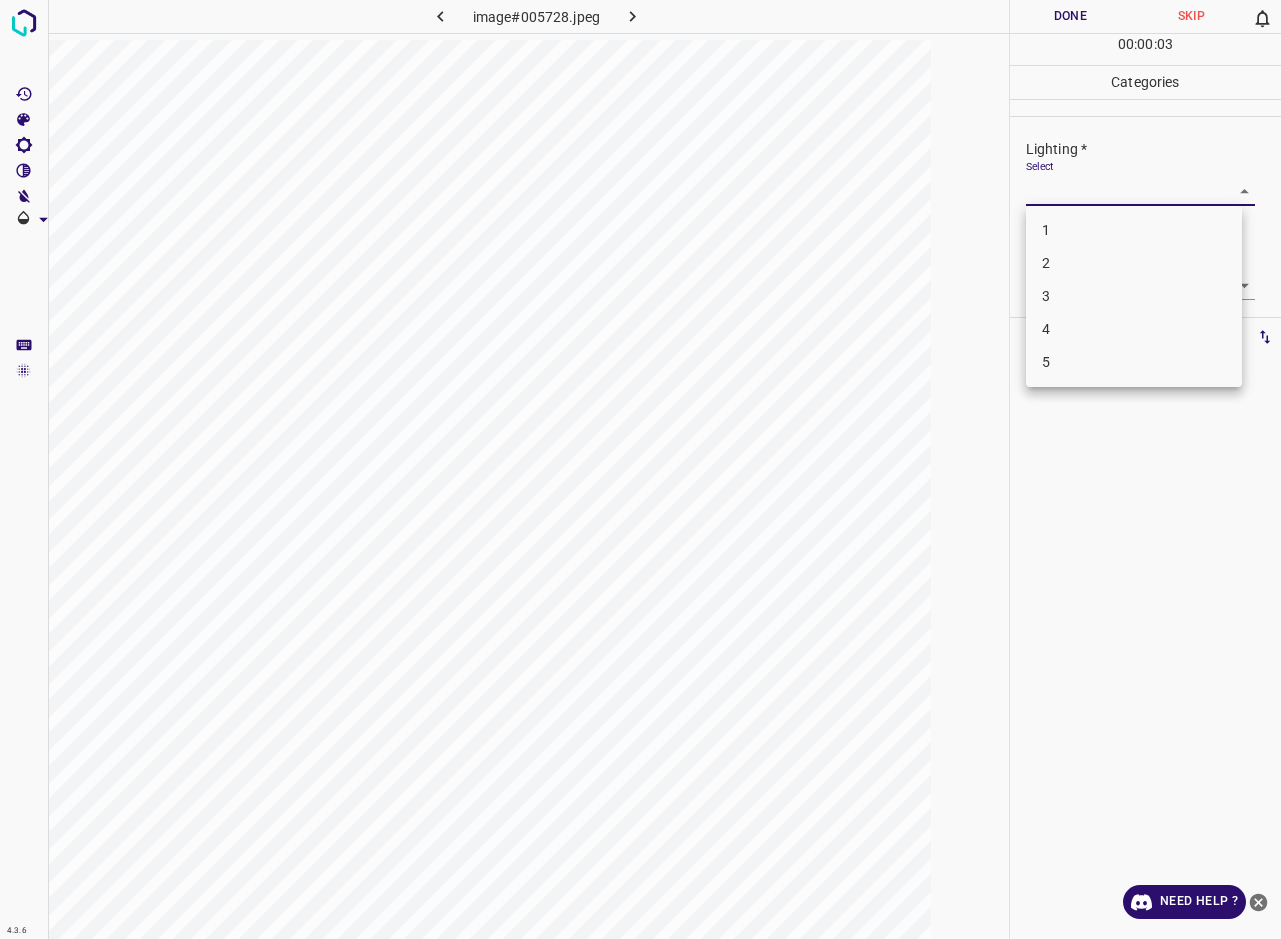 click on "3" at bounding box center (1134, 296) 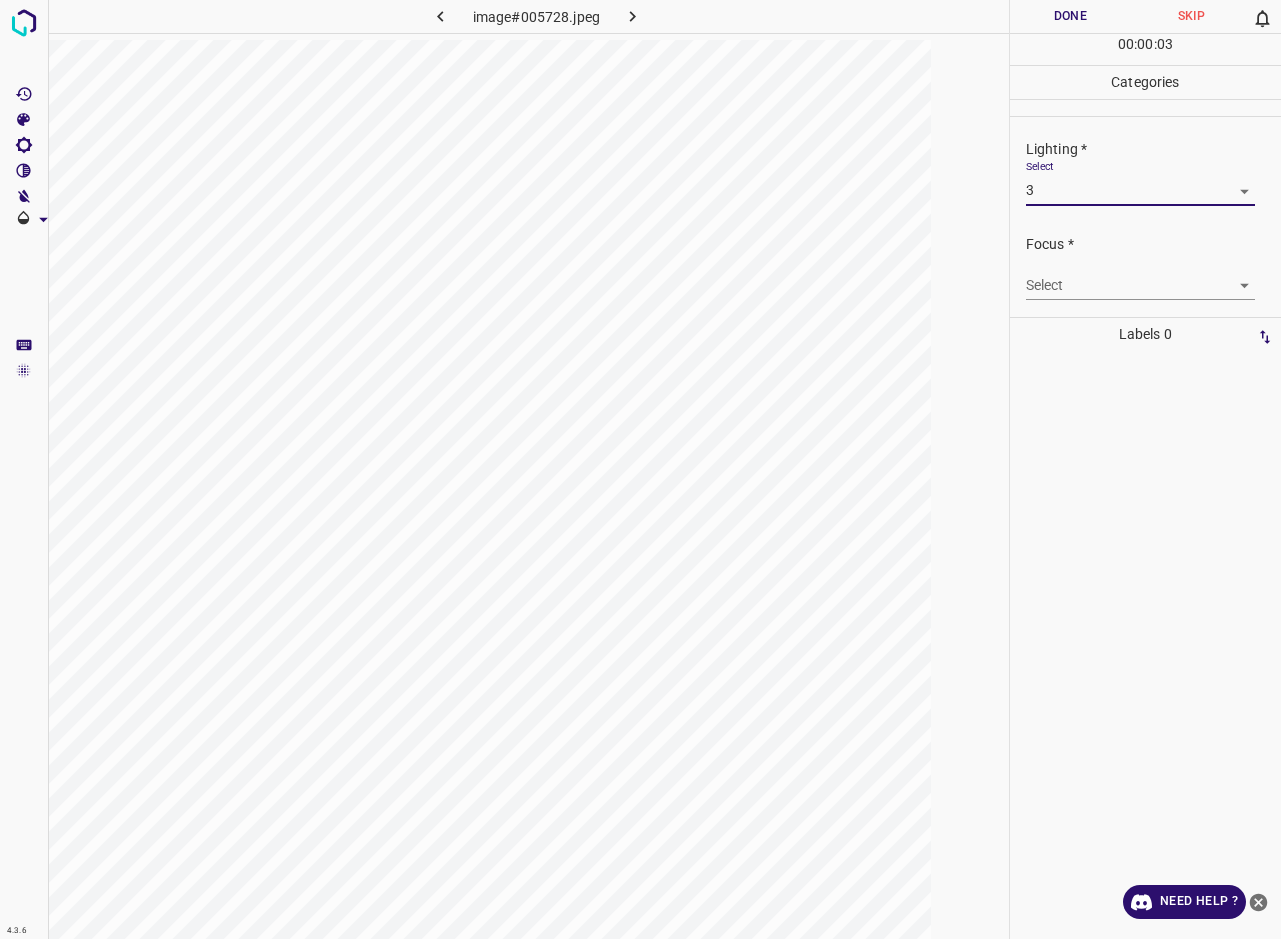 click on "4.3.6  image#005728.jpeg Done Skip 0 00   : 00   : 03   Categories Lighting *  Select 3 3 Focus *  Select ​ Overall *  Select ​ Labels   0 Categories 1 Lighting 2 Focus 3 Overall Tools Space Change between modes (Draw & Edit) I Auto labeling R Restore zoom M Zoom in N Zoom out Delete Delete selecte label Filters Z Restore filters X Saturation filter C Brightness filter V Contrast filter B Gray scale filter General O Download Need Help ? - Text - Hide - Delete" at bounding box center (640, 469) 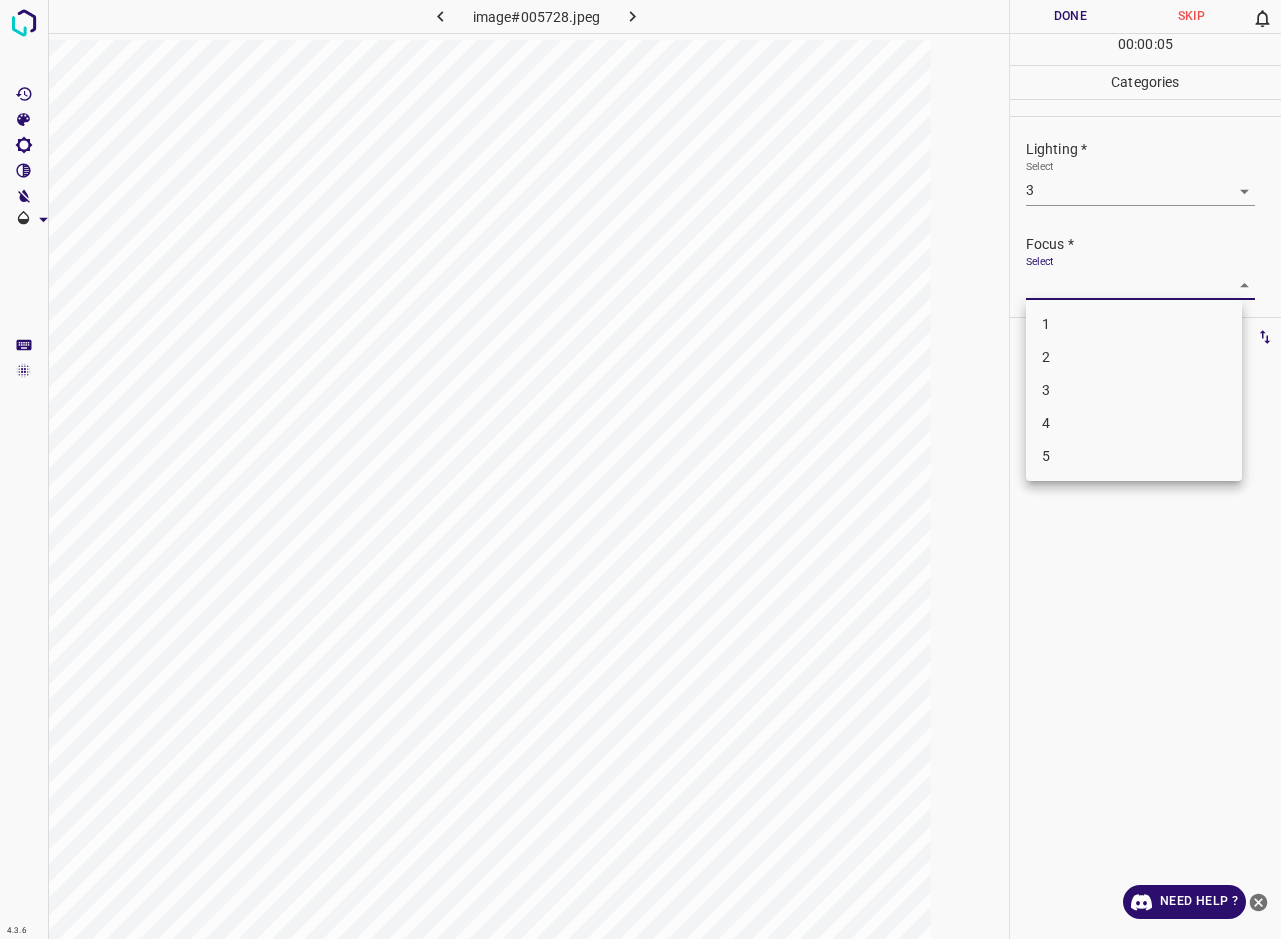 click on "3" at bounding box center (1134, 390) 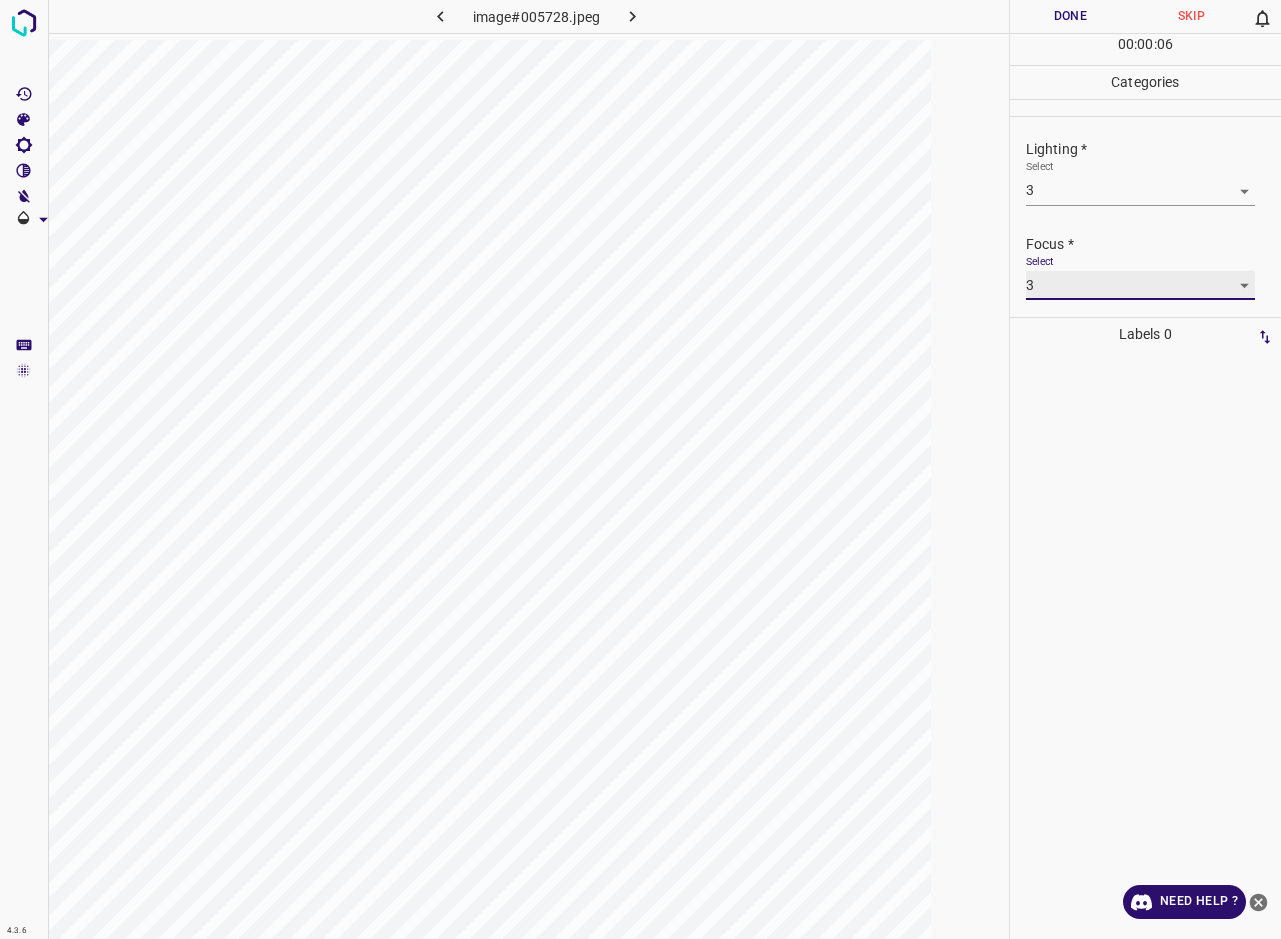 scroll, scrollTop: 42, scrollLeft: 0, axis: vertical 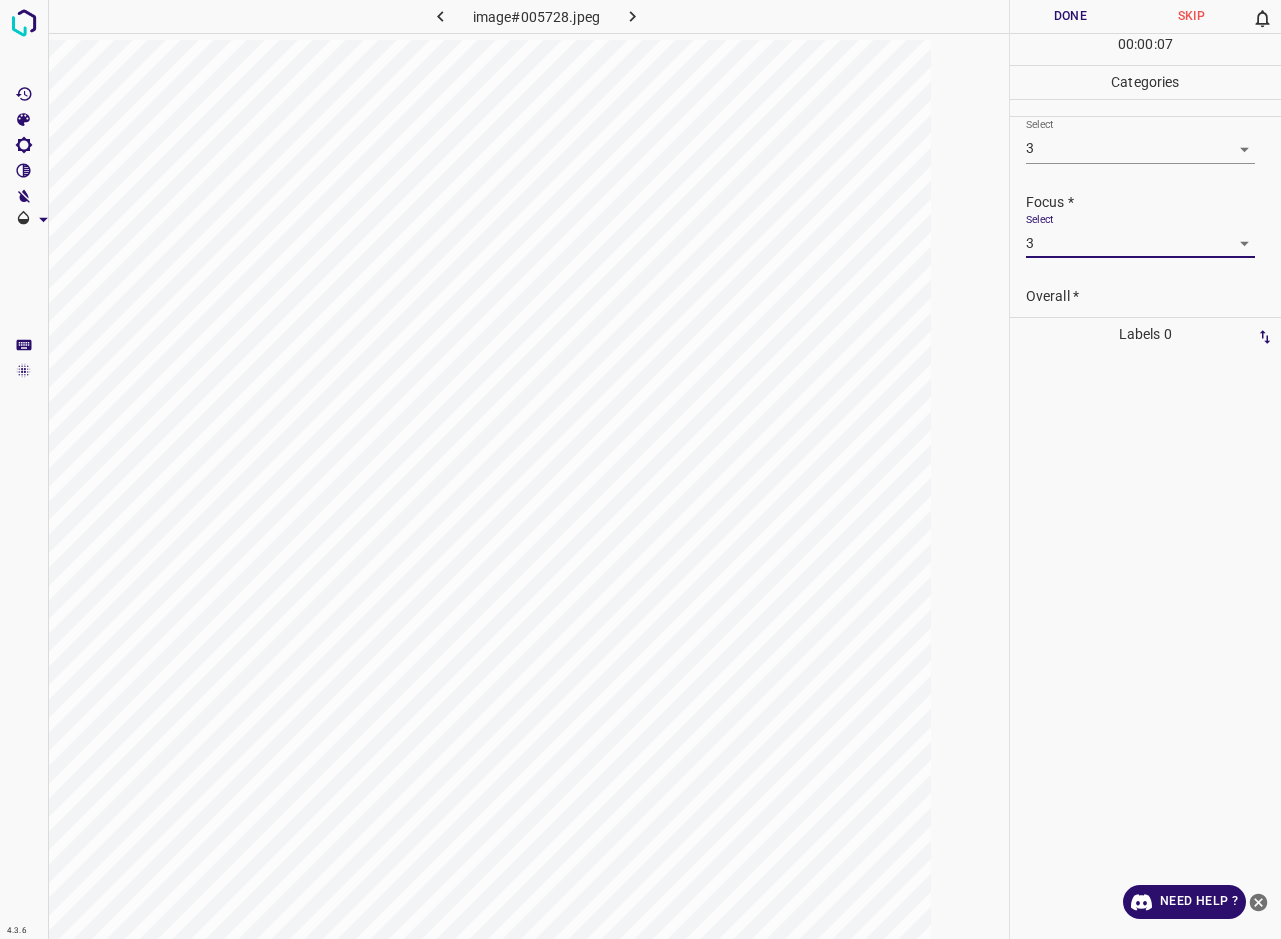 click on "Overall *" at bounding box center (1153, 296) 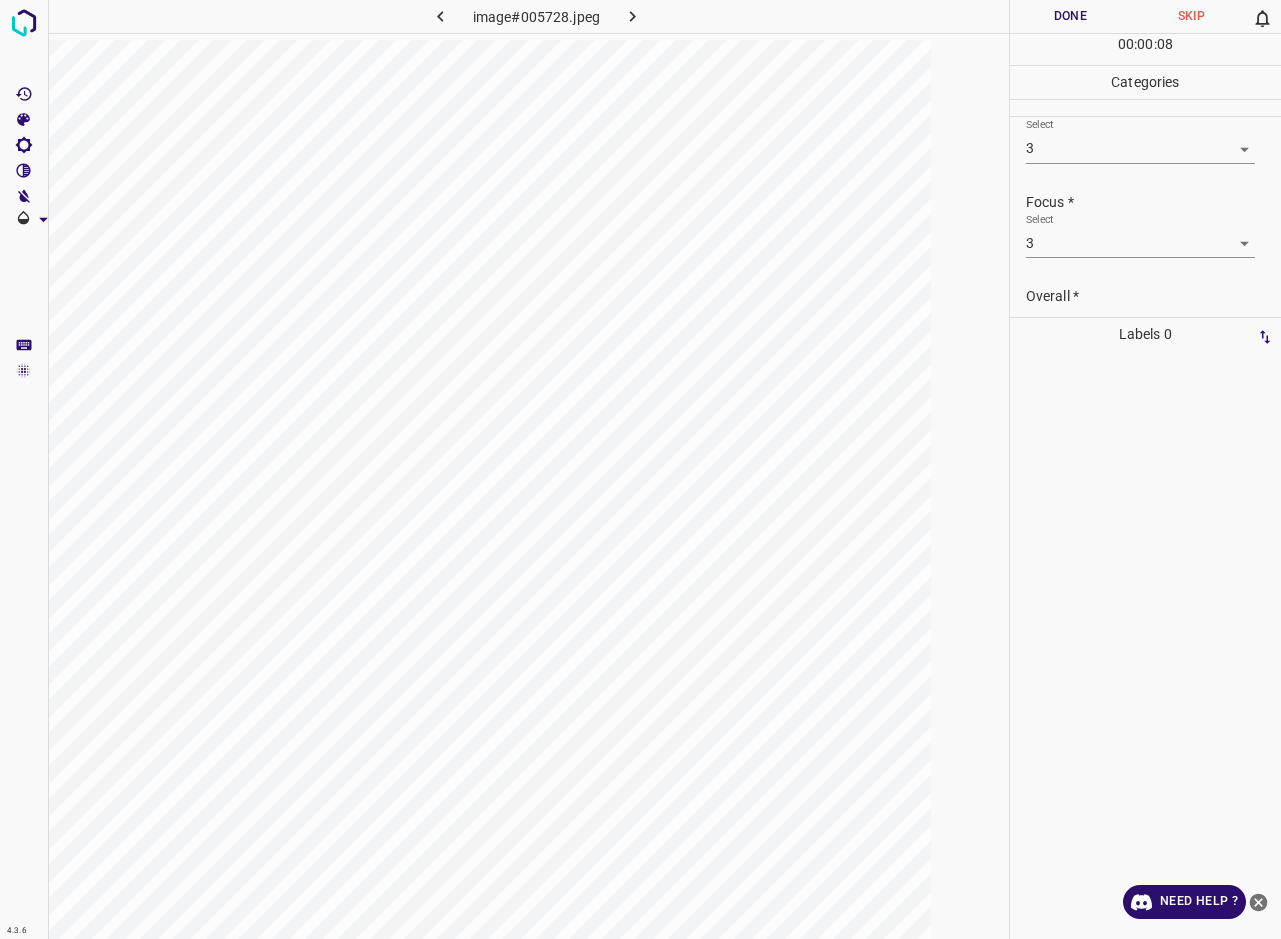 scroll, scrollTop: 98, scrollLeft: 0, axis: vertical 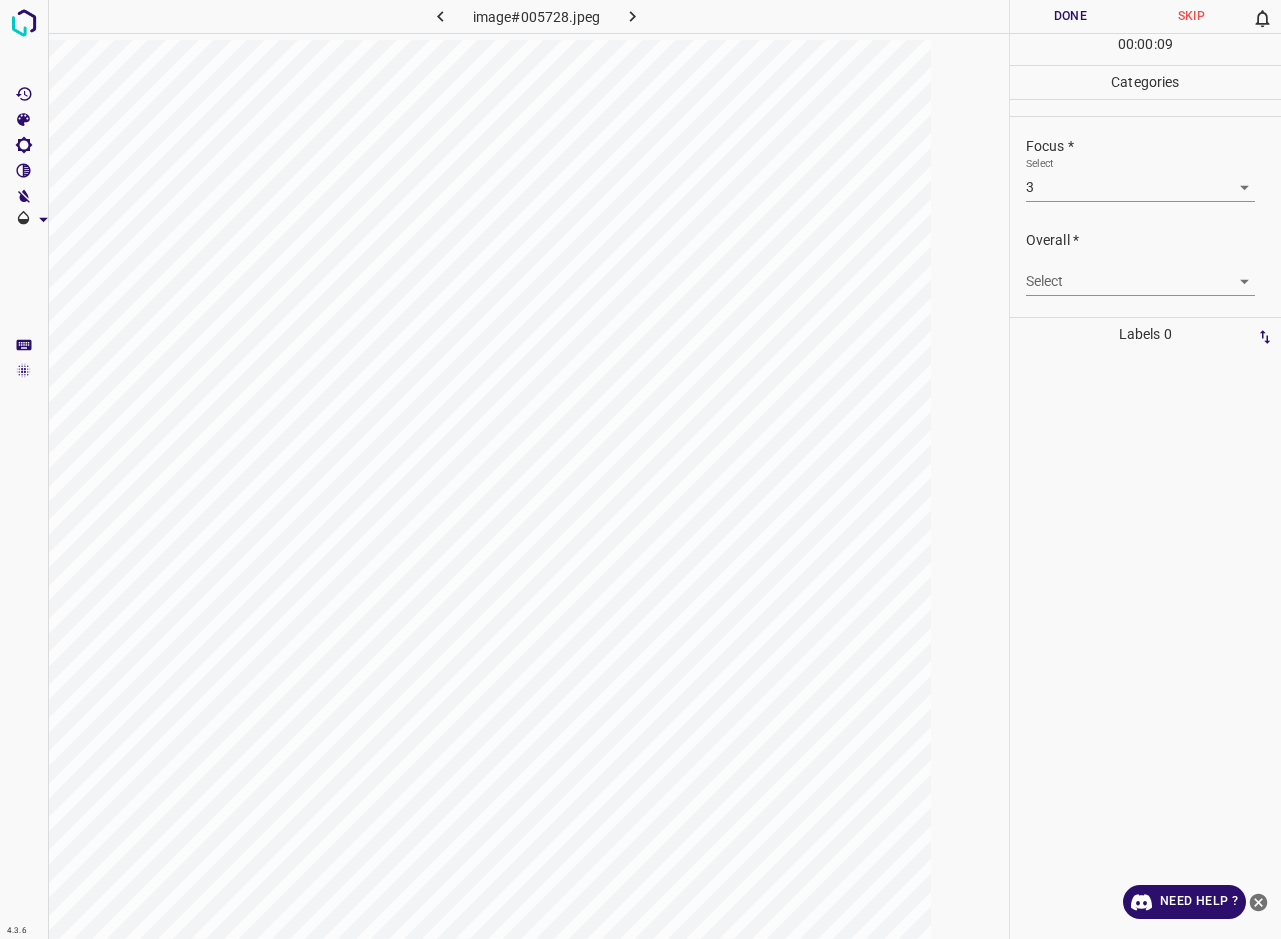 click on "4.3.6  image#005728.jpeg Done Skip 0 00   : 00   : 09   Categories Lighting *  Select 3 3 Focus *  Select 3 3 Overall *  Select ​ Labels   0 Categories 1 Lighting 2 Focus 3 Overall Tools Space Change between modes (Draw & Edit) I Auto labeling R Restore zoom M Zoom in N Zoom out Delete Delete selecte label Filters Z Restore filters X Saturation filter C Brightness filter V Contrast filter B Gray scale filter General O Download Need Help ? - Text - Hide - Delete" at bounding box center [640, 469] 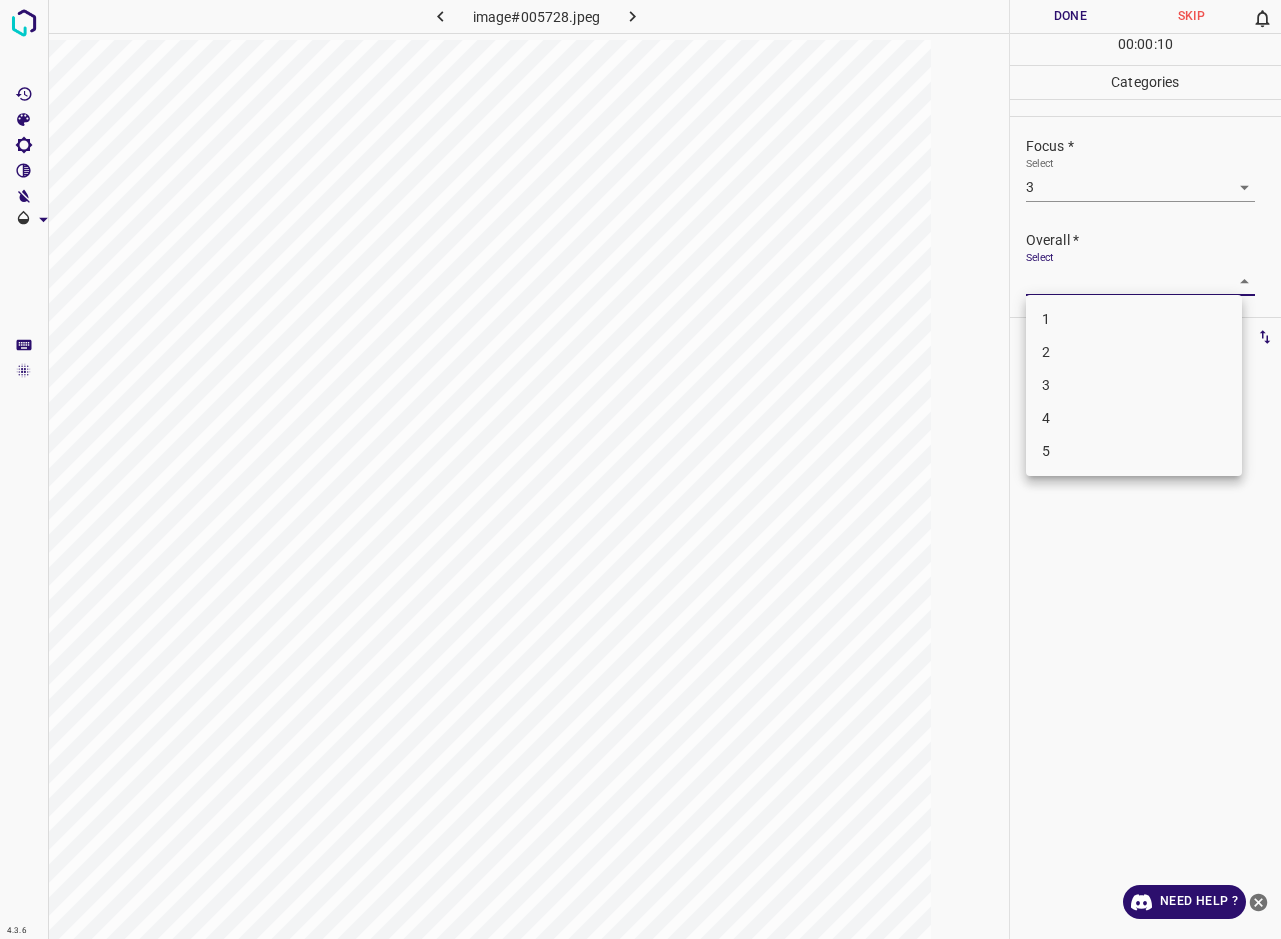 click on "3" at bounding box center (1134, 385) 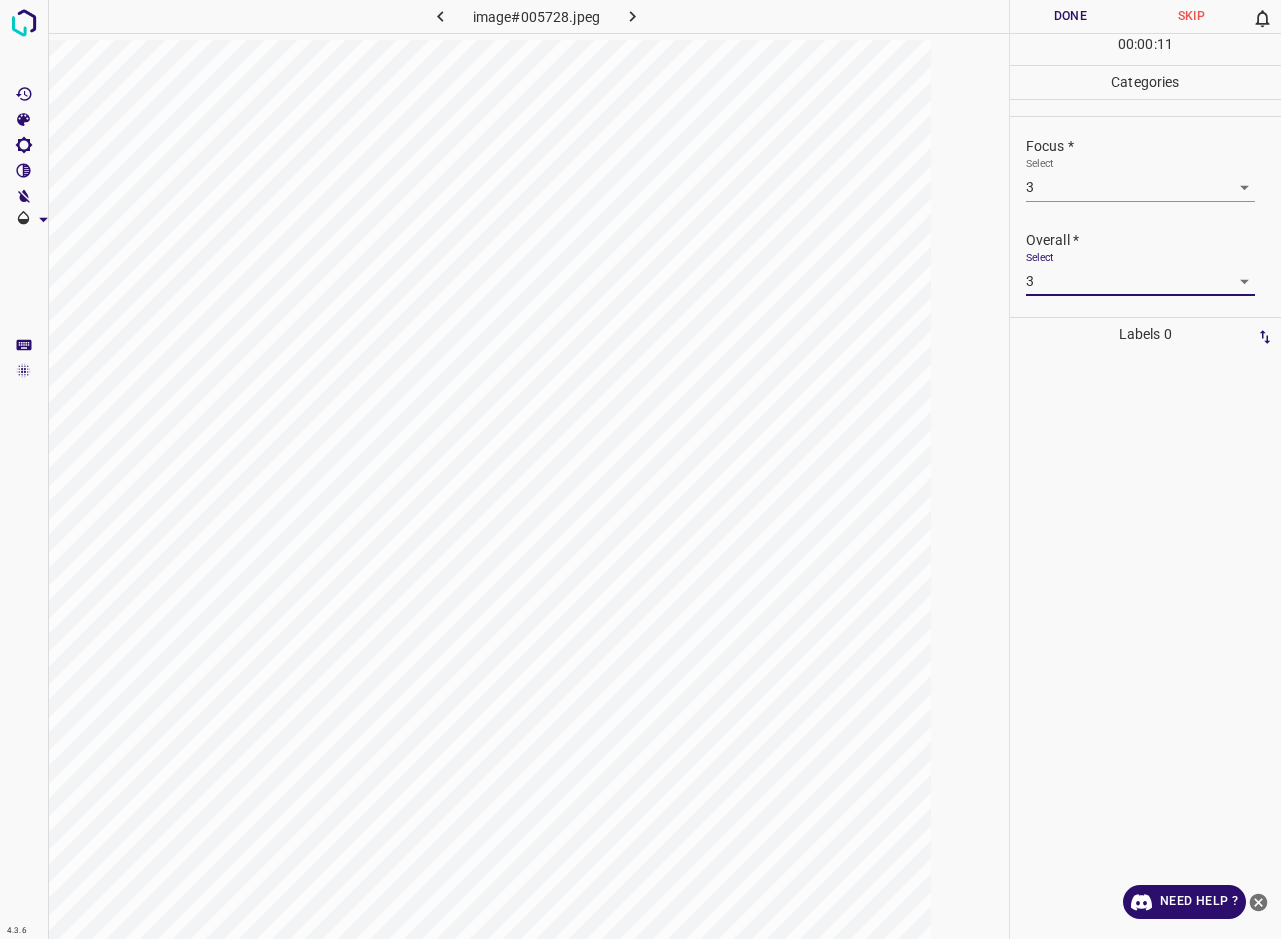 click on "Done" at bounding box center [1070, 16] 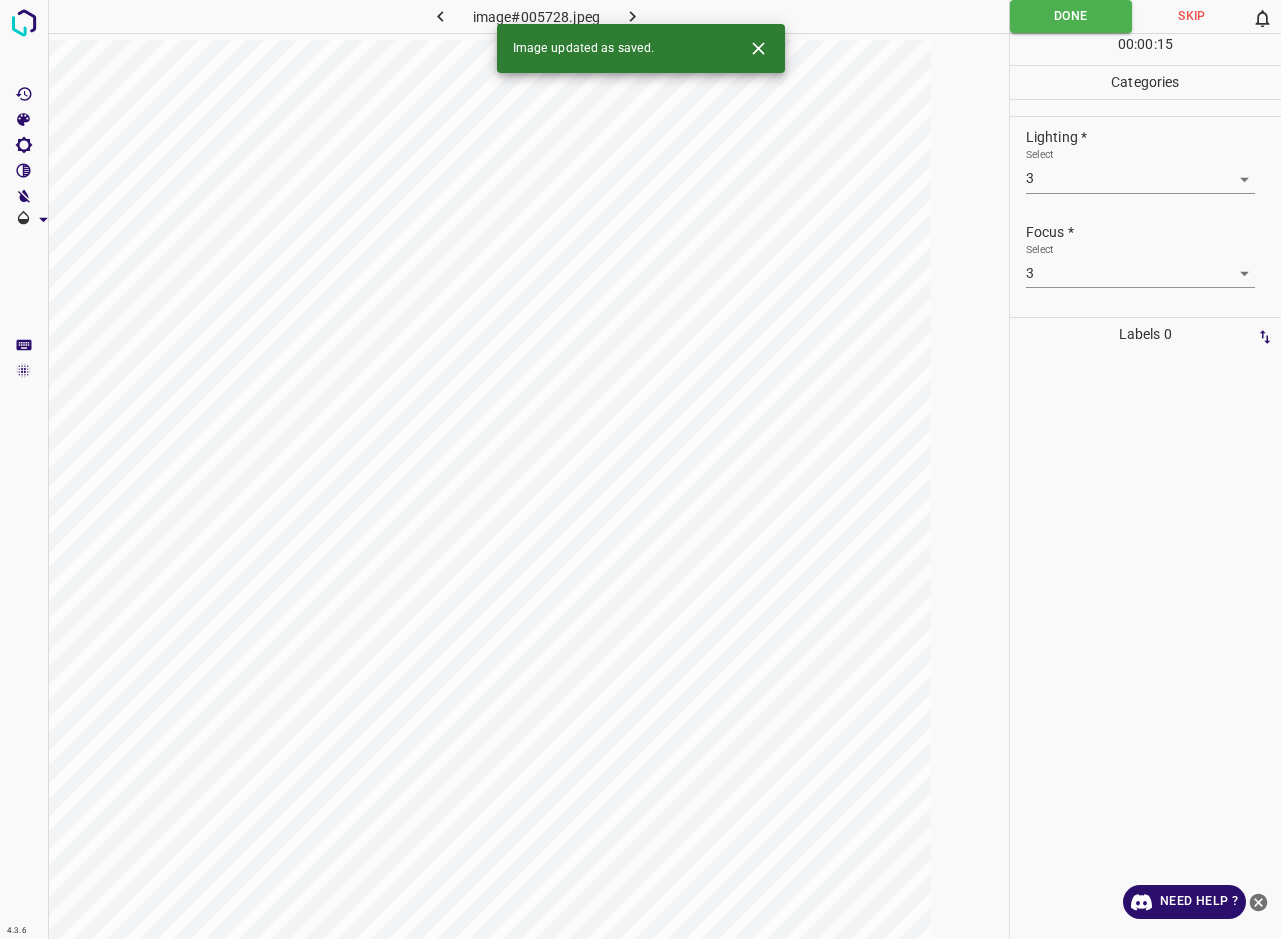 scroll, scrollTop: 0, scrollLeft: 0, axis: both 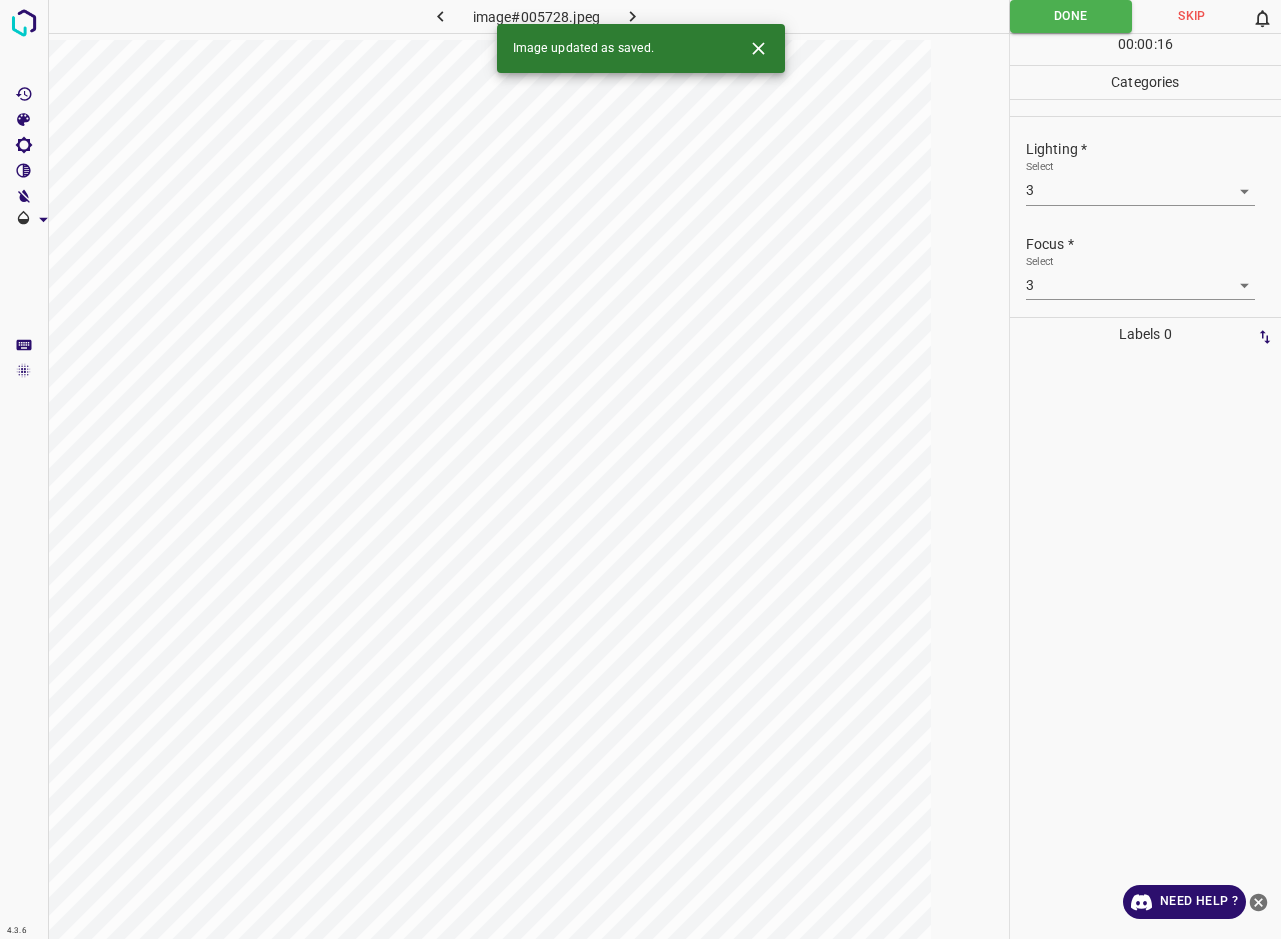 click 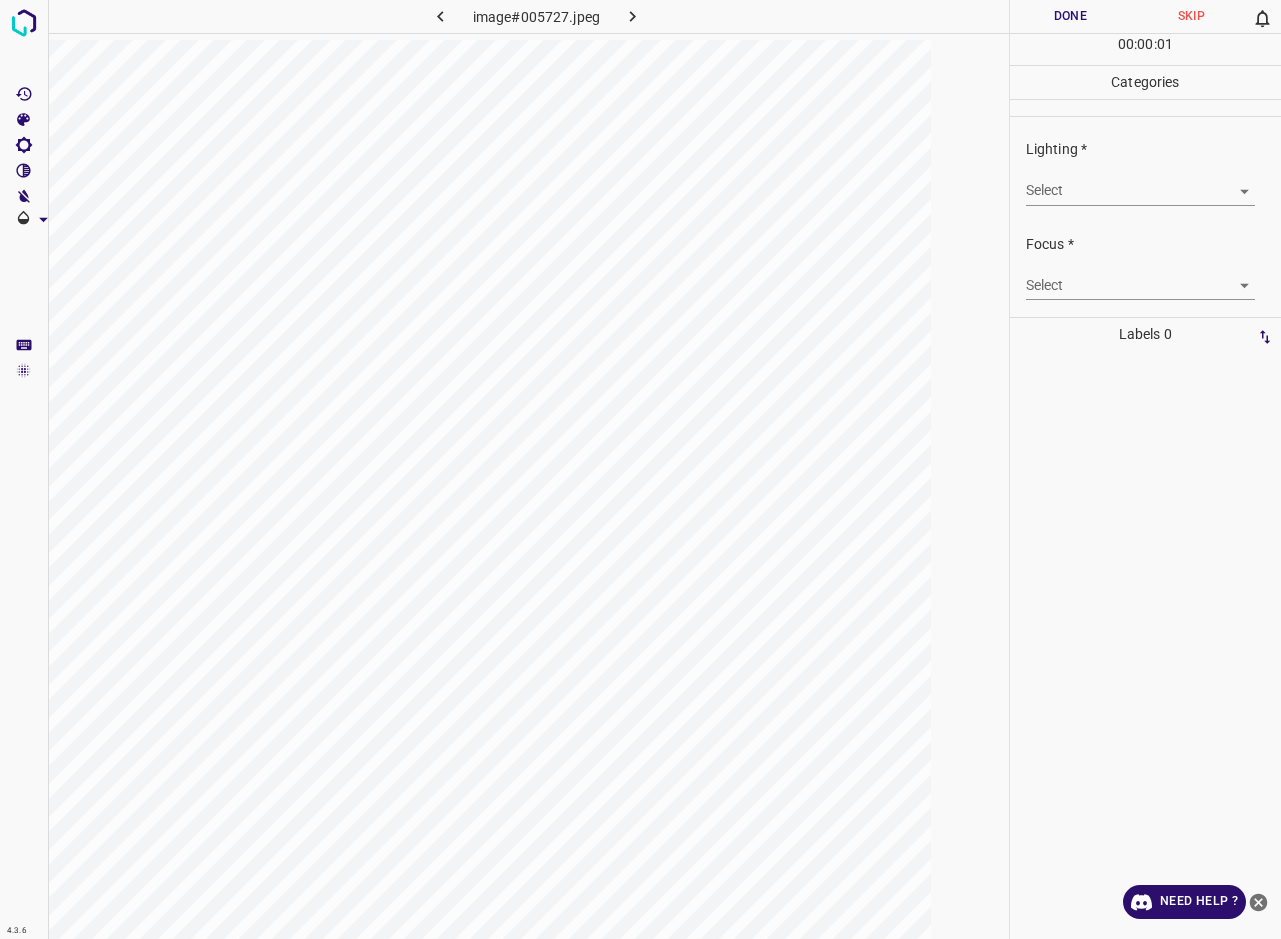 click on "4.3.6  image#005727.jpeg Done Skip 0 00   : 00   : 01   Categories Lighting *  Select ​ Focus *  Select ​ Overall *  Select ​ Labels   0 Categories 1 Lighting 2 Focus 3 Overall Tools Space Change between modes (Draw & Edit) I Auto labeling R Restore zoom M Zoom in N Zoom out Delete Delete selecte label Filters Z Restore filters X Saturation filter C Brightness filter V Contrast filter B Gray scale filter General O Download Need Help ? - Text - Hide - Delete" at bounding box center (640, 469) 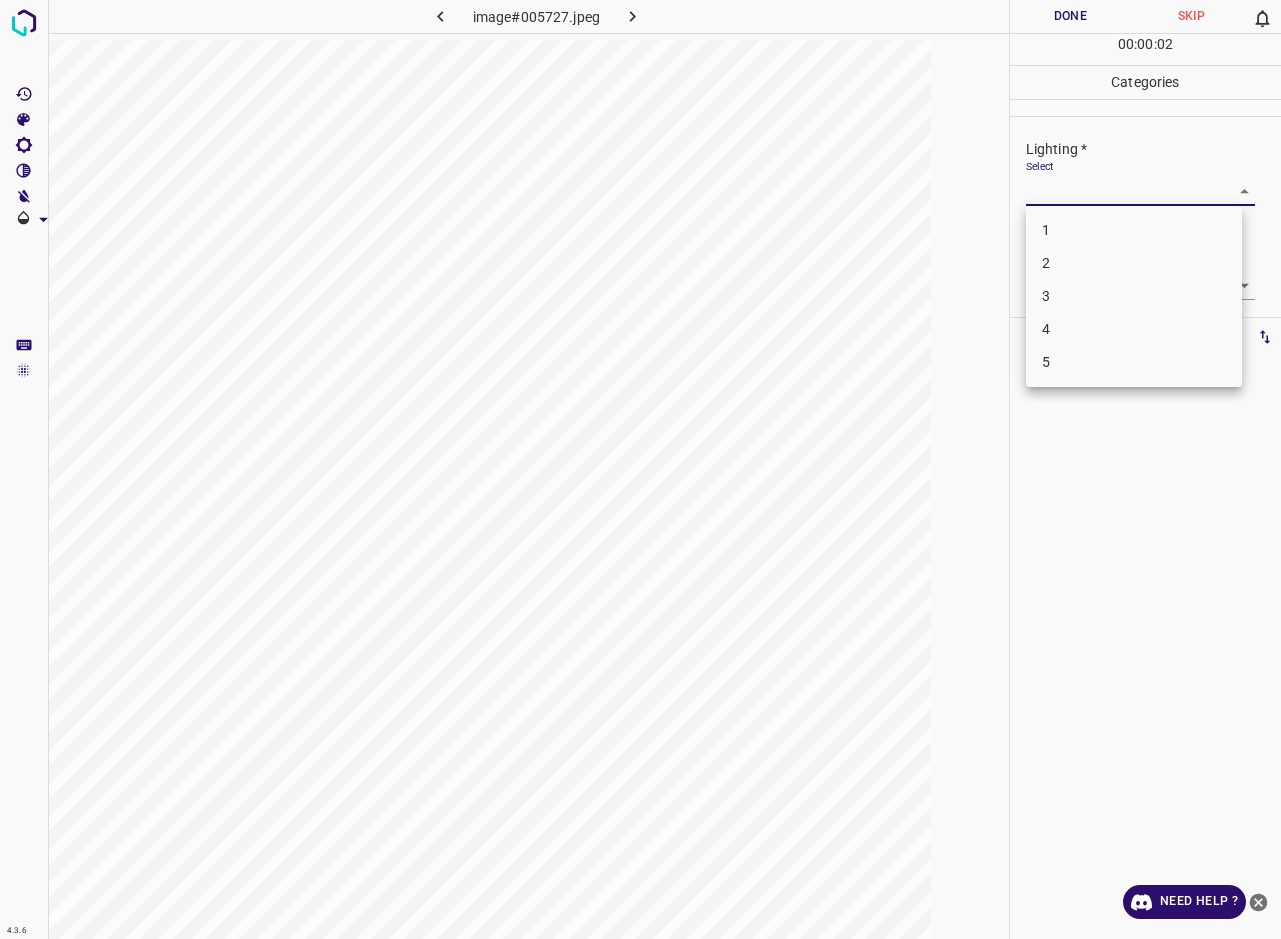 click on "3" at bounding box center [1134, 296] 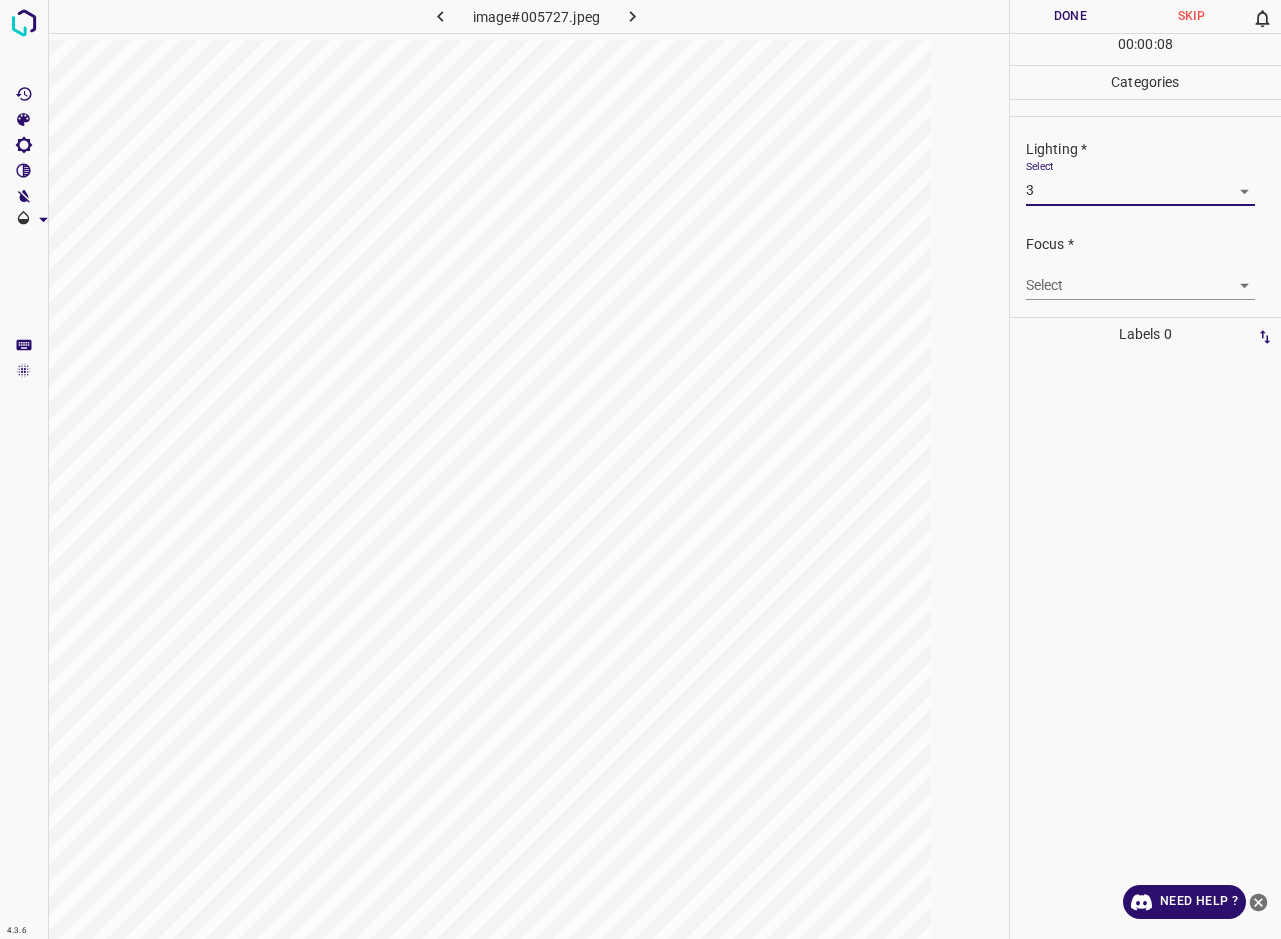 click on "4.3.6  image#005727.jpeg Done Skip 0 00   : 00   : 08   Categories Lighting *  Select 3 3 Focus *  Select ​ Overall *  Select ​ Labels   0 Categories 1 Lighting 2 Focus 3 Overall Tools Space Change between modes (Draw & Edit) I Auto labeling R Restore zoom M Zoom in N Zoom out Delete Delete selecte label Filters Z Restore filters X Saturation filter C Brightness filter V Contrast filter B Gray scale filter General O Download Need Help ? - Text - Hide - Delete" at bounding box center (640, 469) 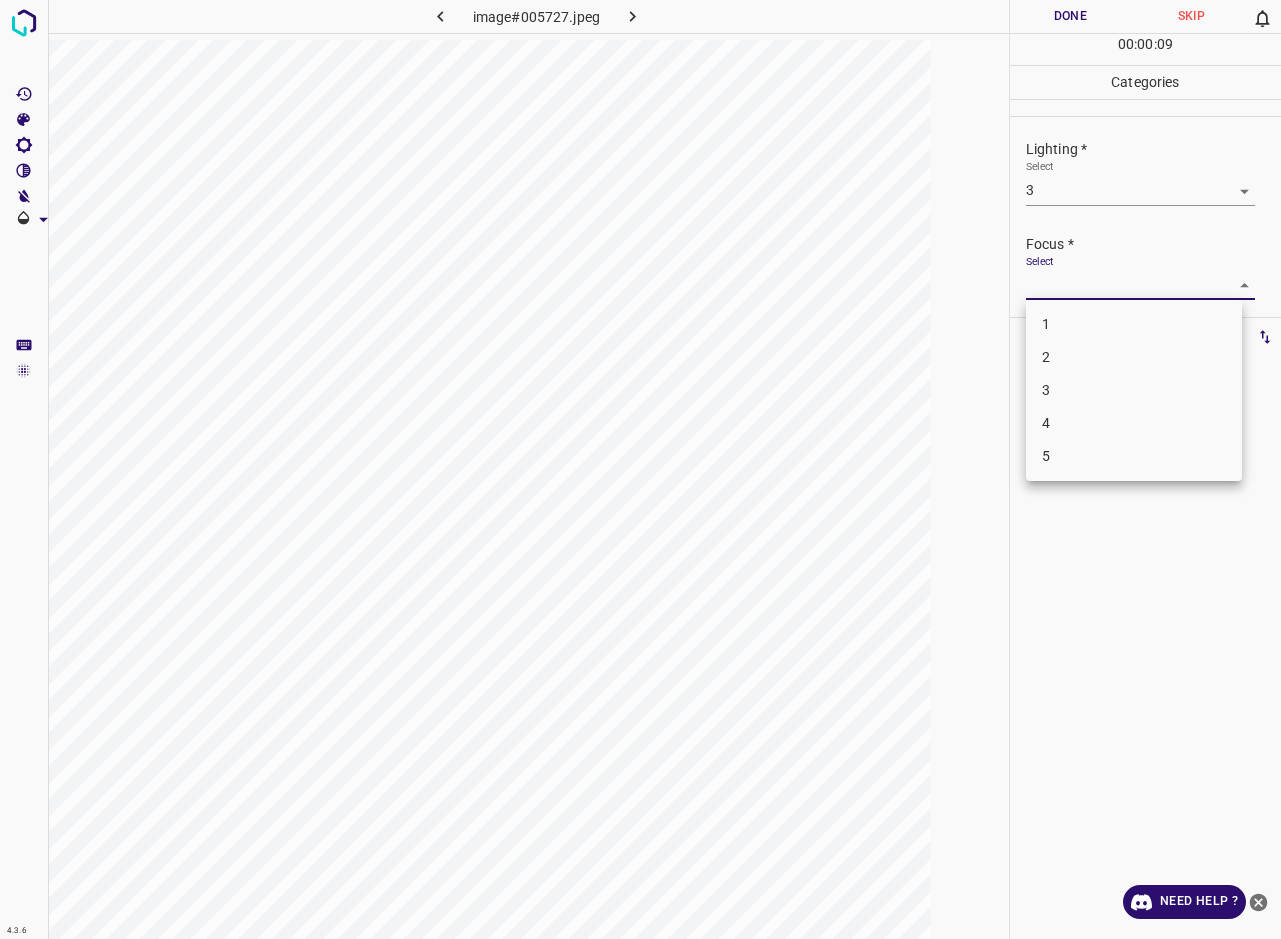 click on "2" at bounding box center [1134, 357] 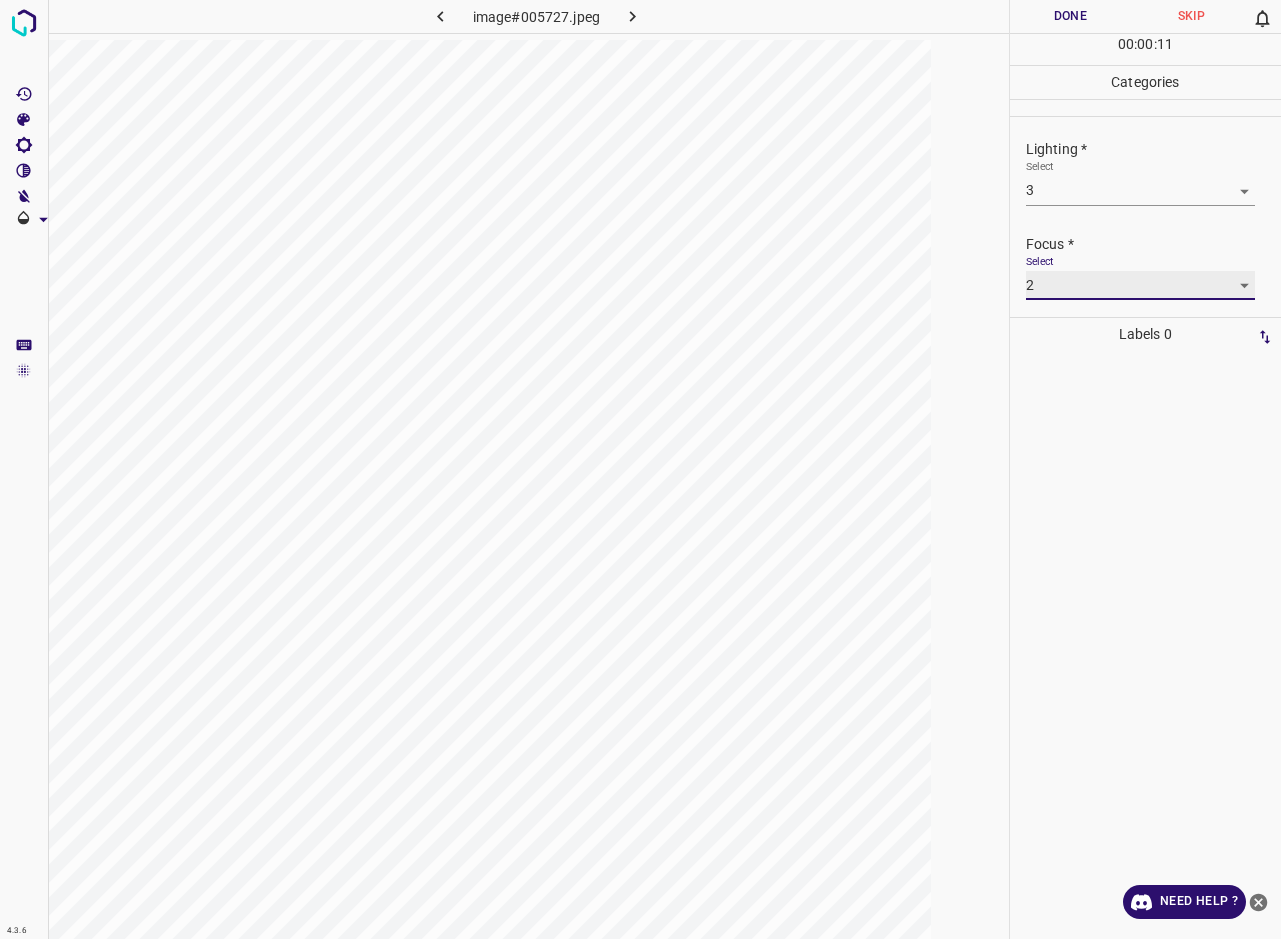scroll, scrollTop: 36, scrollLeft: 0, axis: vertical 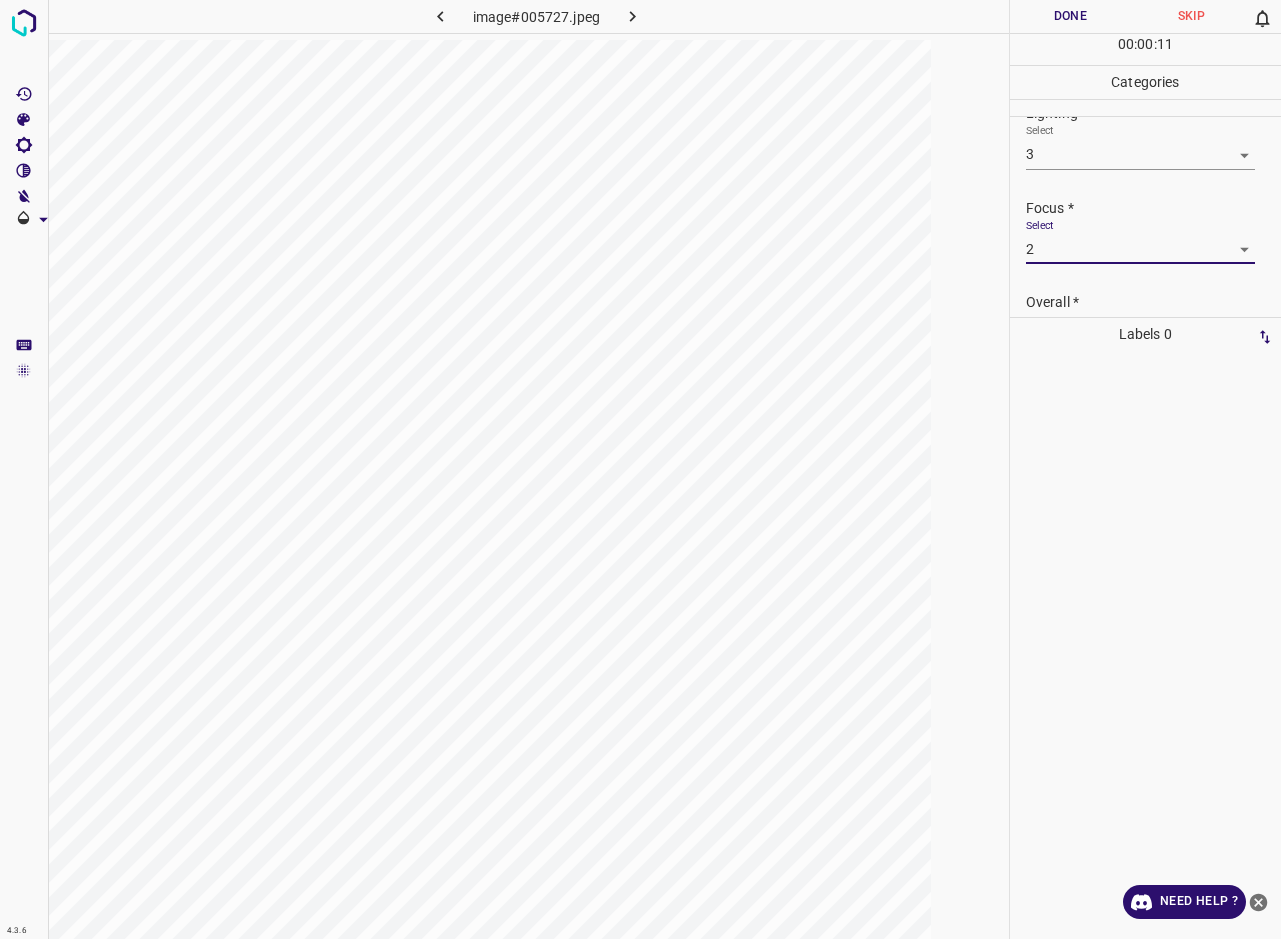 click on "Overall *" at bounding box center [1153, 302] 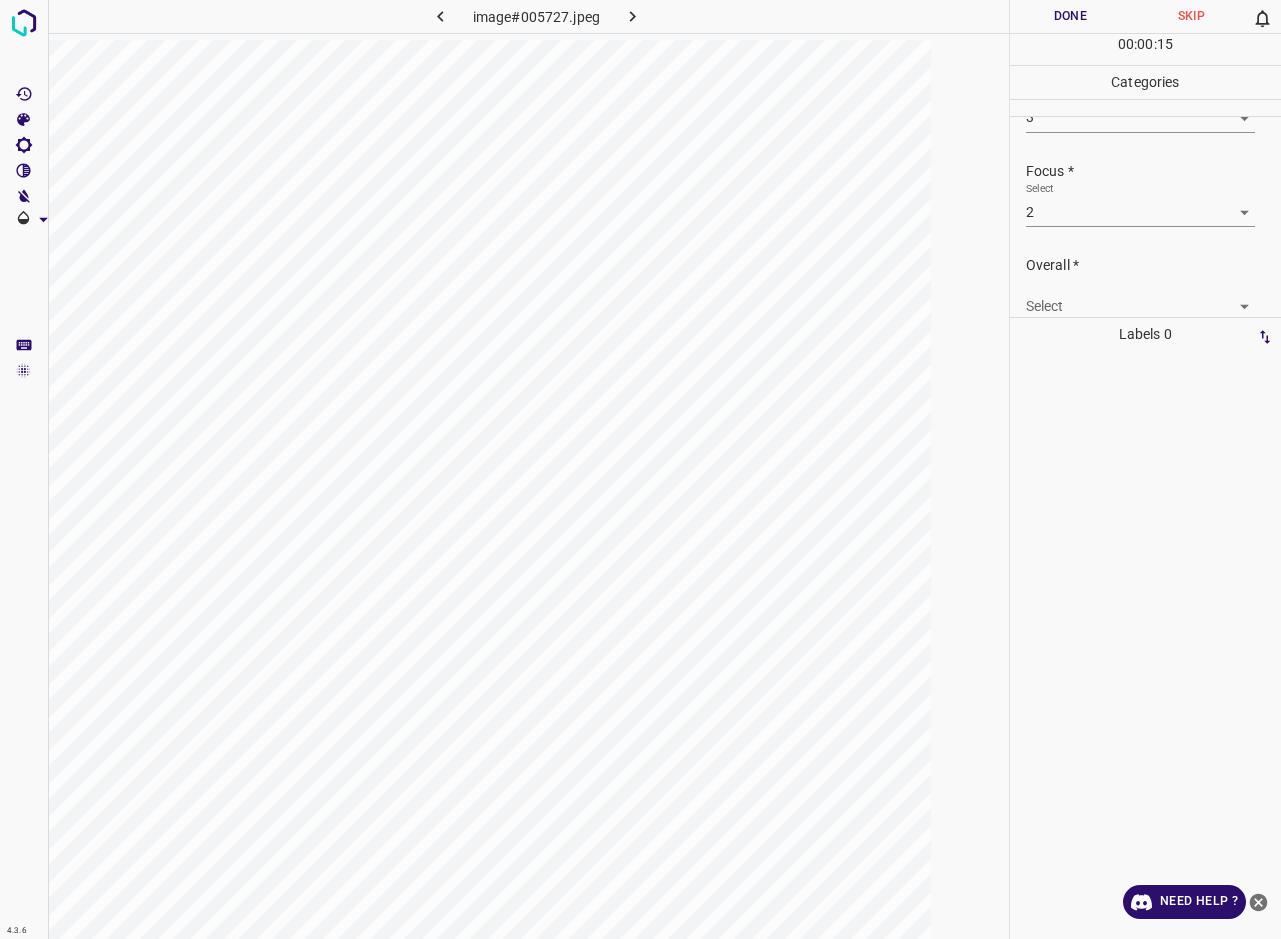 click on "4.3.6  image#005727.jpeg Done Skip 0 00   : 00   : 15   Categories Lighting *  Select 3 3 Focus *  Select 2 2 Overall *  Select ​ Labels   0 Categories 1 Lighting 2 Focus 3 Overall Tools Space Change between modes (Draw & Edit) I Auto labeling R Restore zoom M Zoom in N Zoom out Delete Delete selecte label Filters Z Restore filters X Saturation filter C Brightness filter V Contrast filter B Gray scale filter General O Download Need Help ? - Text - Hide - Delete" at bounding box center [640, 469] 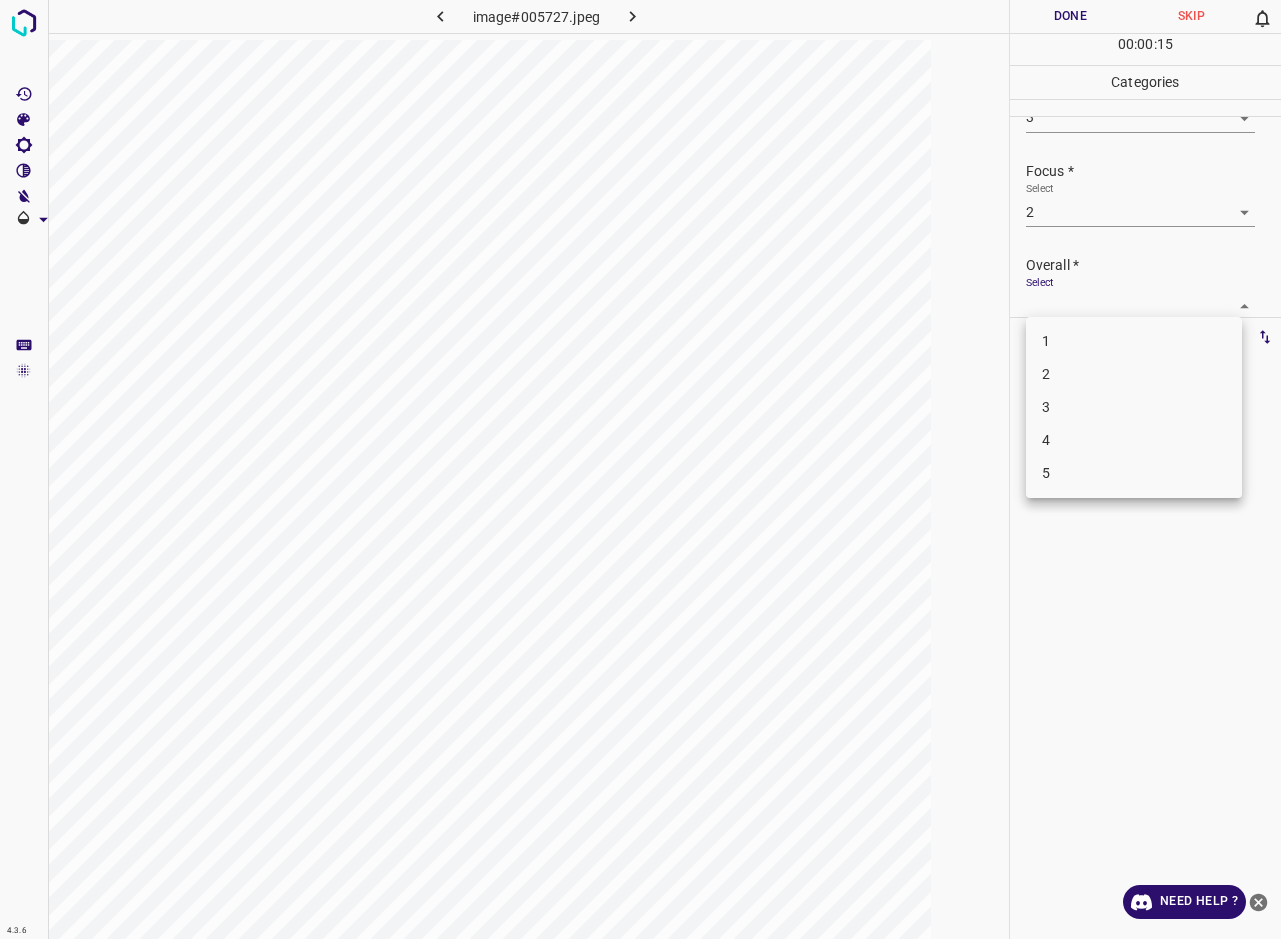 scroll, scrollTop: 76, scrollLeft: 0, axis: vertical 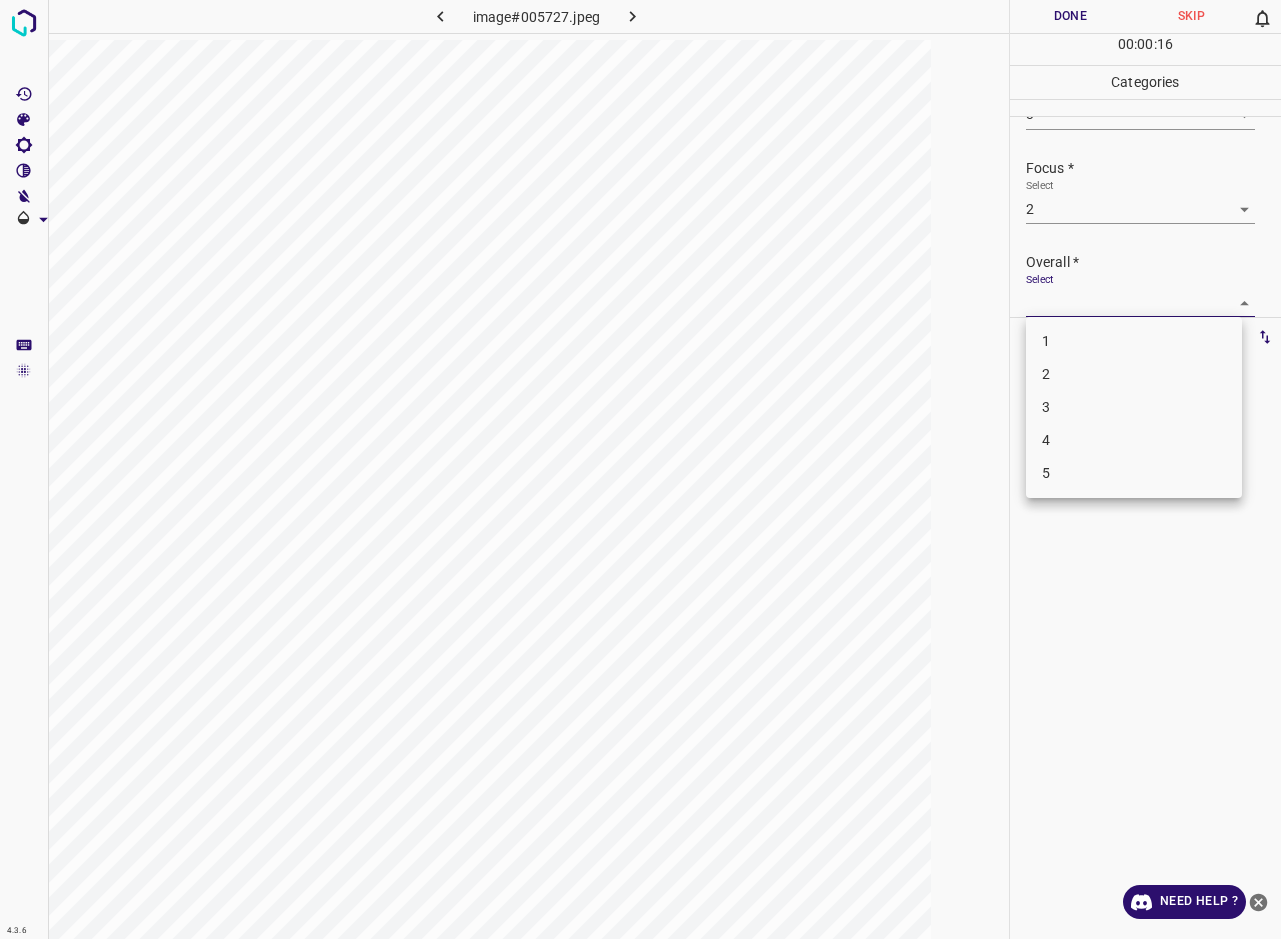 click on "2" at bounding box center [1134, 374] 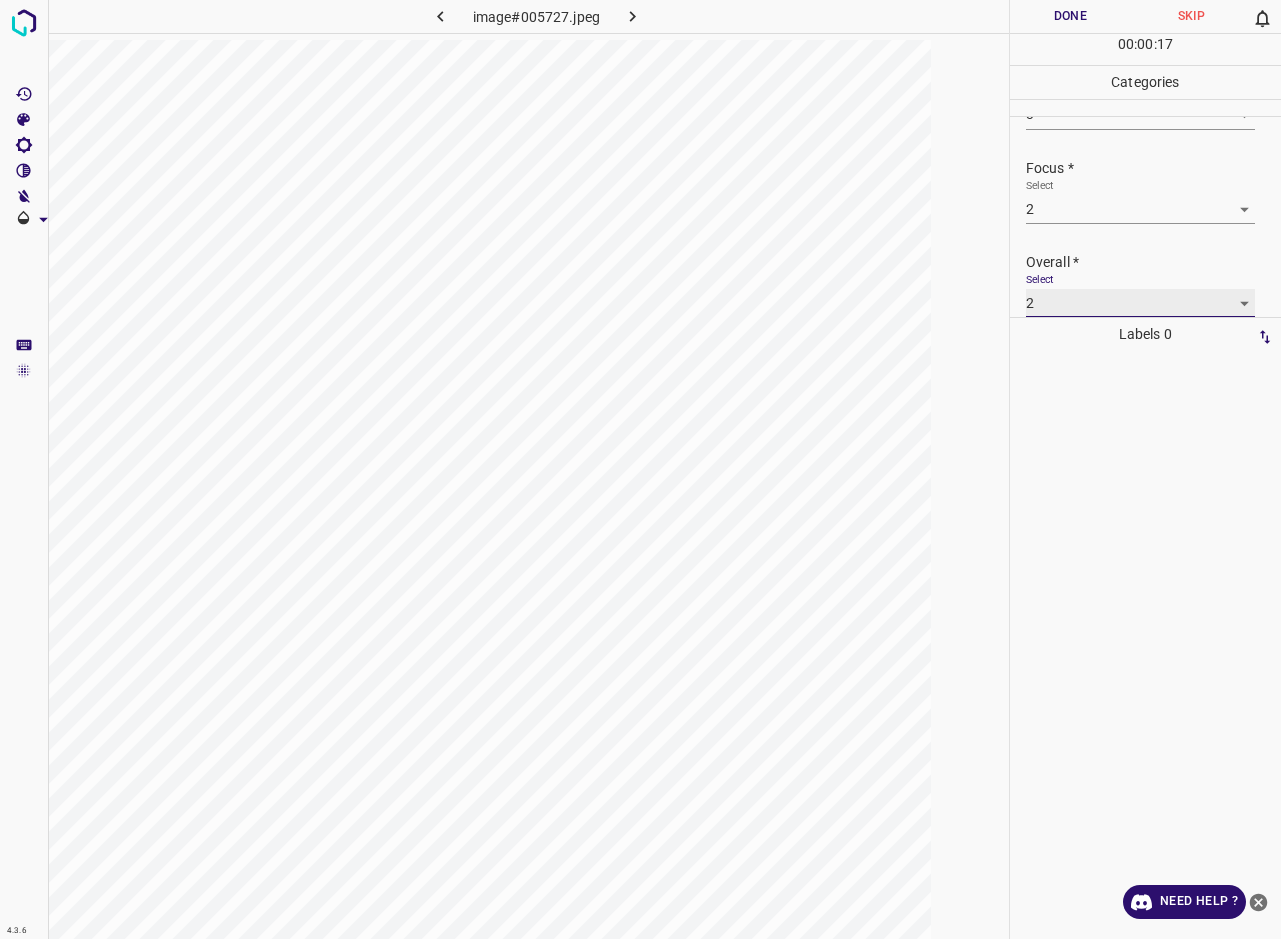 scroll, scrollTop: 4, scrollLeft: 0, axis: vertical 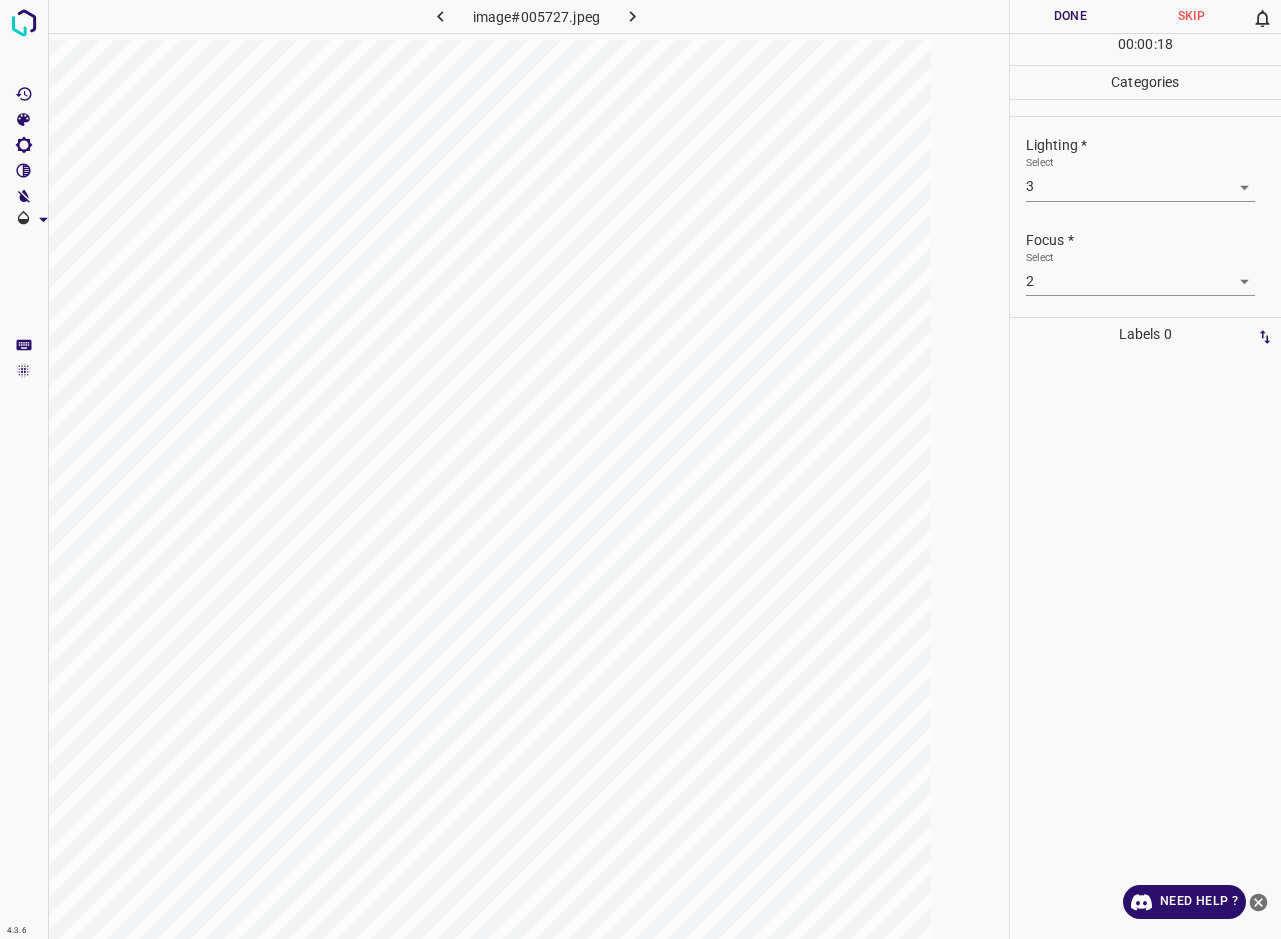 click on "Done" at bounding box center [1070, 16] 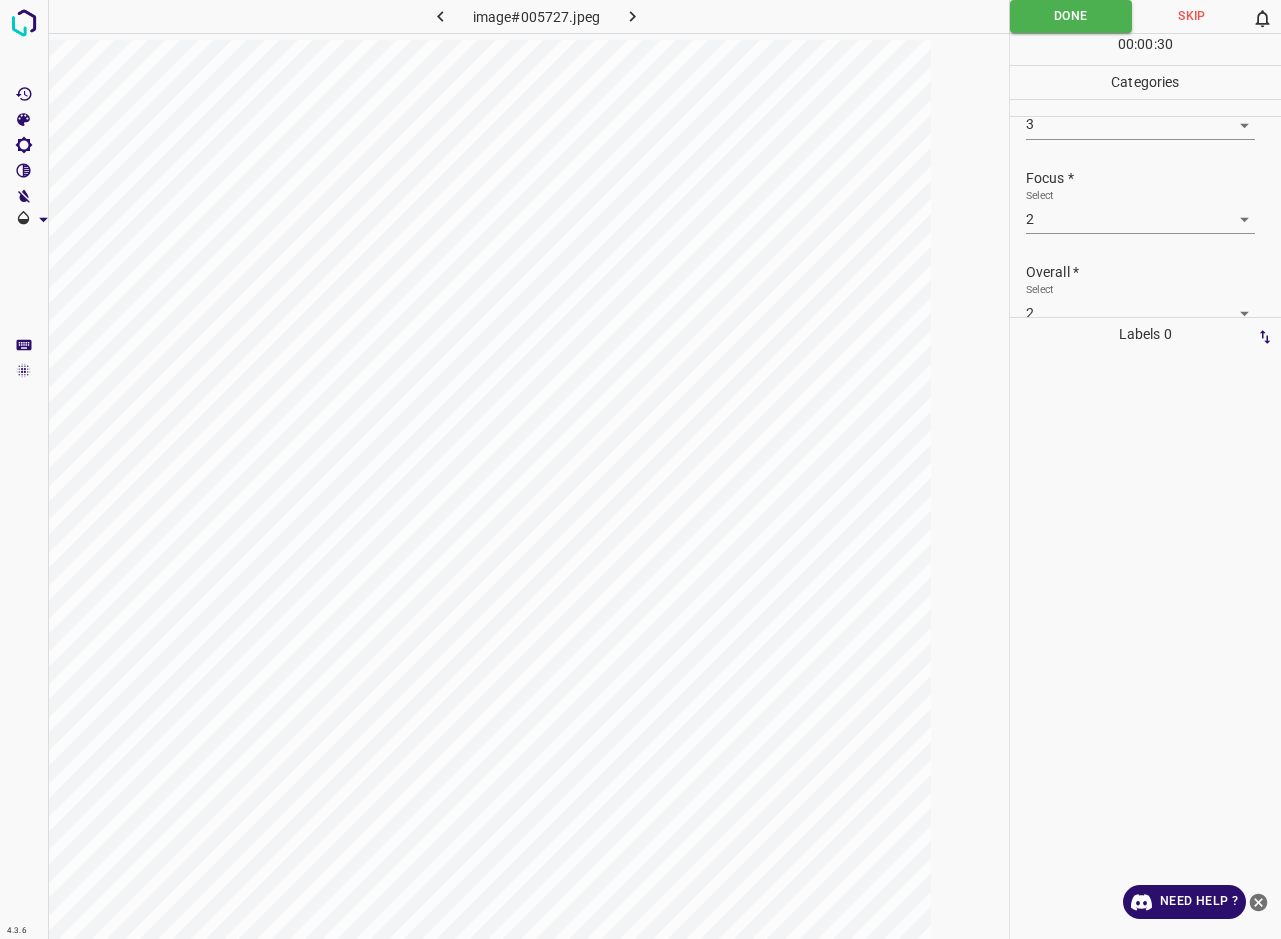 scroll, scrollTop: 89, scrollLeft: 0, axis: vertical 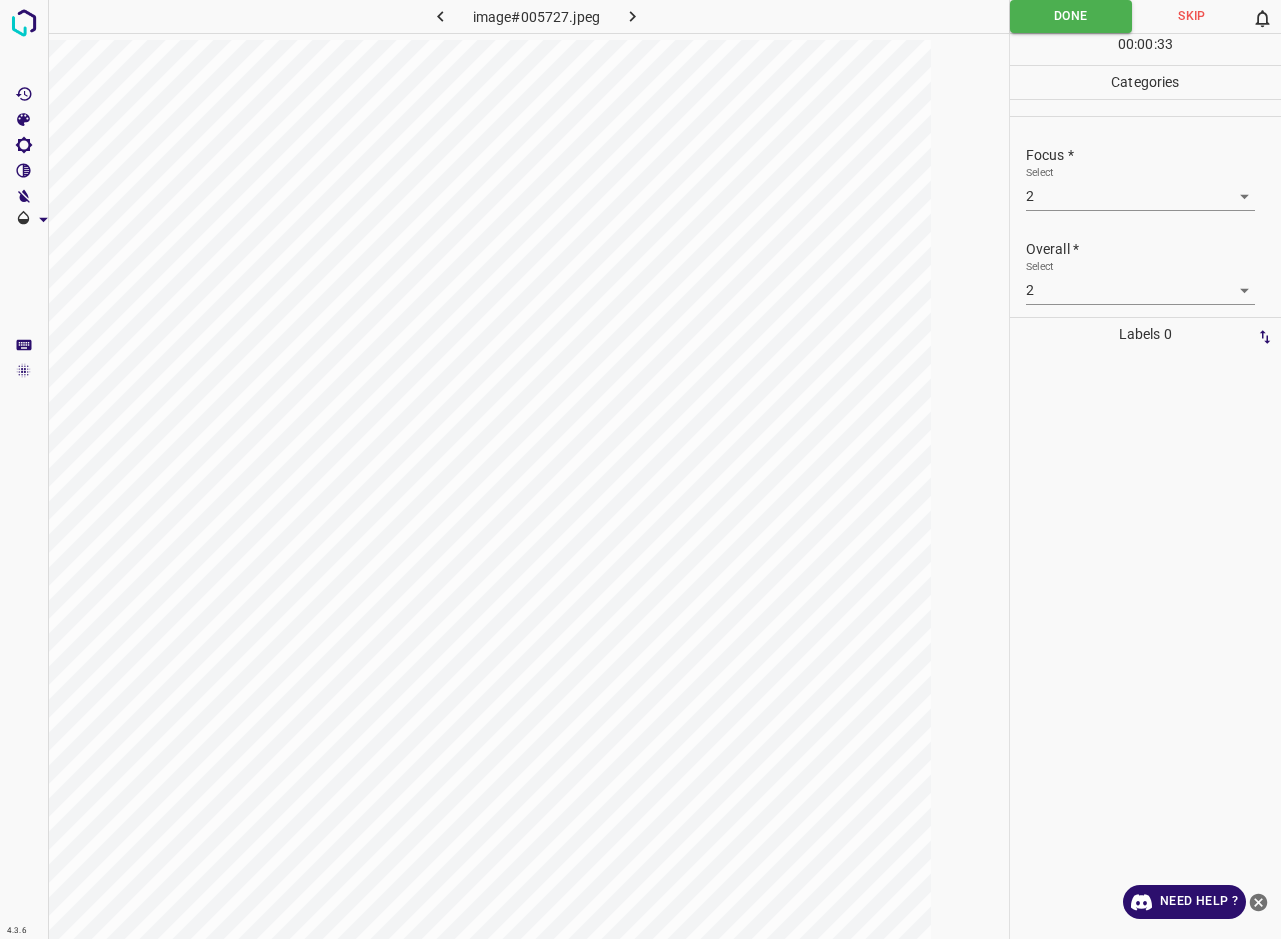click 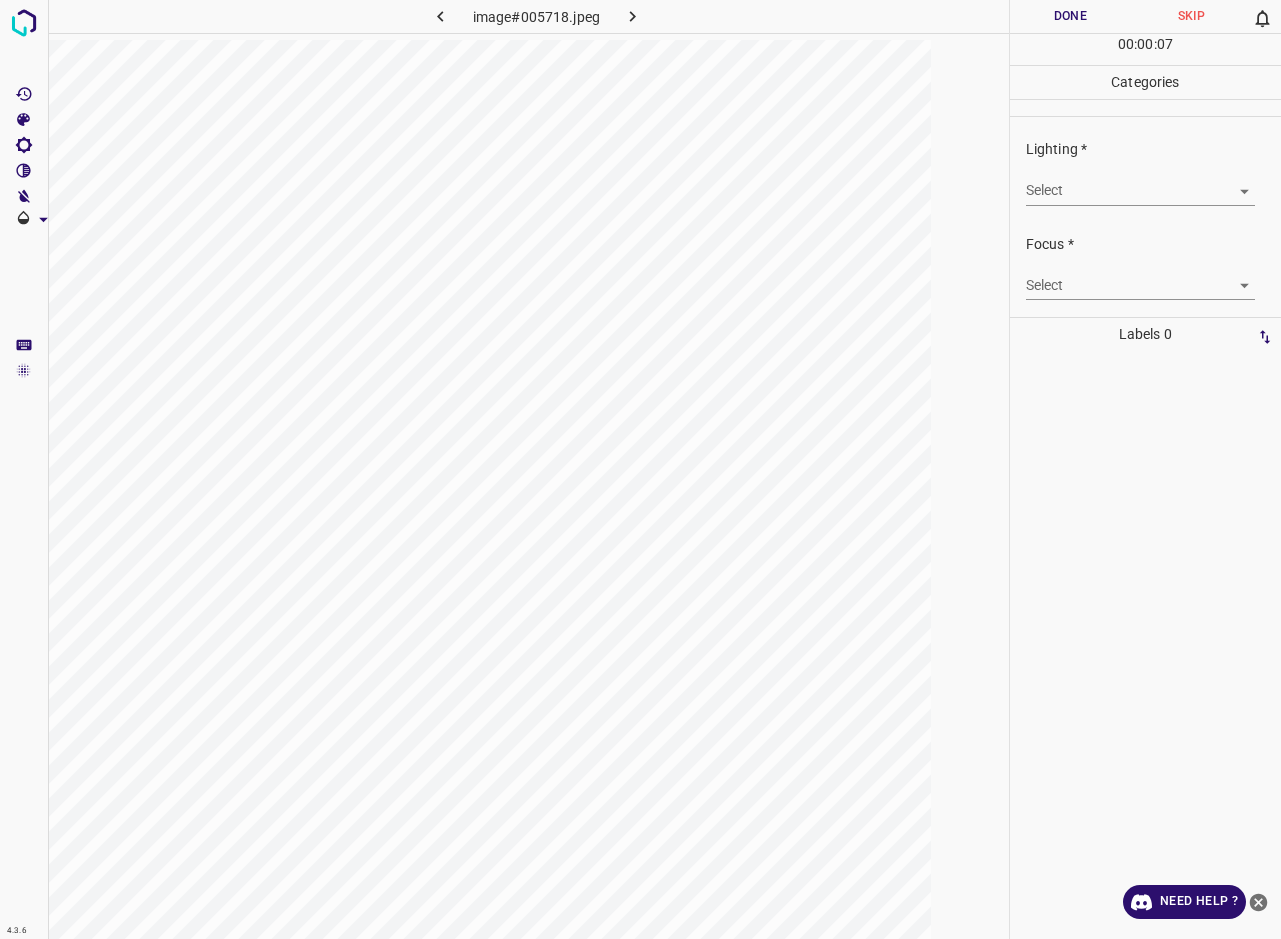 click on "4.3.6  image#005718.jpeg Done Skip 0 00   : 00   : 07   Categories Lighting *  Select ​ Focus *  Select ​ Overall *  Select ​ Labels   0 Categories 1 Lighting 2 Focus 3 Overall Tools Space Change between modes (Draw & Edit) I Auto labeling R Restore zoom M Zoom in N Zoom out Delete Delete selecte label Filters Z Restore filters X Saturation filter C Brightness filter V Contrast filter B Gray scale filter General O Download Need Help ? - Text - Hide - Delete" at bounding box center [640, 469] 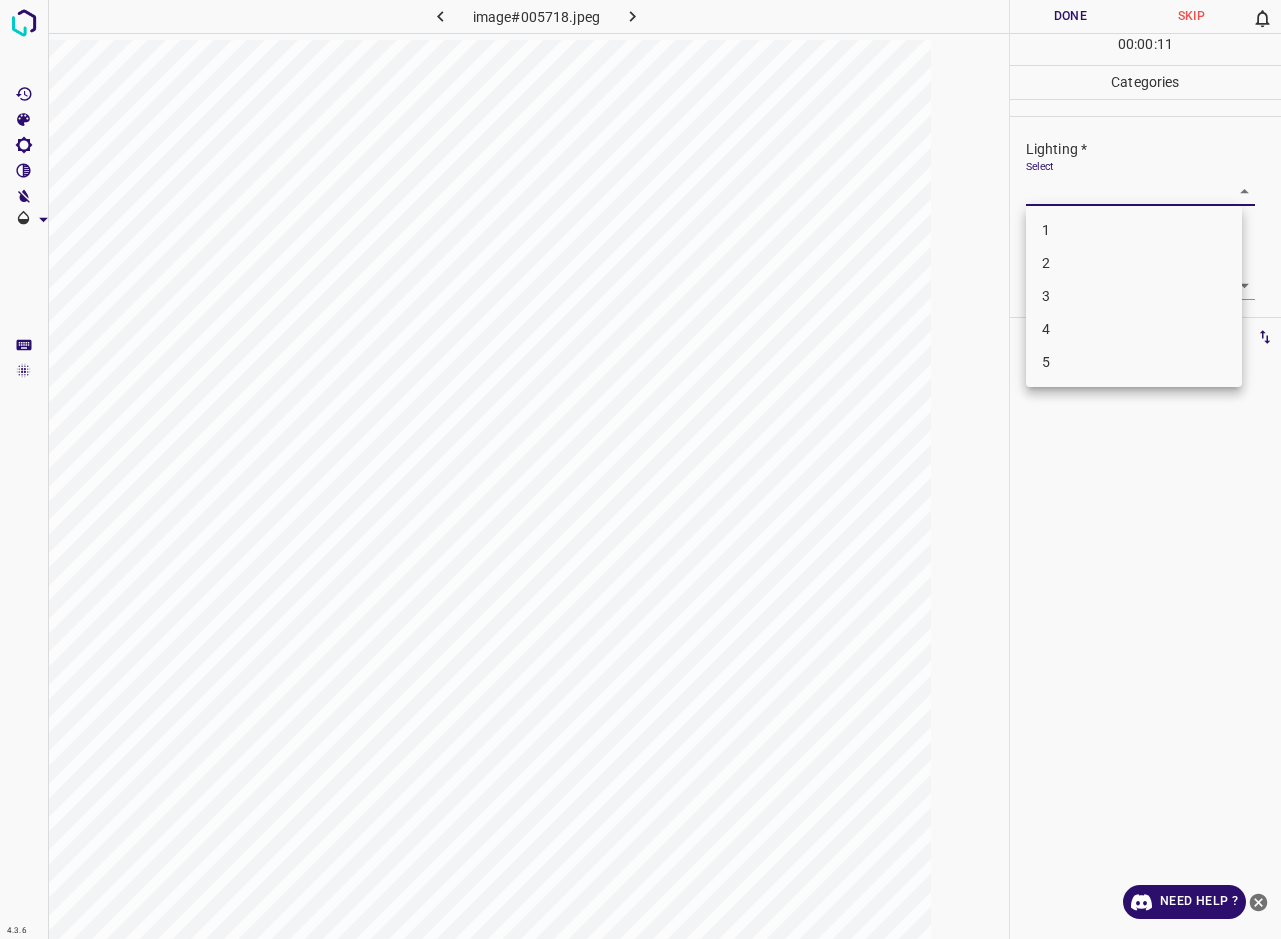 click on "2" at bounding box center (1134, 263) 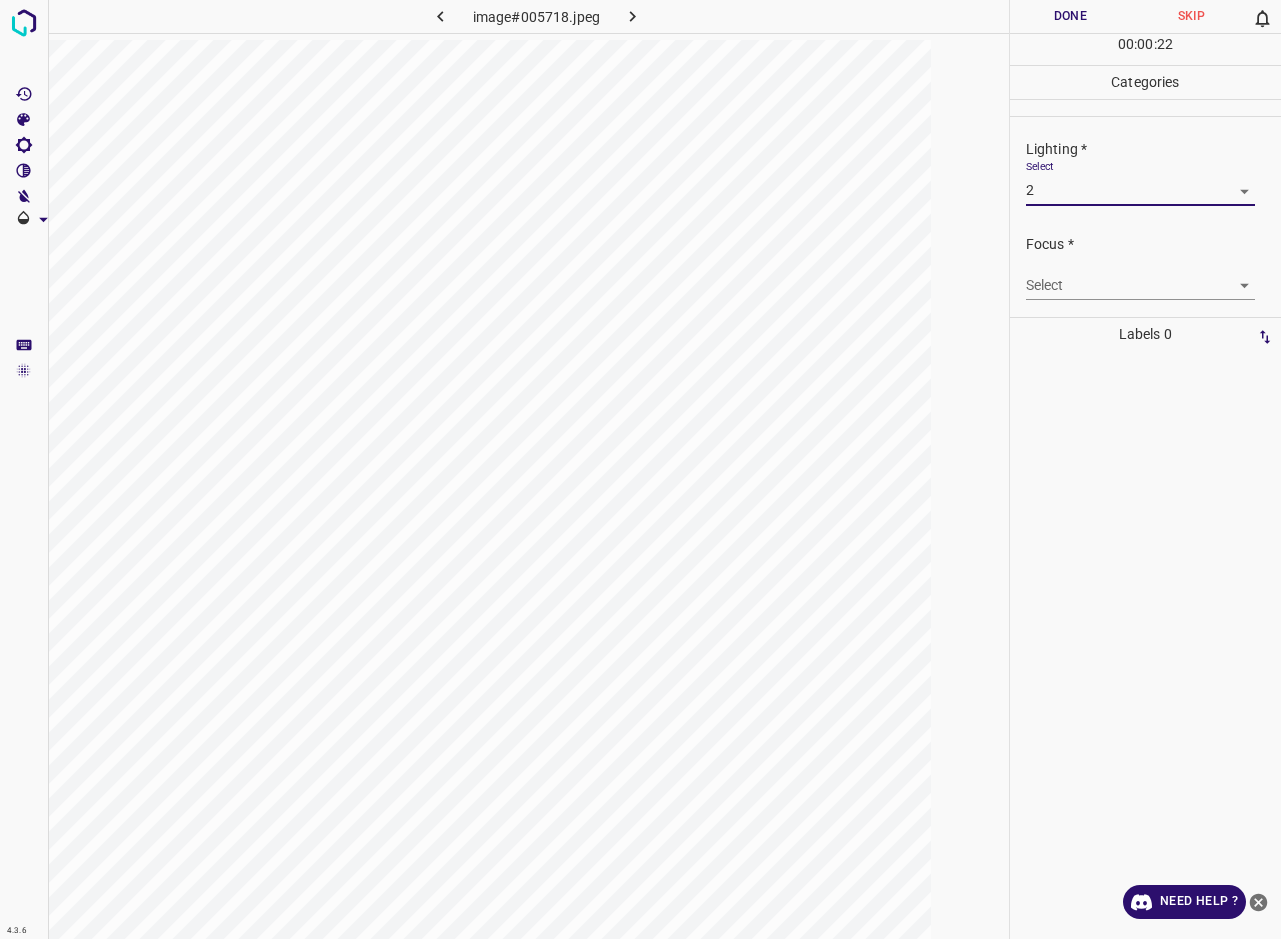 click on "4.3.6  image#005718.jpeg Done Skip 0 00   : 00   : 22   Categories Lighting *  Select 2 2 Focus *  Select ​ Overall *  Select ​ Labels   0 Categories 1 Lighting 2 Focus 3 Overall Tools Space Change between modes (Draw & Edit) I Auto labeling R Restore zoom M Zoom in N Zoom out Delete Delete selecte label Filters Z Restore filters X Saturation filter C Brightness filter V Contrast filter B Gray scale filter General O Download Need Help ? - Text - Hide - Delete" at bounding box center [640, 469] 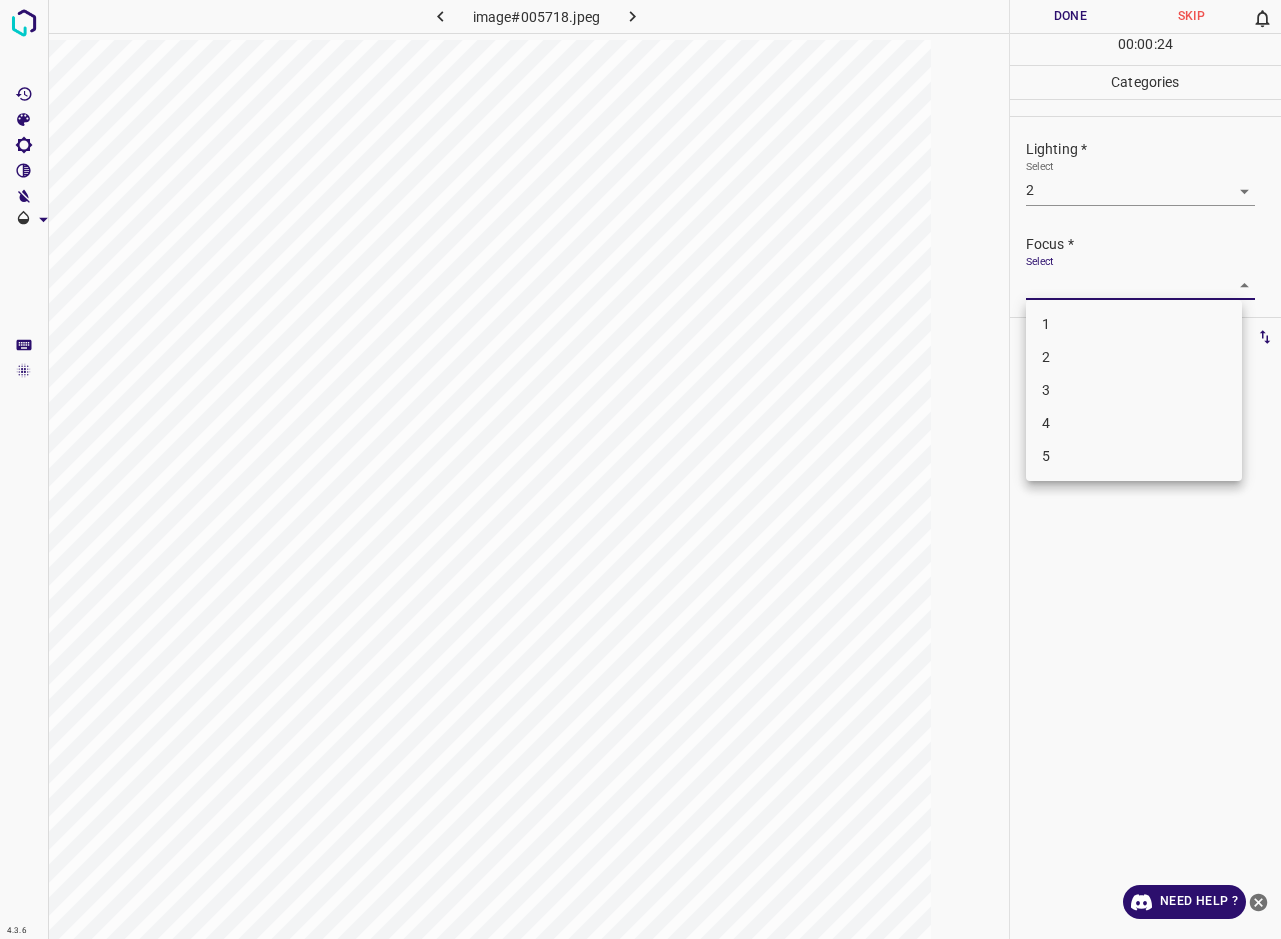 click on "2" at bounding box center [1134, 357] 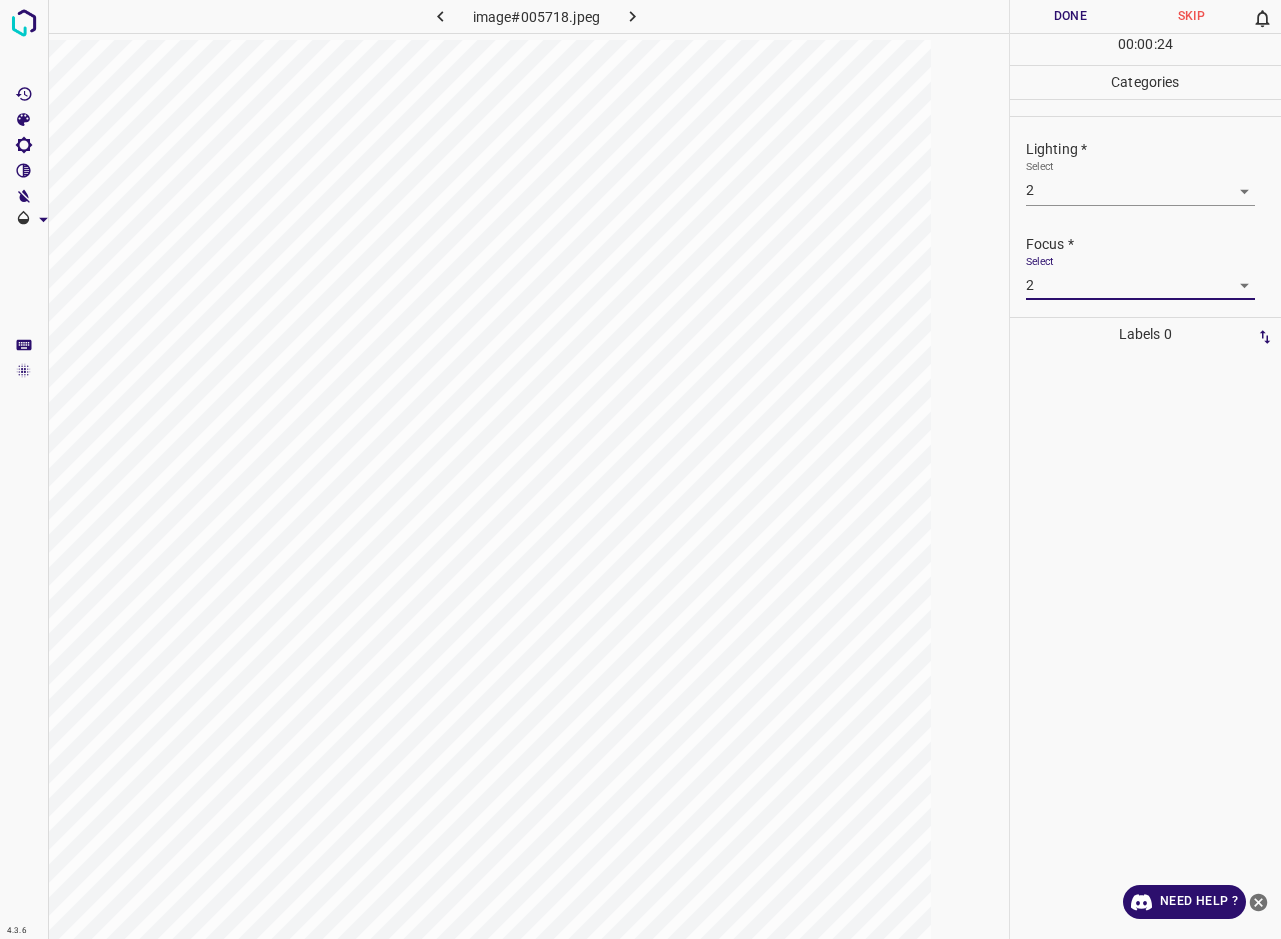 click on "4.3.6  image#005718.jpeg Done Skip 0 00   : 00   : 24   Categories Lighting *  Select 2 2 Focus *  Select 2 2 Overall *  Select ​ Labels   0 Categories 1 Lighting 2 Focus 3 Overall Tools Space Change between modes (Draw & Edit) I Auto labeling R Restore zoom M Zoom in N Zoom out Delete Delete selecte label Filters Z Restore filters X Saturation filter C Brightness filter V Contrast filter B Gray scale filter General O Download Need Help ? - Text - Hide - Delete" at bounding box center (640, 469) 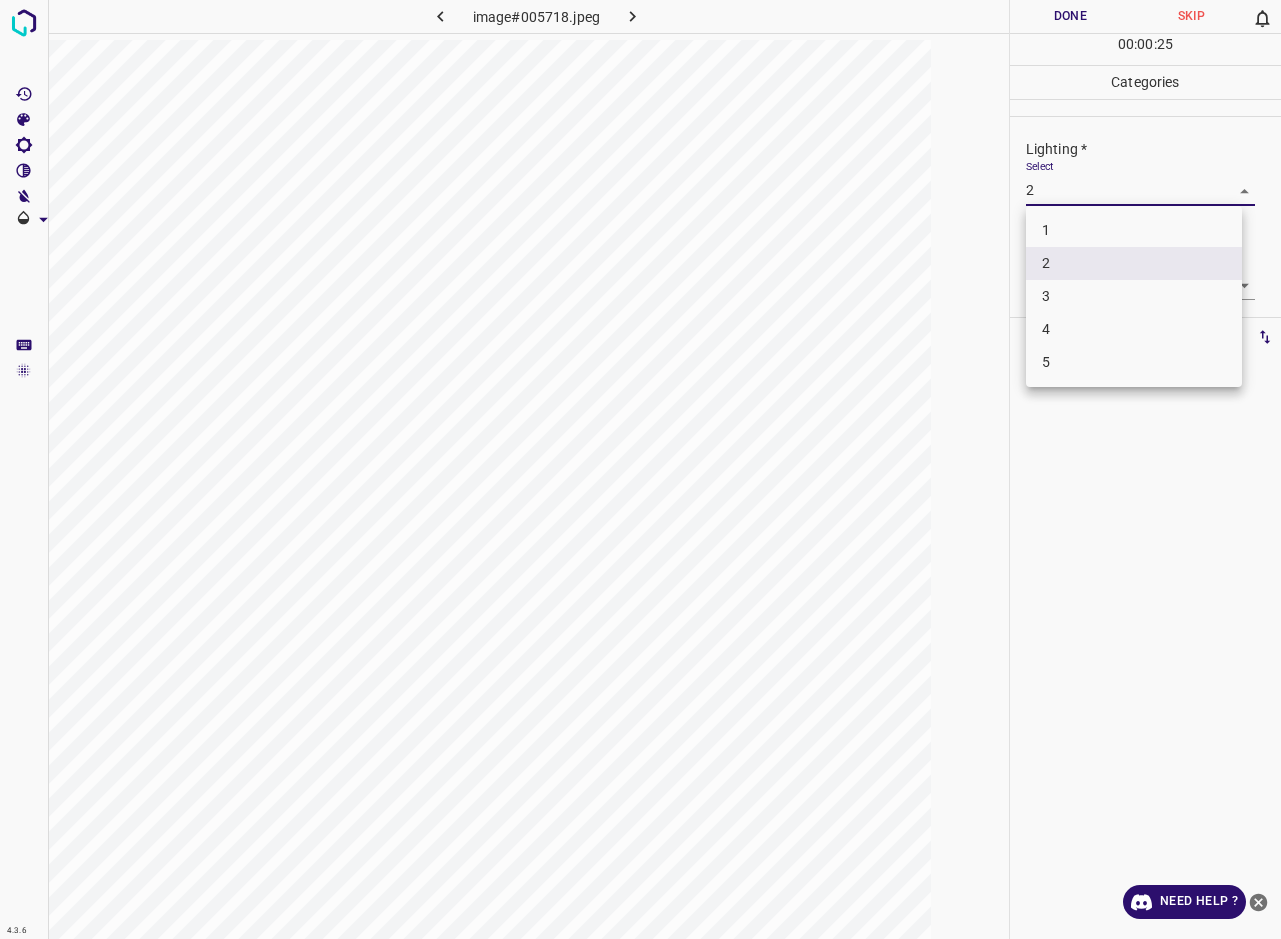click on "1" at bounding box center (1134, 230) 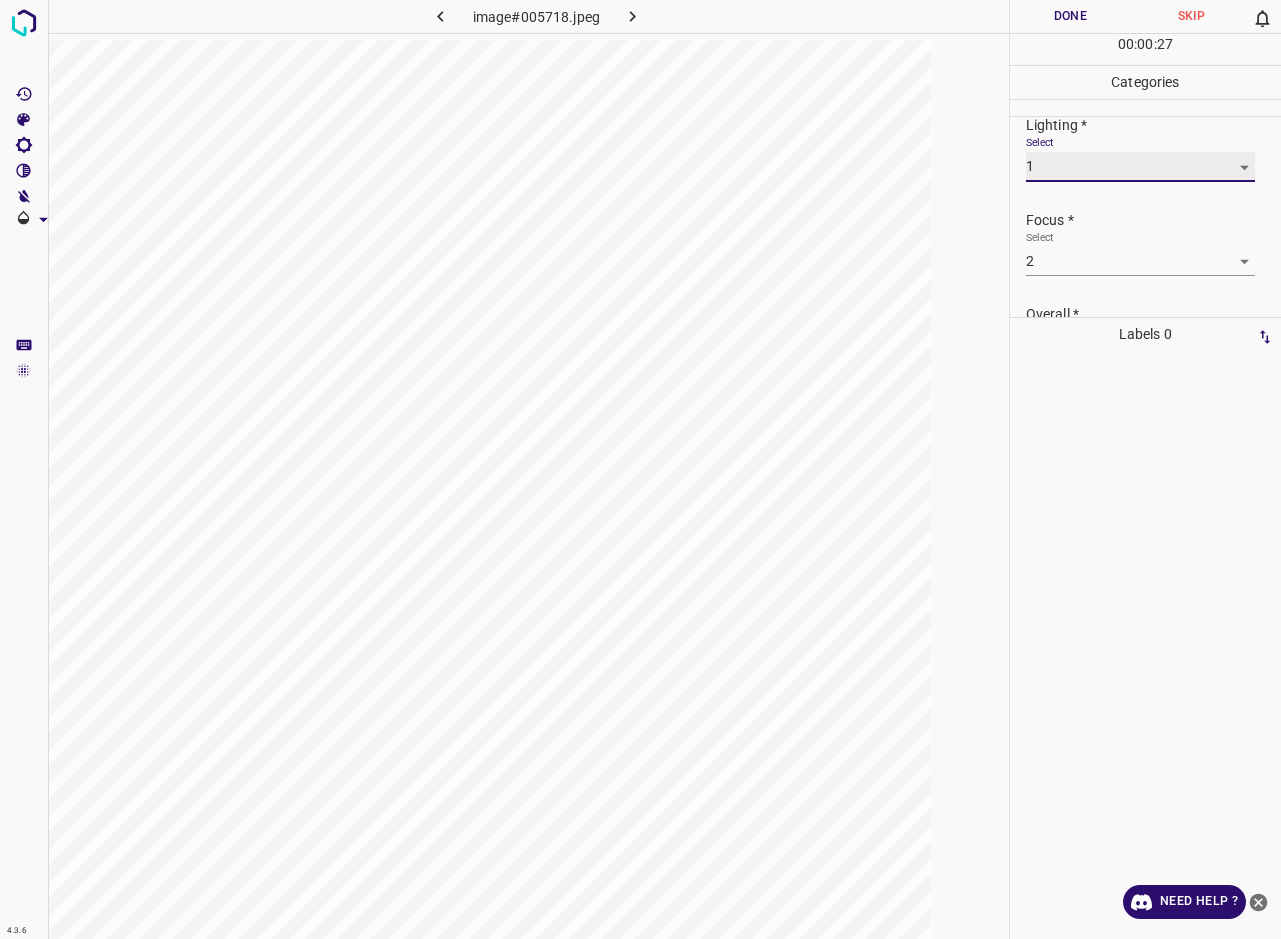 scroll, scrollTop: 26, scrollLeft: 0, axis: vertical 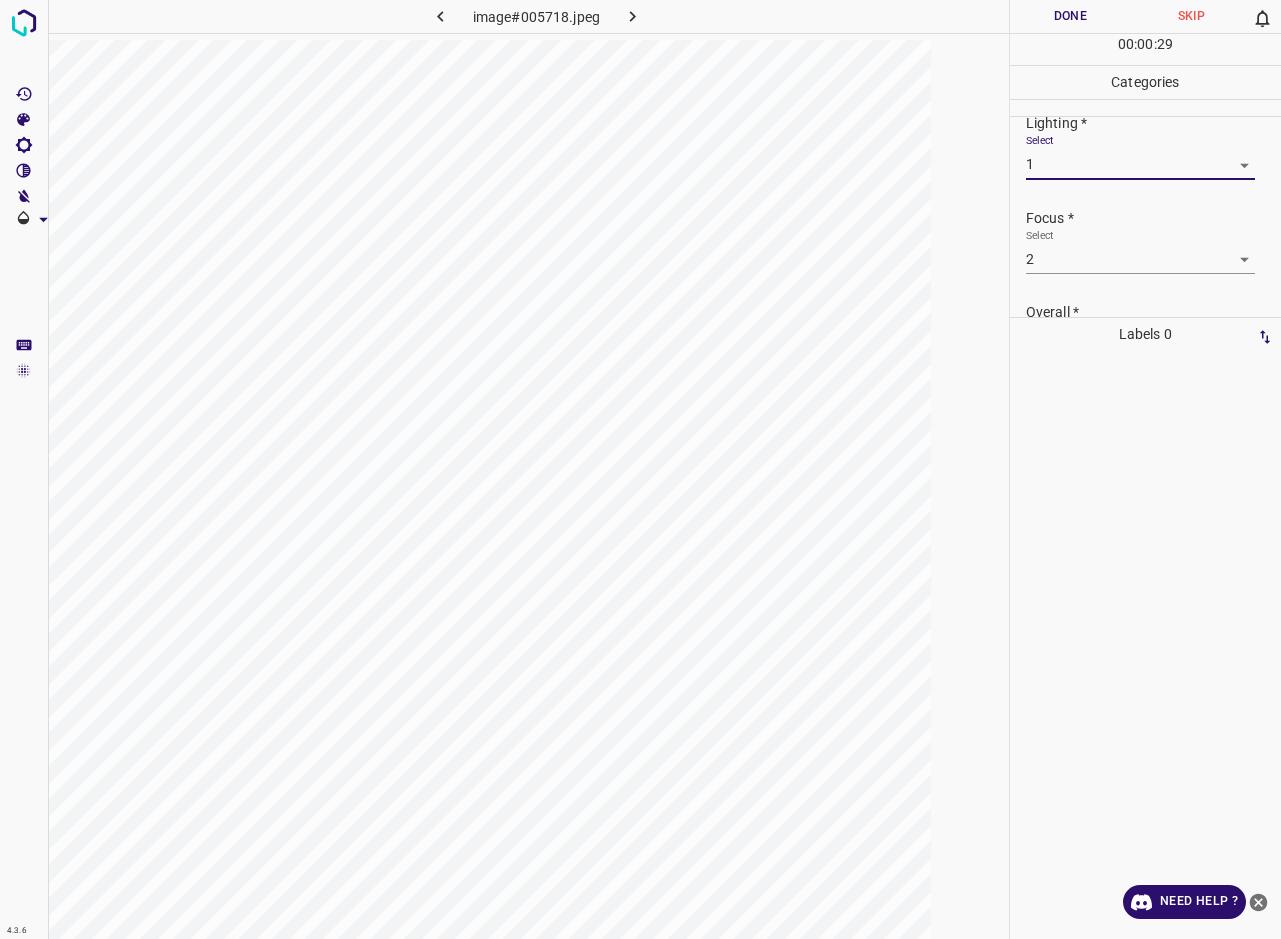click on "Overall *" at bounding box center [1153, 312] 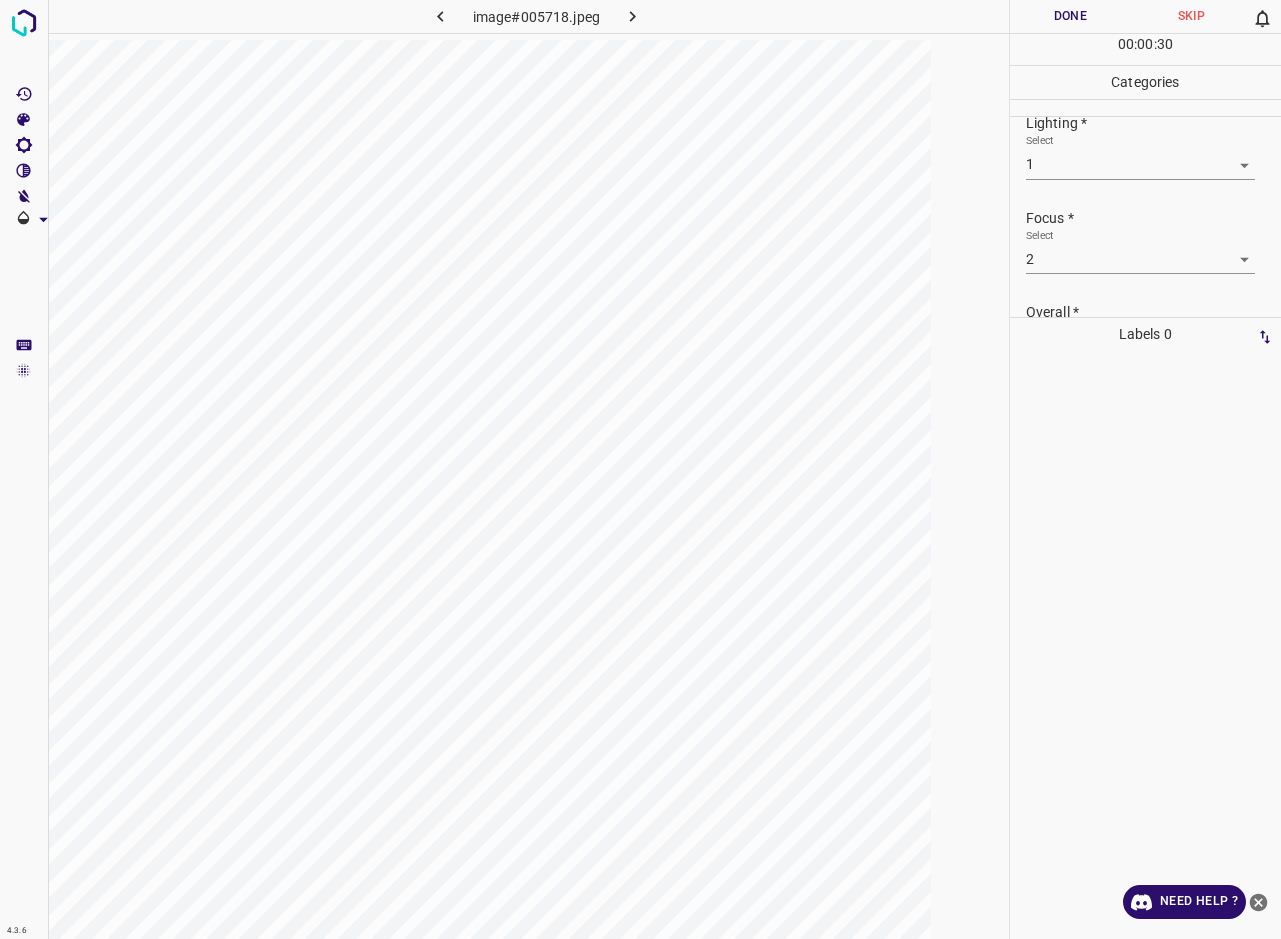 click on "Overall *" at bounding box center (1153, 312) 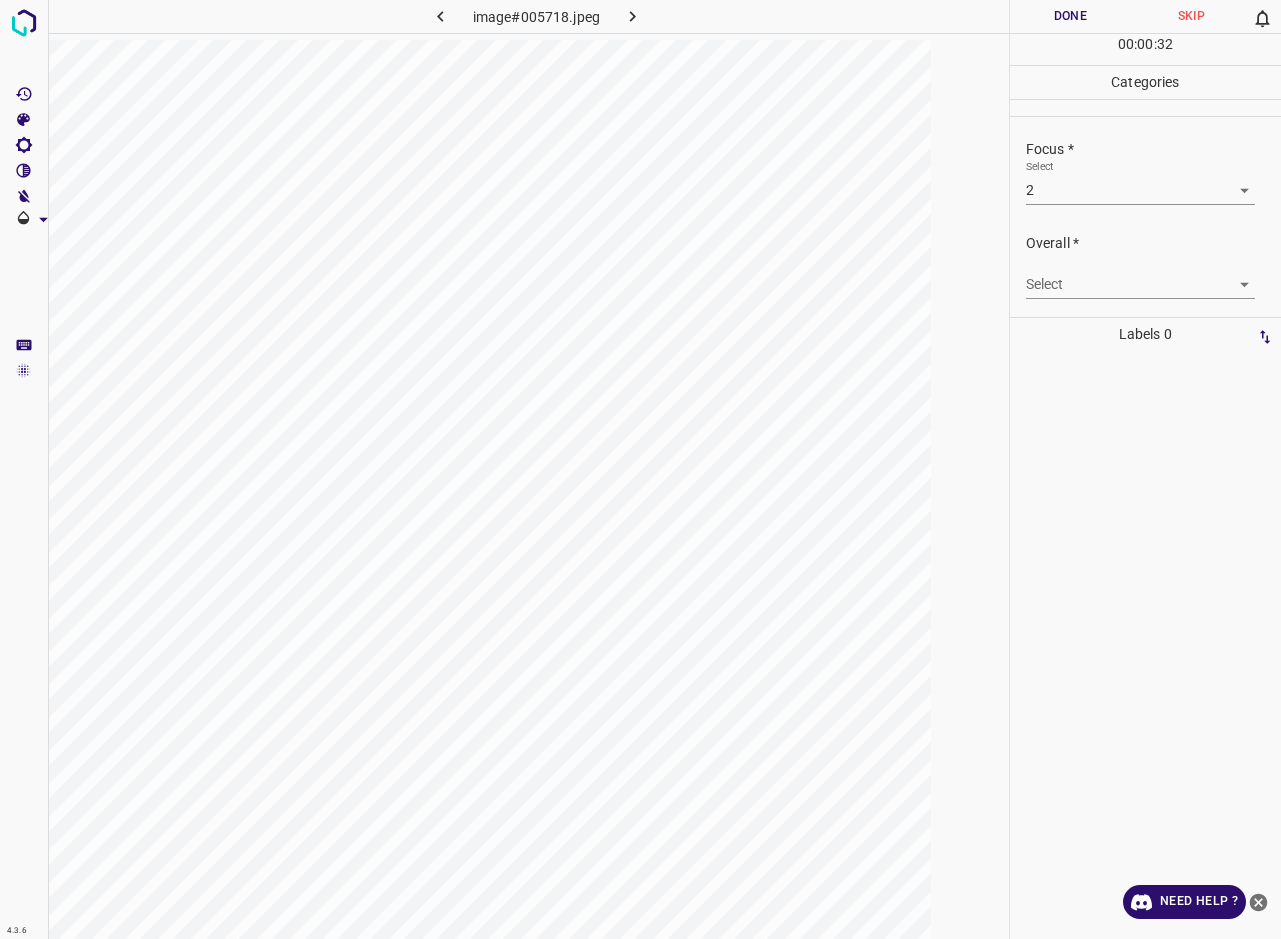 scroll, scrollTop: 98, scrollLeft: 0, axis: vertical 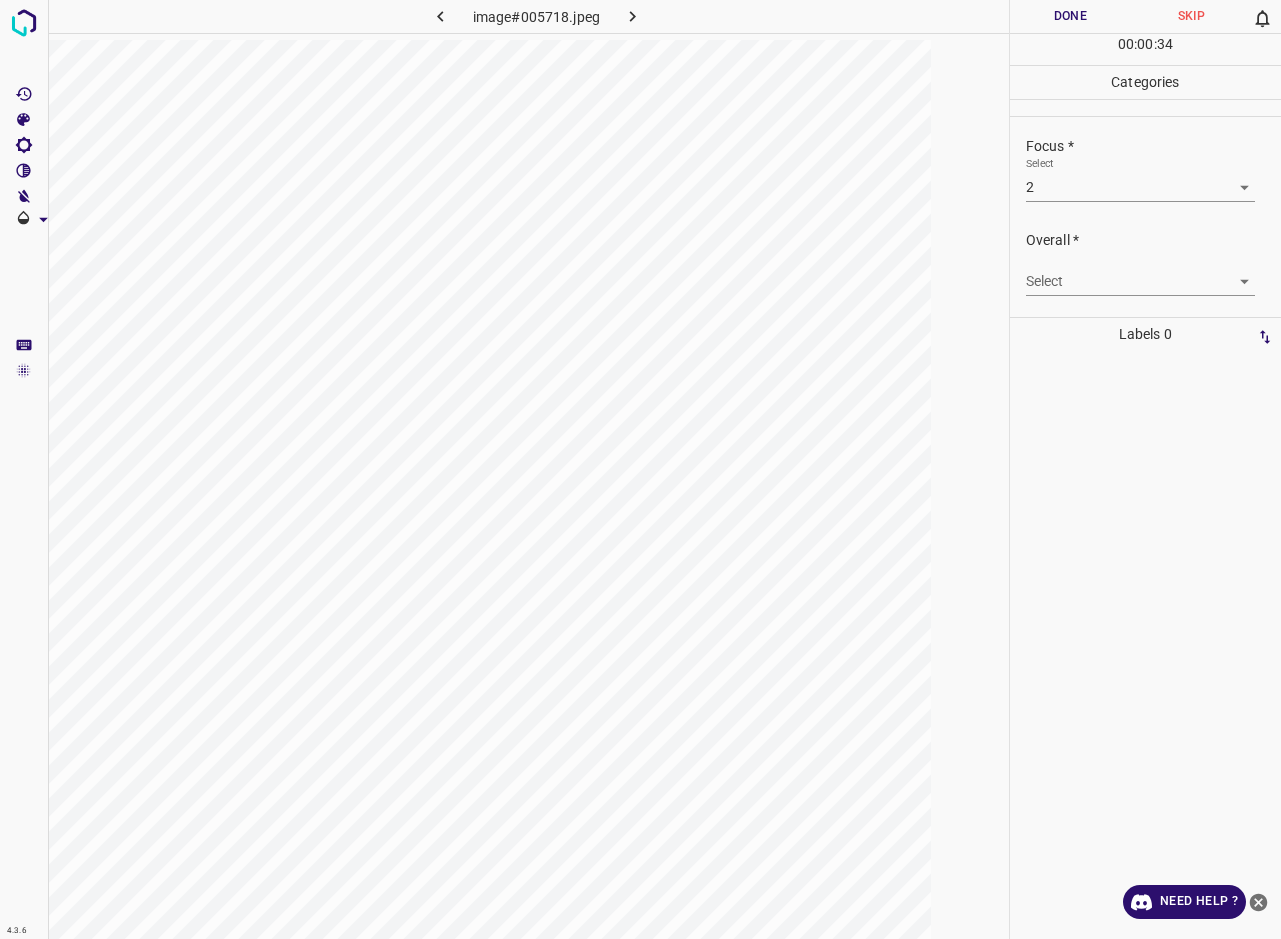 click on "4.3.6  image#005718.jpeg Done Skip 0 00   : 00   : 34   Categories Lighting *  Select 1 1 Focus *  Select 2 2 Overall *  Select ​ Labels   0 Categories 1 Lighting 2 Focus 3 Overall Tools Space Change between modes (Draw & Edit) I Auto labeling R Restore zoom M Zoom in N Zoom out Delete Delete selecte label Filters Z Restore filters X Saturation filter C Brightness filter V Contrast filter B Gray scale filter General O Download Need Help ? - Text - Hide - Delete" at bounding box center (640, 469) 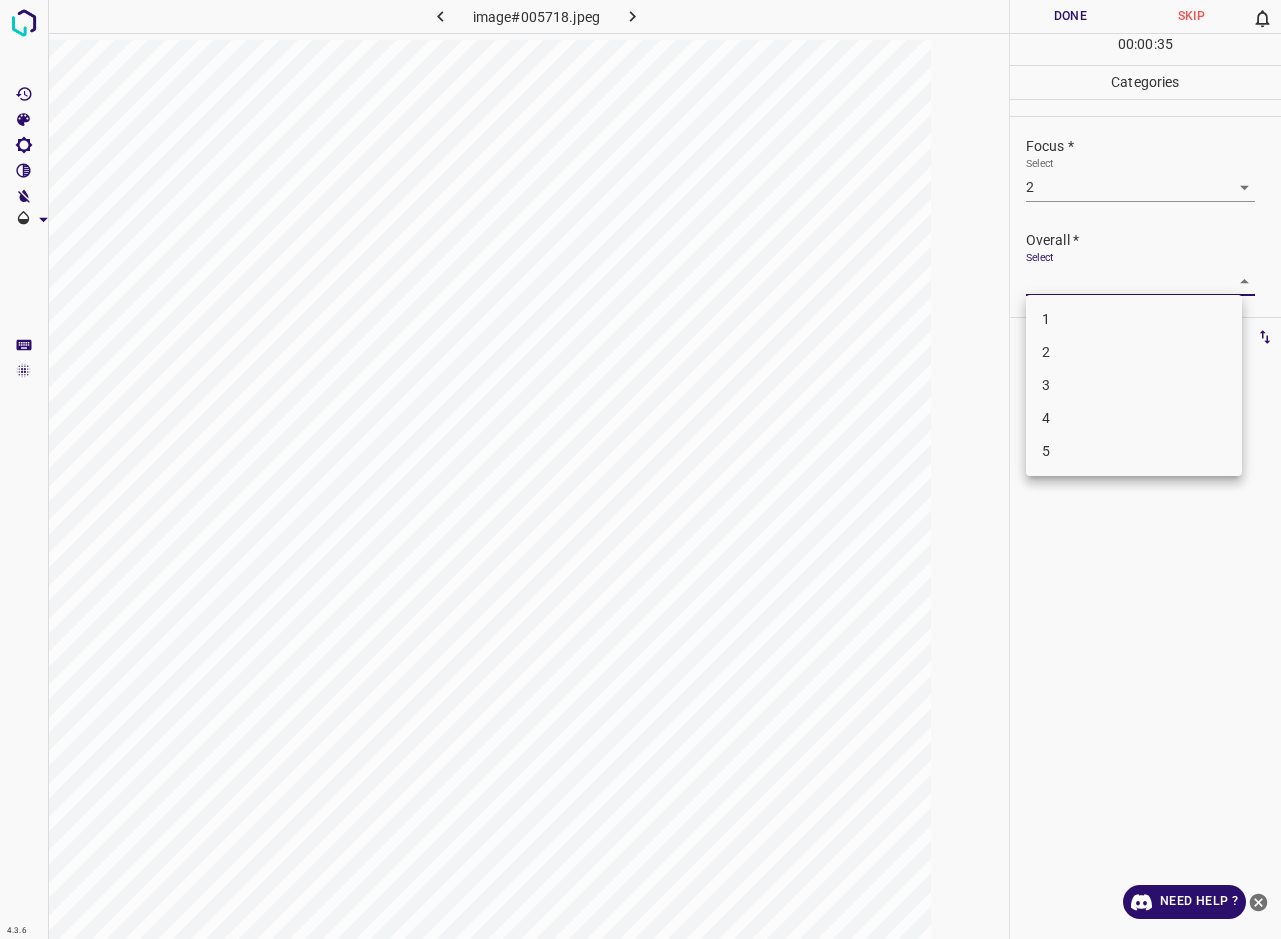 click on "1" at bounding box center (1134, 319) 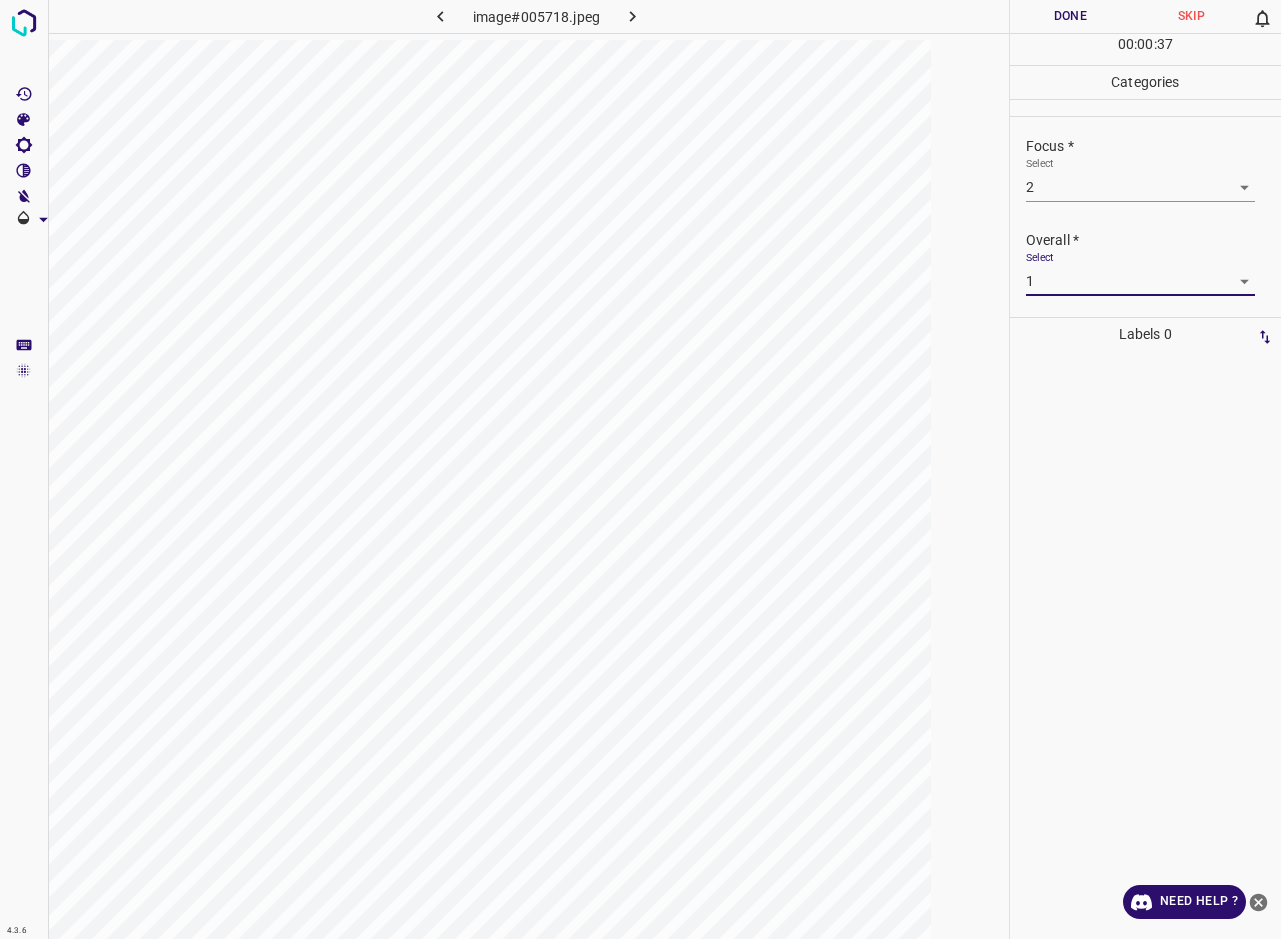 click on "Done" at bounding box center [1070, 16] 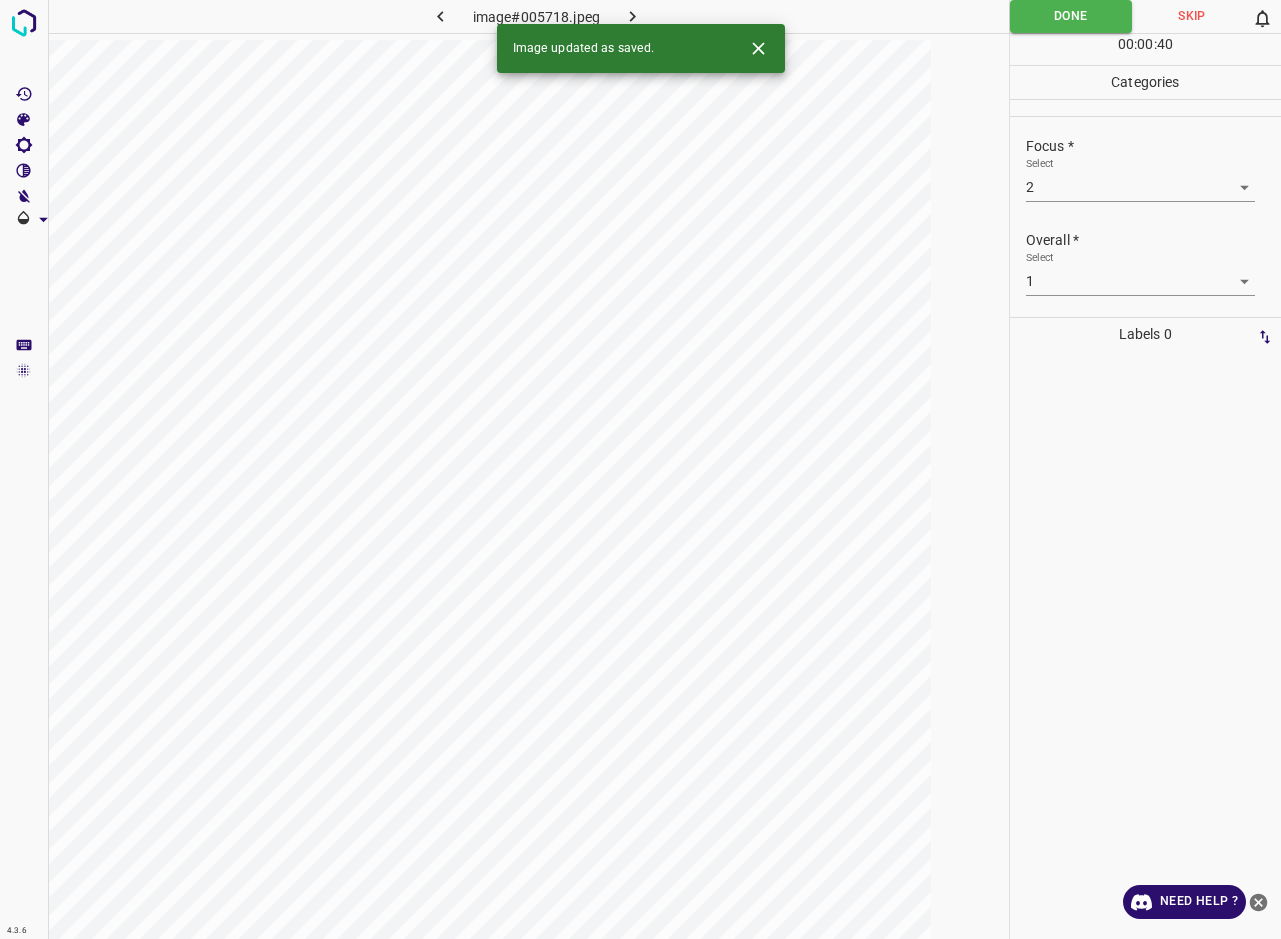 click 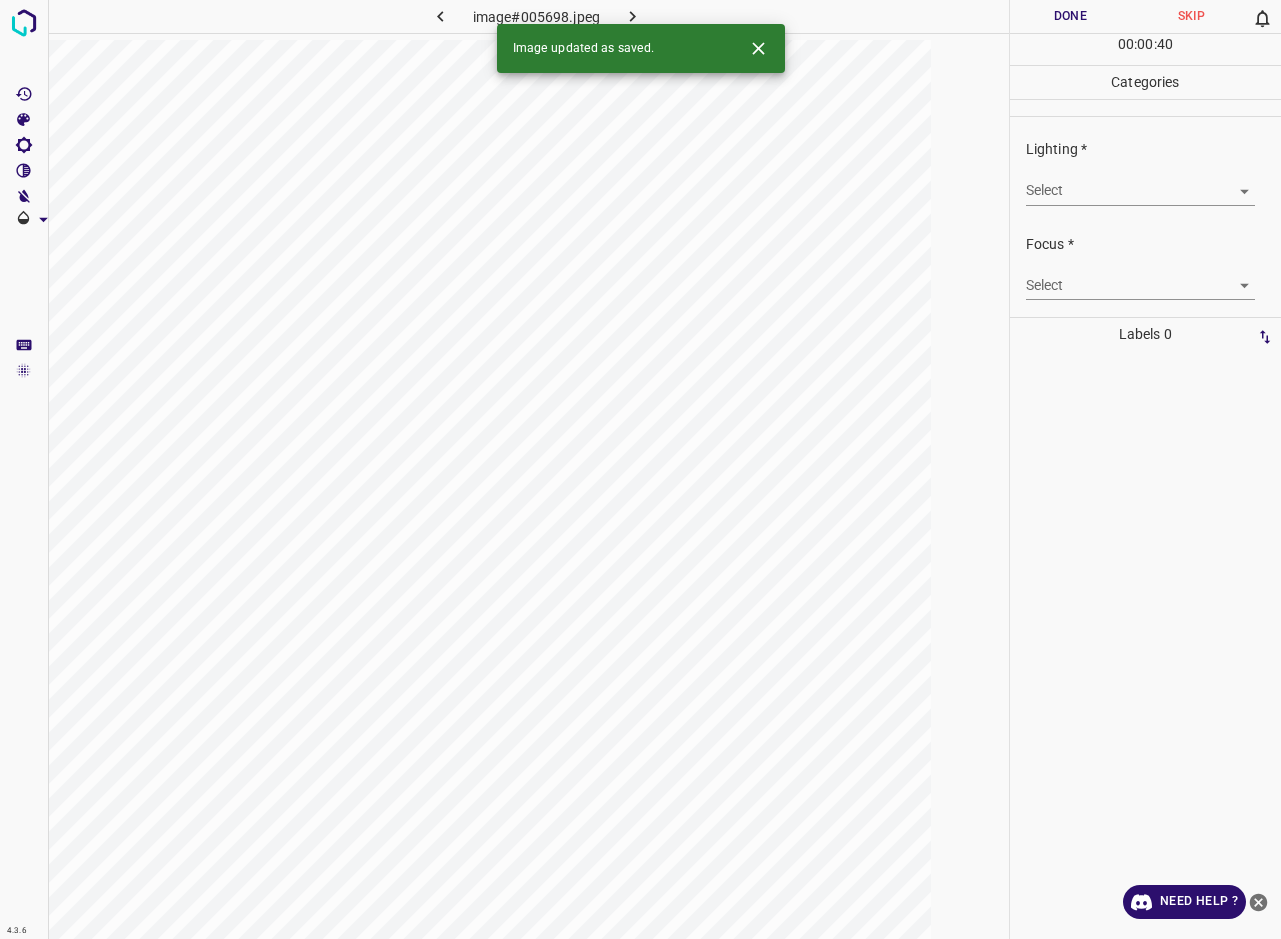 click on "4.3.6  image#005698.jpeg Done Skip 0 00   : 00   : 40   Categories Lighting *  Select ​ Focus *  Select ​ Overall *  Select ​ Labels   0 Categories 1 Lighting 2 Focus 3 Overall Tools Space Change between modes (Draw & Edit) I Auto labeling R Restore zoom M Zoom in N Zoom out Delete Delete selecte label Filters Z Restore filters X Saturation filter C Brightness filter V Contrast filter B Gray scale filter General O Download Image updated as saved. Need Help ? - Text - Hide - Delete" at bounding box center [640, 469] 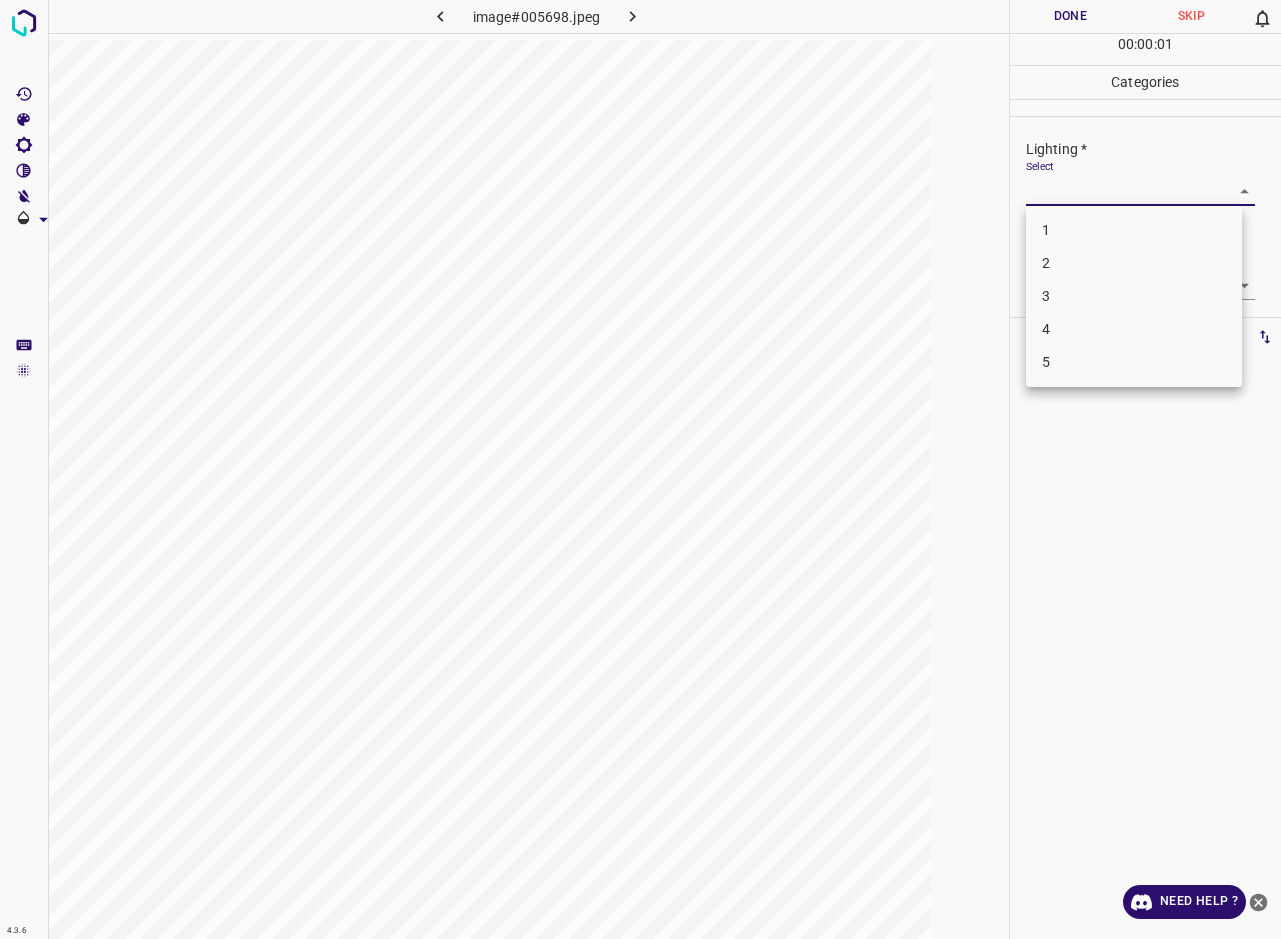 click on "3" at bounding box center (1134, 296) 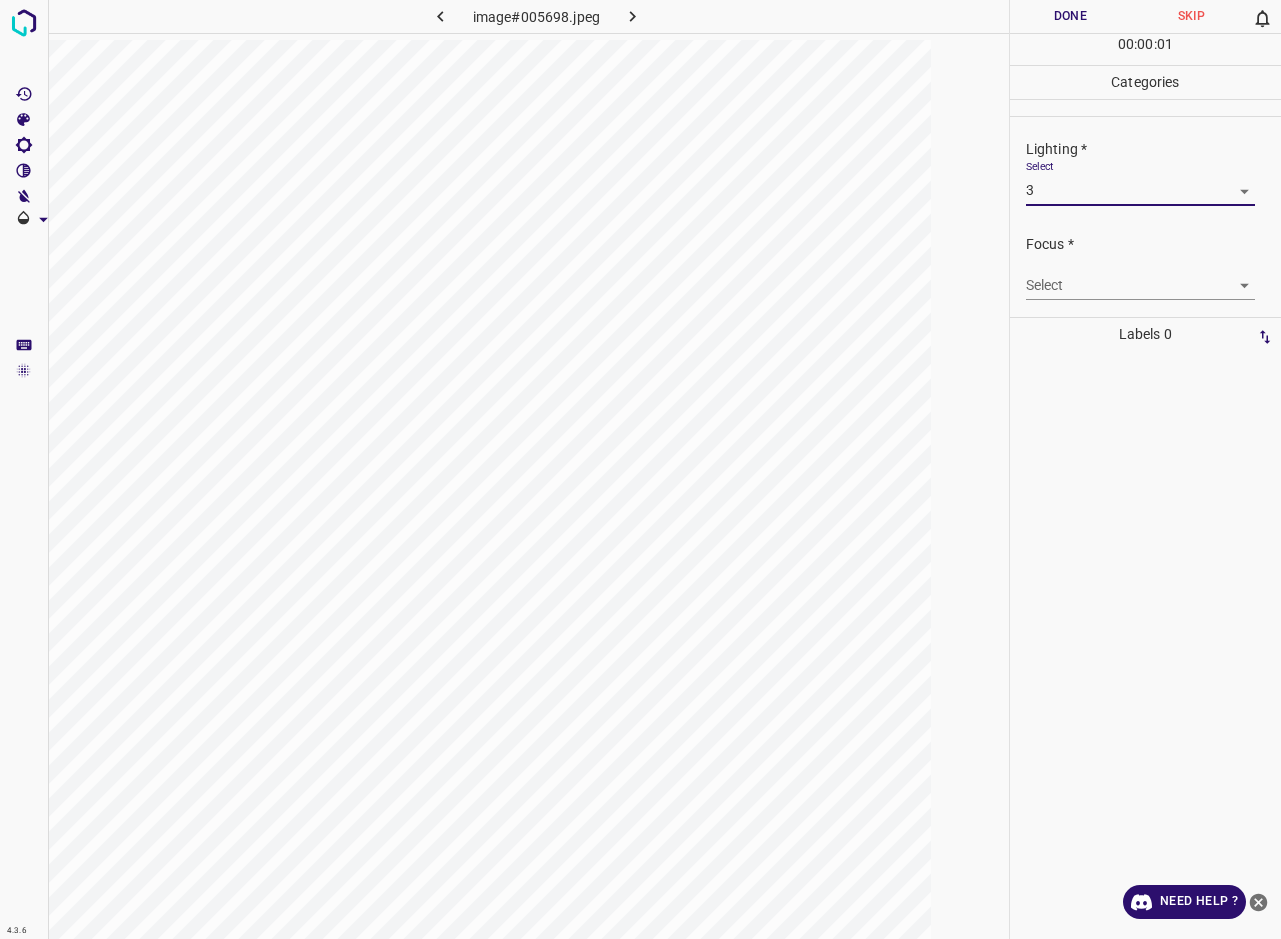 click on "4.3.6  image#005698.jpeg Done Skip 0 00   : 00   : 01   Categories Lighting *  Select 3 3 Focus *  Select ​ Overall *  Select ​ Labels   0 Categories 1 Lighting 2 Focus 3 Overall Tools Space Change between modes (Draw & Edit) I Auto labeling R Restore zoom M Zoom in N Zoom out Delete Delete selecte label Filters Z Restore filters X Saturation filter C Brightness filter V Contrast filter B Gray scale filter General O Download Need Help ? - Text - Hide - Delete 1 2 3 4 5" at bounding box center (640, 469) 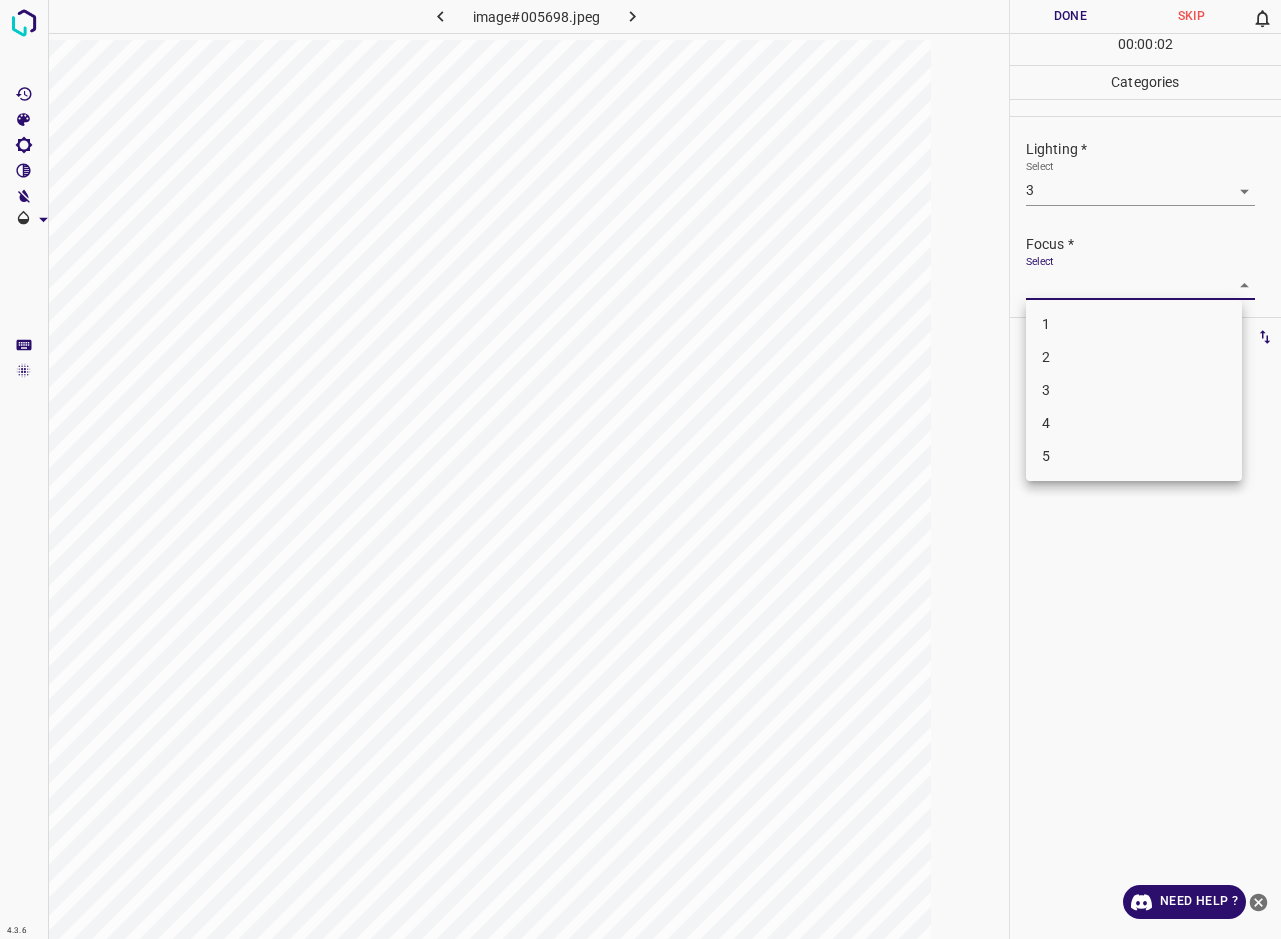 click on "3" at bounding box center (1134, 390) 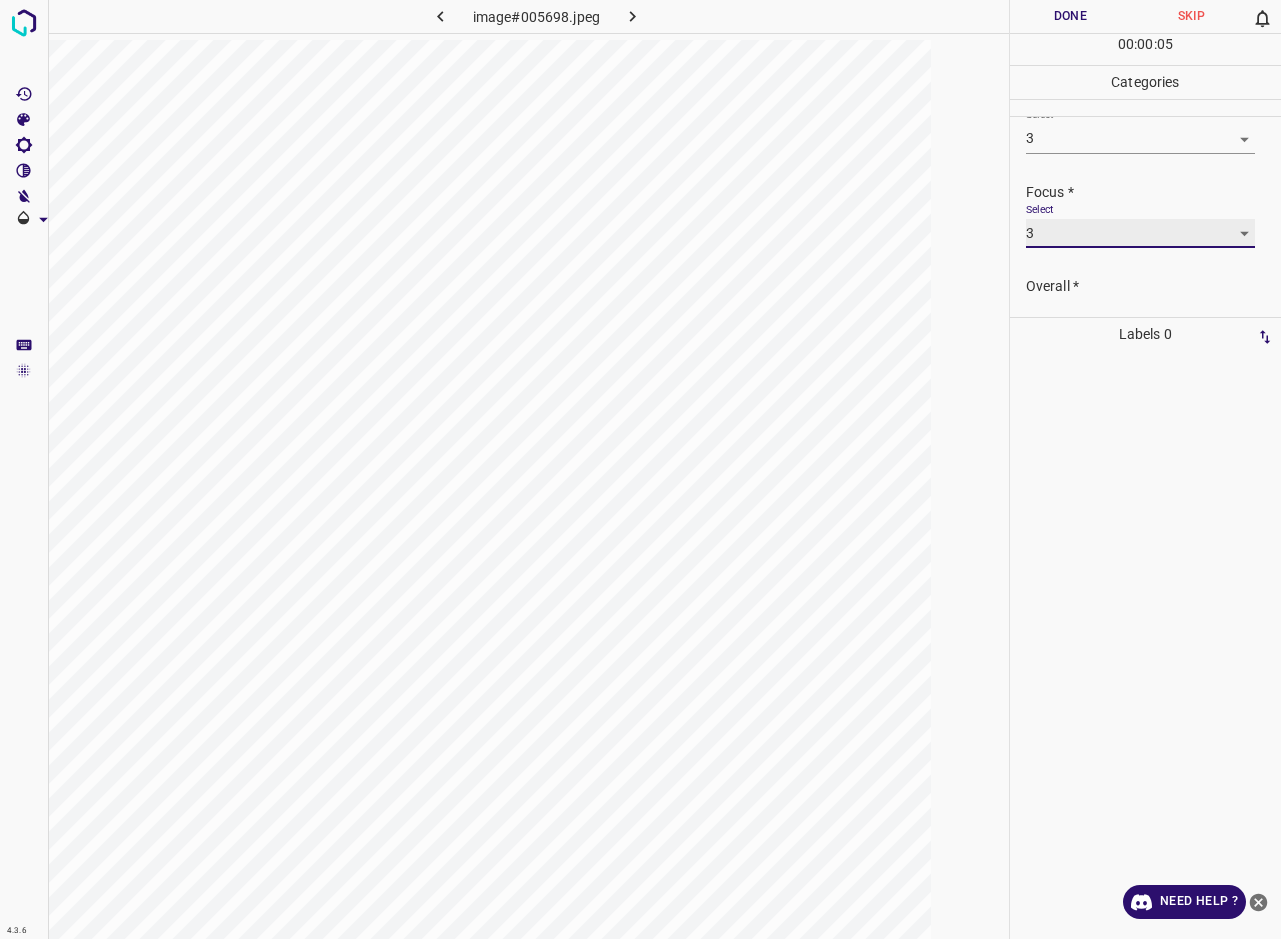 scroll, scrollTop: 98, scrollLeft: 0, axis: vertical 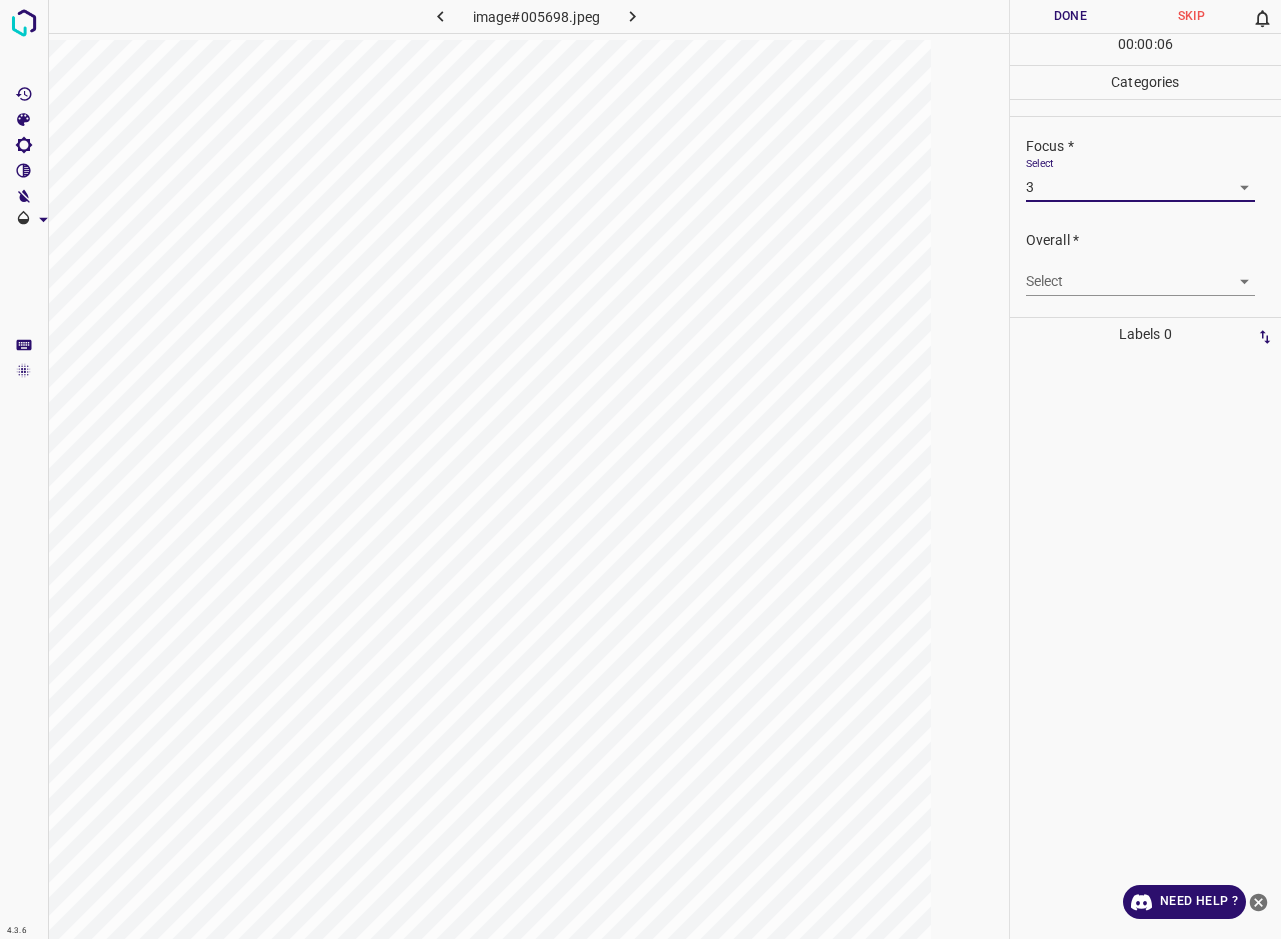 click on "4.3.6  image#005698.jpeg Done Skip 0 00   : 00   : 06   Categories Lighting *  Select 3 3 Focus *  Select 3 3 Overall *  Select ​ Labels   0 Categories 1 Lighting 2 Focus 3 Overall Tools Space Change between modes (Draw & Edit) I Auto labeling R Restore zoom M Zoom in N Zoom out Delete Delete selecte label Filters Z Restore filters X Saturation filter C Brightness filter V Contrast filter B Gray scale filter General O Download Need Help ? - Text - Hide - Delete" at bounding box center [640, 469] 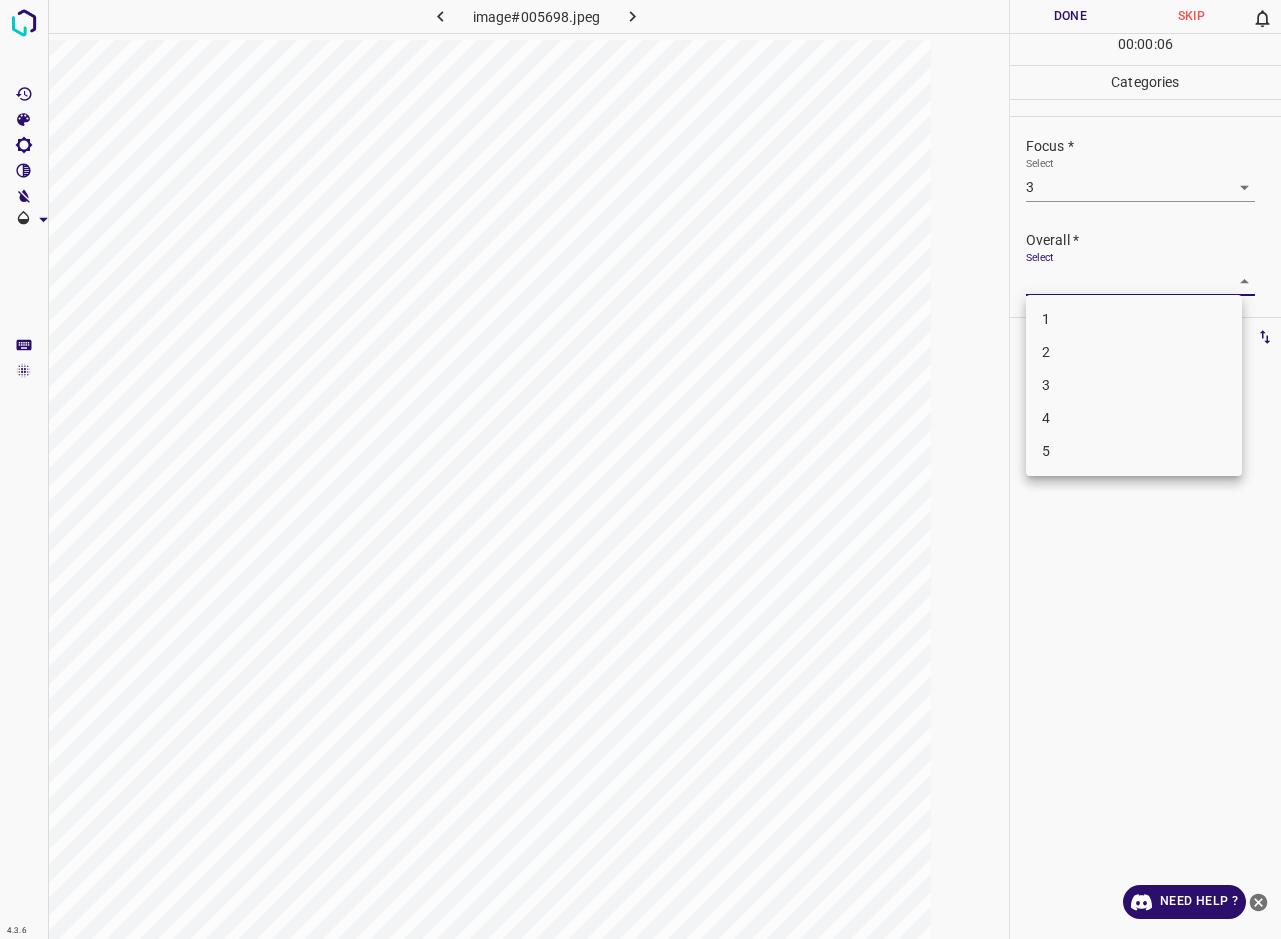 click on "3" at bounding box center [1134, 385] 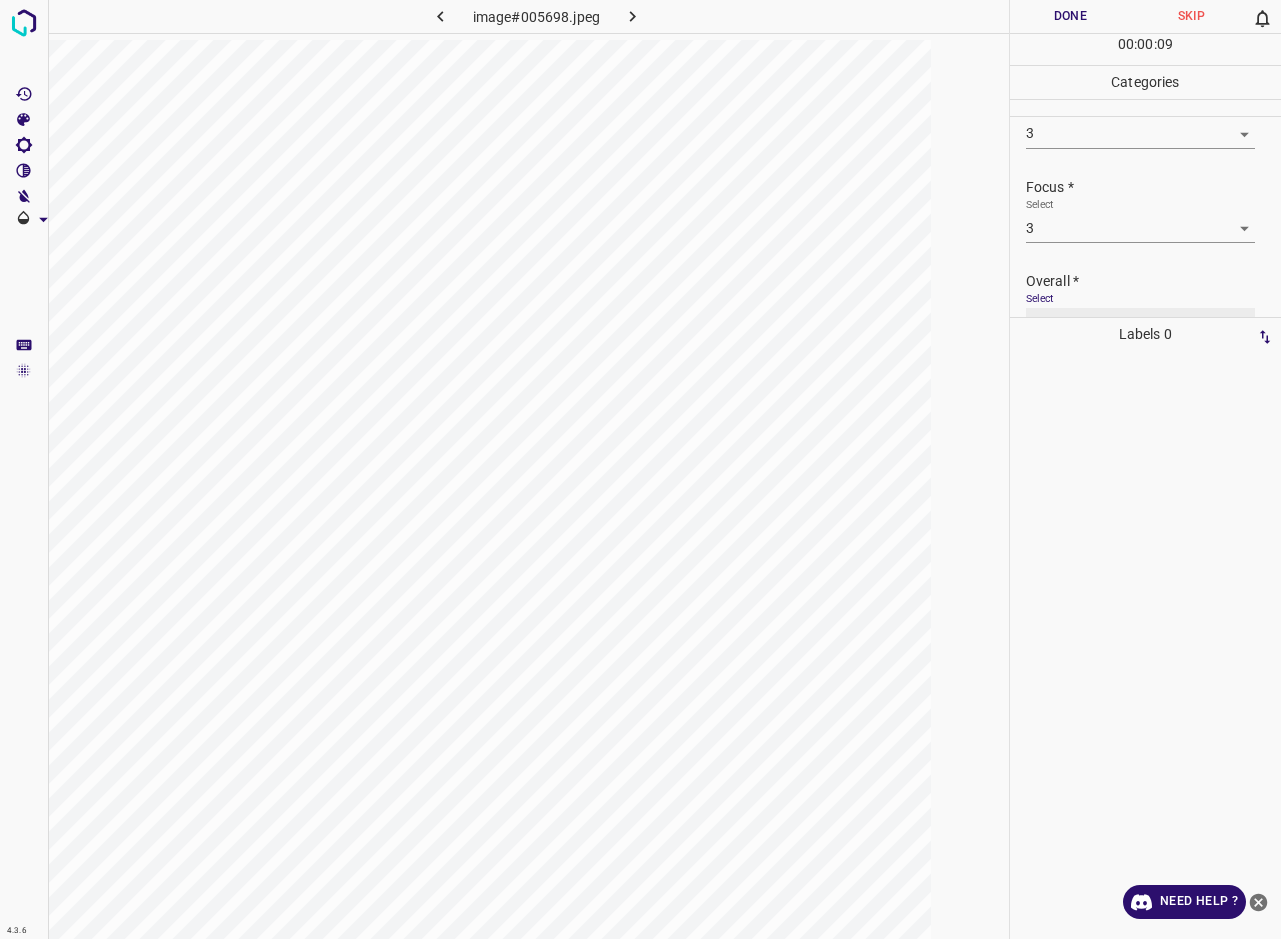 scroll, scrollTop: 0, scrollLeft: 0, axis: both 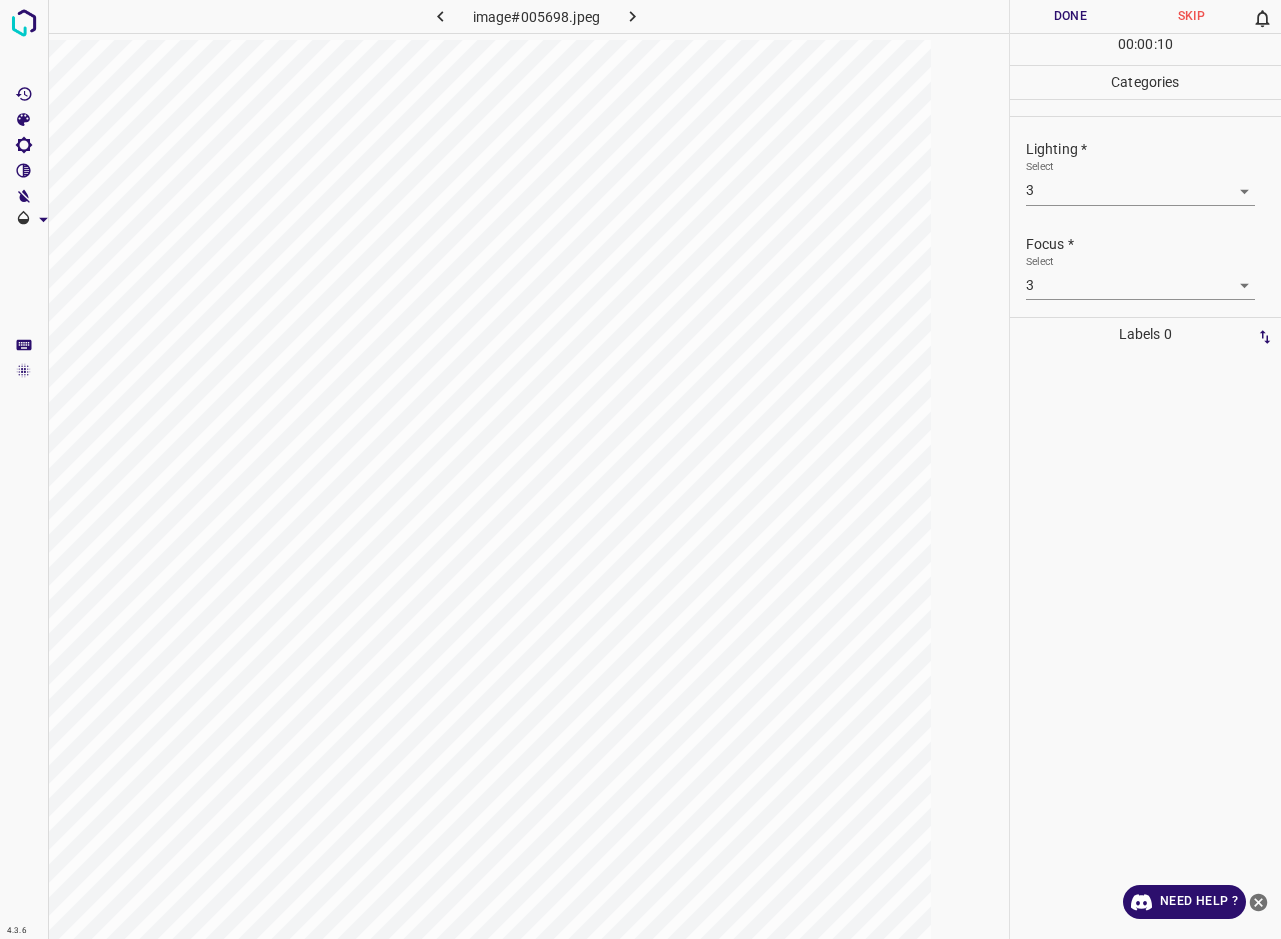 click on "Done" at bounding box center [1070, 16] 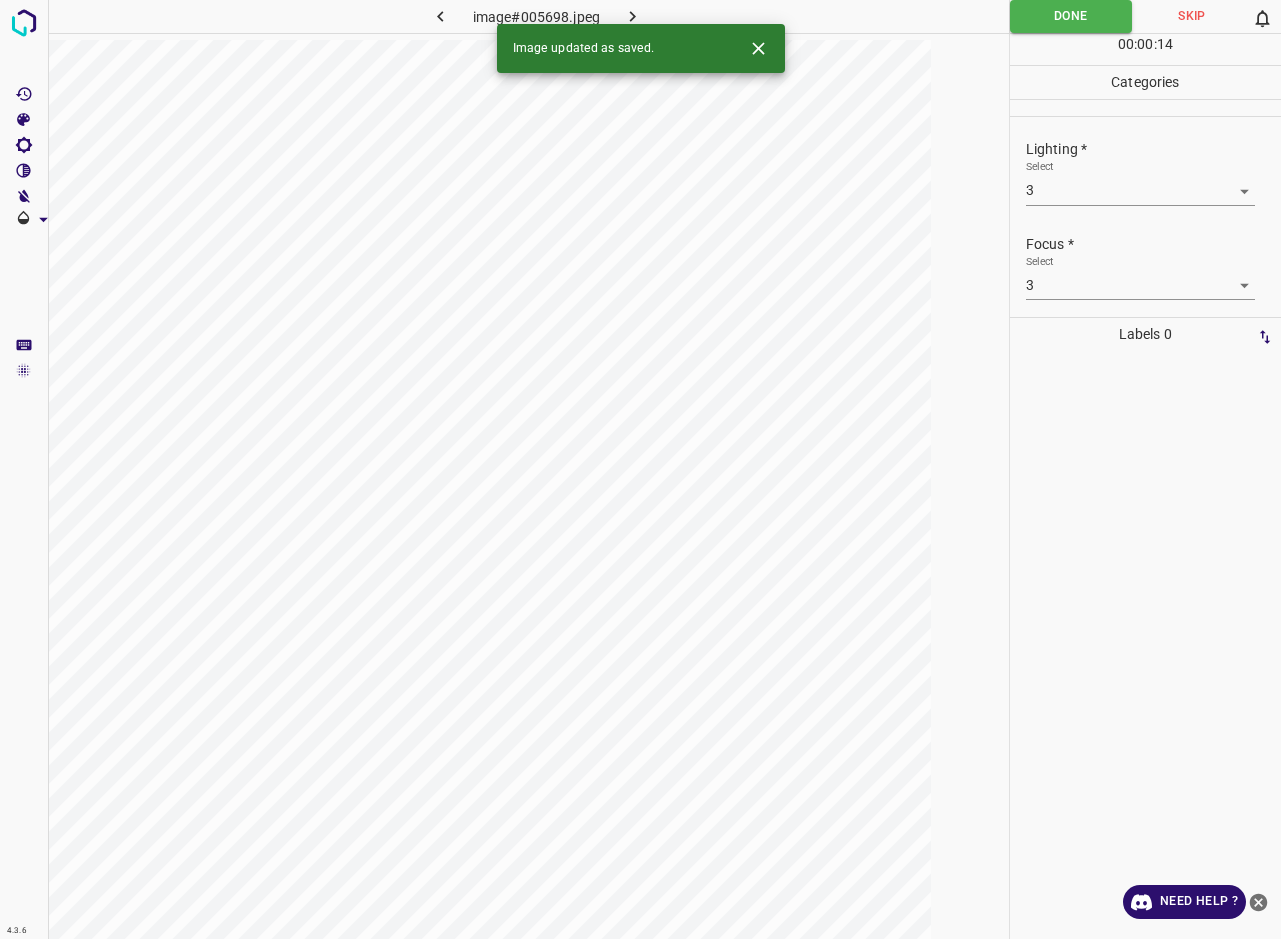 click 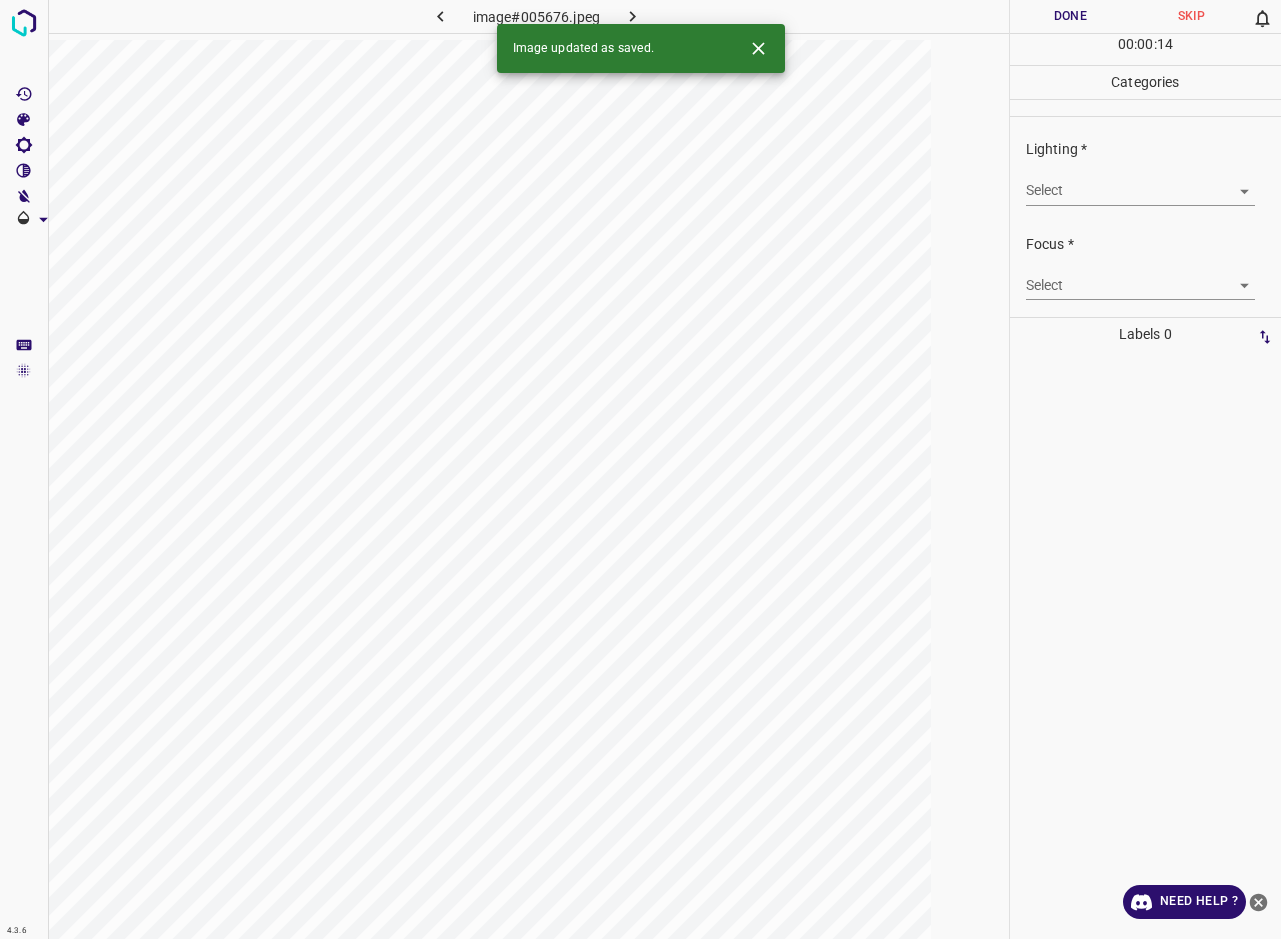 click on "4.3.6  image#005676.jpeg Done Skip 0 00   : 00   : 14   Categories Lighting *  Select ​ Focus *  Select ​ Overall *  Select ​ Labels   0 Categories 1 Lighting 2 Focus 3 Overall Tools Space Change between modes (Draw & Edit) I Auto labeling R Restore zoom M Zoom in N Zoom out Delete Delete selecte label Filters Z Restore filters X Saturation filter C Brightness filter V Contrast filter B Gray scale filter General O Download Image updated as saved. Need Help ? - Text - Hide - Delete" at bounding box center [640, 469] 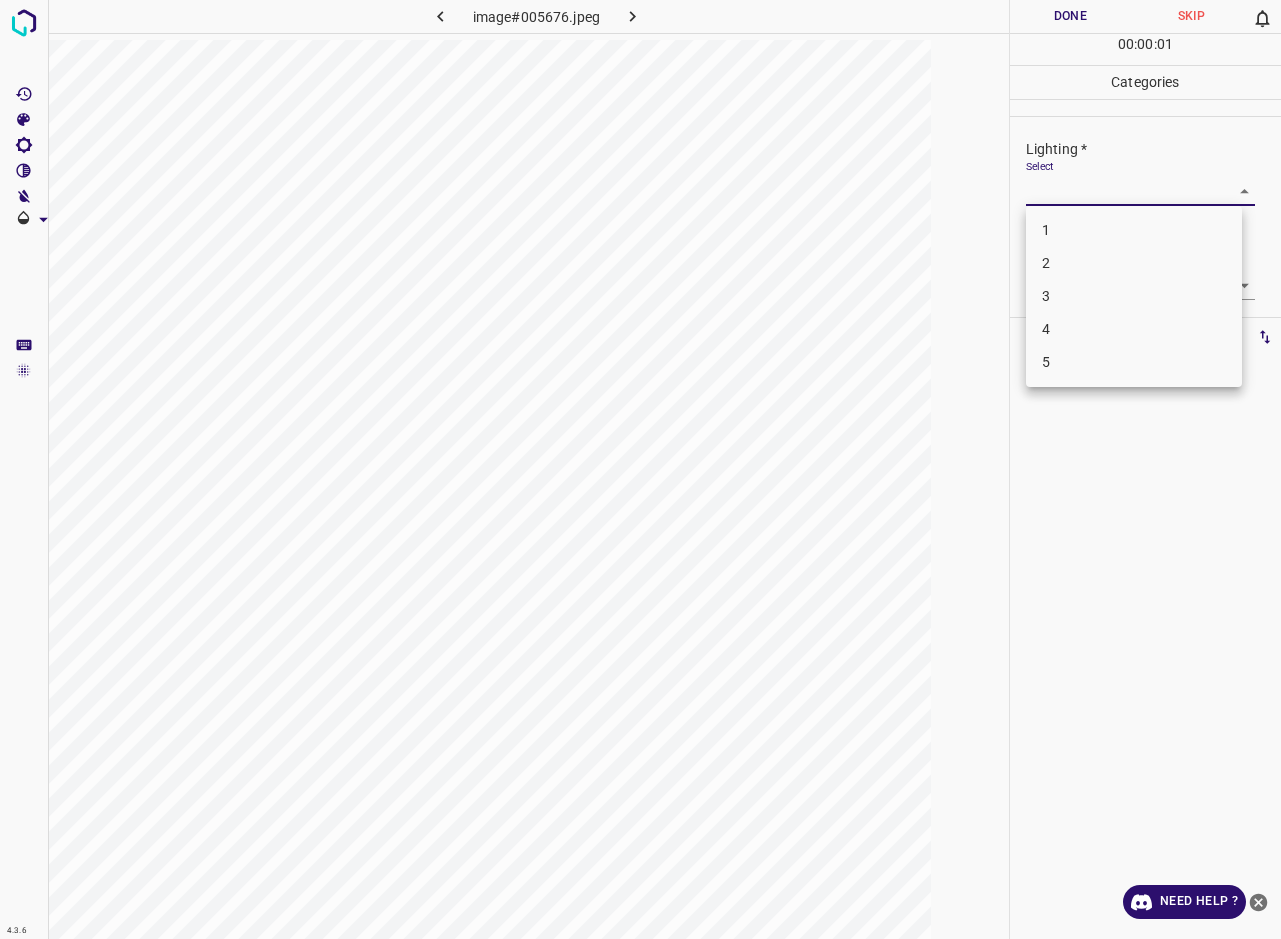 click on "2" at bounding box center (1134, 263) 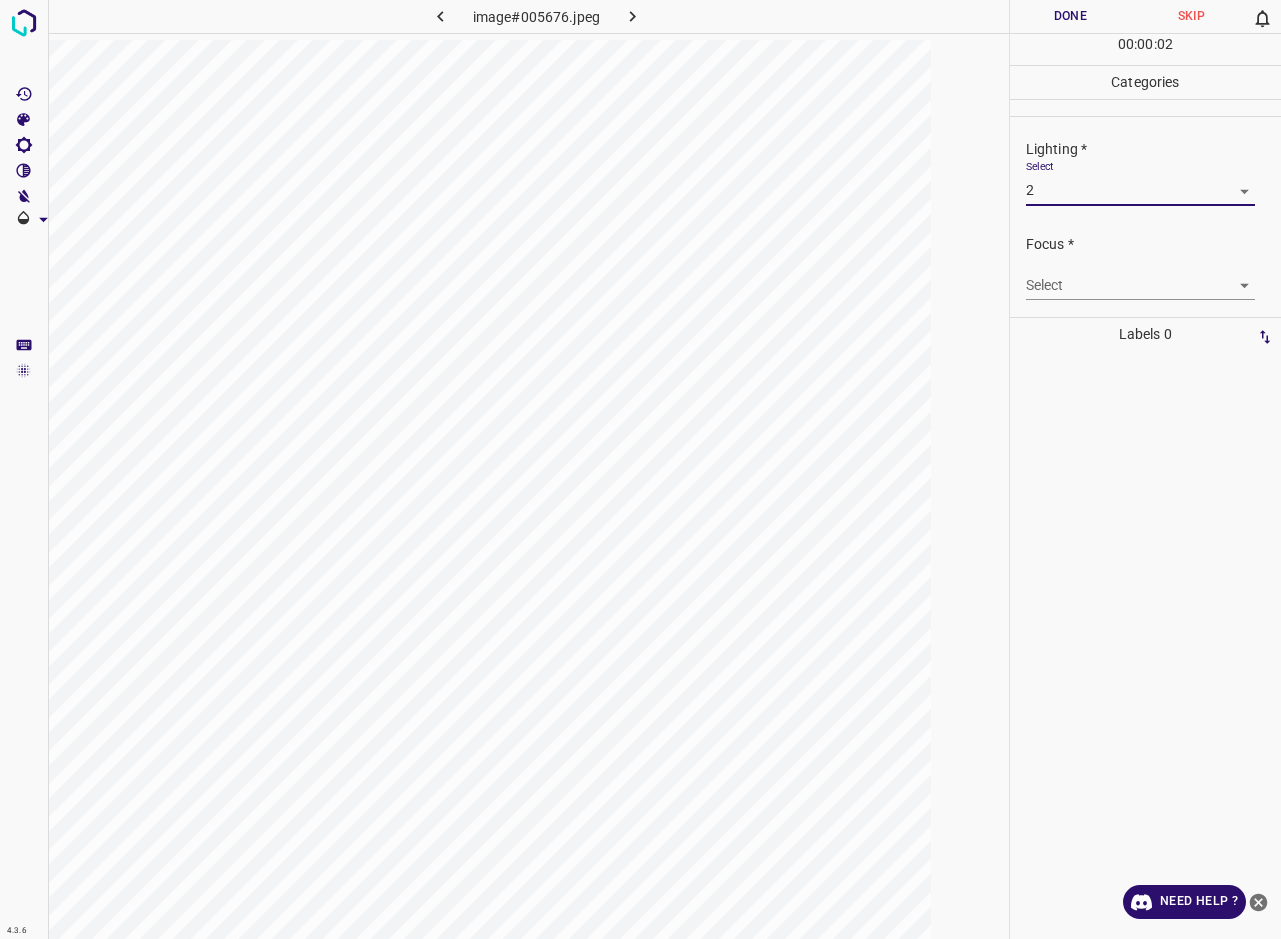 click on "4.3.6  image#005676.jpeg Done Skip 0 00   : 00   : 02   Categories Lighting *  Select 2 2 Focus *  Select ​ Overall *  Select ​ Labels   0 Categories 1 Lighting 2 Focus 3 Overall Tools Space Change between modes (Draw & Edit) I Auto labeling R Restore zoom M Zoom in N Zoom out Delete Delete selecte label Filters Z Restore filters X Saturation filter C Brightness filter V Contrast filter B Gray scale filter General O Download Need Help ? - Text - Hide - Delete" at bounding box center [640, 469] 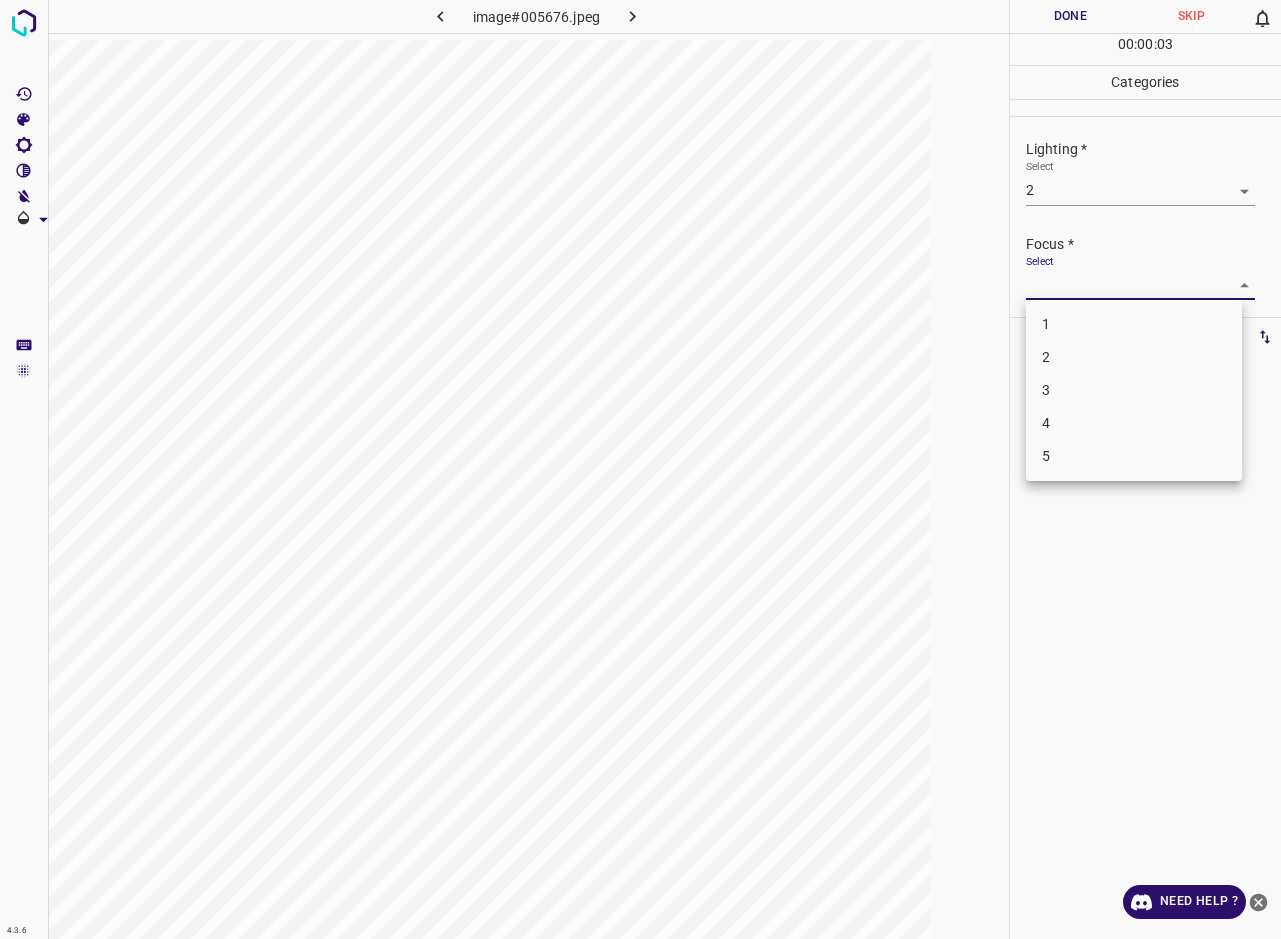 click on "2" at bounding box center (1134, 357) 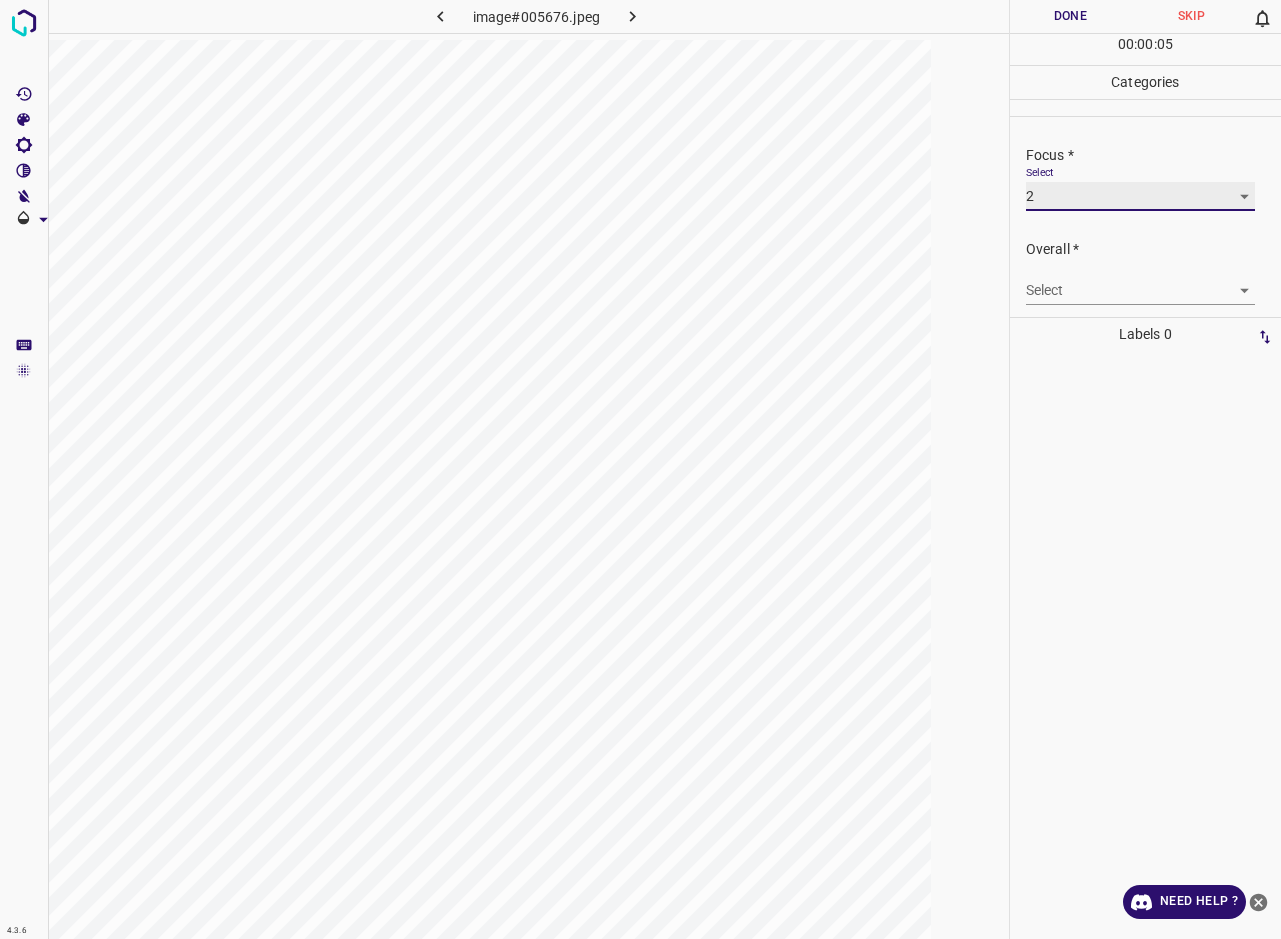 scroll, scrollTop: 98, scrollLeft: 0, axis: vertical 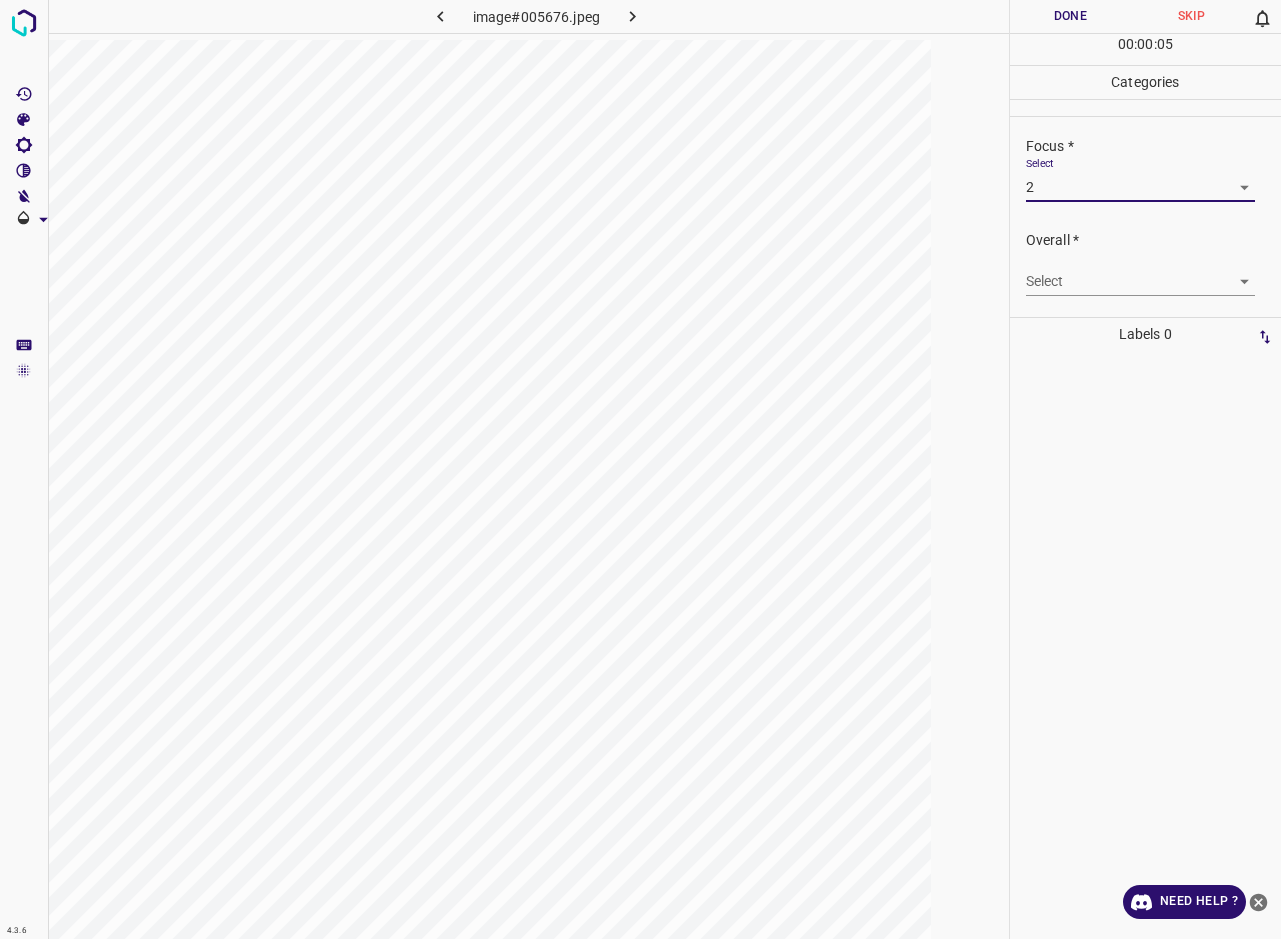 click on "4.3.6  image#005676.jpeg Done Skip 0 00   : 00   : 05   Categories Lighting *  Select 2 2 Focus *  Select 2 2 Overall *  Select ​ Labels   0 Categories 1 Lighting 2 Focus 3 Overall Tools Space Change between modes (Draw & Edit) I Auto labeling R Restore zoom M Zoom in N Zoom out Delete Delete selecte label Filters Z Restore filters X Saturation filter C Brightness filter V Contrast filter B Gray scale filter General O Download Need Help ? - Text - Hide - Delete" at bounding box center [640, 469] 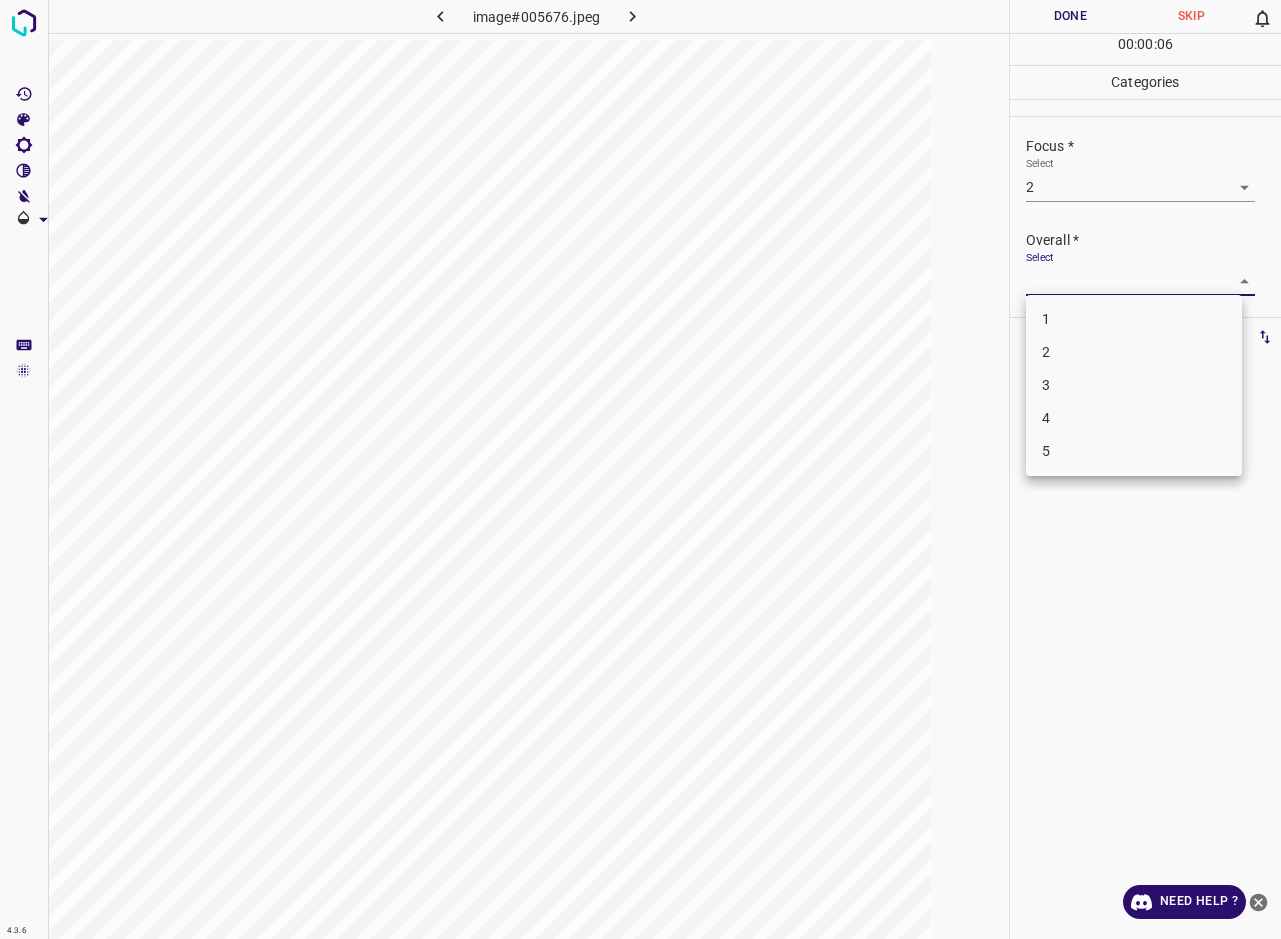 click on "2" at bounding box center (1134, 352) 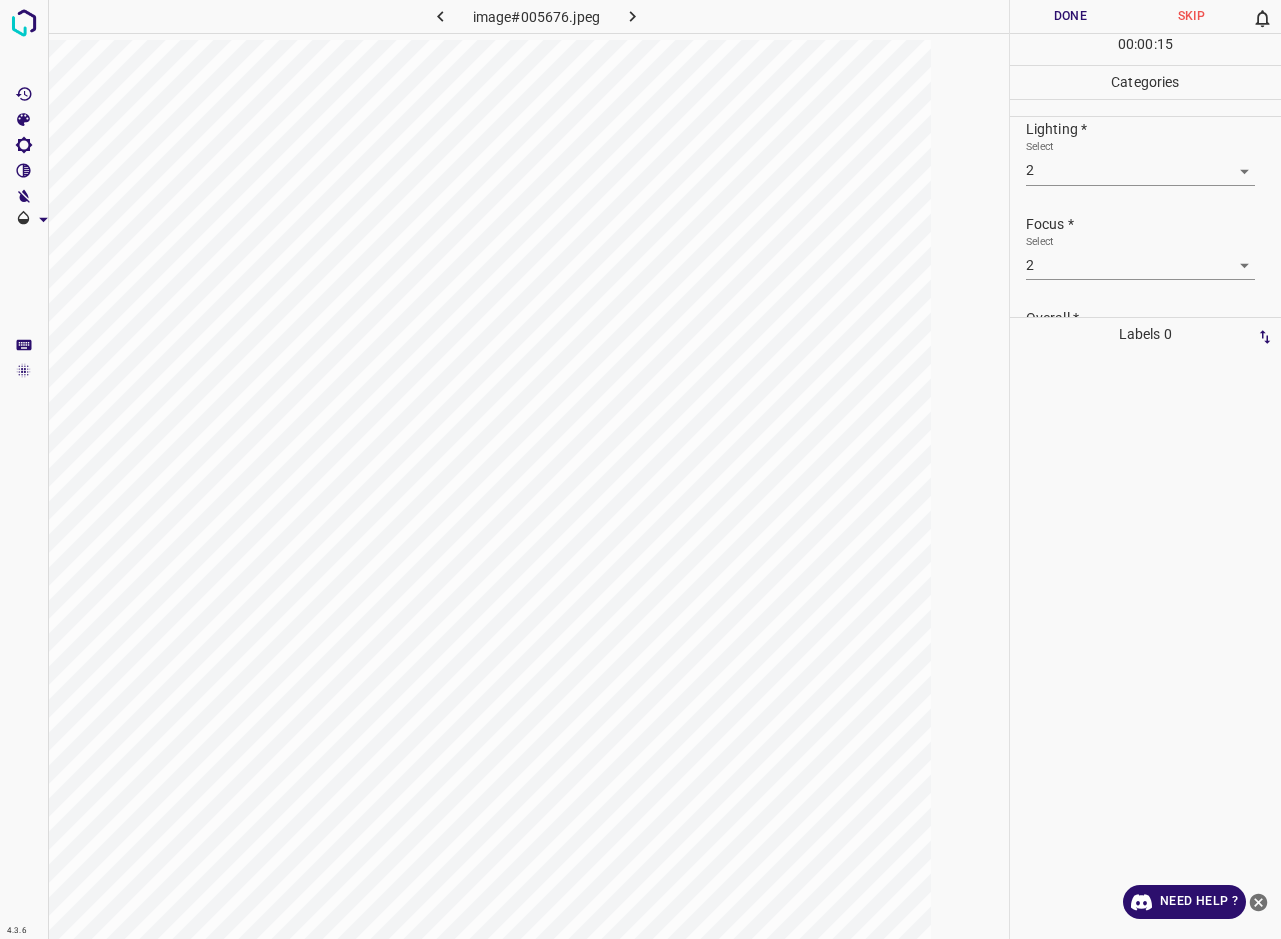 scroll, scrollTop: 0, scrollLeft: 0, axis: both 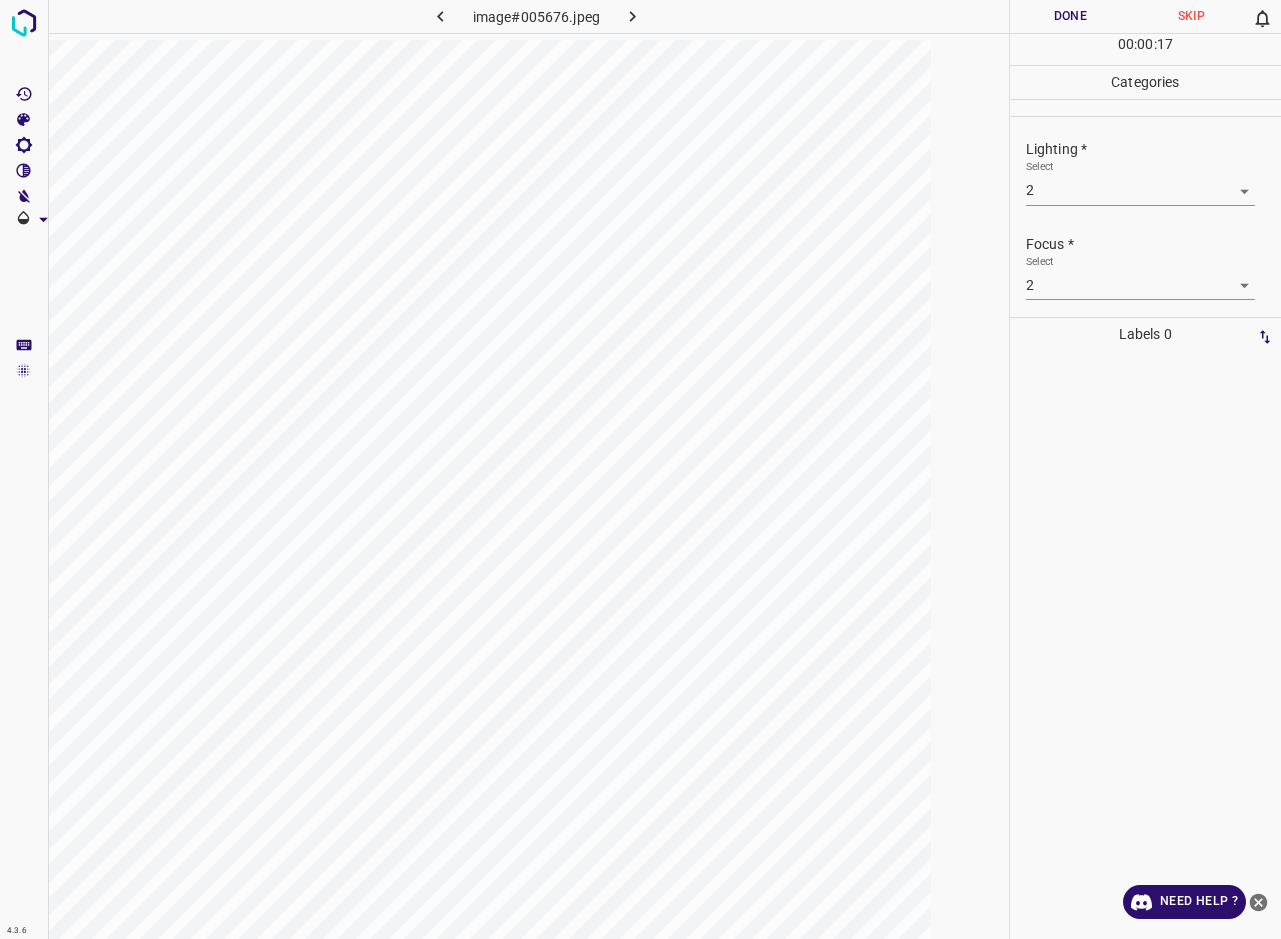 click on "Done" at bounding box center (1070, 16) 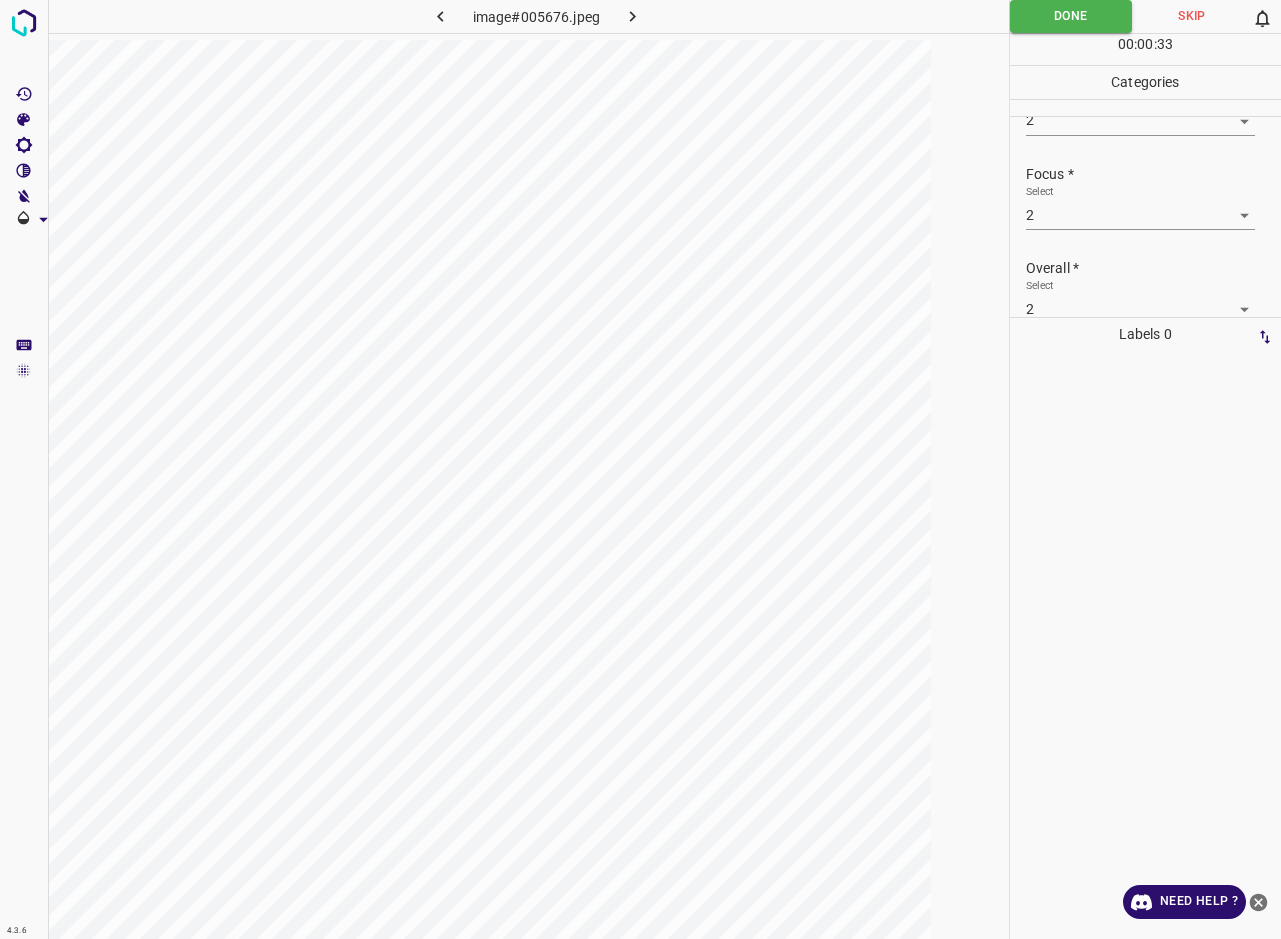 scroll, scrollTop: 98, scrollLeft: 0, axis: vertical 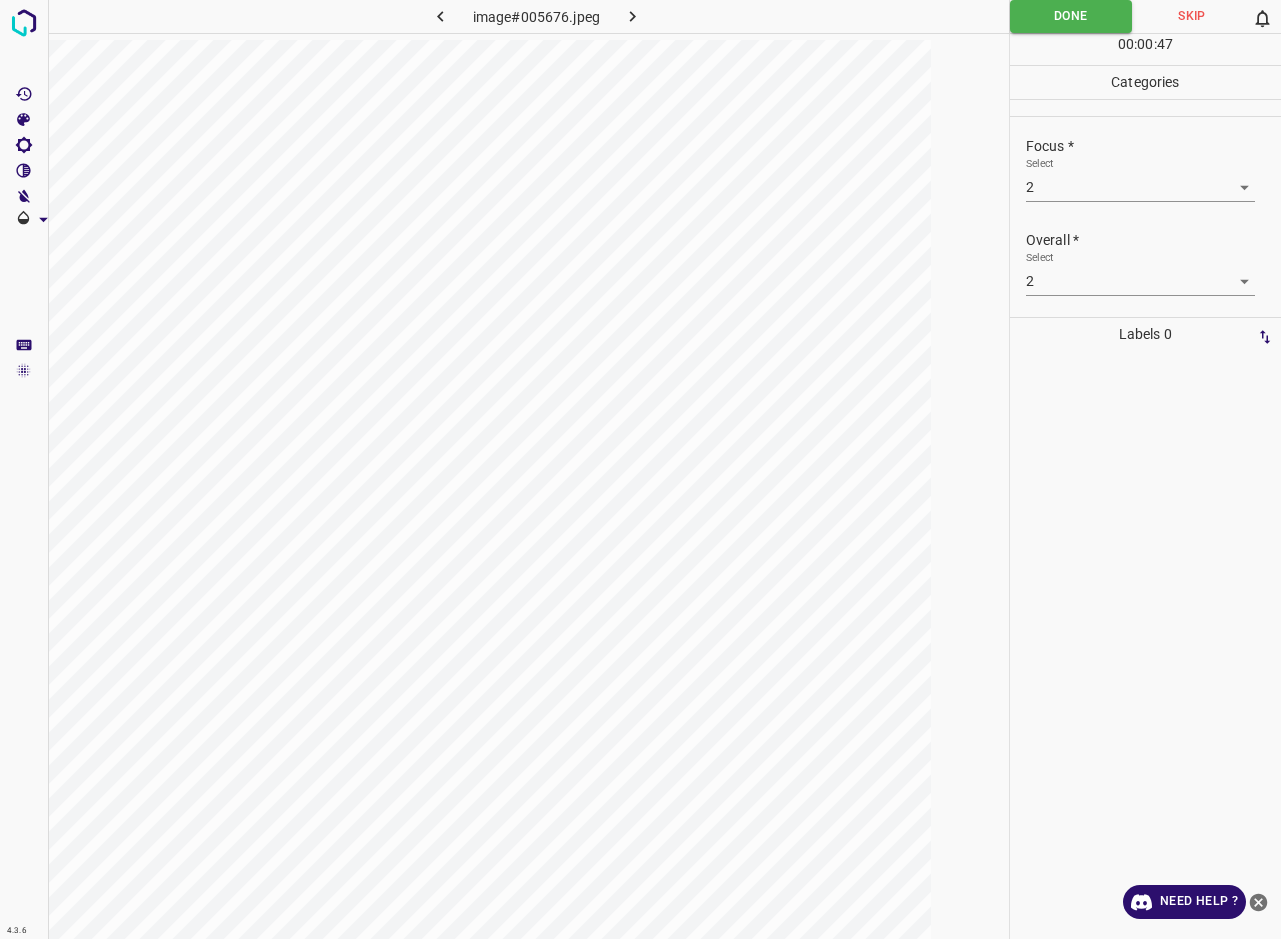 click on "4.3.6  image#005676.jpeg Done Skip 0 00   : 00   : 47   Categories Lighting *  Select 2 2 Focus *  Select 2 2 Overall *  Select 2 2 Labels   0 Categories 1 Lighting 2 Focus 3 Overall Tools Space Change between modes (Draw & Edit) I Auto labeling R Restore zoom M Zoom in N Zoom out Delete Delete selecte label Filters Z Restore filters X Saturation filter C Brightness filter V Contrast filter B Gray scale filter General O Download Need Help ? - Text - Hide - Delete" at bounding box center (640, 469) 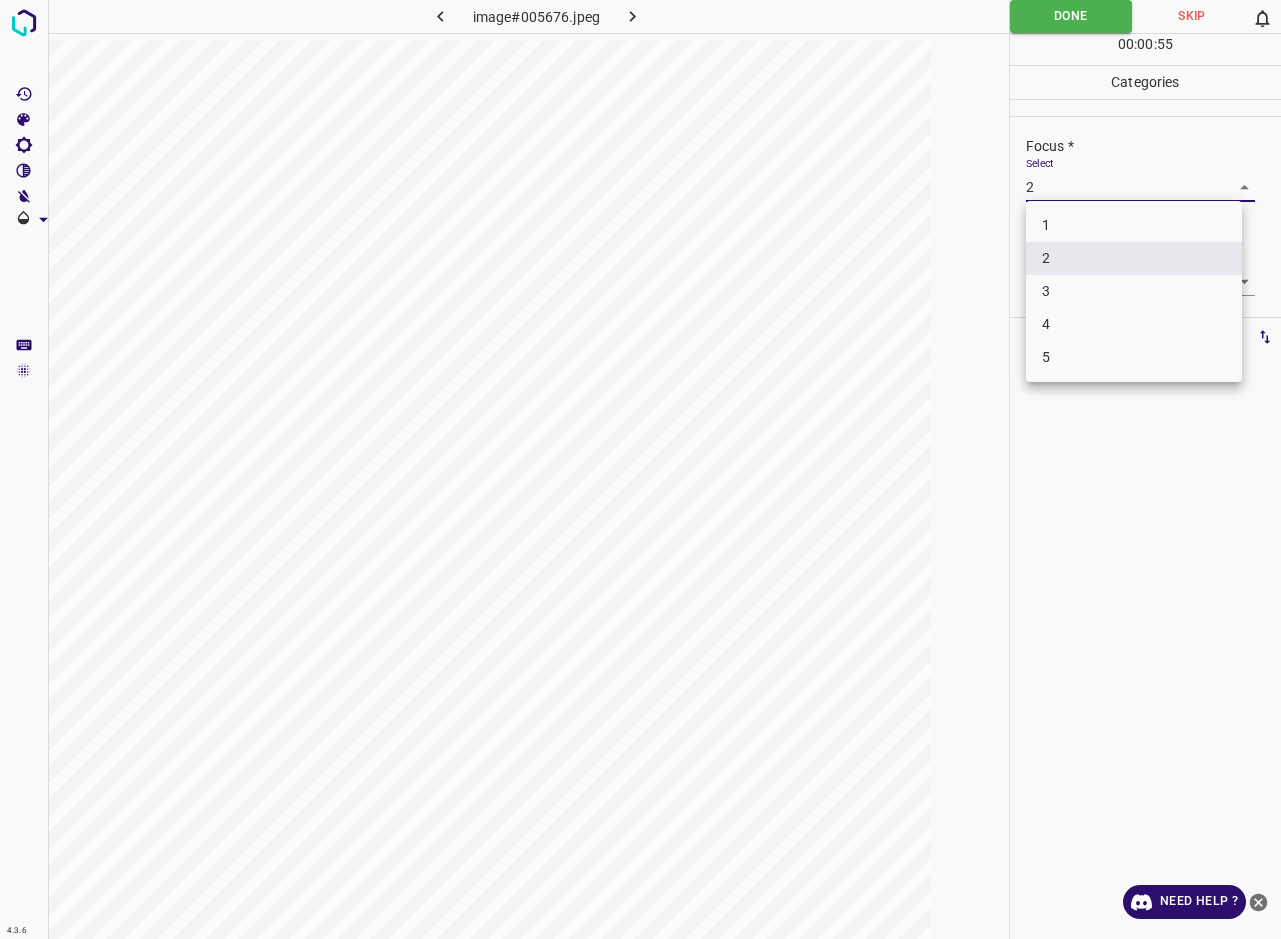 scroll, scrollTop: 4, scrollLeft: 0, axis: vertical 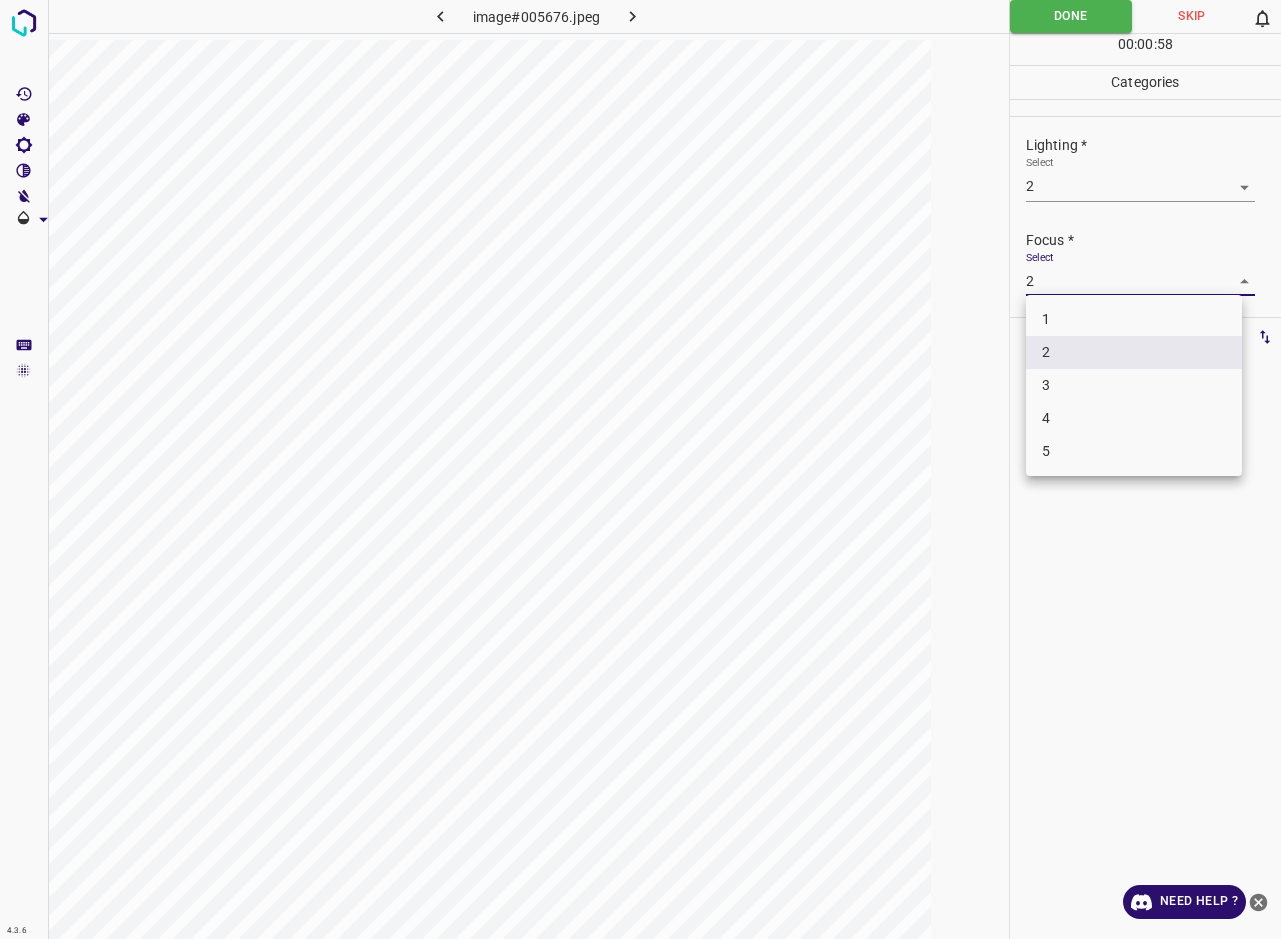 click at bounding box center (640, 469) 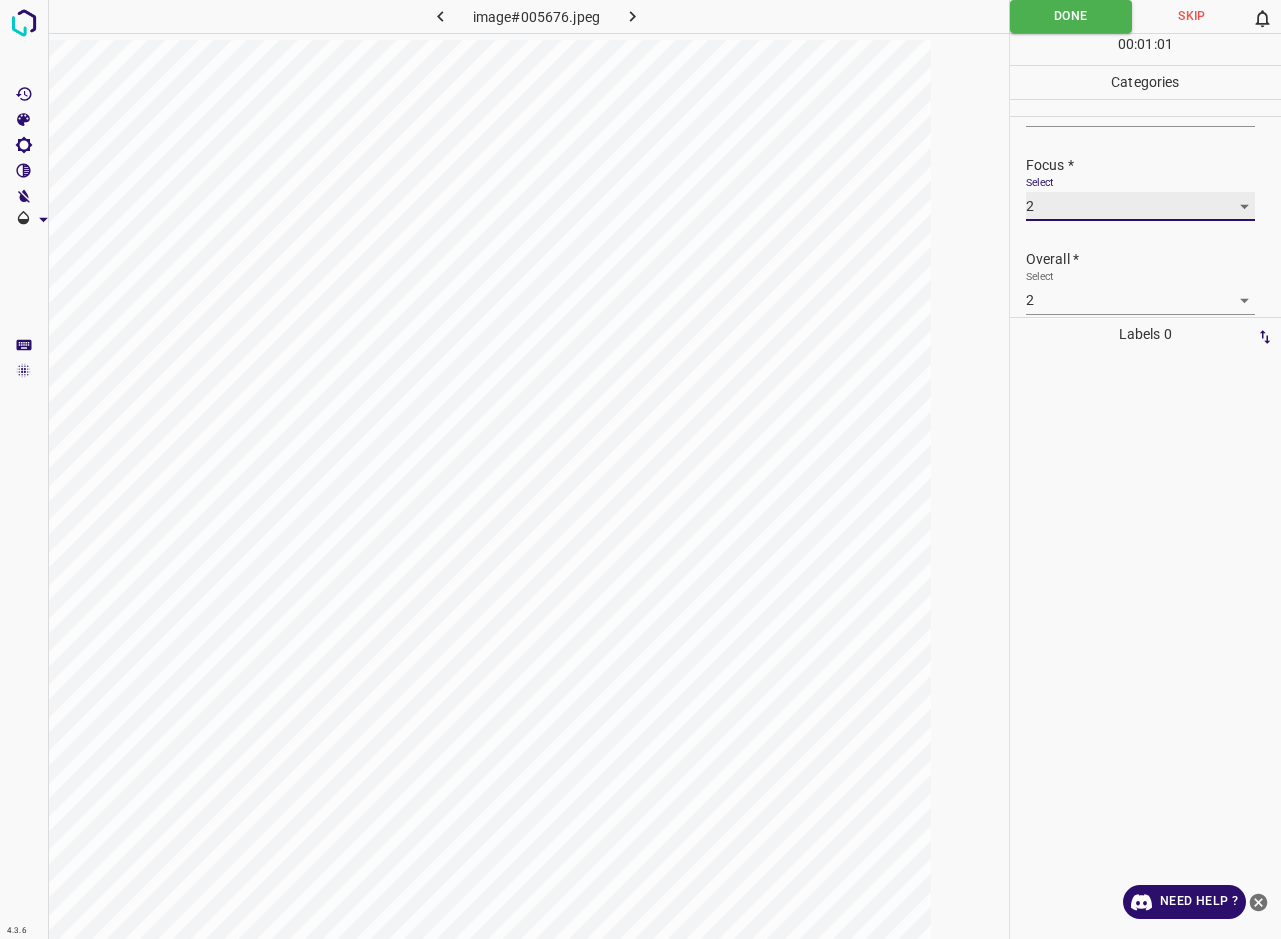 scroll, scrollTop: 98, scrollLeft: 0, axis: vertical 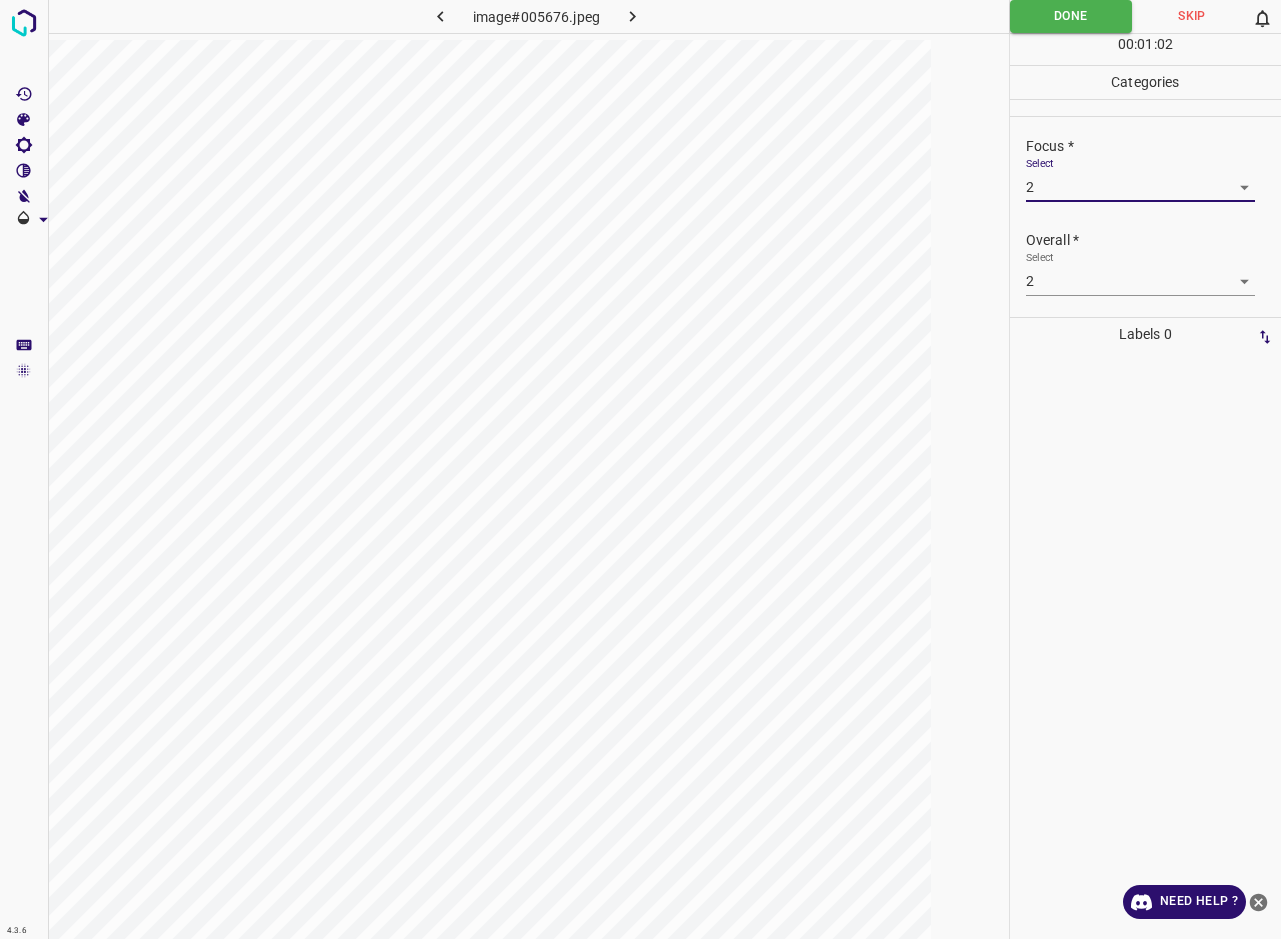 click at bounding box center [632, 16] 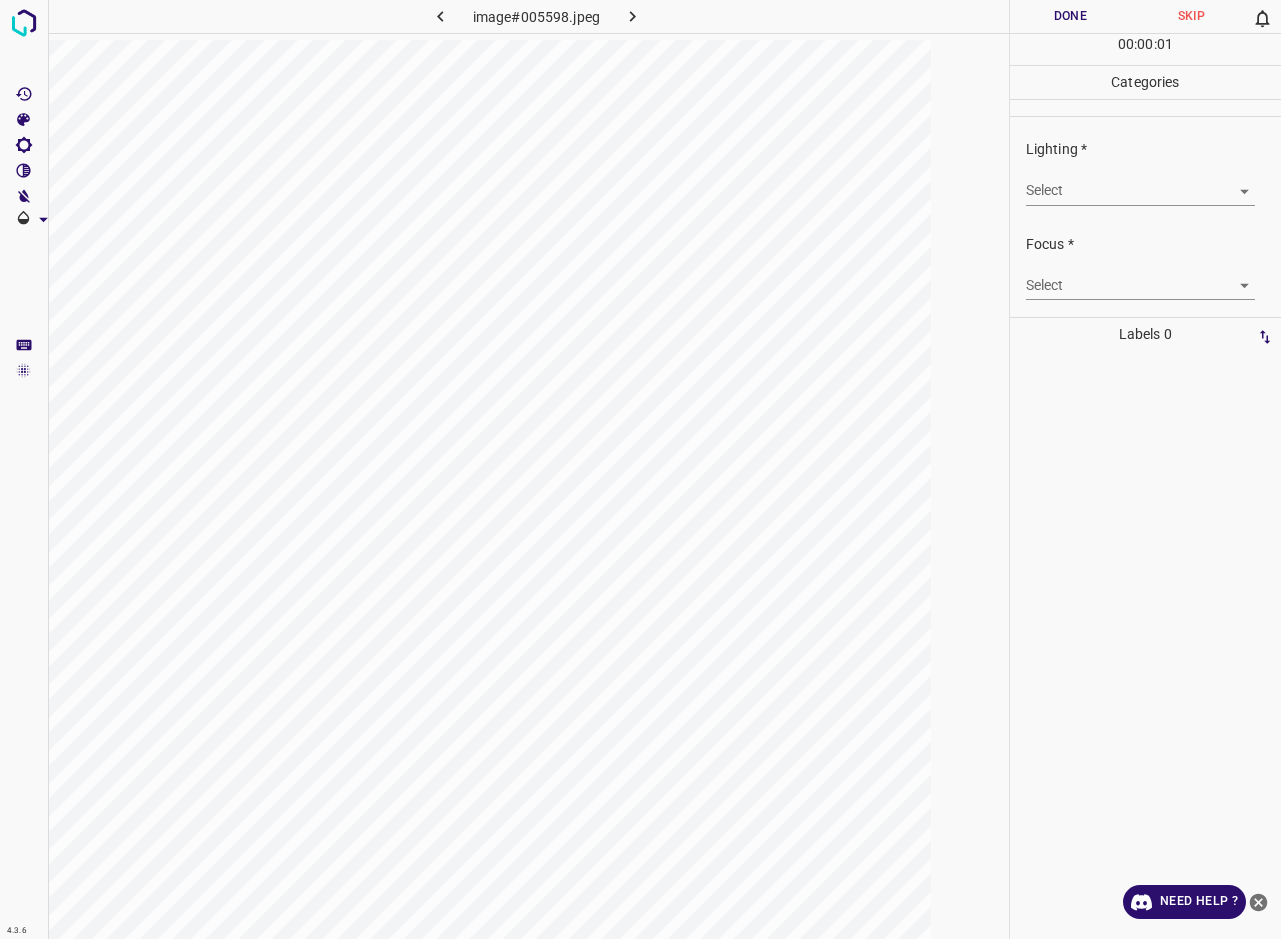 click on "4.3.6  image#005598.jpeg Done Skip 0 00   : 00   : 01   Categories Lighting *  Select ​ Focus *  Select ​ Overall *  Select ​ Labels   0 Categories 1 Lighting 2 Focus 3 Overall Tools Space Change between modes (Draw & Edit) I Auto labeling R Restore zoom M Zoom in N Zoom out Delete Delete selecte label Filters Z Restore filters X Saturation filter C Brightness filter V Contrast filter B Gray scale filter General O Download Need Help ? - Text - Hide - Delete" at bounding box center (640, 469) 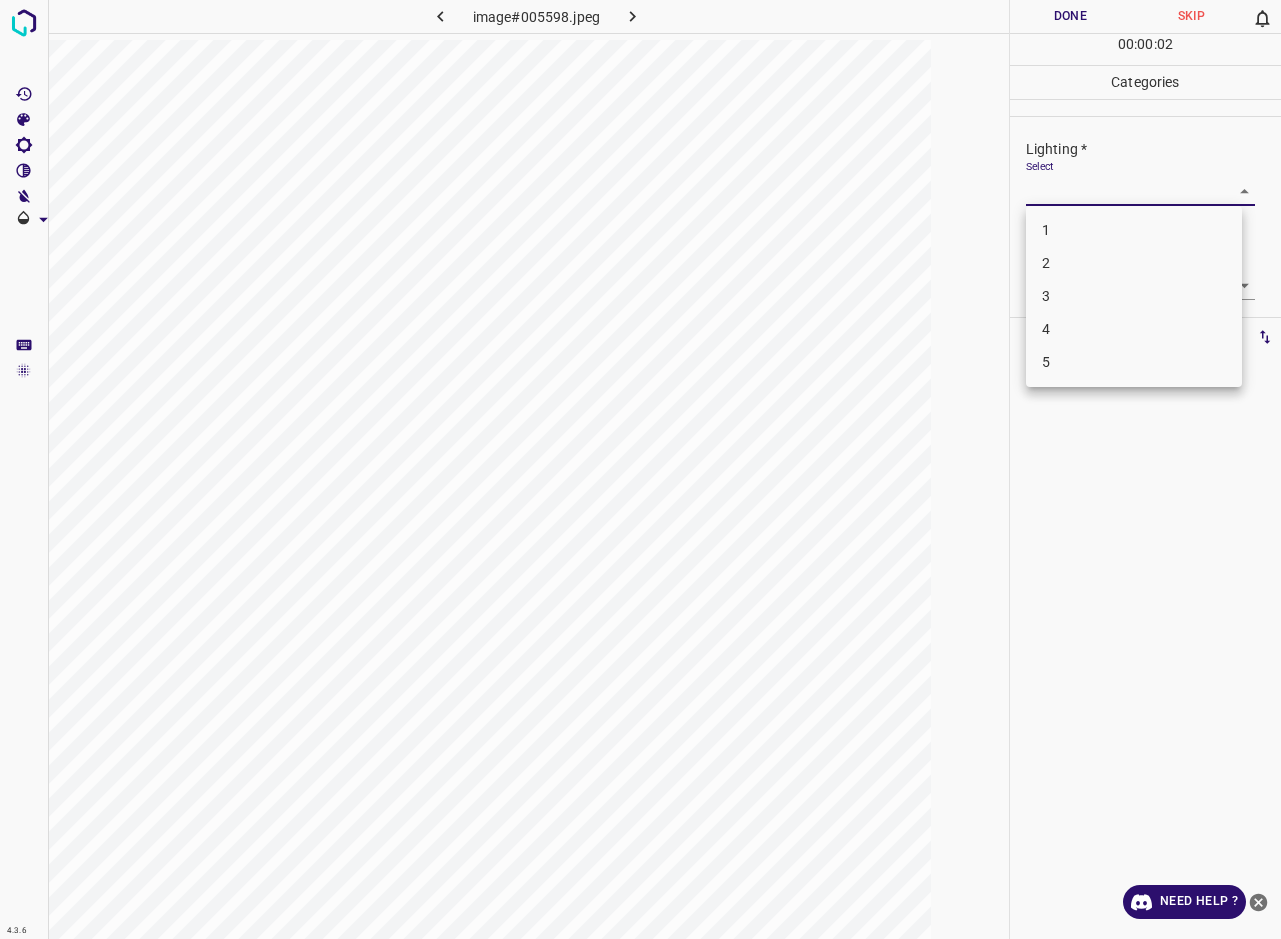 click on "3" at bounding box center (1134, 296) 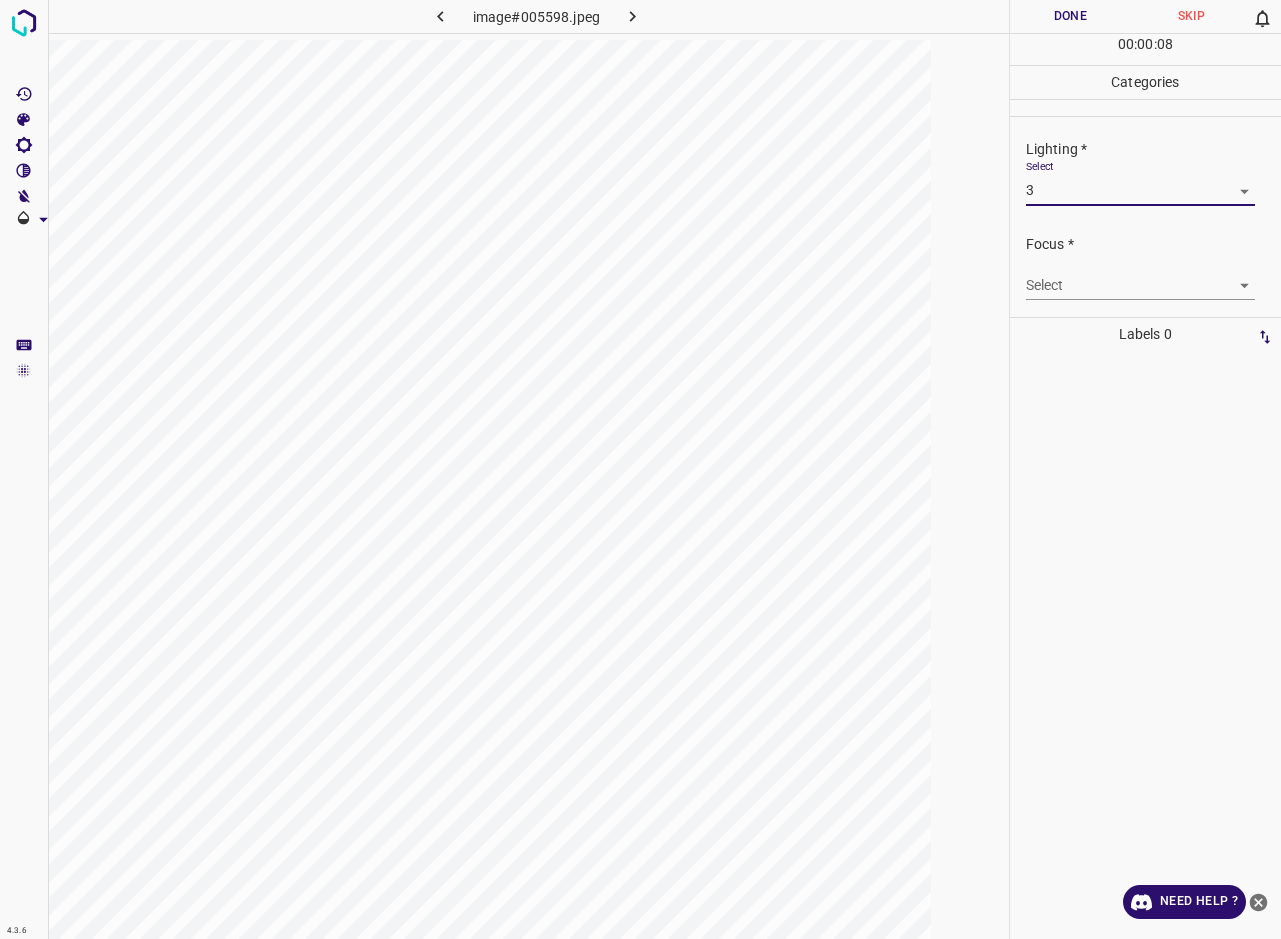 click on "4.3.6  image#005598.jpeg Done Skip 0 00   : 00   : 08   Categories Lighting *  Select 3 3 Focus *  Select ​ Overall *  Select ​ Labels   0 Categories 1 Lighting 2 Focus 3 Overall Tools Space Change between modes (Draw & Edit) I Auto labeling R Restore zoom M Zoom in N Zoom out Delete Delete selecte label Filters Z Restore filters X Saturation filter C Brightness filter V Contrast filter B Gray scale filter General O Download Need Help ? - Text - Hide - Delete" at bounding box center (640, 469) 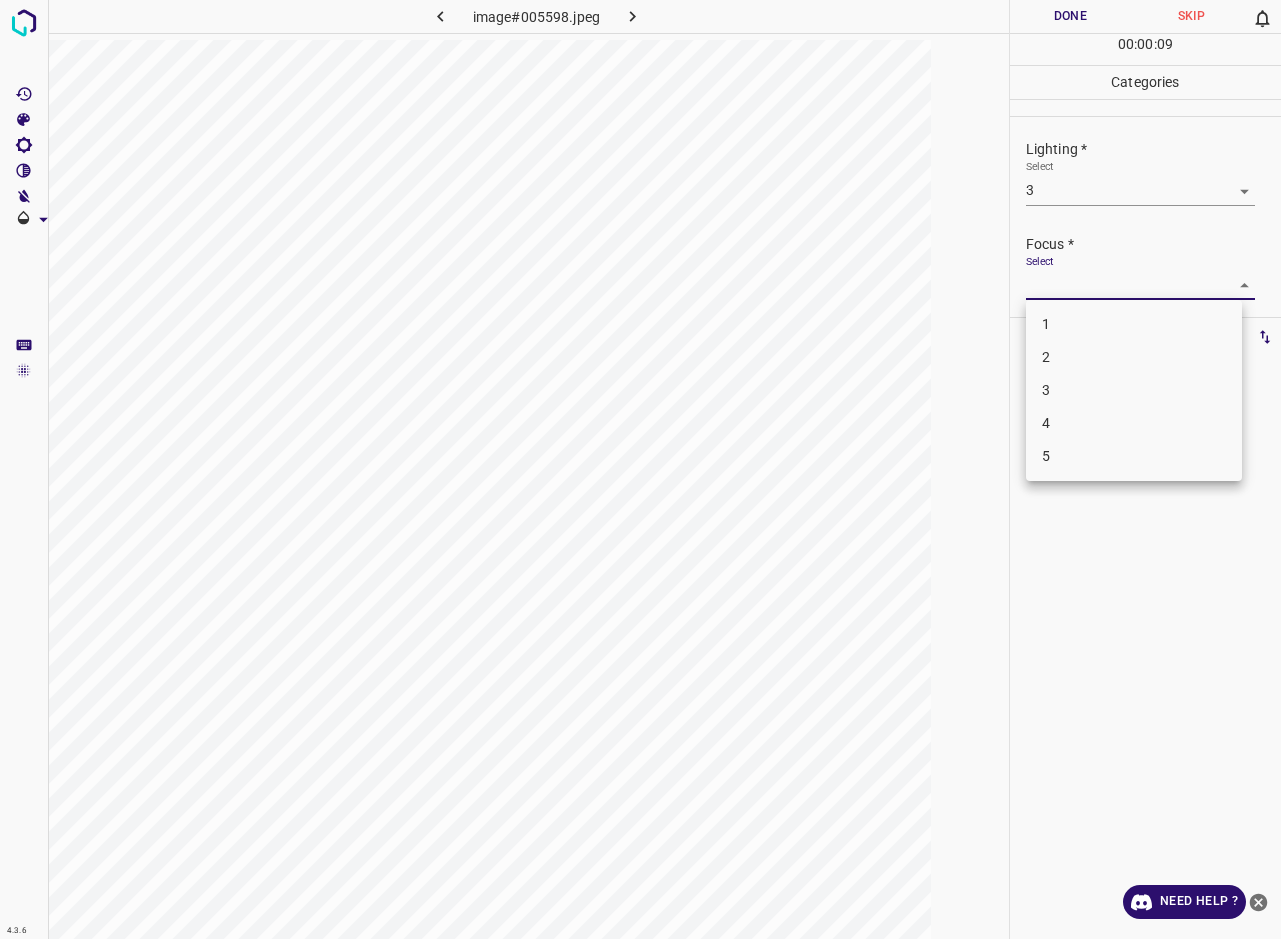 click on "3" at bounding box center (1134, 390) 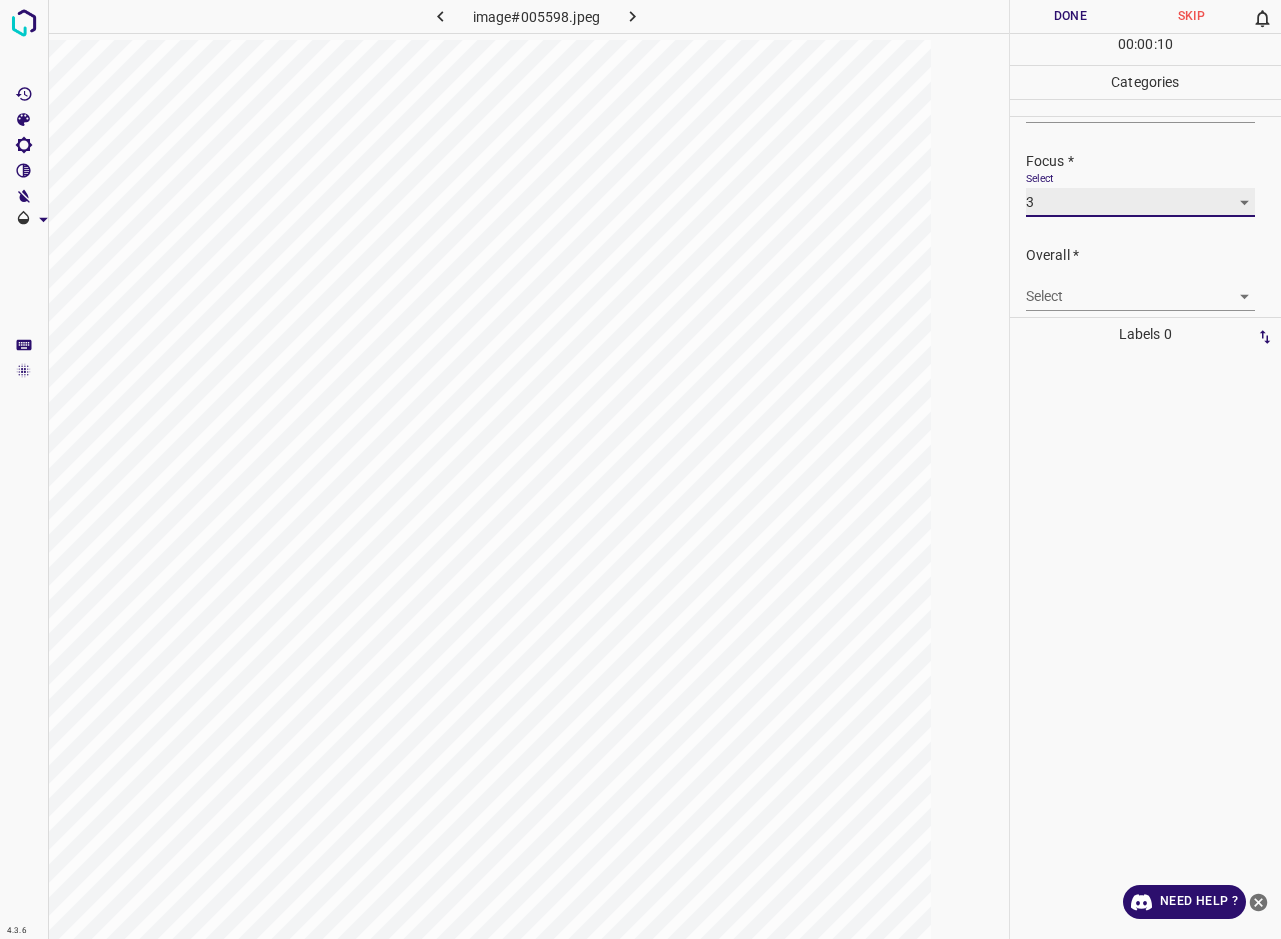 scroll, scrollTop: 98, scrollLeft: 0, axis: vertical 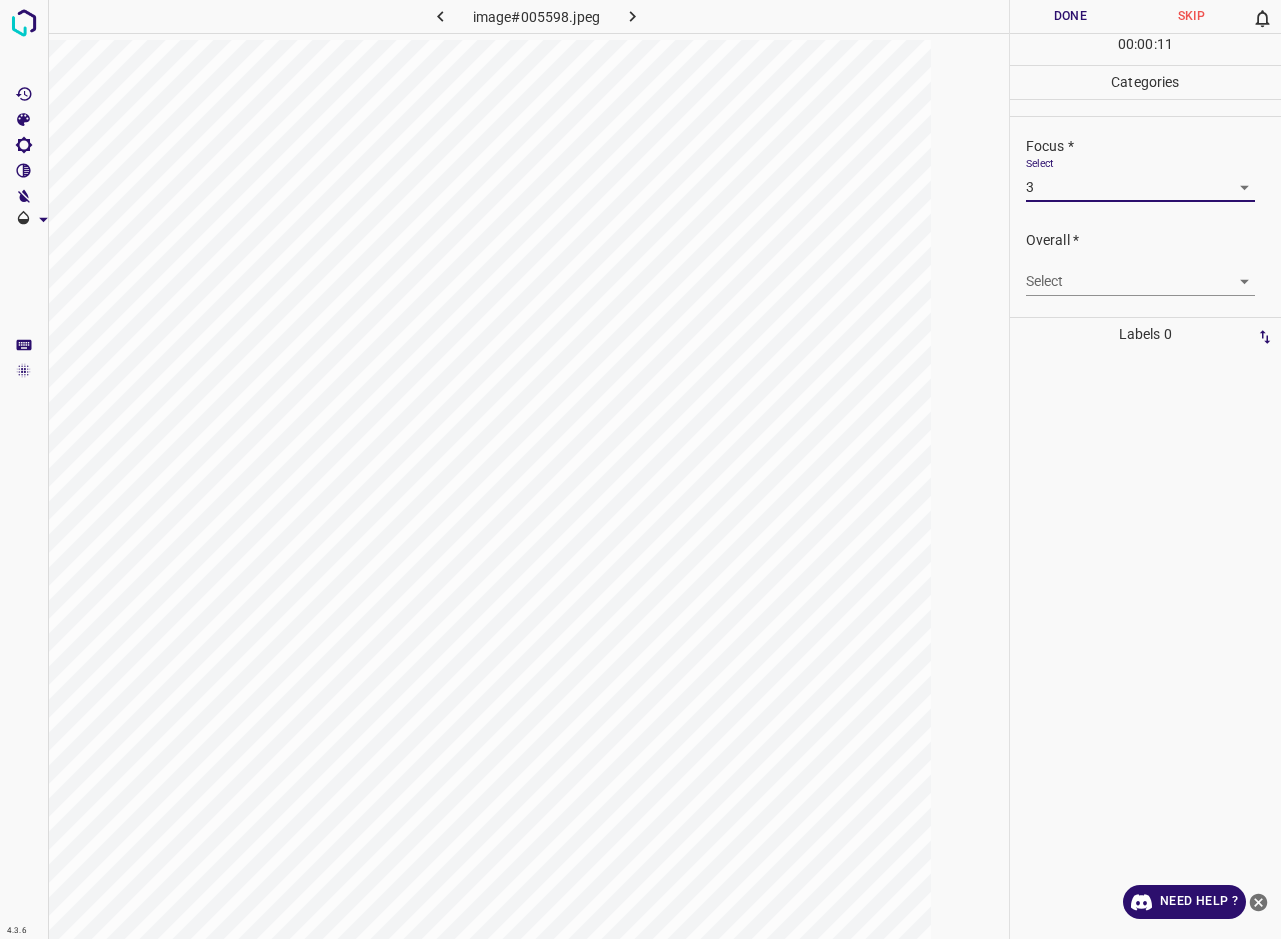 click on "4.3.6  image#005598.jpeg Done Skip 0 00   : 00   : 11   Categories Lighting *  Select 3 3 Focus *  Select 3 3 Overall *  Select ​ Labels   0 Categories 1 Lighting 2 Focus 3 Overall Tools Space Change between modes (Draw & Edit) I Auto labeling R Restore zoom M Zoom in N Zoom out Delete Delete selecte label Filters Z Restore filters X Saturation filter C Brightness filter V Contrast filter B Gray scale filter General O Download Need Help ? - Text - Hide - Delete" at bounding box center [640, 469] 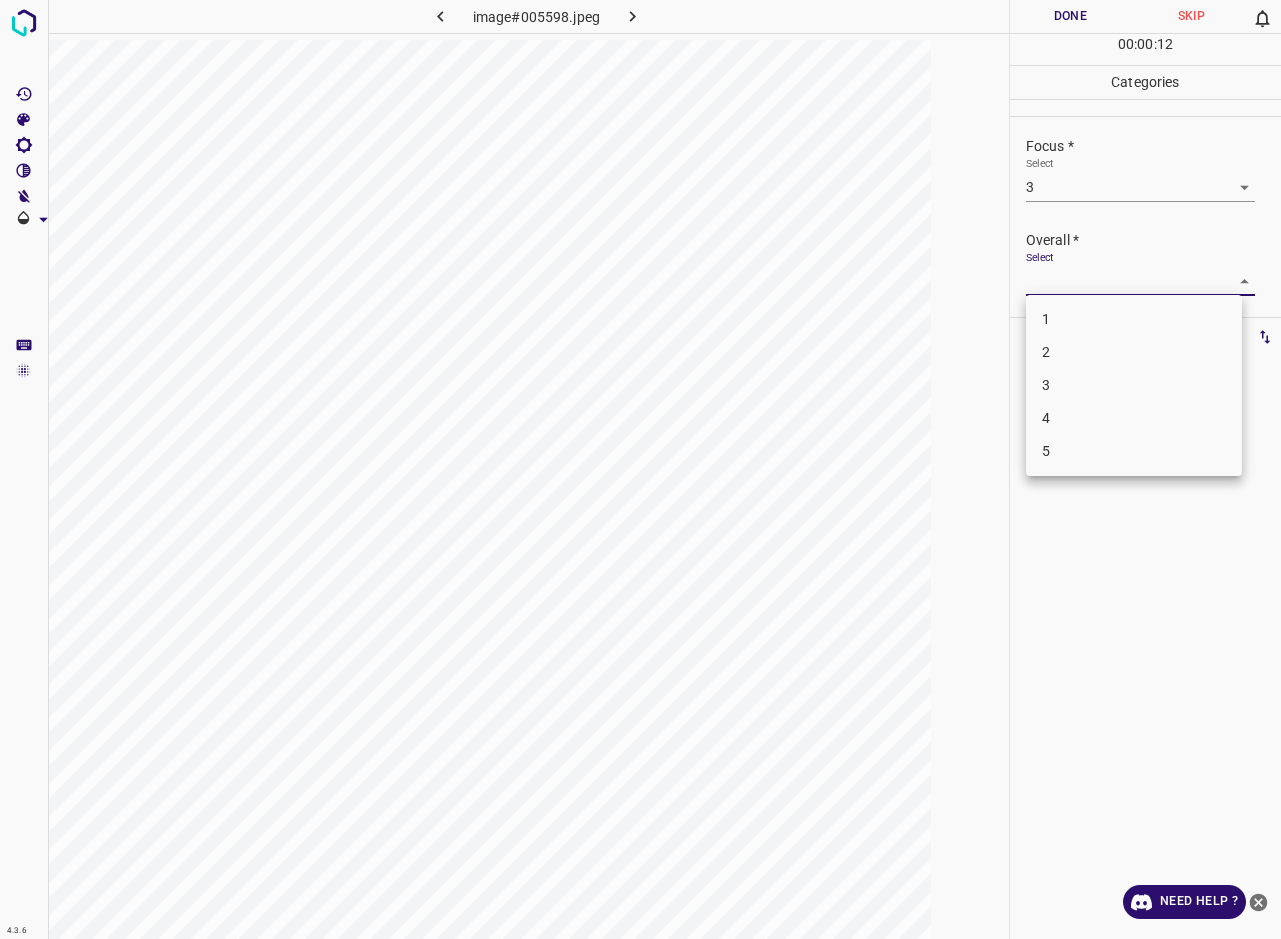 click on "3" at bounding box center [1134, 385] 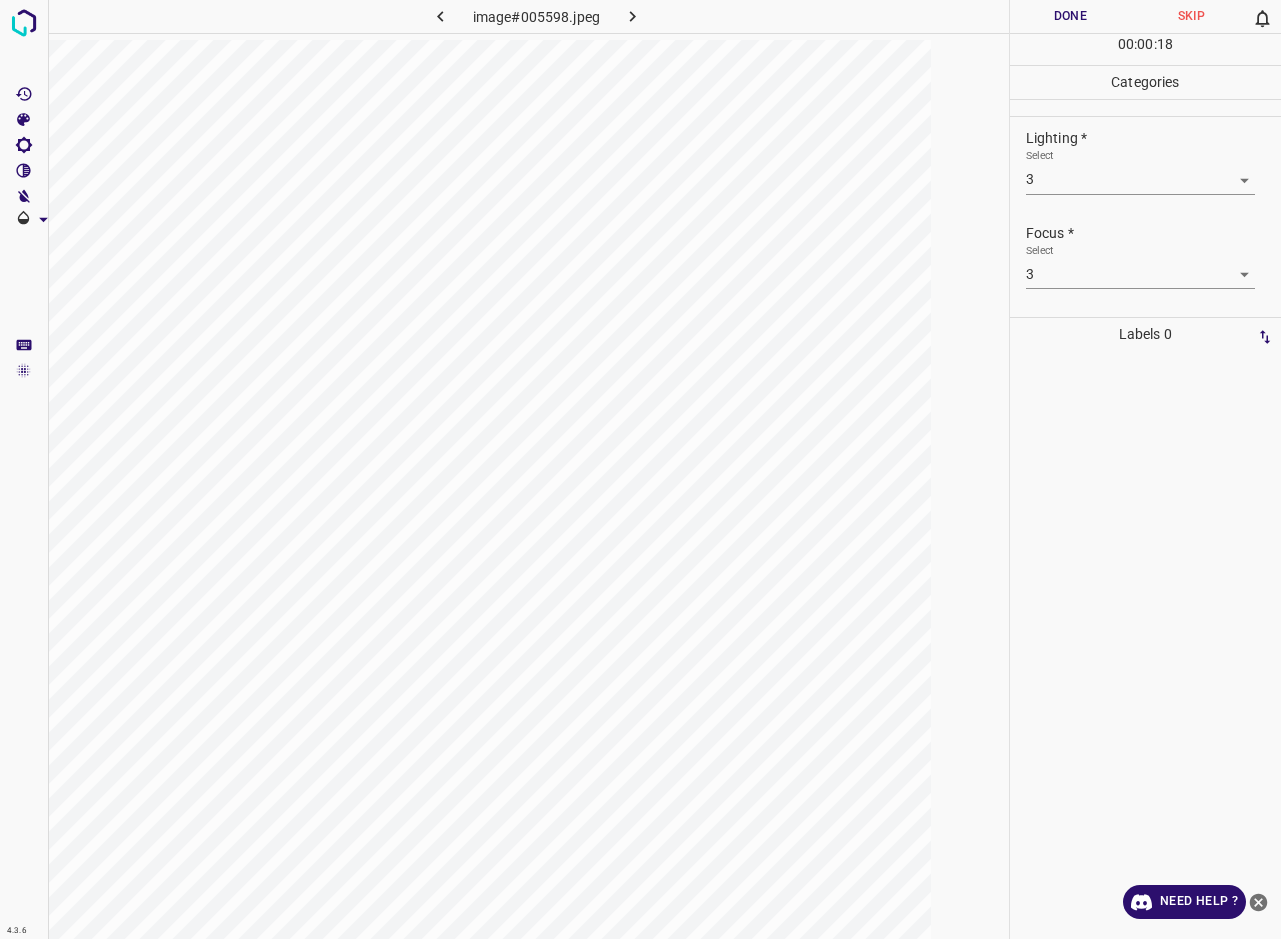 scroll, scrollTop: 0, scrollLeft: 0, axis: both 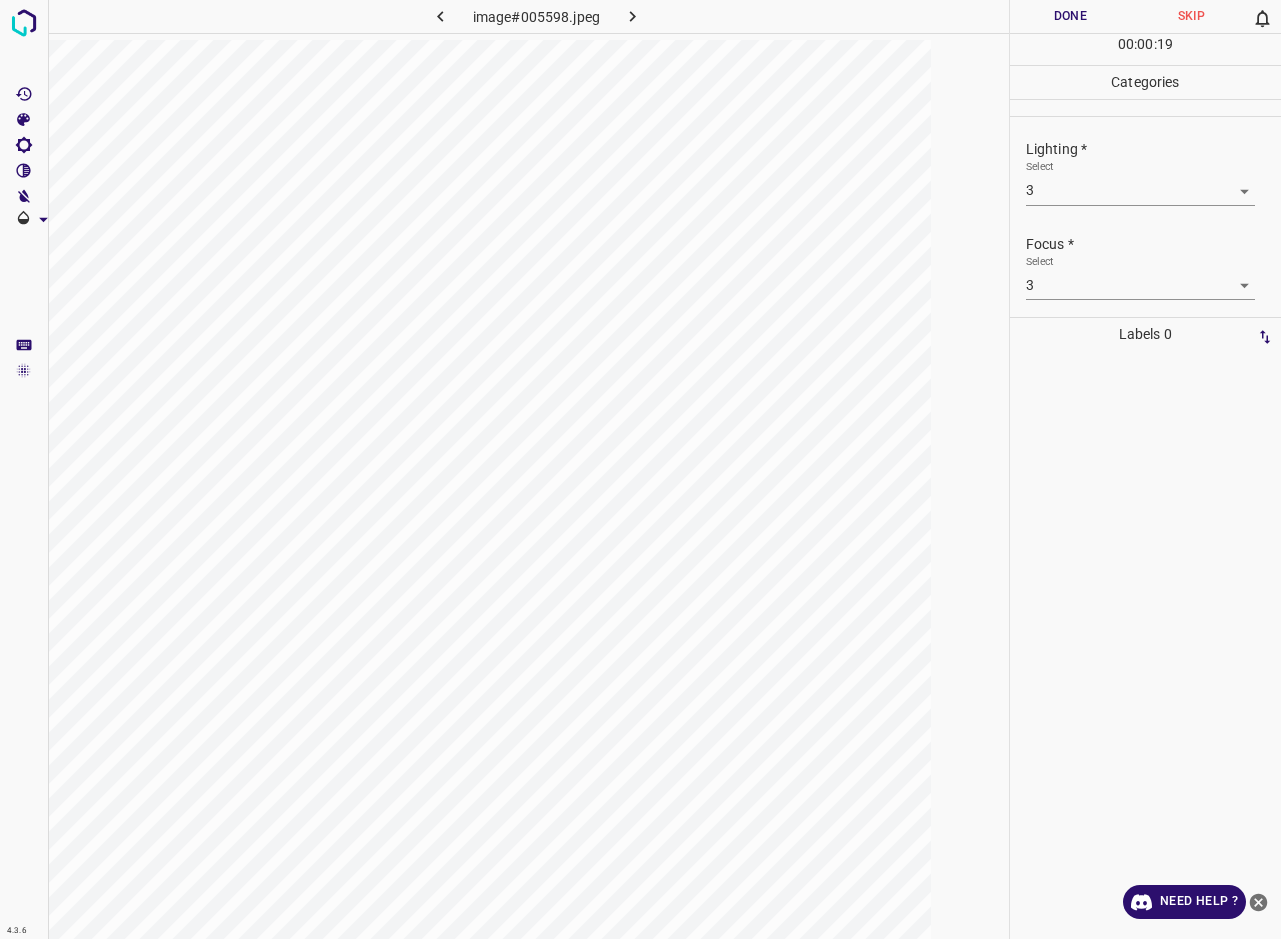 click on "Done" at bounding box center [1070, 16] 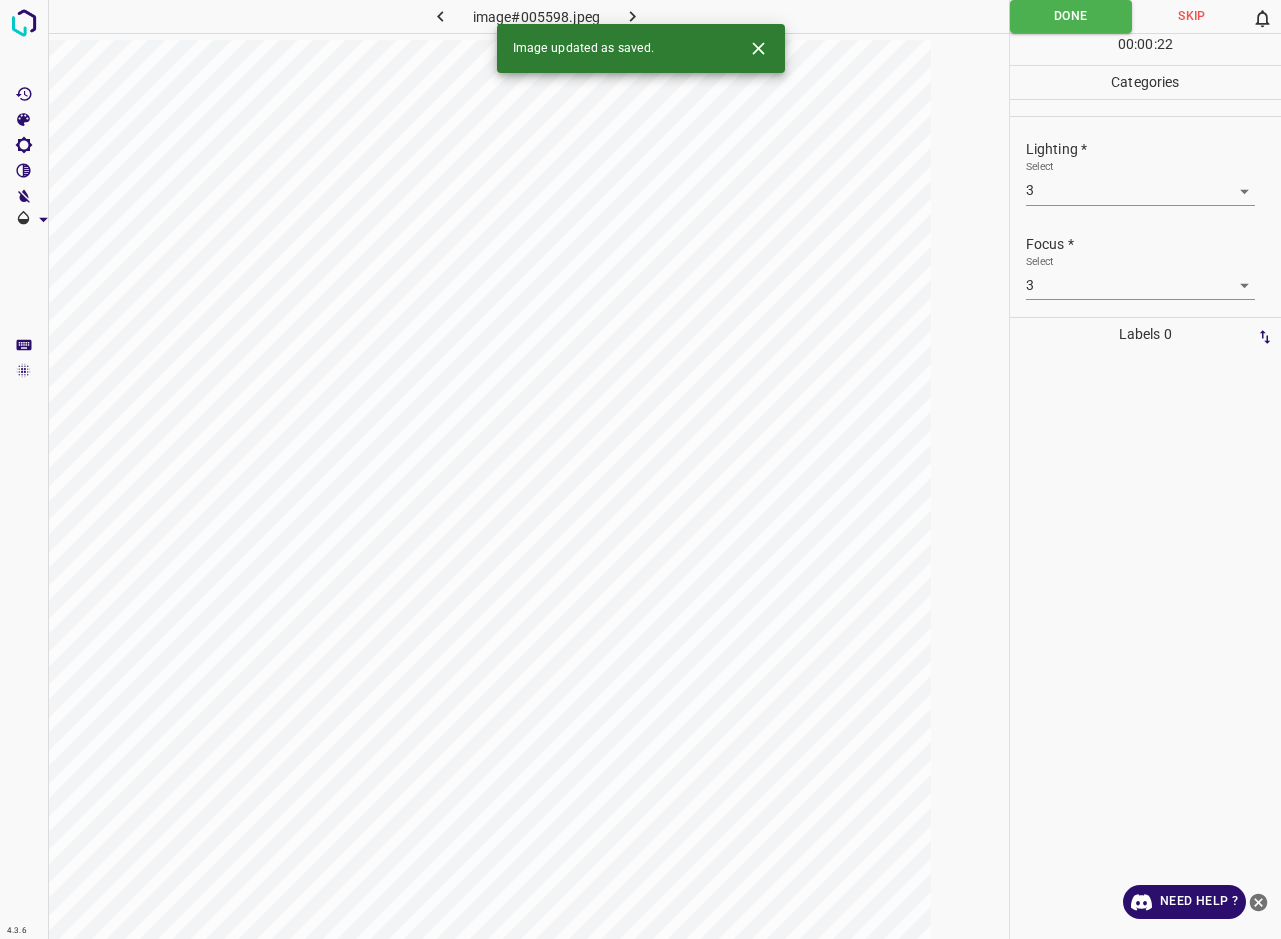 click 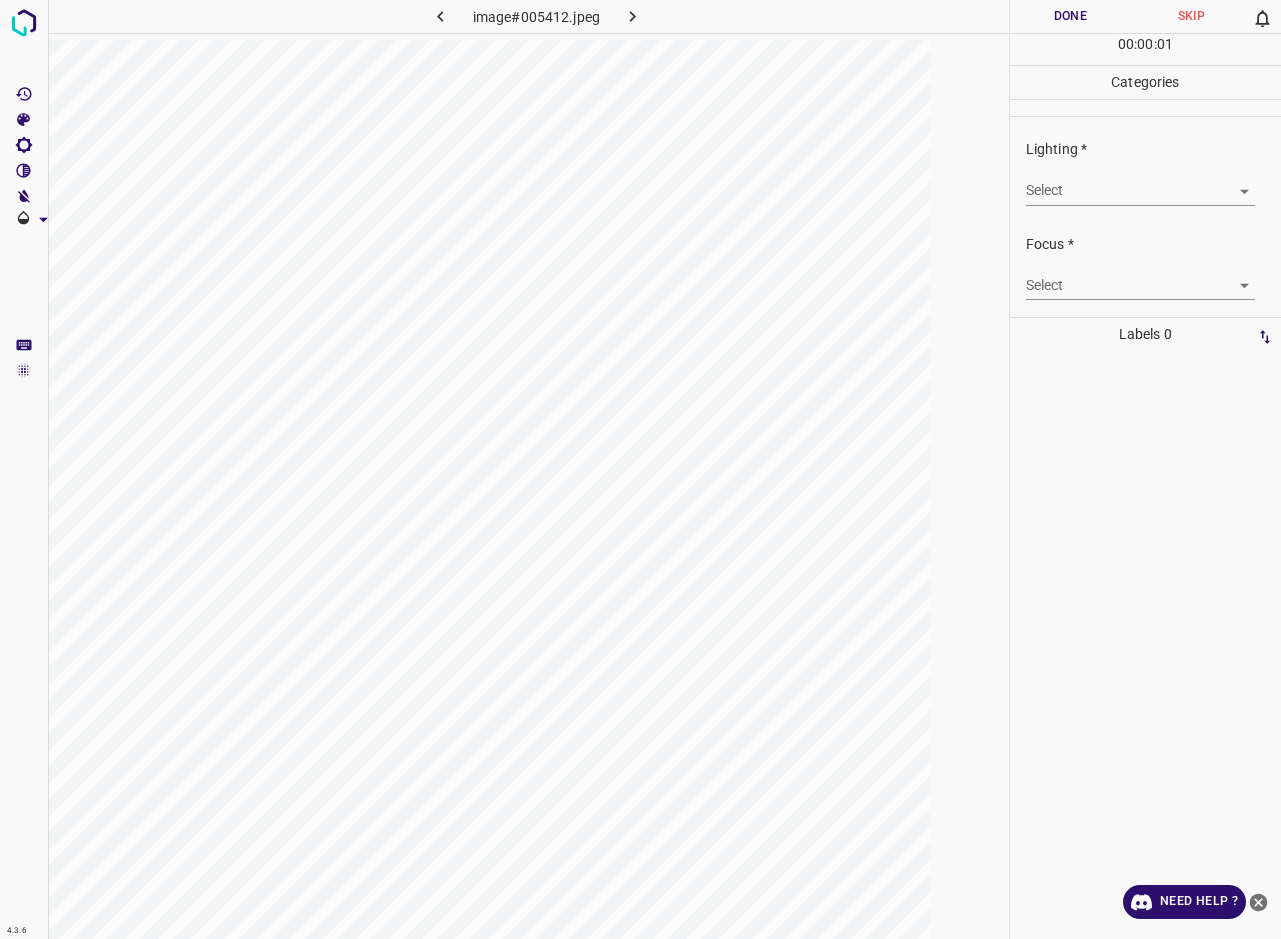 click on "4.3.6  image#005412.jpeg Done Skip 0 00   : 00   : 01   Categories Lighting *  Select ​ Focus *  Select ​ Overall *  Select ​ Labels   0 Categories 1 Lighting 2 Focus 3 Overall Tools Space Change between modes (Draw & Edit) I Auto labeling R Restore zoom M Zoom in N Zoom out Delete Delete selecte label Filters Z Restore filters X Saturation filter C Brightness filter V Contrast filter B Gray scale filter General O Download Need Help ? - Text - Hide - Delete" at bounding box center [640, 469] 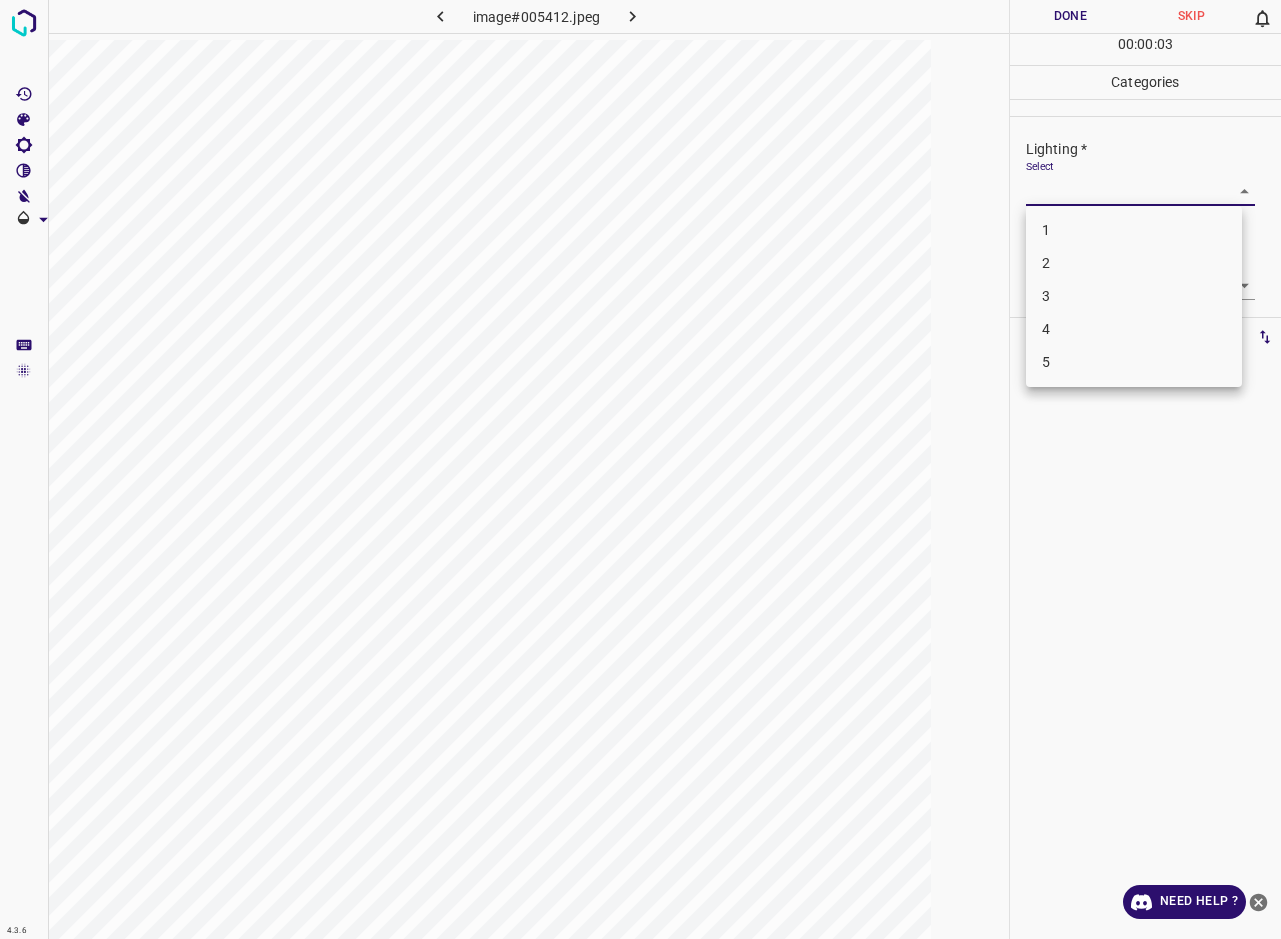 click on "2" at bounding box center (1134, 263) 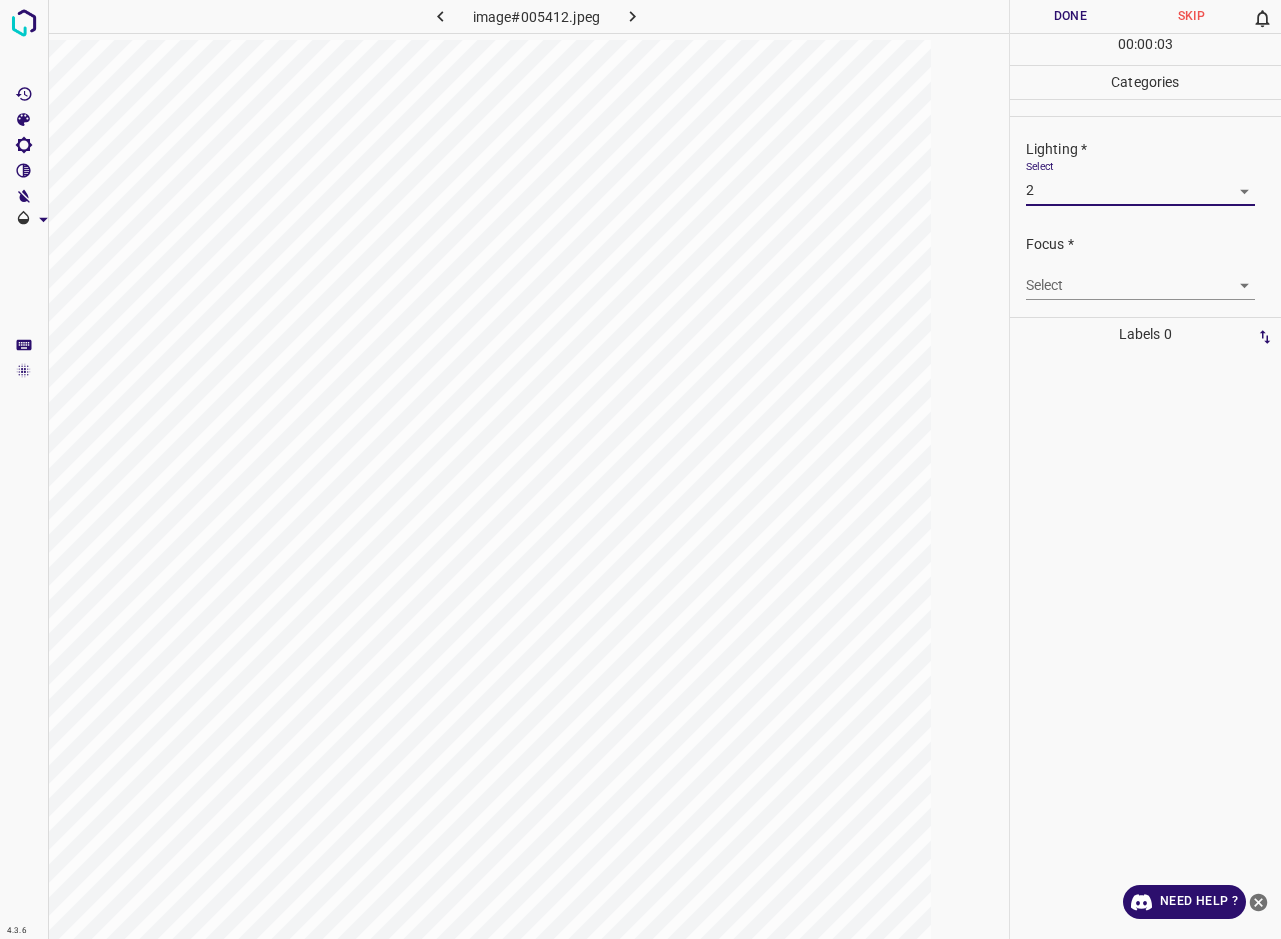 click on "4.3.6  image#005412.jpeg Done Skip 0 00   : 00   : 03   Categories Lighting *  Select 2 2 Focus *  Select ​ Overall *  Select ​ Labels   0 Categories 1 Lighting 2 Focus 3 Overall Tools Space Change between modes (Draw & Edit) I Auto labeling R Restore zoom M Zoom in N Zoom out Delete Delete selecte label Filters Z Restore filters X Saturation filter C Brightness filter V Contrast filter B Gray scale filter General O Download Need Help ? - Text - Hide - Delete" at bounding box center [640, 469] 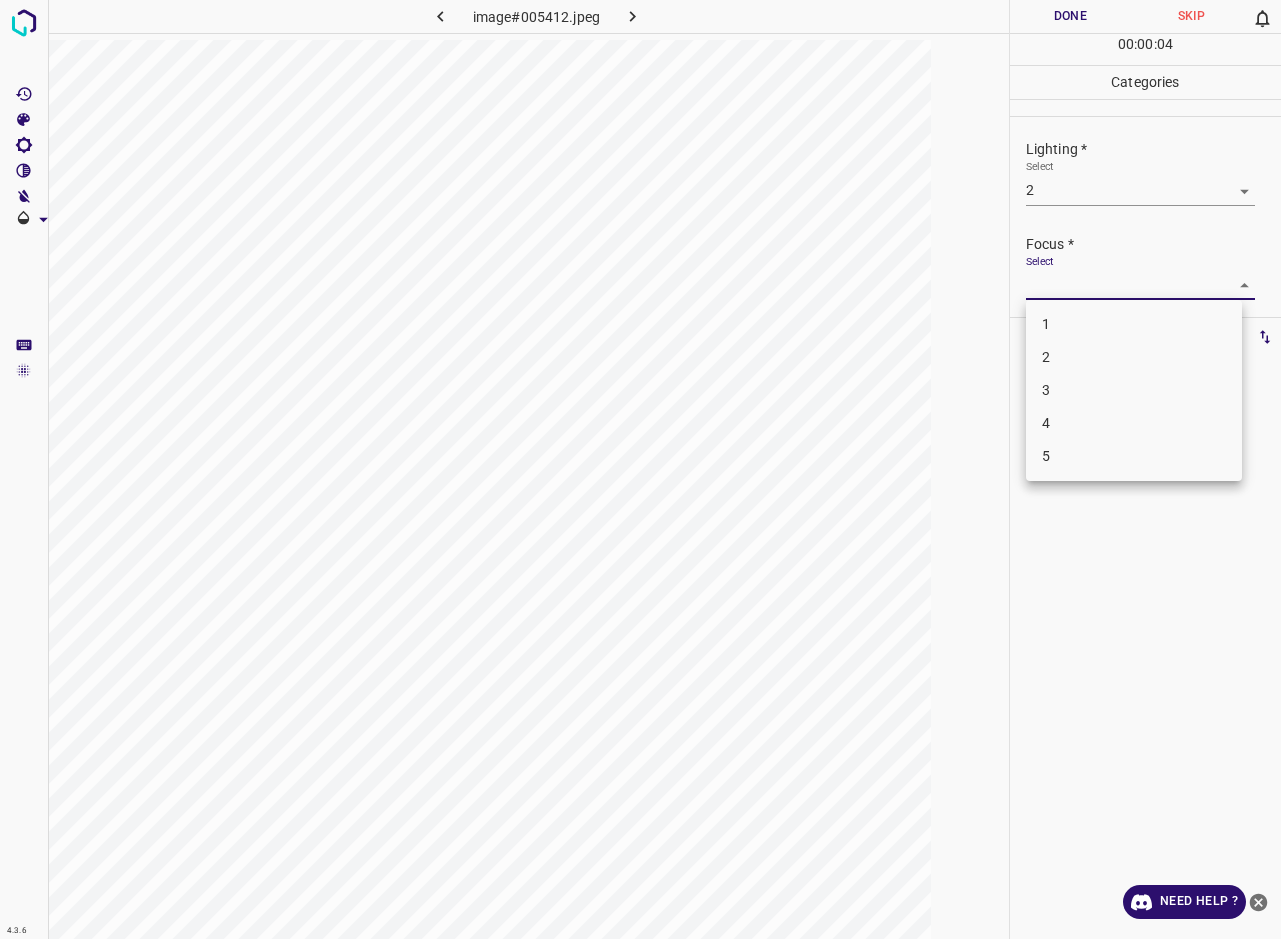 click on "3" at bounding box center (1134, 390) 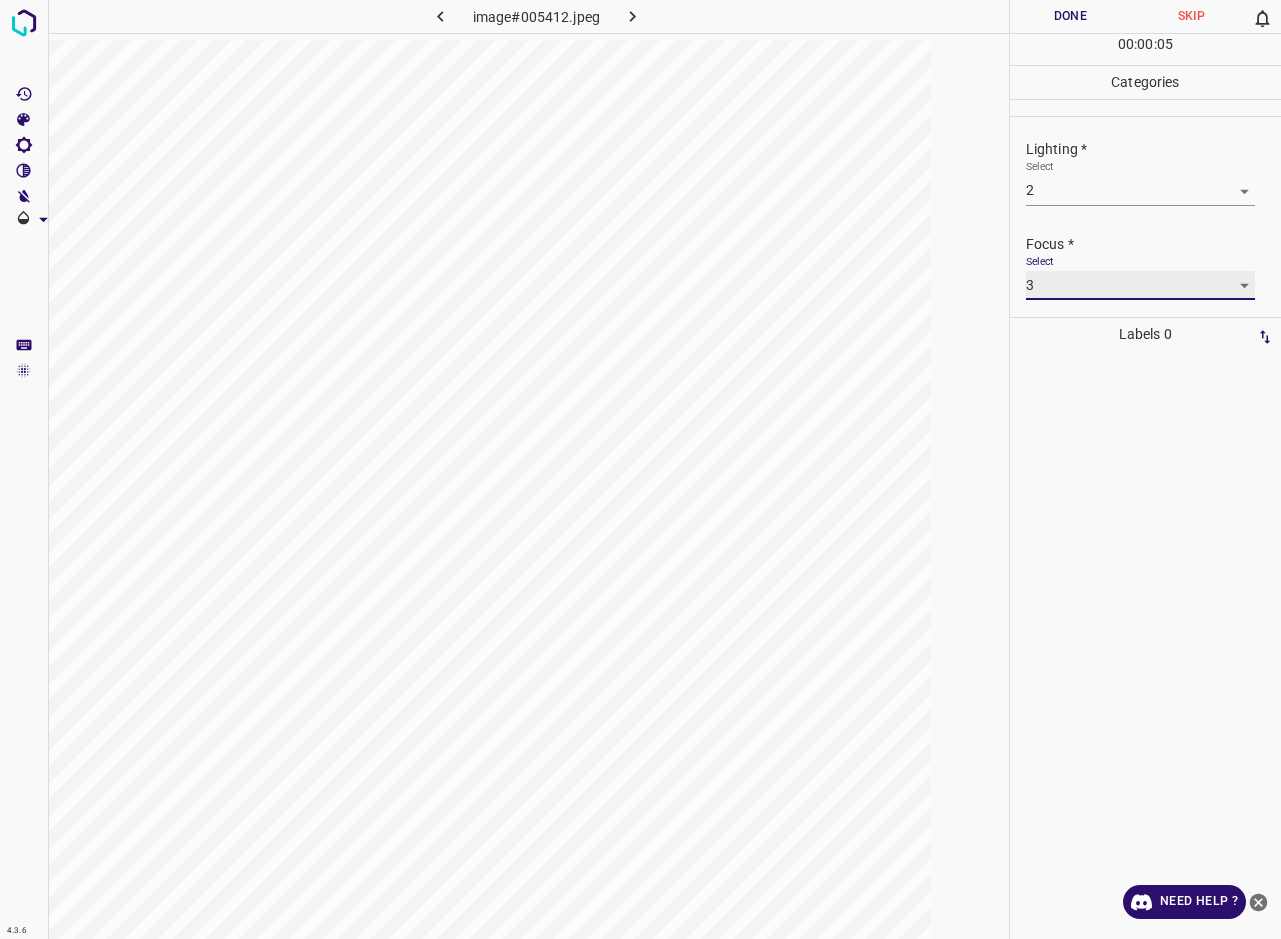 scroll, scrollTop: 98, scrollLeft: 0, axis: vertical 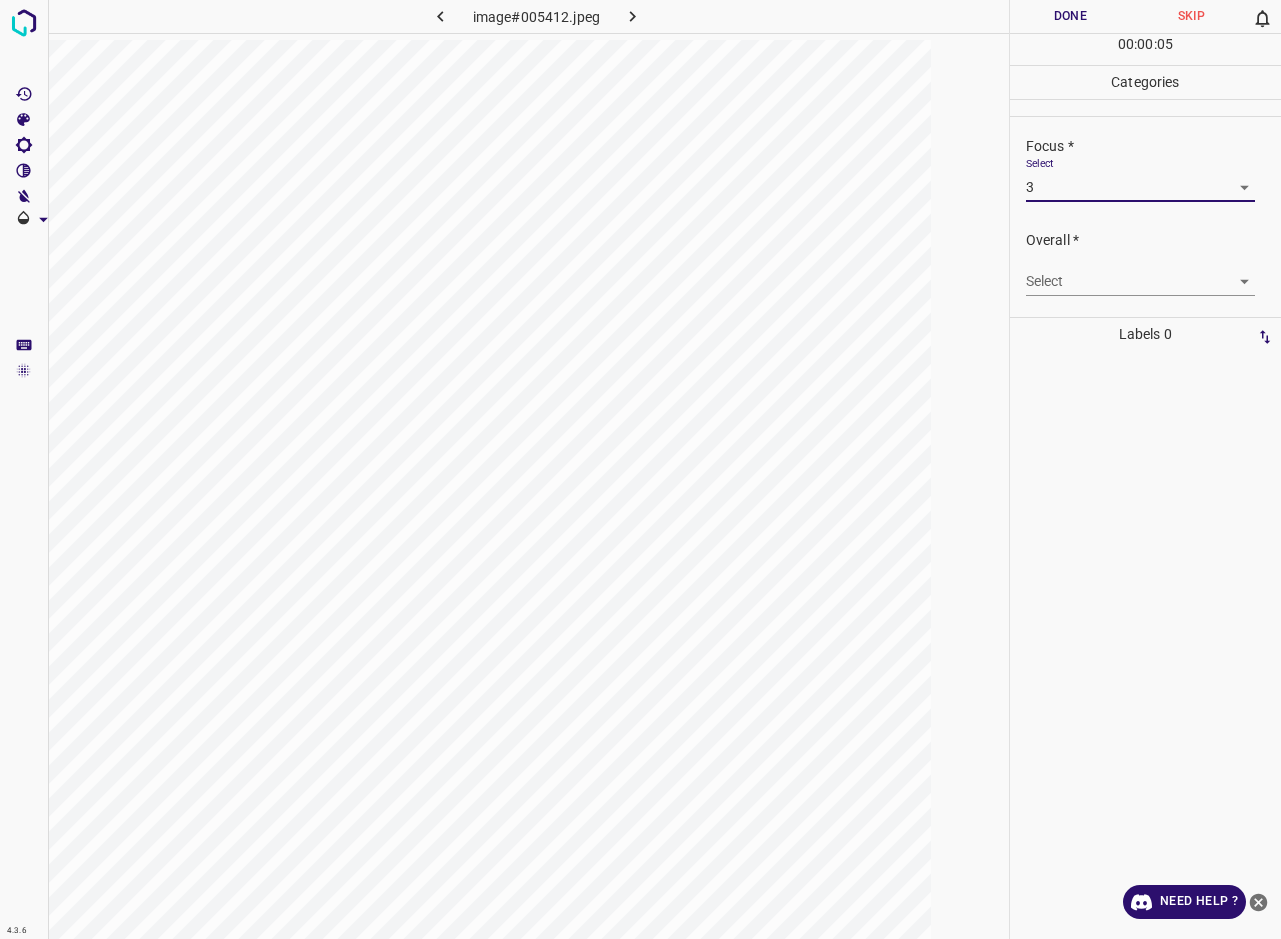 click on "4.3.6  image#005412.jpeg Done Skip 0 00   : 00   : 05   Categories Lighting *  Select 2 2 Focus *  Select 3 3 Overall *  Select ​ Labels   0 Categories 1 Lighting 2 Focus 3 Overall Tools Space Change between modes (Draw & Edit) I Auto labeling R Restore zoom M Zoom in N Zoom out Delete Delete selecte label Filters Z Restore filters X Saturation filter C Brightness filter V Contrast filter B Gray scale filter General O Download Need Help ? - Text - Hide - Delete" at bounding box center [640, 469] 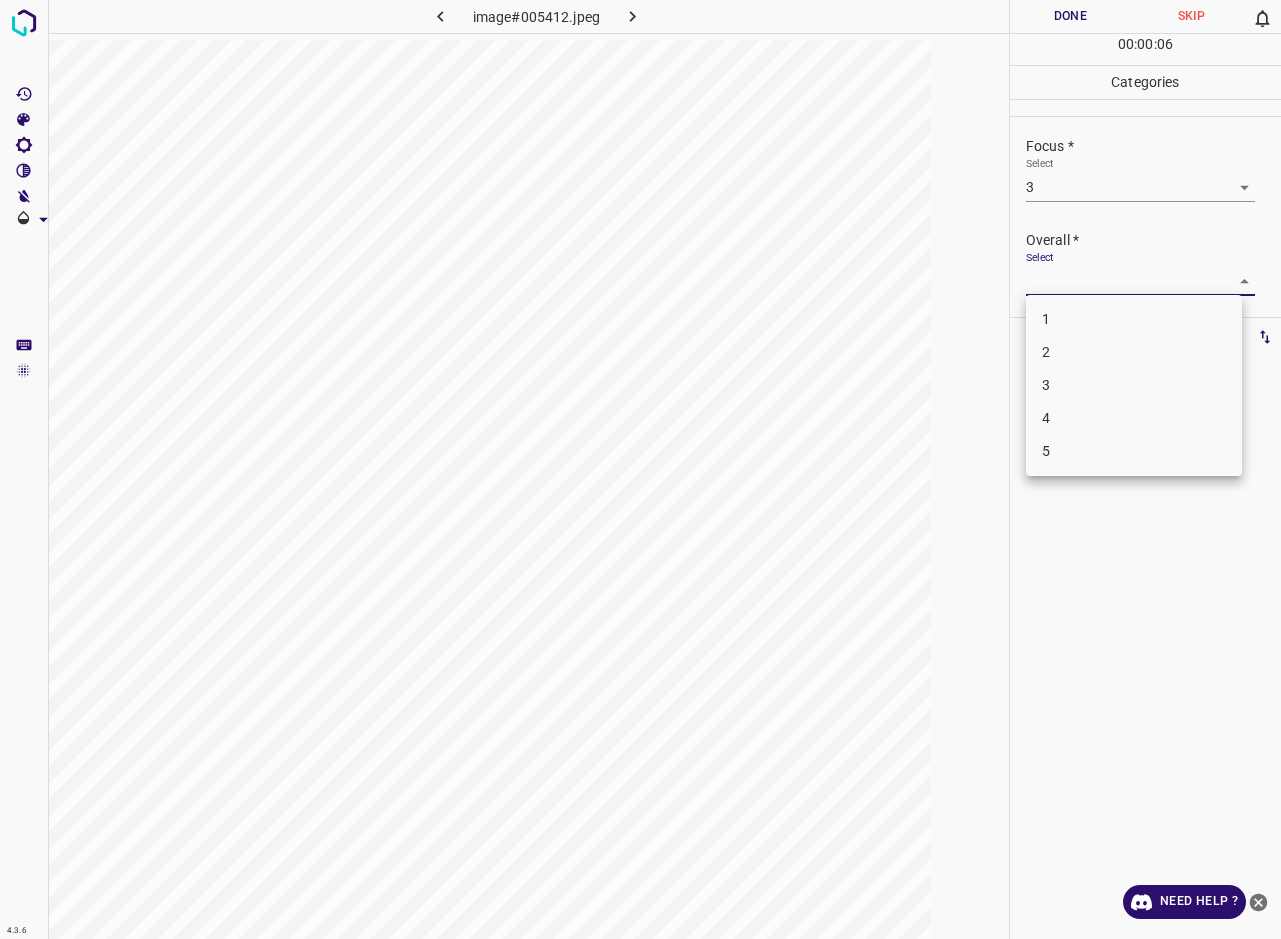 click on "3" at bounding box center [1134, 385] 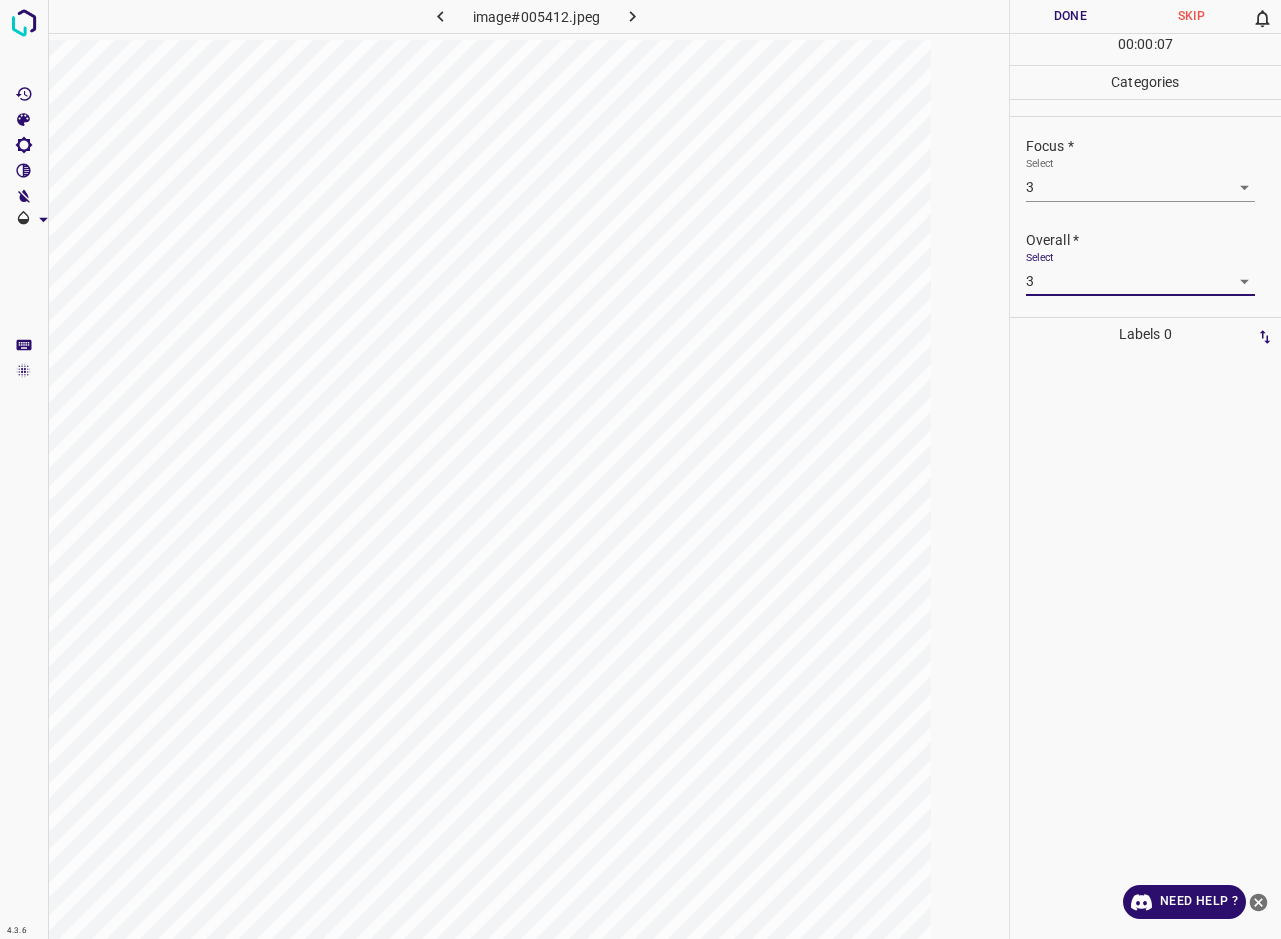 click on "Done" at bounding box center (1070, 16) 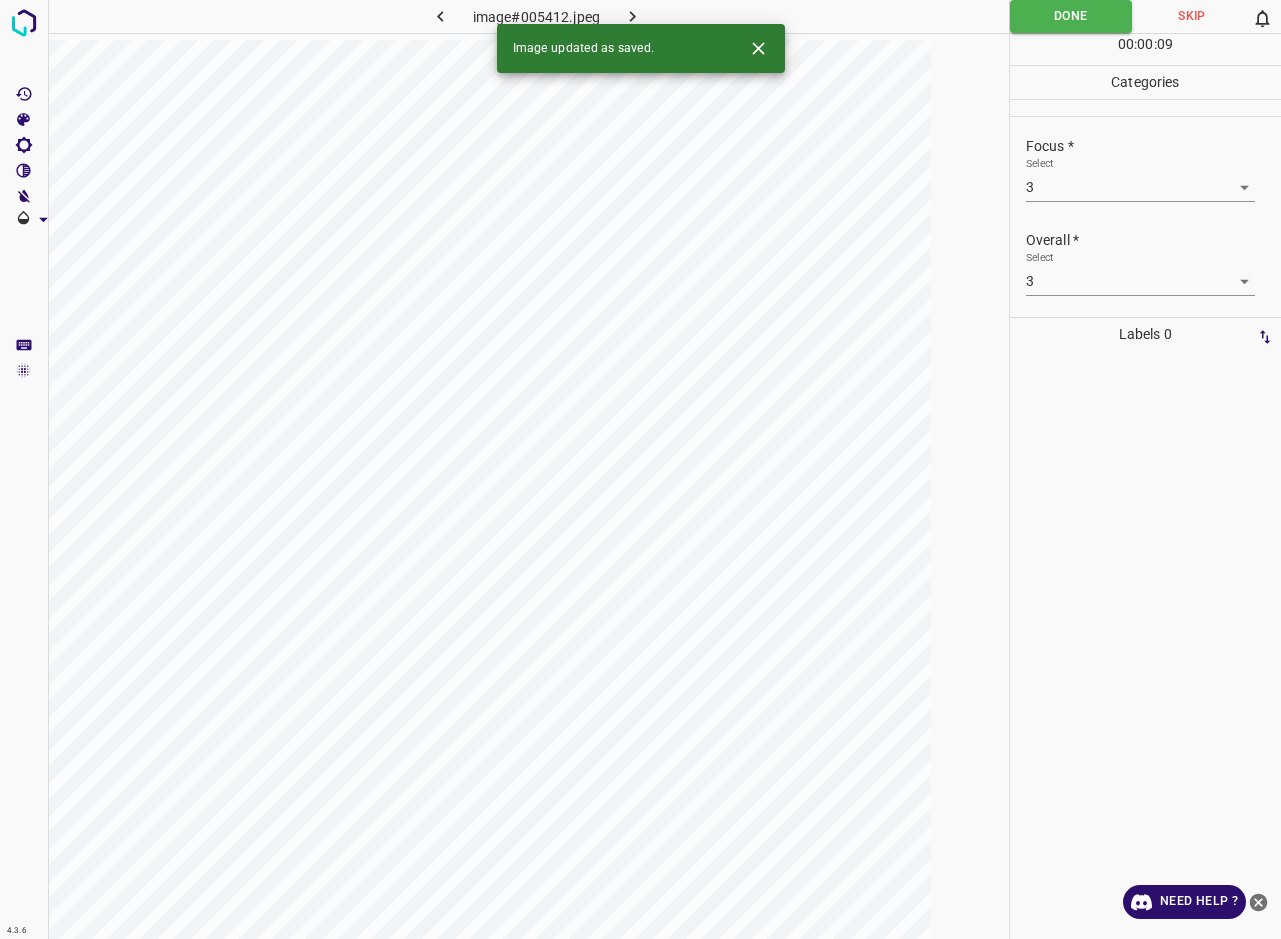 click 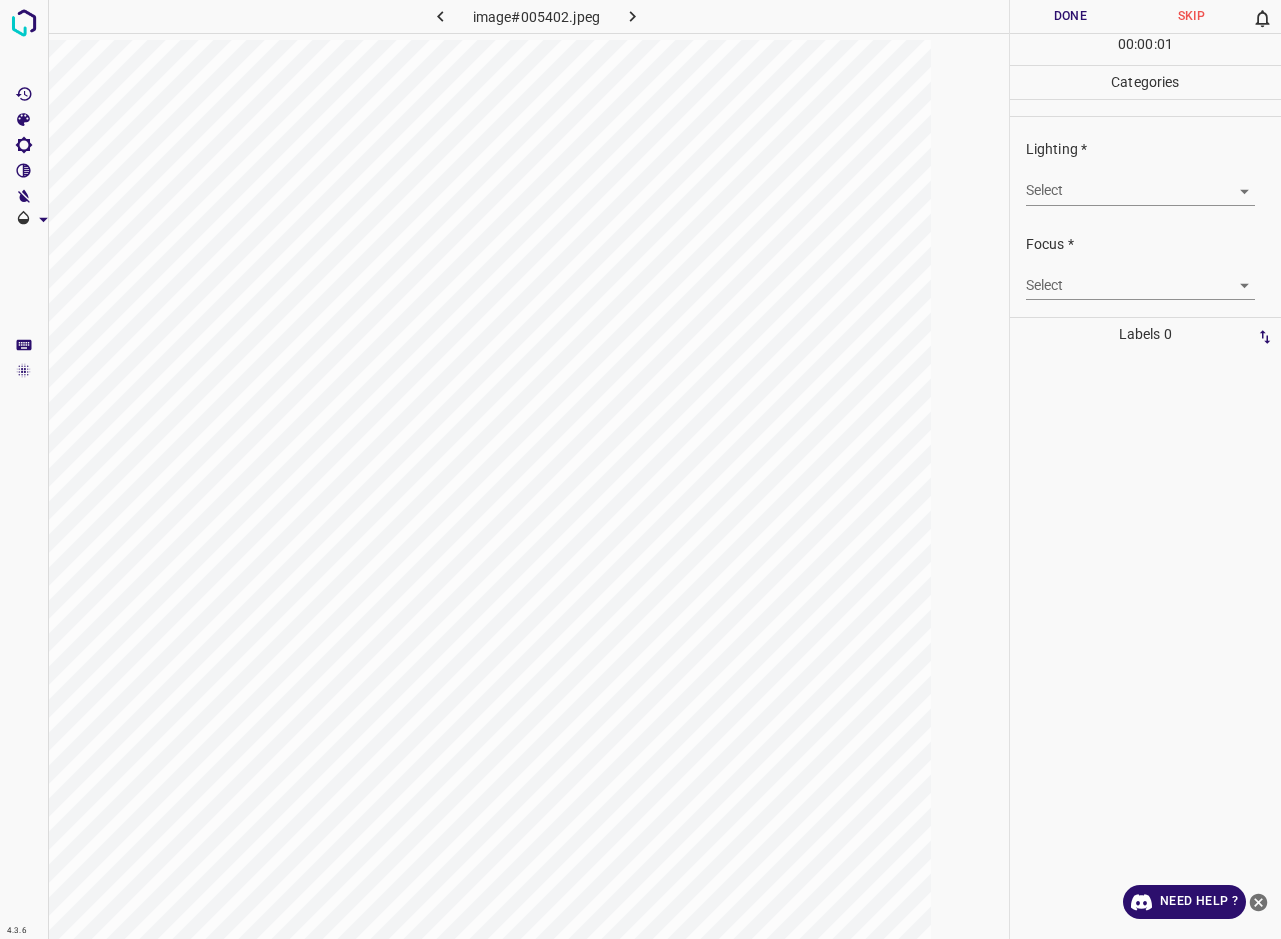 click on "4.3.6  image#005402.jpeg Done Skip 0 00   : 00   : 01   Categories Lighting *  Select ​ Focus *  Select ​ Overall *  Select ​ Labels   0 Categories 1 Lighting 2 Focus 3 Overall Tools Space Change between modes (Draw & Edit) I Auto labeling R Restore zoom M Zoom in N Zoom out Delete Delete selecte label Filters Z Restore filters X Saturation filter C Brightness filter V Contrast filter B Gray scale filter General O Download Need Help ? - Text - Hide - Delete" at bounding box center [640, 469] 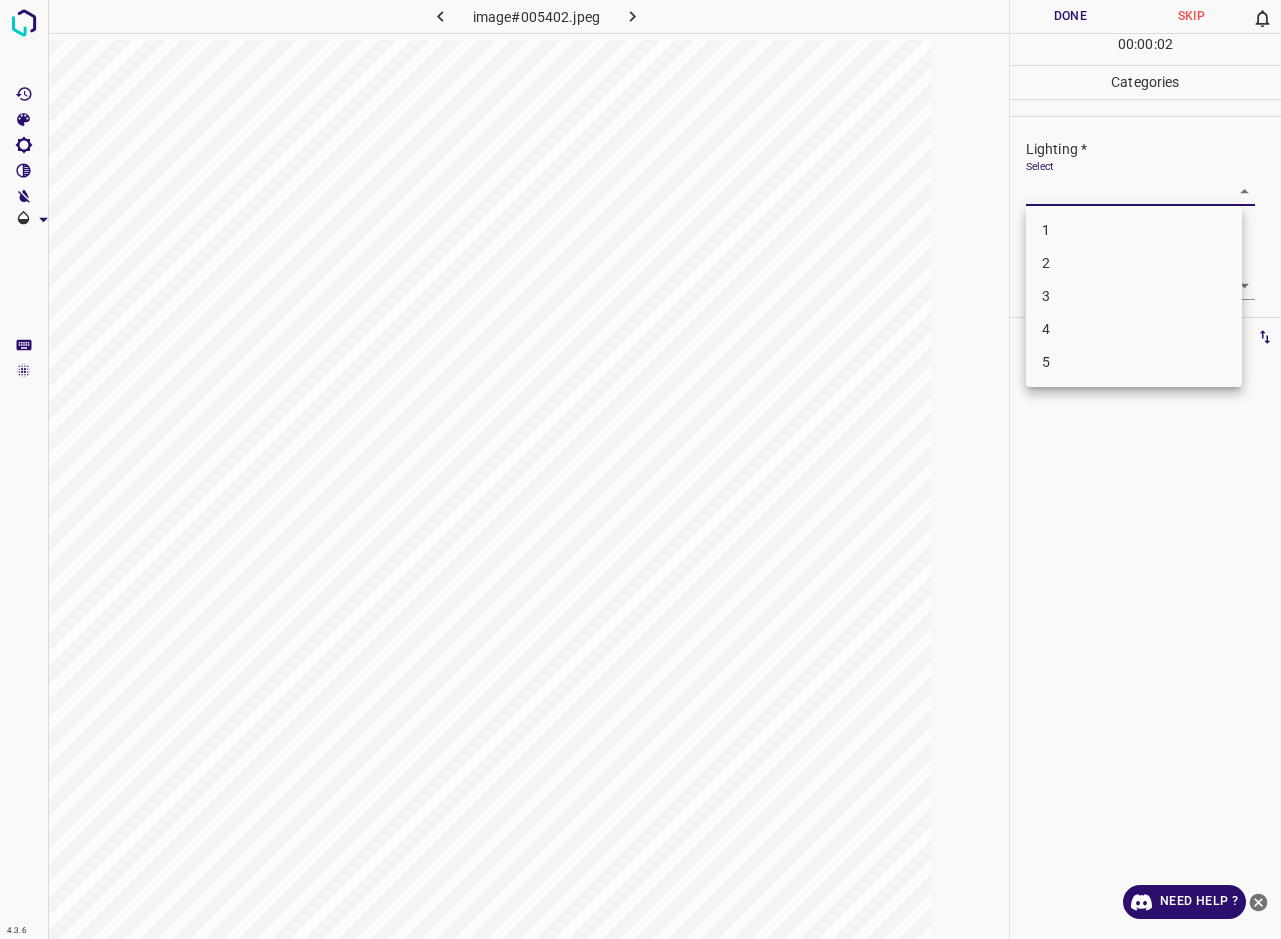 click on "3" at bounding box center [1134, 296] 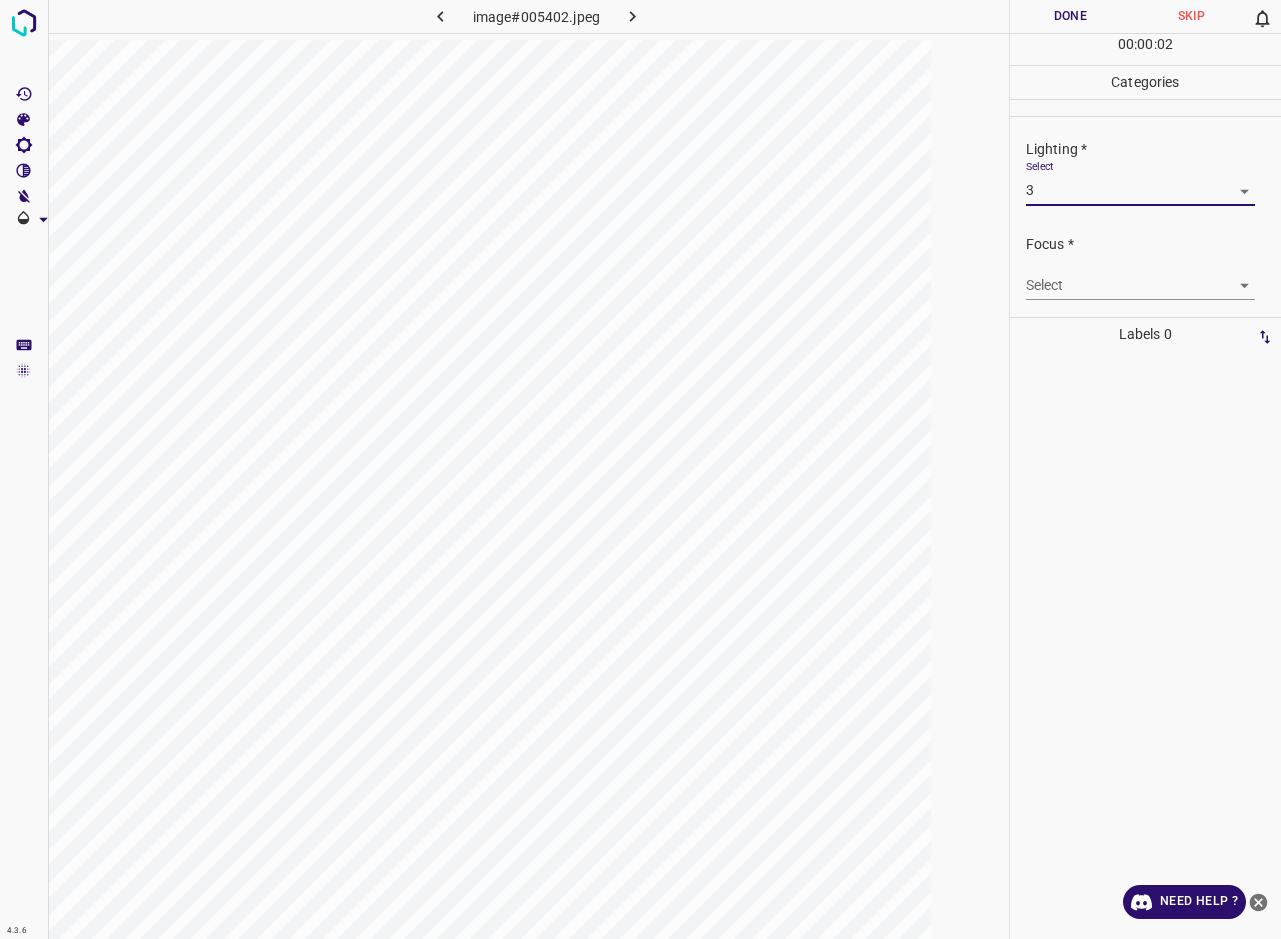 click on "4.3.6  image#005402.jpeg Done Skip 0 00   : 00   : 02   Categories Lighting *  Select 3 3 Focus *  Select ​ Overall *  Select ​ Labels   0 Categories 1 Lighting 2 Focus 3 Overall Tools Space Change between modes (Draw & Edit) I Auto labeling R Restore zoom M Zoom in N Zoom out Delete Delete selecte label Filters Z Restore filters X Saturation filter C Brightness filter V Contrast filter B Gray scale filter General O Download Need Help ? - Text - Hide - Delete" at bounding box center [640, 469] 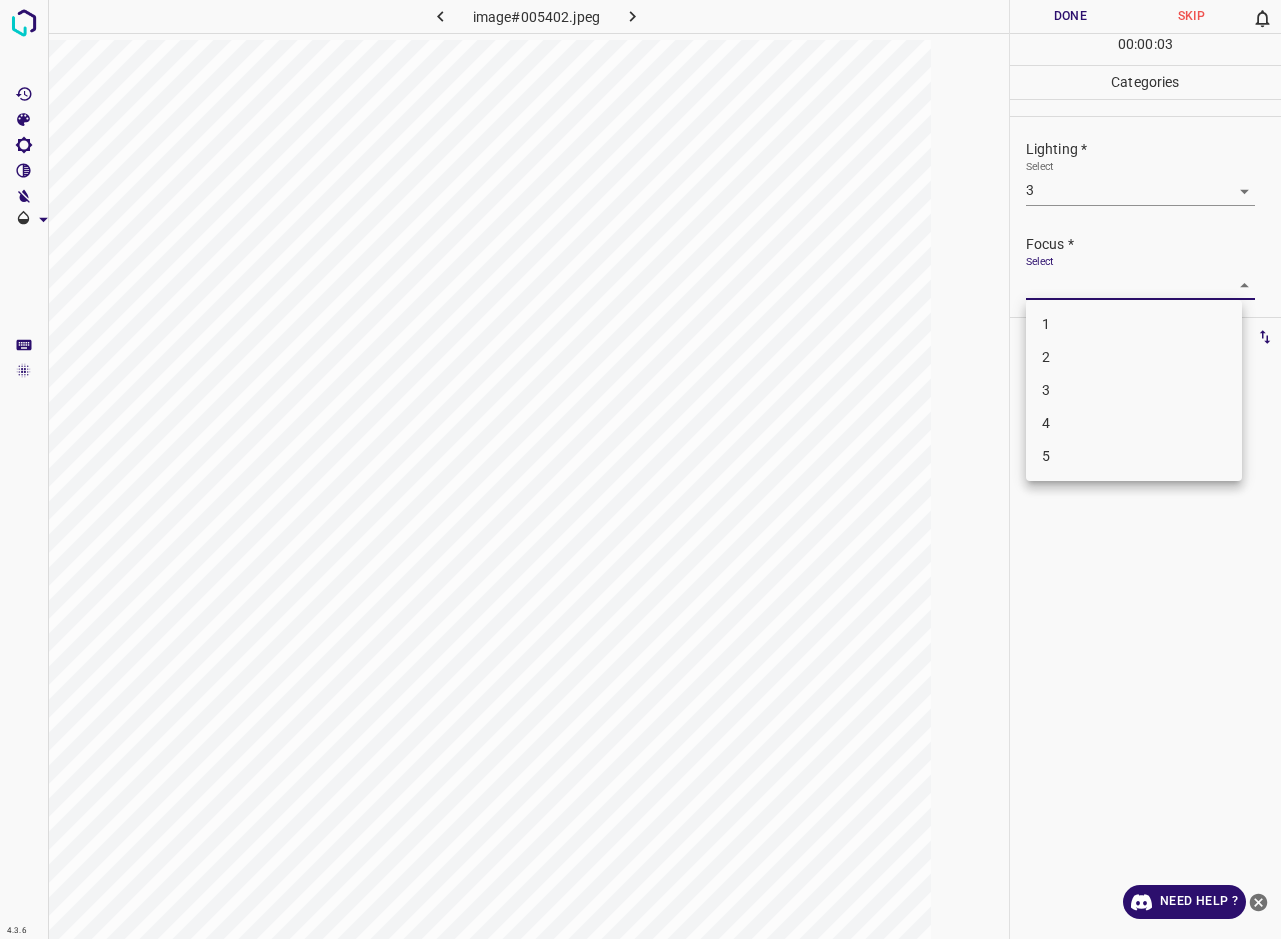 click on "3" at bounding box center [1134, 390] 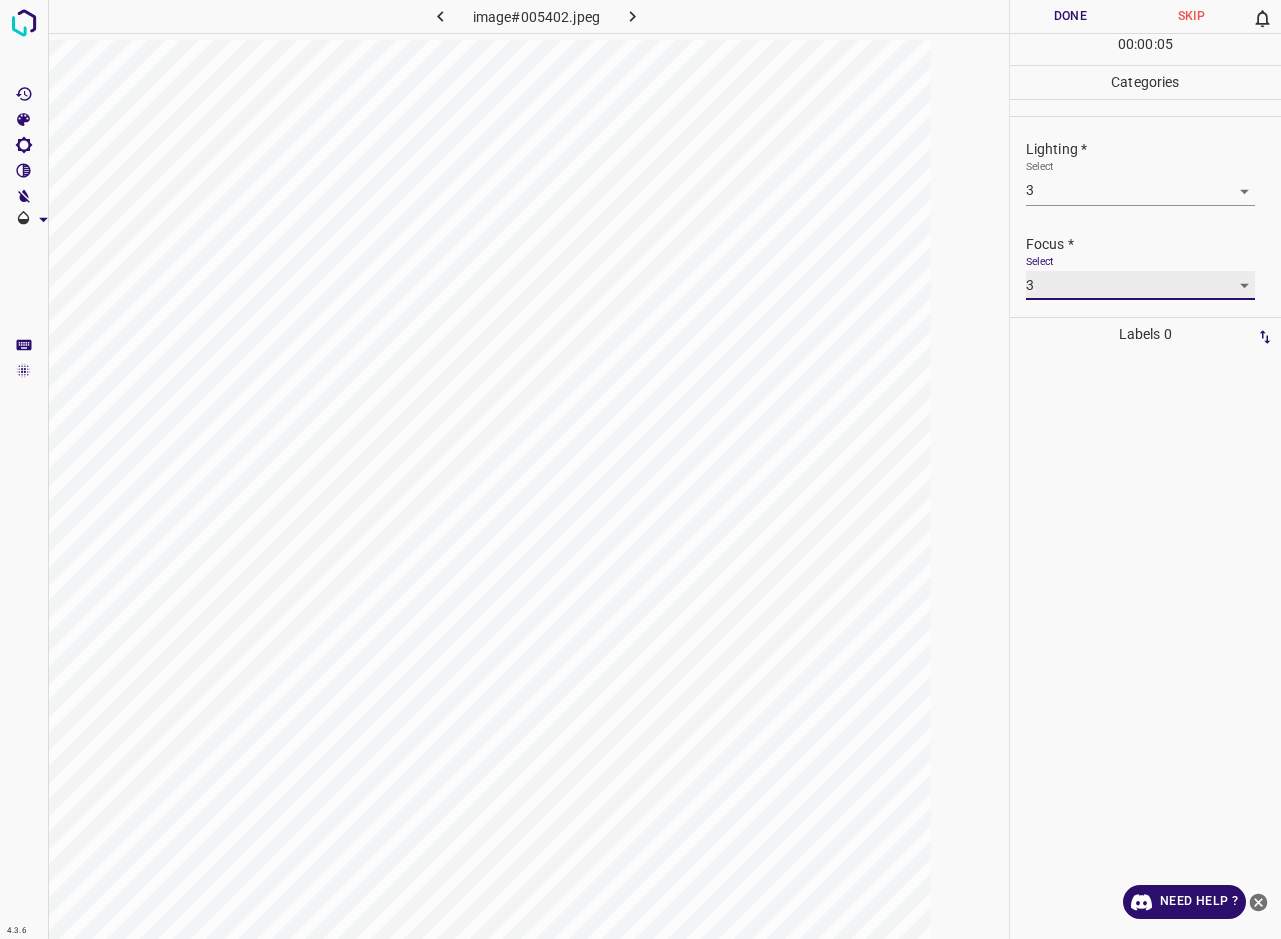 scroll, scrollTop: 37, scrollLeft: 0, axis: vertical 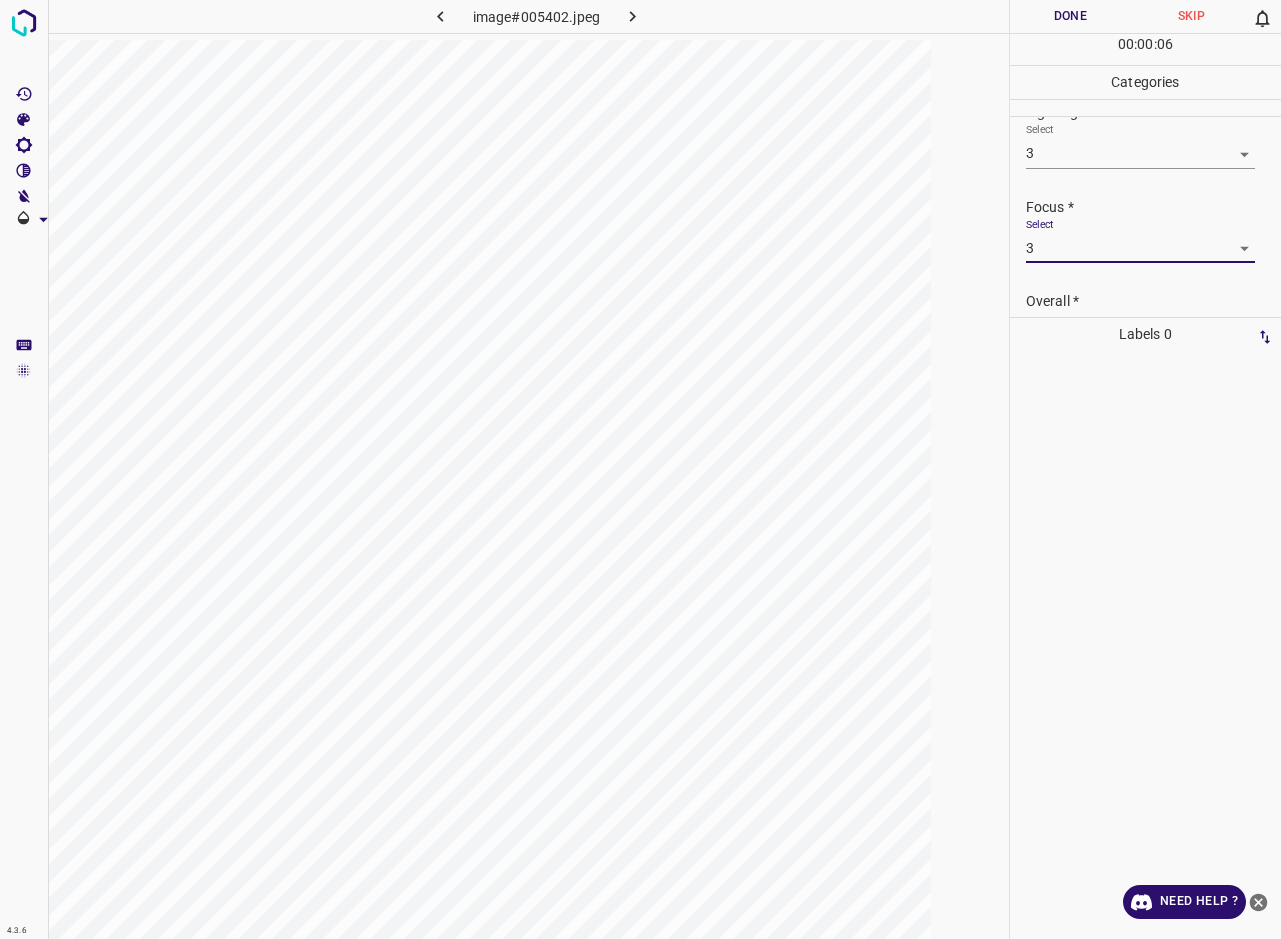 click on "Overall *" at bounding box center [1153, 301] 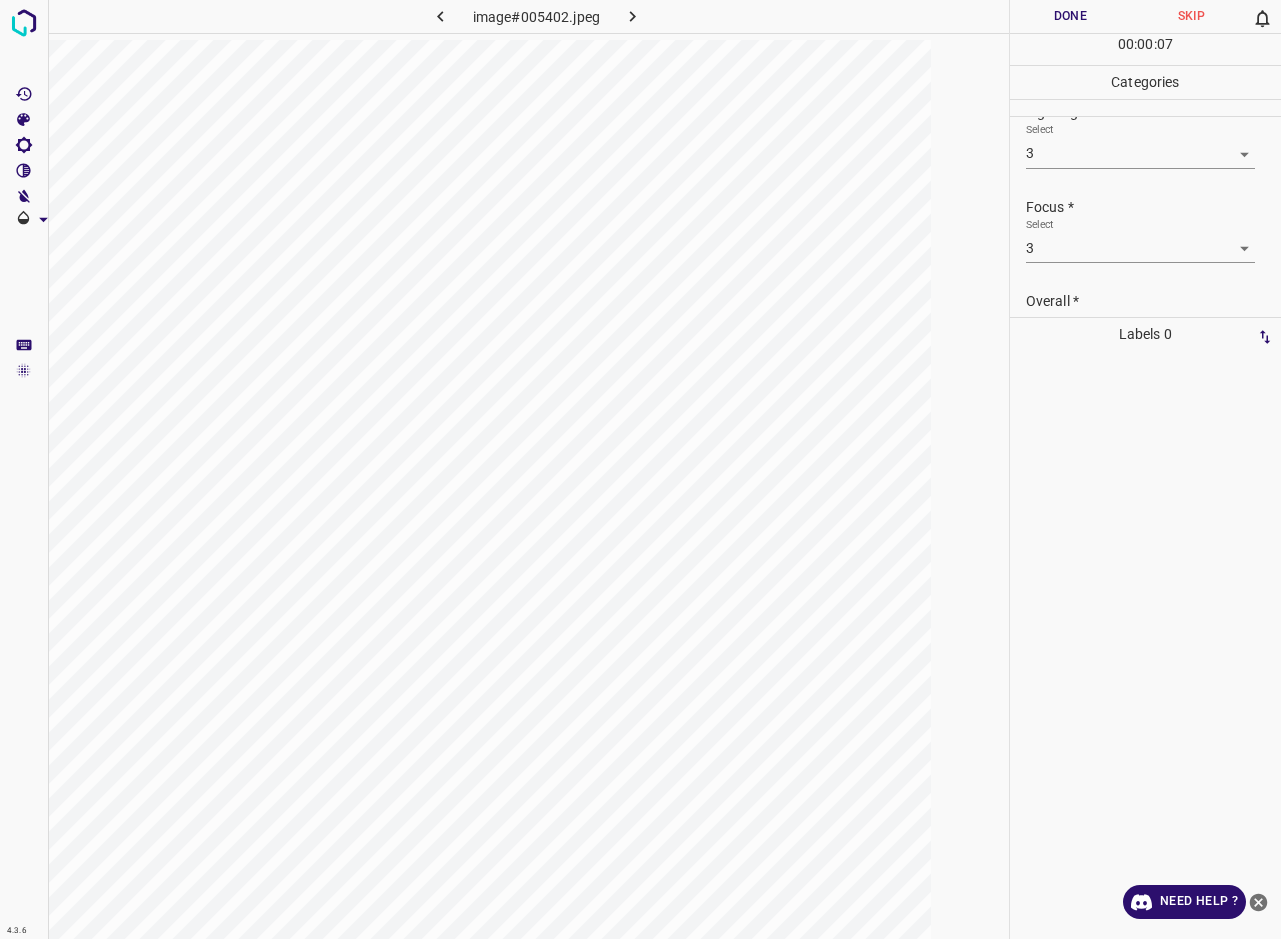 scroll, scrollTop: 98, scrollLeft: 0, axis: vertical 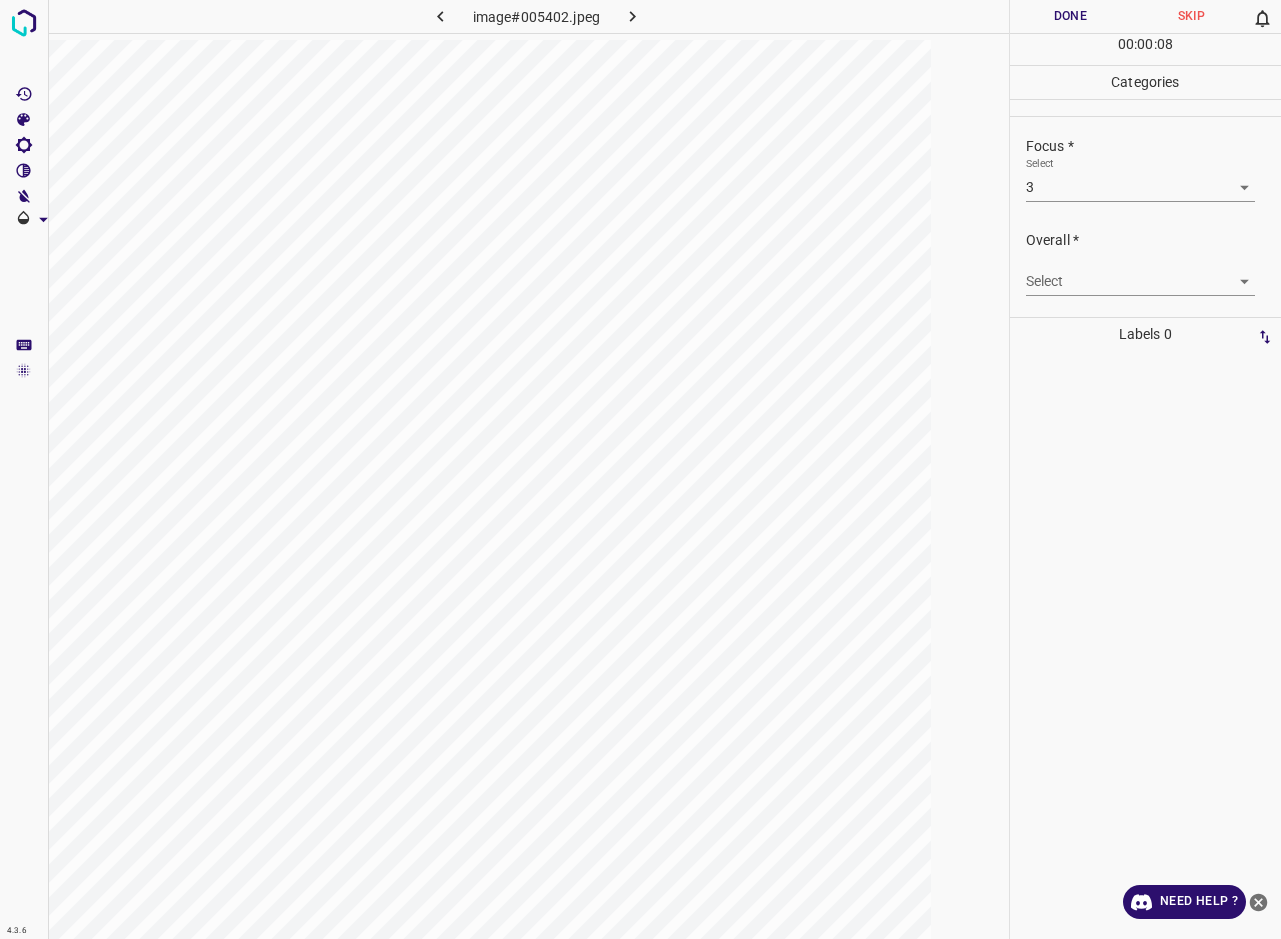click on "4.3.6  image#005402.jpeg Done Skip 0 00   : 00   : 08   Categories Lighting *  Select 3 3 Focus *  Select 3 3 Overall *  Select ​ Labels   0 Categories 1 Lighting 2 Focus 3 Overall Tools Space Change between modes (Draw & Edit) I Auto labeling R Restore zoom M Zoom in N Zoom out Delete Delete selecte label Filters Z Restore filters X Saturation filter C Brightness filter V Contrast filter B Gray scale filter General O Download Need Help ? - Text - Hide - Delete" at bounding box center (640, 469) 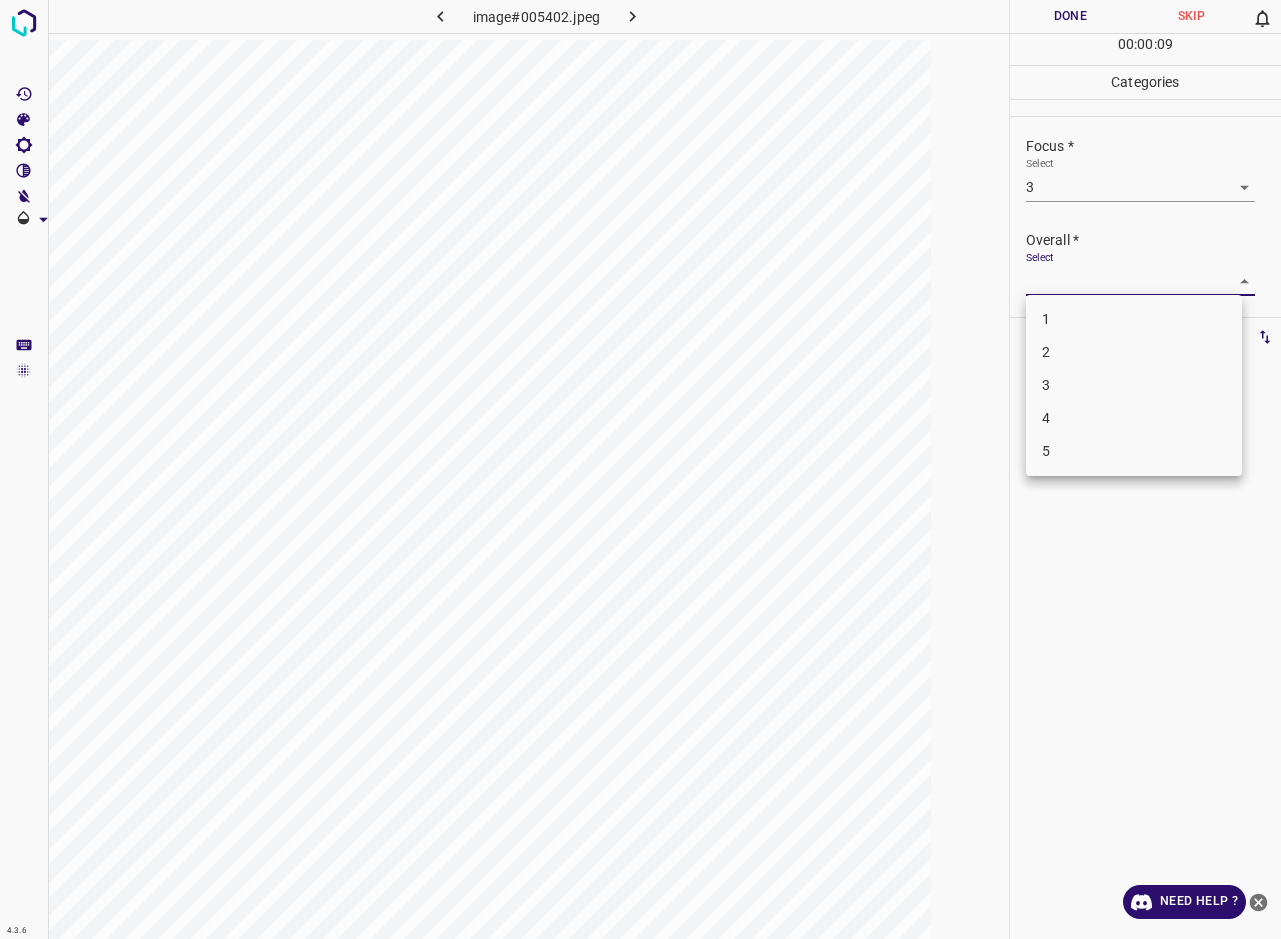 click on "3" at bounding box center [1134, 385] 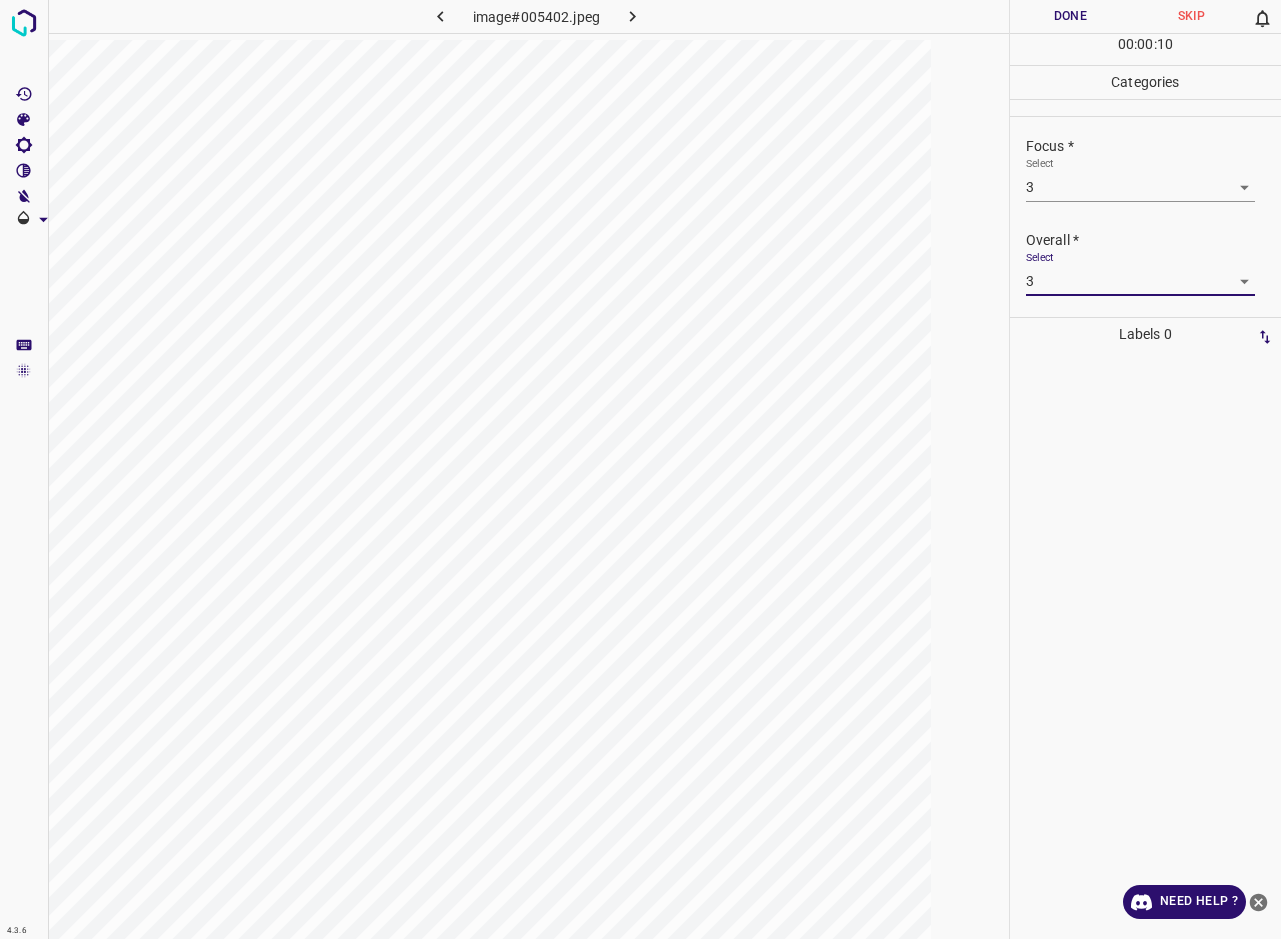 click on "Done" at bounding box center [1070, 16] 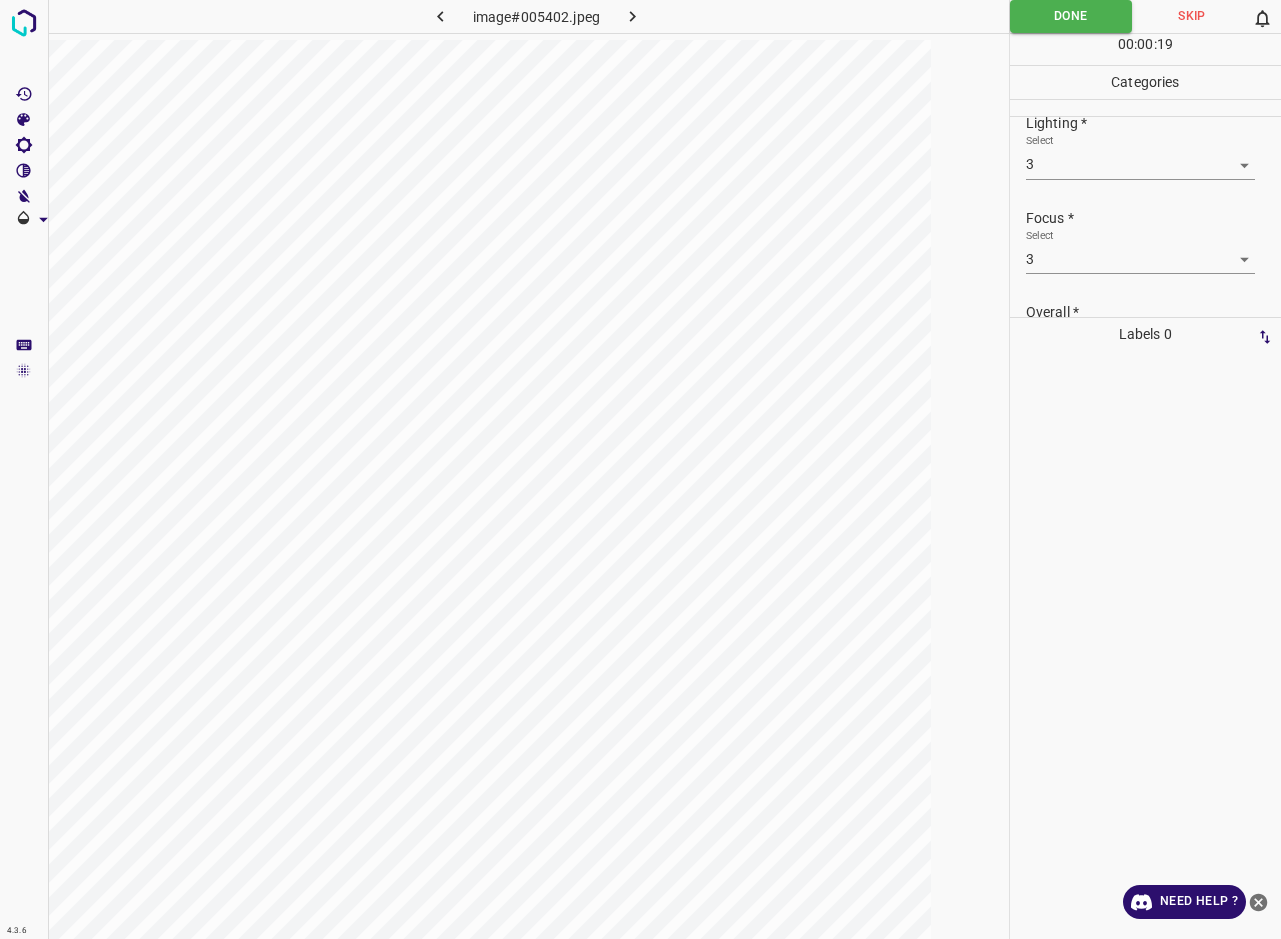 scroll, scrollTop: 0, scrollLeft: 0, axis: both 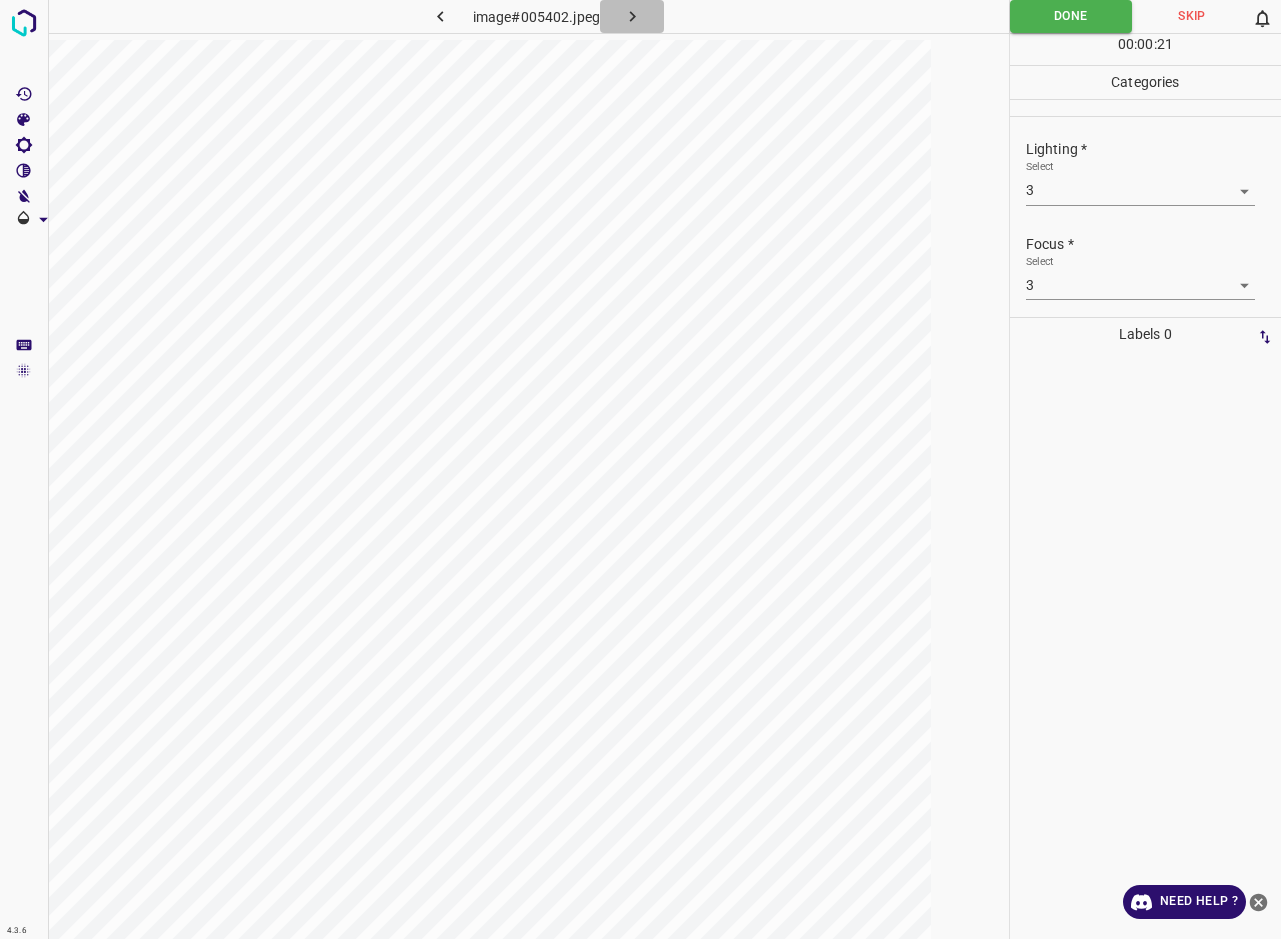 click 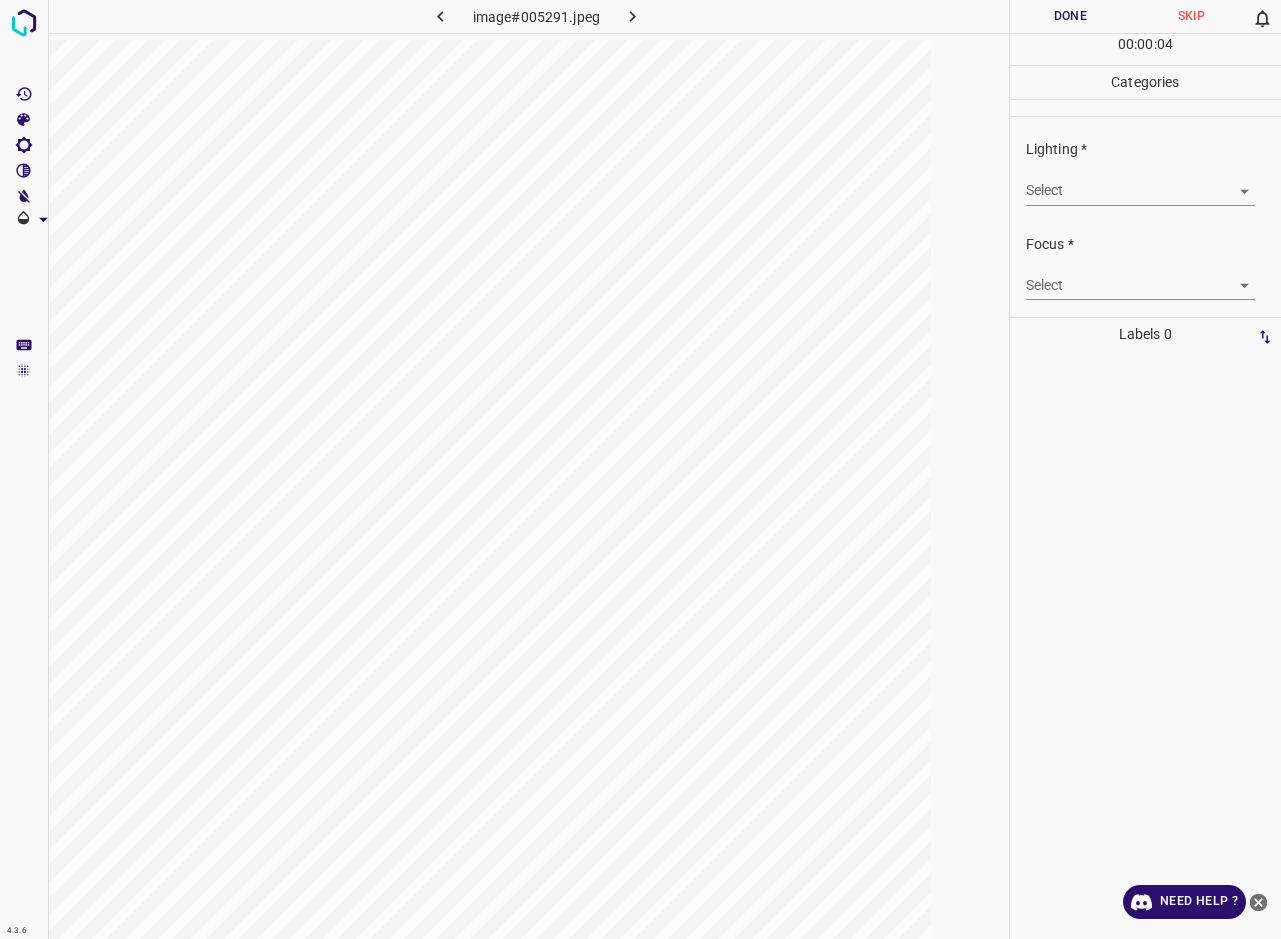 click on "4.3.6  image#005291.jpeg Done Skip 0 00   : 00   : 04   Categories Lighting *  Select ​ Focus *  Select ​ Overall *  Select ​ Labels   0 Categories 1 Lighting 2 Focus 3 Overall Tools Space Change between modes (Draw & Edit) I Auto labeling R Restore zoom M Zoom in N Zoom out Delete Delete selecte label Filters Z Restore filters X Saturation filter C Brightness filter V Contrast filter B Gray scale filter General O Download Need Help ? - Text - Hide - Delete" at bounding box center [640, 469] 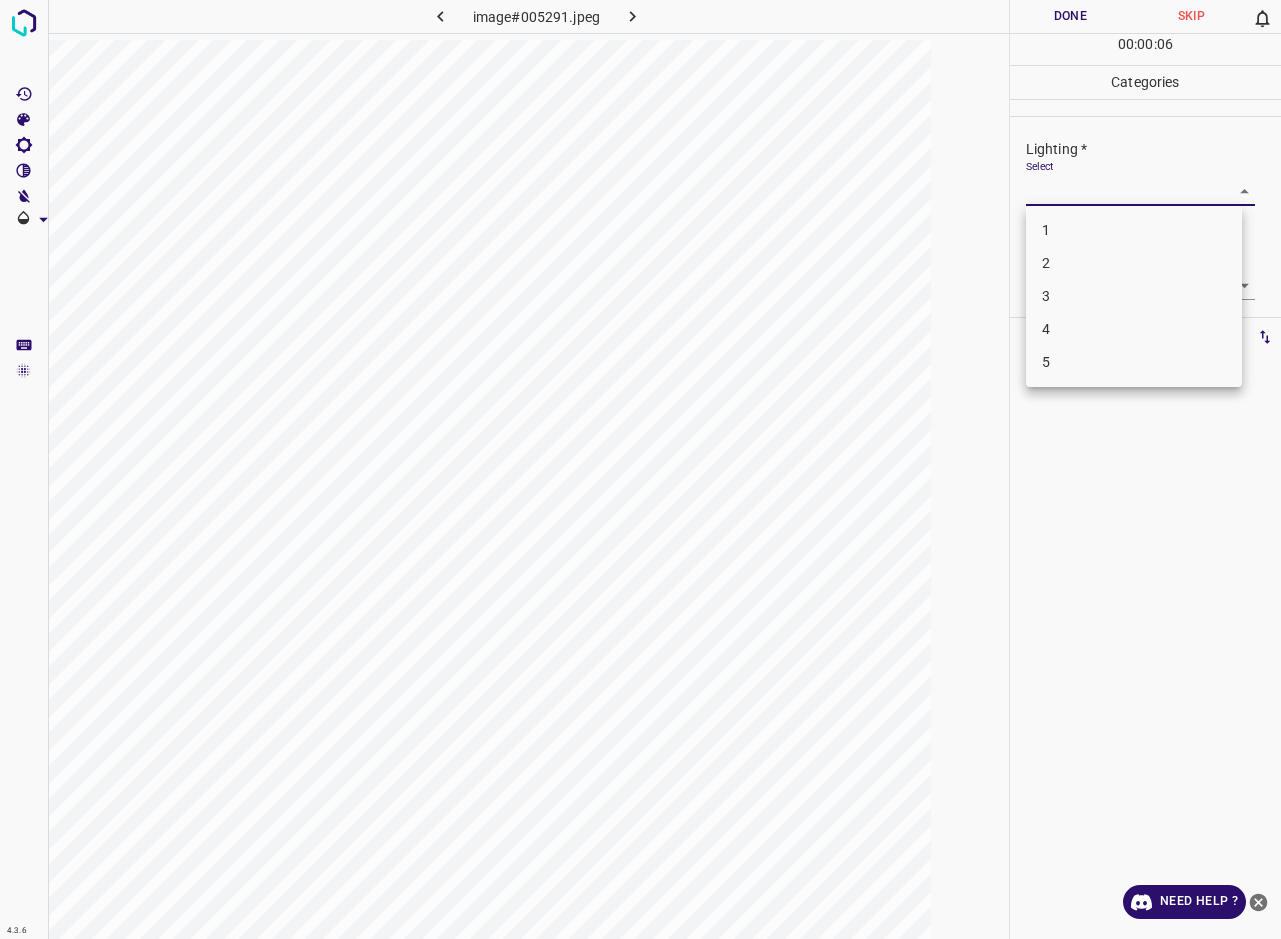 click on "2" at bounding box center [1134, 263] 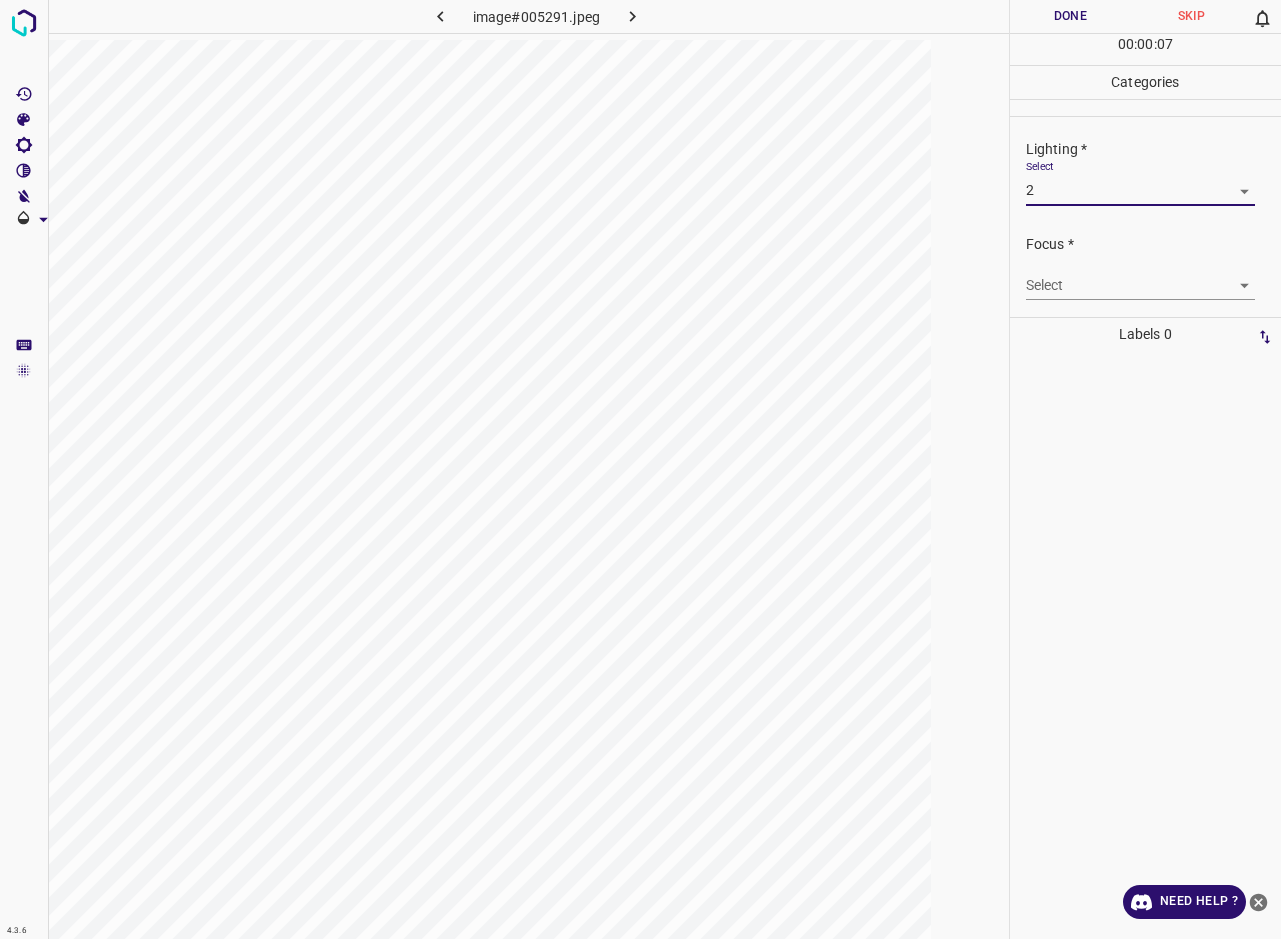 click on "4.3.6  image#005291.jpeg Done Skip 0 00   : 00   : 07   Categories Lighting *  Select 2 2 Focus *  Select ​ Overall *  Select ​ Labels   0 Categories 1 Lighting 2 Focus 3 Overall Tools Space Change between modes (Draw & Edit) I Auto labeling R Restore zoom M Zoom in N Zoom out Delete Delete selecte label Filters Z Restore filters X Saturation filter C Brightness filter V Contrast filter B Gray scale filter General O Download Need Help ? - Text - Hide - Delete" at bounding box center (640, 469) 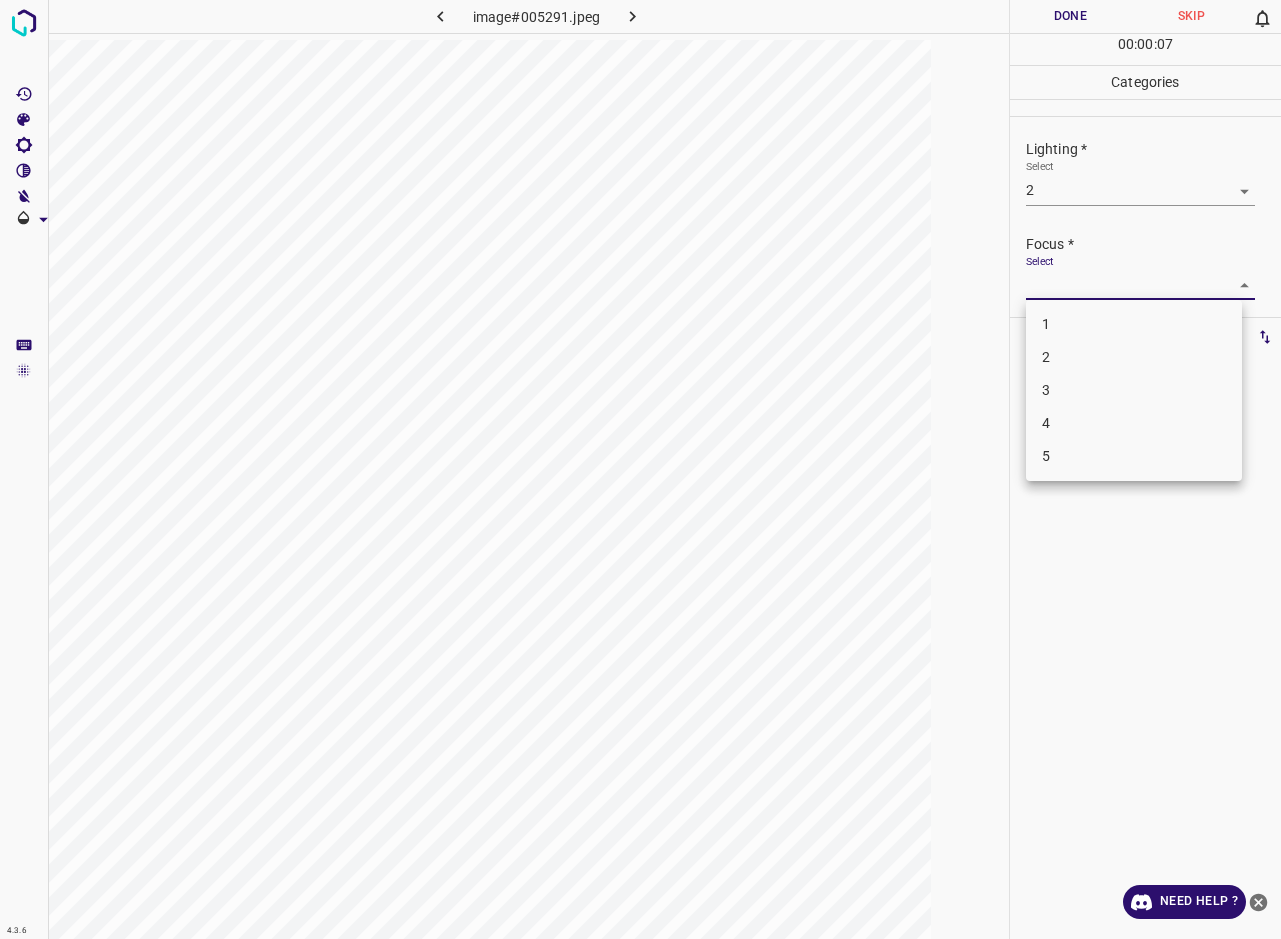 click on "2" at bounding box center (1134, 357) 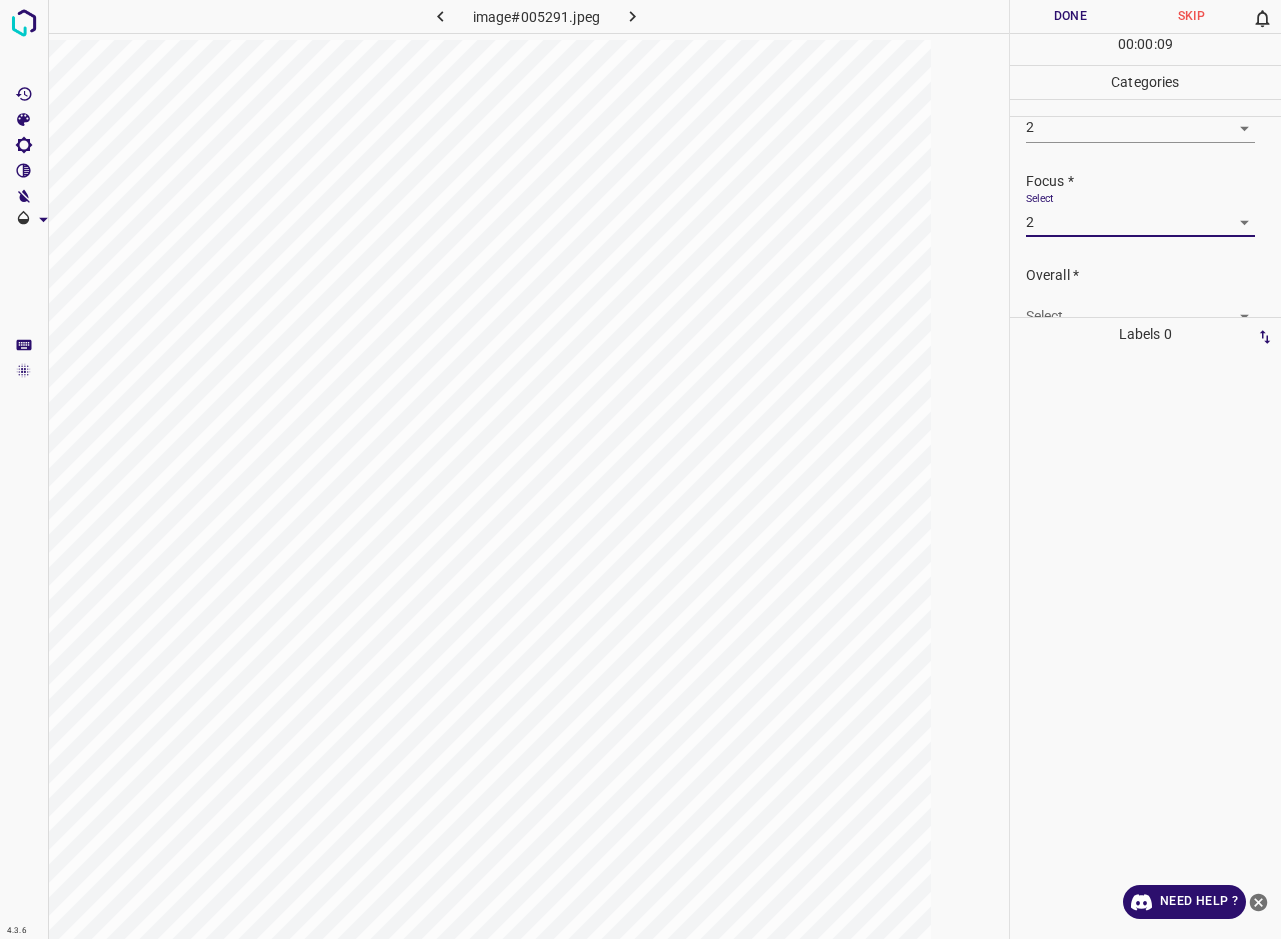 click on "4.3.6  image#005291.jpeg Done Skip 0 00   : 00   : 09   Categories Lighting *  Select 2 2 Focus *  Select 2 2 Overall *  Select ​ Labels   0 Categories 1 Lighting 2 Focus 3 Overall Tools Space Change between modes (Draw & Edit) I Auto labeling R Restore zoom M Zoom in N Zoom out Delete Delete selecte label Filters Z Restore filters X Saturation filter C Brightness filter V Contrast filter B Gray scale filter General O Download Need Help ? - Text - Hide - Delete" at bounding box center (640, 469) 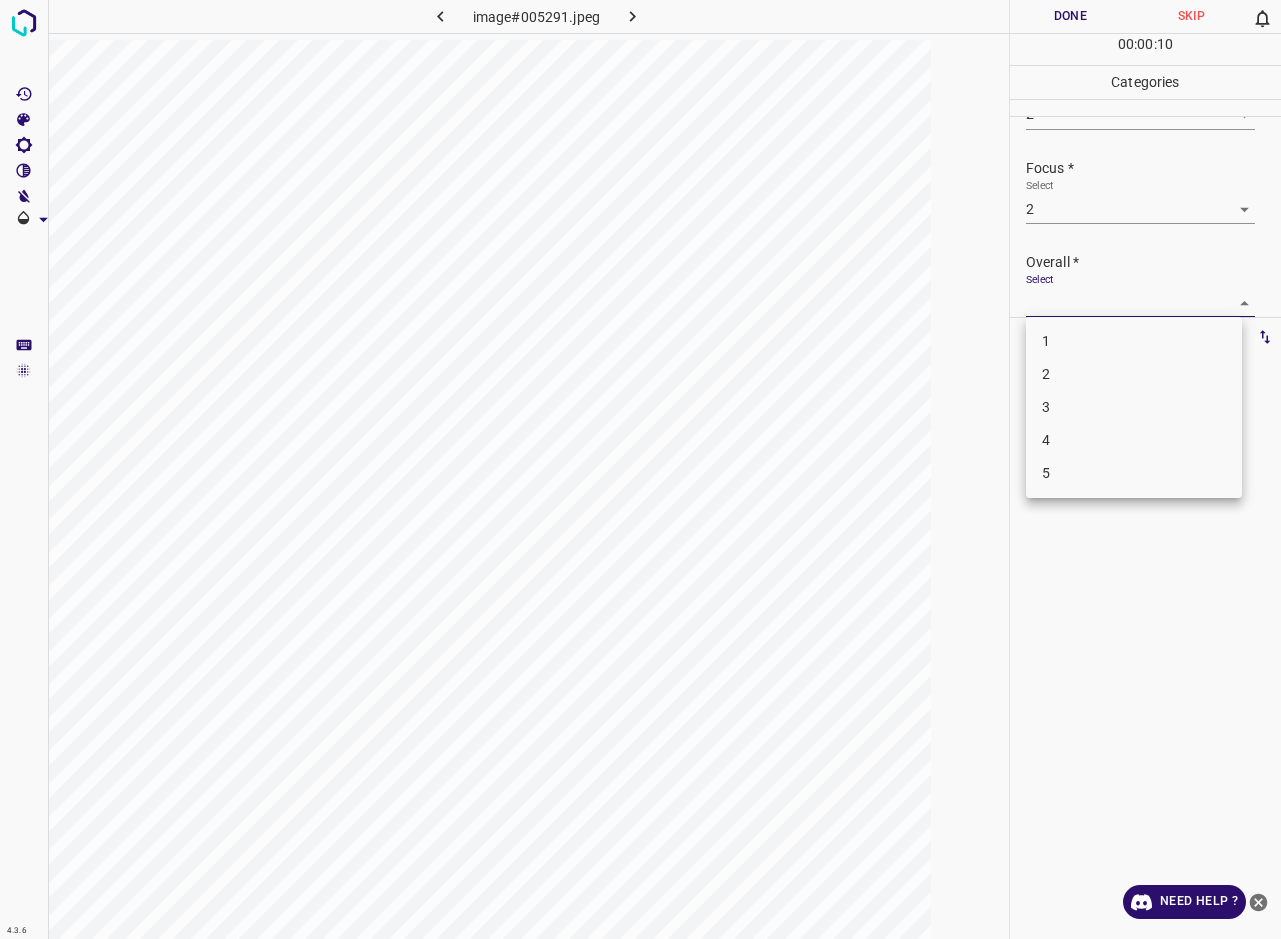 click on "2" at bounding box center [1134, 374] 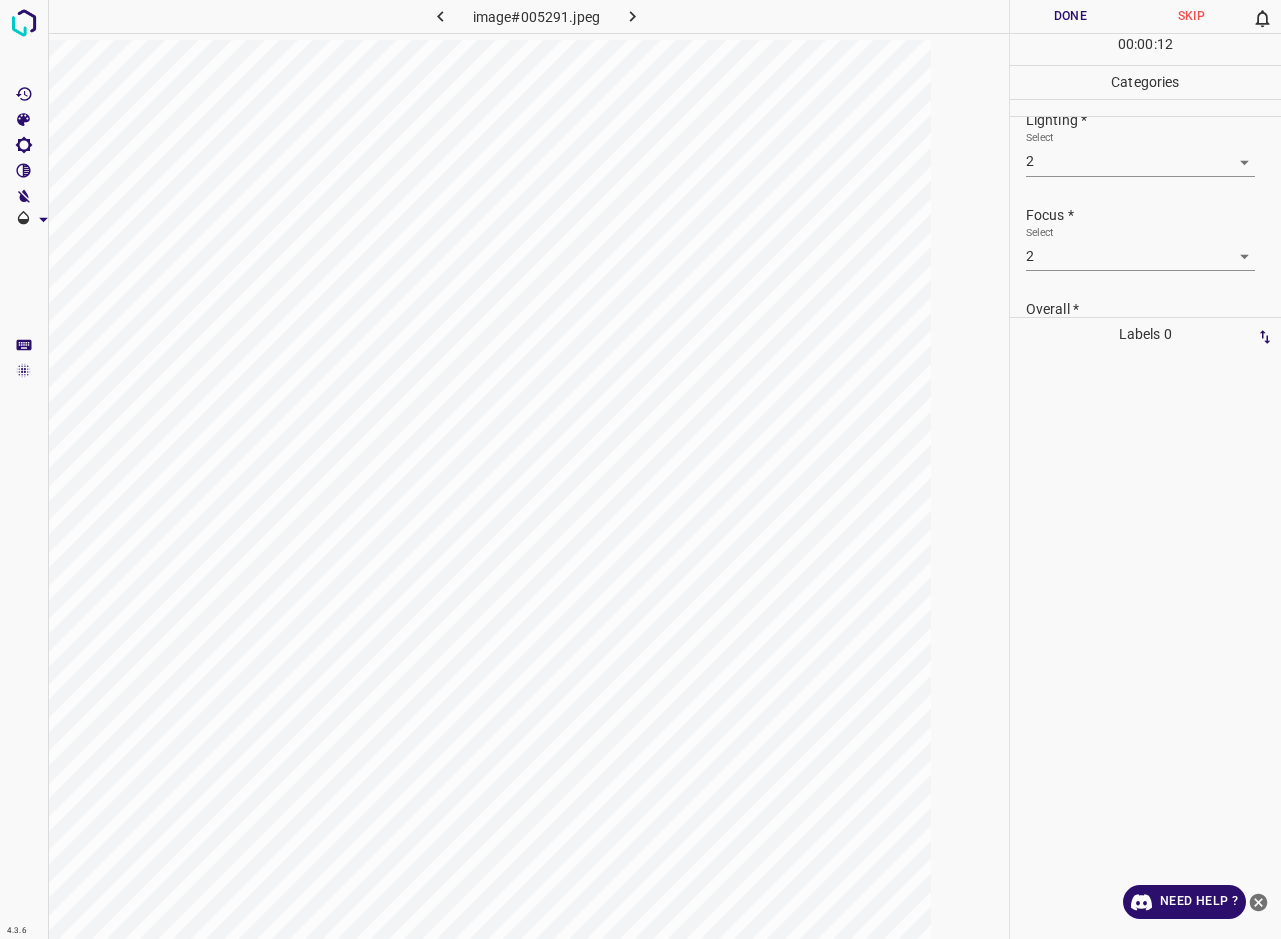 scroll, scrollTop: 0, scrollLeft: 0, axis: both 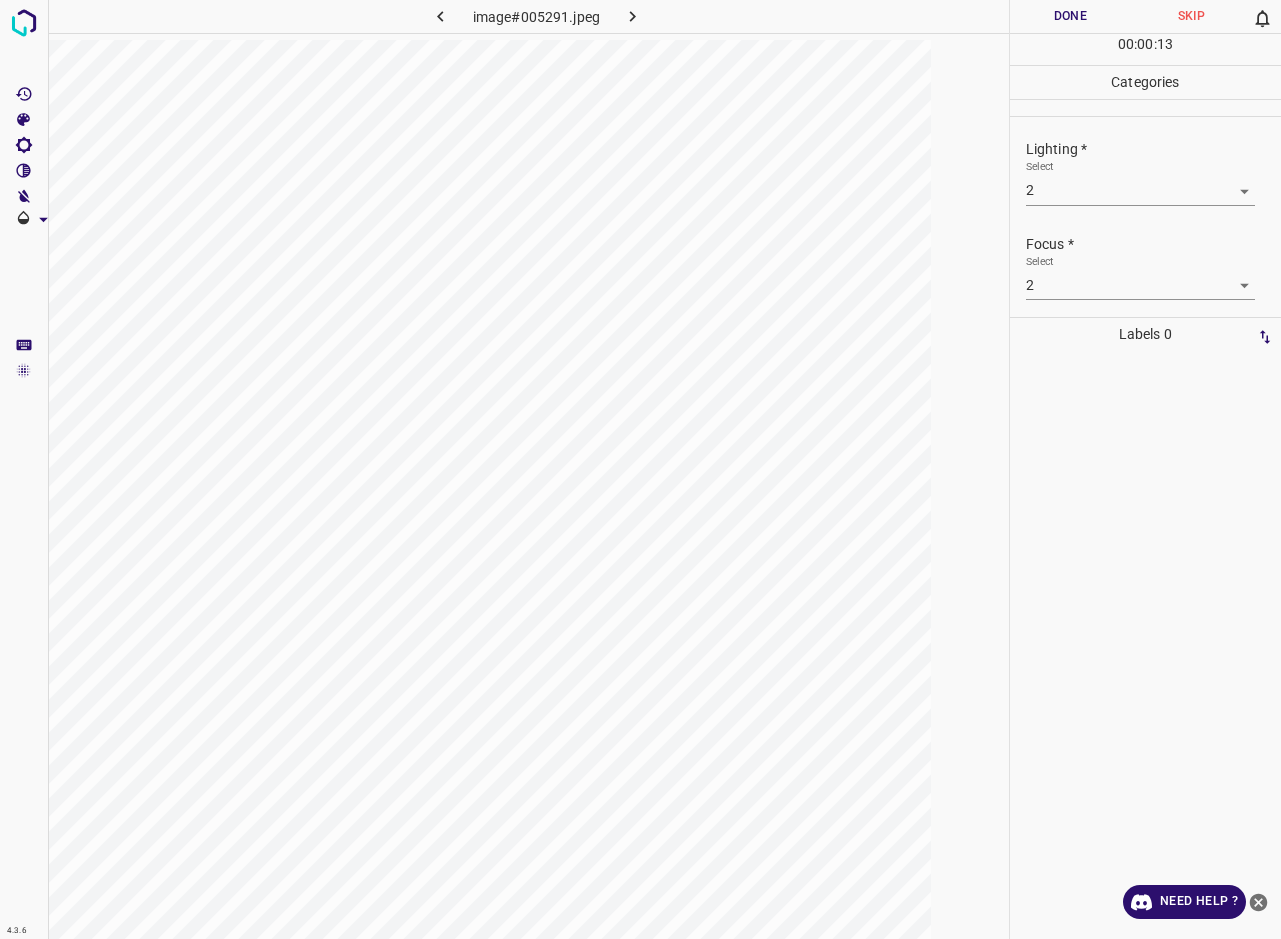 click on "Done" at bounding box center [1070, 16] 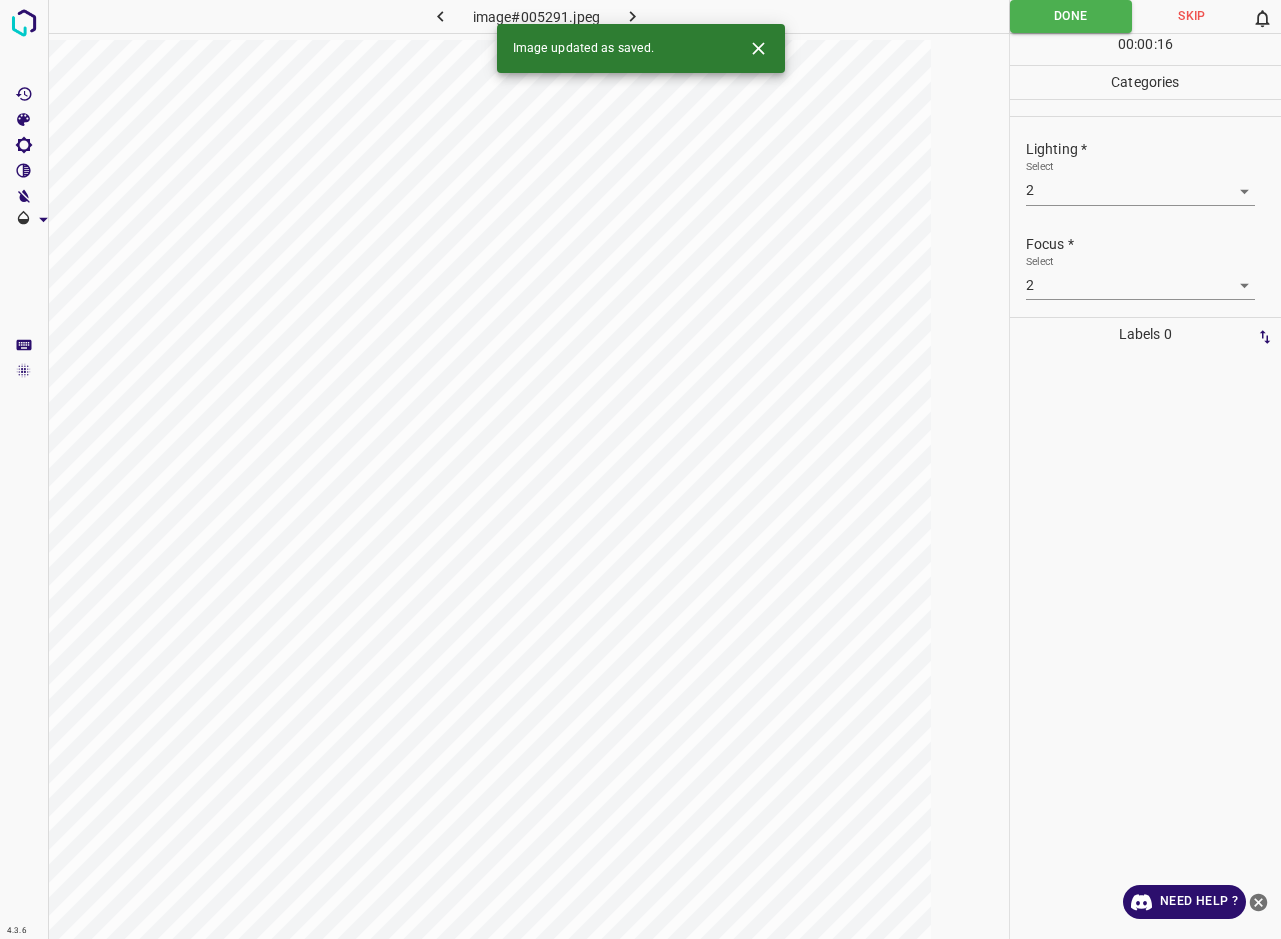 click 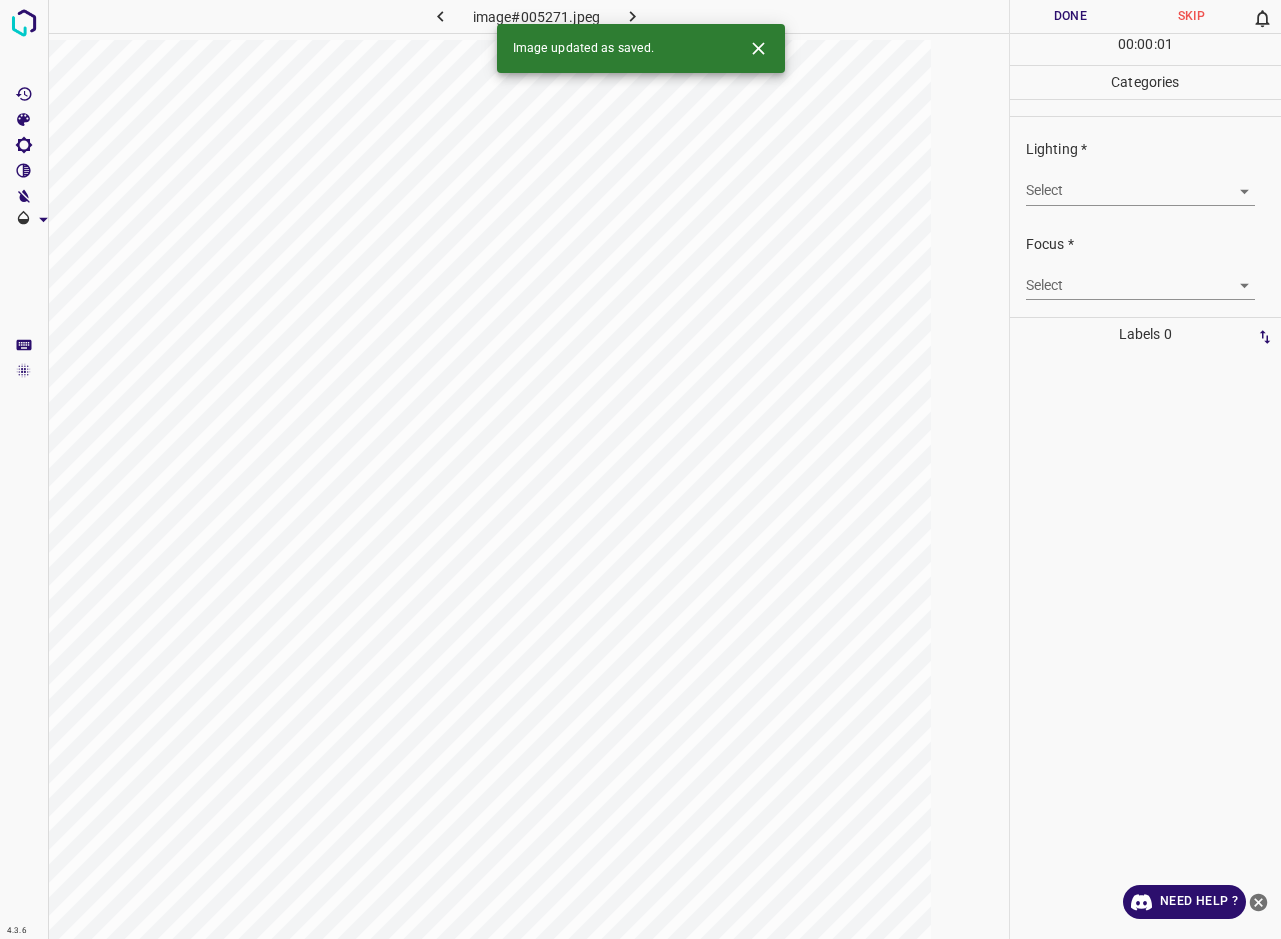 click on "4.3.6  image#005271.jpeg Done Skip 0 00   : 00   : 01   Categories Lighting *  Select ​ Focus *  Select ​ Overall *  Select ​ Labels   0 Categories 1 Lighting 2 Focus 3 Overall Tools Space Change between modes (Draw & Edit) I Auto labeling R Restore zoom M Zoom in N Zoom out Delete Delete selecte label Filters Z Restore filters X Saturation filter C Brightness filter V Contrast filter B Gray scale filter General O Download Image updated as saved. Need Help ? - Text - Hide - Delete" at bounding box center (640, 469) 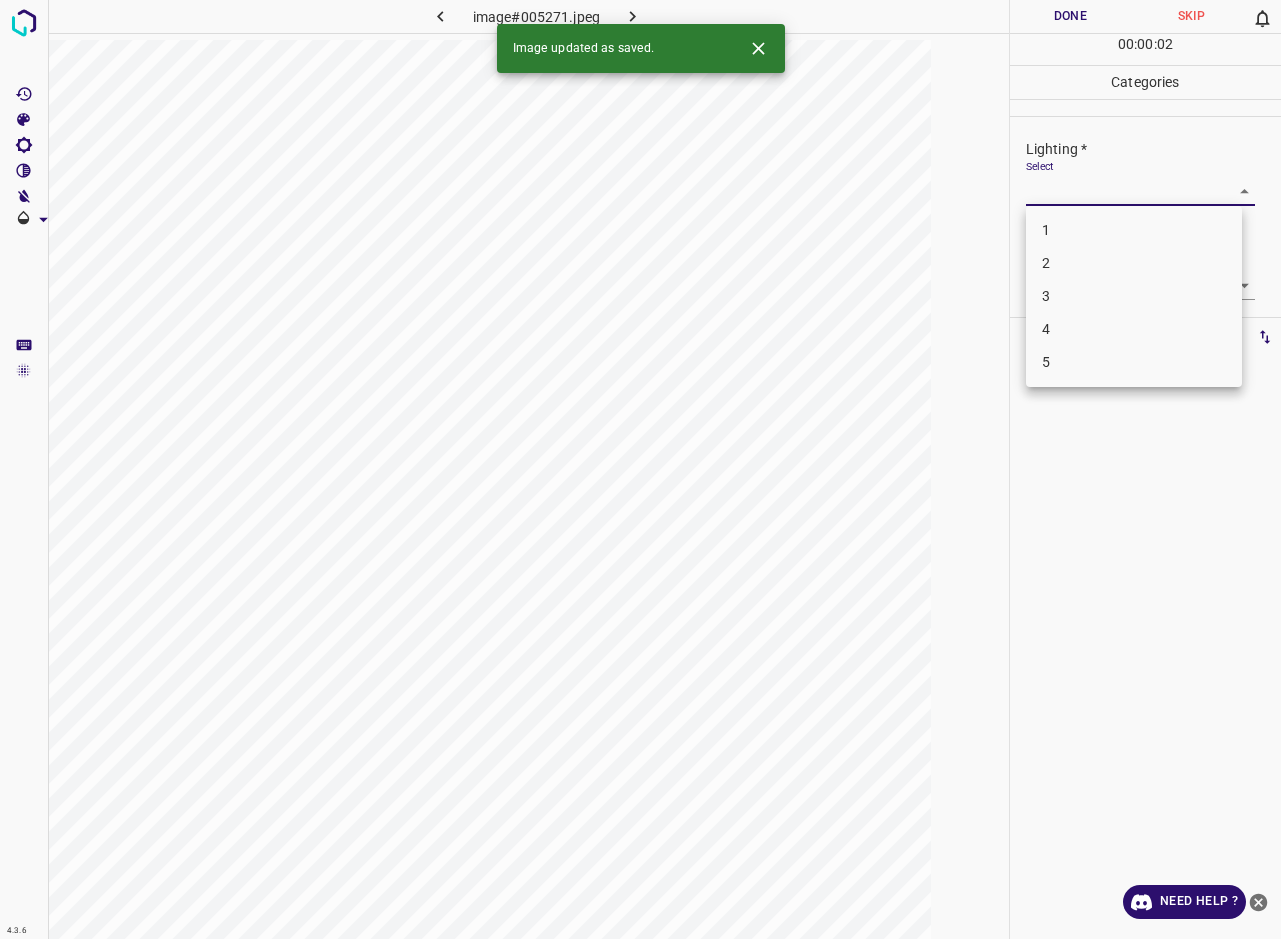 click on "3" at bounding box center (1134, 296) 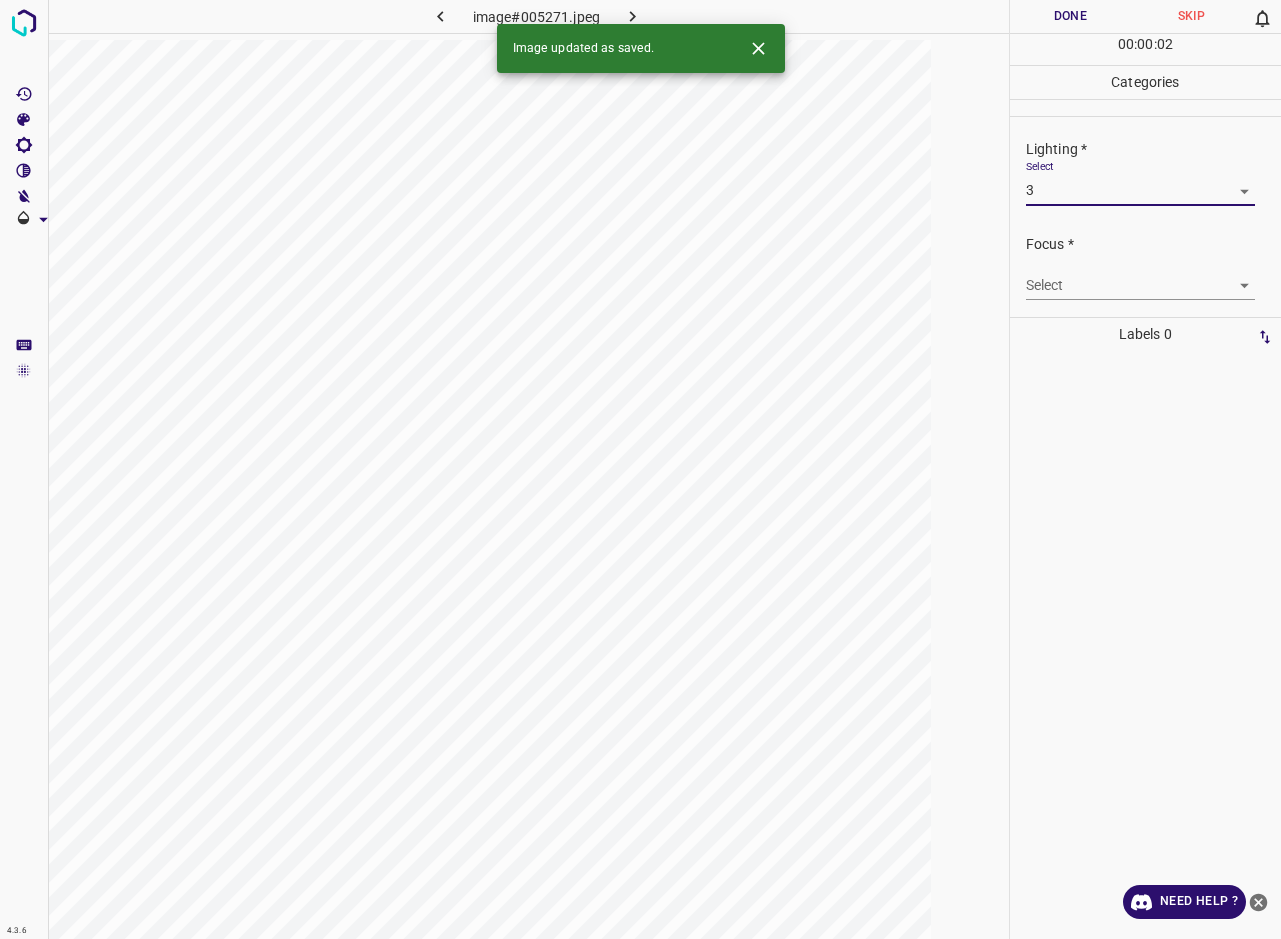 click on "Focus *  Select ​" at bounding box center (1145, 267) 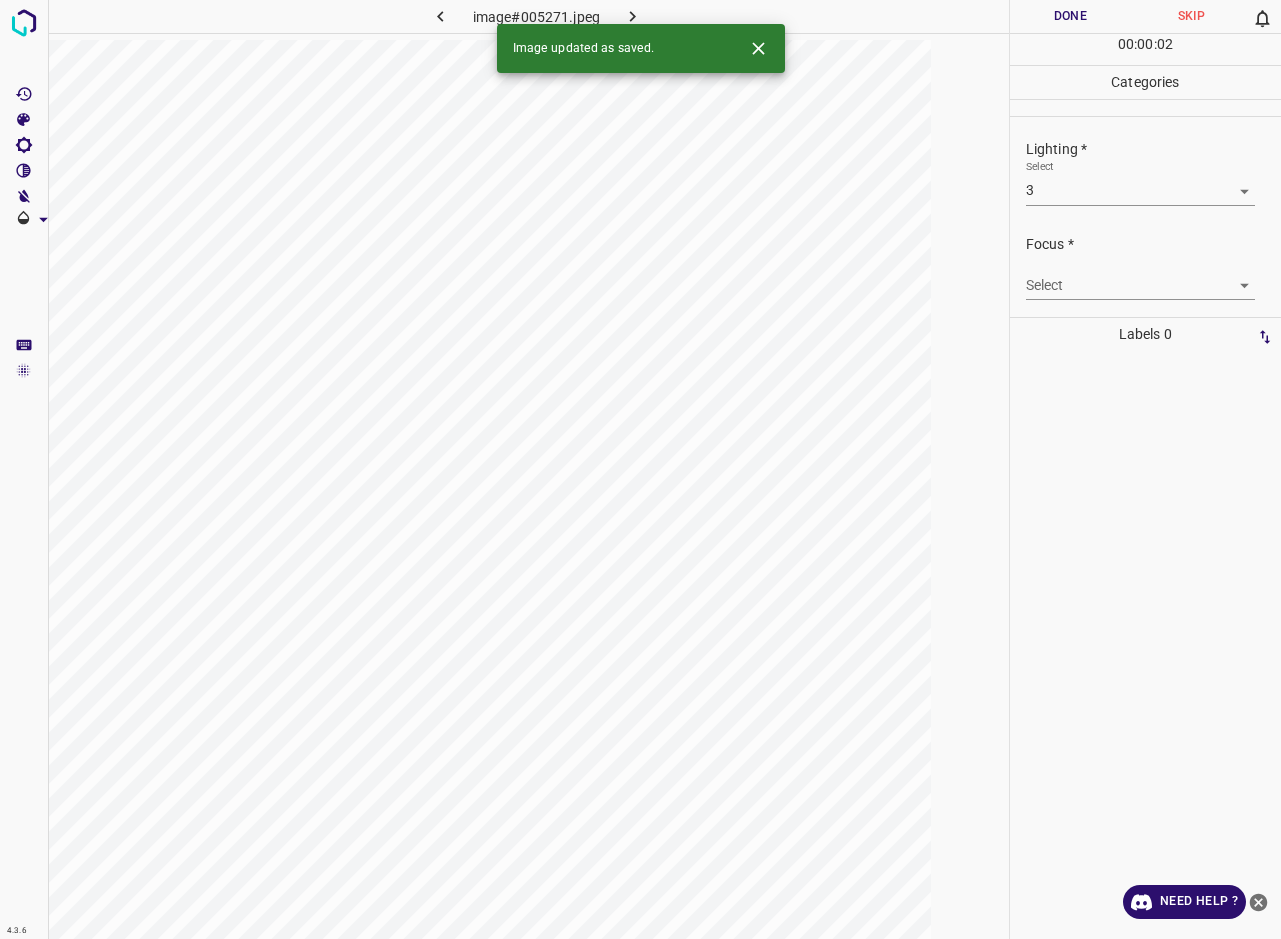 click on "4.3.6  image#005271.jpeg Done Skip 0 00   : 00   : 02   Categories Lighting *  Select 3 3 Focus *  Select ​ Overall *  Select ​ Labels   0 Categories 1 Lighting 2 Focus 3 Overall Tools Space Change between modes (Draw & Edit) I Auto labeling R Restore zoom M Zoom in N Zoom out Delete Delete selecte label Filters Z Restore filters X Saturation filter C Brightness filter V Contrast filter B Gray scale filter General O Download Image updated as saved. Need Help ? - Text - Hide - Delete" at bounding box center [640, 469] 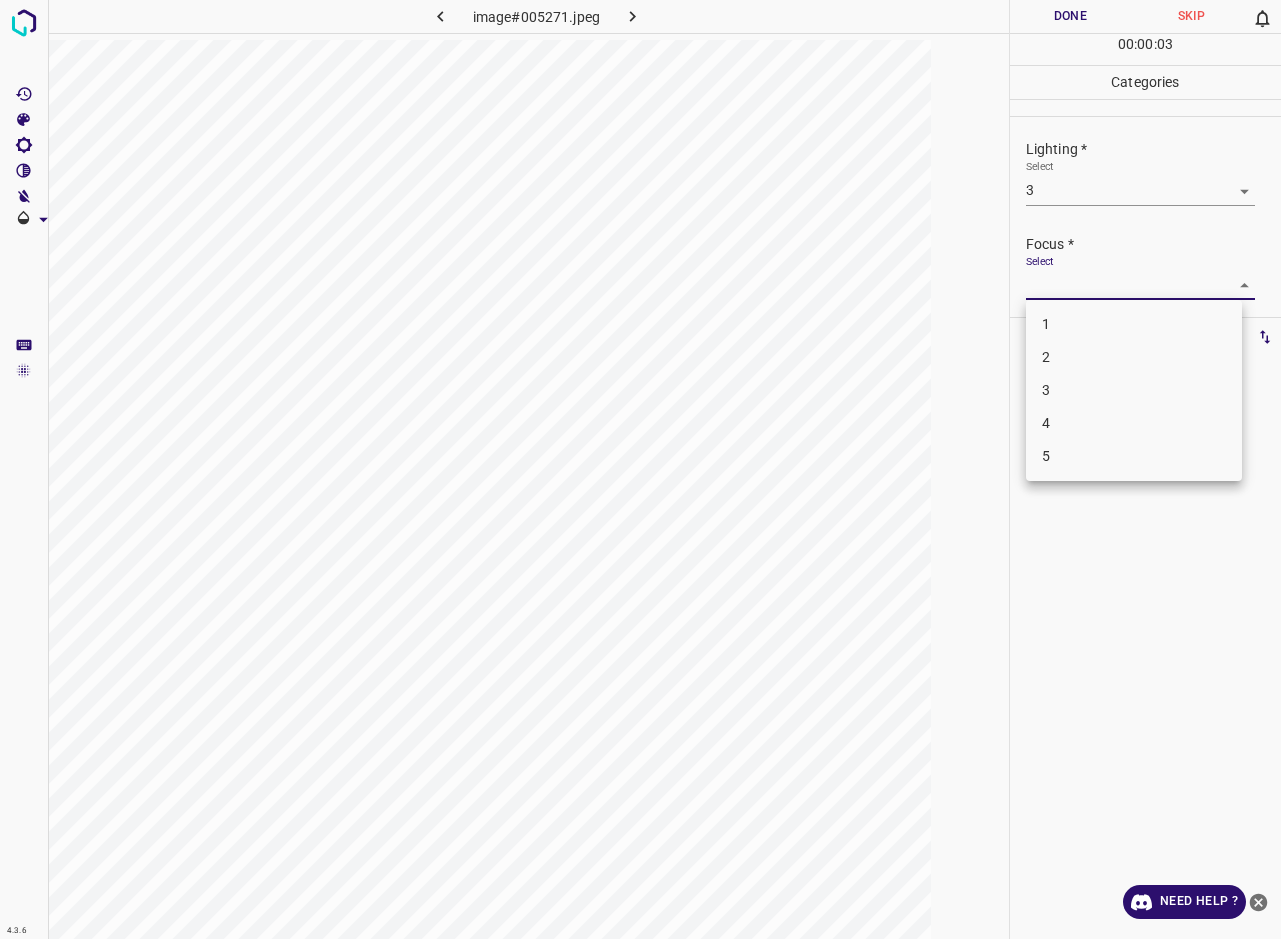 click on "3" at bounding box center [1134, 390] 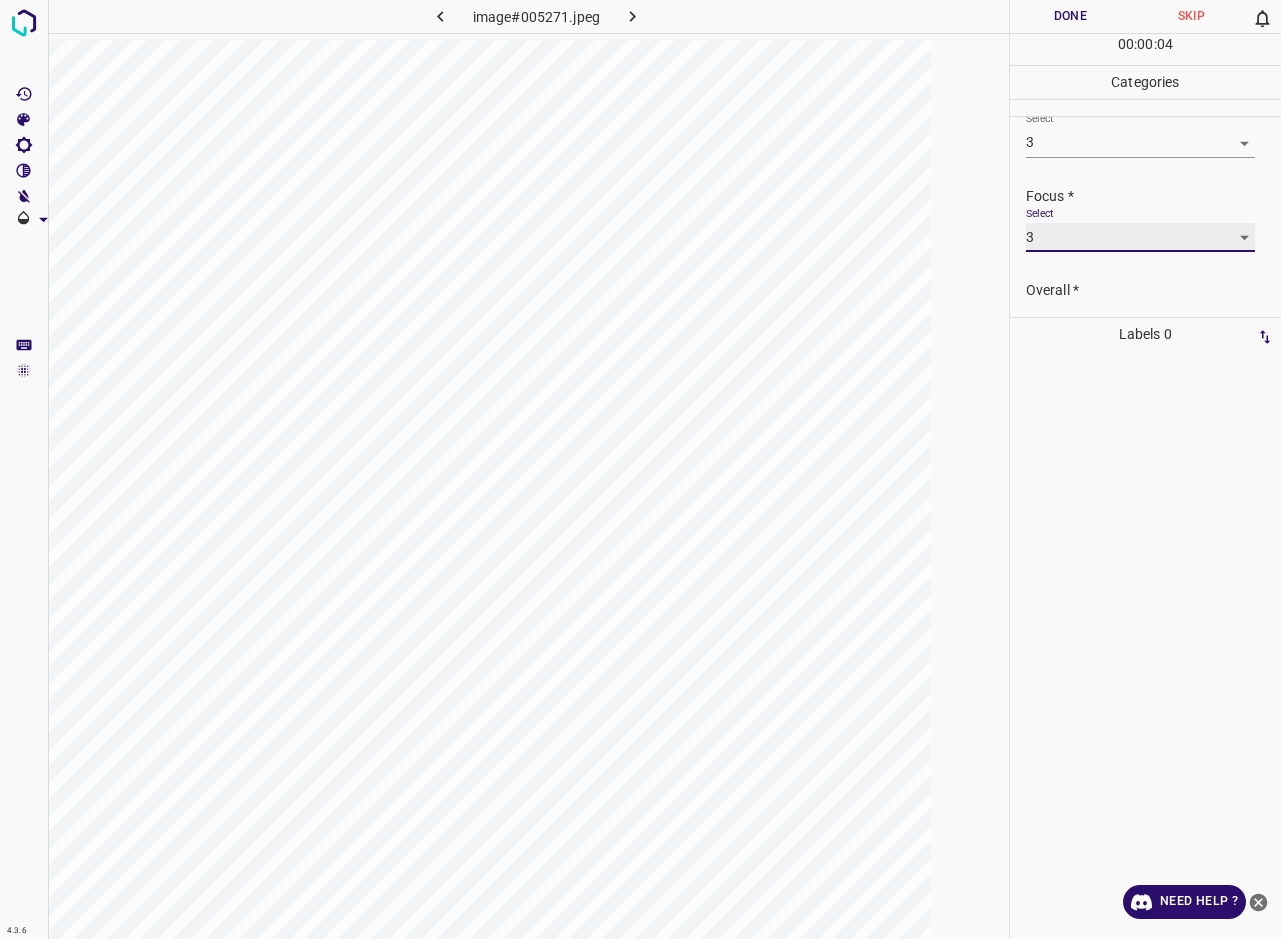 scroll, scrollTop: 68, scrollLeft: 0, axis: vertical 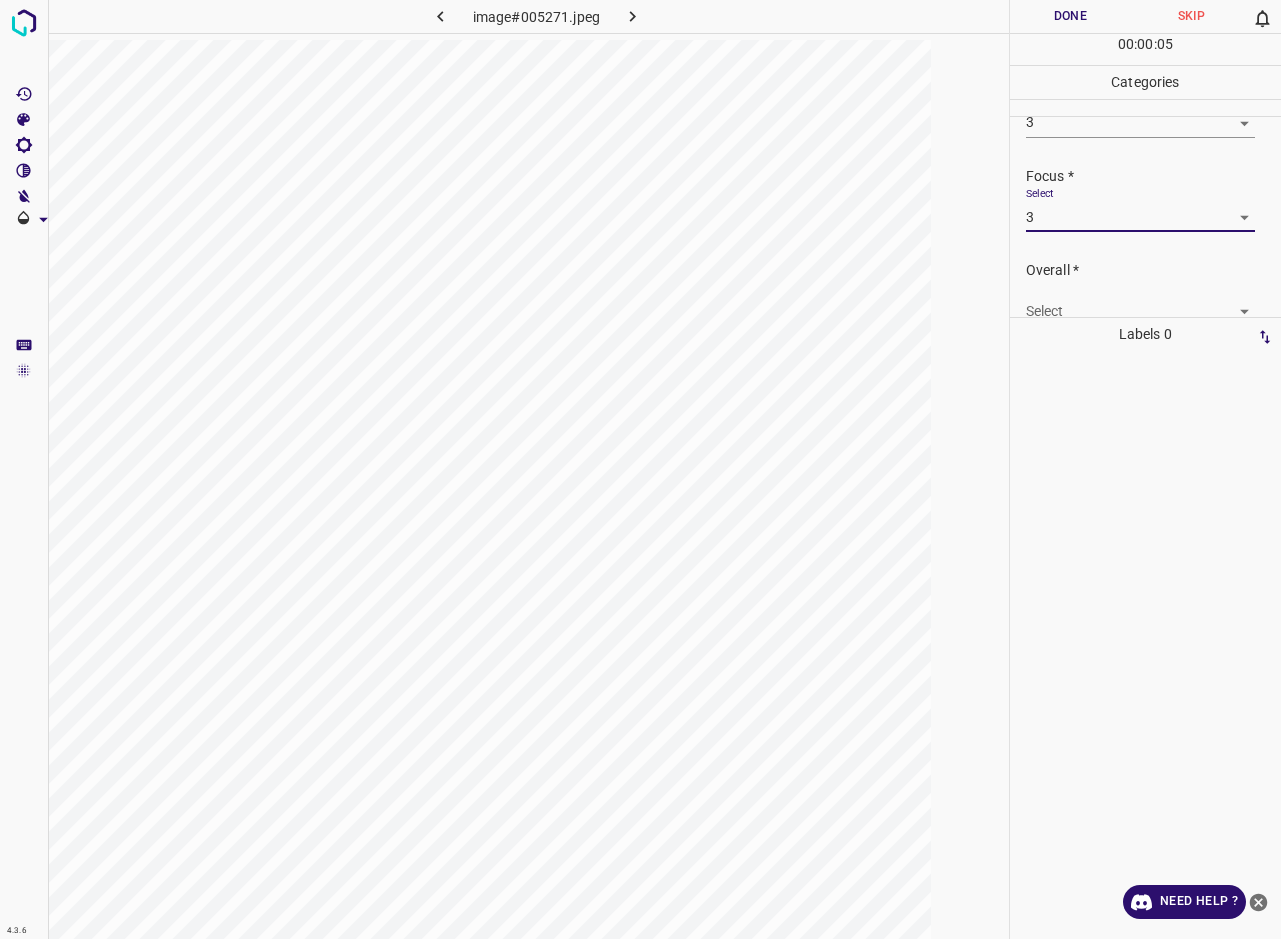 click on "4.3.6  image#005271.jpeg Done Skip 0 00   : 00   : 05   Categories Lighting *  Select 3 3 Focus *  Select 3 3 Overall *  Select ​ Labels   0 Categories 1 Lighting 2 Focus 3 Overall Tools Space Change between modes (Draw & Edit) I Auto labeling R Restore zoom M Zoom in N Zoom out Delete Delete selecte label Filters Z Restore filters X Saturation filter C Brightness filter V Contrast filter B Gray scale filter General O Download Need Help ? - Text - Hide - Delete" at bounding box center (640, 469) 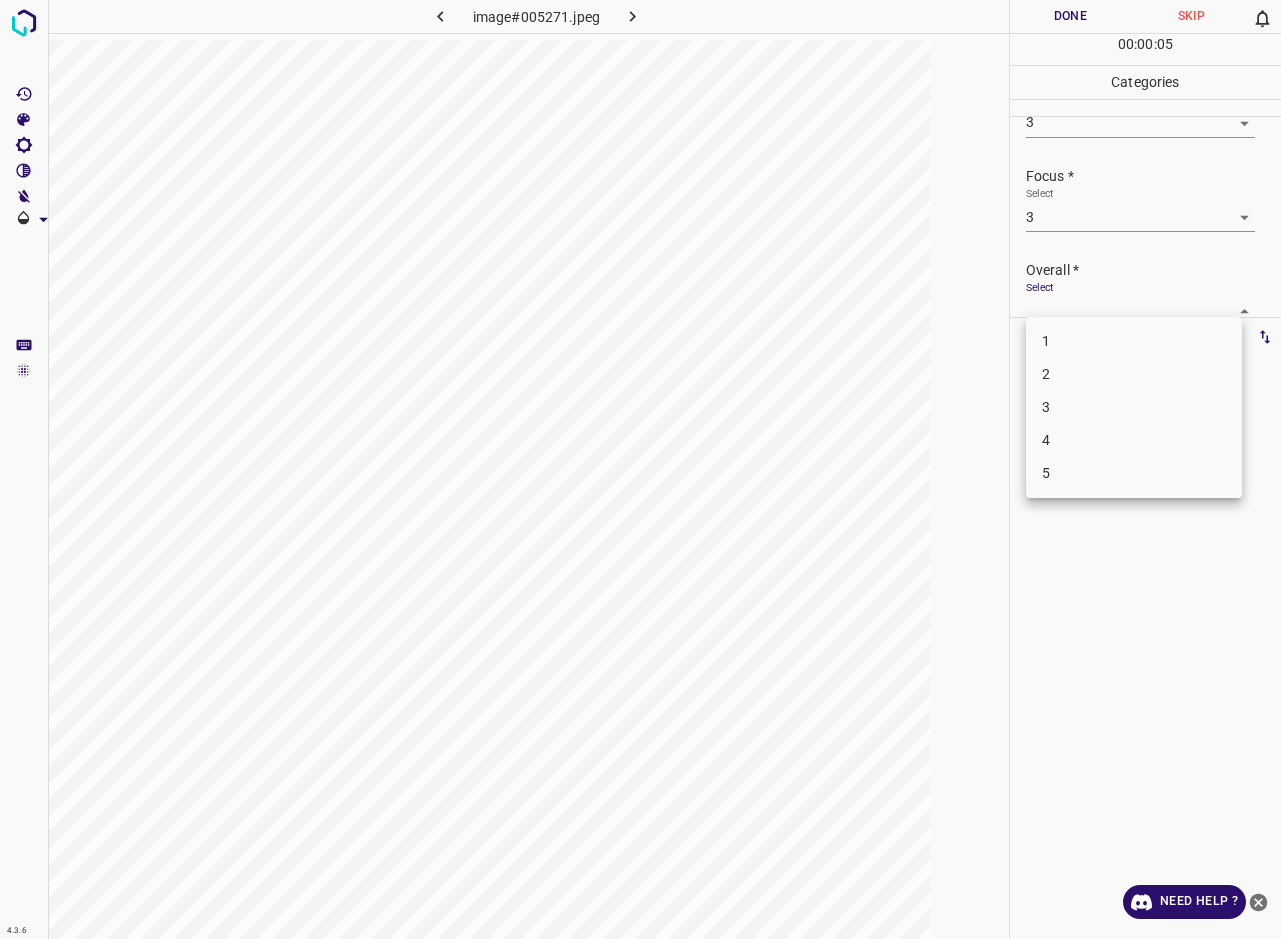 scroll, scrollTop: 76, scrollLeft: 0, axis: vertical 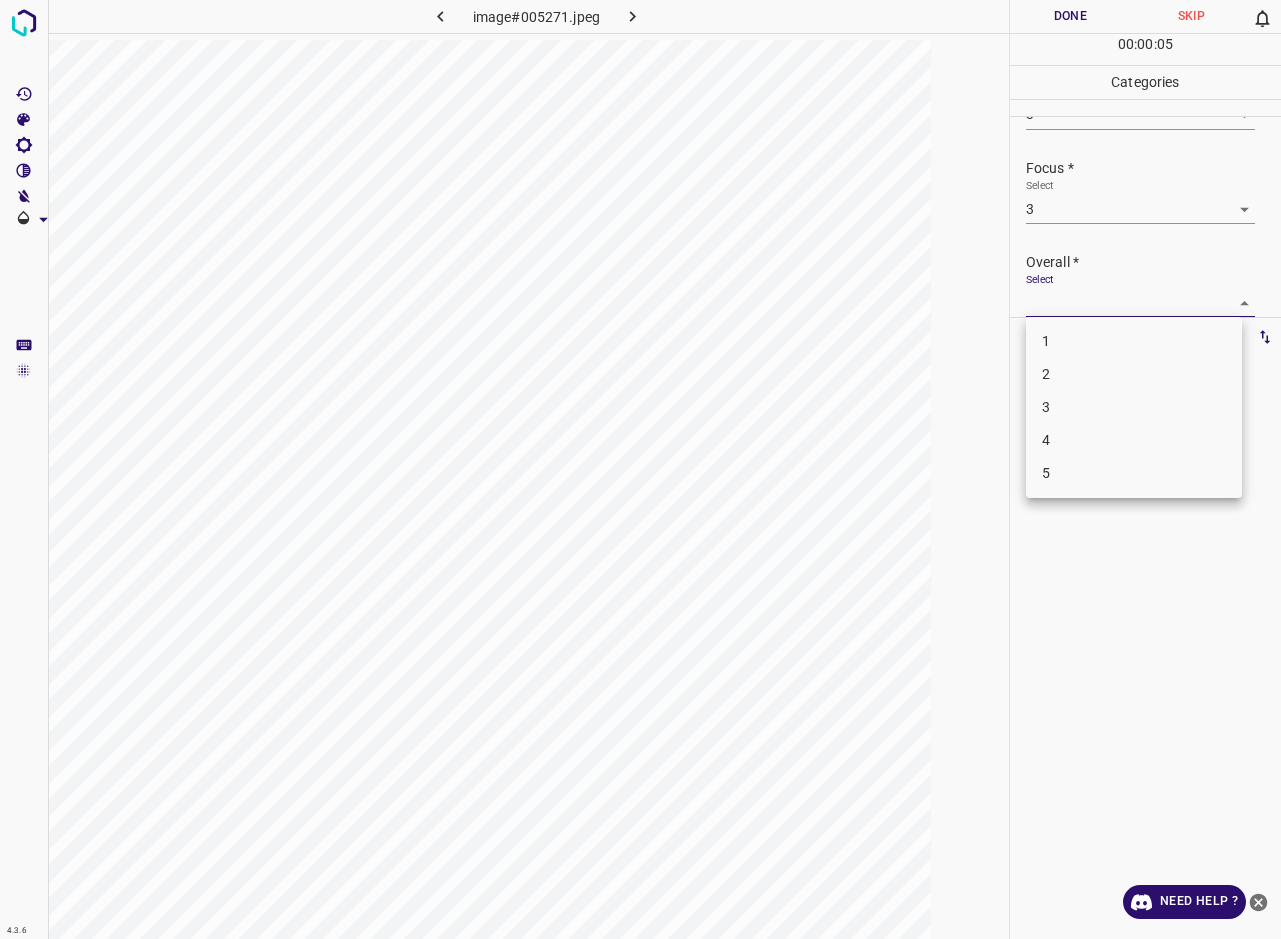 click on "3" at bounding box center (1134, 407) 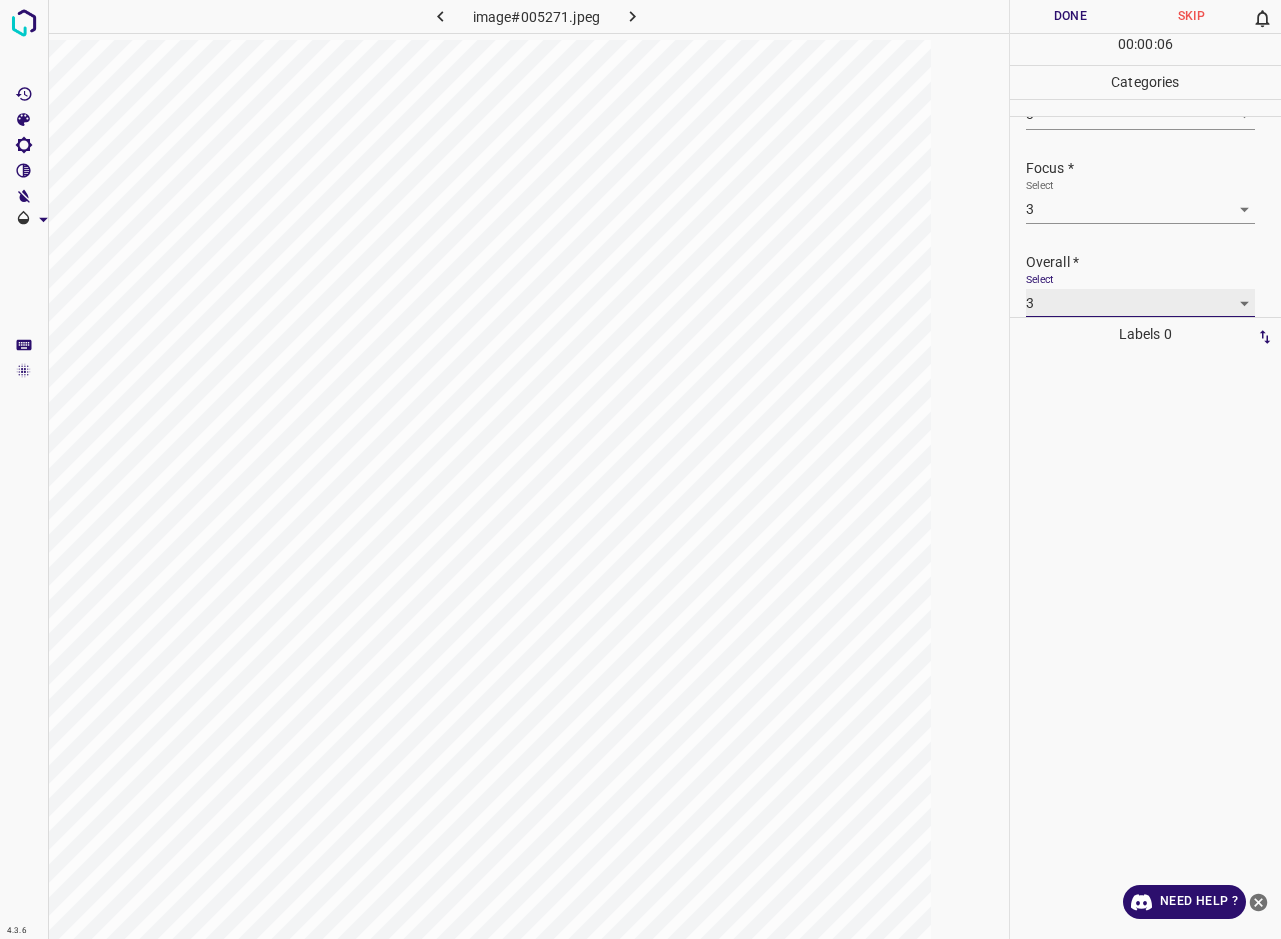 scroll, scrollTop: 76, scrollLeft: 0, axis: vertical 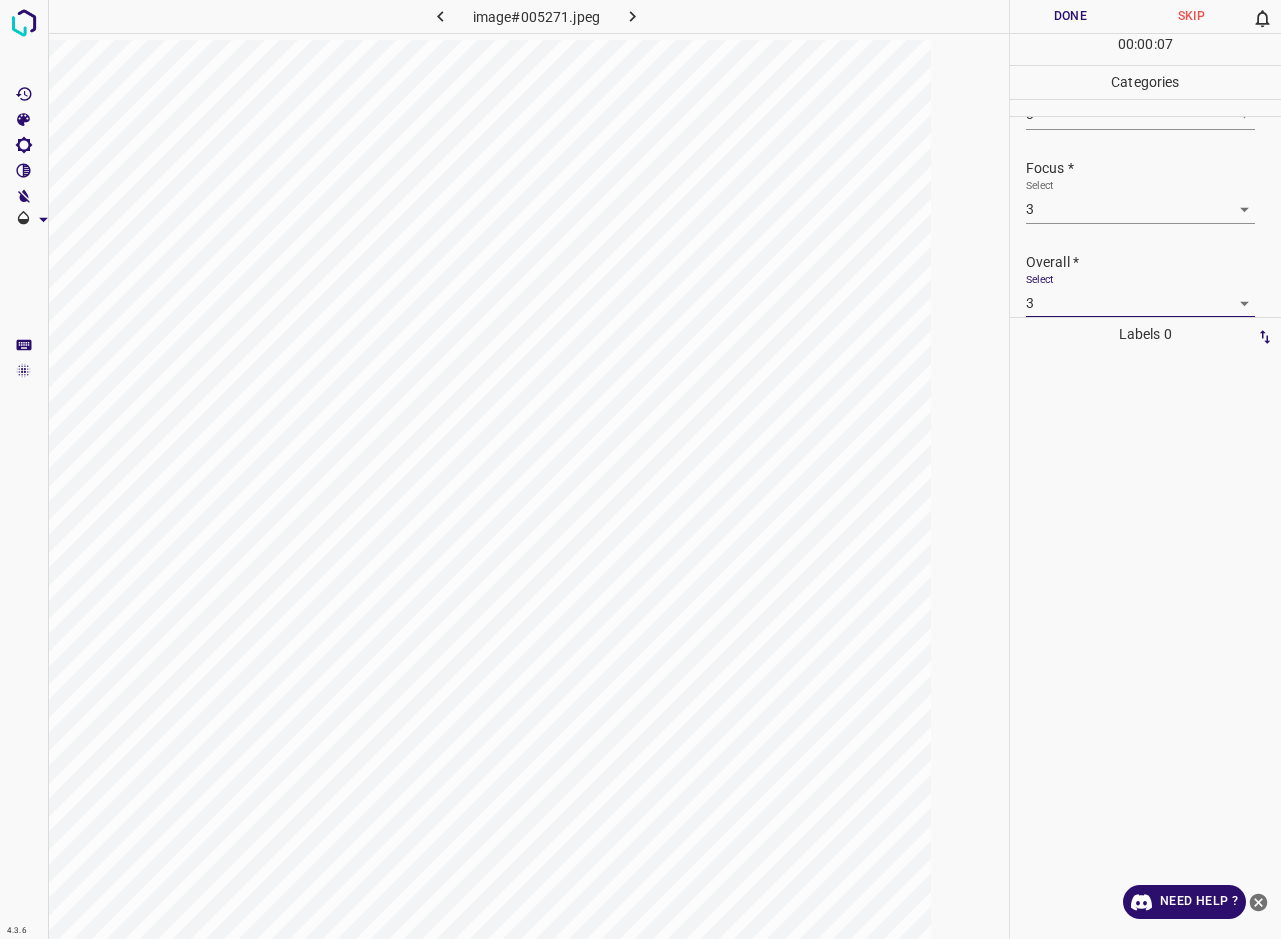 click on "Done" at bounding box center (1070, 16) 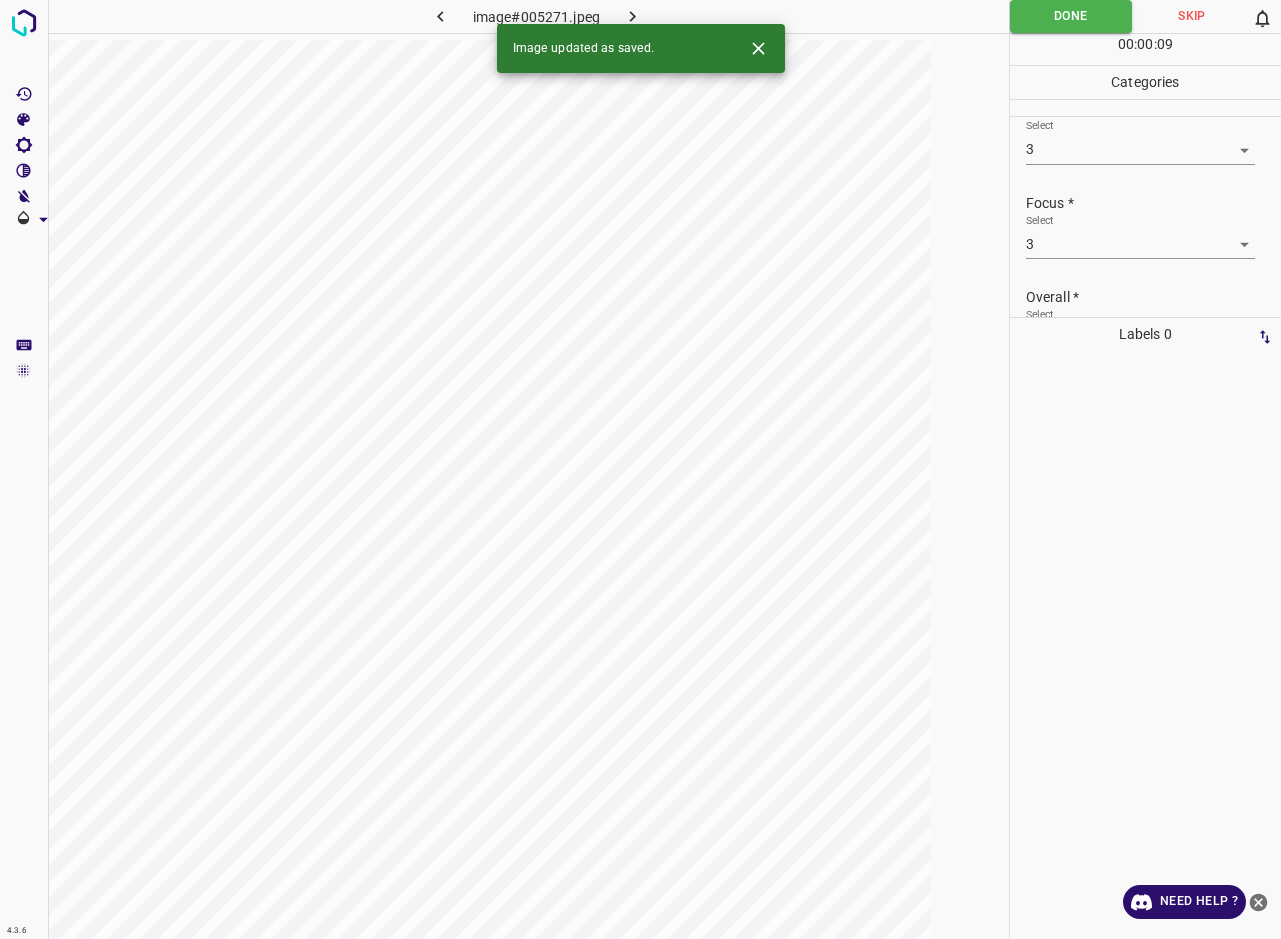 scroll, scrollTop: 0, scrollLeft: 0, axis: both 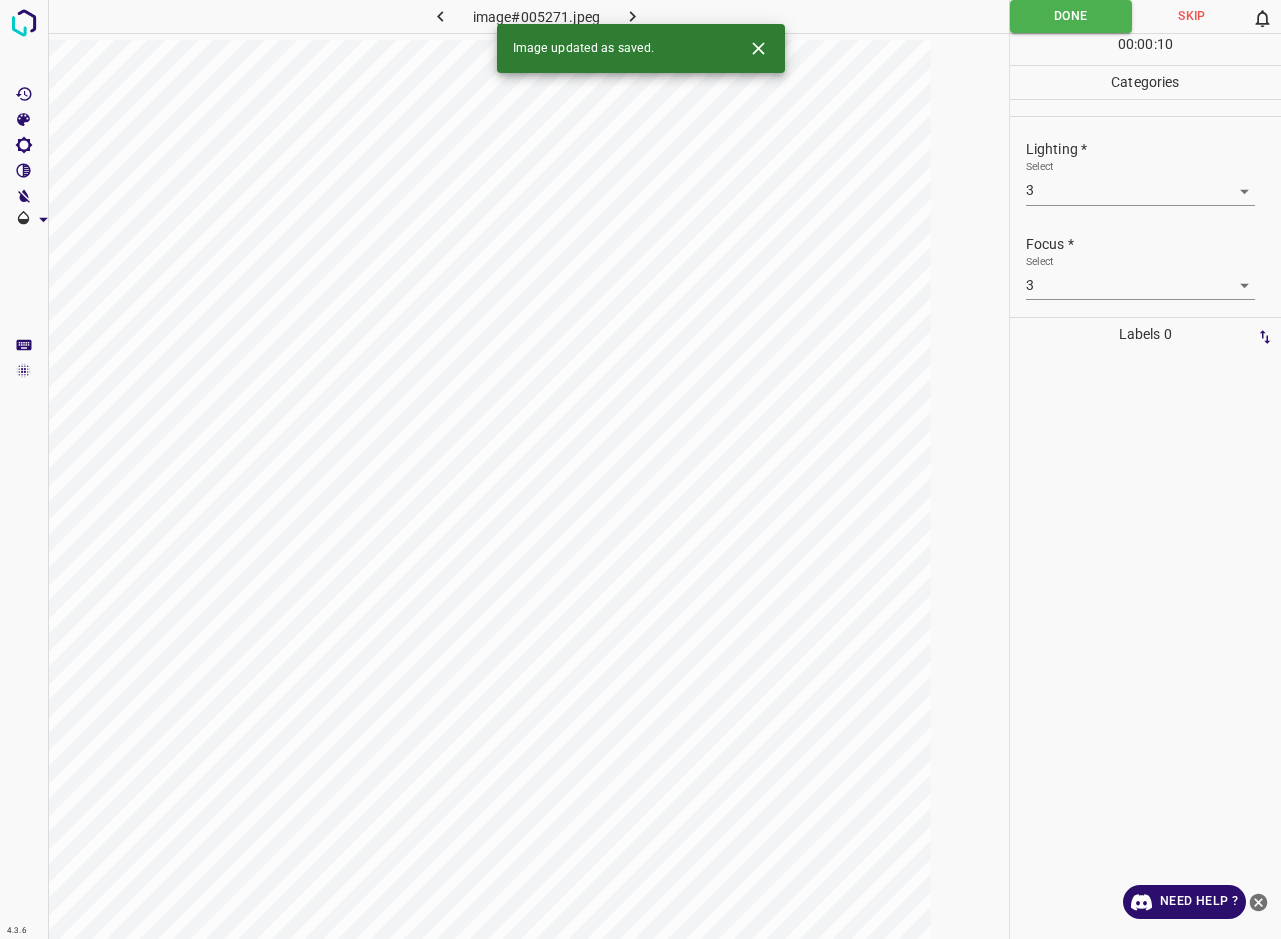 click at bounding box center (632, 16) 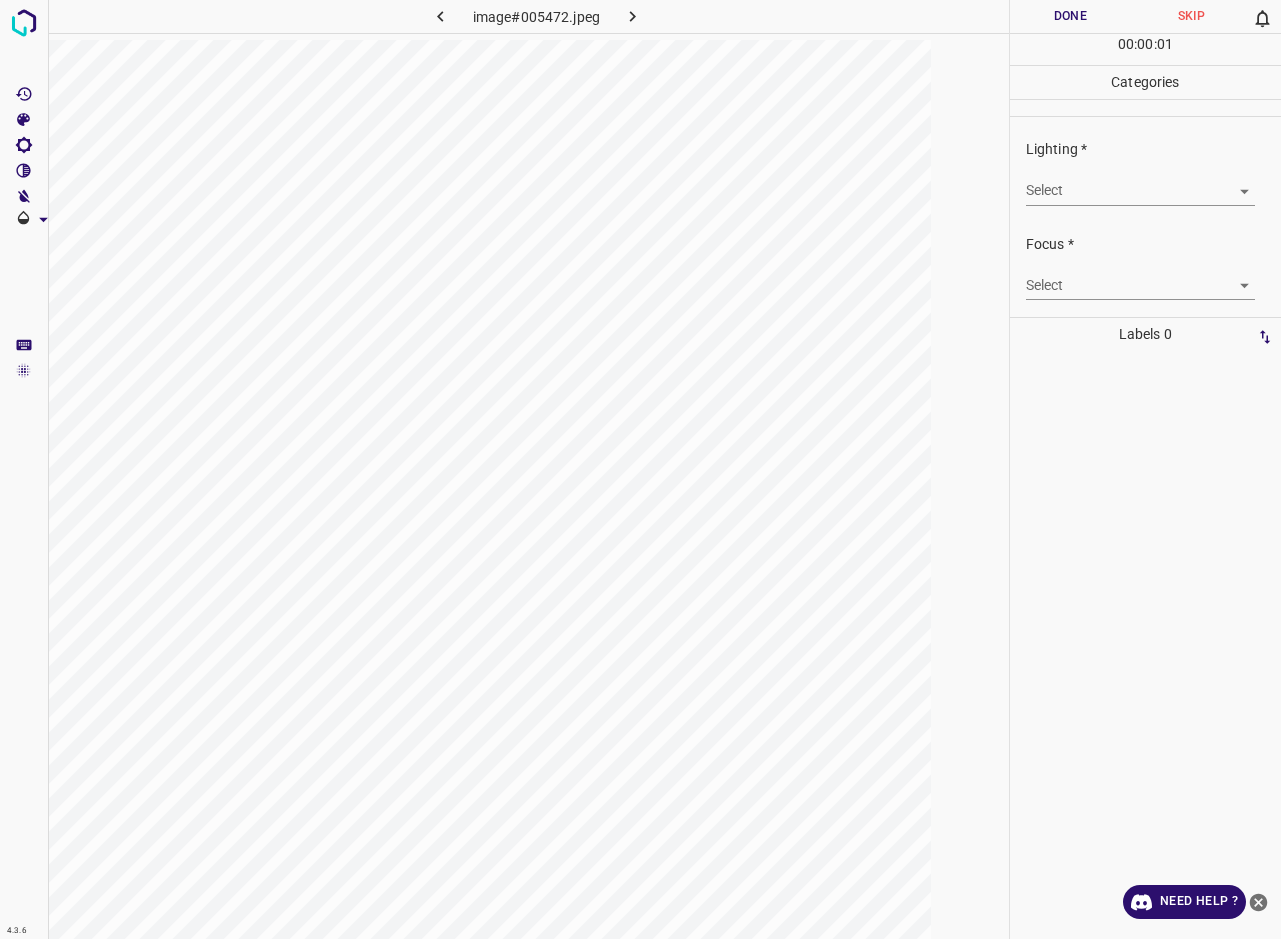 click on "4.3.6  image#005472.jpeg Done Skip 0 00   : 00   : 01   Categories Lighting *  Select ​ Focus *  Select ​ Overall *  Select ​ Labels   0 Categories 1 Lighting 2 Focus 3 Overall Tools Space Change between modes (Draw & Edit) I Auto labeling R Restore zoom M Zoom in N Zoom out Delete Delete selecte label Filters Z Restore filters X Saturation filter C Brightness filter V Contrast filter B Gray scale filter General O Download Need Help ? - Text - Hide - Delete" at bounding box center [640, 469] 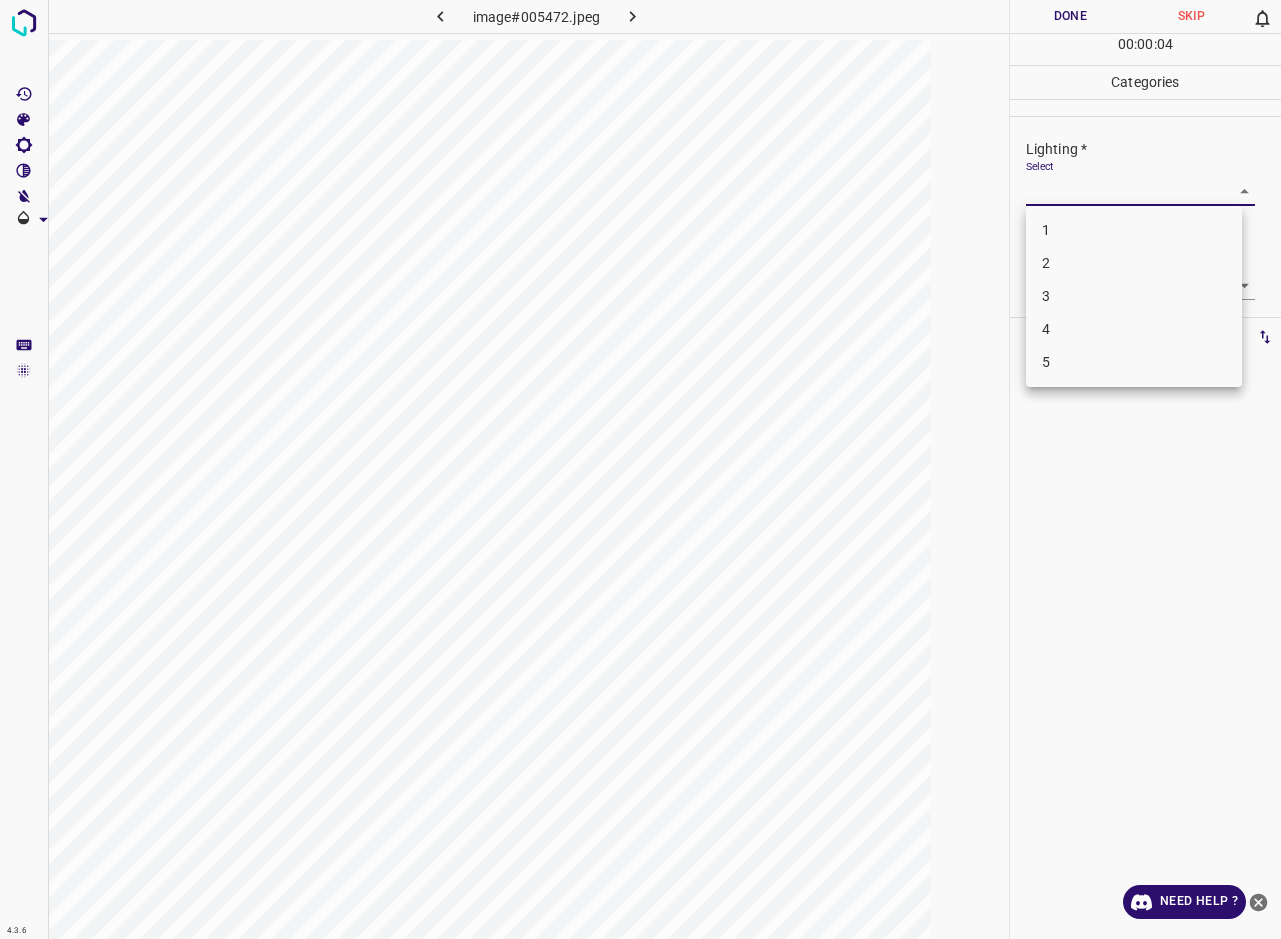 click on "3" at bounding box center [1134, 296] 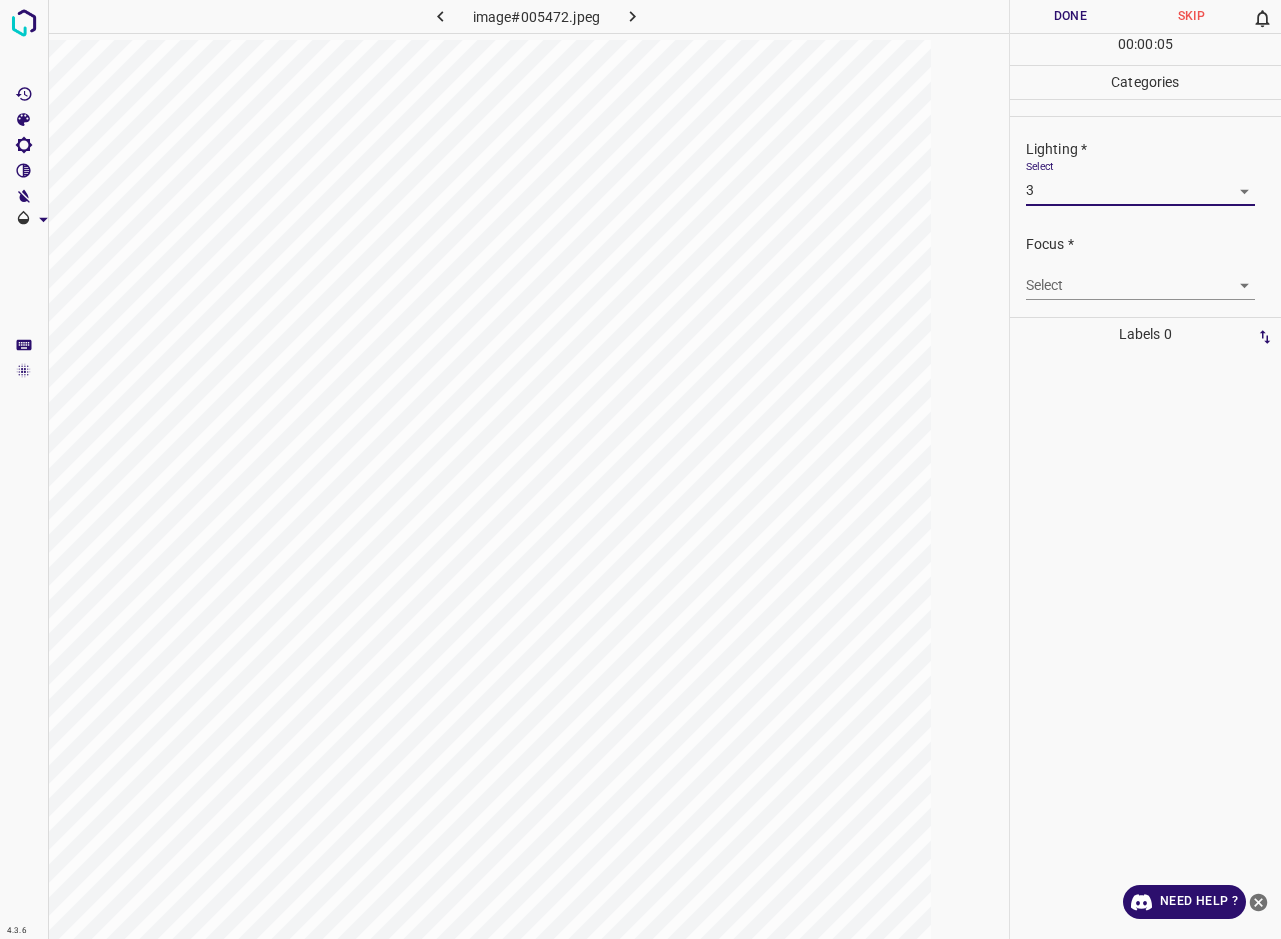 click on "4.3.6  image#005472.jpeg Done Skip 0 00   : 00   : 05   Categories Lighting *  Select 3 3 Focus *  Select ​ Overall *  Select ​ Labels   0 Categories 1 Lighting 2 Focus 3 Overall Tools Space Change between modes (Draw & Edit) I Auto labeling R Restore zoom M Zoom in N Zoom out Delete Delete selecte label Filters Z Restore filters X Saturation filter C Brightness filter V Contrast filter B Gray scale filter General O Download Need Help ? - Text - Hide - Delete" at bounding box center [640, 469] 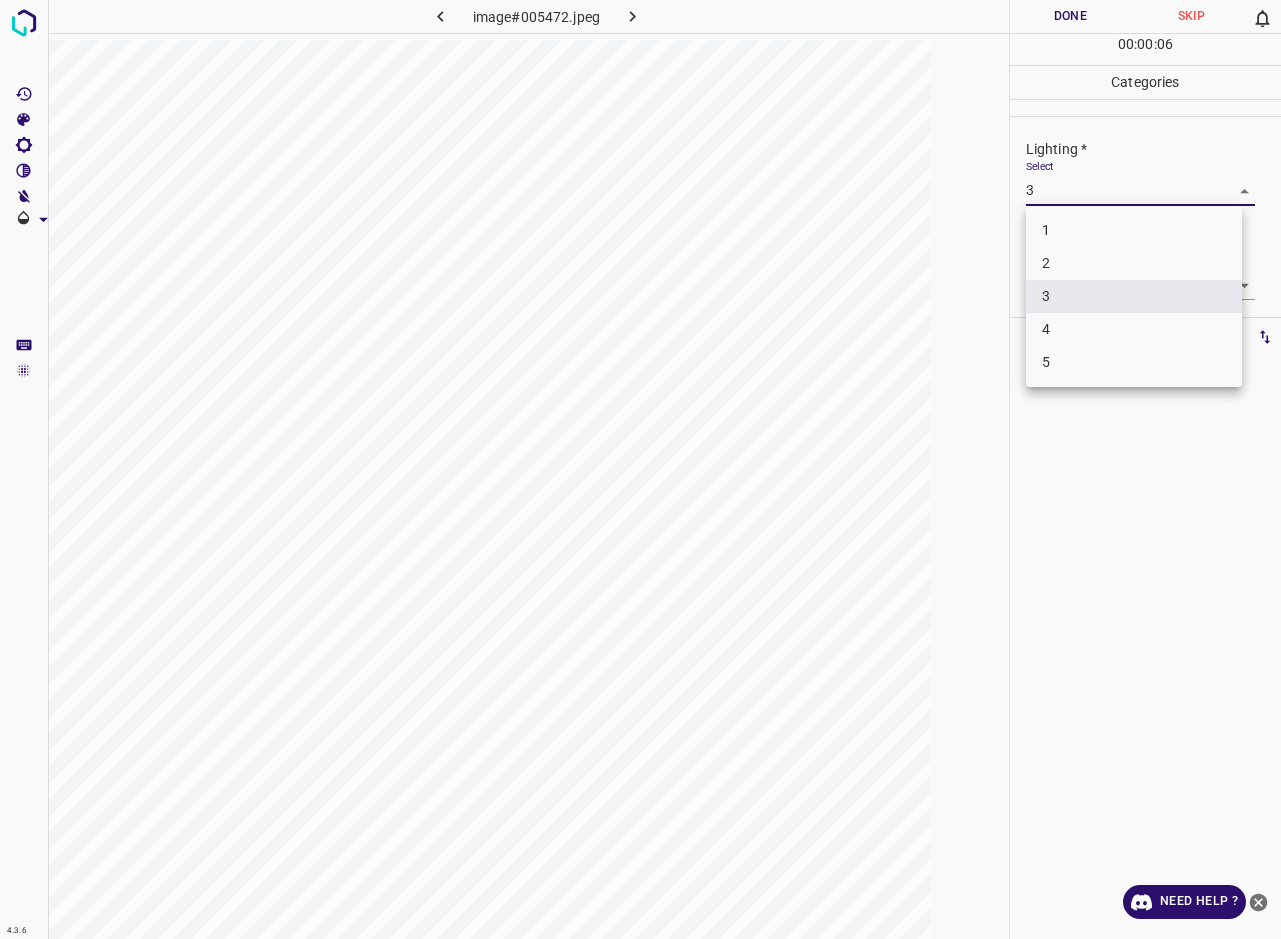 click at bounding box center [640, 469] 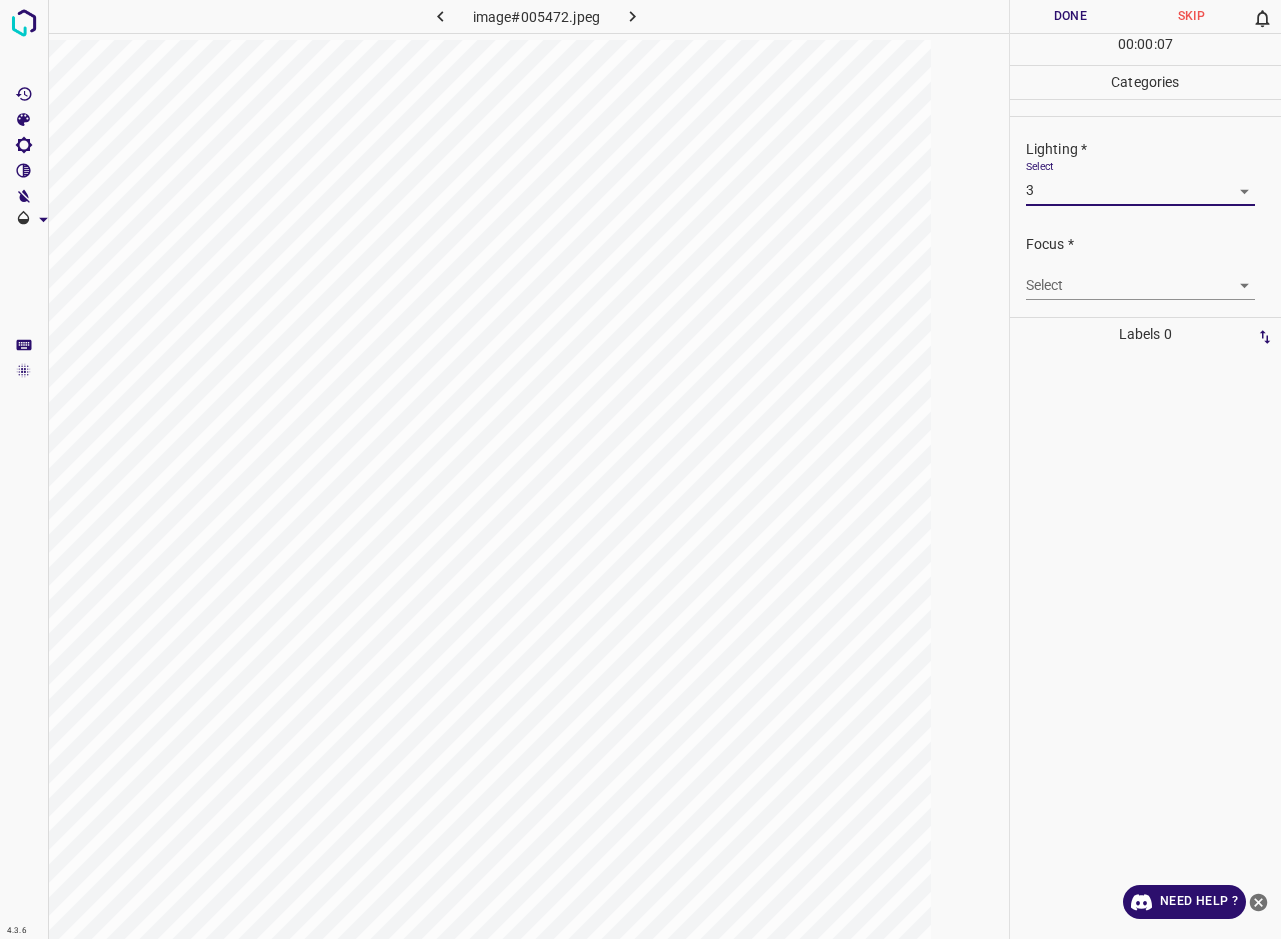 click on "4.3.6  image#005472.jpeg Done Skip 0 00   : 00   : 07   Categories Lighting *  Select 3 3 Focus *  Select ​ Overall *  Select ​ Labels   0 Categories 1 Lighting 2 Focus 3 Overall Tools Space Change between modes (Draw & Edit) I Auto labeling R Restore zoom M Zoom in N Zoom out Delete Delete selecte label Filters Z Restore filters X Saturation filter C Brightness filter V Contrast filter B Gray scale filter General O Download Need Help ? - Text - Hide - Delete" at bounding box center [640, 469] 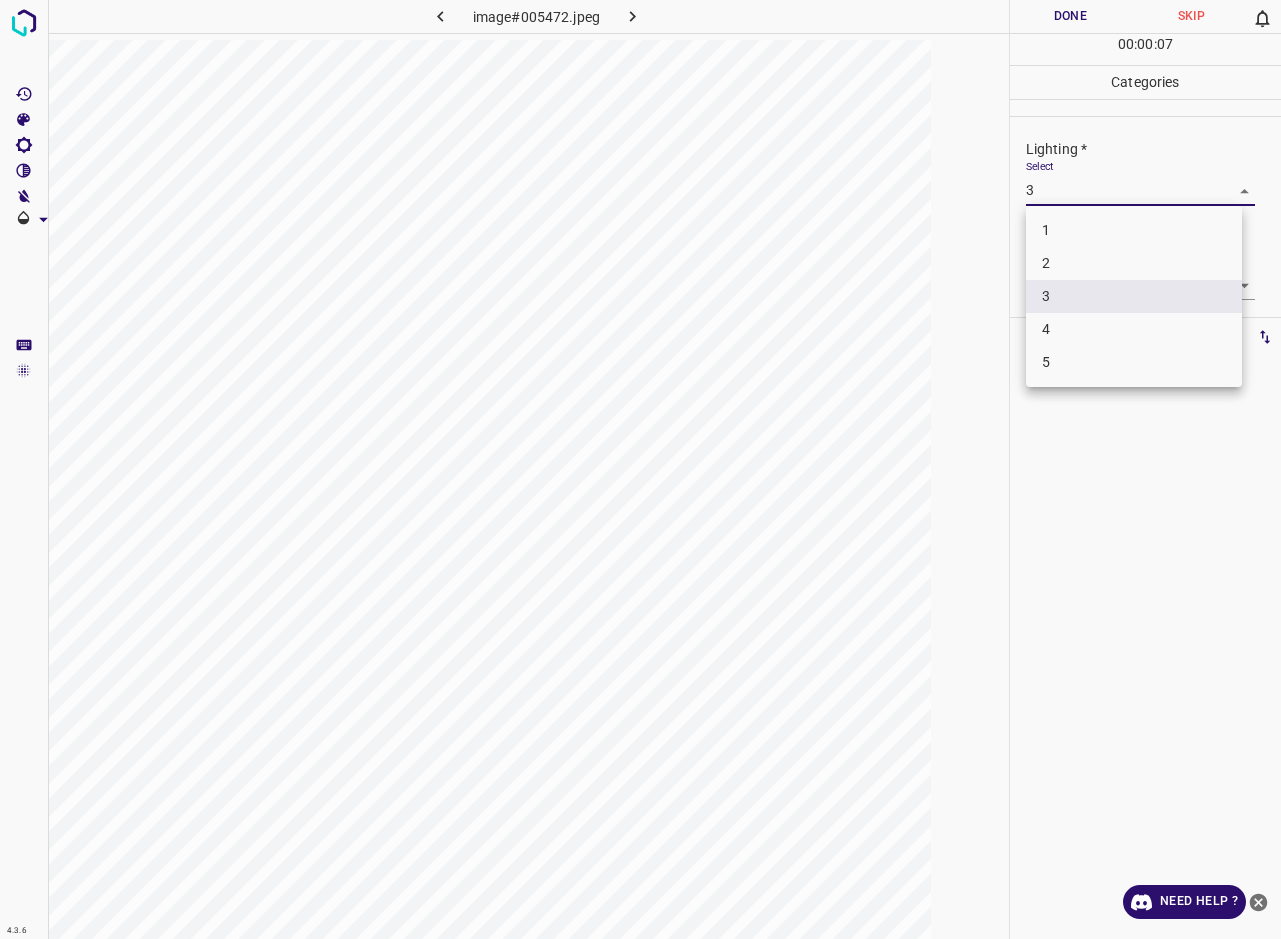 click on "2" at bounding box center (1134, 263) 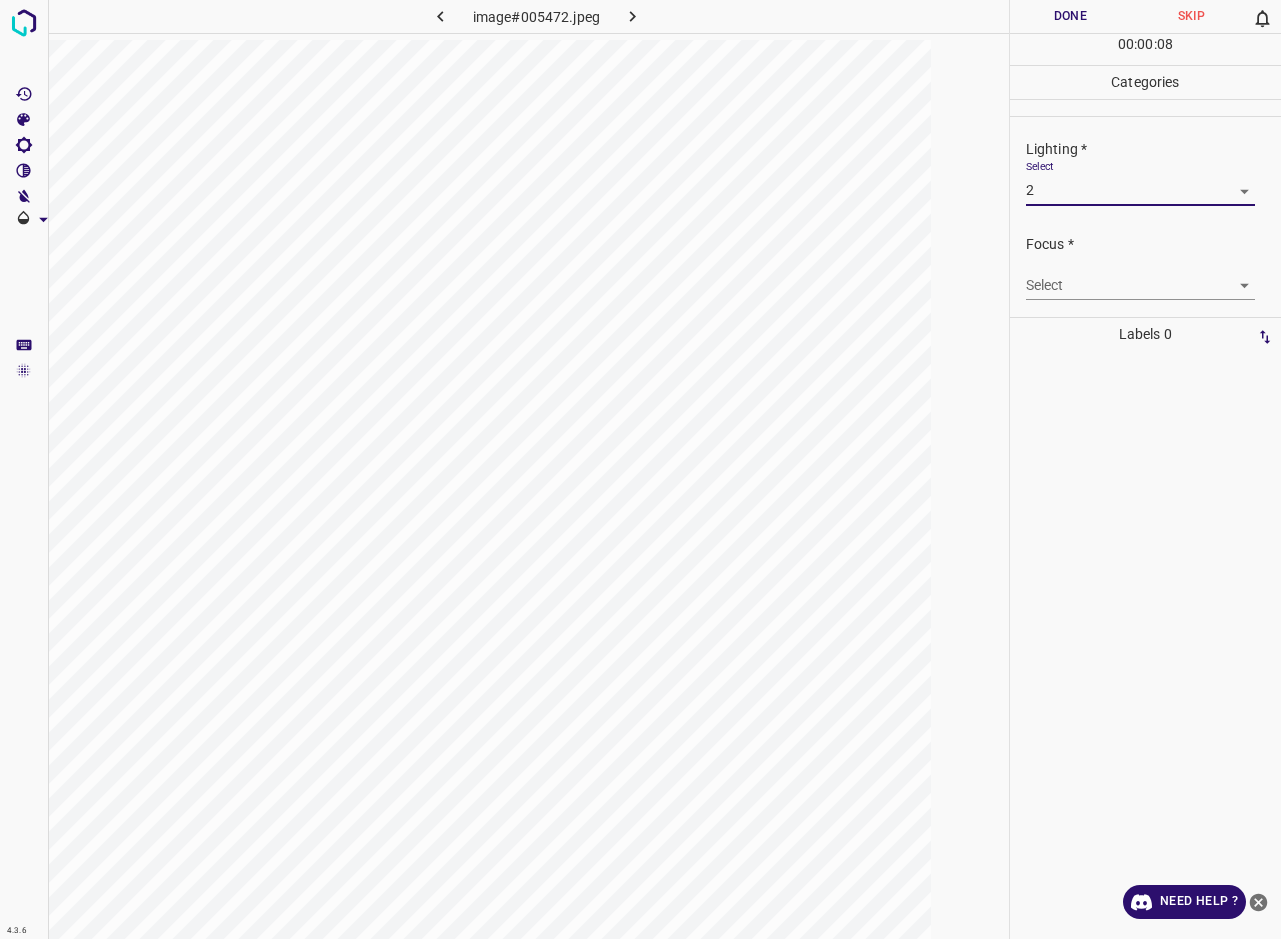 click on "Focus *  Select ​" at bounding box center [1145, 267] 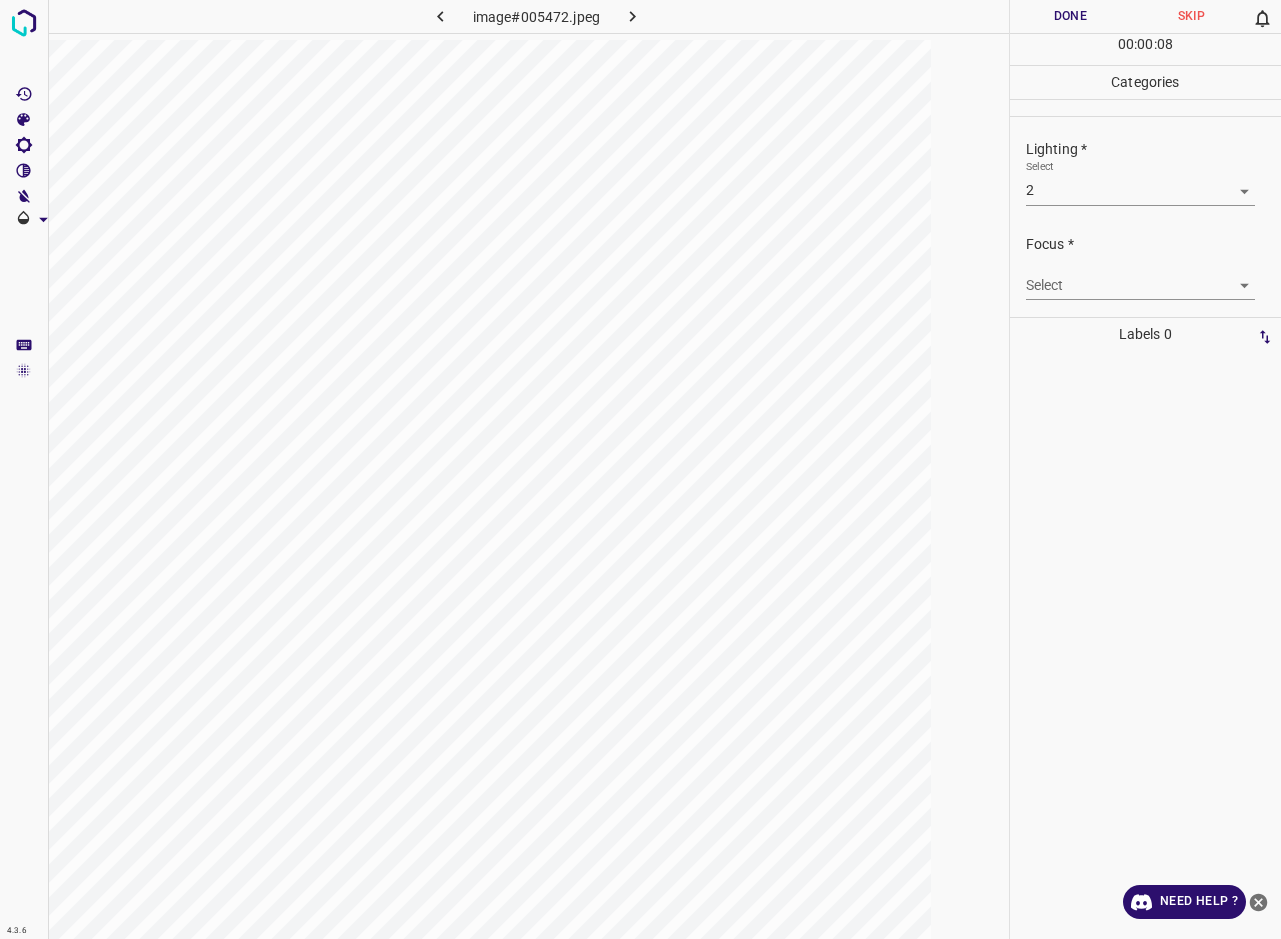 click on "4.3.6  image#005472.jpeg Done Skip 0 00   : 00   : 08   Categories Lighting *  Select 2 2 Focus *  Select ​ Overall *  Select ​ Labels   0 Categories 1 Lighting 2 Focus 3 Overall Tools Space Change between modes (Draw & Edit) I Auto labeling R Restore zoom M Zoom in N Zoom out Delete Delete selecte label Filters Z Restore filters X Saturation filter C Brightness filter V Contrast filter B Gray scale filter General O Download Need Help ? - Text - Hide - Delete" at bounding box center (640, 469) 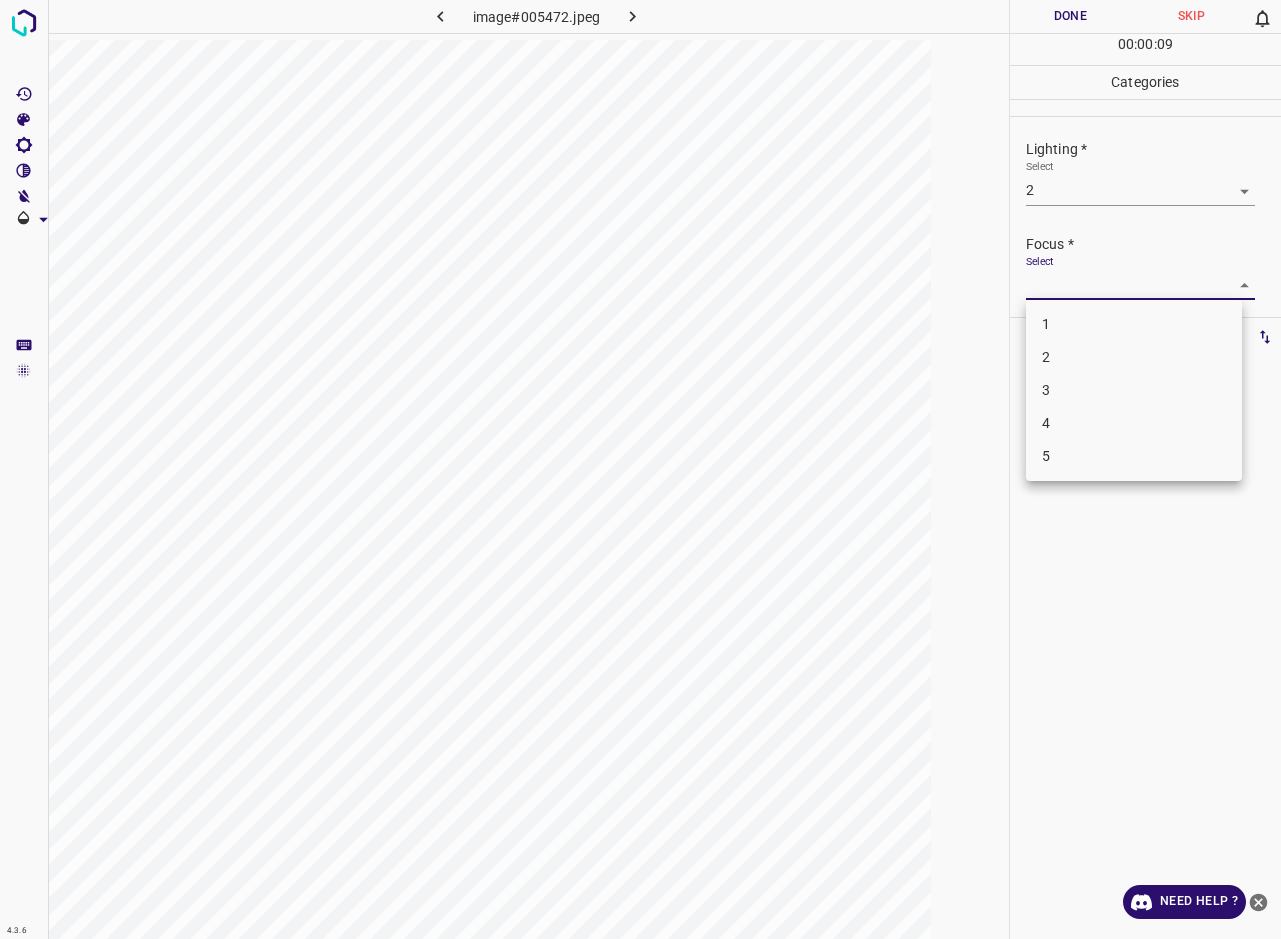 click on "3" at bounding box center [1134, 390] 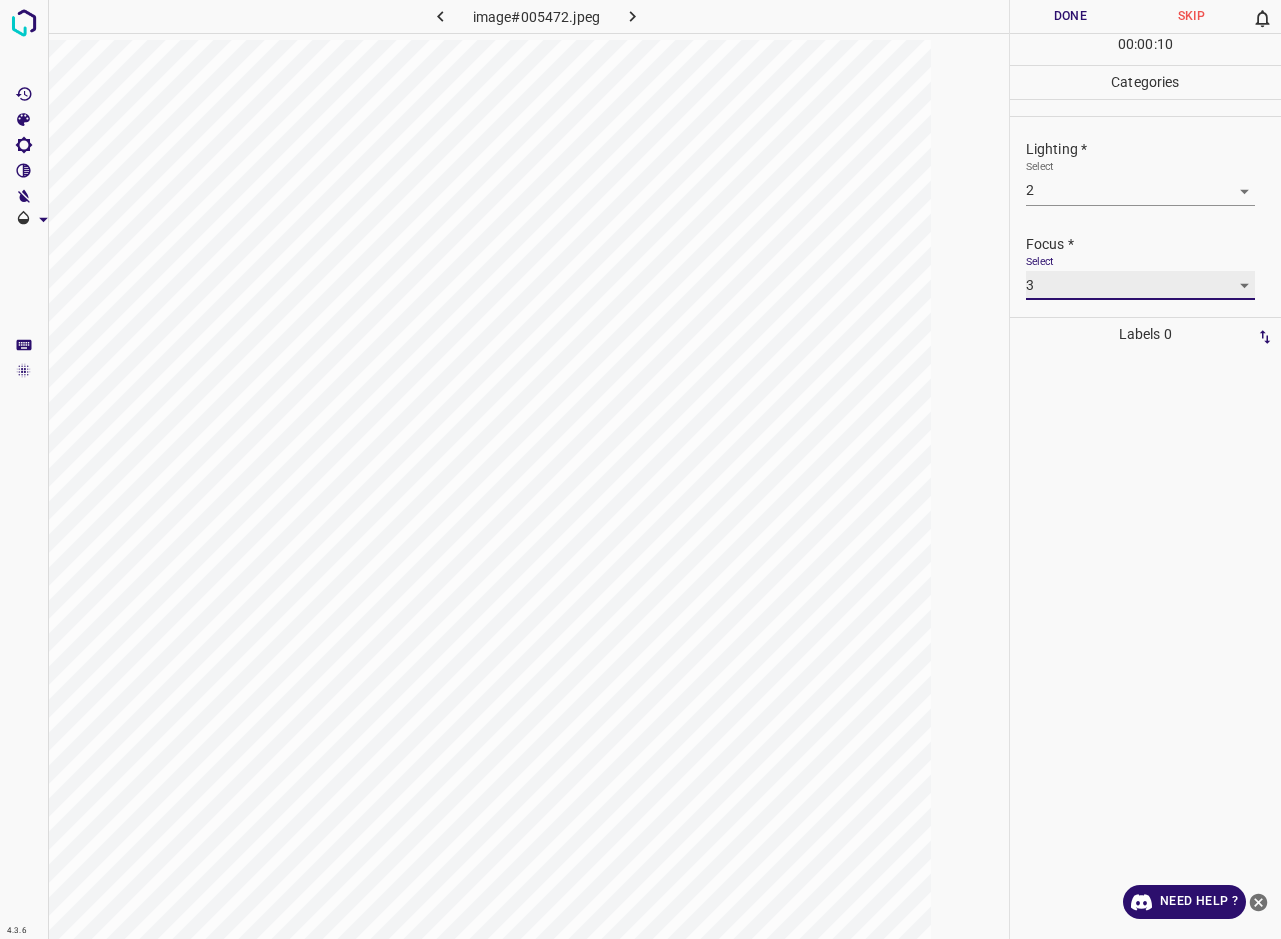 scroll, scrollTop: 44, scrollLeft: 0, axis: vertical 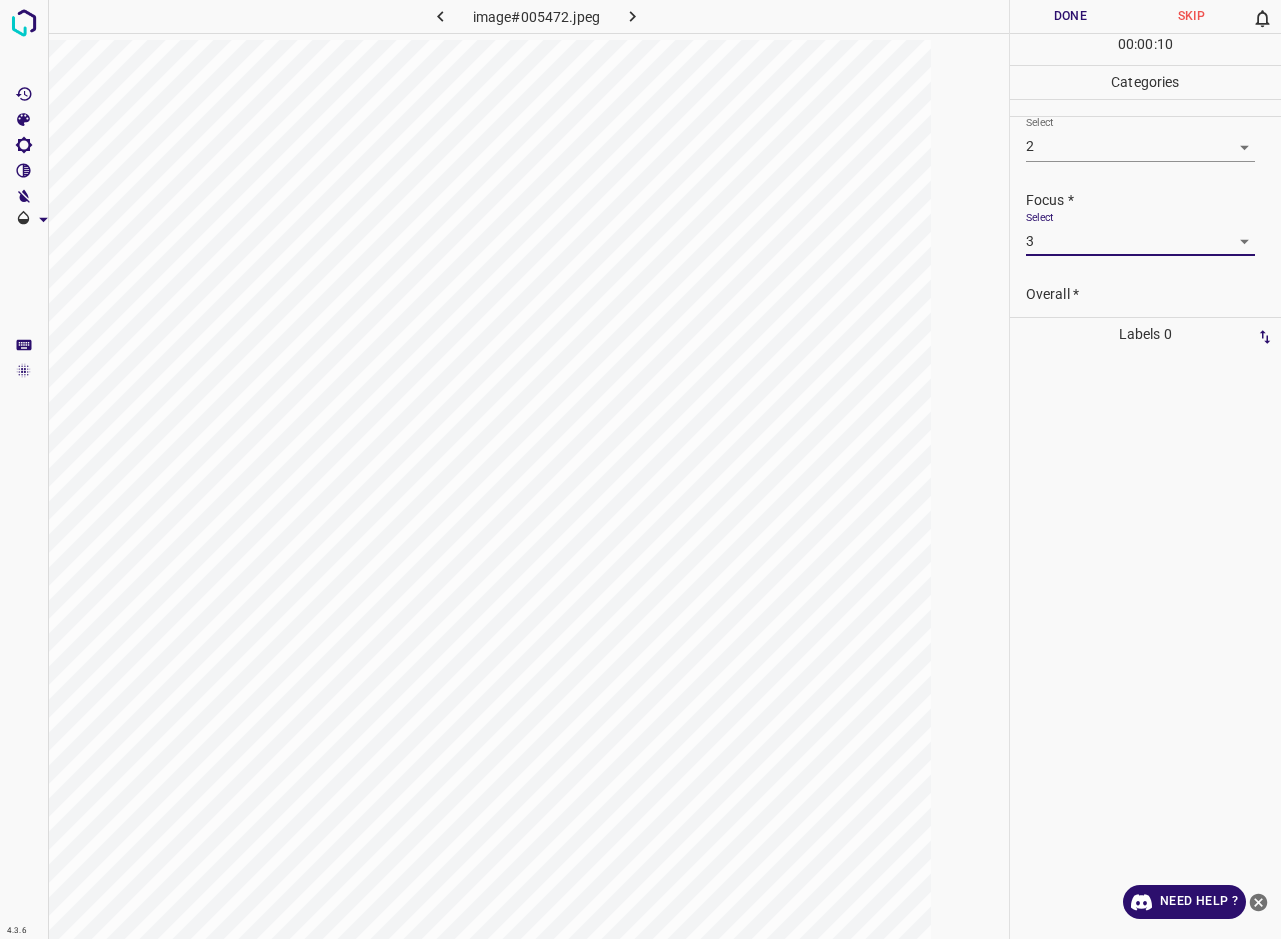 click on "Overall *" at bounding box center [1153, 294] 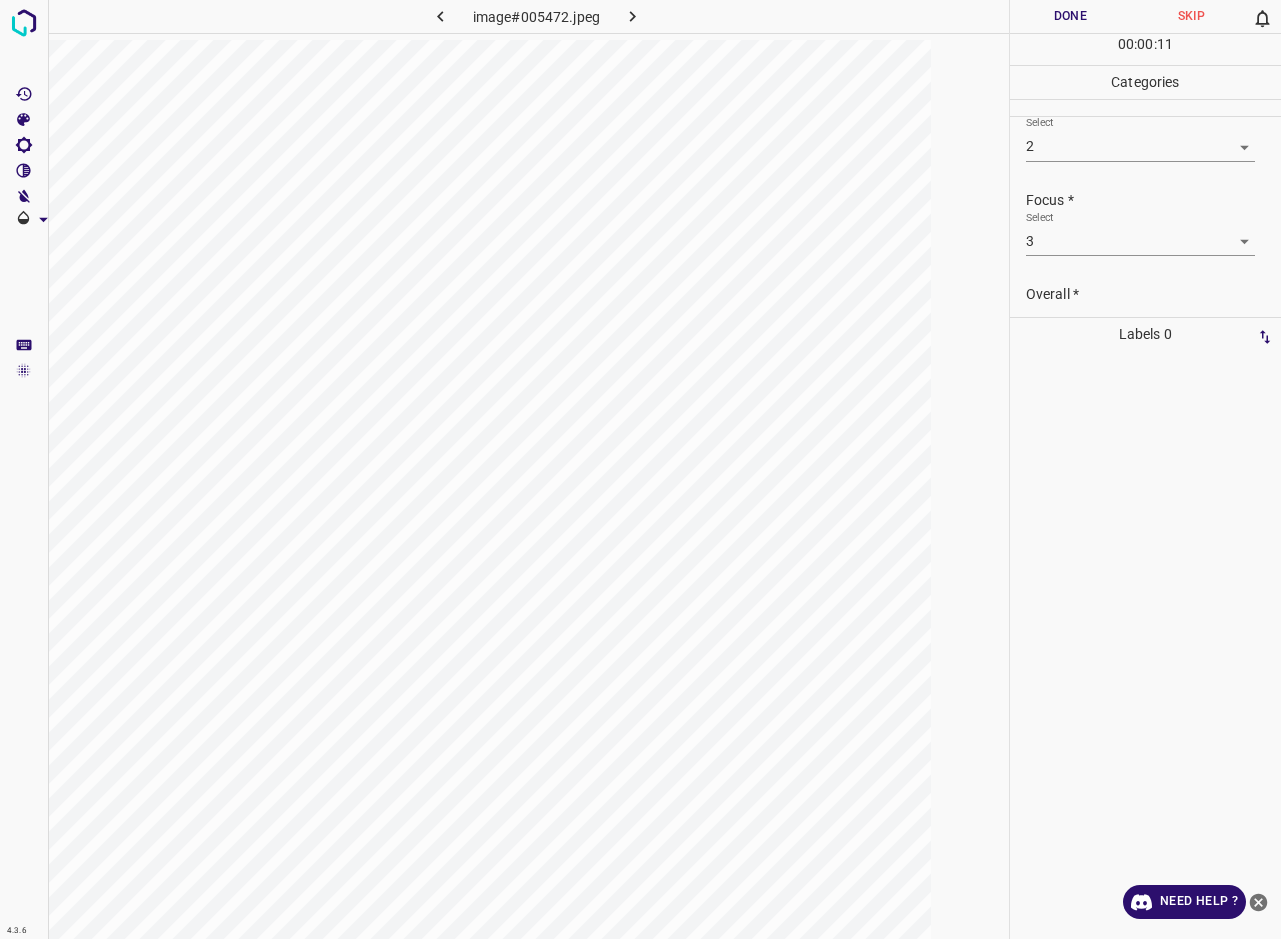scroll, scrollTop: 81, scrollLeft: 0, axis: vertical 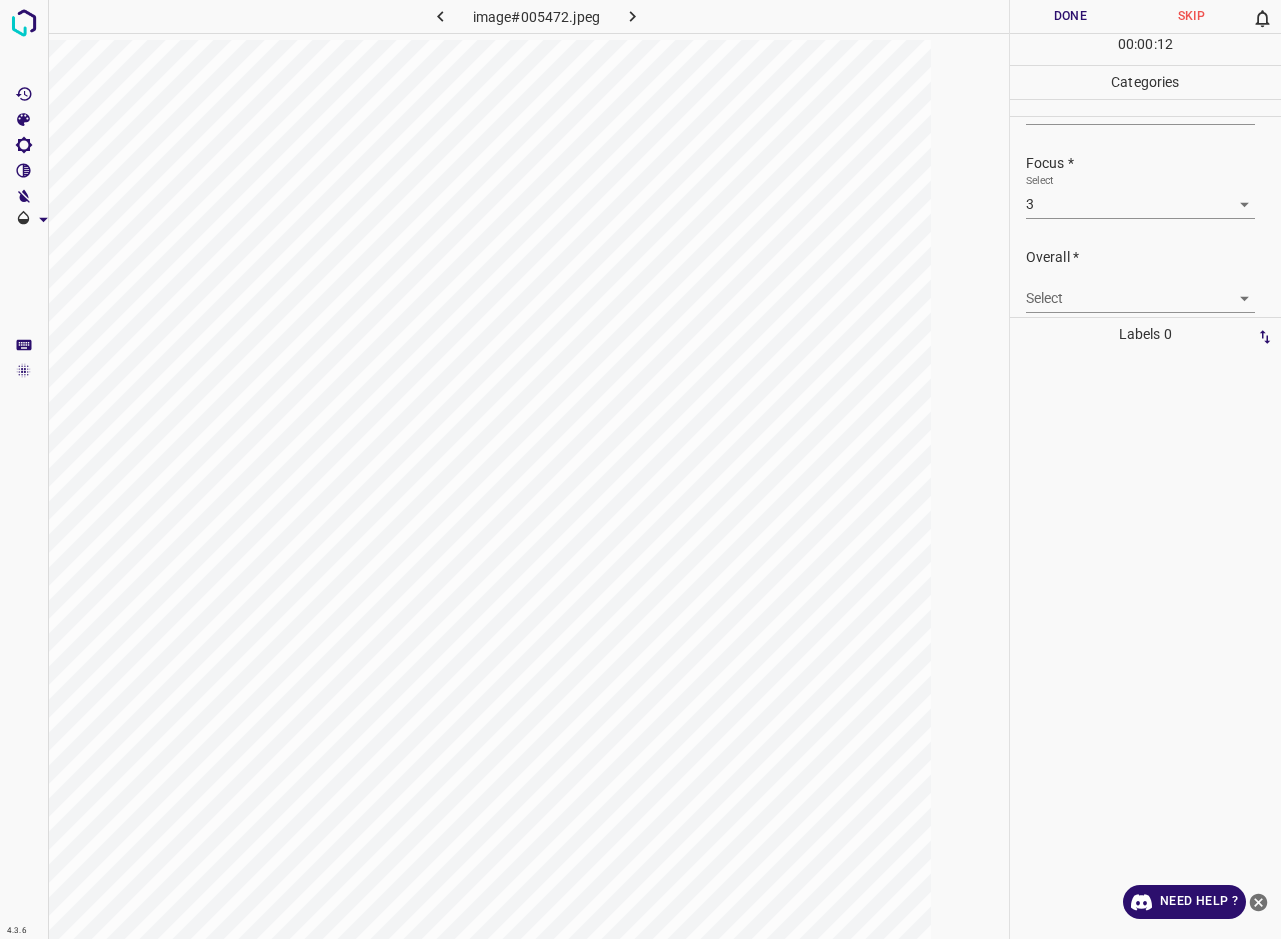 click on "4.3.6  image#005472.jpeg Done Skip 0 00   : 00   : 12   Categories Lighting *  Select 2 2 Focus *  Select 3 3 Overall *  Select ​ Labels   0 Categories 1 Lighting 2 Focus 3 Overall Tools Space Change between modes (Draw & Edit) I Auto labeling R Restore zoom M Zoom in N Zoom out Delete Delete selecte label Filters Z Restore filters X Saturation filter C Brightness filter V Contrast filter B Gray scale filter General O Download Need Help ? - Text - Hide - Delete" at bounding box center [640, 469] 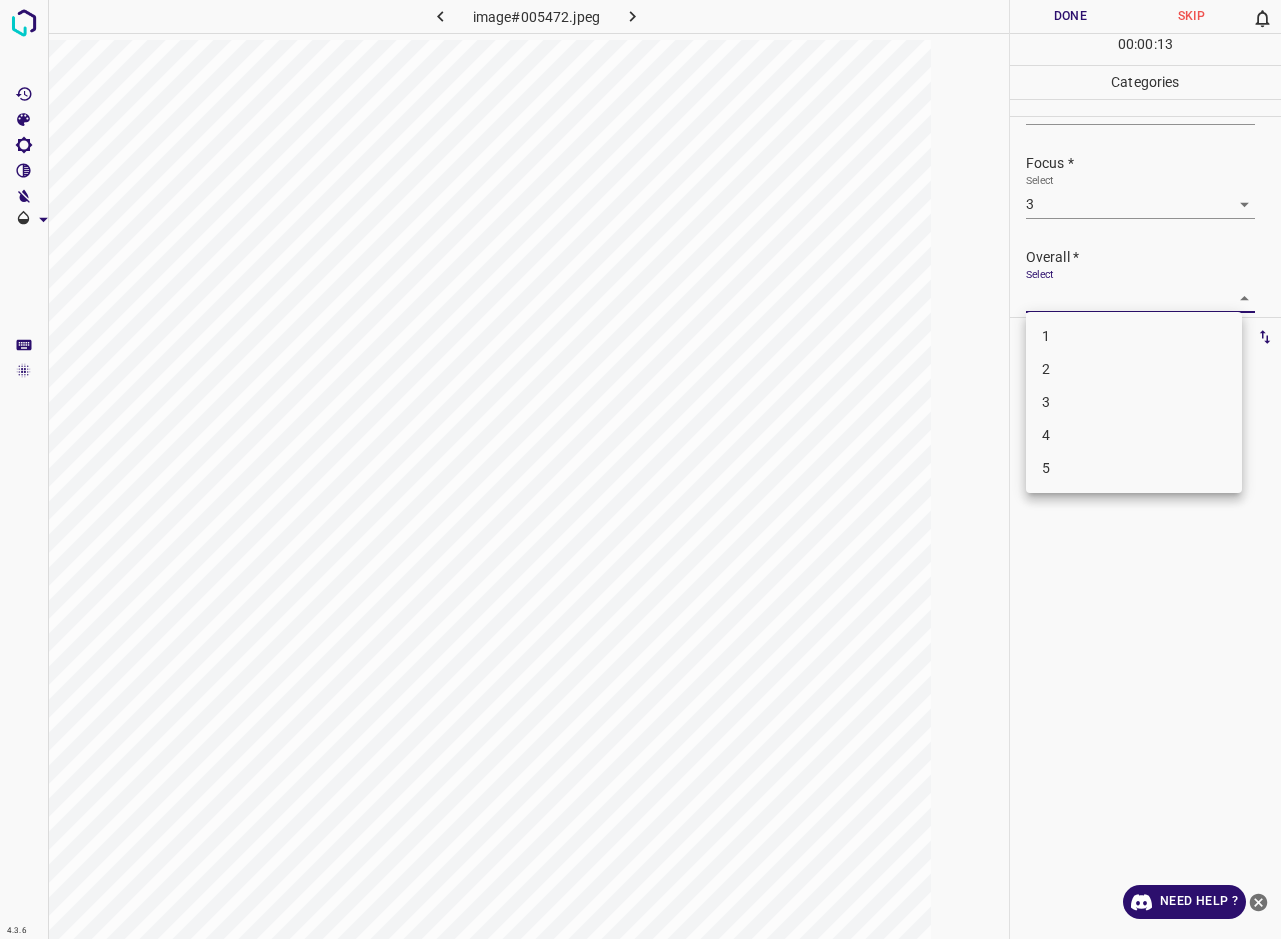click on "3" at bounding box center [1134, 402] 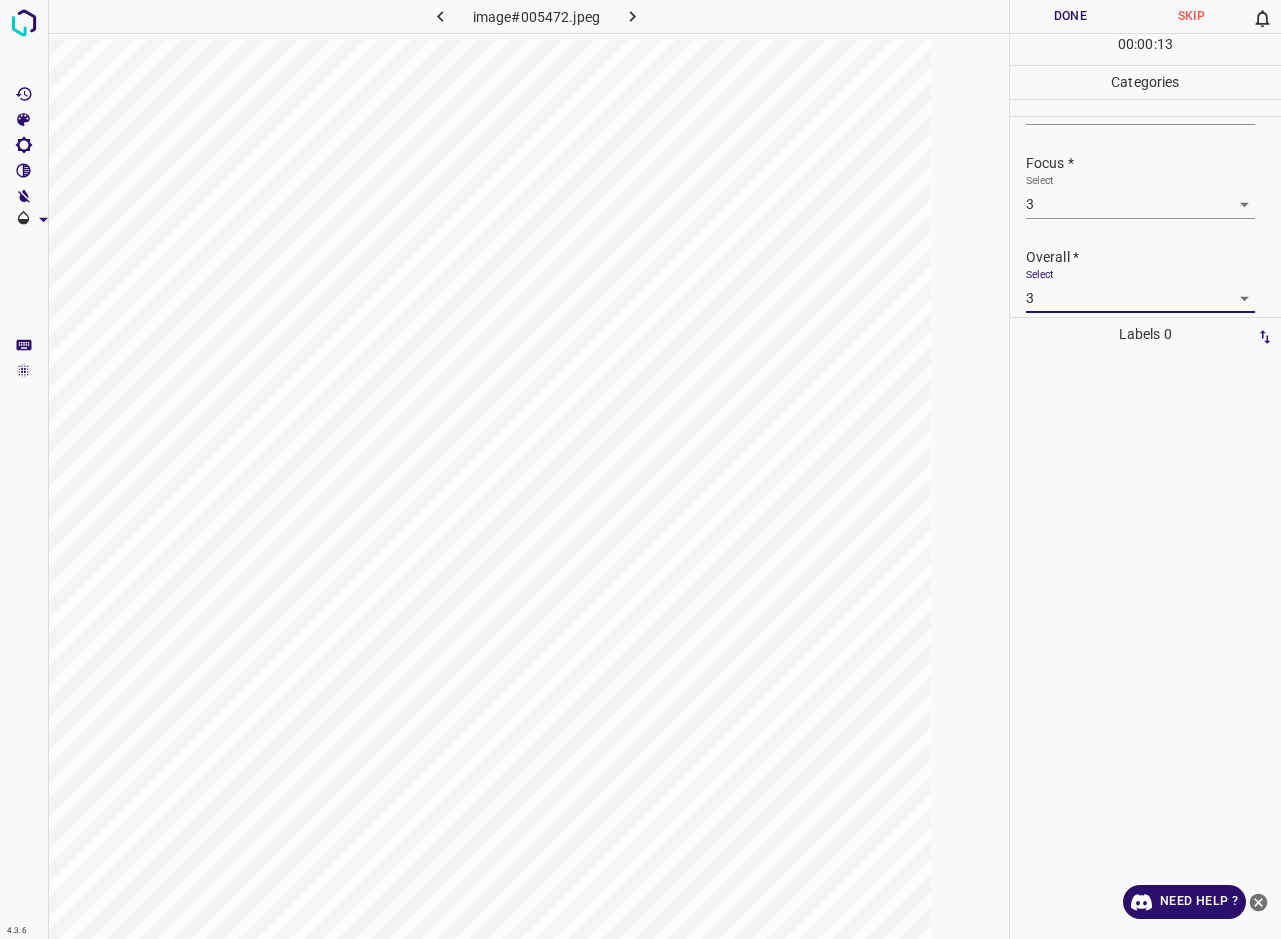 click on "Done" at bounding box center (1070, 16) 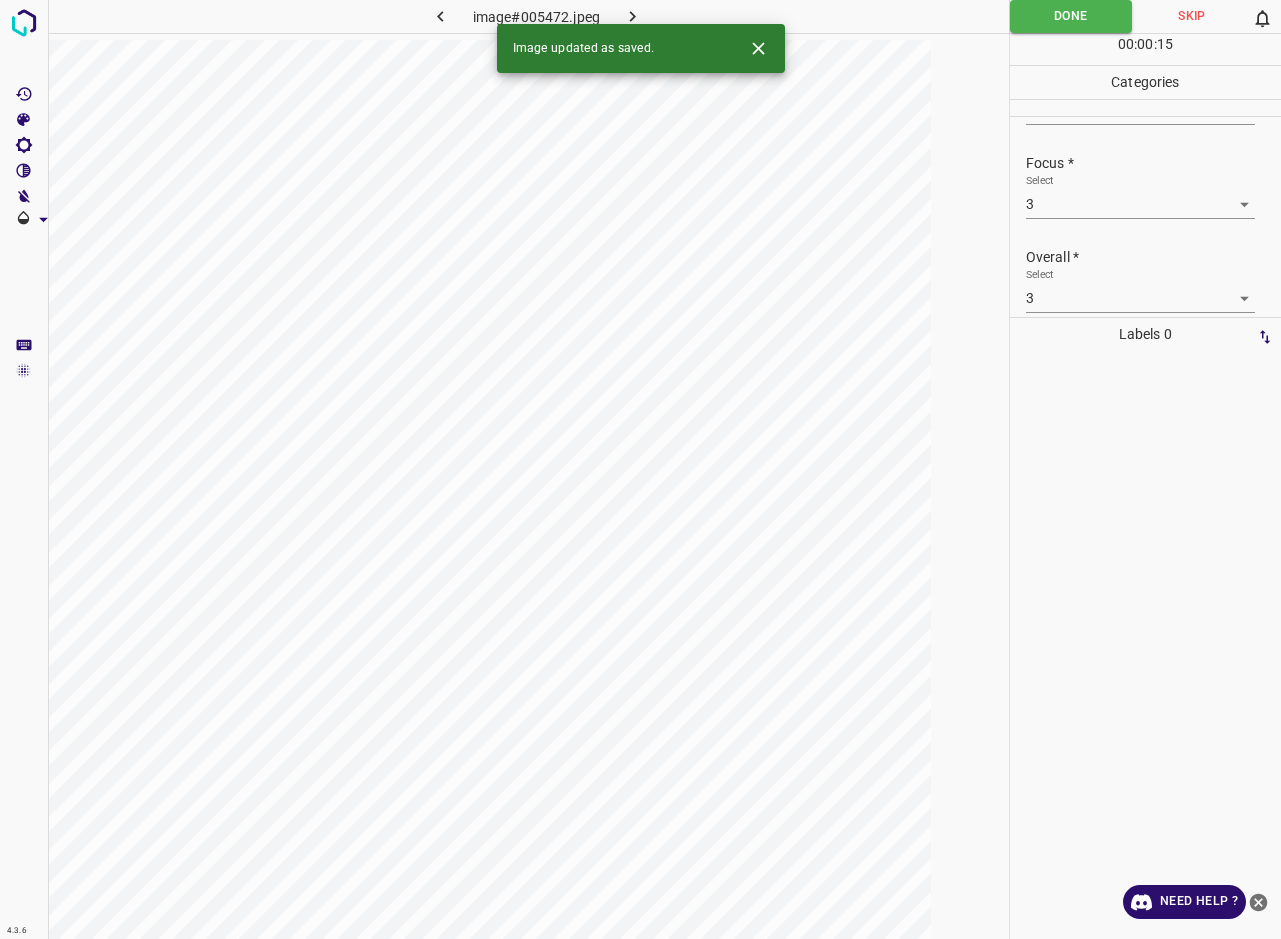 click 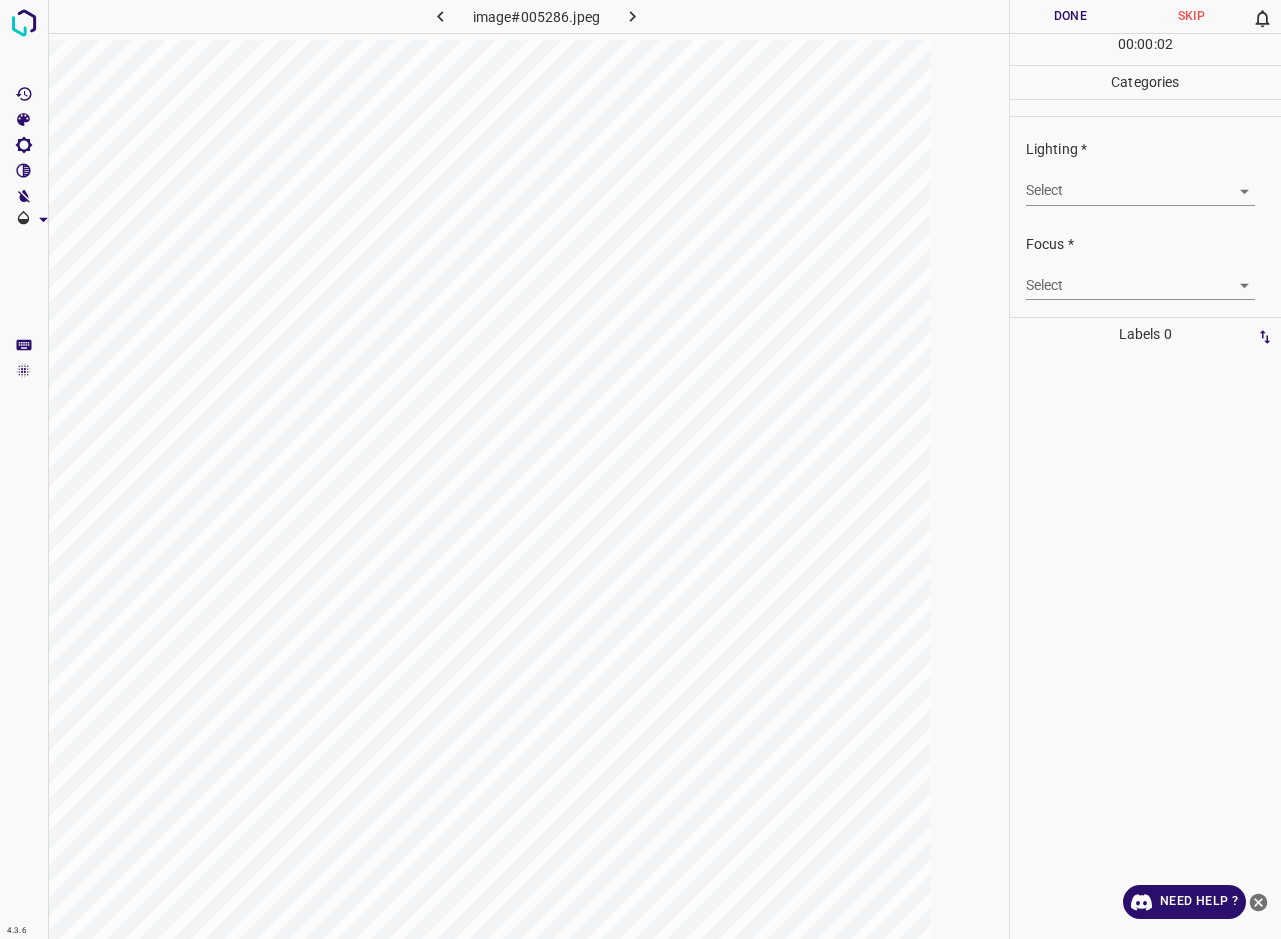 click on "4.3.6  image#005286.jpeg Done Skip 0 00   : 00   : 02   Categories Lighting *  Select ​ Focus *  Select ​ Overall *  Select ​ Labels   0 Categories 1 Lighting 2 Focus 3 Overall Tools Space Change between modes (Draw & Edit) I Auto labeling R Restore zoom M Zoom in N Zoom out Delete Delete selecte label Filters Z Restore filters X Saturation filter C Brightness filter V Contrast filter B Gray scale filter General O Download Need Help ? - Text - Hide - Delete" at bounding box center [640, 469] 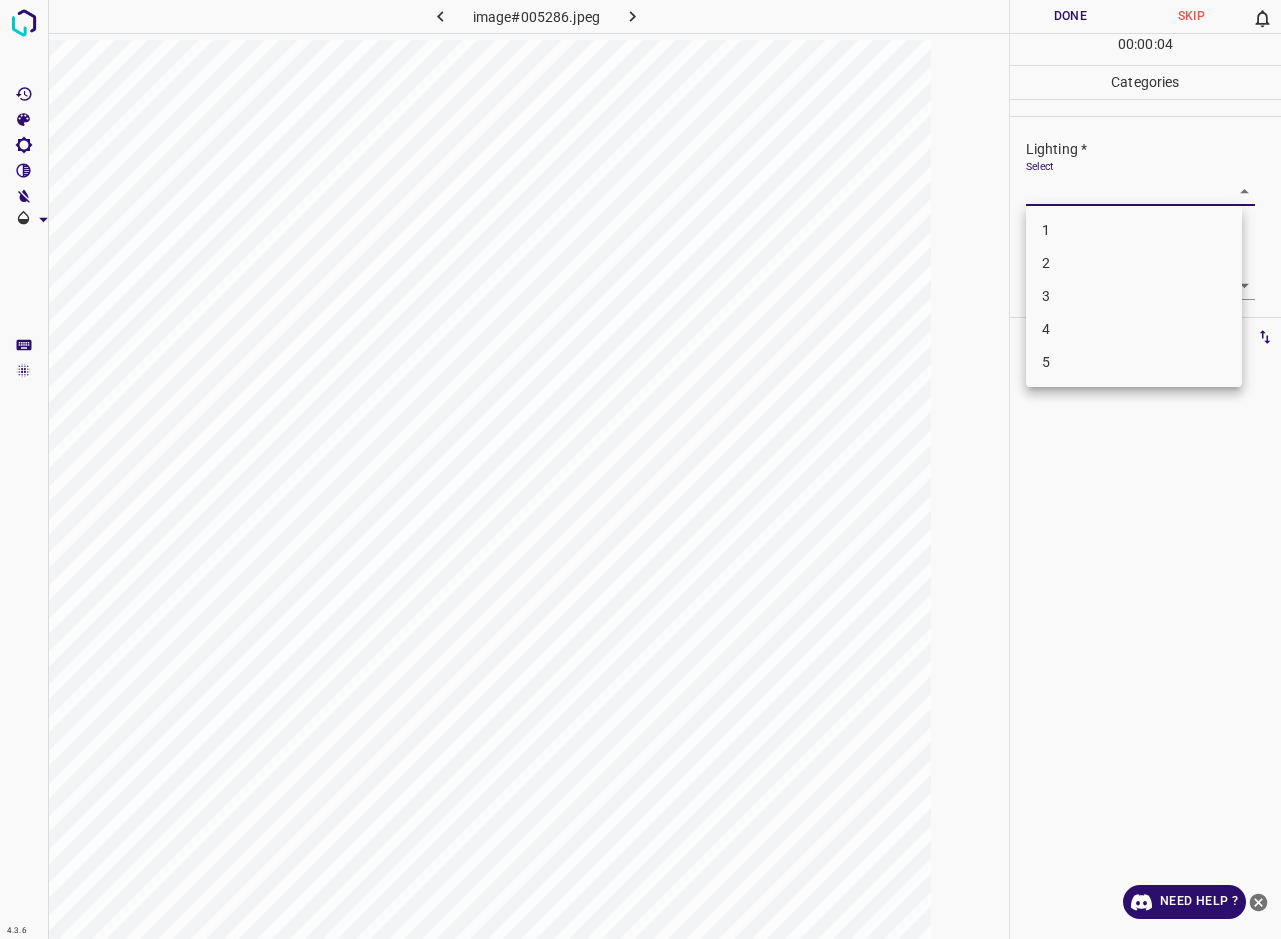 click on "3" at bounding box center [1134, 296] 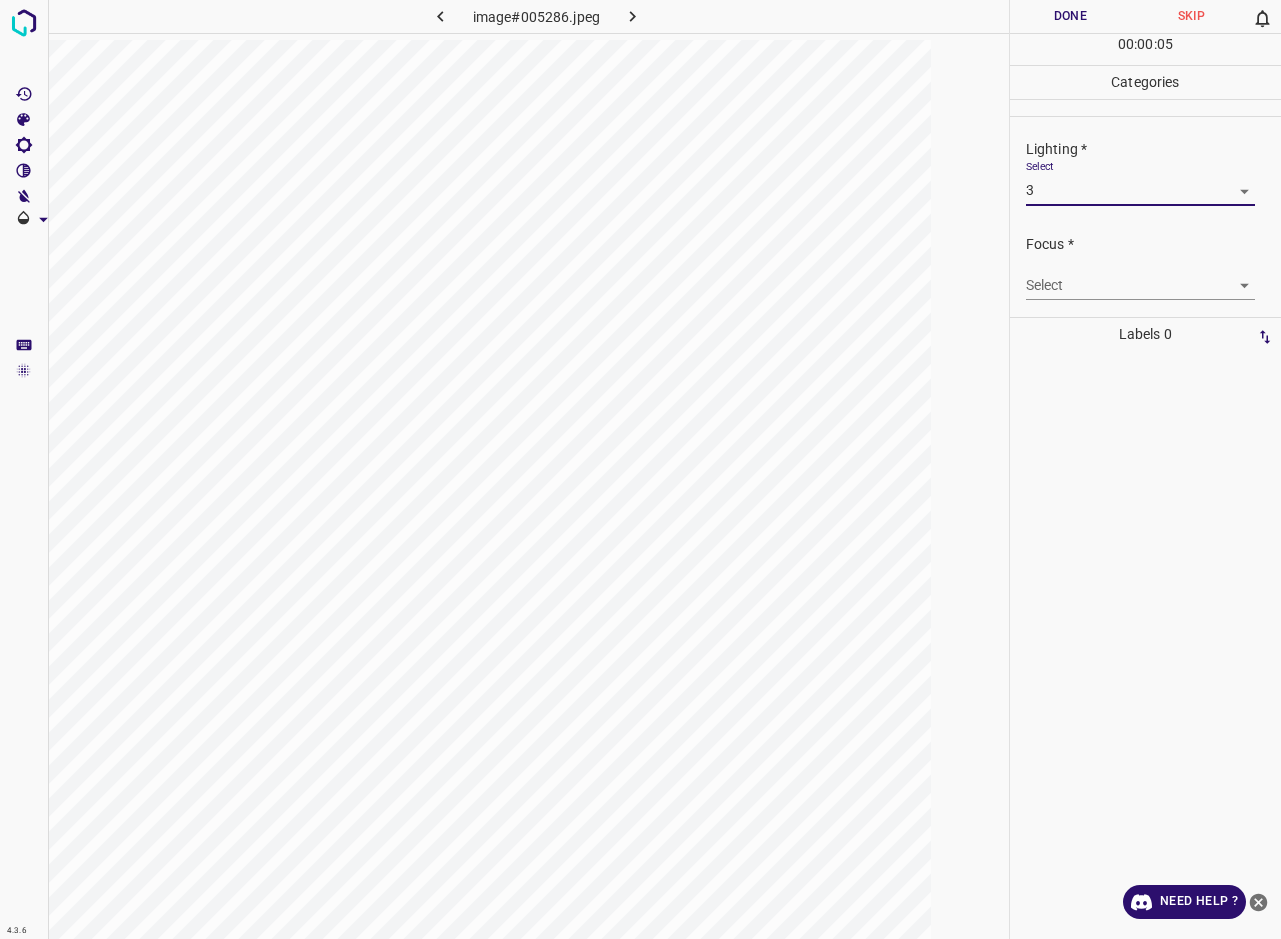 click on "4.3.6  image#005286.jpeg Done Skip 0 00   : 00   : 05   Categories Lighting *  Select 3 3 Focus *  Select ​ Overall *  Select ​ Labels   0 Categories 1 Lighting 2 Focus 3 Overall Tools Space Change between modes (Draw & Edit) I Auto labeling R Restore zoom M Zoom in N Zoom out Delete Delete selecte label Filters Z Restore filters X Saturation filter C Brightness filter V Contrast filter B Gray scale filter General O Download Need Help ? - Text - Hide - Delete" at bounding box center [640, 469] 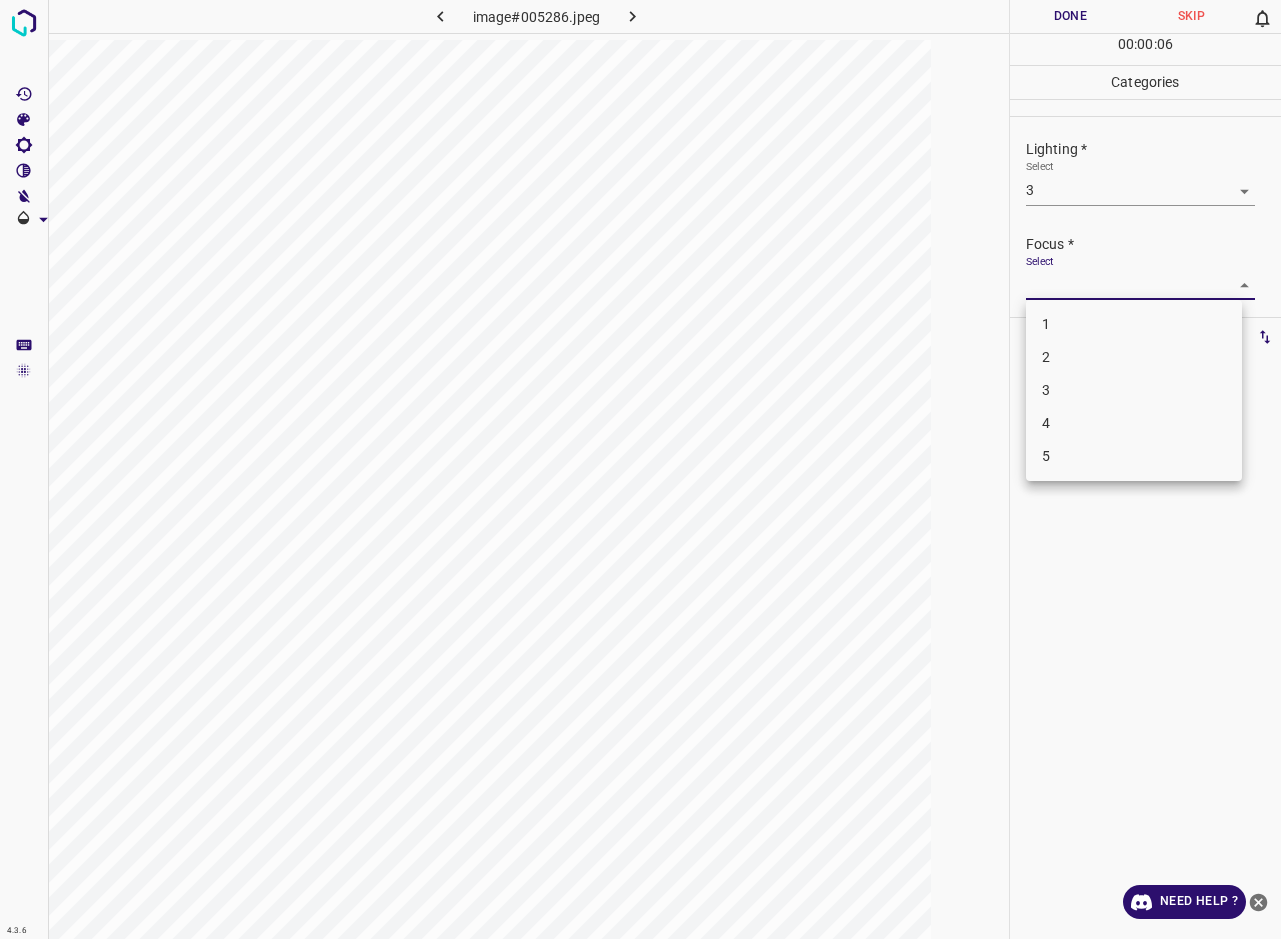 click on "3" at bounding box center (1134, 390) 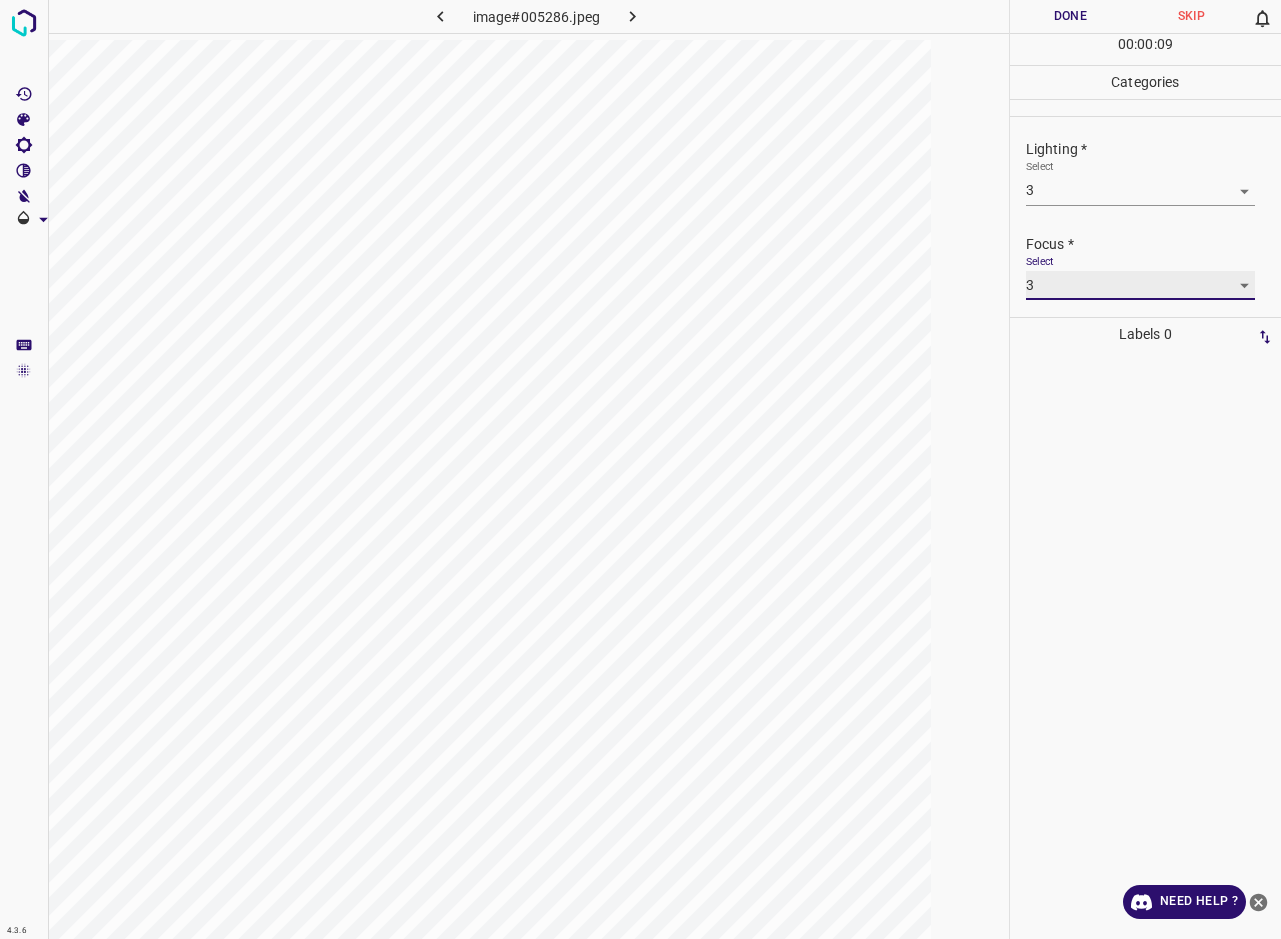 scroll, scrollTop: 62, scrollLeft: 0, axis: vertical 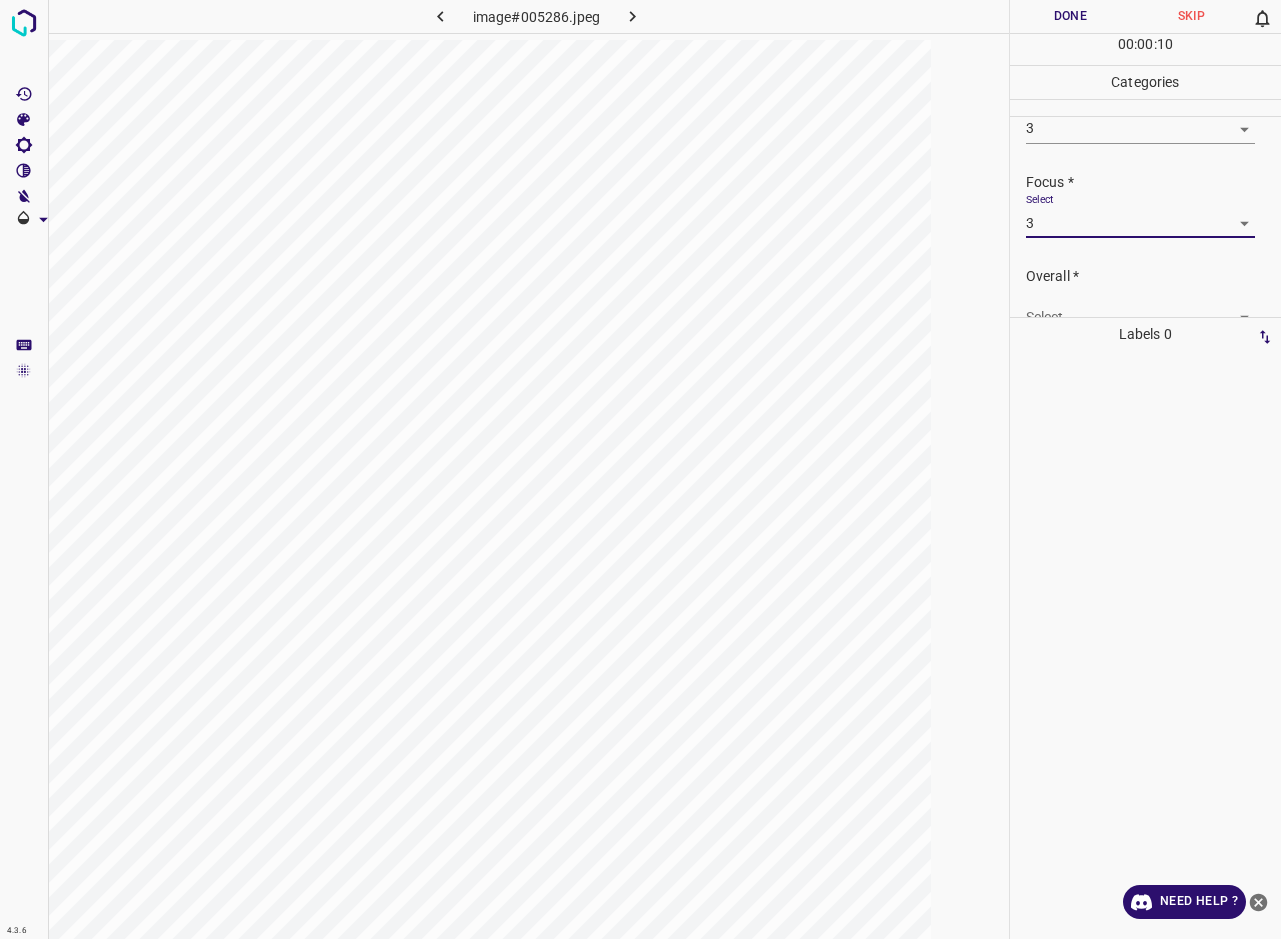 click on "Select ​" at bounding box center (1141, 309) 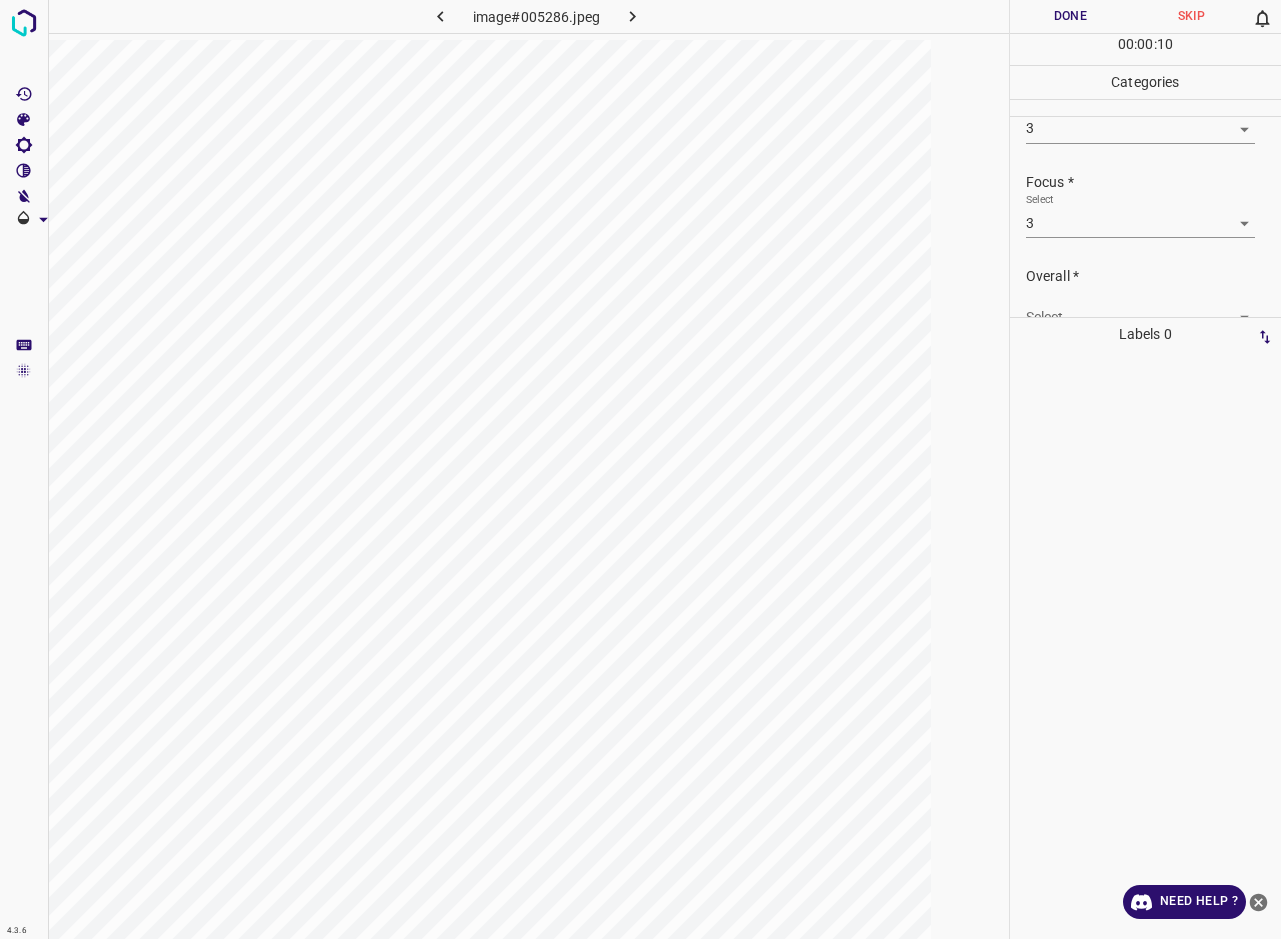 click on "4.3.6  image#005286.jpeg Done Skip 0 00   : 00   : 10   Categories Lighting *  Select 3 3 Focus *  Select 3 3 Overall *  Select ​ Labels   0 Categories 1 Lighting 2 Focus 3 Overall Tools Space Change between modes (Draw & Edit) I Auto labeling R Restore zoom M Zoom in N Zoom out Delete Delete selecte label Filters Z Restore filters X Saturation filter C Brightness filter V Contrast filter B Gray scale filter General O Download Need Help ? - Text - Hide - Delete" at bounding box center (640, 469) 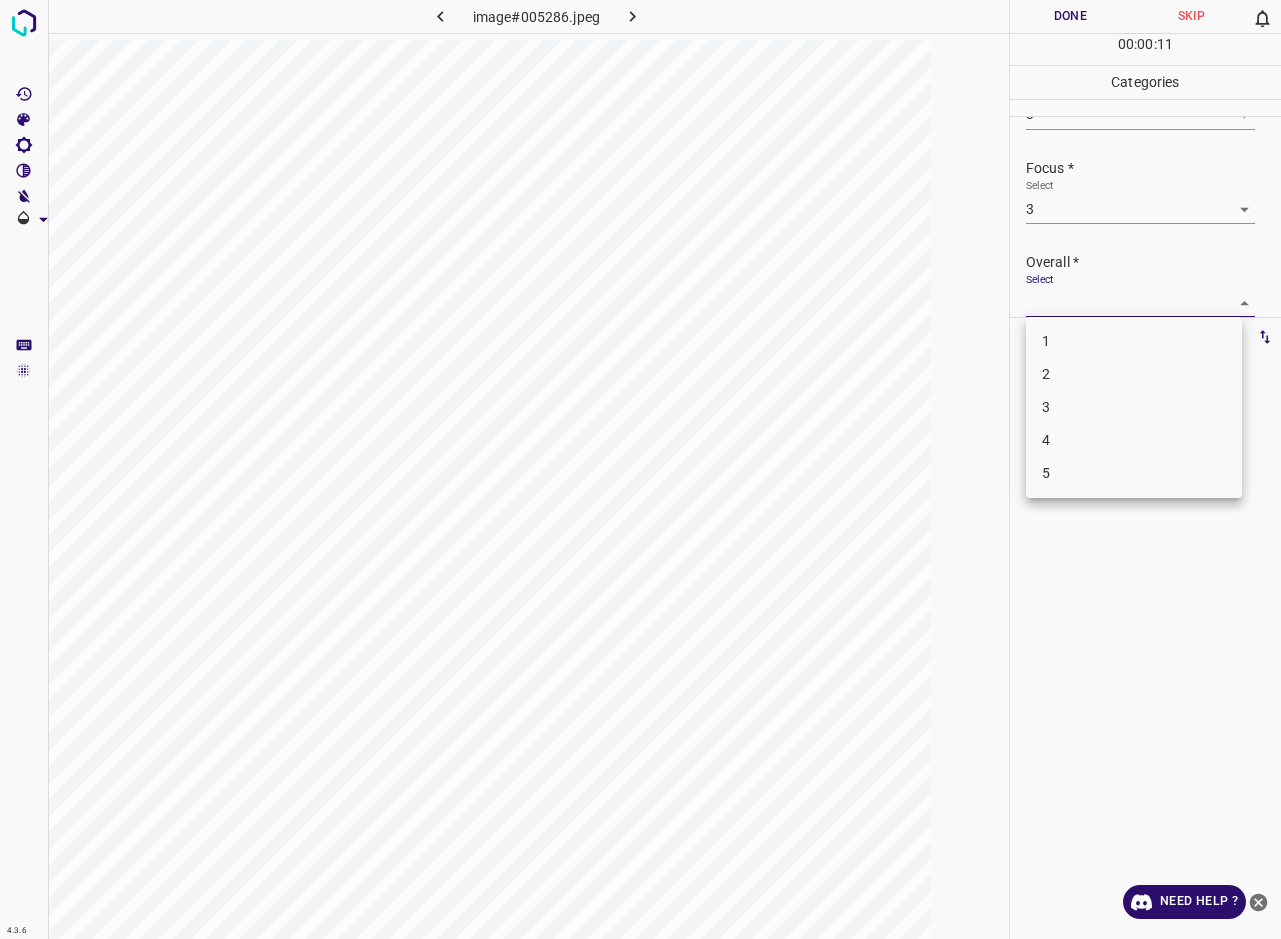 click on "3" at bounding box center (1134, 407) 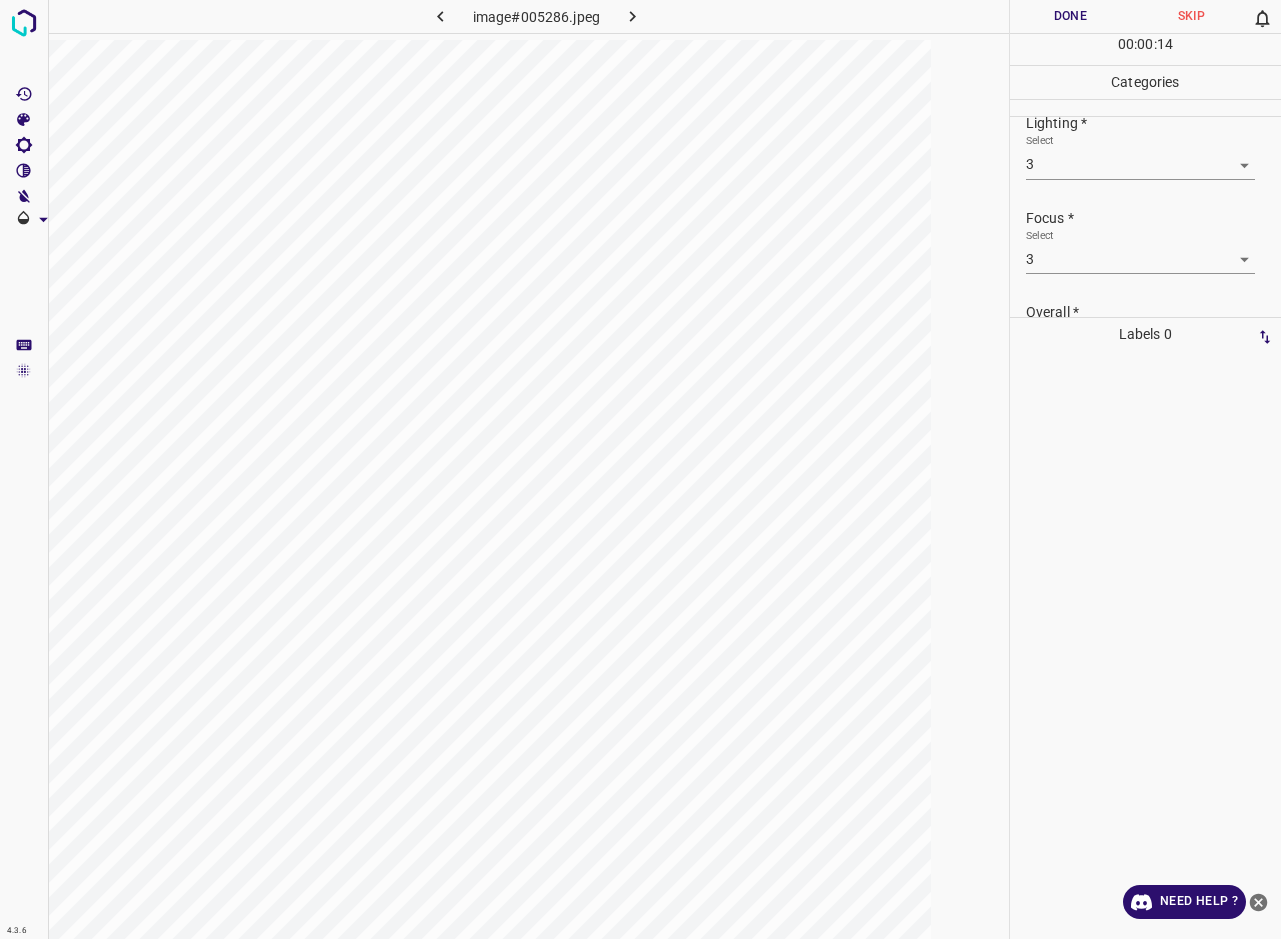 scroll, scrollTop: 0, scrollLeft: 0, axis: both 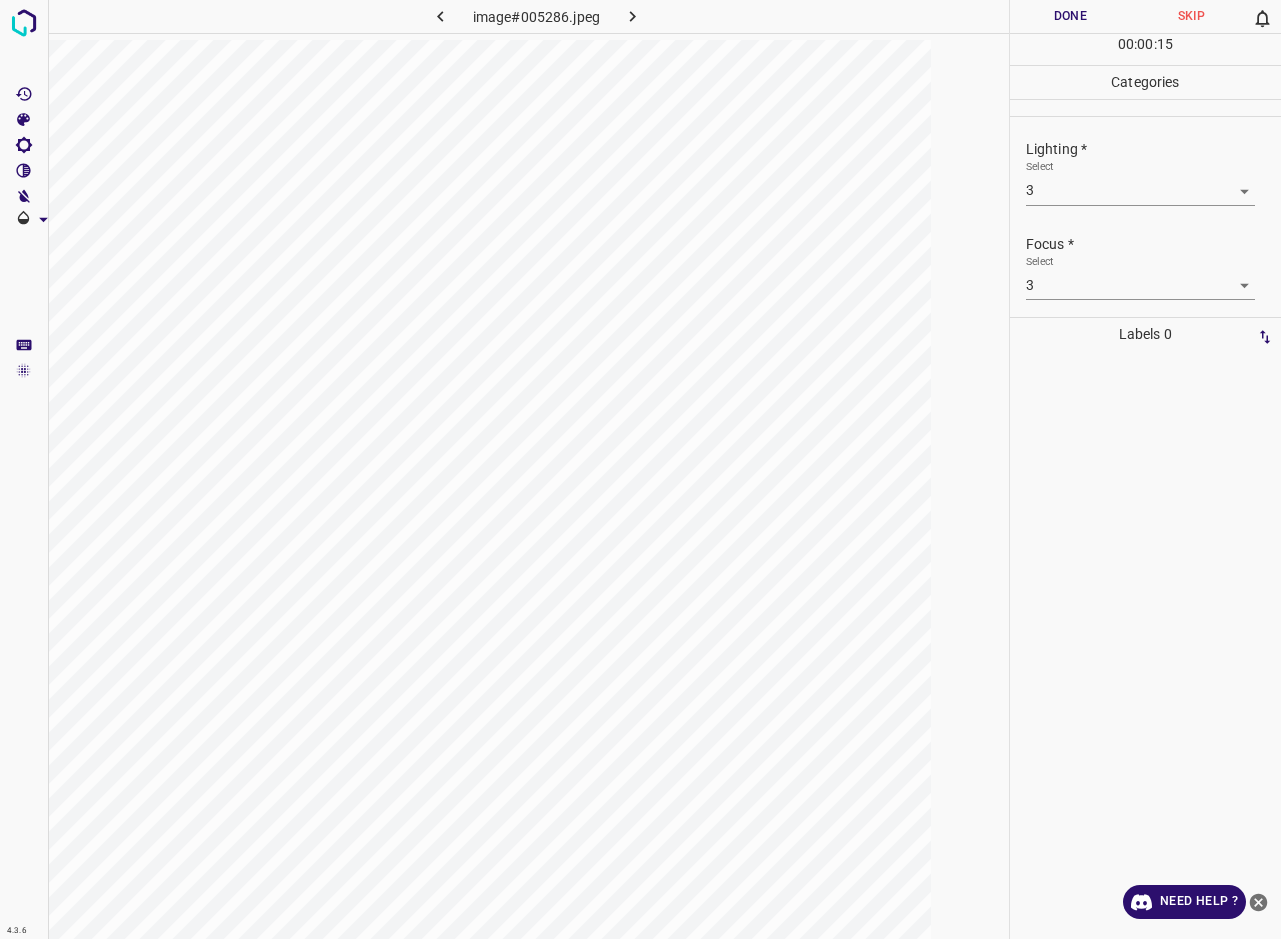 click on "Done" at bounding box center [1070, 16] 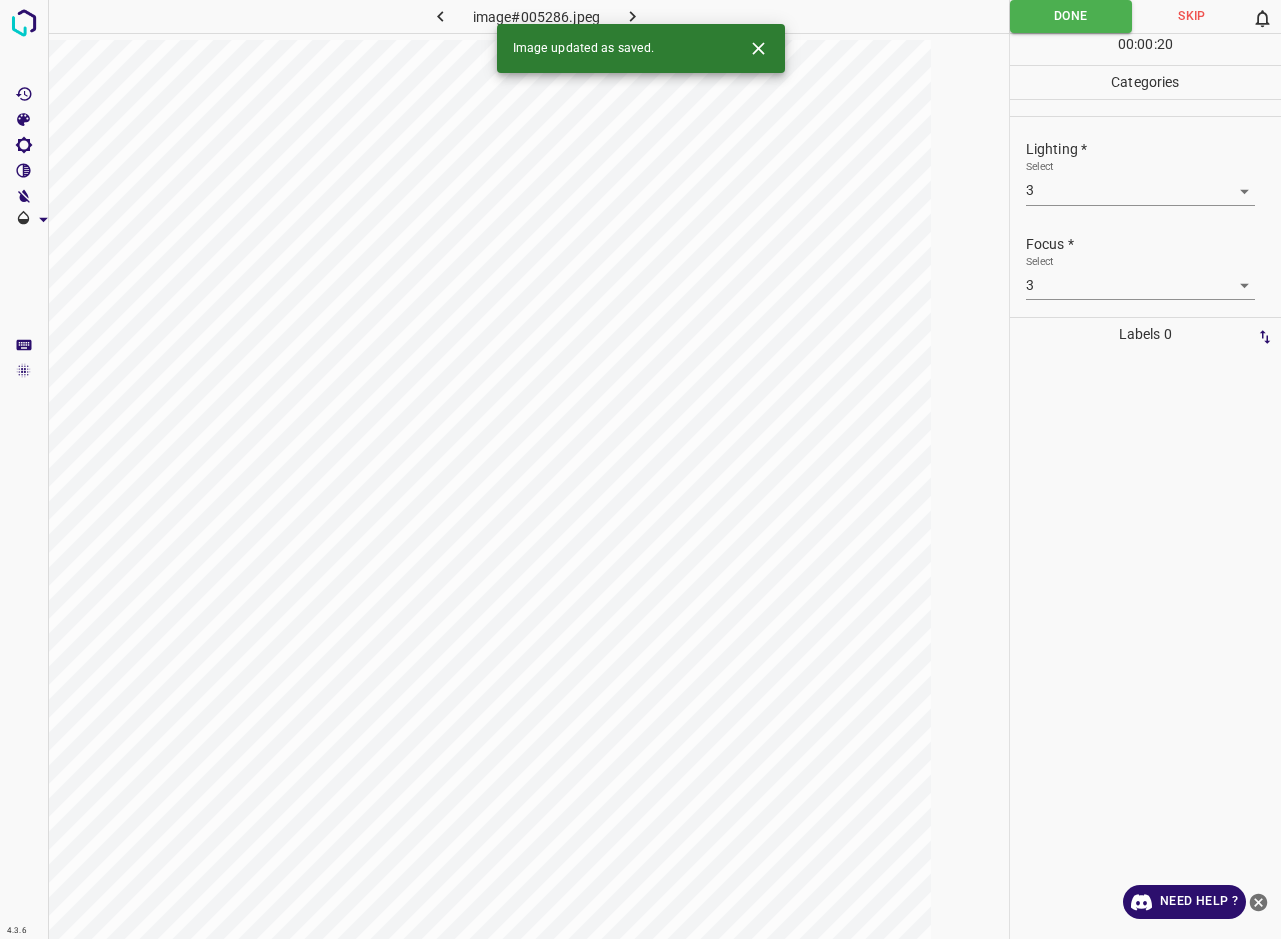 click 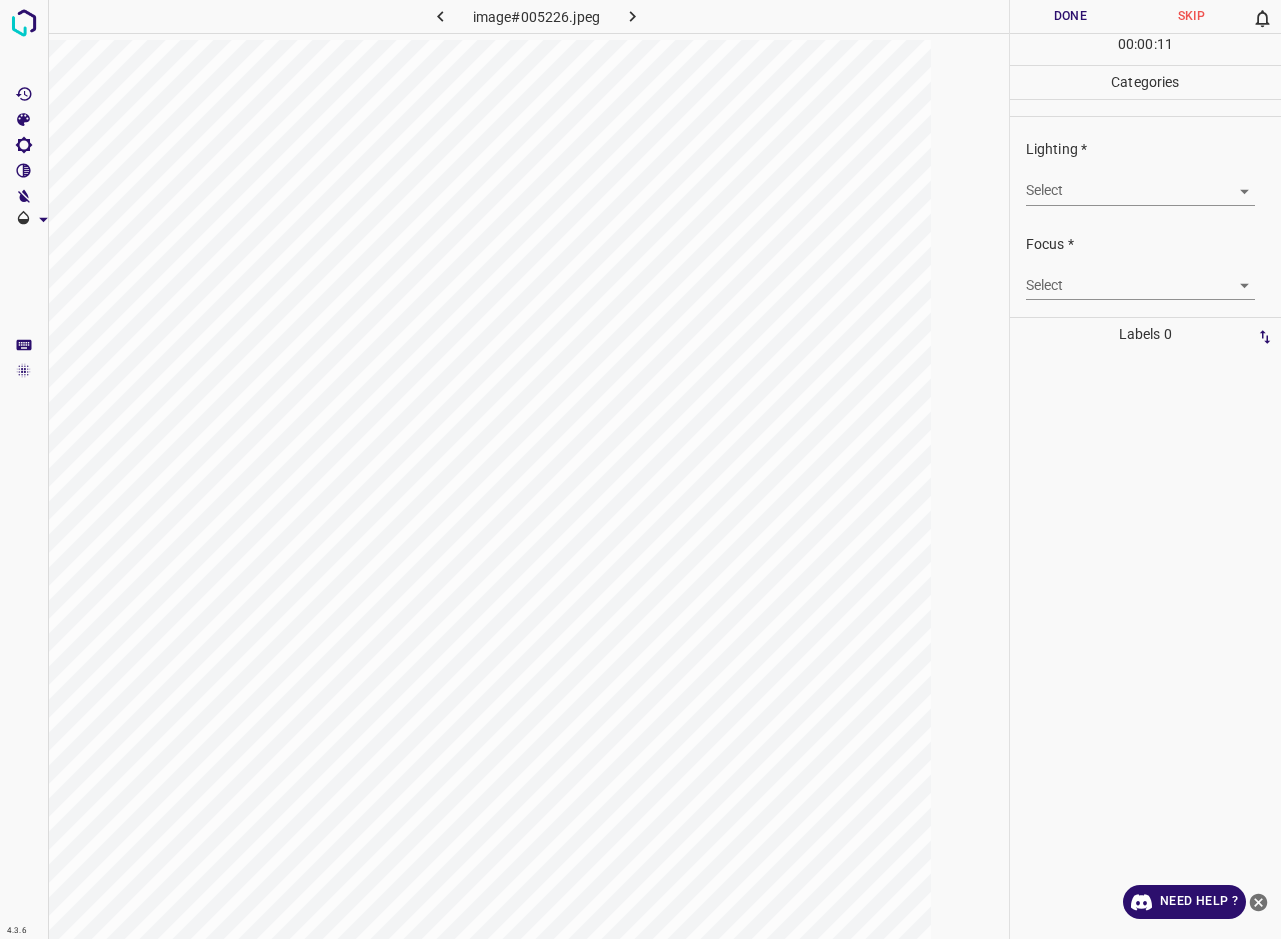 click on "4.3.6  image#005226.jpeg Done Skip 0 00   : 00   : 11   Categories Lighting *  Select ​ Focus *  Select ​ Overall *  Select ​ Labels   0 Categories 1 Lighting 2 Focus 3 Overall Tools Space Change between modes (Draw & Edit) I Auto labeling R Restore zoom M Zoom in N Zoom out Delete Delete selecte label Filters Z Restore filters X Saturation filter C Brightness filter V Contrast filter B Gray scale filter General O Download Need Help ? - Text - Hide - Delete" at bounding box center [640, 469] 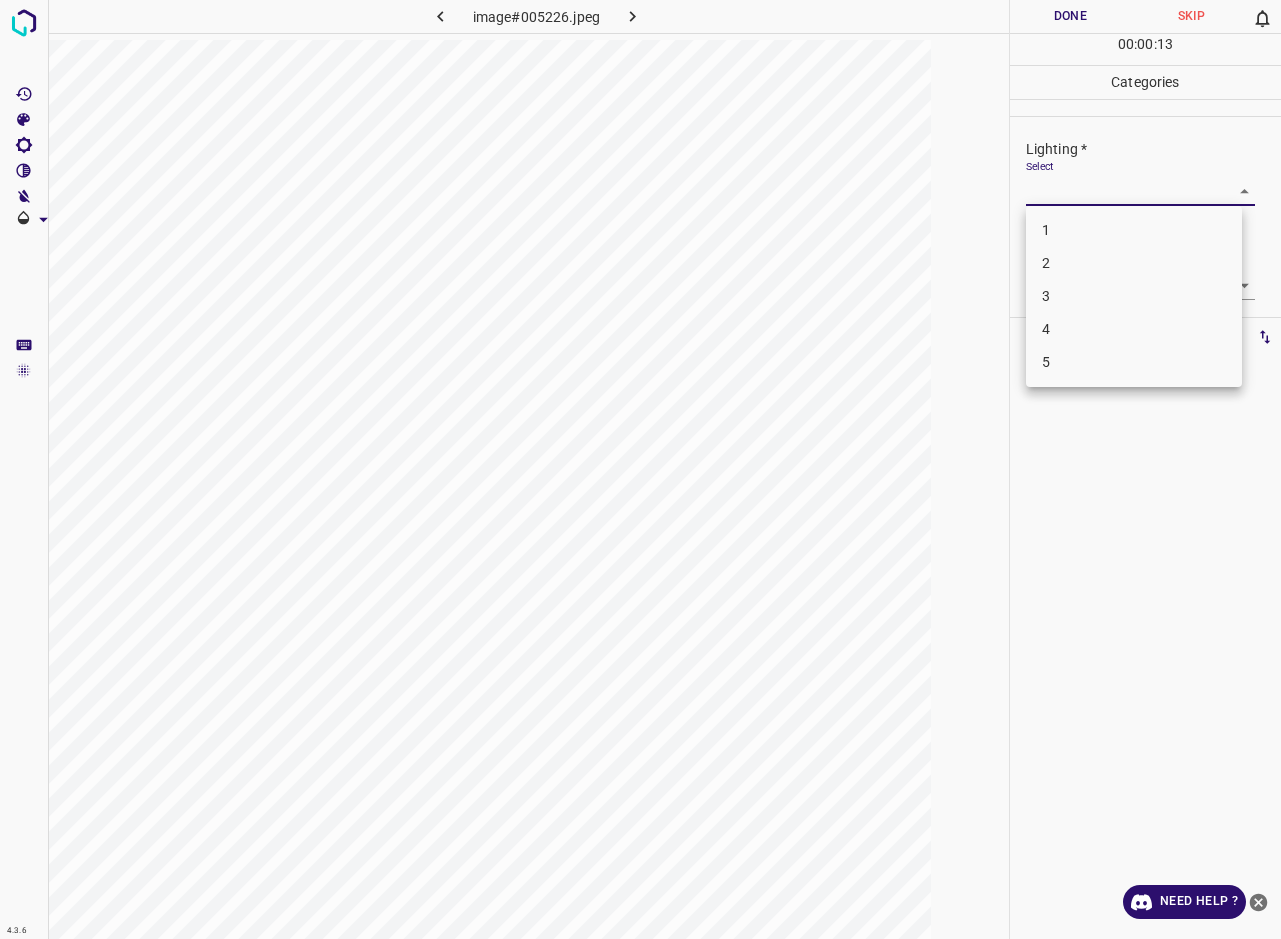 click on "3" at bounding box center [1134, 296] 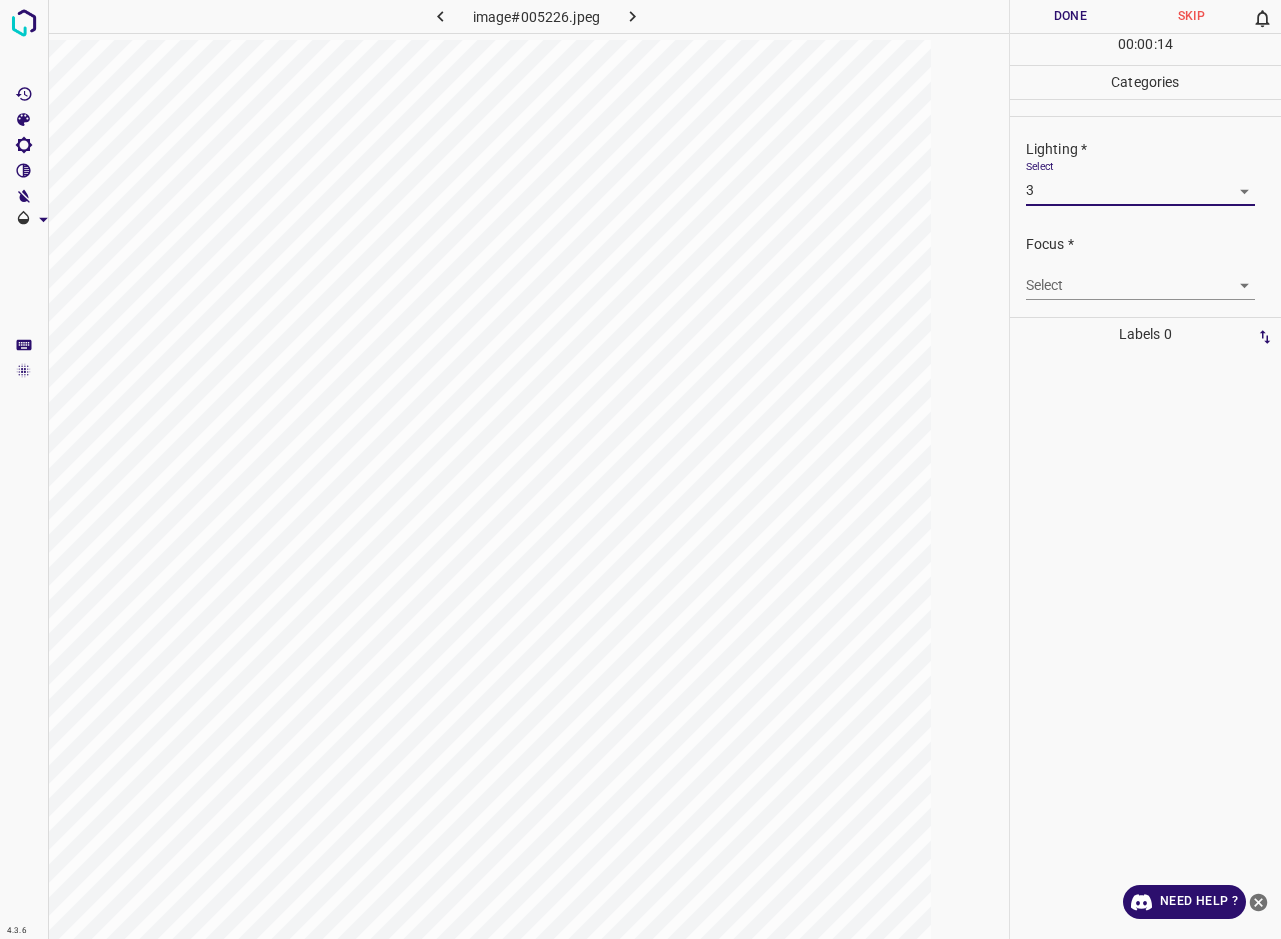 click on "4.3.6  image#005226.jpeg Done Skip 0 00   : 00   : 14   Categories Lighting *  Select 3 3 Focus *  Select ​ Overall *  Select ​ Labels   0 Categories 1 Lighting 2 Focus 3 Overall Tools Space Change between modes (Draw & Edit) I Auto labeling R Restore zoom M Zoom in N Zoom out Delete Delete selecte label Filters Z Restore filters X Saturation filter C Brightness filter V Contrast filter B Gray scale filter General O Download Need Help ? - Text - Hide - Delete" at bounding box center (640, 469) 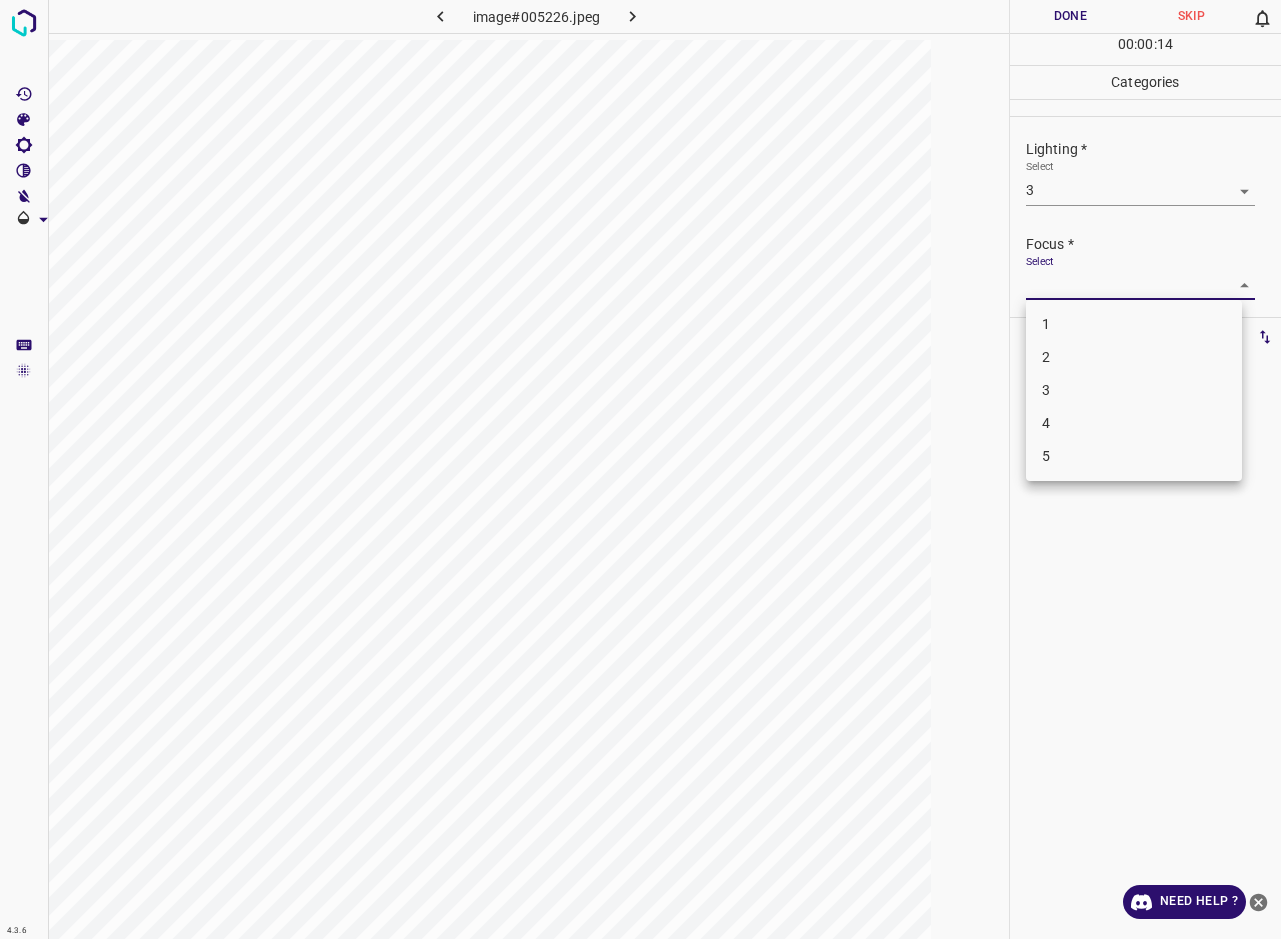 click on "3" at bounding box center (1134, 390) 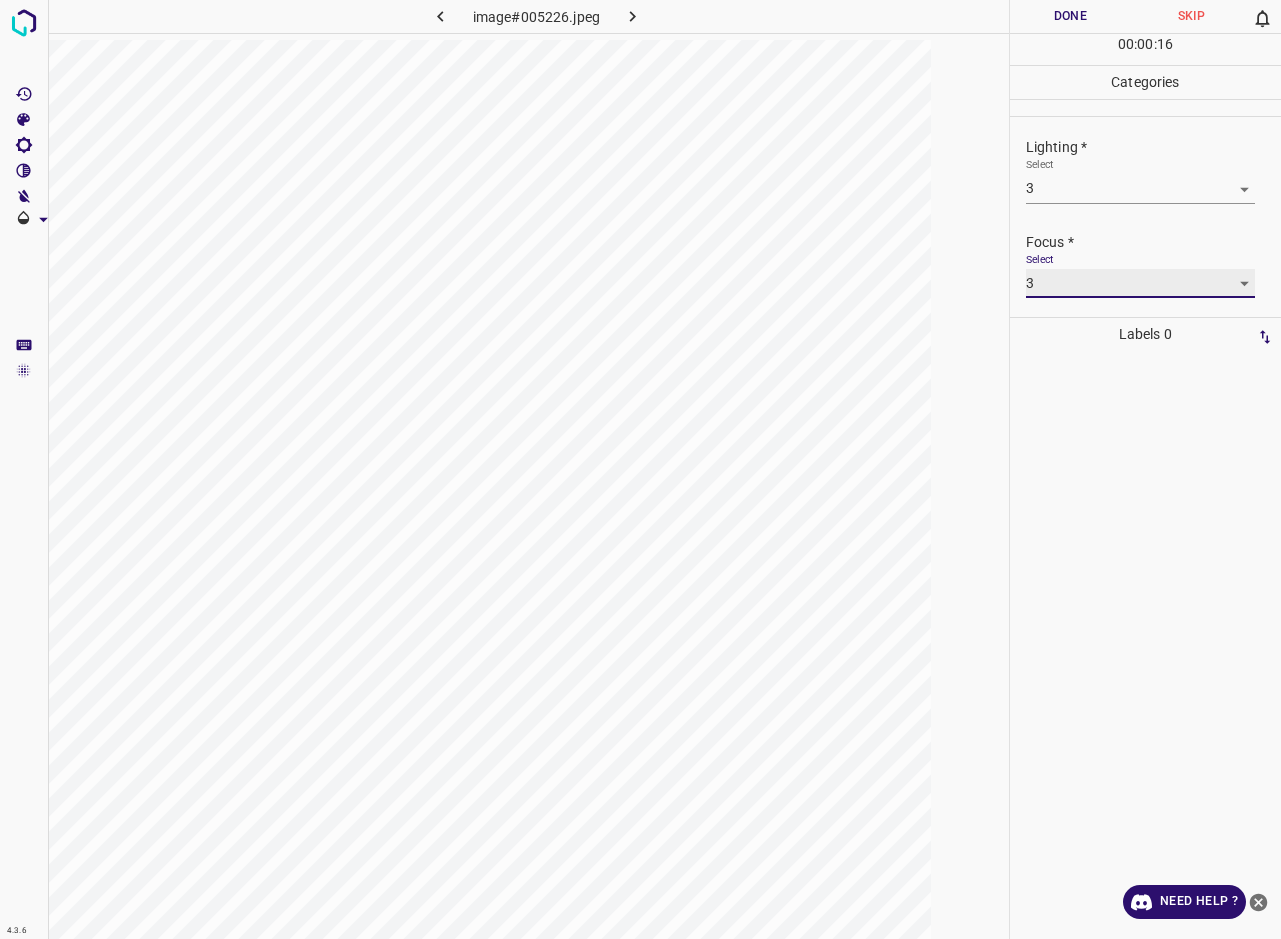 scroll, scrollTop: 25, scrollLeft: 0, axis: vertical 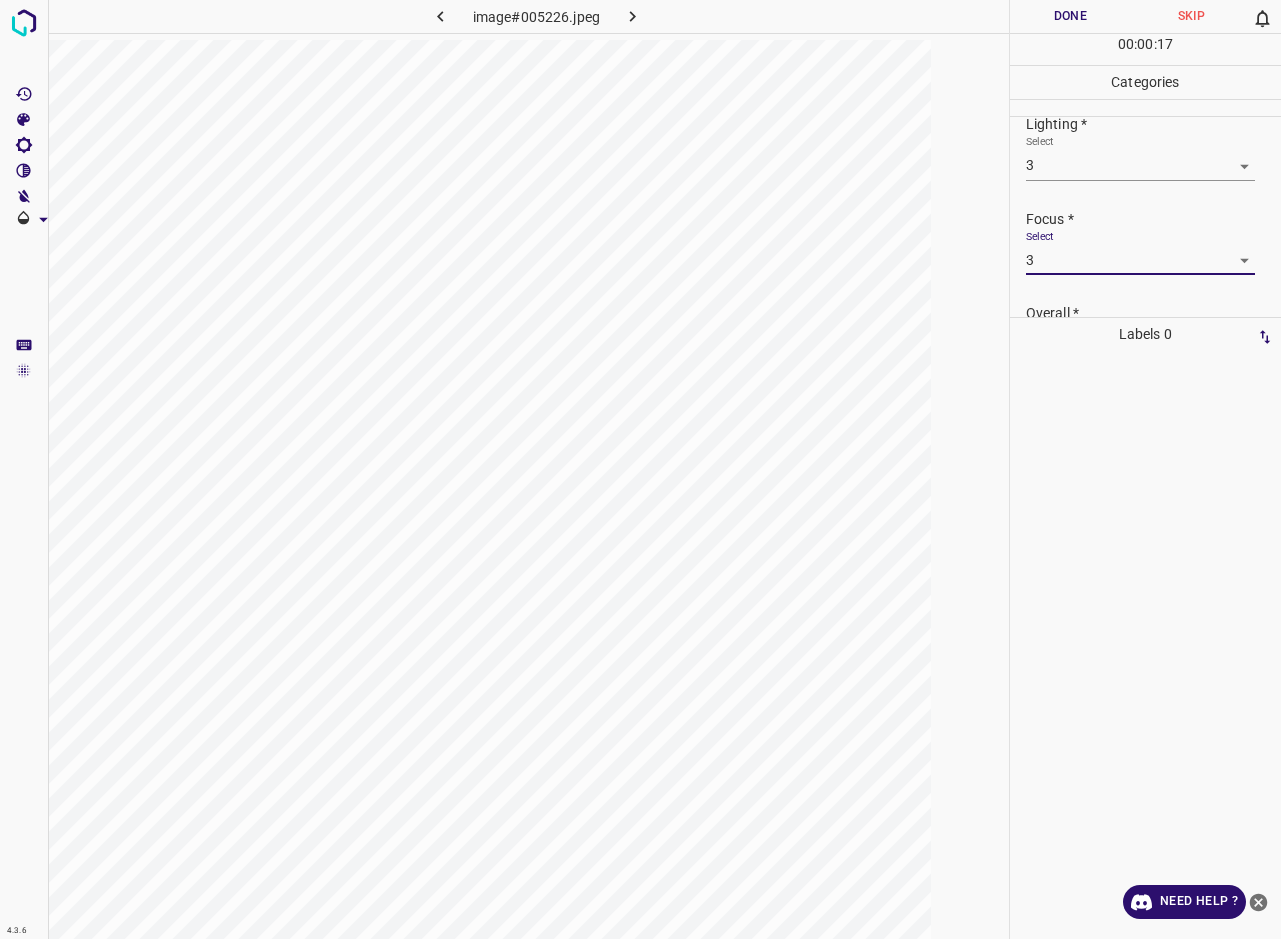 click on "Overall *" at bounding box center (1153, 313) 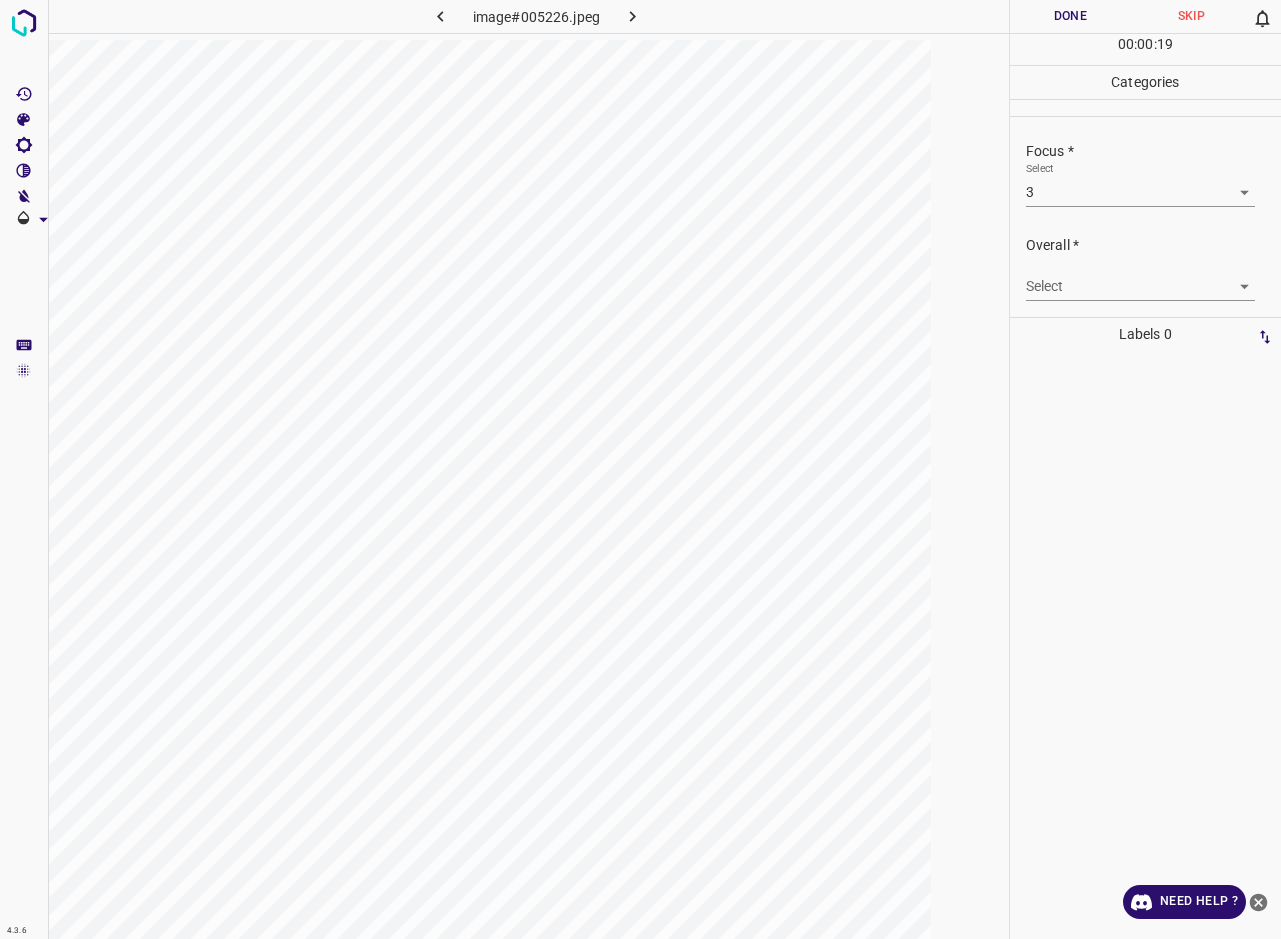 scroll, scrollTop: 98, scrollLeft: 0, axis: vertical 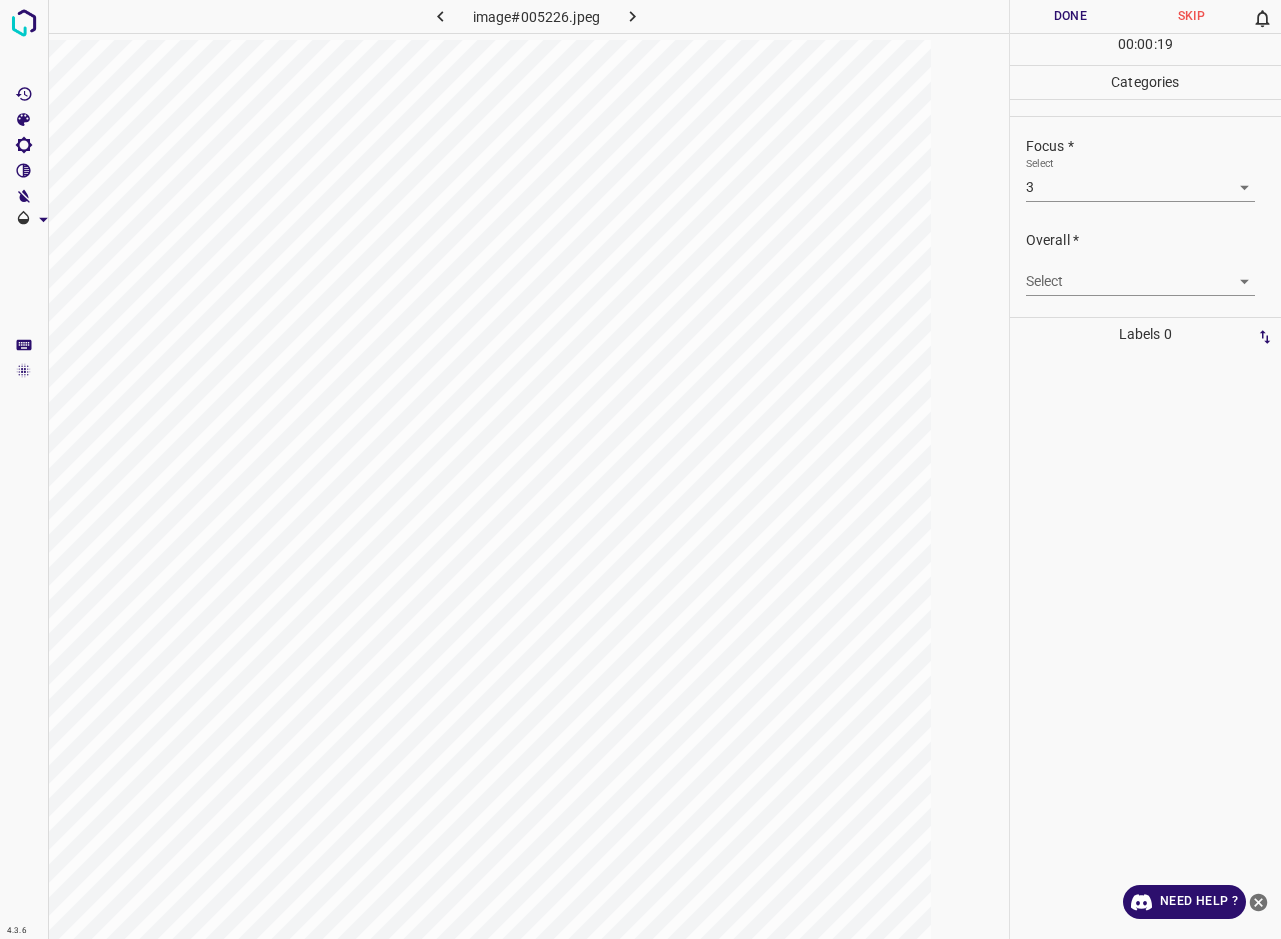 click on "4.3.6  image#005226.jpeg Done Skip 0 00   : 00   : 19   Categories Lighting *  Select 3 3 Focus *  Select 3 3 Overall *  Select ​ Labels   0 Categories 1 Lighting 2 Focus 3 Overall Tools Space Change between modes (Draw & Edit) I Auto labeling R Restore zoom M Zoom in N Zoom out Delete Delete selecte label Filters Z Restore filters X Saturation filter C Brightness filter V Contrast filter B Gray scale filter General O Download Need Help ? - Text - Hide - Delete" at bounding box center (640, 469) 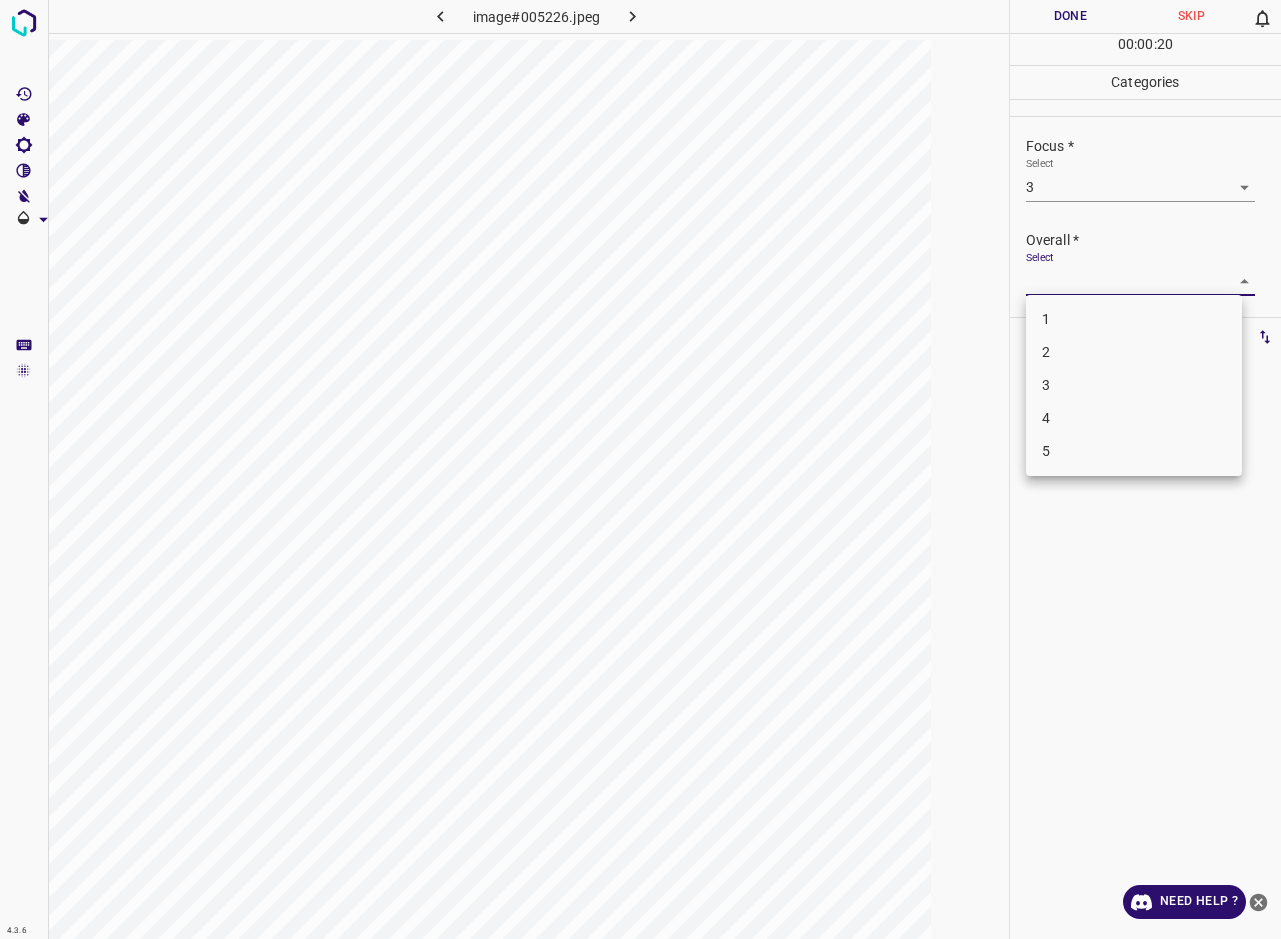 click on "3" at bounding box center [1134, 385] 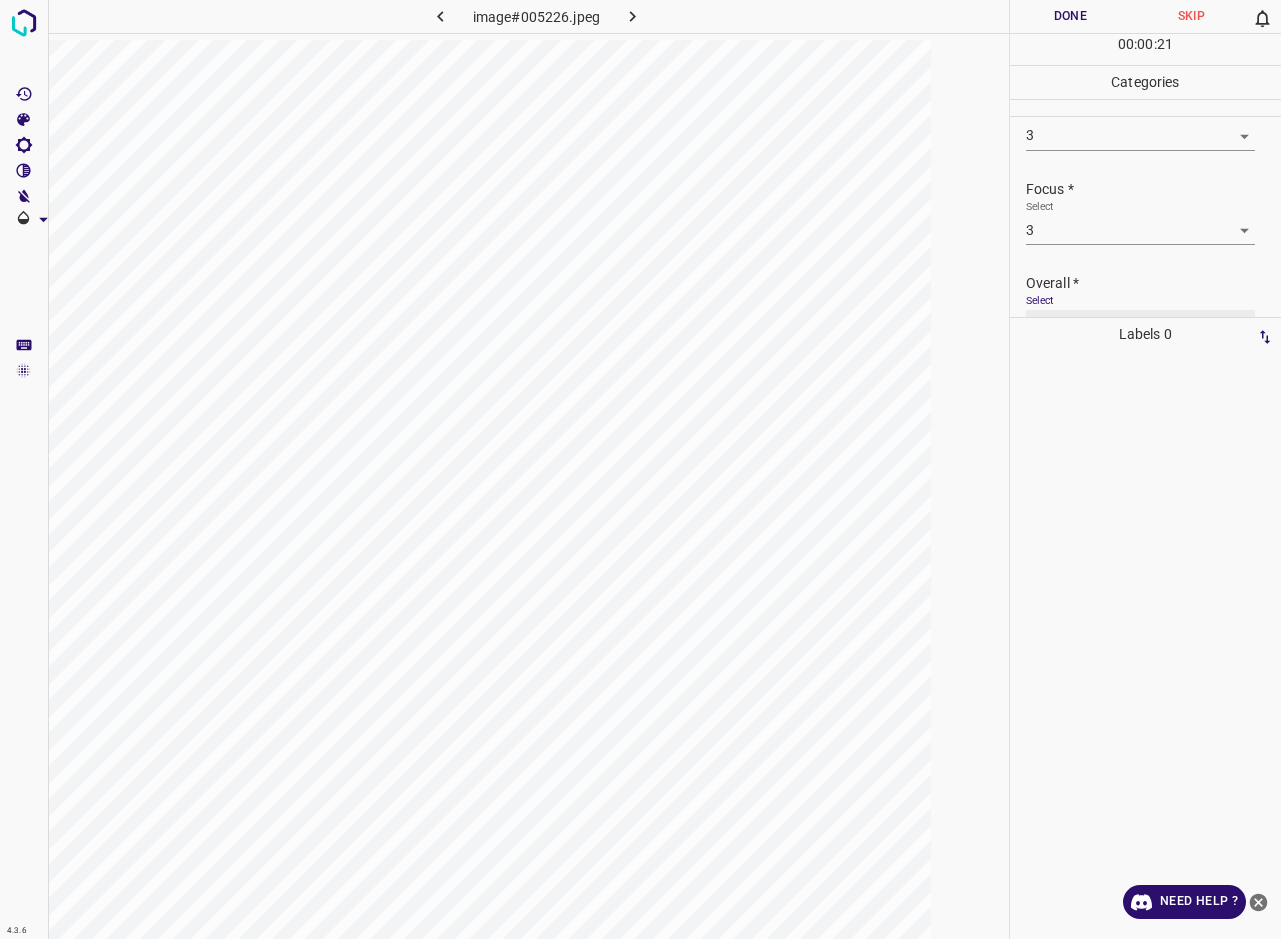 scroll, scrollTop: 0, scrollLeft: 0, axis: both 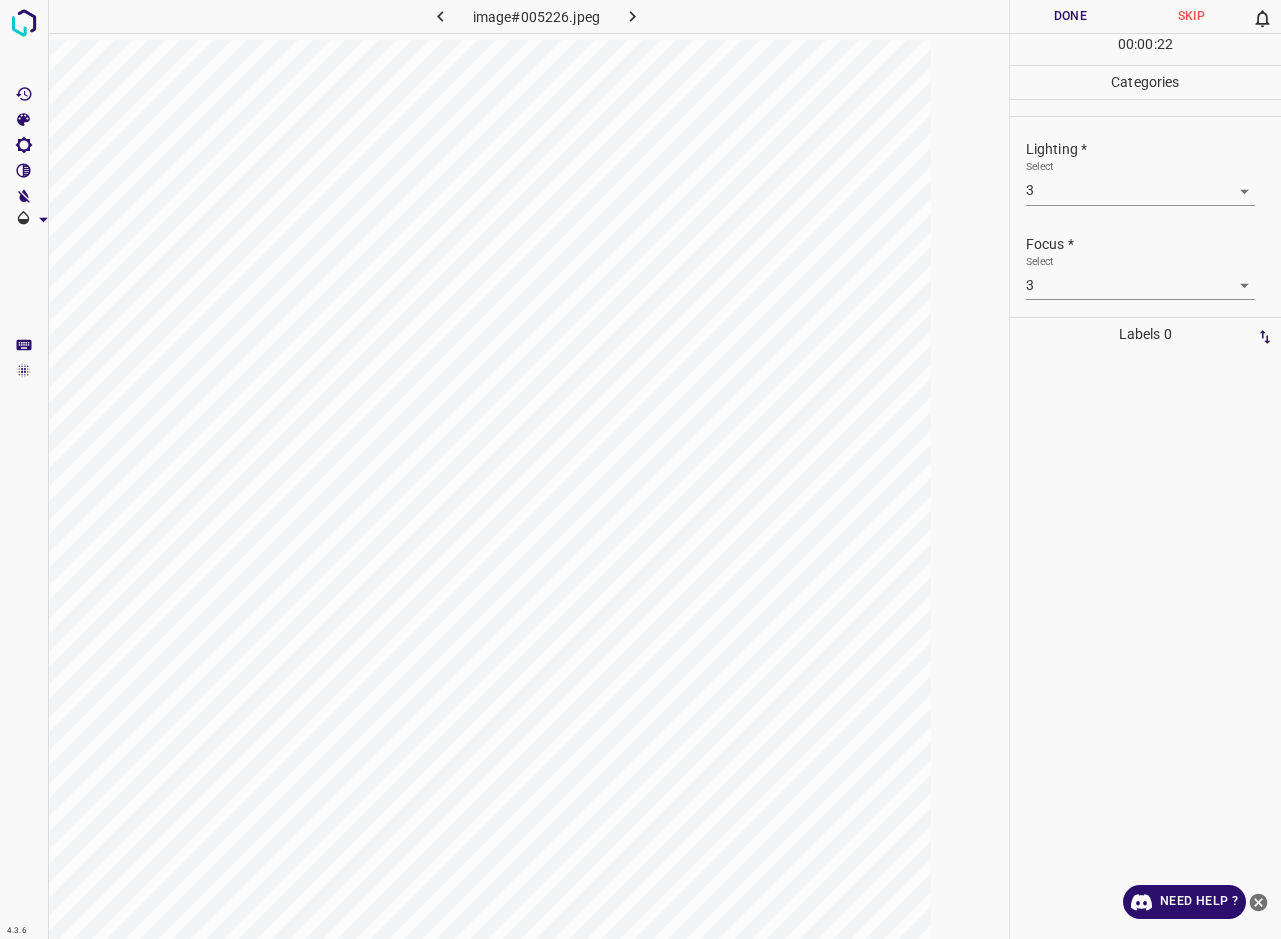 click on "Done" at bounding box center (1070, 16) 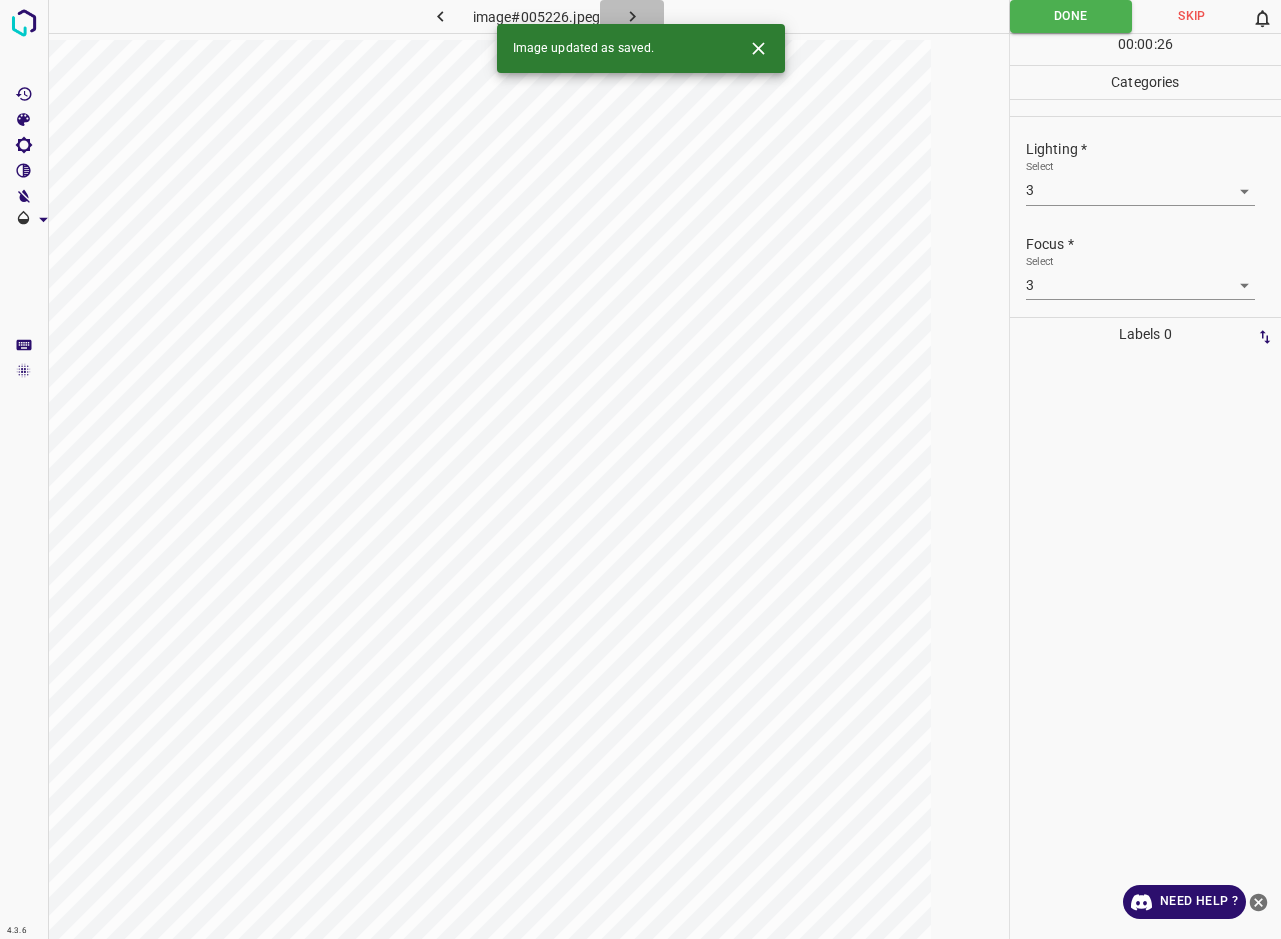 click 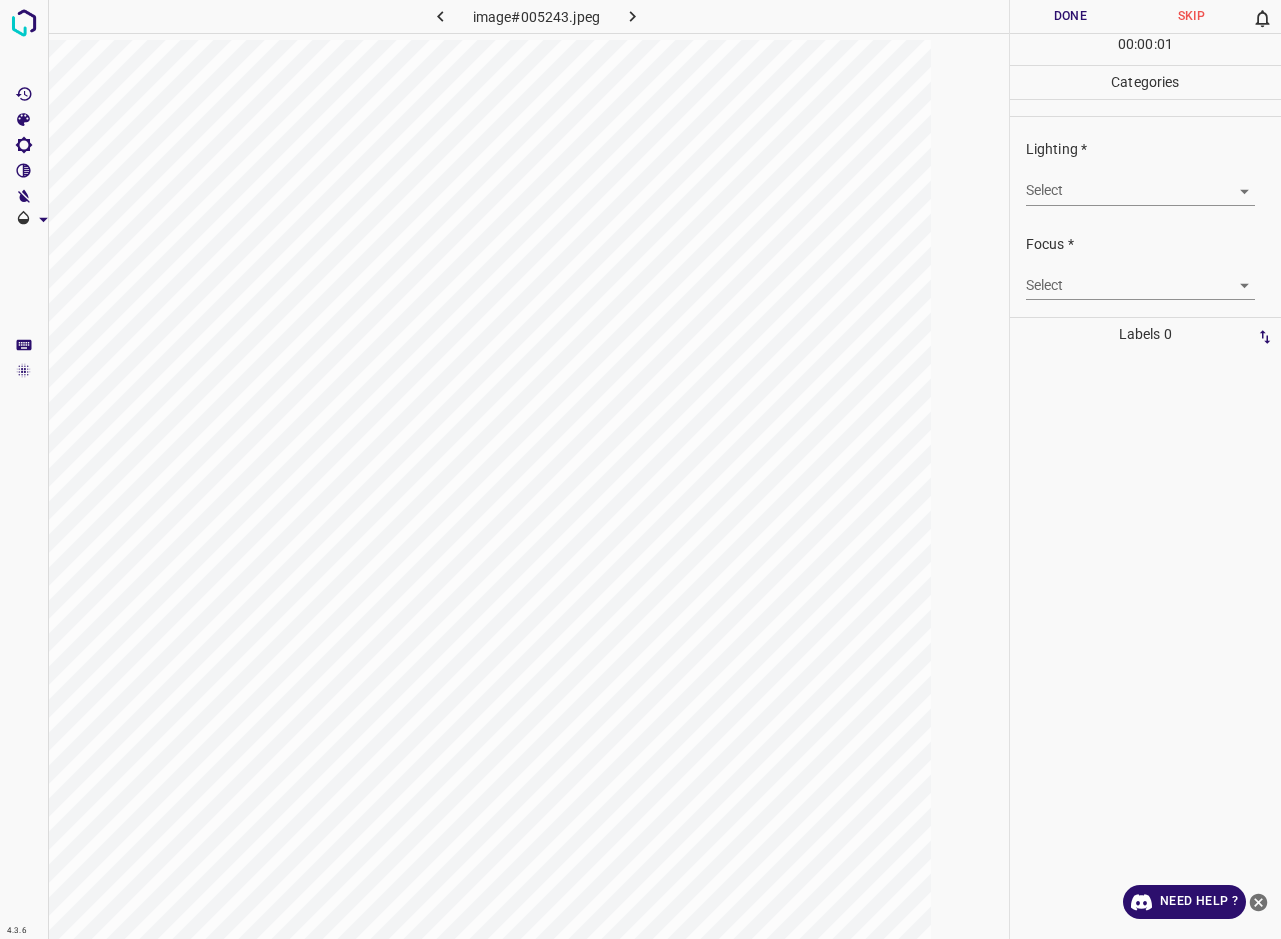 click on "4.3.6  image#005243.jpeg Done Skip 0 00   : 00   : 01   Categories Lighting *  Select ​ Focus *  Select ​ Overall *  Select ​ Labels   0 Categories 1 Lighting 2 Focus 3 Overall Tools Space Change between modes (Draw & Edit) I Auto labeling R Restore zoom M Zoom in N Zoom out Delete Delete selecte label Filters Z Restore filters X Saturation filter C Brightness filter V Contrast filter B Gray scale filter General O Download Need Help ? - Text - Hide - Delete" at bounding box center [640, 469] 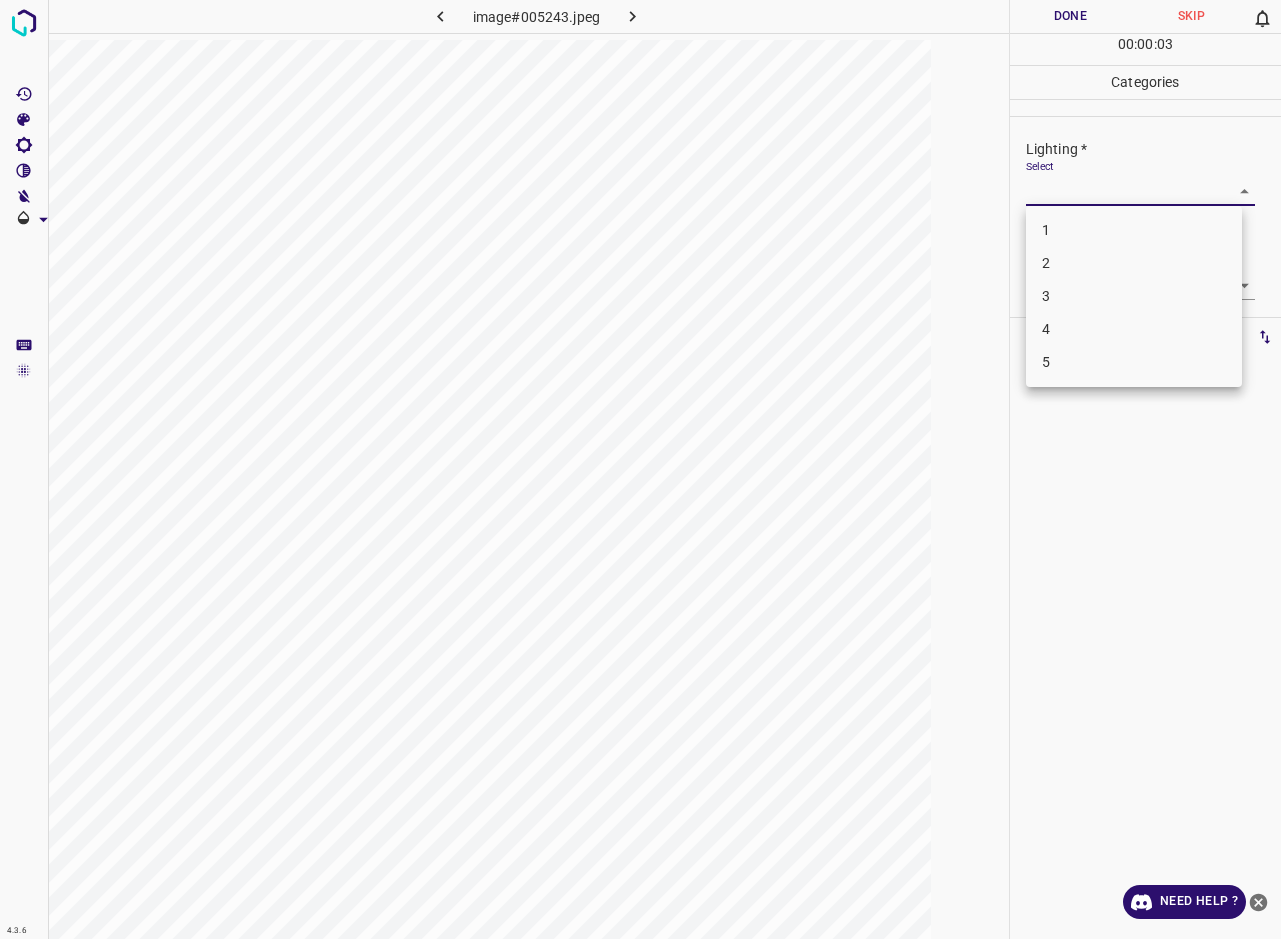 click on "2" at bounding box center (1134, 263) 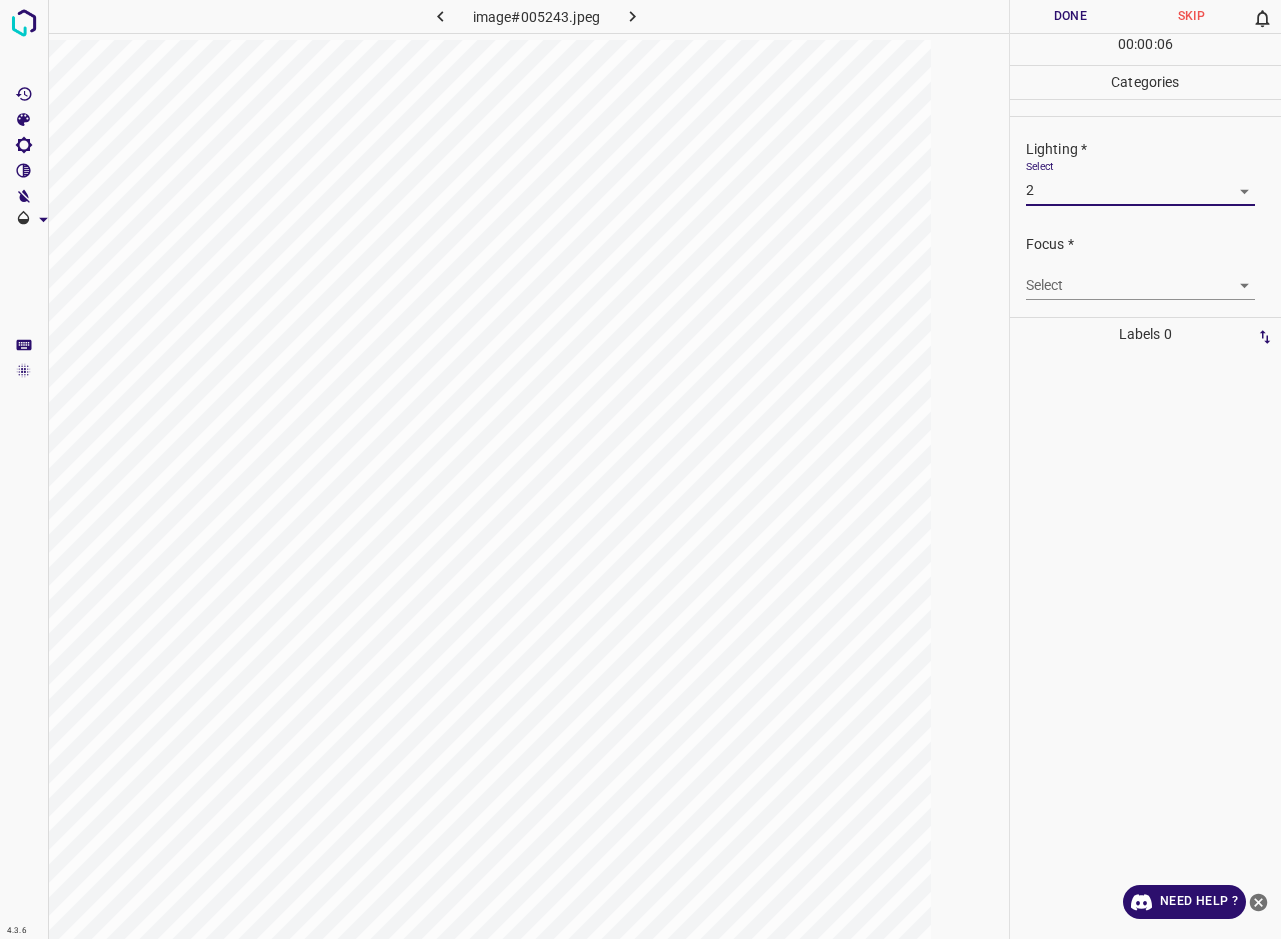 click on "4.3.6  image#005243.jpeg Done Skip 0 00   : 00   : 06   Categories Lighting *  Select 2 2 Focus *  Select ​ Overall *  Select ​ Labels   0 Categories 1 Lighting 2 Focus 3 Overall Tools Space Change between modes (Draw & Edit) I Auto labeling R Restore zoom M Zoom in N Zoom out Delete Delete selecte label Filters Z Restore filters X Saturation filter C Brightness filter V Contrast filter B Gray scale filter General O Download Need Help ? - Text - Hide - Delete" at bounding box center [640, 469] 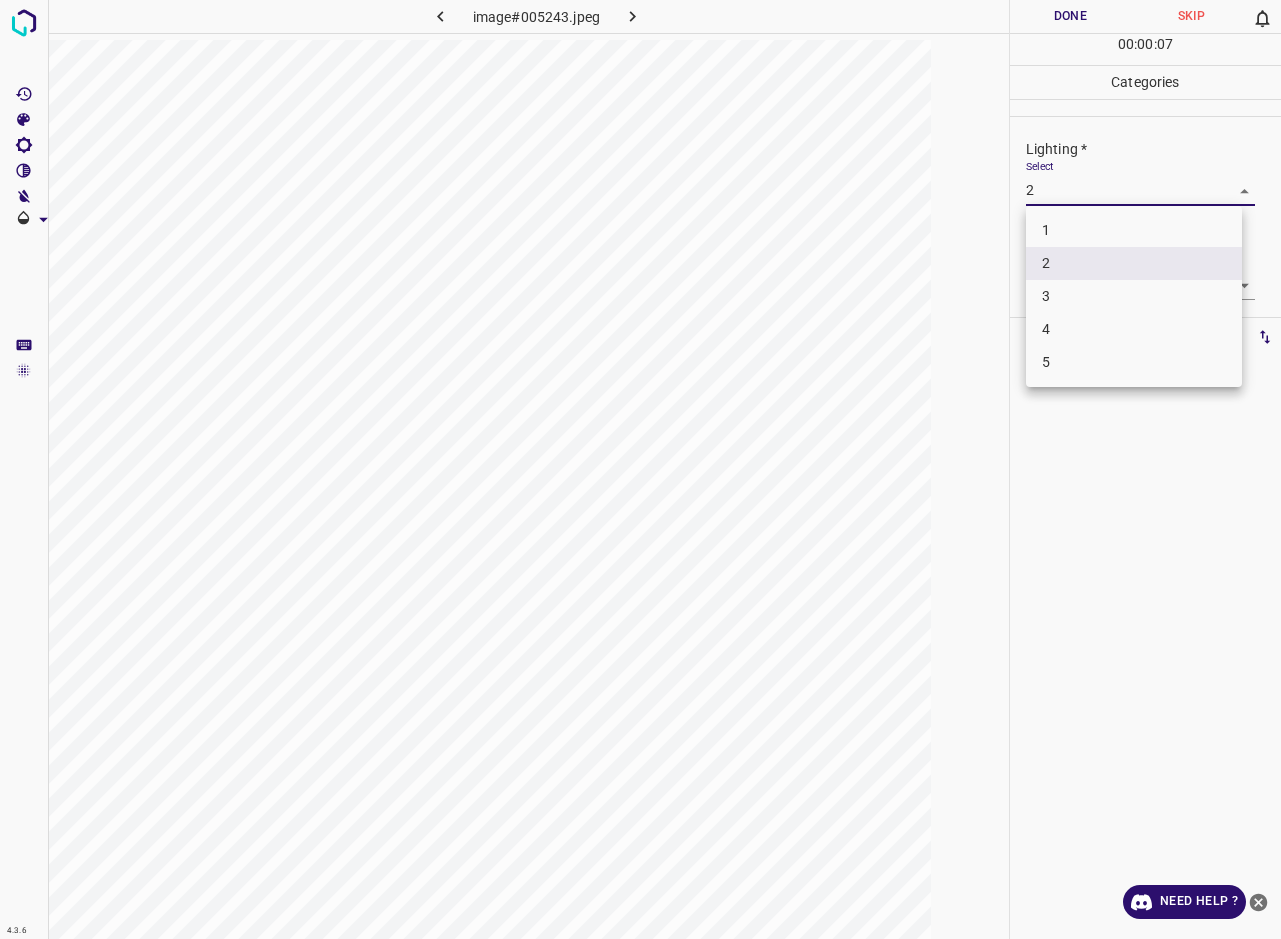 click on "3" at bounding box center (1134, 296) 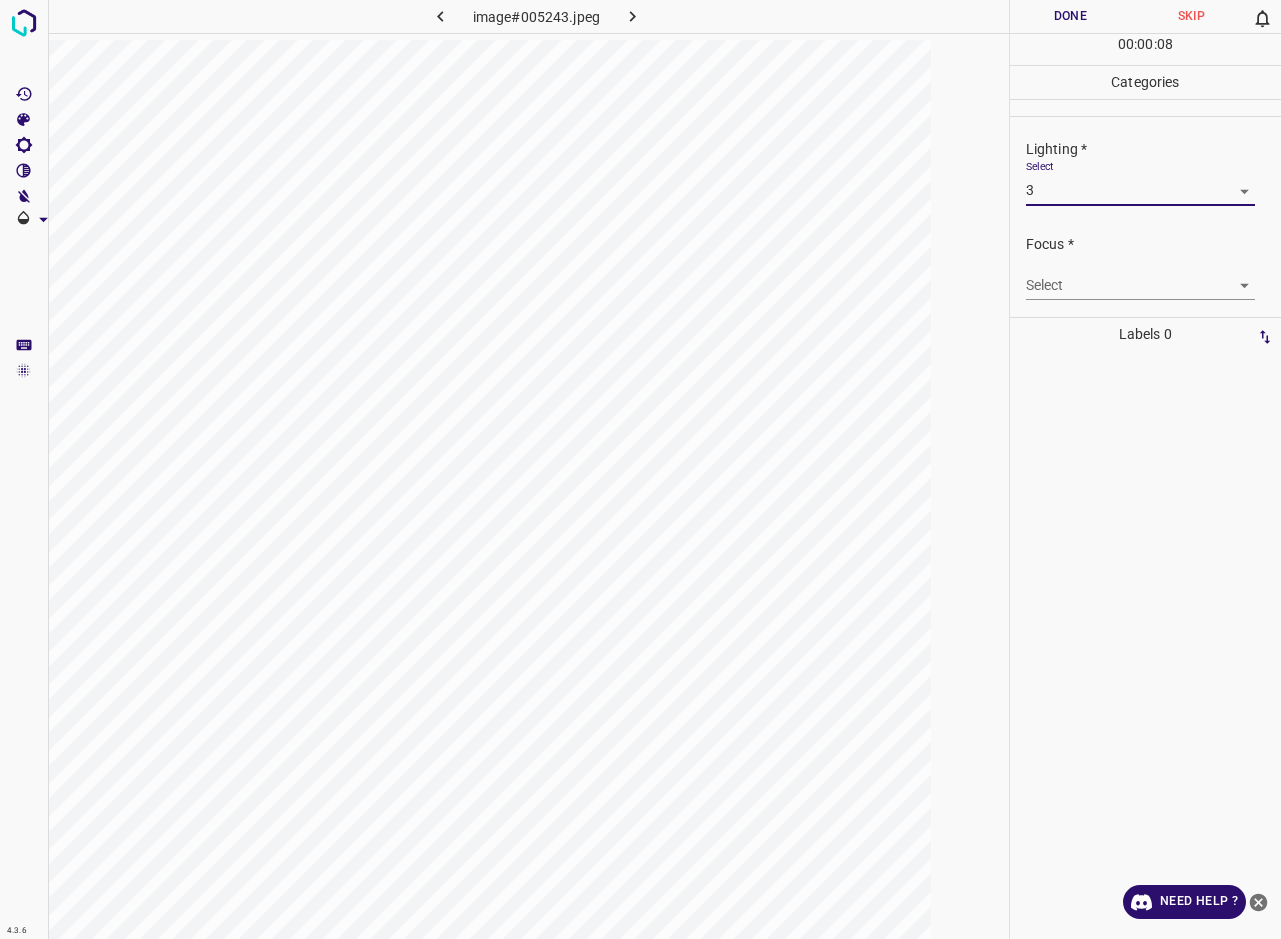 click on "4.3.6  image#005243.jpeg Done Skip 0 00   : 00   : 08   Categories Lighting *  Select 3 3 Focus *  Select ​ Overall *  Select ​ Labels   0 Categories 1 Lighting 2 Focus 3 Overall Tools Space Change between modes (Draw & Edit) I Auto labeling R Restore zoom M Zoom in N Zoom out Delete Delete selecte label Filters Z Restore filters X Saturation filter C Brightness filter V Contrast filter B Gray scale filter General O Download Need Help ? - Text - Hide - Delete" at bounding box center (640, 469) 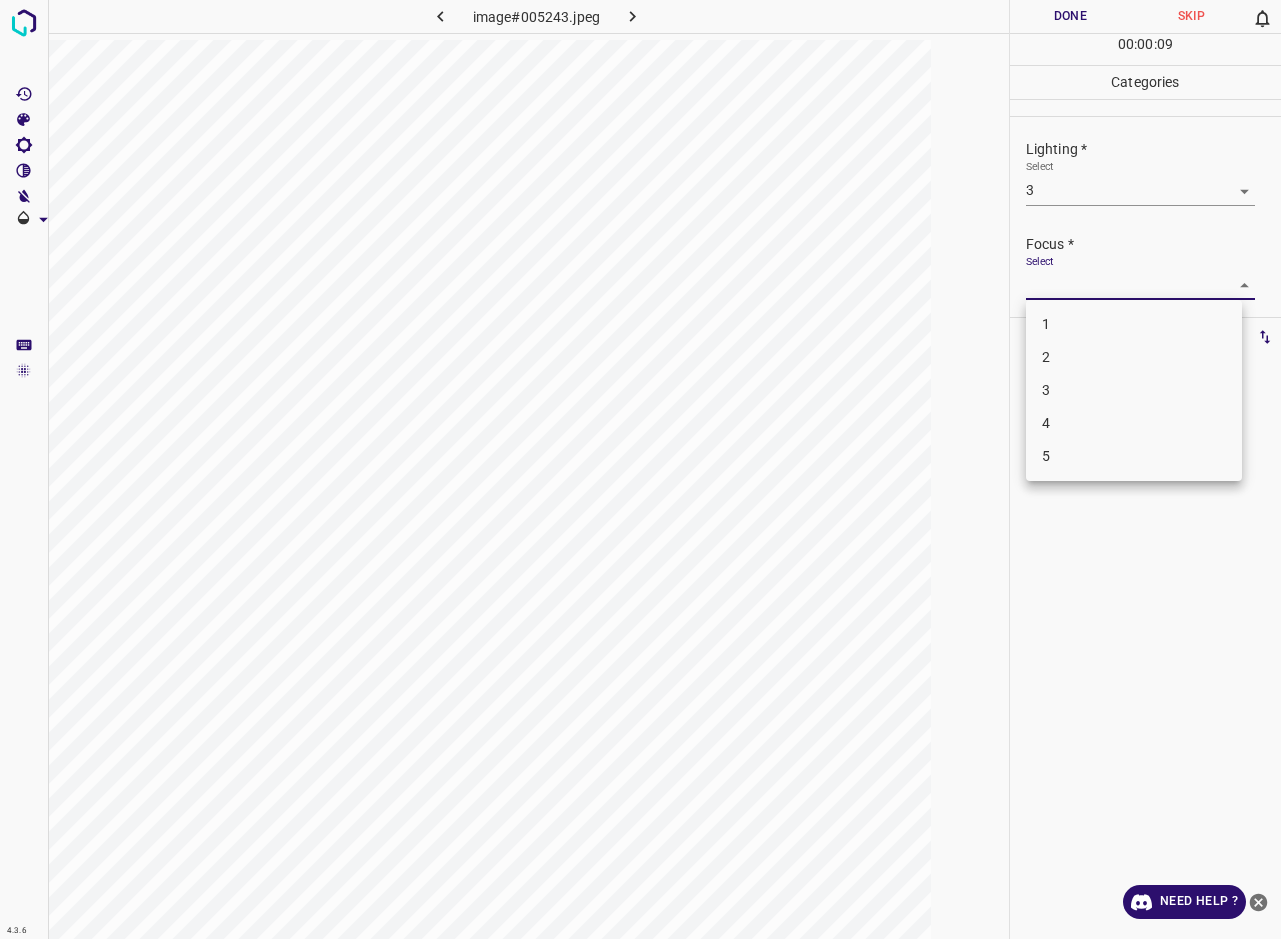 click on "2" at bounding box center (1134, 357) 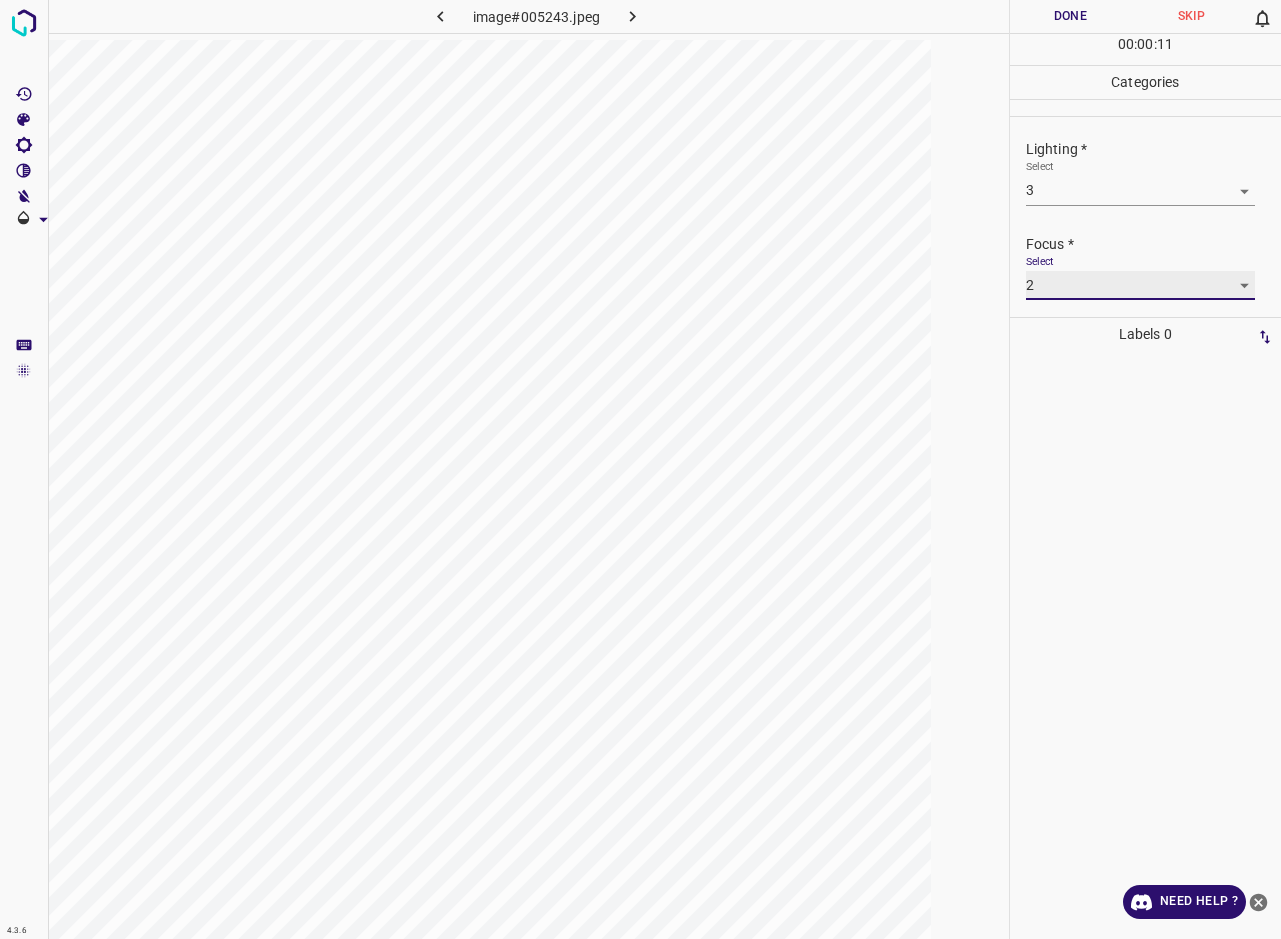 scroll, scrollTop: 71, scrollLeft: 0, axis: vertical 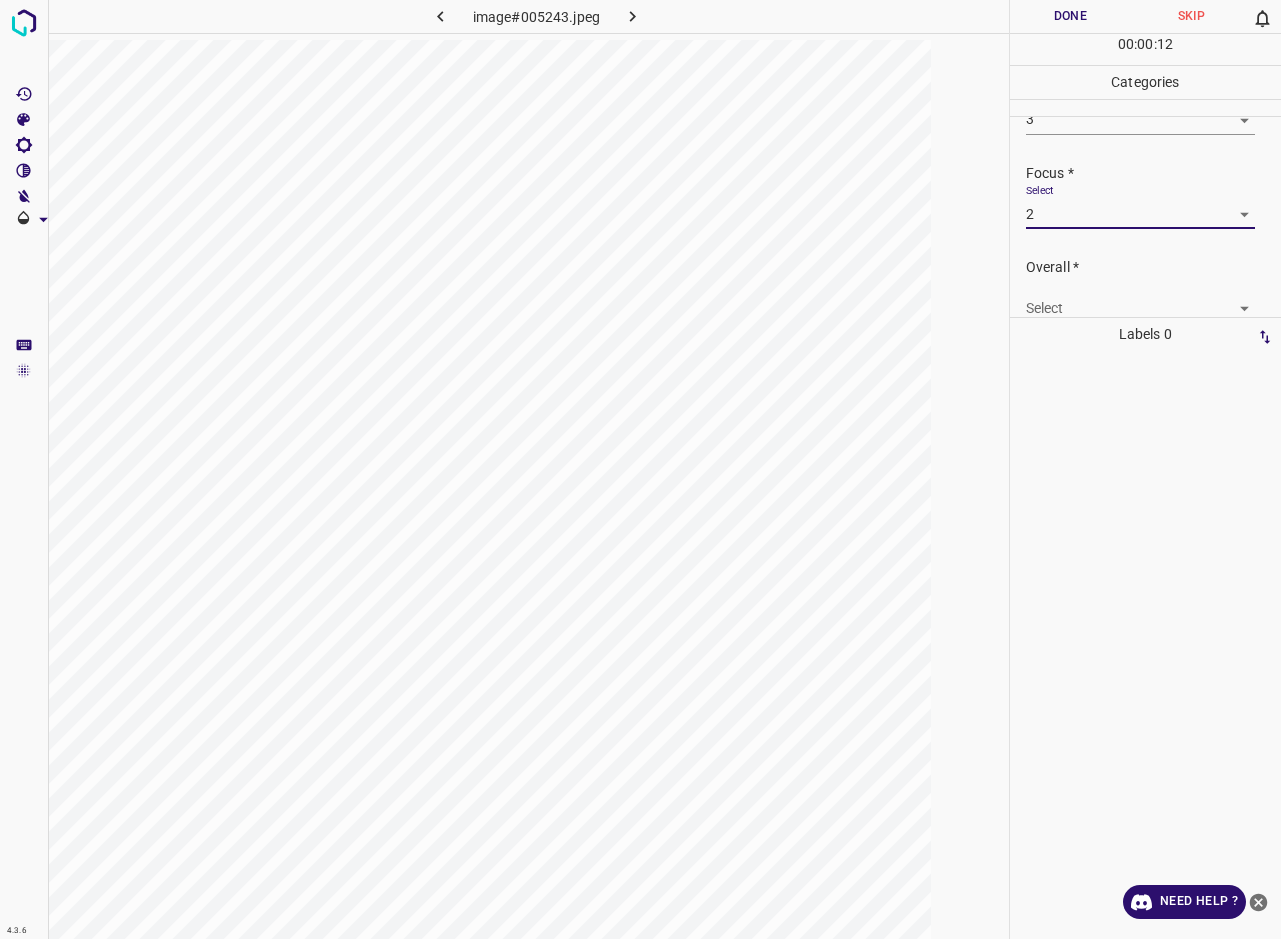click on "4.3.6  image#005243.jpeg Done Skip 0 00   : 00   : 12   Categories Lighting *  Select 3 3 Focus *  Select 2 2 Overall *  Select ​ Labels   0 Categories 1 Lighting 2 Focus 3 Overall Tools Space Change between modes (Draw & Edit) I Auto labeling R Restore zoom M Zoom in N Zoom out Delete Delete selecte label Filters Z Restore filters X Saturation filter C Brightness filter V Contrast filter B Gray scale filter General O Download Need Help ? - Text - Hide - Delete" at bounding box center (640, 469) 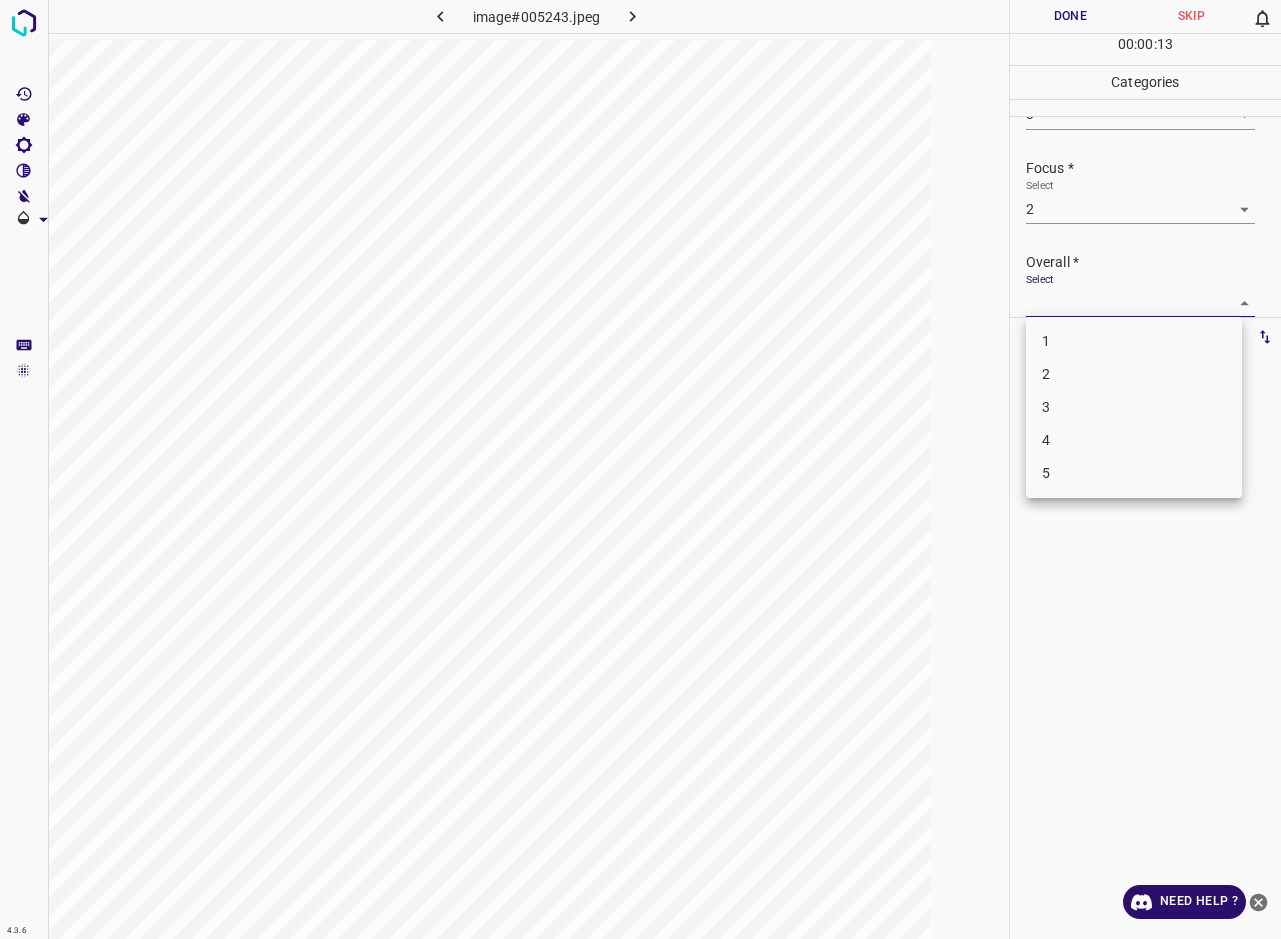 click on "2" at bounding box center [1134, 374] 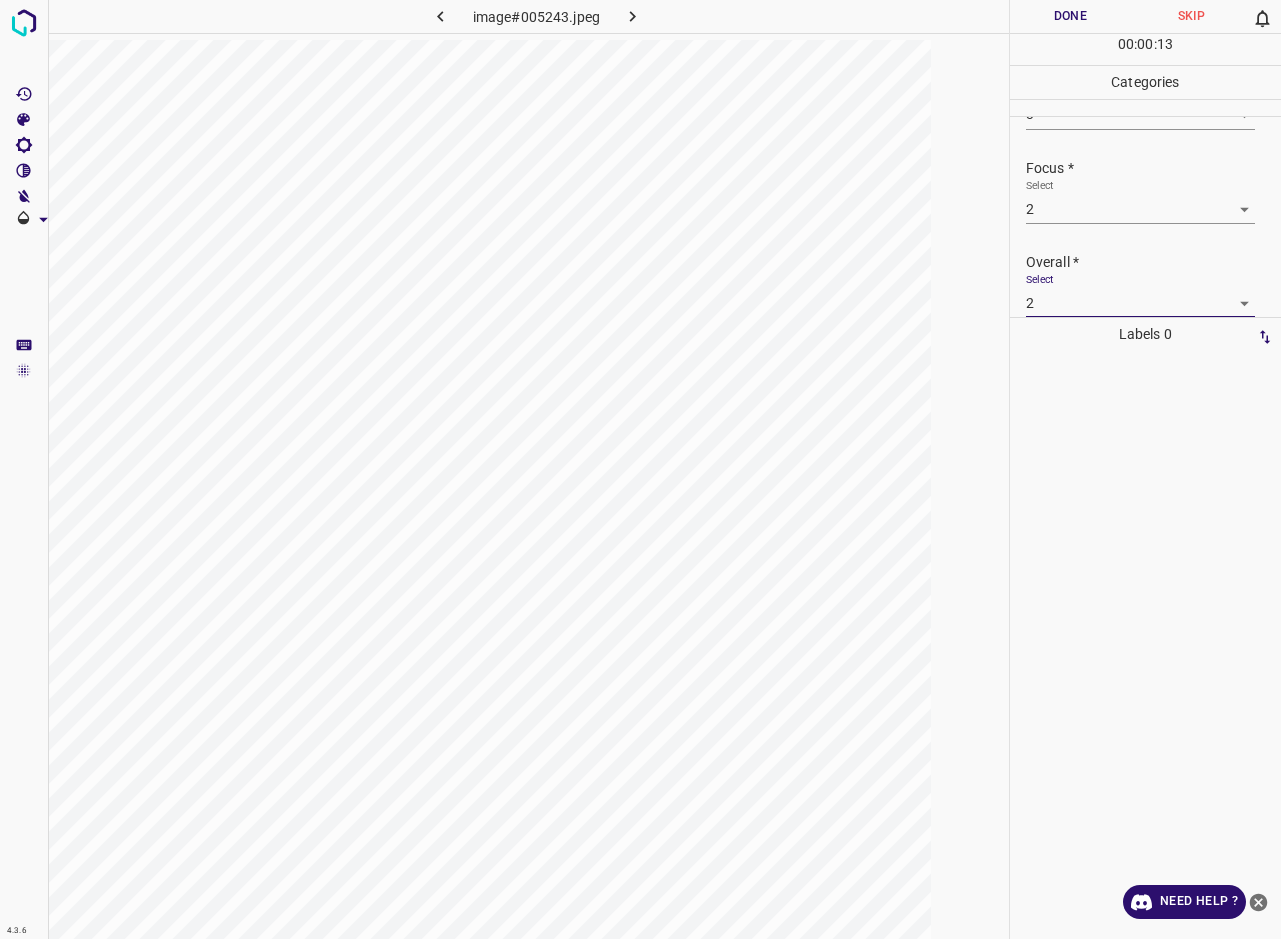 click on "Done" at bounding box center [1070, 16] 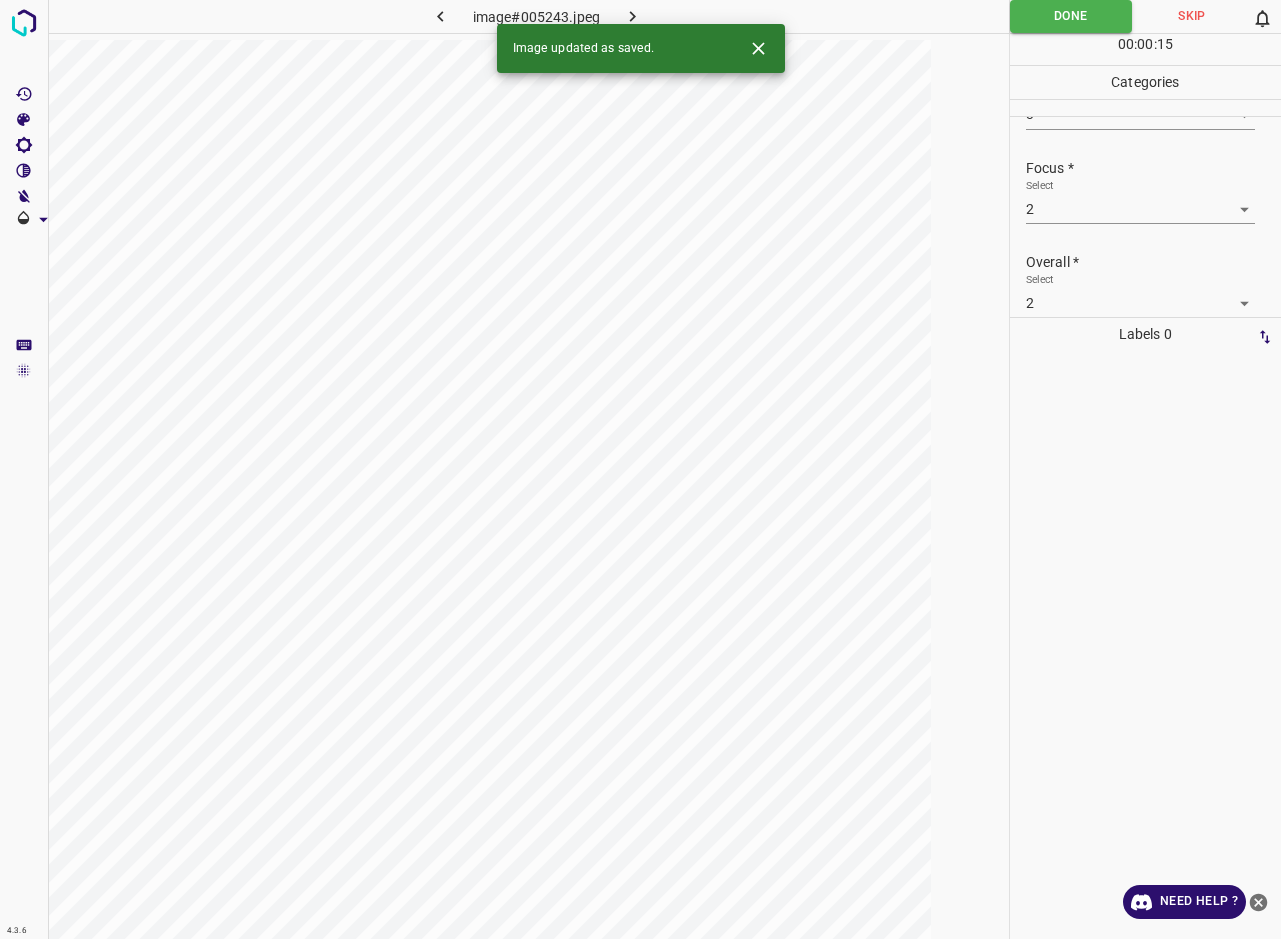 click at bounding box center [632, 16] 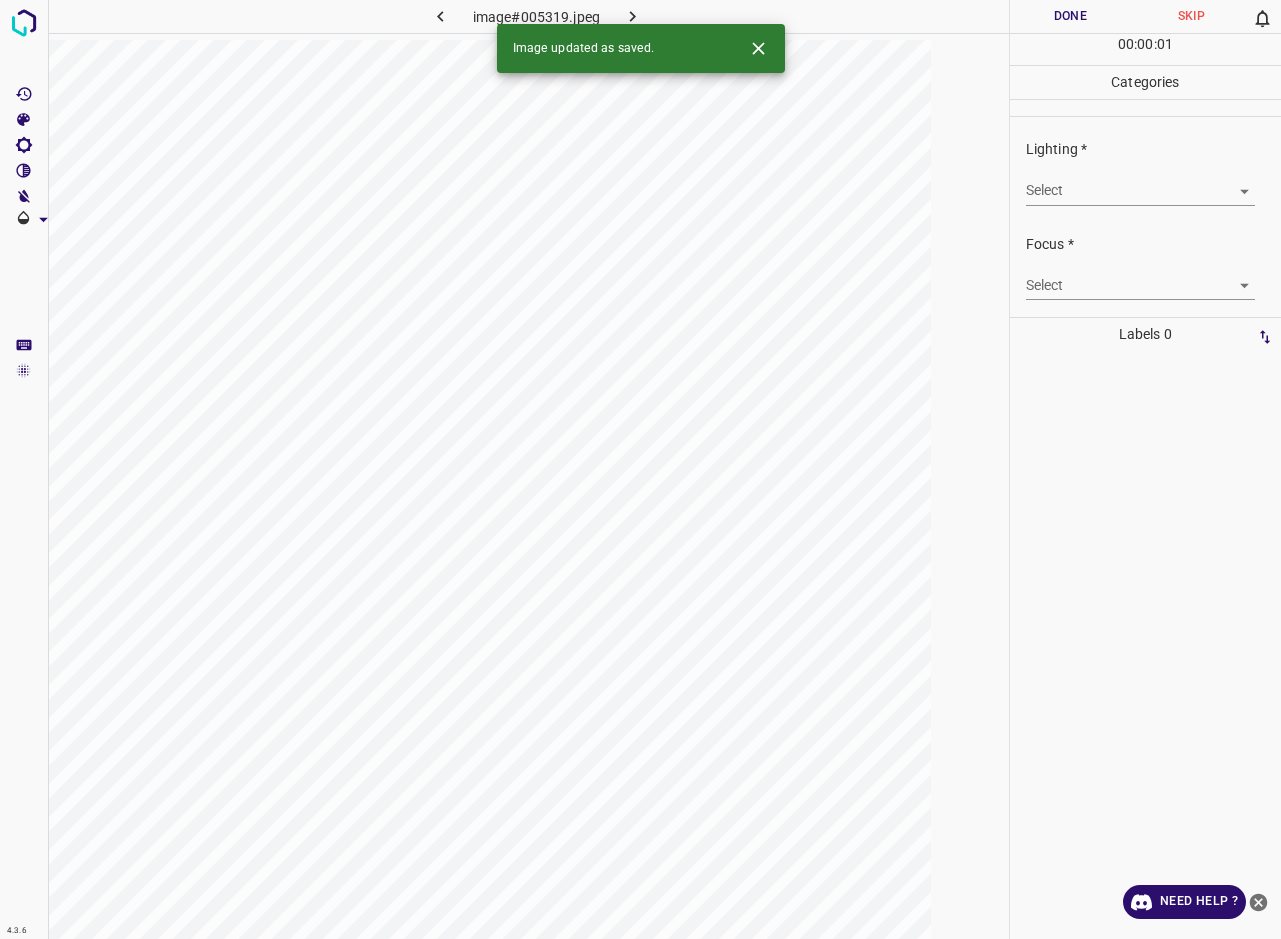 click on "4.3.6  image#005319.jpeg Done Skip 0 00   : 00   : 01   Categories Lighting *  Select ​ Focus *  Select ​ Overall *  Select ​ Labels   0 Categories 1 Lighting 2 Focus 3 Overall Tools Space Change between modes (Draw & Edit) I Auto labeling R Restore zoom M Zoom in N Zoom out Delete Delete selecte label Filters Z Restore filters X Saturation filter C Brightness filter V Contrast filter B Gray scale filter General O Download Image updated as saved. Need Help ? - Text - Hide - Delete" at bounding box center (640, 469) 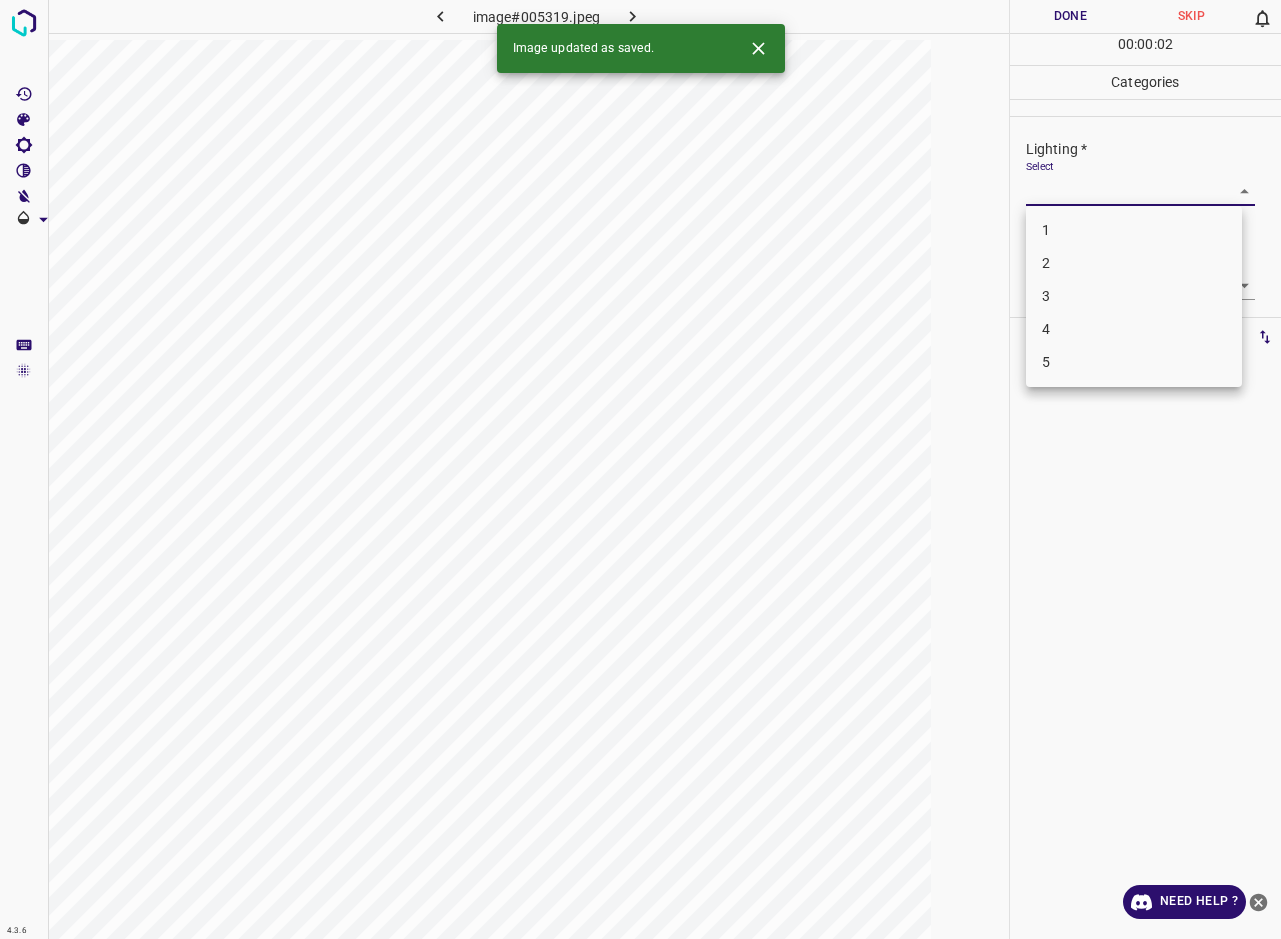 click on "3" at bounding box center [1134, 296] 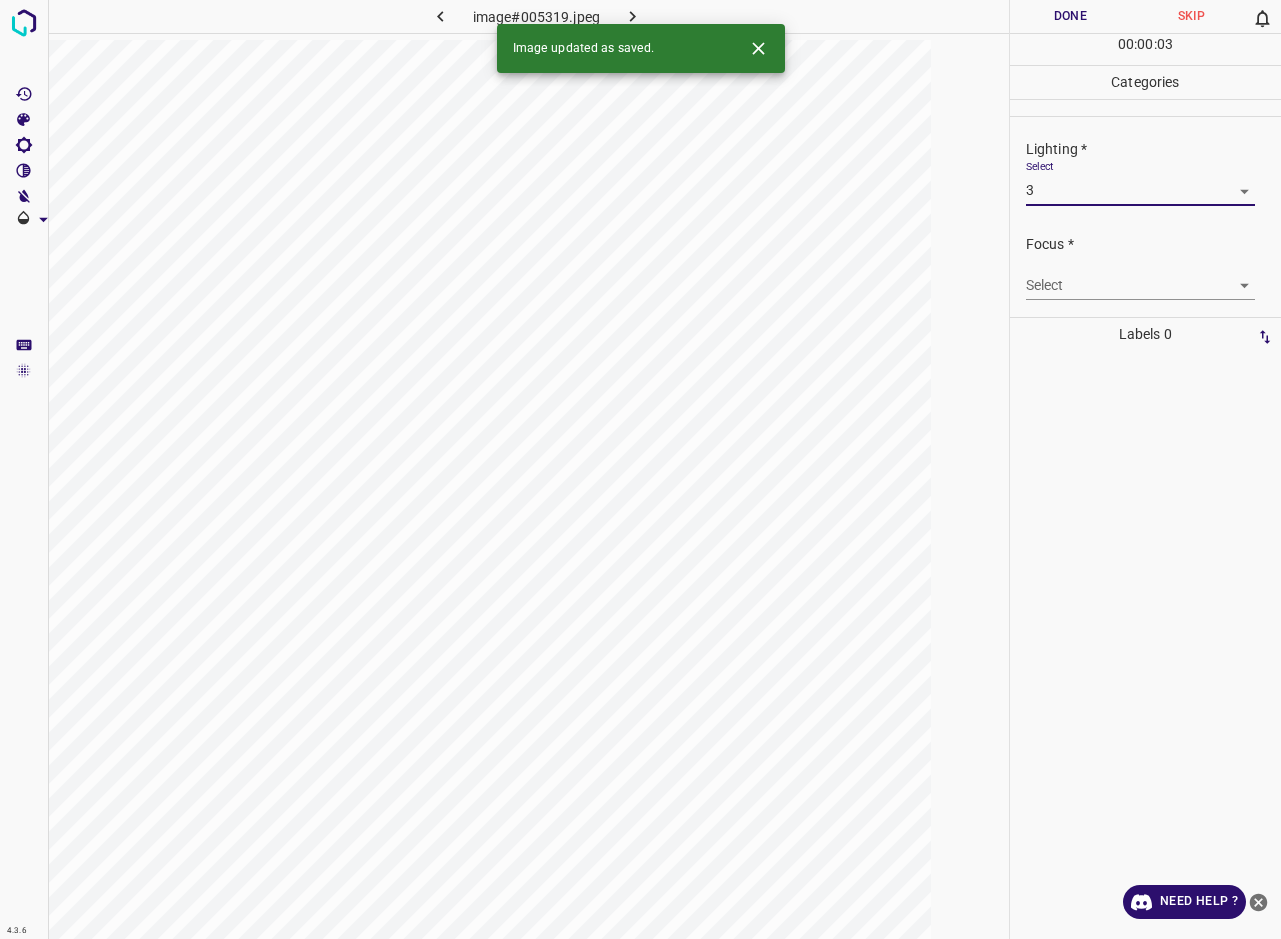 click on "4.3.6  image#005319.jpeg Done Skip 0 00   : 00   : 03   Categories Lighting *  Select 3 3 Focus *  Select ​ Overall *  Select ​ Labels   0 Categories 1 Lighting 2 Focus 3 Overall Tools Space Change between modes (Draw & Edit) I Auto labeling R Restore zoom M Zoom in N Zoom out Delete Delete selecte label Filters Z Restore filters X Saturation filter C Brightness filter V Contrast filter B Gray scale filter General O Download Image updated as saved. Need Help ? - Text - Hide - Delete 1 2 3 4 5" at bounding box center (640, 469) 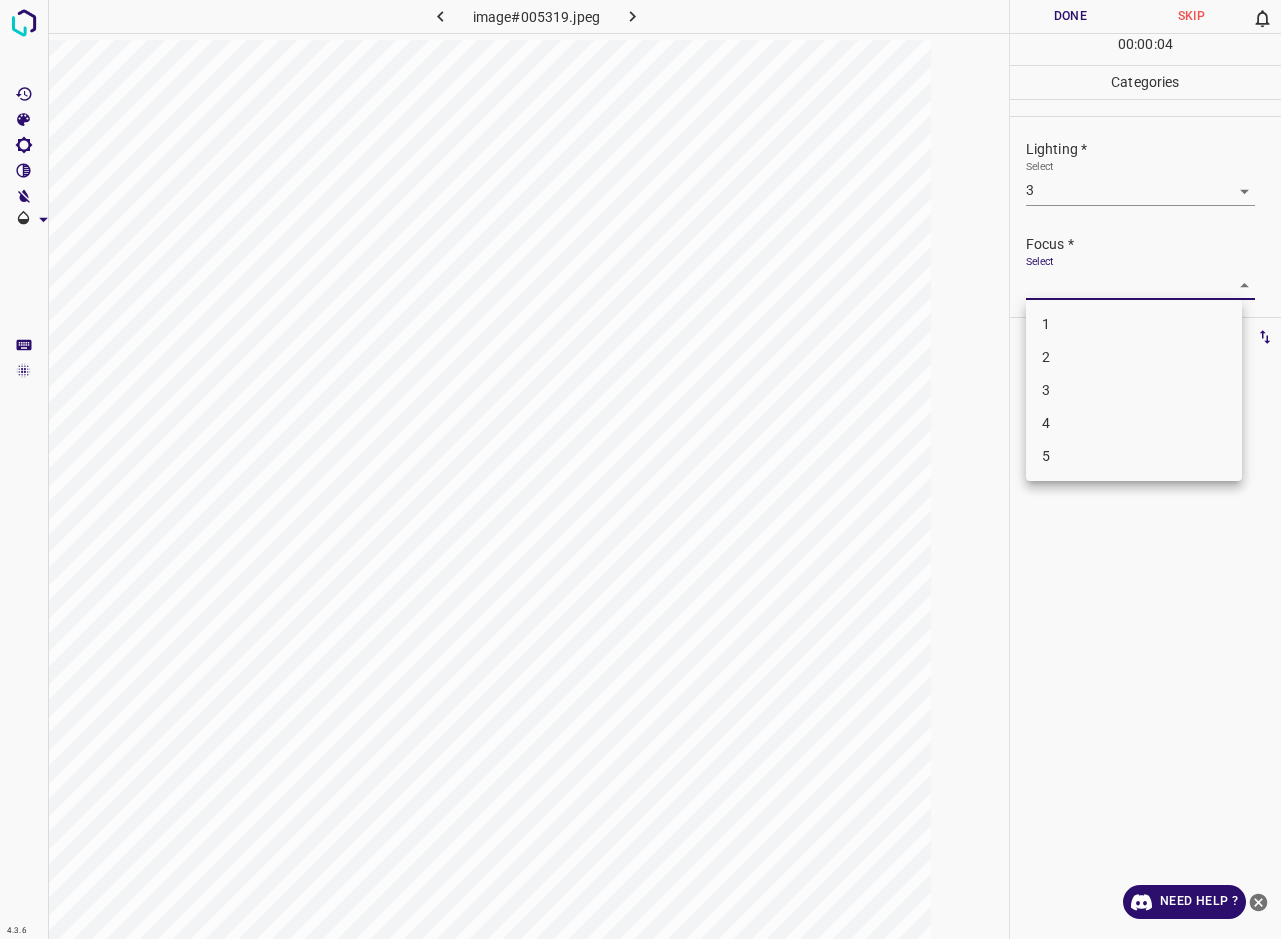click on "3" at bounding box center [1134, 390] 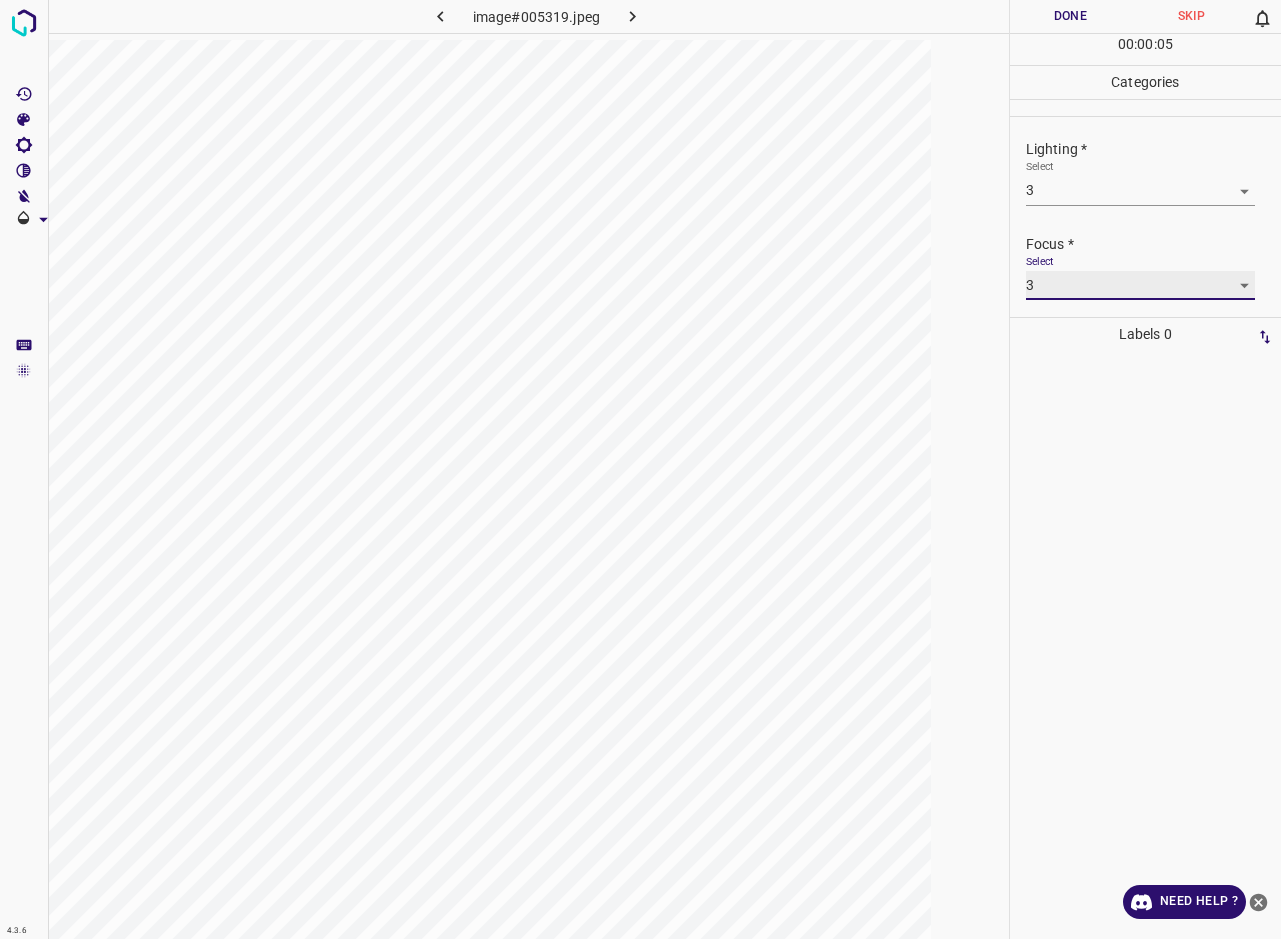 scroll, scrollTop: 42, scrollLeft: 0, axis: vertical 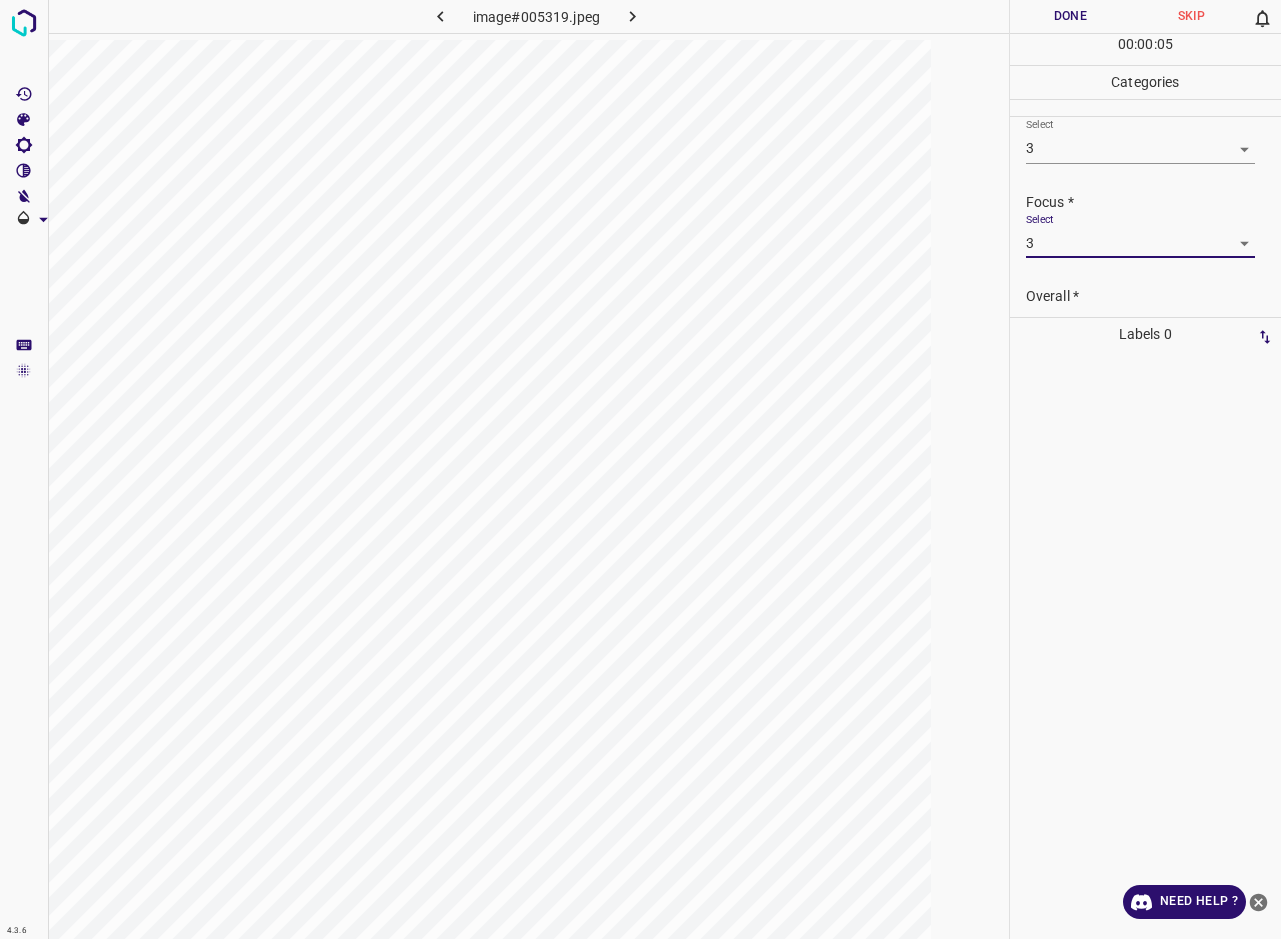click on "Select ​" at bounding box center [1141, 329] 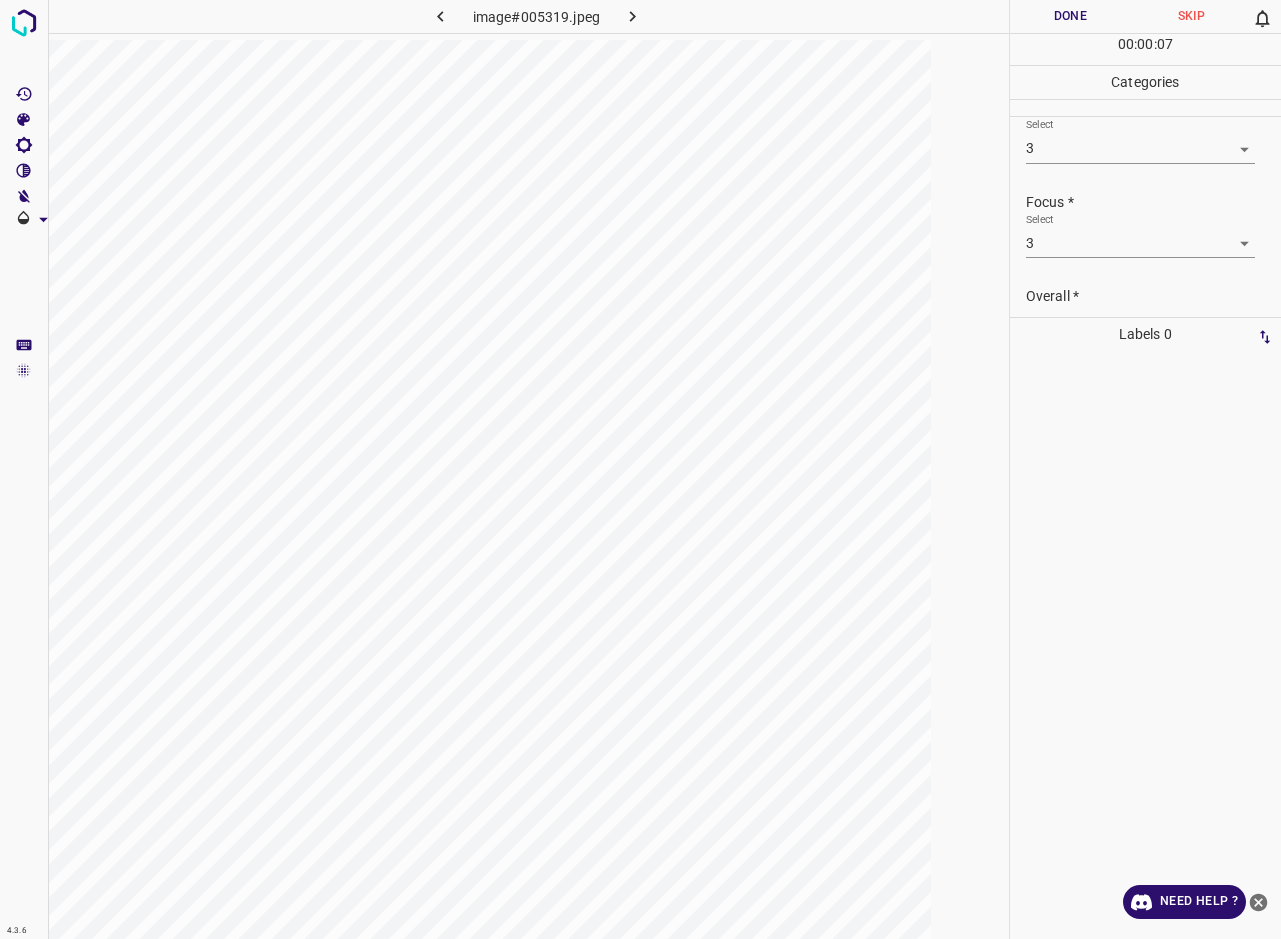 scroll, scrollTop: 98, scrollLeft: 0, axis: vertical 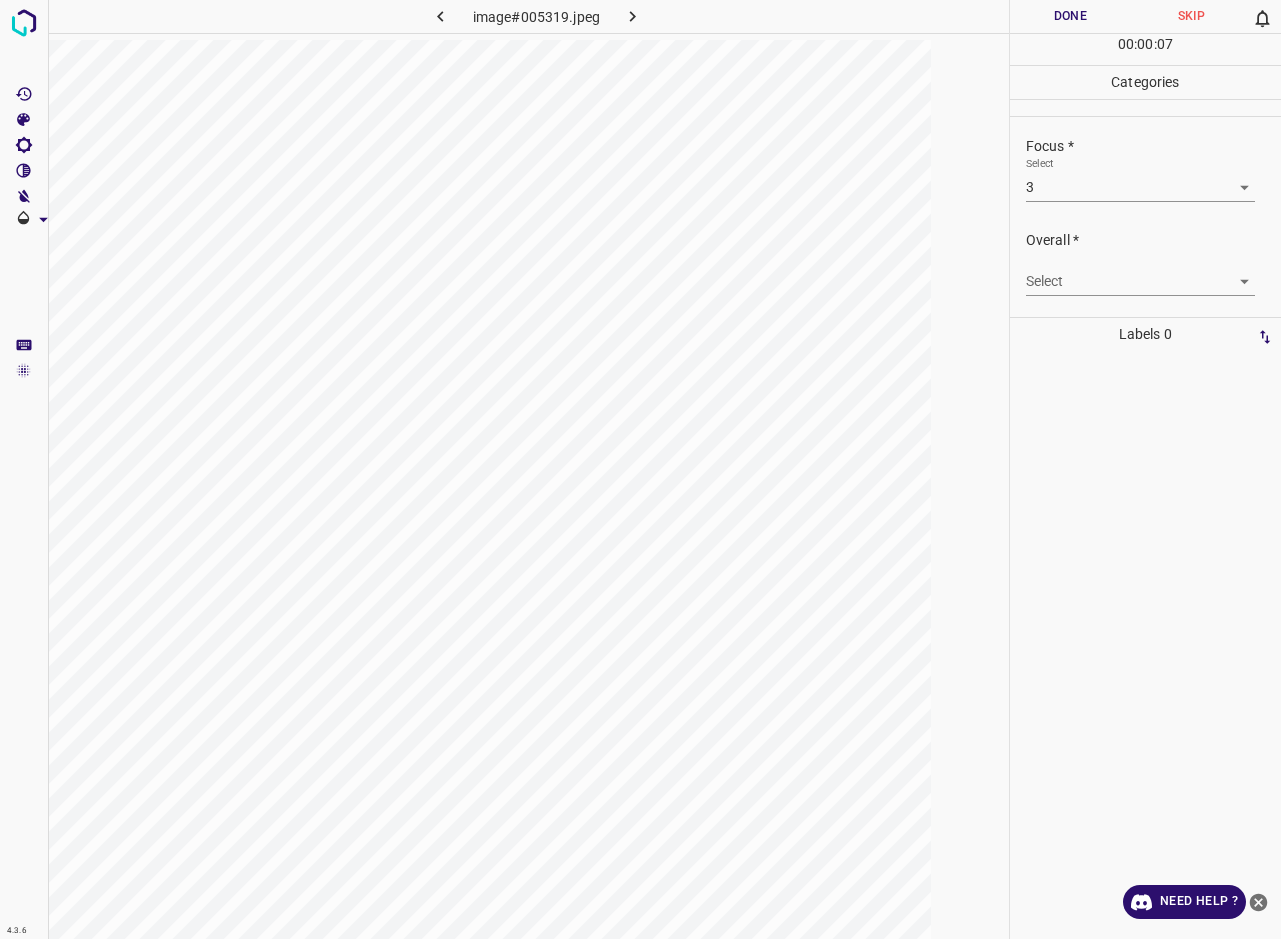 click on "4.3.6  image#005319.jpeg Done Skip 0 00   : 00   : 07   Categories Lighting *  Select 3 3 Focus *  Select 3 3 Overall *  Select ​ Labels   0 Categories 1 Lighting 2 Focus 3 Overall Tools Space Change between modes (Draw & Edit) I Auto labeling R Restore zoom M Zoom in N Zoom out Delete Delete selecte label Filters Z Restore filters X Saturation filter C Brightness filter V Contrast filter B Gray scale filter General O Download Need Help ? - Text - Hide - Delete" at bounding box center (640, 469) 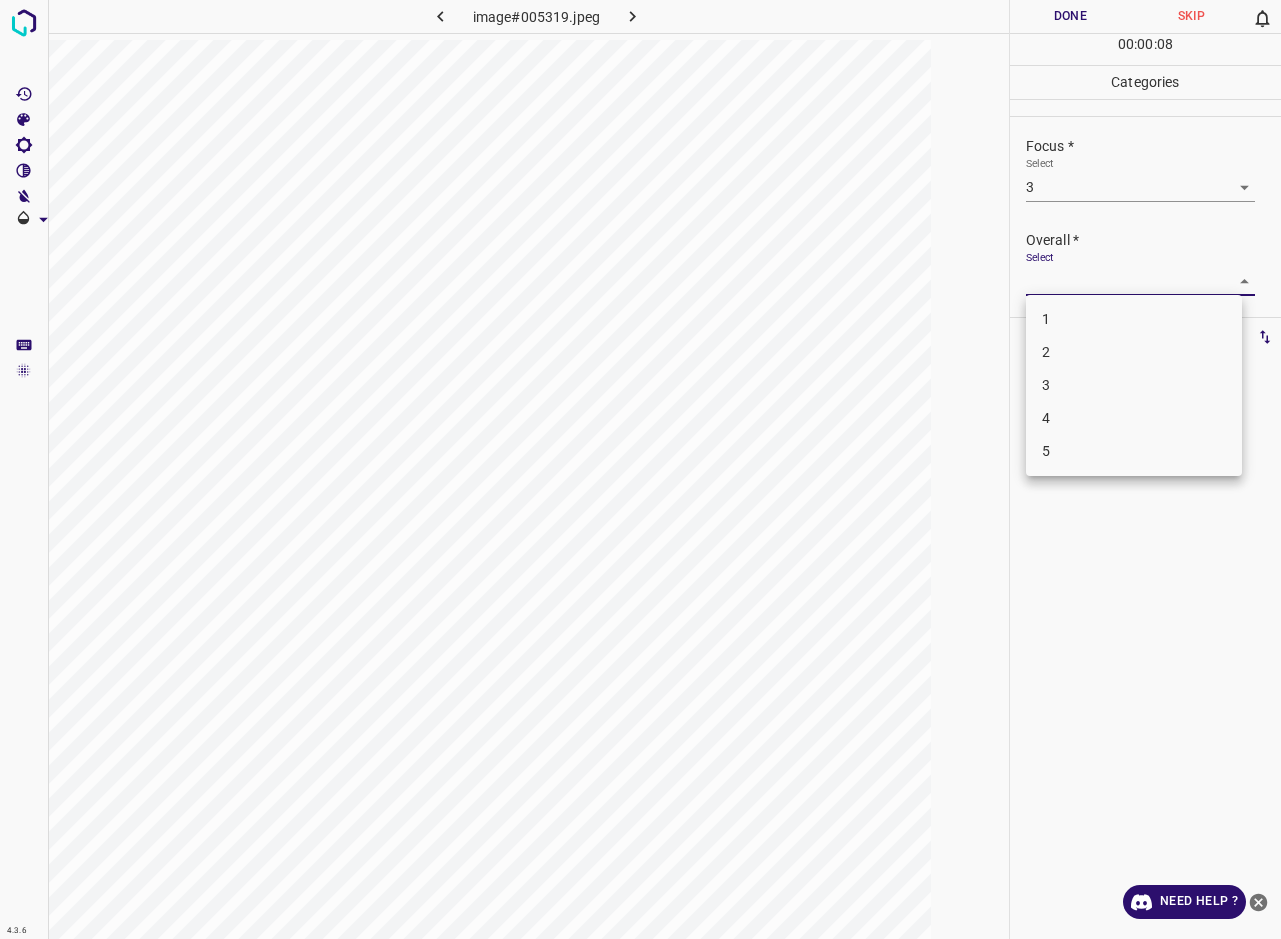 click on "3" at bounding box center [1134, 385] 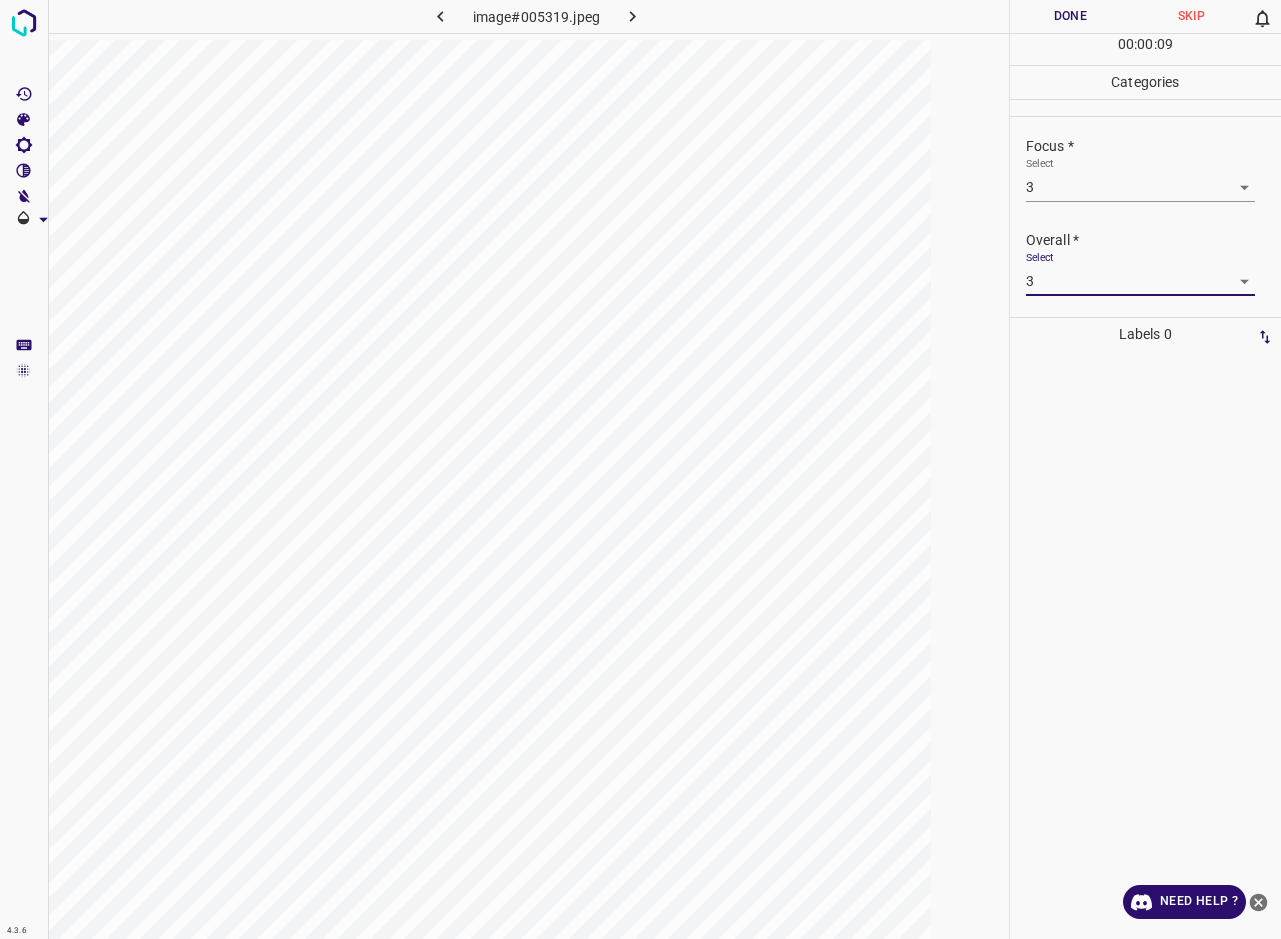 click on "Done" at bounding box center (1070, 16) 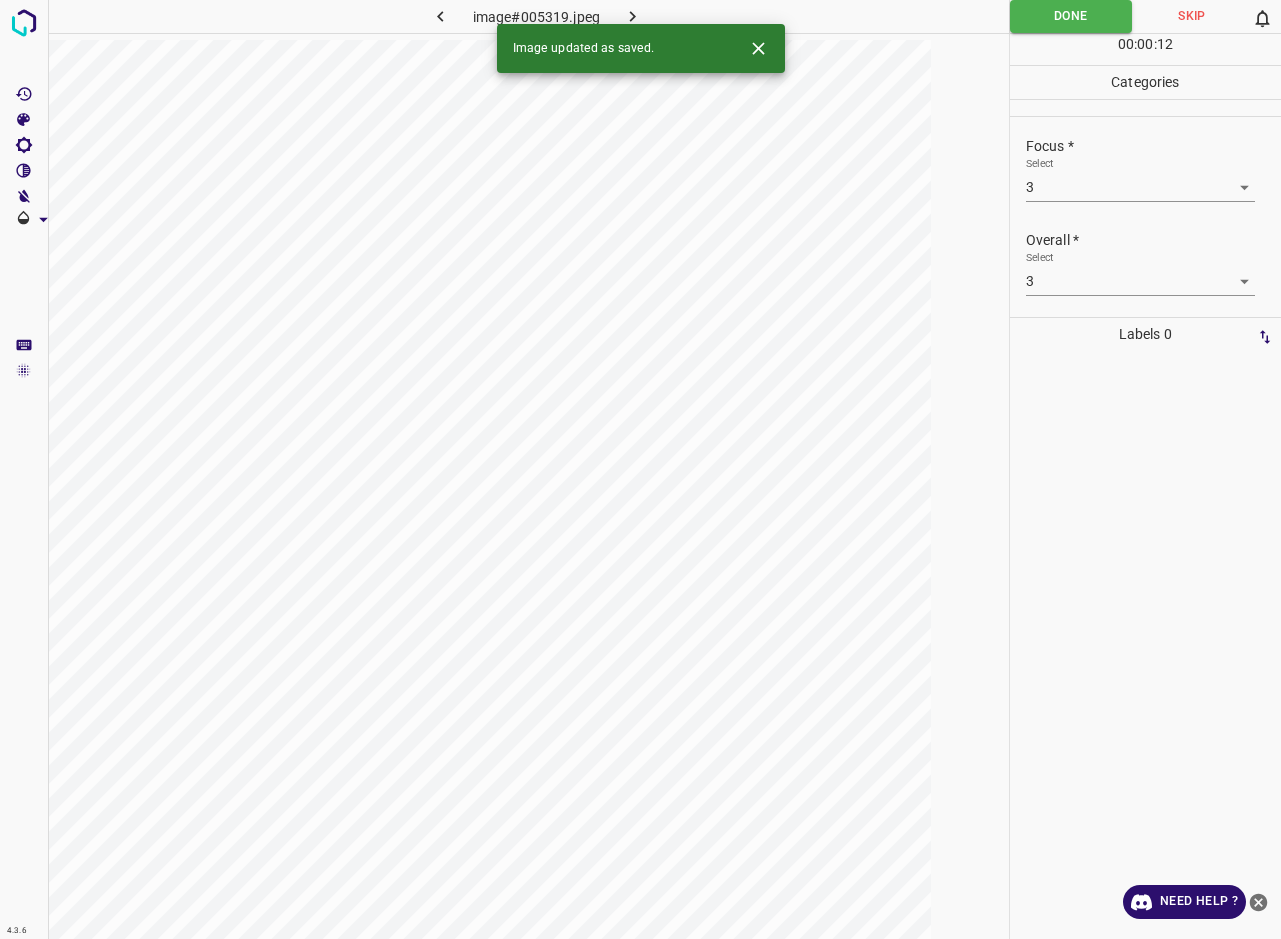 click 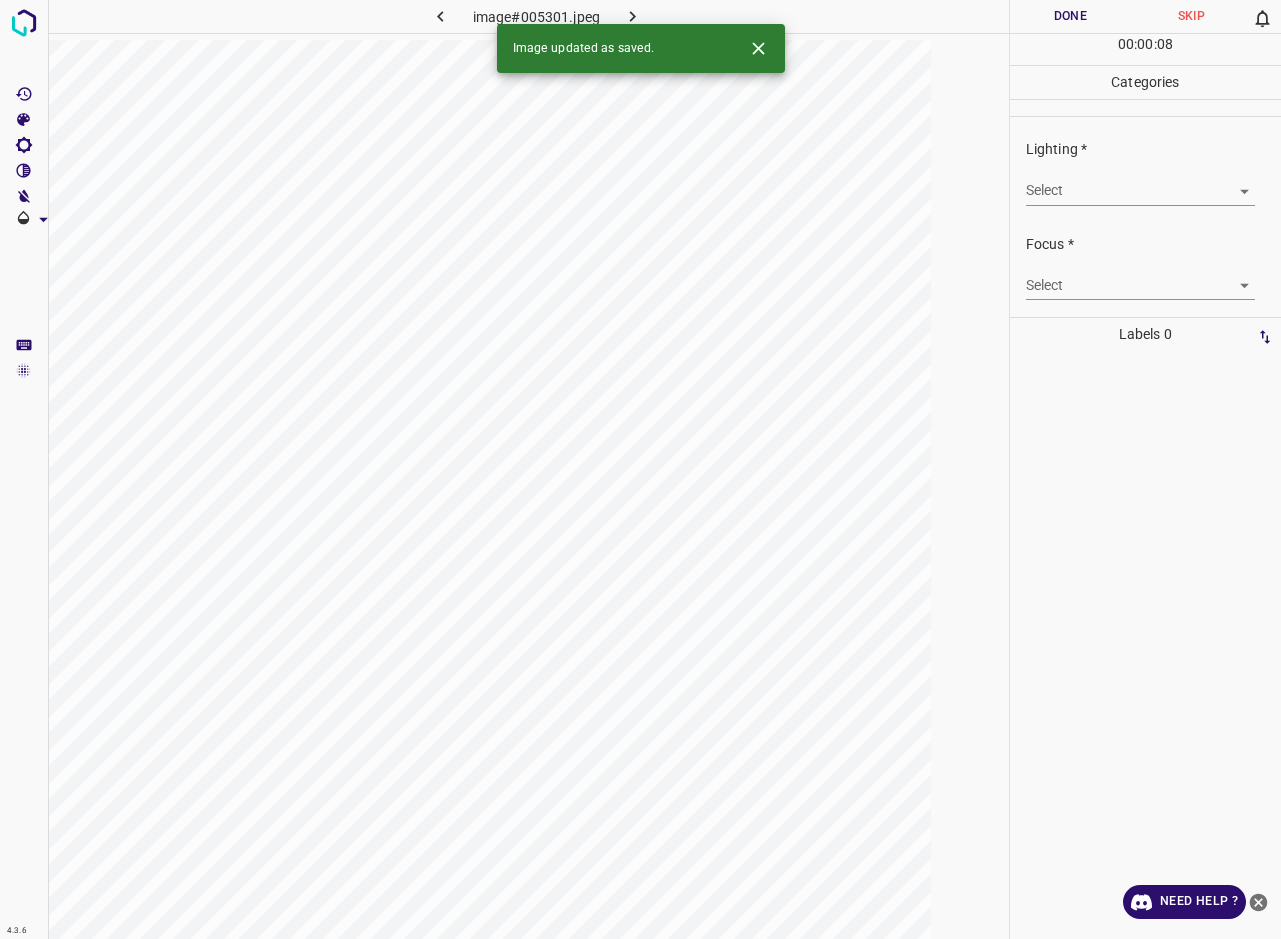 click on "4.3.6  image#005301.jpeg Done Skip 0 00   : 00   : 08   Categories Lighting *  Select ​ Focus *  Select ​ Overall *  Select ​ Labels   0 Categories 1 Lighting 2 Focus 3 Overall Tools Space Change between modes (Draw & Edit) I Auto labeling R Restore zoom M Zoom in N Zoom out Delete Delete selecte label Filters Z Restore filters X Saturation filter C Brightness filter V Contrast filter B Gray scale filter General O Download Image updated as saved. Need Help ? - Text - Hide - Delete" at bounding box center [640, 469] 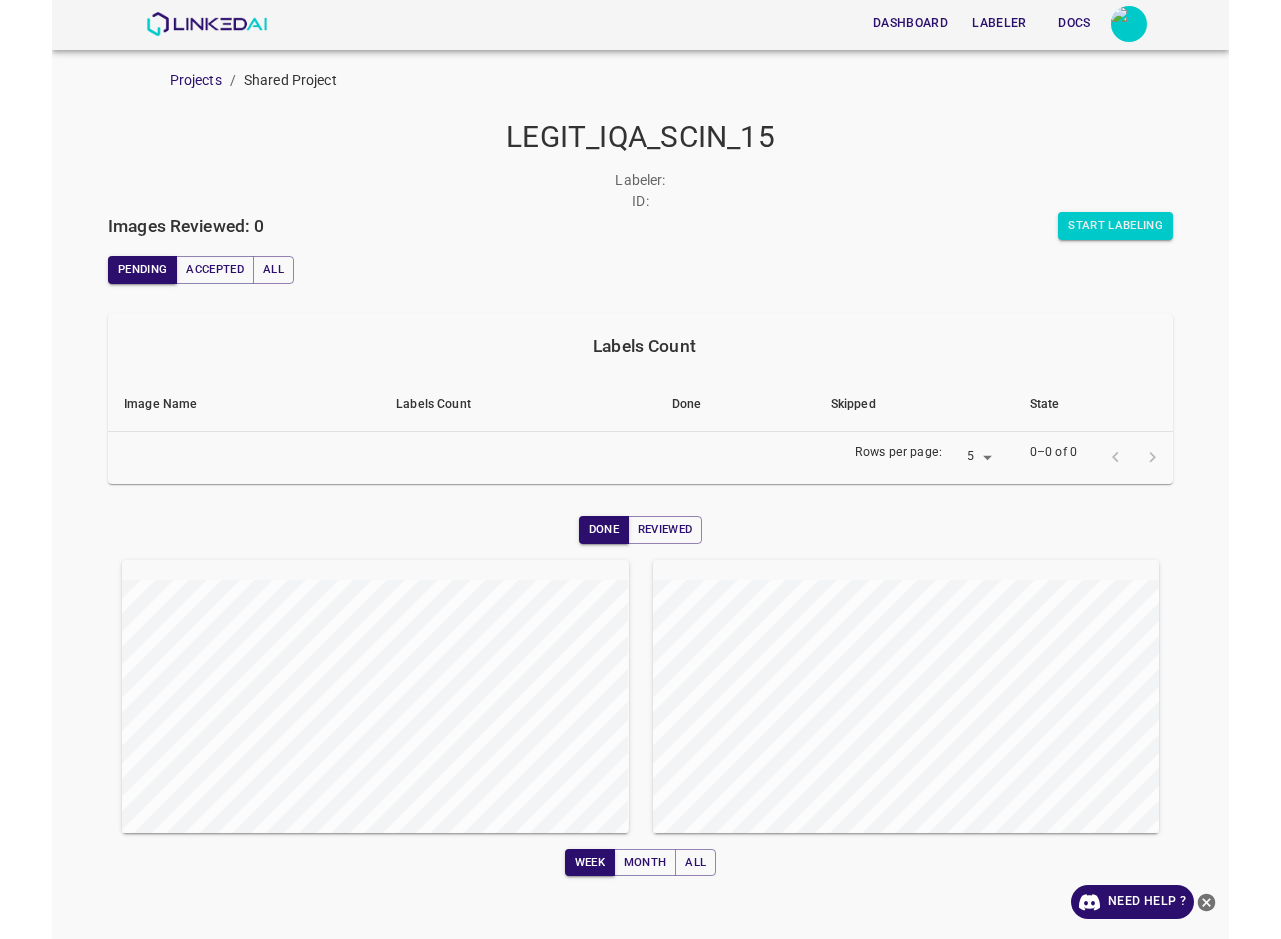 scroll, scrollTop: 0, scrollLeft: 0, axis: both 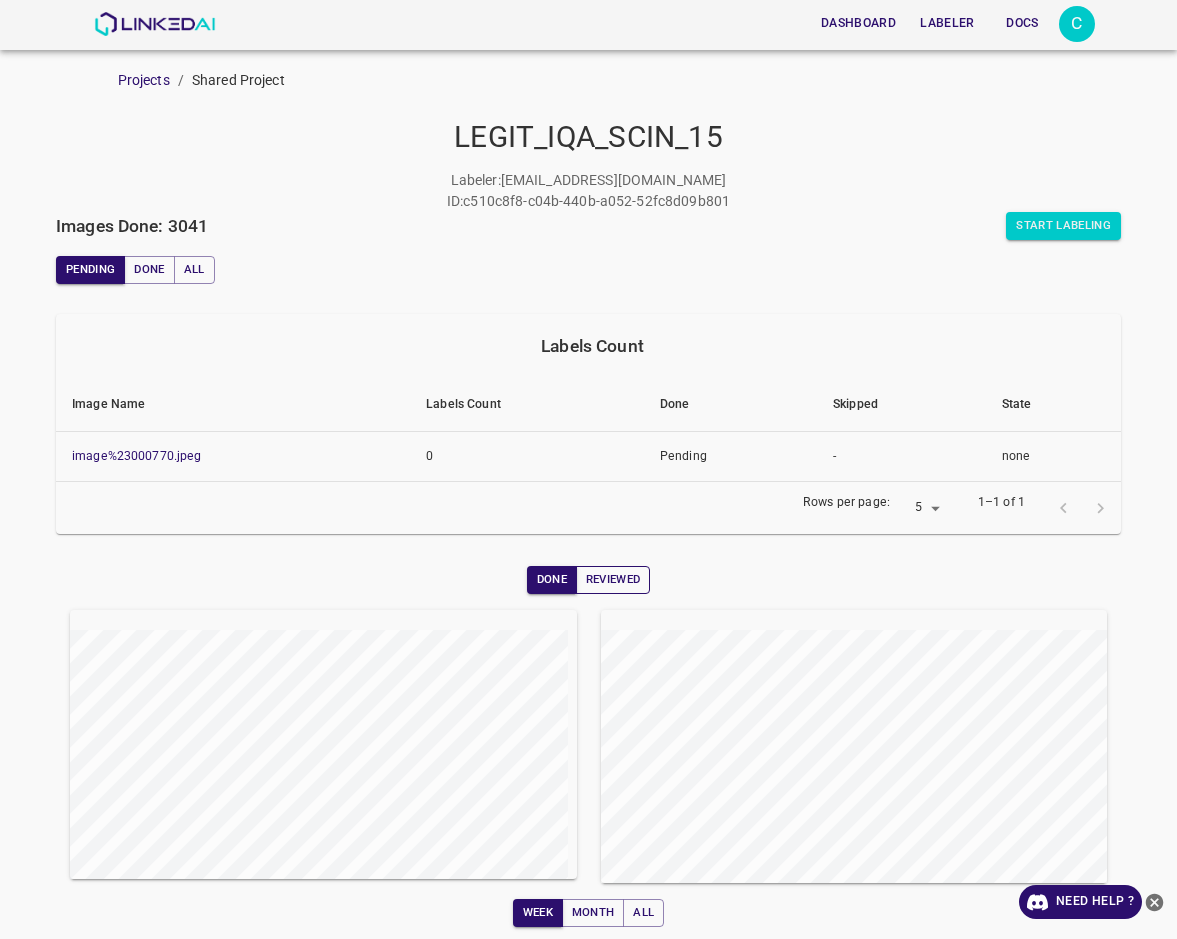 click on "Reviewed" at bounding box center [613, 580] 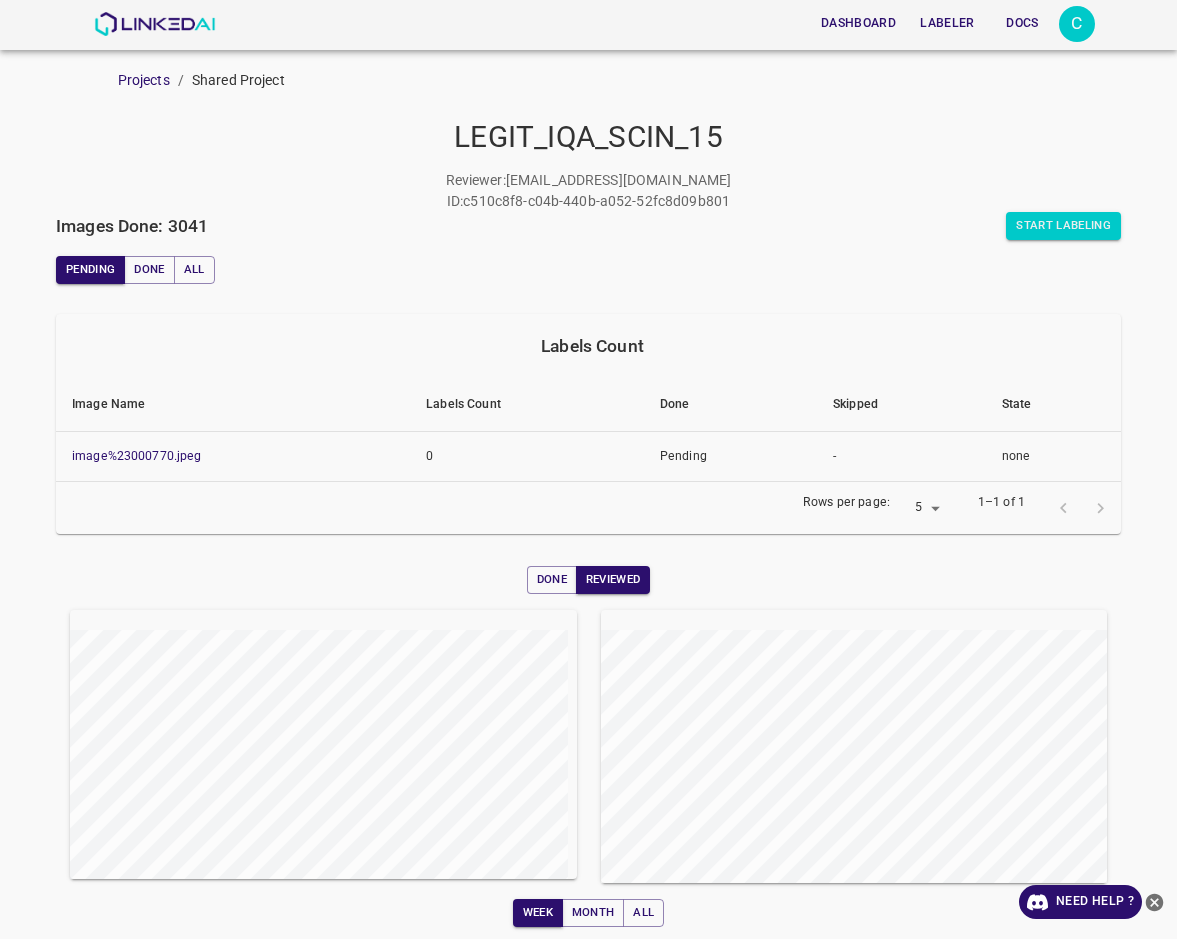 click on "Done" at bounding box center [552, 580] 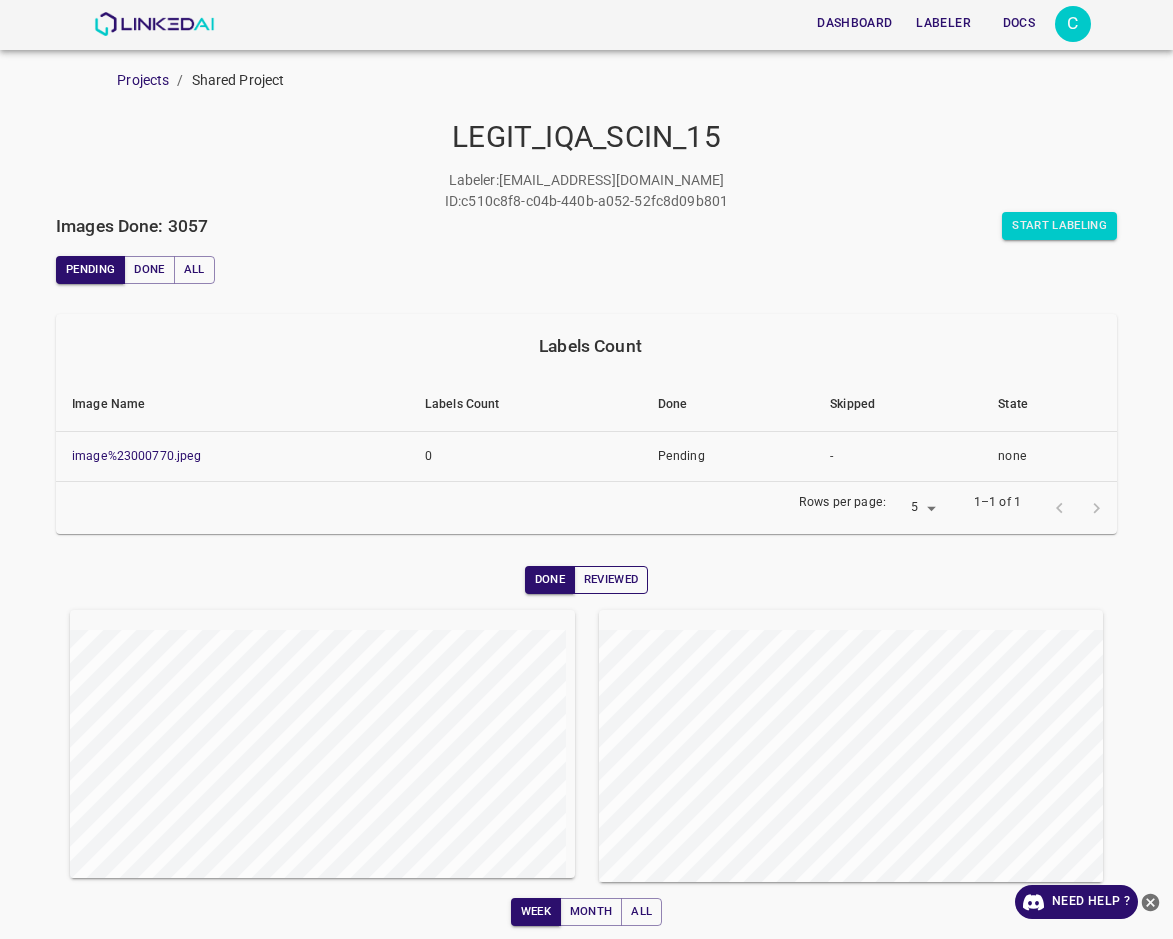 click on "Reviewed" at bounding box center [611, 580] 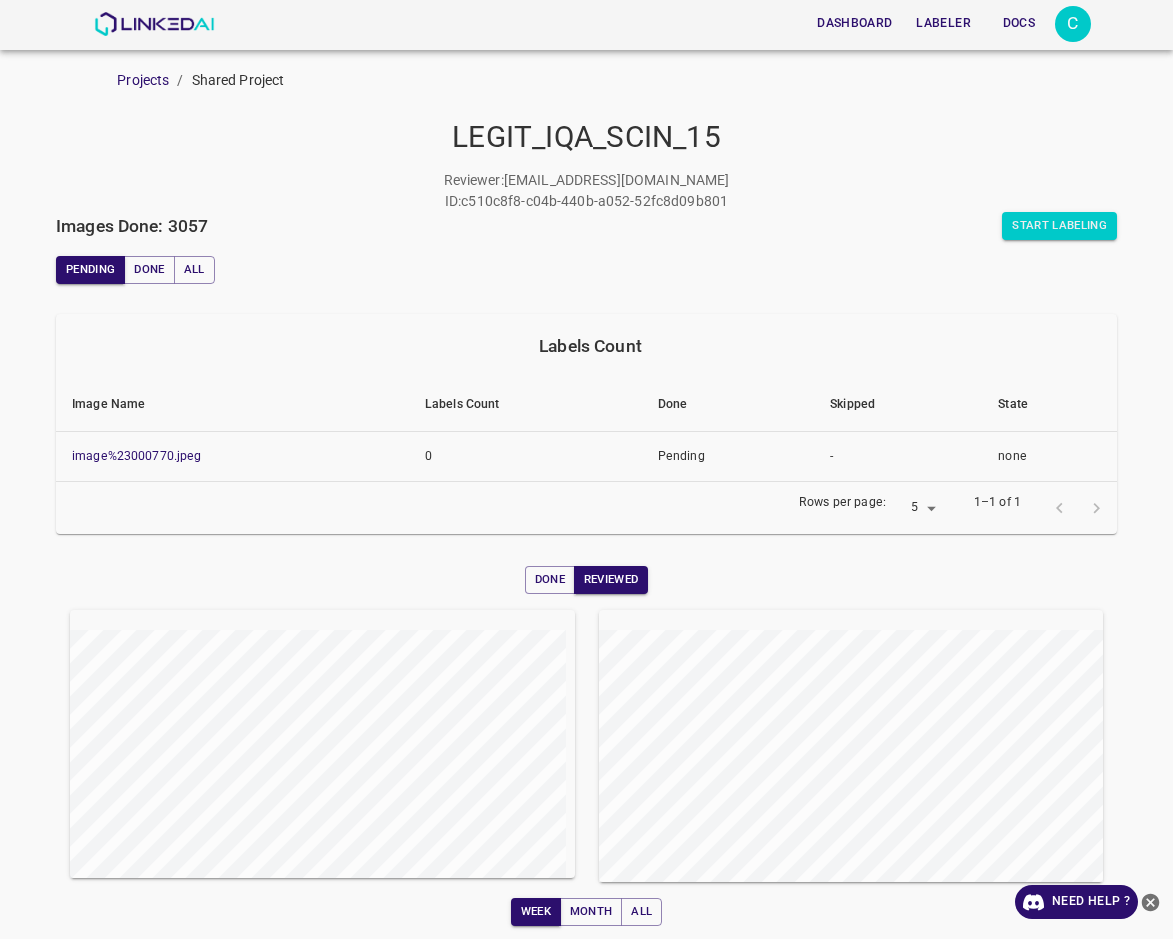 click on "Done" at bounding box center [550, 580] 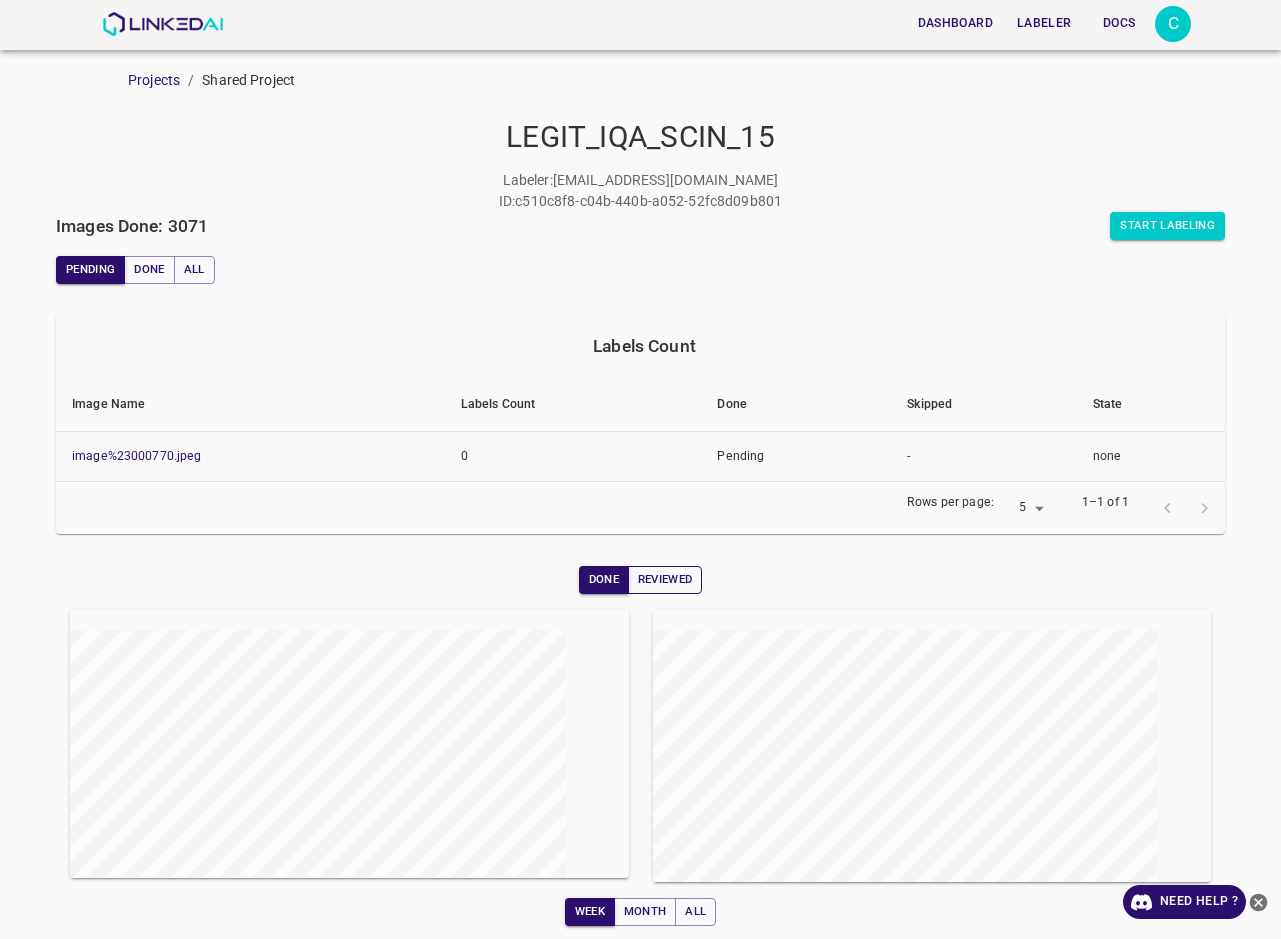 click on "Reviewed" at bounding box center (665, 580) 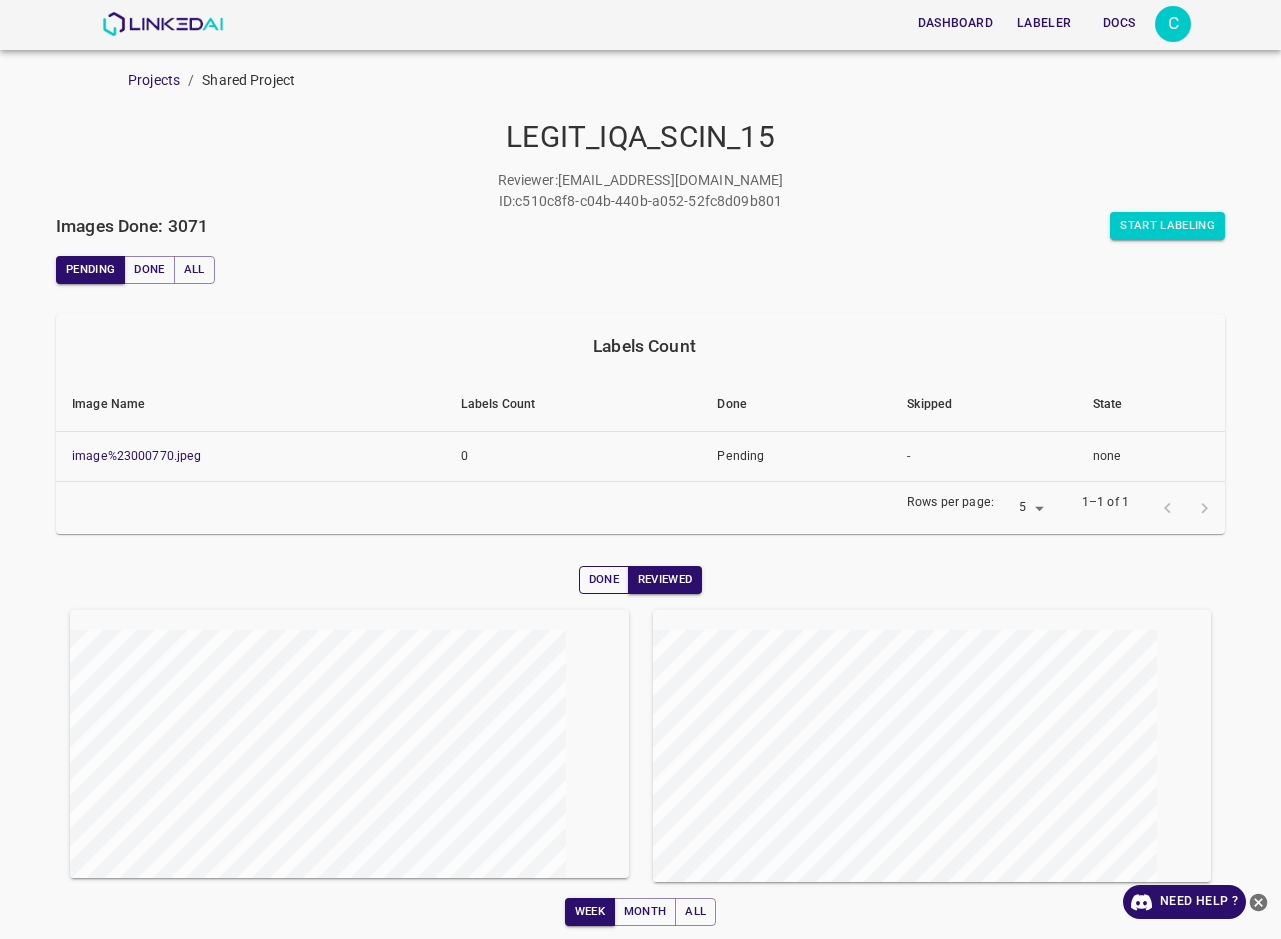 click on "Done" at bounding box center (604, 580) 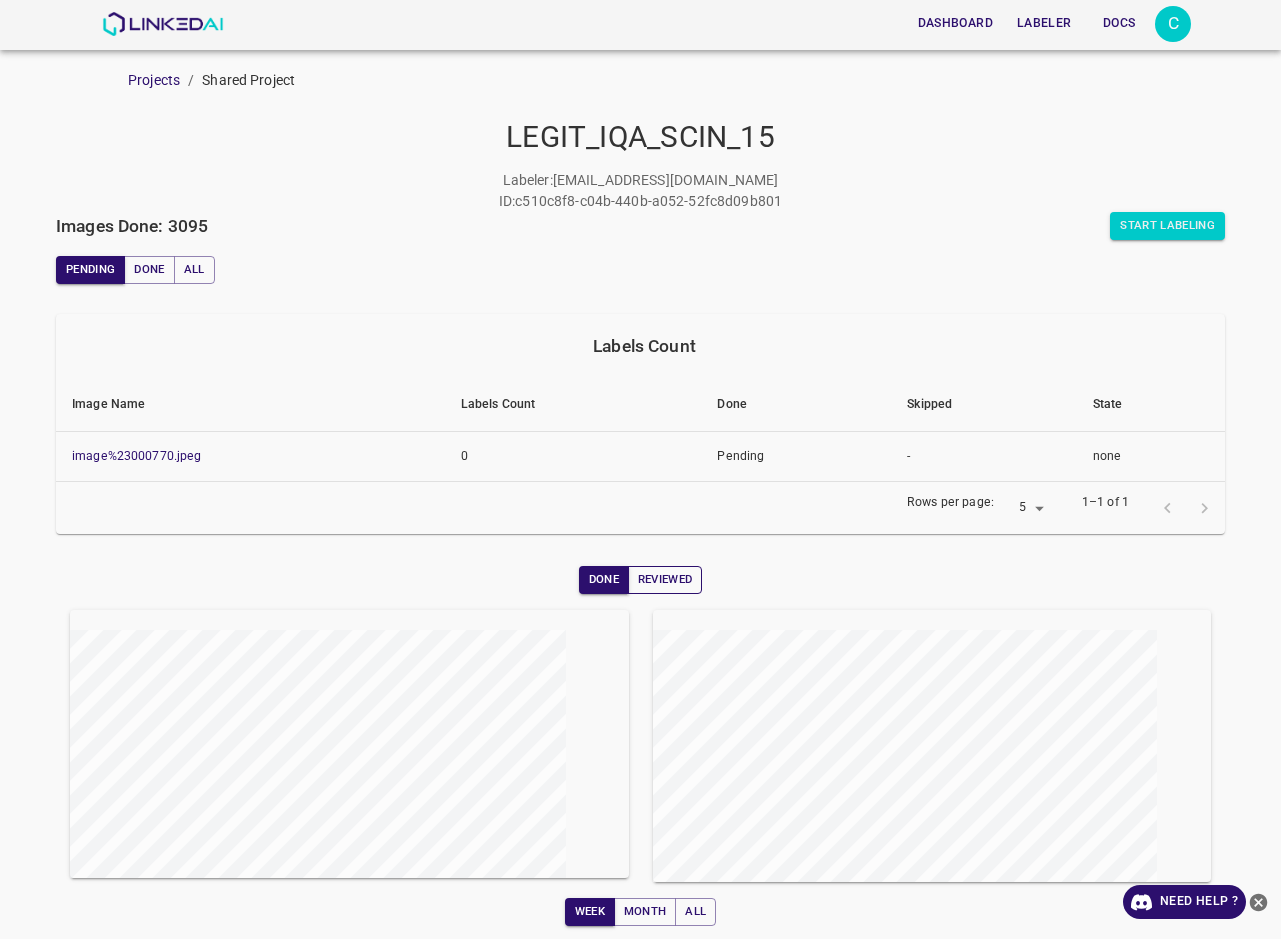 click on "Reviewed" at bounding box center [665, 580] 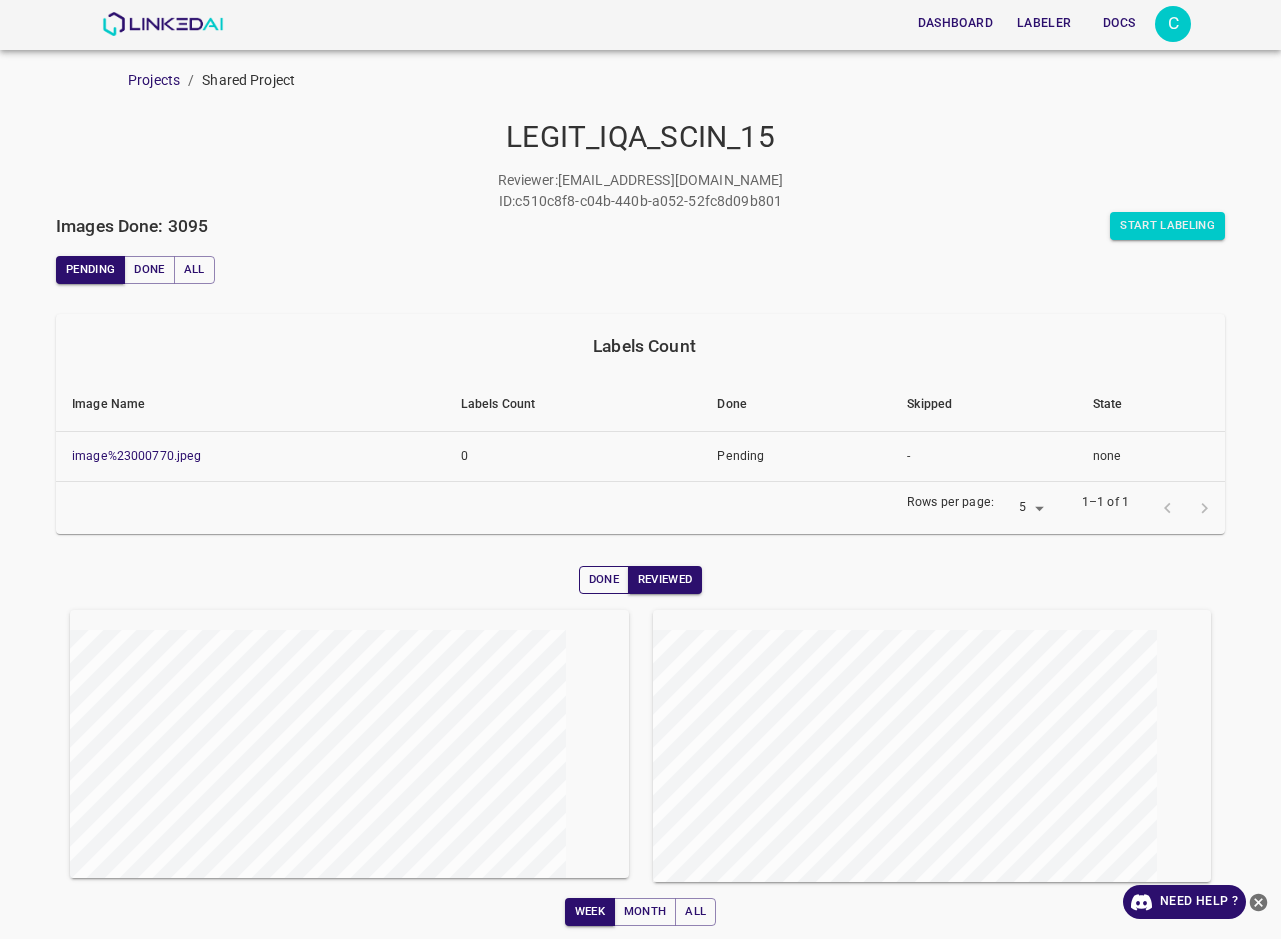 click on "Done" at bounding box center [604, 580] 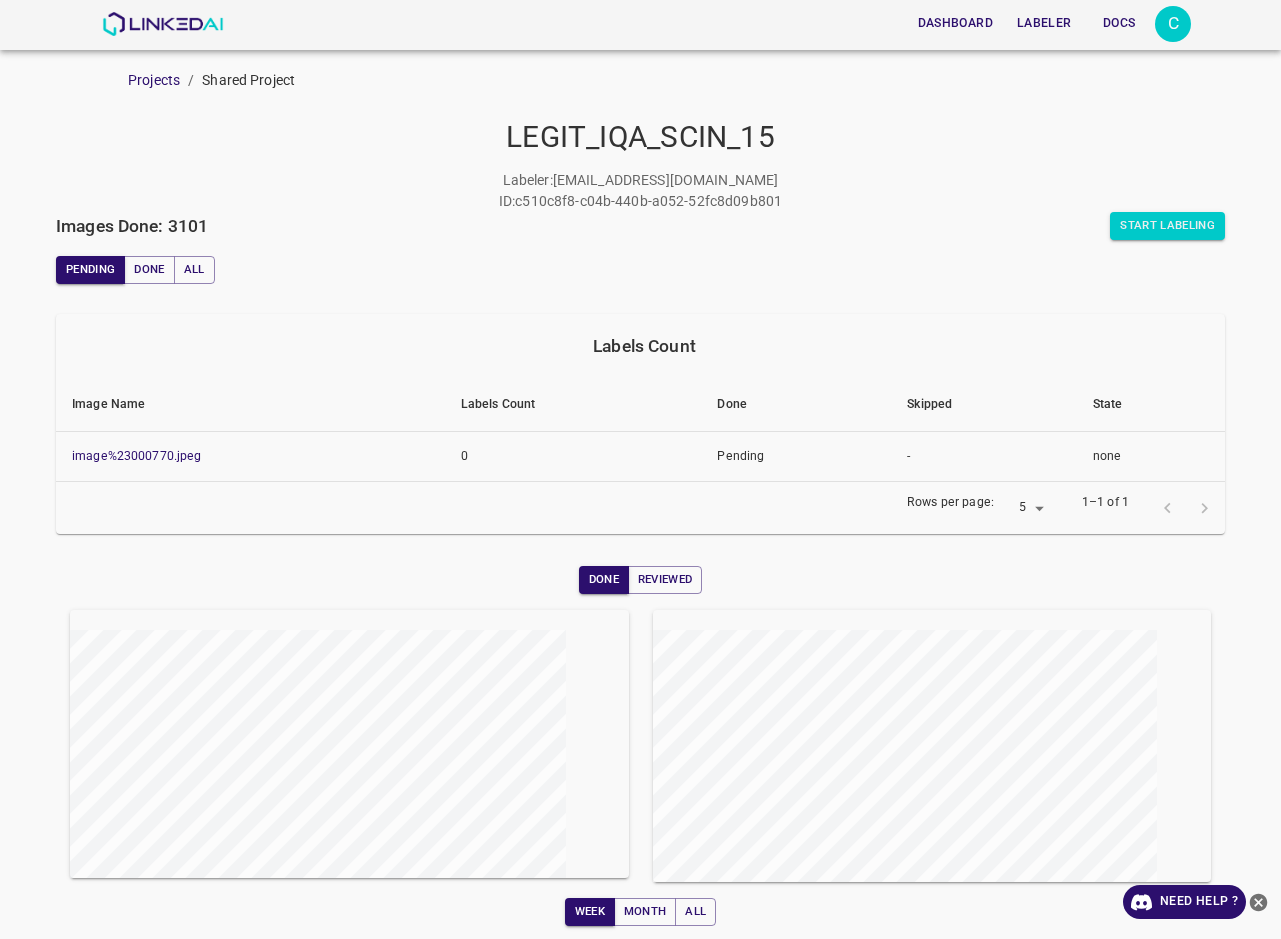 type 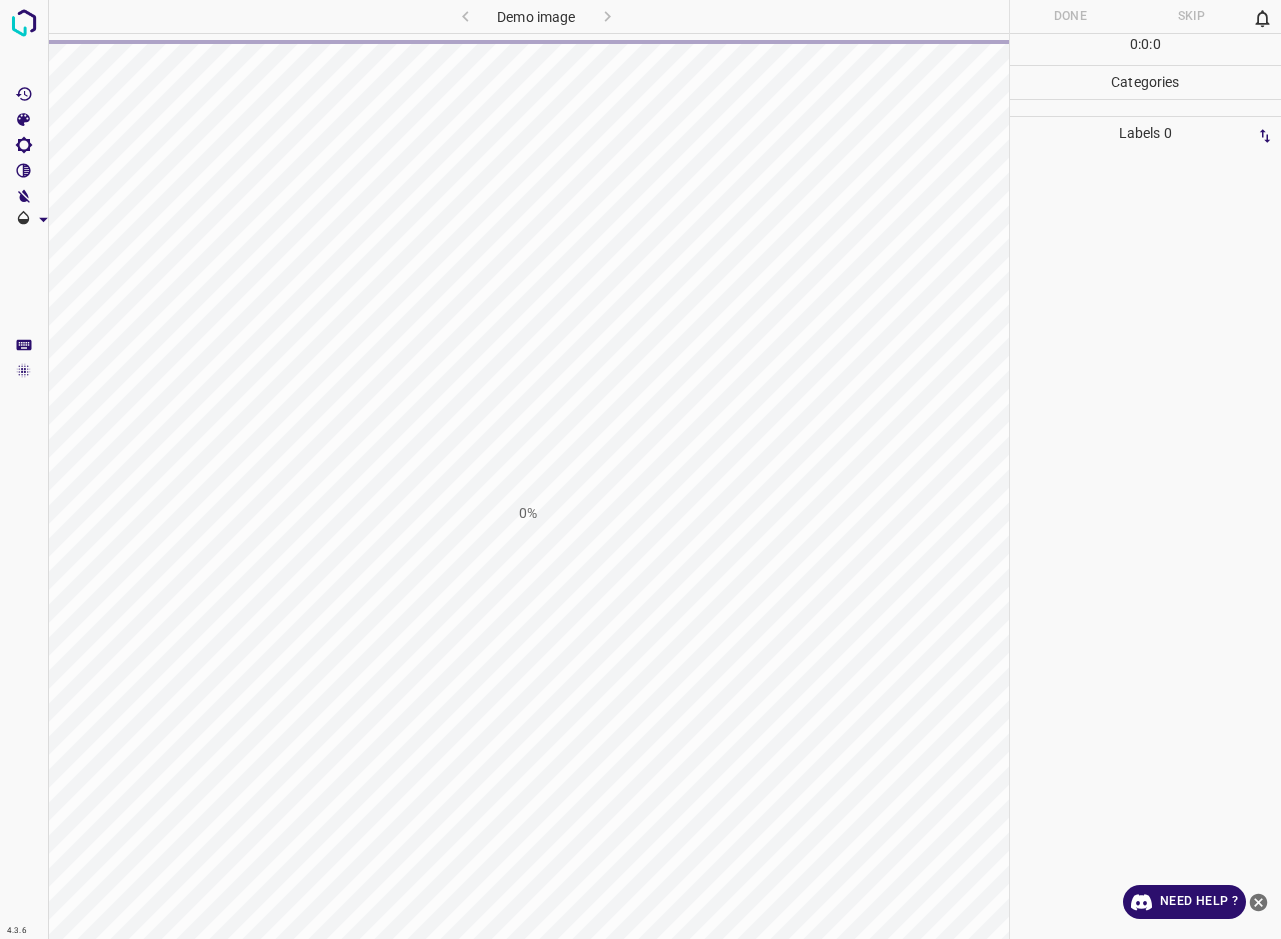 scroll, scrollTop: 0, scrollLeft: 0, axis: both 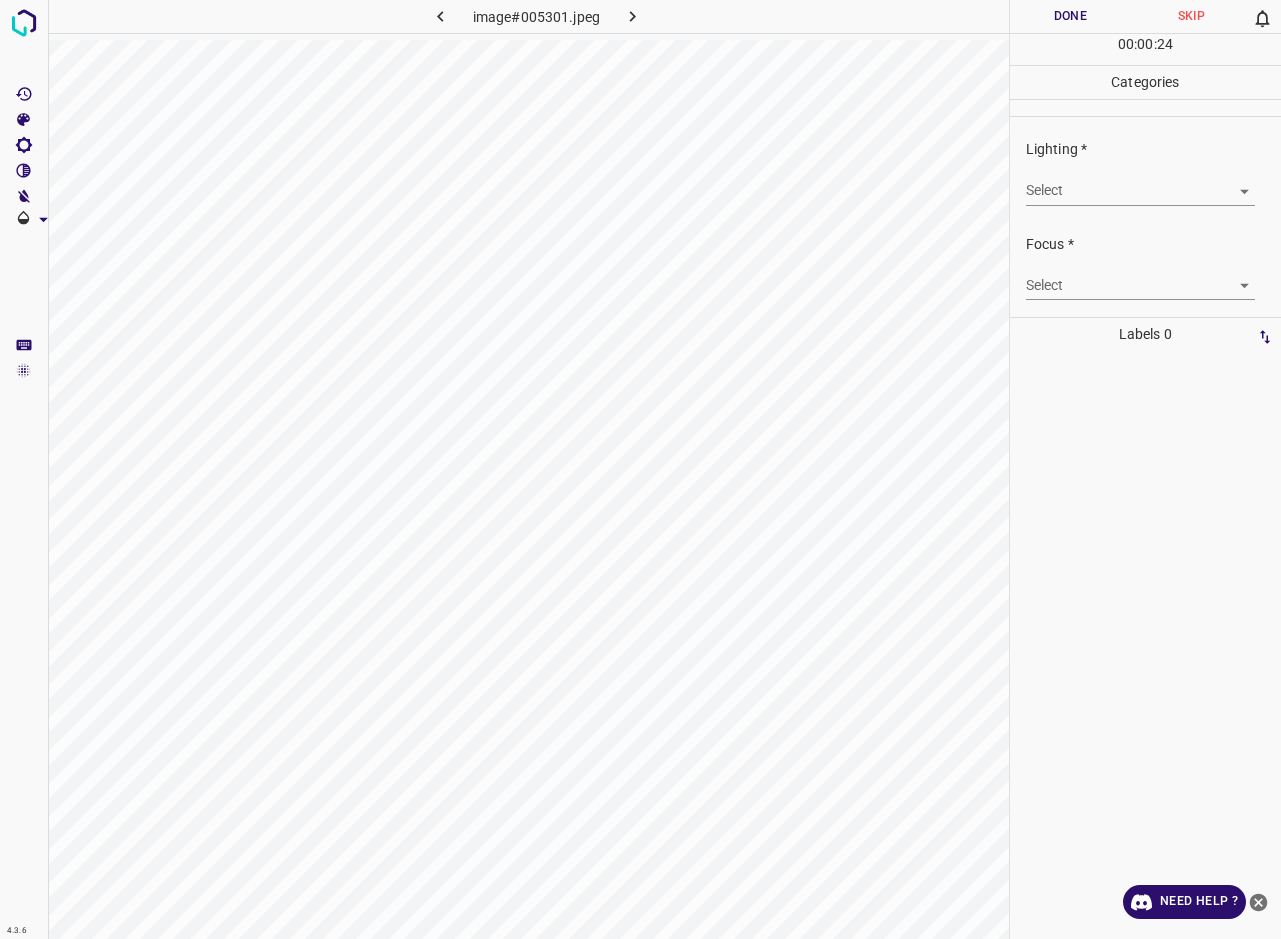 click on "4.3.6  image#005301.jpeg Done Skip 0 00   : 00   : 24   Categories Lighting *  Select ​ Focus *  Select ​ Overall *  Select ​ Labels   0 Categories 1 Lighting 2 Focus 3 Overall Tools Space Change between modes (Draw & Edit) I Auto labeling R Restore zoom M Zoom in N Zoom out Delete Delete selecte label Filters Z Restore filters X Saturation filter C Brightness filter V Contrast filter B Gray scale filter General O Download Need Help ? - Text - Hide - Delete" at bounding box center (640, 469) 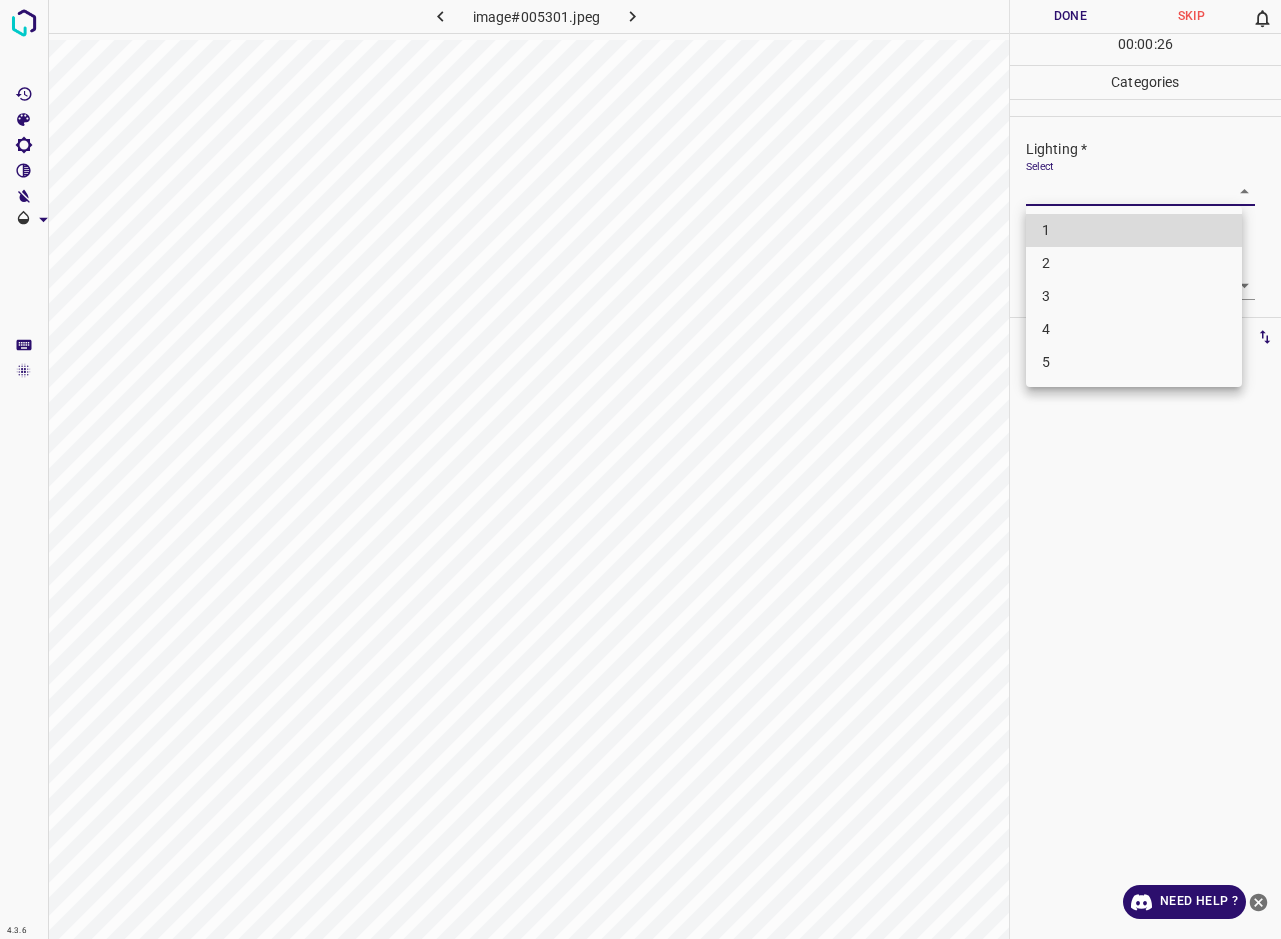 click on "2" at bounding box center [1134, 263] 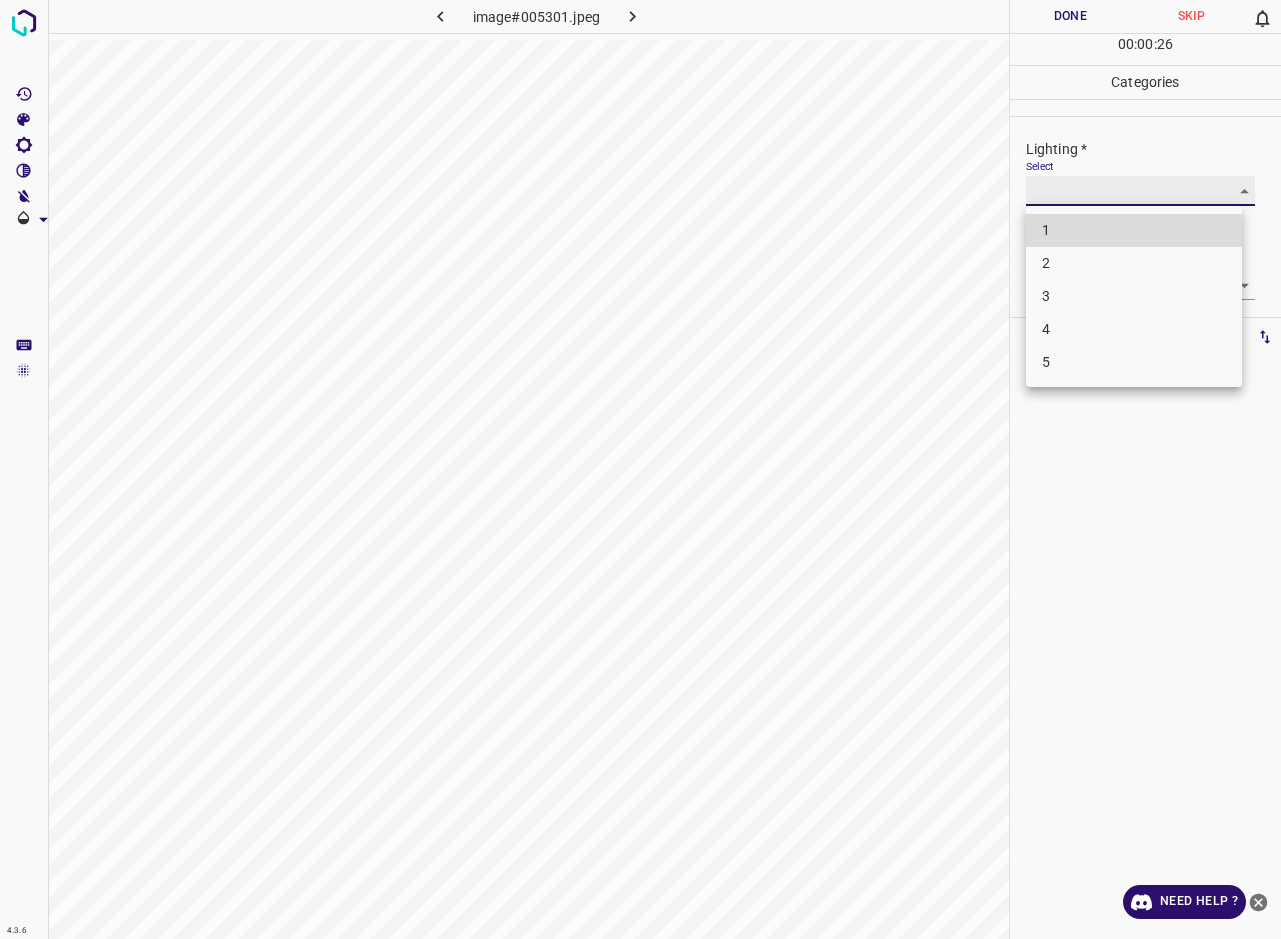type on "2" 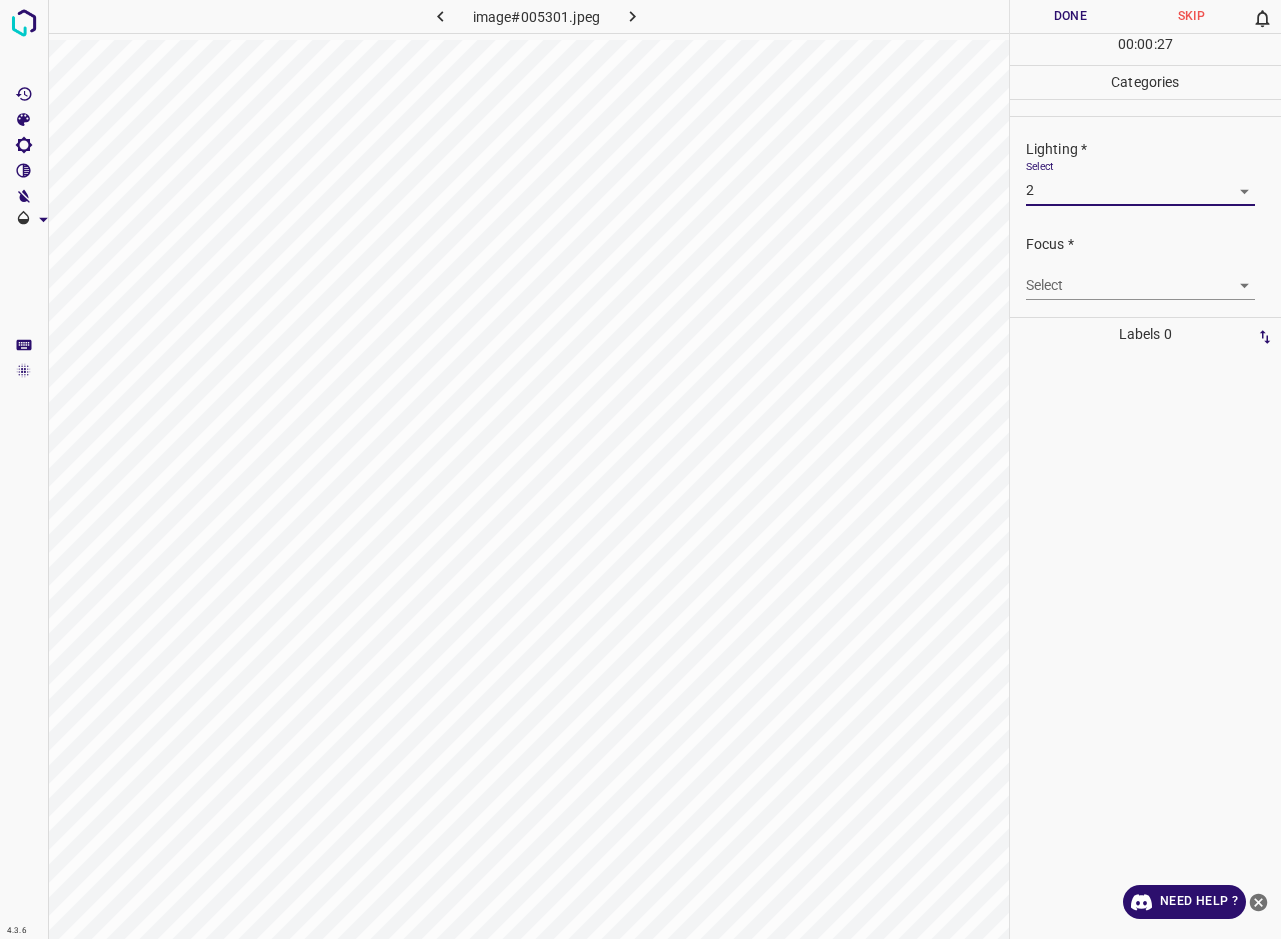 click on "4.3.6  image#005301.jpeg Done Skip 0 00   : 00   : 27   Categories Lighting *  Select 2 2 Focus *  Select ​ Overall *  Select ​ Labels   0 Categories 1 Lighting 2 Focus 3 Overall Tools Space Change between modes (Draw & Edit) I Auto labeling R Restore zoom M Zoom in N Zoom out Delete Delete selecte label Filters Z Restore filters X Saturation filter C Brightness filter V Contrast filter B Gray scale filter General O Download Need Help ? - Text - Hide - Delete" at bounding box center (640, 469) 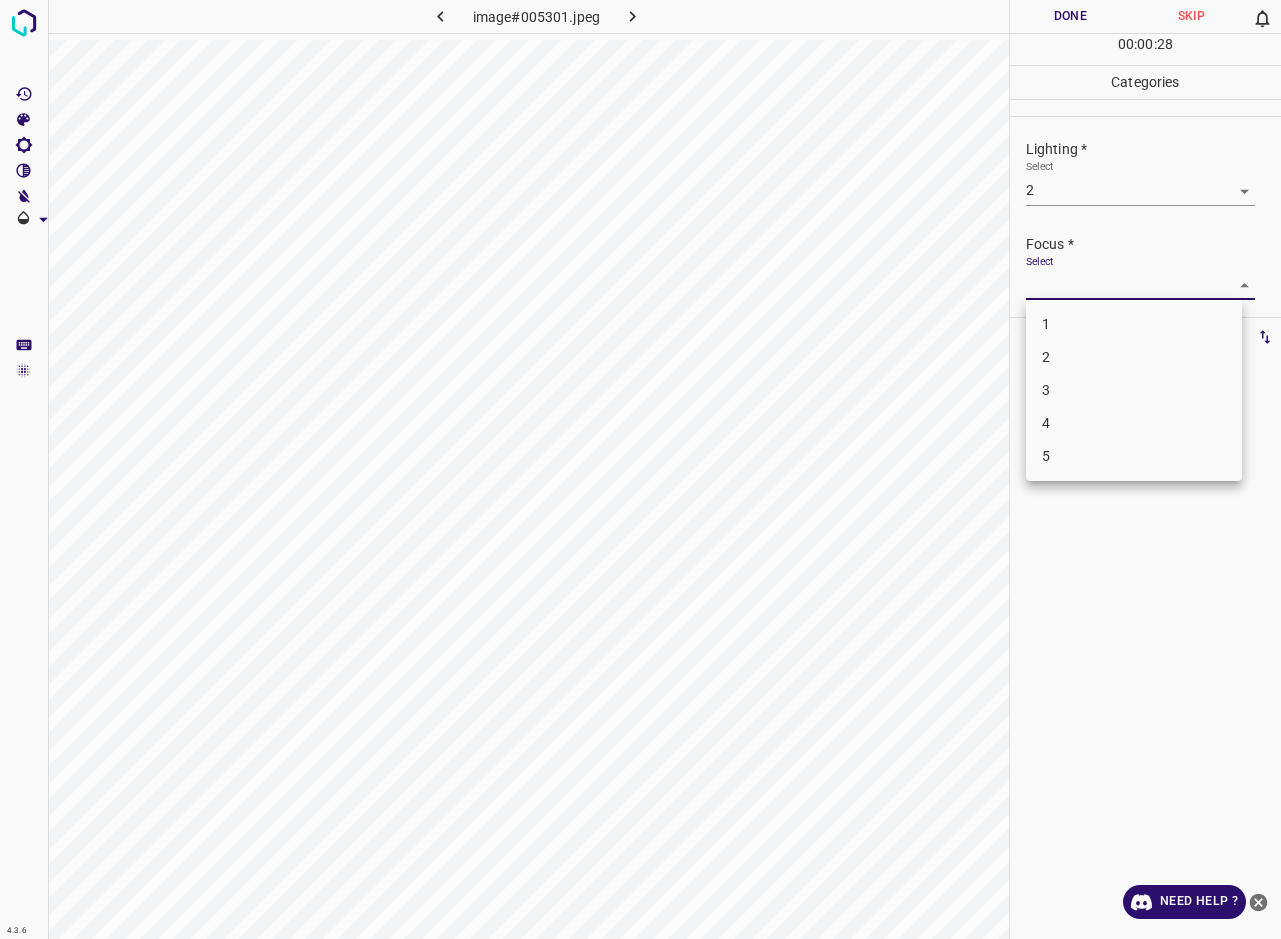 click on "3" at bounding box center (1134, 390) 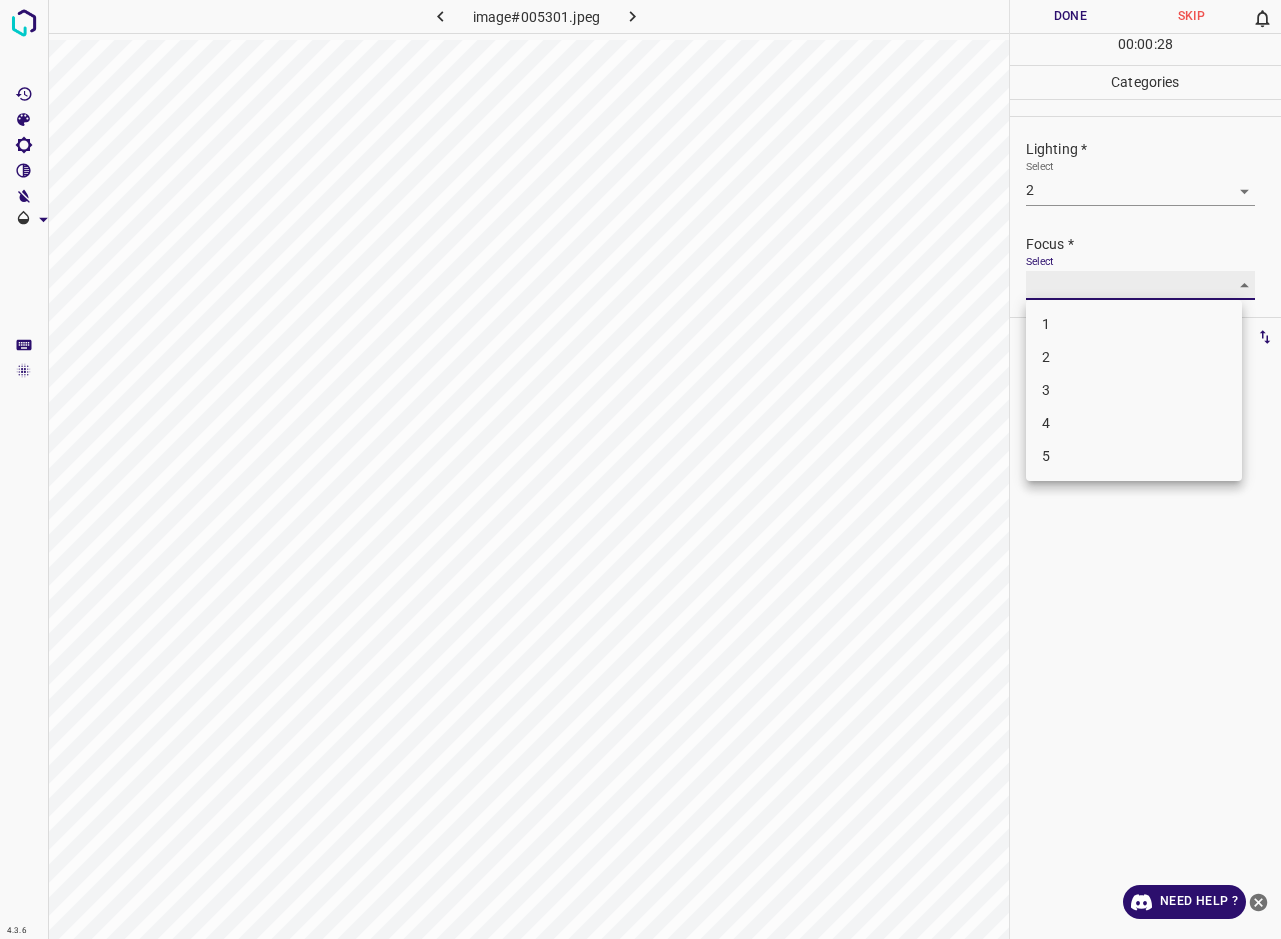 type on "3" 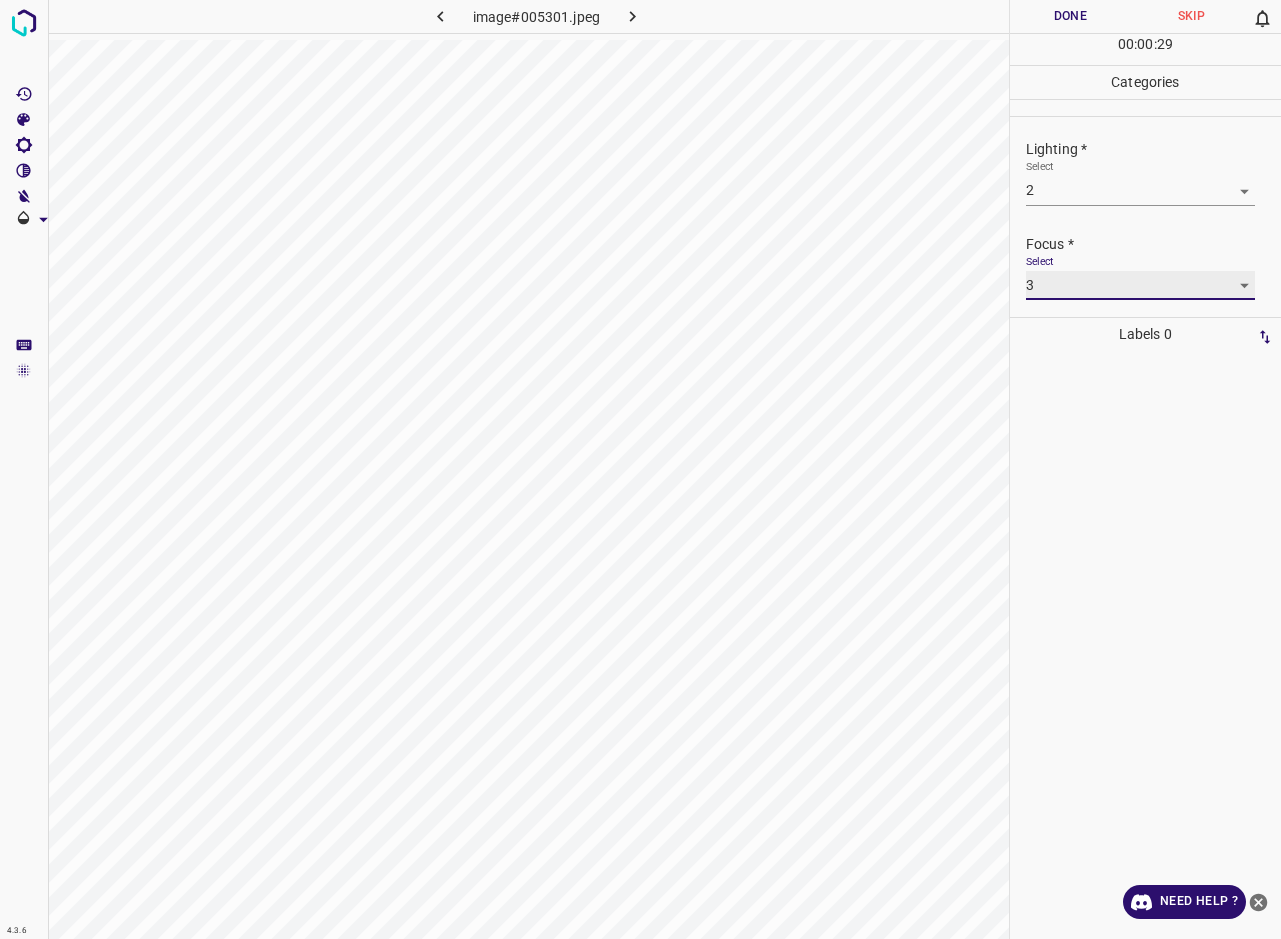 scroll, scrollTop: 19, scrollLeft: 0, axis: vertical 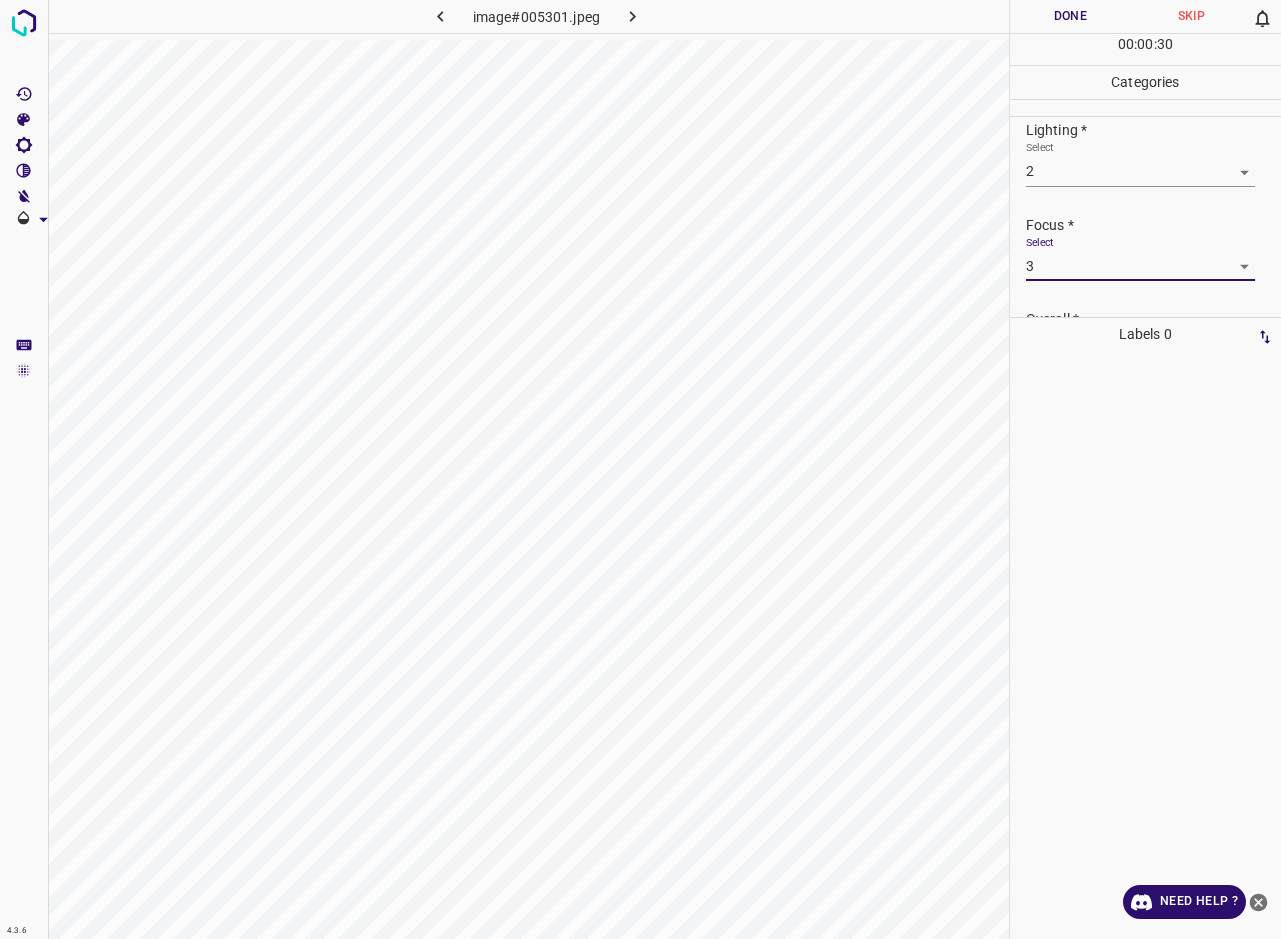 click on "Overall *" at bounding box center (1153, 319) 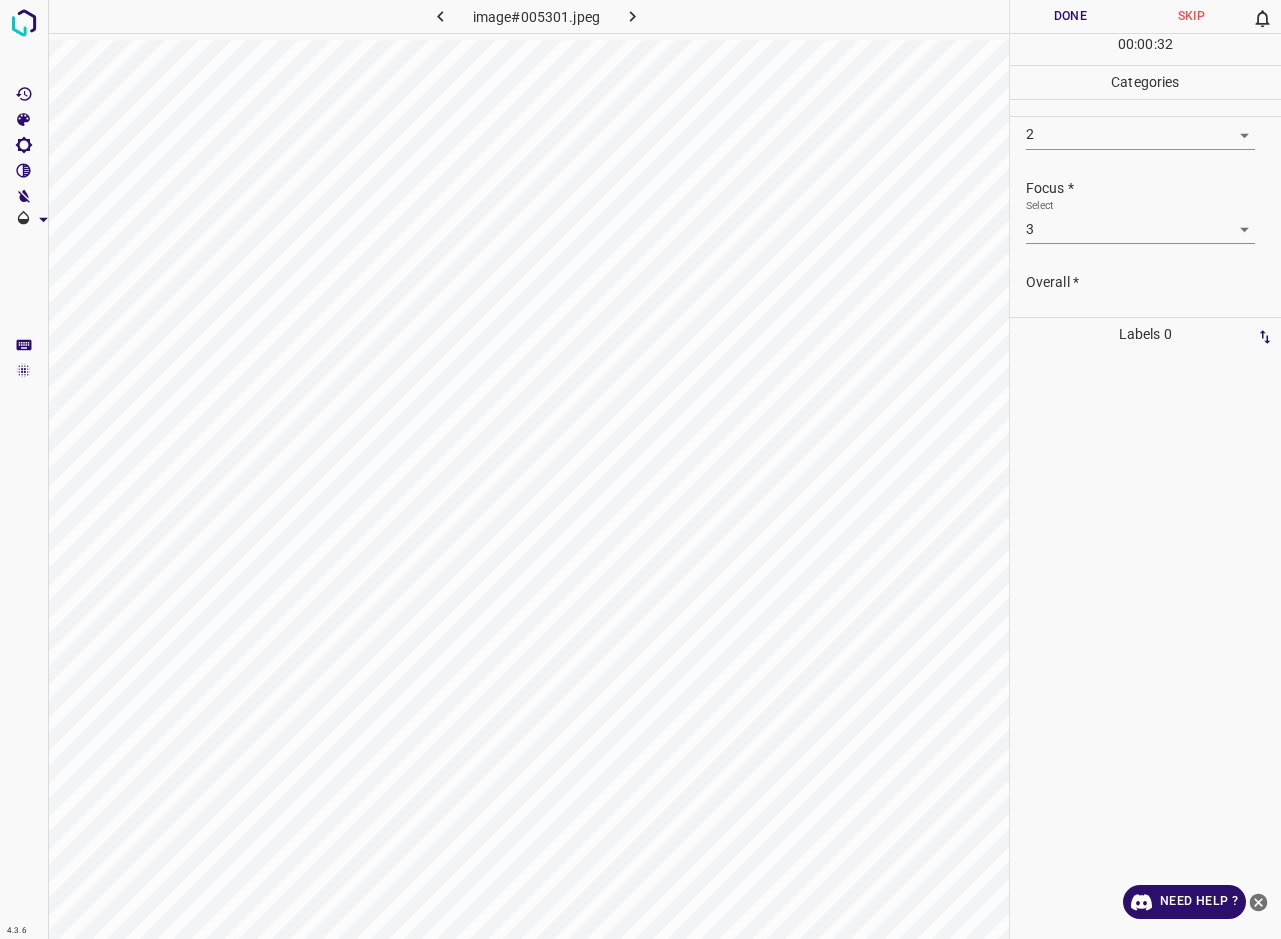 click on "4.3.6  image#005301.jpeg Done Skip 0 00   : 00   : 32   Categories Lighting *  Select 2 2 Focus *  Select 3 3 Overall *  Select ​ Labels   0 Categories 1 Lighting 2 Focus 3 Overall Tools Space Change between modes (Draw & Edit) I Auto labeling R Restore zoom M Zoom in N Zoom out Delete Delete selecte label Filters Z Restore filters X Saturation filter C Brightness filter V Contrast filter B Gray scale filter General O Download Need Help ? - Text - Hide - Delete" at bounding box center (640, 469) 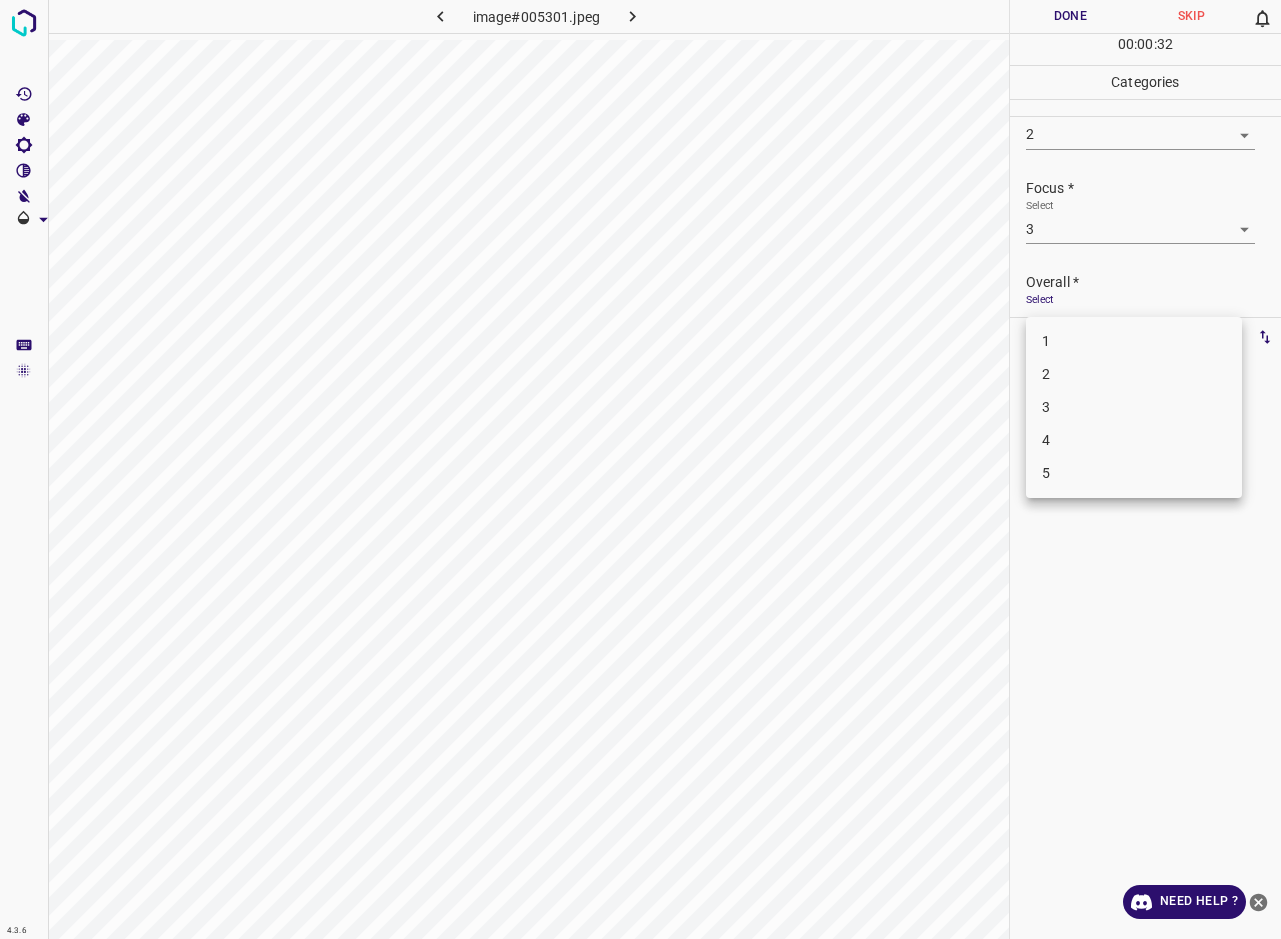 scroll, scrollTop: 76, scrollLeft: 0, axis: vertical 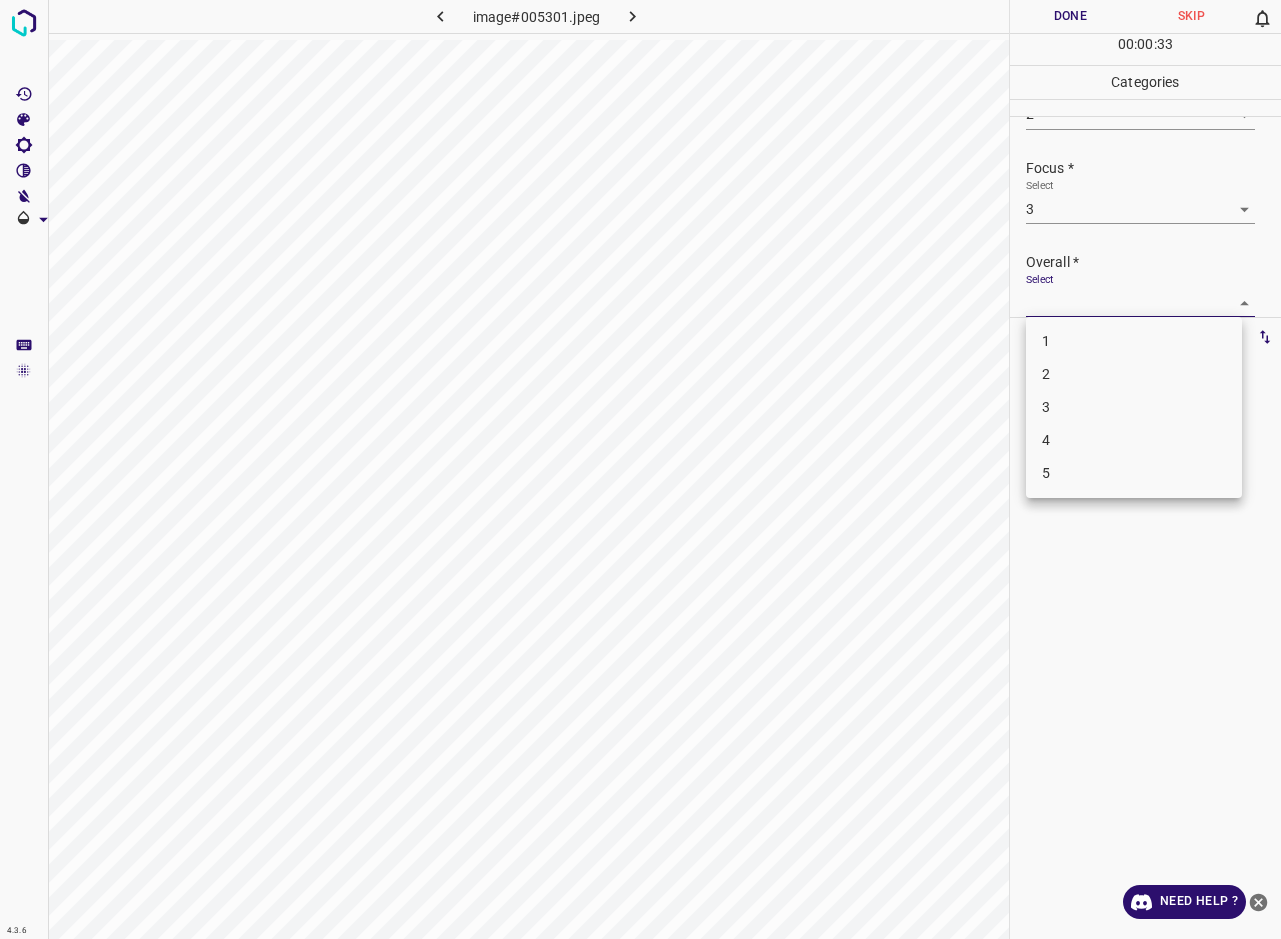 click on "3" at bounding box center (1134, 407) 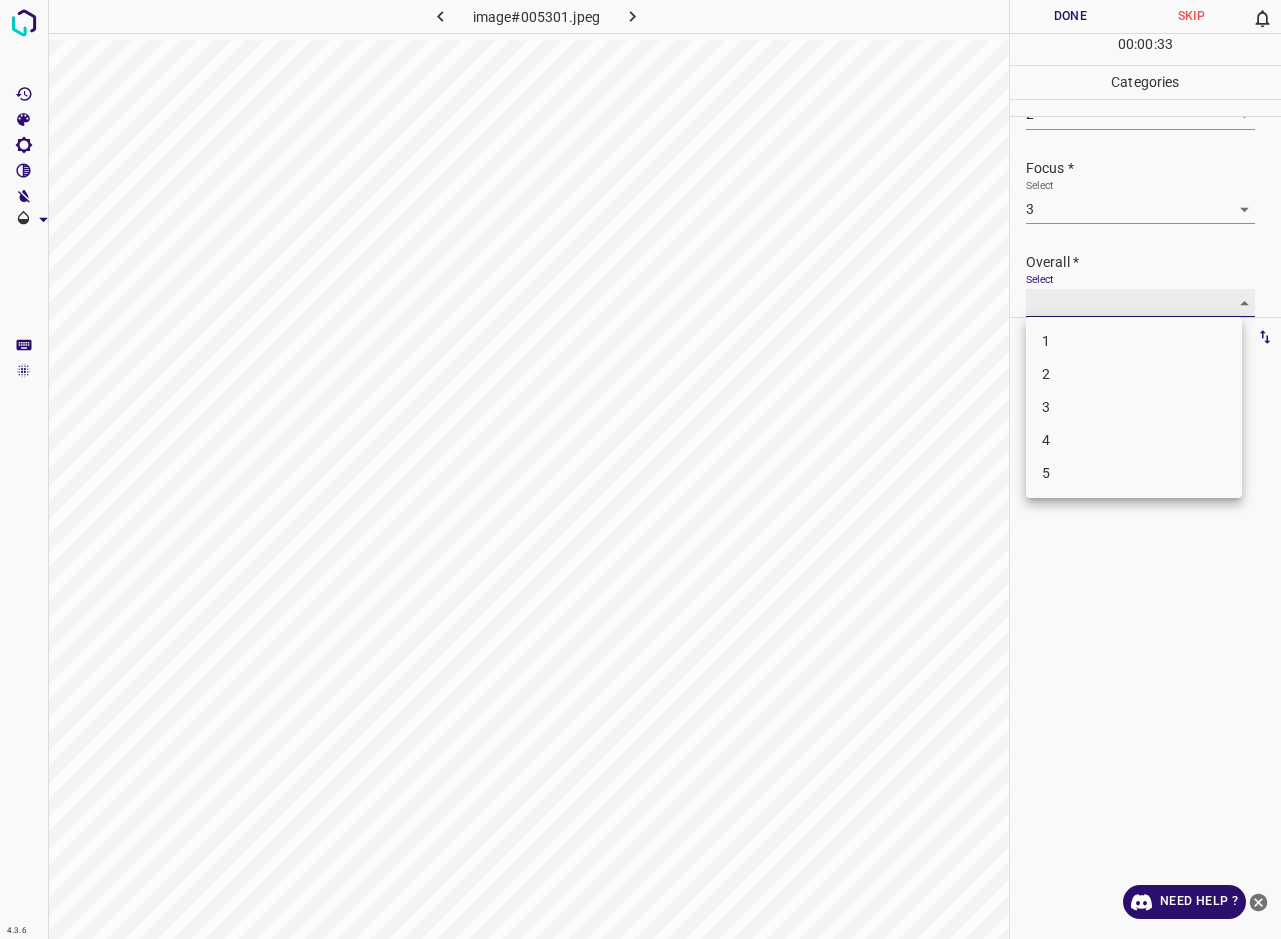 type on "3" 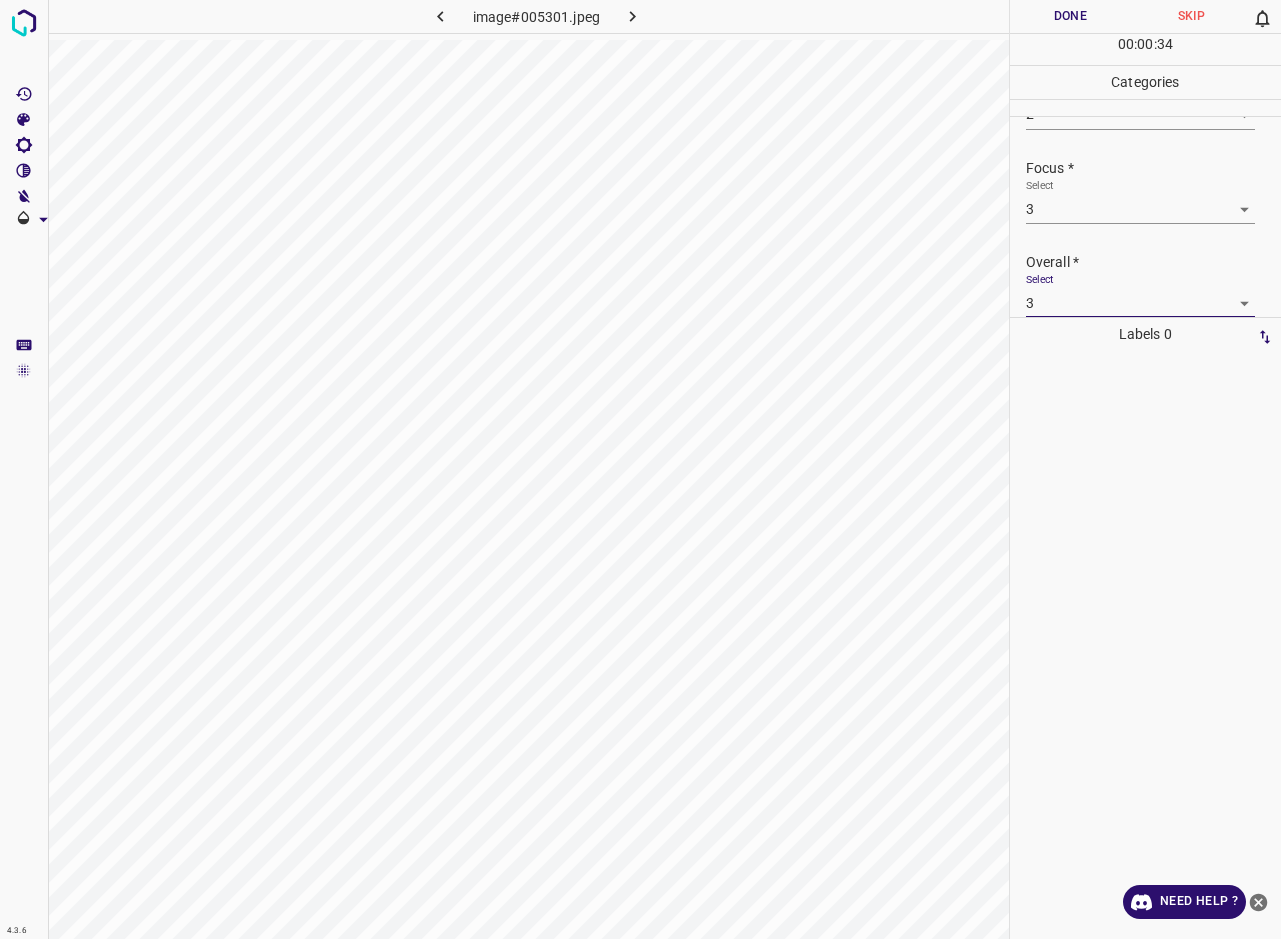 click on "Done" at bounding box center [1070, 16] 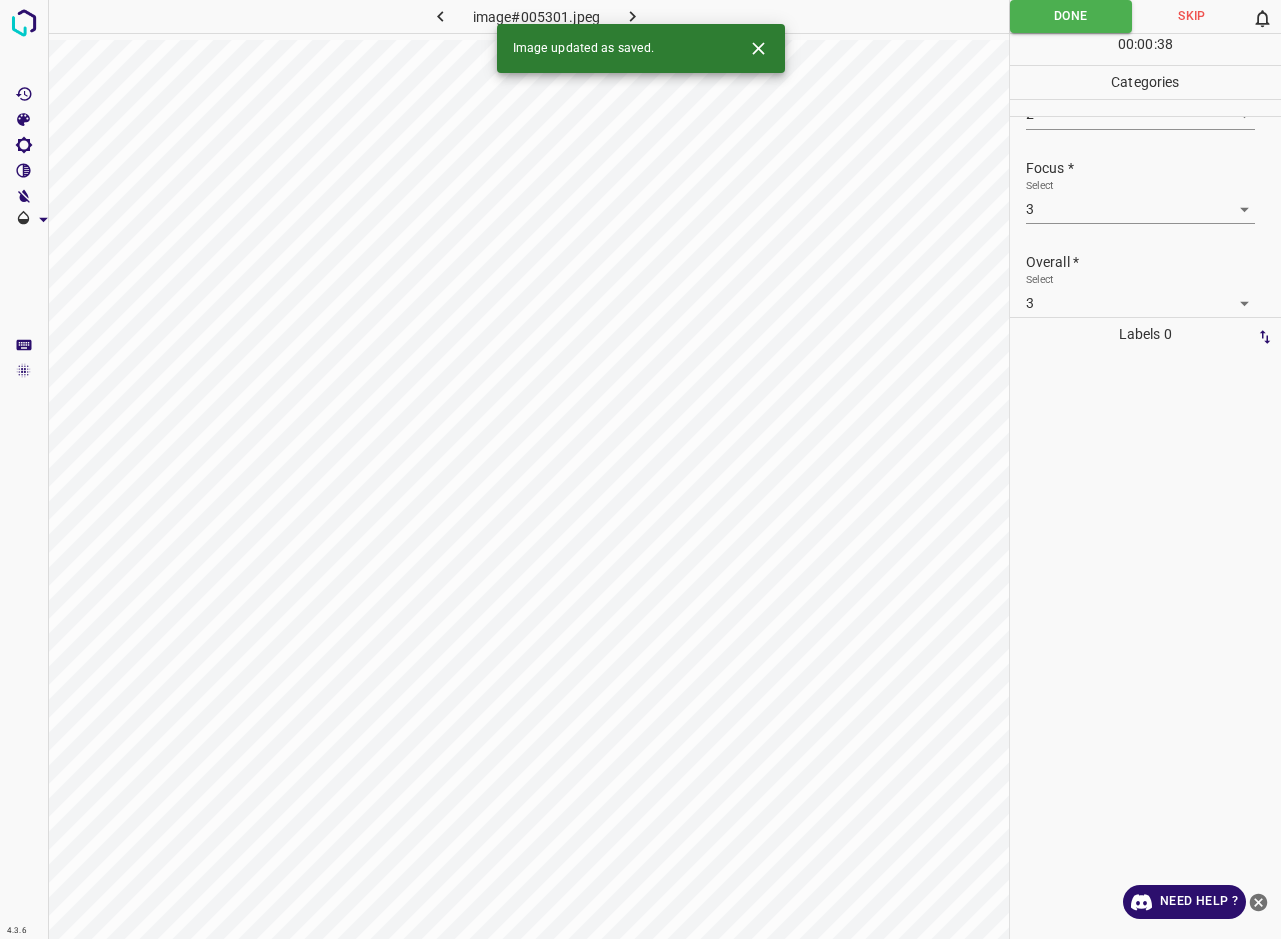 click 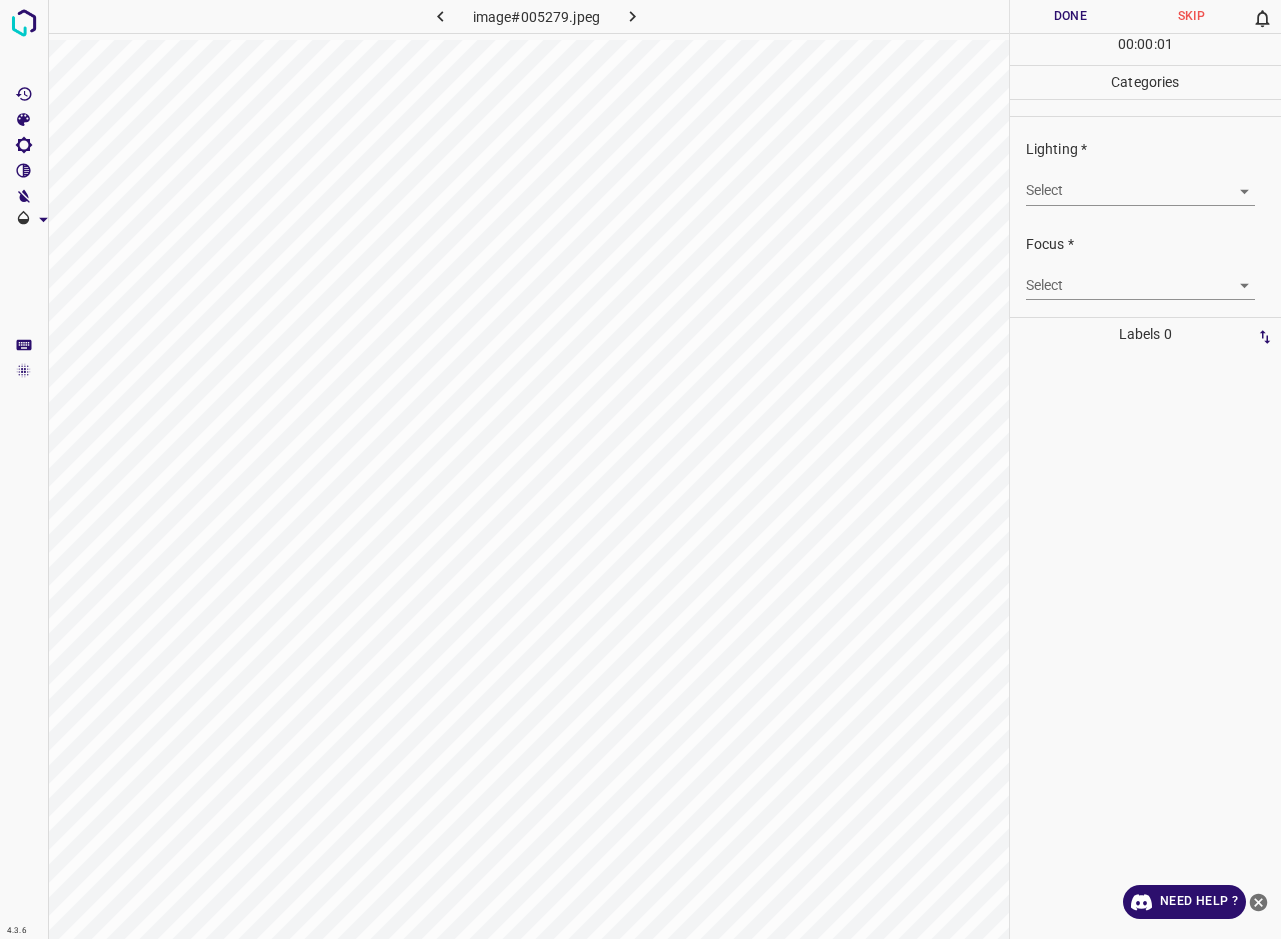 click on "4.3.6  image#005279.jpeg Done Skip 0 00   : 00   : 01   Categories Lighting *  Select ​ Focus *  Select ​ Overall *  Select ​ Labels   0 Categories 1 Lighting 2 Focus 3 Overall Tools Space Change between modes (Draw & Edit) I Auto labeling R Restore zoom M Zoom in N Zoom out Delete Delete selecte label Filters Z Restore filters X Saturation filter C Brightness filter V Contrast filter B Gray scale filter General O Download Need Help ? - Text - Hide - Delete" at bounding box center [640, 469] 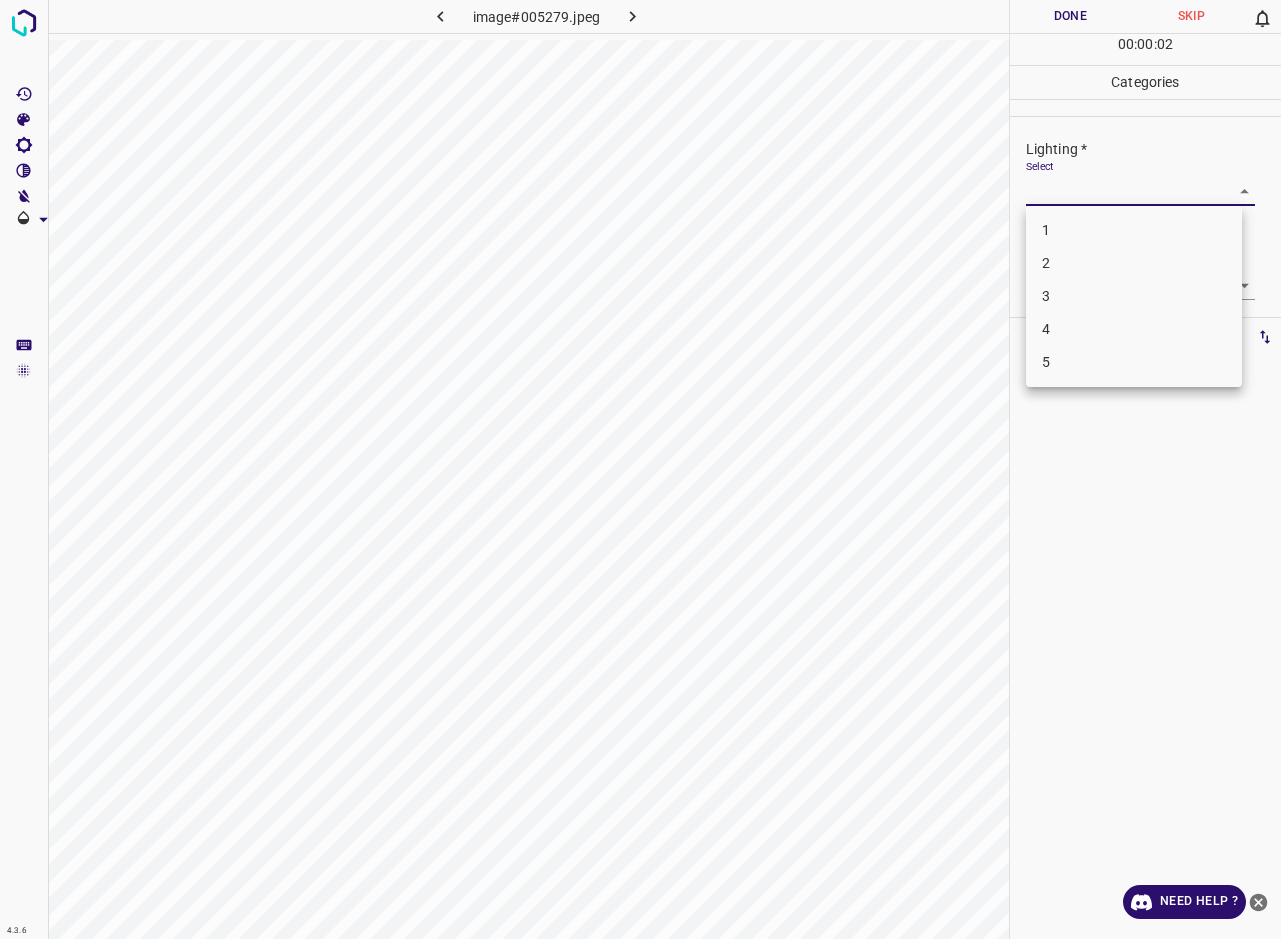 click on "2" at bounding box center [1134, 263] 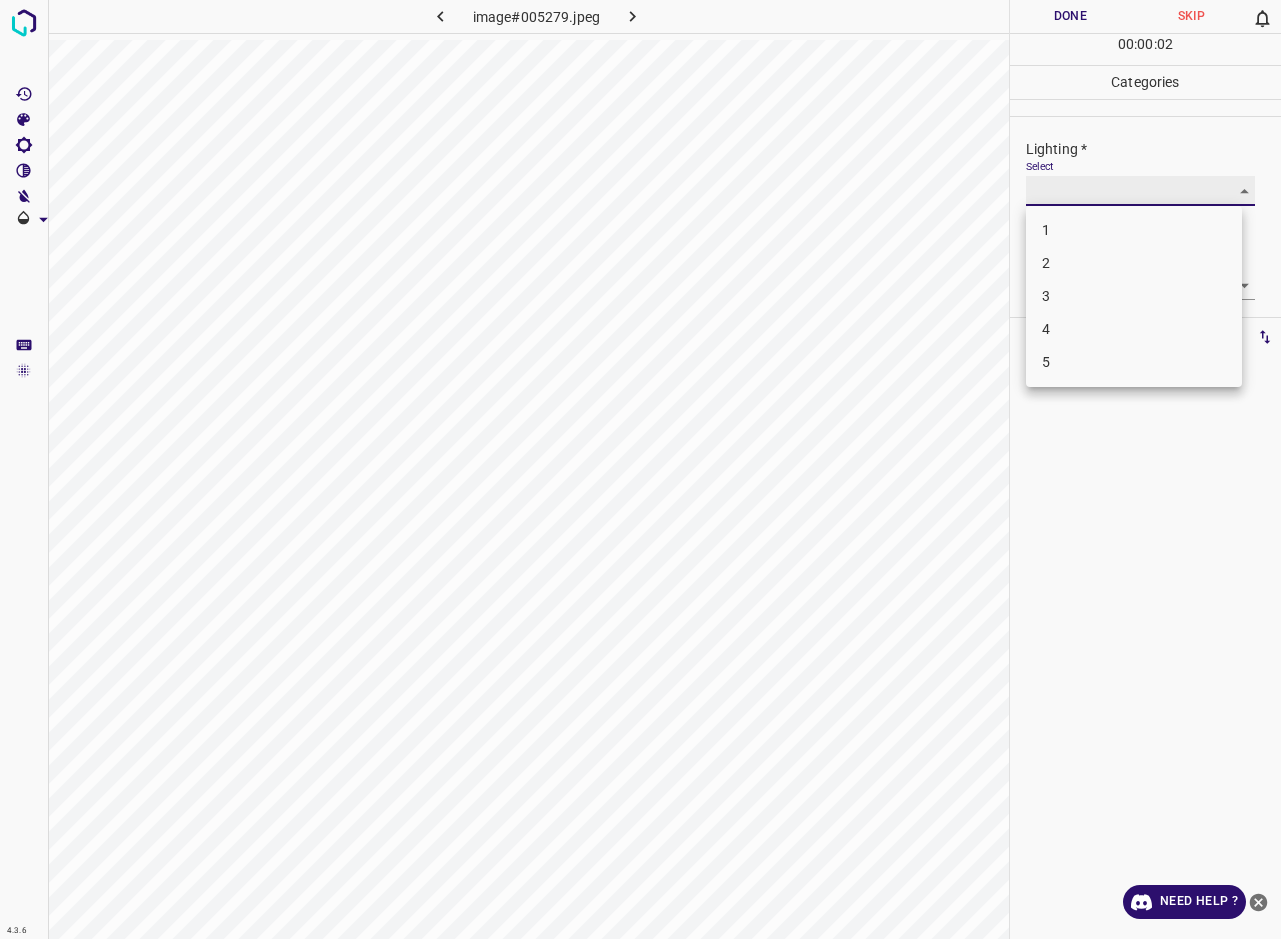 type on "2" 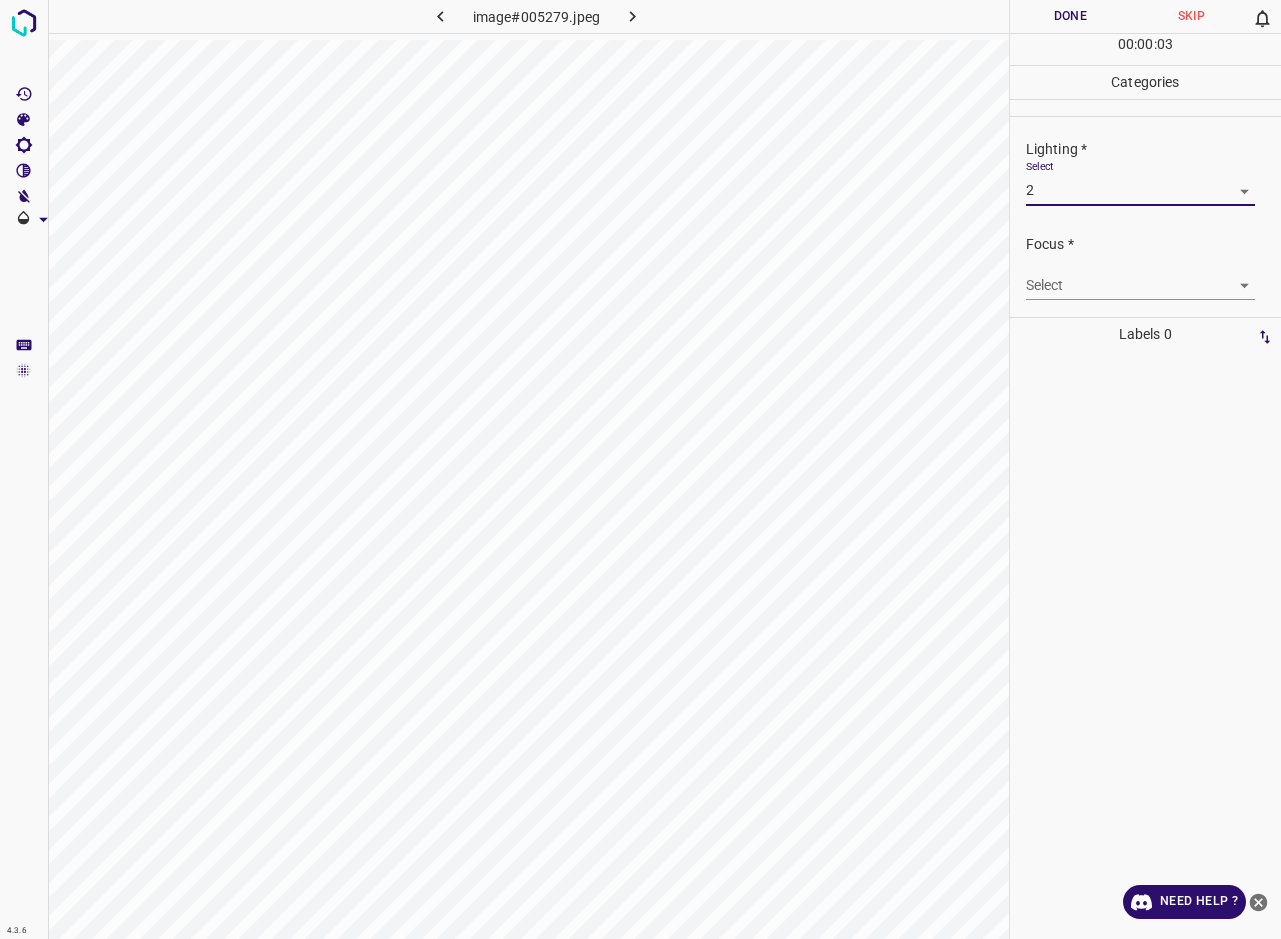 click on "4.3.6  image#005279.jpeg Done Skip 0 00   : 00   : 03   Categories Lighting *  Select 2 2 Focus *  Select ​ Overall *  Select ​ Labels   0 Categories 1 Lighting 2 Focus 3 Overall Tools Space Change between modes (Draw & Edit) I Auto labeling R Restore zoom M Zoom in N Zoom out Delete Delete selecte label Filters Z Restore filters X Saturation filter C Brightness filter V Contrast filter B Gray scale filter General O Download Need Help ? - Text - Hide - Delete" at bounding box center [640, 469] 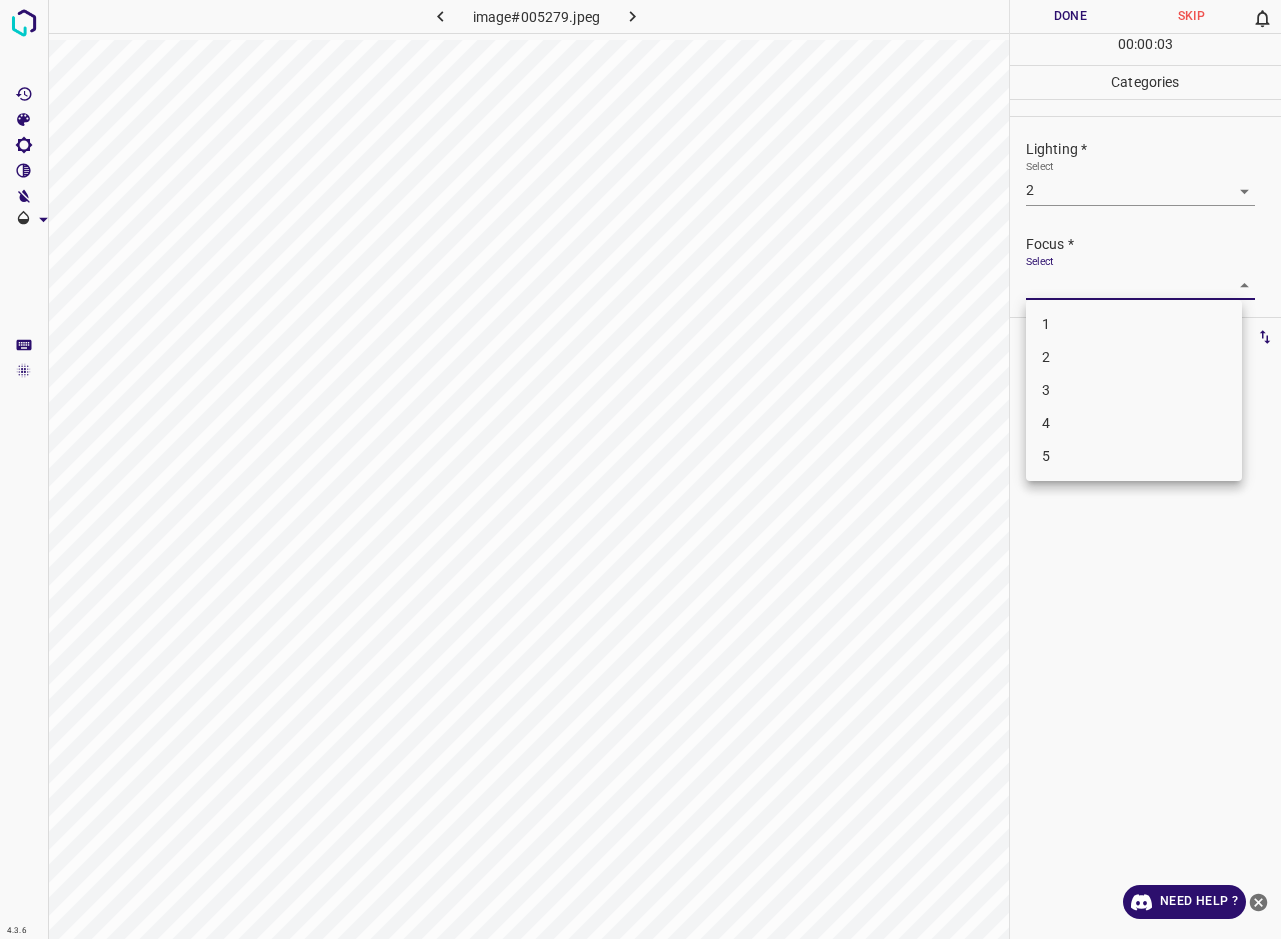 click on "2" at bounding box center [1134, 357] 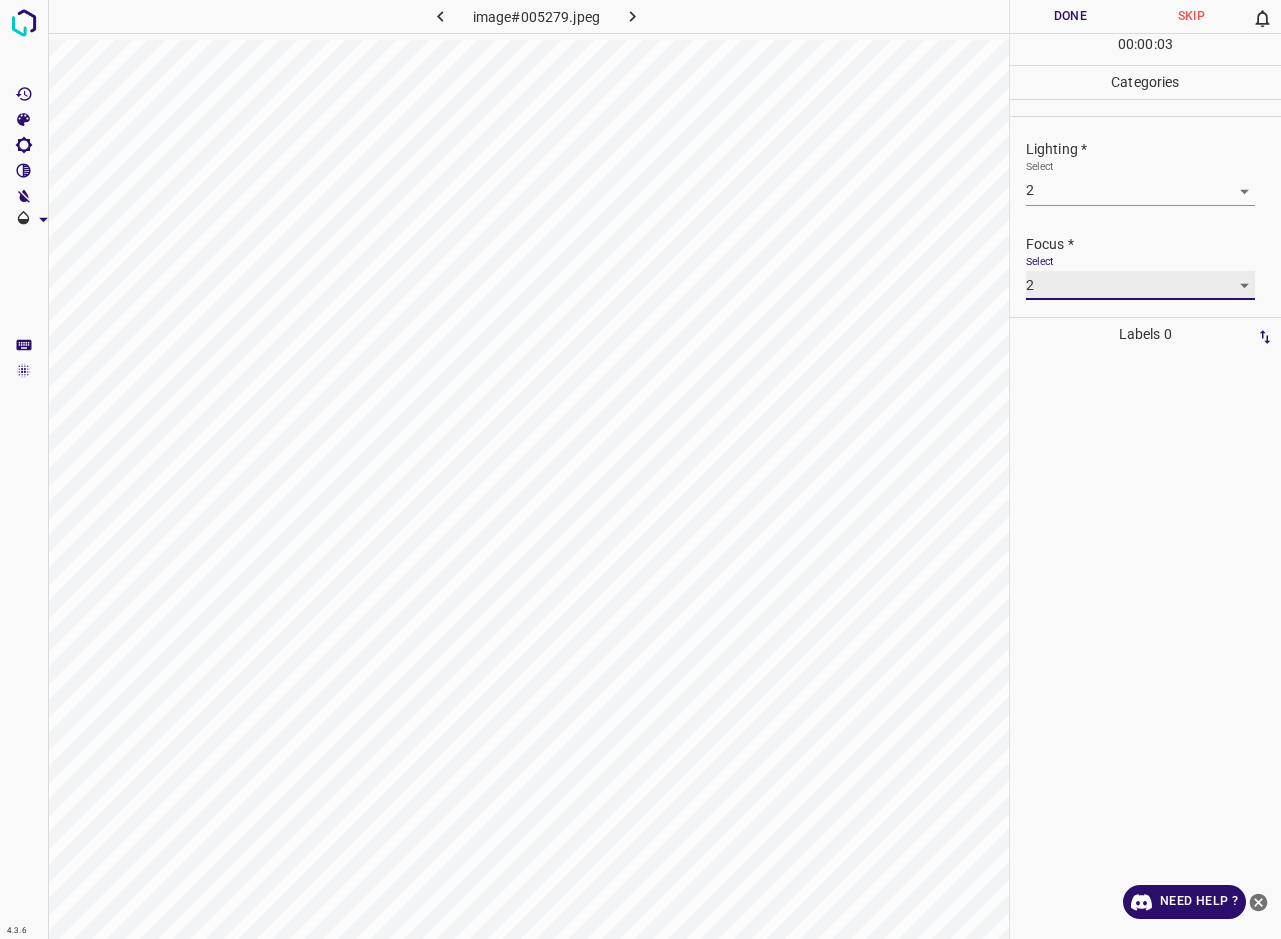 type on "2" 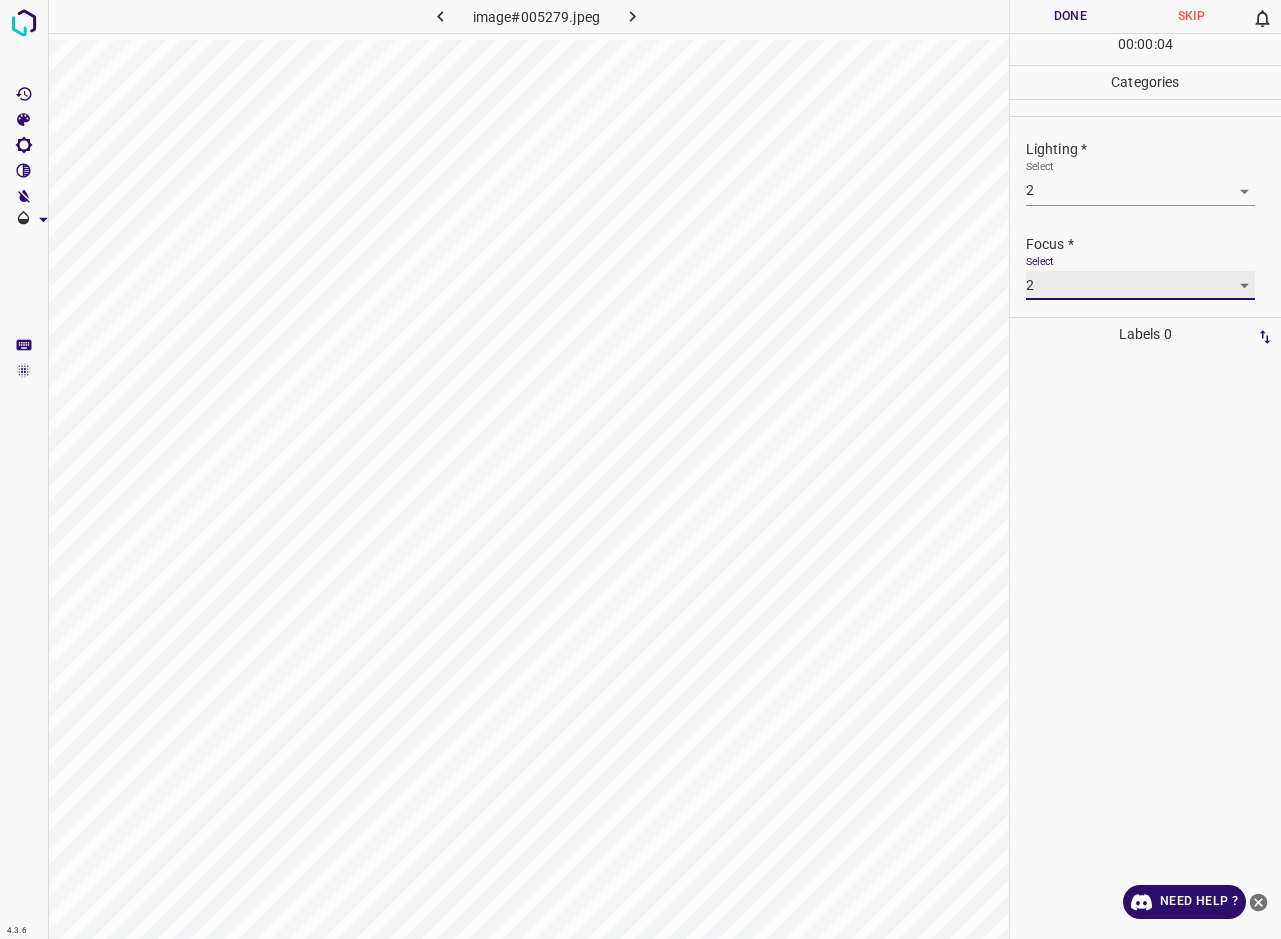 scroll, scrollTop: 35, scrollLeft: 0, axis: vertical 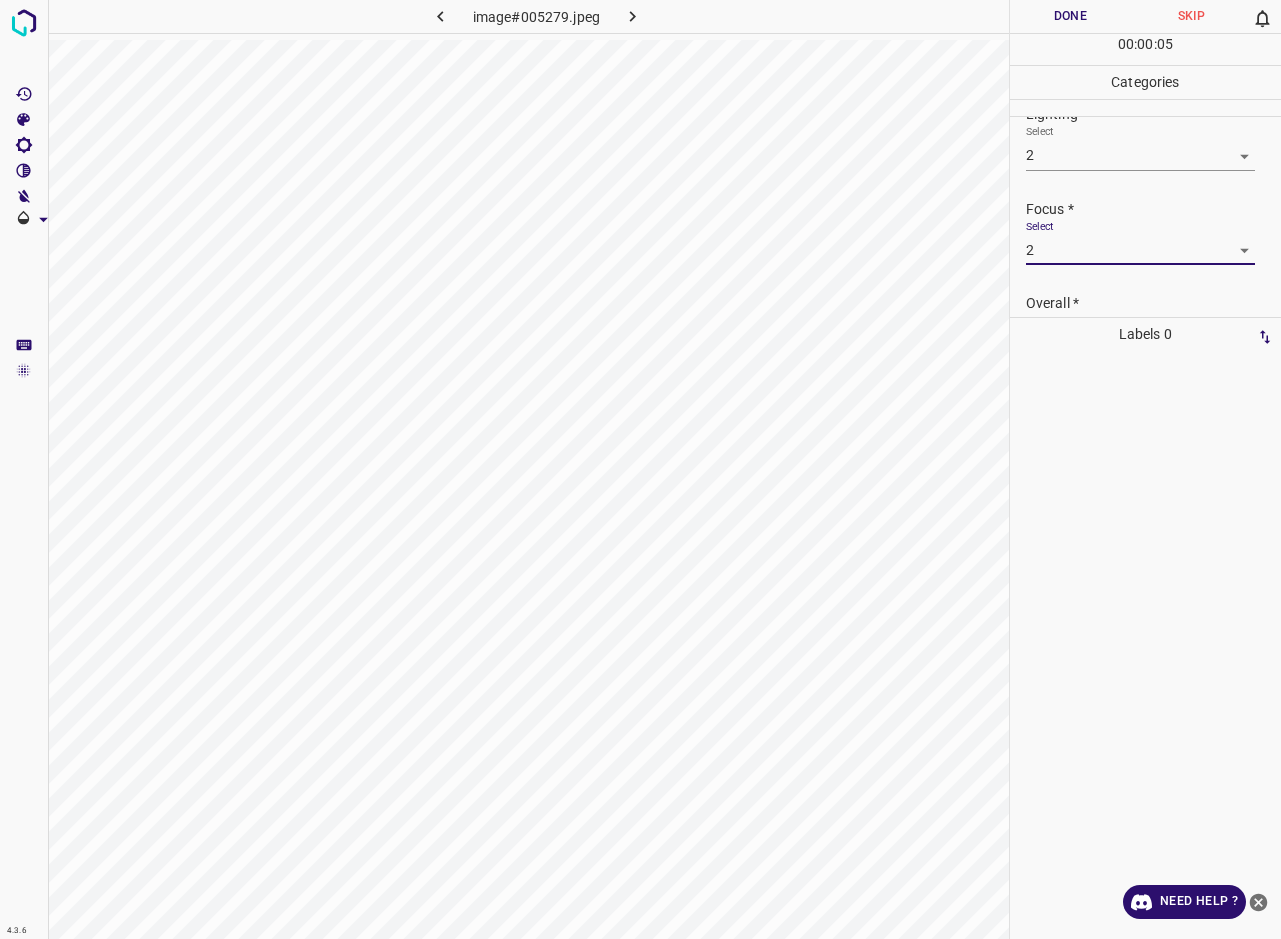 click on "Select ​" at bounding box center [1141, 336] 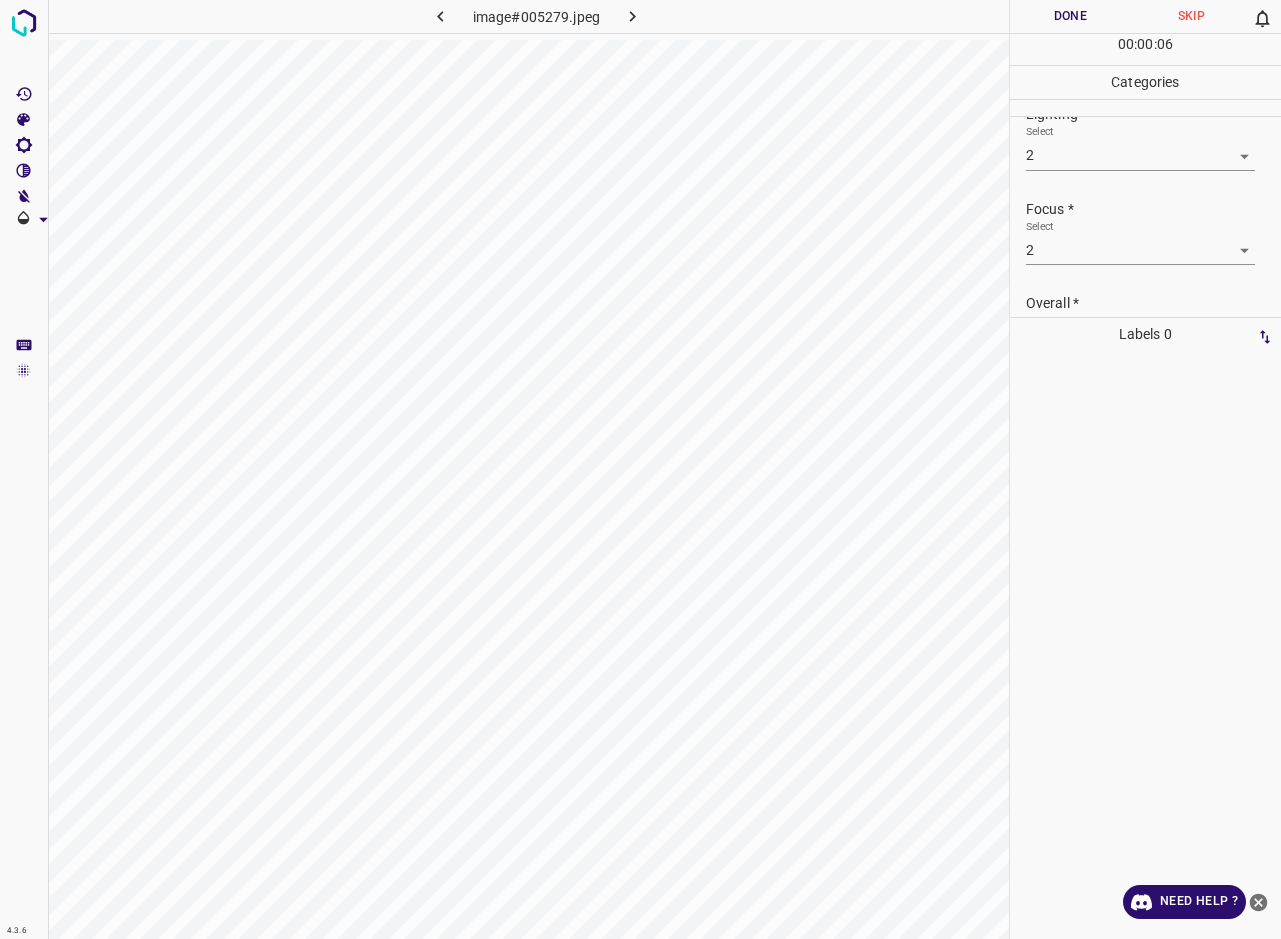 click on "Overall *" at bounding box center [1153, 303] 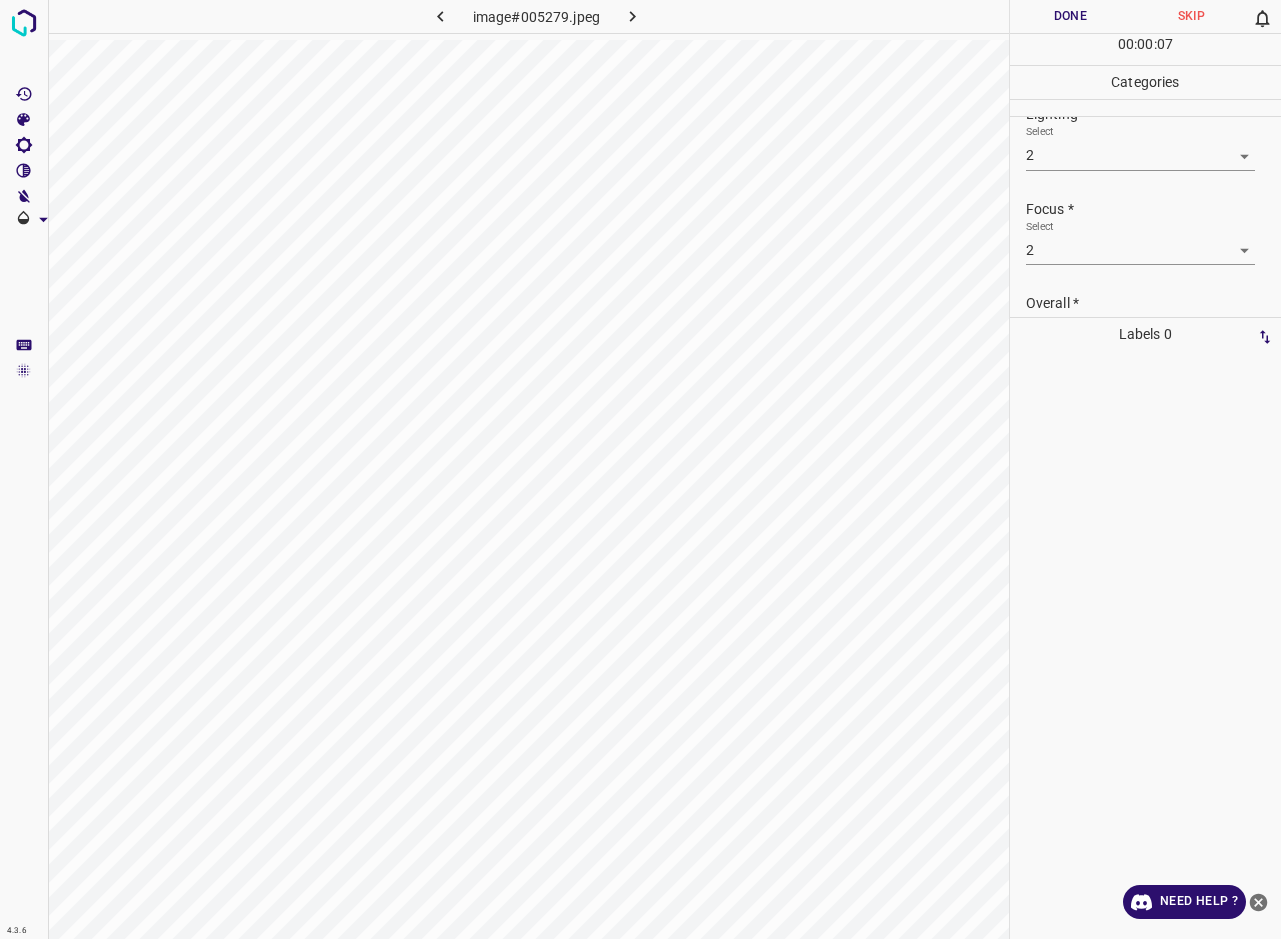 scroll, scrollTop: 93, scrollLeft: 0, axis: vertical 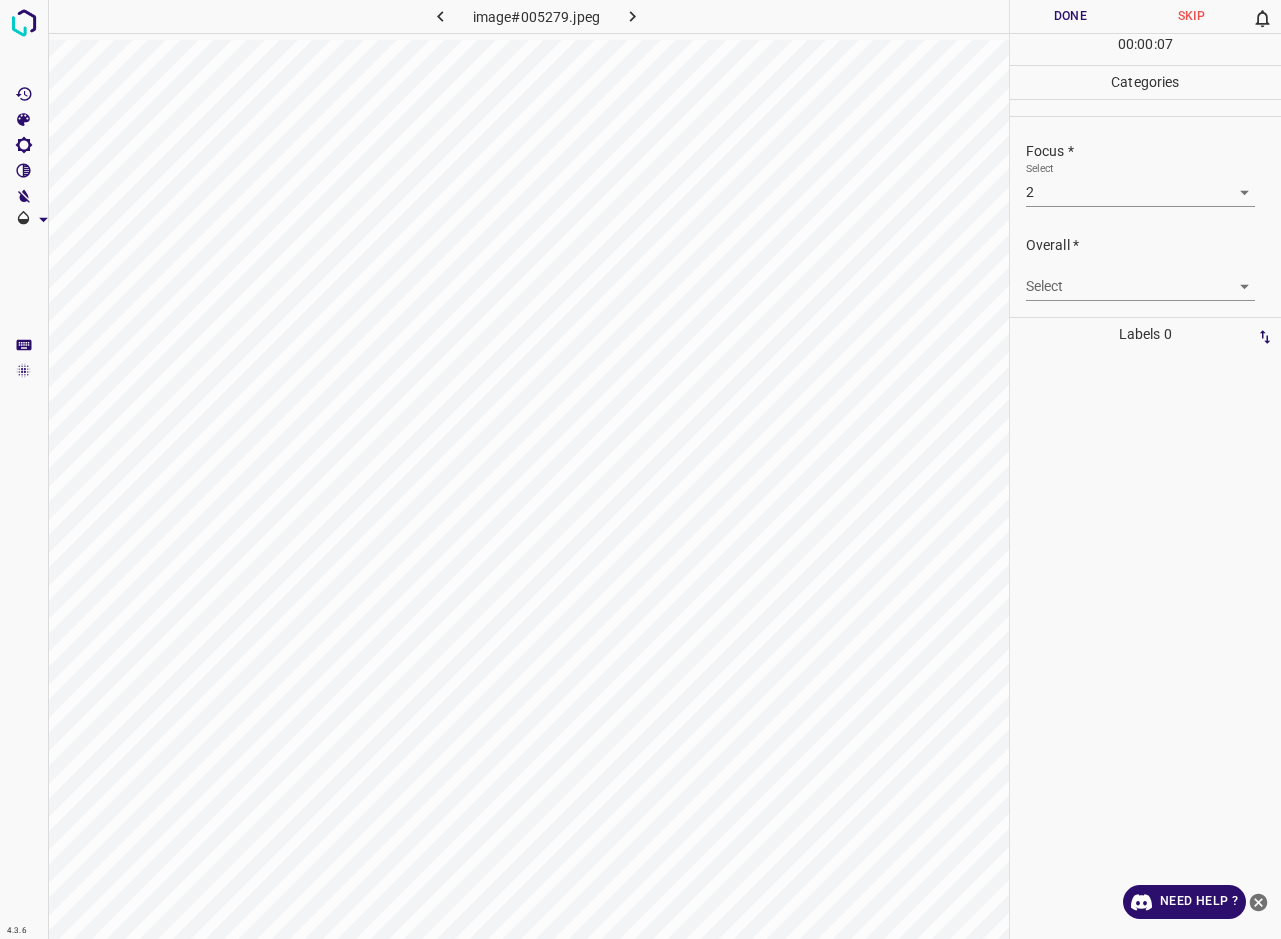 click on "4.3.6  image#005279.jpeg Done Skip 0 00   : 00   : 07   Categories Lighting *  Select 2 2 Focus *  Select 2 2 Overall *  Select ​ Labels   0 Categories 1 Lighting 2 Focus 3 Overall Tools Space Change between modes (Draw & Edit) I Auto labeling R Restore zoom M Zoom in N Zoom out Delete Delete selecte label Filters Z Restore filters X Saturation filter C Brightness filter V Contrast filter B Gray scale filter General O Download Need Help ? - Text - Hide - Delete" at bounding box center (640, 469) 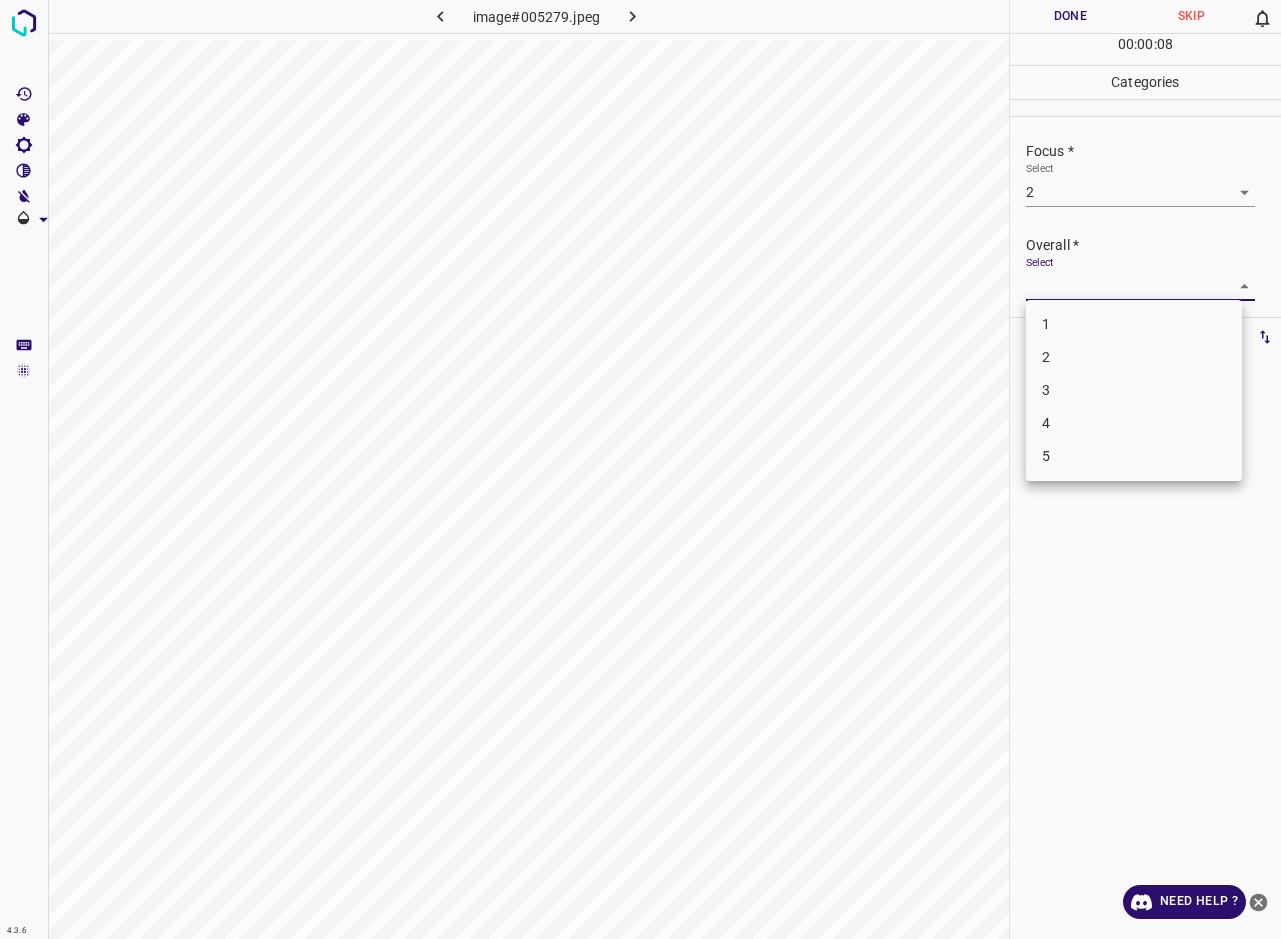 click on "2" at bounding box center [1134, 357] 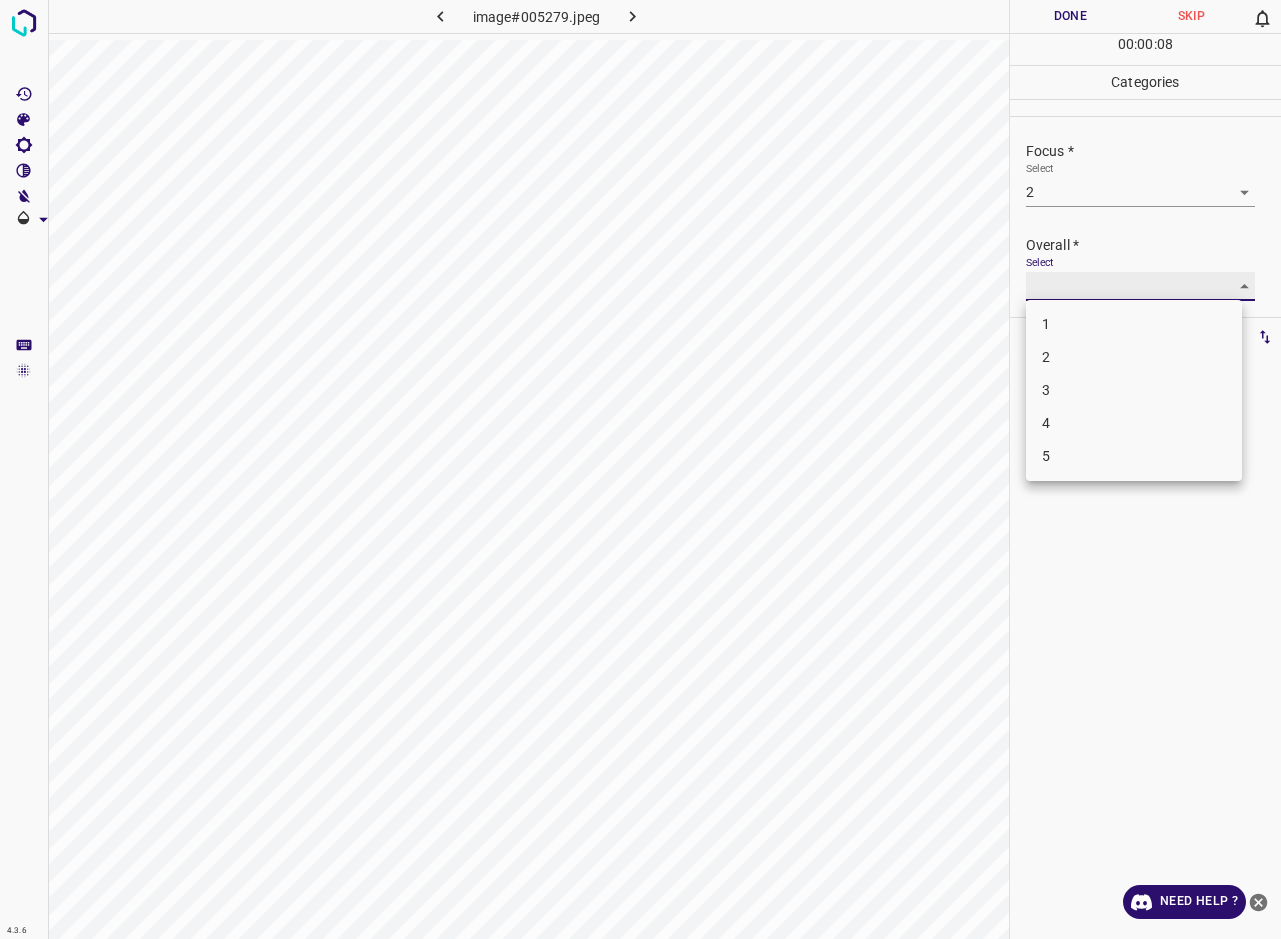 type on "2" 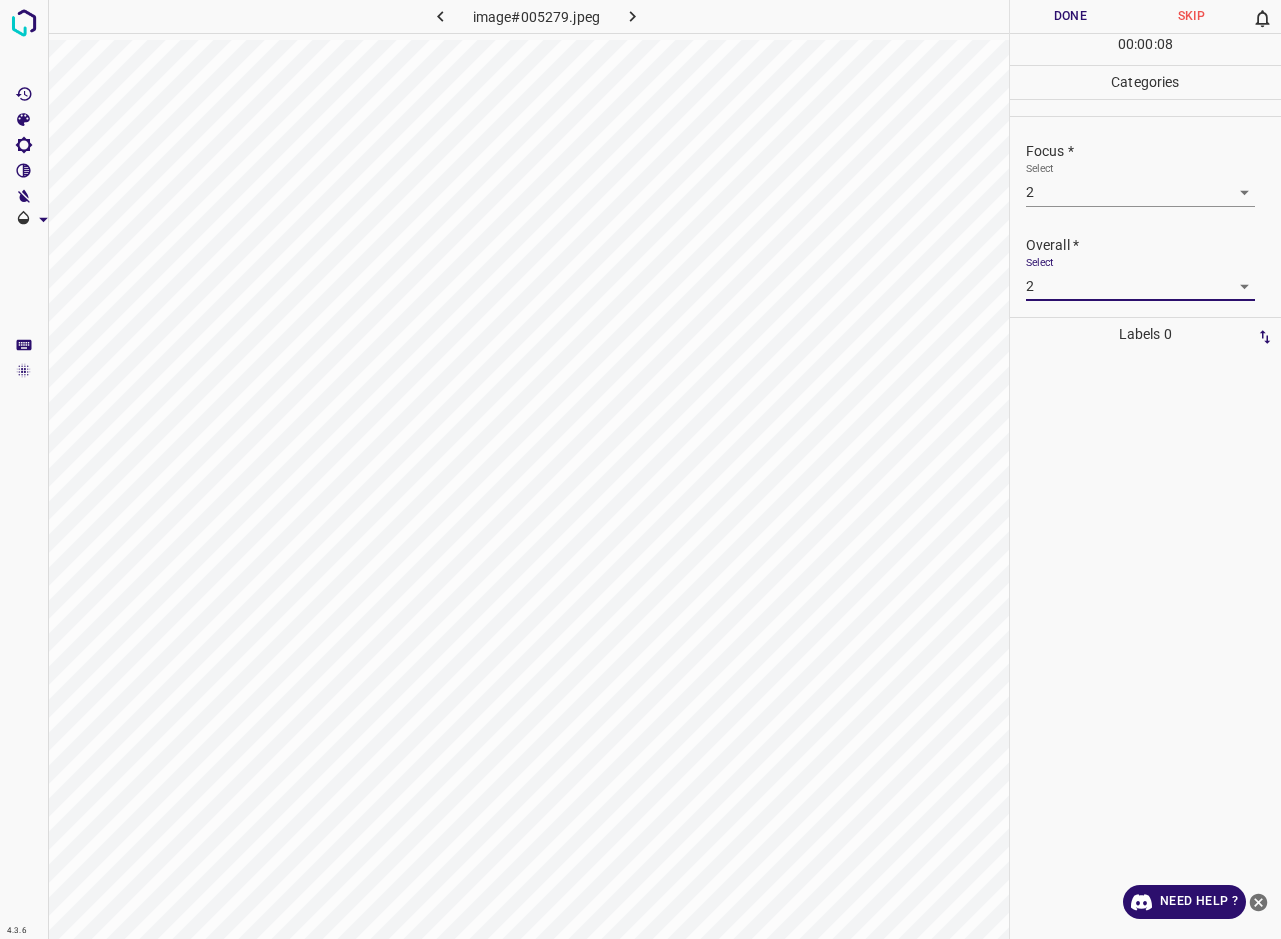click on "00   : 00   : 08" at bounding box center [1145, 49] 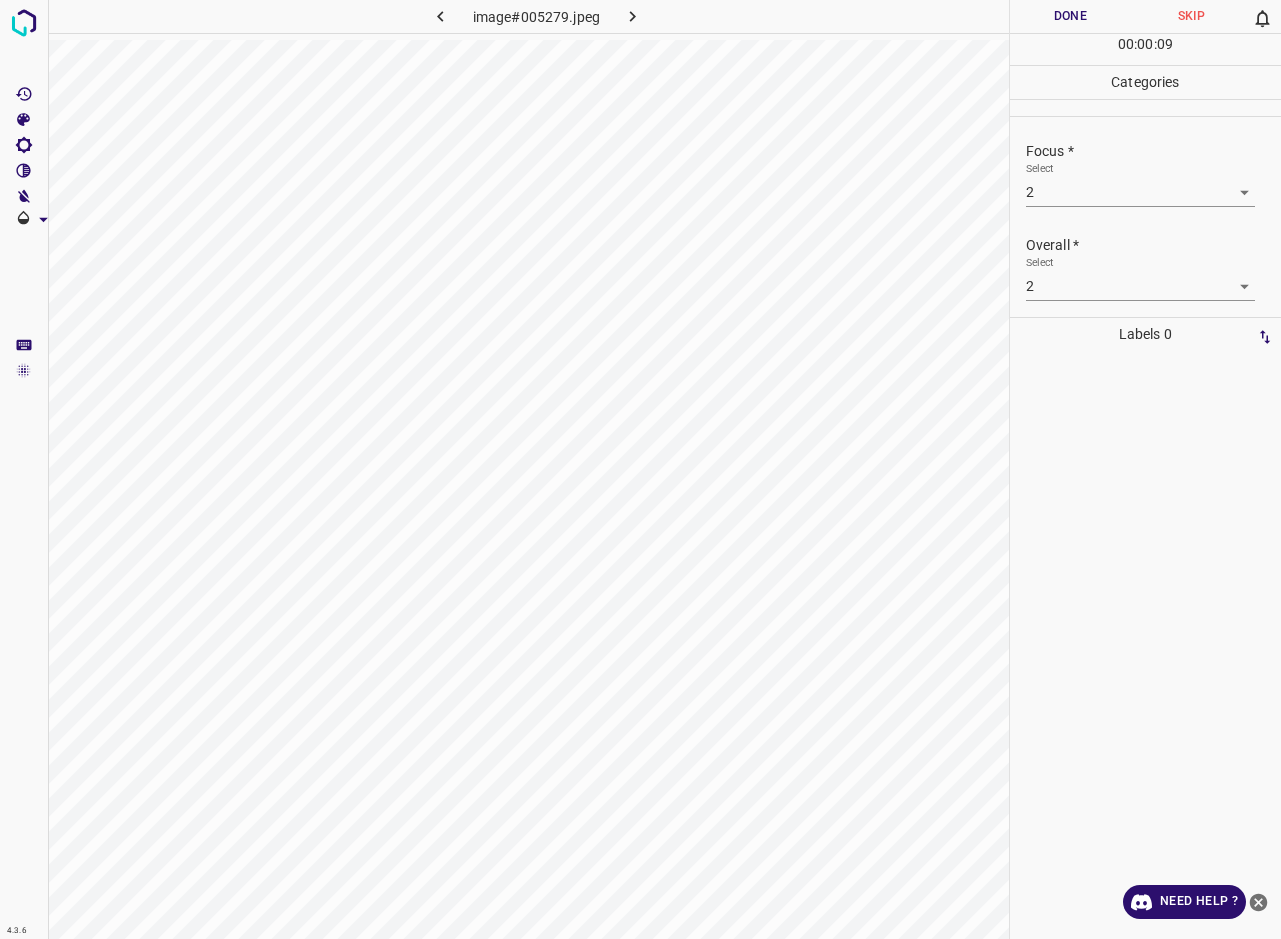 click on "Done" at bounding box center [1070, 16] 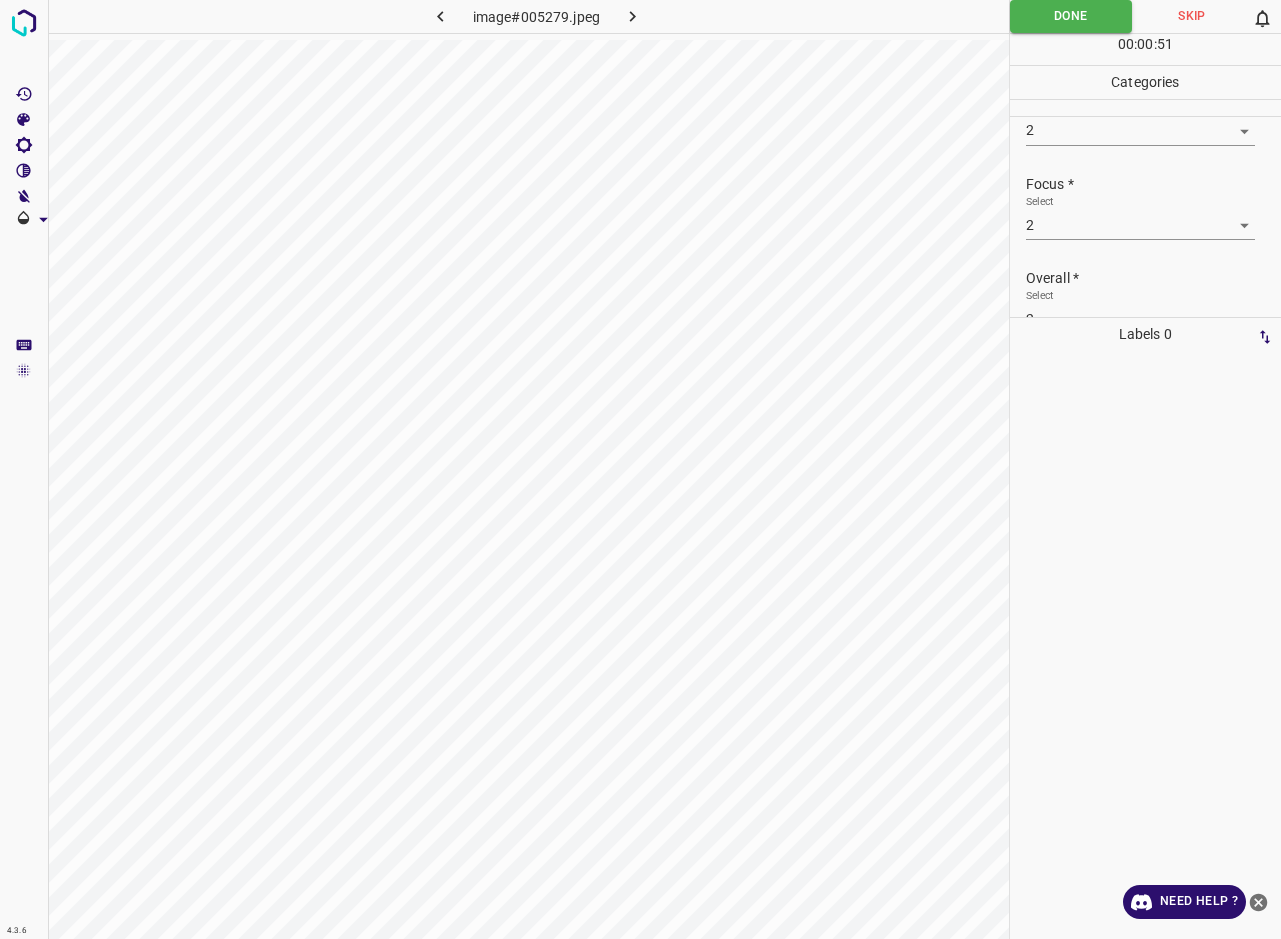 scroll, scrollTop: 98, scrollLeft: 0, axis: vertical 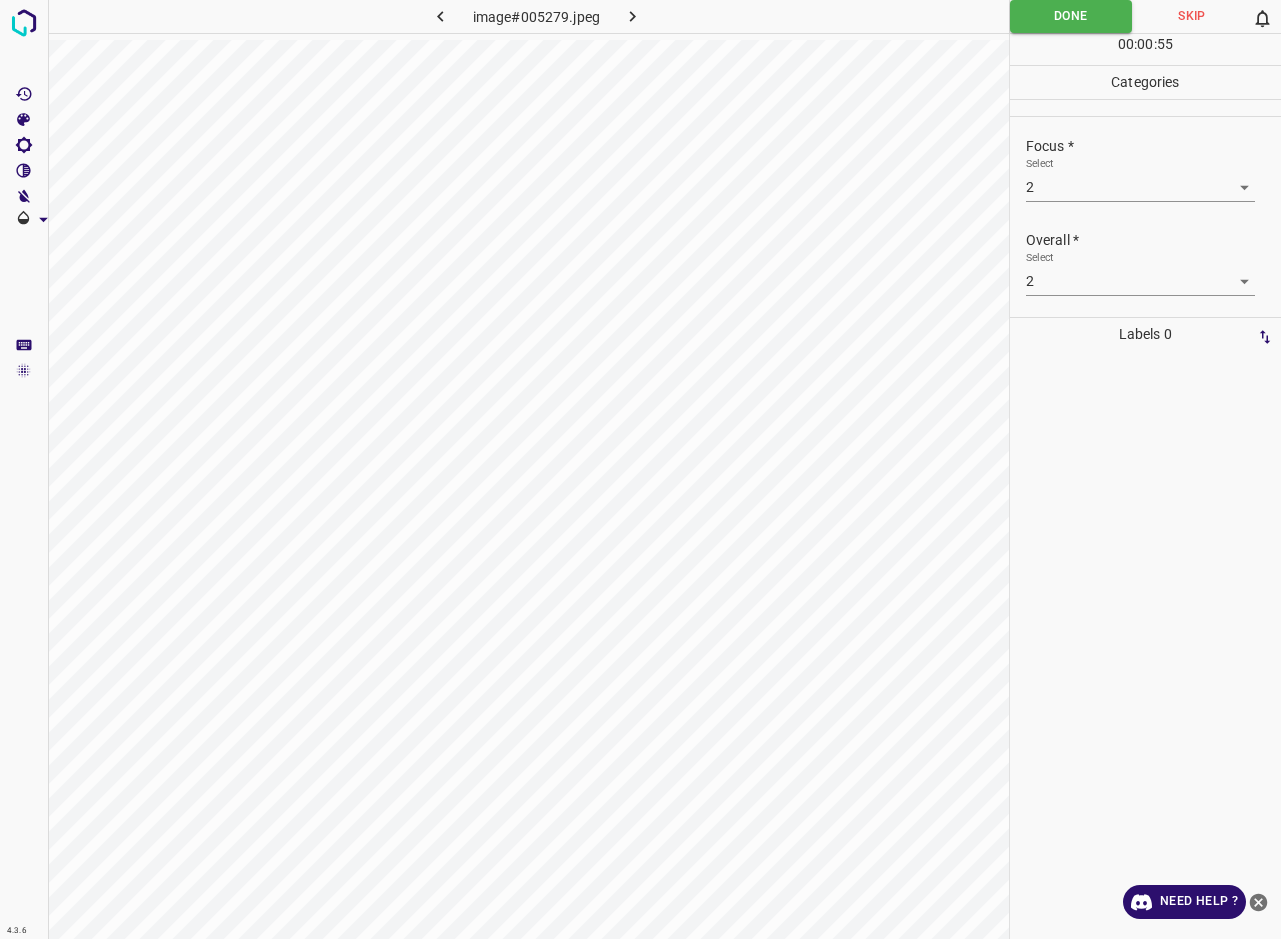 click 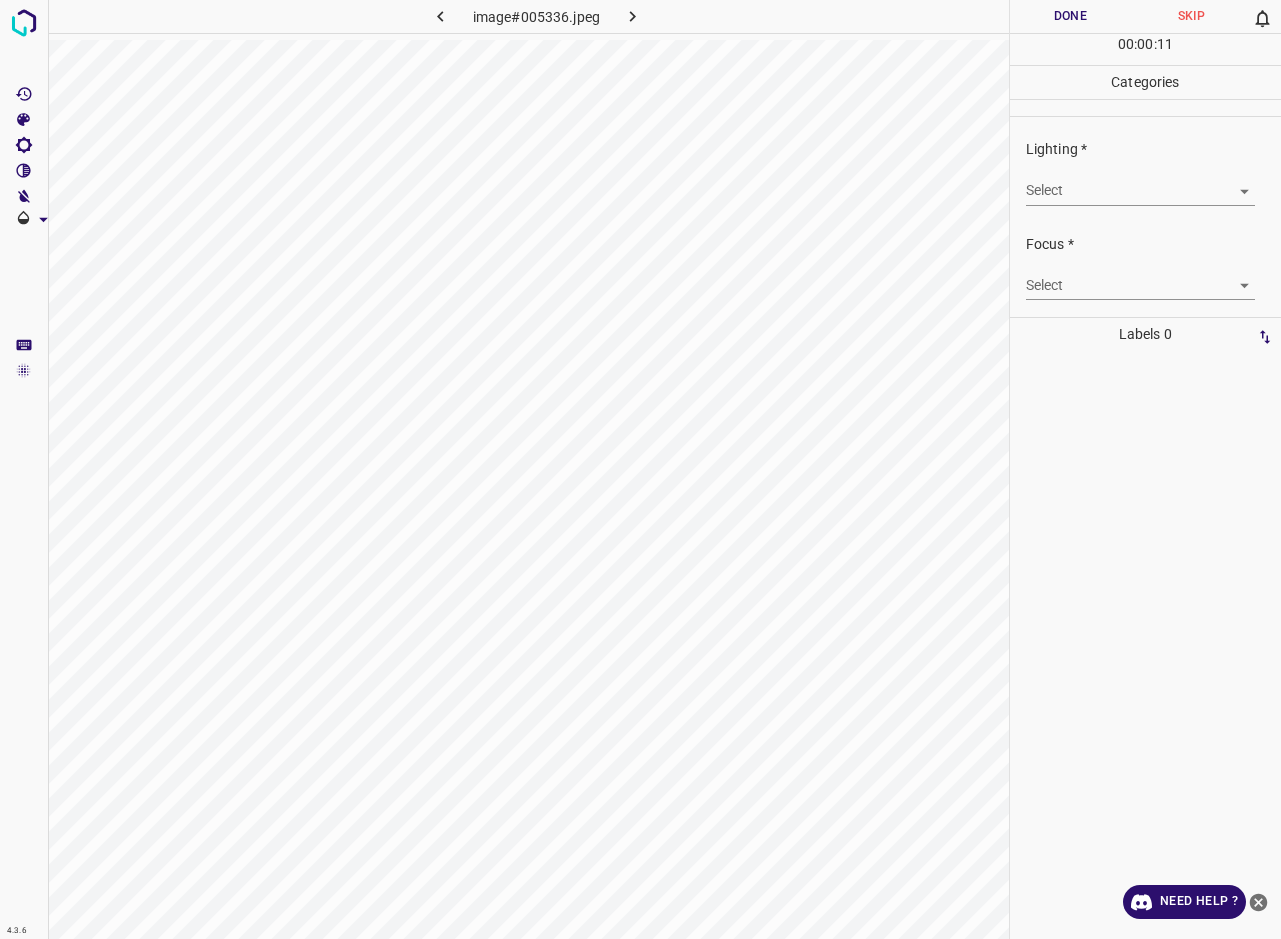 click on "4.3.6  image#005336.jpeg Done Skip 0 00   : 00   : 11   Categories Lighting *  Select ​ Focus *  Select ​ Overall *  Select ​ Labels   0 Categories 1 Lighting 2 Focus 3 Overall Tools Space Change between modes (Draw & Edit) I Auto labeling R Restore zoom M Zoom in N Zoom out Delete Delete selecte label Filters Z Restore filters X Saturation filter C Brightness filter V Contrast filter B Gray scale filter General O Download Need Help ? - Text - Hide - Delete" at bounding box center [640, 469] 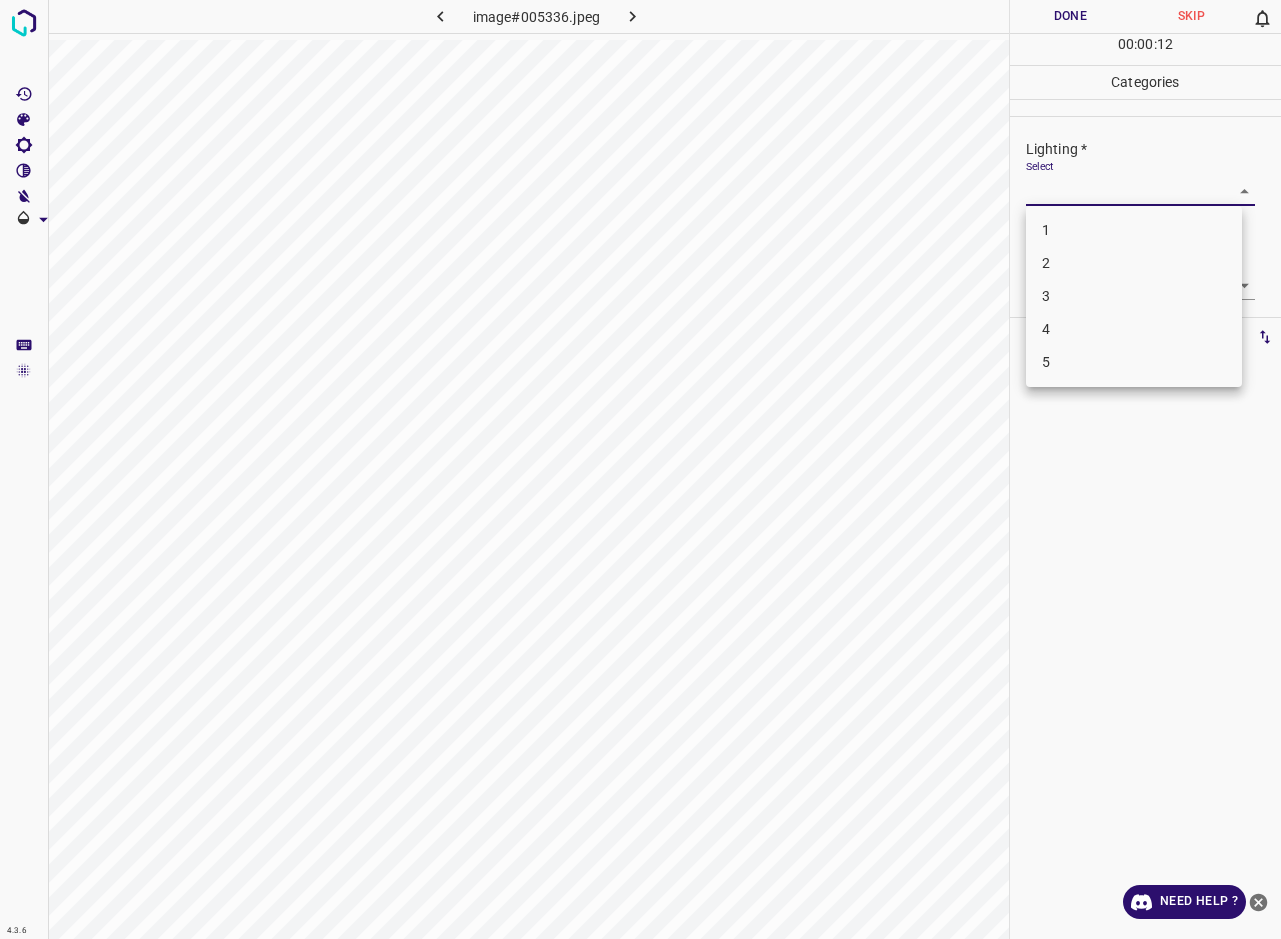 click on "3" at bounding box center [1134, 296] 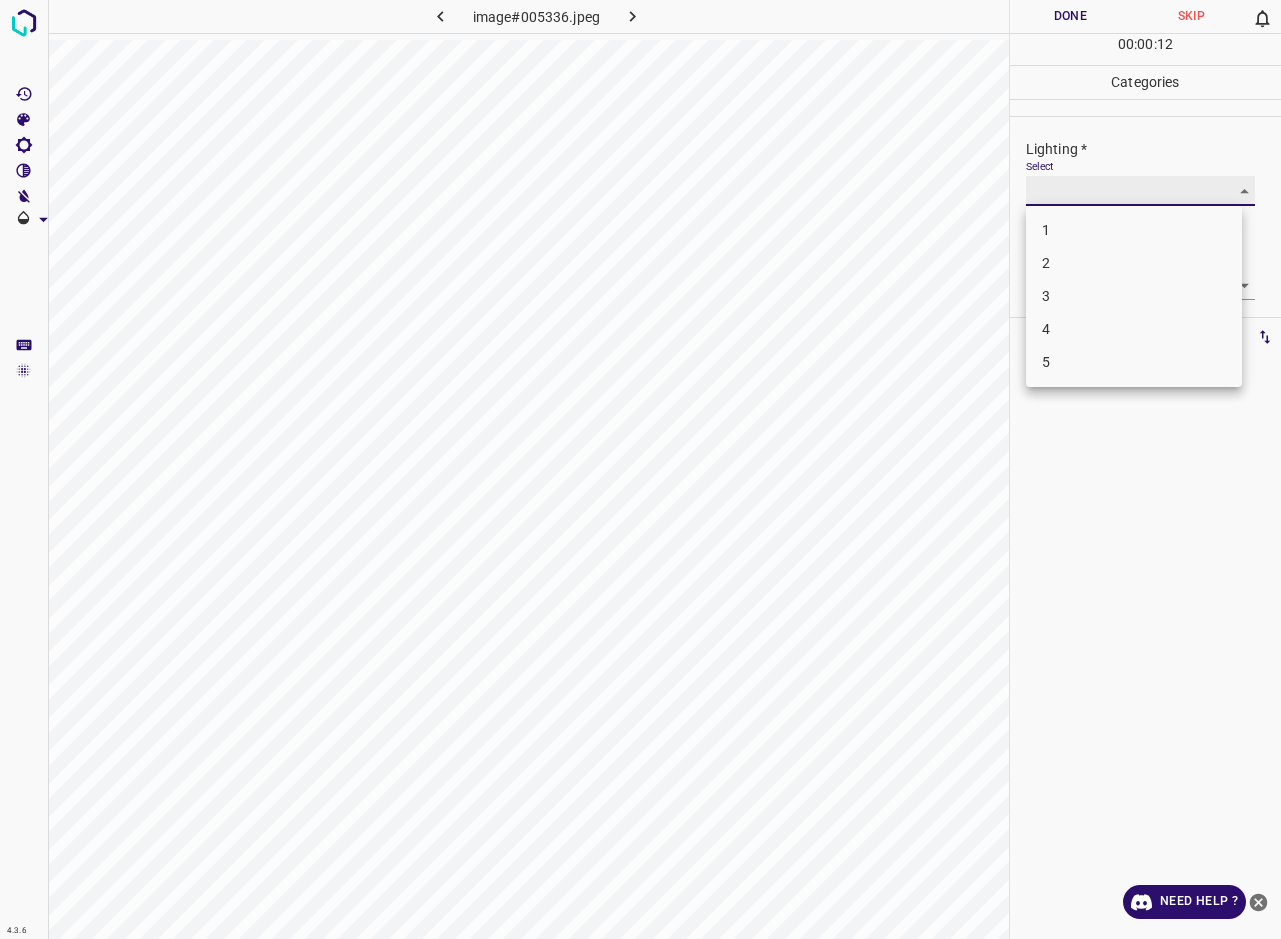type on "3" 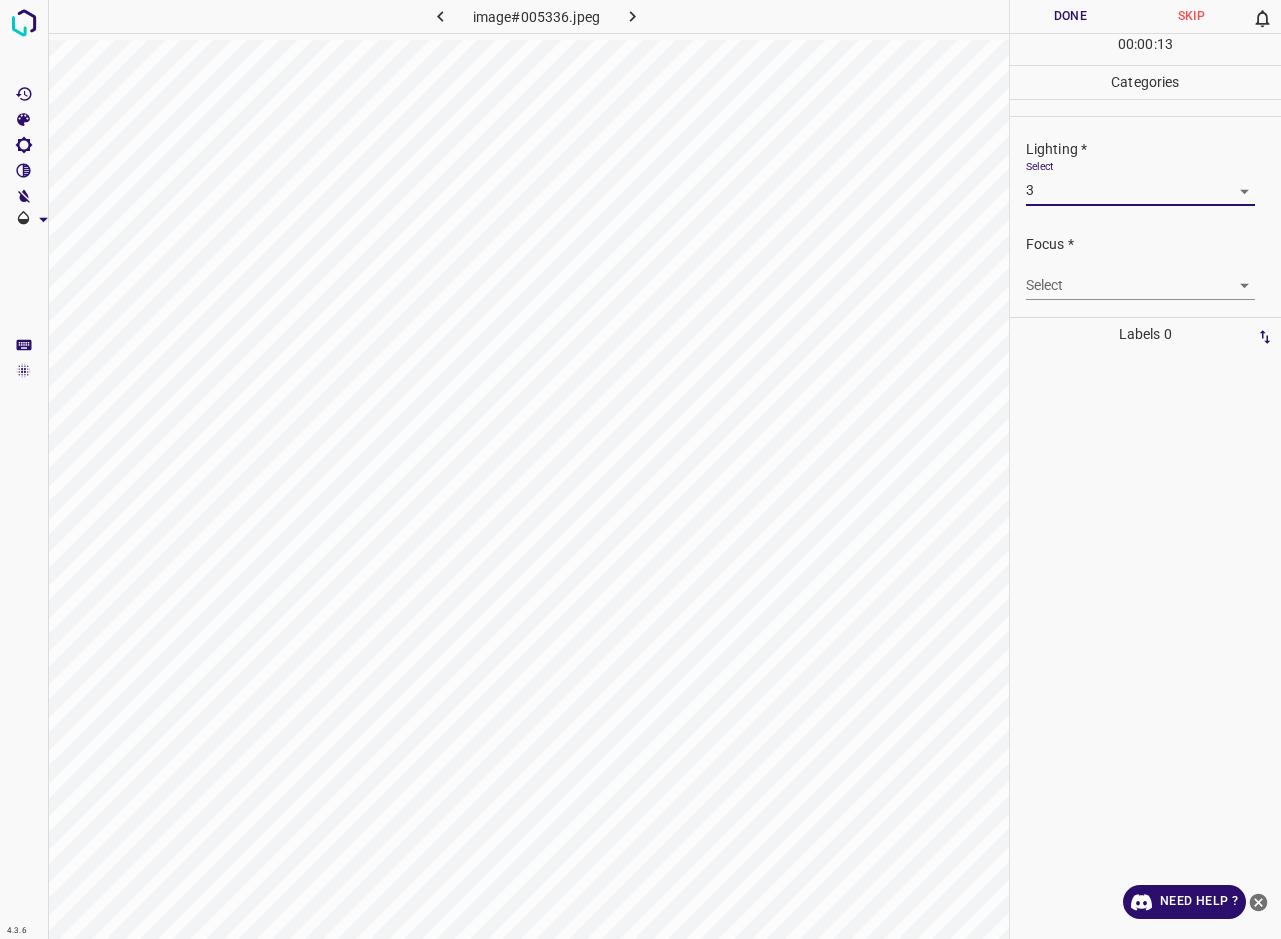 click on "4.3.6  image#005336.jpeg Done Skip 0 00   : 00   : 13   Categories Lighting *  Select 3 3 Focus *  Select ​ Overall *  Select ​ Labels   0 Categories 1 Lighting 2 Focus 3 Overall Tools Space Change between modes (Draw & Edit) I Auto labeling R Restore zoom M Zoom in N Zoom out Delete Delete selecte label Filters Z Restore filters X Saturation filter C Brightness filter V Contrast filter B Gray scale filter General O Download Need Help ? - Text - Hide - Delete" at bounding box center (640, 469) 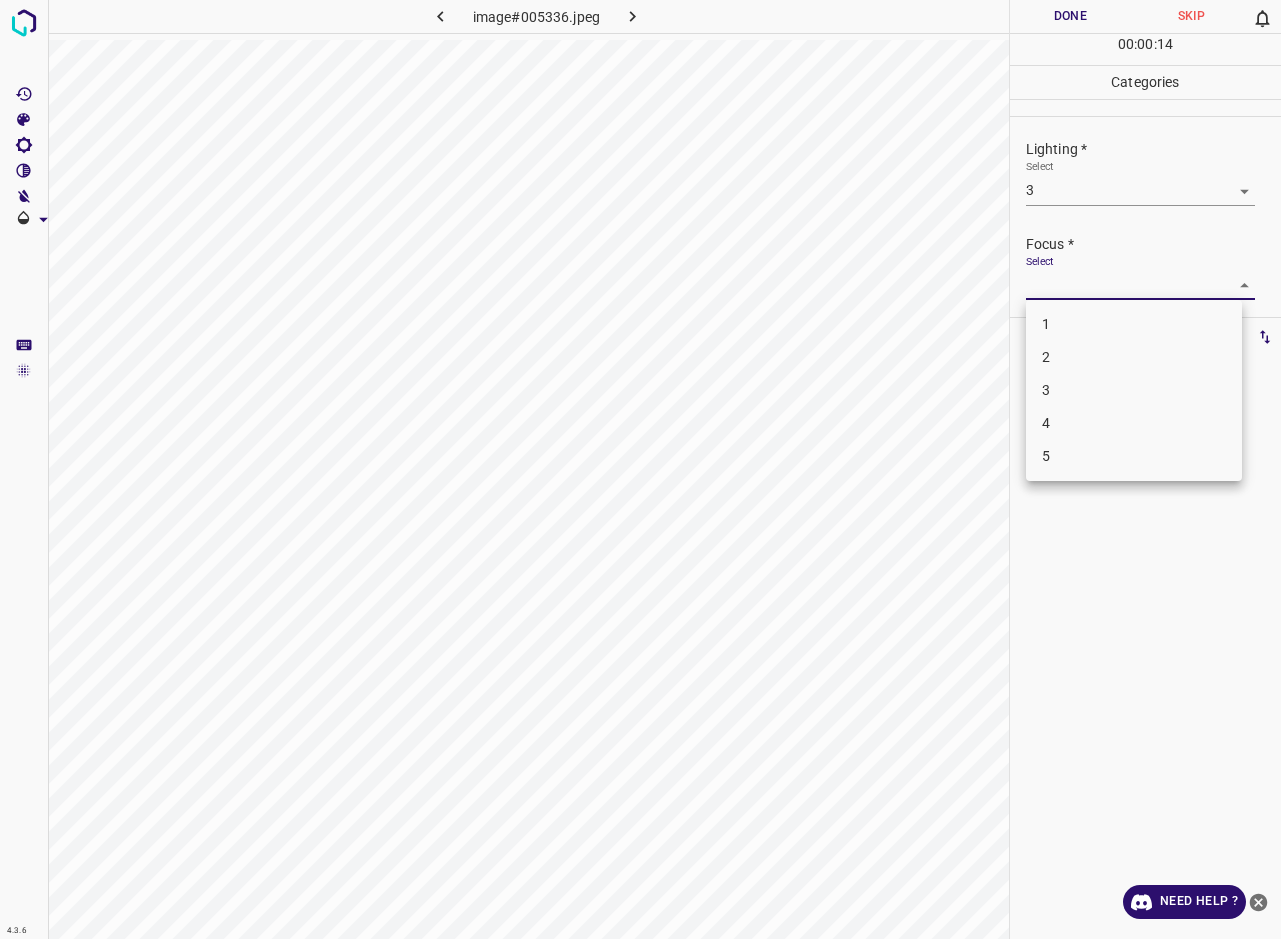 click on "3" at bounding box center (1134, 390) 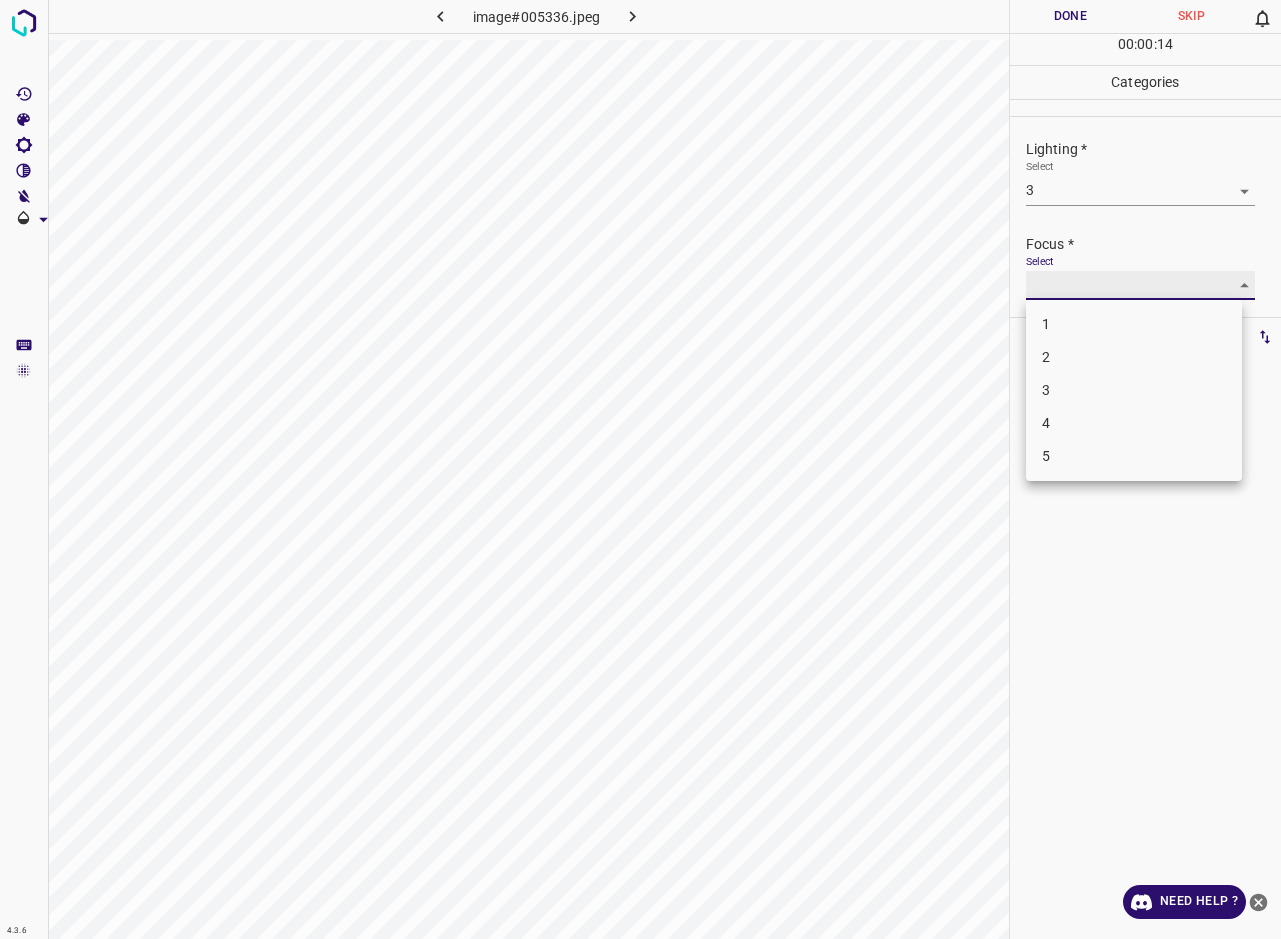 type on "3" 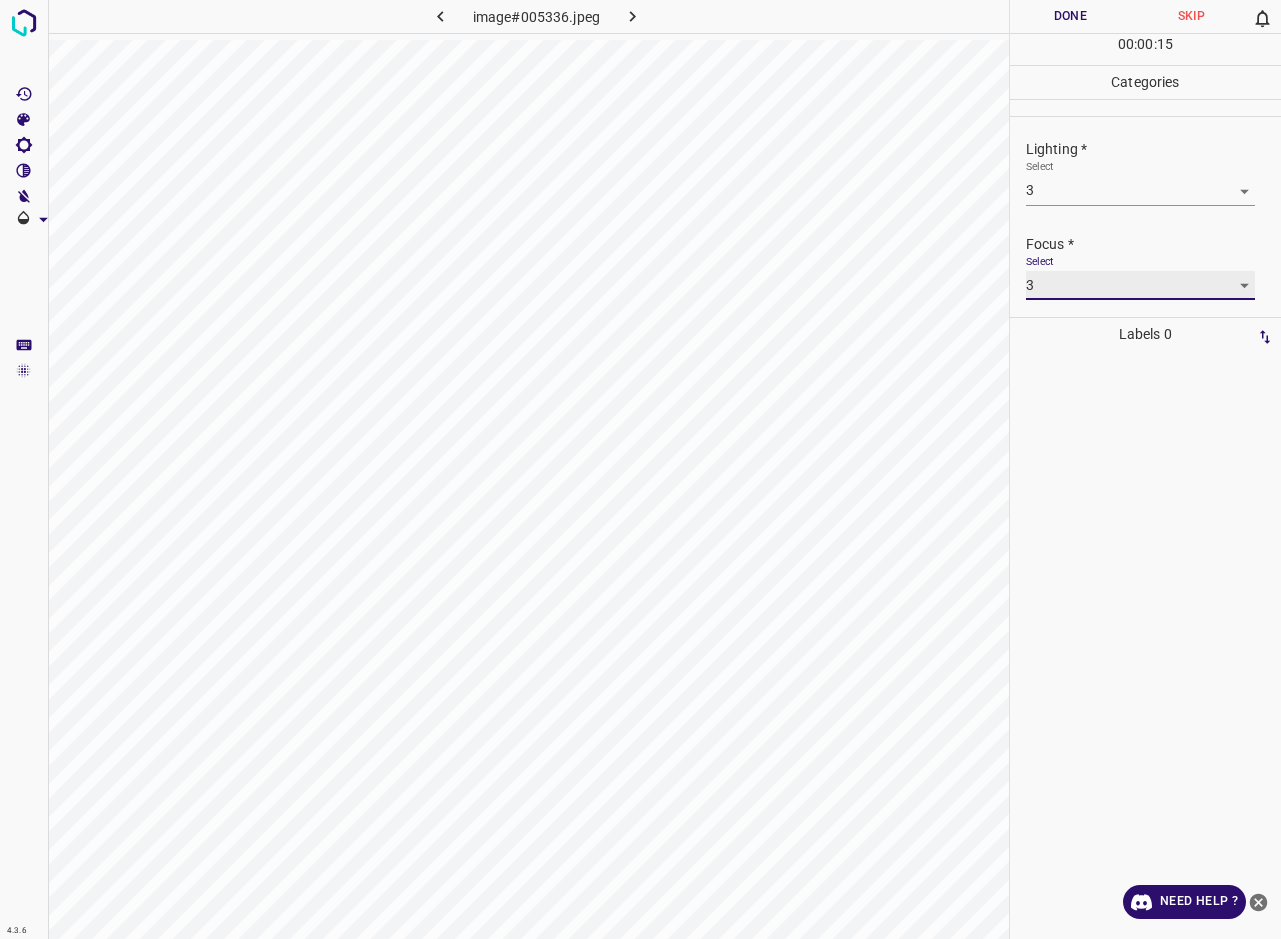 scroll, scrollTop: 19, scrollLeft: 0, axis: vertical 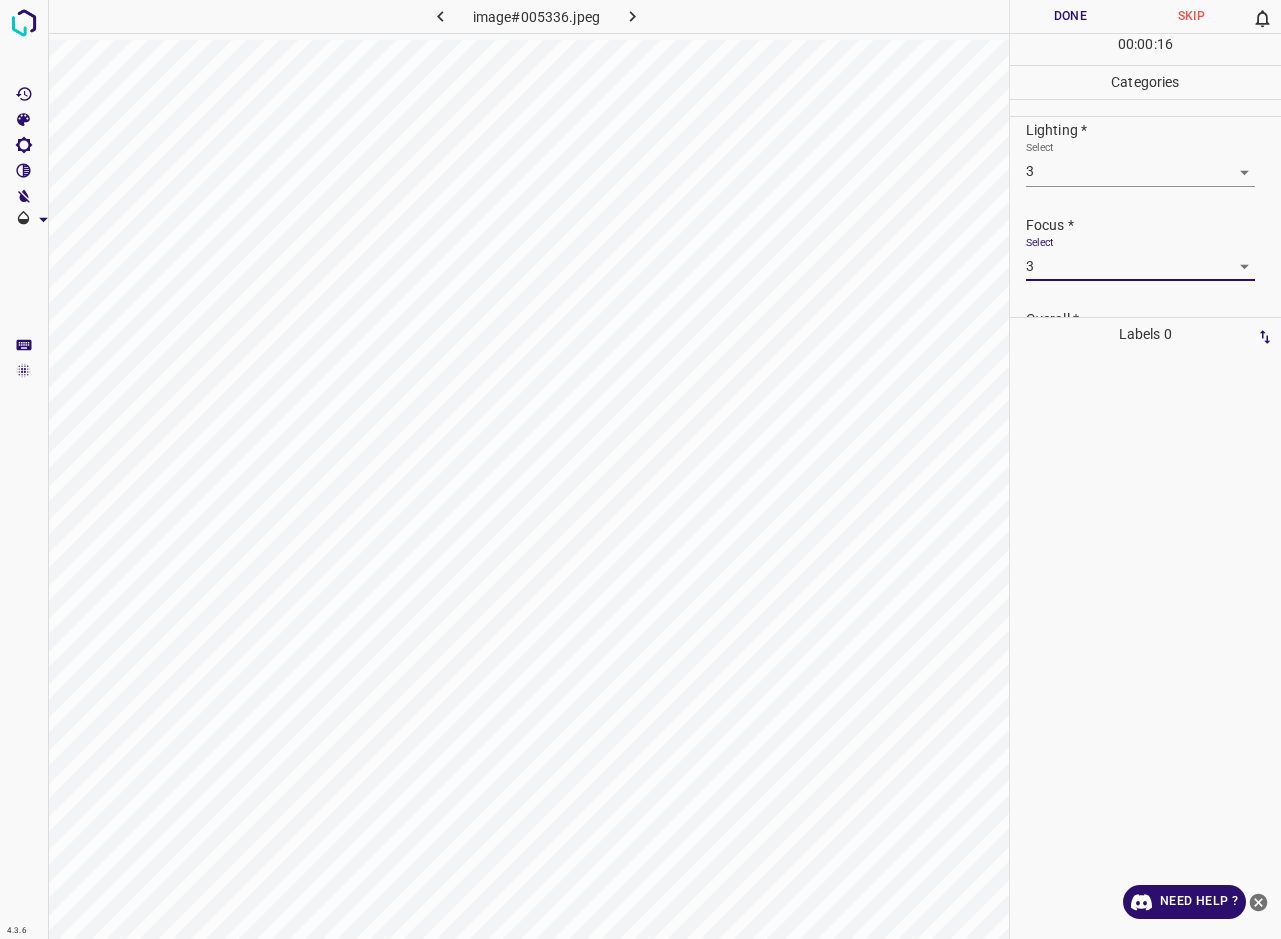 click on "Overall *" at bounding box center [1153, 319] 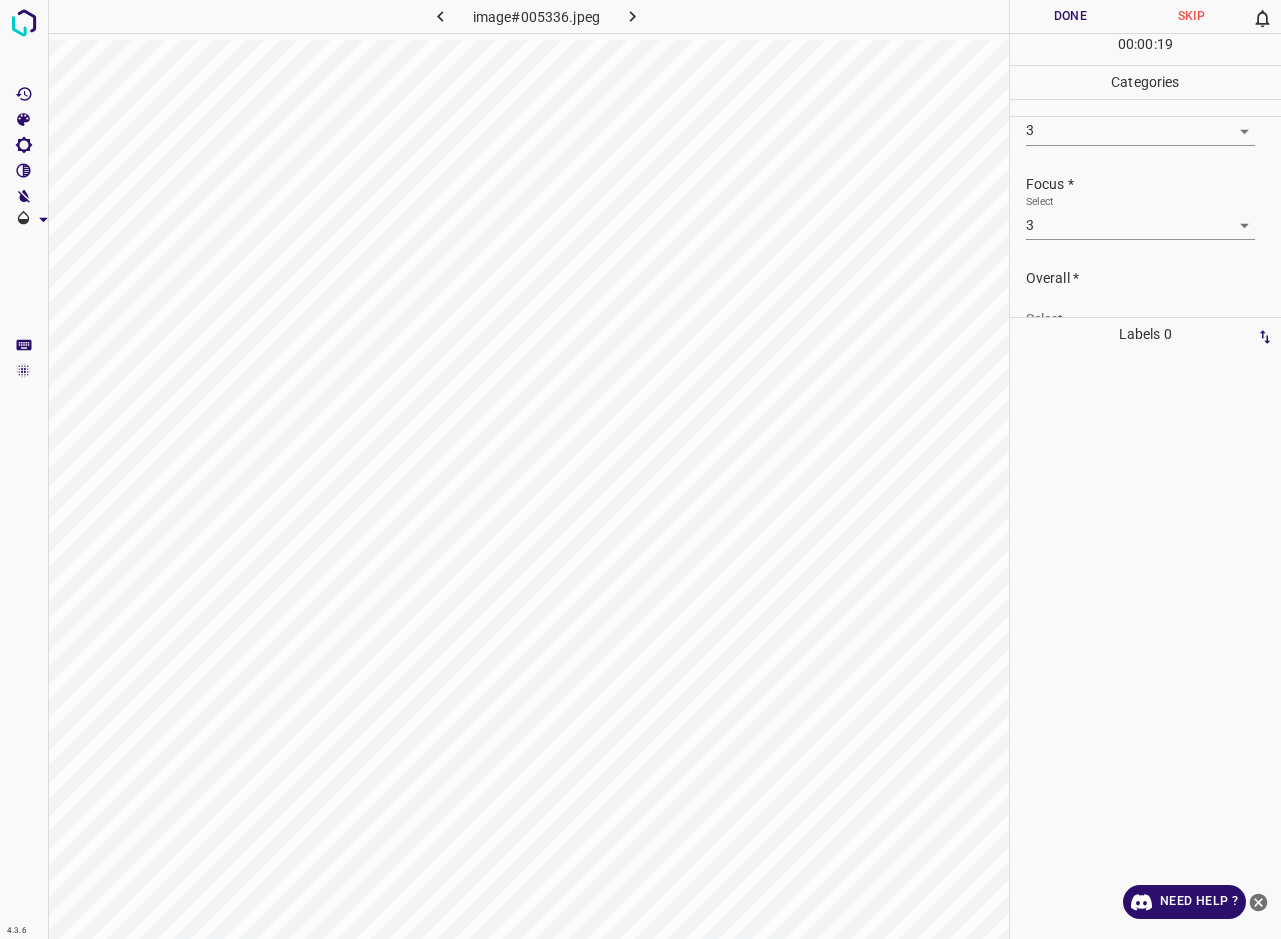 click on "4.3.6  image#005336.jpeg Done Skip 0 00   : 00   : 19   Categories Lighting *  Select 3 3 Focus *  Select 3 3 Overall *  Select ​ Labels   0 Categories 1 Lighting 2 Focus 3 Overall Tools Space Change between modes (Draw & Edit) I Auto labeling R Restore zoom M Zoom in N Zoom out Delete Delete selecte label Filters Z Restore filters X Saturation filter C Brightness filter V Contrast filter B Gray scale filter General O Download Need Help ? - Text - Hide - Delete" at bounding box center [640, 469] 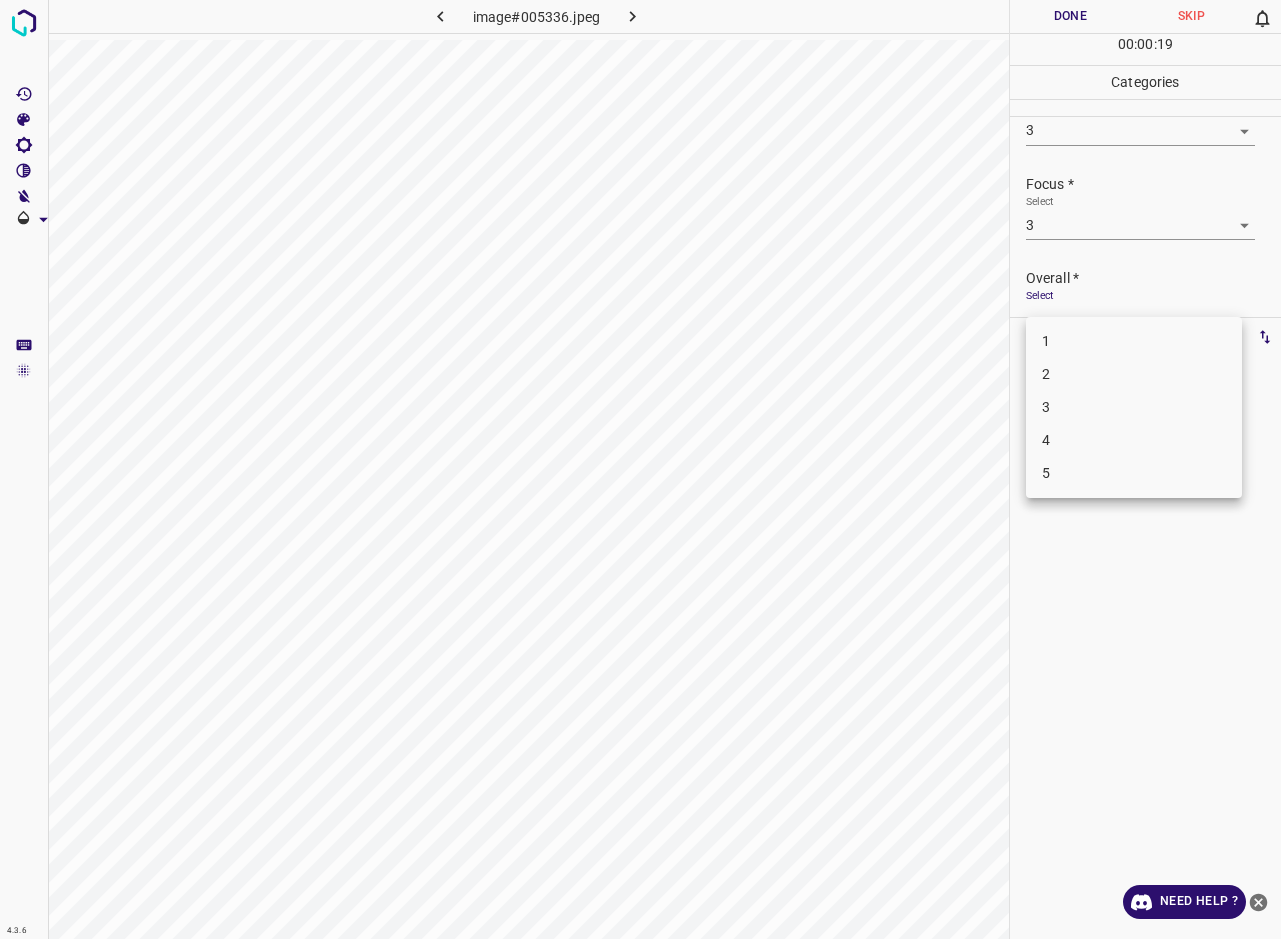 scroll, scrollTop: 76, scrollLeft: 0, axis: vertical 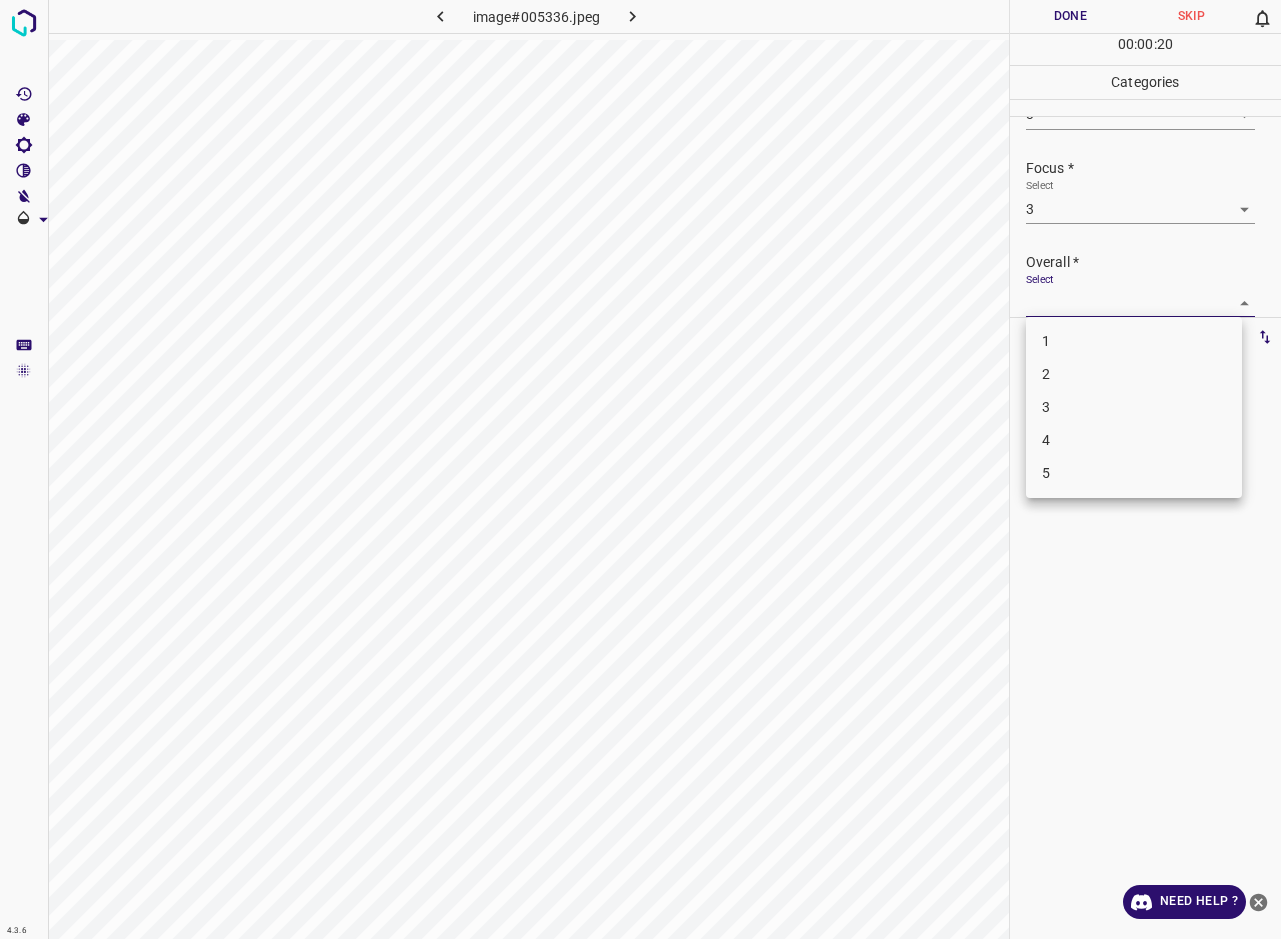 click on "3" at bounding box center (1134, 407) 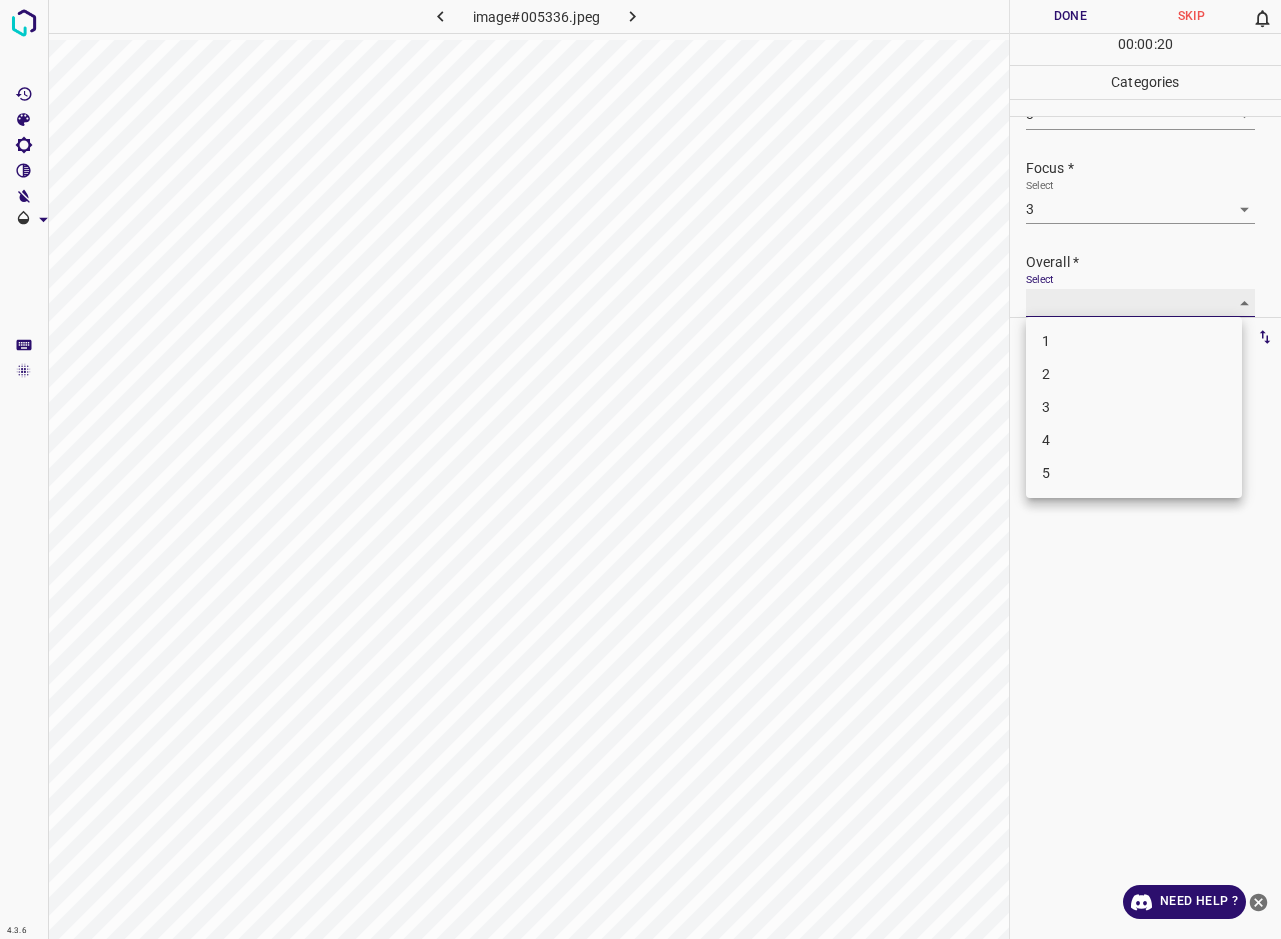 type on "3" 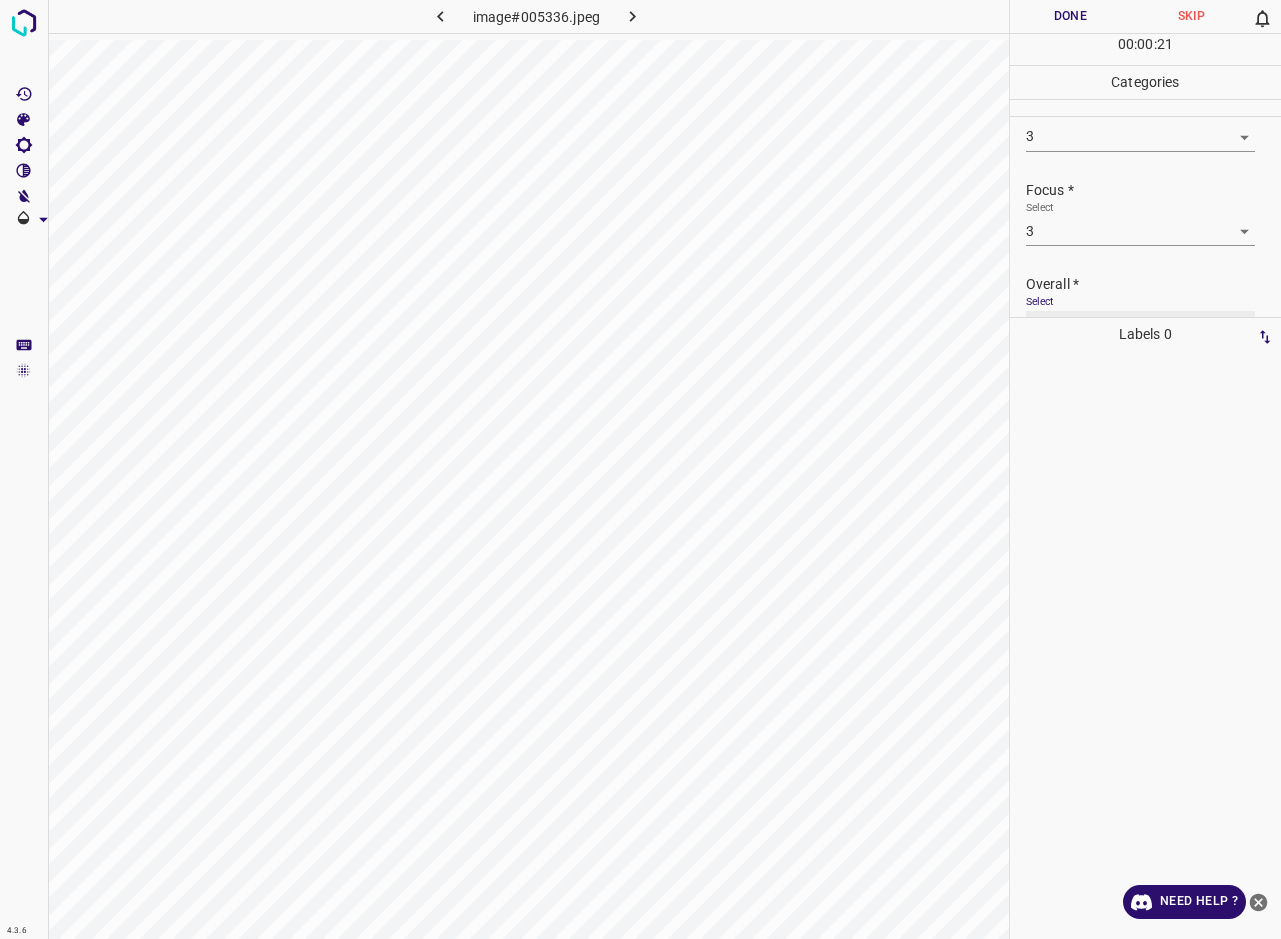 scroll, scrollTop: 75, scrollLeft: 0, axis: vertical 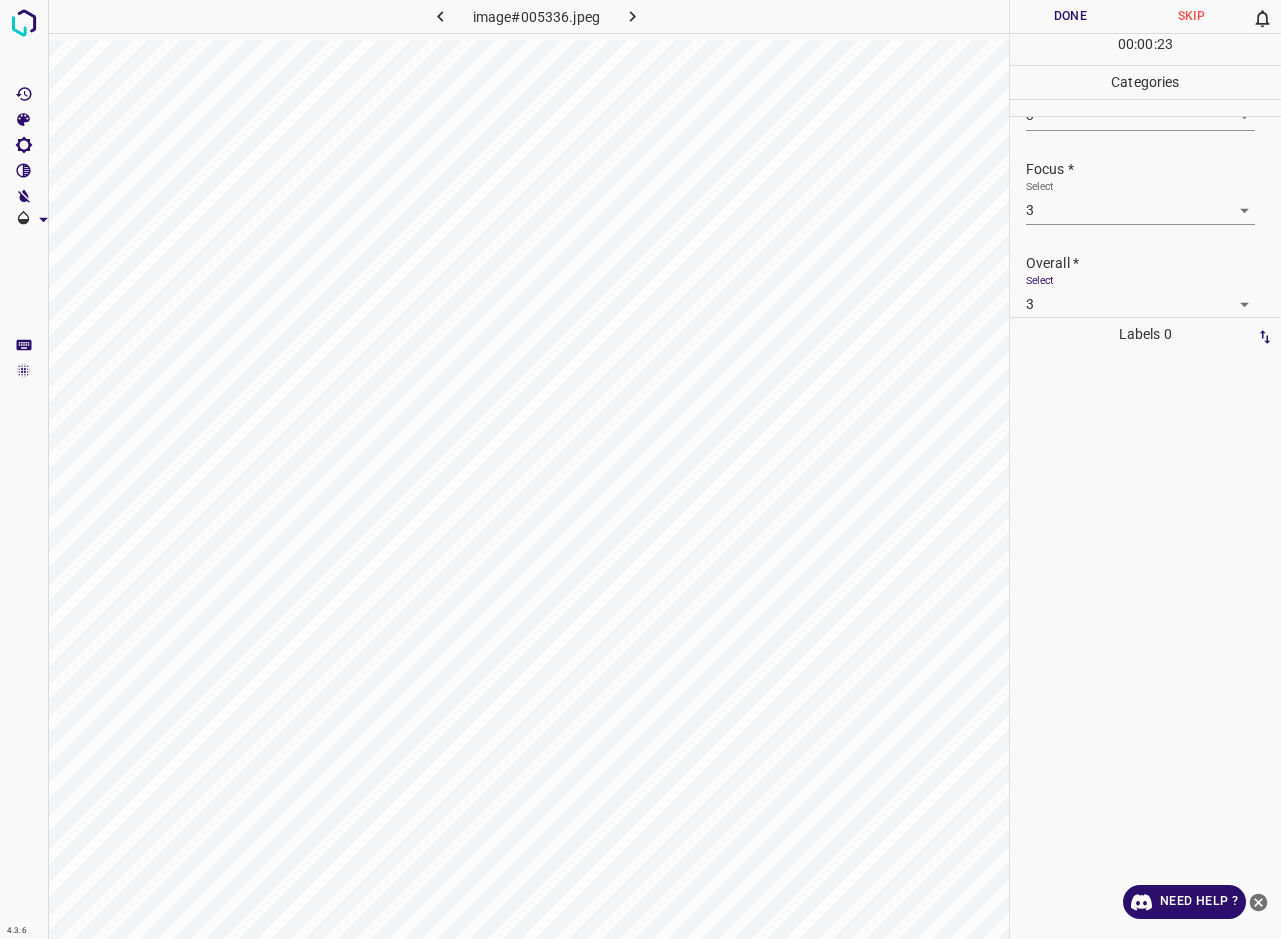 click on "Done" at bounding box center [1070, 16] 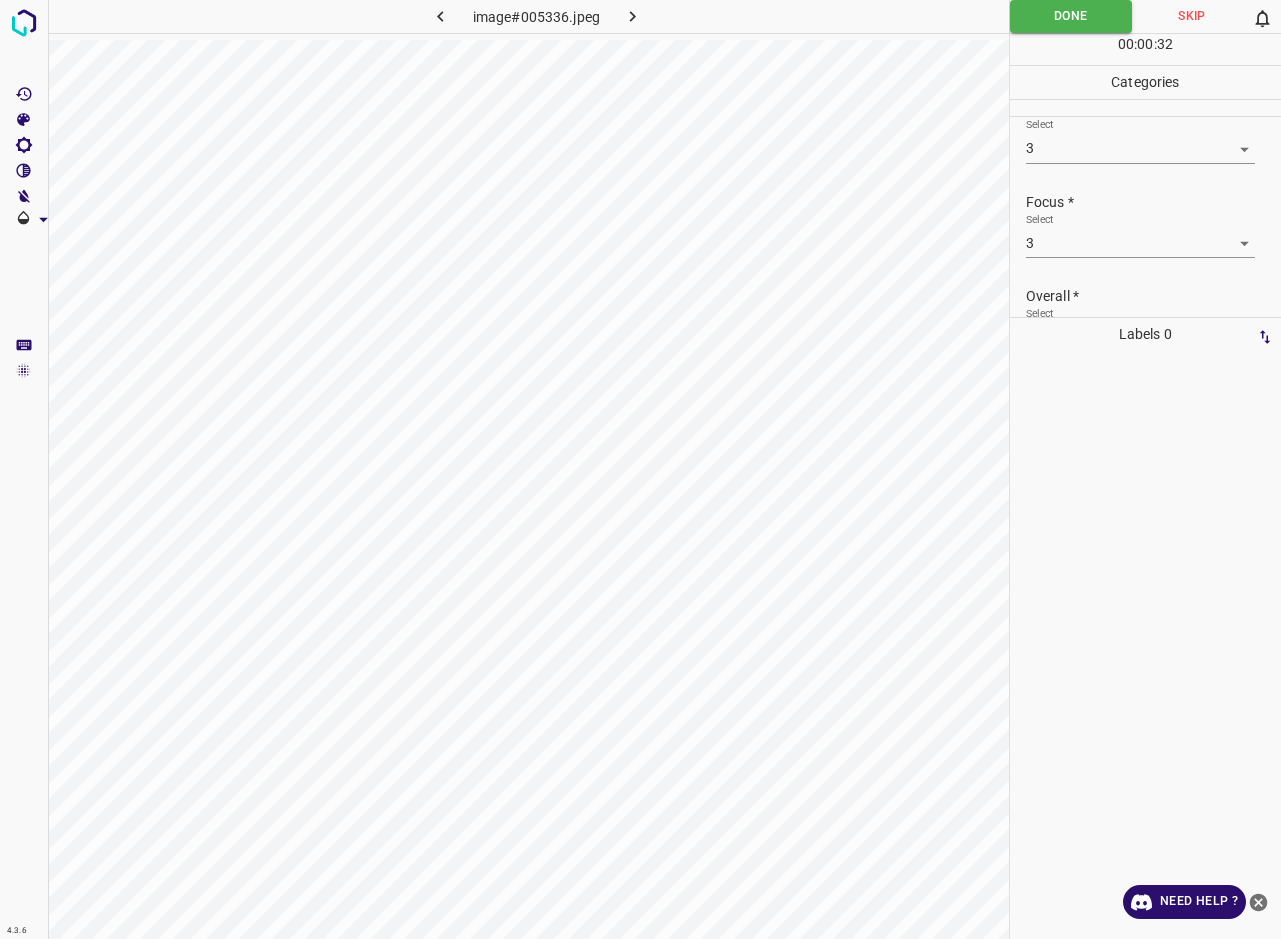 scroll, scrollTop: 0, scrollLeft: 0, axis: both 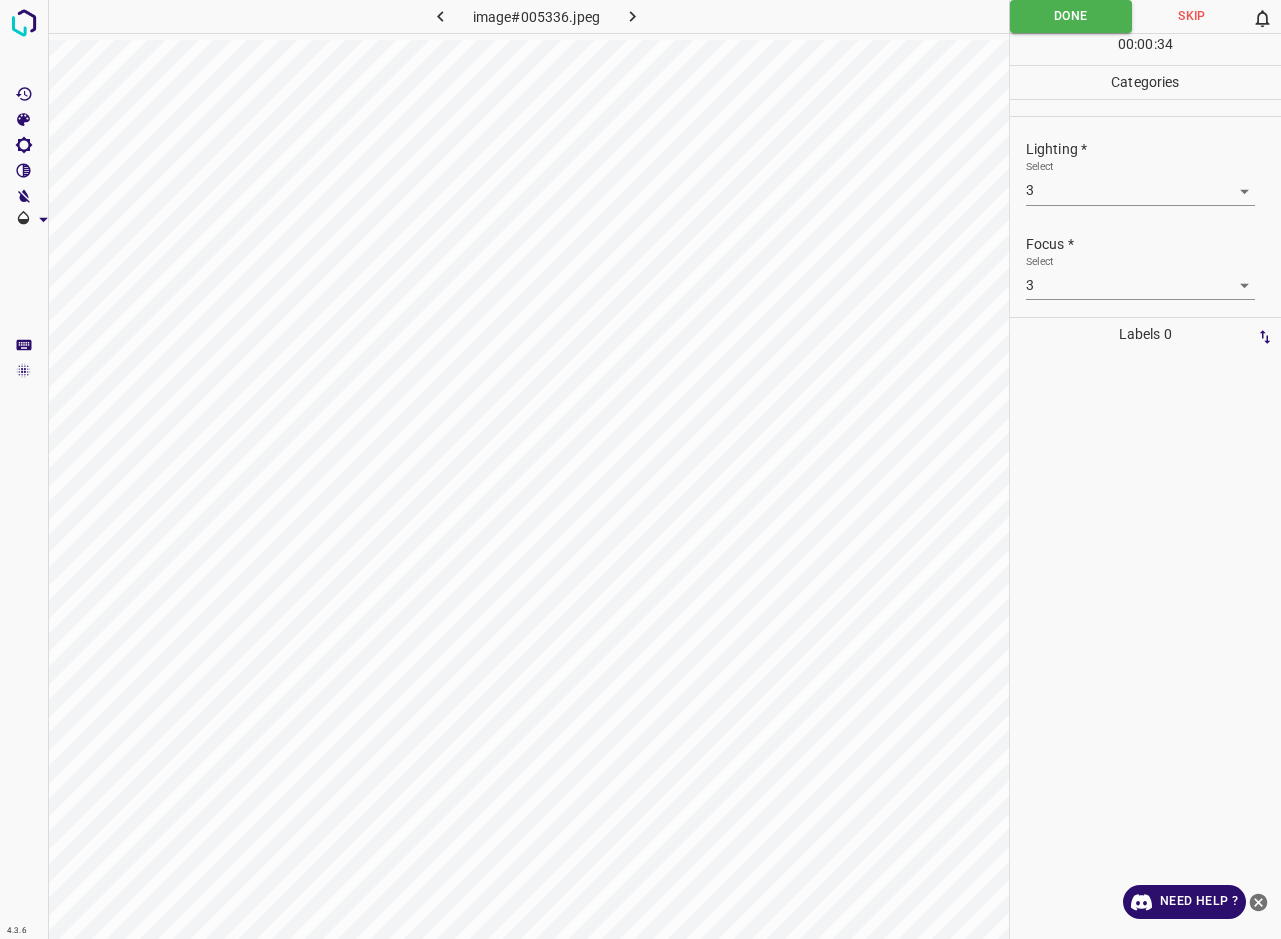 click at bounding box center [632, 16] 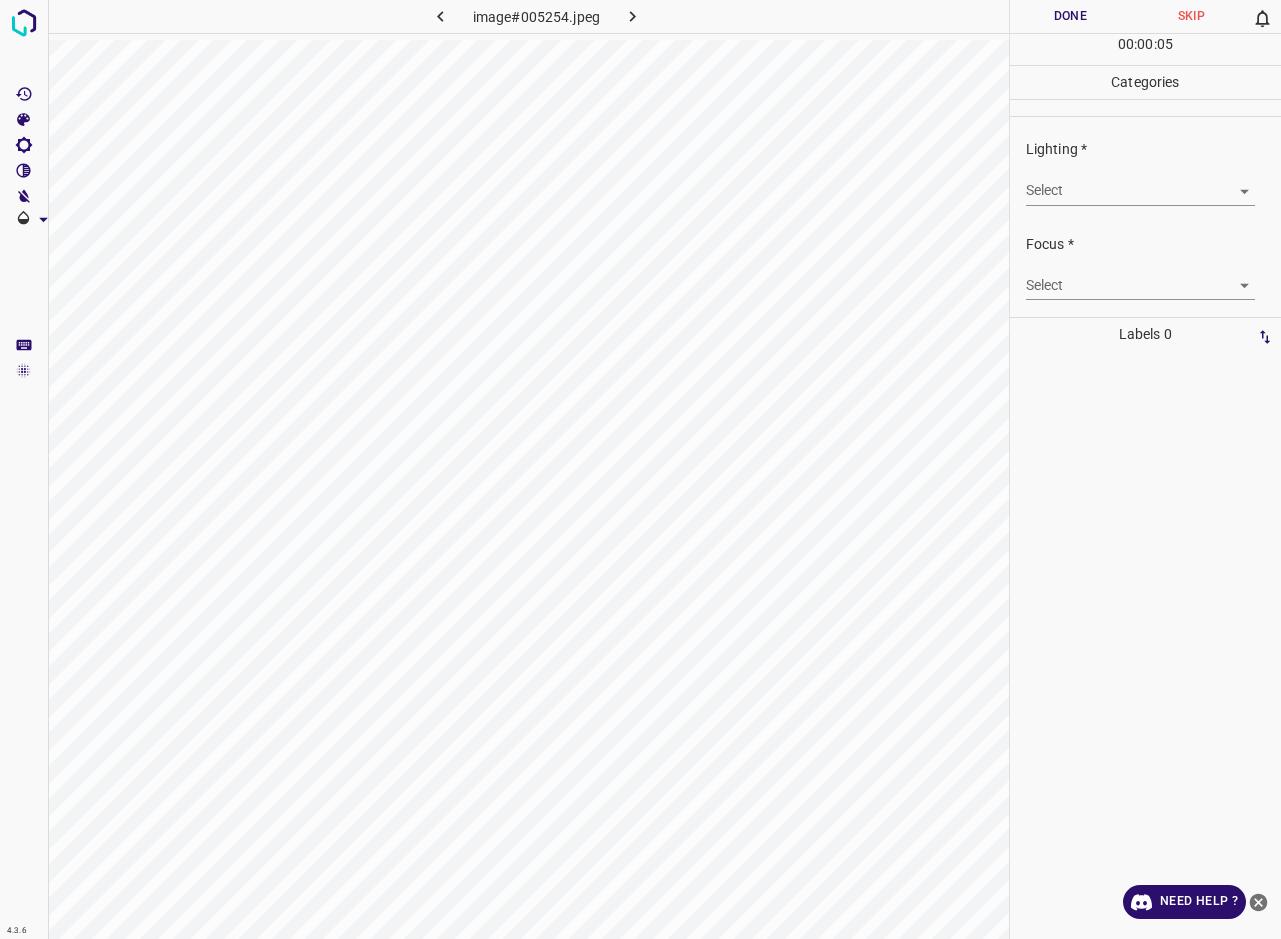 click on "4.3.6  image#005254.jpeg Done Skip 0 00   : 00   : 05   Categories Lighting *  Select ​ Focus *  Select ​ Overall *  Select ​ Labels   0 Categories 1 Lighting 2 Focus 3 Overall Tools Space Change between modes (Draw & Edit) I Auto labeling R Restore zoom M Zoom in N Zoom out Delete Delete selecte label Filters Z Restore filters X Saturation filter C Brightness filter V Contrast filter B Gray scale filter General O Download Need Help ? - Text - Hide - Delete" at bounding box center [640, 469] 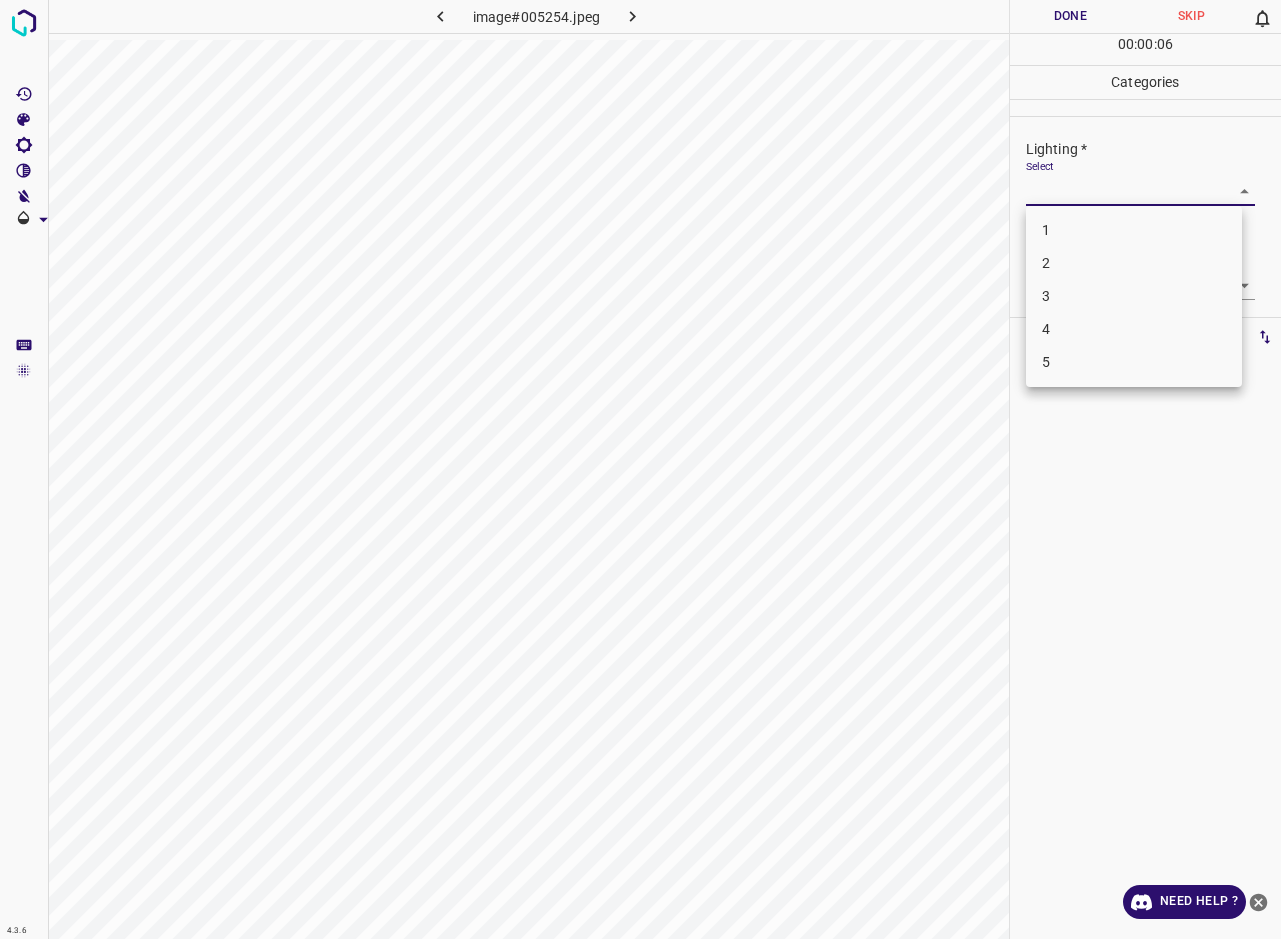 click on "2" at bounding box center (1134, 263) 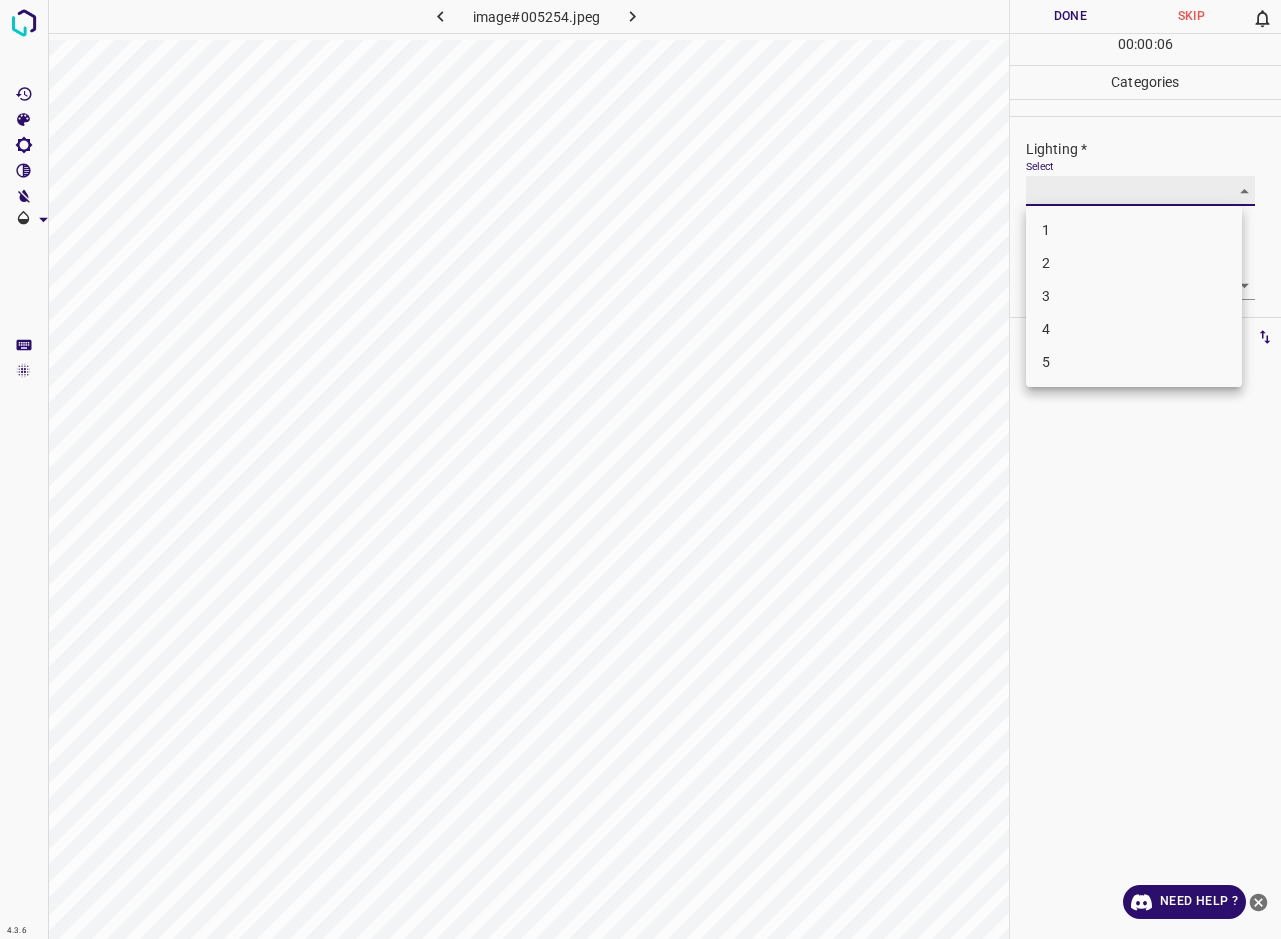 type on "2" 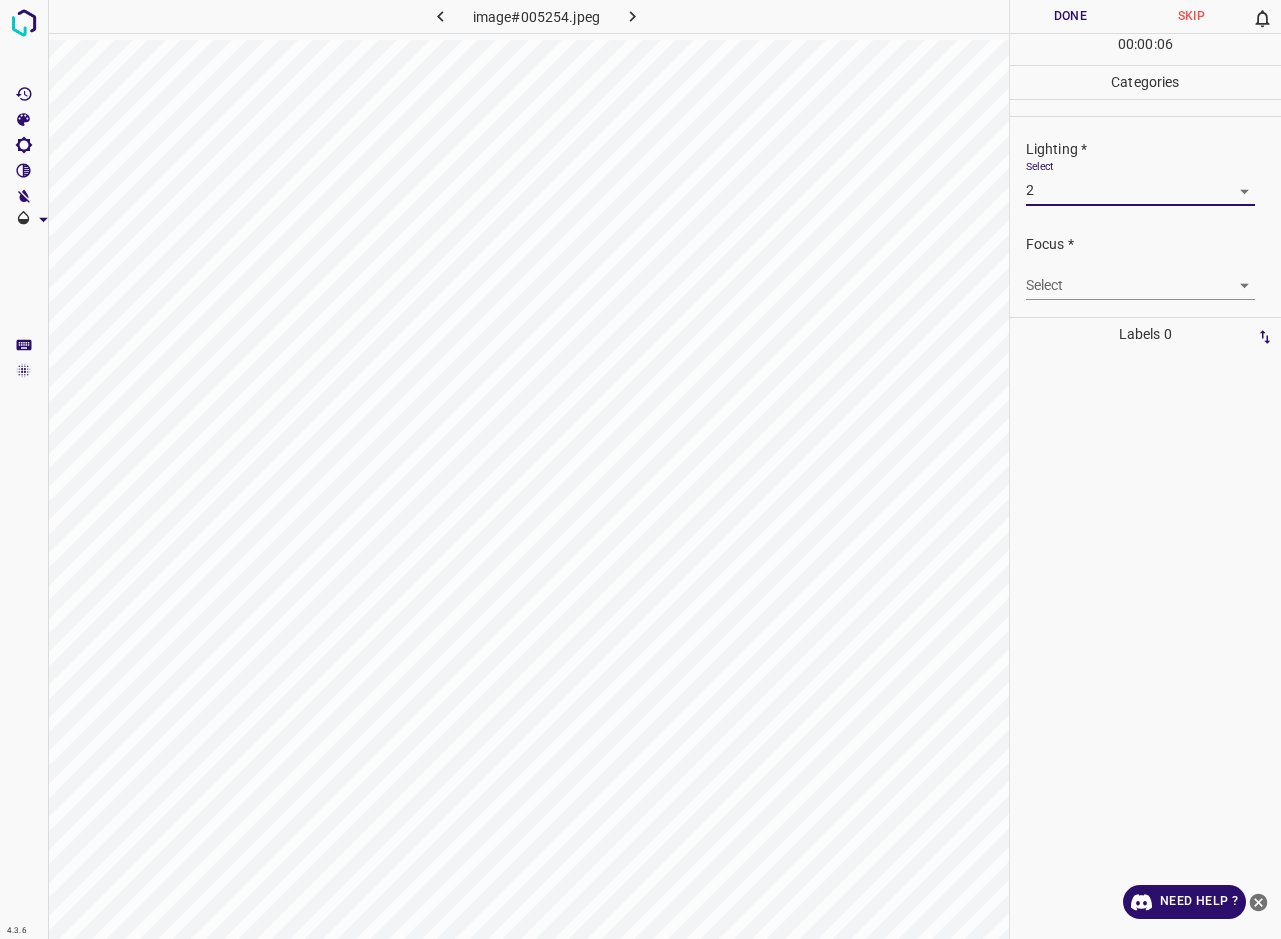 click on "4.3.6  image#005254.jpeg Done Skip 0 00   : 00   : 06   Categories Lighting *  Select 2 2 Focus *  Select ​ Overall *  Select ​ Labels   0 Categories 1 Lighting 2 Focus 3 Overall Tools Space Change between modes (Draw & Edit) I Auto labeling R Restore zoom M Zoom in N Zoom out Delete Delete selecte label Filters Z Restore filters X Saturation filter C Brightness filter V Contrast filter B Gray scale filter General O Download Need Help ? - Text - Hide - Delete" at bounding box center [640, 469] 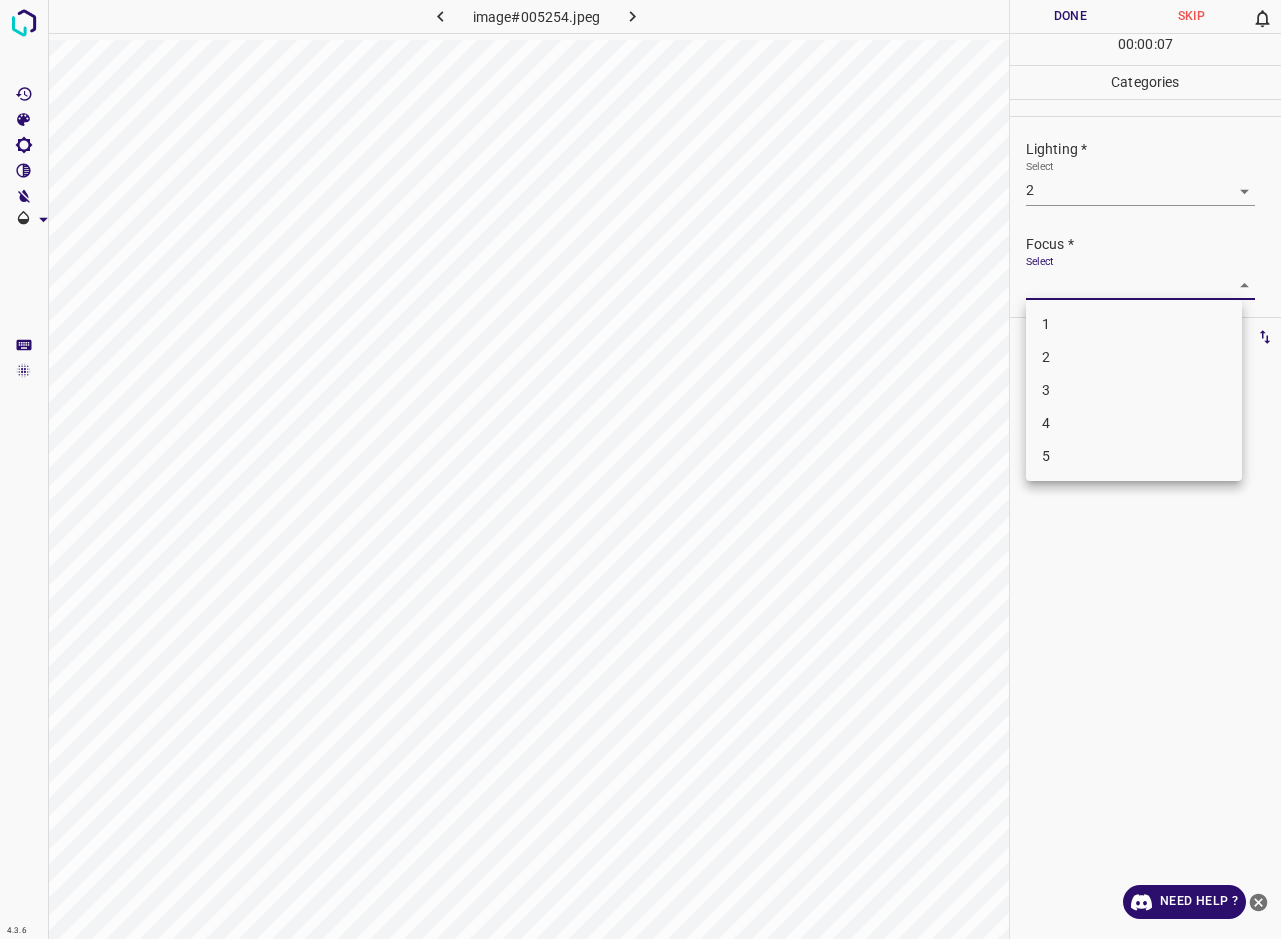 click on "3" at bounding box center (1134, 390) 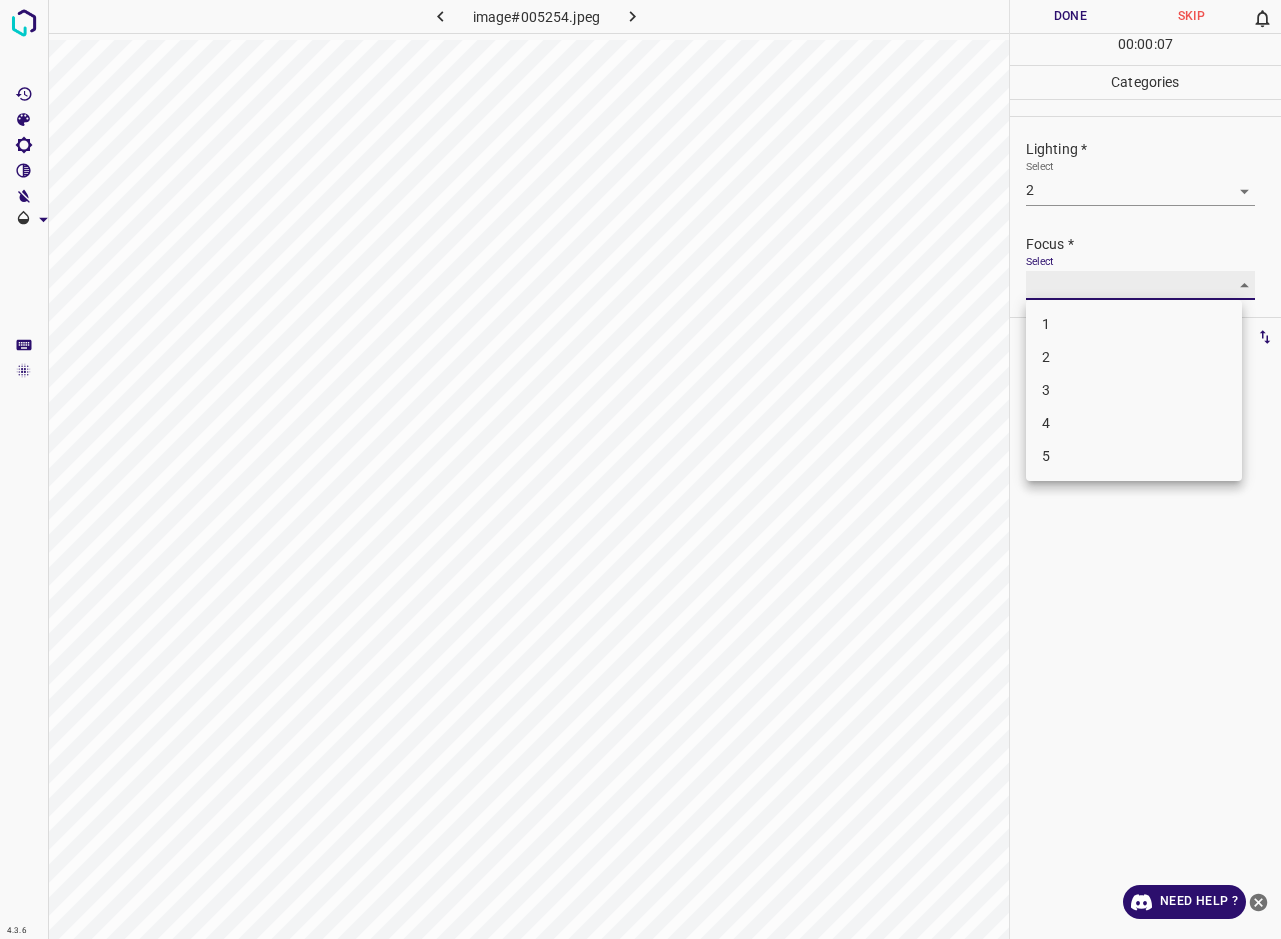 type on "3" 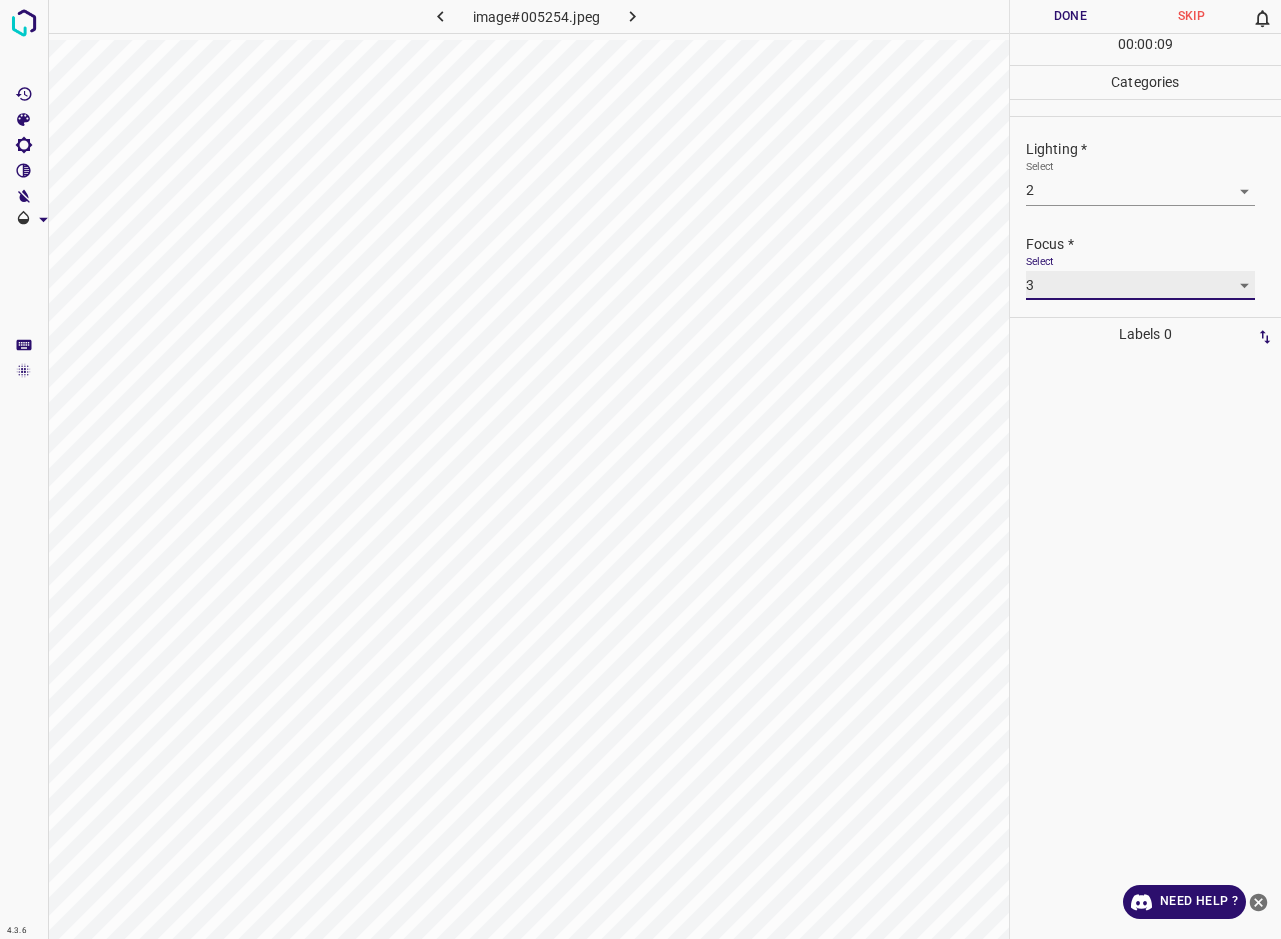 scroll, scrollTop: 98, scrollLeft: 0, axis: vertical 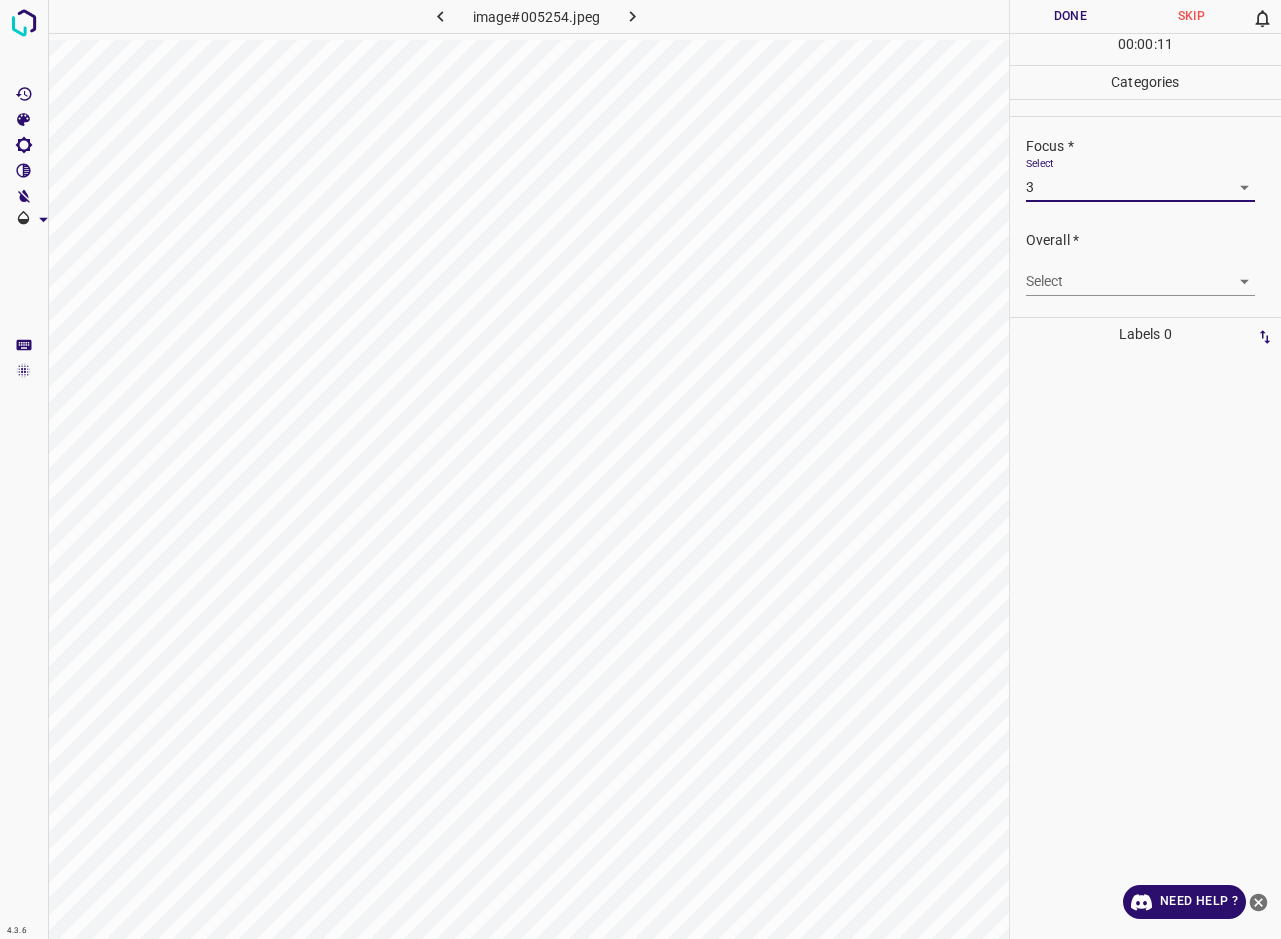 click on "4.3.6  image#005254.jpeg Done Skip 0 00   : 00   : 11   Categories Lighting *  Select 2 2 Focus *  Select 3 3 Overall *  Select ​ Labels   0 Categories 1 Lighting 2 Focus 3 Overall Tools Space Change between modes (Draw & Edit) I Auto labeling R Restore zoom M Zoom in N Zoom out Delete Delete selecte label Filters Z Restore filters X Saturation filter C Brightness filter V Contrast filter B Gray scale filter General O Download Need Help ? - Text - Hide - Delete" at bounding box center [640, 469] 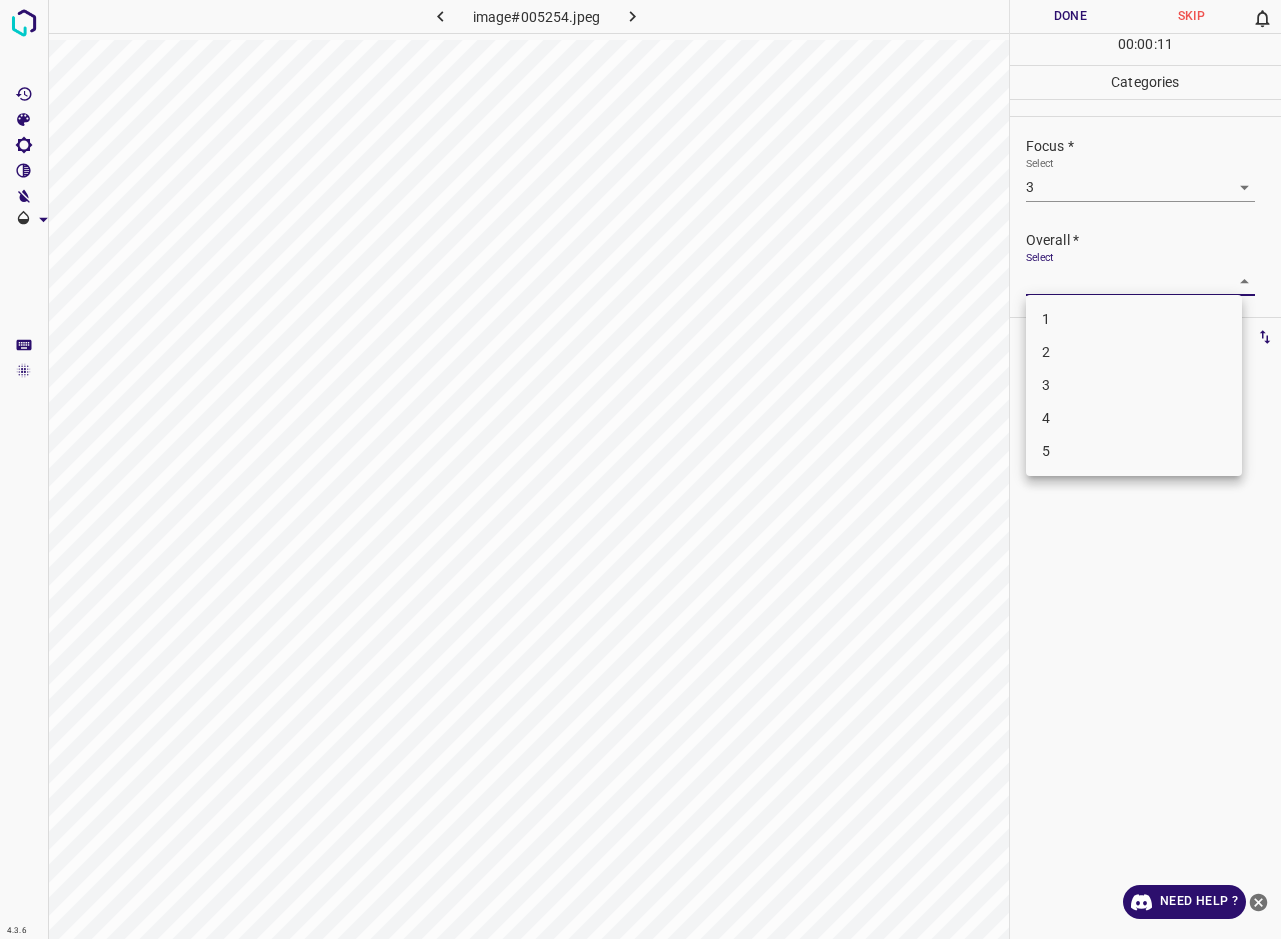 click on "3" at bounding box center [1134, 385] 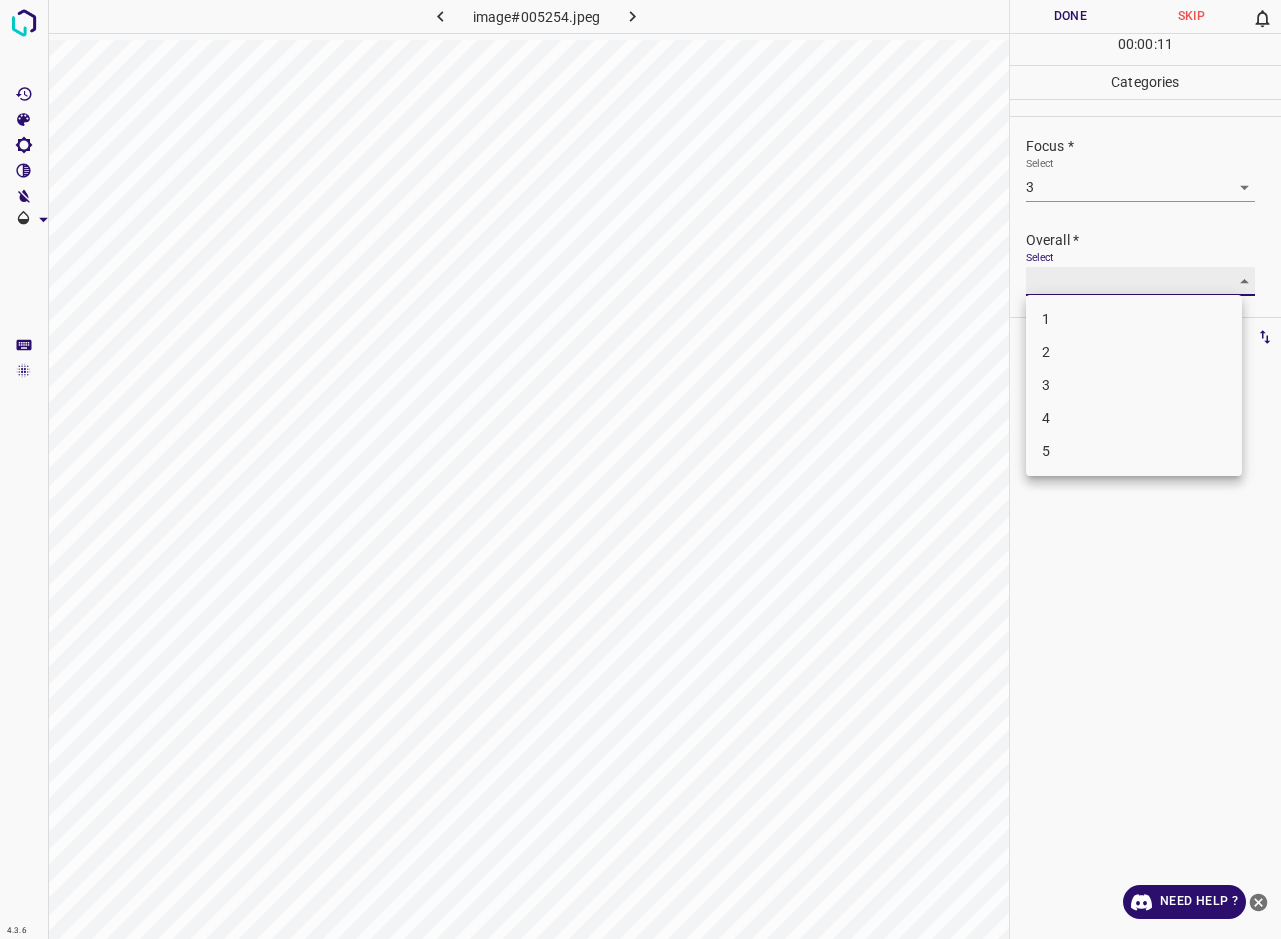 type on "3" 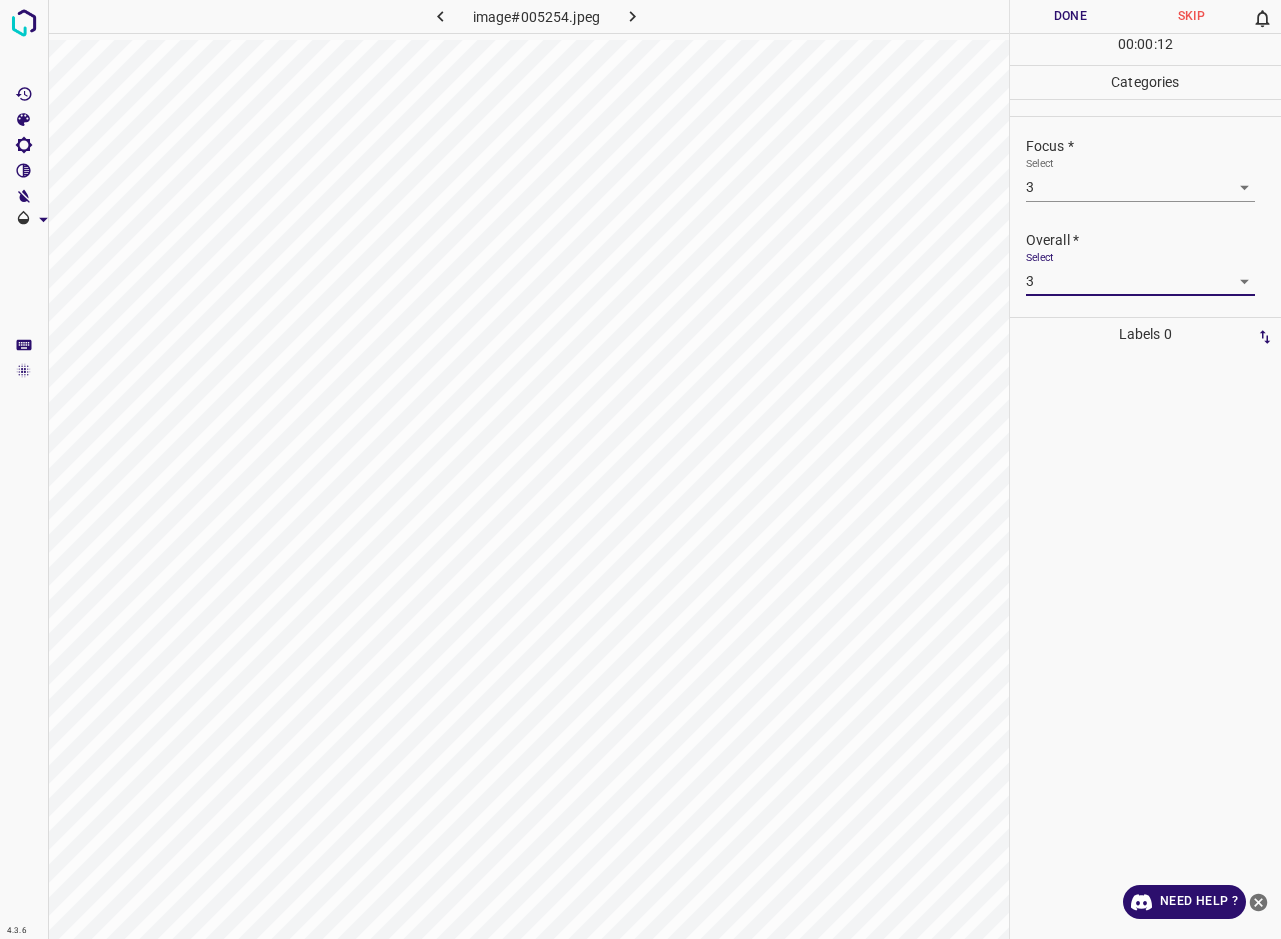 click on "Done" at bounding box center (1070, 16) 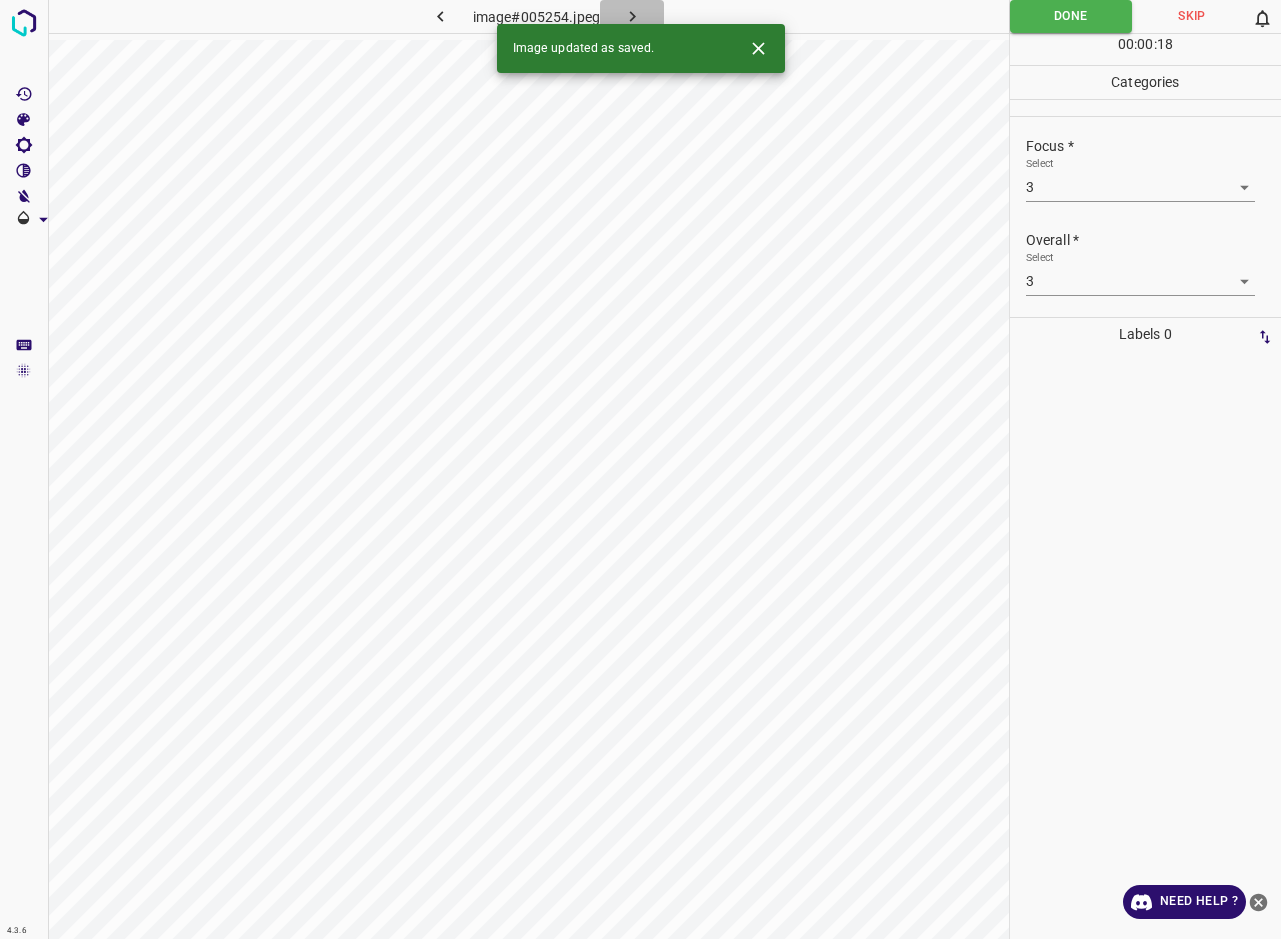 click 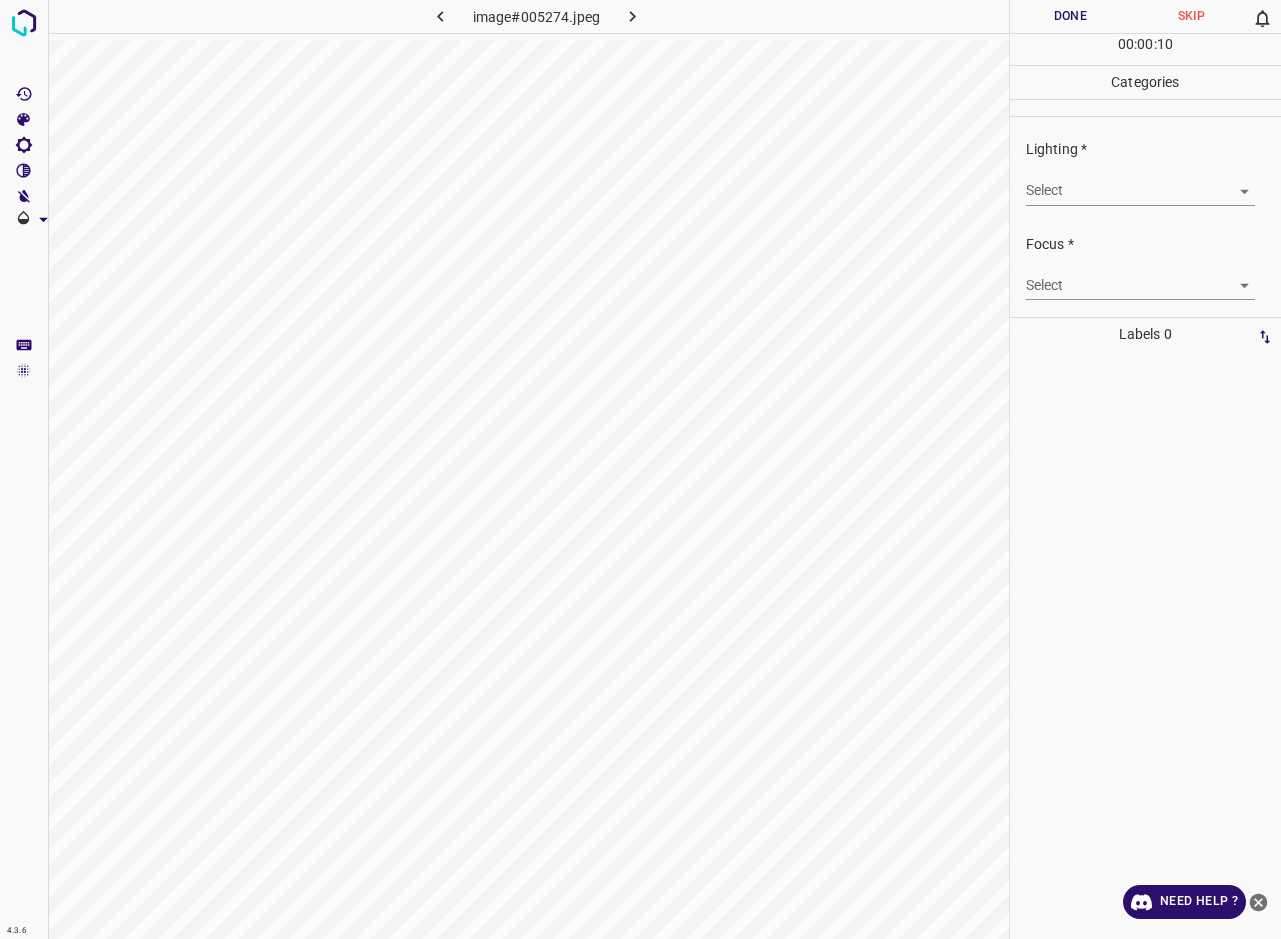 click on "4.3.6  image#005274.jpeg Done Skip 0 00   : 00   : 10   Categories Lighting *  Select ​ Focus *  Select ​ Overall *  Select ​ Labels   0 Categories 1 Lighting 2 Focus 3 Overall Tools Space Change between modes (Draw & Edit) I Auto labeling R Restore zoom M Zoom in N Zoom out Delete Delete selecte label Filters Z Restore filters X Saturation filter C Brightness filter V Contrast filter B Gray scale filter General O Download Need Help ? - Text - Hide - Delete" at bounding box center (640, 469) 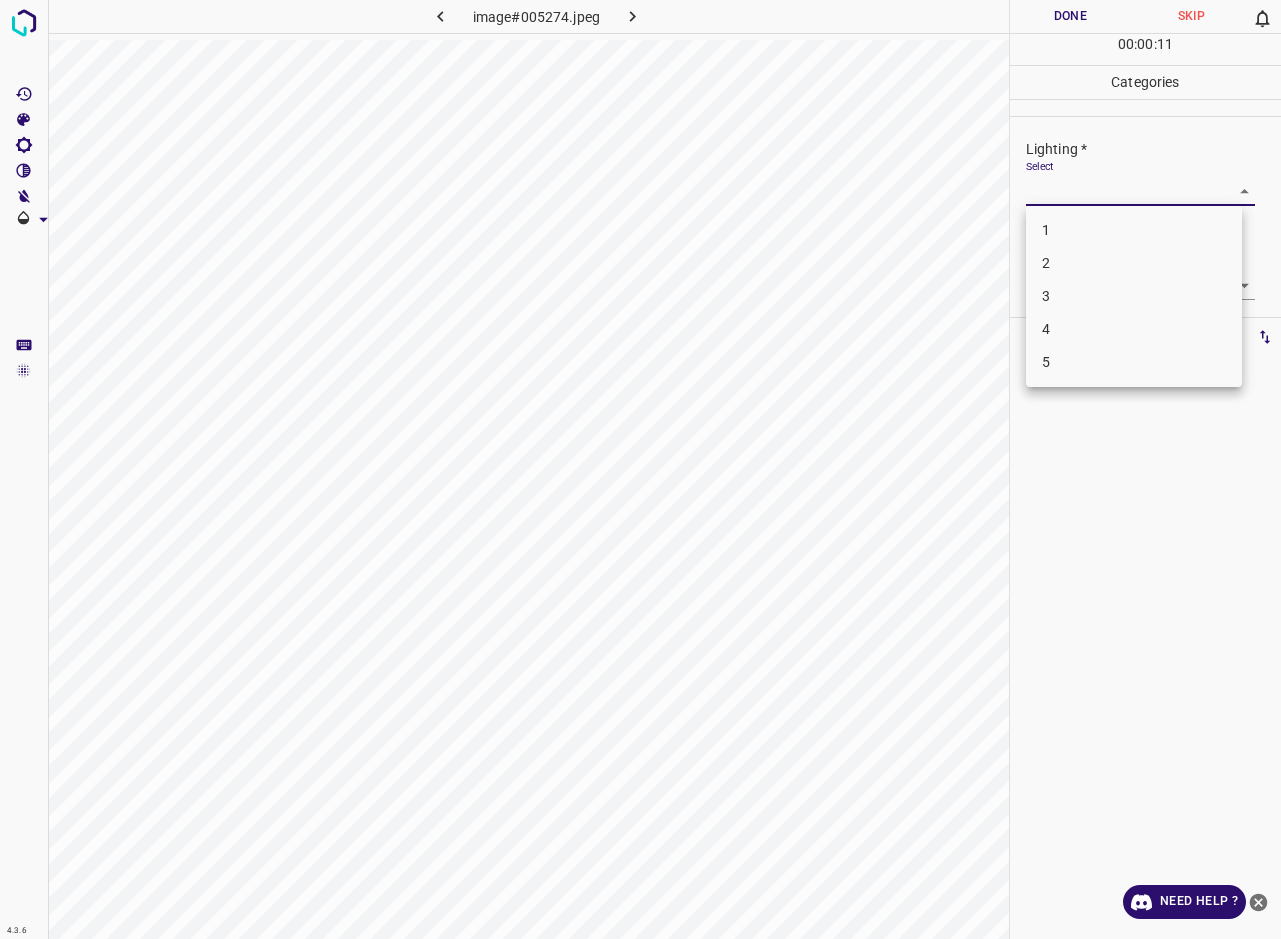click on "2" at bounding box center [1134, 263] 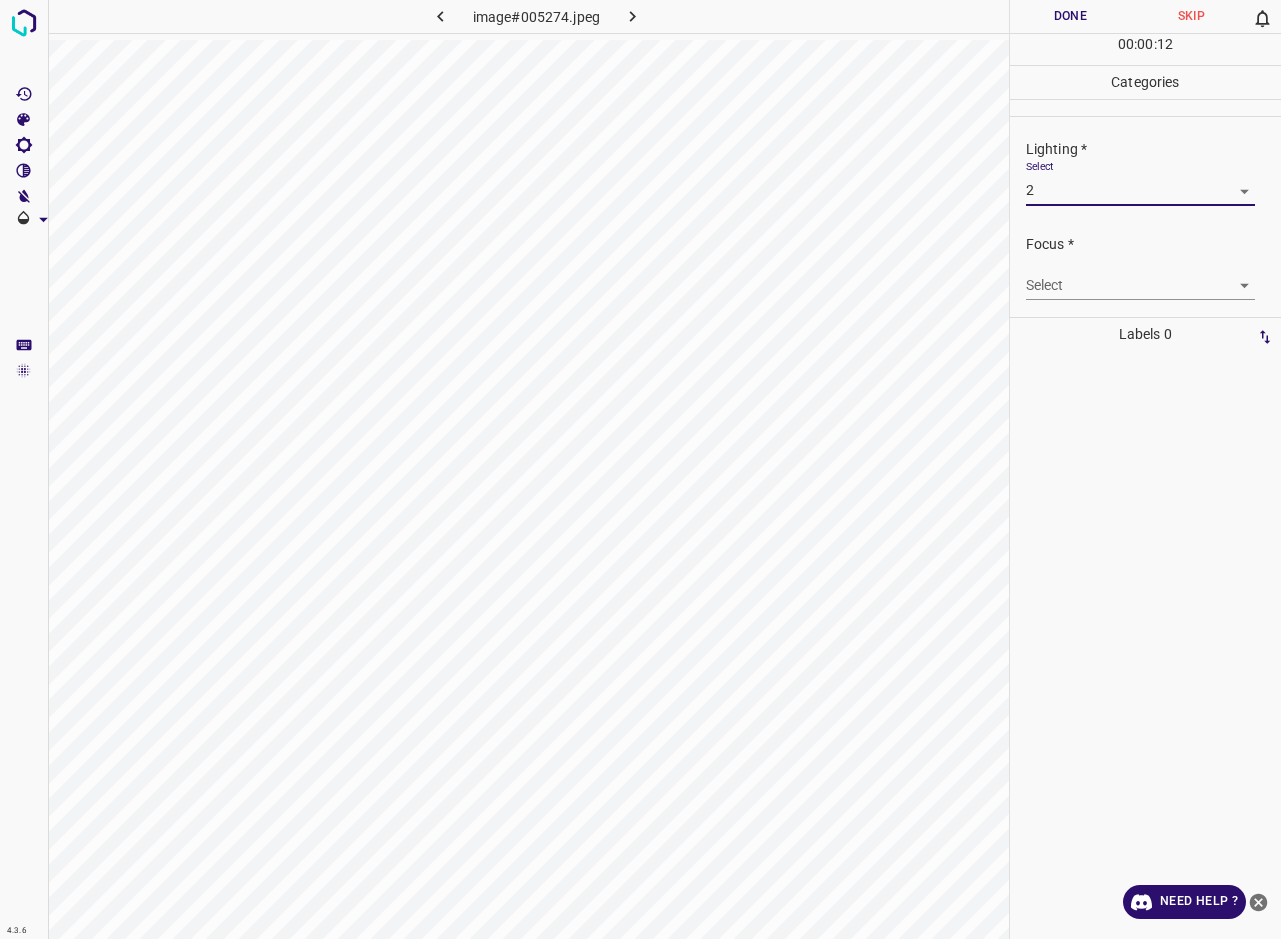click on "4.3.6  image#005274.jpeg Done Skip 0 00   : 00   : 12   Categories Lighting *  Select 2 2 Focus *  Select ​ Overall *  Select ​ Labels   0 Categories 1 Lighting 2 Focus 3 Overall Tools Space Change between modes (Draw & Edit) I Auto labeling R Restore zoom M Zoom in N Zoom out Delete Delete selecte label Filters Z Restore filters X Saturation filter C Brightness filter V Contrast filter B Gray scale filter General O Download Need Help ? - Text - Hide - Delete" at bounding box center [640, 469] 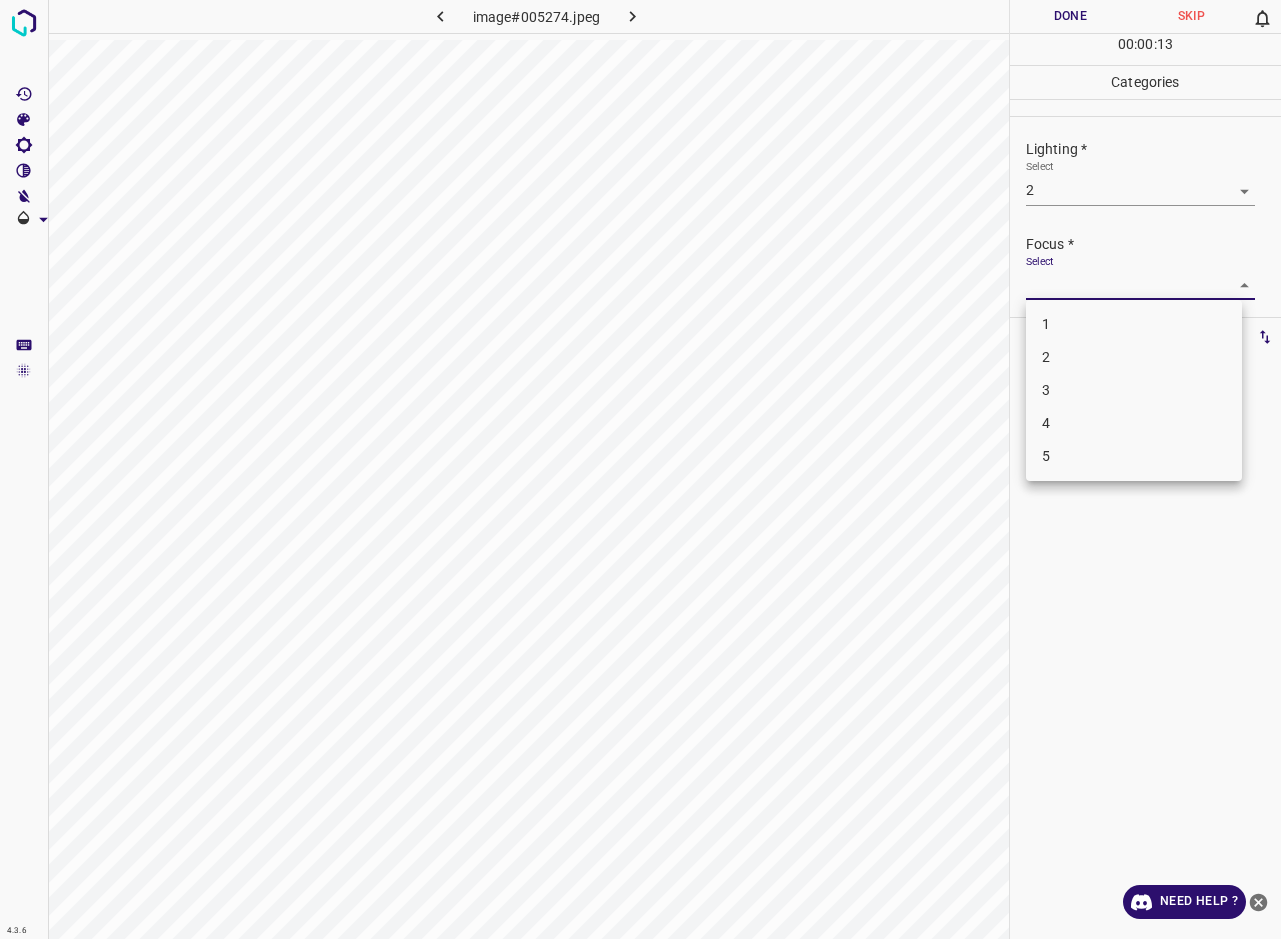 click at bounding box center (640, 469) 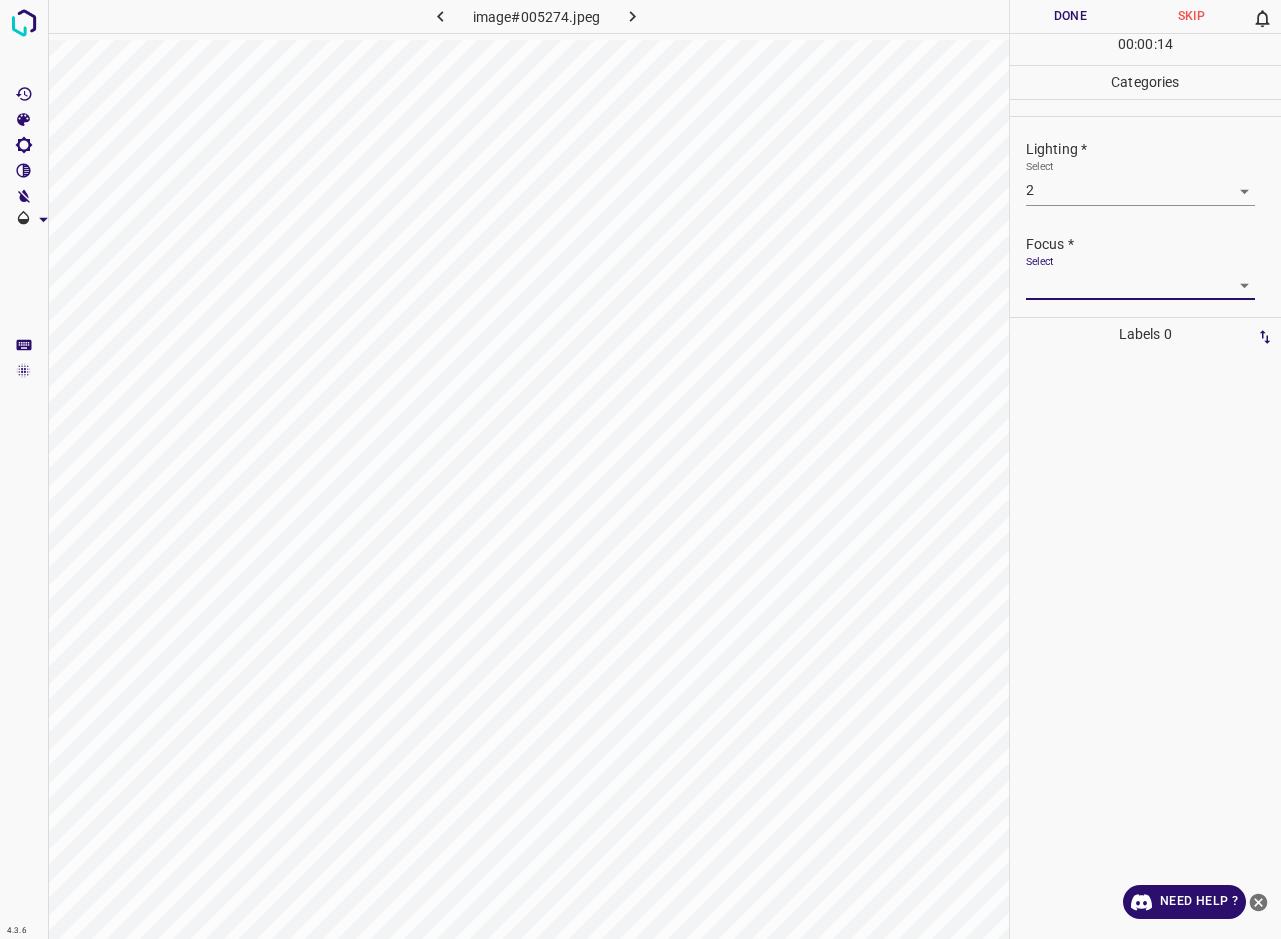 click on "4.3.6  image#005274.jpeg Done Skip 0 00   : 00   : 14   Categories Lighting *  Select 2 2 Focus *  Select ​ Overall *  Select ​ Labels   0 Categories 1 Lighting 2 Focus 3 Overall Tools Space Change between modes (Draw & Edit) I Auto labeling R Restore zoom M Zoom in N Zoom out Delete Delete selecte label Filters Z Restore filters X Saturation filter C Brightness filter V Contrast filter B Gray scale filter General O Download Need Help ? - Text - Hide - Delete" at bounding box center [640, 469] 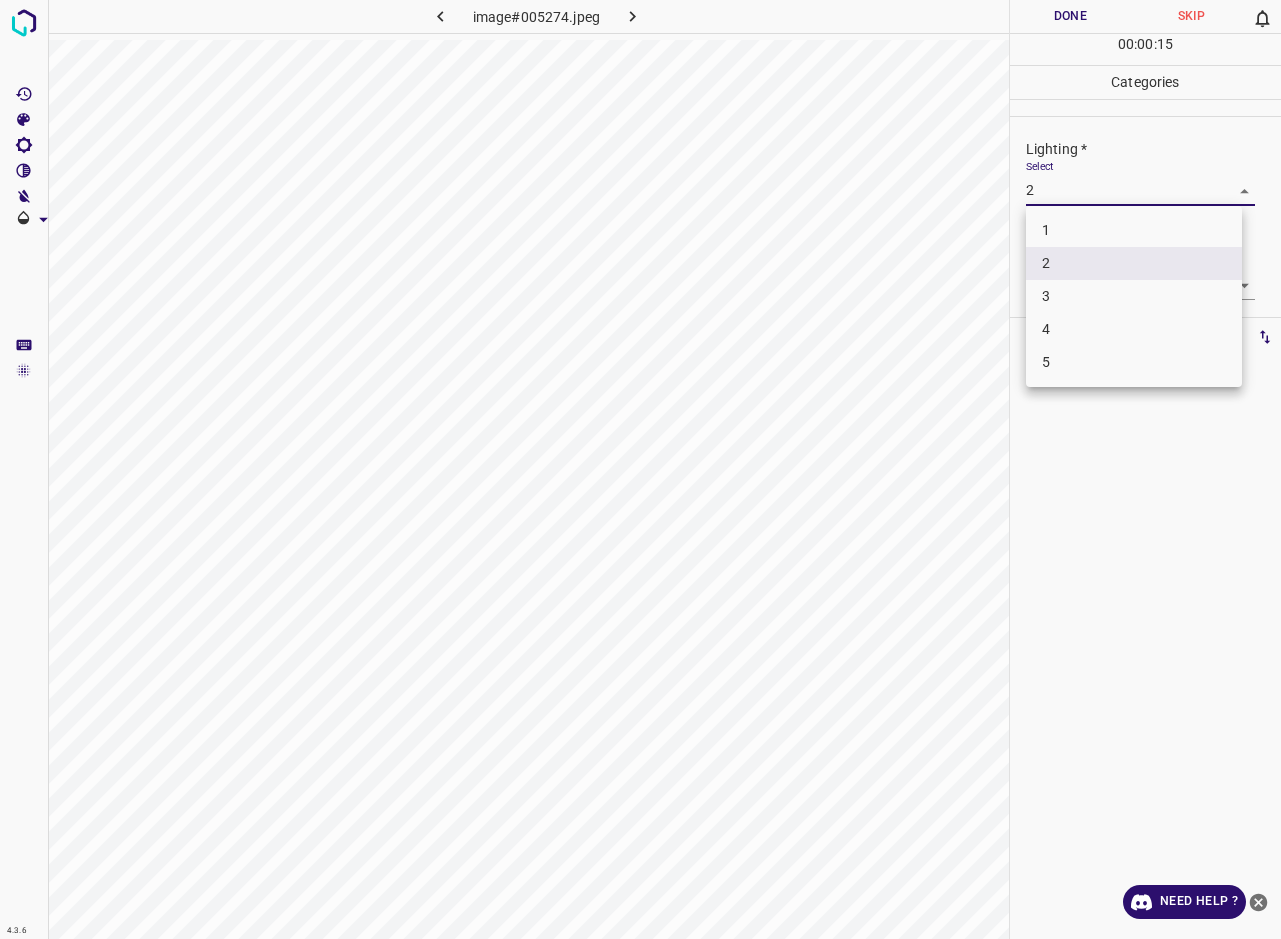 click on "3" at bounding box center [1134, 296] 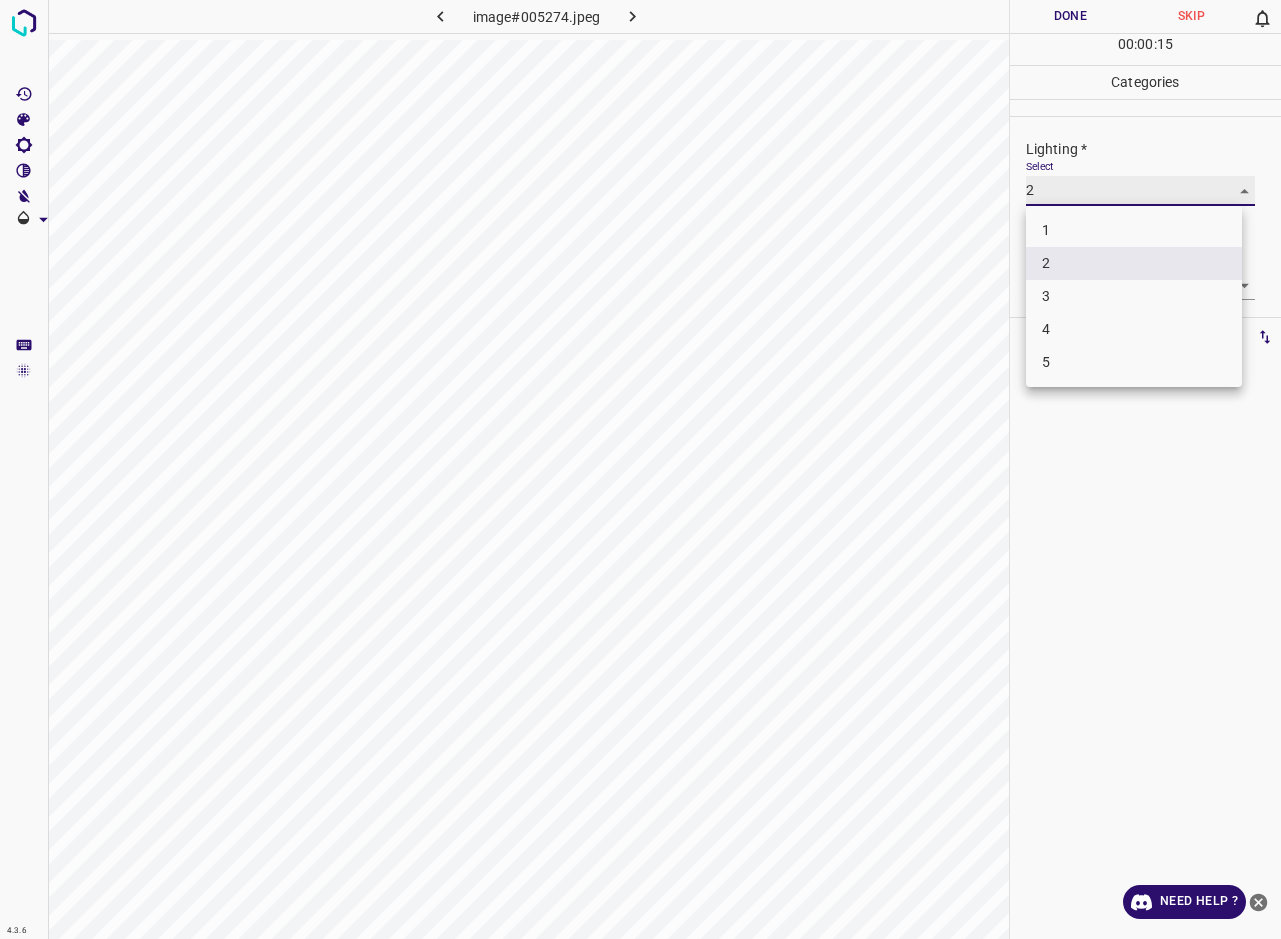 type on "3" 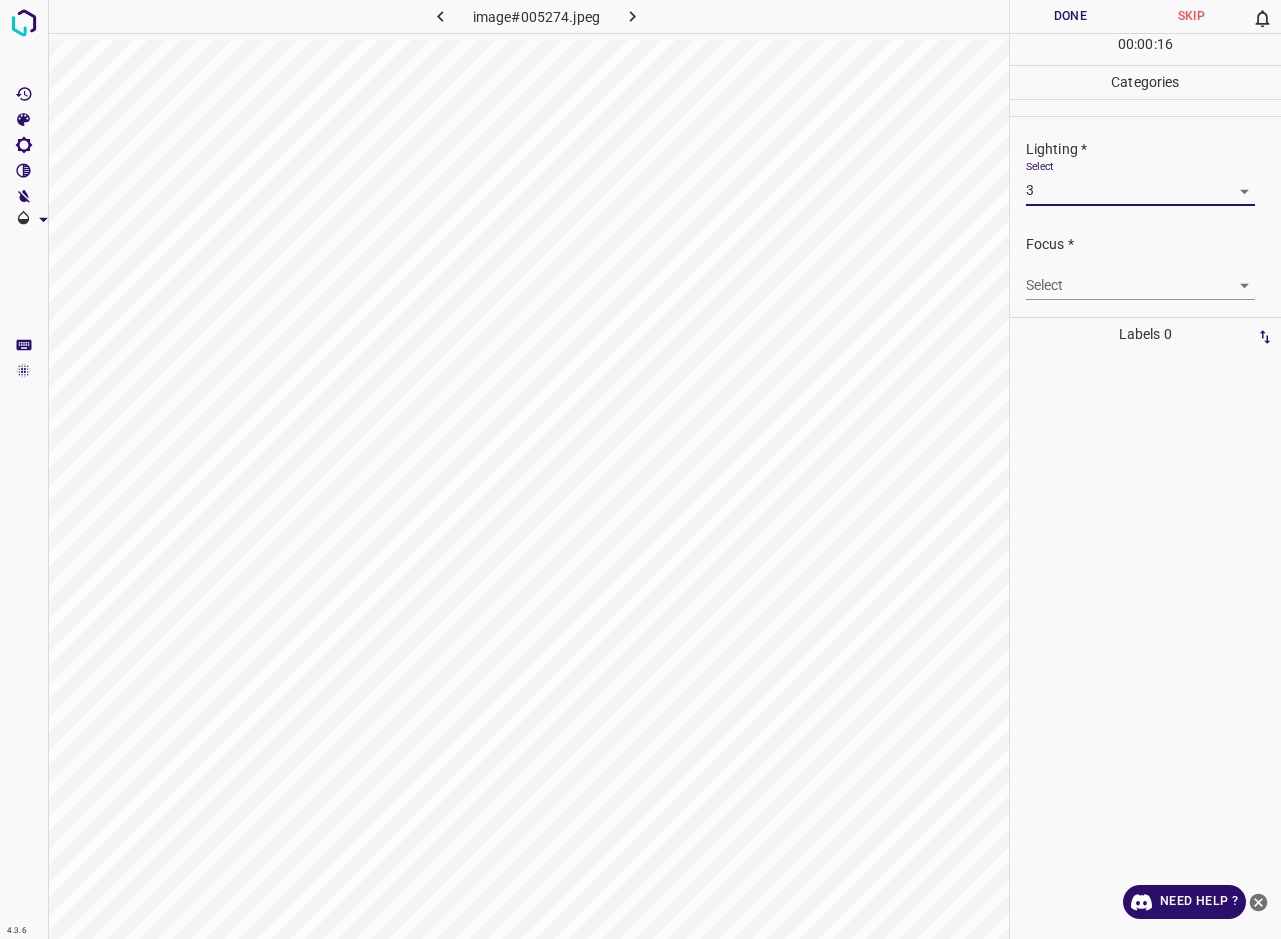click on "4.3.6  image#005274.jpeg Done Skip 0 00   : 00   : 16   Categories Lighting *  Select 3 3 Focus *  Select ​ Overall *  Select ​ Labels   0 Categories 1 Lighting 2 Focus 3 Overall Tools Space Change between modes (Draw & Edit) I Auto labeling R Restore zoom M Zoom in N Zoom out Delete Delete selecte label Filters Z Restore filters X Saturation filter C Brightness filter V Contrast filter B Gray scale filter General O Download Need Help ? - Text - Hide - Delete" at bounding box center (640, 469) 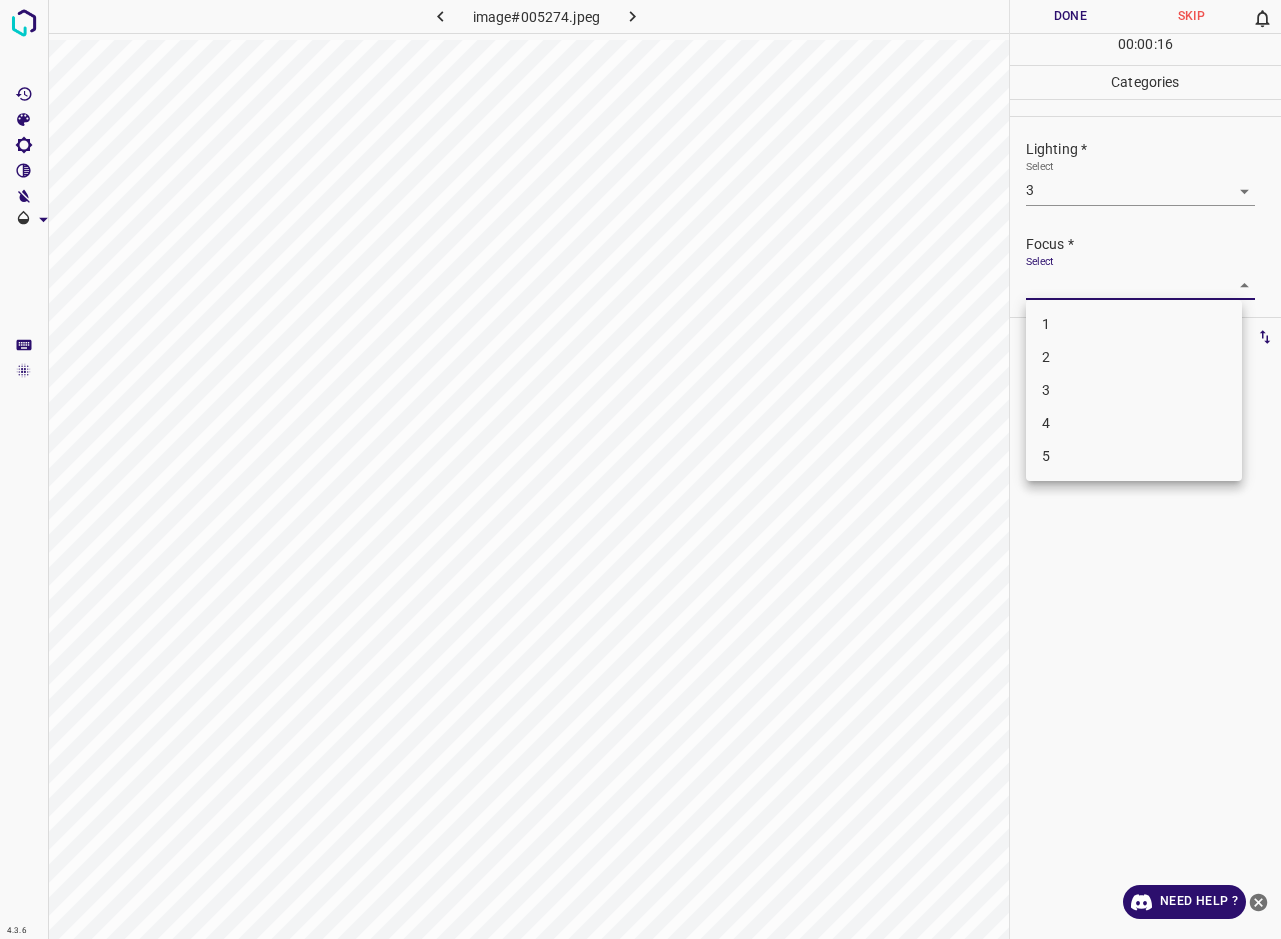 click on "2" at bounding box center (1134, 357) 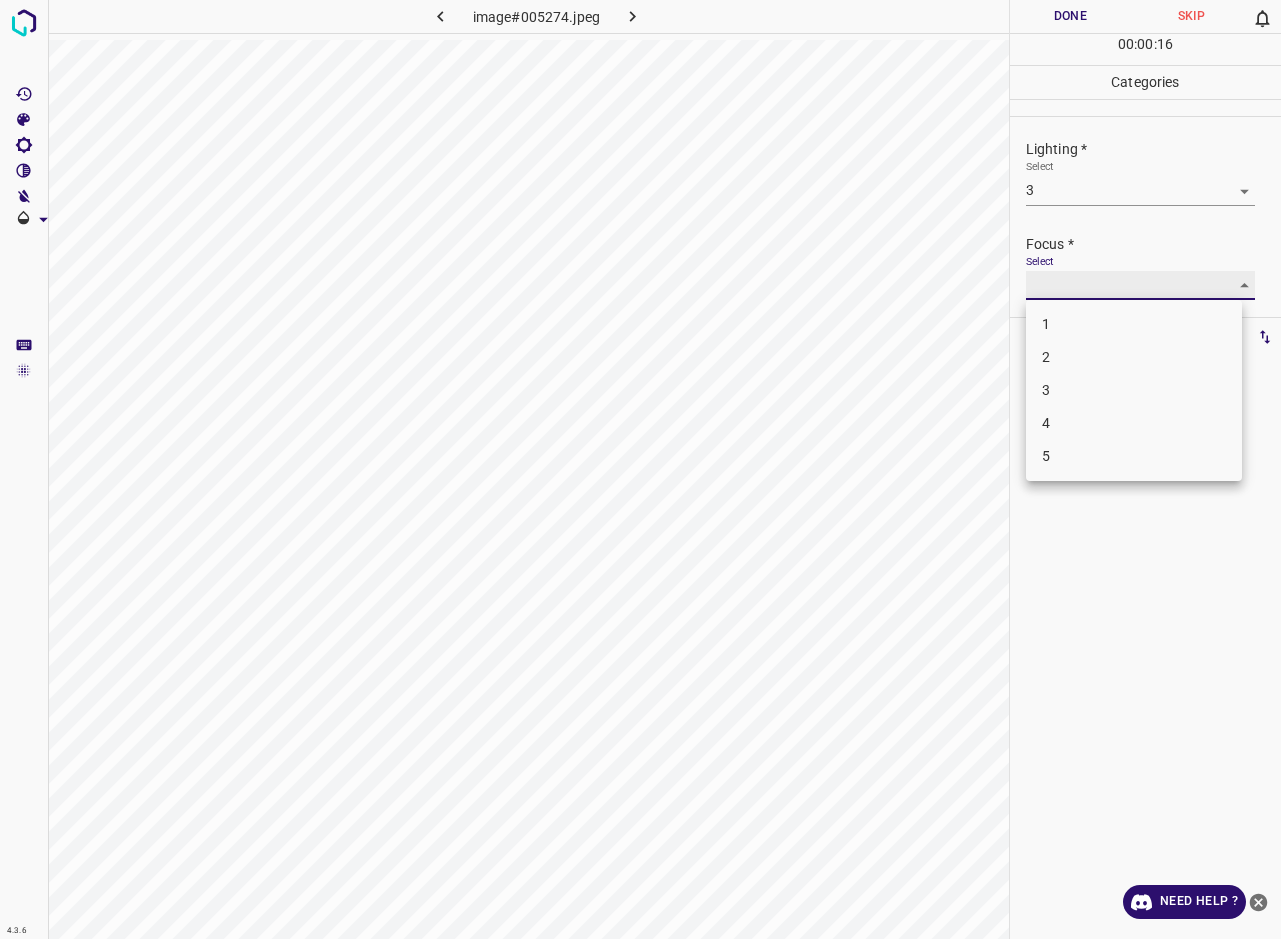 type on "2" 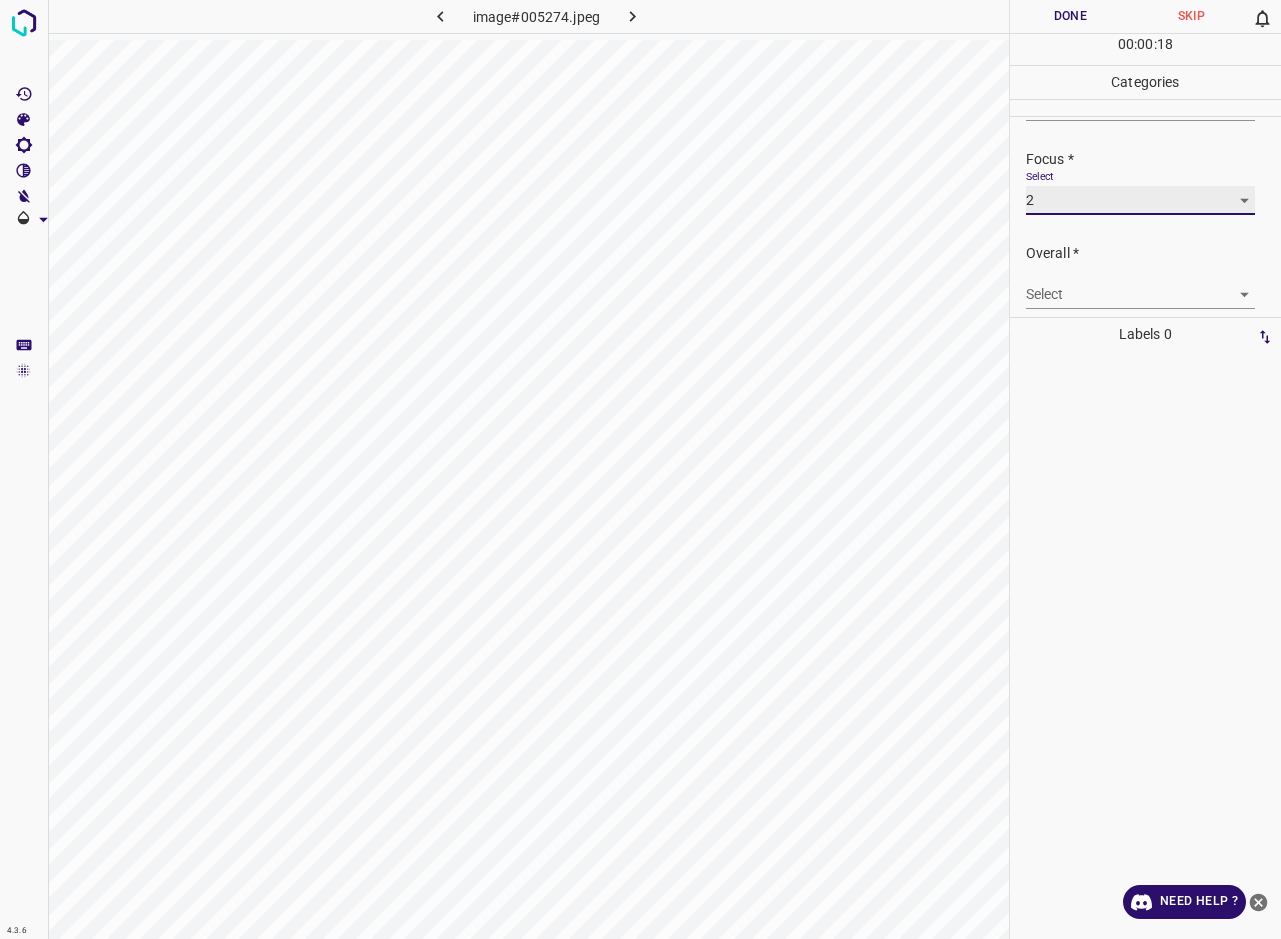 scroll, scrollTop: 98, scrollLeft: 0, axis: vertical 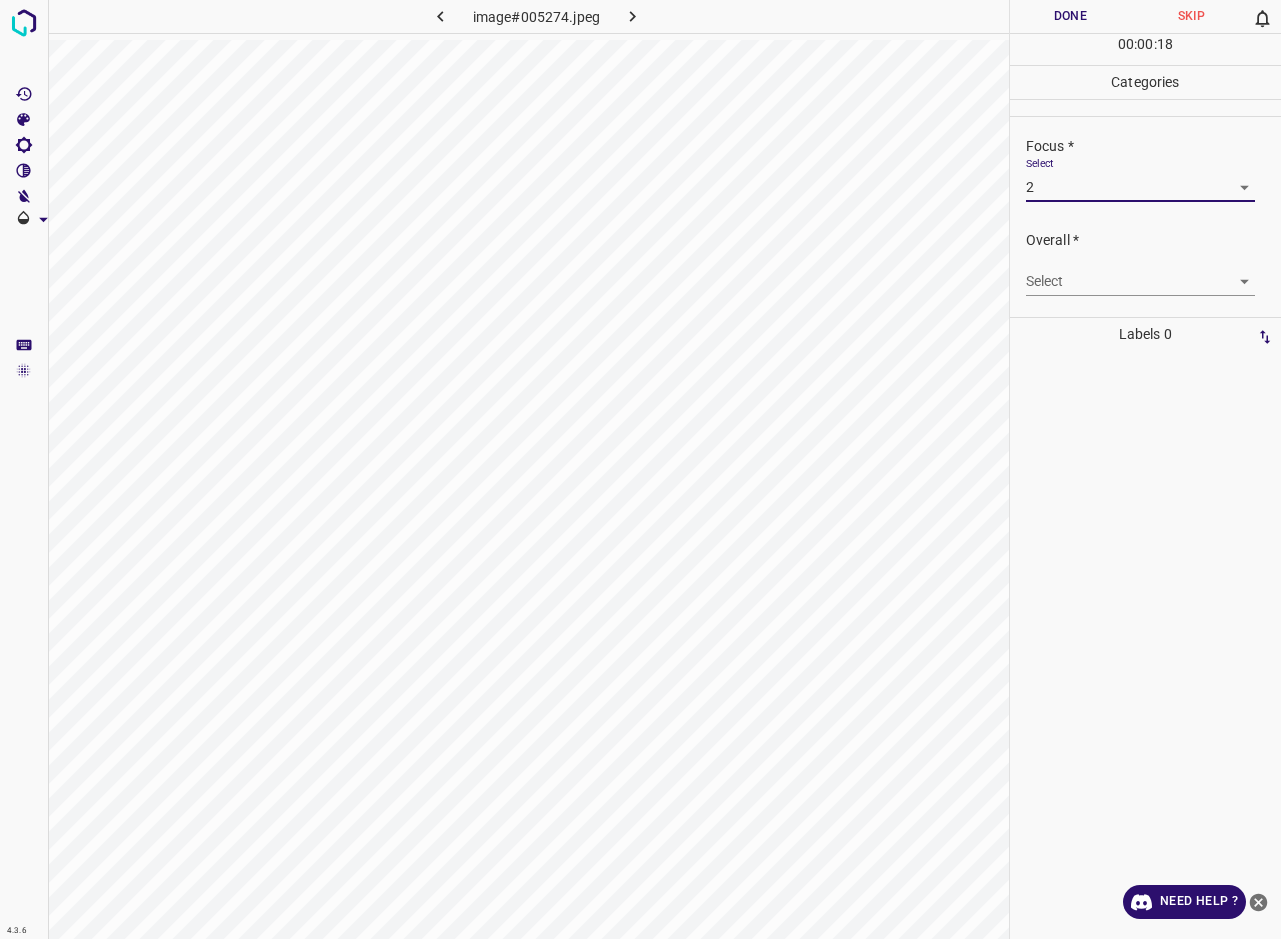 click on "4.3.6  image#005274.jpeg Done Skip 0 00   : 00   : 18   Categories Lighting *  Select 3 3 Focus *  Select 2 2 Overall *  Select ​ Labels   0 Categories 1 Lighting 2 Focus 3 Overall Tools Space Change between modes (Draw & Edit) I Auto labeling R Restore zoom M Zoom in N Zoom out Delete Delete selecte label Filters Z Restore filters X Saturation filter C Brightness filter V Contrast filter B Gray scale filter General O Download Need Help ? - Text - Hide - Delete" at bounding box center (640, 469) 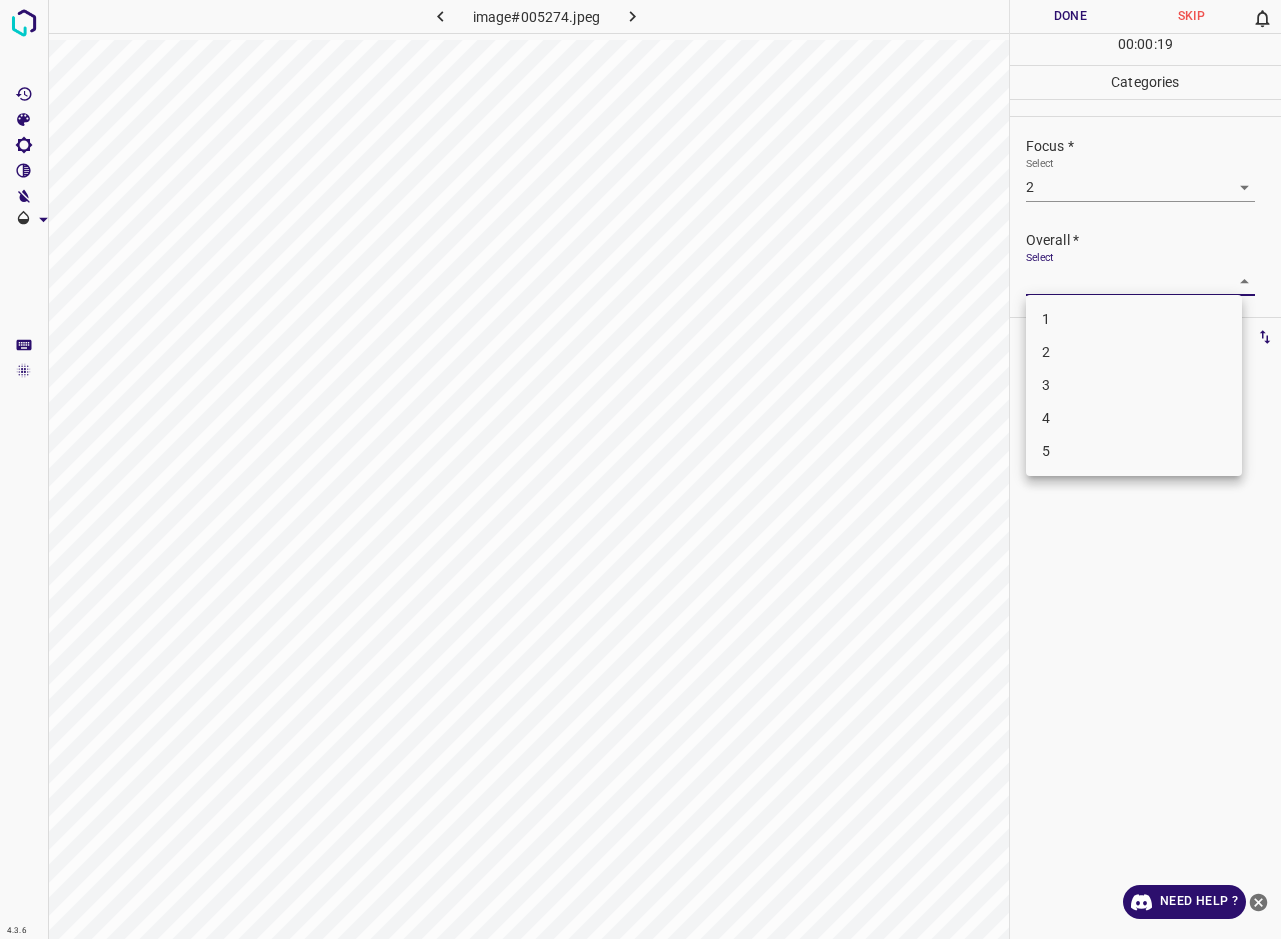 click on "2" at bounding box center [1134, 352] 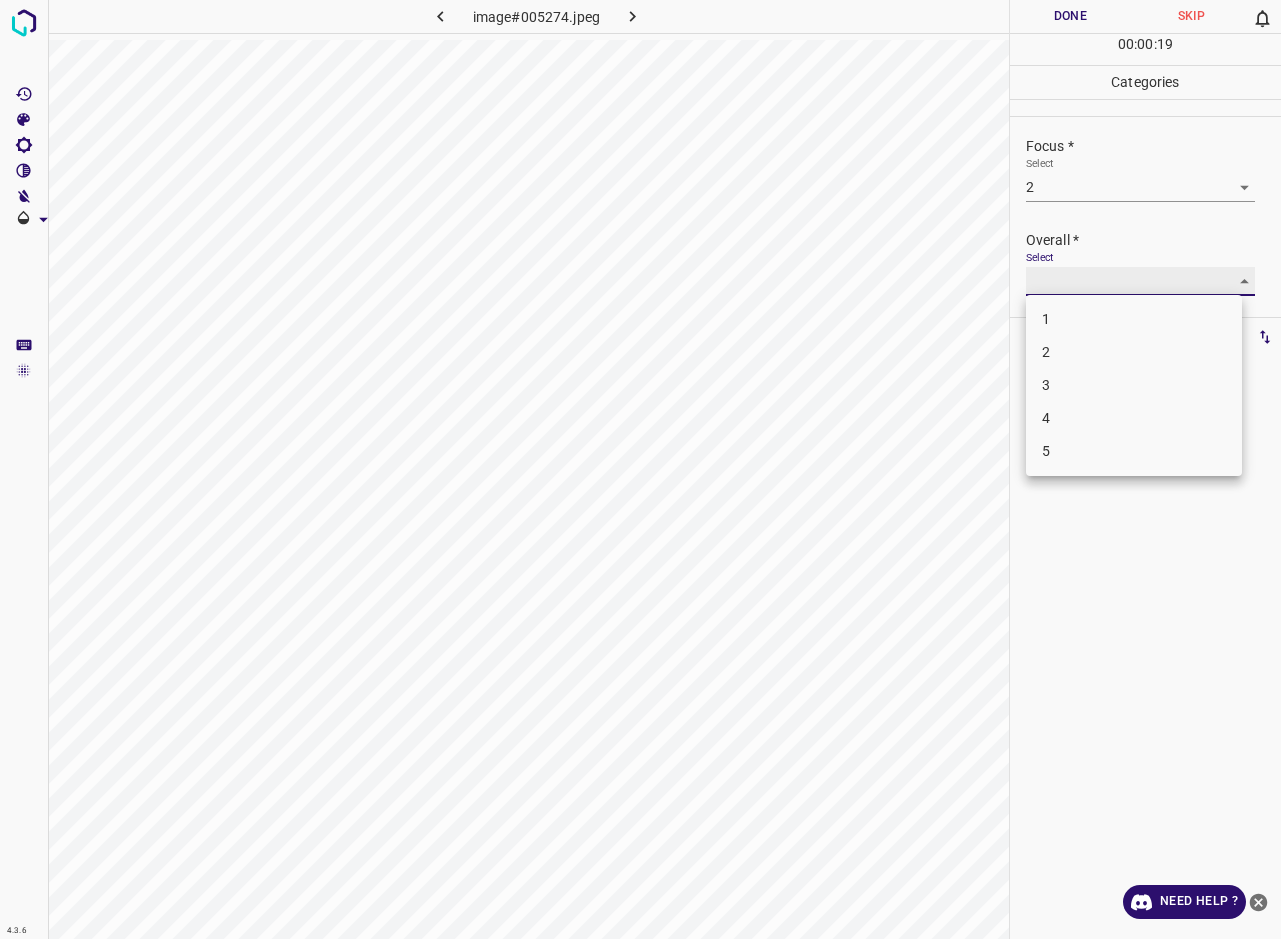 type on "2" 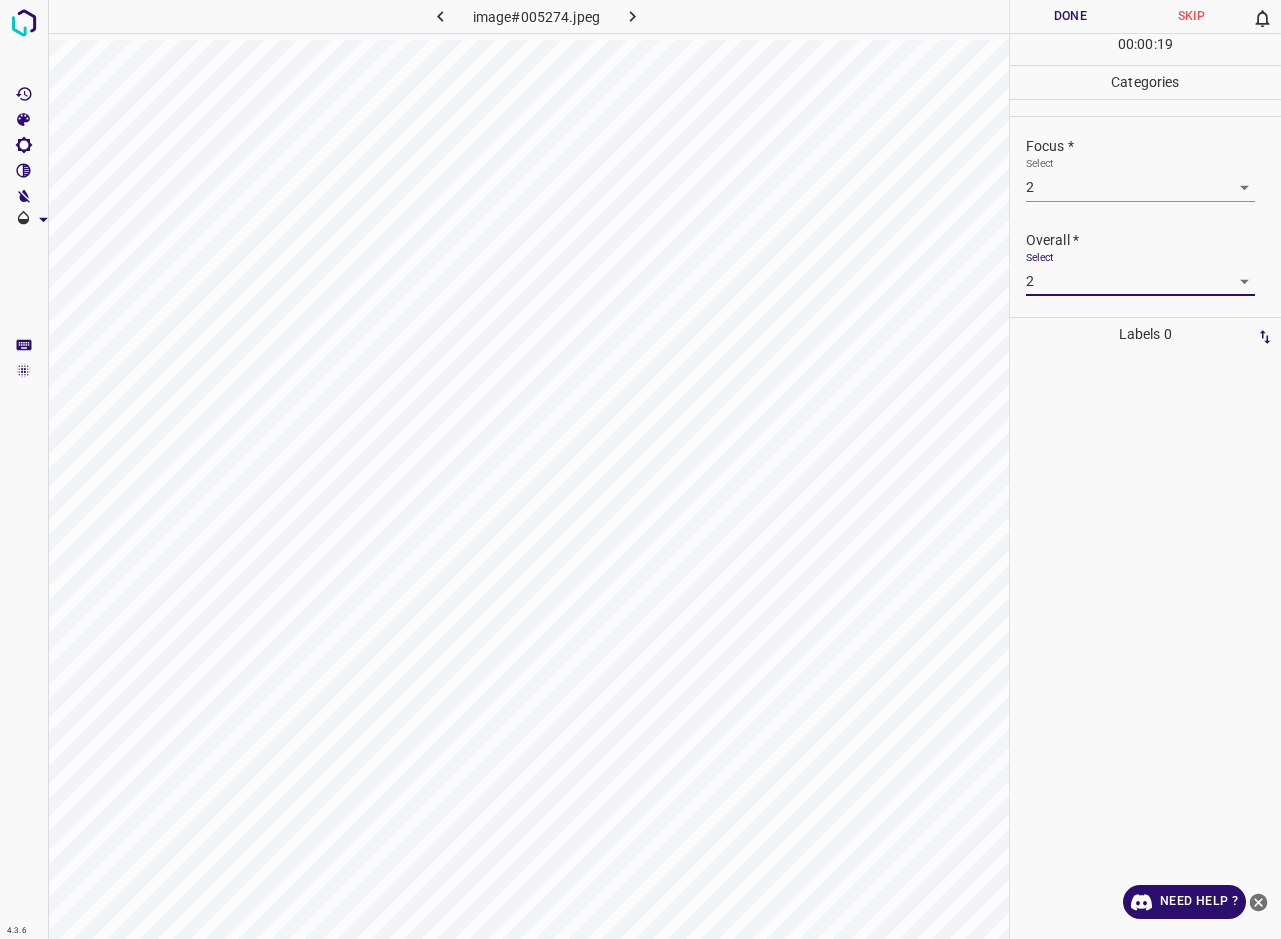 click on "Done" at bounding box center (1070, 16) 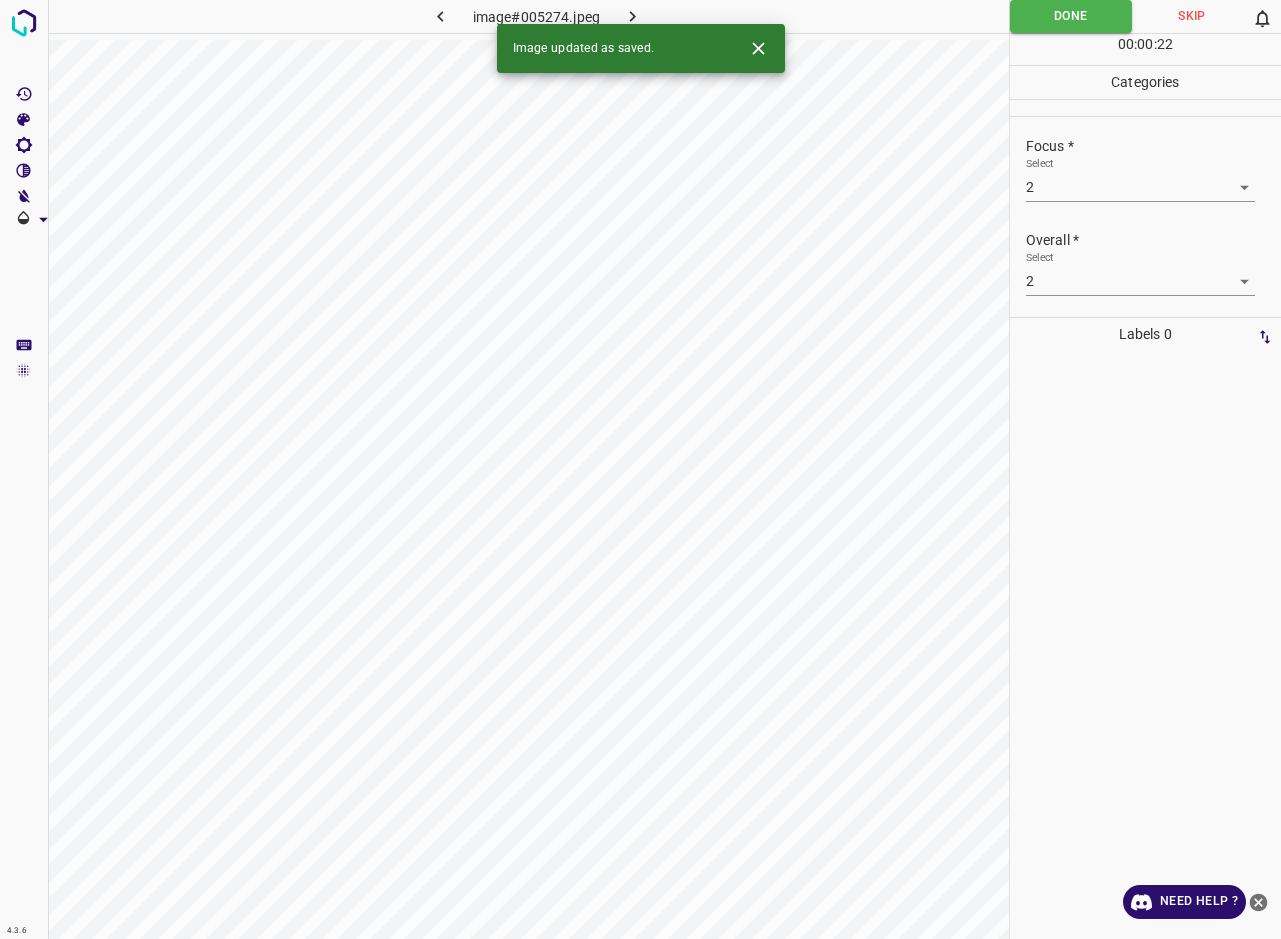 scroll, scrollTop: 29, scrollLeft: 0, axis: vertical 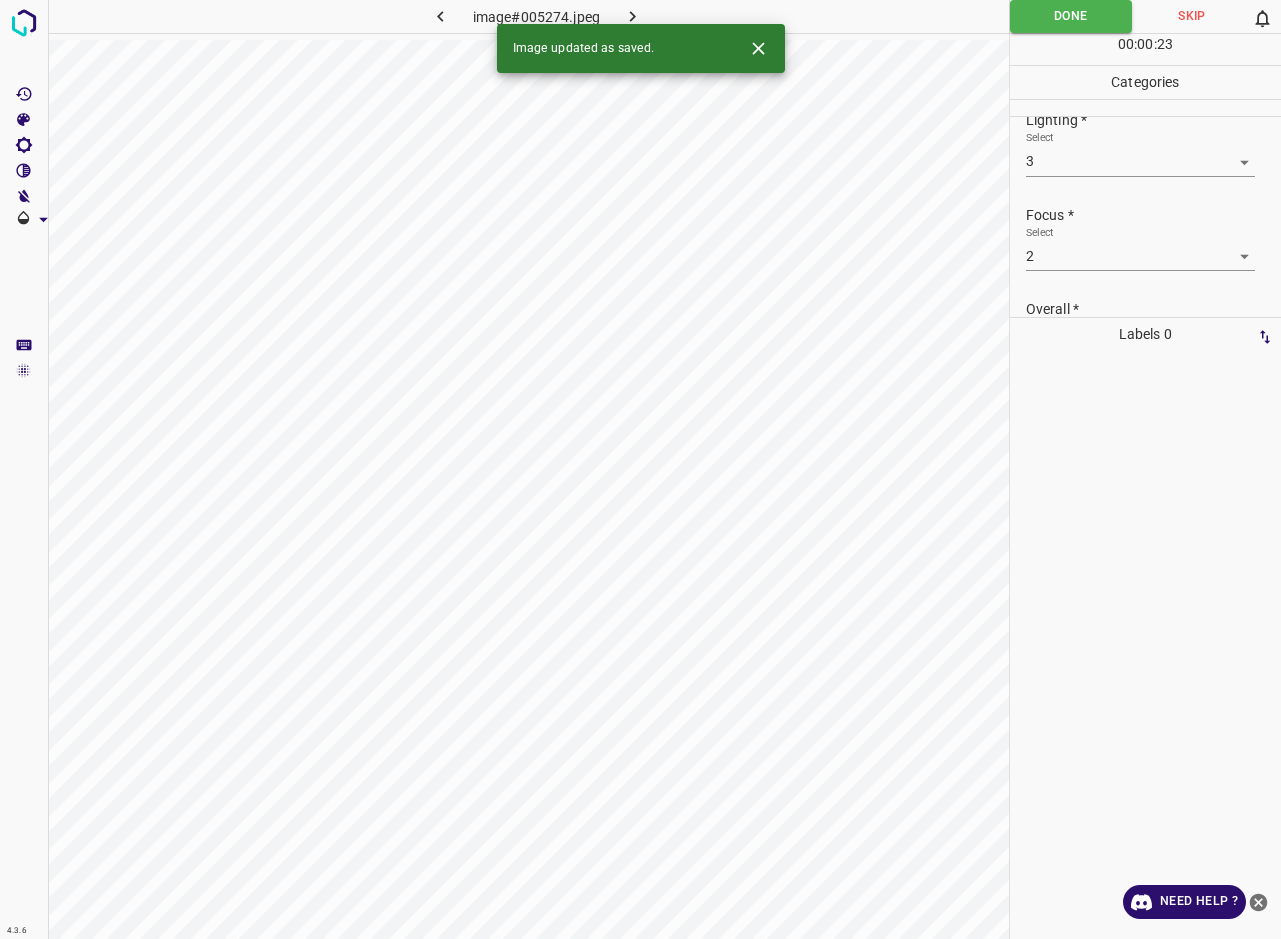 click 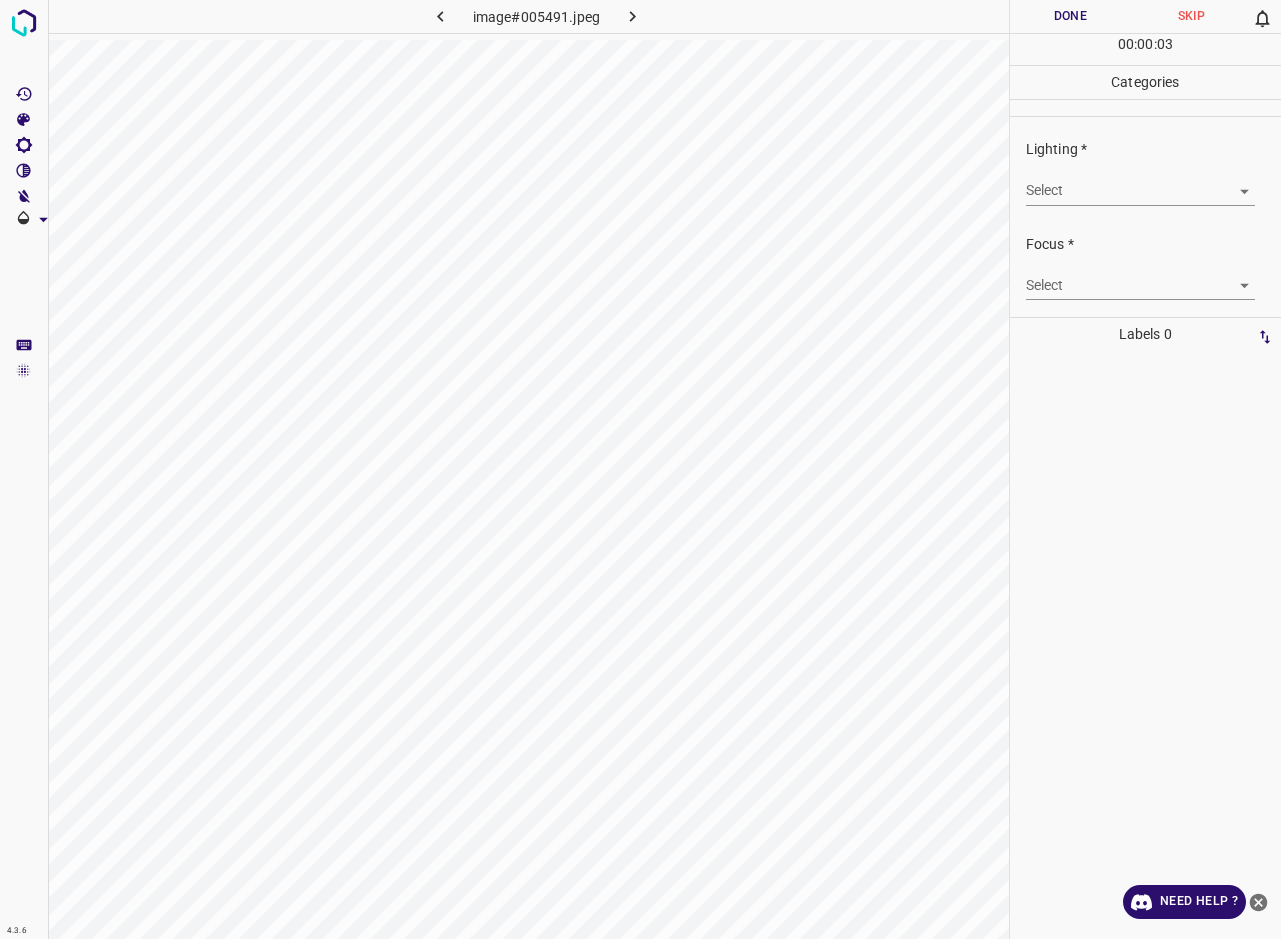 click on "4.3.6  image#005491.jpeg Done Skip 0 00   : 00   : 03   Categories Lighting *  Select ​ Focus *  Select ​ Overall *  Select ​ Labels   0 Categories 1 Lighting 2 Focus 3 Overall Tools Space Change between modes (Draw & Edit) I Auto labeling R Restore zoom M Zoom in N Zoom out Delete Delete selecte label Filters Z Restore filters X Saturation filter C Brightness filter V Contrast filter B Gray scale filter General O Download Need Help ? - Text - Hide - Delete" at bounding box center (640, 469) 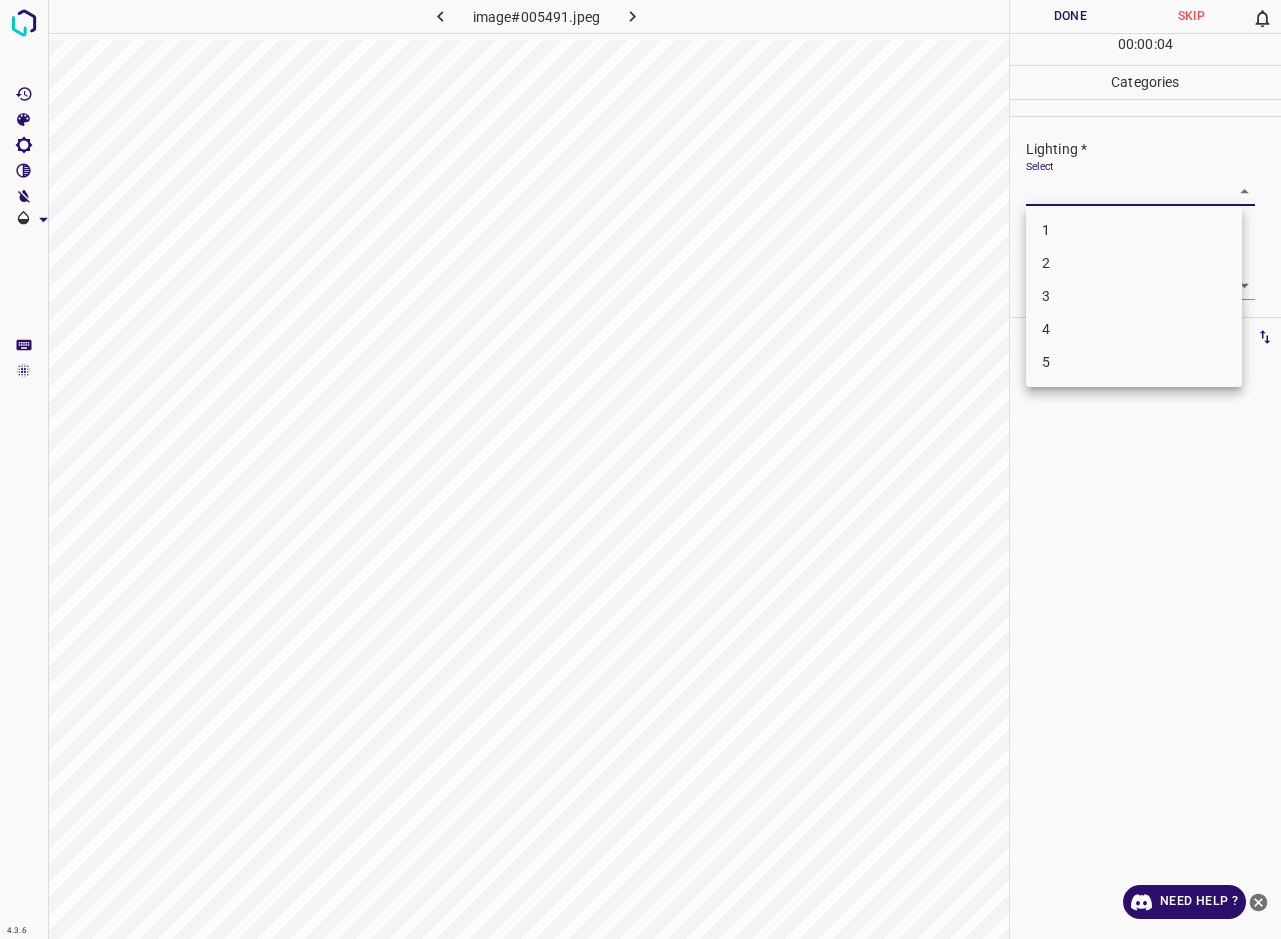 click on "2" at bounding box center [1134, 263] 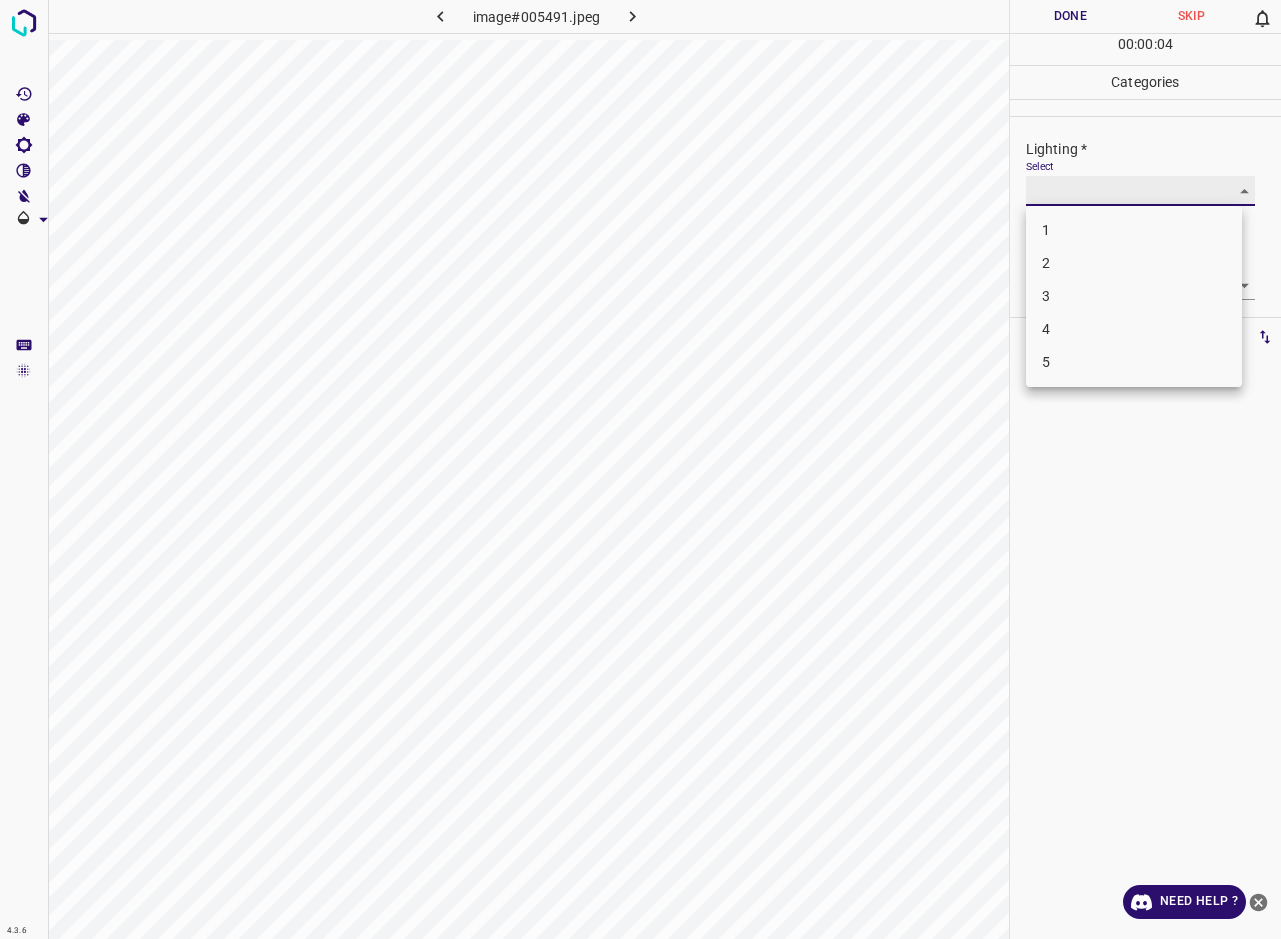 type on "2" 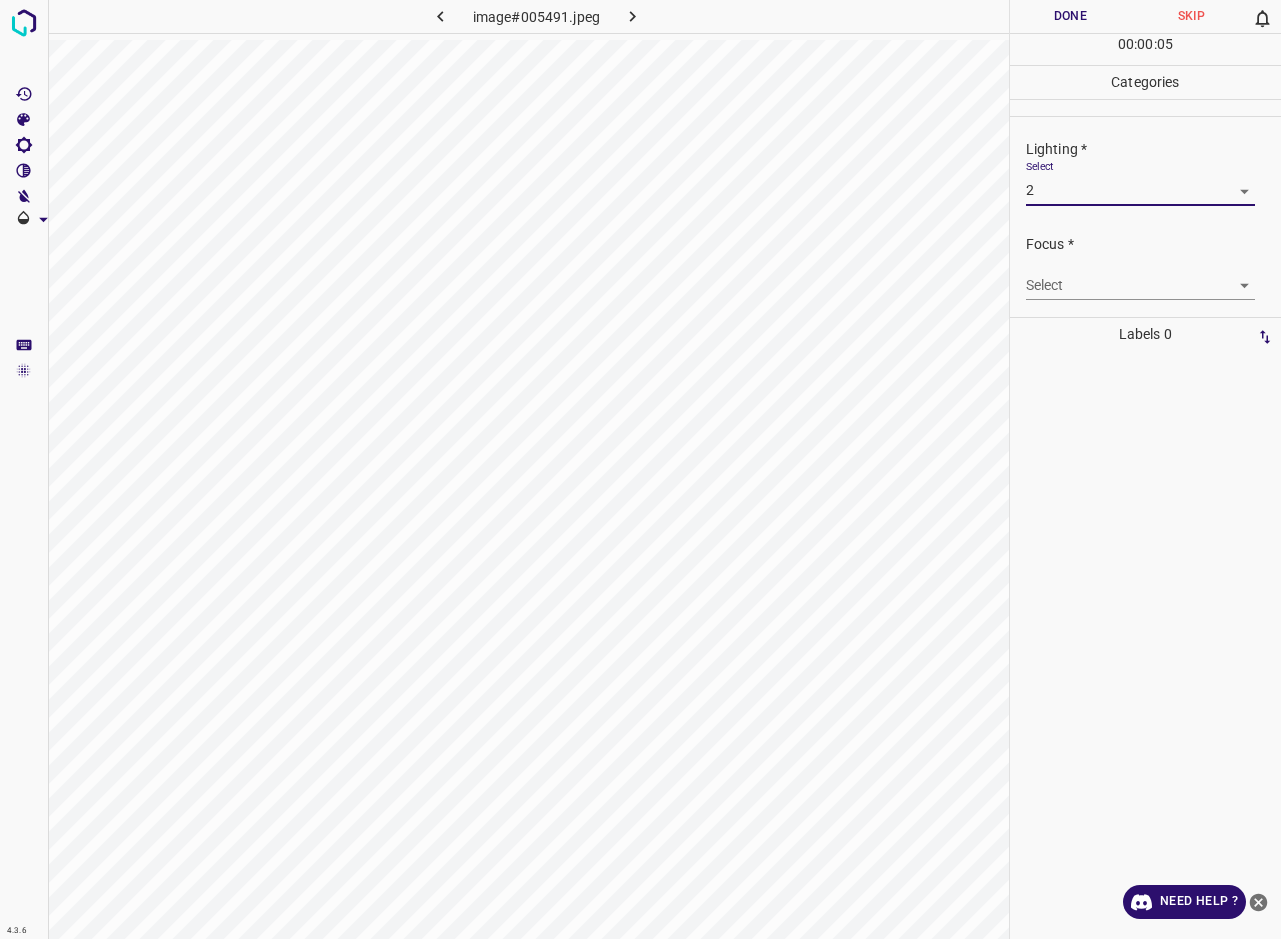 click on "4.3.6  image#005491.jpeg Done Skip 0 00   : 00   : 05   Categories Lighting *  Select 2 2 Focus *  Select ​ Overall *  Select ​ Labels   0 Categories 1 Lighting 2 Focus 3 Overall Tools Space Change between modes (Draw & Edit) I Auto labeling R Restore zoom M Zoom in N Zoom out Delete Delete selecte label Filters Z Restore filters X Saturation filter C Brightness filter V Contrast filter B Gray scale filter General O Download Need Help ? - Text - Hide - Delete" at bounding box center (640, 469) 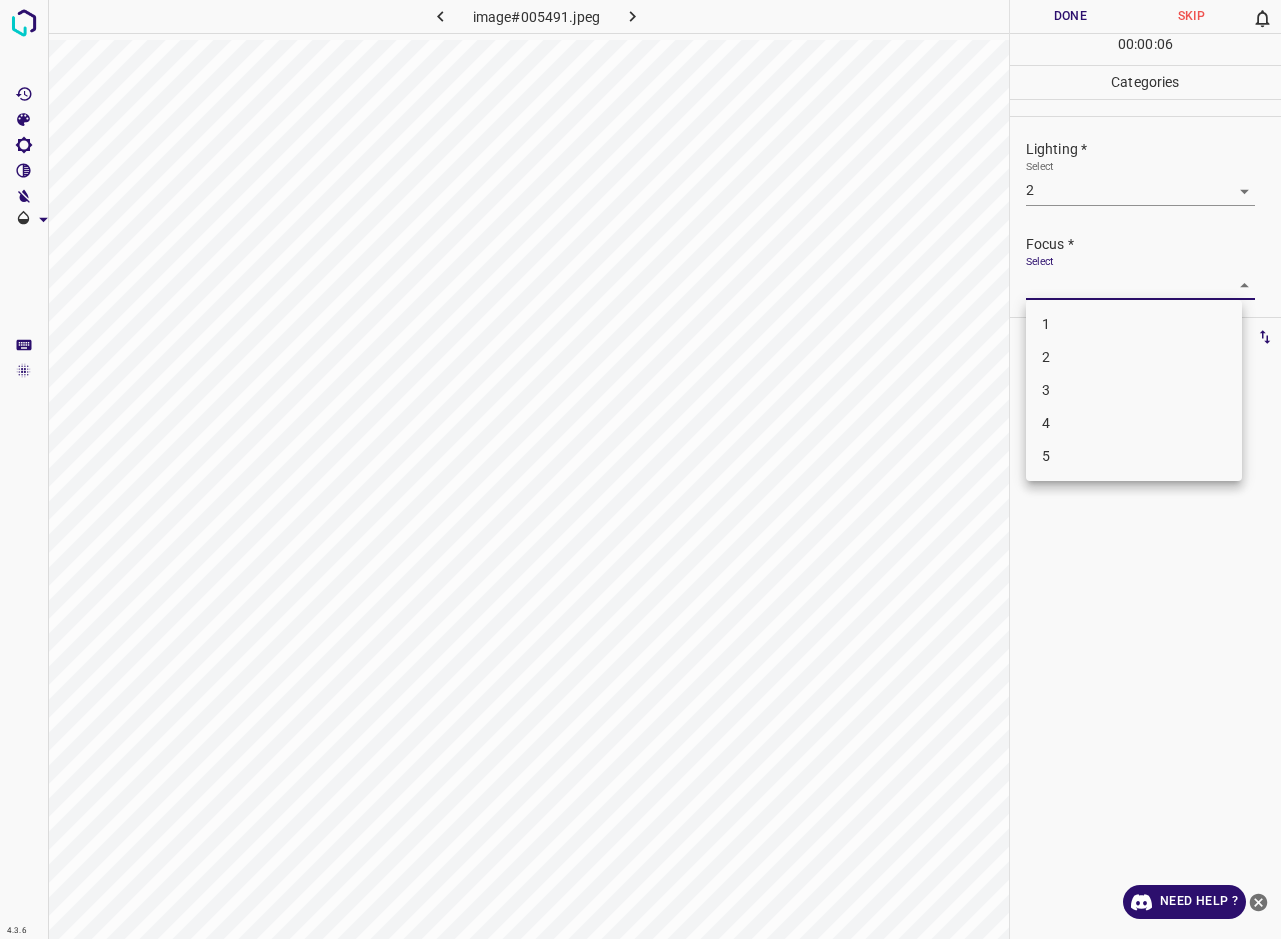 click on "3" at bounding box center [1134, 390] 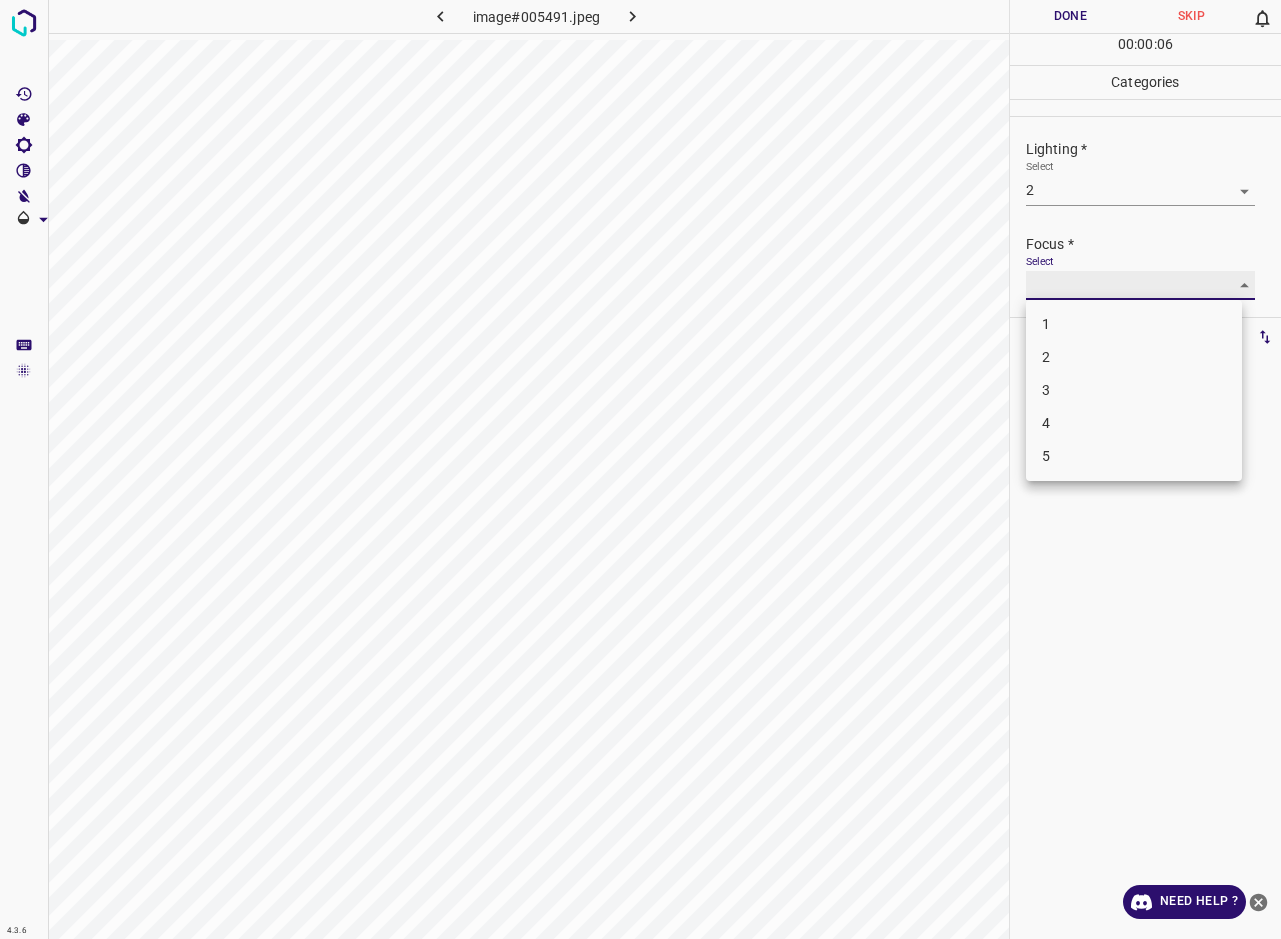 type on "3" 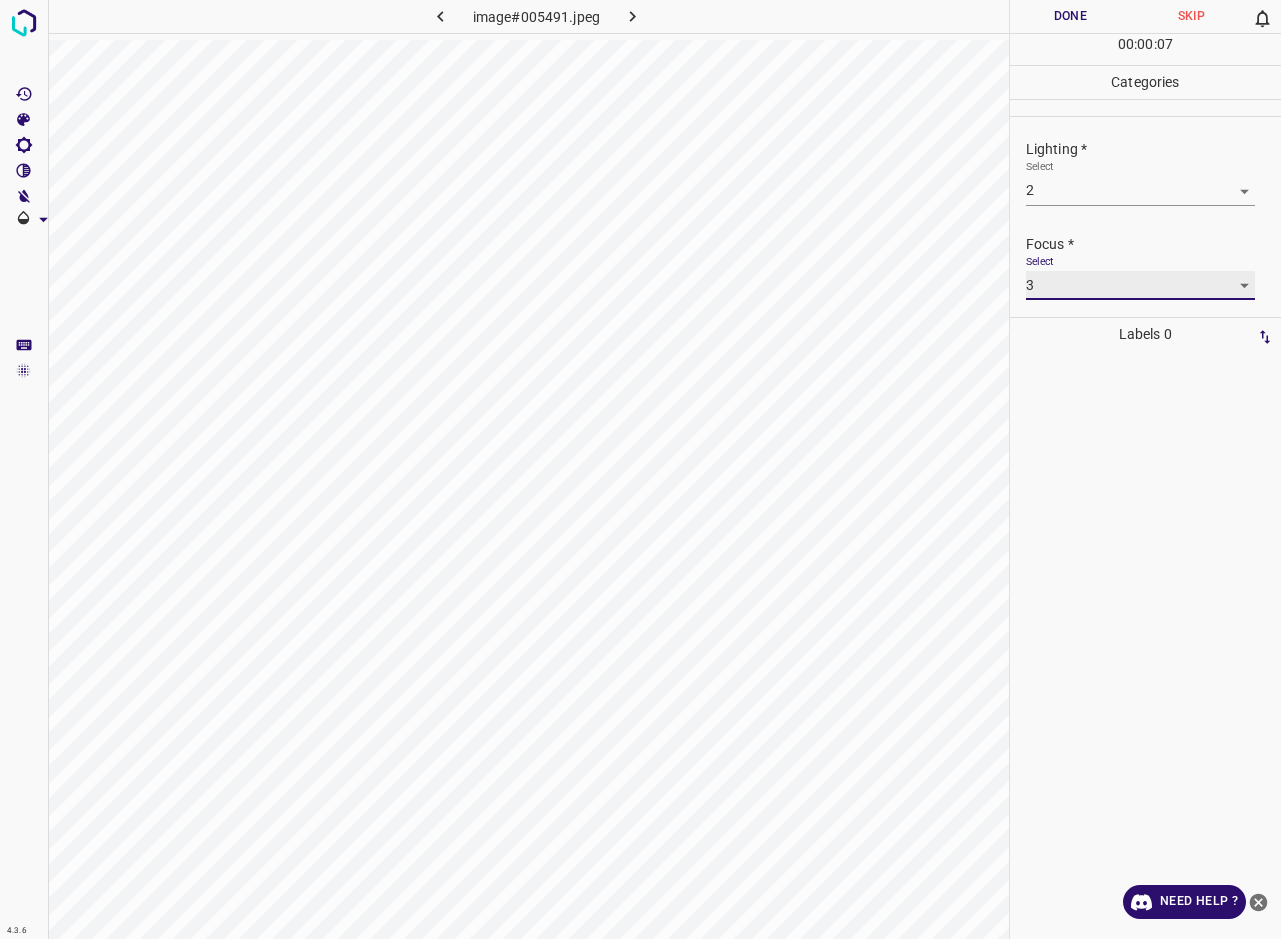 scroll, scrollTop: 50, scrollLeft: 0, axis: vertical 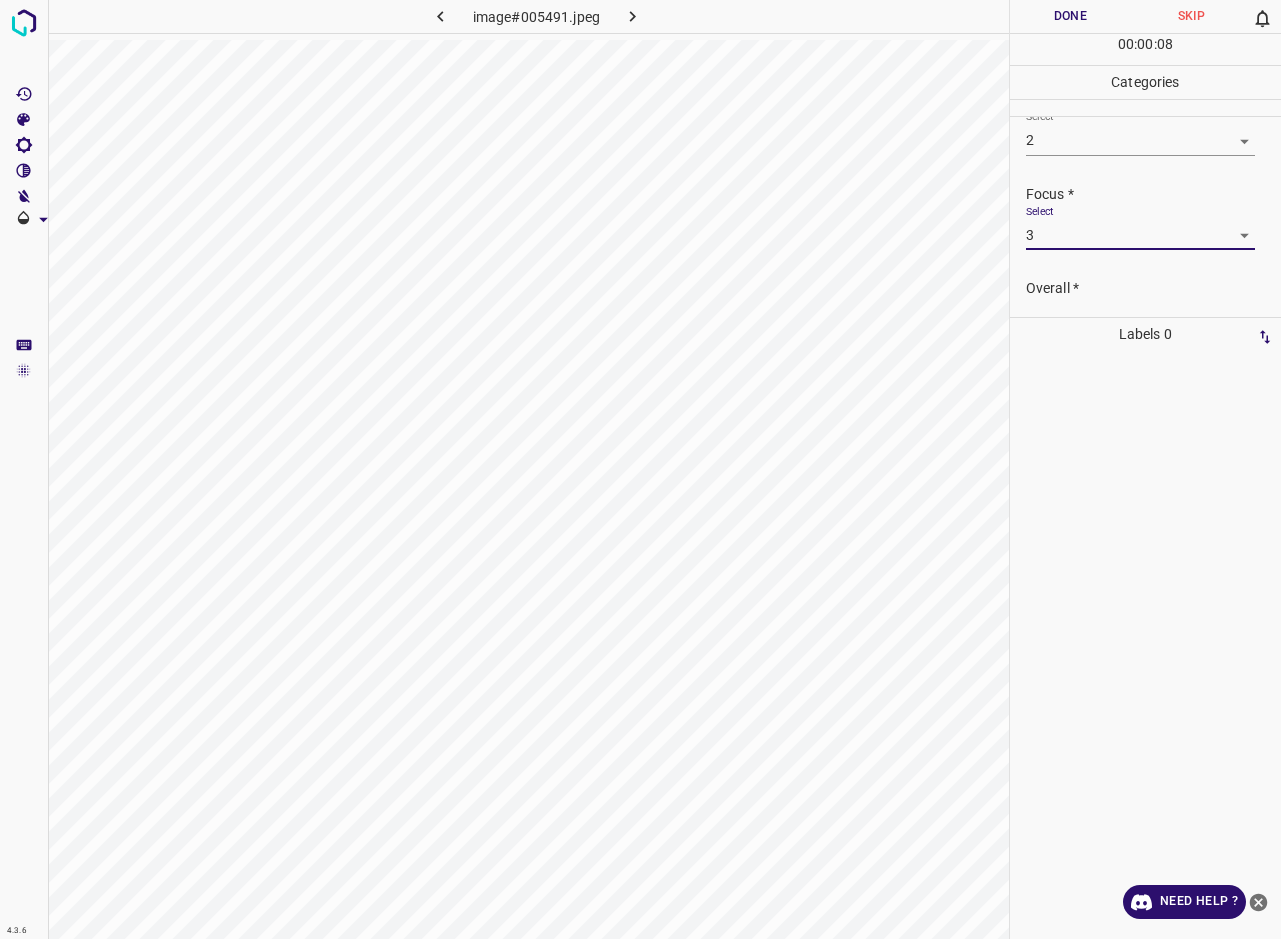 click on "Select ​" at bounding box center (1141, 321) 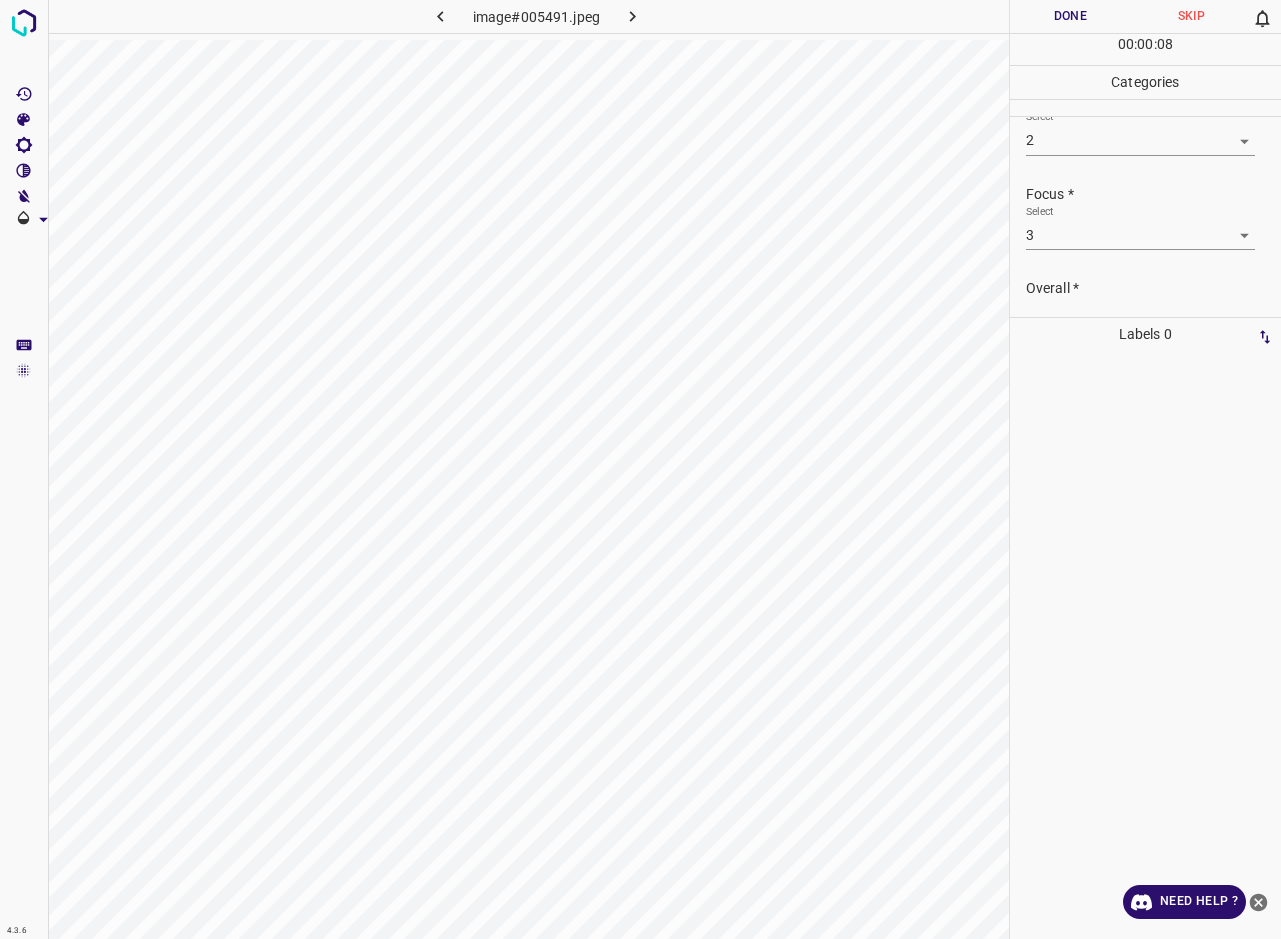 click on "Labels   0" at bounding box center (1145, 334) 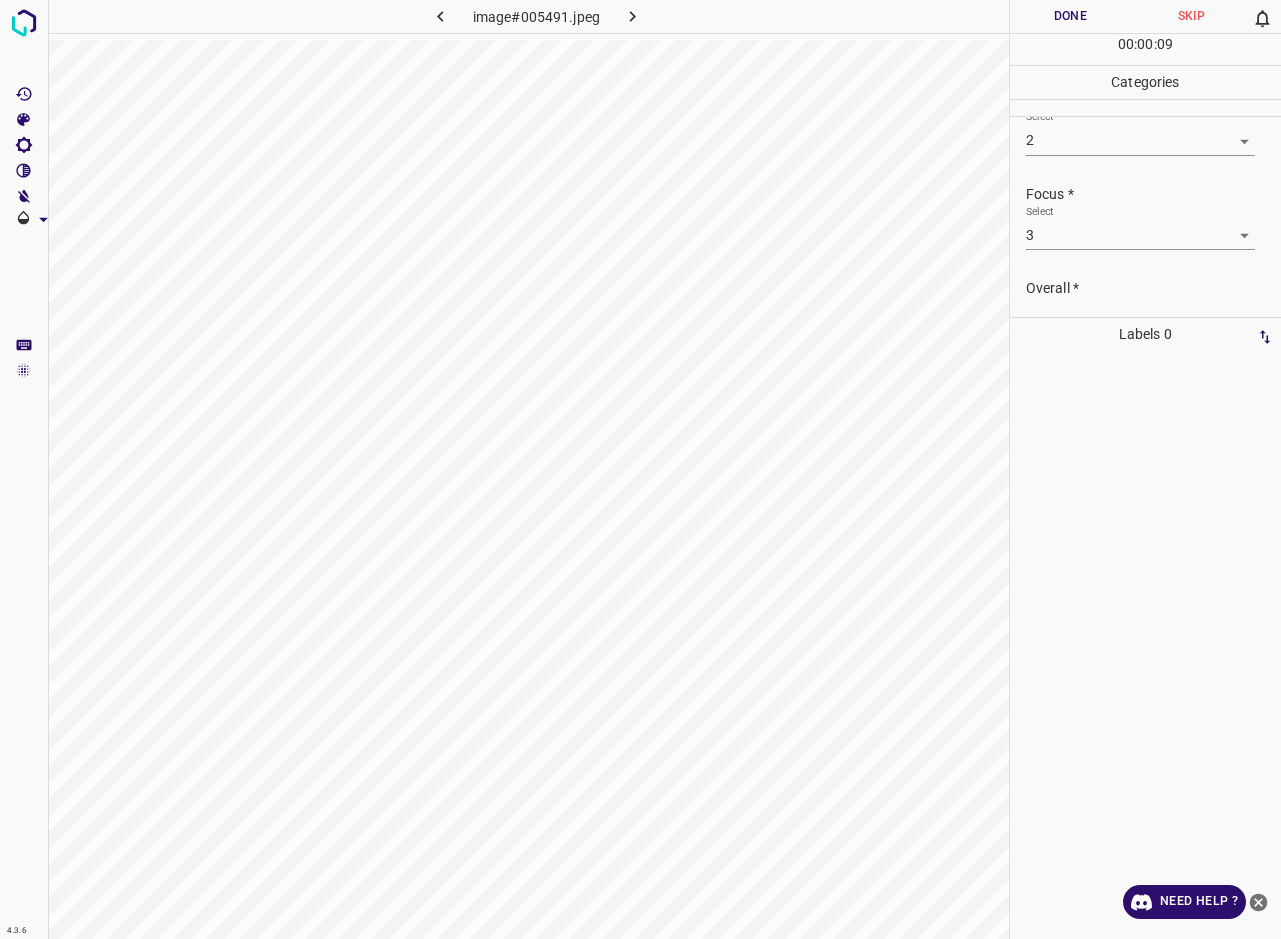 click on "4.3.6  image#005491.jpeg Done Skip 0 00   : 00   : 09   Categories Lighting *  Select 2 2 Focus *  Select 3 3 Overall *  Select ​ Labels   0 Categories 1 Lighting 2 Focus 3 Overall Tools Space Change between modes (Draw & Edit) I Auto labeling R Restore zoom M Zoom in N Zoom out Delete Delete selecte label Filters Z Restore filters X Saturation filter C Brightness filter V Contrast filter B Gray scale filter General O Download Need Help ? - Text - Hide - Delete" at bounding box center [640, 469] 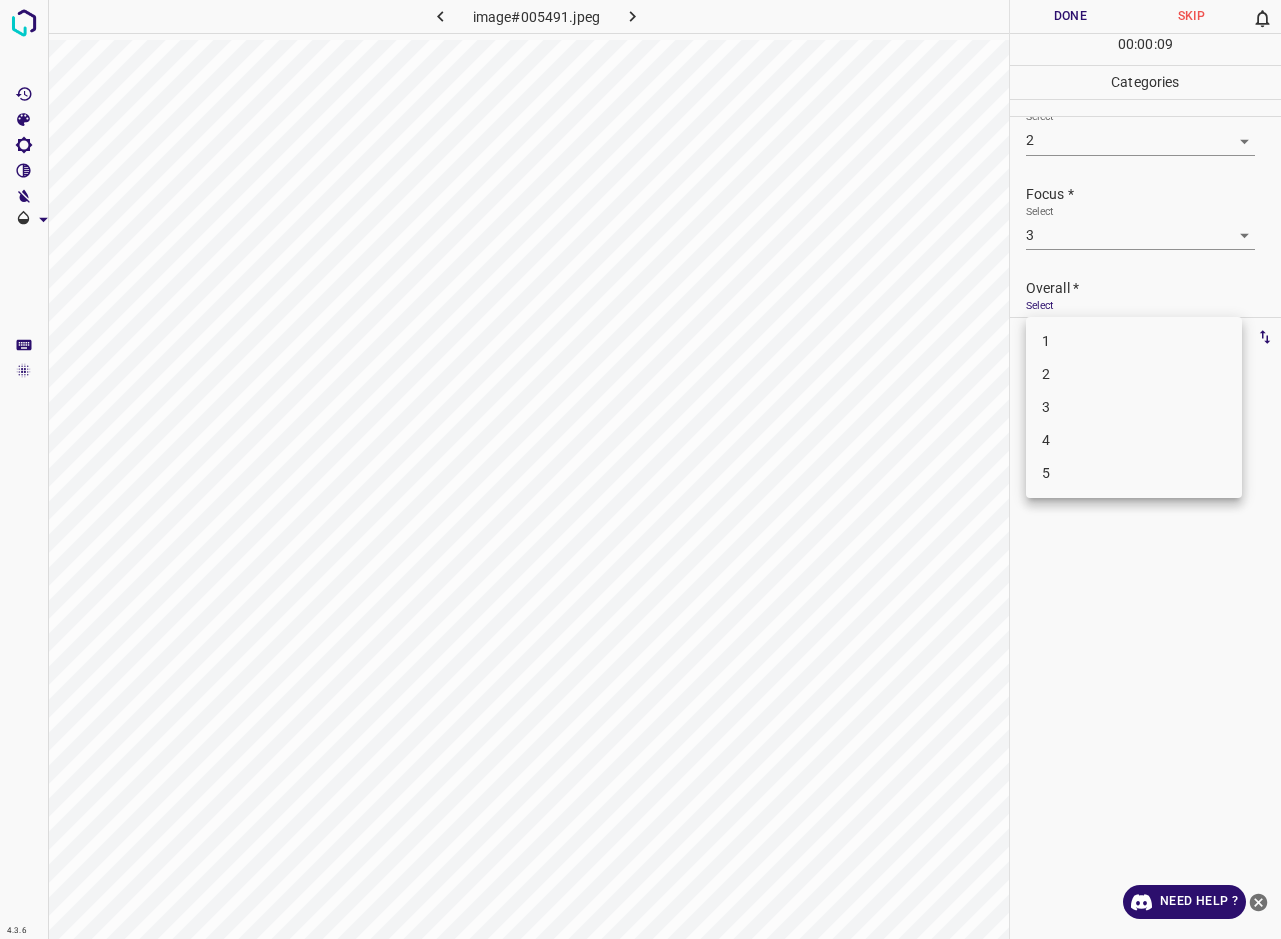scroll, scrollTop: 76, scrollLeft: 0, axis: vertical 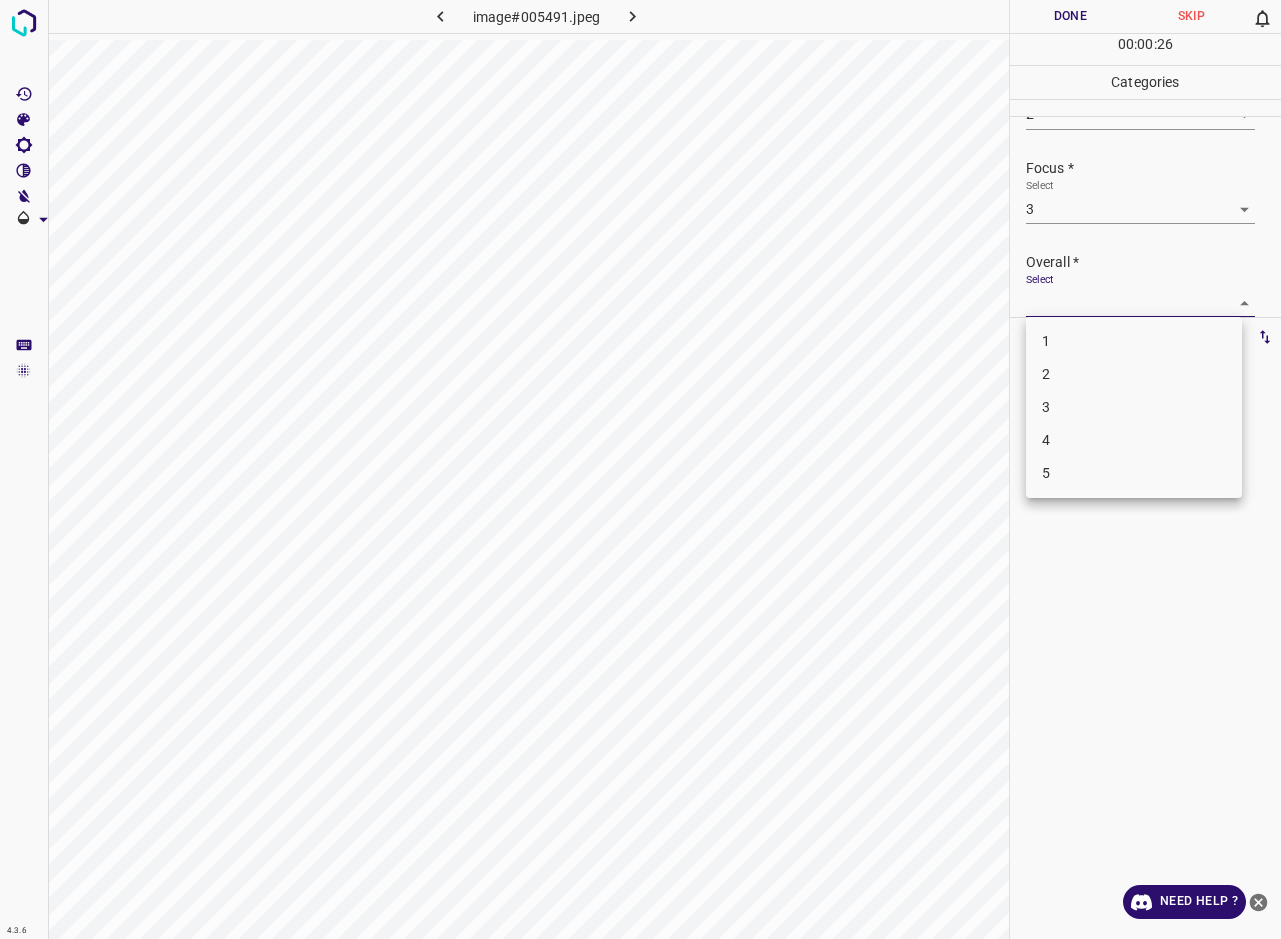 click on "3" at bounding box center [1134, 407] 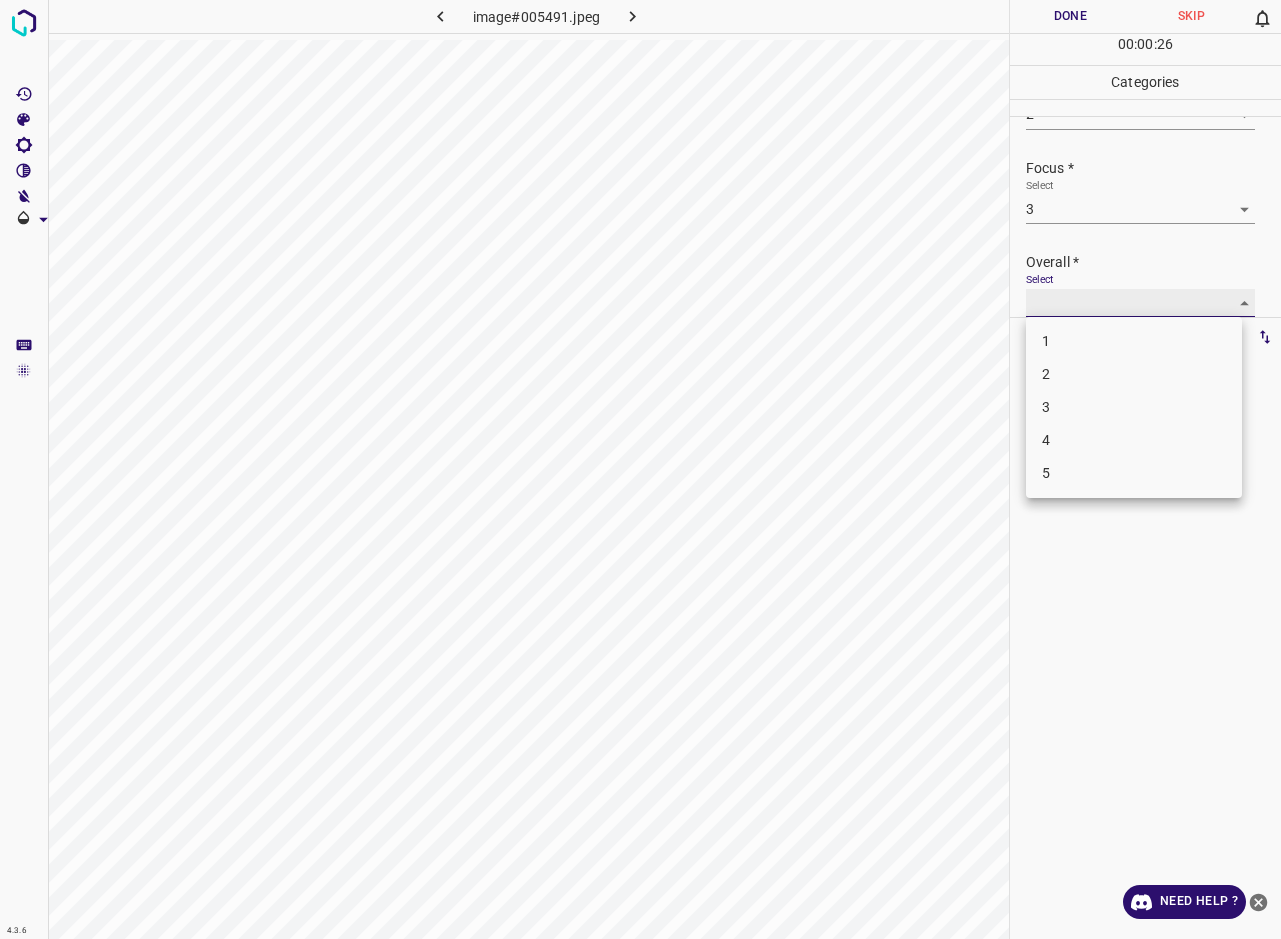 type on "3" 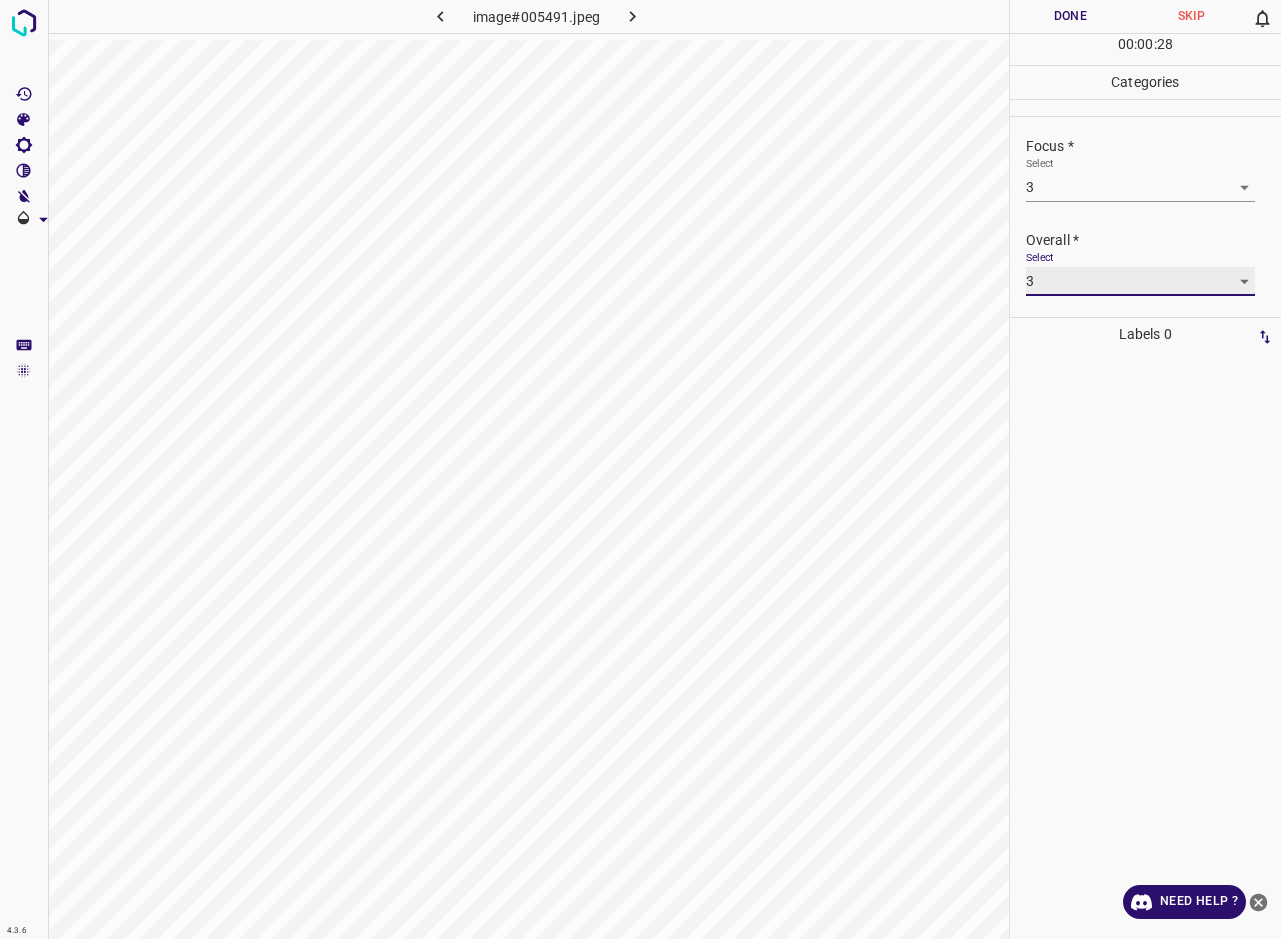 scroll, scrollTop: 23, scrollLeft: 0, axis: vertical 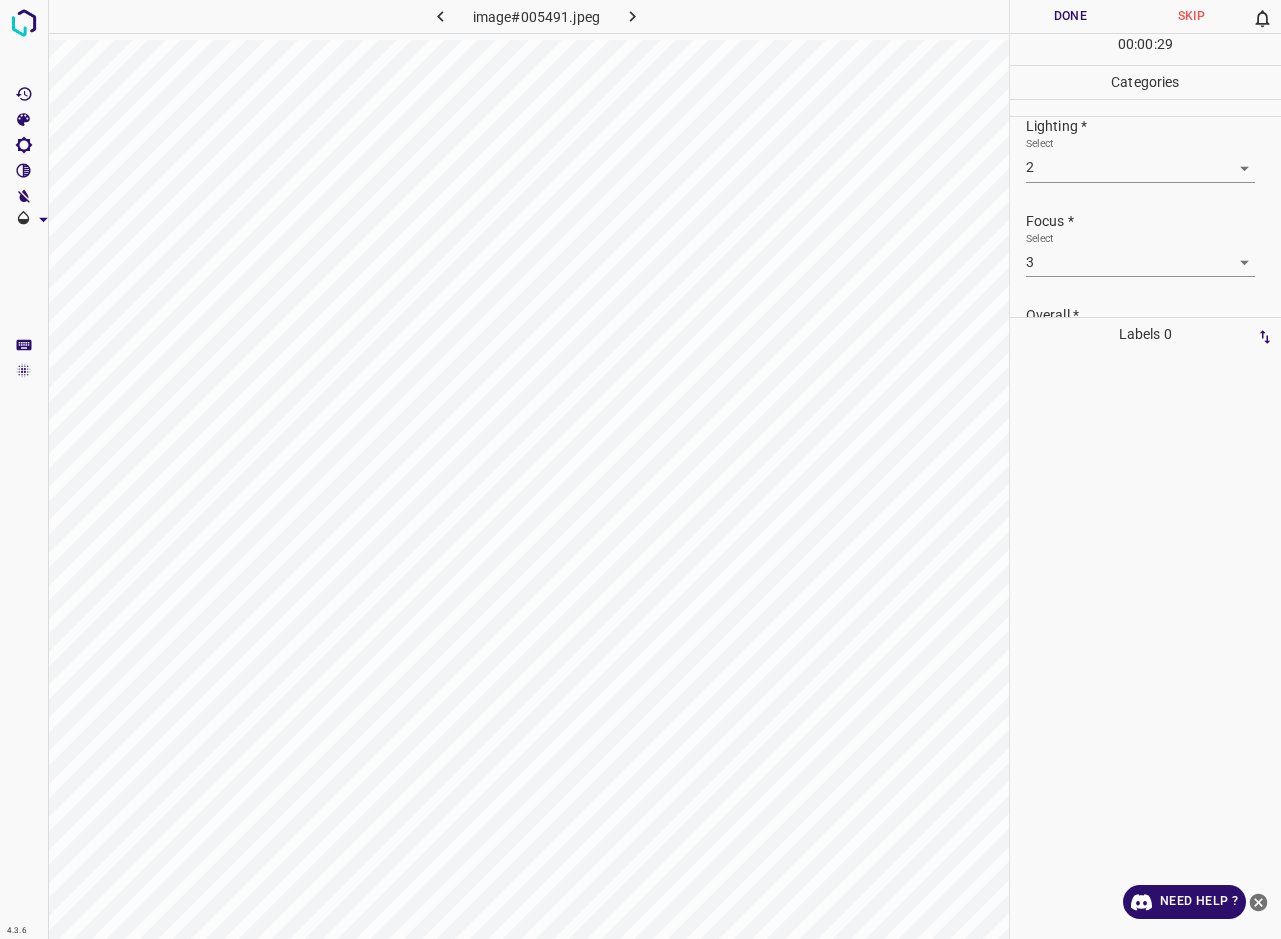 click on "Done" at bounding box center [1070, 16] 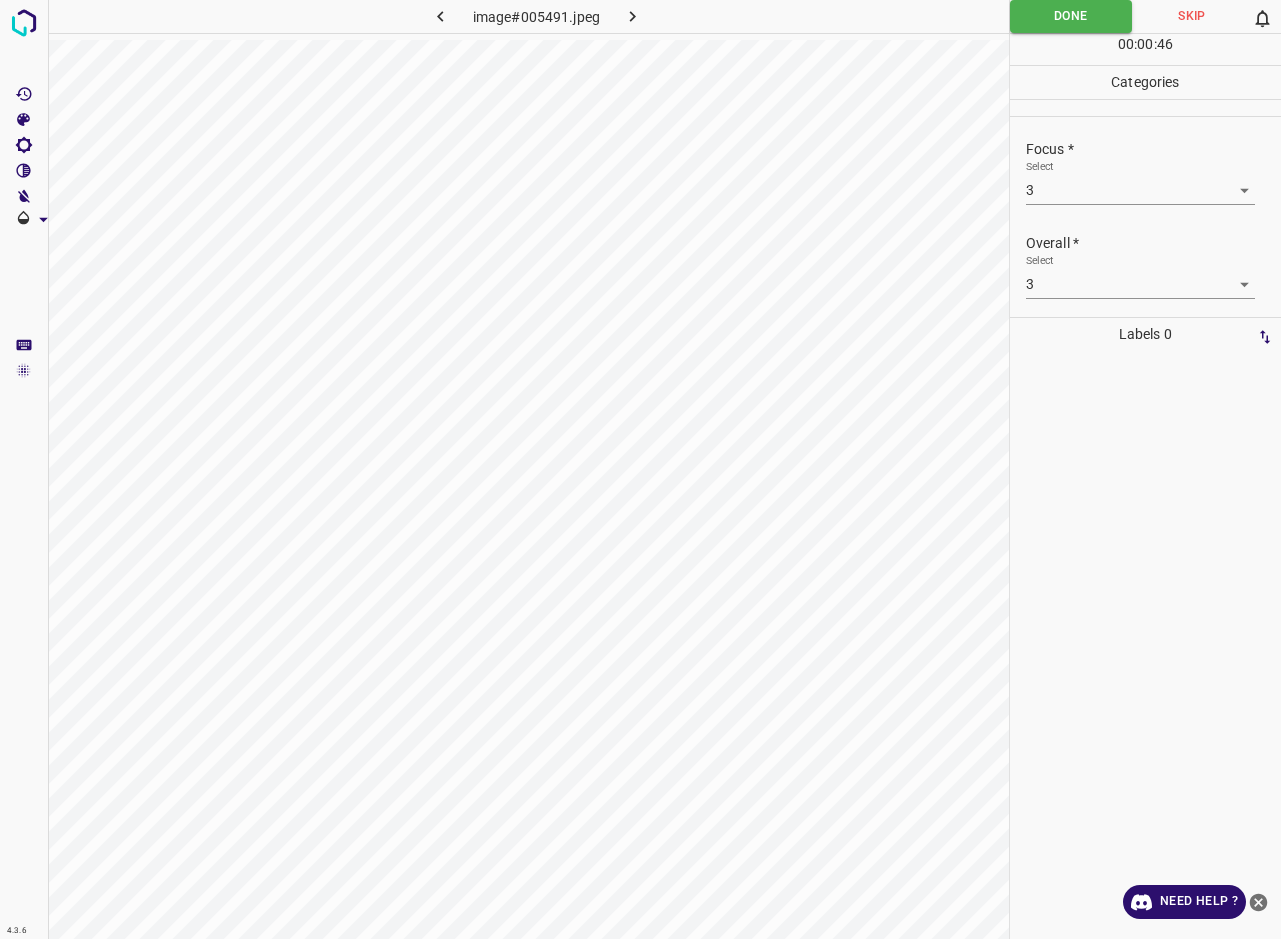 scroll, scrollTop: 98, scrollLeft: 0, axis: vertical 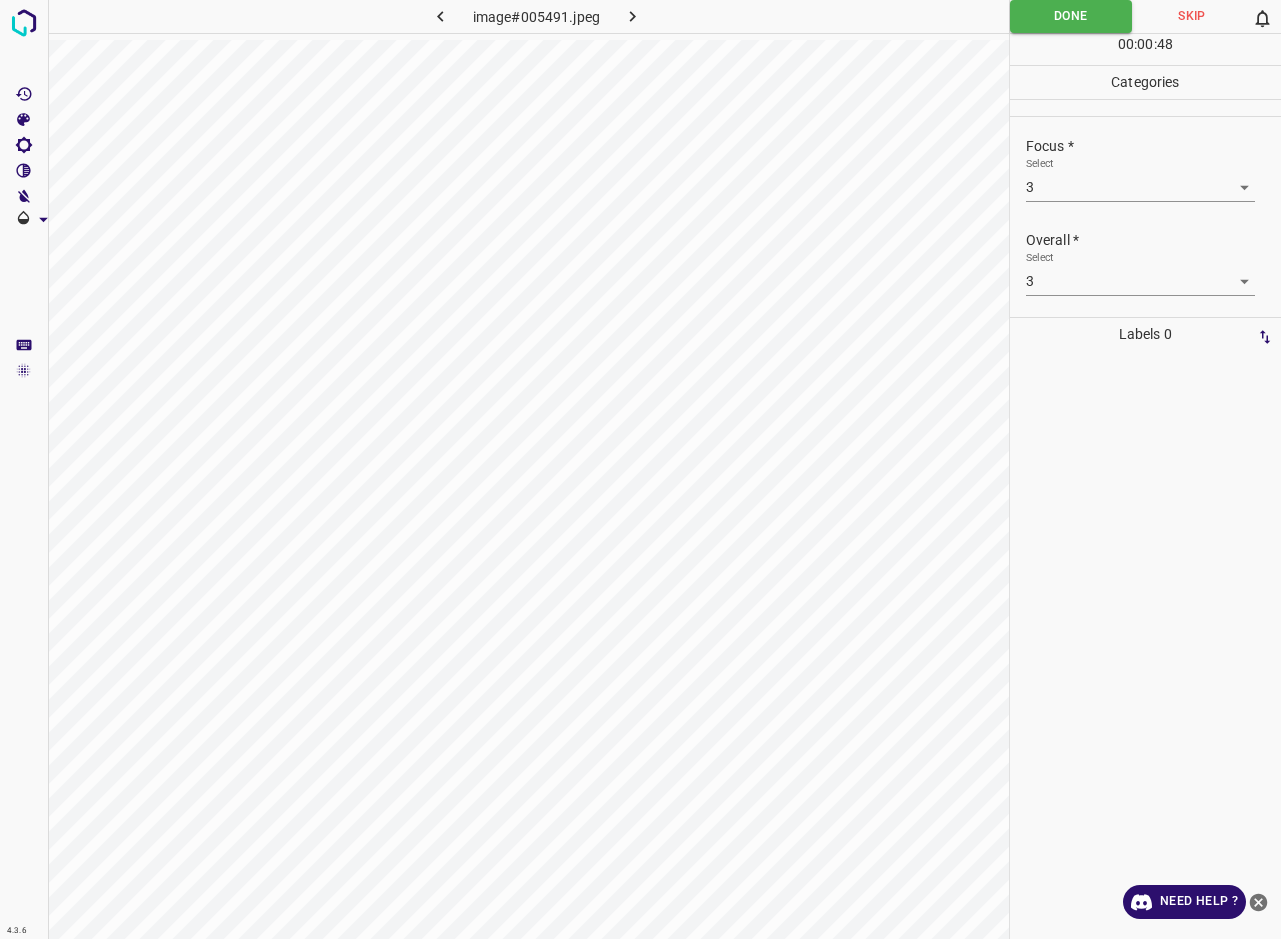 click 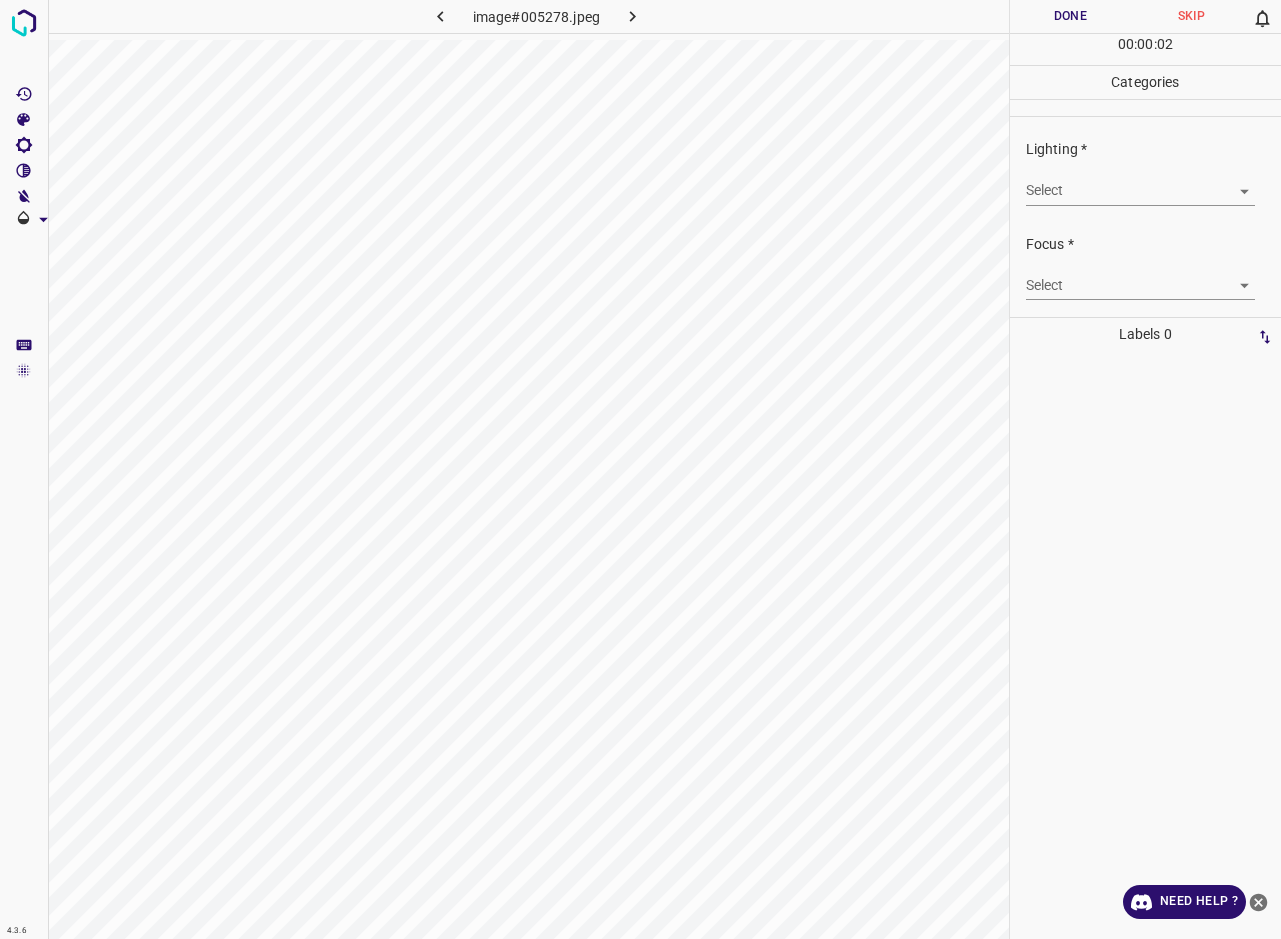 click on "4.3.6  image#005278.jpeg Done Skip 0 00   : 00   : 02   Categories Lighting *  Select ​ Focus *  Select ​ Overall *  Select ​ Labels   0 Categories 1 Lighting 2 Focus 3 Overall Tools Space Change between modes (Draw & Edit) I Auto labeling R Restore zoom M Zoom in N Zoom out Delete Delete selecte label Filters Z Restore filters X Saturation filter C Brightness filter V Contrast filter B Gray scale filter General O Download Need Help ? - Text - Hide - Delete" at bounding box center (640, 469) 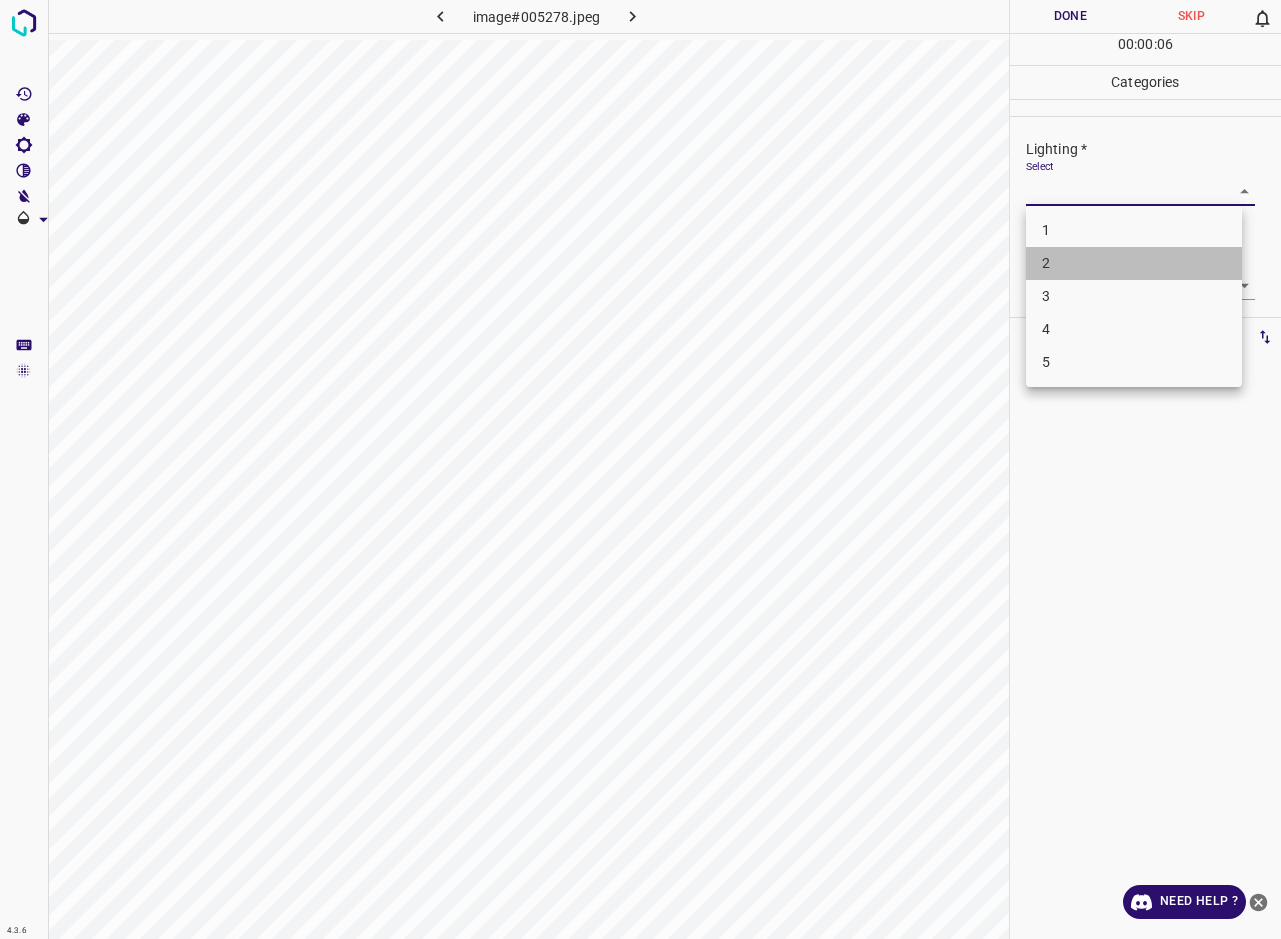 click on "2" at bounding box center [1134, 263] 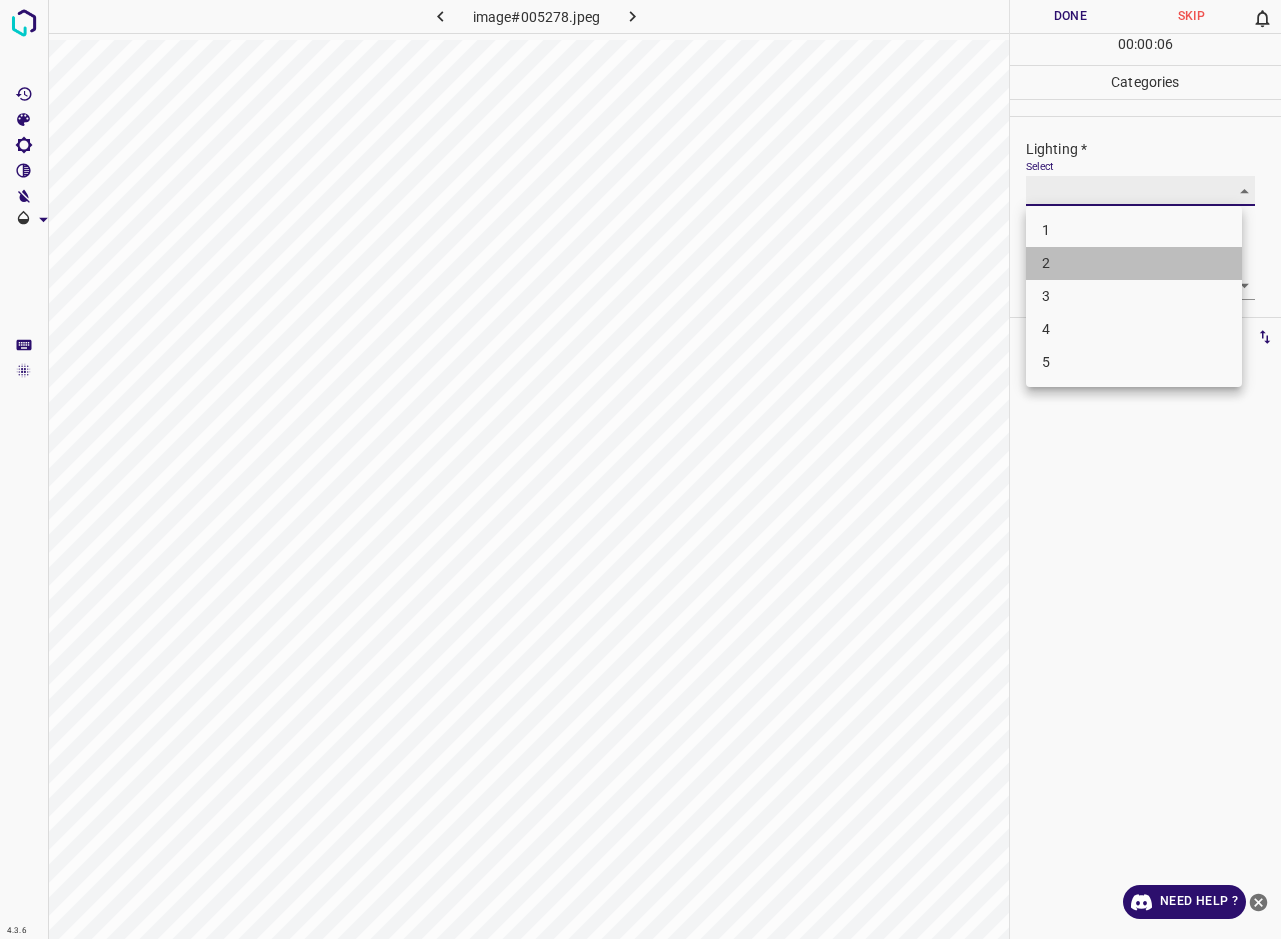 type on "2" 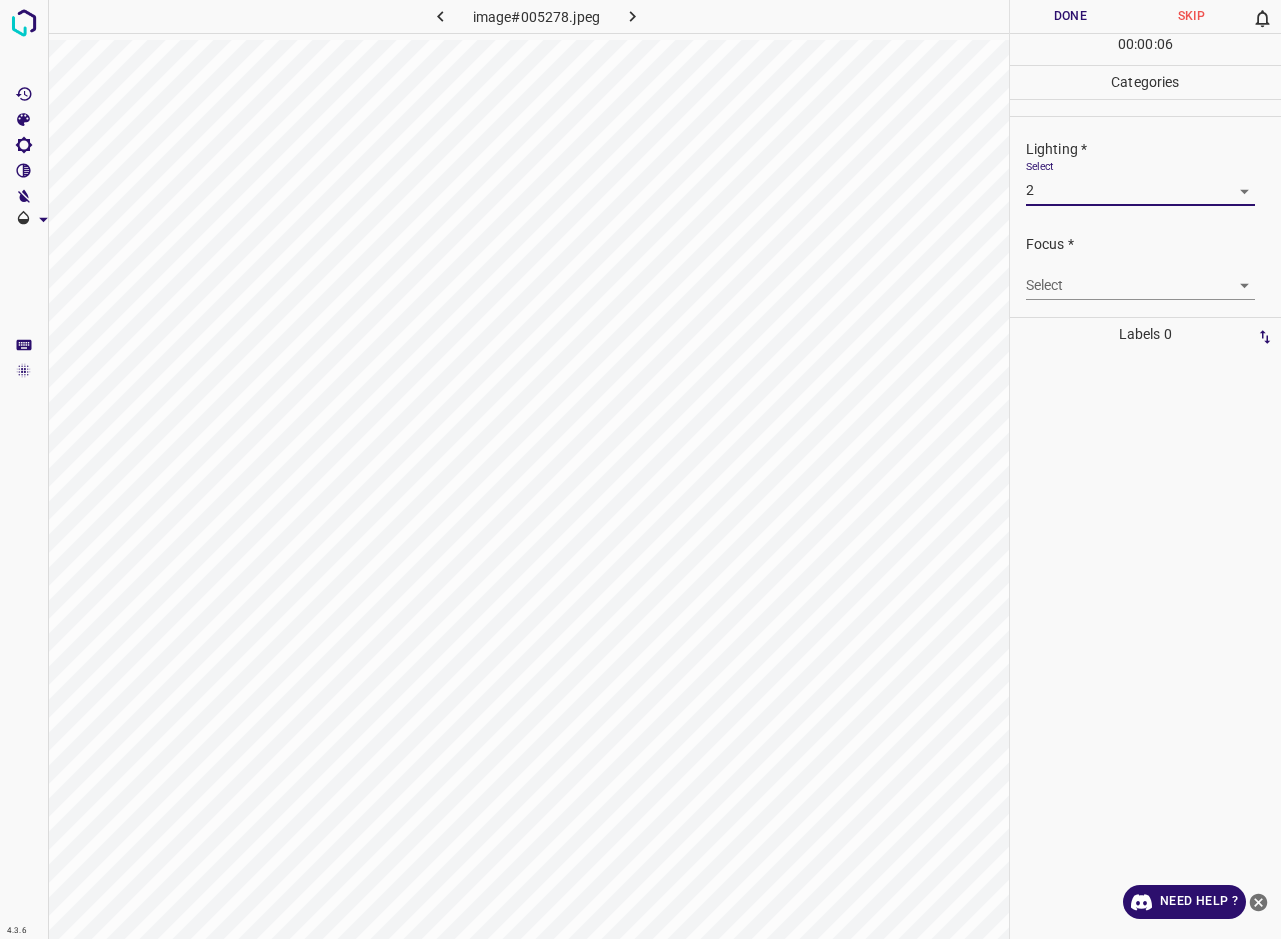 click on "4.3.6  image#005278.jpeg Done Skip 0 00   : 00   : 06   Categories Lighting *  Select 2 2 Focus *  Select ​ Overall *  Select ​ Labels   0 Categories 1 Lighting 2 Focus 3 Overall Tools Space Change between modes (Draw & Edit) I Auto labeling R Restore zoom M Zoom in N Zoom out Delete Delete selecte label Filters Z Restore filters X Saturation filter C Brightness filter V Contrast filter B Gray scale filter General O Download Need Help ? - Text - Hide - Delete" at bounding box center [640, 469] 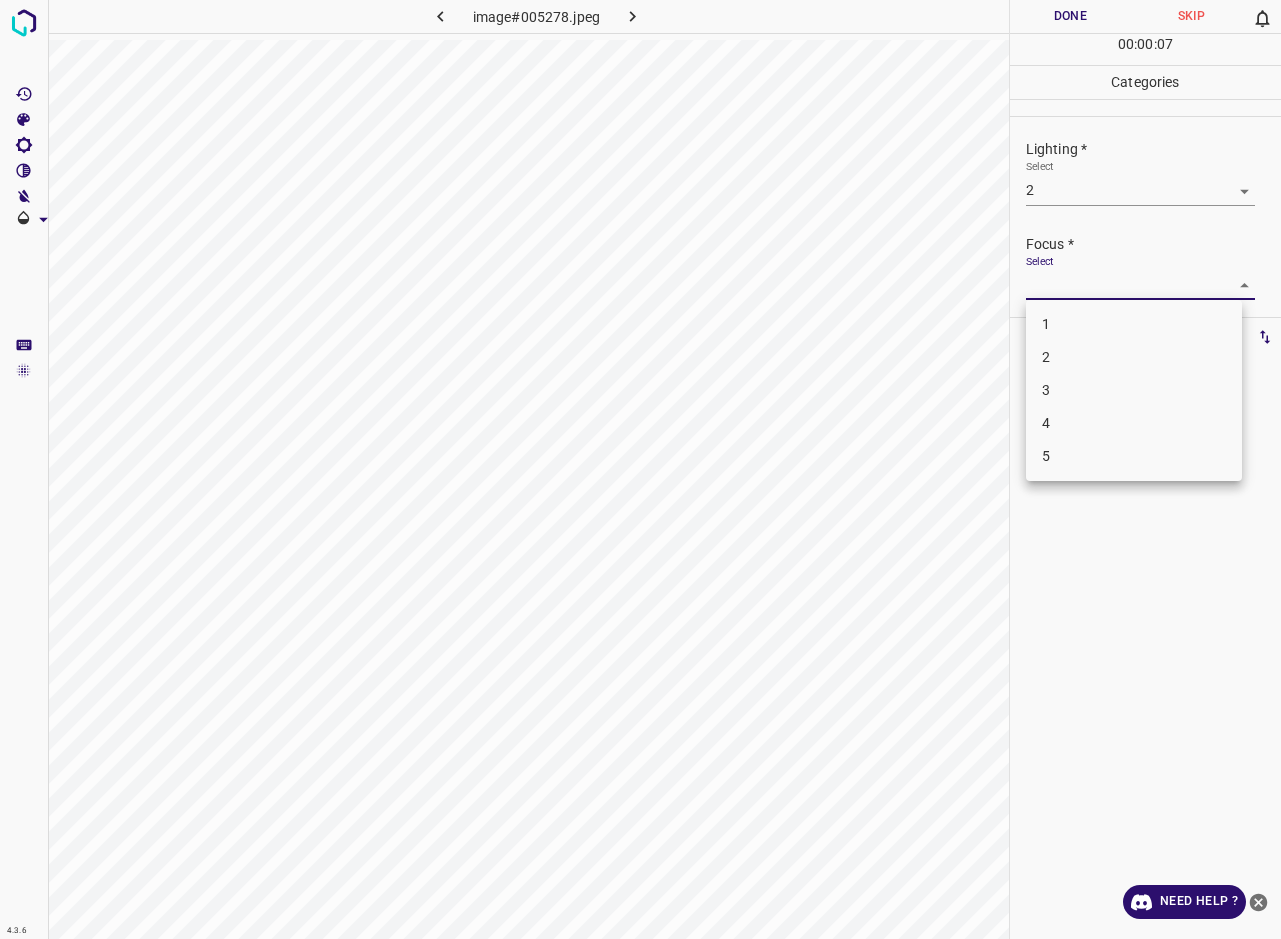 click on "2" at bounding box center [1134, 357] 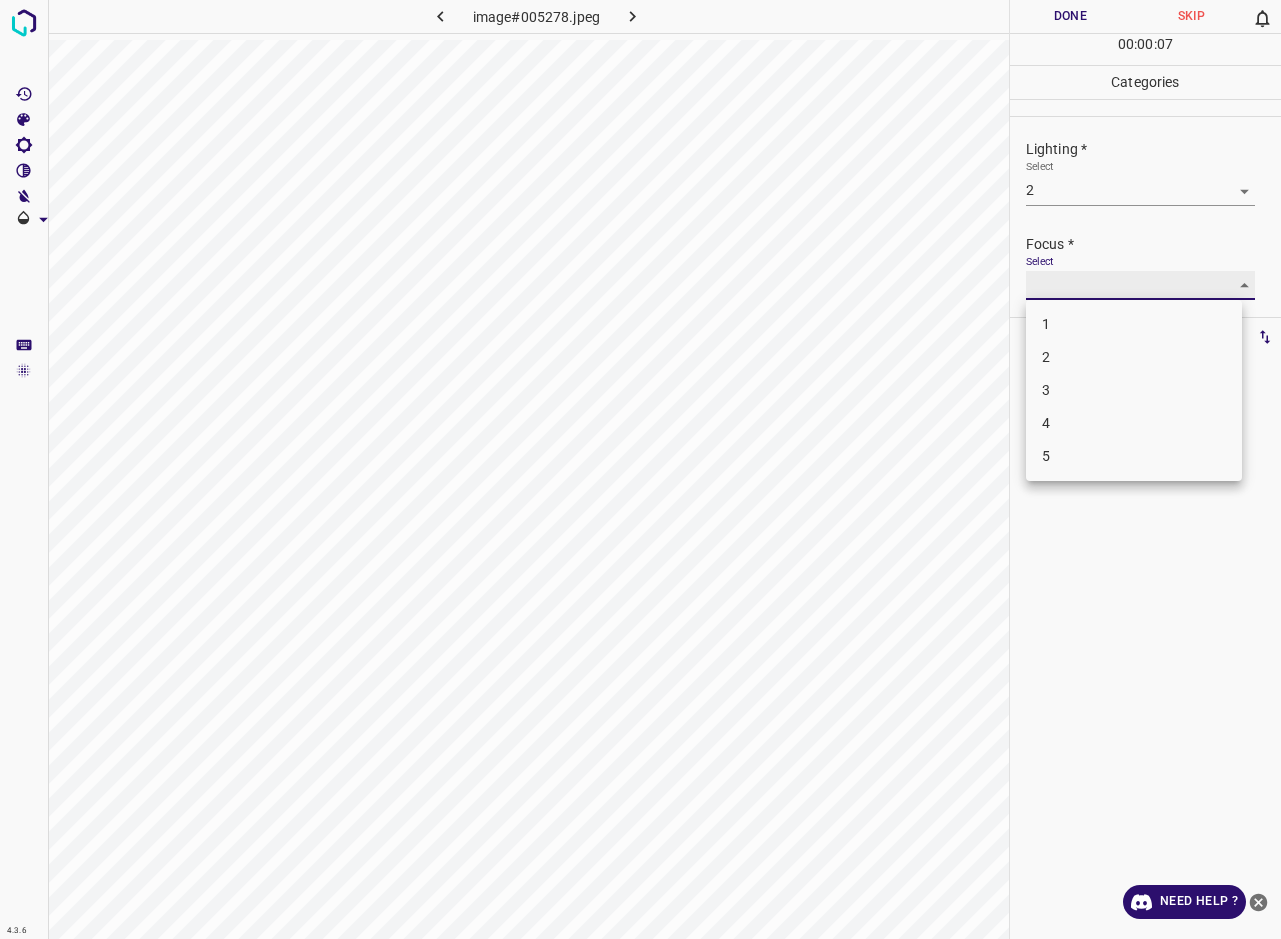 type on "2" 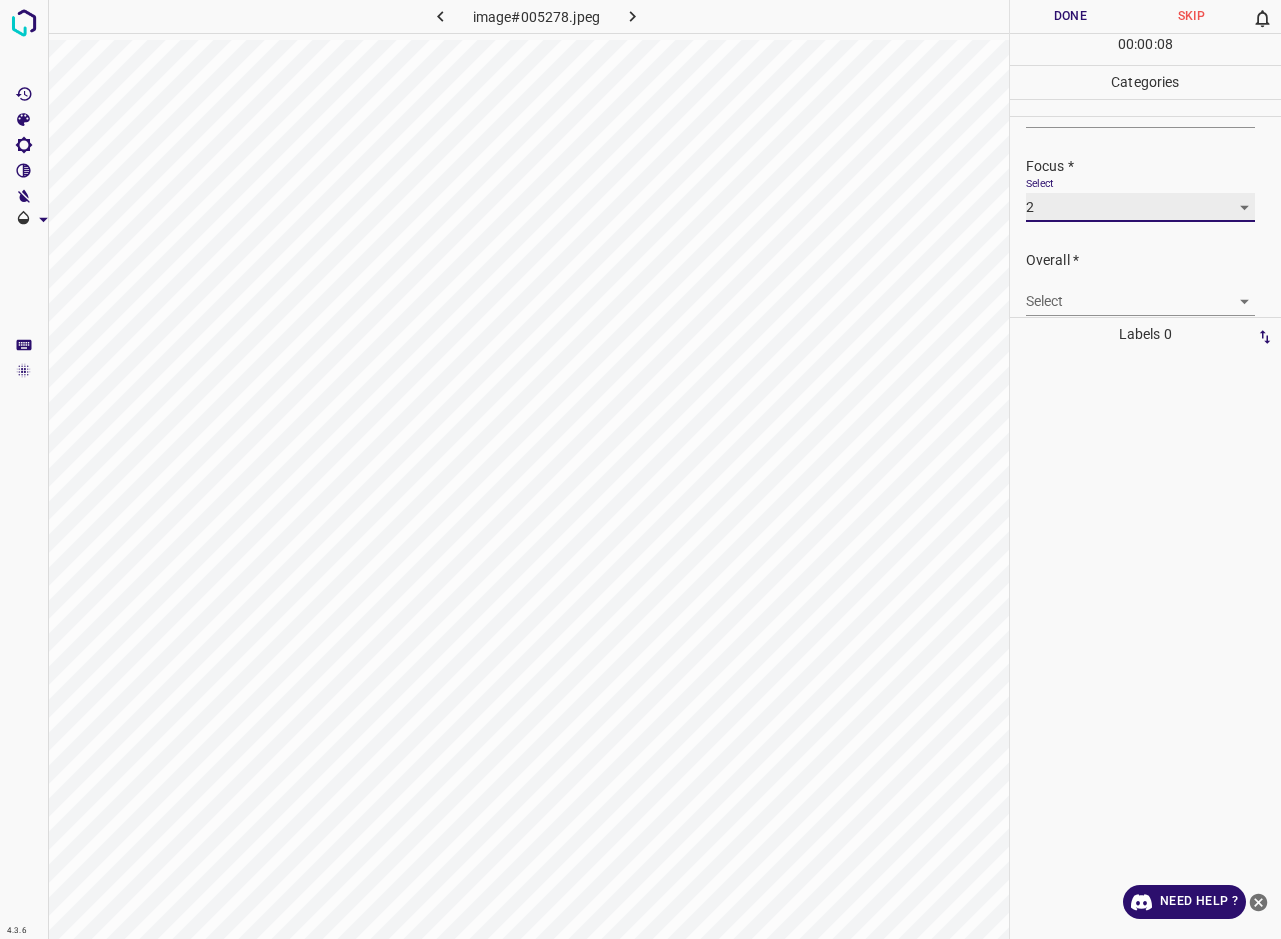 scroll, scrollTop: 98, scrollLeft: 0, axis: vertical 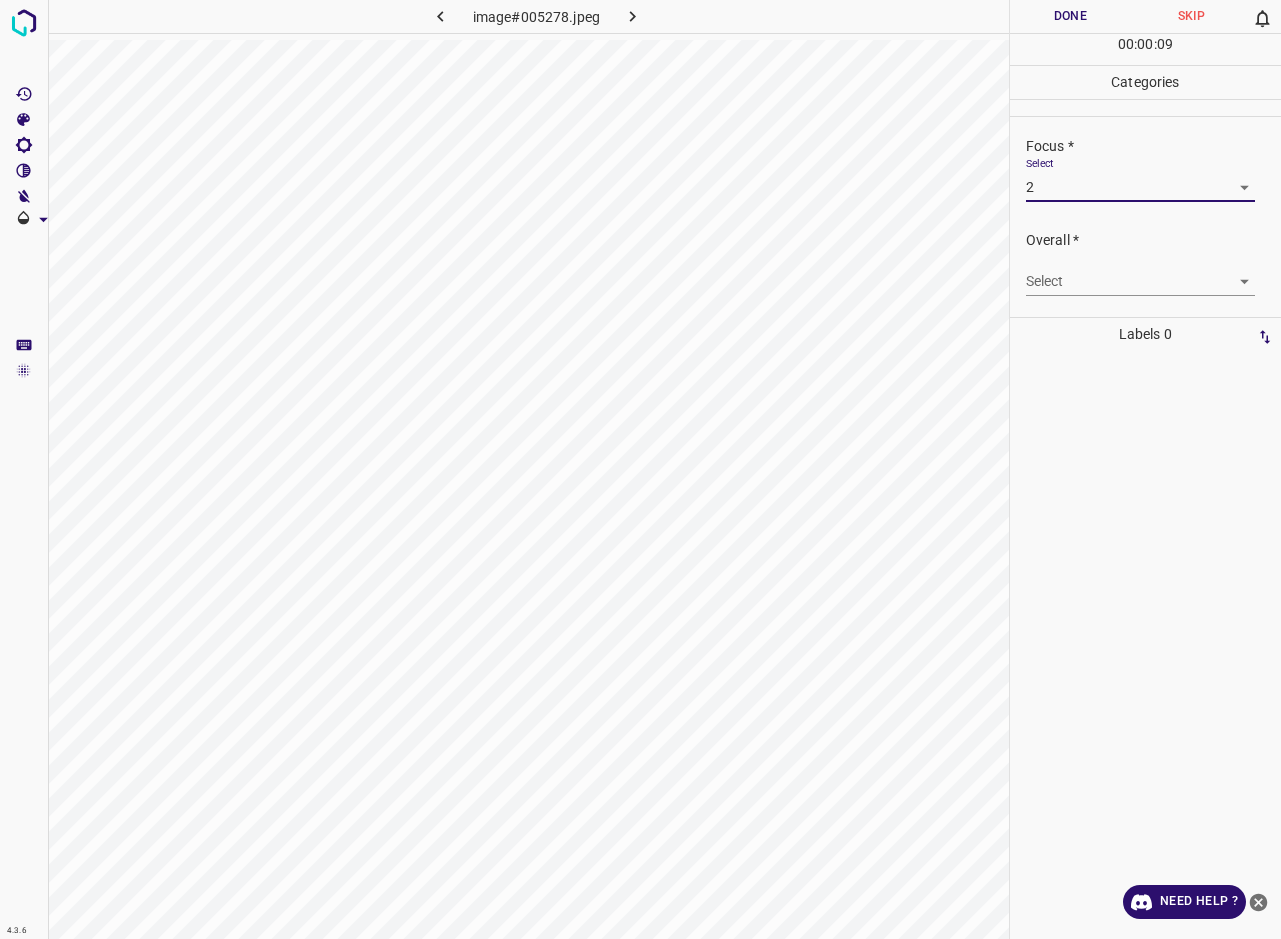 click on "4.3.6  image#005278.jpeg Done Skip 0 00   : 00   : 09   Categories Lighting *  Select 2 2 Focus *  Select 2 2 Overall *  Select ​ Labels   0 Categories 1 Lighting 2 Focus 3 Overall Tools Space Change between modes (Draw & Edit) I Auto labeling R Restore zoom M Zoom in N Zoom out Delete Delete selecte label Filters Z Restore filters X Saturation filter C Brightness filter V Contrast filter B Gray scale filter General O Download Need Help ? - Text - Hide - Delete" at bounding box center (640, 469) 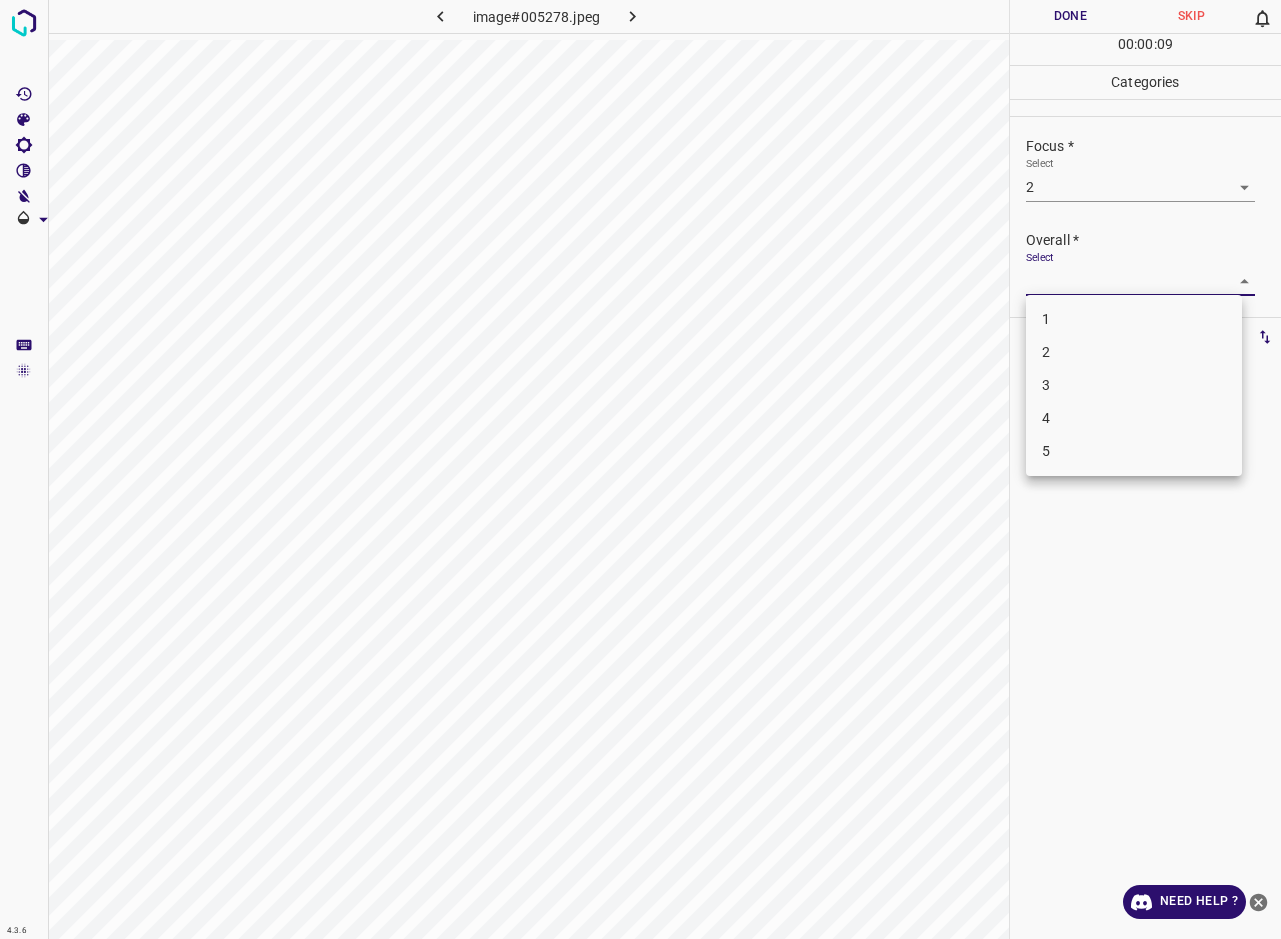 click on "2" at bounding box center (1134, 352) 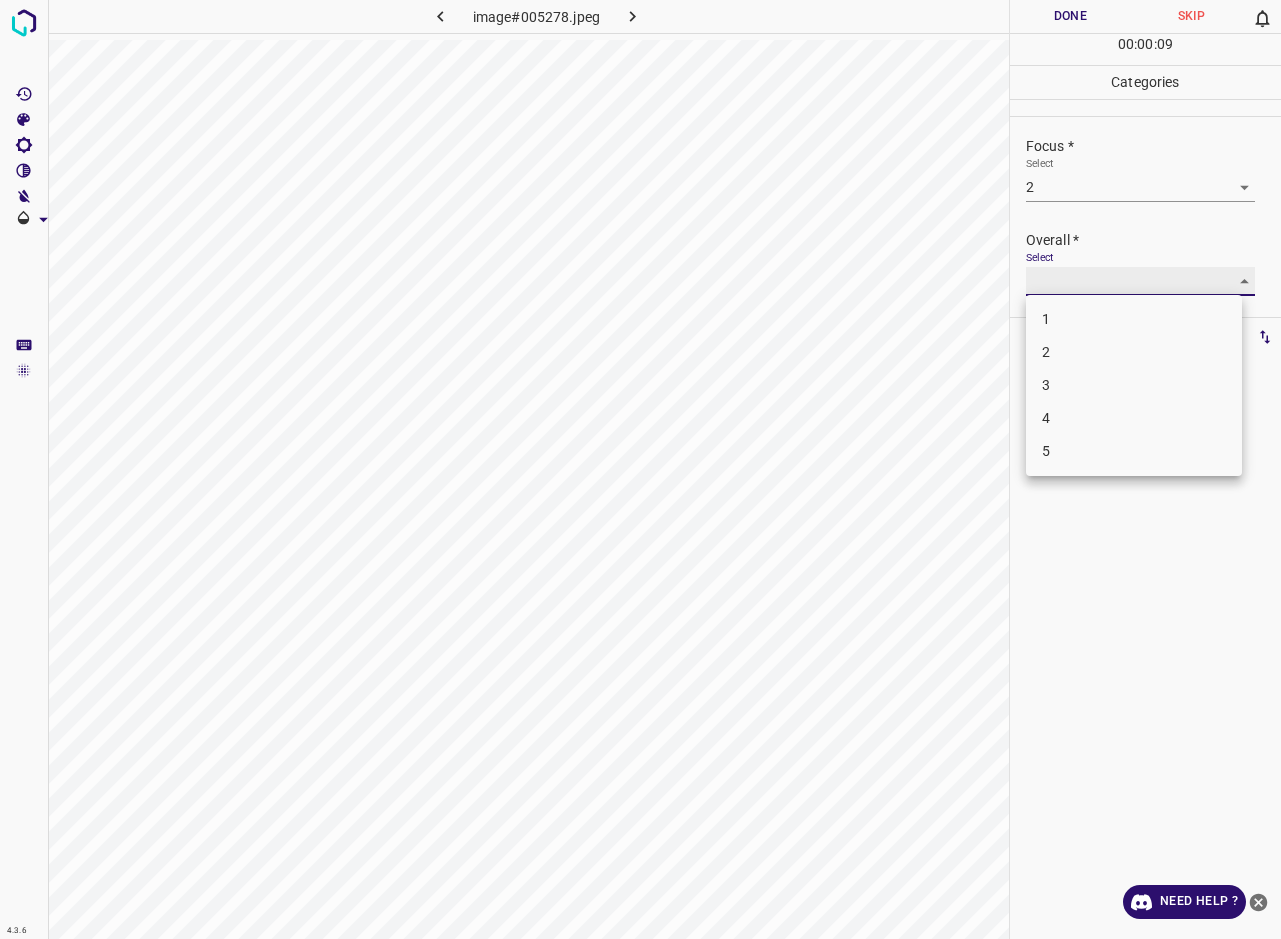 type on "2" 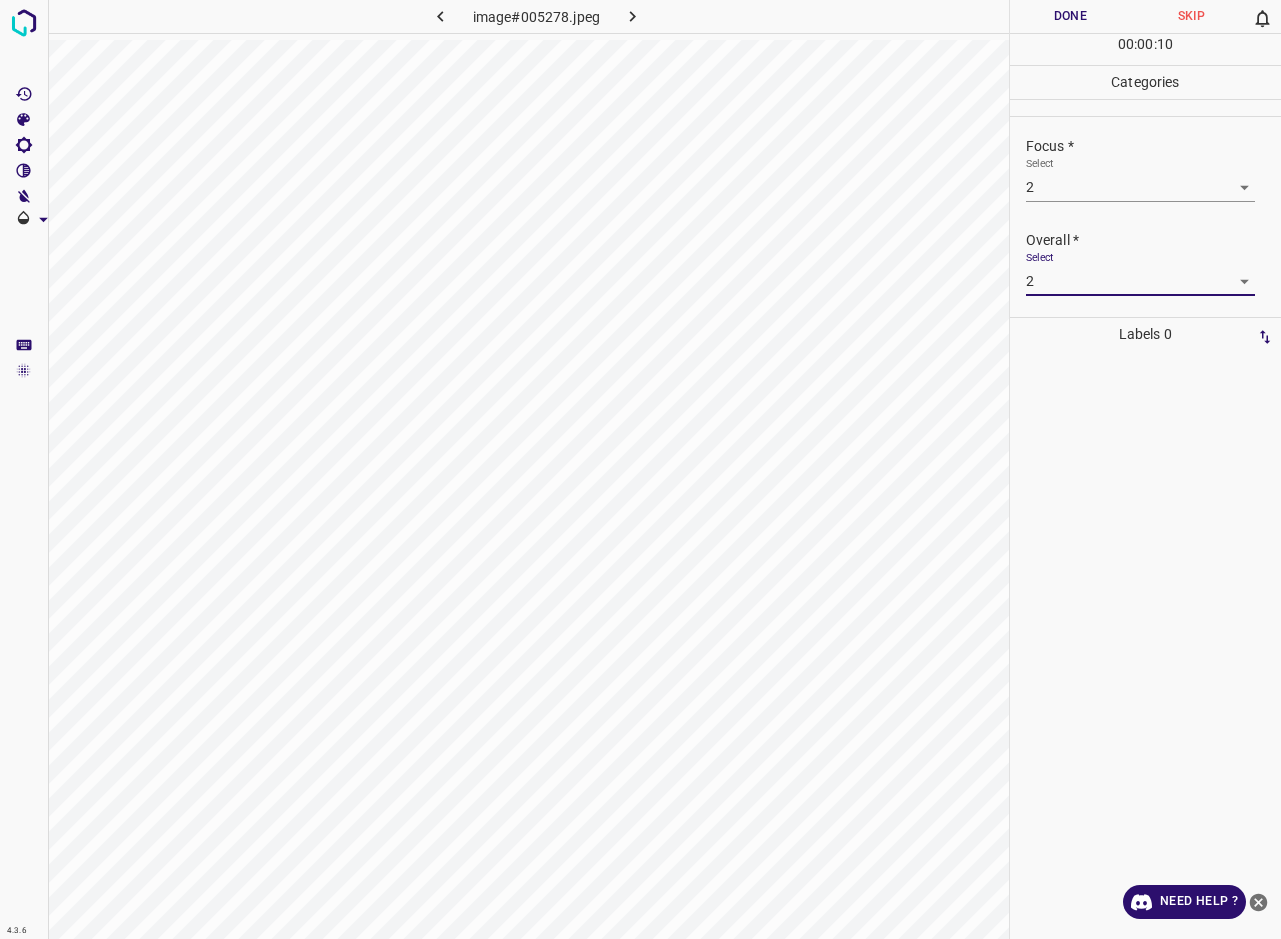 click on "Done" at bounding box center (1070, 16) 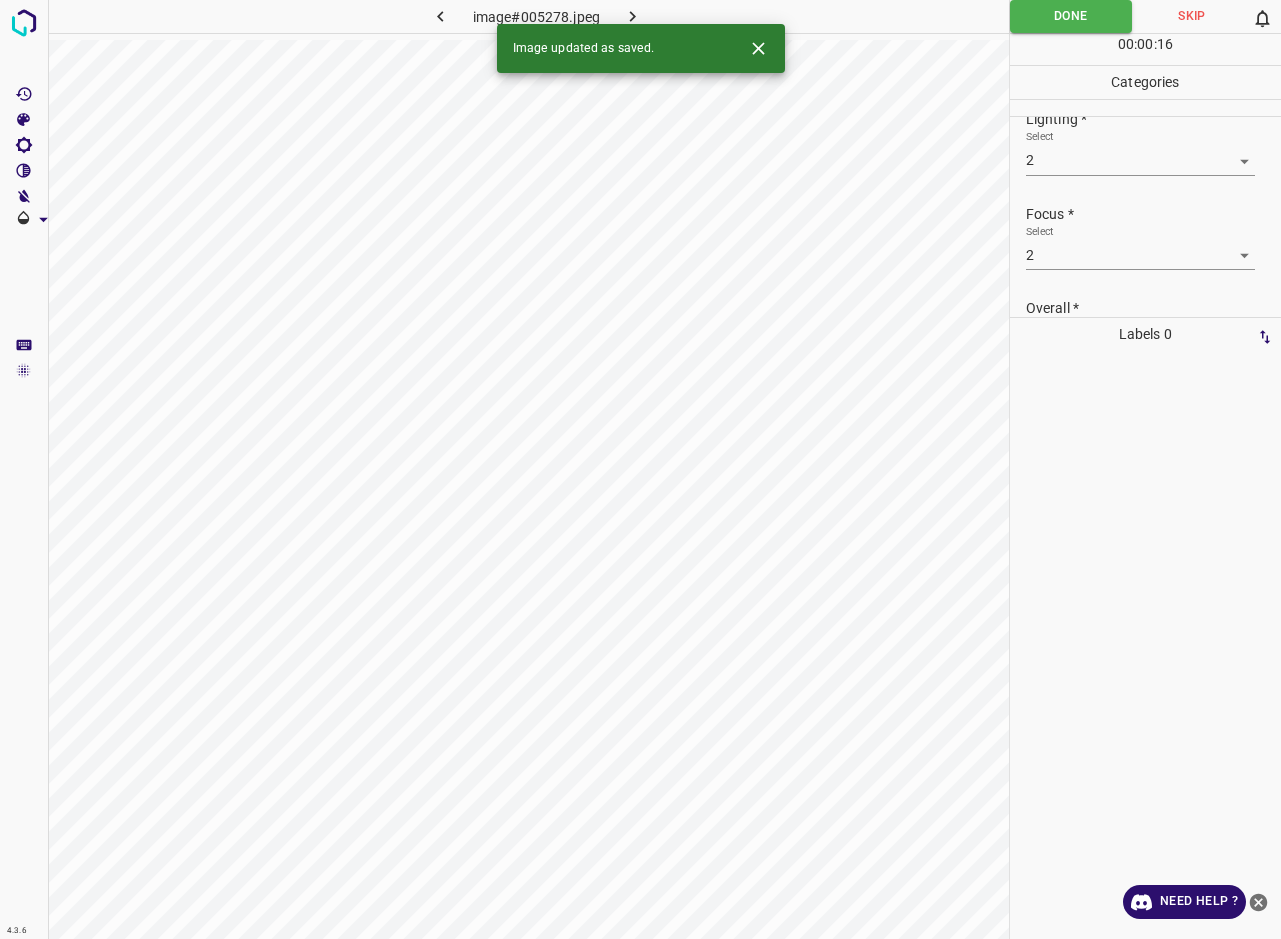 scroll, scrollTop: 0, scrollLeft: 0, axis: both 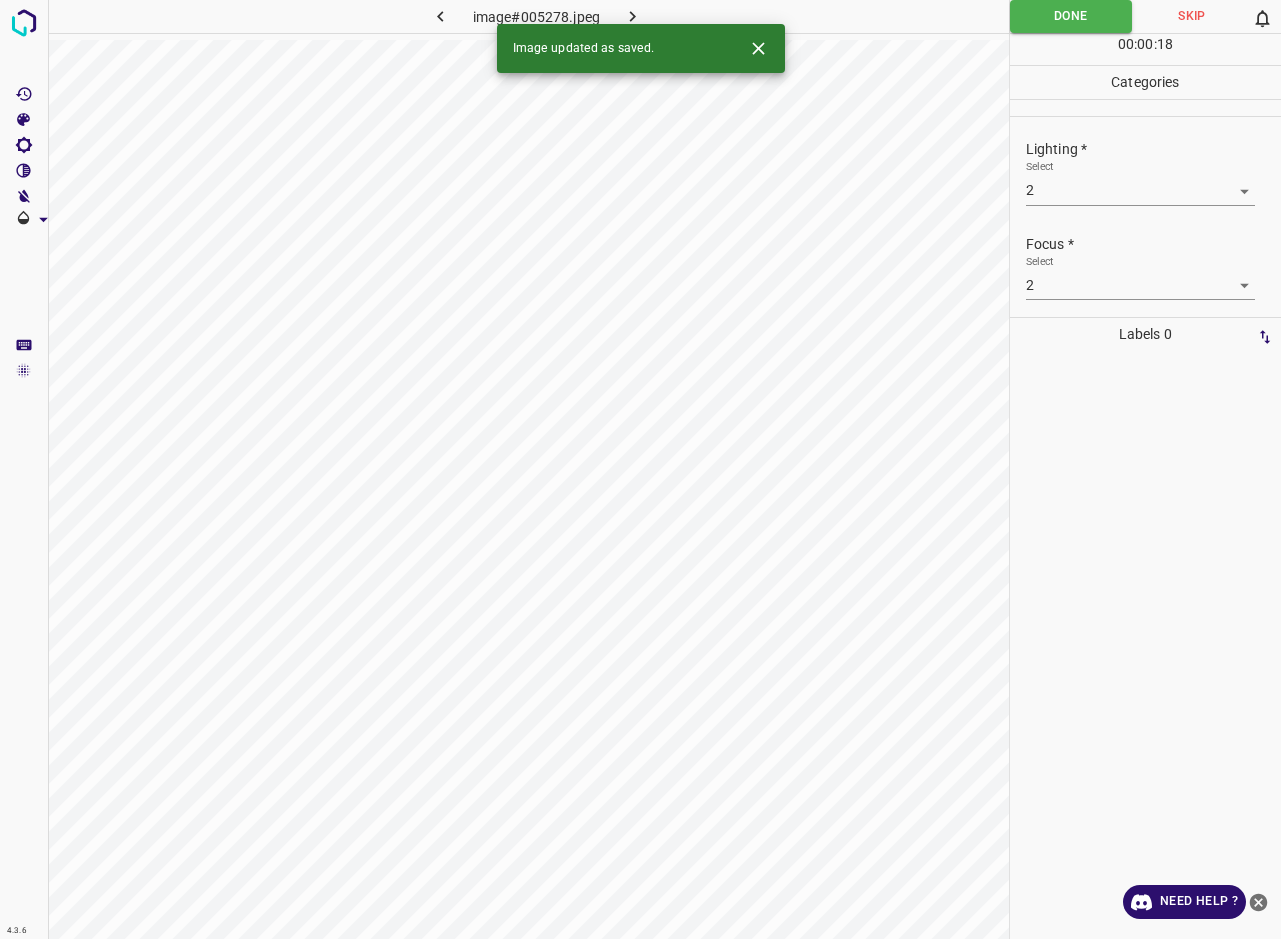 click 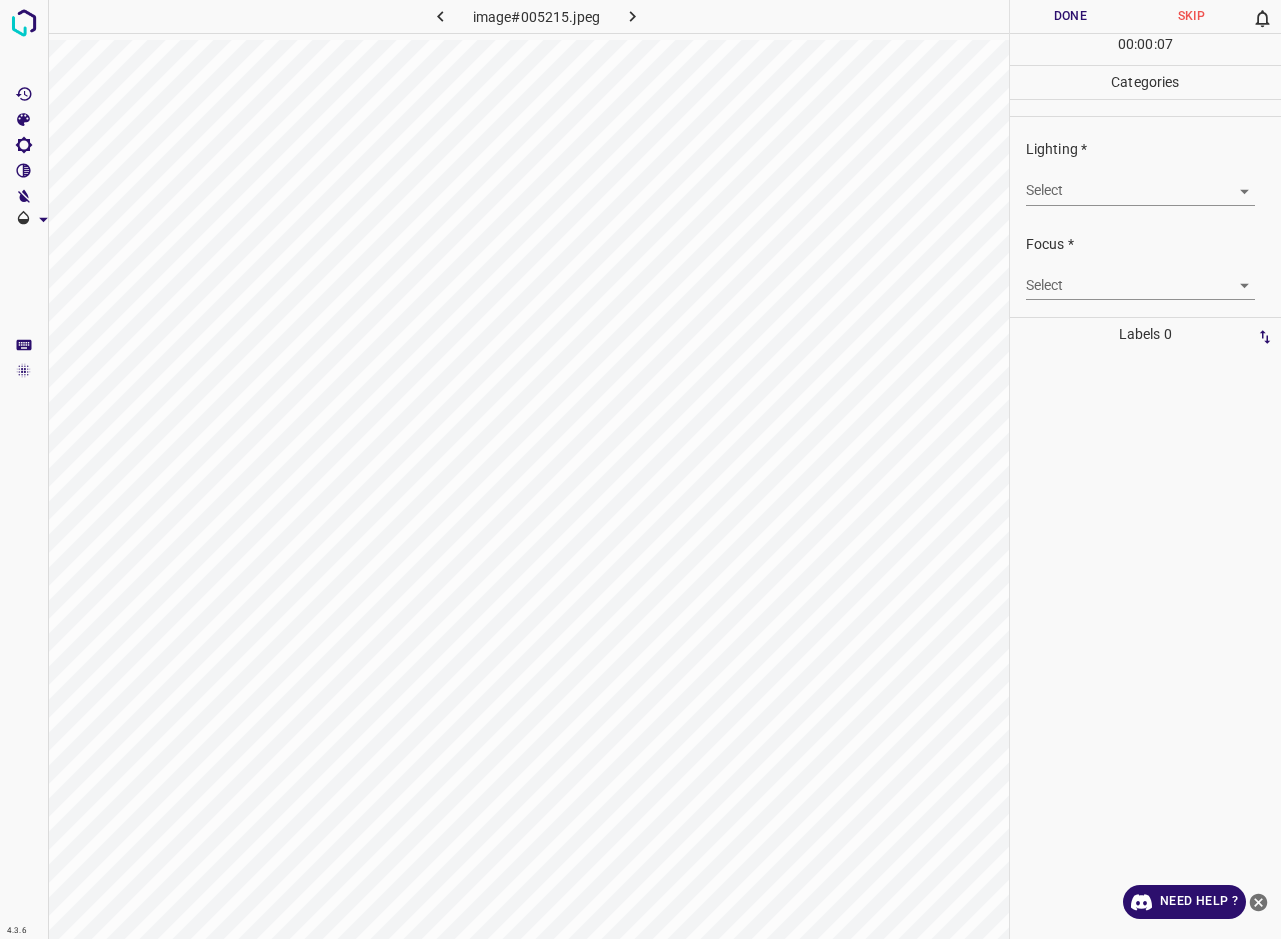 click on "4.3.6  image#005215.jpeg Done Skip 0 00   : 00   : 07   Categories Lighting *  Select ​ Focus *  Select ​ Overall *  Select ​ Labels   0 Categories 1 Lighting 2 Focus 3 Overall Tools Space Change between modes (Draw & Edit) I Auto labeling R Restore zoom M Zoom in N Zoom out Delete Delete selecte label Filters Z Restore filters X Saturation filter C Brightness filter V Contrast filter B Gray scale filter General O Download Need Help ? - Text - Hide - Delete" at bounding box center [640, 469] 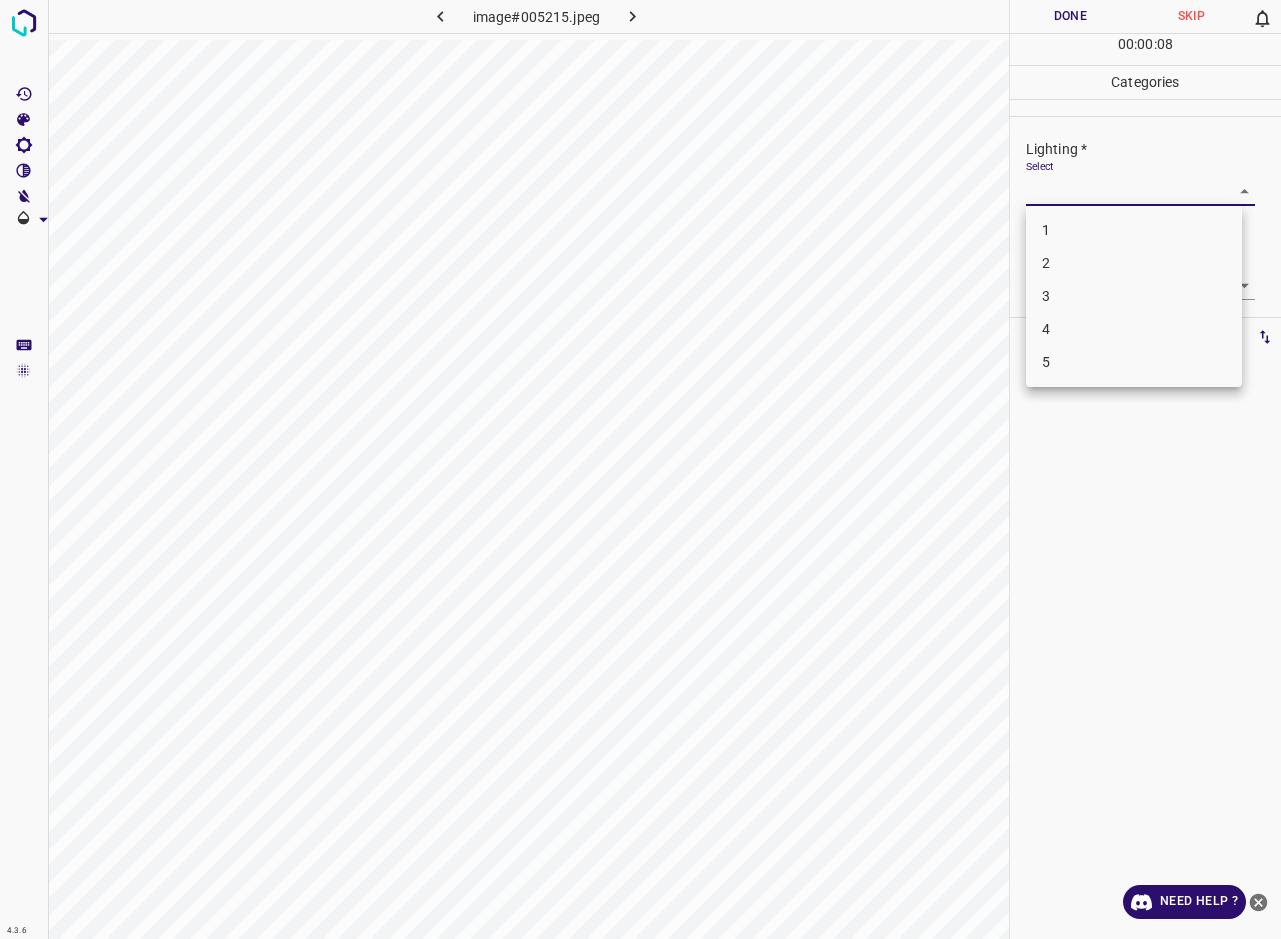click on "3" at bounding box center (1134, 296) 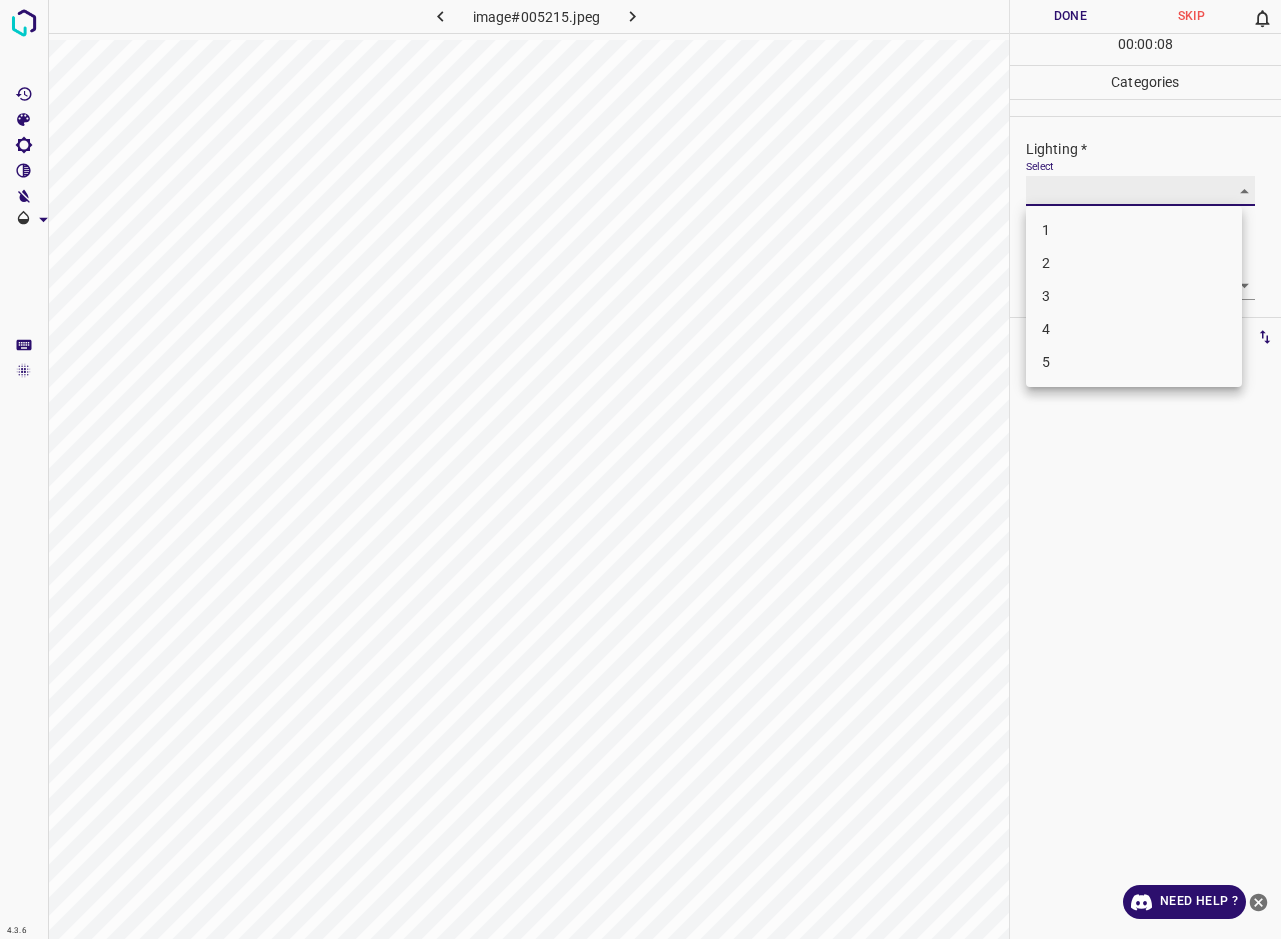 type on "3" 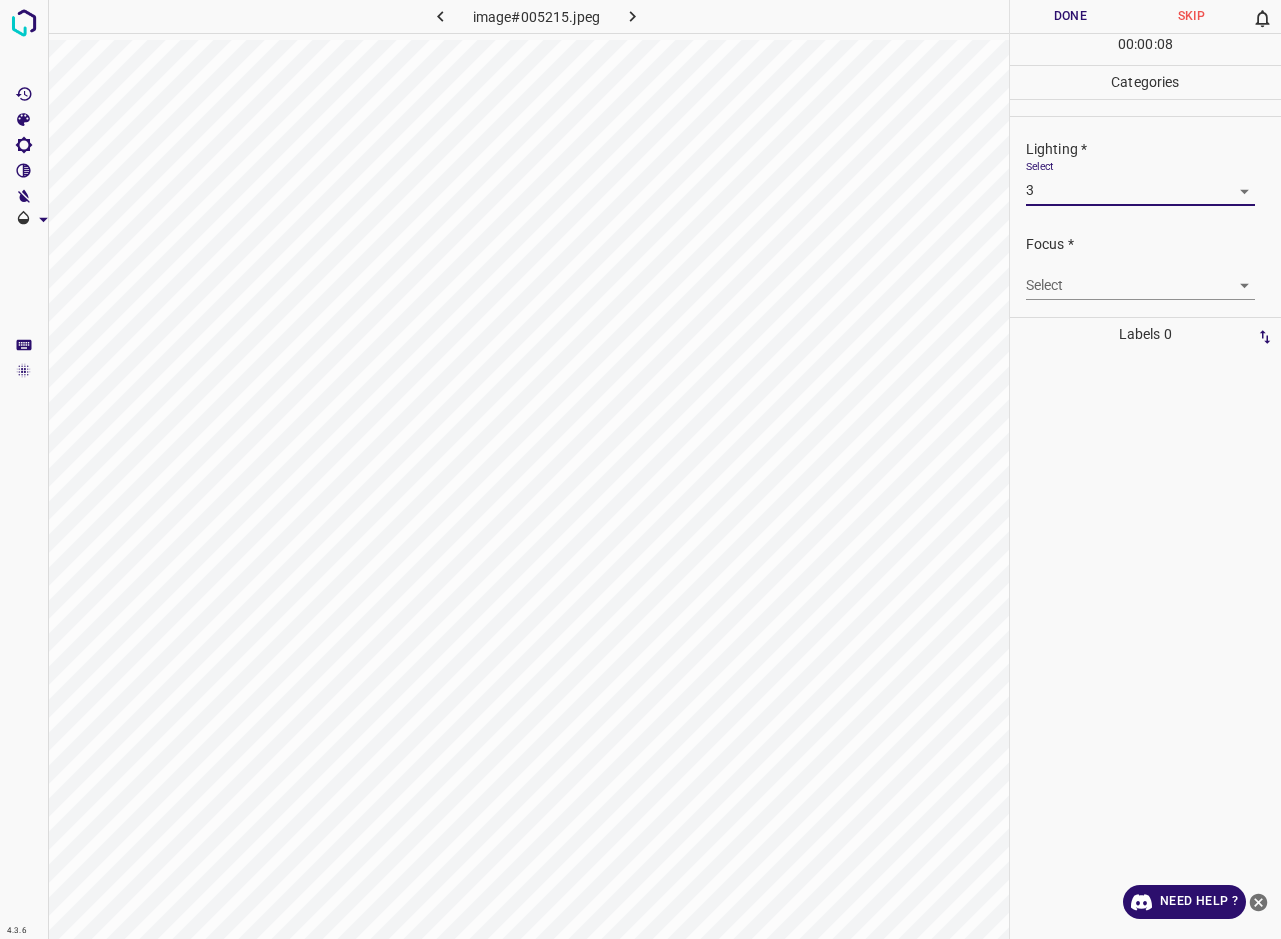 click on "4.3.6  image#005215.jpeg Done Skip 0 00   : 00   : 08   Categories Lighting *  Select 3 3 Focus *  Select ​ Overall *  Select ​ Labels   0 Categories 1 Lighting 2 Focus 3 Overall Tools Space Change between modes (Draw & Edit) I Auto labeling R Restore zoom M Zoom in N Zoom out Delete Delete selecte label Filters Z Restore filters X Saturation filter C Brightness filter V Contrast filter B Gray scale filter General O Download Need Help ? - Text - Hide - Delete" at bounding box center [640, 469] 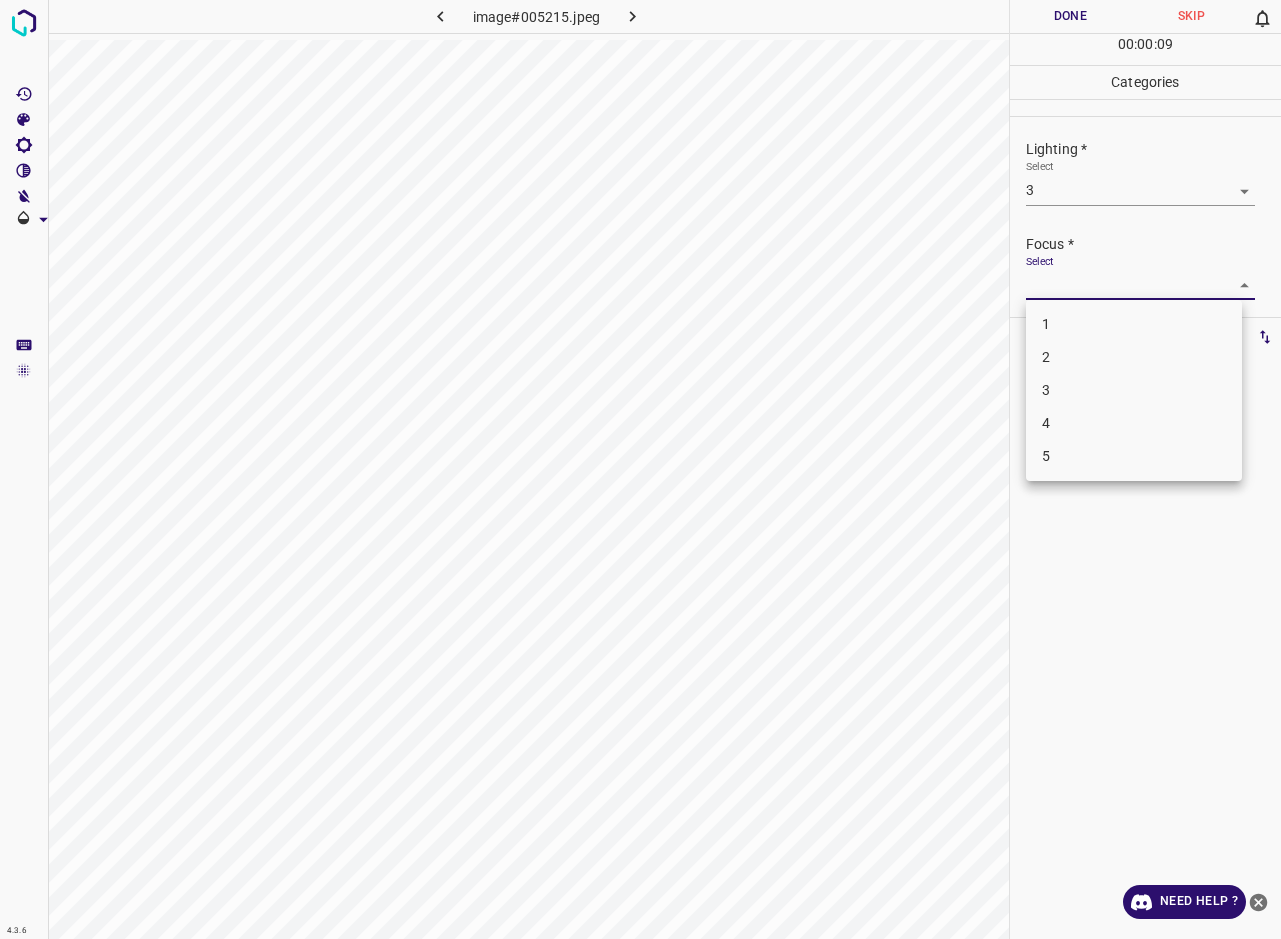 click on "3" at bounding box center (1134, 390) 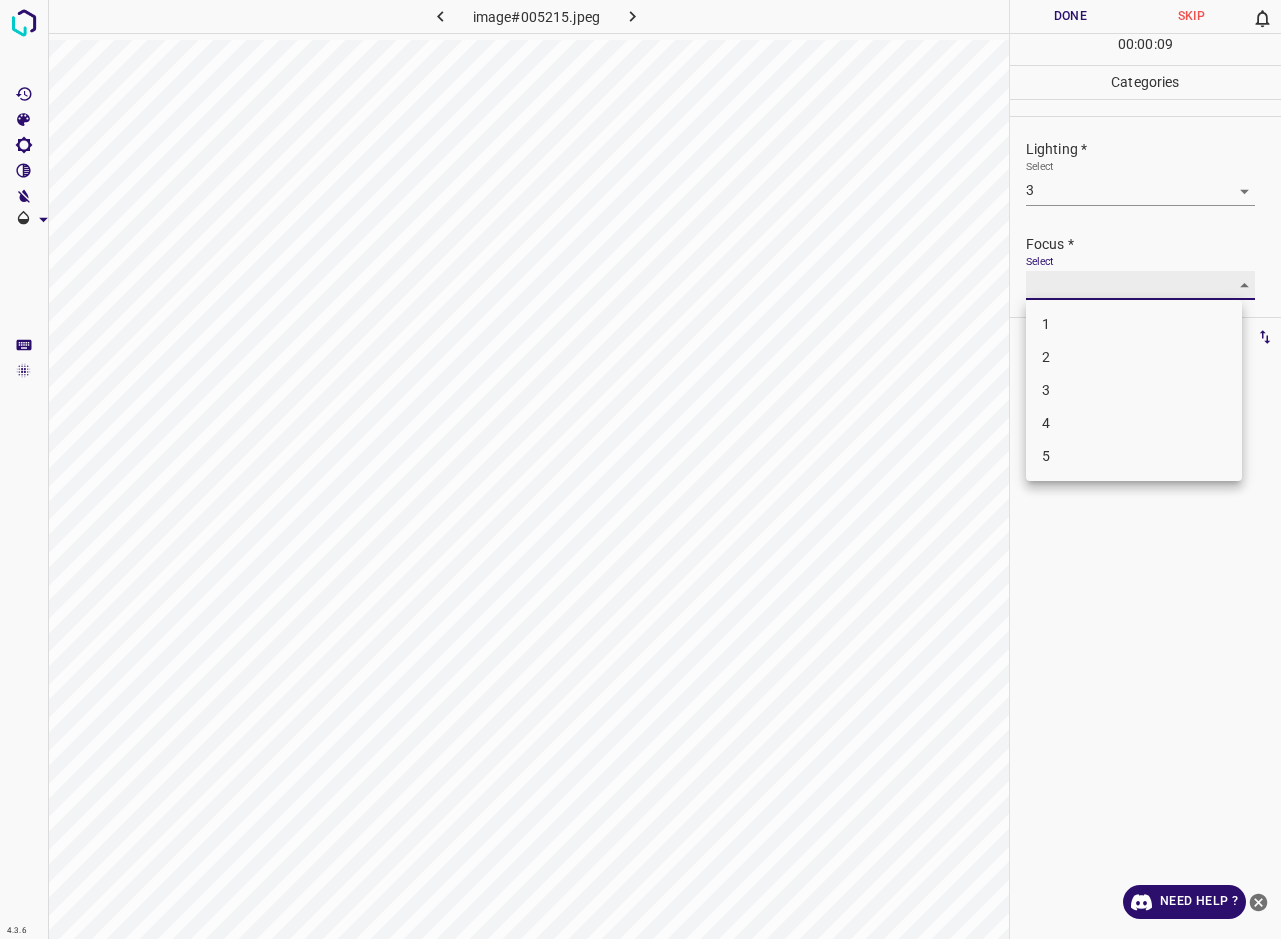 type on "3" 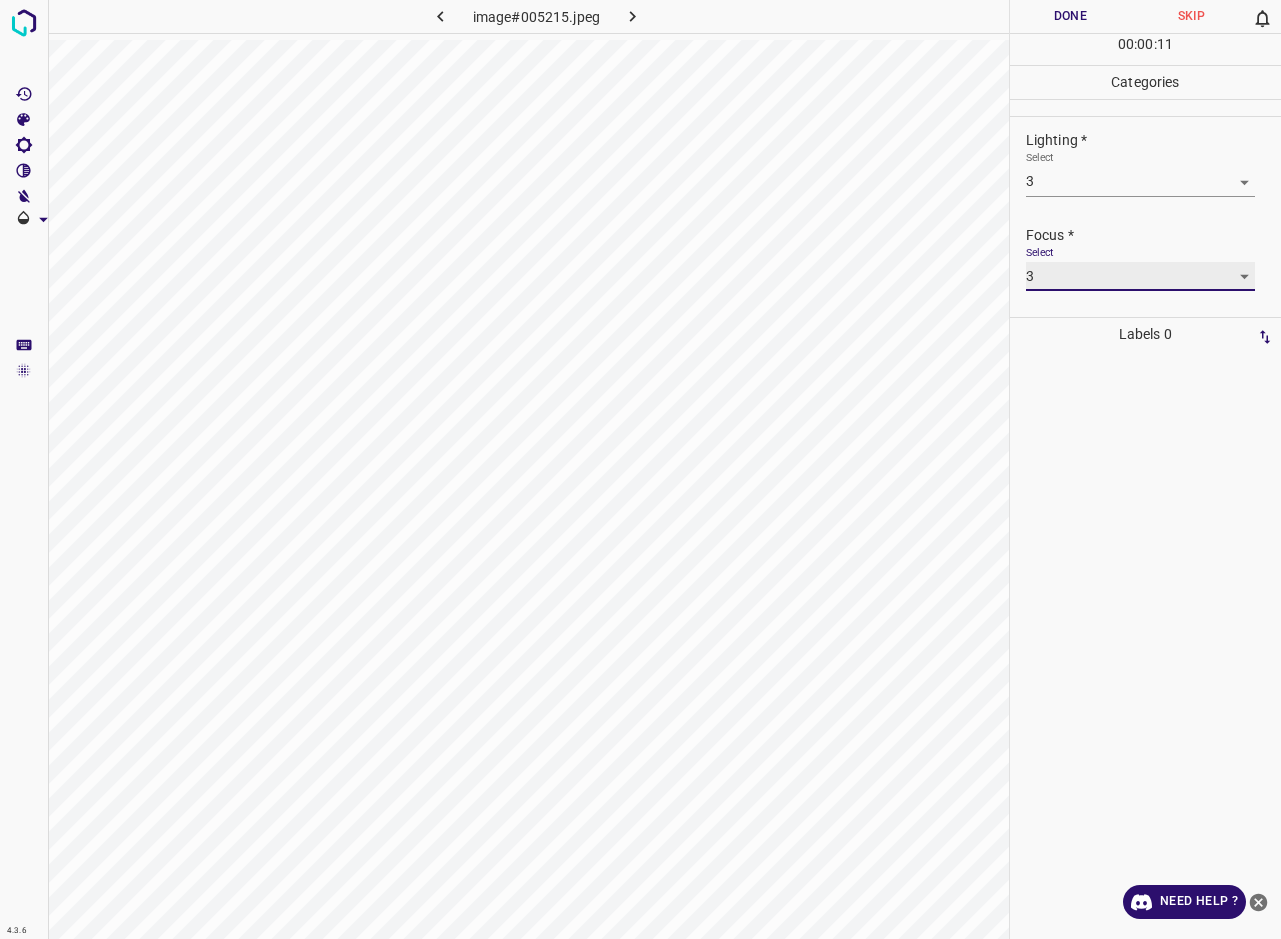 scroll, scrollTop: 82, scrollLeft: 0, axis: vertical 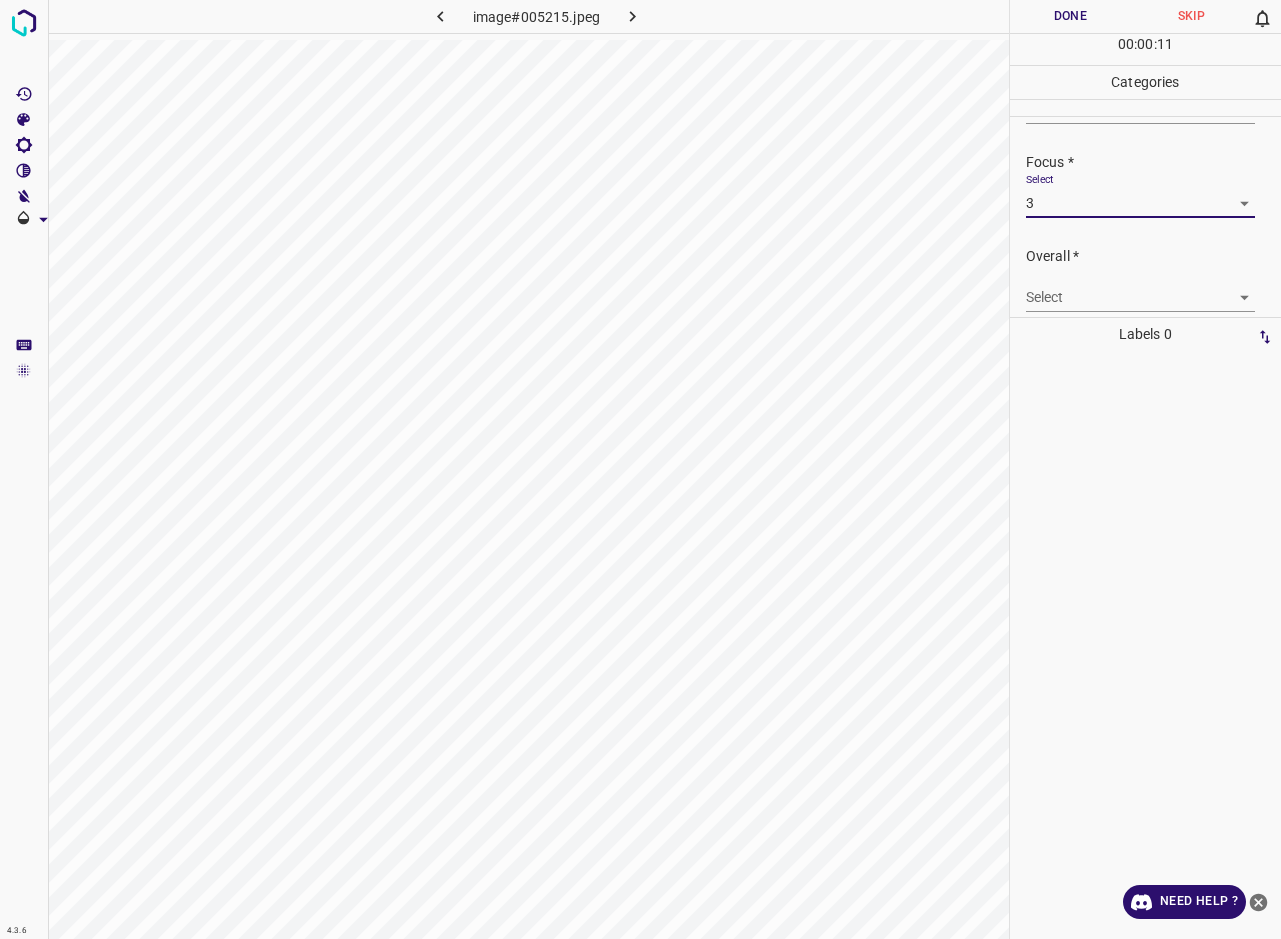 click on "4.3.6  image#005215.jpeg Done Skip 0 00   : 00   : 11   Categories Lighting *  Select 3 3 Focus *  Select 3 3 Overall *  Select ​ Labels   0 Categories 1 Lighting 2 Focus 3 Overall Tools Space Change between modes (Draw & Edit) I Auto labeling R Restore zoom M Zoom in N Zoom out Delete Delete selecte label Filters Z Restore filters X Saturation filter C Brightness filter V Contrast filter B Gray scale filter General O Download Need Help ? - Text - Hide - Delete" at bounding box center (640, 469) 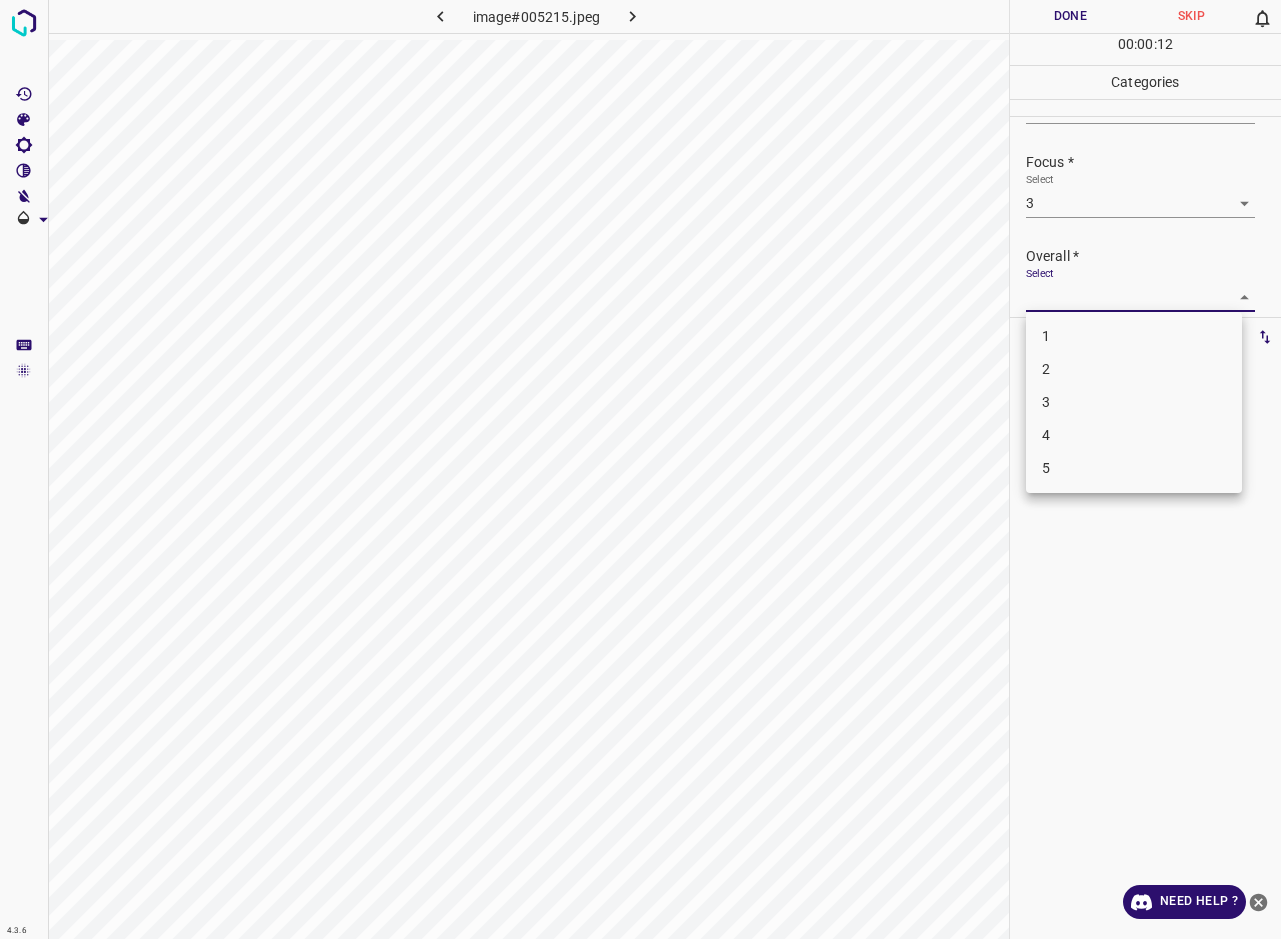 click on "3" at bounding box center [1134, 402] 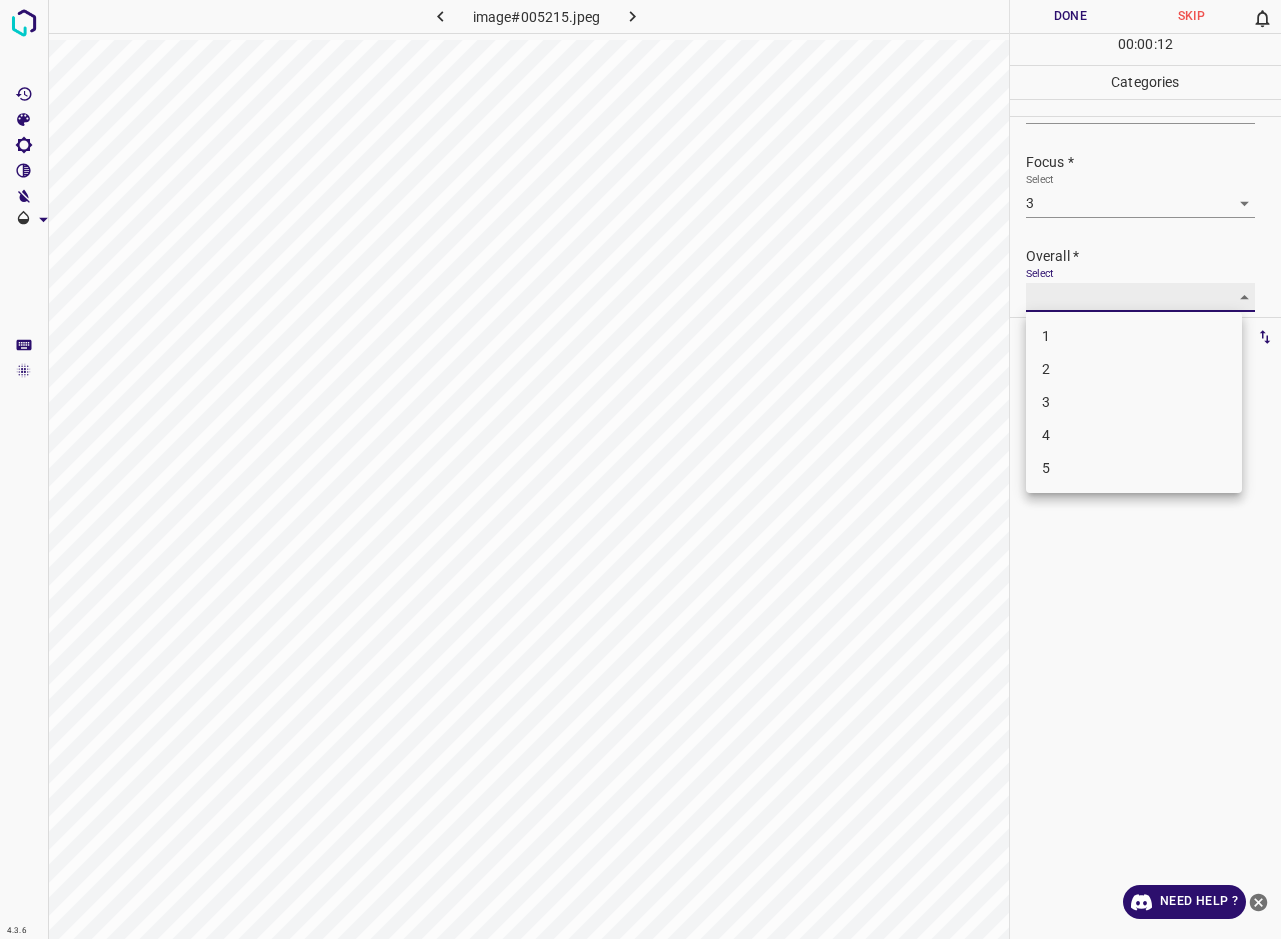type on "3" 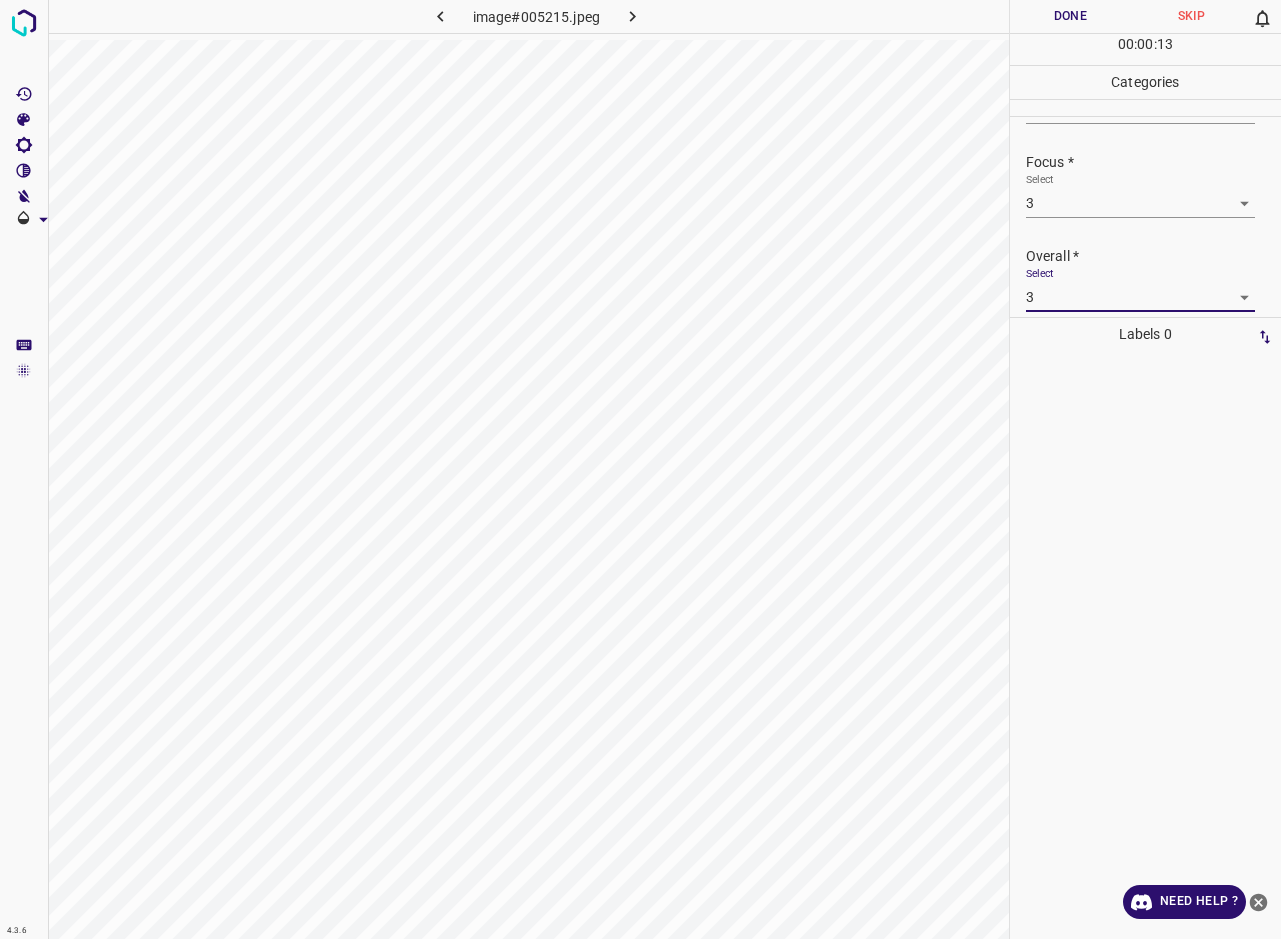 click on "Done" at bounding box center (1070, 16) 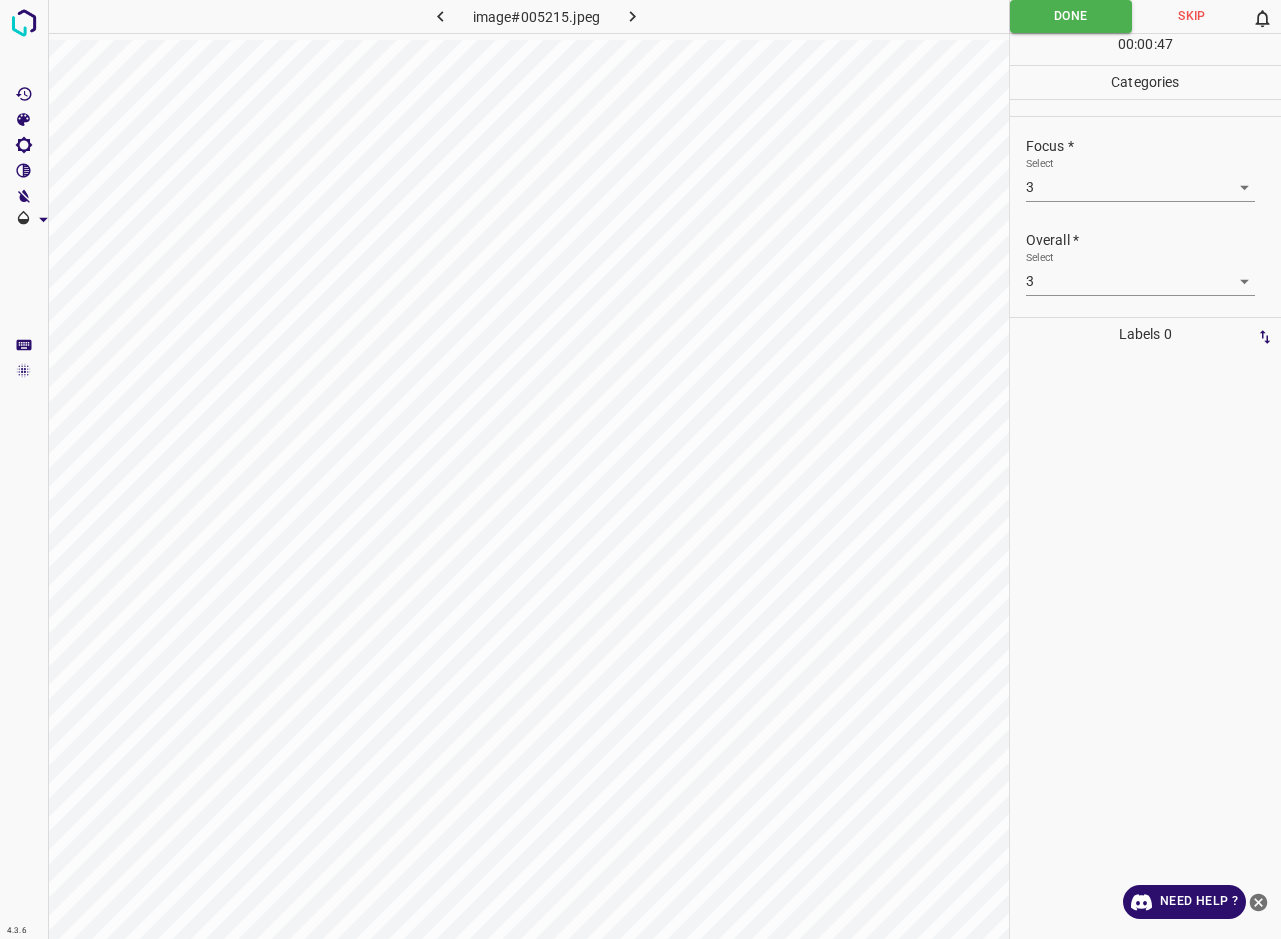 scroll, scrollTop: 0, scrollLeft: 0, axis: both 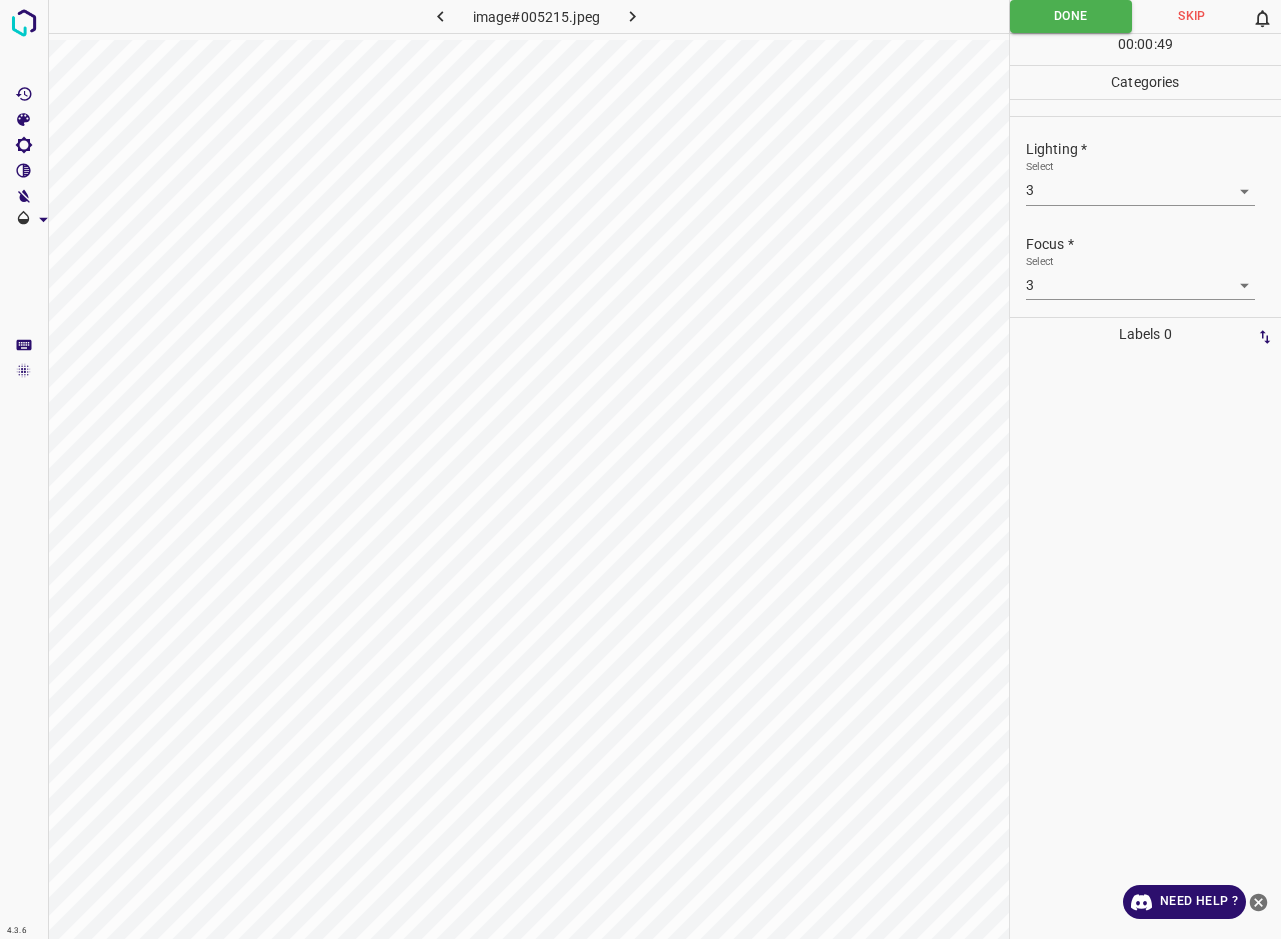 click 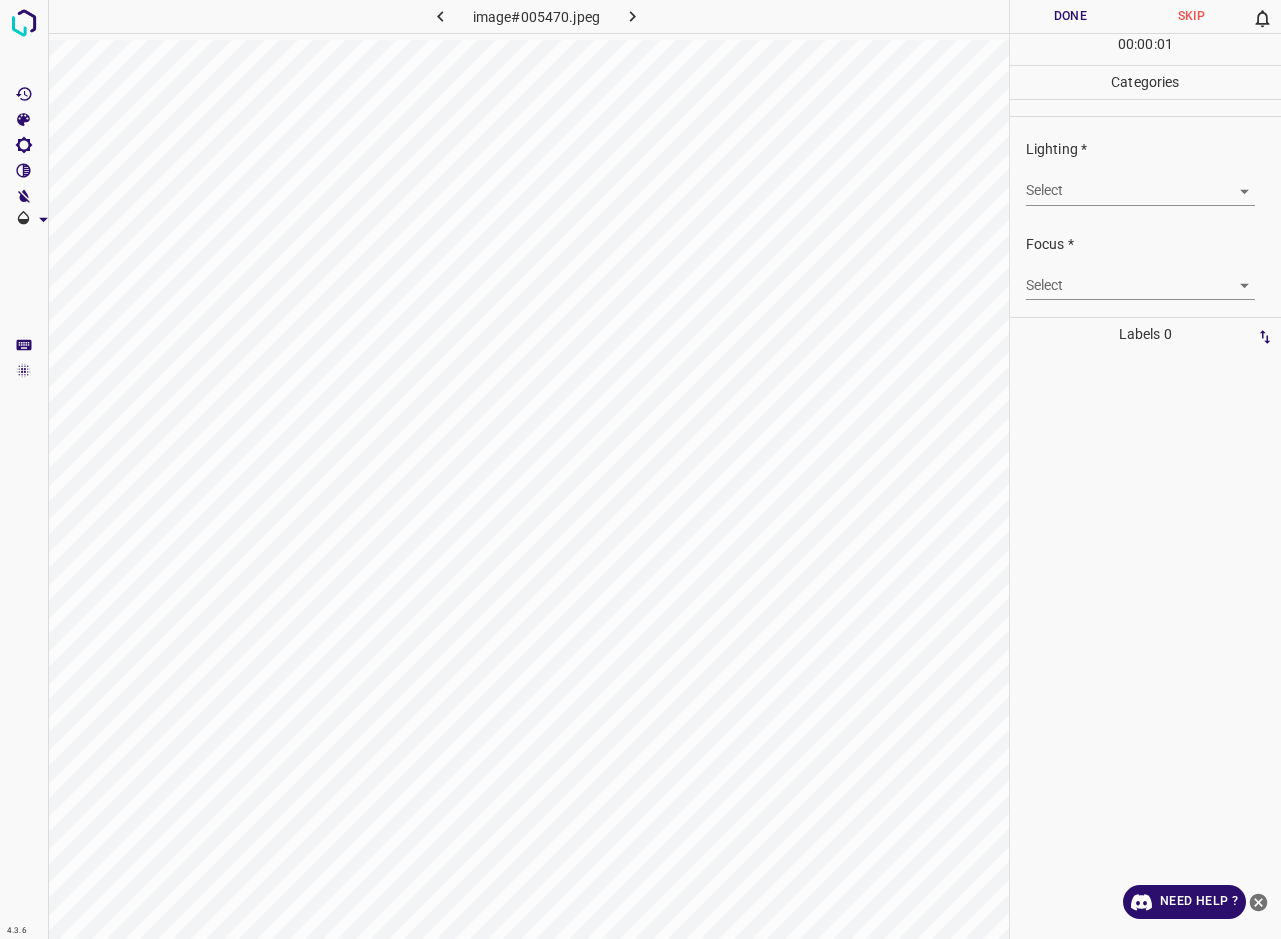 click on "4.3.6  image#005470.jpeg Done Skip 0 00   : 00   : 01   Categories Lighting *  Select ​ Focus *  Select ​ Overall *  Select ​ Labels   0 Categories 1 Lighting 2 Focus 3 Overall Tools Space Change between modes (Draw & Edit) I Auto labeling R Restore zoom M Zoom in N Zoom out Delete Delete selecte label Filters Z Restore filters X Saturation filter C Brightness filter V Contrast filter B Gray scale filter General O Download Need Help ? - Text - Hide - Delete" at bounding box center [640, 469] 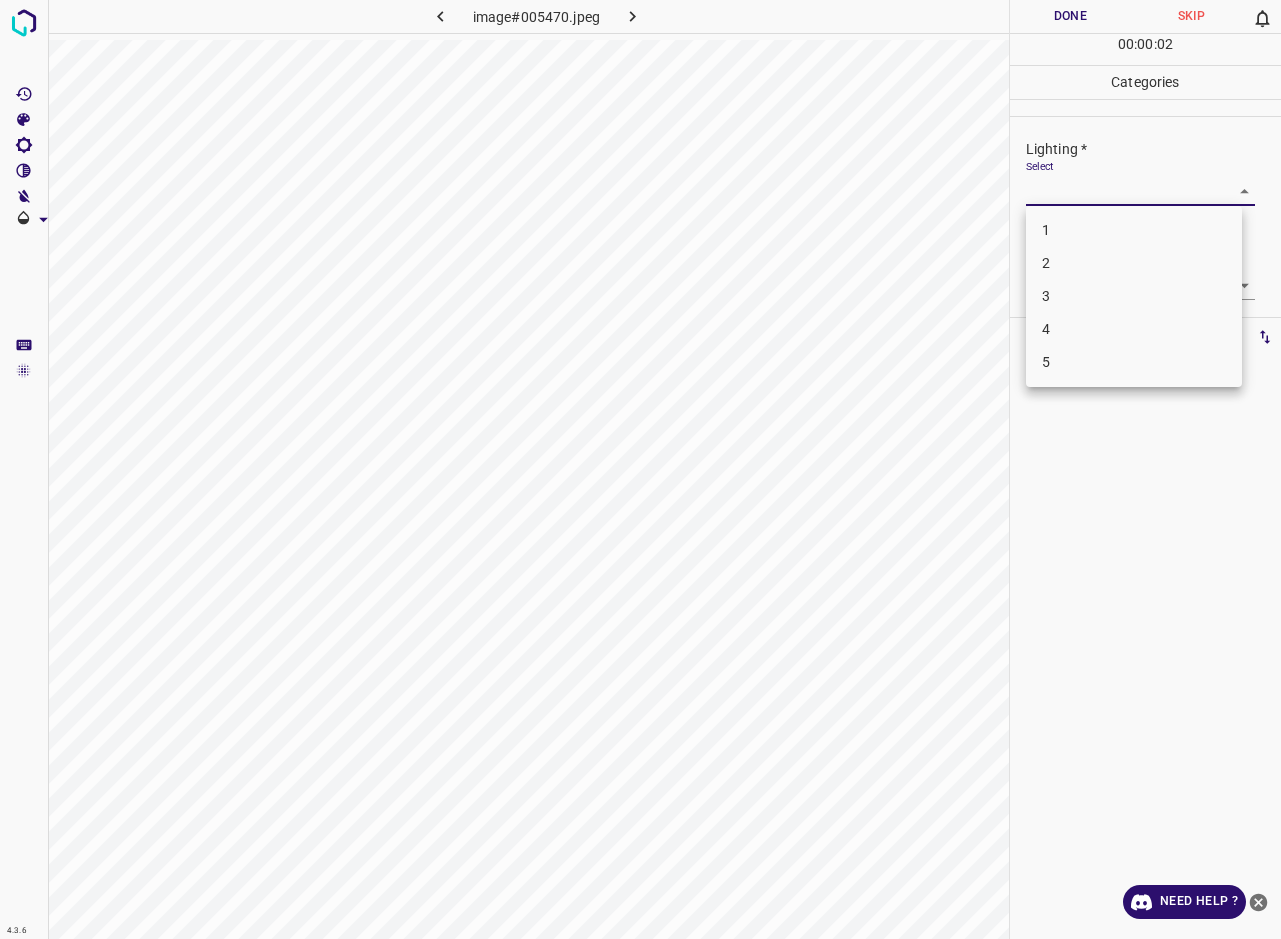 click on "3" at bounding box center [1134, 296] 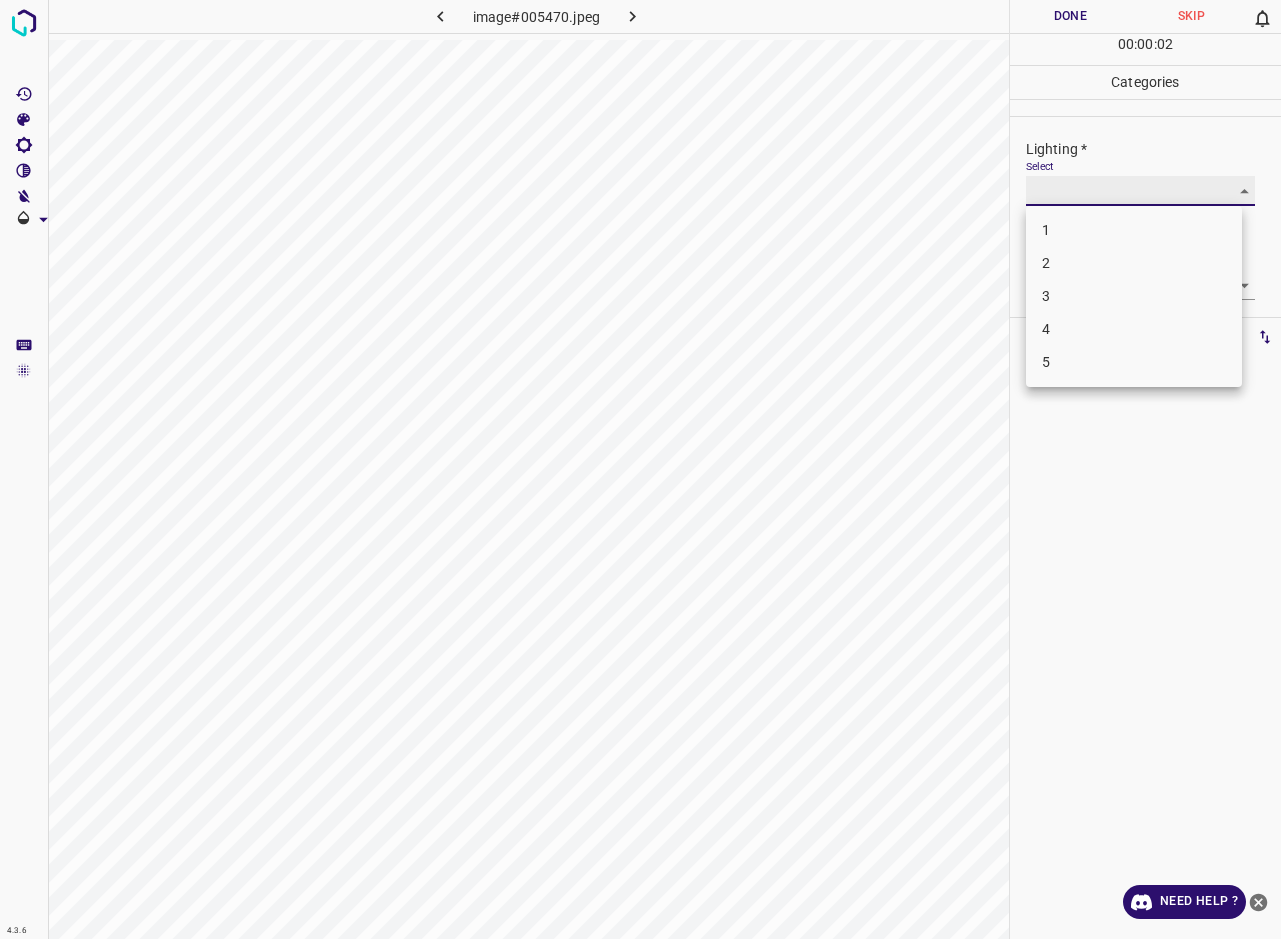 type on "3" 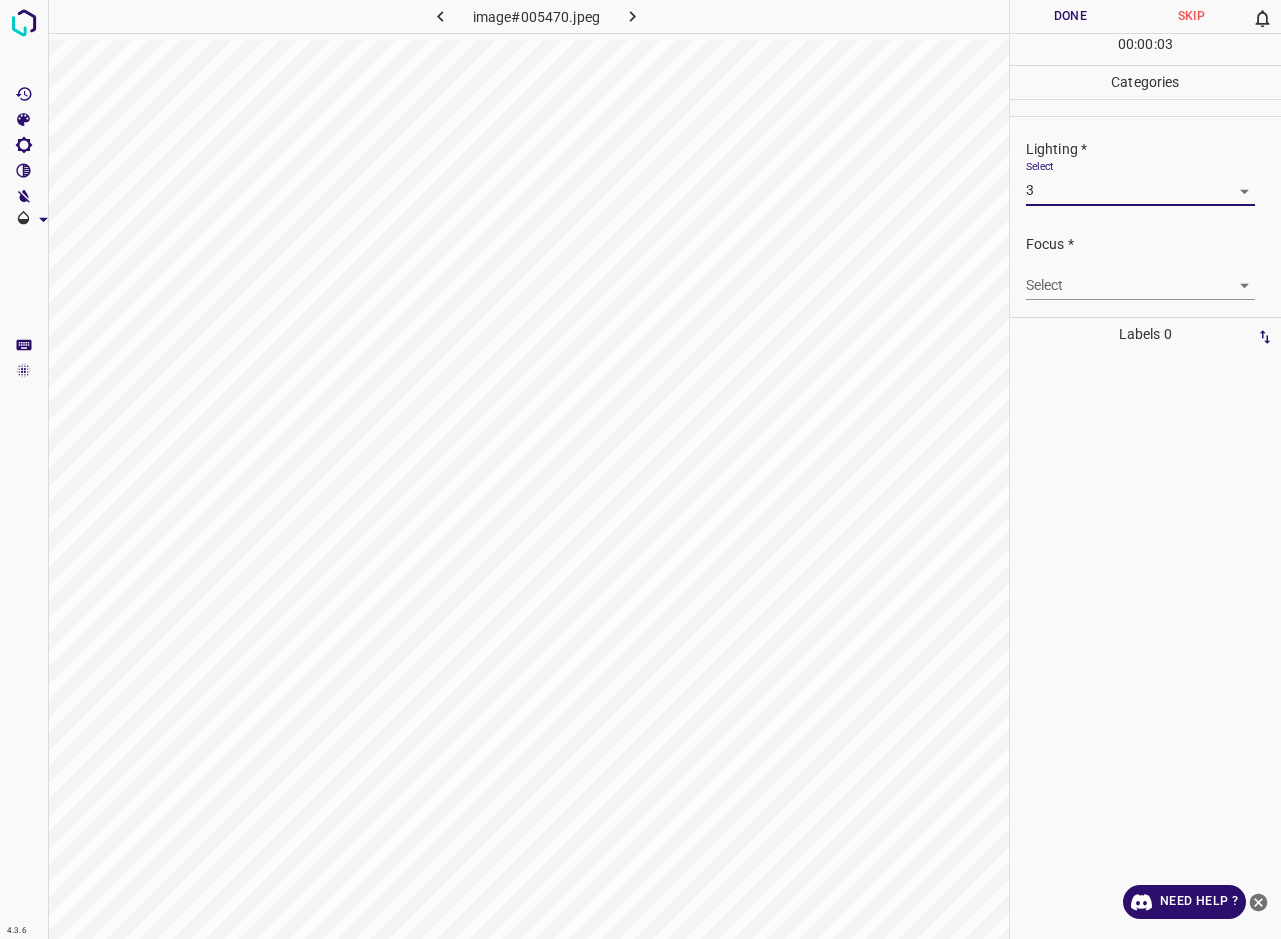 click on "4.3.6  image#005470.jpeg Done Skip 0 00   : 00   : 03   Categories Lighting *  Select 3 3 Focus *  Select ​ Overall *  Select ​ Labels   0 Categories 1 Lighting 2 Focus 3 Overall Tools Space Change between modes (Draw & Edit) I Auto labeling R Restore zoom M Zoom in N Zoom out Delete Delete selecte label Filters Z Restore filters X Saturation filter C Brightness filter V Contrast filter B Gray scale filter General O Download Need Help ? - Text - Hide - Delete" at bounding box center (640, 469) 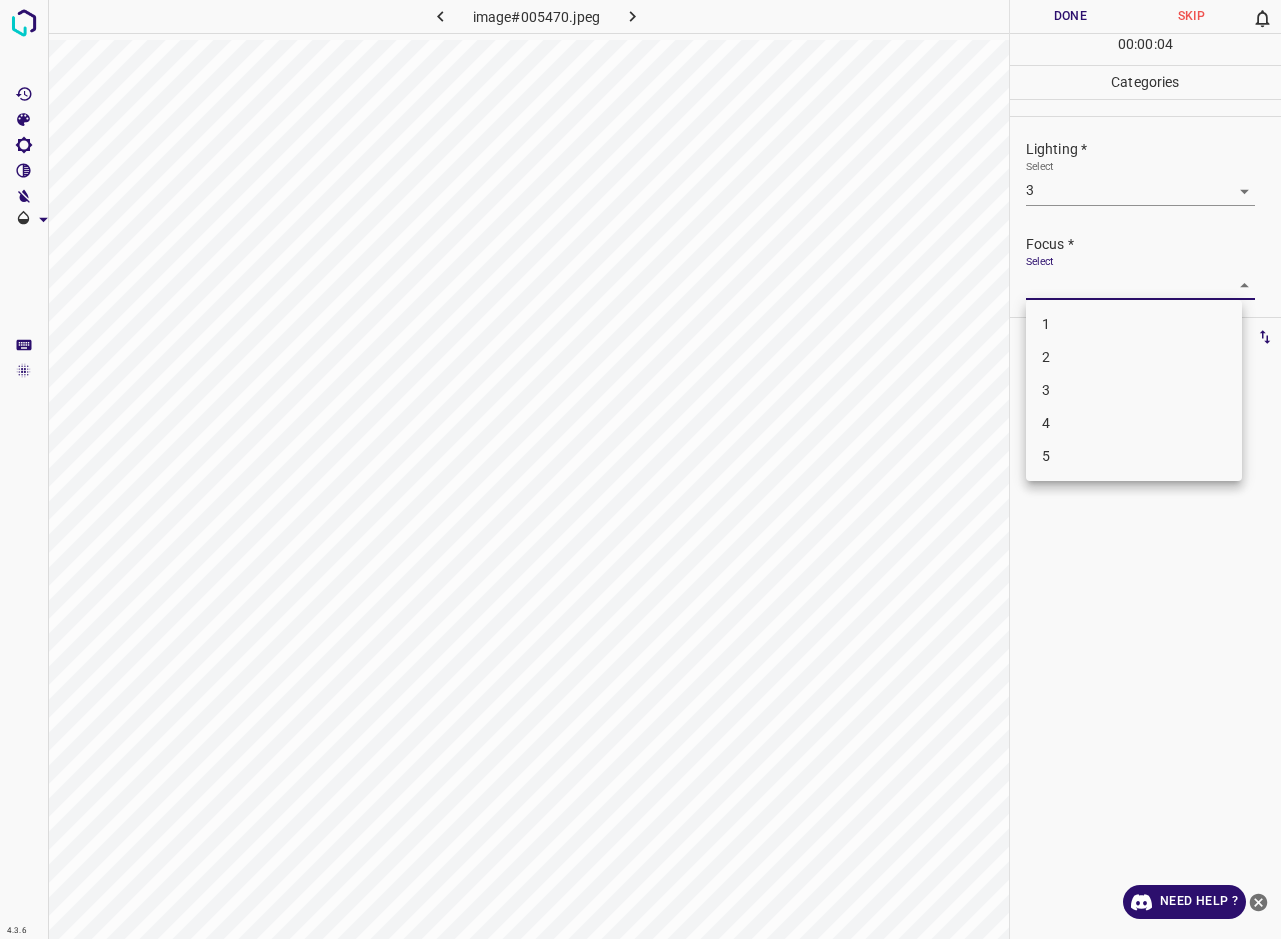click on "3" at bounding box center [1134, 390] 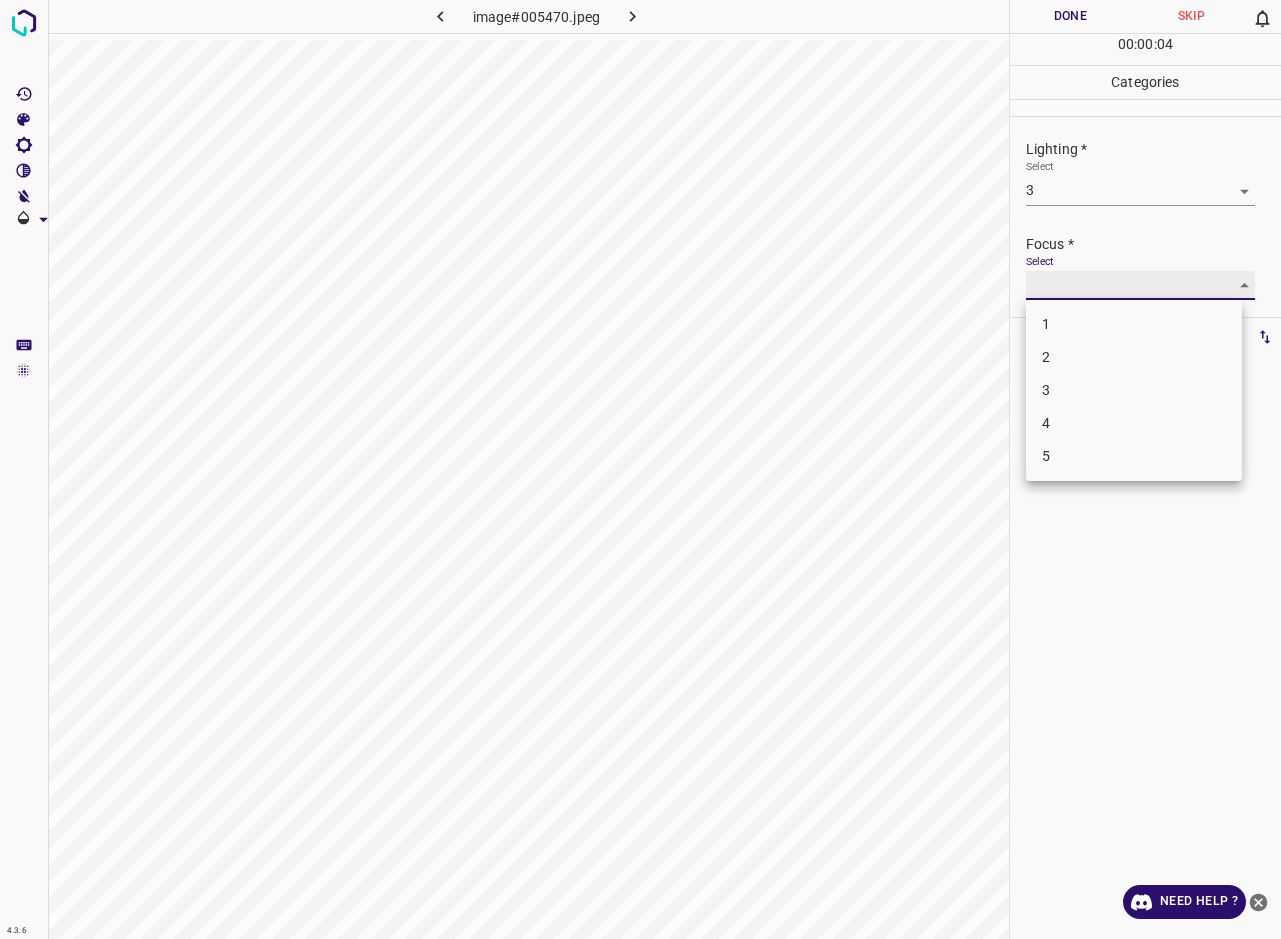 type on "3" 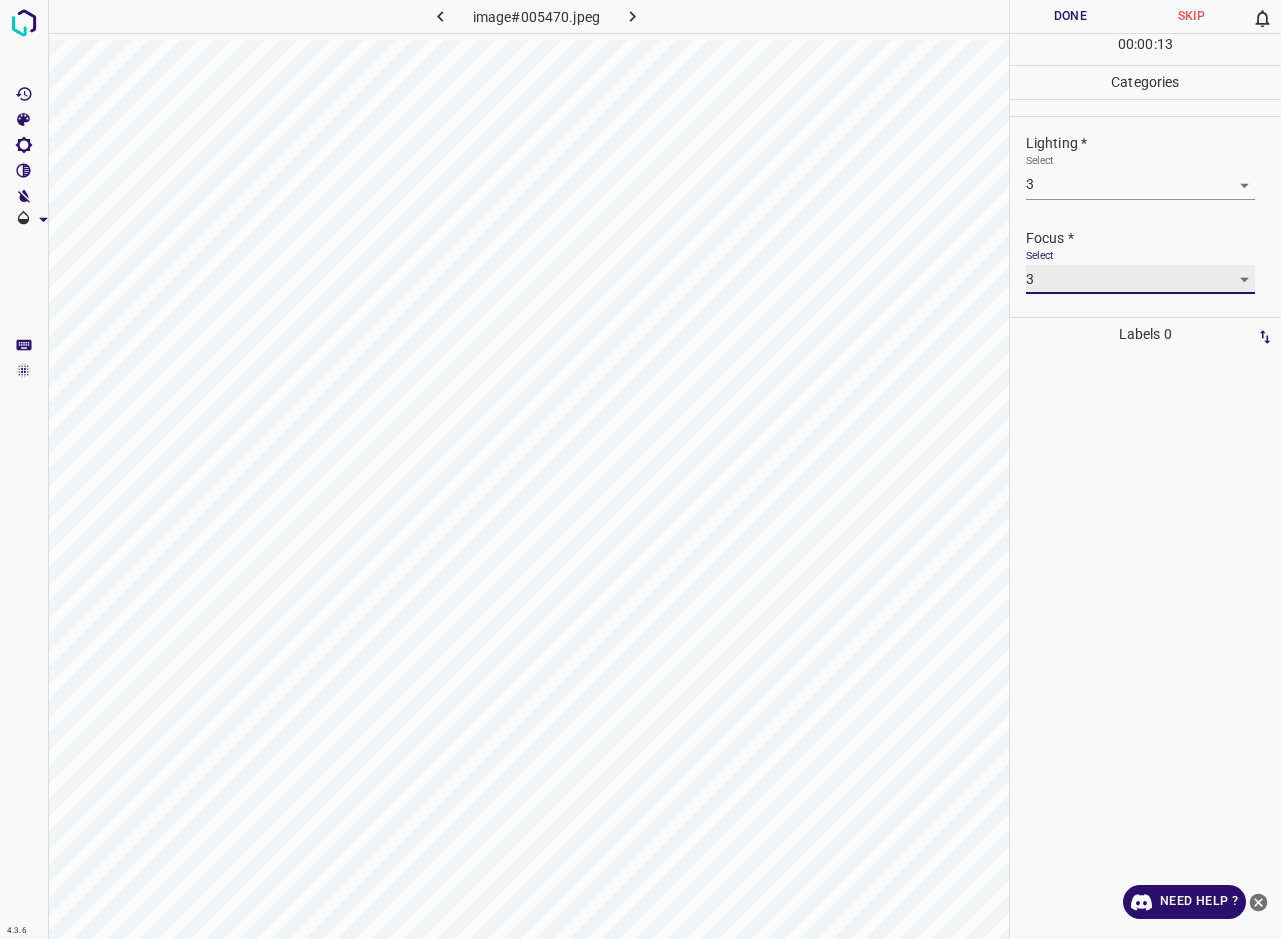 scroll, scrollTop: 97, scrollLeft: 0, axis: vertical 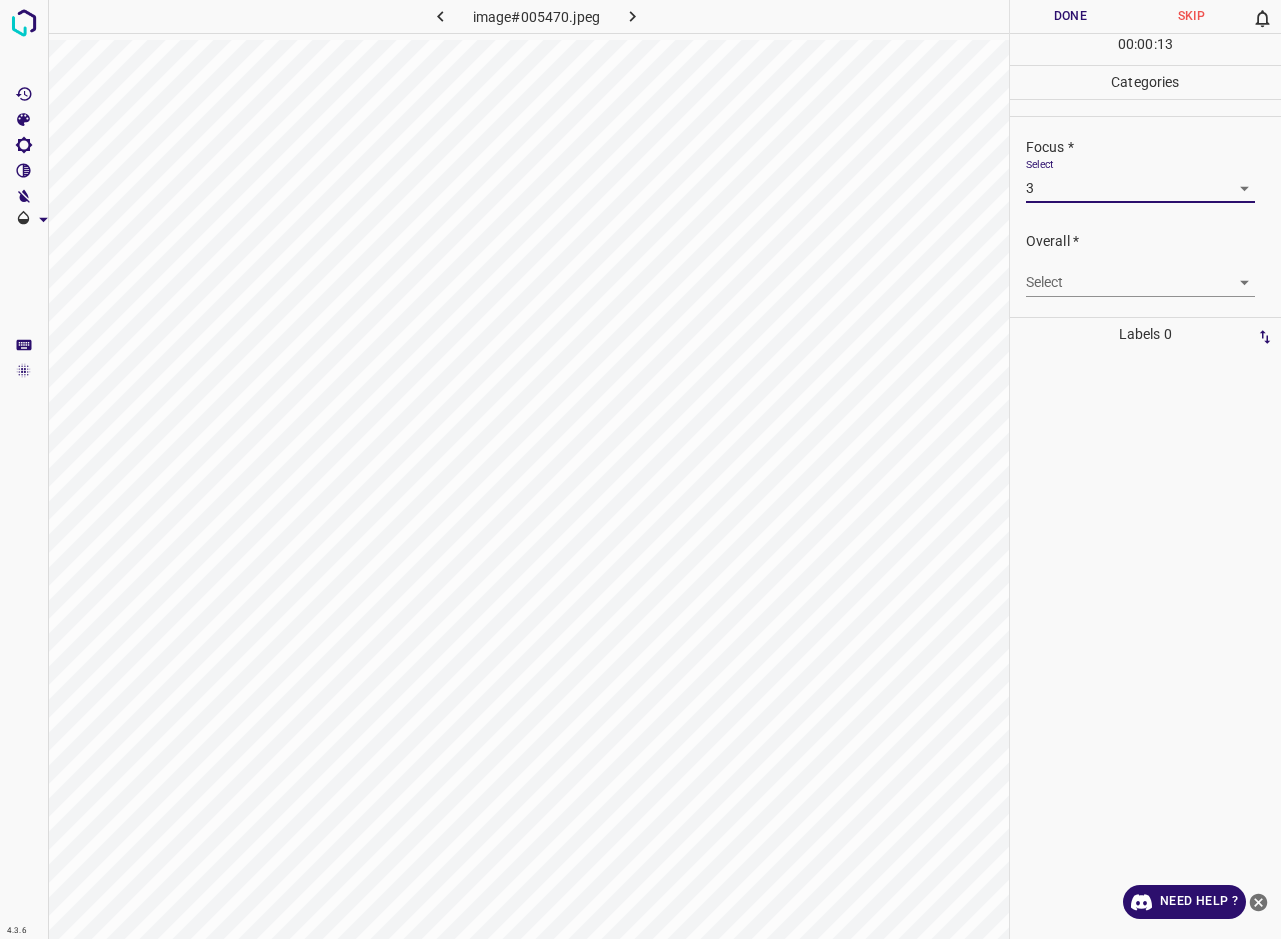 click on "4.3.6  image#005470.jpeg Done Skip 0 00   : 00   : 13   Categories Lighting *  Select 3 3 Focus *  Select 3 3 Overall *  Select ​ Labels   0 Categories 1 Lighting 2 Focus 3 Overall Tools Space Change between modes (Draw & Edit) I Auto labeling R Restore zoom M Zoom in N Zoom out Delete Delete selecte label Filters Z Restore filters X Saturation filter C Brightness filter V Contrast filter B Gray scale filter General O Download Need Help ? - Text - Hide - Delete" at bounding box center [640, 469] 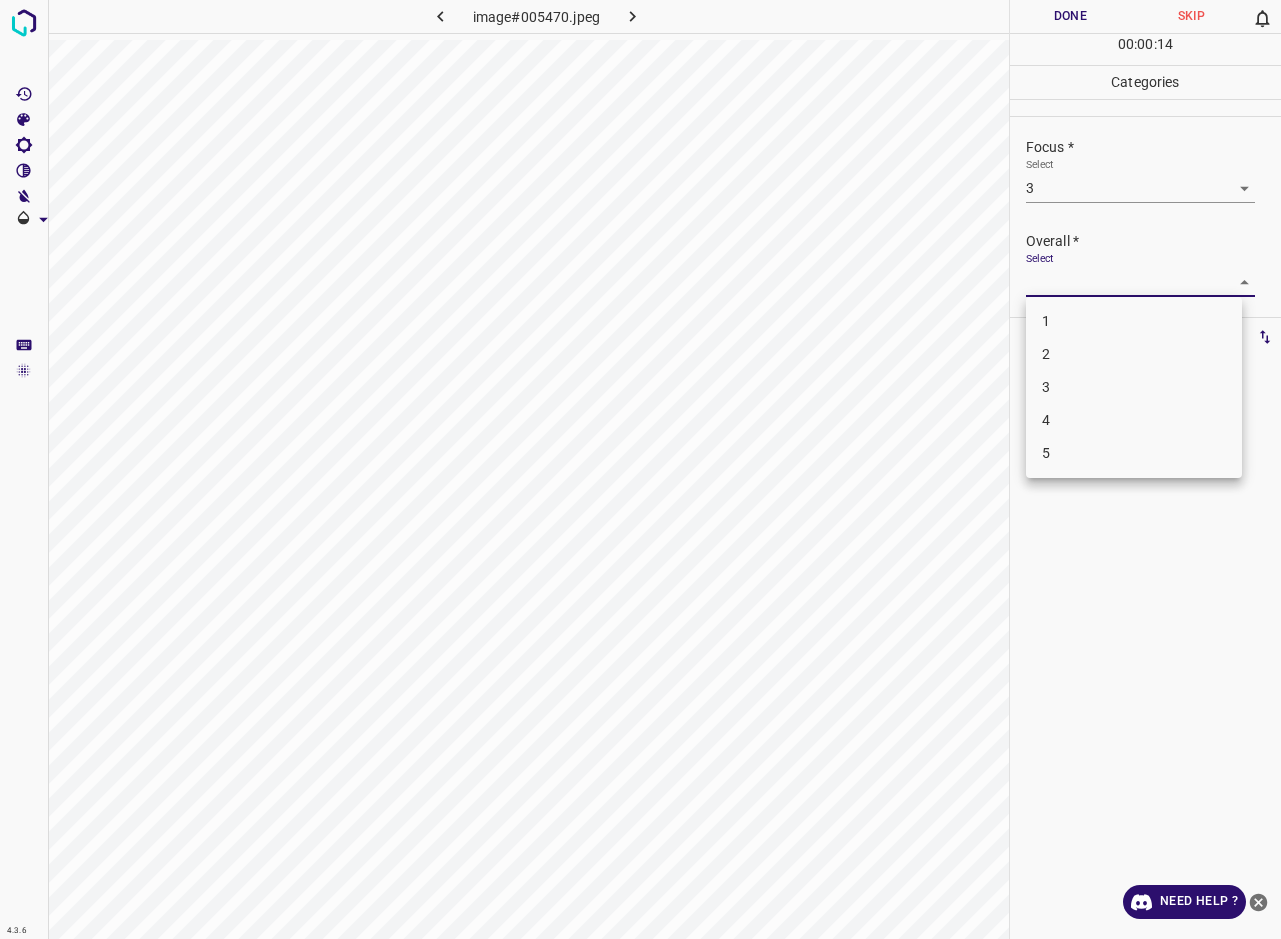 click on "3" at bounding box center [1134, 387] 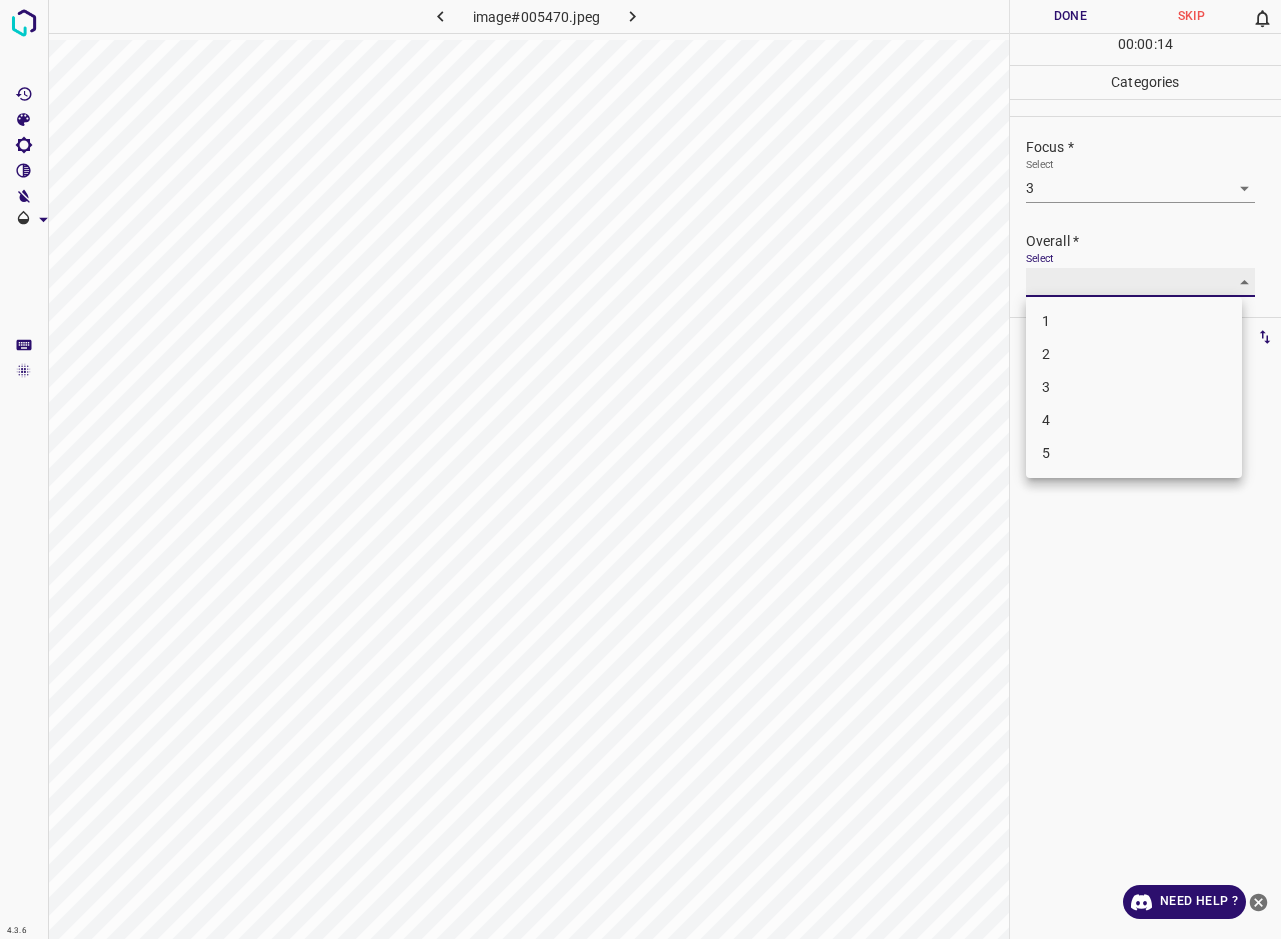 type on "3" 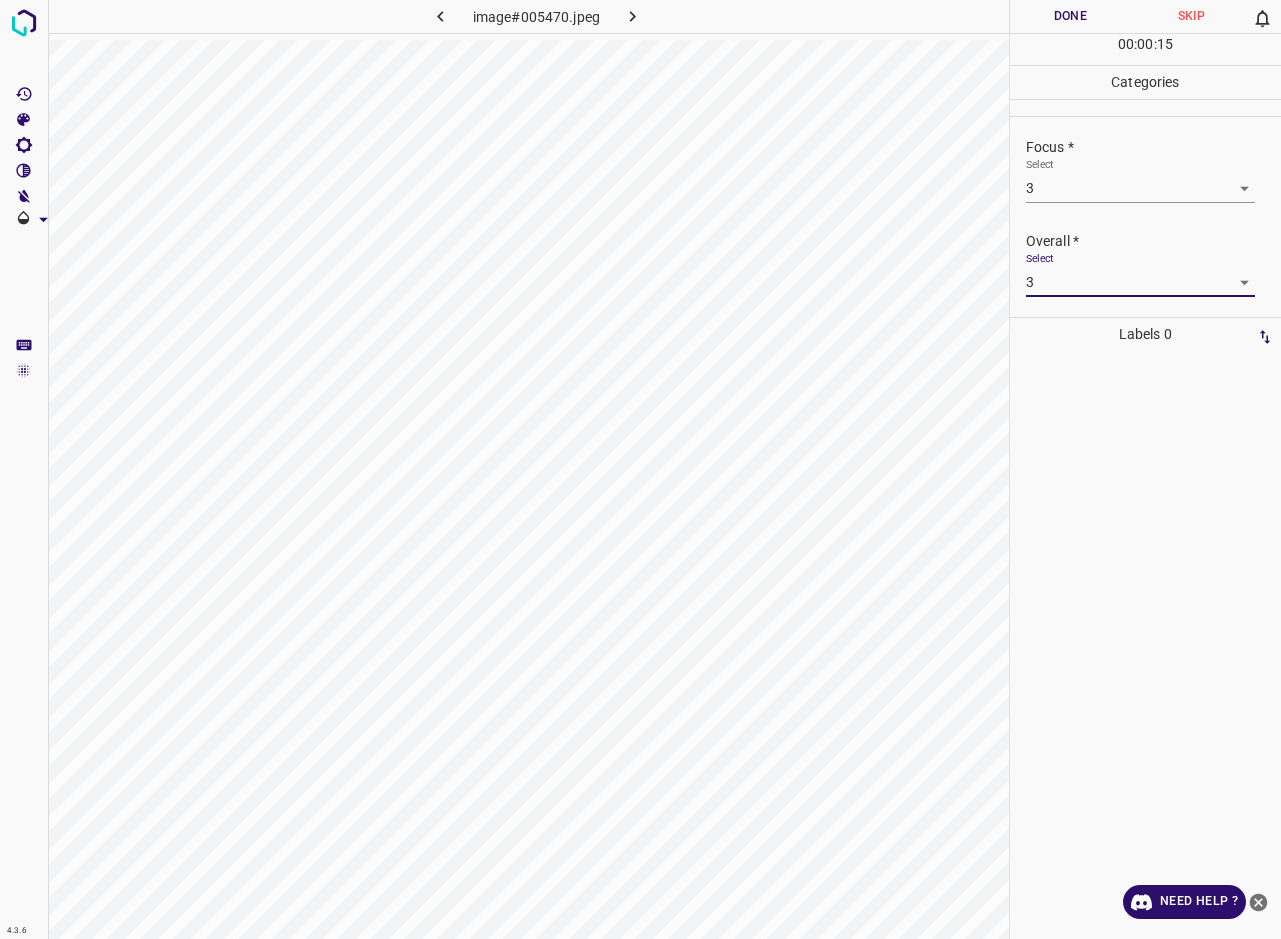 click on "Done" at bounding box center (1070, 16) 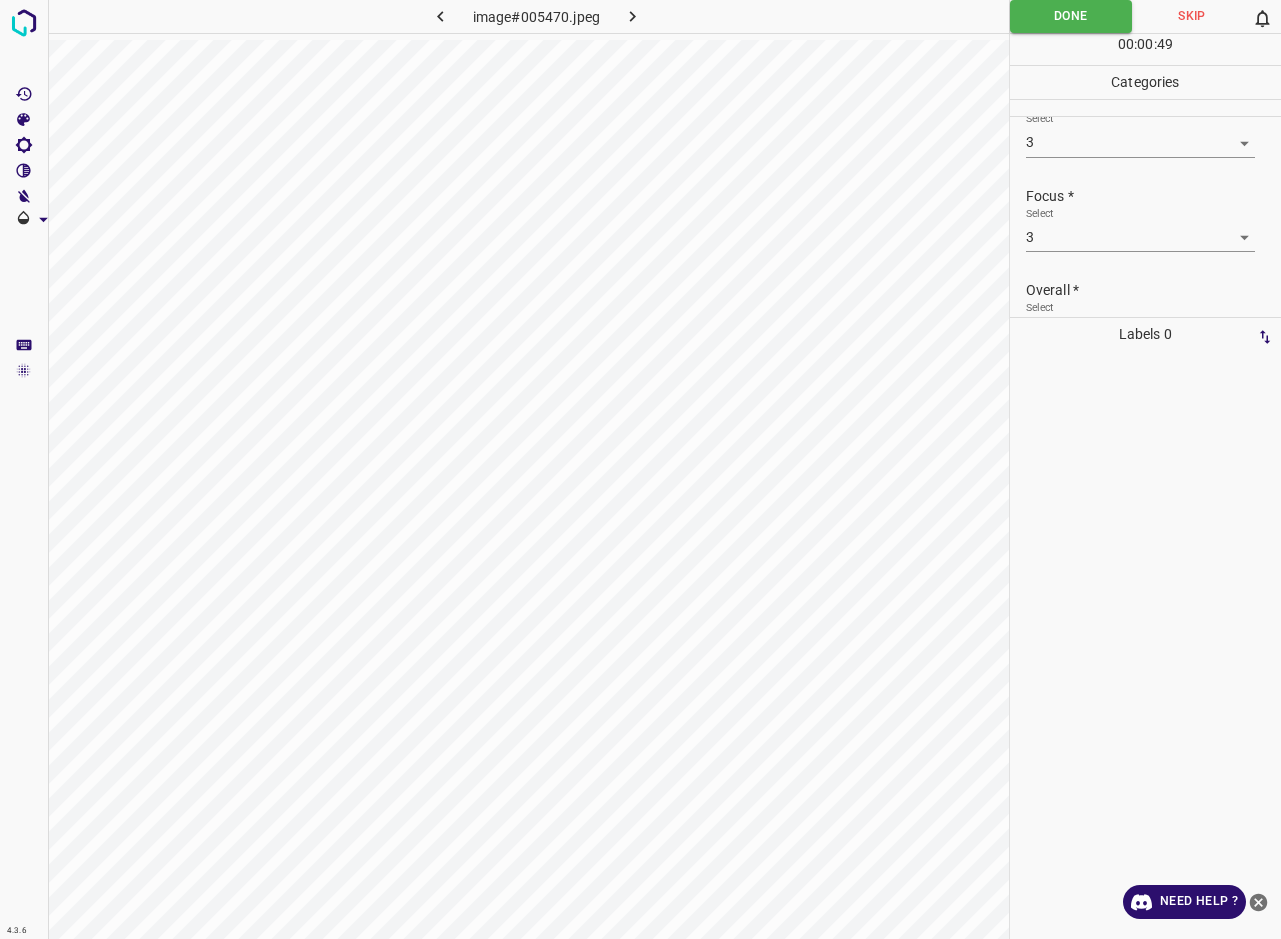 scroll, scrollTop: 76, scrollLeft: 0, axis: vertical 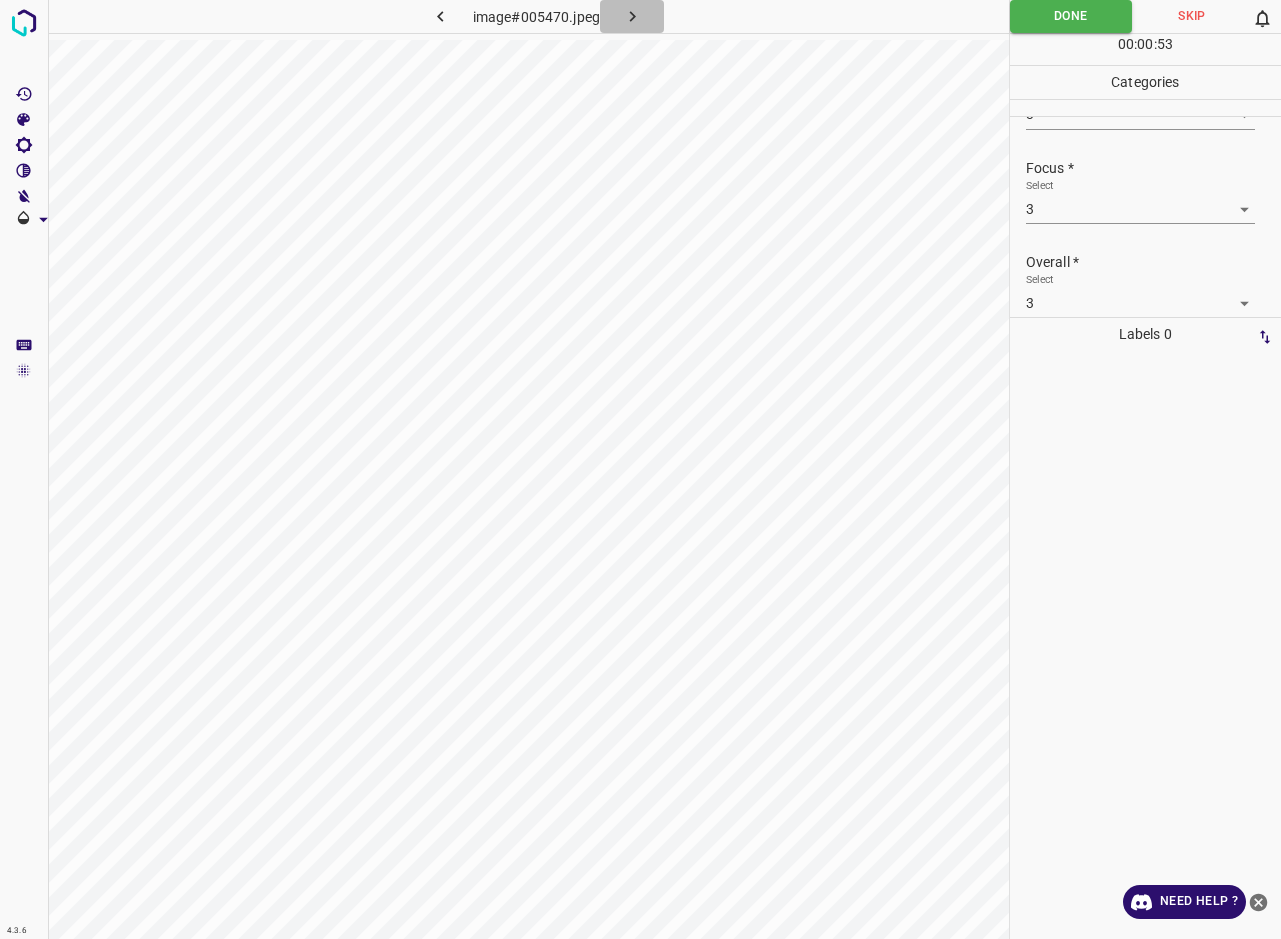 click 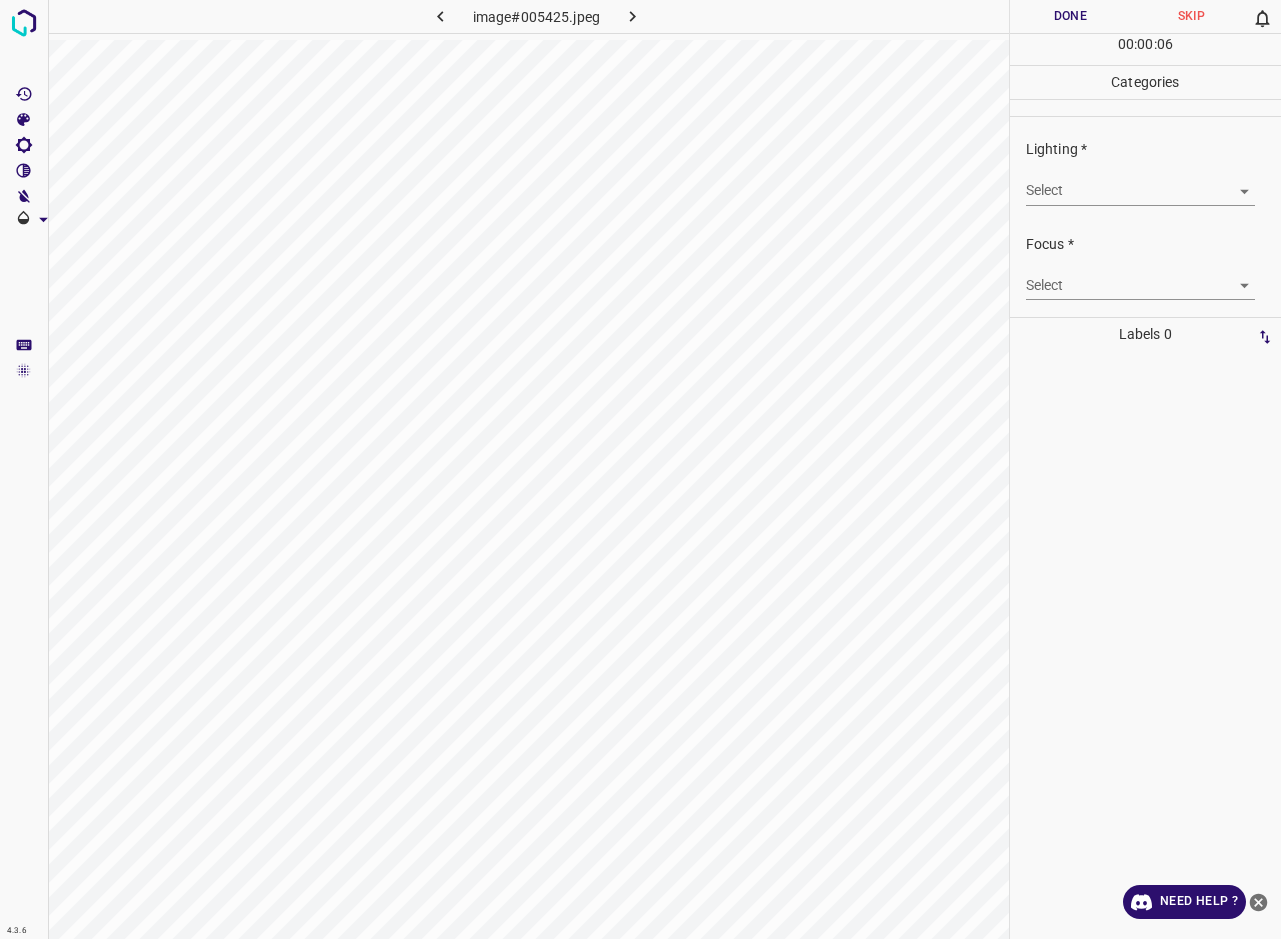 click on "4.3.6  image#005425.jpeg Done Skip 0 00   : 00   : 06   Categories Lighting *  Select ​ Focus *  Select ​ Overall *  Select ​ Labels   0 Categories 1 Lighting 2 Focus 3 Overall Tools Space Change between modes (Draw & Edit) I Auto labeling R Restore zoom M Zoom in N Zoom out Delete Delete selecte label Filters Z Restore filters X Saturation filter C Brightness filter V Contrast filter B Gray scale filter General O Download Need Help ? - Text - Hide - Delete" at bounding box center [640, 469] 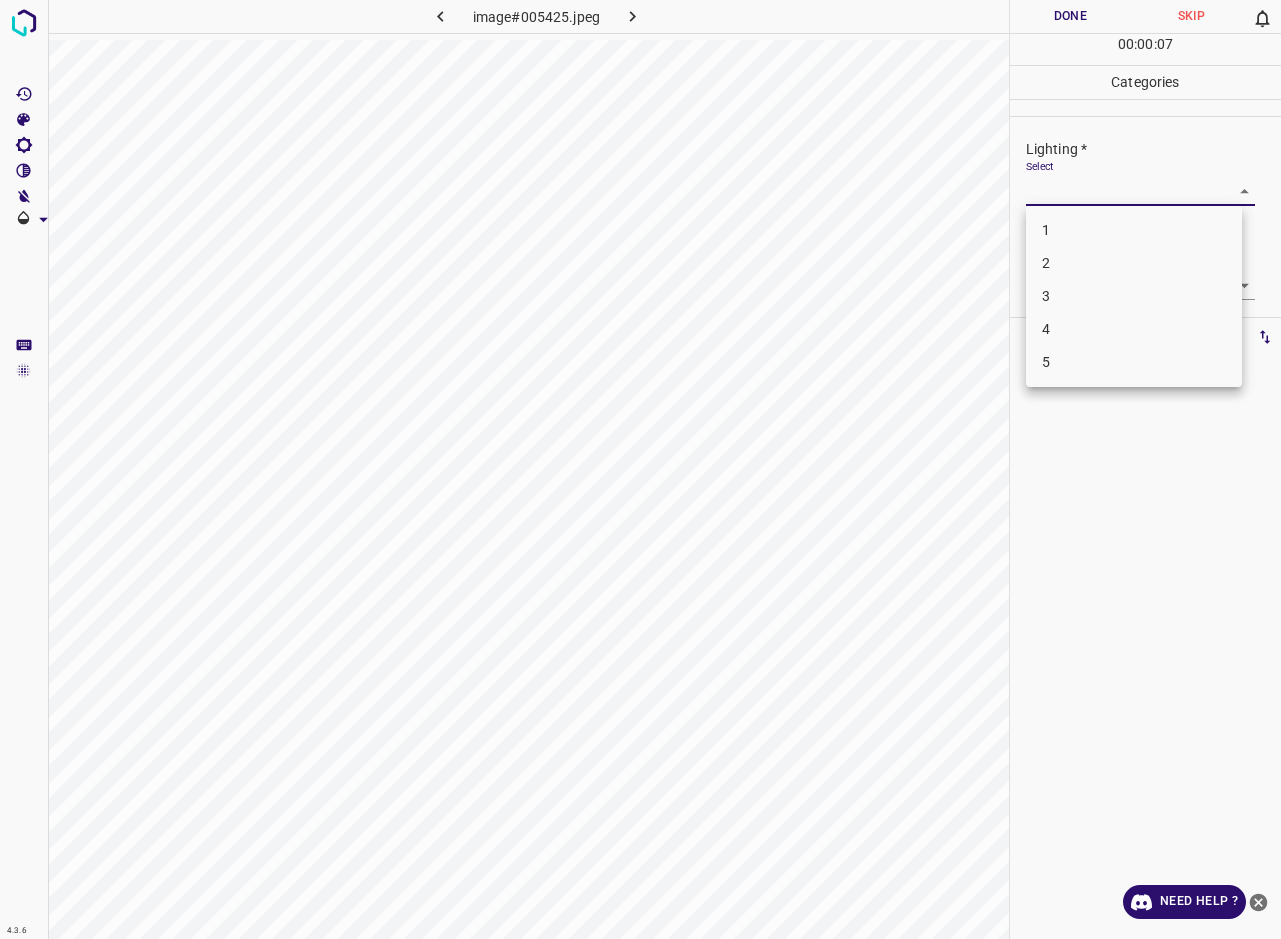click on "3" at bounding box center (1134, 296) 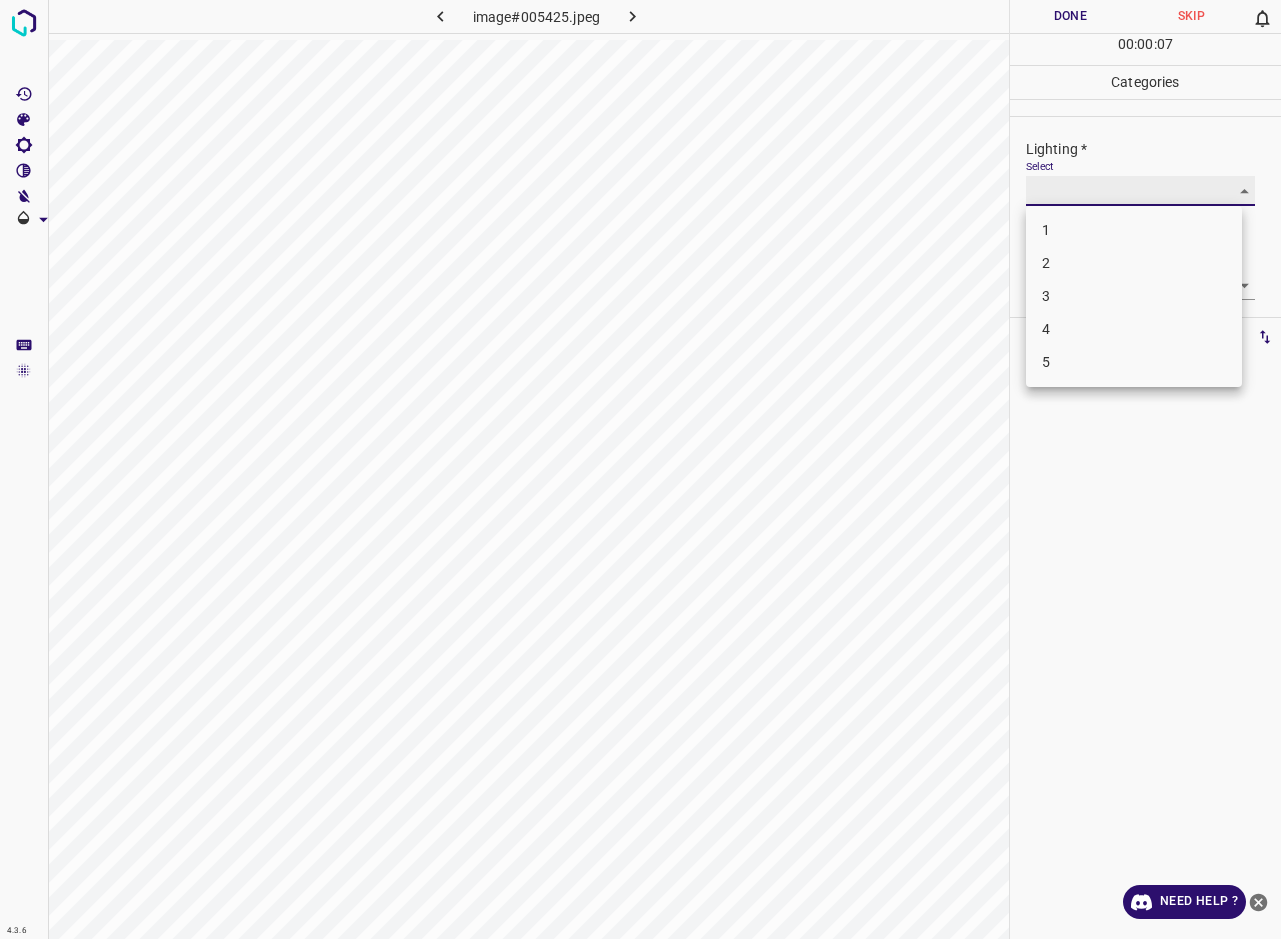 type on "3" 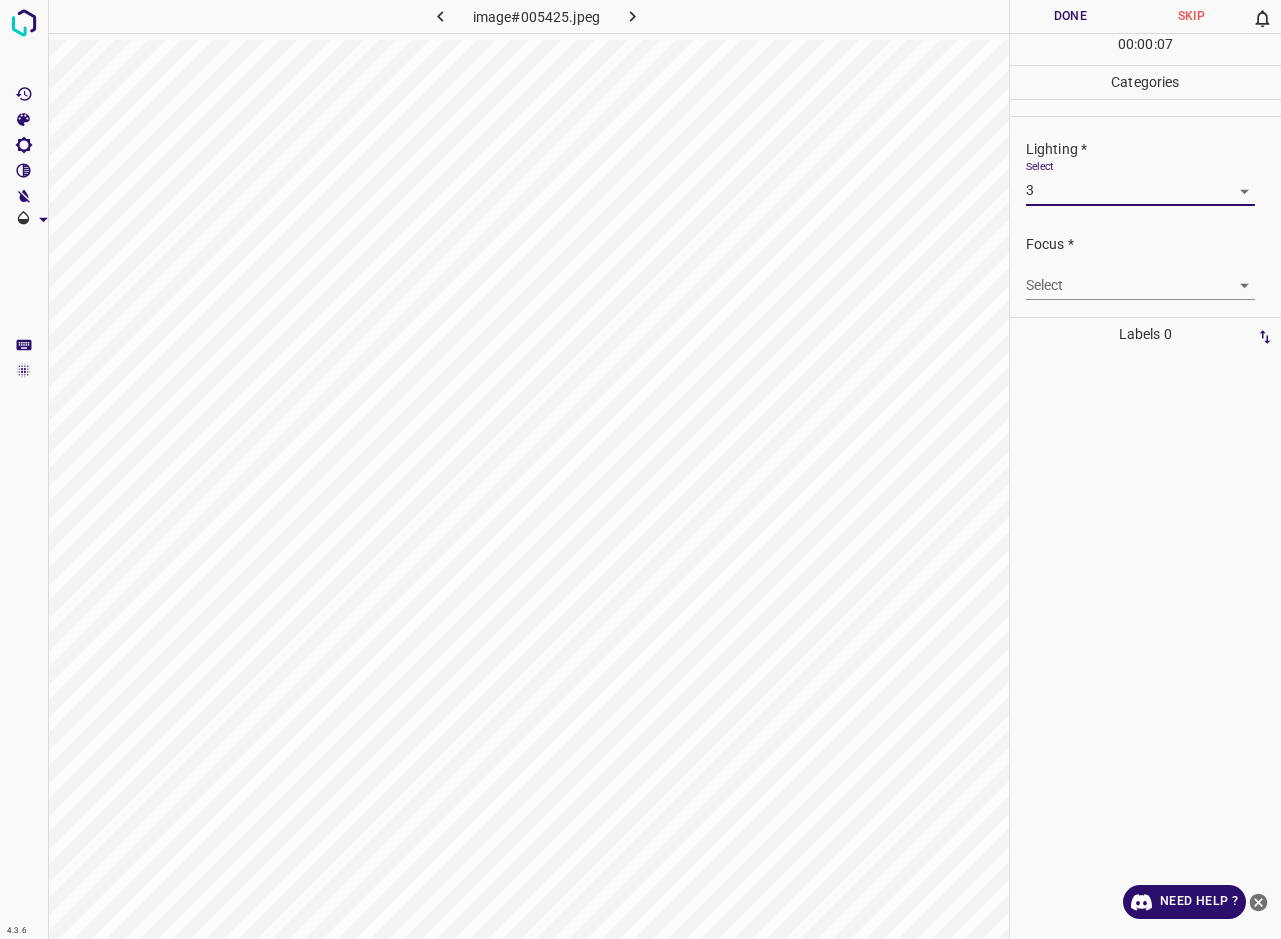 click on "4.3.6  image#005425.jpeg Done Skip 0 00   : 00   : 07   Categories Lighting *  Select 3 3 Focus *  Select ​ Overall *  Select ​ Labels   0 Categories 1 Lighting 2 Focus 3 Overall Tools Space Change between modes (Draw & Edit) I Auto labeling R Restore zoom M Zoom in N Zoom out Delete Delete selecte label Filters Z Restore filters X Saturation filter C Brightness filter V Contrast filter B Gray scale filter General O Download Need Help ? - Text - Hide - Delete" at bounding box center (640, 469) 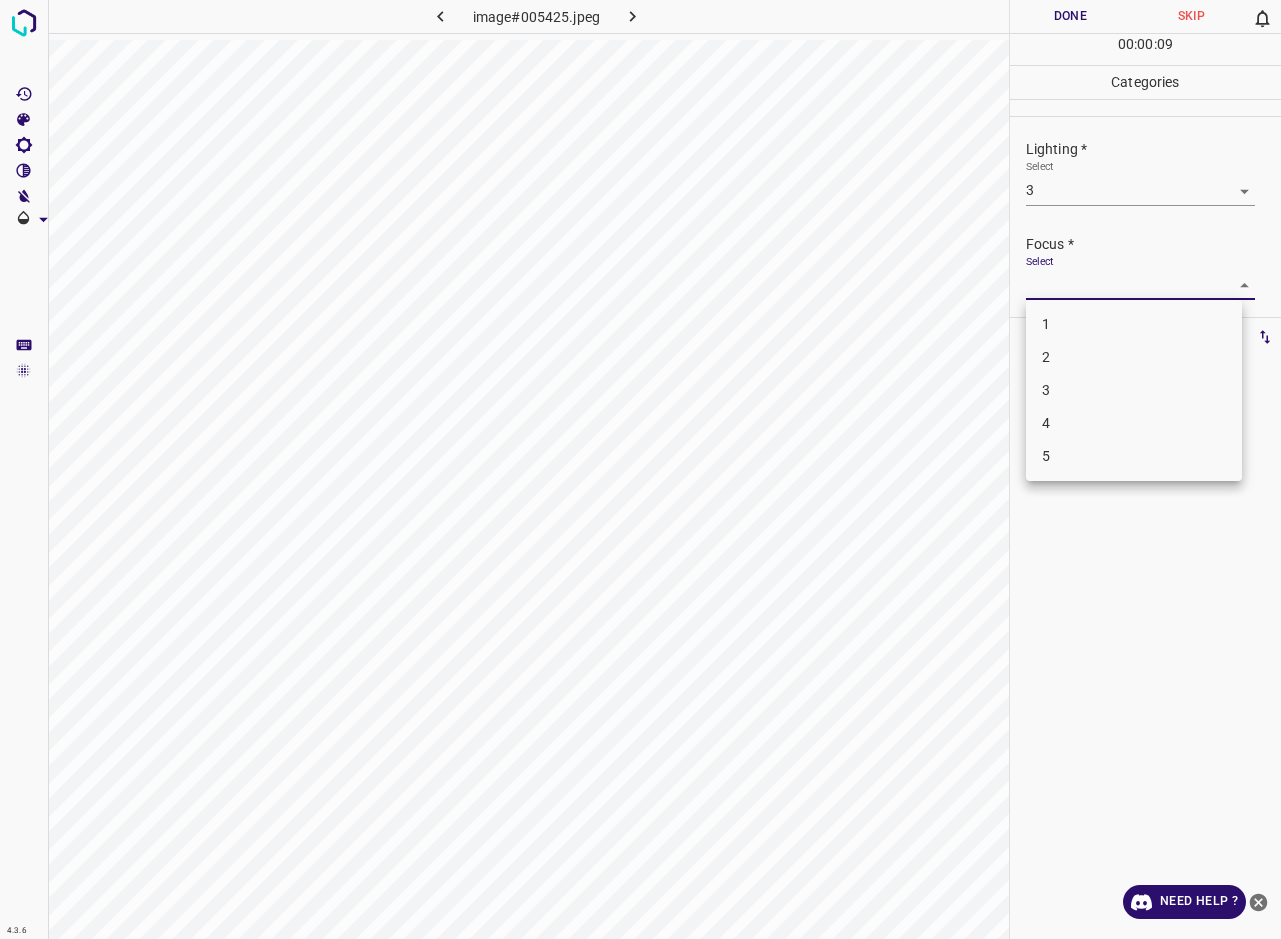 click on "3" at bounding box center [1134, 390] 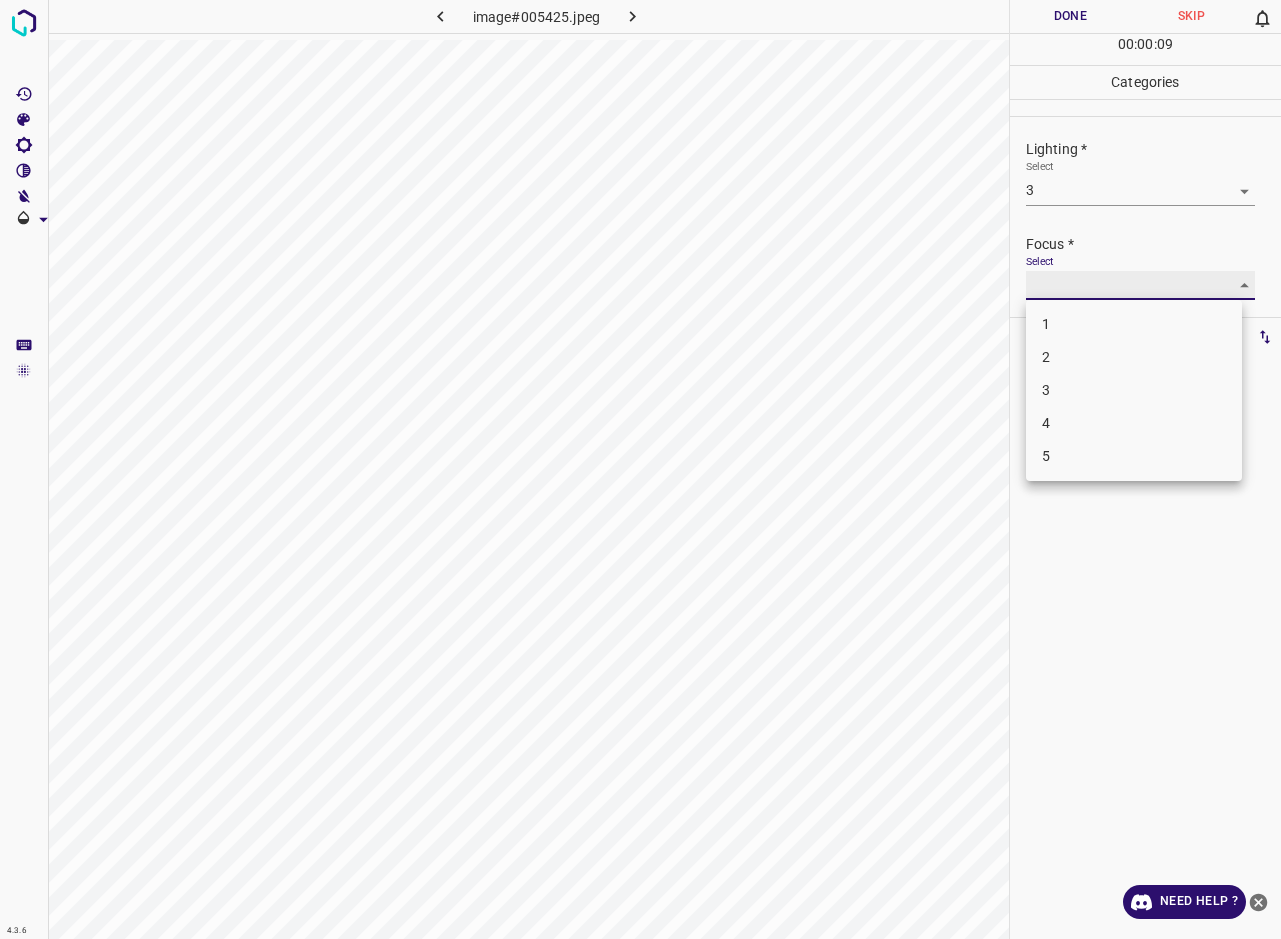 type on "3" 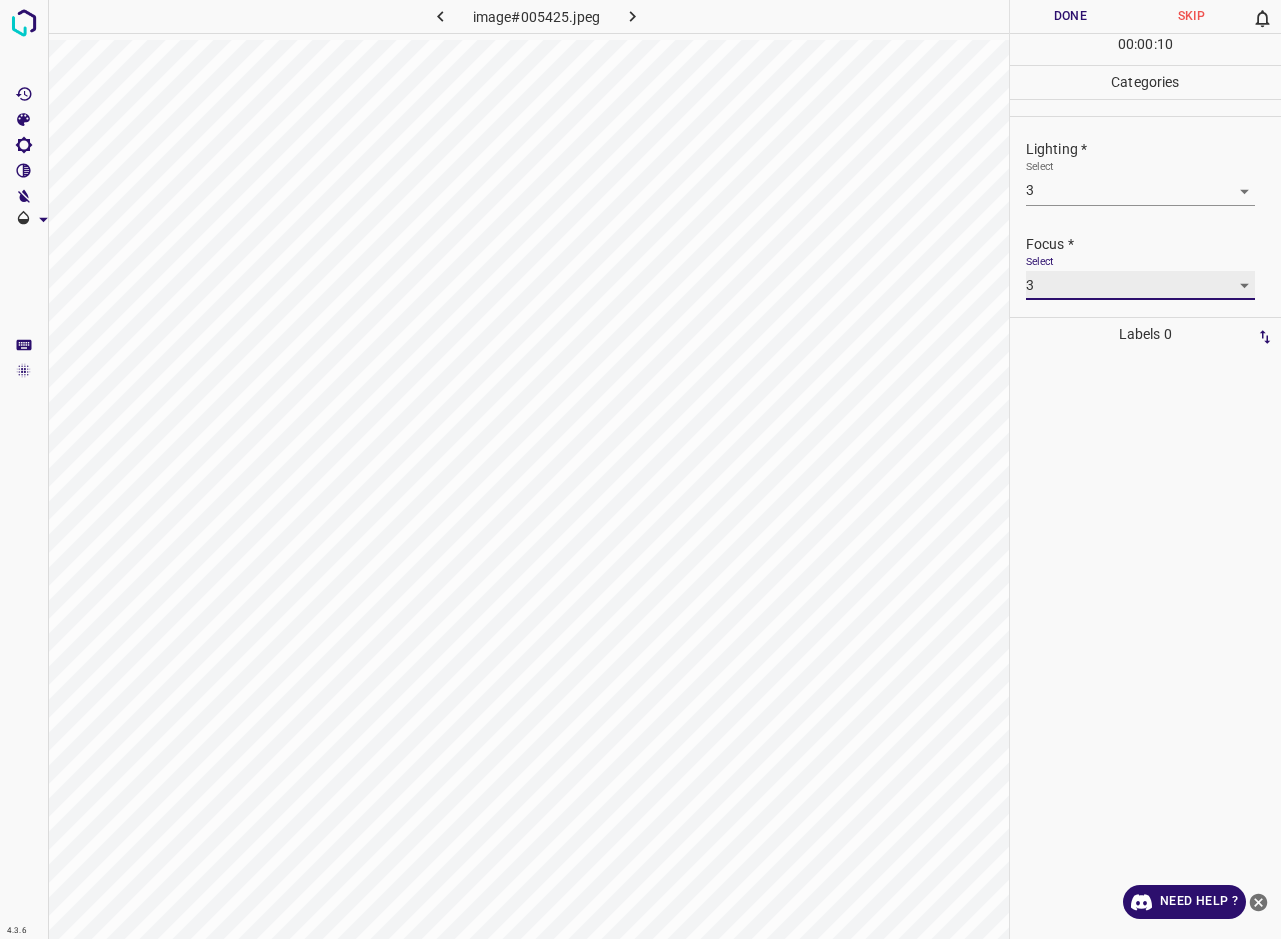 scroll, scrollTop: 2, scrollLeft: 0, axis: vertical 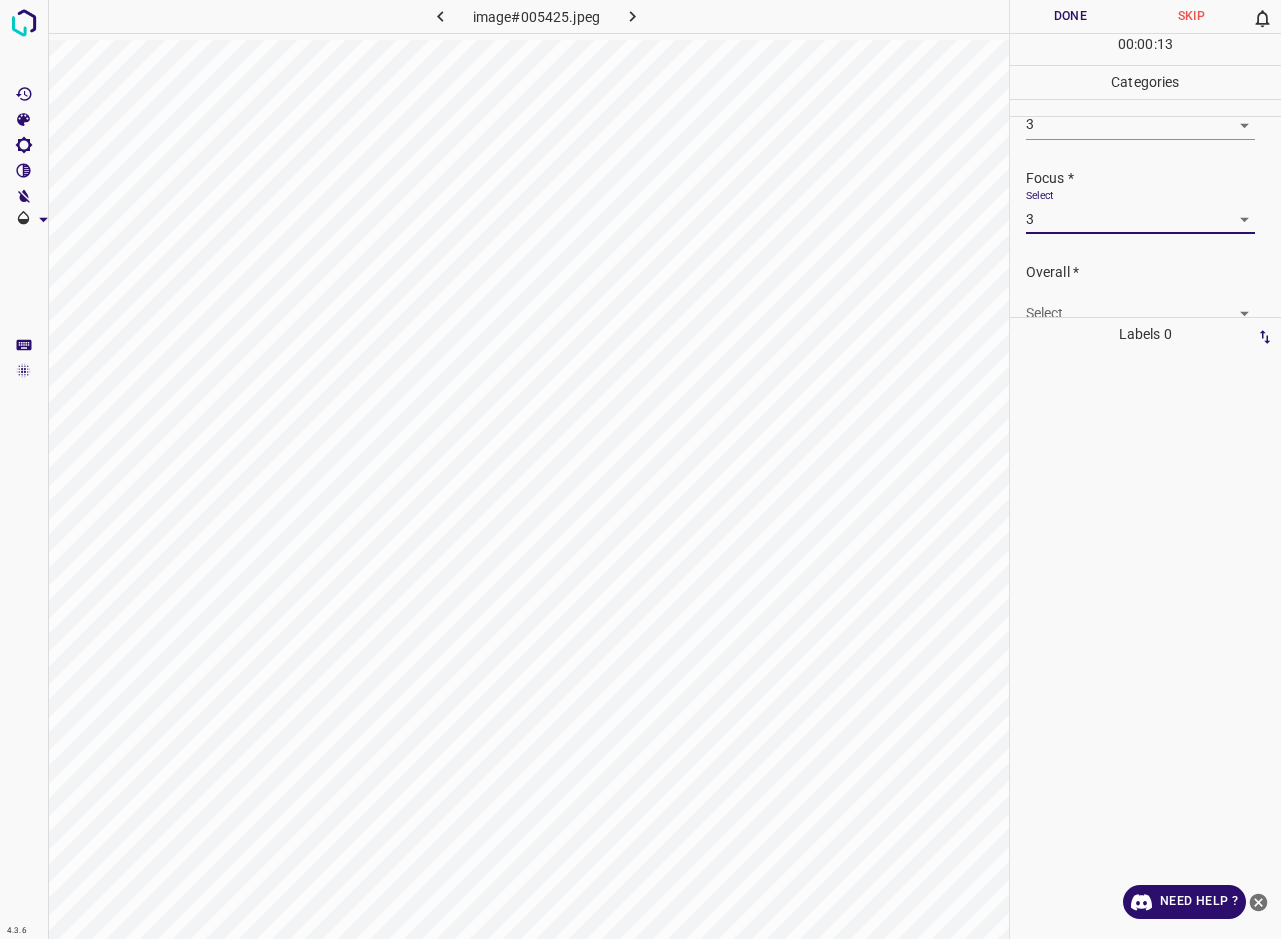 click on "4.3.6  image#005425.jpeg Done Skip 0 00   : 00   : 13   Categories Lighting *  Select 3 3 Focus *  Select 3 3 Overall *  Select ​ Labels   0 Categories 1 Lighting 2 Focus 3 Overall Tools Space Change between modes (Draw & Edit) I Auto labeling R Restore zoom M Zoom in N Zoom out Delete Delete selecte label Filters Z Restore filters X Saturation filter C Brightness filter V Contrast filter B Gray scale filter General O Download Need Help ? - Text - Hide - Delete" at bounding box center [640, 469] 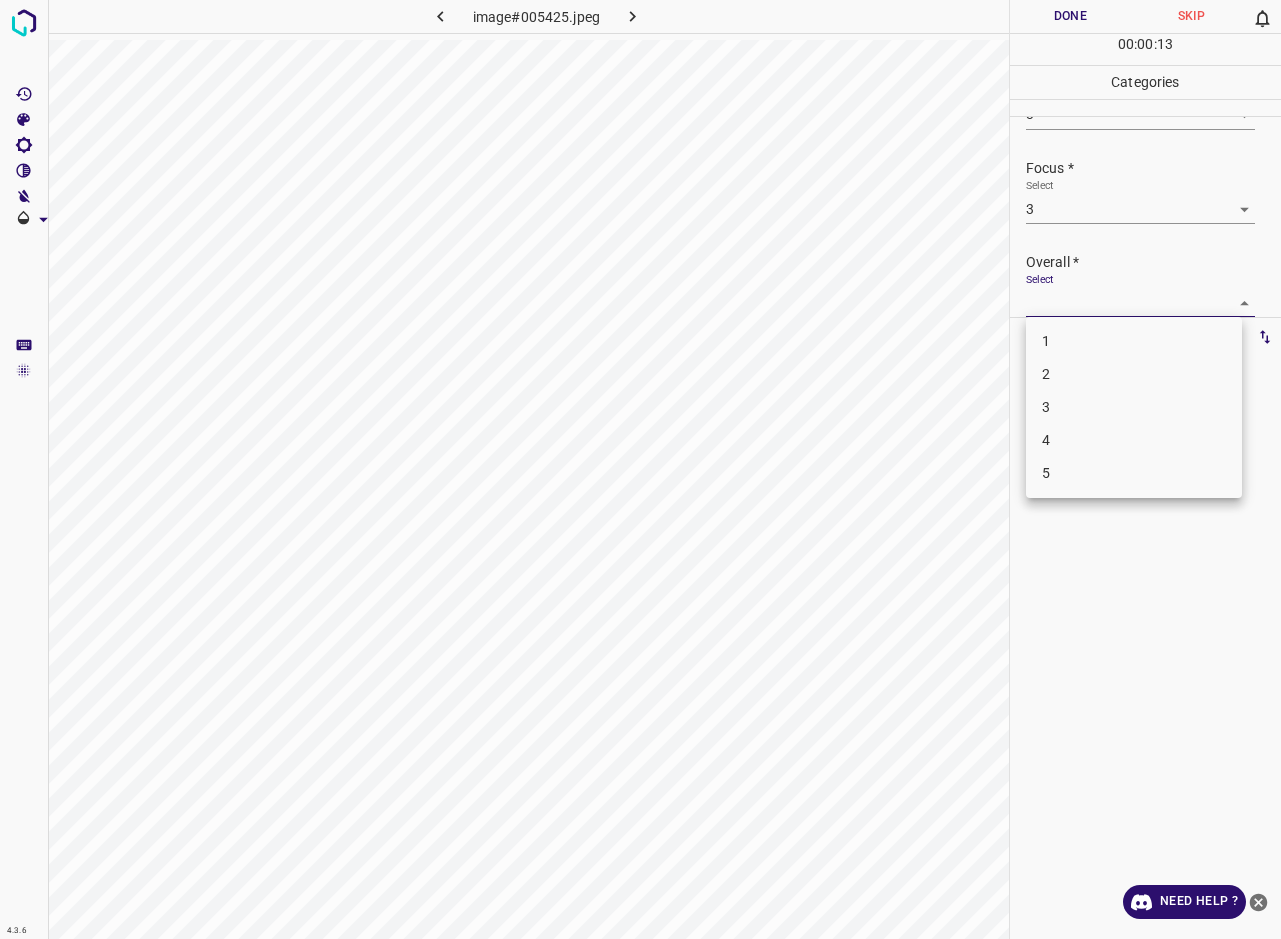 click on "3" at bounding box center (1134, 407) 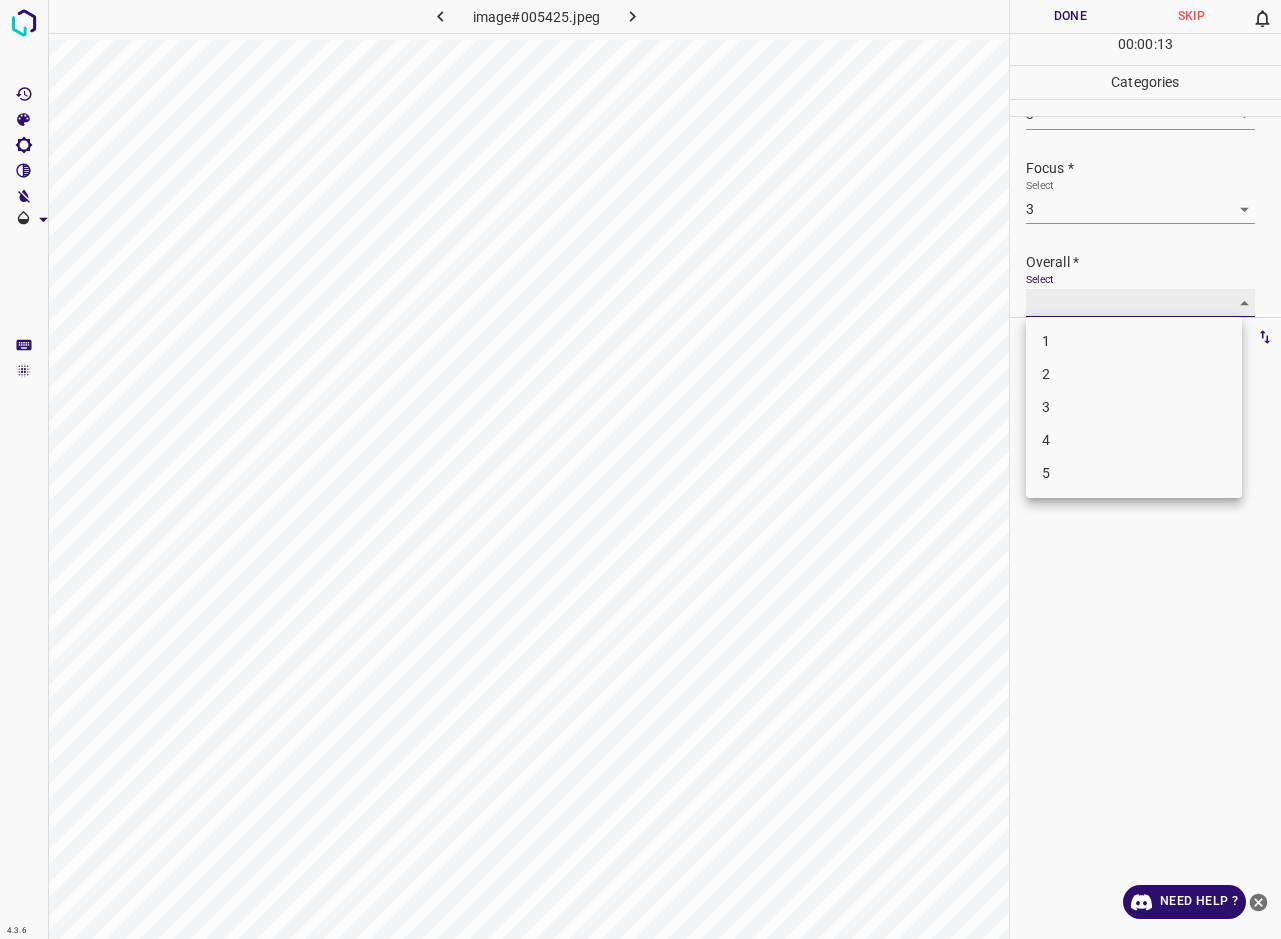 type on "3" 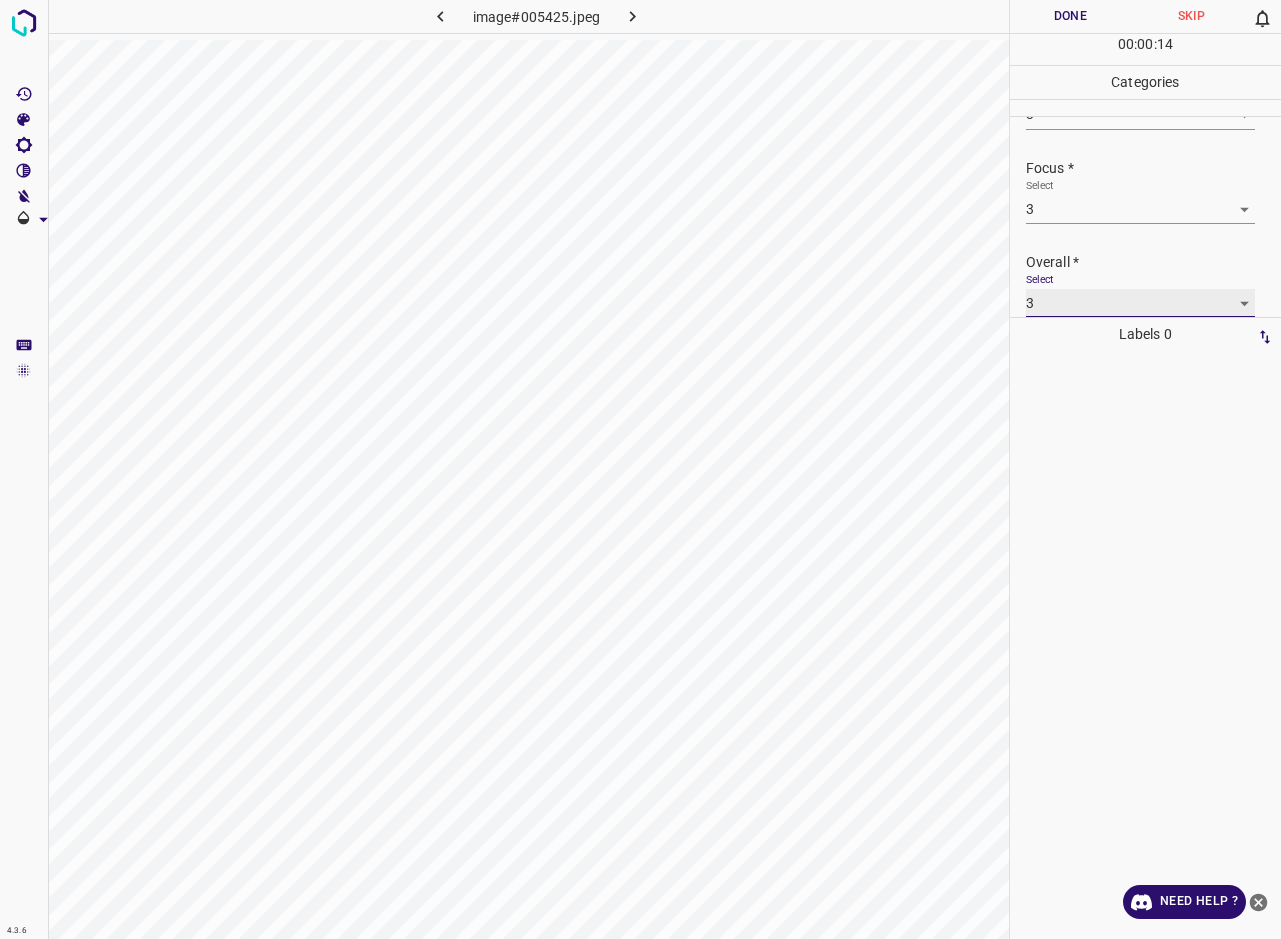 scroll, scrollTop: 76, scrollLeft: 0, axis: vertical 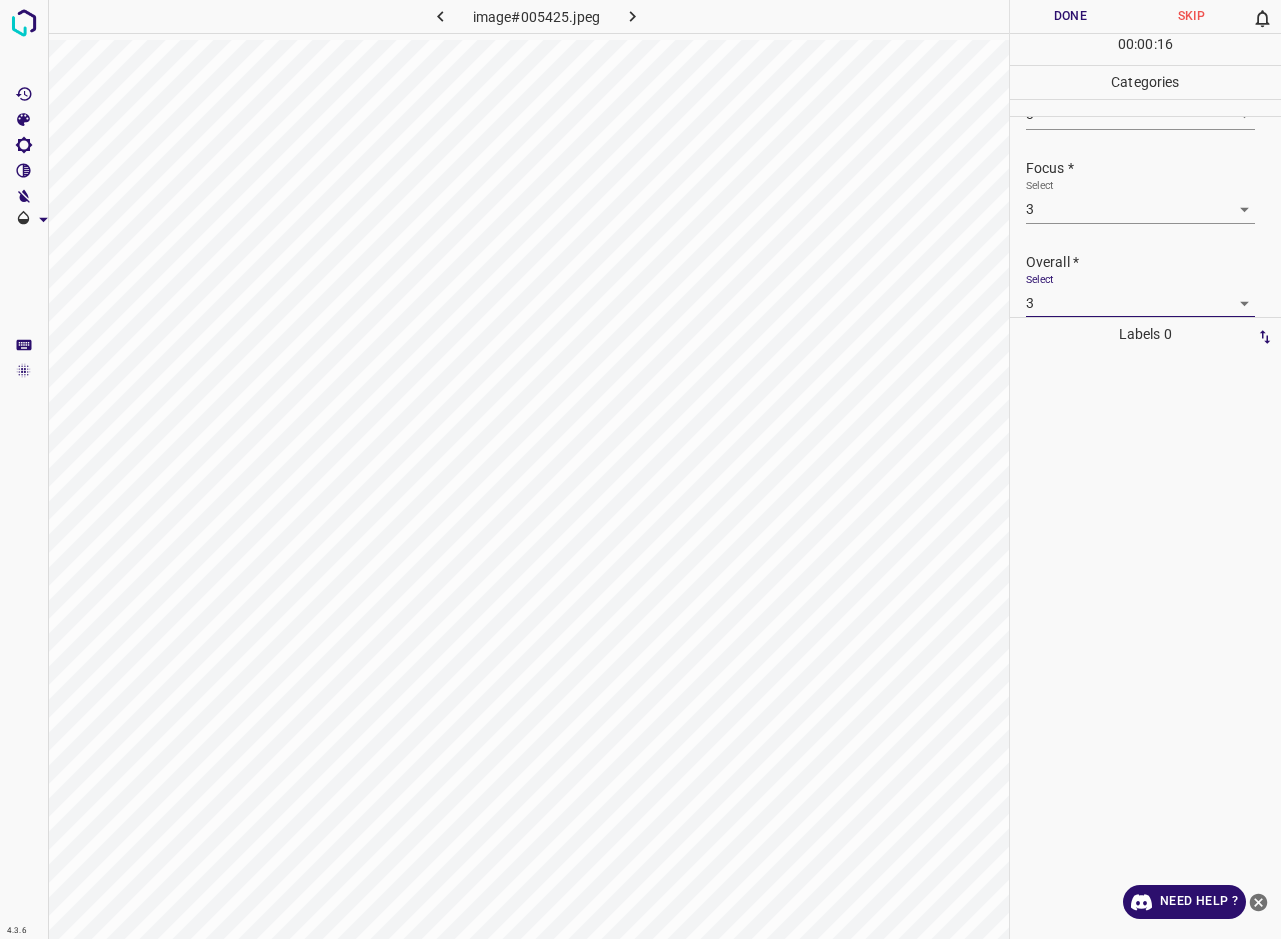 click on "Done" at bounding box center (1070, 16) 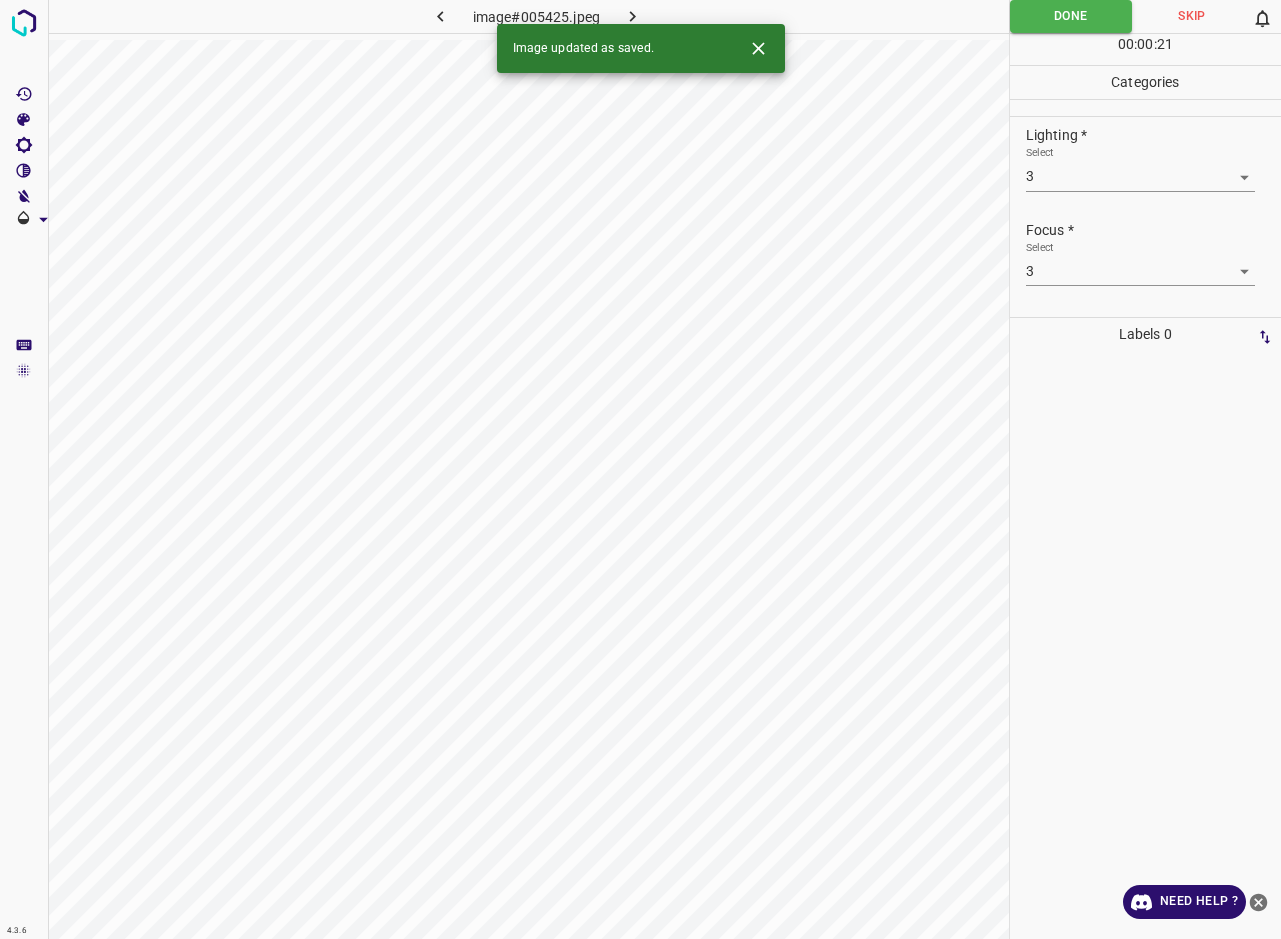 scroll, scrollTop: 0, scrollLeft: 0, axis: both 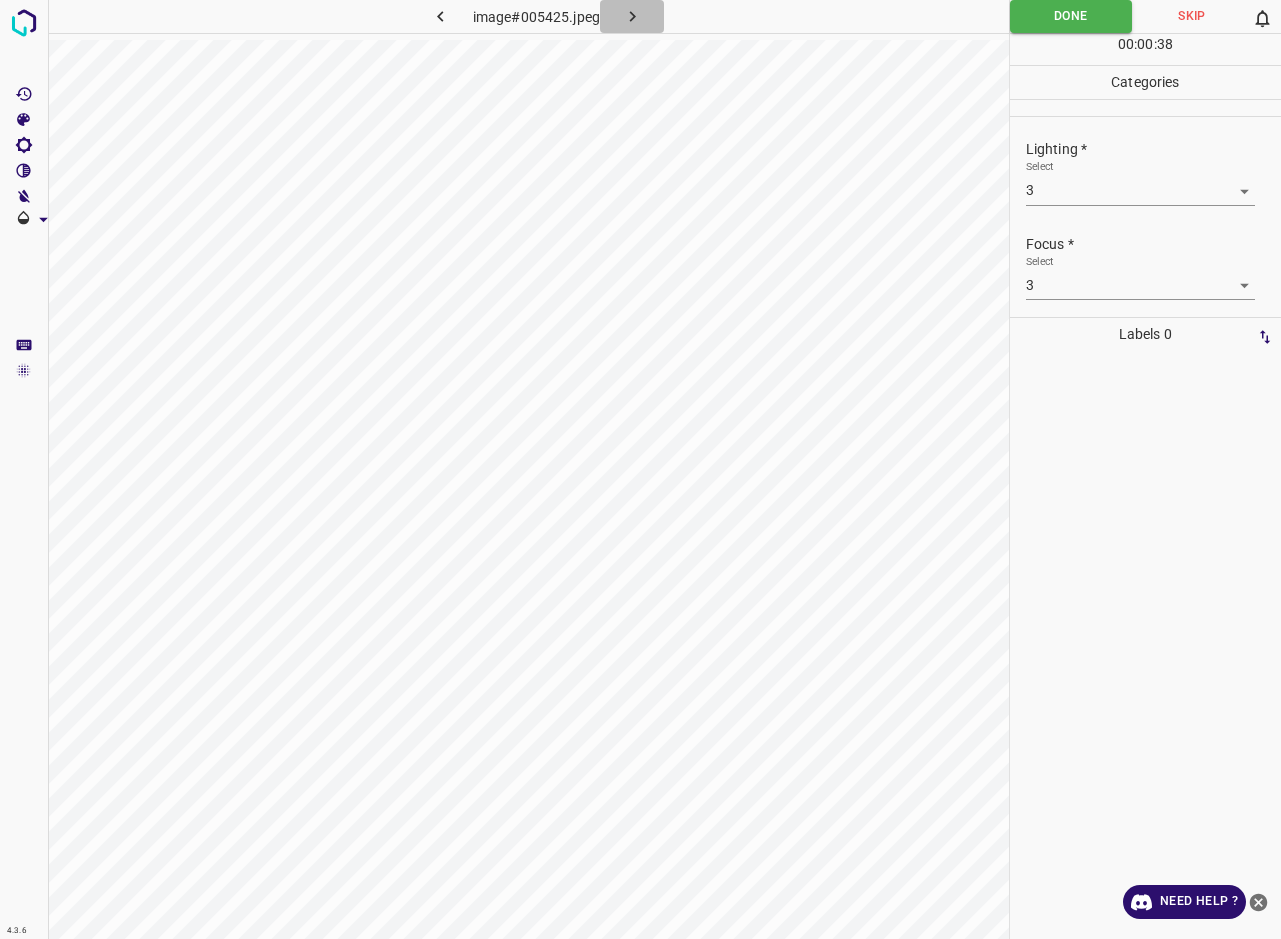 click 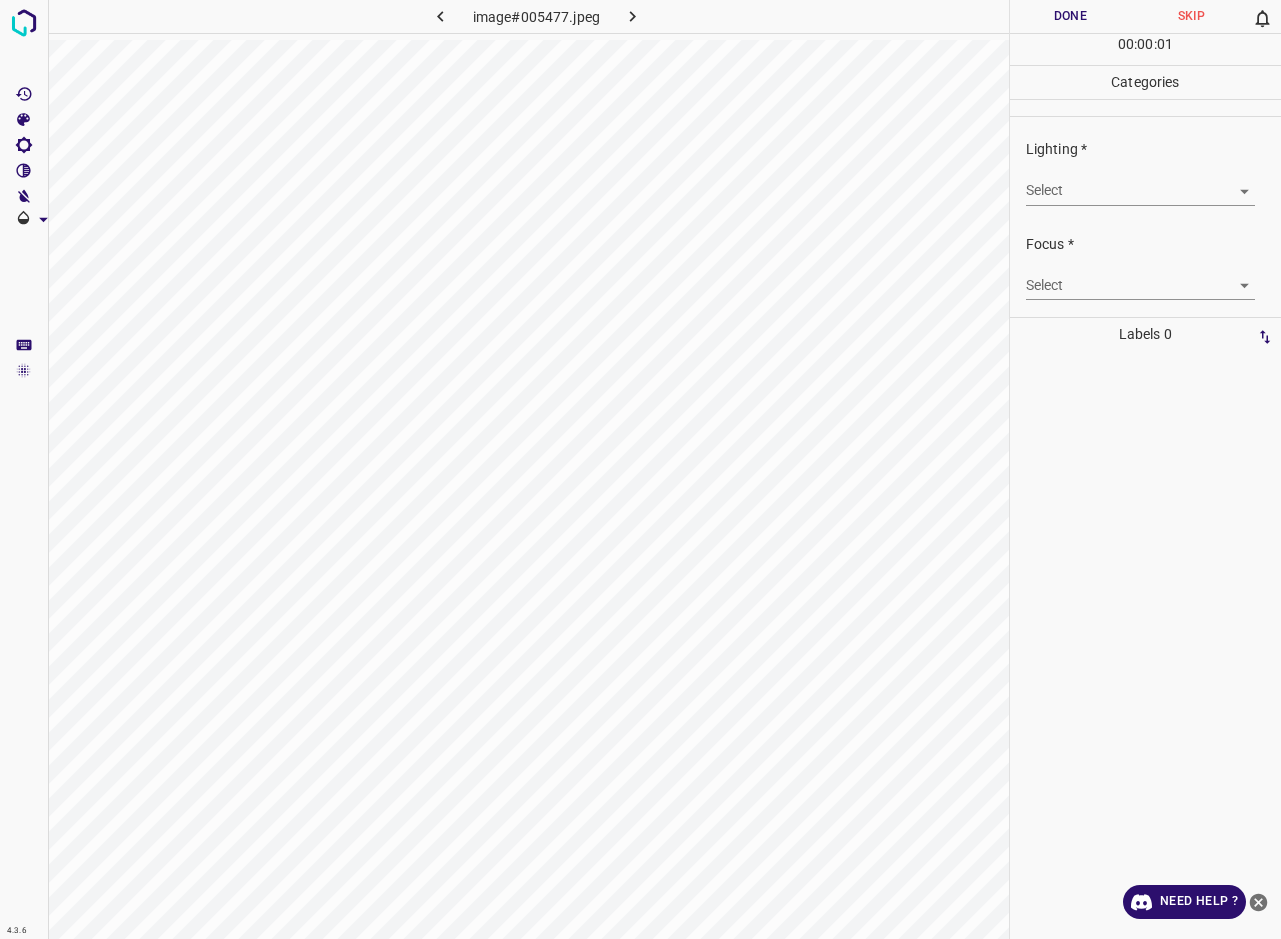 click on "4.3.6  image#005477.jpeg Done Skip 0 00   : 00   : 01   Categories Lighting *  Select ​ Focus *  Select ​ Overall *  Select ​ Labels   0 Categories 1 Lighting 2 Focus 3 Overall Tools Space Change between modes (Draw & Edit) I Auto labeling R Restore zoom M Zoom in N Zoom out Delete Delete selecte label Filters Z Restore filters X Saturation filter C Brightness filter V Contrast filter B Gray scale filter General O Download Need Help ? - Text - Hide - Delete" at bounding box center (640, 469) 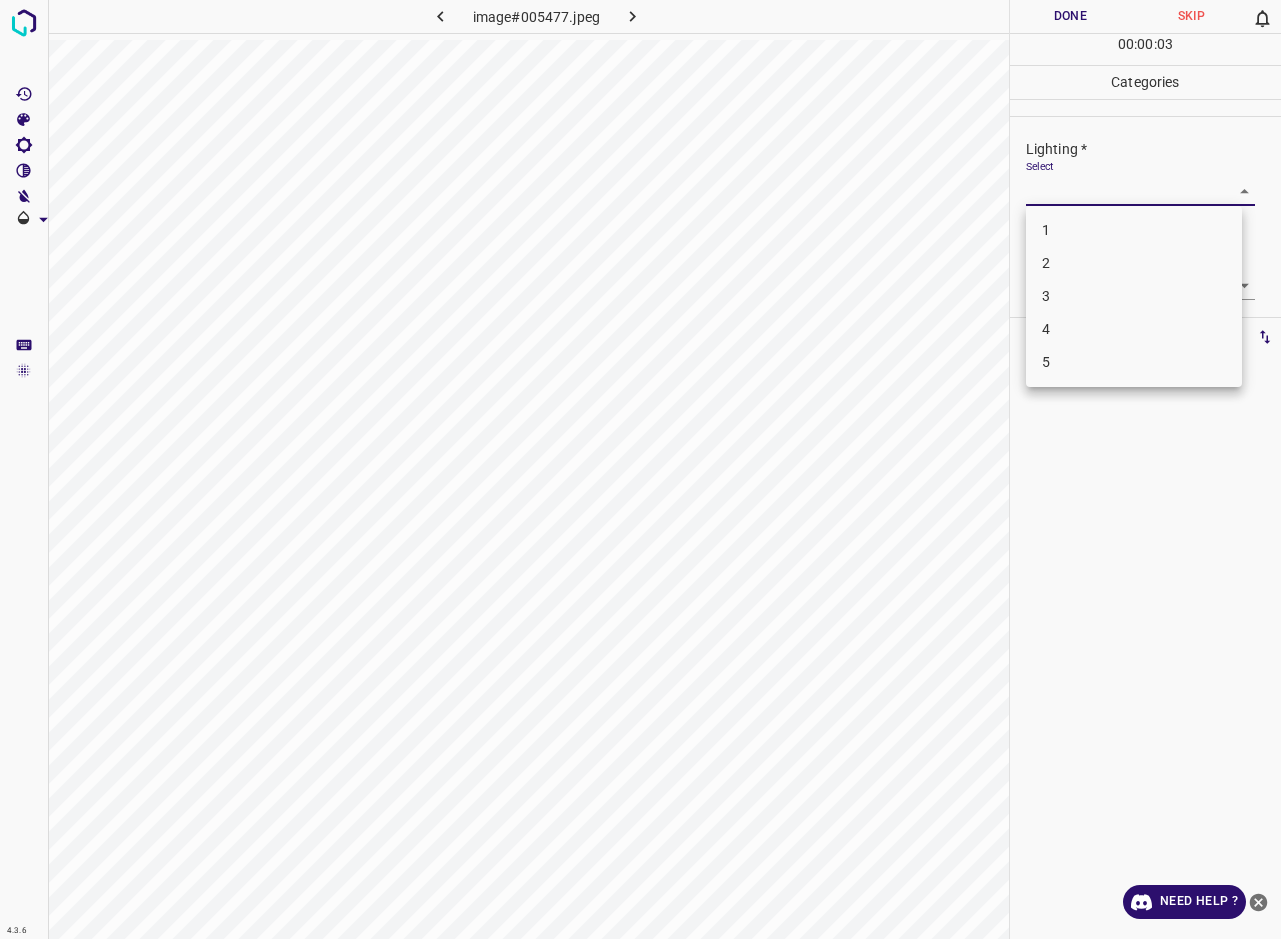 click on "2" at bounding box center (1134, 263) 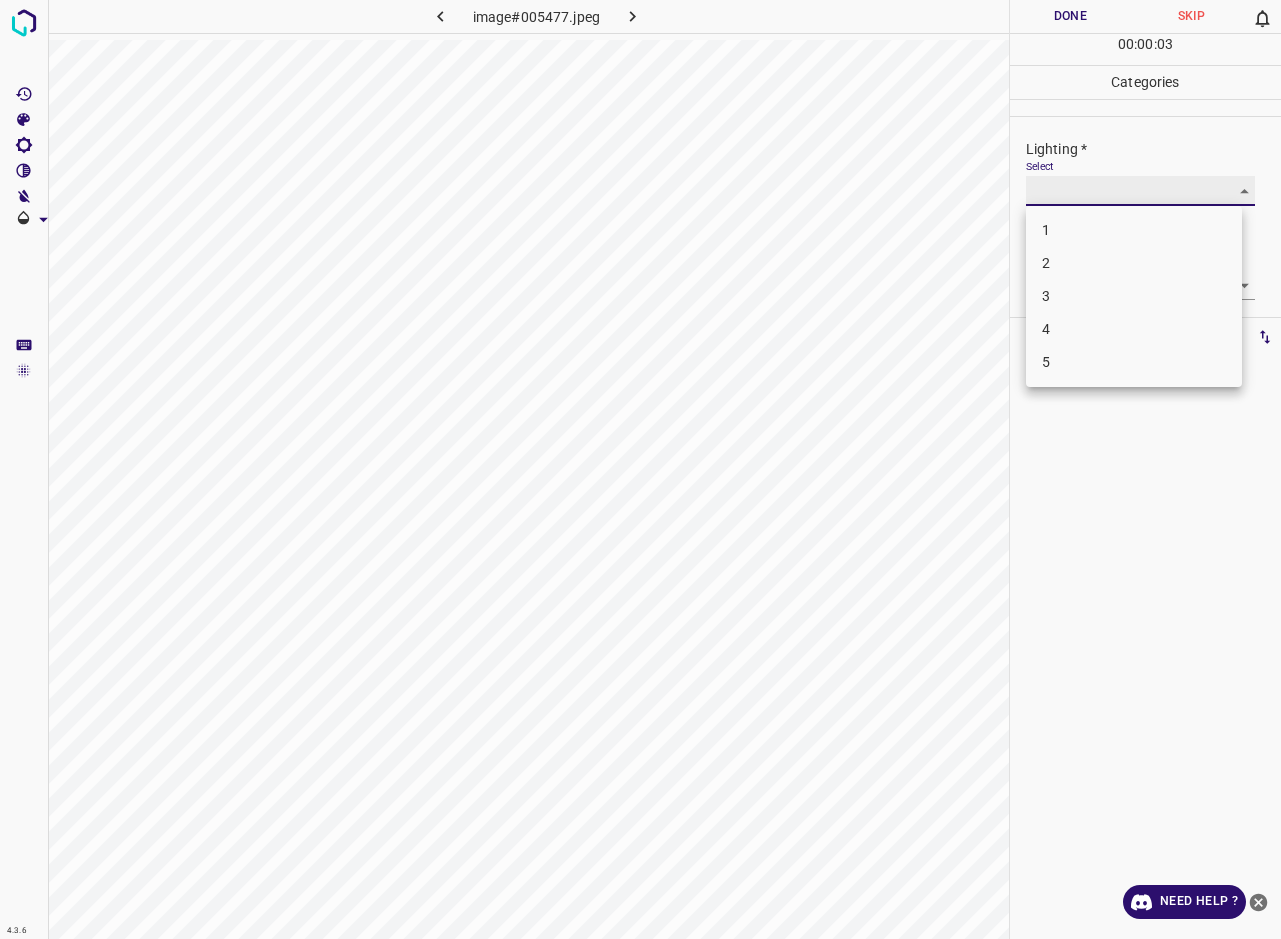 type on "2" 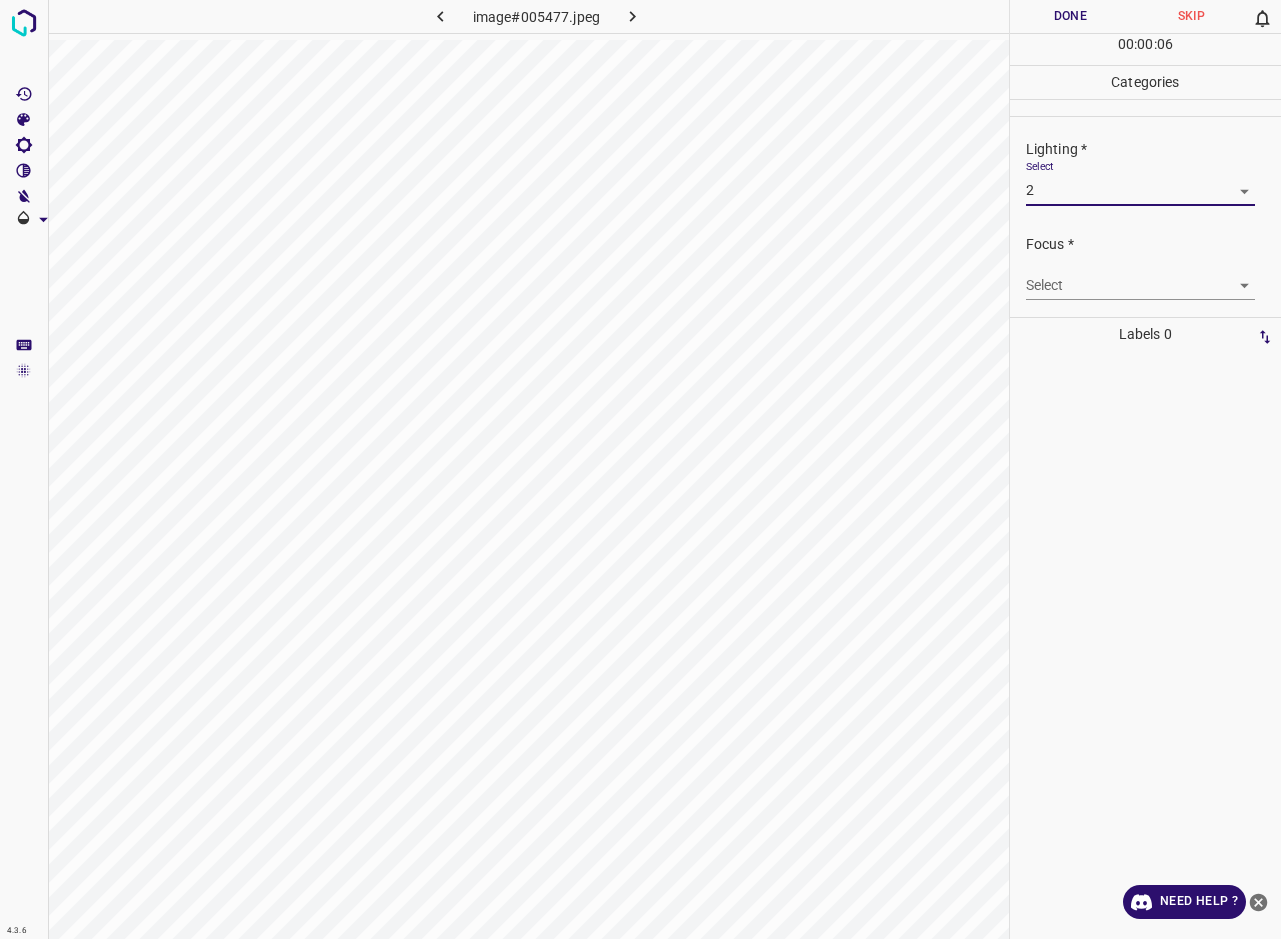 click on "4.3.6  image#005477.jpeg Done Skip 0 00   : 00   : 06   Categories Lighting *  Select 2 2 Focus *  Select ​ Overall *  Select ​ Labels   0 Categories 1 Lighting 2 Focus 3 Overall Tools Space Change between modes (Draw & Edit) I Auto labeling R Restore zoom M Zoom in N Zoom out Delete Delete selecte label Filters Z Restore filters X Saturation filter C Brightness filter V Contrast filter B Gray scale filter General O Download Need Help ? - Text - Hide - Delete" at bounding box center [640, 469] 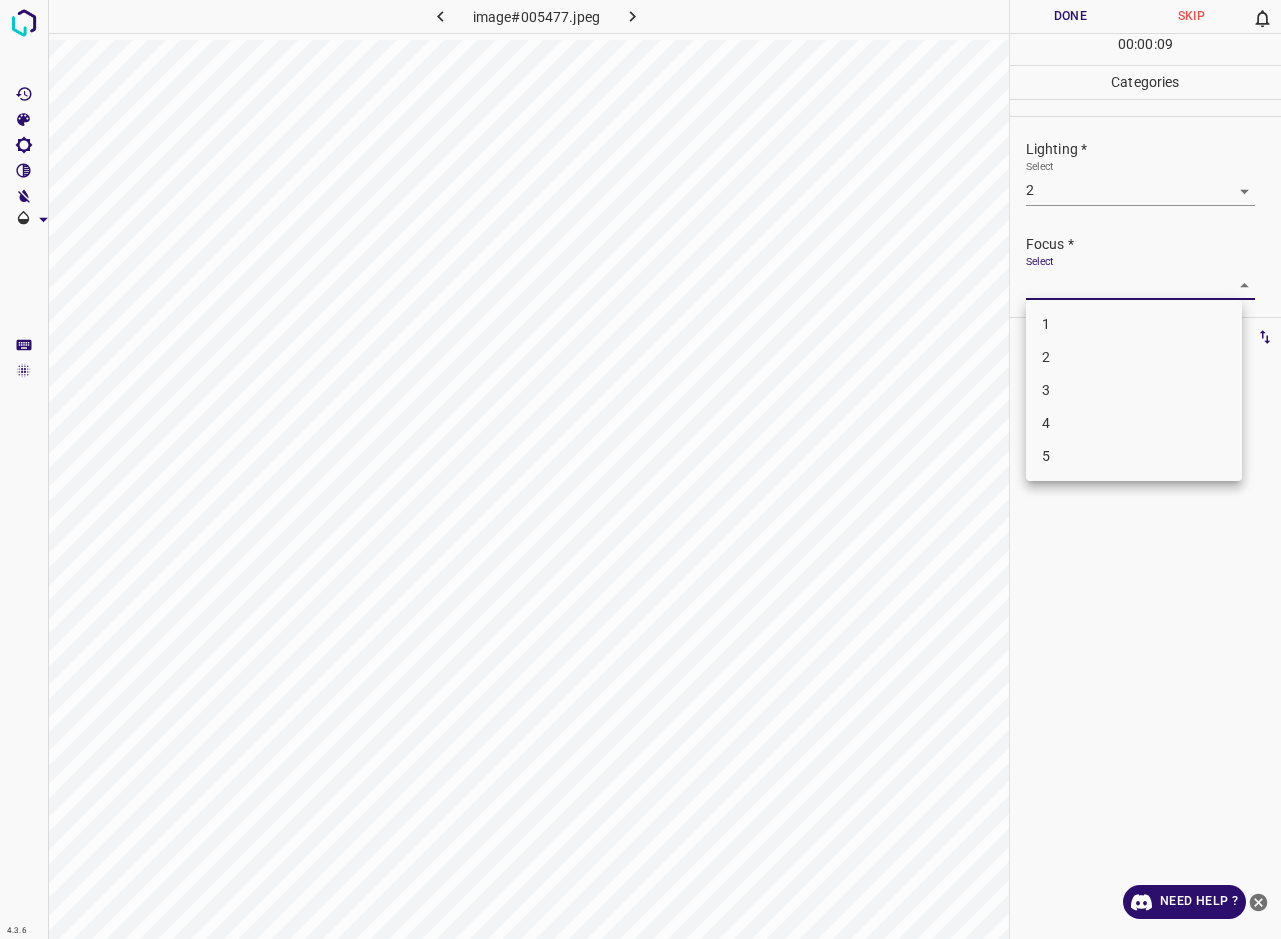 click on "3" at bounding box center (1134, 390) 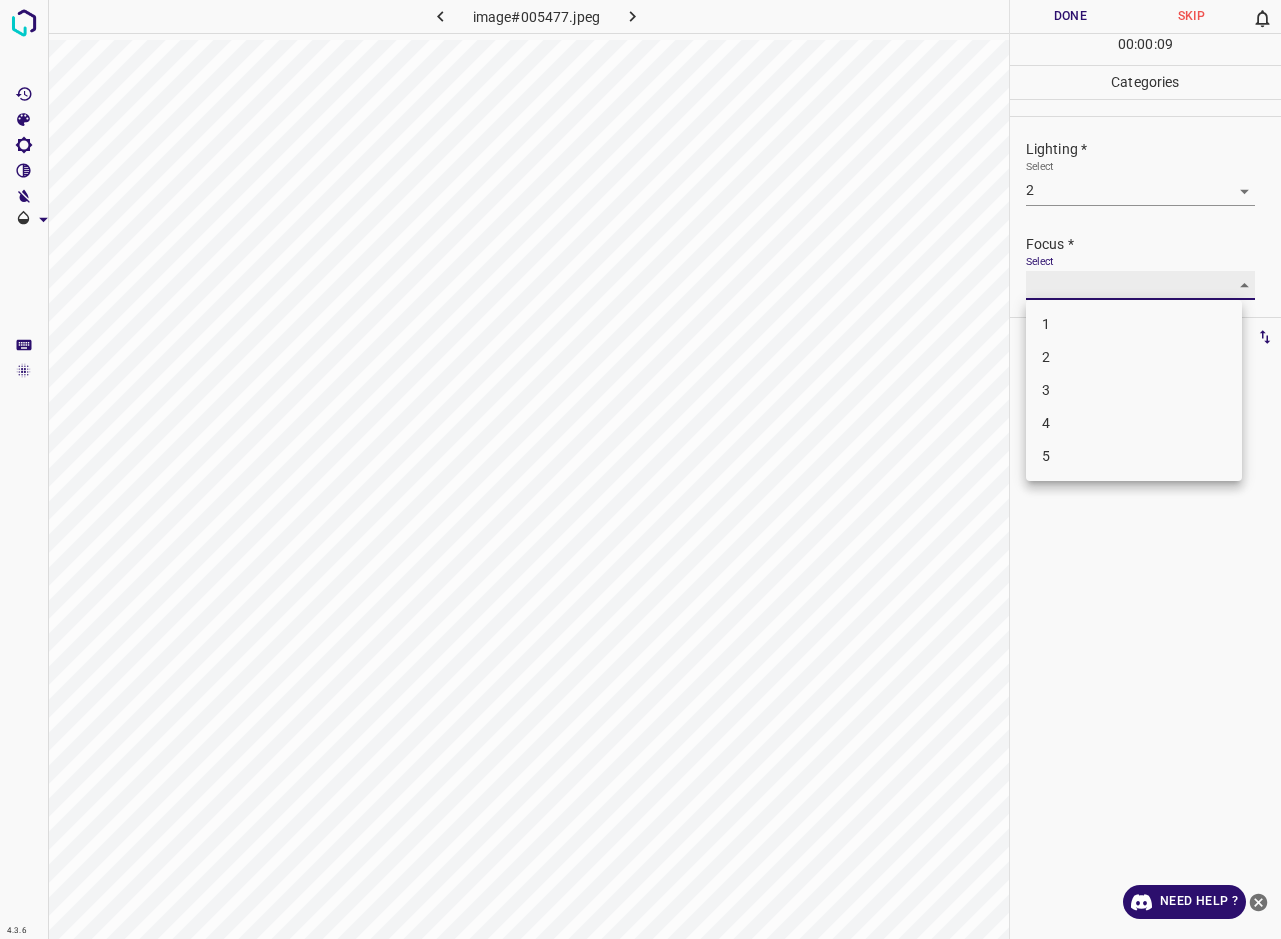 type on "3" 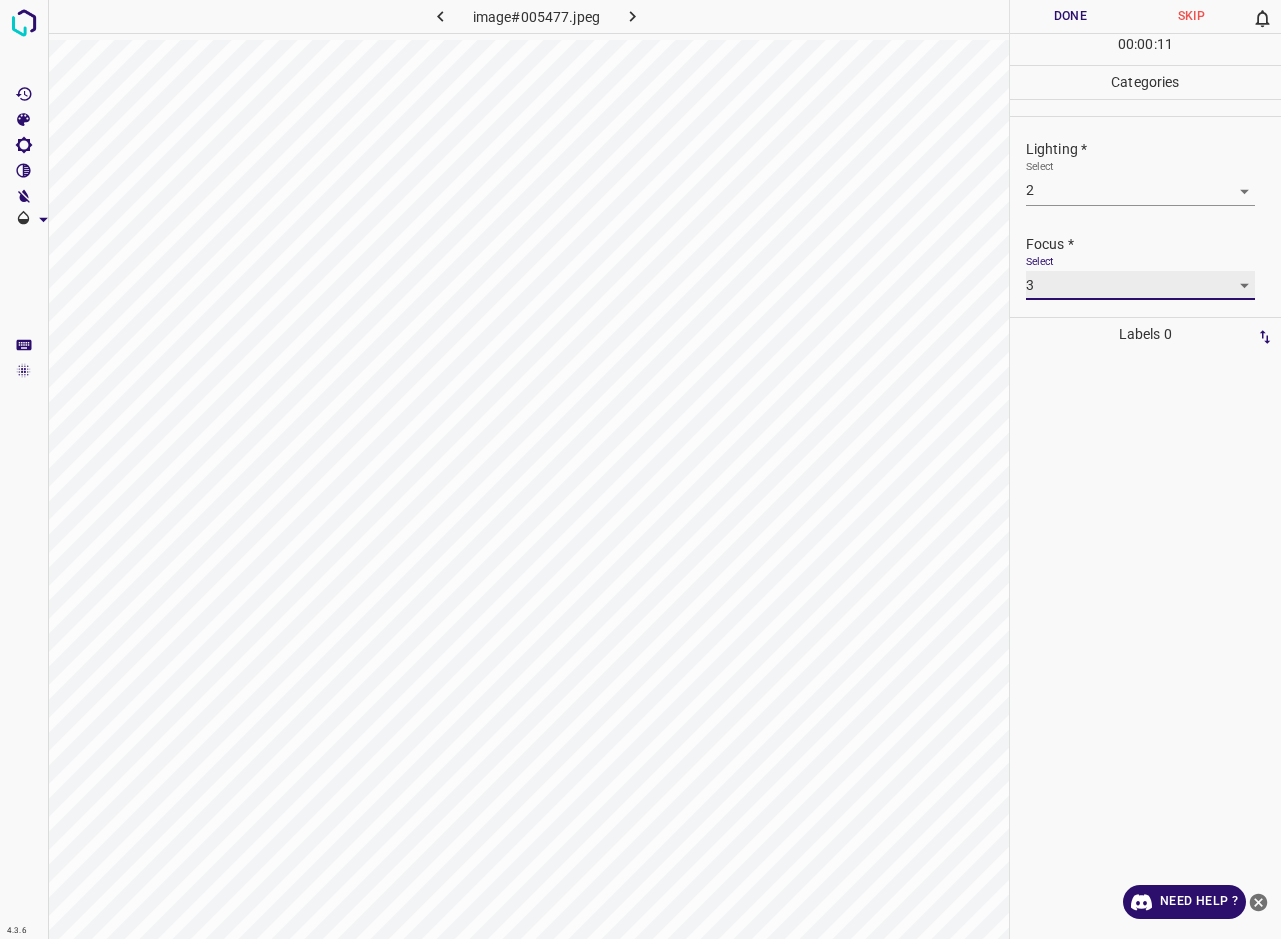 scroll, scrollTop: 71, scrollLeft: 0, axis: vertical 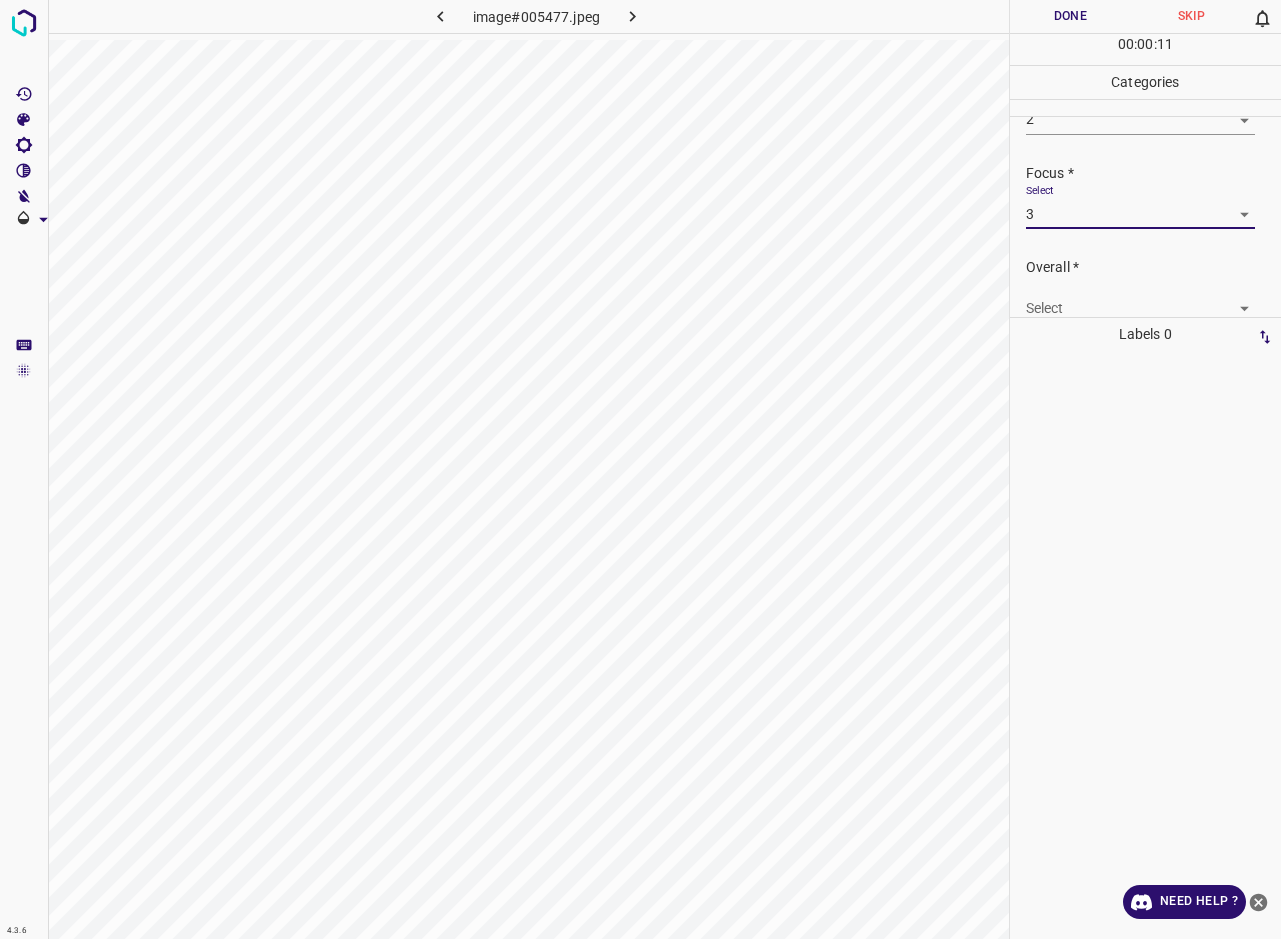 click at bounding box center (1145, 317) 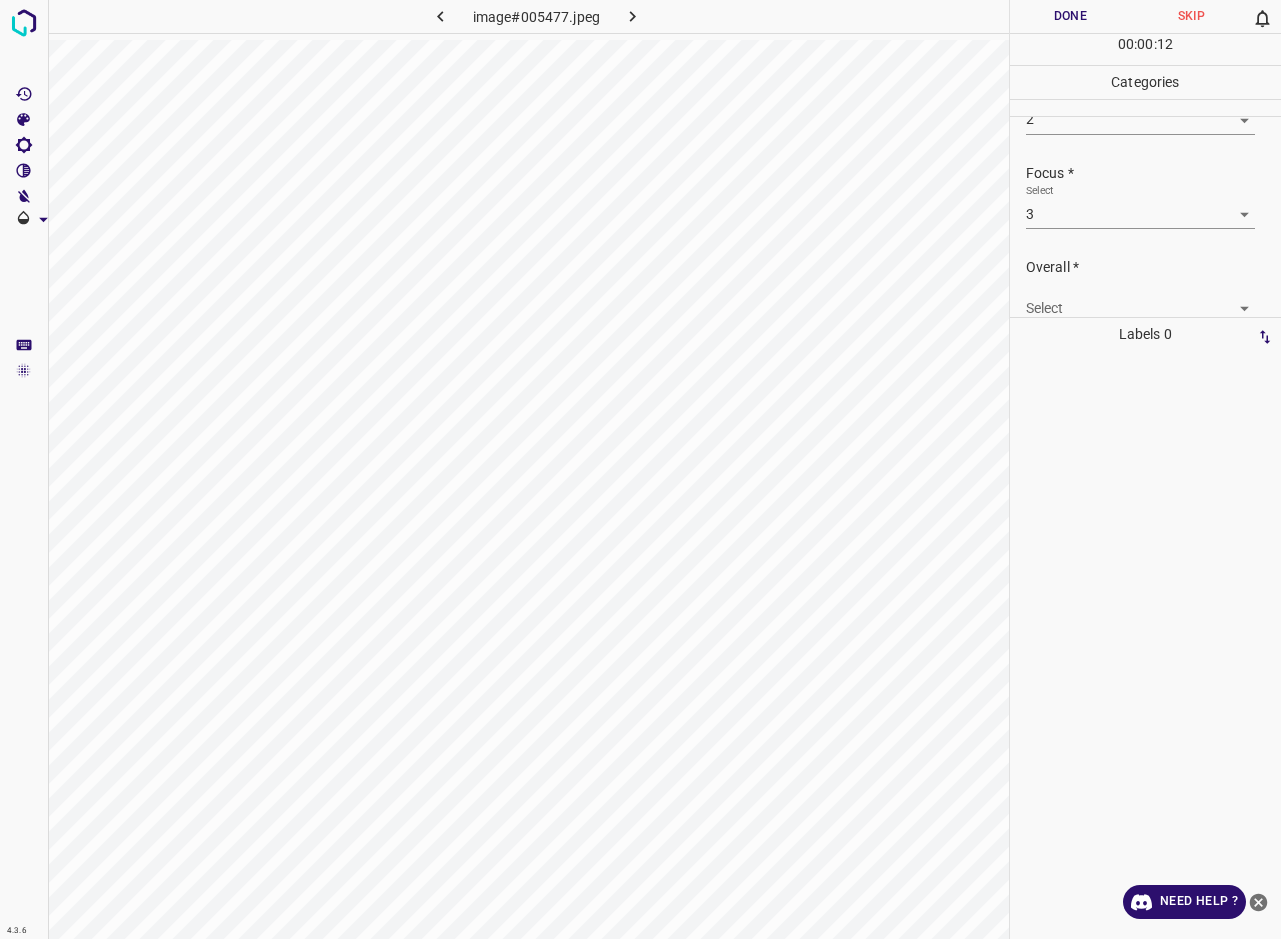 click on "4.3.6  image#005477.jpeg Done Skip 0 00   : 00   : 12   Categories Lighting *  Select 2 2 Focus *  Select 3 3 Overall *  Select ​ Labels   0 Categories 1 Lighting 2 Focus 3 Overall Tools Space Change between modes (Draw & Edit) I Auto labeling R Restore zoom M Zoom in N Zoom out Delete Delete selecte label Filters Z Restore filters X Saturation filter C Brightness filter V Contrast filter B Gray scale filter General O Download Need Help ? - Text - Hide - Delete" at bounding box center (640, 469) 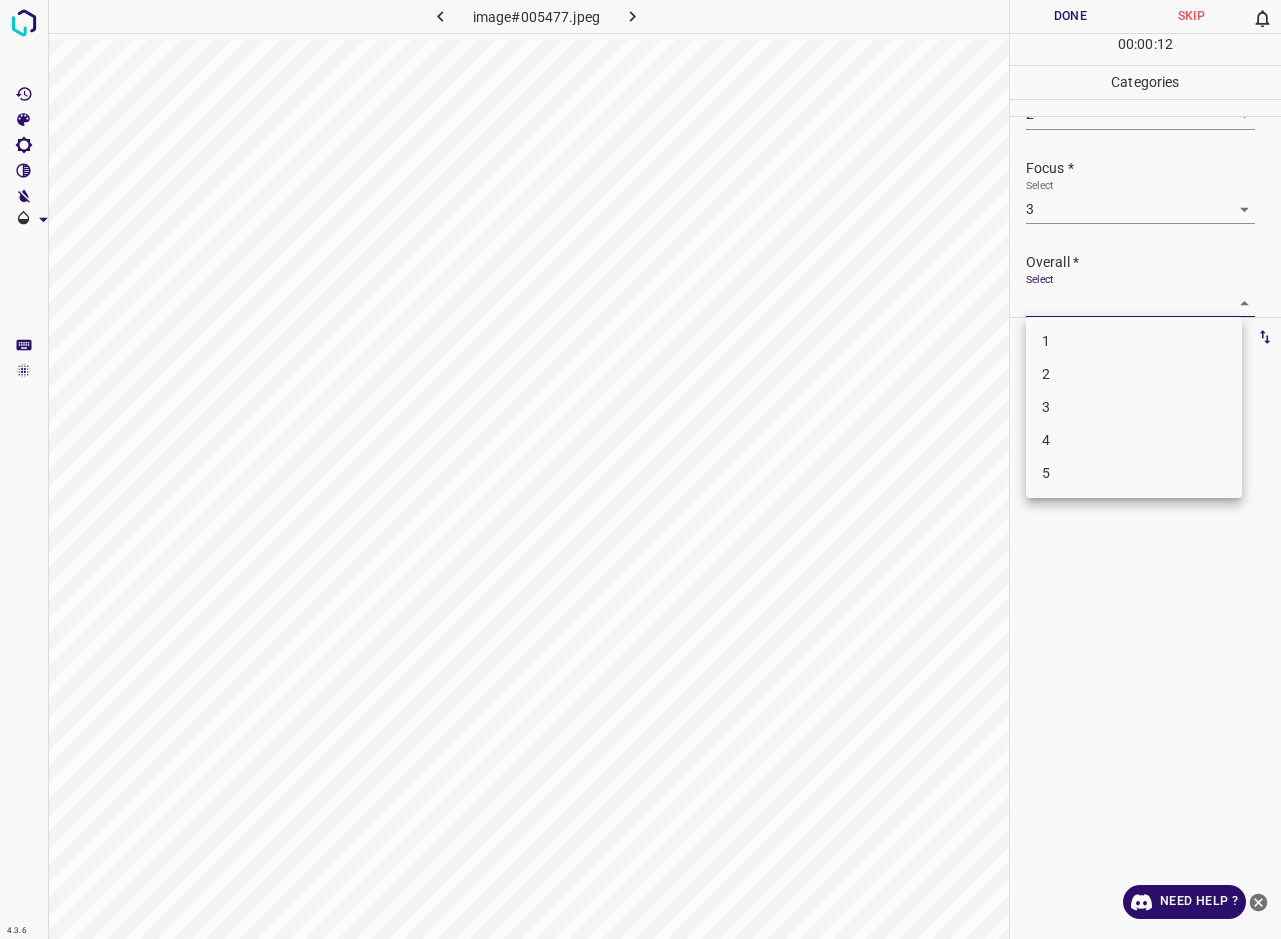 click on "3" at bounding box center [1134, 407] 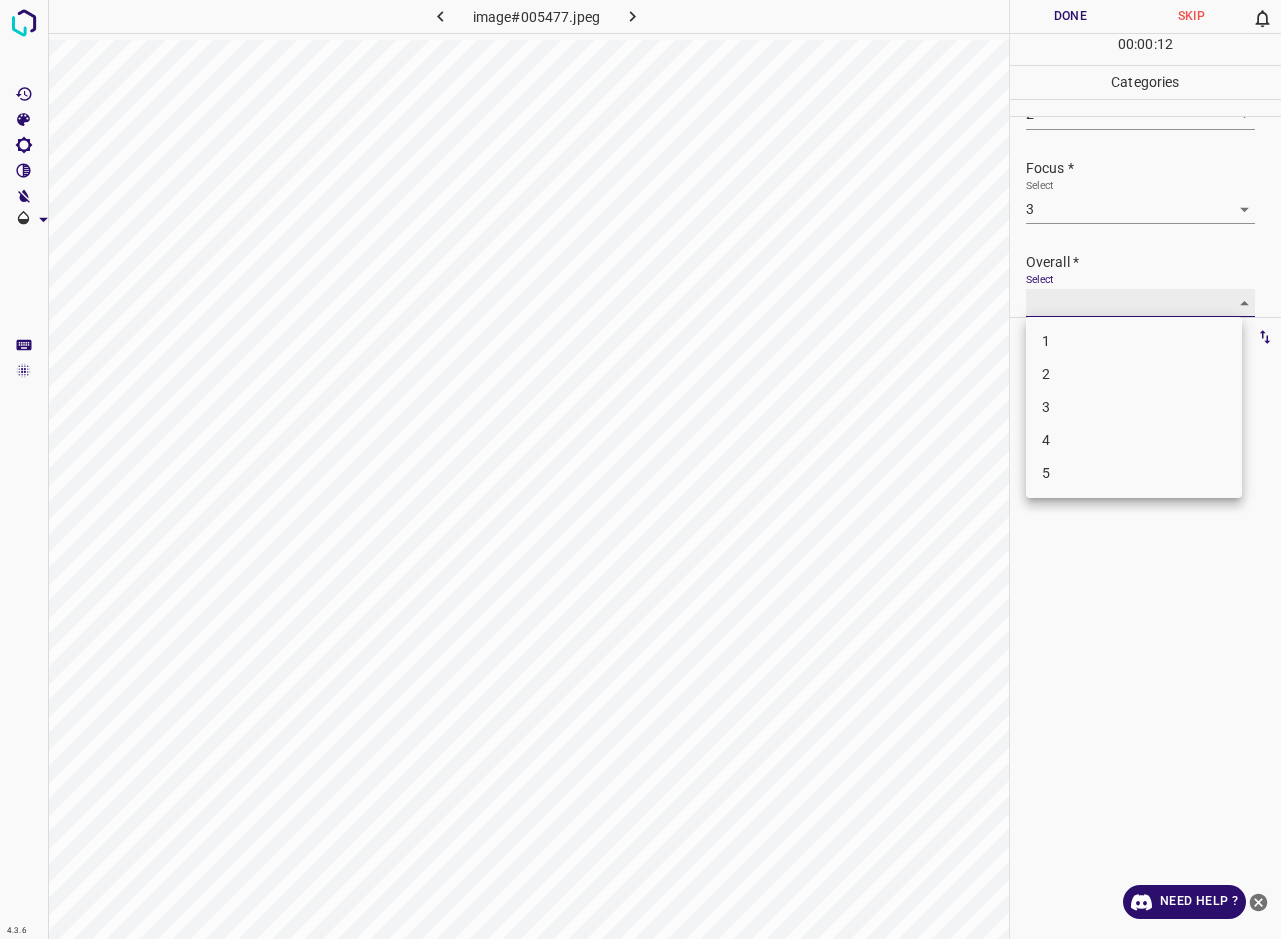 type on "3" 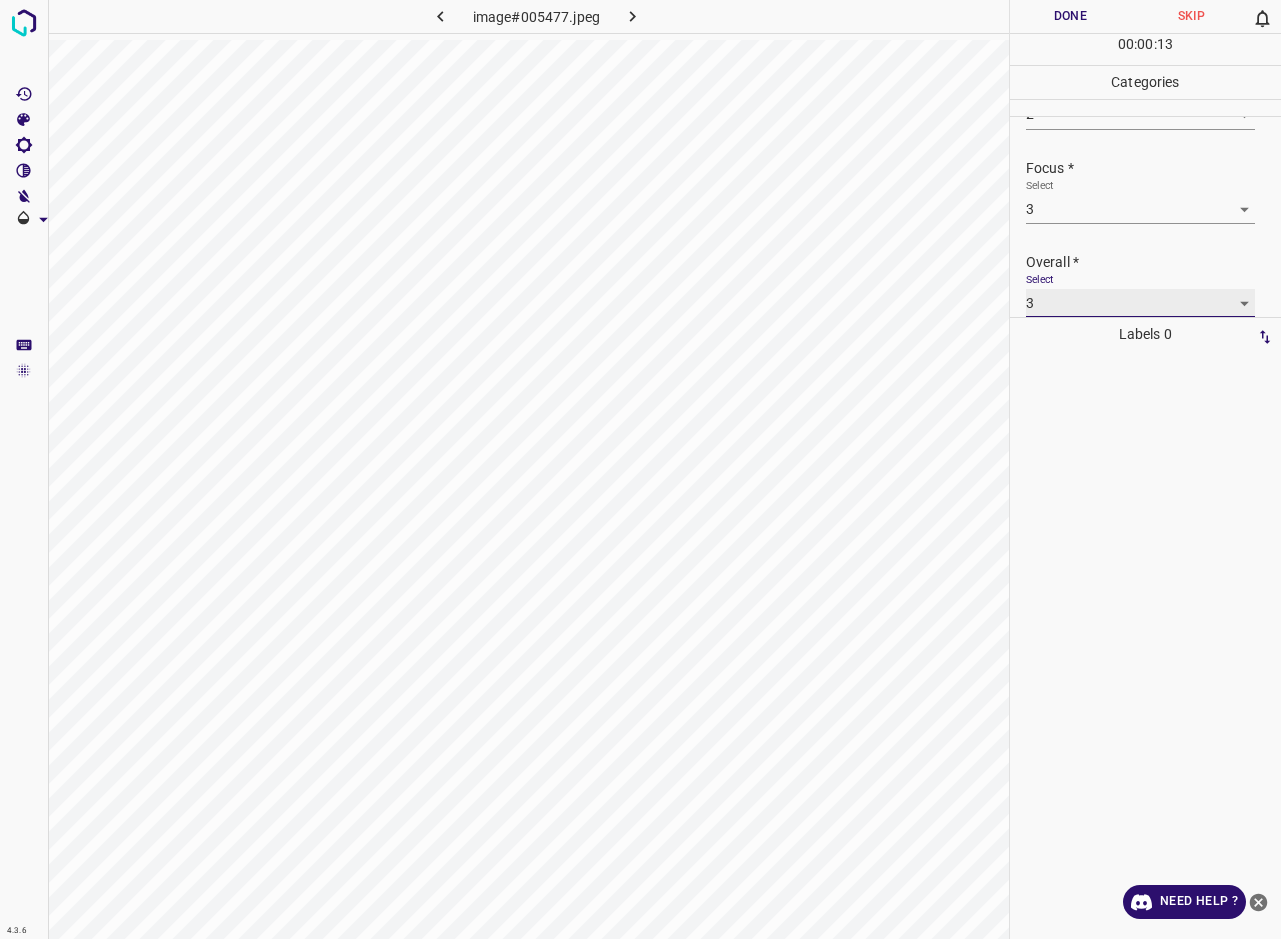 scroll, scrollTop: 76, scrollLeft: 0, axis: vertical 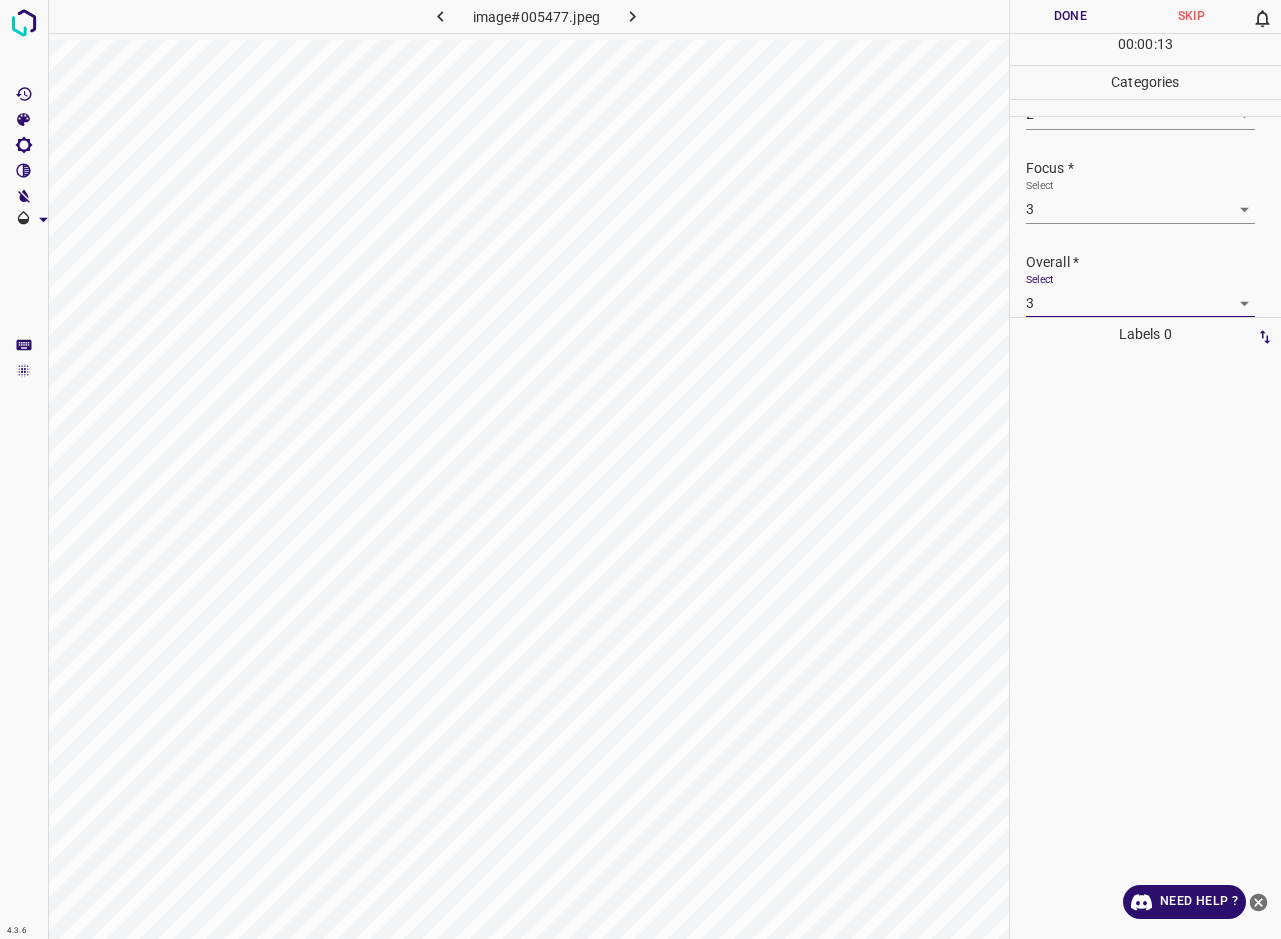 click on "Done" at bounding box center [1070, 16] 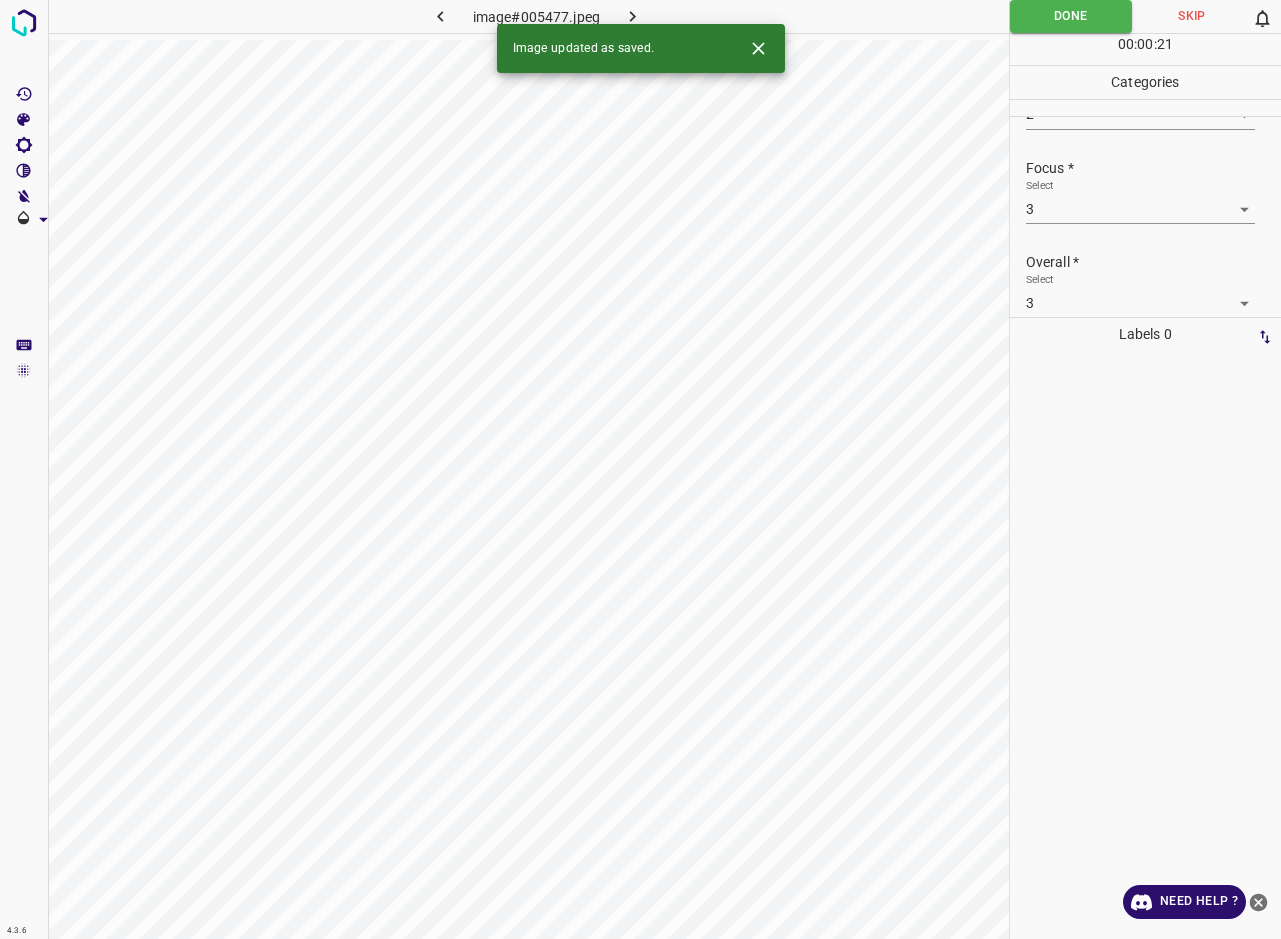 click 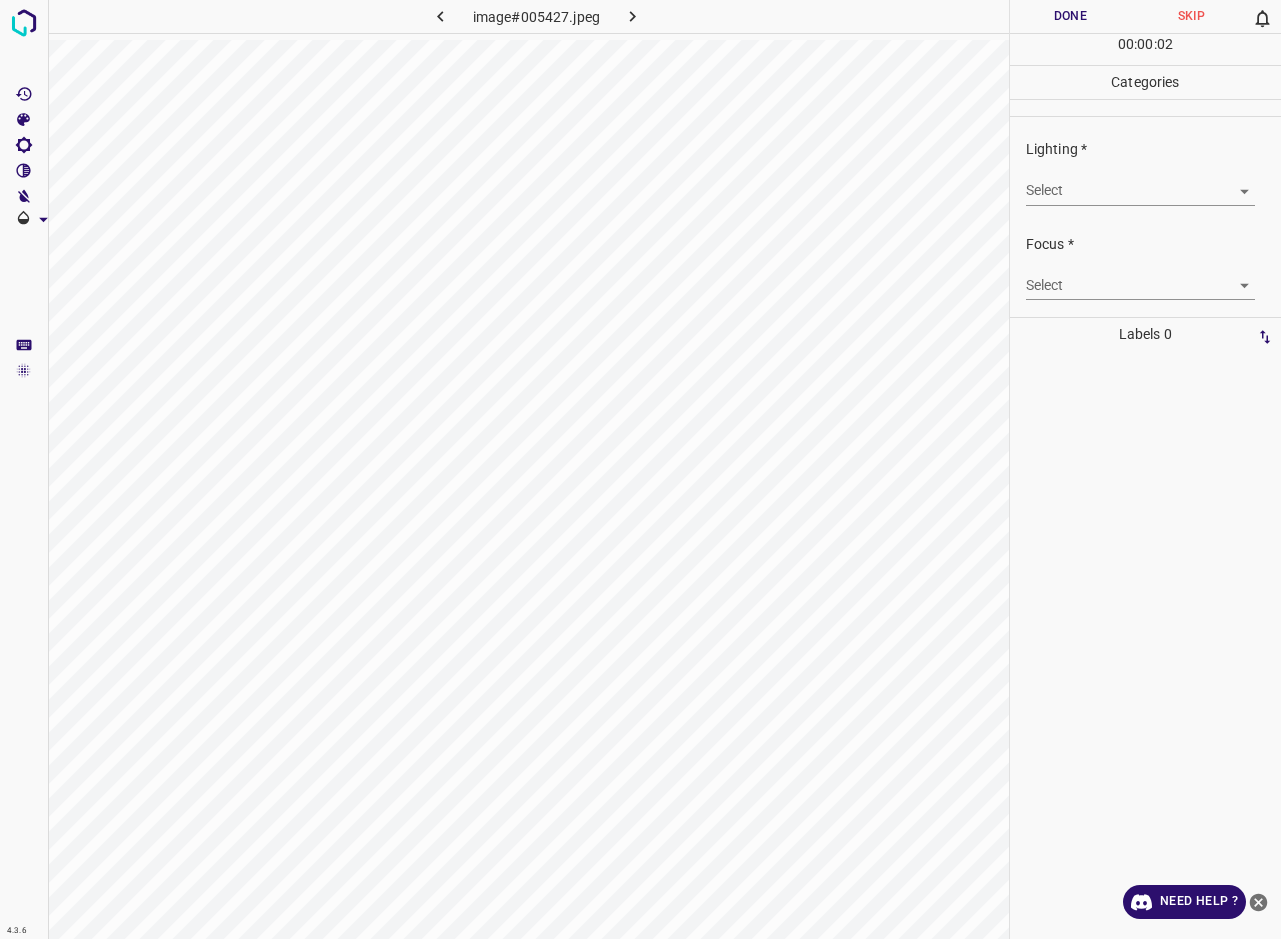 click on "4.3.6  image#005427.jpeg Done Skip 0 00   : 00   : 02   Categories Lighting *  Select ​ Focus *  Select ​ Overall *  Select ​ Labels   0 Categories 1 Lighting 2 Focus 3 Overall Tools Space Change between modes (Draw & Edit) I Auto labeling R Restore zoom M Zoom in N Zoom out Delete Delete selecte label Filters Z Restore filters X Saturation filter C Brightness filter V Contrast filter B Gray scale filter General O Download Need Help ? - Text - Hide - Delete" at bounding box center (640, 469) 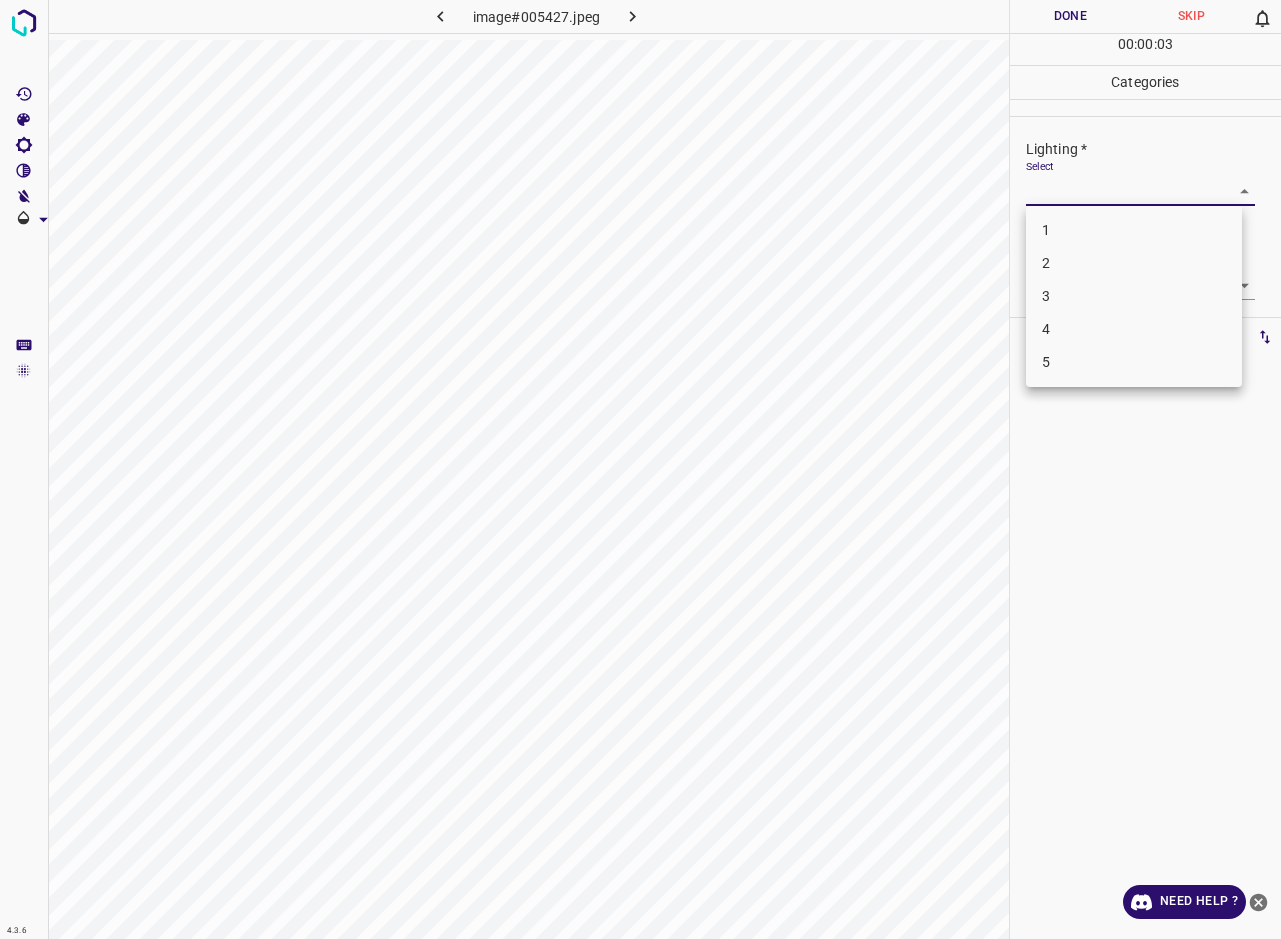 click on "3" at bounding box center [1134, 296] 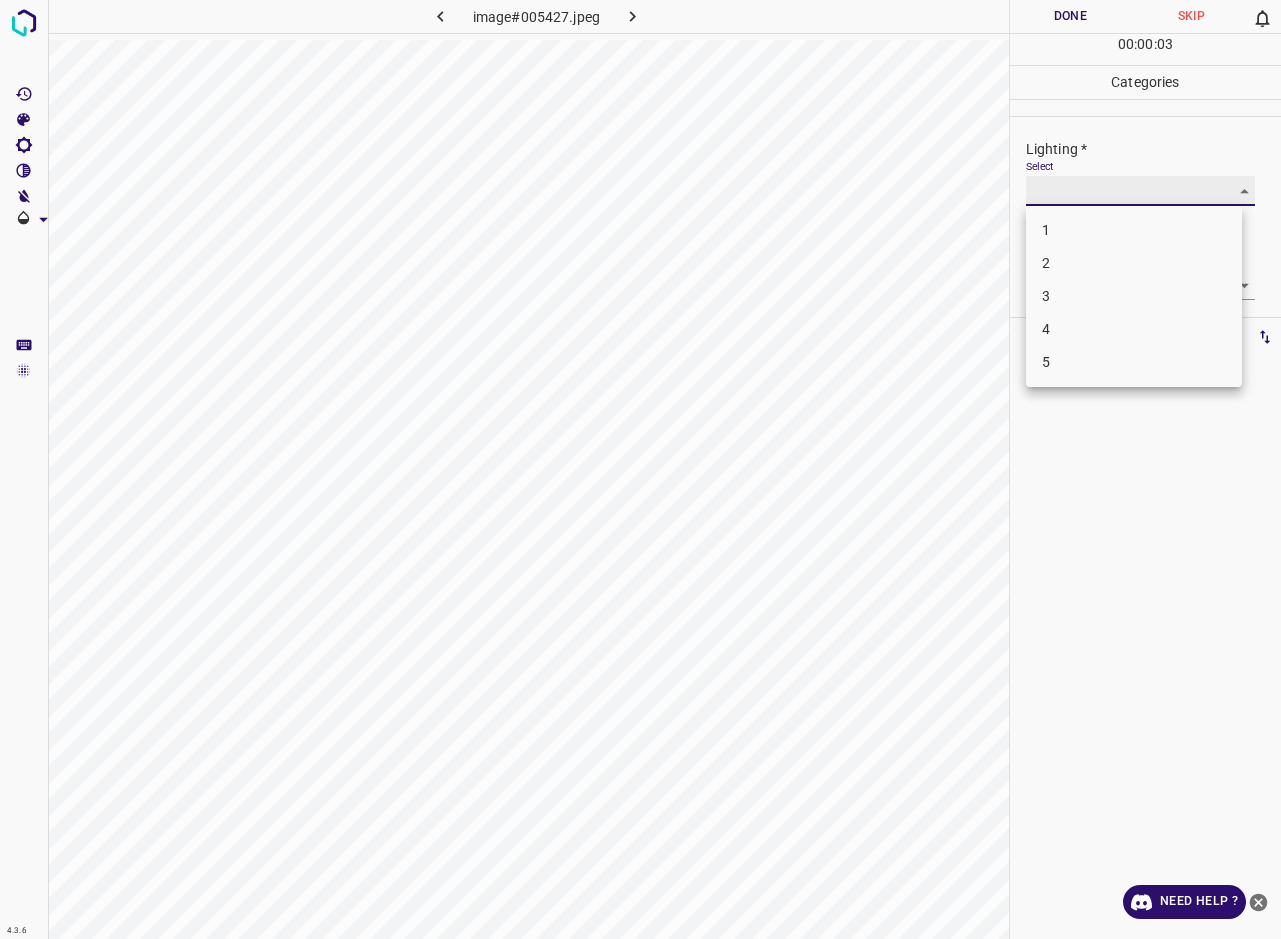 type on "3" 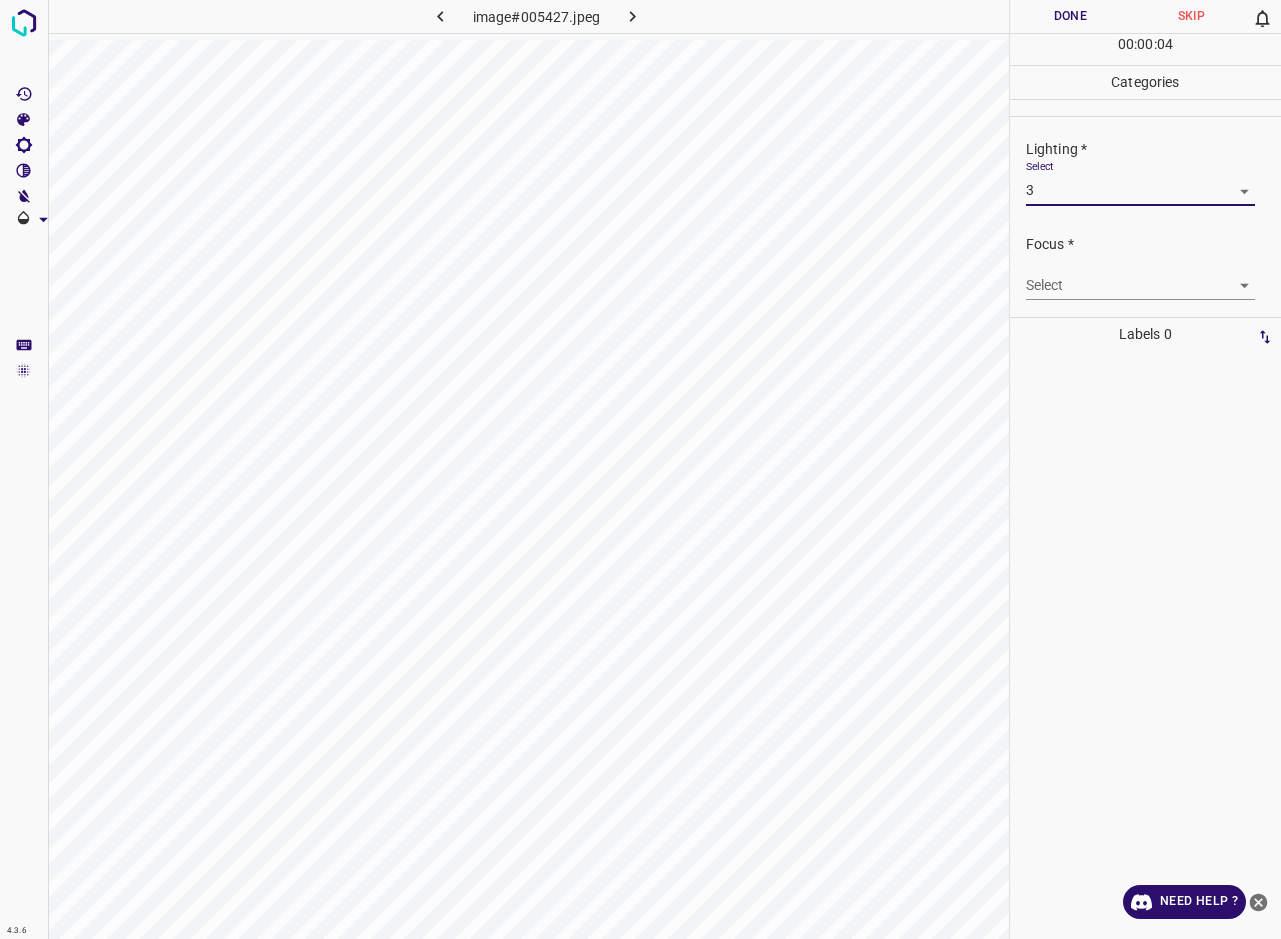 click on "4.3.6  image#005427.jpeg Done Skip 0 00   : 00   : 04   Categories Lighting *  Select 3 3 Focus *  Select ​ Overall *  Select ​ Labels   0 Categories 1 Lighting 2 Focus 3 Overall Tools Space Change between modes (Draw & Edit) I Auto labeling R Restore zoom M Zoom in N Zoom out Delete Delete selecte label Filters Z Restore filters X Saturation filter C Brightness filter V Contrast filter B Gray scale filter General O Download Need Help ? - Text - Hide - Delete" at bounding box center [640, 469] 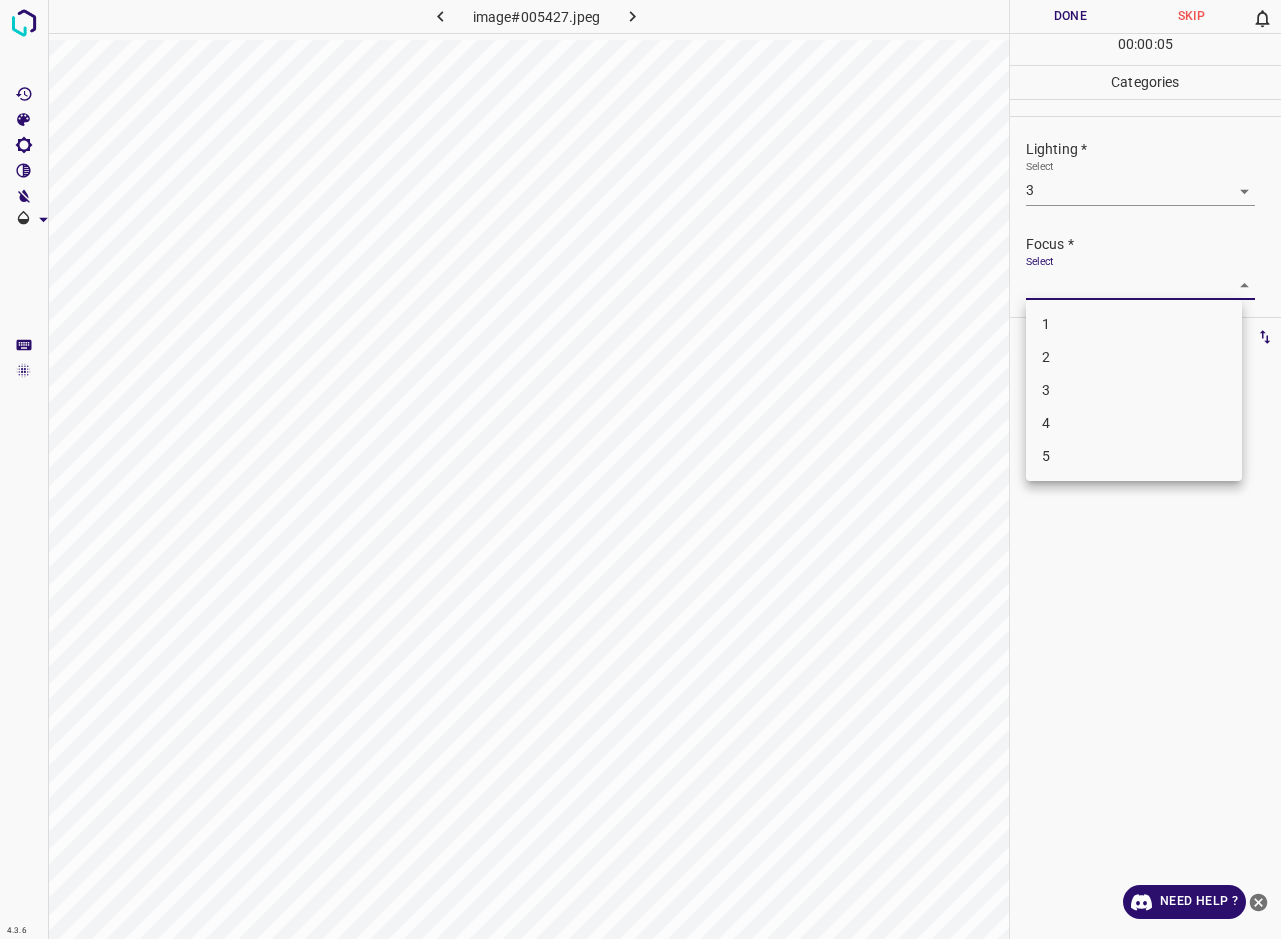 click on "3" at bounding box center (1134, 390) 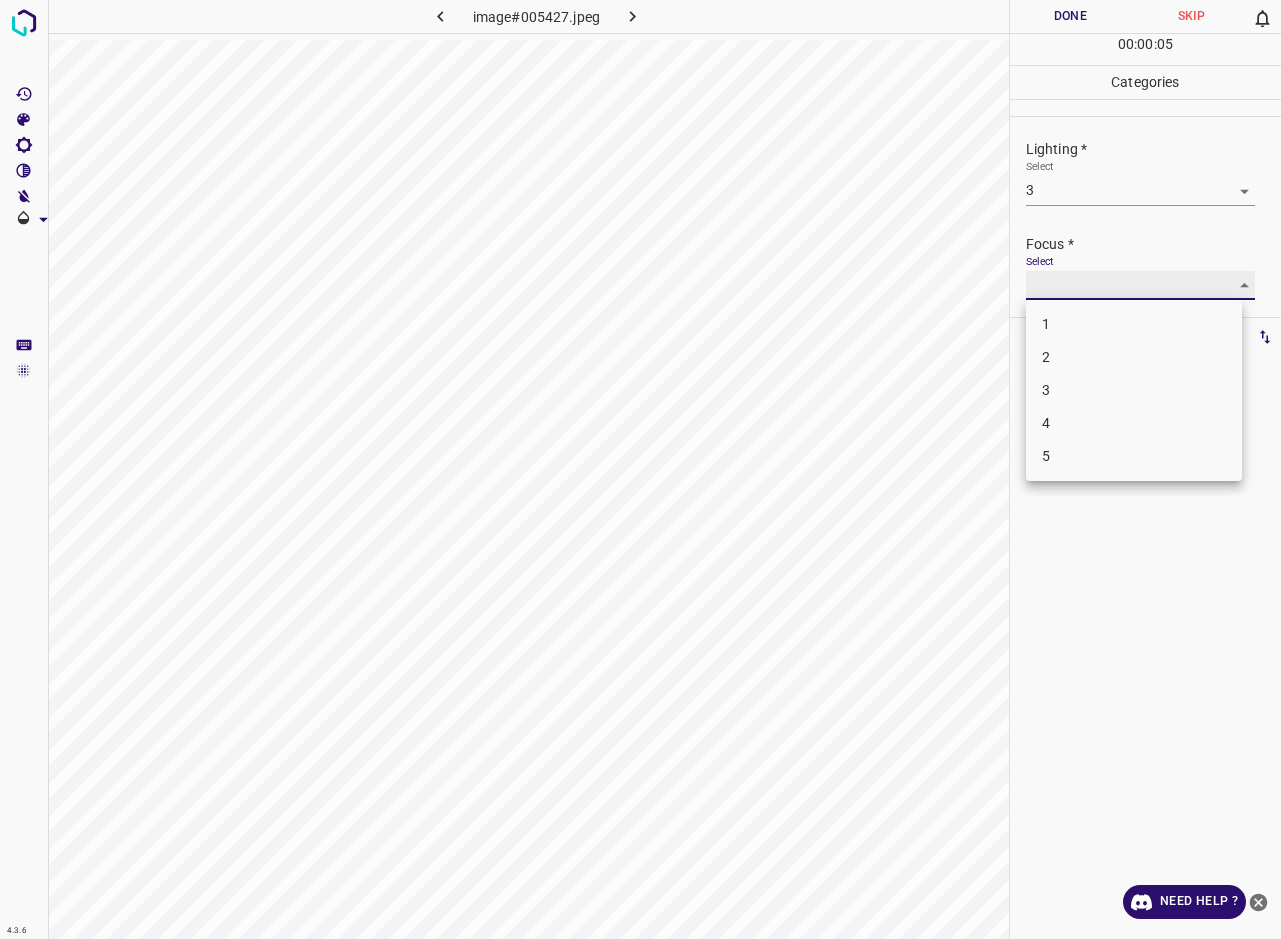 type on "3" 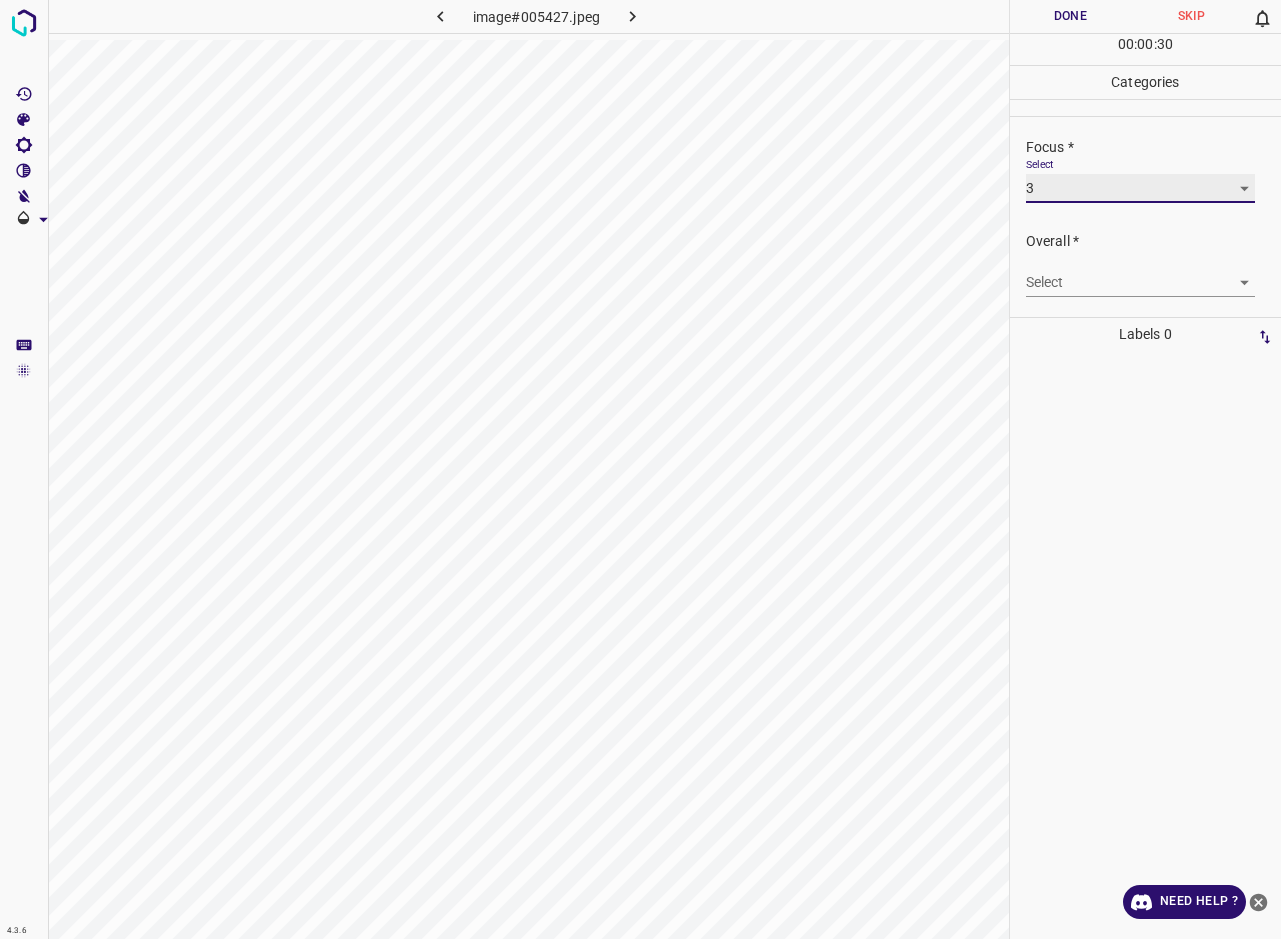 scroll, scrollTop: 98, scrollLeft: 0, axis: vertical 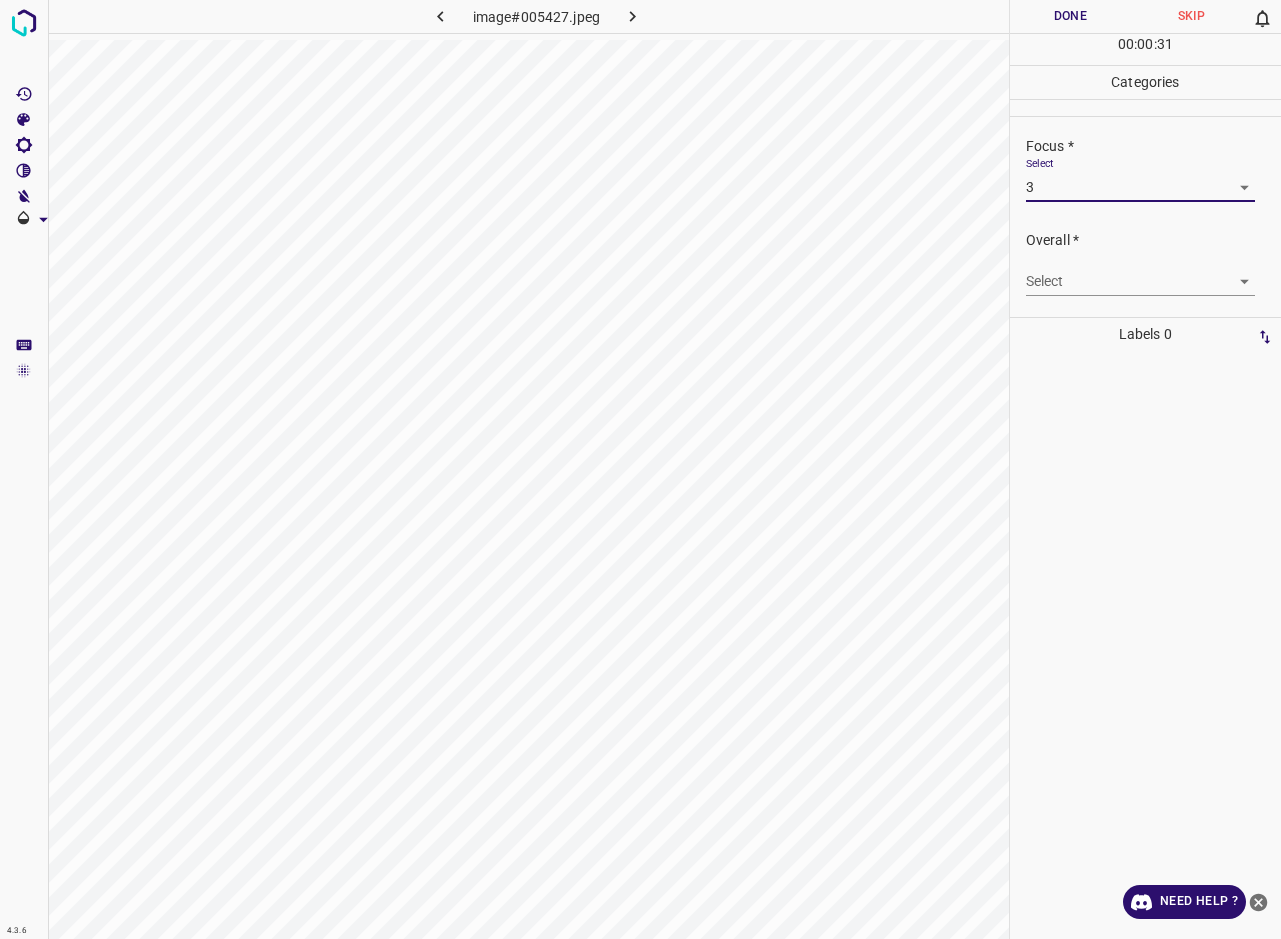 click on "4.3.6  image#005427.jpeg Done Skip 0 00   : 00   : 31   Categories Lighting *  Select 3 3 Focus *  Select 3 3 Overall *  Select ​ Labels   0 Categories 1 Lighting 2 Focus 3 Overall Tools Space Change between modes (Draw & Edit) I Auto labeling R Restore zoom M Zoom in N Zoom out Delete Delete selecte label Filters Z Restore filters X Saturation filter C Brightness filter V Contrast filter B Gray scale filter General O Download Need Help ? - Text - Hide - Delete" at bounding box center (640, 469) 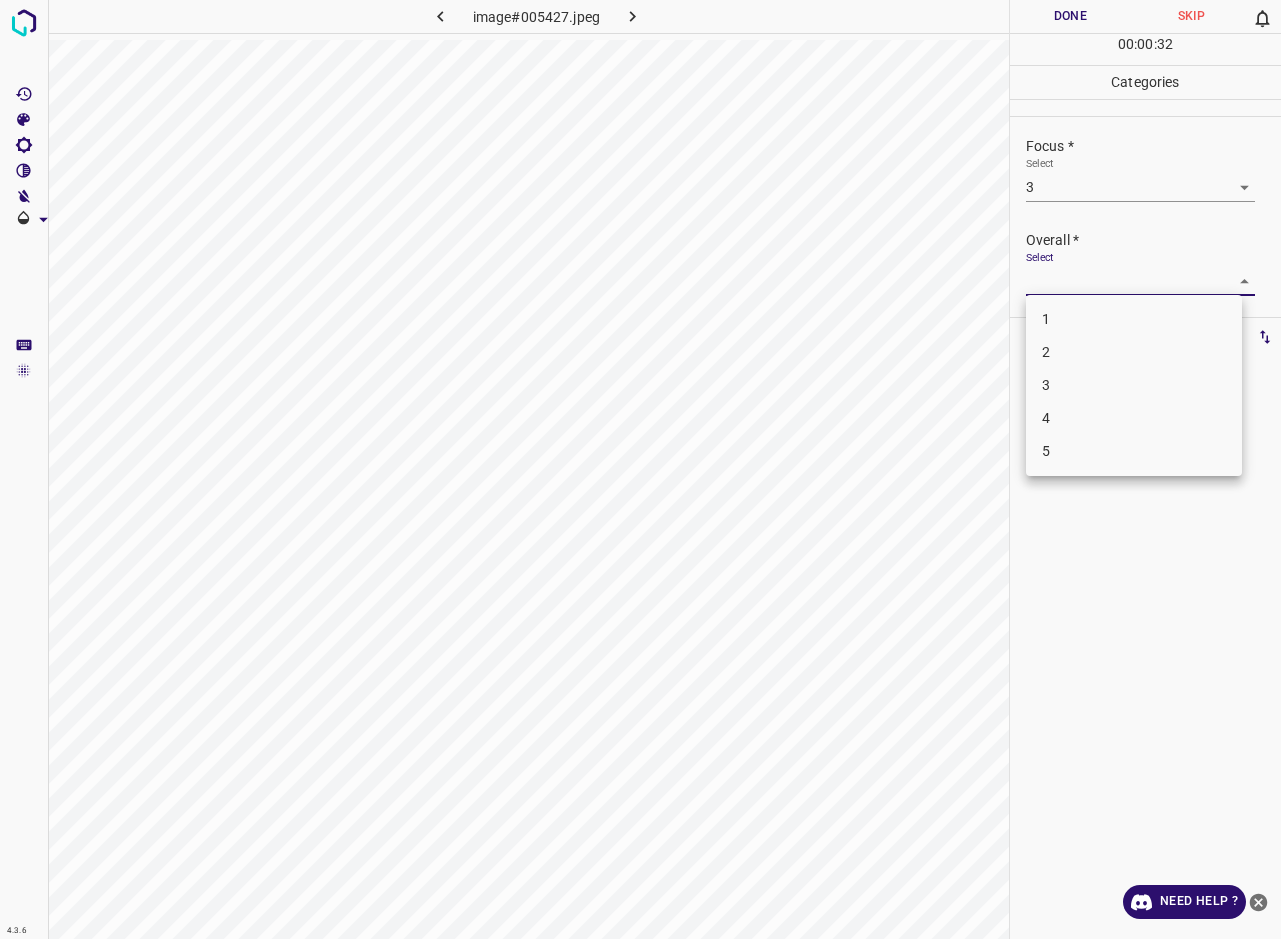 click on "3" at bounding box center [1134, 385] 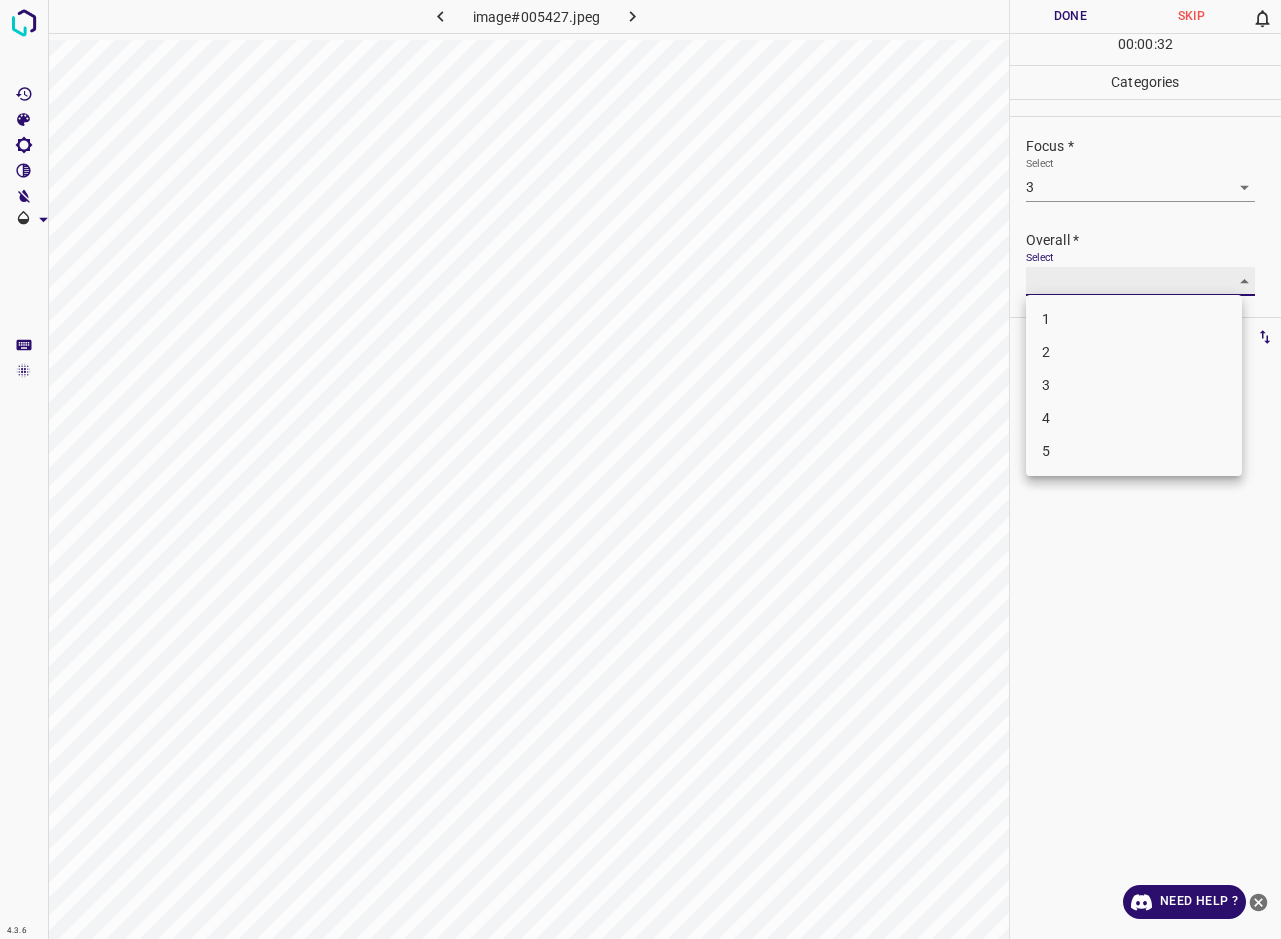 type on "3" 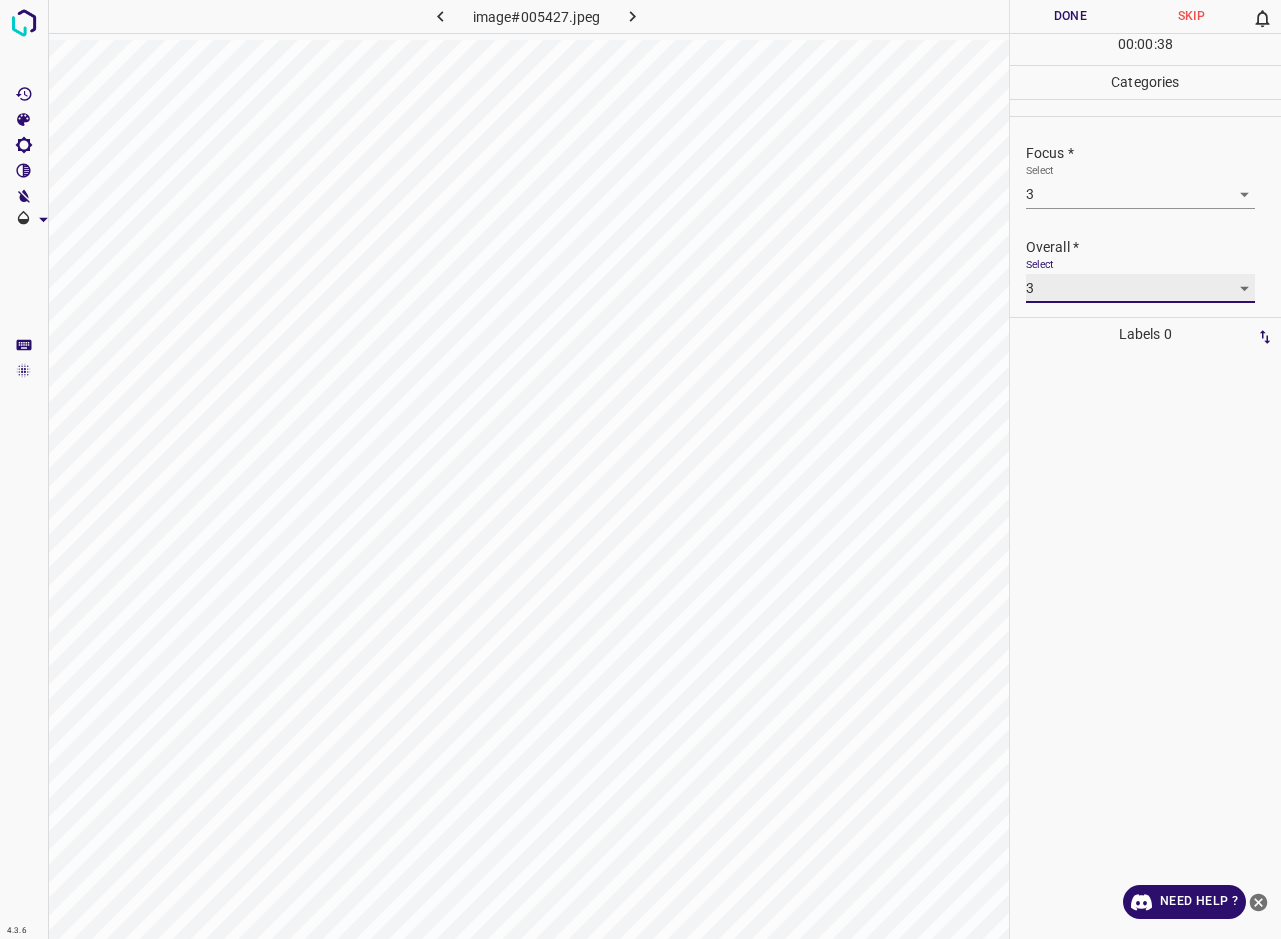 scroll, scrollTop: 98, scrollLeft: 0, axis: vertical 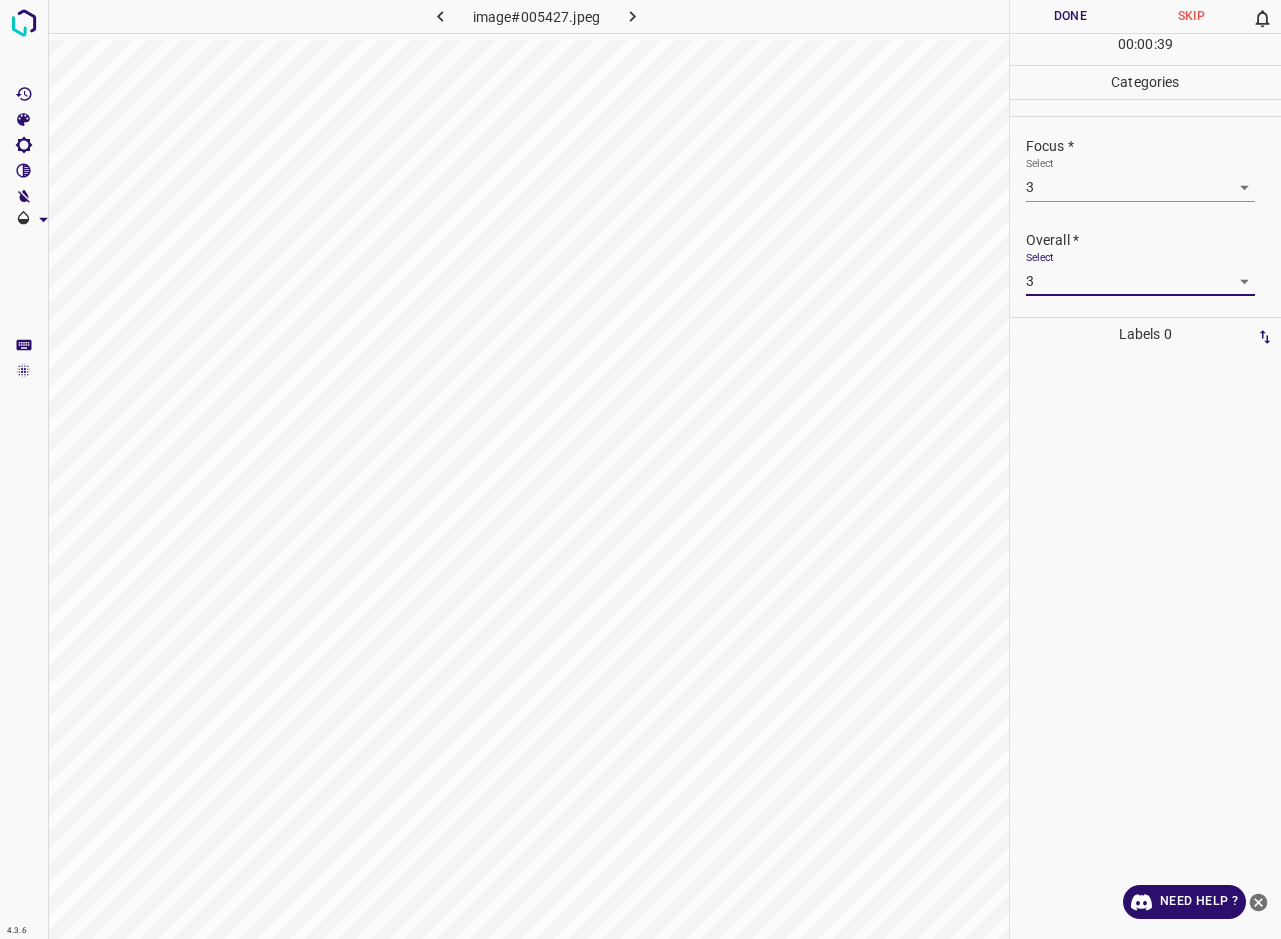 click on "Done" at bounding box center (1070, 16) 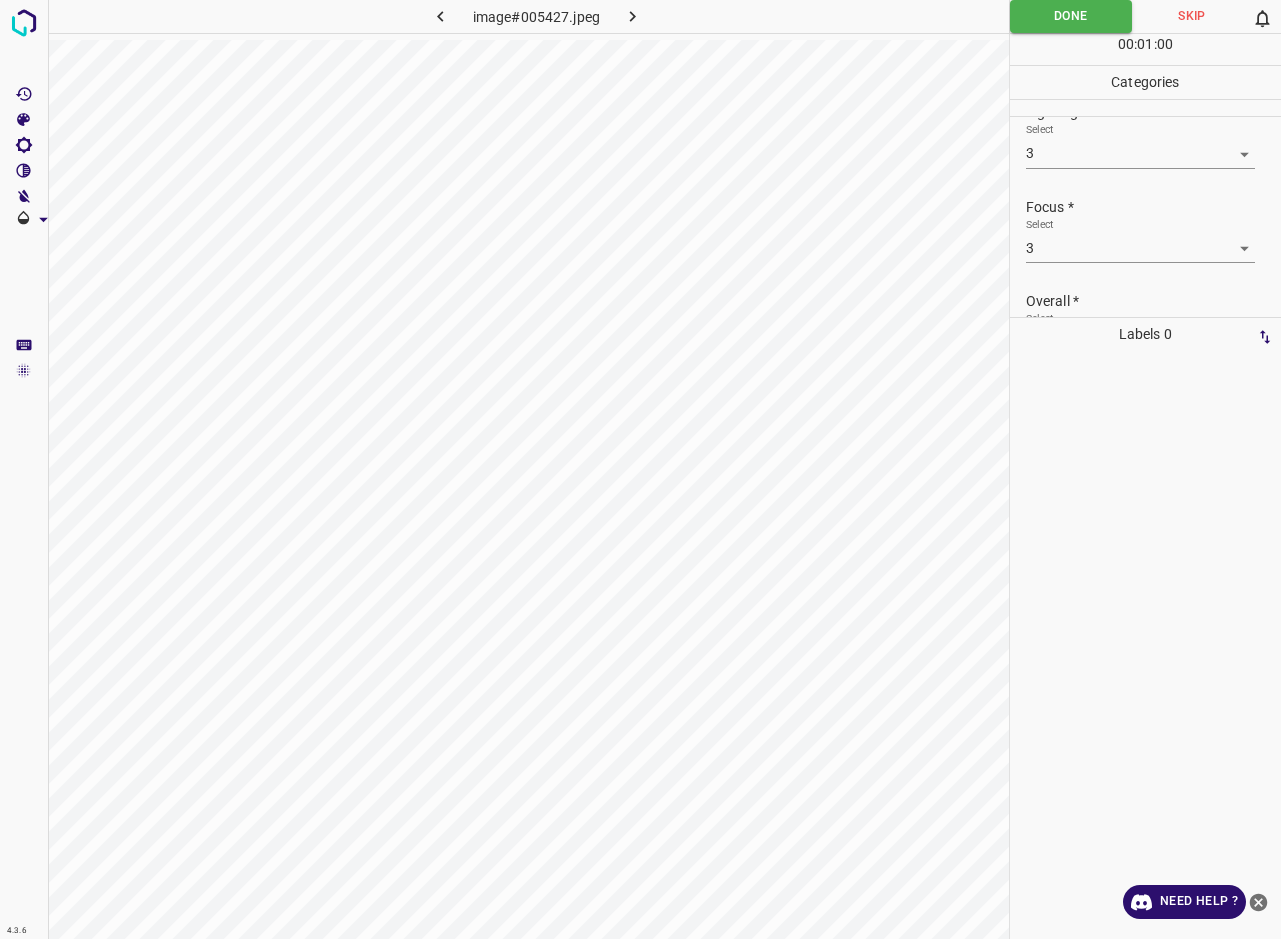 scroll, scrollTop: 0, scrollLeft: 0, axis: both 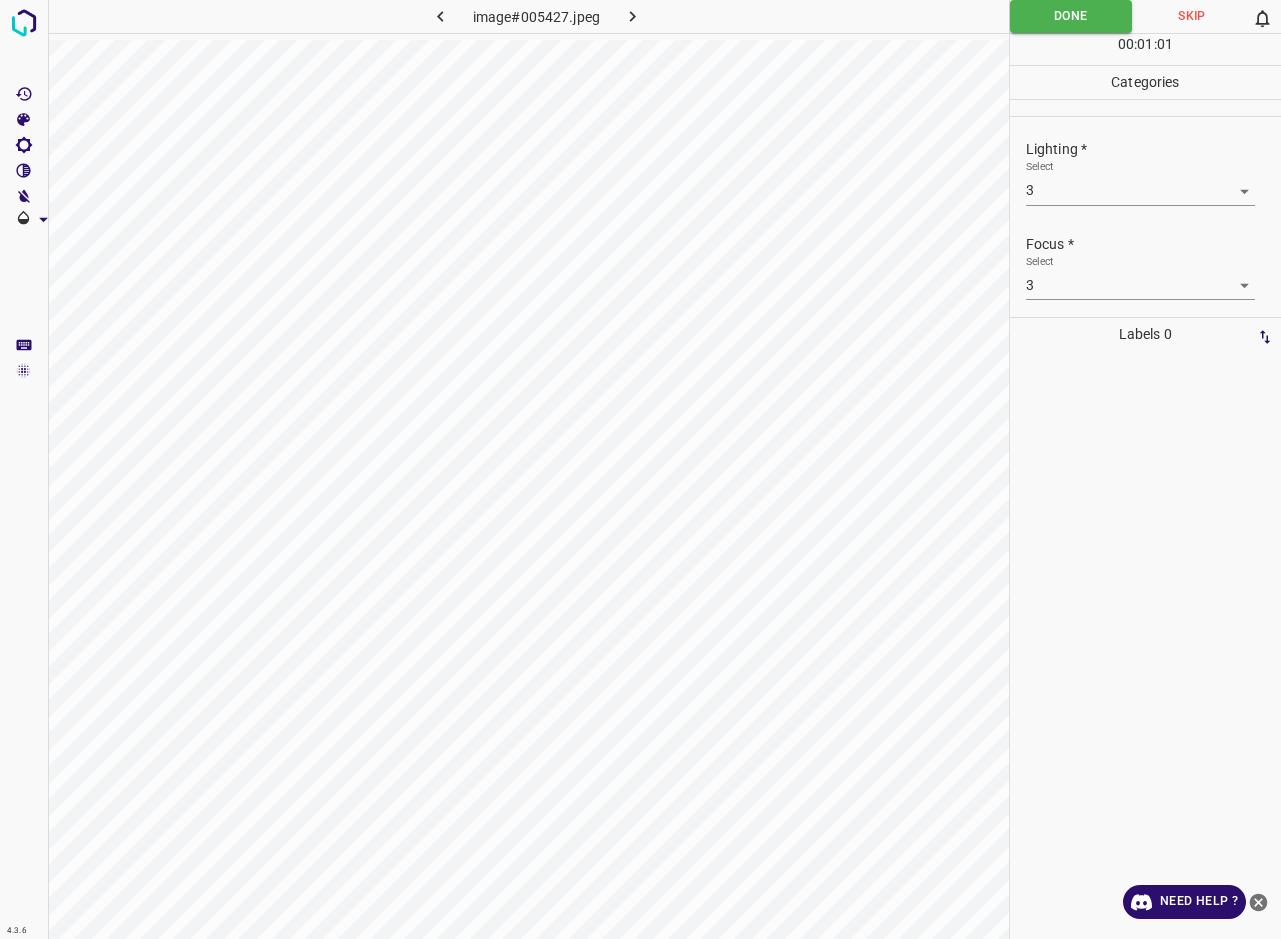 click 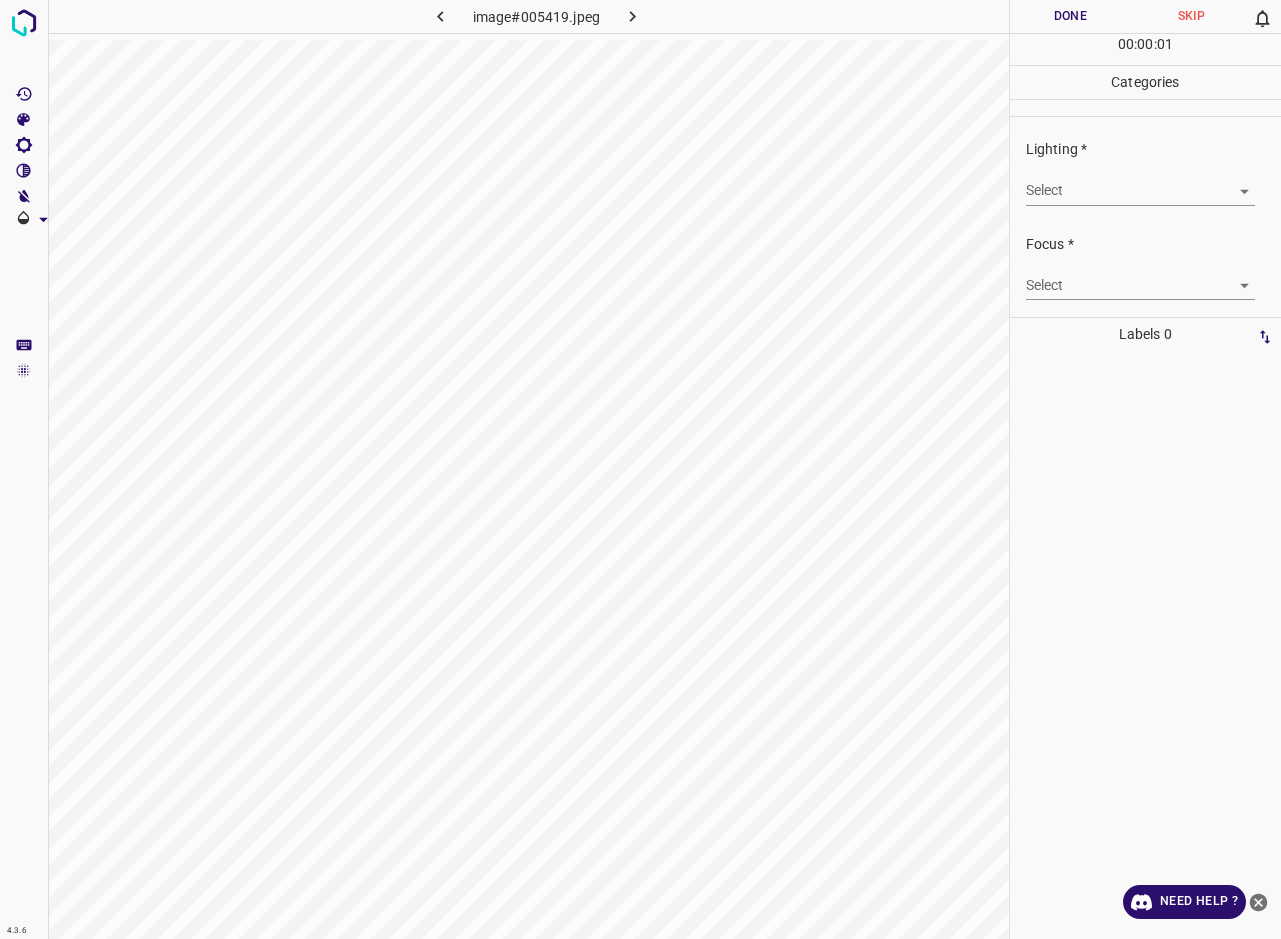 click on "4.3.6  image#005419.jpeg Done Skip 0 00   : 00   : 01   Categories Lighting *  Select ​ Focus *  Select ​ Overall *  Select ​ Labels   0 Categories 1 Lighting 2 Focus 3 Overall Tools Space Change between modes (Draw & Edit) I Auto labeling R Restore zoom M Zoom in N Zoom out Delete Delete selecte label Filters Z Restore filters X Saturation filter C Brightness filter V Contrast filter B Gray scale filter General O Download Need Help ? - Text - Hide - Delete" at bounding box center (640, 469) 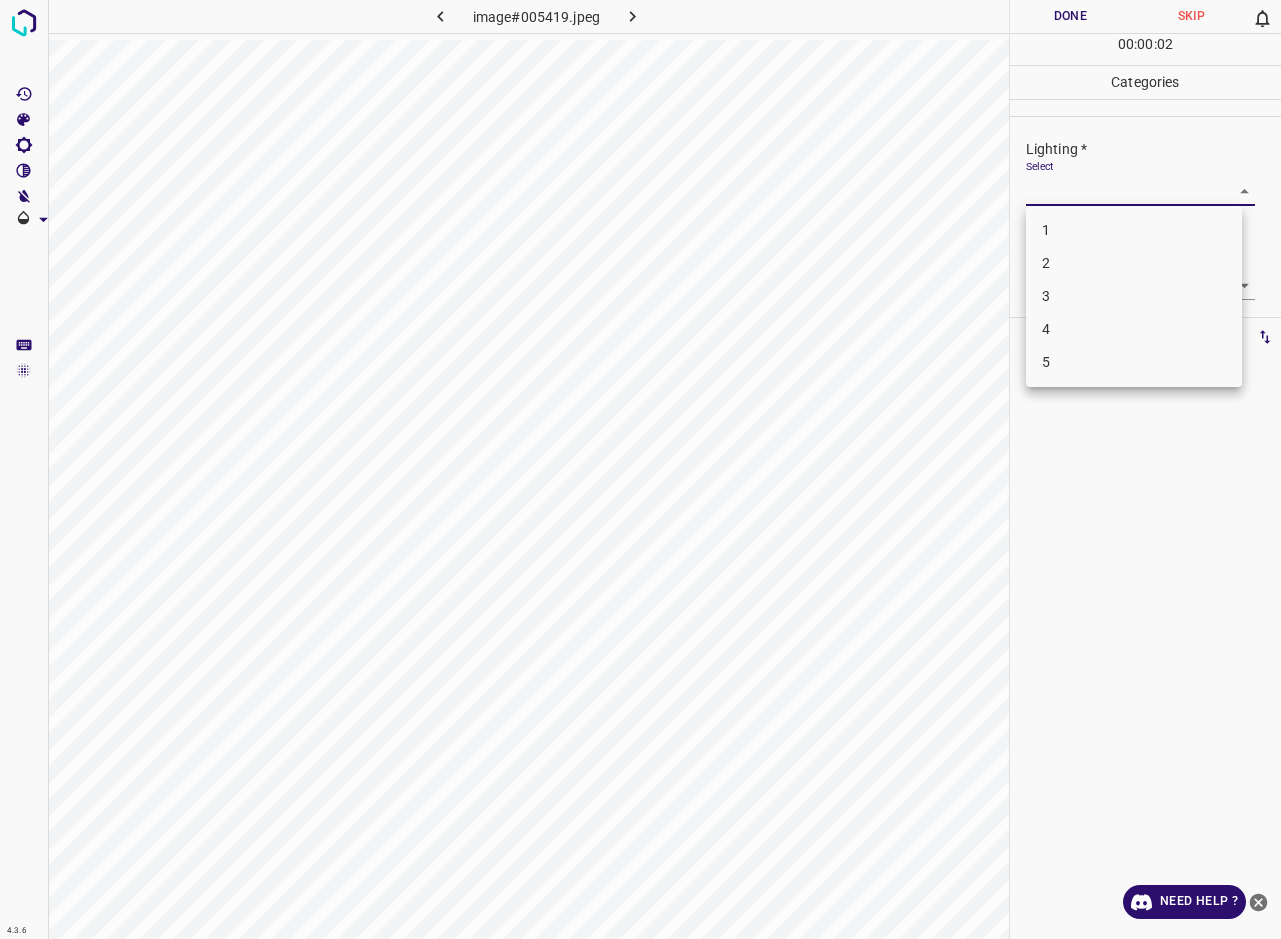 click on "2" at bounding box center (1134, 263) 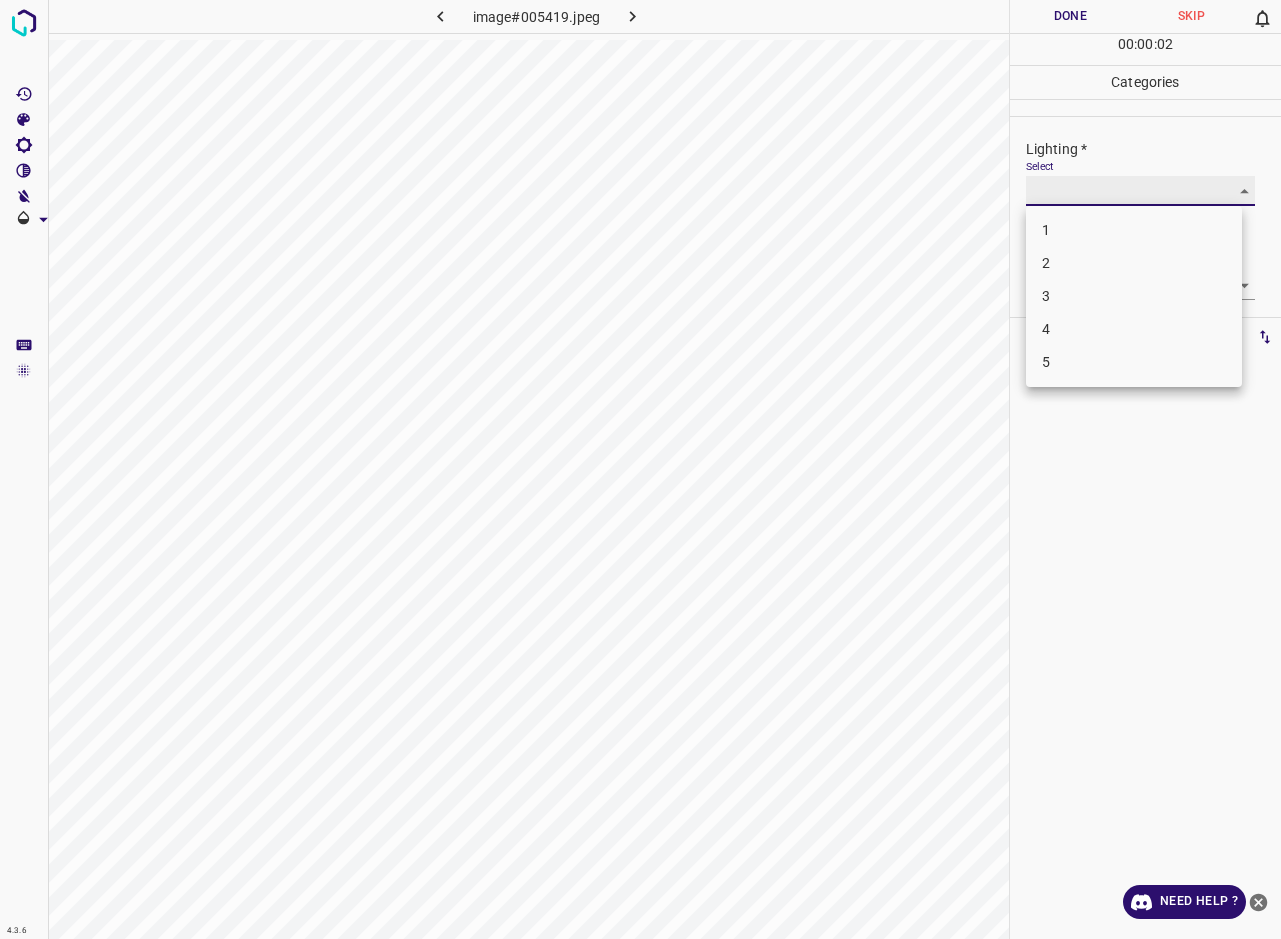 type on "2" 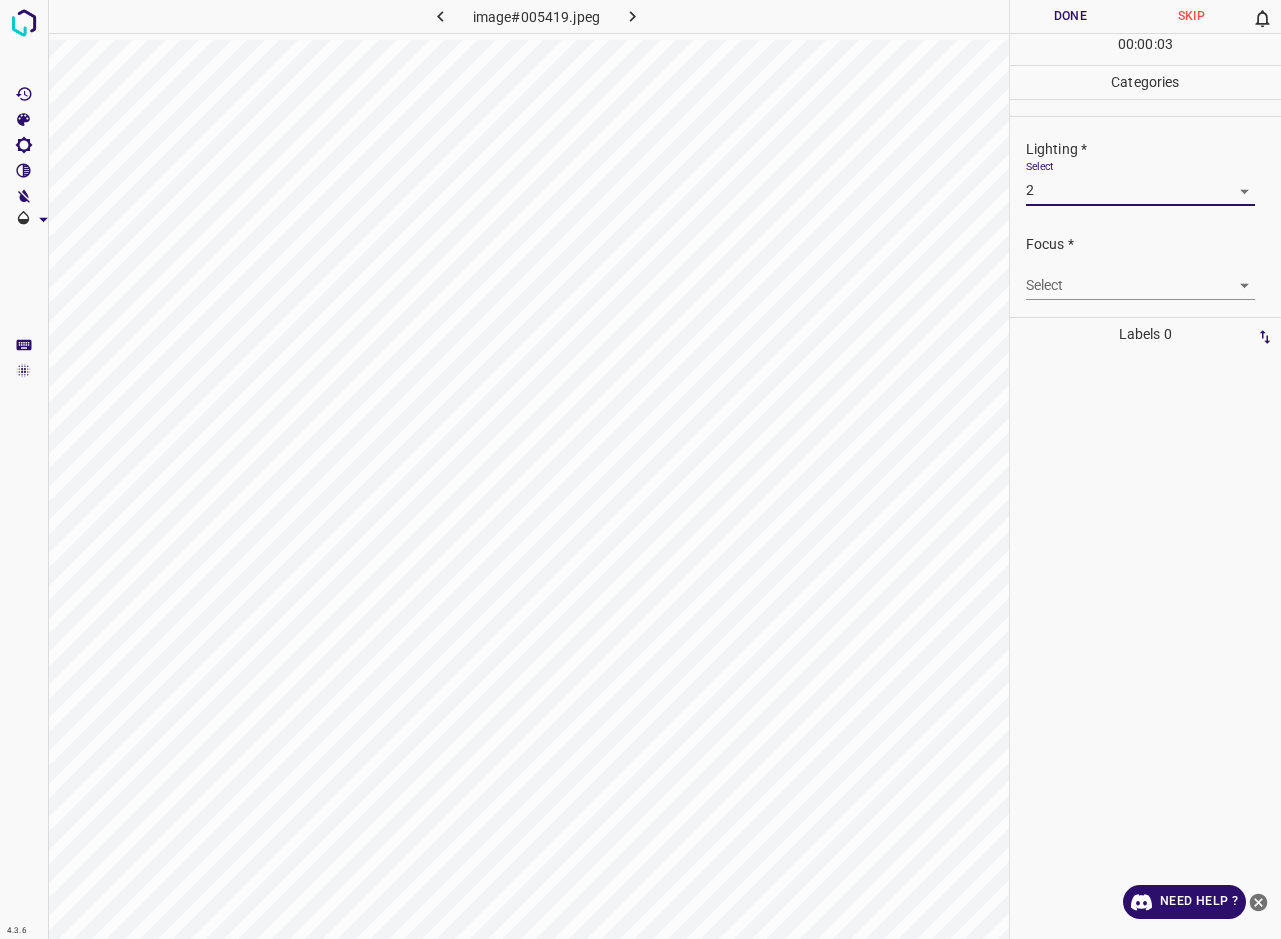 click on "4.3.6  image#005419.jpeg Done Skip 0 00   : 00   : 03   Categories Lighting *  Select 2 2 Focus *  Select ​ Overall *  Select ​ Labels   0 Categories 1 Lighting 2 Focus 3 Overall Tools Space Change between modes (Draw & Edit) I Auto labeling R Restore zoom M Zoom in N Zoom out Delete Delete selecte label Filters Z Restore filters X Saturation filter C Brightness filter V Contrast filter B Gray scale filter General O Download Need Help ? - Text - Hide - Delete" at bounding box center [640, 469] 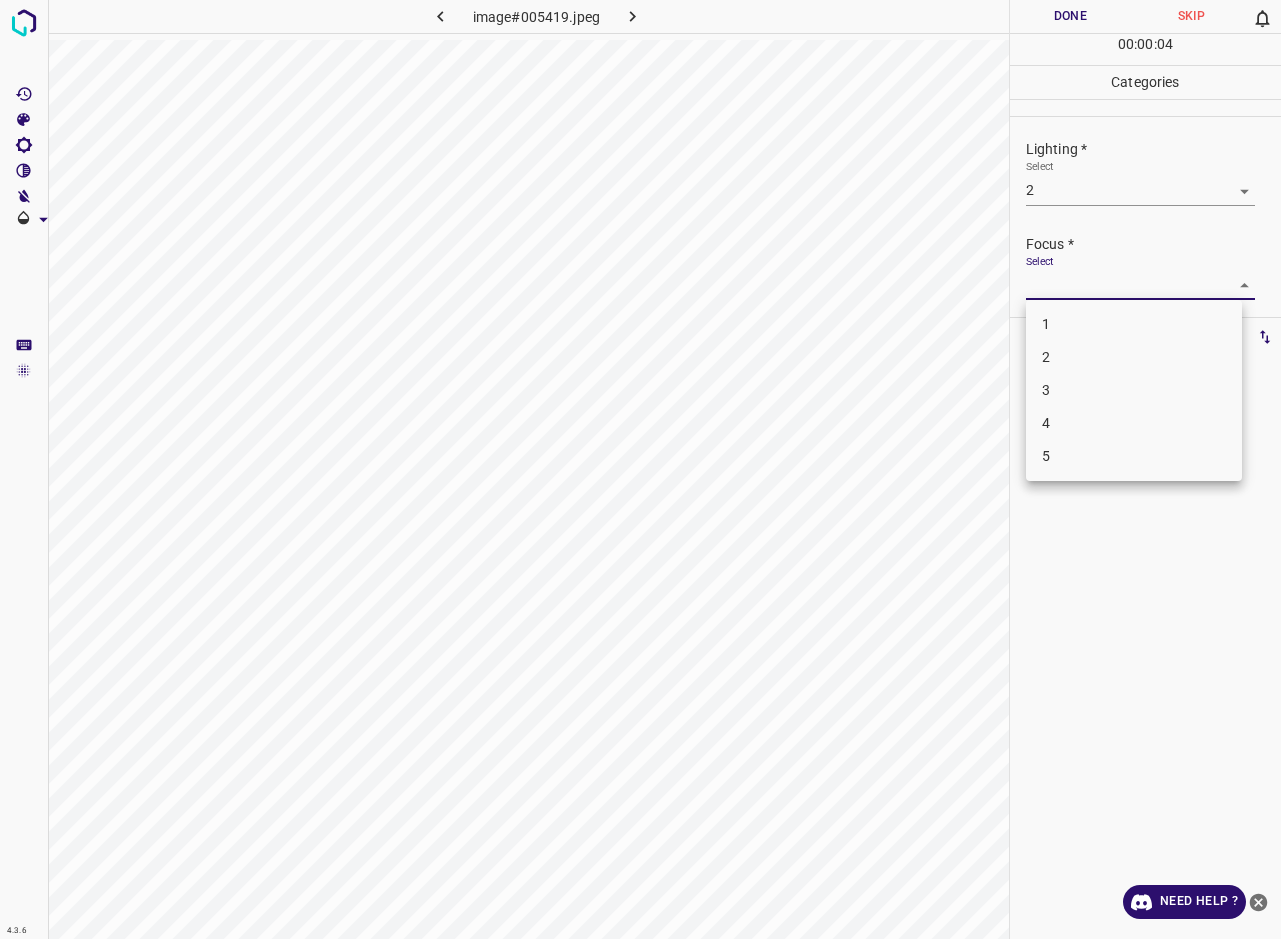 click on "3" at bounding box center [1134, 390] 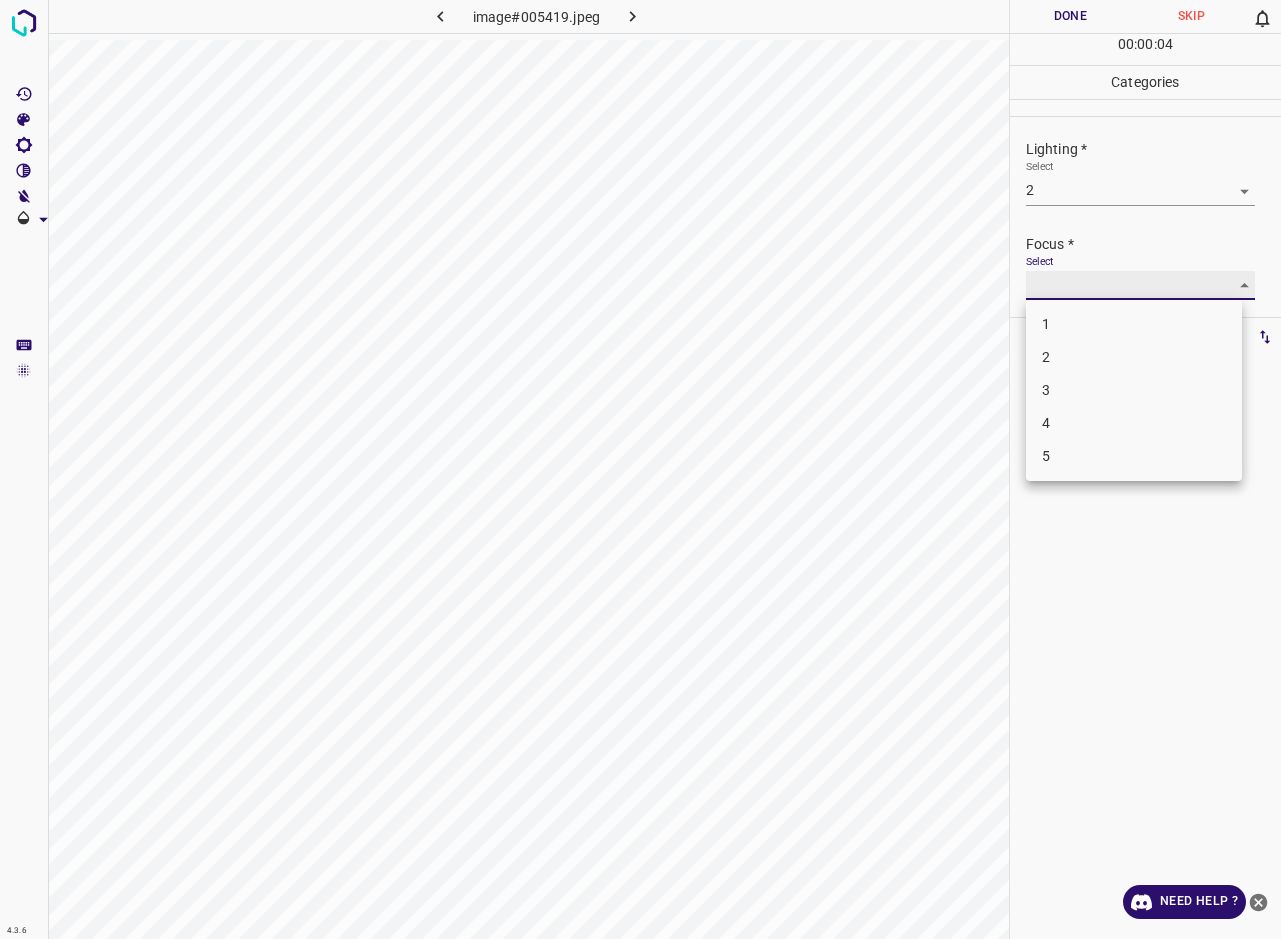type on "3" 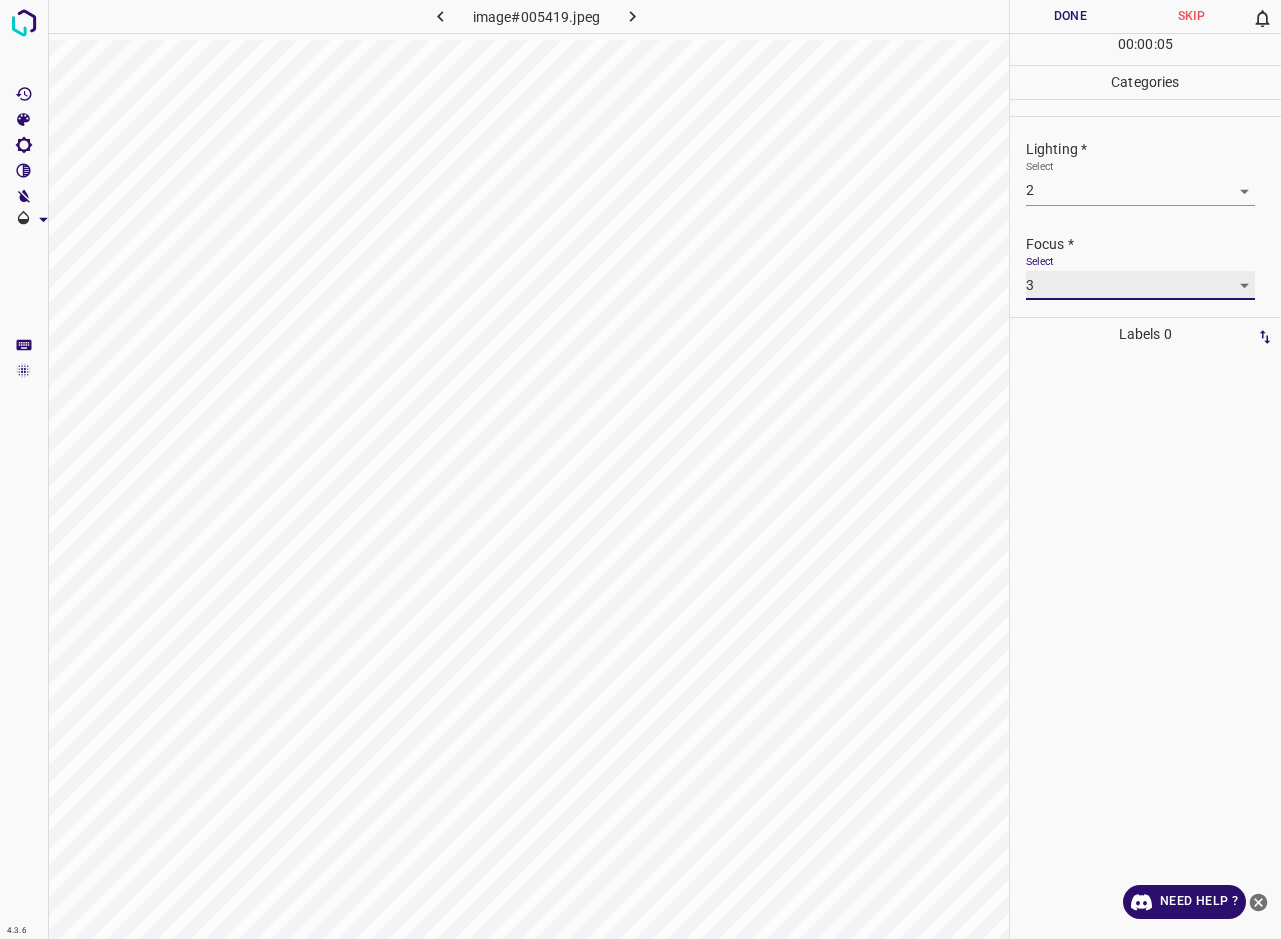 scroll, scrollTop: 98, scrollLeft: 0, axis: vertical 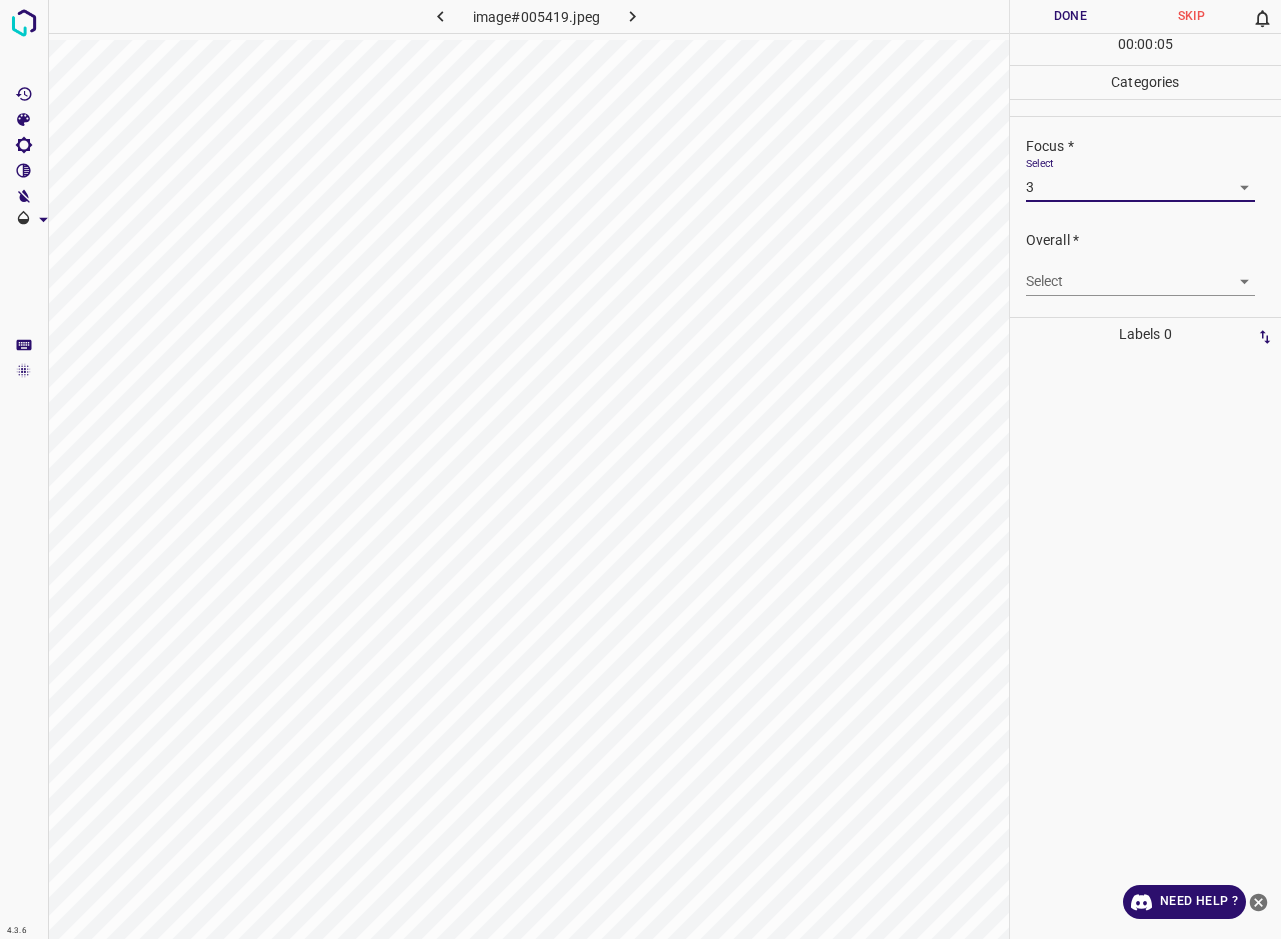 click on "4.3.6  image#005419.jpeg Done Skip 0 00   : 00   : 05   Categories Lighting *  Select 2 2 Focus *  Select 3 3 Overall *  Select ​ Labels   0 Categories 1 Lighting 2 Focus 3 Overall Tools Space Change between modes (Draw & Edit) I Auto labeling R Restore zoom M Zoom in N Zoom out Delete Delete selecte label Filters Z Restore filters X Saturation filter C Brightness filter V Contrast filter B Gray scale filter General O Download Need Help ? - Text - Hide - Delete" at bounding box center [640, 469] 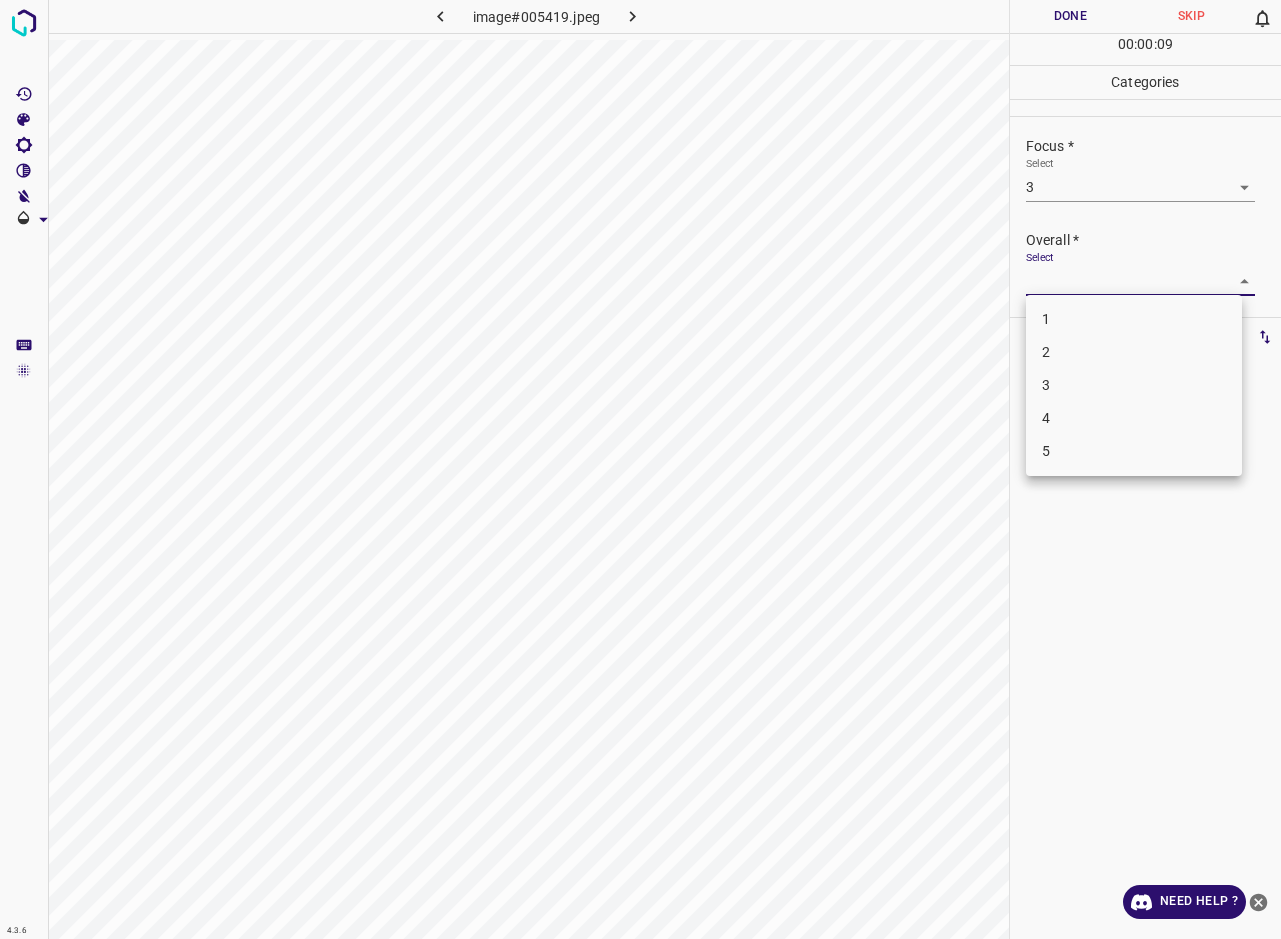 click on "3" at bounding box center [1134, 385] 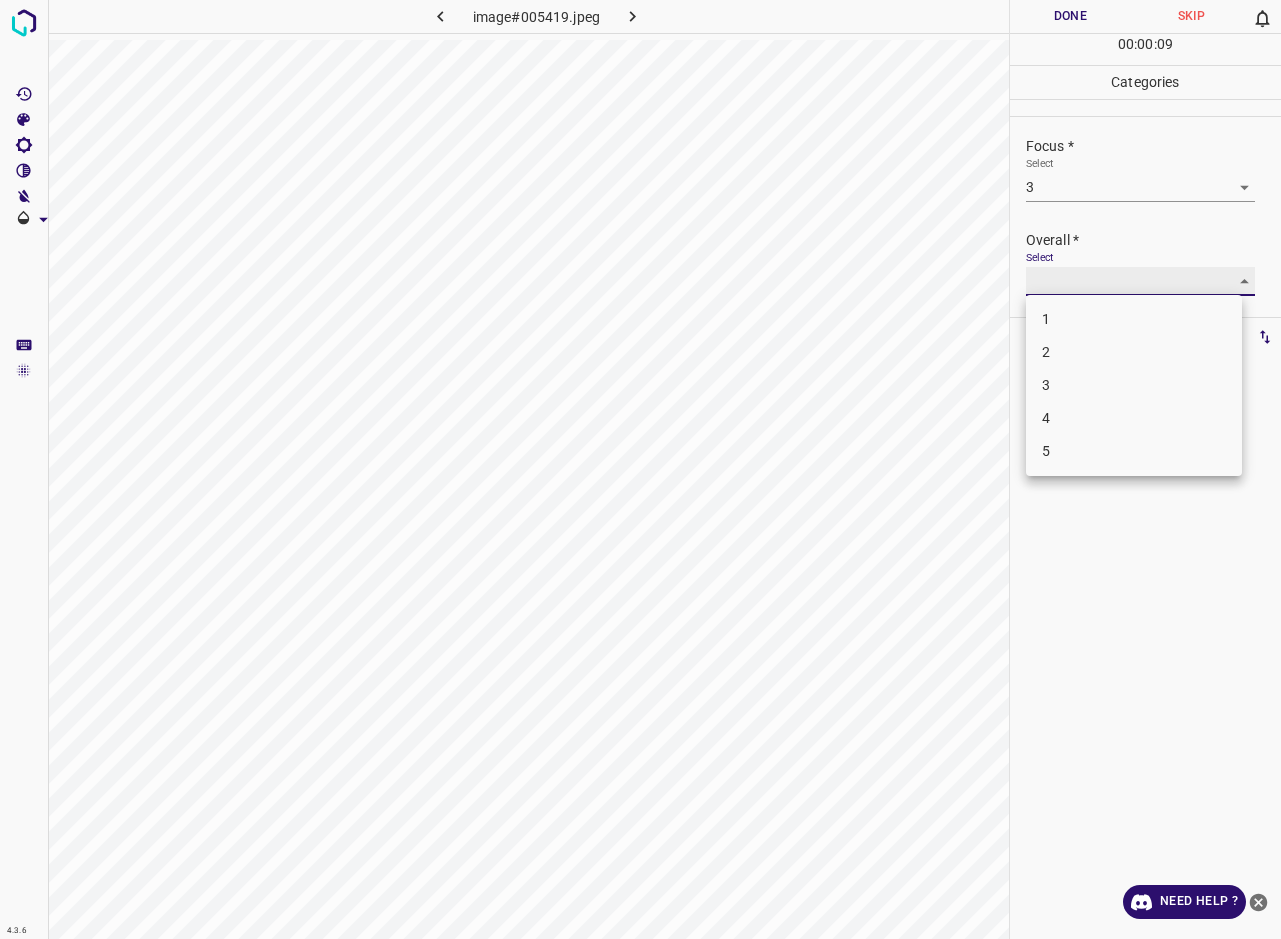 type on "3" 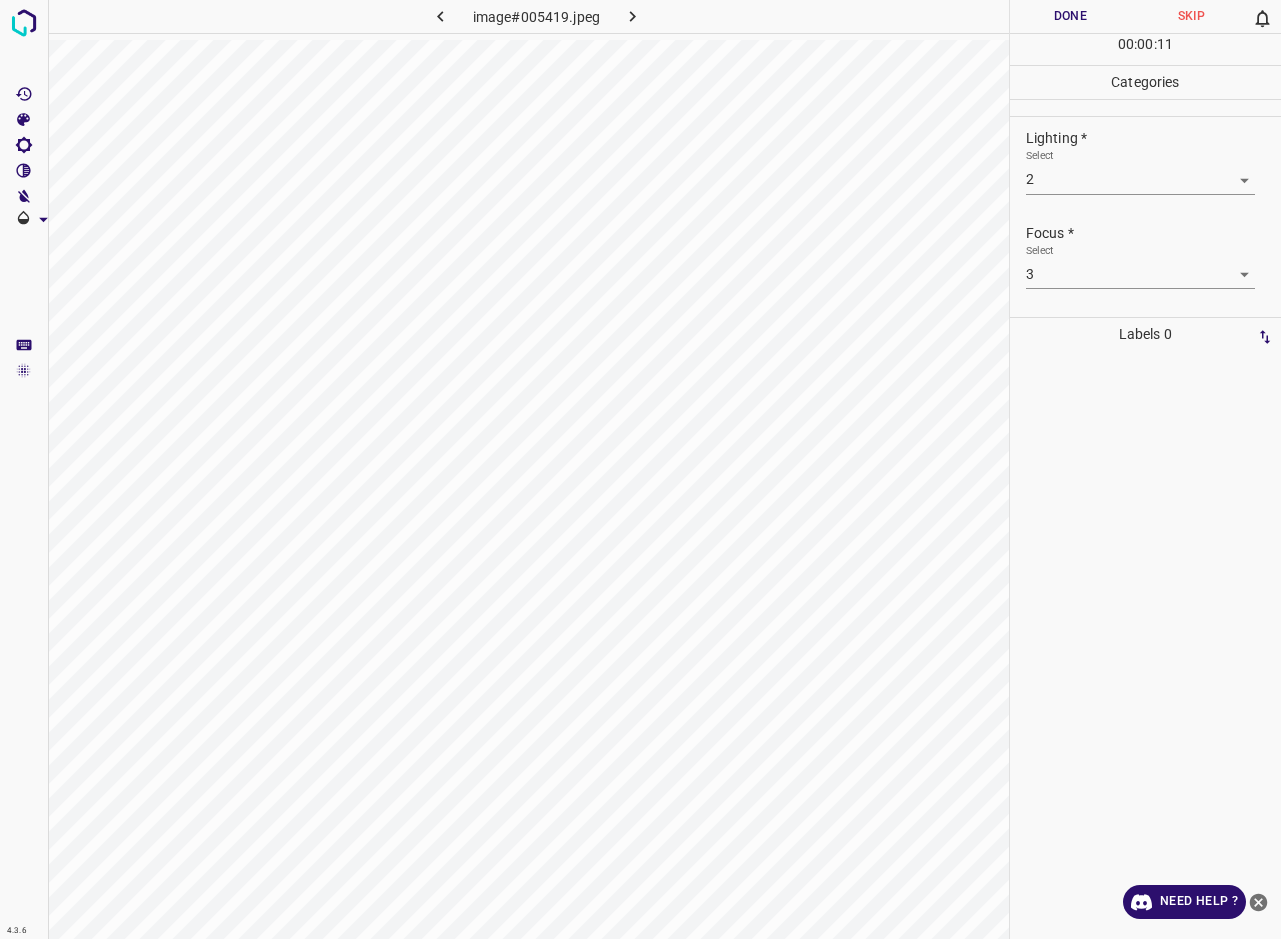 scroll, scrollTop: 0, scrollLeft: 0, axis: both 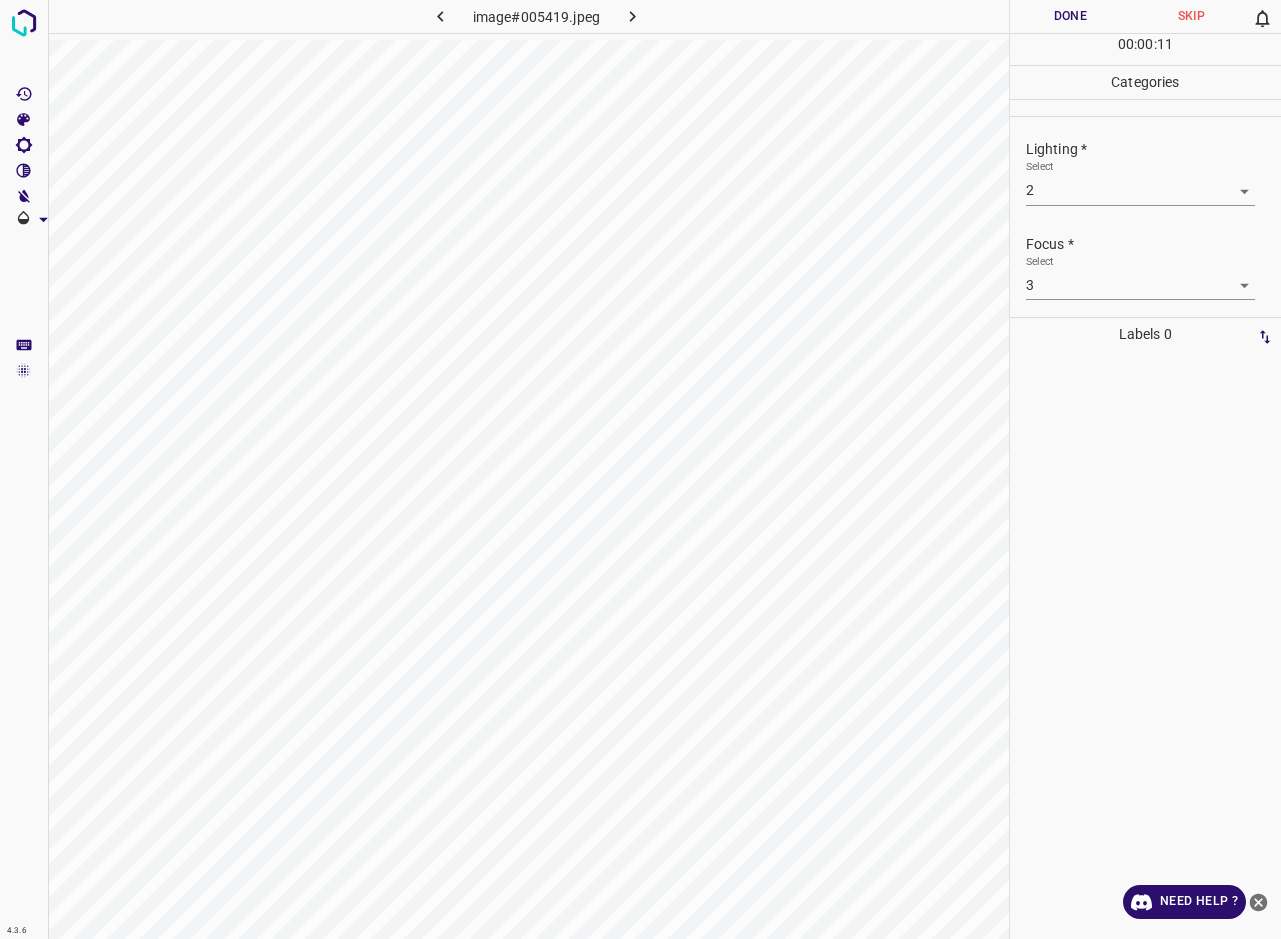 click on "Done" at bounding box center (1070, 16) 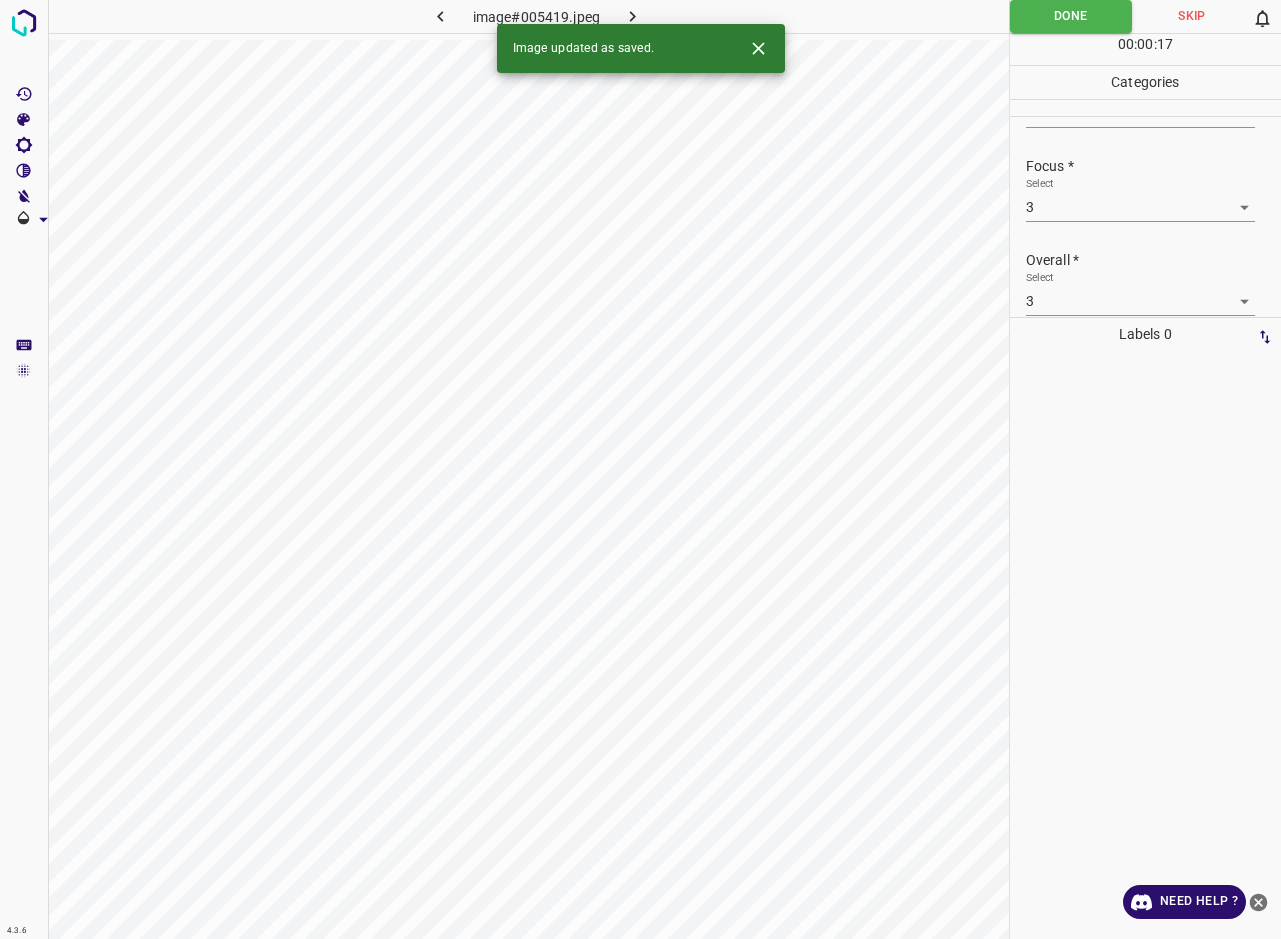 scroll, scrollTop: 98, scrollLeft: 0, axis: vertical 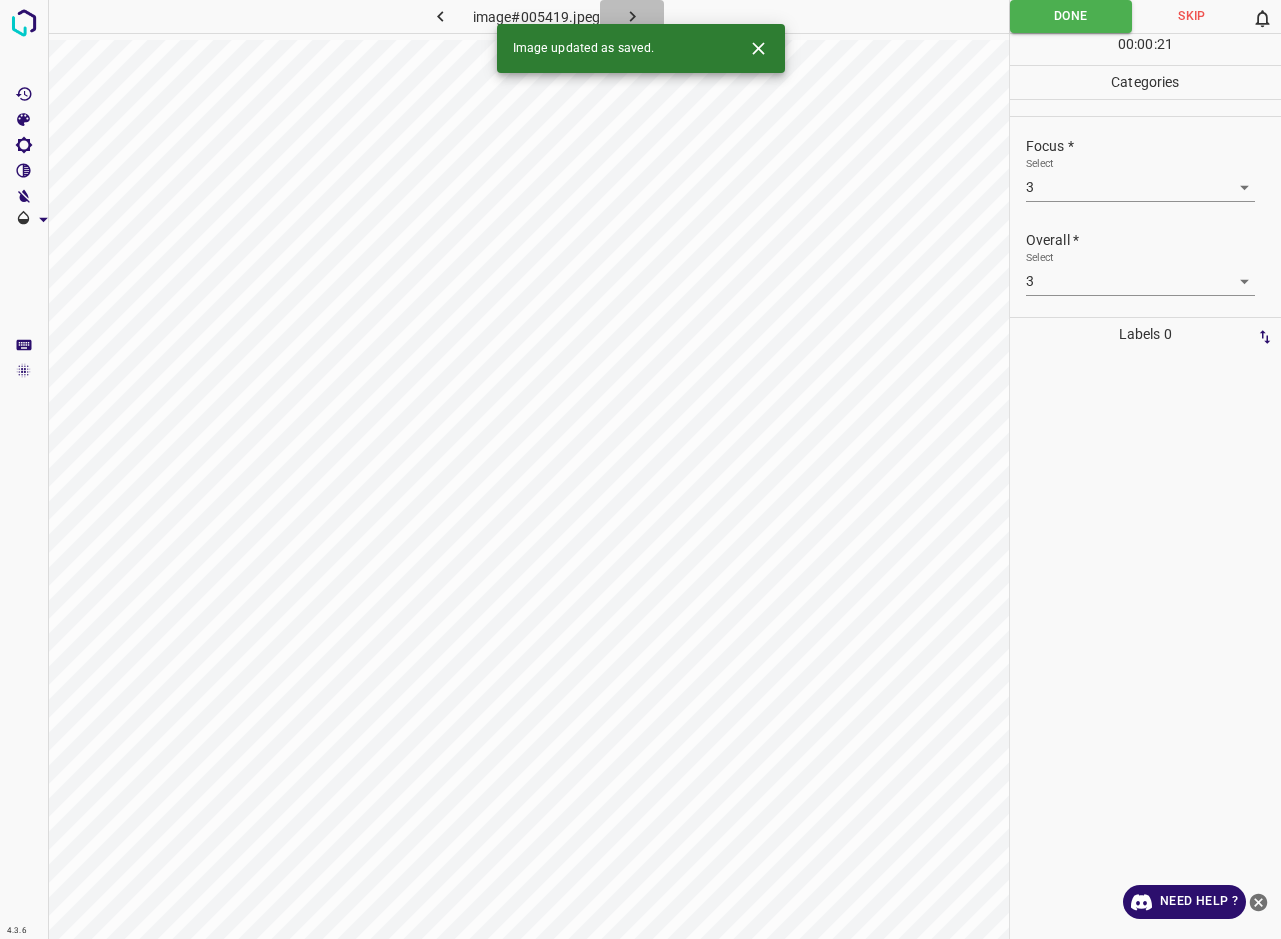 click 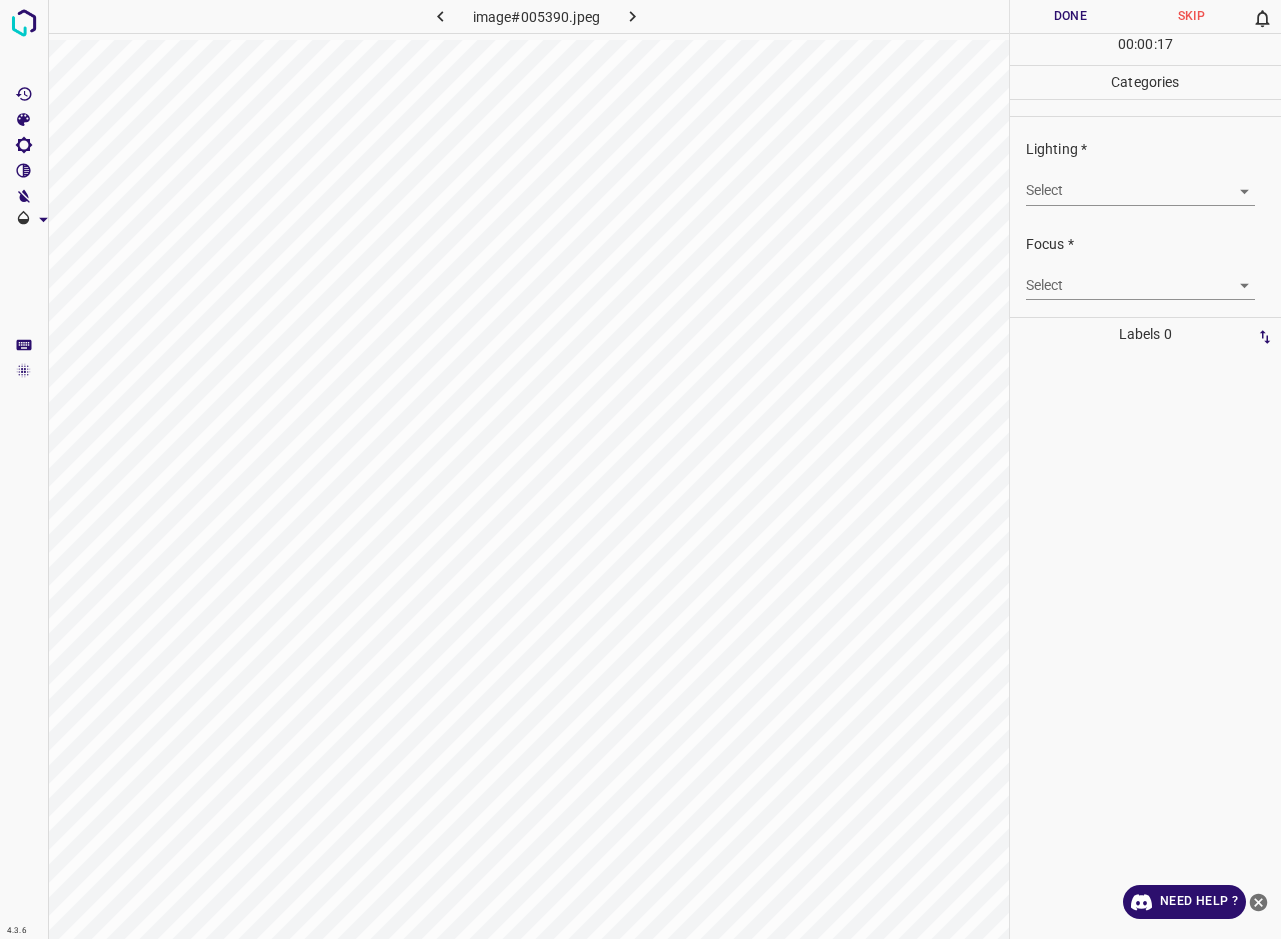 click on "4.3.6  image#005390.jpeg Done Skip 0 00   : 00   : 17   Categories Lighting *  Select ​ Focus *  Select ​ Overall *  Select ​ Labels   0 Categories 1 Lighting 2 Focus 3 Overall Tools Space Change between modes (Draw & Edit) I Auto labeling R Restore zoom M Zoom in N Zoom out Delete Delete selecte label Filters Z Restore filters X Saturation filter C Brightness filter V Contrast filter B Gray scale filter General O Download Need Help ? - Text - Hide - Delete" at bounding box center [640, 469] 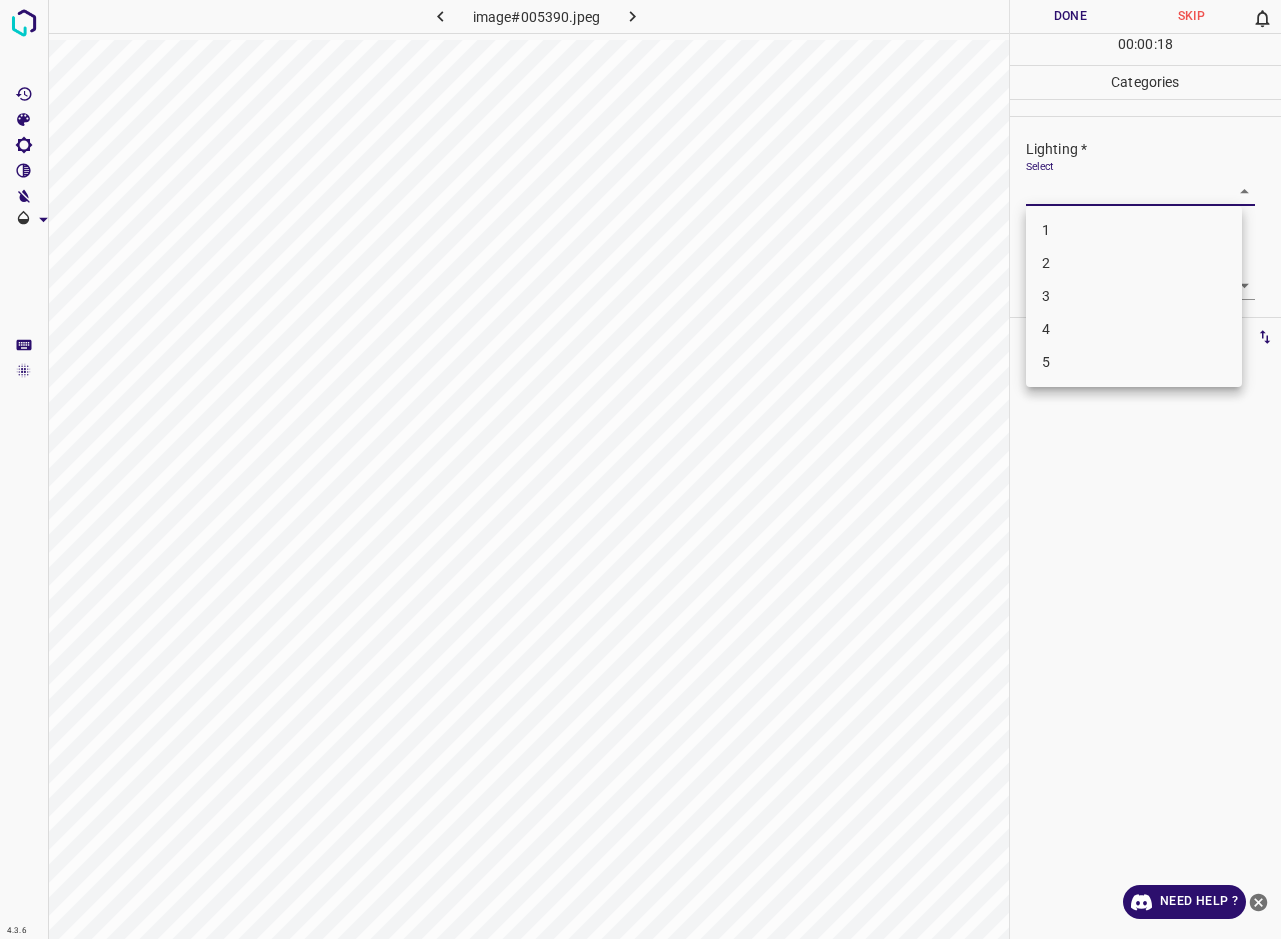 click on "3" at bounding box center (1134, 296) 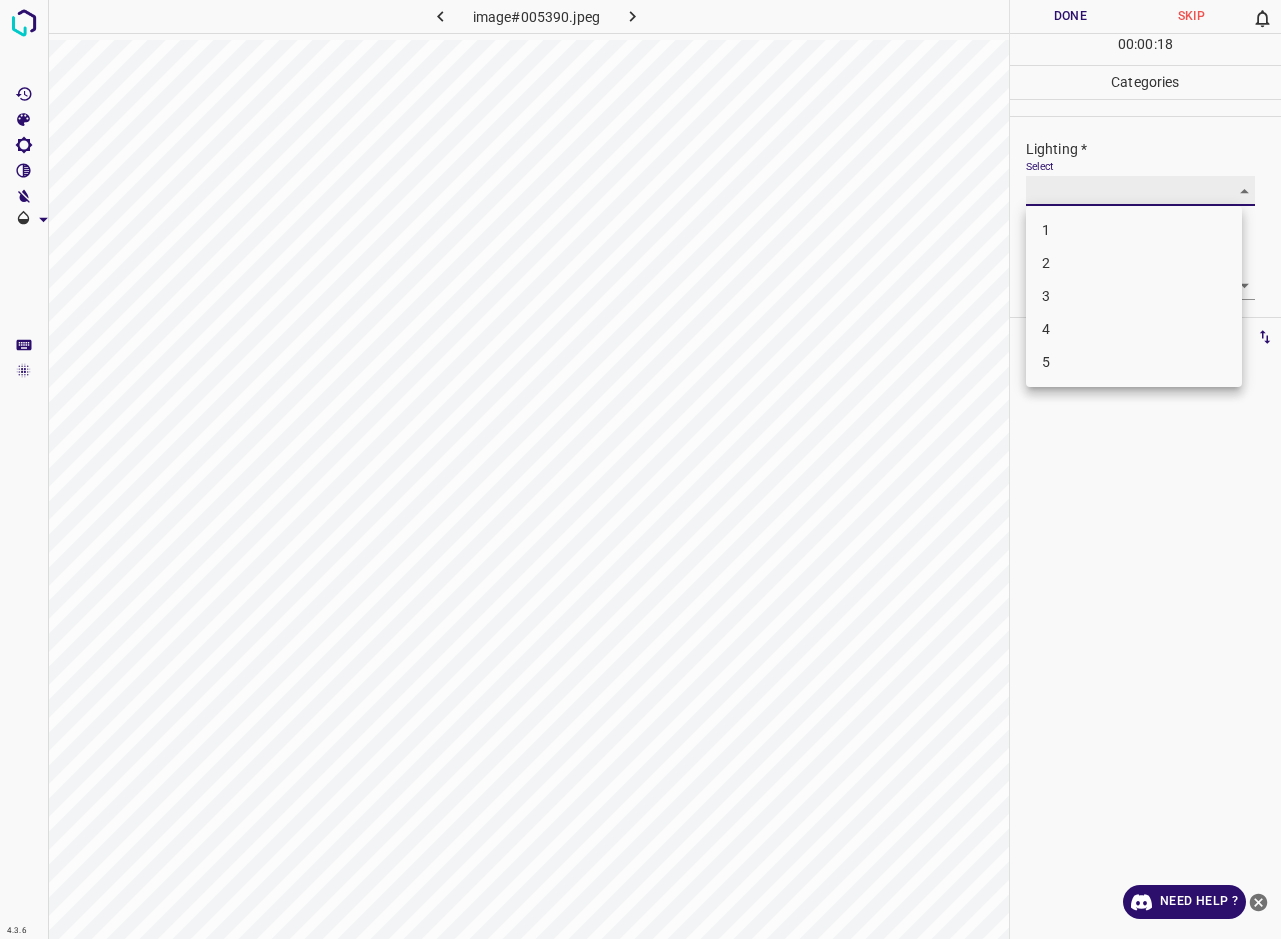 type on "3" 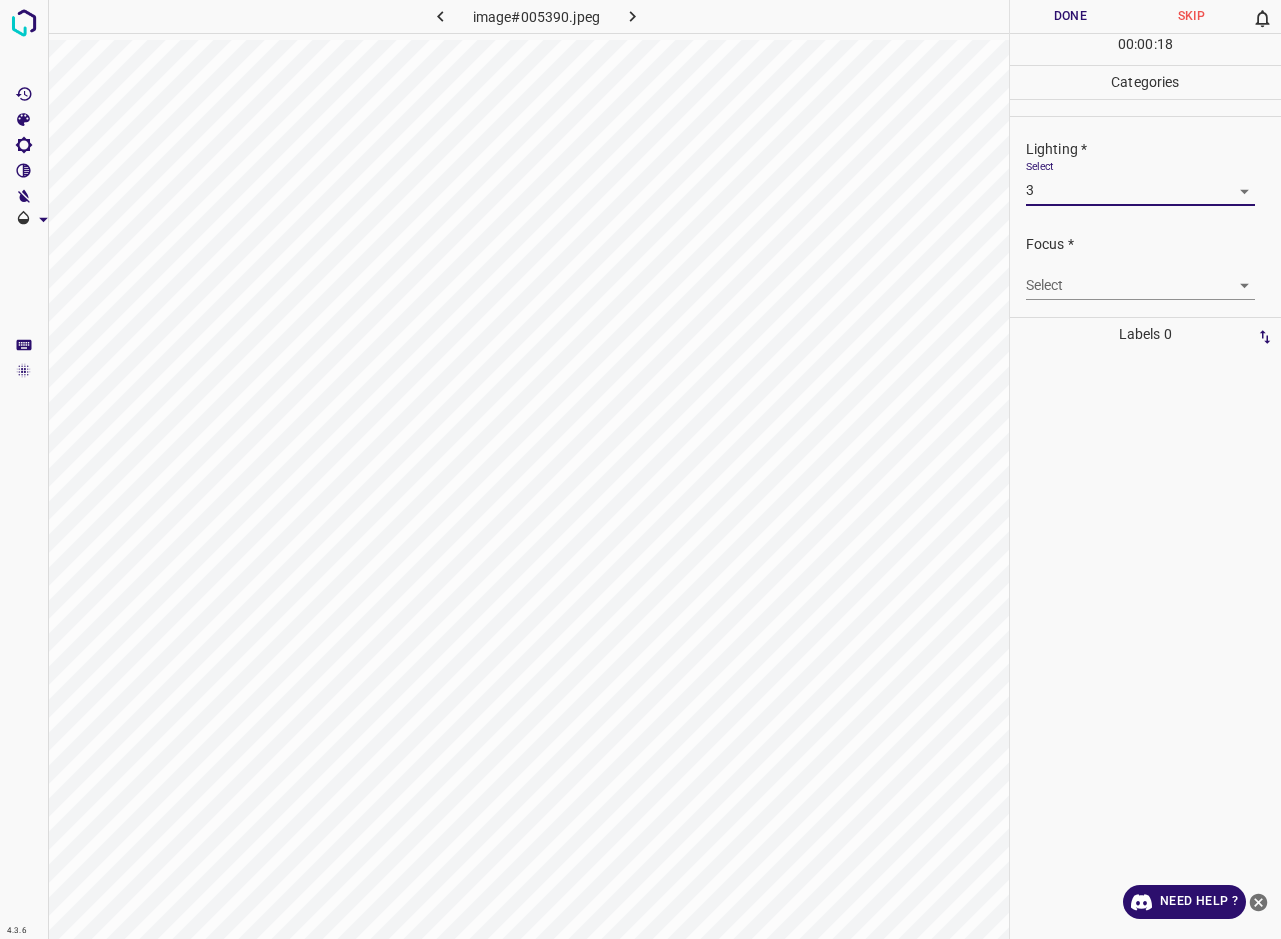 click on "4.3.6  image#005390.jpeg Done Skip 0 00   : 00   : 18   Categories Lighting *  Select 3 3 Focus *  Select ​ Overall *  Select ​ Labels   0 Categories 1 Lighting 2 Focus 3 Overall Tools Space Change between modes (Draw & Edit) I Auto labeling R Restore zoom M Zoom in N Zoom out Delete Delete selecte label Filters Z Restore filters X Saturation filter C Brightness filter V Contrast filter B Gray scale filter General O Download Need Help ? - Text - Hide - Delete" at bounding box center [640, 469] 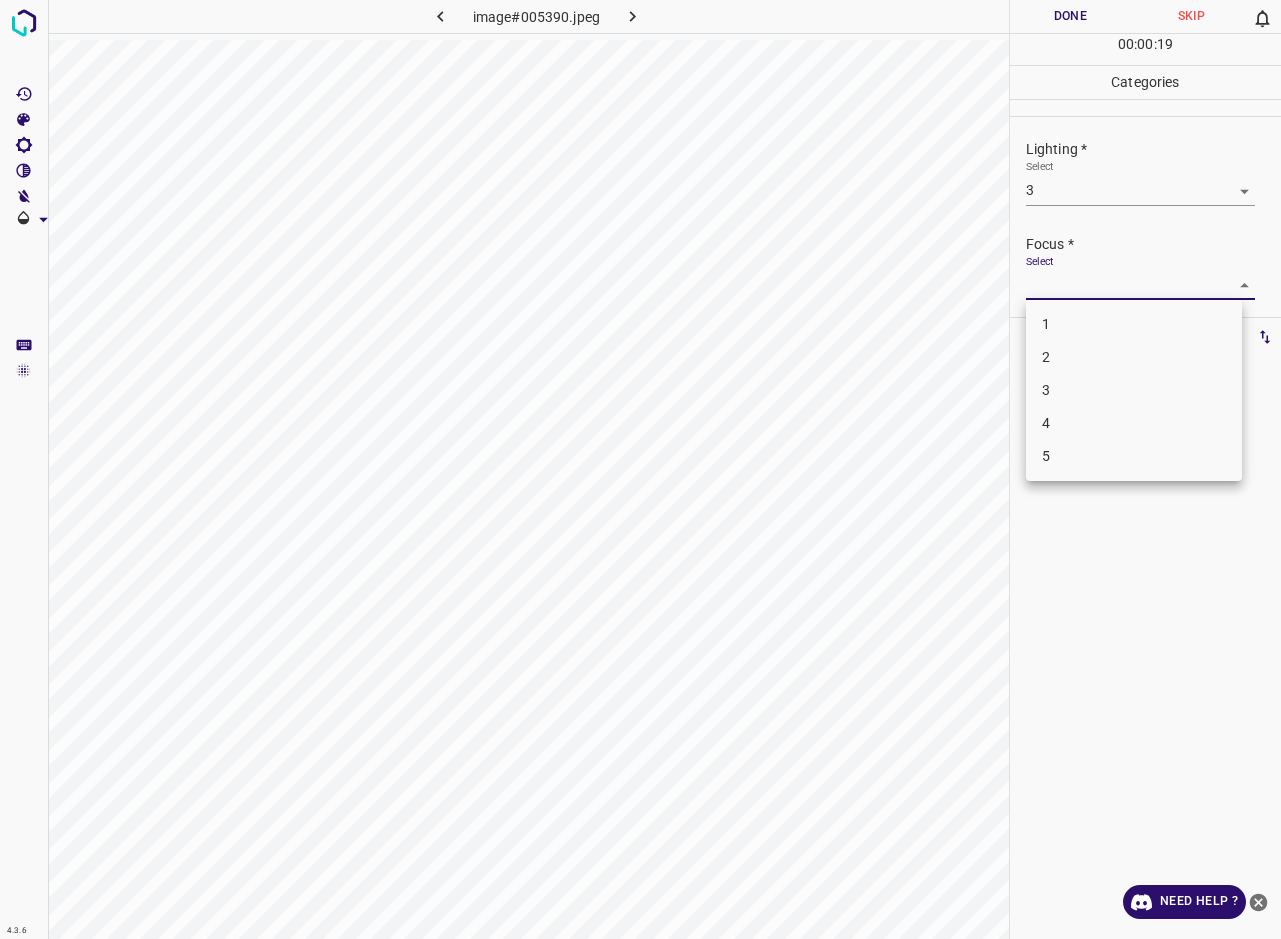 click on "3" at bounding box center [1134, 390] 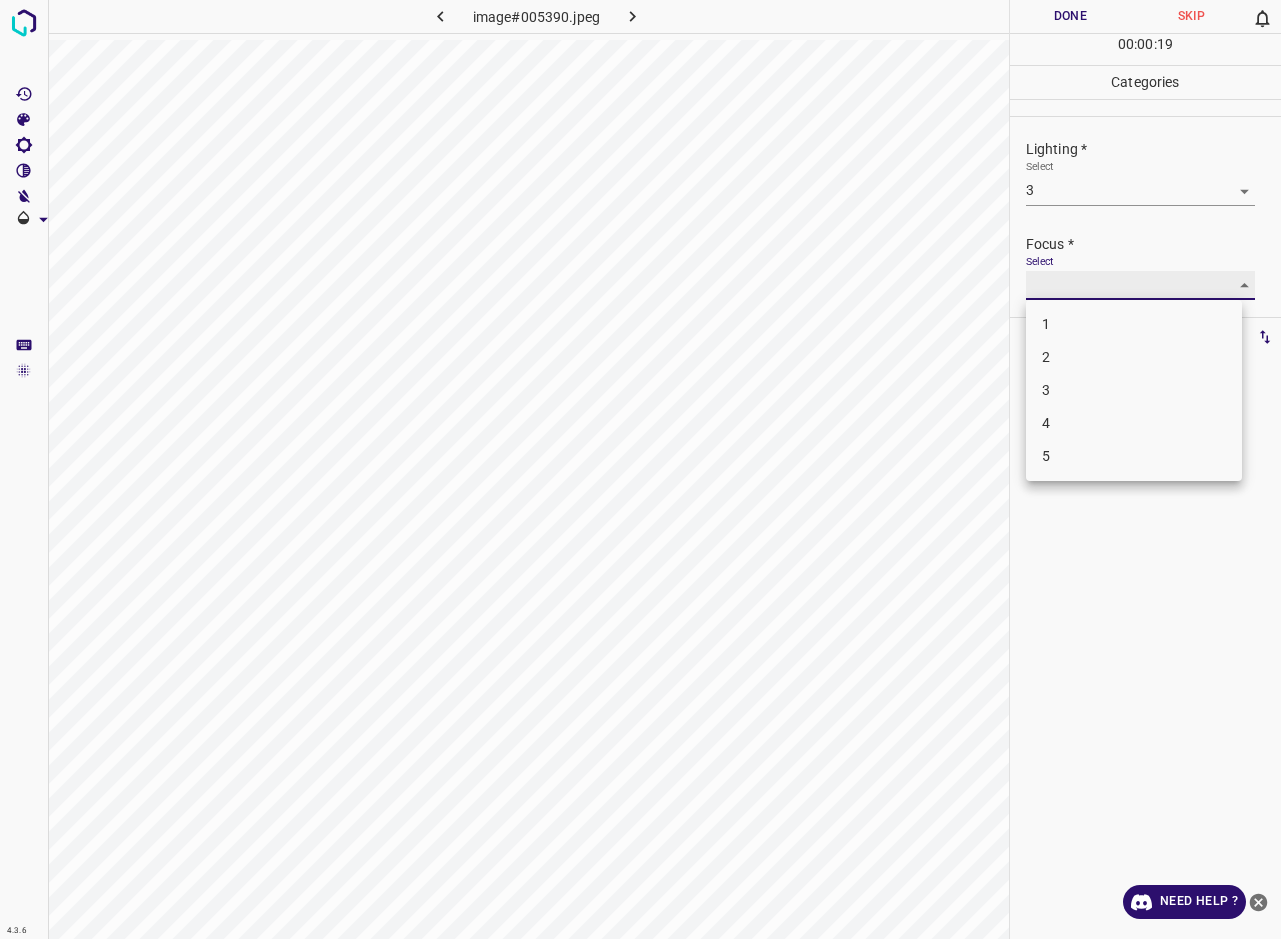 type on "3" 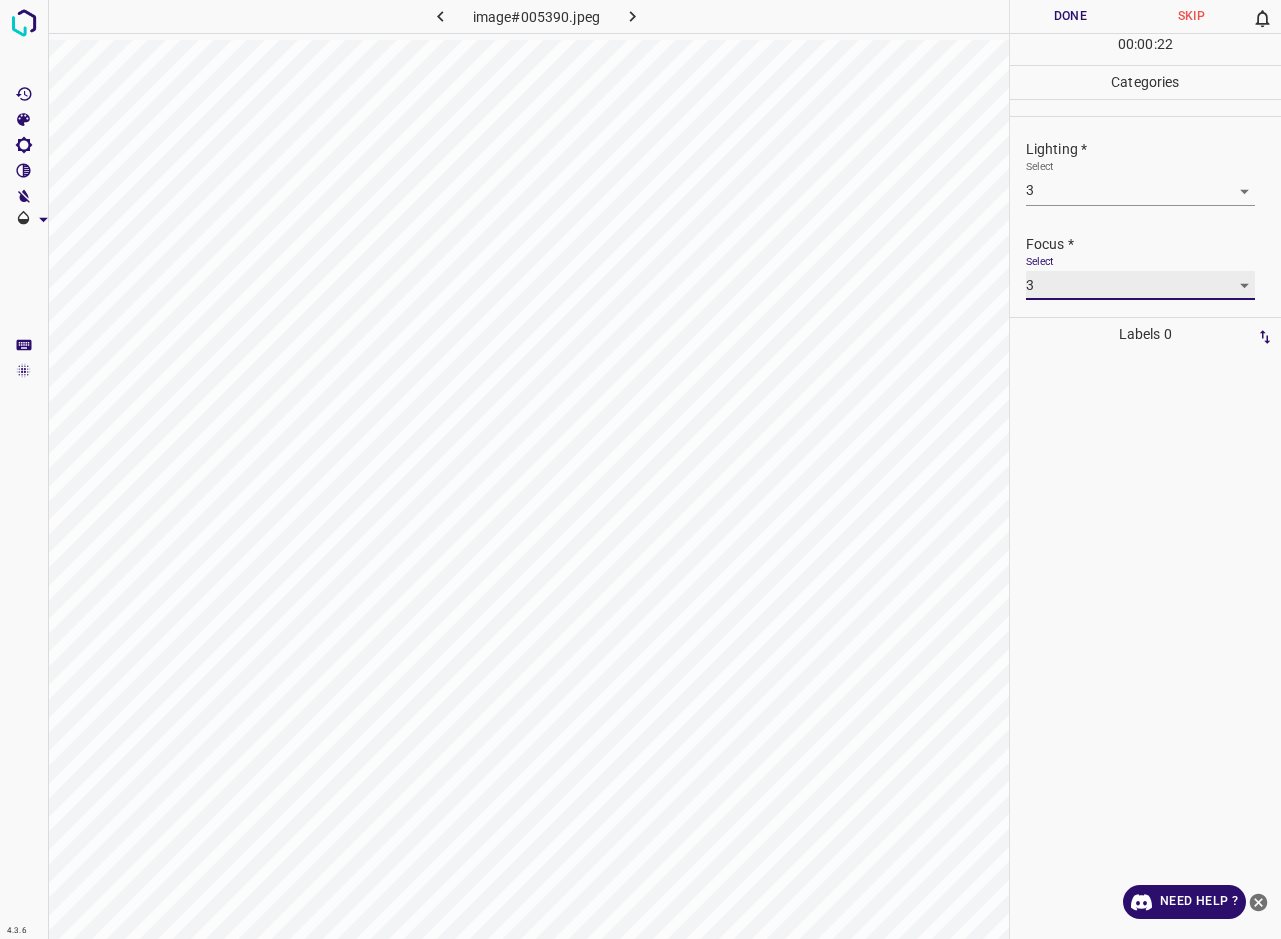 scroll, scrollTop: 98, scrollLeft: 0, axis: vertical 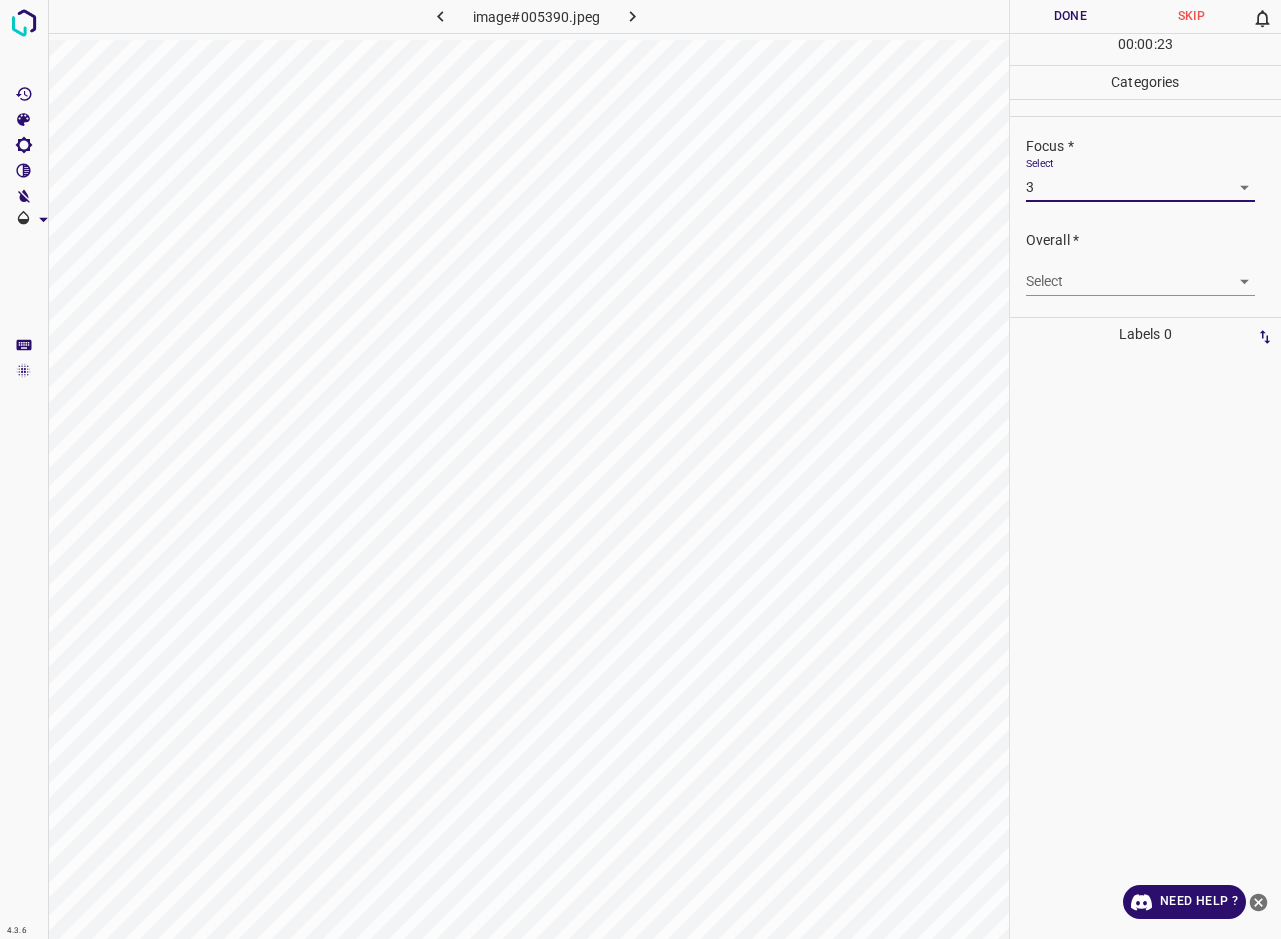 click on "4.3.6  image#005390.jpeg Done Skip 0 00   : 00   : 23   Categories Lighting *  Select 3 3 Focus *  Select 3 3 Overall *  Select ​ Labels   0 Categories 1 Lighting 2 Focus 3 Overall Tools Space Change between modes (Draw & Edit) I Auto labeling R Restore zoom M Zoom in N Zoom out Delete Delete selecte label Filters Z Restore filters X Saturation filter C Brightness filter V Contrast filter B Gray scale filter General O Download Need Help ? - Text - Hide - Delete" at bounding box center (640, 469) 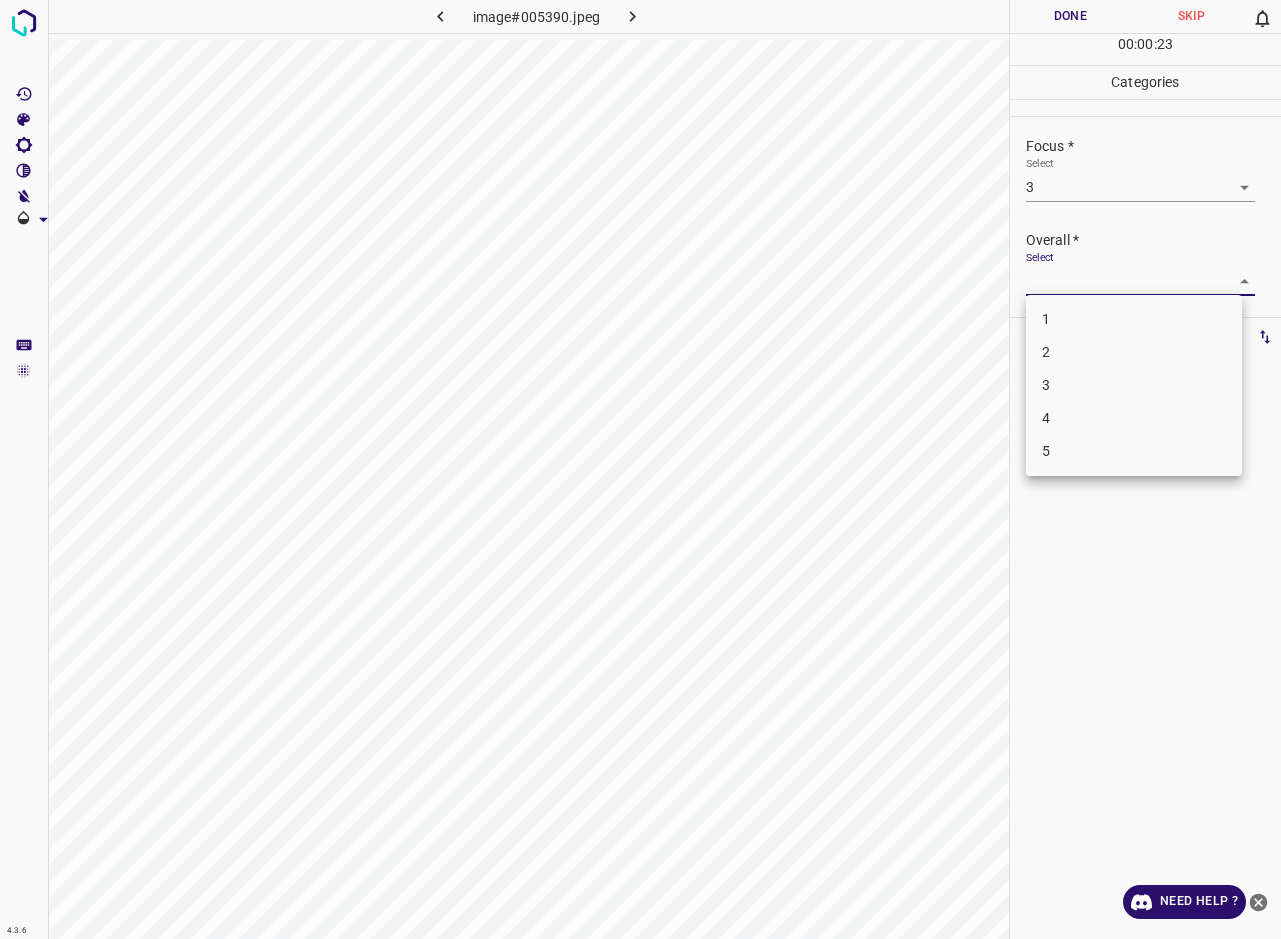 click on "3" at bounding box center [1134, 385] 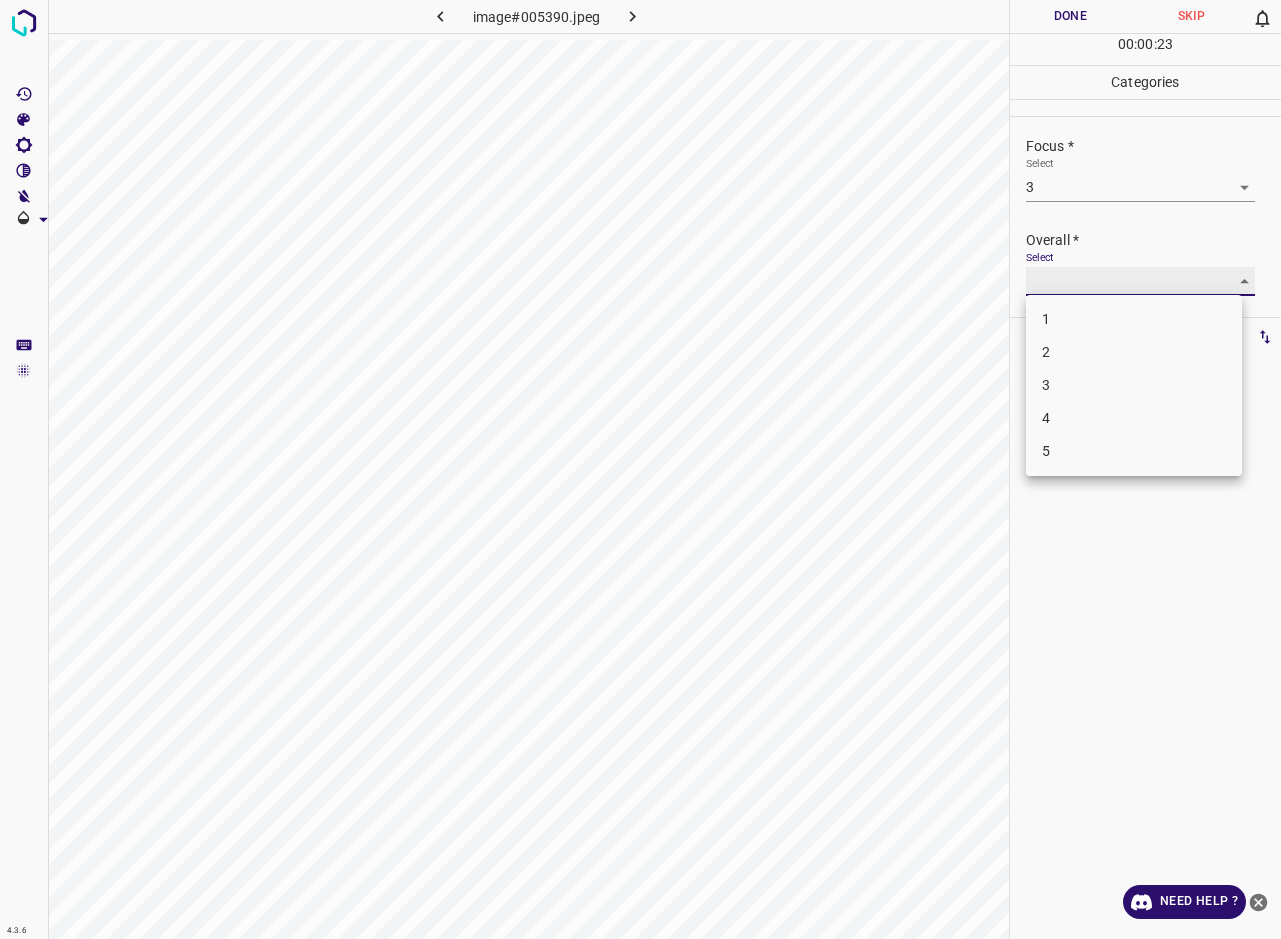 type on "3" 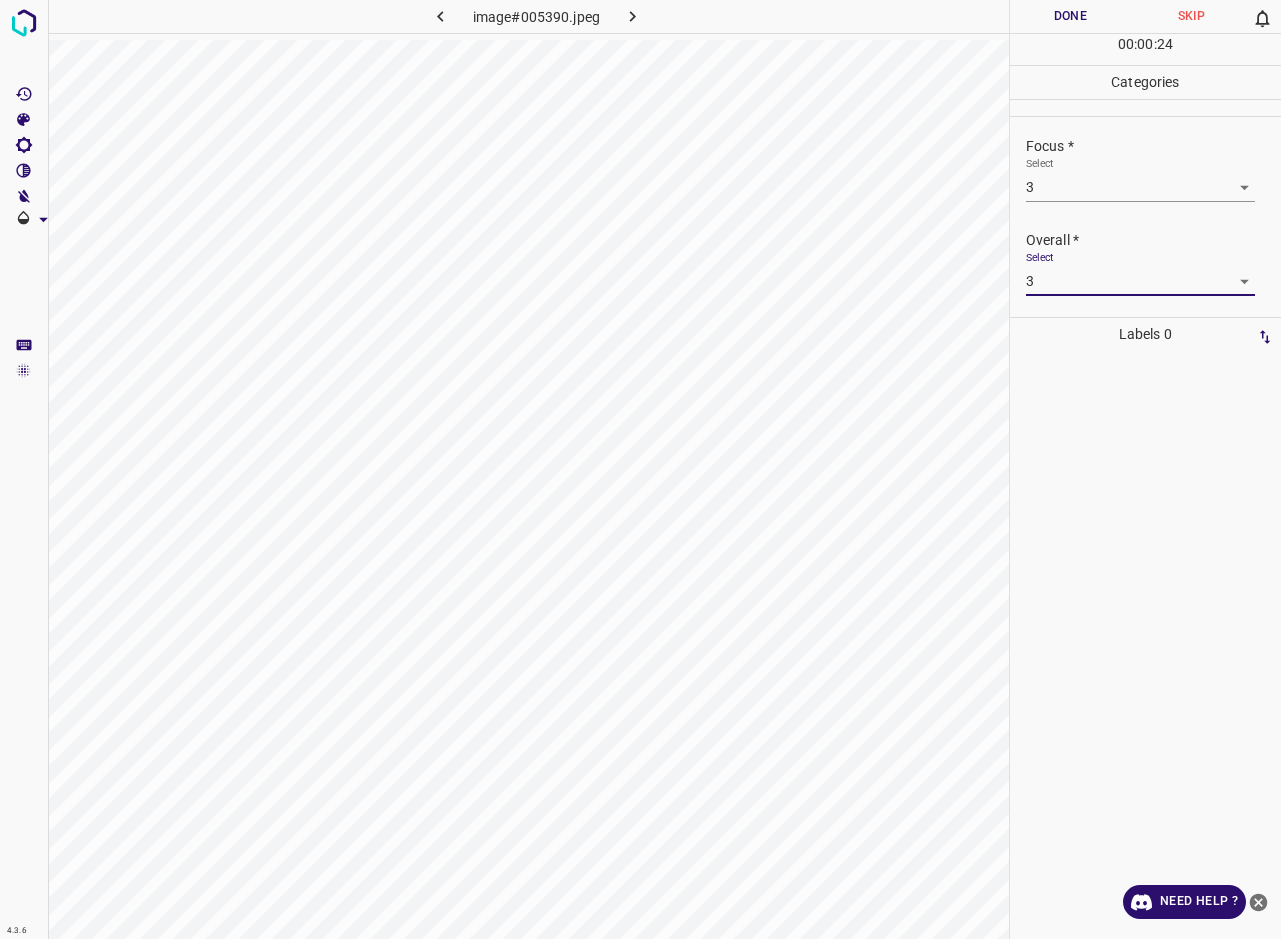 click on "Done" at bounding box center (1070, 16) 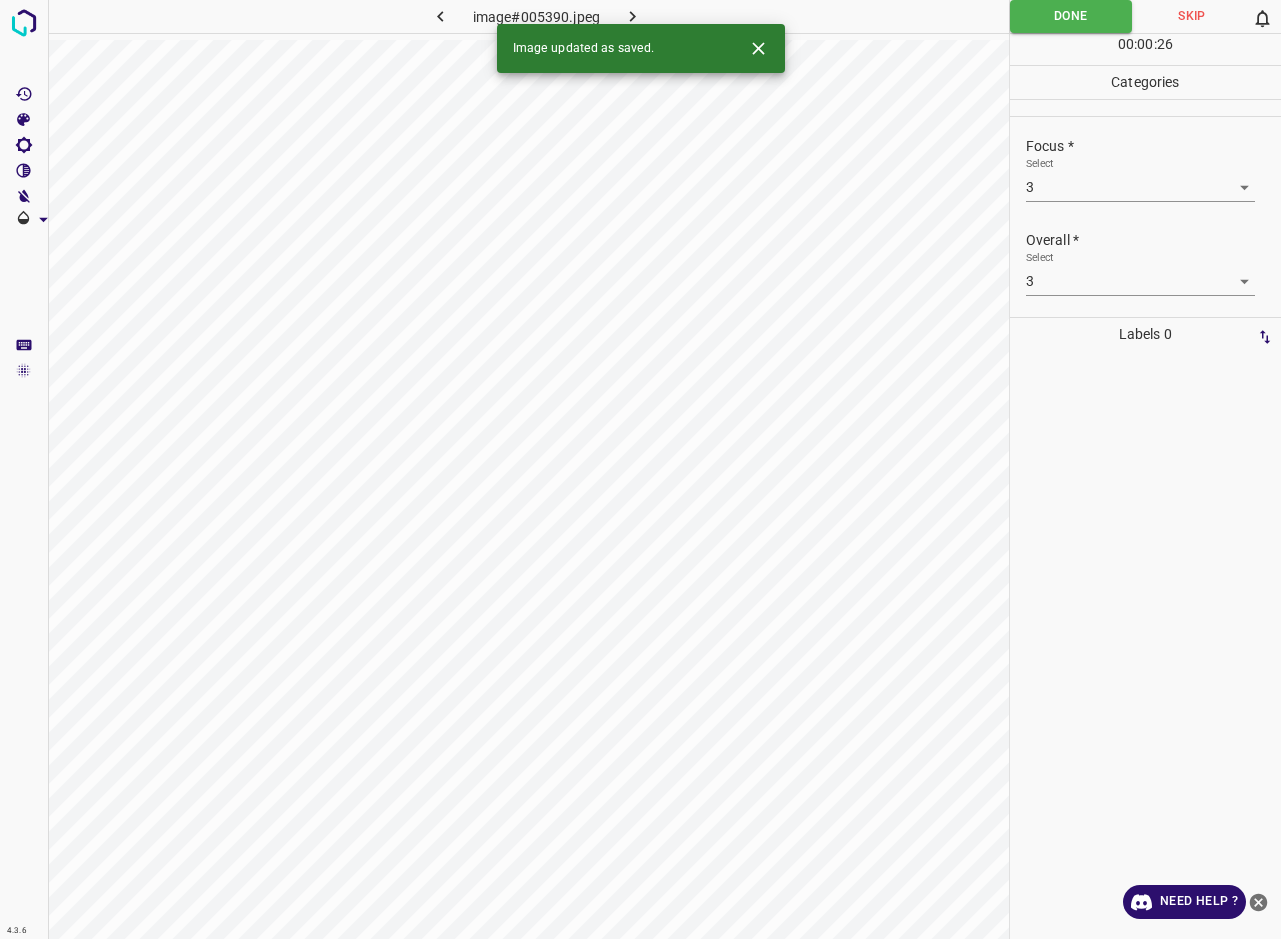 click 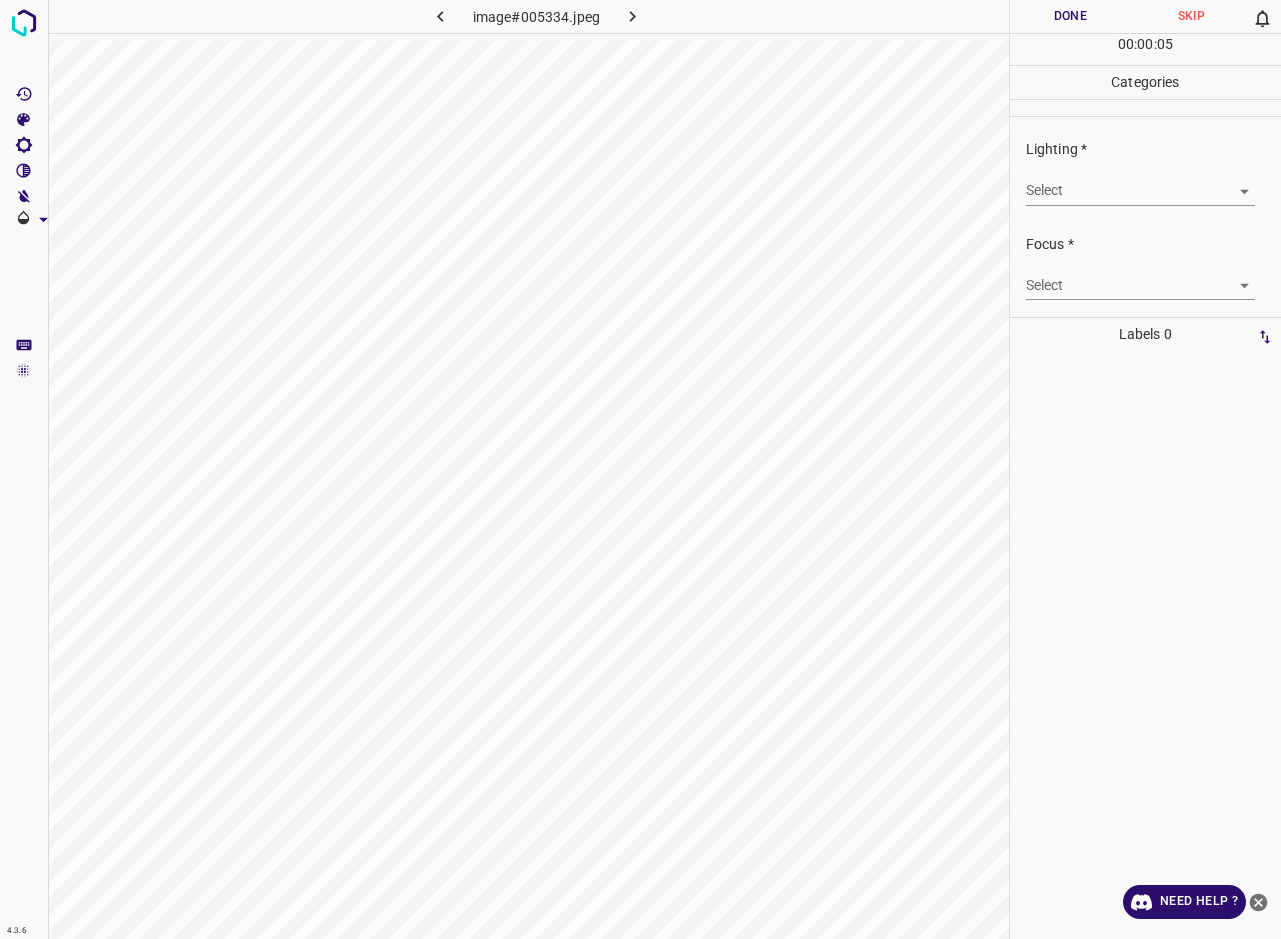 click on "4.3.6  image#005334.jpeg Done Skip 0 00   : 00   : 05   Categories Lighting *  Select ​ Focus *  Select ​ Overall *  Select ​ Labels   0 Categories 1 Lighting 2 Focus 3 Overall Tools Space Change between modes (Draw & Edit) I Auto labeling R Restore zoom M Zoom in N Zoom out Delete Delete selecte label Filters Z Restore filters X Saturation filter C Brightness filter V Contrast filter B Gray scale filter General O Download Need Help ? - Text - Hide - Delete" at bounding box center [640, 469] 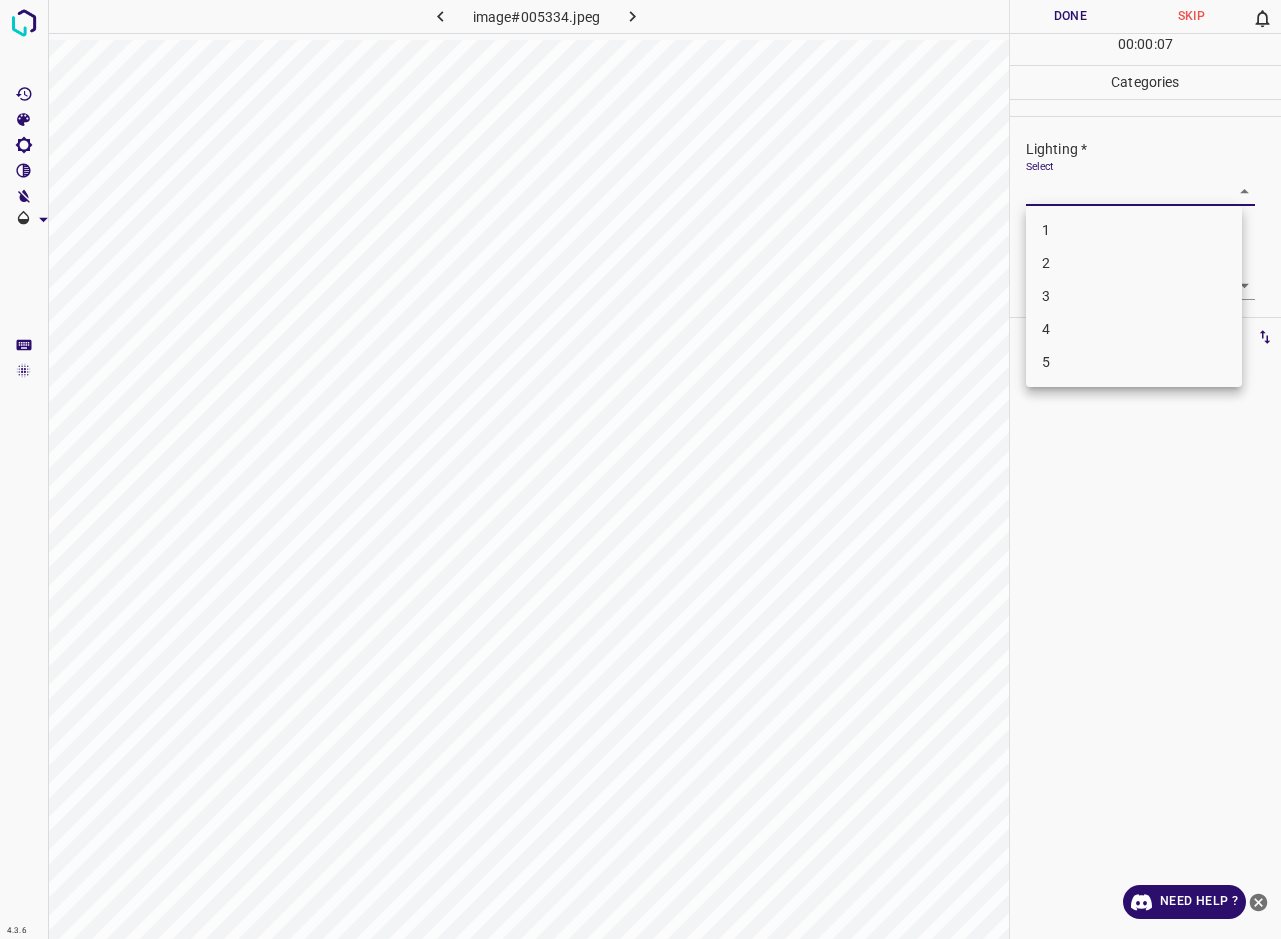 click on "3" at bounding box center (1134, 296) 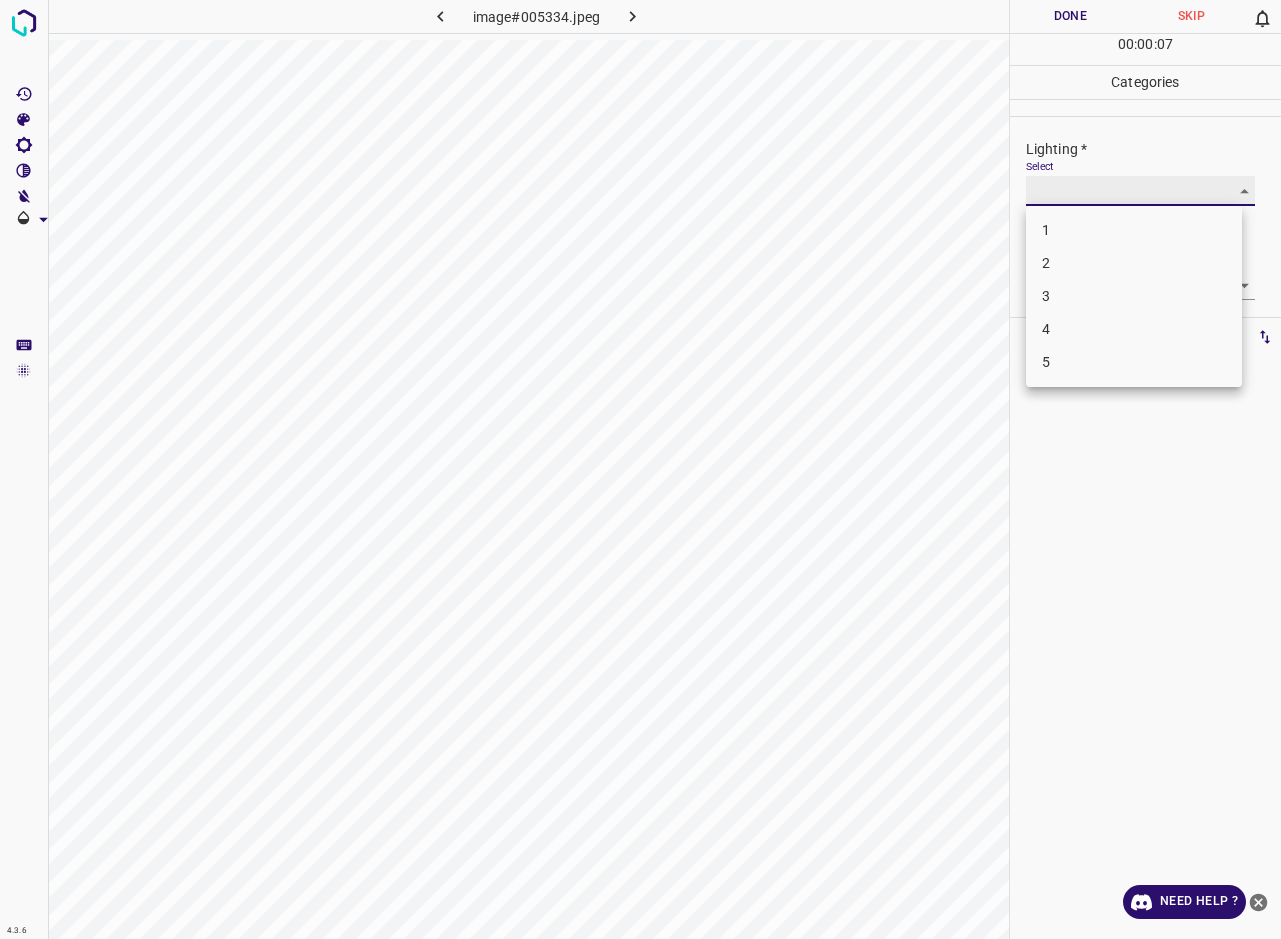 type on "3" 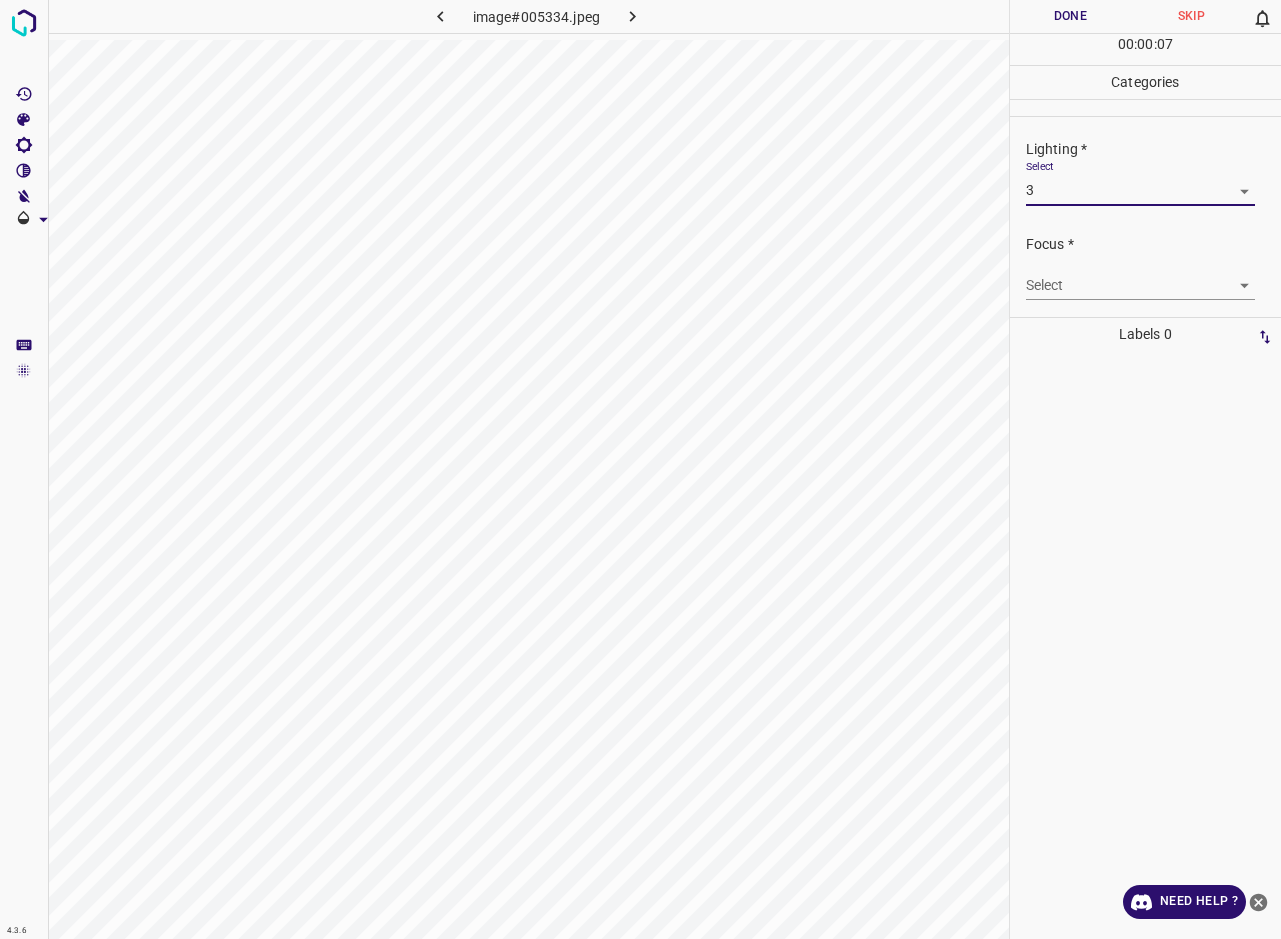 click on "4.3.6  image#005334.jpeg Done Skip 0 00   : 00   : 07   Categories Lighting *  Select 3 3 Focus *  Select ​ Overall *  Select ​ Labels   0 Categories 1 Lighting 2 Focus 3 Overall Tools Space Change between modes (Draw & Edit) I Auto labeling R Restore zoom M Zoom in N Zoom out Delete Delete selecte label Filters Z Restore filters X Saturation filter C Brightness filter V Contrast filter B Gray scale filter General O Download Need Help ? - Text - Hide - Delete 1 2 3 4 5" at bounding box center (640, 469) 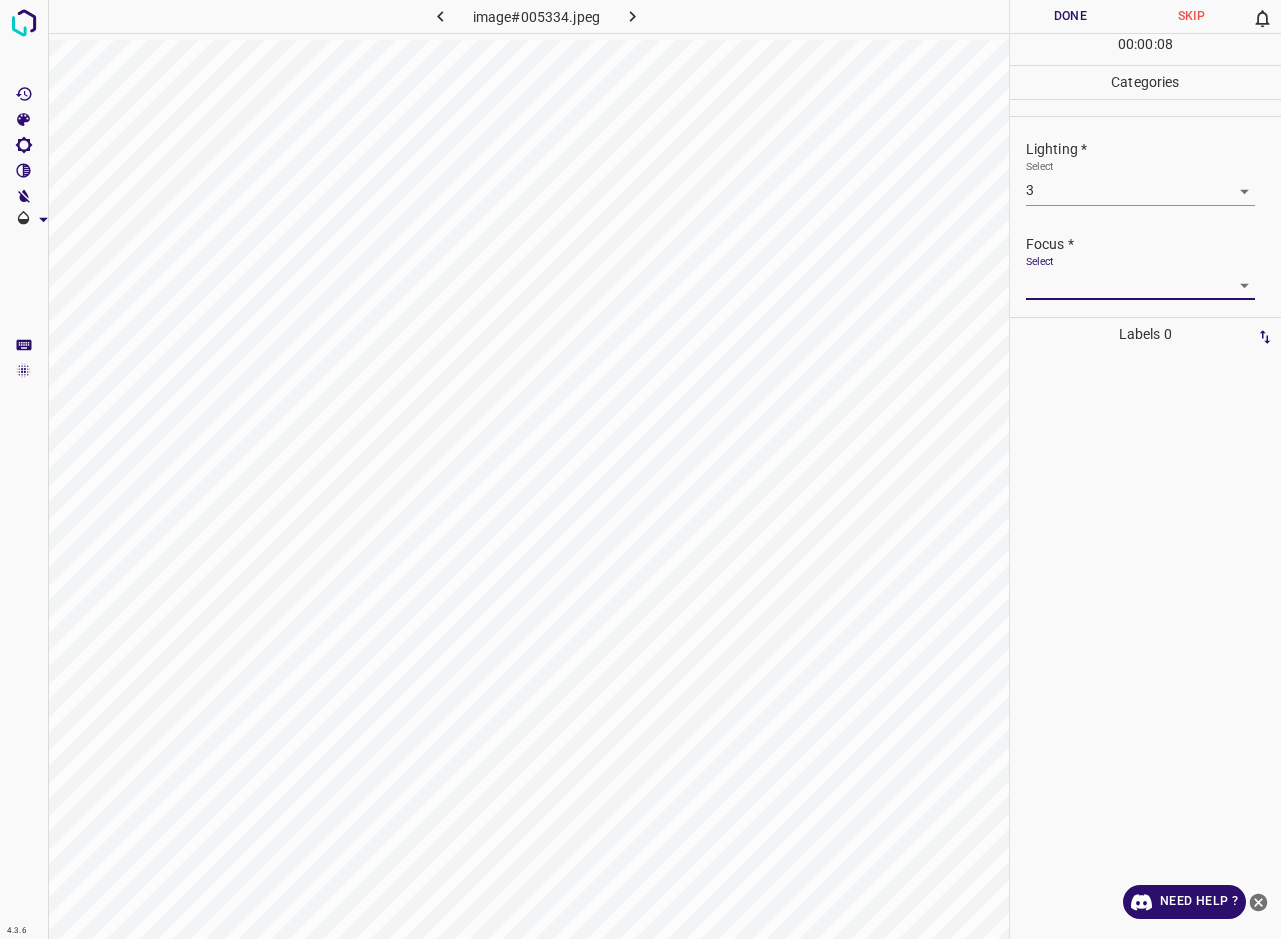 click on "4.3.6  image#005334.jpeg Done Skip 0 00   : 00   : 08   Categories Lighting *  Select 3 3 Focus *  Select ​ Overall *  Select ​ Labels   0 Categories 1 Lighting 2 Focus 3 Overall Tools Space Change between modes (Draw & Edit) I Auto labeling R Restore zoom M Zoom in N Zoom out Delete Delete selecte label Filters Z Restore filters X Saturation filter C Brightness filter V Contrast filter B Gray scale filter General O Download Need Help ? - Text - Hide - Delete" at bounding box center [640, 469] 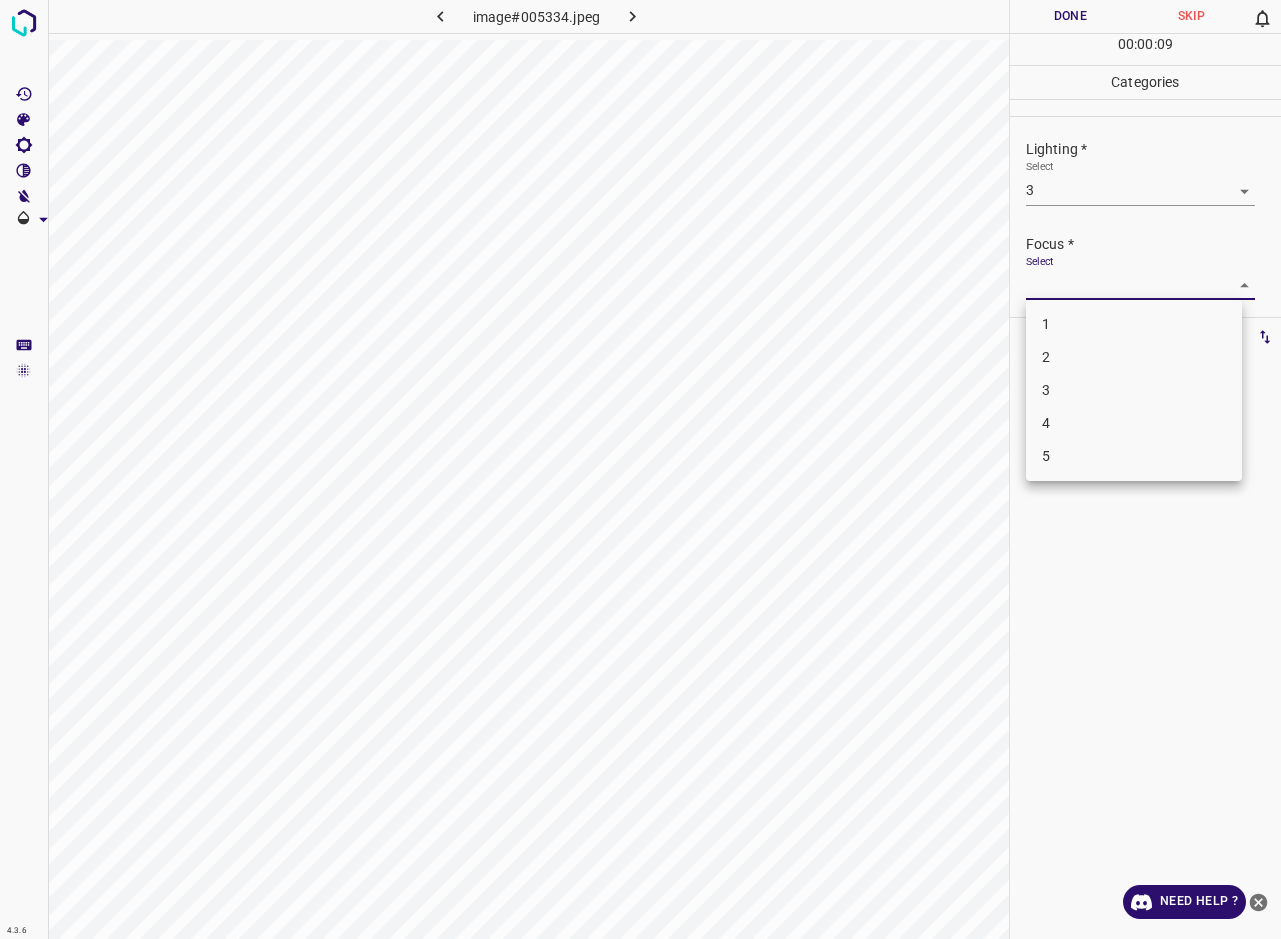 click on "2" at bounding box center (1134, 357) 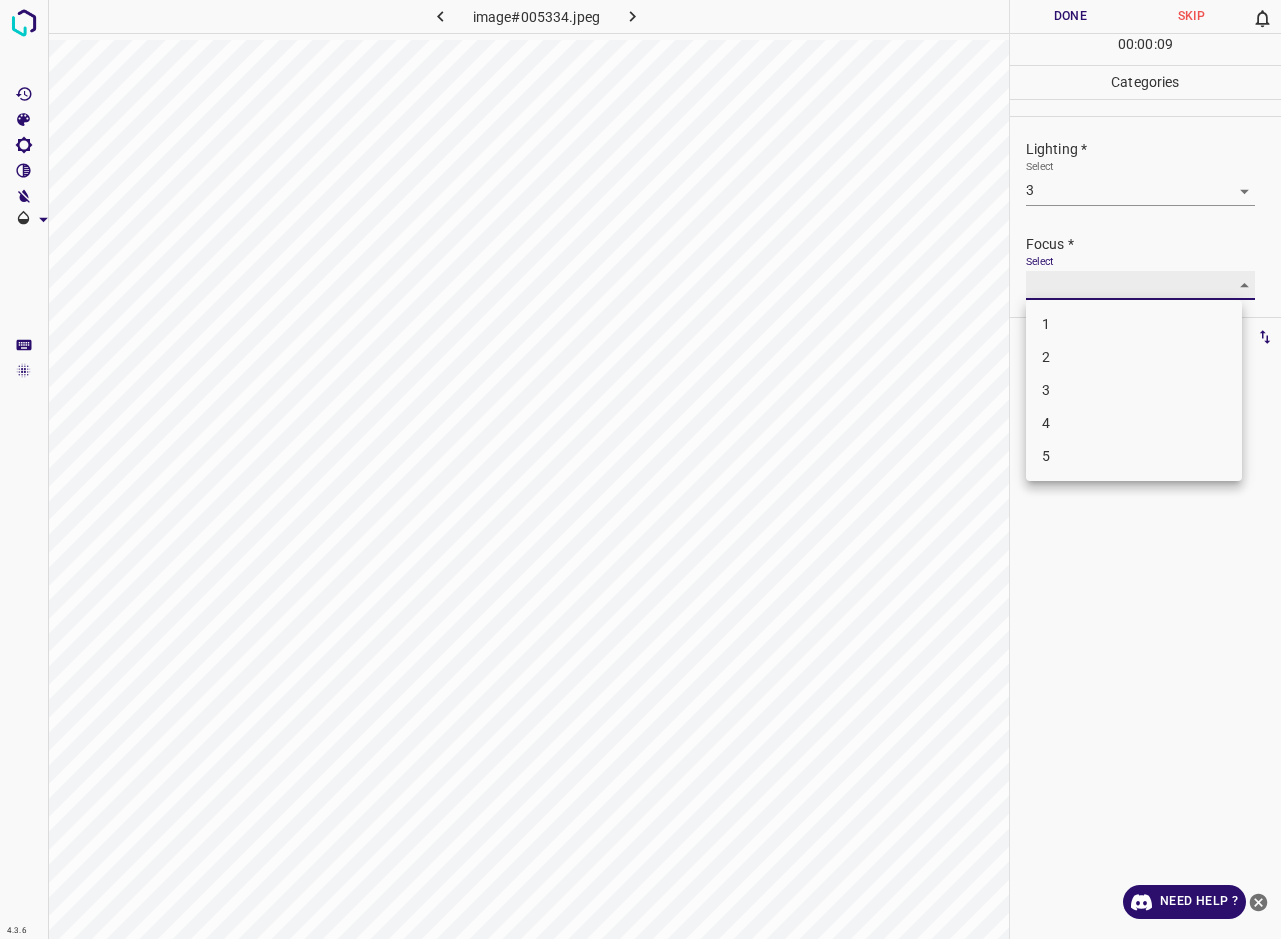 type on "2" 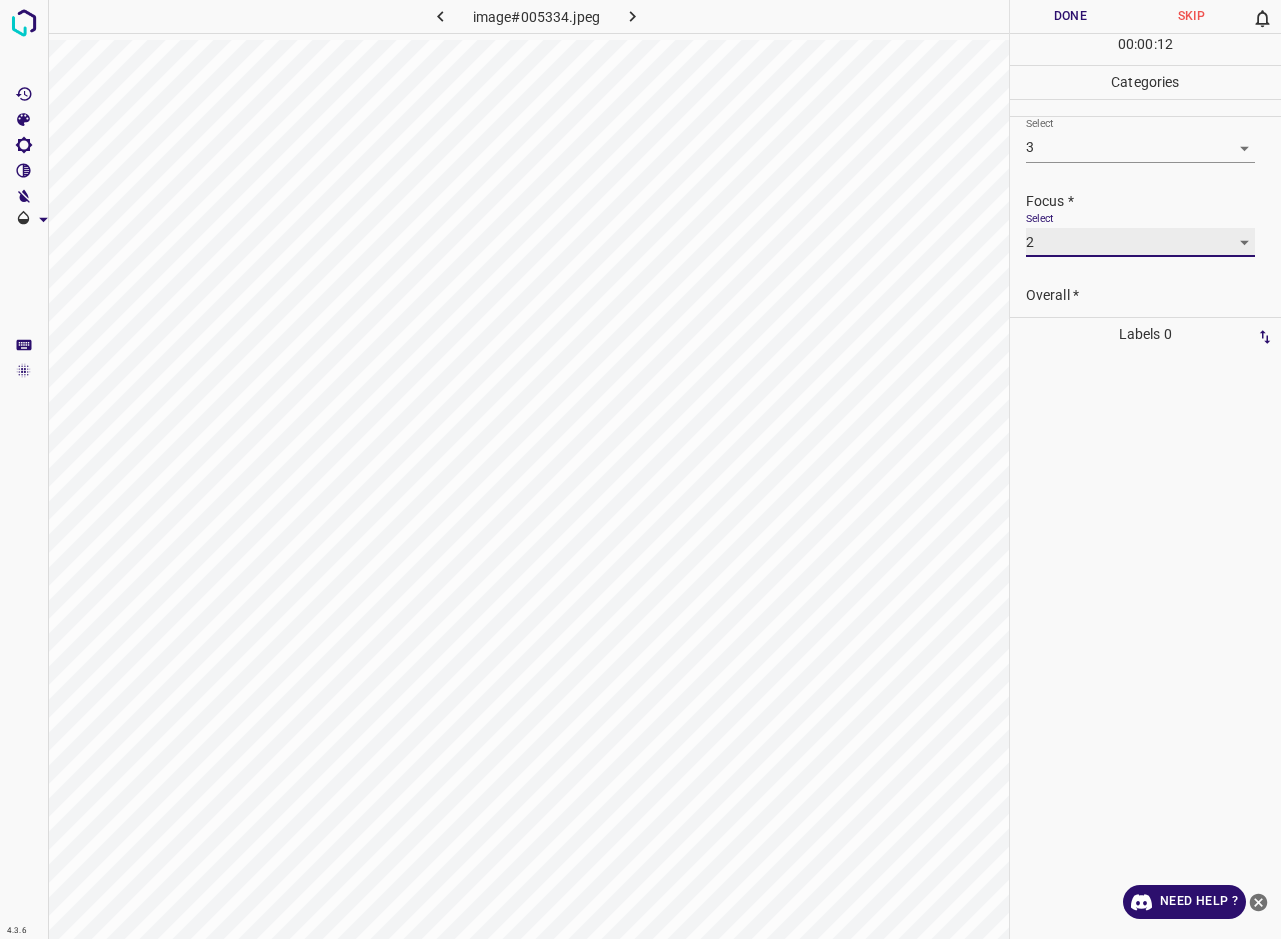 scroll, scrollTop: 74, scrollLeft: 0, axis: vertical 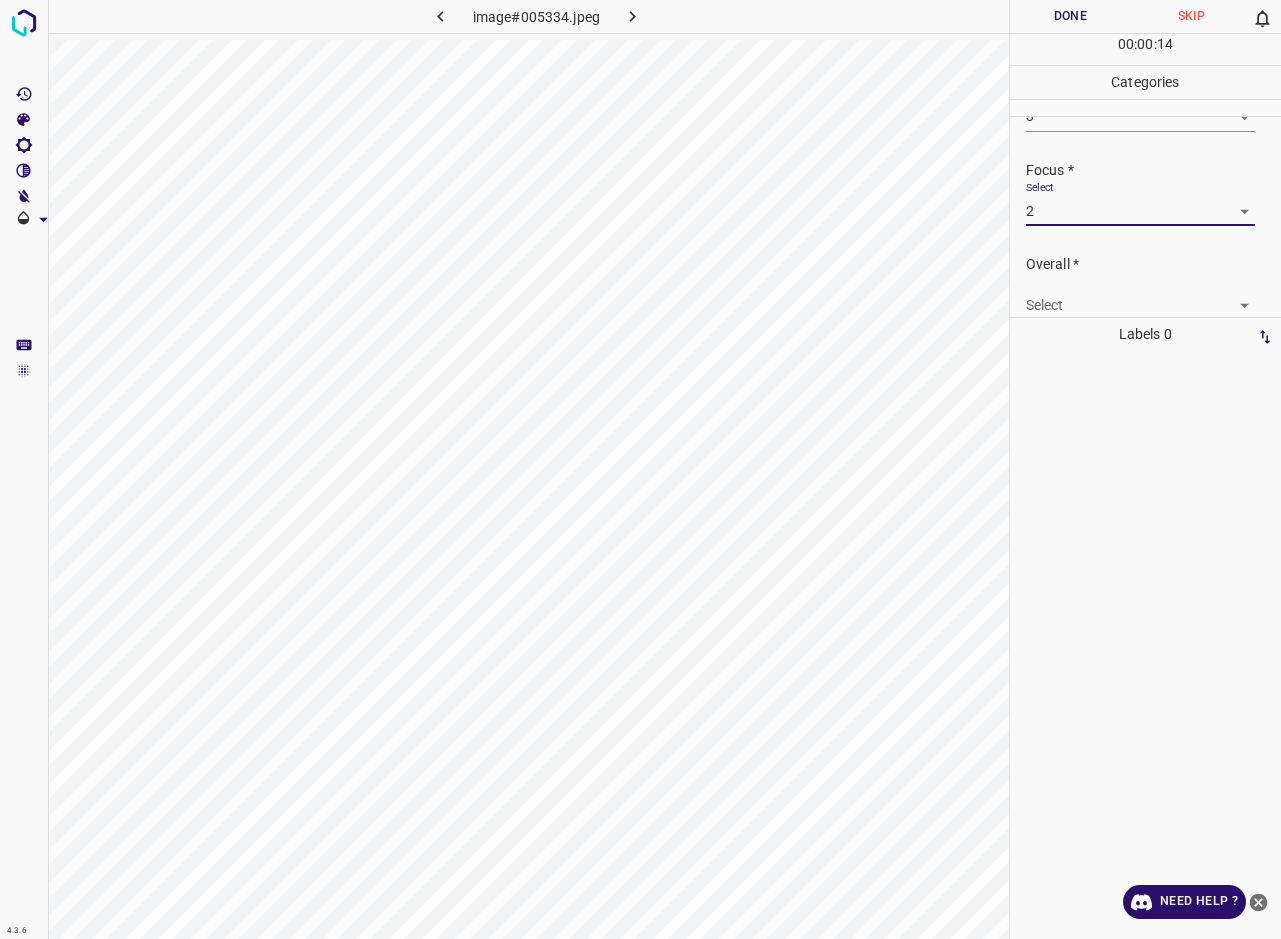 click on "4.3.6  image#005334.jpeg Done Skip 0 00   : 00   : 14   Categories Lighting *  Select 3 3 Focus *  Select 2 2 Overall *  Select ​ Labels   0 Categories 1 Lighting 2 Focus 3 Overall Tools Space Change between modes (Draw & Edit) I Auto labeling R Restore zoom M Zoom in N Zoom out Delete Delete selecte label Filters Z Restore filters X Saturation filter C Brightness filter V Contrast filter B Gray scale filter General O Download Need Help ? - Text - Hide - Delete" at bounding box center [640, 469] 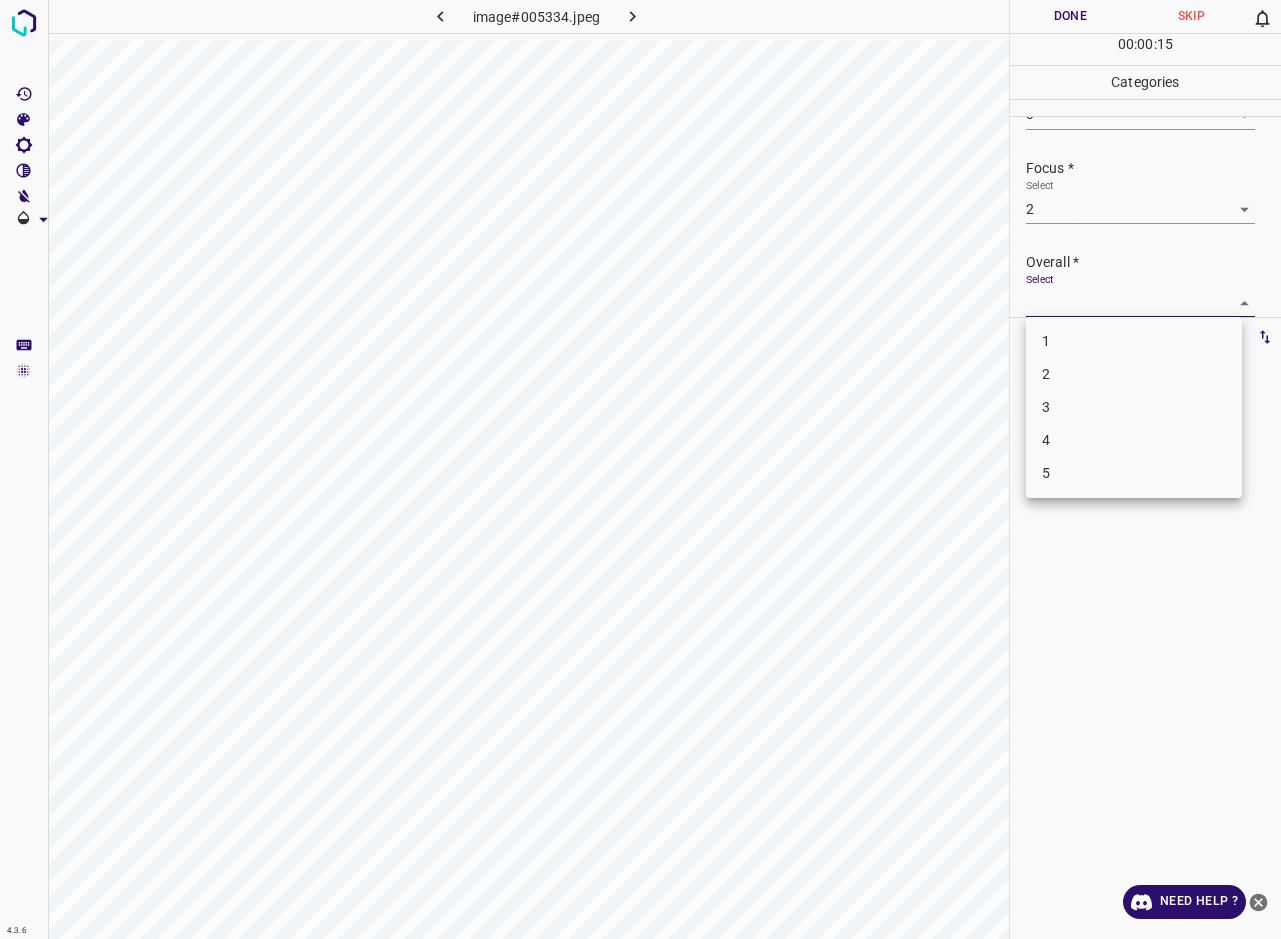 click on "2" at bounding box center [1134, 374] 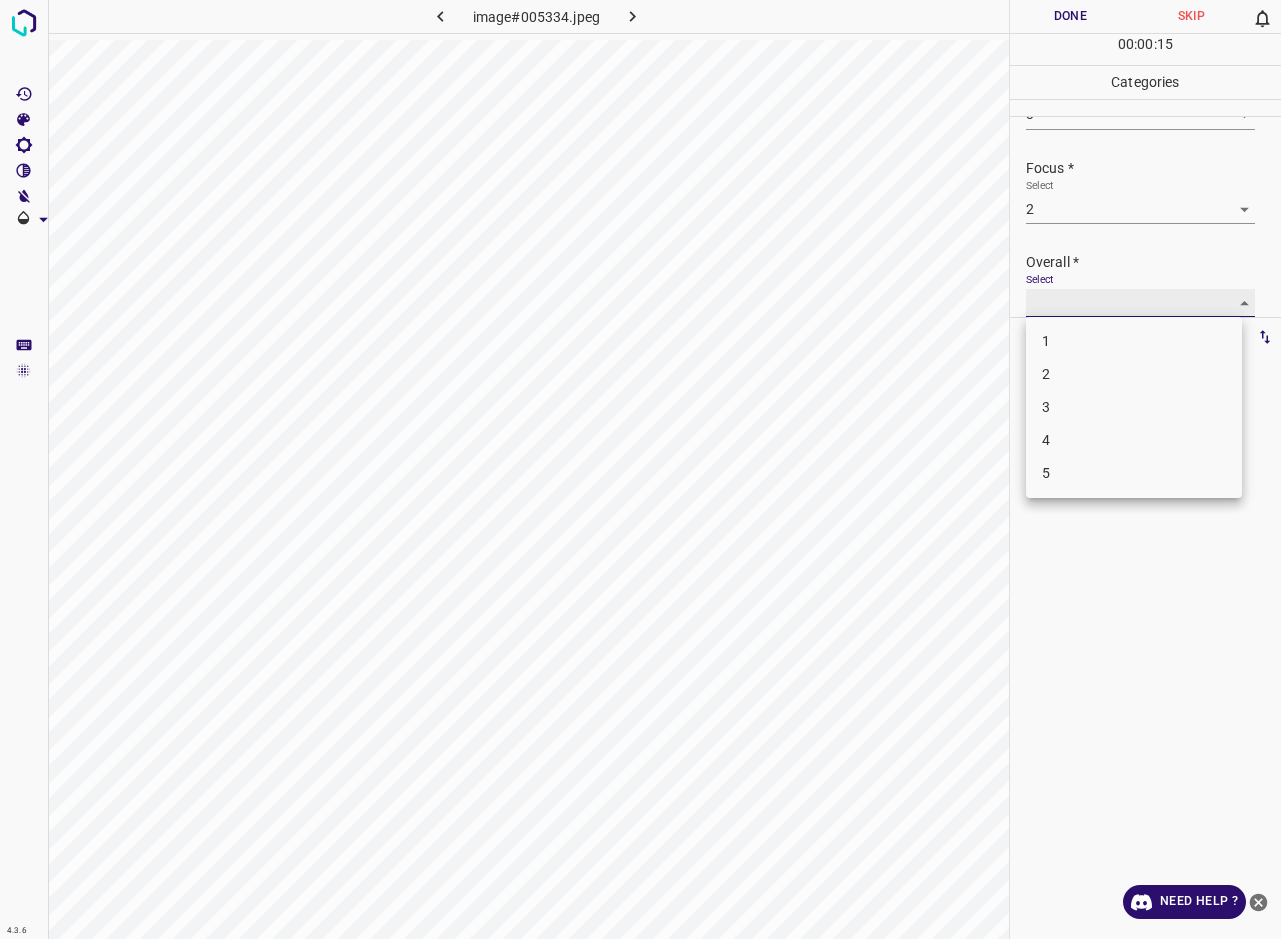 type on "2" 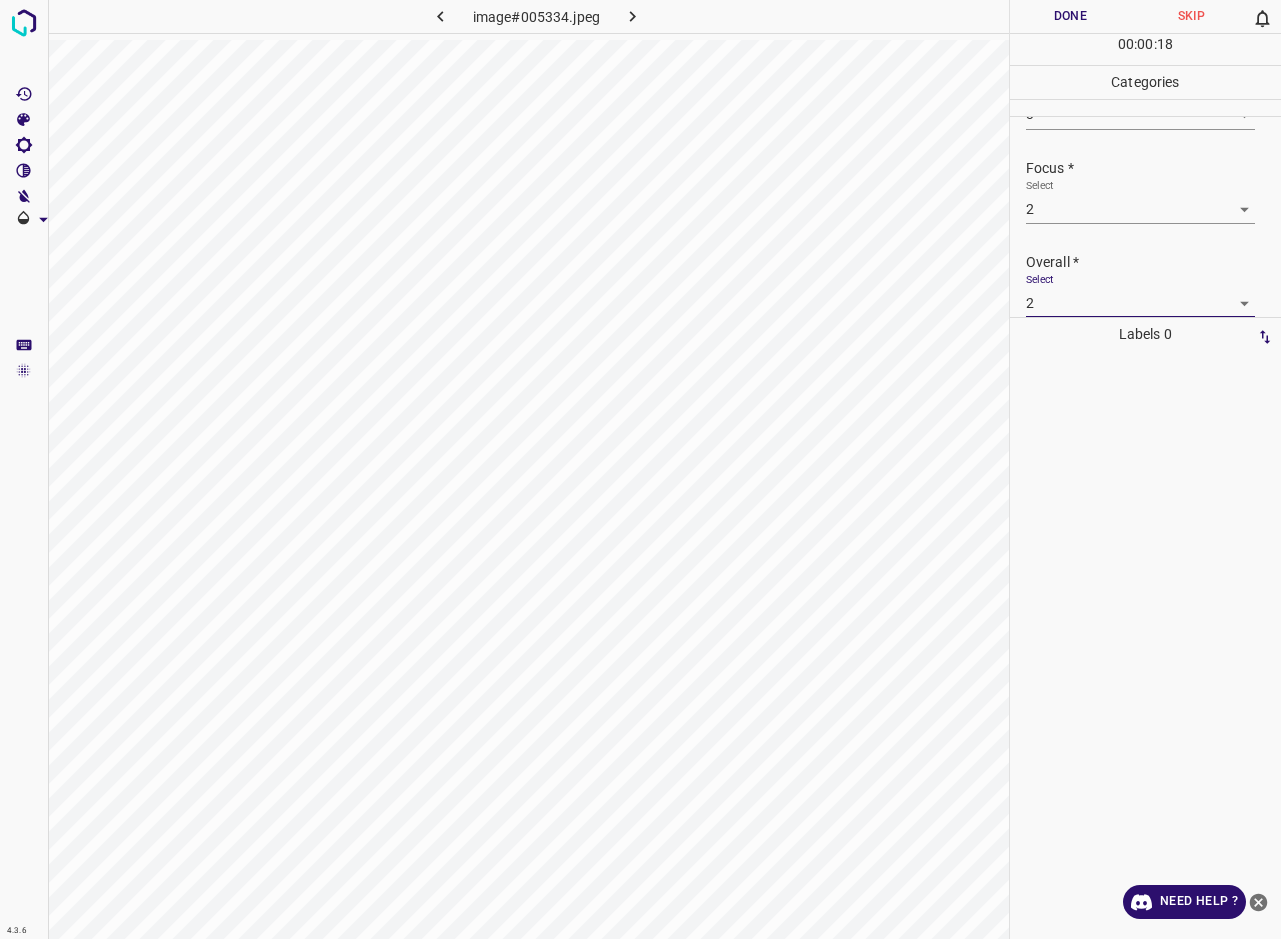 click on "Done" at bounding box center (1070, 16) 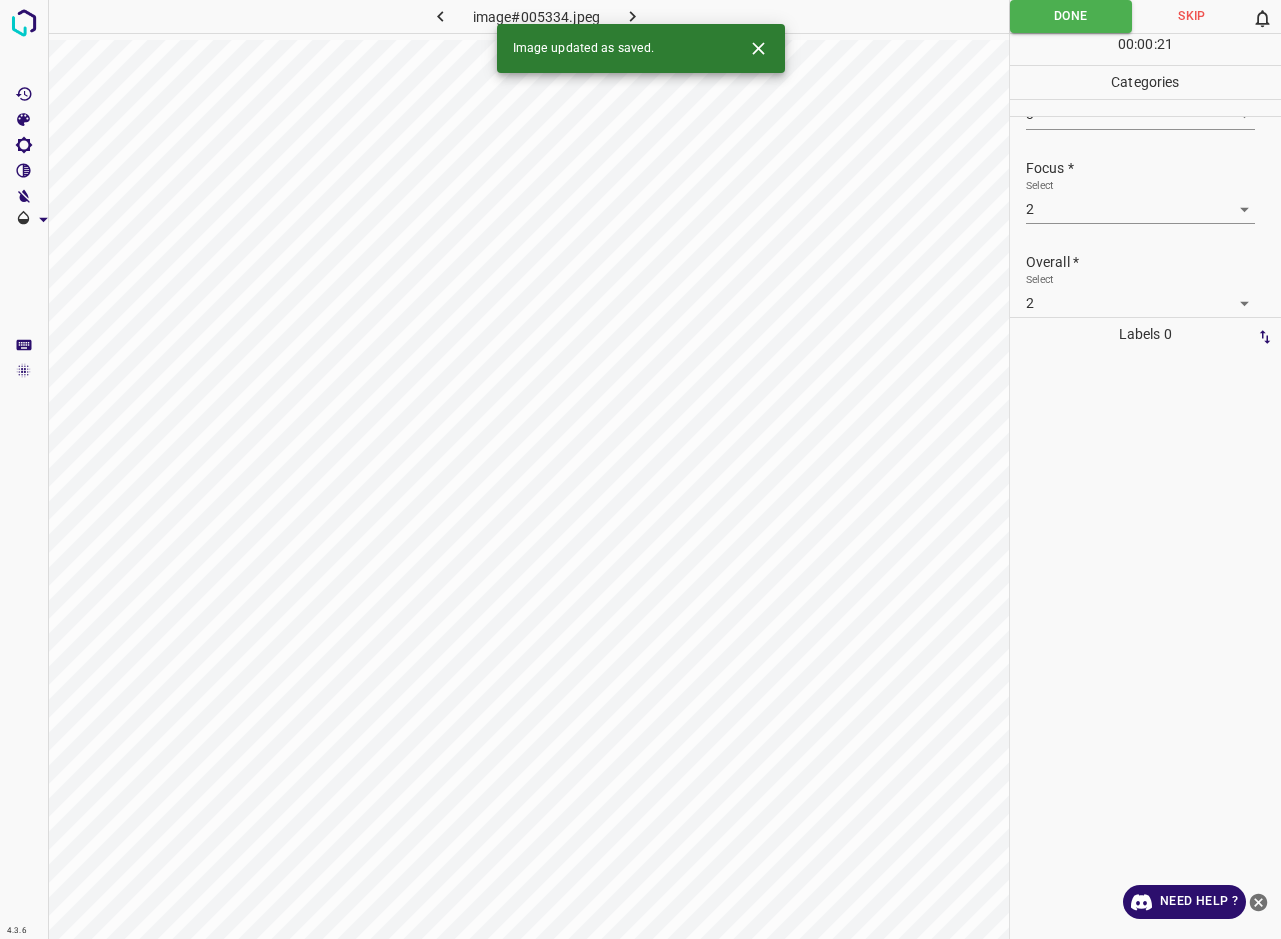 click 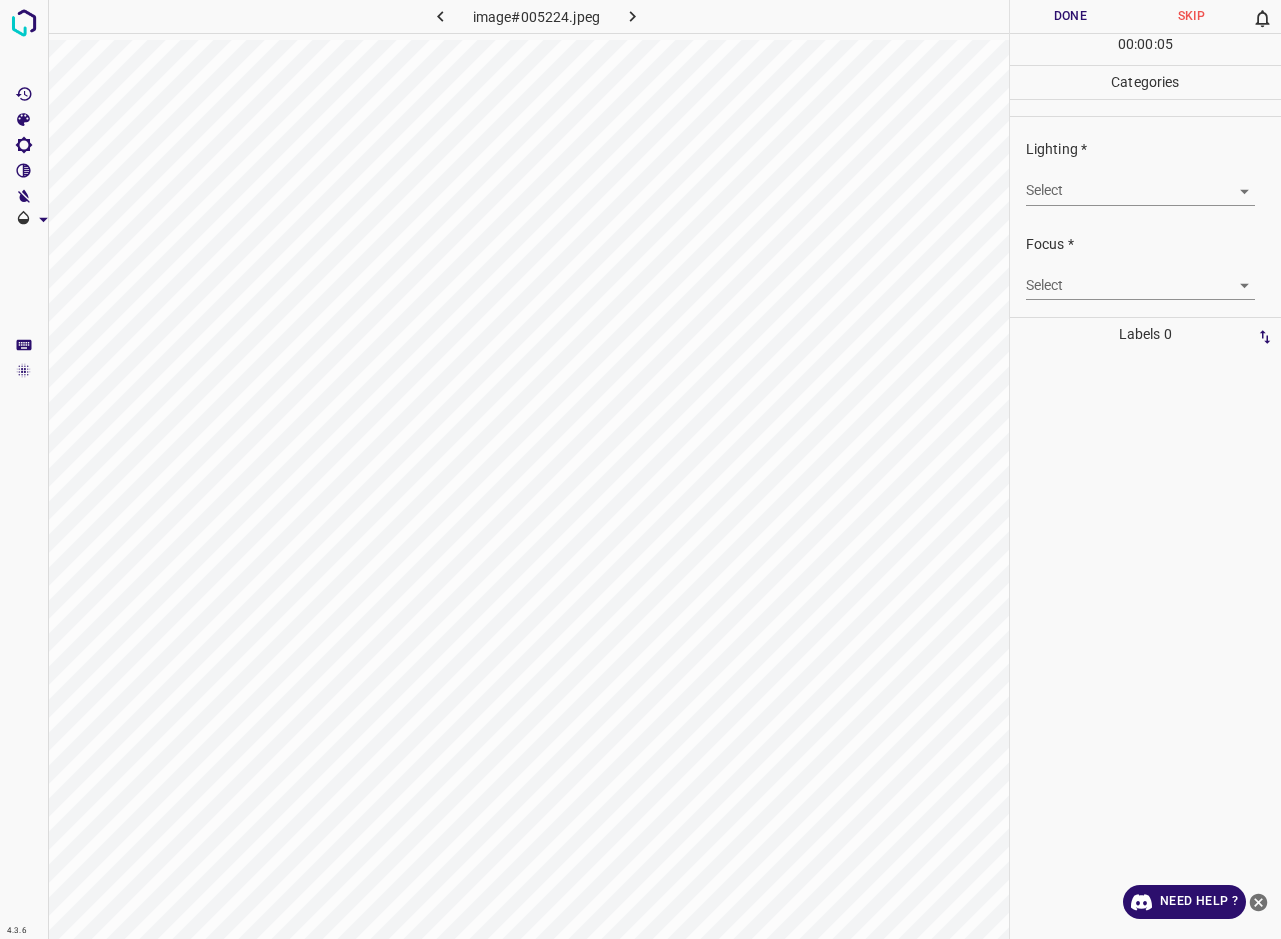 click on "4.3.6  image#005224.jpeg Done Skip 0 00   : 00   : 05   Categories Lighting *  Select ​ Focus *  Select ​ Overall *  Select ​ Labels   0 Categories 1 Lighting 2 Focus 3 Overall Tools Space Change between modes (Draw & Edit) I Auto labeling R Restore zoom M Zoom in N Zoom out Delete Delete selecte label Filters Z Restore filters X Saturation filter C Brightness filter V Contrast filter B Gray scale filter General O Download Need Help ? - Text - Hide - Delete" at bounding box center [640, 469] 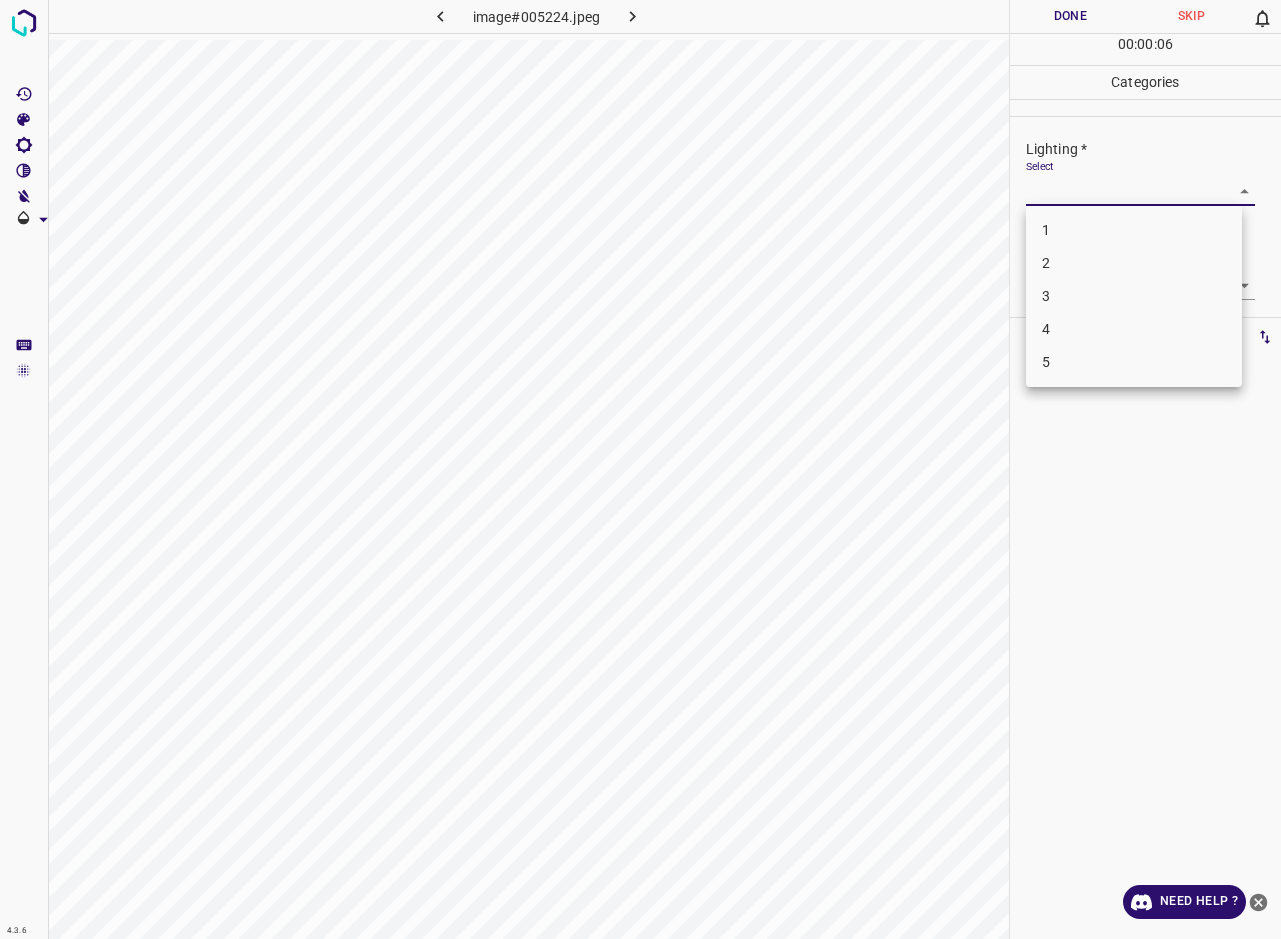 click on "2" at bounding box center [1134, 263] 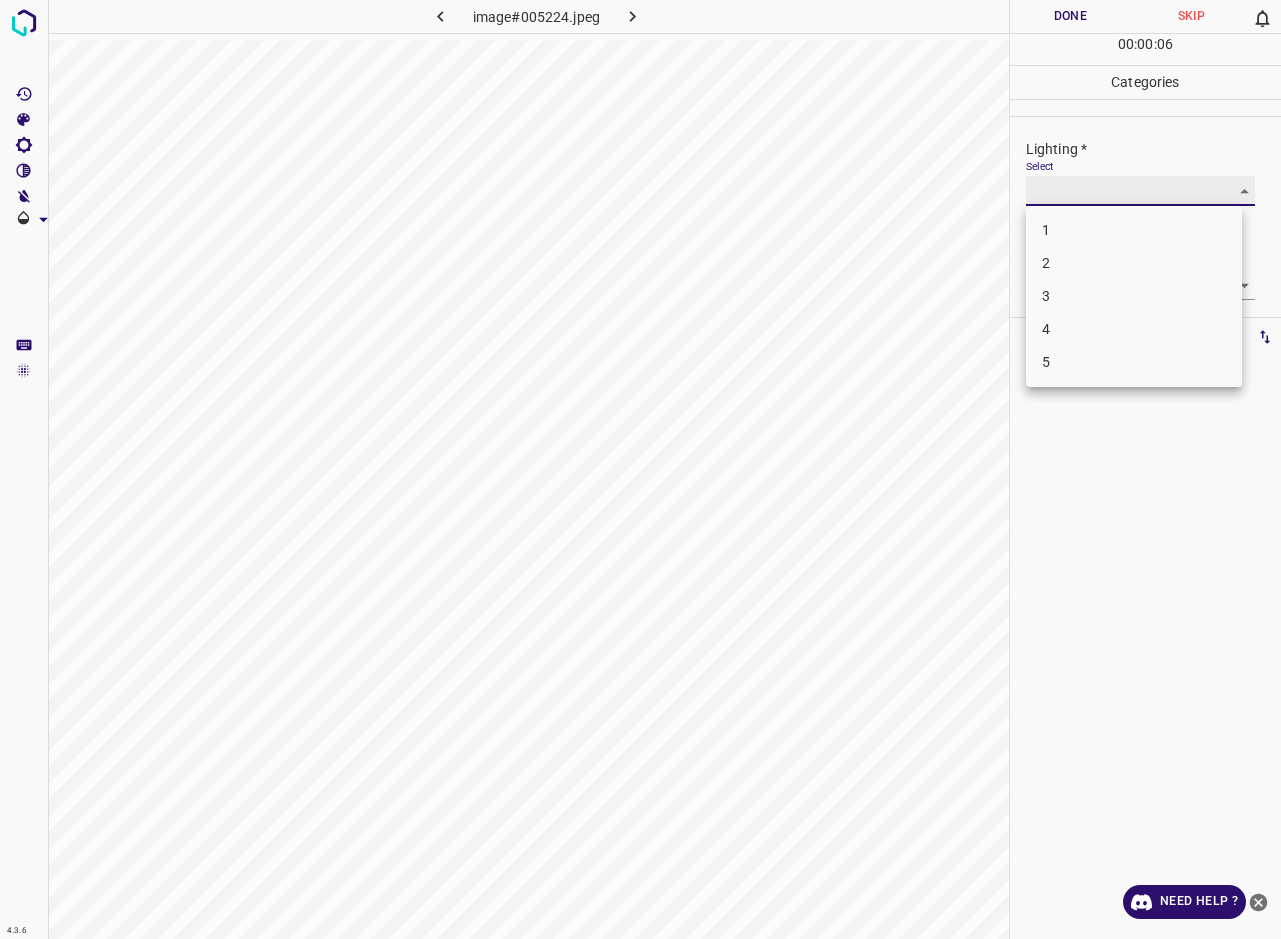 type on "2" 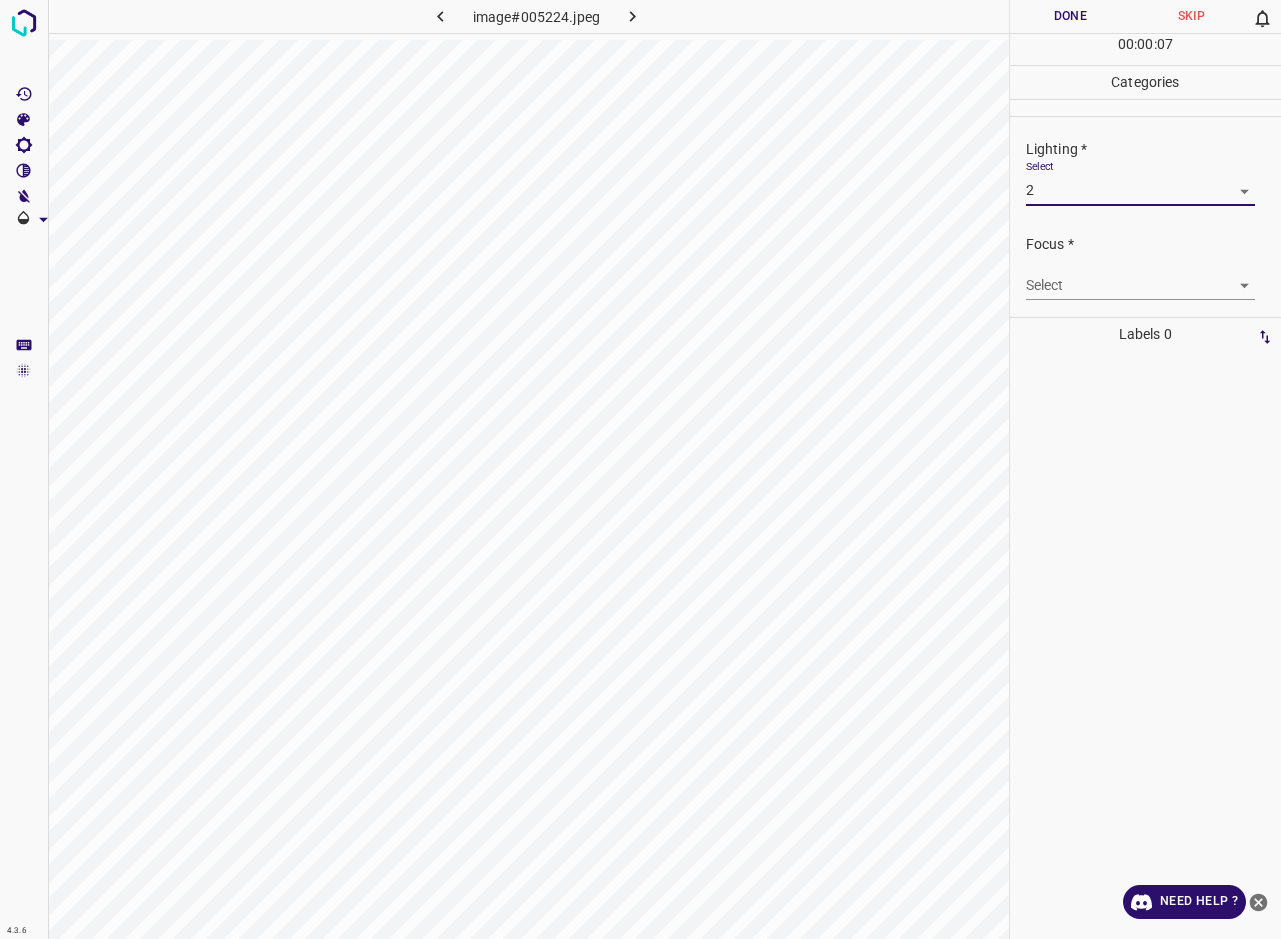 click on "4.3.6  image#005224.jpeg Done Skip 0 00   : 00   : 07   Categories Lighting *  Select 2 2 Focus *  Select ​ Overall *  Select ​ Labels   0 Categories 1 Lighting 2 Focus 3 Overall Tools Space Change between modes (Draw & Edit) I Auto labeling R Restore zoom M Zoom in N Zoom out Delete Delete selecte label Filters Z Restore filters X Saturation filter C Brightness filter V Contrast filter B Gray scale filter General O Download Need Help ? - Text - Hide - Delete" at bounding box center [640, 469] 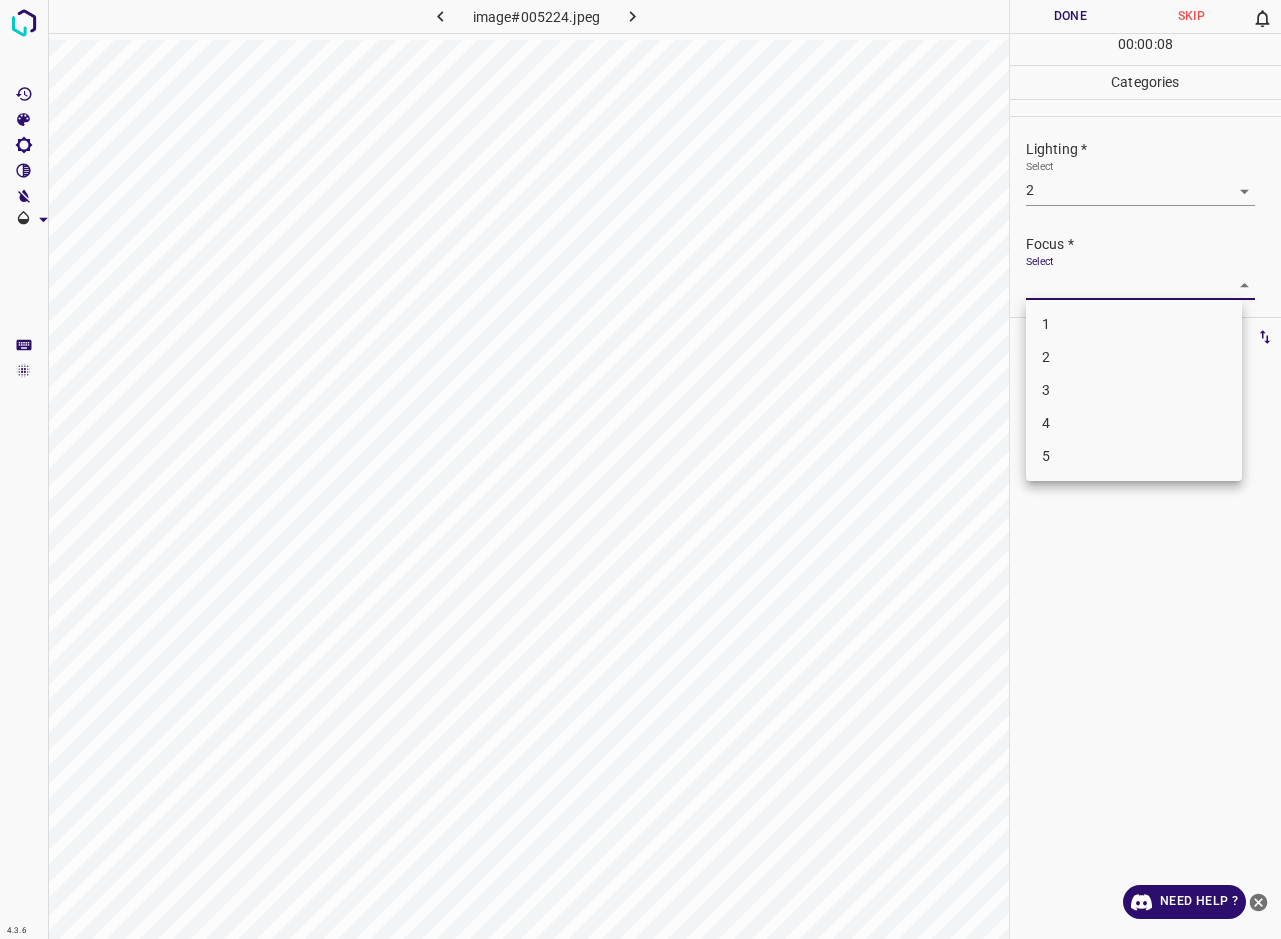 click on "3" at bounding box center (1134, 390) 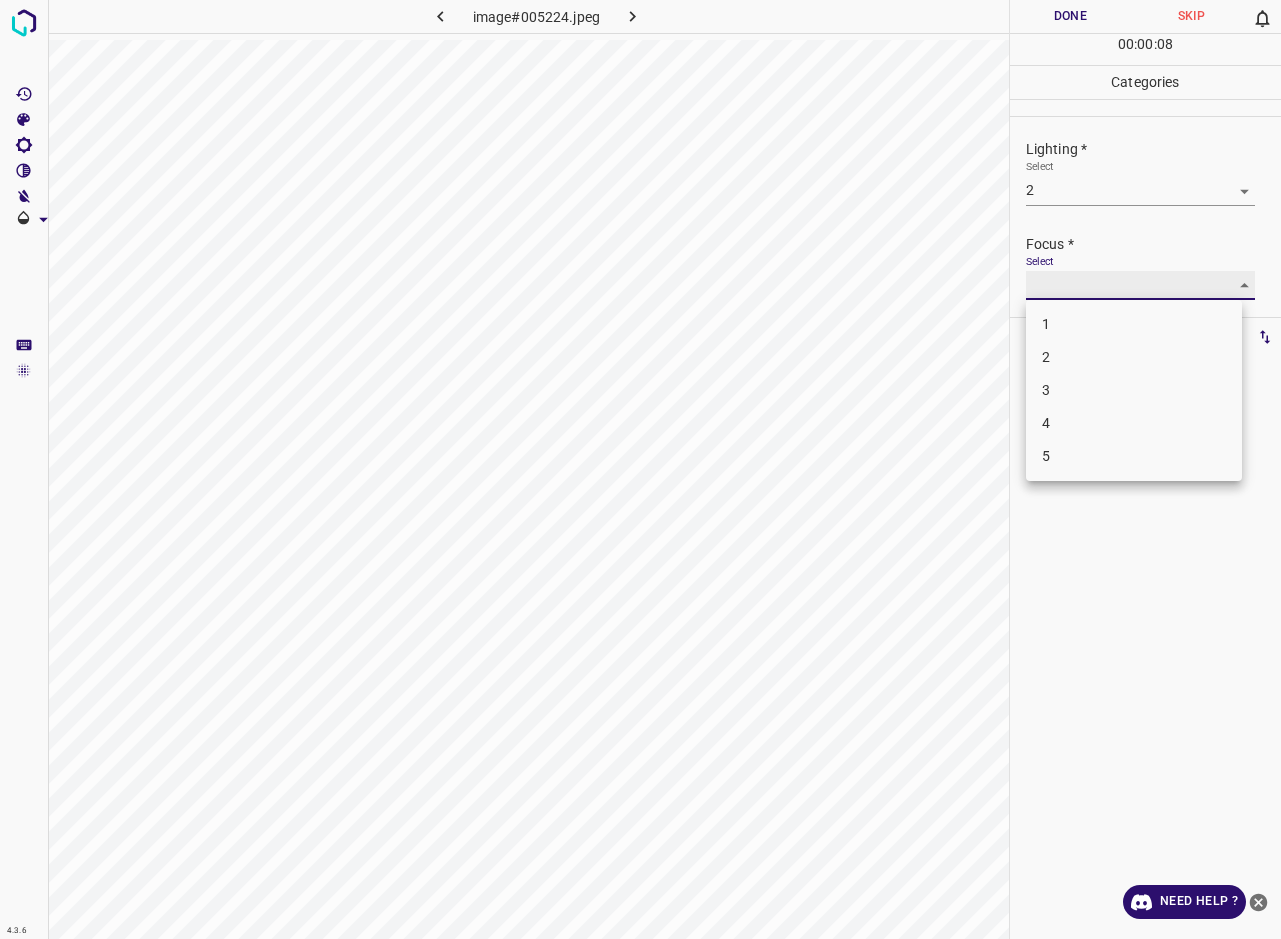 type on "3" 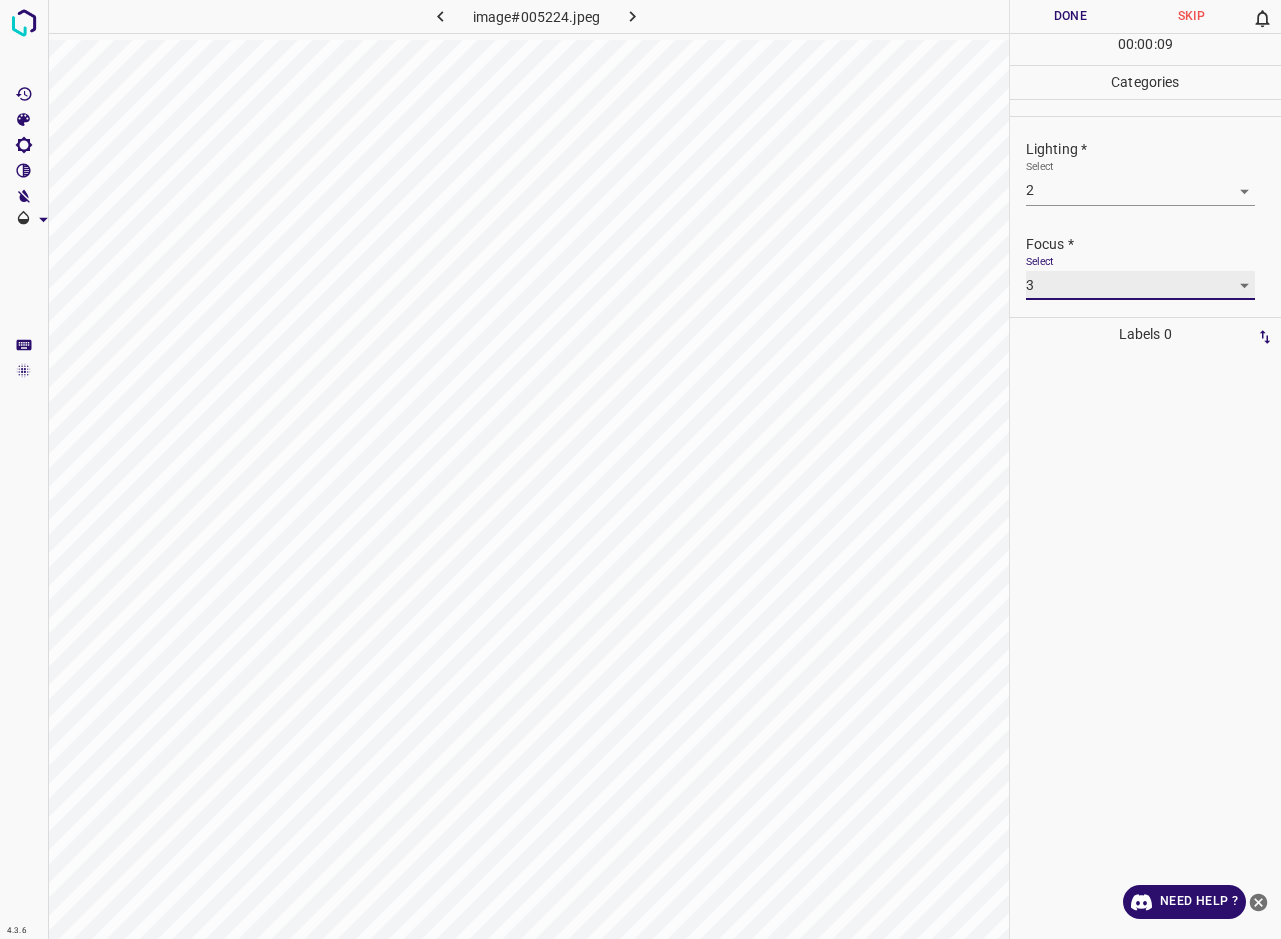 scroll, scrollTop: 20, scrollLeft: 0, axis: vertical 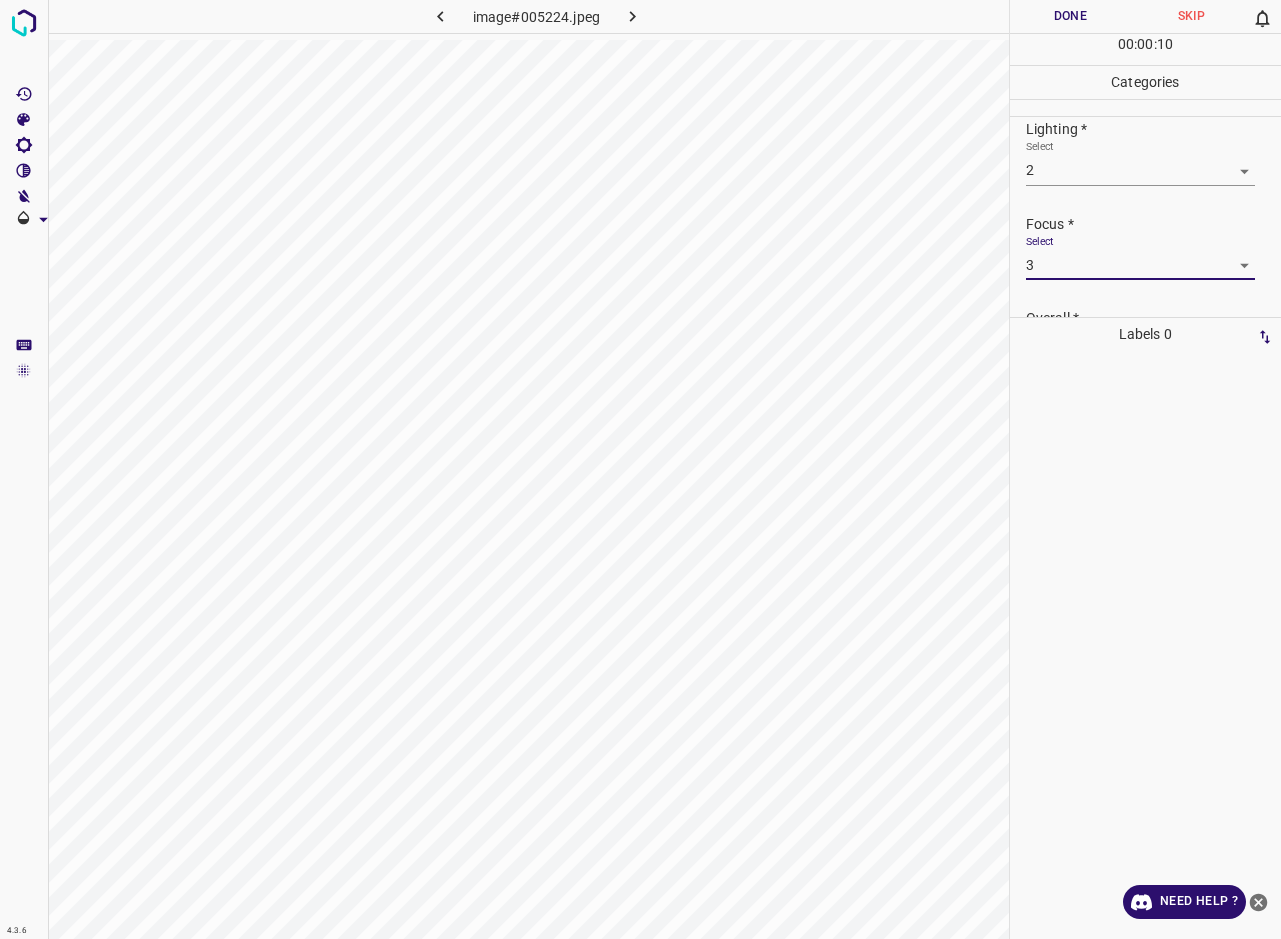 click on "Overall *" at bounding box center (1153, 318) 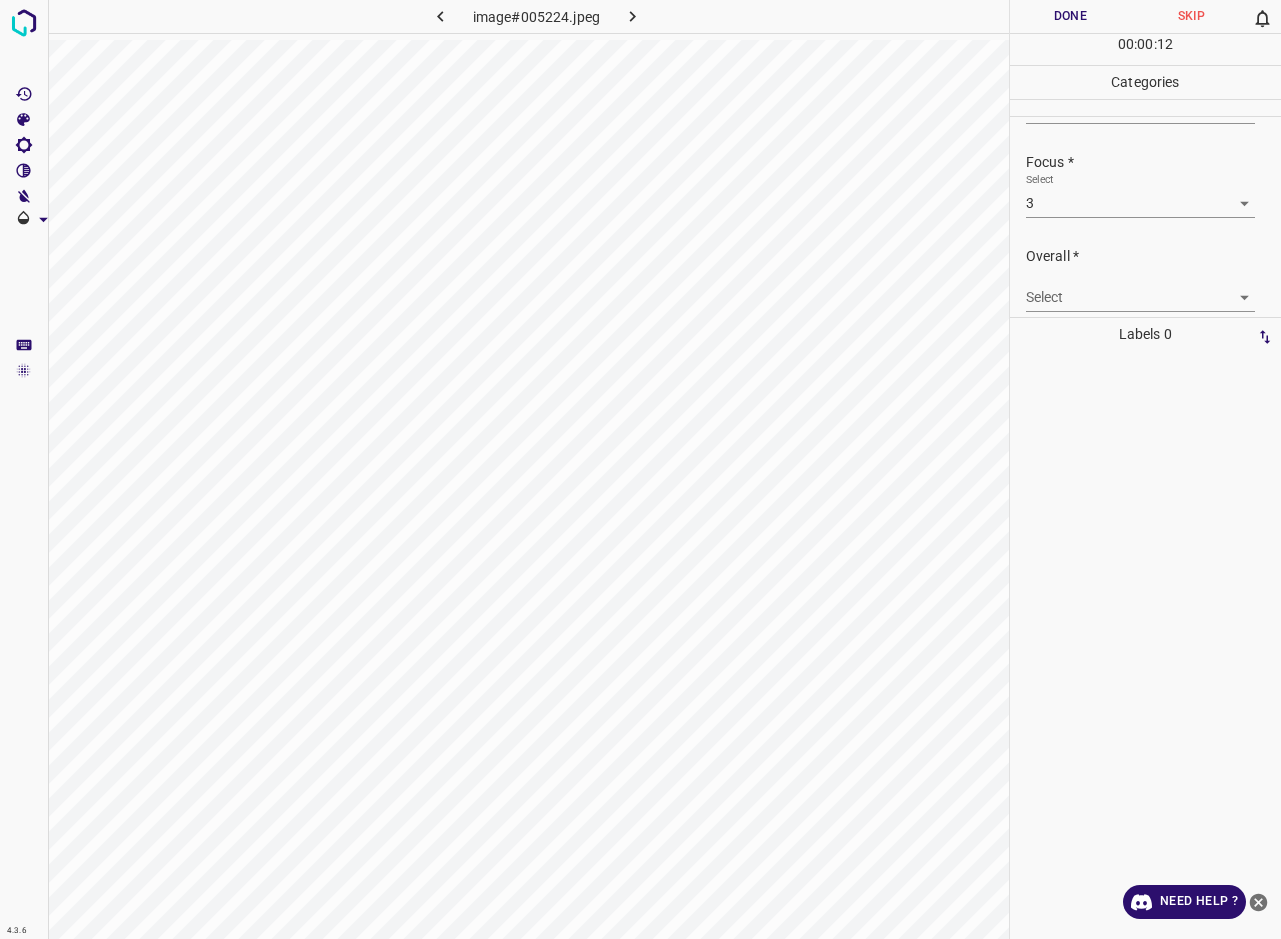 scroll, scrollTop: 85, scrollLeft: 0, axis: vertical 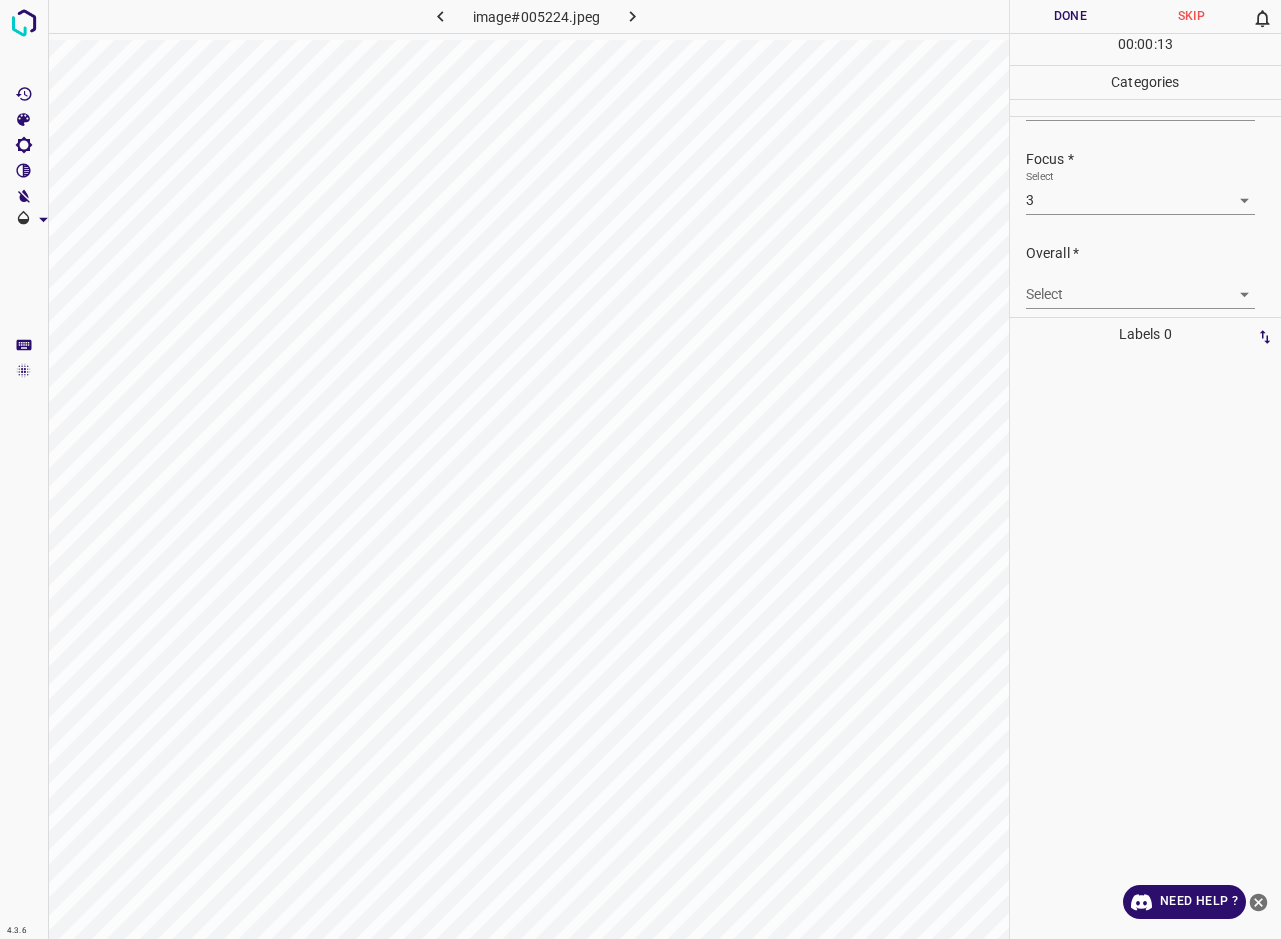 click on "4.3.6  image#005224.jpeg Done Skip 0 00   : 00   : 13   Categories Lighting *  Select 2 2 Focus *  Select 3 3 Overall *  Select ​ Labels   0 Categories 1 Lighting 2 Focus 3 Overall Tools Space Change between modes (Draw & Edit) I Auto labeling R Restore zoom M Zoom in N Zoom out Delete Delete selecte label Filters Z Restore filters X Saturation filter C Brightness filter V Contrast filter B Gray scale filter General O Download Need Help ? - Text - Hide - Delete" at bounding box center [640, 469] 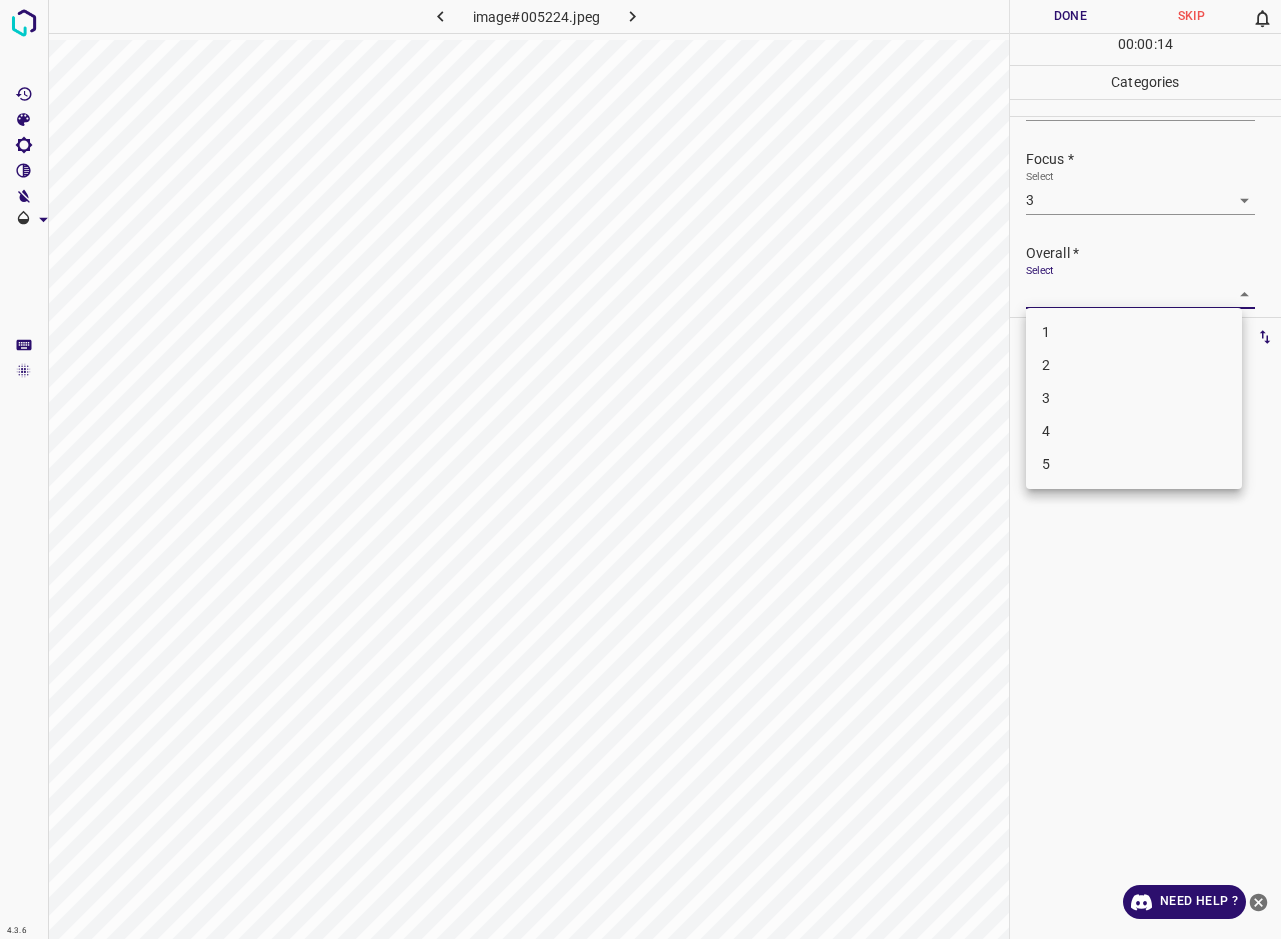 click on "3" at bounding box center (1134, 398) 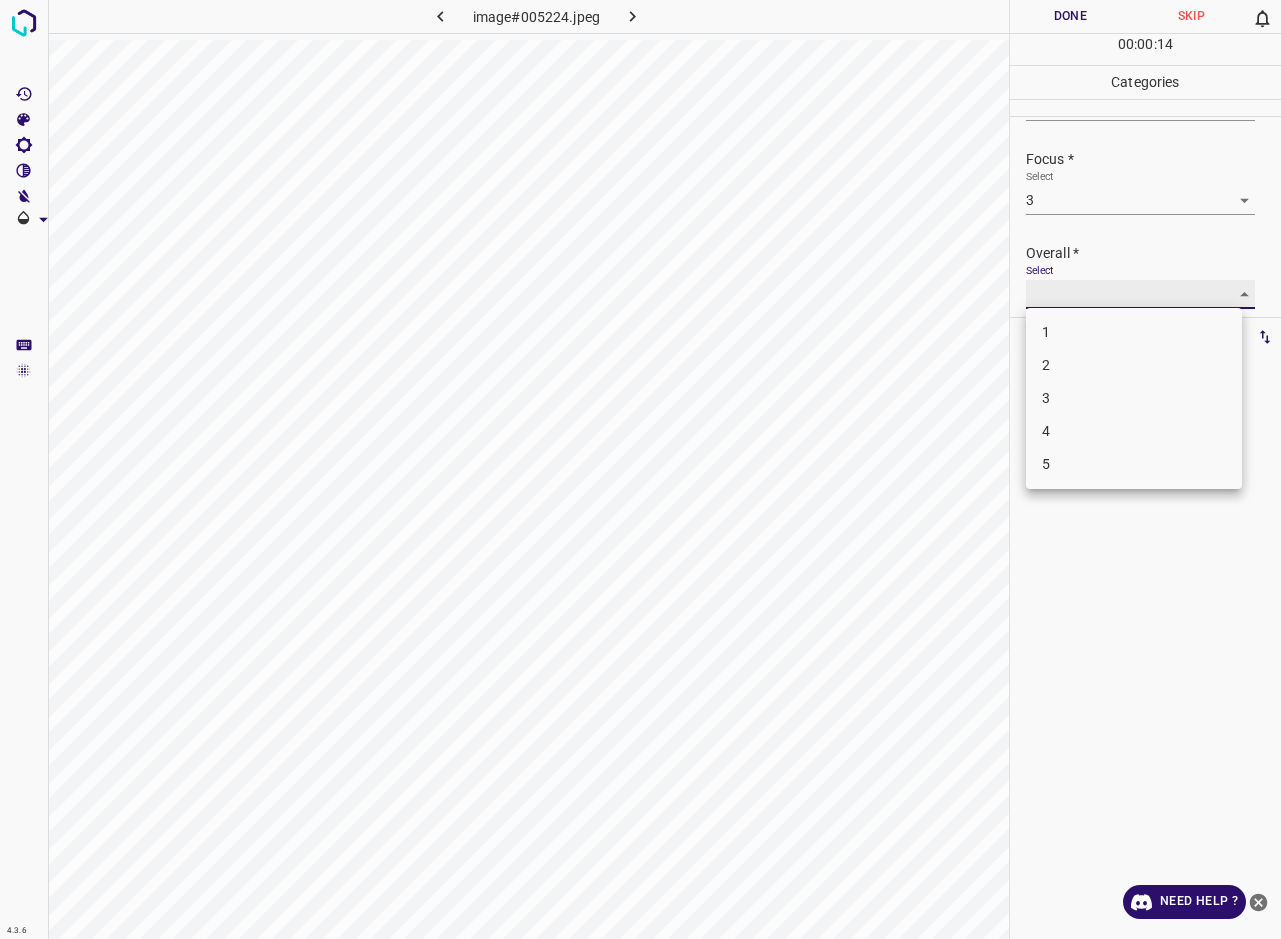 type on "3" 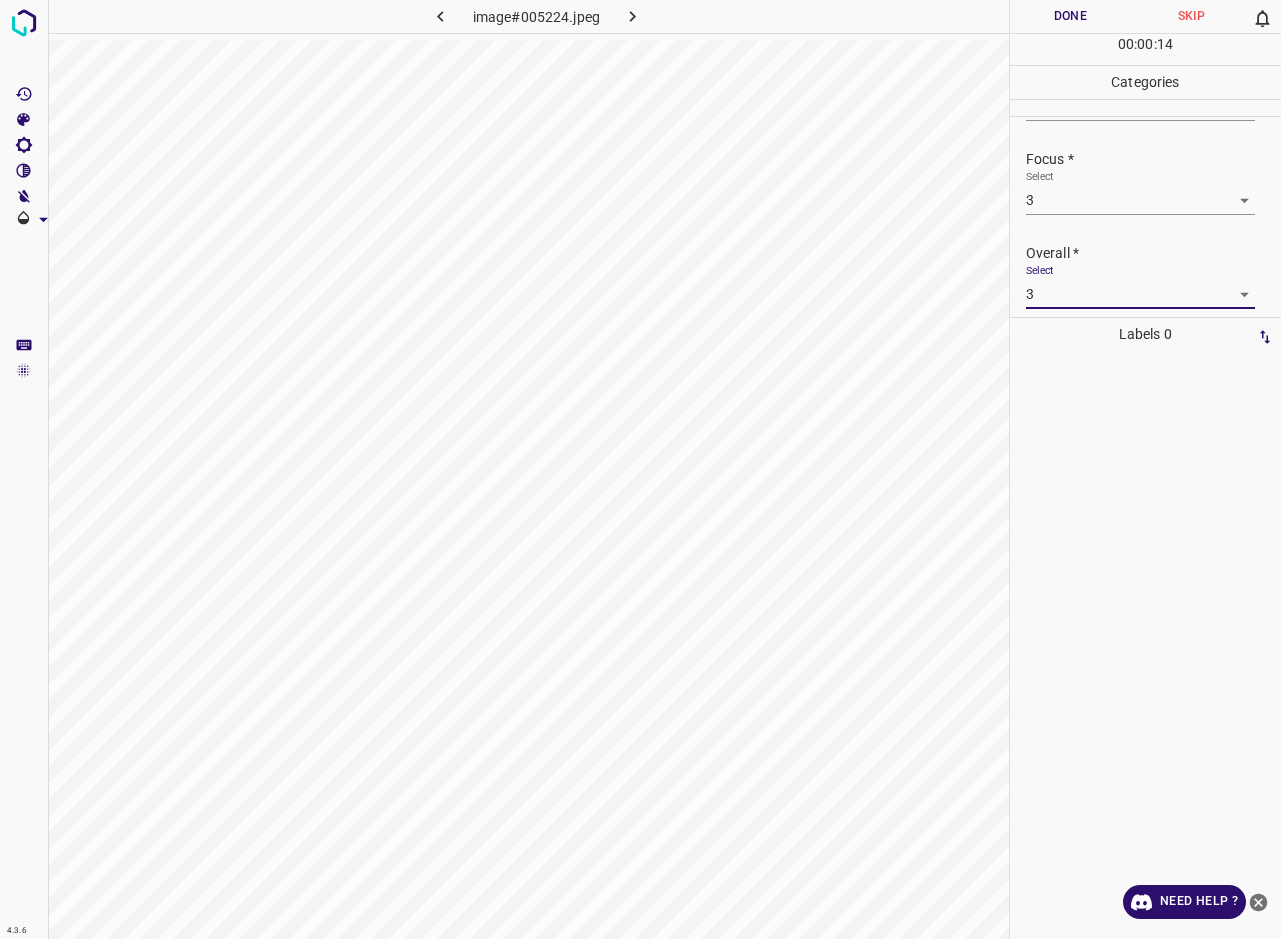 click on "Done" at bounding box center [1070, 16] 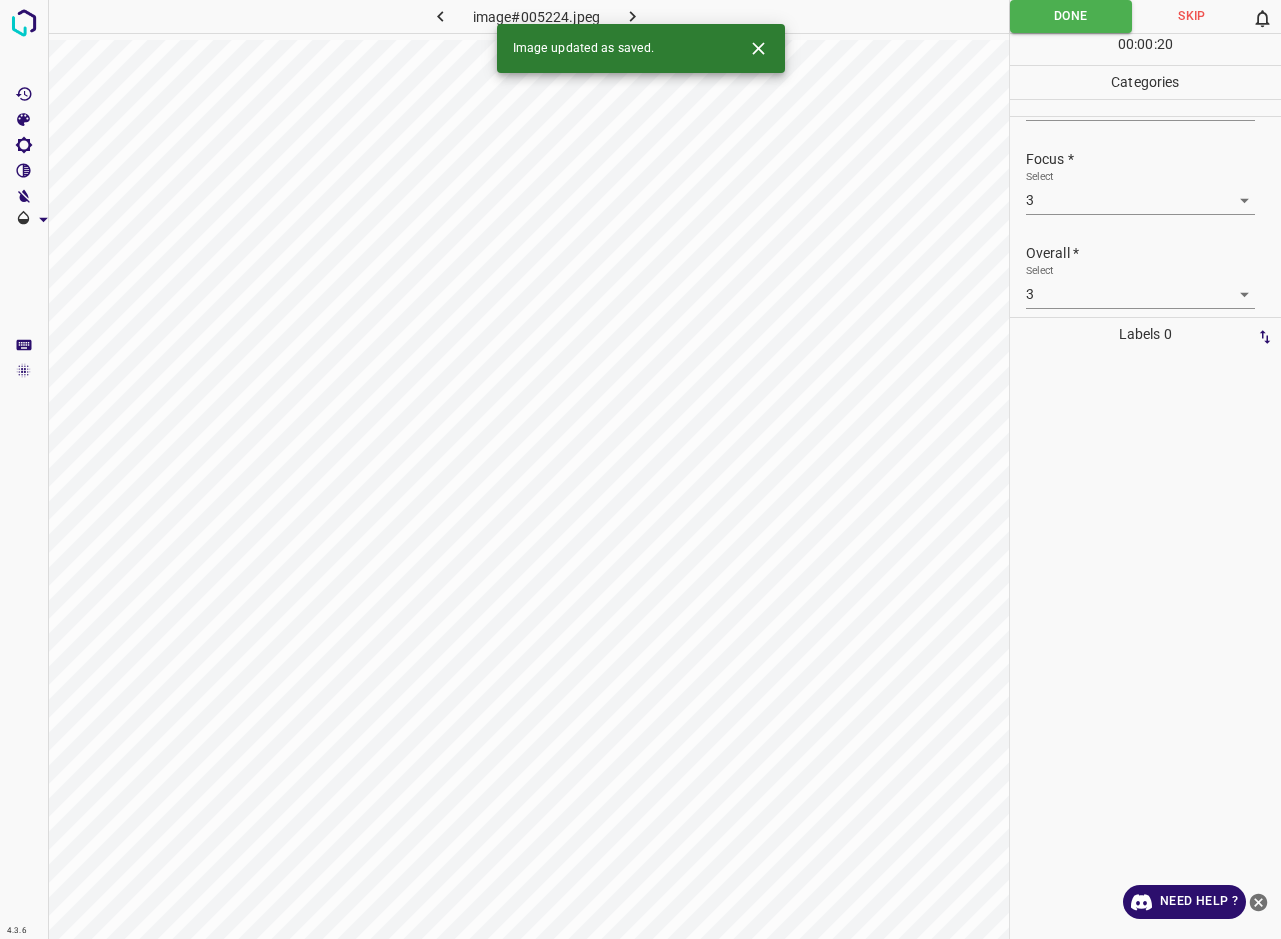 click 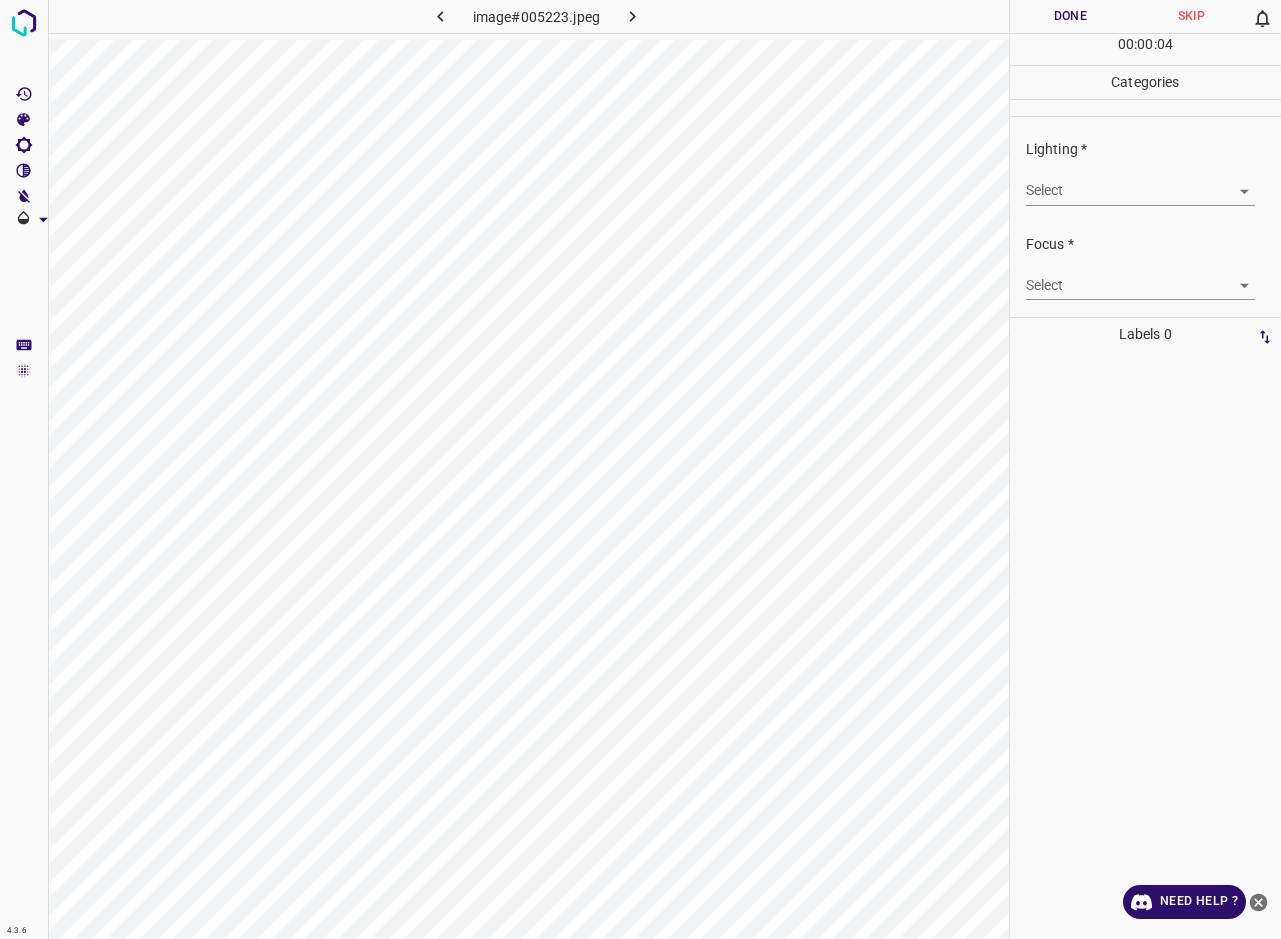 click on "4.3.6  image#005223.jpeg Done Skip 0 00   : 00   : 04   Categories Lighting *  Select ​ Focus *  Select ​ Overall *  Select ​ Labels   0 Categories 1 Lighting 2 Focus 3 Overall Tools Space Change between modes (Draw & Edit) I Auto labeling R Restore zoom M Zoom in N Zoom out Delete Delete selecte label Filters Z Restore filters X Saturation filter C Brightness filter V Contrast filter B Gray scale filter General O Download Need Help ? - Text - Hide - Delete" at bounding box center (640, 469) 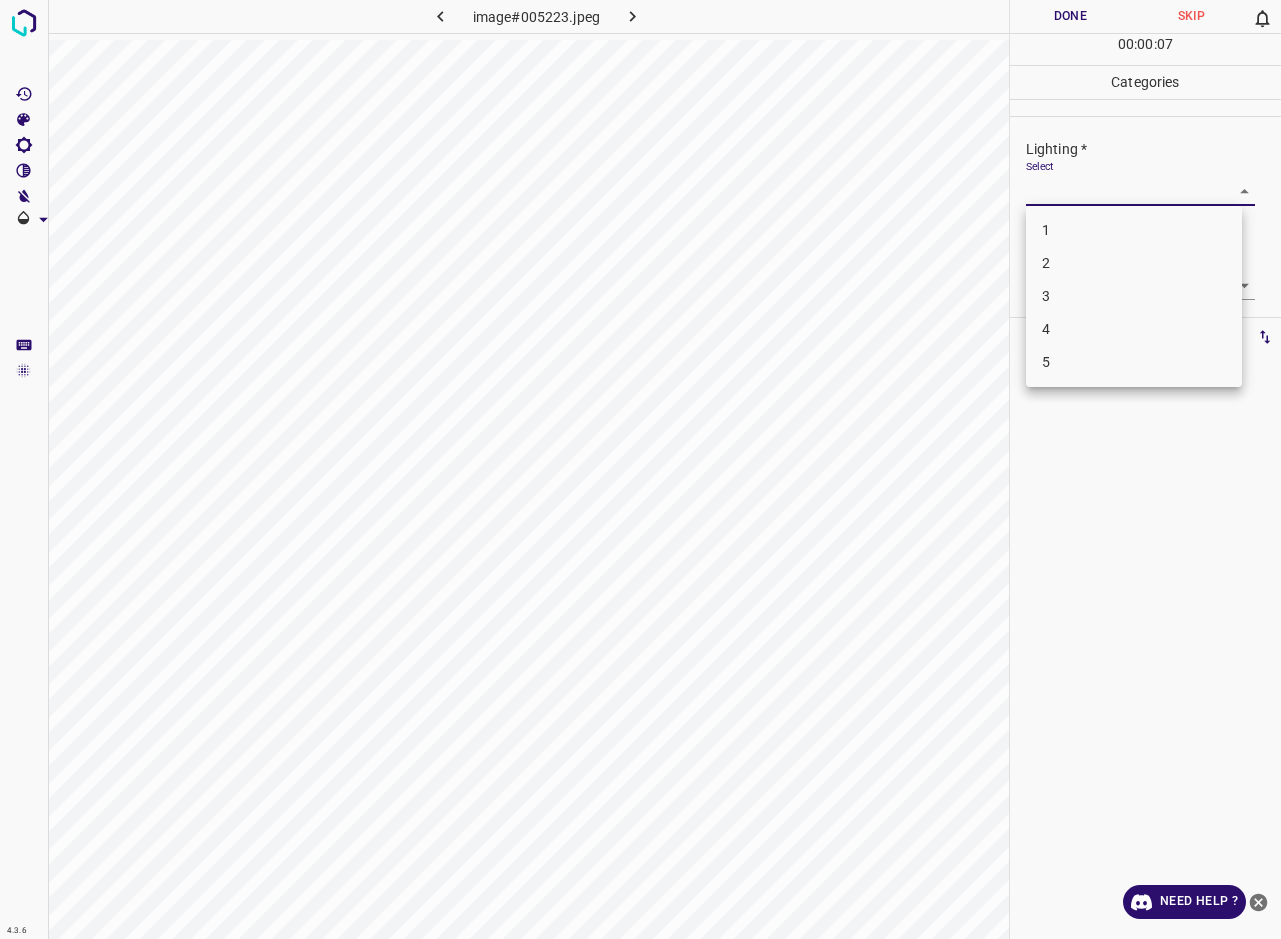 click on "3" at bounding box center (1134, 296) 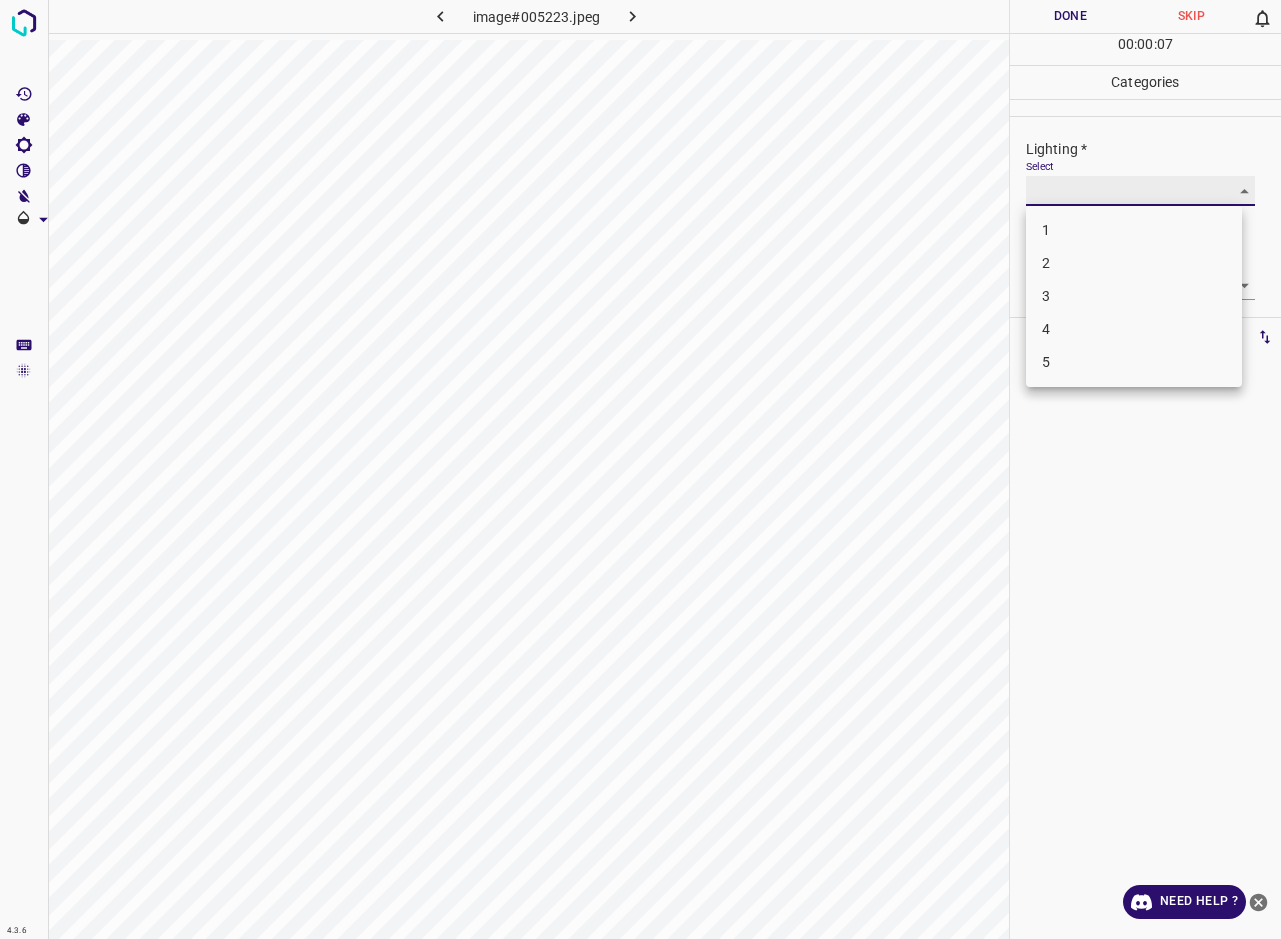 type on "3" 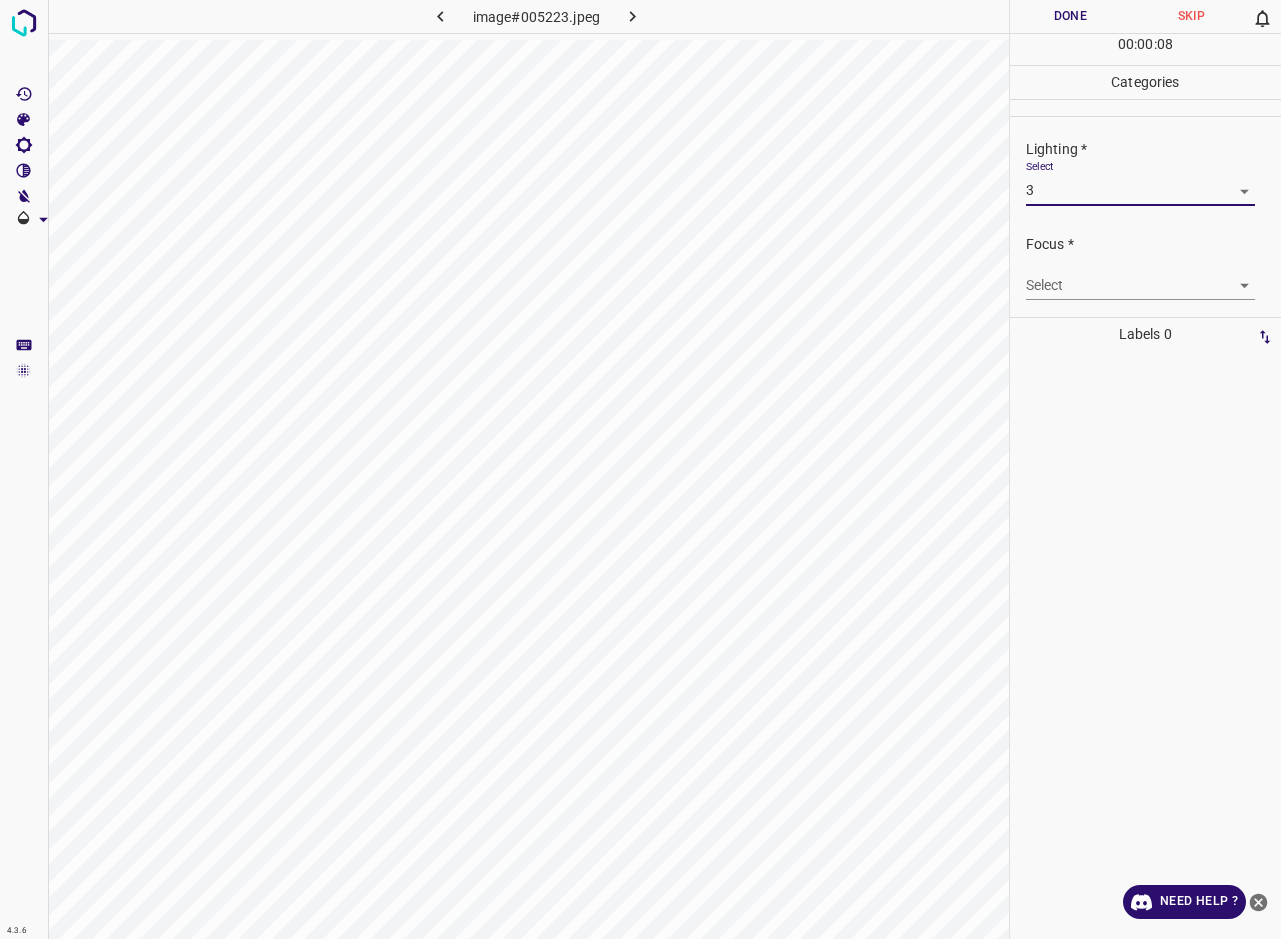 click on "4.3.6  image#005223.jpeg Done Skip 0 00   : 00   : 08   Categories Lighting *  Select 3 3 Focus *  Select ​ Overall *  Select ​ Labels   0 Categories 1 Lighting 2 Focus 3 Overall Tools Space Change between modes (Draw & Edit) I Auto labeling R Restore zoom M Zoom in N Zoom out Delete Delete selecte label Filters Z Restore filters X Saturation filter C Brightness filter V Contrast filter B Gray scale filter General O Download Need Help ? - Text - Hide - Delete" at bounding box center (640, 469) 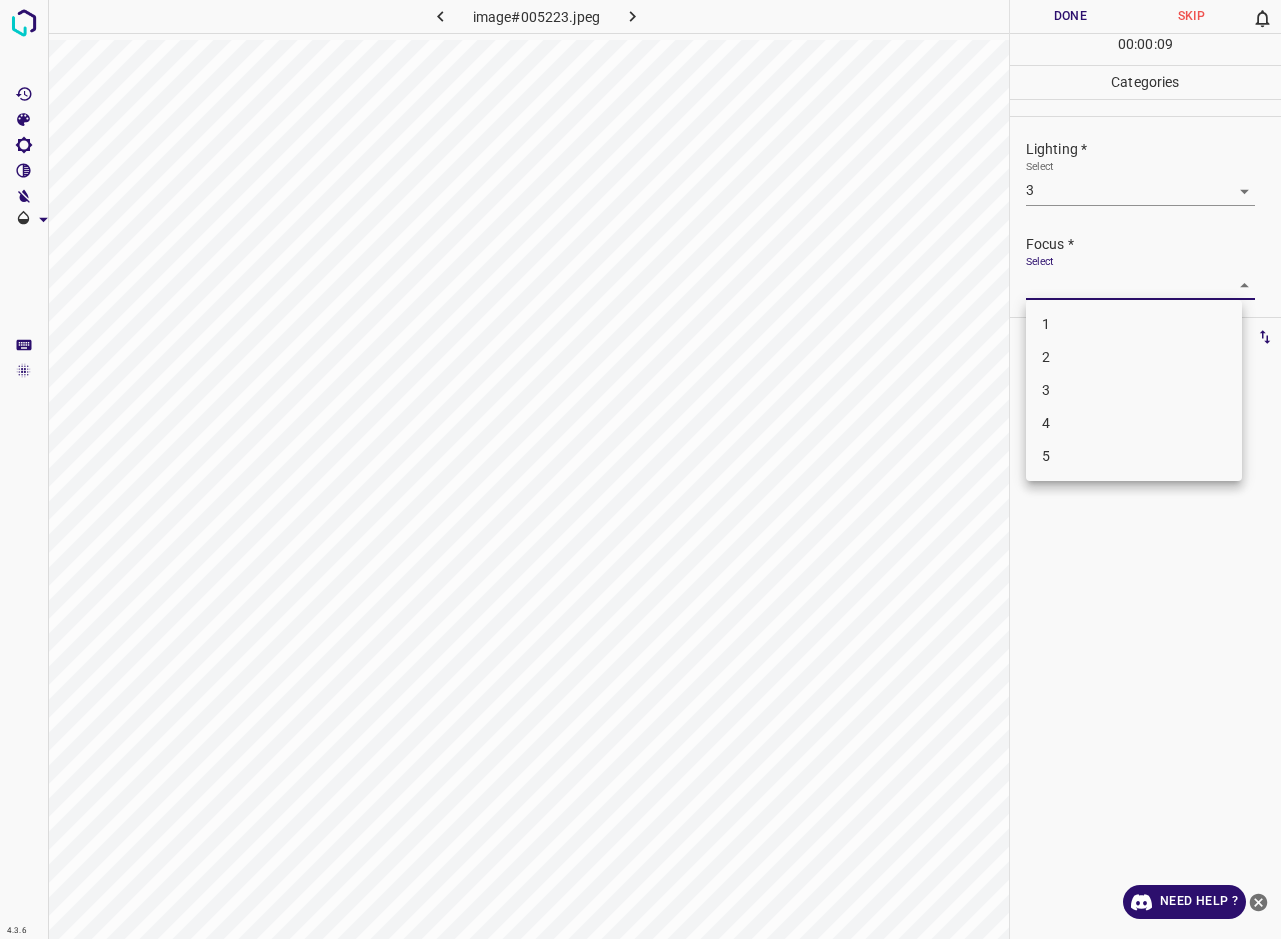 click on "3" at bounding box center (1134, 390) 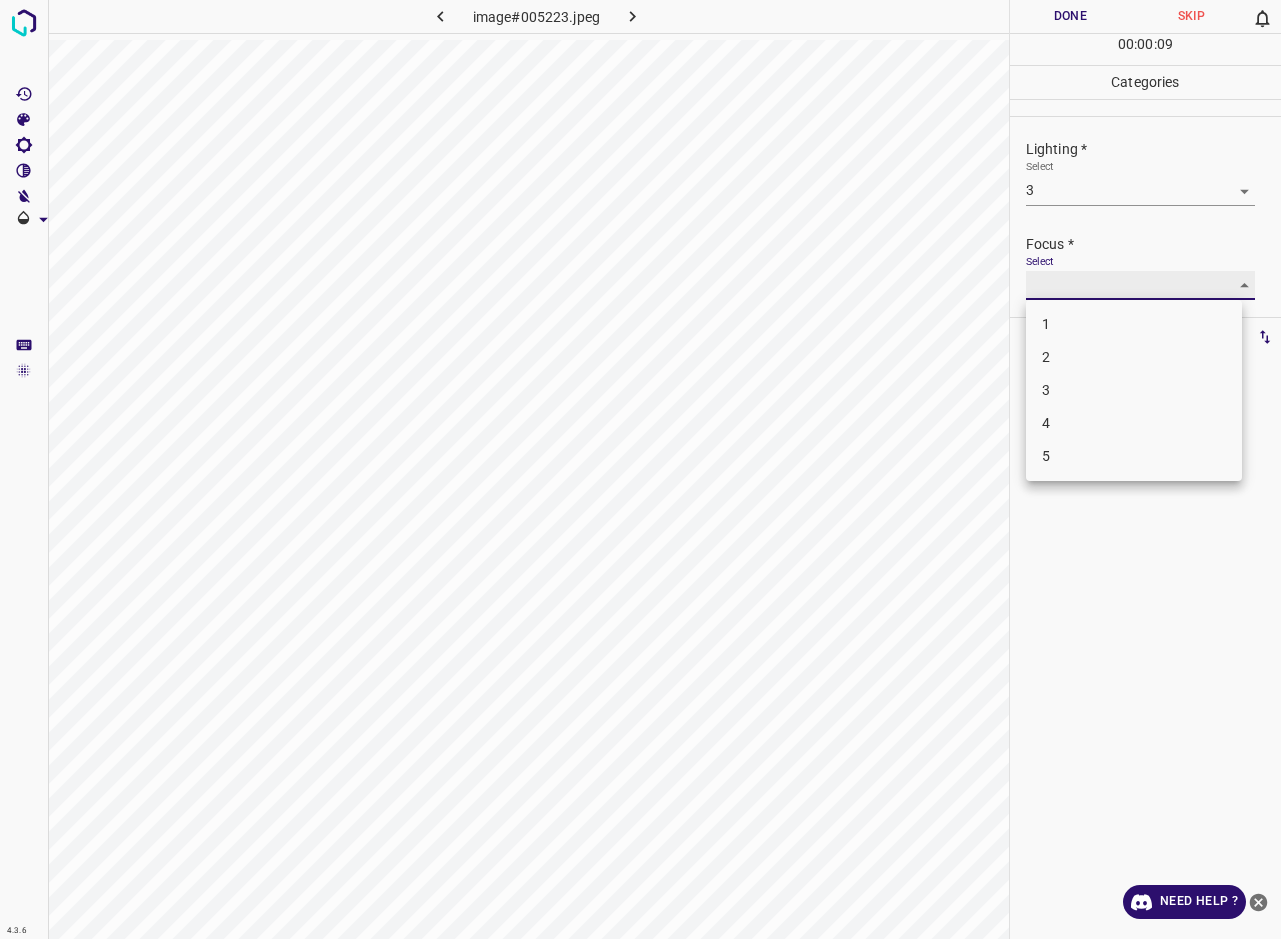 type on "3" 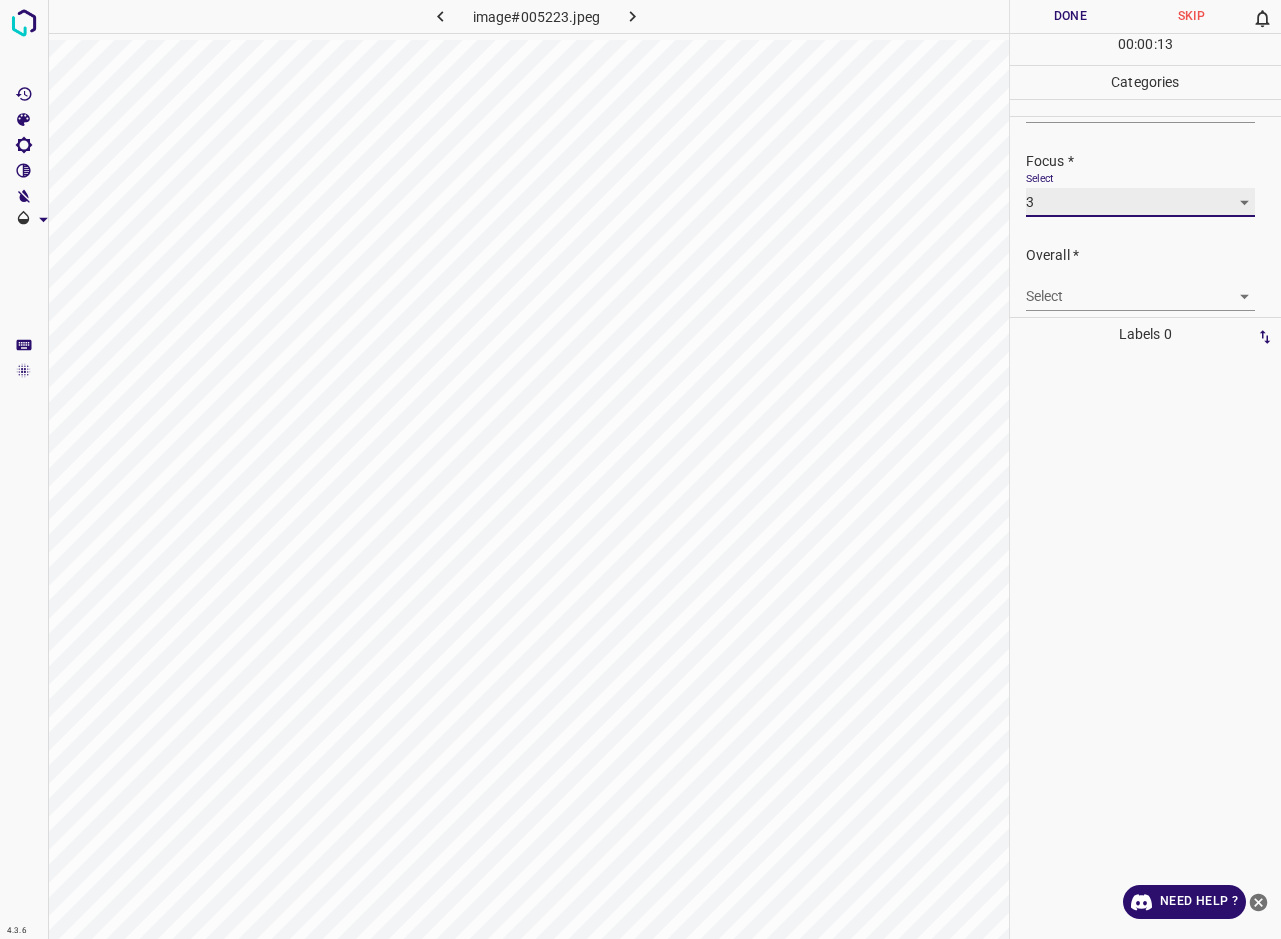 scroll, scrollTop: 98, scrollLeft: 0, axis: vertical 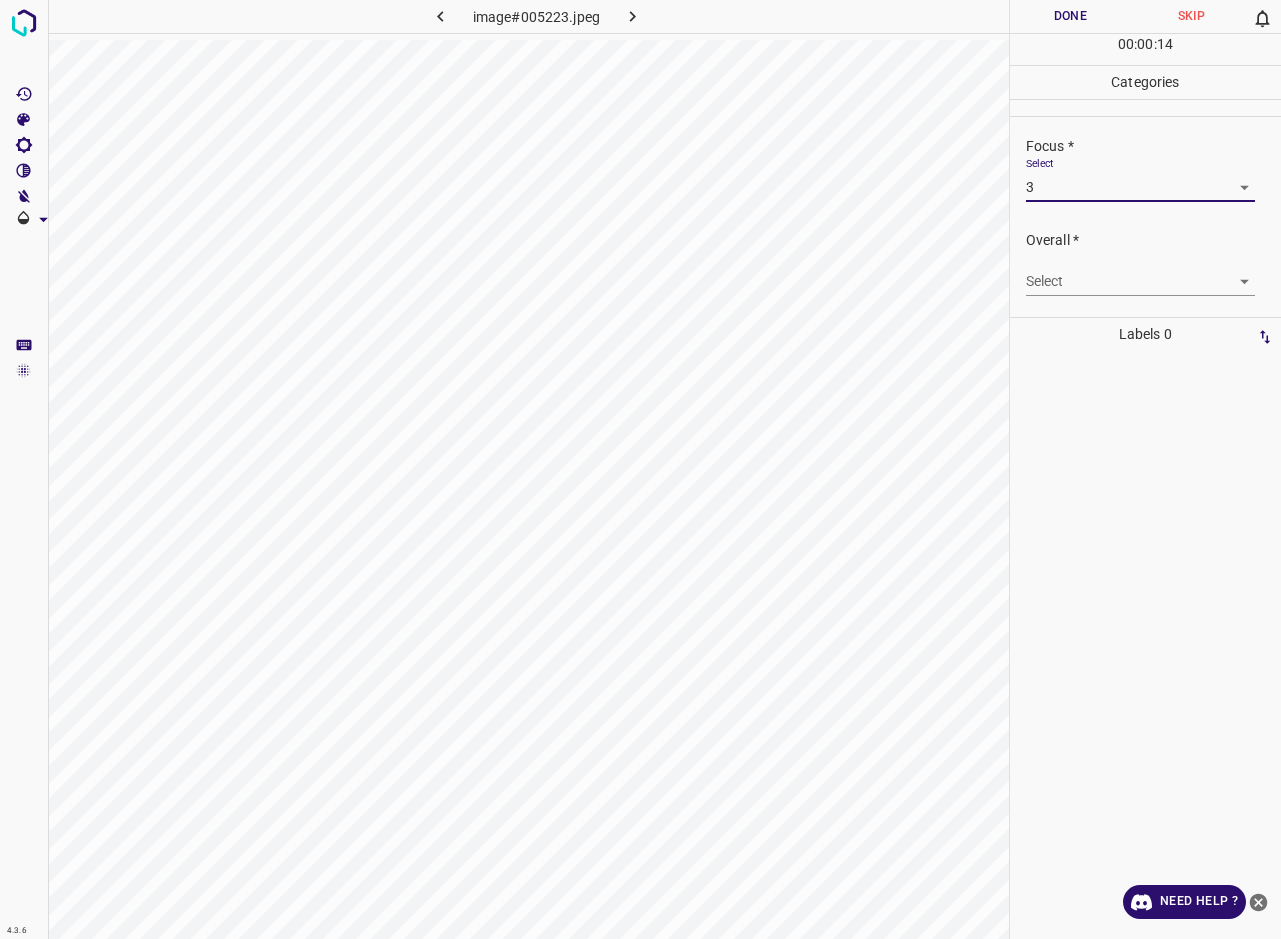 click on "4.3.6  image#005223.jpeg Done Skip 0 00   : 00   : 14   Categories Lighting *  Select 3 3 Focus *  Select 3 3 Overall *  Select ​ Labels   0 Categories 1 Lighting 2 Focus 3 Overall Tools Space Change between modes (Draw & Edit) I Auto labeling R Restore zoom M Zoom in N Zoom out Delete Delete selecte label Filters Z Restore filters X Saturation filter C Brightness filter V Contrast filter B Gray scale filter General O Download Need Help ? - Text - Hide - Delete" at bounding box center (640, 469) 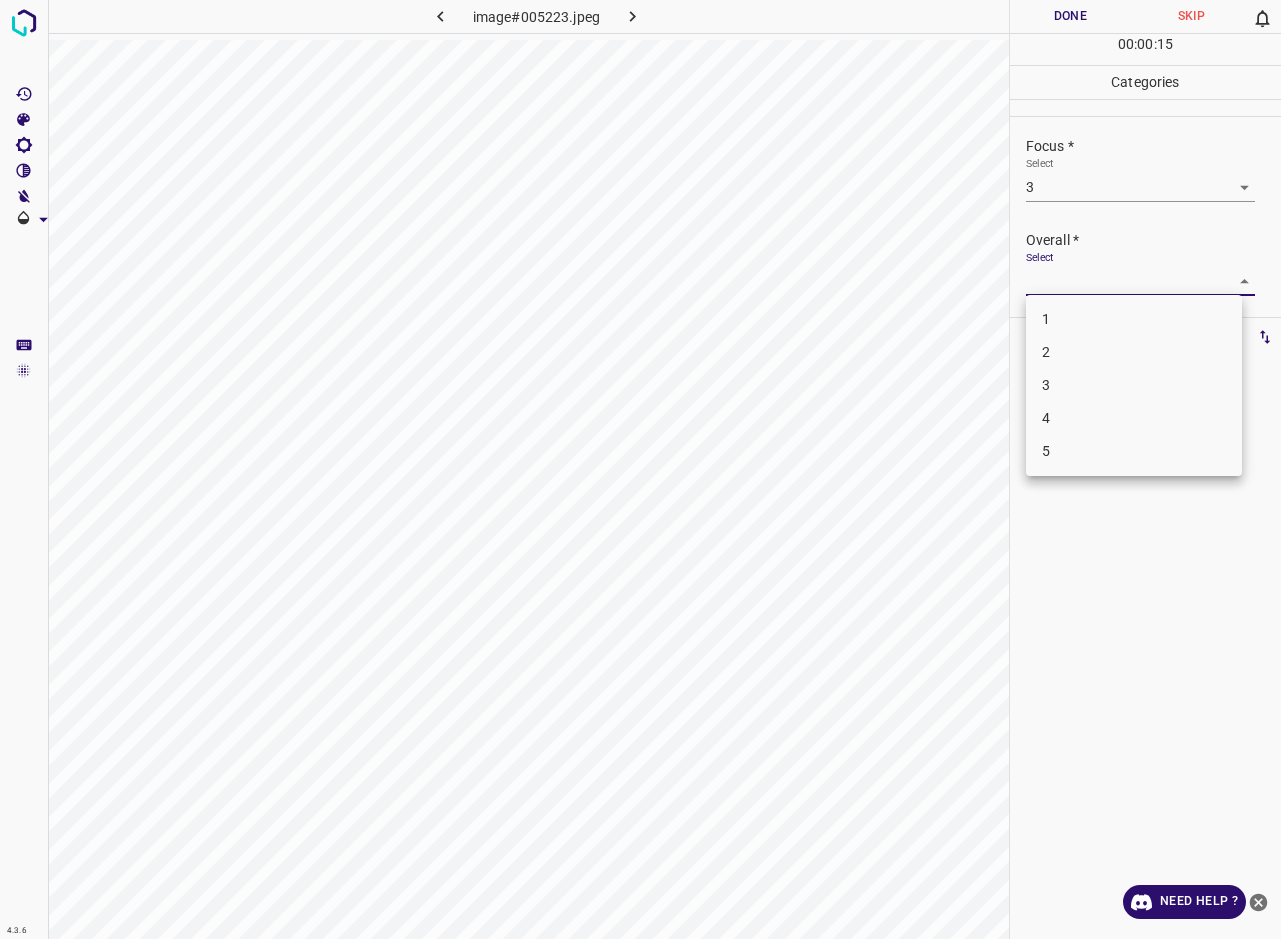 click on "3" at bounding box center (1134, 385) 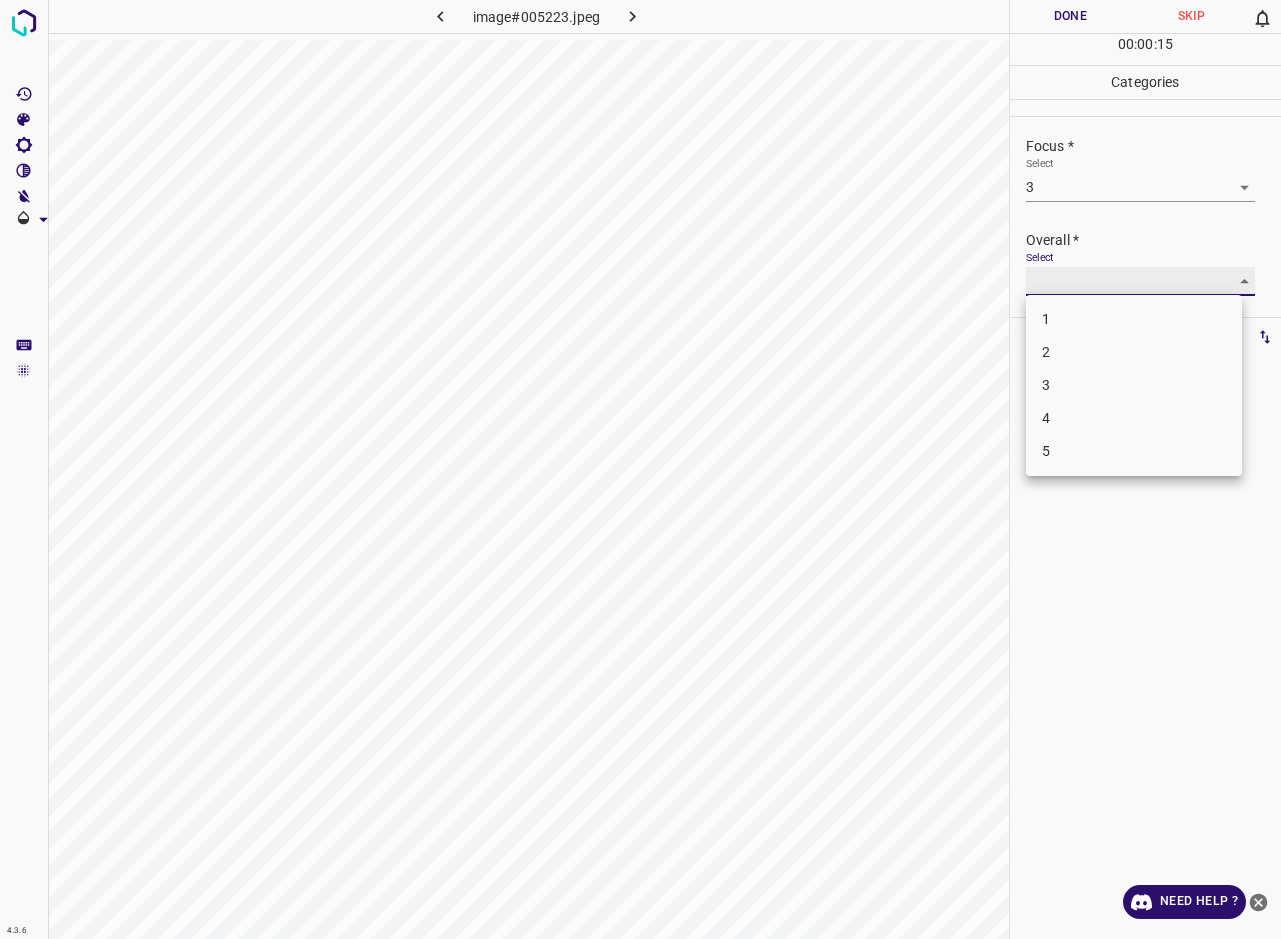 type on "3" 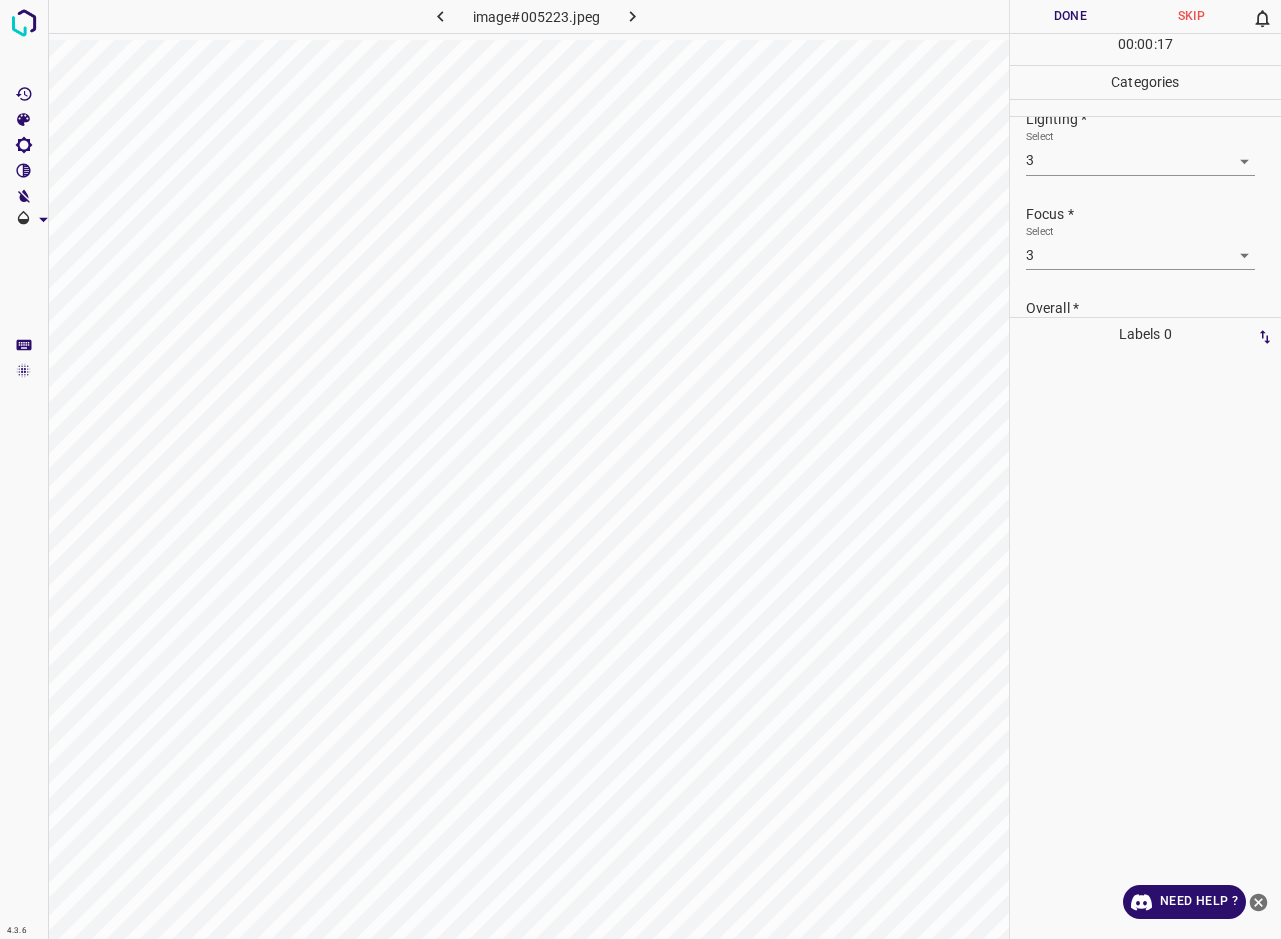 scroll, scrollTop: 0, scrollLeft: 0, axis: both 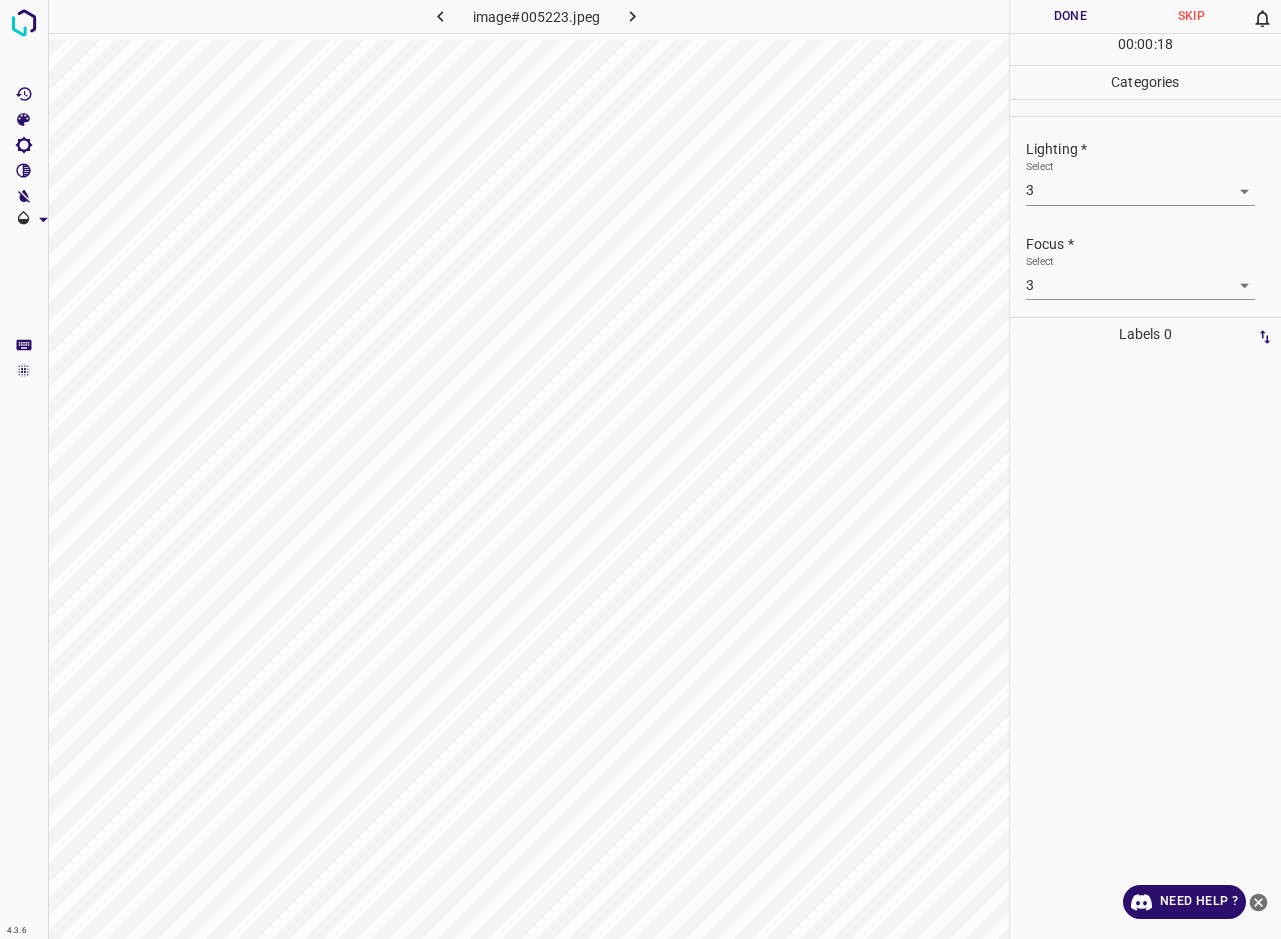 click on "Done" at bounding box center [1070, 16] 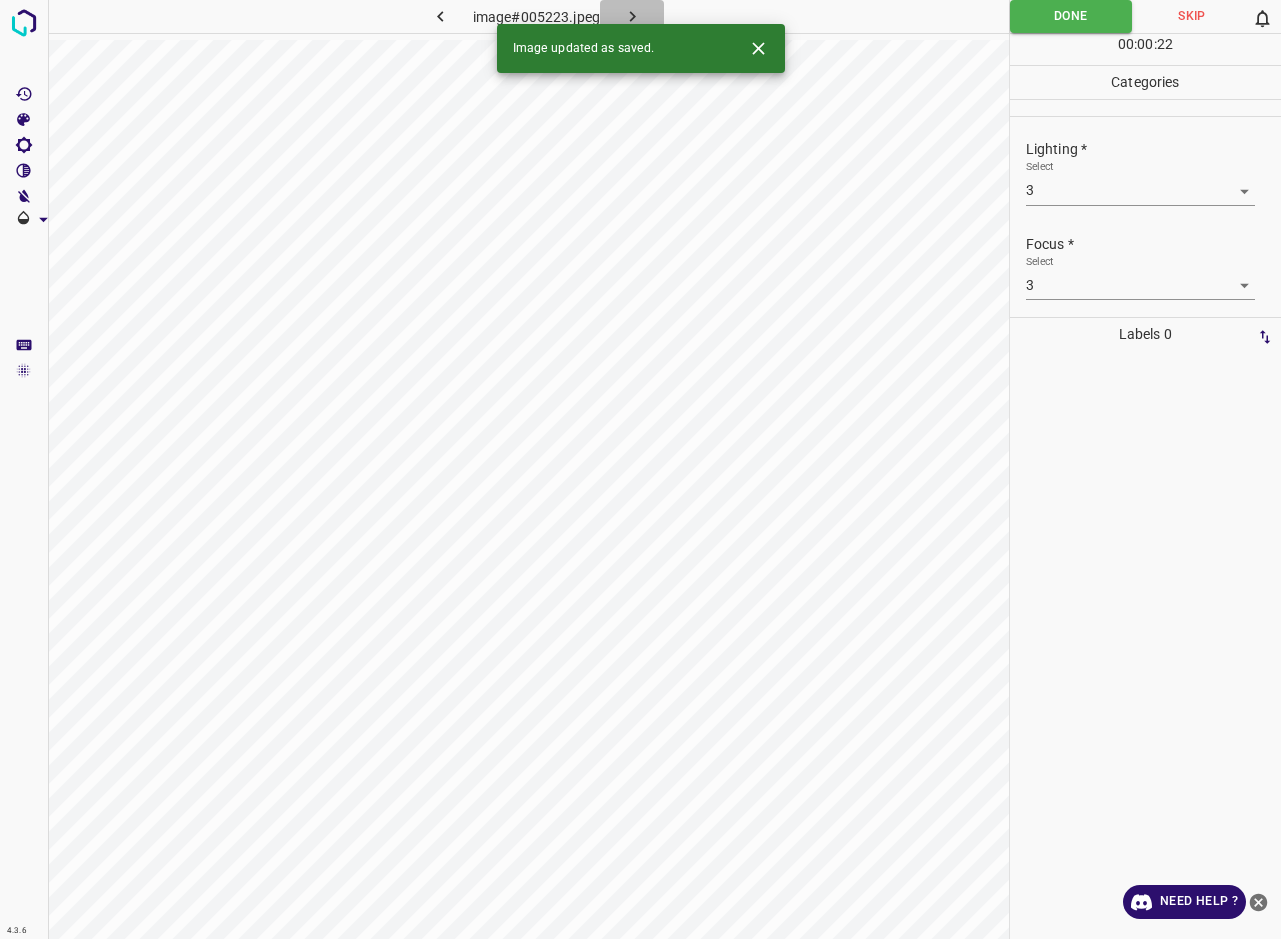 click 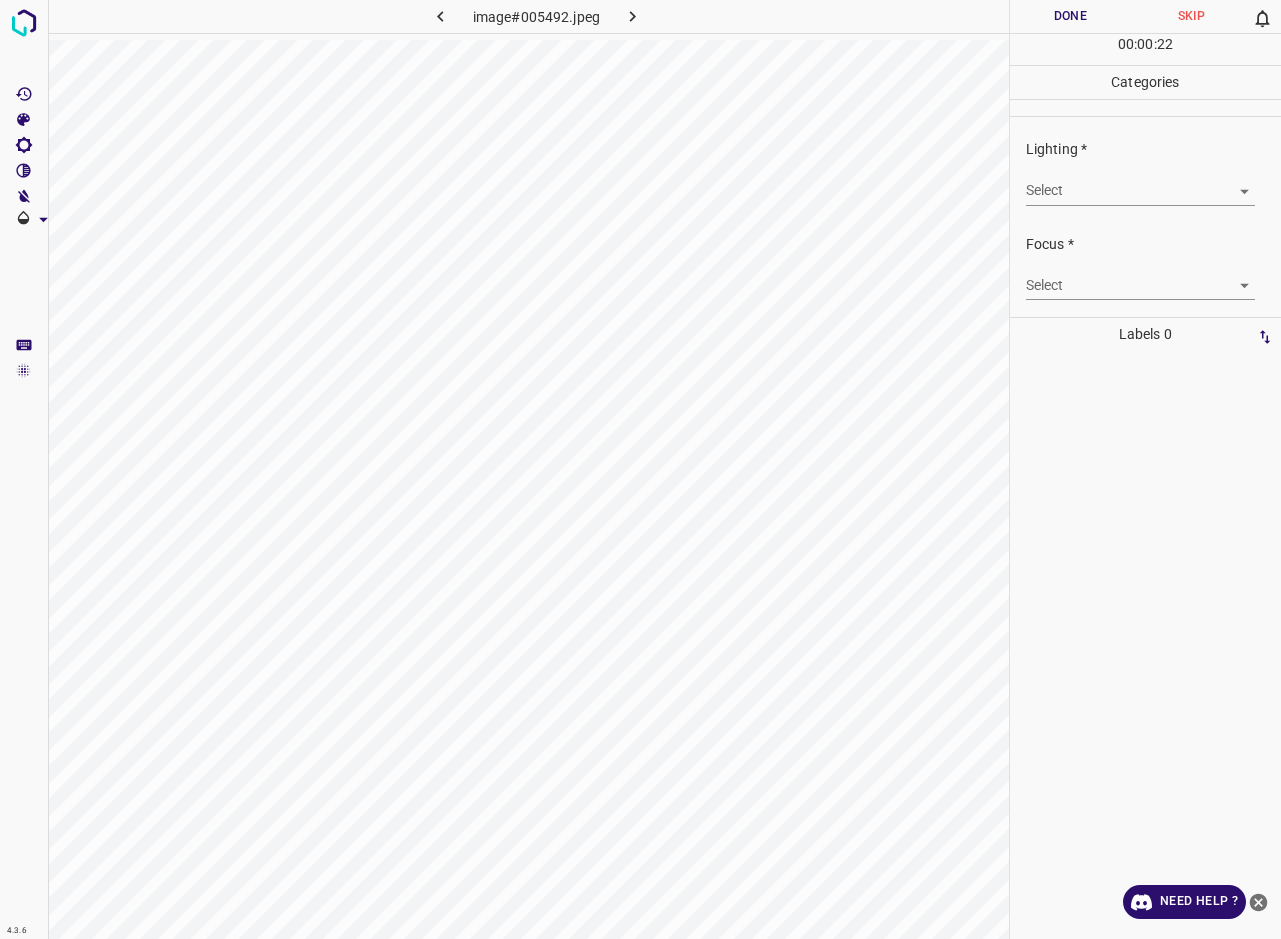 click on "4.3.6  image#005492.jpeg Done Skip 0 00   : 00   : 22   Categories Lighting *  Select ​ Focus *  Select ​ Overall *  Select ​ Labels   0 Categories 1 Lighting 2 Focus 3 Overall Tools Space Change between modes (Draw & Edit) I Auto labeling R Restore zoom M Zoom in N Zoom out Delete Delete selecte label Filters Z Restore filters X Saturation filter C Brightness filter V Contrast filter B Gray scale filter General O Download Need Help ? - Text - Hide - Delete" at bounding box center [640, 469] 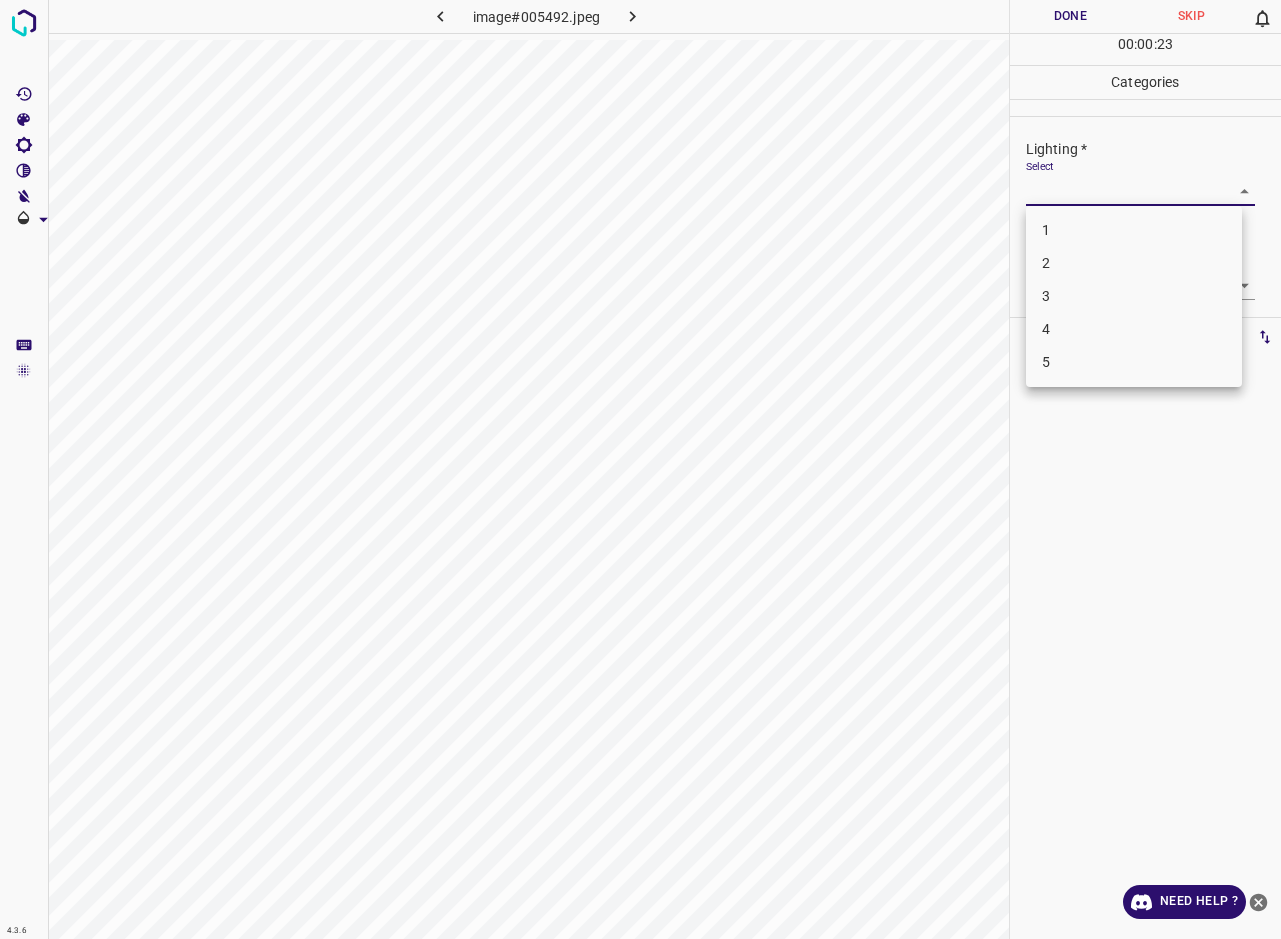 click on "3" at bounding box center (1134, 296) 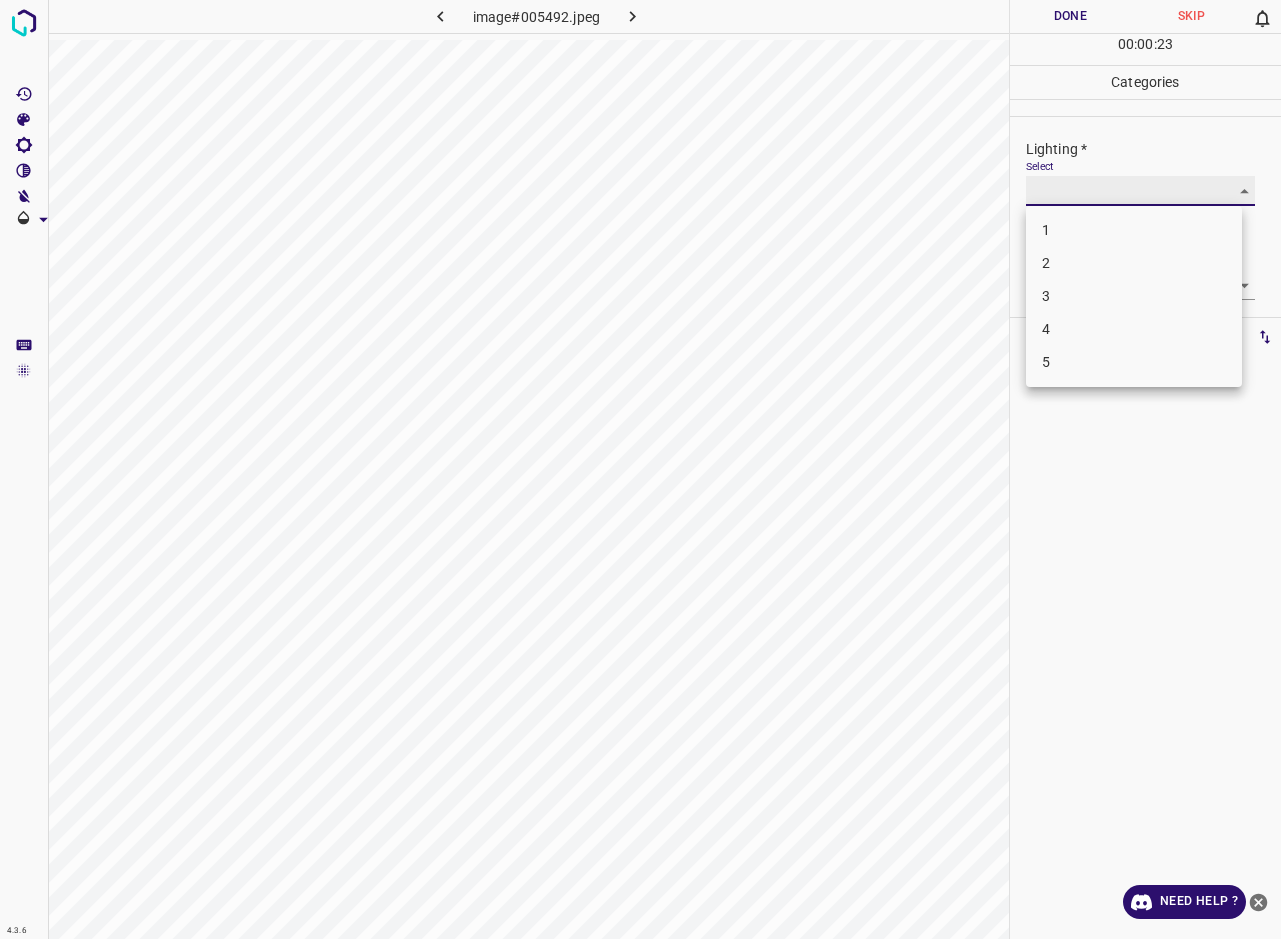 type on "3" 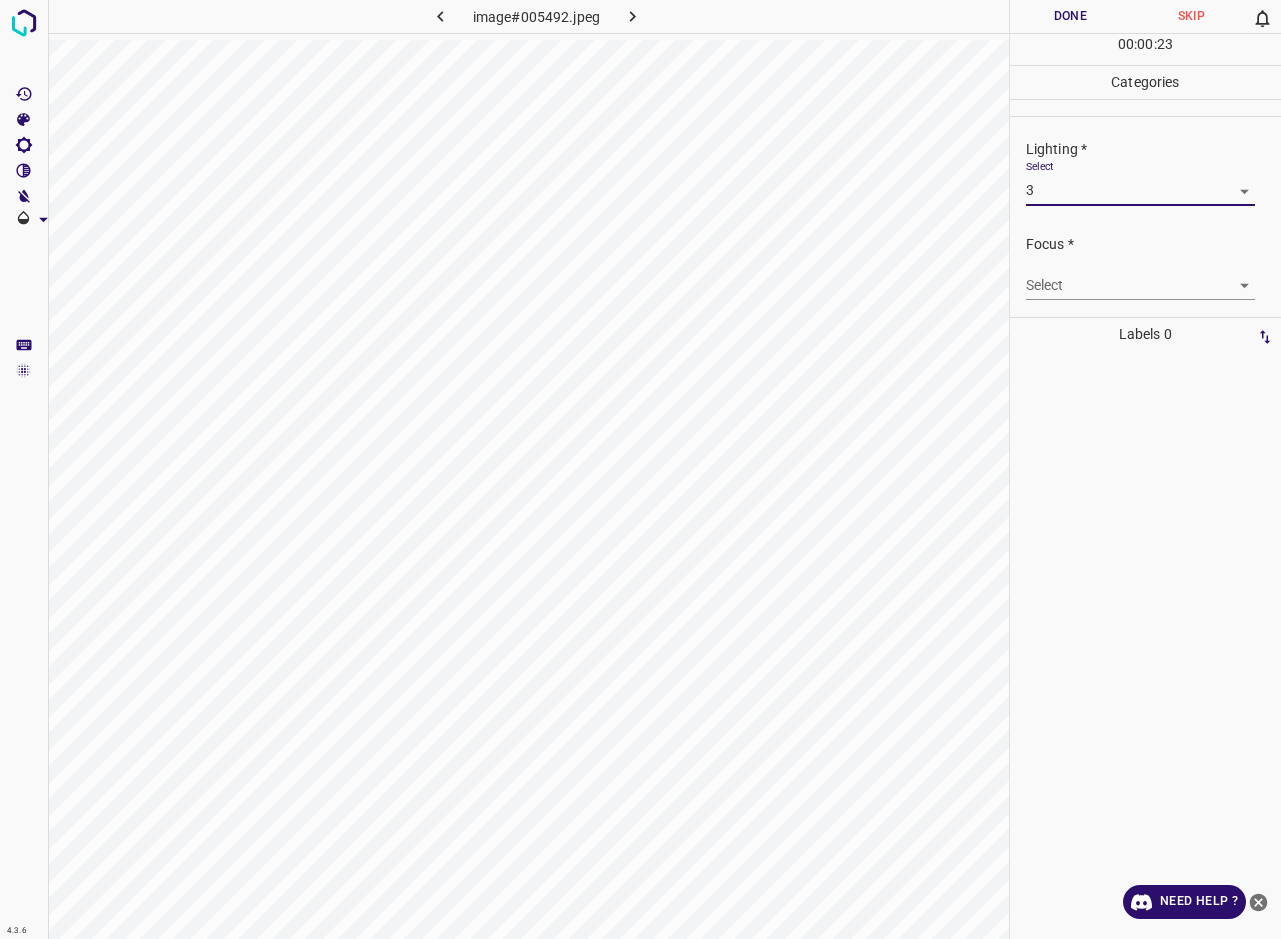 click on "4.3.6  image#005492.jpeg Done Skip 0 00   : 00   : 23   Categories Lighting *  Select 3 3 Focus *  Select ​ Overall *  Select ​ Labels   0 Categories 1 Lighting 2 Focus 3 Overall Tools Space Change between modes (Draw & Edit) I Auto labeling R Restore zoom M Zoom in N Zoom out Delete Delete selecte label Filters Z Restore filters X Saturation filter C Brightness filter V Contrast filter B Gray scale filter General O Download Need Help ? - Text - Hide - Delete 1 2 3 4 5" at bounding box center [640, 469] 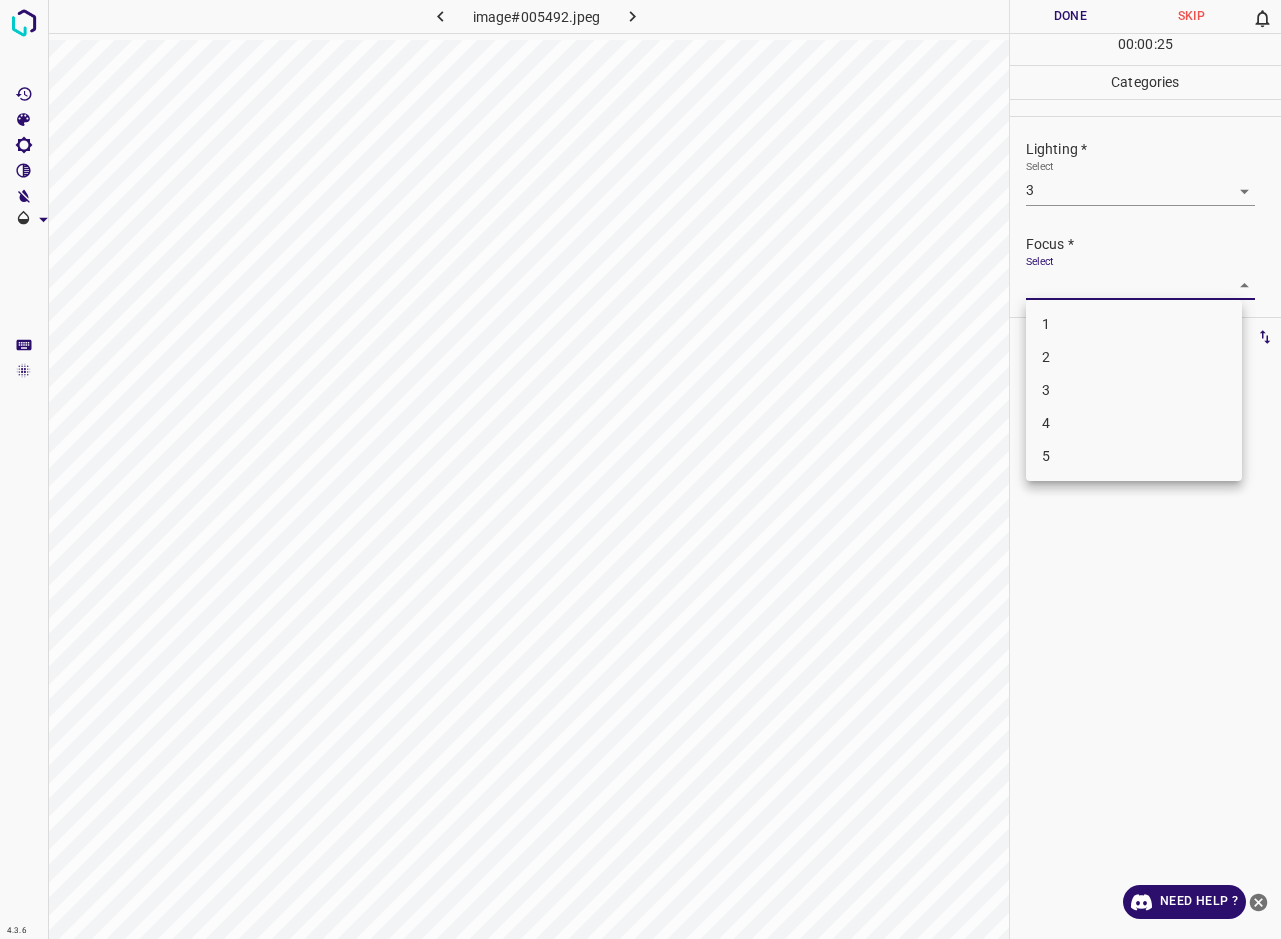 click on "3" at bounding box center [1134, 390] 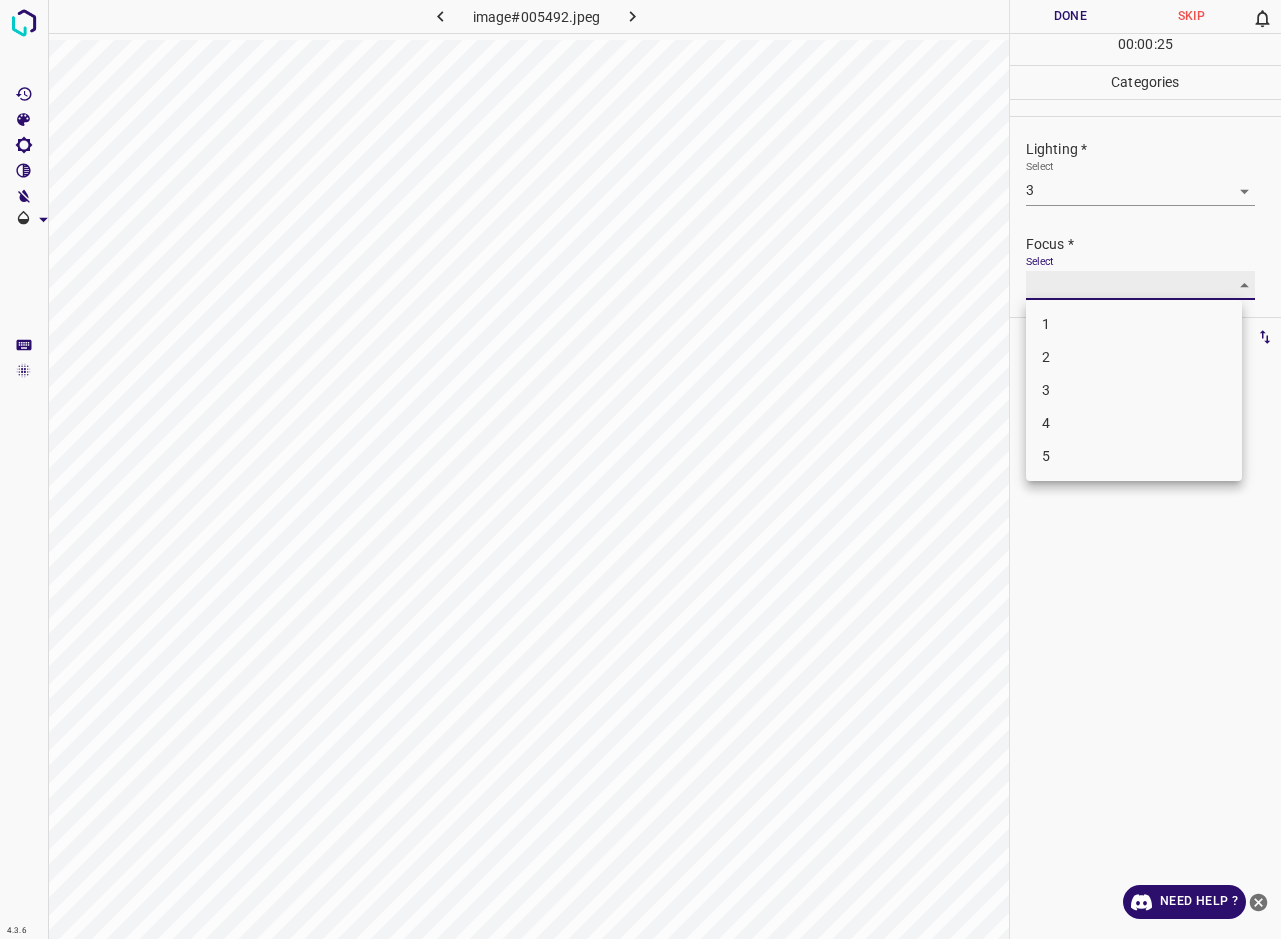 type on "3" 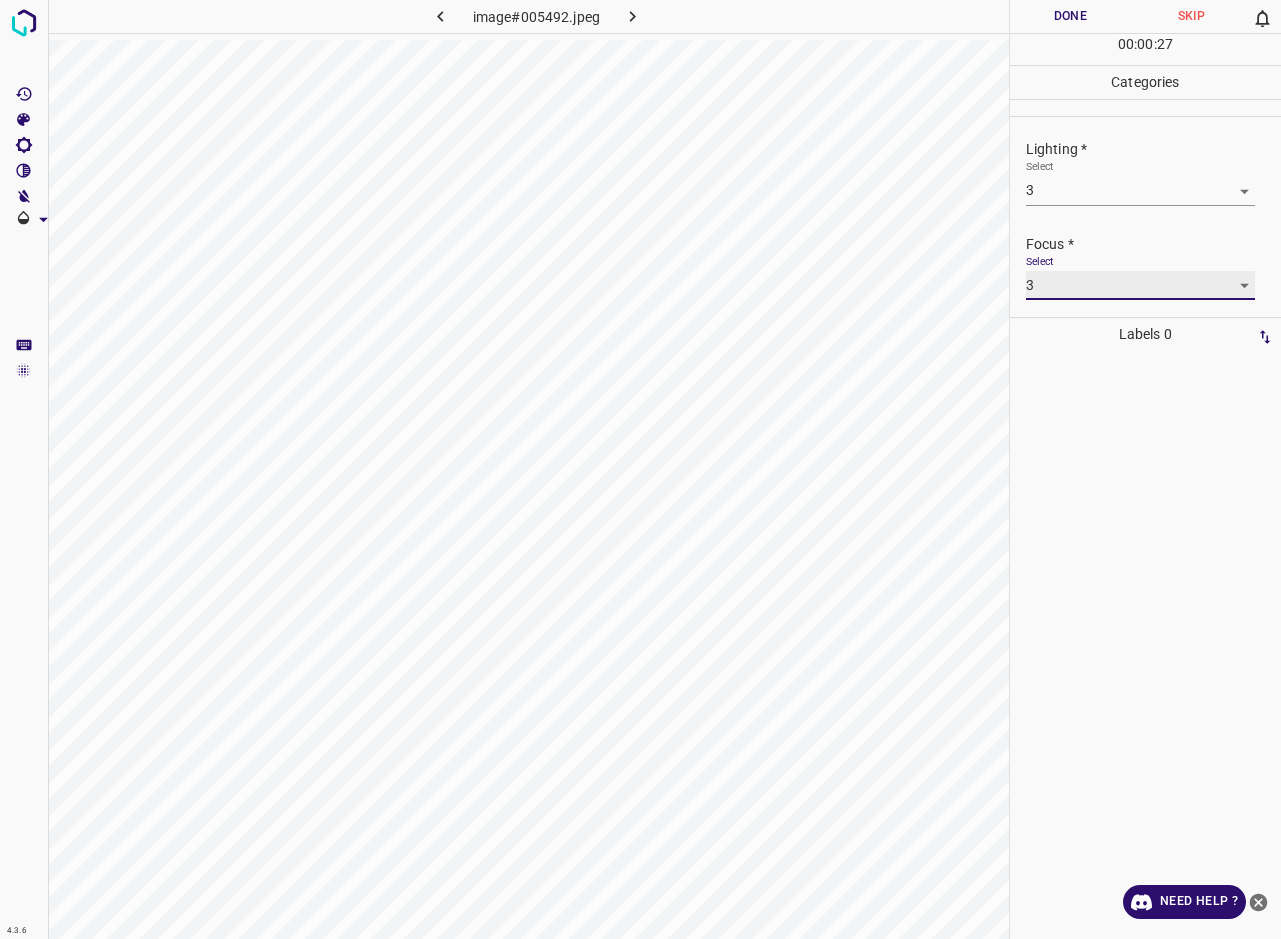 scroll, scrollTop: 37, scrollLeft: 0, axis: vertical 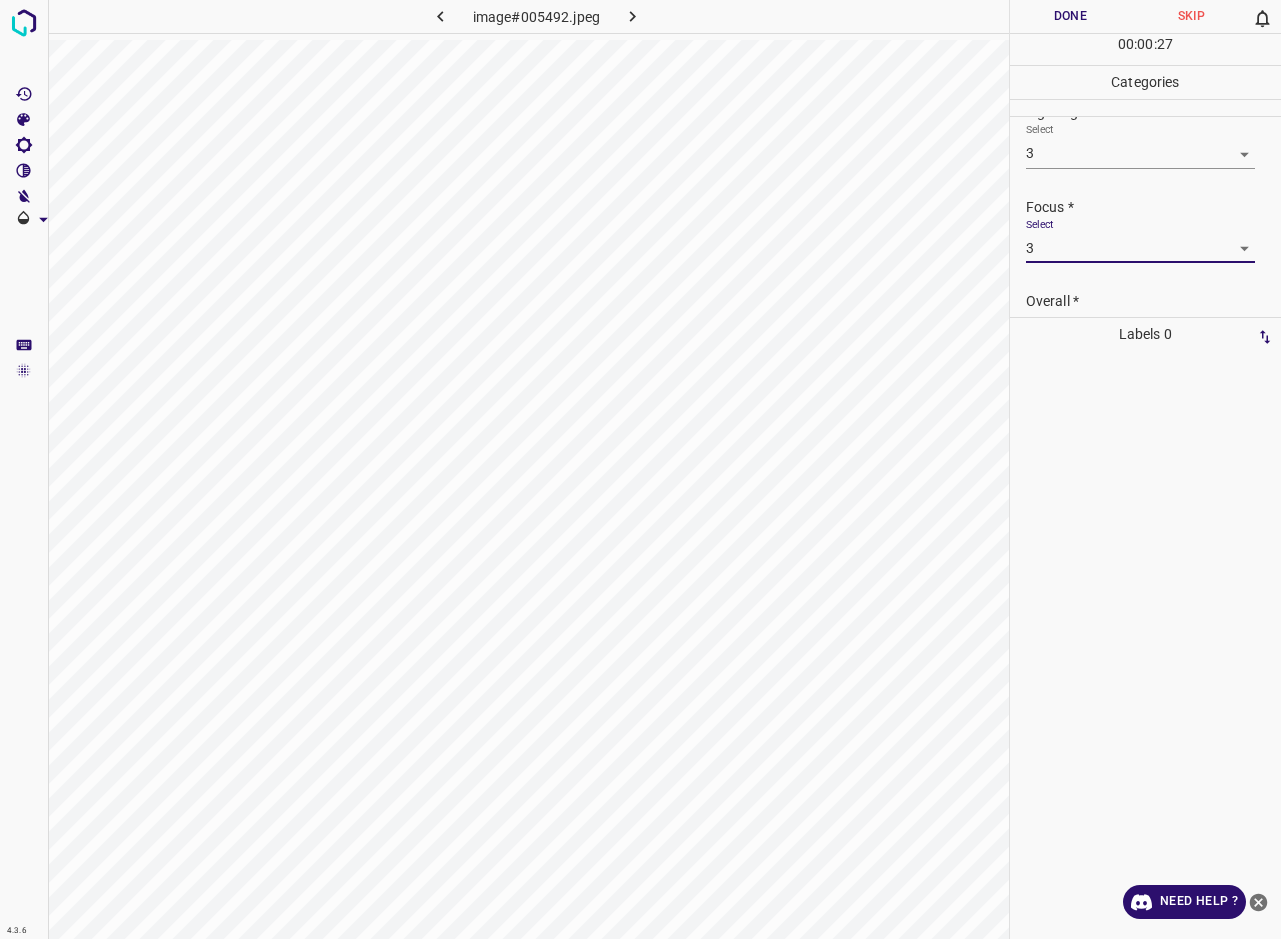 click on "Select ​" at bounding box center (1141, 334) 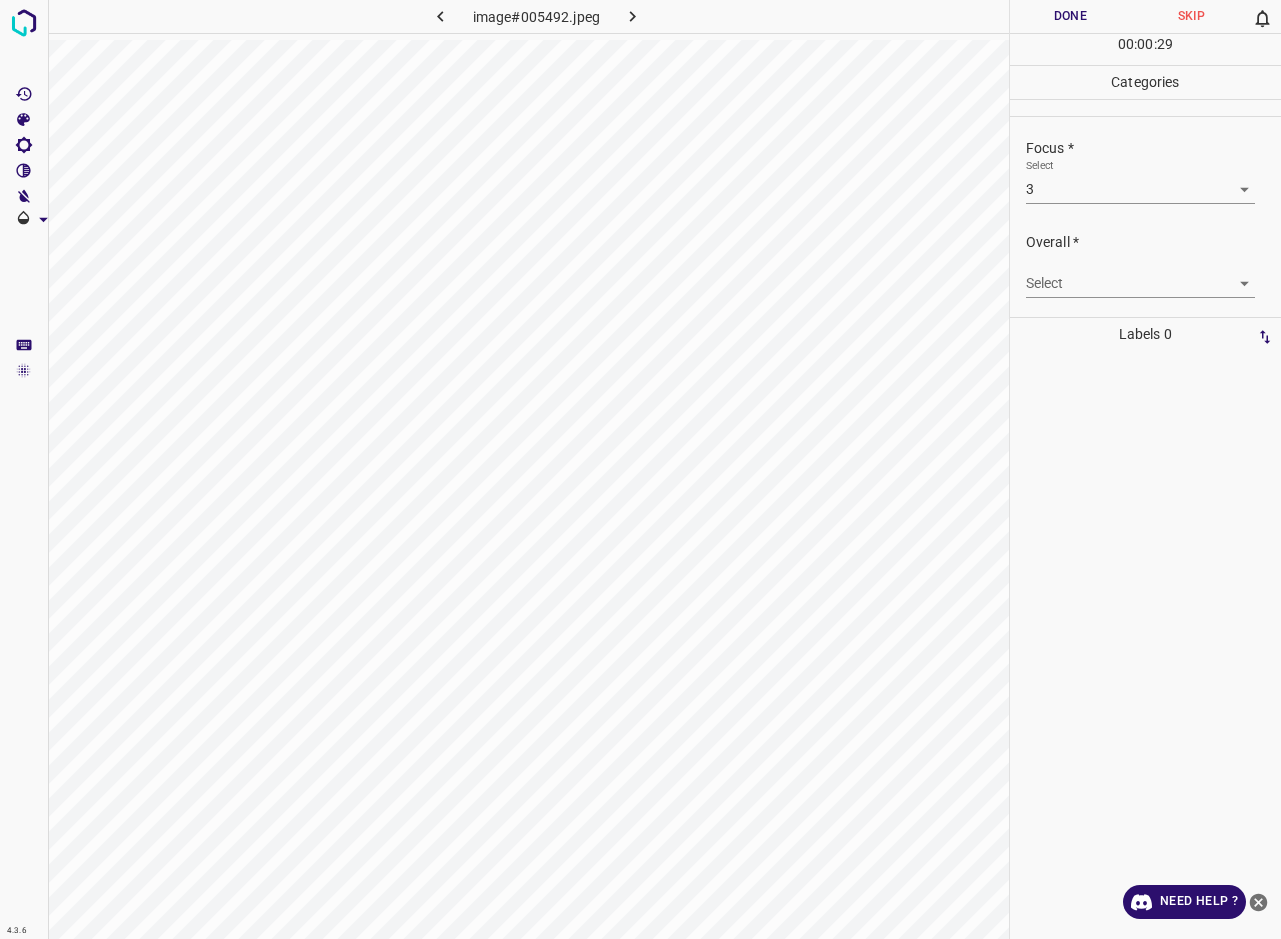 scroll, scrollTop: 98, scrollLeft: 0, axis: vertical 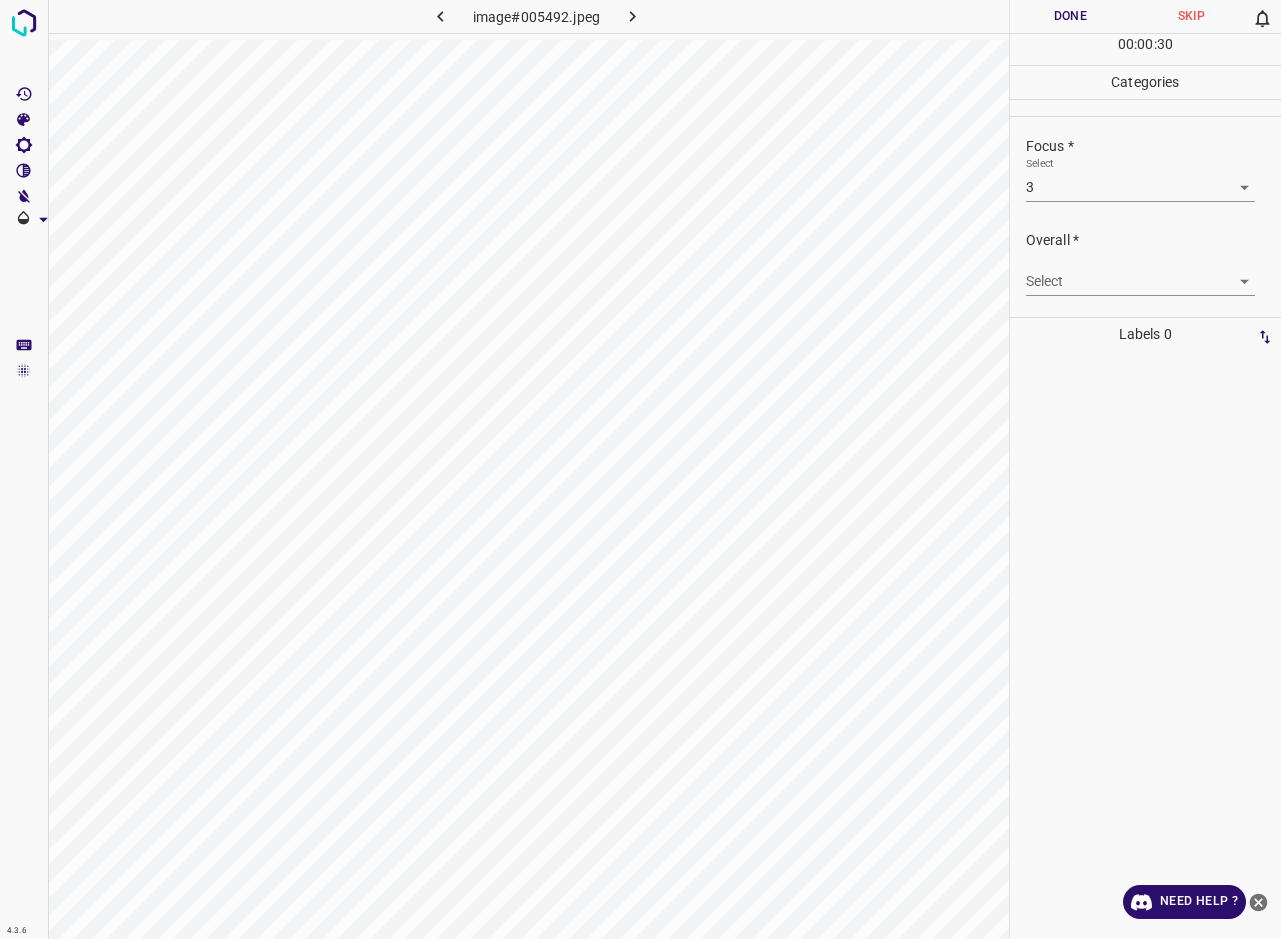 click on "4.3.6  image#005492.jpeg Done Skip 0 00   : 00   : 30   Categories Lighting *  Select 3 3 Focus *  Select 3 3 Overall *  Select ​ Labels   0 Categories 1 Lighting 2 Focus 3 Overall Tools Space Change between modes (Draw & Edit) I Auto labeling R Restore zoom M Zoom in N Zoom out Delete Delete selecte label Filters Z Restore filters X Saturation filter C Brightness filter V Contrast filter B Gray scale filter General O Download Need Help ? - Text - Hide - Delete" at bounding box center (640, 469) 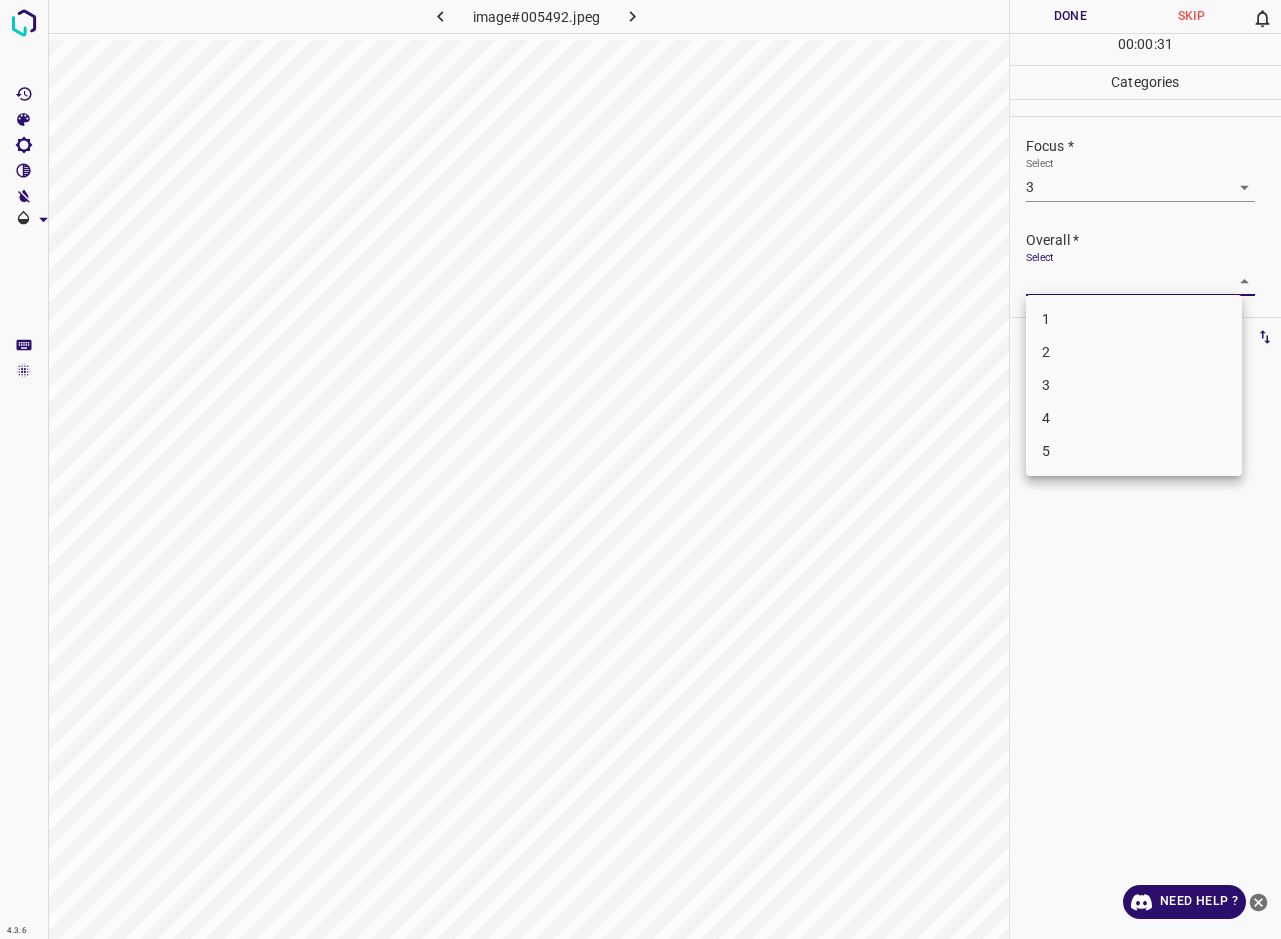 click on "3" at bounding box center (1134, 385) 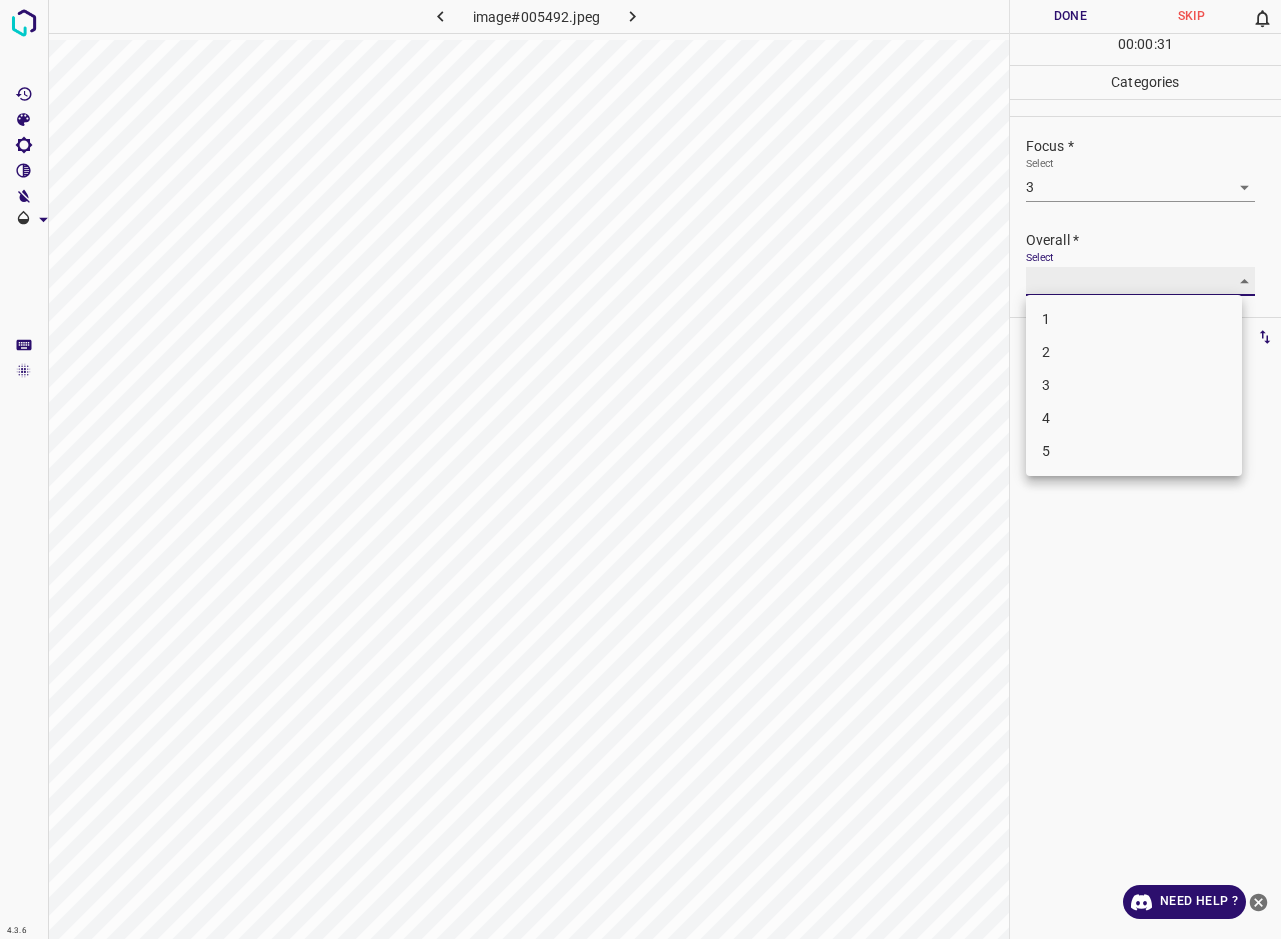 type on "3" 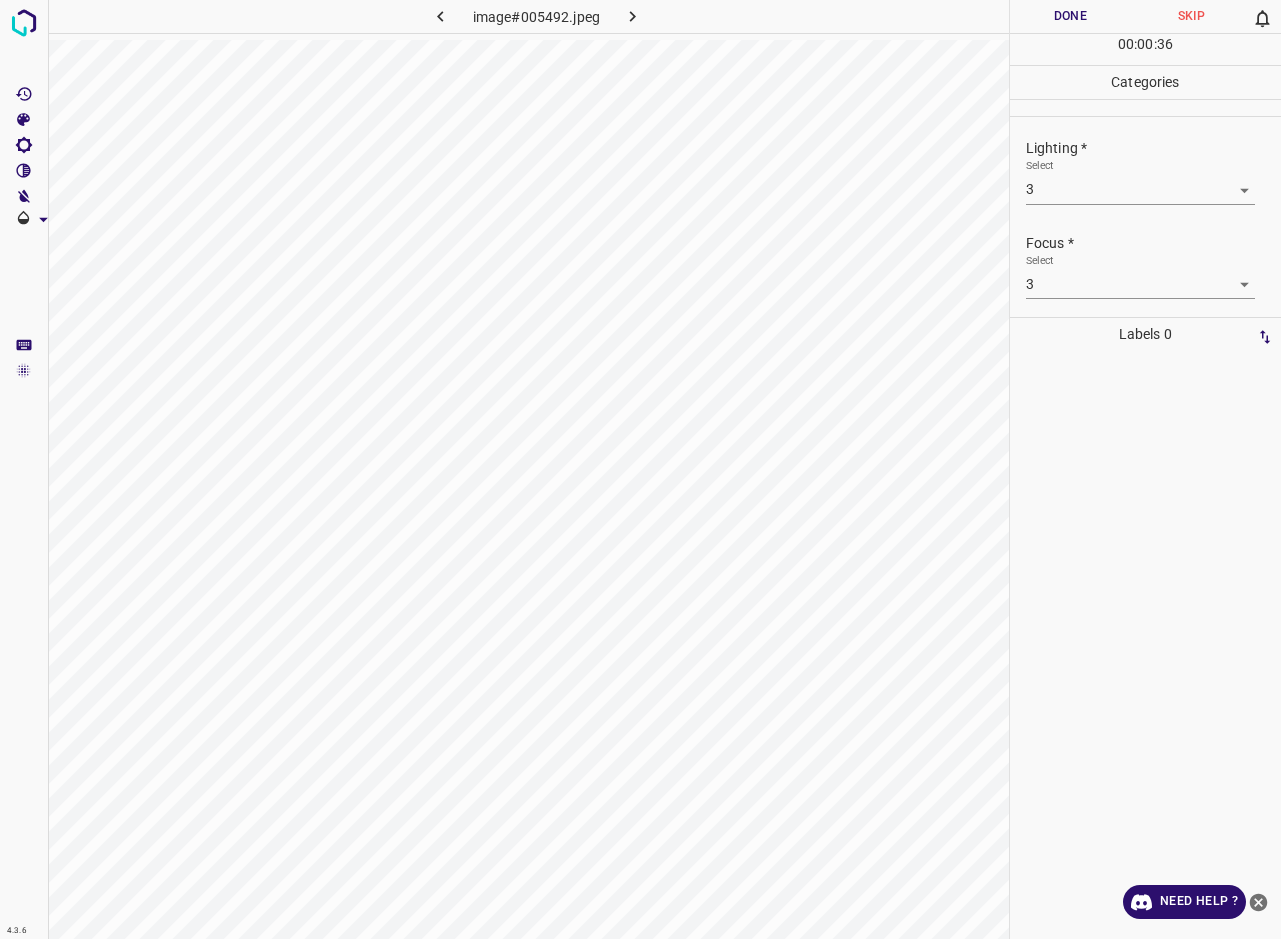 scroll, scrollTop: 0, scrollLeft: 0, axis: both 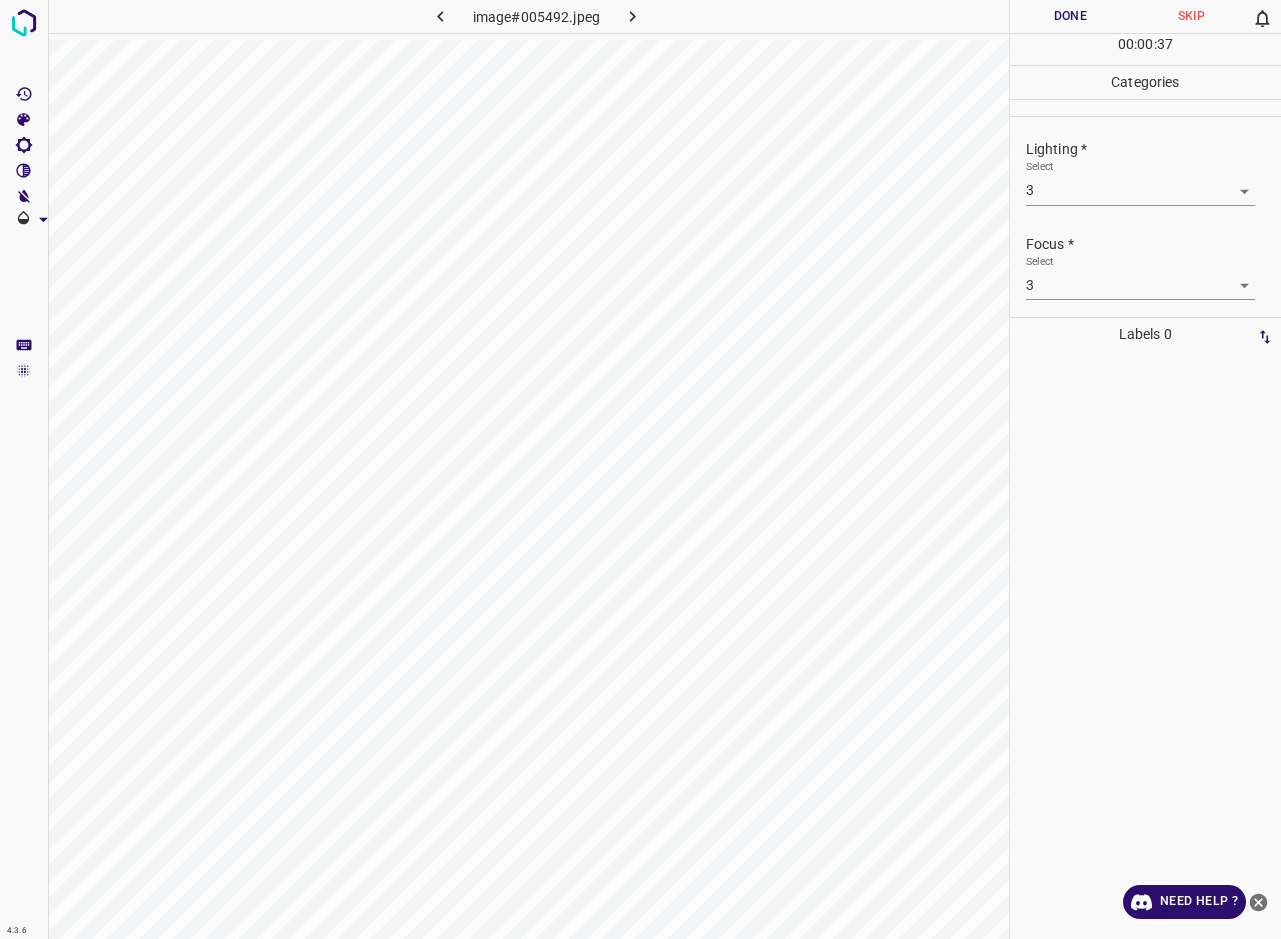 click on "Done" at bounding box center (1070, 16) 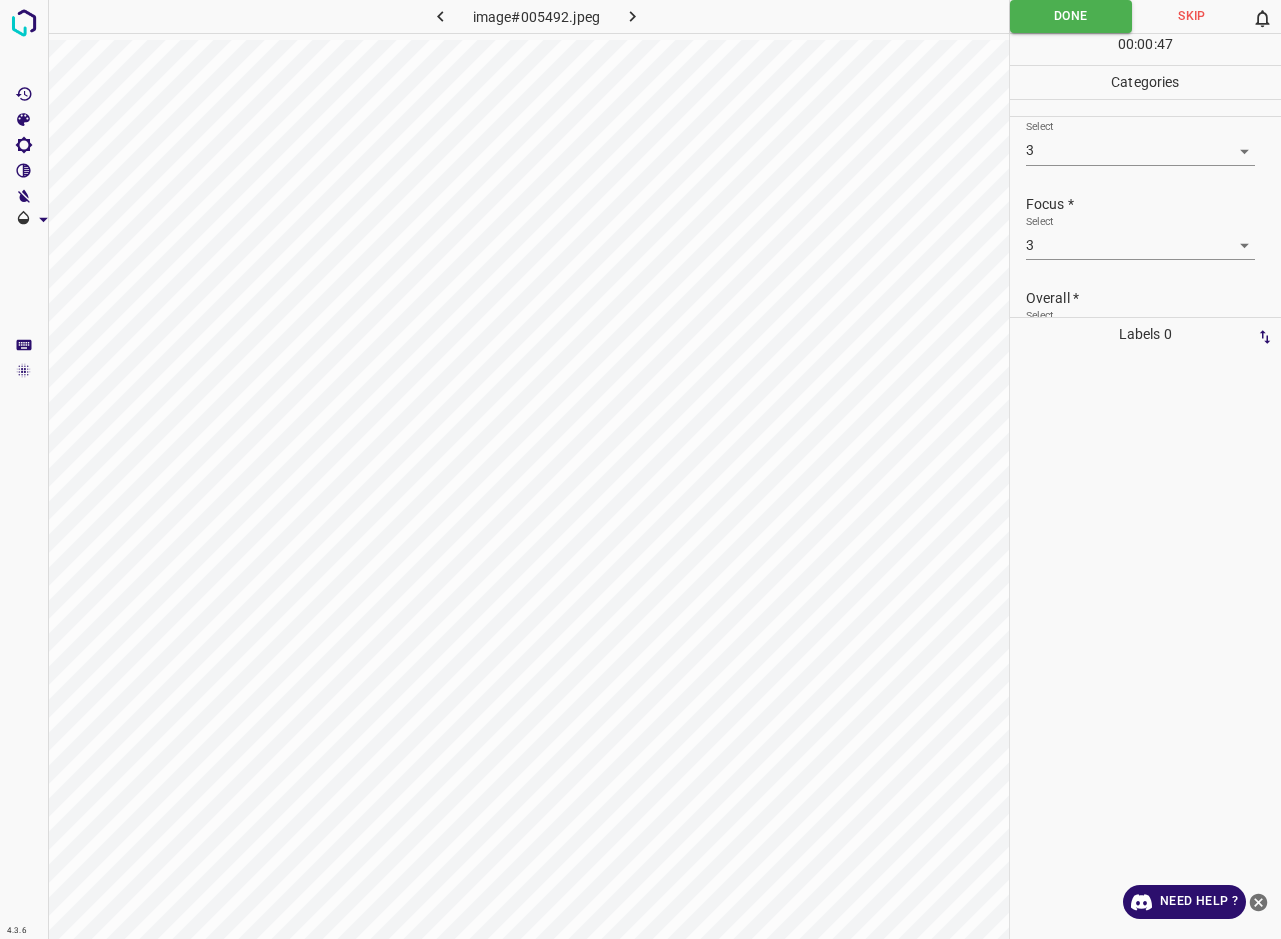 scroll, scrollTop: 98, scrollLeft: 0, axis: vertical 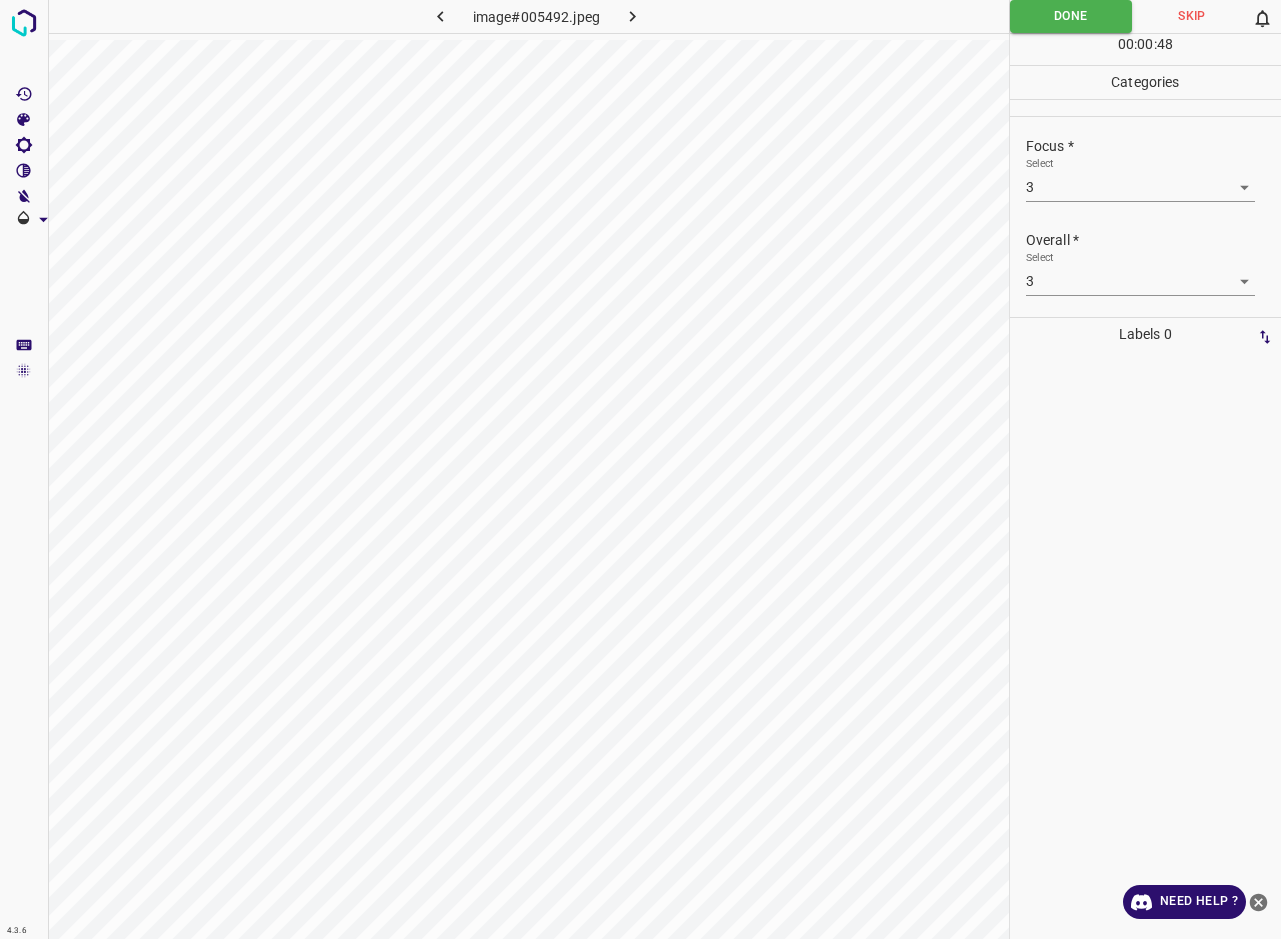 click on "Overall *  Select 3 3" at bounding box center (1145, 263) 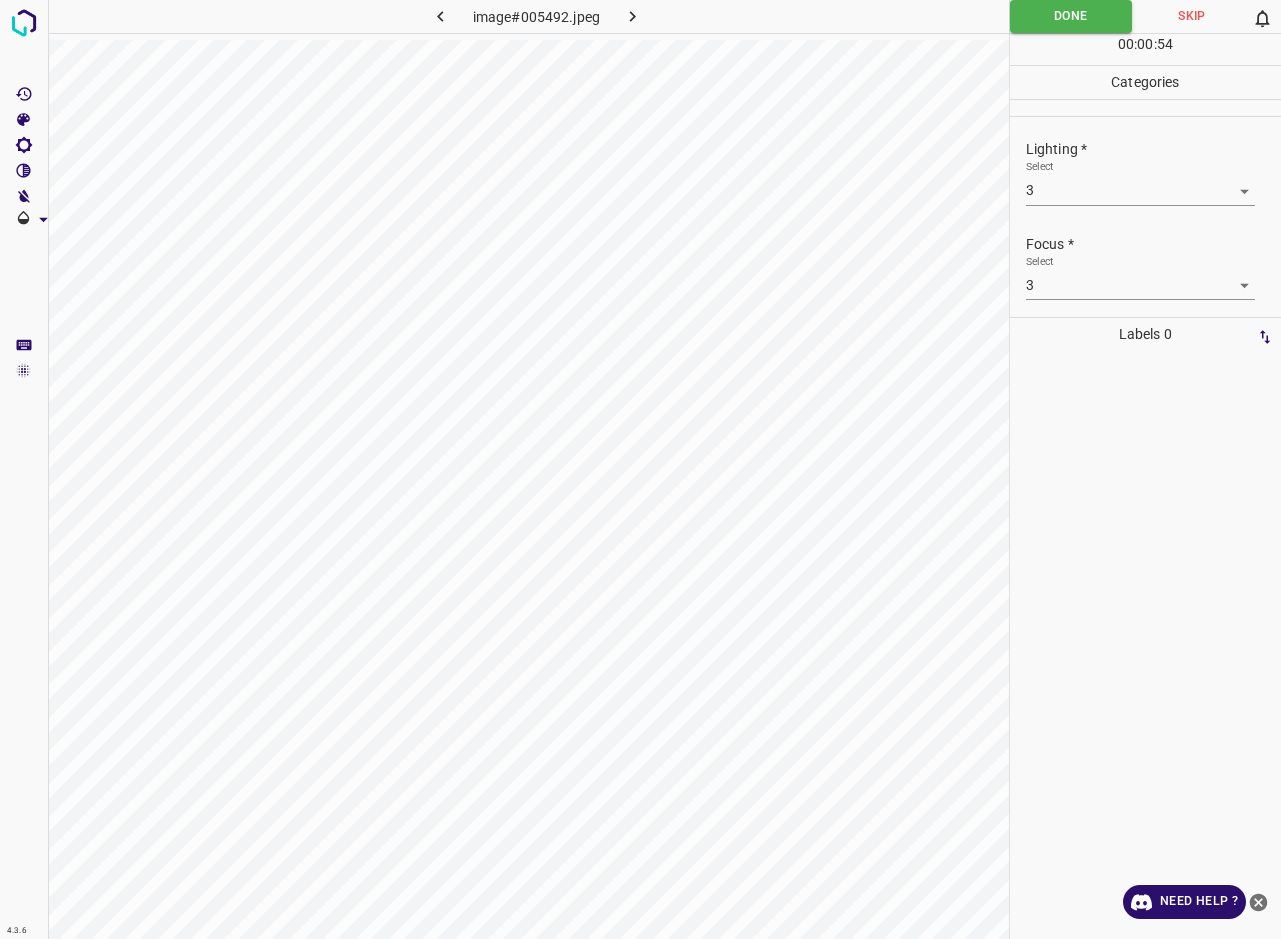 scroll, scrollTop: 56, scrollLeft: 0, axis: vertical 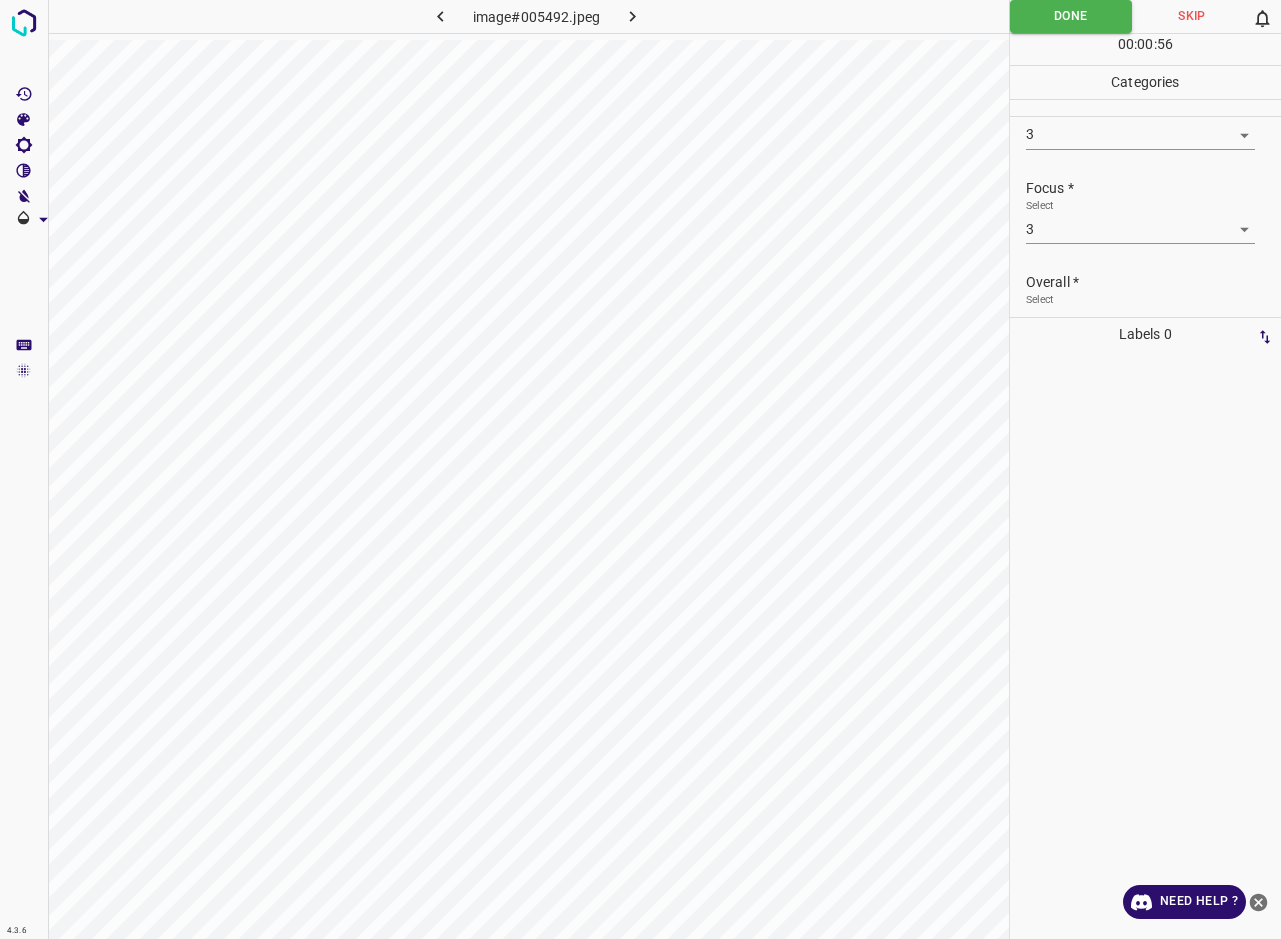 click 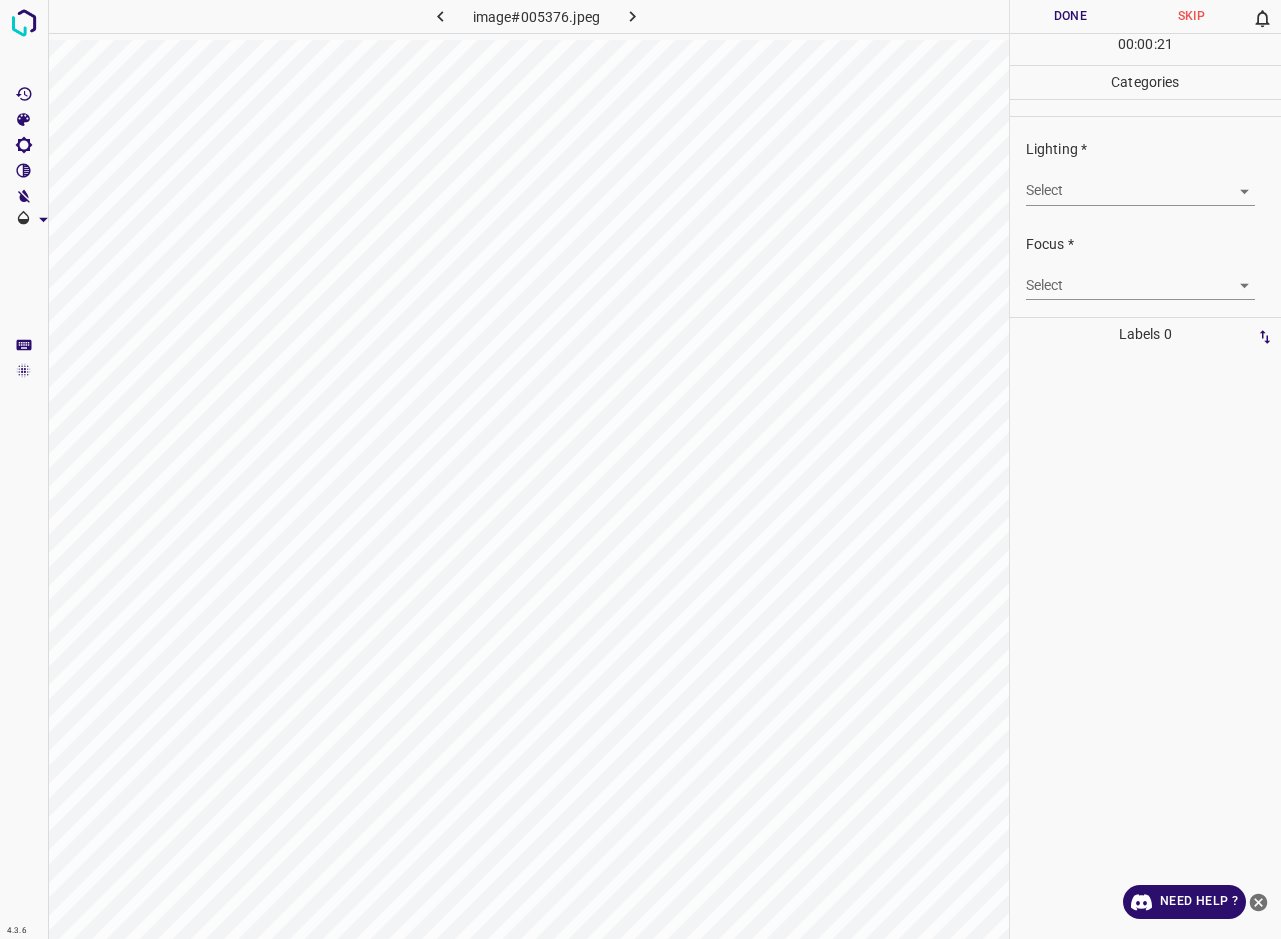 click on "4.3.6  image#005376.jpeg Done Skip 0 00   : 00   : 21   Categories Lighting *  Select ​ Focus *  Select ​ Overall *  Select ​ Labels   0 Categories 1 Lighting 2 Focus 3 Overall Tools Space Change between modes (Draw & Edit) I Auto labeling R Restore zoom M Zoom in N Zoom out Delete Delete selecte label Filters Z Restore filters X Saturation filter C Brightness filter V Contrast filter B Gray scale filter General O Download Need Help ? - Text - Hide - Delete" at bounding box center [640, 469] 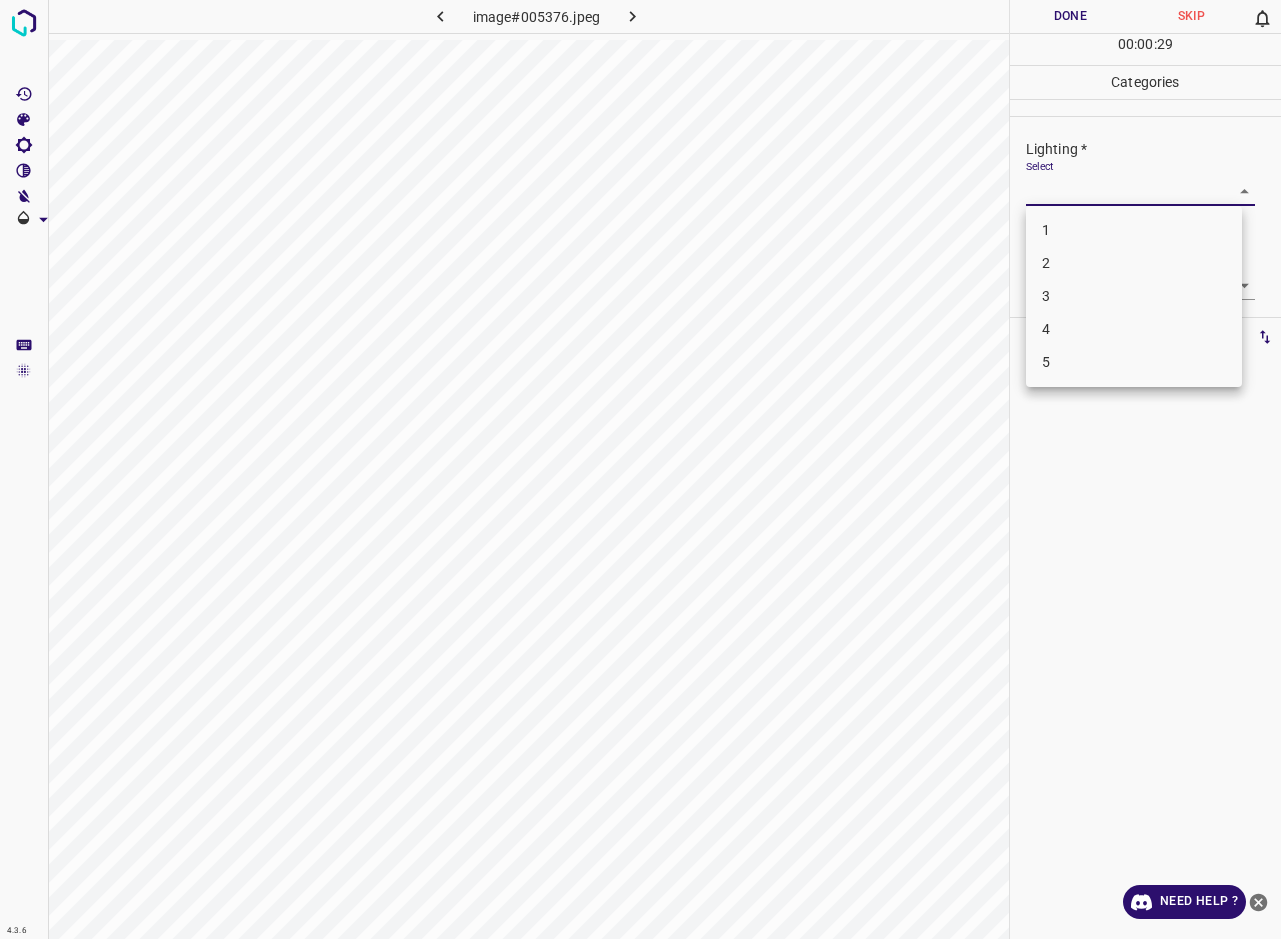 click on "3" at bounding box center (1134, 296) 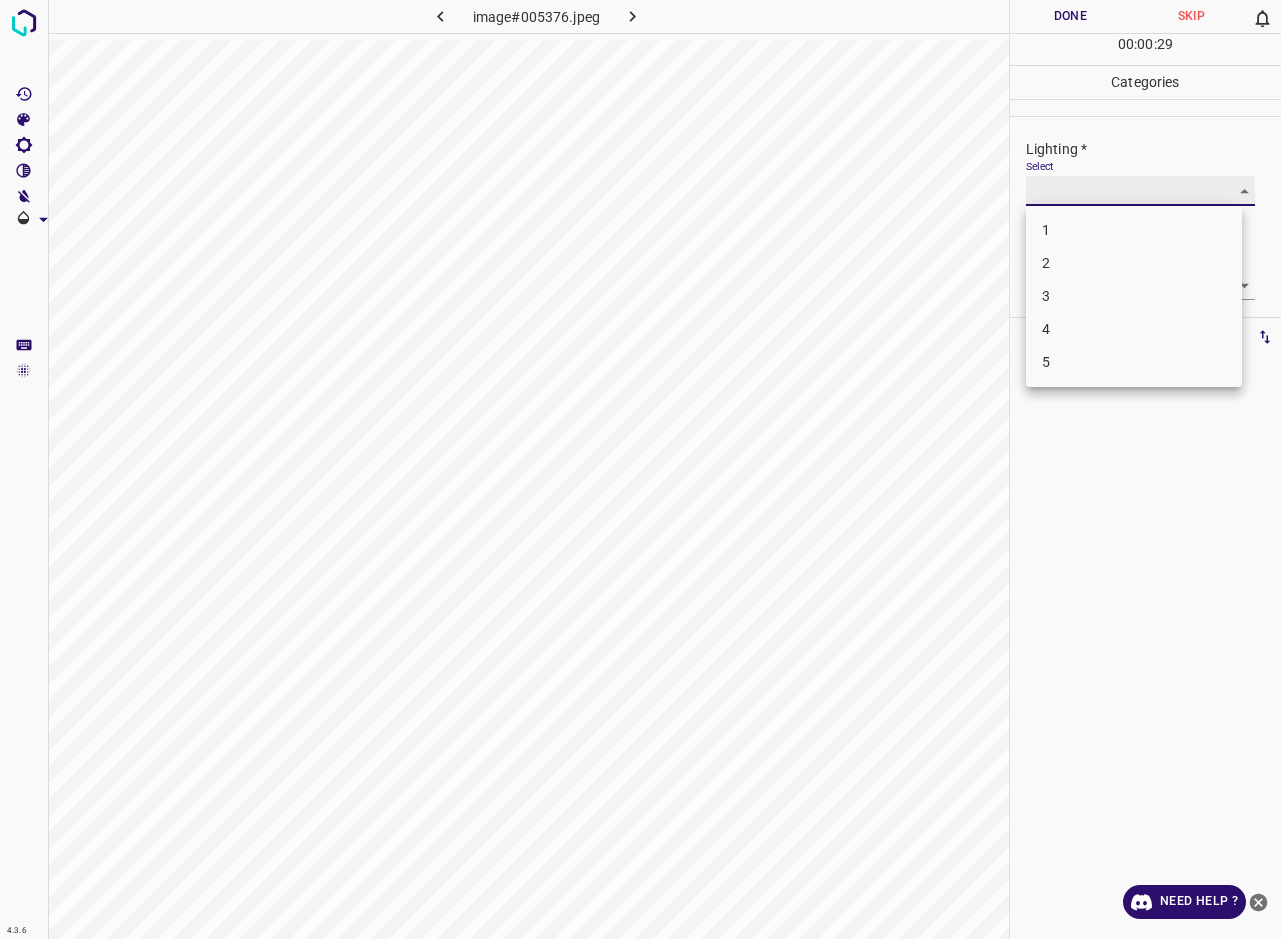type on "3" 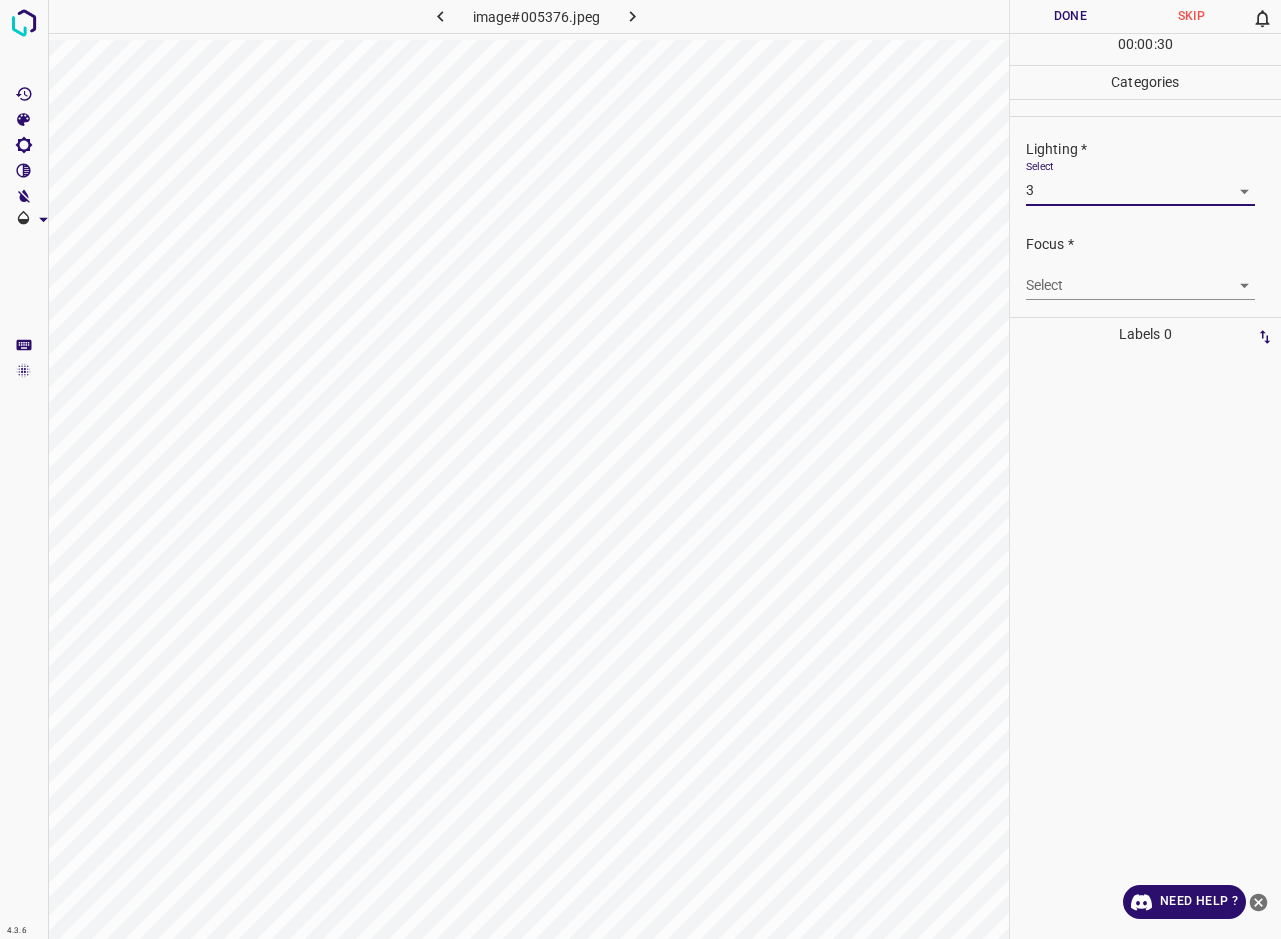 click on "4.3.6  image#005376.jpeg Done Skip 0 00   : 00   : 30   Categories Lighting *  Select 3 3 Focus *  Select ​ Overall *  Select ​ Labels   0 Categories 1 Lighting 2 Focus 3 Overall Tools Space Change between modes (Draw & Edit) I Auto labeling R Restore zoom M Zoom in N Zoom out Delete Delete selecte label Filters Z Restore filters X Saturation filter C Brightness filter V Contrast filter B Gray scale filter General O Download Need Help ? - Text - Hide - Delete" at bounding box center (640, 469) 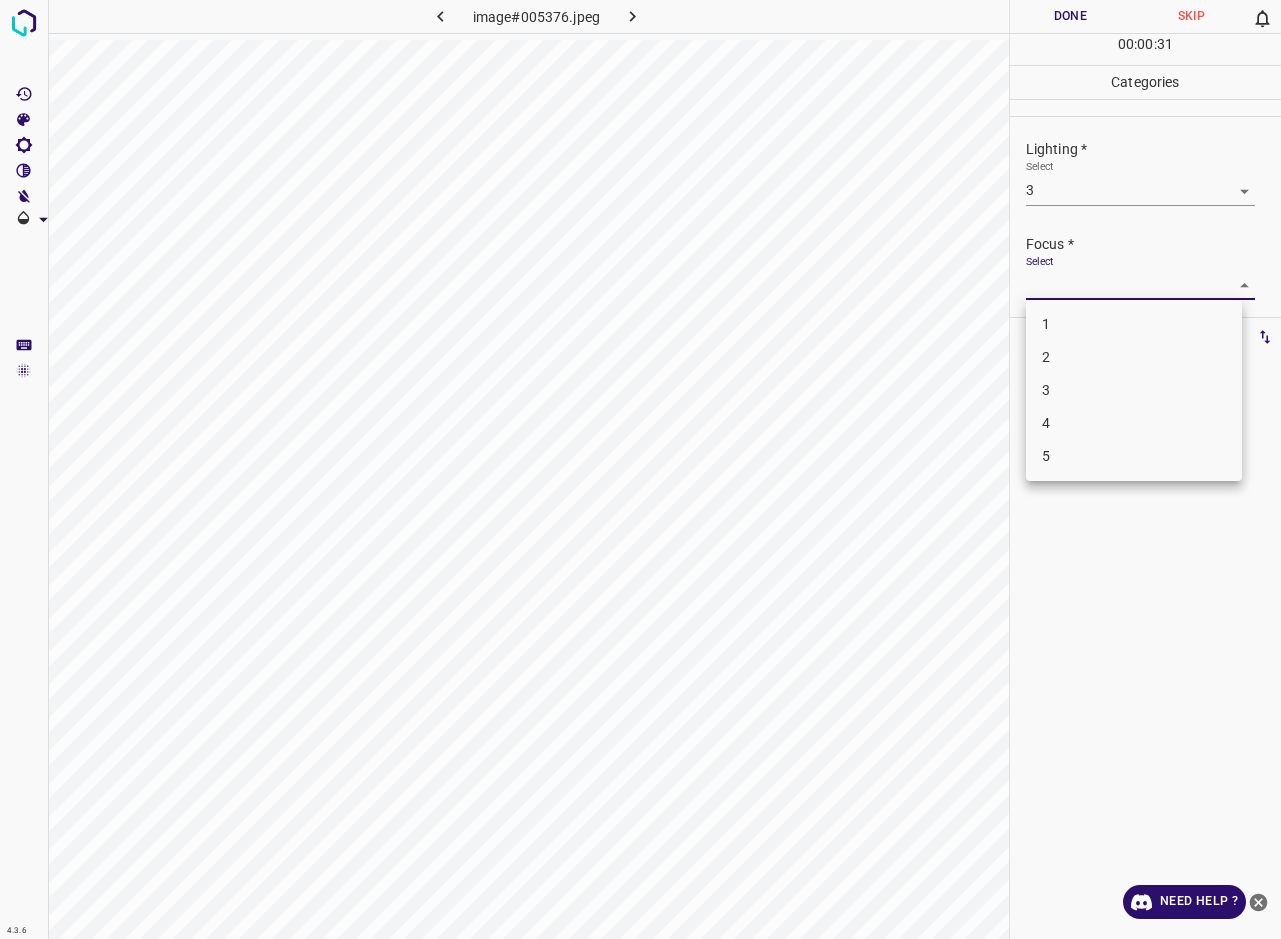 click on "2" at bounding box center (1134, 357) 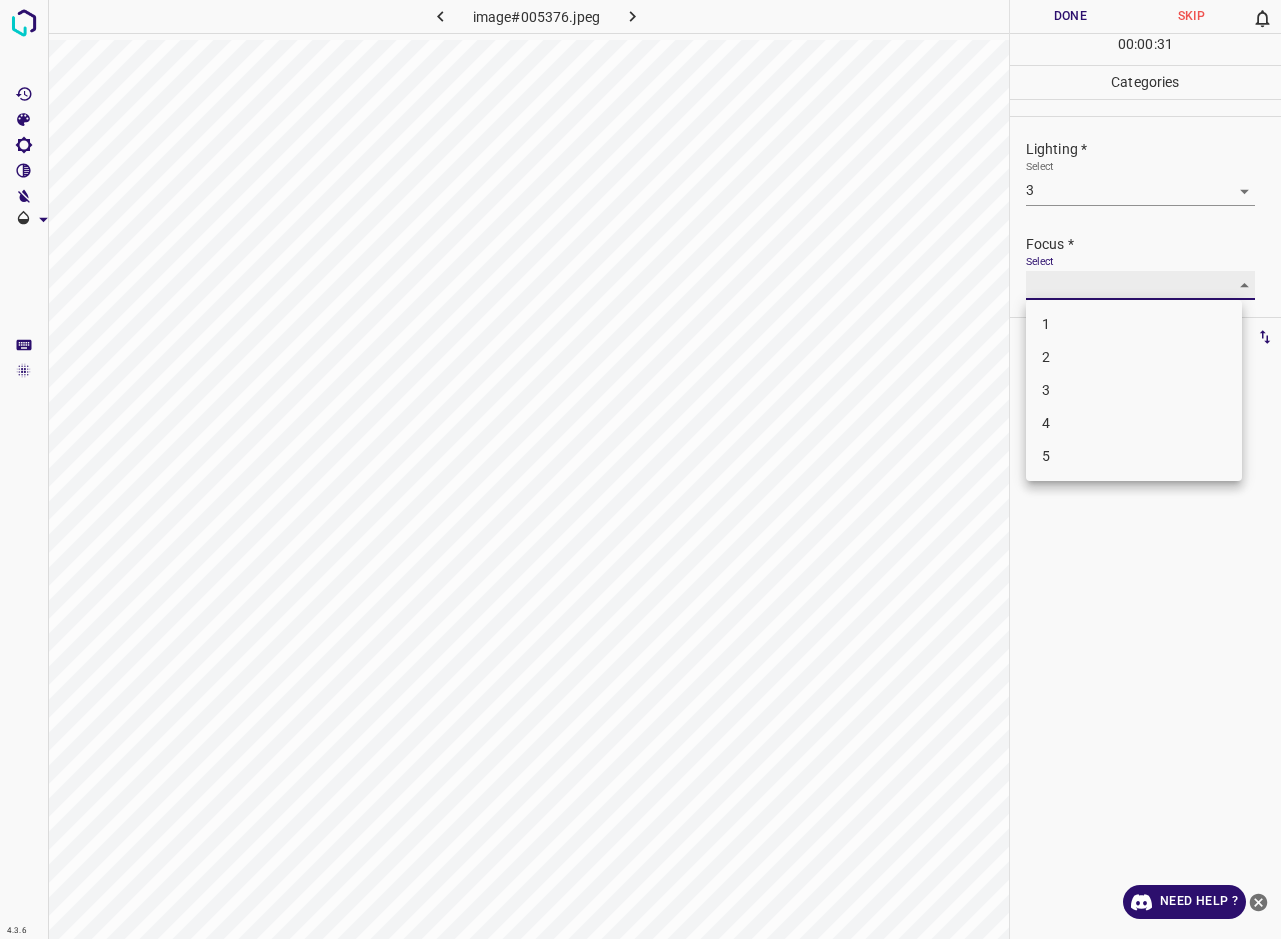 type on "2" 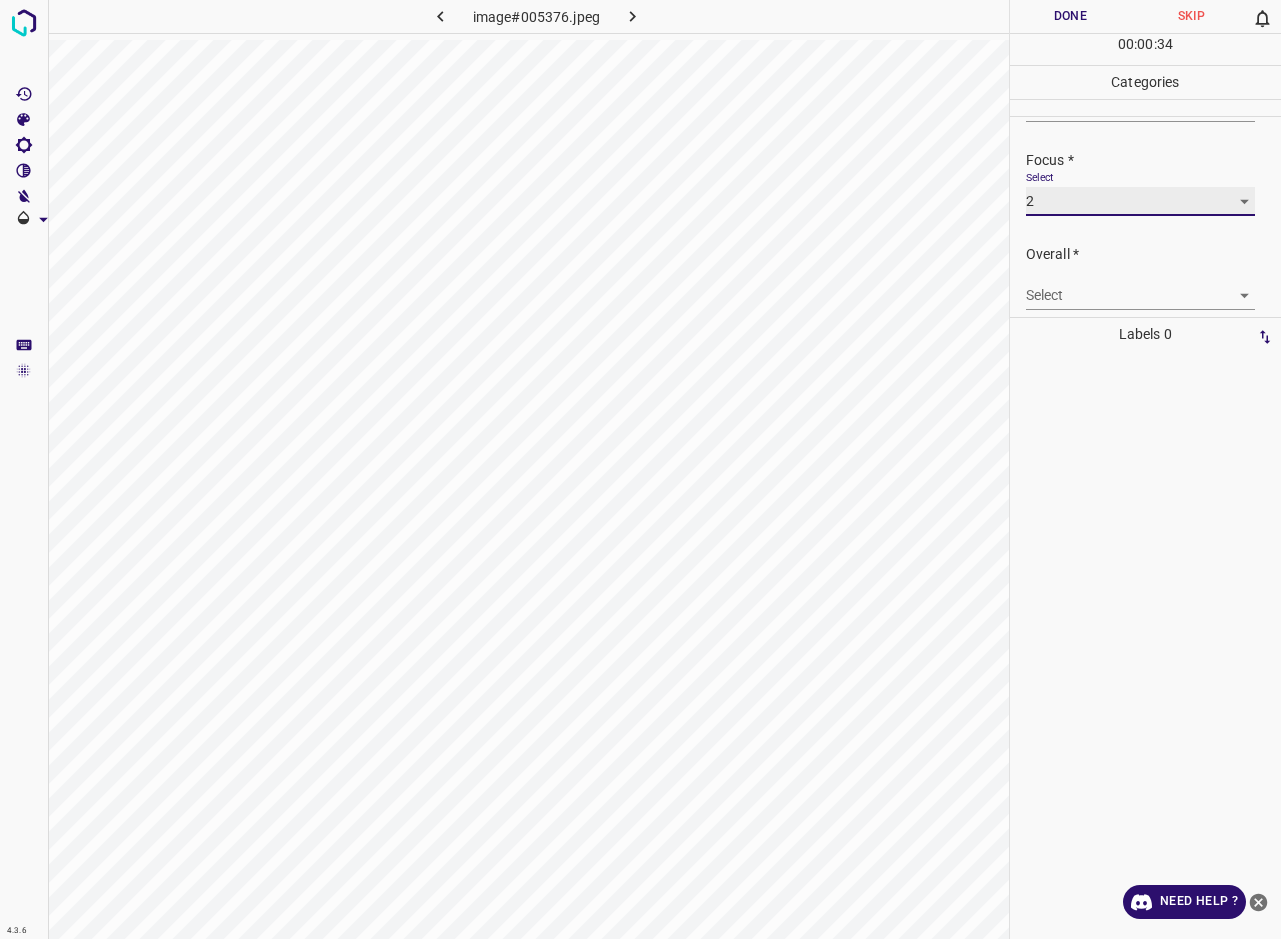 scroll, scrollTop: 98, scrollLeft: 0, axis: vertical 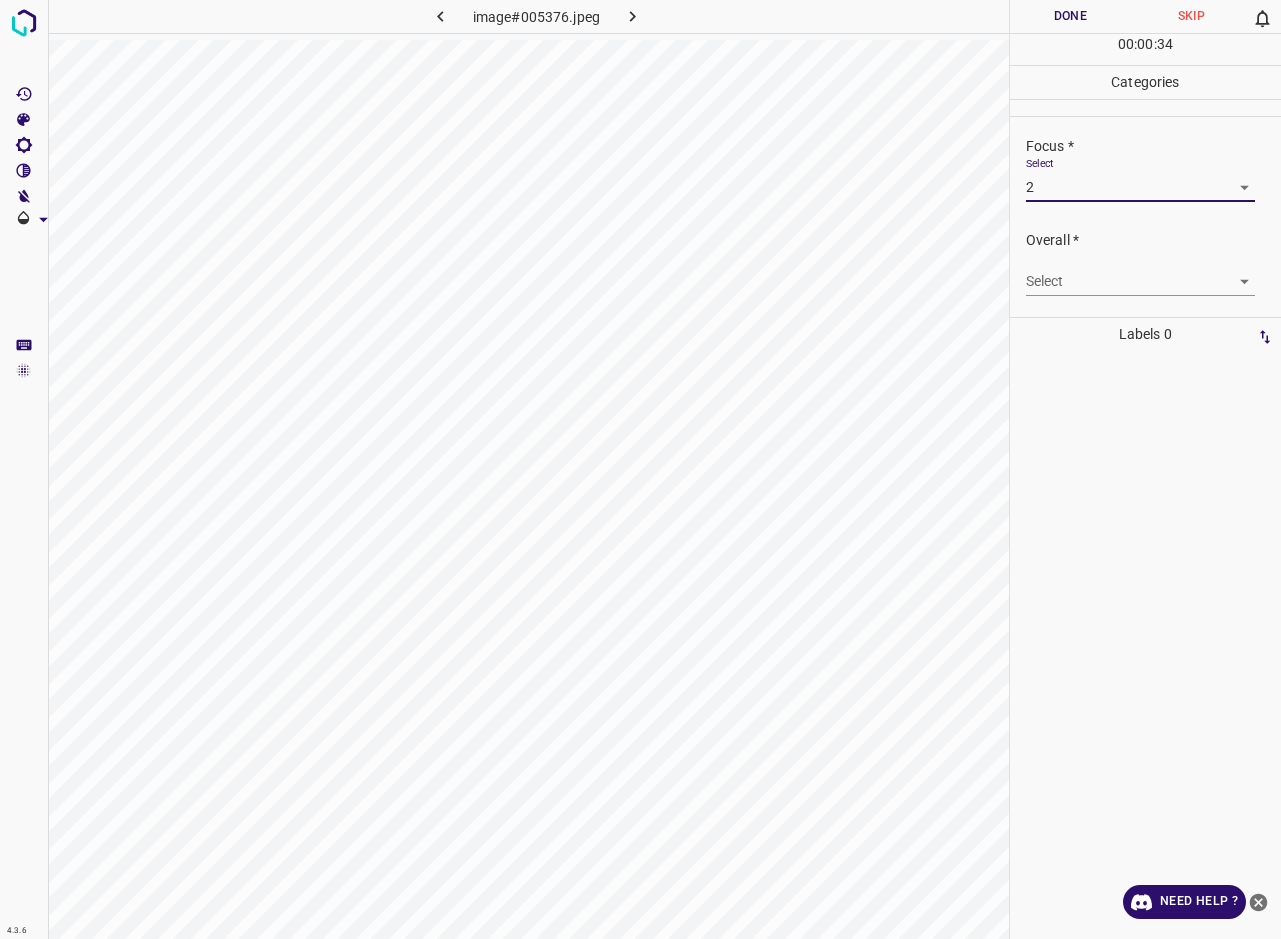 click on "4.3.6  image#005376.jpeg Done Skip 0 00   : 00   : 34   Categories Lighting *  Select 3 3 Focus *  Select 2 2 Overall *  Select ​ Labels   0 Categories 1 Lighting 2 Focus 3 Overall Tools Space Change between modes (Draw & Edit) I Auto labeling R Restore zoom M Zoom in N Zoom out Delete Delete selecte label Filters Z Restore filters X Saturation filter C Brightness filter V Contrast filter B Gray scale filter General O Download Need Help ? - Text - Hide - Delete" at bounding box center [640, 469] 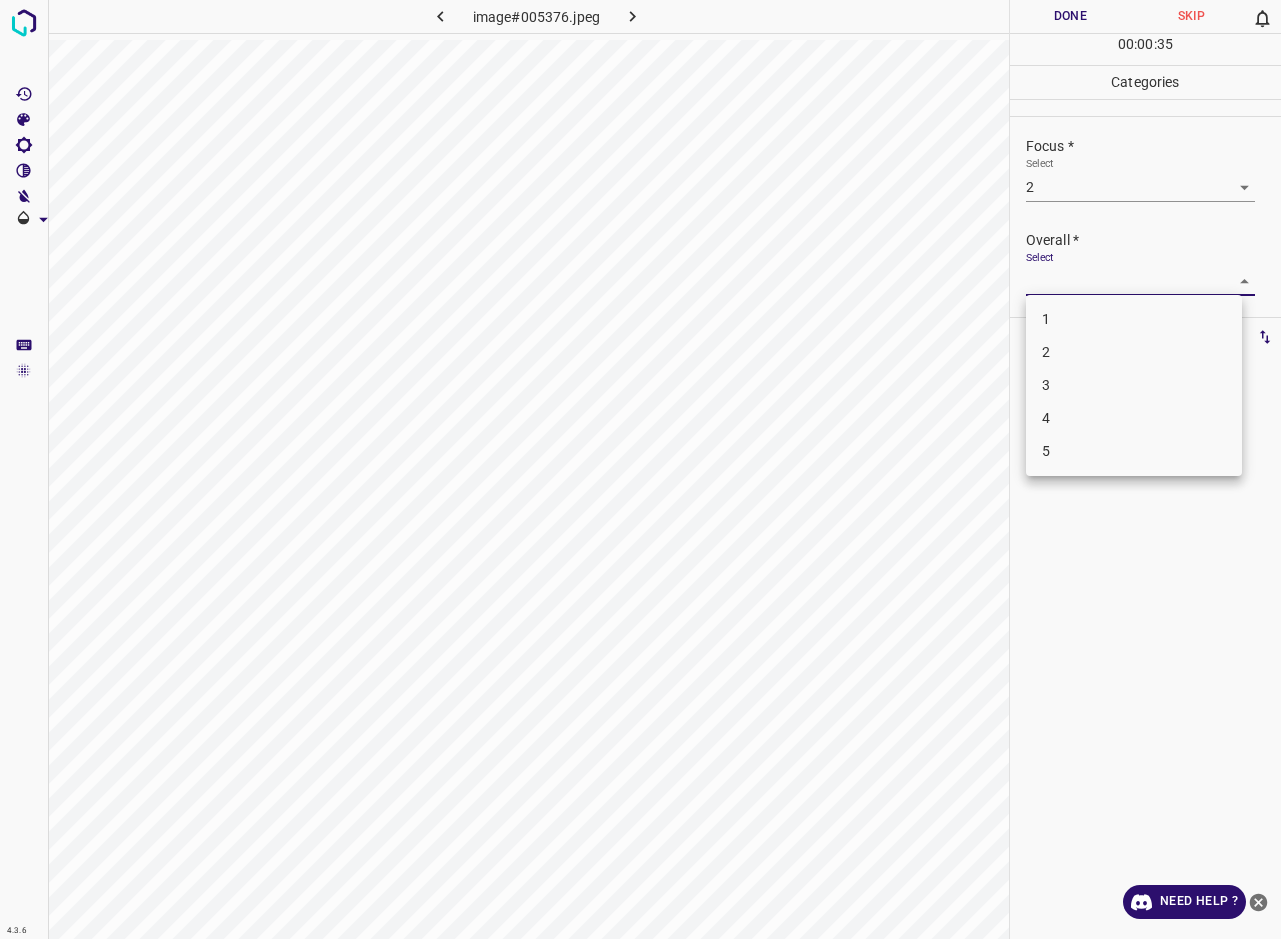 click on "2" at bounding box center (1134, 352) 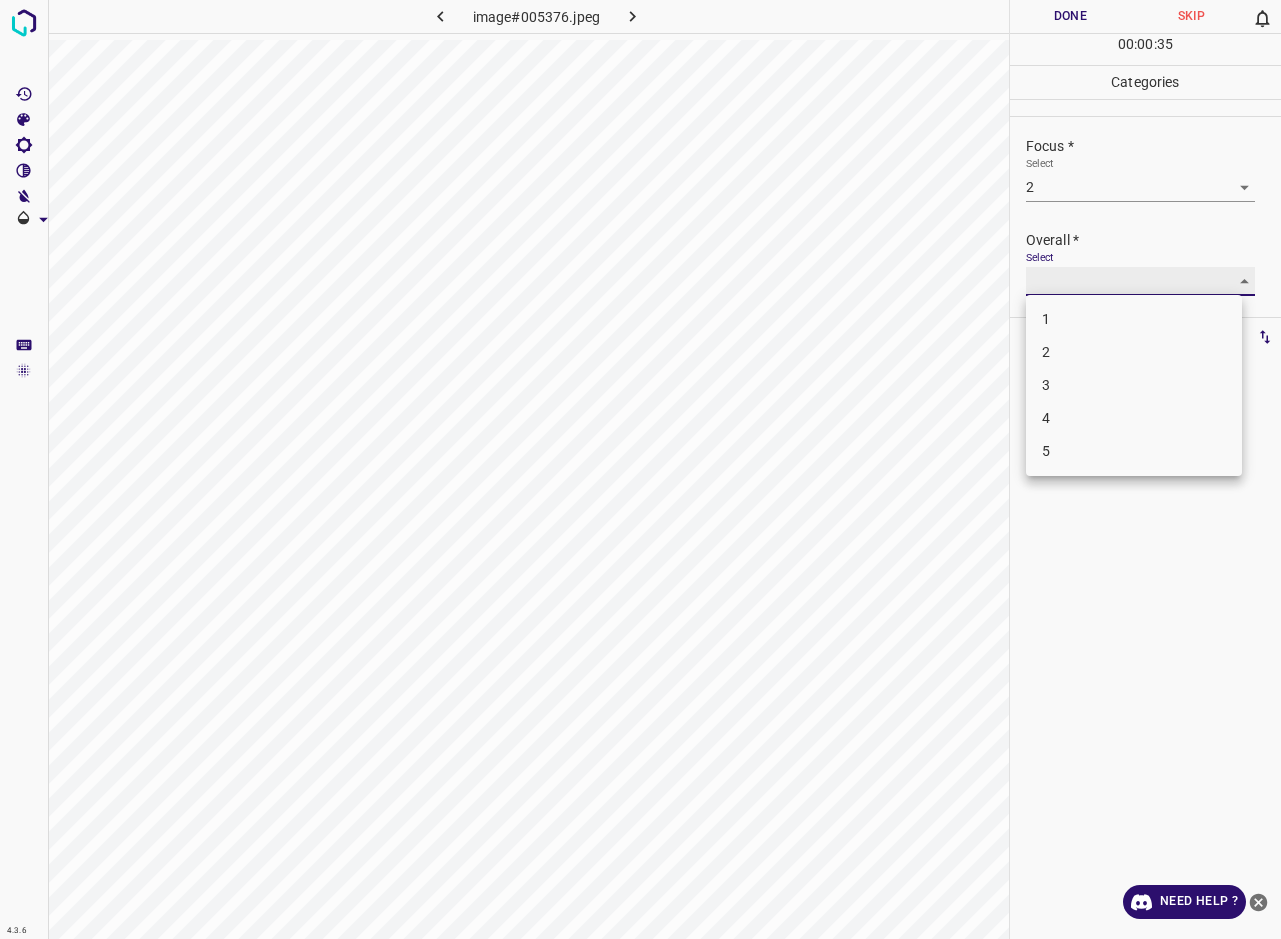 type on "2" 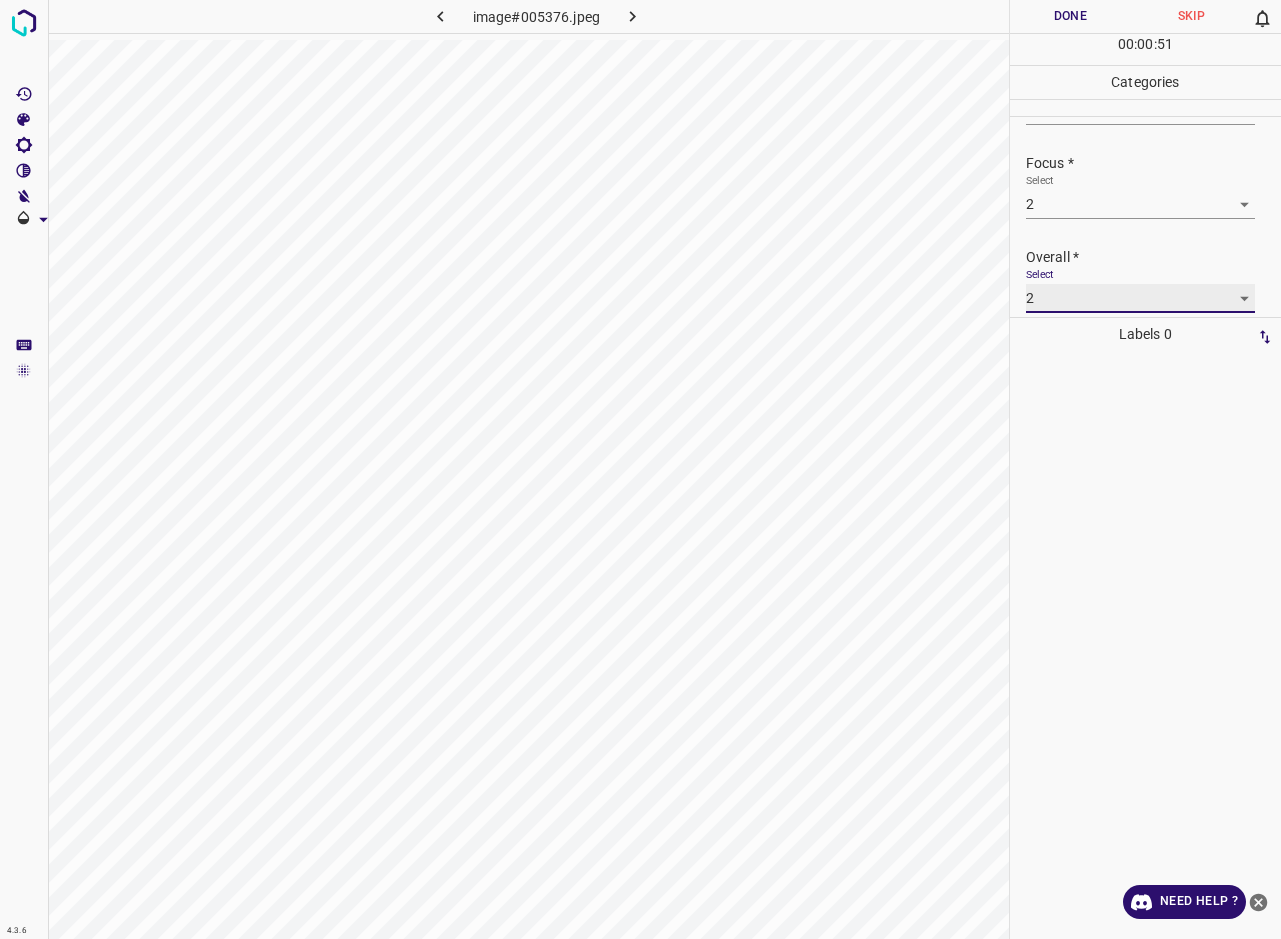 scroll, scrollTop: 90, scrollLeft: 0, axis: vertical 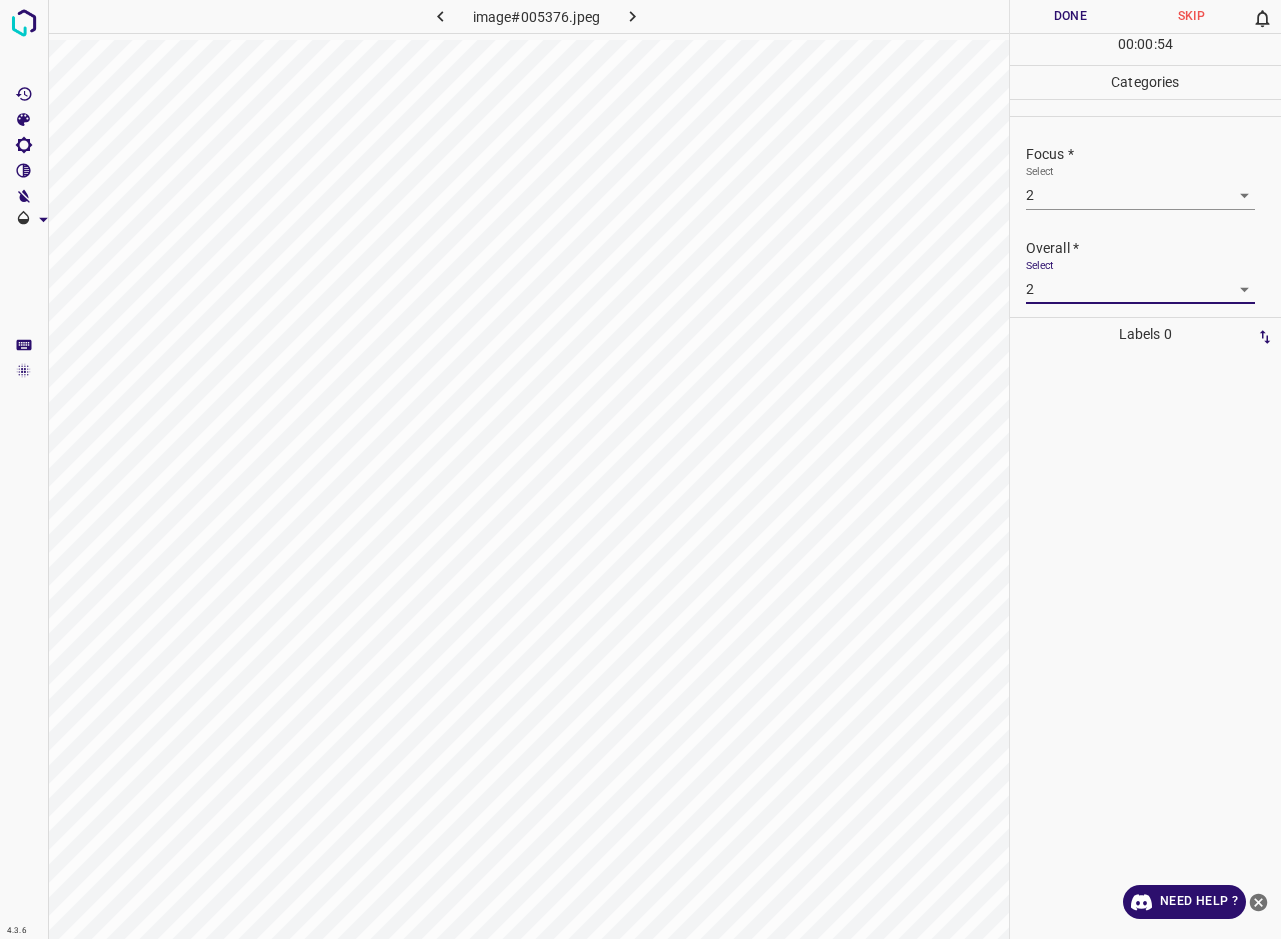 click on "Done" at bounding box center [1070, 16] 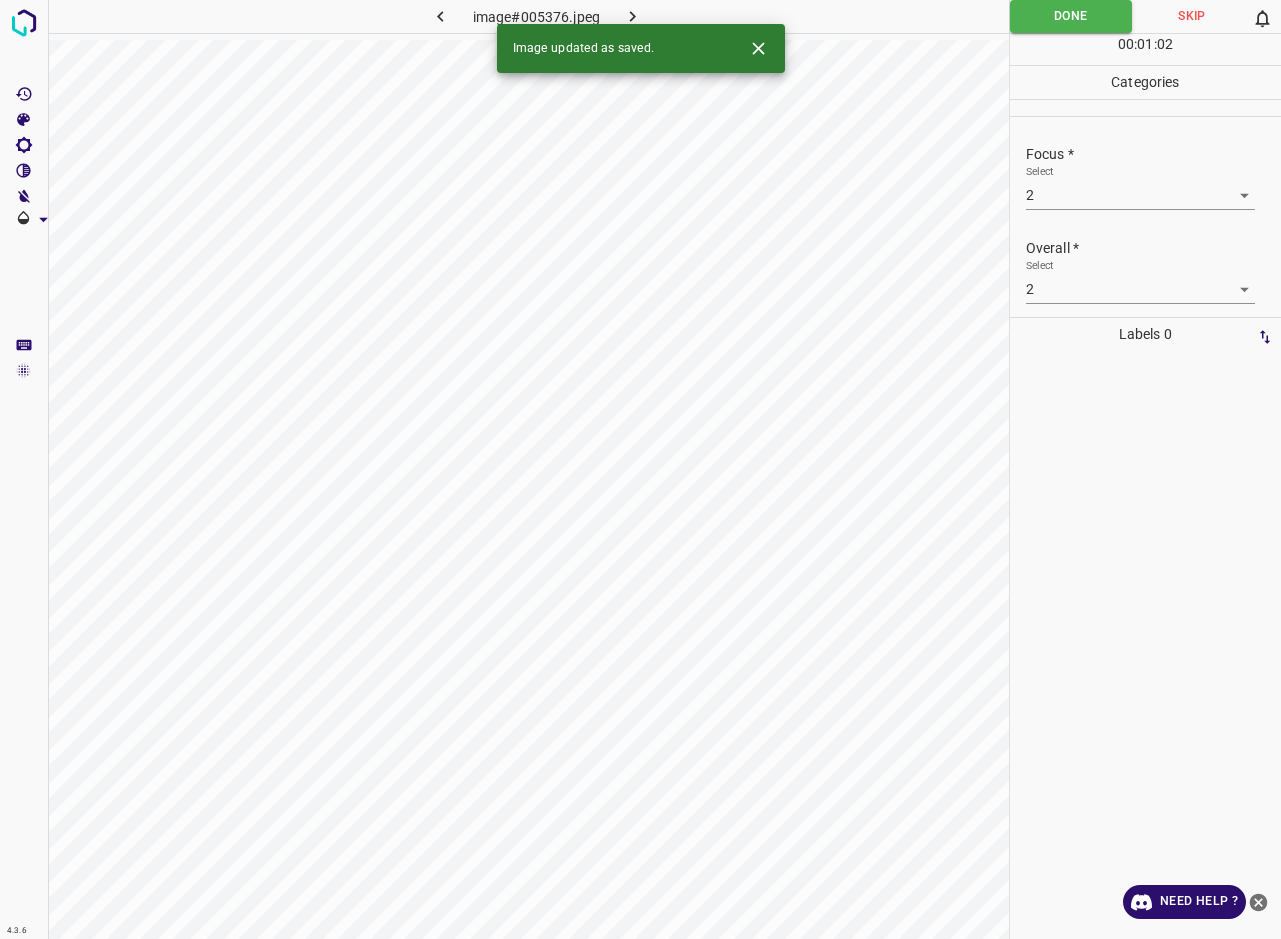 scroll, scrollTop: 63, scrollLeft: 0, axis: vertical 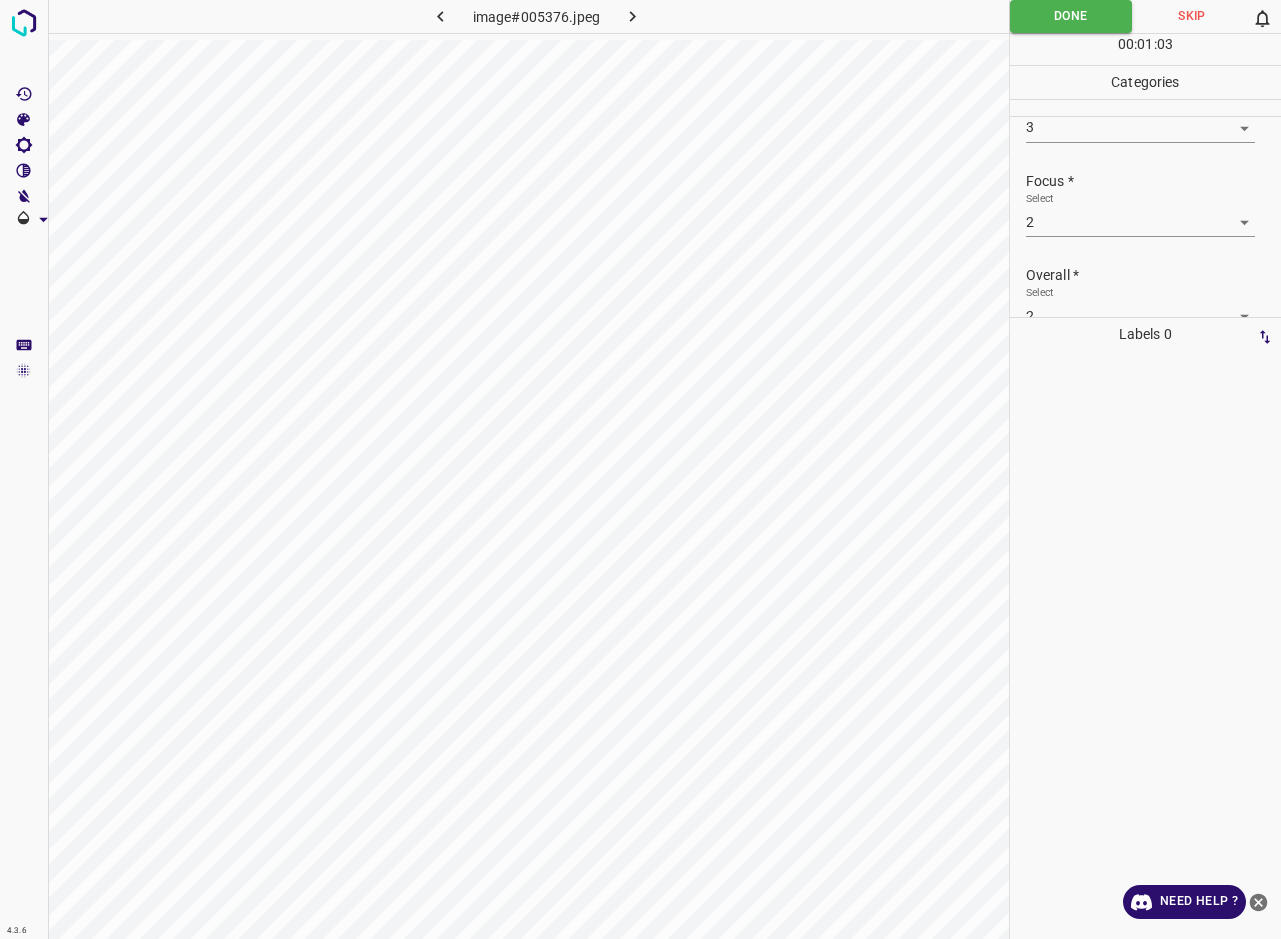 type 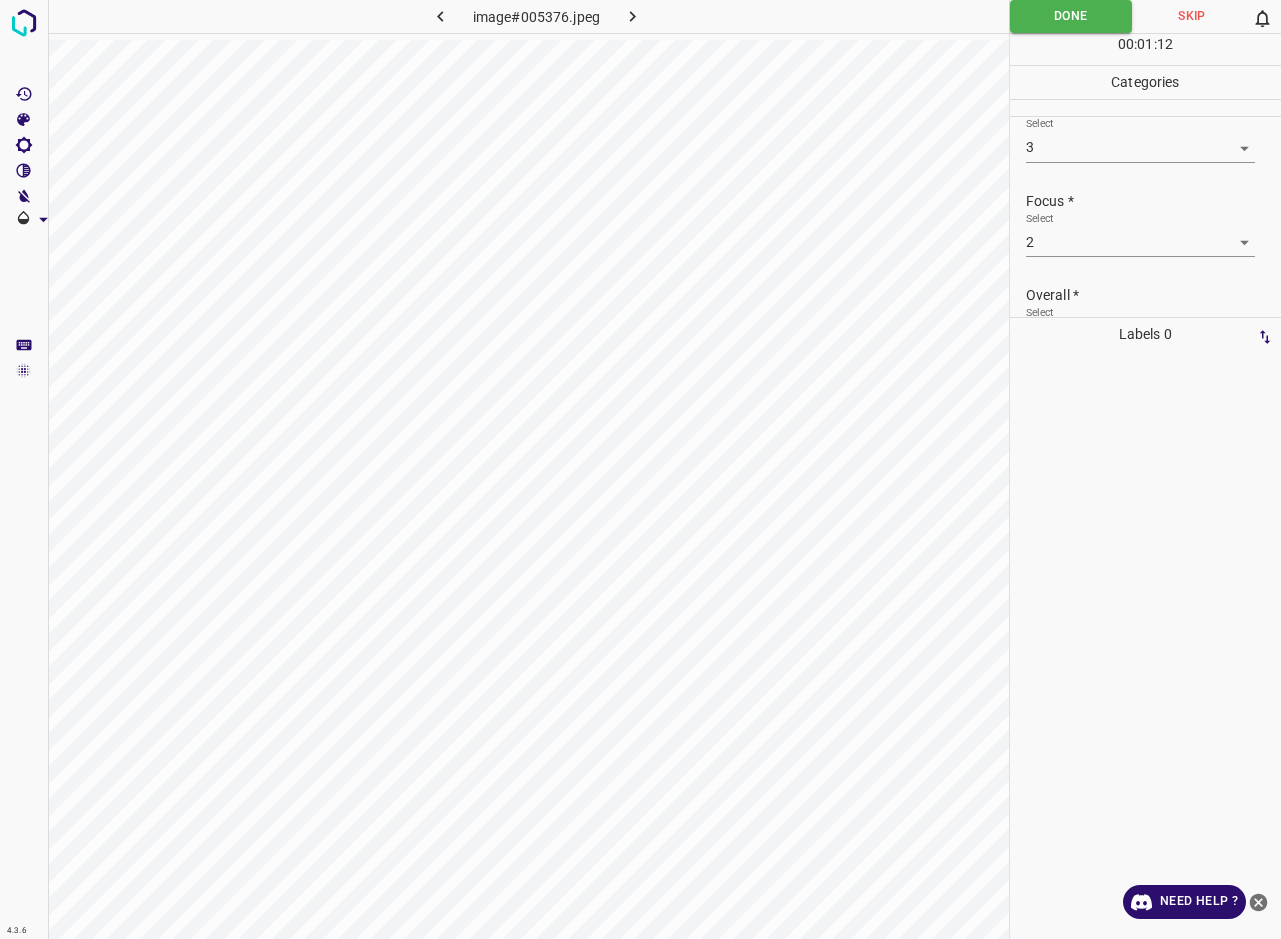 scroll, scrollTop: 98, scrollLeft: 0, axis: vertical 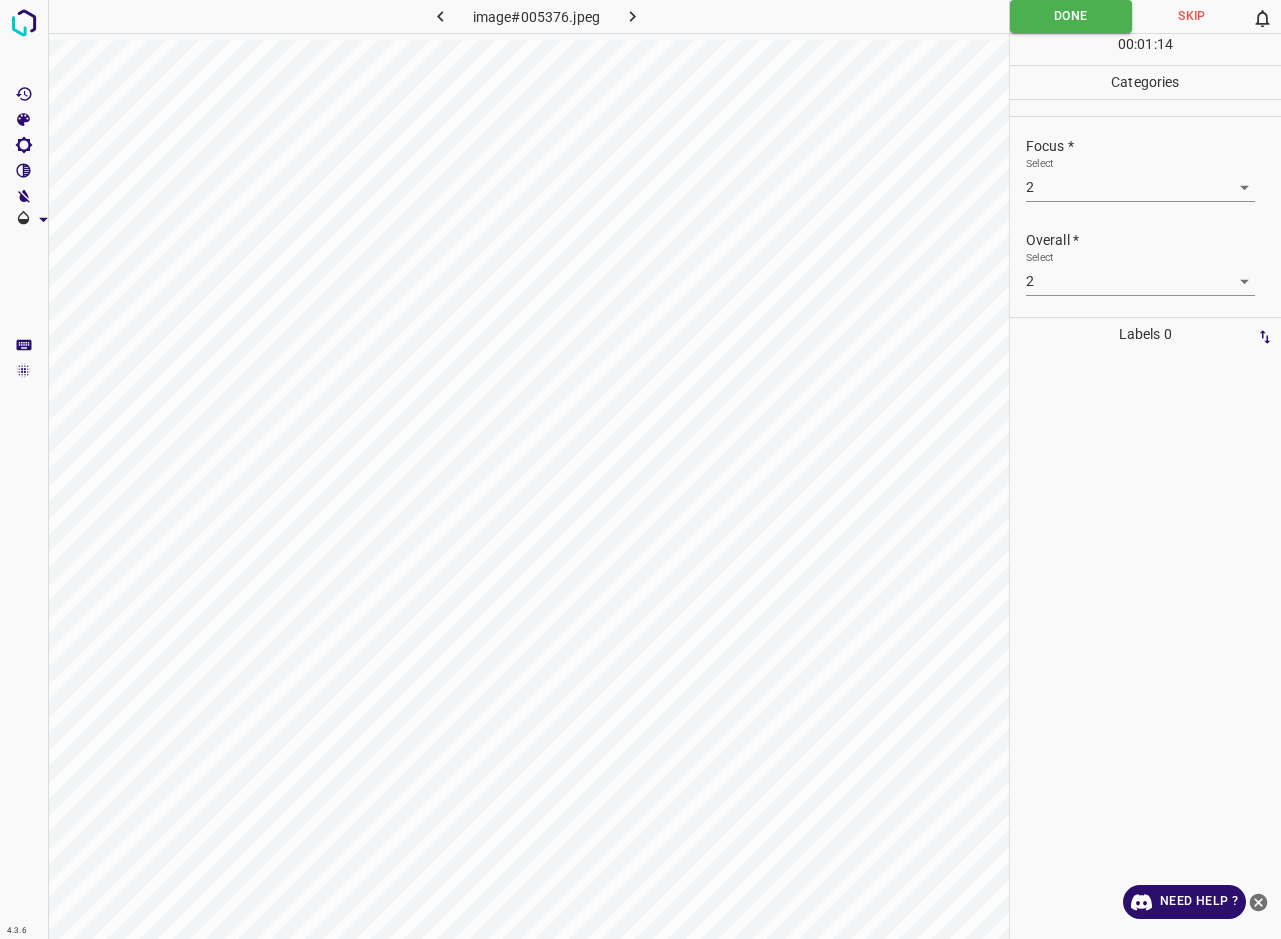 click 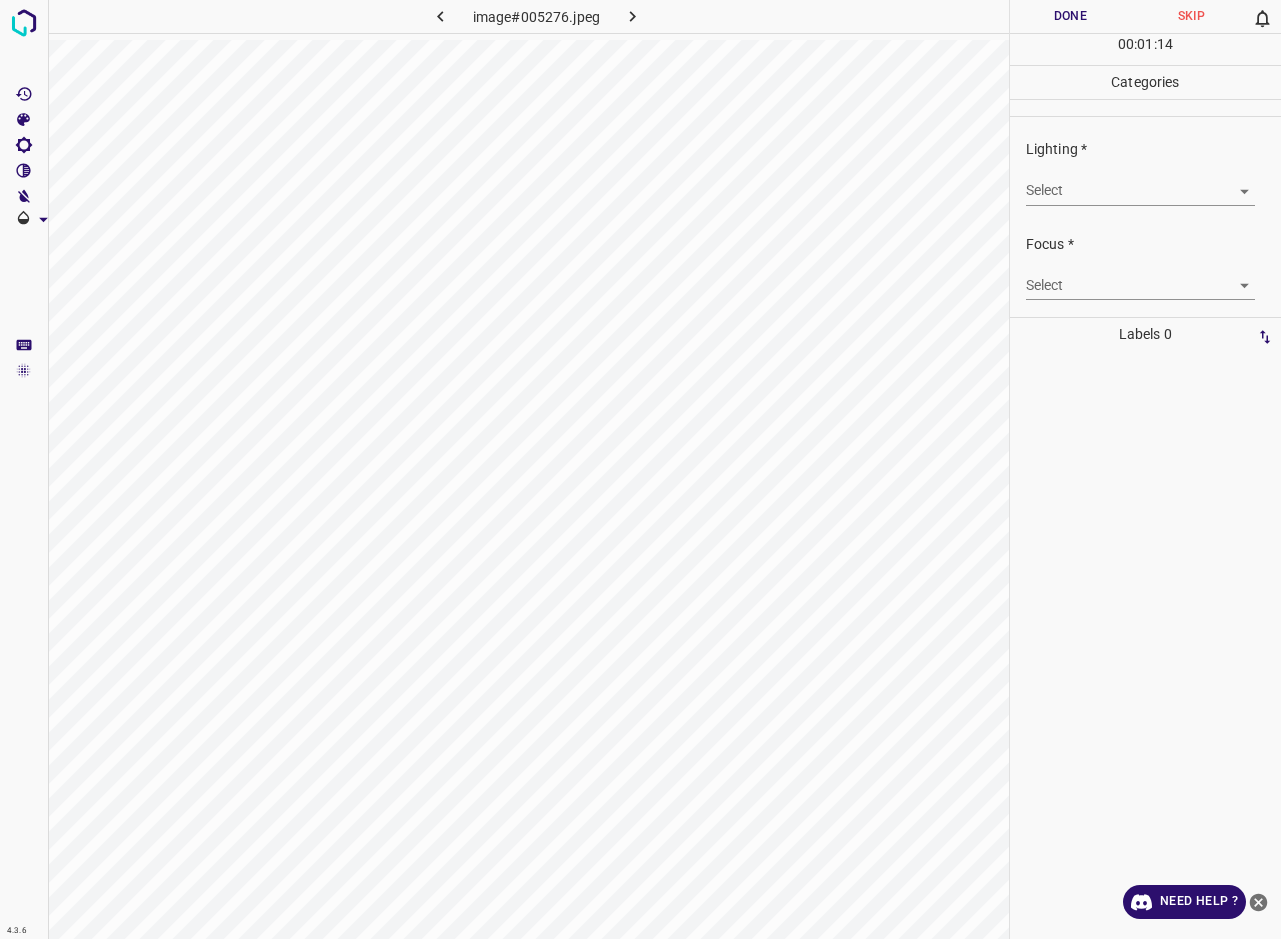 click on "4.3.6  image#005276.jpeg Done Skip 0 00   : 01   : 14   Categories Lighting *  Select ​ Focus *  Select ​ Overall *  Select ​ Labels   0 Categories 1 Lighting 2 Focus 3 Overall Tools Space Change between modes (Draw & Edit) I Auto labeling R Restore zoom M Zoom in N Zoom out Delete Delete selecte label Filters Z Restore filters X Saturation filter C Brightness filter V Contrast filter B Gray scale filter General O Download Need Help ? - Text - Hide - Delete" at bounding box center (640, 469) 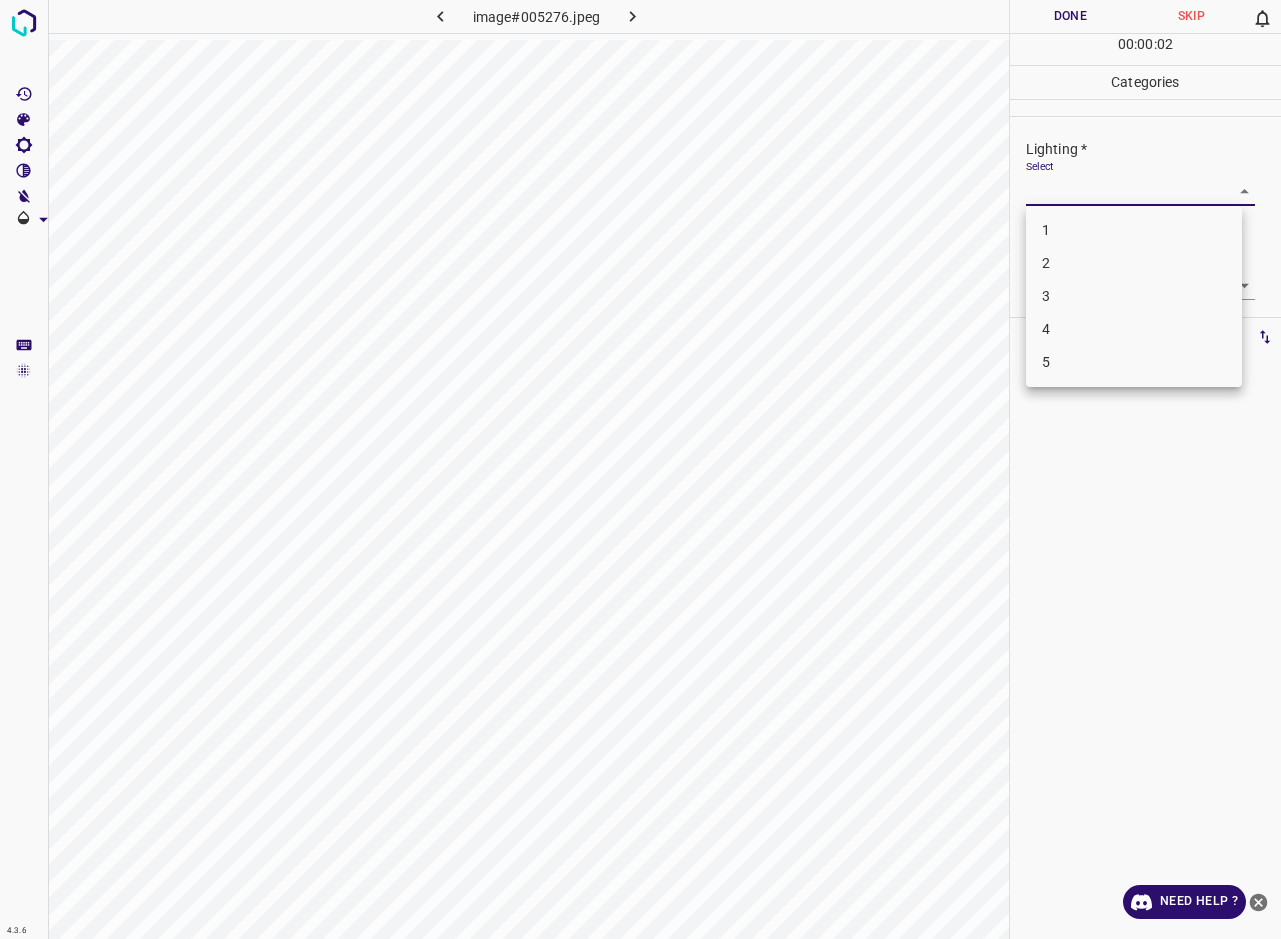 click on "3" at bounding box center (1134, 296) 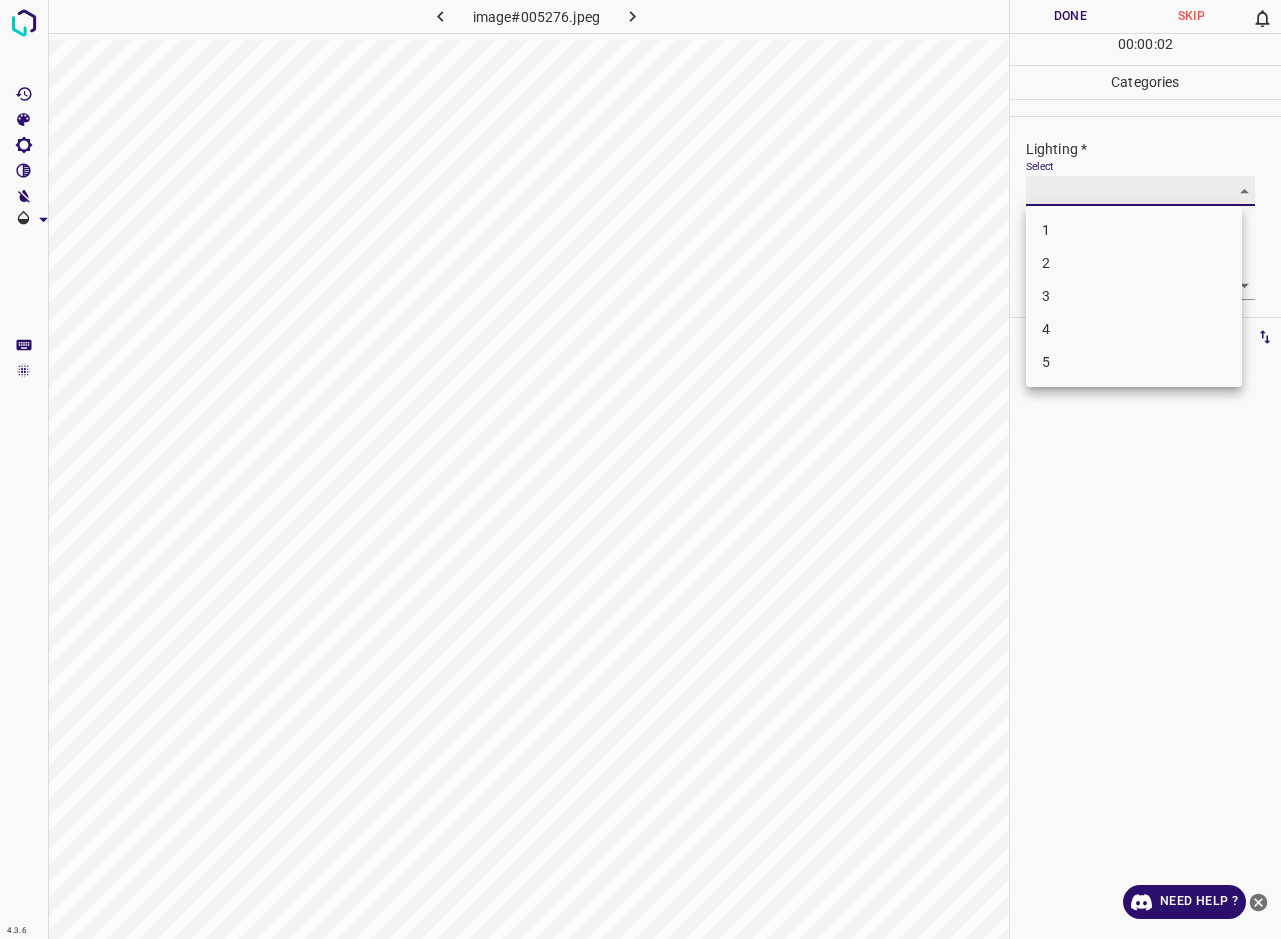 type on "3" 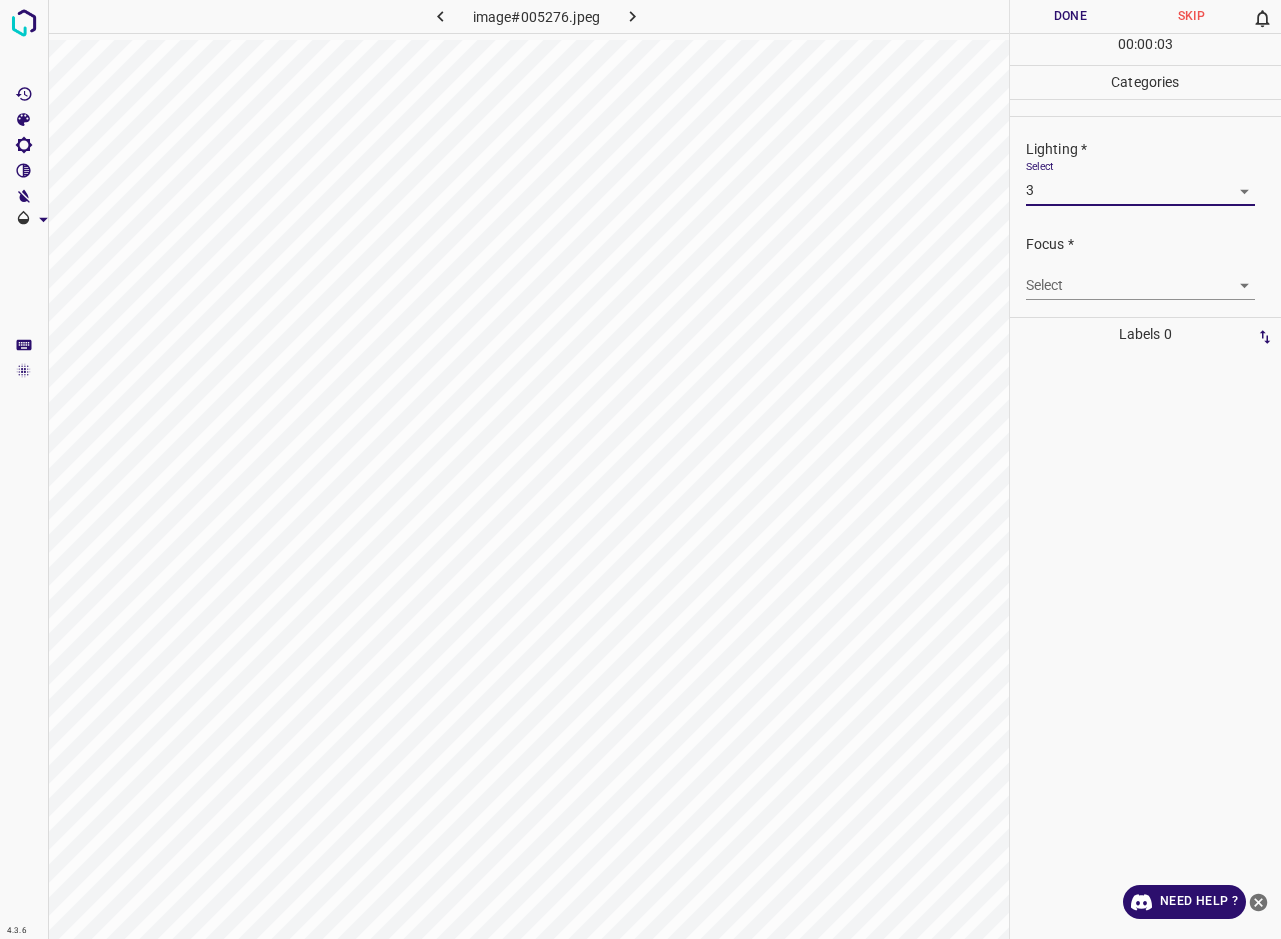 click on "4.3.6  image#005276.jpeg Done Skip 0 00   : 00   : 03   Categories Lighting *  Select 3 3 Focus *  Select ​ Overall *  Select ​ Labels   0 Categories 1 Lighting 2 Focus 3 Overall Tools Space Change between modes (Draw & Edit) I Auto labeling R Restore zoom M Zoom in N Zoom out Delete Delete selecte label Filters Z Restore filters X Saturation filter C Brightness filter V Contrast filter B Gray scale filter General O Download Need Help ? - Text - Hide - Delete" at bounding box center [640, 469] 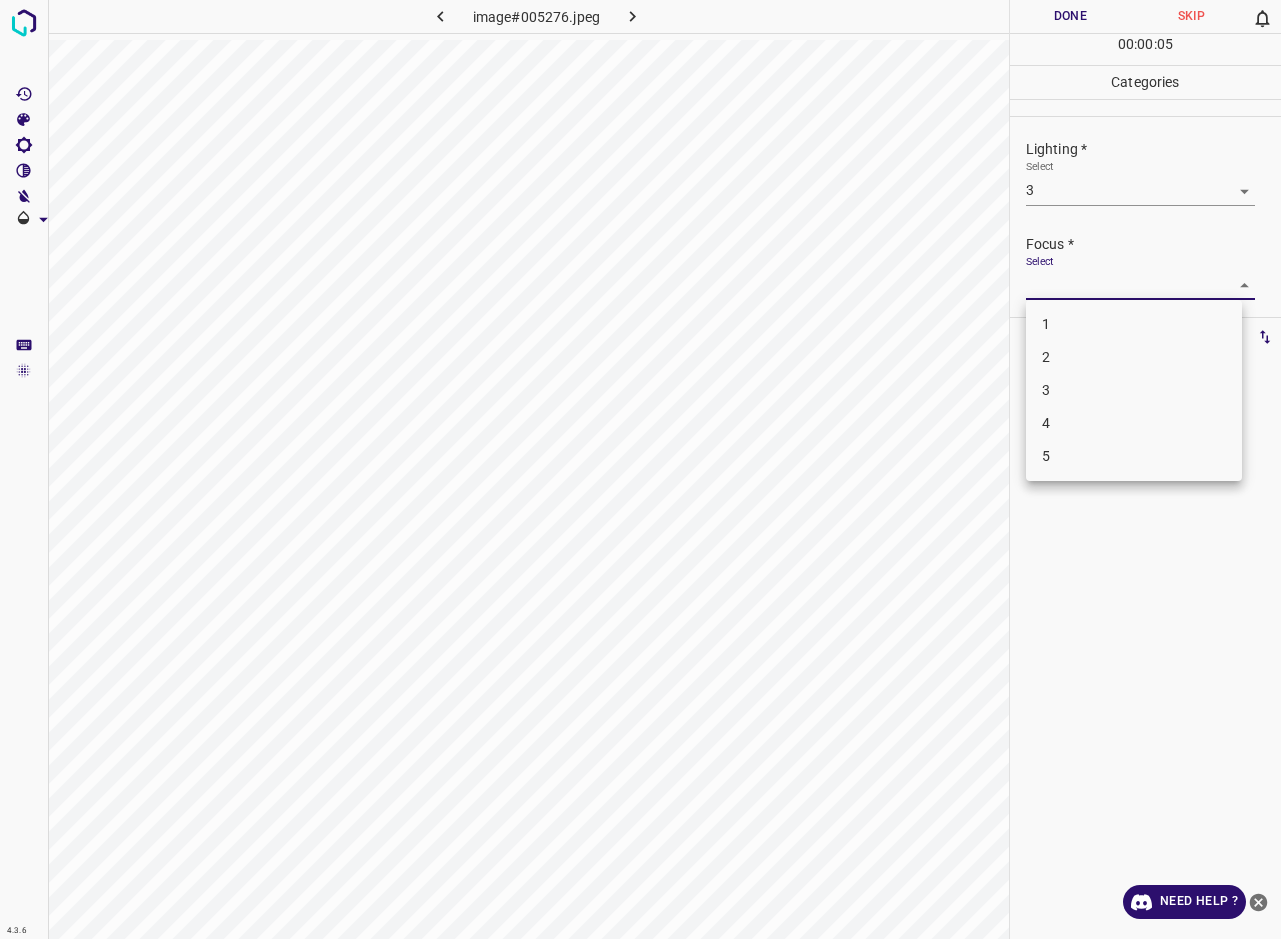 click on "3" at bounding box center [1134, 390] 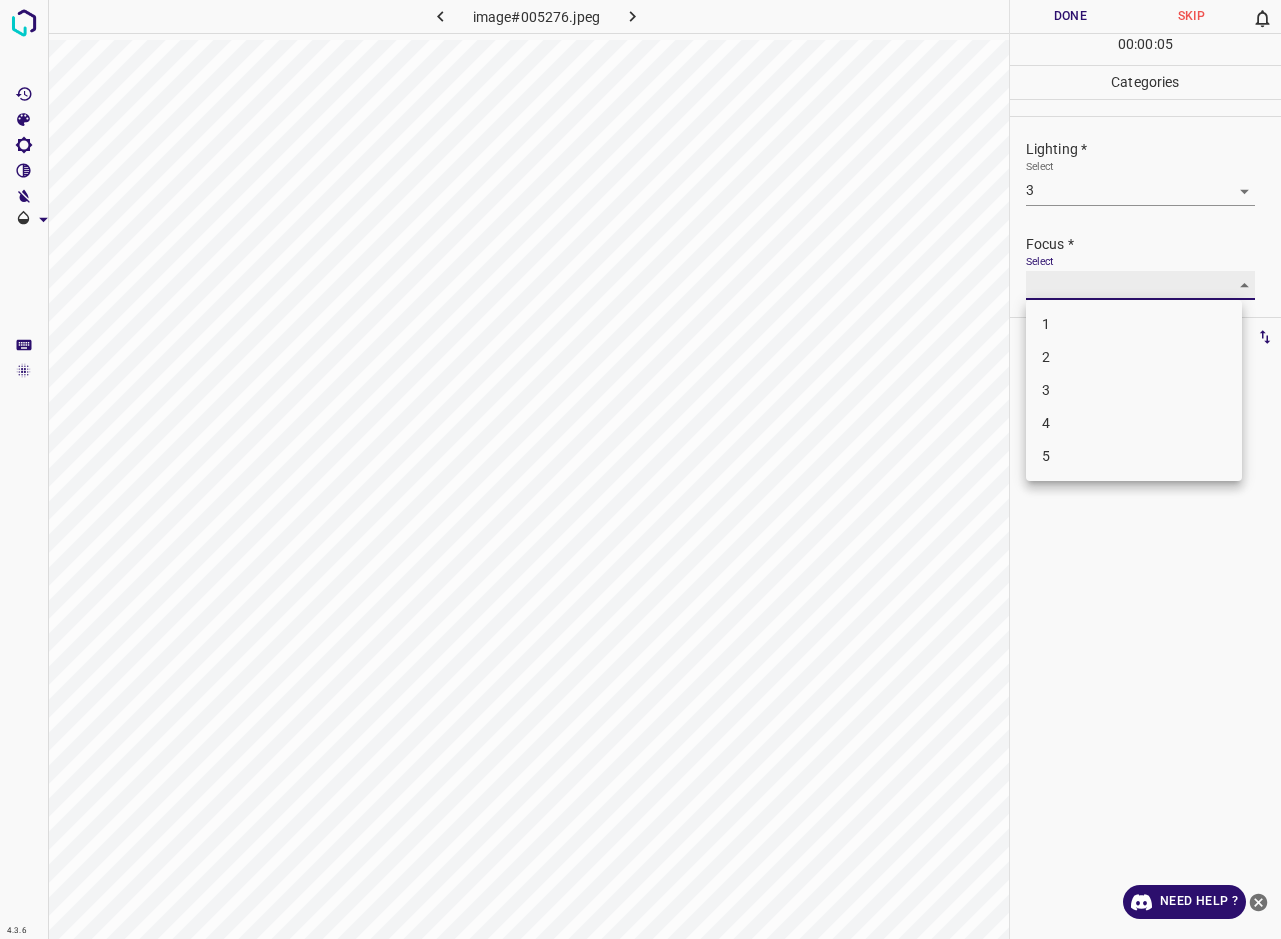 type on "3" 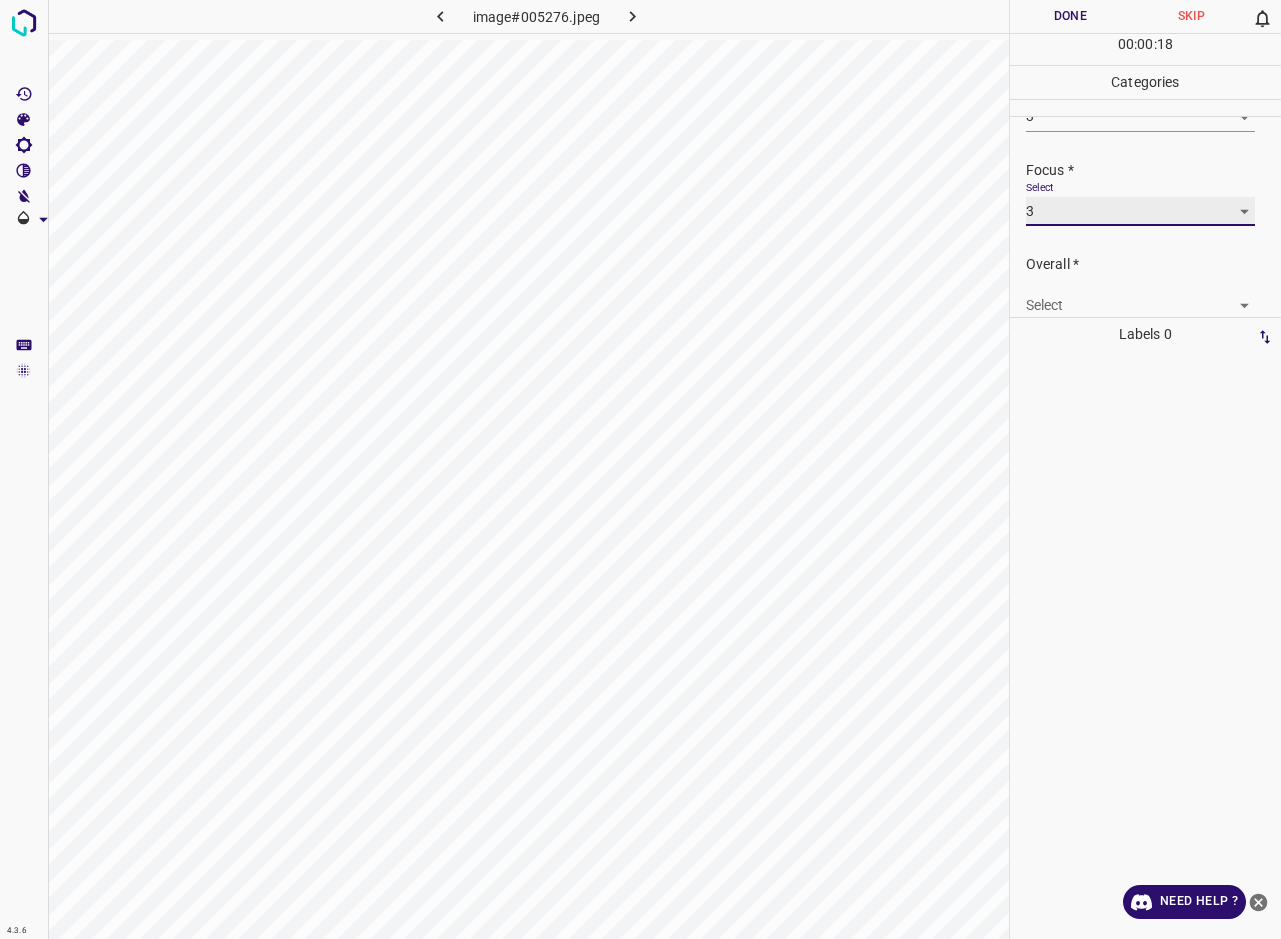 scroll, scrollTop: 98, scrollLeft: 0, axis: vertical 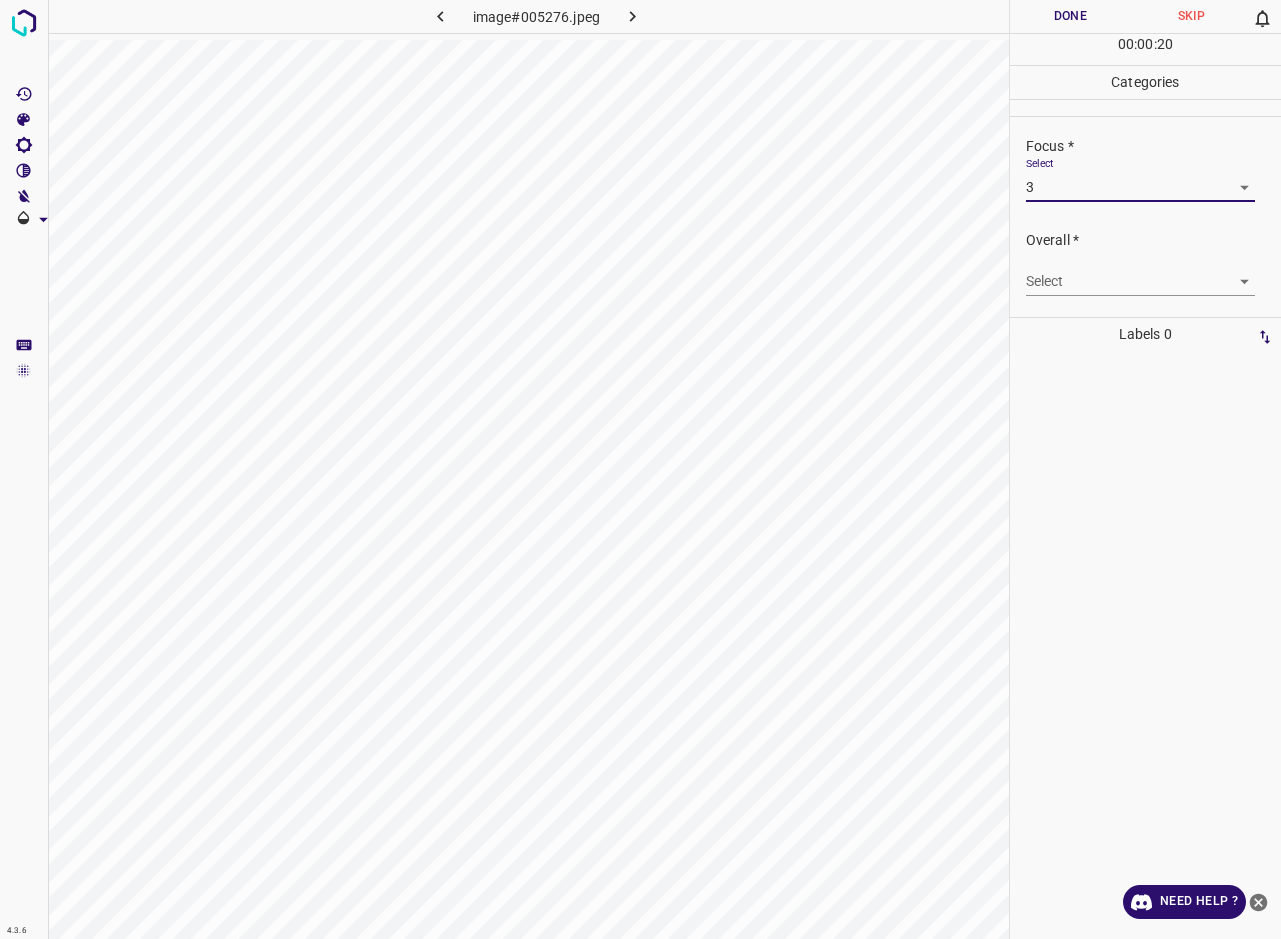 click on "4.3.6  image#005276.jpeg Done Skip 0 00   : 00   : 20   Categories Lighting *  Select 3 3 Focus *  Select 3 3 Overall *  Select ​ Labels   0 Categories 1 Lighting 2 Focus 3 Overall Tools Space Change between modes (Draw & Edit) I Auto labeling R Restore zoom M Zoom in N Zoom out Delete Delete selecte label Filters Z Restore filters X Saturation filter C Brightness filter V Contrast filter B Gray scale filter General O Download Need Help ? - Text - Hide - Delete" at bounding box center [640, 469] 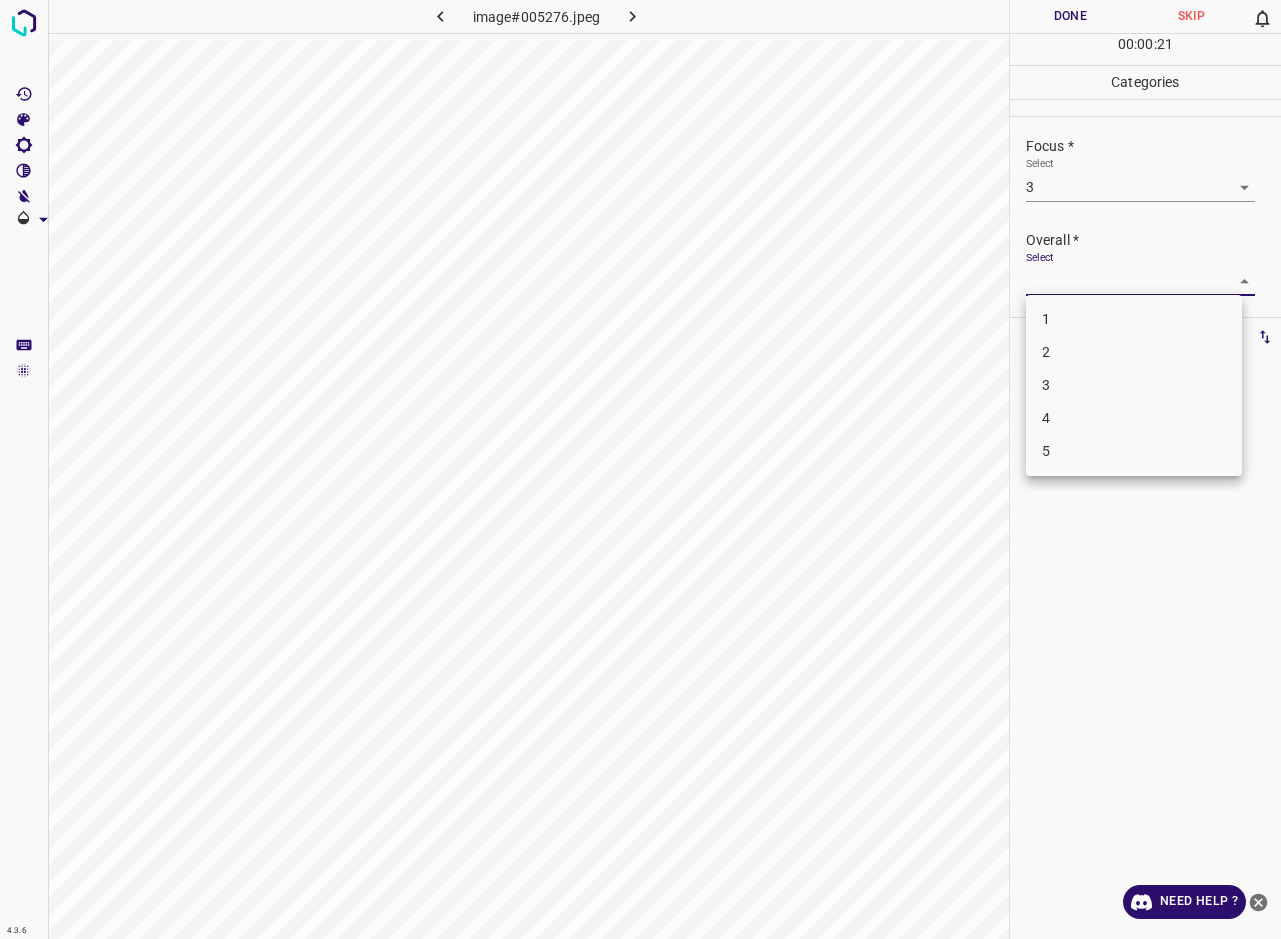 click on "3" at bounding box center (1134, 385) 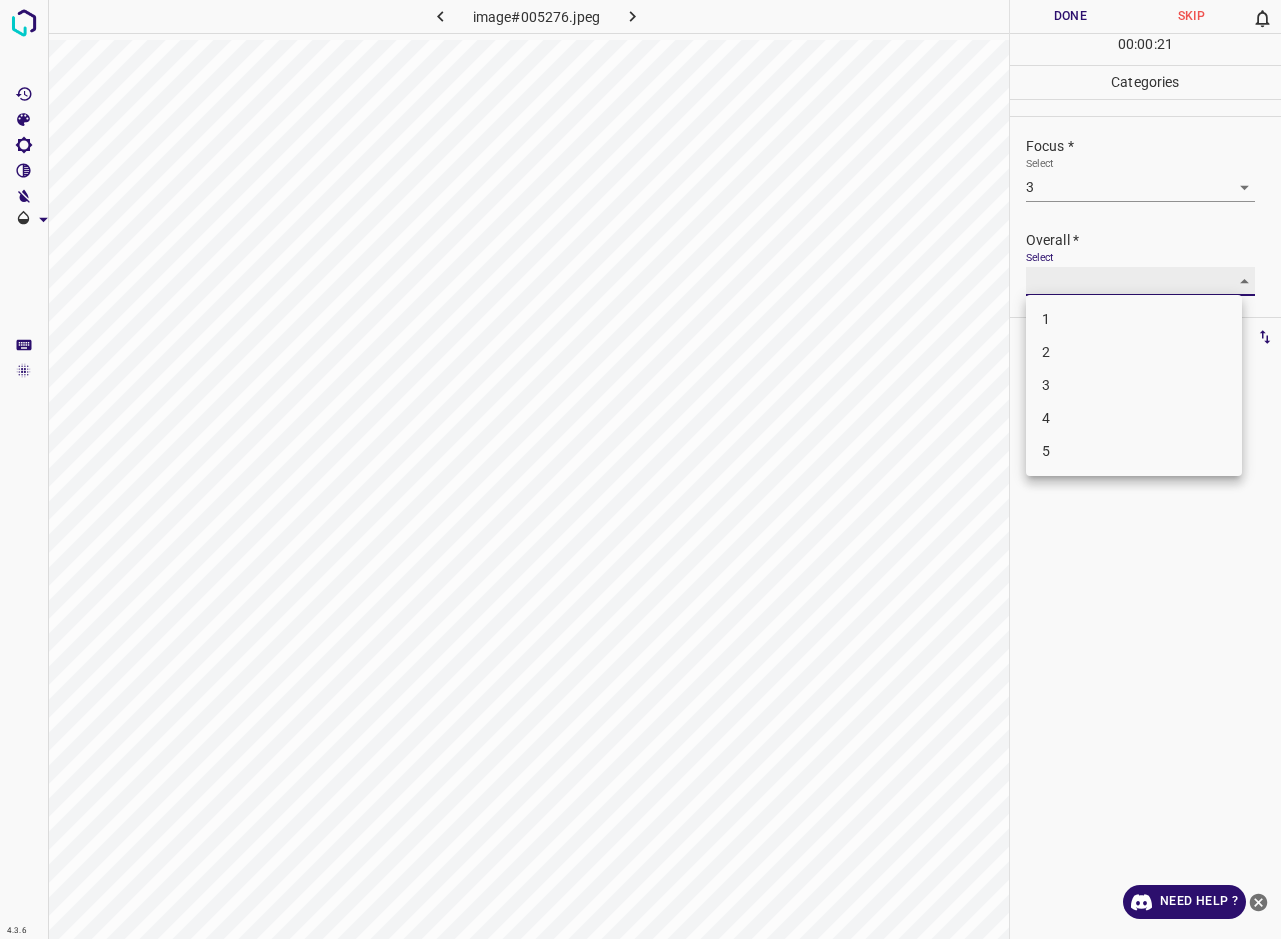 type on "3" 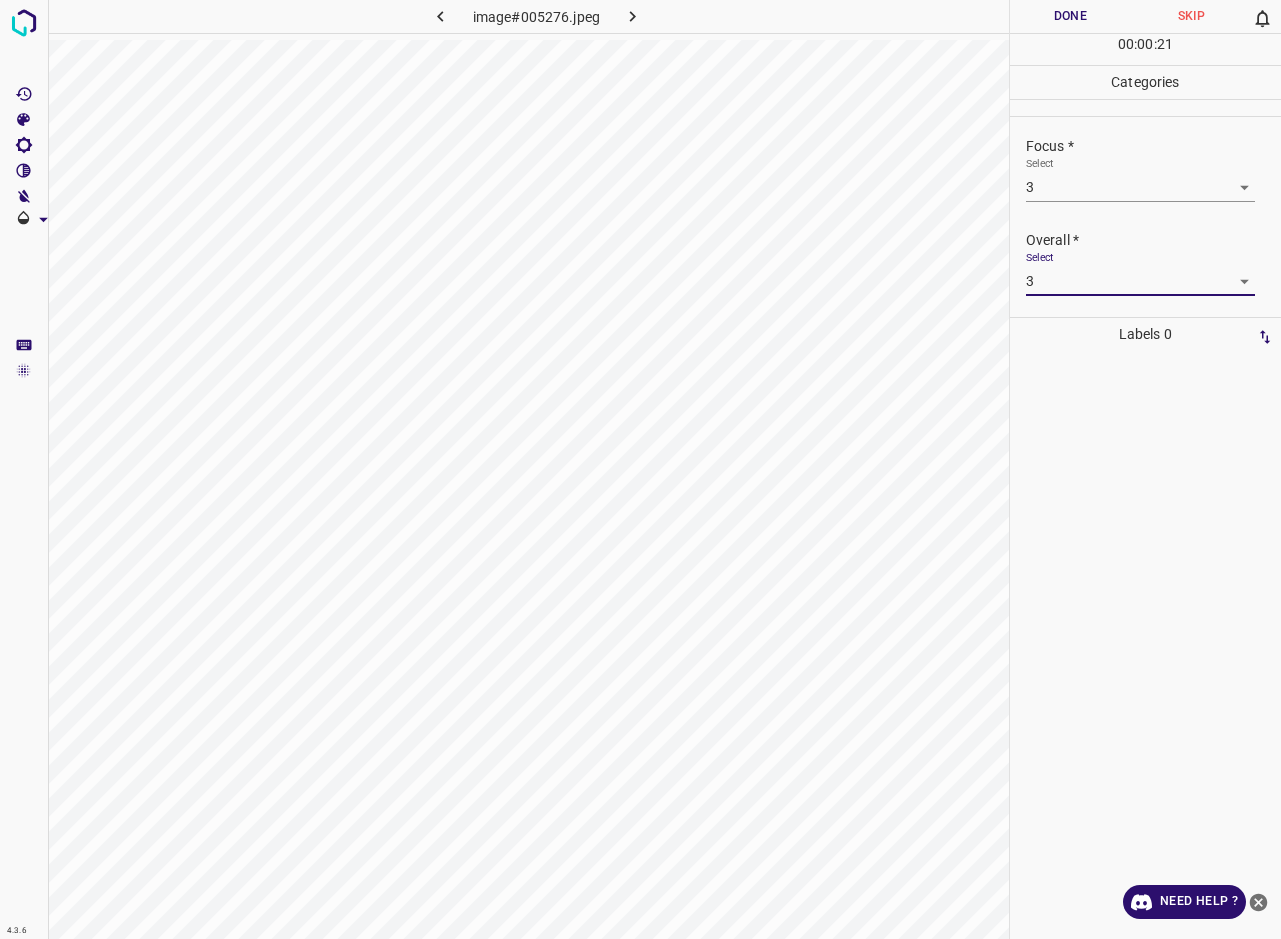 click on "Done" at bounding box center (1070, 16) 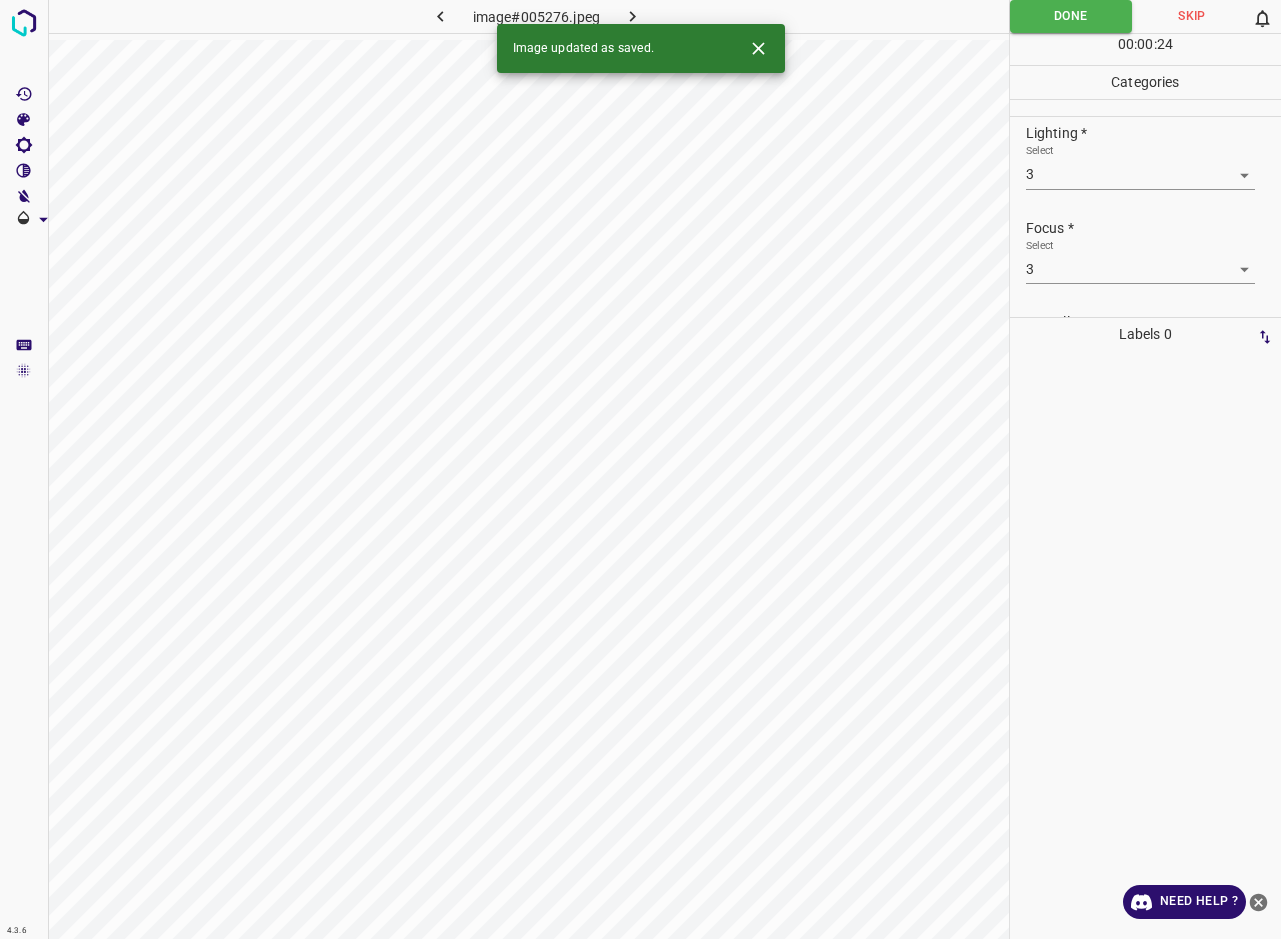 scroll, scrollTop: 3, scrollLeft: 0, axis: vertical 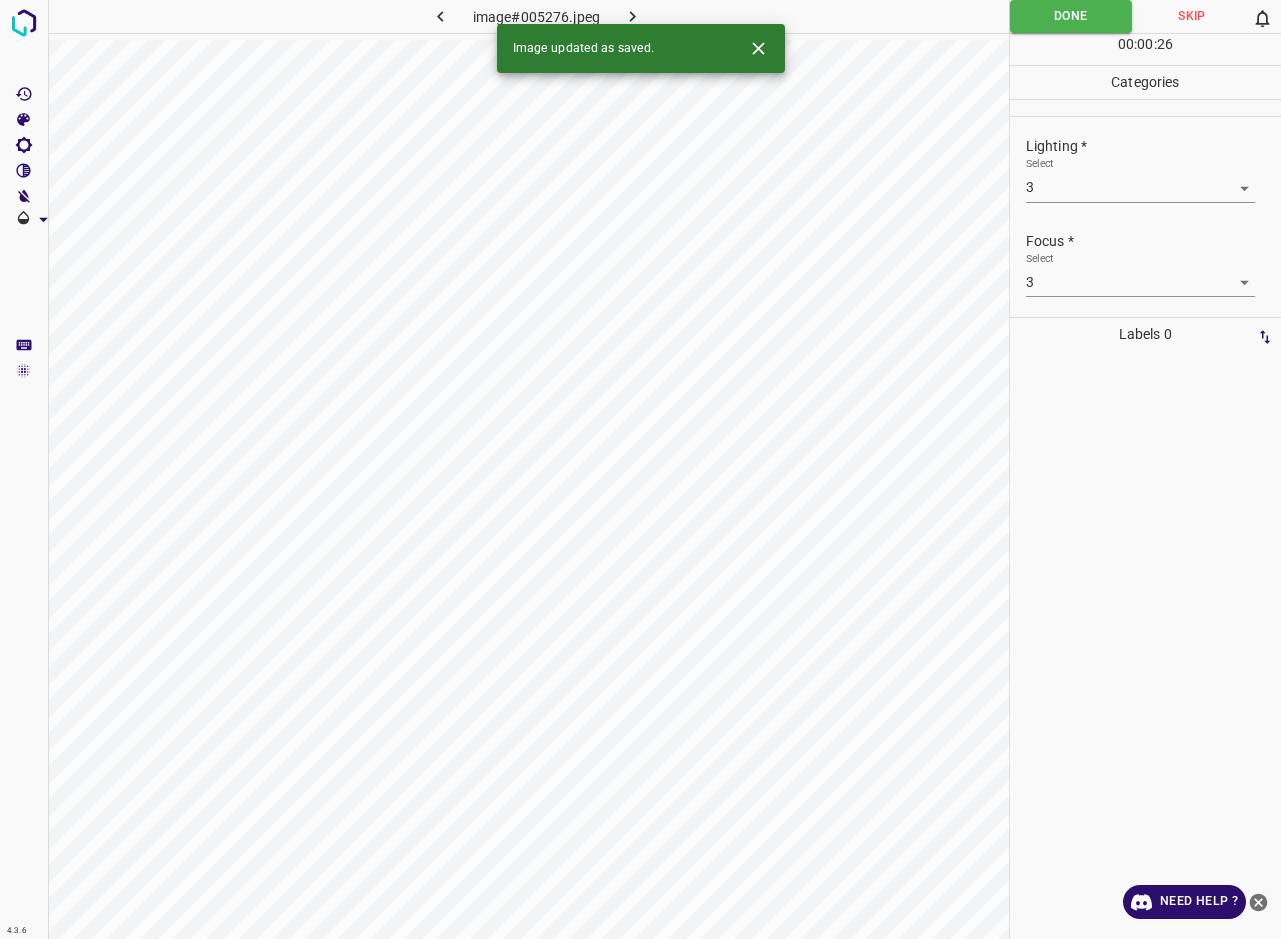 click 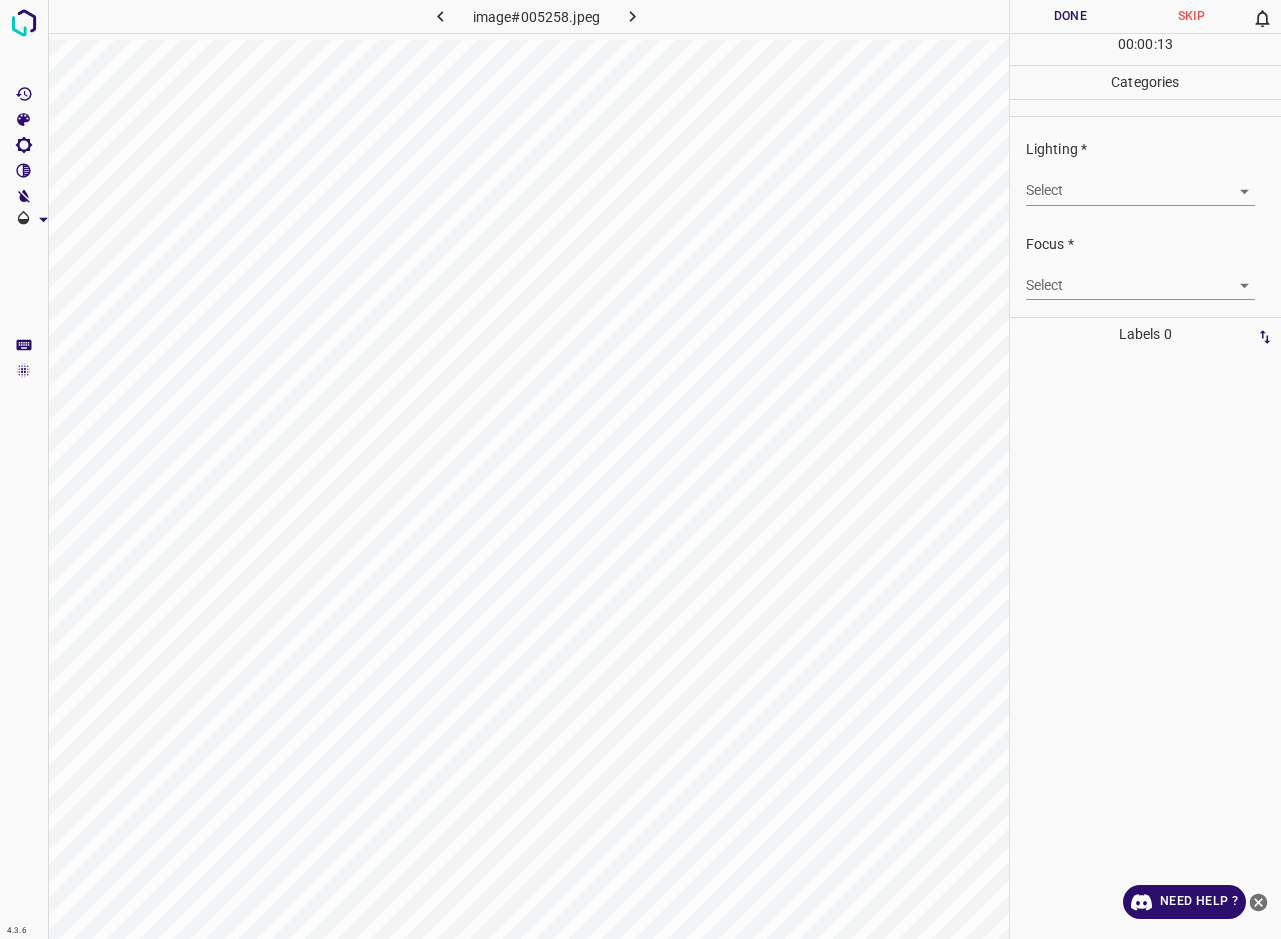 click on "4.3.6  image#005258.jpeg Done Skip 0 00   : 00   : 13   Categories Lighting *  Select ​ Focus *  Select ​ Overall *  Select ​ Labels   0 Categories 1 Lighting 2 Focus 3 Overall Tools Space Change between modes (Draw & Edit) I Auto labeling R Restore zoom M Zoom in N Zoom out Delete Delete selecte label Filters Z Restore filters X Saturation filter C Brightness filter V Contrast filter B Gray scale filter General O Download Need Help ? - Text - Hide - Delete" at bounding box center [640, 469] 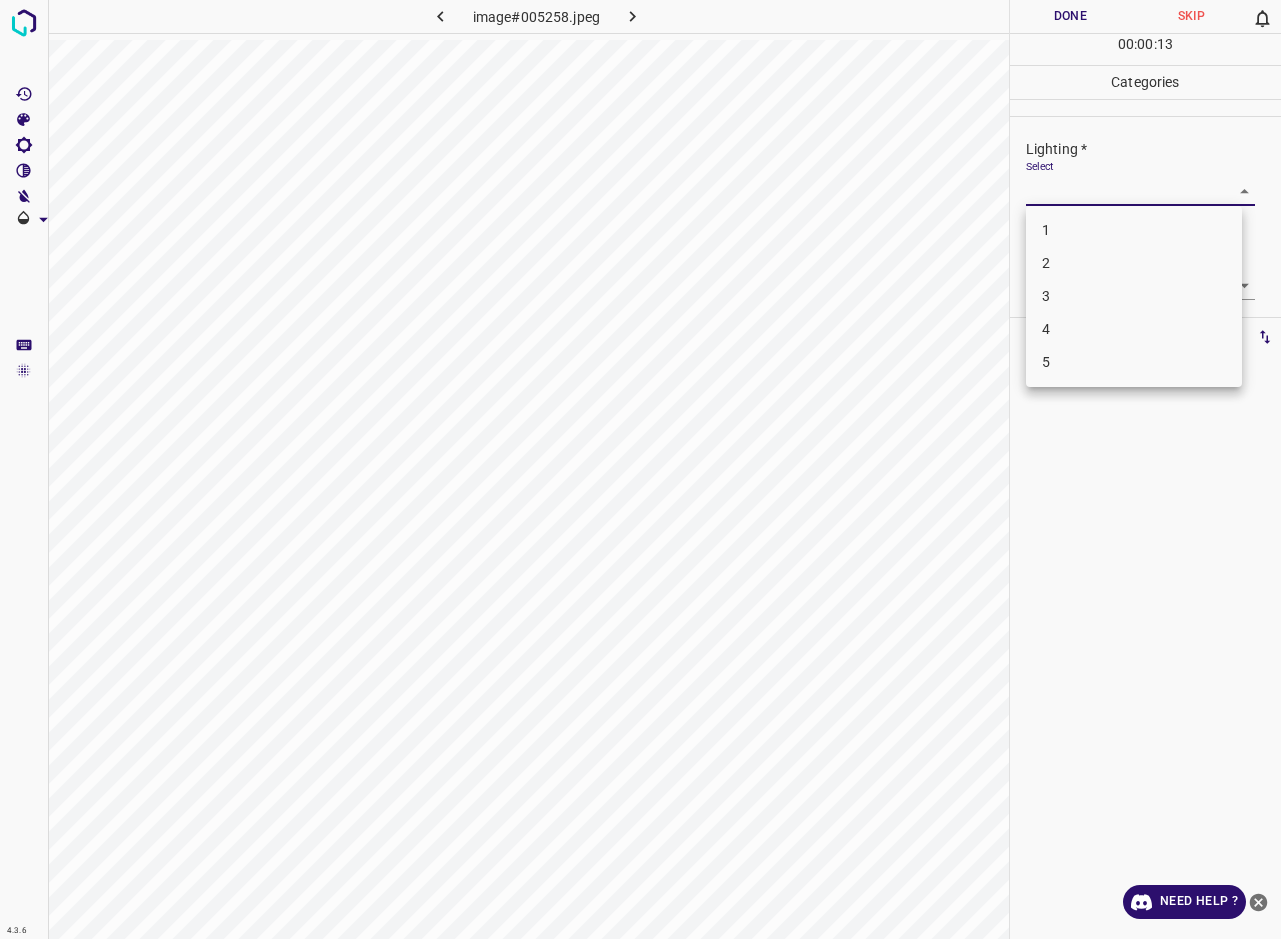 click on "3" at bounding box center [1134, 296] 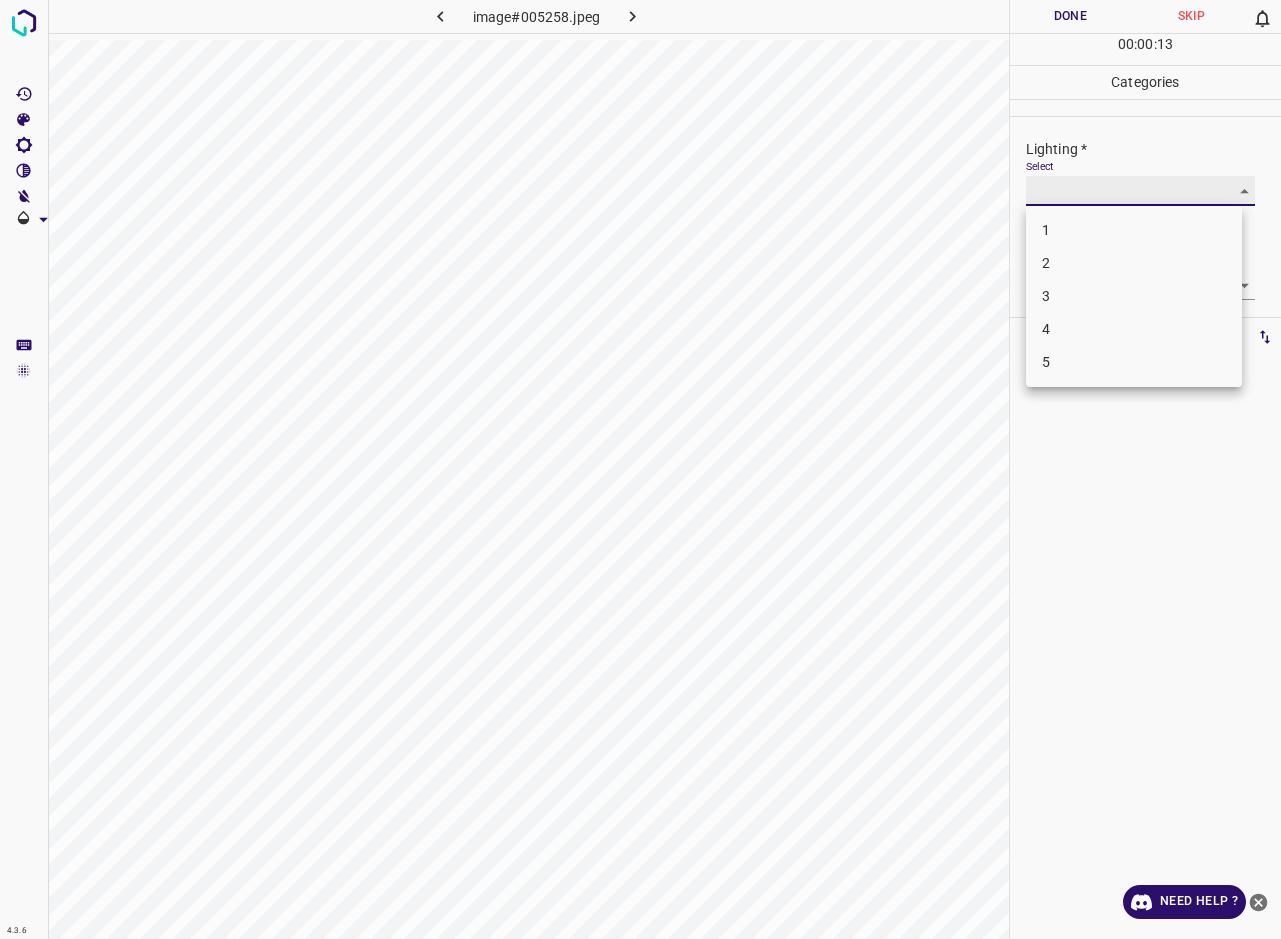type on "3" 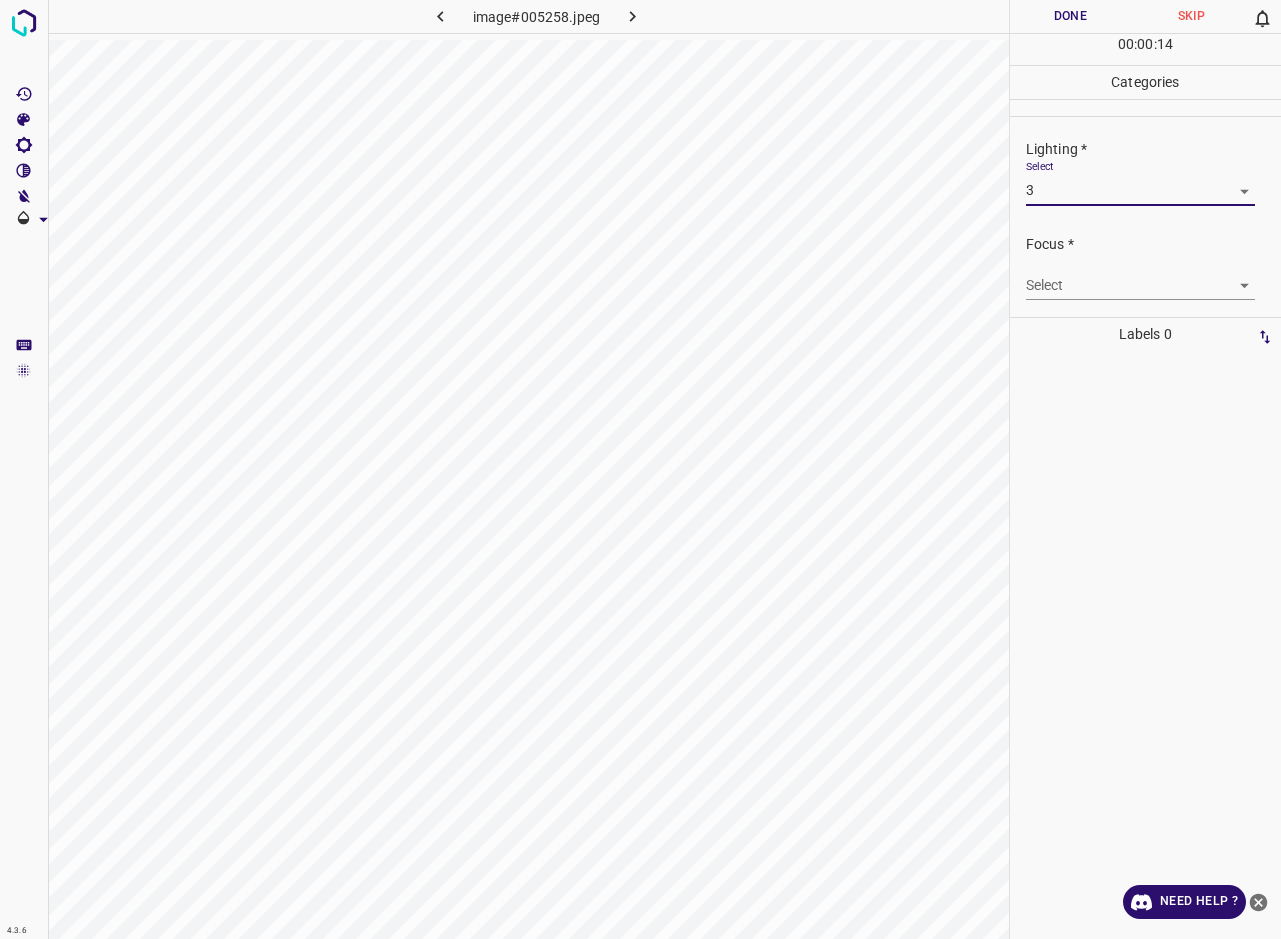 click on "4.3.6  image#005258.jpeg Done Skip 0 00   : 00   : 14   Categories Lighting *  Select 3 3 Focus *  Select ​ Overall *  Select ​ Labels   0 Categories 1 Lighting 2 Focus 3 Overall Tools Space Change between modes (Draw & Edit) I Auto labeling R Restore zoom M Zoom in N Zoom out Delete Delete selecte label Filters Z Restore filters X Saturation filter C Brightness filter V Contrast filter B Gray scale filter General O Download Need Help ? - Text - Hide - Delete" at bounding box center [640, 469] 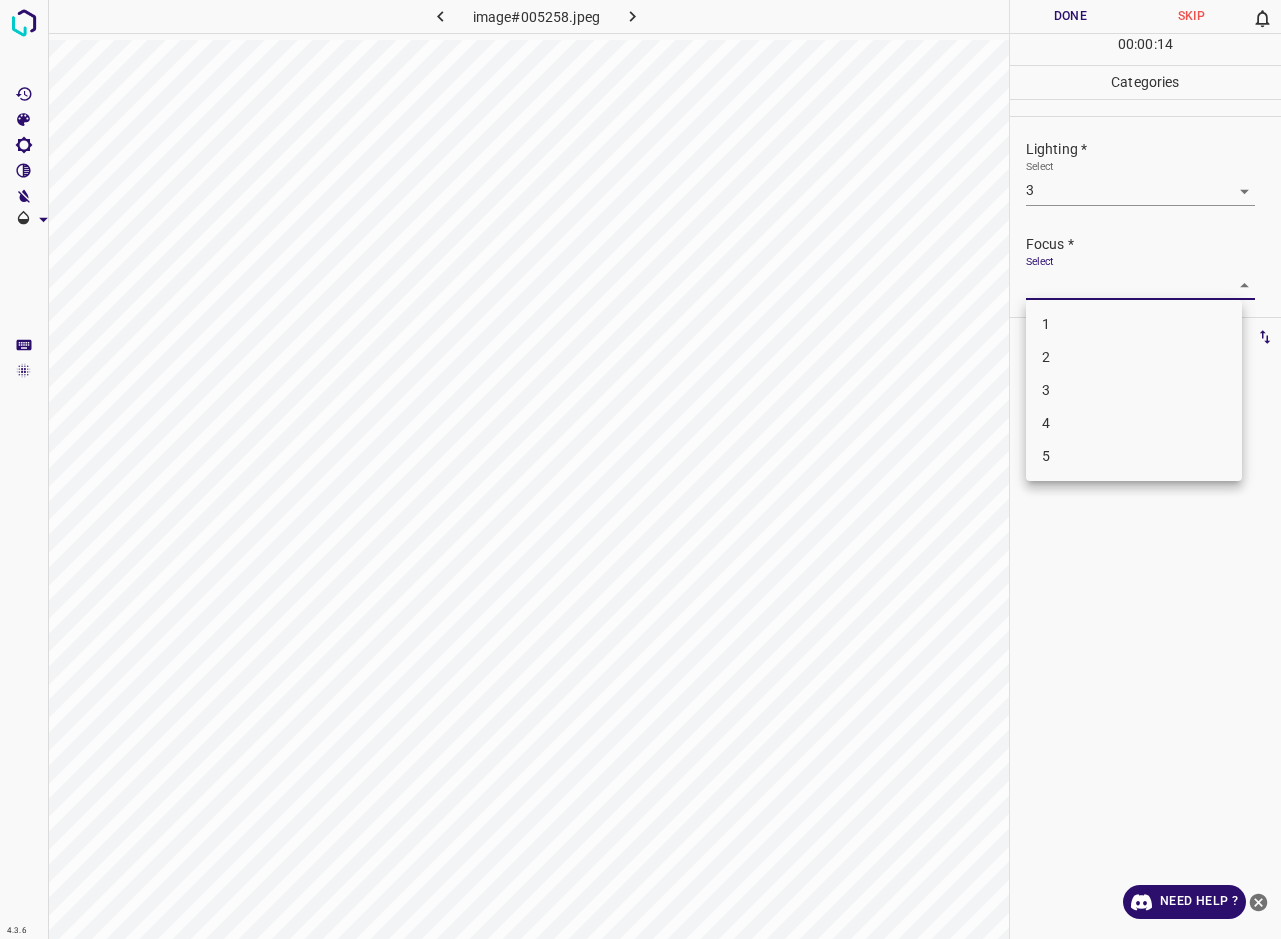 click on "3" at bounding box center (1134, 390) 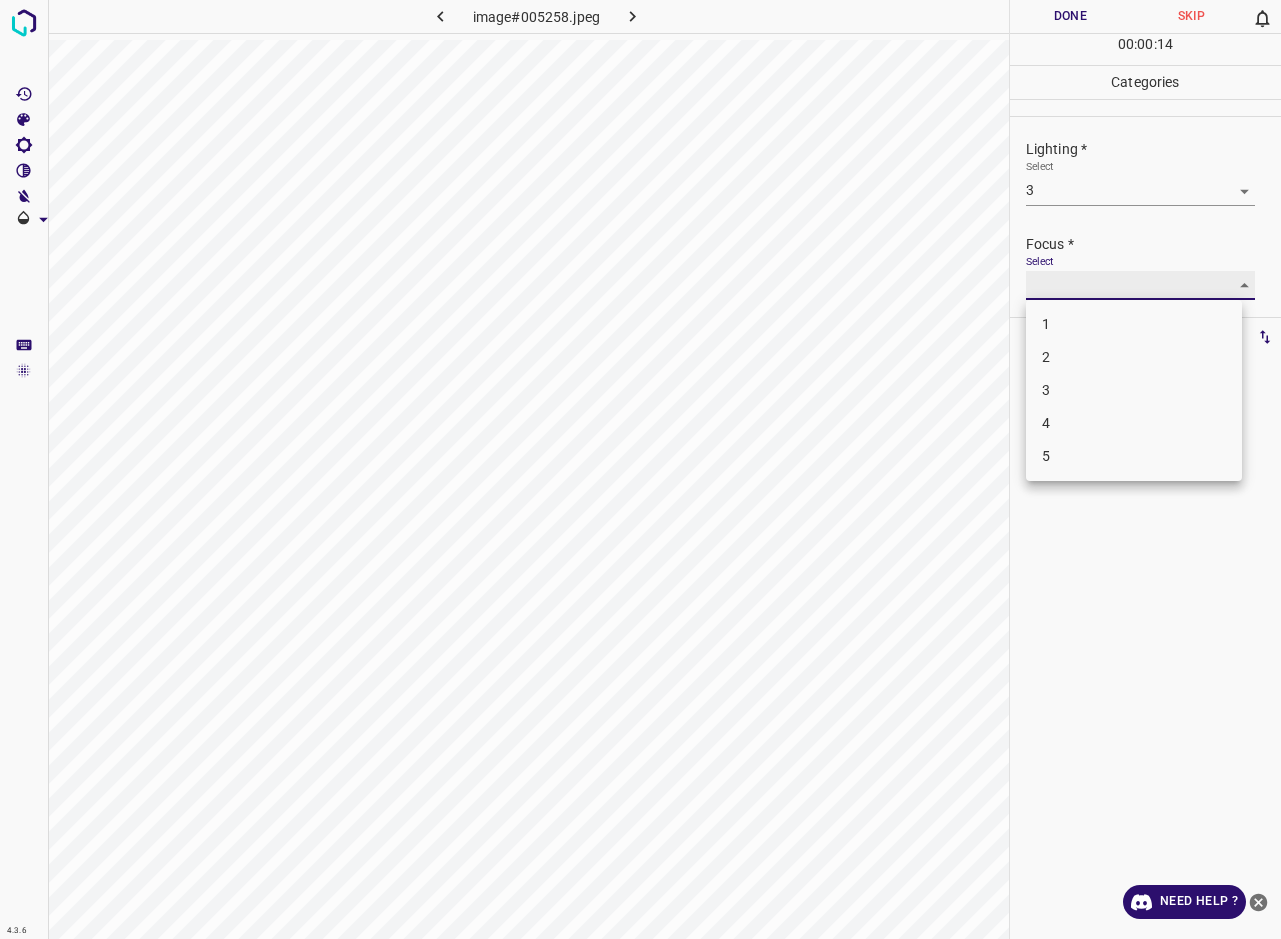 type on "3" 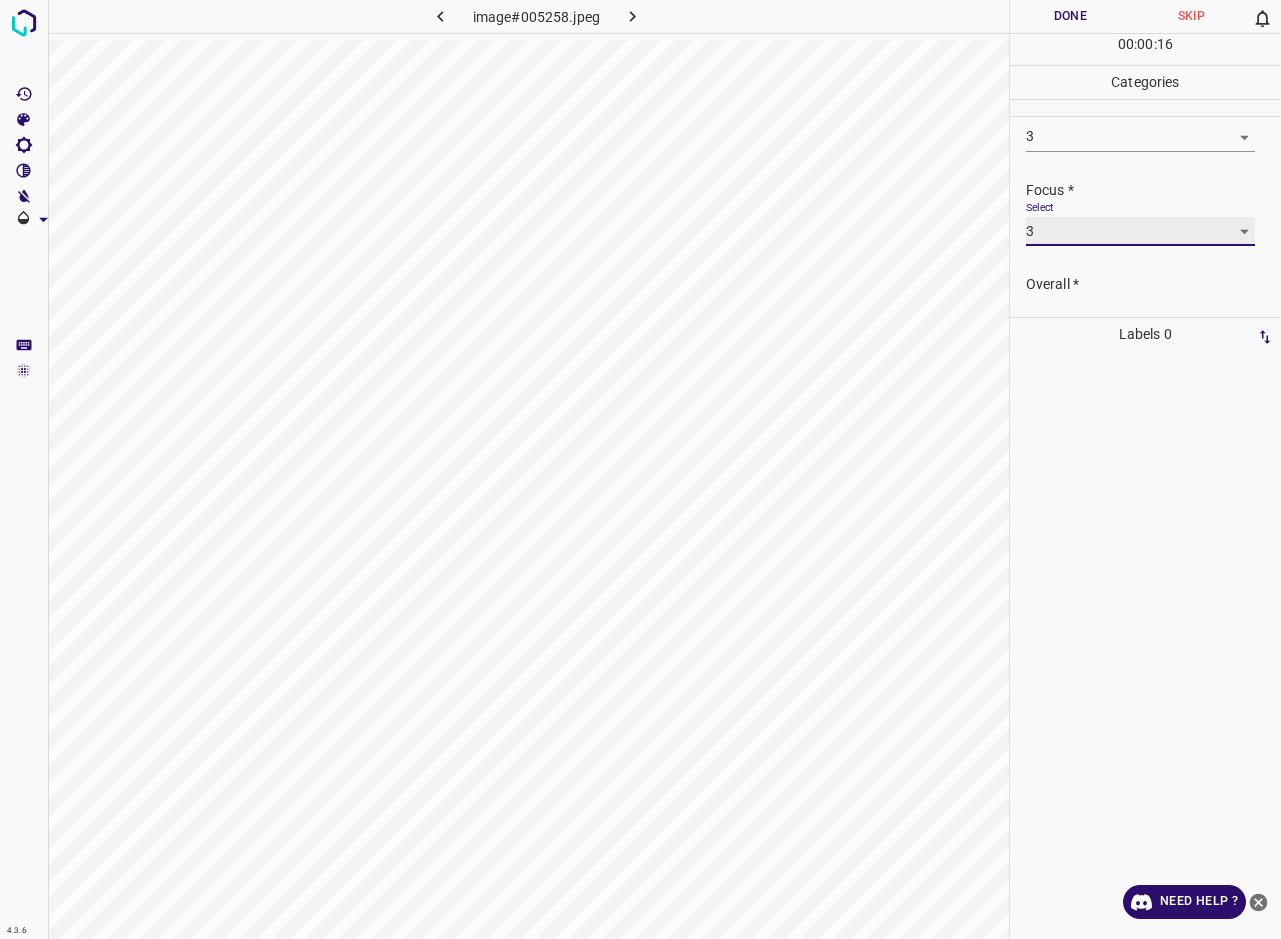 scroll, scrollTop: 55, scrollLeft: 0, axis: vertical 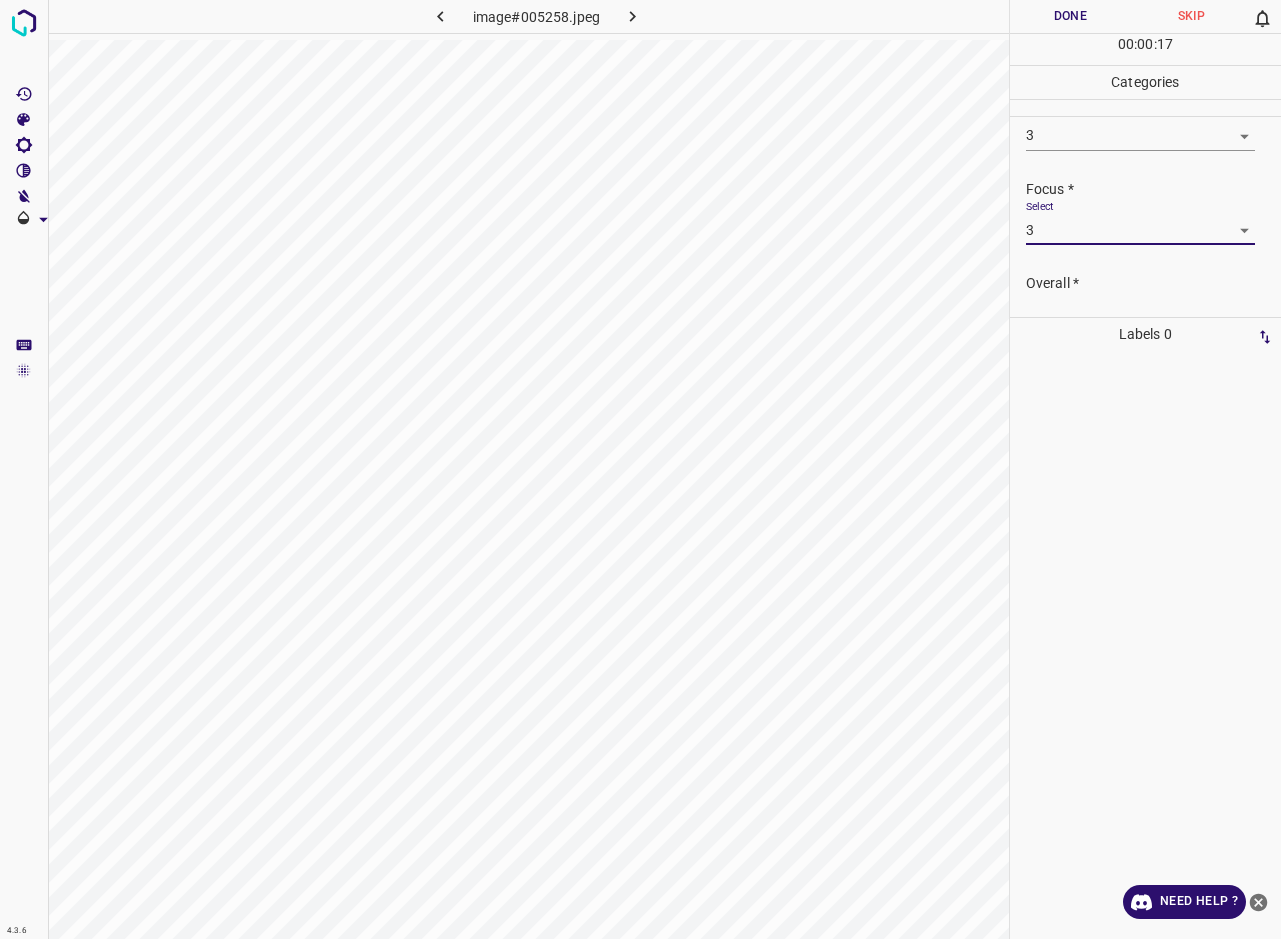 click on "Select ​" at bounding box center [1141, 316] 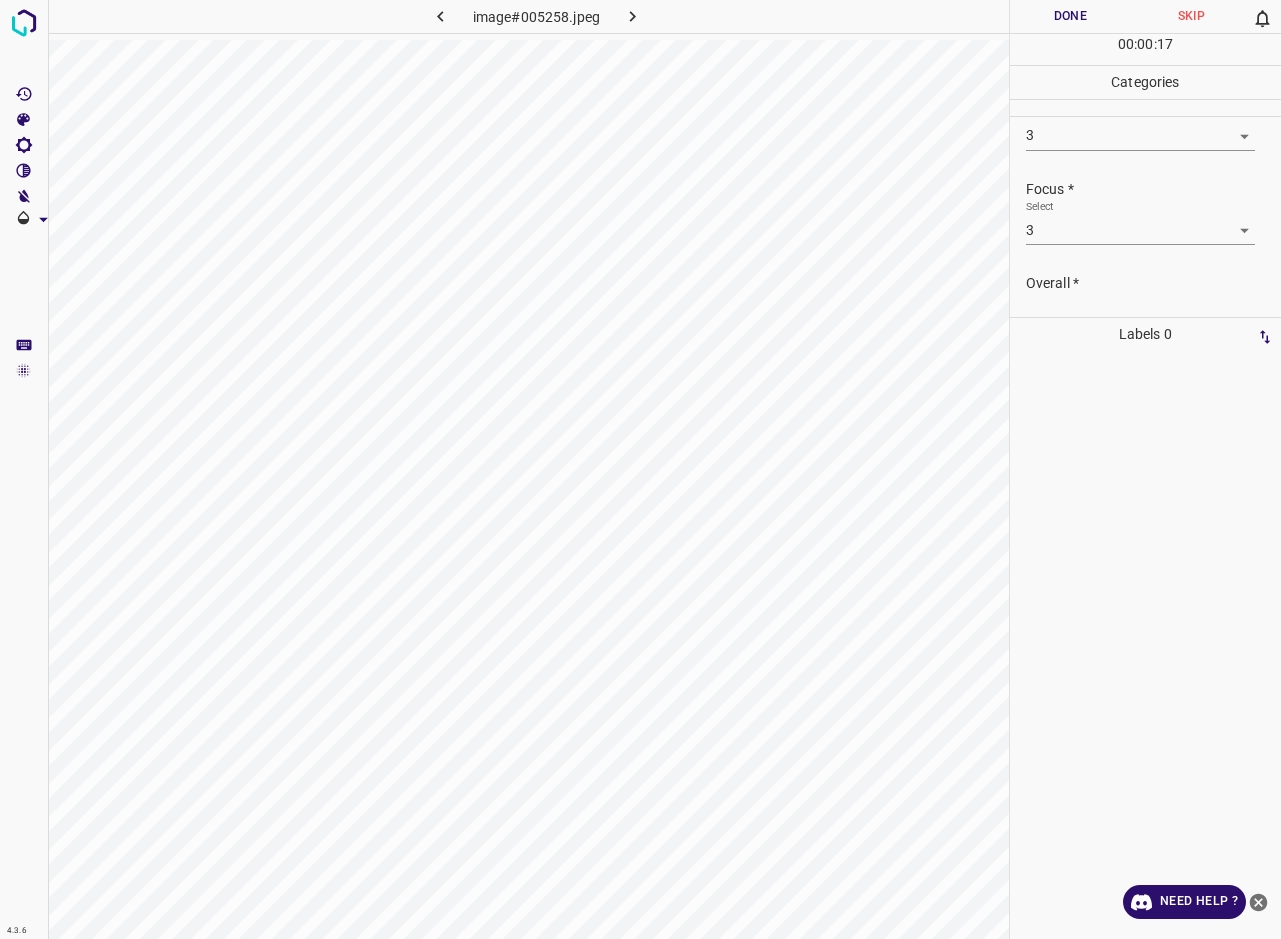 click on "Select ​" at bounding box center (1141, 316) 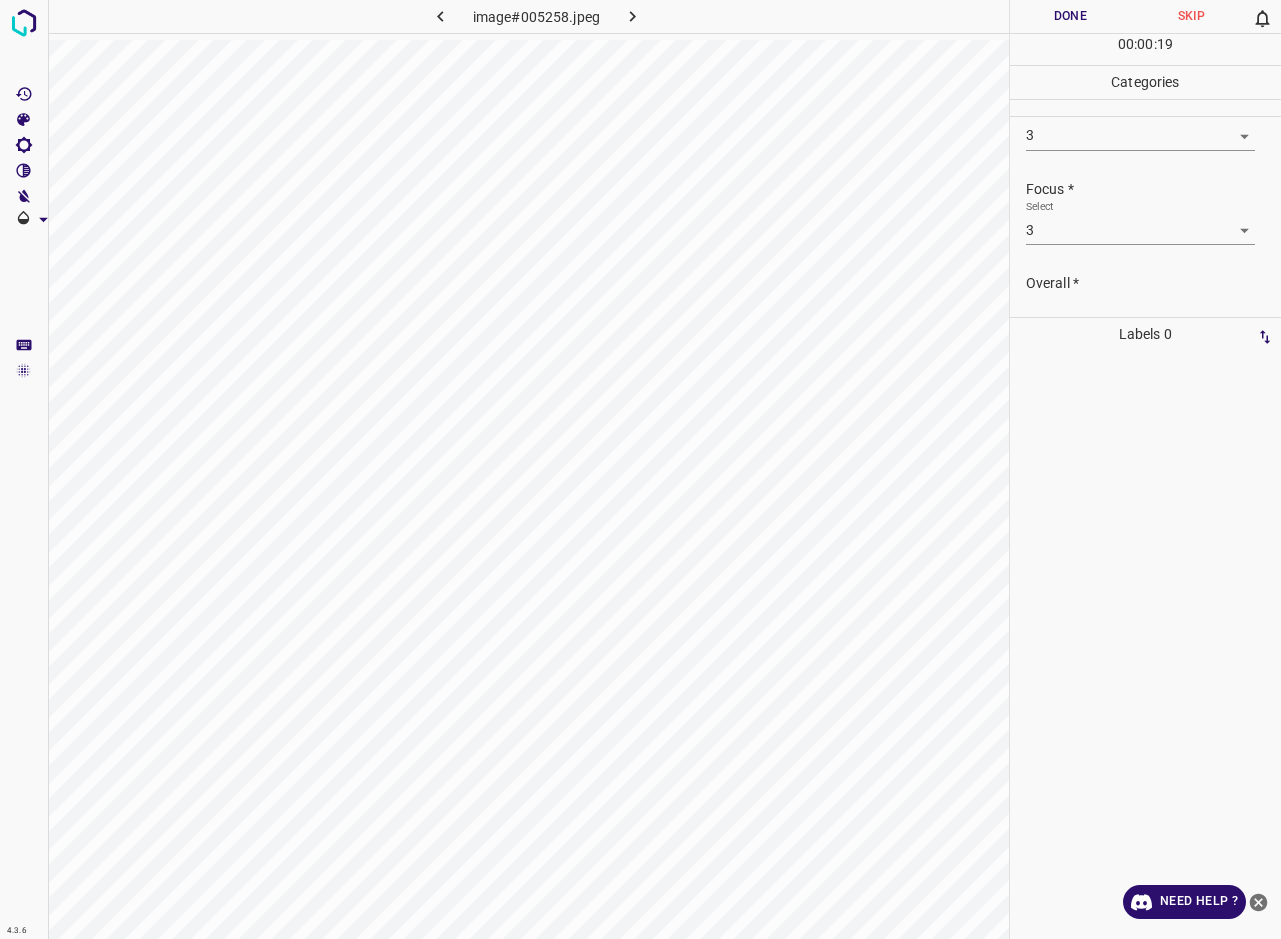 scroll, scrollTop: 95, scrollLeft: 0, axis: vertical 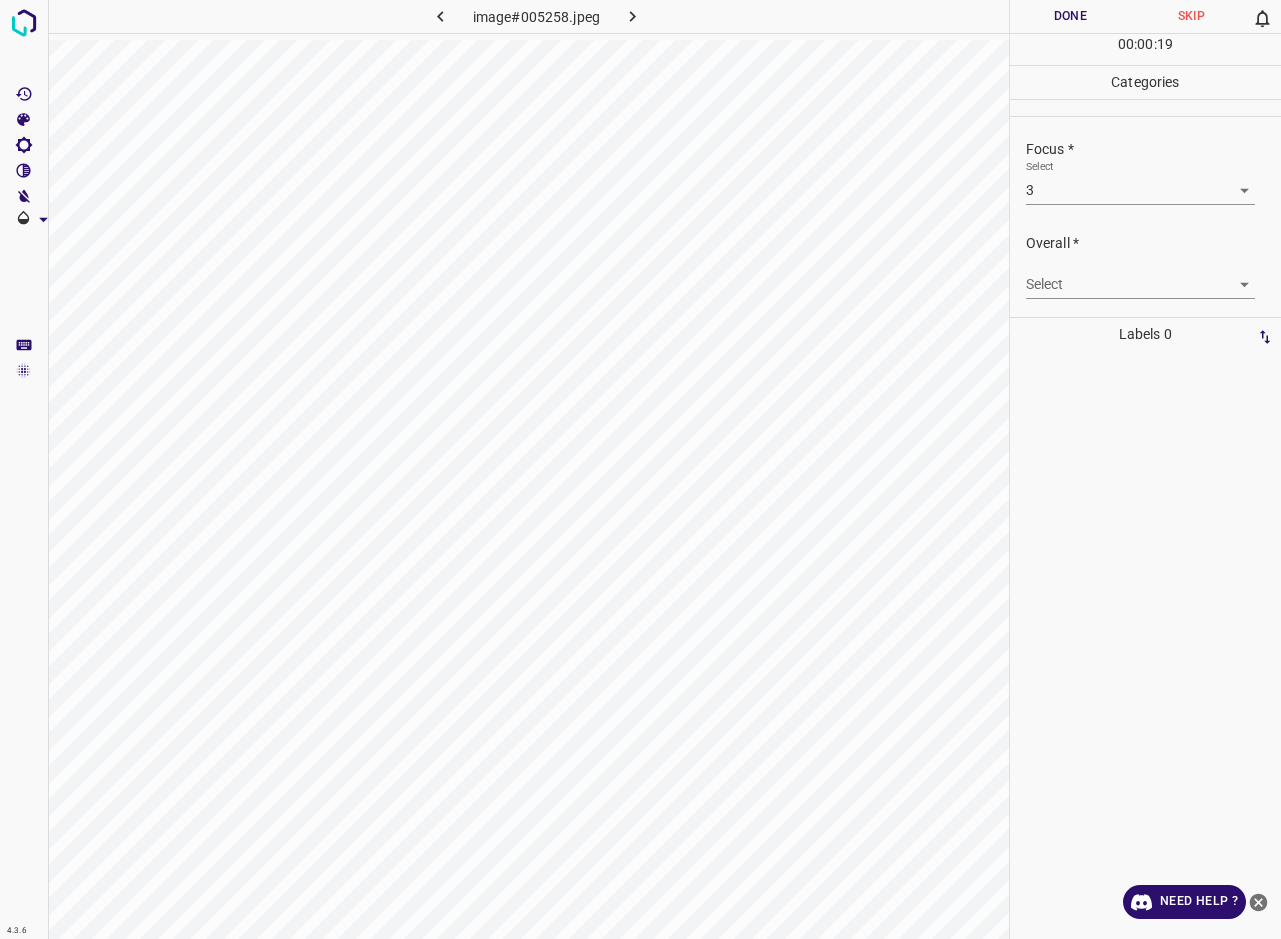 click on "4.3.6  image#005258.jpeg Done Skip 0 00   : 00   : 19   Categories Lighting *  Select 3 3 Focus *  Select 3 3 Overall *  Select ​ Labels   0 Categories 1 Lighting 2 Focus 3 Overall Tools Space Change between modes (Draw & Edit) I Auto labeling R Restore zoom M Zoom in N Zoom out Delete Delete selecte label Filters Z Restore filters X Saturation filter C Brightness filter V Contrast filter B Gray scale filter General O Download Need Help ? - Text - Hide - Delete" at bounding box center [640, 469] 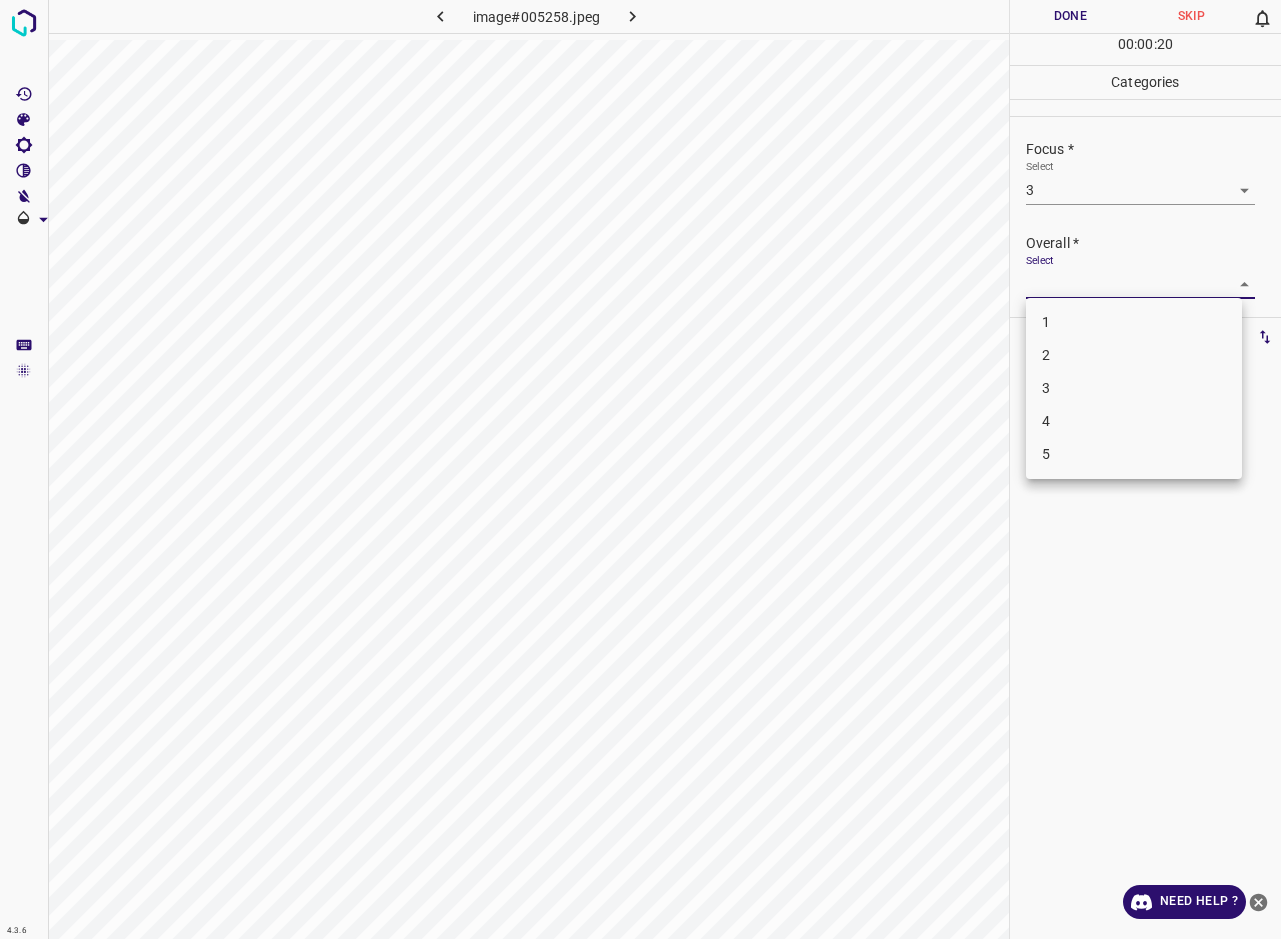 click on "3" at bounding box center [1134, 388] 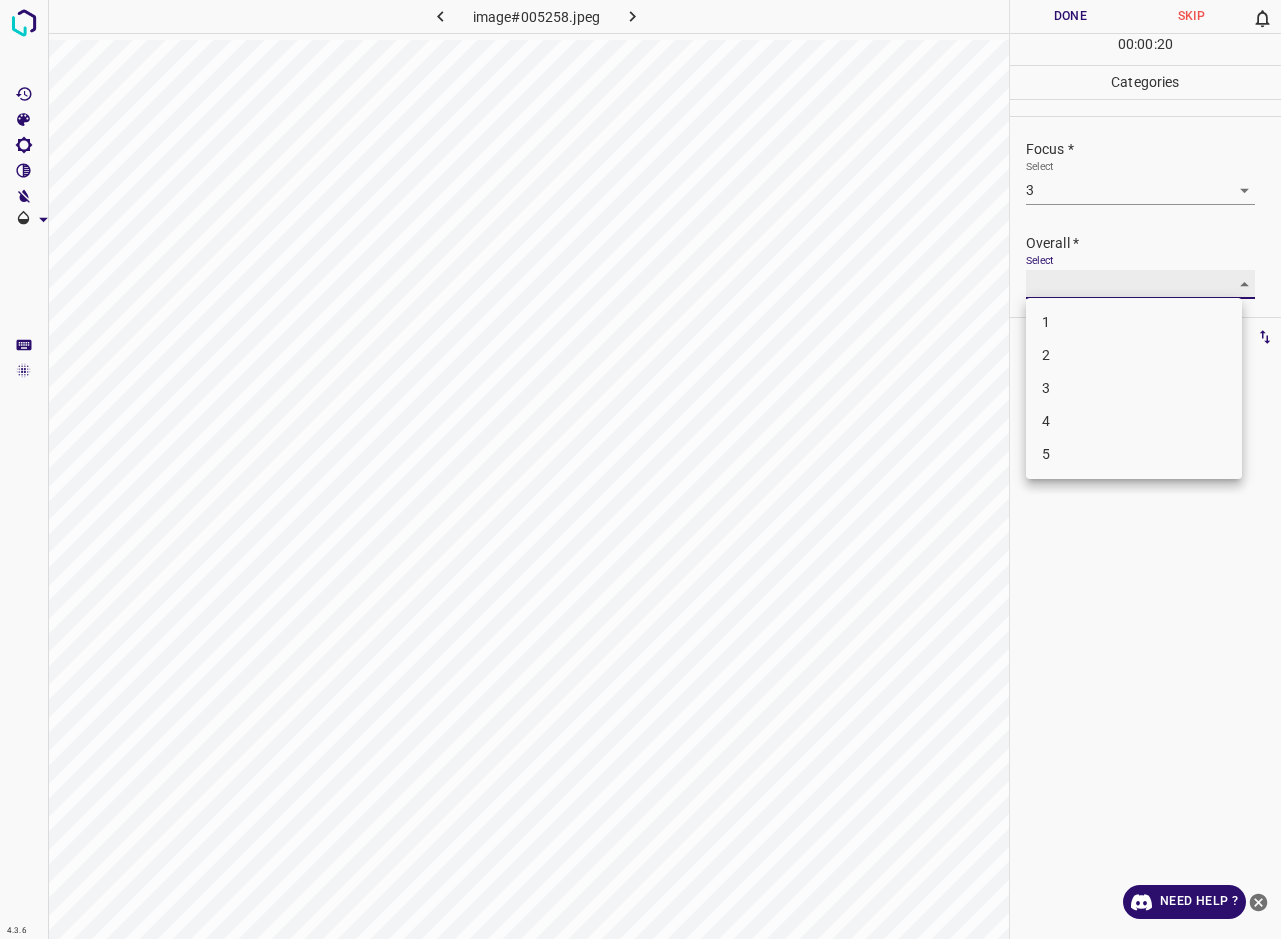 type on "3" 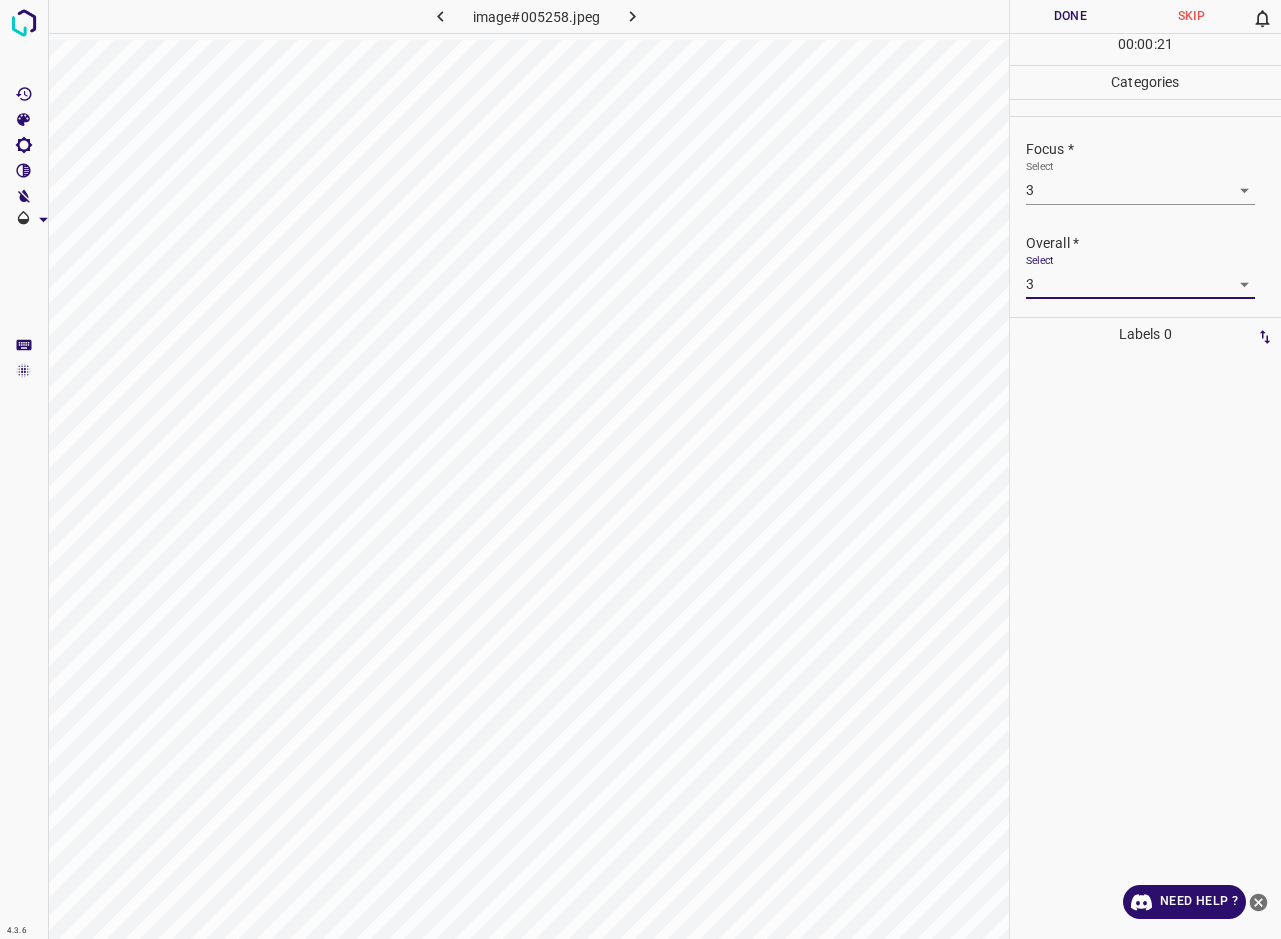 click on "Done" at bounding box center [1070, 16] 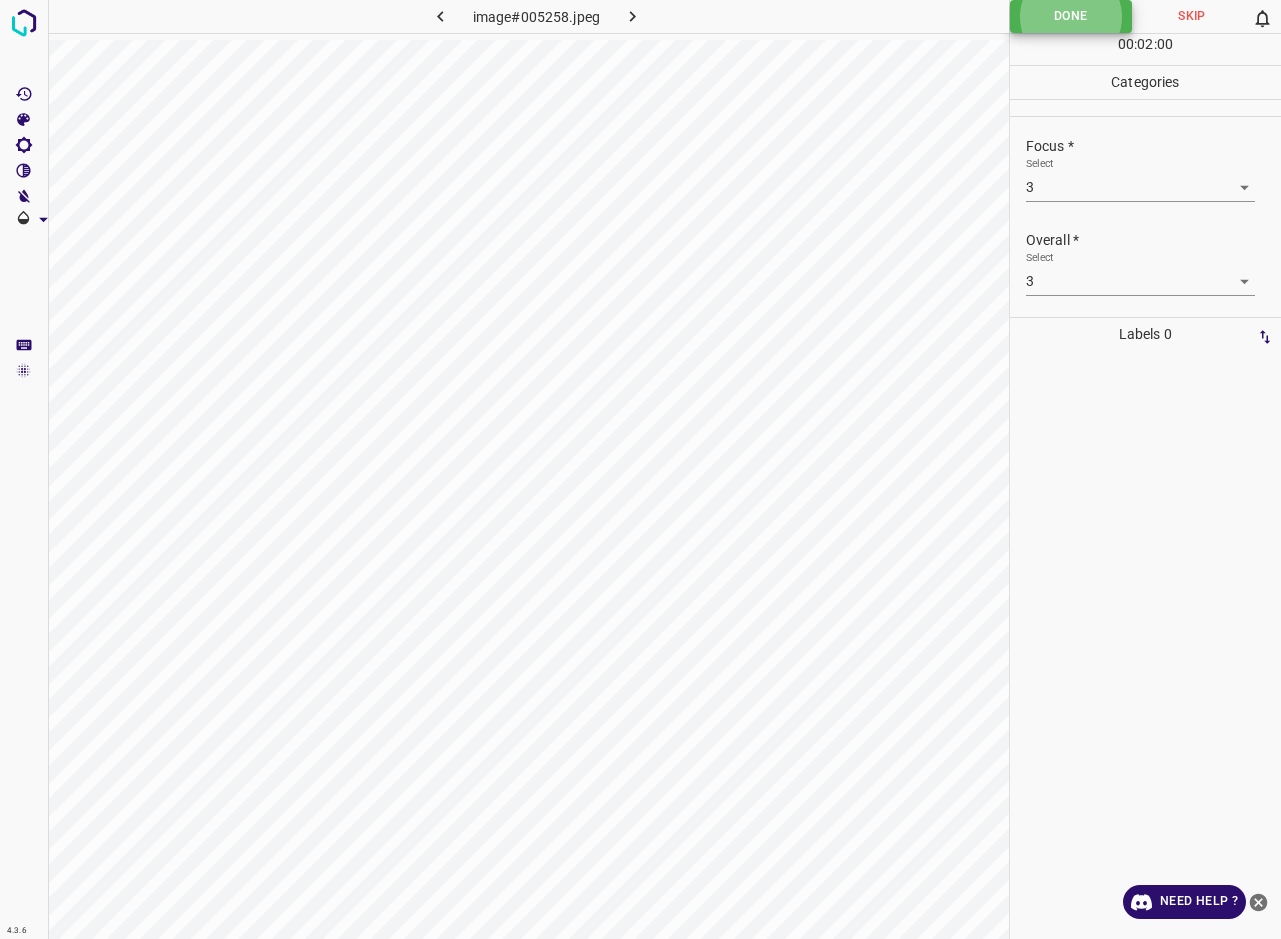 scroll, scrollTop: 0, scrollLeft: 0, axis: both 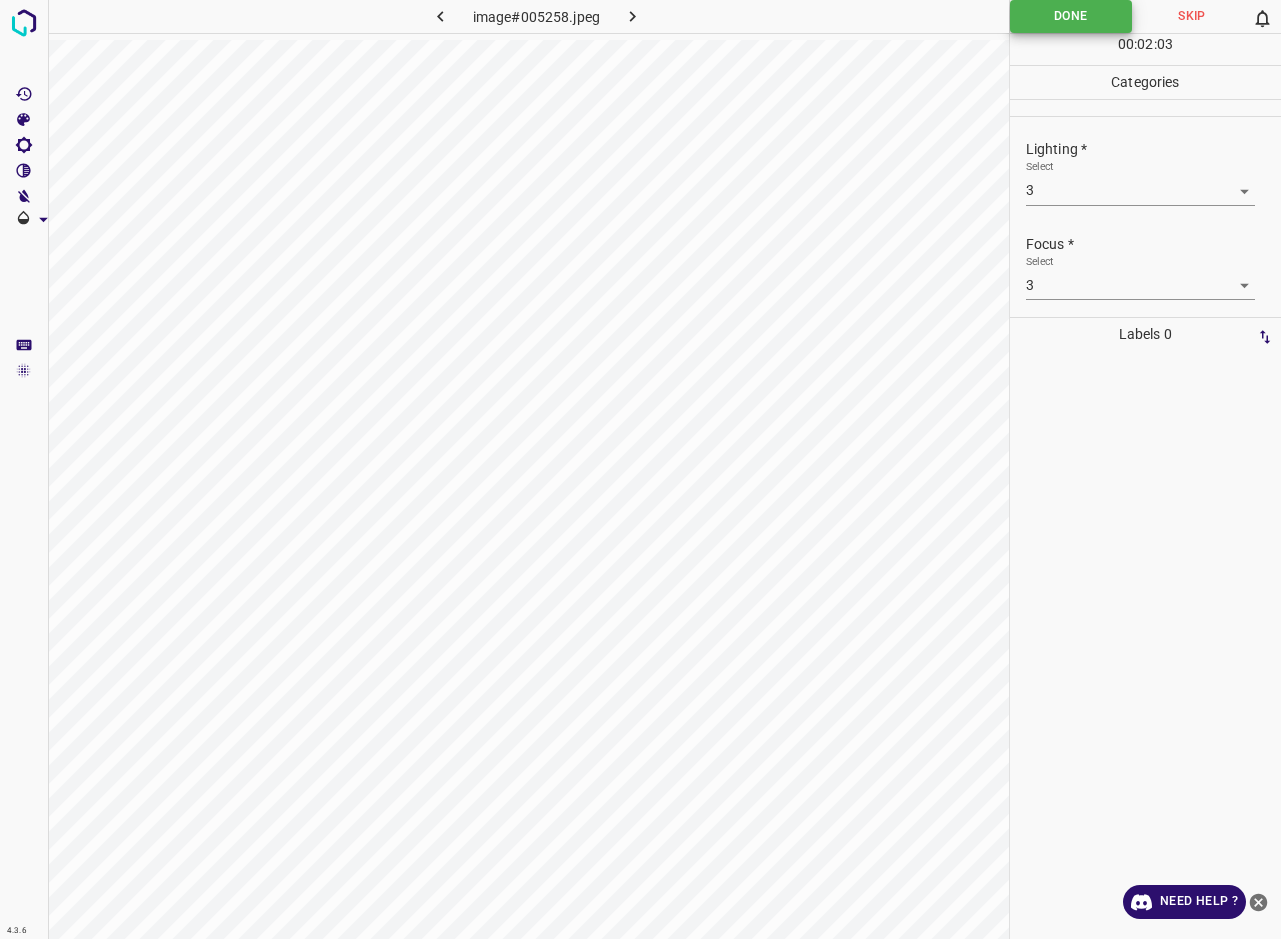 click 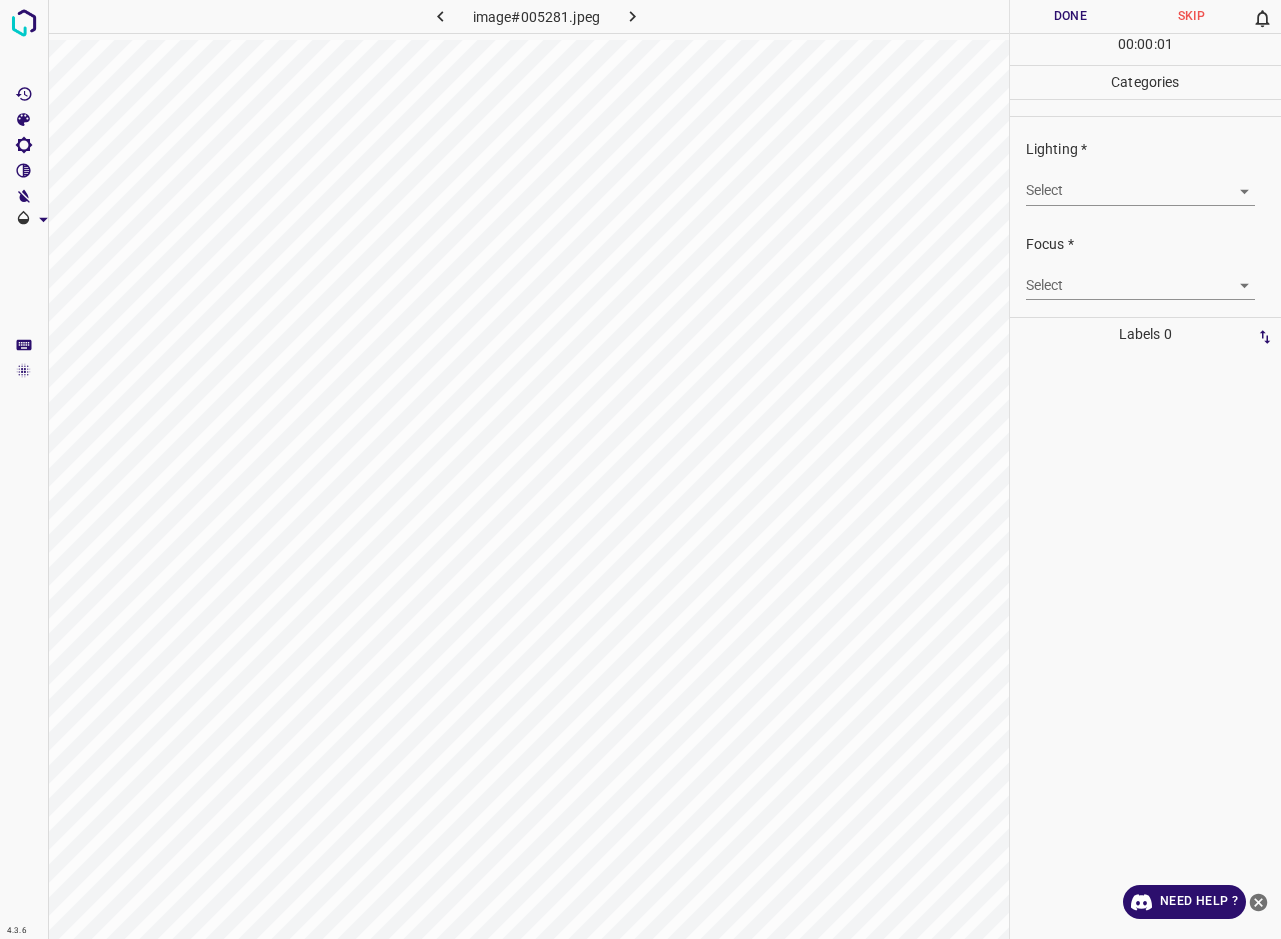 click on "4.3.6  image#005281.jpeg Done Skip 0 00   : 00   : 01   Categories Lighting *  Select ​ Focus *  Select ​ Overall *  Select ​ Labels   0 Categories 1 Lighting 2 Focus 3 Overall Tools Space Change between modes (Draw & Edit) I Auto labeling R Restore zoom M Zoom in N Zoom out Delete Delete selecte label Filters Z Restore filters X Saturation filter C Brightness filter V Contrast filter B Gray scale filter General O Download Need Help ? - Text - Hide - Delete" at bounding box center (640, 469) 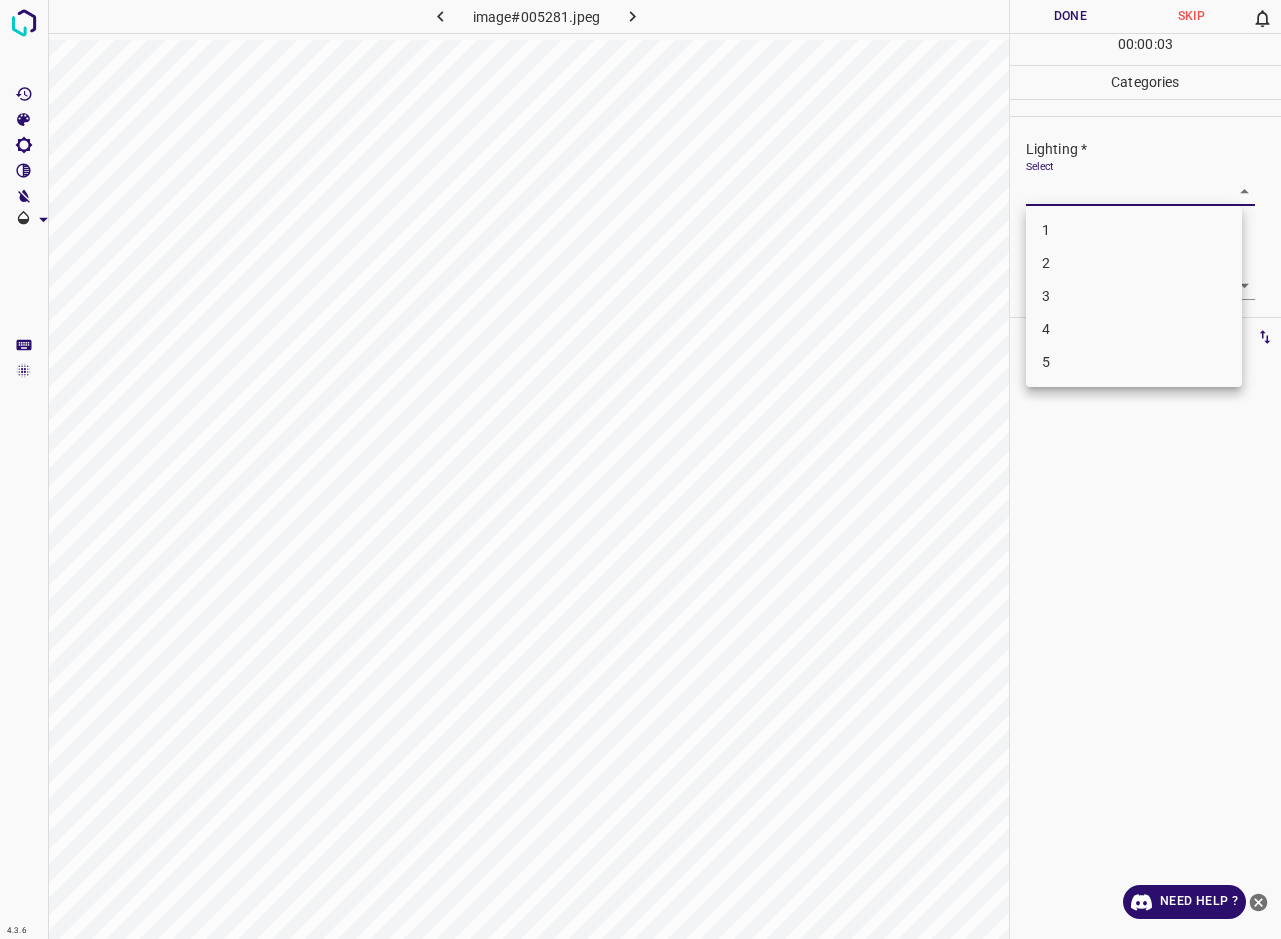click on "3" at bounding box center [1134, 296] 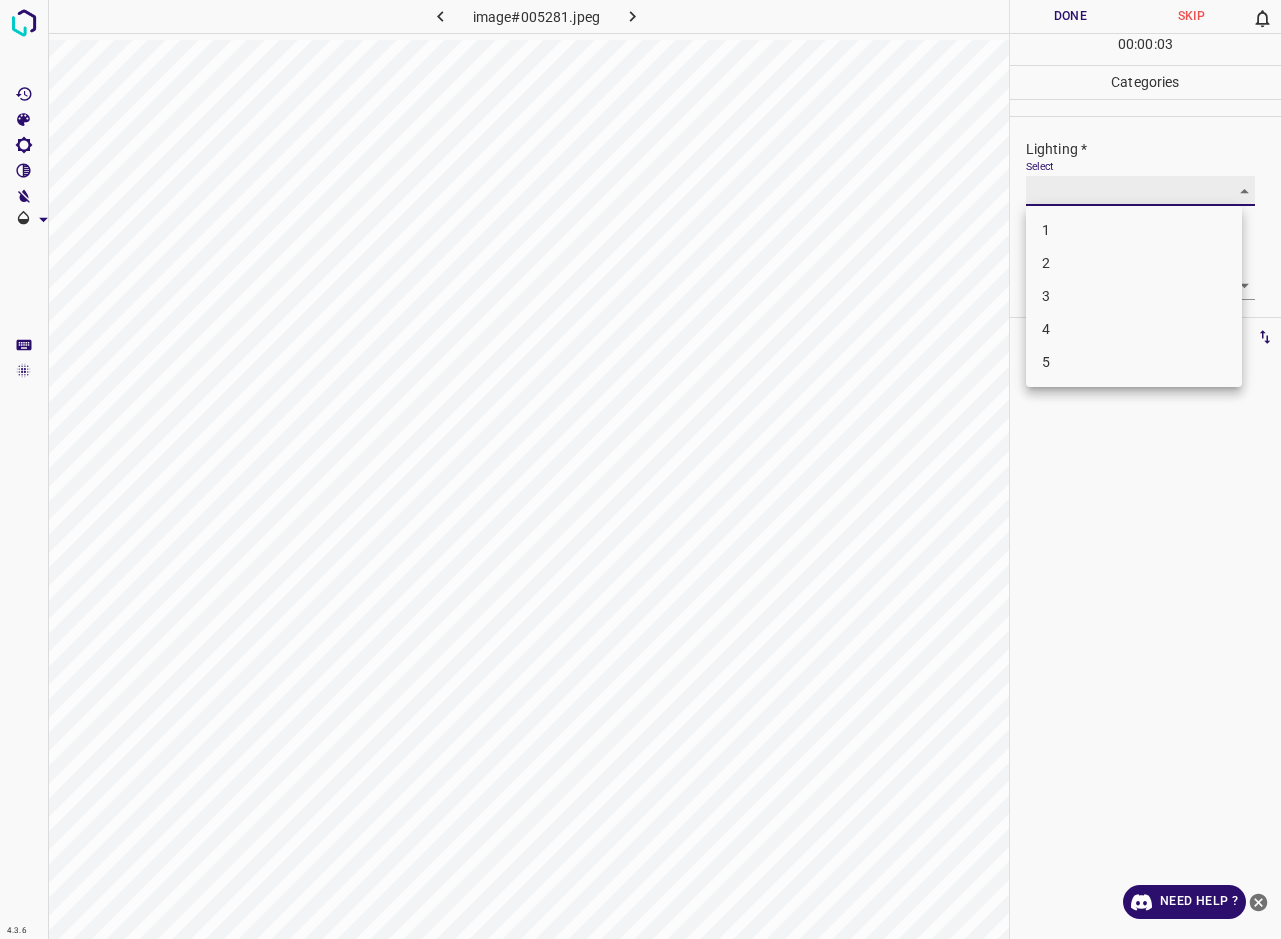 type on "3" 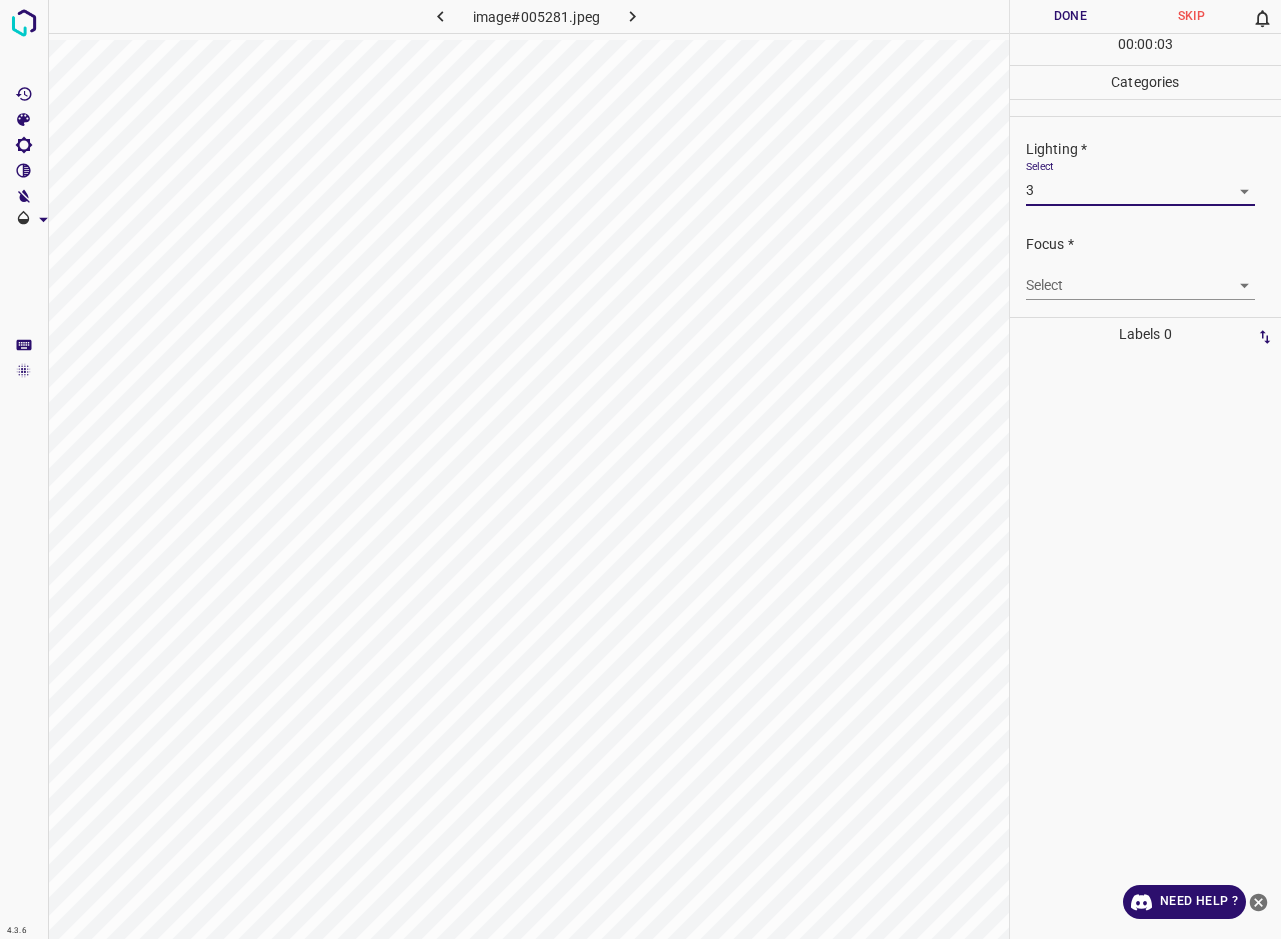 click on "4.3.6  image#005281.jpeg Done Skip 0 00   : 00   : 03   Categories Lighting *  Select 3 3 Focus *  Select ​ Overall *  Select ​ Labels   0 Categories 1 Lighting 2 Focus 3 Overall Tools Space Change between modes (Draw & Edit) I Auto labeling R Restore zoom M Zoom in N Zoom out Delete Delete selecte label Filters Z Restore filters X Saturation filter C Brightness filter V Contrast filter B Gray scale filter General O Download Need Help ? - Text - Hide - Delete" at bounding box center [640, 469] 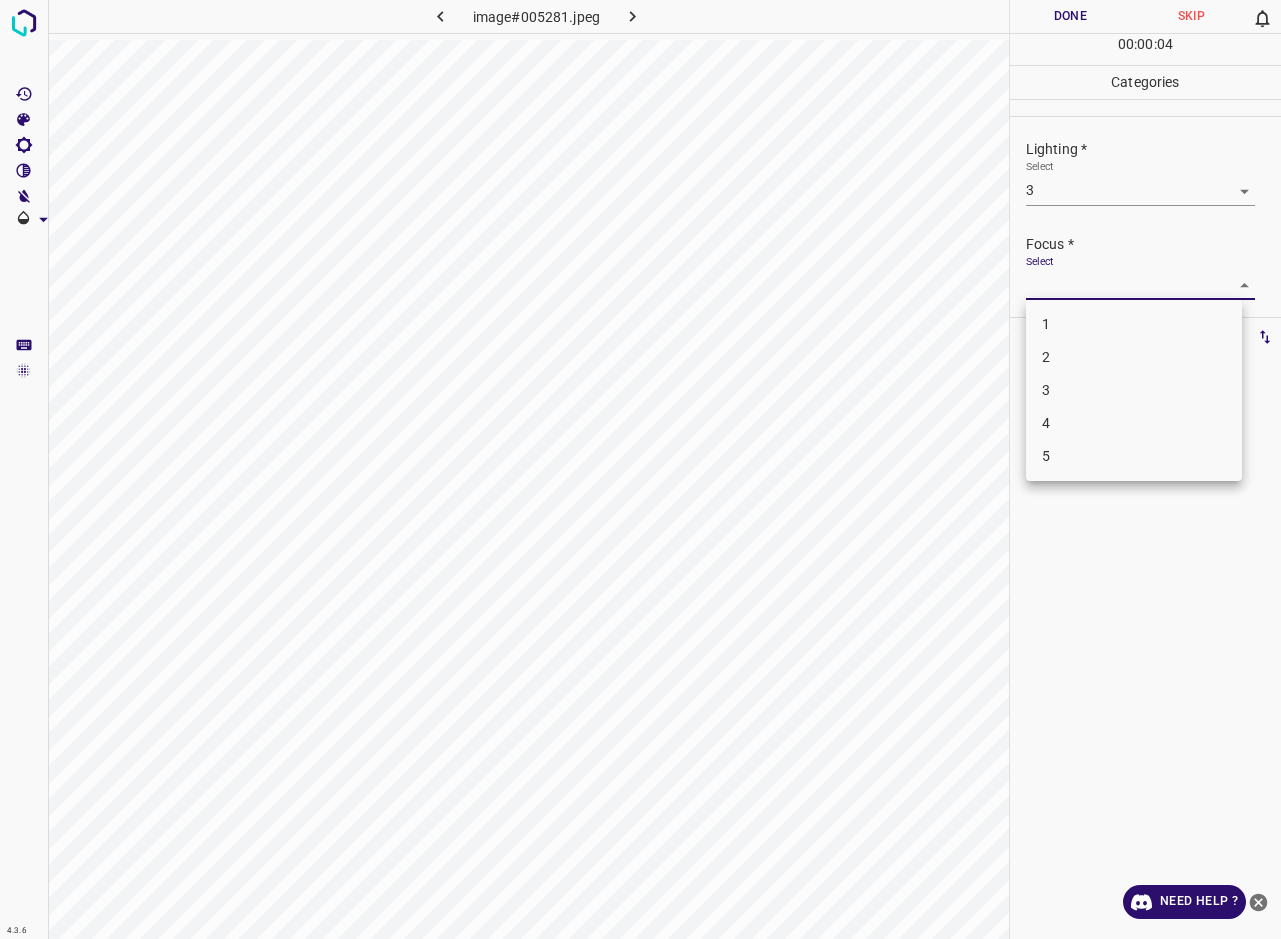 click on "3" at bounding box center [1134, 390] 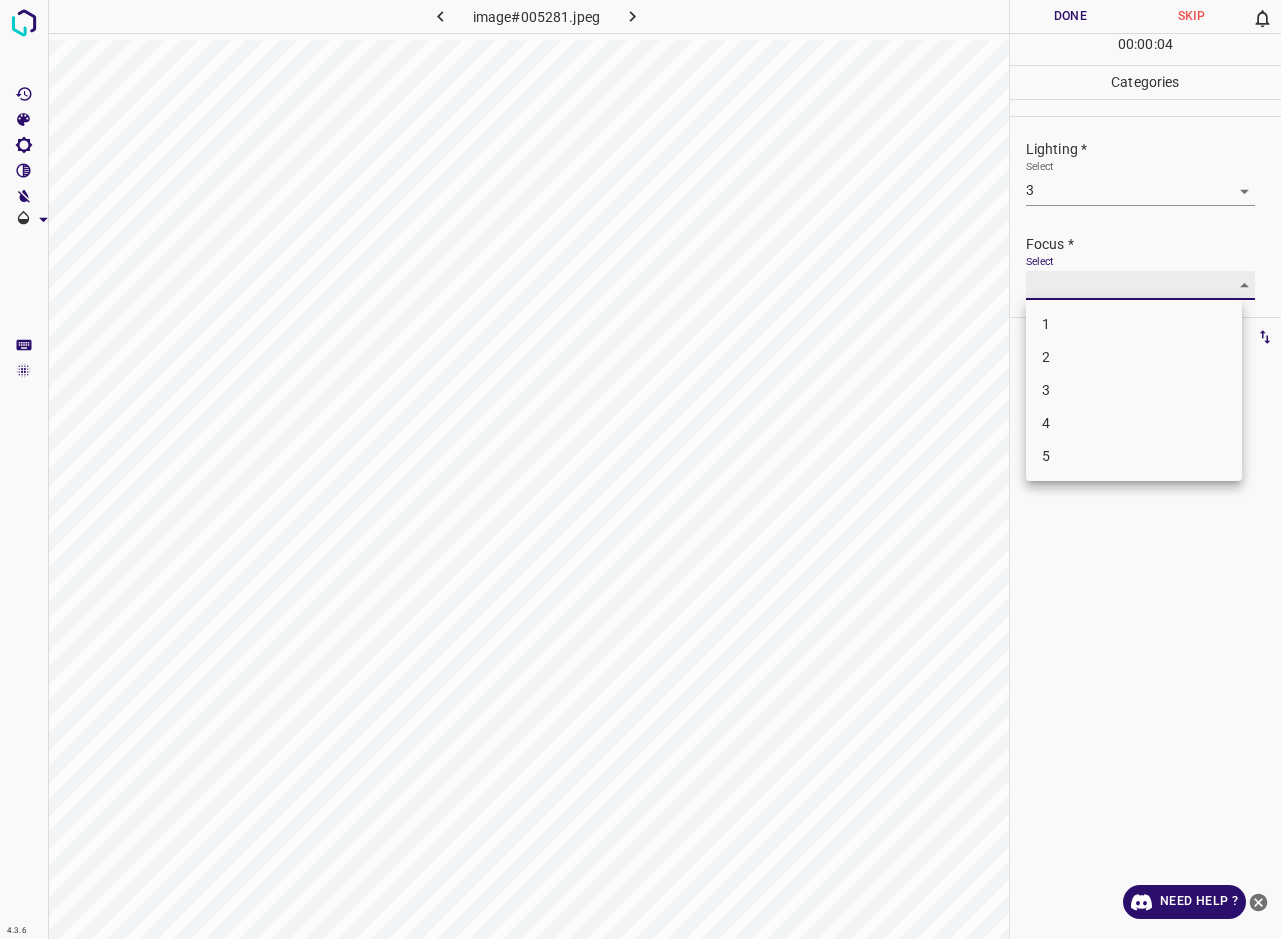 type on "3" 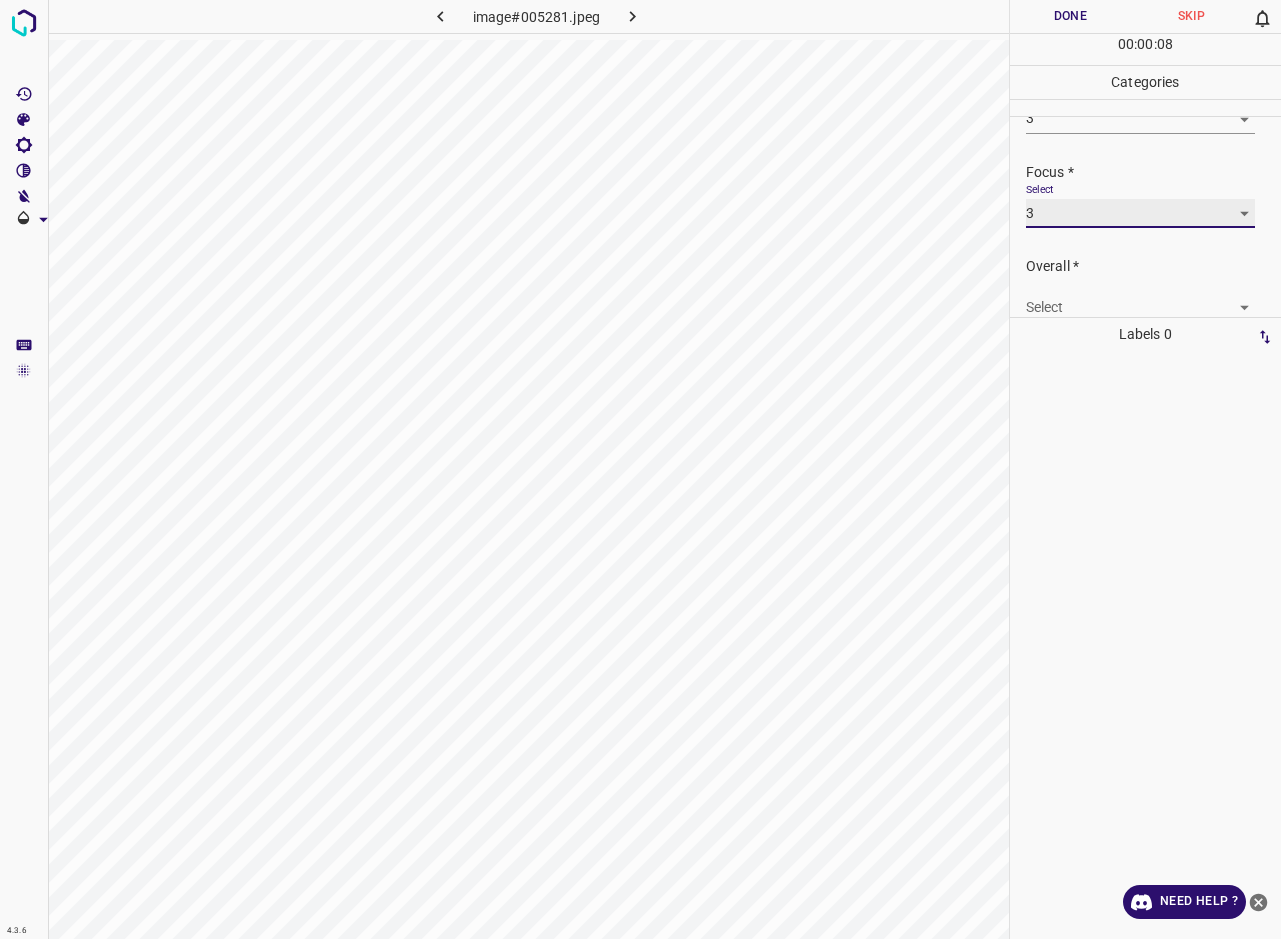 scroll, scrollTop: 88, scrollLeft: 0, axis: vertical 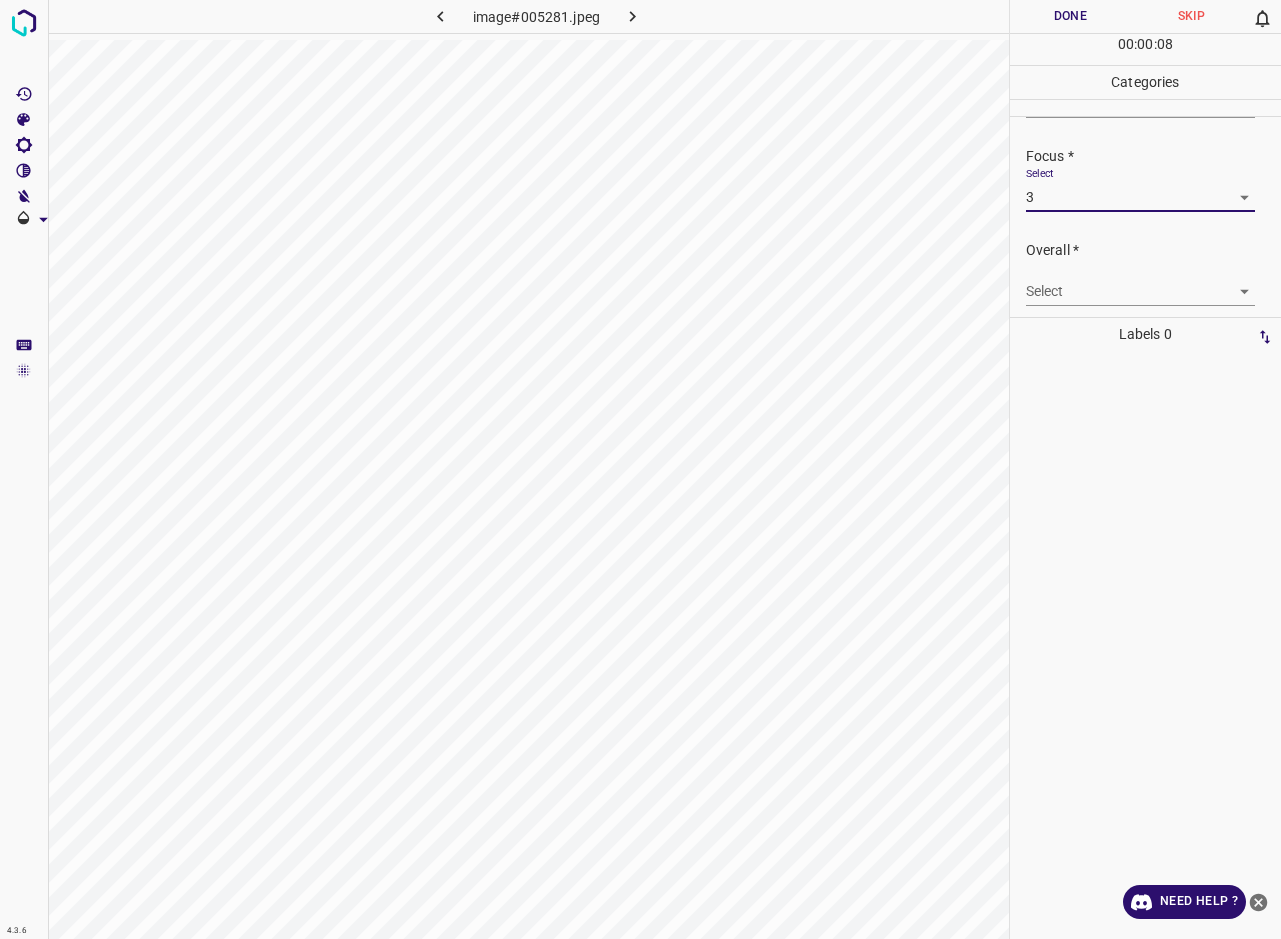 click on "4.3.6  image#005281.jpeg Done Skip 0 00   : 00   : 08   Categories Lighting *  Select 3 3 Focus *  Select 3 3 Overall *  Select ​ Labels   0 Categories 1 Lighting 2 Focus 3 Overall Tools Space Change between modes (Draw & Edit) I Auto labeling R Restore zoom M Zoom in N Zoom out Delete Delete selecte label Filters Z Restore filters X Saturation filter C Brightness filter V Contrast filter B Gray scale filter General O Download Need Help ? - Text - Hide - Delete" at bounding box center [640, 469] 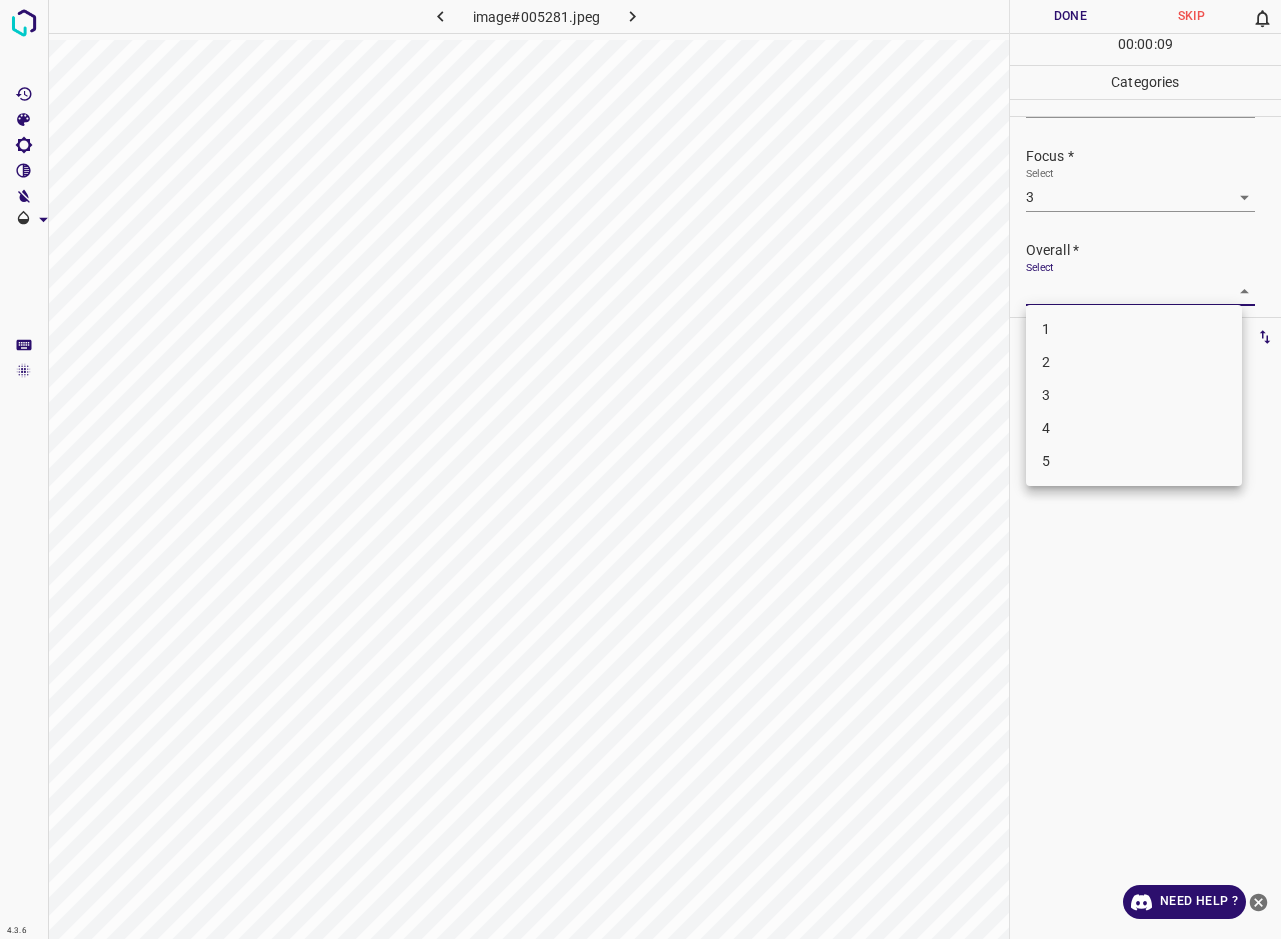 click on "3" at bounding box center [1134, 395] 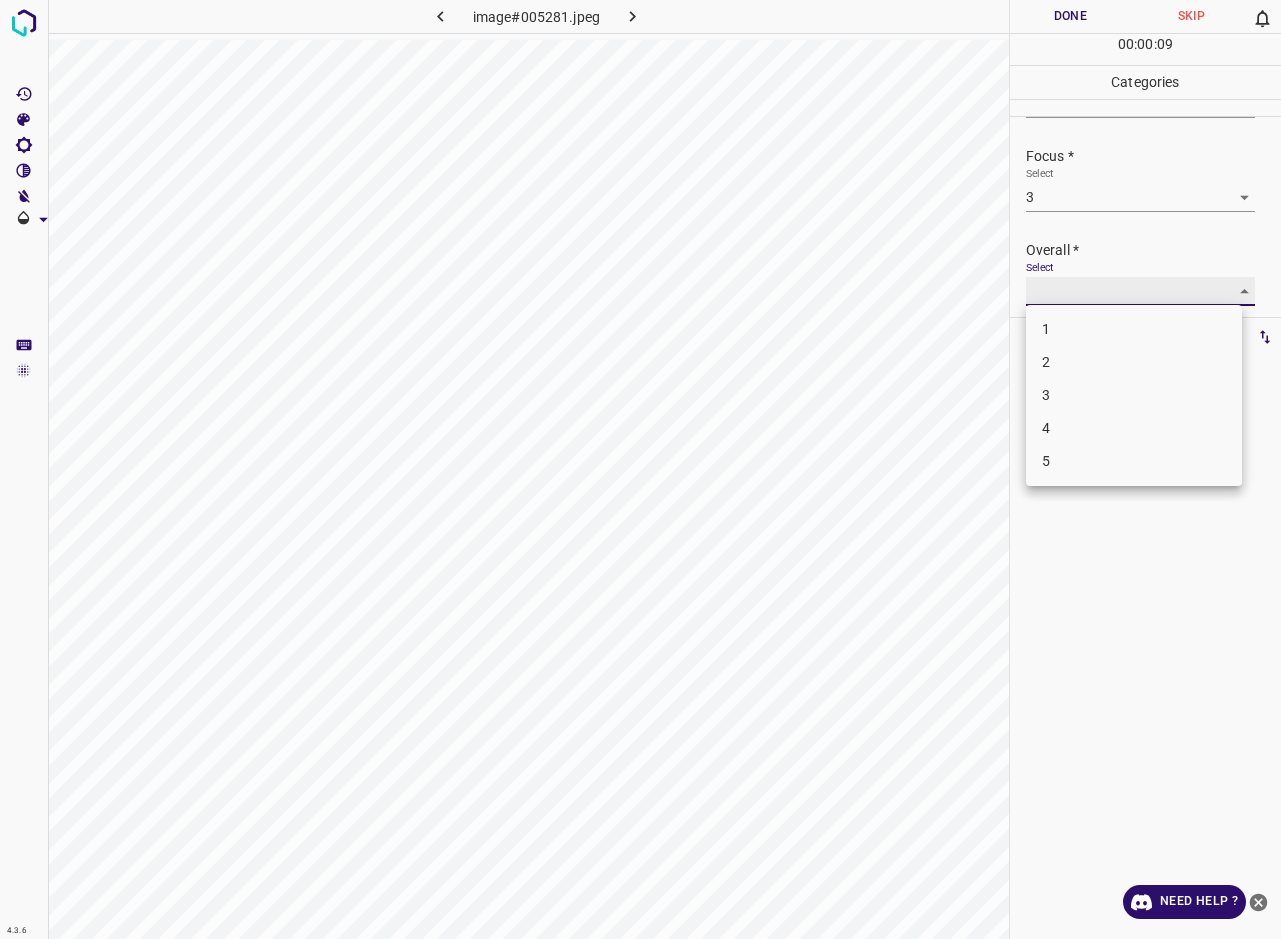 type on "3" 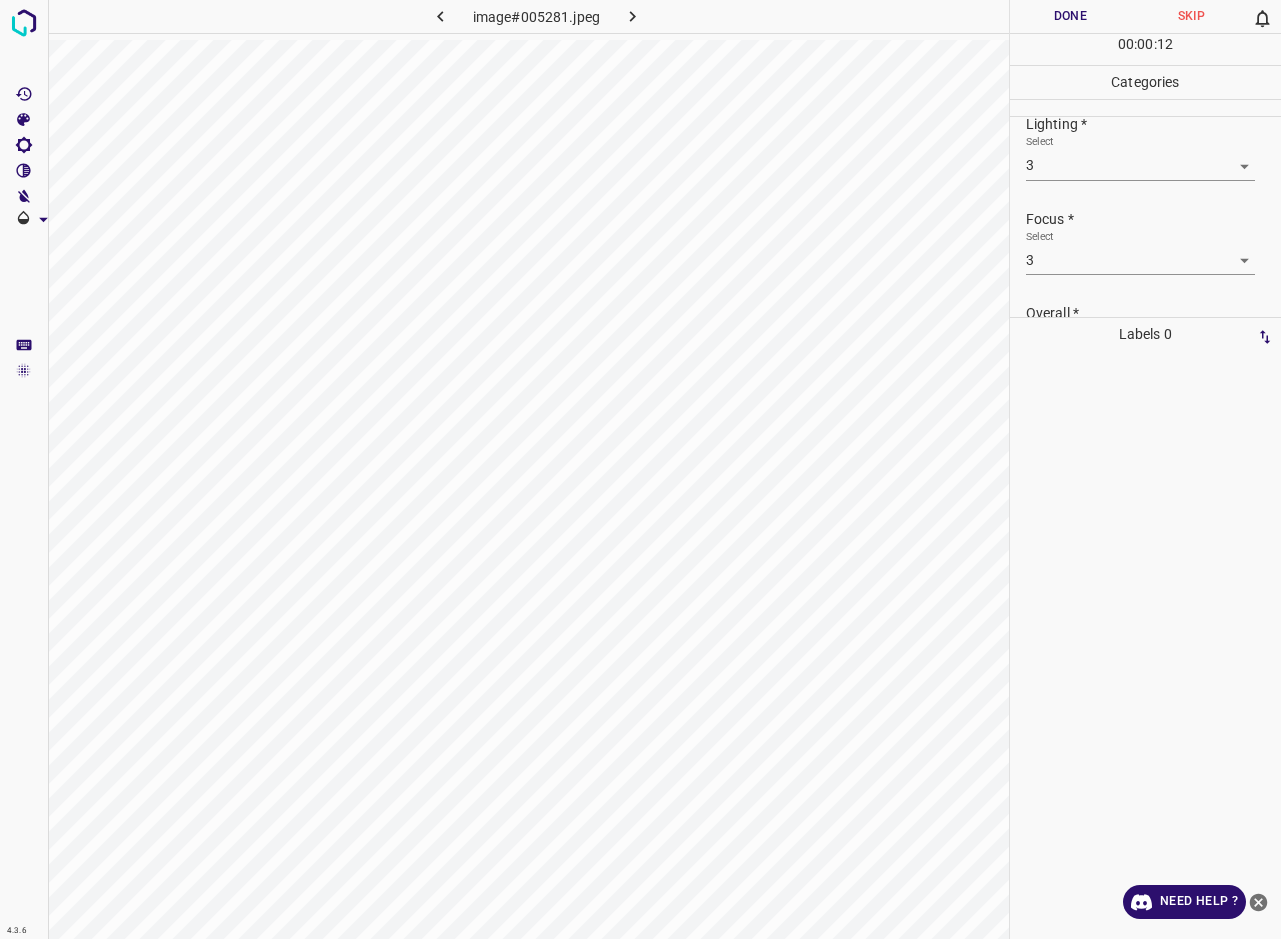 scroll, scrollTop: 0, scrollLeft: 0, axis: both 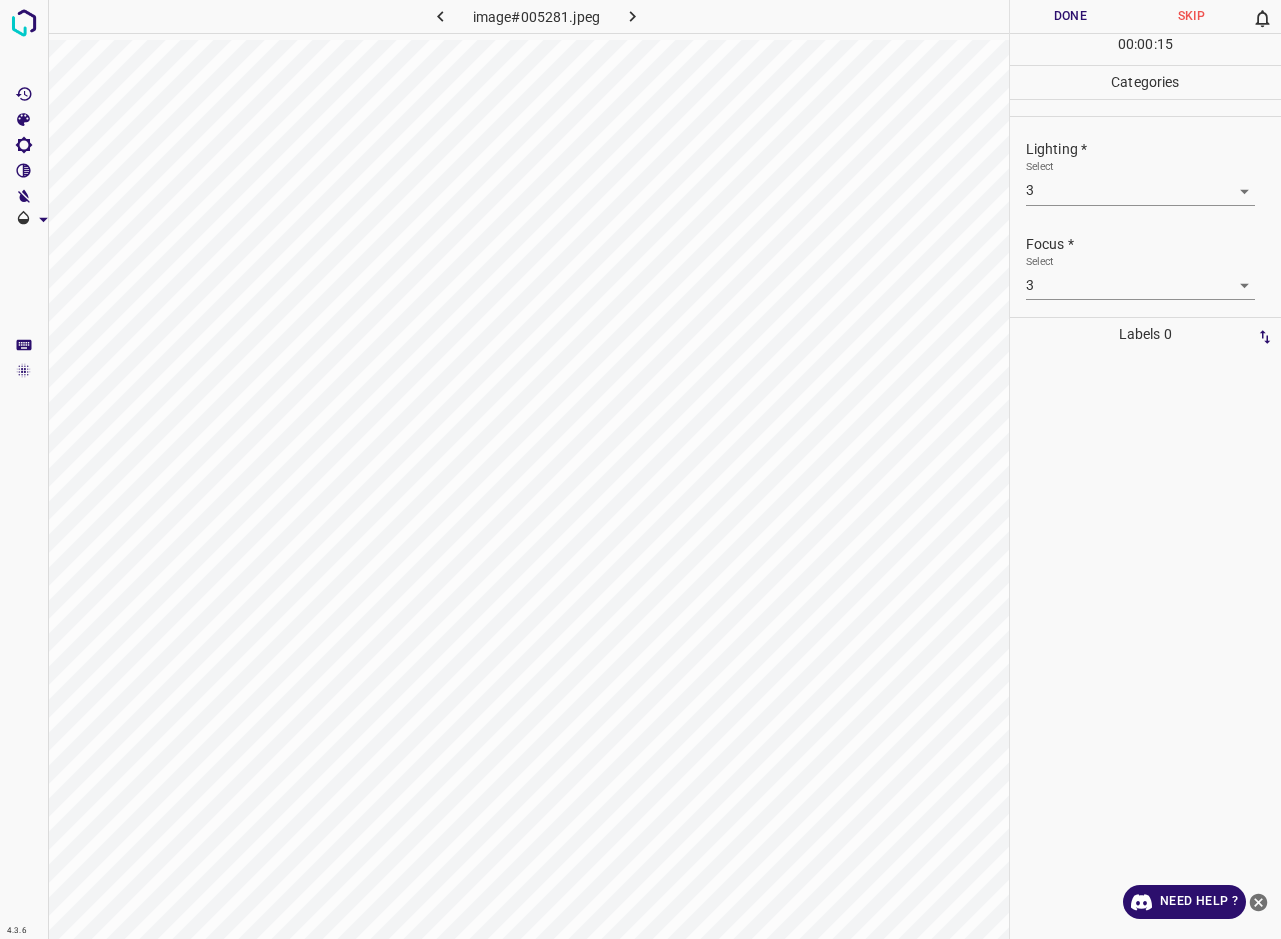 click on "Done" at bounding box center [1070, 16] 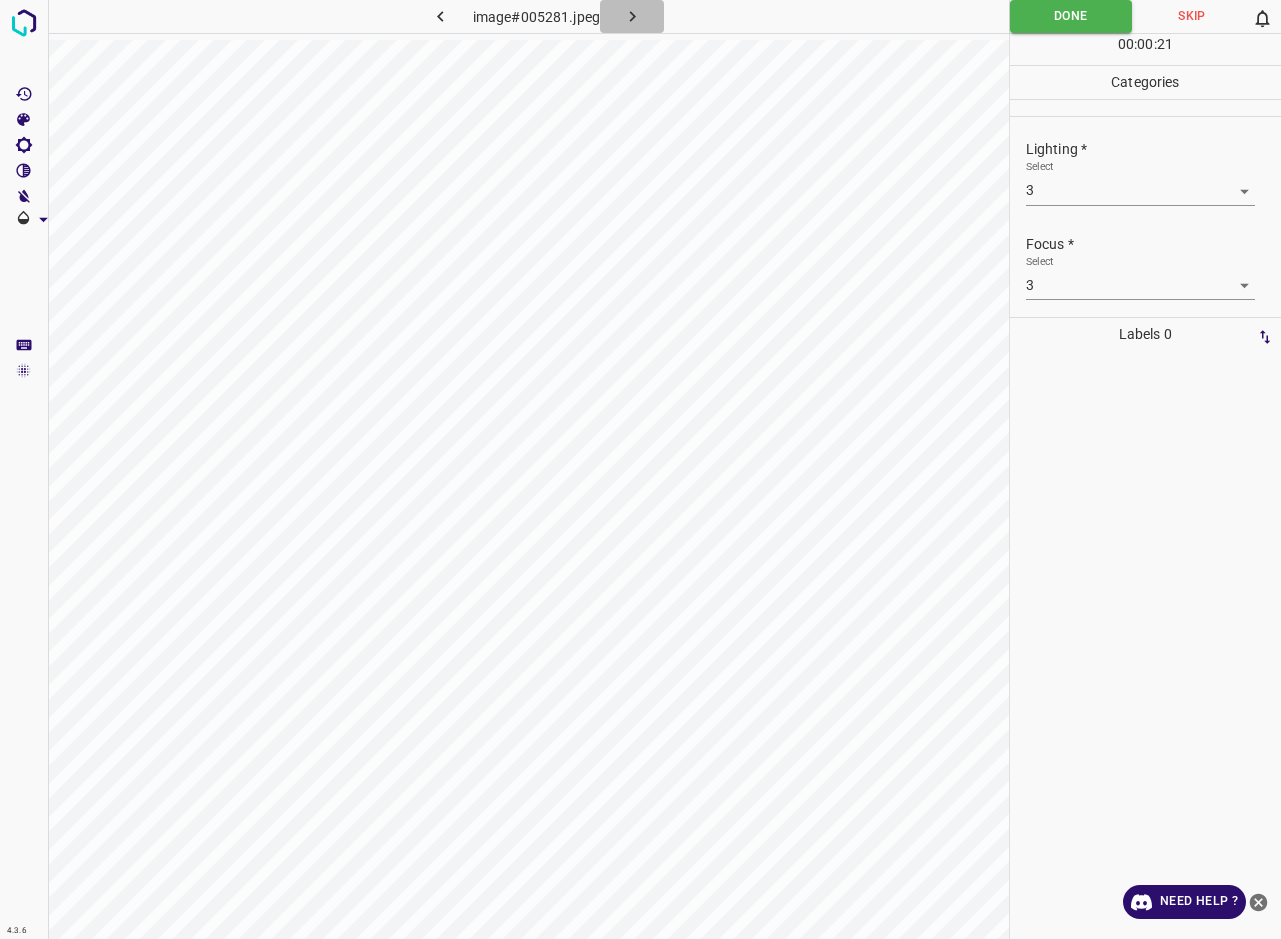 click 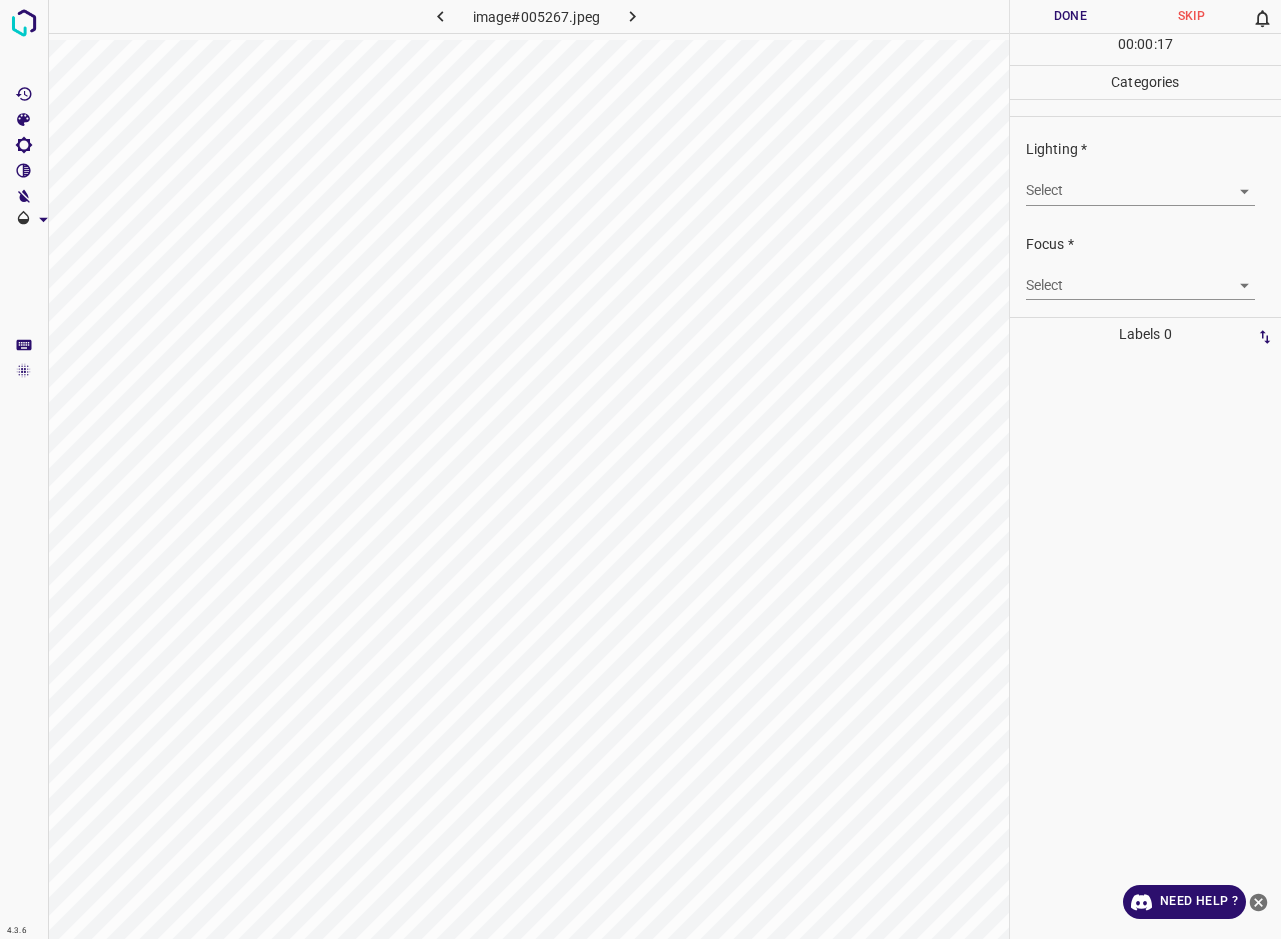 click on "4.3.6  image#005267.jpeg Done Skip 0 00   : 00   : 17   Categories Lighting *  Select ​ Focus *  Select ​ Overall *  Select ​ Labels   0 Categories 1 Lighting 2 Focus 3 Overall Tools Space Change between modes (Draw & Edit) I Auto labeling R Restore zoom M Zoom in N Zoom out Delete Delete selecte label Filters Z Restore filters X Saturation filter C Brightness filter V Contrast filter B Gray scale filter General O Download Need Help ? - Text - Hide - Delete" at bounding box center [640, 469] 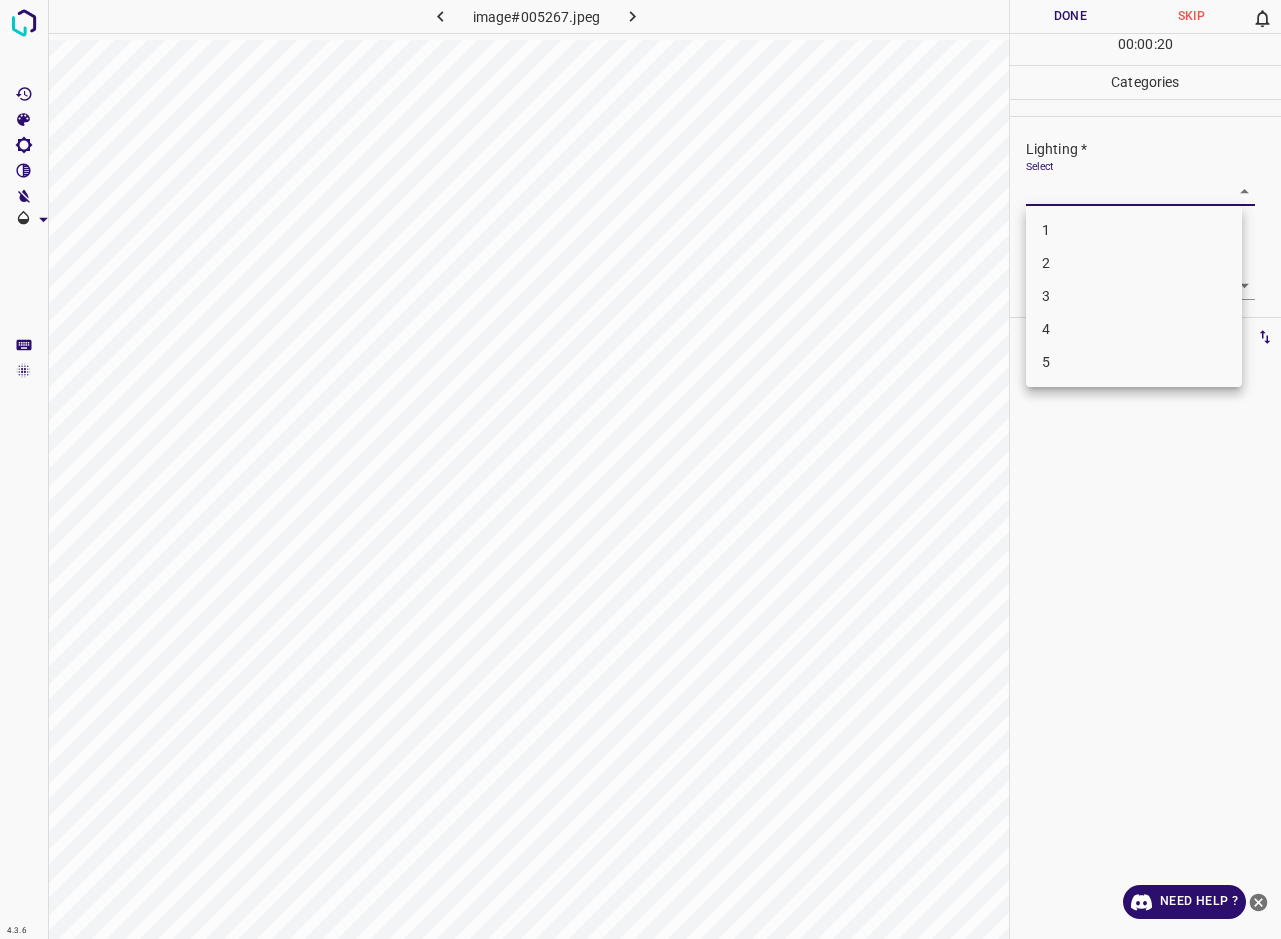 click on "3" at bounding box center (1134, 296) 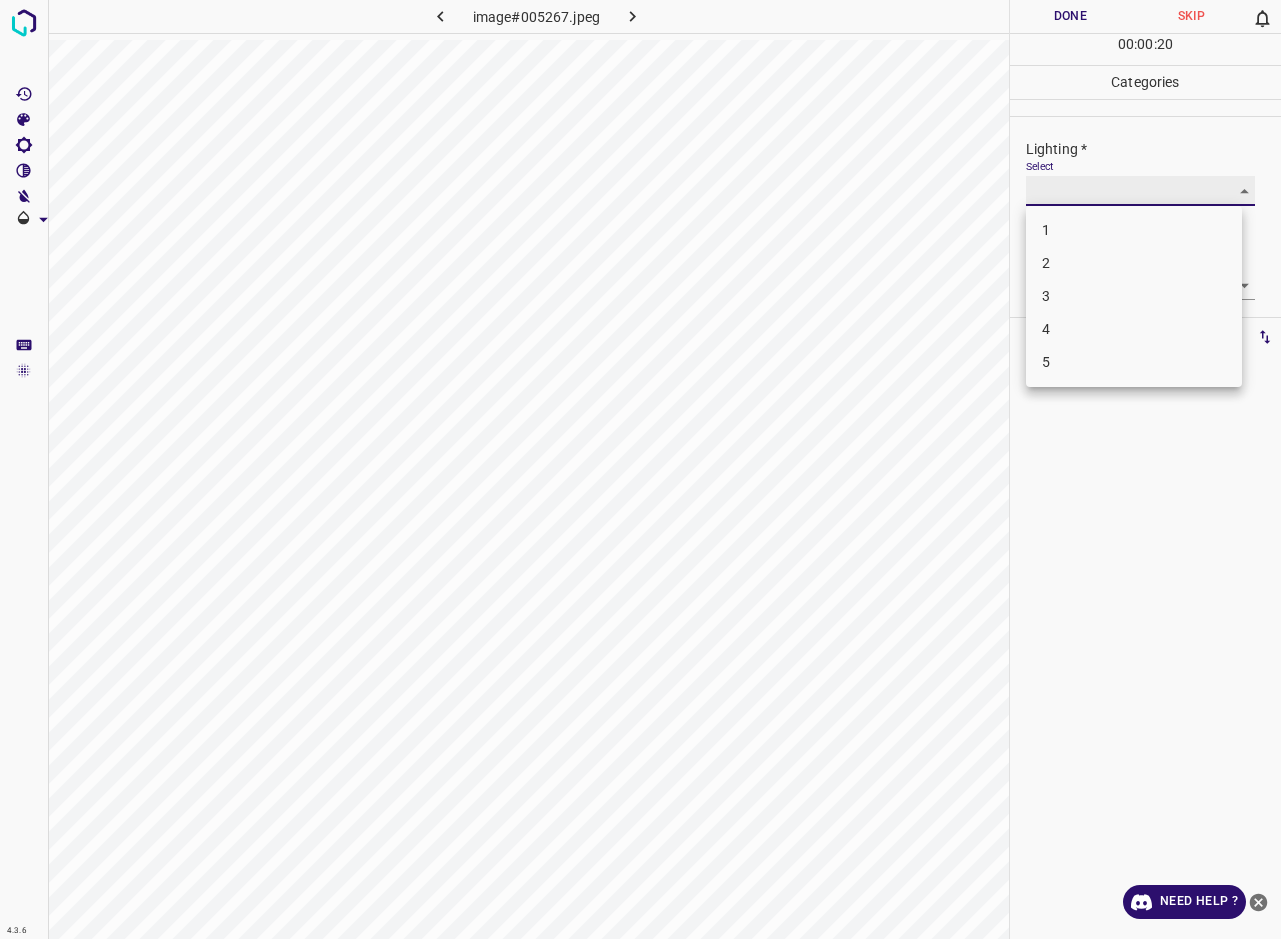 type on "3" 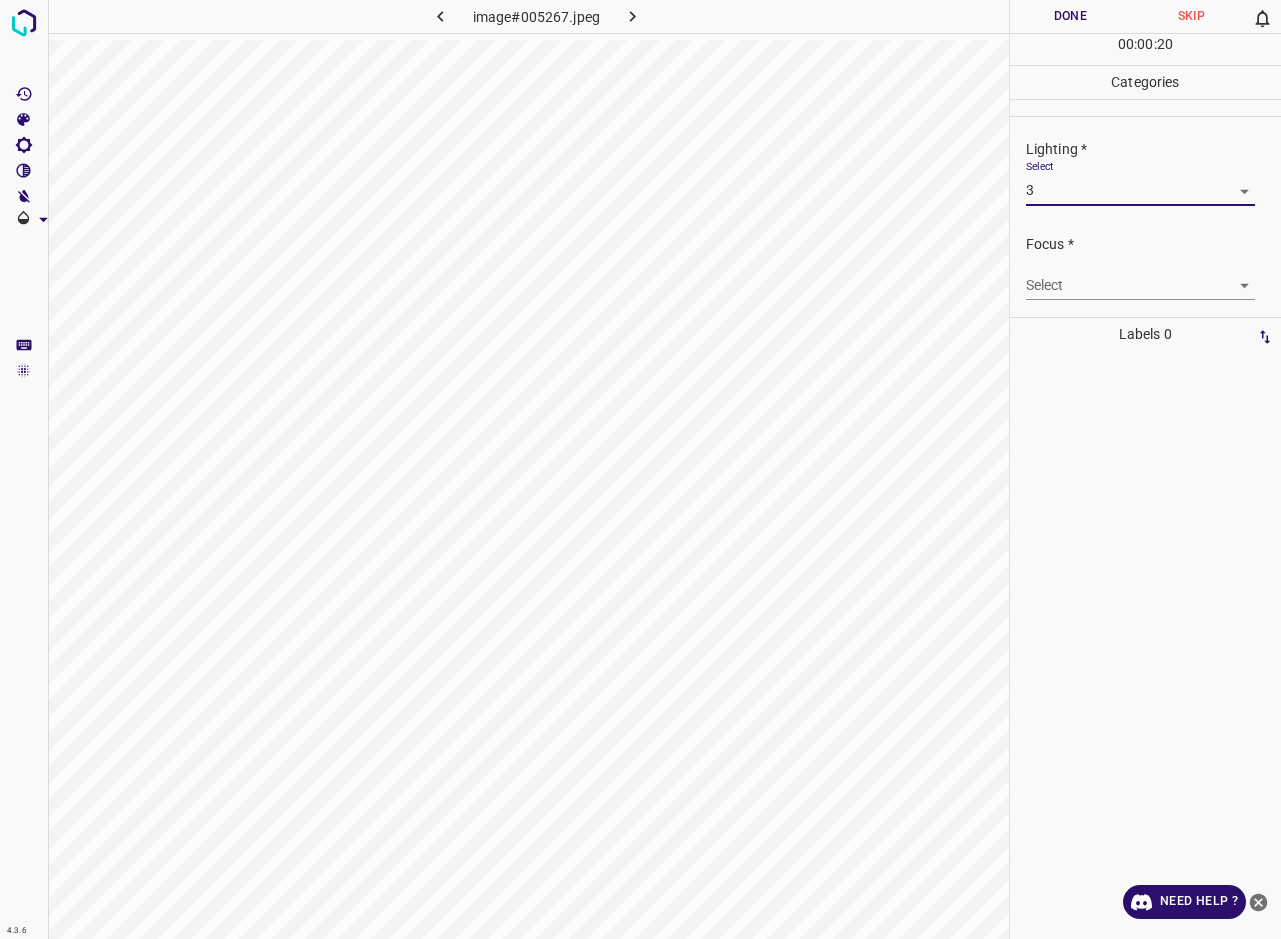 click on "4.3.6  image#005267.jpeg Done Skip 0 00   : 00   : 20   Categories Lighting *  Select 3 3 Focus *  Select ​ Overall *  Select ​ Labels   0 Categories 1 Lighting 2 Focus 3 Overall Tools Space Change between modes (Draw & Edit) I Auto labeling R Restore zoom M Zoom in N Zoom out Delete Delete selecte label Filters Z Restore filters X Saturation filter C Brightness filter V Contrast filter B Gray scale filter General O Download Need Help ? - Text - Hide - Delete" at bounding box center [640, 469] 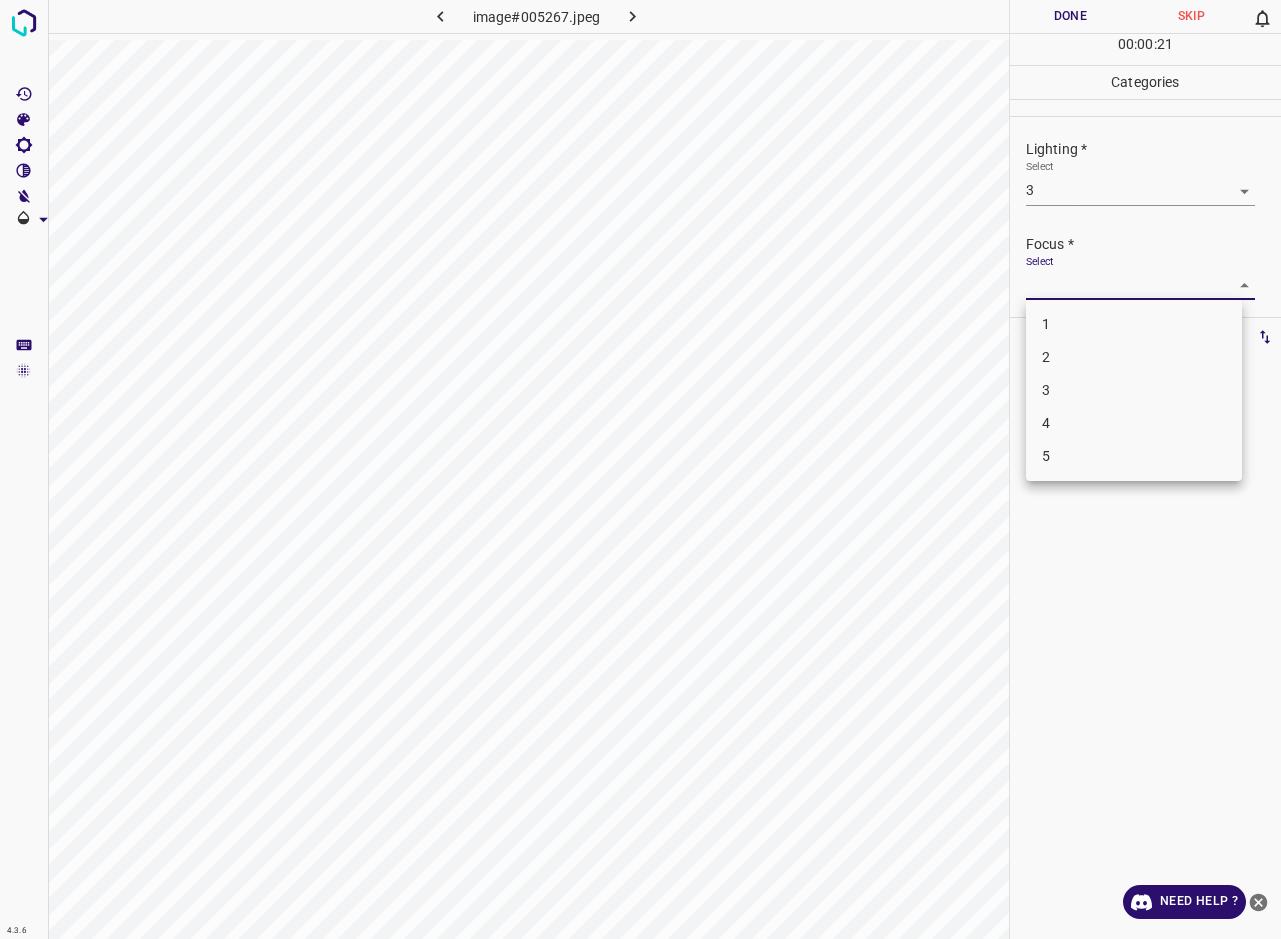 click on "3" at bounding box center [1134, 390] 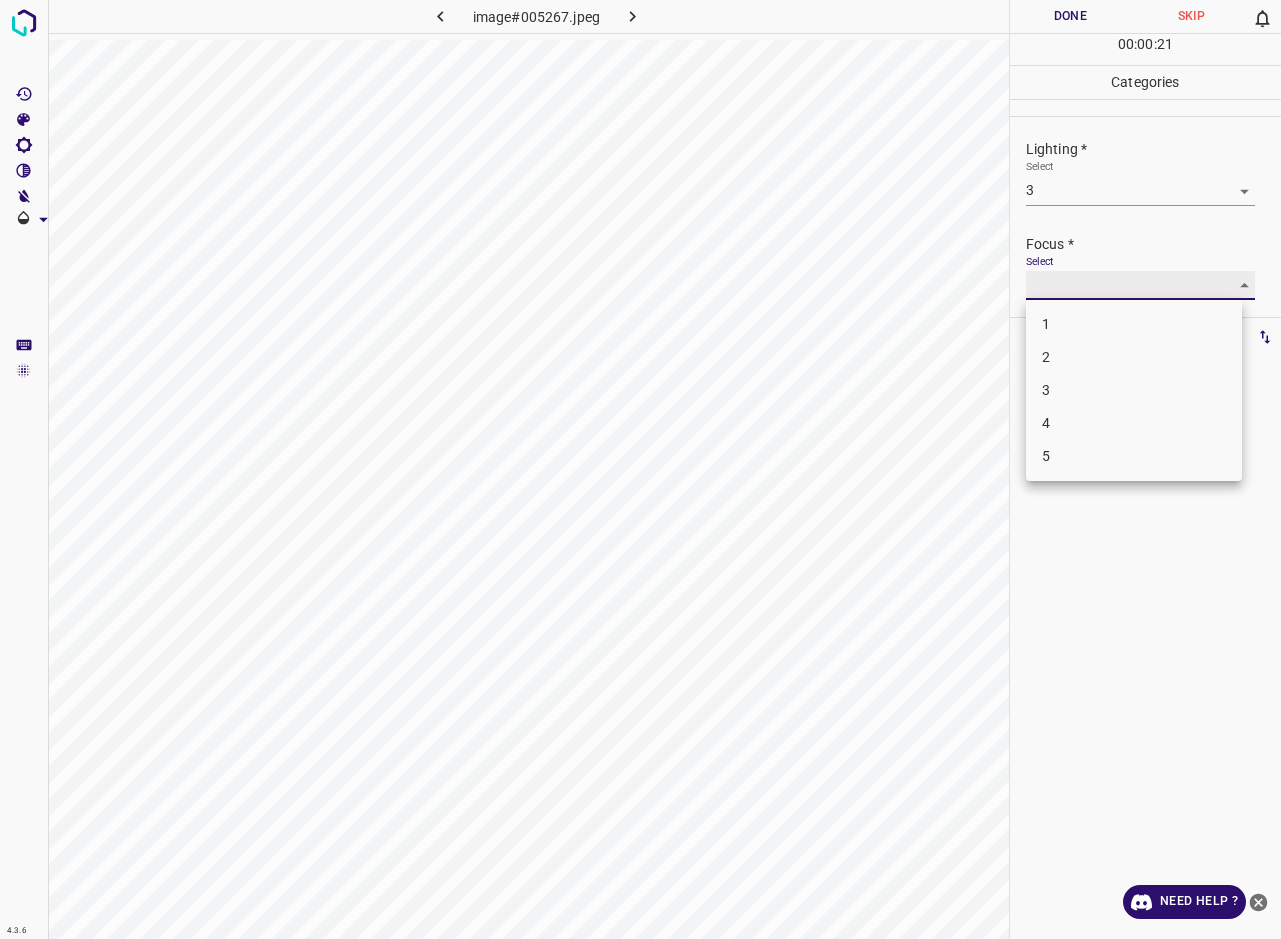 type on "3" 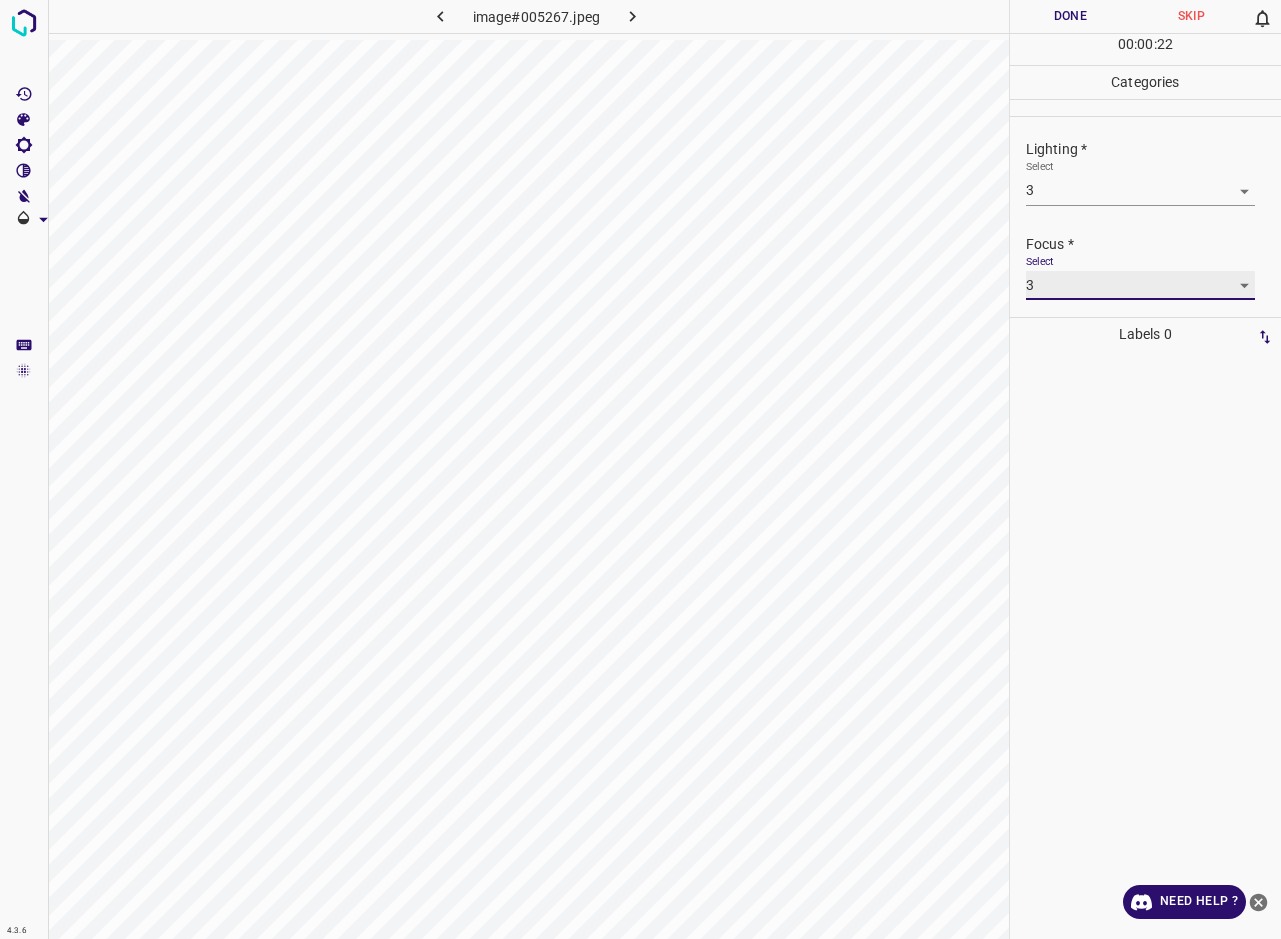 scroll, scrollTop: 80, scrollLeft: 0, axis: vertical 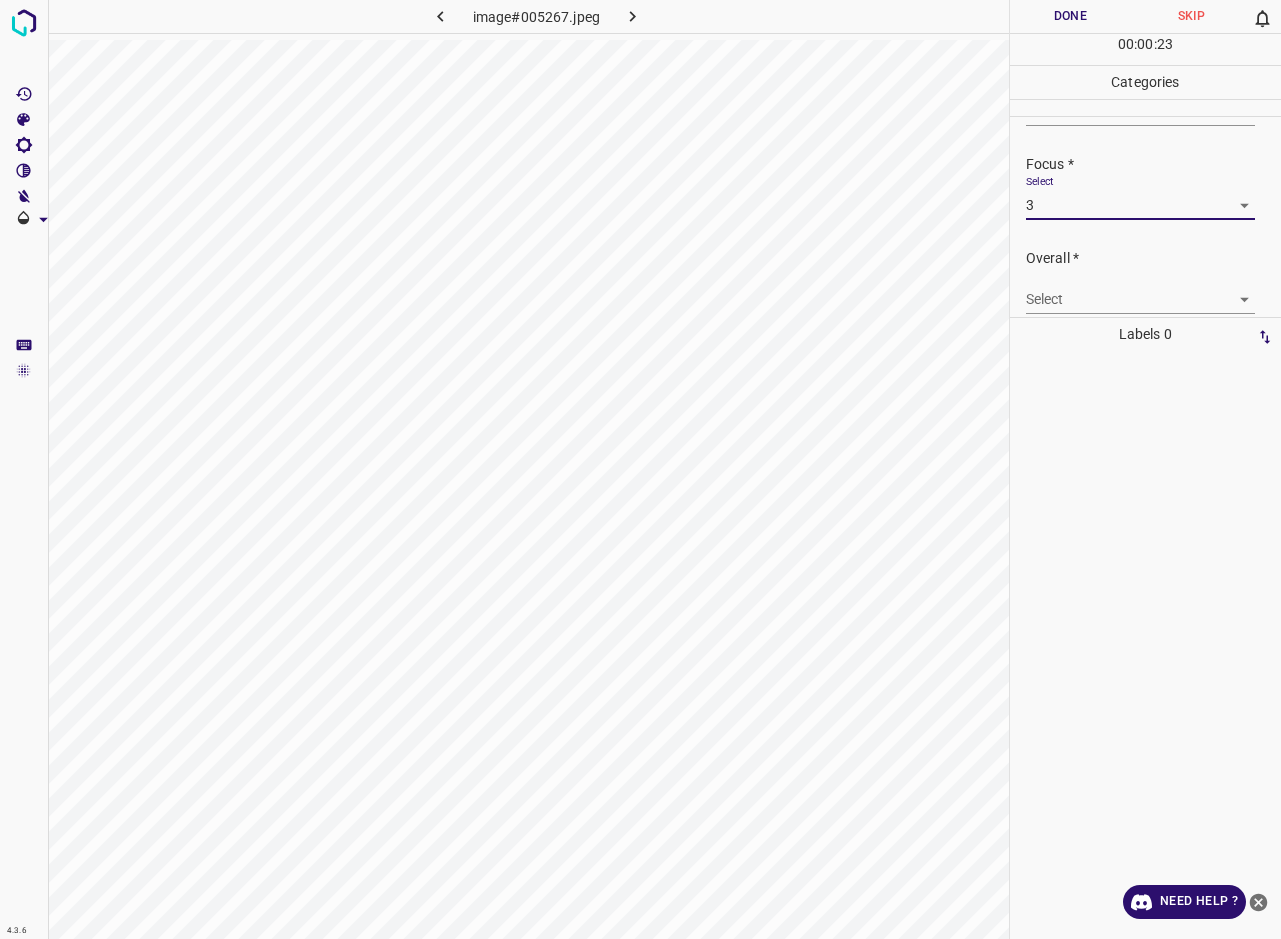 click on "Select ​" at bounding box center [1141, 291] 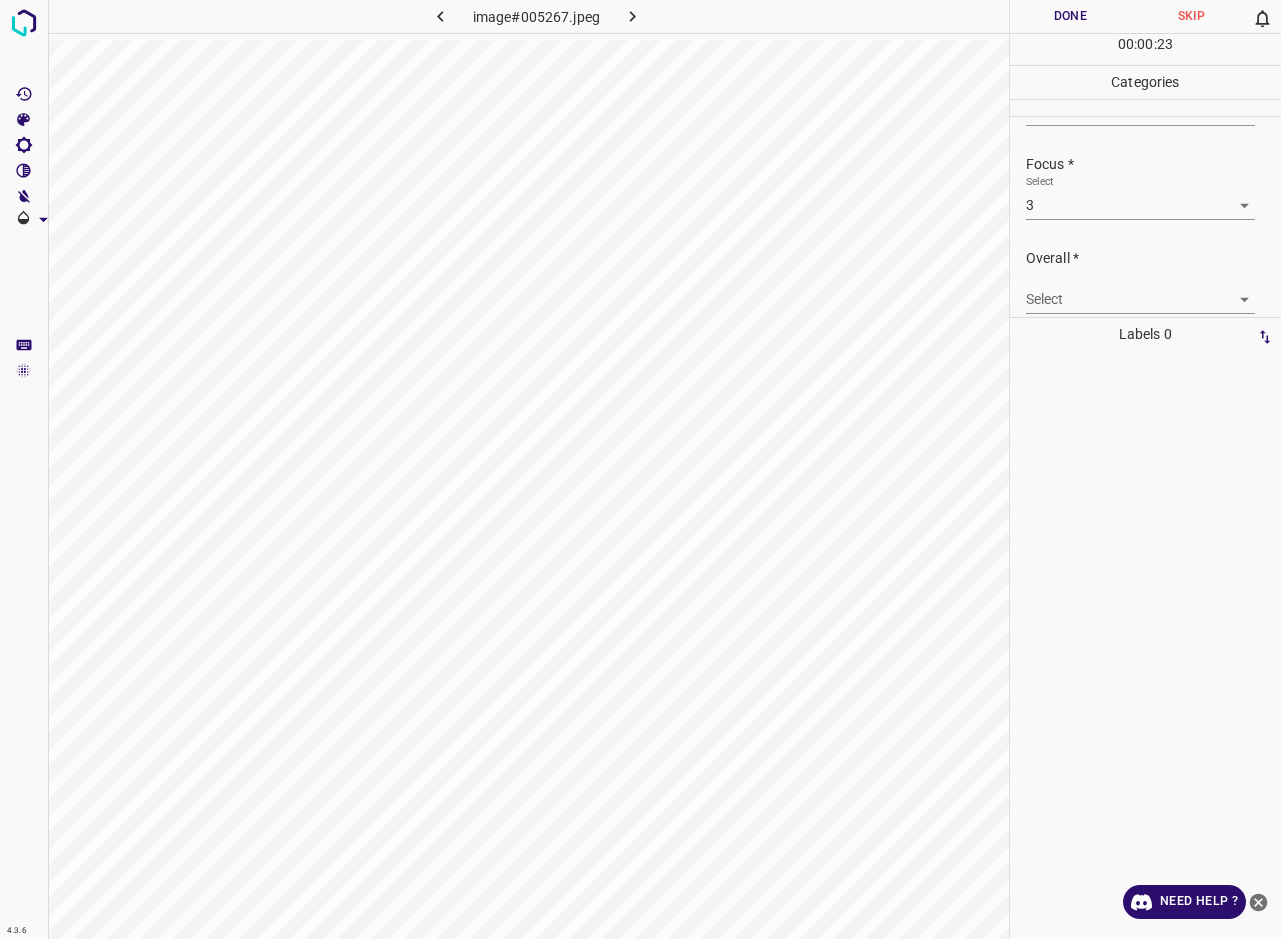 click on "4.3.6  image#005267.jpeg Done Skip 0 00   : 00   : 23   Categories Lighting *  Select 3 3 Focus *  Select 3 3 Overall *  Select ​ Labels   0 Categories 1 Lighting 2 Focus 3 Overall Tools Space Change between modes (Draw & Edit) I Auto labeling R Restore zoom M Zoom in N Zoom out Delete Delete selecte label Filters Z Restore filters X Saturation filter C Brightness filter V Contrast filter B Gray scale filter General O Download Need Help ? - Text - Hide - Delete" at bounding box center (640, 469) 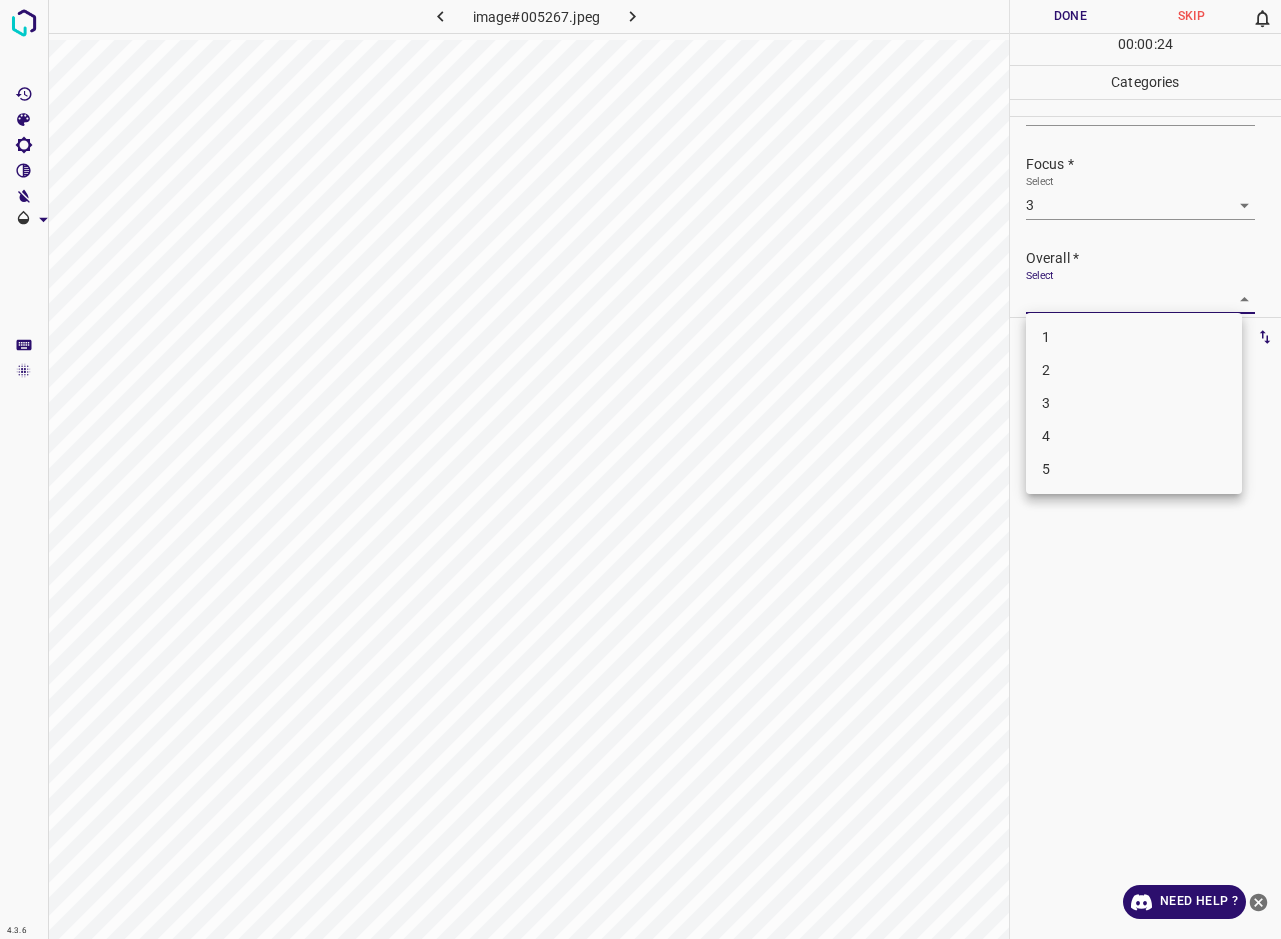 click on "3" at bounding box center [1134, 403] 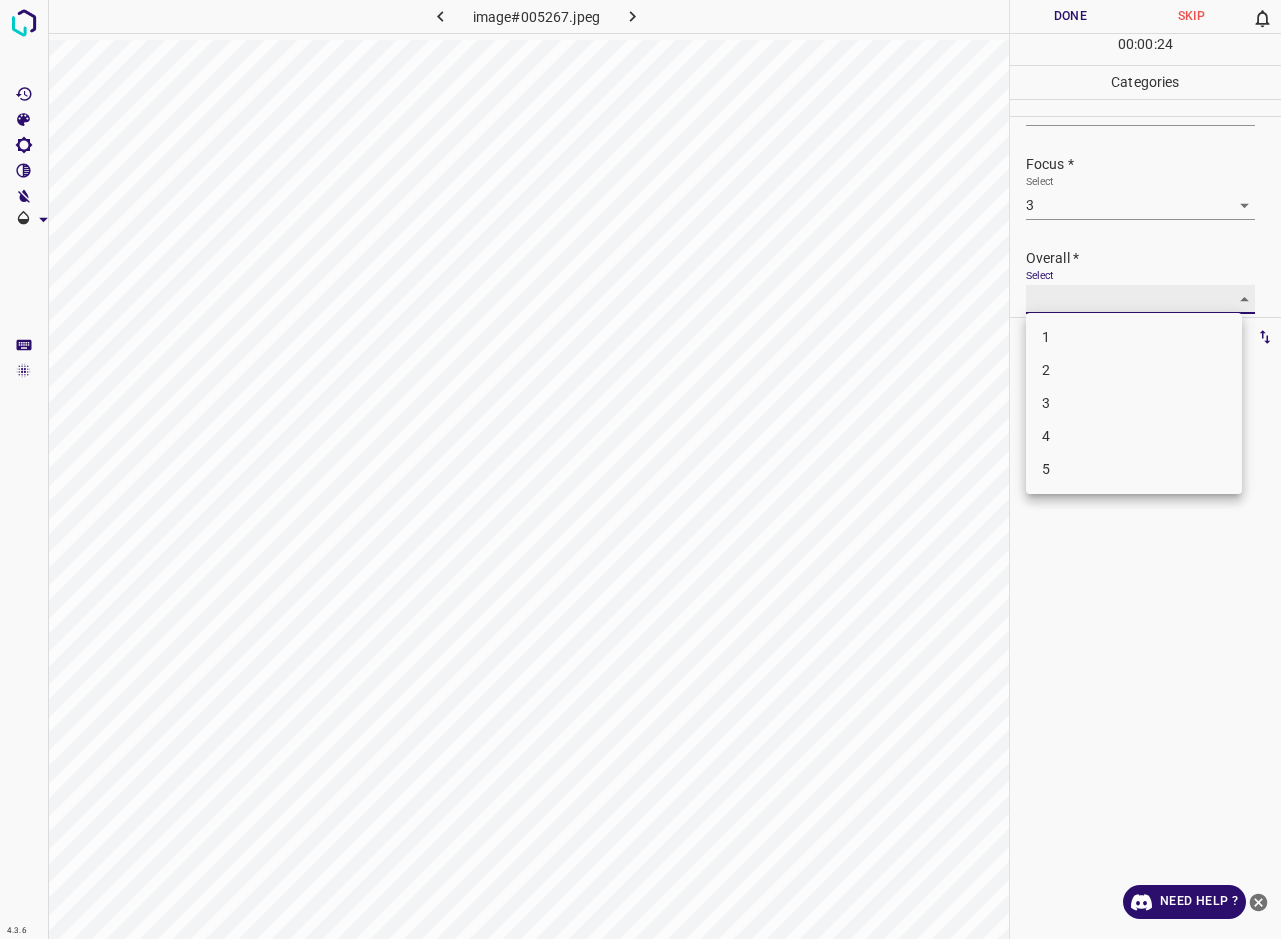 type on "3" 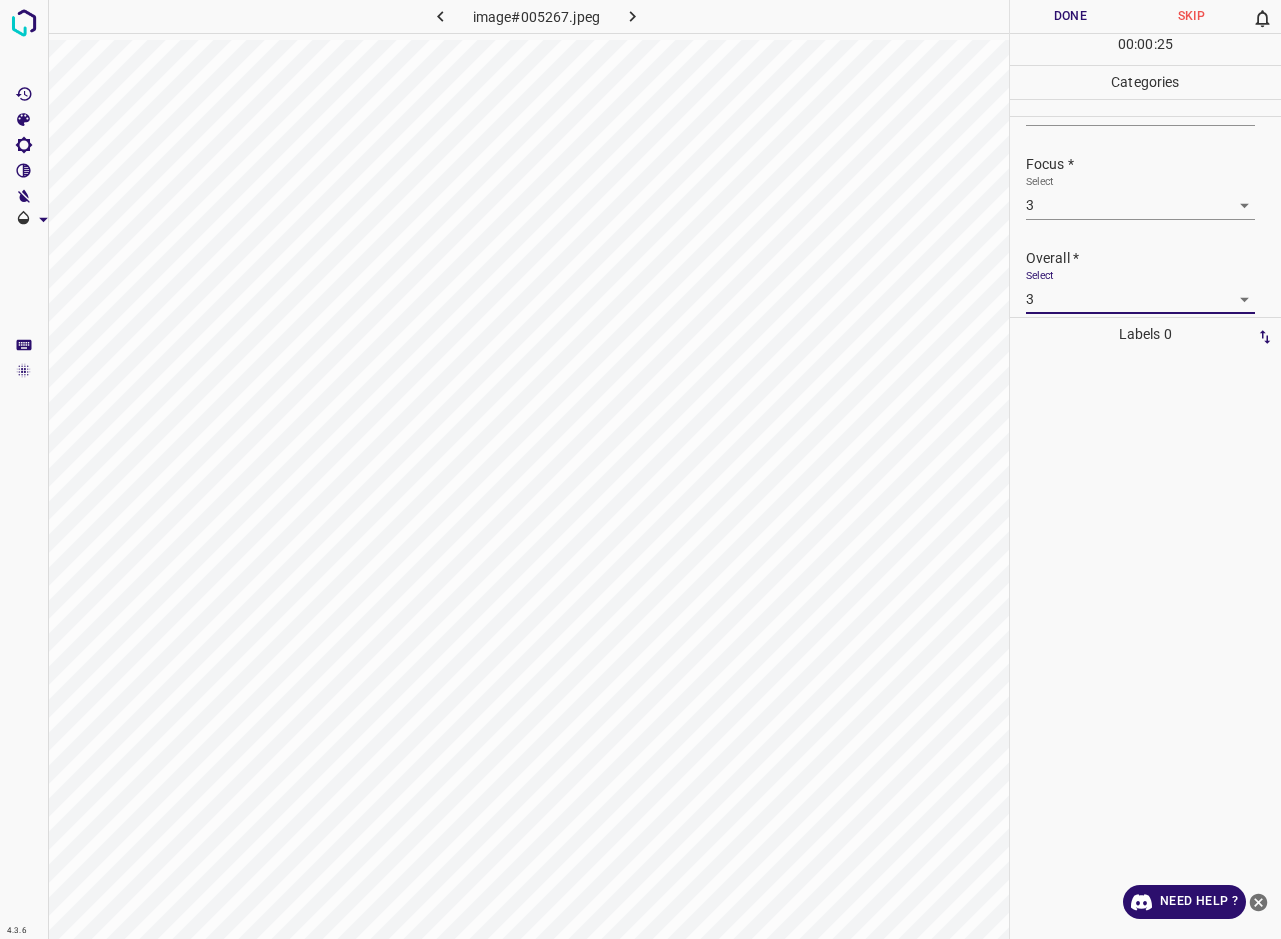 click on "Done" at bounding box center (1070, 16) 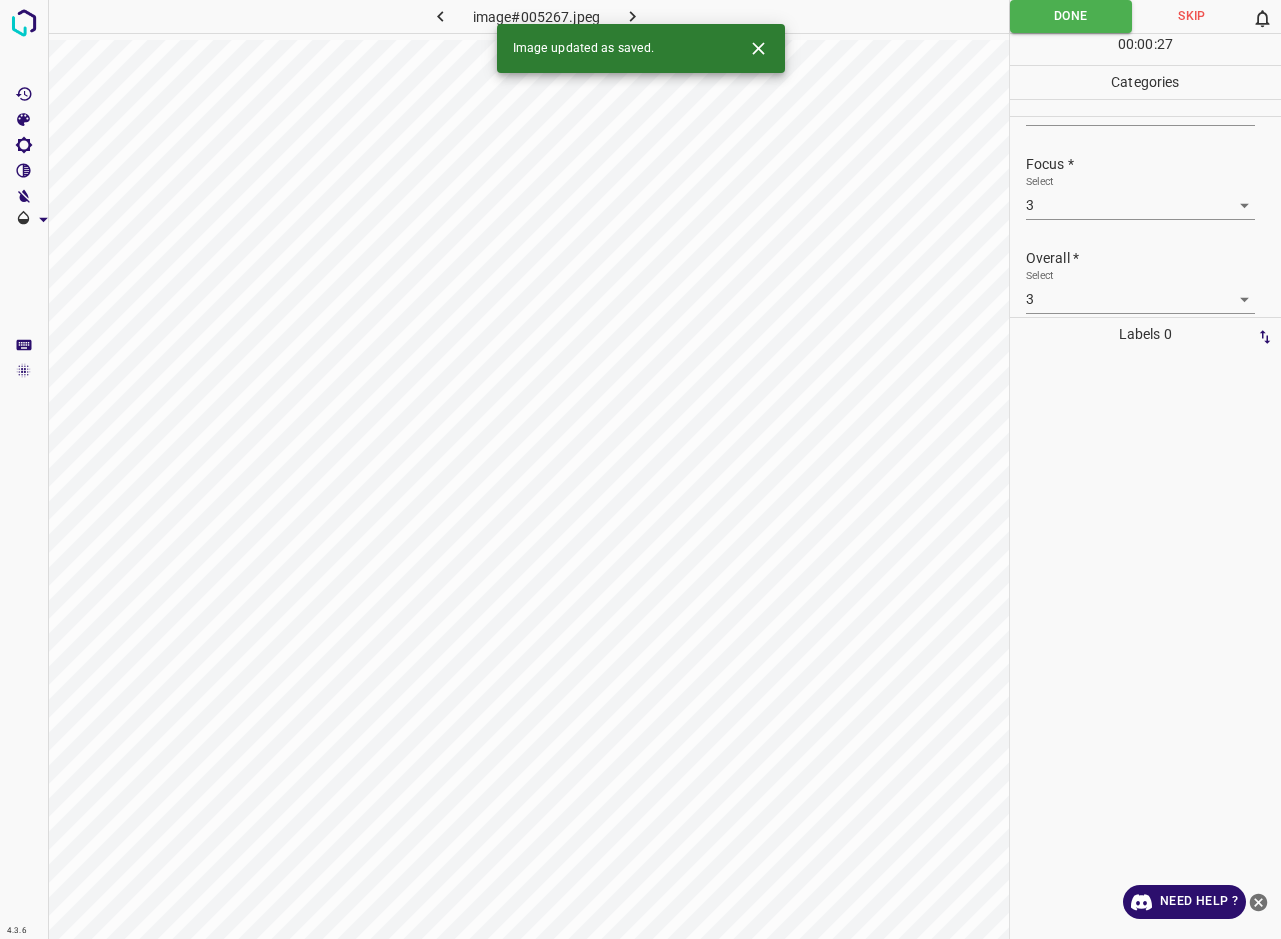 click 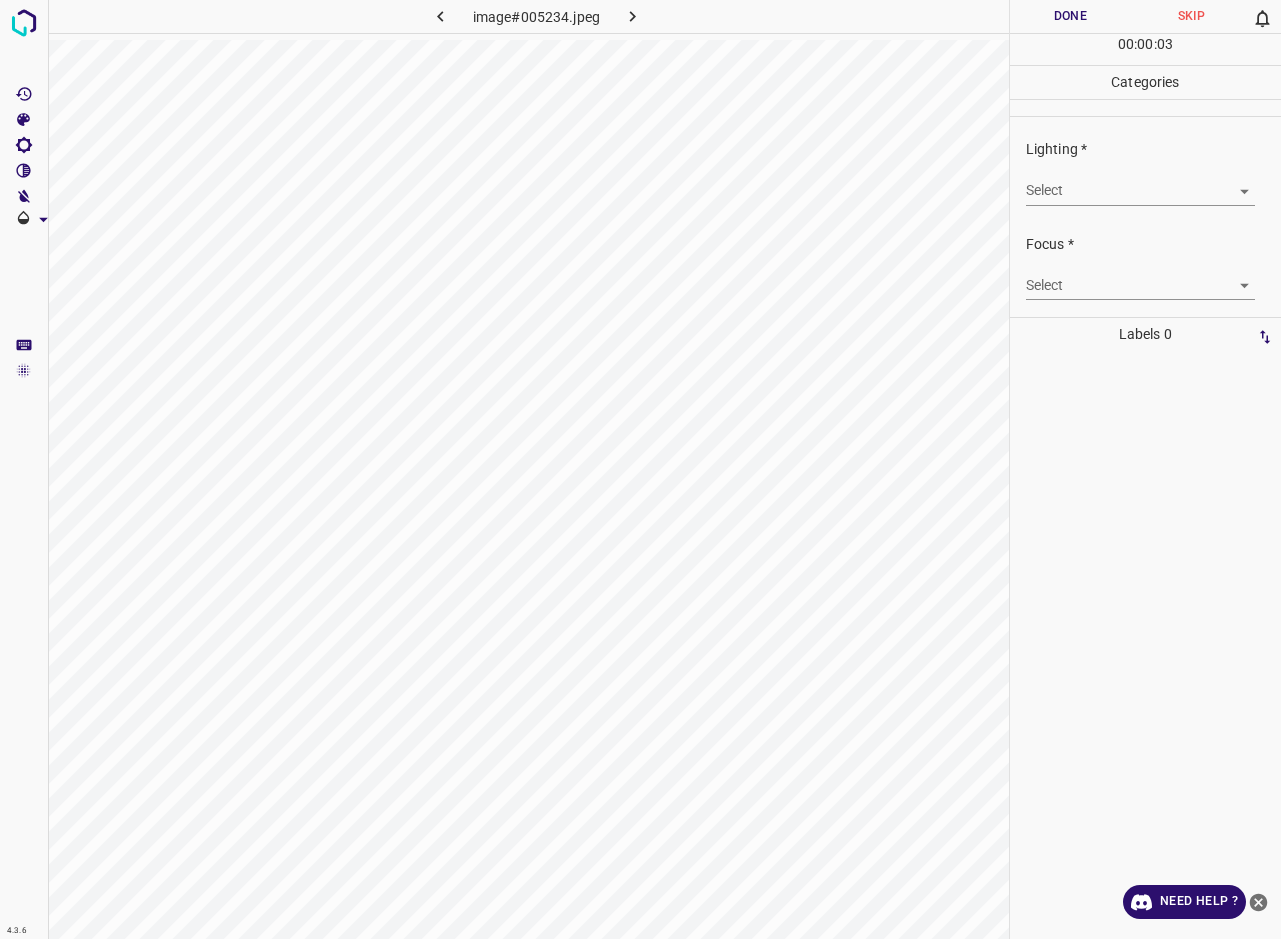 click on "4.3.6  image#005234.jpeg Done Skip 0 00   : 00   : 03   Categories Lighting *  Select ​ Focus *  Select ​ Overall *  Select ​ Labels   0 Categories 1 Lighting 2 Focus 3 Overall Tools Space Change between modes (Draw & Edit) I Auto labeling R Restore zoom M Zoom in N Zoom out Delete Delete selecte label Filters Z Restore filters X Saturation filter C Brightness filter V Contrast filter B Gray scale filter General O Download Need Help ? - Text - Hide - Delete" at bounding box center (640, 469) 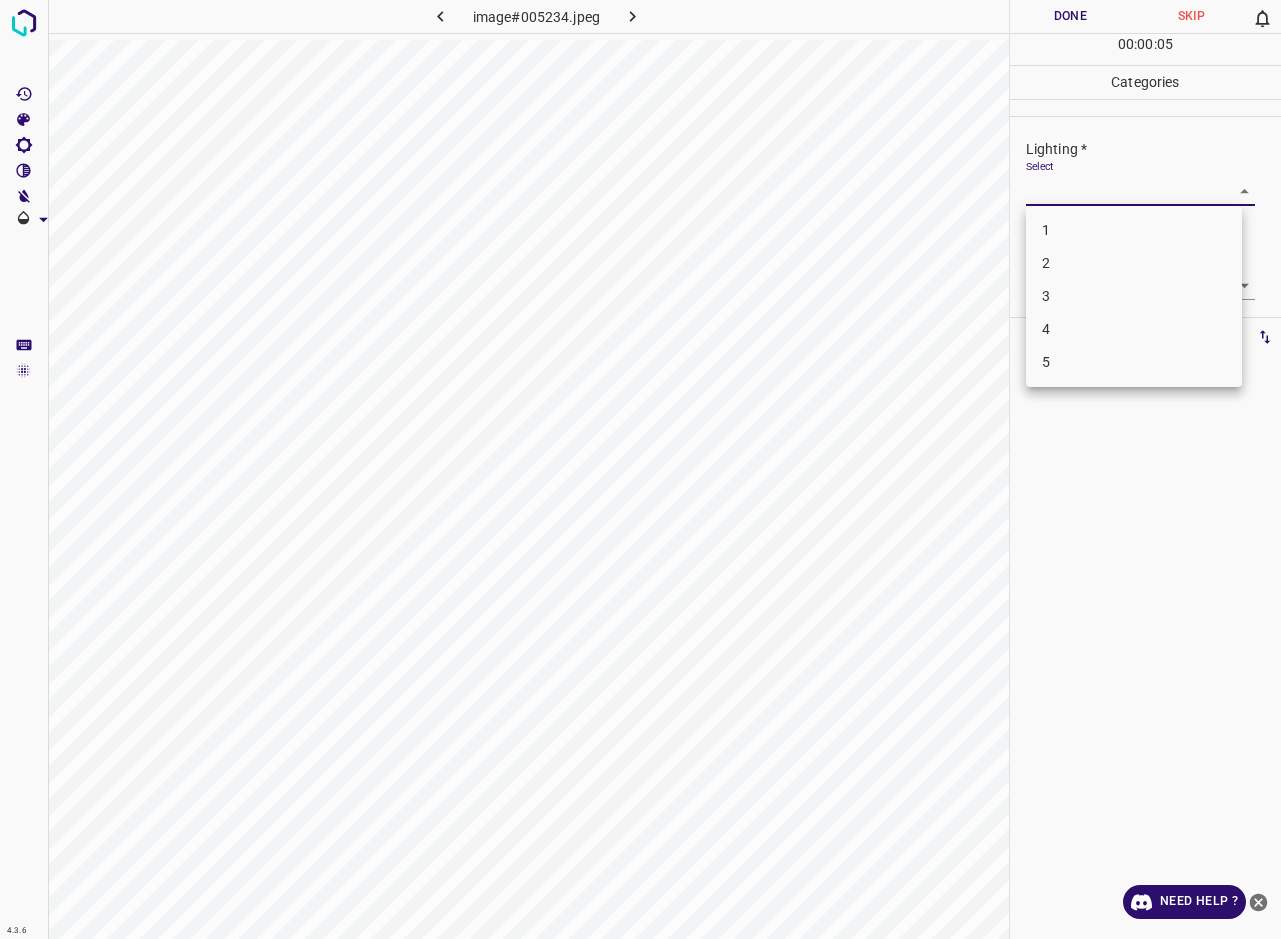 click on "3" at bounding box center (1134, 296) 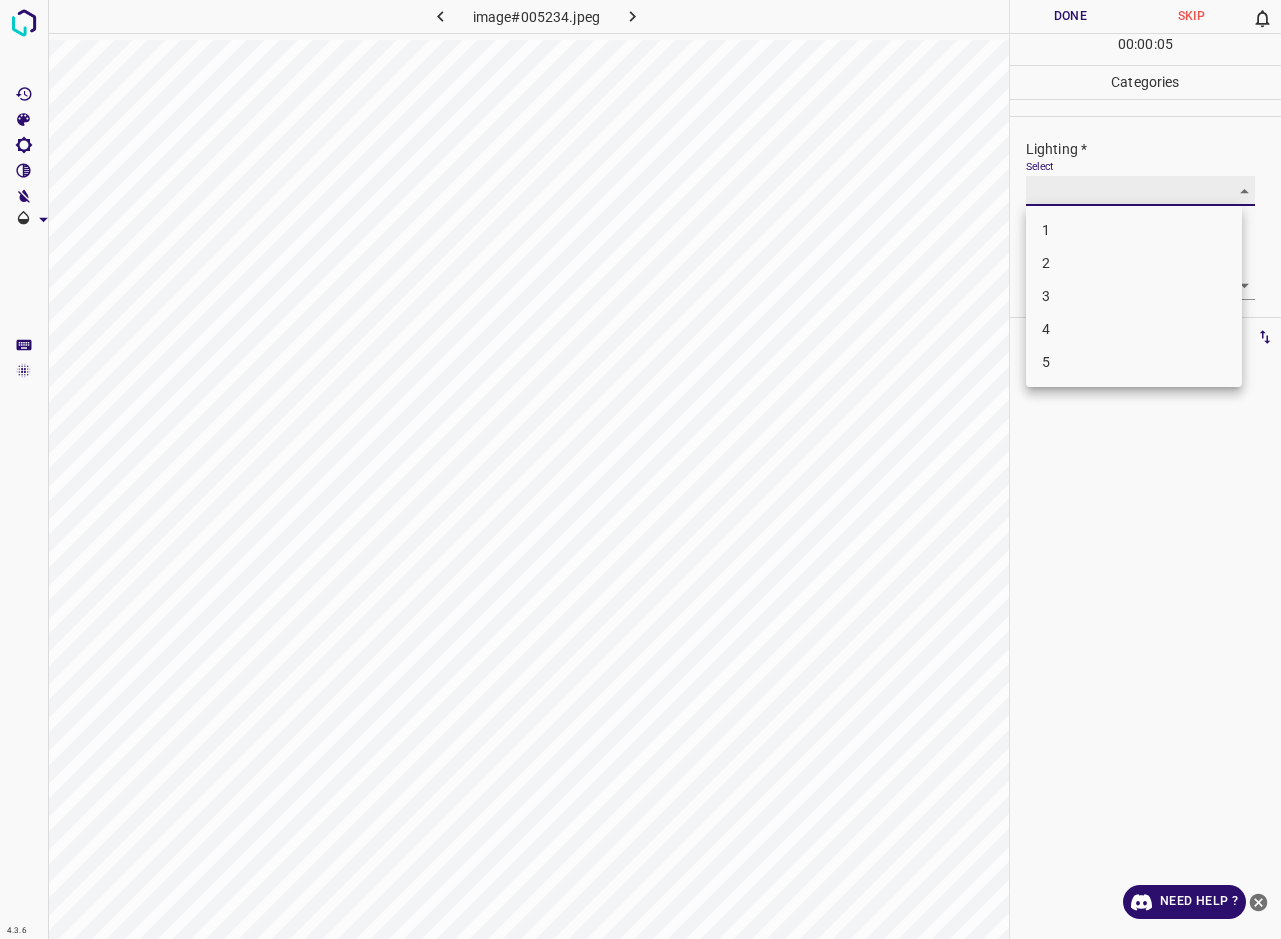 type on "3" 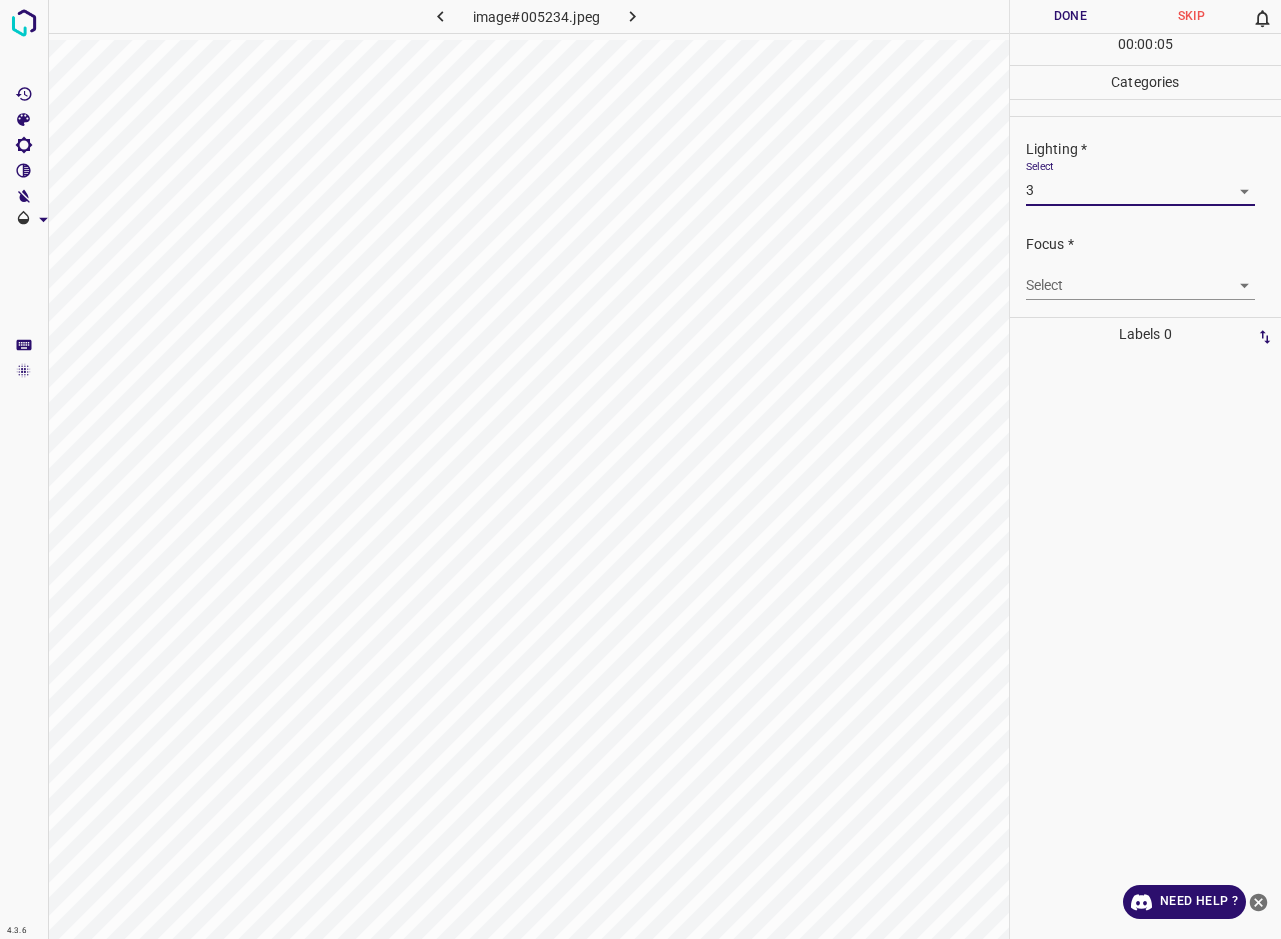 click on "4.3.6  image#005234.jpeg Done Skip 0 00   : 00   : 05   Categories Lighting *  Select 3 3 Focus *  Select ​ Overall *  Select ​ Labels   0 Categories 1 Lighting 2 Focus 3 Overall Tools Space Change between modes (Draw & Edit) I Auto labeling R Restore zoom M Zoom in N Zoom out Delete Delete selecte label Filters Z Restore filters X Saturation filter C Brightness filter V Contrast filter B Gray scale filter General O Download Need Help ? - Text - Hide - Delete 1 2 3 4 5" at bounding box center [640, 469] 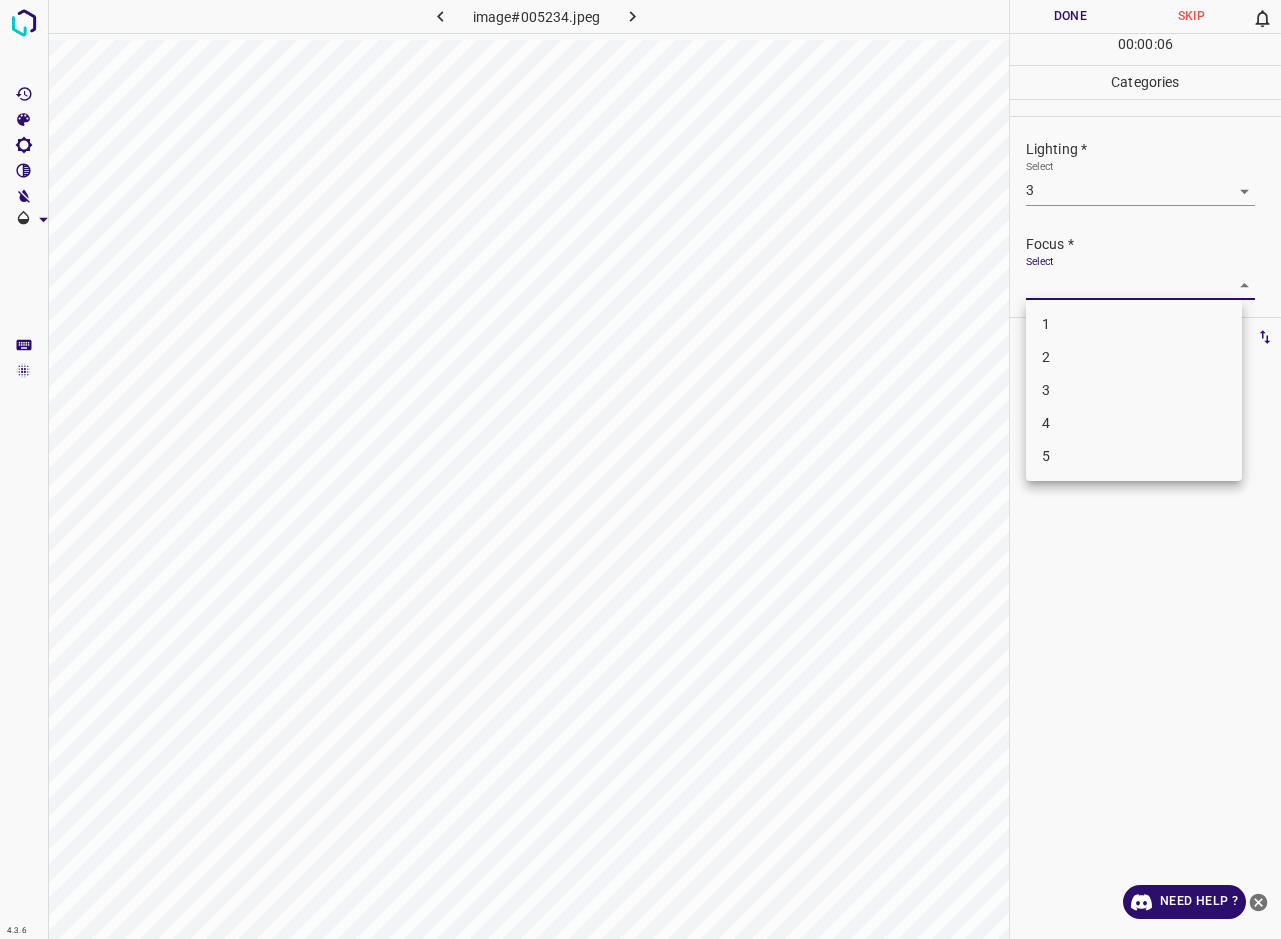 click on "3" at bounding box center [1134, 390] 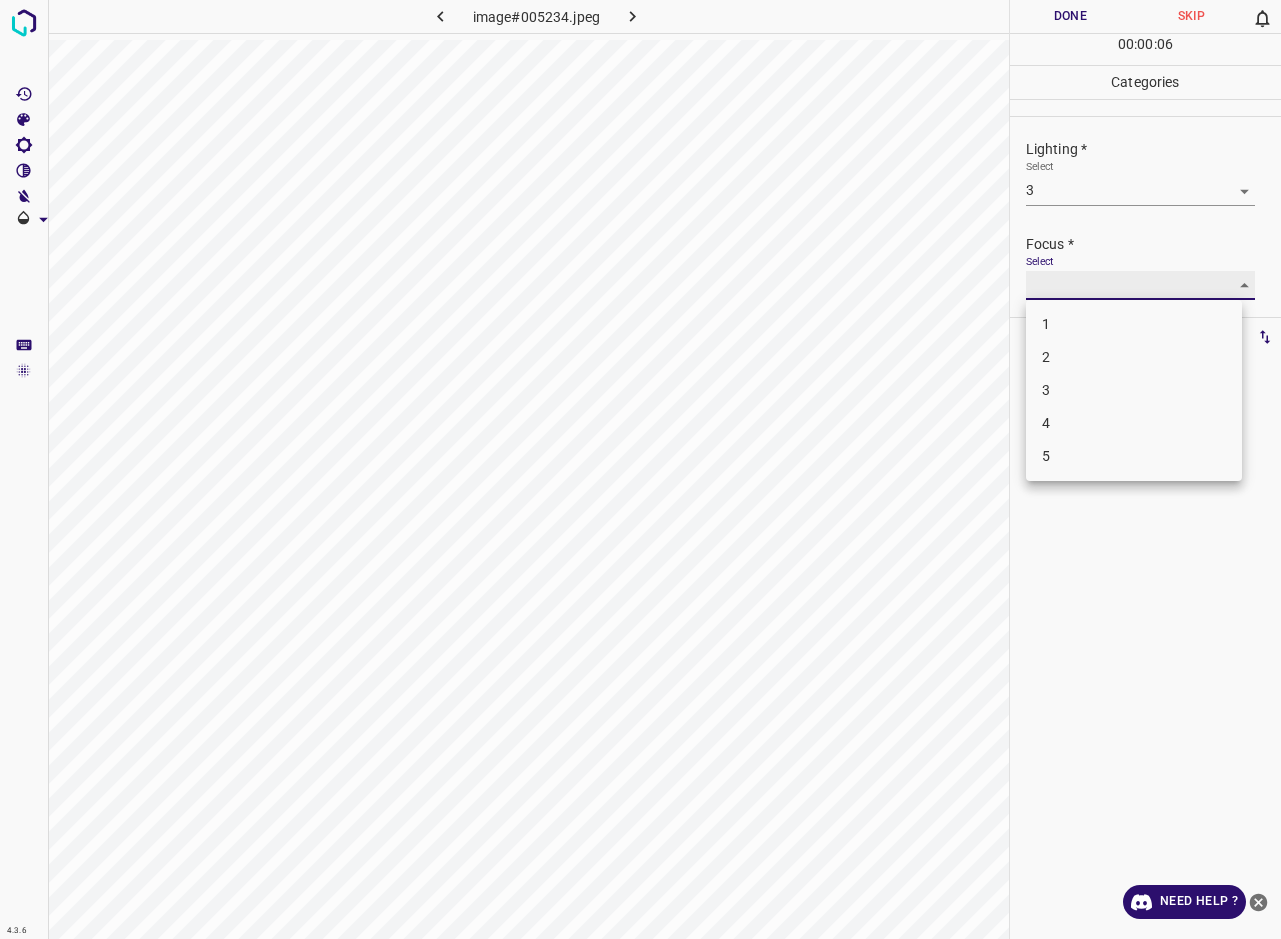 type on "3" 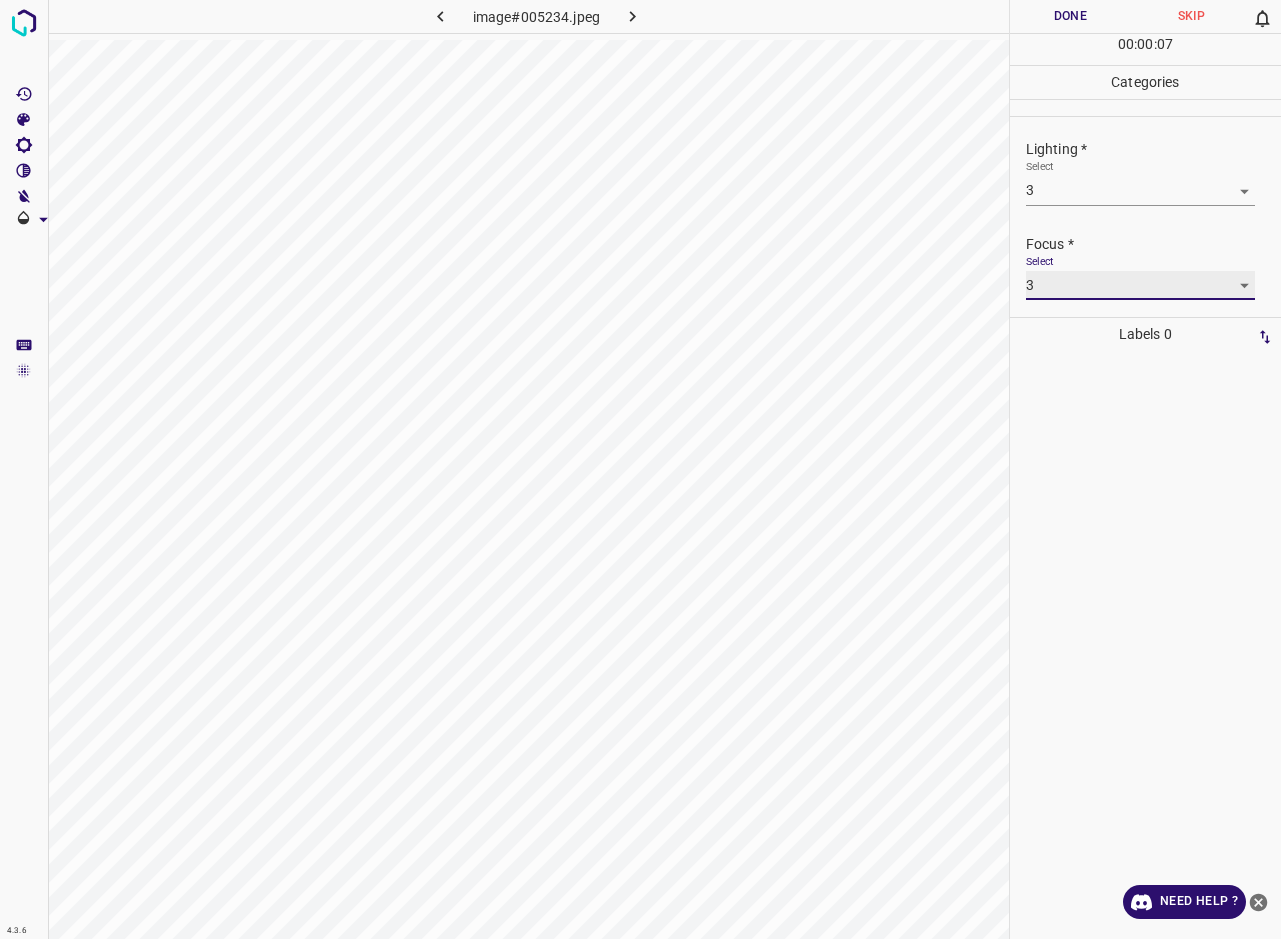 scroll, scrollTop: 98, scrollLeft: 0, axis: vertical 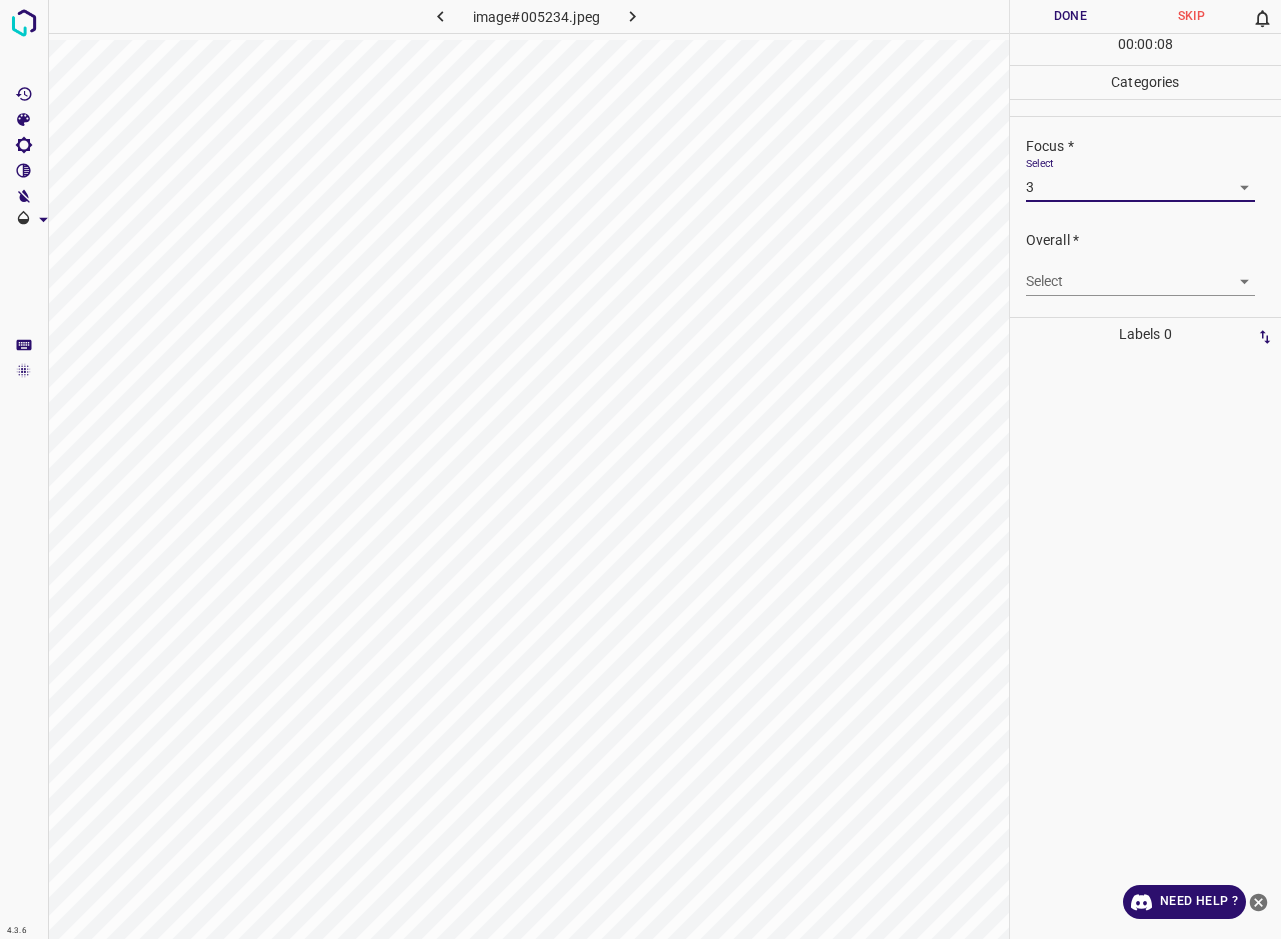 click on "4.3.6  image#005234.jpeg Done Skip 0 00   : 00   : 08   Categories Lighting *  Select 3 3 Focus *  Select 3 3 Overall *  Select ​ Labels   0 Categories 1 Lighting 2 Focus 3 Overall Tools Space Change between modes (Draw & Edit) I Auto labeling R Restore zoom M Zoom in N Zoom out Delete Delete selecte label Filters Z Restore filters X Saturation filter C Brightness filter V Contrast filter B Gray scale filter General O Download Need Help ? - Text - Hide - Delete" at bounding box center [640, 469] 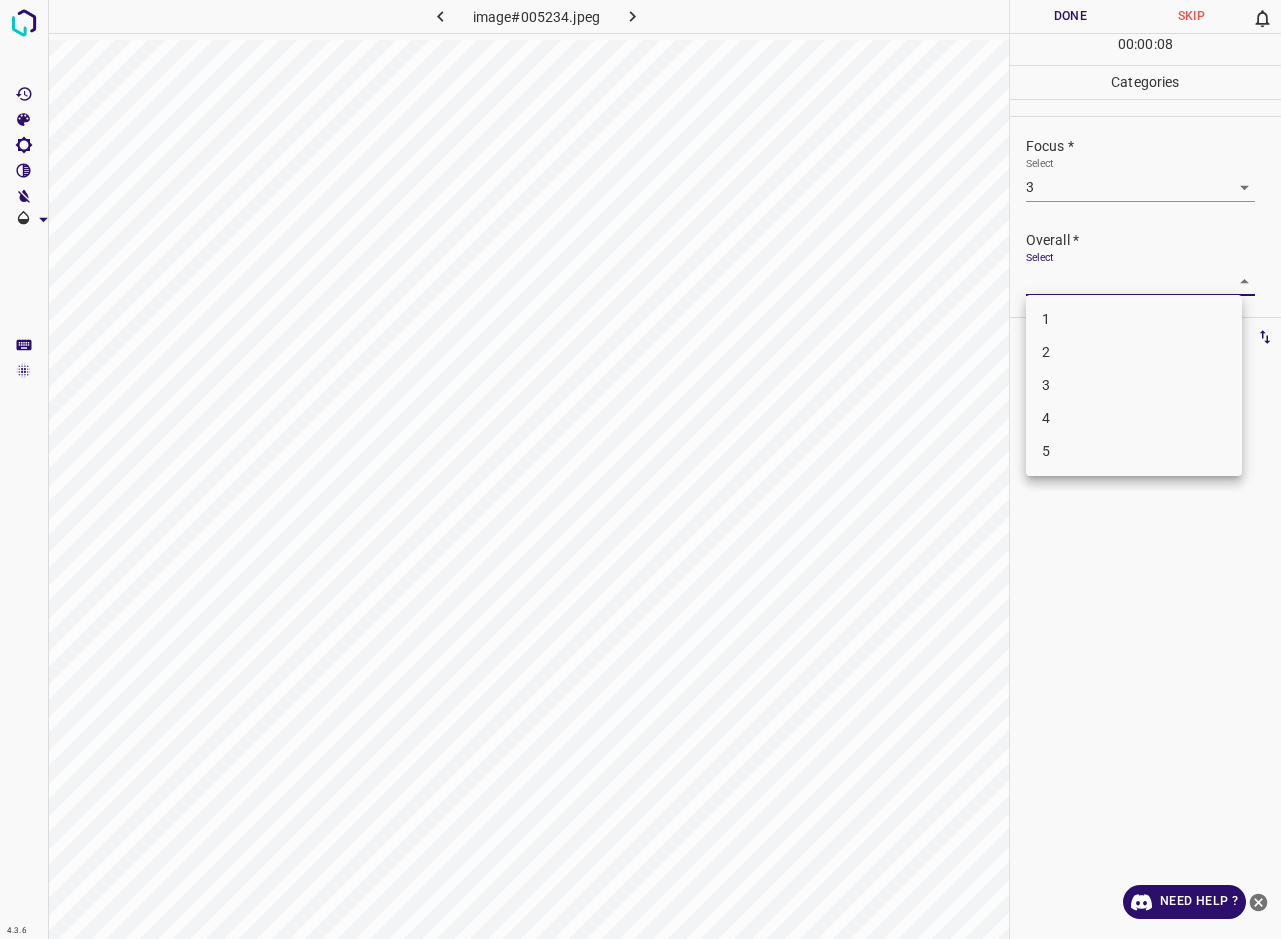click on "3" at bounding box center (1134, 385) 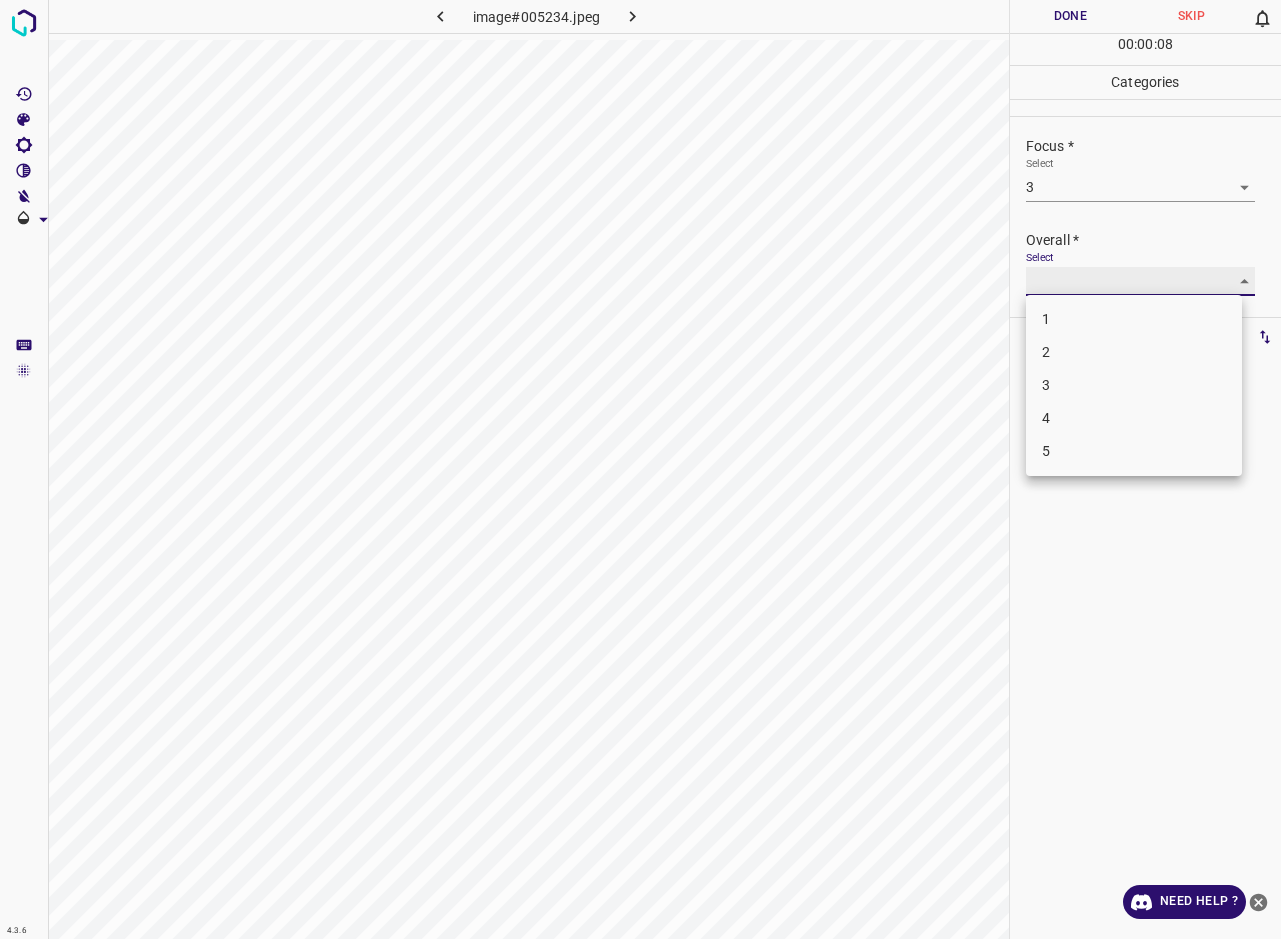 type on "3" 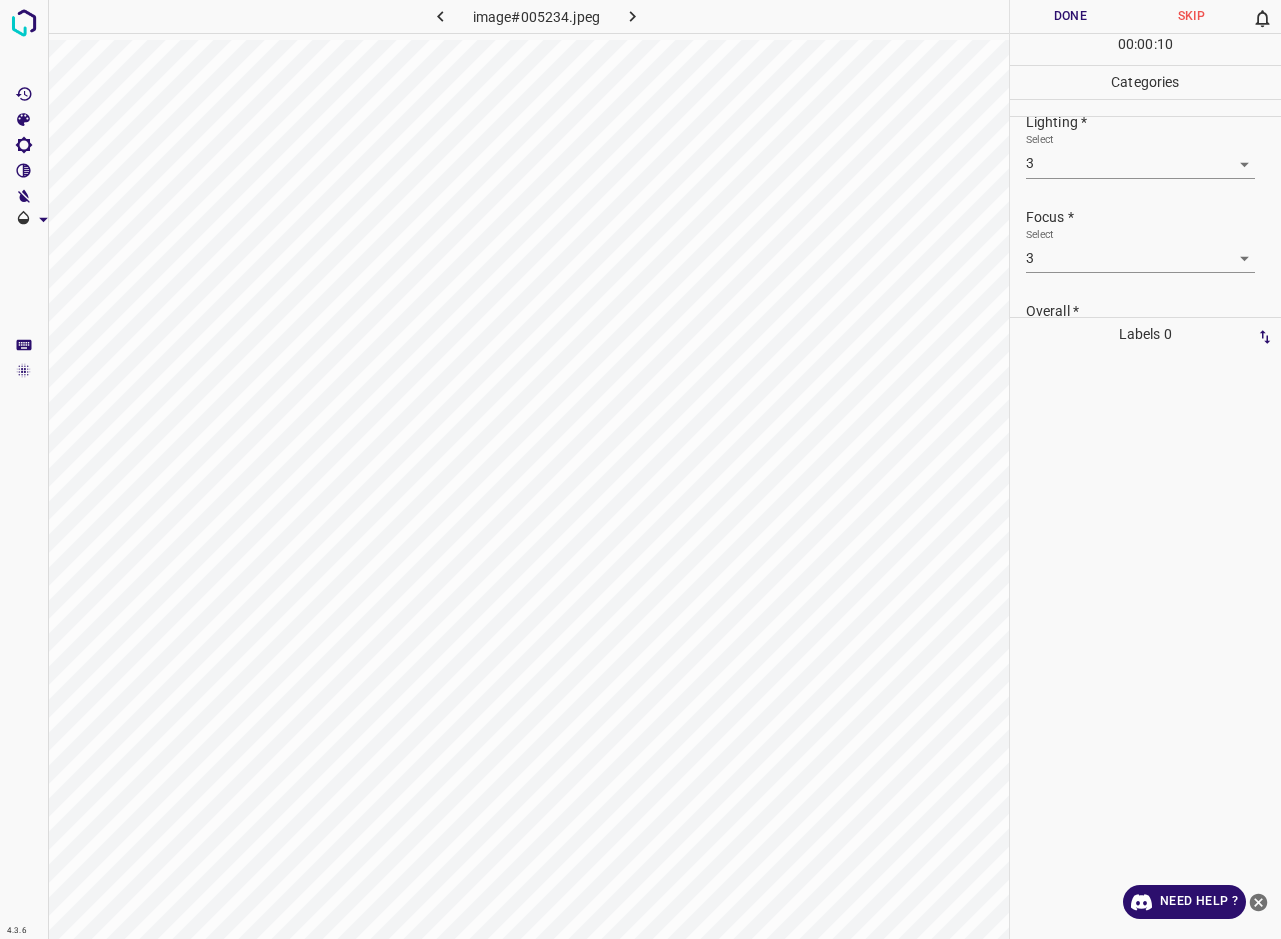 scroll, scrollTop: 12, scrollLeft: 0, axis: vertical 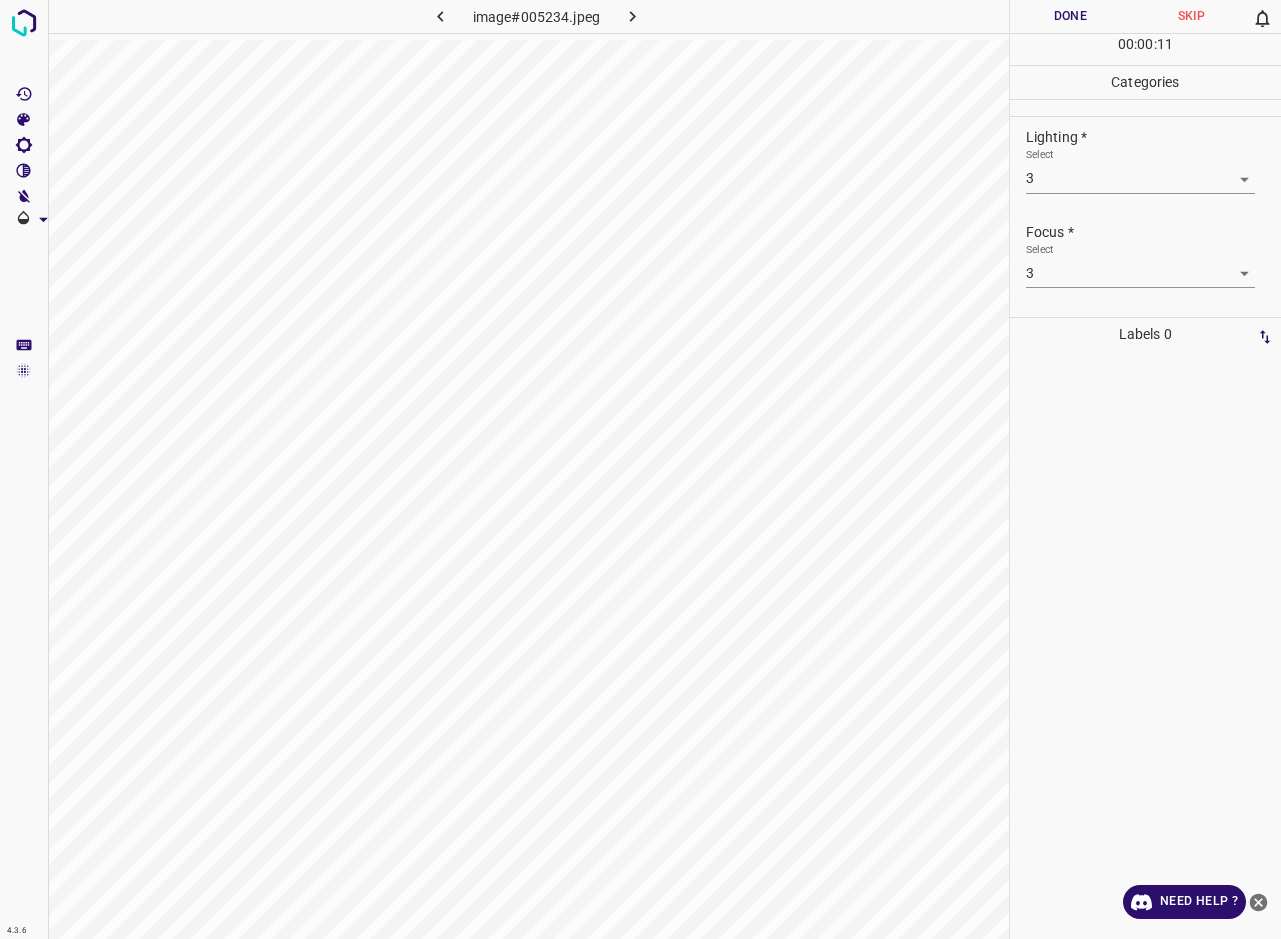 click on "Done" at bounding box center [1070, 16] 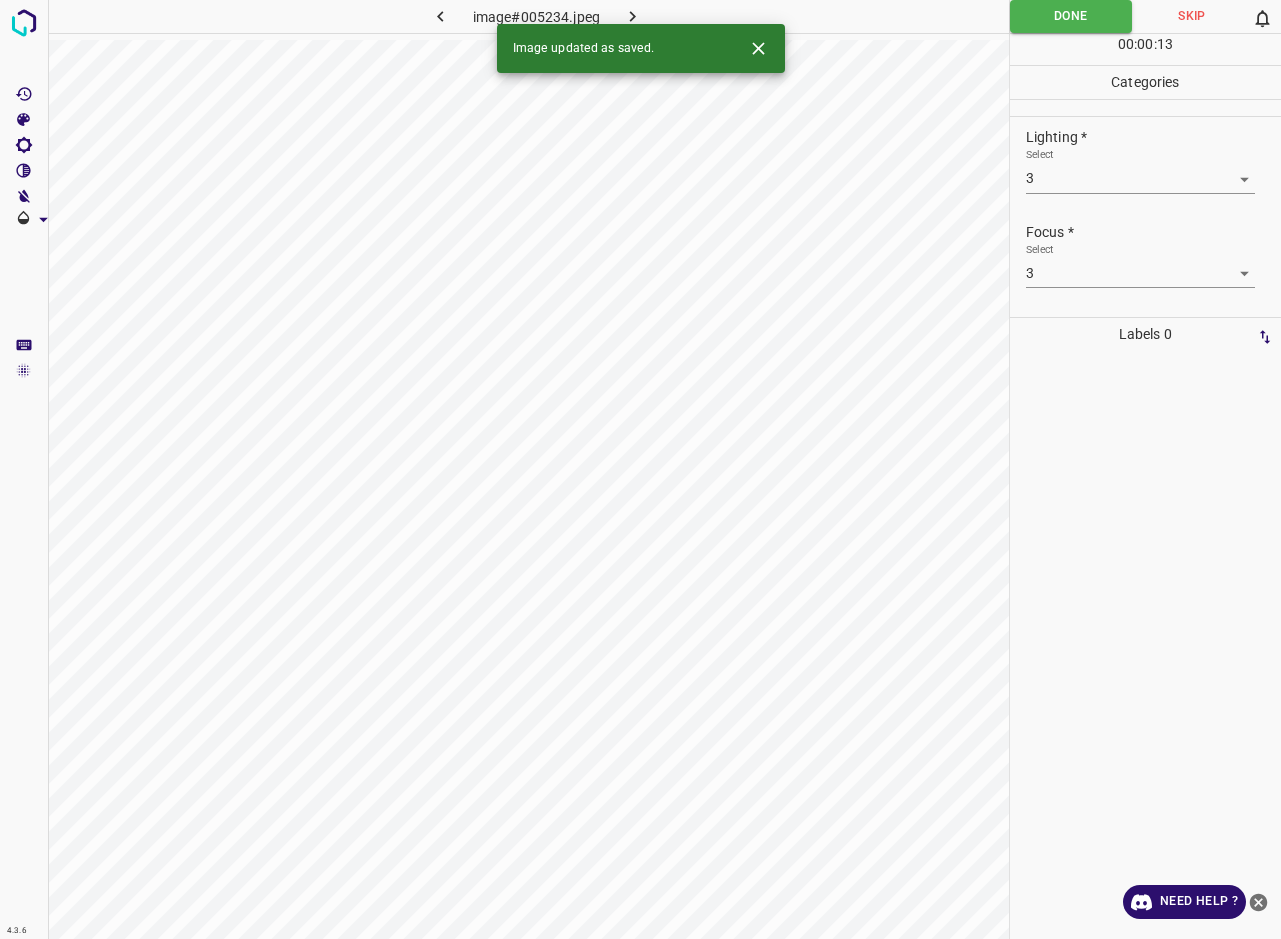 click 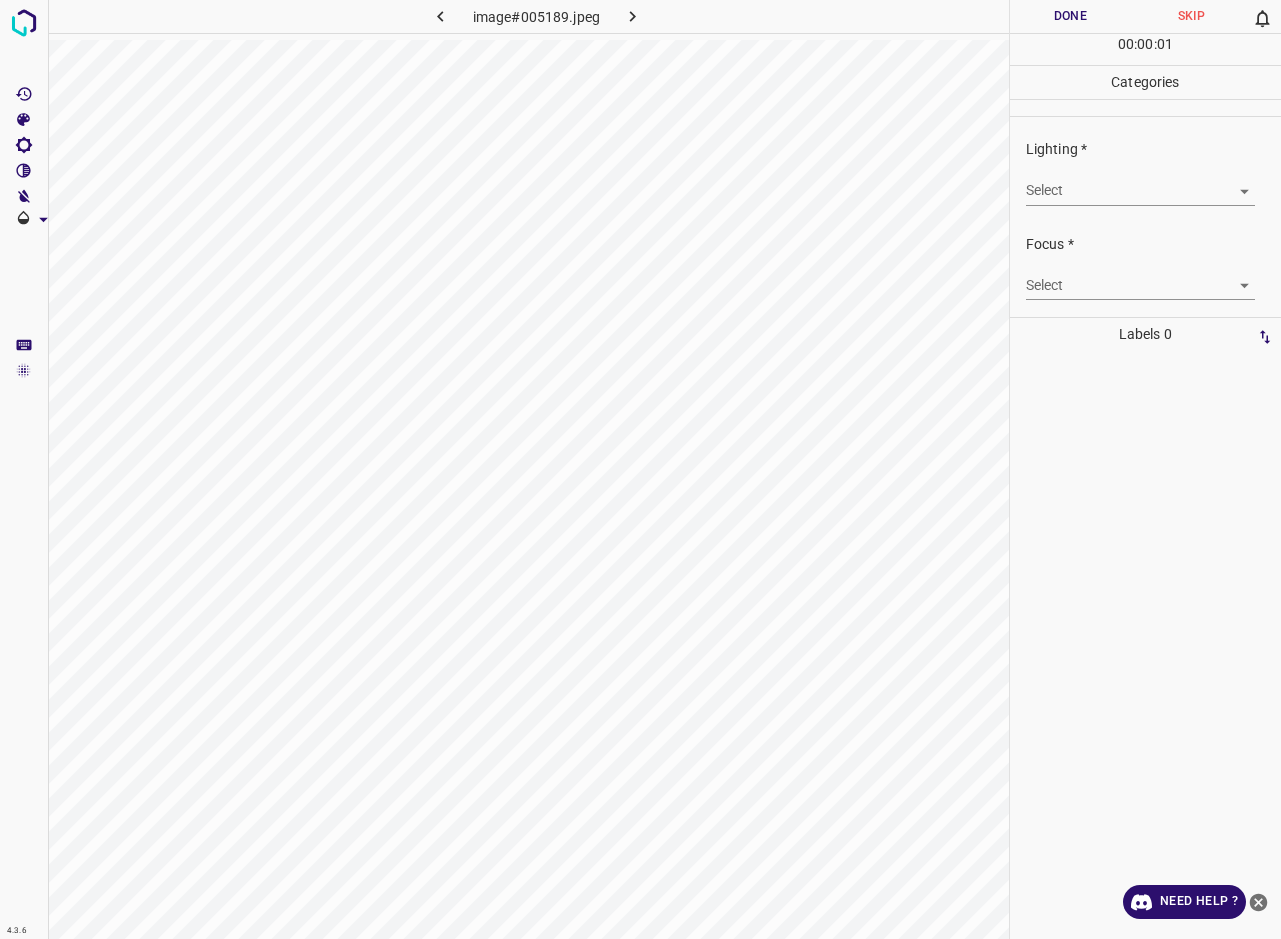 click on "4.3.6  image#005189.jpeg Done Skip 0 00   : 00   : 01   Categories Lighting *  Select ​ Focus *  Select ​ Overall *  Select ​ Labels   0 Categories 1 Lighting 2 Focus 3 Overall Tools Space Change between modes (Draw & Edit) I Auto labeling R Restore zoom M Zoom in N Zoom out Delete Delete selecte label Filters Z Restore filters X Saturation filter C Brightness filter V Contrast filter B Gray scale filter General O Download Need Help ? - Text - Hide - Delete" at bounding box center (640, 469) 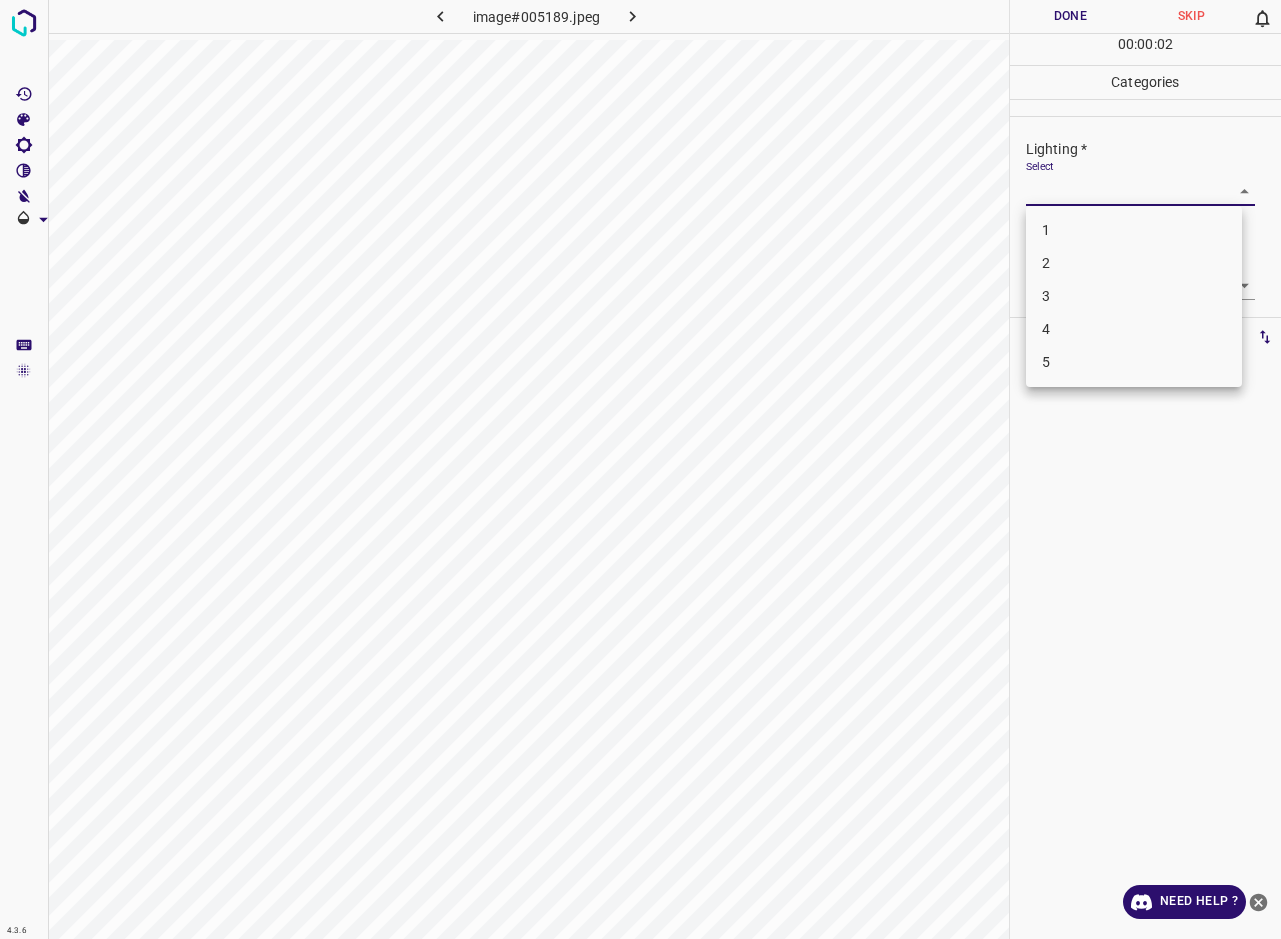 click on "2" at bounding box center (1134, 263) 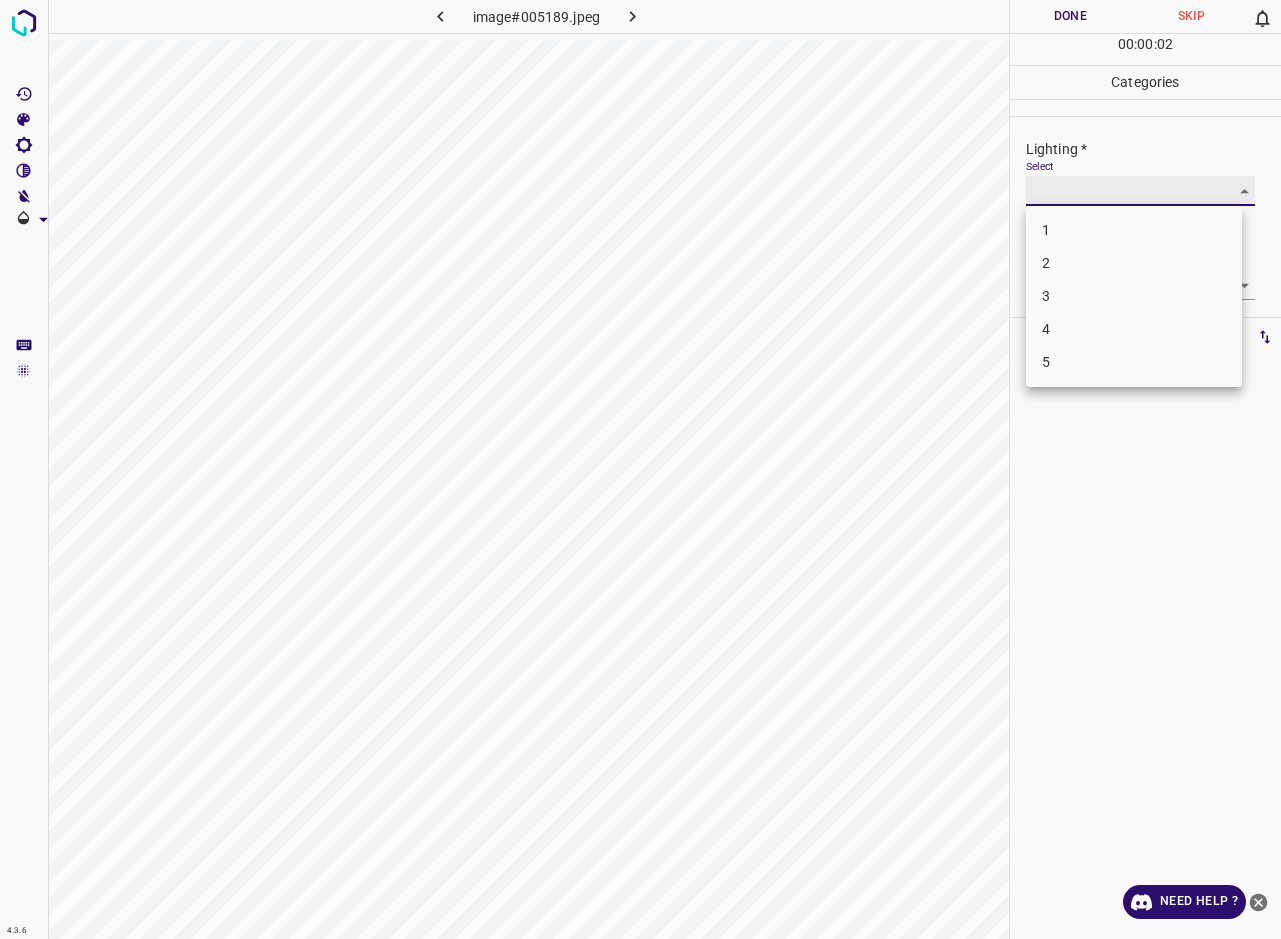 type on "2" 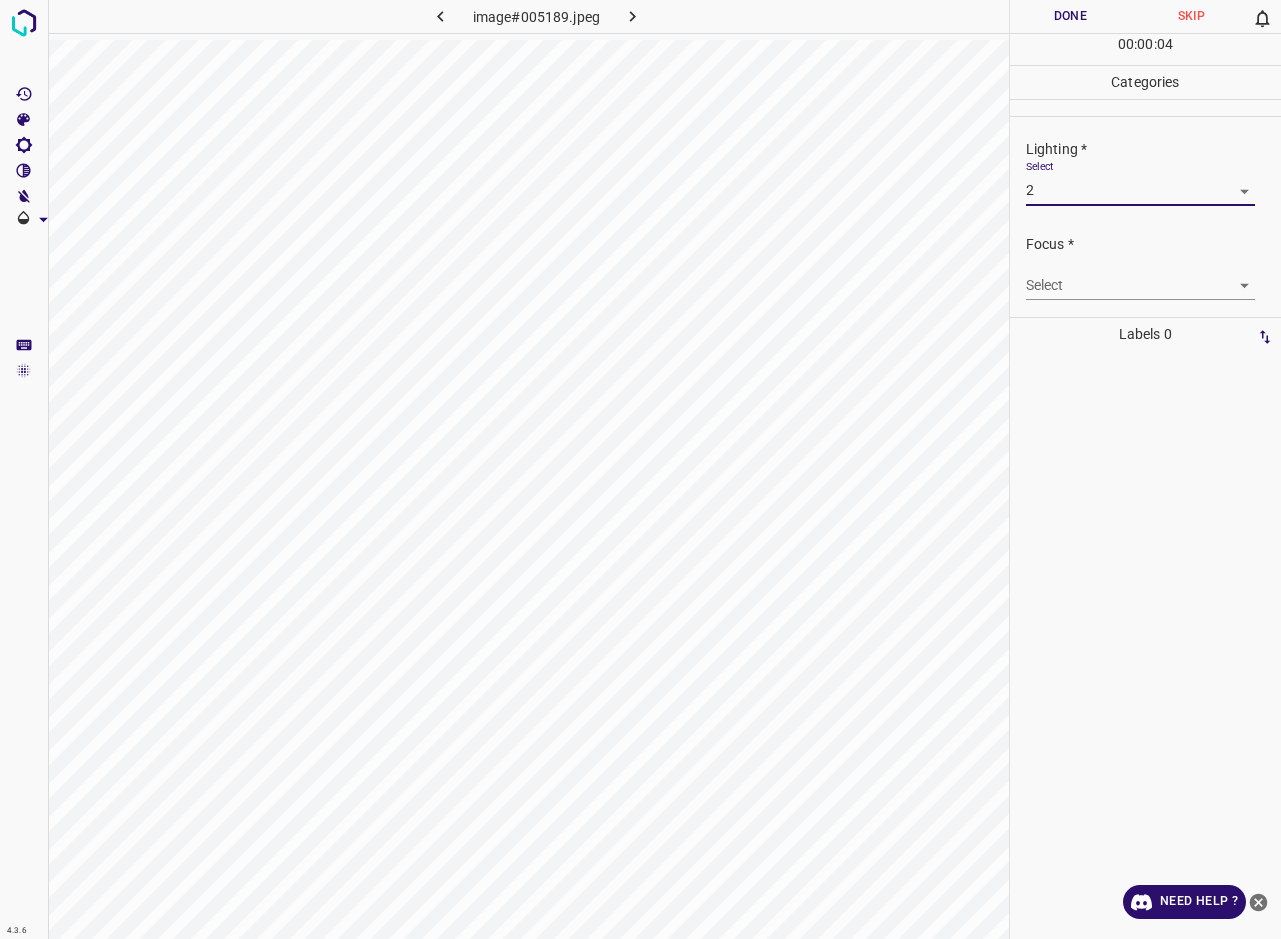 click on "4.3.6  image#005189.jpeg Done Skip 0 00   : 00   : 04   Categories Lighting *  Select 2 2 Focus *  Select ​ Overall *  Select ​ Labels   0 Categories 1 Lighting 2 Focus 3 Overall Tools Space Change between modes (Draw & Edit) I Auto labeling R Restore zoom M Zoom in N Zoom out Delete Delete selecte label Filters Z Restore filters X Saturation filter C Brightness filter V Contrast filter B Gray scale filter General O Download Need Help ? - Text - Hide - Delete" at bounding box center (640, 469) 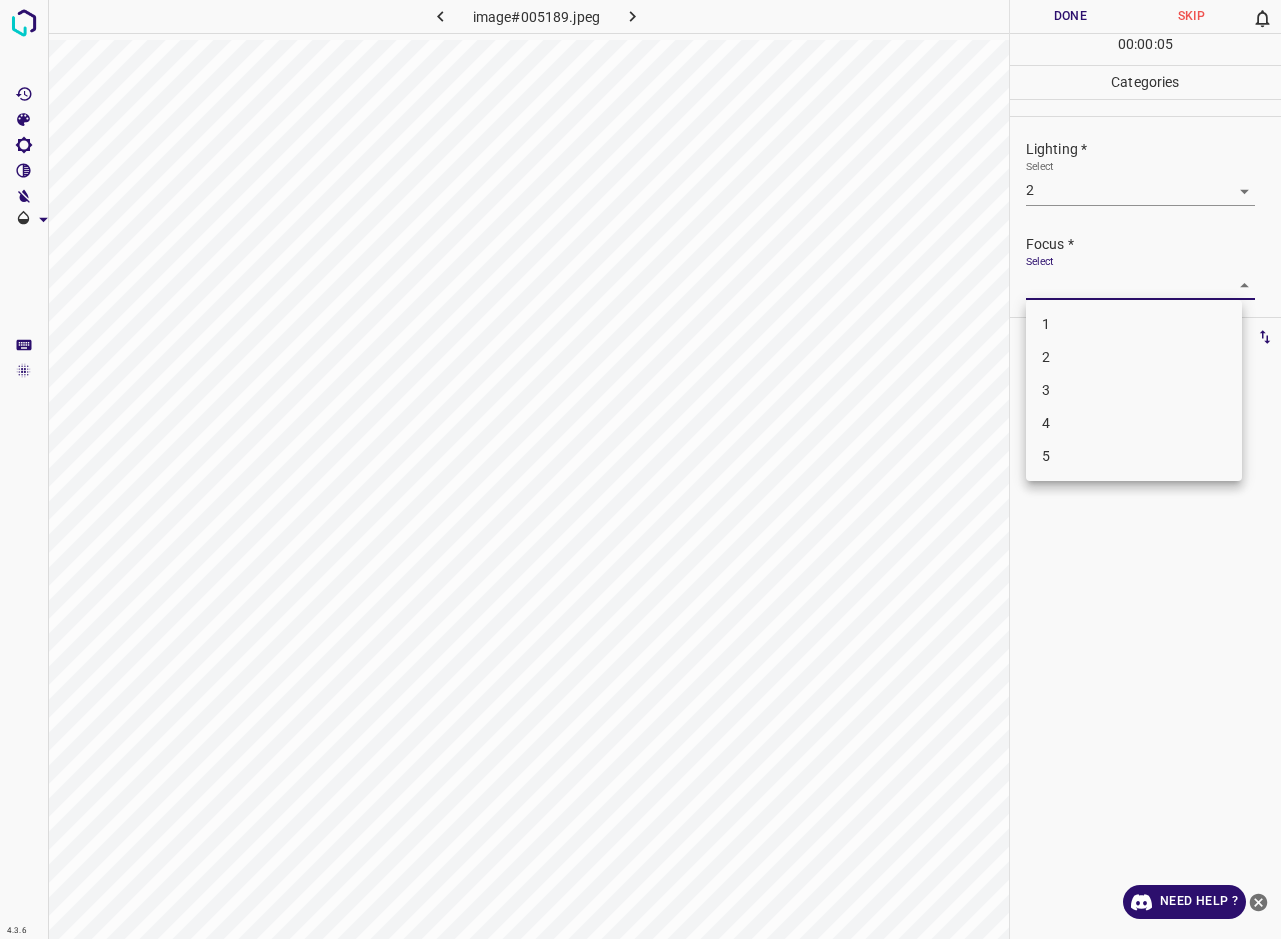 click on "3" at bounding box center (1134, 390) 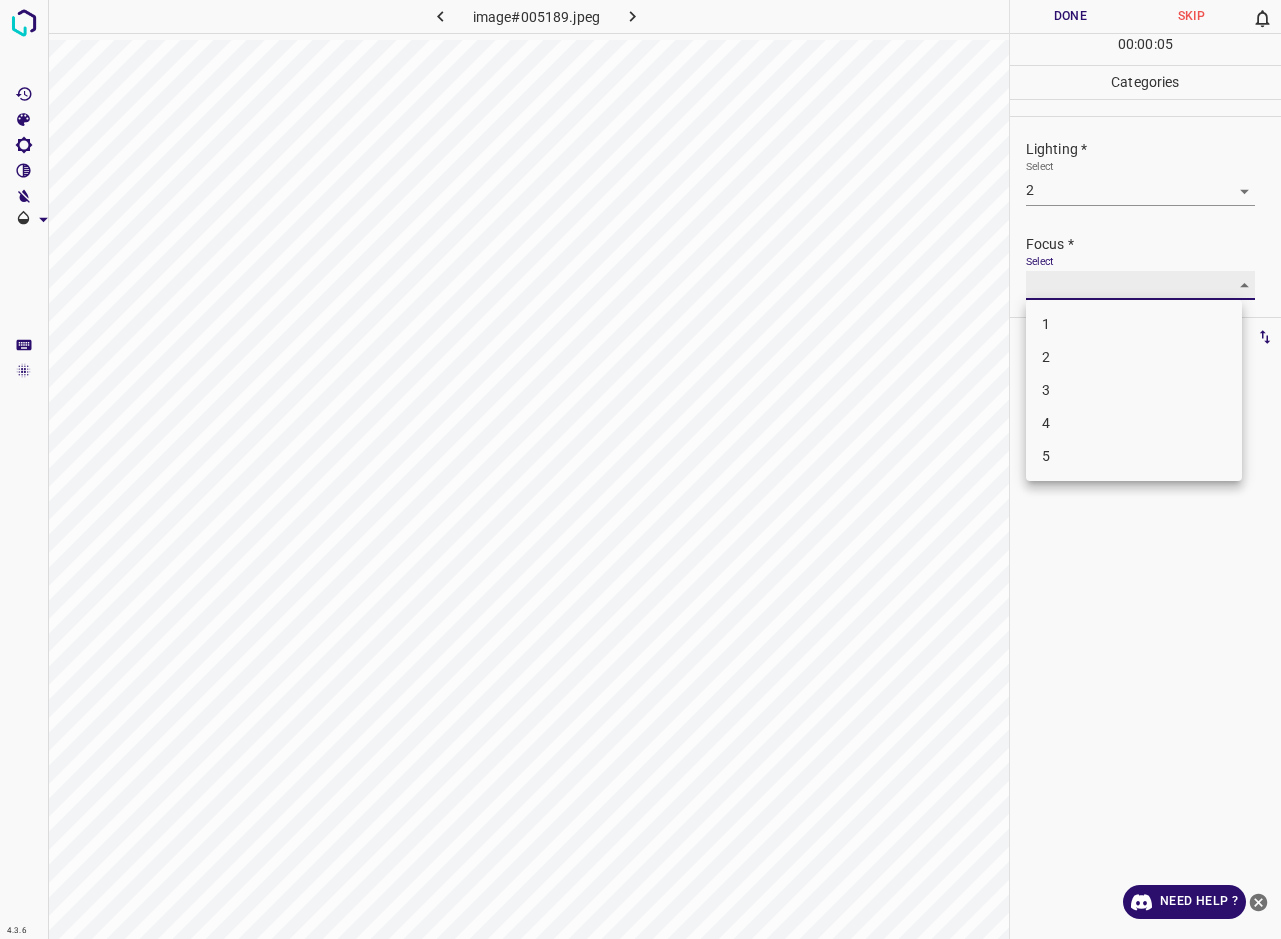 type on "3" 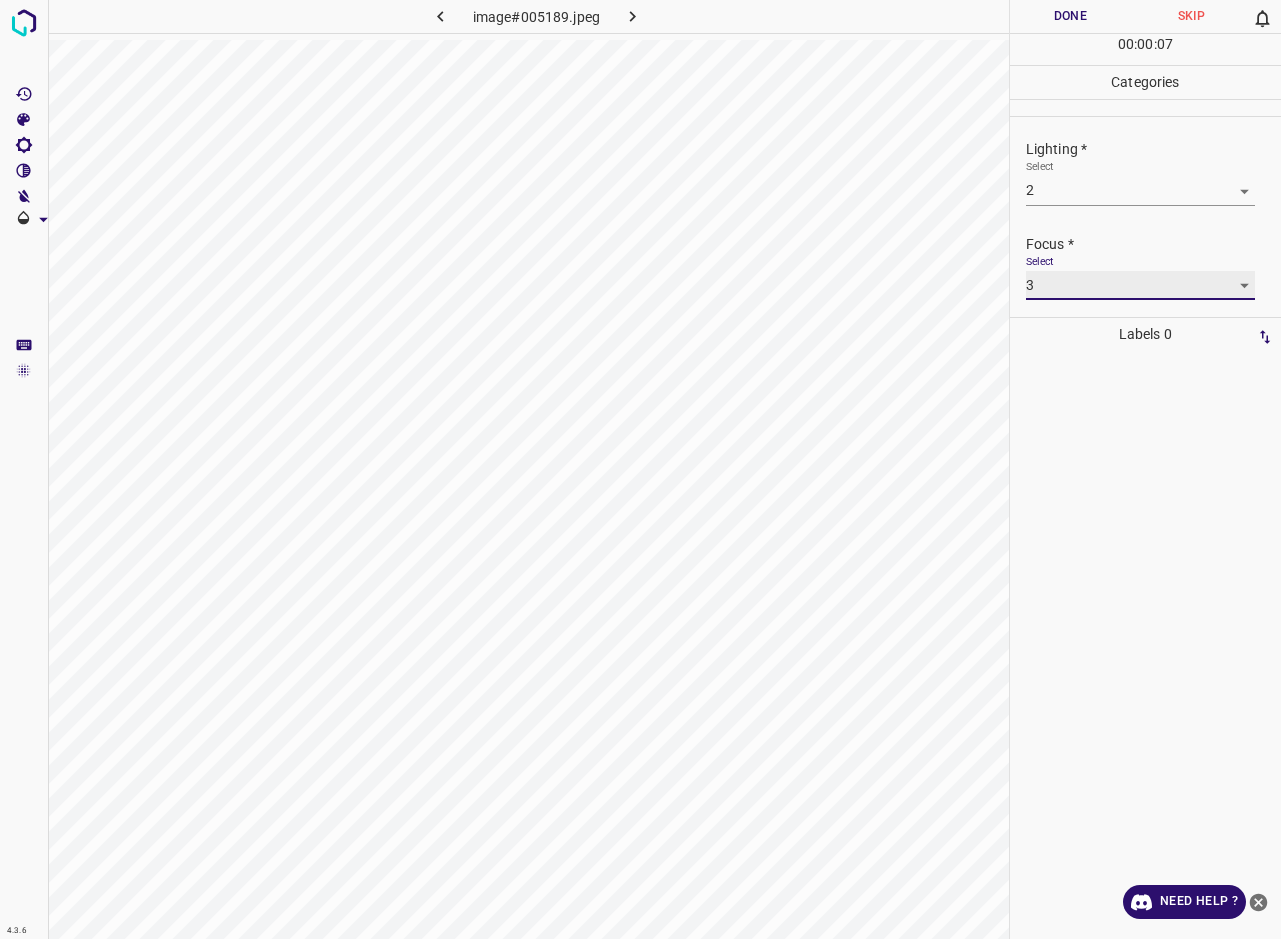 scroll, scrollTop: 38, scrollLeft: 0, axis: vertical 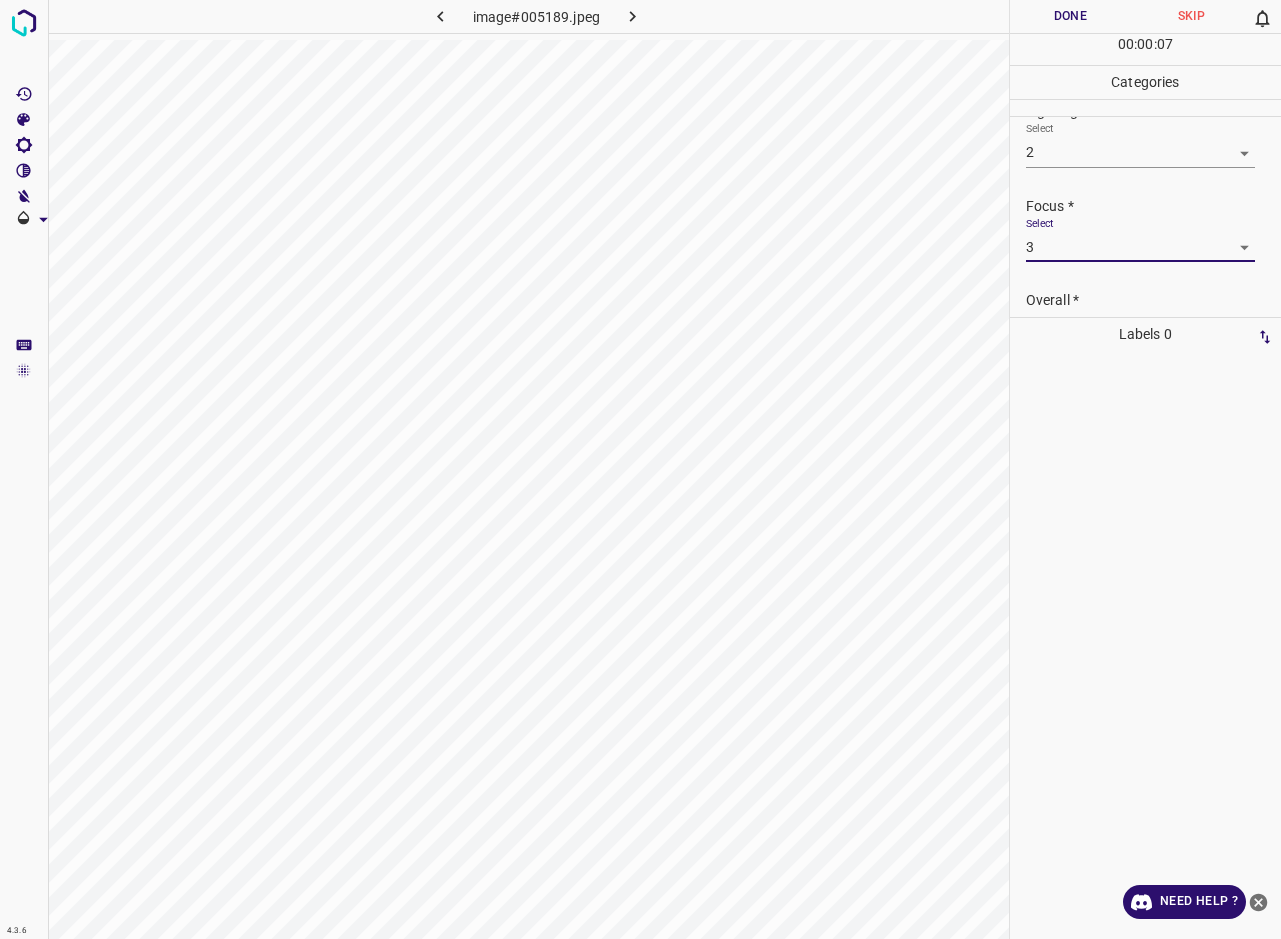 click on "Overall *" at bounding box center [1153, 300] 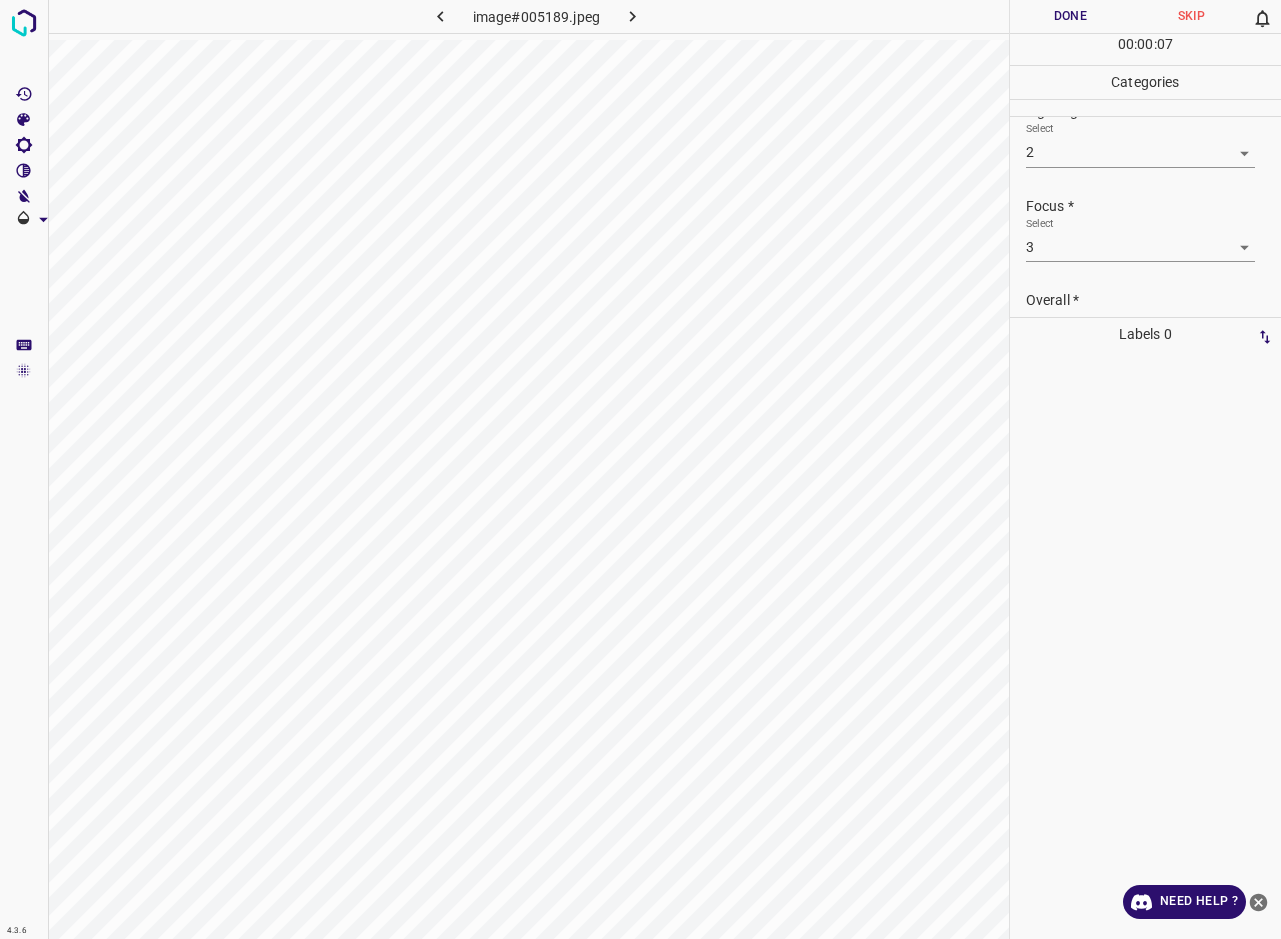 click on "Overall *" at bounding box center [1153, 300] 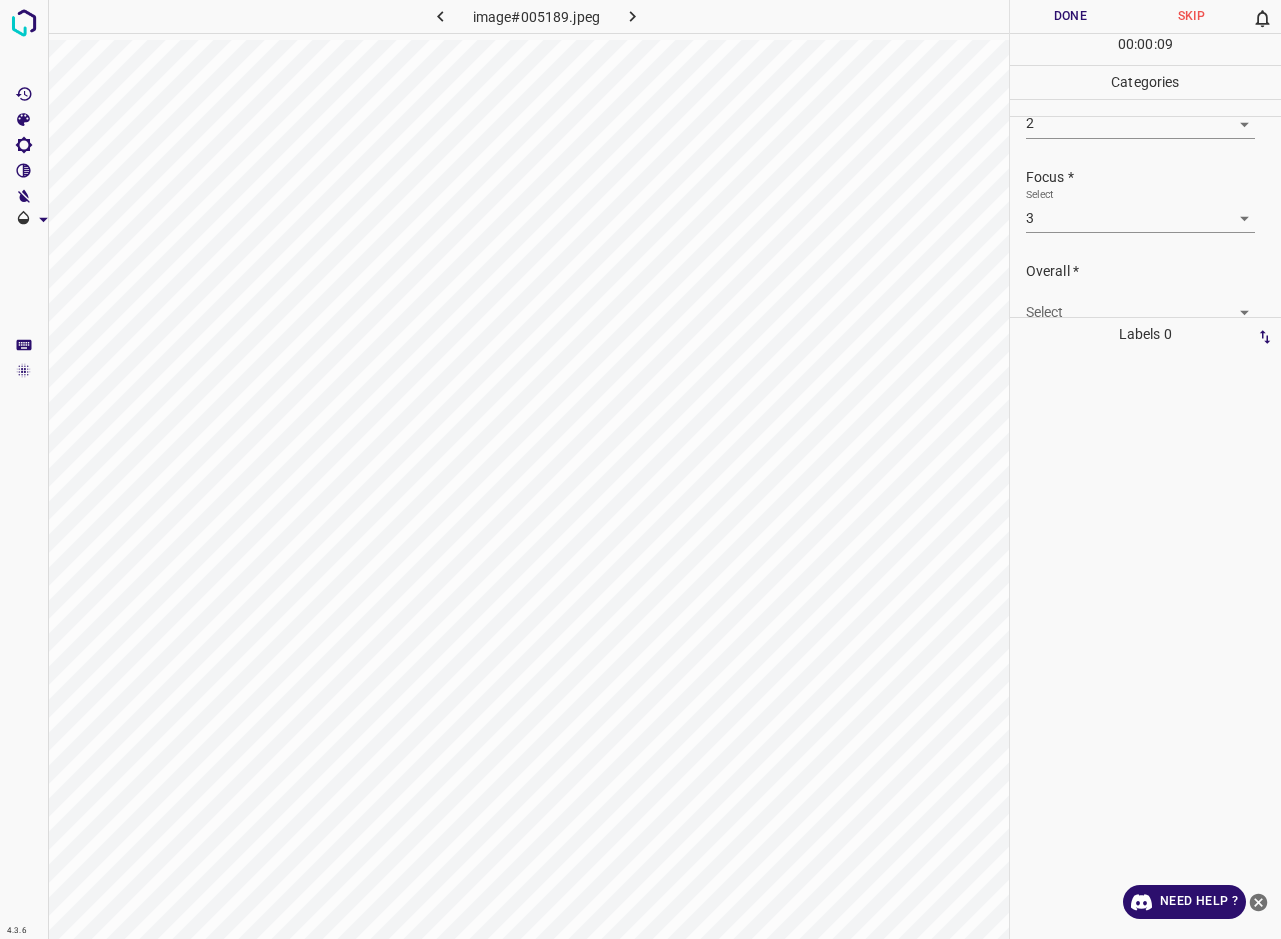 click on "4.3.6  image#005189.jpeg Done Skip 0 00   : 00   : 09   Categories Lighting *  Select 2 2 Focus *  Select 3 3 Overall *  Select ​ Labels   0 Categories 1 Lighting 2 Focus 3 Overall Tools Space Change between modes (Draw & Edit) I Auto labeling R Restore zoom M Zoom in N Zoom out Delete Delete selecte label Filters Z Restore filters X Saturation filter C Brightness filter V Contrast filter B Gray scale filter General O Download Need Help ? - Text - Hide - Delete" at bounding box center (640, 469) 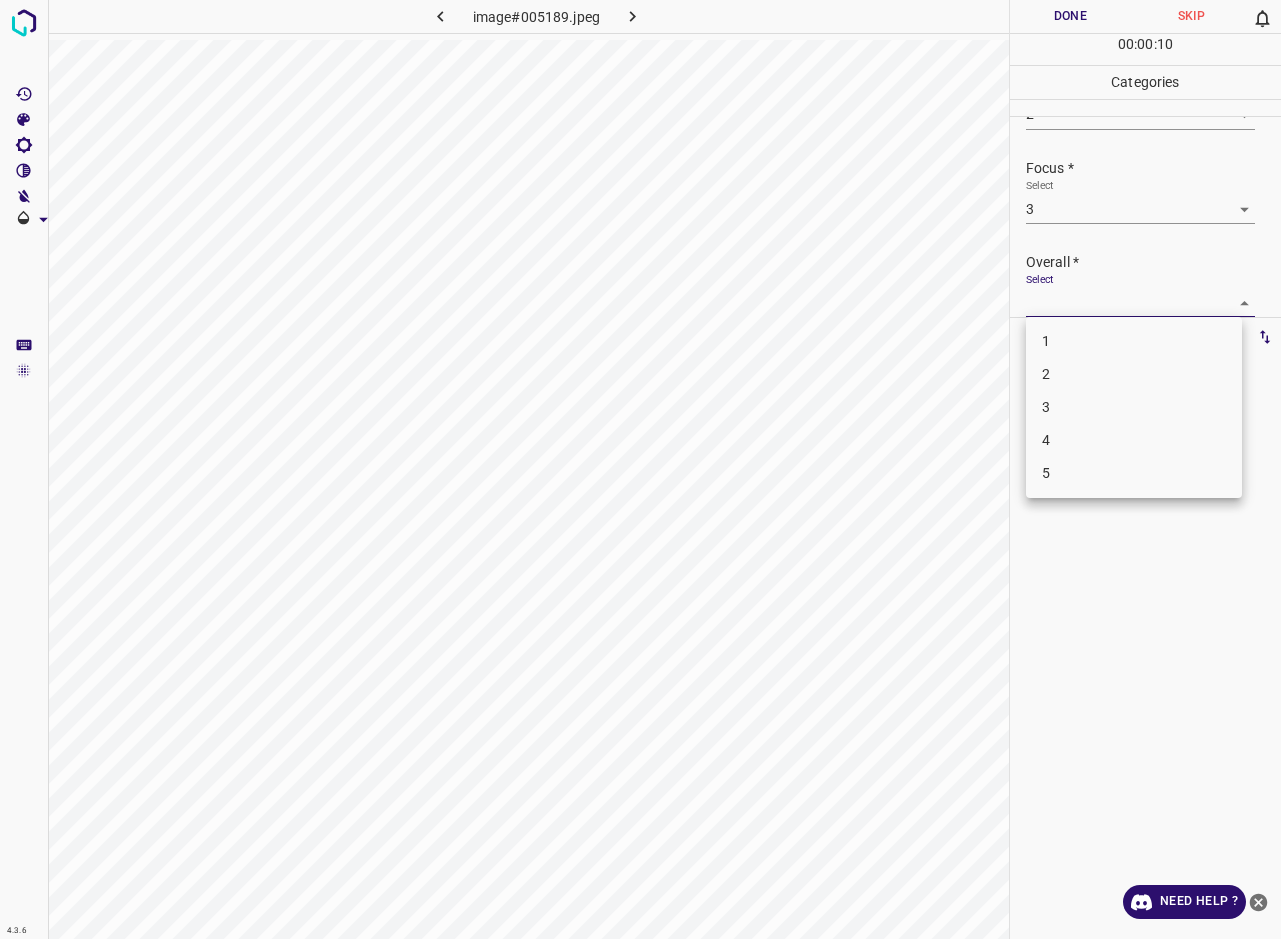 click on "3" at bounding box center (1134, 407) 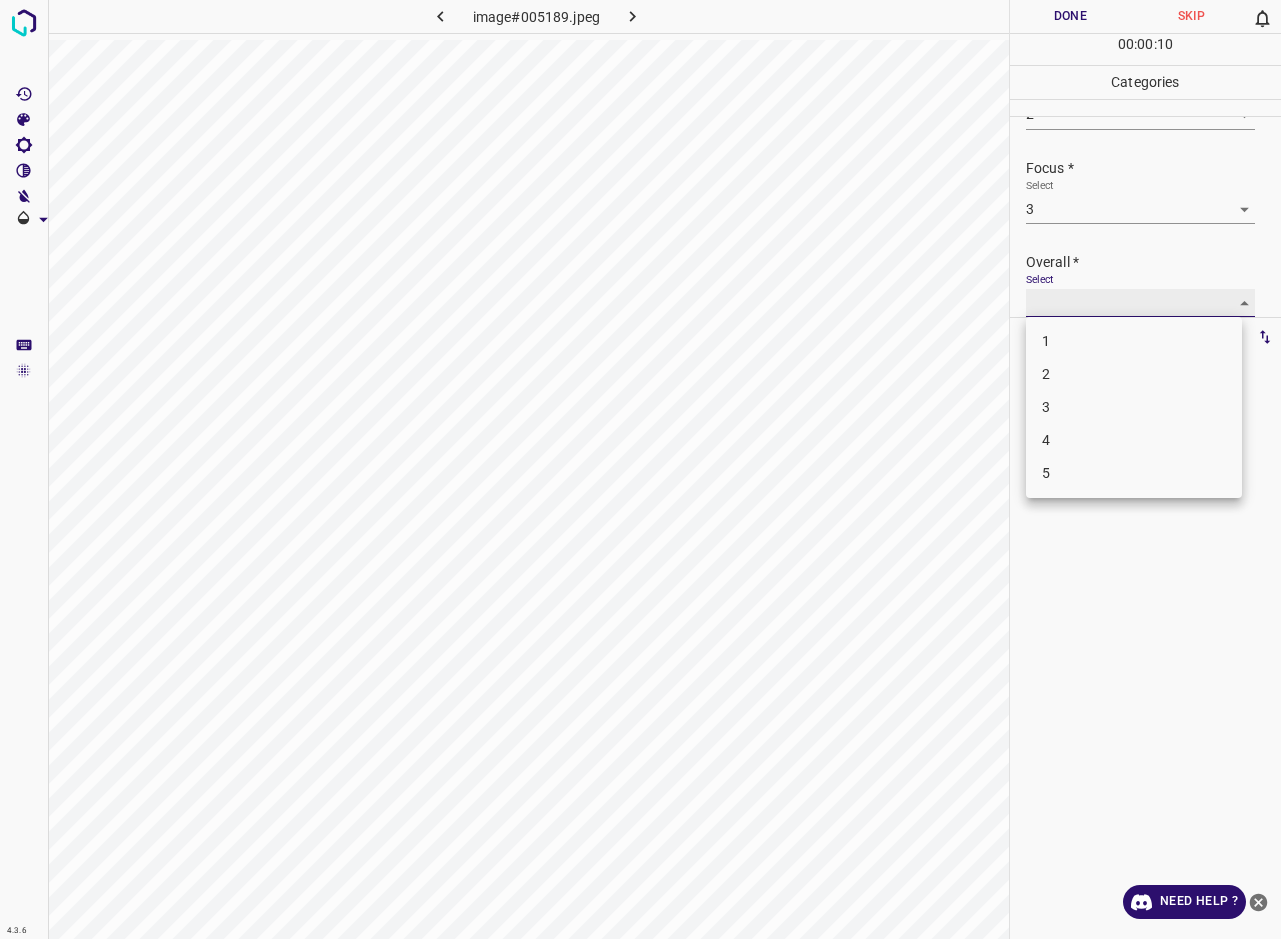 type on "3" 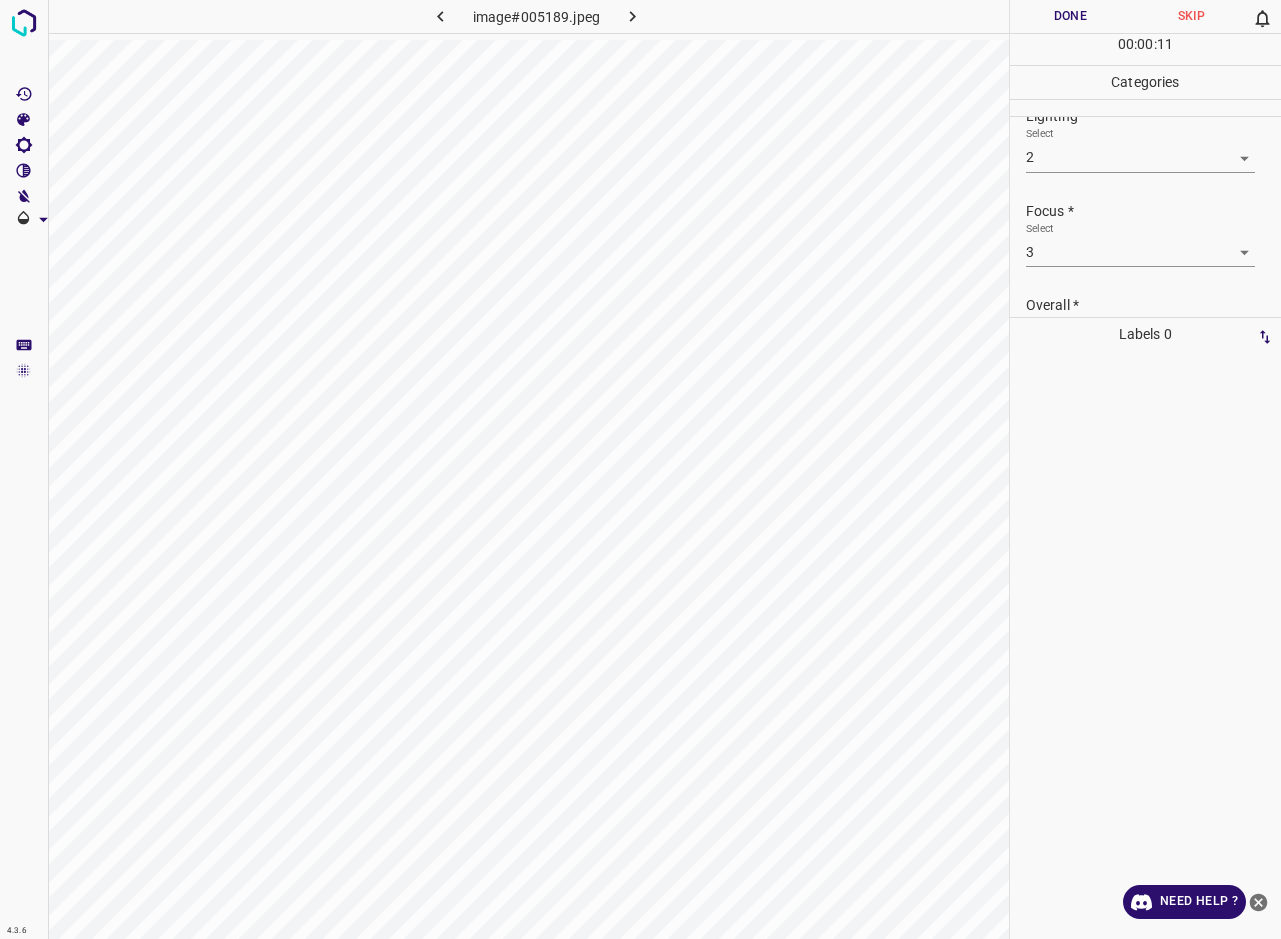scroll, scrollTop: 0, scrollLeft: 0, axis: both 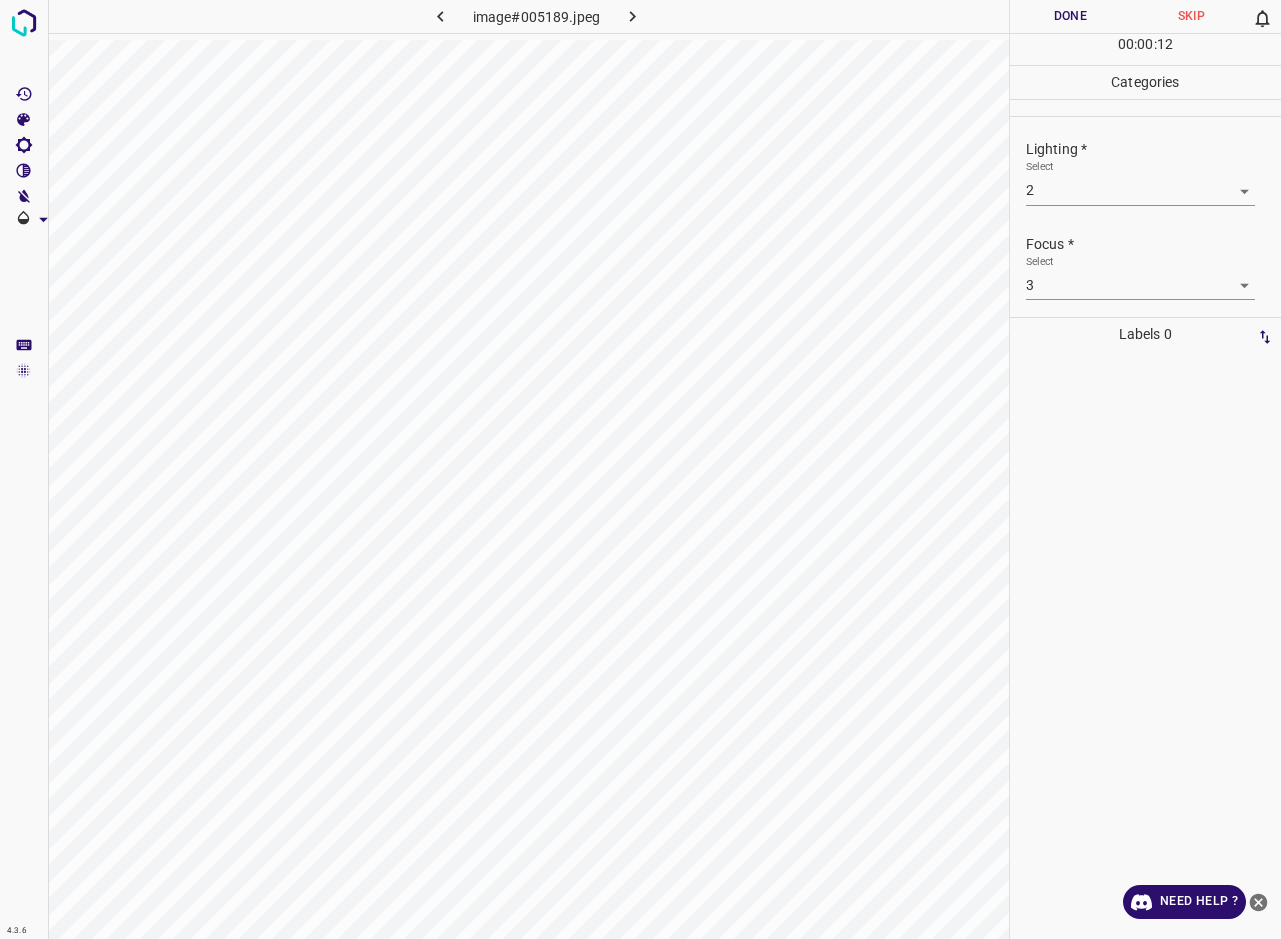 click on "Done" at bounding box center (1070, 16) 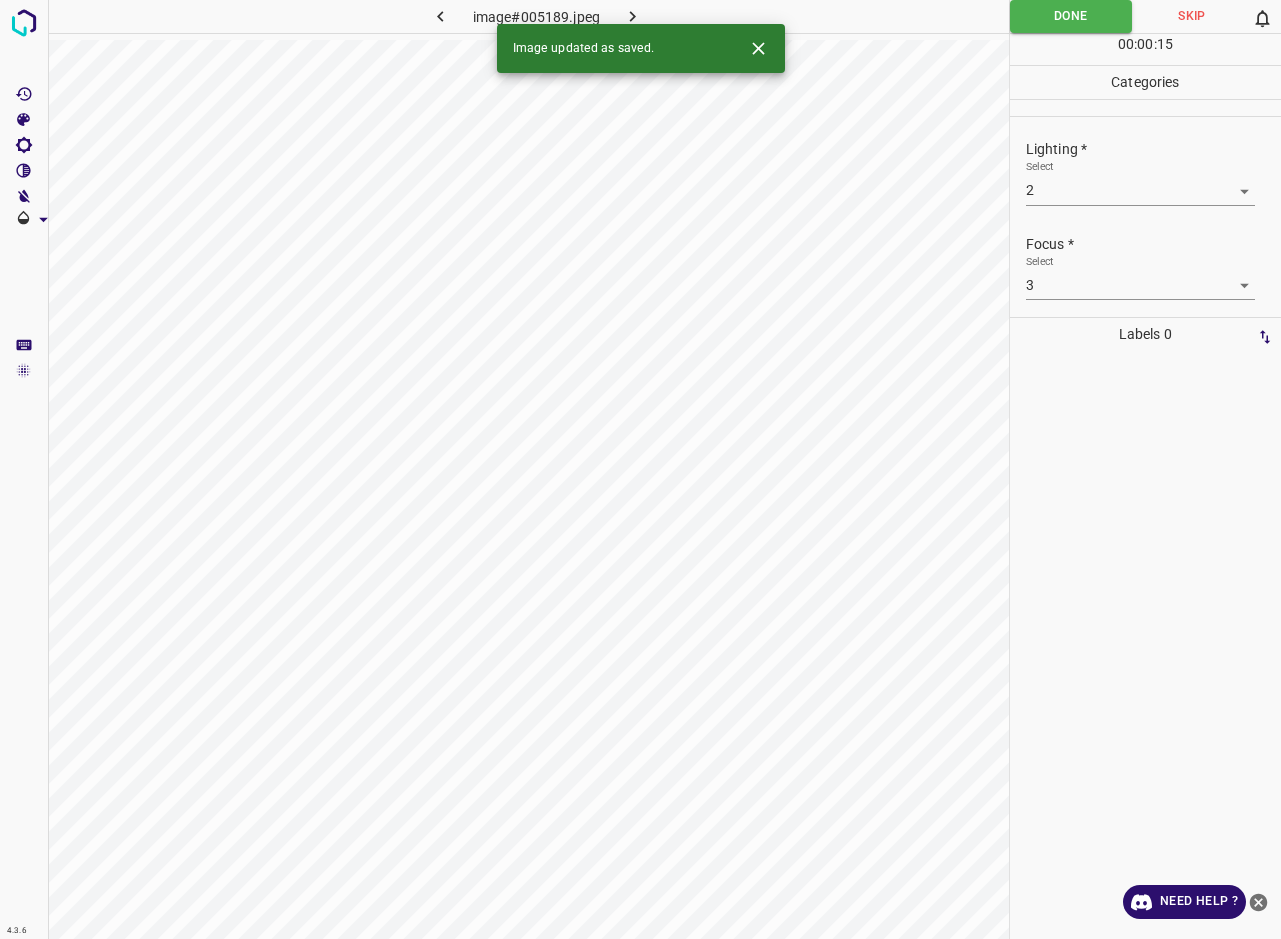 click 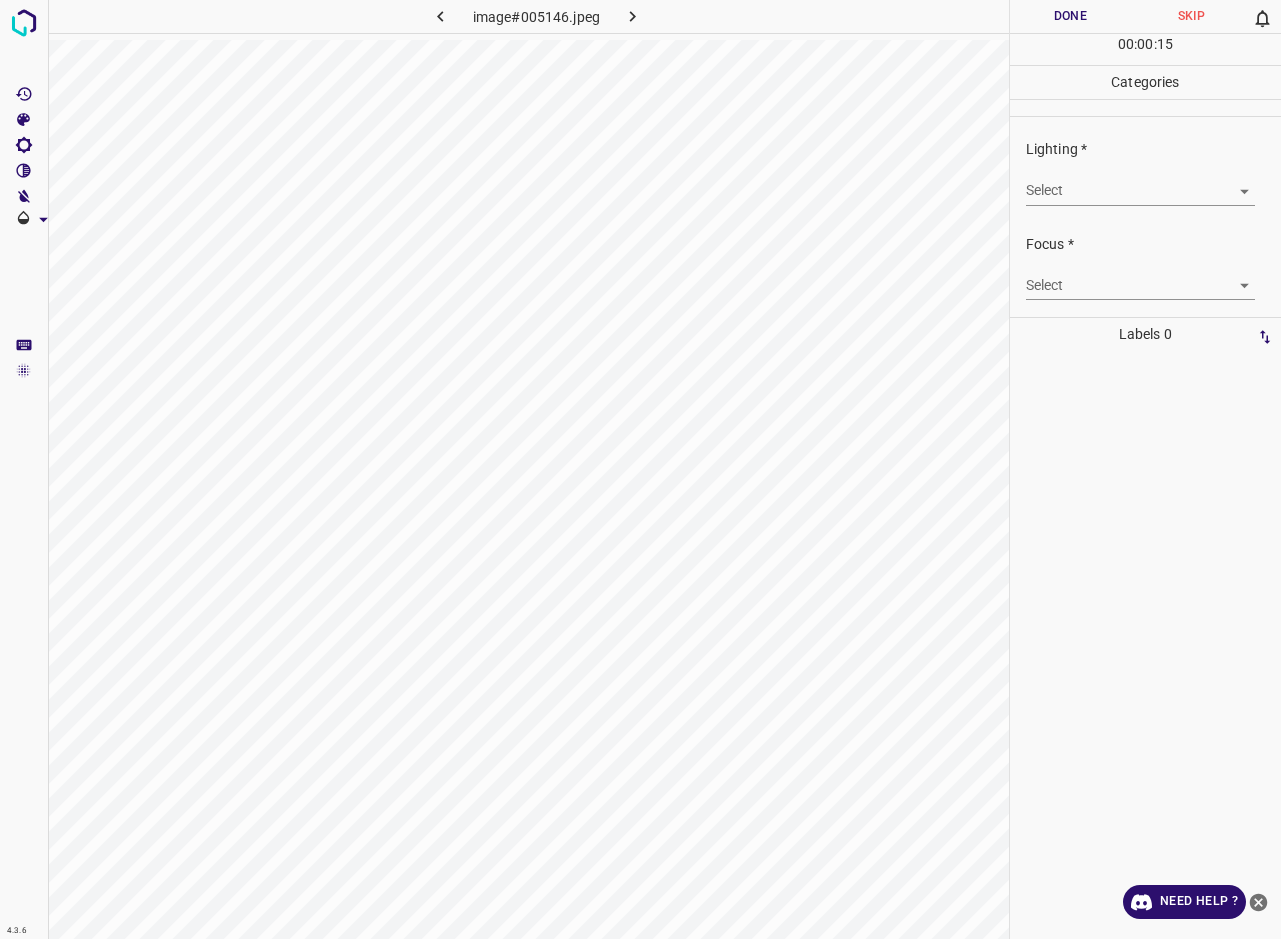 click on "4.3.6  image#005146.jpeg Done Skip 0 00   : 00   : 15   Categories Lighting *  Select ​ Focus *  Select ​ Overall *  Select ​ Labels   0 Categories 1 Lighting 2 Focus 3 Overall Tools Space Change between modes (Draw & Edit) I Auto labeling R Restore zoom M Zoom in N Zoom out Delete Delete selecte label Filters Z Restore filters X Saturation filter C Brightness filter V Contrast filter B Gray scale filter General O Download Need Help ? - Text - Hide - Delete" at bounding box center [640, 469] 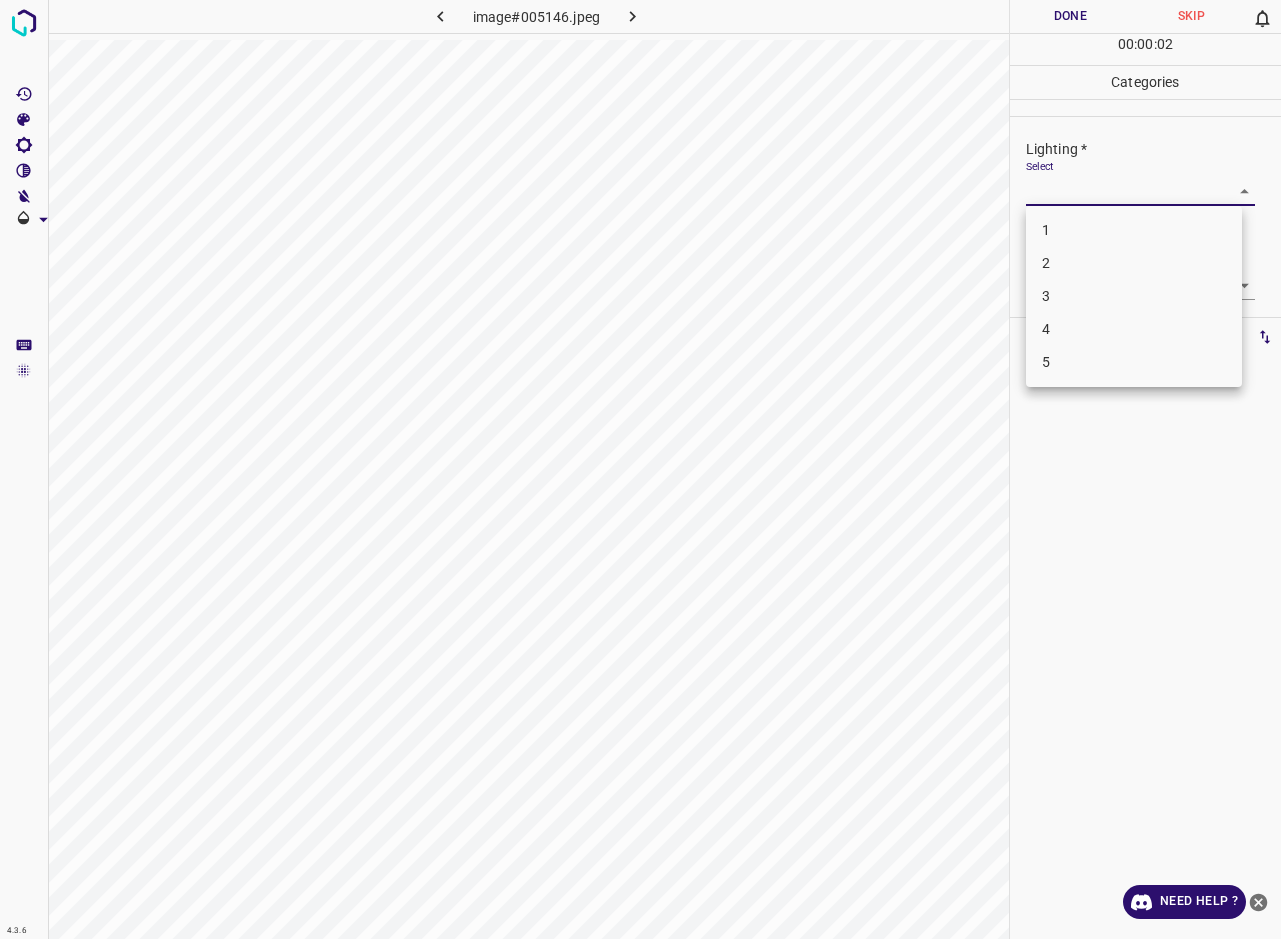 click on "2" at bounding box center [1134, 263] 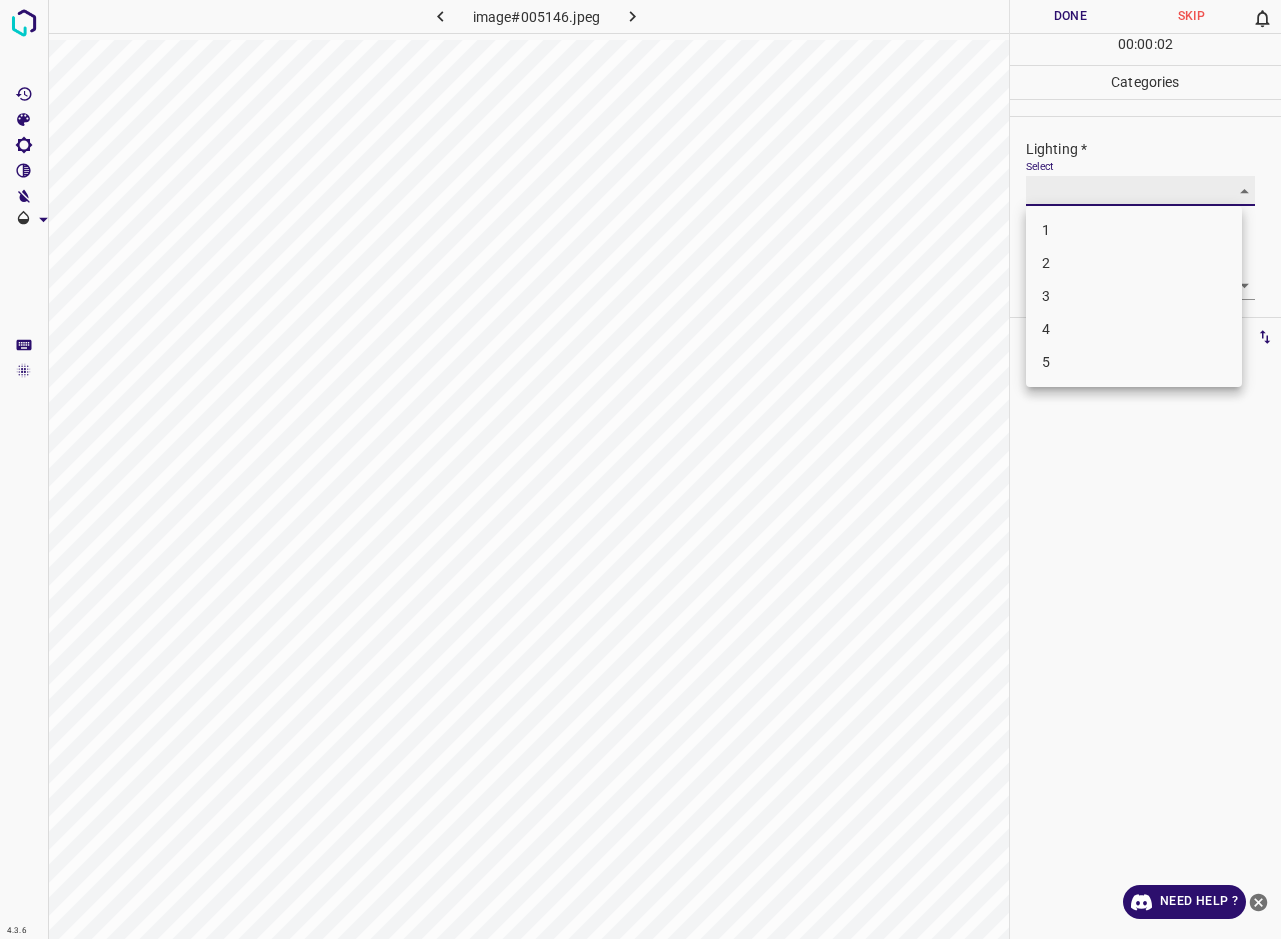 type on "2" 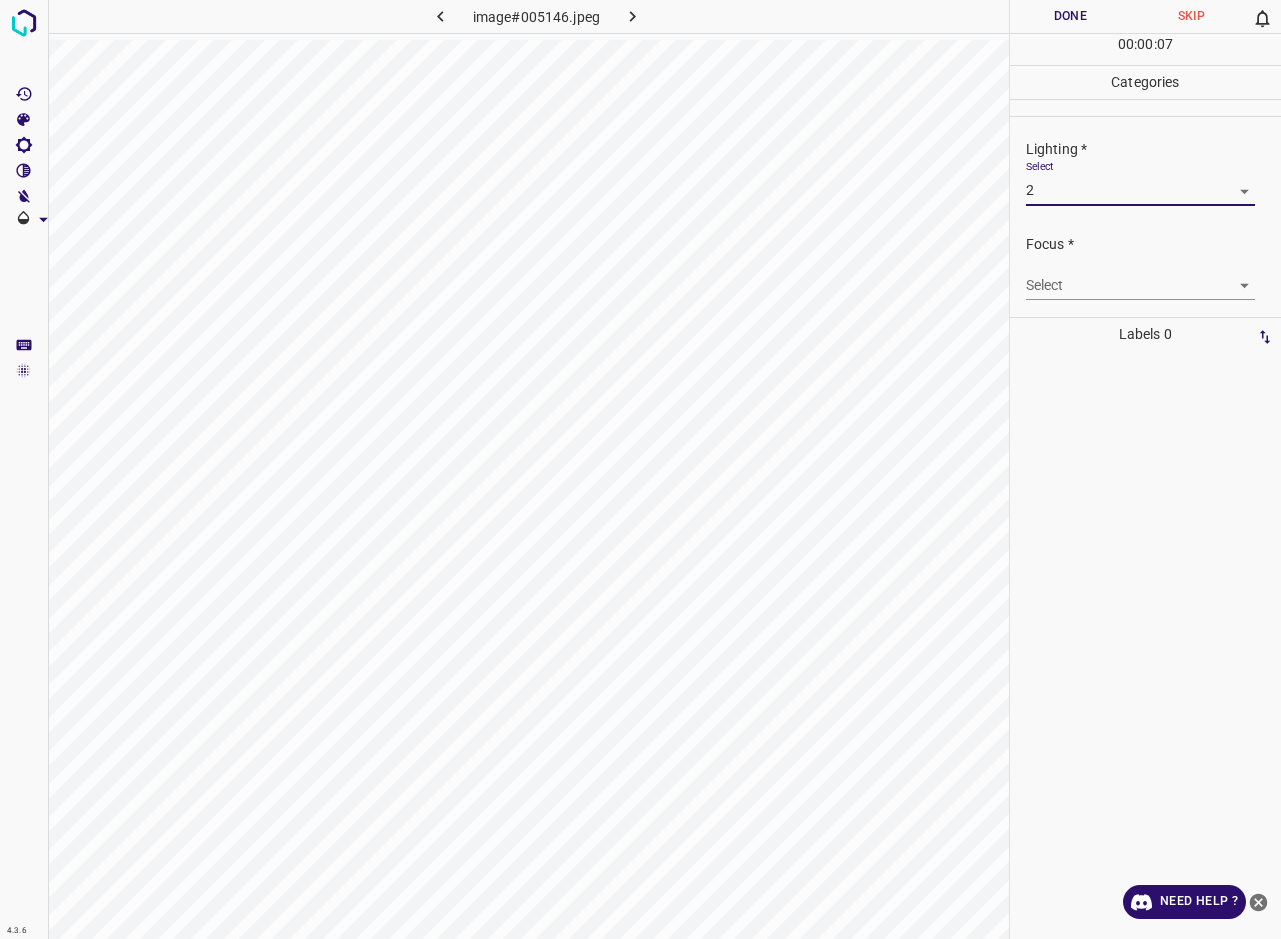 click on "4.3.6  image#005146.jpeg Done Skip 0 00   : 00   : 07   Categories Lighting *  Select 2 2 Focus *  Select ​ Overall *  Select ​ Labels   0 Categories 1 Lighting 2 Focus 3 Overall Tools Space Change between modes (Draw & Edit) I Auto labeling R Restore zoom M Zoom in N Zoom out Delete Delete selecte label Filters Z Restore filters X Saturation filter C Brightness filter V Contrast filter B Gray scale filter General O Download Need Help ? - Text - Hide - Delete" at bounding box center [640, 469] 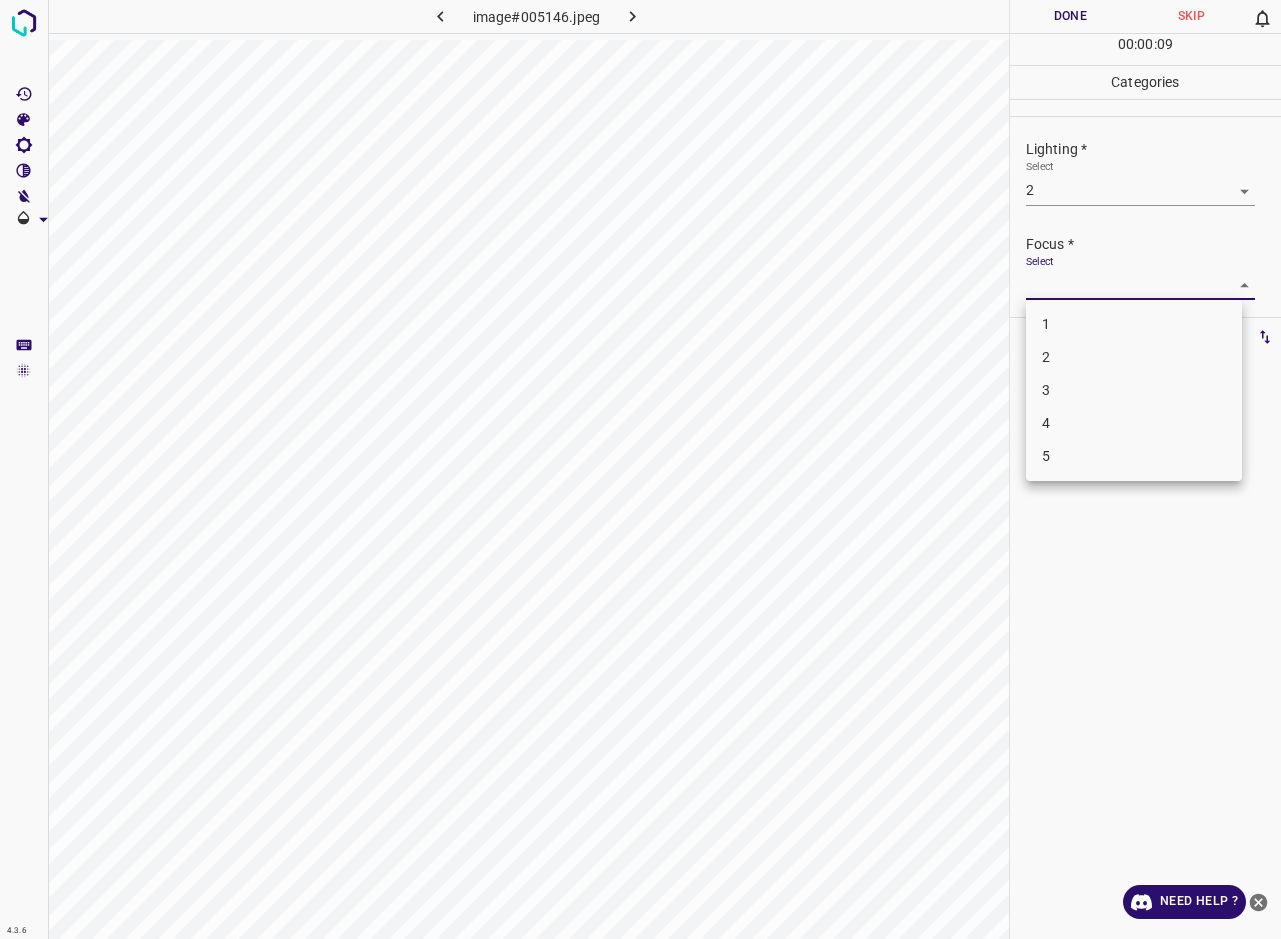 click on "3" at bounding box center (1134, 390) 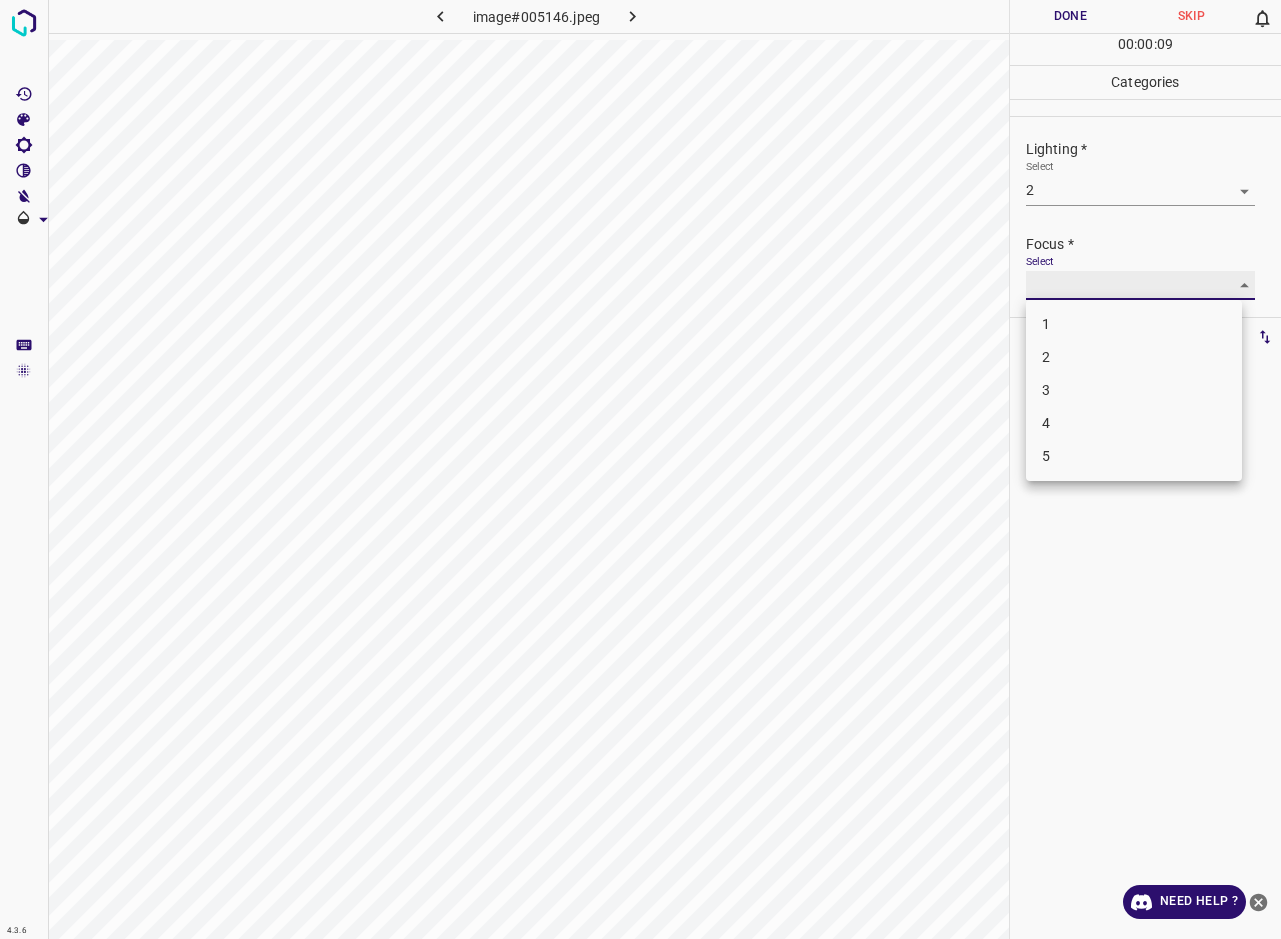 type on "3" 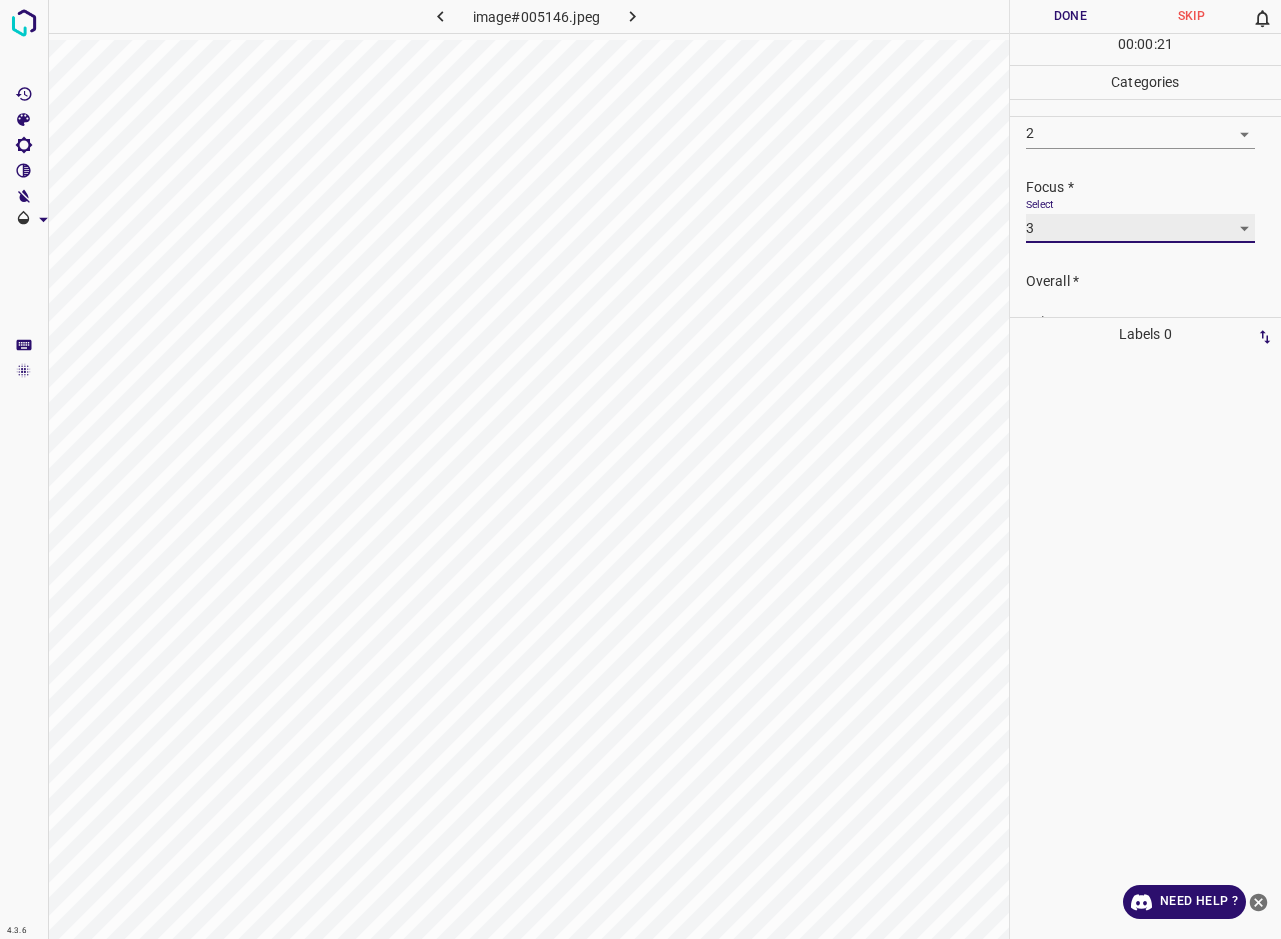 scroll, scrollTop: 98, scrollLeft: 0, axis: vertical 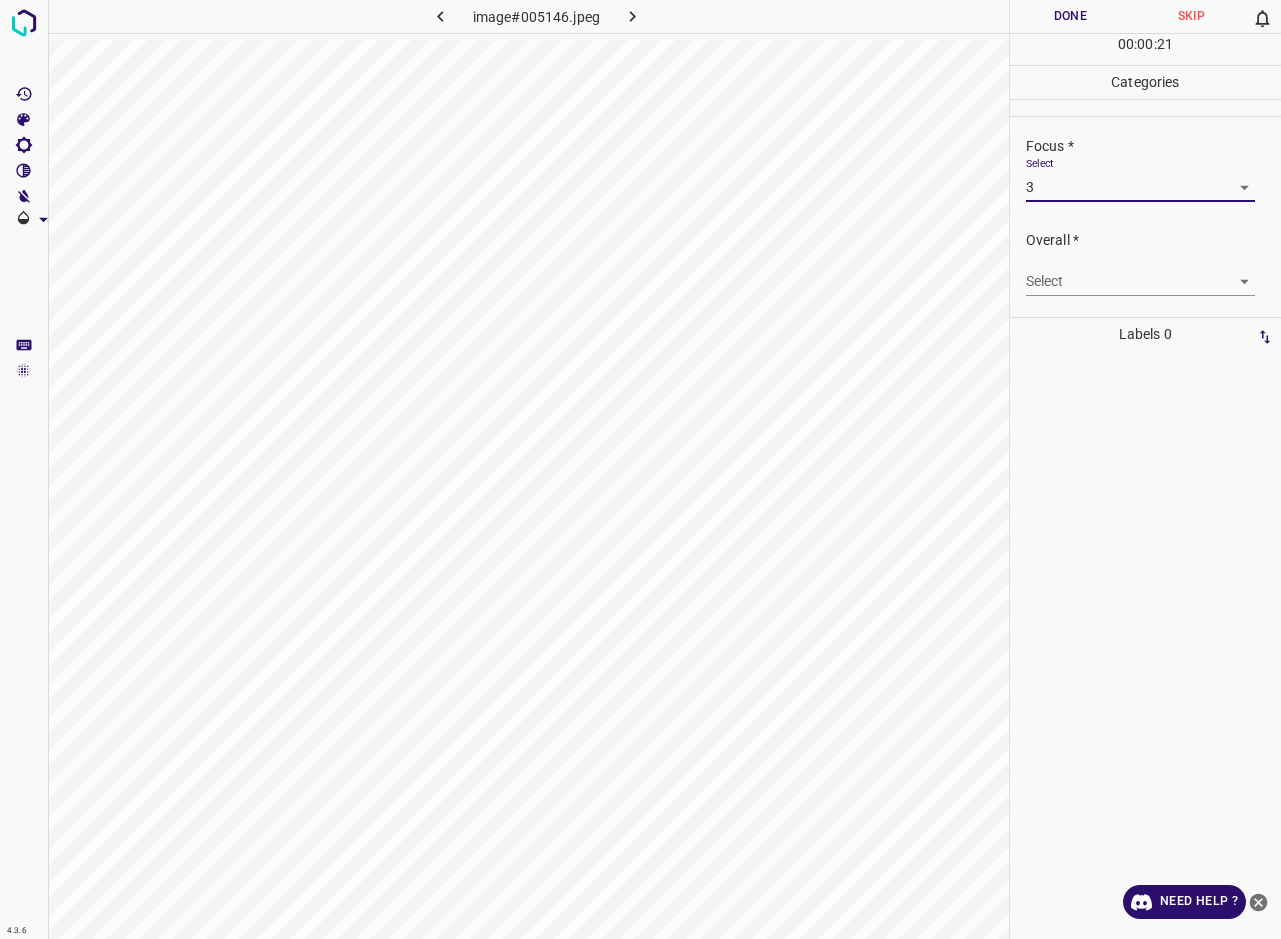 click on "4.3.6  image#005146.jpeg Done Skip 0 00   : 00   : 21   Categories Lighting *  Select 2 2 Focus *  Select 3 3 Overall *  Select ​ Labels   0 Categories 1 Lighting 2 Focus 3 Overall Tools Space Change between modes (Draw & Edit) I Auto labeling R Restore zoom M Zoom in N Zoom out Delete Delete selecte label Filters Z Restore filters X Saturation filter C Brightness filter V Contrast filter B Gray scale filter General O Download Need Help ? - Text - Hide - Delete" at bounding box center (640, 469) 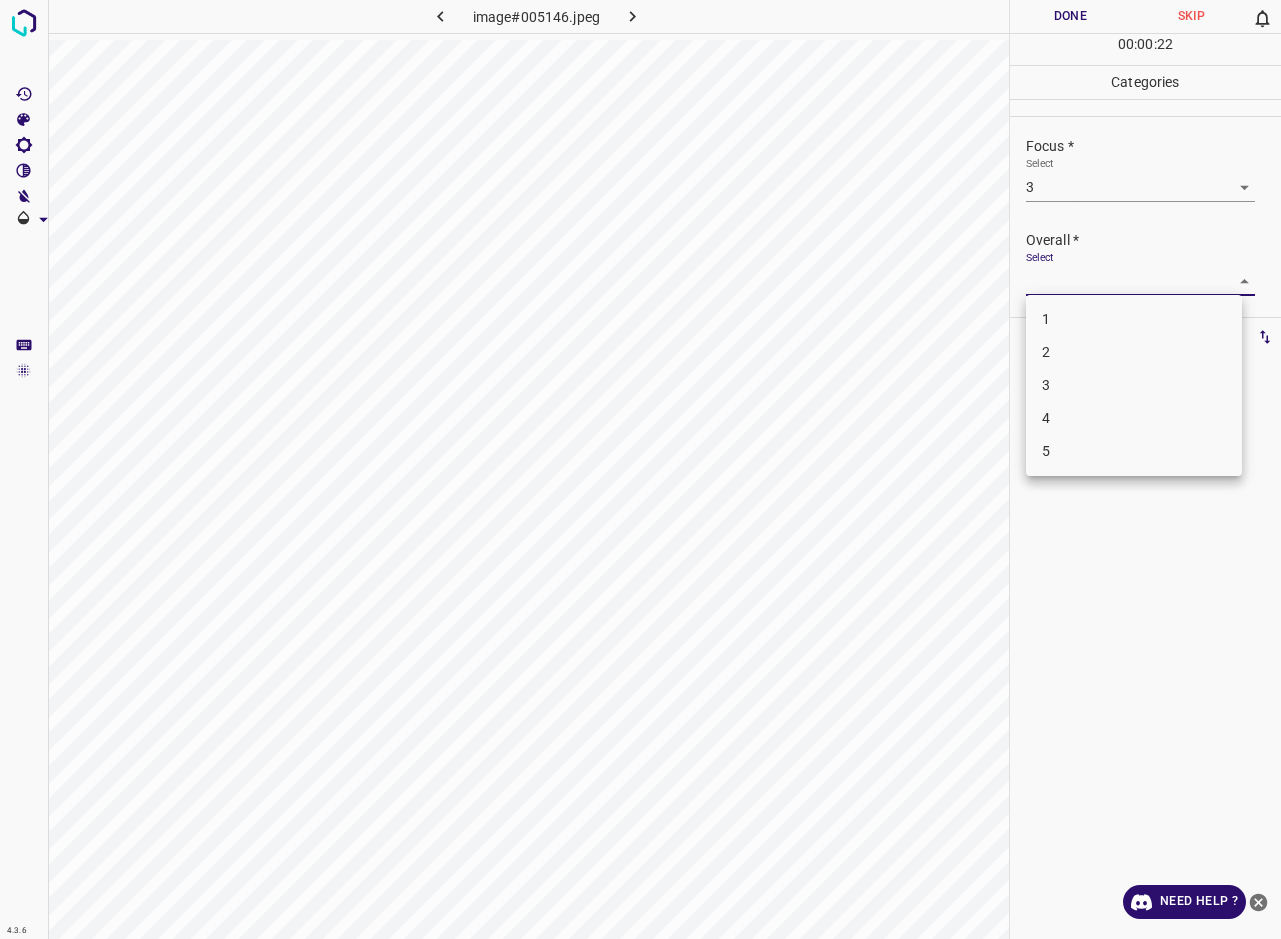 click on "3" at bounding box center [1134, 385] 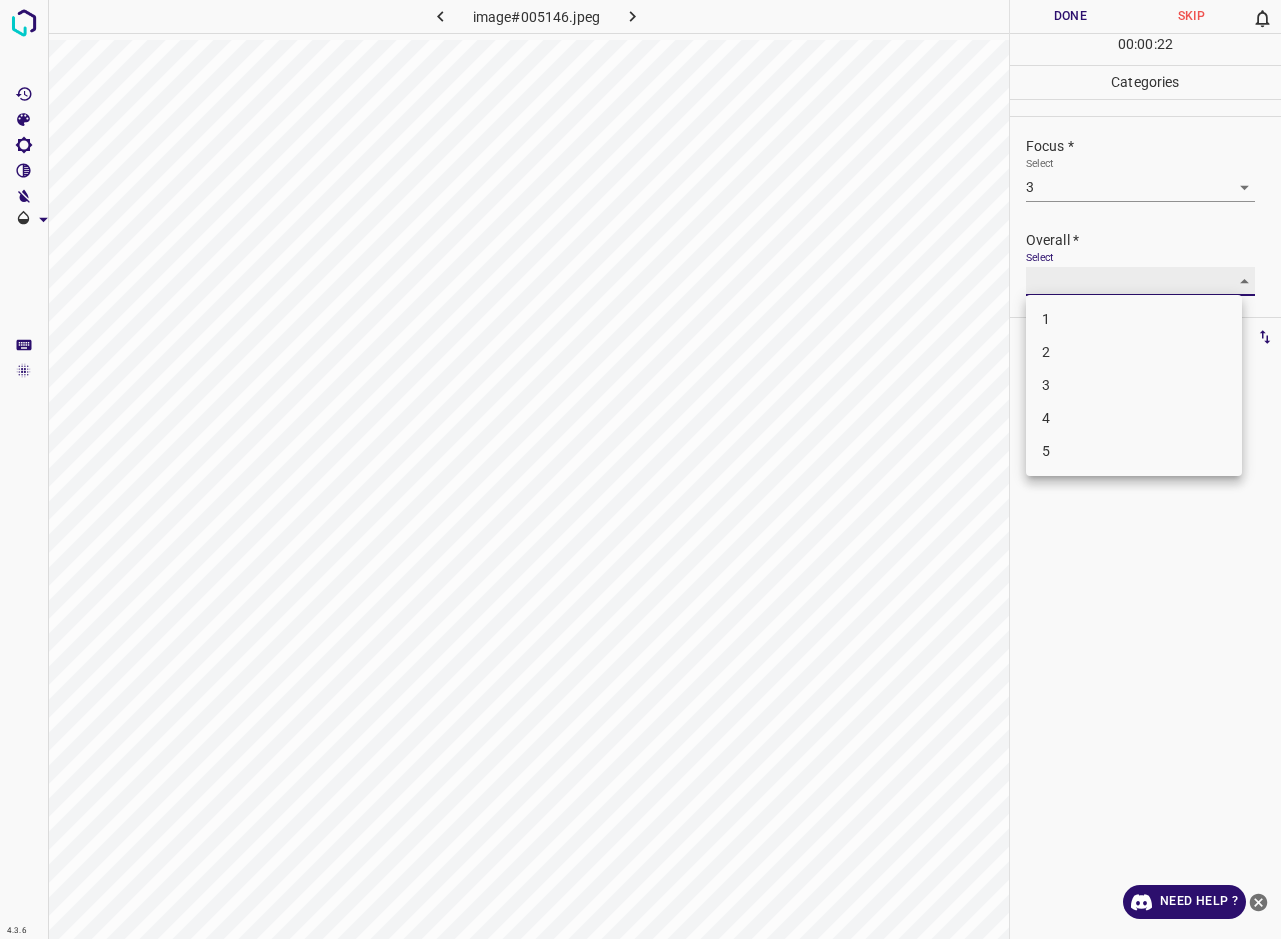 type on "3" 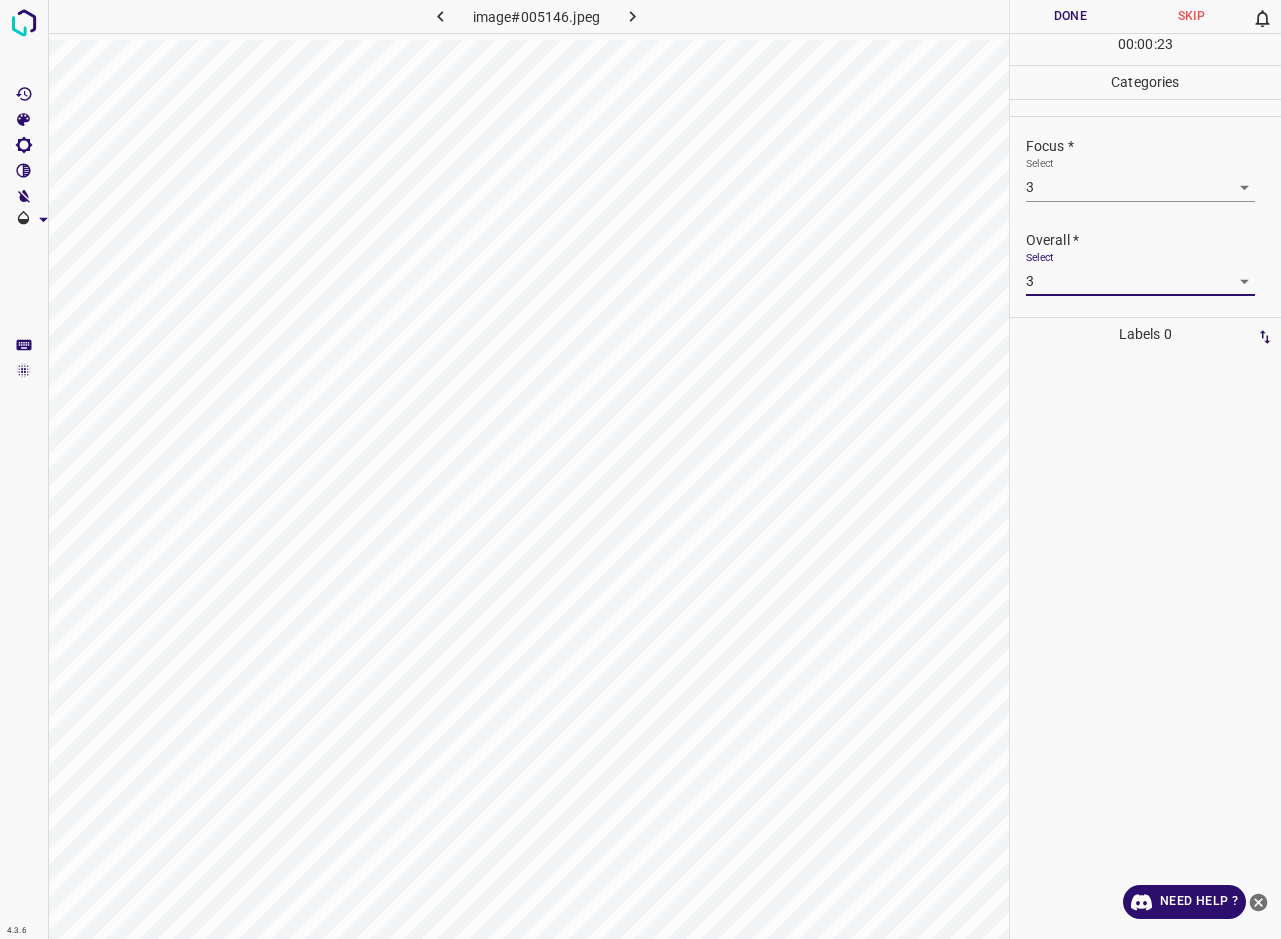 click on "Done" at bounding box center [1070, 16] 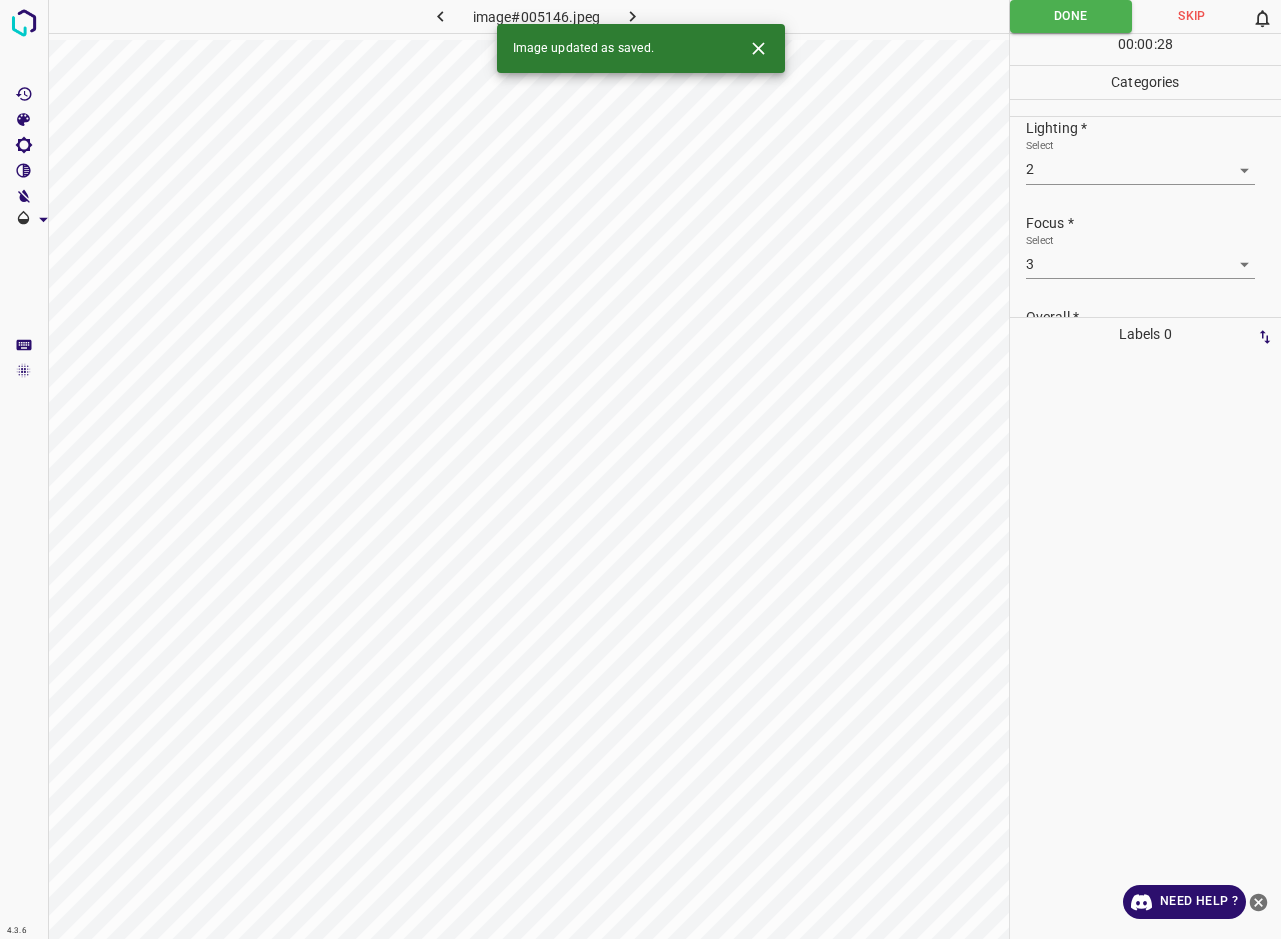 scroll, scrollTop: 0, scrollLeft: 0, axis: both 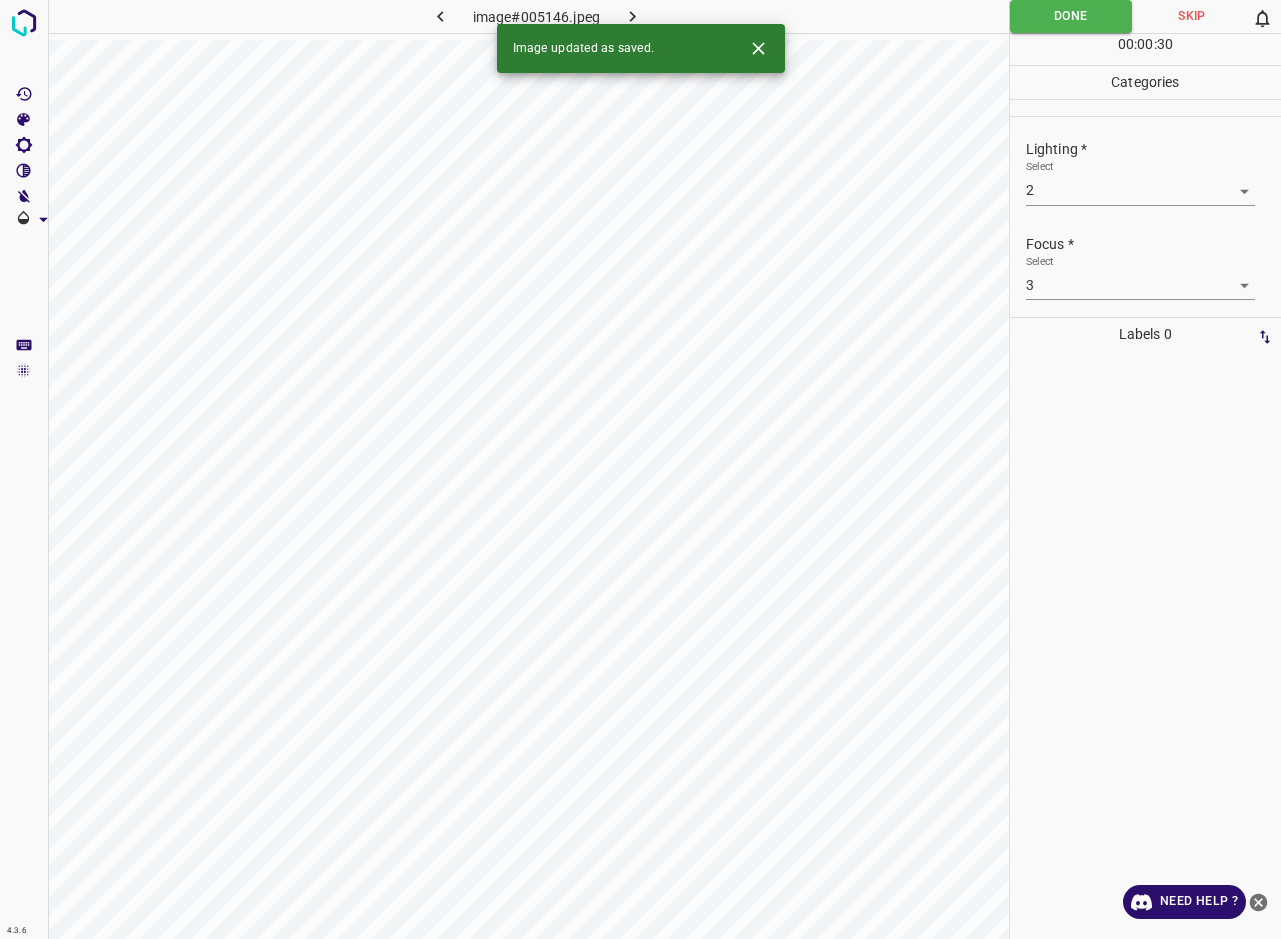 click 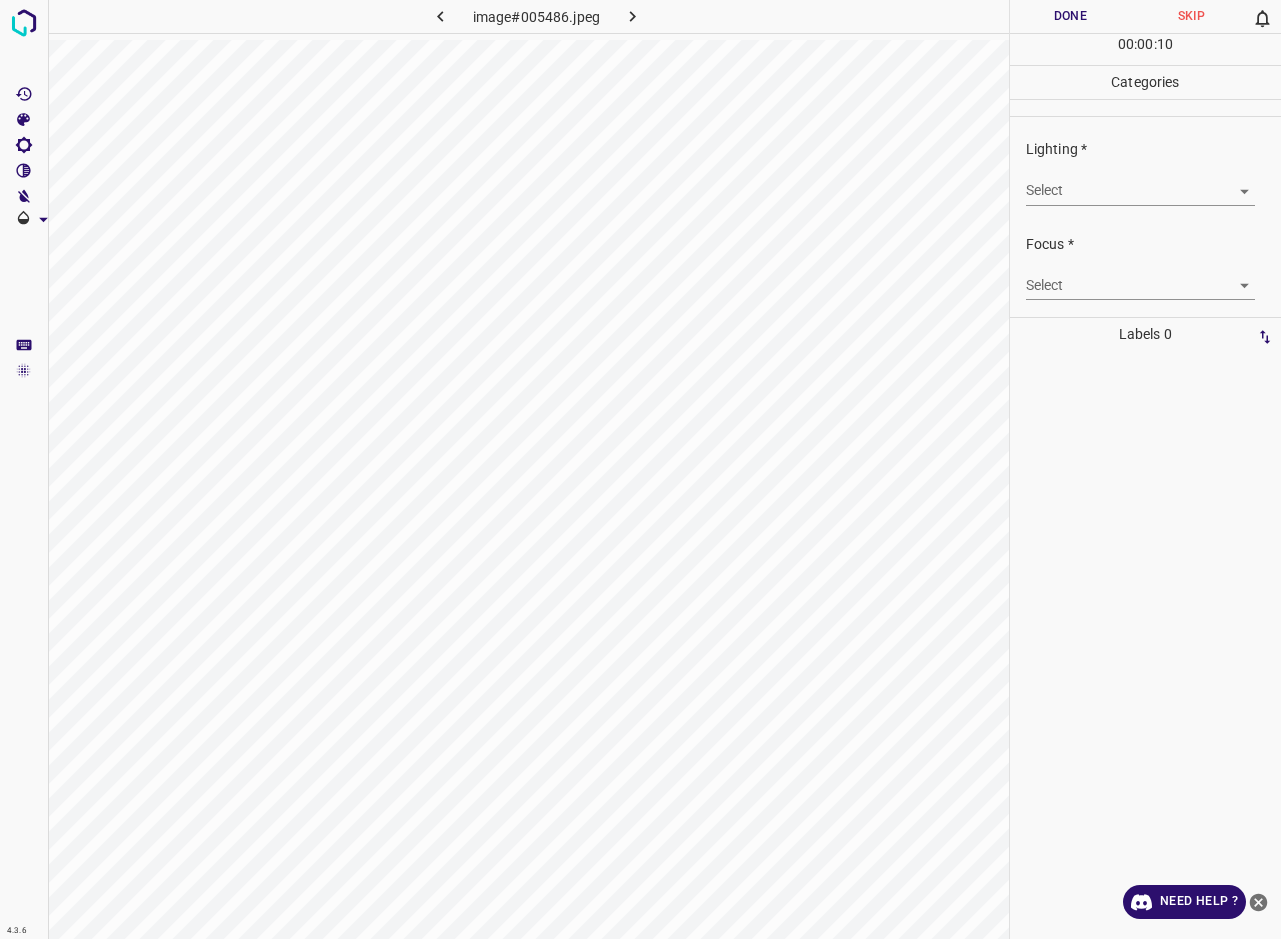 click on "Lighting *  Select ​" at bounding box center [1145, 172] 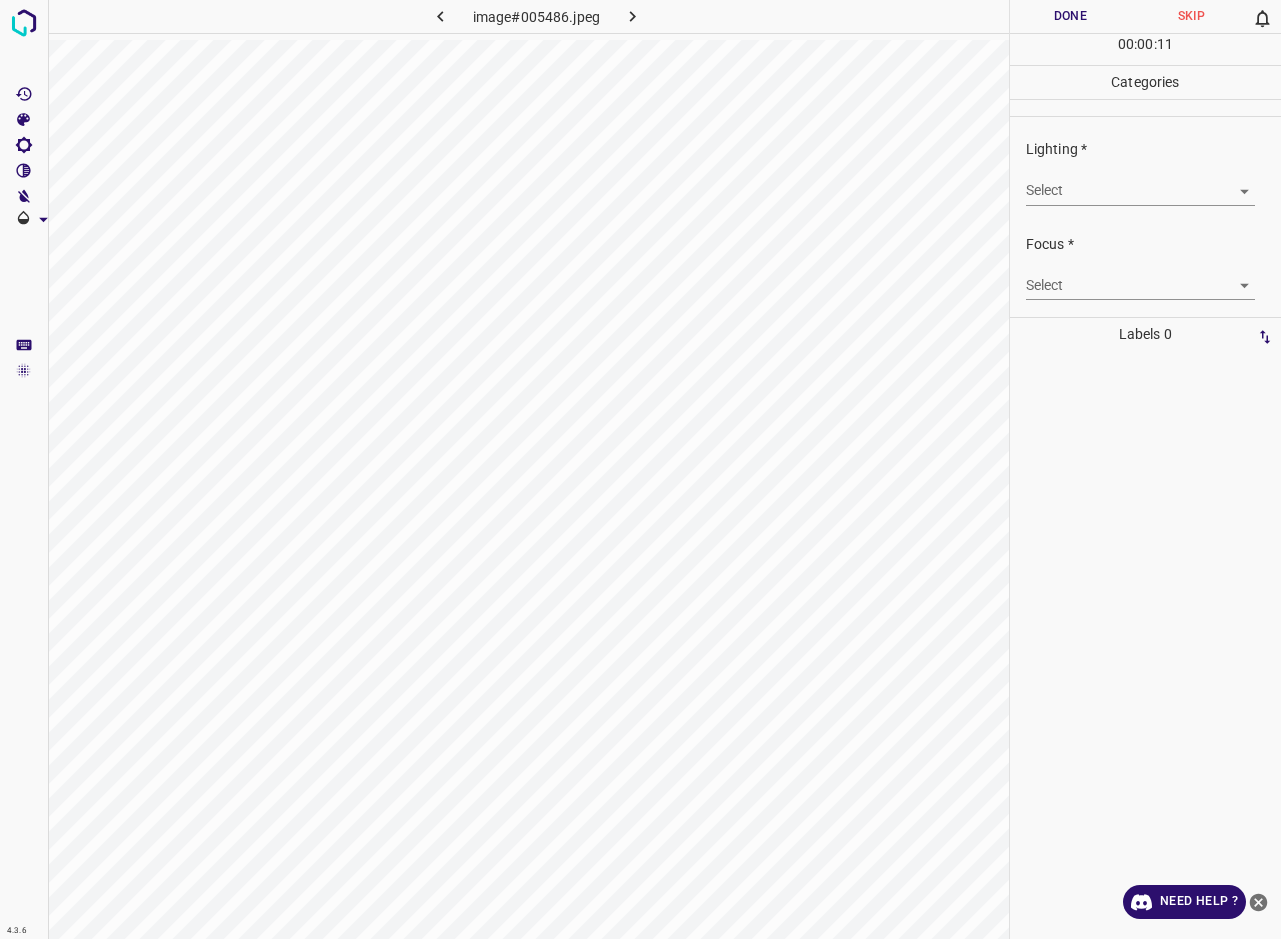 click on "4.3.6  image#005486.jpeg Done Skip 0 00   : 00   : 11   Categories Lighting *  Select ​ Focus *  Select ​ Overall *  Select ​ Labels   0 Categories 1 Lighting 2 Focus 3 Overall Tools Space Change between modes (Draw & Edit) I Auto labeling R Restore zoom M Zoom in N Zoom out Delete Delete selecte label Filters Z Restore filters X Saturation filter C Brightness filter V Contrast filter B Gray scale filter General O Download Need Help ? - Text - Hide - Delete" at bounding box center (640, 469) 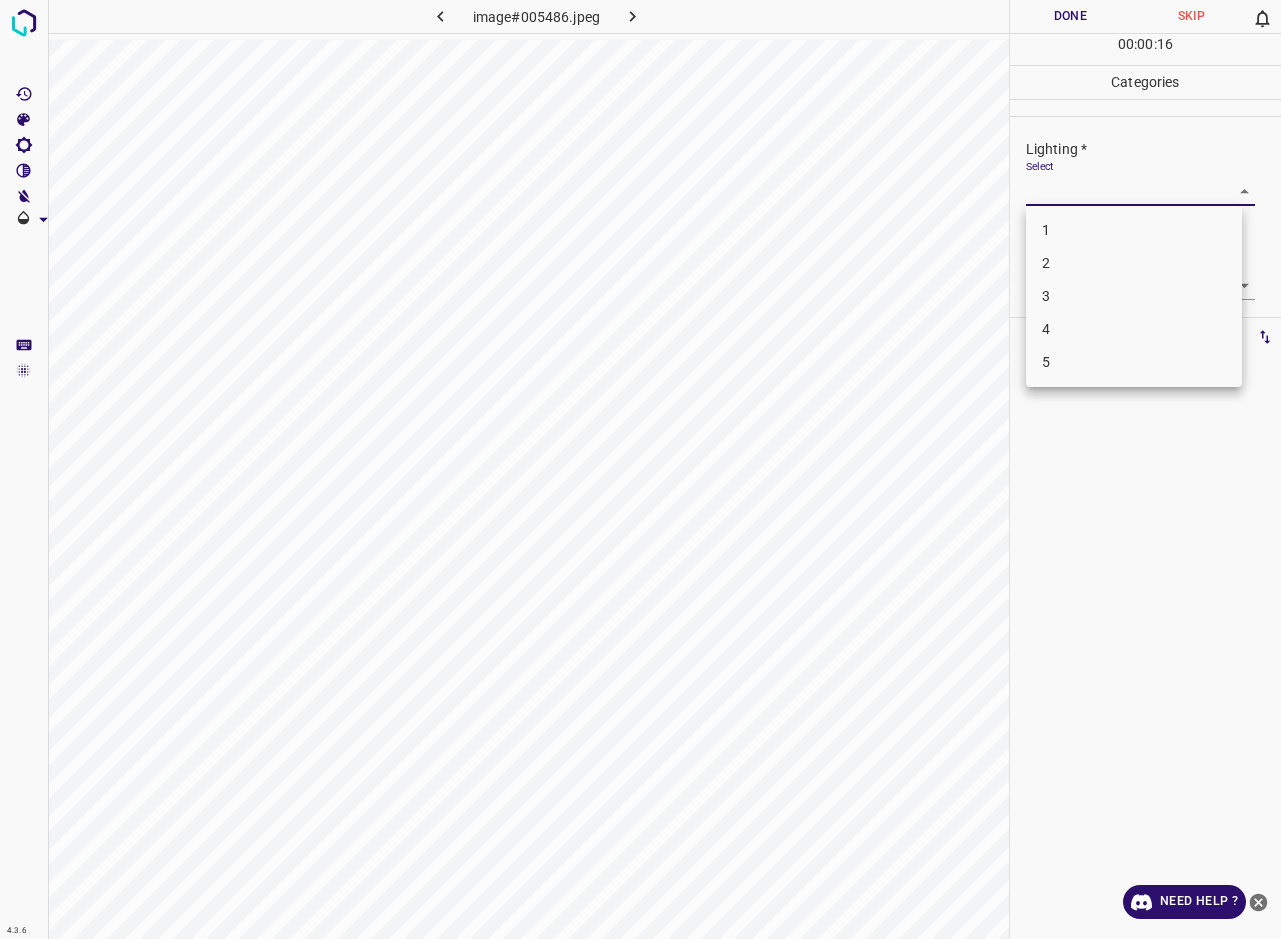 click on "3" at bounding box center [1134, 296] 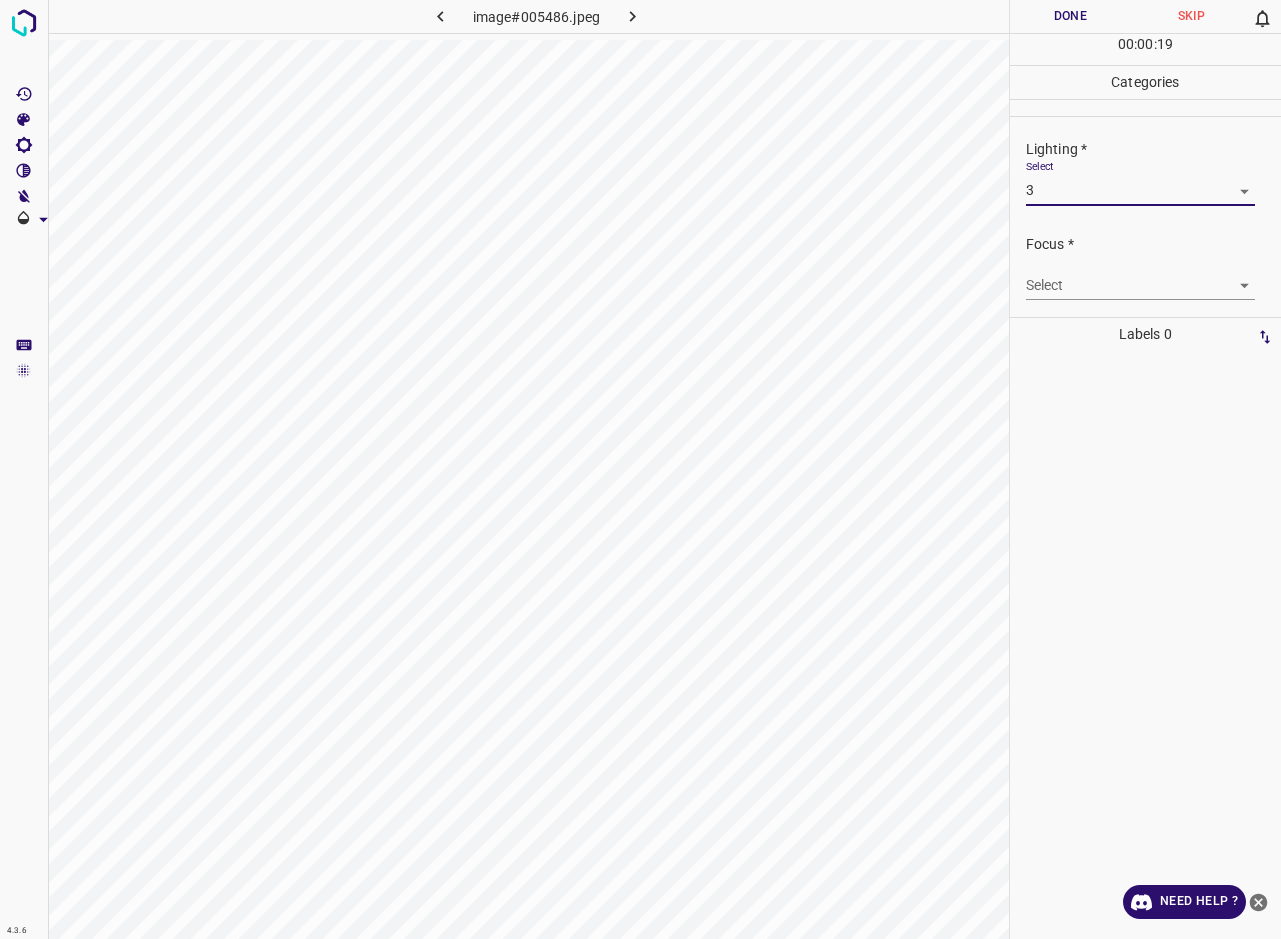 click on "4.3.6  image#005486.jpeg Done Skip 0 00   : 00   : 19   Categories Lighting *  Select 3 3 Focus *  Select ​ Overall *  Select ​ Labels   0 Categories 1 Lighting 2 Focus 3 Overall Tools Space Change between modes (Draw & Edit) I Auto labeling R Restore zoom M Zoom in N Zoom out Delete Delete selecte label Filters Z Restore filters X Saturation filter C Brightness filter V Contrast filter B Gray scale filter General O Download Need Help ? - Text - Hide - Delete" at bounding box center [640, 469] 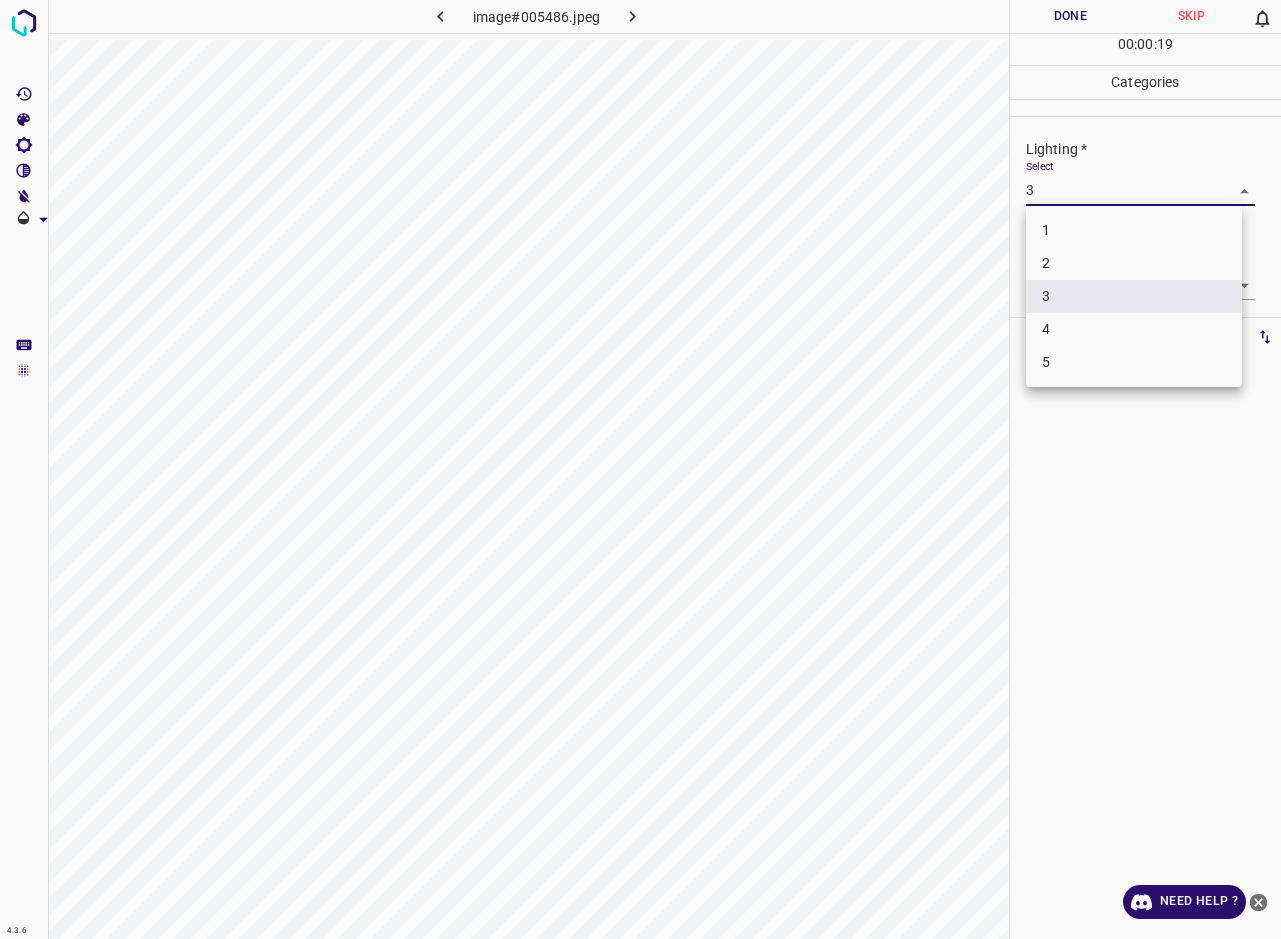 click on "2" at bounding box center [1134, 263] 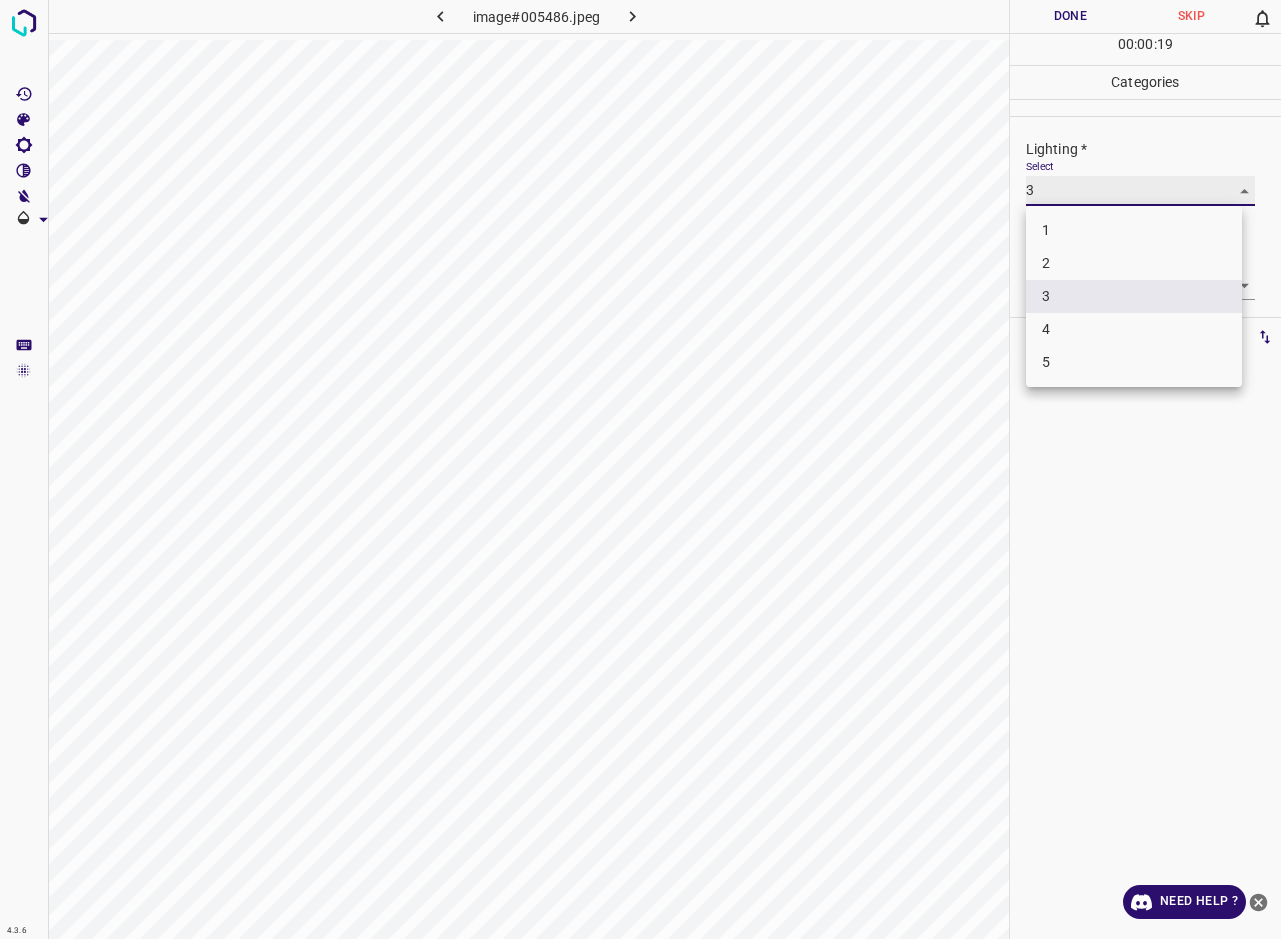 type on "2" 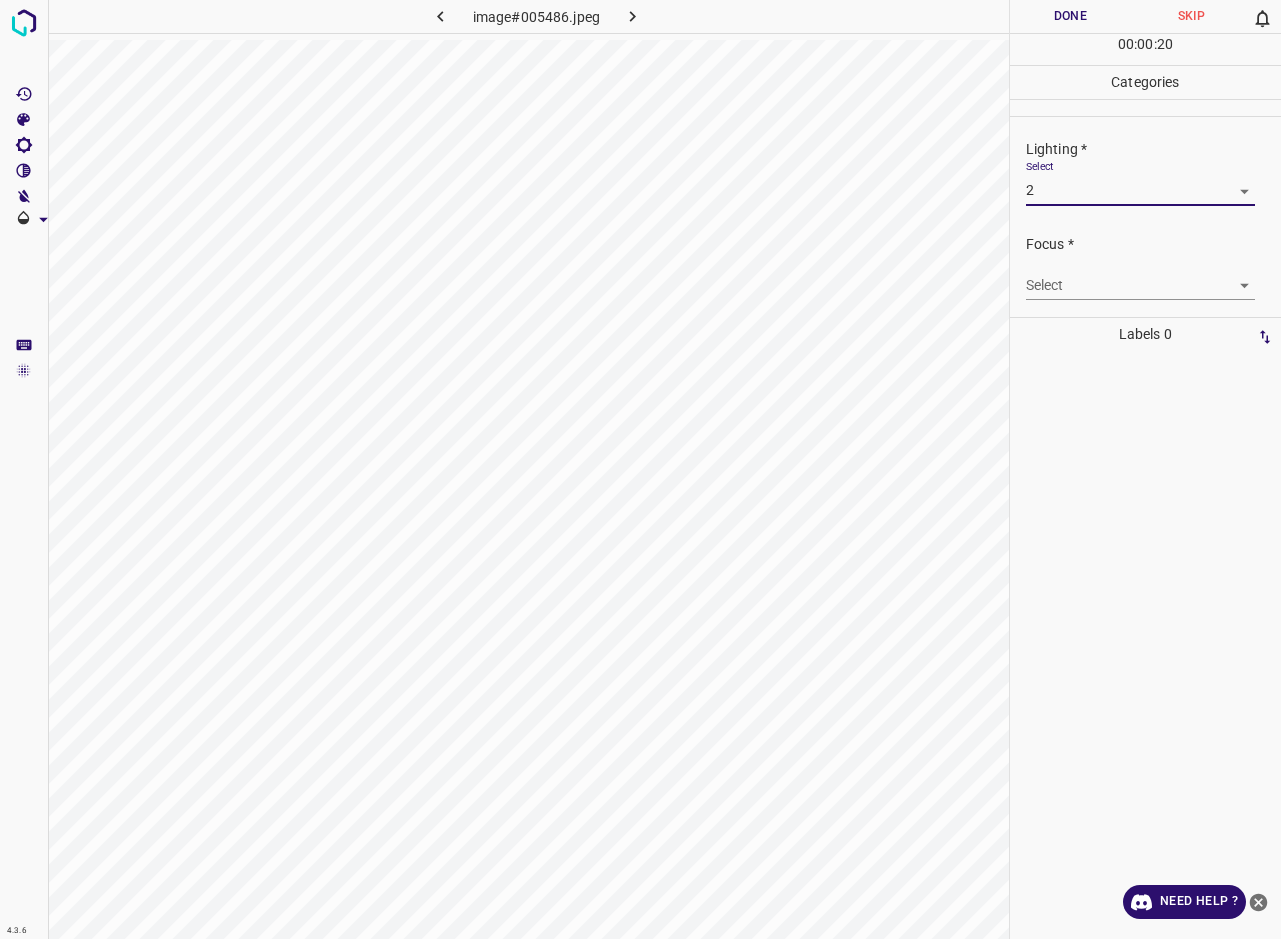 click on "4.3.6  image#005486.jpeg Done Skip 0 00   : 00   : 20   Categories Lighting *  Select 2 2 Focus *  Select ​ Overall *  Select ​ Labels   0 Categories 1 Lighting 2 Focus 3 Overall Tools Space Change between modes (Draw & Edit) I Auto labeling R Restore zoom M Zoom in N Zoom out Delete Delete selecte label Filters Z Restore filters X Saturation filter C Brightness filter V Contrast filter B Gray scale filter General O Download Need Help ? - Text - Hide - Delete" at bounding box center (640, 469) 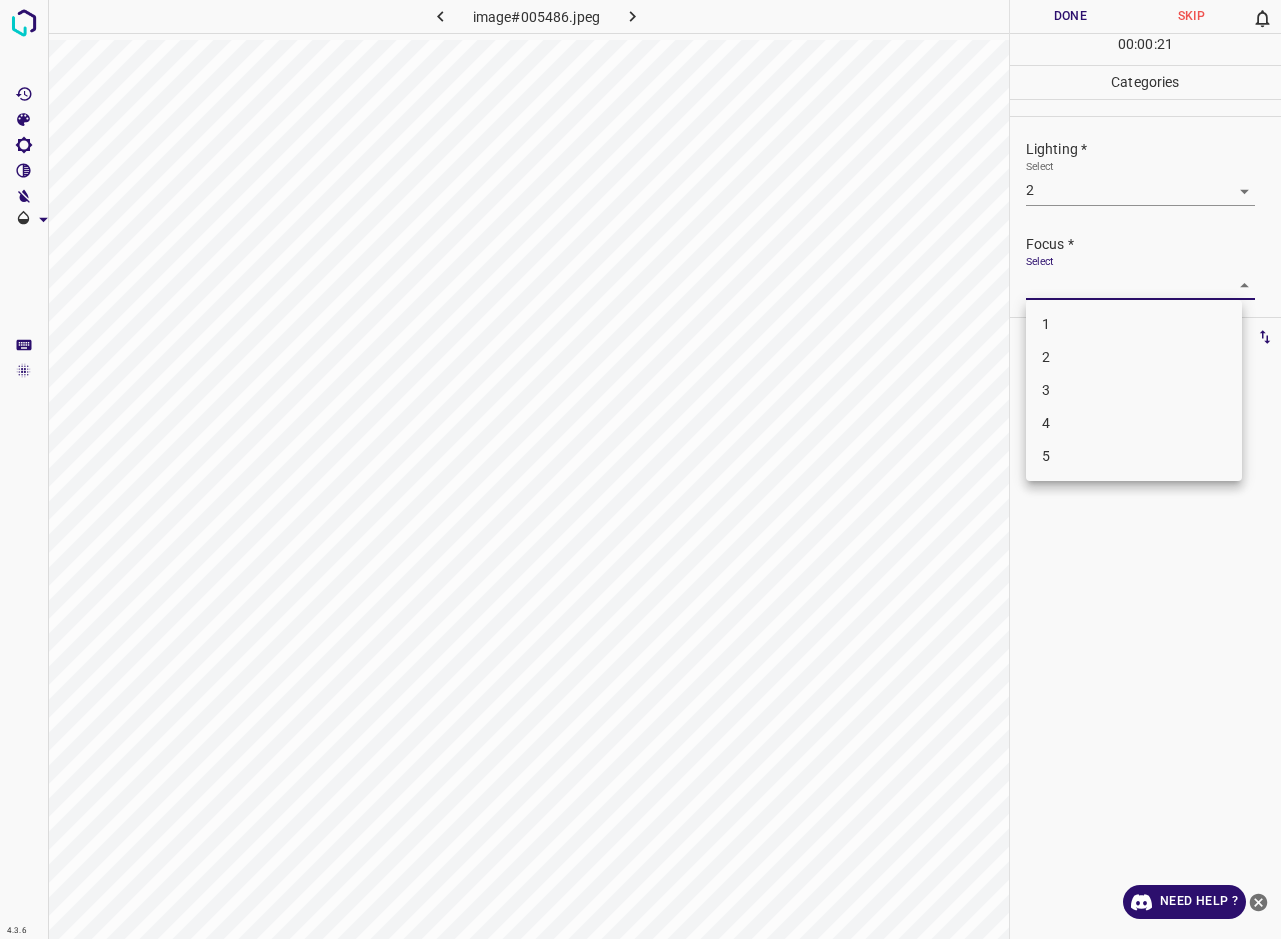 click on "2" at bounding box center (1134, 357) 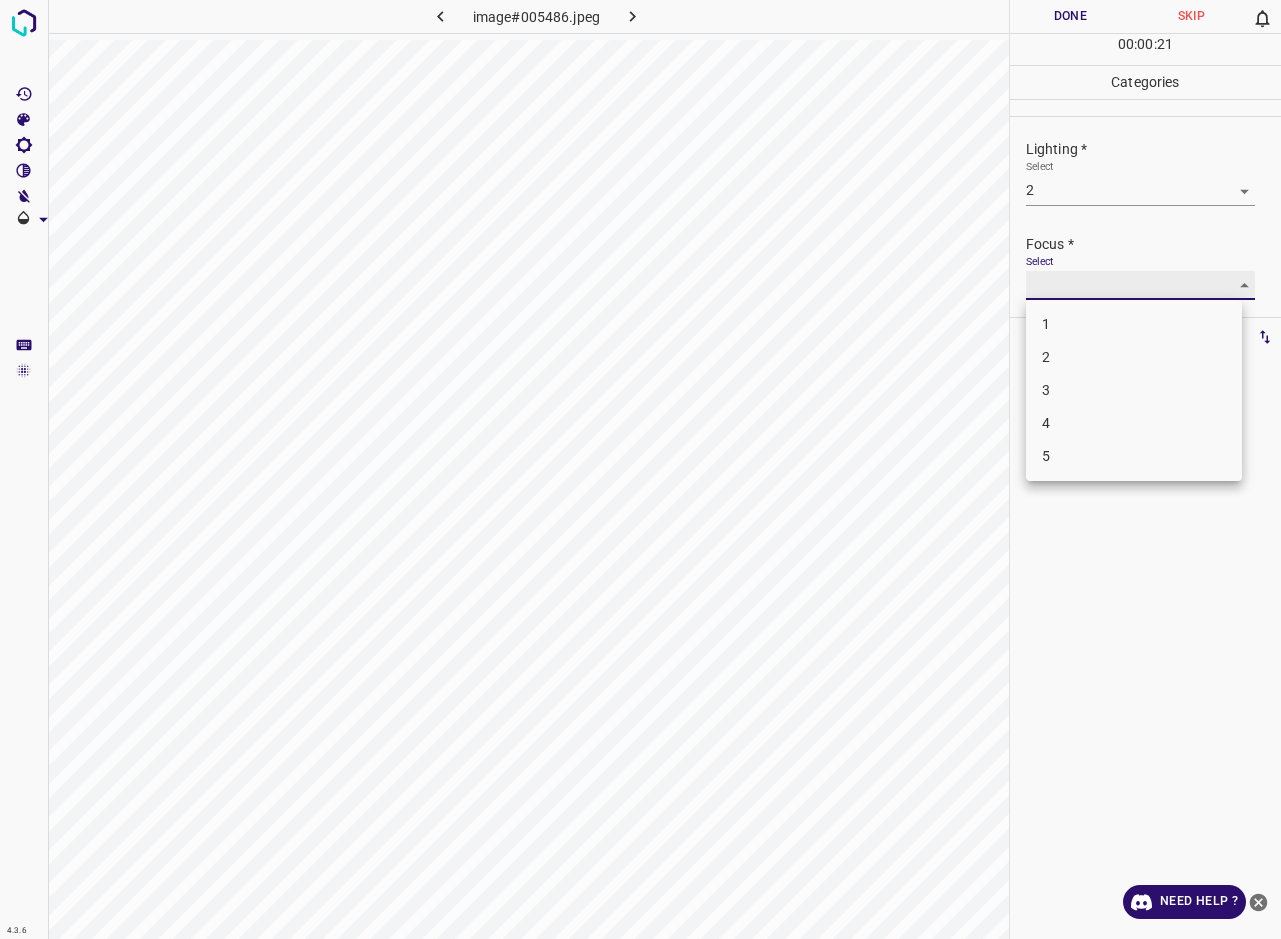 type on "2" 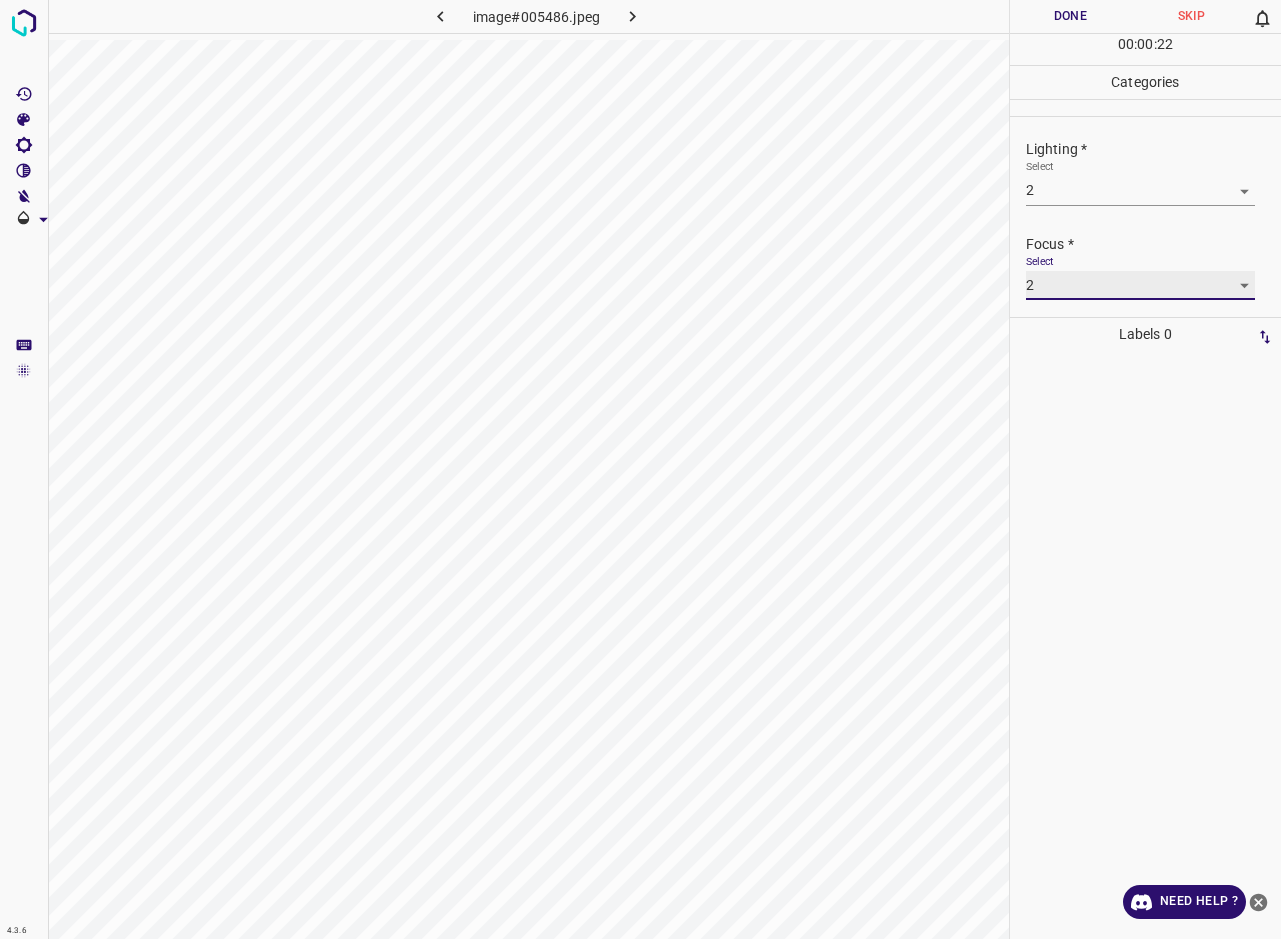 scroll, scrollTop: 98, scrollLeft: 0, axis: vertical 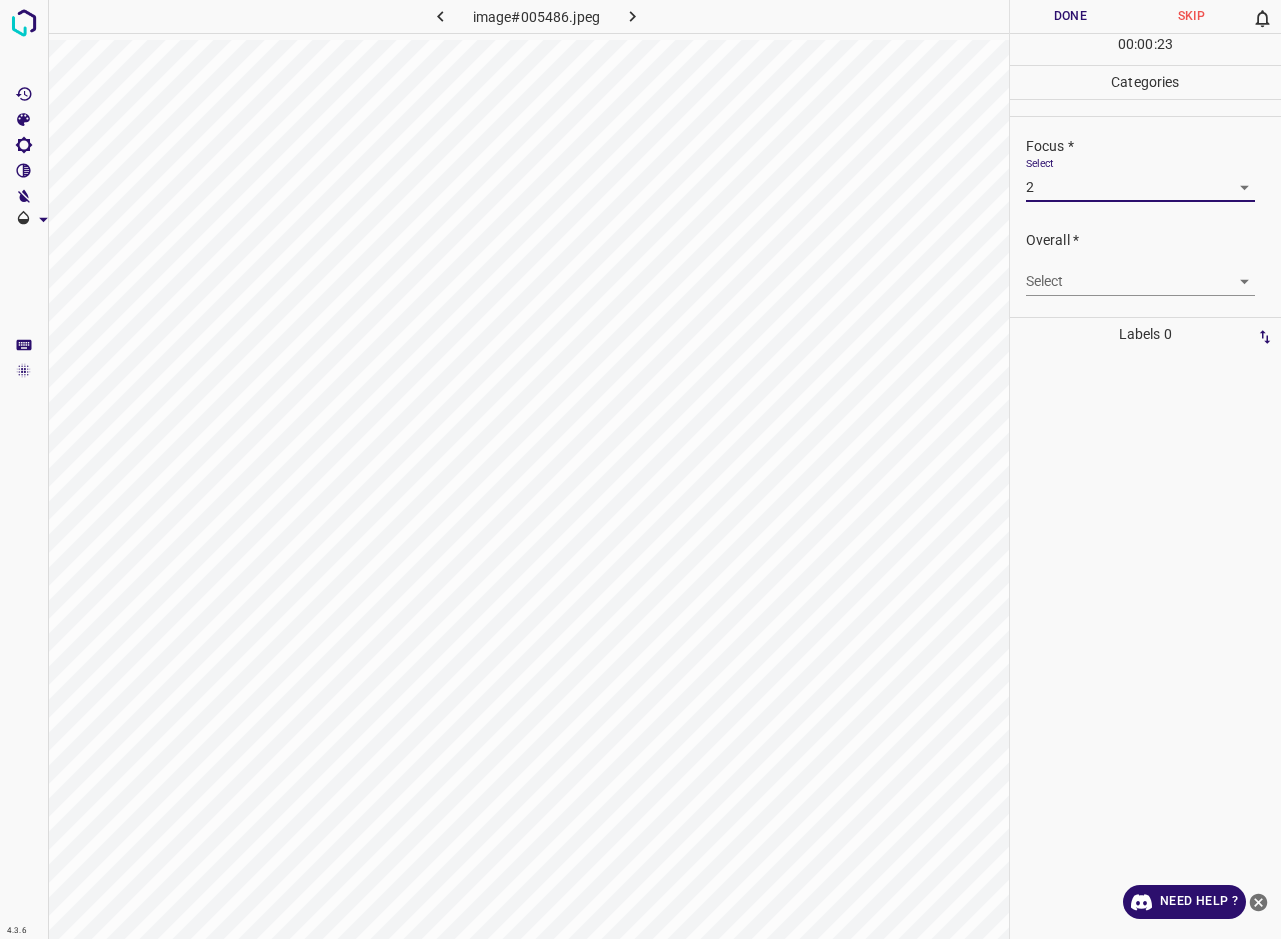 click on "4.3.6  image#005486.jpeg Done Skip 0 00   : 00   : 23   Categories Lighting *  Select 2 2 Focus *  Select 2 2 Overall *  Select ​ Labels   0 Categories 1 Lighting 2 Focus 3 Overall Tools Space Change between modes (Draw & Edit) I Auto labeling R Restore zoom M Zoom in N Zoom out Delete Delete selecte label Filters Z Restore filters X Saturation filter C Brightness filter V Contrast filter B Gray scale filter General O Download Need Help ? - Text - Hide - Delete" at bounding box center [640, 469] 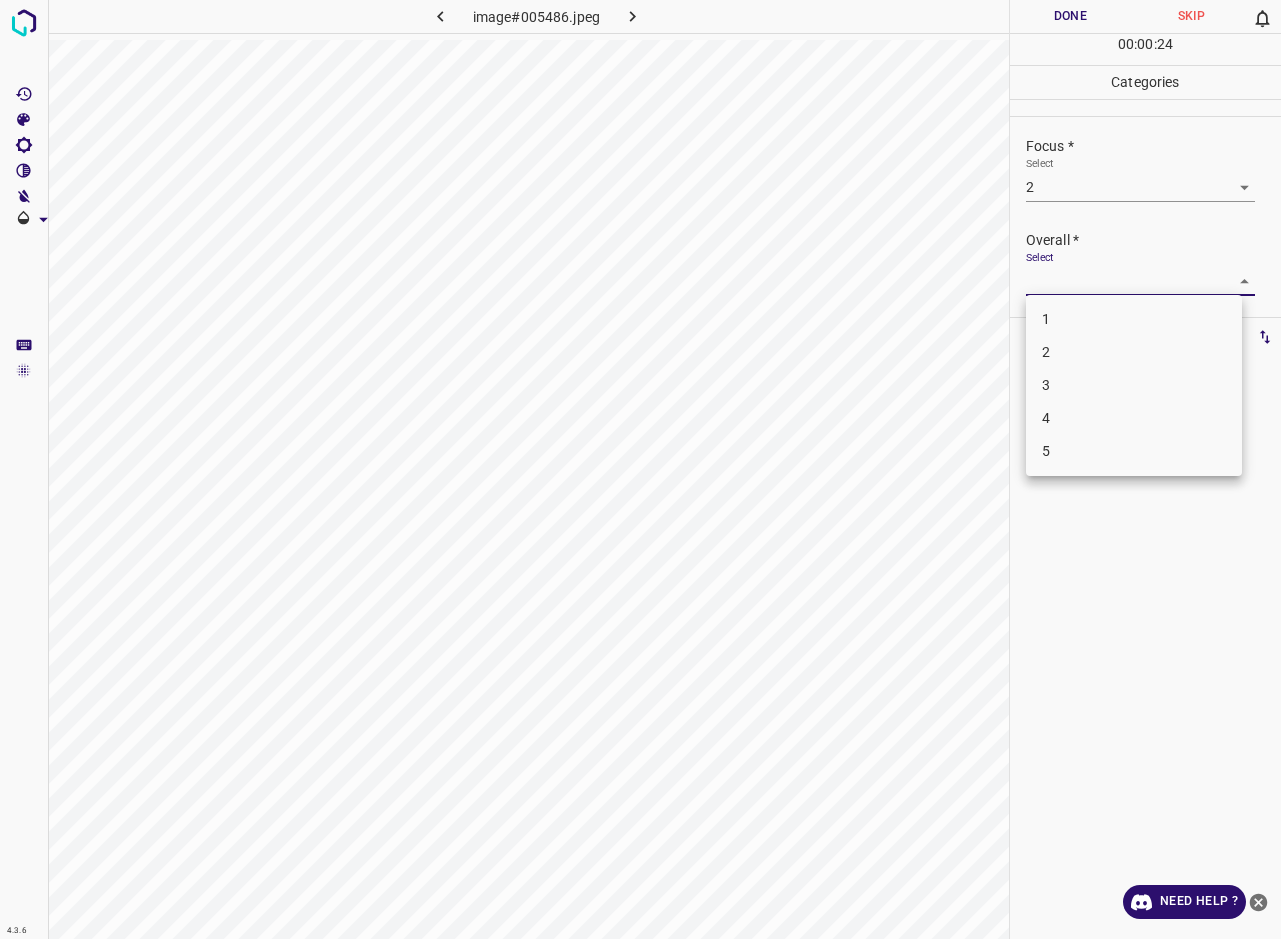 click on "2" at bounding box center (1134, 352) 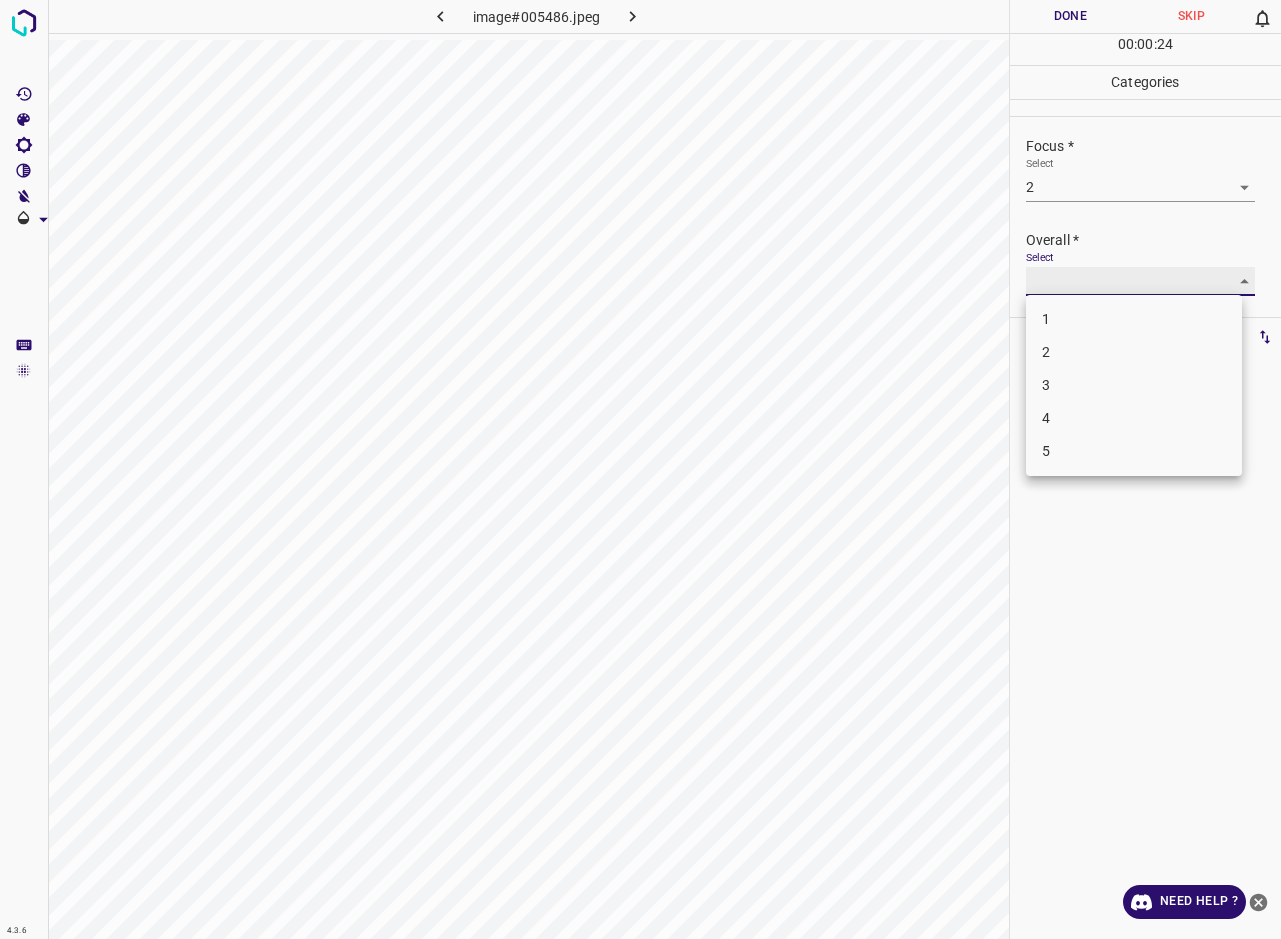 type on "2" 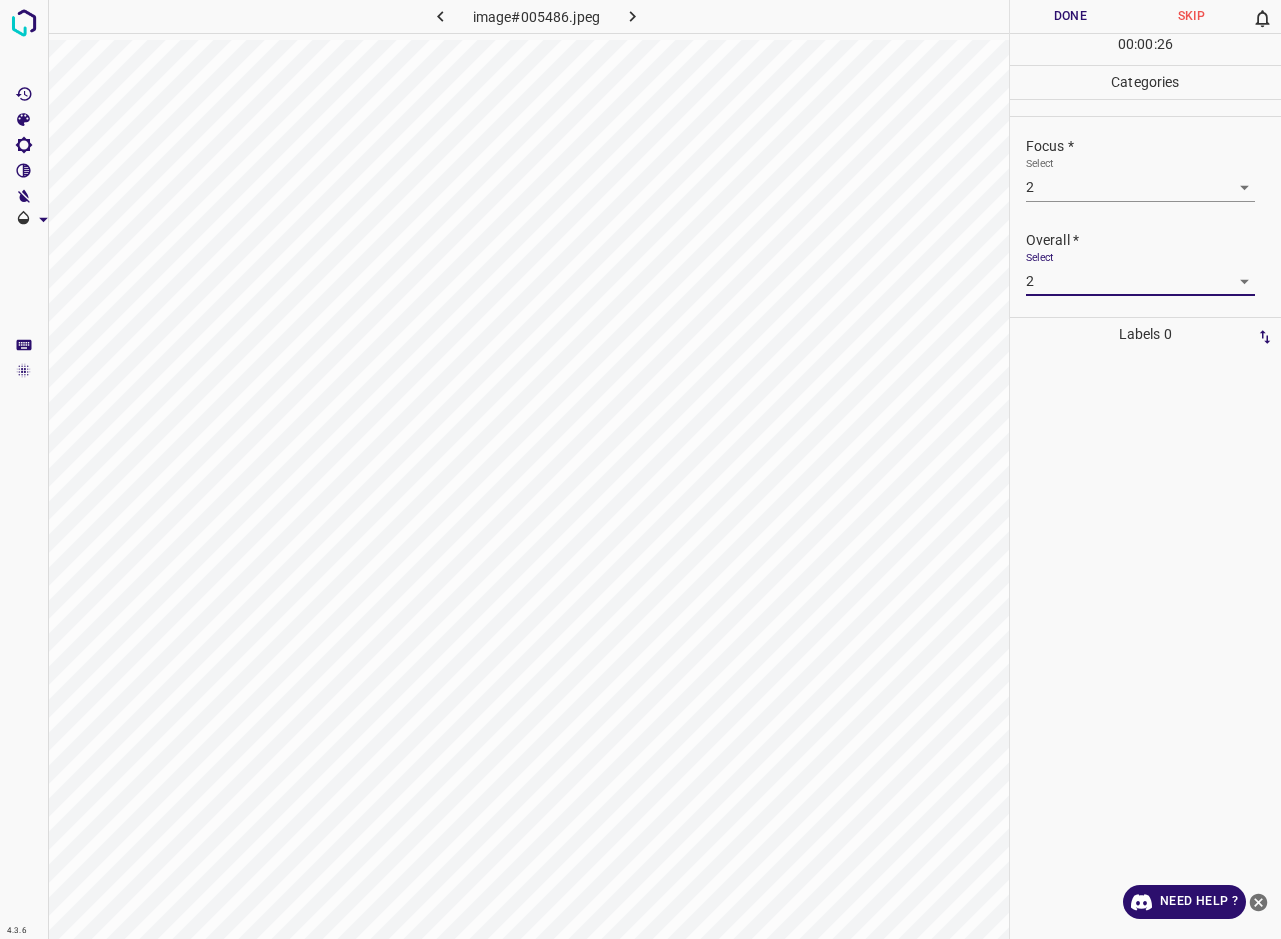 click on "Done" at bounding box center [1070, 16] 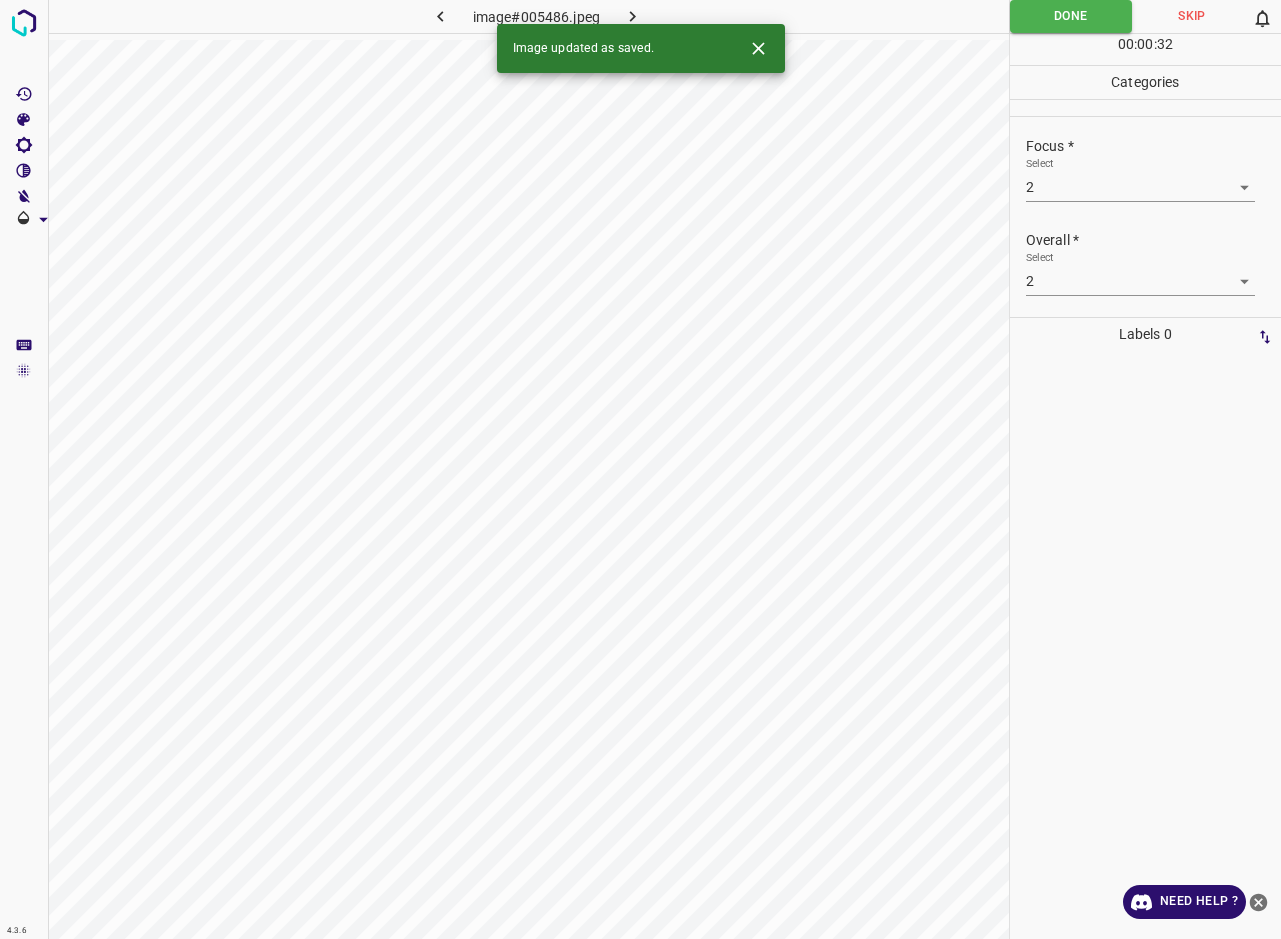 click 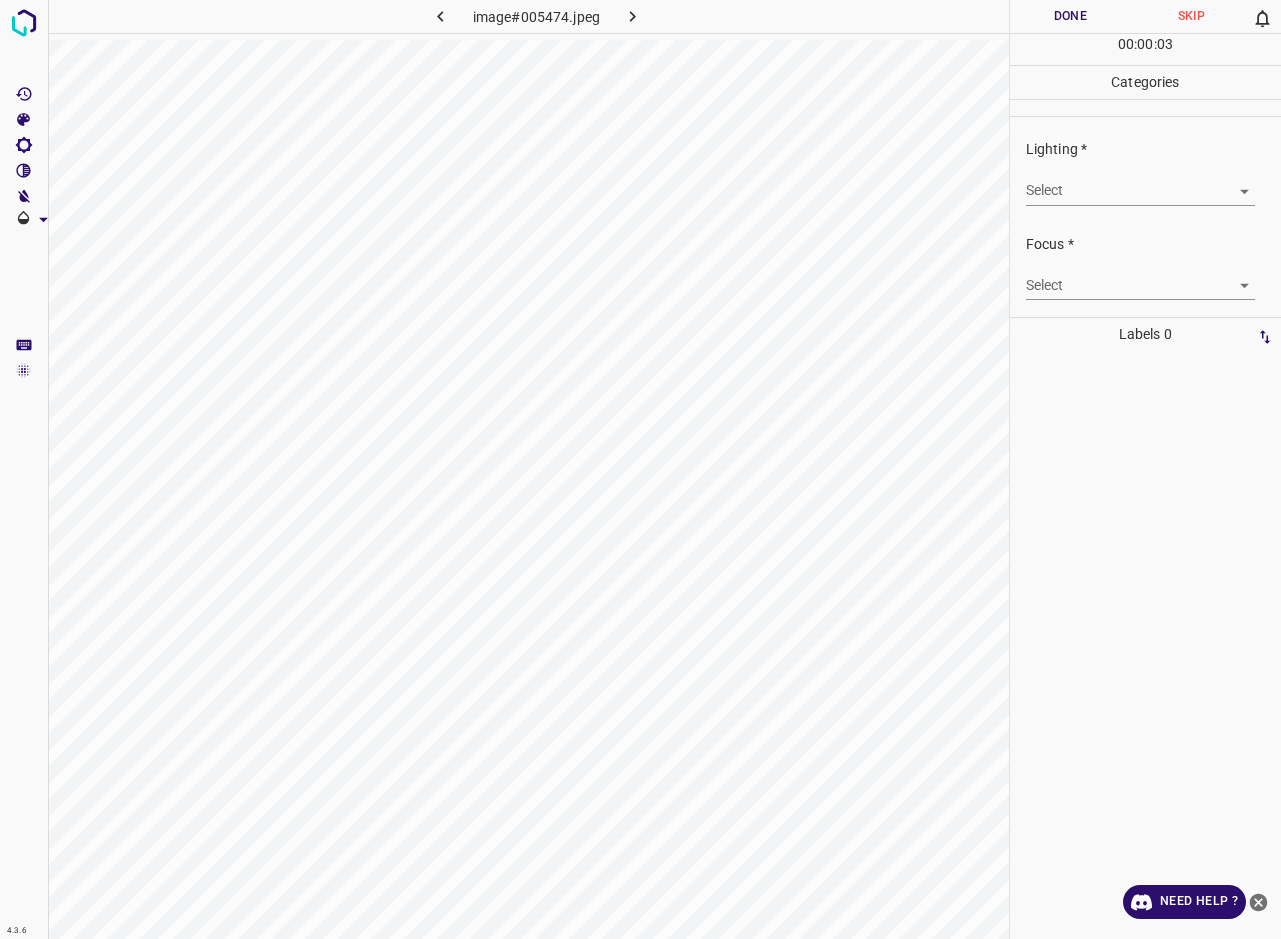click on "4.3.6  image#005474.jpeg Done Skip 0 00   : 00   : 03   Categories Lighting *  Select ​ Focus *  Select ​ Overall *  Select ​ Labels   0 Categories 1 Lighting 2 Focus 3 Overall Tools Space Change between modes (Draw & Edit) I Auto labeling R Restore zoom M Zoom in N Zoom out Delete Delete selecte label Filters Z Restore filters X Saturation filter C Brightness filter V Contrast filter B Gray scale filter General O Download Need Help ? - Text - Hide - Delete" at bounding box center (640, 469) 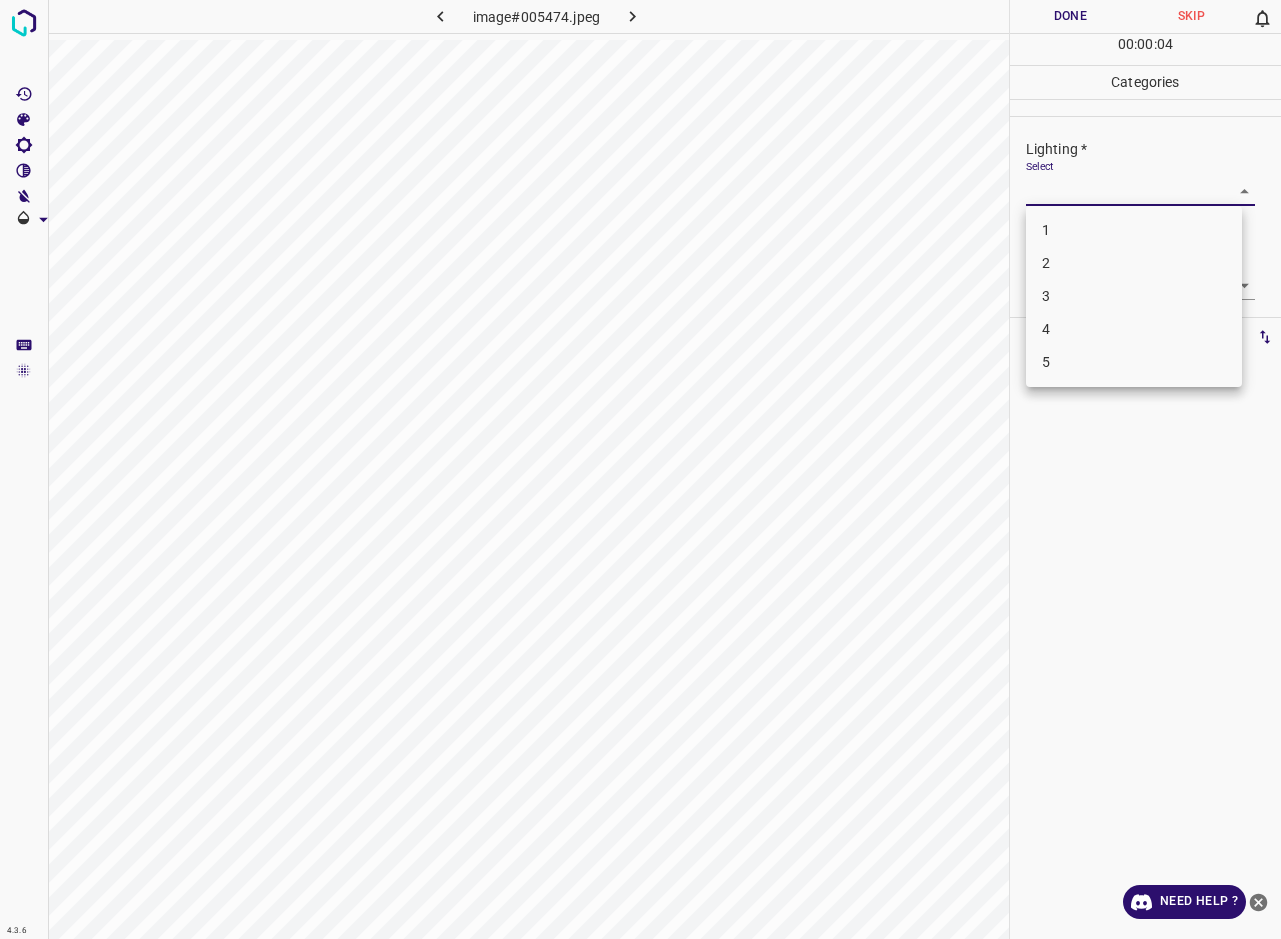 click on "2" at bounding box center [1134, 263] 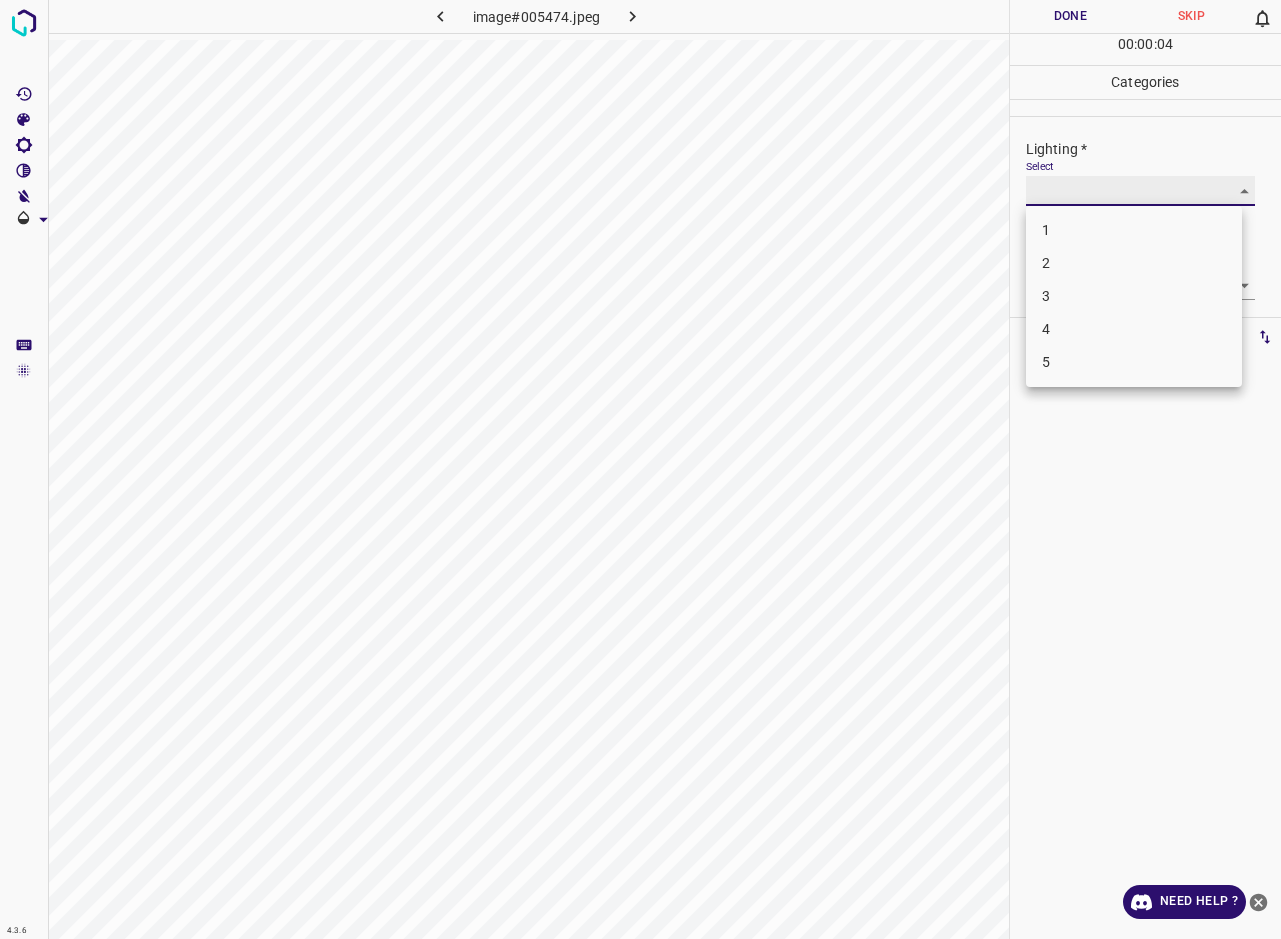 type on "2" 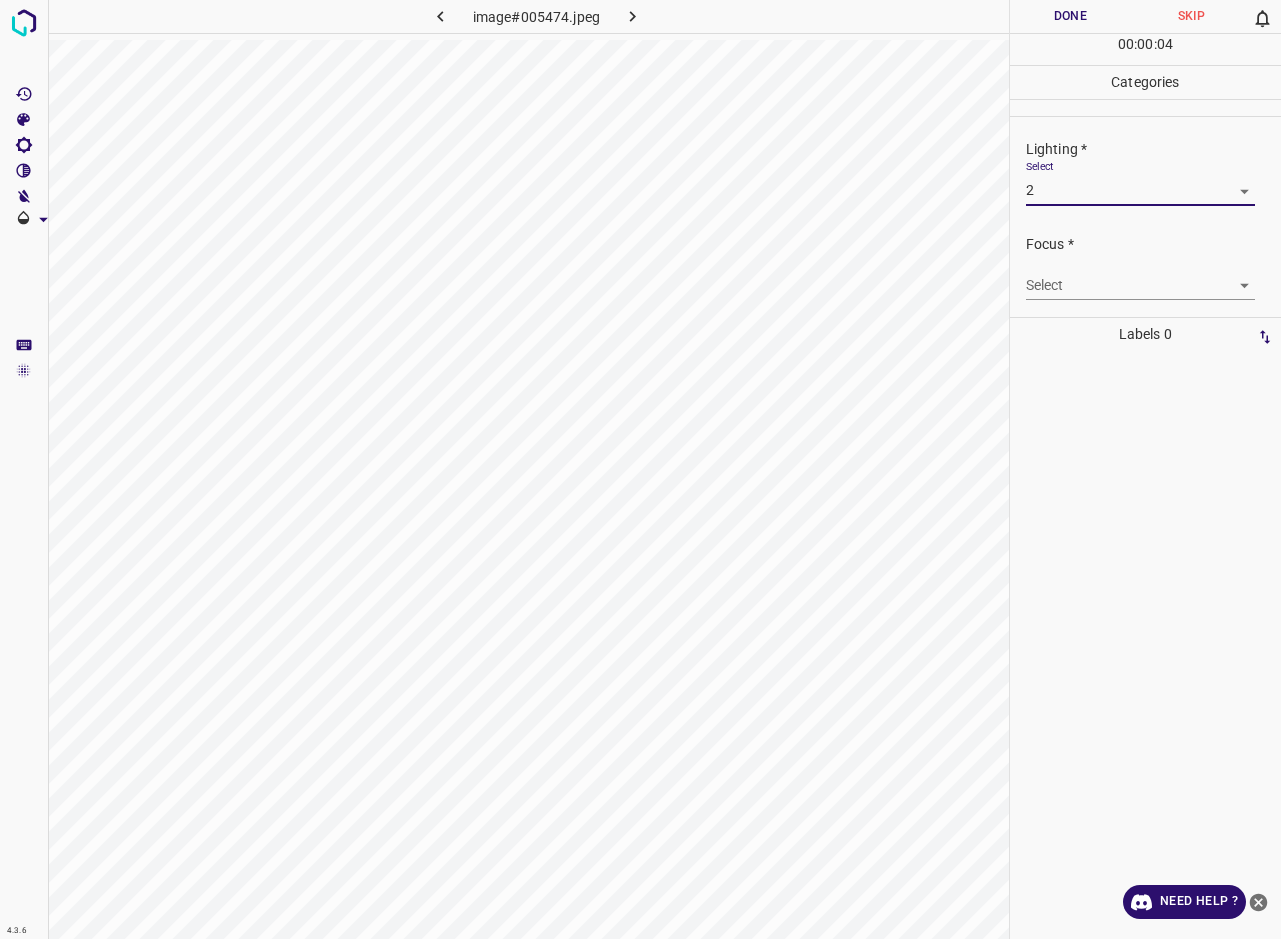 click on "4.3.6  image#005474.jpeg Done Skip 0 00   : 00   : 04   Categories Lighting *  Select 2 2 Focus *  Select ​ Overall *  Select ​ Labels   0 Categories 1 Lighting 2 Focus 3 Overall Tools Space Change between modes (Draw & Edit) I Auto labeling R Restore zoom M Zoom in N Zoom out Delete Delete selecte label Filters Z Restore filters X Saturation filter C Brightness filter V Contrast filter B Gray scale filter General O Download Need Help ? - Text - Hide - Delete" at bounding box center (640, 469) 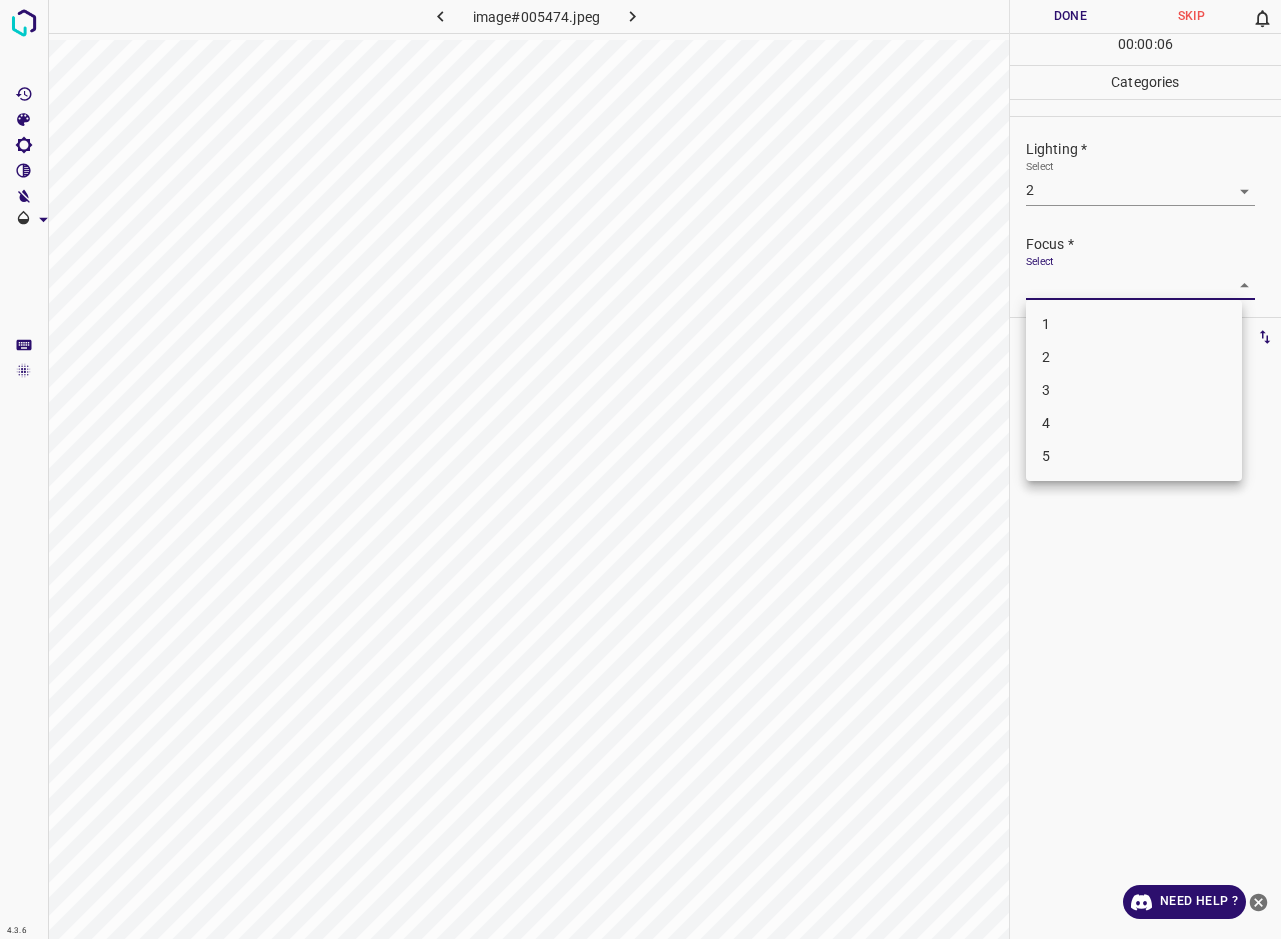 click on "2" at bounding box center (1134, 357) 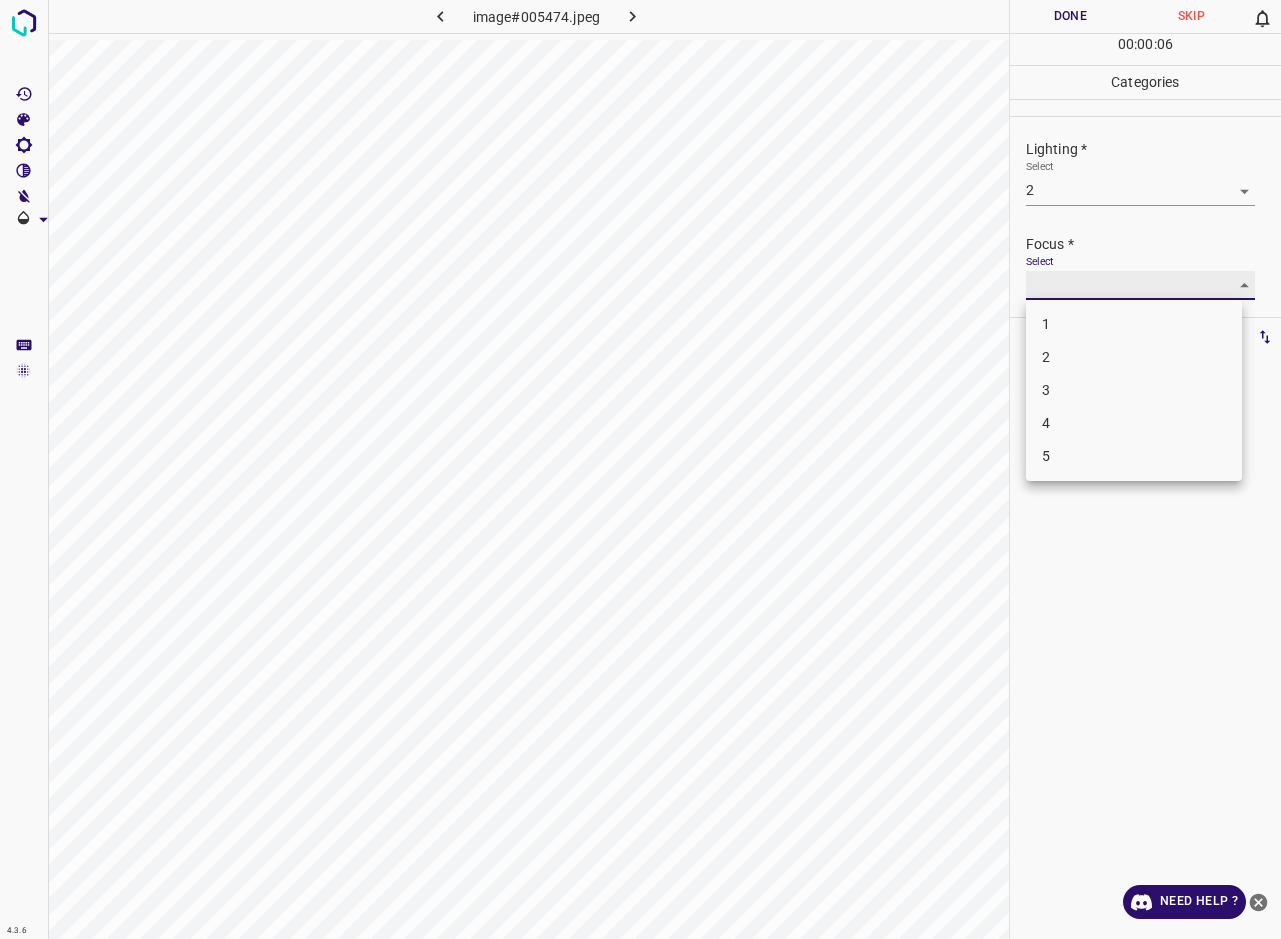 type on "2" 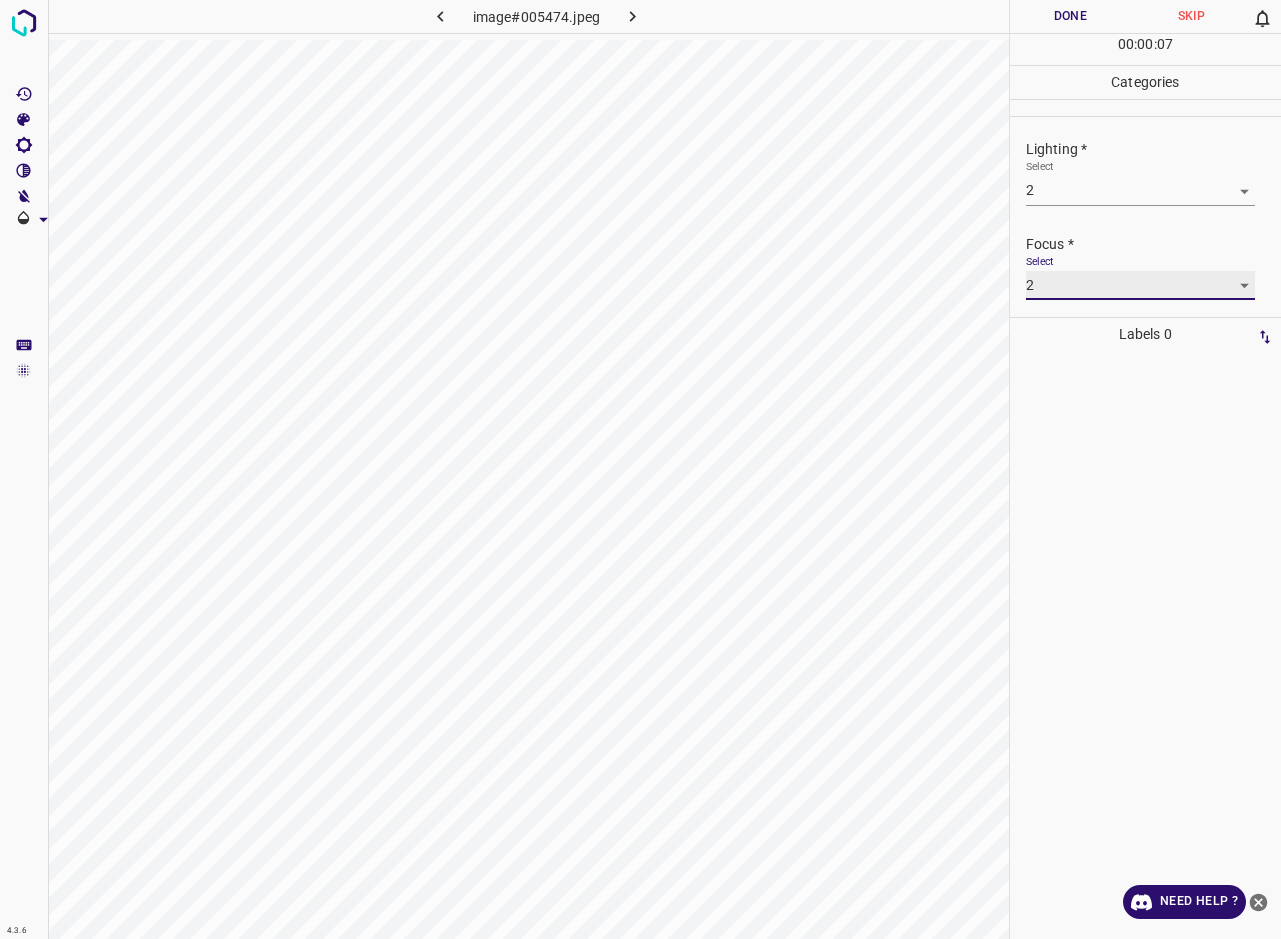 scroll, scrollTop: 35, scrollLeft: 0, axis: vertical 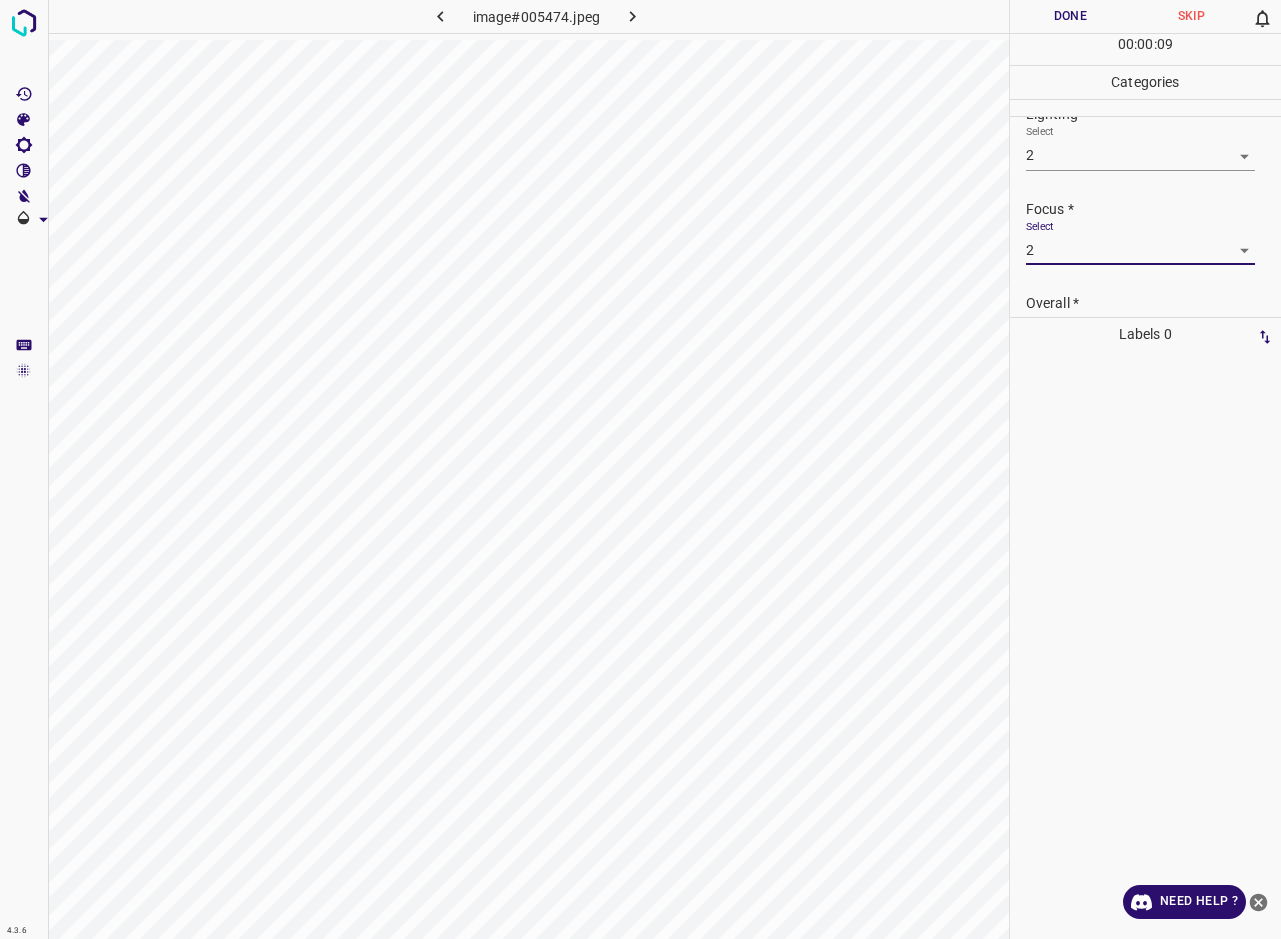 click on "Overall *" at bounding box center [1153, 303] 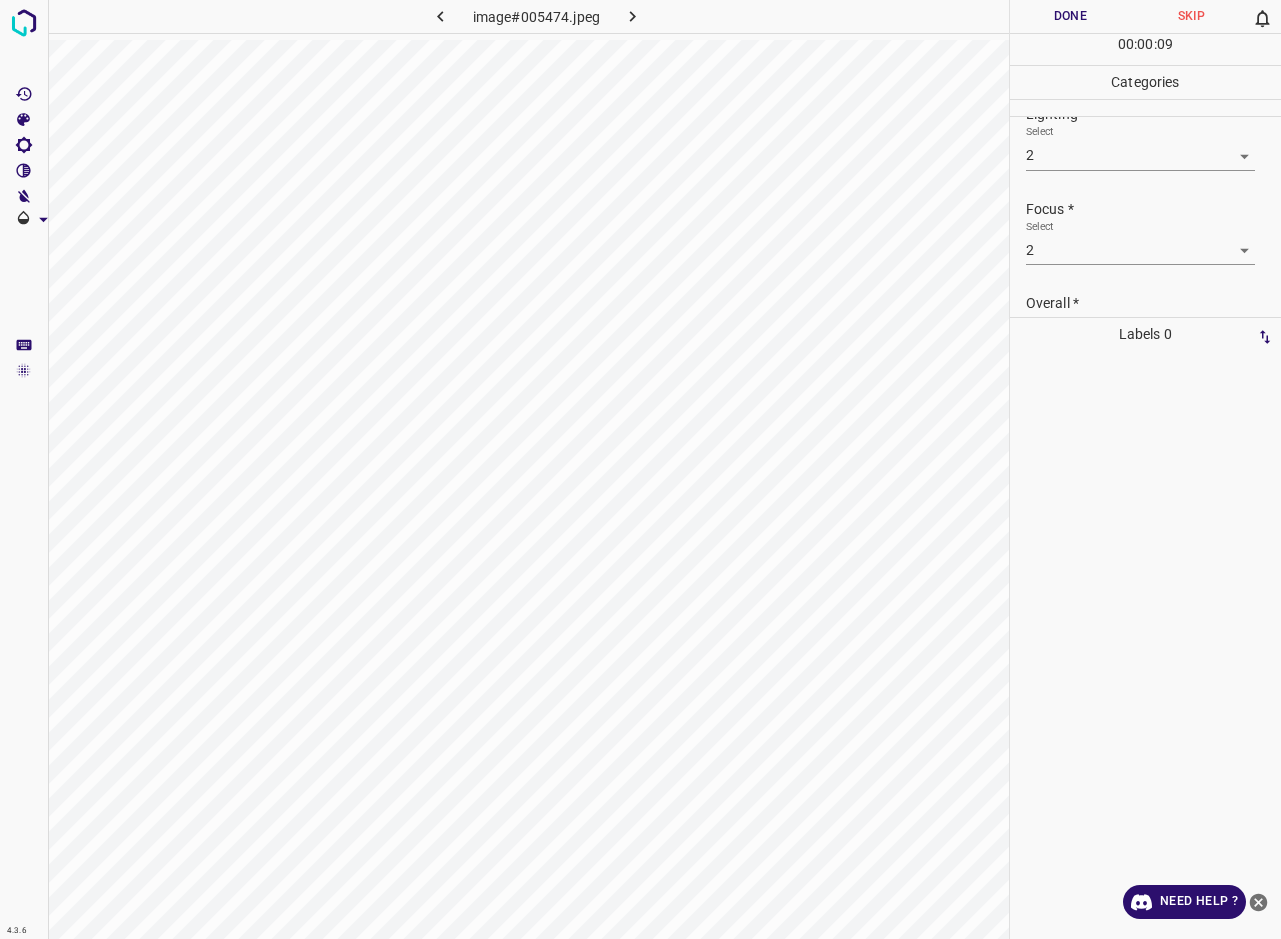 click on "Overall *" at bounding box center (1153, 303) 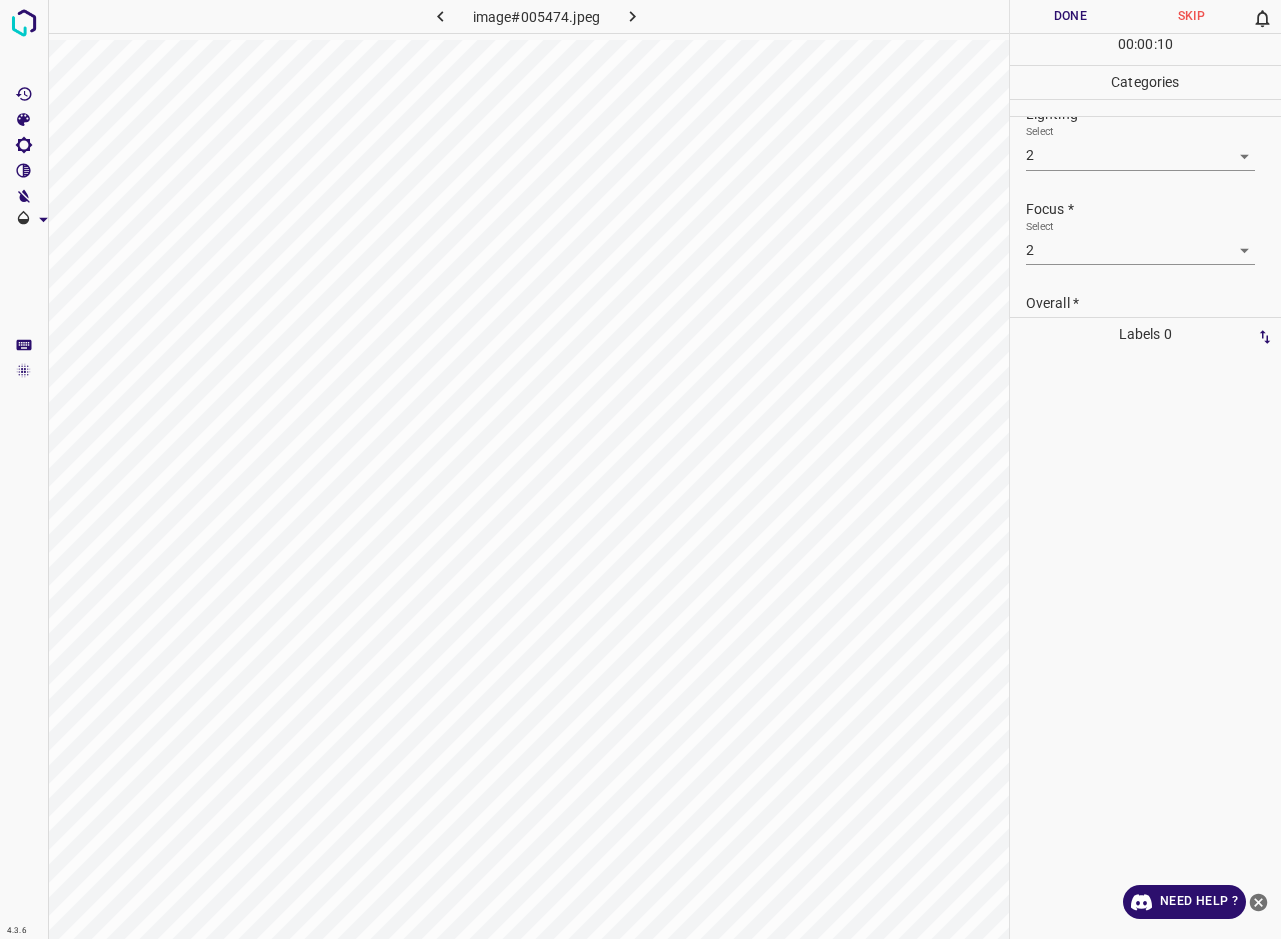 scroll, scrollTop: 87, scrollLeft: 0, axis: vertical 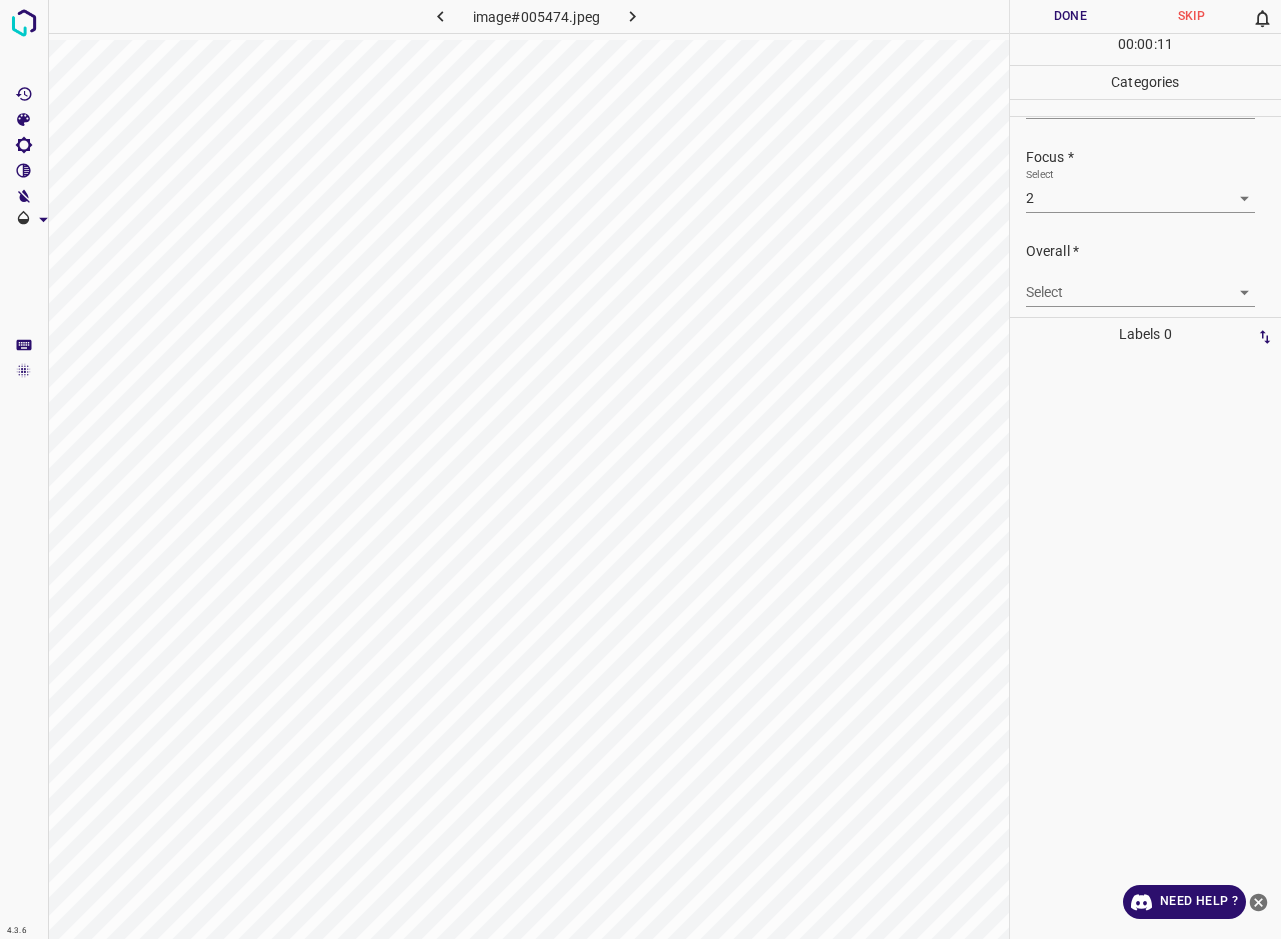 click on "4.3.6  image#005474.jpeg Done Skip 0 00   : 00   : 11   Categories Lighting *  Select 2 2 Focus *  Select 2 2 Overall *  Select ​ Labels   0 Categories 1 Lighting 2 Focus 3 Overall Tools Space Change between modes (Draw & Edit) I Auto labeling R Restore zoom M Zoom in N Zoom out Delete Delete selecte label Filters Z Restore filters X Saturation filter C Brightness filter V Contrast filter B Gray scale filter General O Download Need Help ? - Text - Hide - Delete" at bounding box center [640, 469] 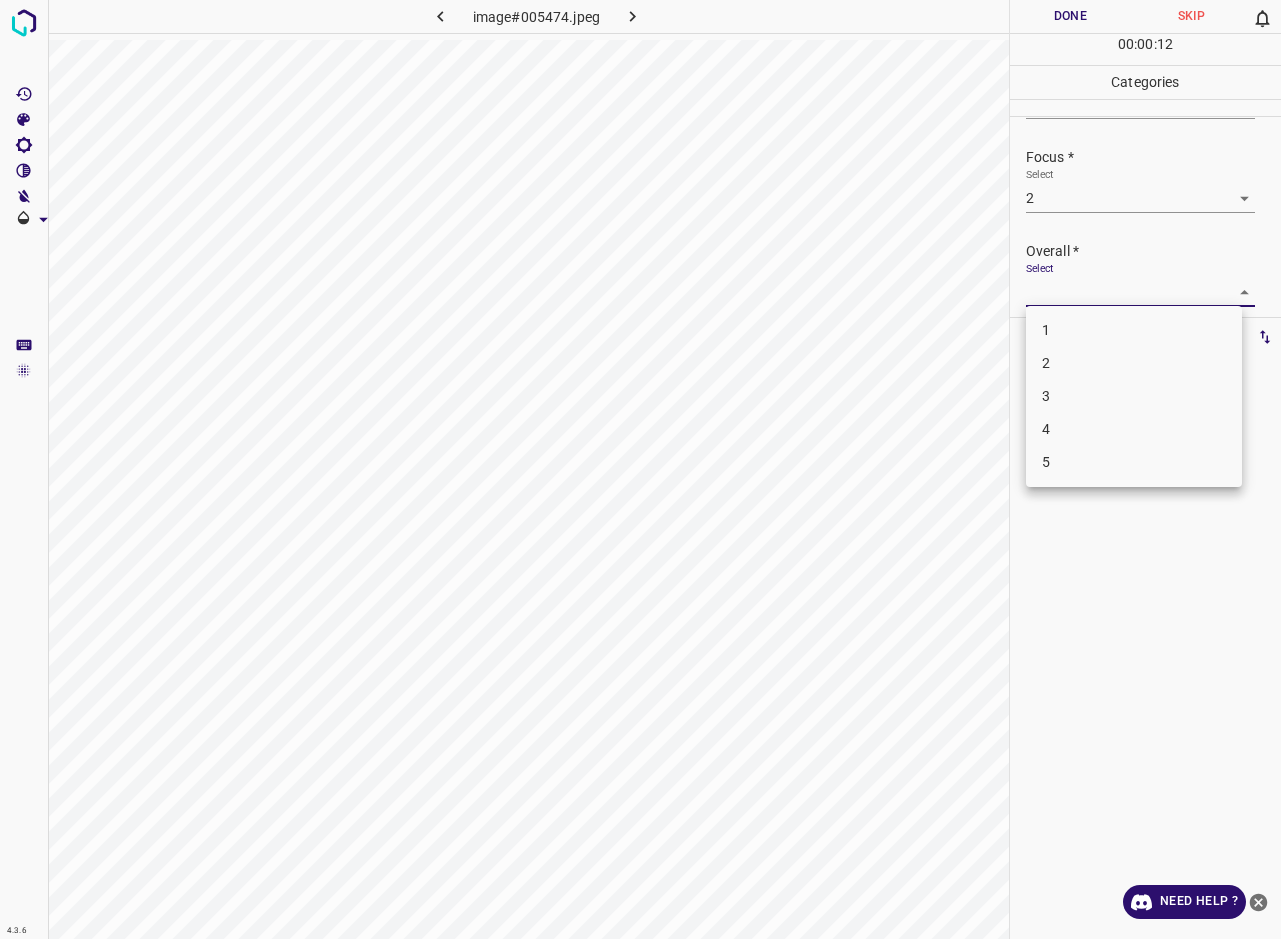 click on "2" at bounding box center (1134, 363) 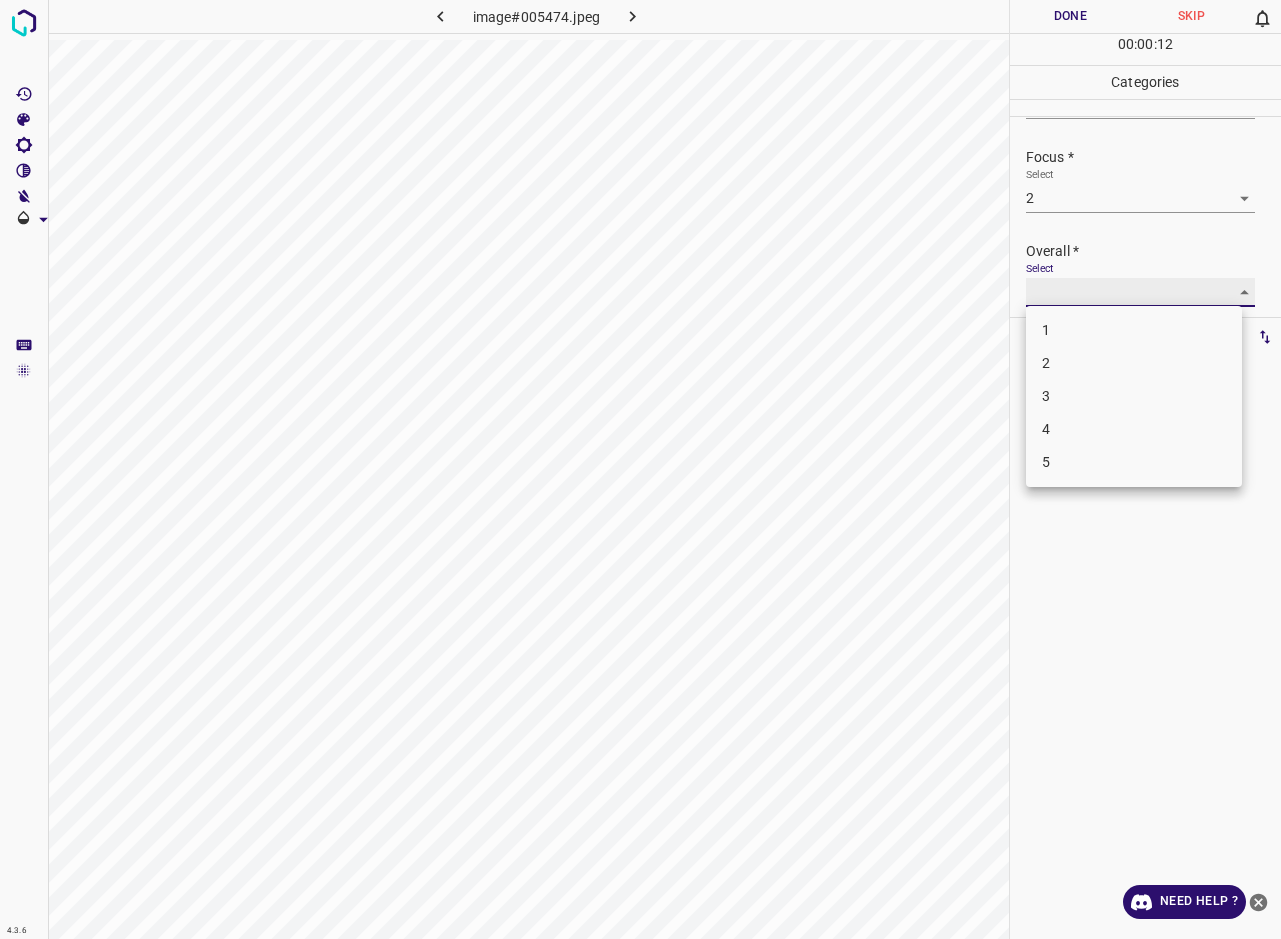type on "2" 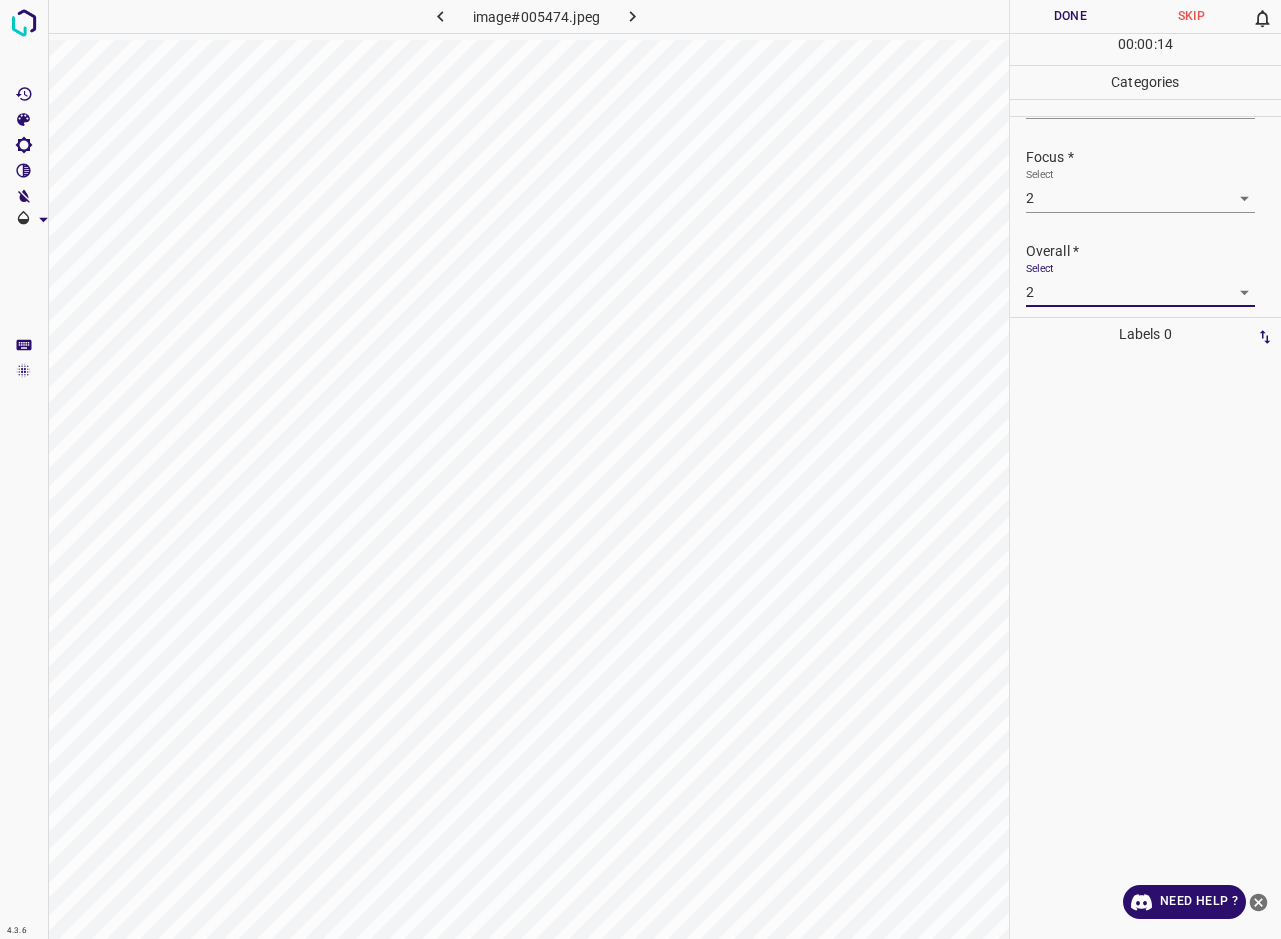 click on "Done" at bounding box center (1070, 16) 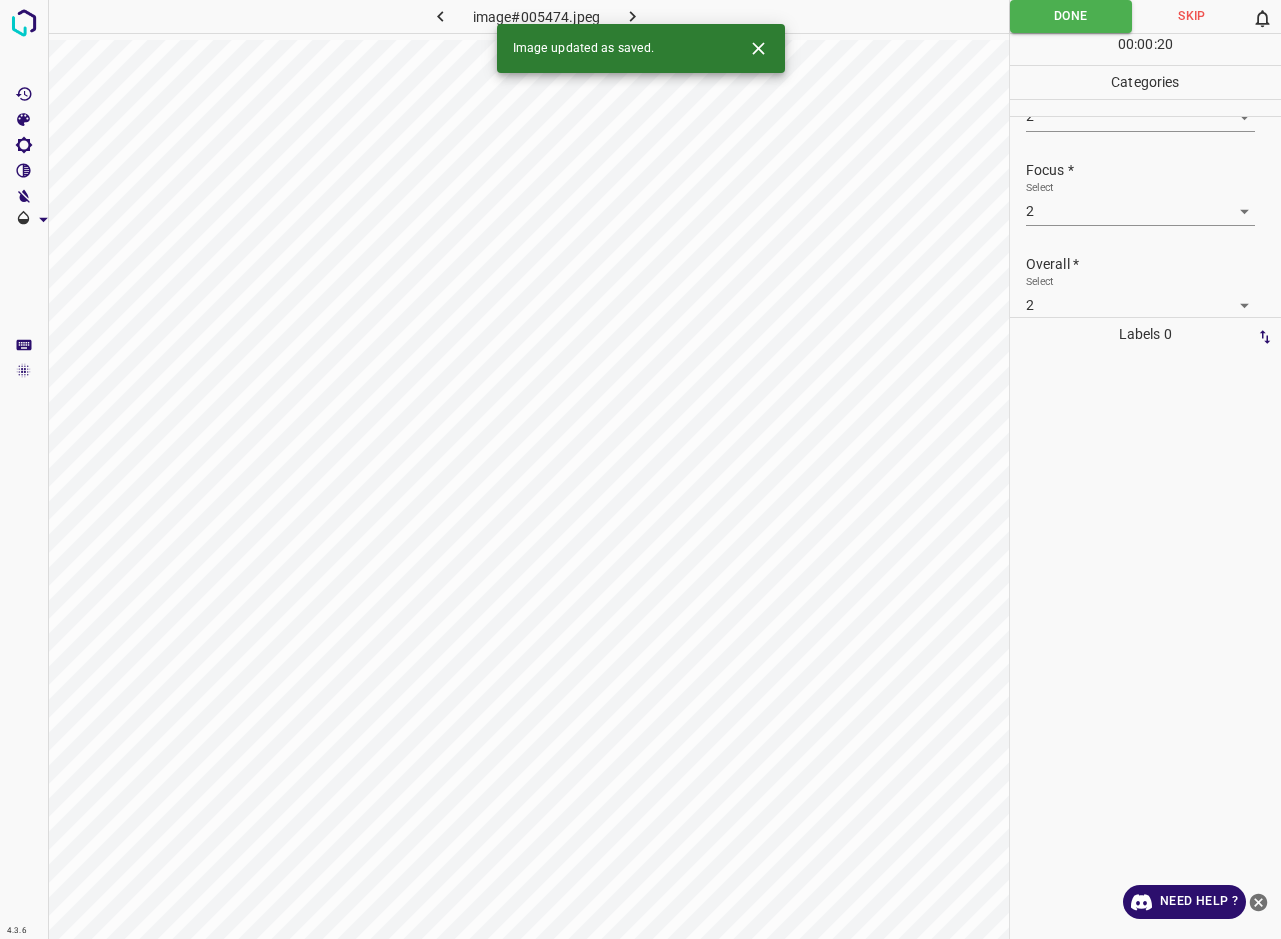 scroll, scrollTop: 58, scrollLeft: 0, axis: vertical 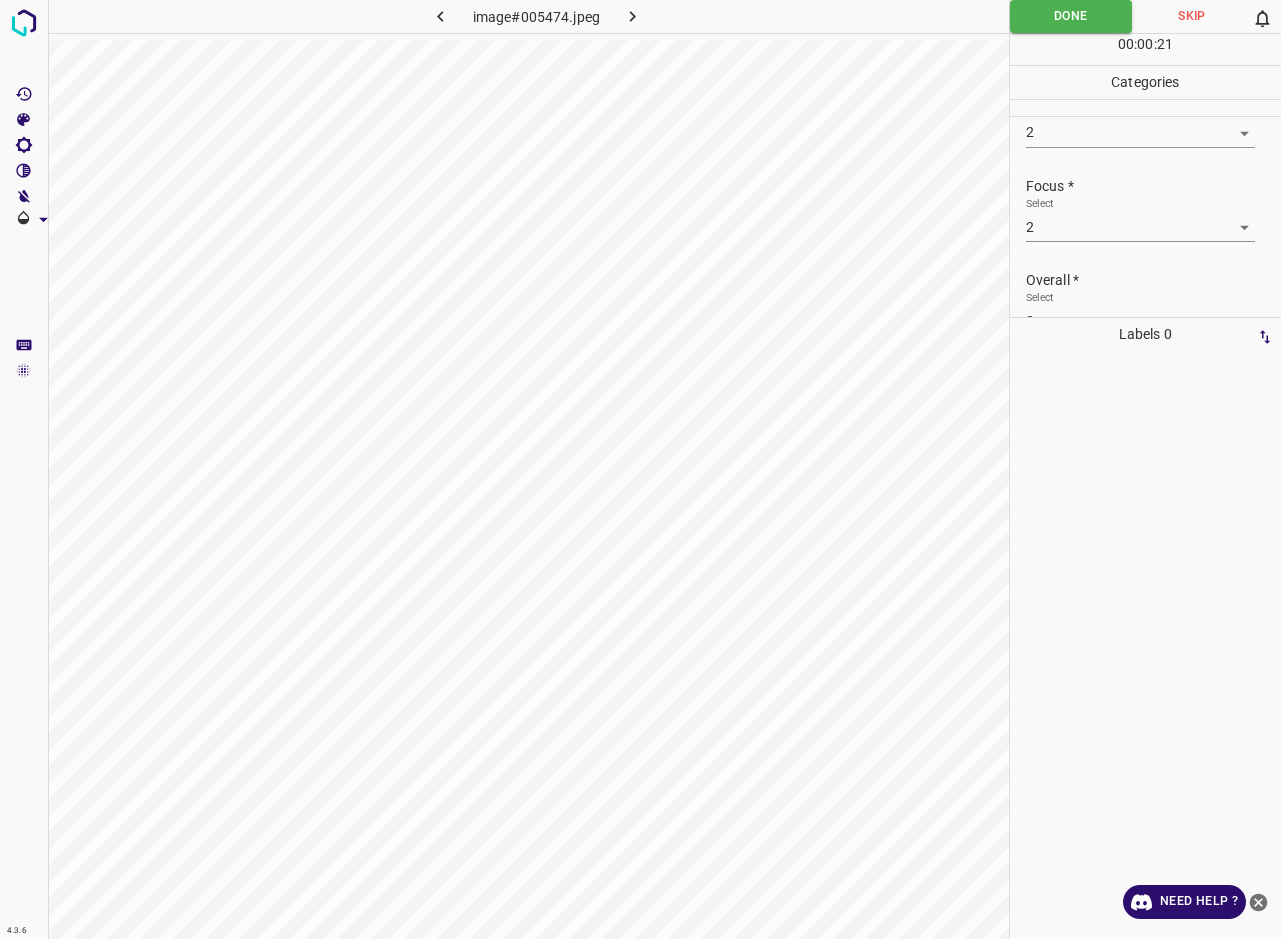 click 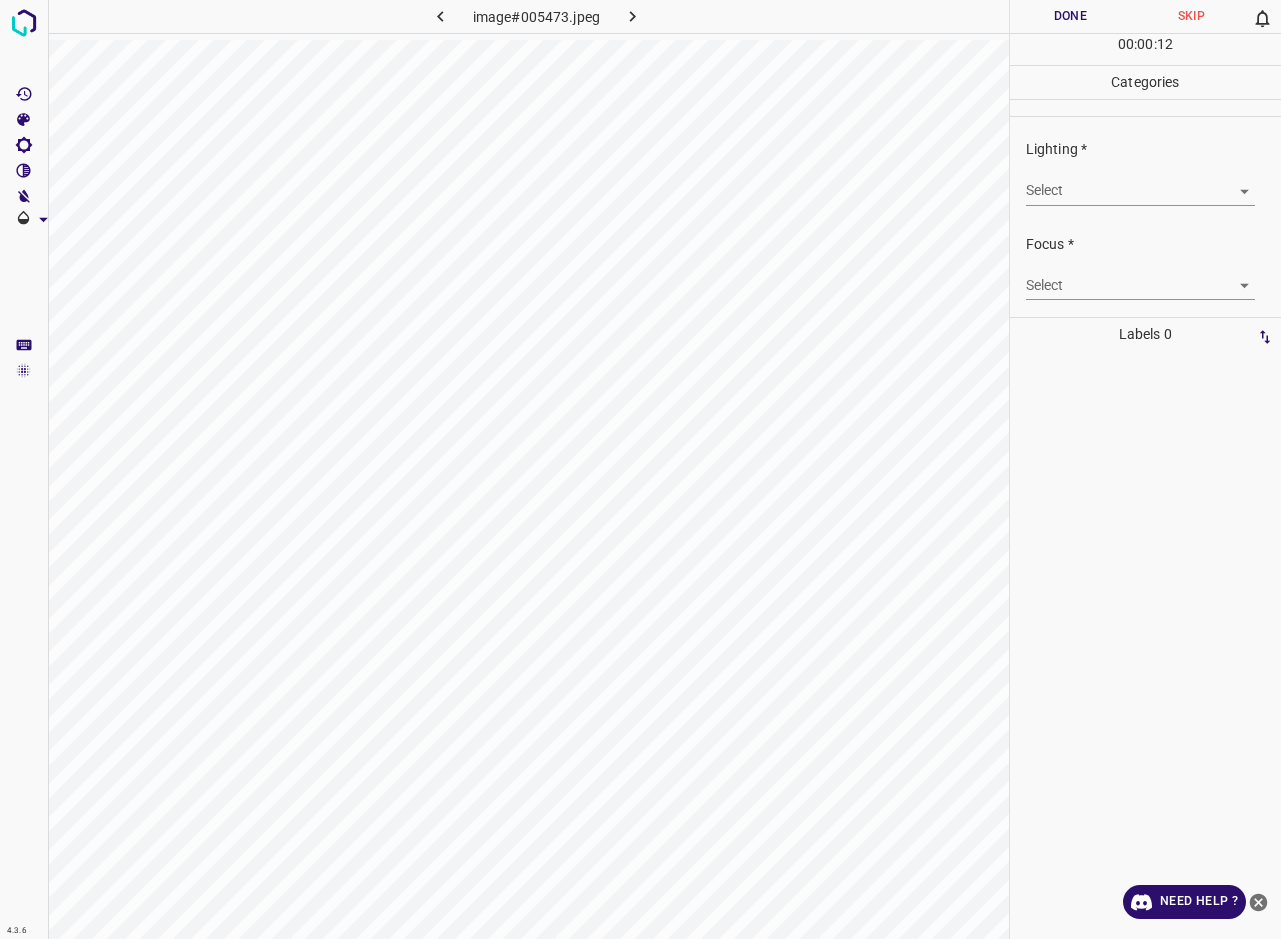click on "4.3.6  image#005473.jpeg Done Skip 0 00   : 00   : 12   Categories Lighting *  Select ​ Focus *  Select ​ Overall *  Select ​ Labels   0 Categories 1 Lighting 2 Focus 3 Overall Tools Space Change between modes (Draw & Edit) I Auto labeling R Restore zoom M Zoom in N Zoom out Delete Delete selecte label Filters Z Restore filters X Saturation filter C Brightness filter V Contrast filter B Gray scale filter General O Download Need Help ? - Text - Hide - Delete" at bounding box center [640, 469] 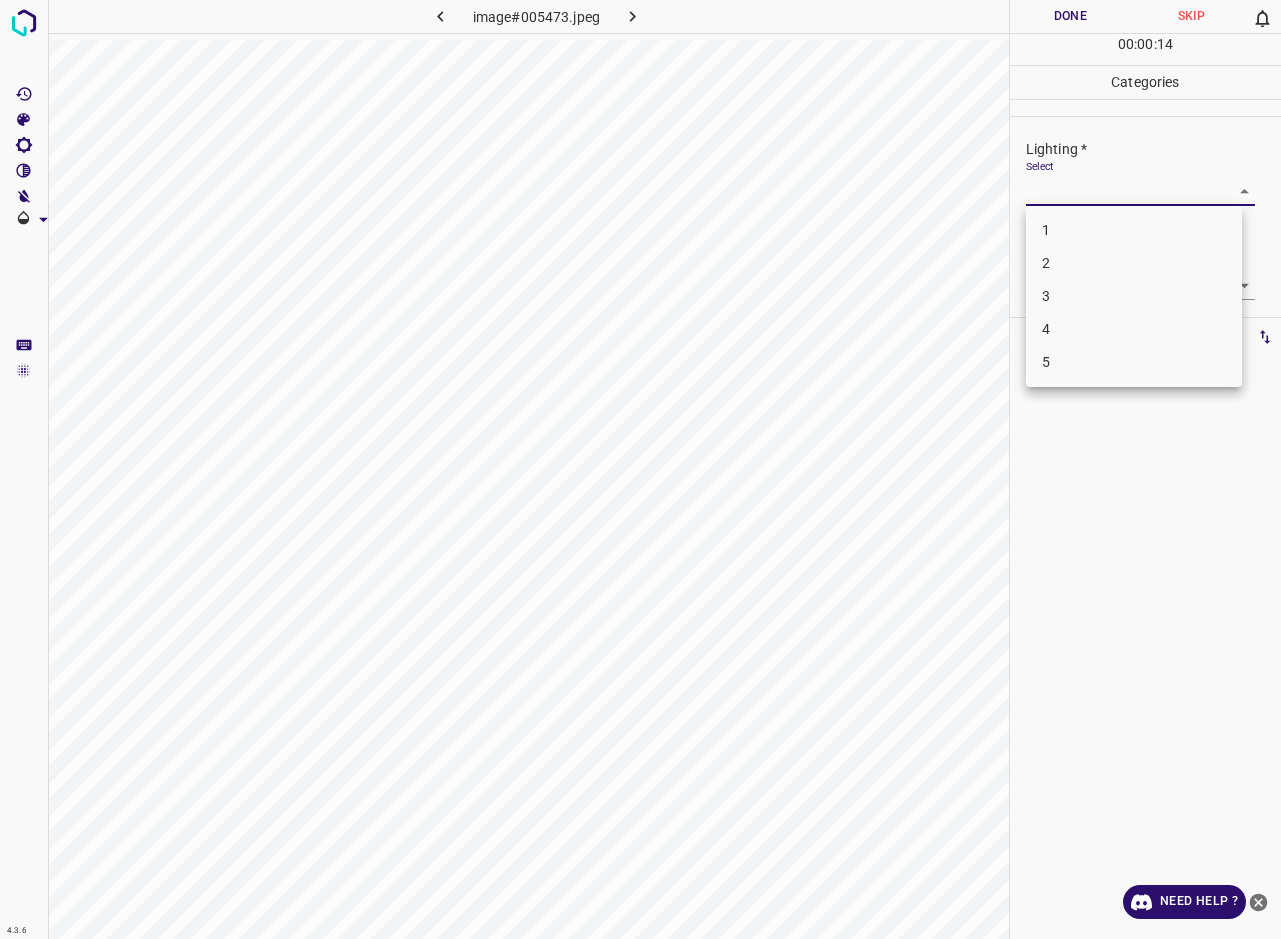 click on "3" at bounding box center [1134, 296] 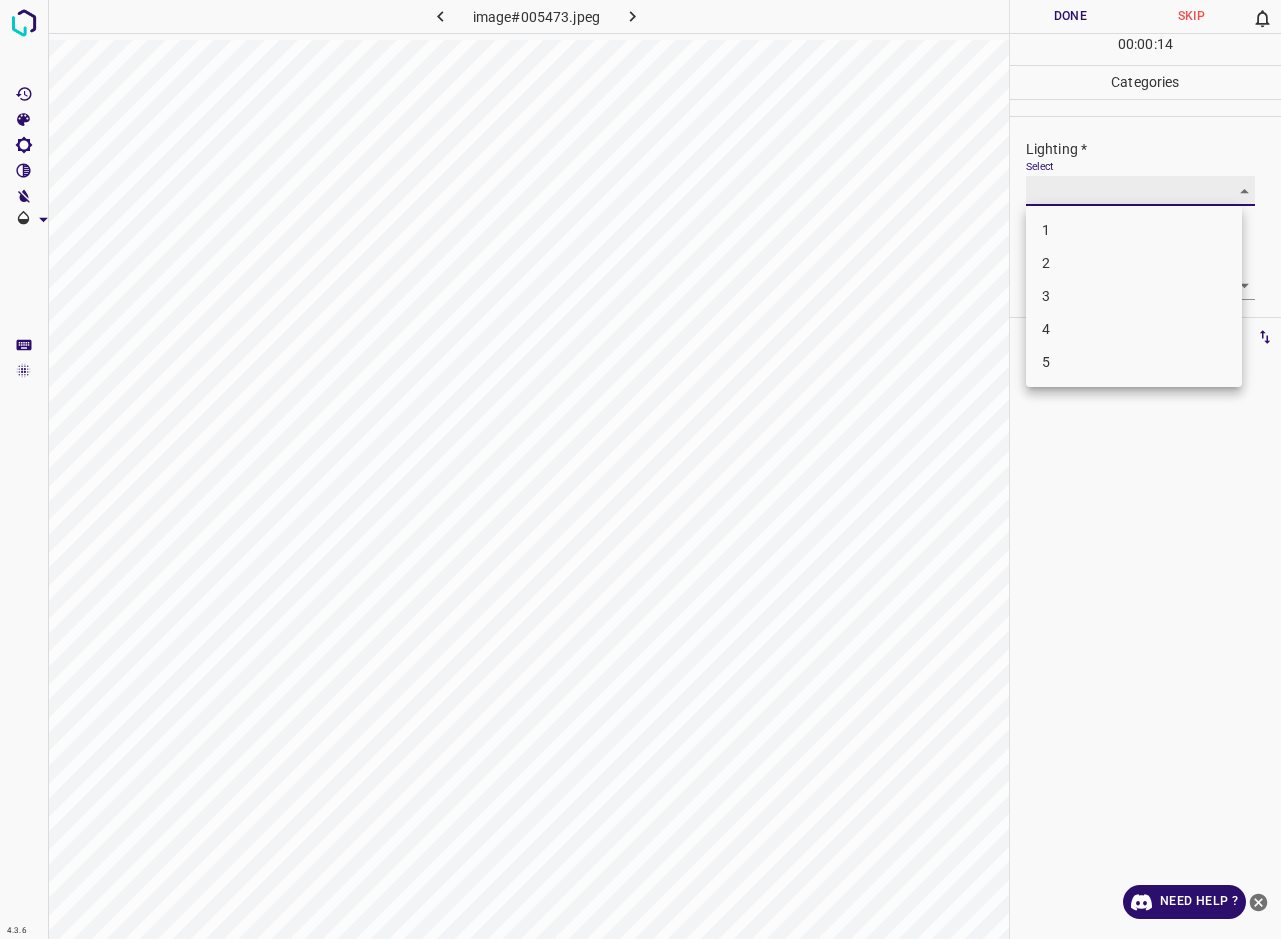 type on "3" 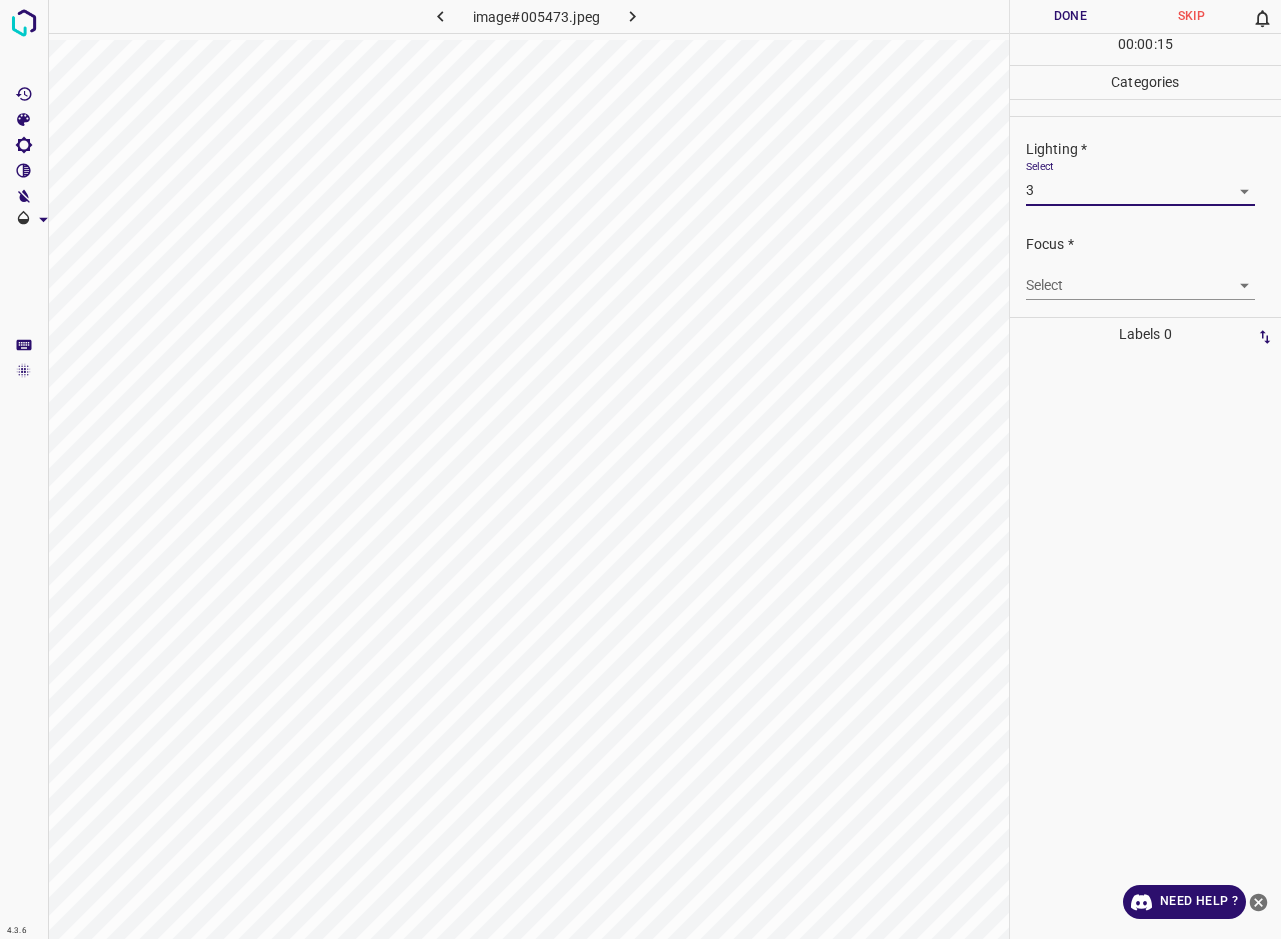 click on "4.3.6  image#005473.jpeg Done Skip 0 00   : 00   : 15   Categories Lighting *  Select 3 3 Focus *  Select ​ Overall *  Select ​ Labels   0 Categories 1 Lighting 2 Focus 3 Overall Tools Space Change between modes (Draw & Edit) I Auto labeling R Restore zoom M Zoom in N Zoom out Delete Delete selecte label Filters Z Restore filters X Saturation filter C Brightness filter V Contrast filter B Gray scale filter General O Download Need Help ? - Text - Hide - Delete" at bounding box center (640, 469) 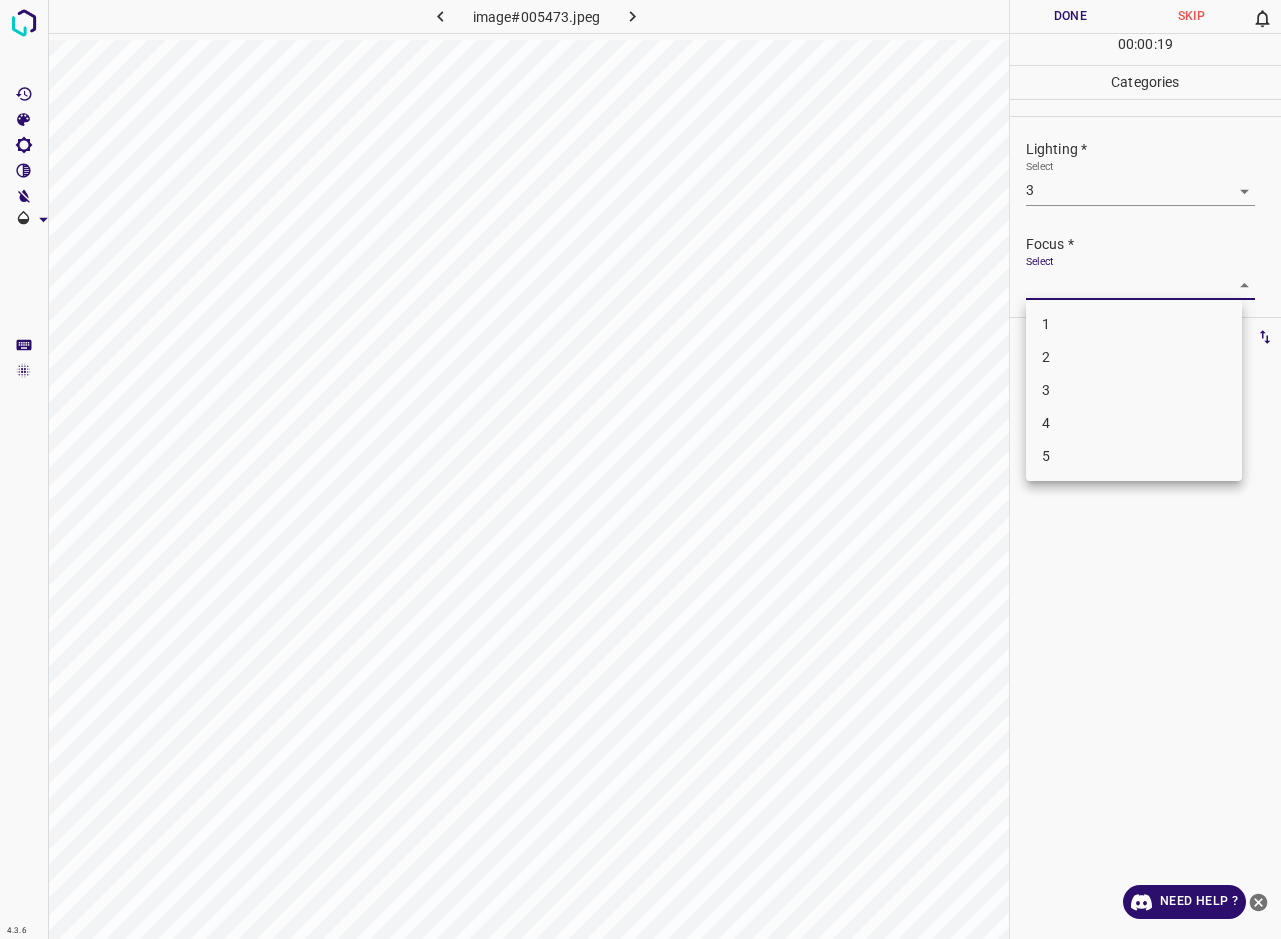 click on "3" at bounding box center (1134, 390) 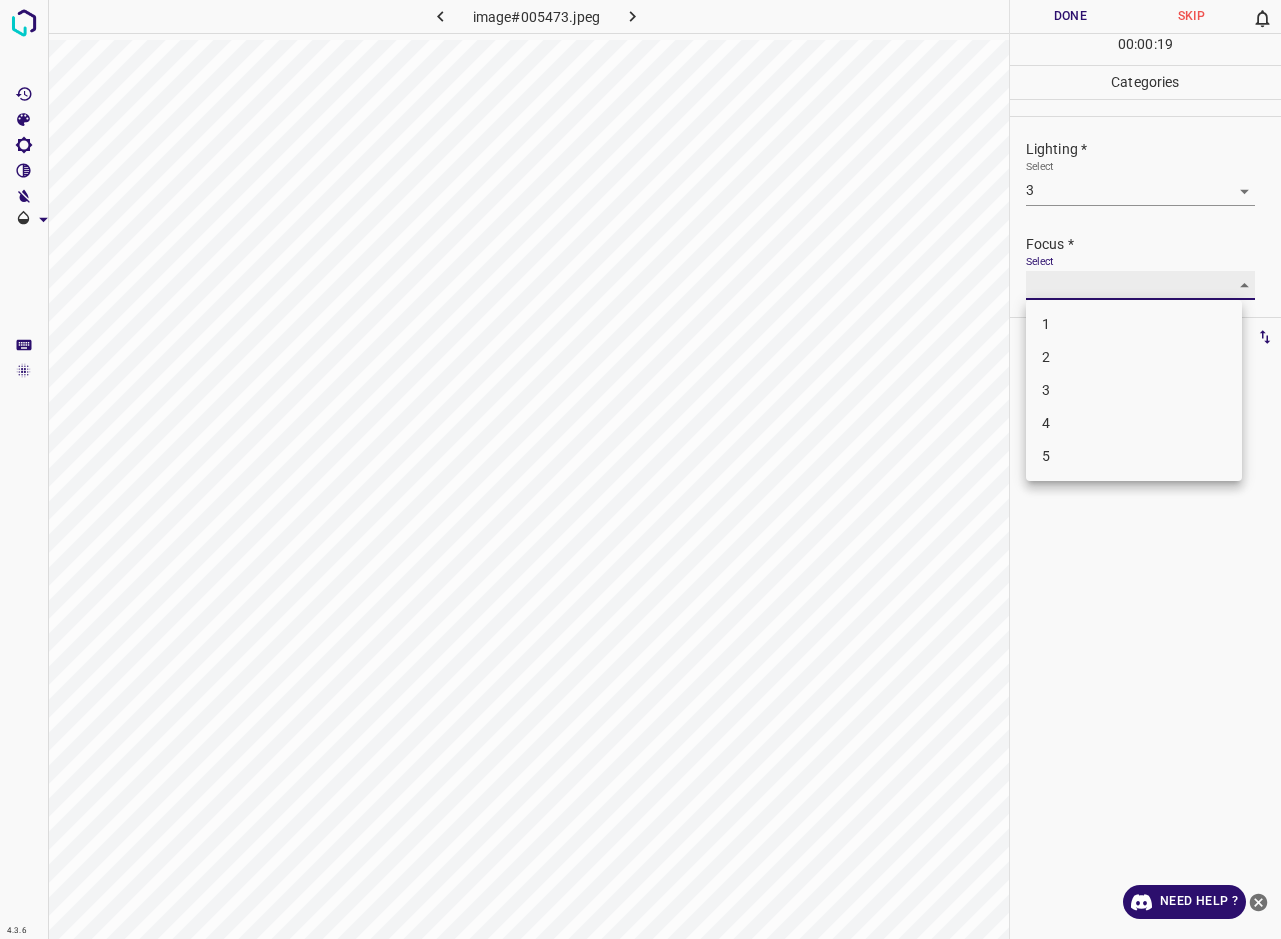 type on "3" 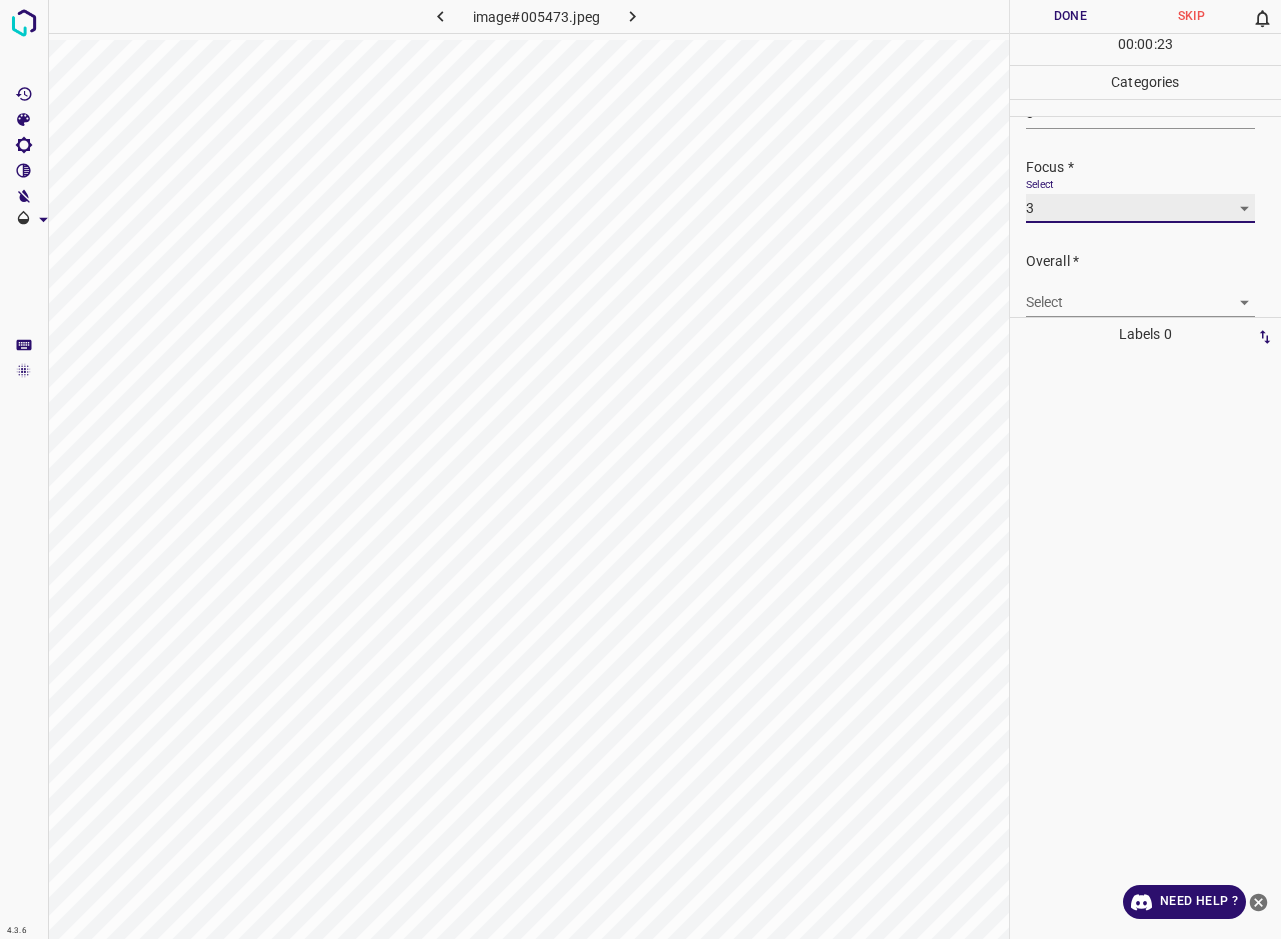 scroll, scrollTop: 88, scrollLeft: 0, axis: vertical 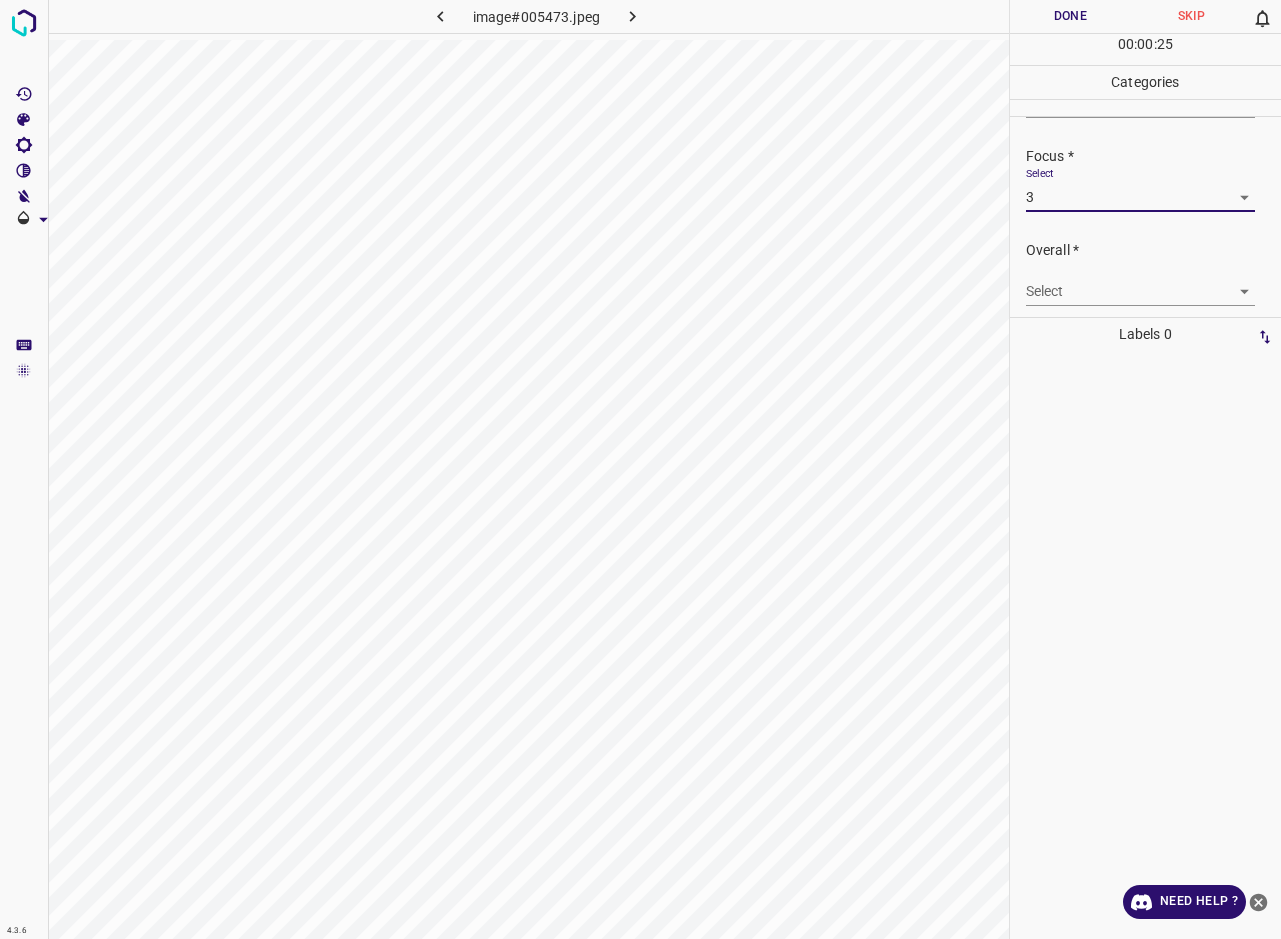 click on "4.3.6  image#005473.jpeg Done Skip 0 00   : 00   : 25   Categories Lighting *  Select 3 3 Focus *  Select 3 3 Overall *  Select ​ Labels   0 Categories 1 Lighting 2 Focus 3 Overall Tools Space Change between modes (Draw & Edit) I Auto labeling R Restore zoom M Zoom in N Zoom out Delete Delete selecte label Filters Z Restore filters X Saturation filter C Brightness filter V Contrast filter B Gray scale filter General O Download Need Help ? - Text - Hide - Delete" at bounding box center [640, 469] 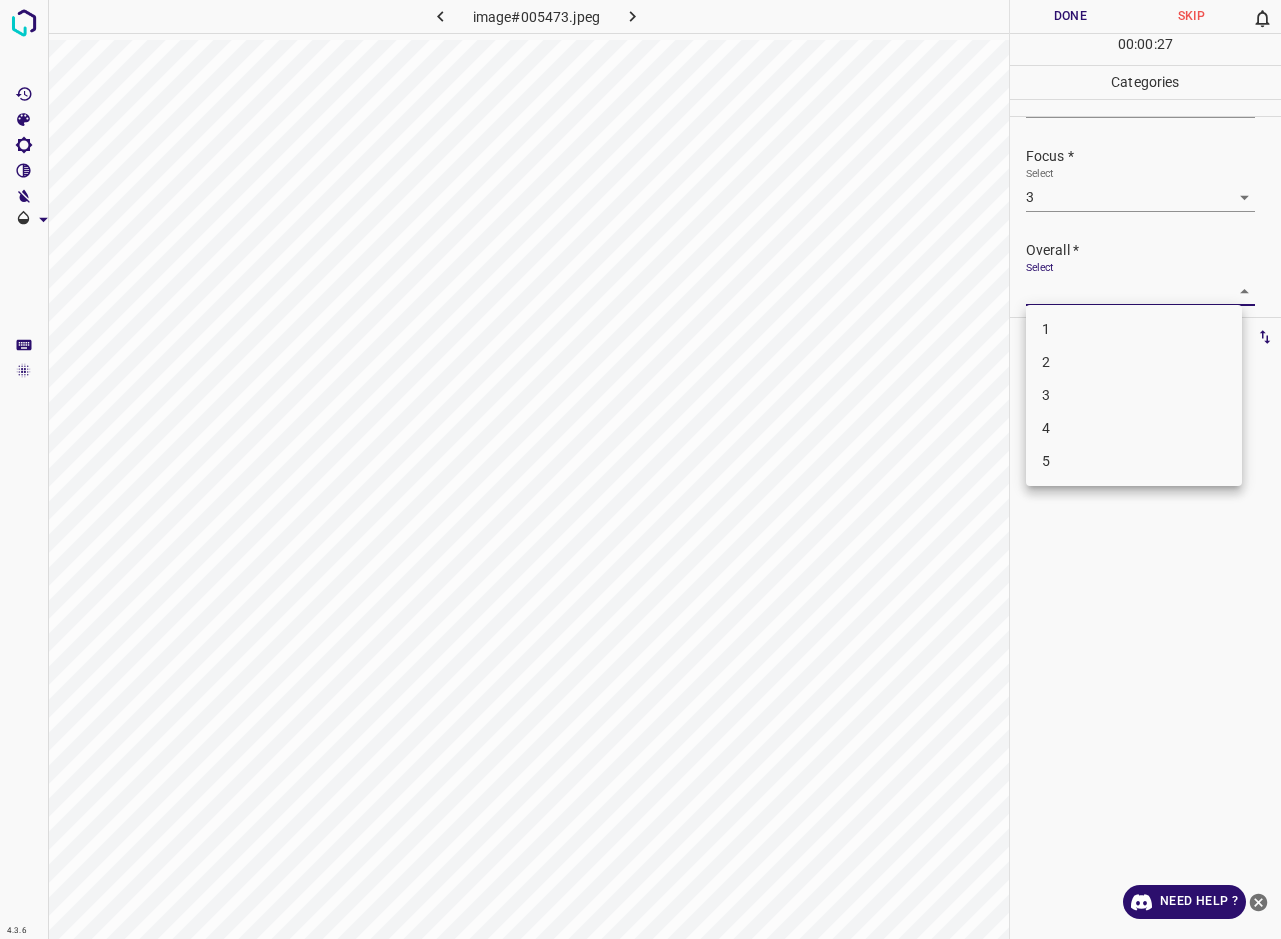 click on "3" at bounding box center [1134, 395] 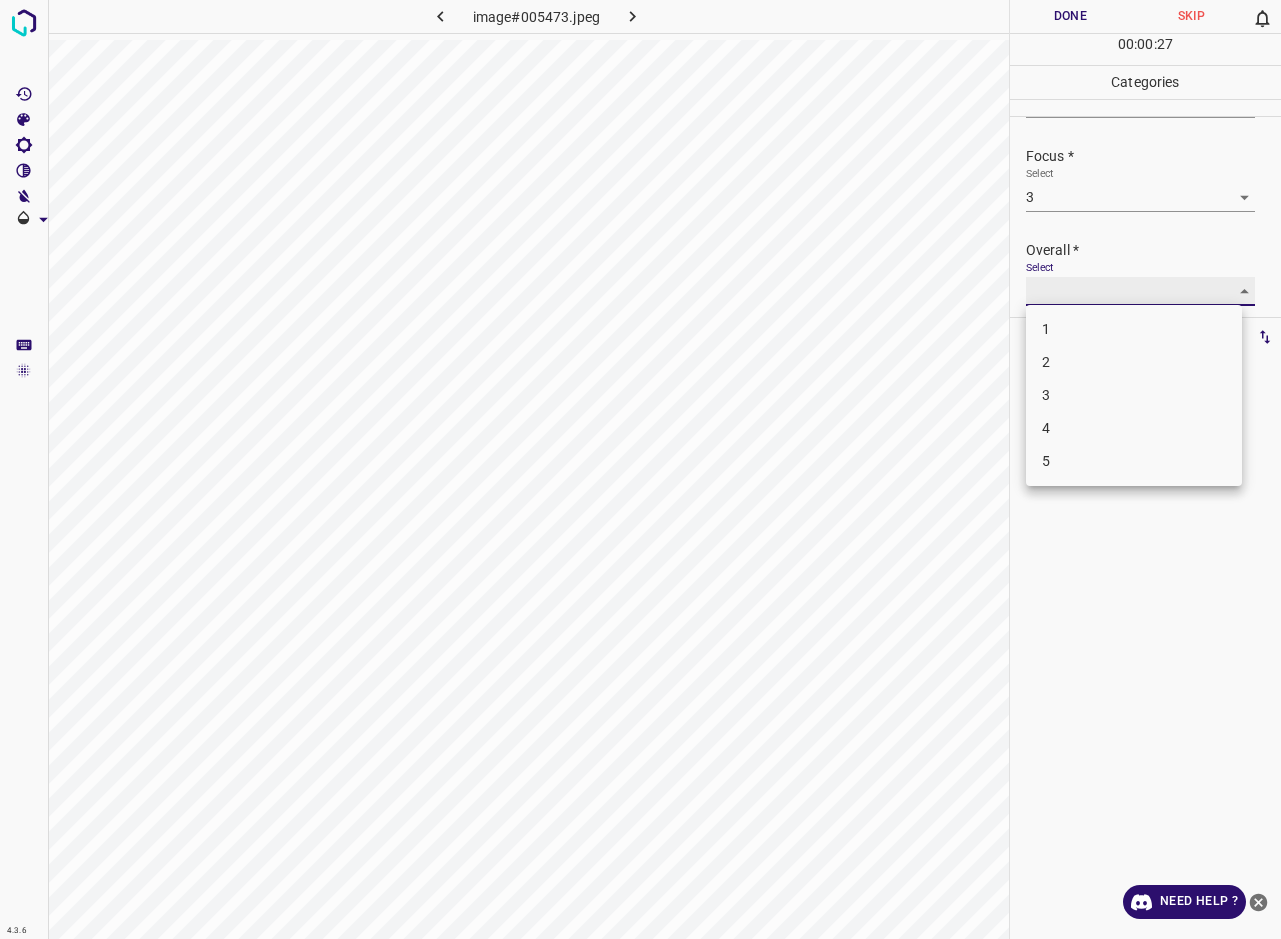 type on "3" 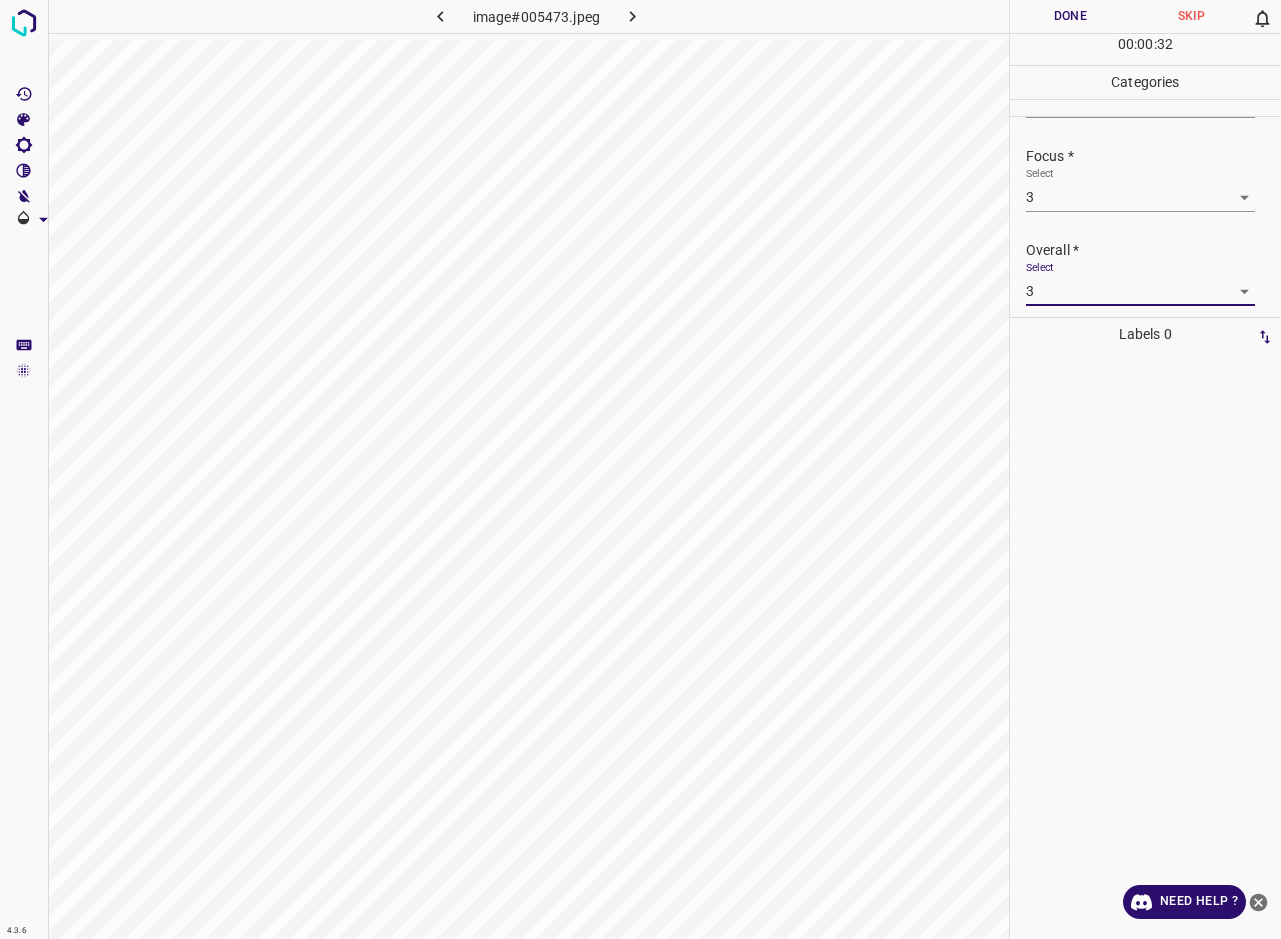 click on "4.3.6  image#005473.jpeg Done Skip 0 00   : 00   : 32   Categories Lighting *  Select 3 3 Focus *  Select 3 3 Overall *  Select 3 3 Labels   0 Categories 1 Lighting 2 Focus 3 Overall Tools Space Change between modes (Draw & Edit) I Auto labeling R Restore zoom M Zoom in N Zoom out Delete Delete selecte label Filters Z Restore filters X Saturation filter C Brightness filter V Contrast filter B Gray scale filter General O Download Need Help ? - Text - Hide - Delete" at bounding box center [640, 469] 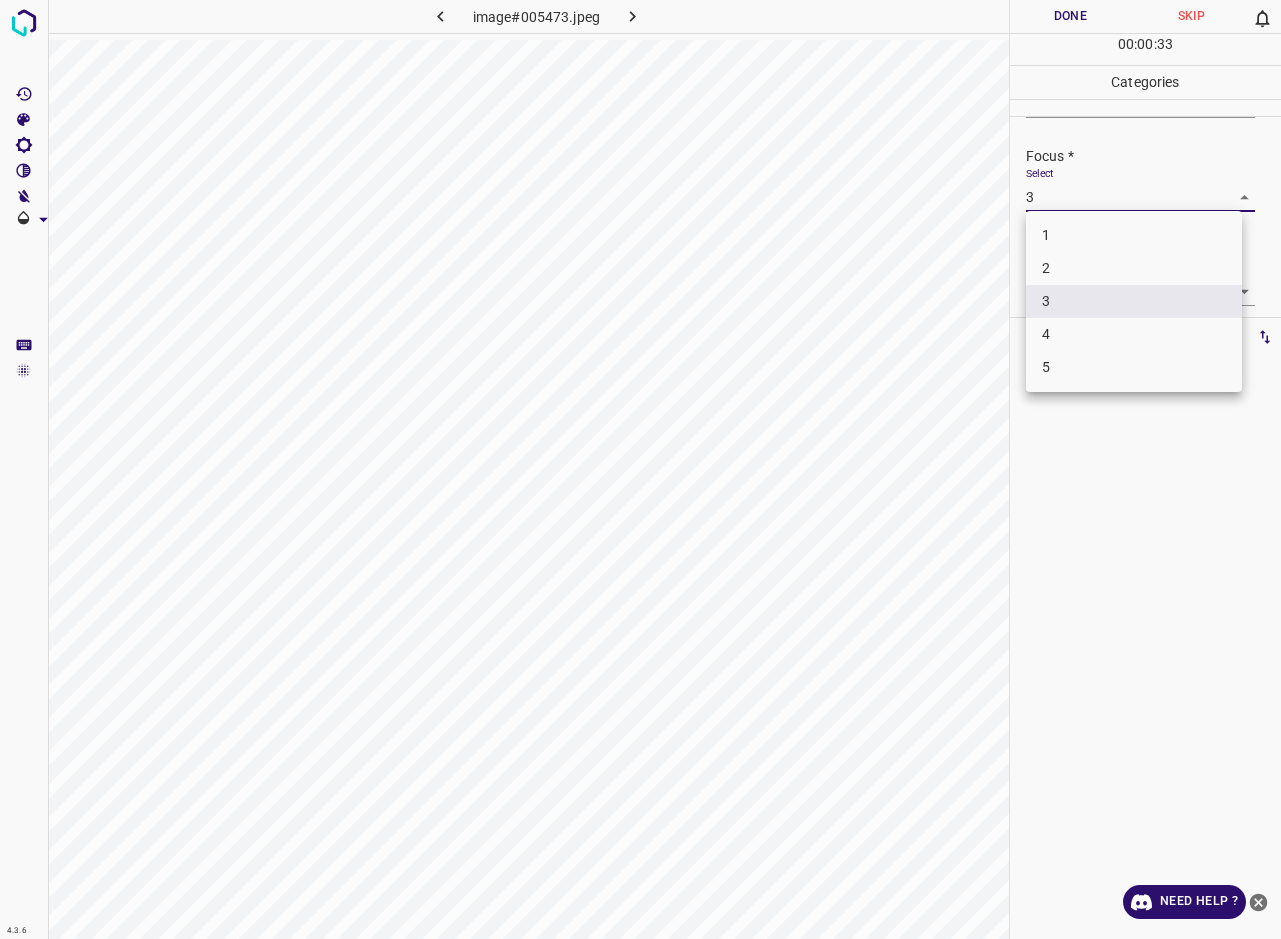 click on "2" at bounding box center (1134, 268) 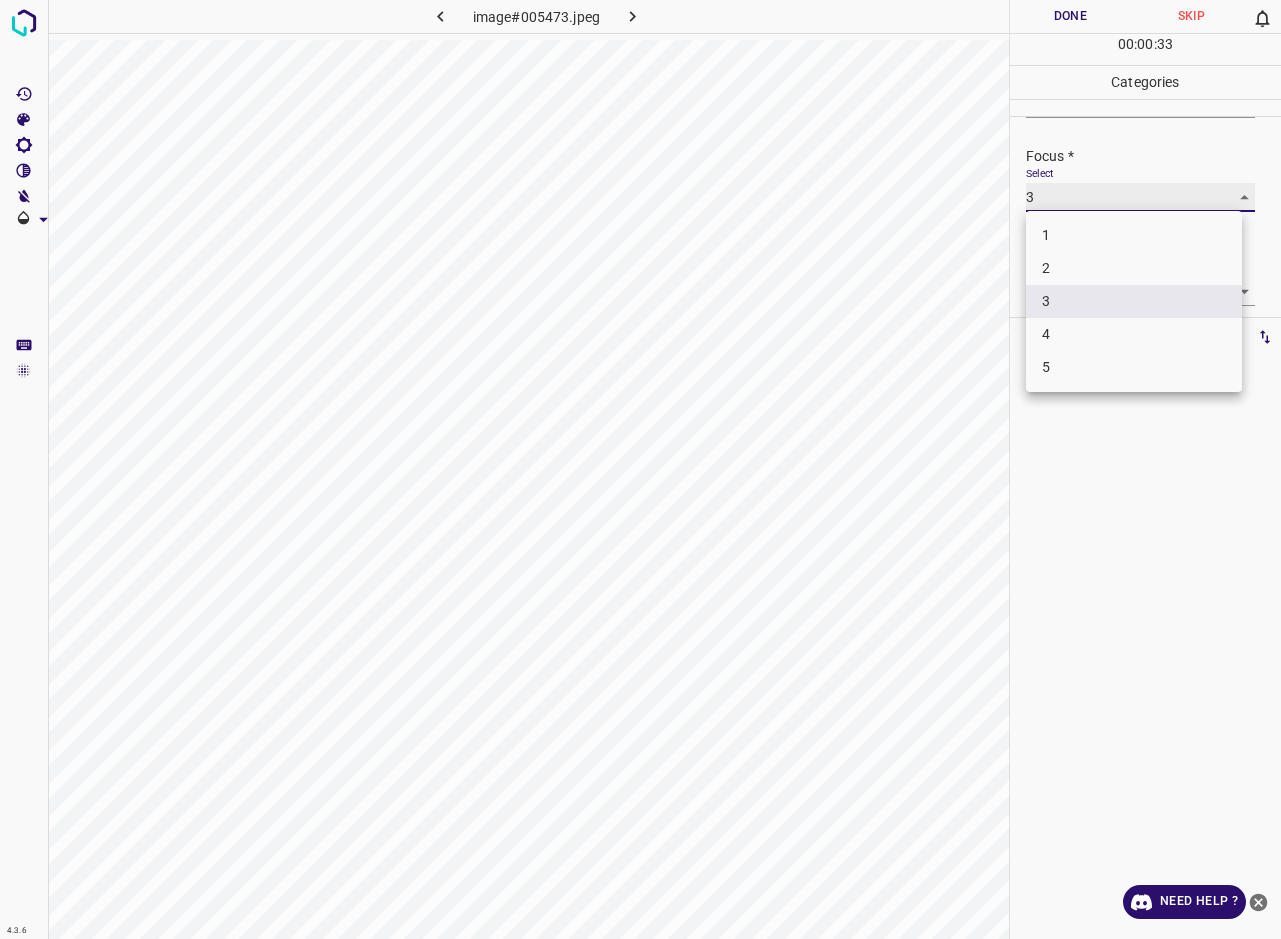 type on "2" 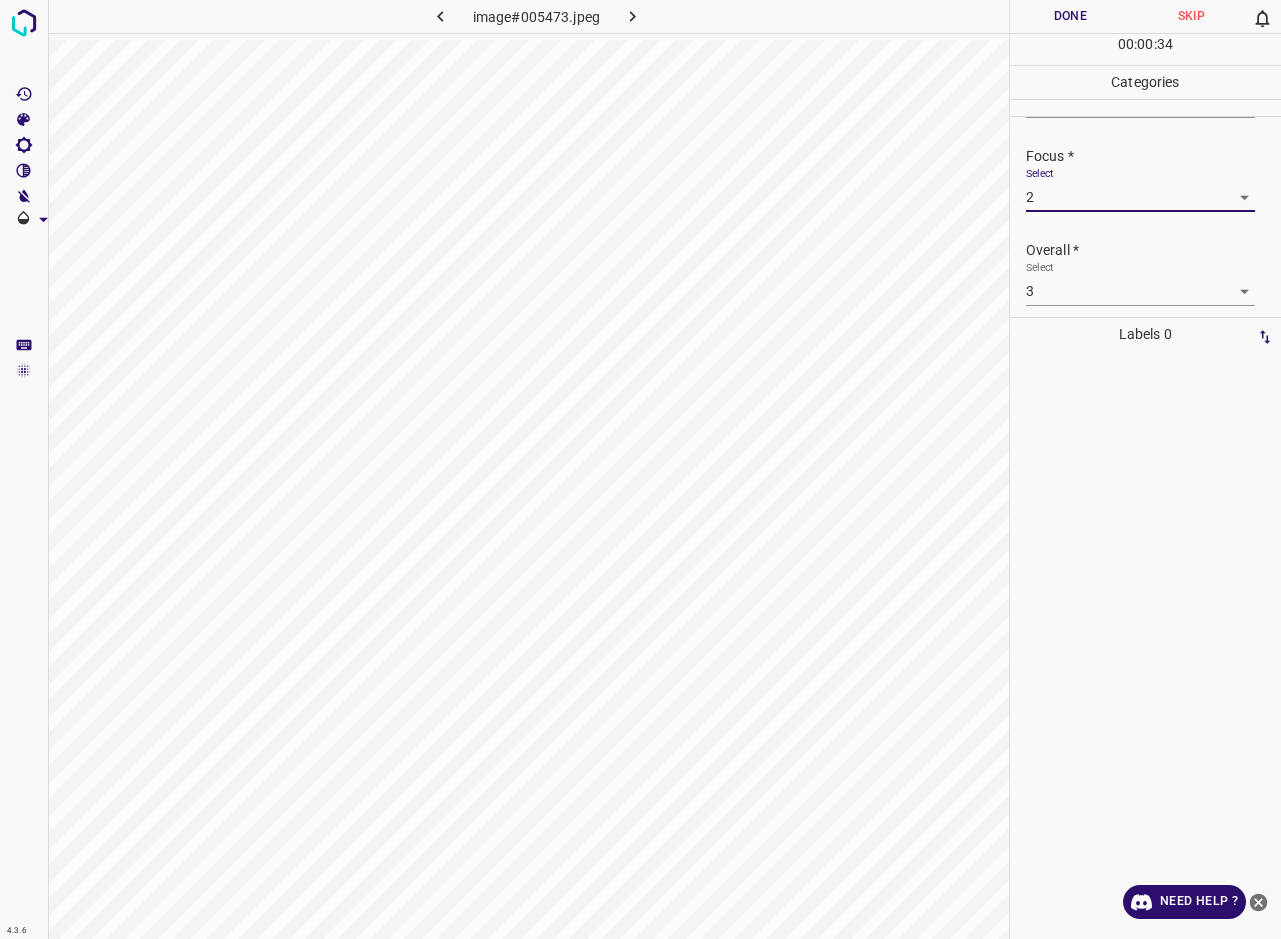 click on "Done" at bounding box center (1070, 16) 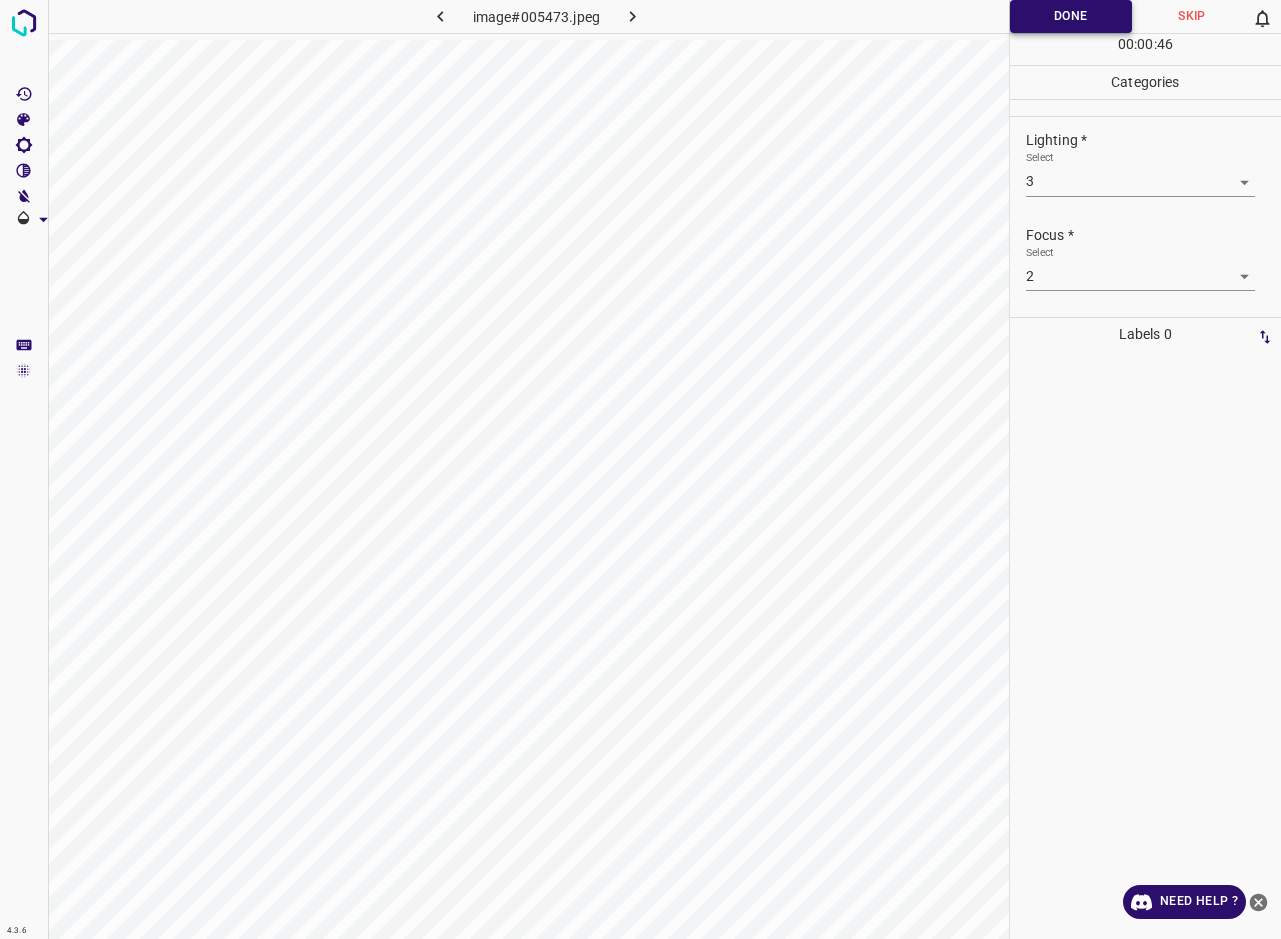 scroll, scrollTop: 0, scrollLeft: 0, axis: both 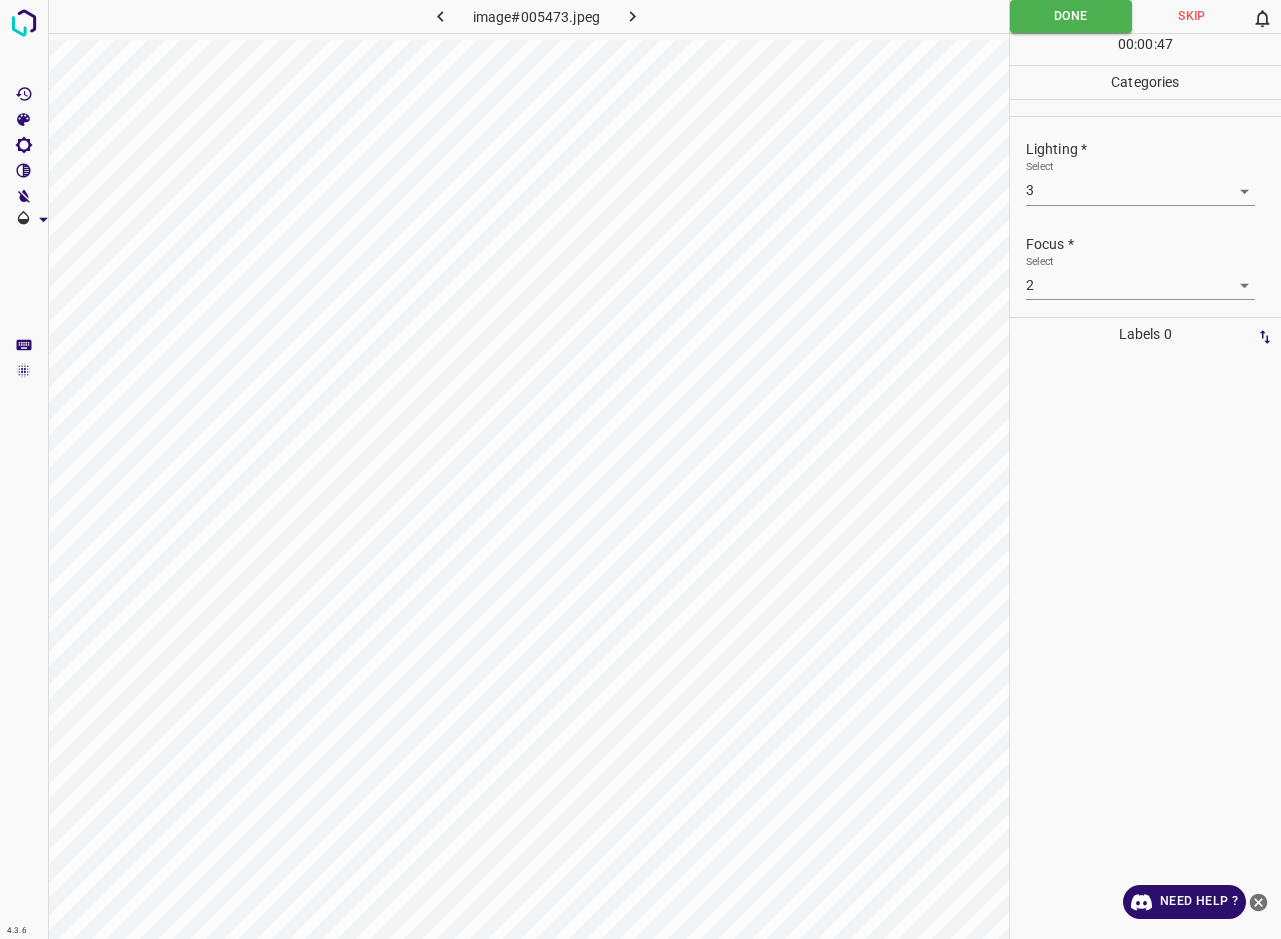 click 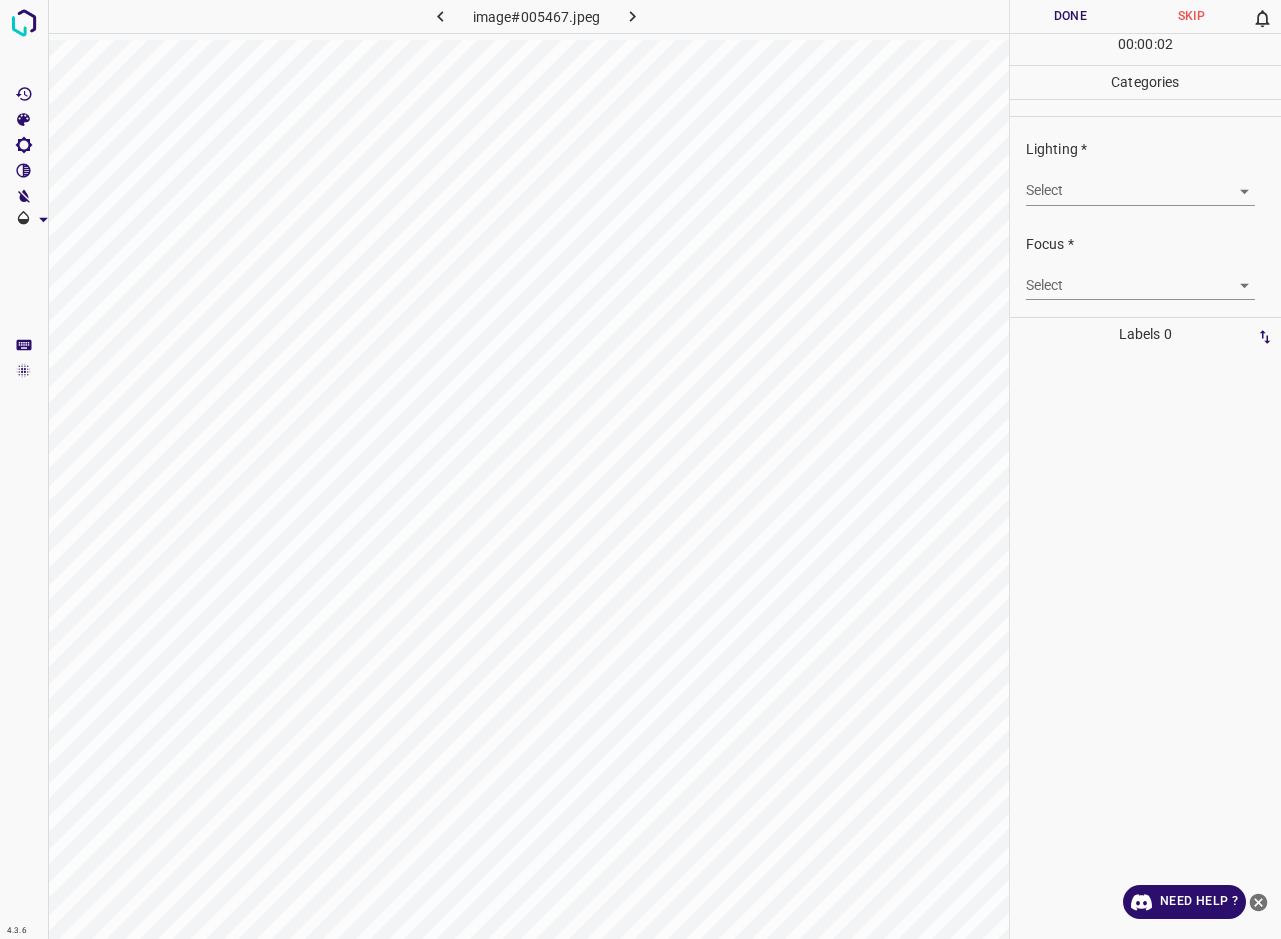 click on "4.3.6  image#005467.jpeg Done Skip 0 00   : 00   : 02   Categories Lighting *  Select ​ Focus *  Select ​ Overall *  Select ​ Labels   0 Categories 1 Lighting 2 Focus 3 Overall Tools Space Change between modes (Draw & Edit) I Auto labeling R Restore zoom M Zoom in N Zoom out Delete Delete selecte label Filters Z Restore filters X Saturation filter C Brightness filter V Contrast filter B Gray scale filter General O Download Need Help ? - Text - Hide - Delete" at bounding box center (640, 469) 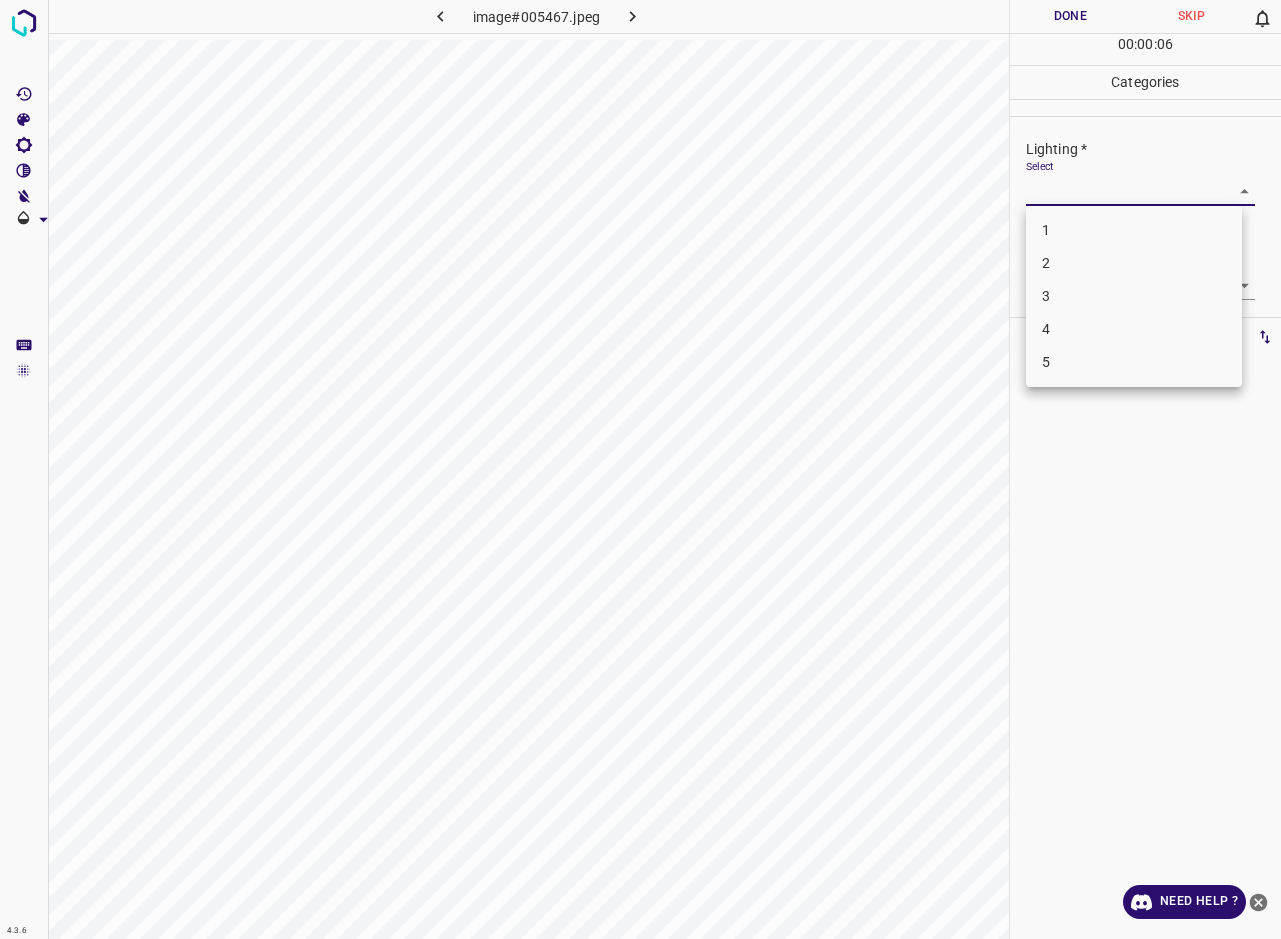 click on "3" at bounding box center [1134, 296] 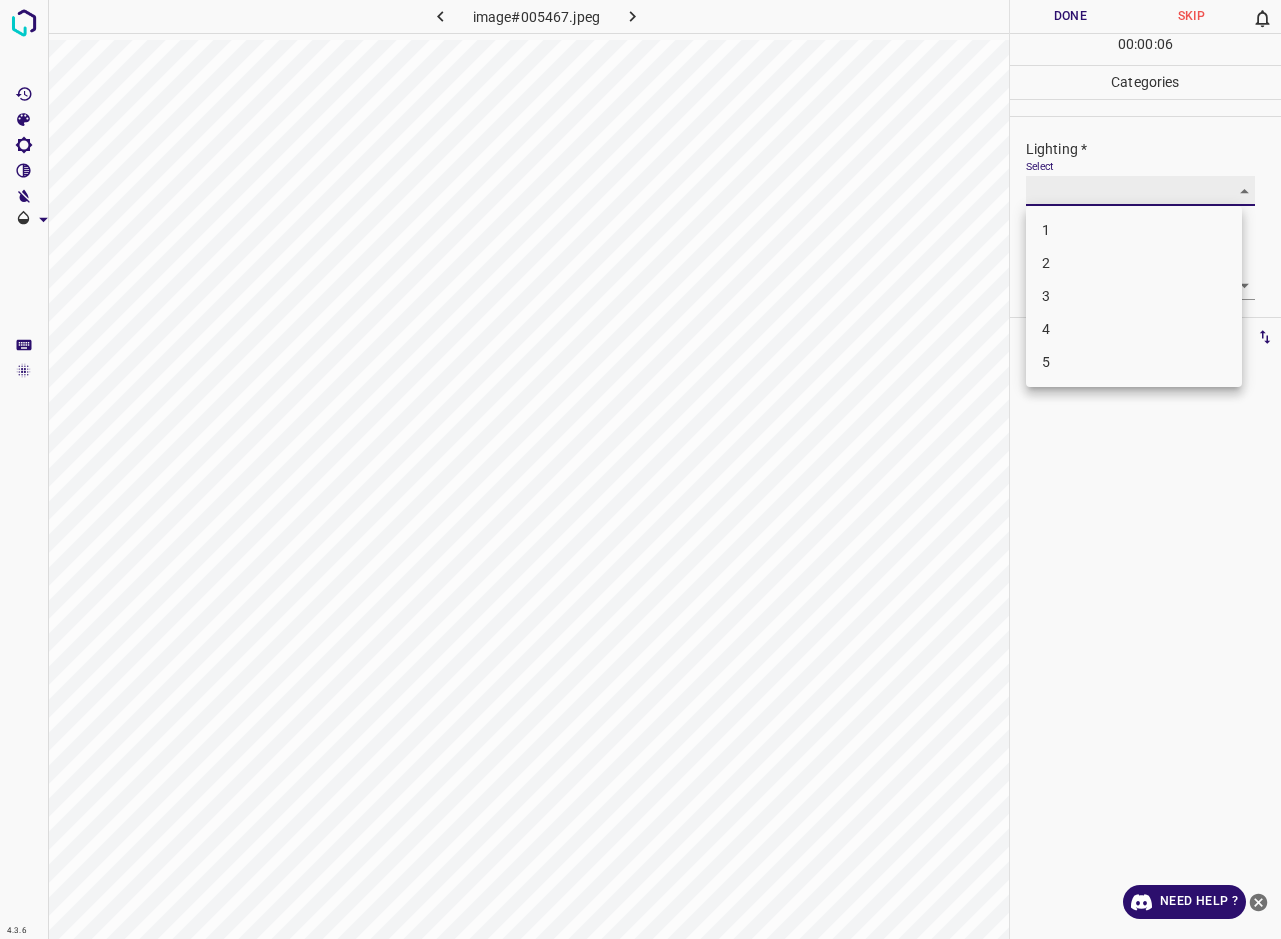 type on "3" 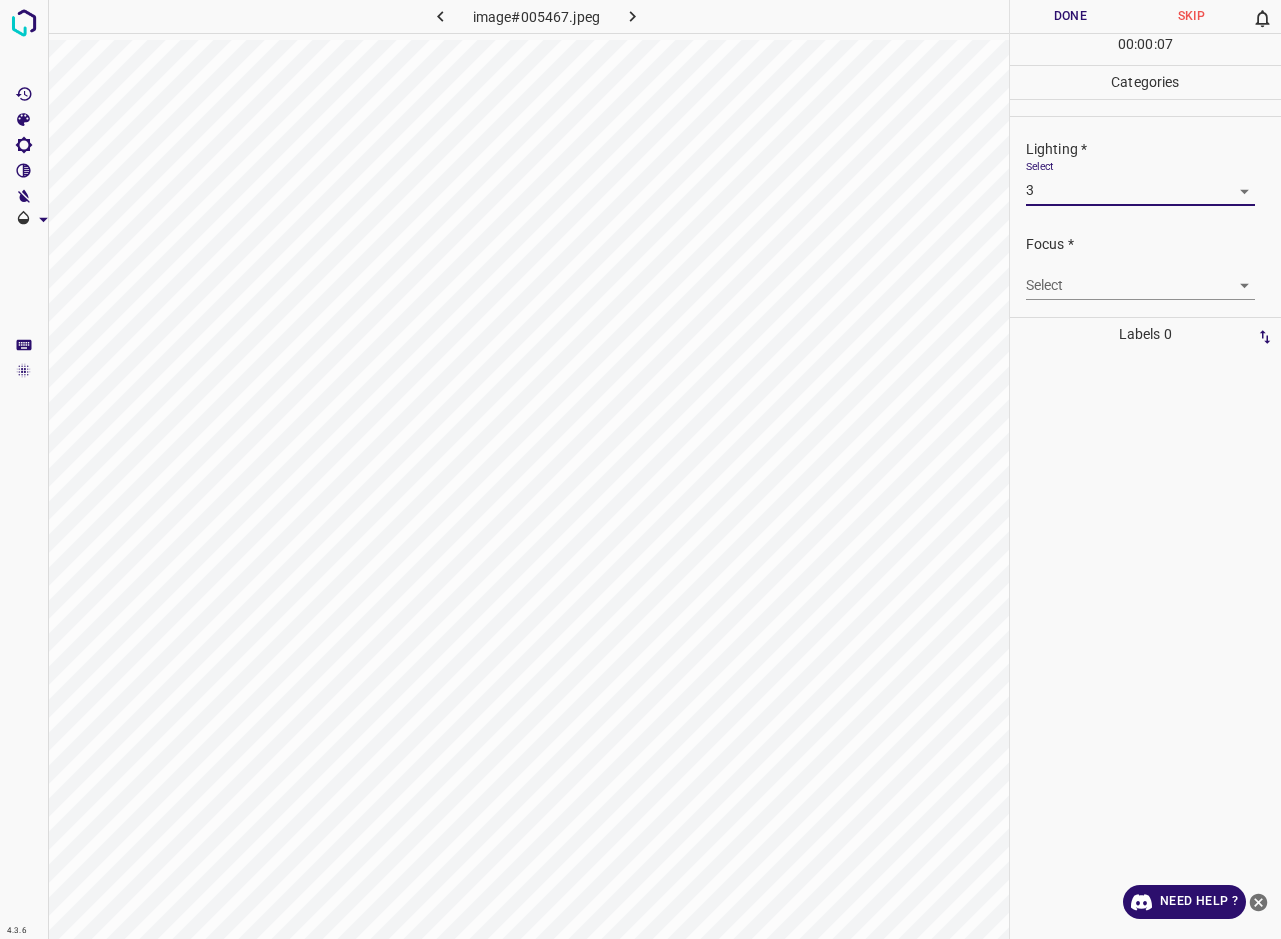 click on "4.3.6  image#005467.jpeg Done Skip 0 00   : 00   : 07   Categories Lighting *  Select 3 3 Focus *  Select ​ Overall *  Select ​ Labels   0 Categories 1 Lighting 2 Focus 3 Overall Tools Space Change between modes (Draw & Edit) I Auto labeling R Restore zoom M Zoom in N Zoom out Delete Delete selecte label Filters Z Restore filters X Saturation filter C Brightness filter V Contrast filter B Gray scale filter General O Download Need Help ? - Text - Hide - Delete" at bounding box center [640, 469] 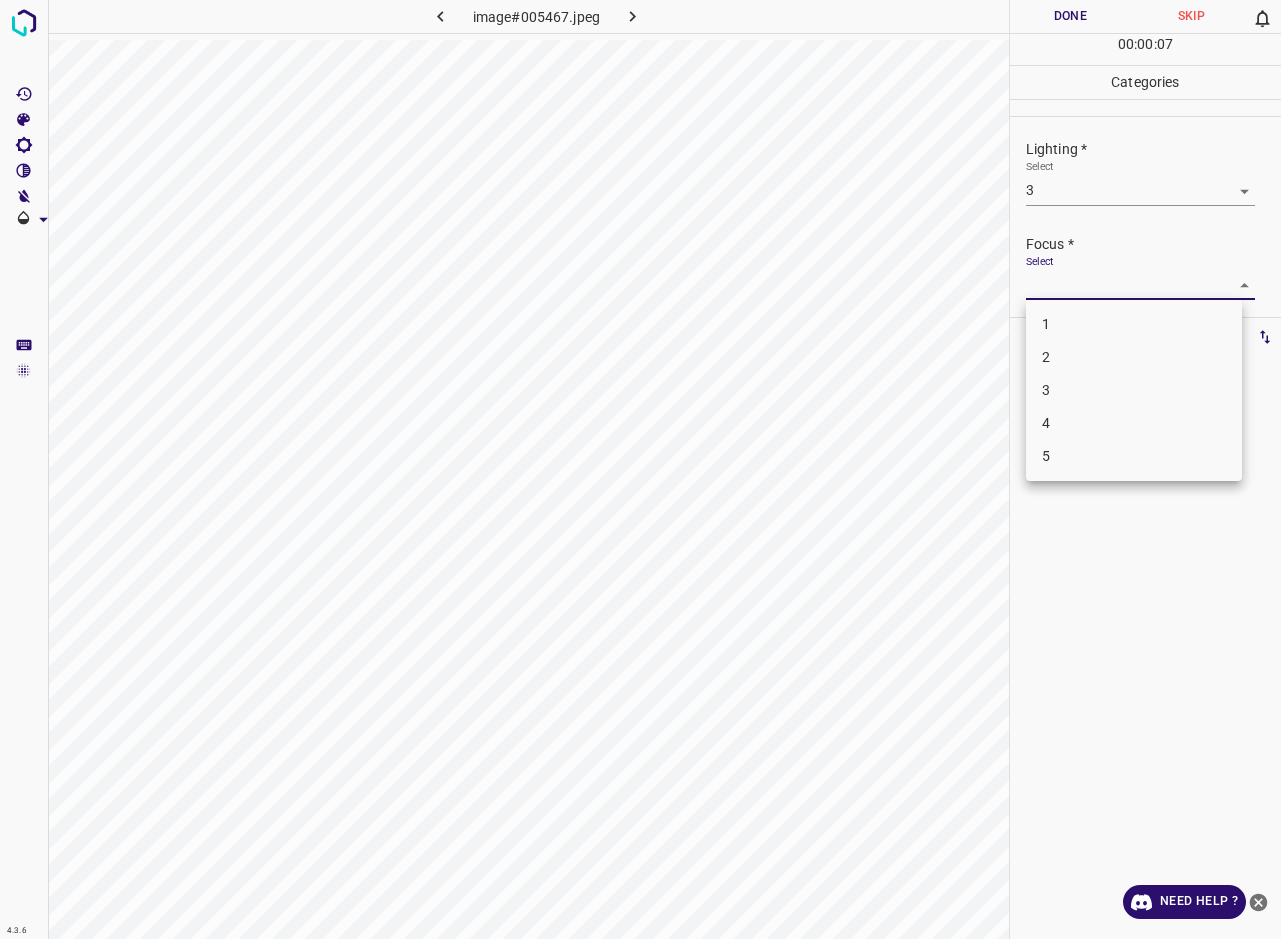click on "2" at bounding box center (1134, 357) 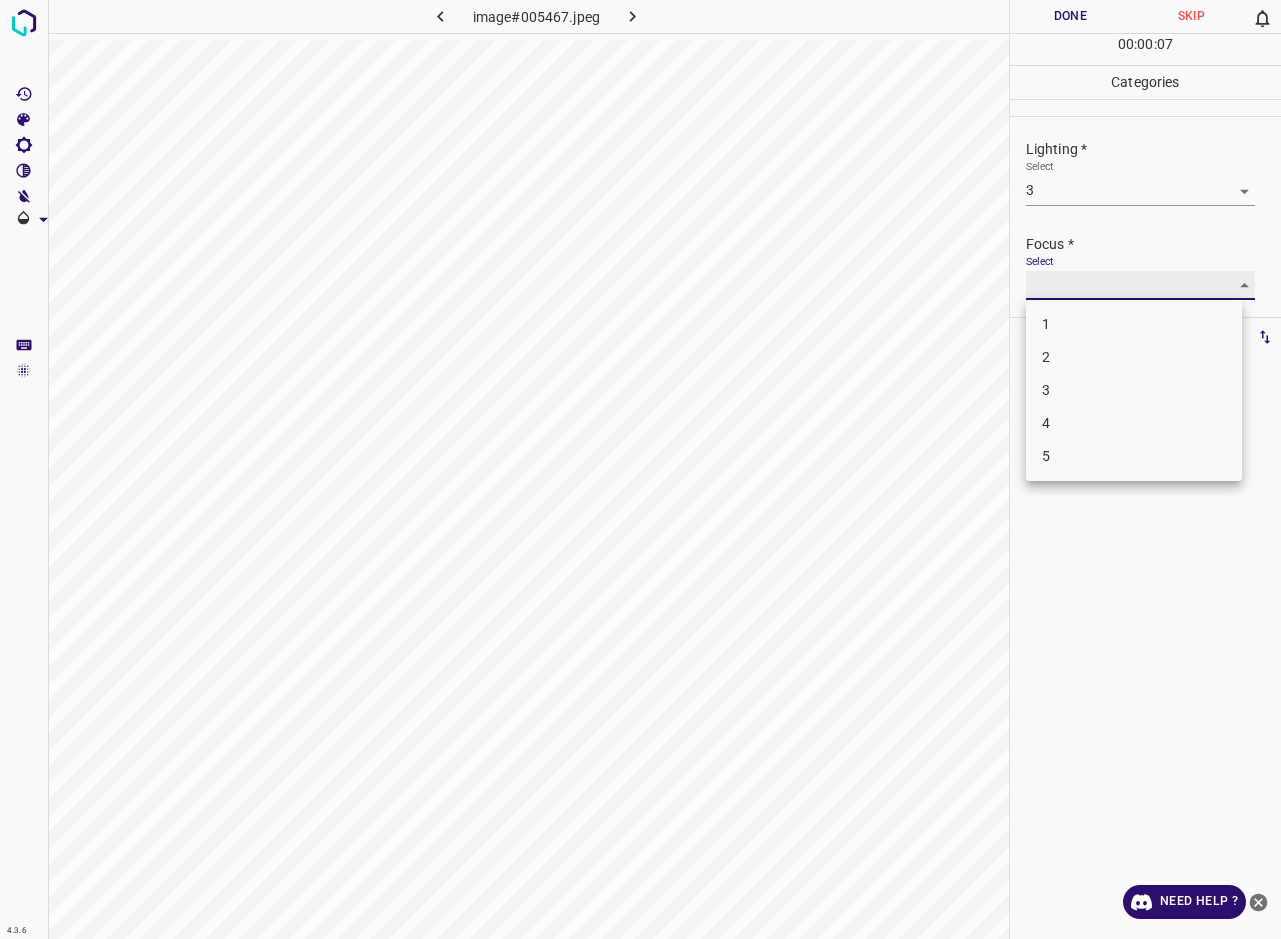 type on "2" 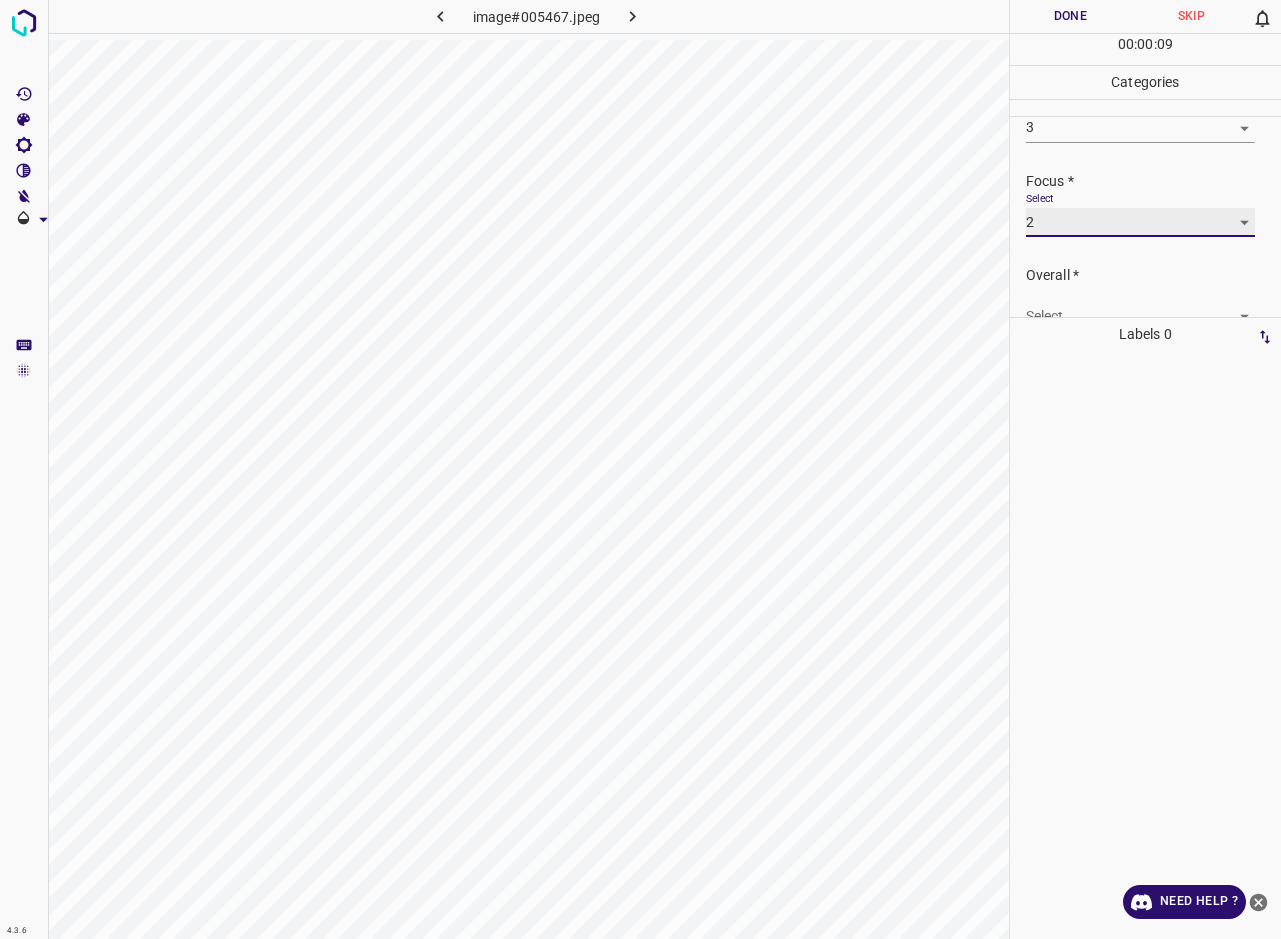 scroll, scrollTop: 98, scrollLeft: 0, axis: vertical 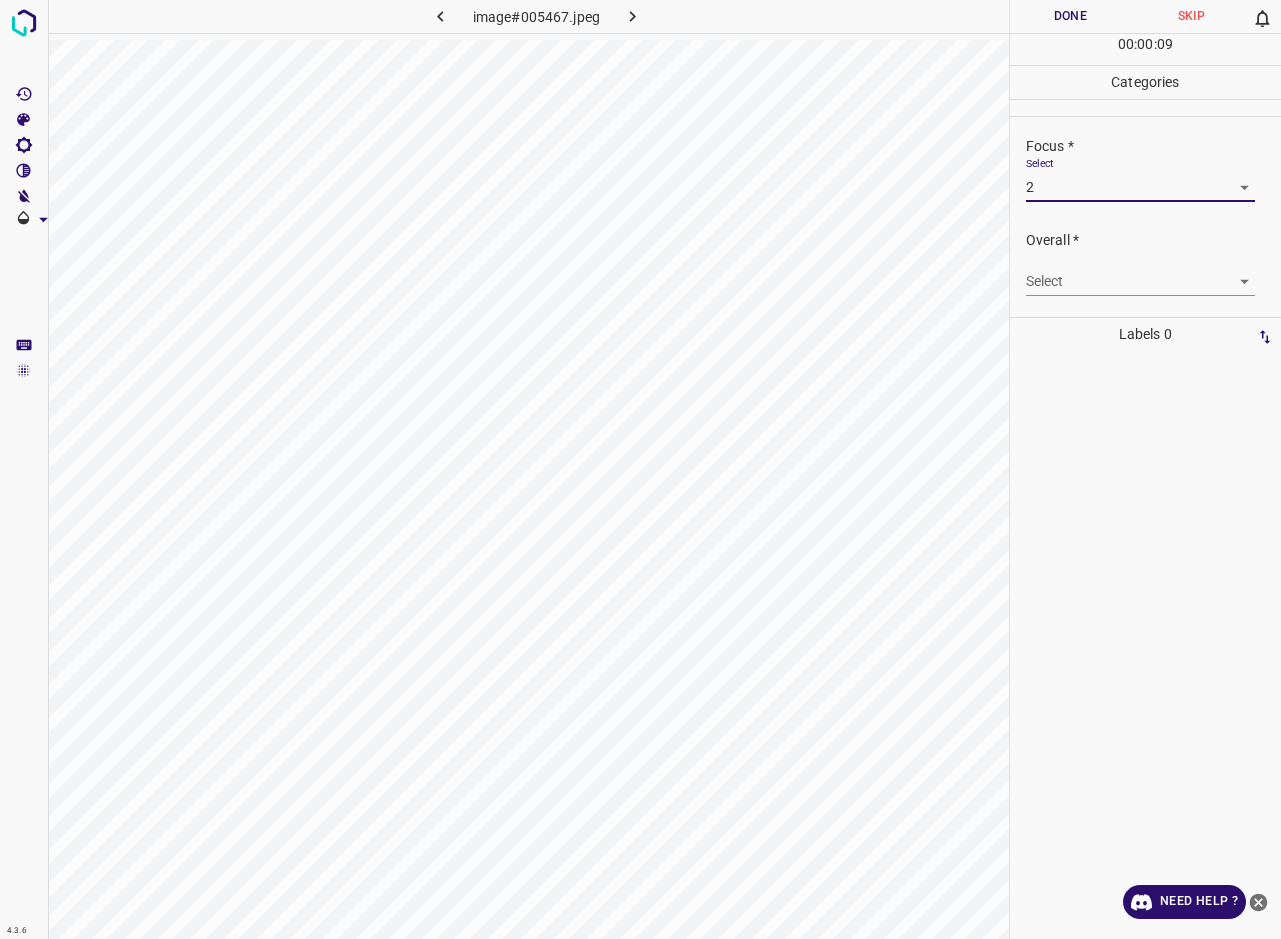 click on "4.3.6  image#005467.jpeg Done Skip 0 00   : 00   : 09   Categories Lighting *  Select 3 3 Focus *  Select 2 2 Overall *  Select ​ Labels   0 Categories 1 Lighting 2 Focus 3 Overall Tools Space Change between modes (Draw & Edit) I Auto labeling R Restore zoom M Zoom in N Zoom out Delete Delete selecte label Filters Z Restore filters X Saturation filter C Brightness filter V Contrast filter B Gray scale filter General O Download Need Help ? - Text - Hide - Delete" at bounding box center [640, 469] 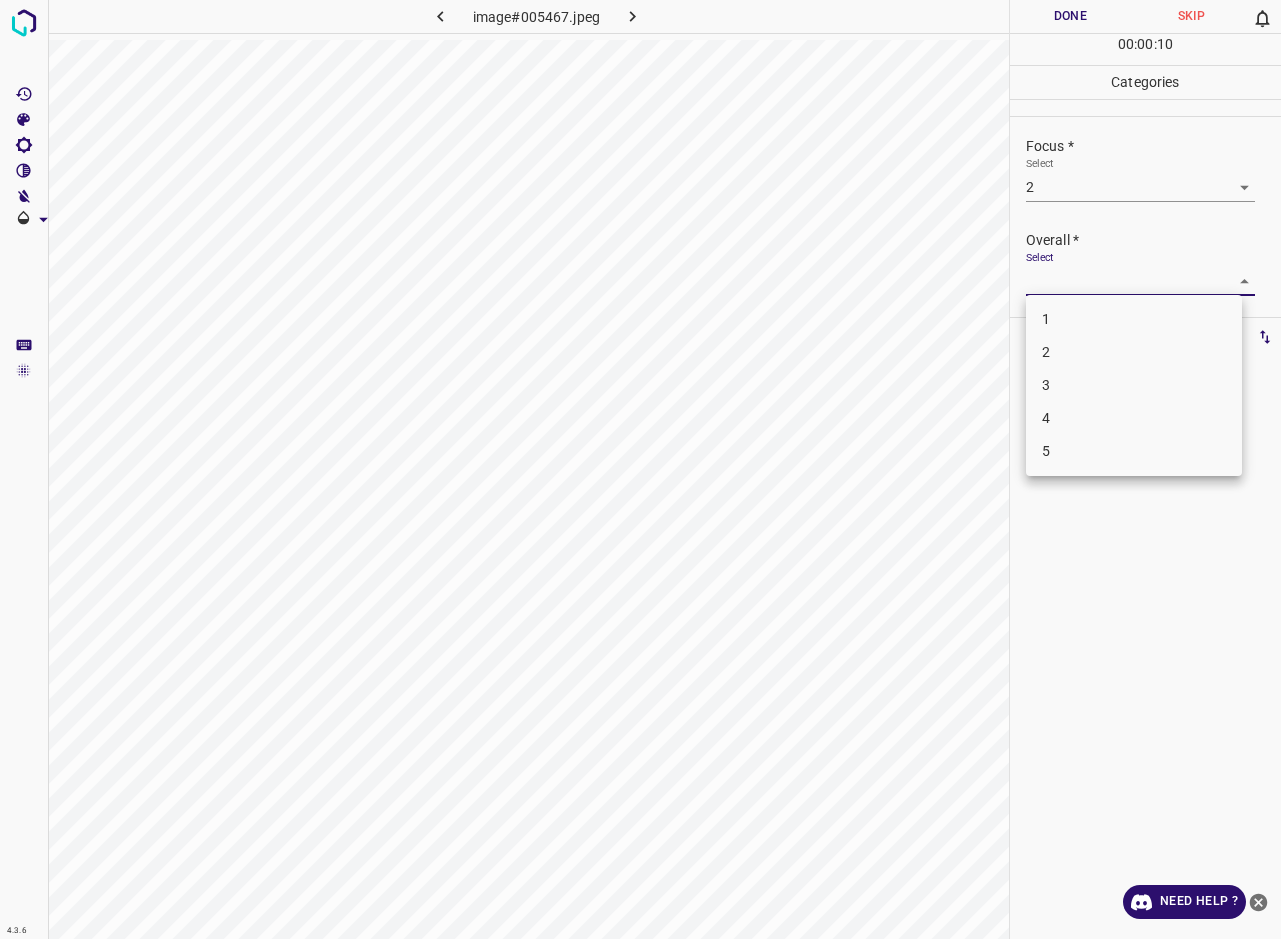 click on "2" at bounding box center [1134, 352] 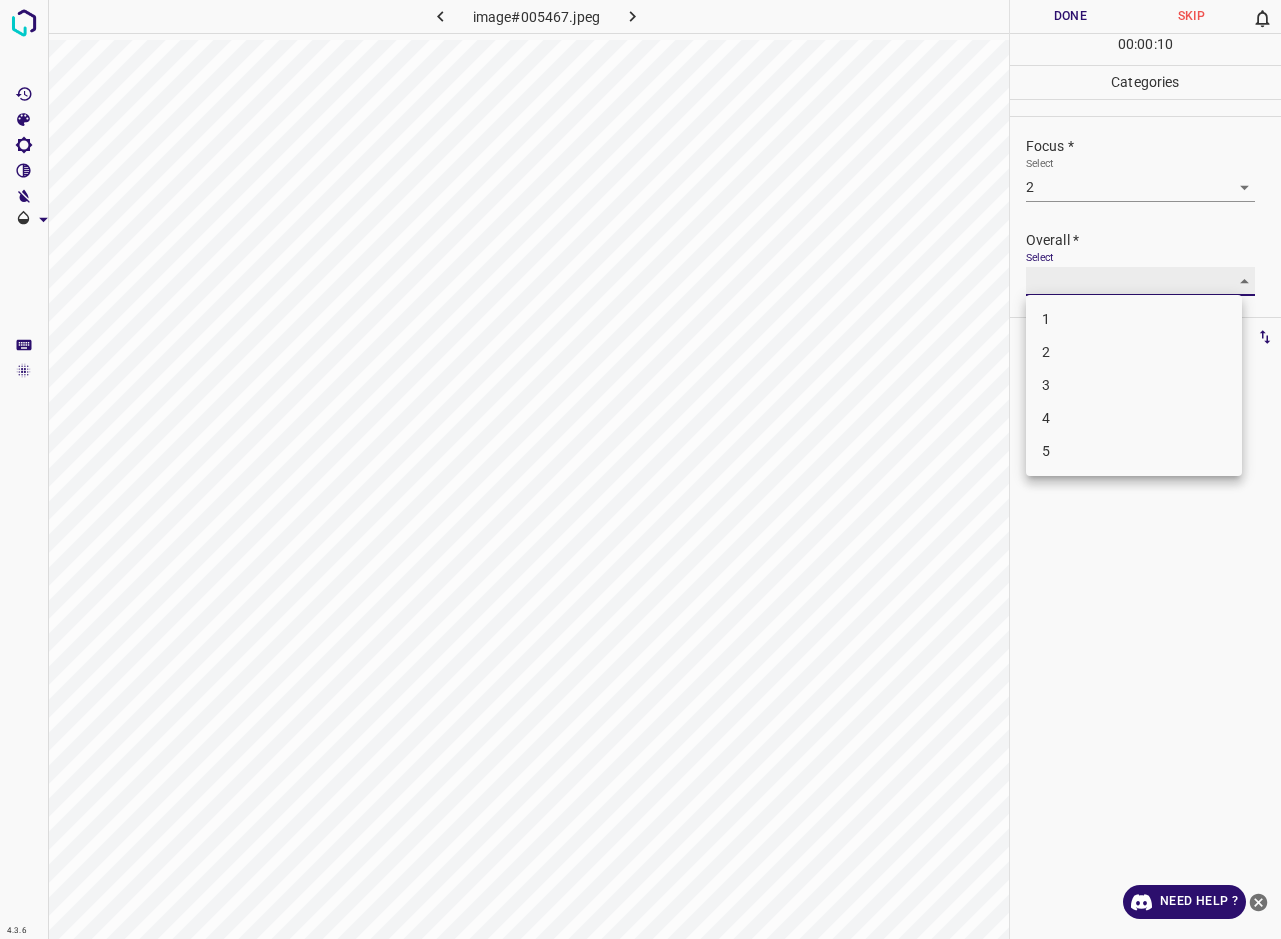 type on "2" 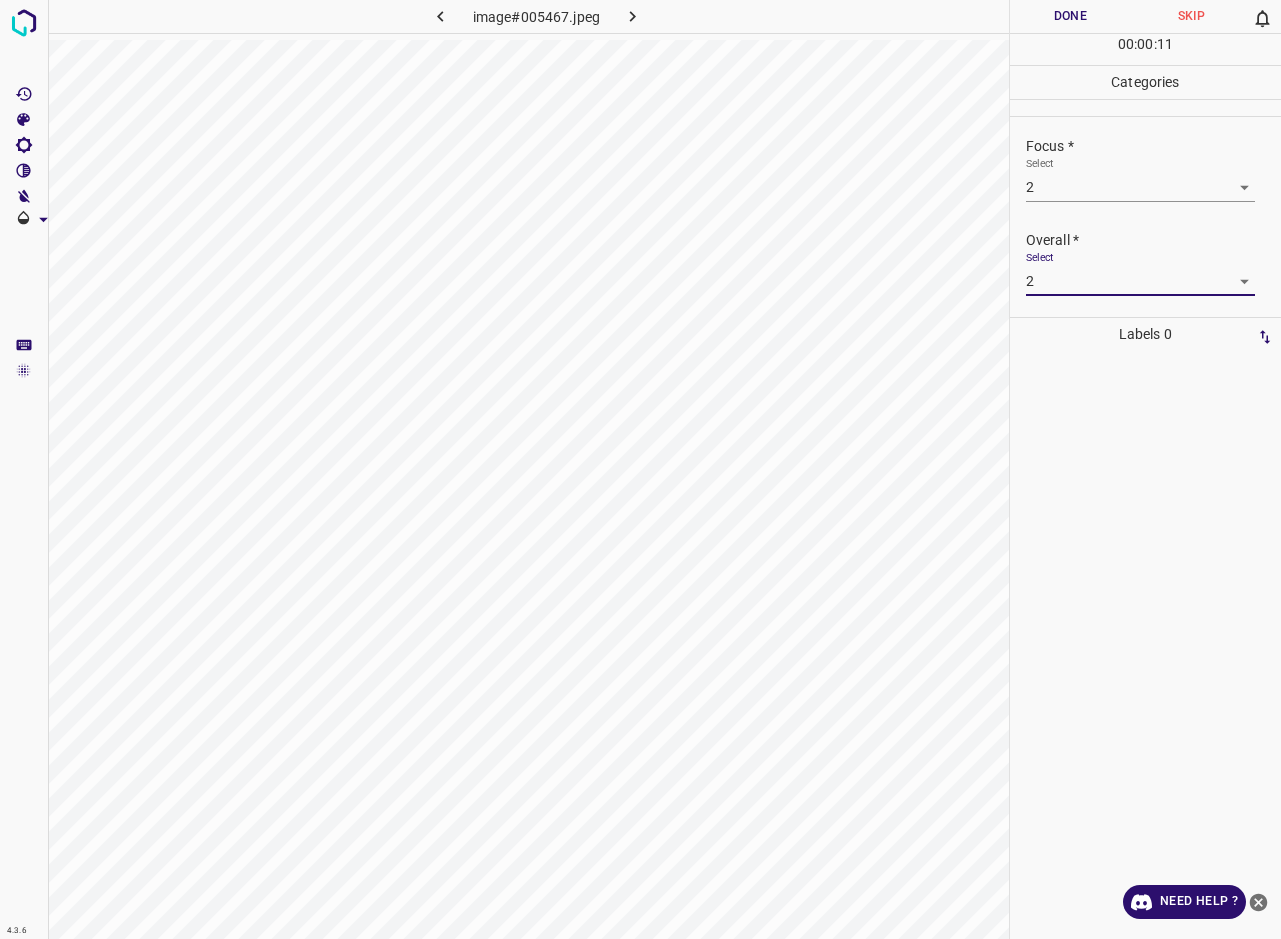 click on "Done" at bounding box center (1070, 16) 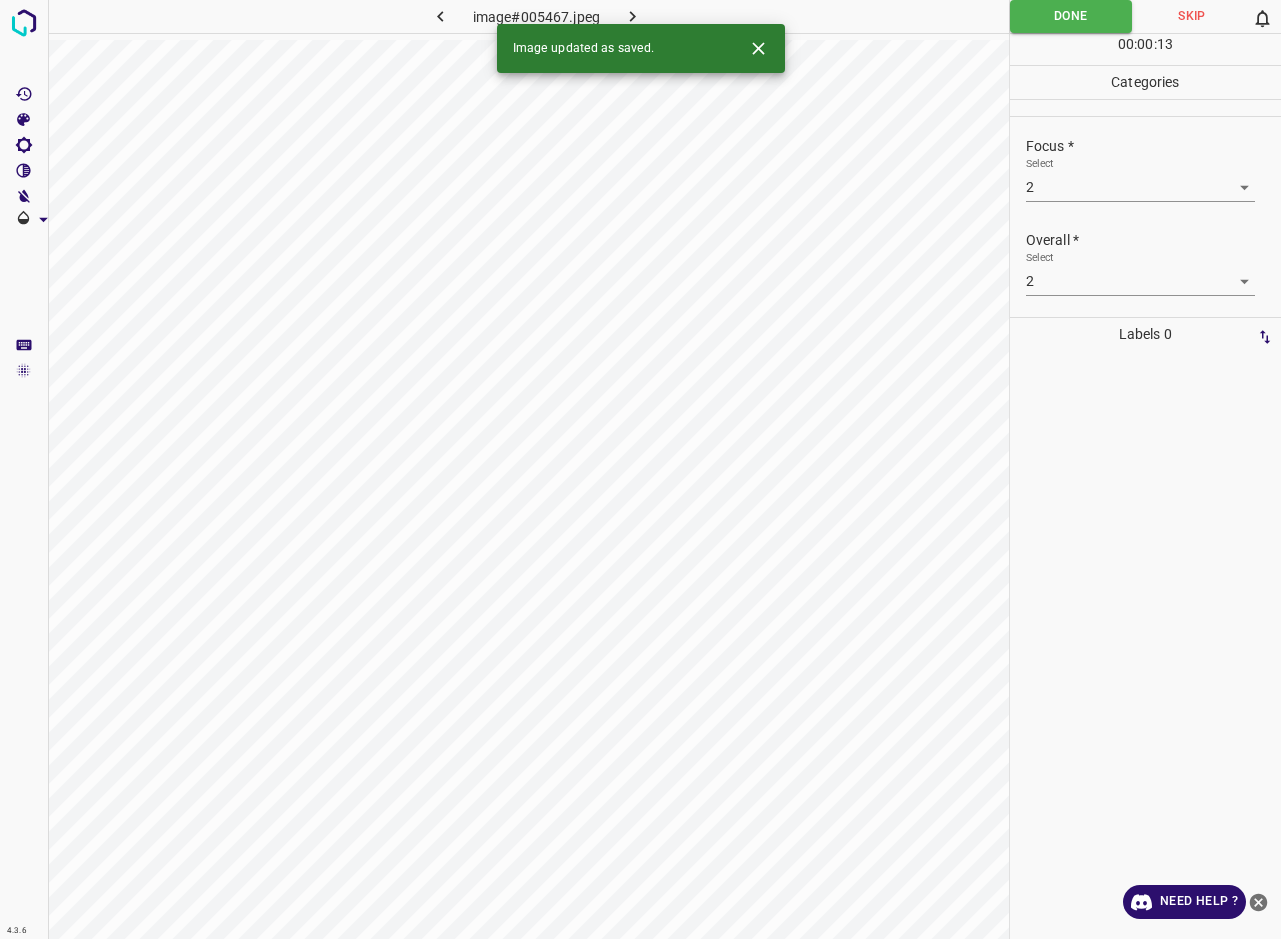 click at bounding box center (632, 16) 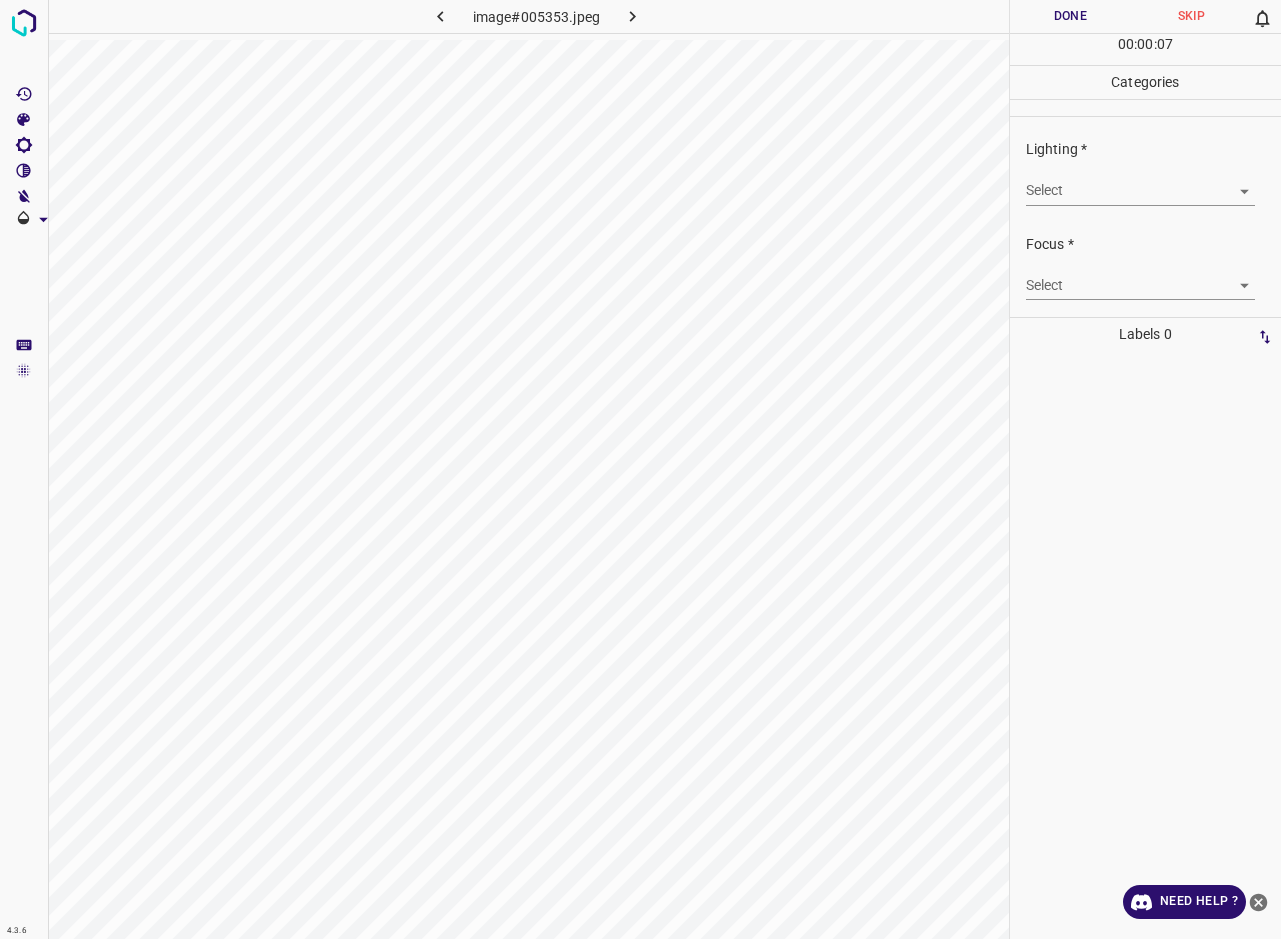click on "4.3.6  image#005353.jpeg Done Skip 0 00   : 00   : 07   Categories Lighting *  Select ​ Focus *  Select ​ Overall *  Select ​ Labels   0 Categories 1 Lighting 2 Focus 3 Overall Tools Space Change between modes (Draw & Edit) I Auto labeling R Restore zoom M Zoom in N Zoom out Delete Delete selecte label Filters Z Restore filters X Saturation filter C Brightness filter V Contrast filter B Gray scale filter General O Download Need Help ? - Text - Hide - Delete" at bounding box center (640, 469) 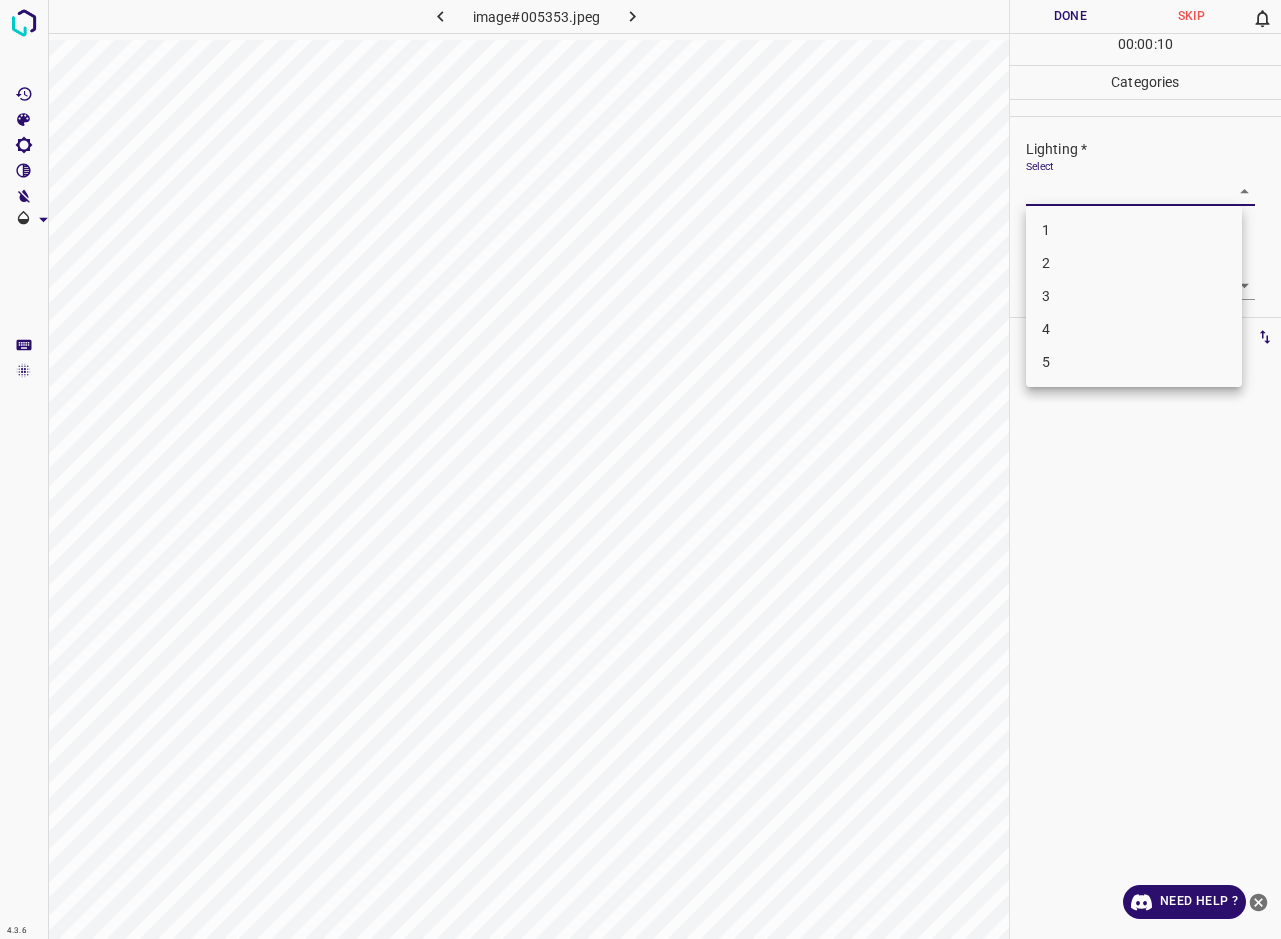 click on "3" at bounding box center (1134, 296) 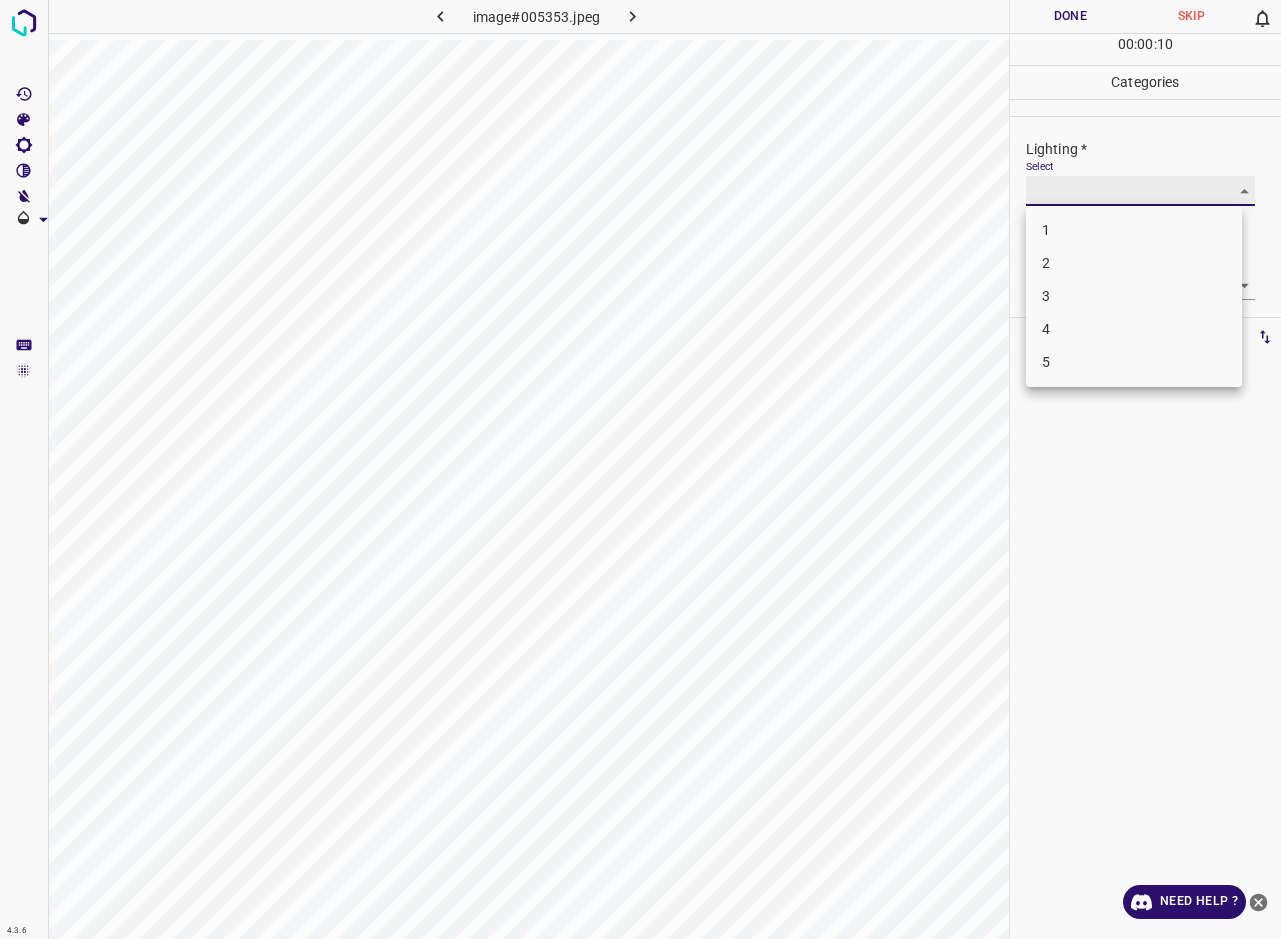 type on "3" 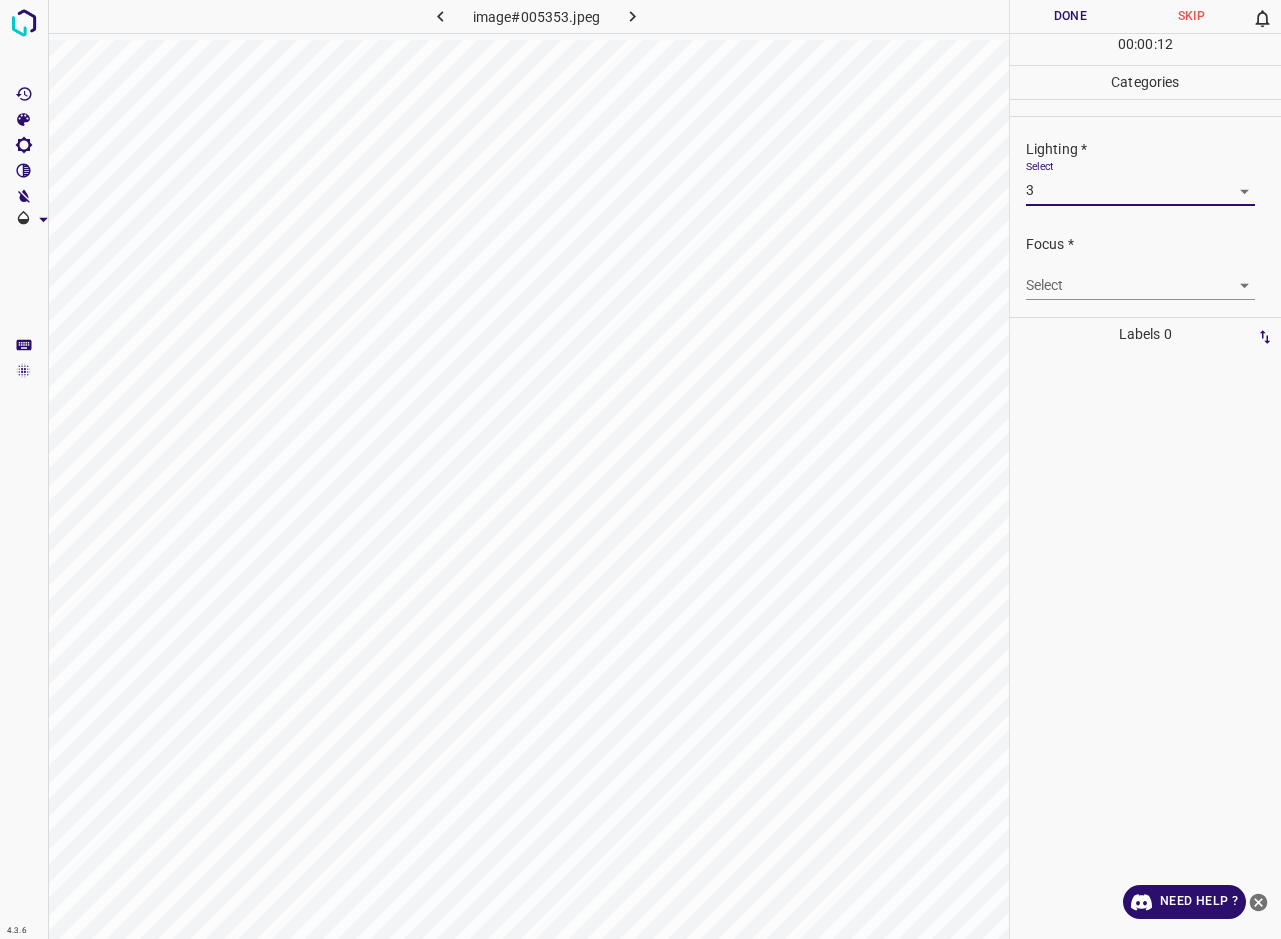 click on "4.3.6  image#005353.jpeg Done Skip 0 00   : 00   : 12   Categories Lighting *  Select 3 3 Focus *  Select ​ Overall *  Select ​ Labels   0 Categories 1 Lighting 2 Focus 3 Overall Tools Space Change between modes (Draw & Edit) I Auto labeling R Restore zoom M Zoom in N Zoom out Delete Delete selecte label Filters Z Restore filters X Saturation filter C Brightness filter V Contrast filter B Gray scale filter General O Download Need Help ? - Text - Hide - Delete" at bounding box center [640, 469] 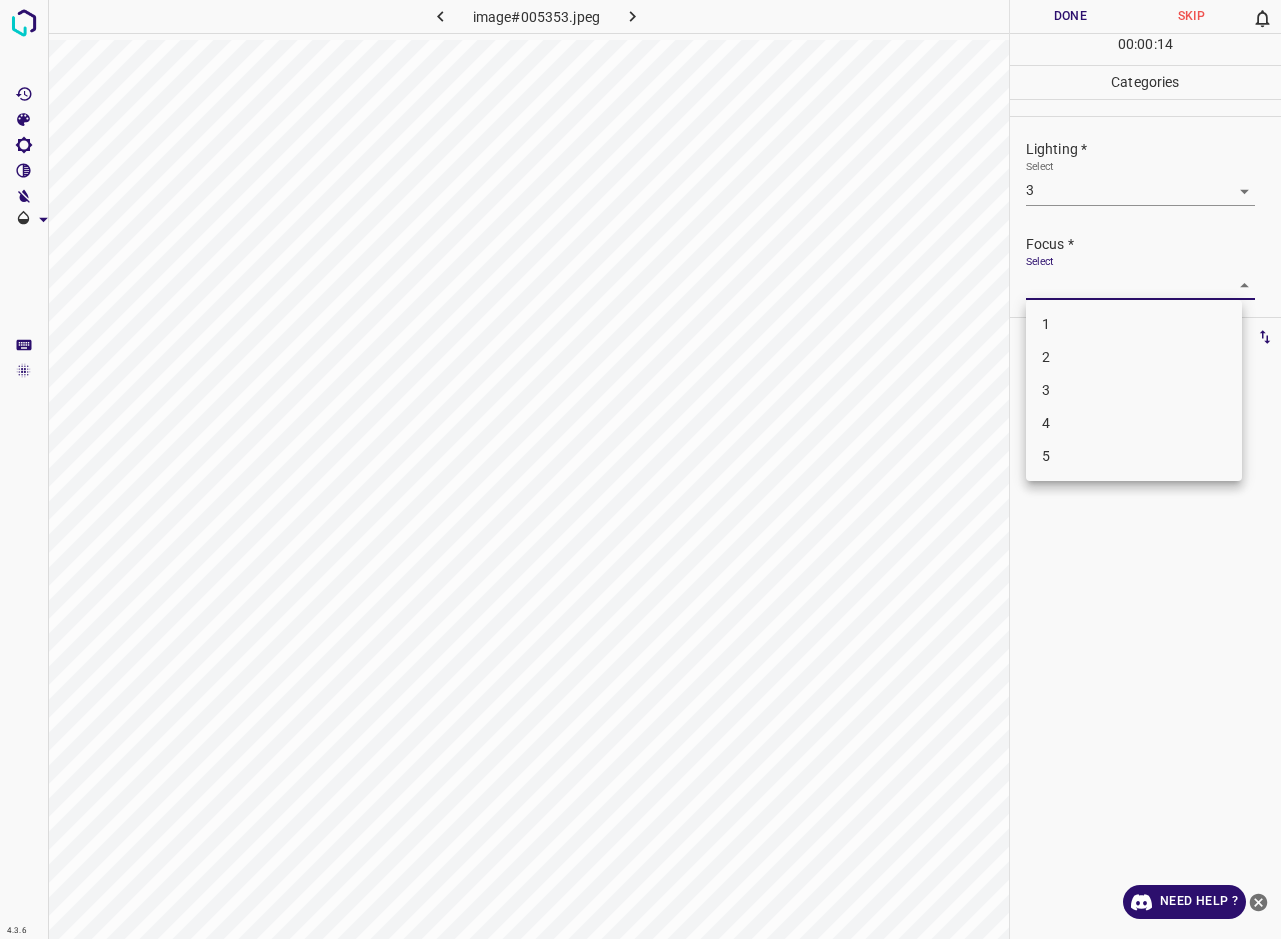 click on "3" at bounding box center [1134, 390] 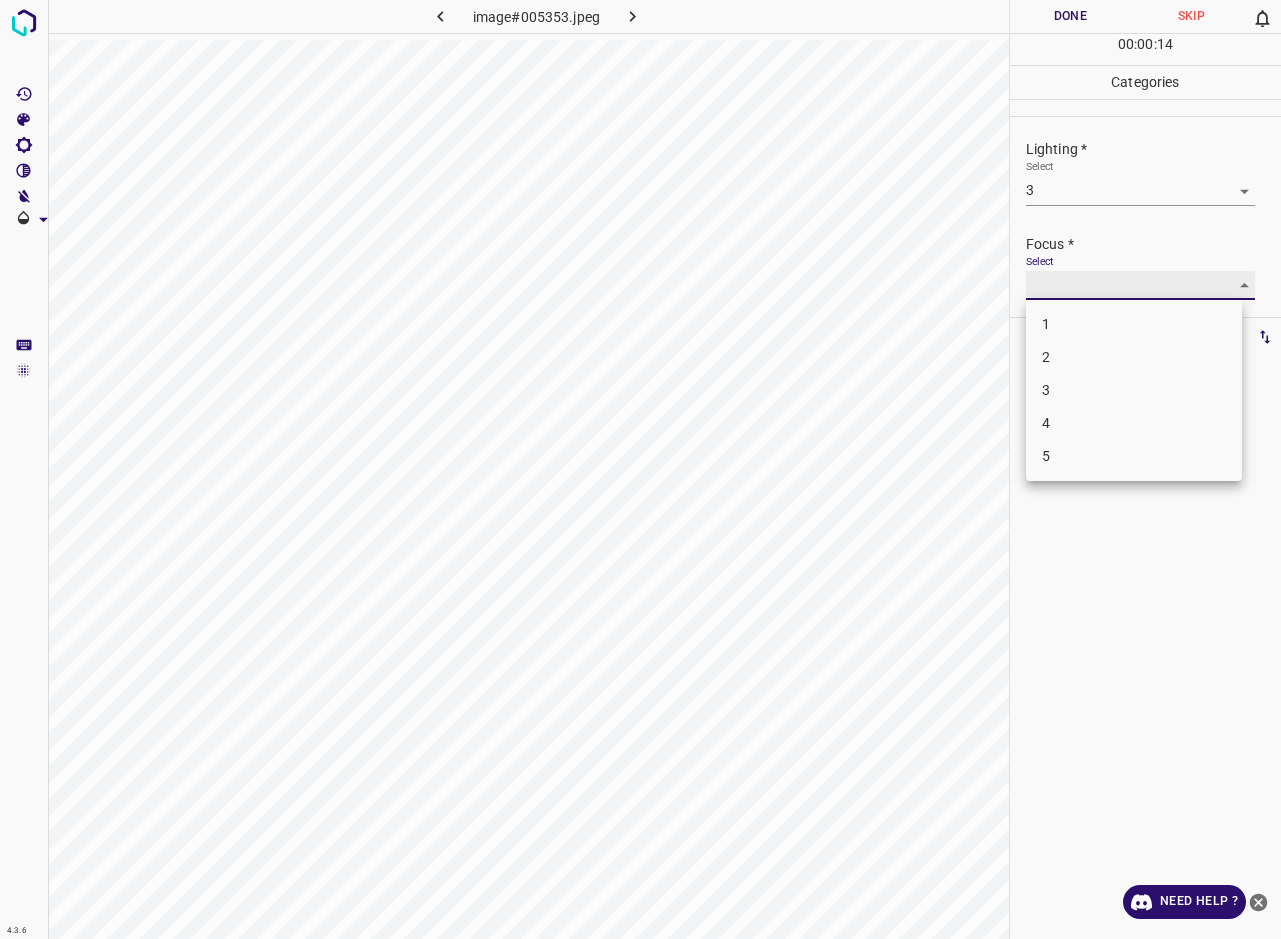 type on "3" 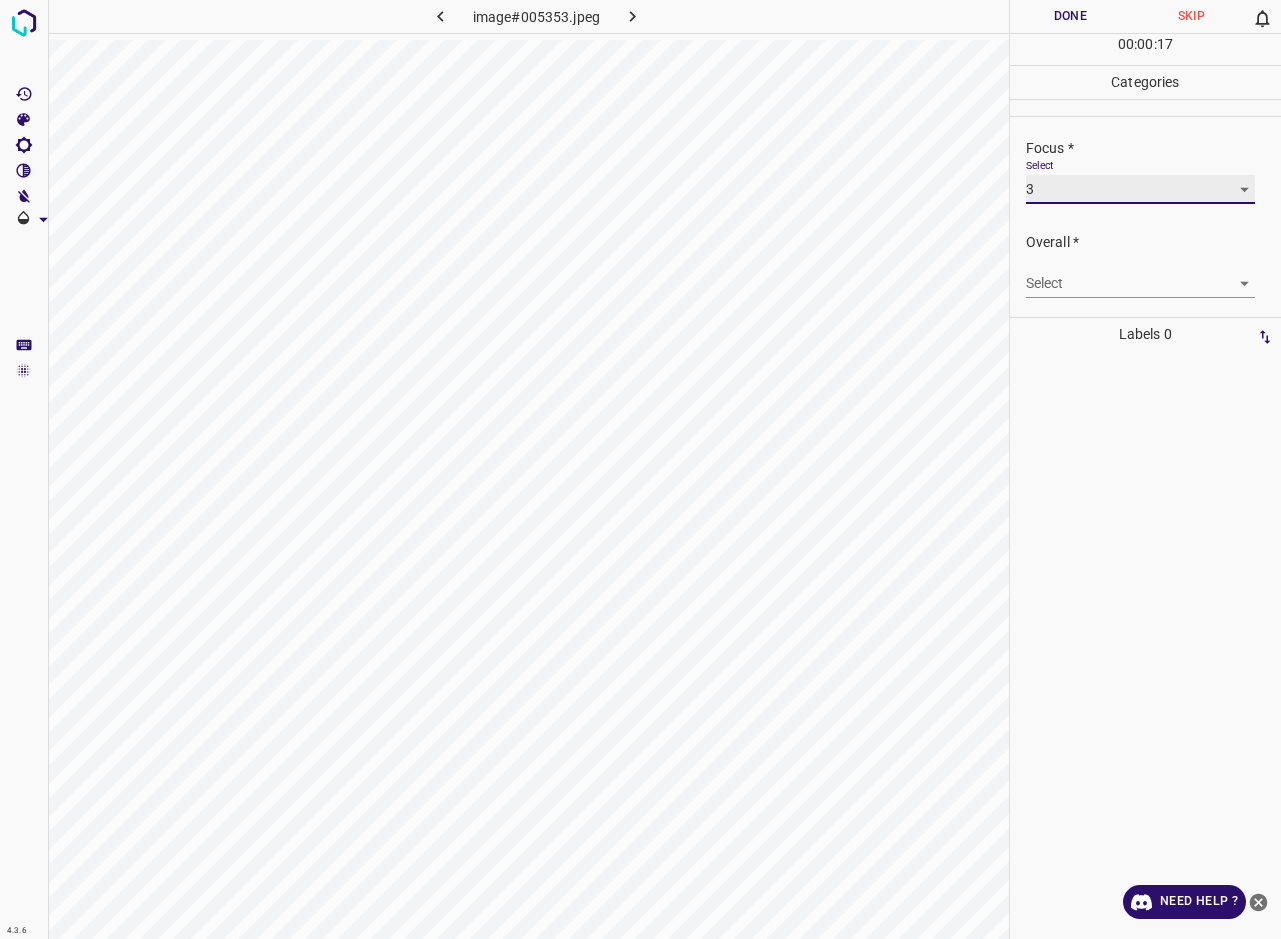 scroll, scrollTop: 98, scrollLeft: 0, axis: vertical 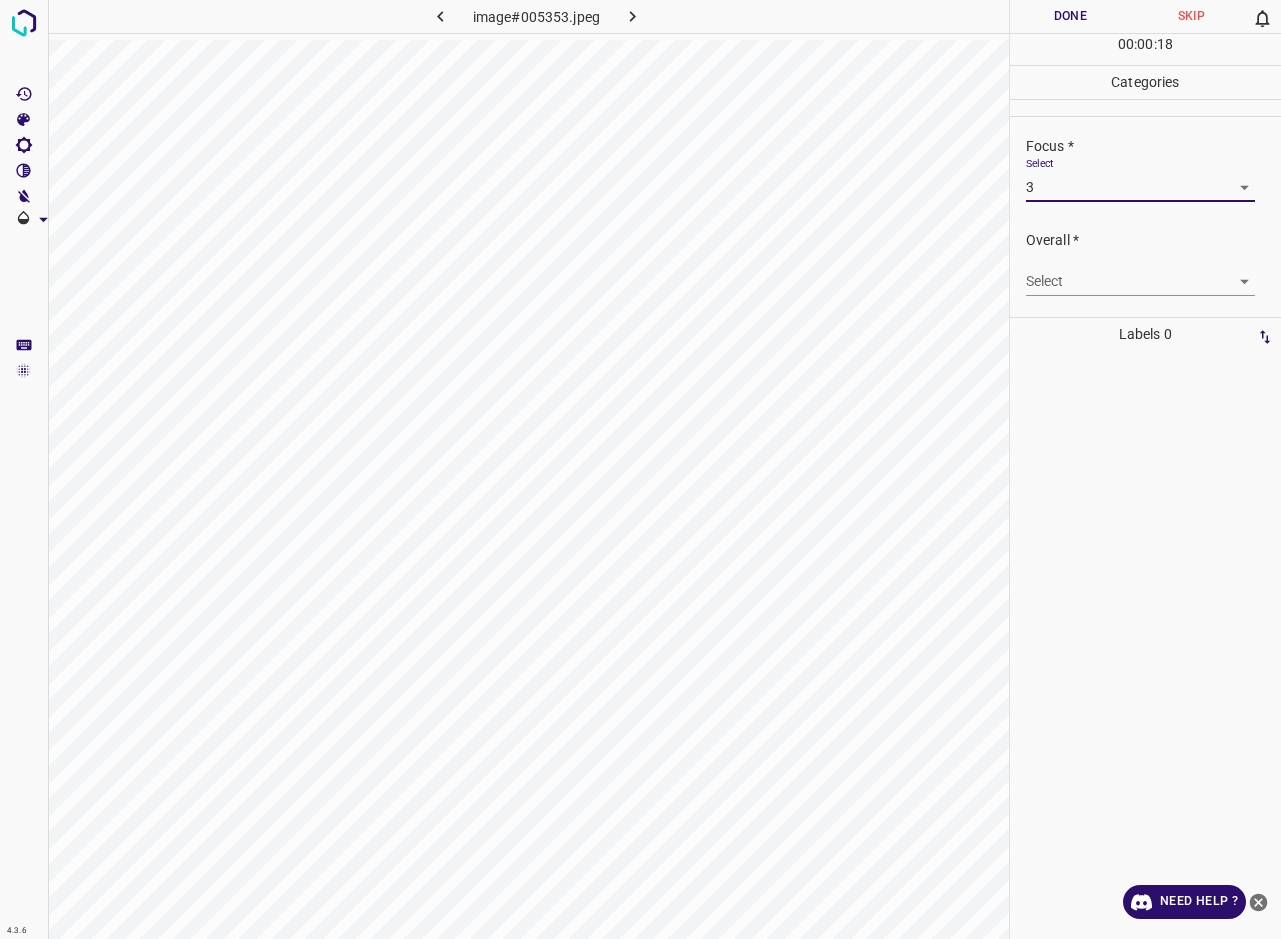 click on "4.3.6  image#005353.jpeg Done Skip 0 00   : 00   : 18   Categories Lighting *  Select 3 3 Focus *  Select 3 3 Overall *  Select ​ Labels   0 Categories 1 Lighting 2 Focus 3 Overall Tools Space Change between modes (Draw & Edit) I Auto labeling R Restore zoom M Zoom in N Zoom out Delete Delete selecte label Filters Z Restore filters X Saturation filter C Brightness filter V Contrast filter B Gray scale filter General O Download Need Help ? - Text - Hide - Delete" at bounding box center (640, 469) 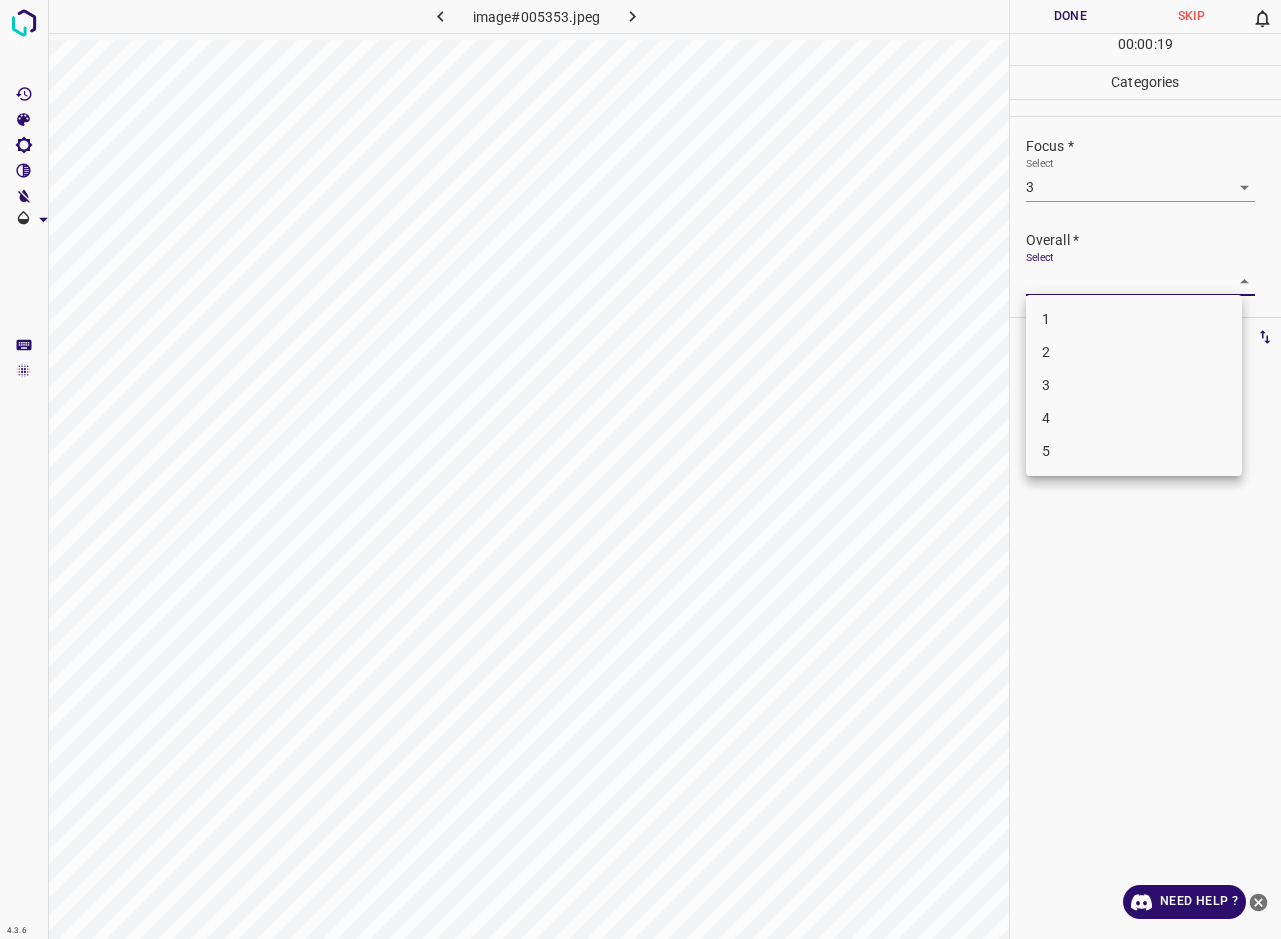 click on "3" at bounding box center (1134, 385) 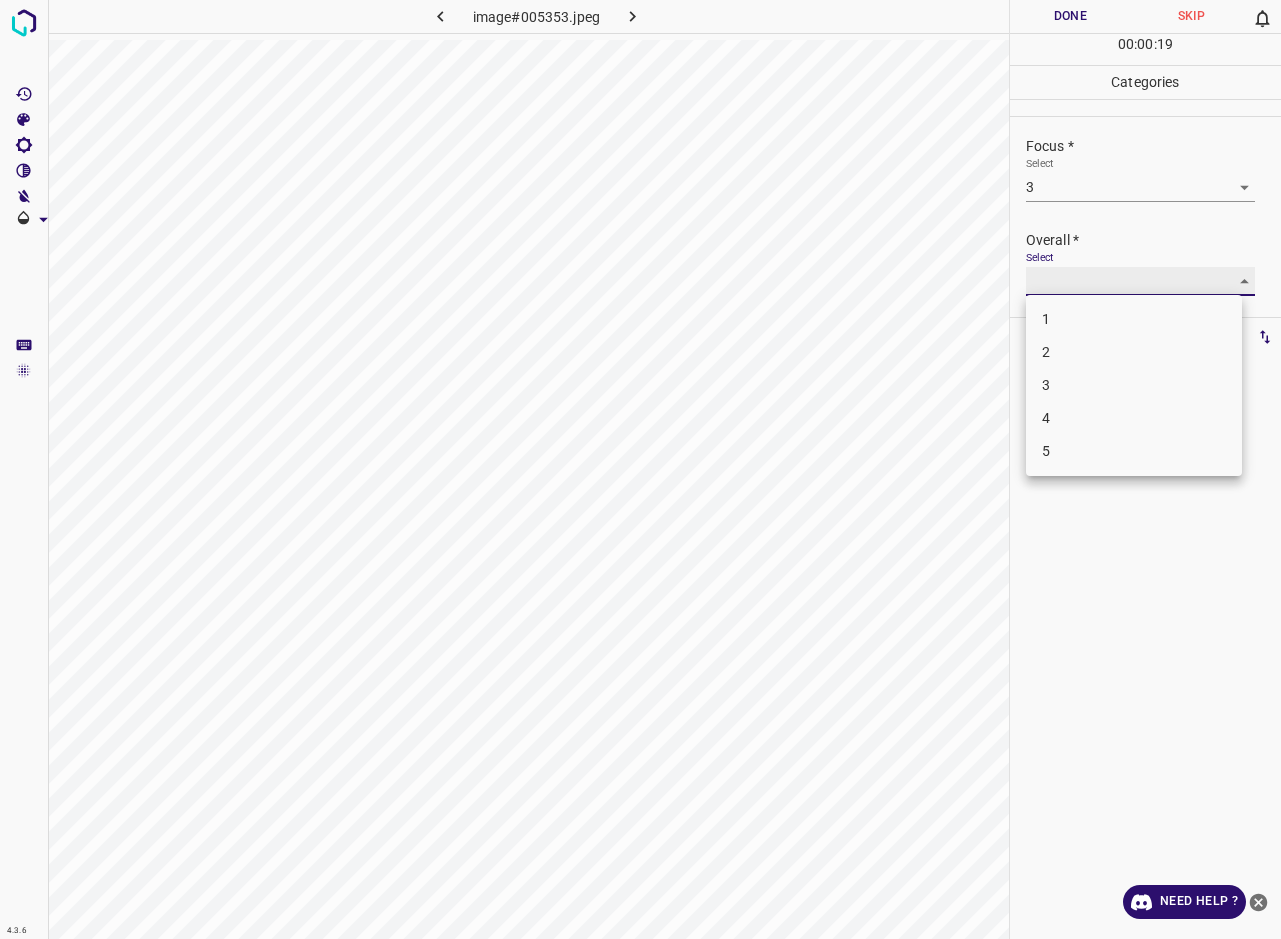 type on "3" 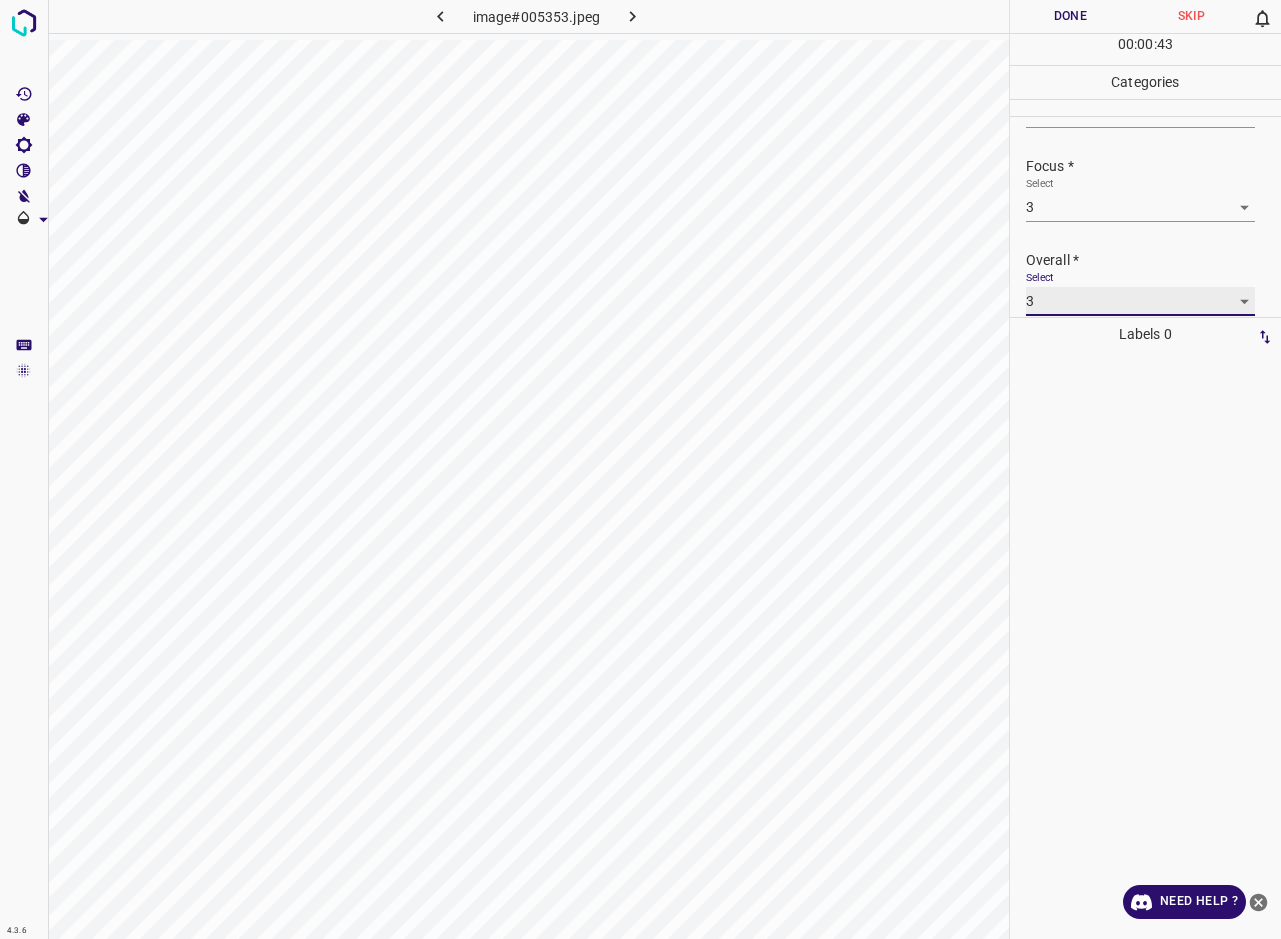 scroll, scrollTop: 98, scrollLeft: 0, axis: vertical 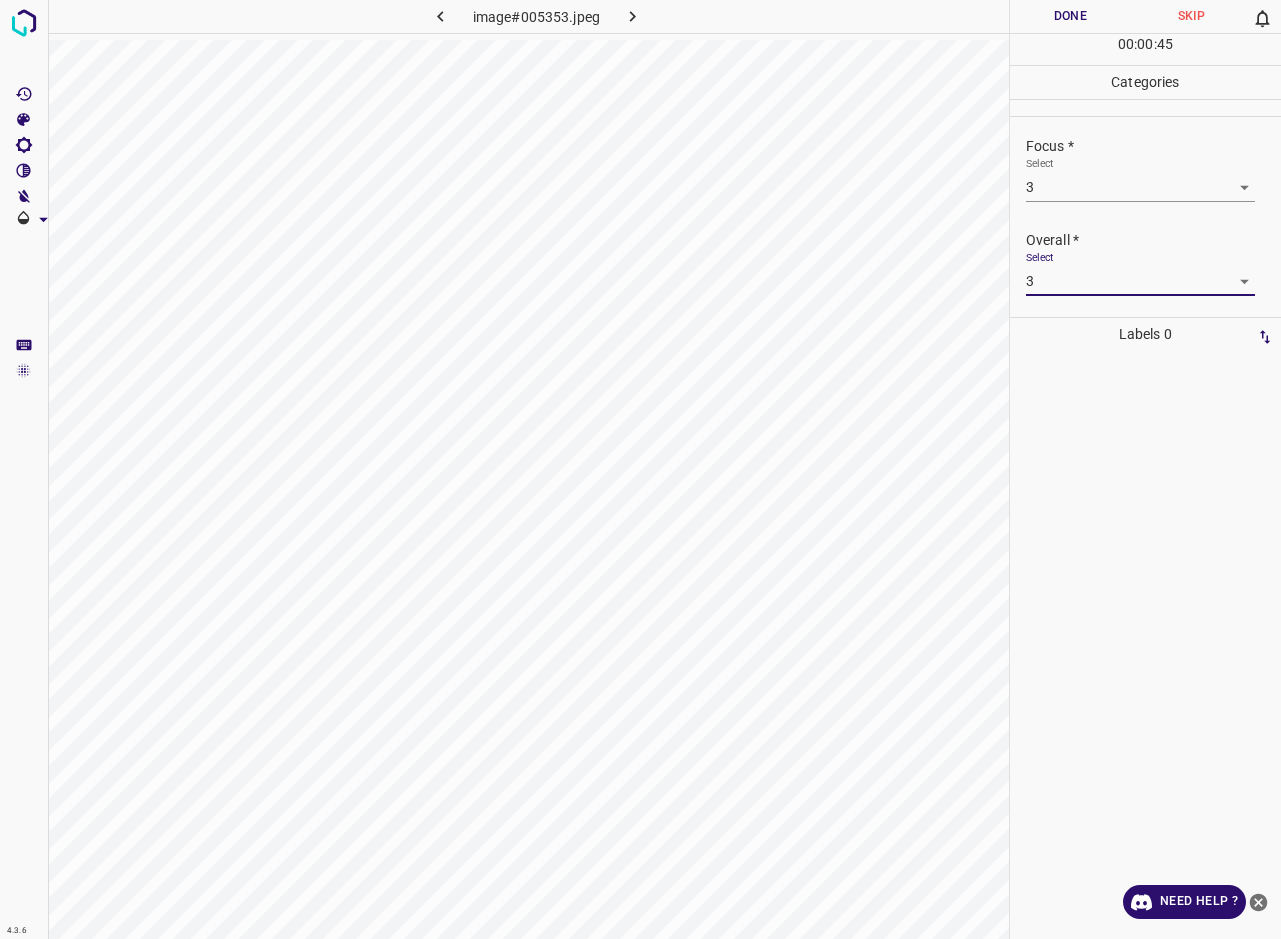 click on "Done" at bounding box center (1070, 16) 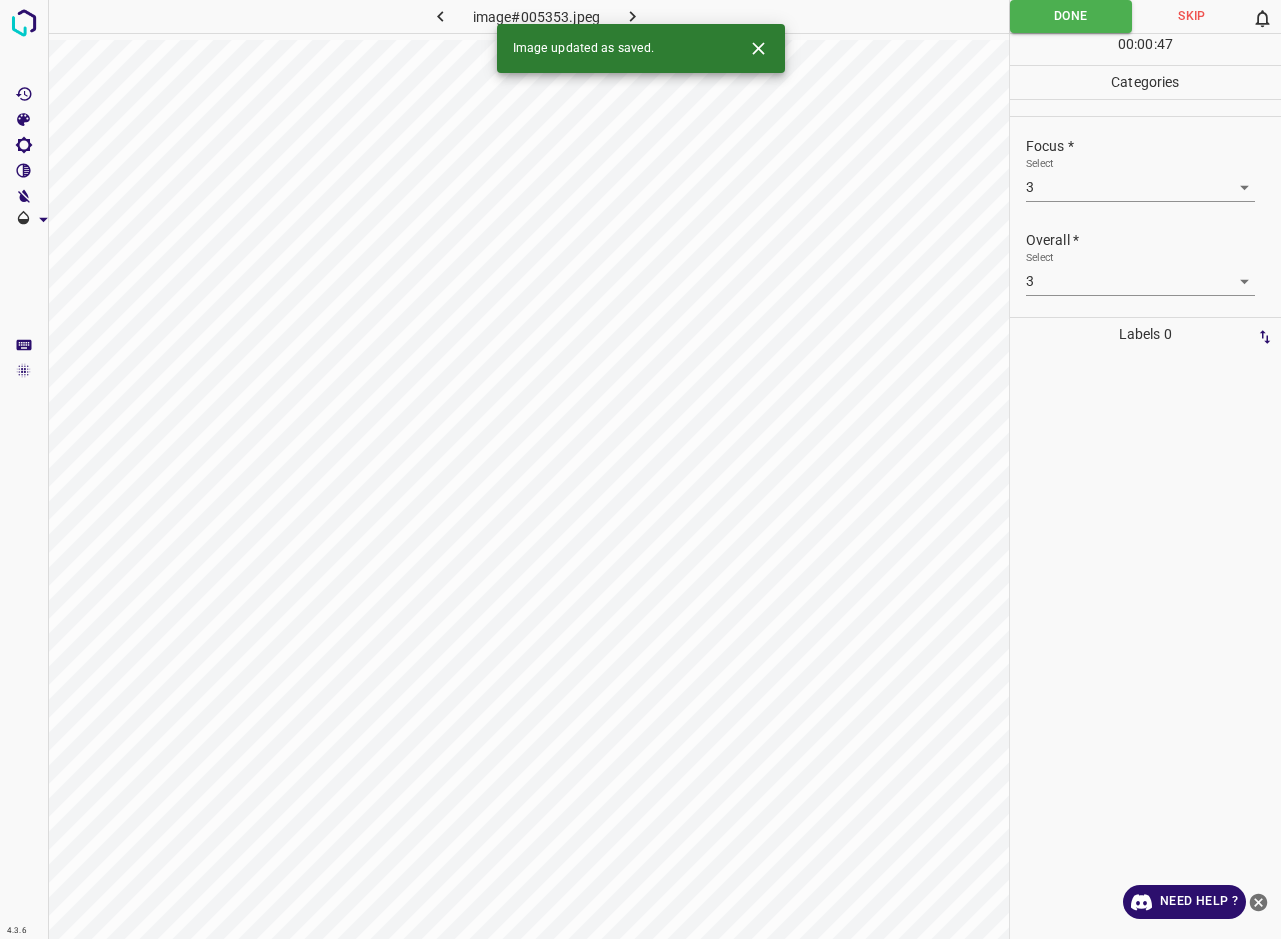 click 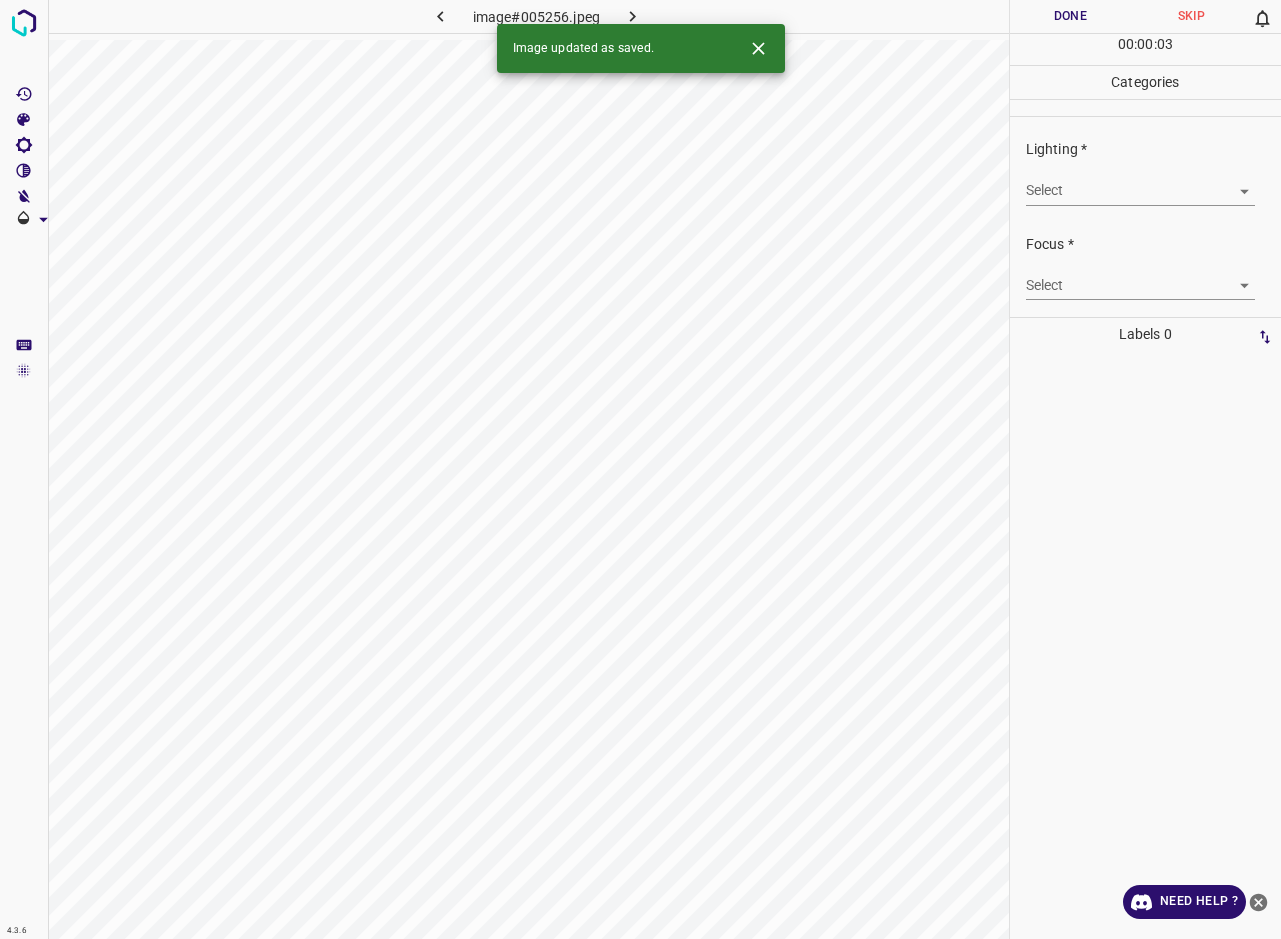 click on "4.3.6  image#005256.jpeg Done Skip 0 00   : 00   : 03   Categories Lighting *  Select ​ Focus *  Select ​ Overall *  Select ​ Labels   0 Categories 1 Lighting 2 Focus 3 Overall Tools Space Change between modes (Draw & Edit) I Auto labeling R Restore zoom M Zoom in N Zoom out Delete Delete selecte label Filters Z Restore filters X Saturation filter C Brightness filter V Contrast filter B Gray scale filter General O Download Image updated as saved. Need Help ? - Text - Hide - Delete" at bounding box center [640, 469] 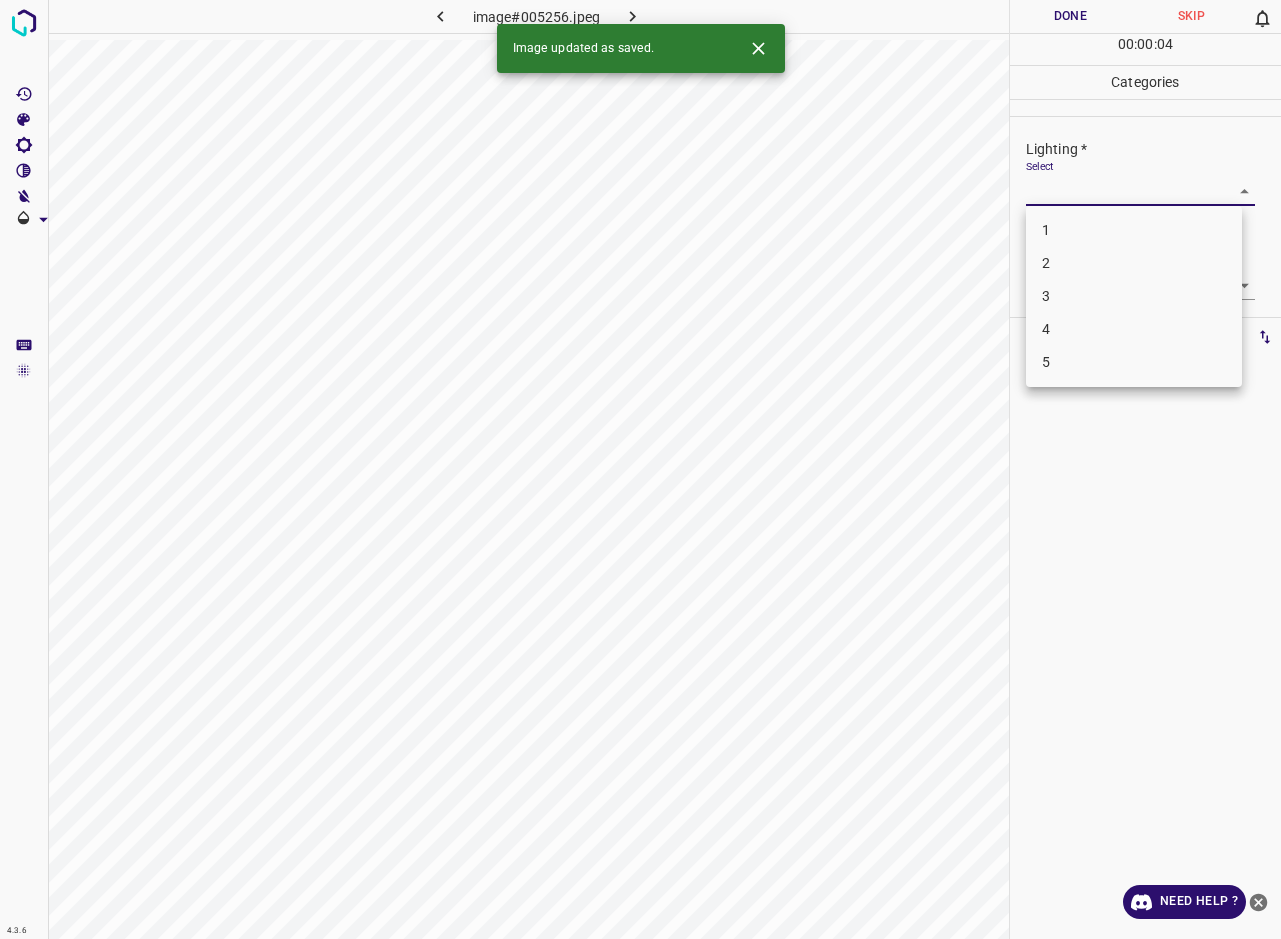 click on "3" at bounding box center [1134, 296] 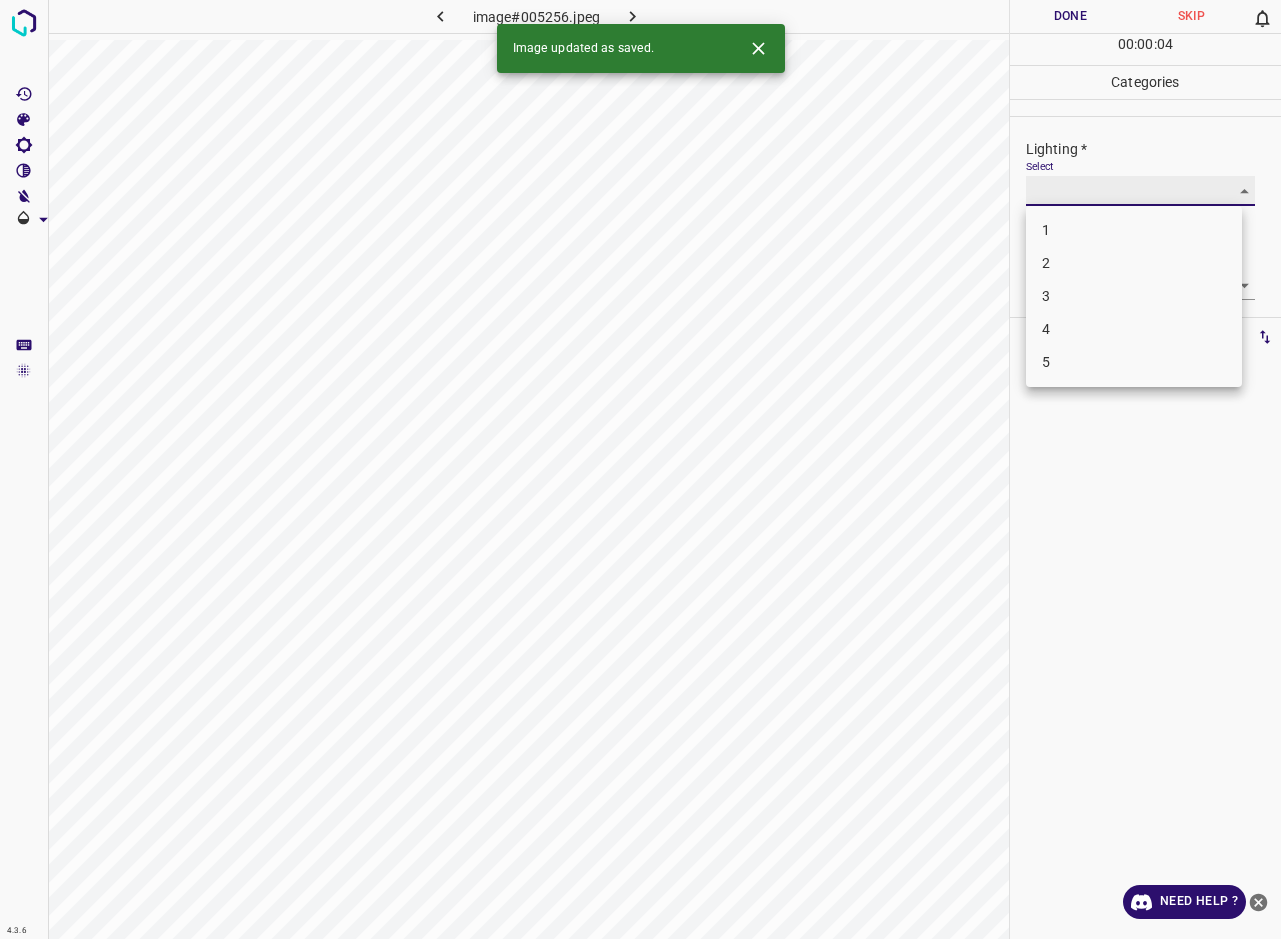 type on "3" 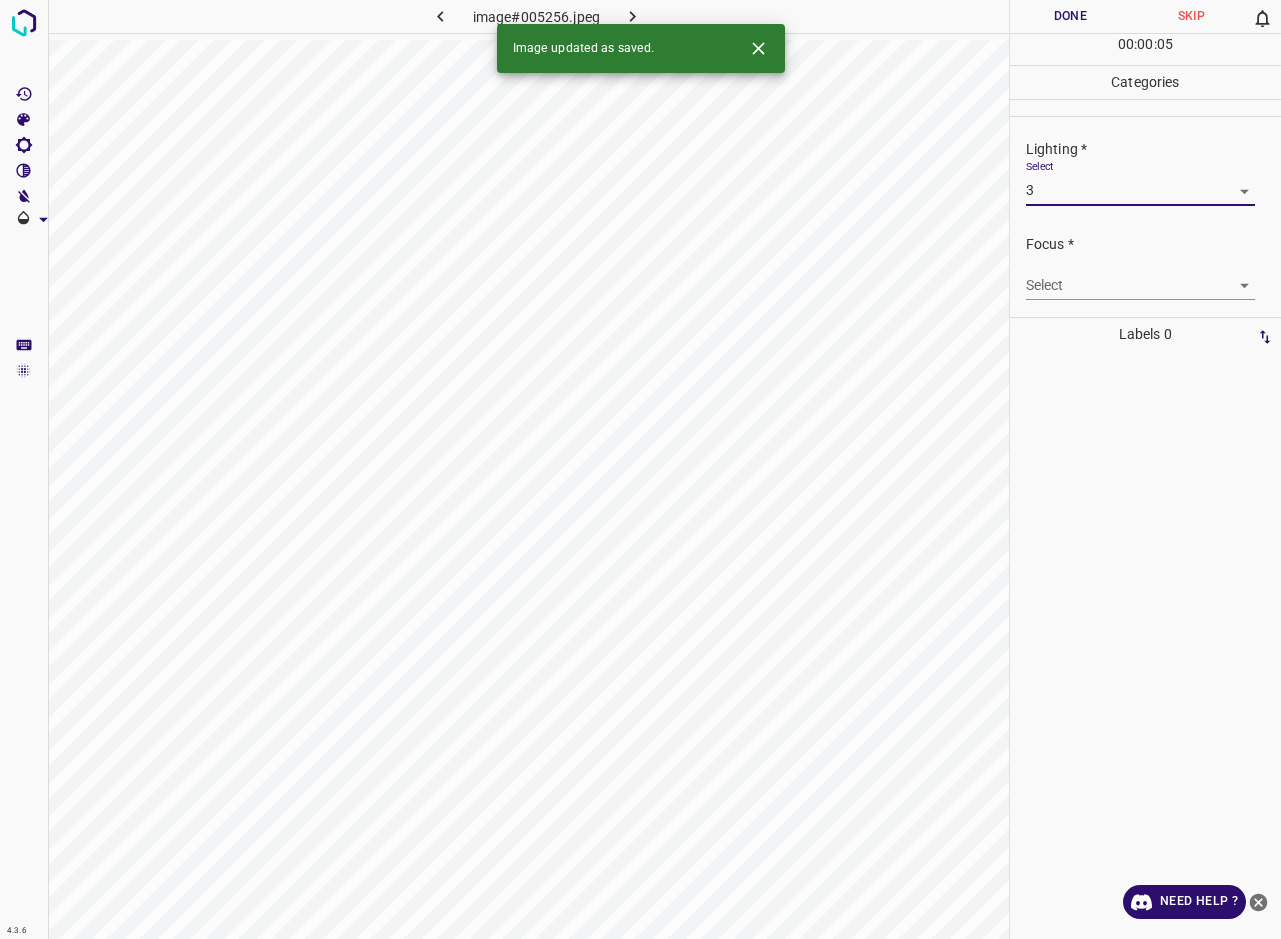 click on "Focus *  Select ​" at bounding box center (1145, 267) 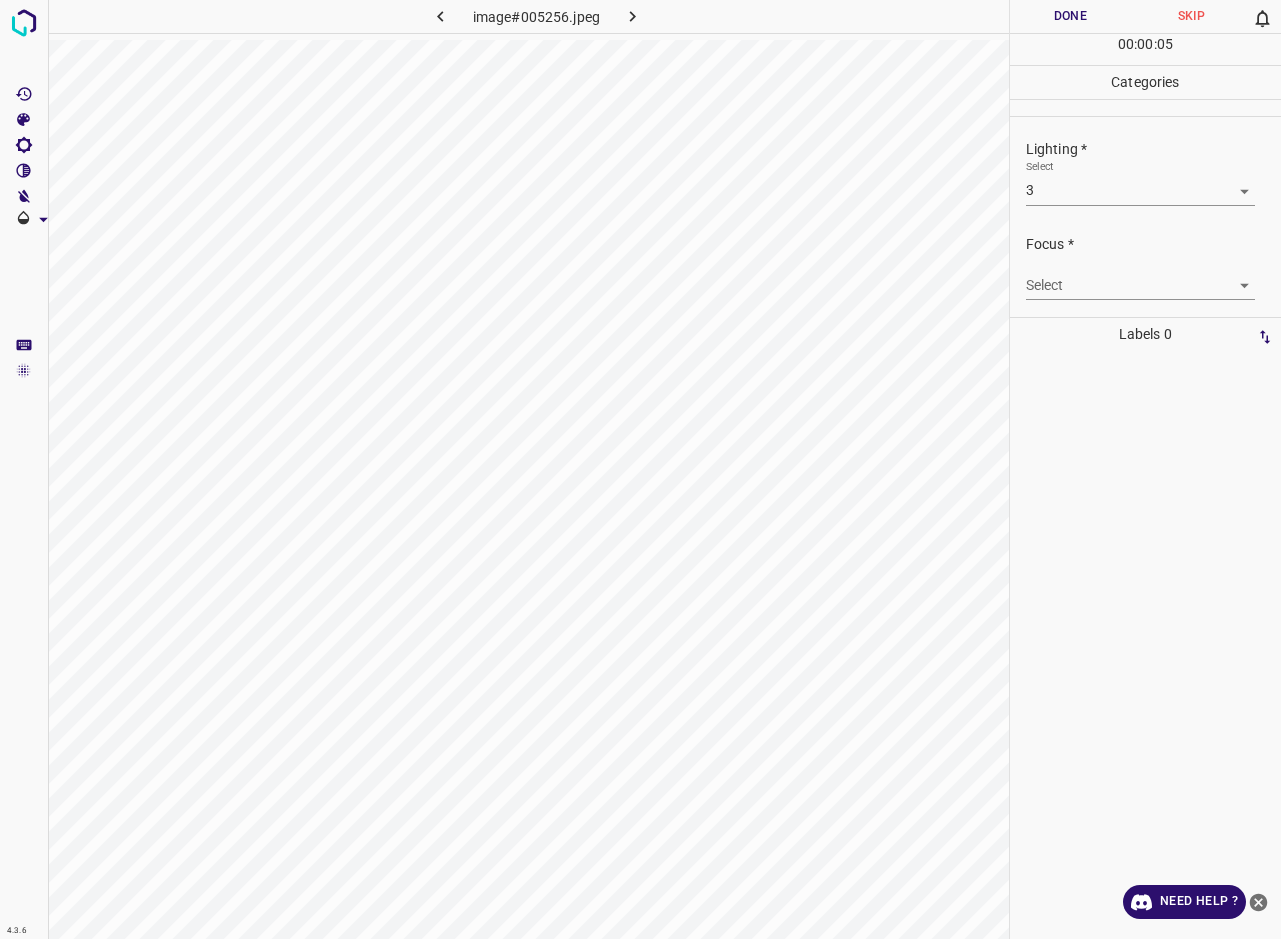 click on "4.3.6  image#005256.jpeg Done Skip 0 00   : 00   : 05   Categories Lighting *  Select 3 3 Focus *  Select ​ Overall *  Select ​ Labels   0 Categories 1 Lighting 2 Focus 3 Overall Tools Space Change between modes (Draw & Edit) I Auto labeling R Restore zoom M Zoom in N Zoom out Delete Delete selecte label Filters Z Restore filters X Saturation filter C Brightness filter V Contrast filter B Gray scale filter General O Download Need Help ? - Text - Hide - Delete" at bounding box center [640, 469] 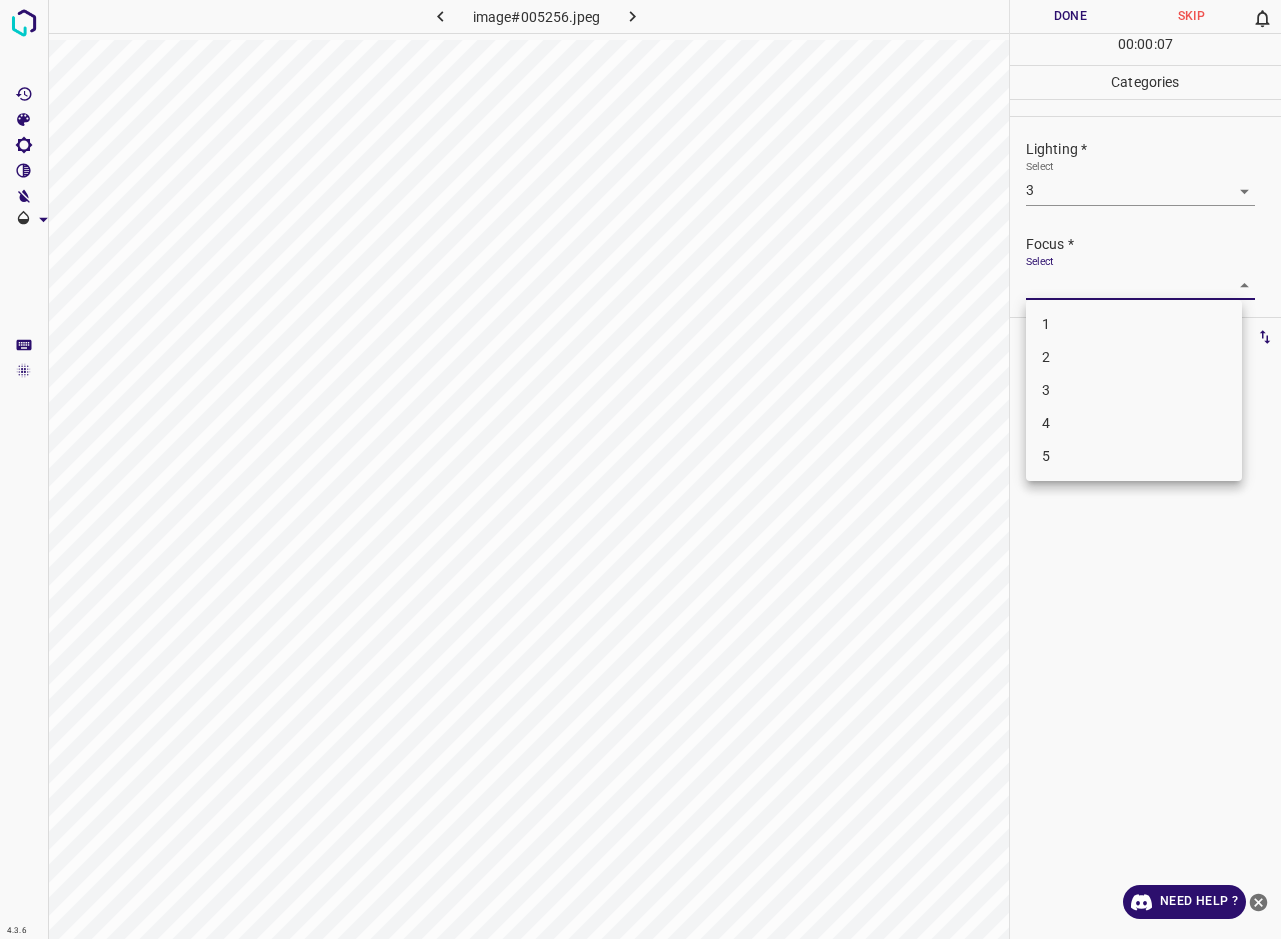 click on "3" at bounding box center (1134, 390) 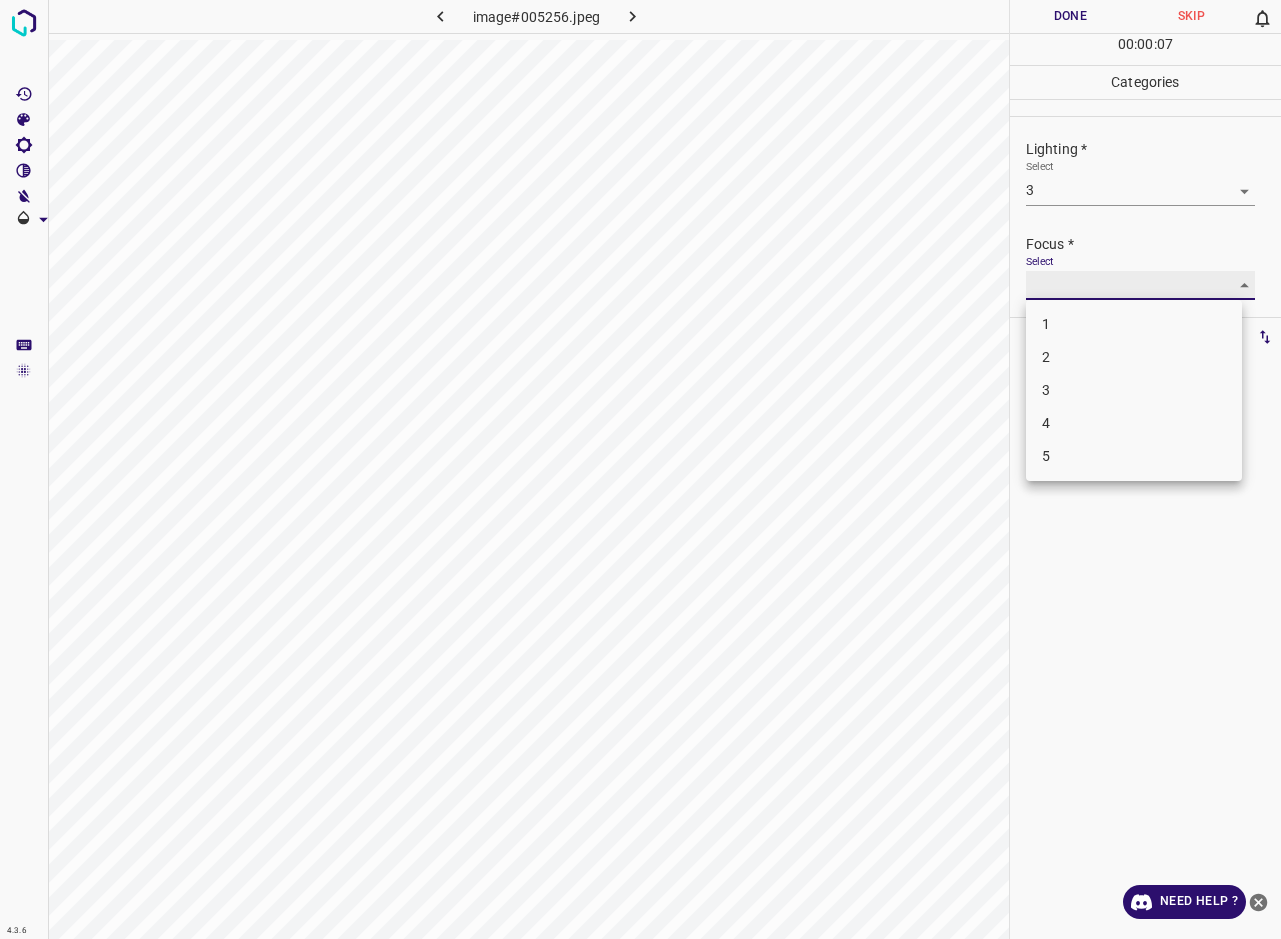 type on "3" 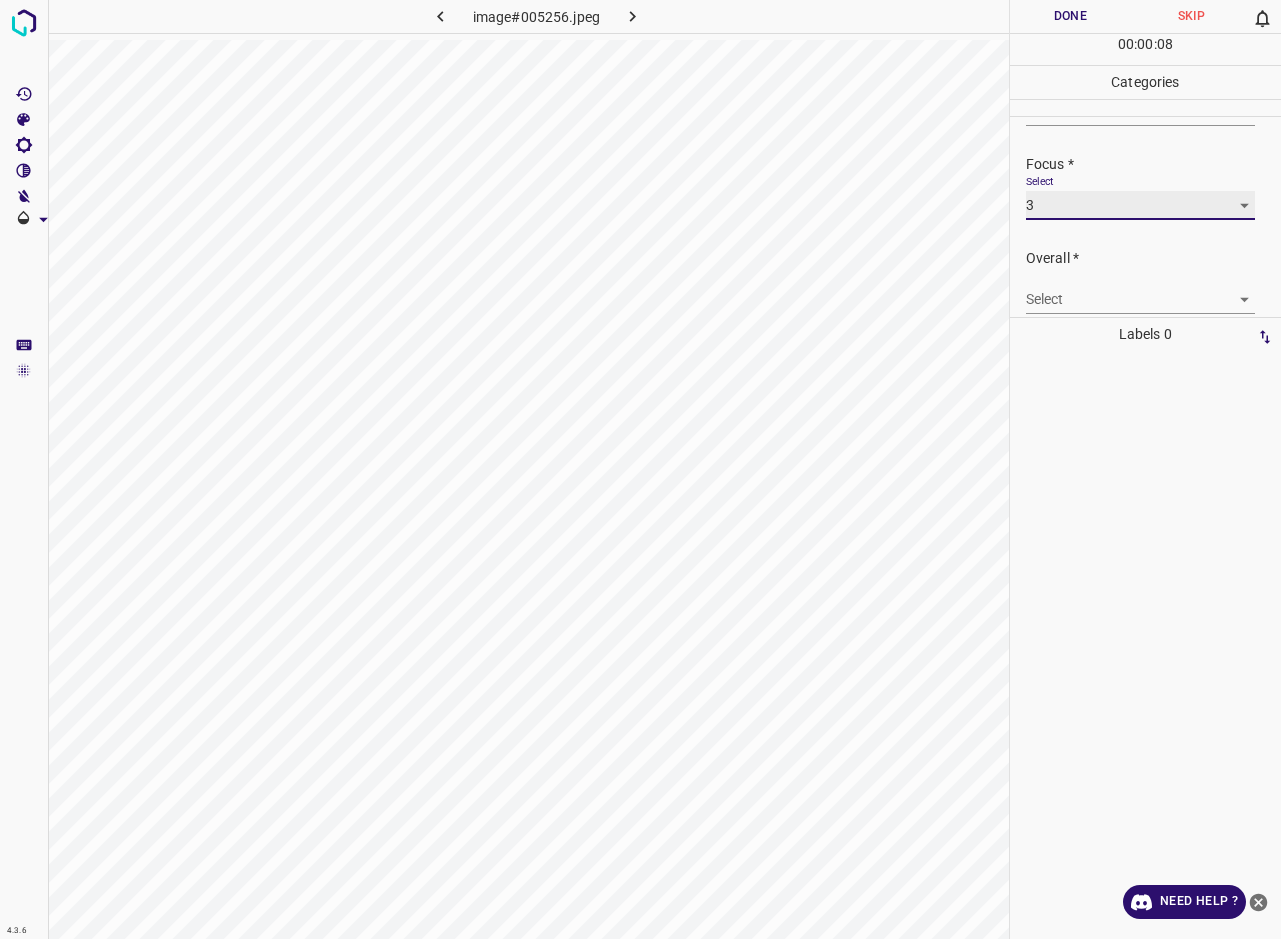 scroll, scrollTop: 98, scrollLeft: 0, axis: vertical 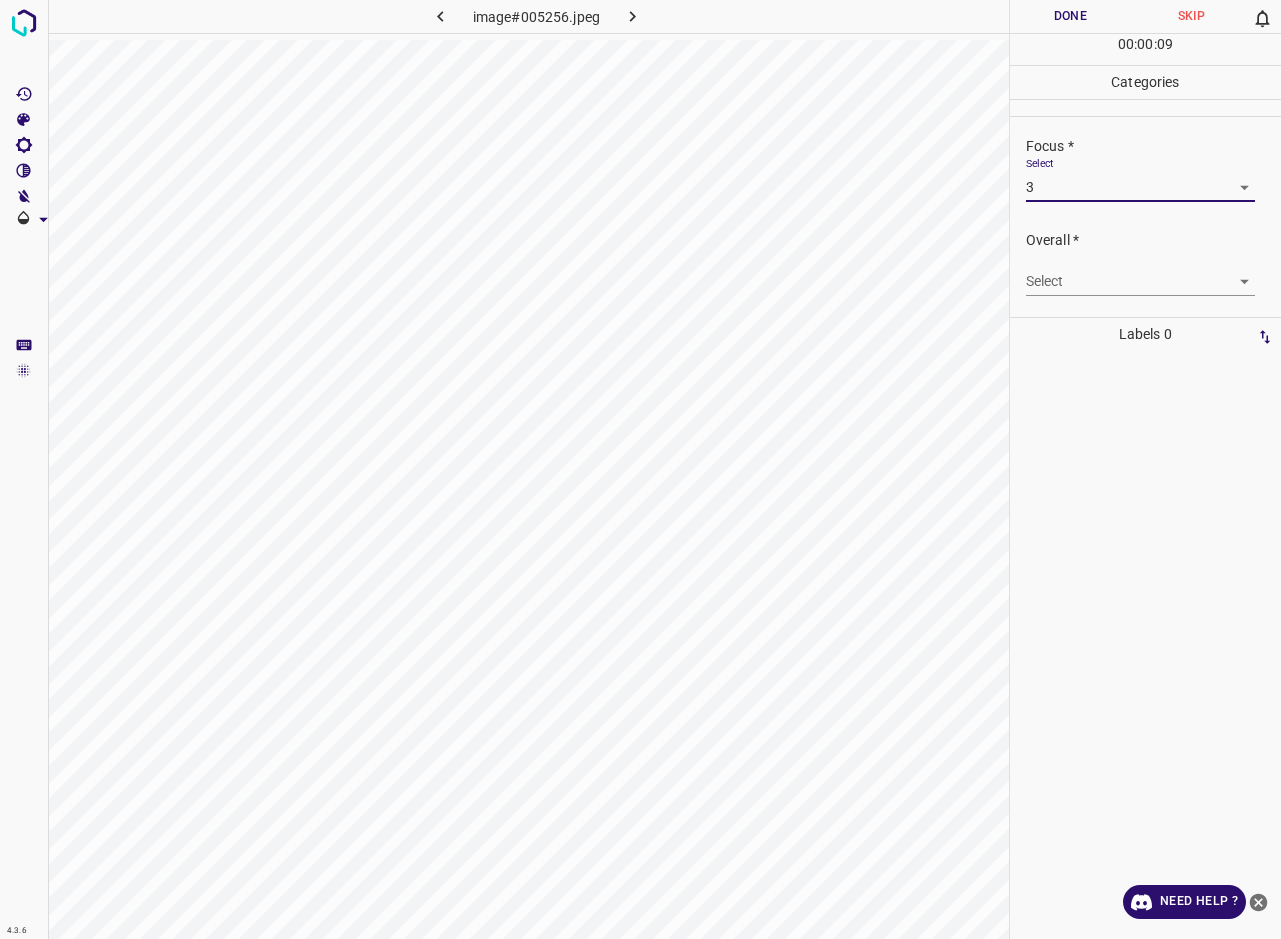 click on "4.3.6  image#005256.jpeg Done Skip 0 00   : 00   : 09   Categories Lighting *  Select 3 3 Focus *  Select 3 3 Overall *  Select ​ Labels   0 Categories 1 Lighting 2 Focus 3 Overall Tools Space Change between modes (Draw & Edit) I Auto labeling R Restore zoom M Zoom in N Zoom out Delete Delete selecte label Filters Z Restore filters X Saturation filter C Brightness filter V Contrast filter B Gray scale filter General O Download Need Help ? - Text - Hide - Delete" at bounding box center (640, 469) 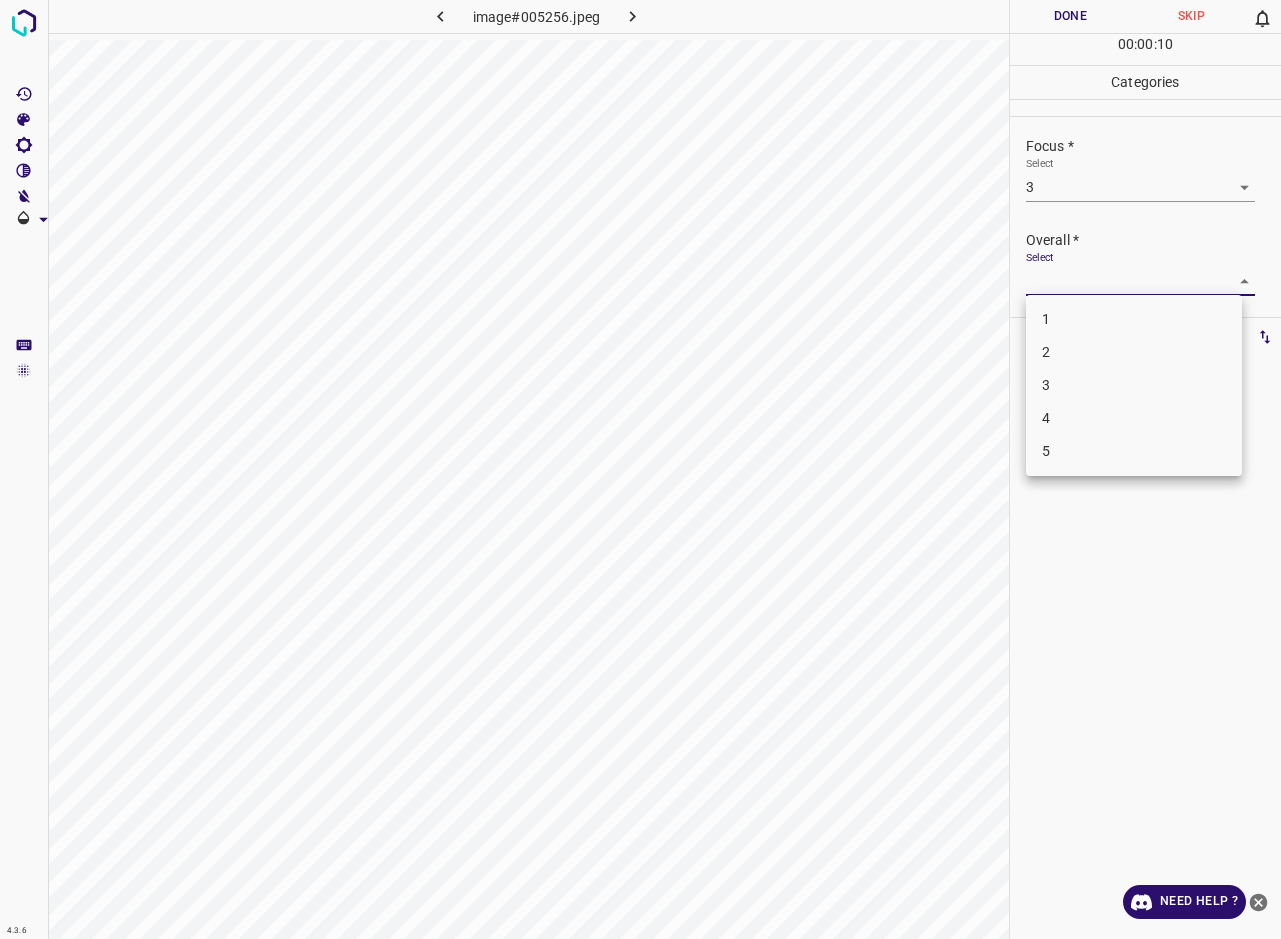 click on "3" at bounding box center (1134, 385) 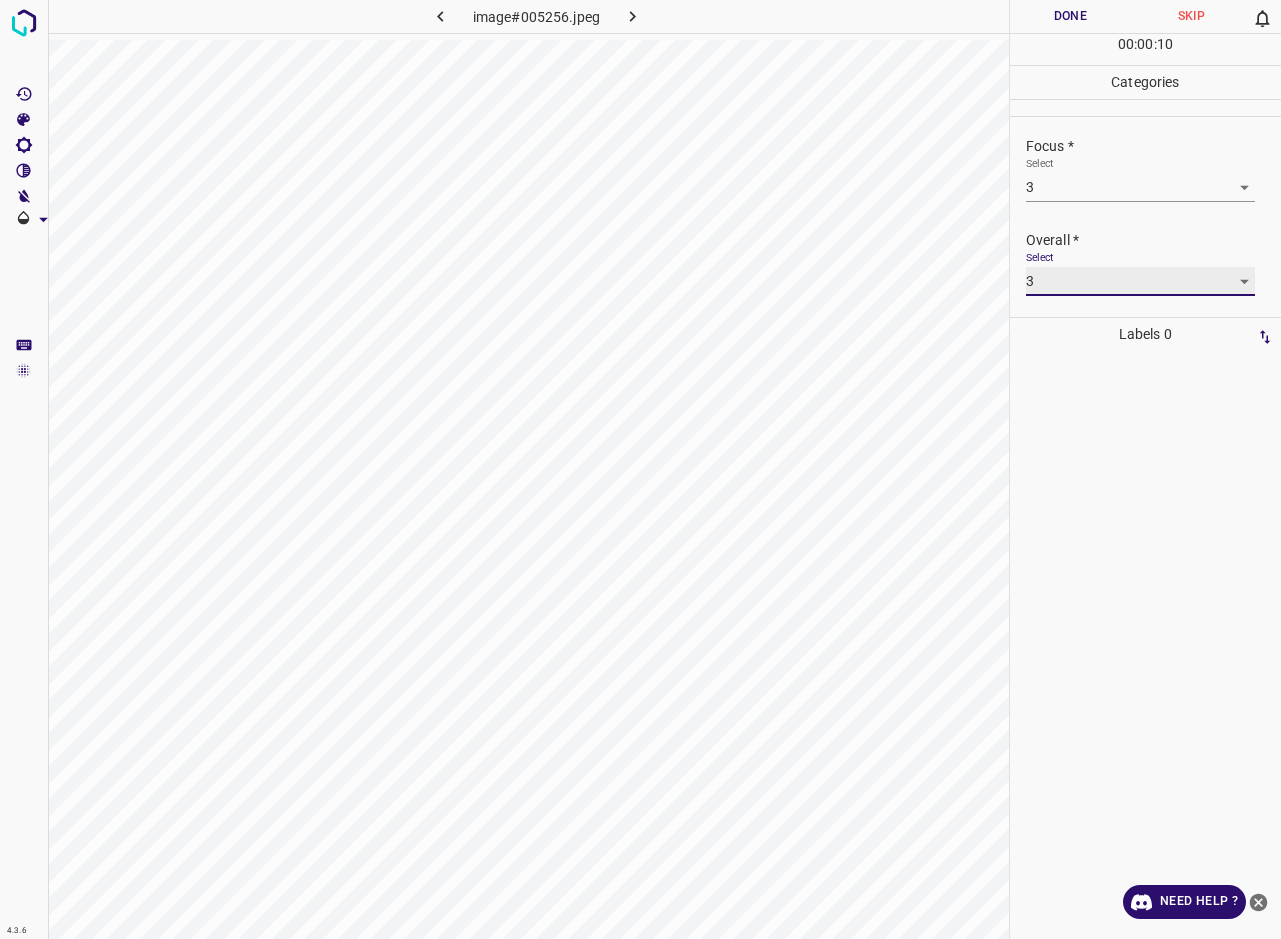 type on "3" 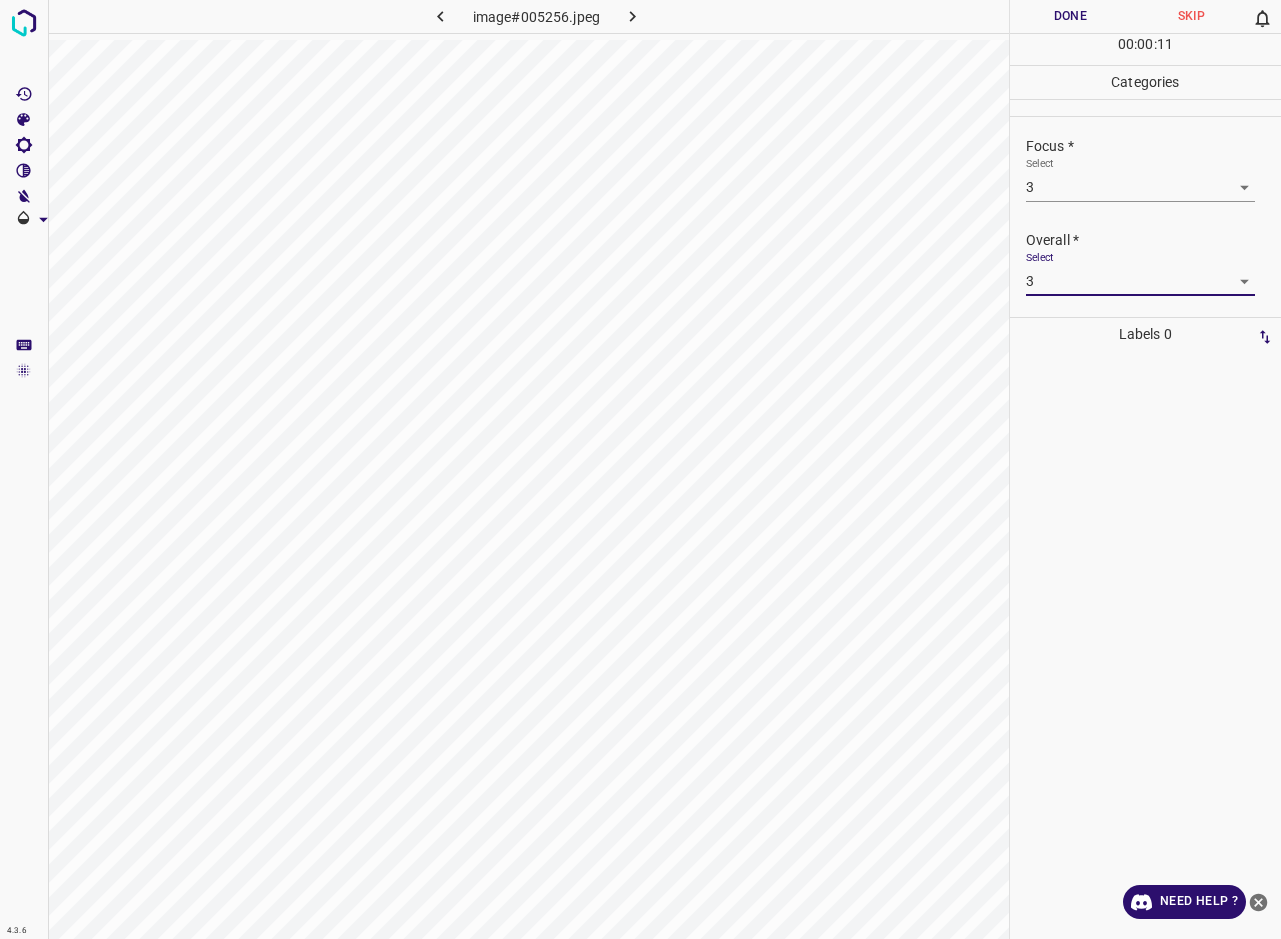 click on "Done" at bounding box center (1070, 16) 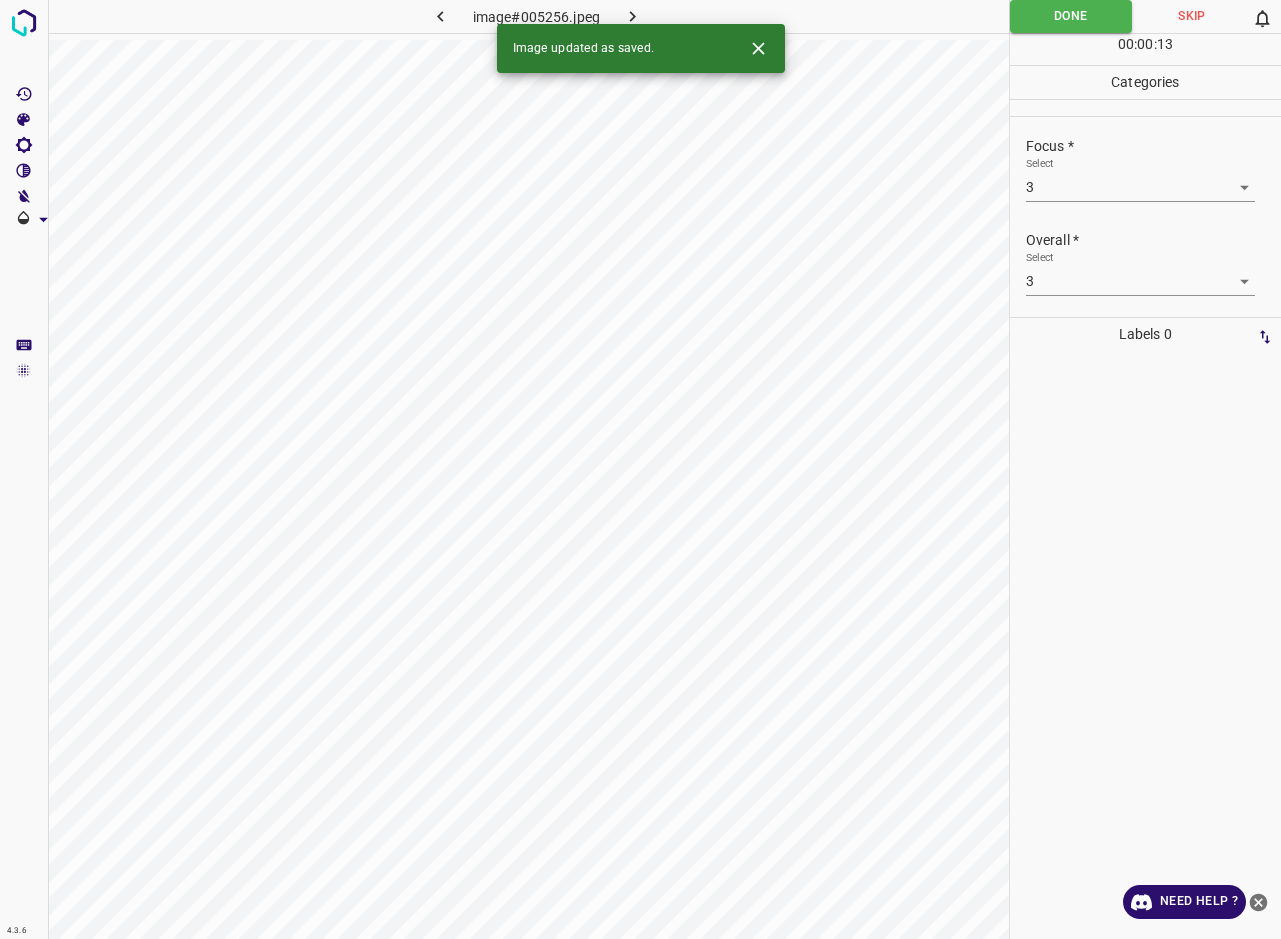 click 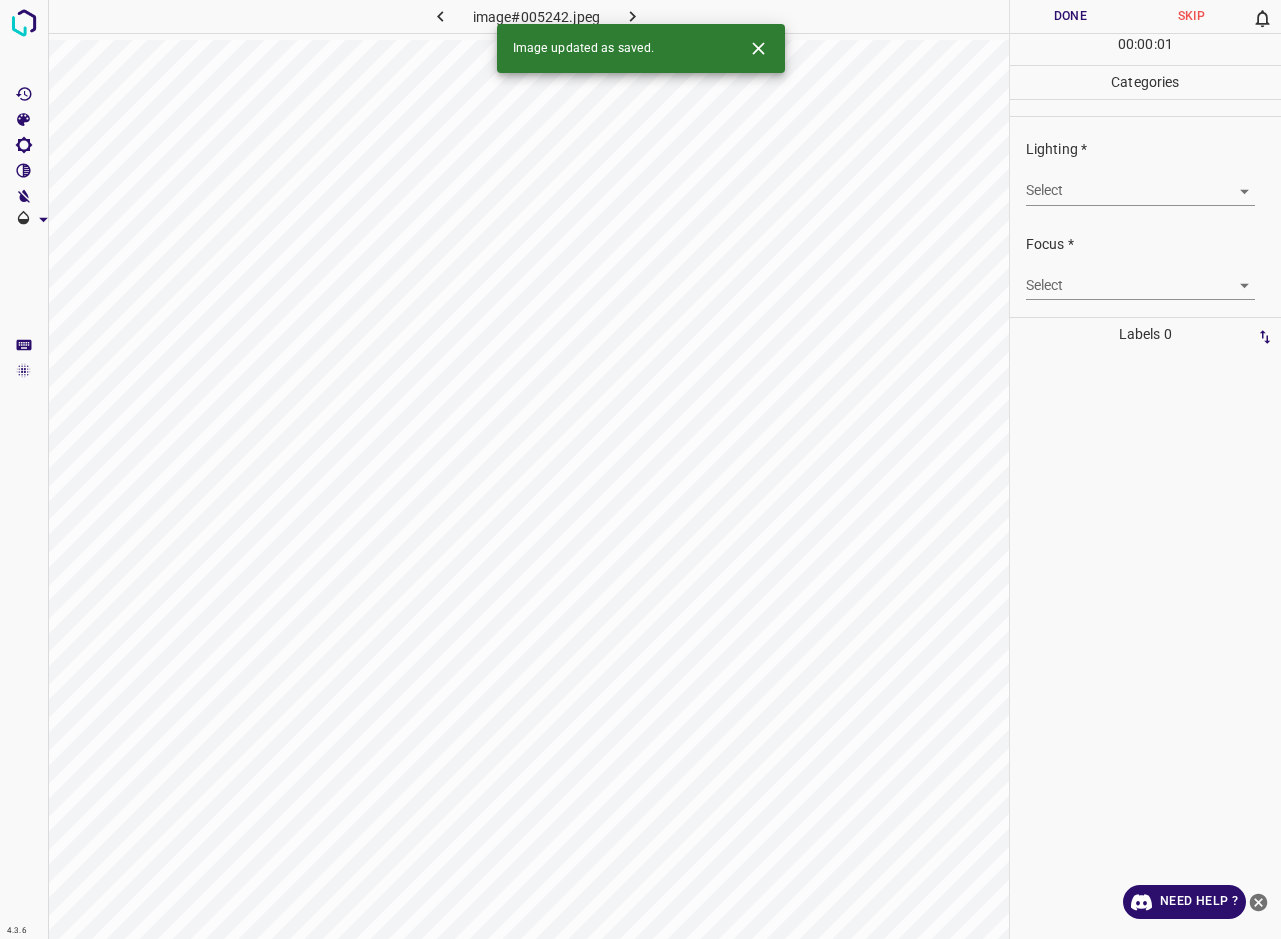 click on "4.3.6  image#005242.jpeg Done Skip 0 00   : 00   : 01   Categories Lighting *  Select ​ Focus *  Select ​ Overall *  Select ​ Labels   0 Categories 1 Lighting 2 Focus 3 Overall Tools Space Change between modes (Draw & Edit) I Auto labeling R Restore zoom M Zoom in N Zoom out Delete Delete selecte label Filters Z Restore filters X Saturation filter C Brightness filter V Contrast filter B Gray scale filter General O Download Image updated as saved. Need Help ? - Text - Hide - Delete" at bounding box center [640, 469] 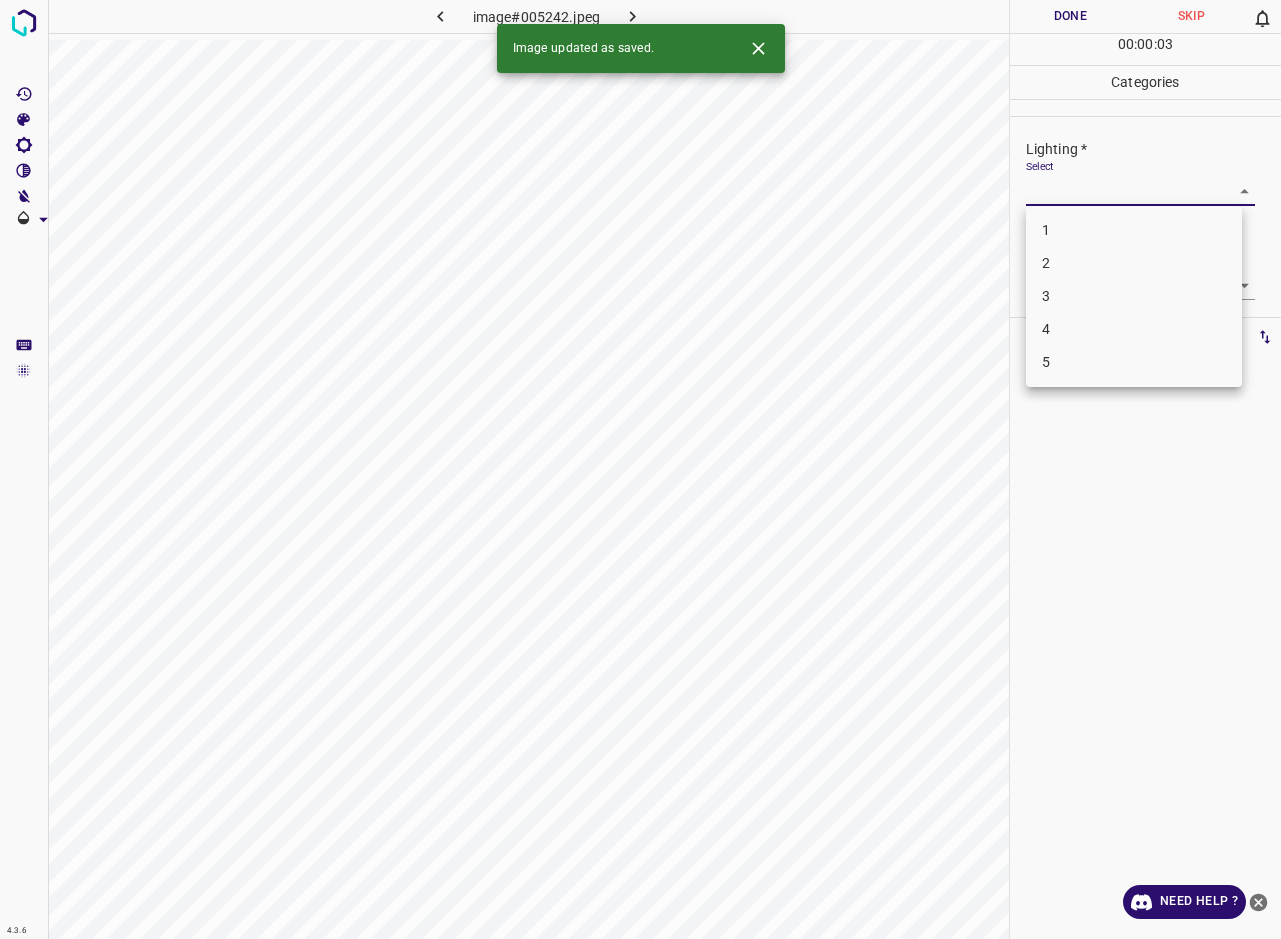 click on "3" at bounding box center [1134, 296] 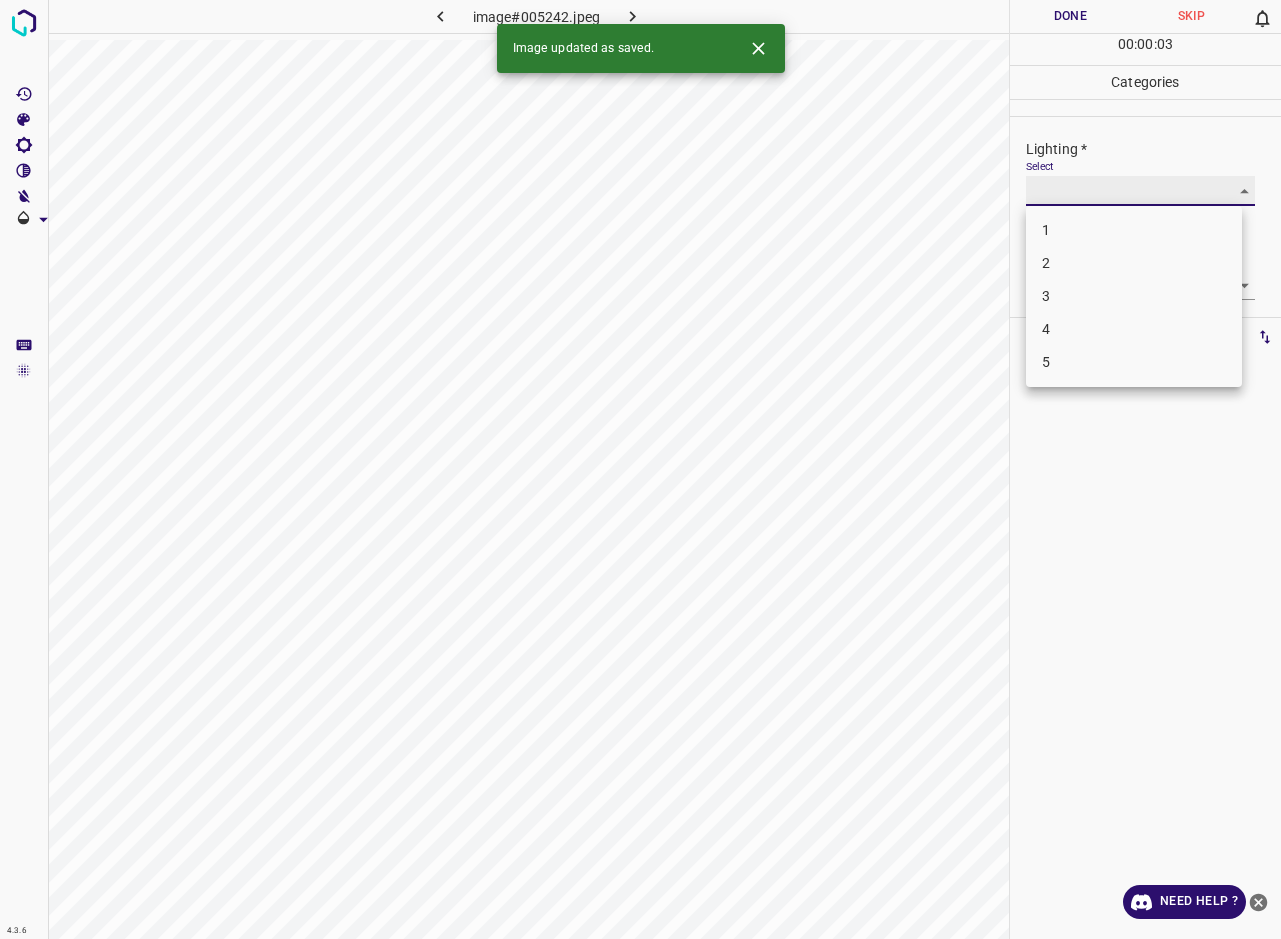 type on "3" 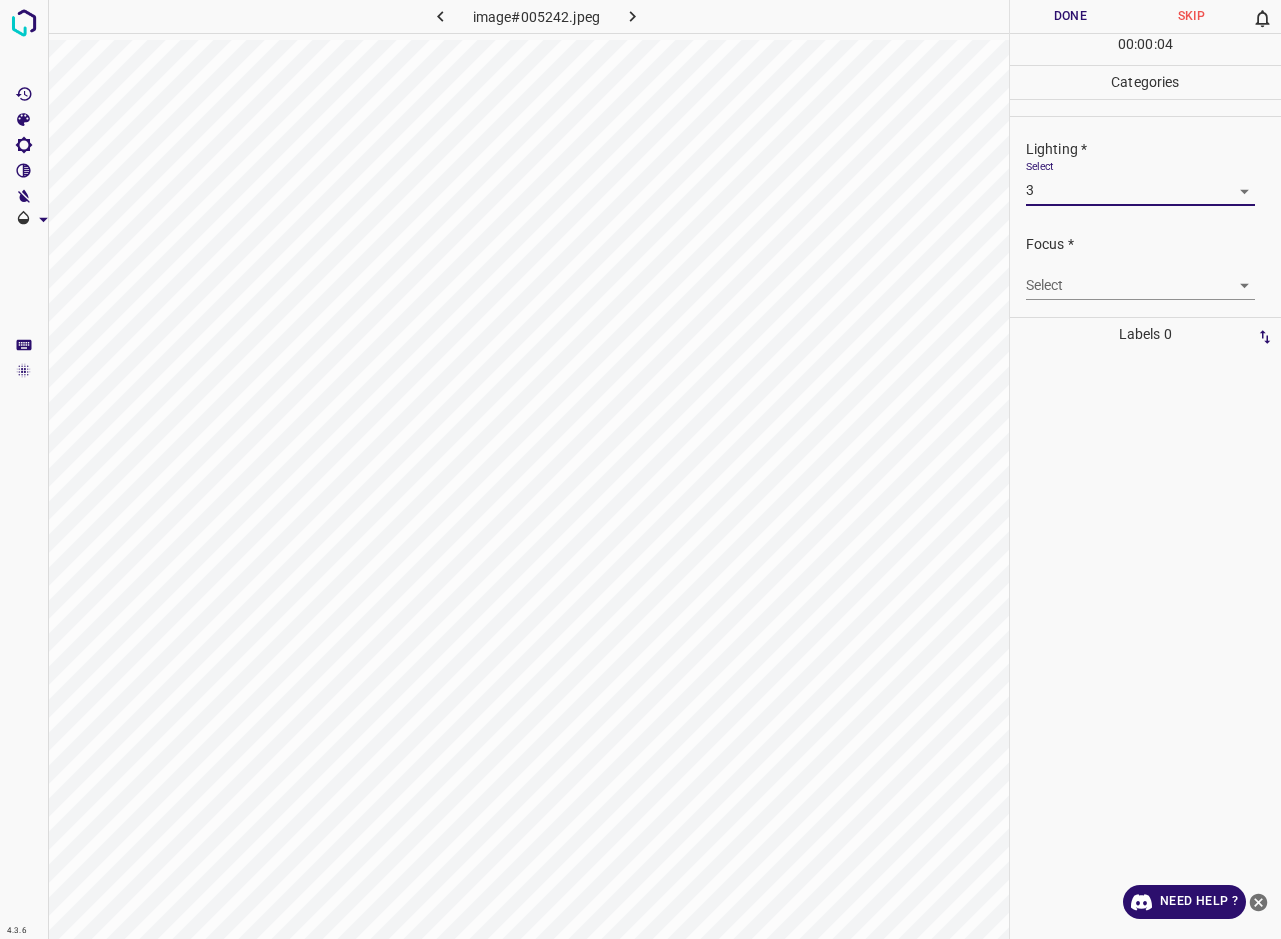 click on "4.3.6  image#005242.jpeg Done Skip 0 00   : 00   : 04   Categories Lighting *  Select 3 3 Focus *  Select ​ Overall *  Select ​ Labels   0 Categories 1 Lighting 2 Focus 3 Overall Tools Space Change between modes (Draw & Edit) I Auto labeling R Restore zoom M Zoom in N Zoom out Delete Delete selecte label Filters Z Restore filters X Saturation filter C Brightness filter V Contrast filter B Gray scale filter General O Download Need Help ? - Text - Hide - Delete" at bounding box center [640, 469] 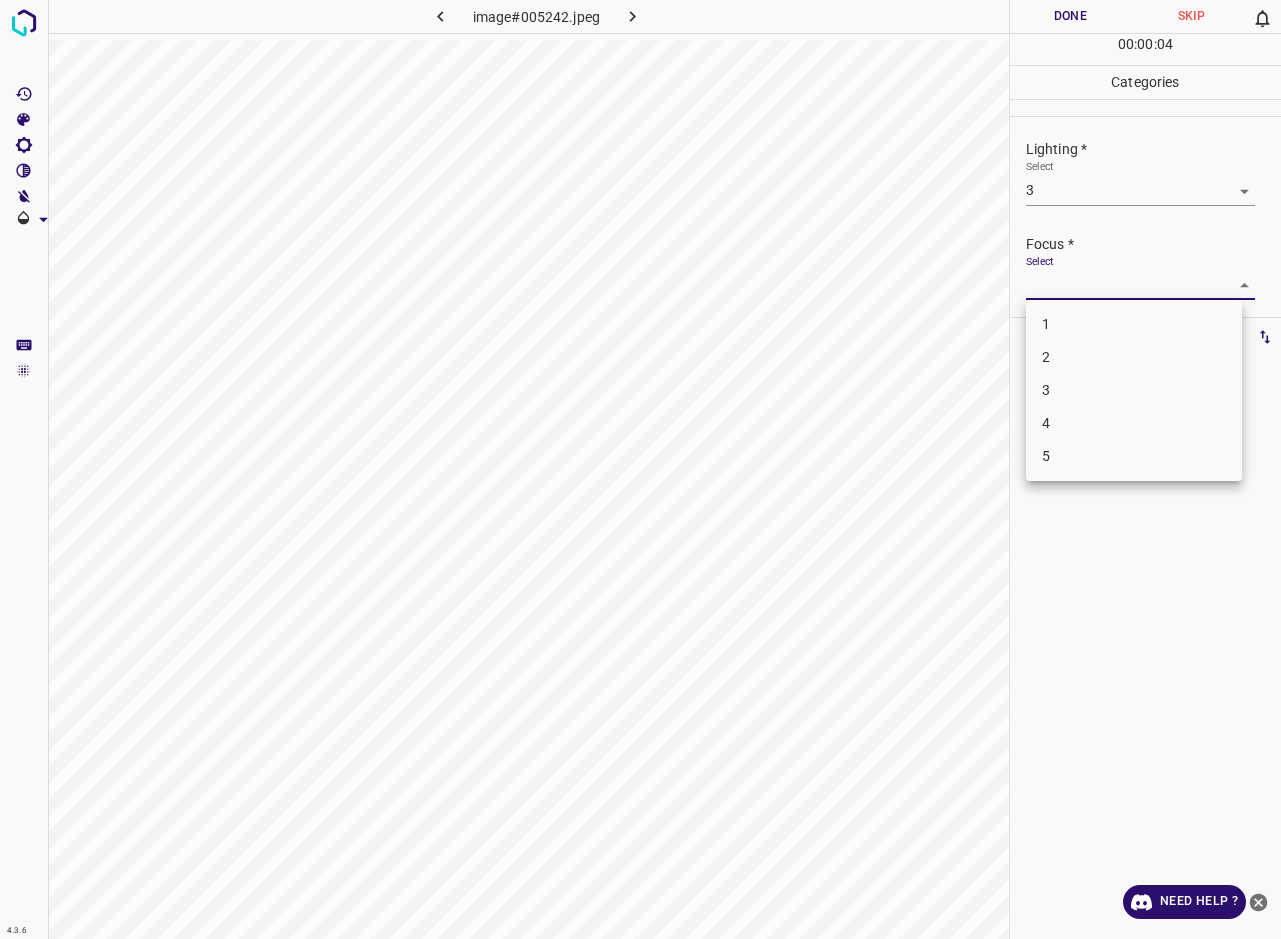 click on "3" at bounding box center [1134, 390] 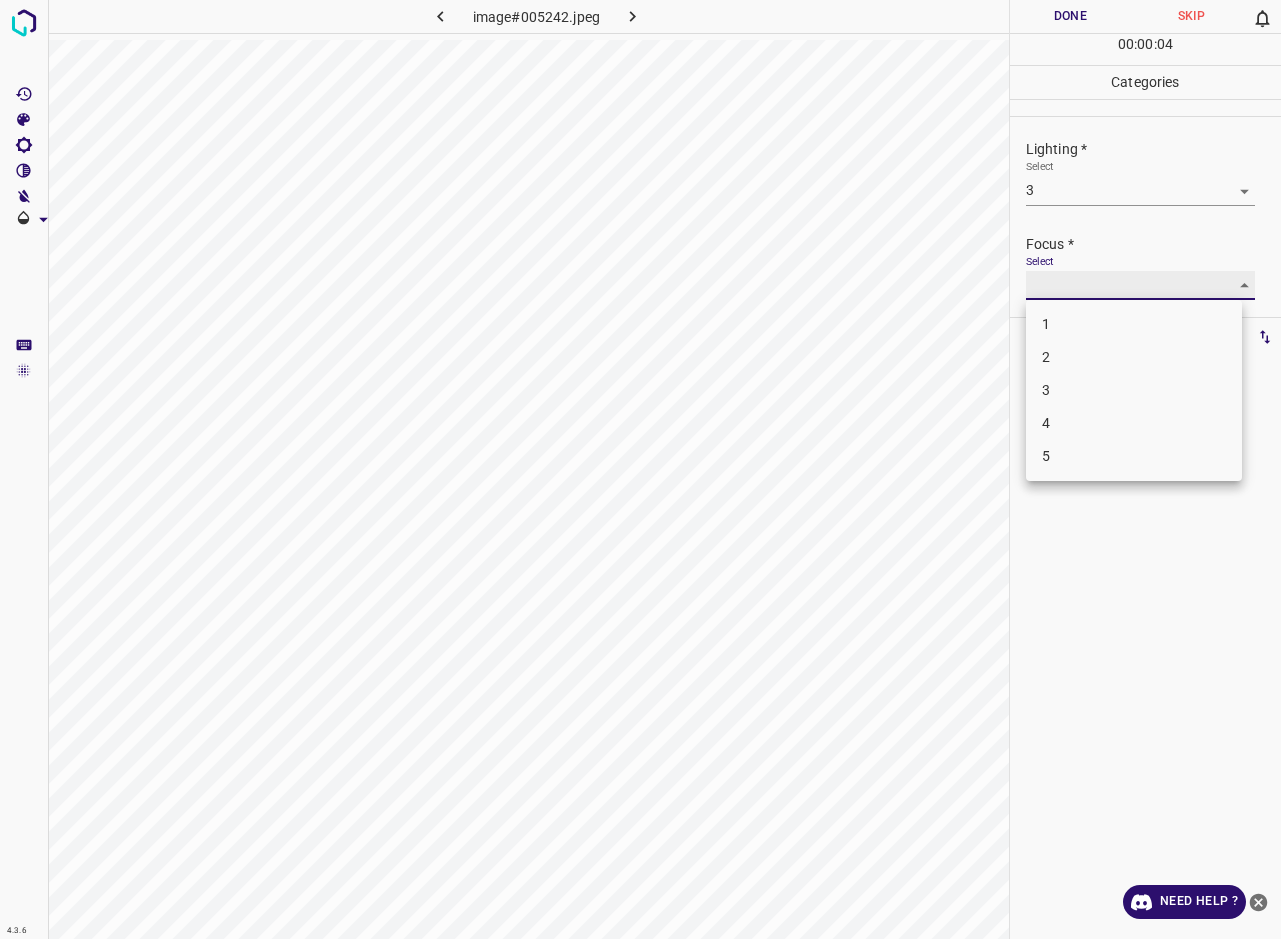 type on "3" 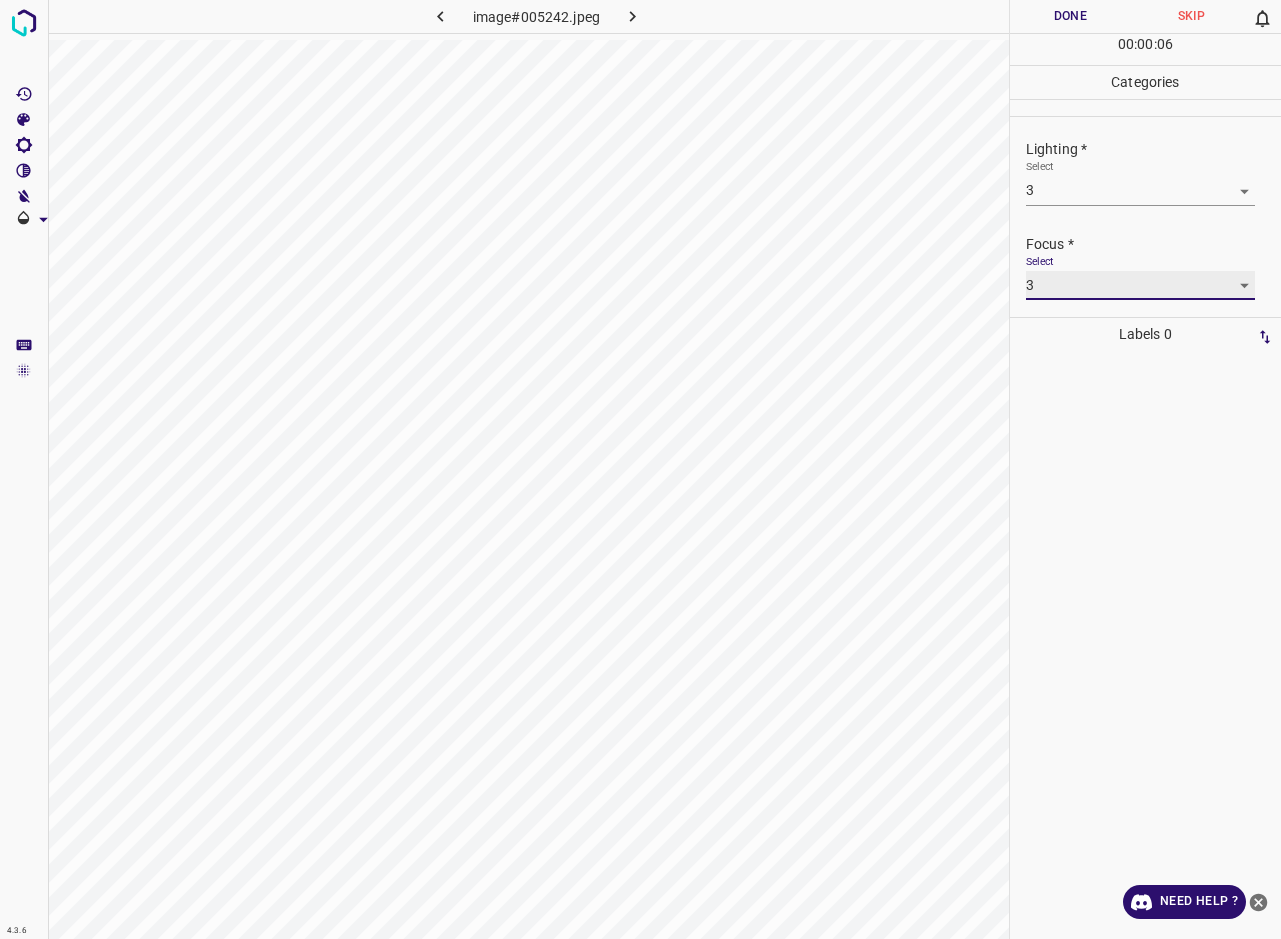 scroll, scrollTop: 52, scrollLeft: 0, axis: vertical 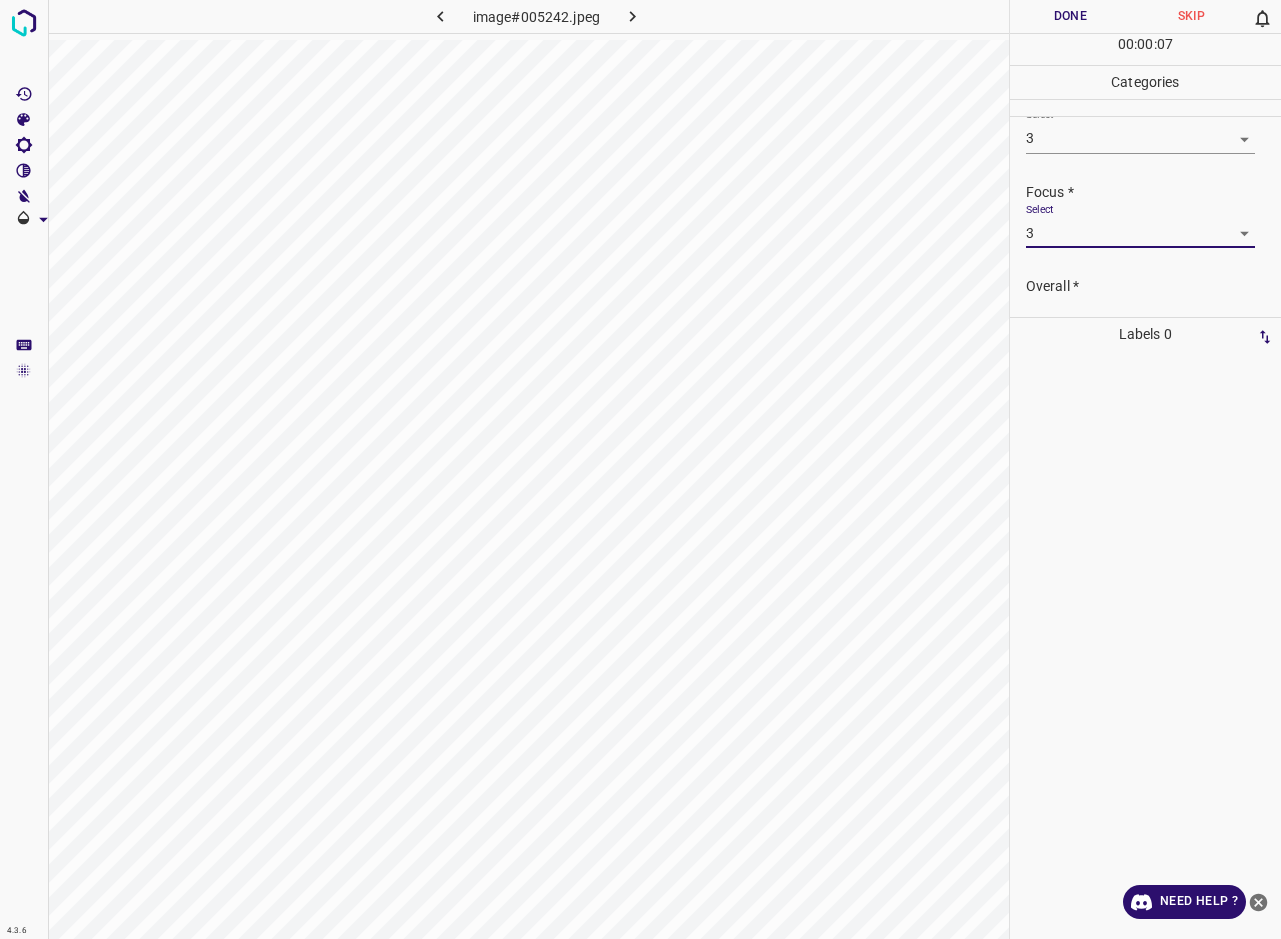 click on "Select ​" at bounding box center (1141, 319) 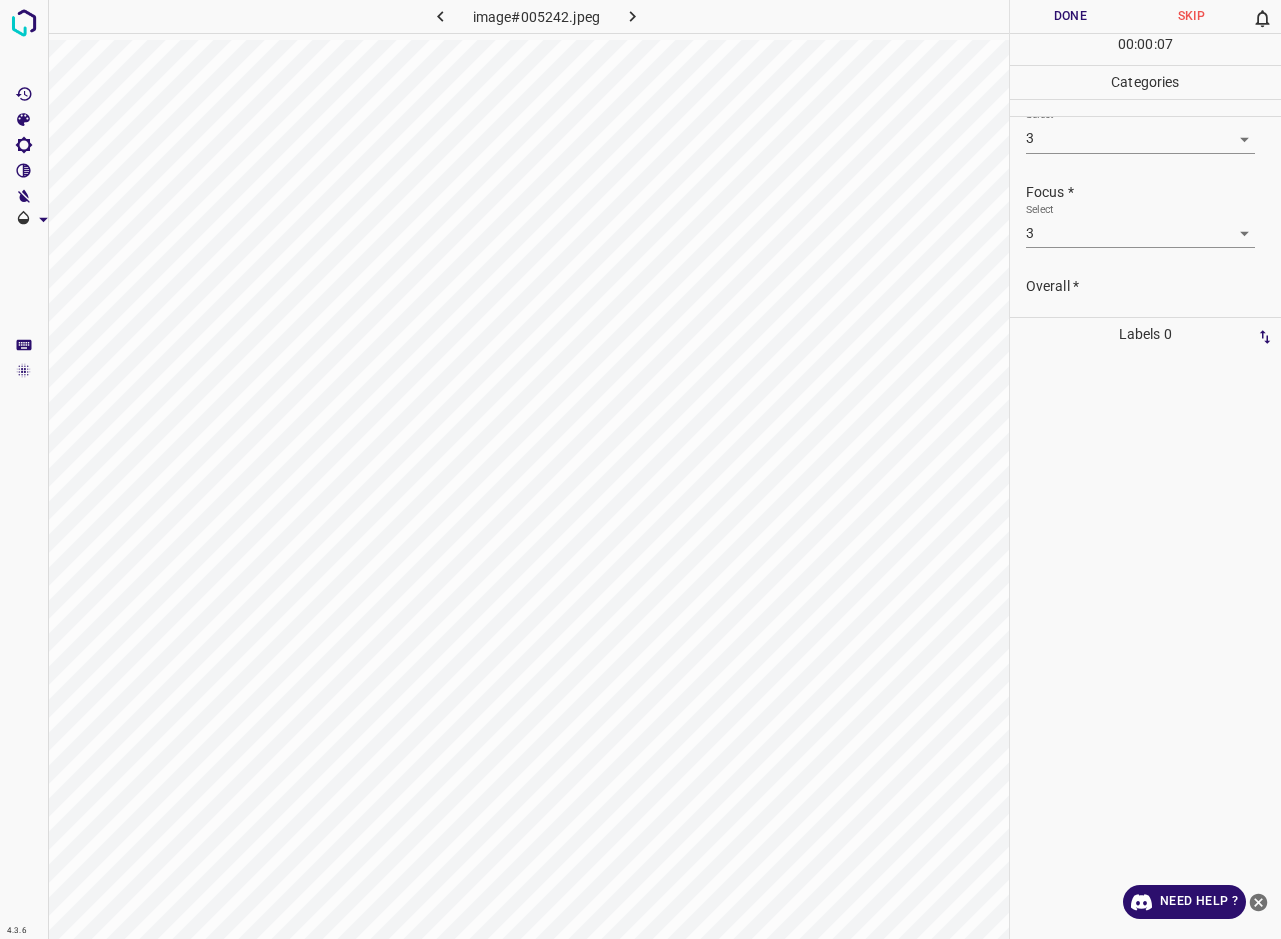 click on "4.3.6  image#005242.jpeg Done Skip 0 00   : 00   : 07   Categories Lighting *  Select 3 3 Focus *  Select 3 3 Overall *  Select ​ Labels   0 Categories 1 Lighting 2 Focus 3 Overall Tools Space Change between modes (Draw & Edit) I Auto labeling R Restore zoom M Zoom in N Zoom out Delete Delete selecte label Filters Z Restore filters X Saturation filter C Brightness filter V Contrast filter B Gray scale filter General O Download Need Help ? - Text - Hide - Delete" at bounding box center (640, 469) 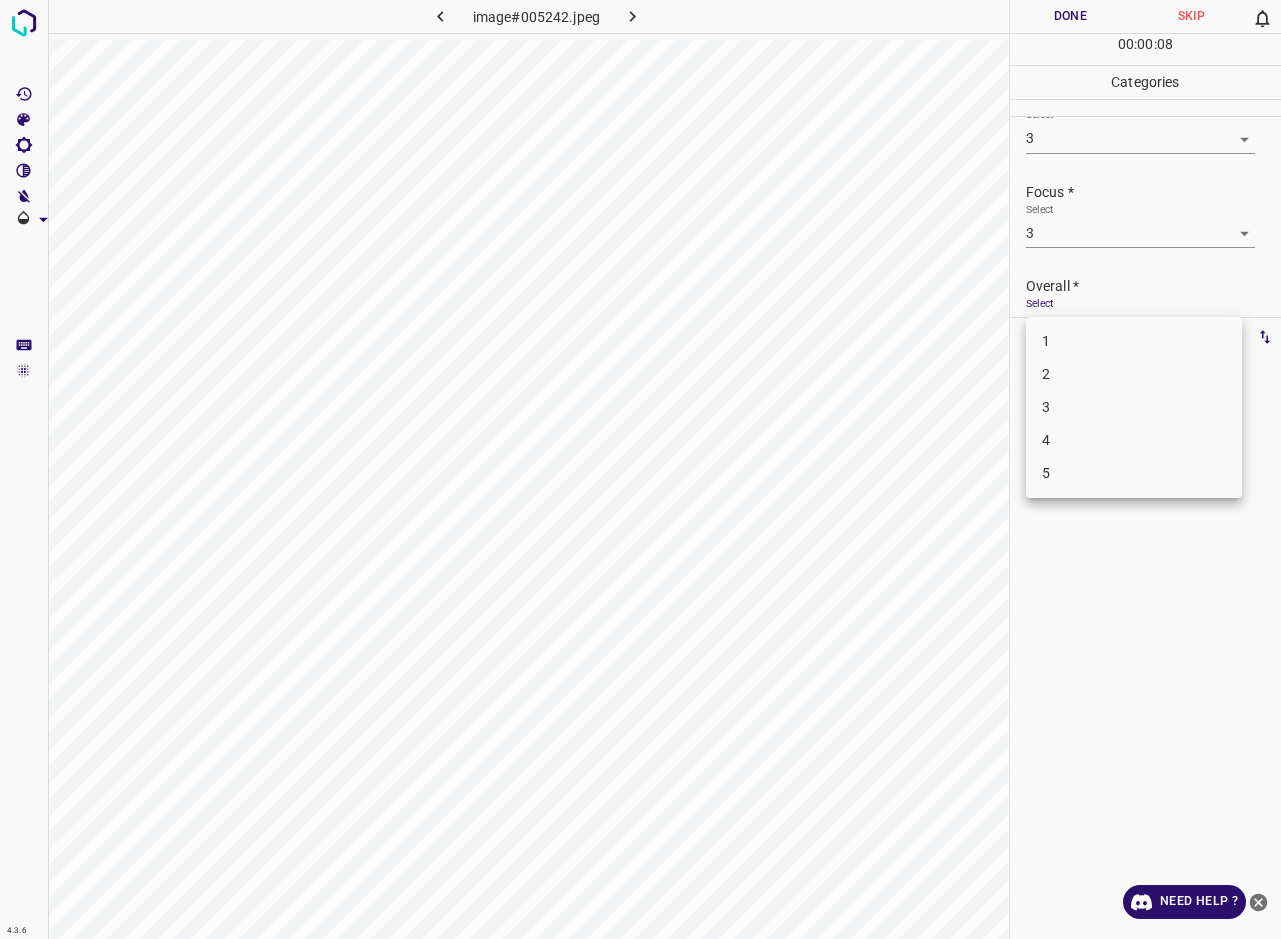 scroll, scrollTop: 76, scrollLeft: 0, axis: vertical 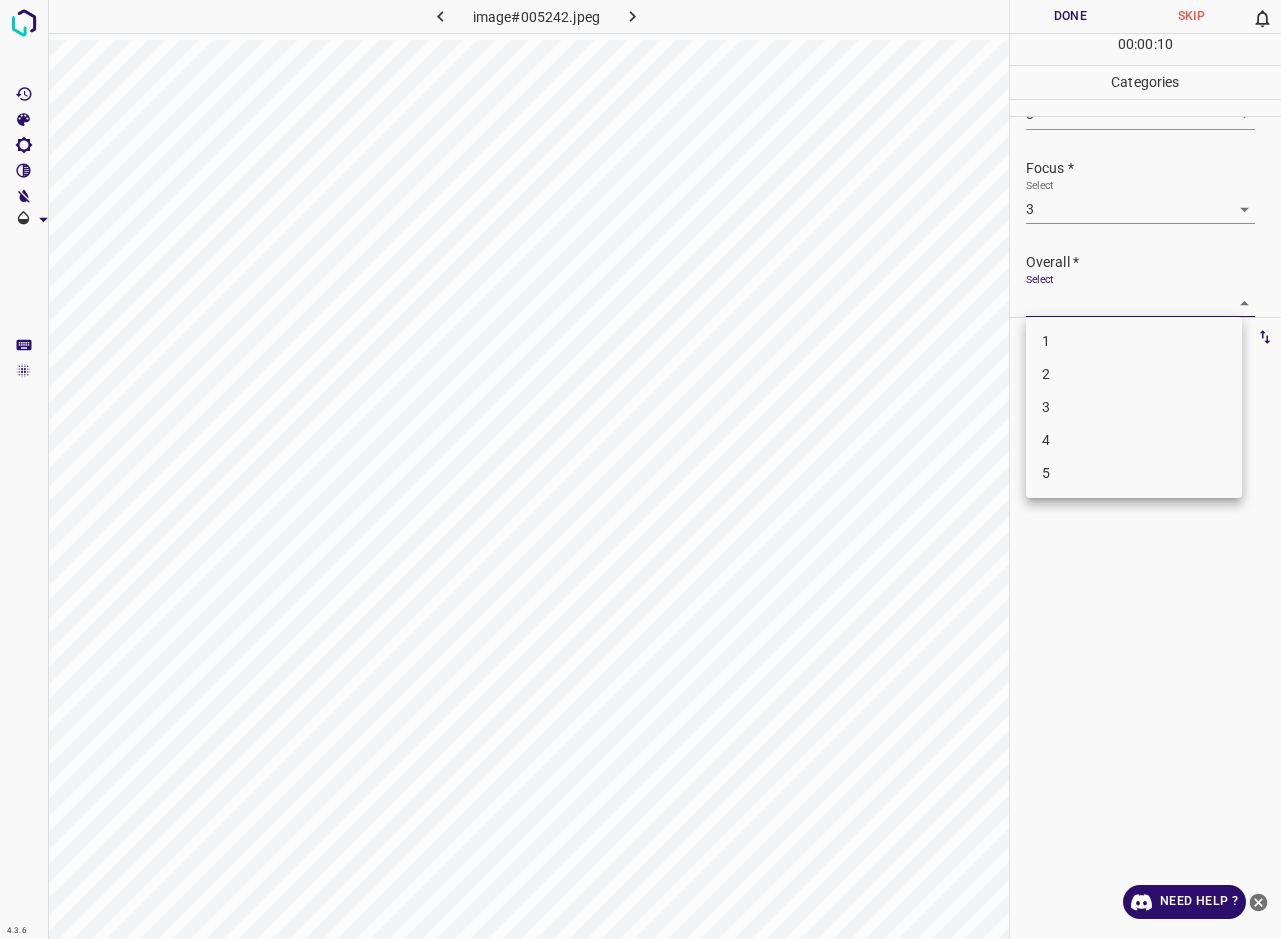 click on "3" at bounding box center (1134, 407) 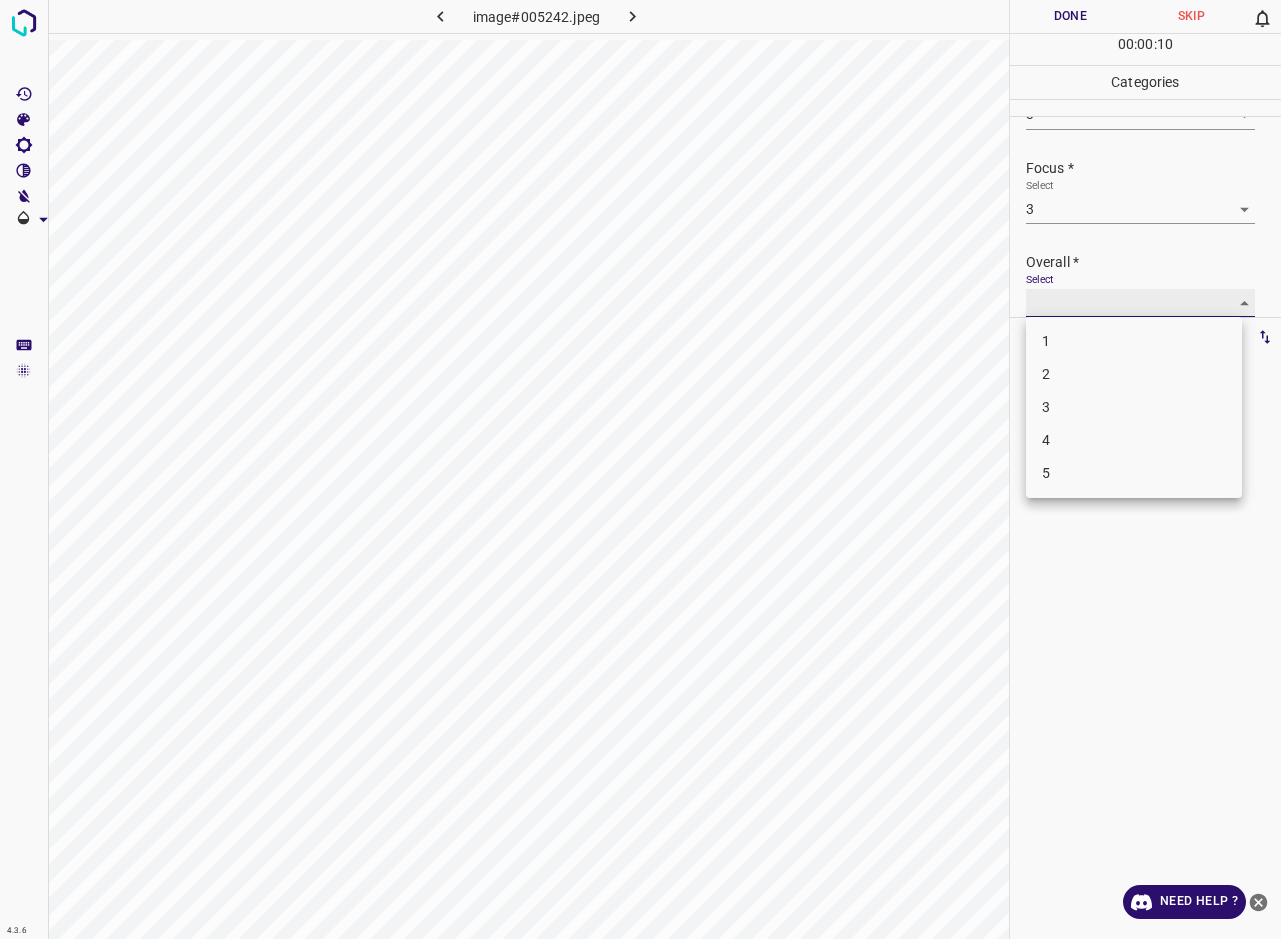 type on "3" 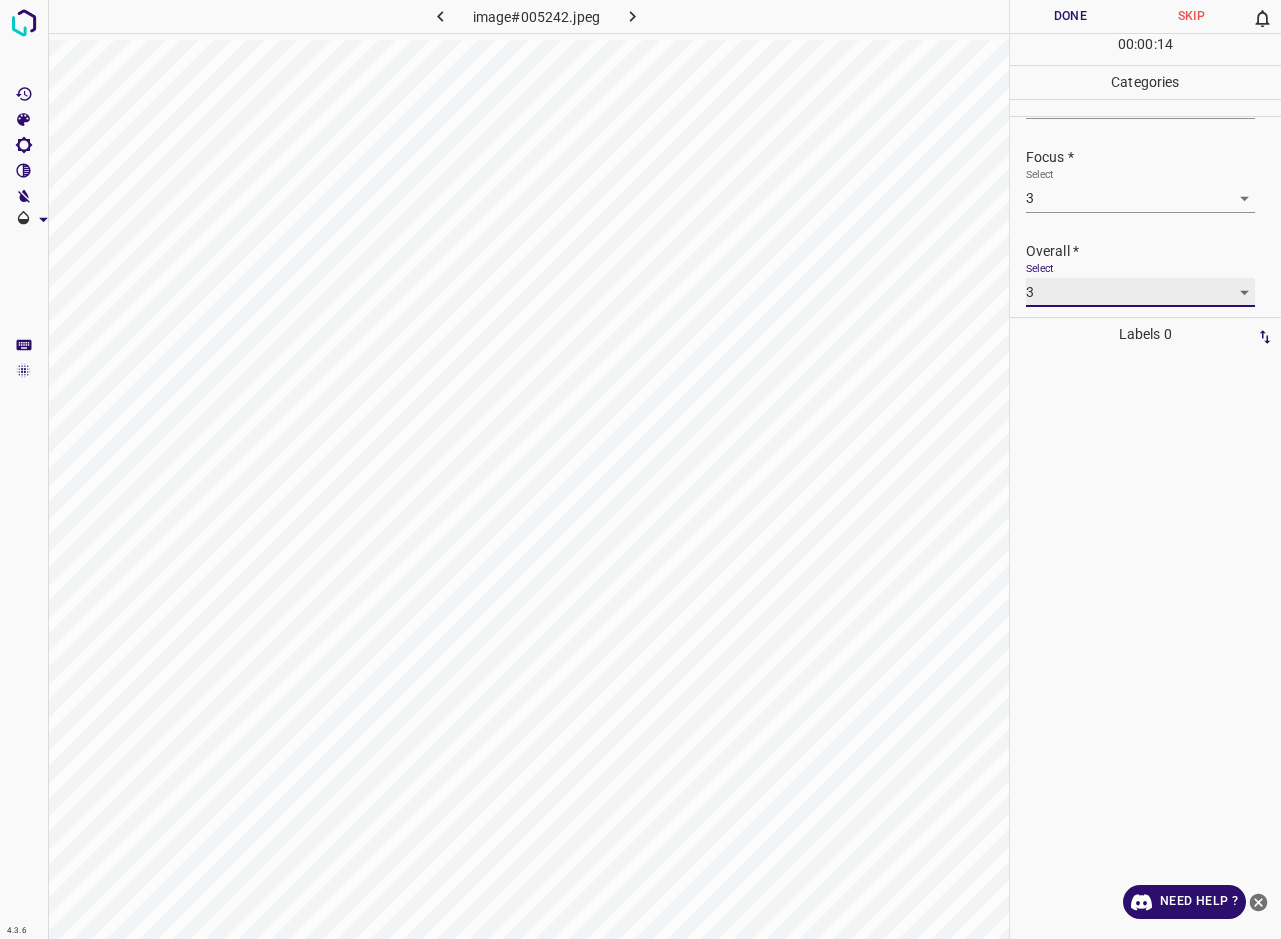 scroll, scrollTop: 98, scrollLeft: 0, axis: vertical 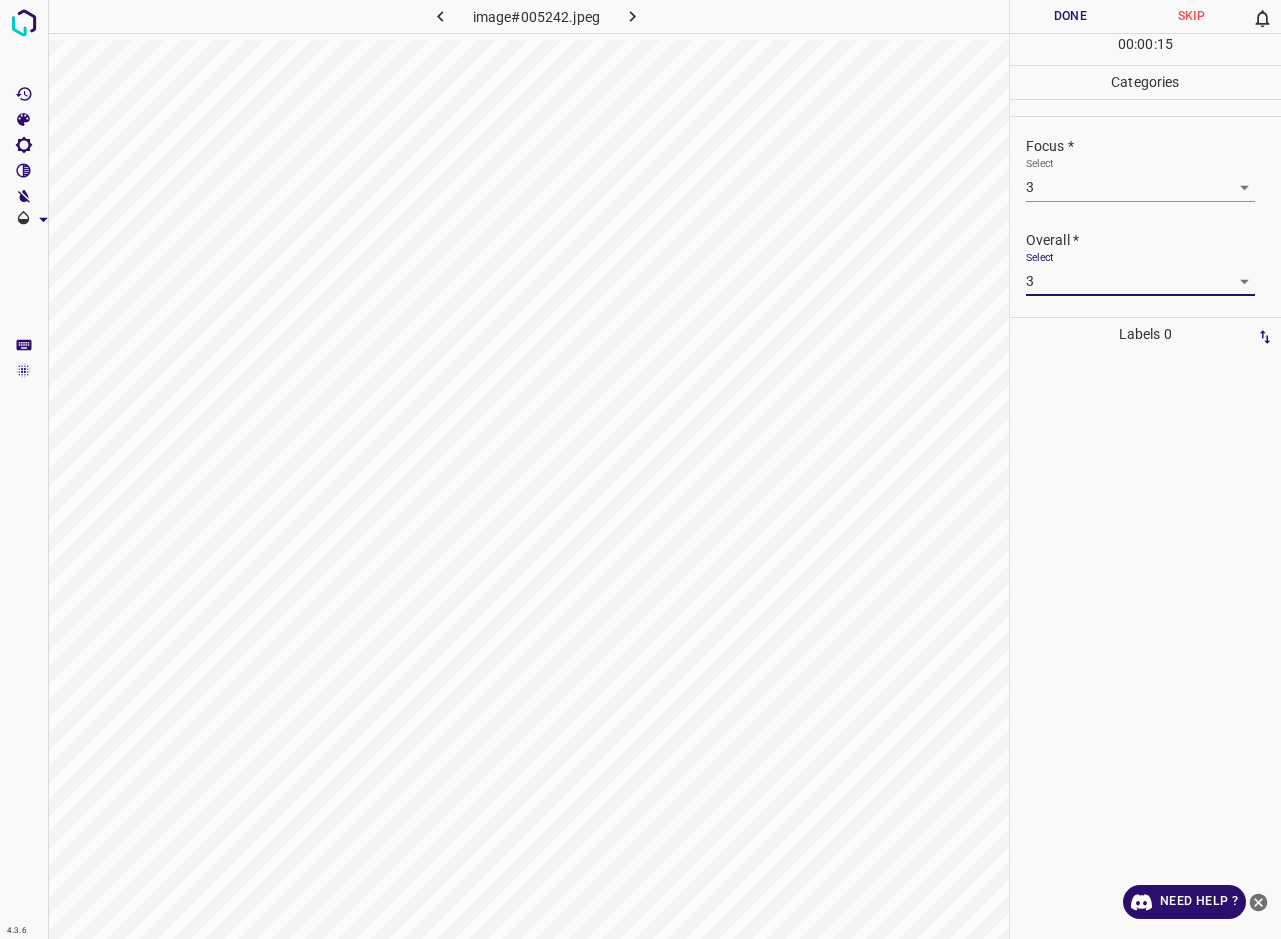 click on "Done" at bounding box center [1070, 16] 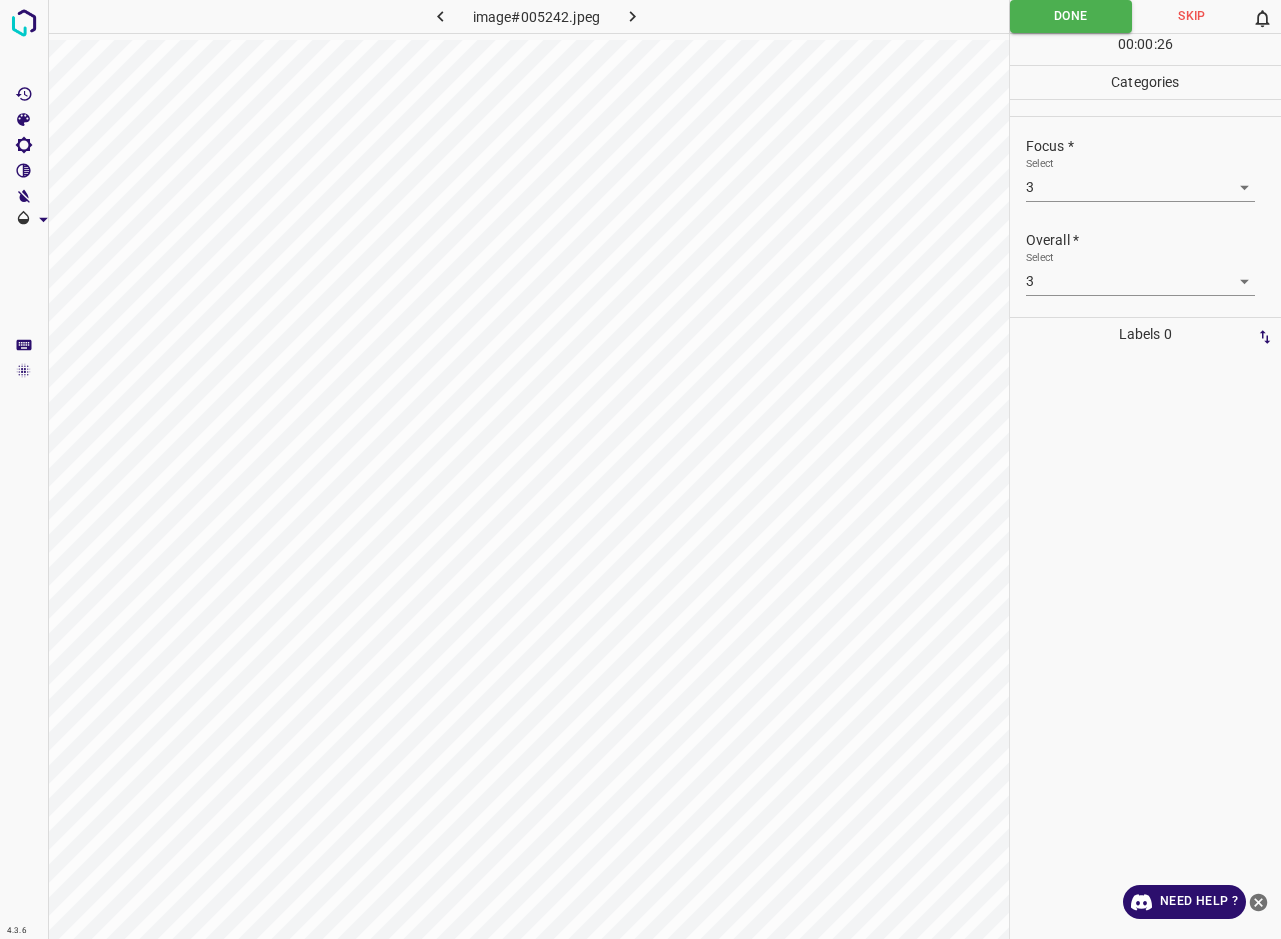 click 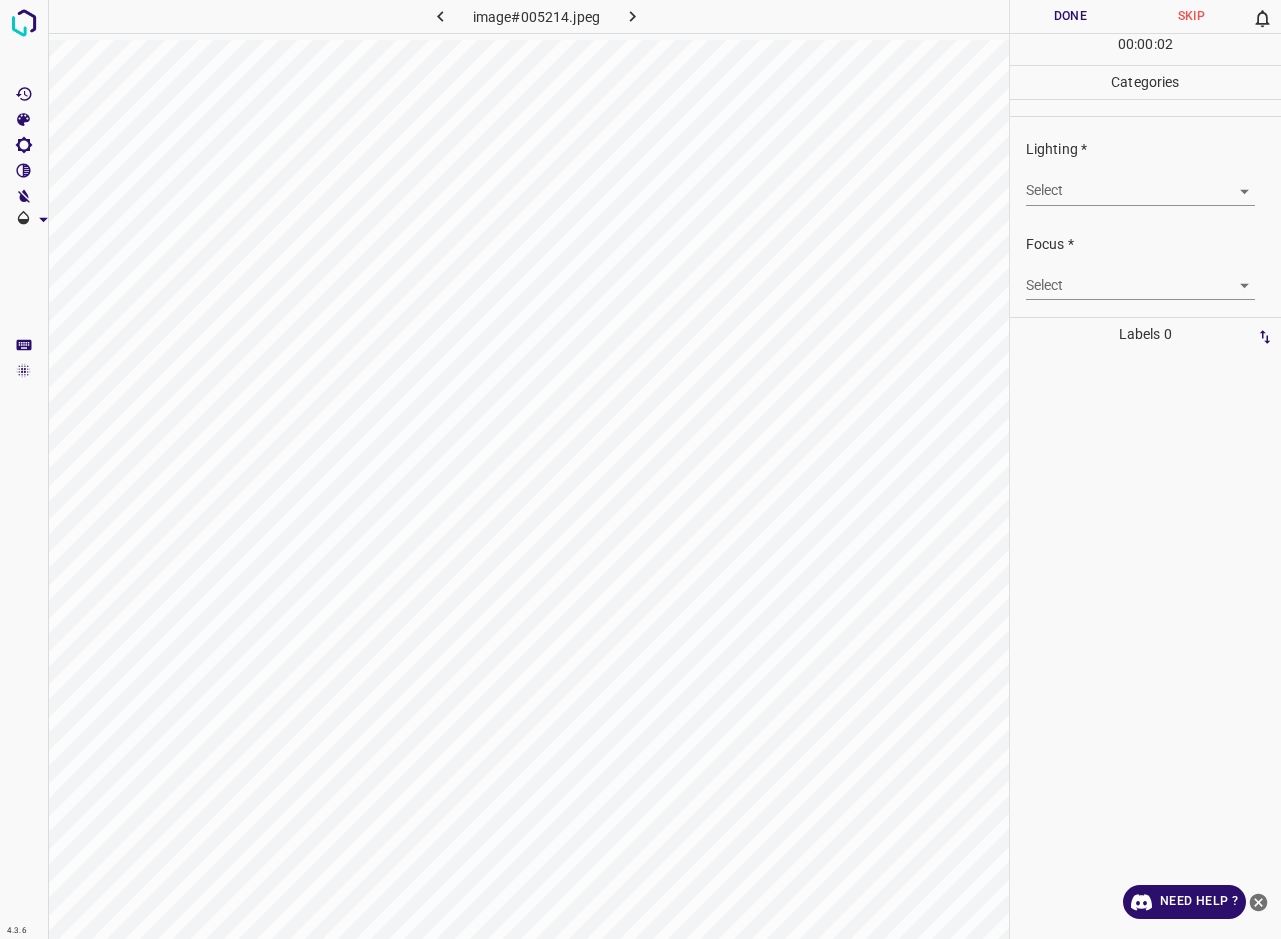 click on "4.3.6  image#005214.jpeg Done Skip 0 00   : 00   : 02   Categories Lighting *  Select ​ Focus *  Select ​ Overall *  Select ​ Labels   0 Categories 1 Lighting 2 Focus 3 Overall Tools Space Change between modes (Draw & Edit) I Auto labeling R Restore zoom M Zoom in N Zoom out Delete Delete selecte label Filters Z Restore filters X Saturation filter C Brightness filter V Contrast filter B Gray scale filter General O Download Need Help ? - Text - Hide - Delete" at bounding box center (640, 469) 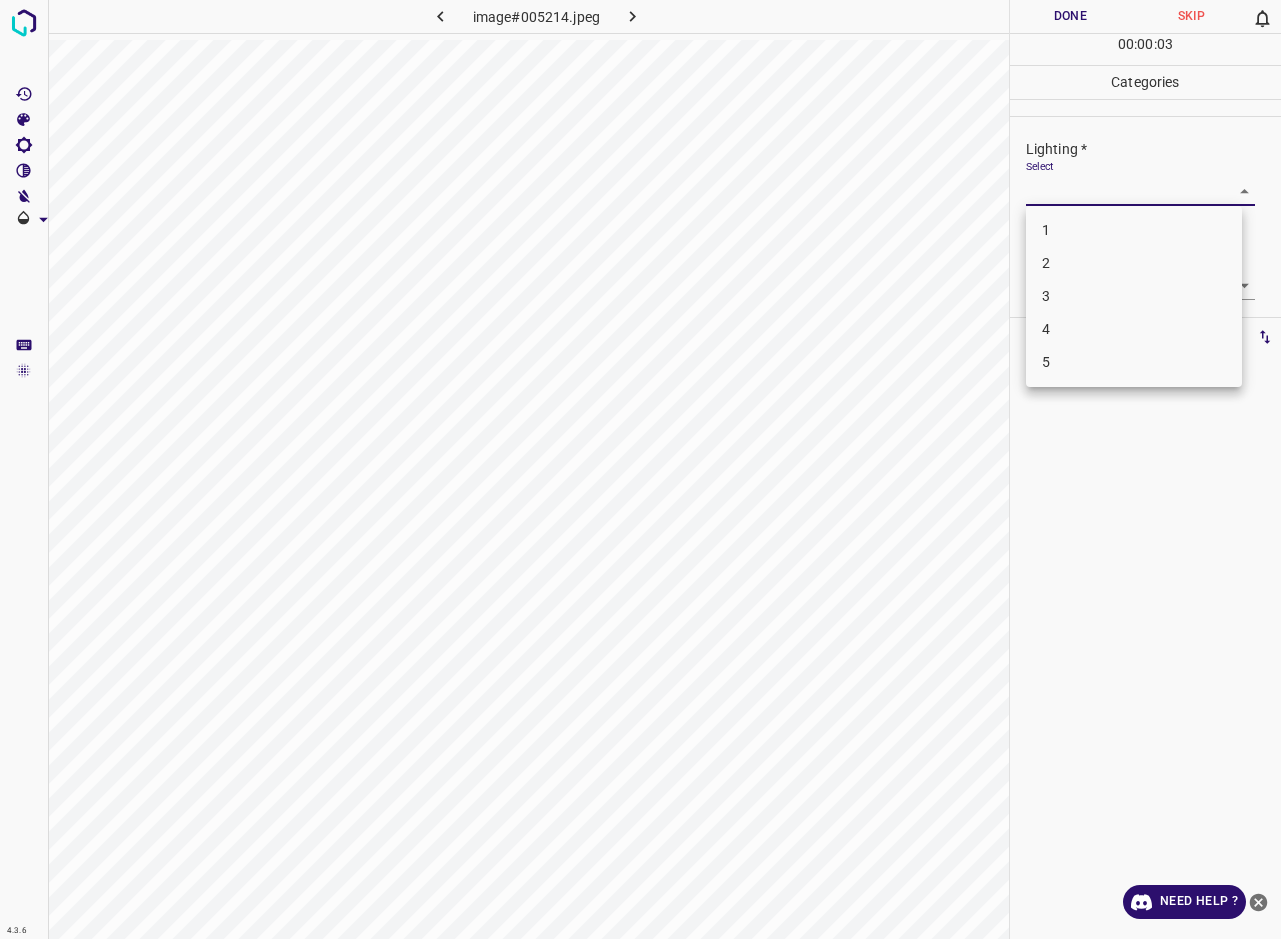 click on "3" at bounding box center [1134, 296] 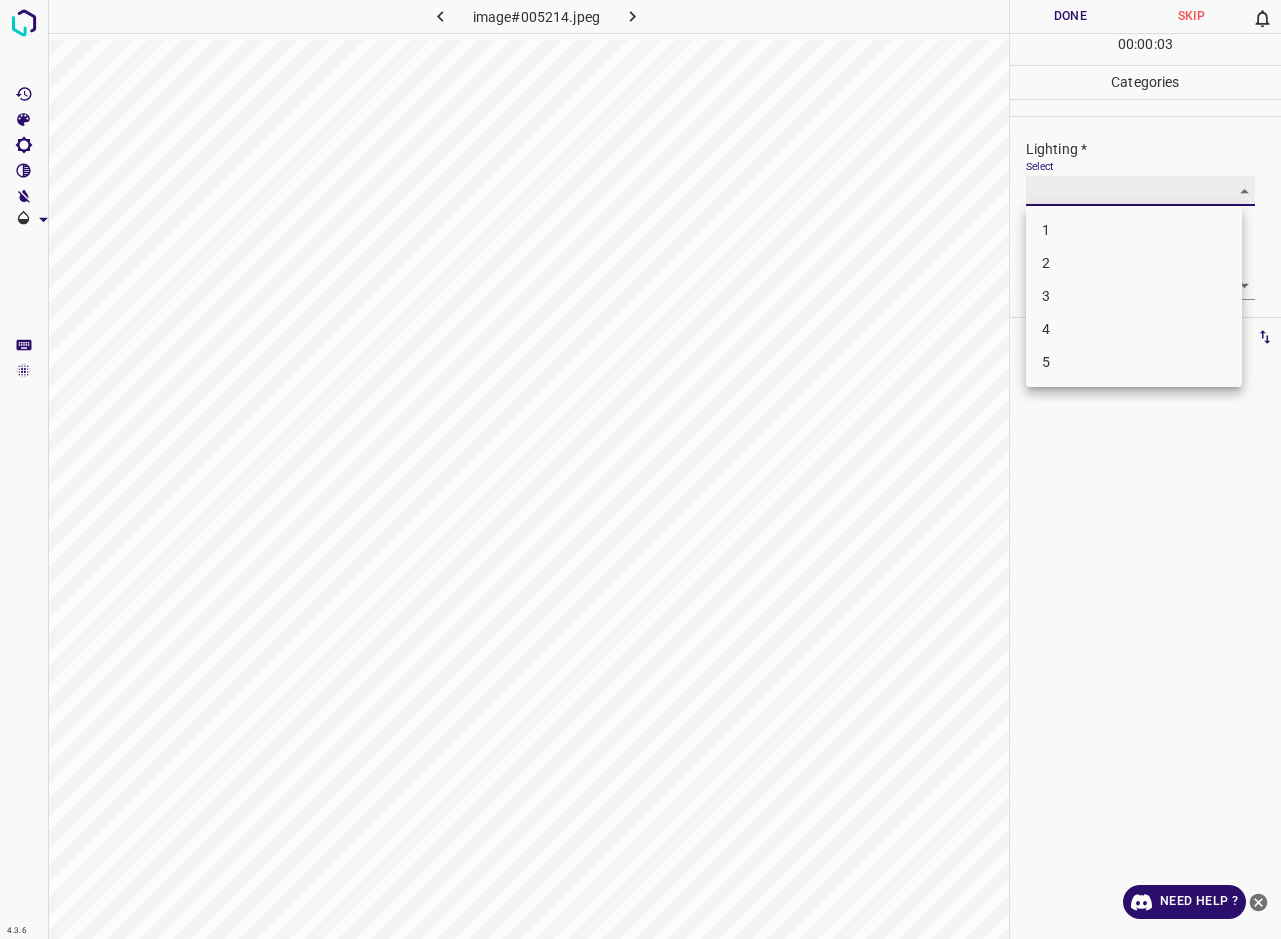 type on "3" 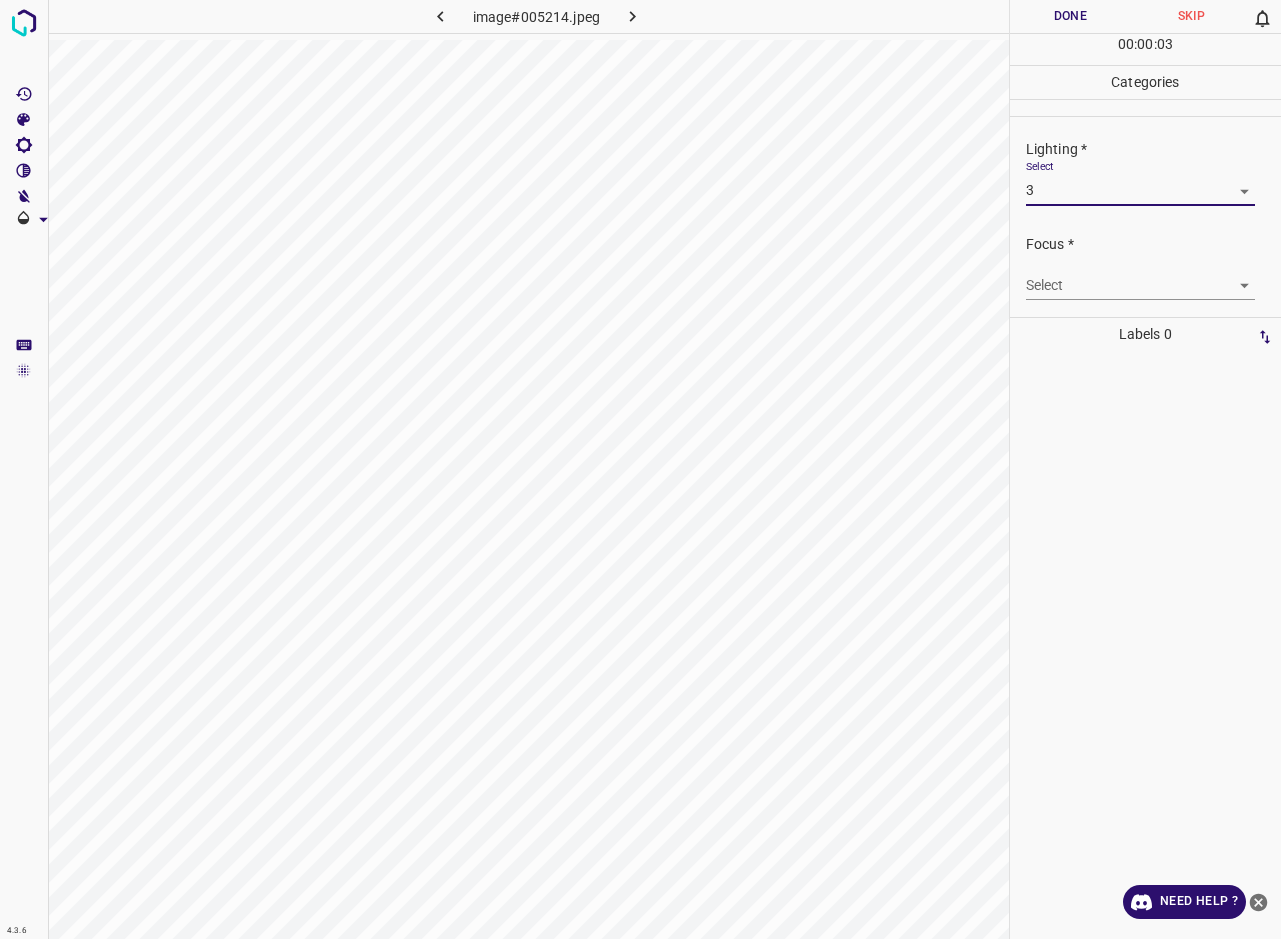 click on "4.3.6  image#005214.jpeg Done Skip 0 00   : 00   : 03   Categories Lighting *  Select 3 3 Focus *  Select ​ Overall *  Select ​ Labels   0 Categories 1 Lighting 2 Focus 3 Overall Tools Space Change between modes (Draw & Edit) I Auto labeling R Restore zoom M Zoom in N Zoom out Delete Delete selecte label Filters Z Restore filters X Saturation filter C Brightness filter V Contrast filter B Gray scale filter General O Download Need Help ? - Text - Hide - Delete" at bounding box center [640, 469] 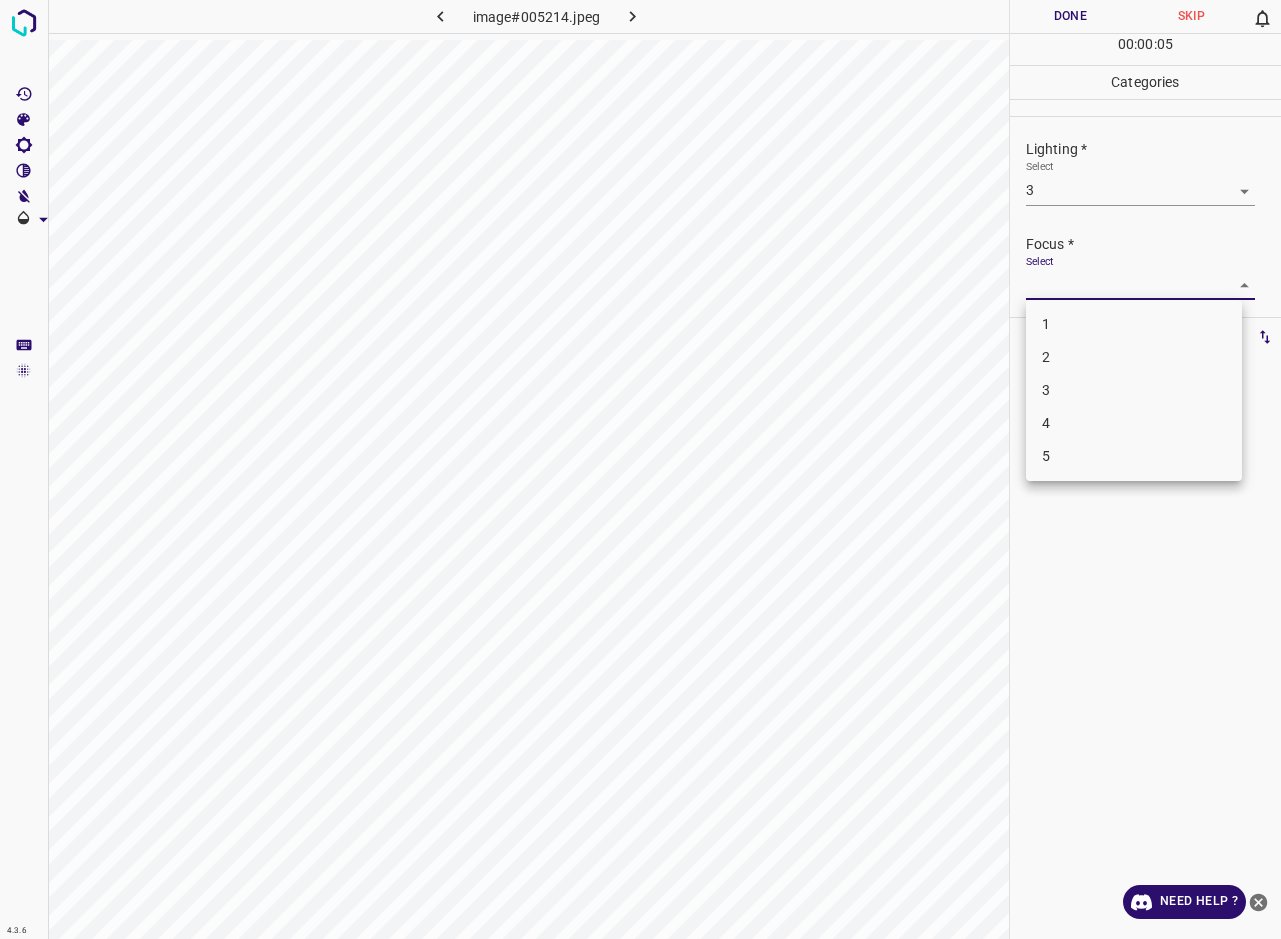 click on "3" at bounding box center (1134, 390) 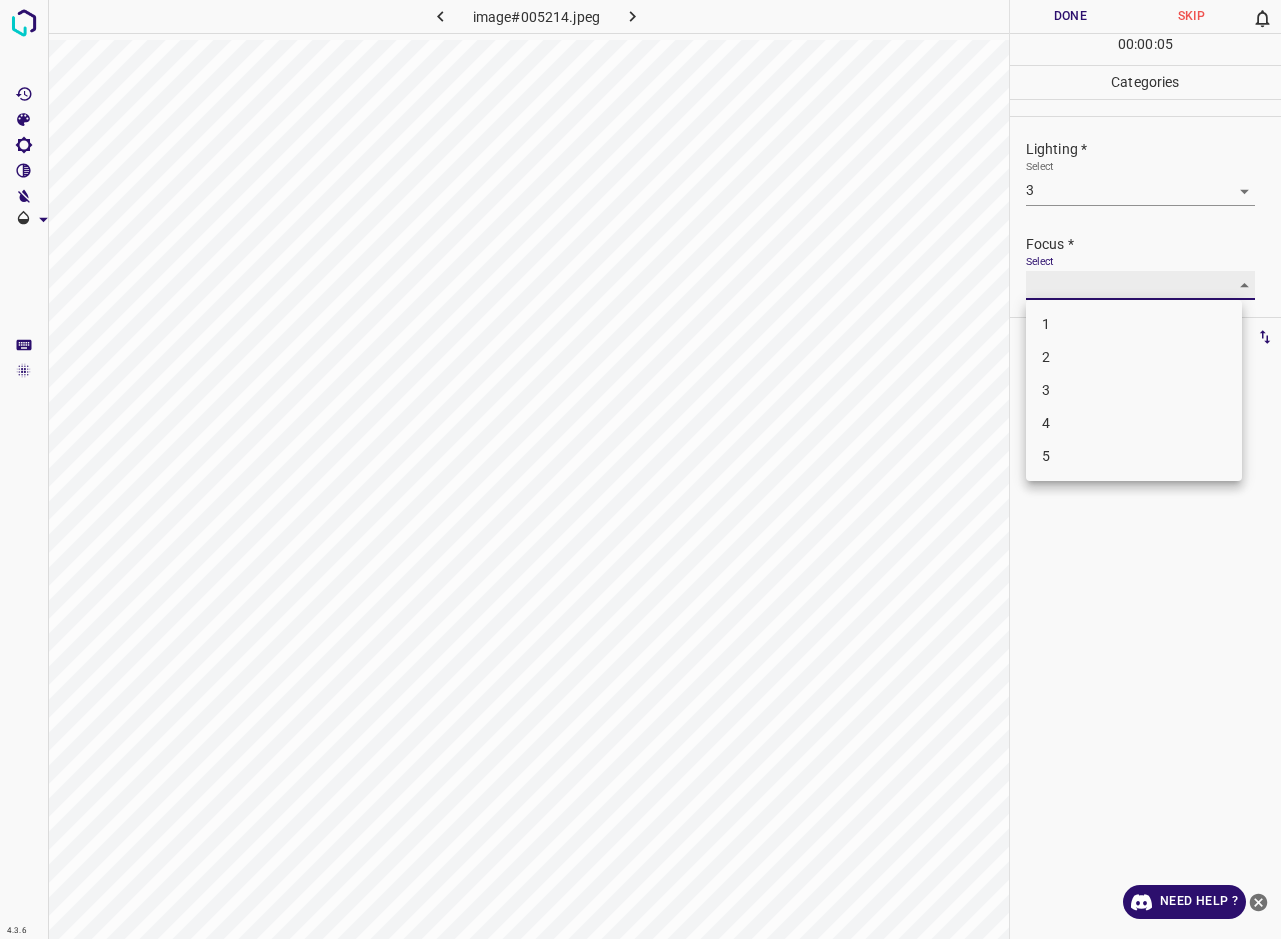 type on "3" 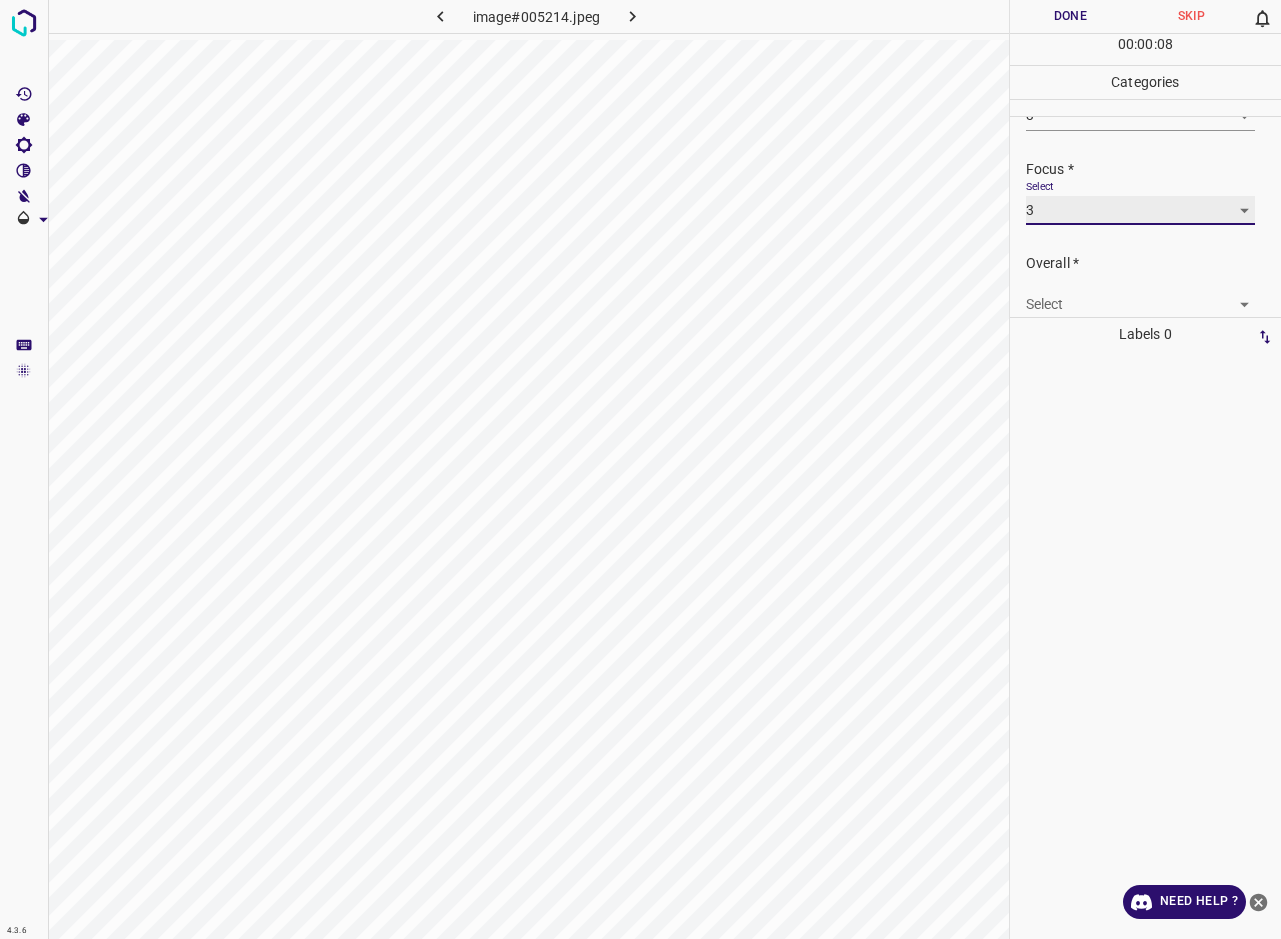 scroll, scrollTop: 98, scrollLeft: 0, axis: vertical 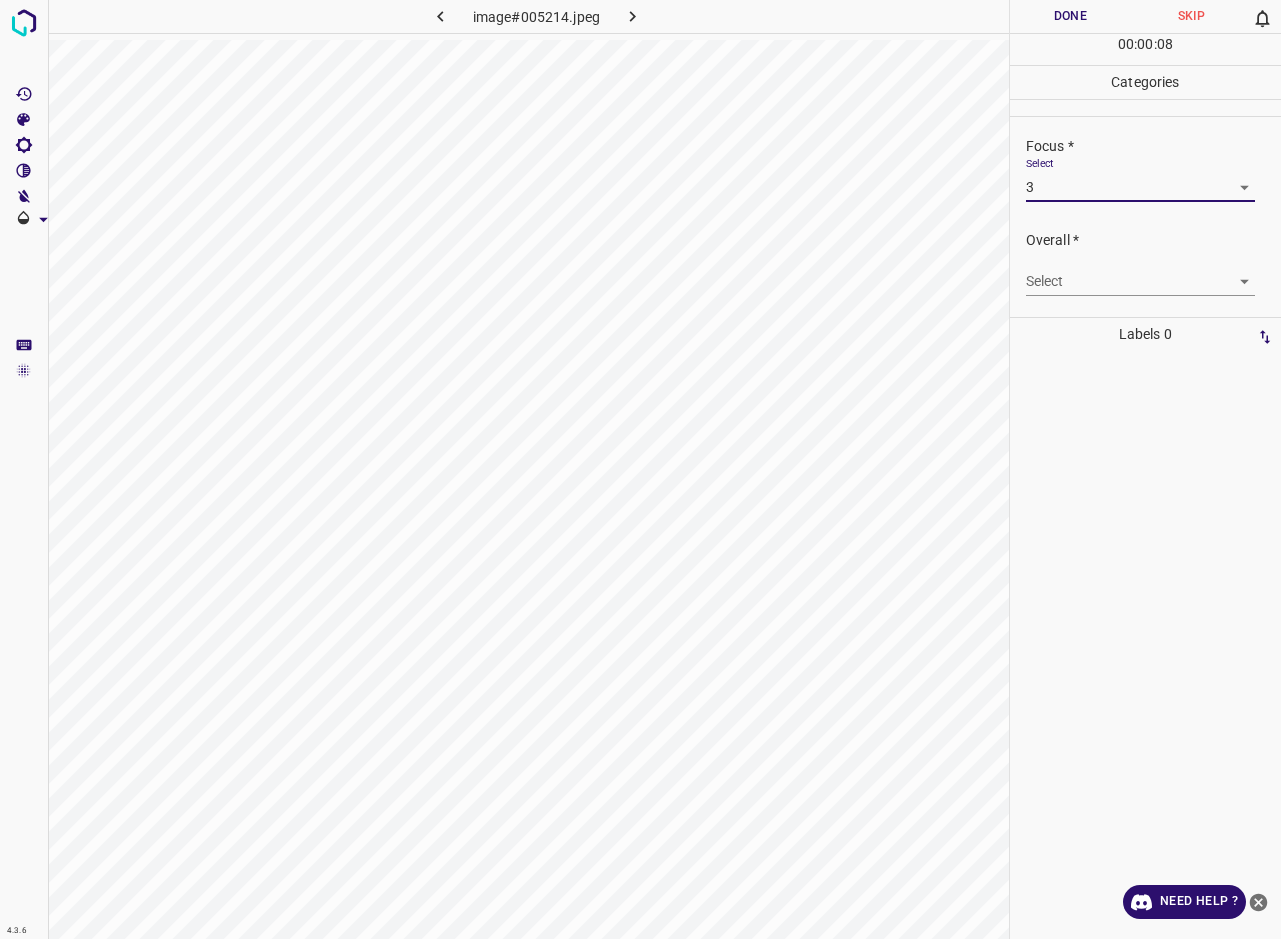 click on "4.3.6  image#005214.jpeg Done Skip 0 00   : 00   : 08   Categories Lighting *  Select 3 3 Focus *  Select 3 3 Overall *  Select ​ Labels   0 Categories 1 Lighting 2 Focus 3 Overall Tools Space Change between modes (Draw & Edit) I Auto labeling R Restore zoom M Zoom in N Zoom out Delete Delete selecte label Filters Z Restore filters X Saturation filter C Brightness filter V Contrast filter B Gray scale filter General O Download Need Help ? - Text - Hide - Delete" at bounding box center (640, 469) 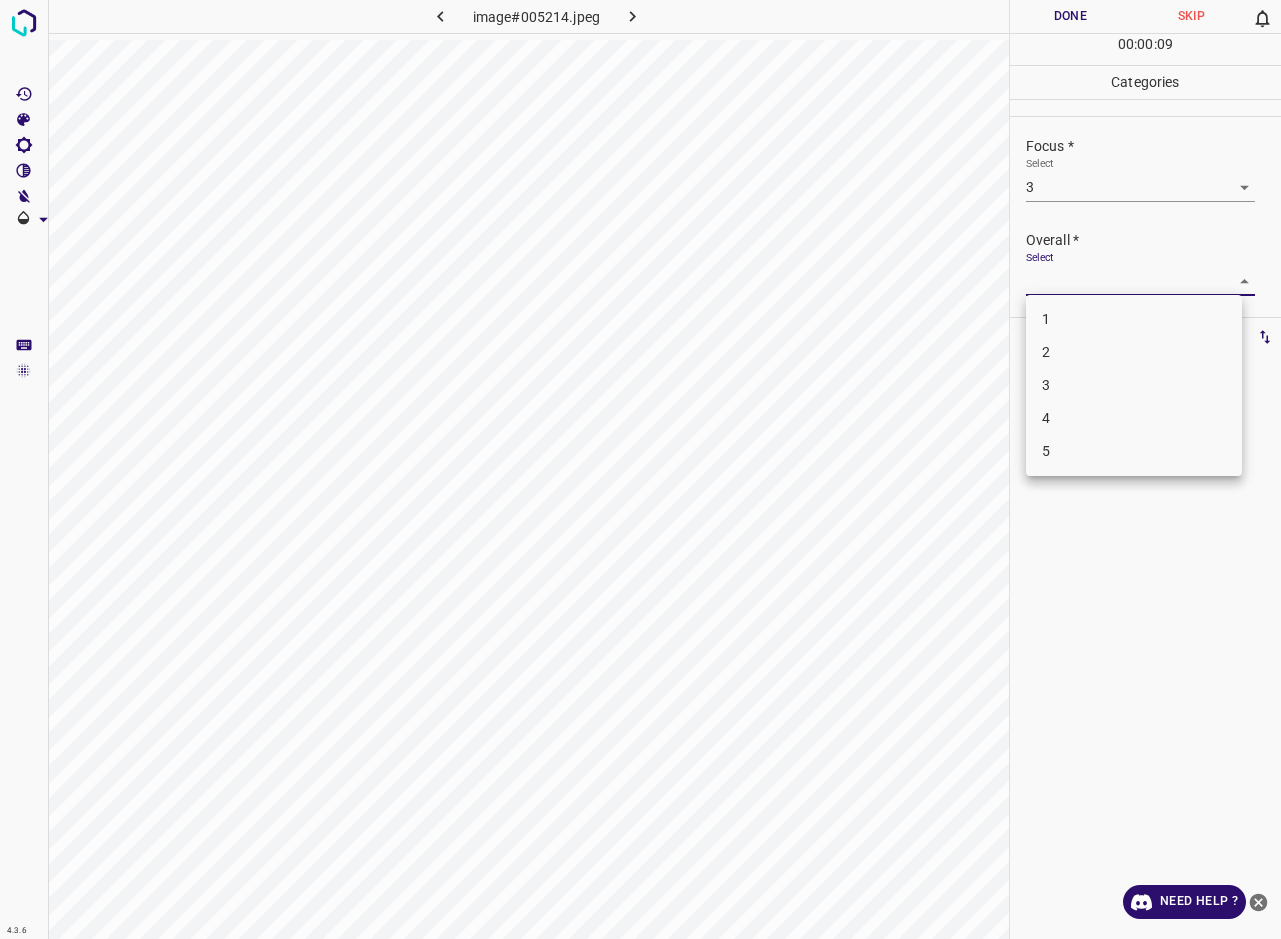 click on "3" at bounding box center (1134, 385) 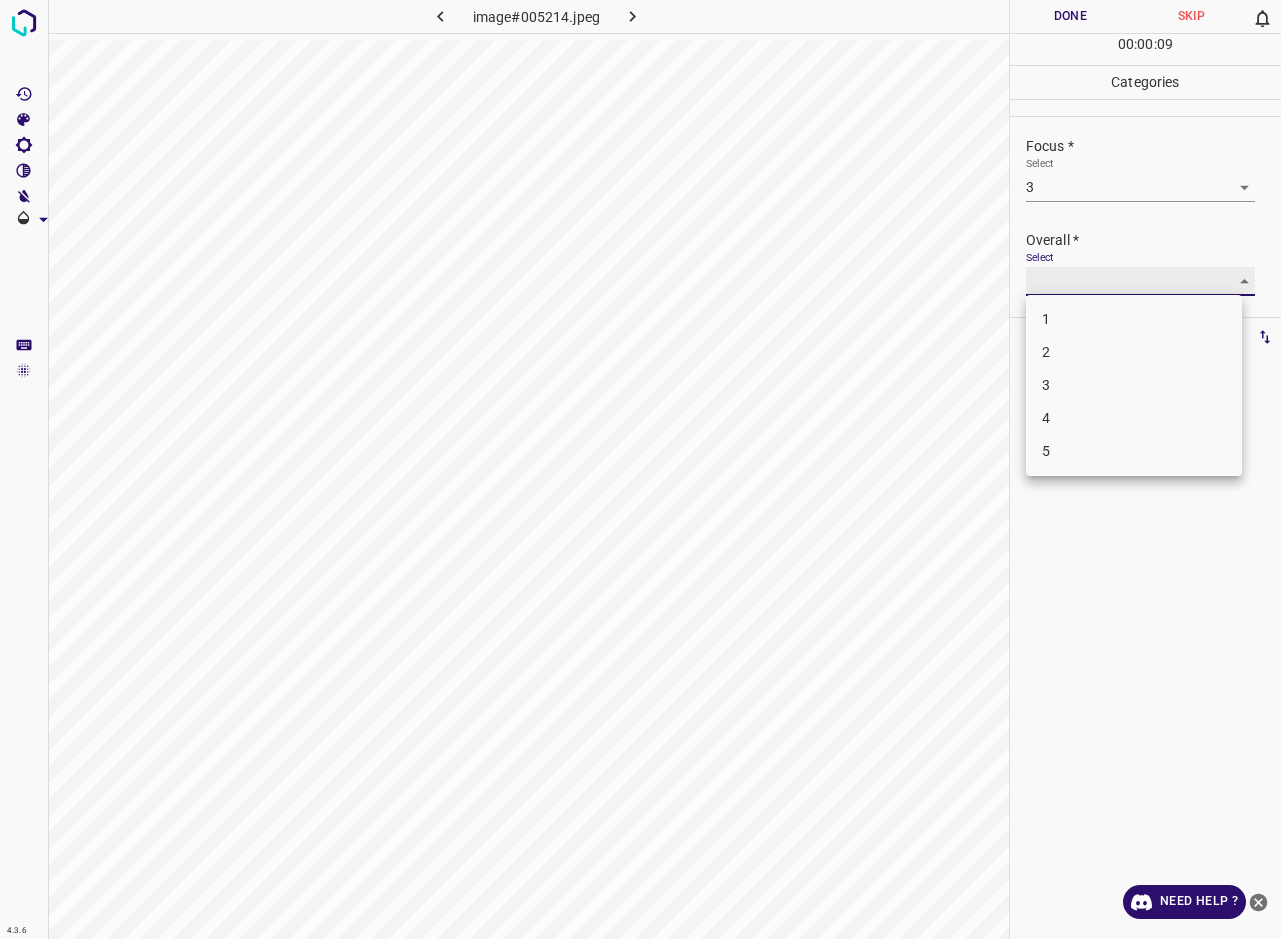 type on "3" 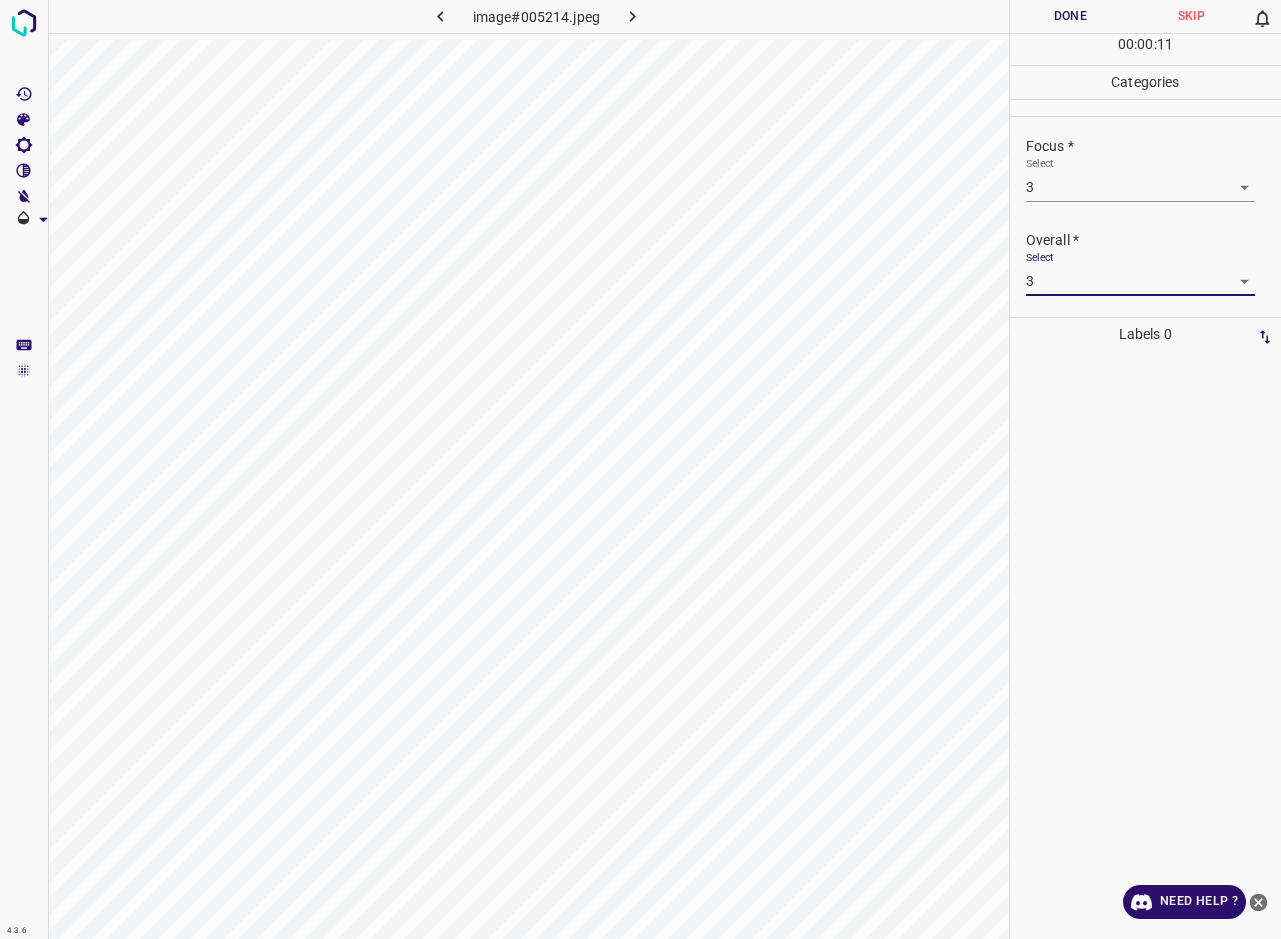 click on "Done" at bounding box center (1070, 16) 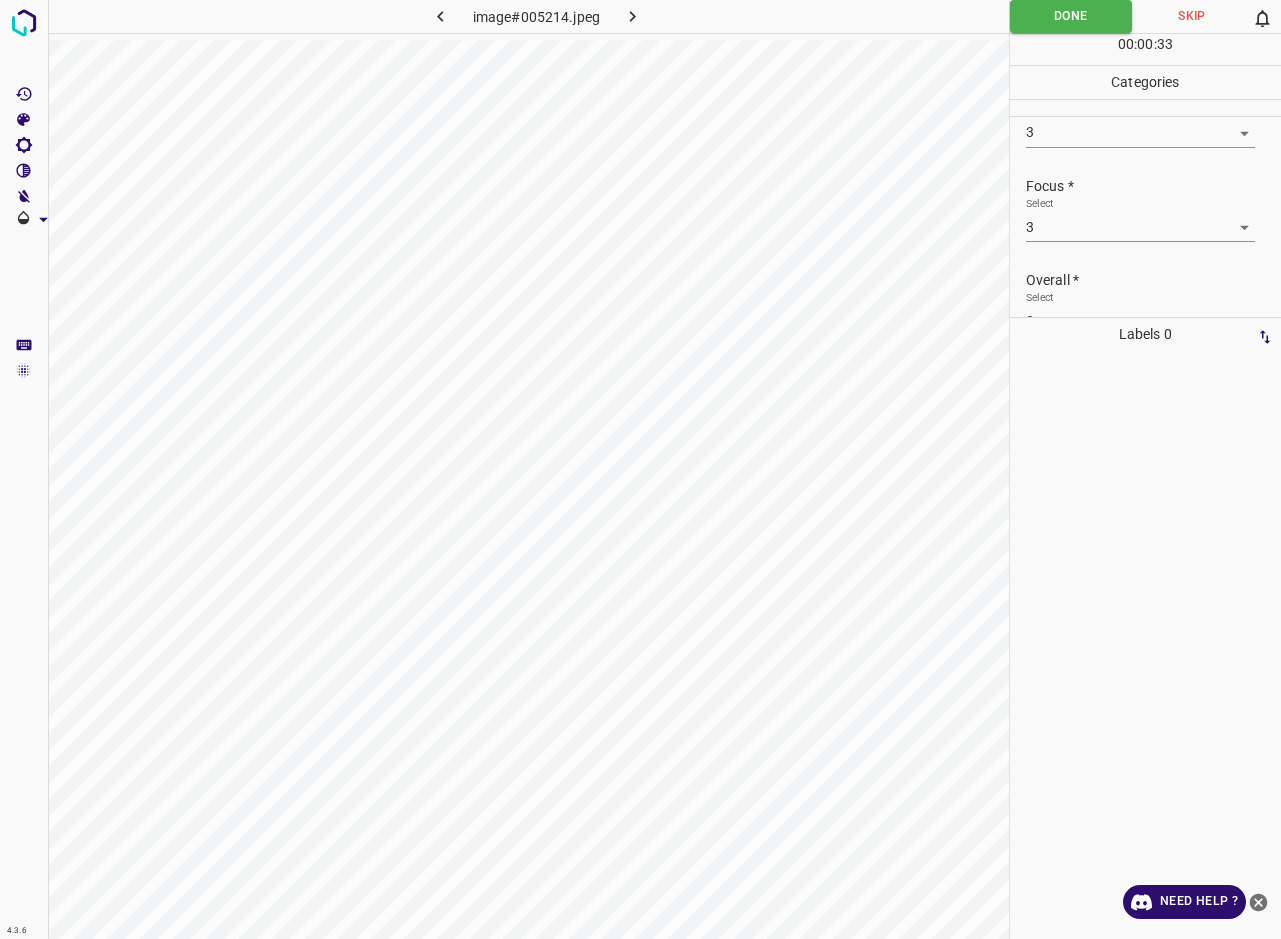 scroll, scrollTop: 98, scrollLeft: 0, axis: vertical 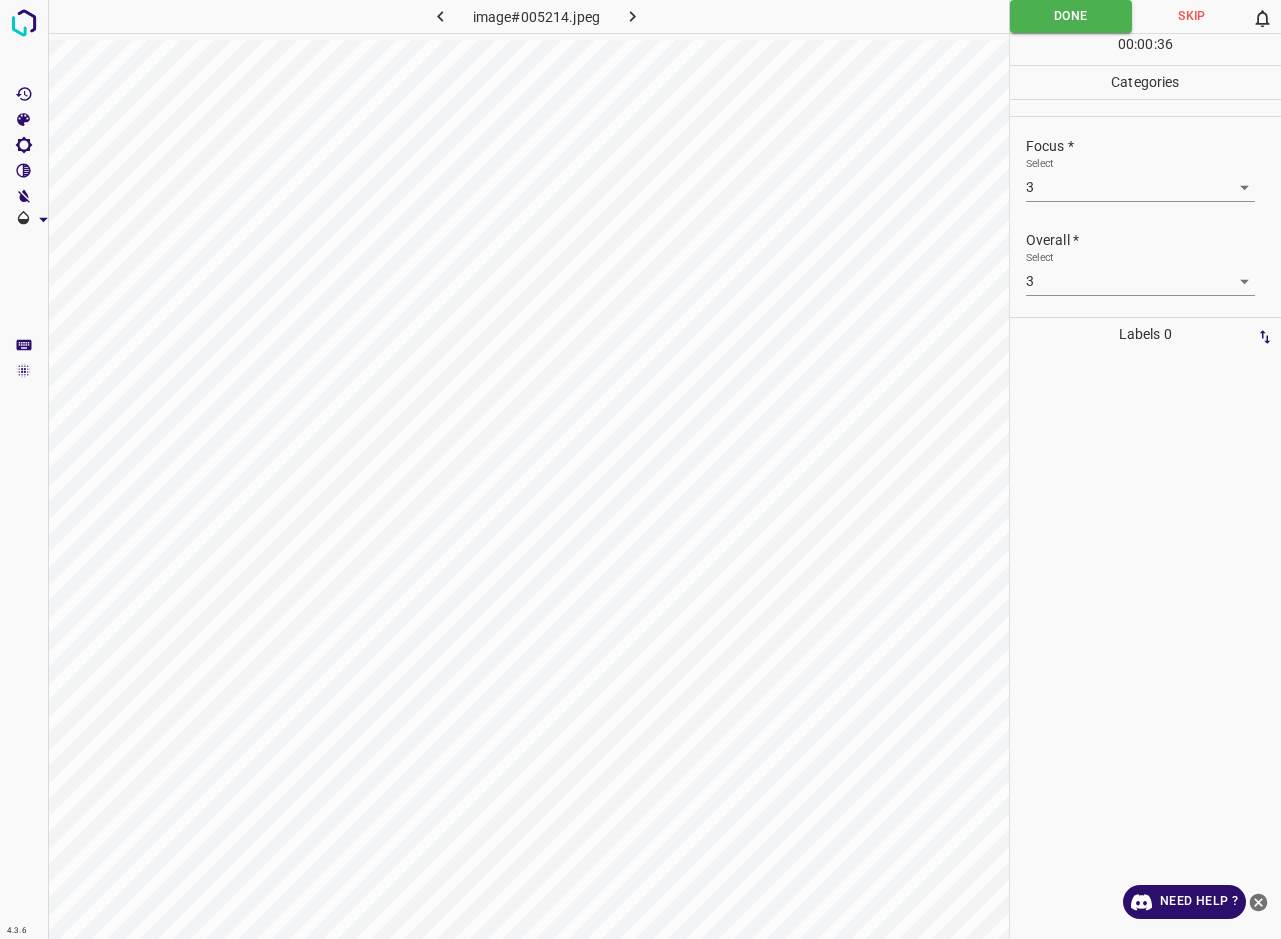 click 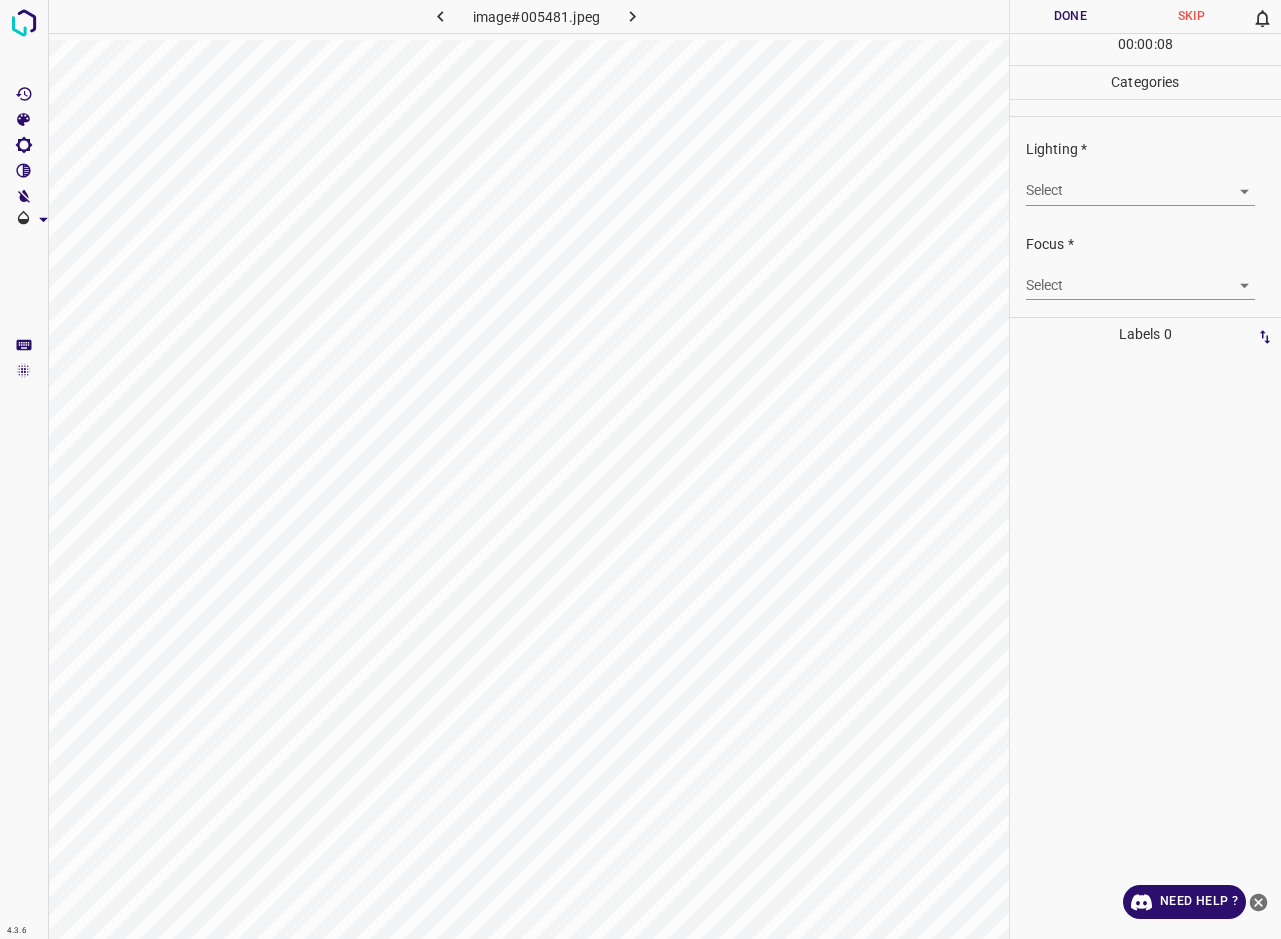click on "4.3.6  image#005481.jpeg Done Skip 0 00   : 00   : 08   Categories Lighting *  Select ​ Focus *  Select ​ Overall *  Select ​ Labels   0 Categories 1 Lighting 2 Focus 3 Overall Tools Space Change between modes (Draw & Edit) I Auto labeling R Restore zoom M Zoom in N Zoom out Delete Delete selecte label Filters Z Restore filters X Saturation filter C Brightness filter V Contrast filter B Gray scale filter General O Download Need Help ? - Text - Hide - Delete" at bounding box center (640, 469) 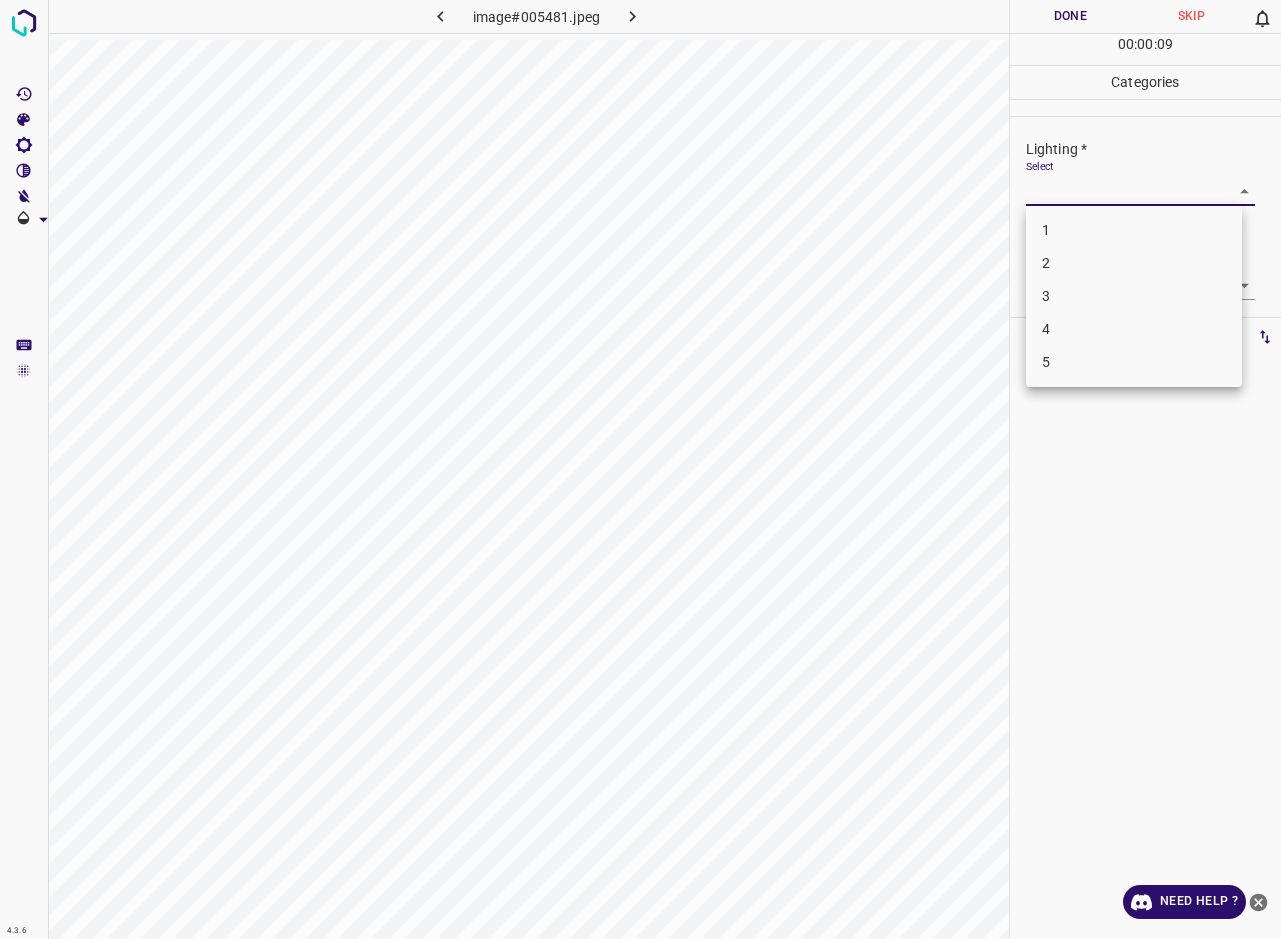 click on "2" at bounding box center [1134, 263] 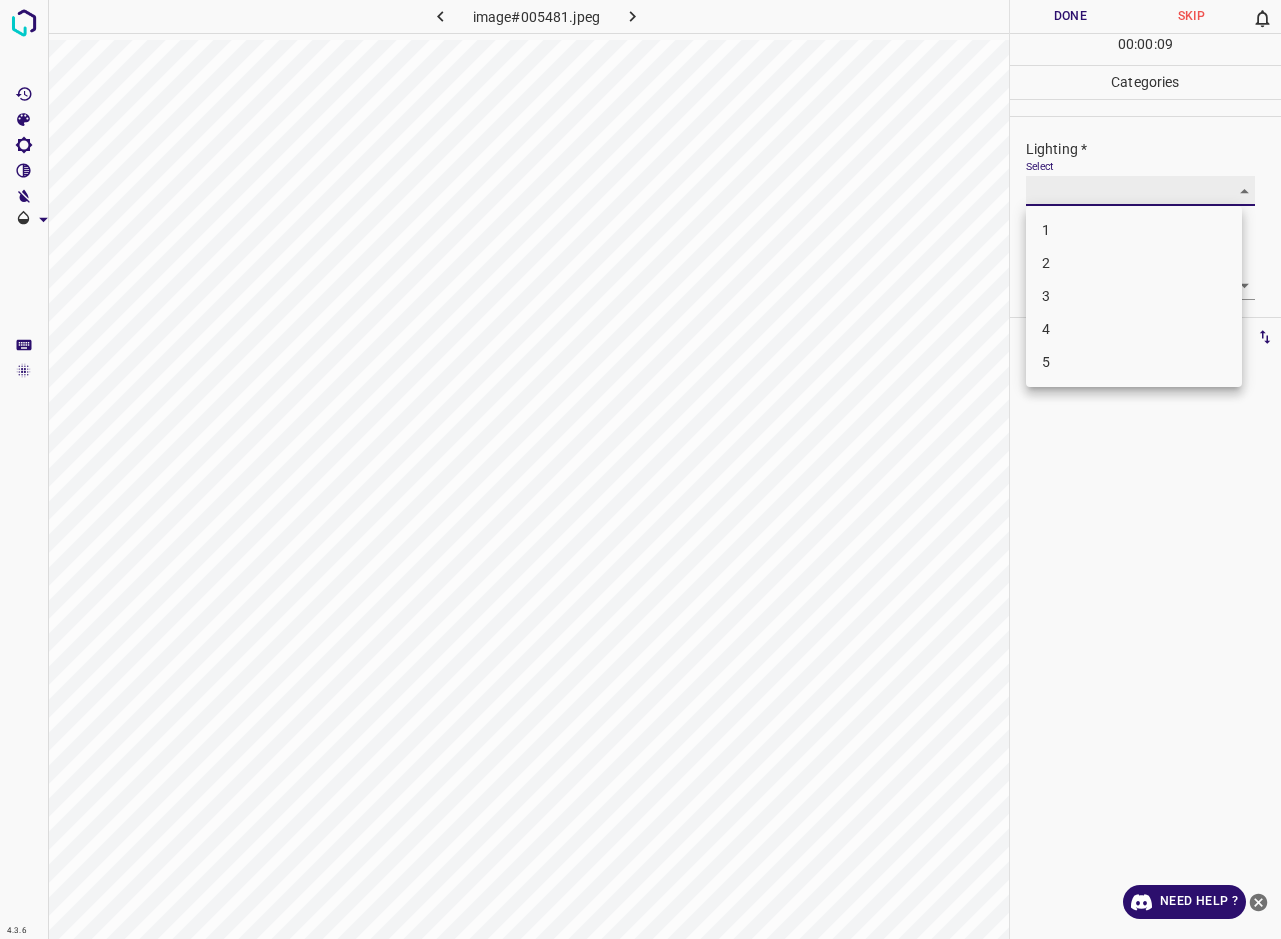 type on "2" 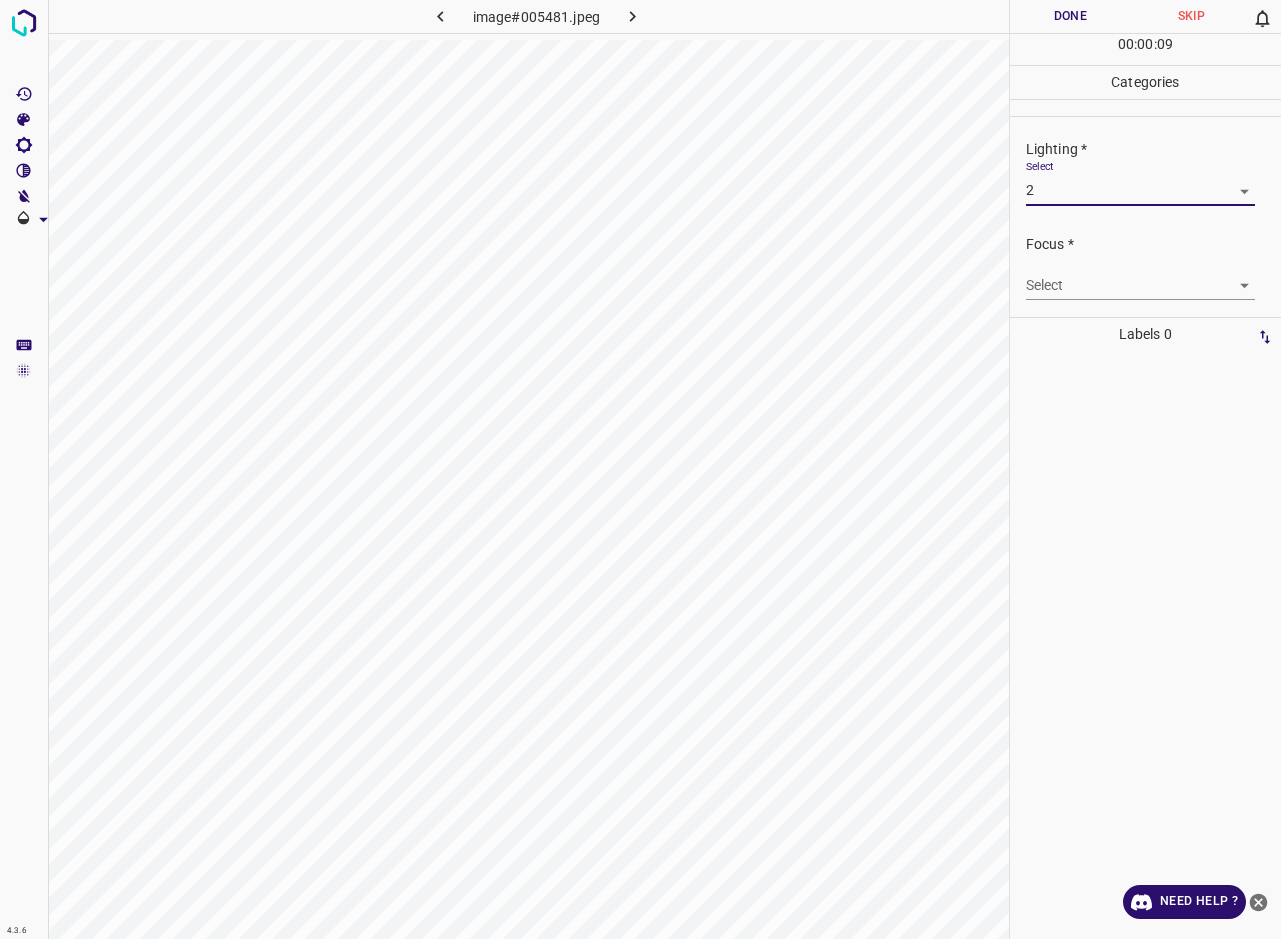 click on "4.3.6  image#005481.jpeg Done Skip 0 00   : 00   : 09   Categories Lighting *  Select 2 2 Focus *  Select ​ Overall *  Select ​ Labels   0 Categories 1 Lighting 2 Focus 3 Overall Tools Space Change between modes (Draw & Edit) I Auto labeling R Restore zoom M Zoom in N Zoom out Delete Delete selecte label Filters Z Restore filters X Saturation filter C Brightness filter V Contrast filter B Gray scale filter General O Download Need Help ? - Text - Hide - Delete" at bounding box center [640, 469] 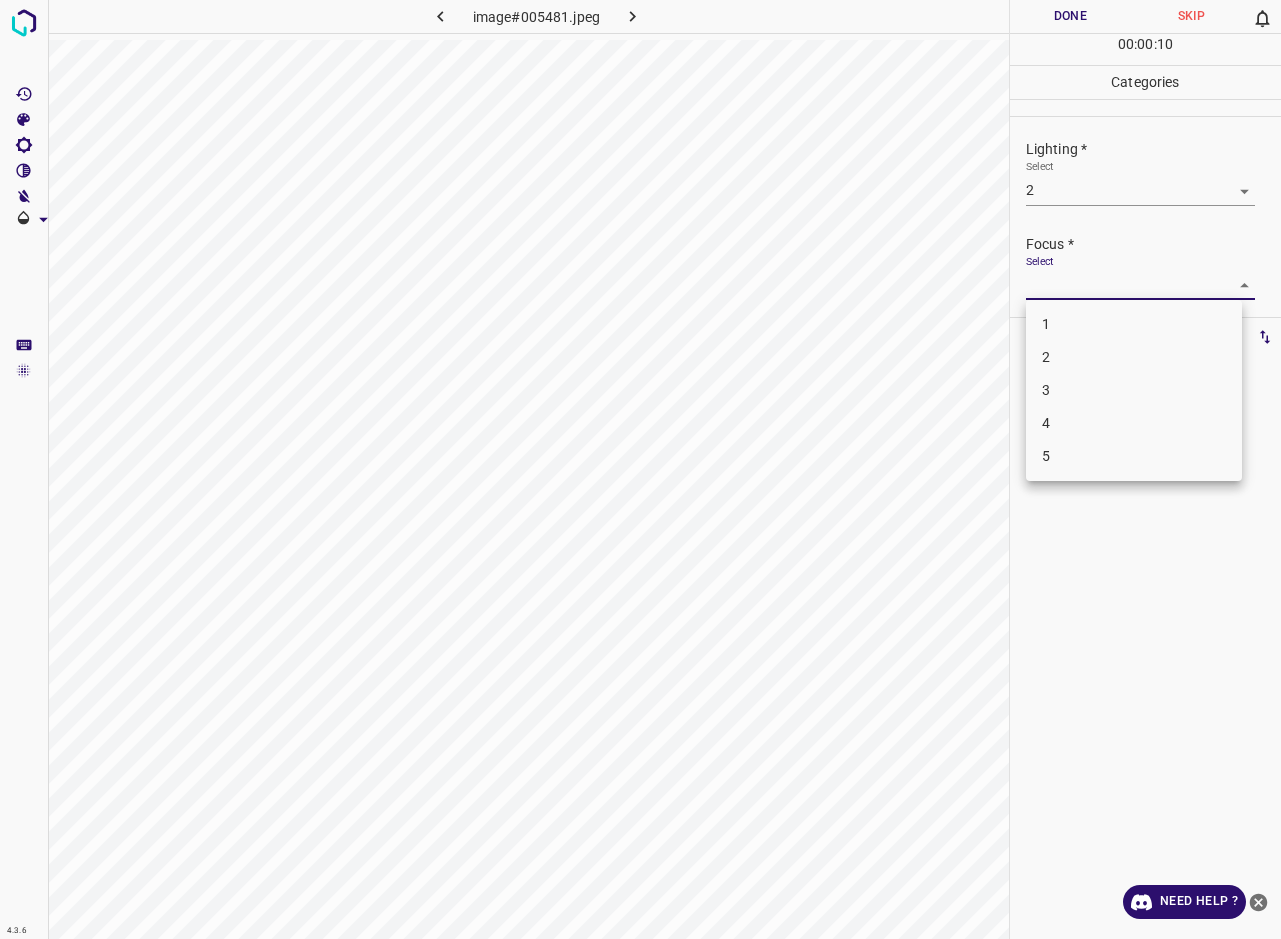 click on "2" at bounding box center [1134, 357] 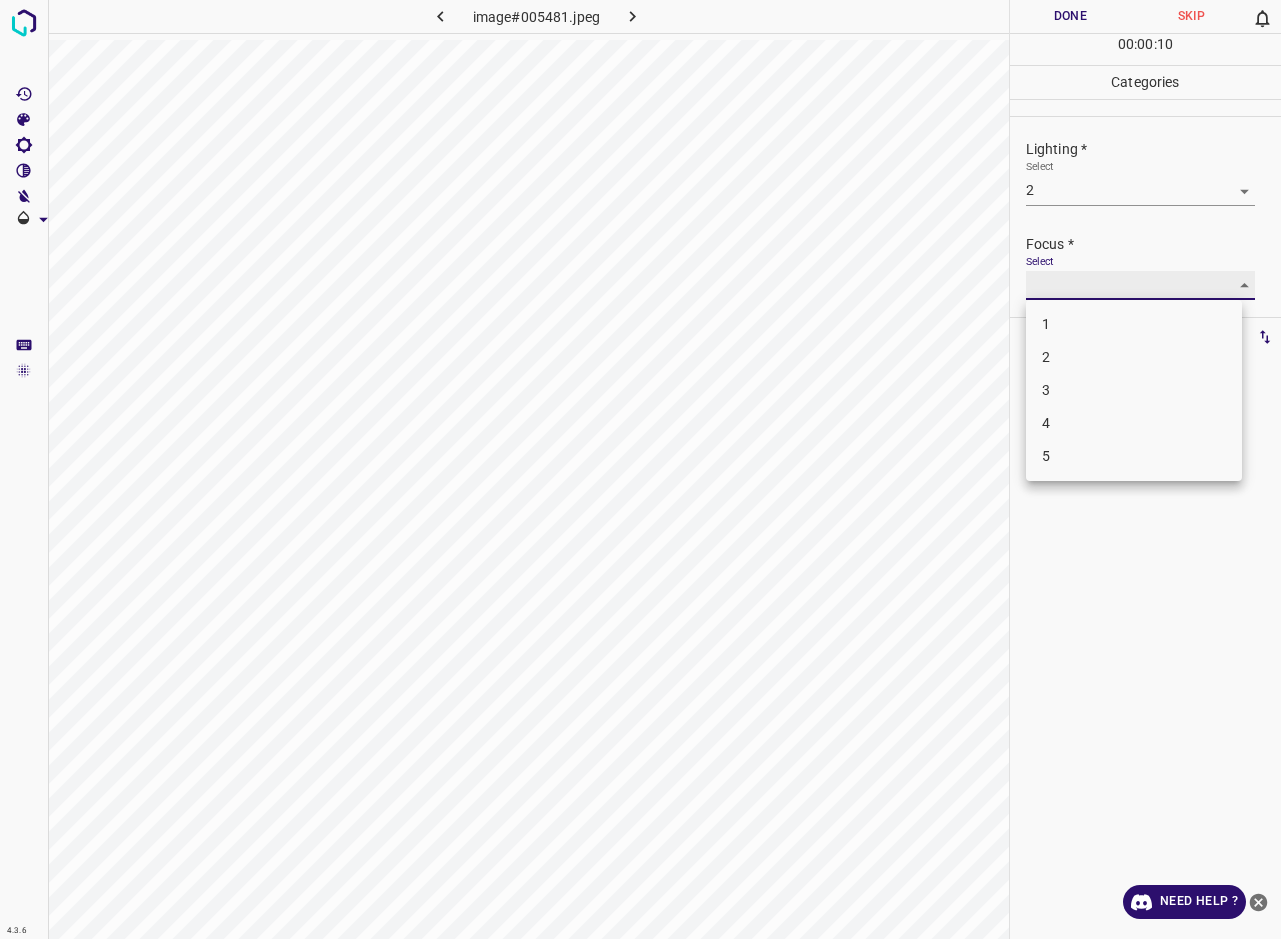 type on "2" 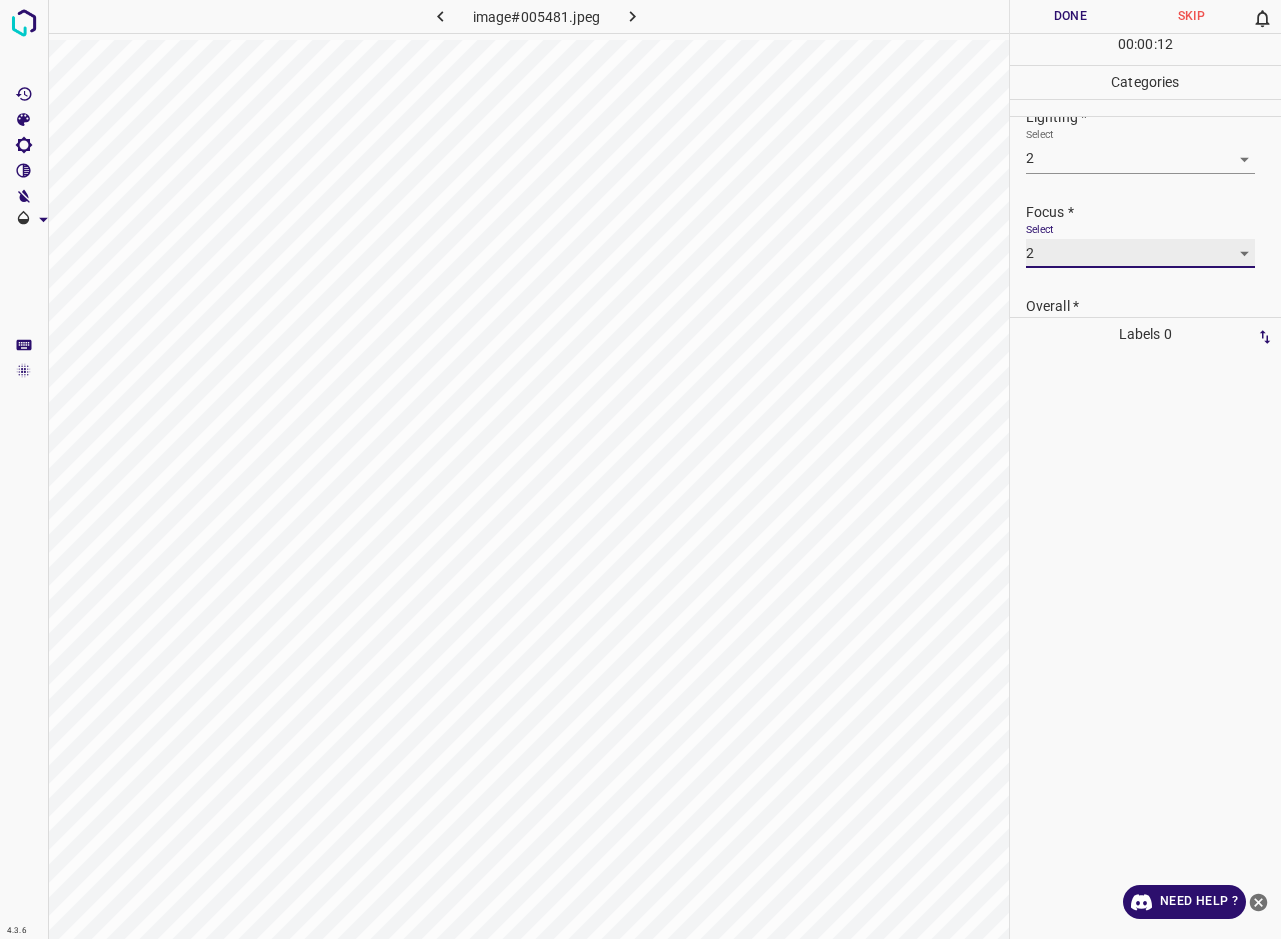 scroll, scrollTop: 60, scrollLeft: 0, axis: vertical 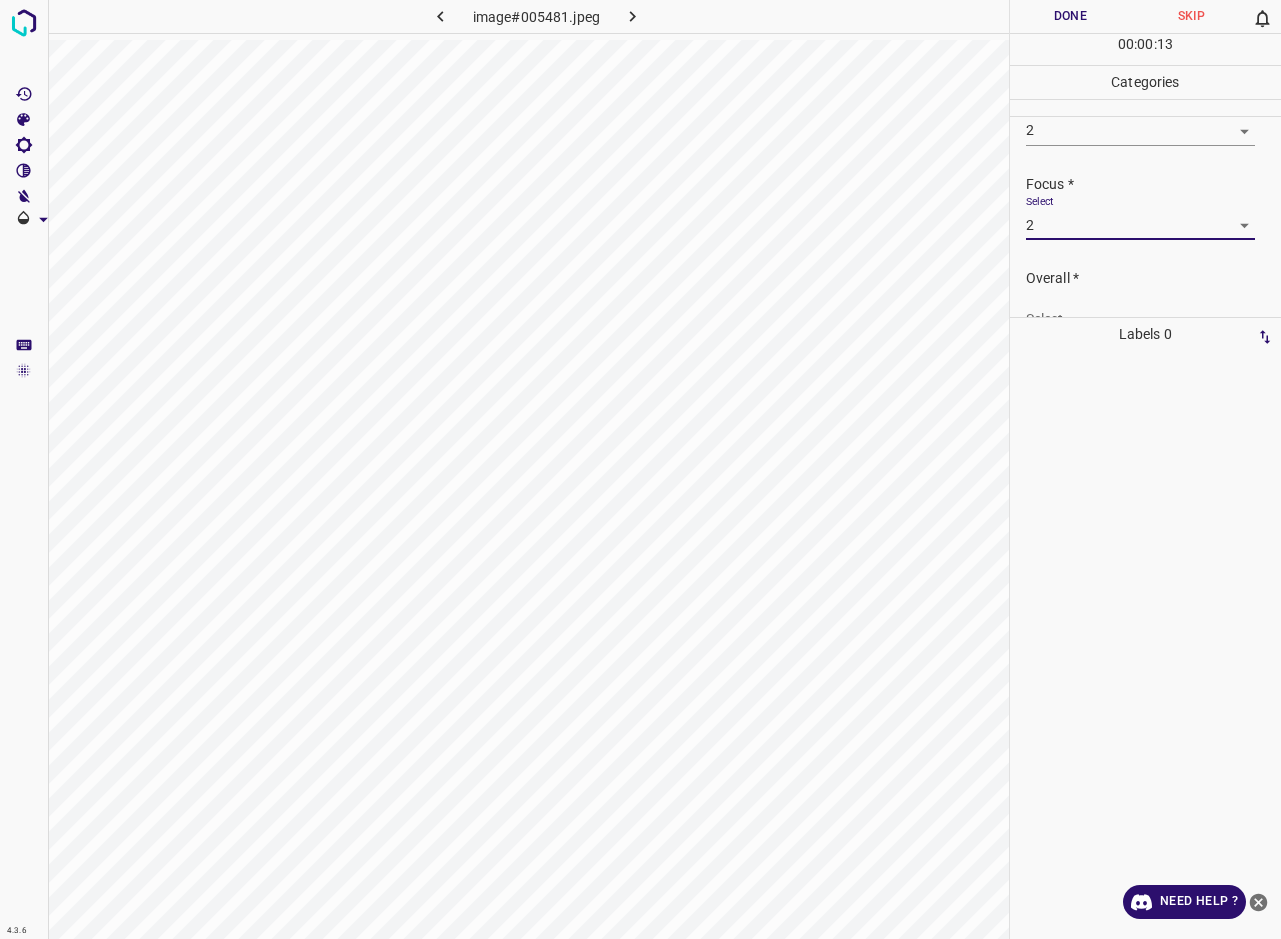 click on "4.3.6  image#005481.jpeg Done Skip 0 00   : 00   : 13   Categories Lighting *  Select 2 2 Focus *  Select 2 2 Overall *  Select ​ Labels   0 Categories 1 Lighting 2 Focus 3 Overall Tools Space Change between modes (Draw & Edit) I Auto labeling R Restore zoom M Zoom in N Zoom out Delete Delete selecte label Filters Z Restore filters X Saturation filter C Brightness filter V Contrast filter B Gray scale filter General O Download Need Help ? - Text - Hide - Delete" at bounding box center (640, 469) 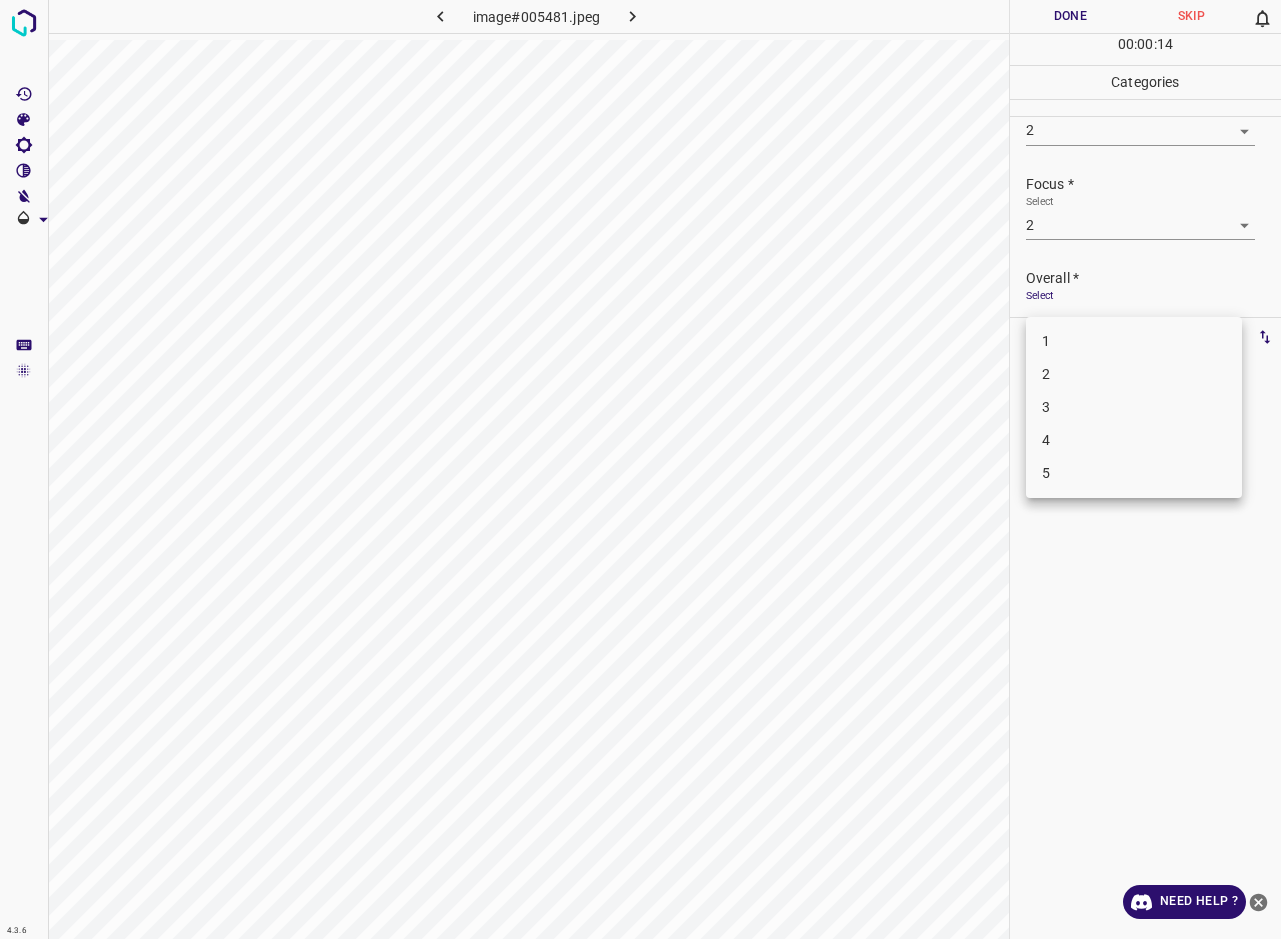scroll, scrollTop: 76, scrollLeft: 0, axis: vertical 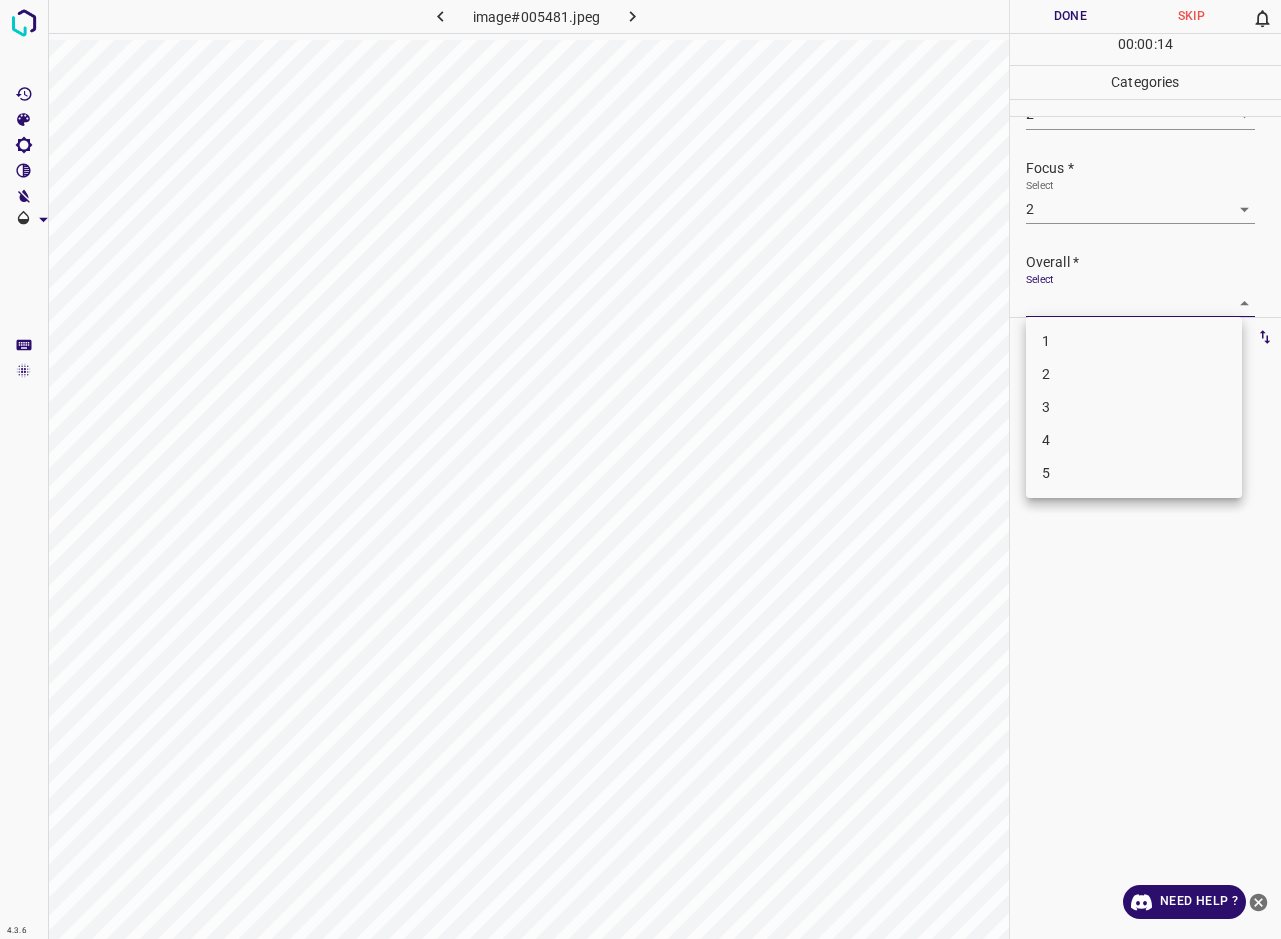 click on "2" at bounding box center [1134, 374] 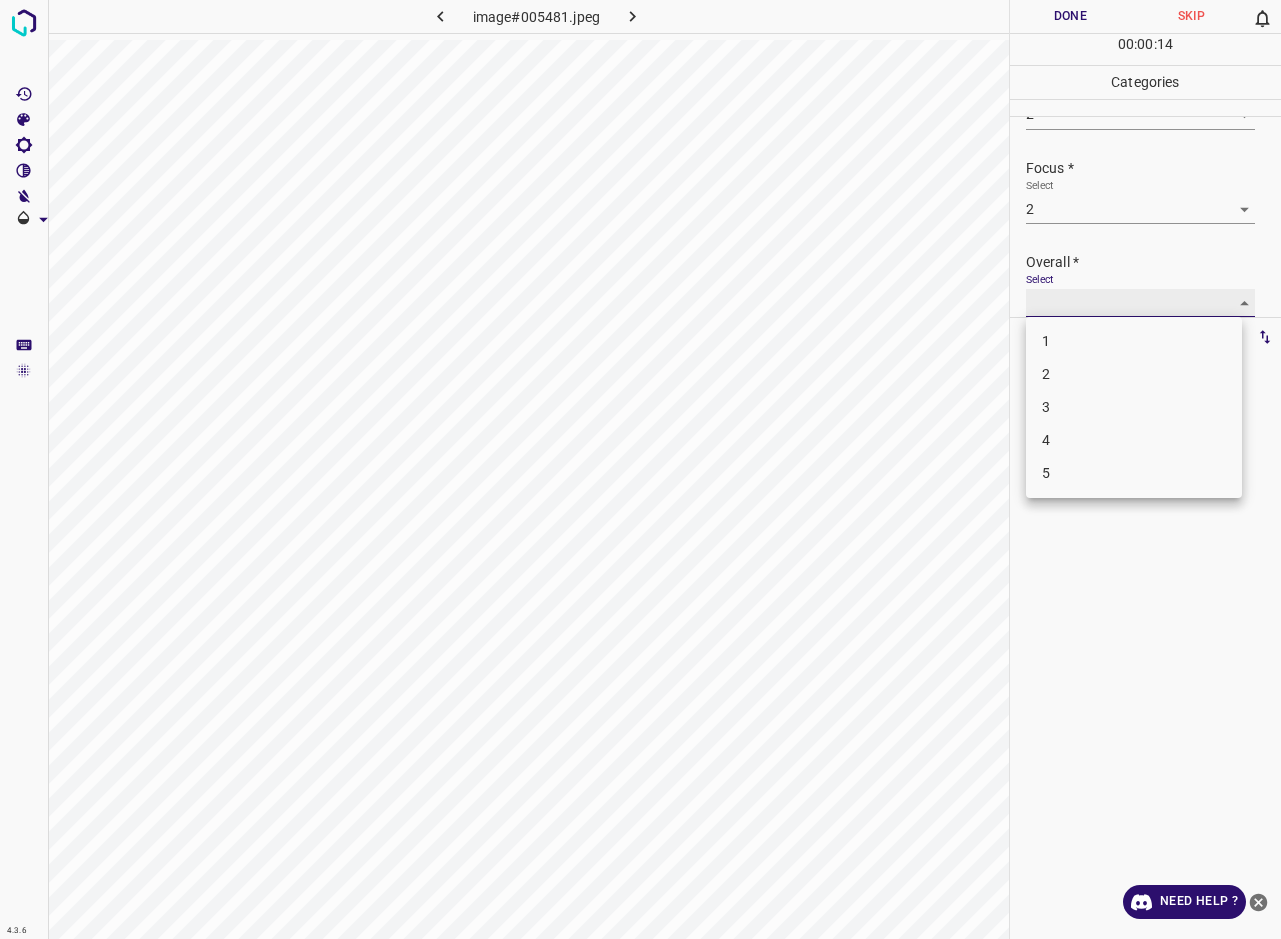 type on "2" 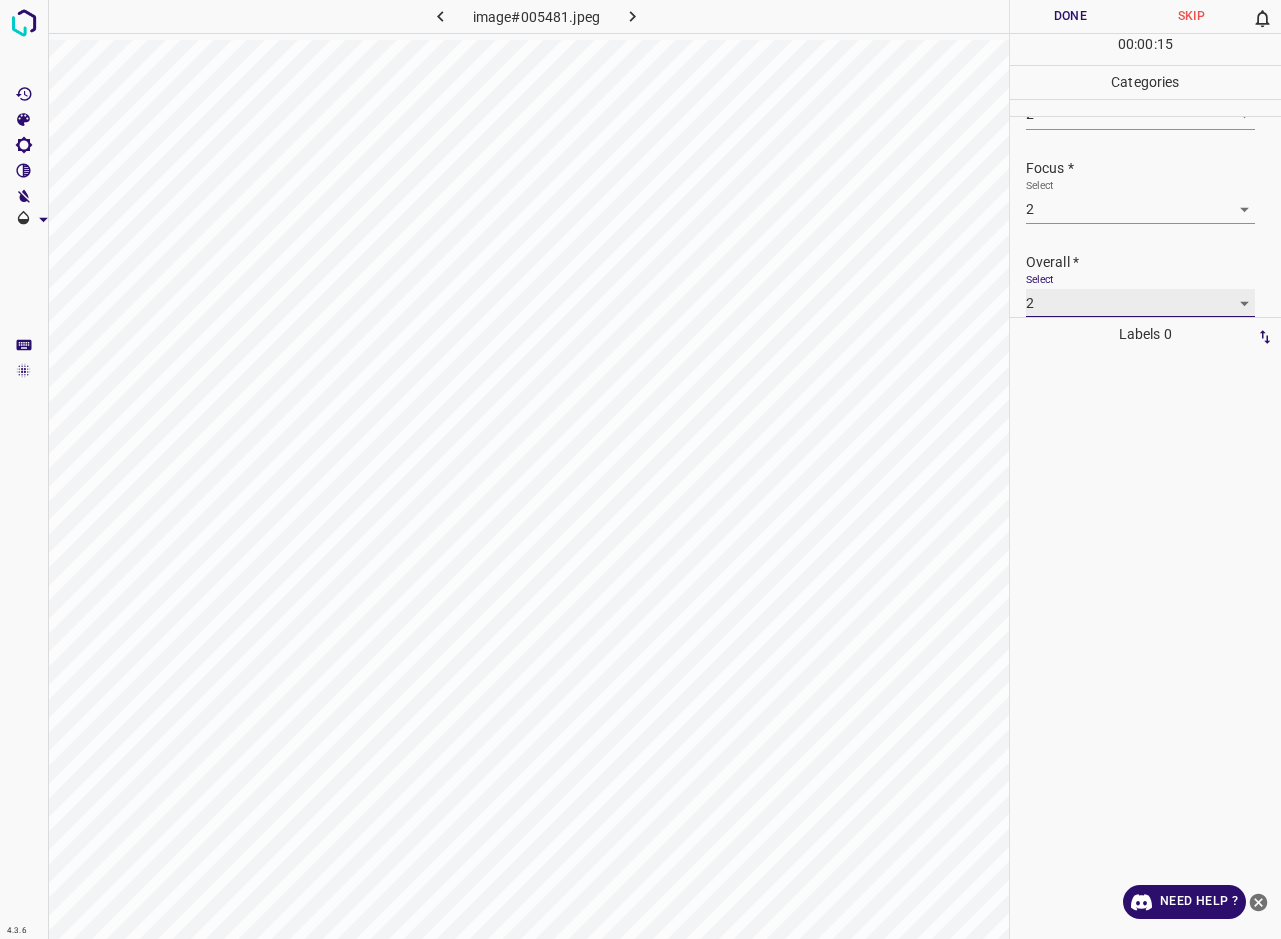 scroll, scrollTop: 76, scrollLeft: 0, axis: vertical 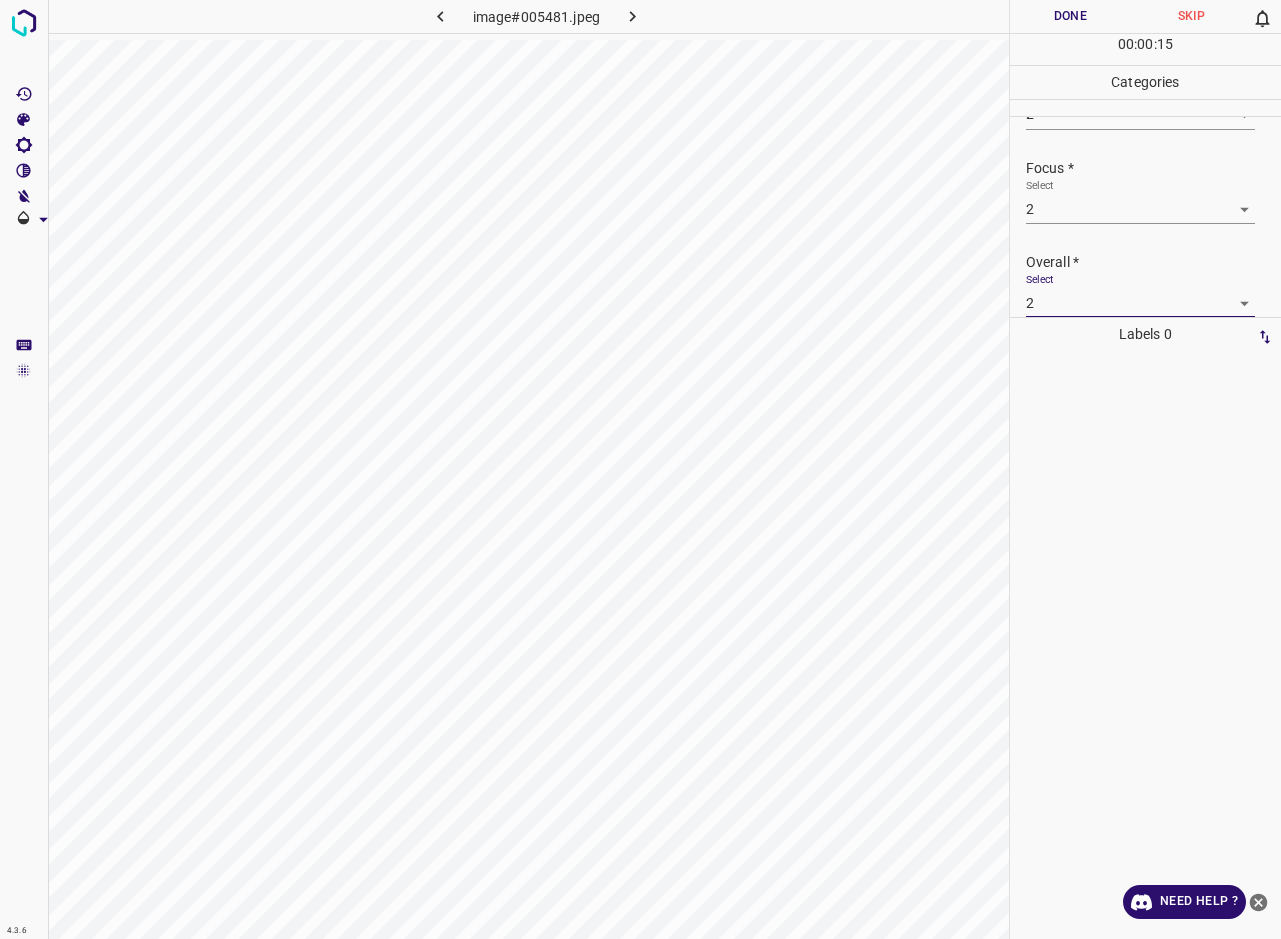 click on "Done" at bounding box center [1070, 16] 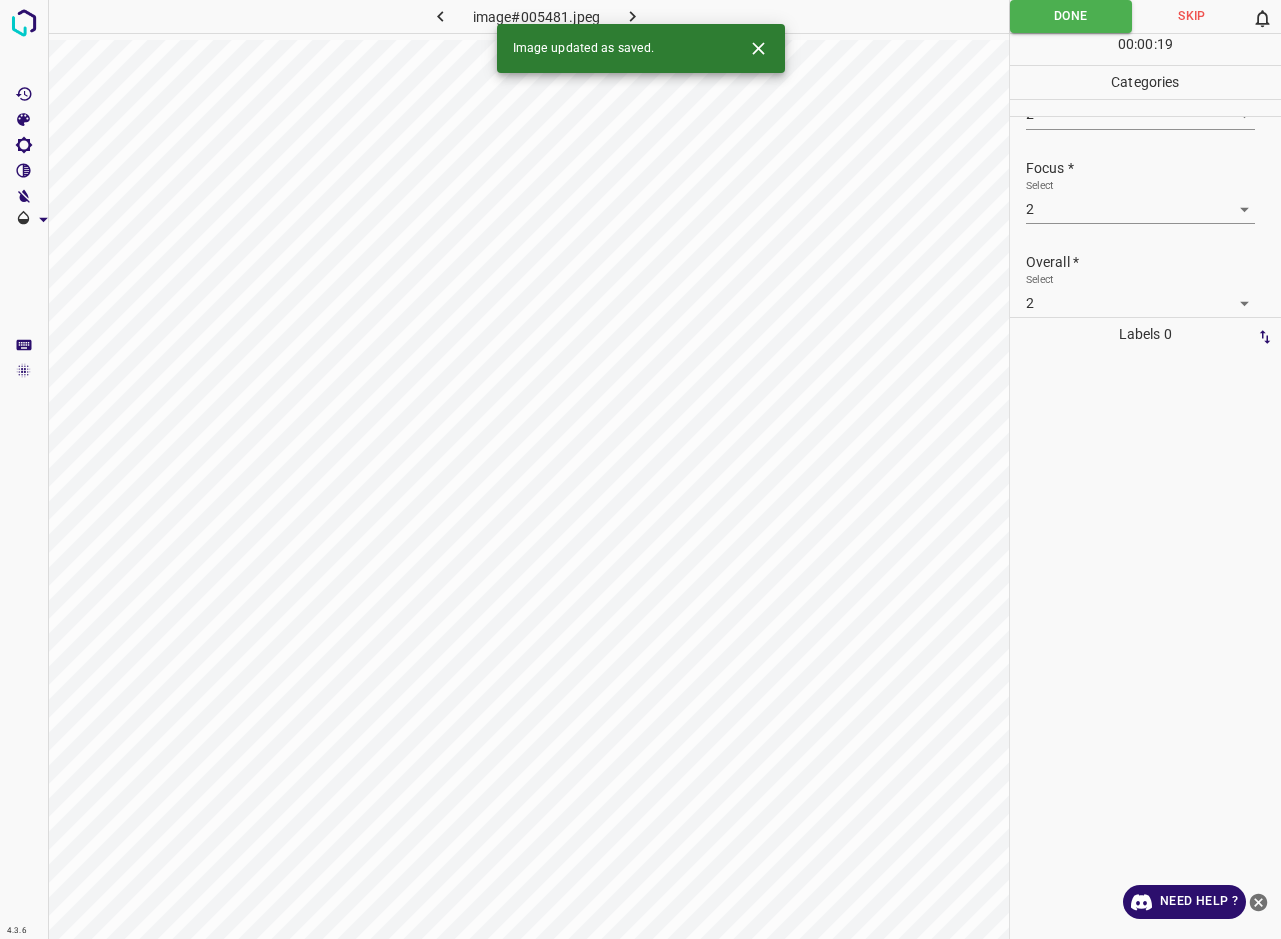 click 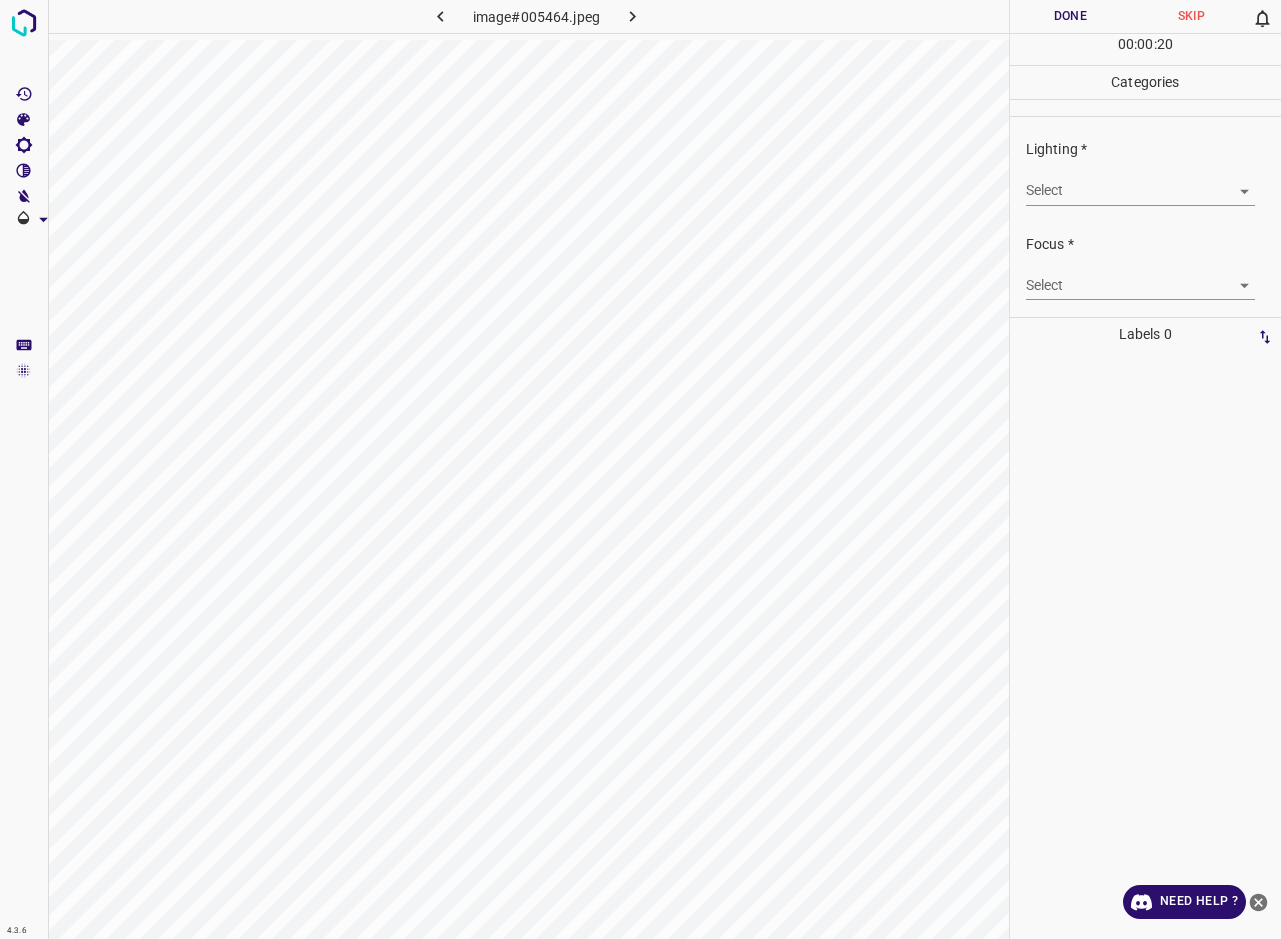 click on "4.3.6  image#005464.jpeg Done Skip 0 00   : 00   : 20   Categories Lighting *  Select ​ Focus *  Select ​ Overall *  Select ​ Labels   0 Categories 1 Lighting 2 Focus 3 Overall Tools Space Change between modes (Draw & Edit) I Auto labeling R Restore zoom M Zoom in N Zoom out Delete Delete selecte label Filters Z Restore filters X Saturation filter C Brightness filter V Contrast filter B Gray scale filter General O Download Need Help ? - Text - Hide - Delete" at bounding box center (640, 469) 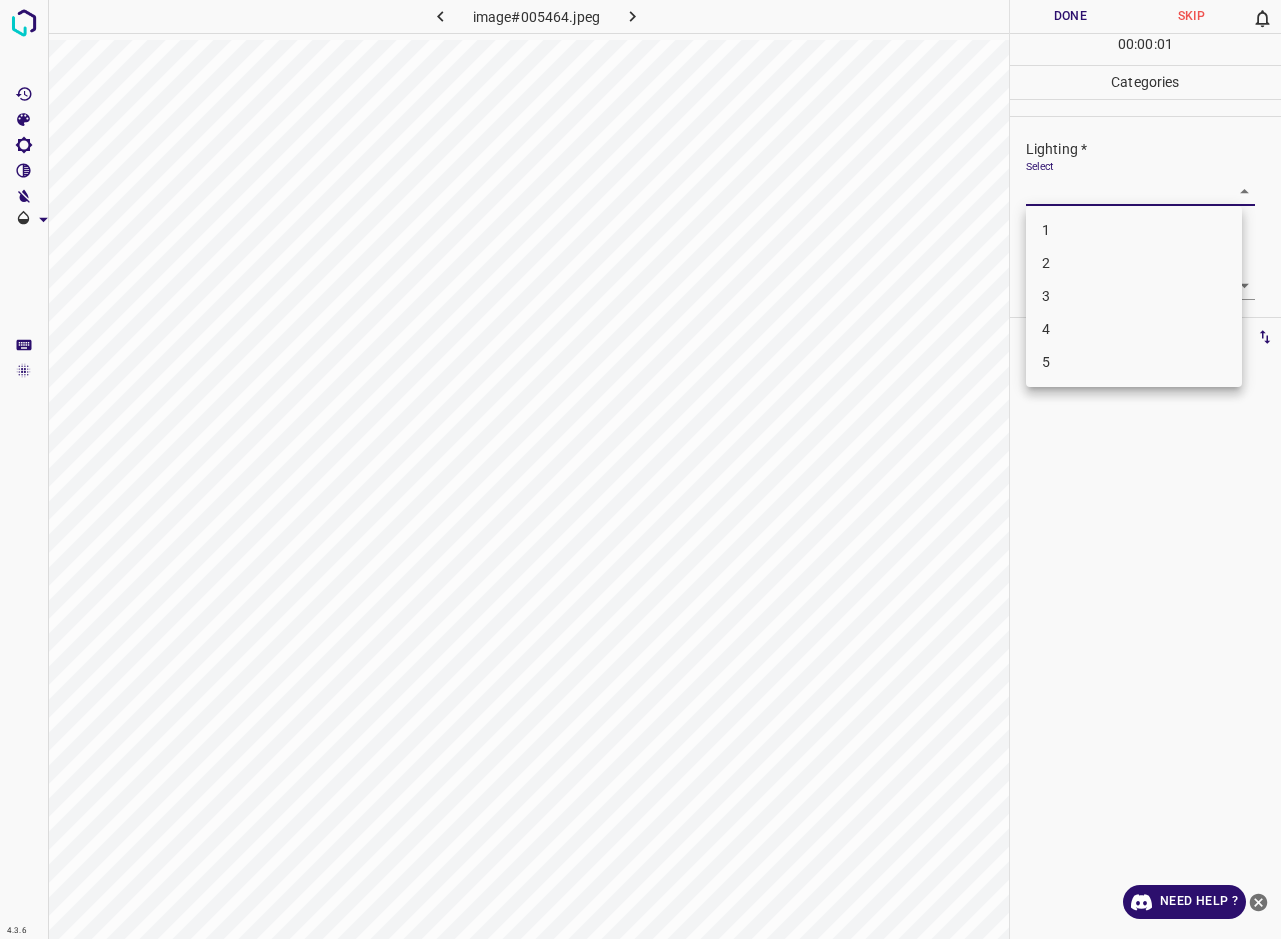 click on "3" at bounding box center (1134, 296) 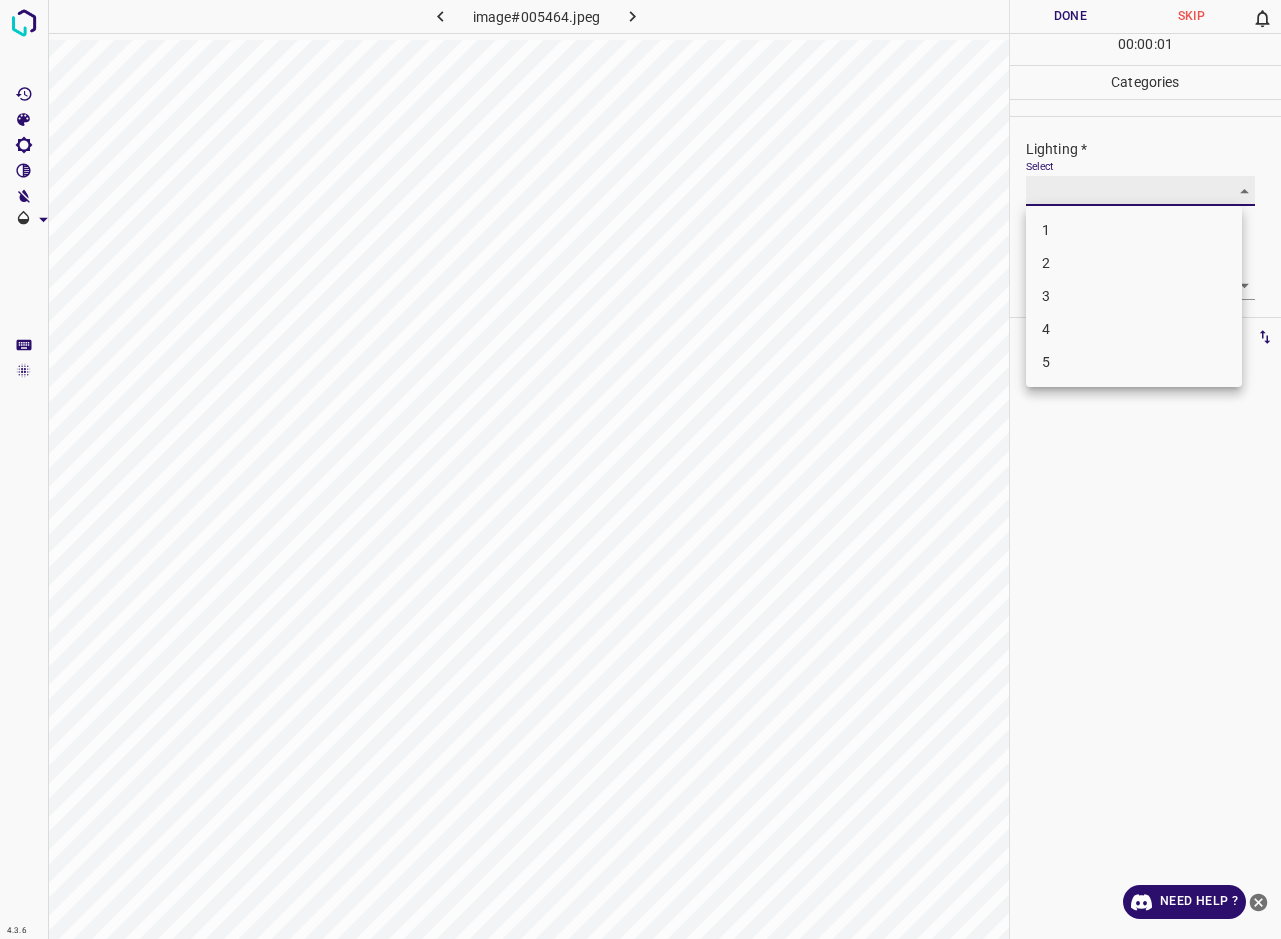 type on "3" 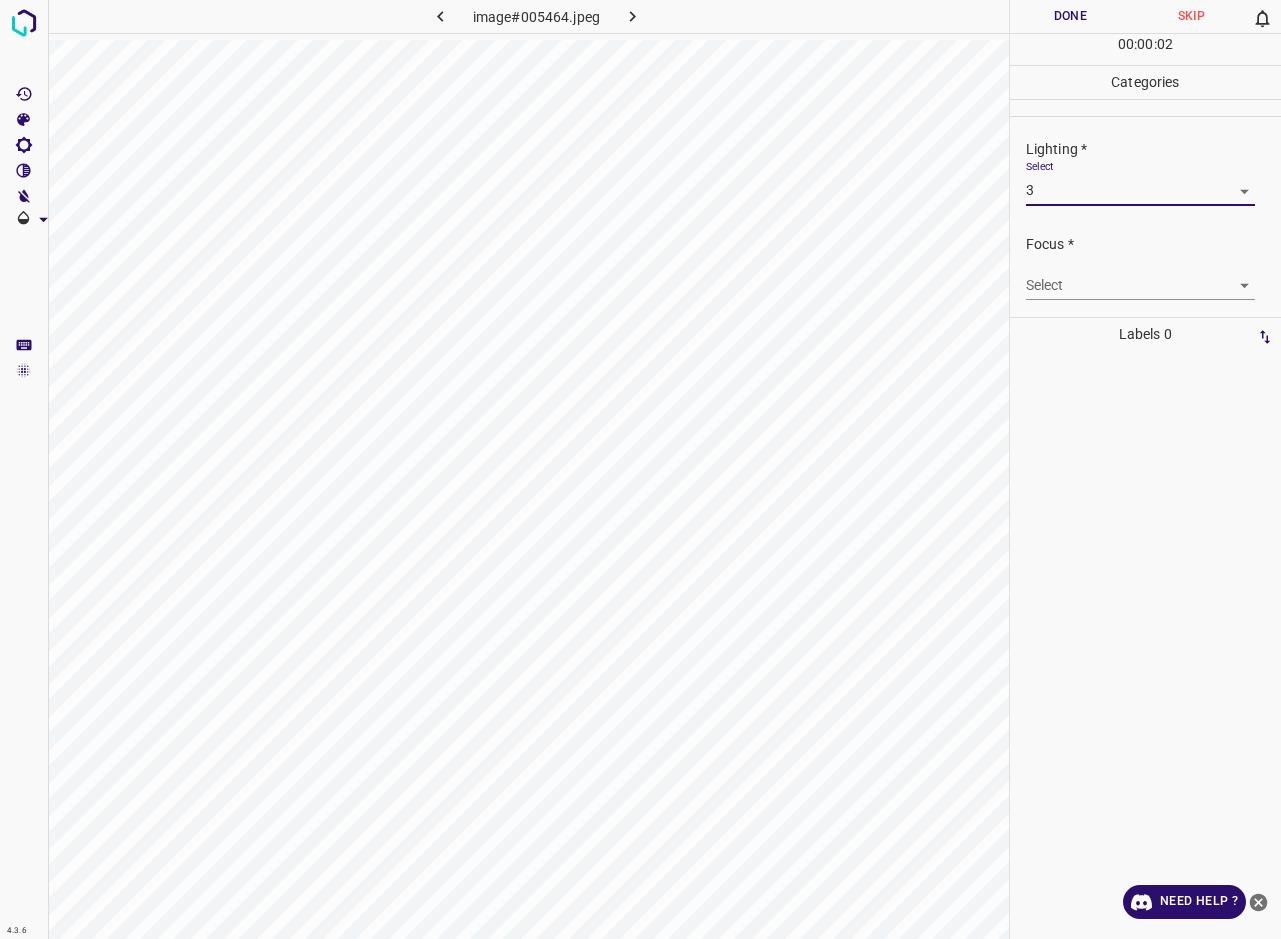 click on "4.3.6  image#005464.jpeg Done Skip 0 00   : 00   : 02   Categories Lighting *  Select 3 3 Focus *  Select ​ Overall *  Select ​ Labels   0 Categories 1 Lighting 2 Focus 3 Overall Tools Space Change between modes (Draw & Edit) I Auto labeling R Restore zoom M Zoom in N Zoom out Delete Delete selecte label Filters Z Restore filters X Saturation filter C Brightness filter V Contrast filter B Gray scale filter General O Download Need Help ? - Text - Hide - Delete" at bounding box center [640, 469] 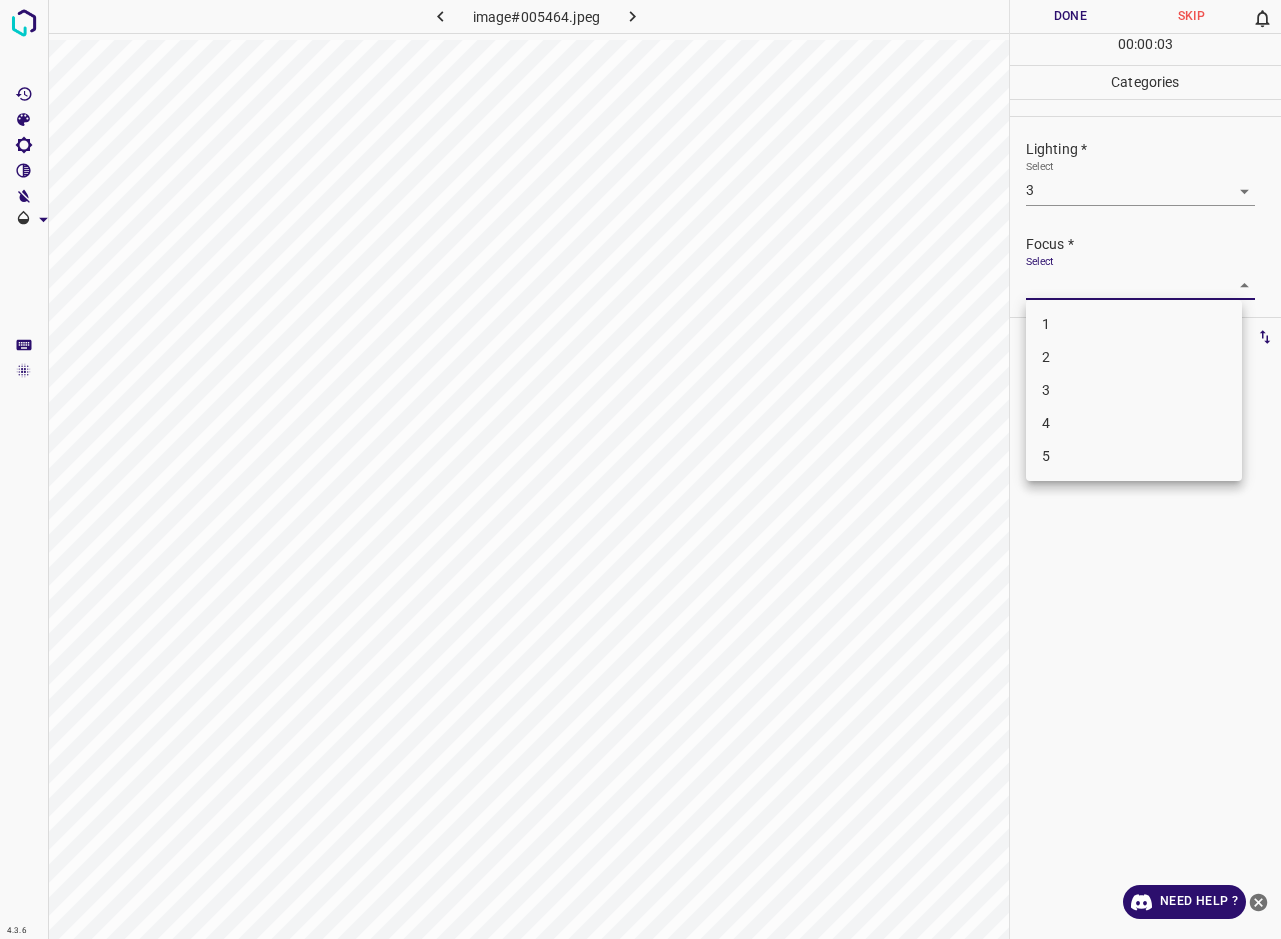 click on "3" at bounding box center [1134, 390] 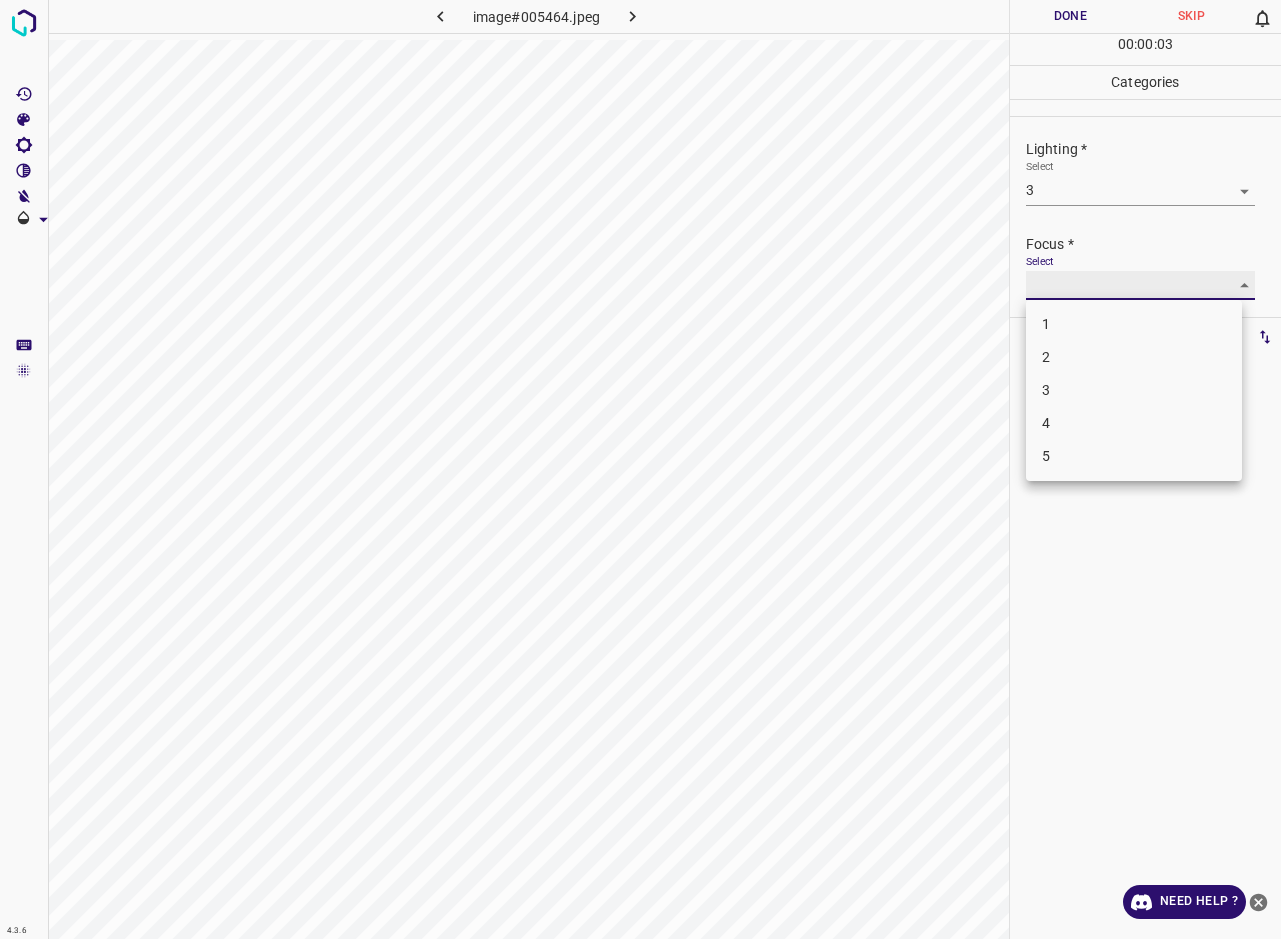 type on "3" 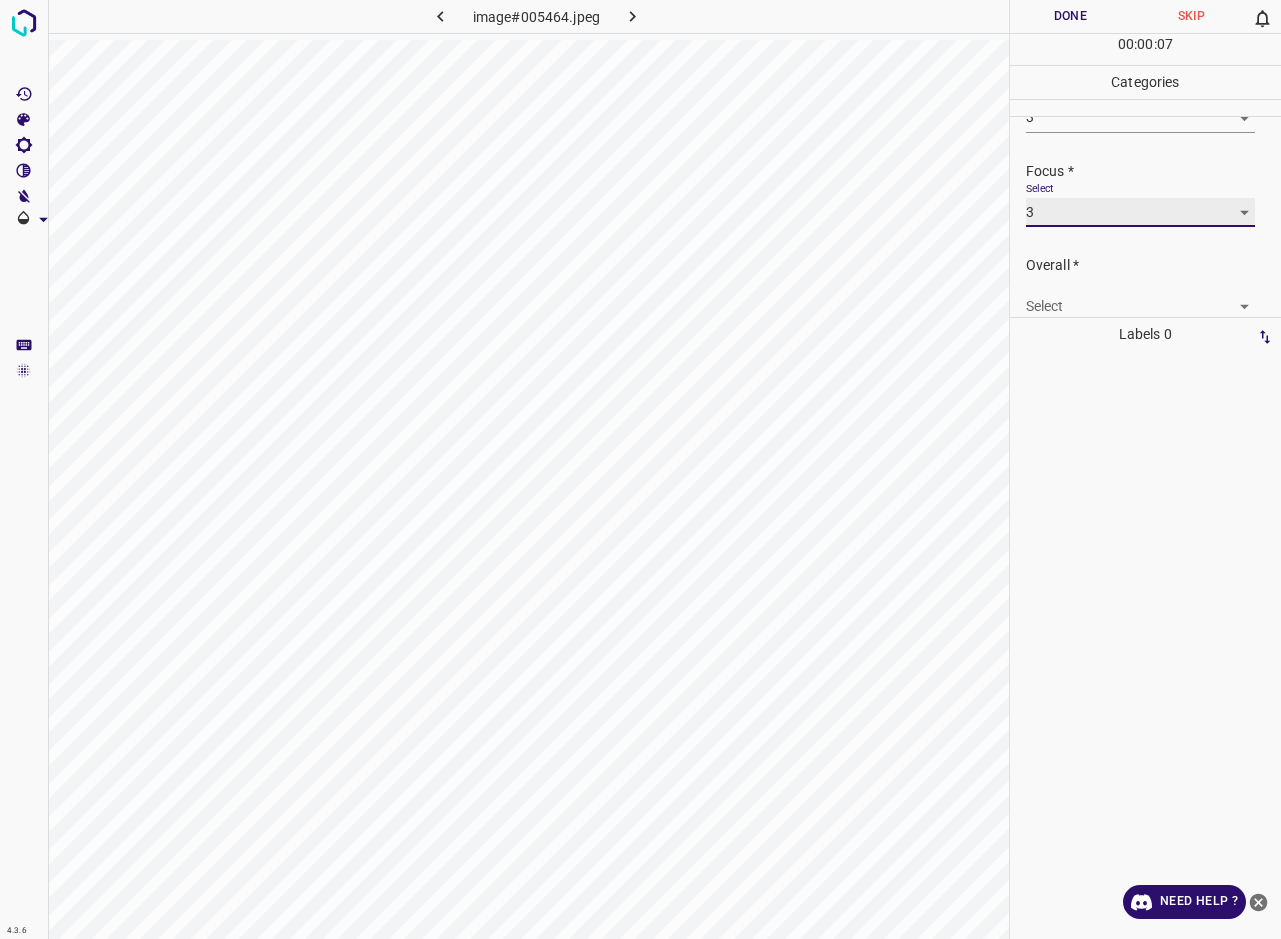 scroll, scrollTop: 98, scrollLeft: 0, axis: vertical 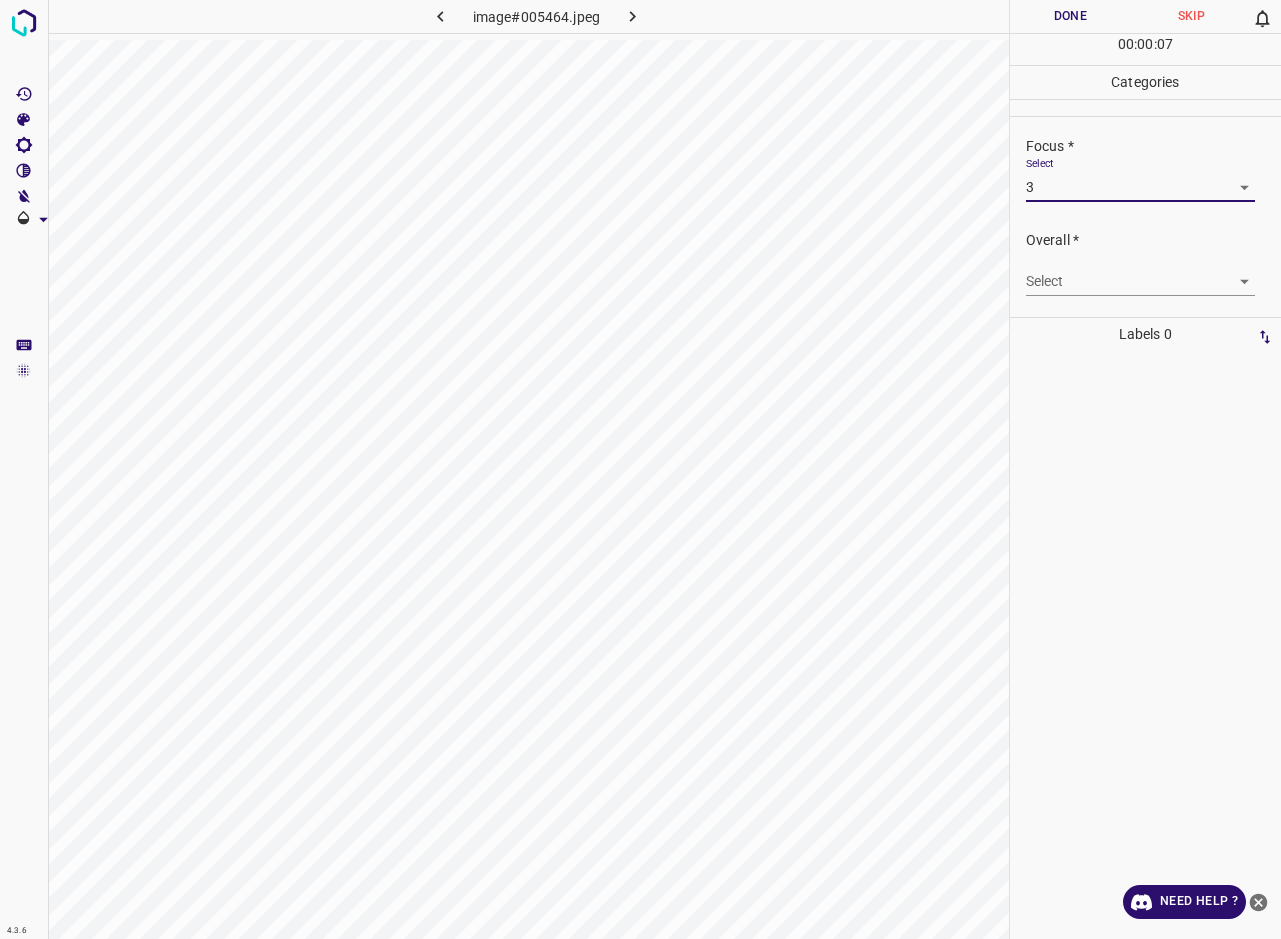 click on "4.3.6  image#005464.jpeg Done Skip 0 00   : 00   : 07   Categories Lighting *  Select 3 3 Focus *  Select 3 3 Overall *  Select ​ Labels   0 Categories 1 Lighting 2 Focus 3 Overall Tools Space Change between modes (Draw & Edit) I Auto labeling R Restore zoom M Zoom in N Zoom out Delete Delete selecte label Filters Z Restore filters X Saturation filter C Brightness filter V Contrast filter B Gray scale filter General O Download Need Help ? - Text - Hide - Delete" at bounding box center [640, 469] 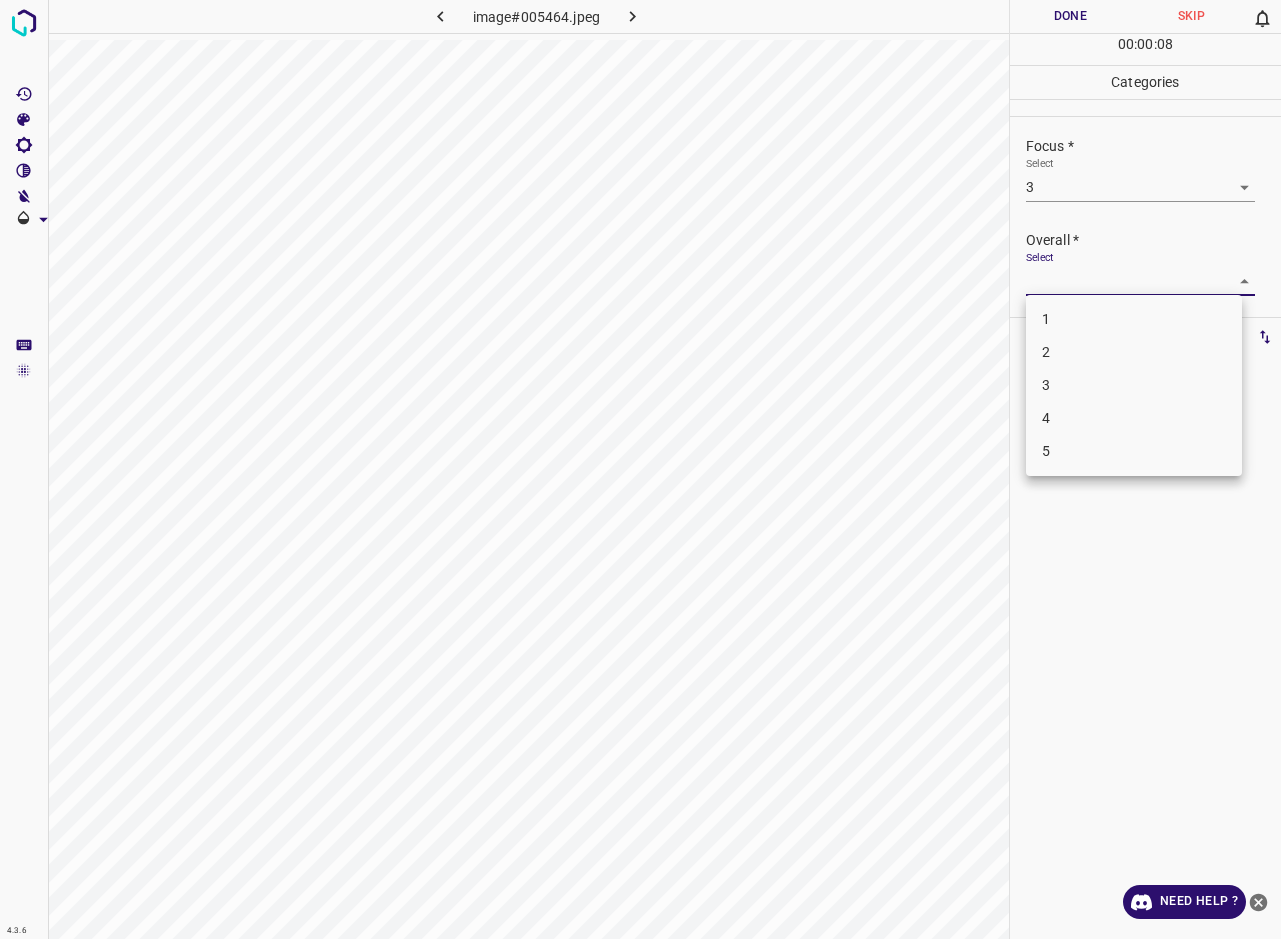 click on "3" at bounding box center [1134, 385] 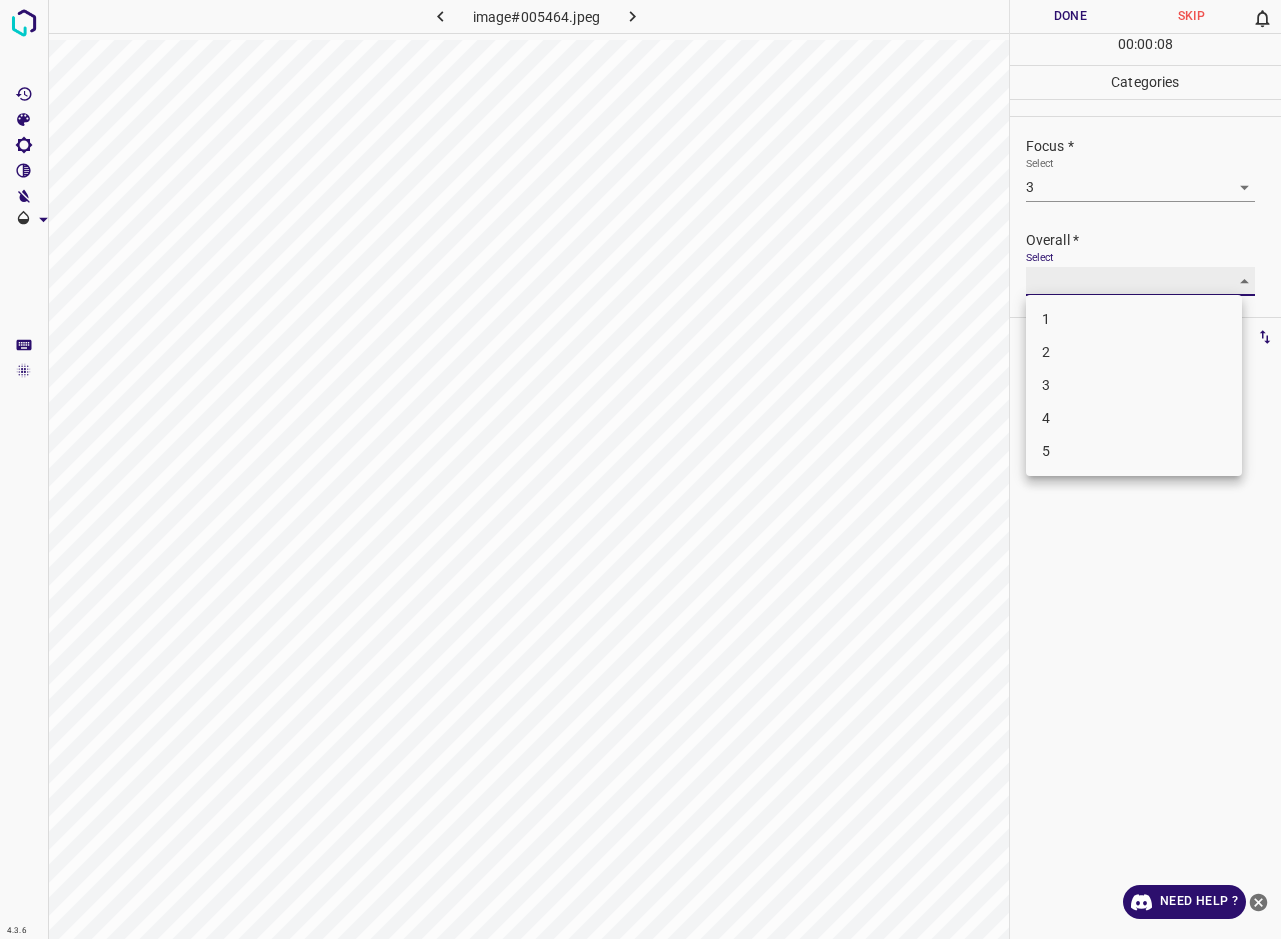 type on "3" 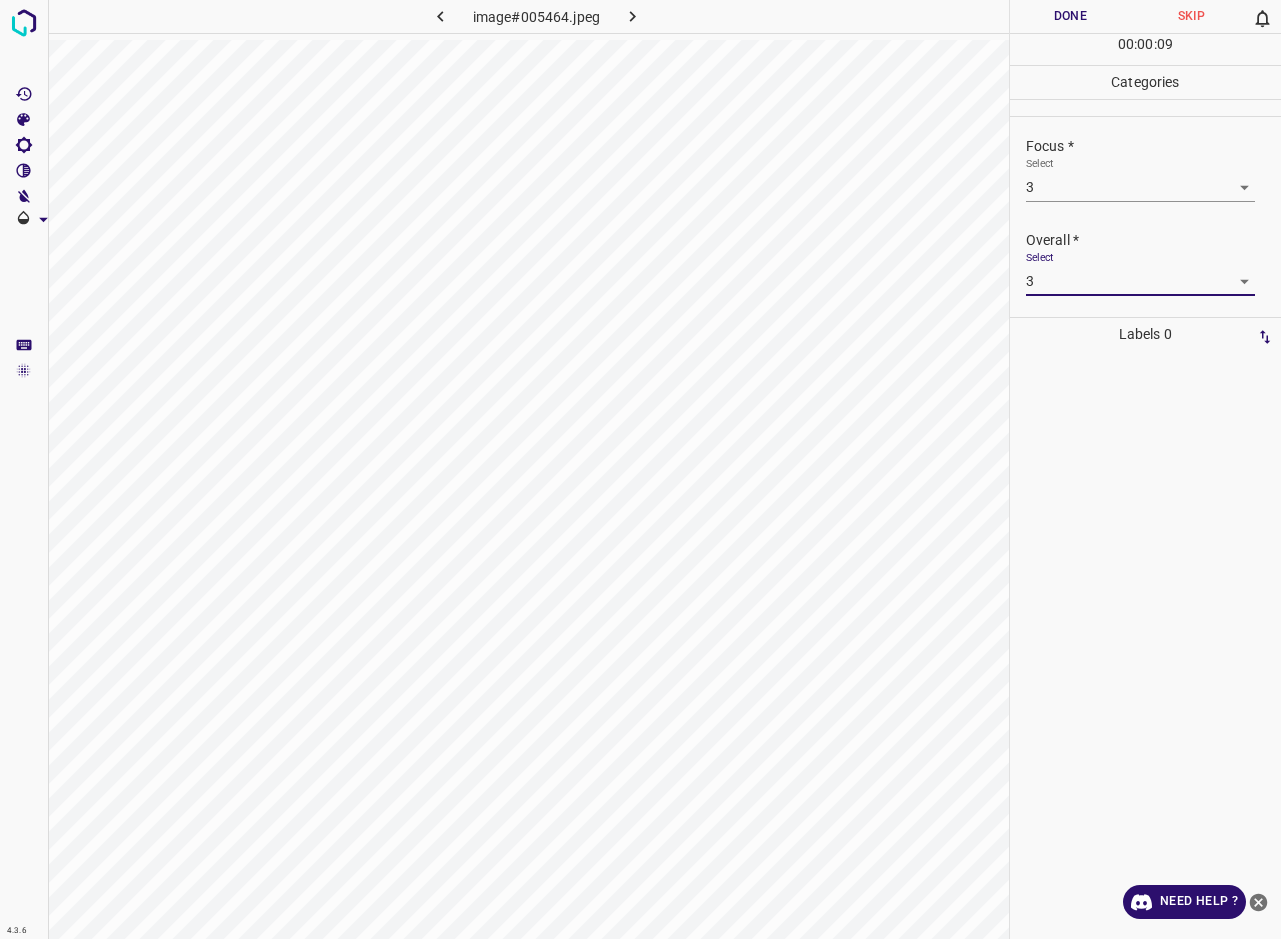 click on "Done" at bounding box center [1070, 16] 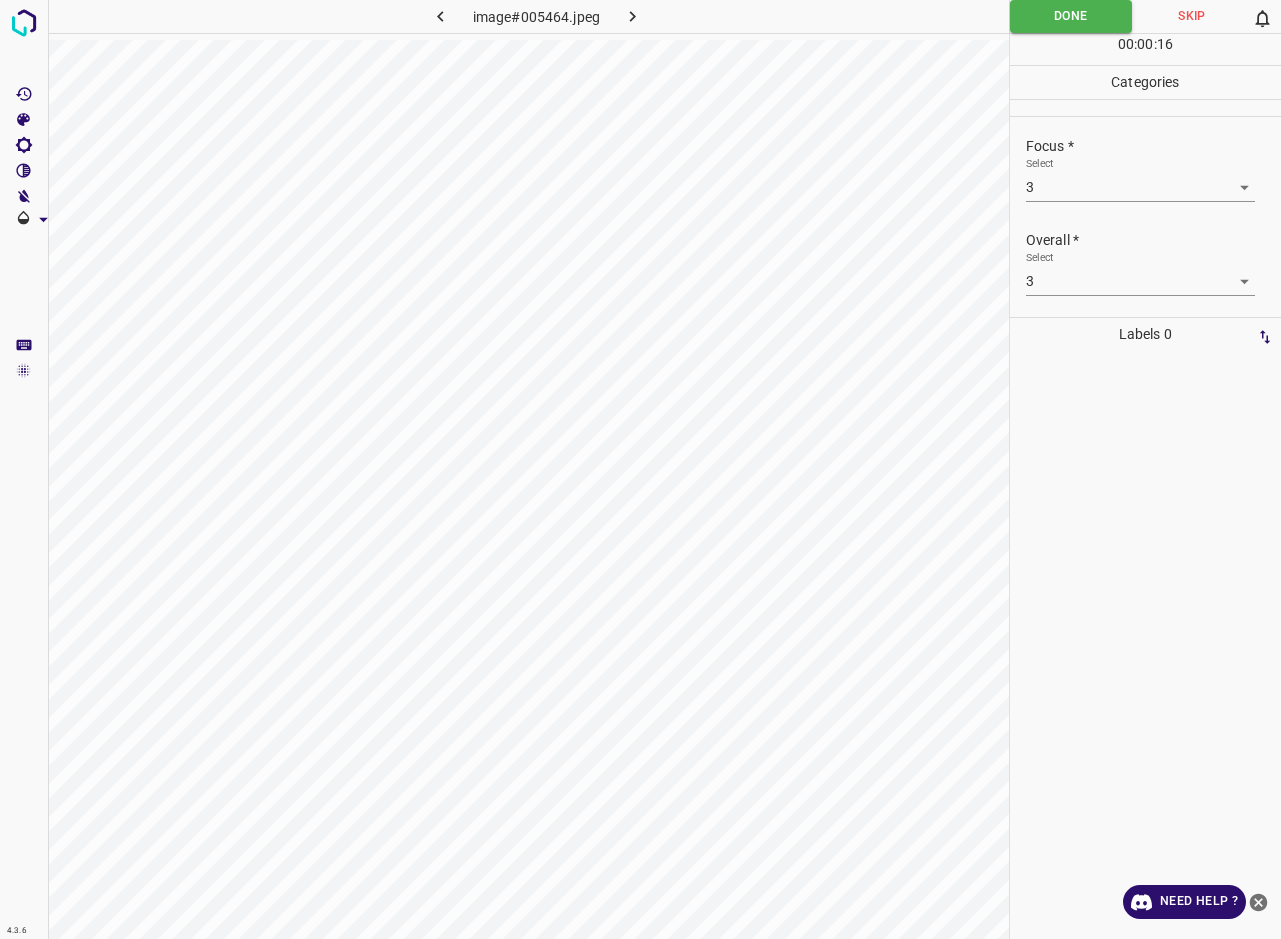 scroll, scrollTop: 71, scrollLeft: 0, axis: vertical 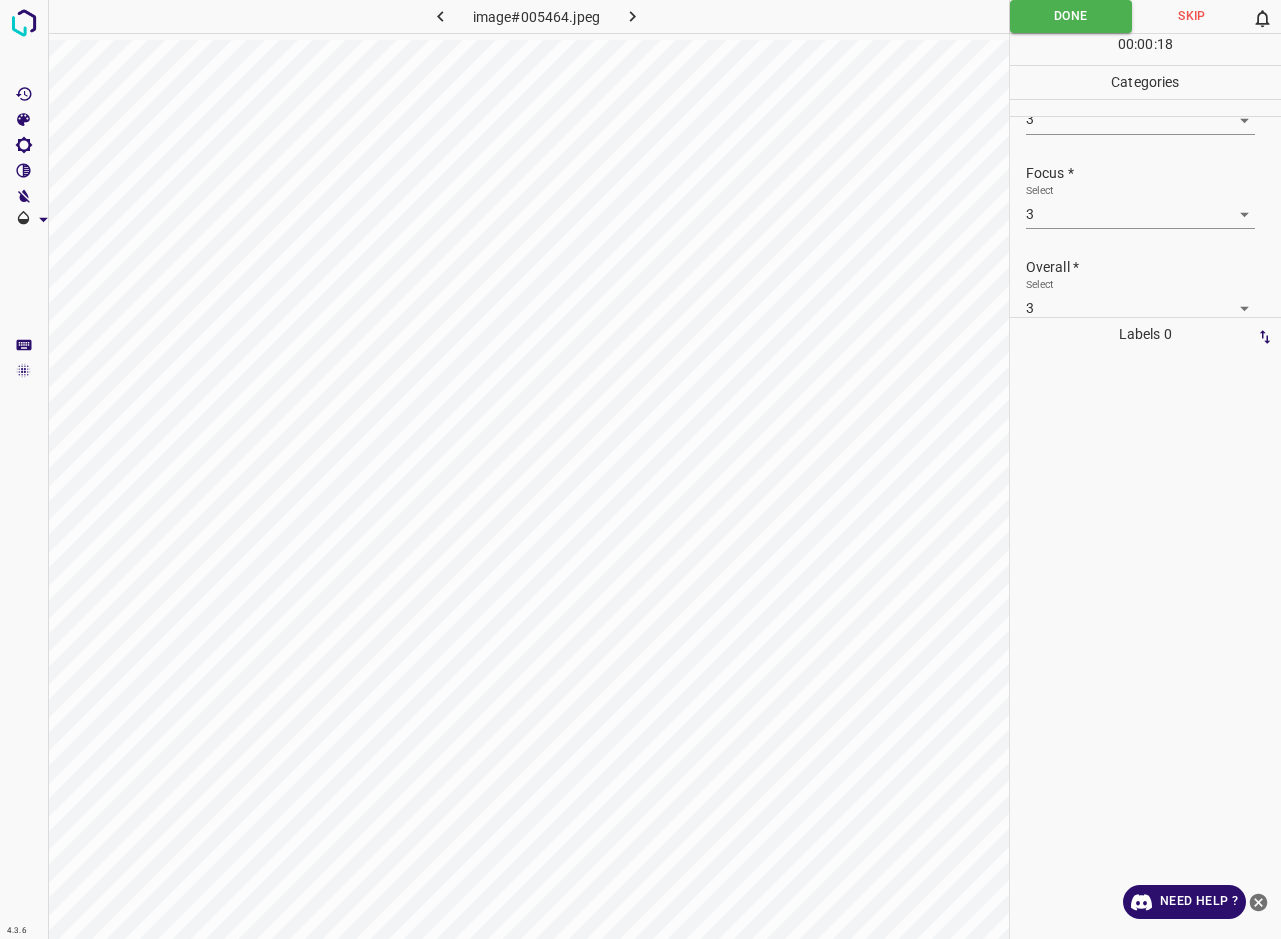 click 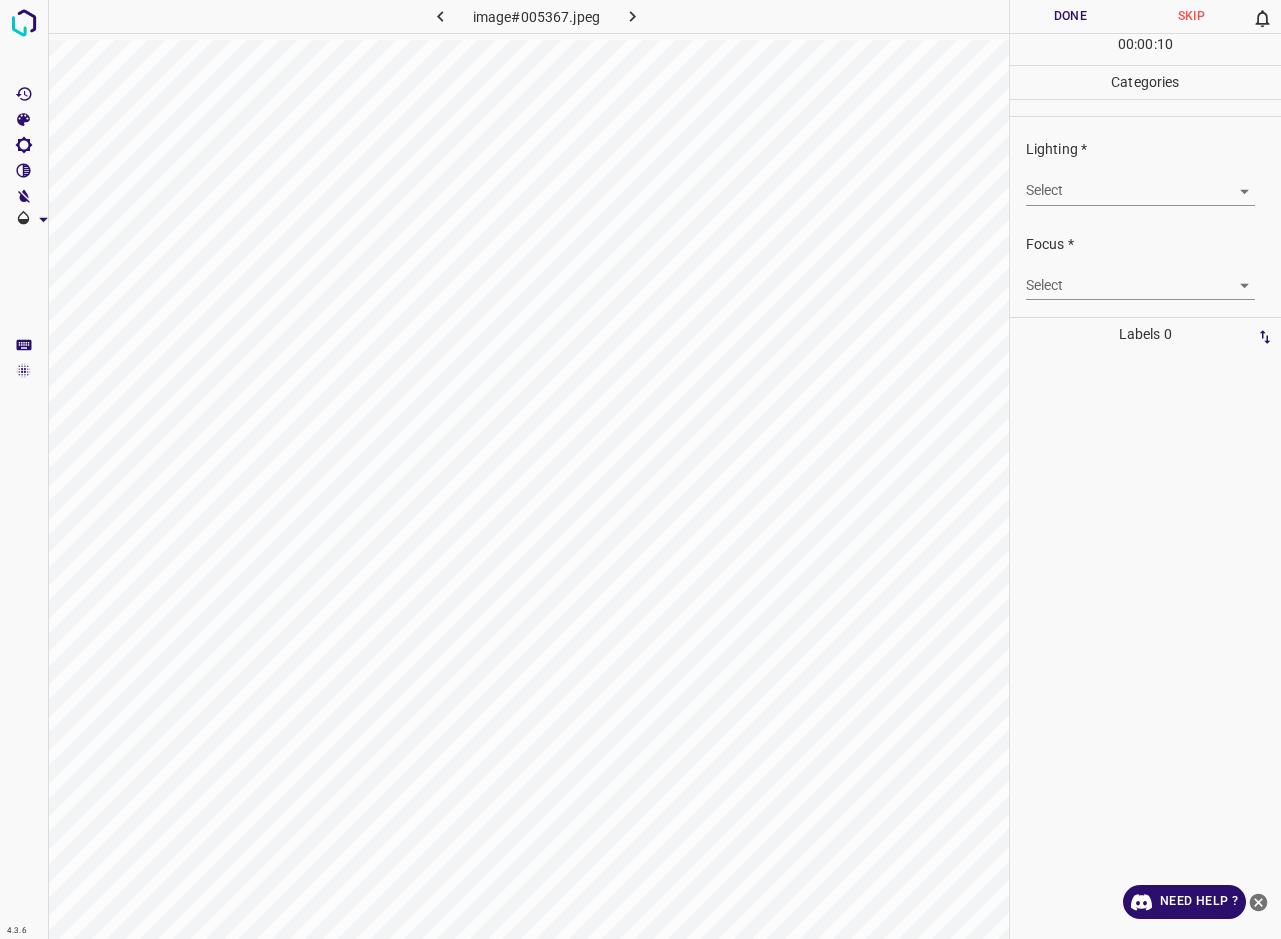 click on "4.3.6  image#005367.jpeg Done Skip 0 00   : 00   : 10   Categories Lighting *  Select ​ Focus *  Select ​ Overall *  Select ​ Labels   0 Categories 1 Lighting 2 Focus 3 Overall Tools Space Change between modes (Draw & Edit) I Auto labeling R Restore zoom M Zoom in N Zoom out Delete Delete selecte label Filters Z Restore filters X Saturation filter C Brightness filter V Contrast filter B Gray scale filter General O Download Need Help ? - Text - Hide - Delete" at bounding box center (640, 469) 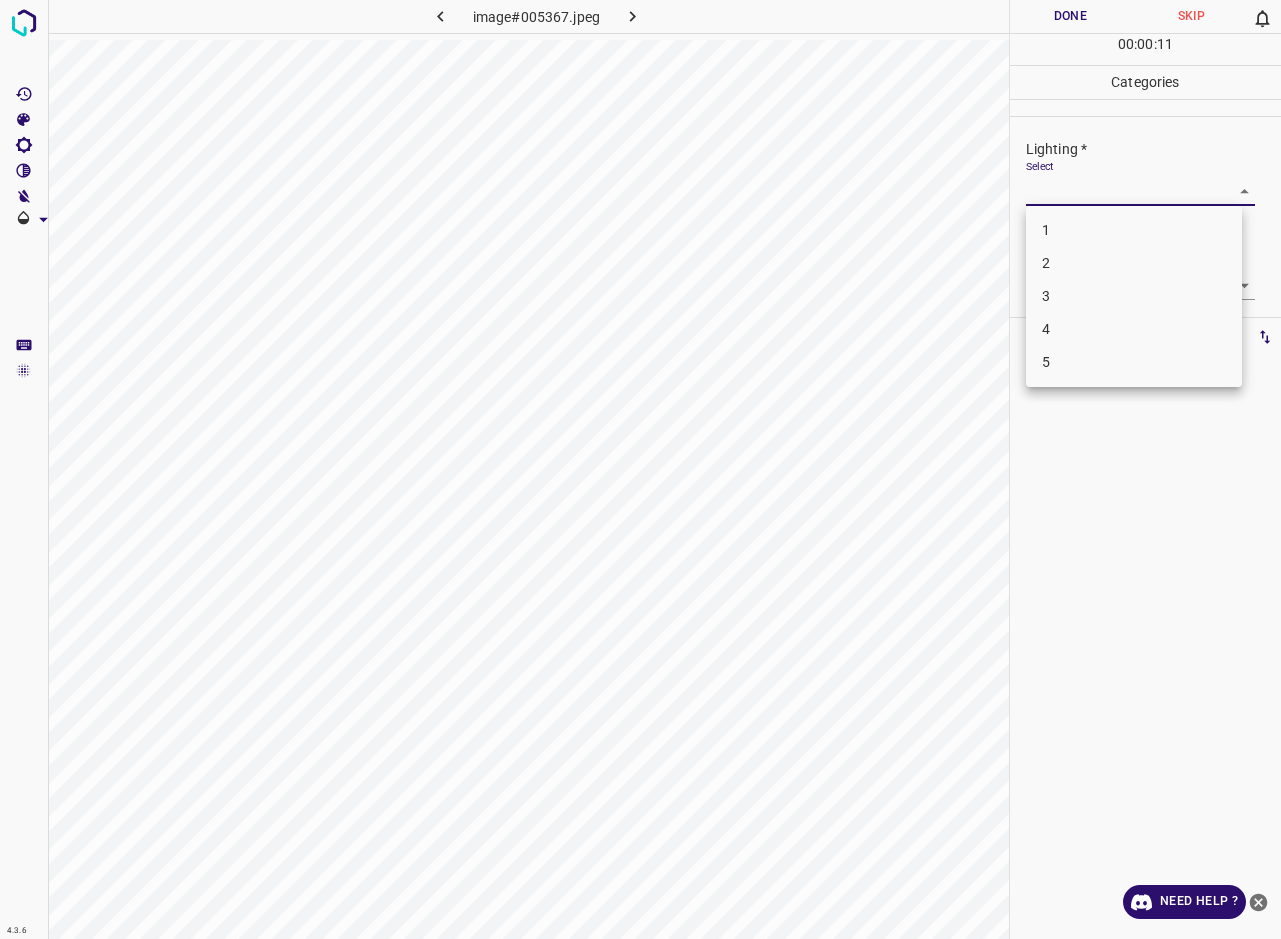 click on "3" at bounding box center [1134, 296] 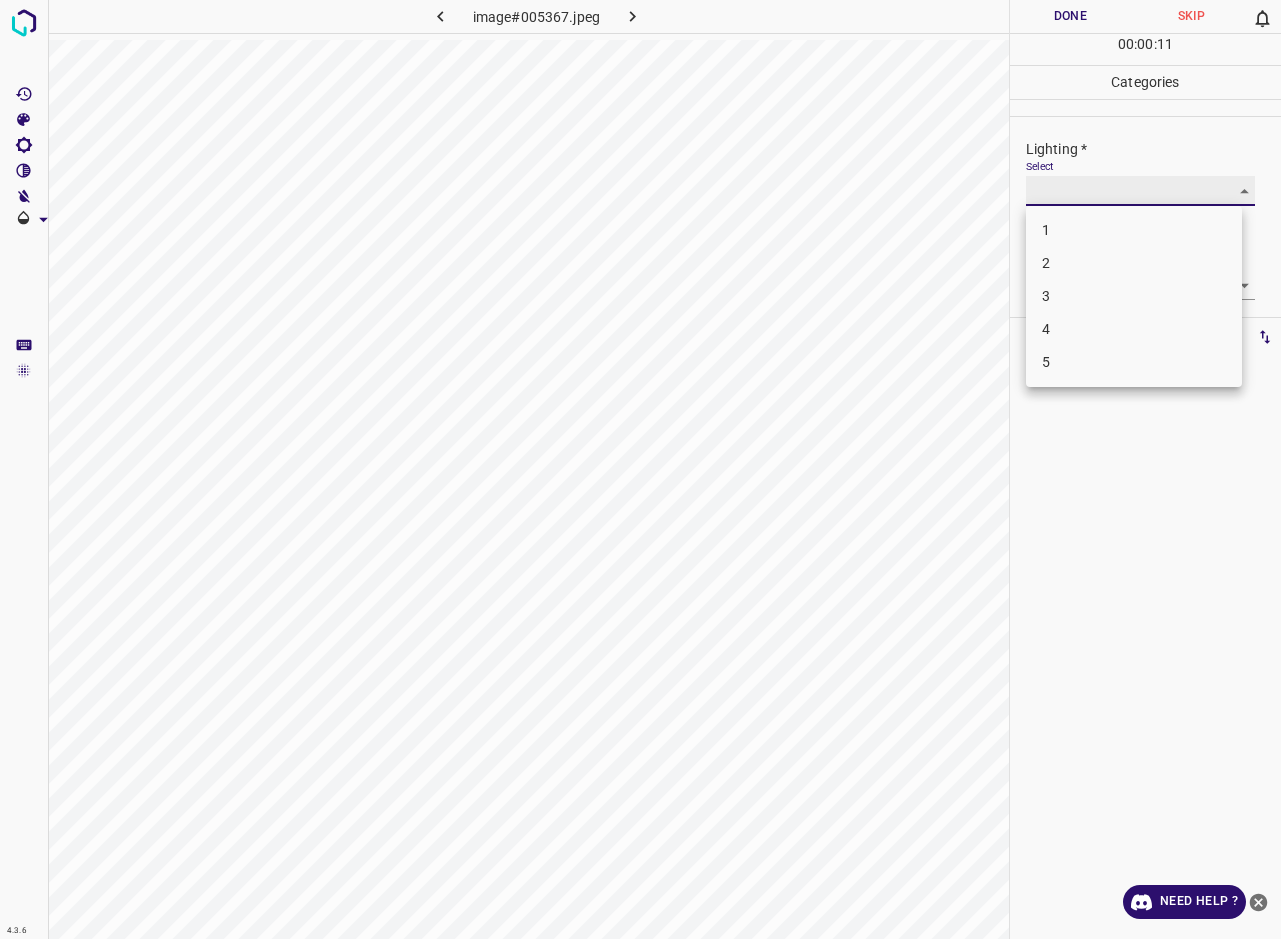 type on "3" 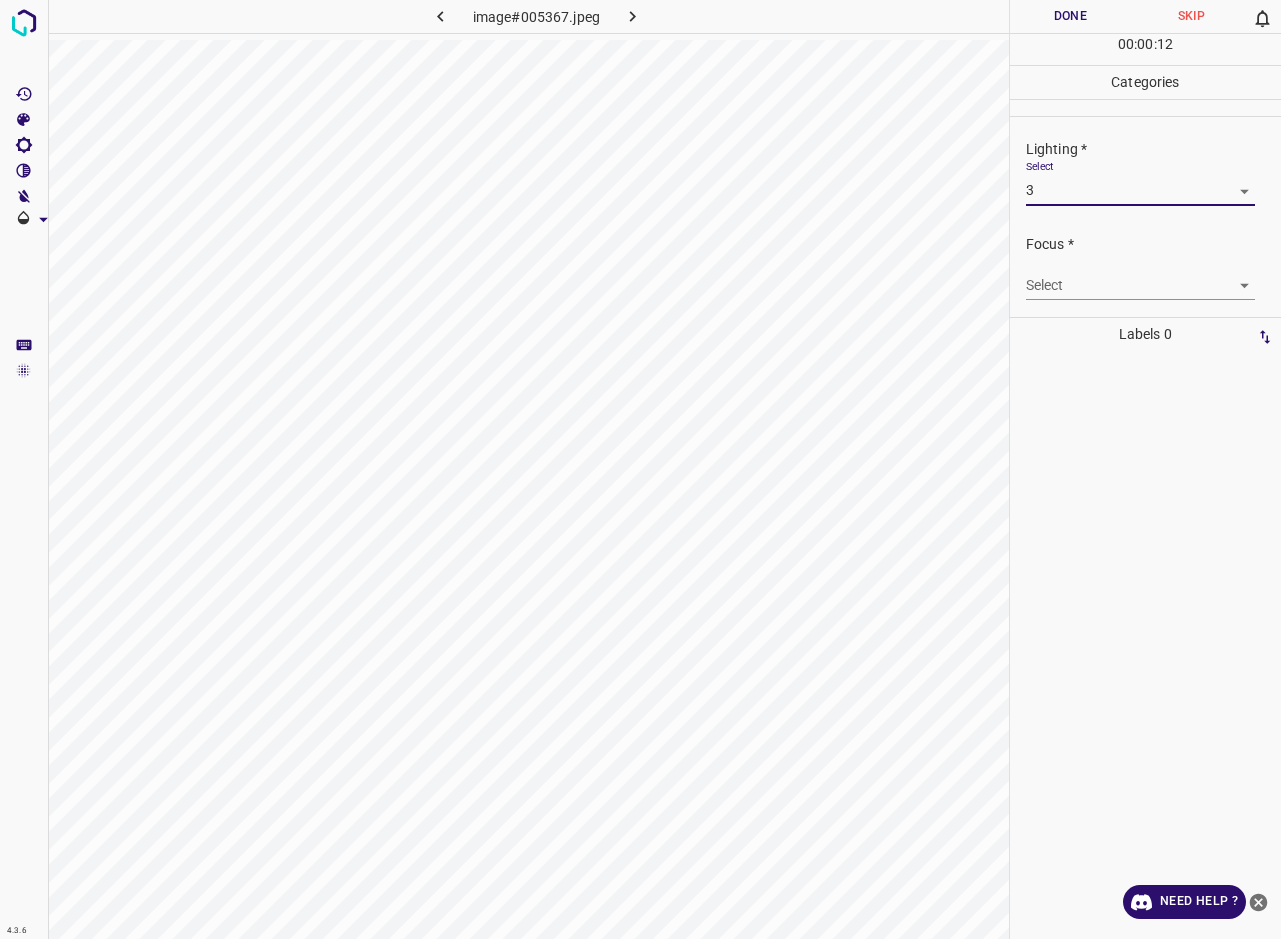 click on "4.3.6  image#005367.jpeg Done Skip 0 00   : 00   : 12   Categories Lighting *  Select 3 3 Focus *  Select ​ Overall *  Select ​ Labels   0 Categories 1 Lighting 2 Focus 3 Overall Tools Space Change between modes (Draw & Edit) I Auto labeling R Restore zoom M Zoom in N Zoom out Delete Delete selecte label Filters Z Restore filters X Saturation filter C Brightness filter V Contrast filter B Gray scale filter General O Download Need Help ? - Text - Hide - Delete" at bounding box center (640, 469) 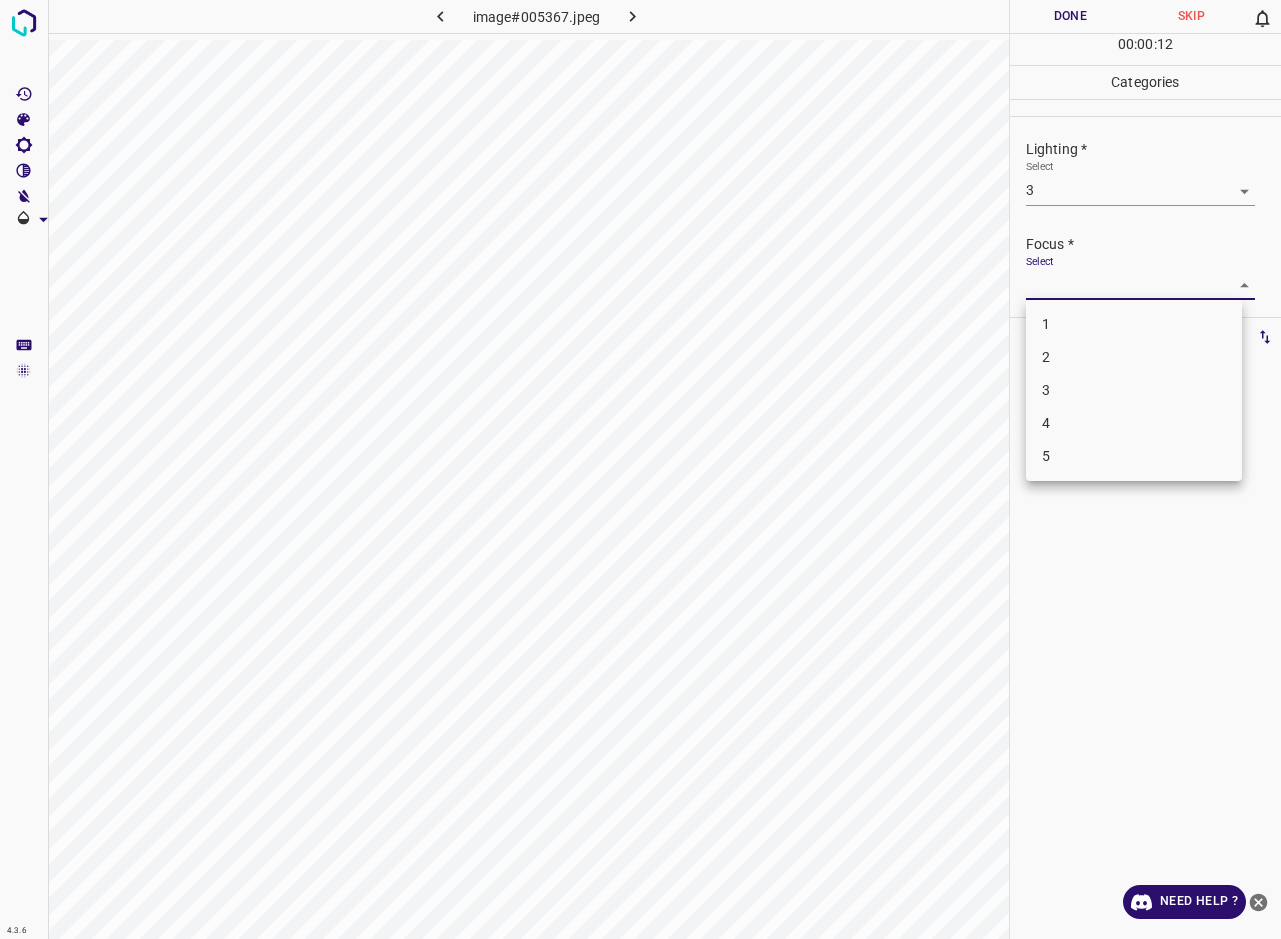 click on "2" at bounding box center [1134, 357] 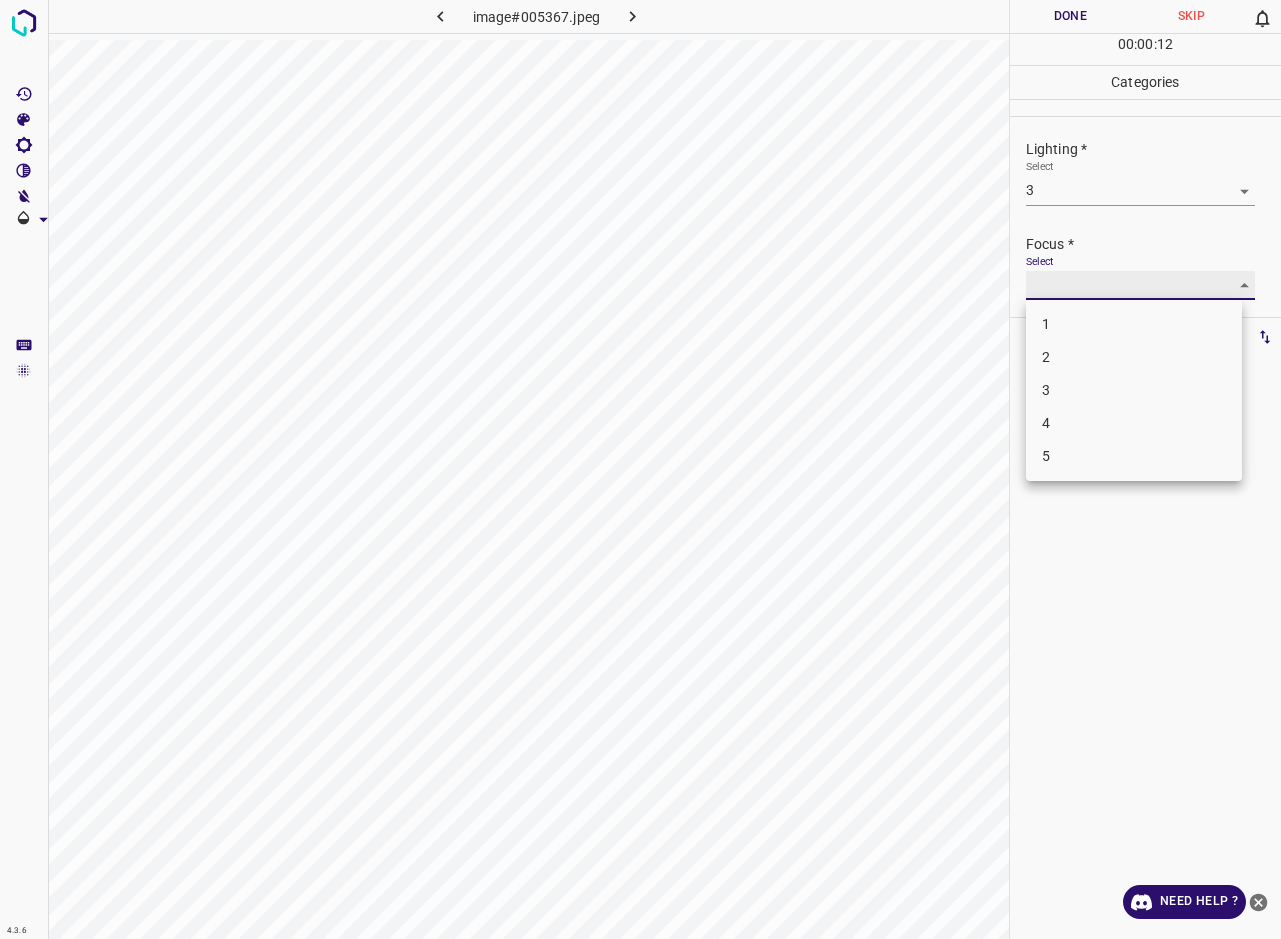 type on "2" 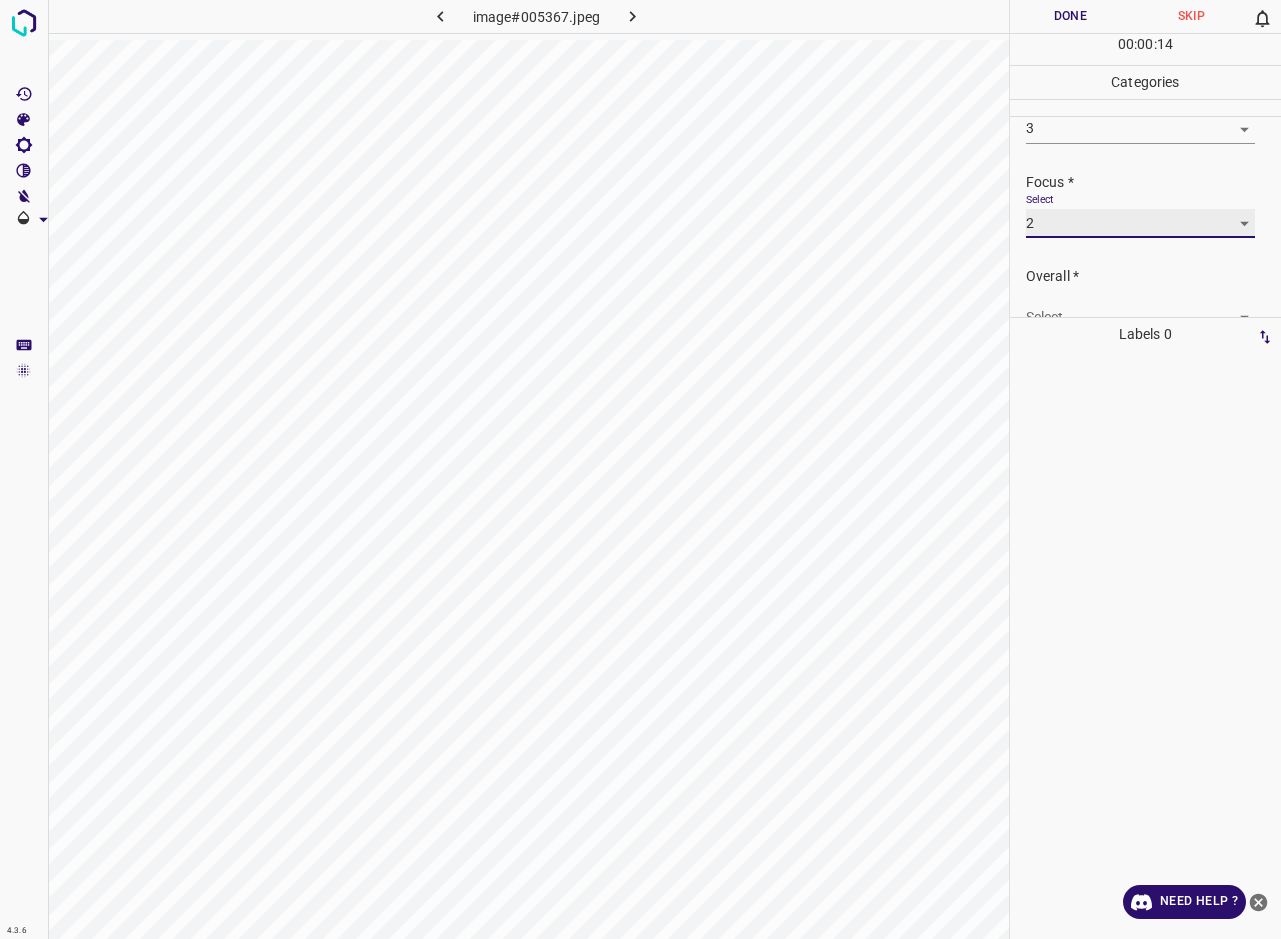 scroll, scrollTop: 98, scrollLeft: 0, axis: vertical 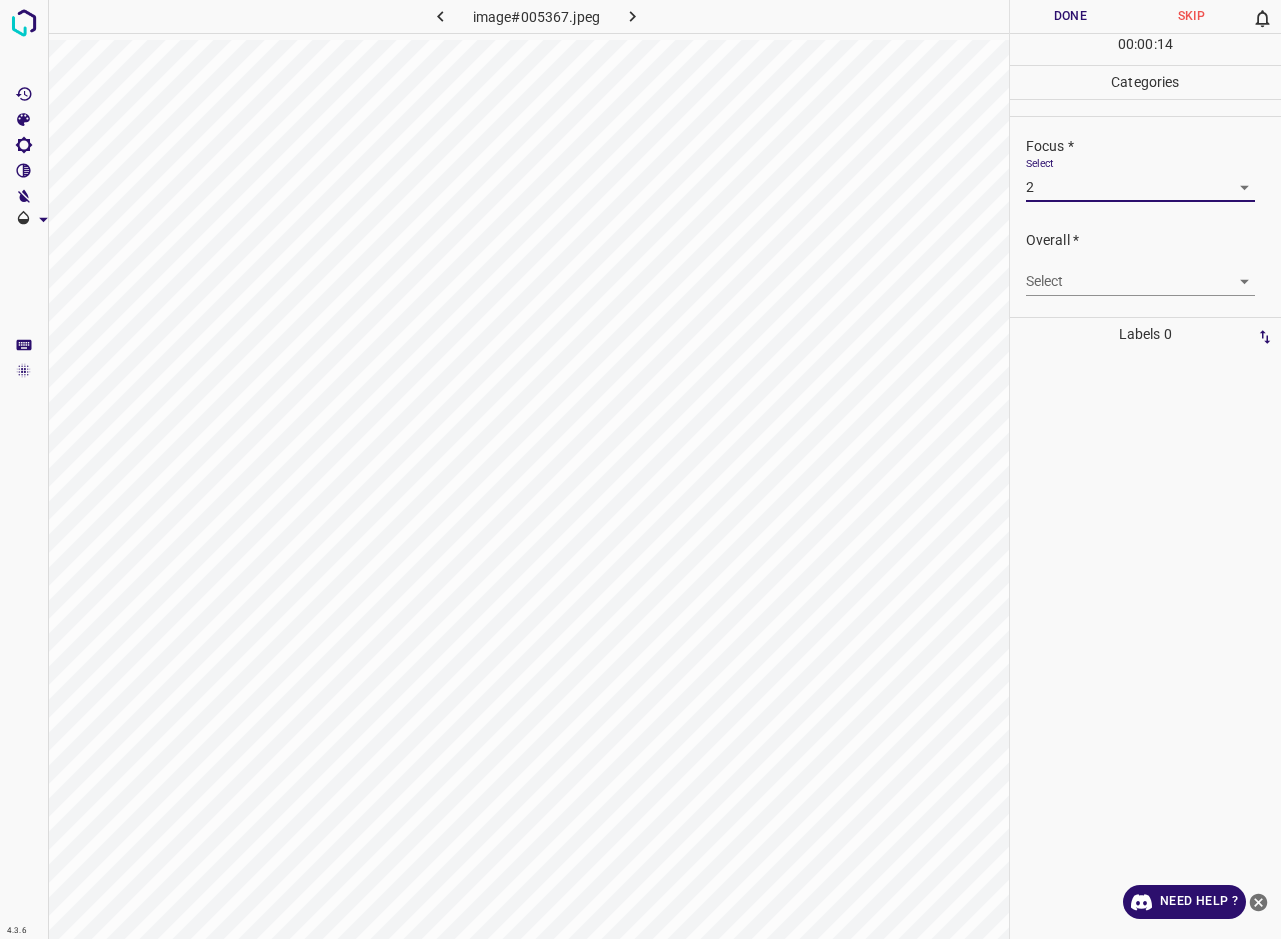 click on "4.3.6  image#005367.jpeg Done Skip 0 00   : 00   : 14   Categories Lighting *  Select 3 3 Focus *  Select 2 2 Overall *  Select ​ Labels   0 Categories 1 Lighting 2 Focus 3 Overall Tools Space Change between modes (Draw & Edit) I Auto labeling R Restore zoom M Zoom in N Zoom out Delete Delete selecte label Filters Z Restore filters X Saturation filter C Brightness filter V Contrast filter B Gray scale filter General O Download Need Help ? - Text - Hide - Delete" at bounding box center [640, 469] 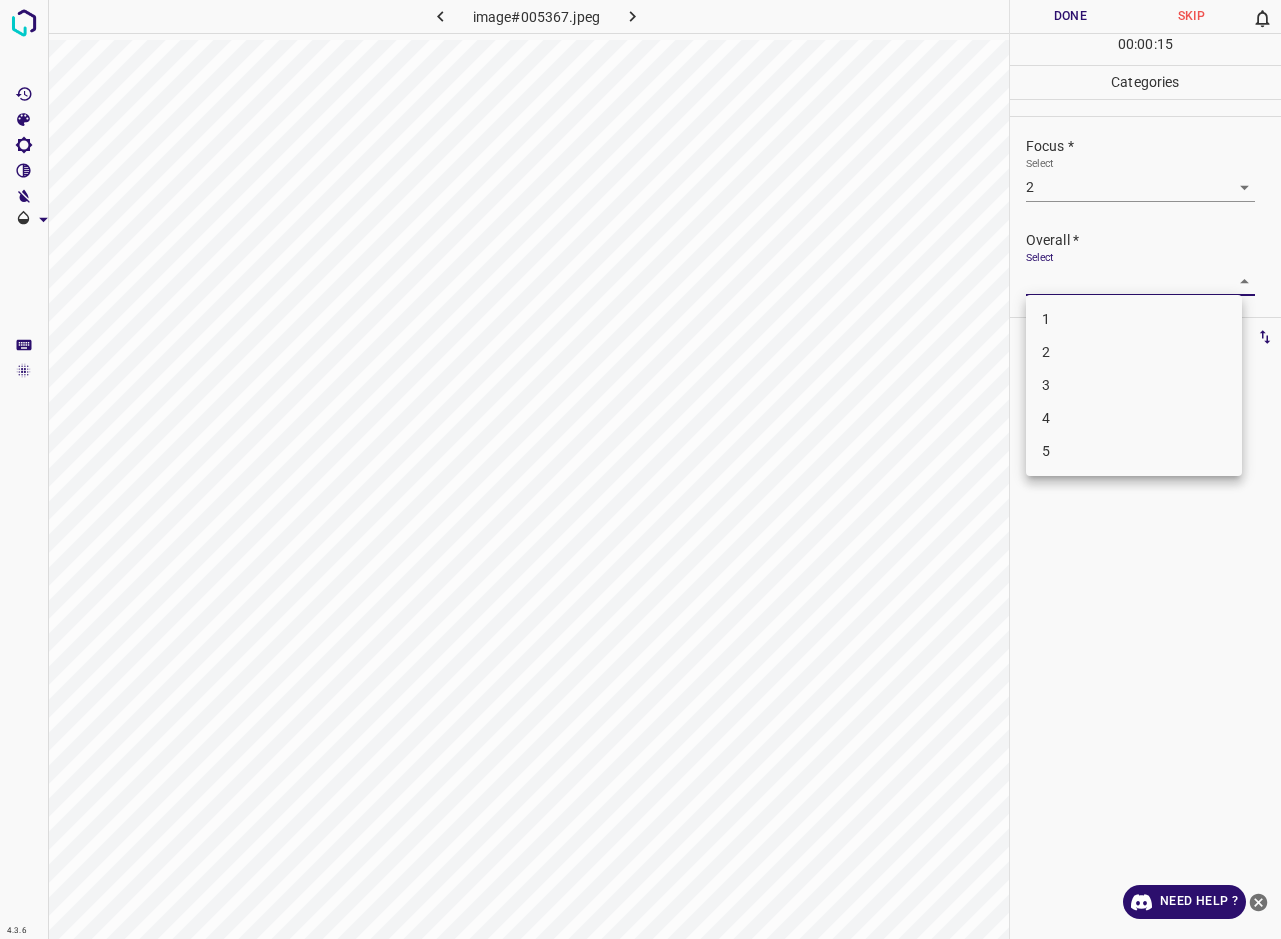 click on "2" at bounding box center (1134, 352) 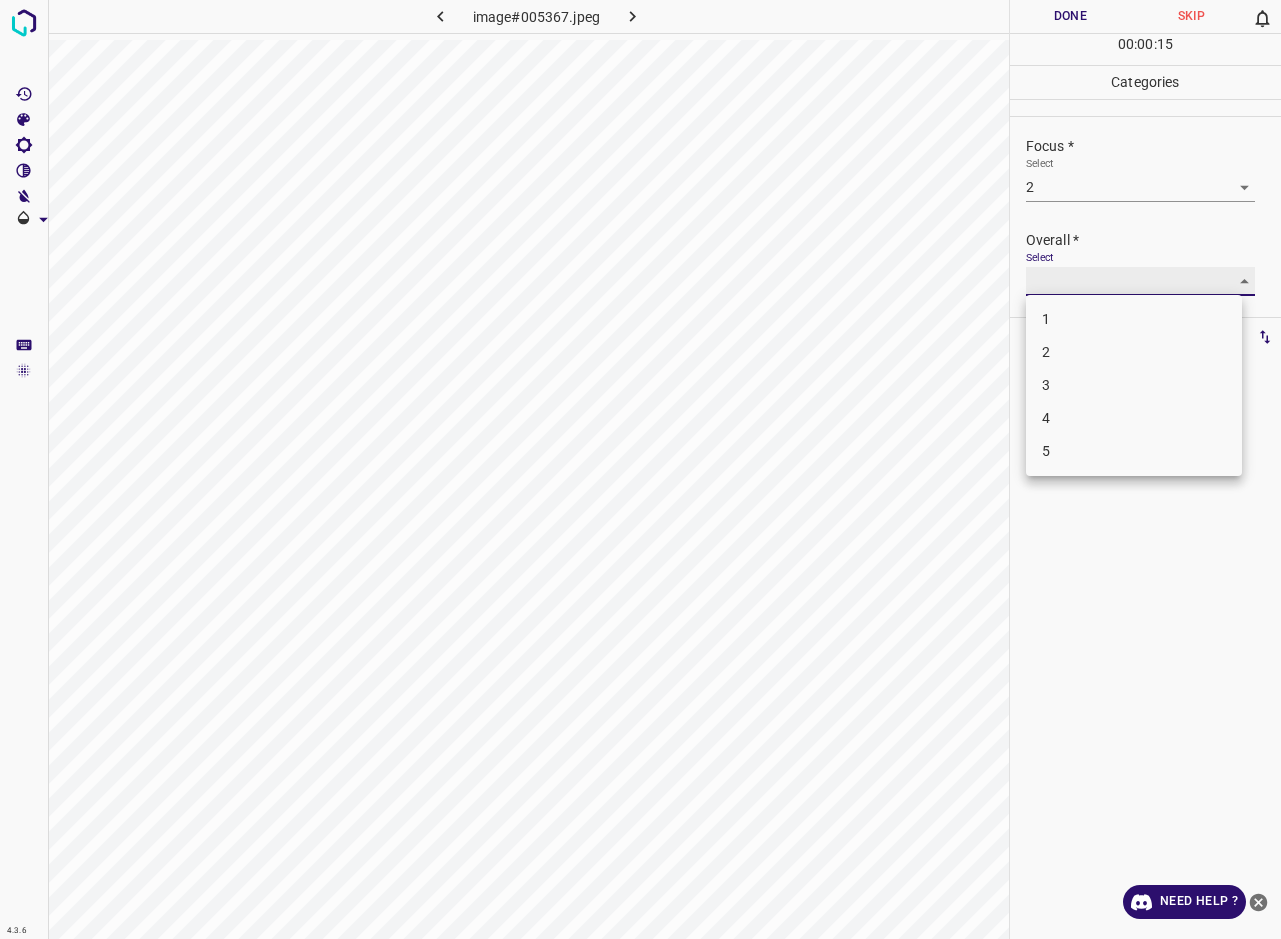type on "2" 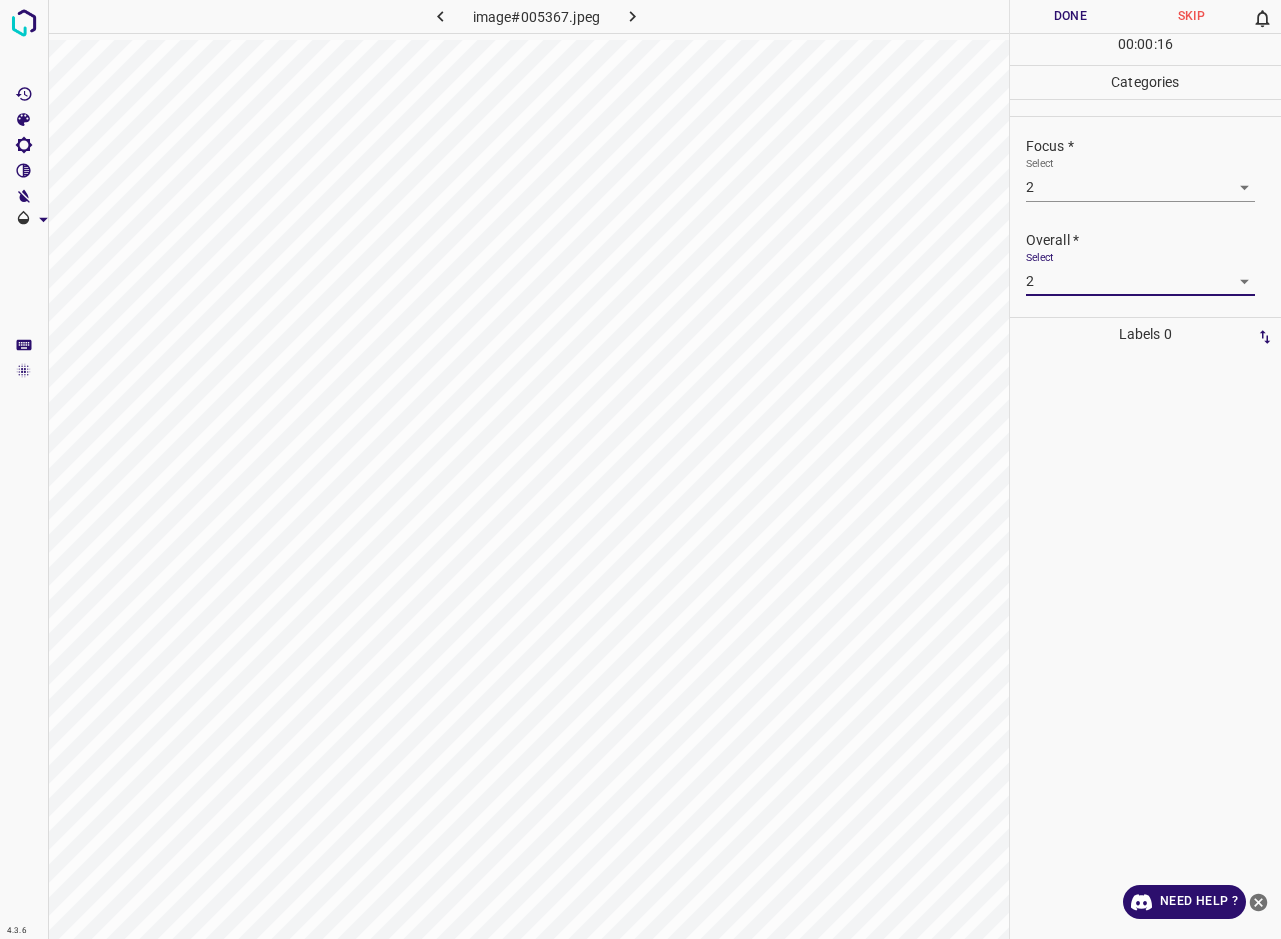 click on "Done" at bounding box center (1070, 16) 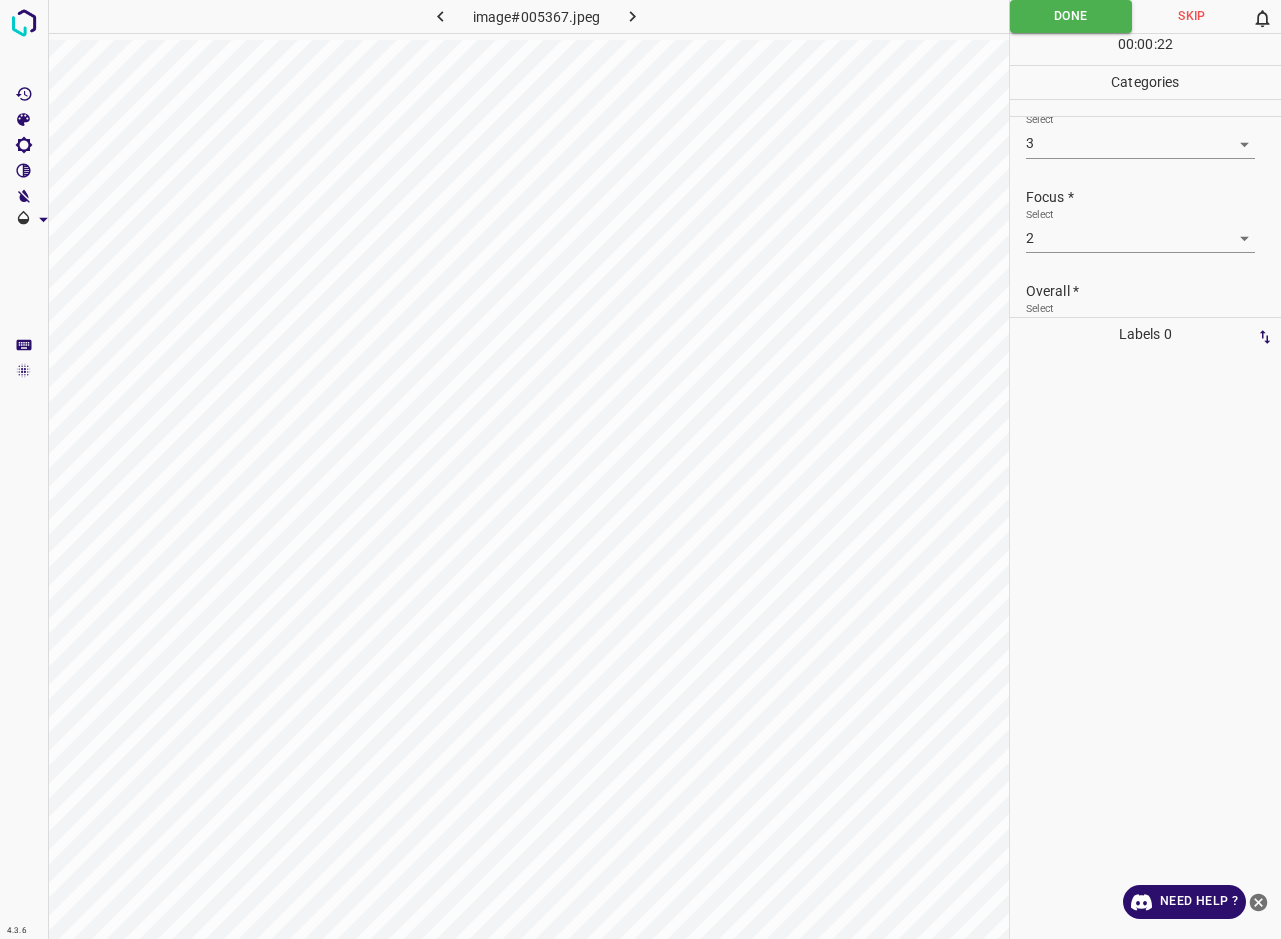 scroll, scrollTop: 0, scrollLeft: 0, axis: both 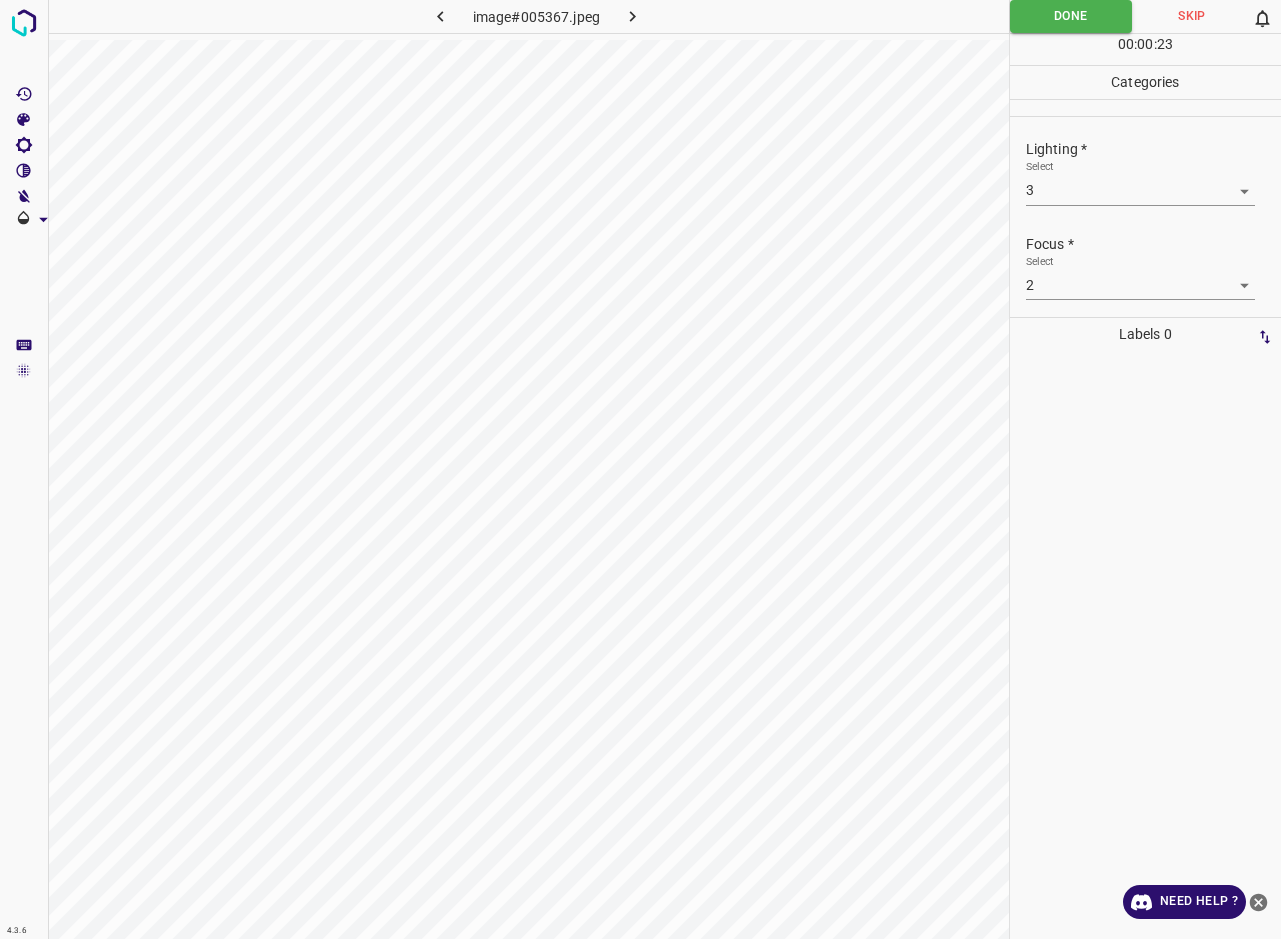 click 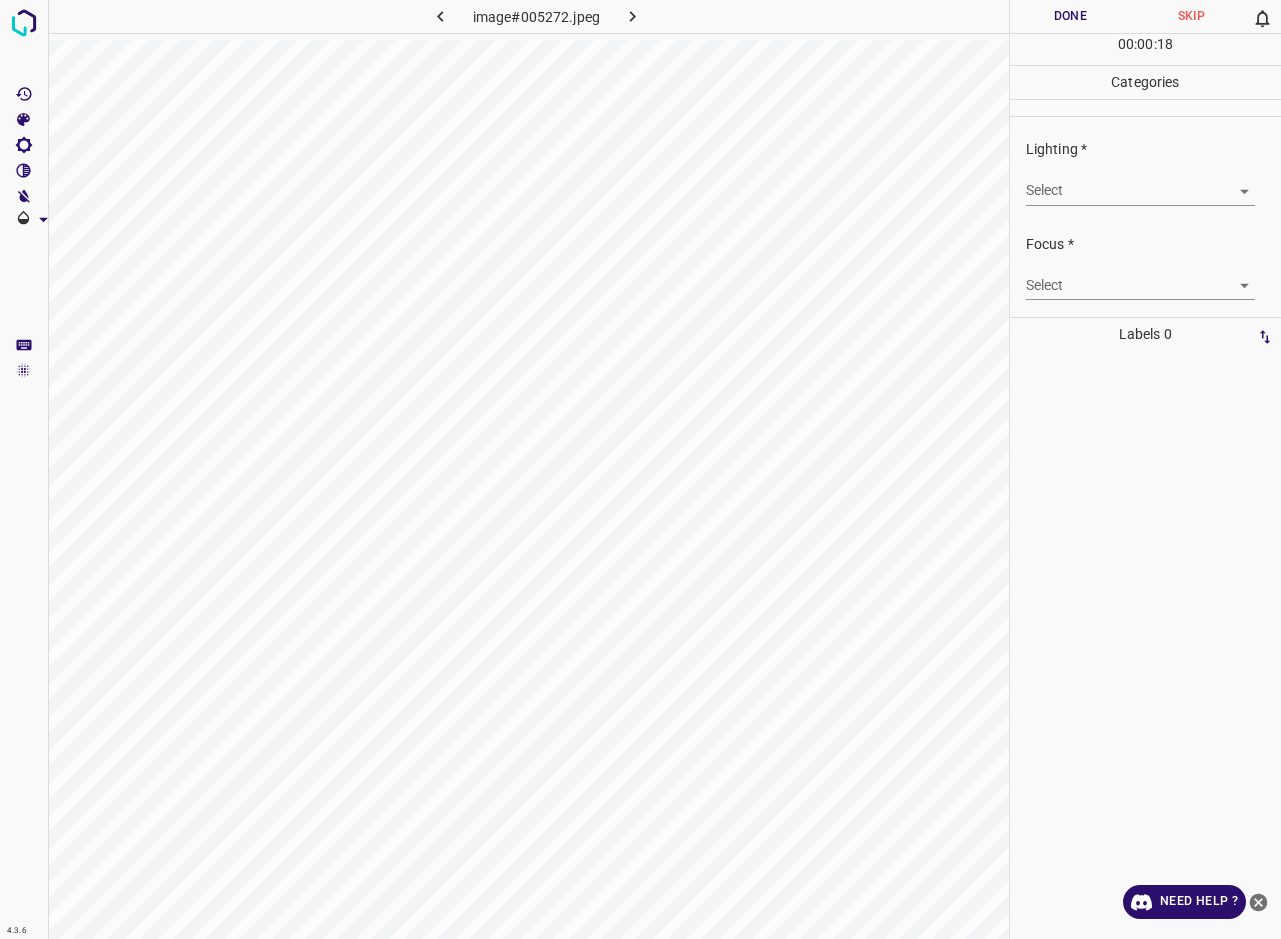 click on "4.3.6  image#005272.jpeg Done Skip 0 00   : 00   : 18   Categories Lighting *  Select ​ Focus *  Select ​ Overall *  Select ​ Labels   0 Categories 1 Lighting 2 Focus 3 Overall Tools Space Change between modes (Draw & Edit) I Auto labeling R Restore zoom M Zoom in N Zoom out Delete Delete selecte label Filters Z Restore filters X Saturation filter C Brightness filter V Contrast filter B Gray scale filter General O Download Need Help ? - Text - Hide - Delete" at bounding box center [640, 469] 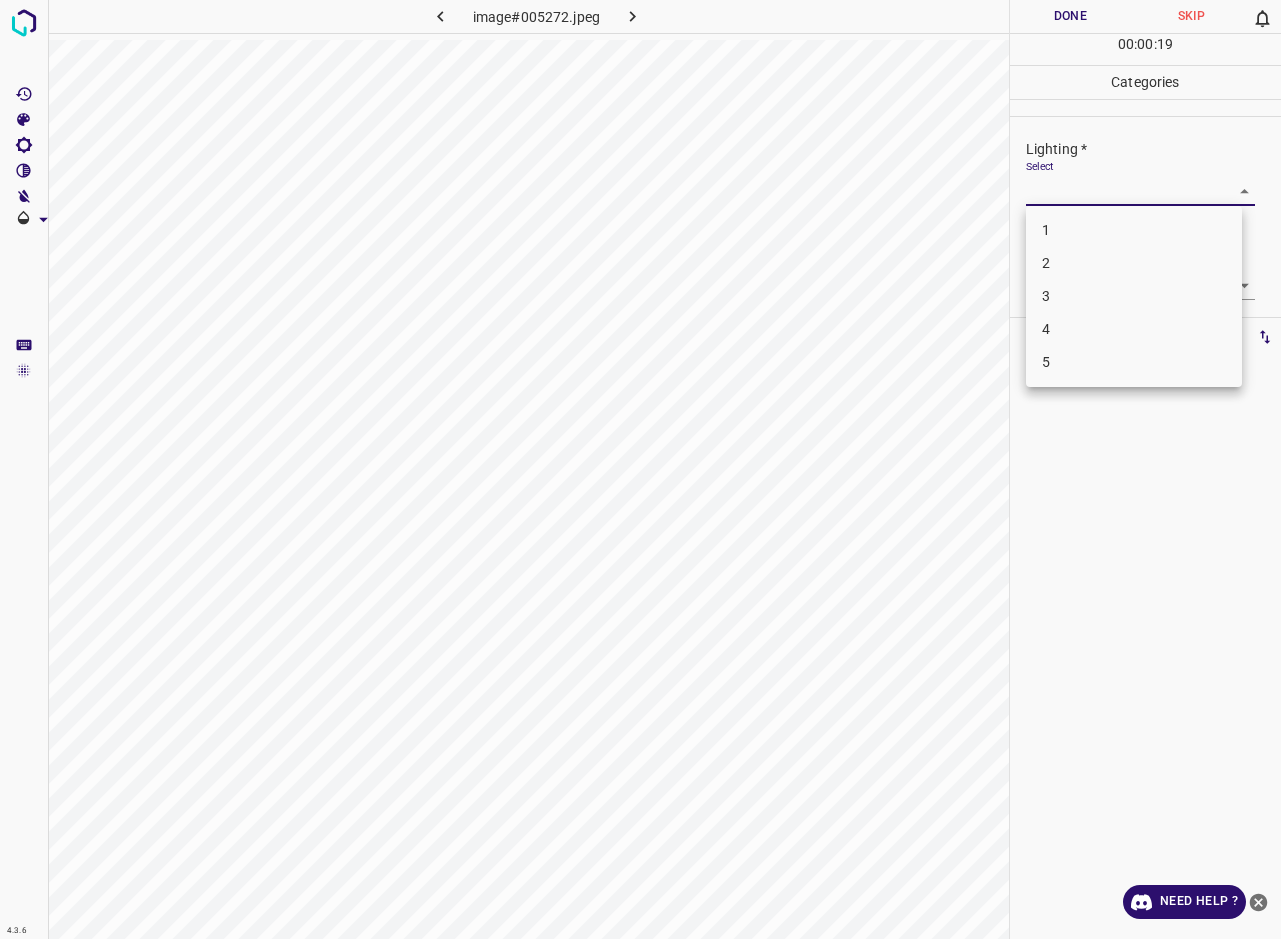 click on "3" at bounding box center [1134, 296] 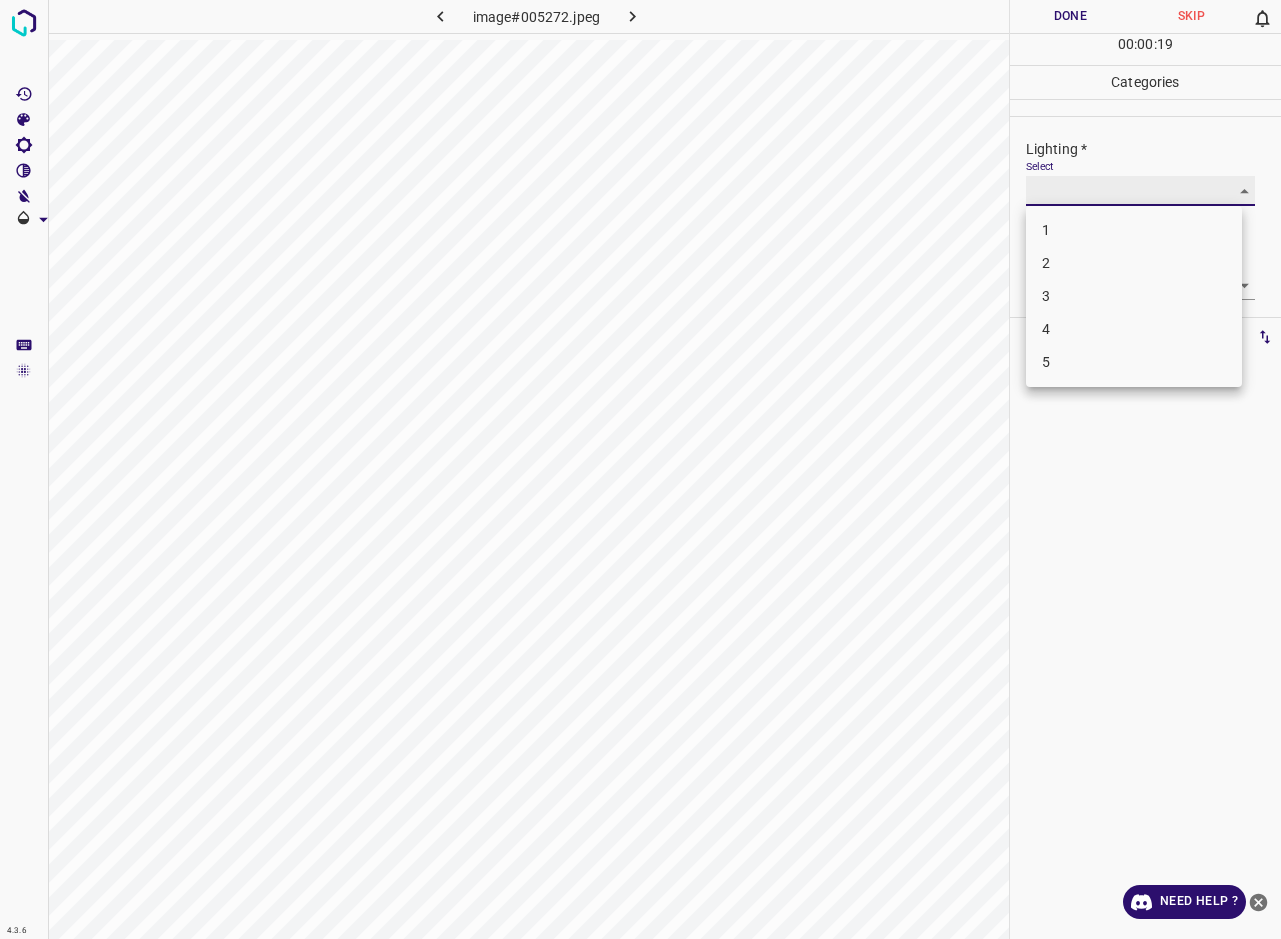type on "3" 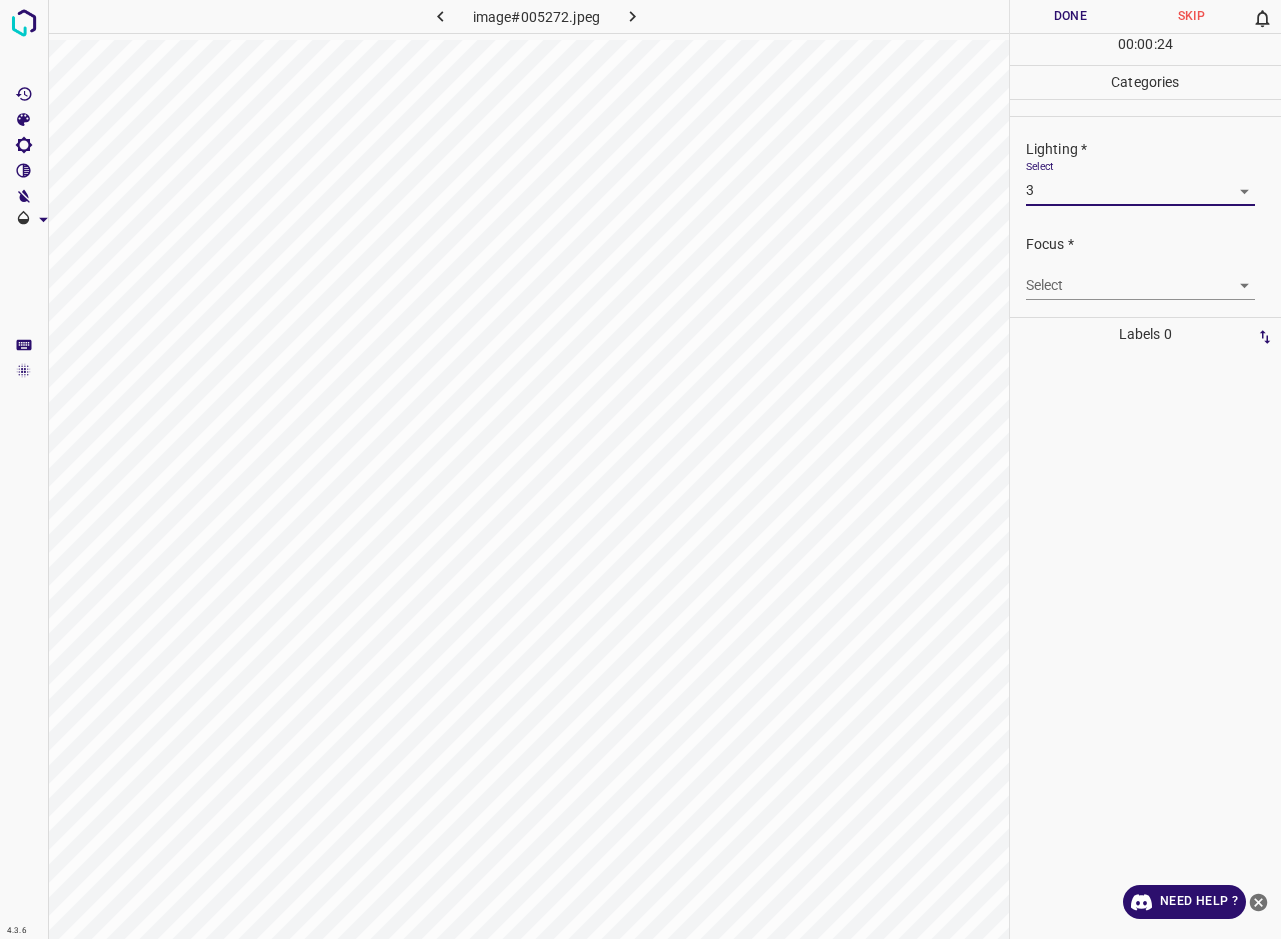 click on "4.3.6  image#005272.jpeg Done Skip 0 00   : 00   : 24   Categories Lighting *  Select 3 3 Focus *  Select ​ Overall *  Select ​ Labels   0 Categories 1 Lighting 2 Focus 3 Overall Tools Space Change between modes (Draw & Edit) I Auto labeling R Restore zoom M Zoom in N Zoom out Delete Delete selecte label Filters Z Restore filters X Saturation filter C Brightness filter V Contrast filter B Gray scale filter General O Download Need Help ? - Text - Hide - Delete" at bounding box center [640, 469] 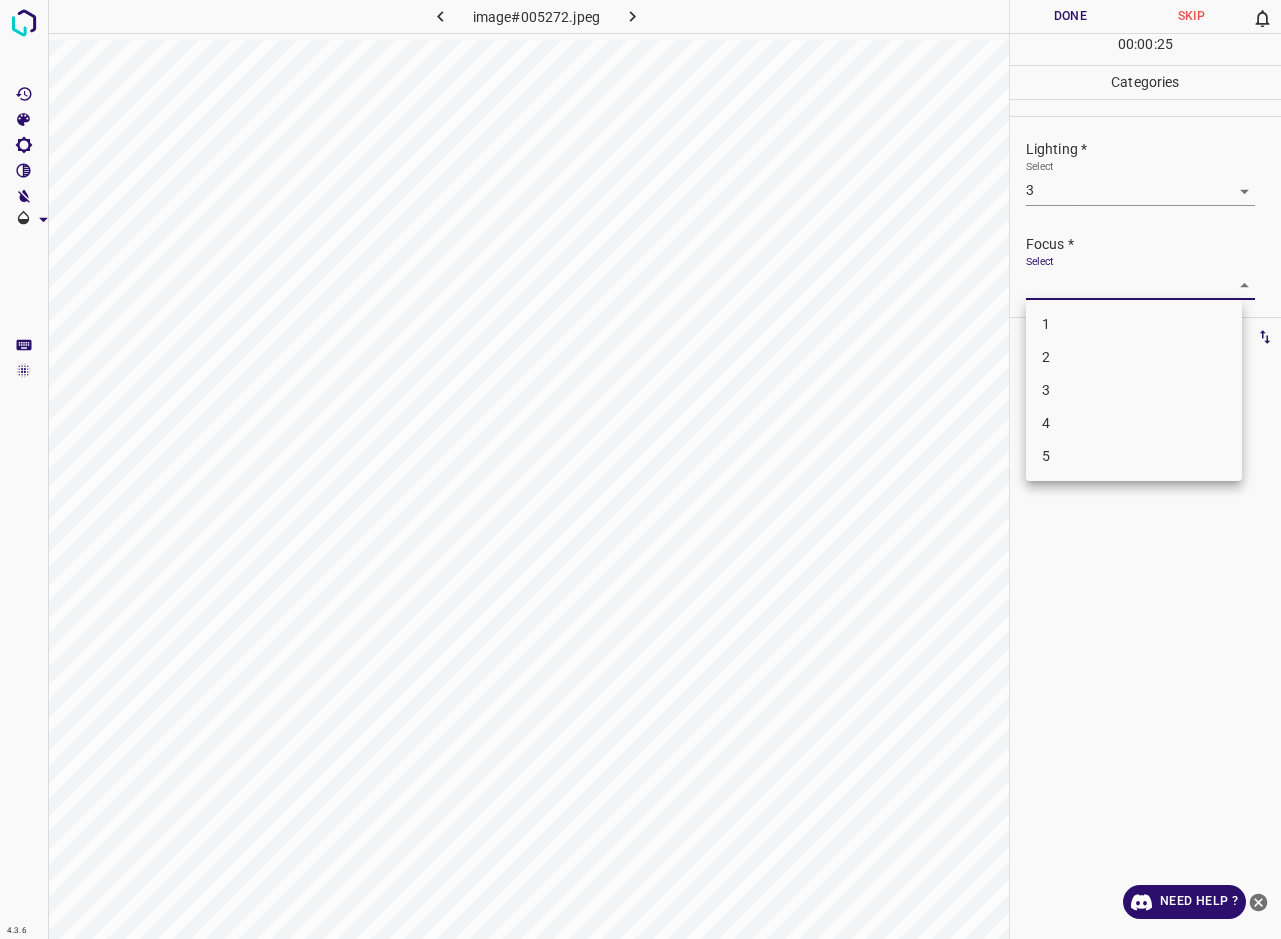 click on "3" at bounding box center (1134, 390) 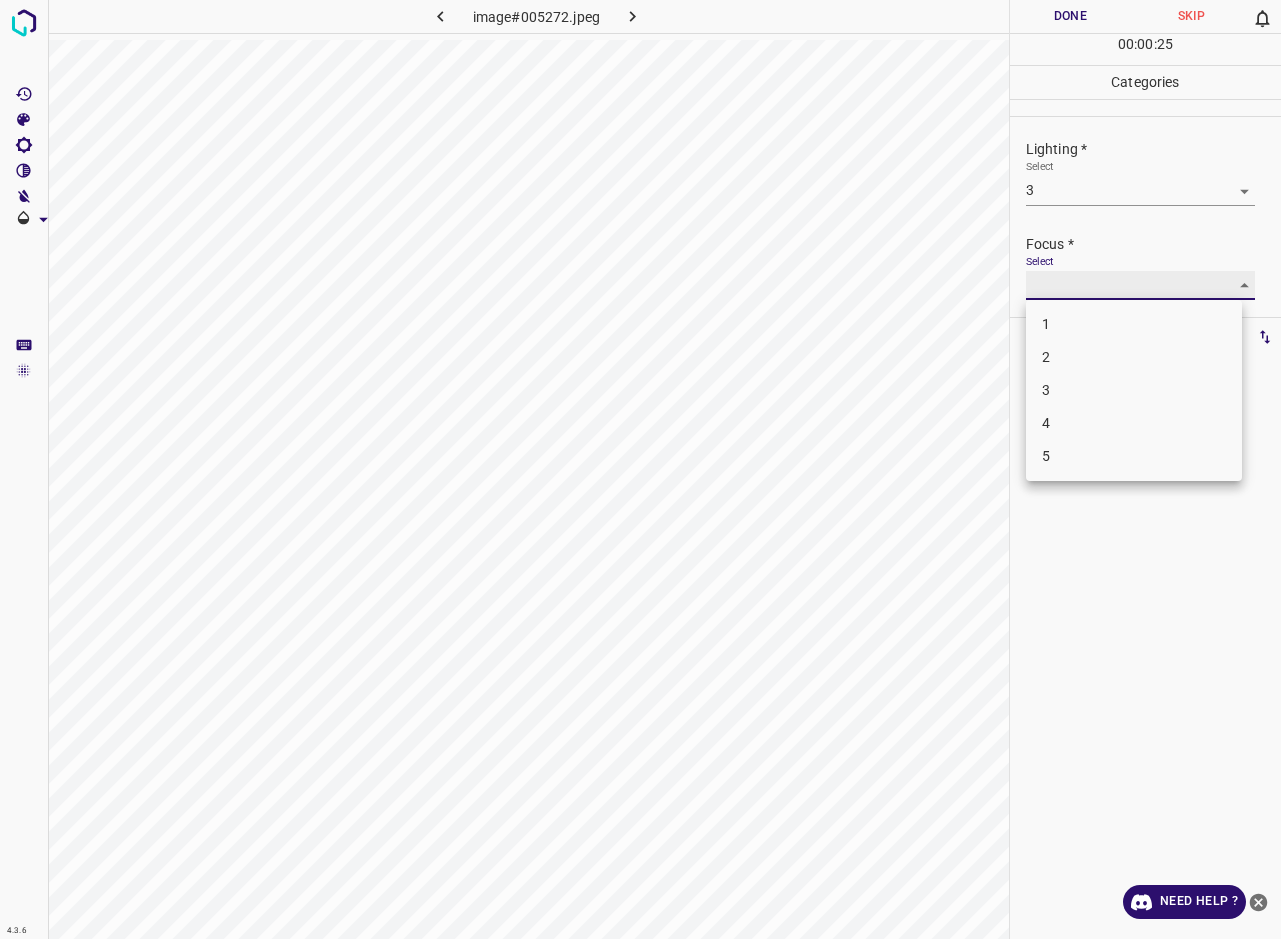 type on "3" 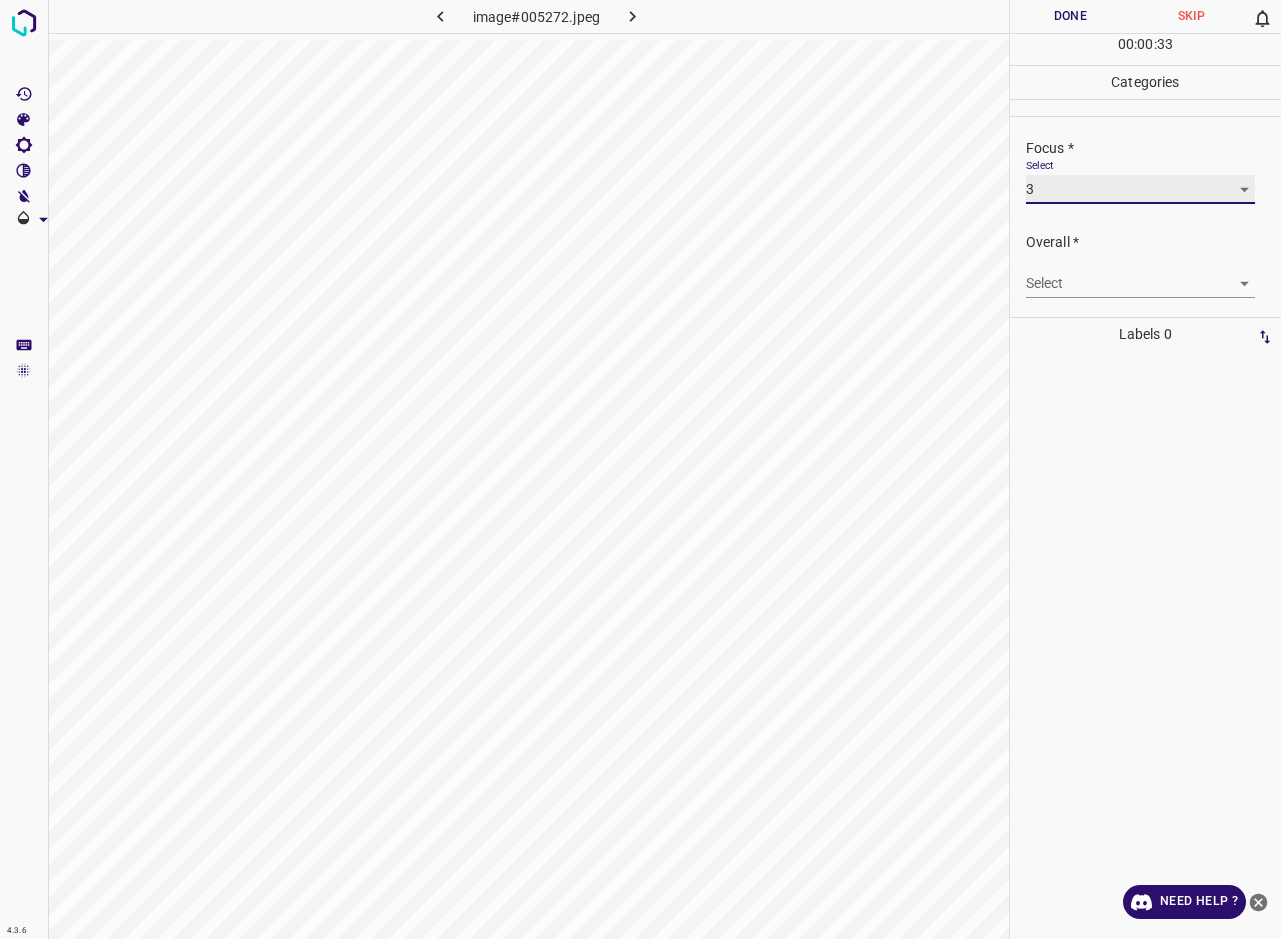 scroll, scrollTop: 98, scrollLeft: 0, axis: vertical 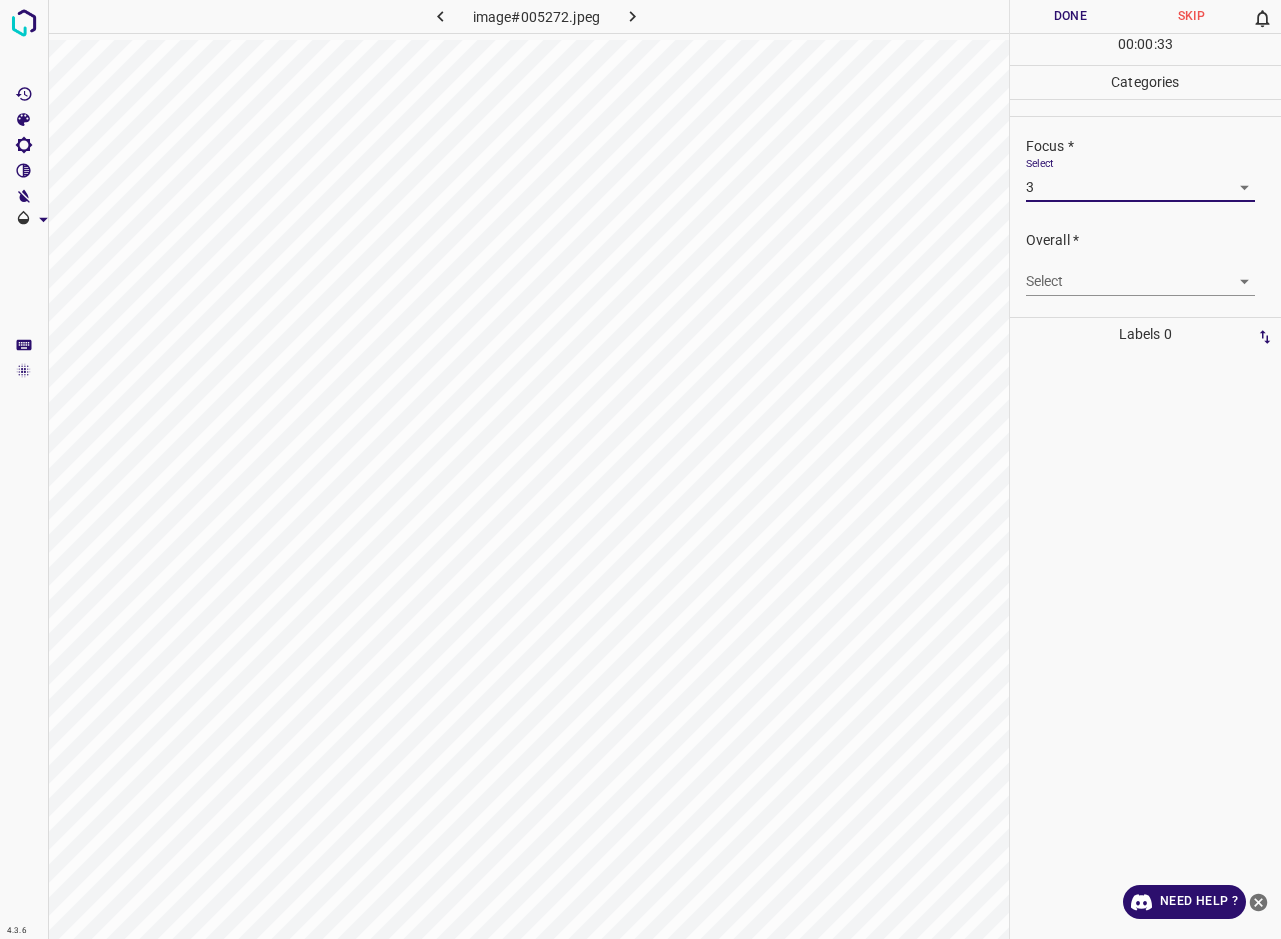 click on "4.3.6  image#005272.jpeg Done Skip 0 00   : 00   : 33   Categories Lighting *  Select 3 3 Focus *  Select 3 3 Overall *  Select ​ Labels   0 Categories 1 Lighting 2 Focus 3 Overall Tools Space Change between modes (Draw & Edit) I Auto labeling R Restore zoom M Zoom in N Zoom out Delete Delete selecte label Filters Z Restore filters X Saturation filter C Brightness filter V Contrast filter B Gray scale filter General O Download Need Help ? - Text - Hide - Delete" at bounding box center (640, 469) 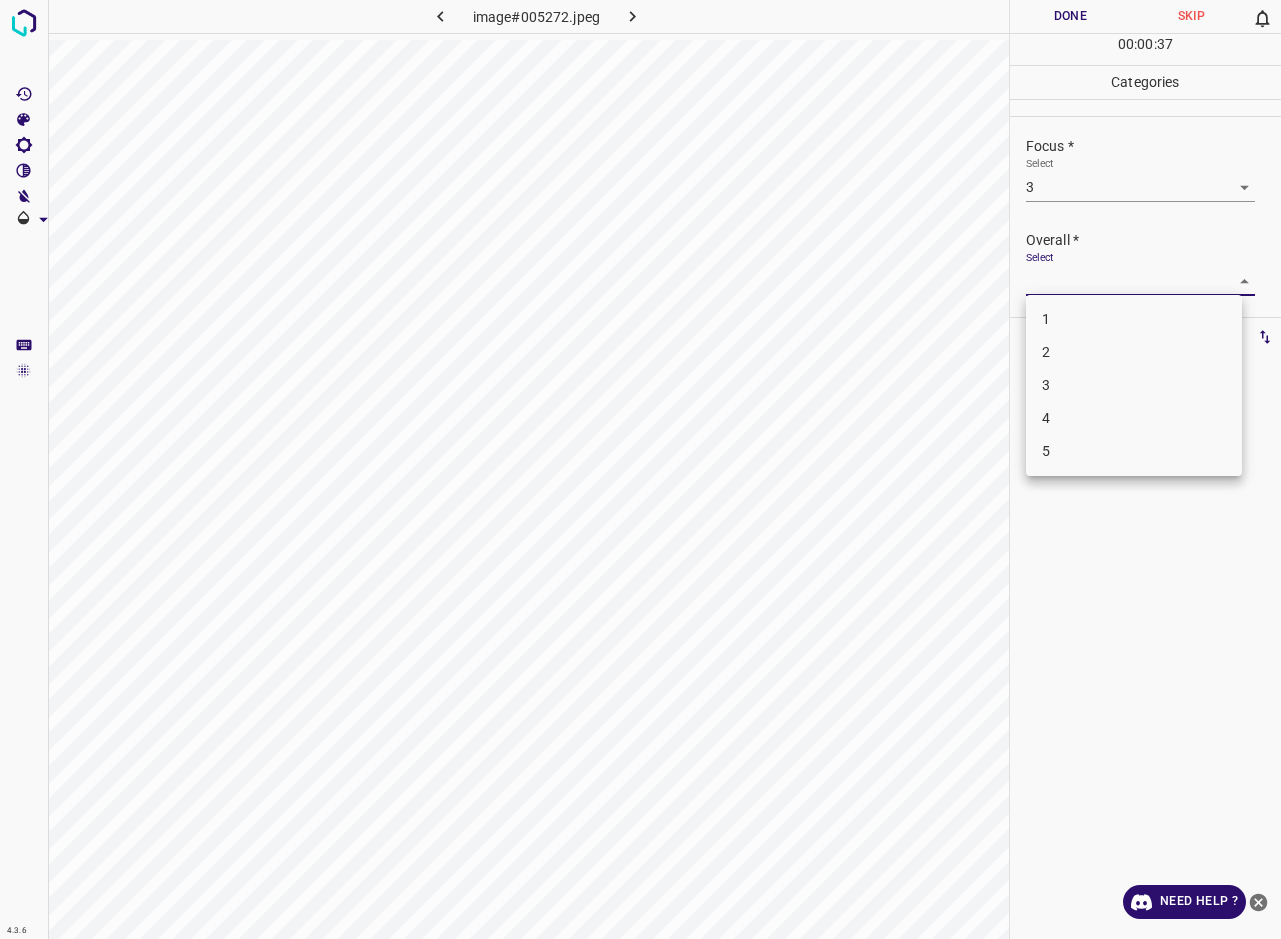 click on "3" at bounding box center [1134, 385] 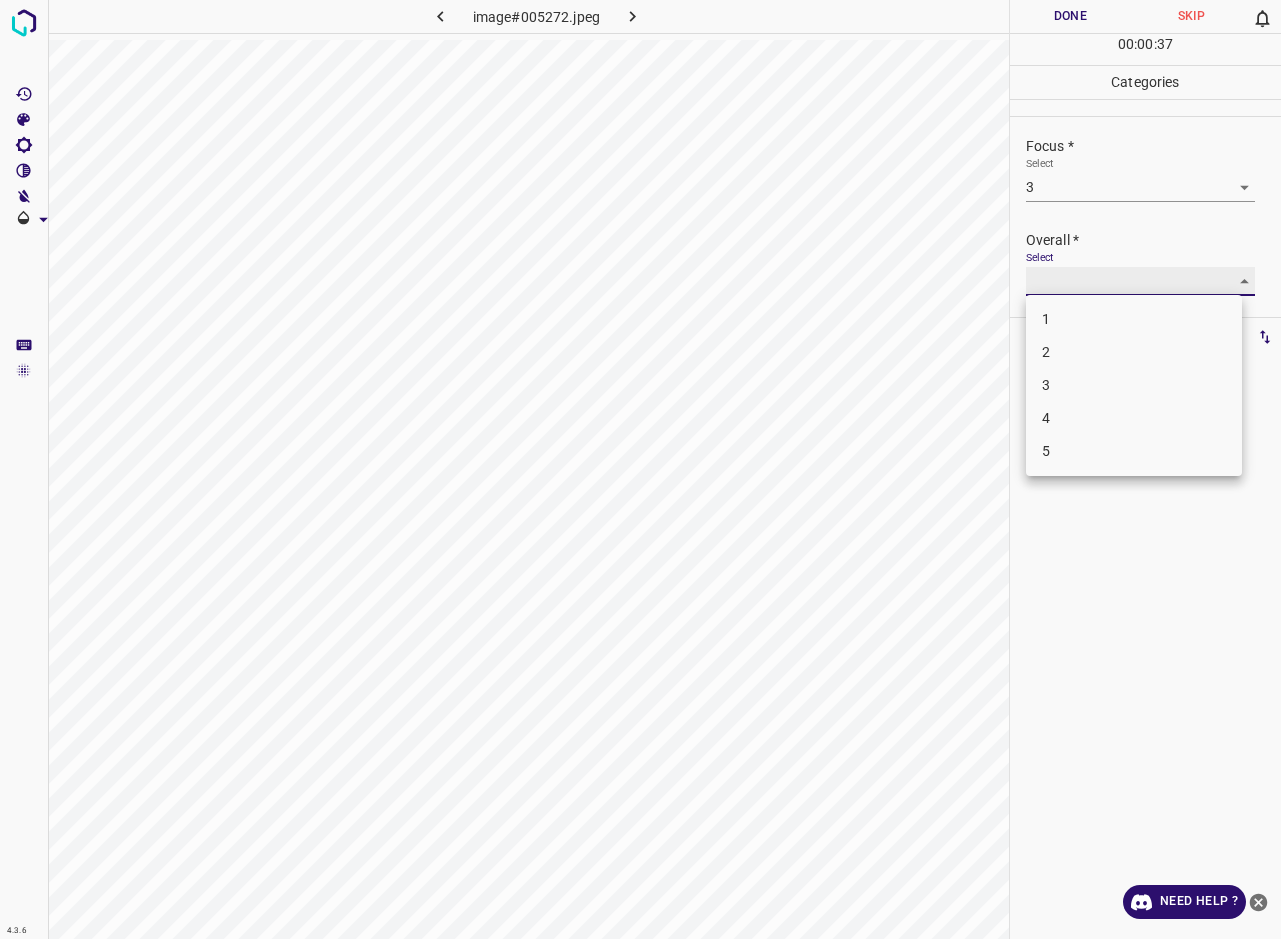 type on "3" 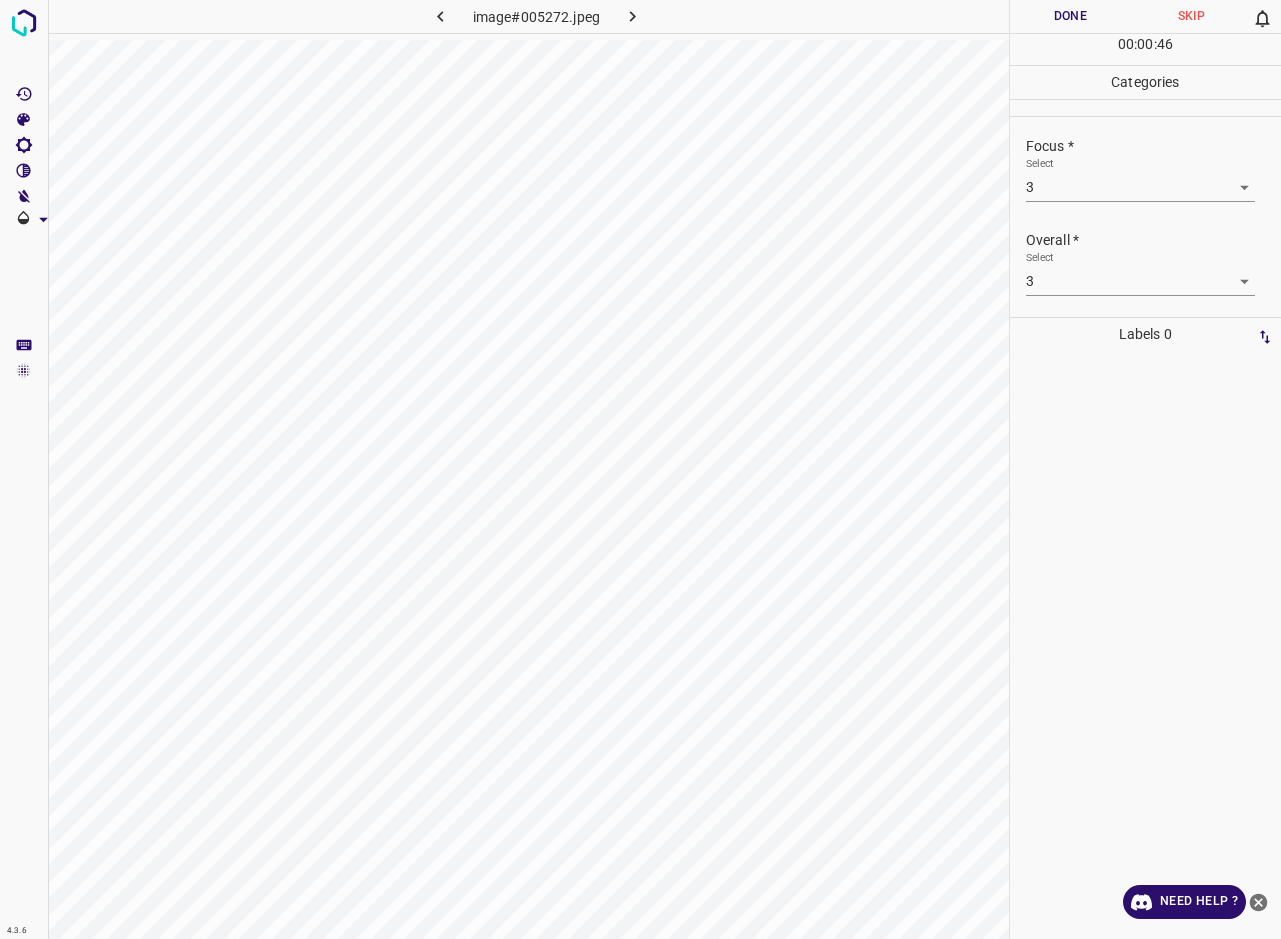 click at bounding box center [1145, 645] 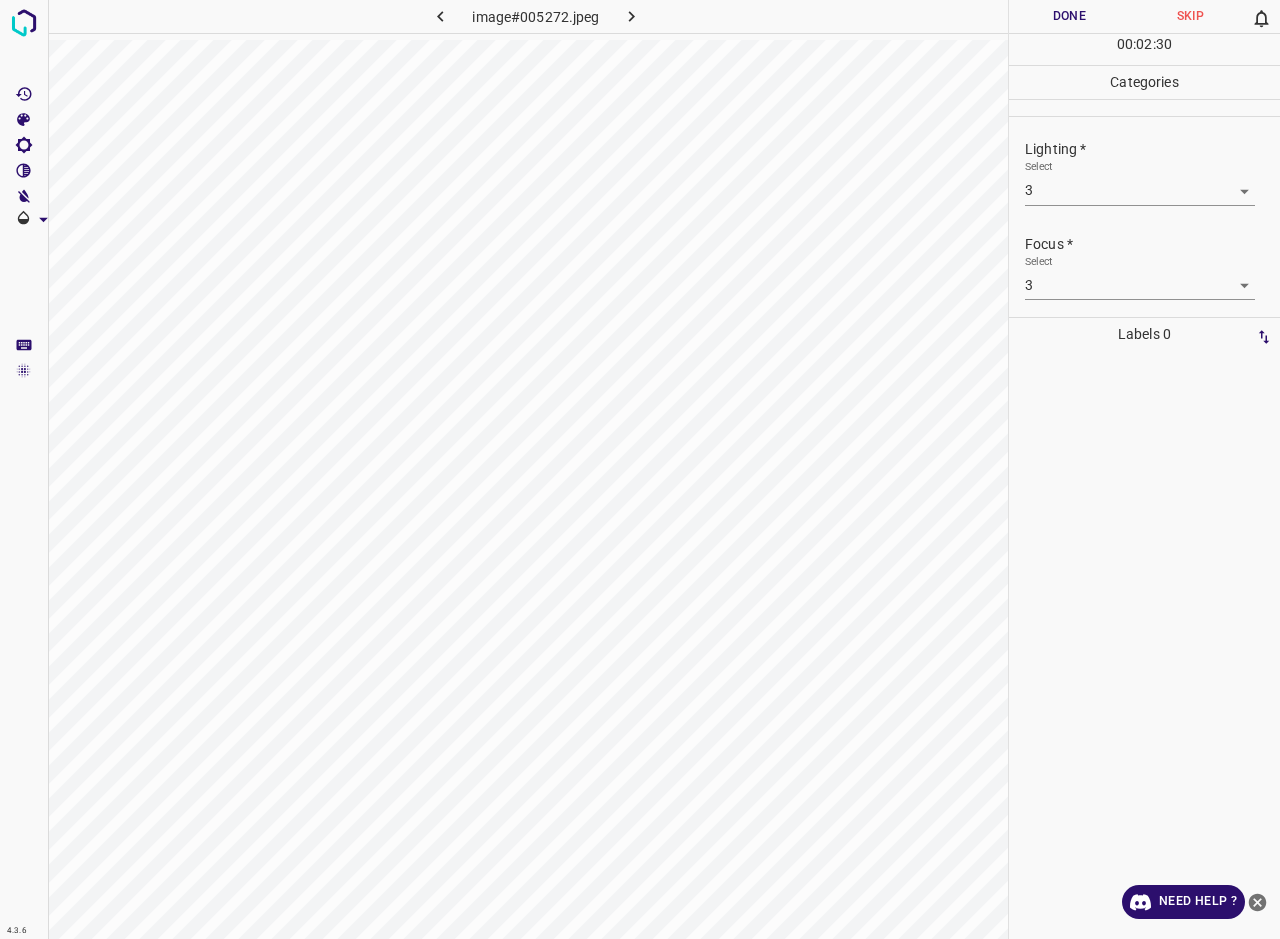 scroll, scrollTop: 98, scrollLeft: 0, axis: vertical 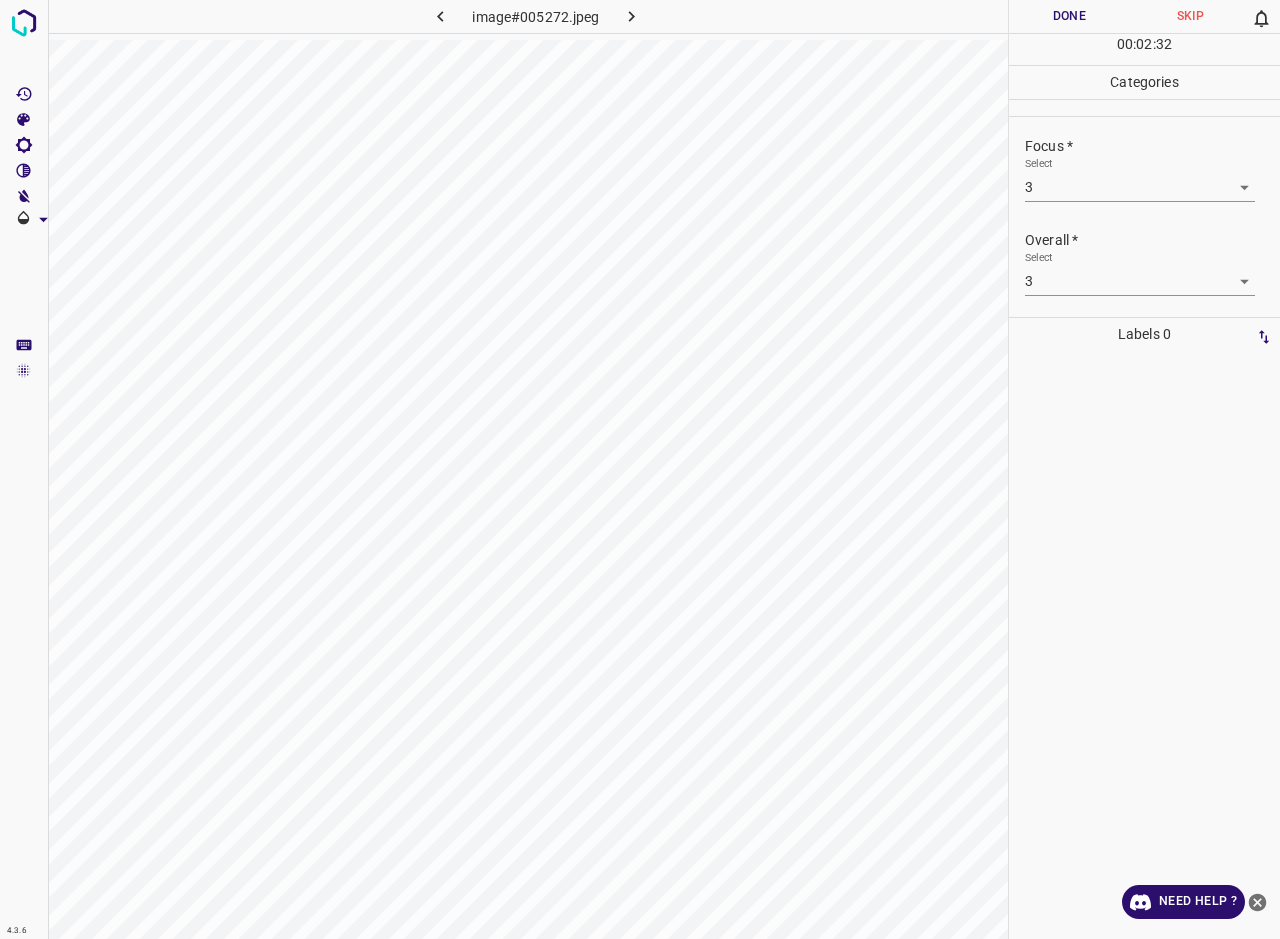 click on "Done" at bounding box center (1069, 16) 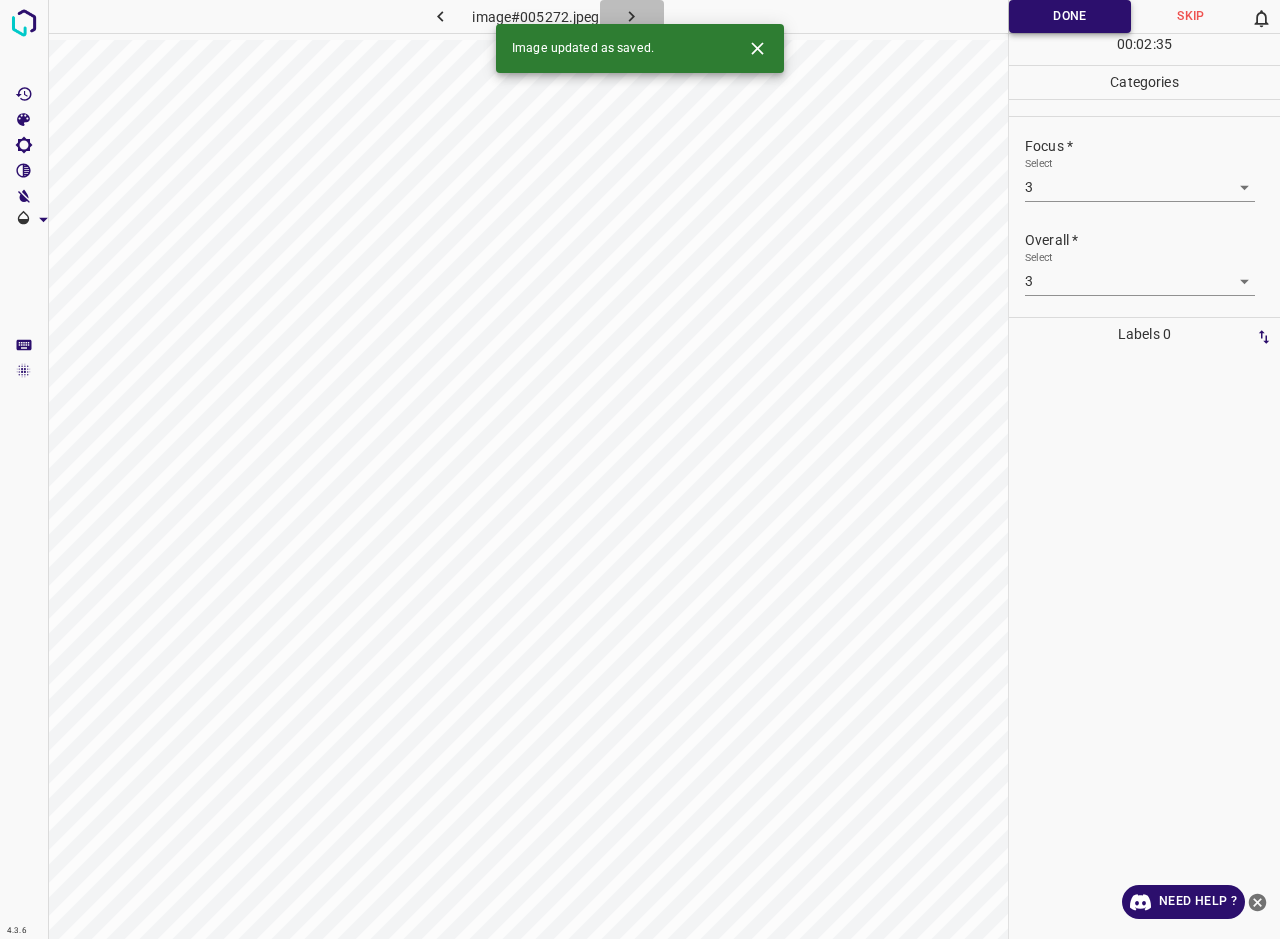 click 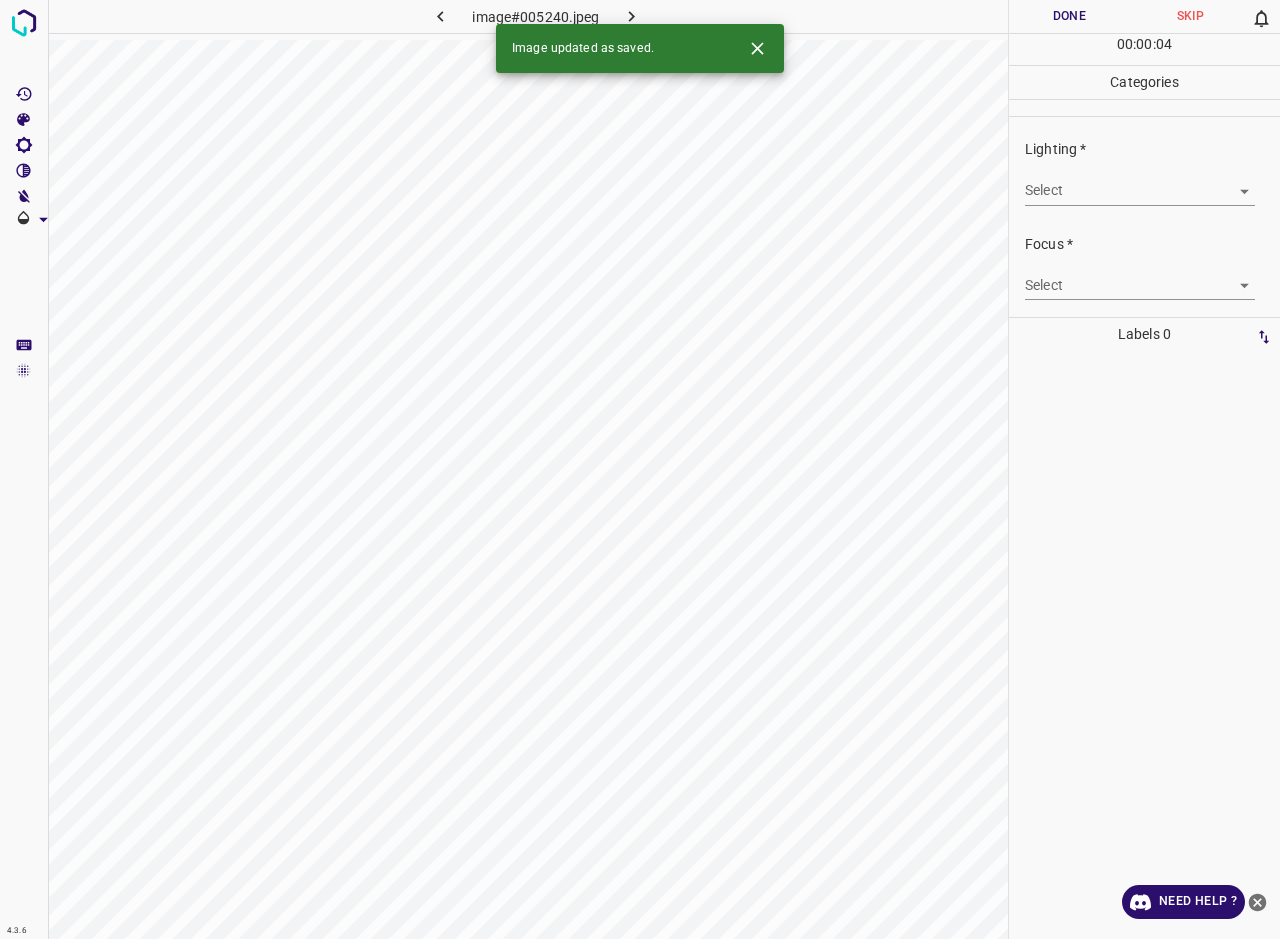 click on "4.3.6  image#005240.jpeg Done Skip 0 00   : 00   : 04   Categories Lighting *  Select ​ Focus *  Select ​ Overall *  Select ​ Labels   0 Categories 1 Lighting 2 Focus 3 Overall Tools Space Change between modes (Draw & Edit) I Auto labeling R Restore zoom M Zoom in N Zoom out Delete Delete selecte label Filters Z Restore filters X Saturation filter C Brightness filter V Contrast filter B Gray scale filter General O Download Image updated as saved. Need Help ? - Text - Hide - Delete" at bounding box center (640, 469) 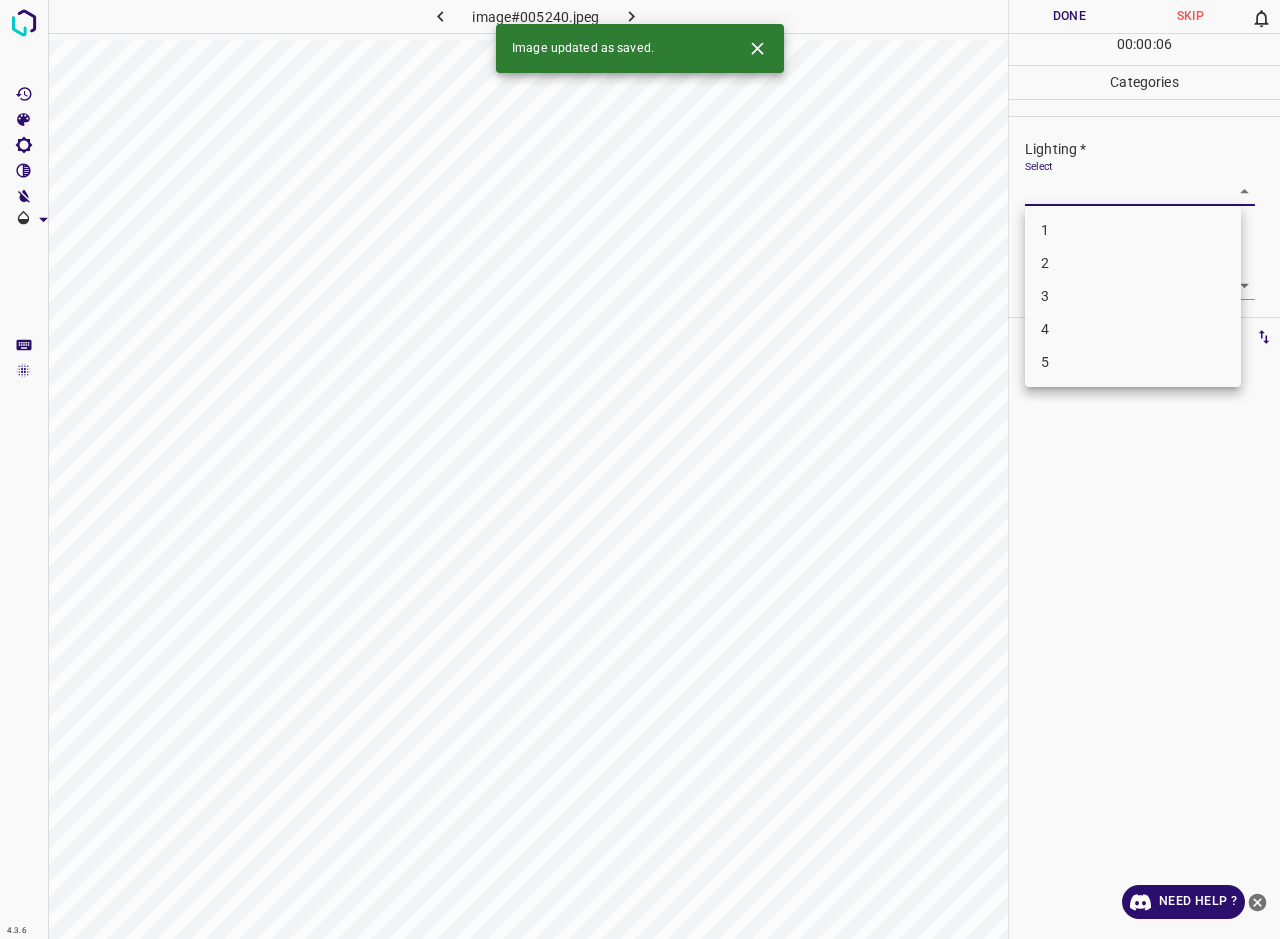 click on "3" at bounding box center (1133, 296) 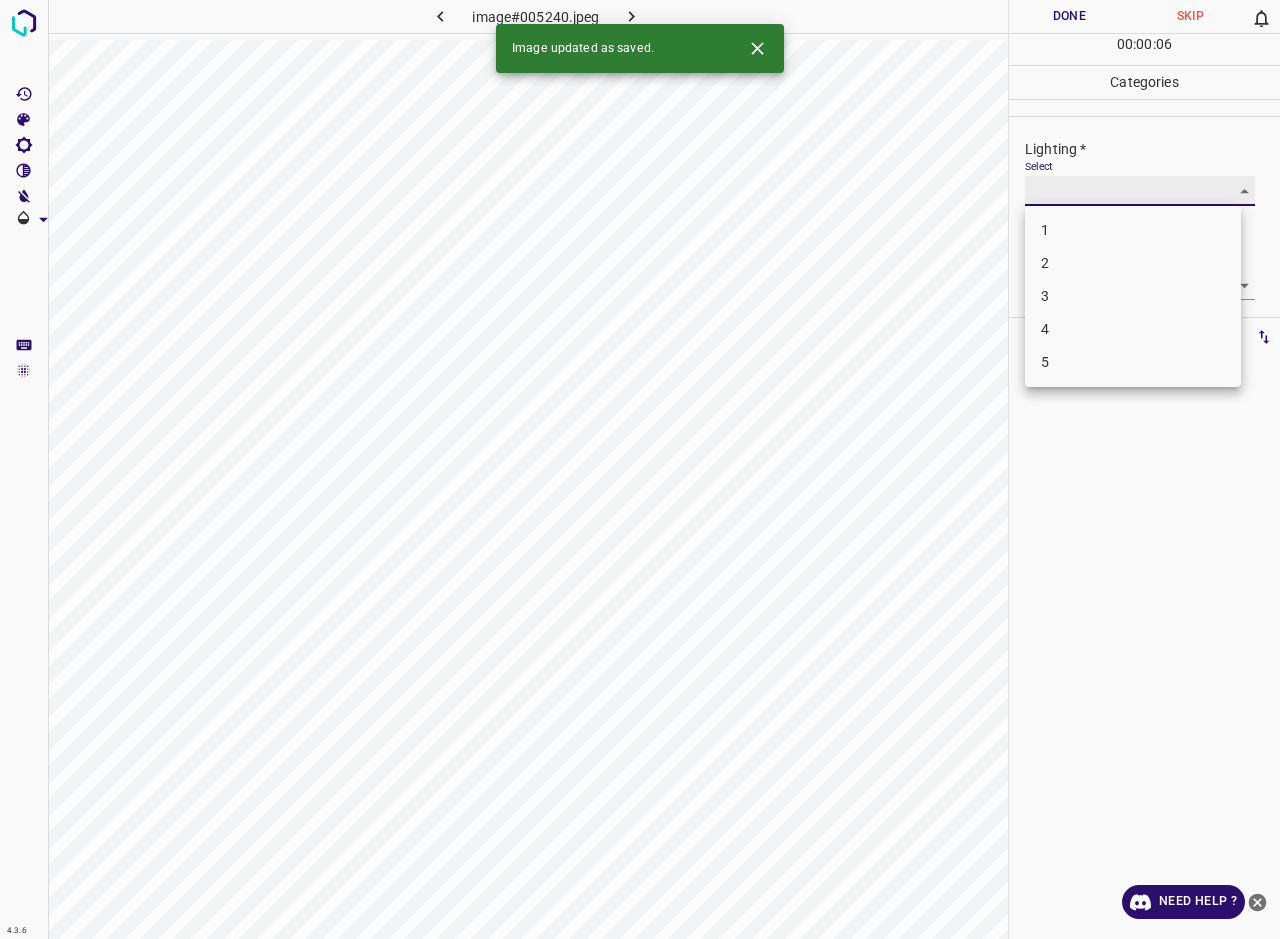 type on "3" 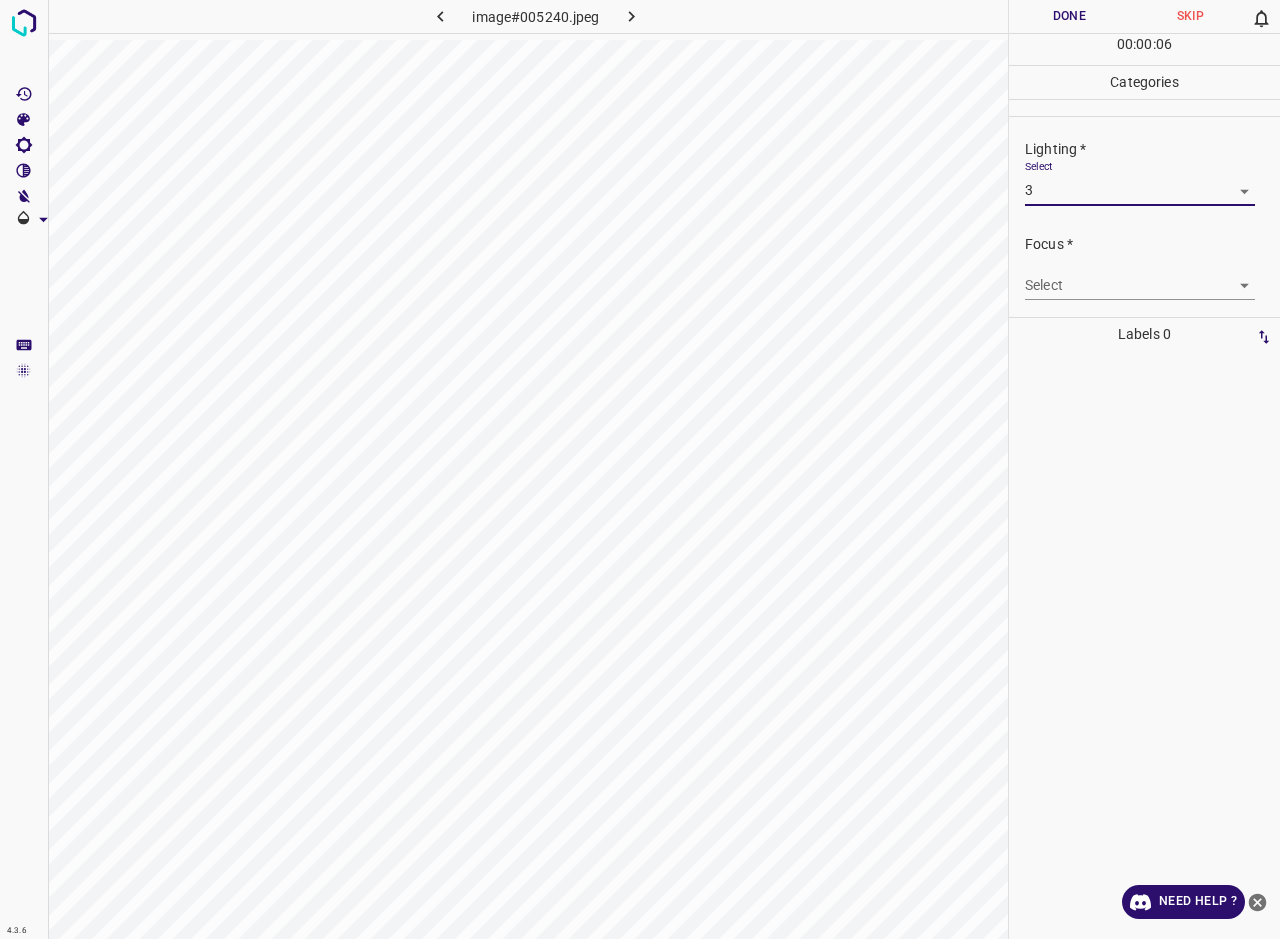 click on "4.3.6  image#005240.jpeg Done Skip 0 00   : 00   : 06   Categories Lighting *  Select 3 3 Focus *  Select ​ Overall *  Select ​ Labels   0 Categories 1 Lighting 2 Focus 3 Overall Tools Space Change between modes (Draw & Edit) I Auto labeling R Restore zoom M Zoom in N Zoom out Delete Delete selecte label Filters Z Restore filters X Saturation filter C Brightness filter V Contrast filter B Gray scale filter General O Download Need Help ? - Text - Hide - Delete" at bounding box center (640, 469) 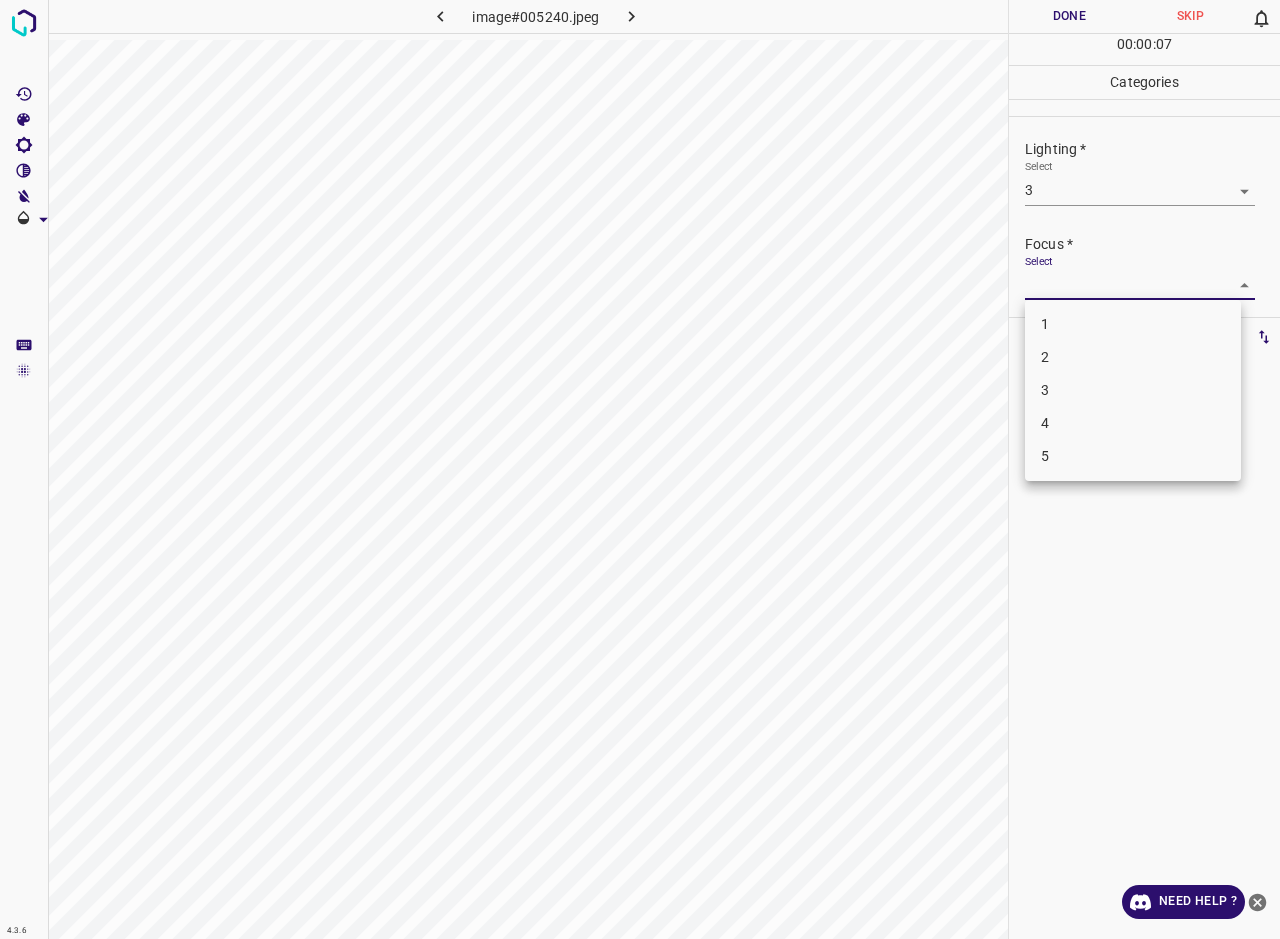 click on "2" at bounding box center (1133, 357) 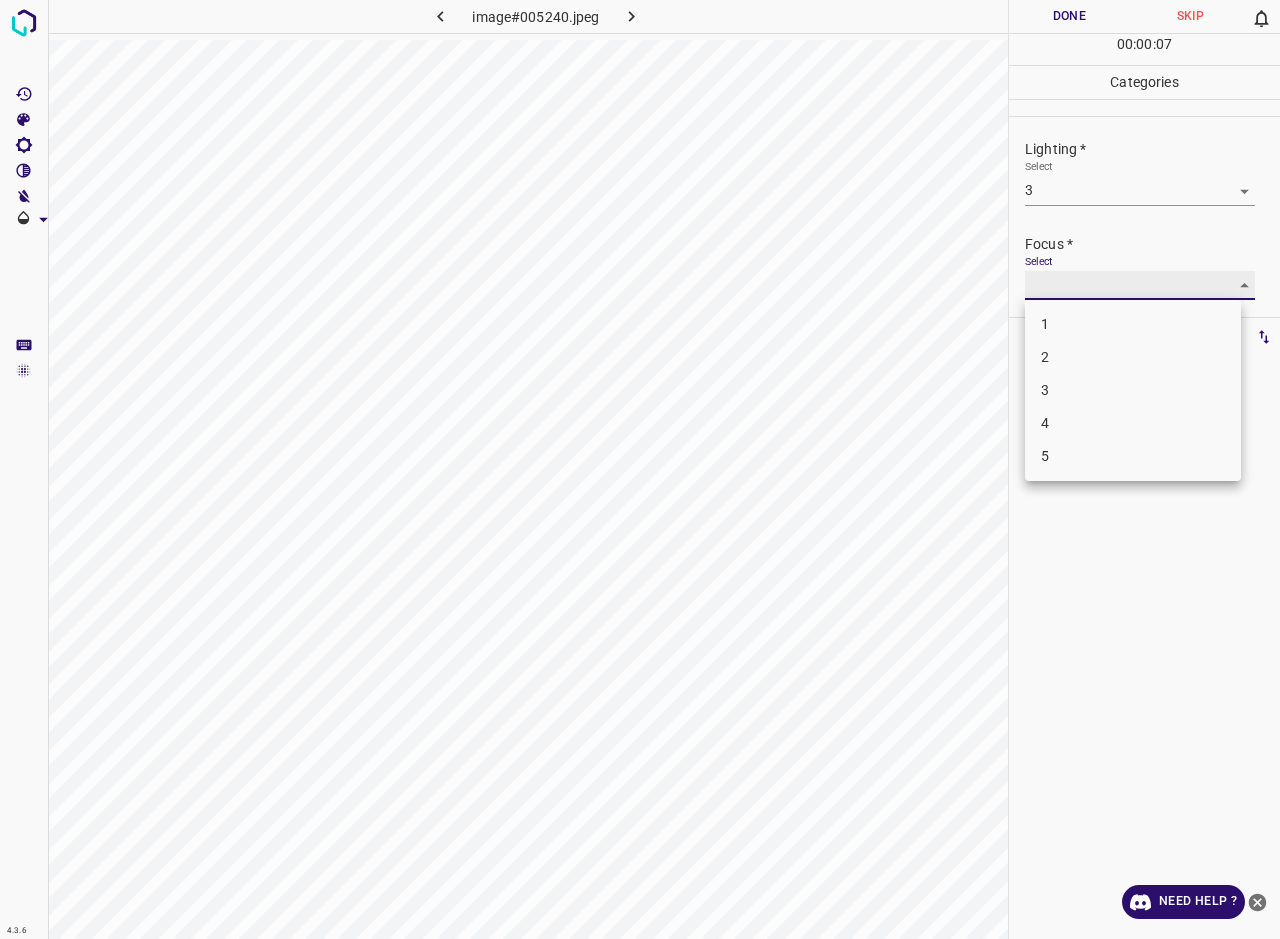 type on "2" 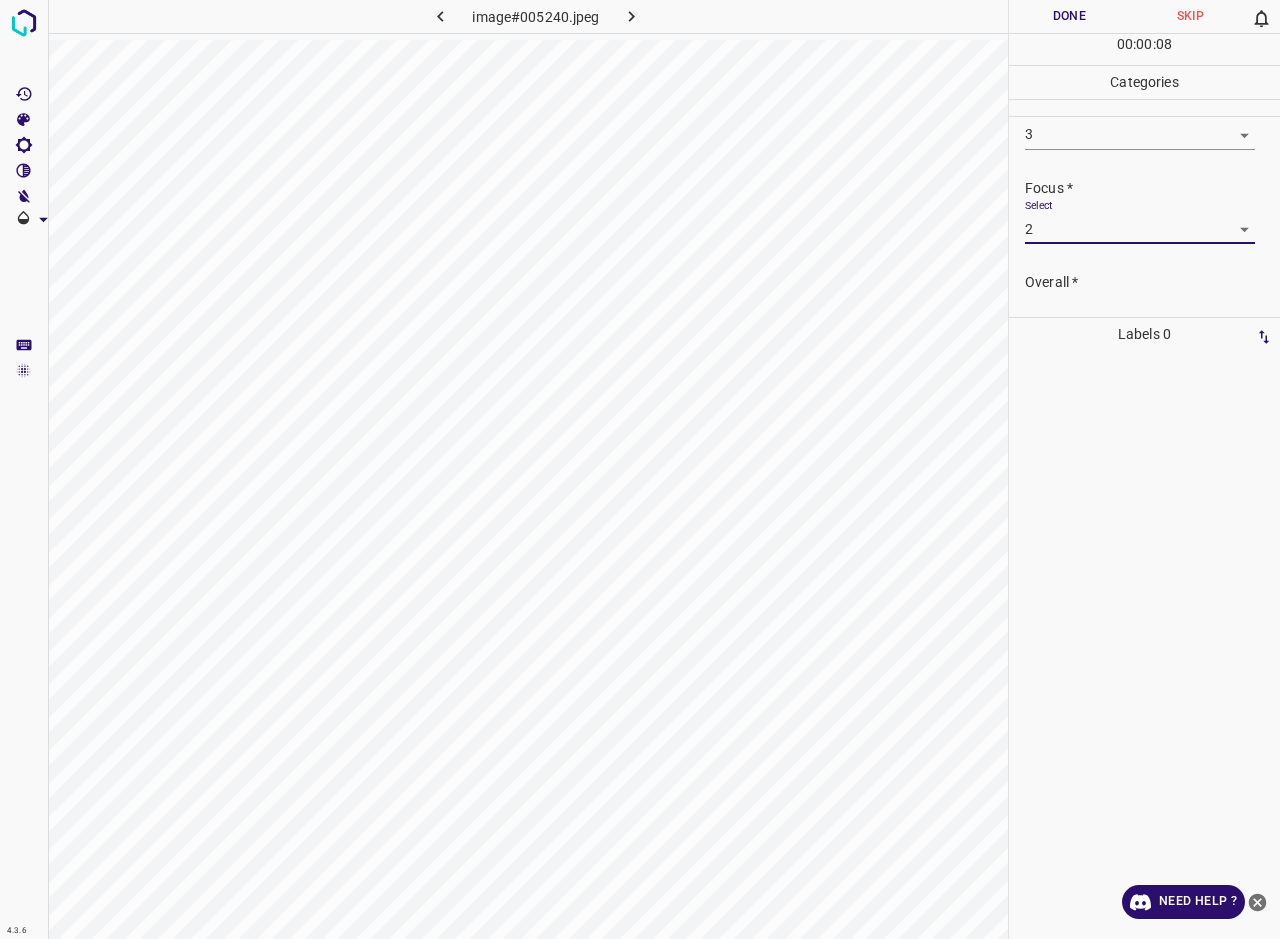 click on "4.3.6  image#005240.jpeg Done Skip 0 00   : 00   : 08   Categories Lighting *  Select 3 3 Focus *  Select 2 2 Overall *  Select ​ Labels   0 Categories 1 Lighting 2 Focus 3 Overall Tools Space Change between modes (Draw & Edit) I Auto labeling R Restore zoom M Zoom in N Zoom out Delete Delete selecte label Filters Z Restore filters X Saturation filter C Brightness filter V Contrast filter B Gray scale filter General O Download Need Help ? - Text - Hide - Delete" at bounding box center (640, 469) 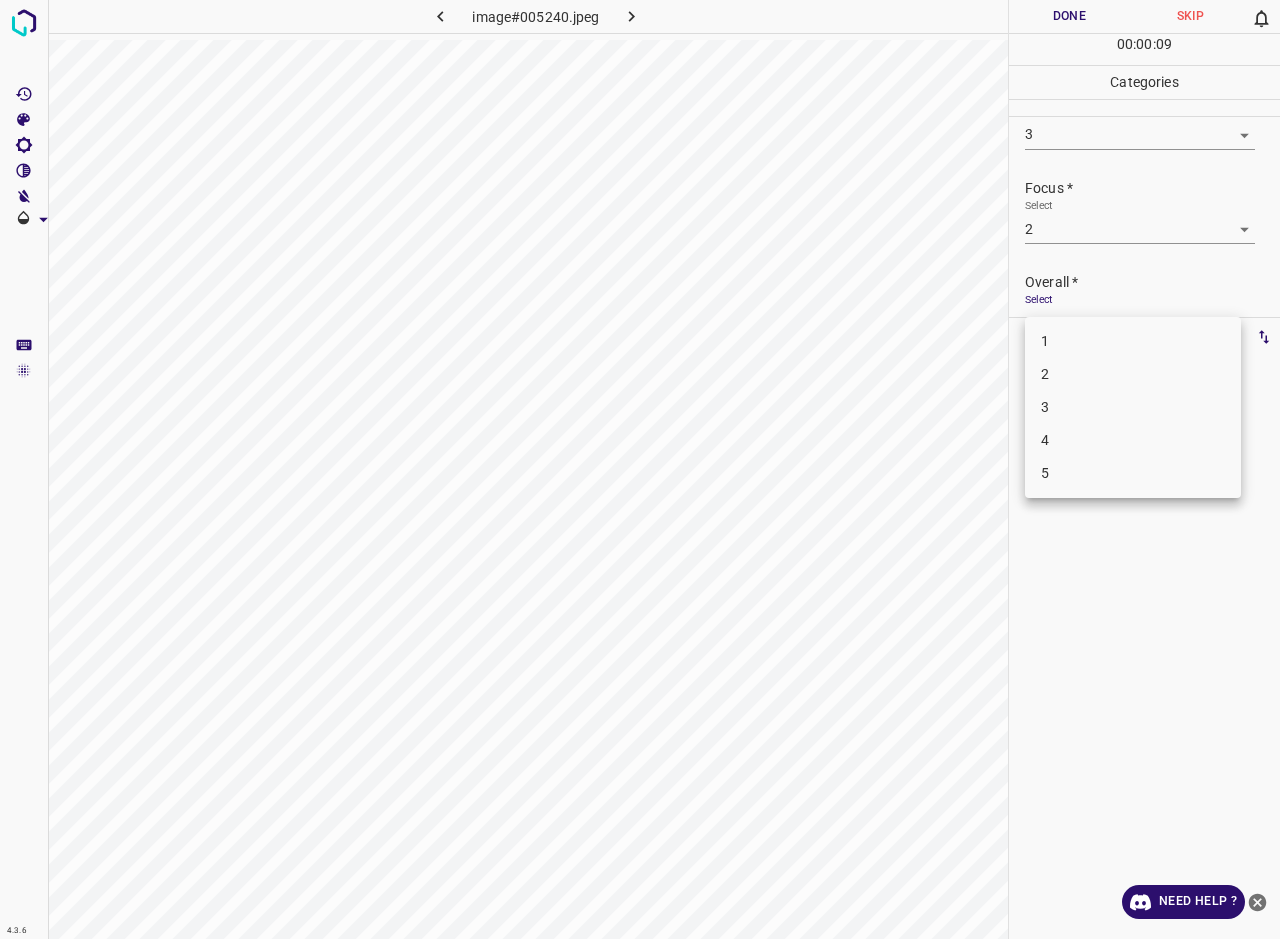 scroll, scrollTop: 76, scrollLeft: 0, axis: vertical 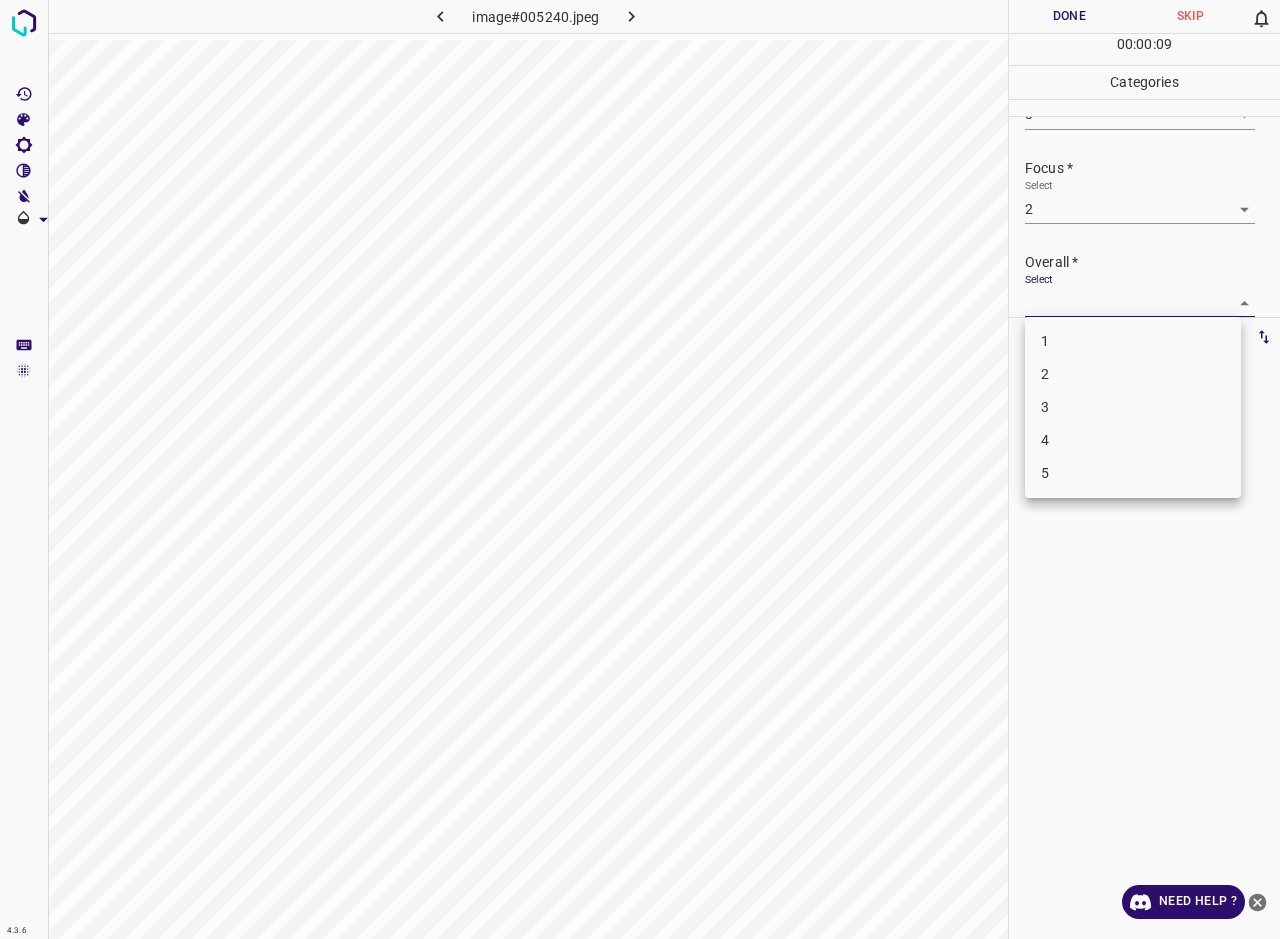click on "2" at bounding box center [1133, 374] 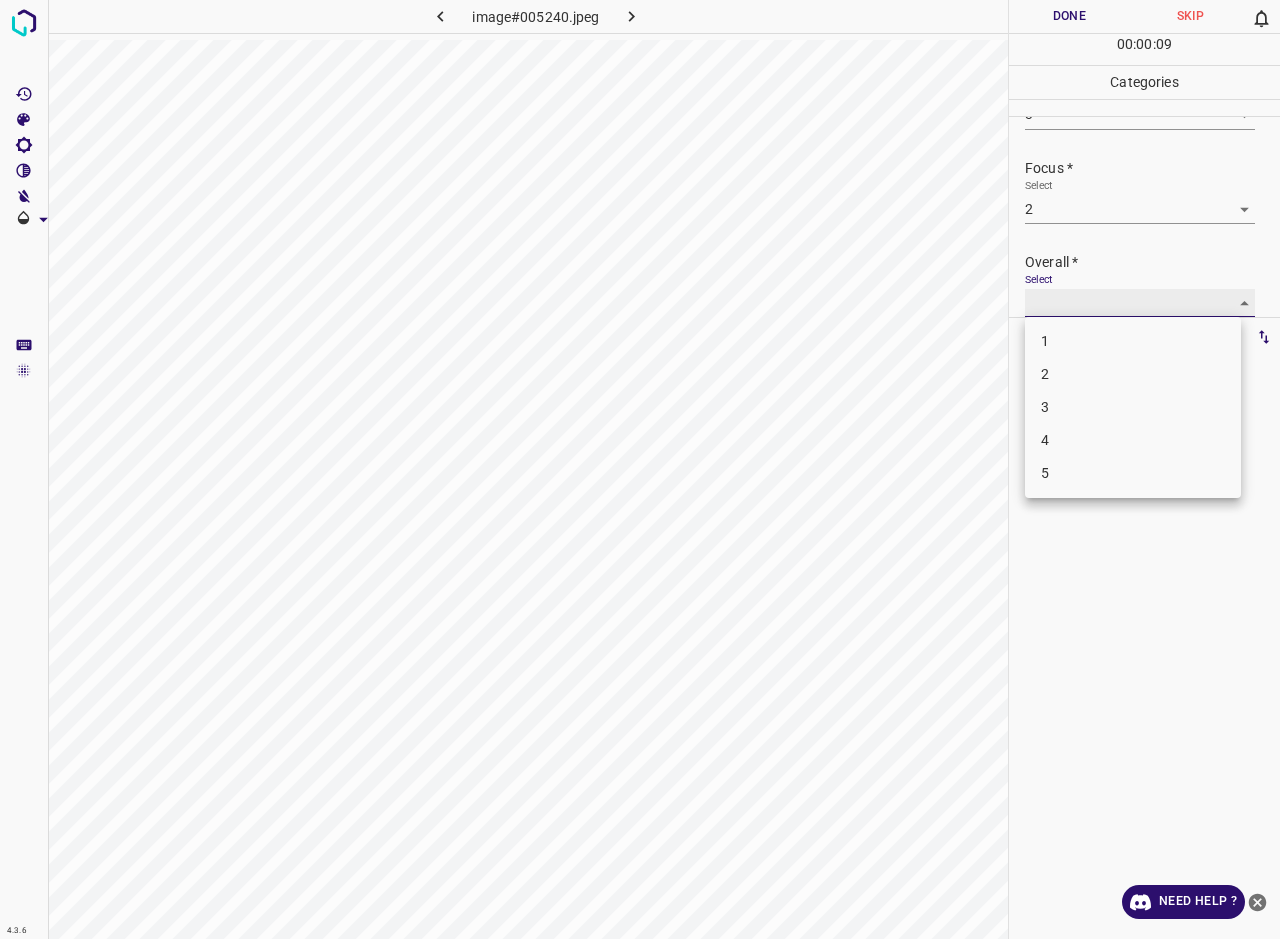 type on "2" 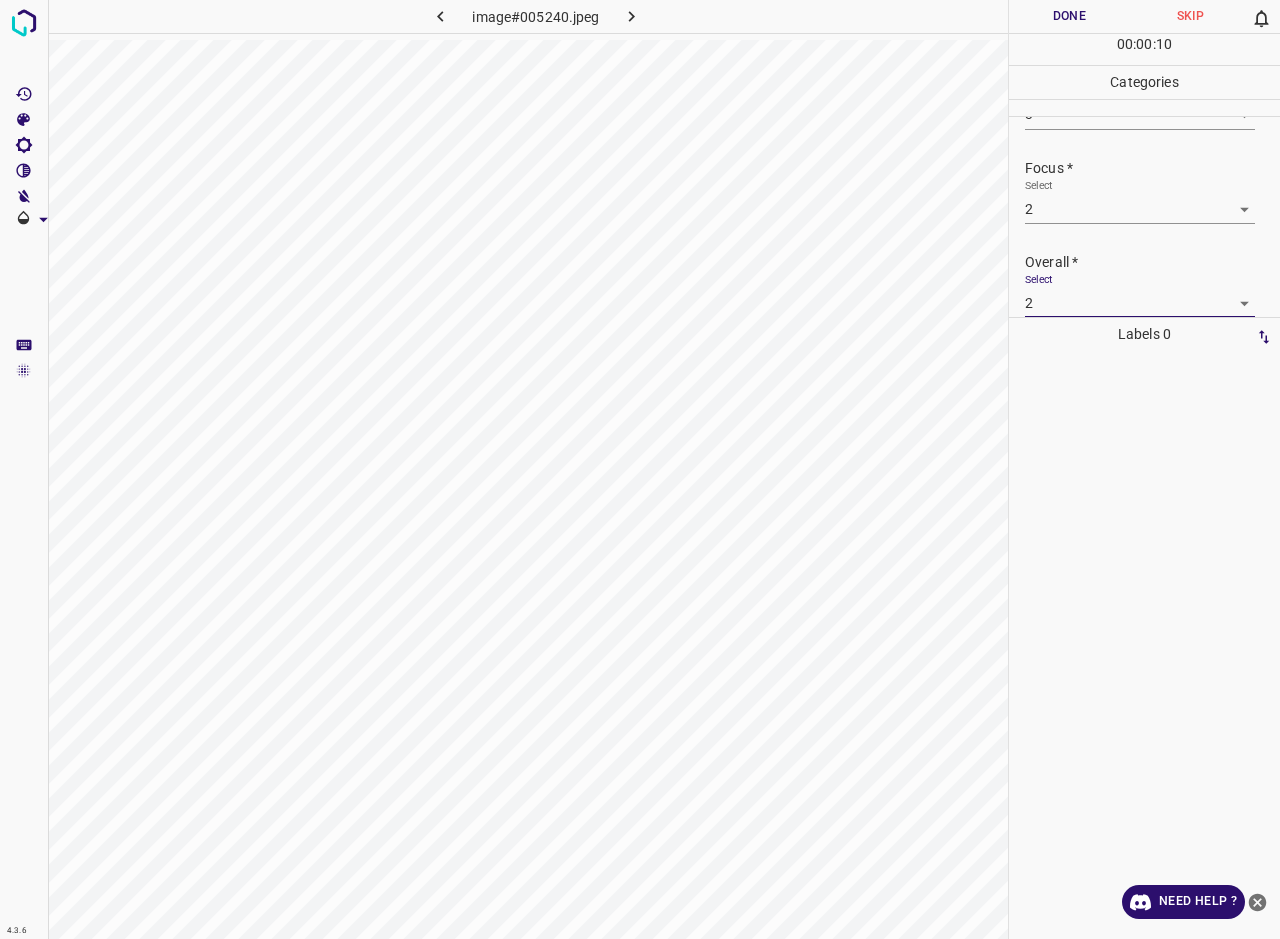 click on "Done" at bounding box center [1069, 16] 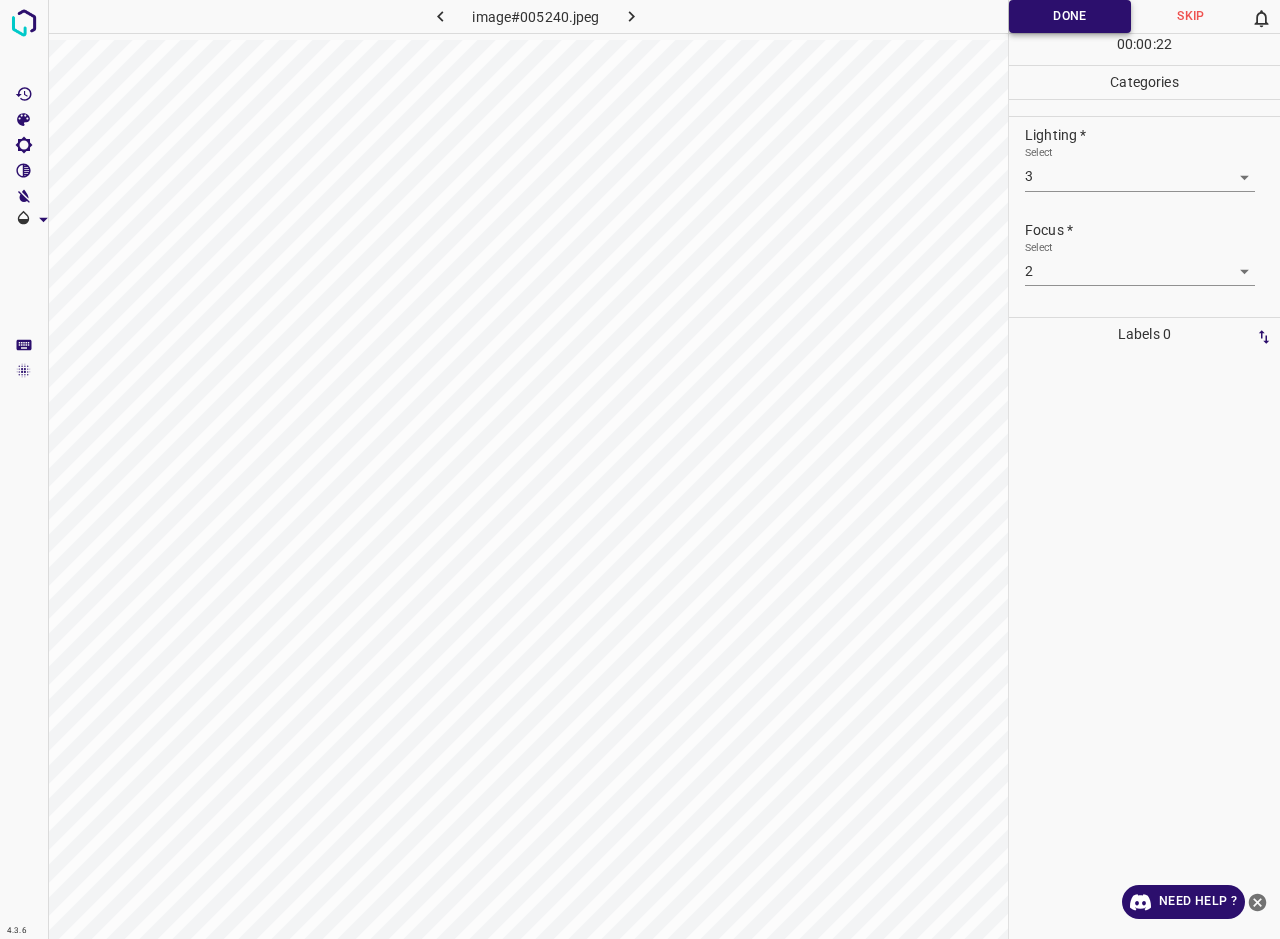 scroll, scrollTop: 12, scrollLeft: 0, axis: vertical 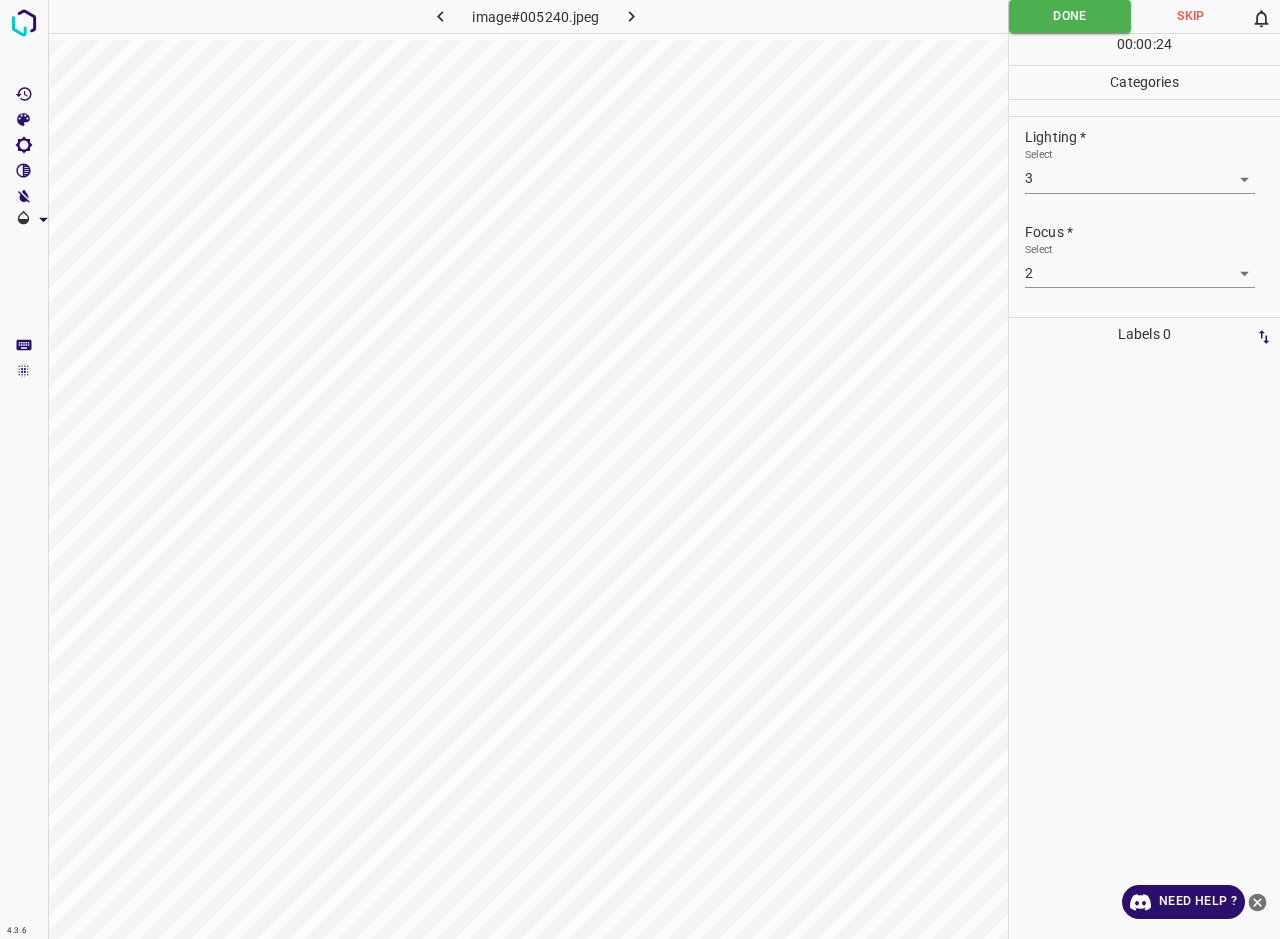 click 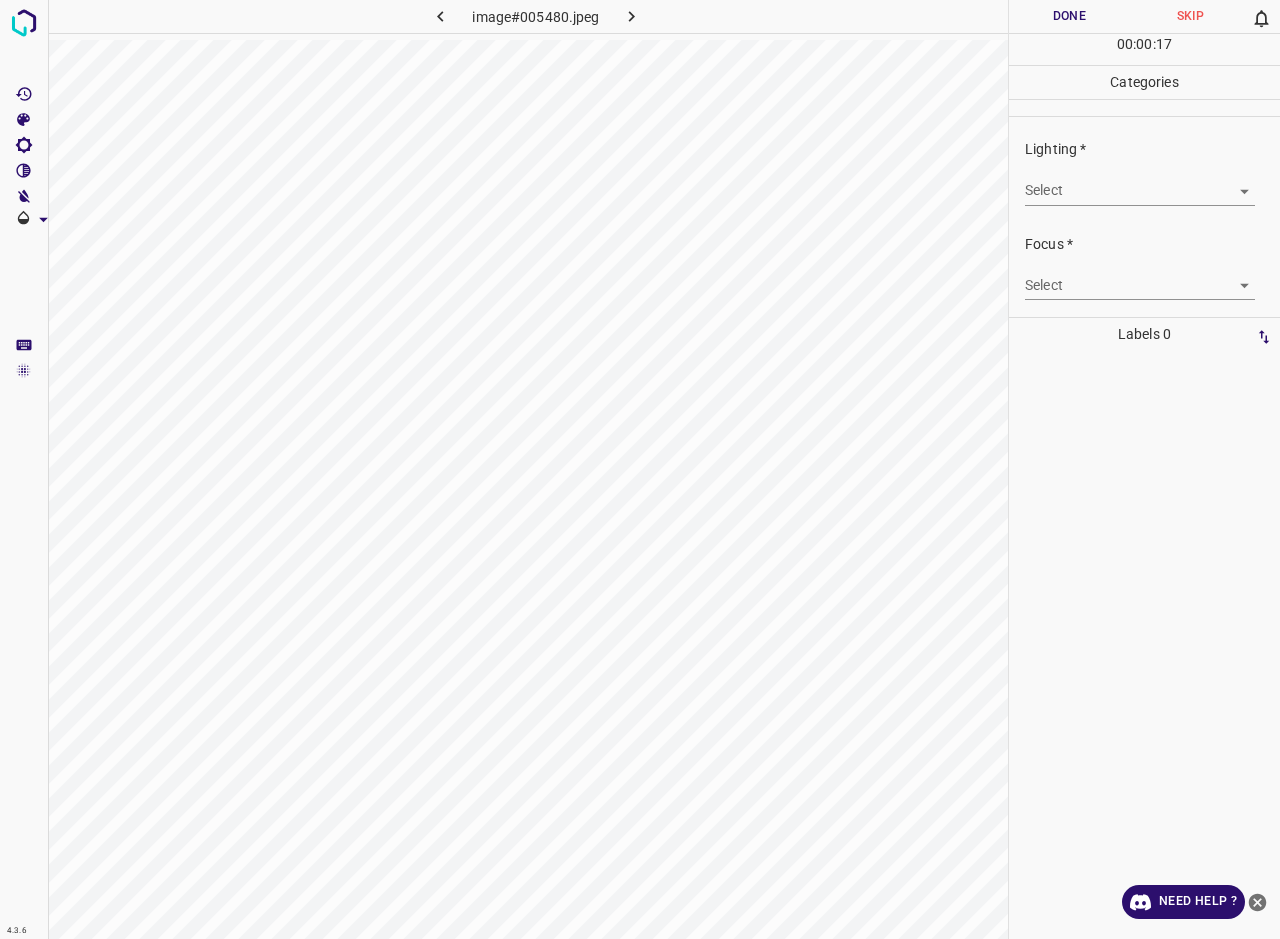 click on "4.3.6  image#005480.jpeg Done Skip 0 00   : 00   : 17   Categories Lighting *  Select ​ Focus *  Select ​ Overall *  Select ​ Labels   0 Categories 1 Lighting 2 Focus 3 Overall Tools Space Change between modes (Draw & Edit) I Auto labeling R Restore zoom M Zoom in N Zoom out Delete Delete selecte label Filters Z Restore filters X Saturation filter C Brightness filter V Contrast filter B Gray scale filter General O Download Need Help ? - Text - Hide - Delete" at bounding box center (640, 469) 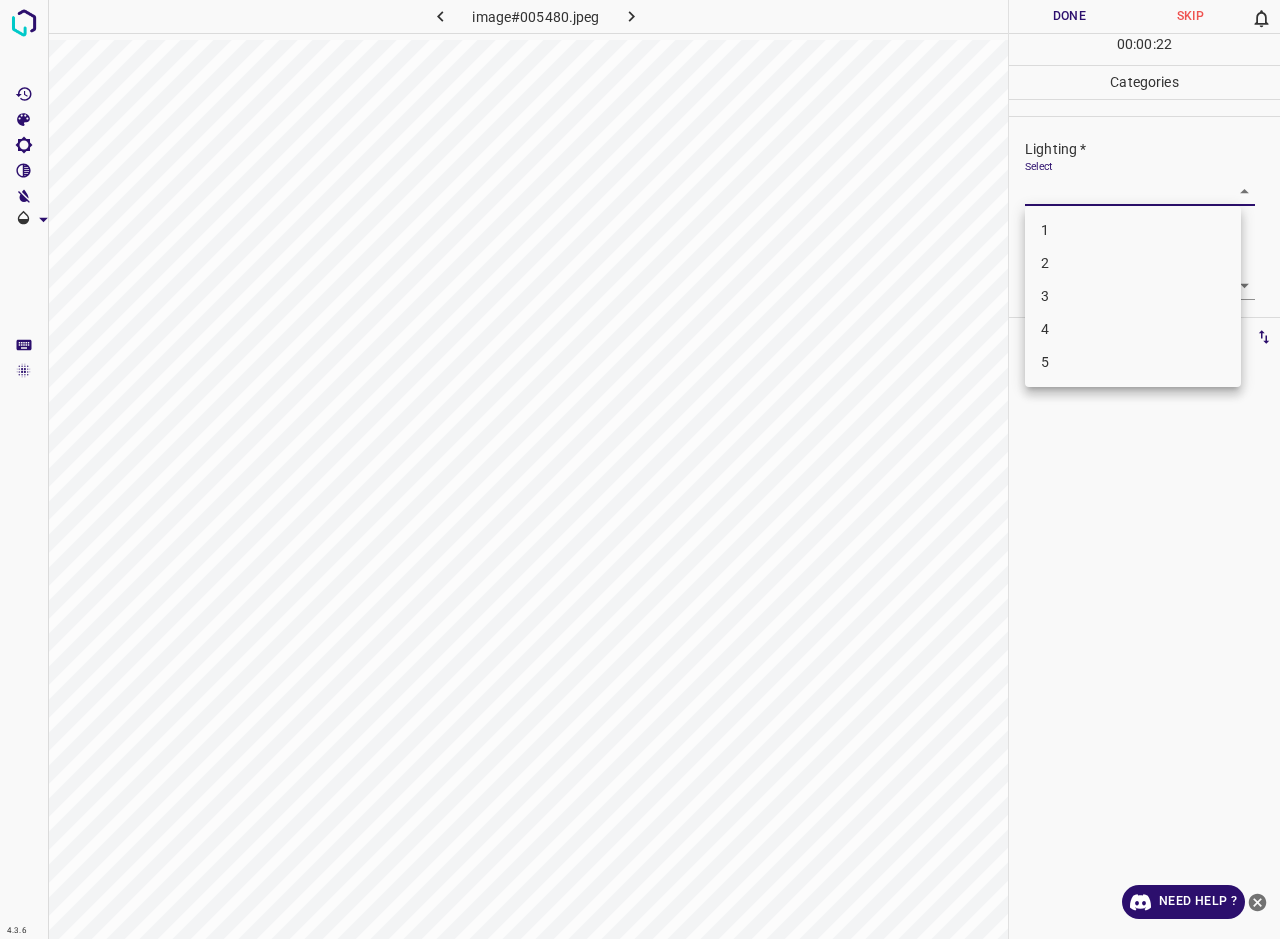 click on "3" at bounding box center (1133, 296) 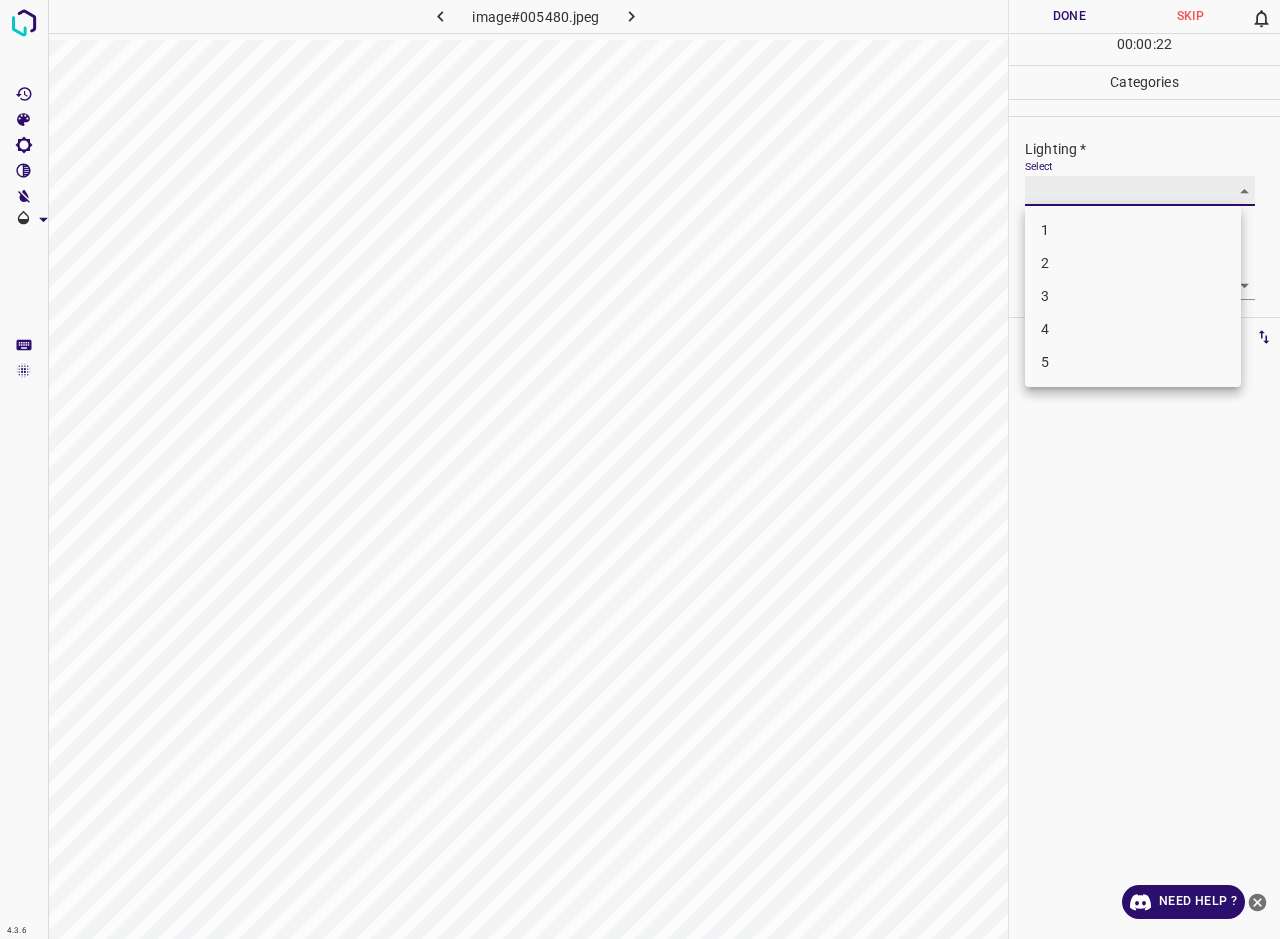 type on "3" 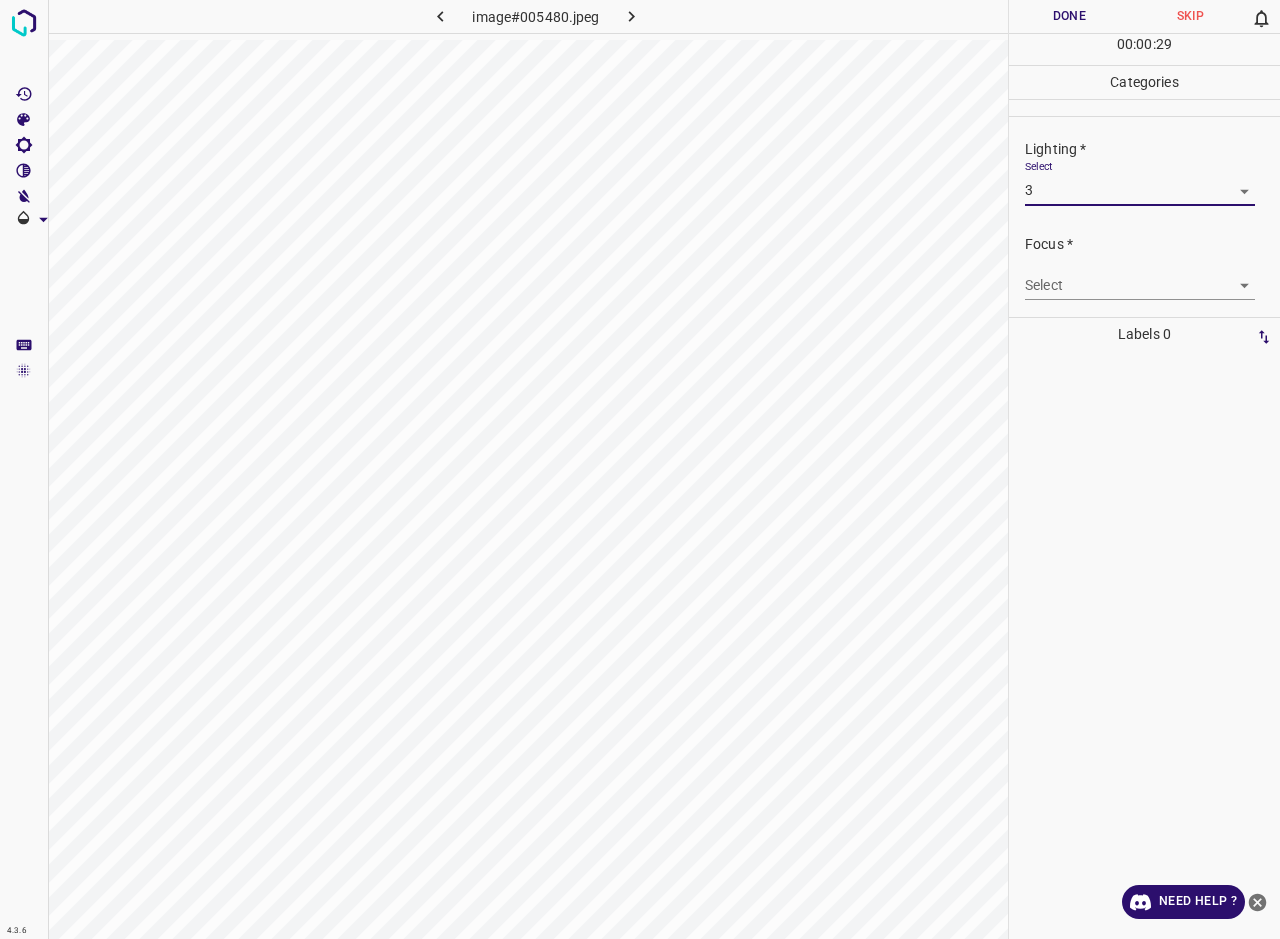 click on "4.3.6  image#005480.jpeg Done Skip 0 00   : 00   : 29   Categories Lighting *  Select 3 3 Focus *  Select ​ Overall *  Select ​ Labels   0 Categories 1 Lighting 2 Focus 3 Overall Tools Space Change between modes (Draw & Edit) I Auto labeling R Restore zoom M Zoom in N Zoom out Delete Delete selecte label Filters Z Restore filters X Saturation filter C Brightness filter V Contrast filter B Gray scale filter General O Download Need Help ? - Text - Hide - Delete" at bounding box center (640, 469) 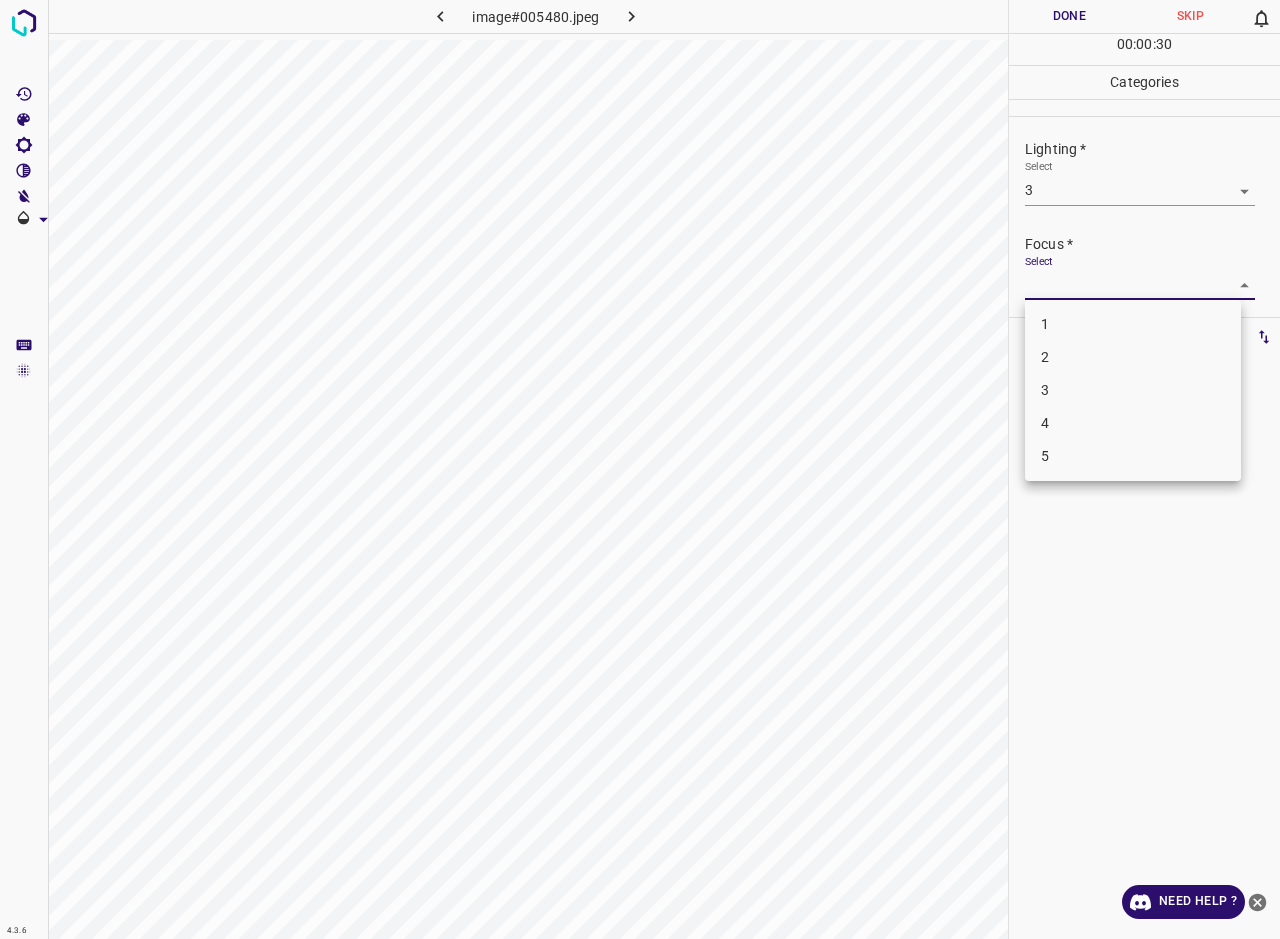 click on "2" at bounding box center (1133, 357) 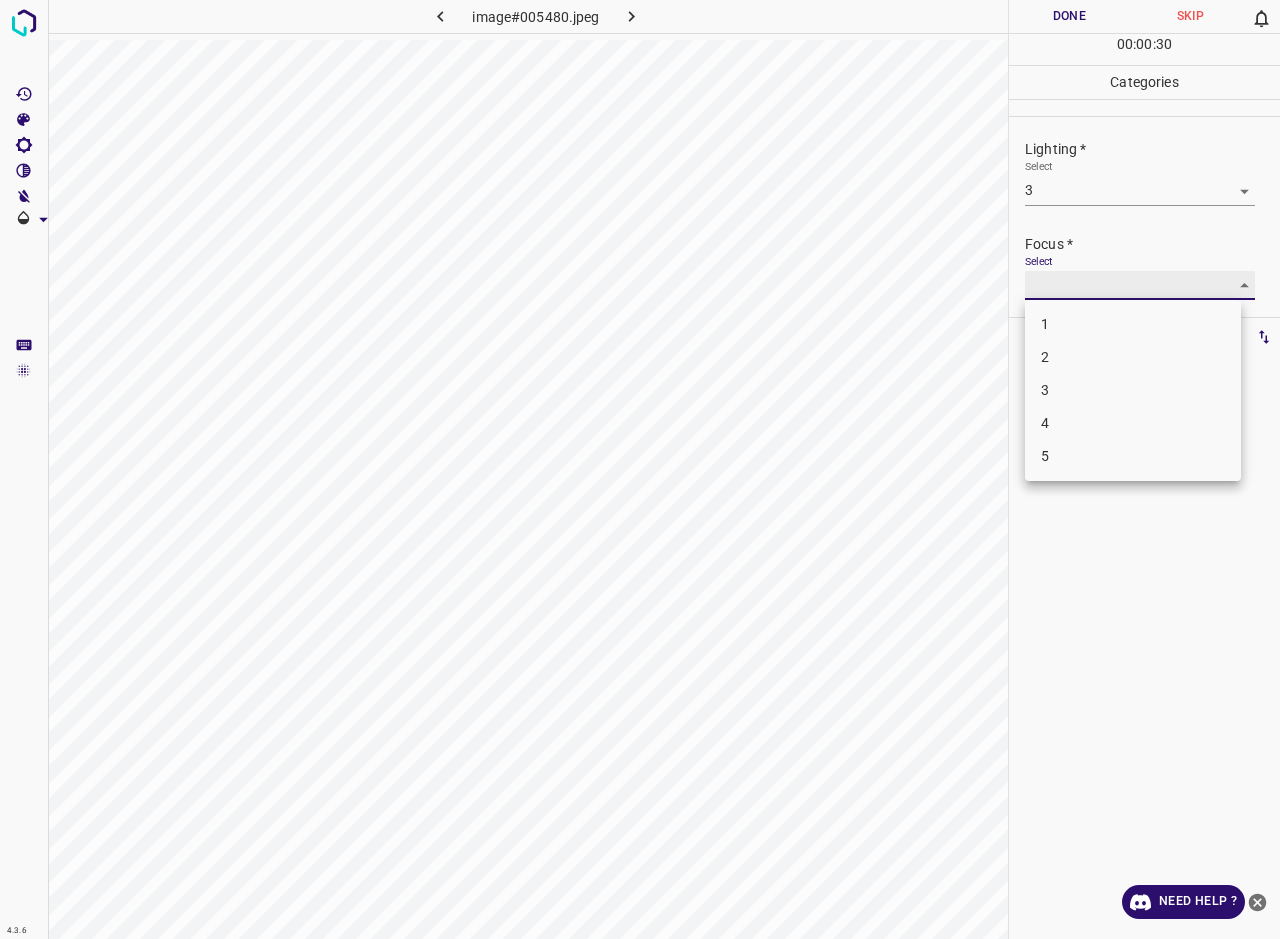 type on "2" 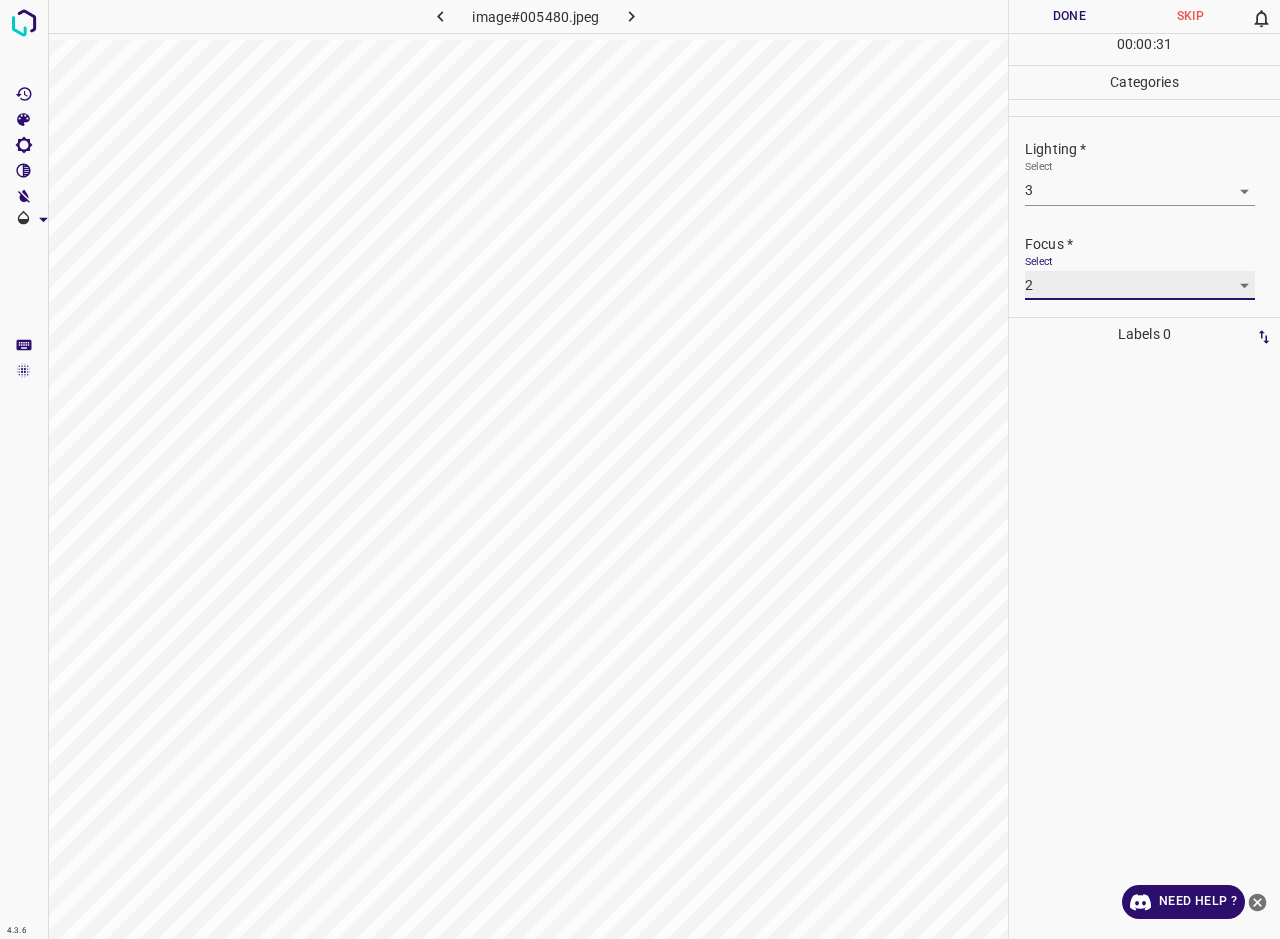 scroll, scrollTop: 86, scrollLeft: 0, axis: vertical 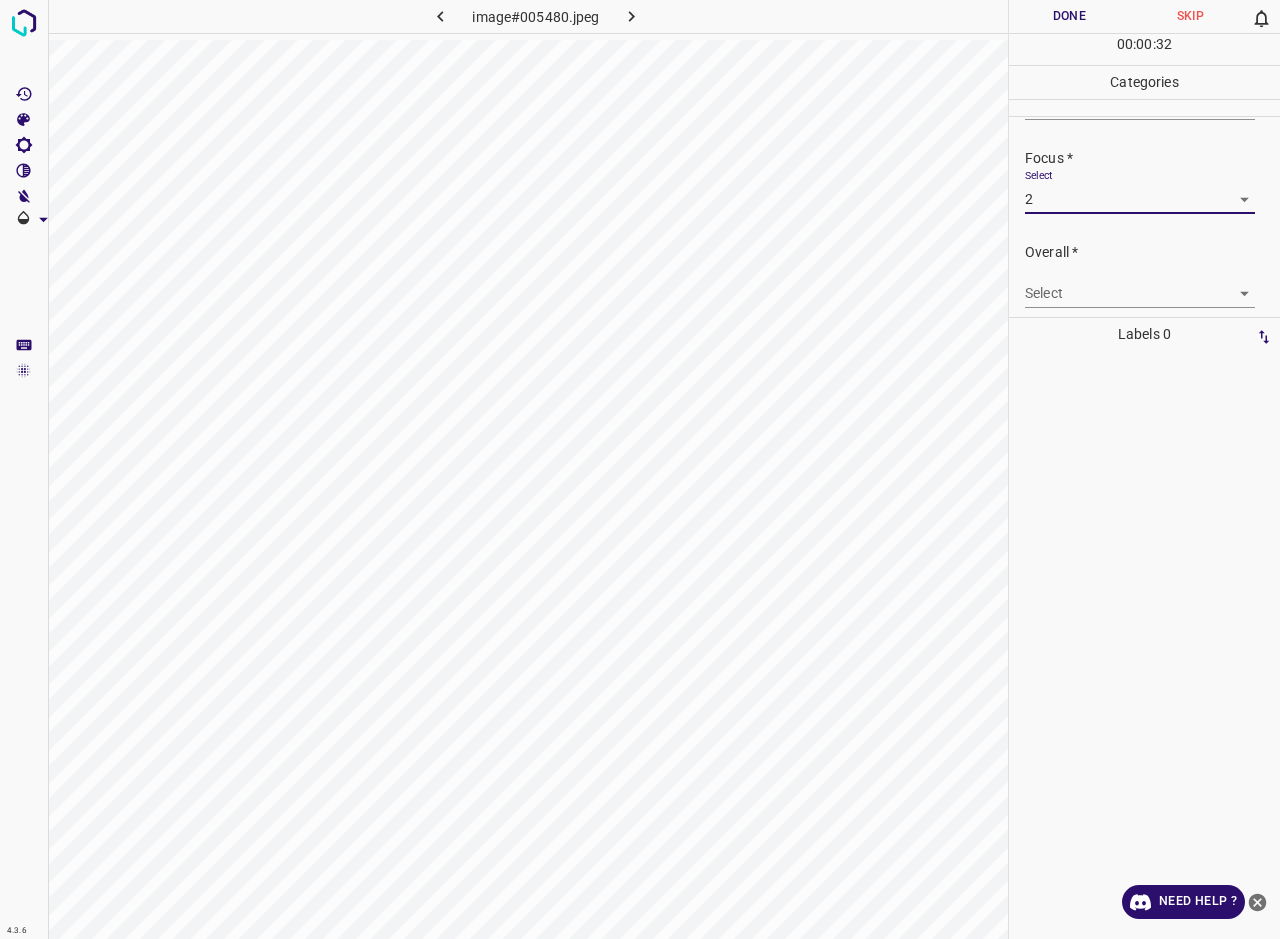 click on "4.3.6  image#005480.jpeg Done Skip 0 00   : 00   : 32   Categories Lighting *  Select 3 3 Focus *  Select 2 2 Overall *  Select ​ Labels   0 Categories 1 Lighting 2 Focus 3 Overall Tools Space Change between modes (Draw & Edit) I Auto labeling R Restore zoom M Zoom in N Zoom out Delete Delete selecte label Filters Z Restore filters X Saturation filter C Brightness filter V Contrast filter B Gray scale filter General O Download Need Help ? - Text - Hide - Delete" at bounding box center [640, 469] 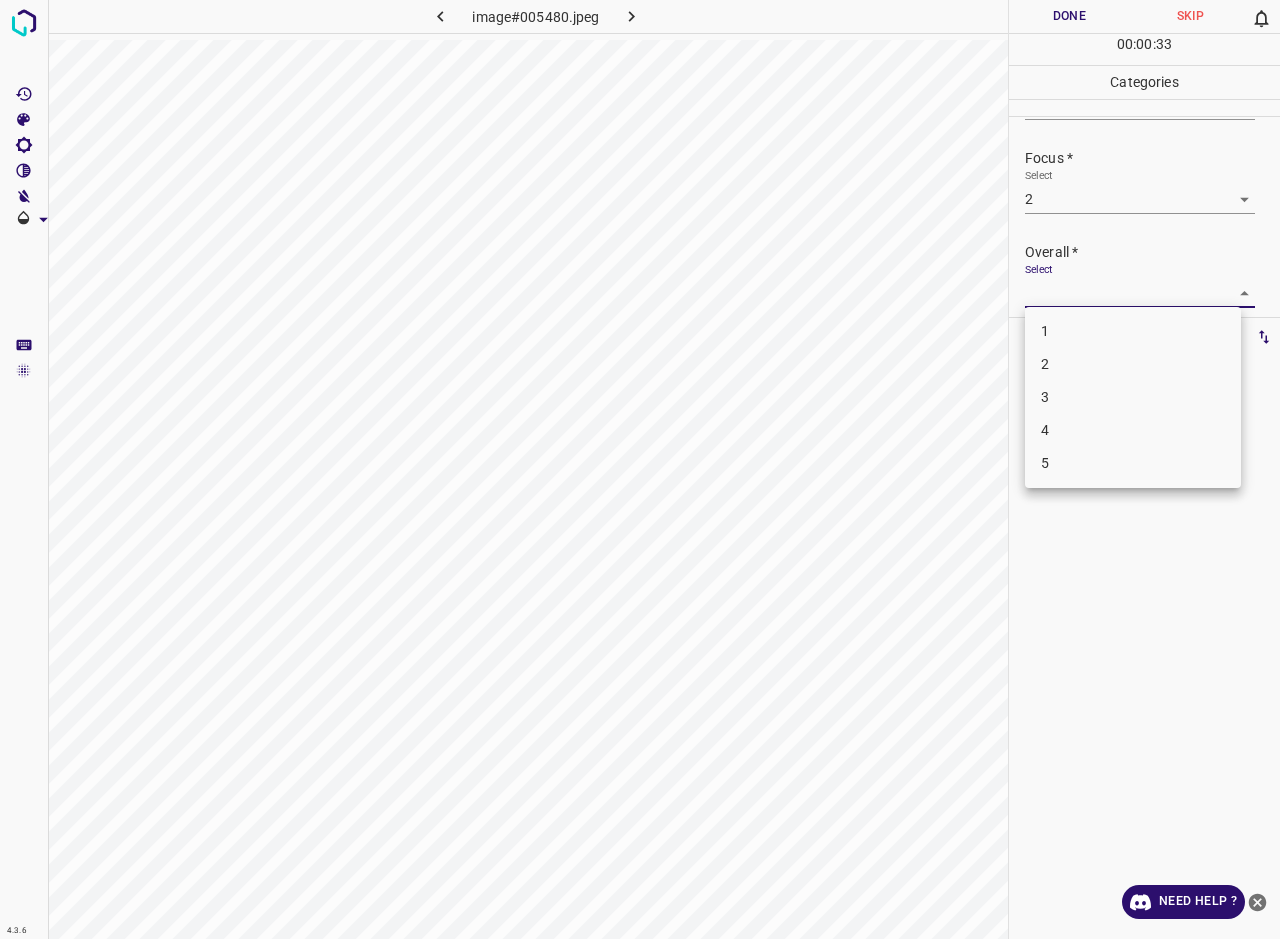 click on "2" at bounding box center [1133, 364] 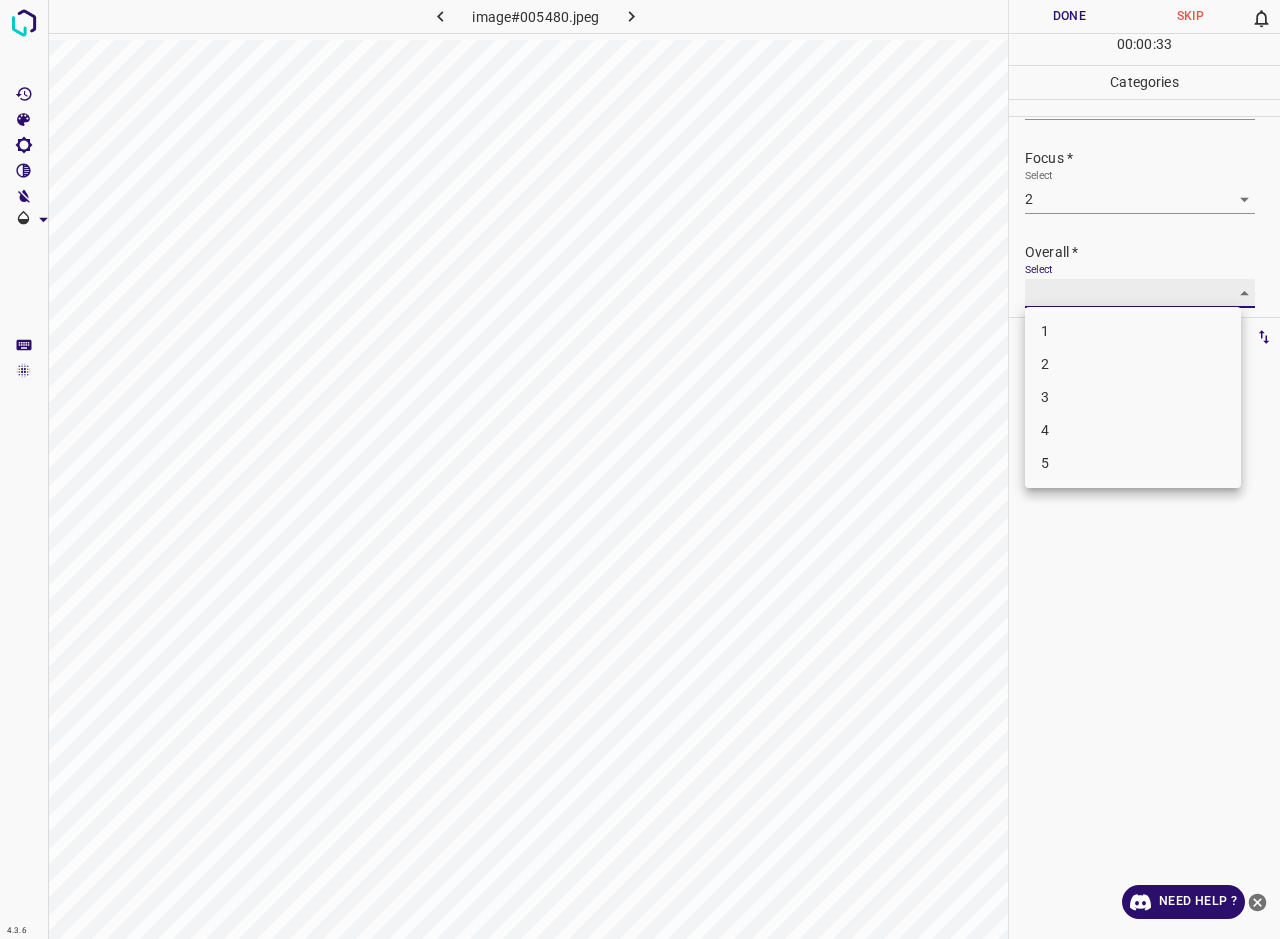 type on "2" 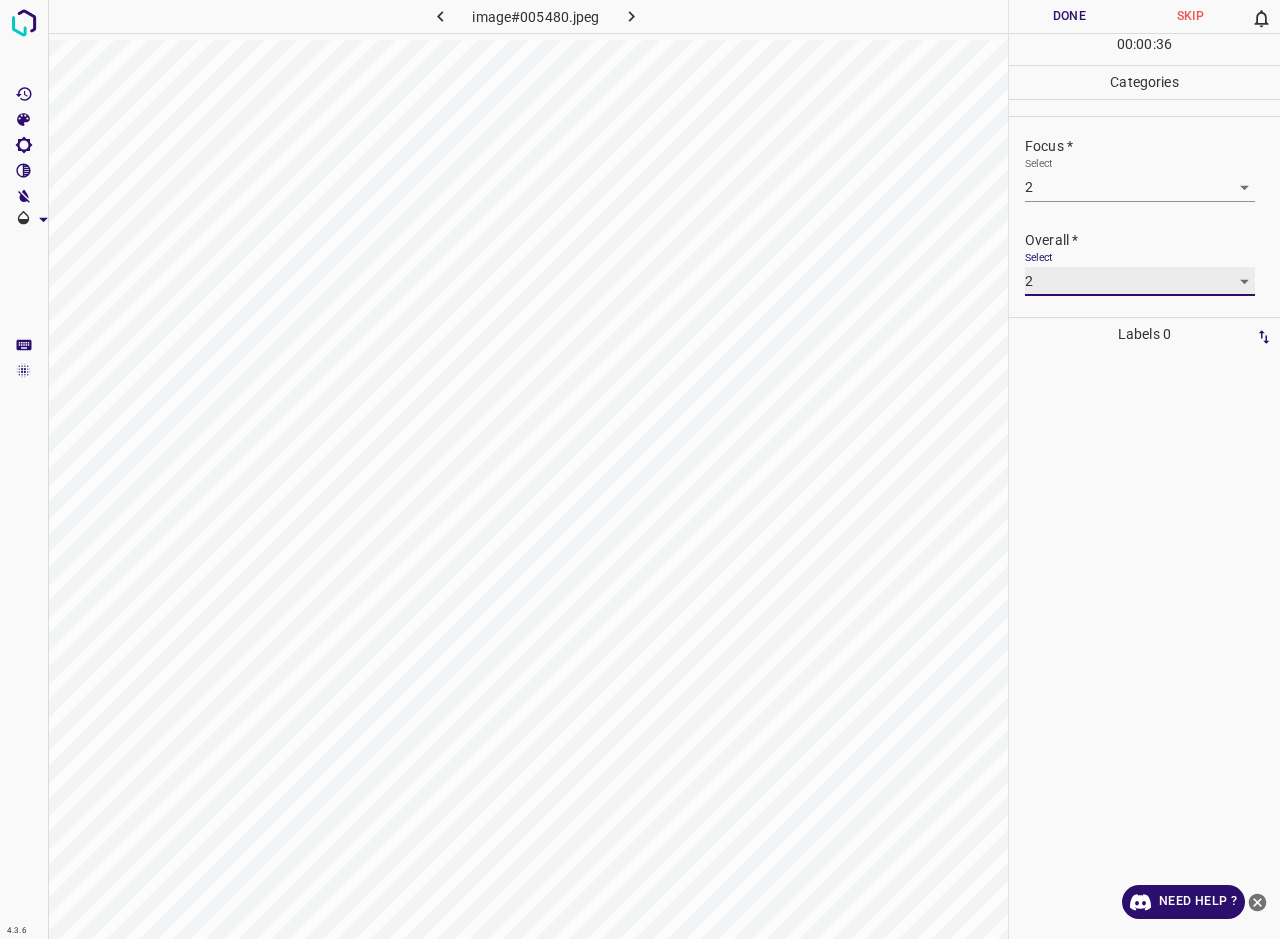 scroll, scrollTop: 0, scrollLeft: 0, axis: both 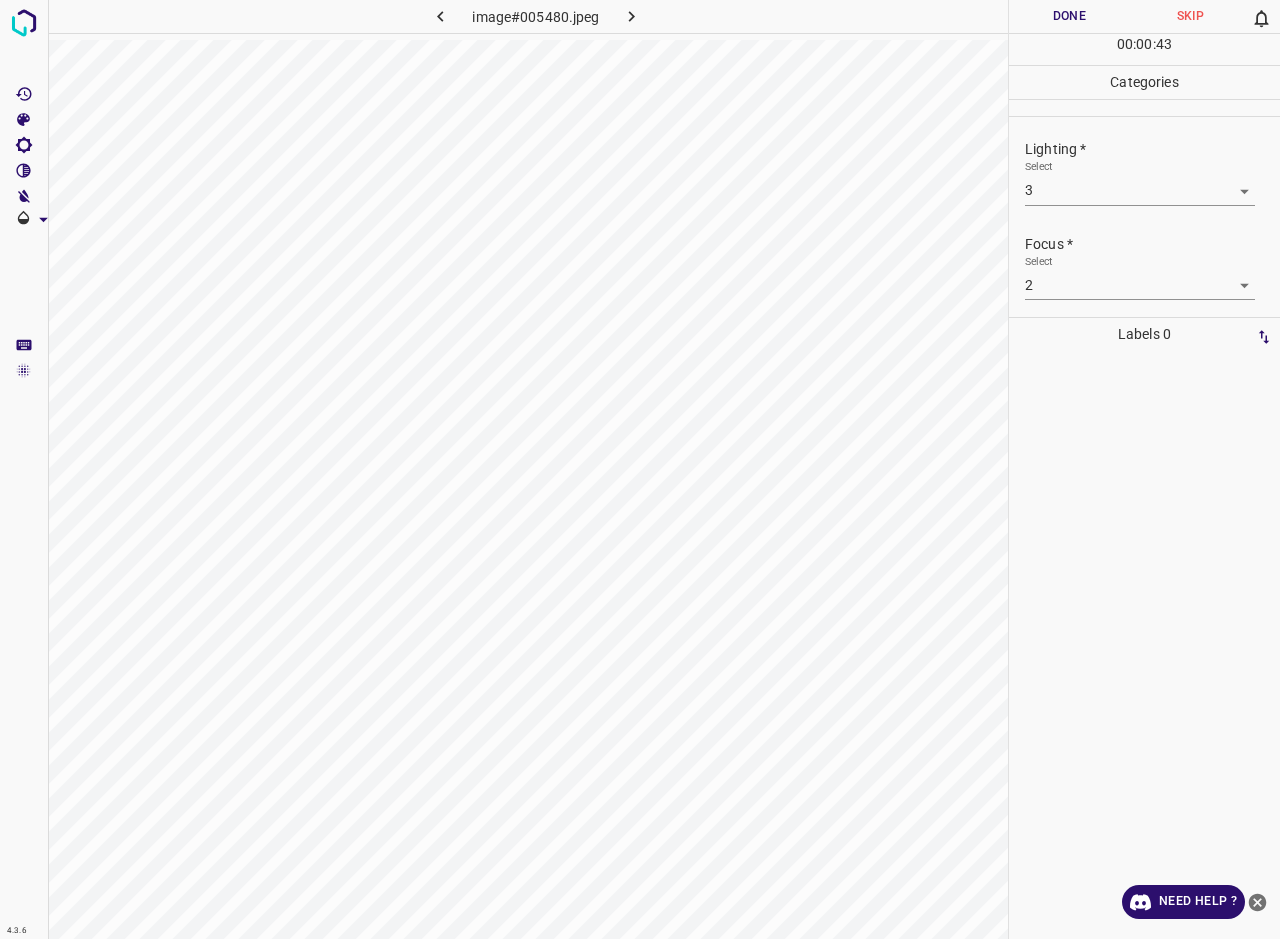 click on "Done" at bounding box center [1069, 16] 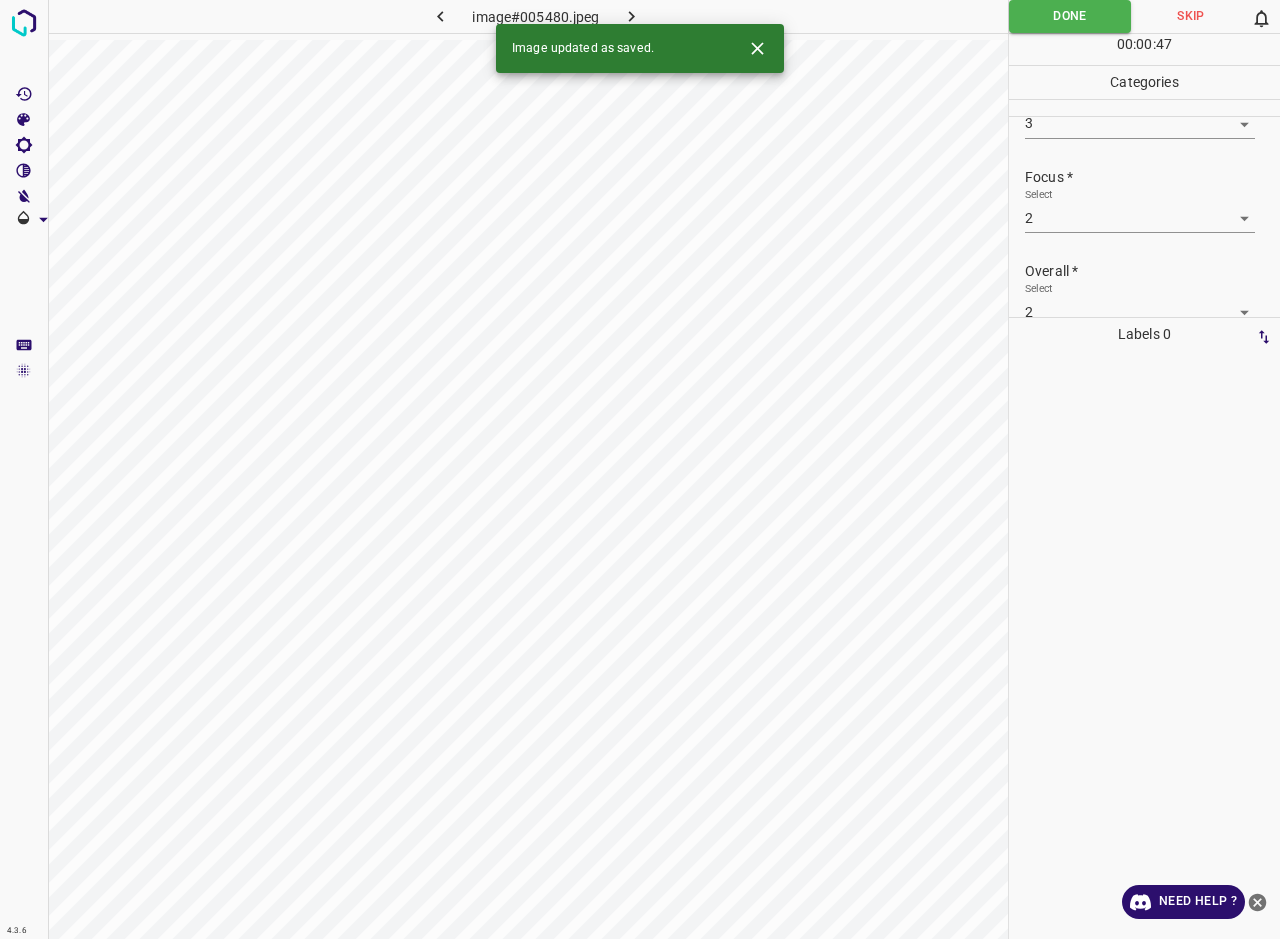 scroll, scrollTop: 98, scrollLeft: 0, axis: vertical 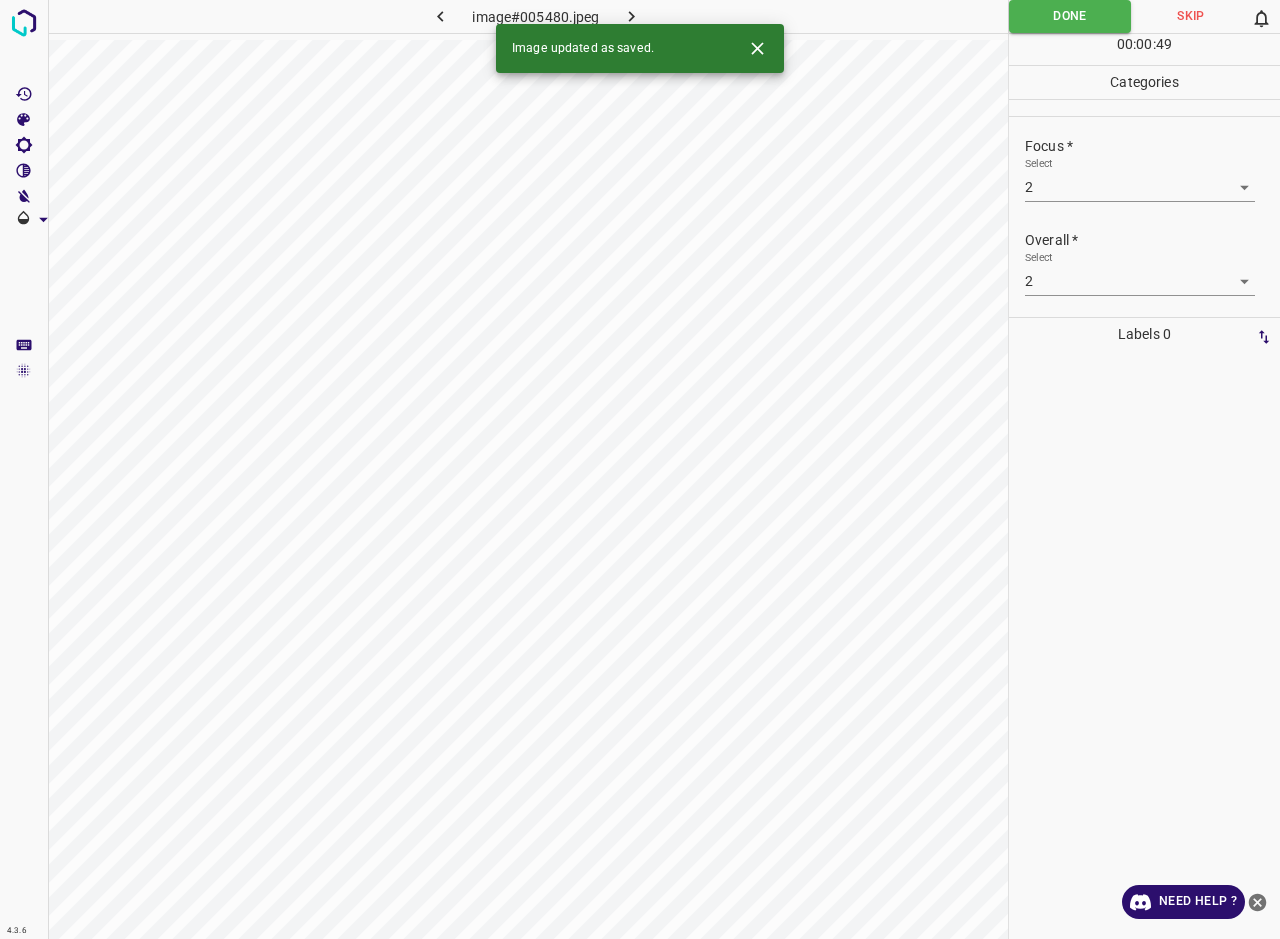 click 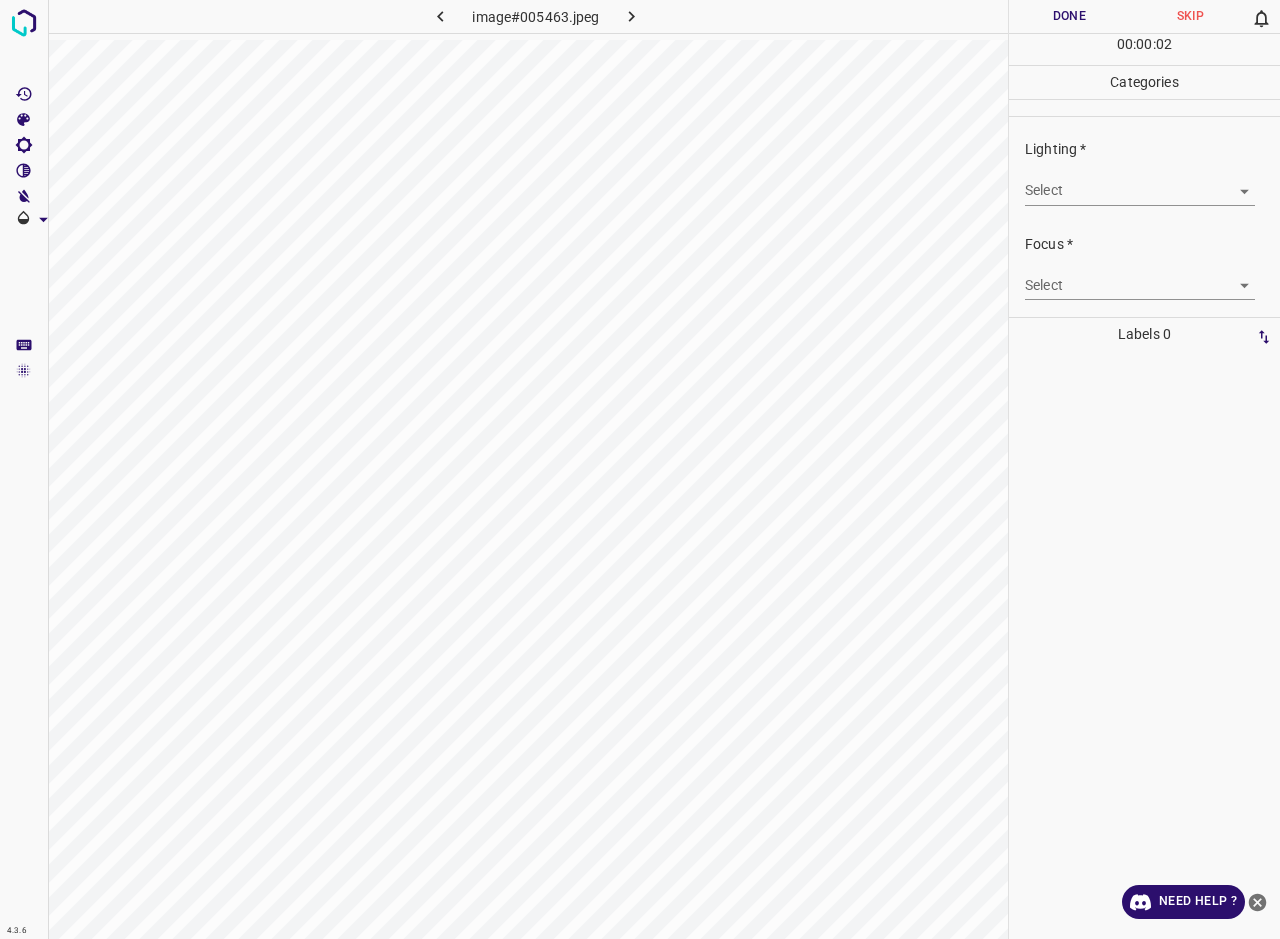 click on "4.3.6  image#005463.jpeg Done Skip 0 00   : 00   : 02   Categories Lighting *  Select ​ Focus *  Select ​ Overall *  Select ​ Labels   0 Categories 1 Lighting 2 Focus 3 Overall Tools Space Change between modes (Draw & Edit) I Auto labeling R Restore zoom M Zoom in N Zoom out Delete Delete selecte label Filters Z Restore filters X Saturation filter C Brightness filter V Contrast filter B Gray scale filter General O Download Need Help ? - Text - Hide - Delete" at bounding box center (640, 469) 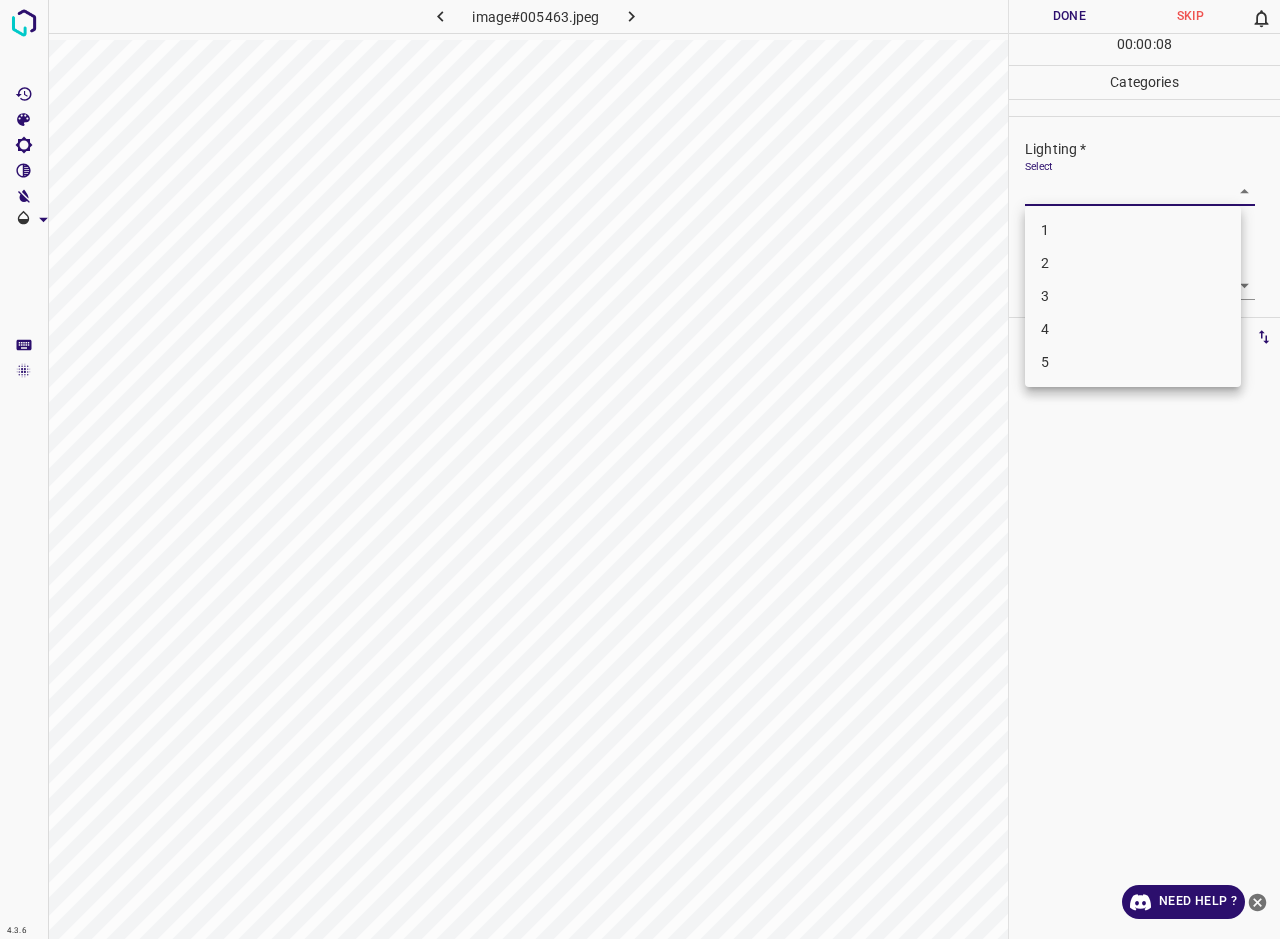 click on "2" at bounding box center (1133, 263) 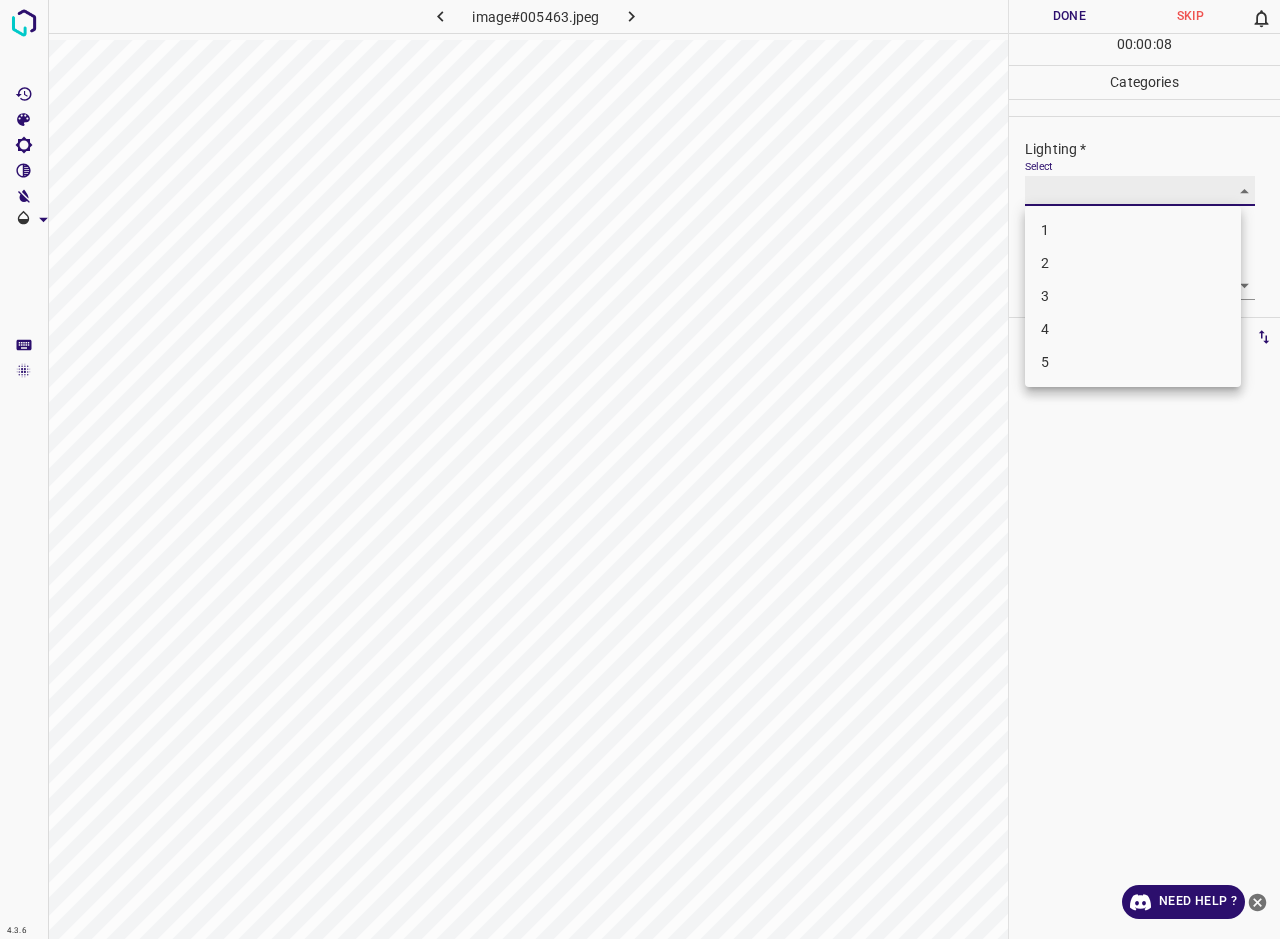 type on "2" 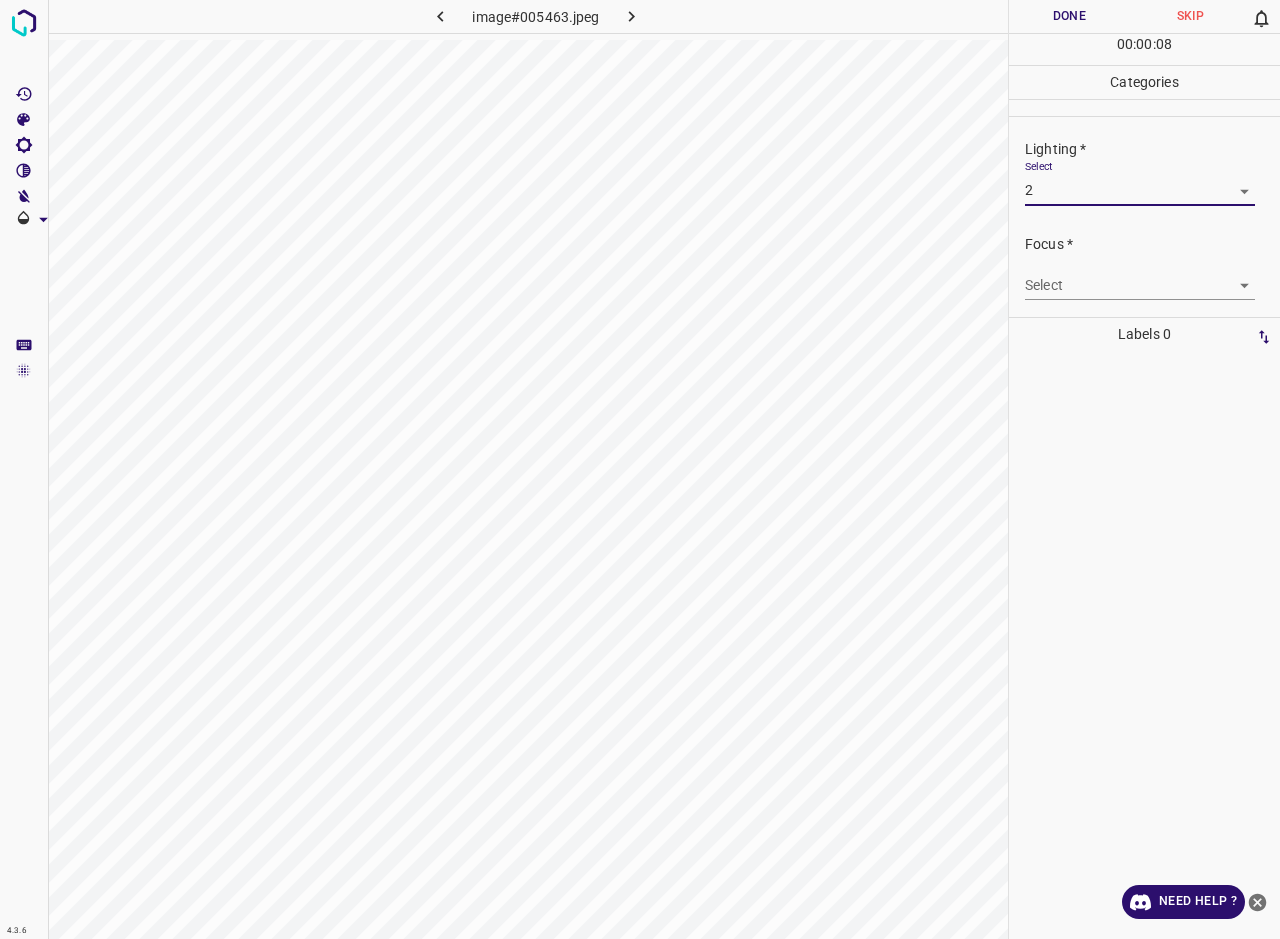 click on "4.3.6  image#005463.jpeg Done Skip 0 00   : 00   : 08   Categories Lighting *  Select 2 2 Focus *  Select ​ Overall *  Select ​ Labels   0 Categories 1 Lighting 2 Focus 3 Overall Tools Space Change between modes (Draw & Edit) I Auto labeling R Restore zoom M Zoom in N Zoom out Delete Delete selecte label Filters Z Restore filters X Saturation filter C Brightness filter V Contrast filter B Gray scale filter General O Download Need Help ? - Text - Hide - Delete 1 2 3 4 5" at bounding box center (640, 469) 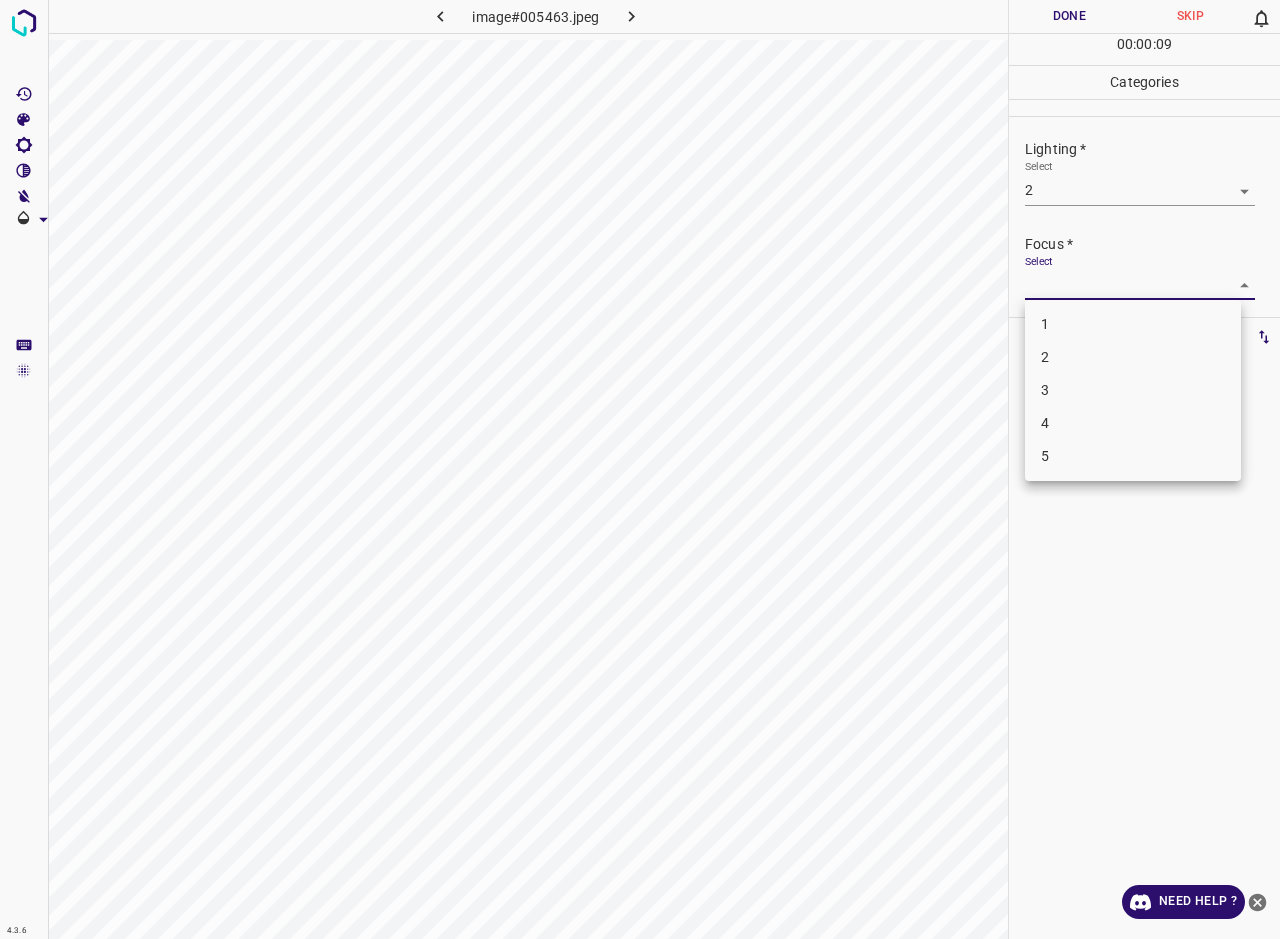 click on "2" at bounding box center [1133, 357] 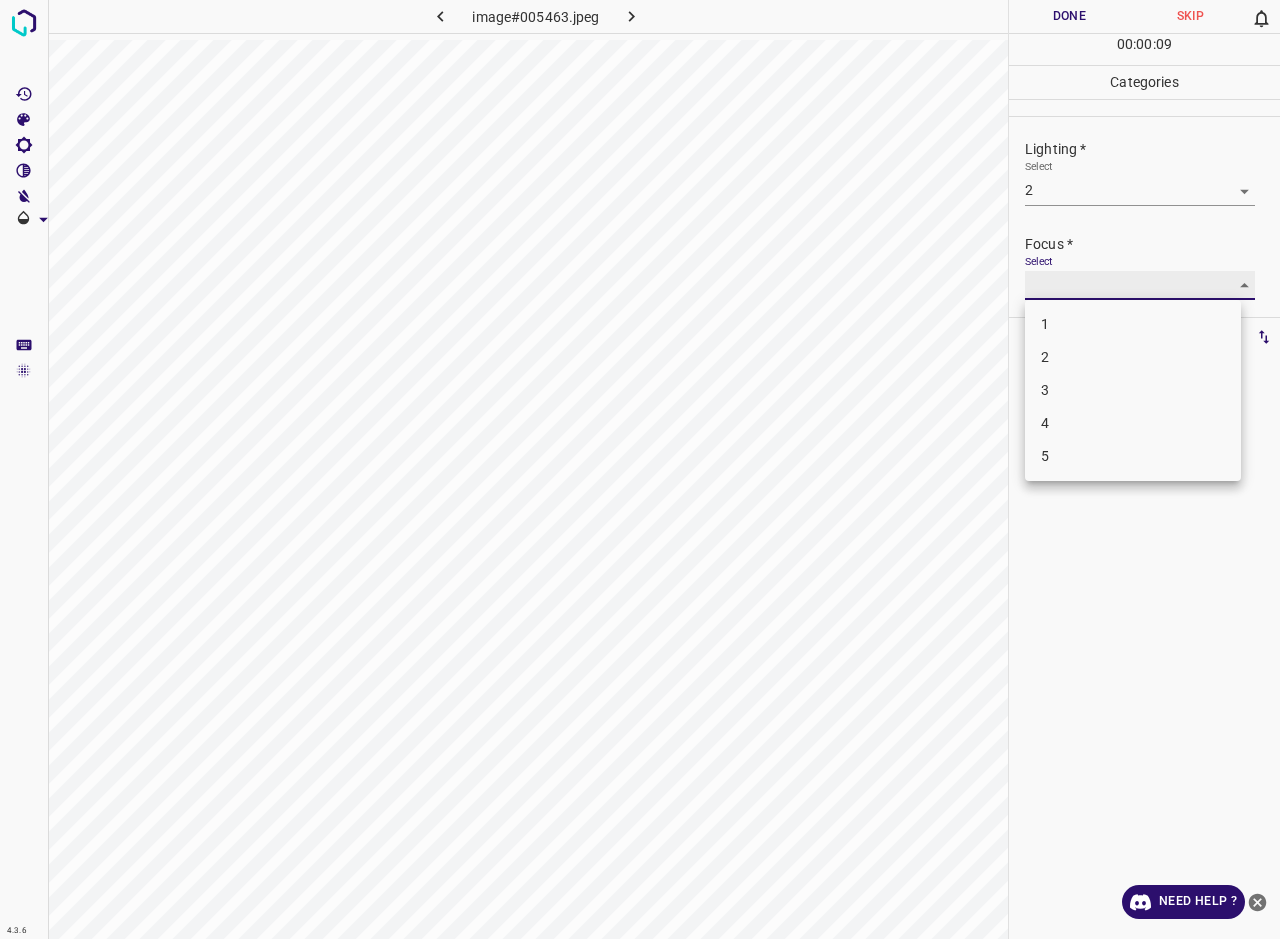 type on "2" 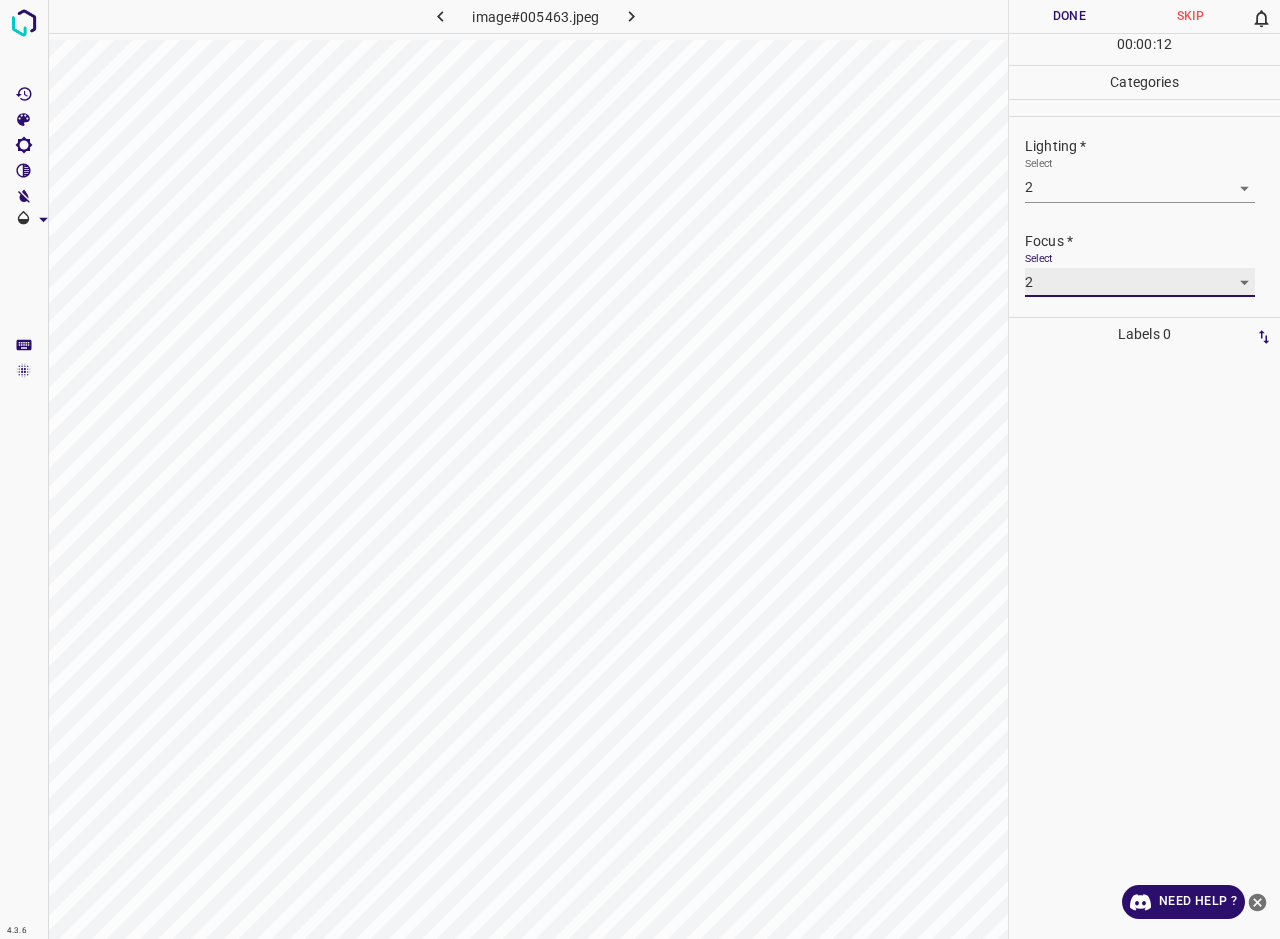 scroll, scrollTop: 93, scrollLeft: 0, axis: vertical 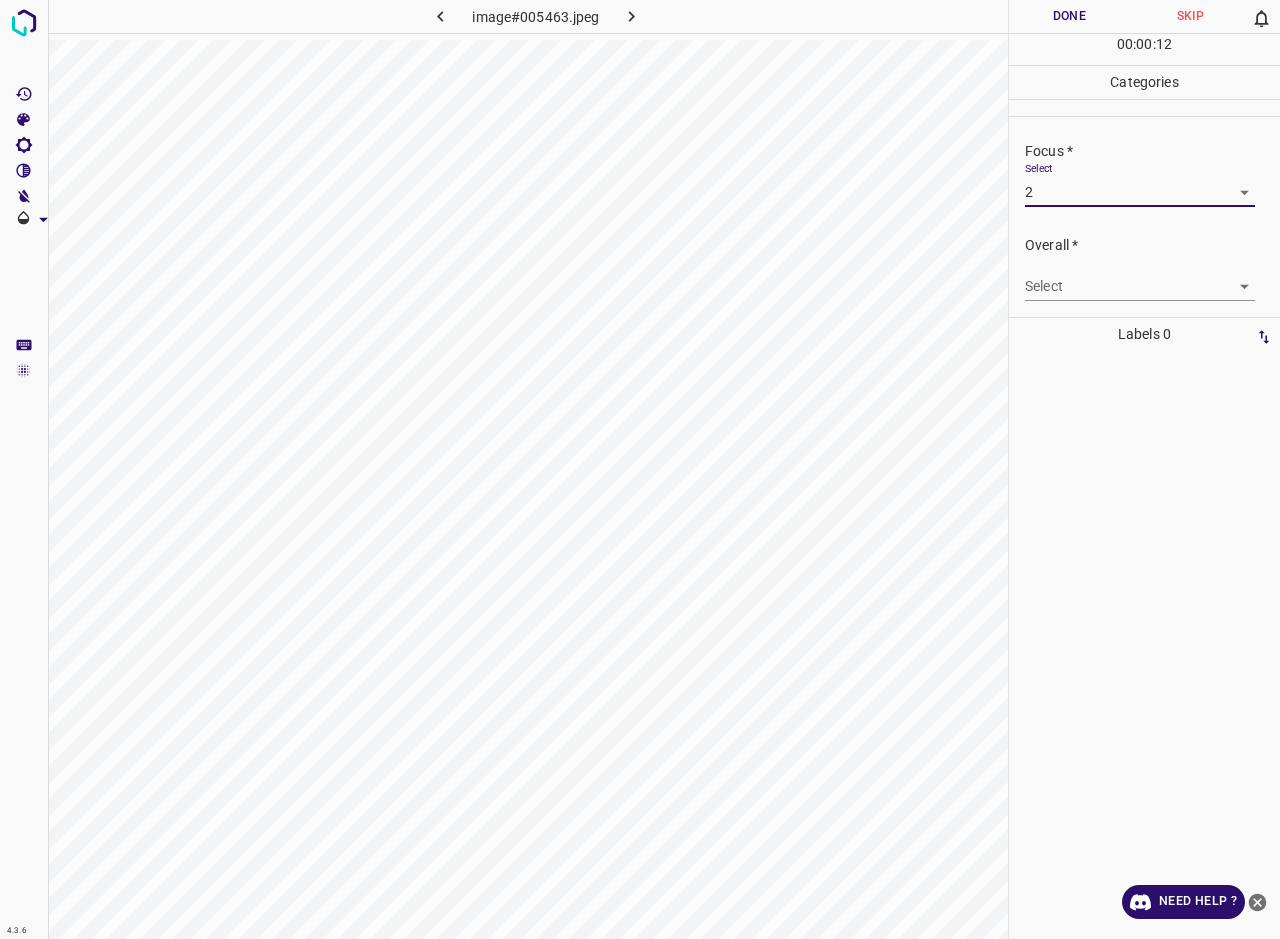 click on "4.3.6  image#005463.jpeg Done Skip 0 00   : 00   : 12   Categories Lighting *  Select 2 2 Focus *  Select 2 2 Overall *  Select ​ Labels   0 Categories 1 Lighting 2 Focus 3 Overall Tools Space Change between modes (Draw & Edit) I Auto labeling R Restore zoom M Zoom in N Zoom out Delete Delete selecte label Filters Z Restore filters X Saturation filter C Brightness filter V Contrast filter B Gray scale filter General O Download Need Help ? - Text - Hide - Delete" at bounding box center [640, 469] 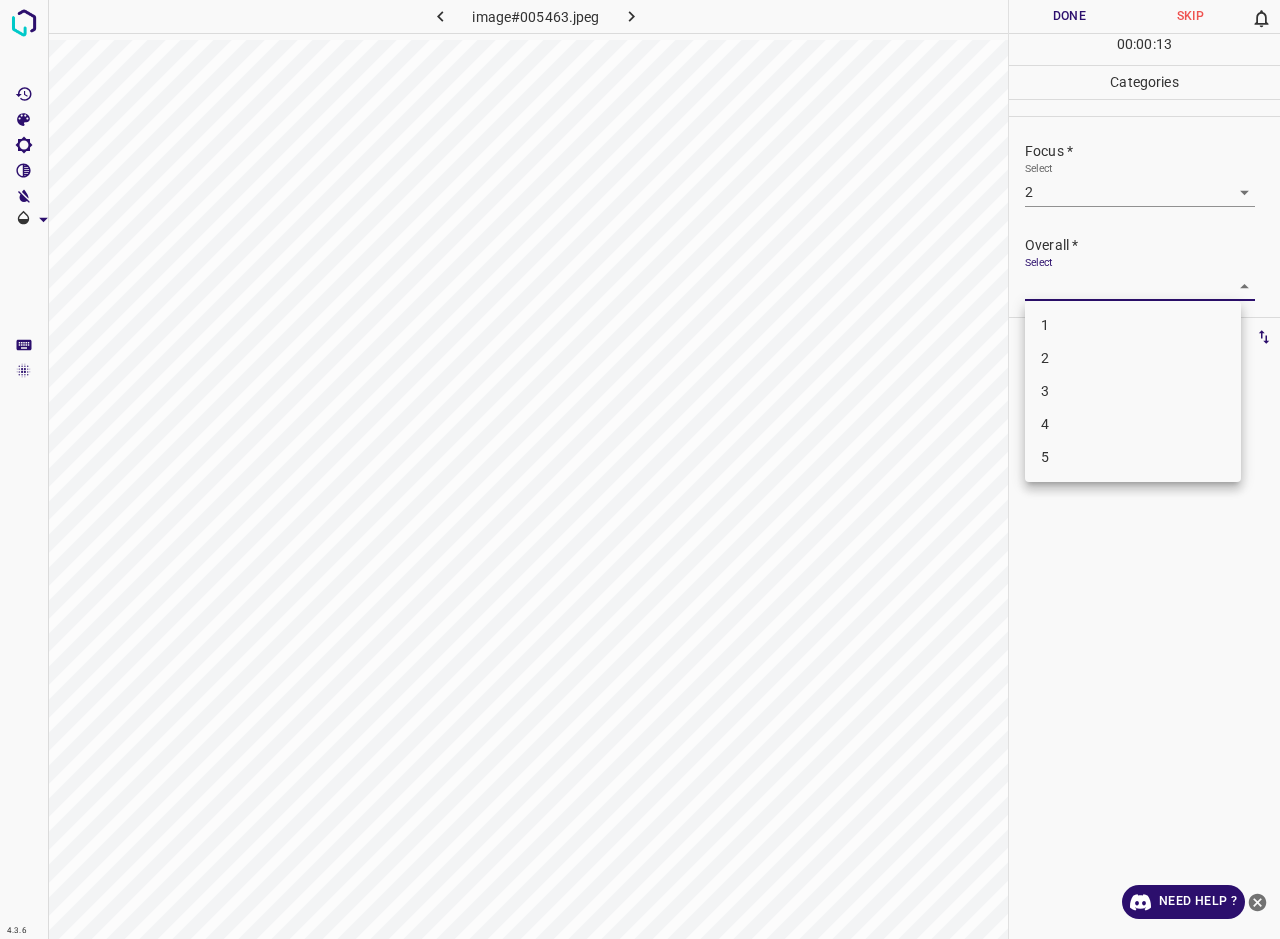 click on "1" at bounding box center [1133, 325] 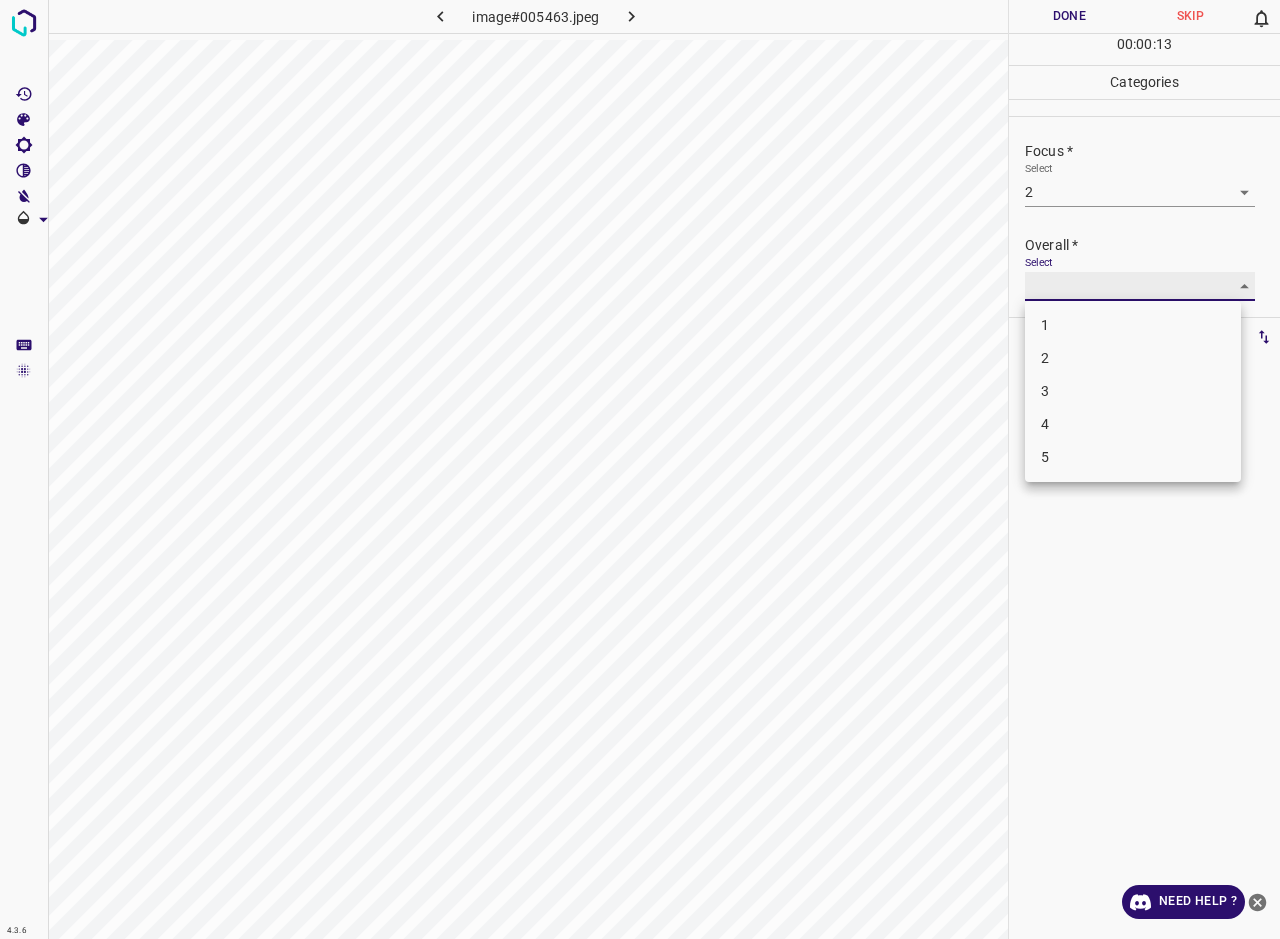 type on "1" 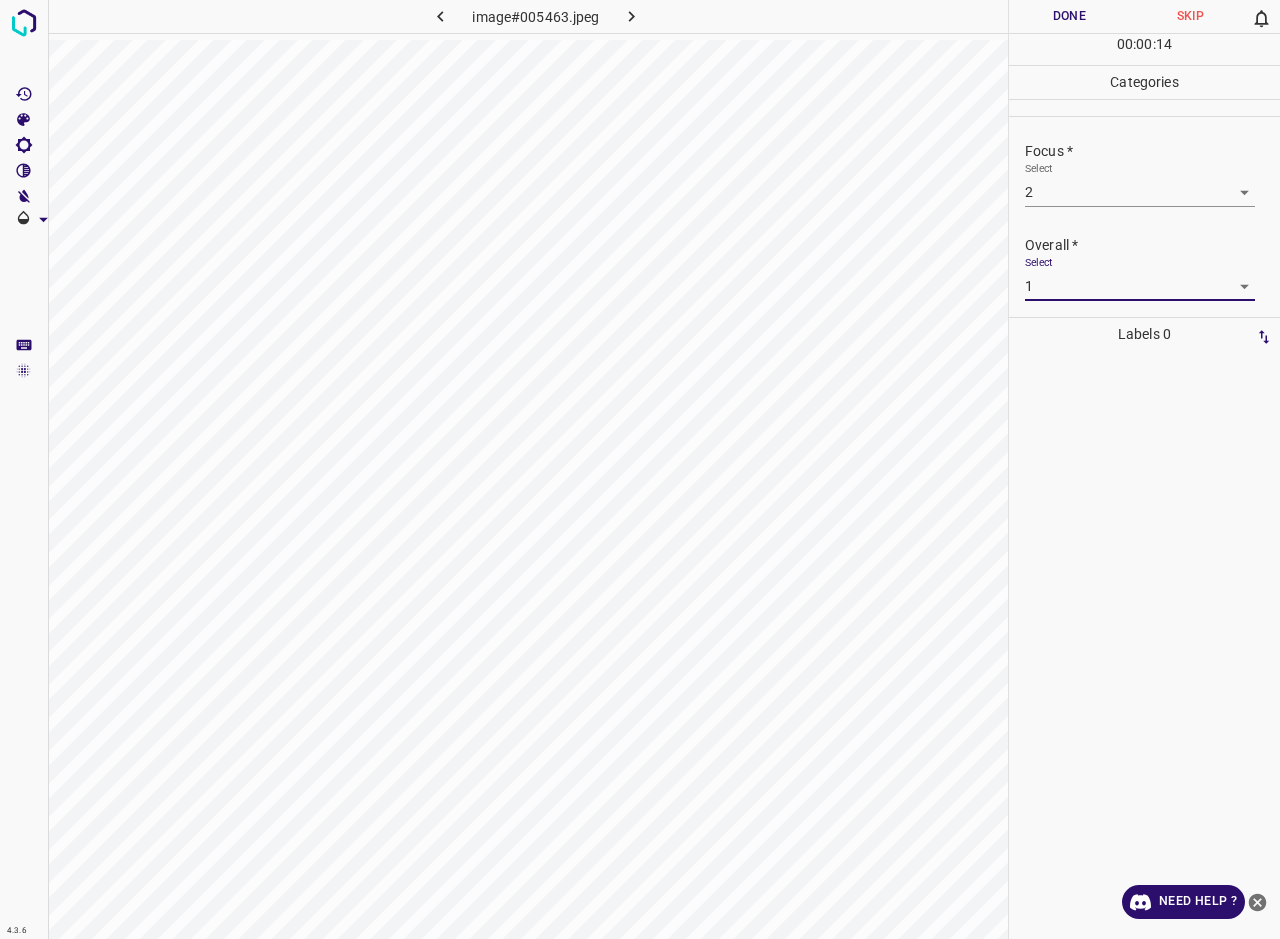 click on "Done" at bounding box center (1069, 16) 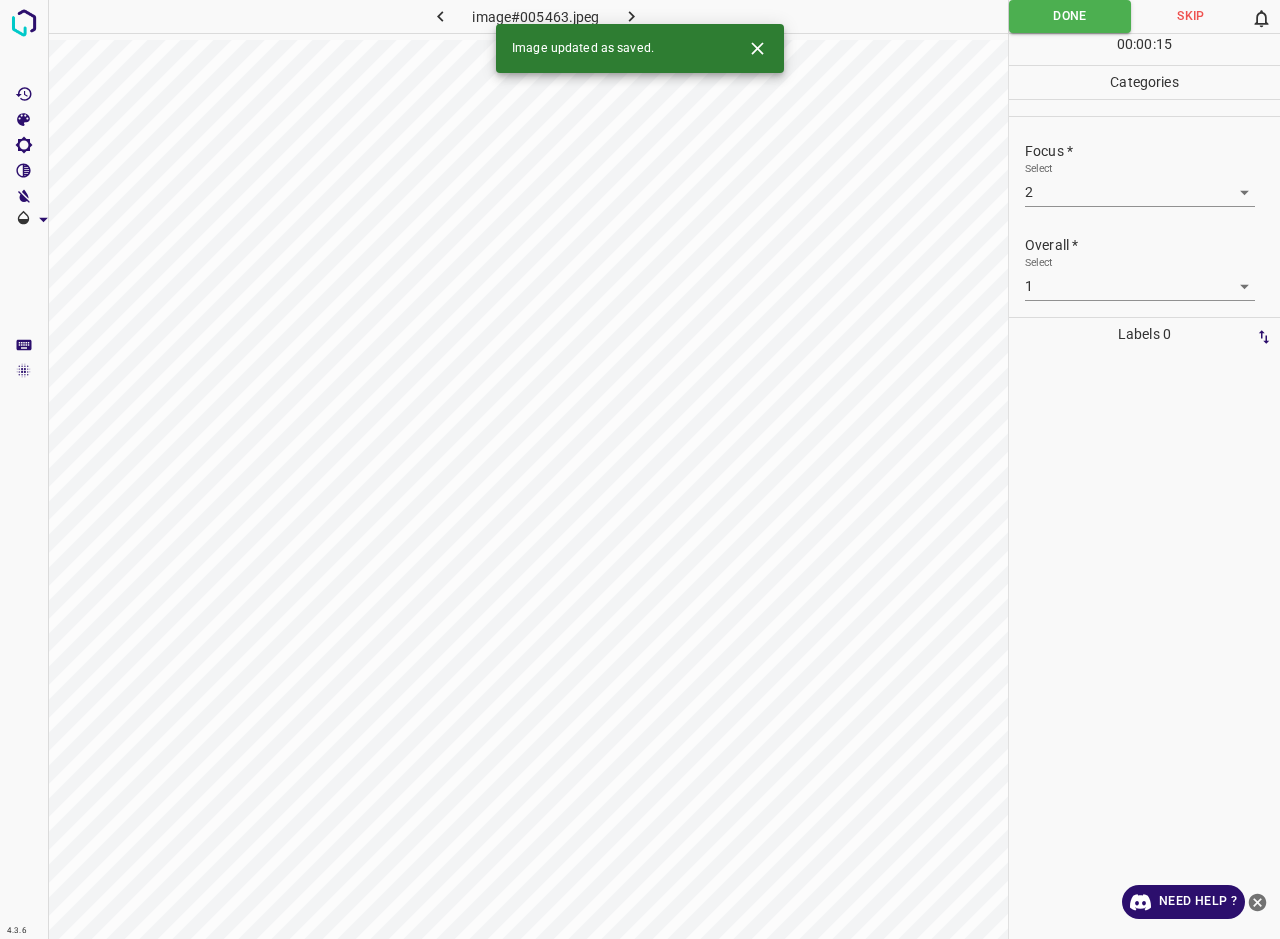 click 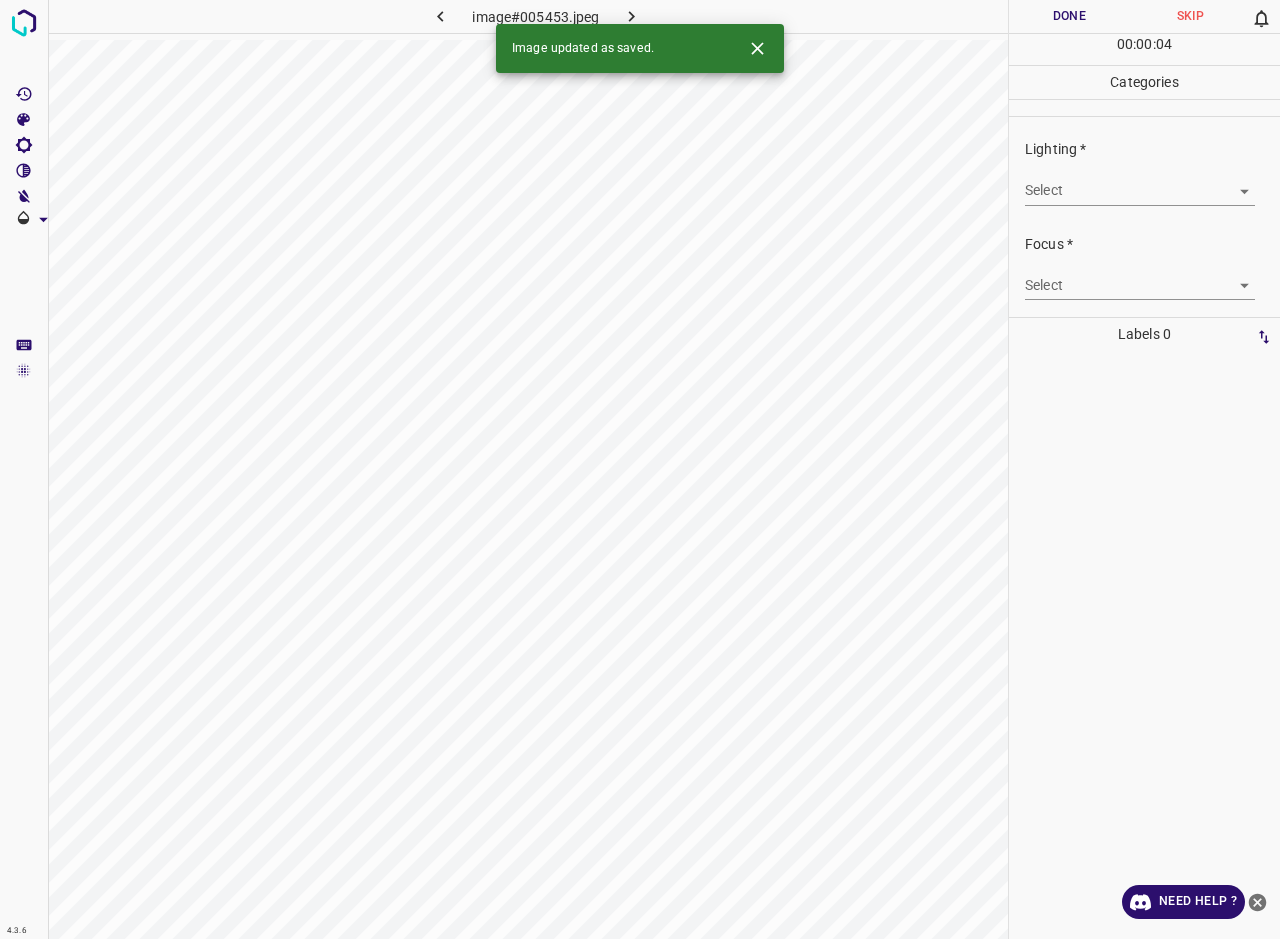 click 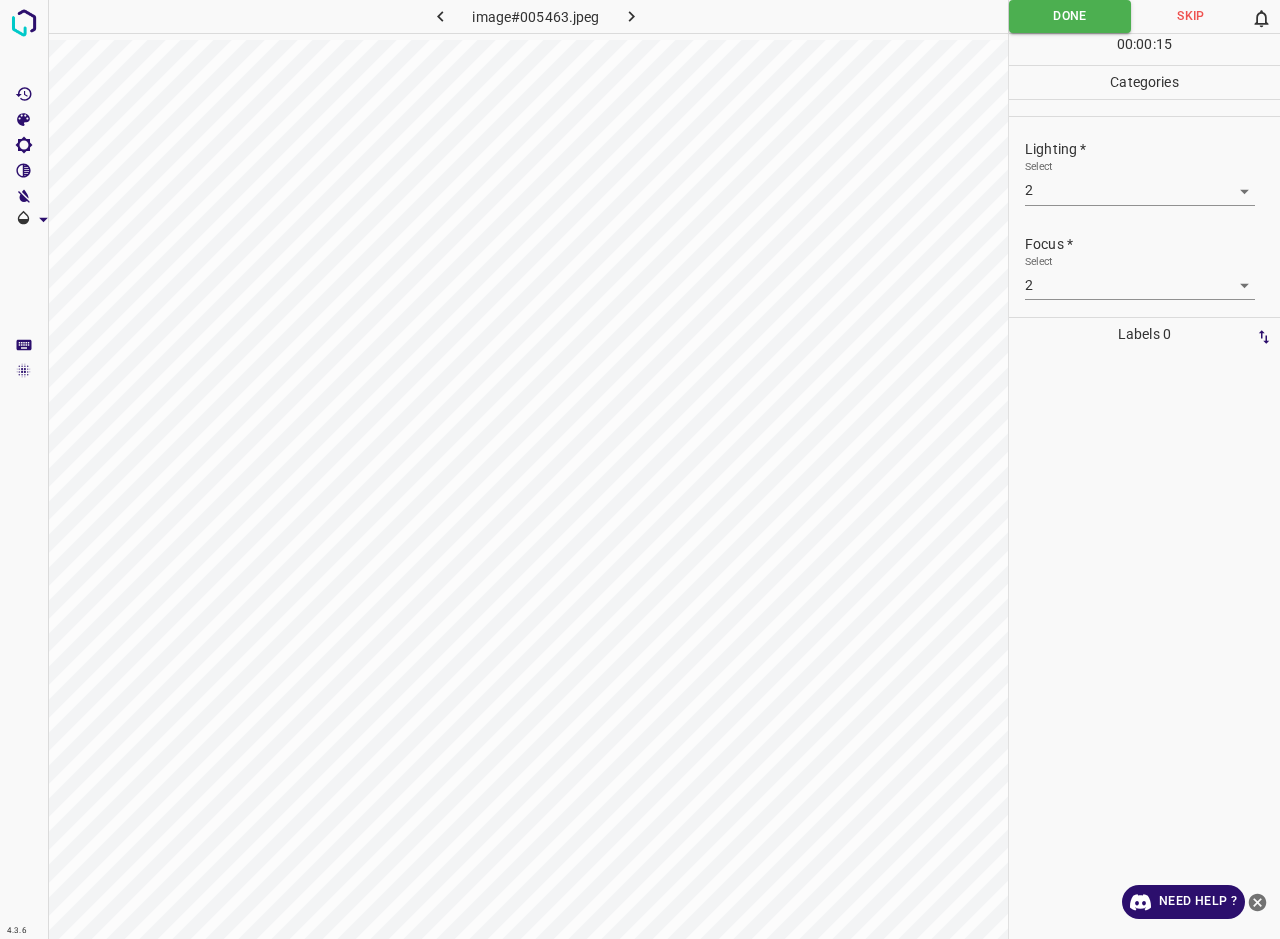 click on "4.3.6  image#005463.jpeg Done Skip 0 00   : 00   : 15   Categories Lighting *  Select 2 2 Focus *  Select 2 2 Overall *  Select 1 1 Labels   0 Categories 1 Lighting 2 Focus 3 Overall Tools Space Change between modes (Draw & Edit) I Auto labeling R Restore zoom M Zoom in N Zoom out Delete Delete selecte label Filters Z Restore filters X Saturation filter C Brightness filter V Contrast filter B Gray scale filter General O Download Need Help ? - Text - Hide - Delete" at bounding box center [640, 469] 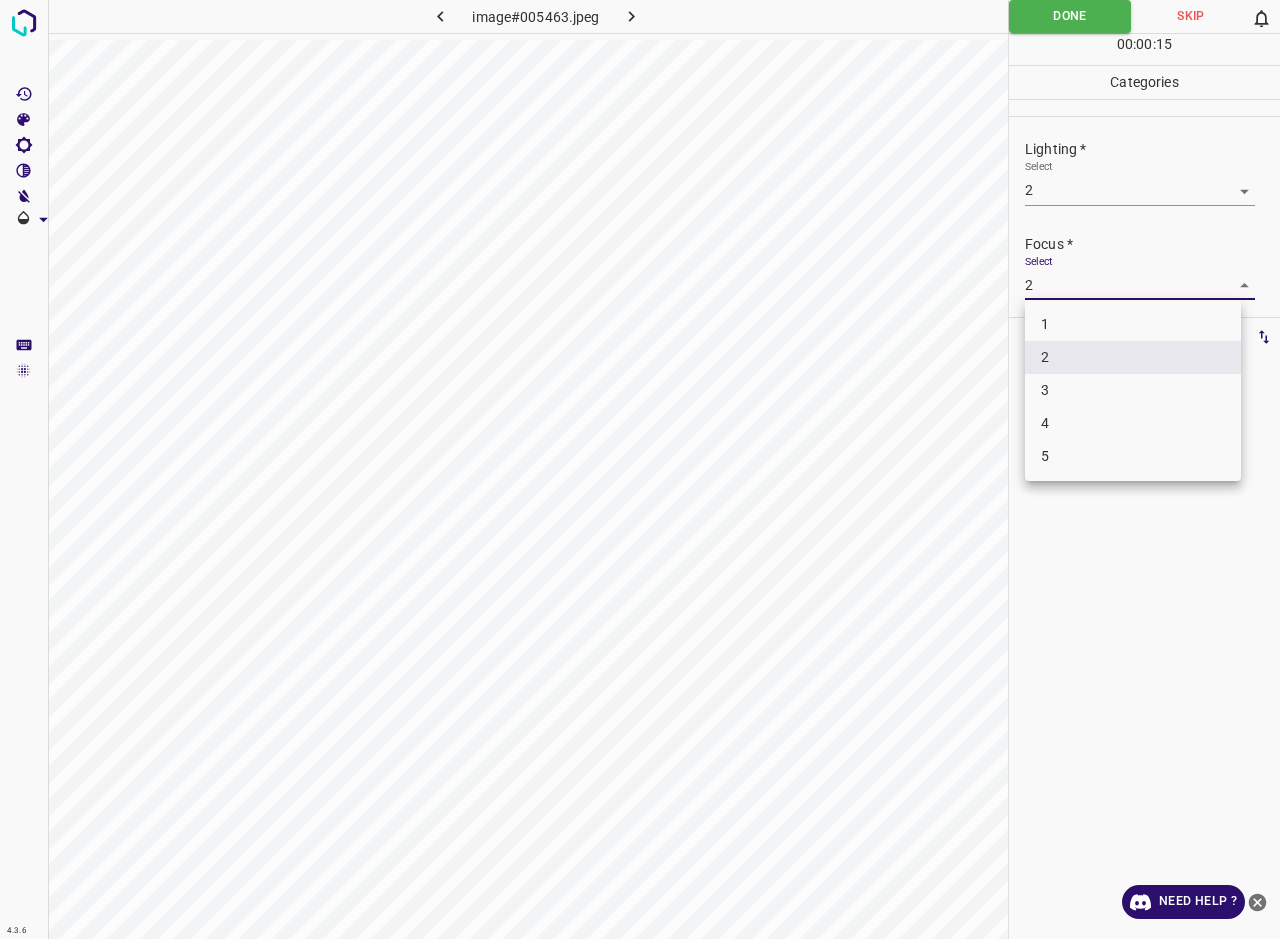 click on "1" at bounding box center (1133, 324) 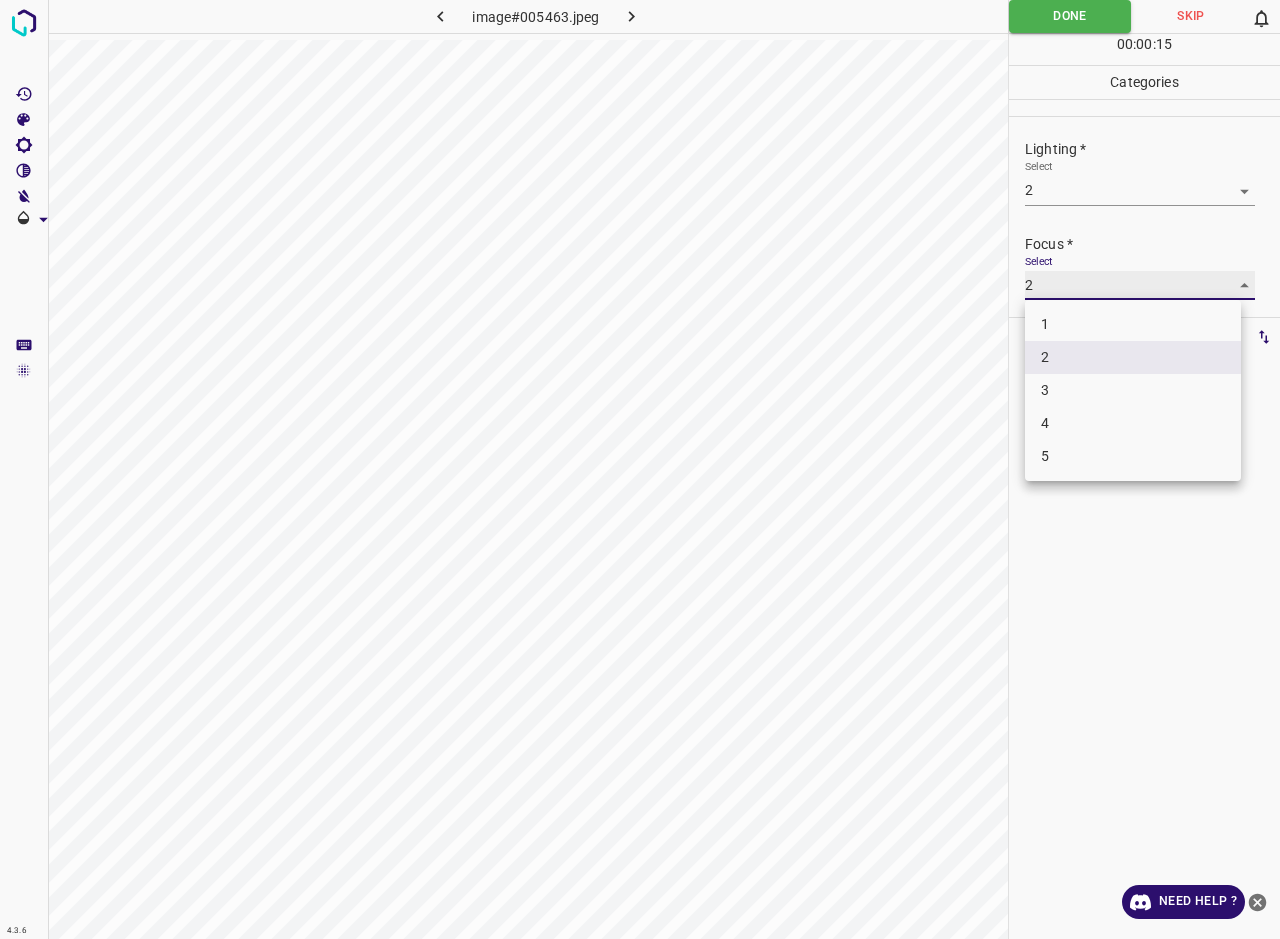 type on "1" 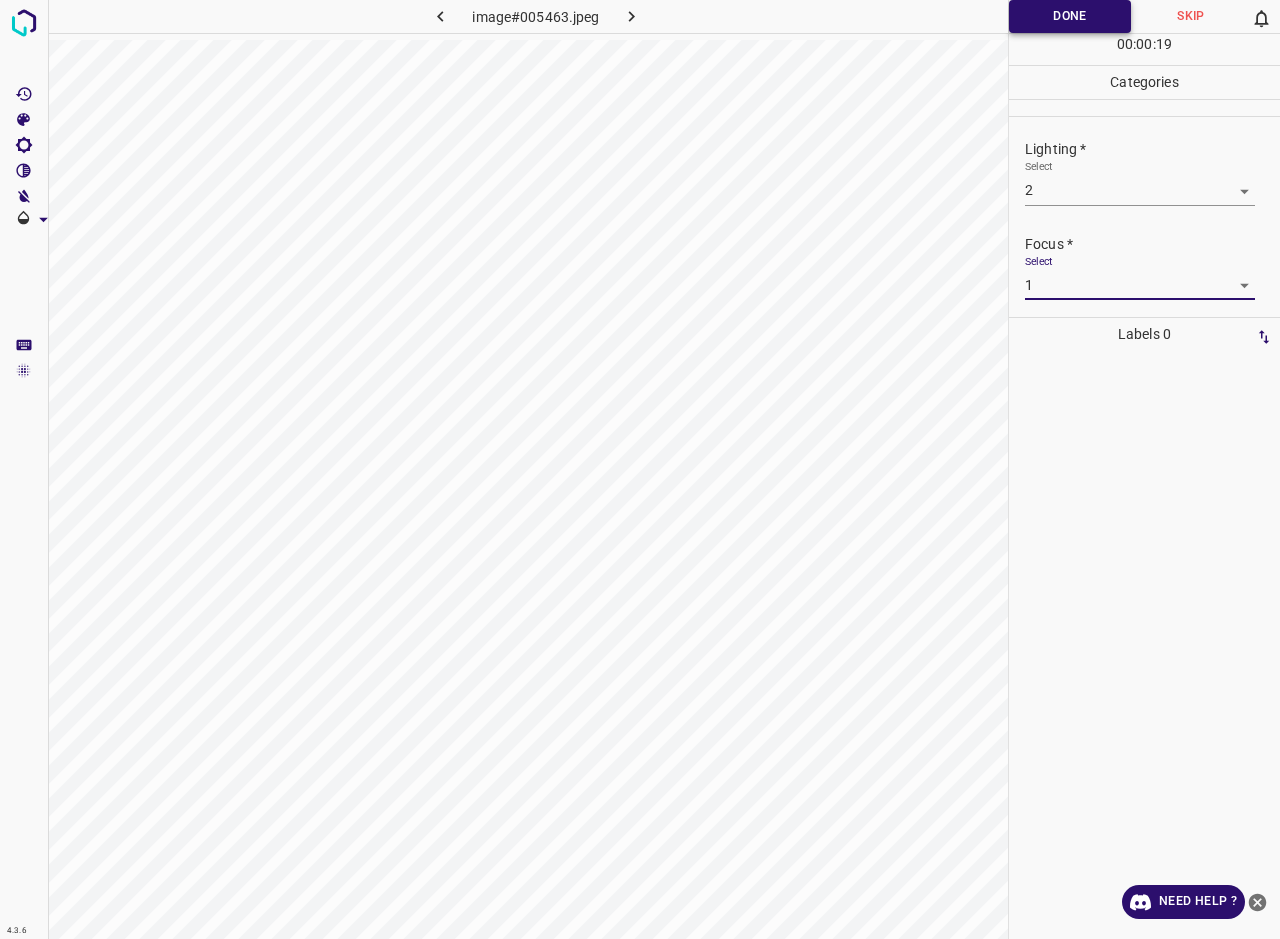 click on "Done" at bounding box center [1070, 16] 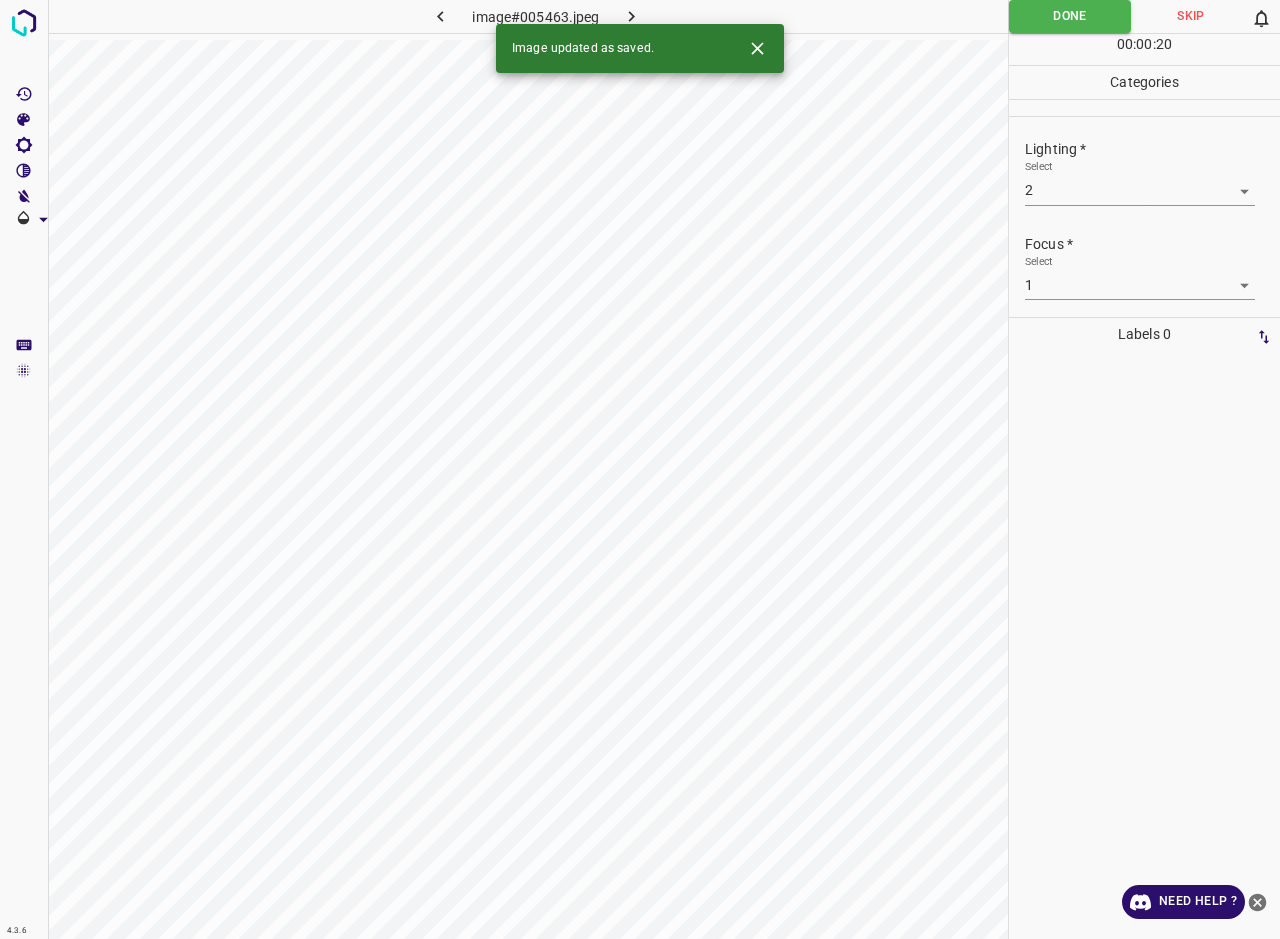 click 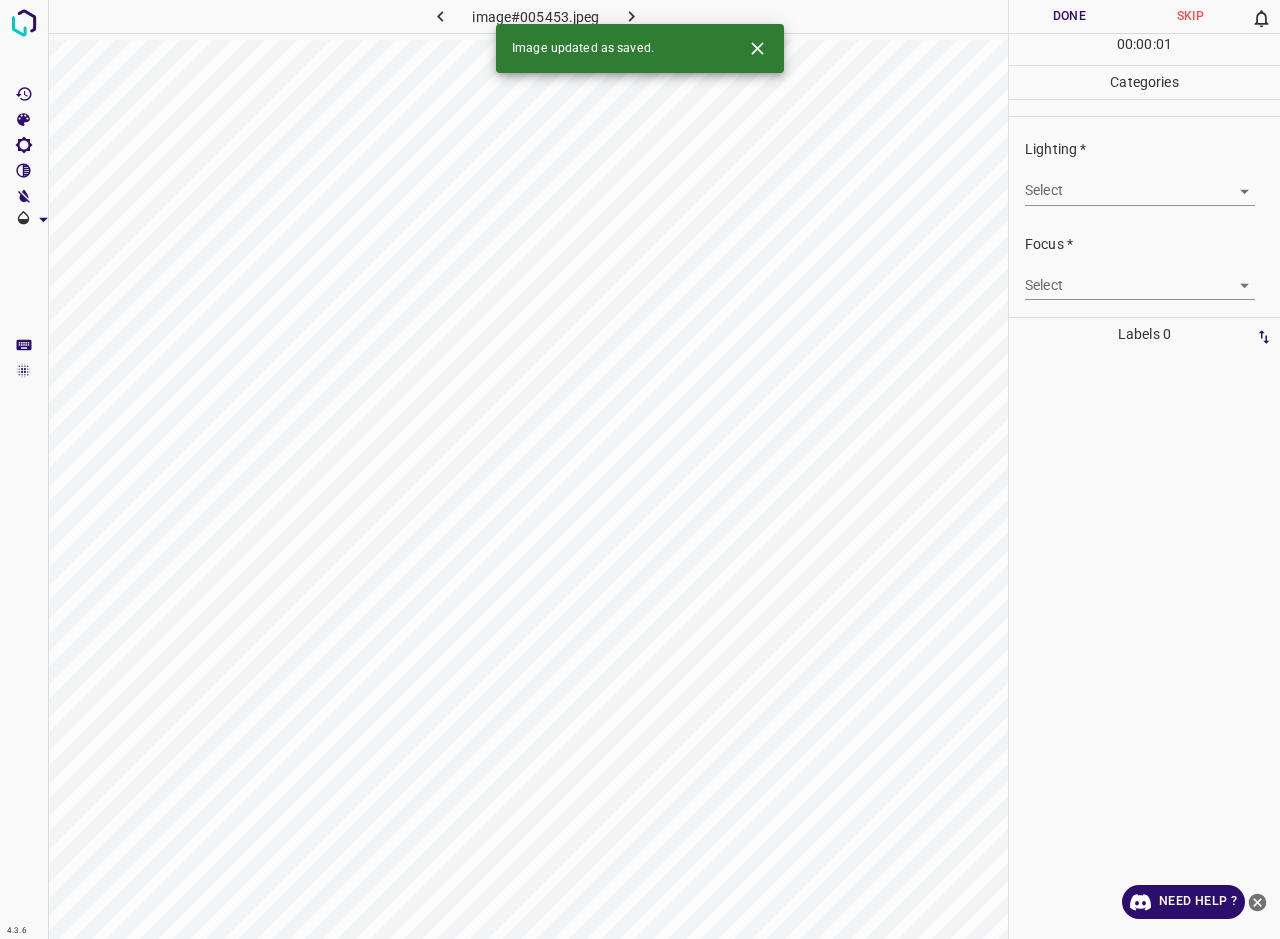 click on "4.3.6  image#005453.jpeg Done Skip 0 00   : 00   : 01   Categories Lighting *  Select ​ Focus *  Select ​ Overall *  Select ​ Labels   0 Categories 1 Lighting 2 Focus 3 Overall Tools Space Change between modes (Draw & Edit) I Auto labeling R Restore zoom M Zoom in N Zoom out Delete Delete selecte label Filters Z Restore filters X Saturation filter C Brightness filter V Contrast filter B Gray scale filter General O Download Image updated as saved. Need Help ? - Text - Hide - Delete" at bounding box center [640, 469] 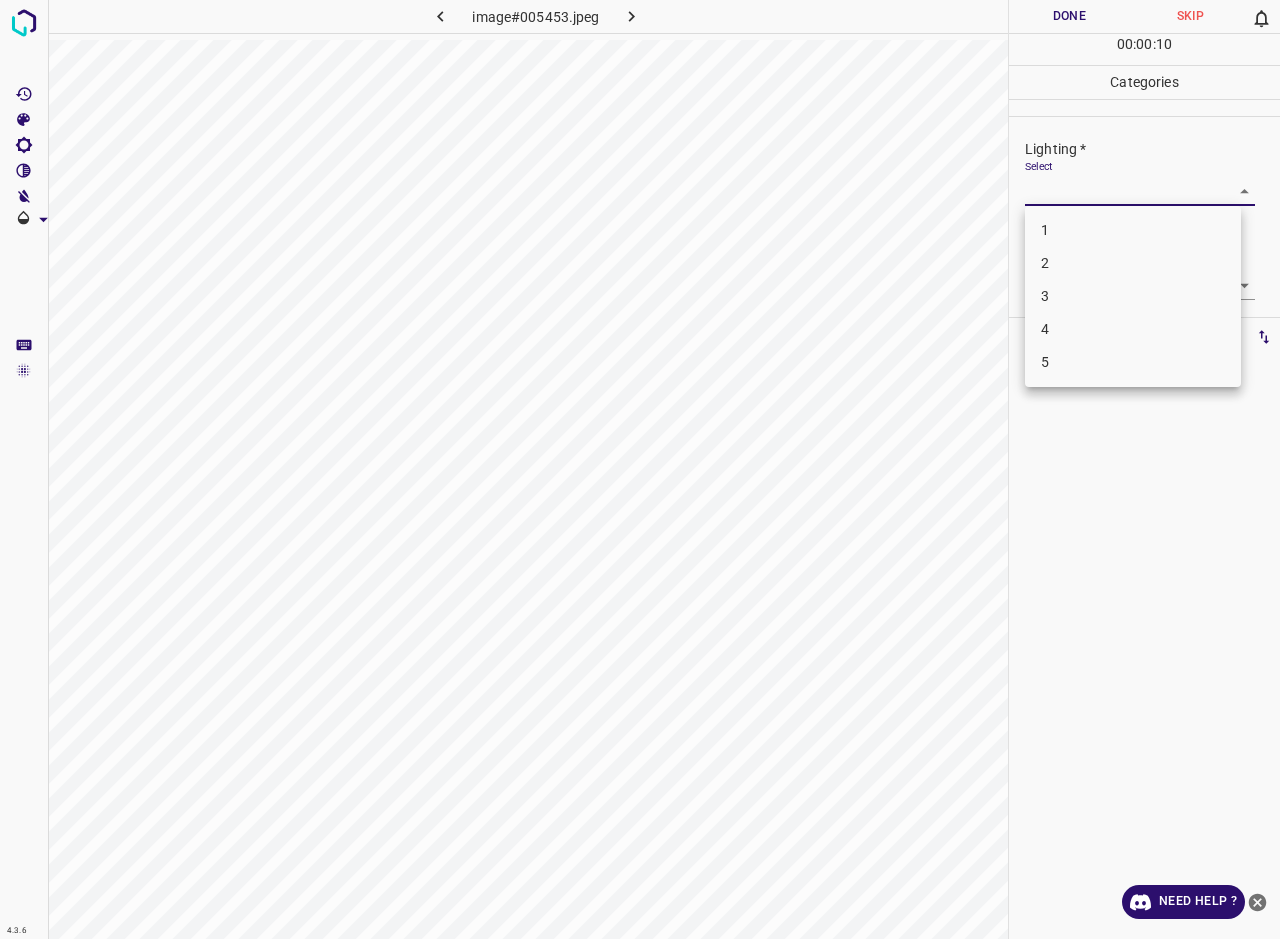 click on "3" at bounding box center (1133, 296) 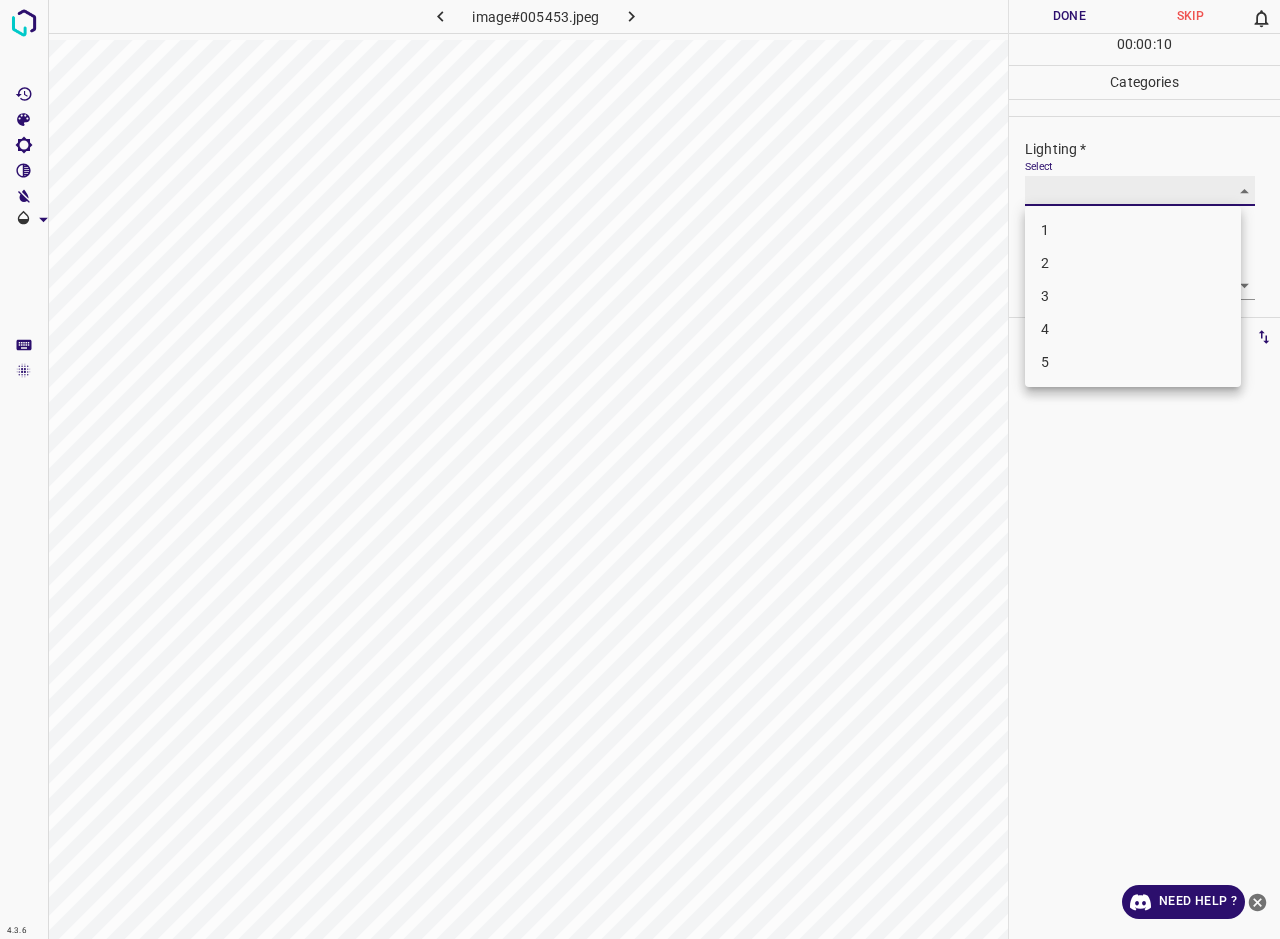 type on "3" 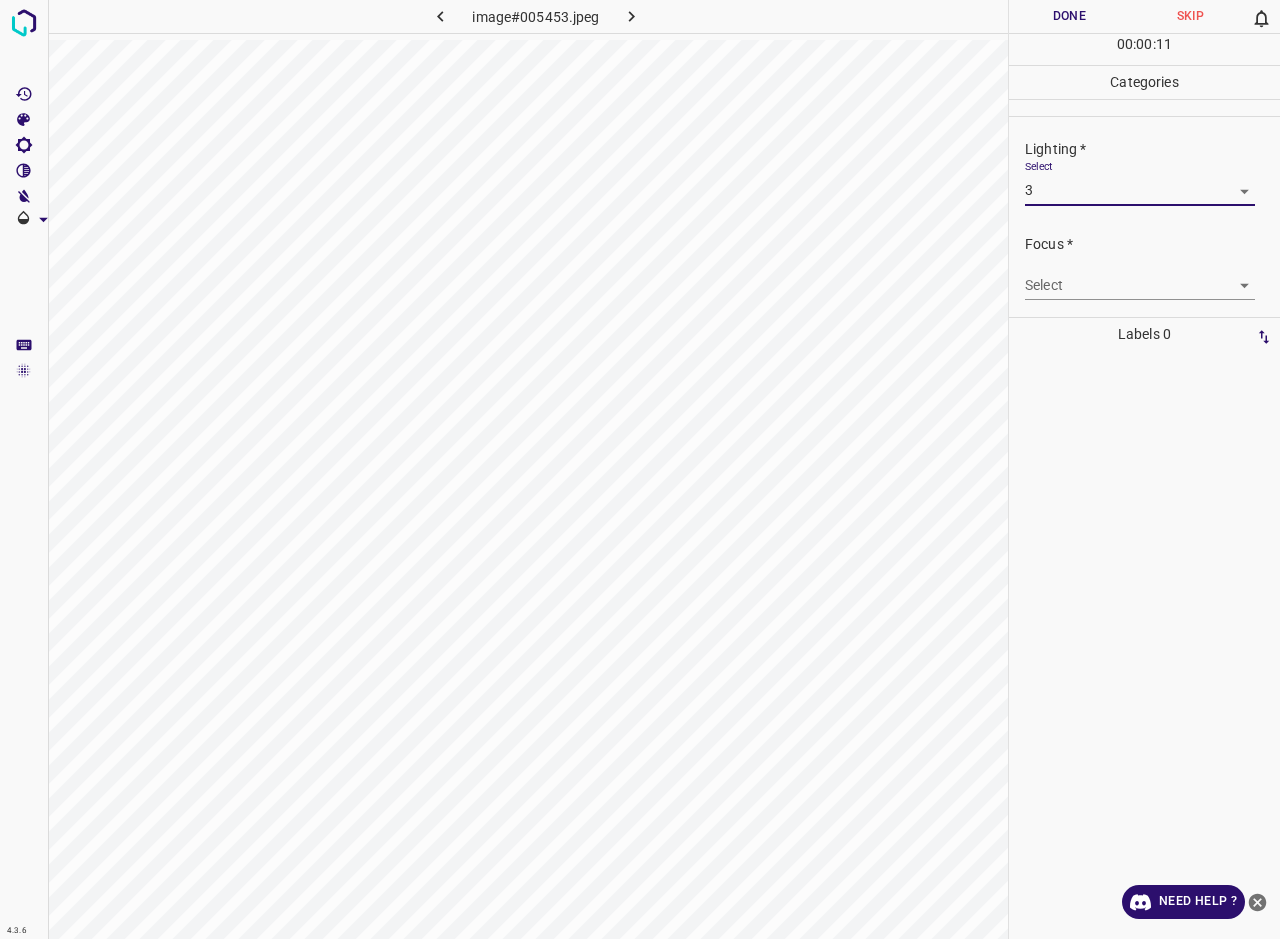 click on "4.3.6  image#005453.jpeg Done Skip 0 00   : 00   : 11   Categories Lighting *  Select 3 3 Focus *  Select ​ Overall *  Select ​ Labels   0 Categories 1 Lighting 2 Focus 3 Overall Tools Space Change between modes (Draw & Edit) I Auto labeling R Restore zoom M Zoom in N Zoom out Delete Delete selecte label Filters Z Restore filters X Saturation filter C Brightness filter V Contrast filter B Gray scale filter General O Download Need Help ? - Text - Hide - Delete" at bounding box center [640, 469] 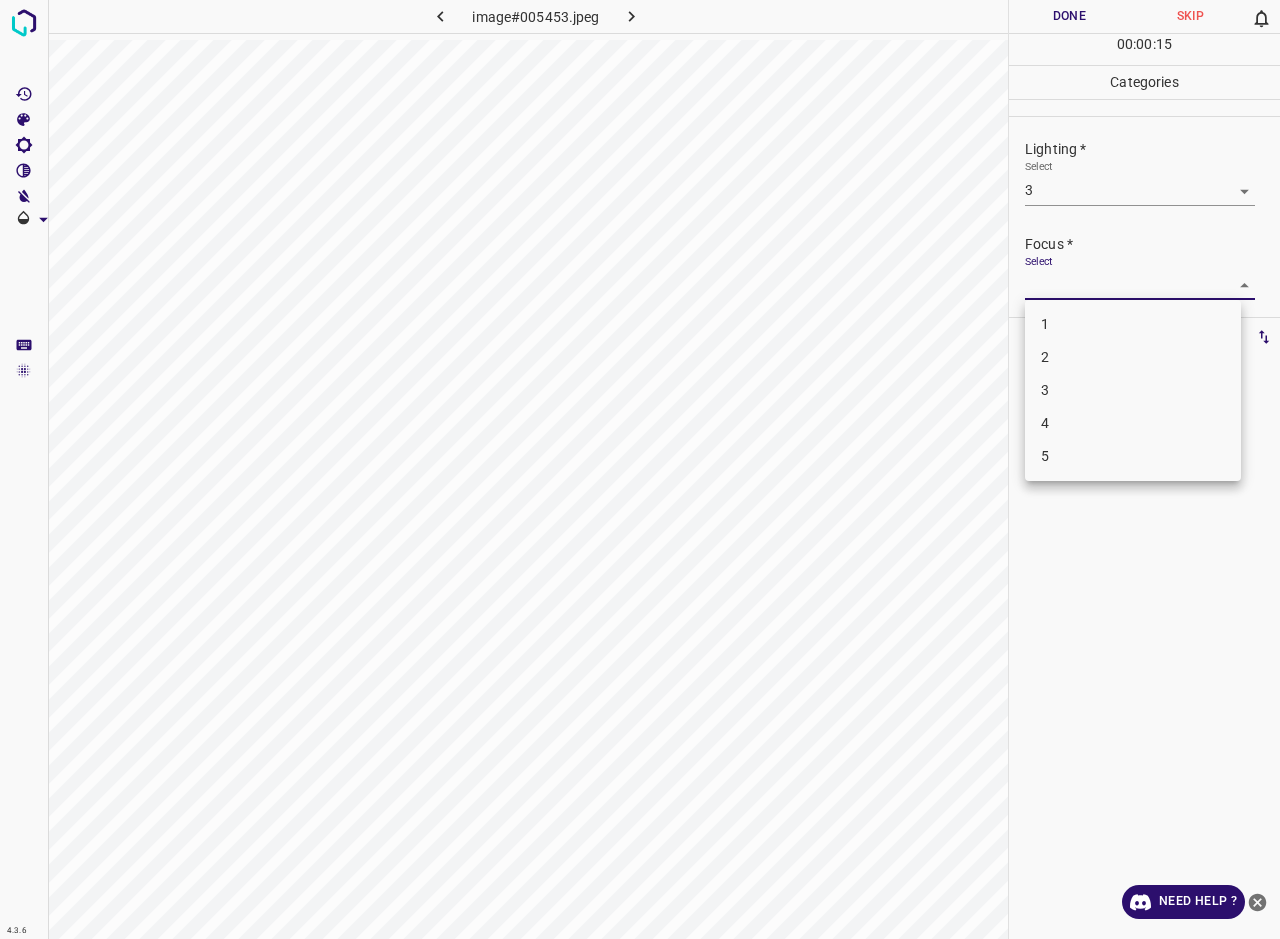 click on "2" at bounding box center (1133, 357) 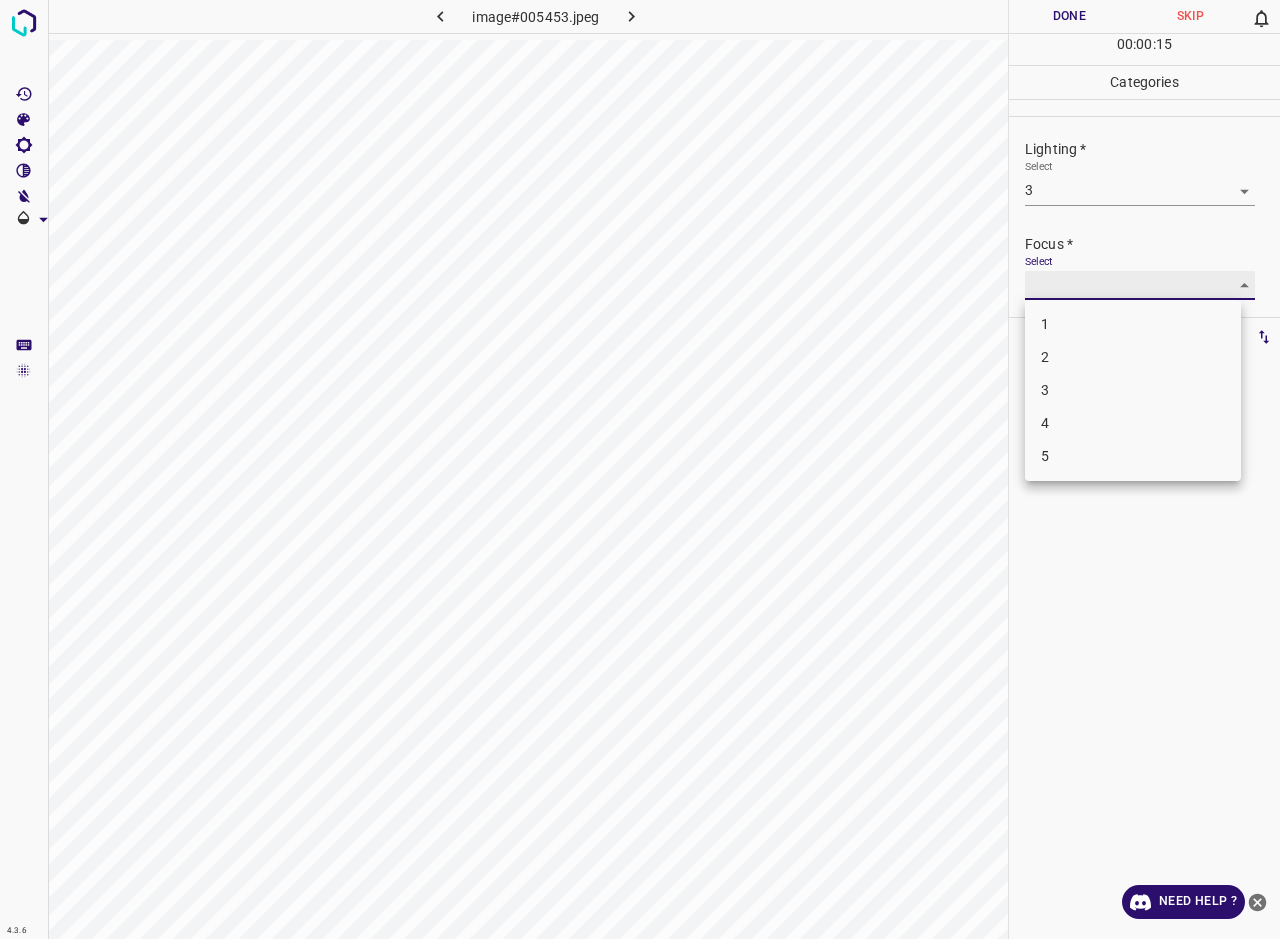 type on "2" 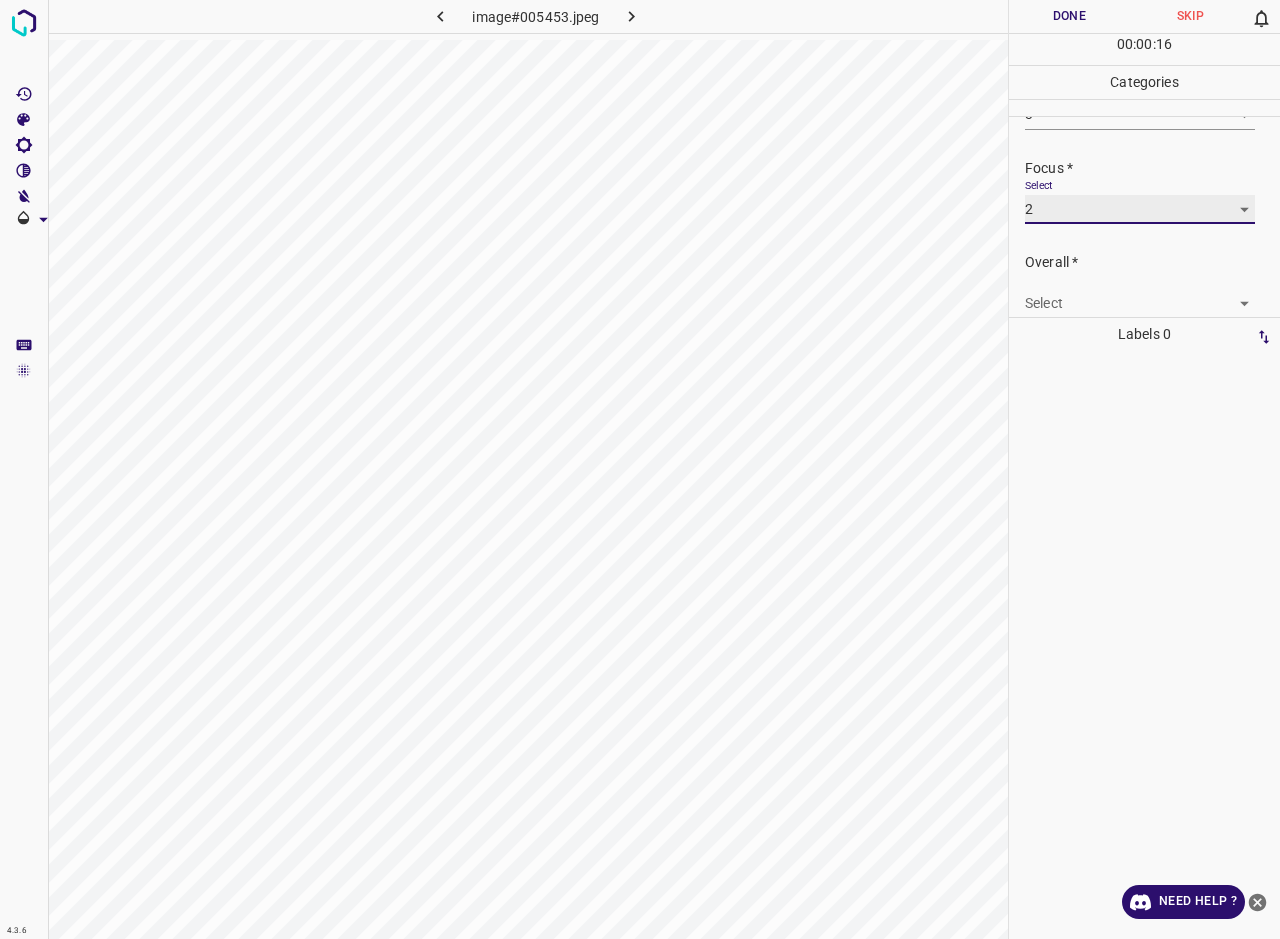 scroll, scrollTop: 77, scrollLeft: 0, axis: vertical 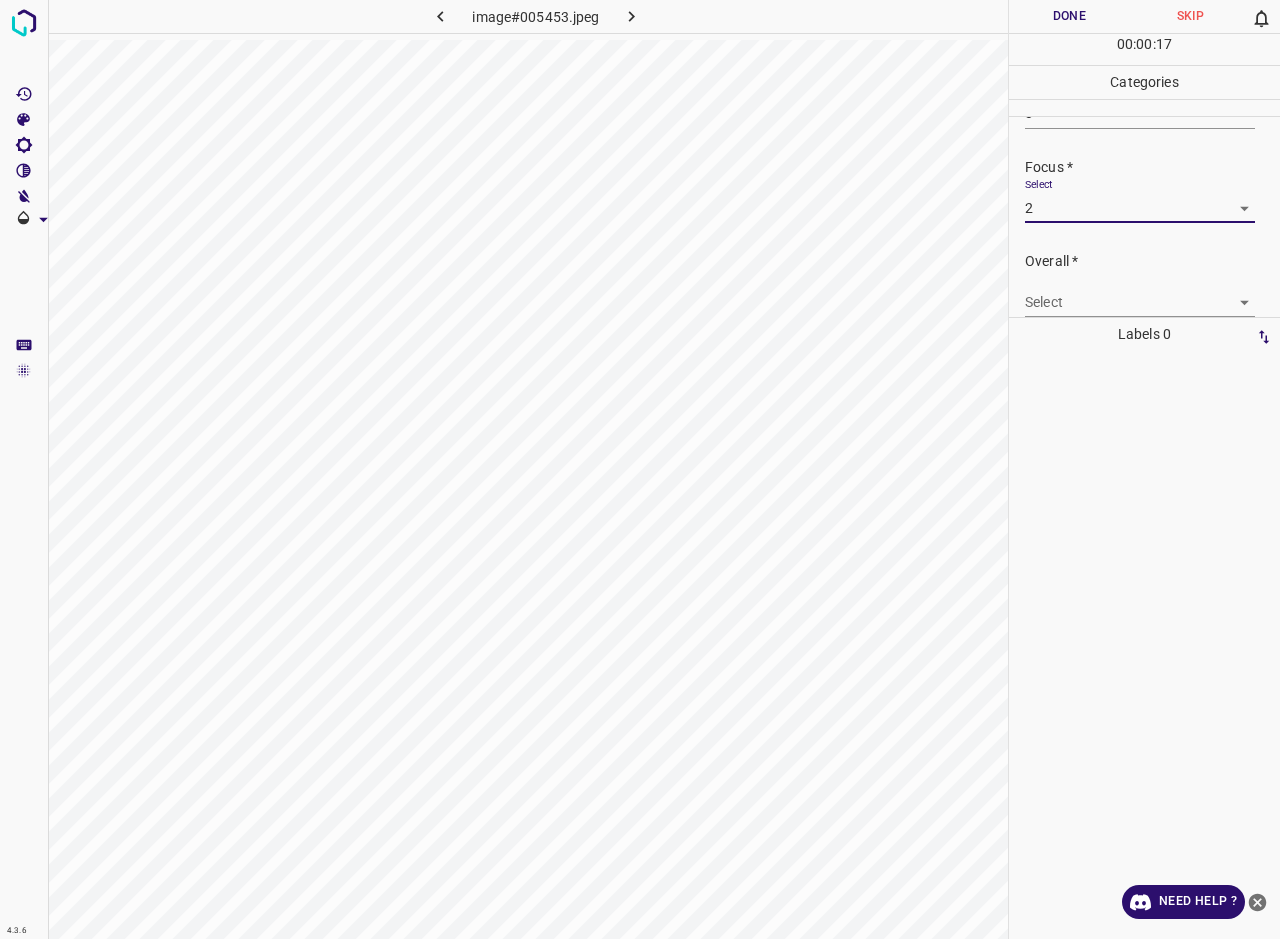 click on "4.3.6  image#005453.jpeg Done Skip 0 00   : 00   : 17   Categories Lighting *  Select 3 3 Focus *  Select 2 2 Overall *  Select ​ Labels   0 Categories 1 Lighting 2 Focus 3 Overall Tools Space Change between modes (Draw & Edit) I Auto labeling R Restore zoom M Zoom in N Zoom out Delete Delete selecte label Filters Z Restore filters X Saturation filter C Brightness filter V Contrast filter B Gray scale filter General O Download Need Help ? - Text - Hide - Delete" at bounding box center [640, 469] 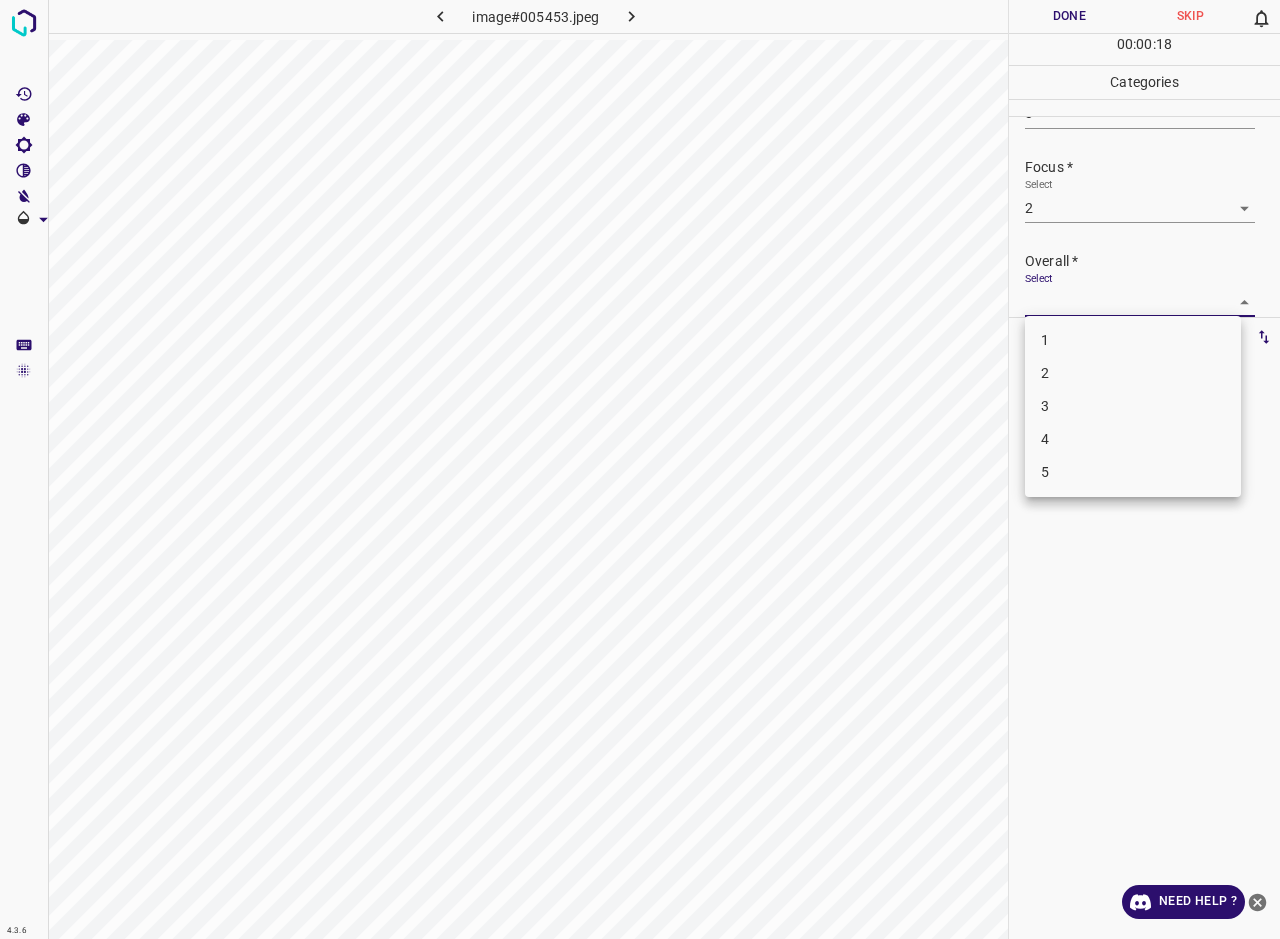 click on "2" at bounding box center [1133, 373] 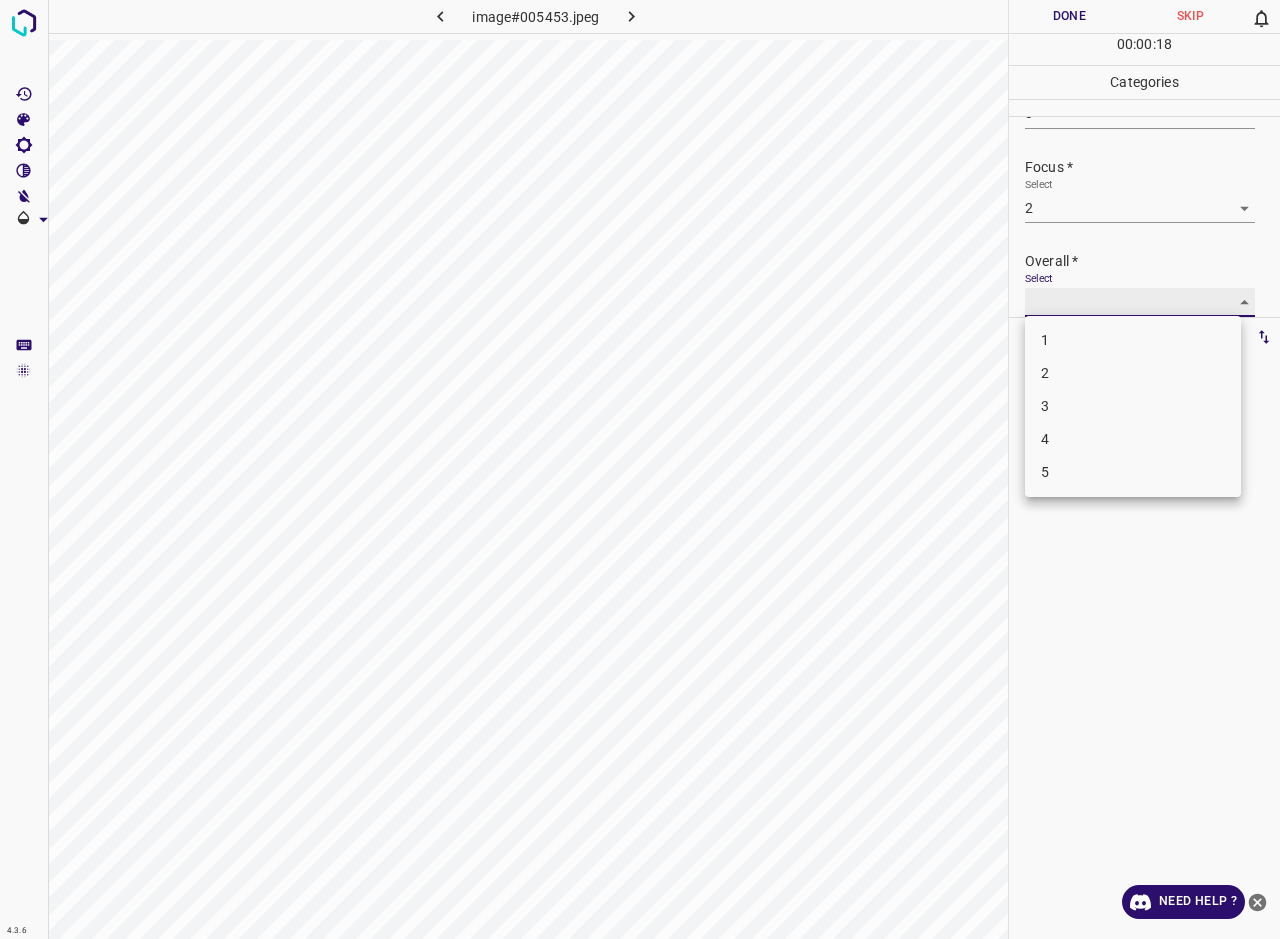 type on "2" 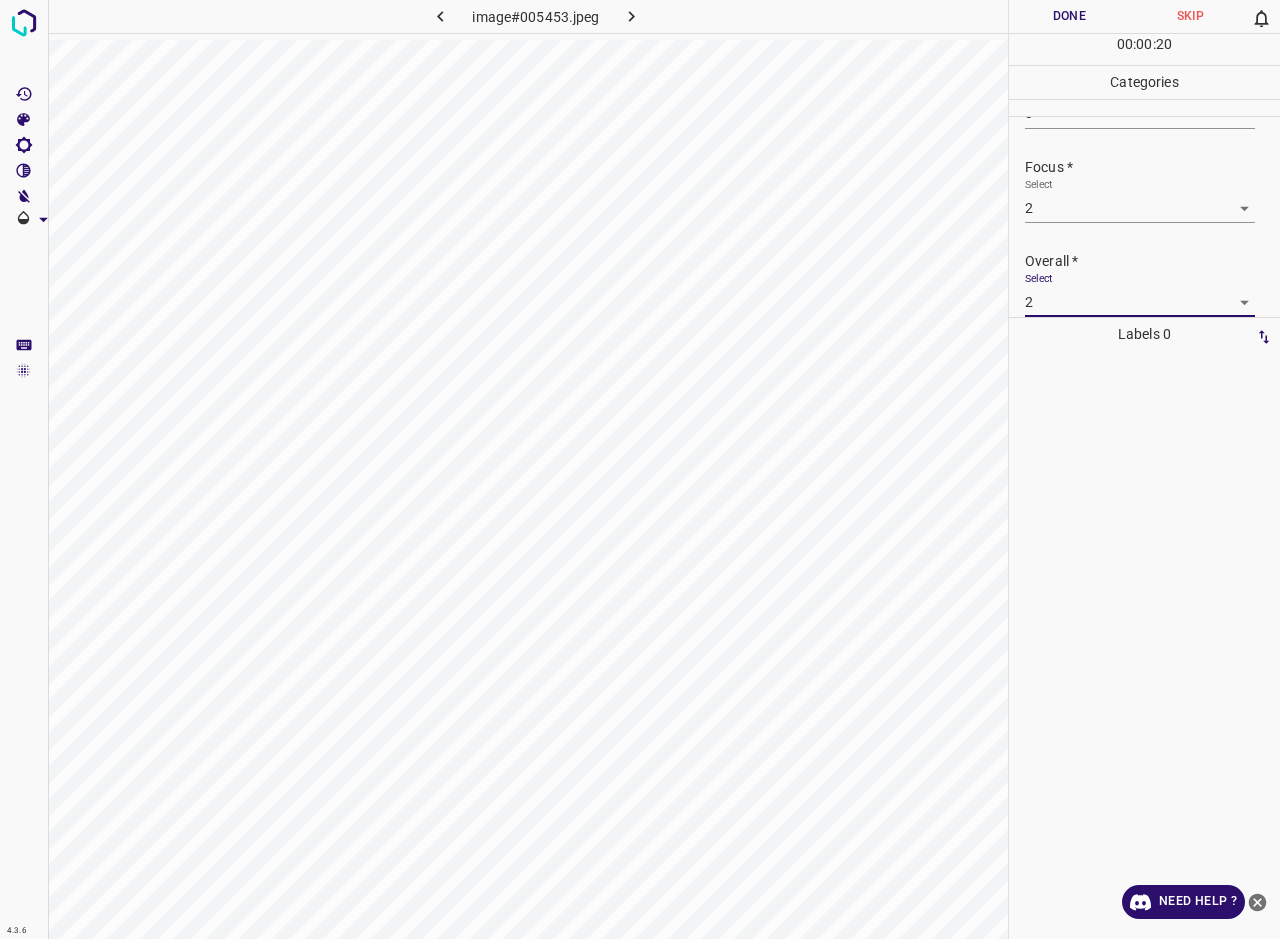 click on "Done" at bounding box center [1069, 16] 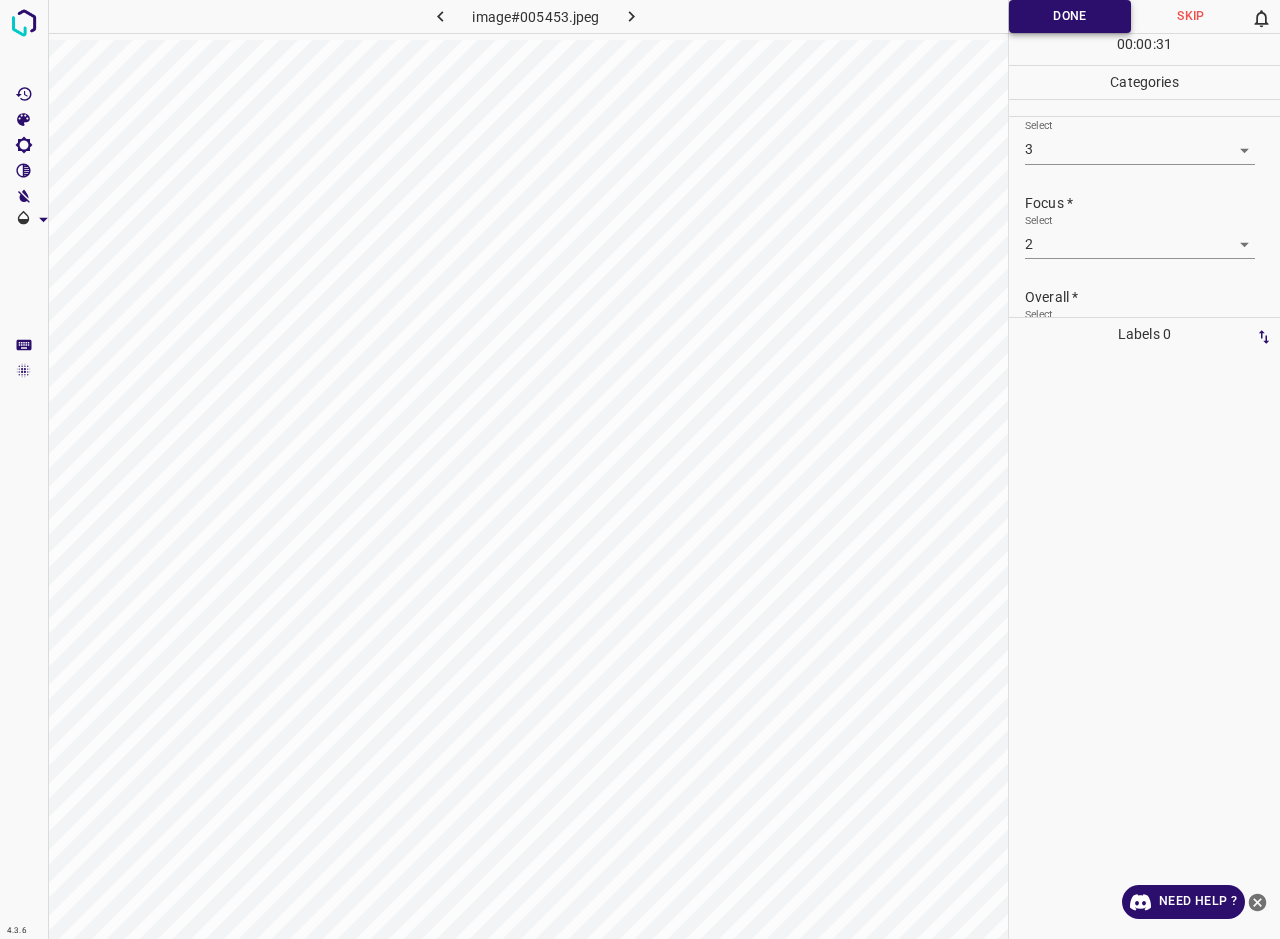 scroll, scrollTop: 0, scrollLeft: 0, axis: both 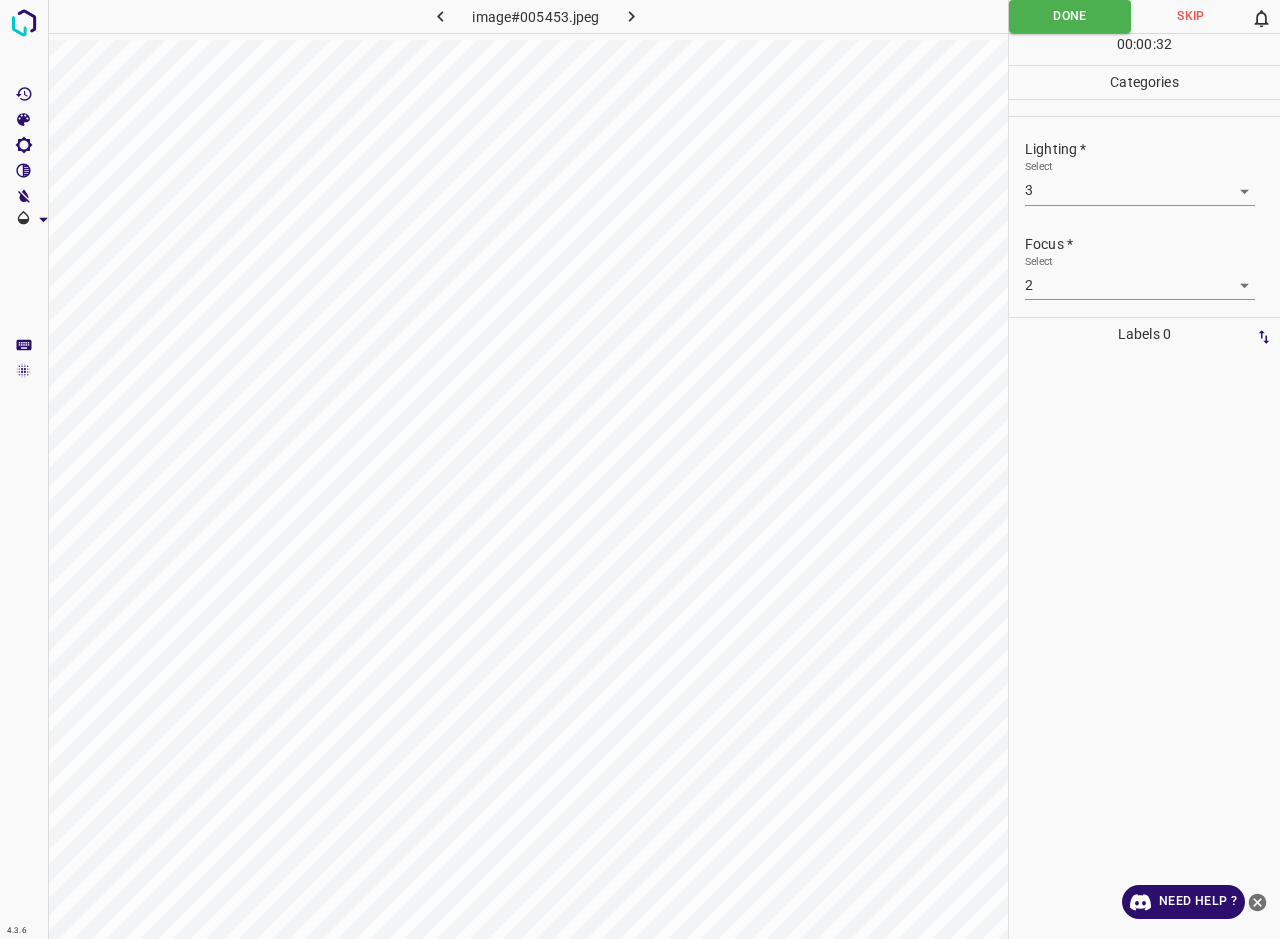 click 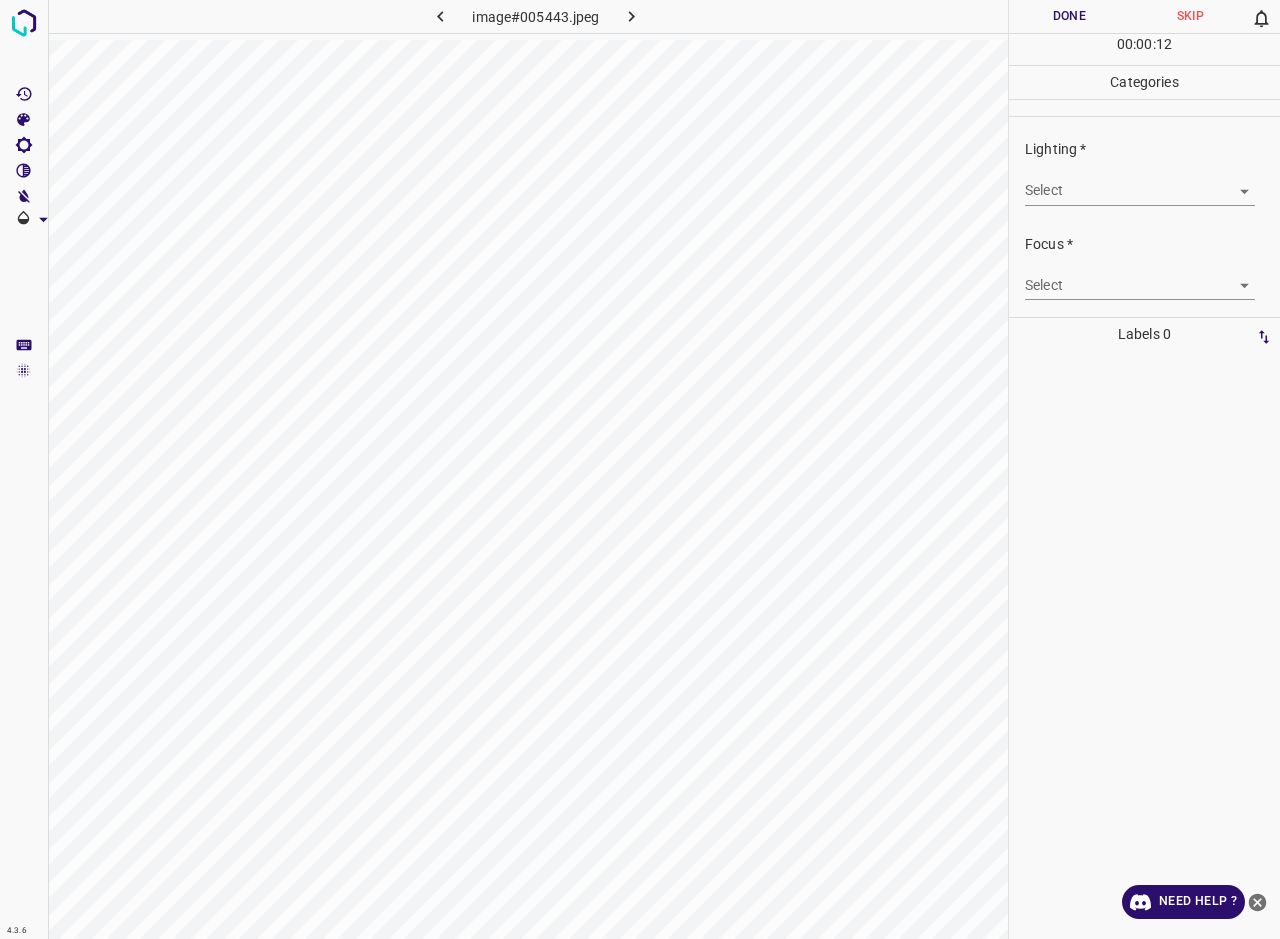 click on "4.3.6  image#005443.jpeg Done Skip 0 00   : 00   : 12   Categories Lighting *  Select ​ Focus *  Select ​ Overall *  Select ​ Labels   0 Categories 1 Lighting 2 Focus 3 Overall Tools Space Change between modes (Draw & Edit) I Auto labeling R Restore zoom M Zoom in N Zoom out Delete Delete selecte label Filters Z Restore filters X Saturation filter C Brightness filter V Contrast filter B Gray scale filter General O Download Need Help ? - Text - Hide - Delete" at bounding box center [640, 469] 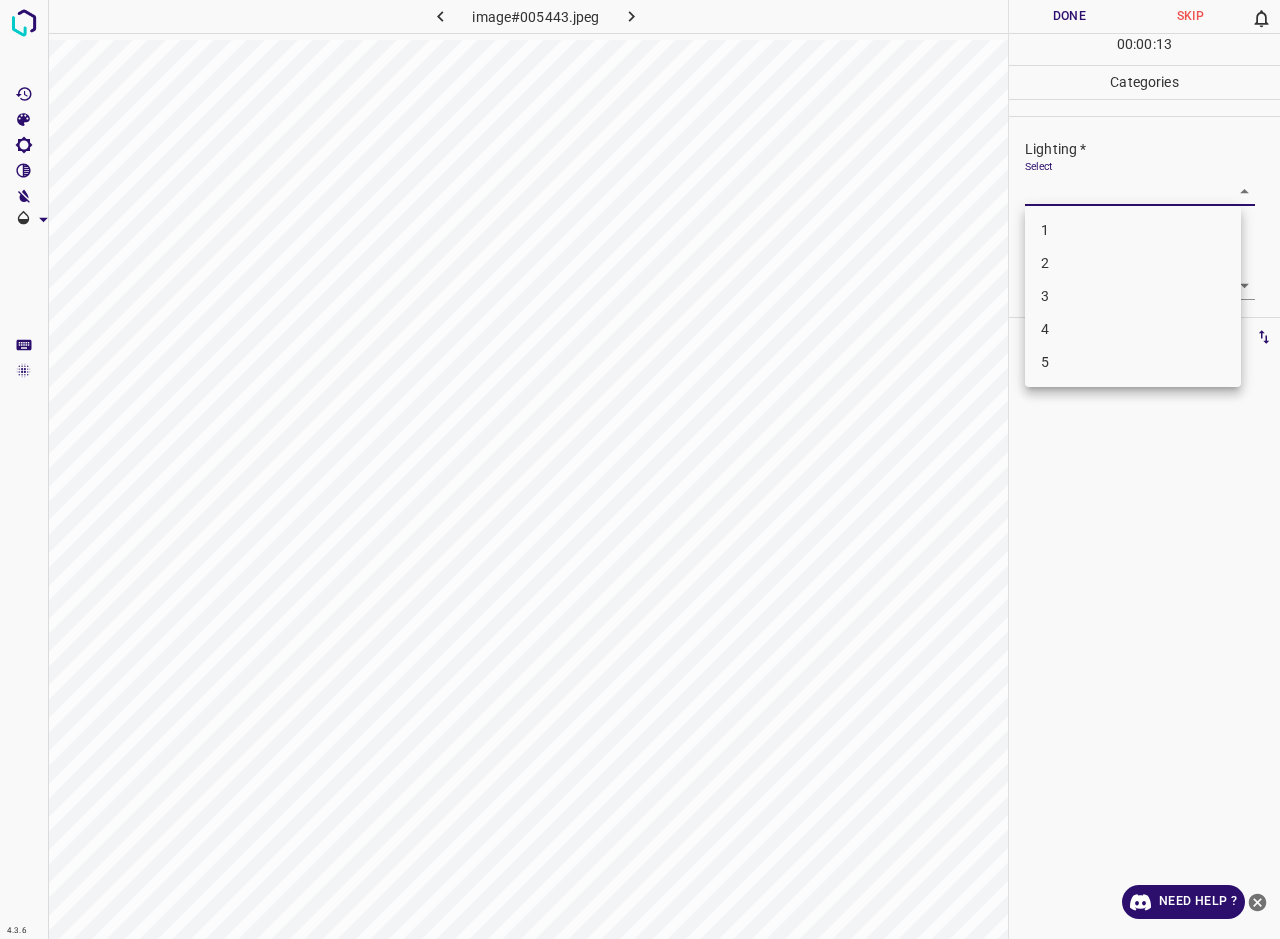 click on "3" at bounding box center [1133, 296] 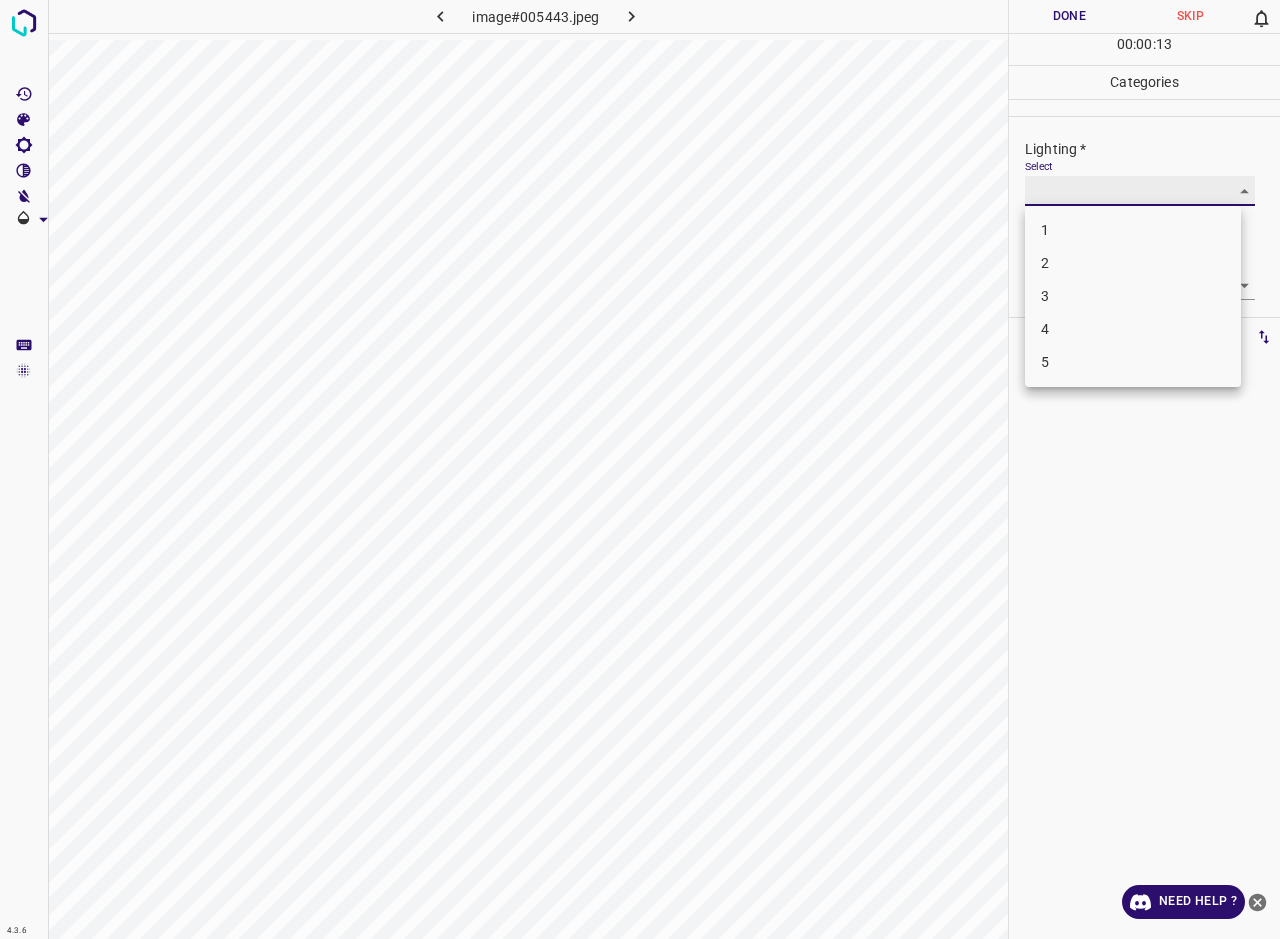 type on "3" 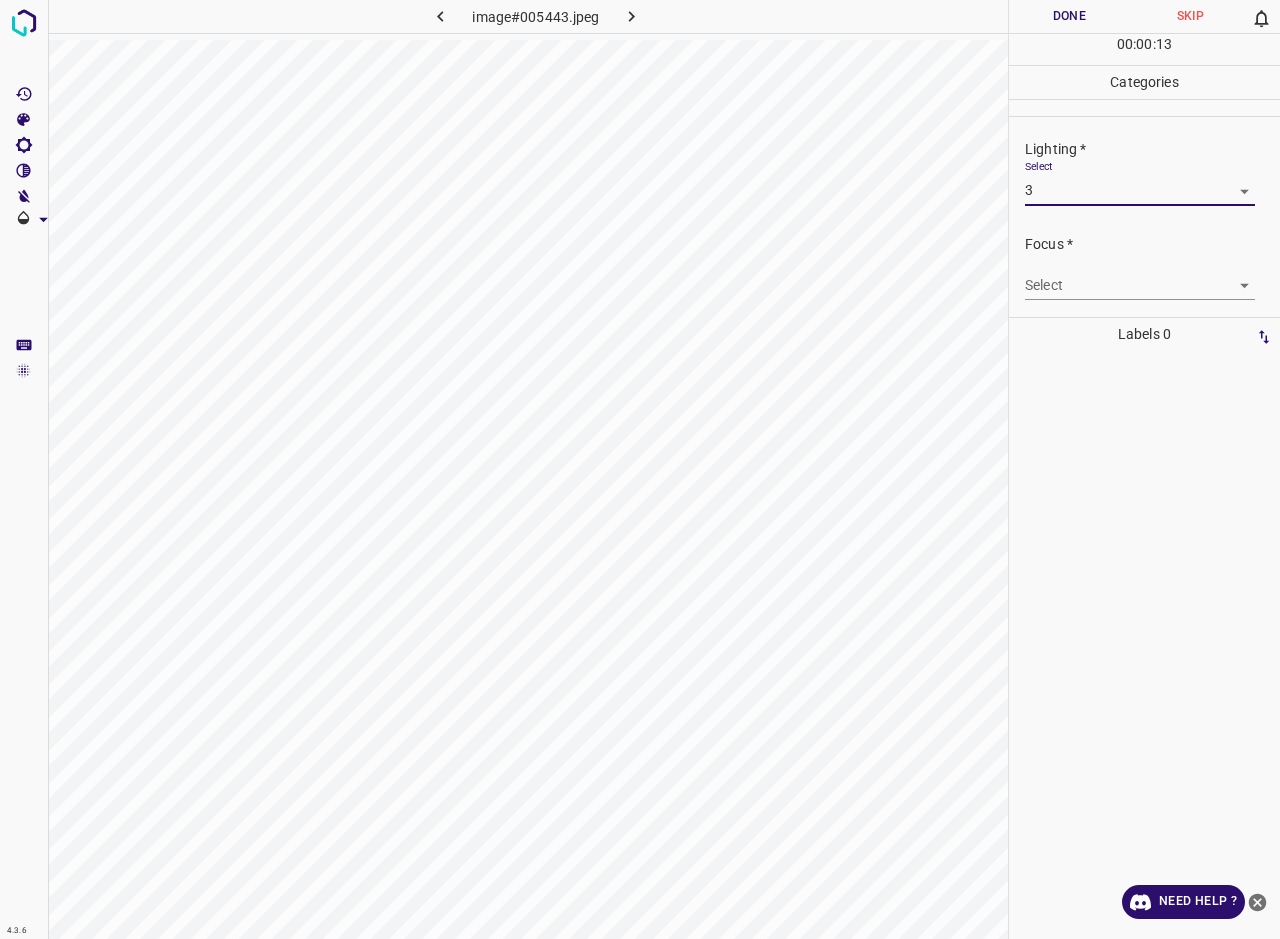 click on "4.3.6  image#005443.jpeg Done Skip 0 00   : 00   : 13   Categories Lighting *  Select 3 3 Focus *  Select ​ Overall *  Select ​ Labels   0 Categories 1 Lighting 2 Focus 3 Overall Tools Space Change between modes (Draw & Edit) I Auto labeling R Restore zoom M Zoom in N Zoom out Delete Delete selecte label Filters Z Restore filters X Saturation filter C Brightness filter V Contrast filter B Gray scale filter General O Download Need Help ? - Text - Hide - Delete 1 2 3 4 5" at bounding box center [640, 469] 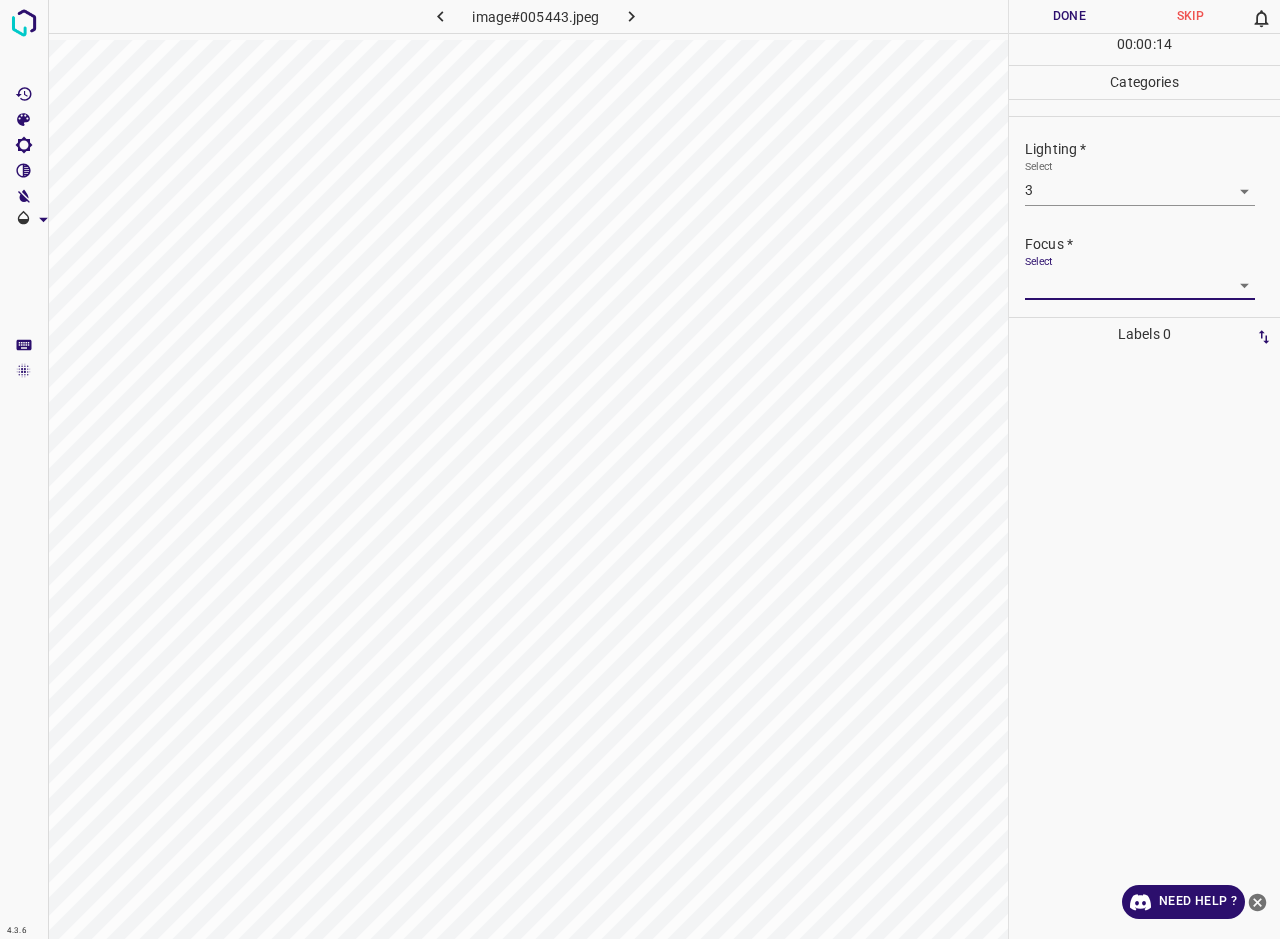 click on "4.3.6  image#005443.jpeg Done Skip 0 00   : 00   : 14   Categories Lighting *  Select 3 3 Focus *  Select ​ Overall *  Select ​ Labels   0 Categories 1 Lighting 2 Focus 3 Overall Tools Space Change between modes (Draw & Edit) I Auto labeling R Restore zoom M Zoom in N Zoom out Delete Delete selecte label Filters Z Restore filters X Saturation filter C Brightness filter V Contrast filter B Gray scale filter General O Download Need Help ? - Text - Hide - Delete" at bounding box center [640, 469] 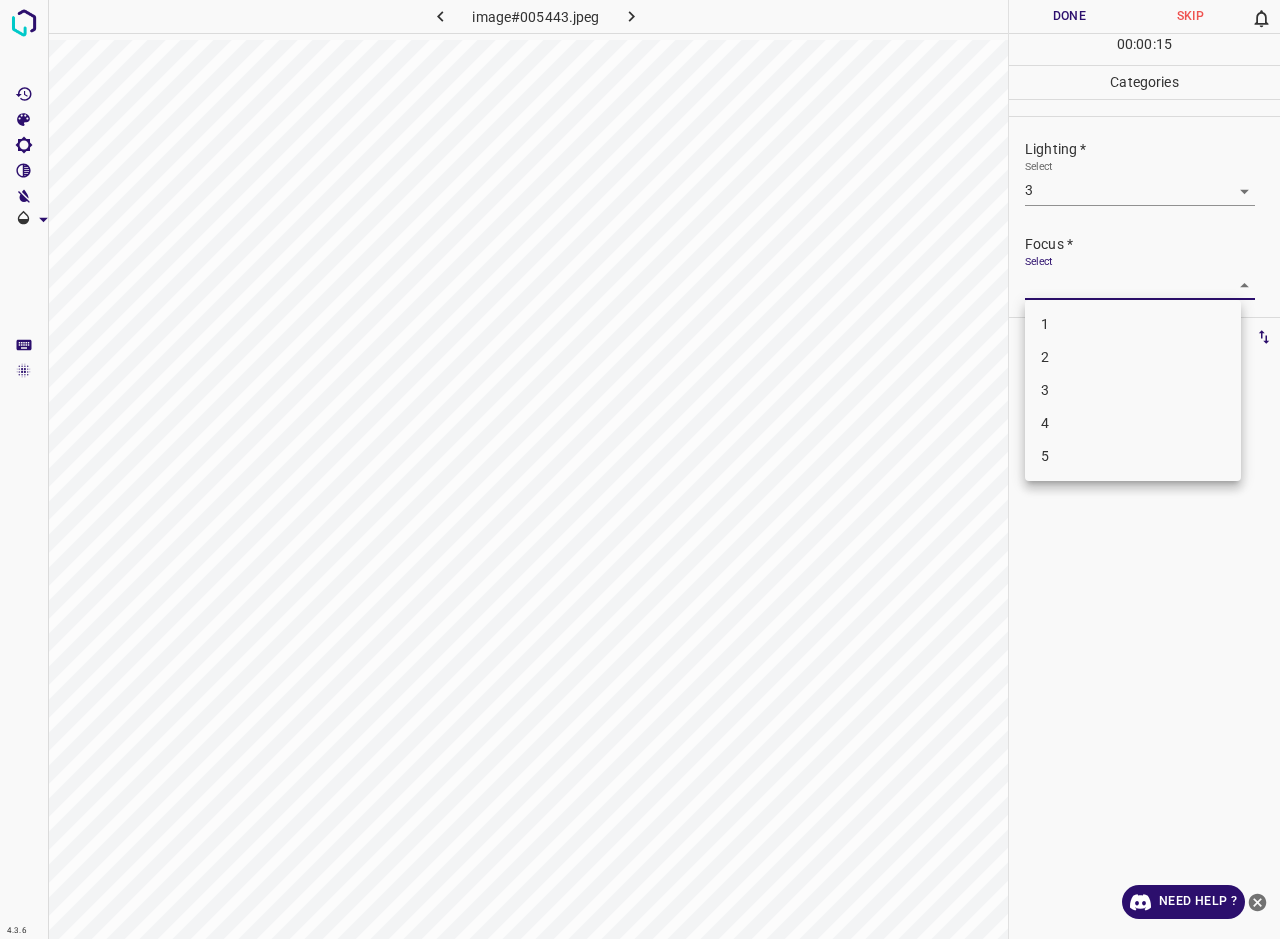 click on "3" at bounding box center [1133, 390] 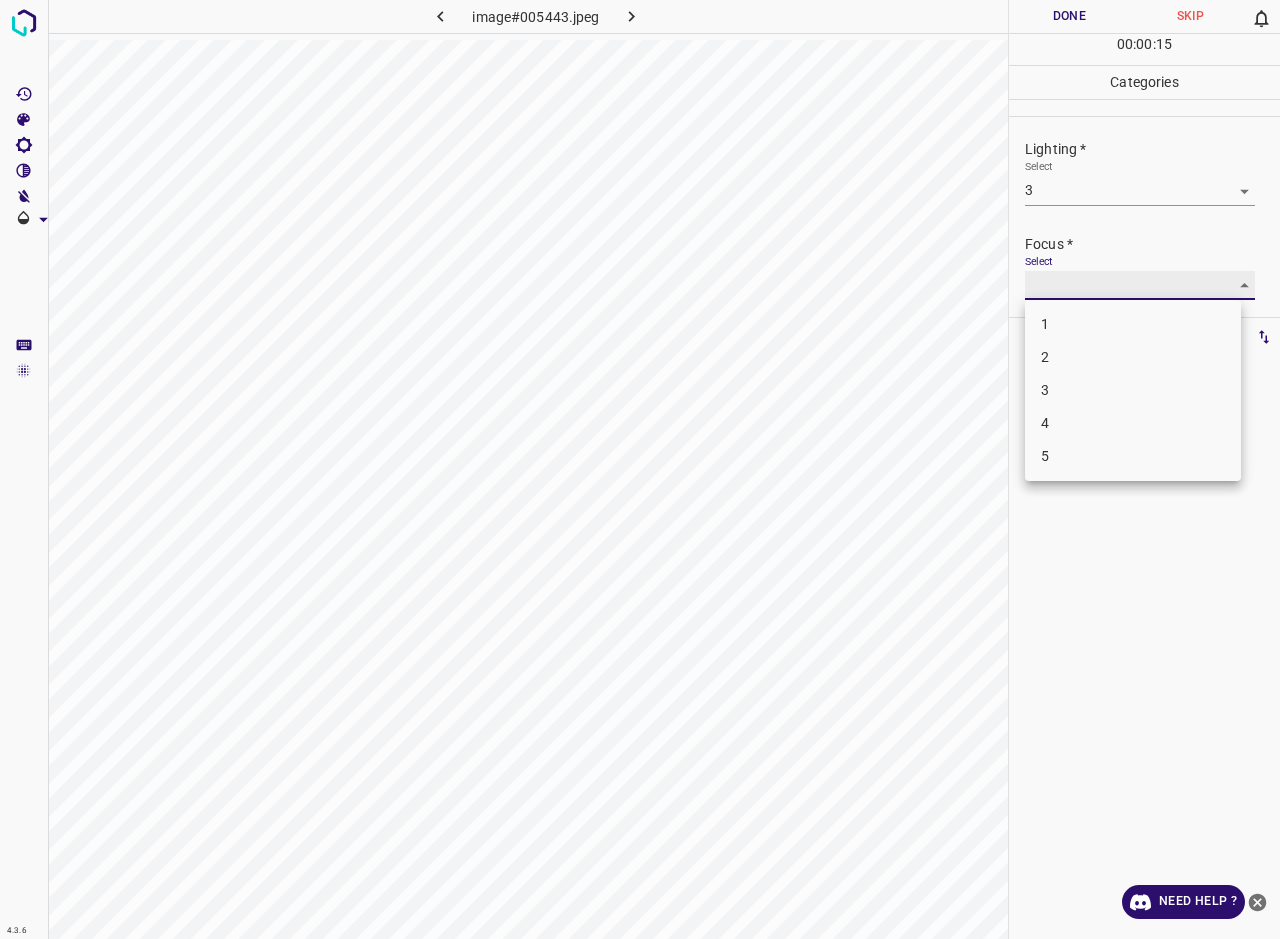 type on "3" 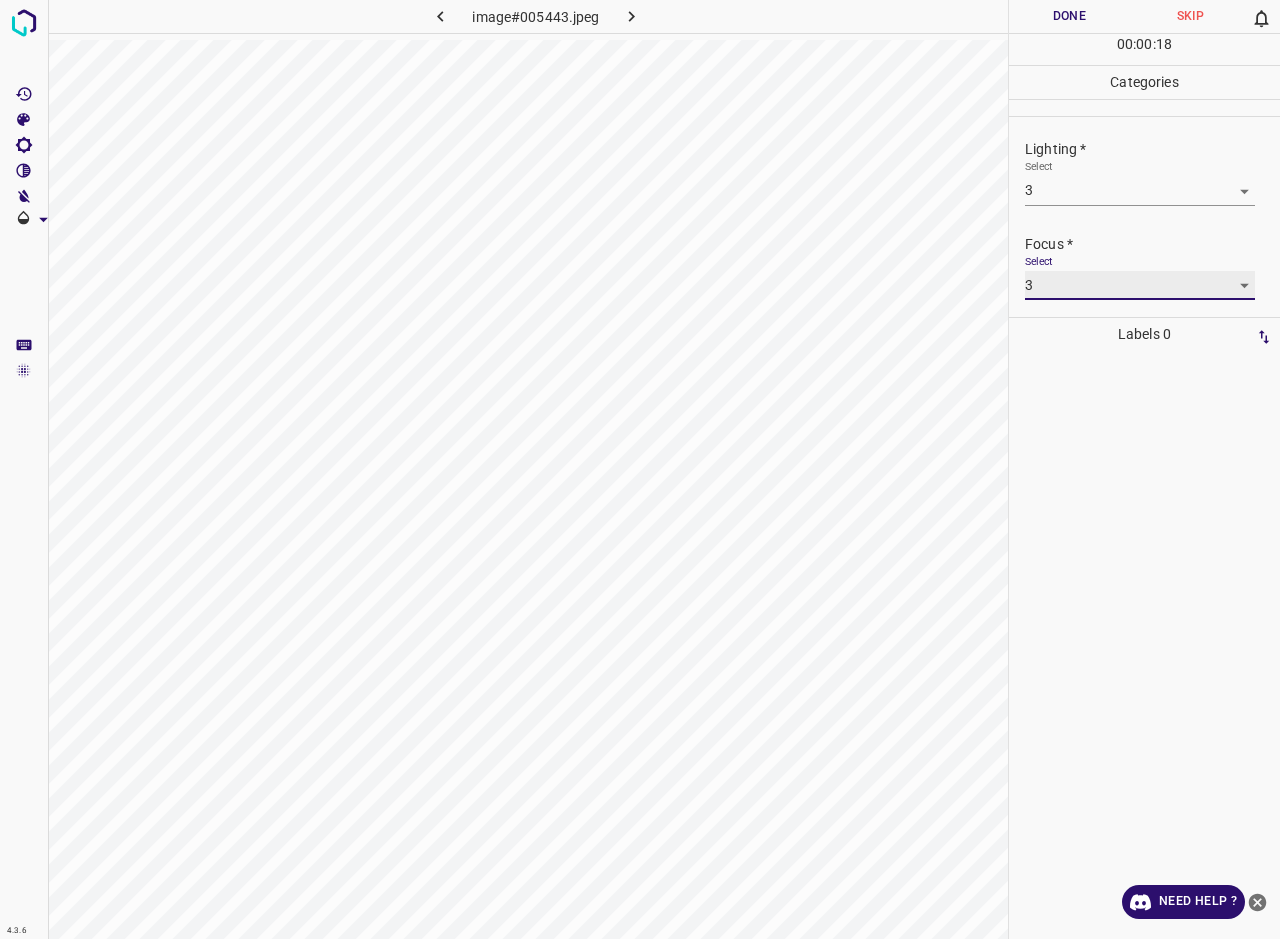 scroll, scrollTop: 54, scrollLeft: 0, axis: vertical 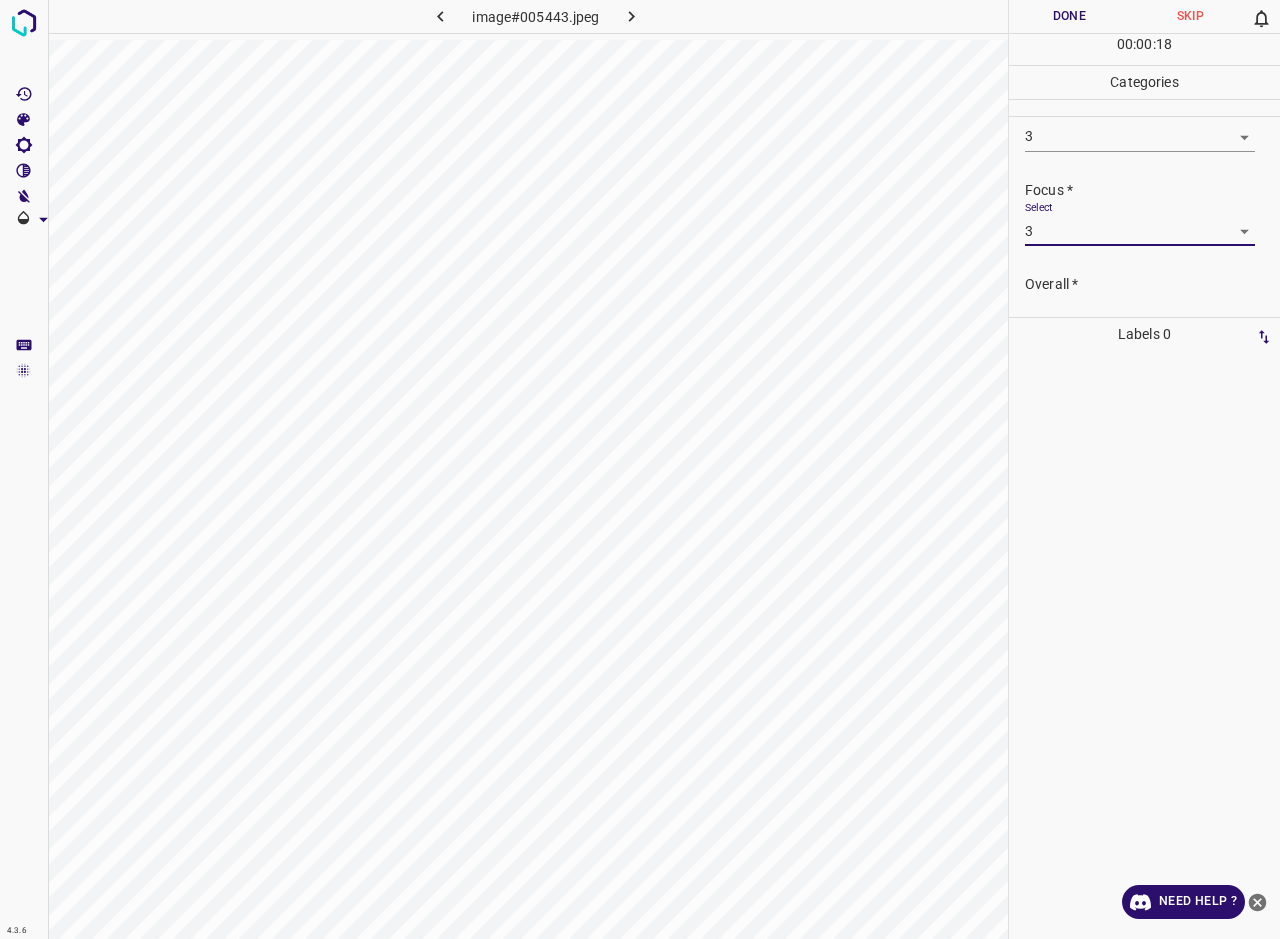 click on "Select ​" at bounding box center (1140, 317) 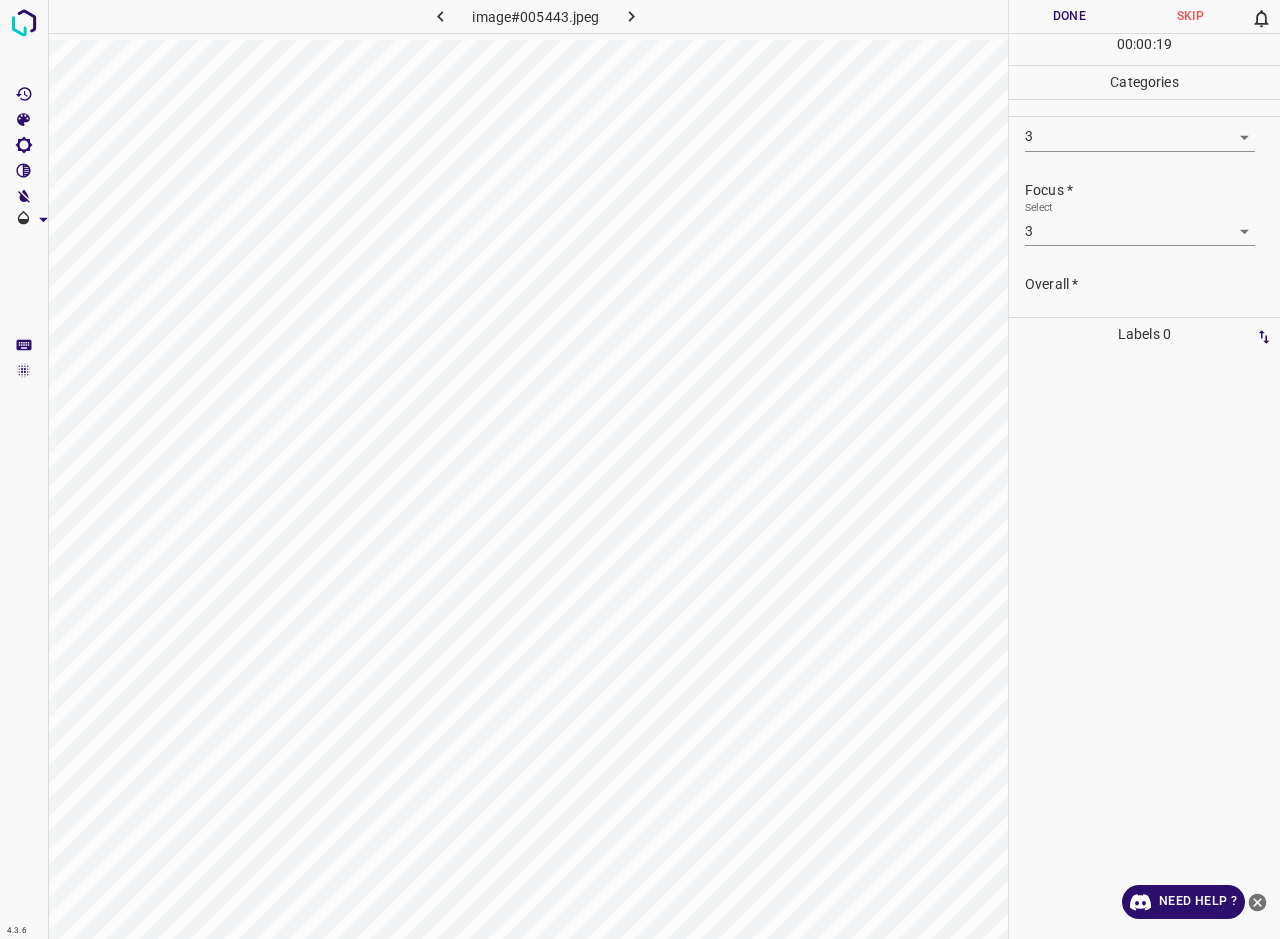 click on "Select ​" at bounding box center [1140, 317] 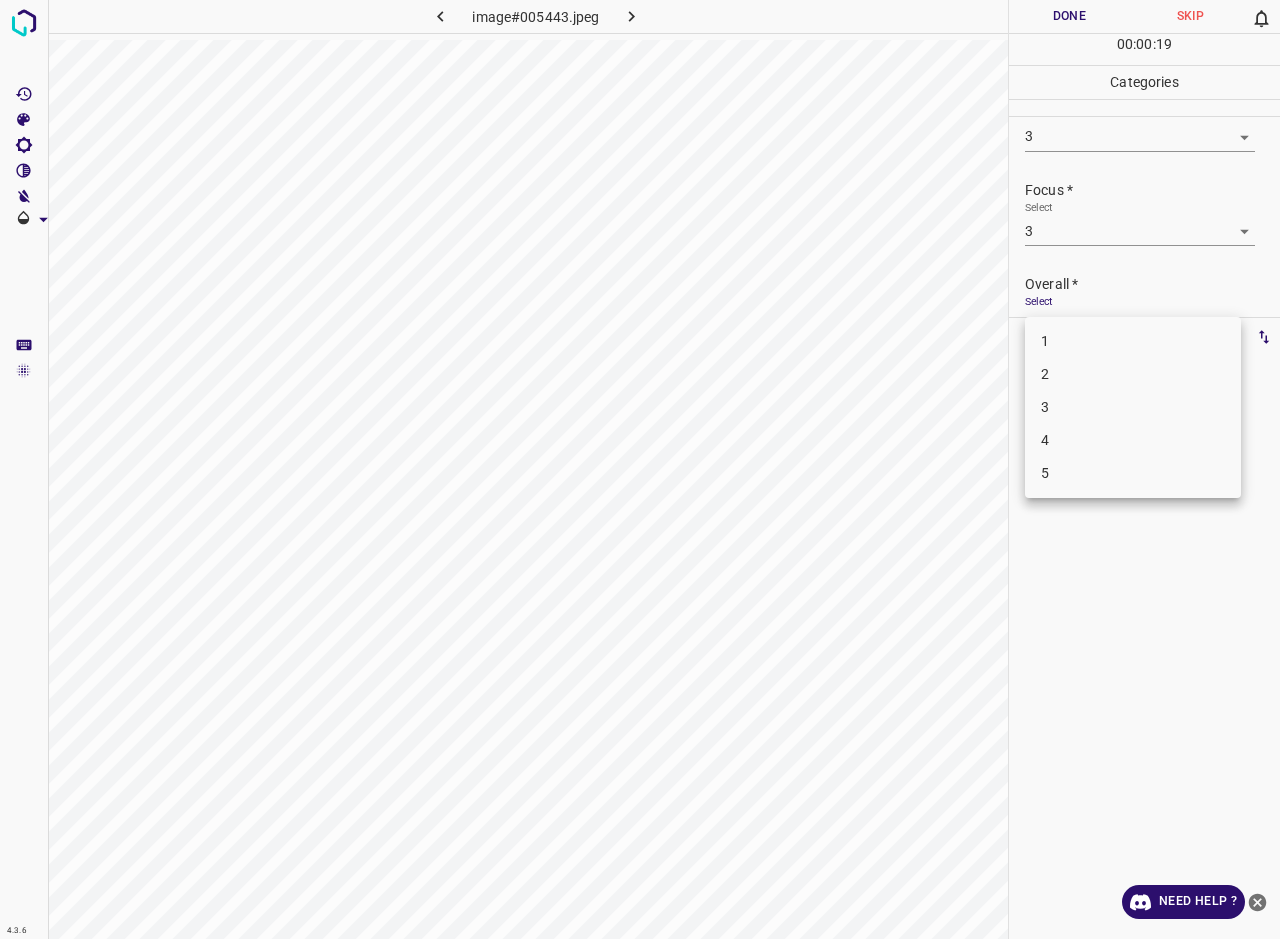 scroll, scrollTop: 76, scrollLeft: 0, axis: vertical 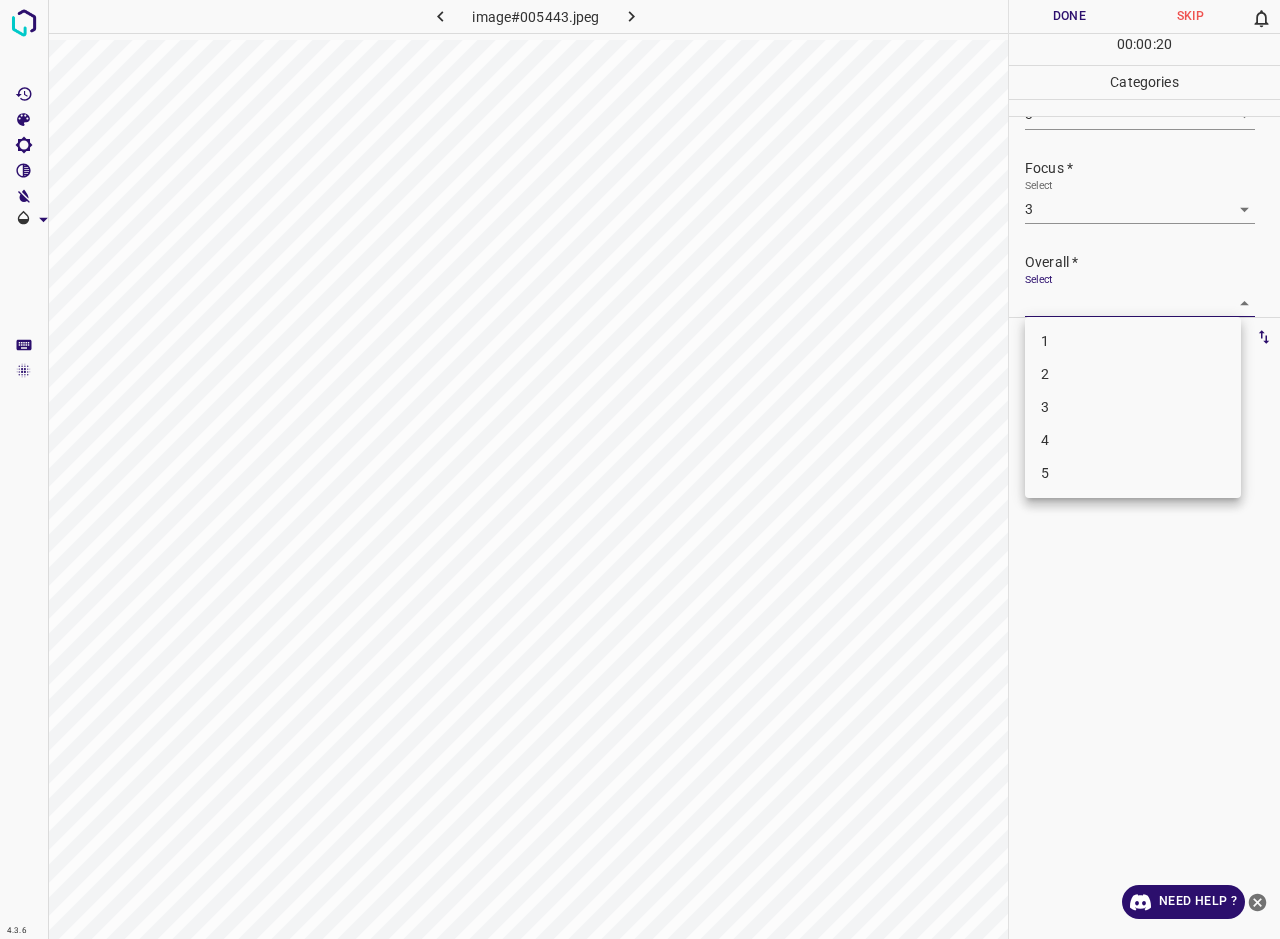 click on "3" at bounding box center (1133, 407) 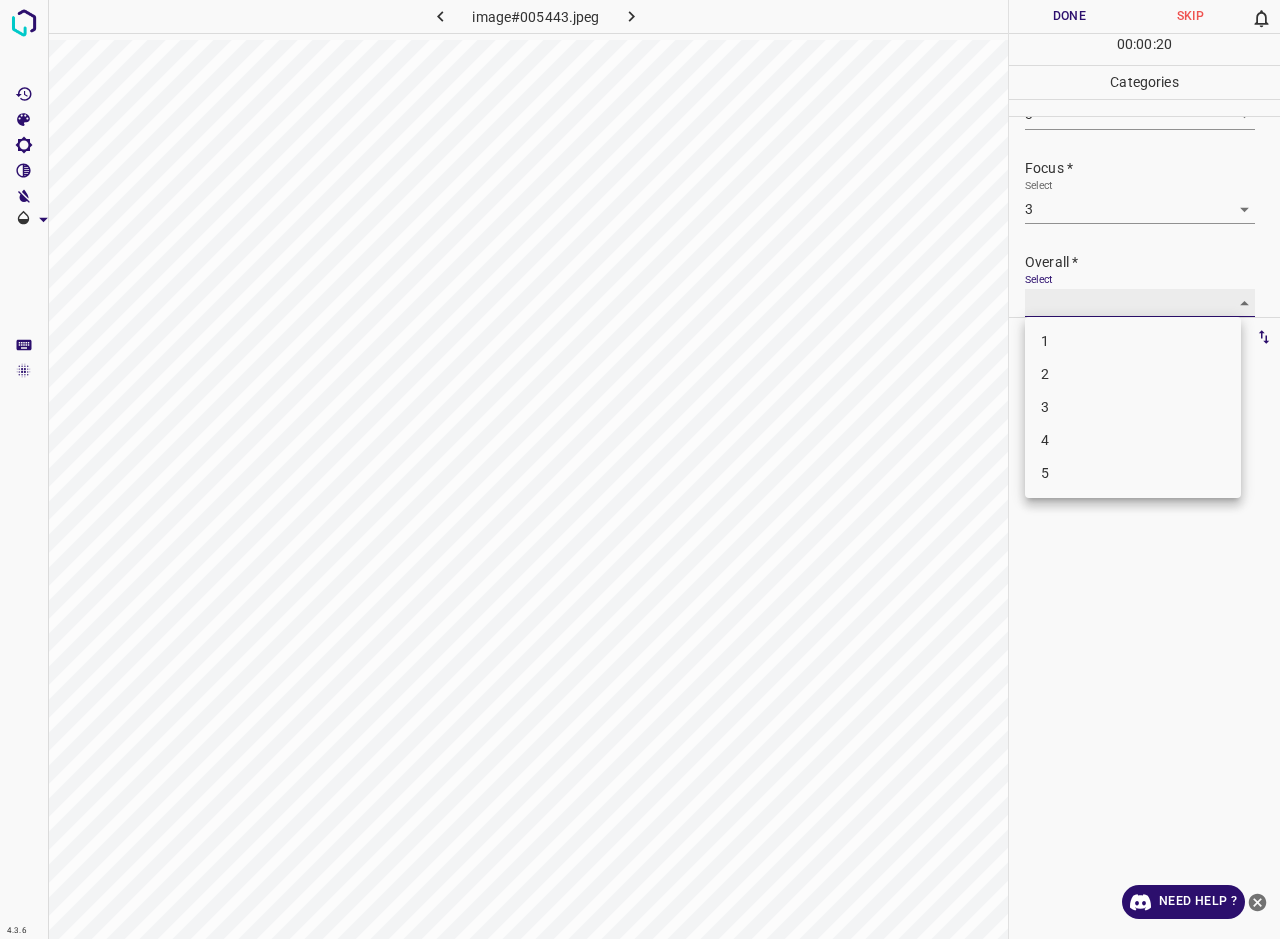 type on "3" 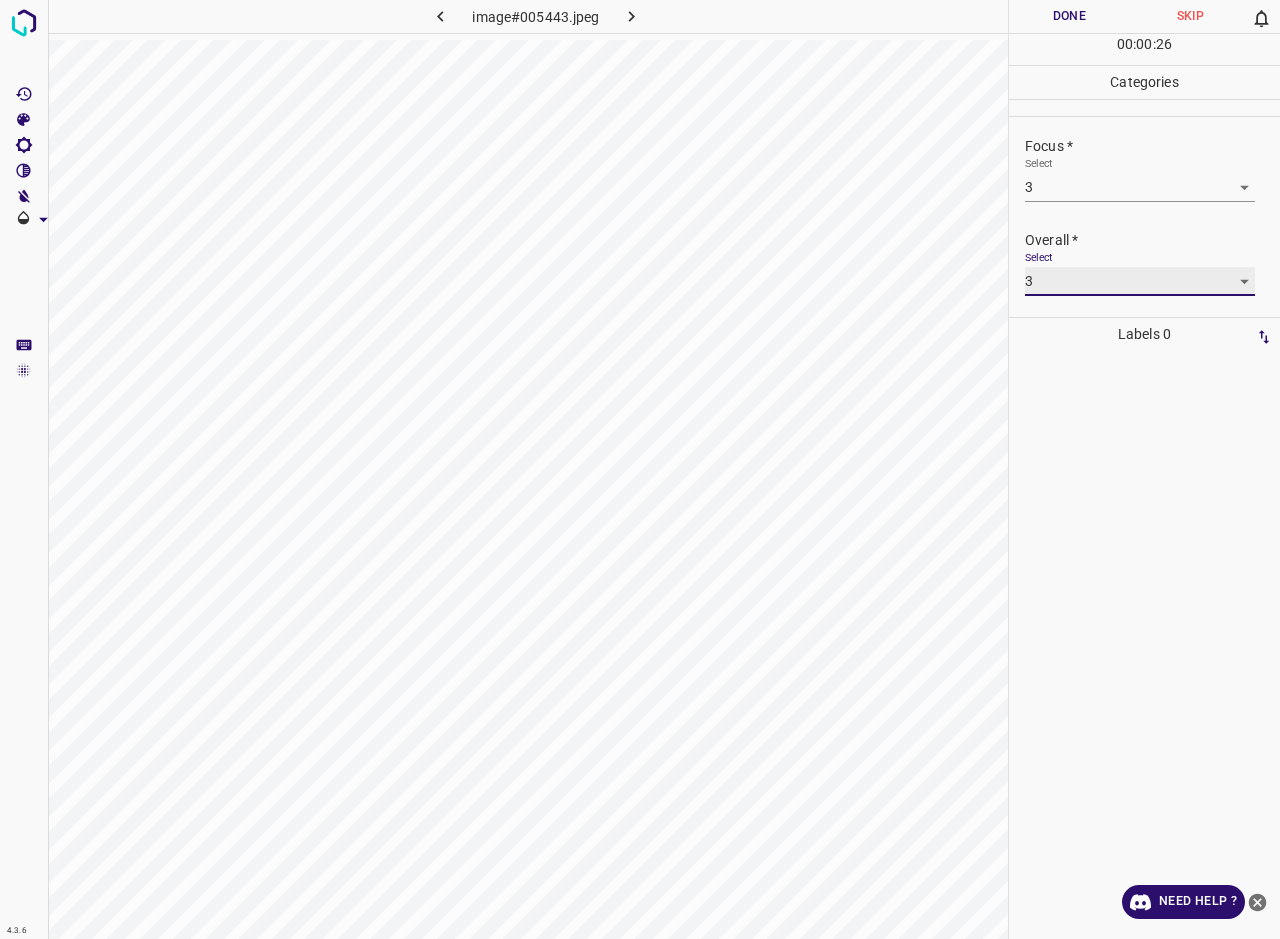 scroll, scrollTop: 0, scrollLeft: 0, axis: both 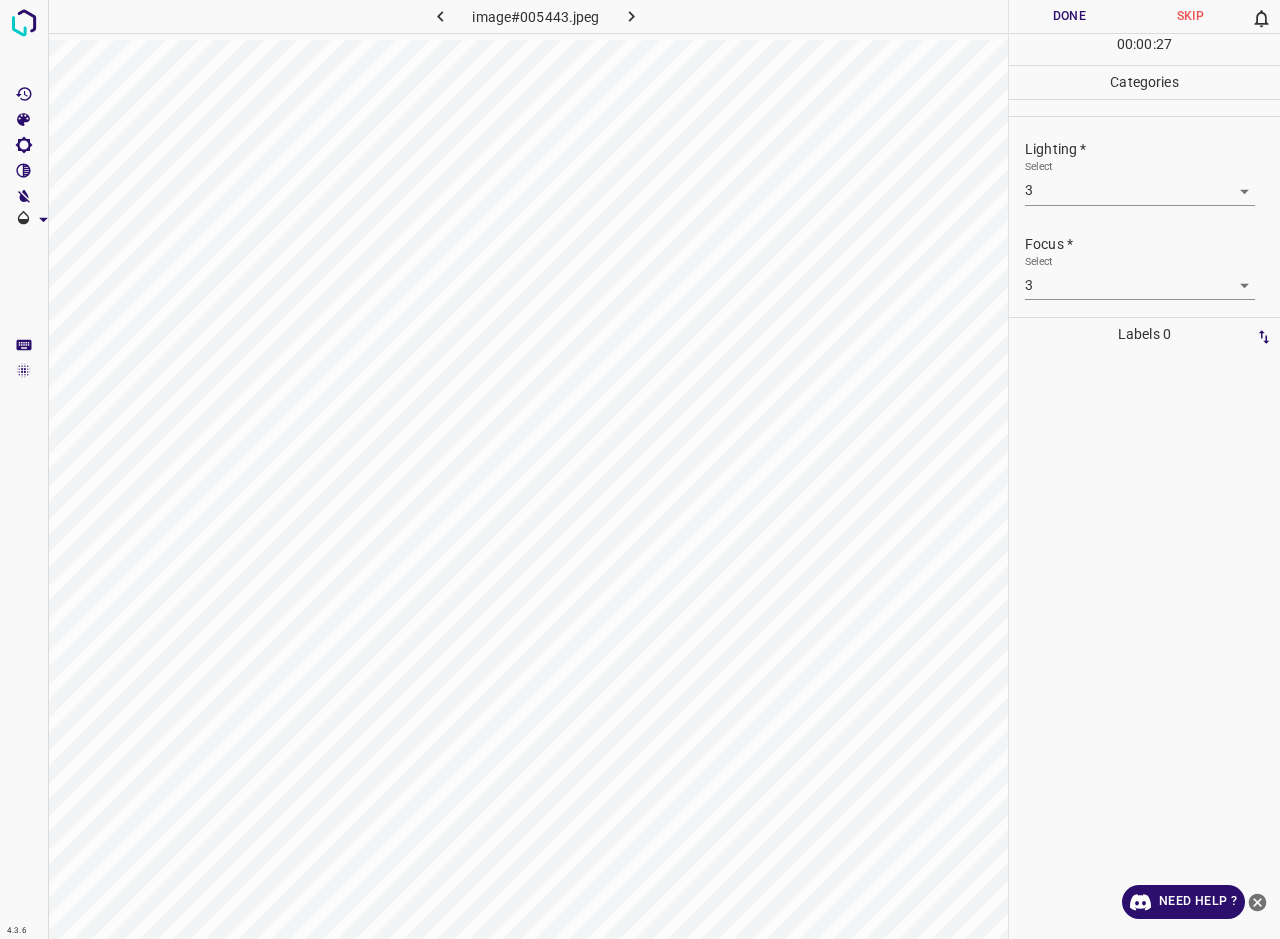 click on "Done" at bounding box center (1069, 16) 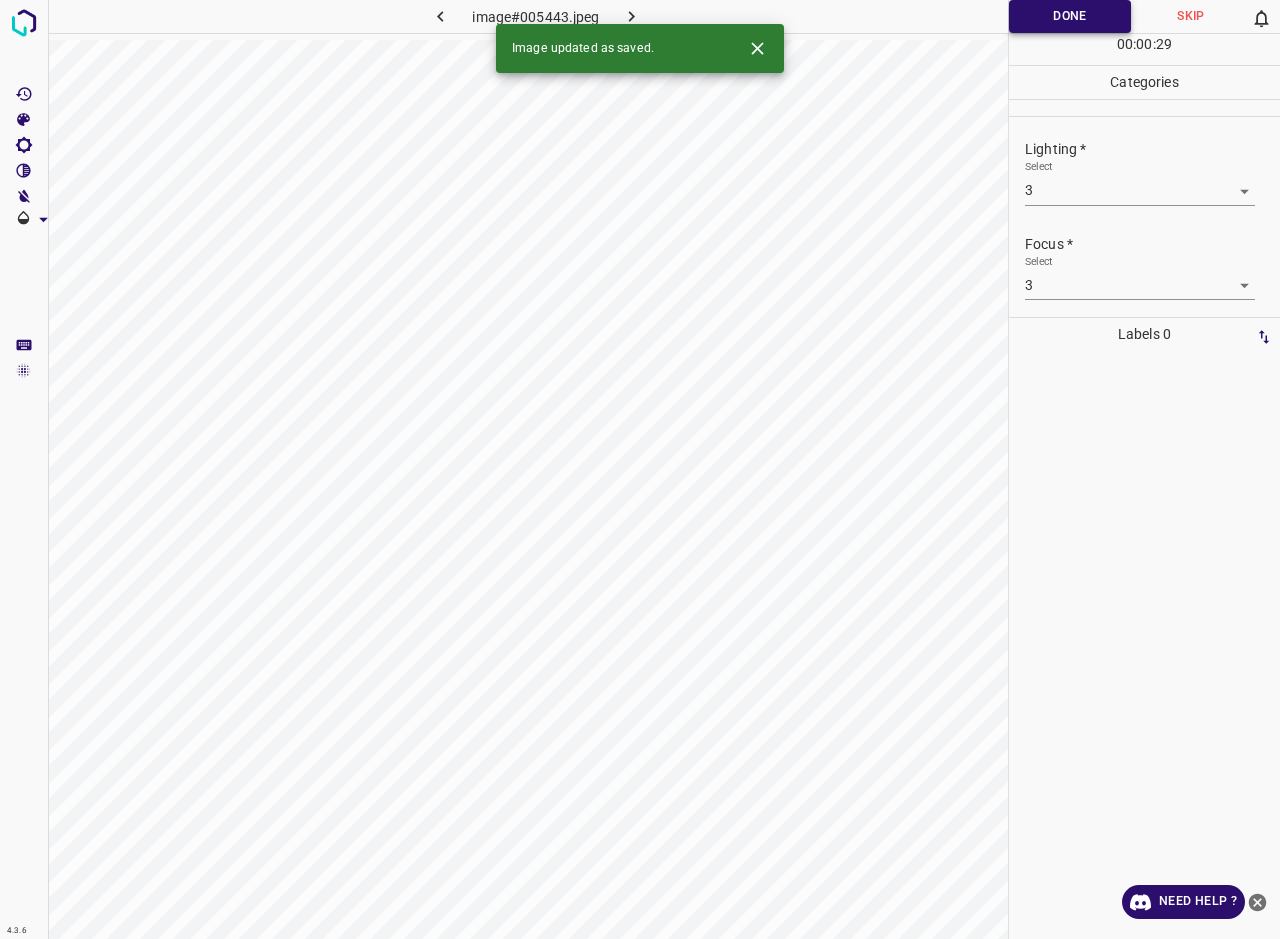 click on "Done" at bounding box center [1070, 16] 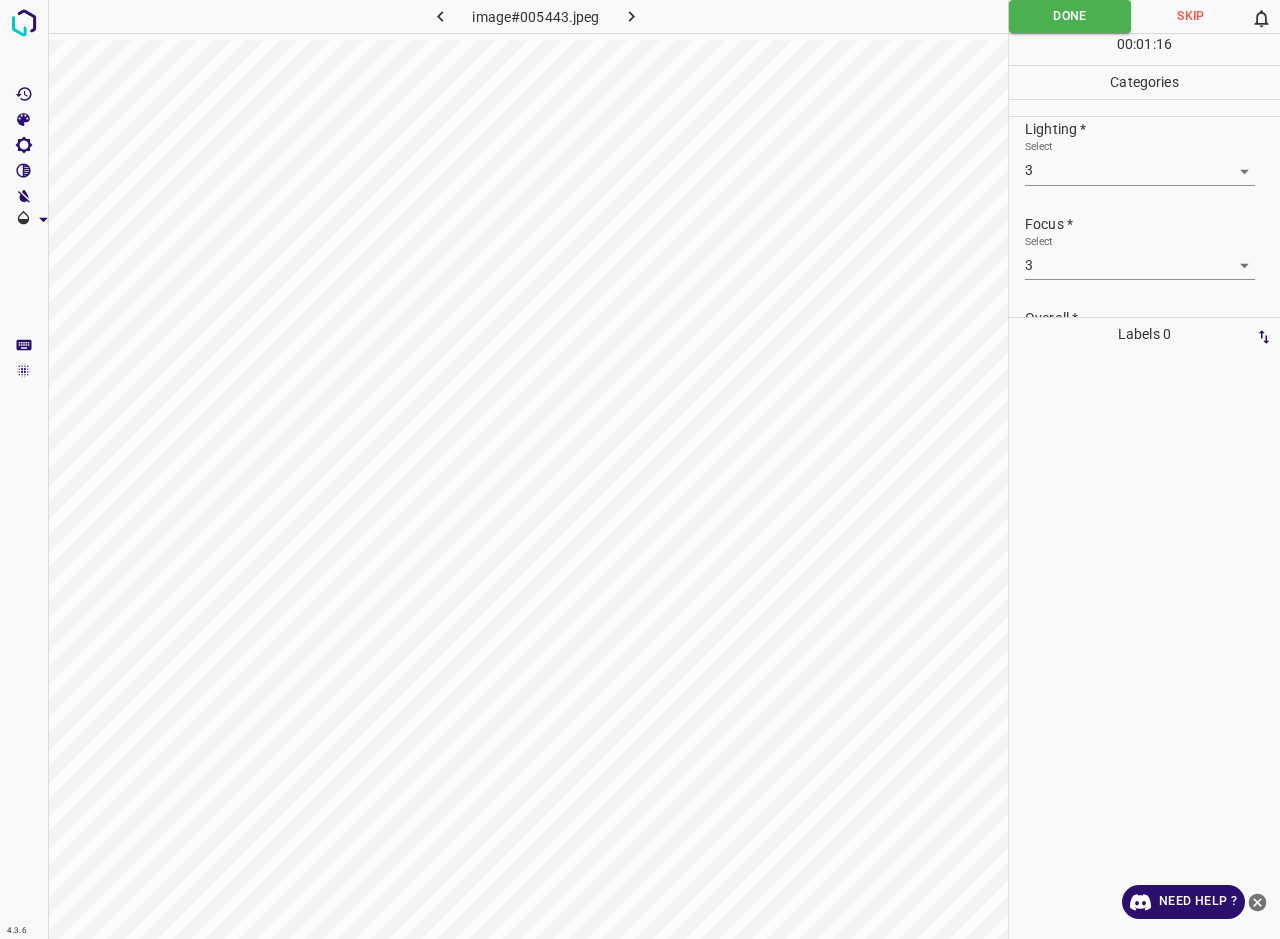 scroll, scrollTop: 10, scrollLeft: 0, axis: vertical 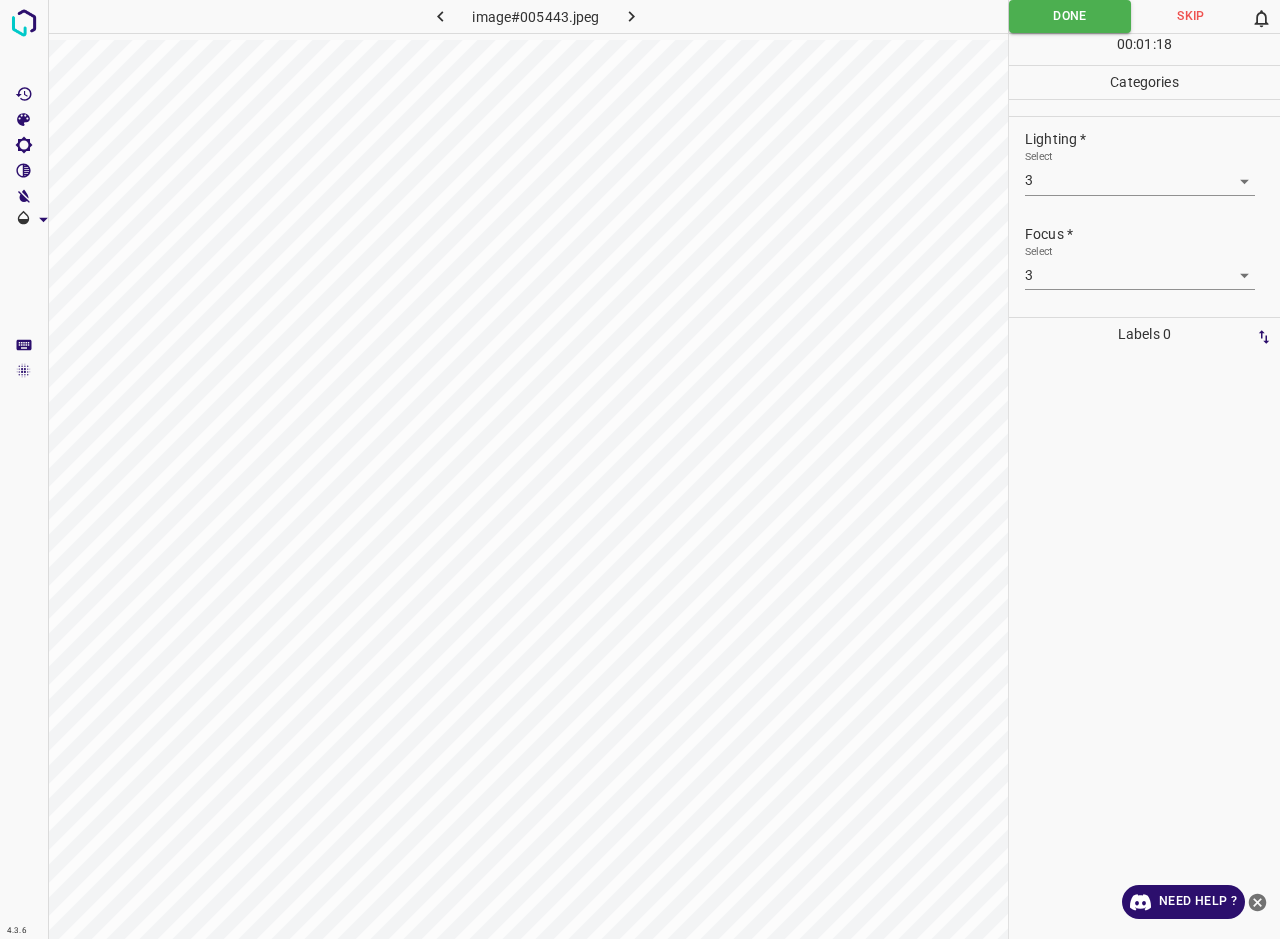click 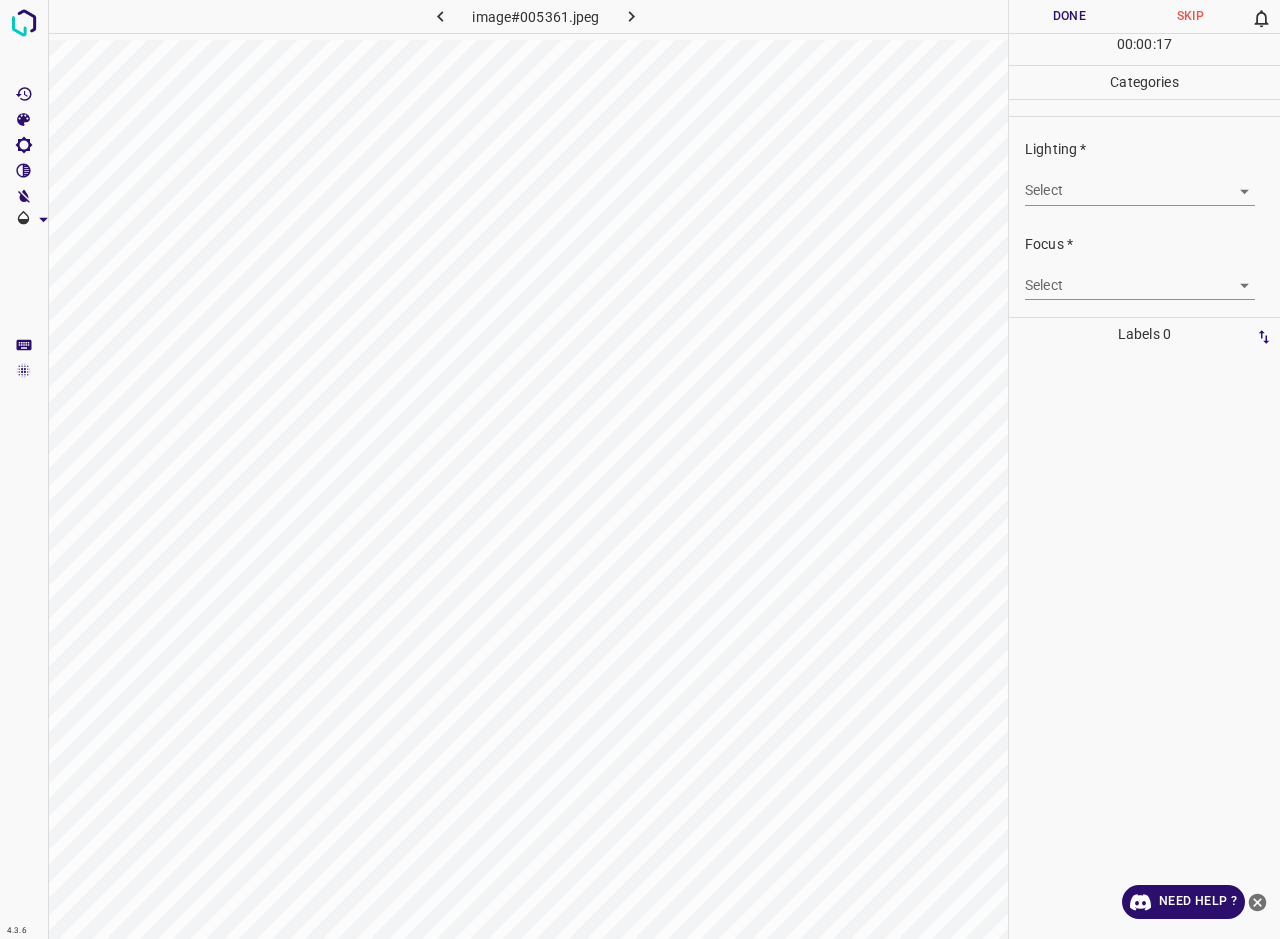 click on "4.3.6  image#005361.jpeg Done Skip 0 00   : 00   : 17   Categories Lighting *  Select ​ Focus *  Select ​ Overall *  Select ​ Labels   0 Categories 1 Lighting 2 Focus 3 Overall Tools Space Change between modes (Draw & Edit) I Auto labeling R Restore zoom M Zoom in N Zoom out Delete Delete selecte label Filters Z Restore filters X Saturation filter C Brightness filter V Contrast filter B Gray scale filter General O Download Need Help ? - Text - Hide - Delete" at bounding box center [640, 469] 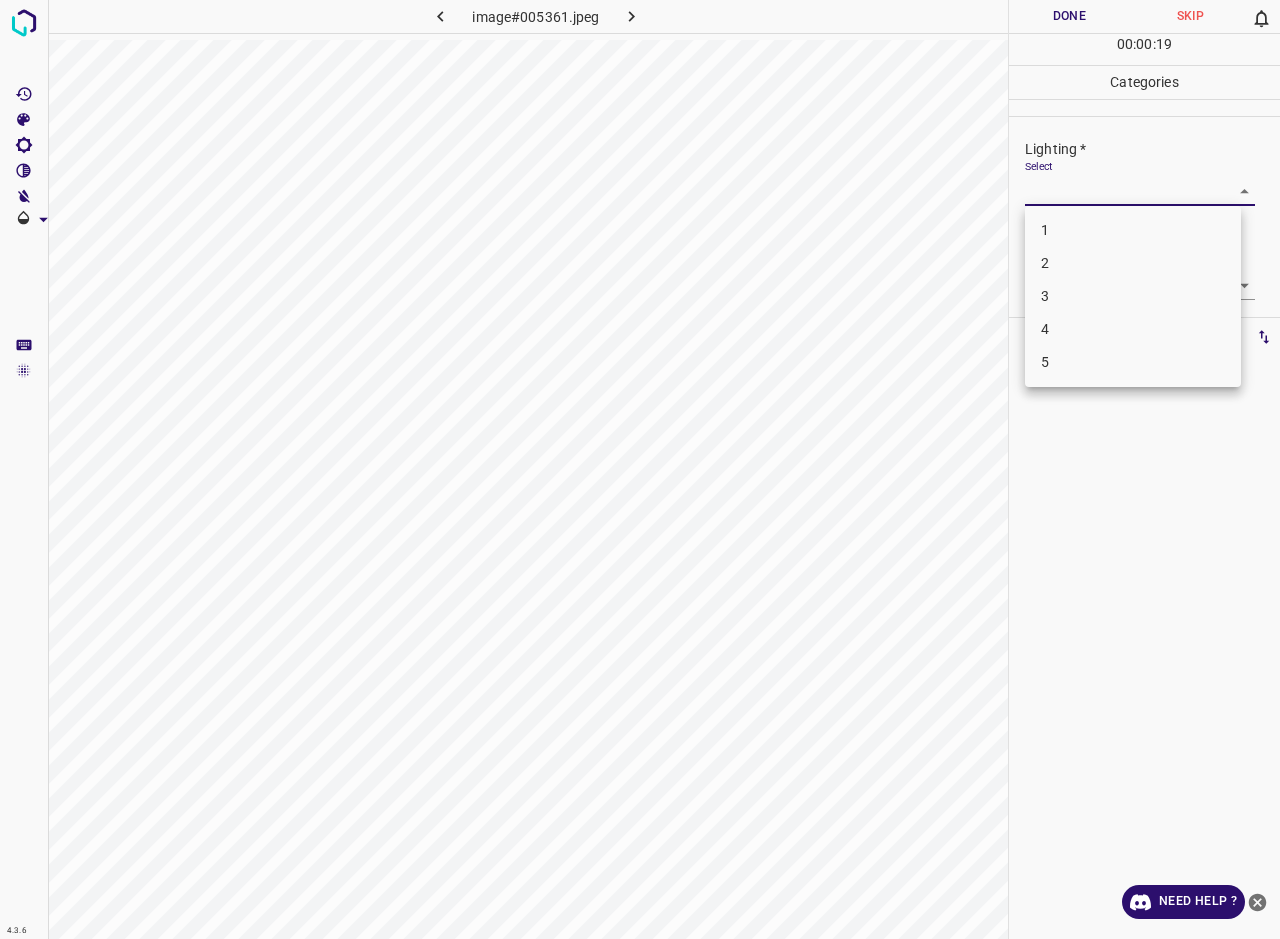 click on "2" at bounding box center [1133, 263] 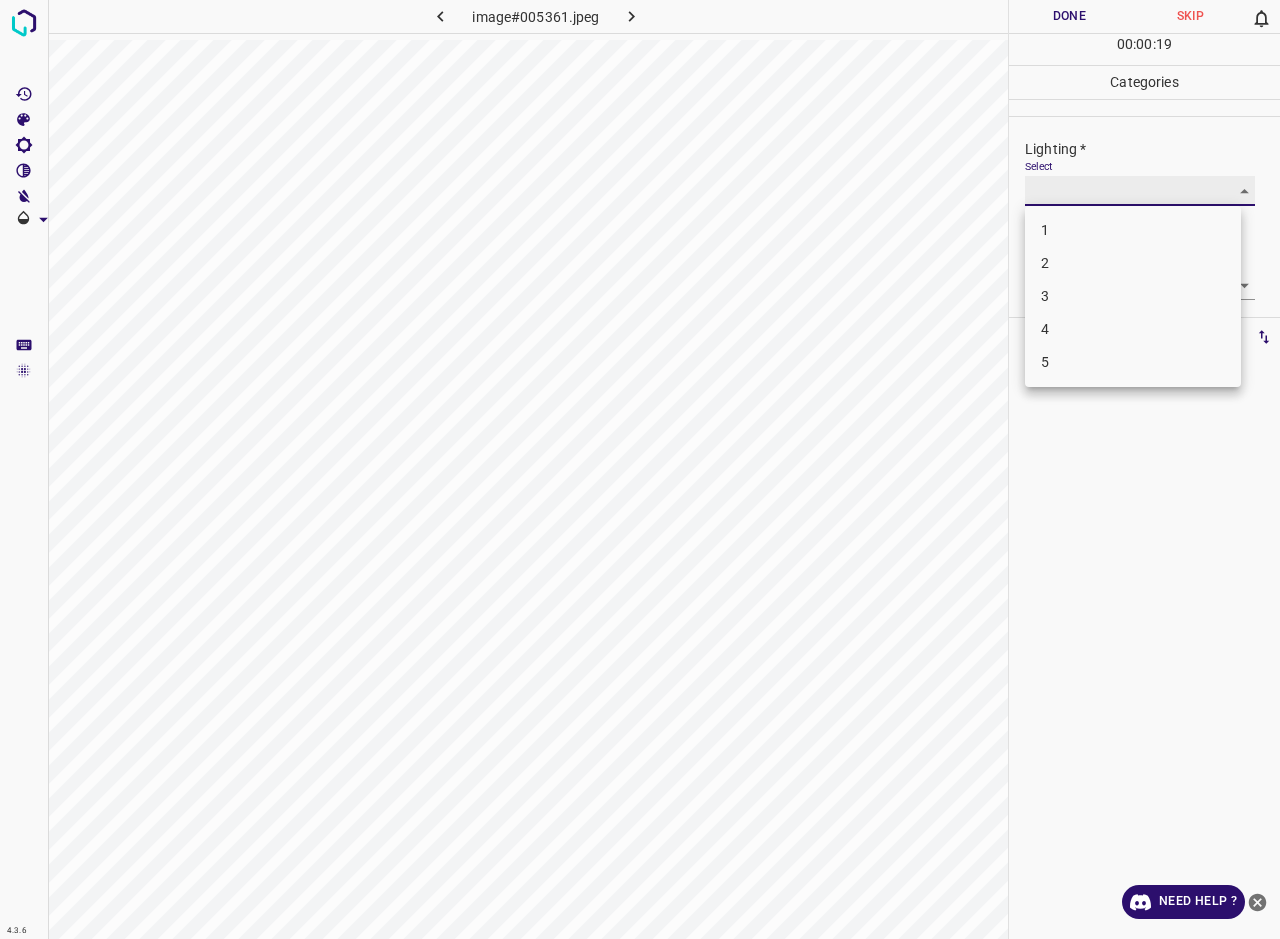 type on "2" 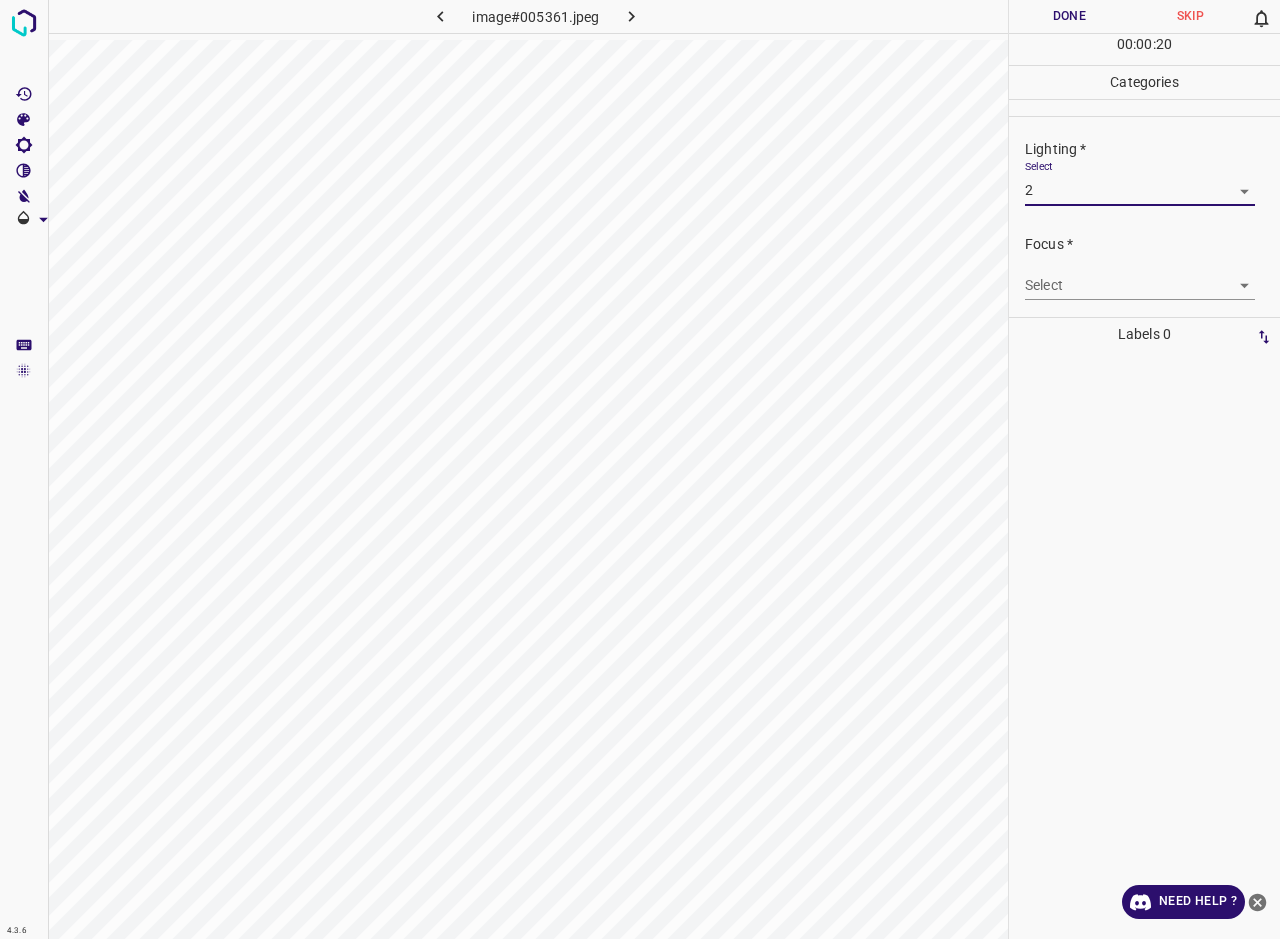 click on "4.3.6  image#005361.jpeg Done Skip 0 00   : 00   : 20   Categories Lighting *  Select 2 2 Focus *  Select ​ Overall *  Select ​ Labels   0 Categories 1 Lighting 2 Focus 3 Overall Tools Space Change between modes (Draw & Edit) I Auto labeling R Restore zoom M Zoom in N Zoom out Delete Delete selecte label Filters Z Restore filters X Saturation filter C Brightness filter V Contrast filter B Gray scale filter General O Download Need Help ? - Text - Hide - Delete" at bounding box center [640, 469] 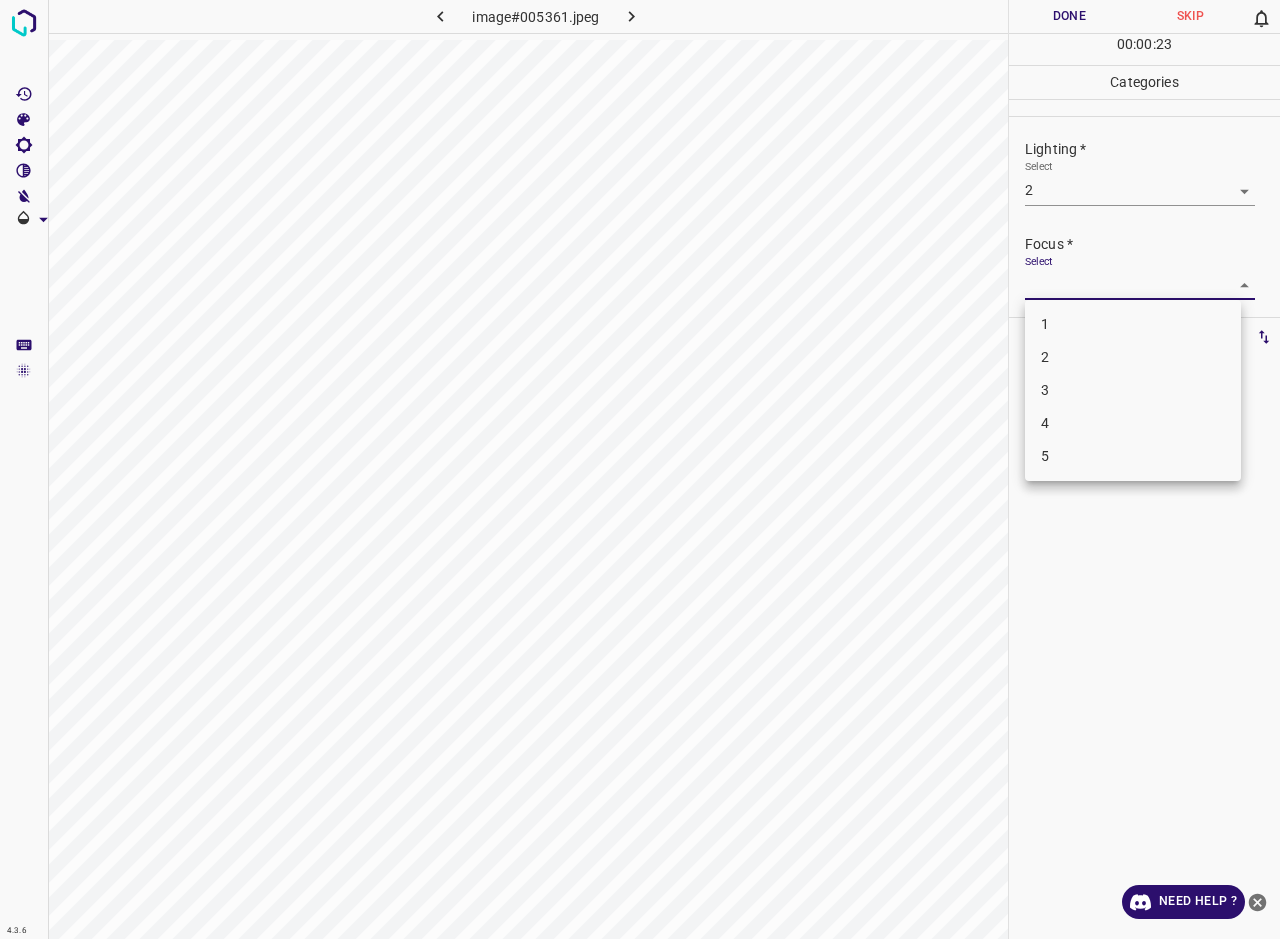 click on "2" at bounding box center [1133, 357] 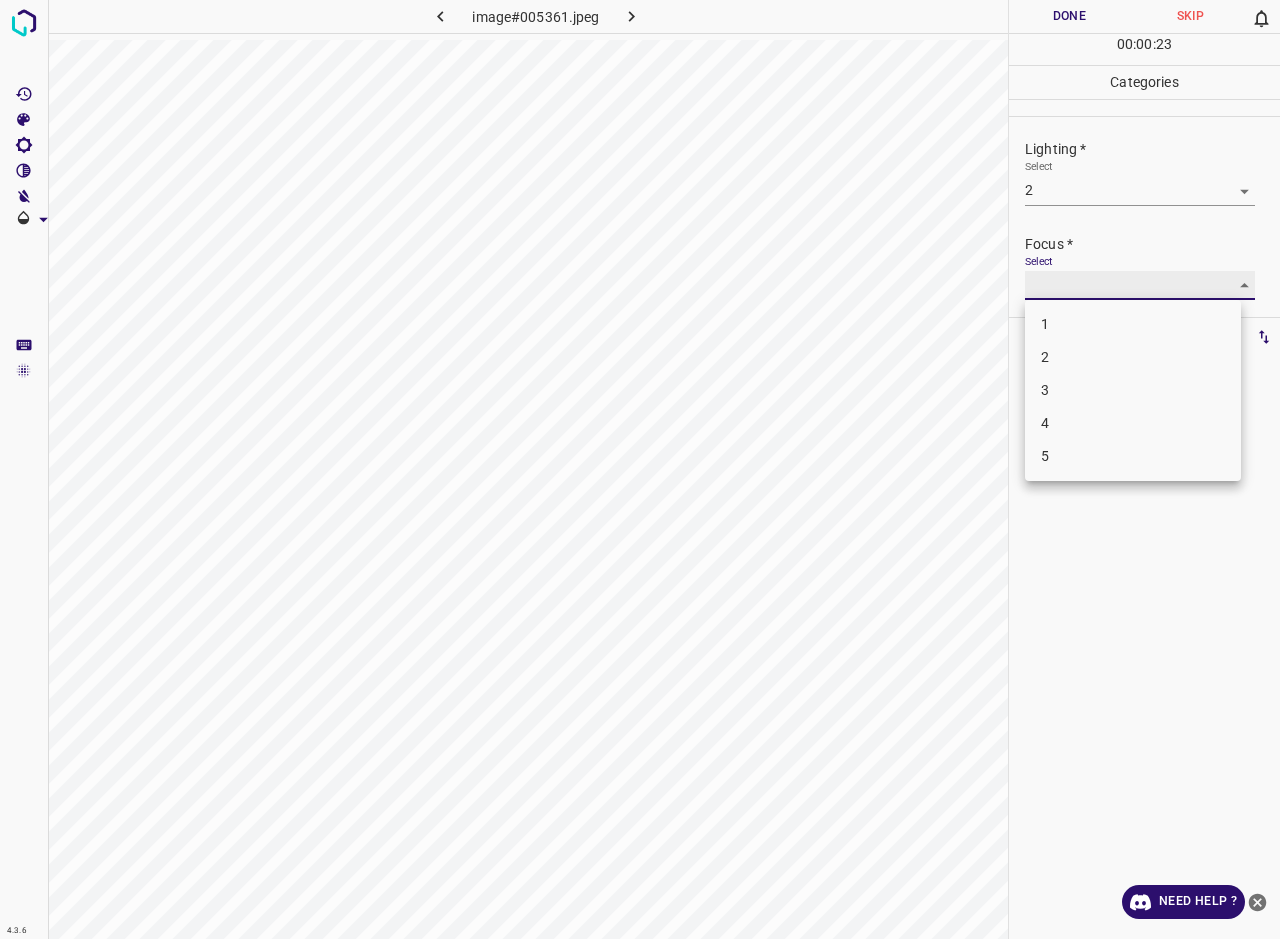 type on "2" 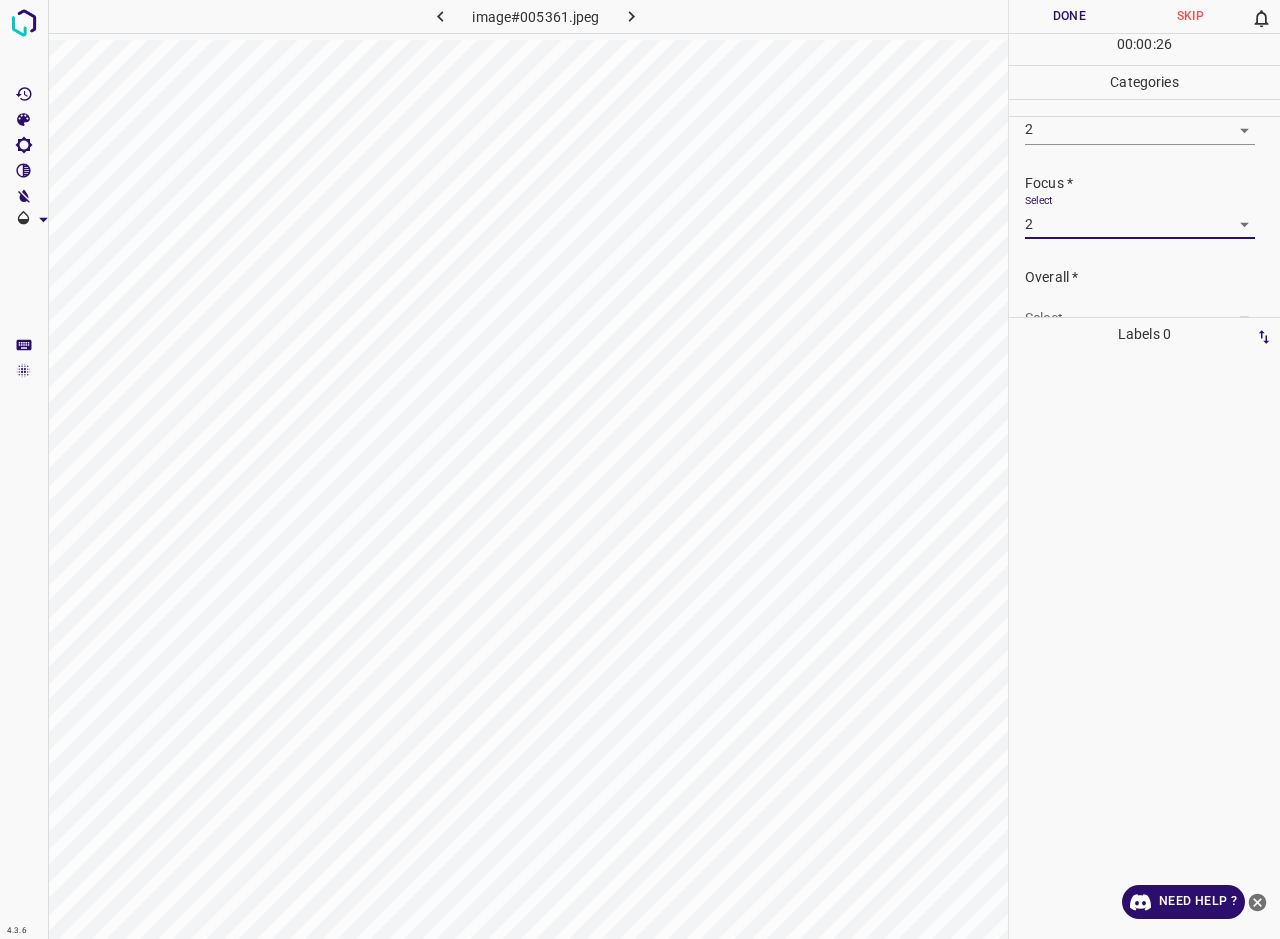 click on "4.3.6  image#005361.jpeg Done Skip 0 00   : 00   : 26   Categories Lighting *  Select 2 2 Focus *  Select 2 2 Overall *  Select ​ Labels   0 Categories 1 Lighting 2 Focus 3 Overall Tools Space Change between modes (Draw & Edit) I Auto labeling R Restore zoom M Zoom in N Zoom out Delete Delete selecte label Filters Z Restore filters X Saturation filter C Brightness filter V Contrast filter B Gray scale filter General O Download Need Help ? - Text - Hide - Delete" at bounding box center (640, 469) 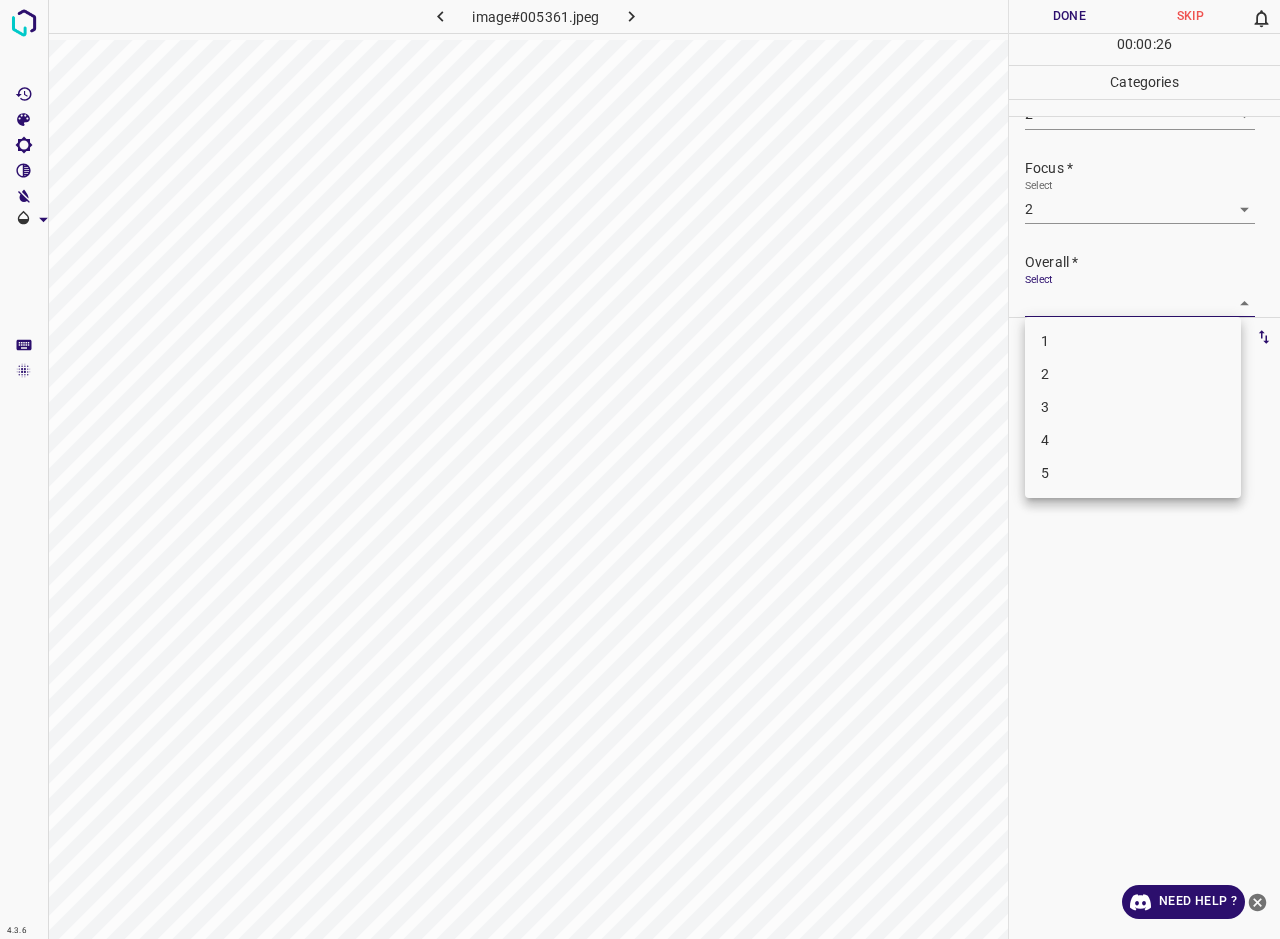 click on "2" at bounding box center (1133, 374) 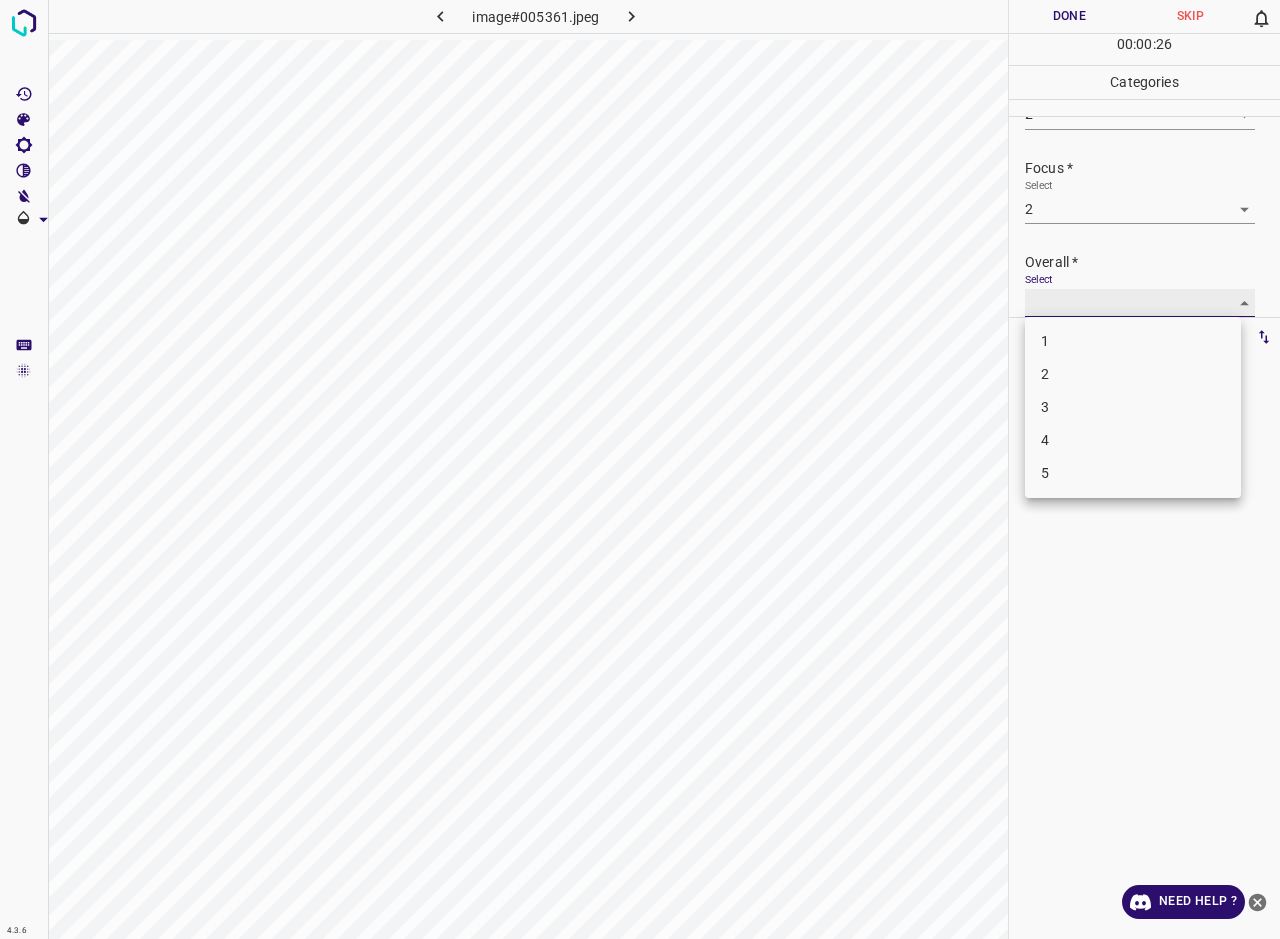 type on "2" 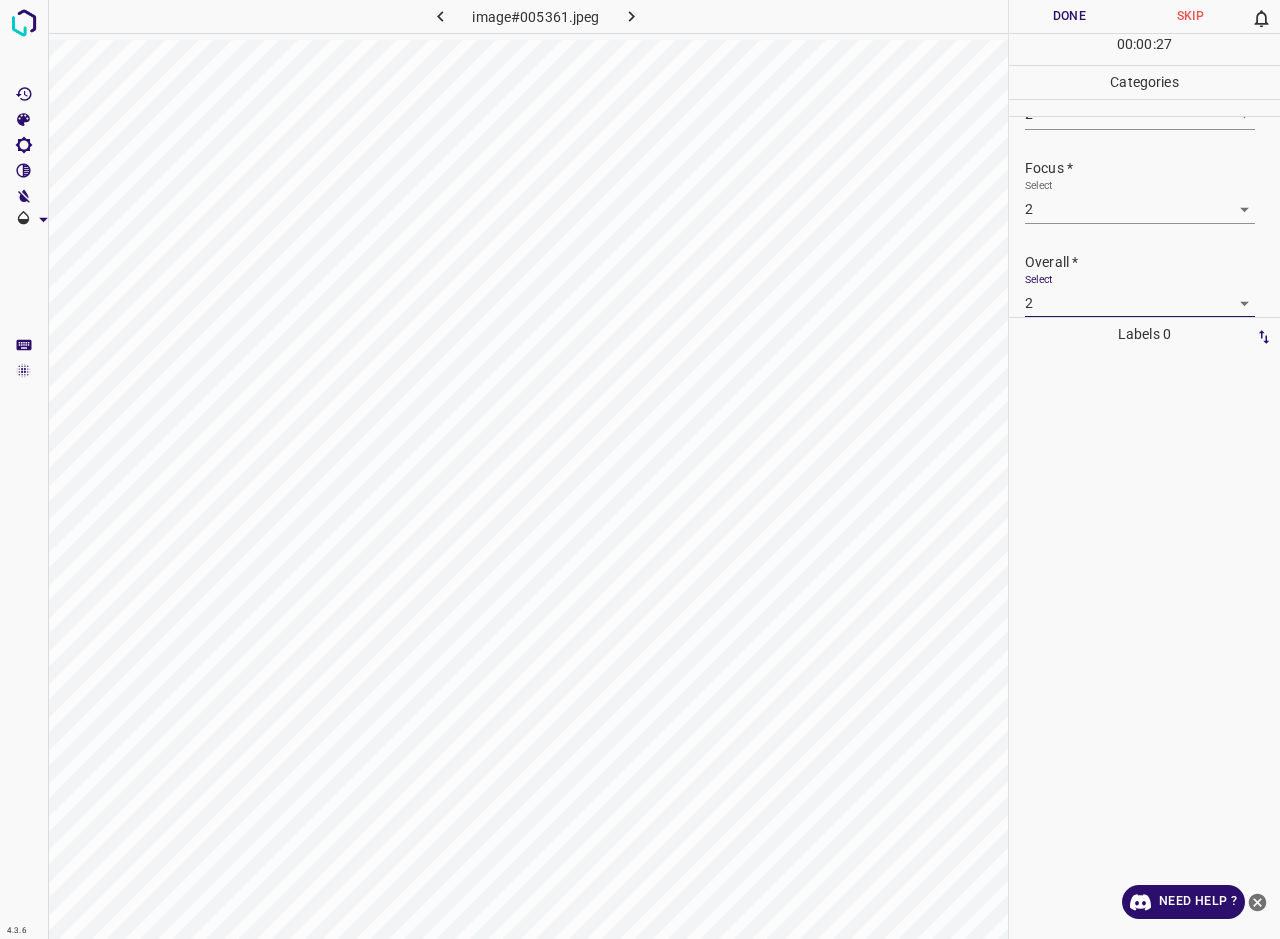 click on "Done" at bounding box center (1069, 16) 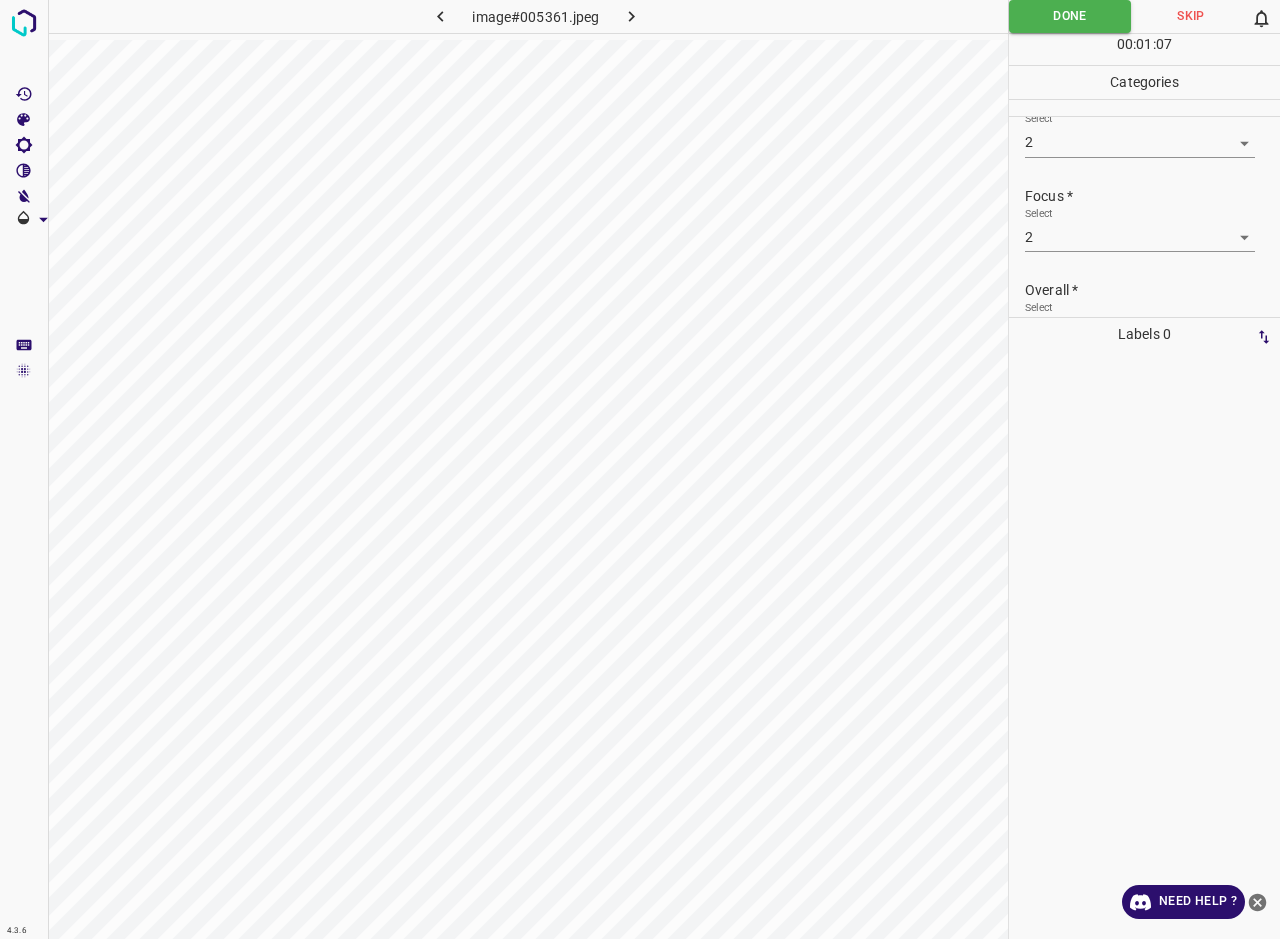 scroll, scrollTop: 18, scrollLeft: 0, axis: vertical 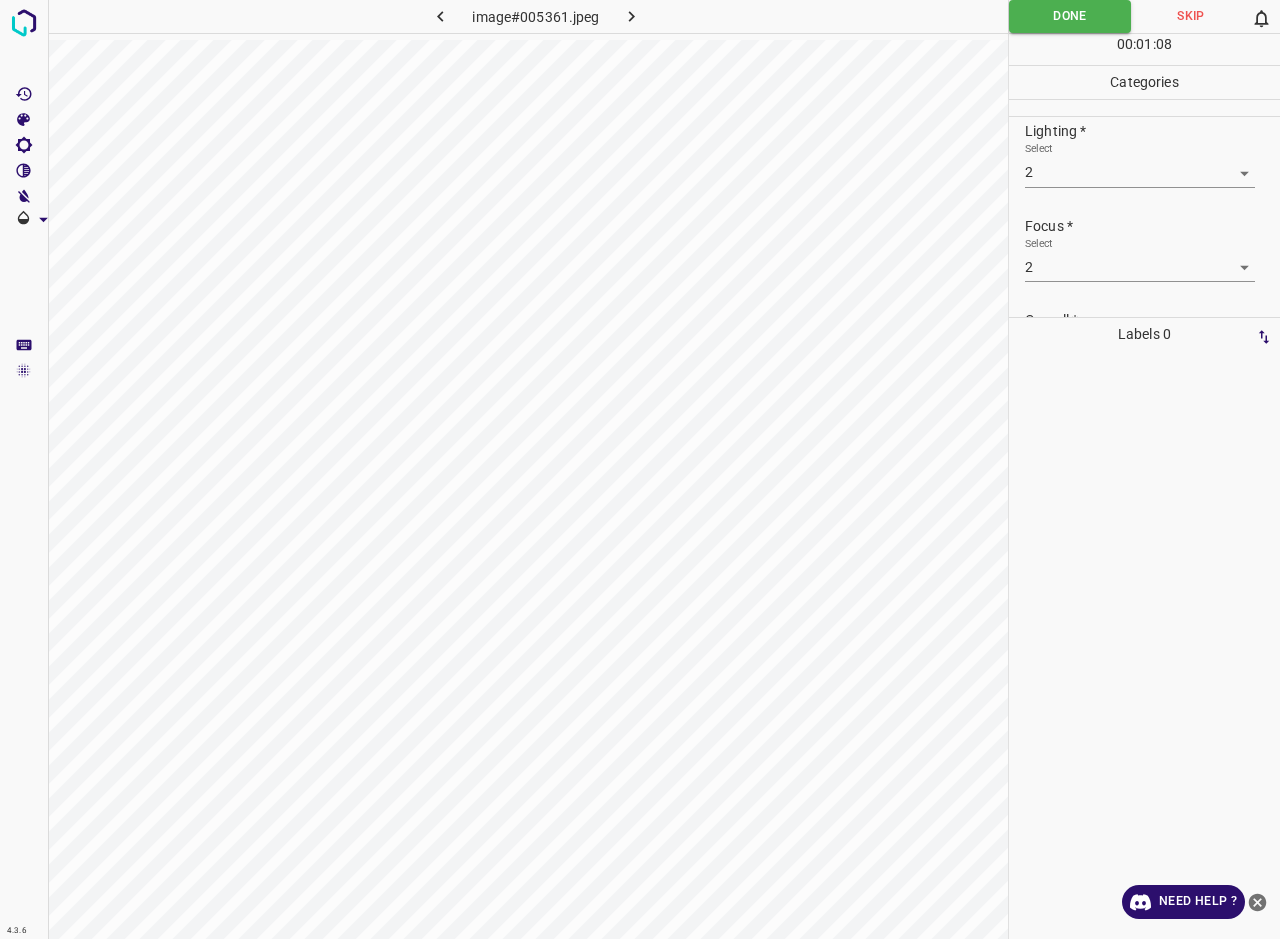click 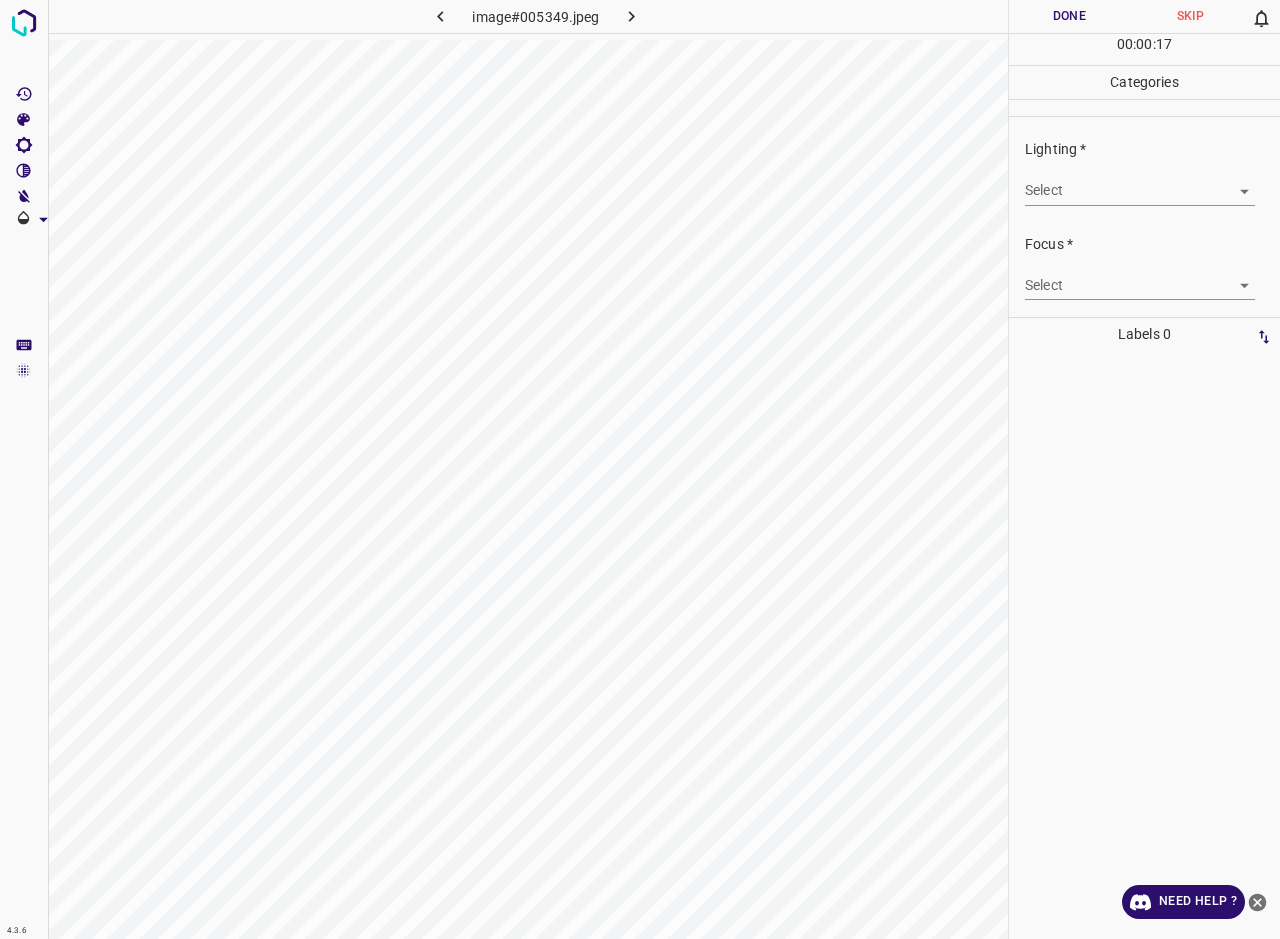 click on "4.3.6  image#005349.jpeg Done Skip 0 00   : 00   : 17   Categories Lighting *  Select ​ Focus *  Select ​ Overall *  Select ​ Labels   0 Categories 1 Lighting 2 Focus 3 Overall Tools Space Change between modes (Draw & Edit) I Auto labeling R Restore zoom M Zoom in N Zoom out Delete Delete selecte label Filters Z Restore filters X Saturation filter C Brightness filter V Contrast filter B Gray scale filter General O Download Need Help ? - Text - Hide - Delete" at bounding box center [640, 469] 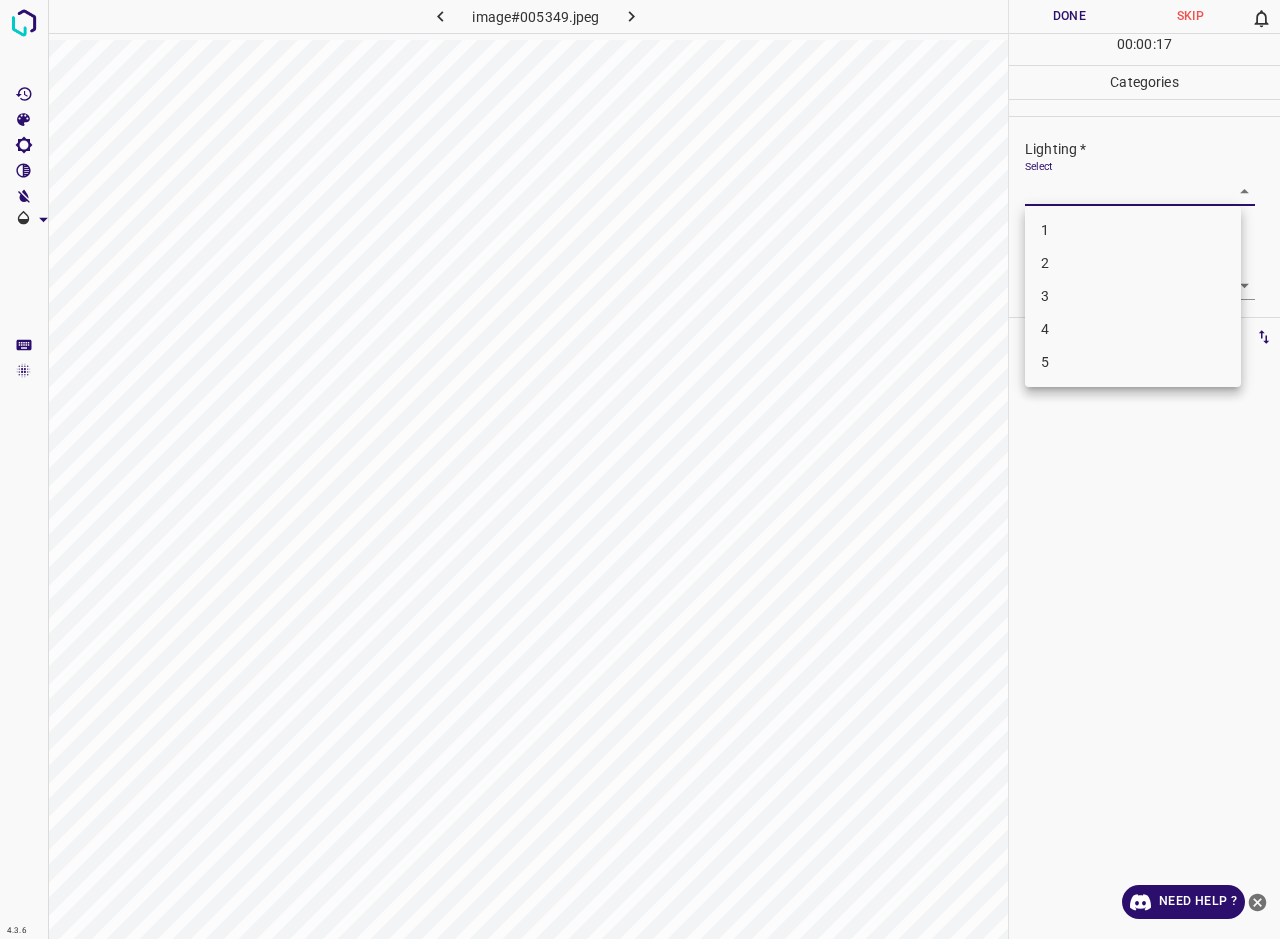 click on "2" at bounding box center [1133, 263] 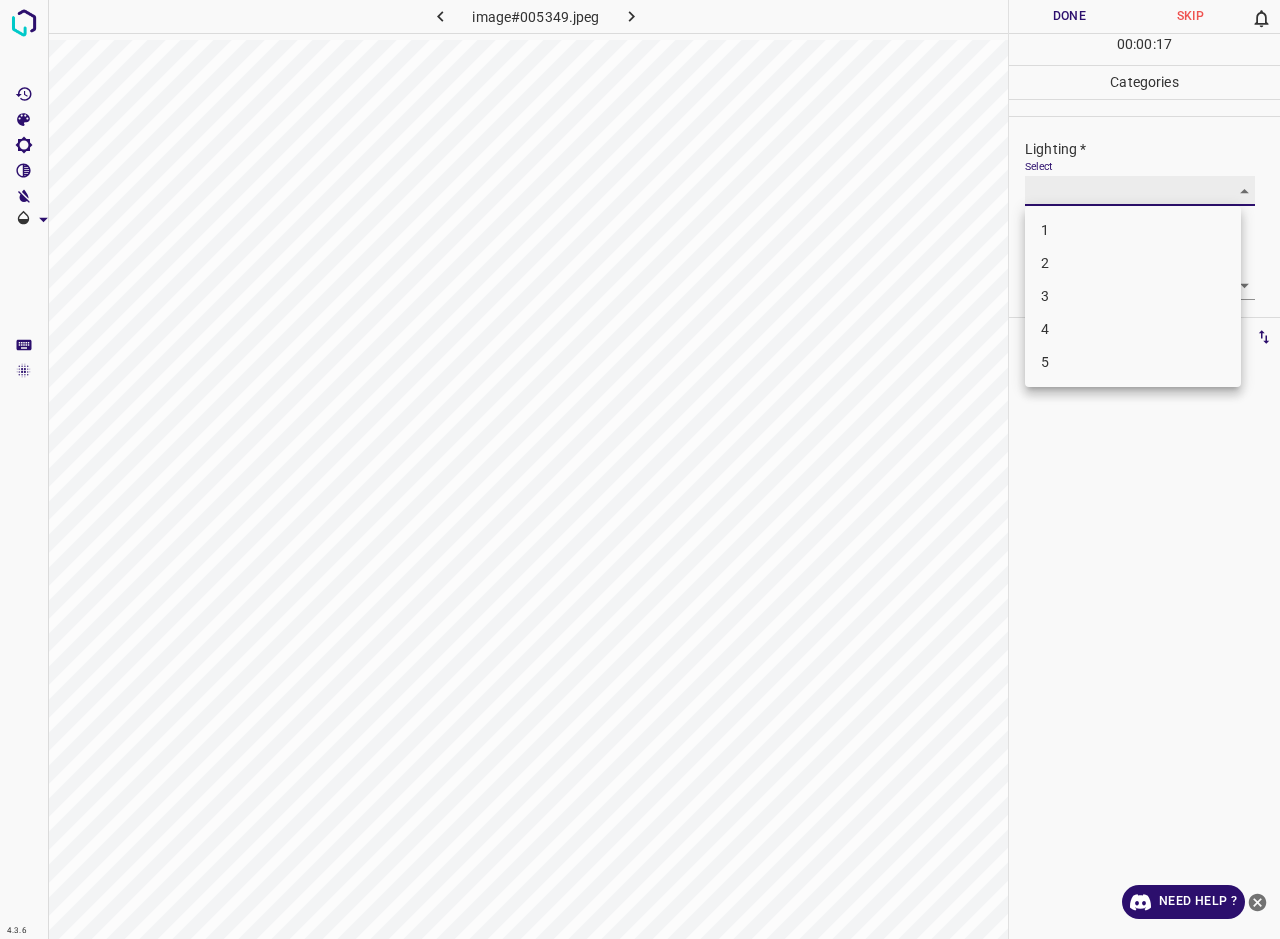 type on "2" 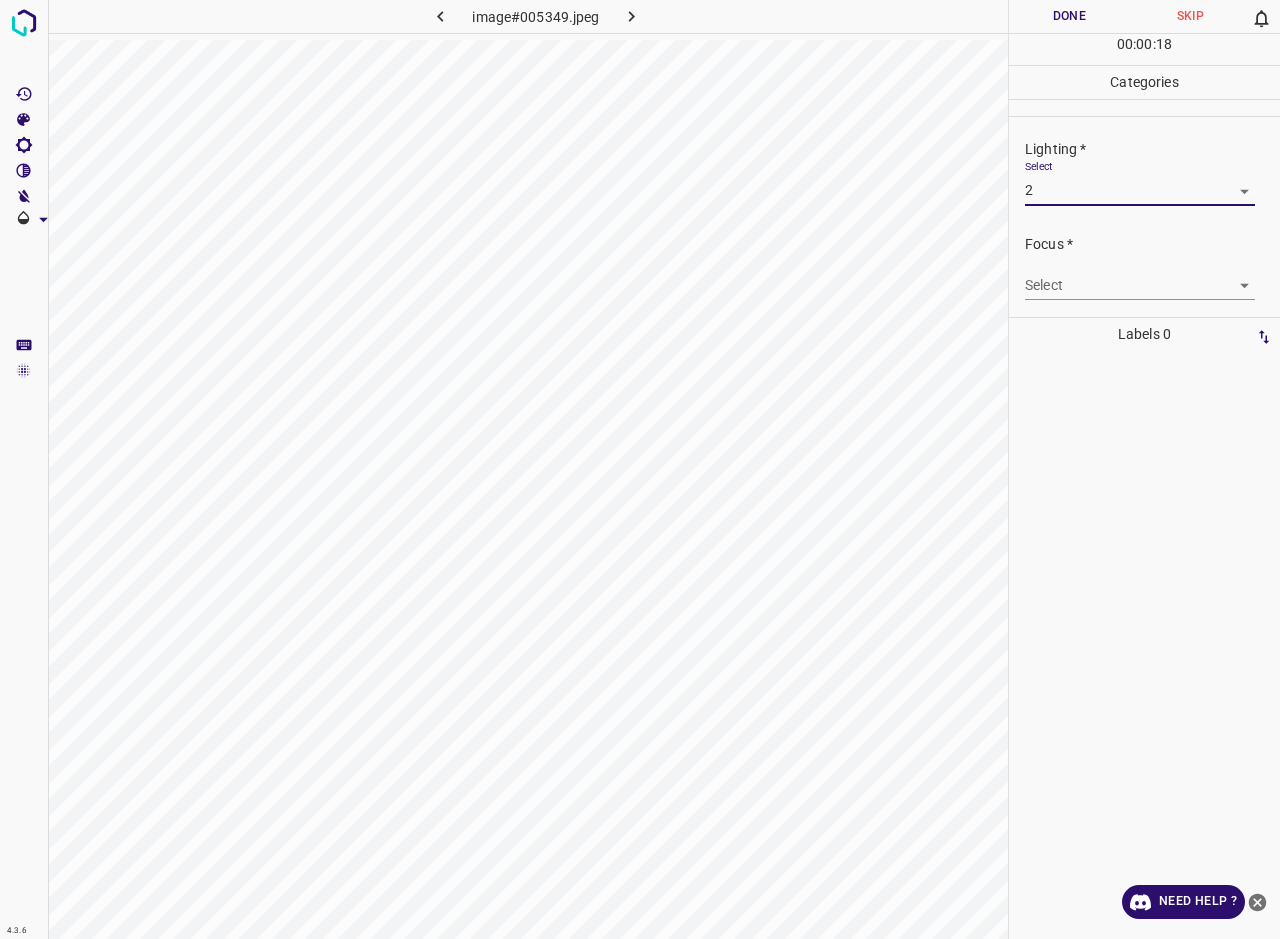 click on "4.3.6  image#005349.jpeg Done Skip 0 00   : 00   : 18   Categories Lighting *  Select 2 2 Focus *  Select ​ Overall *  Select ​ Labels   0 Categories 1 Lighting 2 Focus 3 Overall Tools Space Change between modes (Draw & Edit) I Auto labeling R Restore zoom M Zoom in N Zoom out Delete Delete selecte label Filters Z Restore filters X Saturation filter C Brightness filter V Contrast filter B Gray scale filter General O Download Need Help ? - Text - Hide - Delete" at bounding box center (640, 469) 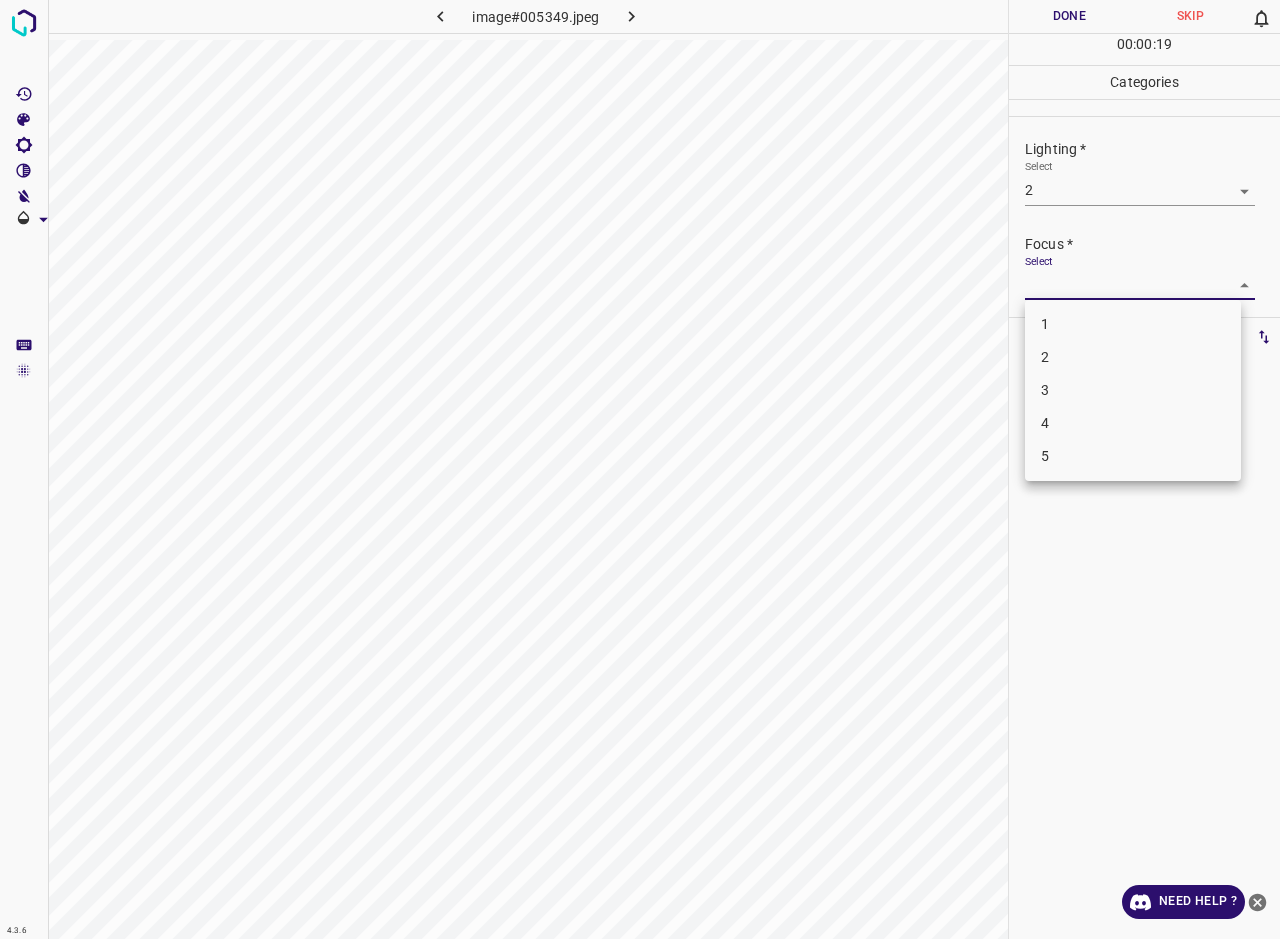 click on "2" at bounding box center [1133, 357] 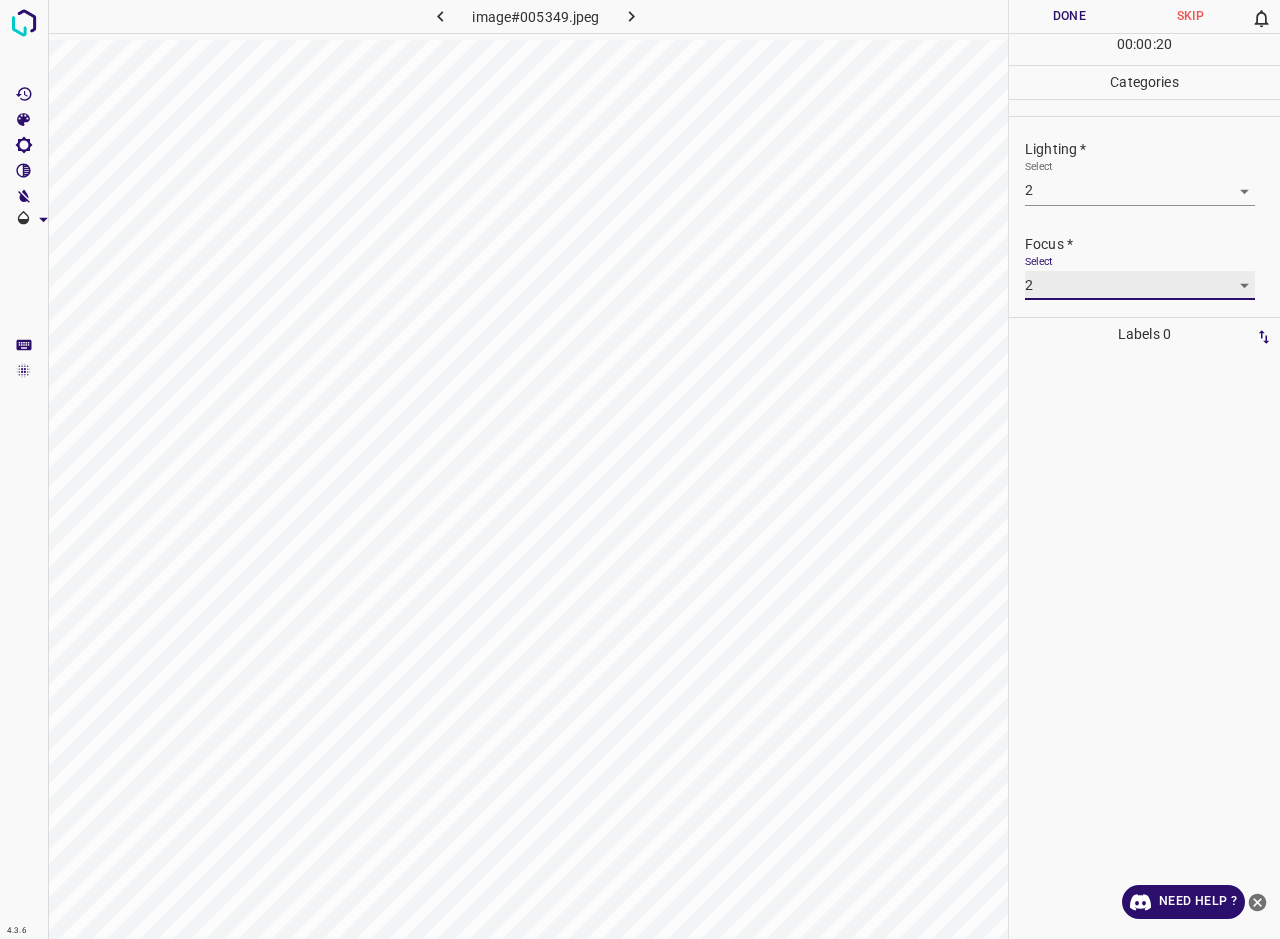 type on "2" 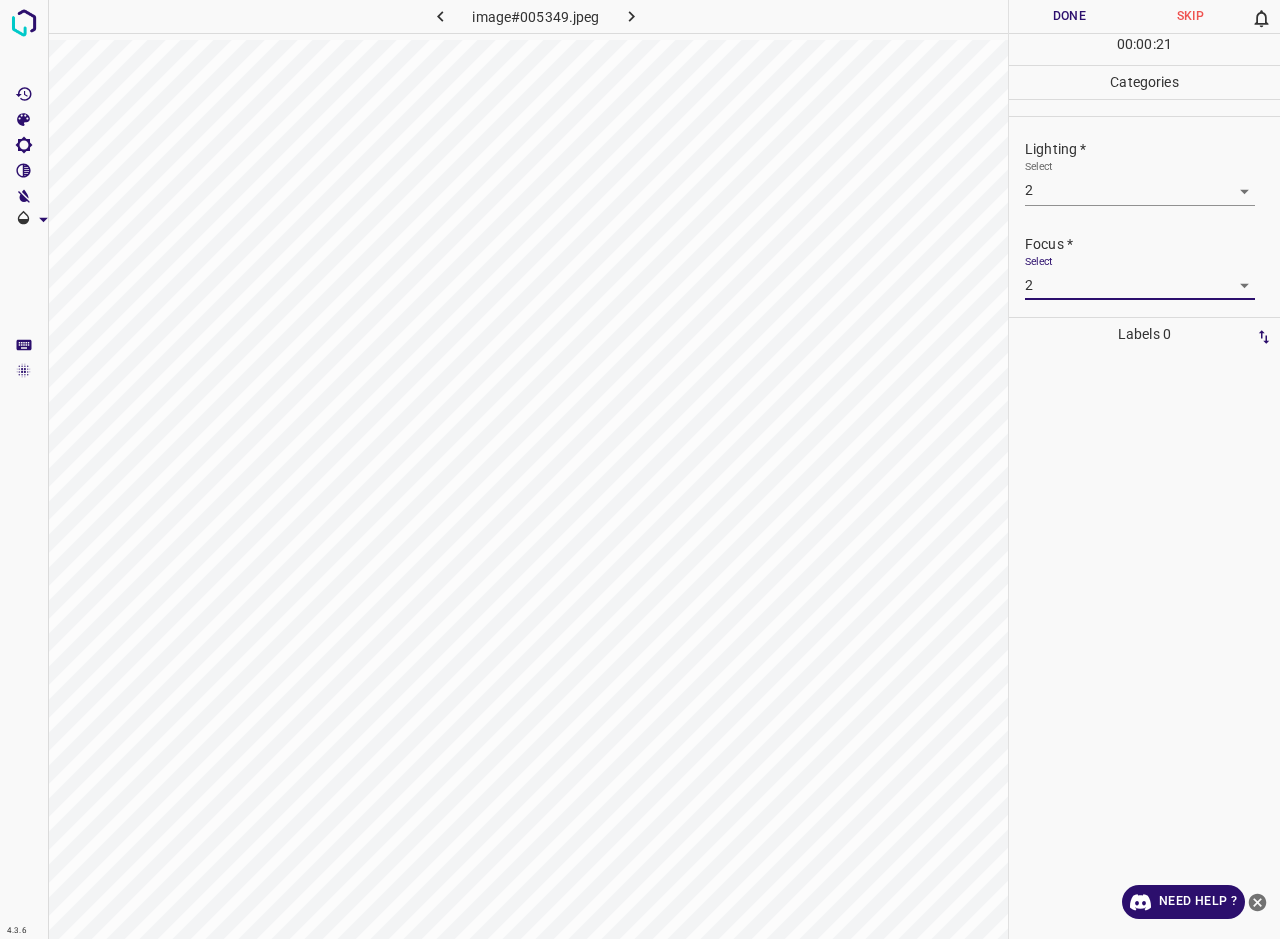 click on "4.3.6  image#005349.jpeg Done Skip 0 00   : 00   : 21   Categories Lighting *  Select 2 2 Focus *  Select 2 2 Overall *  Select ​ Labels   0 Categories 1 Lighting 2 Focus 3 Overall Tools Space Change between modes (Draw & Edit) I Auto labeling R Restore zoom M Zoom in N Zoom out Delete Delete selecte label Filters Z Restore filters X Saturation filter C Brightness filter V Contrast filter B Gray scale filter General O Download Need Help ? - Text - Hide - Delete" at bounding box center (640, 469) 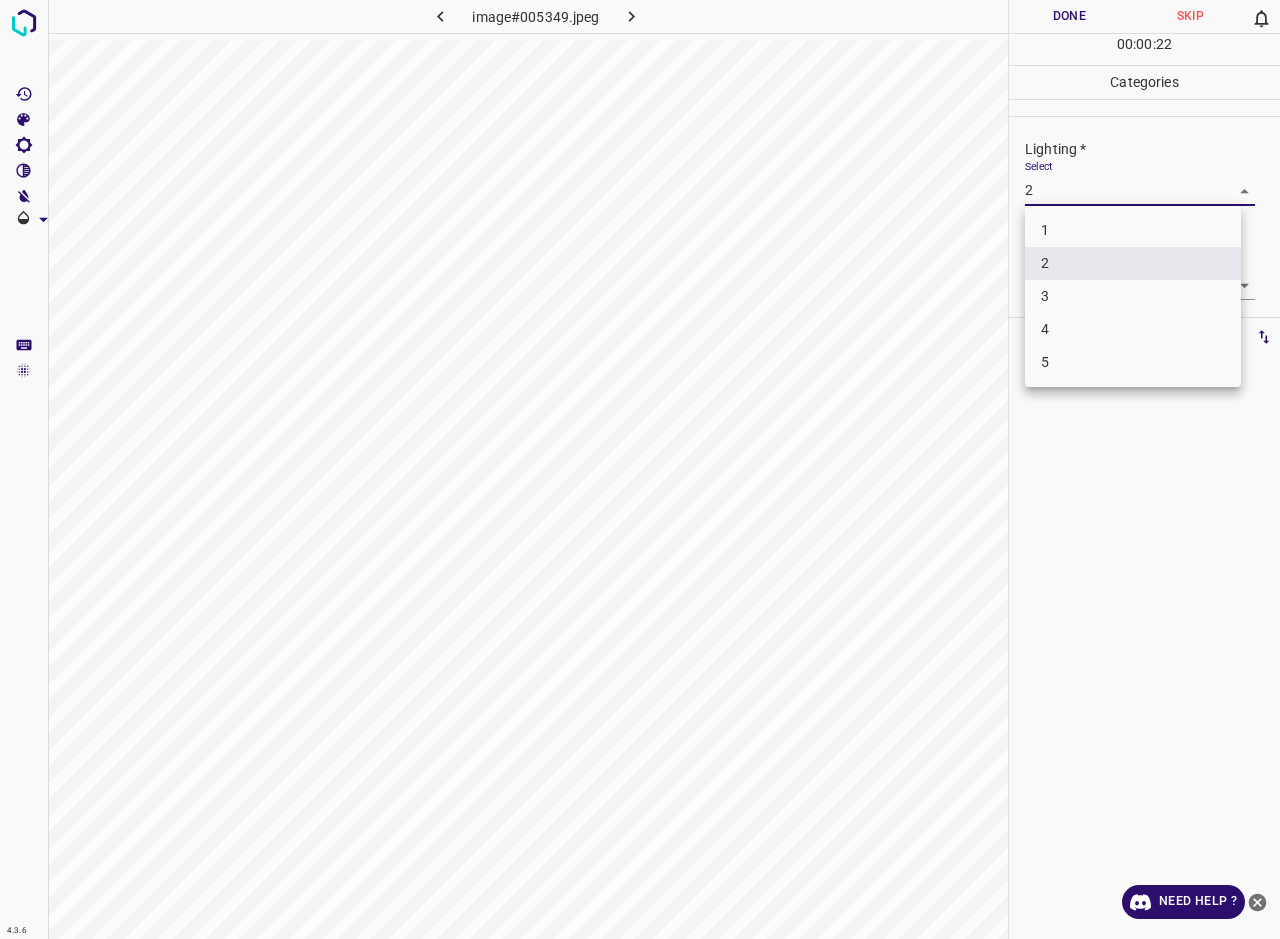 click on "3" at bounding box center [1133, 296] 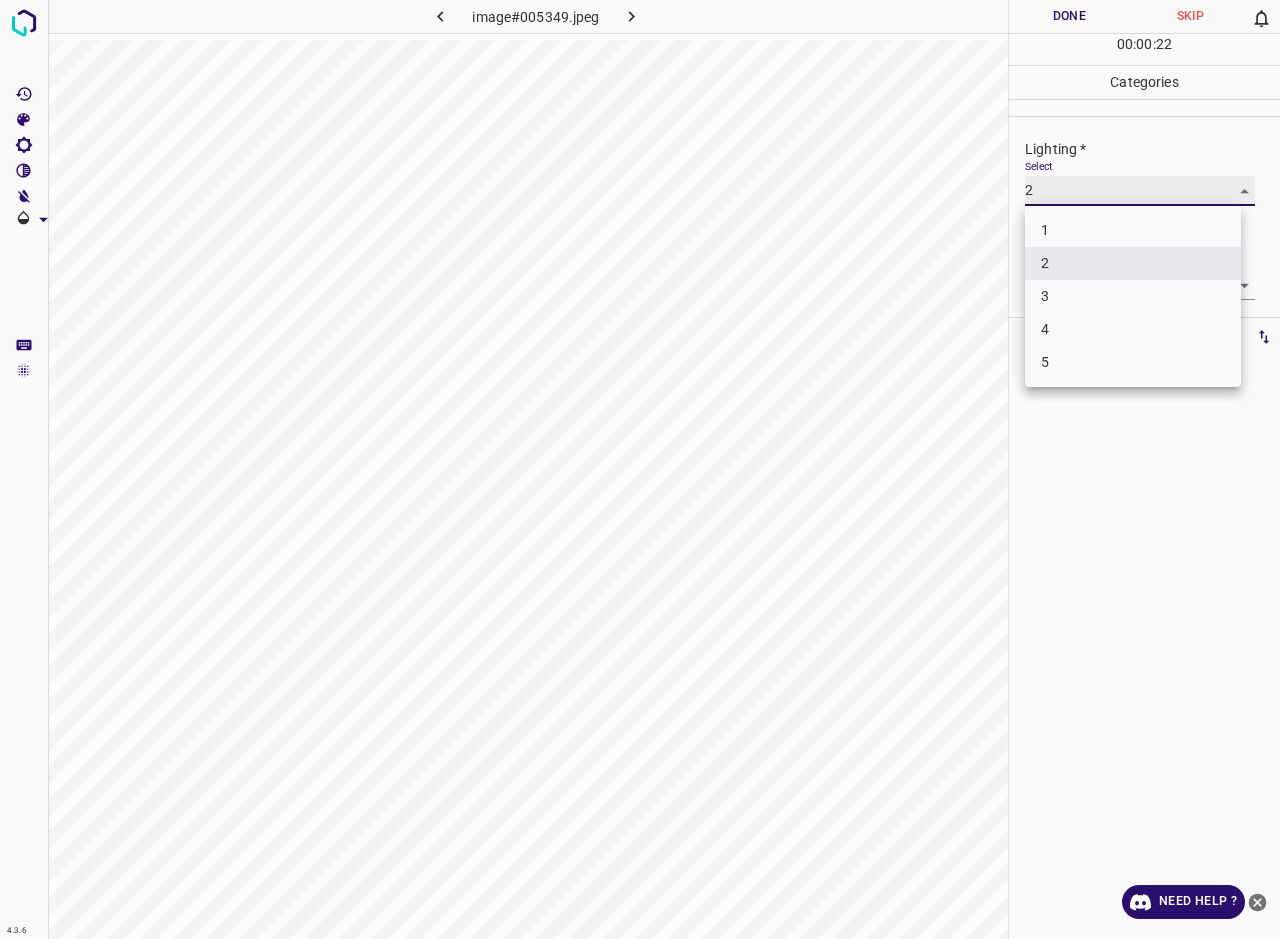 type on "3" 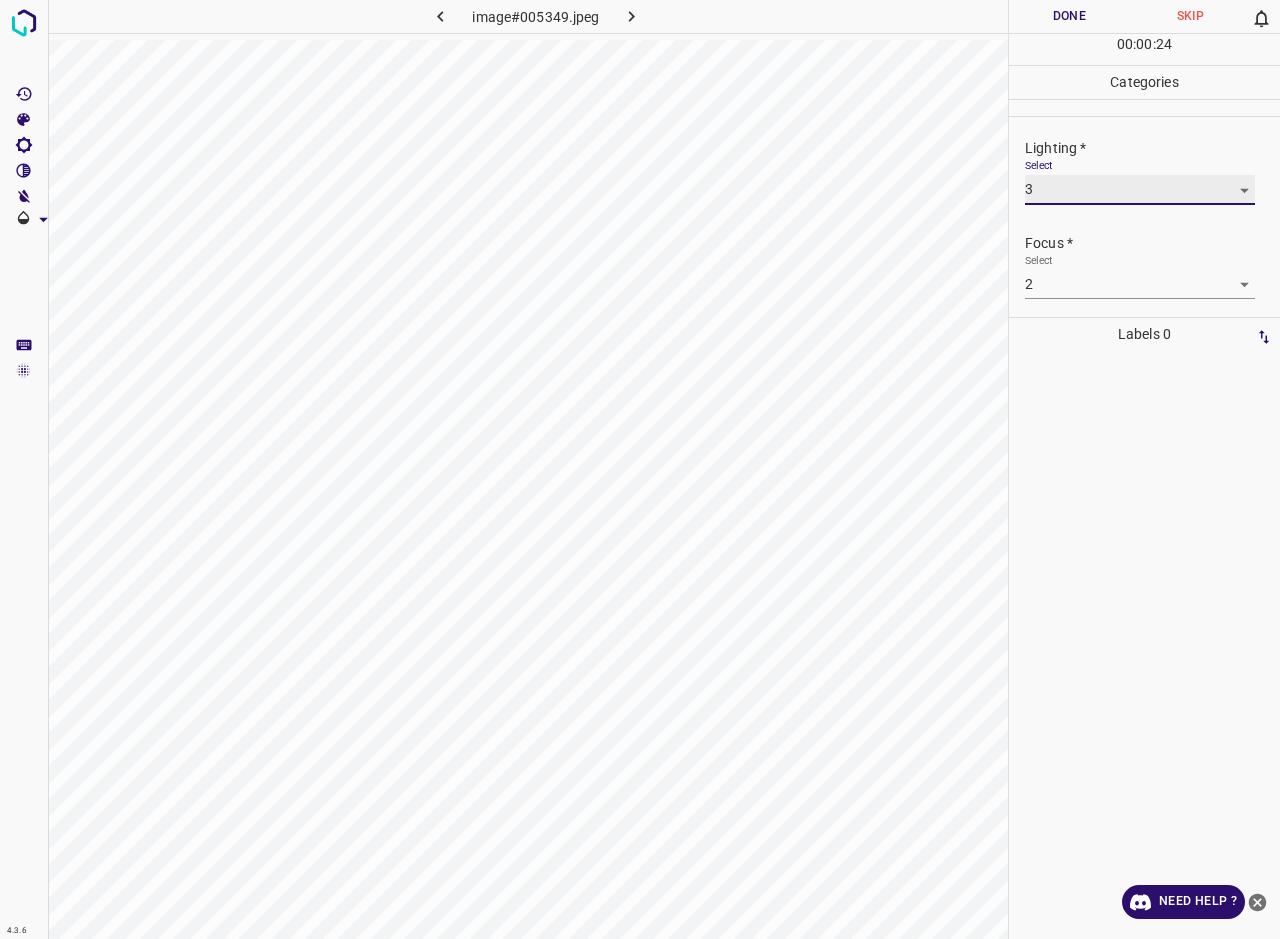 scroll, scrollTop: 94, scrollLeft: 0, axis: vertical 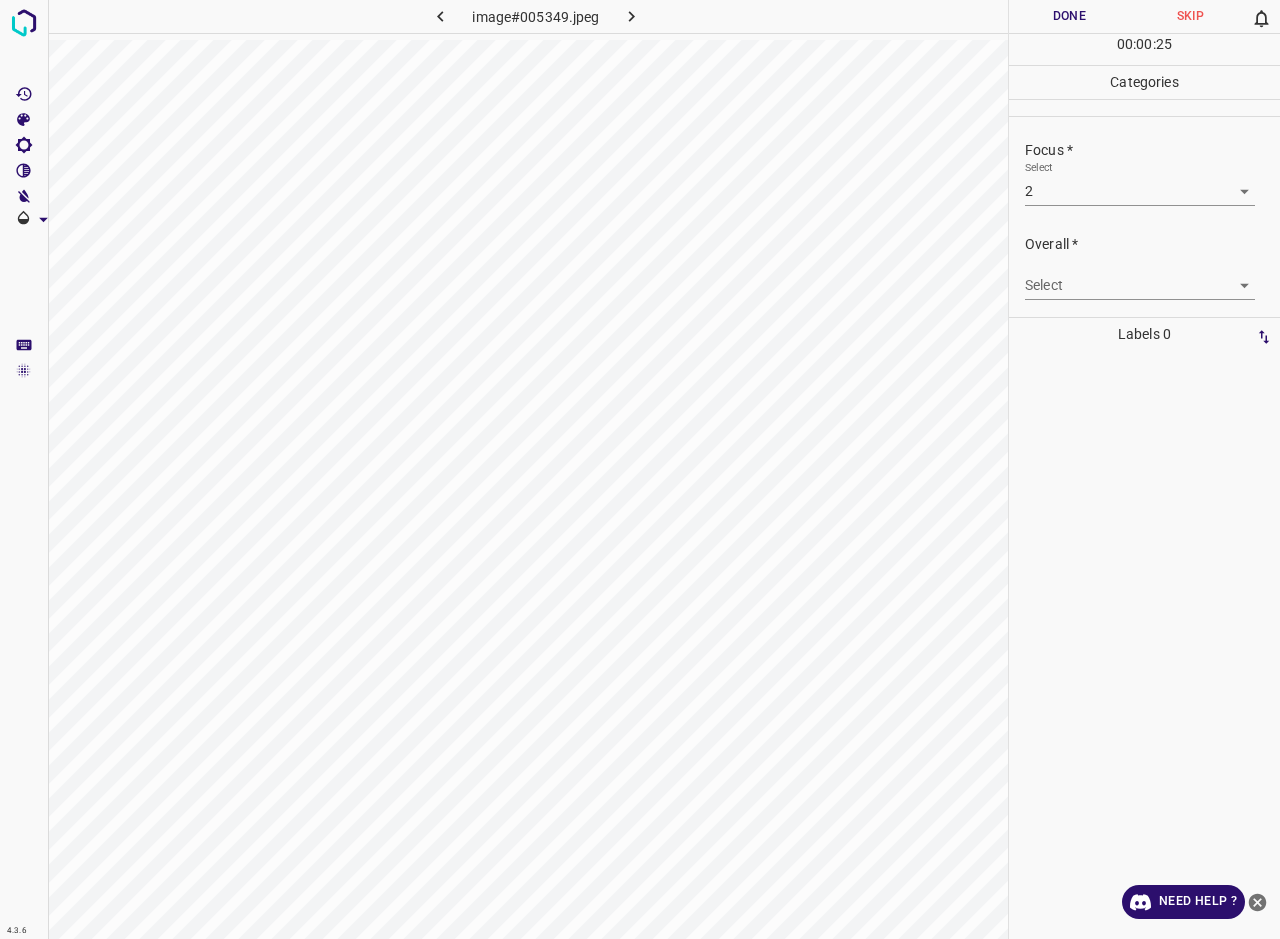click on "4.3.6  image#005349.jpeg Done Skip 0 00   : 00   : 25   Categories Lighting *  Select 3 3 Focus *  Select 2 2 Overall *  Select ​ Labels   0 Categories 1 Lighting 2 Focus 3 Overall Tools Space Change between modes (Draw & Edit) I Auto labeling R Restore zoom M Zoom in N Zoom out Delete Delete selecte label Filters Z Restore filters X Saturation filter C Brightness filter V Contrast filter B Gray scale filter General O Download Need Help ? - Text - Hide - Delete" at bounding box center (640, 469) 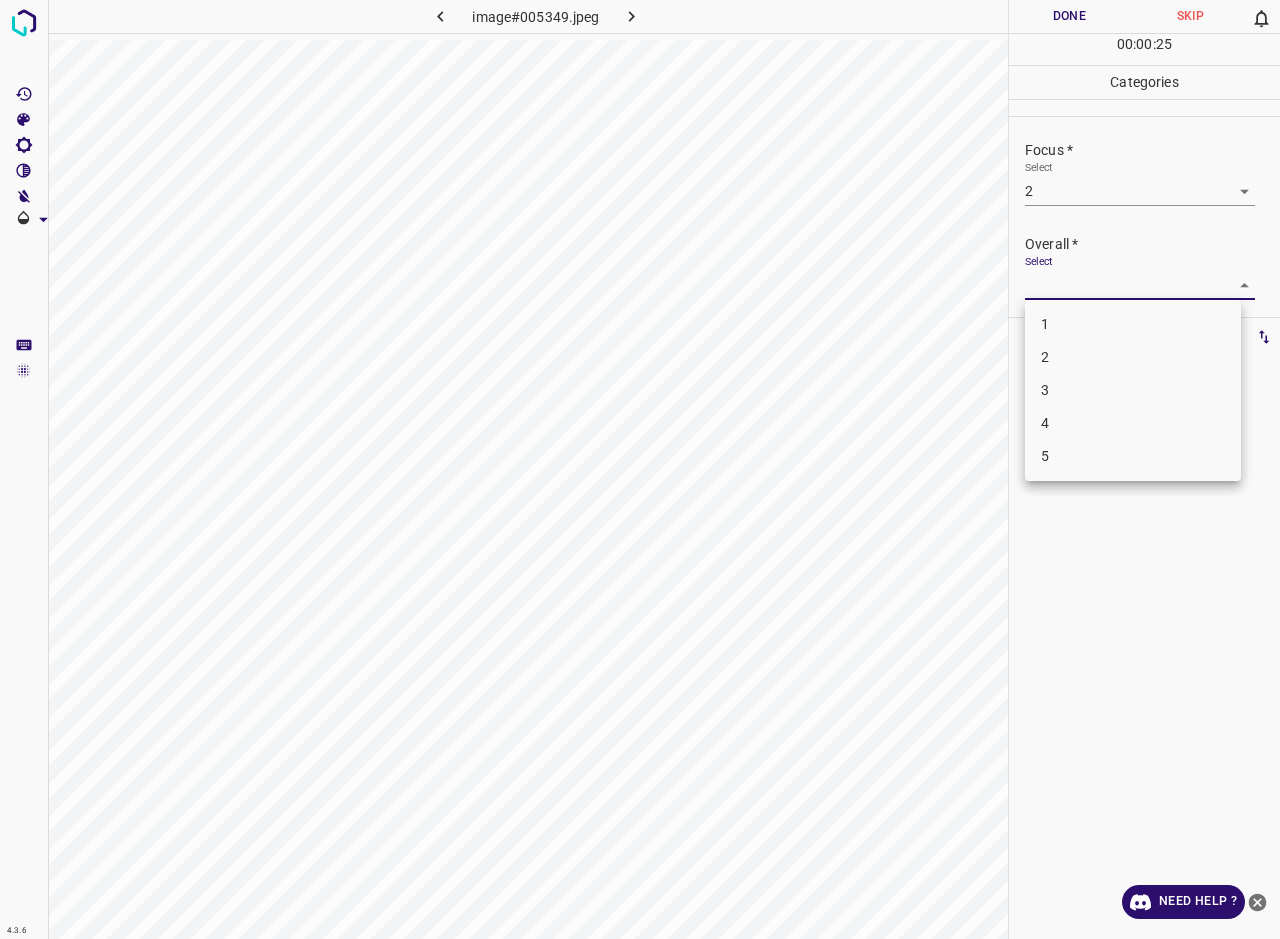 click on "2" at bounding box center (1133, 357) 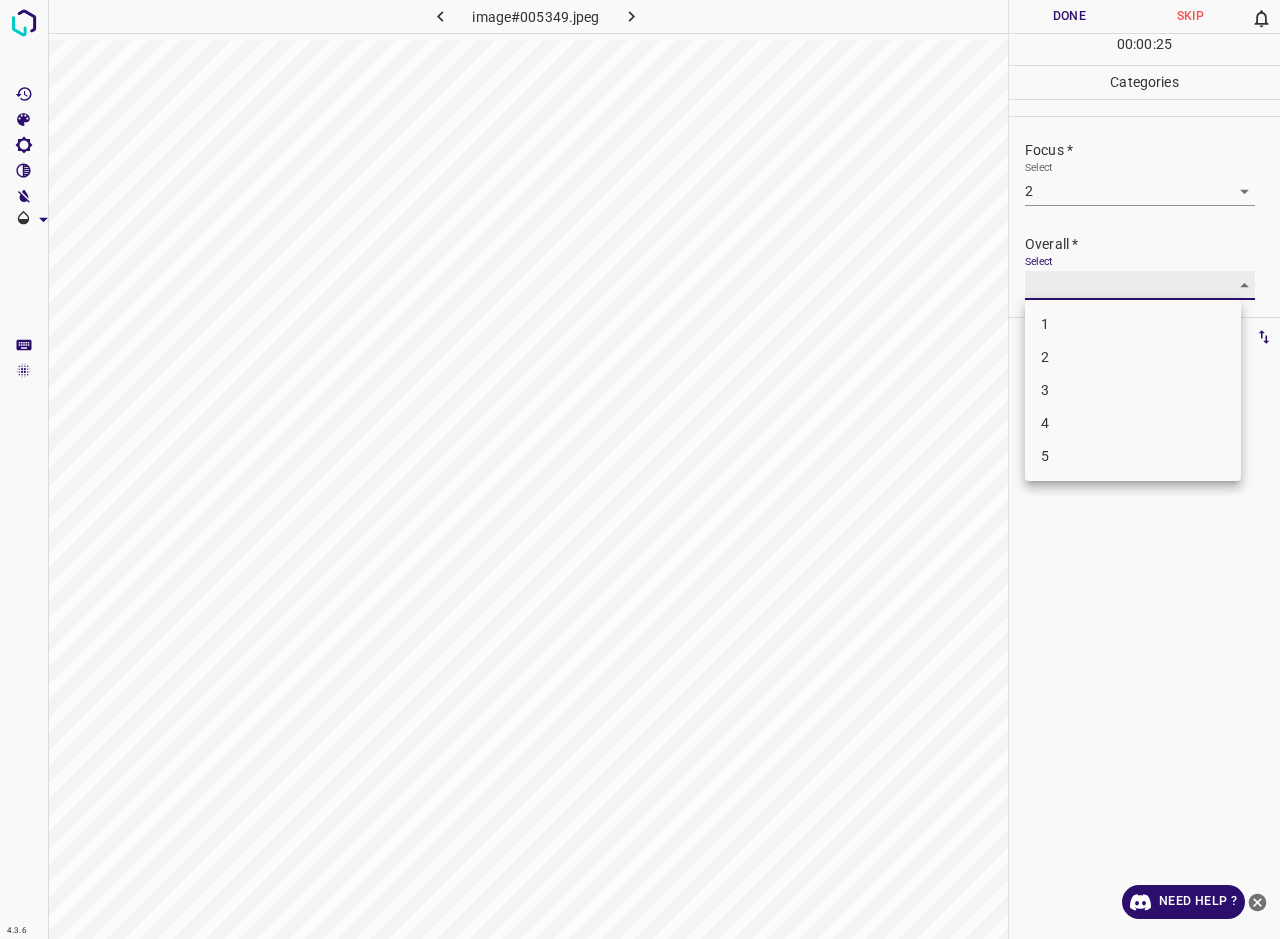 type on "2" 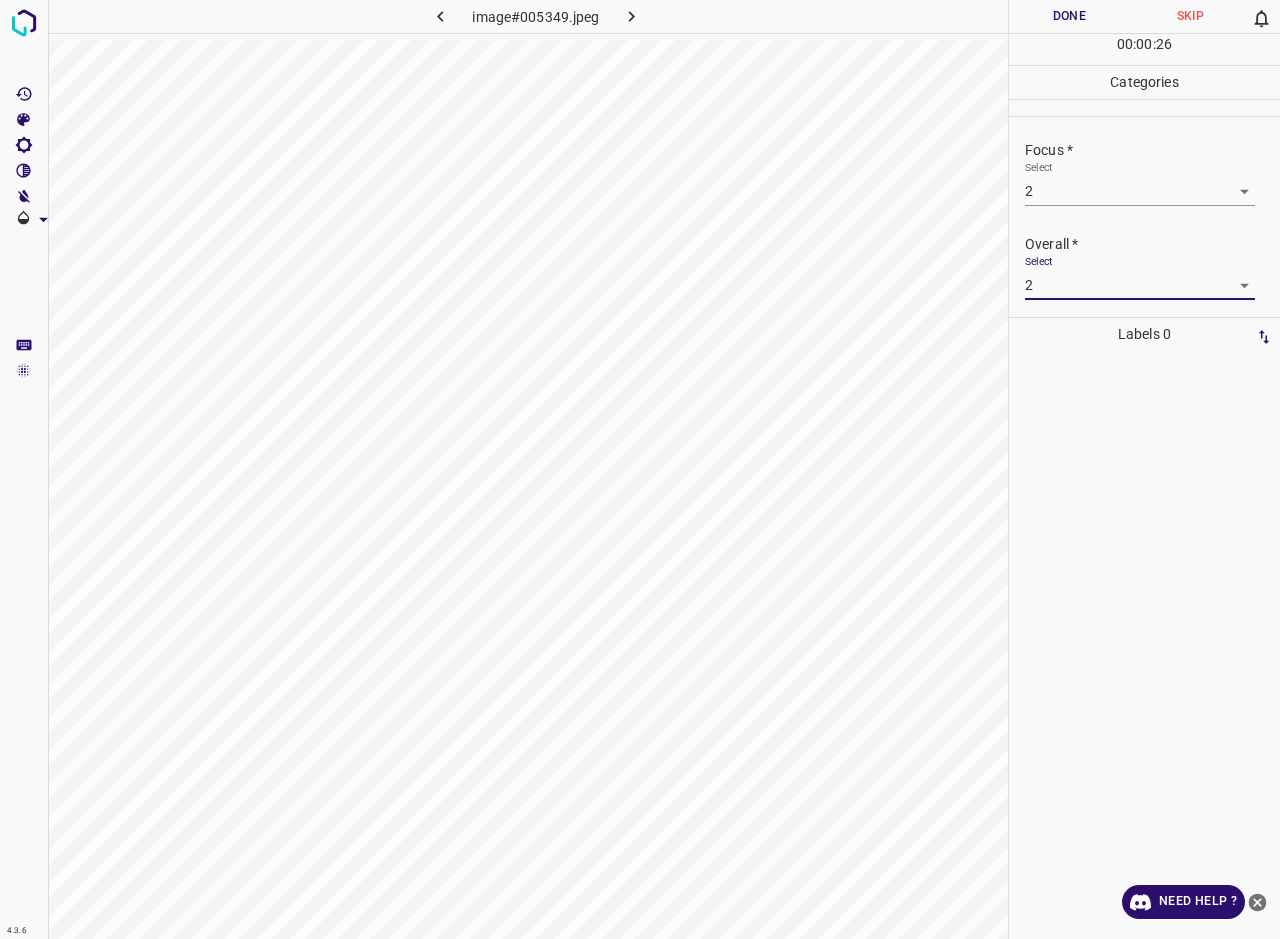 click on "Done" at bounding box center [1069, 16] 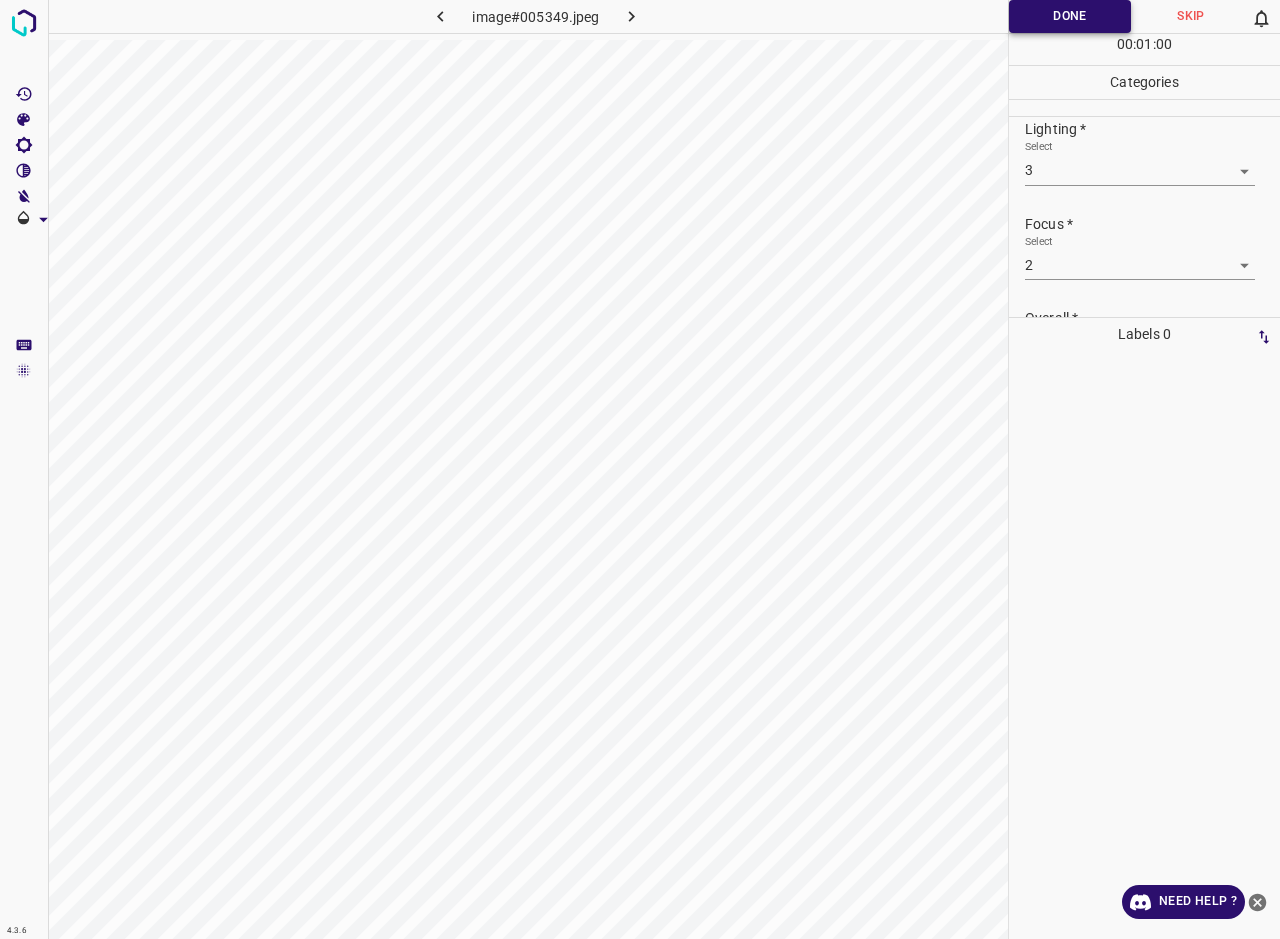 scroll, scrollTop: 0, scrollLeft: 0, axis: both 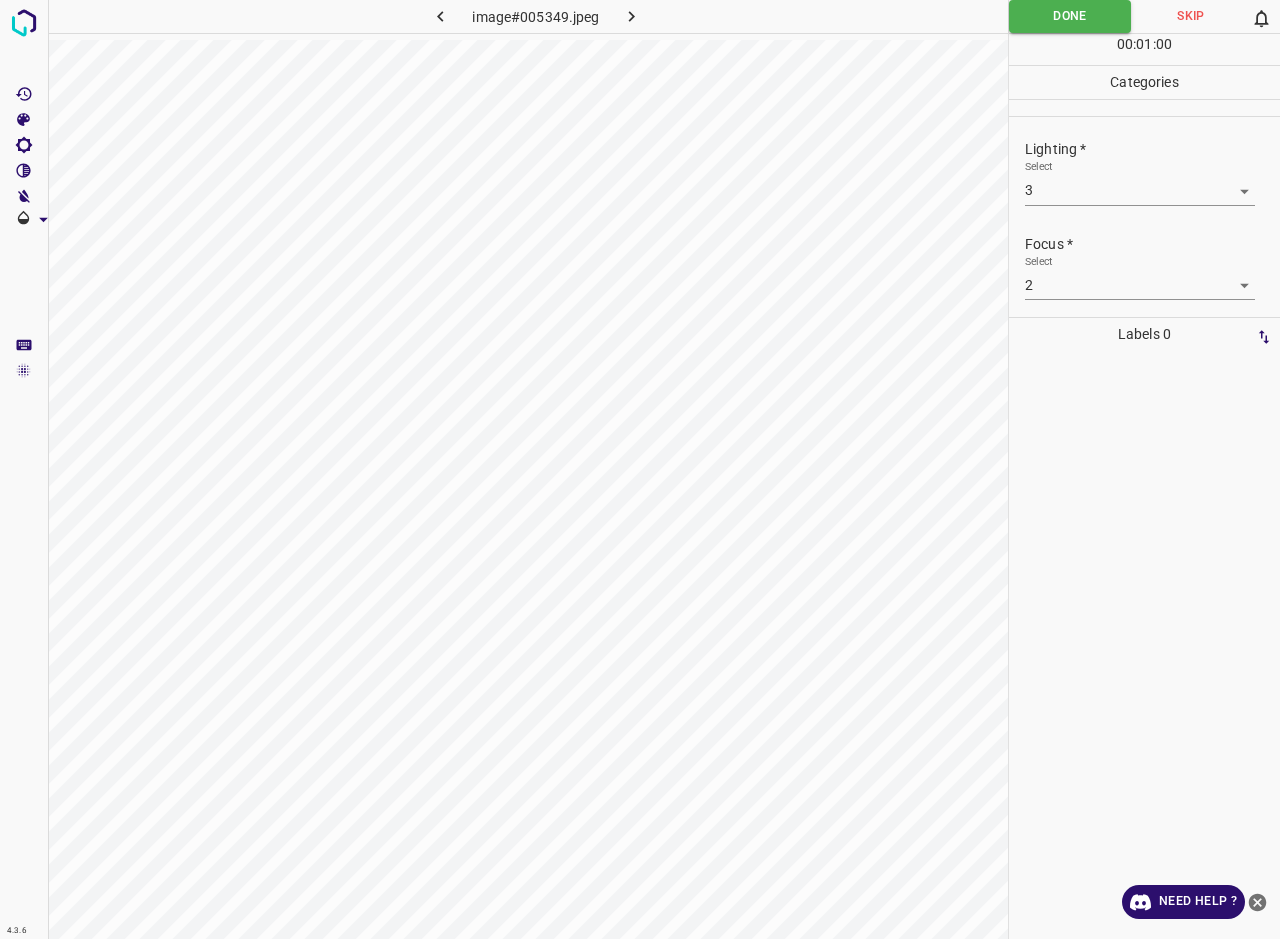 click 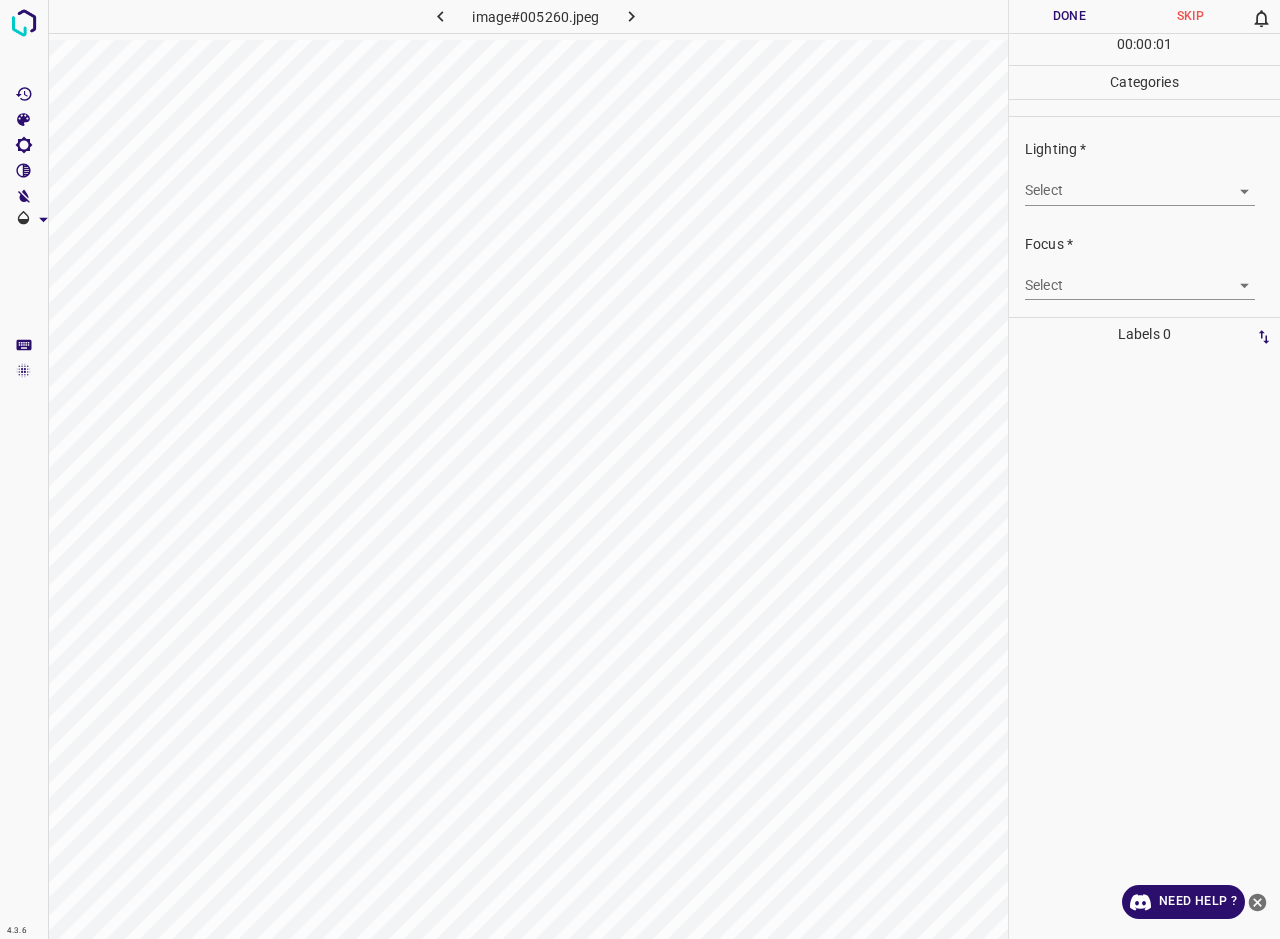 click on "4.3.6  image#005260.jpeg Done Skip 0 00   : 00   : 01   Categories Lighting *  Select ​ Focus *  Select ​ Overall *  Select ​ Labels   0 Categories 1 Lighting 2 Focus 3 Overall Tools Space Change between modes (Draw & Edit) I Auto labeling R Restore zoom M Zoom in N Zoom out Delete Delete selecte label Filters Z Restore filters X Saturation filter C Brightness filter V Contrast filter B Gray scale filter General O Download Need Help ? - Text - Hide - Delete" at bounding box center [640, 469] 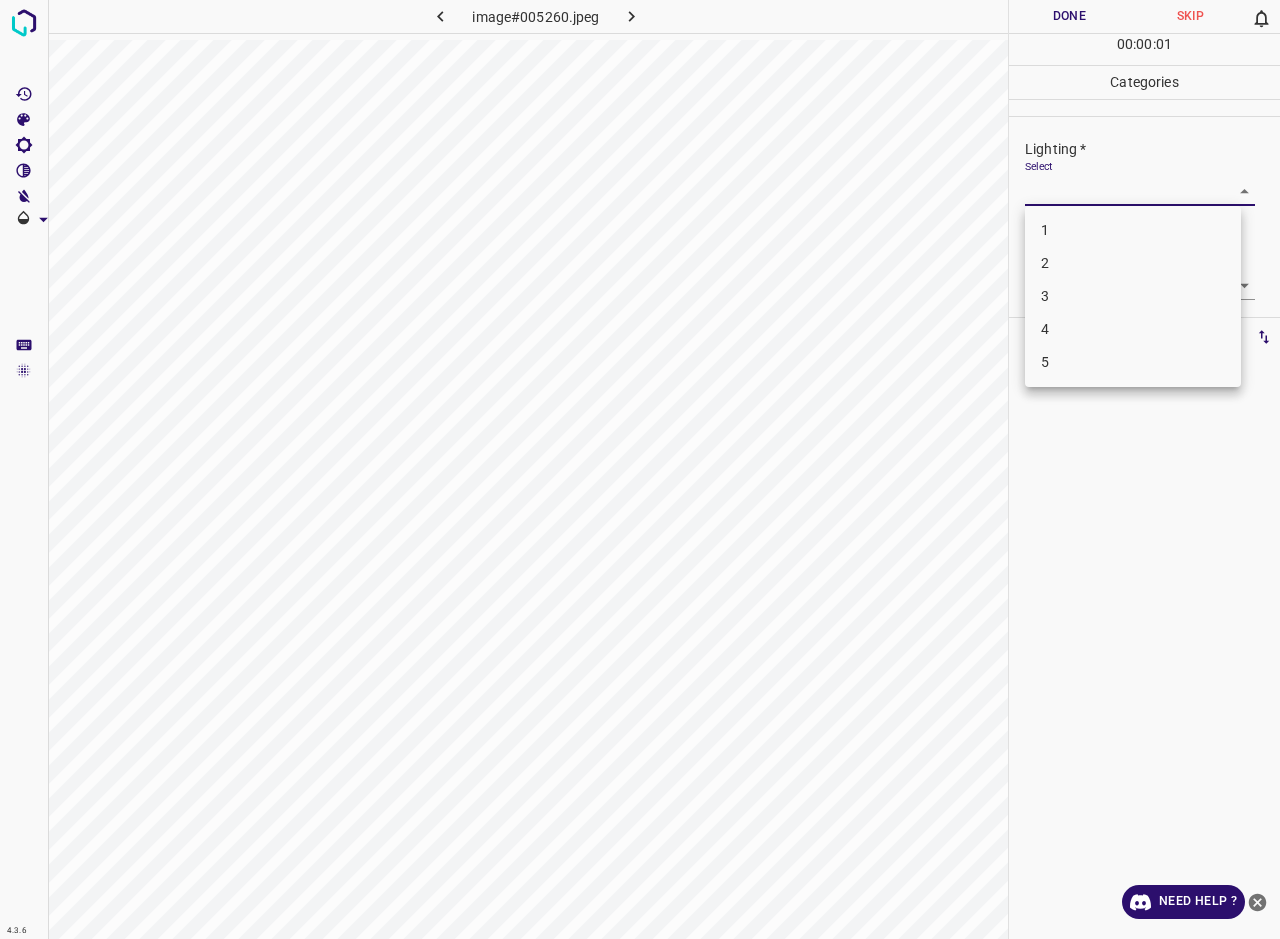 click on "2" at bounding box center [1133, 263] 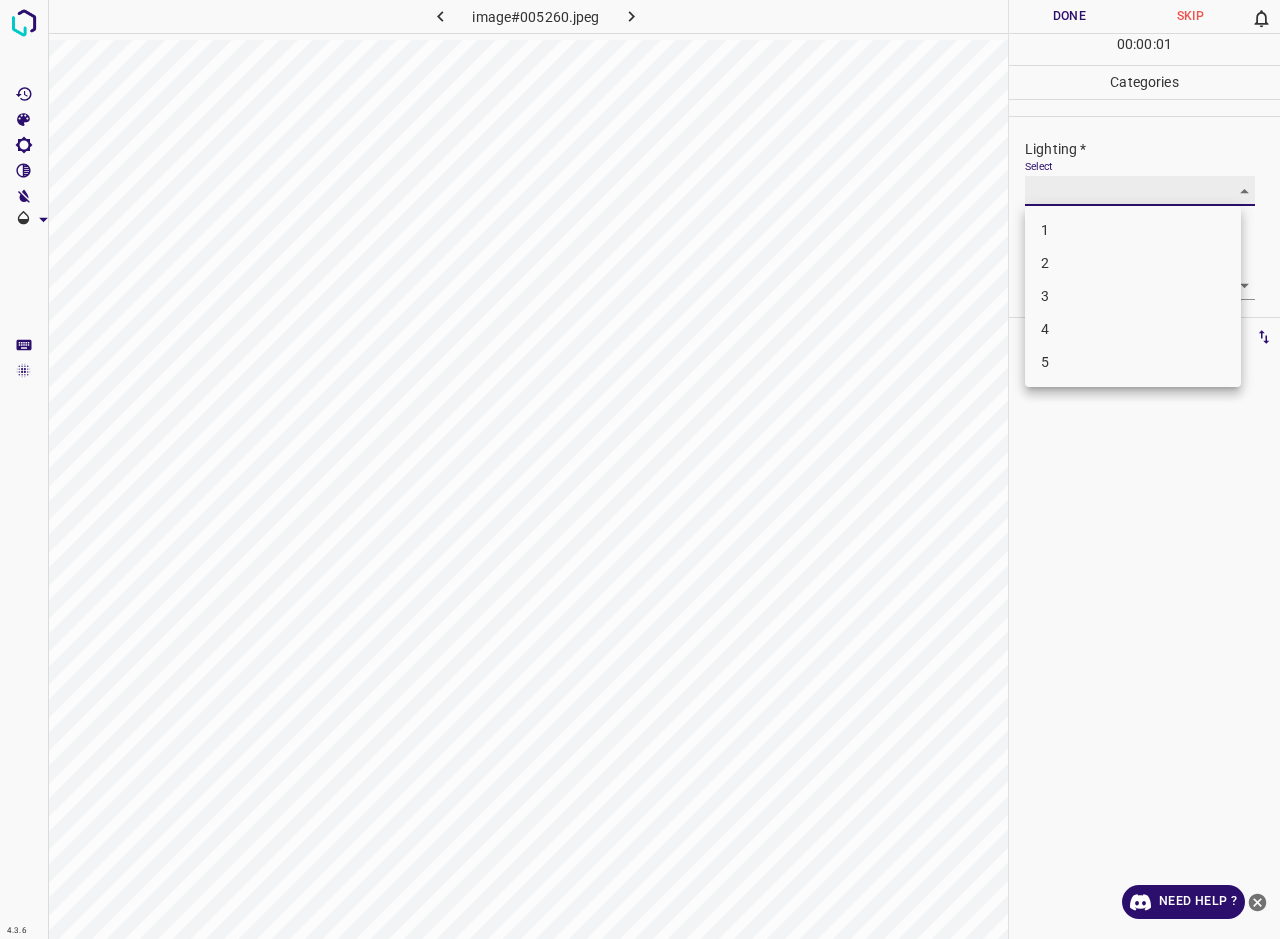 type on "2" 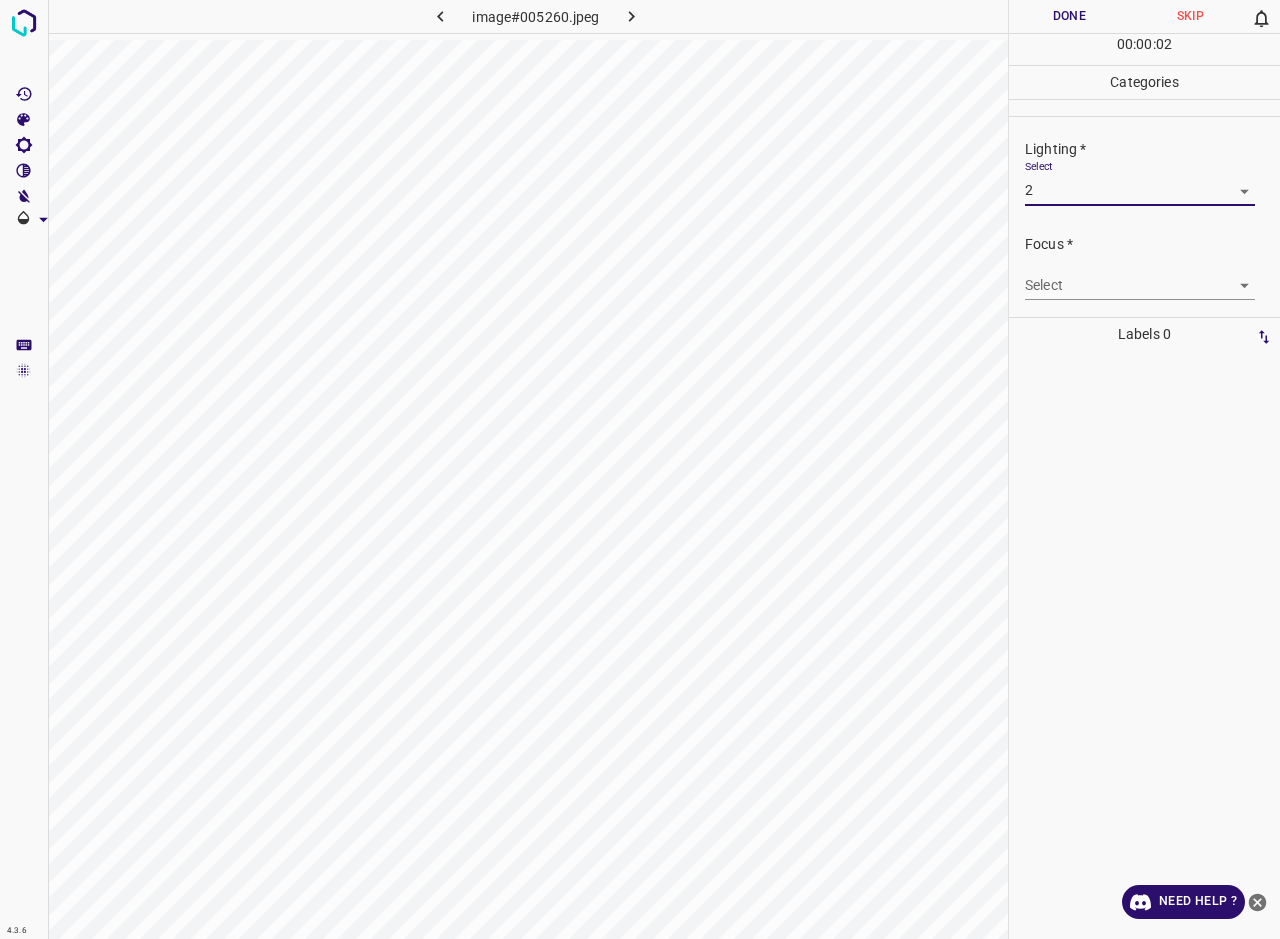click on "4.3.6  image#005260.jpeg Done Skip 0 00   : 00   : 02   Categories Lighting *  Select 2 2 Focus *  Select ​ Overall *  Select ​ Labels   0 Categories 1 Lighting 2 Focus 3 Overall Tools Space Change between modes (Draw & Edit) I Auto labeling R Restore zoom M Zoom in N Zoom out Delete Delete selecte label Filters Z Restore filters X Saturation filter C Brightness filter V Contrast filter B Gray scale filter General O Download Need Help ? - Text - Hide - Delete" at bounding box center (640, 469) 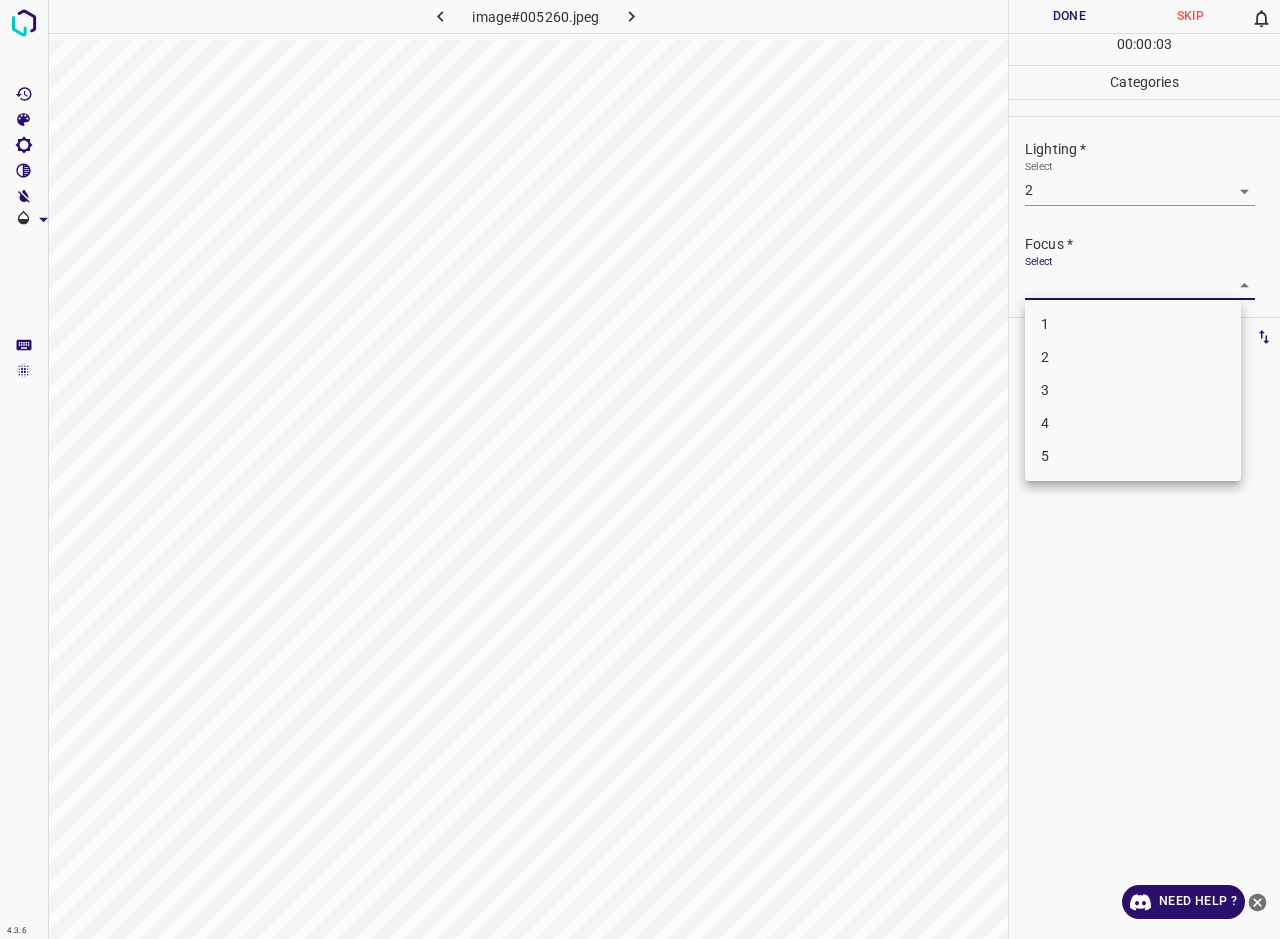 click on "2" at bounding box center [1133, 357] 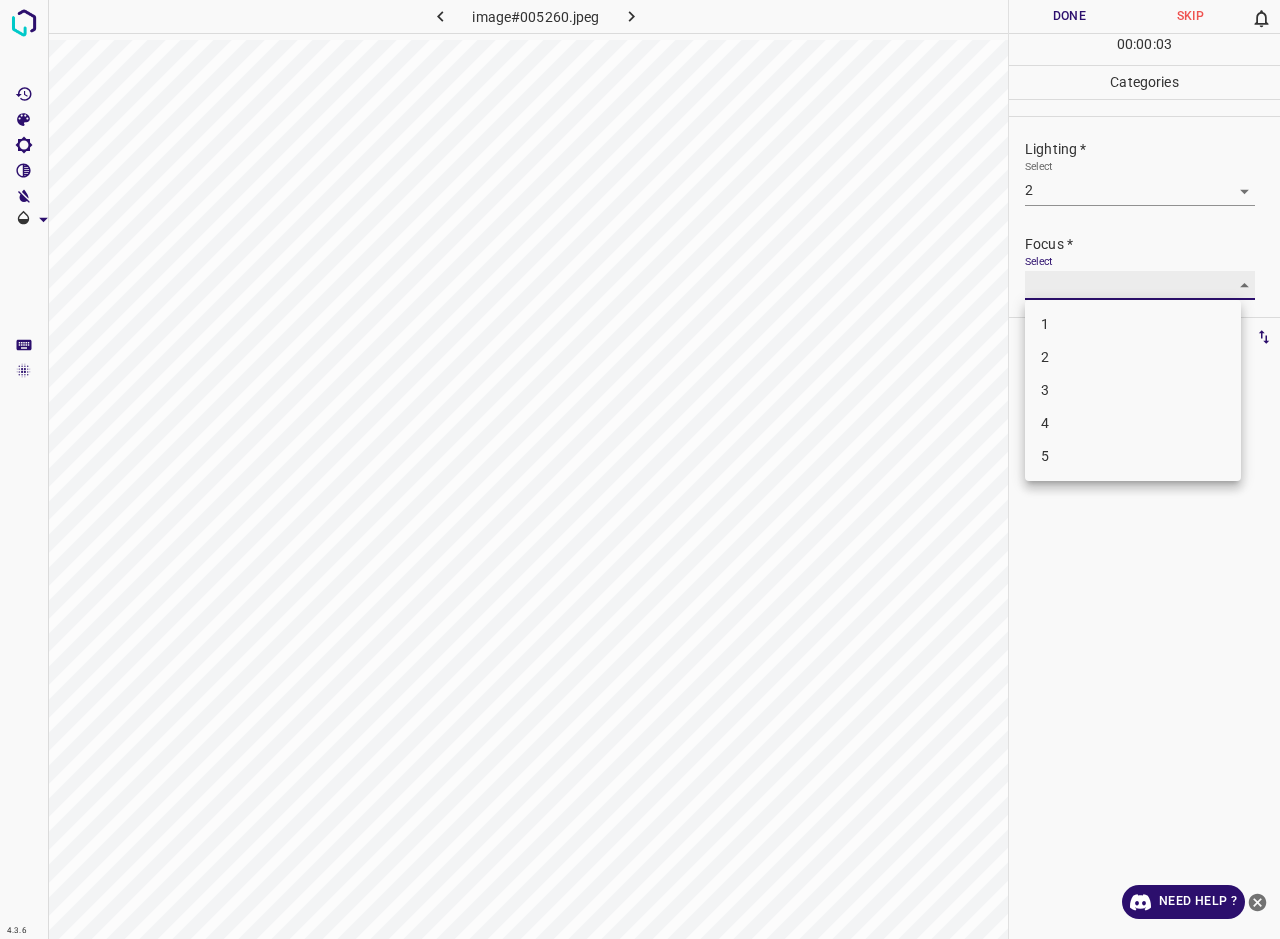 type on "2" 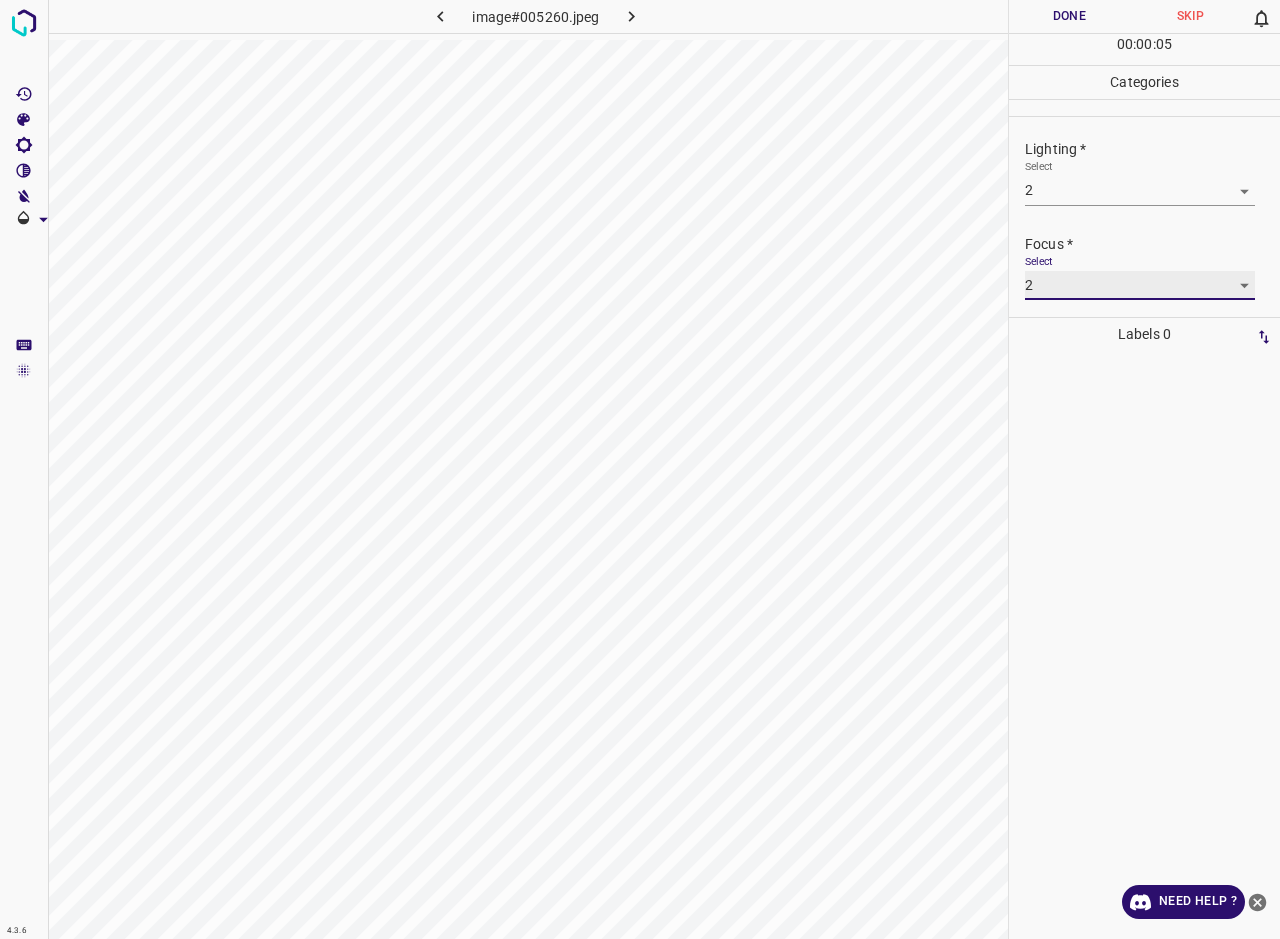 scroll, scrollTop: 55, scrollLeft: 0, axis: vertical 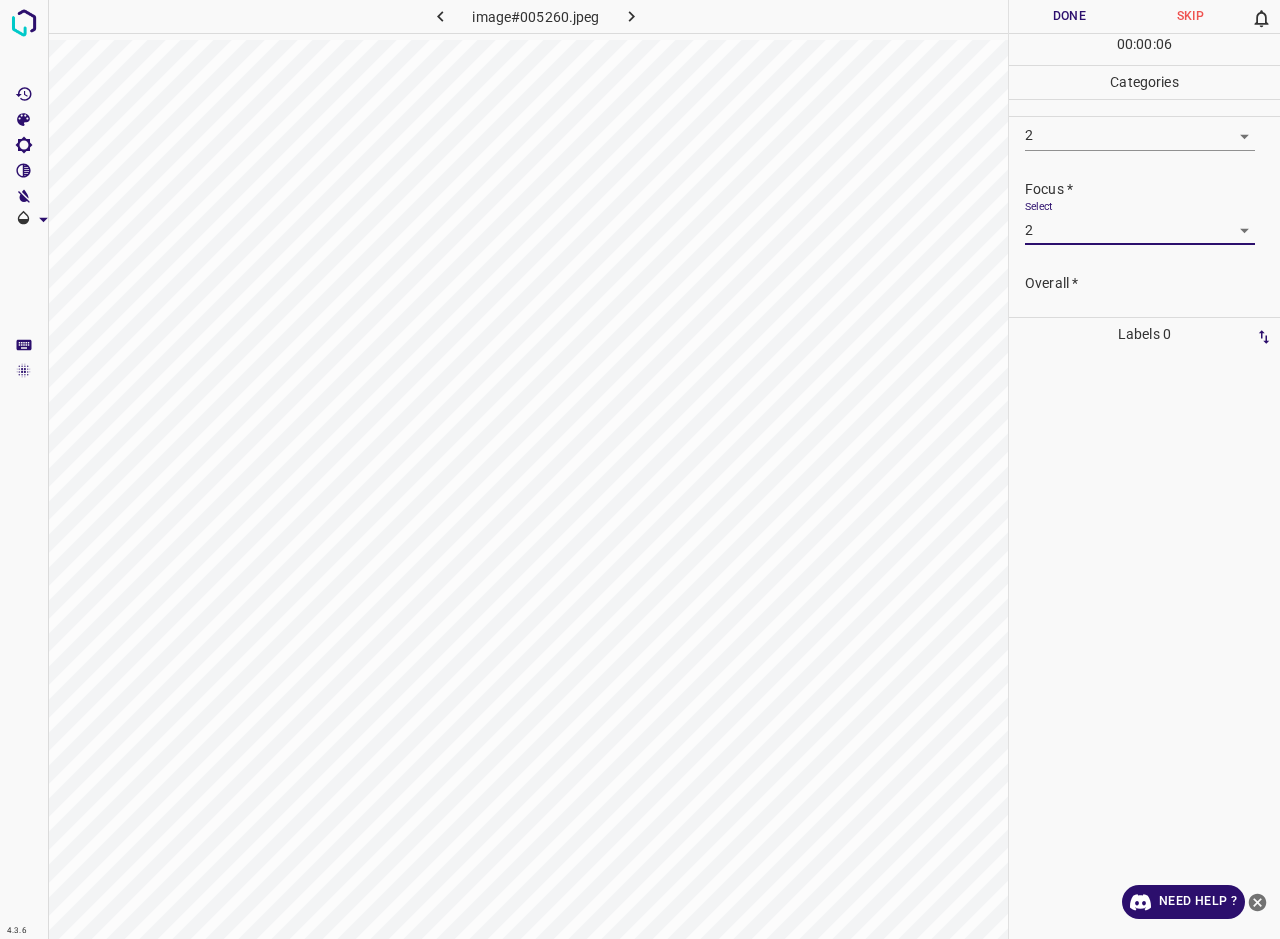 click on "Select ​" at bounding box center (1140, 316) 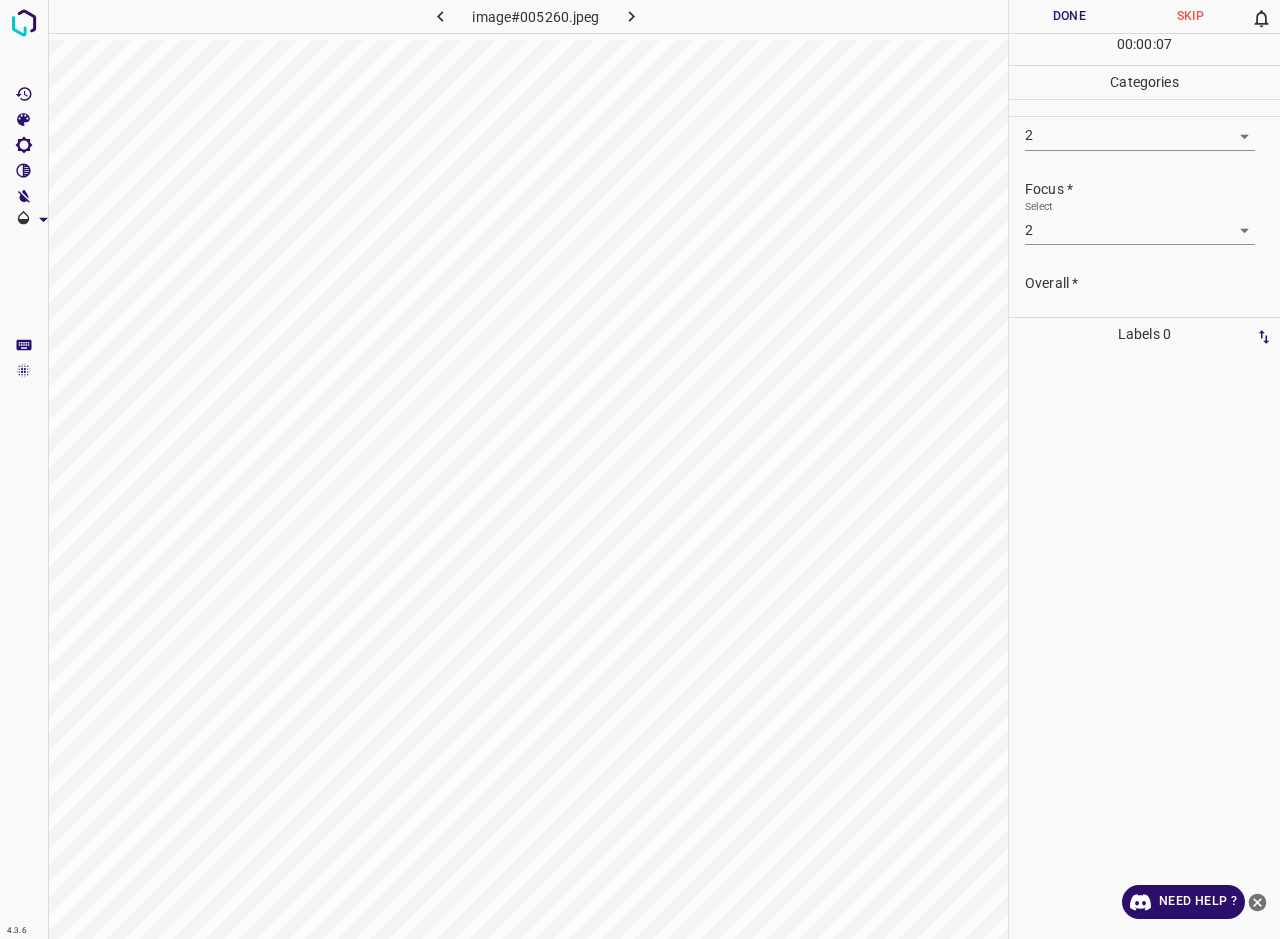 click on "Labels   0" at bounding box center [1144, 334] 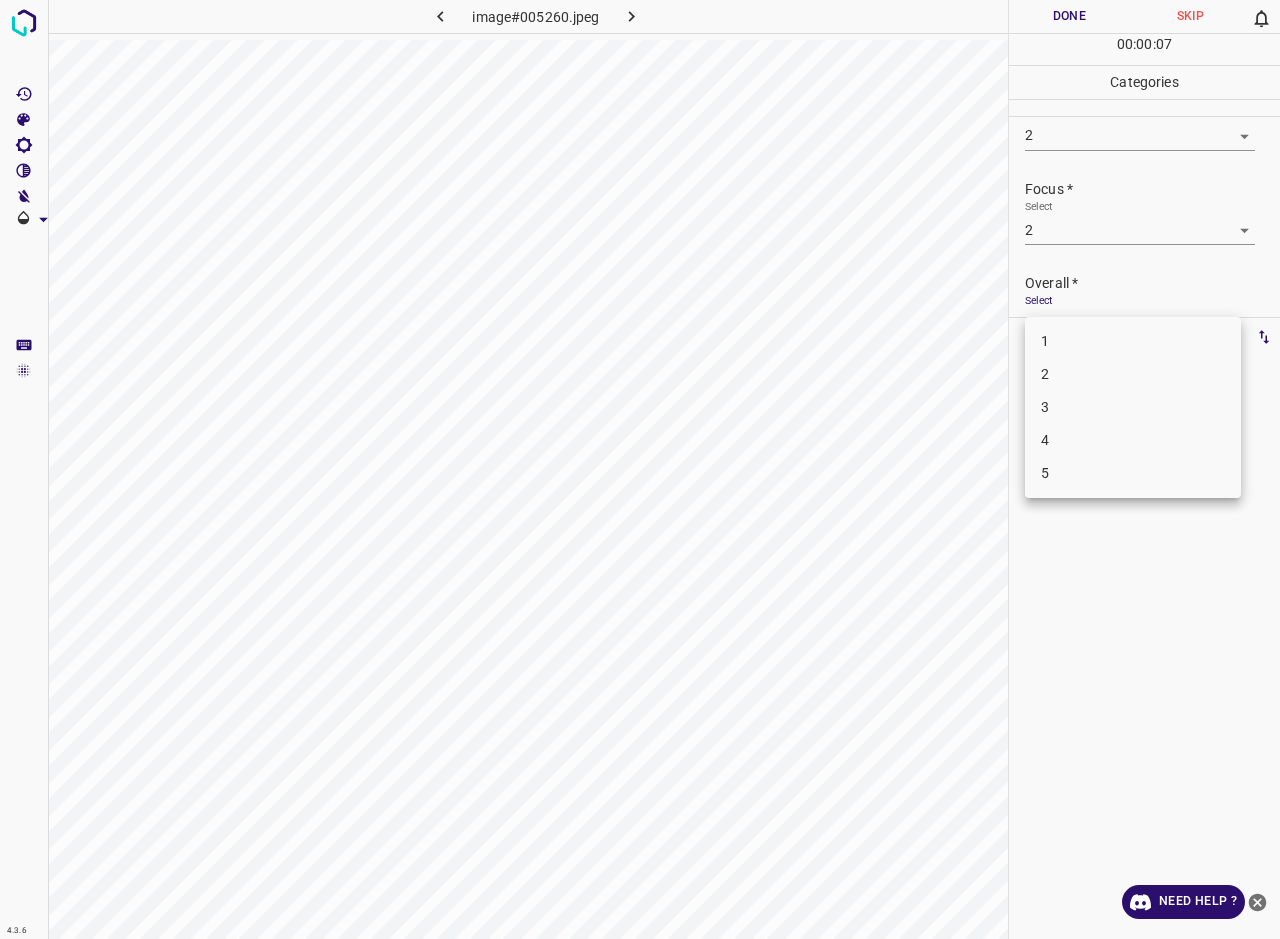 scroll, scrollTop: 76, scrollLeft: 0, axis: vertical 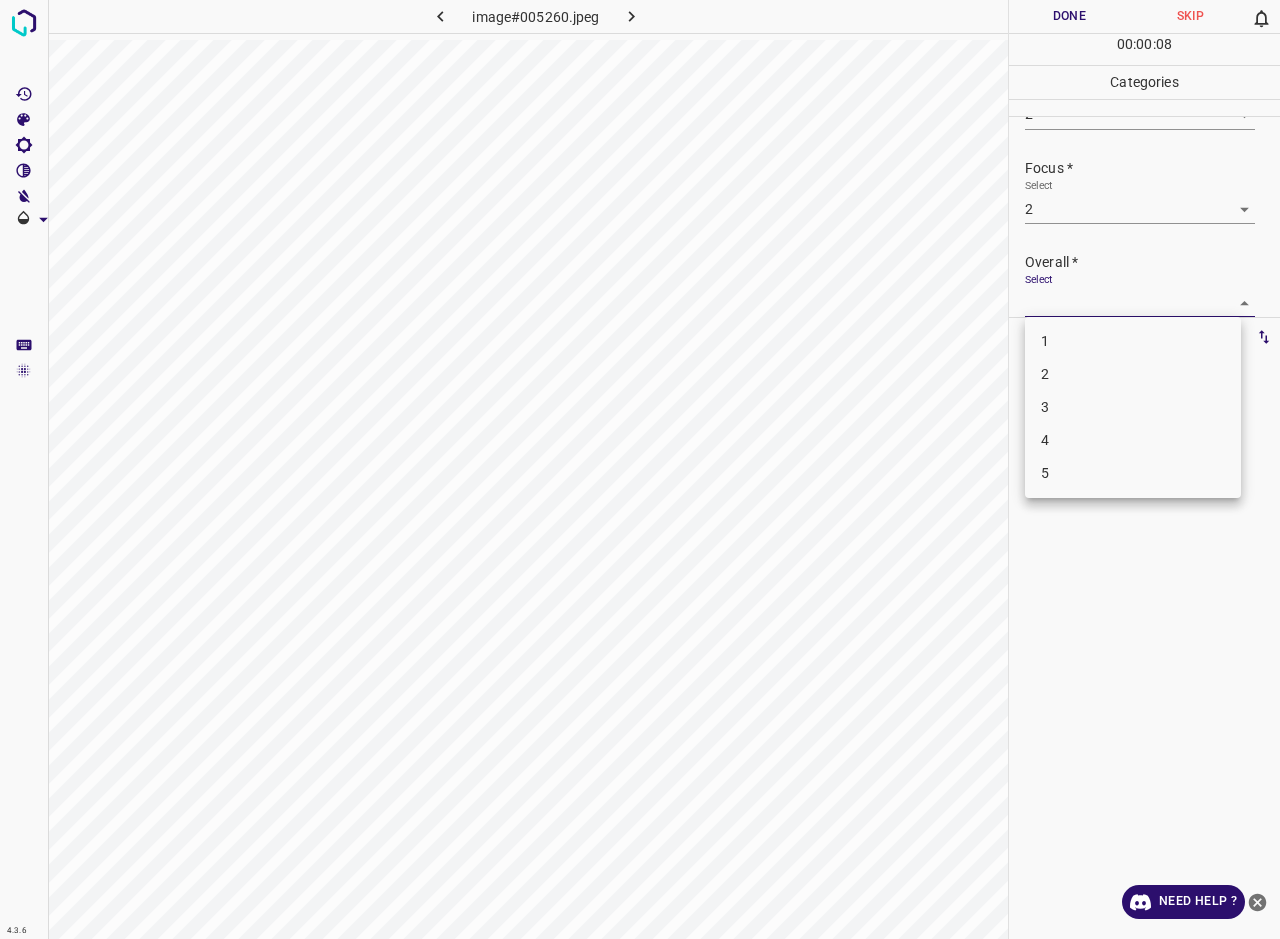 click on "2" at bounding box center [1133, 374] 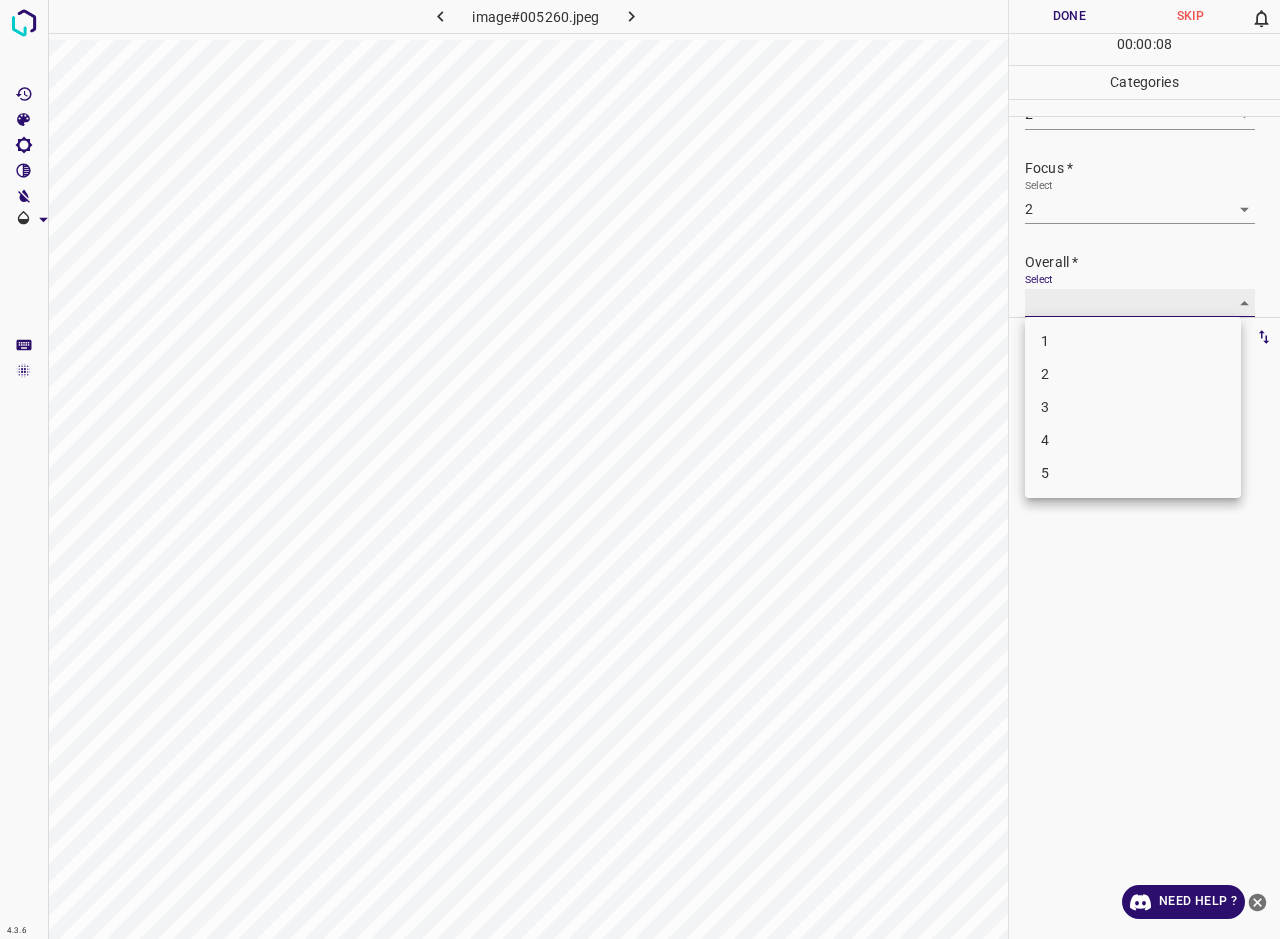 type on "2" 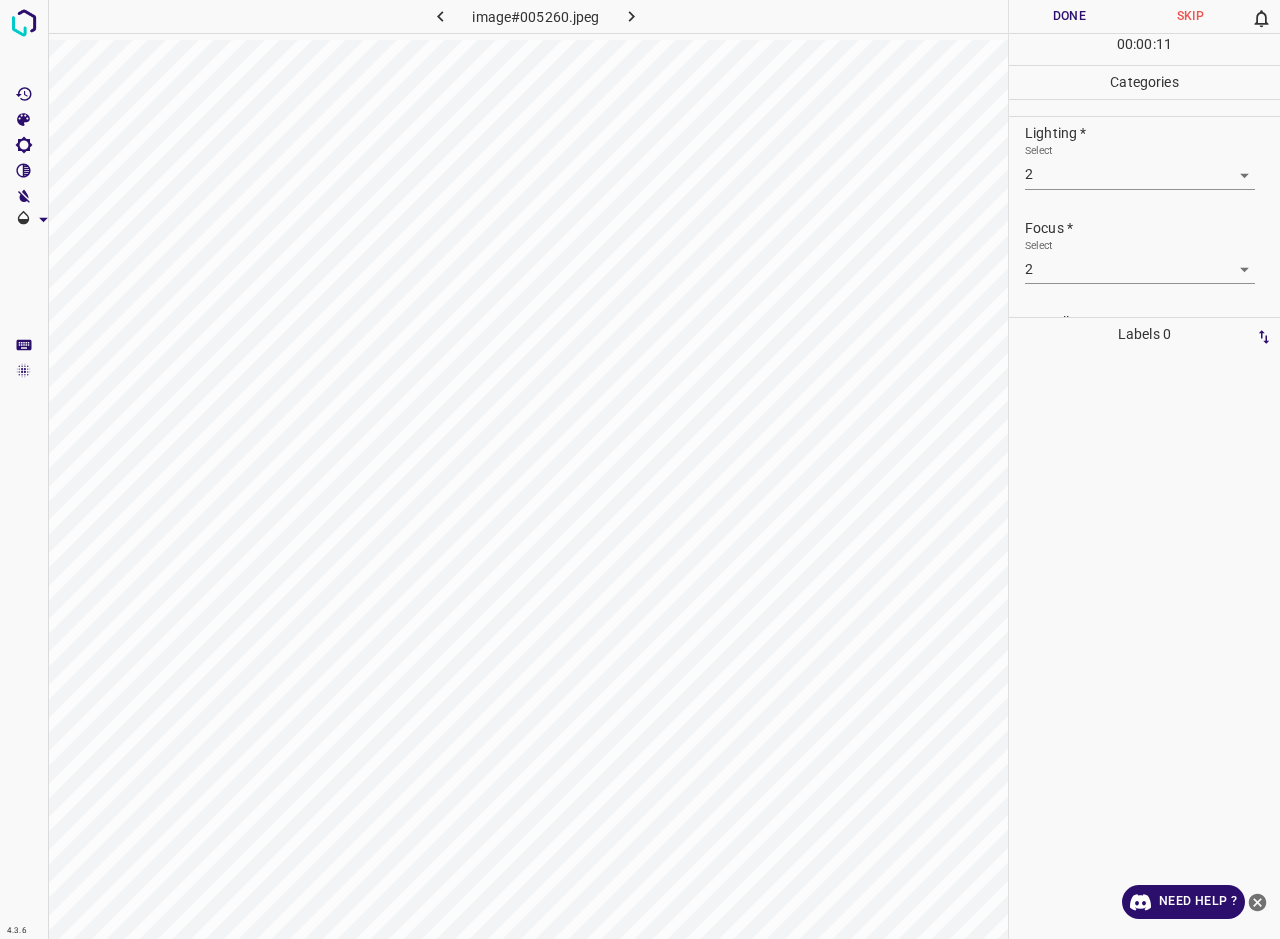 scroll, scrollTop: 0, scrollLeft: 0, axis: both 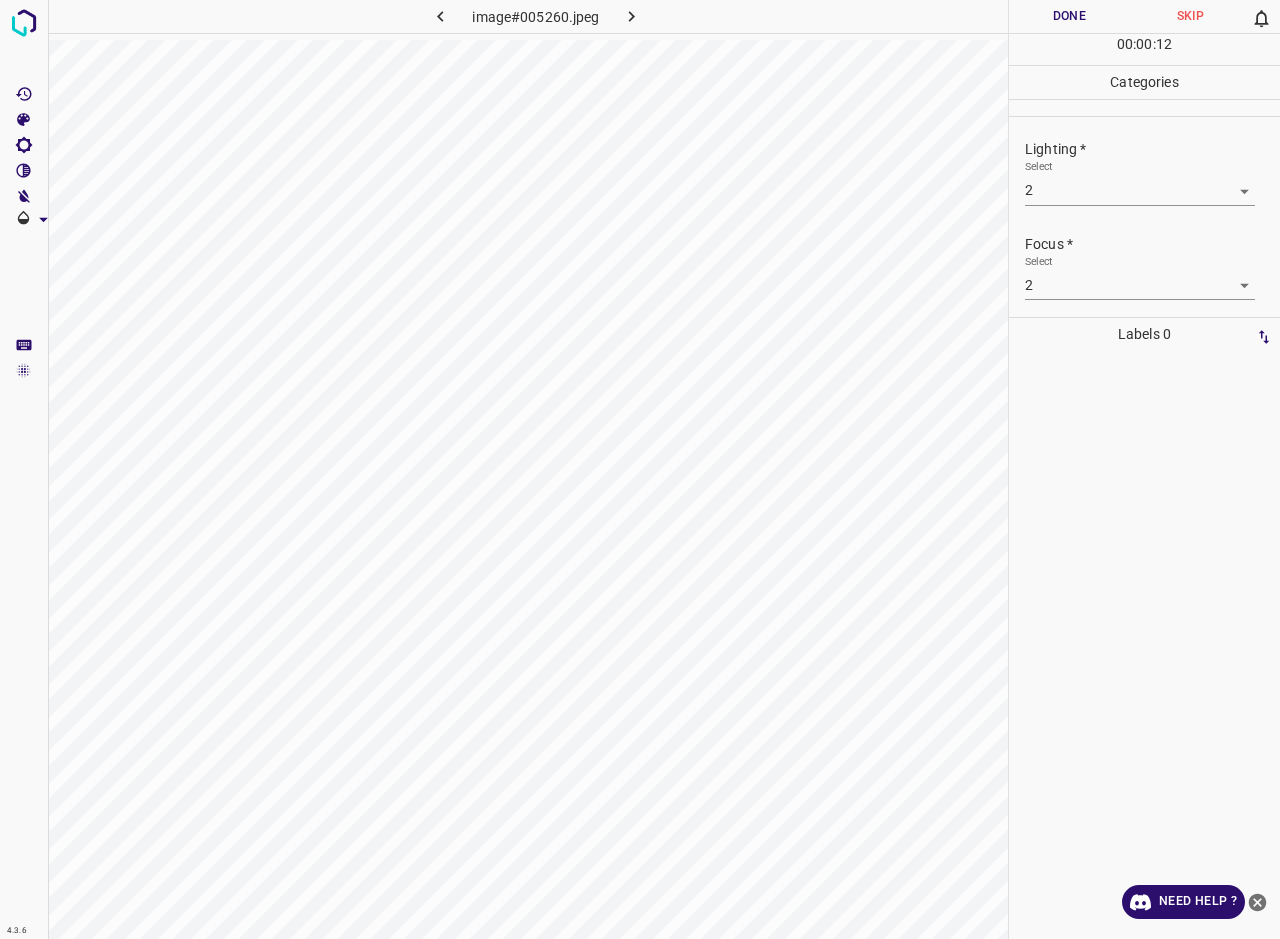 click on "Done" at bounding box center [1069, 16] 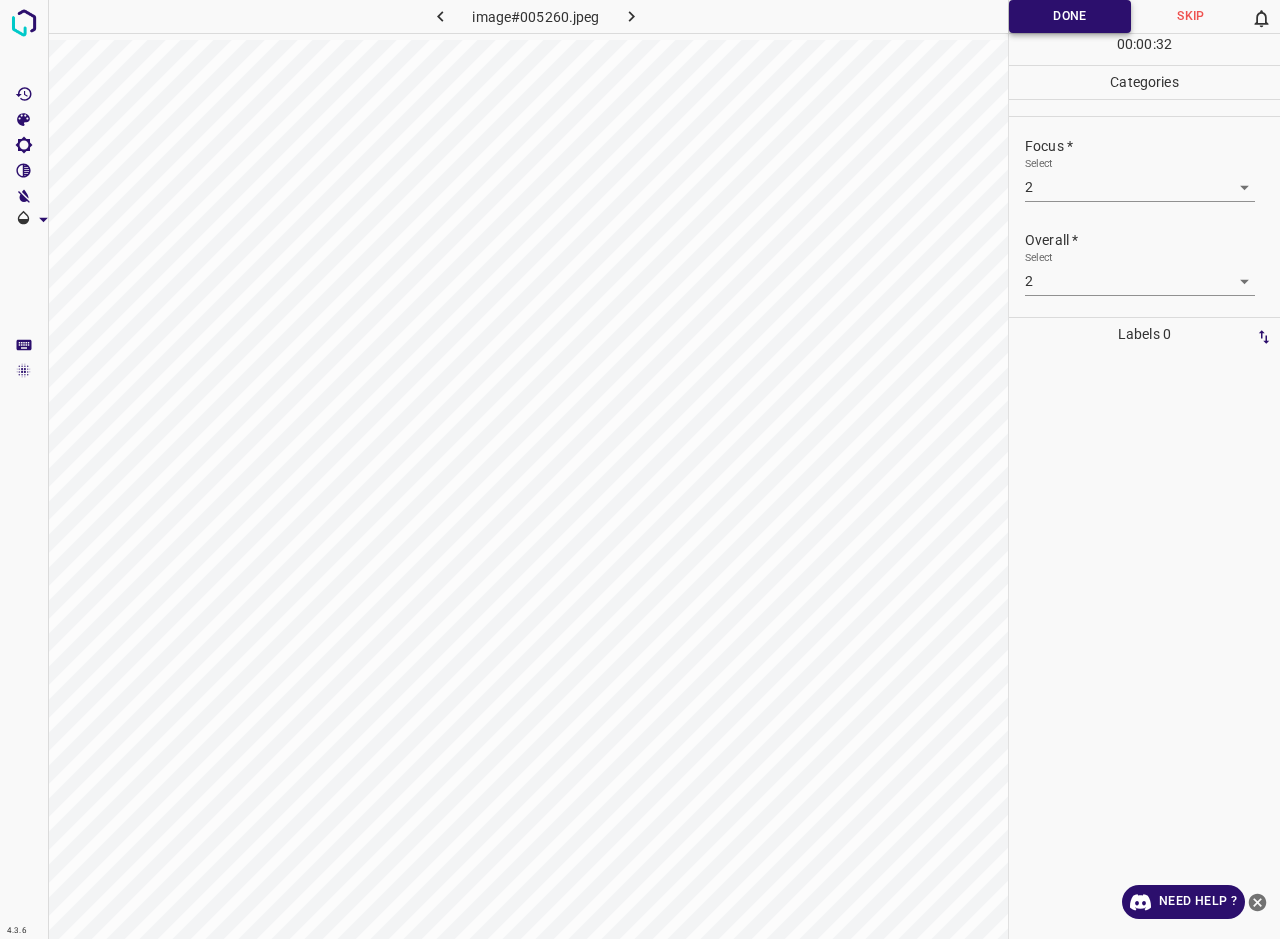 scroll, scrollTop: 5, scrollLeft: 0, axis: vertical 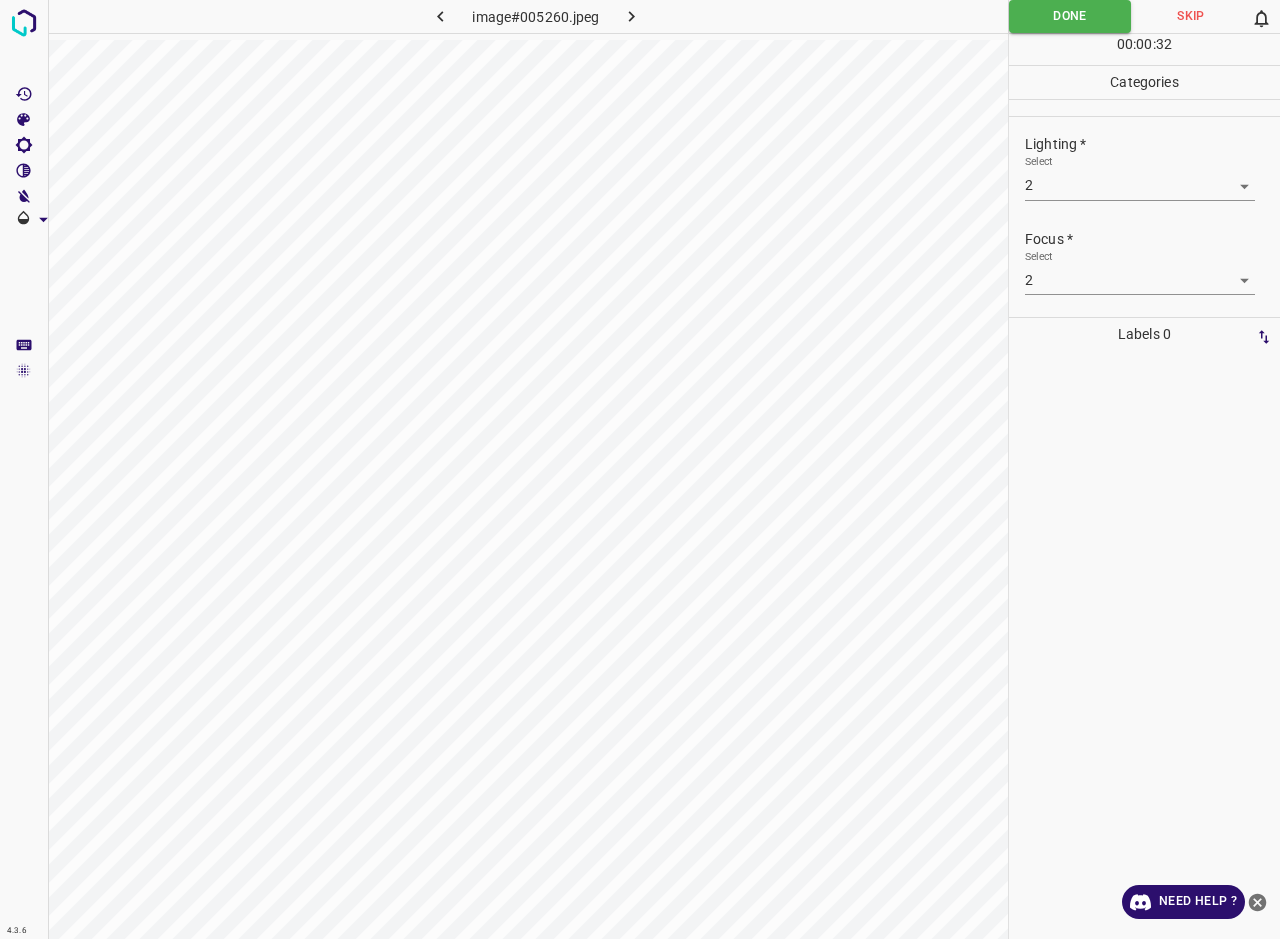 click 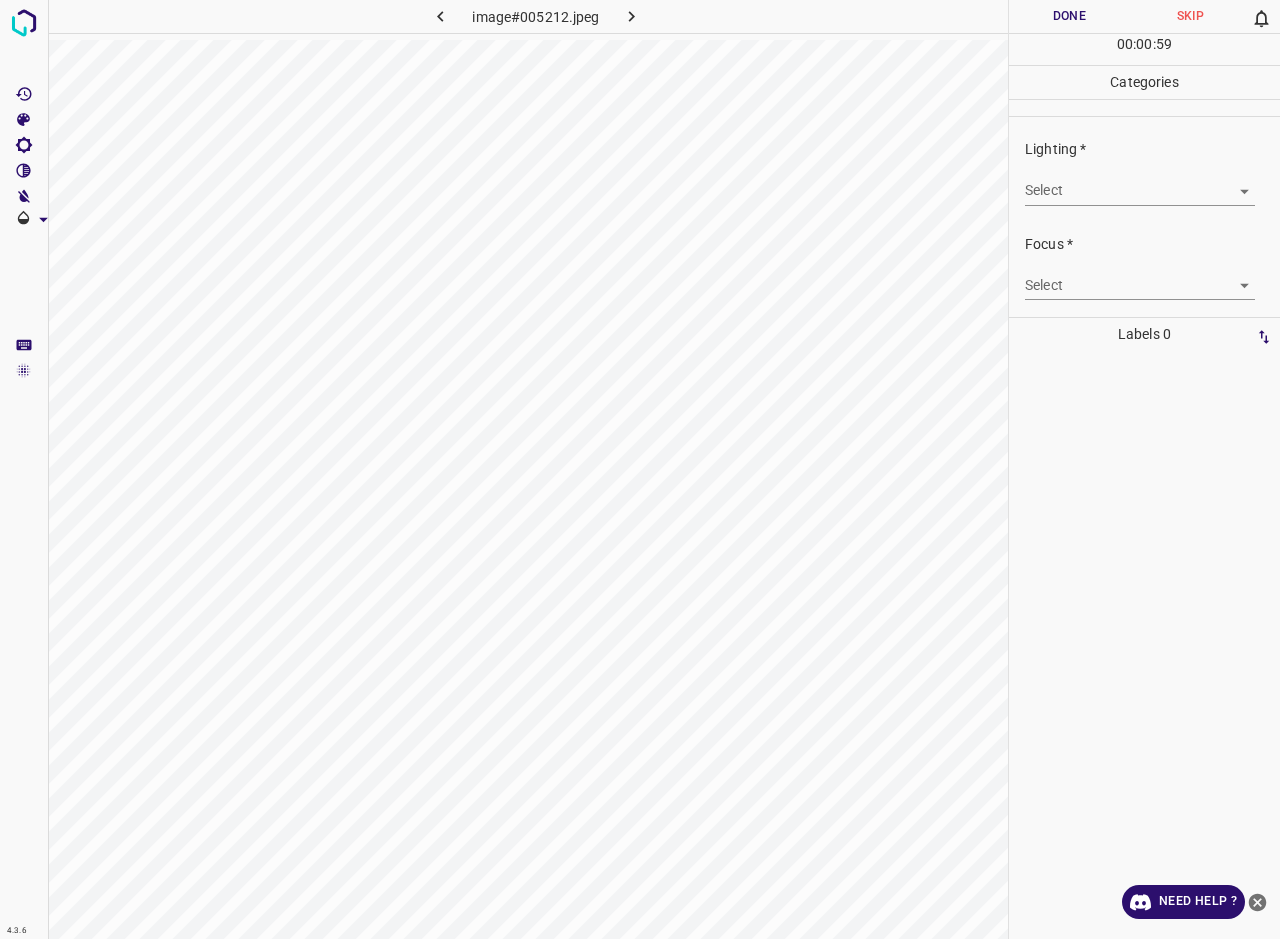 click on "4.3.6  image#005212.jpeg Done Skip 0 00   : 00   : 59   Categories Lighting *  Select ​ Focus *  Select ​ Overall *  Select ​ Labels   0 Categories 1 Lighting 2 Focus 3 Overall Tools Space Change between modes (Draw & Edit) I Auto labeling R Restore zoom M Zoom in N Zoom out Delete Delete selecte label Filters Z Restore filters X Saturation filter C Brightness filter V Contrast filter B Gray scale filter General O Download Need Help ? - Text - Hide - Delete" at bounding box center [640, 469] 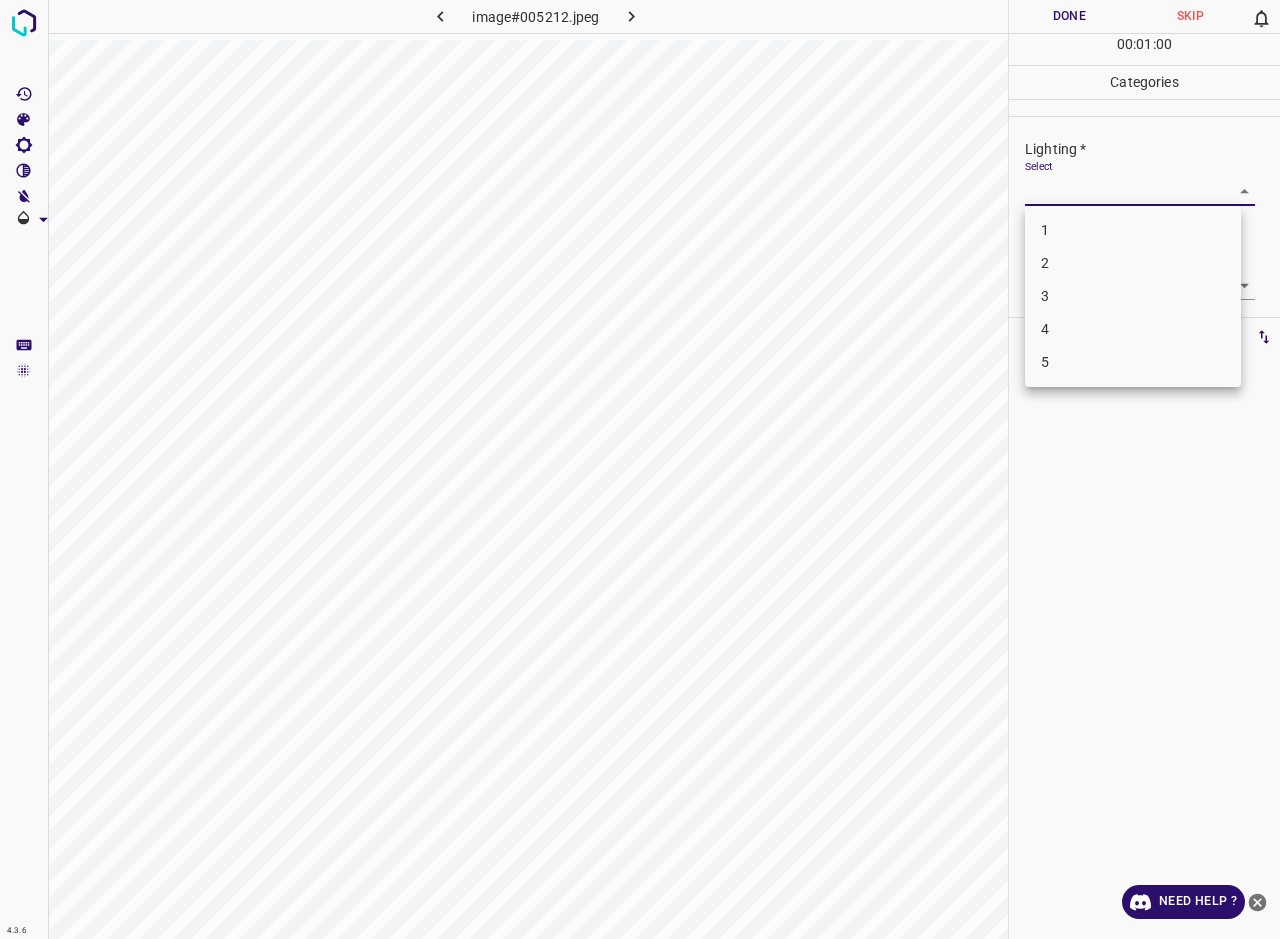 click on "3" at bounding box center [1133, 296] 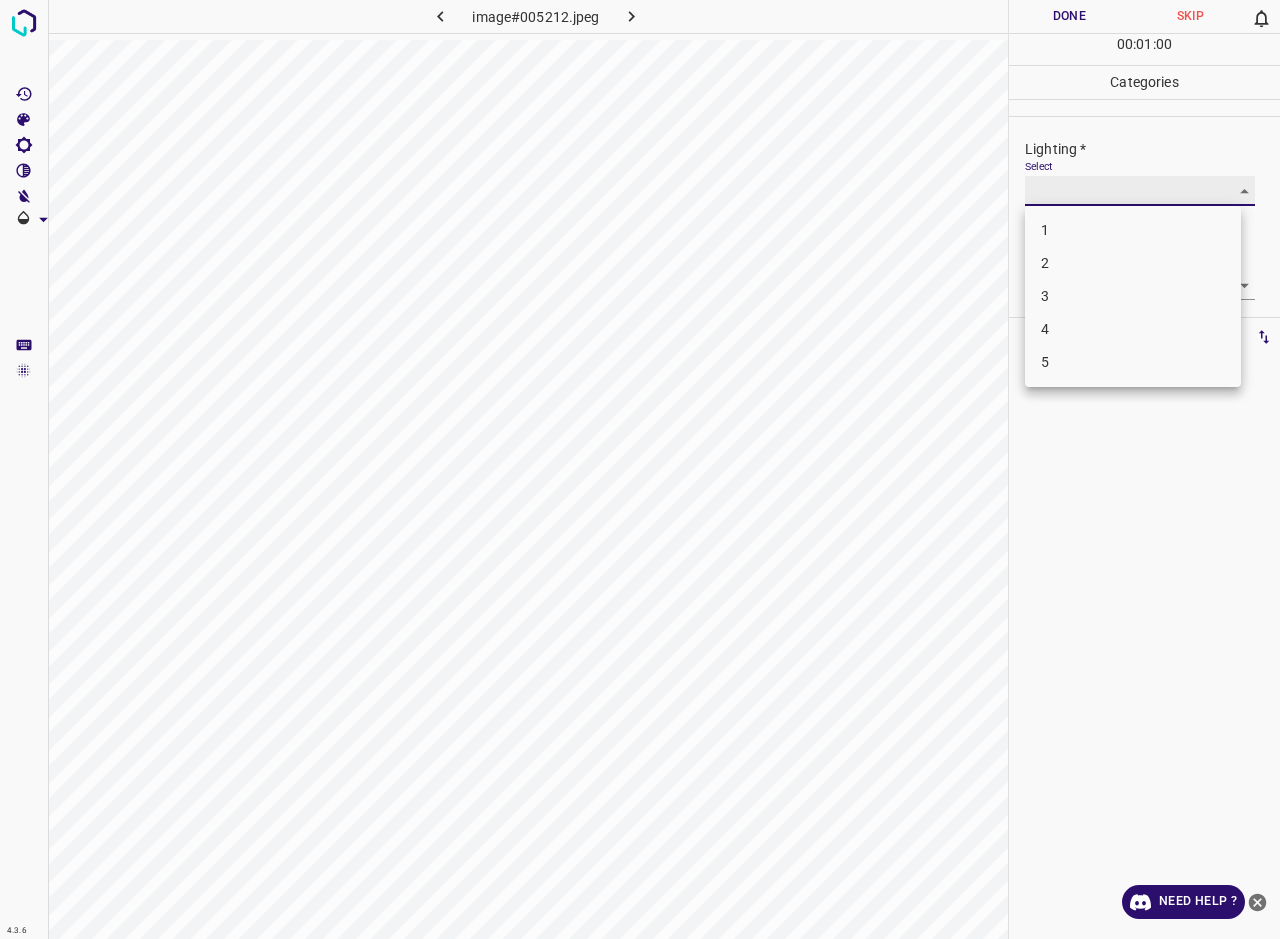 type on "3" 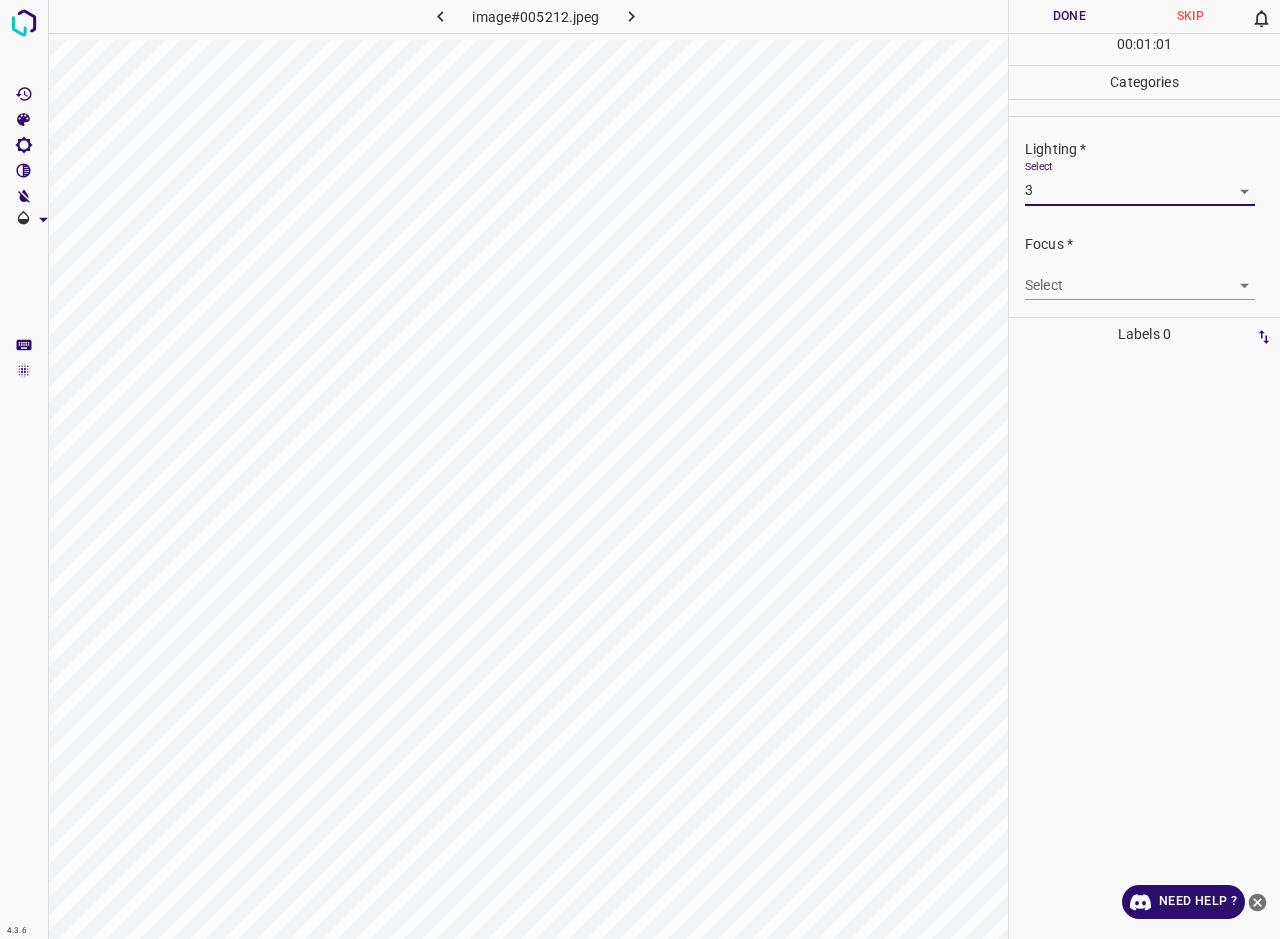 click on "4.3.6  image#005212.jpeg Done Skip 0 00   : 01   : 01   Categories Lighting *  Select 3 3 Focus *  Select ​ Overall *  Select ​ Labels   0 Categories 1 Lighting 2 Focus 3 Overall Tools Space Change between modes (Draw & Edit) I Auto labeling R Restore zoom M Zoom in N Zoom out Delete Delete selecte label Filters Z Restore filters X Saturation filter C Brightness filter V Contrast filter B Gray scale filter General O Download Need Help ? - Text - Hide - Delete 1 2 3 4 5" at bounding box center [640, 469] 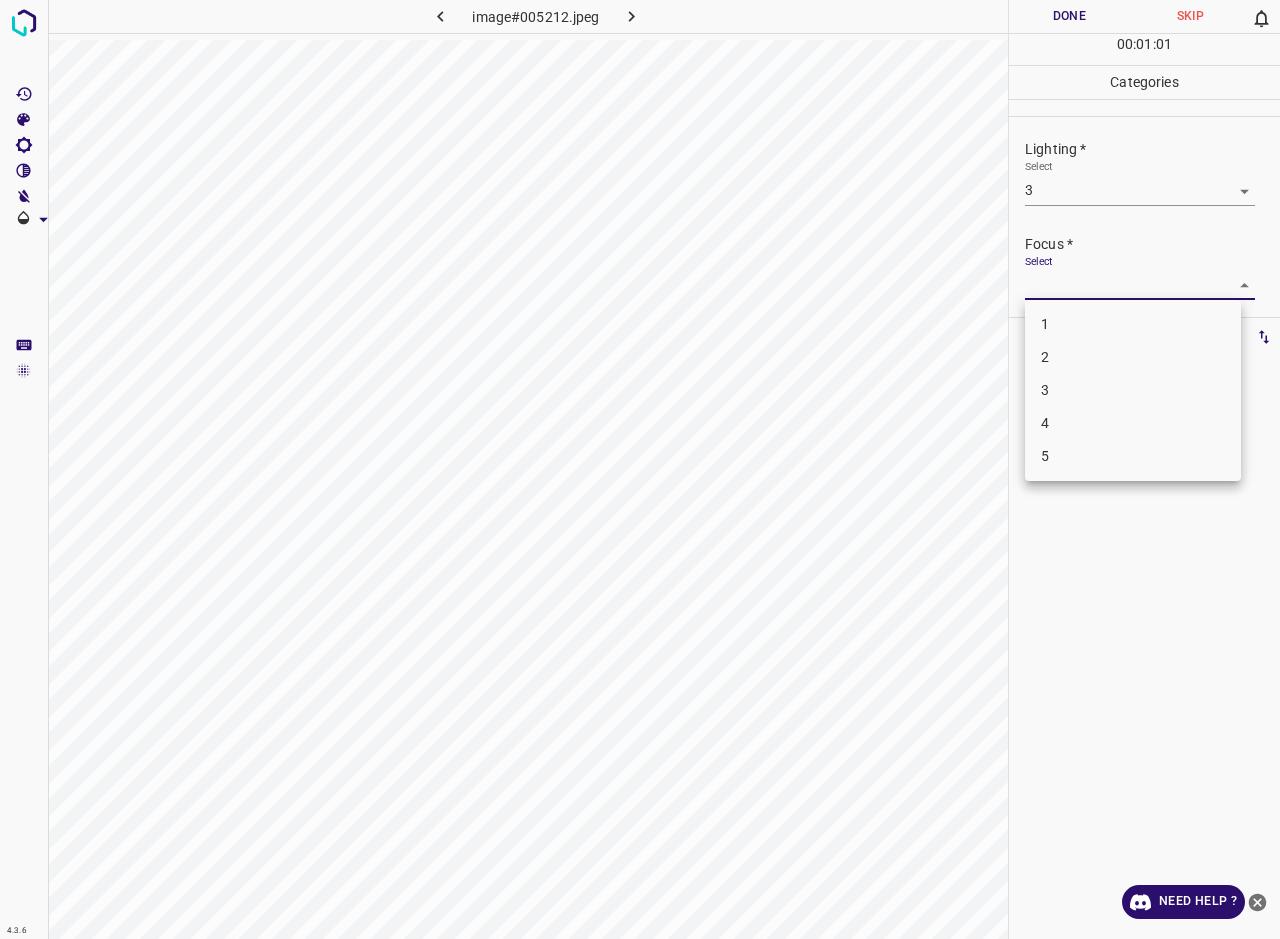 click on "2" at bounding box center (1133, 357) 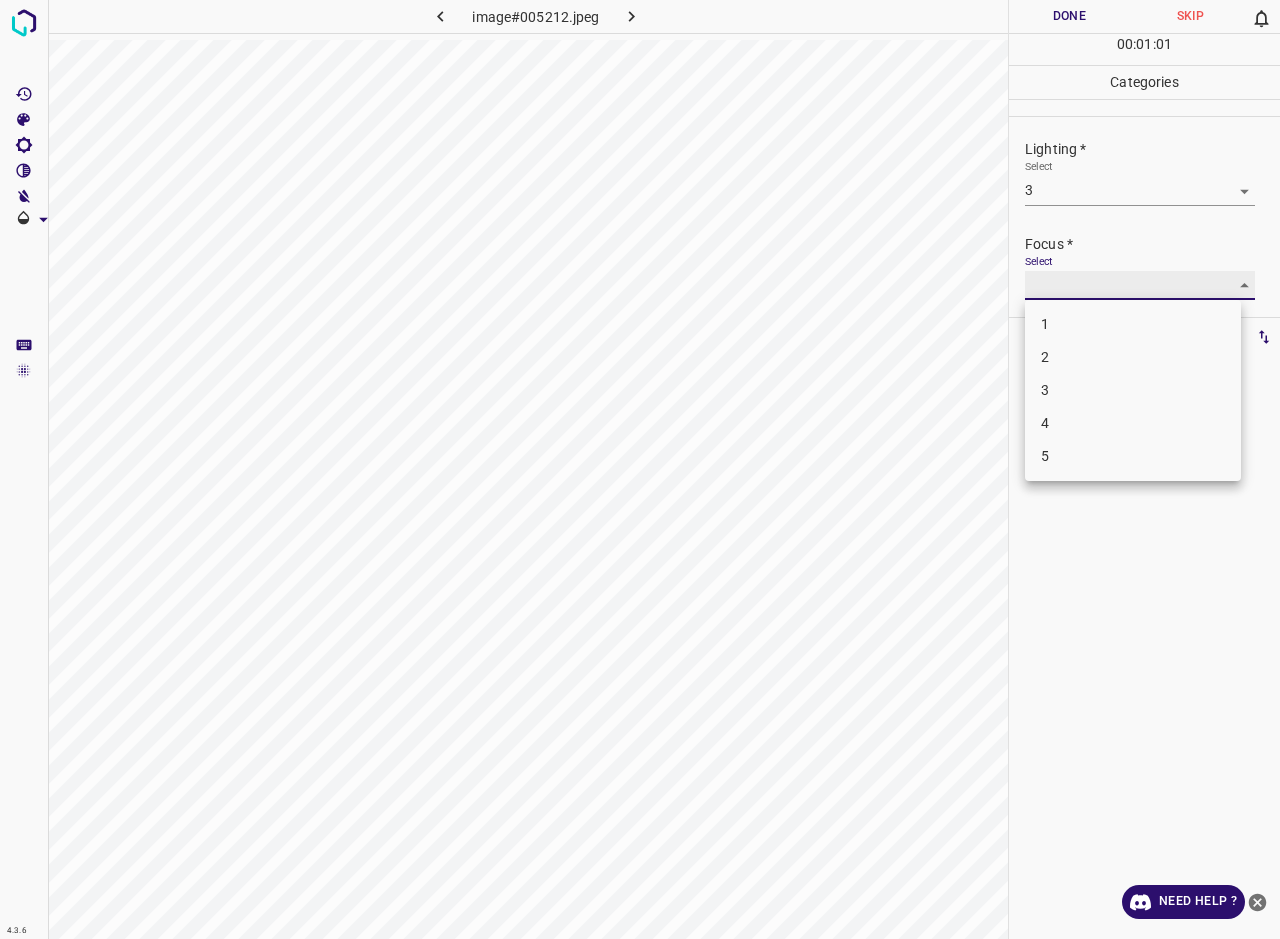 type on "2" 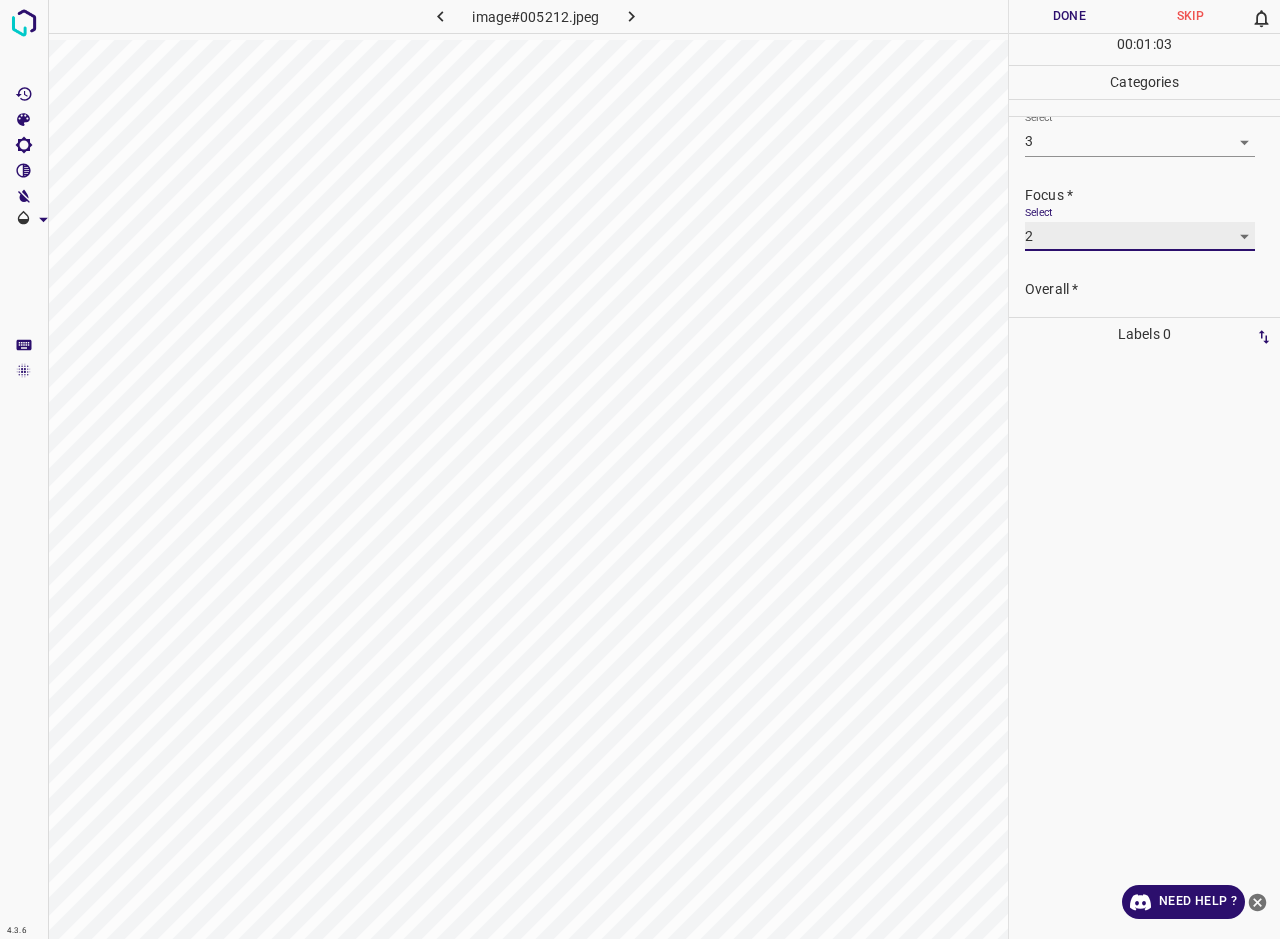 scroll, scrollTop: 98, scrollLeft: 0, axis: vertical 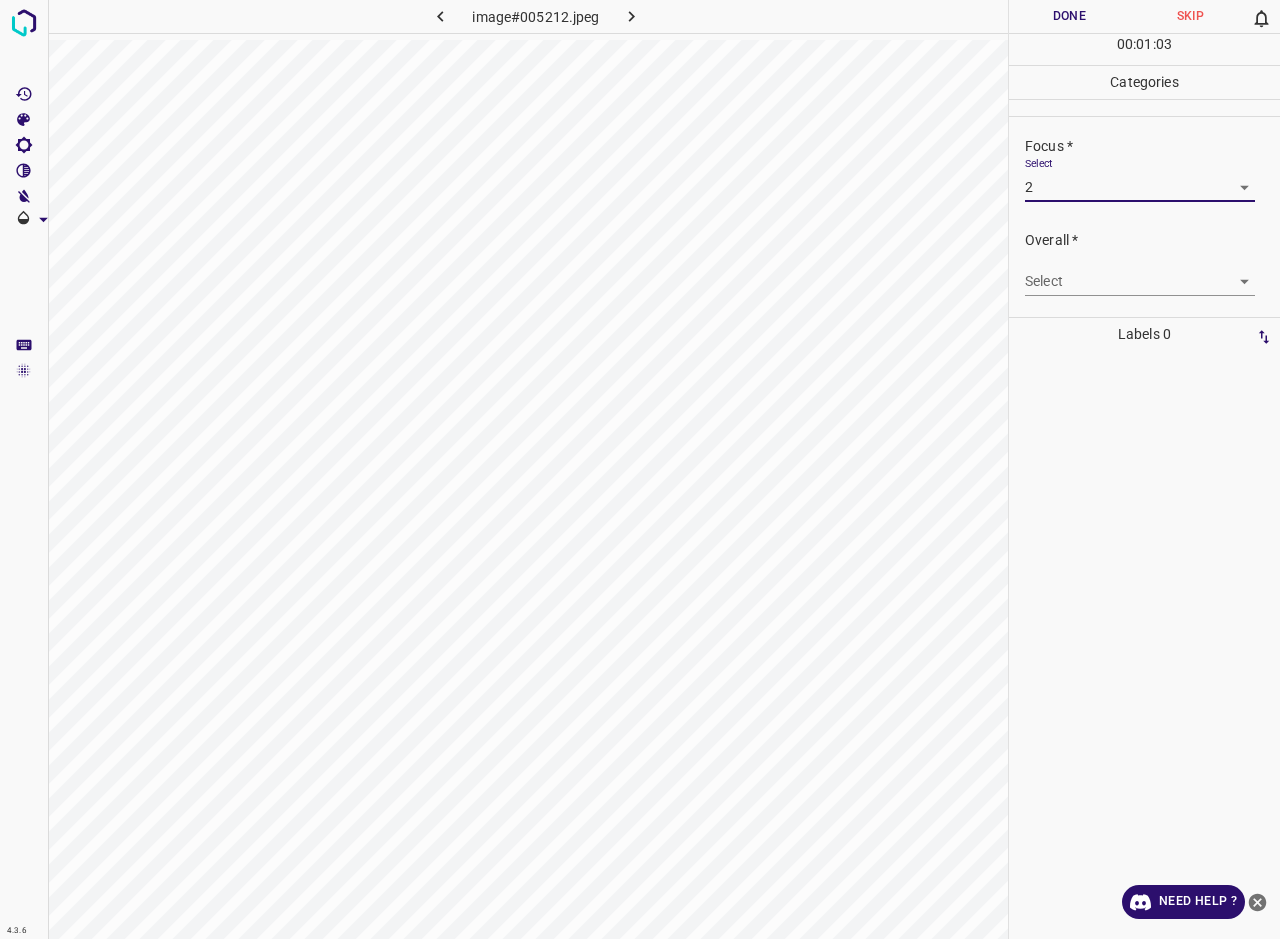 click on "4.3.6  image#005212.jpeg Done Skip 0 00   : 01   : 03   Categories Lighting *  Select 3 3 Focus *  Select 2 2 Overall *  Select ​ Labels   0 Categories 1 Lighting 2 Focus 3 Overall Tools Space Change between modes (Draw & Edit) I Auto labeling R Restore zoom M Zoom in N Zoom out Delete Delete selecte label Filters Z Restore filters X Saturation filter C Brightness filter V Contrast filter B Gray scale filter General O Download Need Help ? - Text - Hide - Delete" at bounding box center [640, 469] 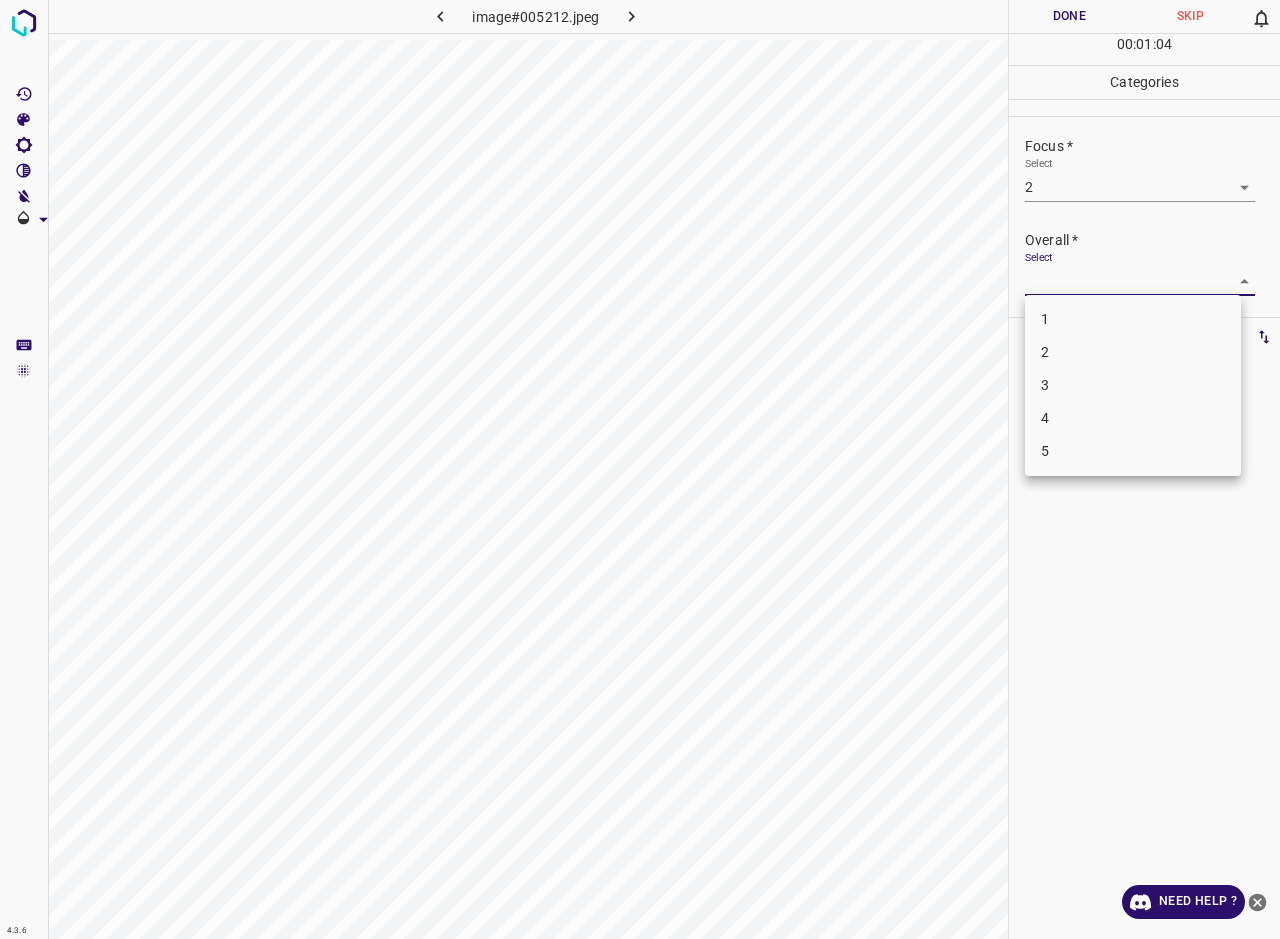 click on "2" at bounding box center [1133, 352] 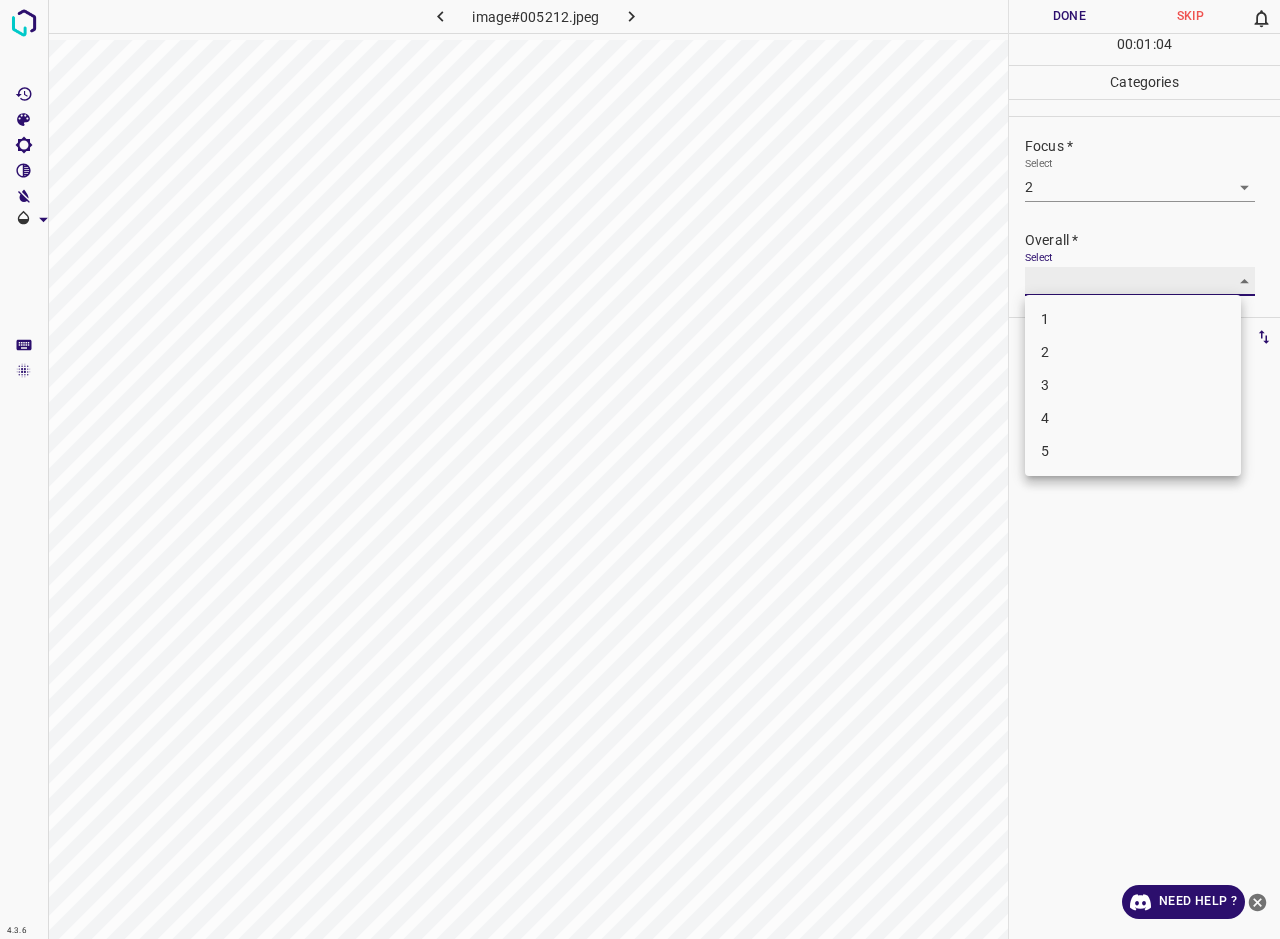 type on "2" 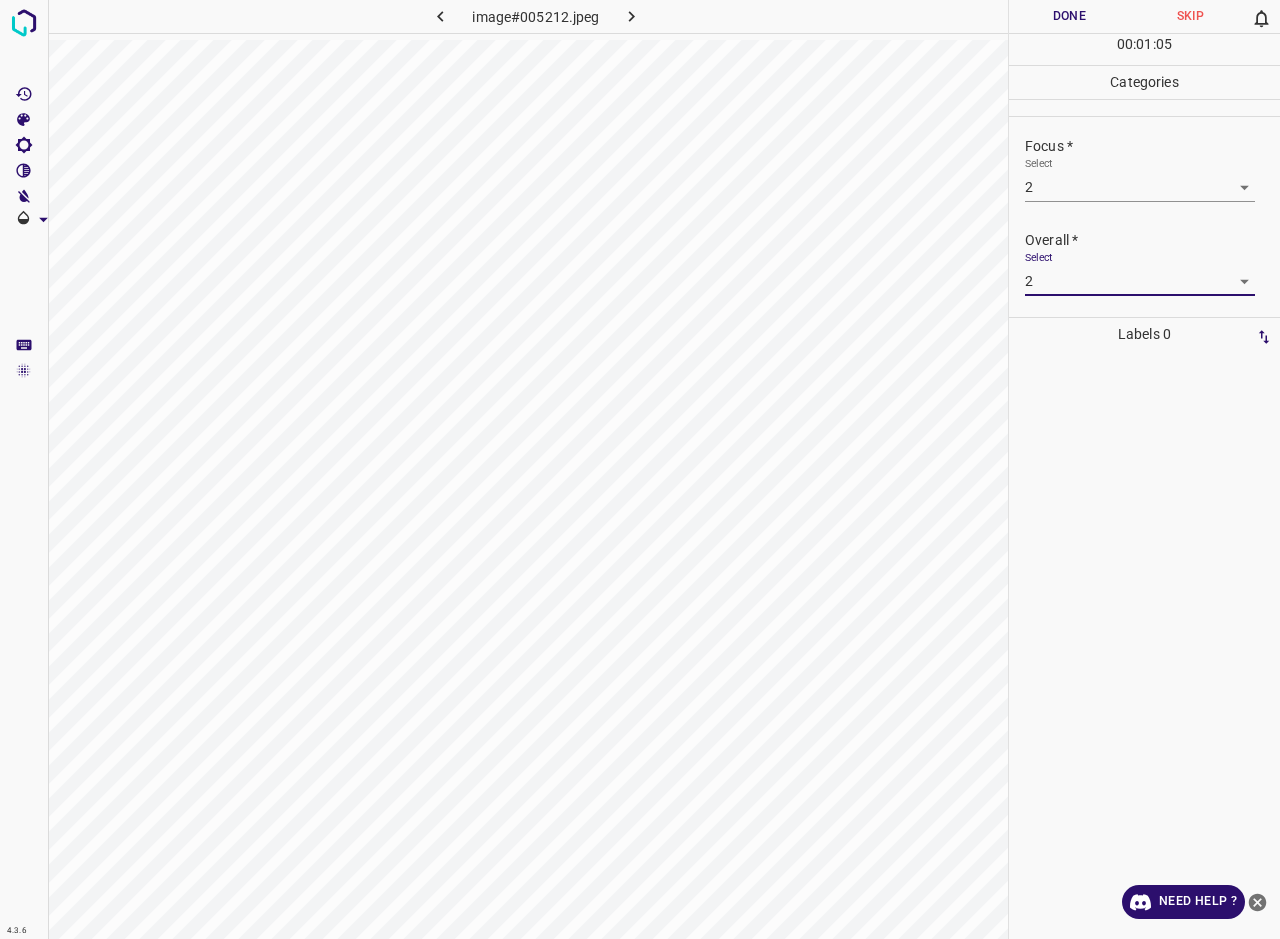click on "Done" at bounding box center [1069, 16] 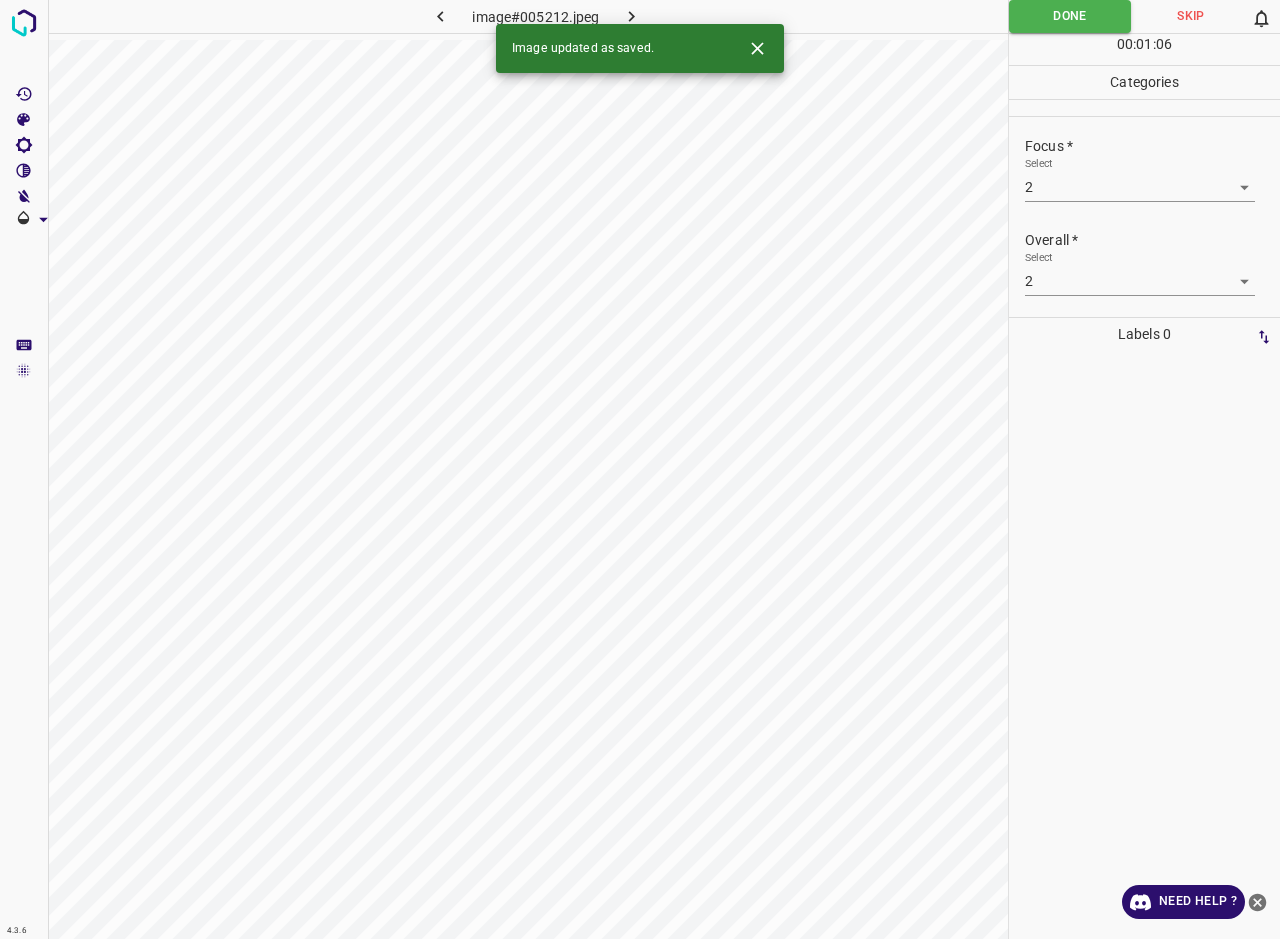 click at bounding box center (632, 16) 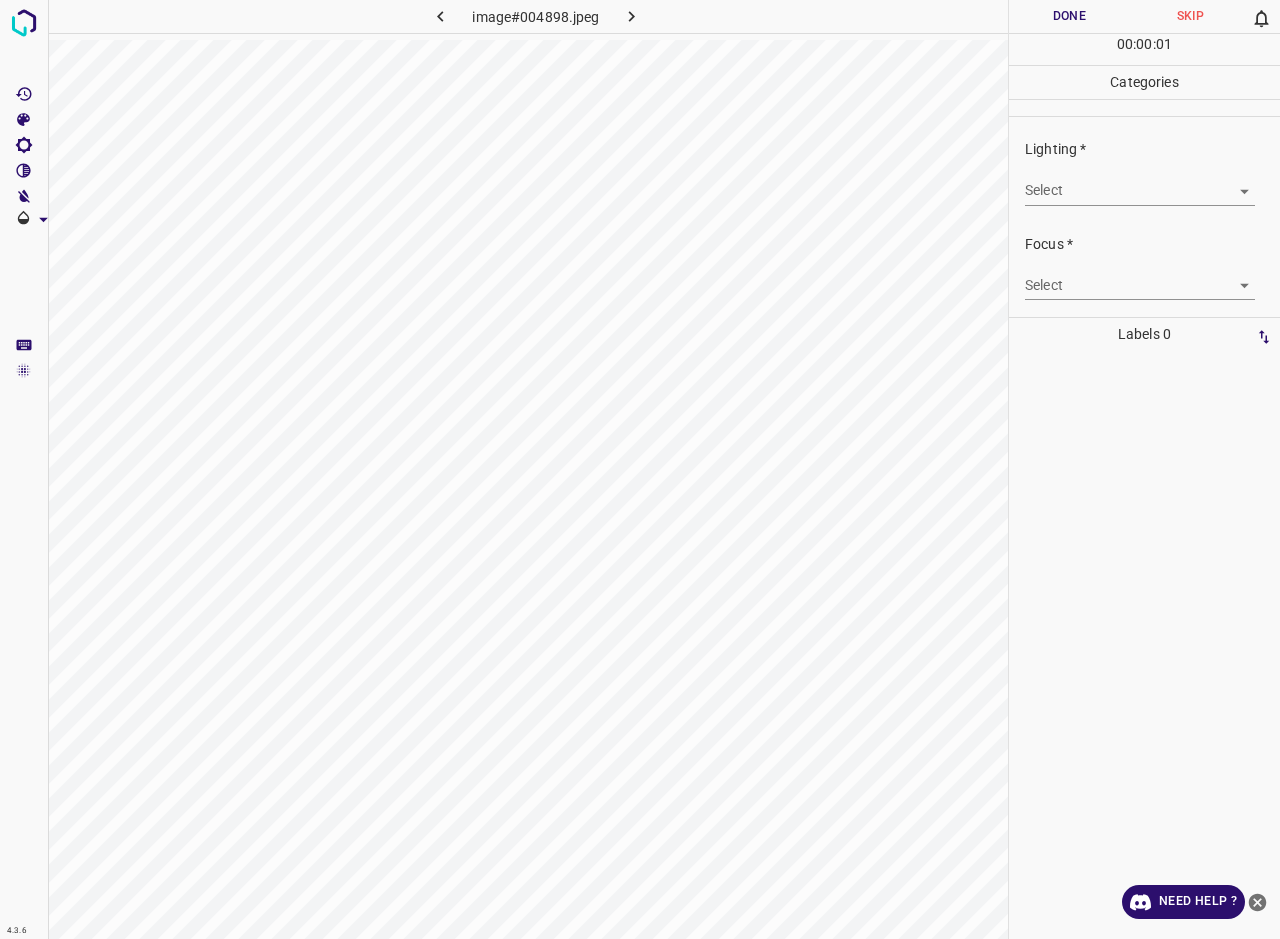 click on "4.3.6  image#004898.jpeg Done Skip 0 00   : 00   : 01   Categories Lighting *  Select ​ Focus *  Select ​ Overall *  Select ​ Labels   0 Categories 1 Lighting 2 Focus 3 Overall Tools Space Change between modes (Draw & Edit) I Auto labeling R Restore zoom M Zoom in N Zoom out Delete Delete selecte label Filters Z Restore filters X Saturation filter C Brightness filter V Contrast filter B Gray scale filter General O Download Need Help ? - Text - Hide - Delete" at bounding box center [640, 469] 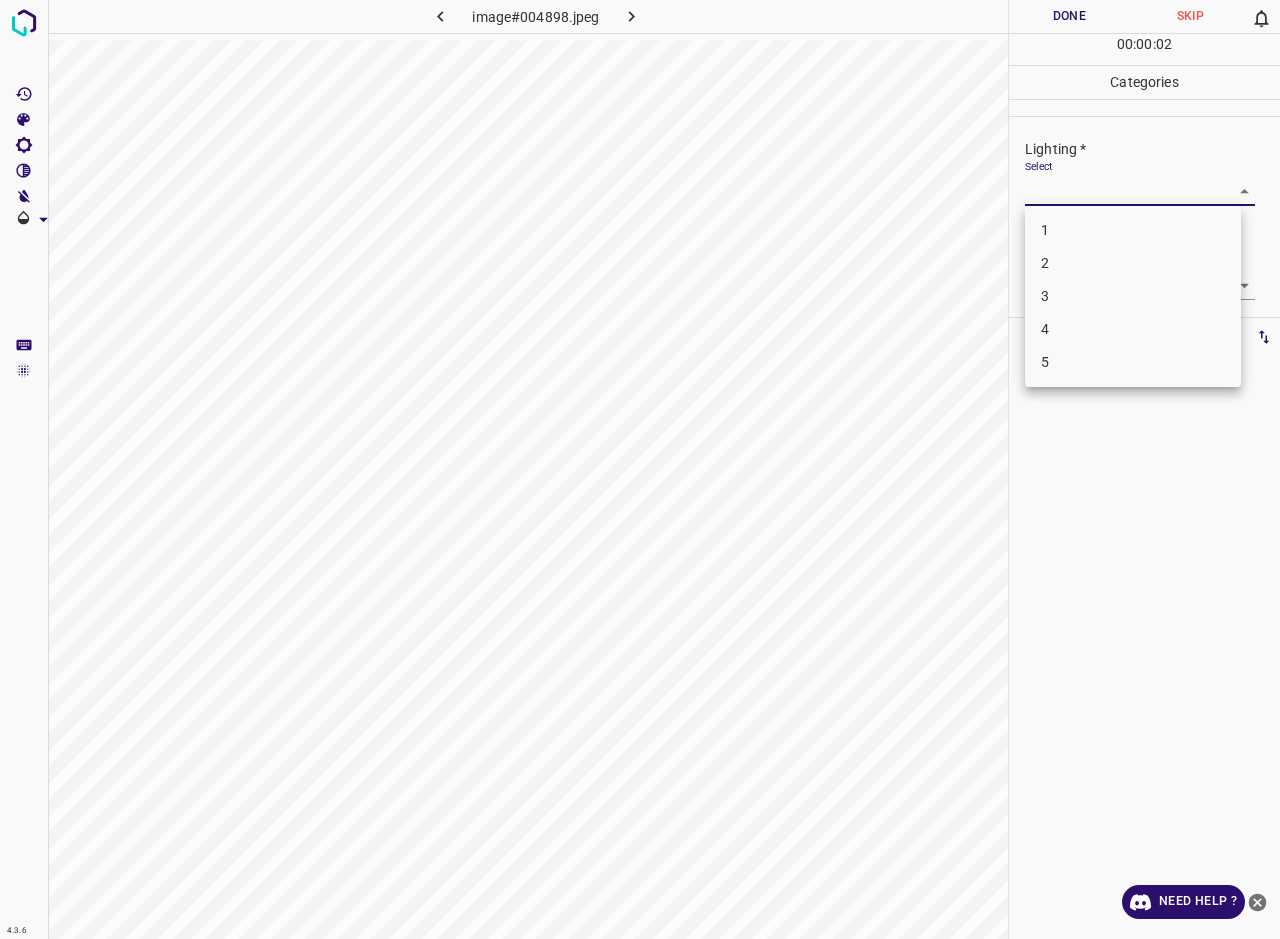 click on "2" at bounding box center [1133, 263] 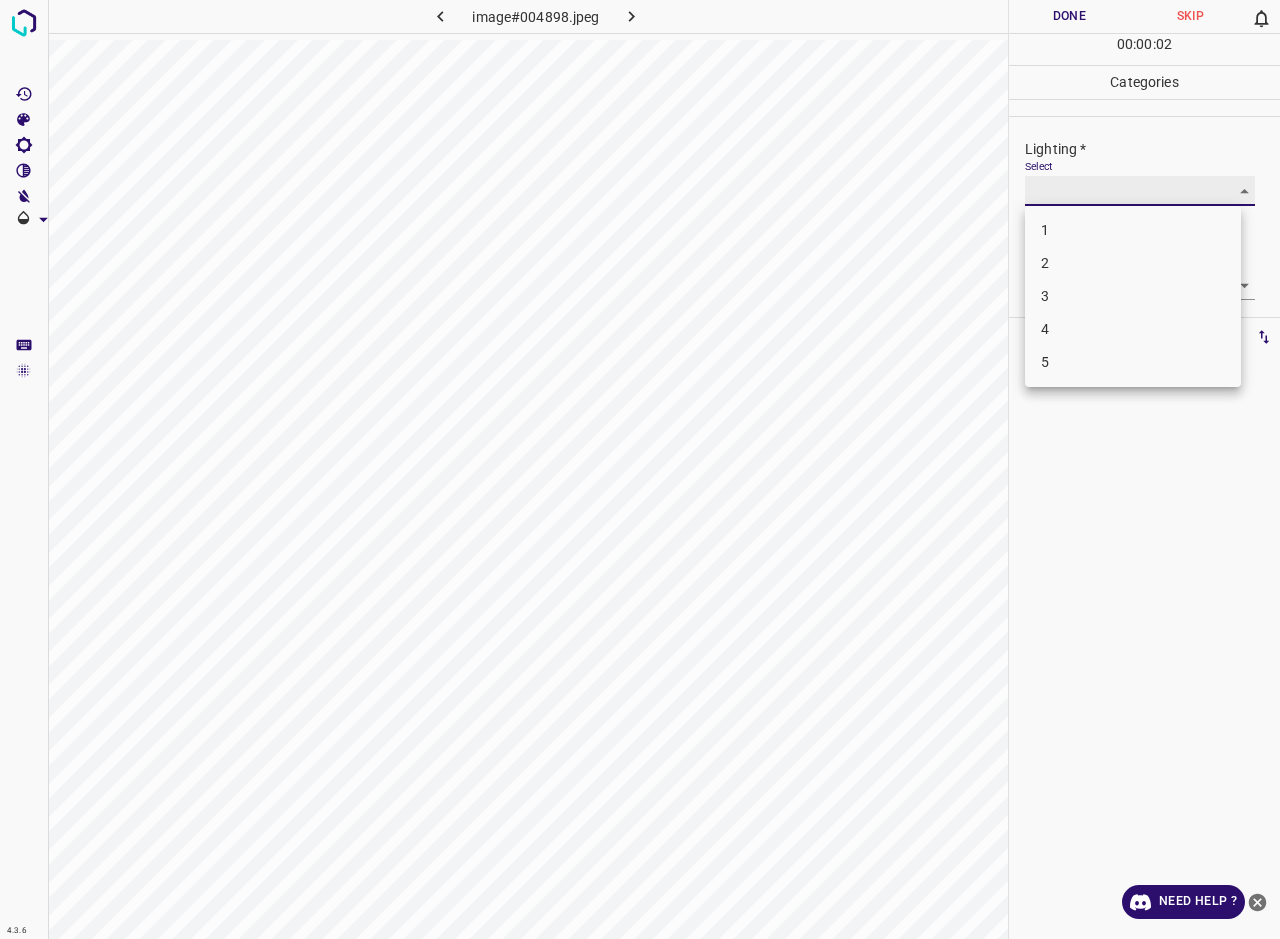 type on "2" 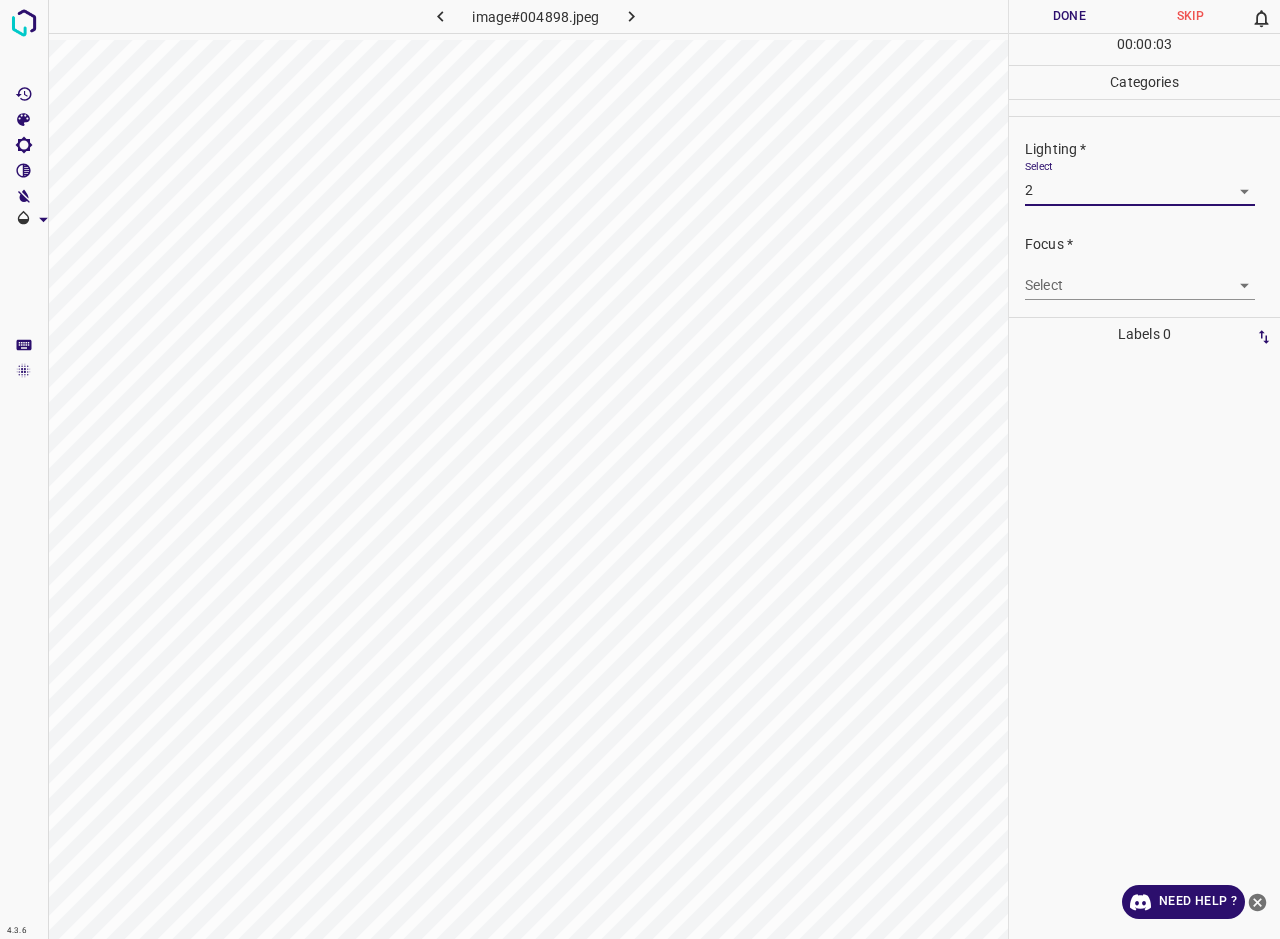 click on "4.3.6  image#004898.jpeg Done Skip 0 00   : 00   : 03   Categories Lighting *  Select 2 2 Focus *  Select ​ Overall *  Select ​ Labels   0 Categories 1 Lighting 2 Focus 3 Overall Tools Space Change between modes (Draw & Edit) I Auto labeling R Restore zoom M Zoom in N Zoom out Delete Delete selecte label Filters Z Restore filters X Saturation filter C Brightness filter V Contrast filter B Gray scale filter General O Download Need Help ? - Text - Hide - Delete 1 2 3 4 5" at bounding box center (640, 469) 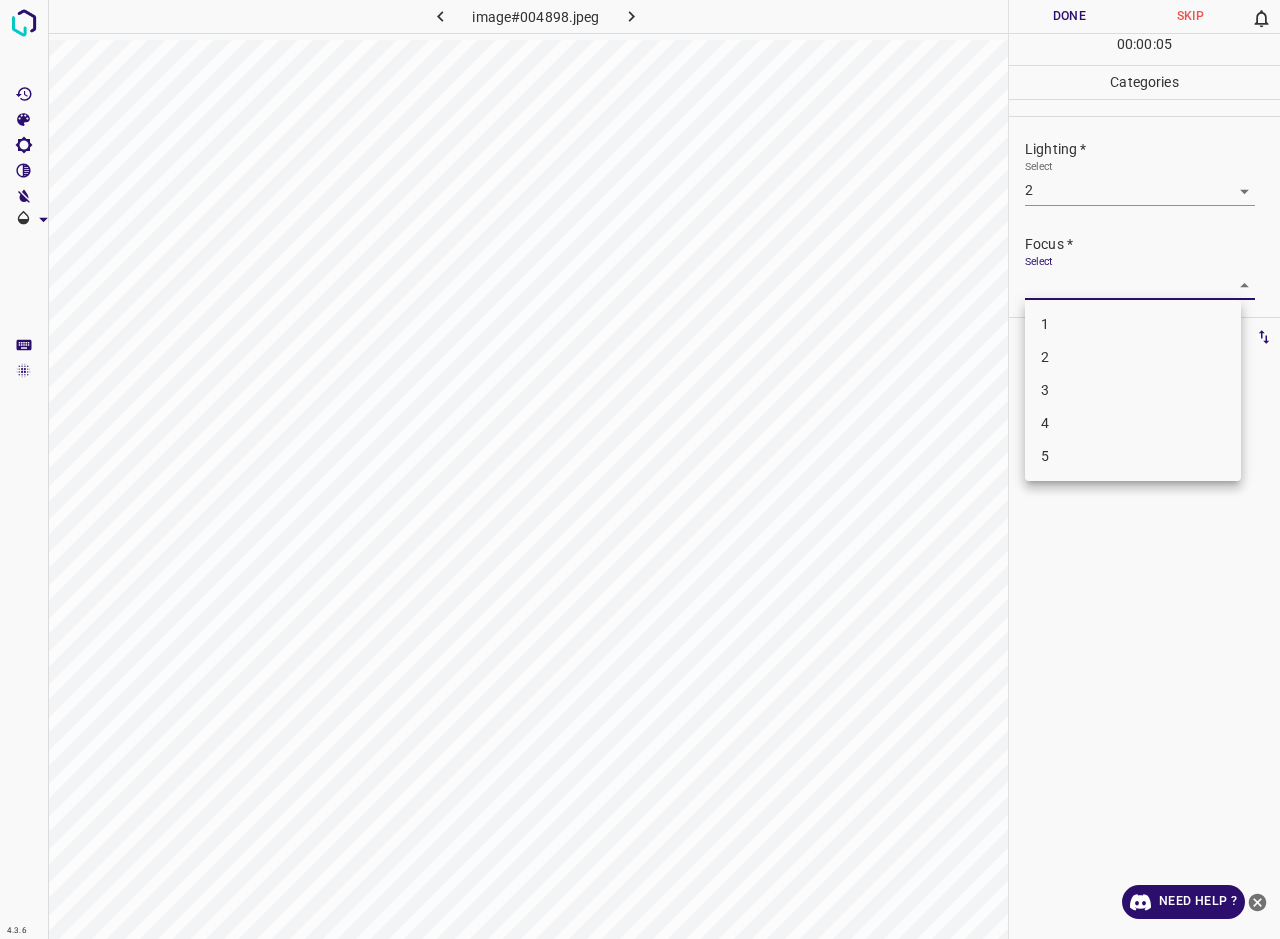 click on "3" at bounding box center [1133, 390] 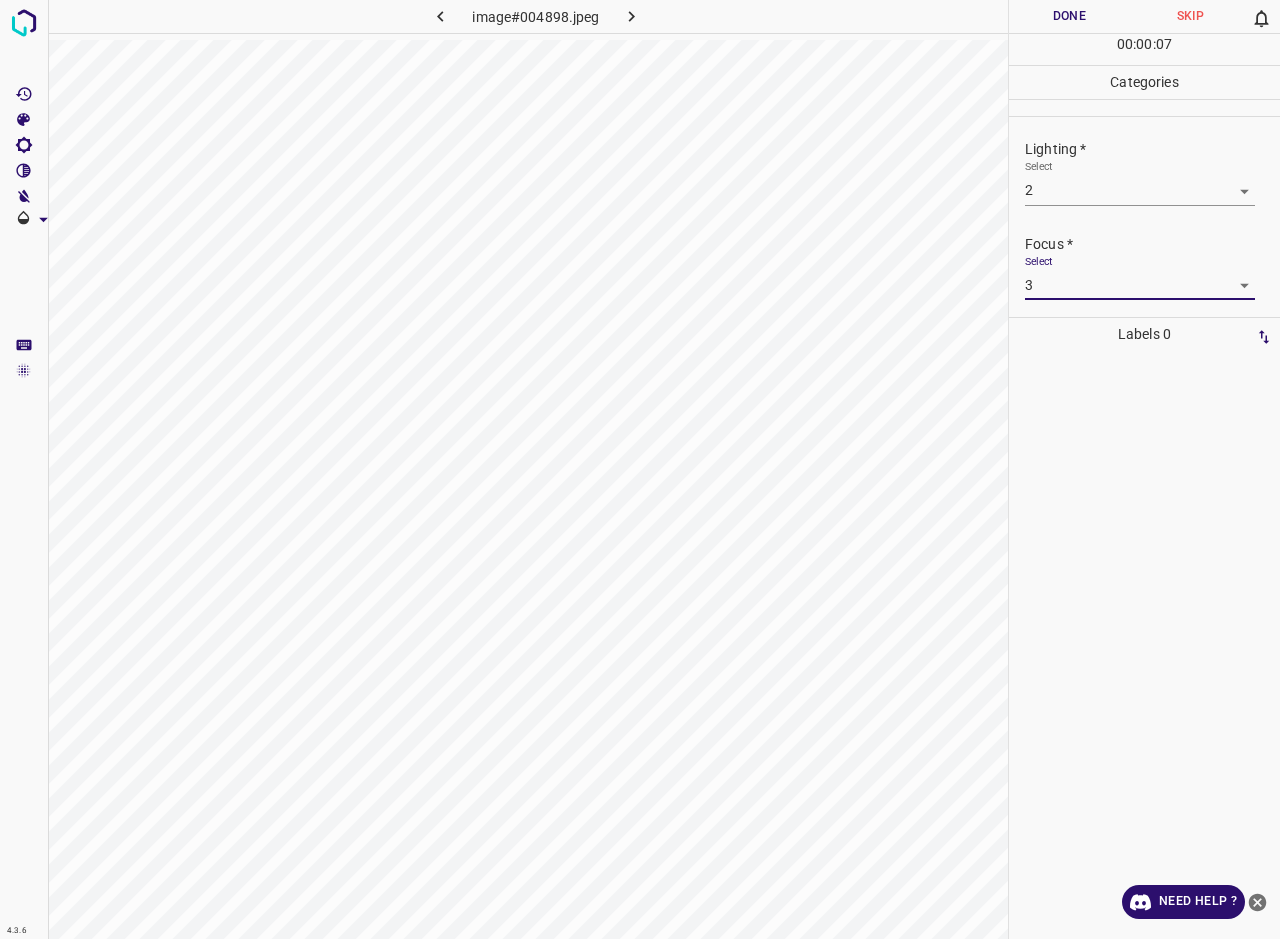click on "4.3.6  image#004898.jpeg Done Skip 0 00   : 00   : 07   Categories Lighting *  Select 2 2 Focus *  Select 3 3 Overall *  Select ​ Labels   0 Categories 1 Lighting 2 Focus 3 Overall Tools Space Change between modes (Draw & Edit) I Auto labeling R Restore zoom M Zoom in N Zoom out Delete Delete selecte label Filters Z Restore filters X Saturation filter C Brightness filter V Contrast filter B Gray scale filter General O Download Need Help ? - Text - Hide - Delete" at bounding box center [640, 469] 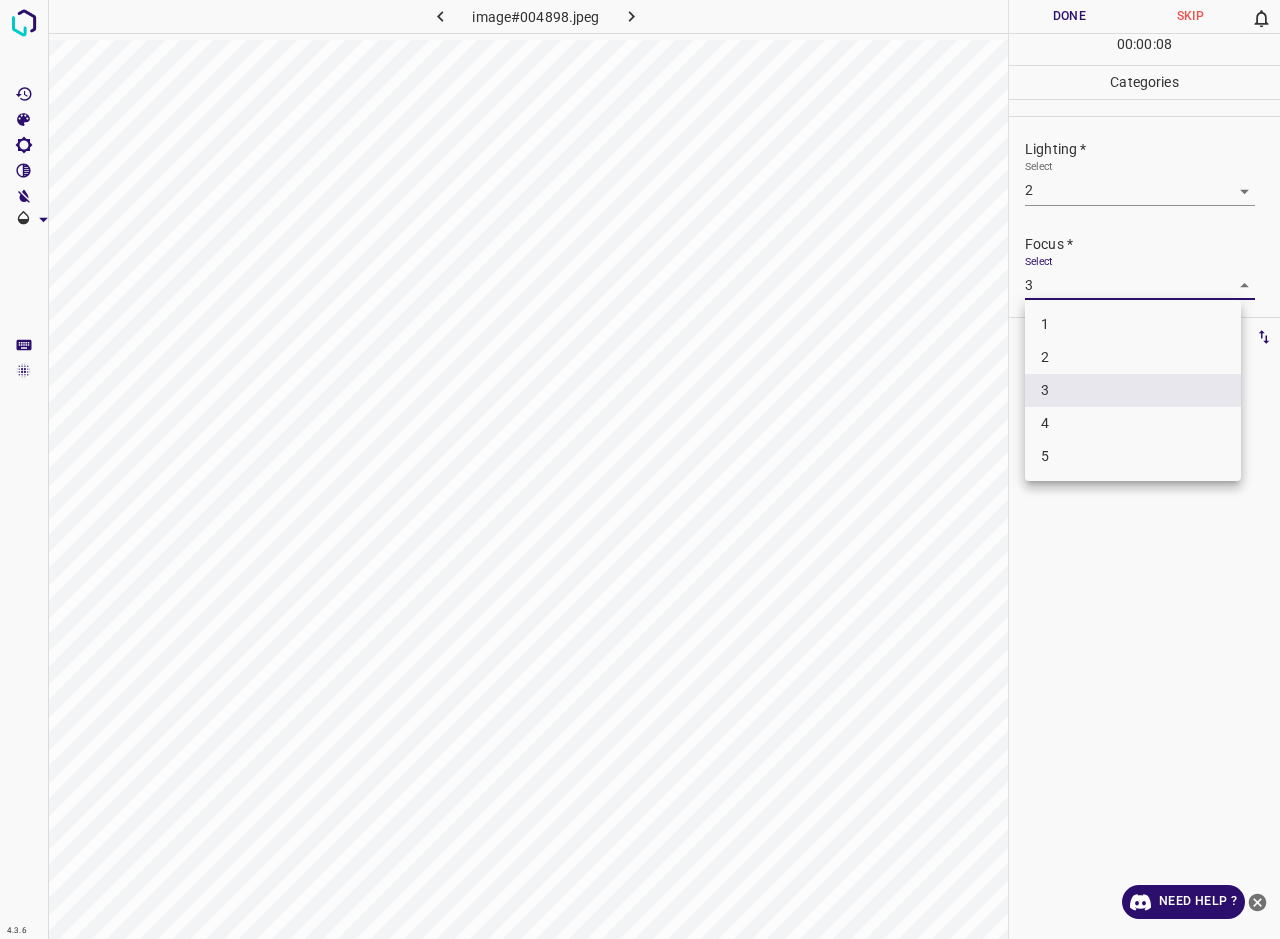 click on "2" at bounding box center [1133, 357] 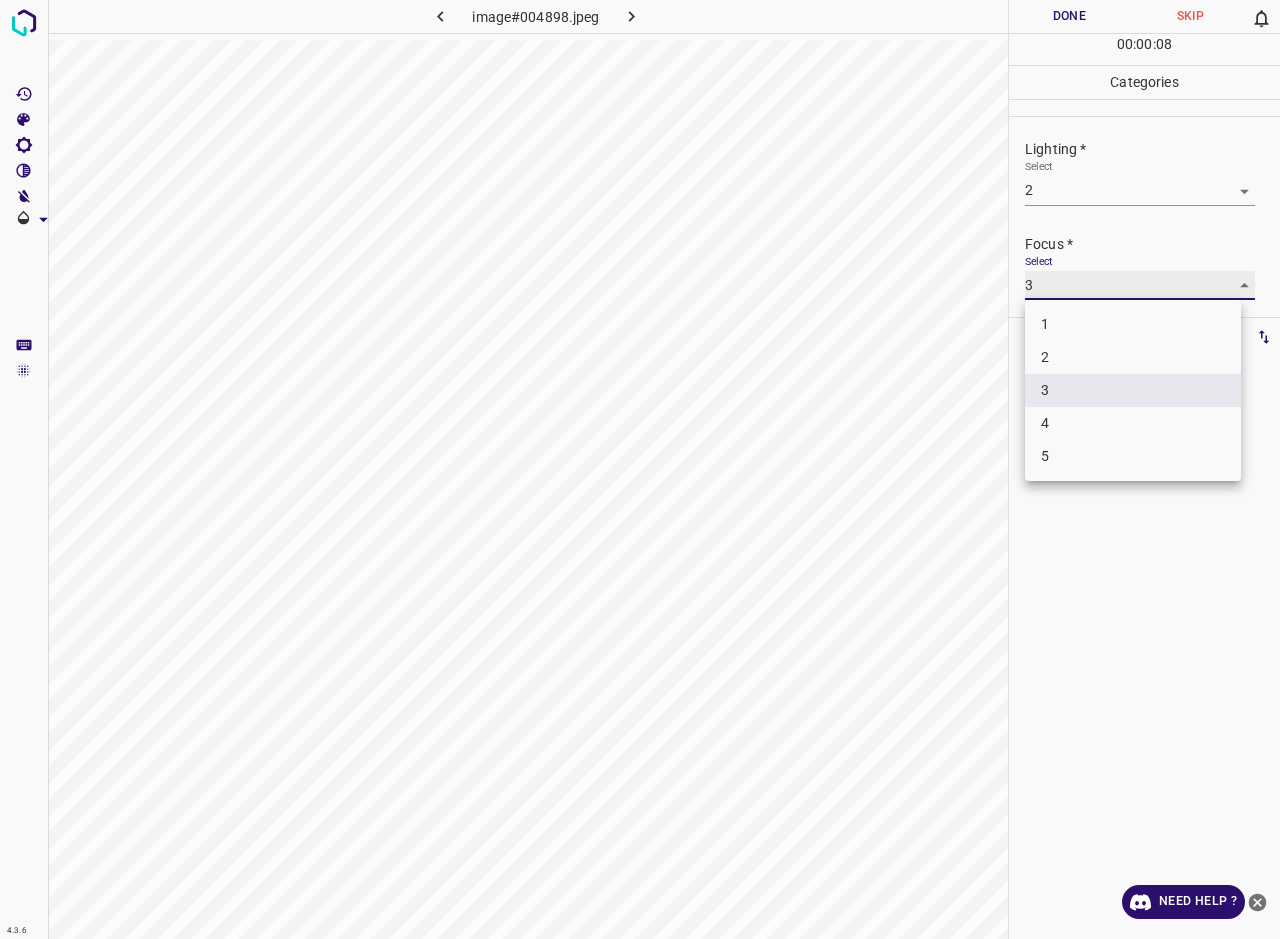 type on "2" 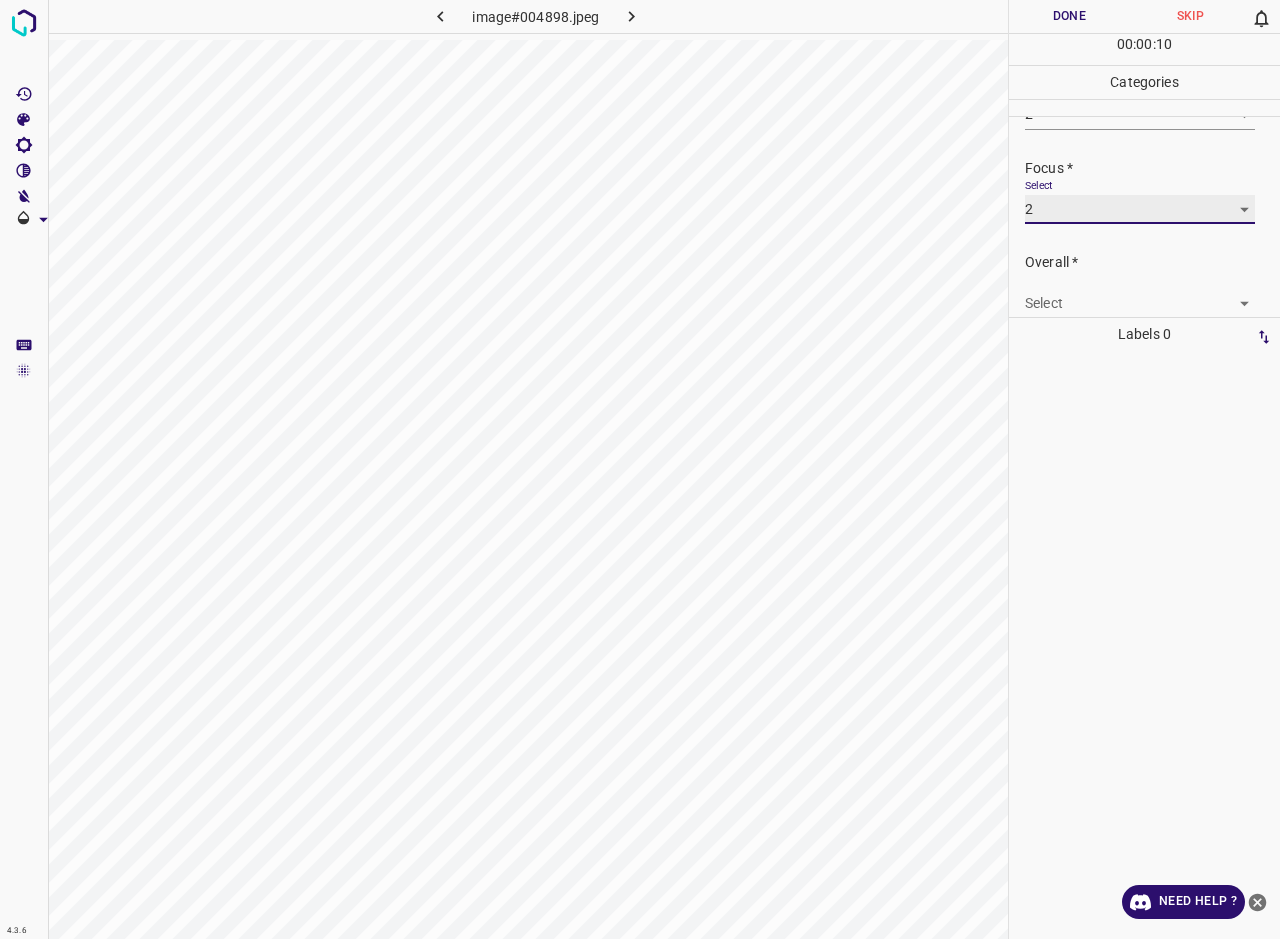scroll, scrollTop: 98, scrollLeft: 0, axis: vertical 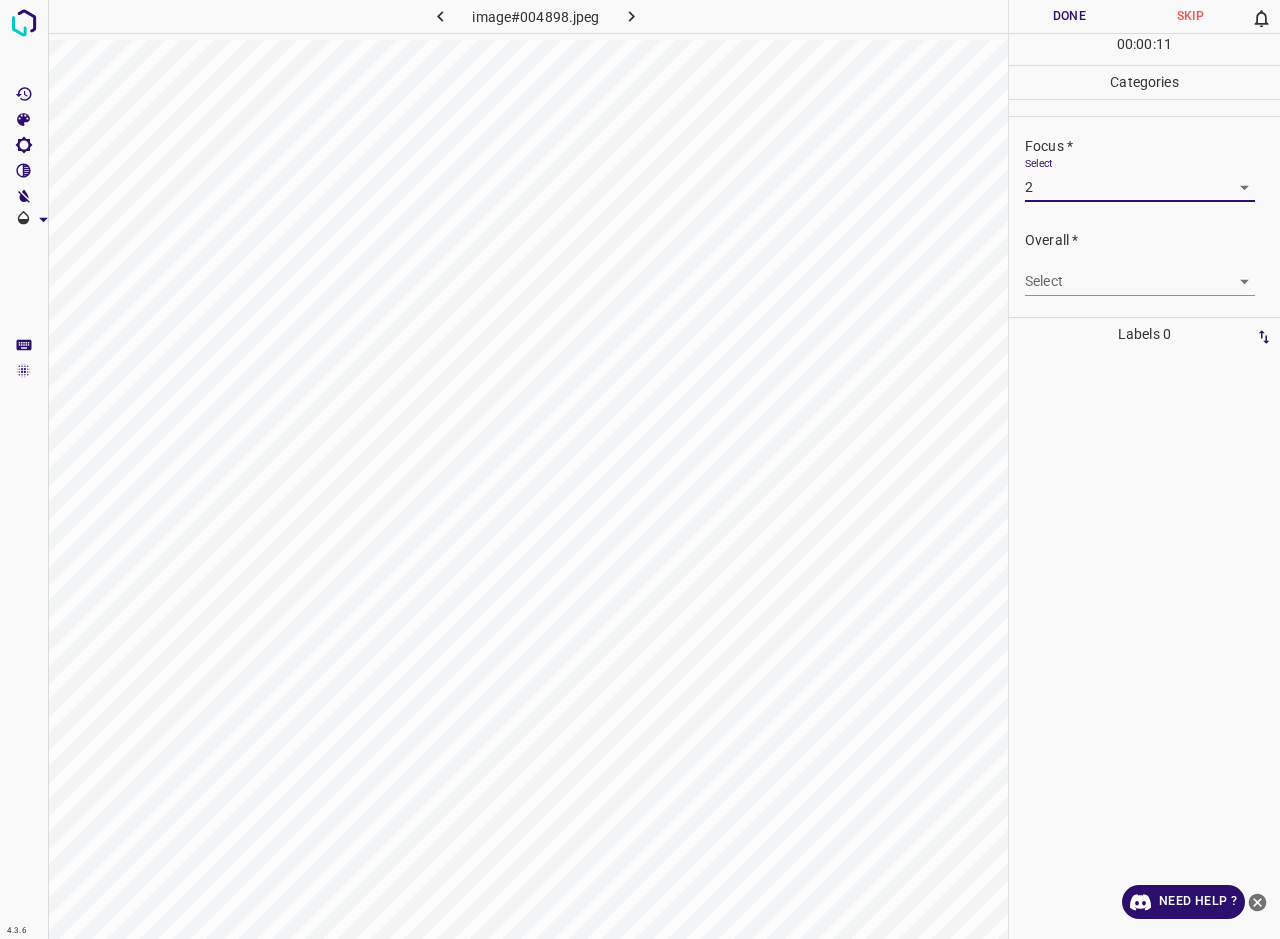 click on "4.3.6  image#004898.jpeg Done Skip 0 00   : 00   : 11   Categories Lighting *  Select 2 2 Focus *  Select 2 2 Overall *  Select ​ Labels   0 Categories 1 Lighting 2 Focus 3 Overall Tools Space Change between modes (Draw & Edit) I Auto labeling R Restore zoom M Zoom in N Zoom out Delete Delete selecte label Filters Z Restore filters X Saturation filter C Brightness filter V Contrast filter B Gray scale filter General O Download Need Help ? - Text - Hide - Delete" at bounding box center [640, 469] 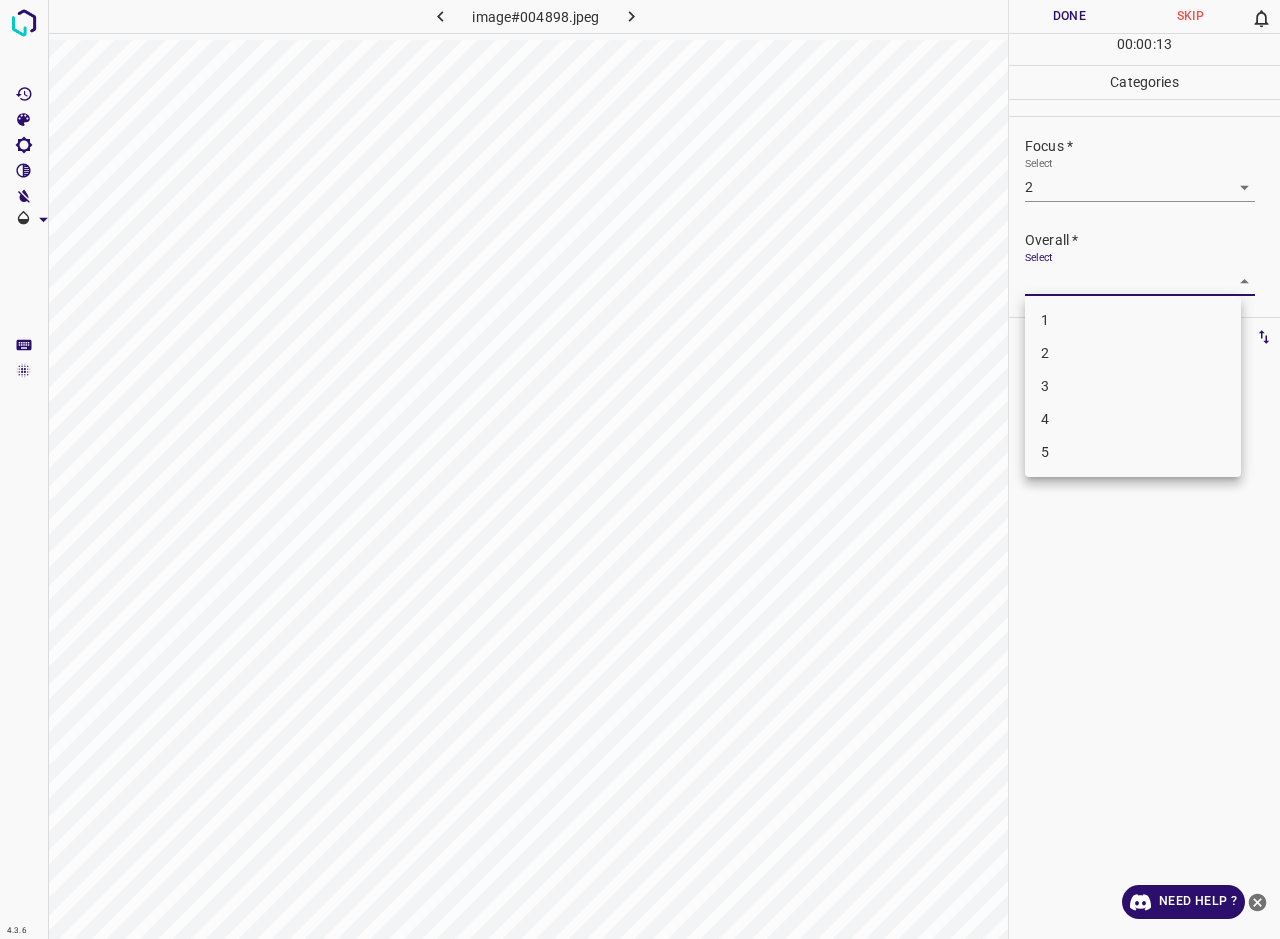 click on "2" at bounding box center [1133, 353] 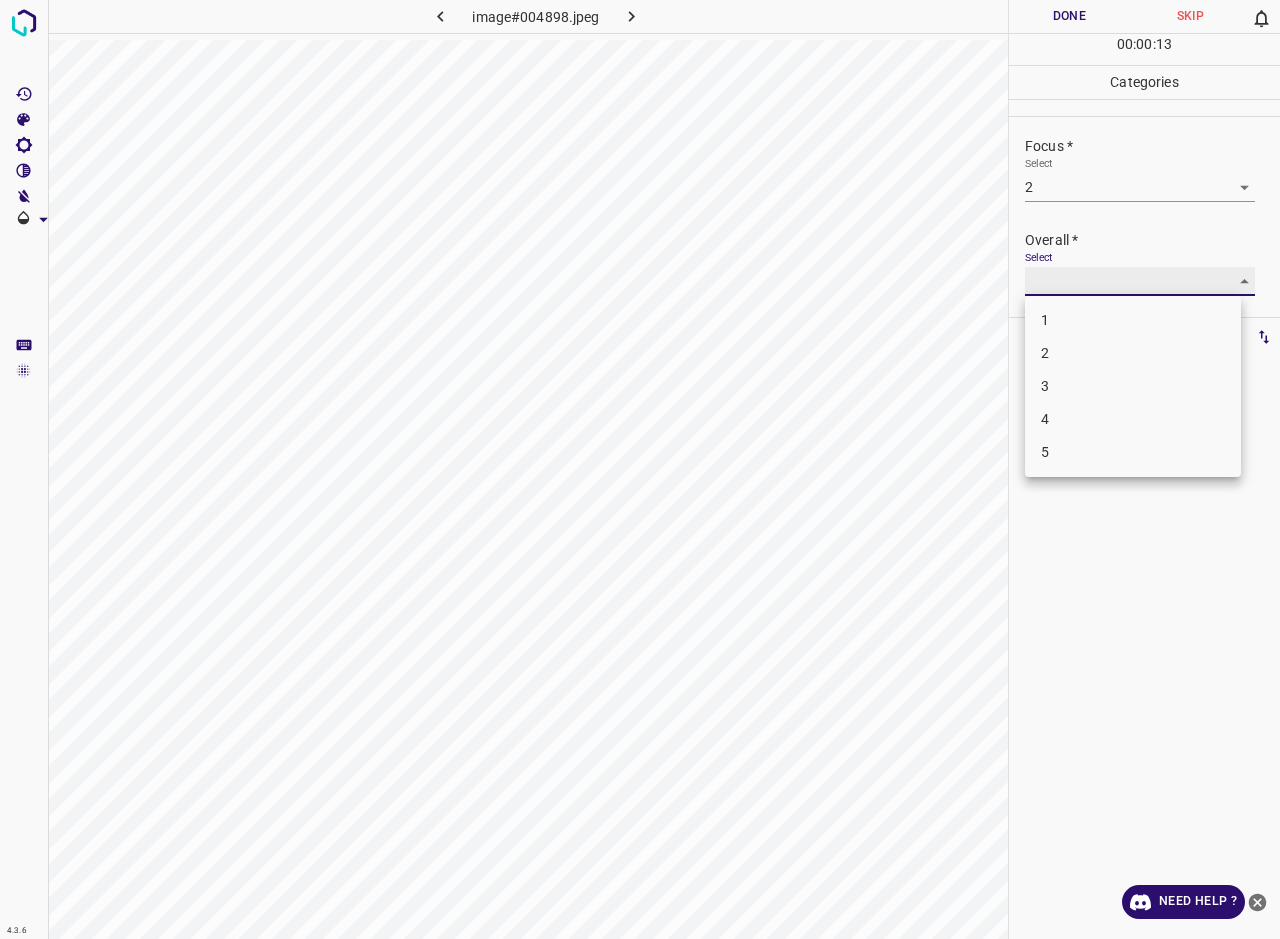 type on "2" 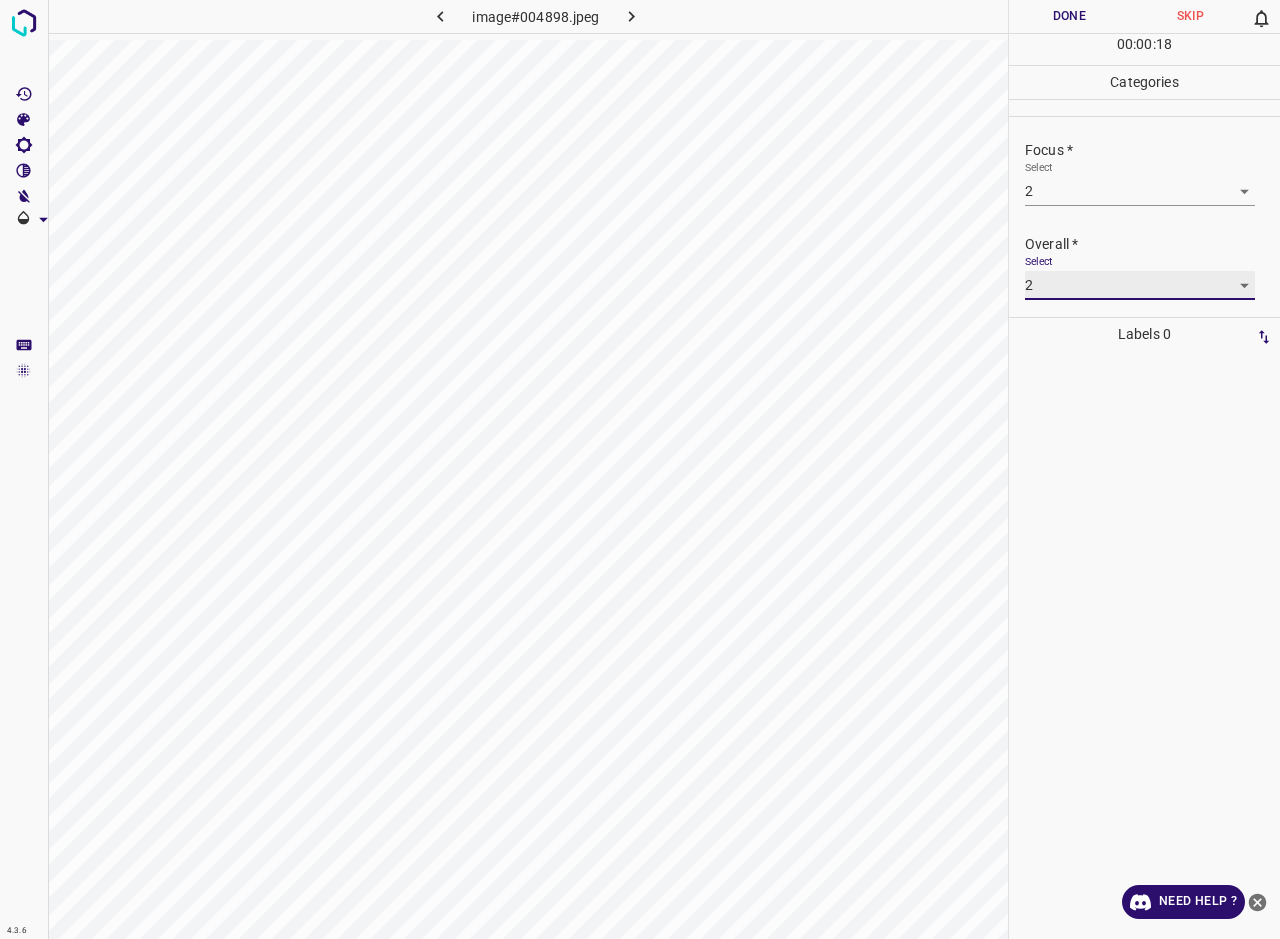 scroll, scrollTop: 98, scrollLeft: 0, axis: vertical 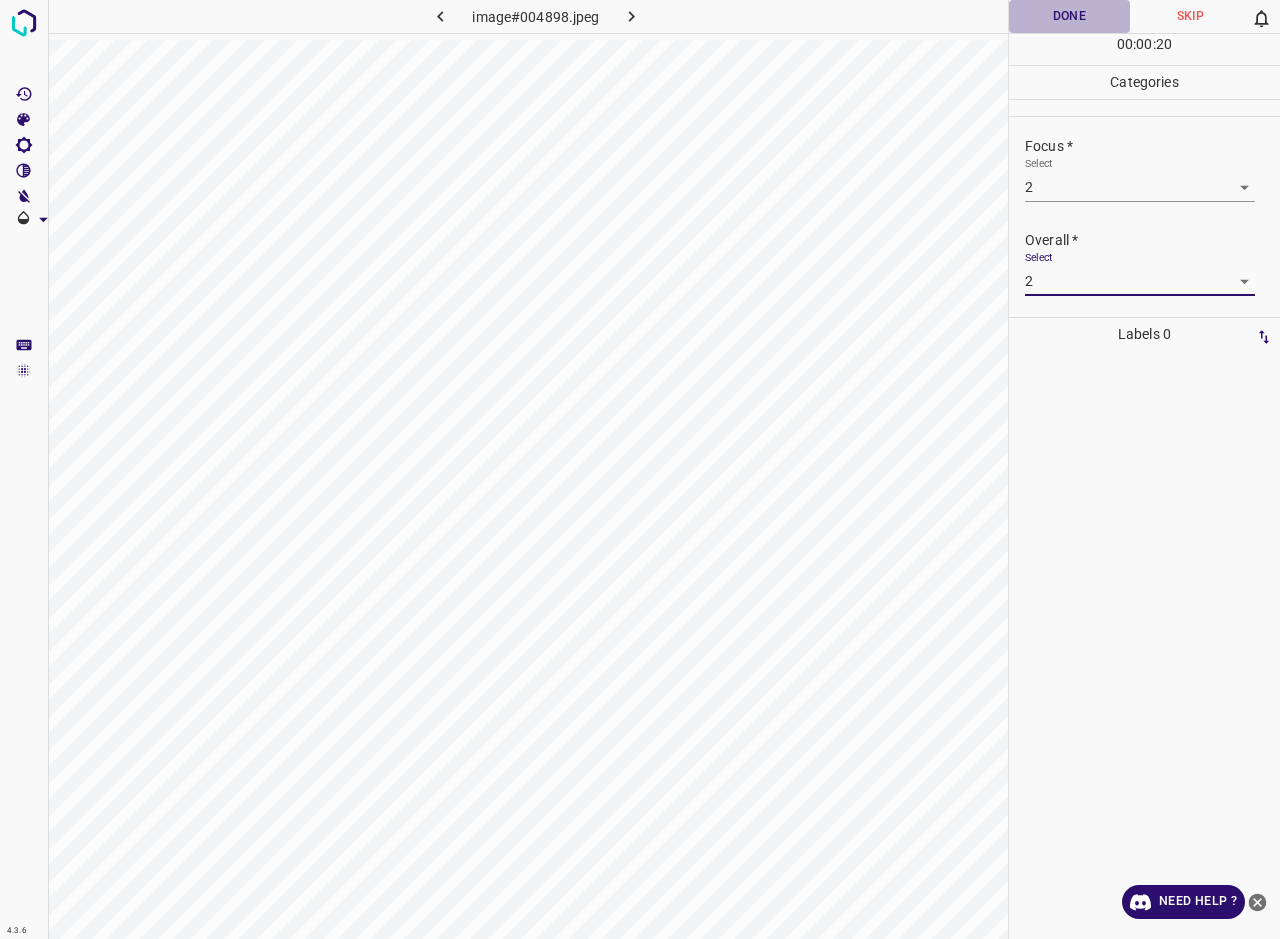 click on "Done" at bounding box center [1069, 16] 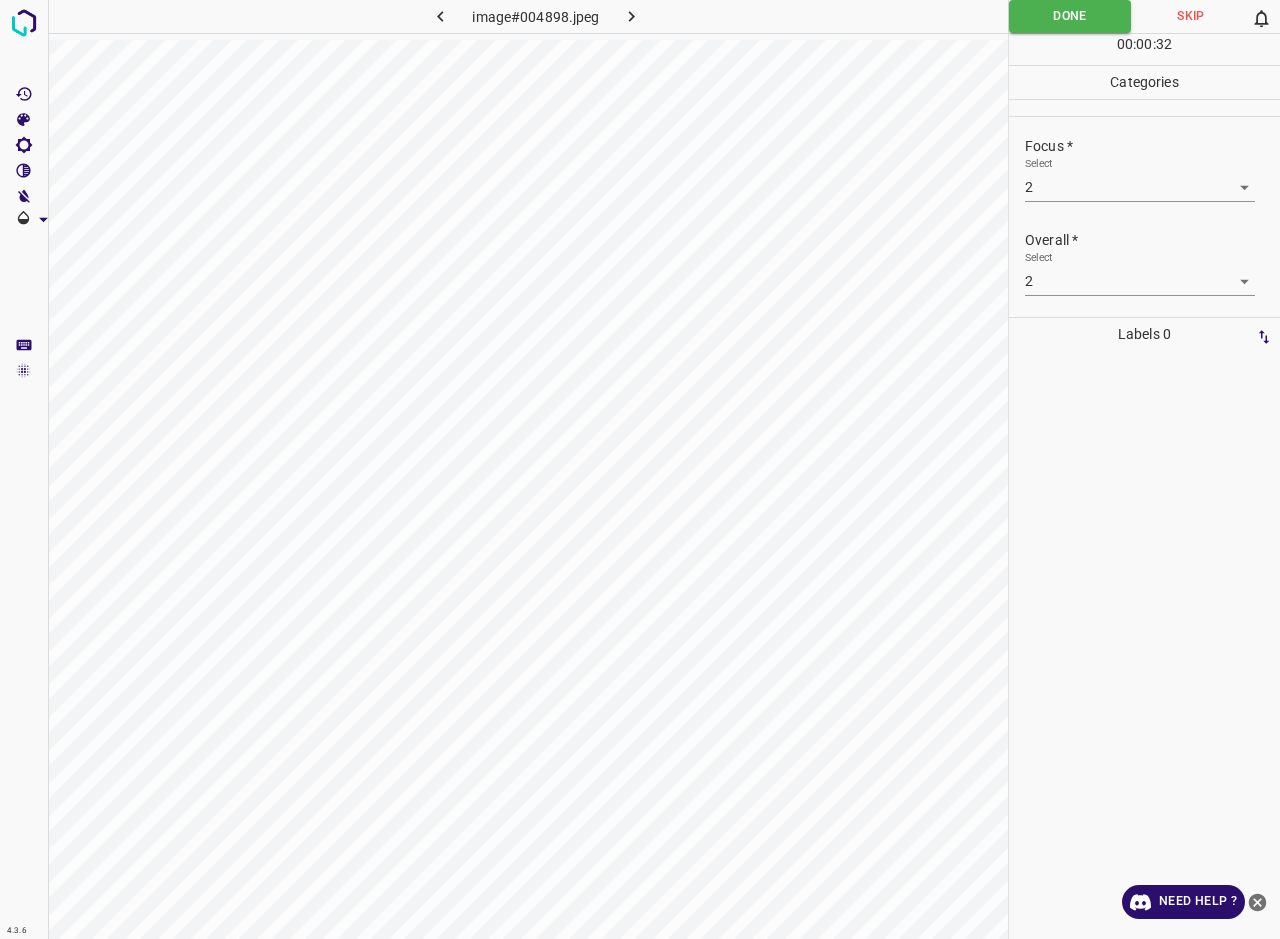 click on "4.3.6  image#004898.jpeg Done Skip 0 00   : 00   : 32   Categories Lighting *  Select 2 2 Focus *  Select 2 2 Overall *  Select 2 2 Labels   0 Categories 1 Lighting 2 Focus 3 Overall Tools Space Change between modes (Draw & Edit) I Auto labeling R Restore zoom M Zoom in N Zoom out Delete Delete selecte label Filters Z Restore filters X Saturation filter C Brightness filter V Contrast filter B Gray scale filter General O Download Need Help ? - Text - Hide - Delete" at bounding box center (640, 469) 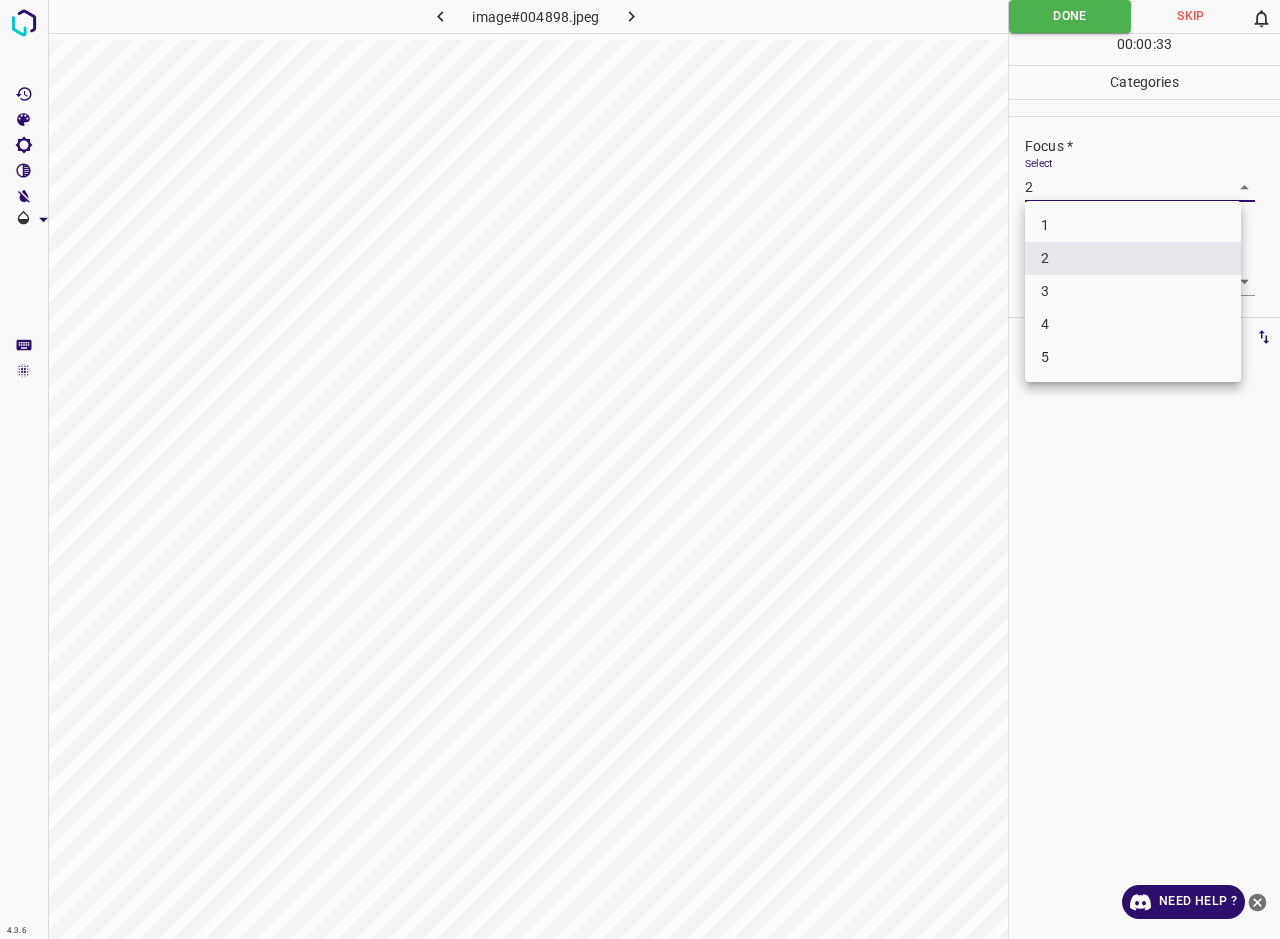 click on "3" at bounding box center [1133, 291] 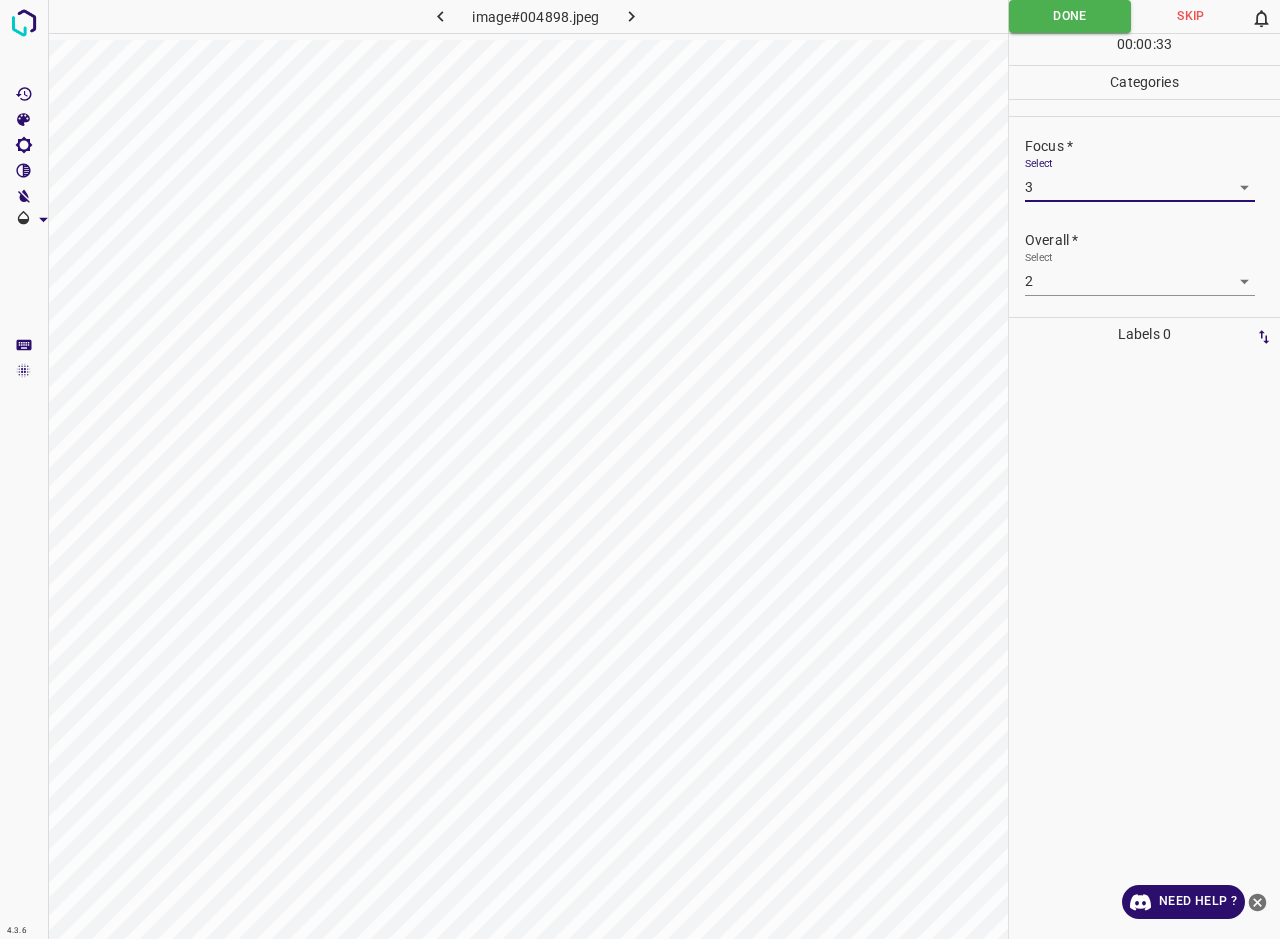 click on "Overall *  Select 2 2" at bounding box center [1144, 263] 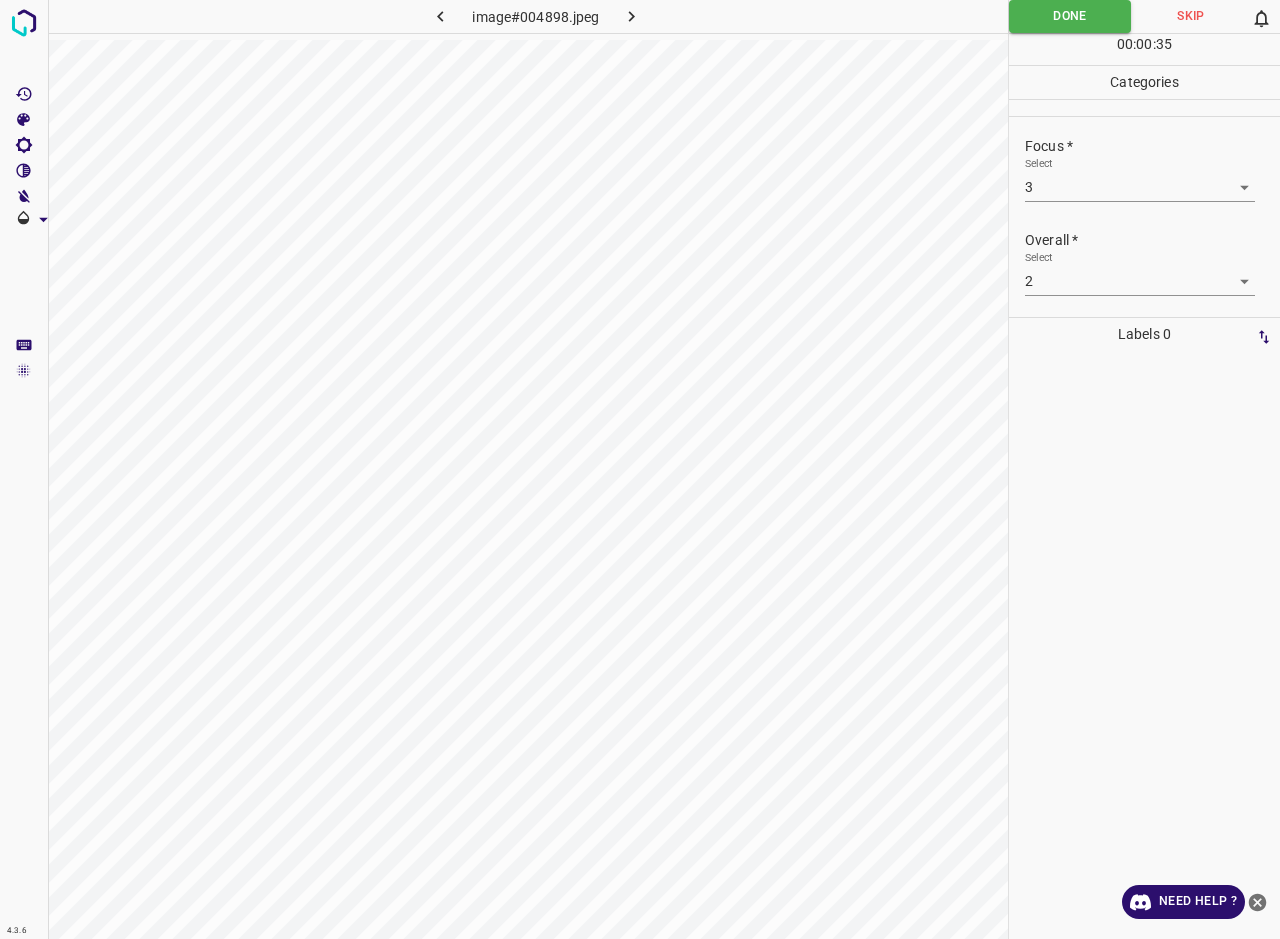 click on "4.3.6  image#004898.jpeg Done Skip 0 00   : 00   : 35   Categories Lighting *  Select 2 2 Focus *  Select 3 3 Overall *  Select 2 2 Labels   0 Categories 1 Lighting 2 Focus 3 Overall Tools Space Change between modes (Draw & Edit) I Auto labeling R Restore zoom M Zoom in N Zoom out Delete Delete selecte label Filters Z Restore filters X Saturation filter C Brightness filter V Contrast filter B Gray scale filter General O Download Need Help ? - Text - Hide - Delete" at bounding box center [640, 469] 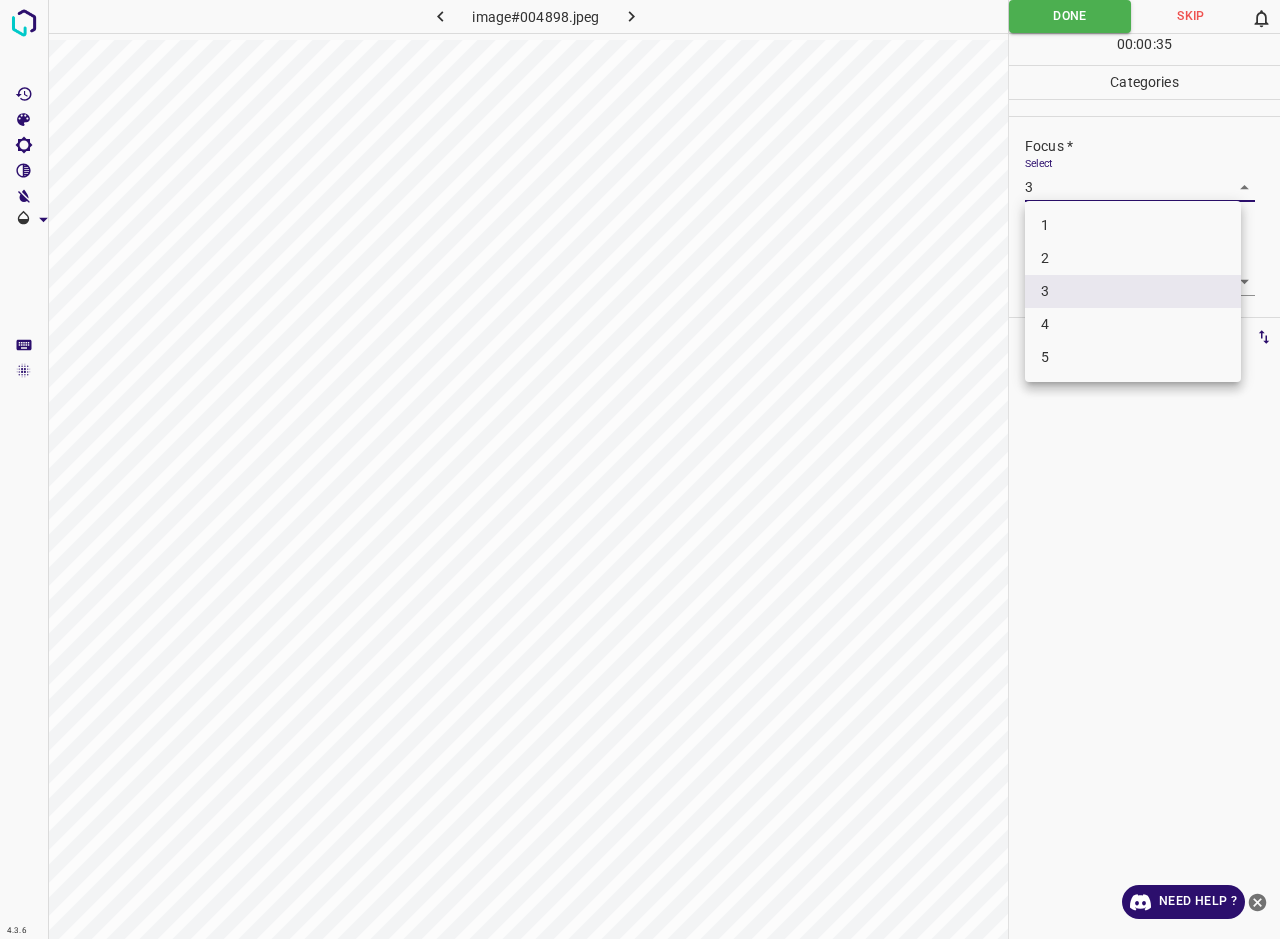 click on "2" at bounding box center [1133, 258] 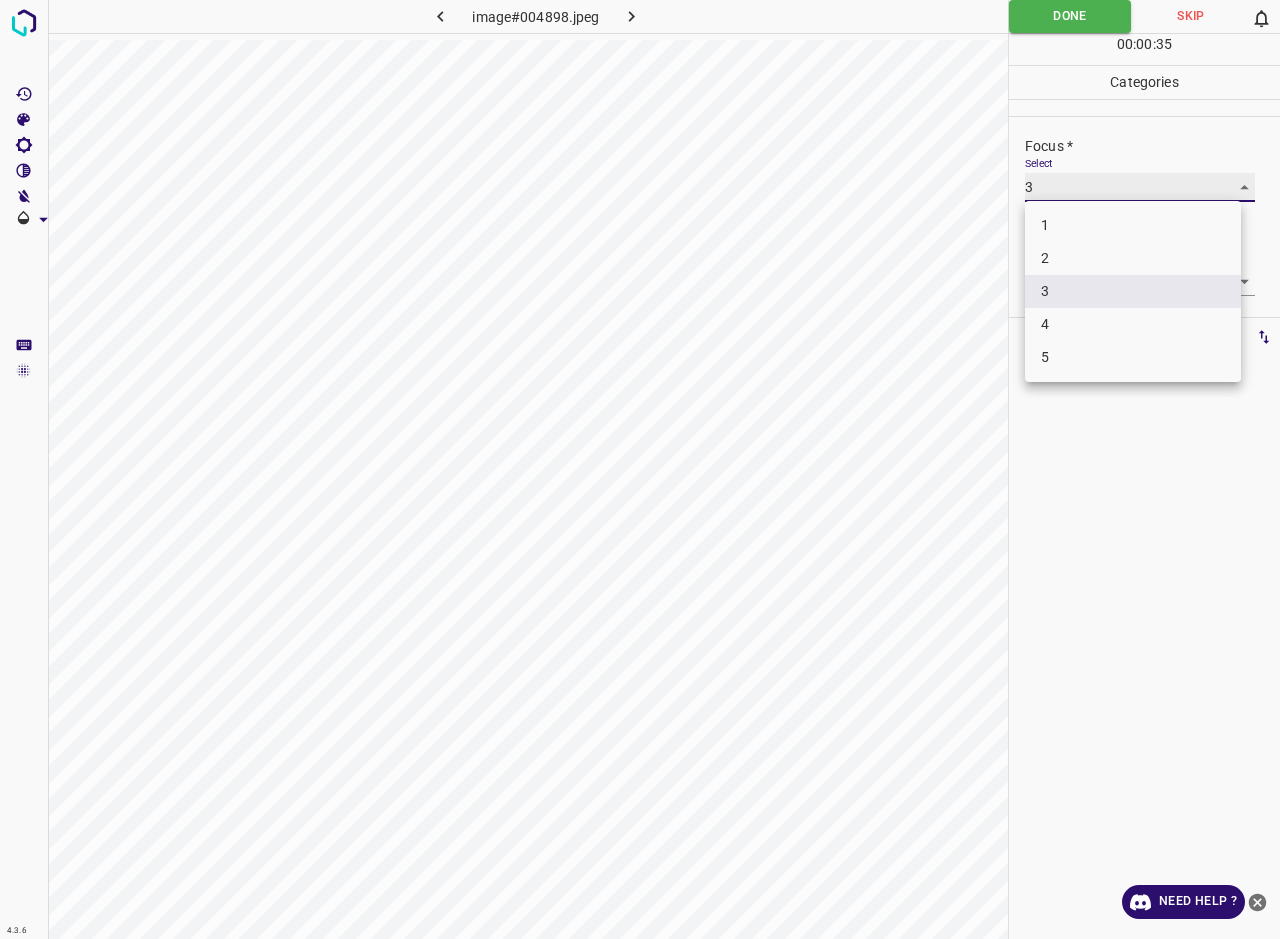 type on "2" 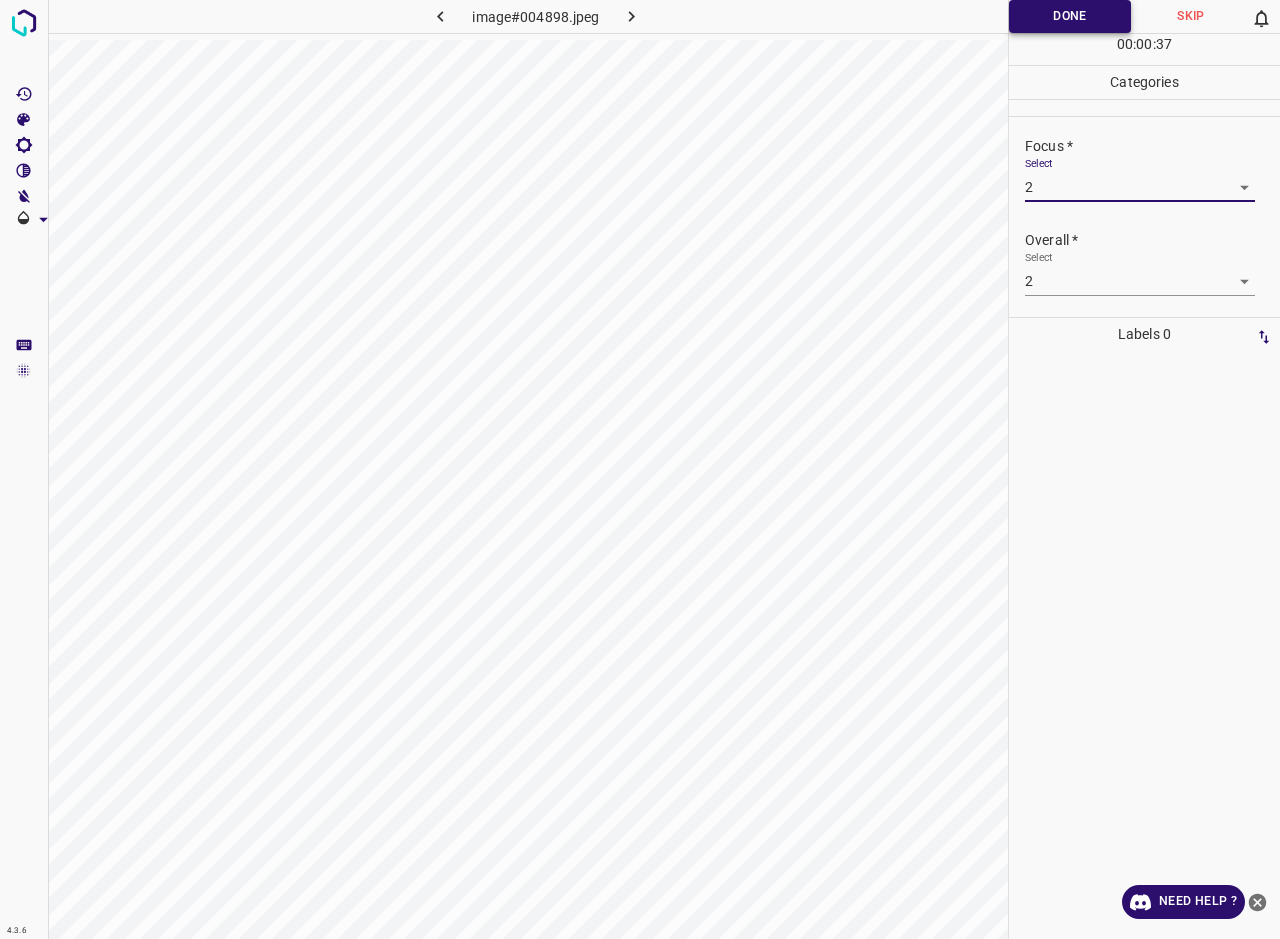 click on "Done" at bounding box center [1070, 16] 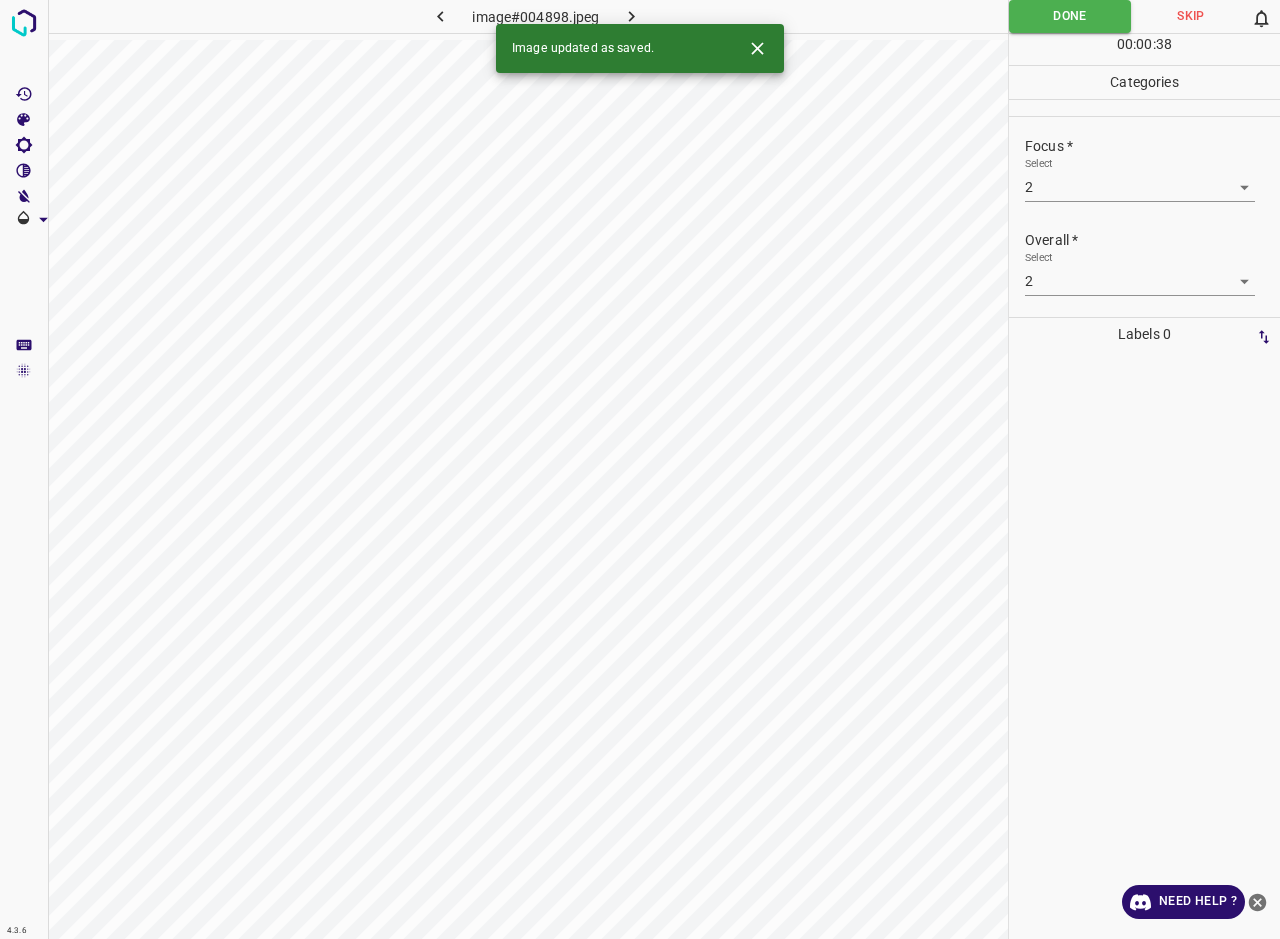 click 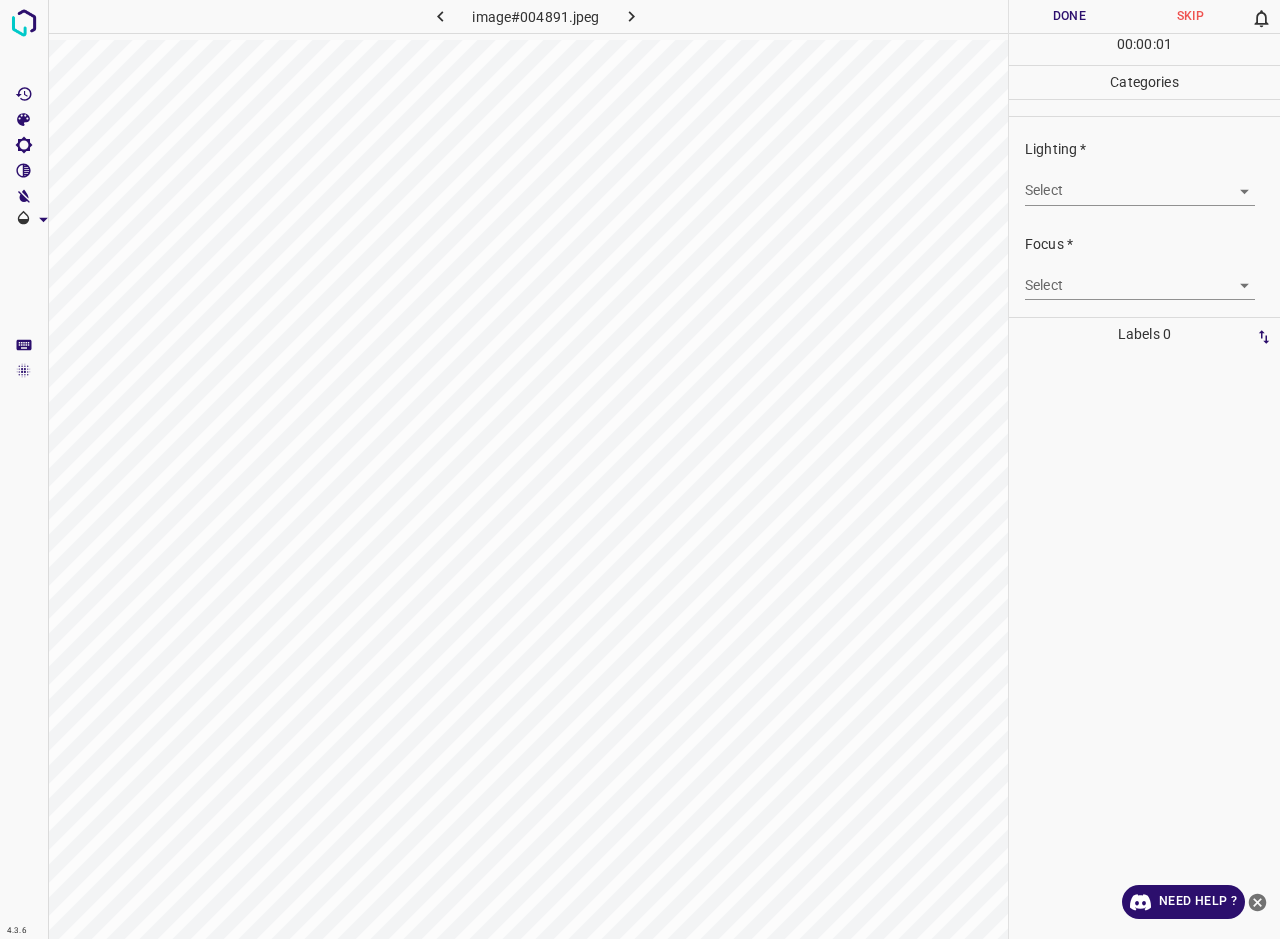 click on "4.3.6  image#004891.jpeg Done Skip 0 00   : 00   : 01   Categories Lighting *  Select ​ Focus *  Select ​ Overall *  Select ​ Labels   0 Categories 1 Lighting 2 Focus 3 Overall Tools Space Change between modes (Draw & Edit) I Auto labeling R Restore zoom M Zoom in N Zoom out Delete Delete selecte label Filters Z Restore filters X Saturation filter C Brightness filter V Contrast filter B Gray scale filter General O Download Need Help ? - Text - Hide - Delete" at bounding box center (640, 469) 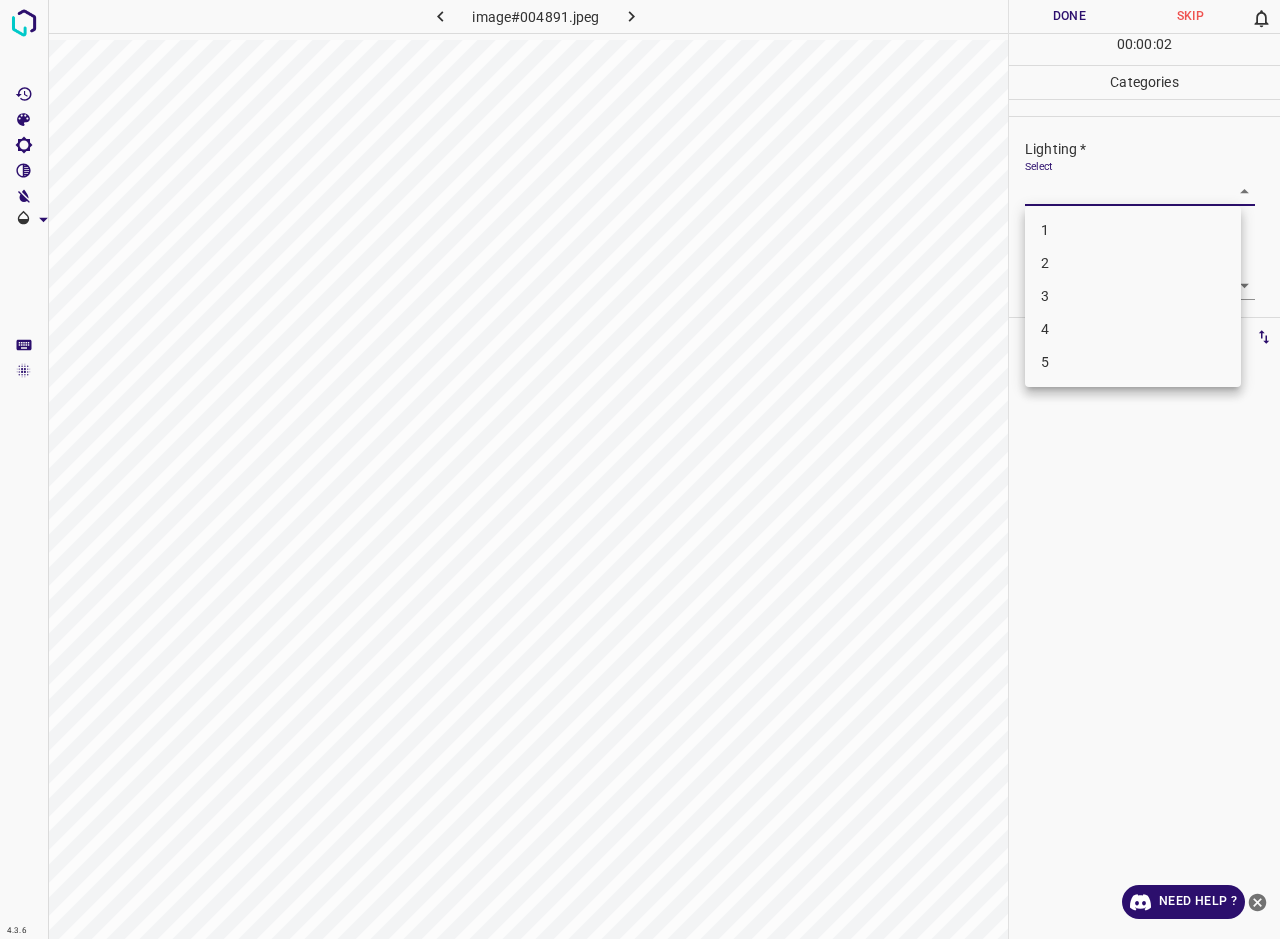 click on "2" at bounding box center [1133, 263] 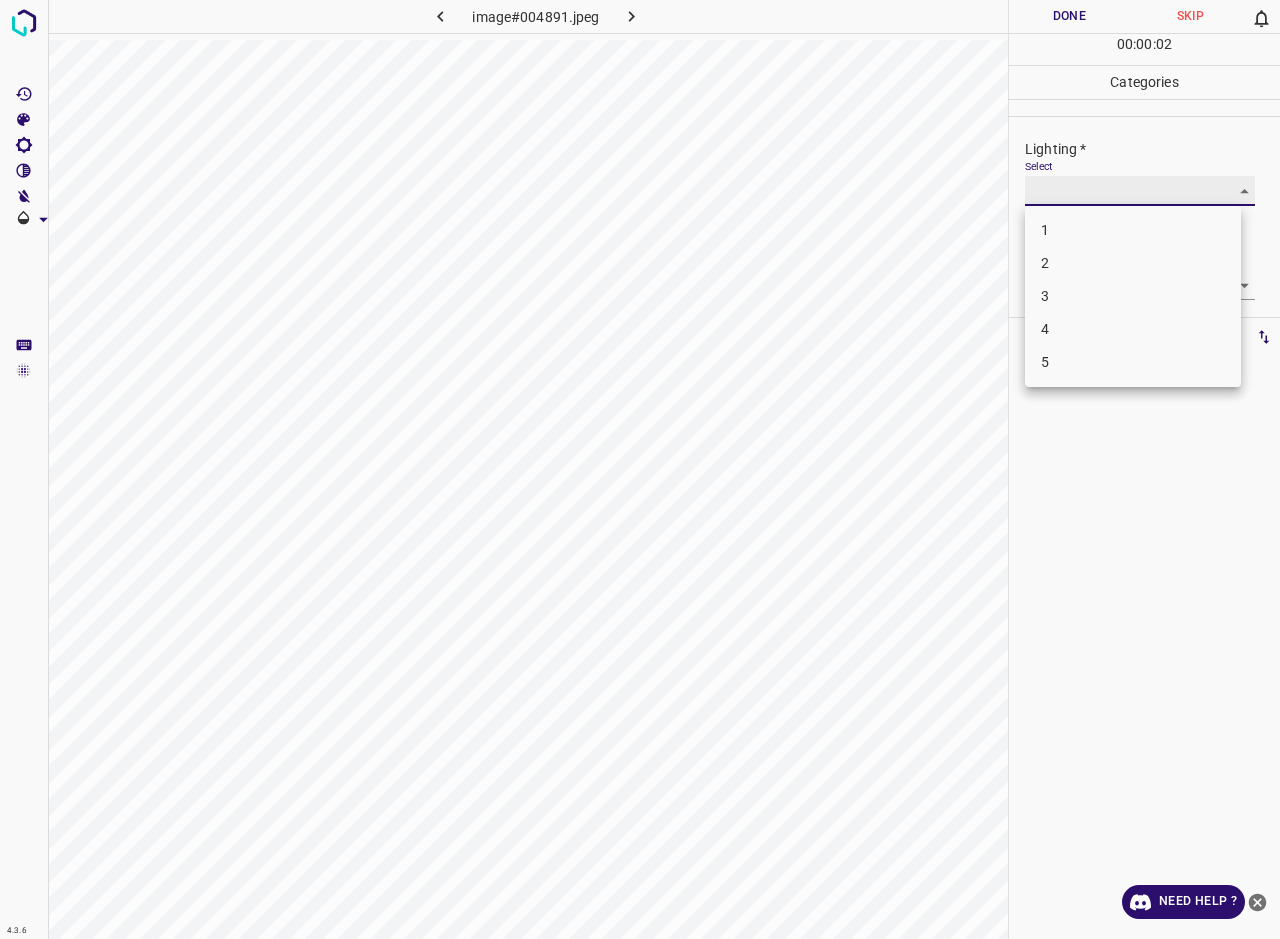 type on "2" 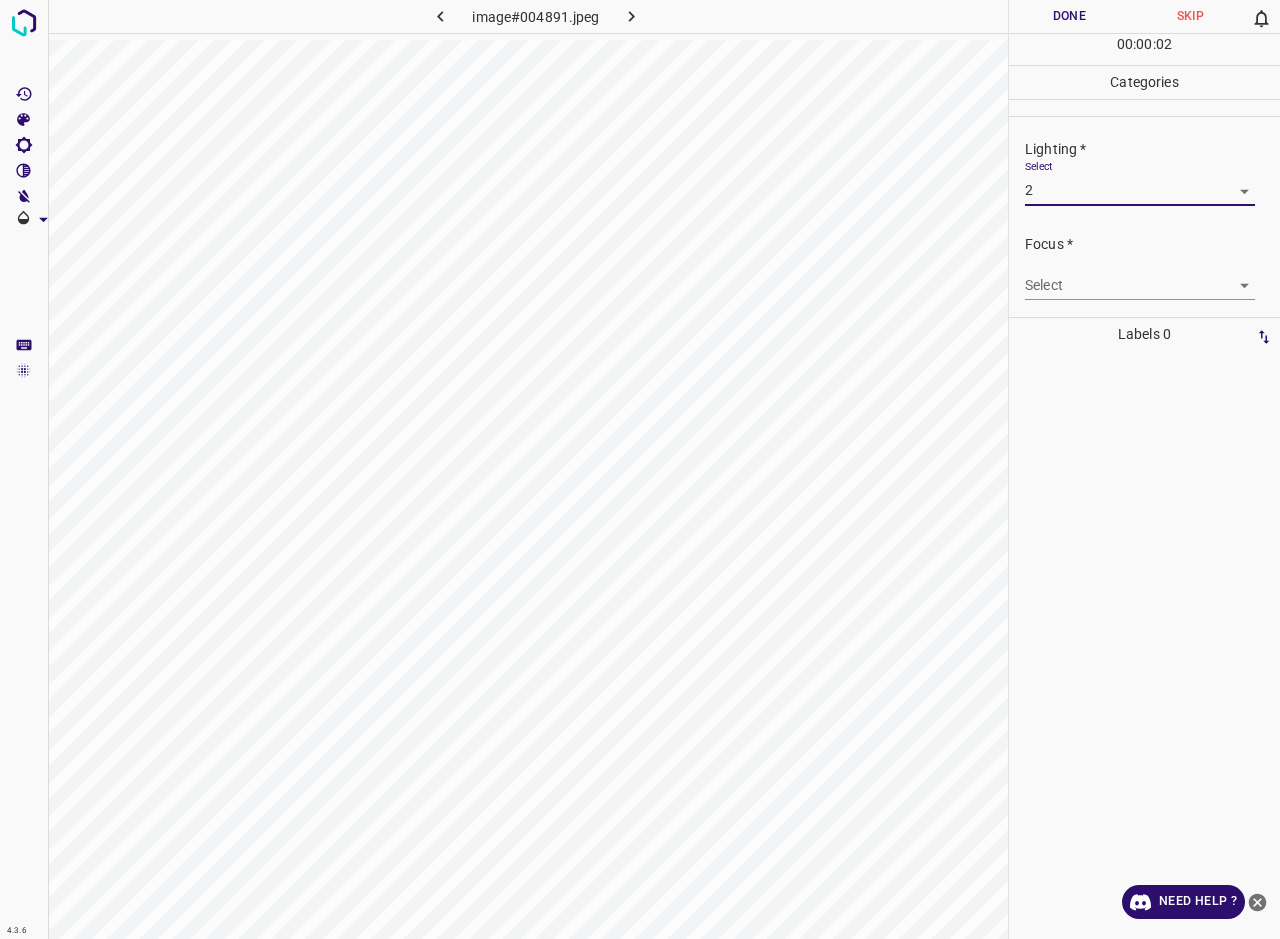 click on "4.3.6  image#004891.jpeg Done Skip 0 00   : 00   : 02   Categories Lighting *  Select 2 2 Focus *  Select ​ Overall *  Select ​ Labels   0 Categories 1 Lighting 2 Focus 3 Overall Tools Space Change between modes (Draw & Edit) I Auto labeling R Restore zoom M Zoom in N Zoom out Delete Delete selecte label Filters Z Restore filters X Saturation filter C Brightness filter V Contrast filter B Gray scale filter General O Download Need Help ? - Text - Hide - Delete" at bounding box center (640, 469) 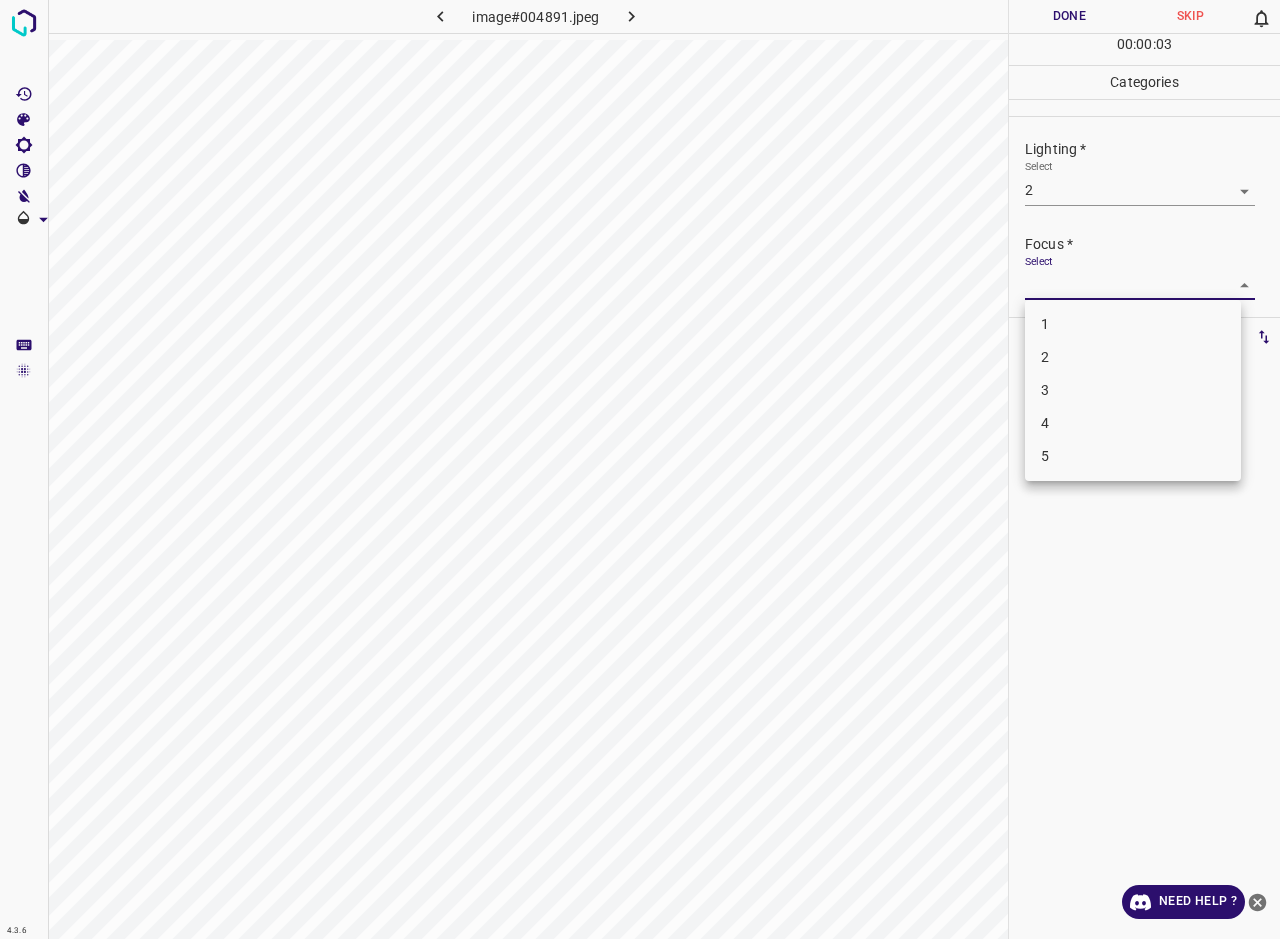 click on "2" at bounding box center [1133, 357] 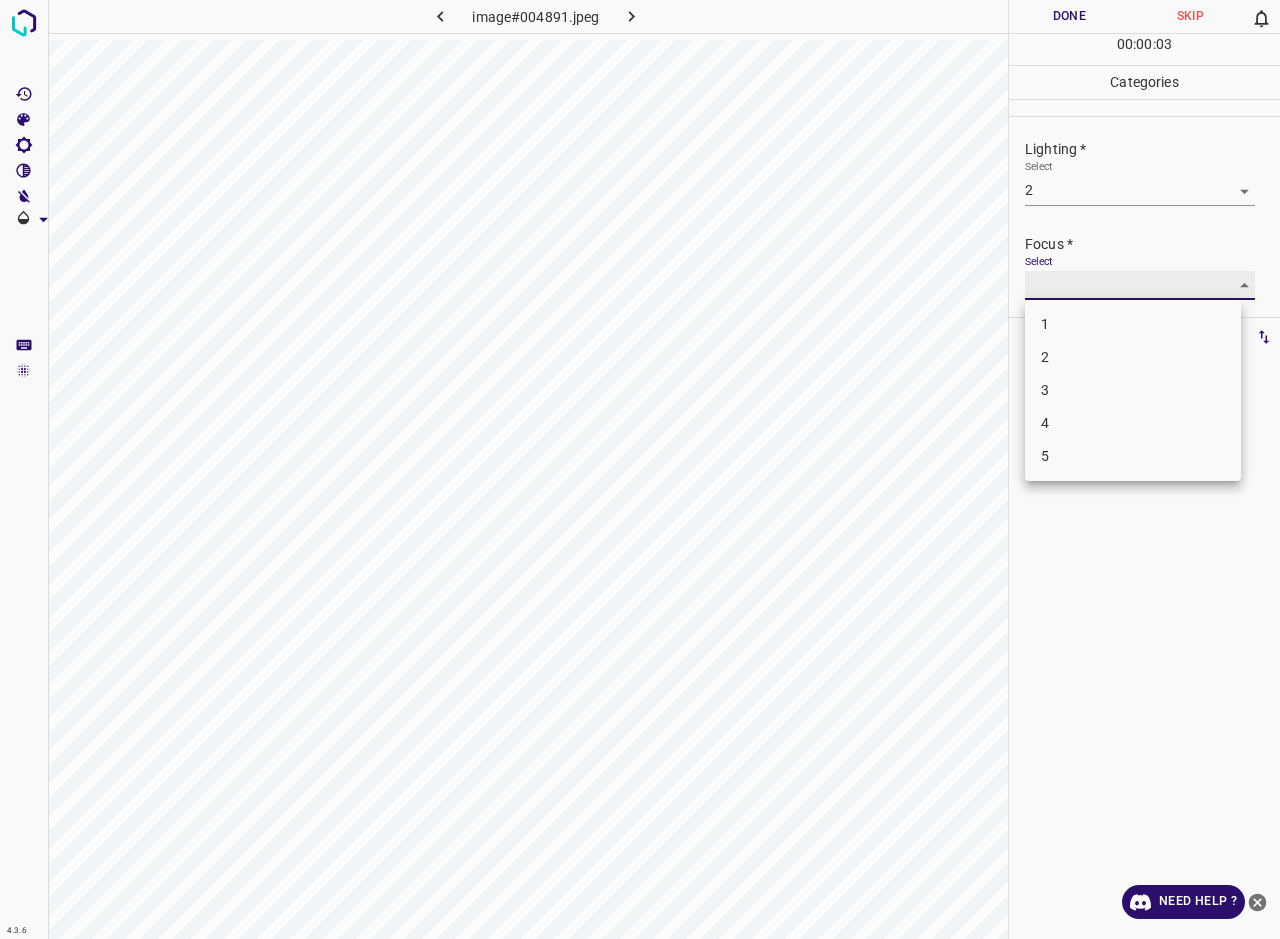type on "2" 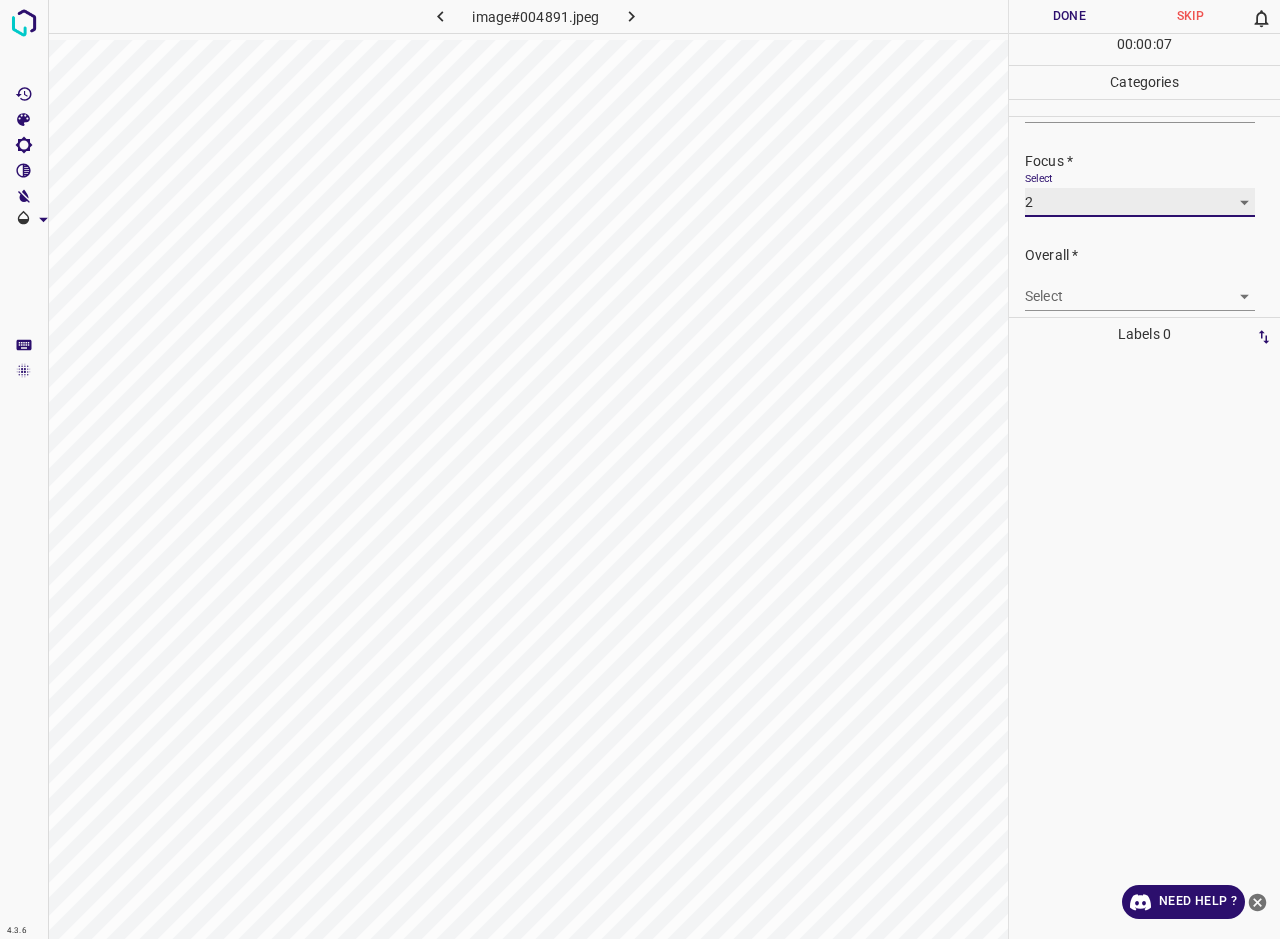 scroll, scrollTop: 98, scrollLeft: 0, axis: vertical 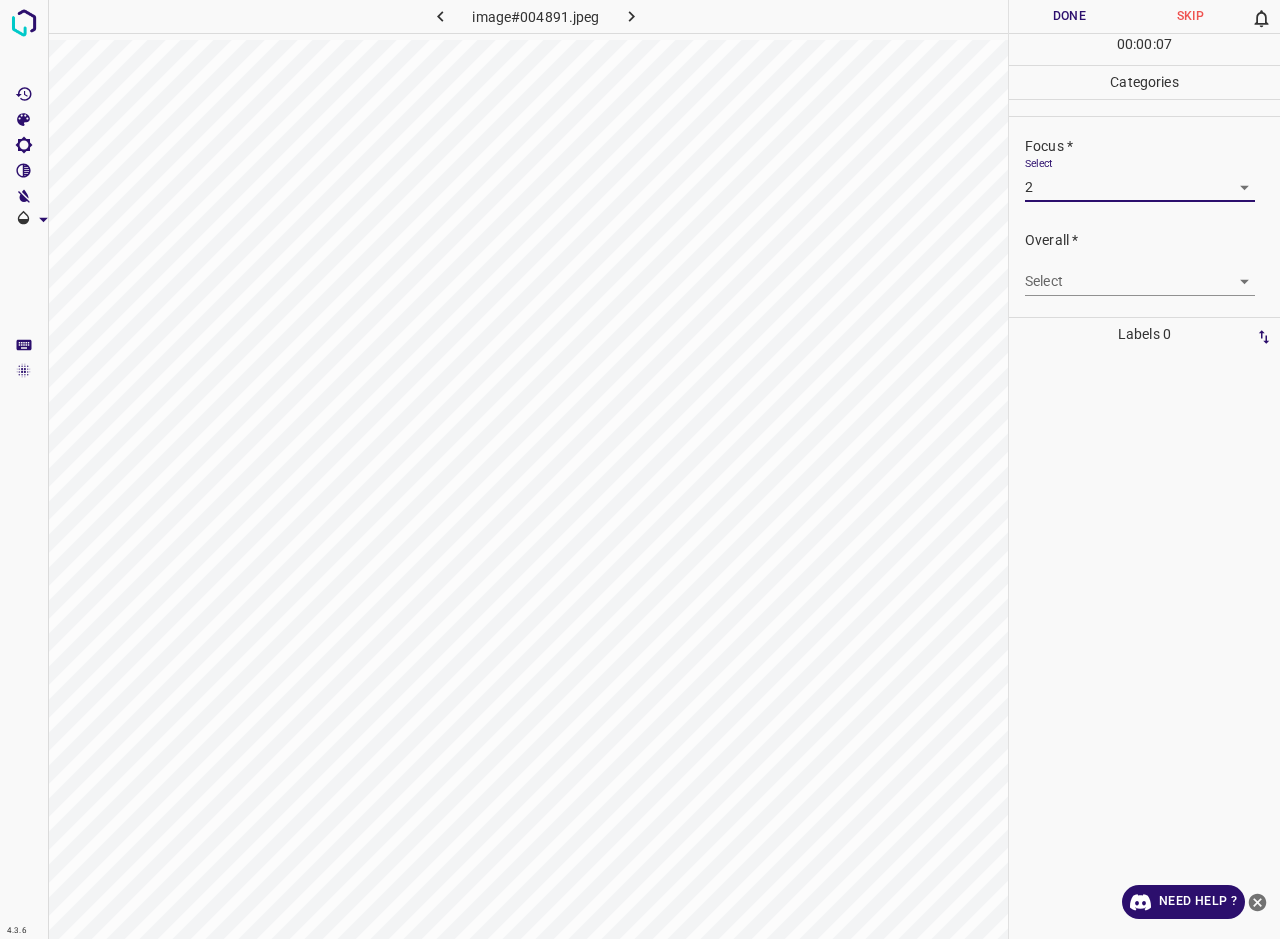 click on "4.3.6  image#004891.jpeg Done Skip 0 00   : 00   : 07   Categories Lighting *  Select 2 2 Focus *  Select 2 2 Overall *  Select ​ Labels   0 Categories 1 Lighting 2 Focus 3 Overall Tools Space Change between modes (Draw & Edit) I Auto labeling R Restore zoom M Zoom in N Zoom out Delete Delete selecte label Filters Z Restore filters X Saturation filter C Brightness filter V Contrast filter B Gray scale filter General O Download Need Help ? - Text - Hide - Delete" at bounding box center (640, 469) 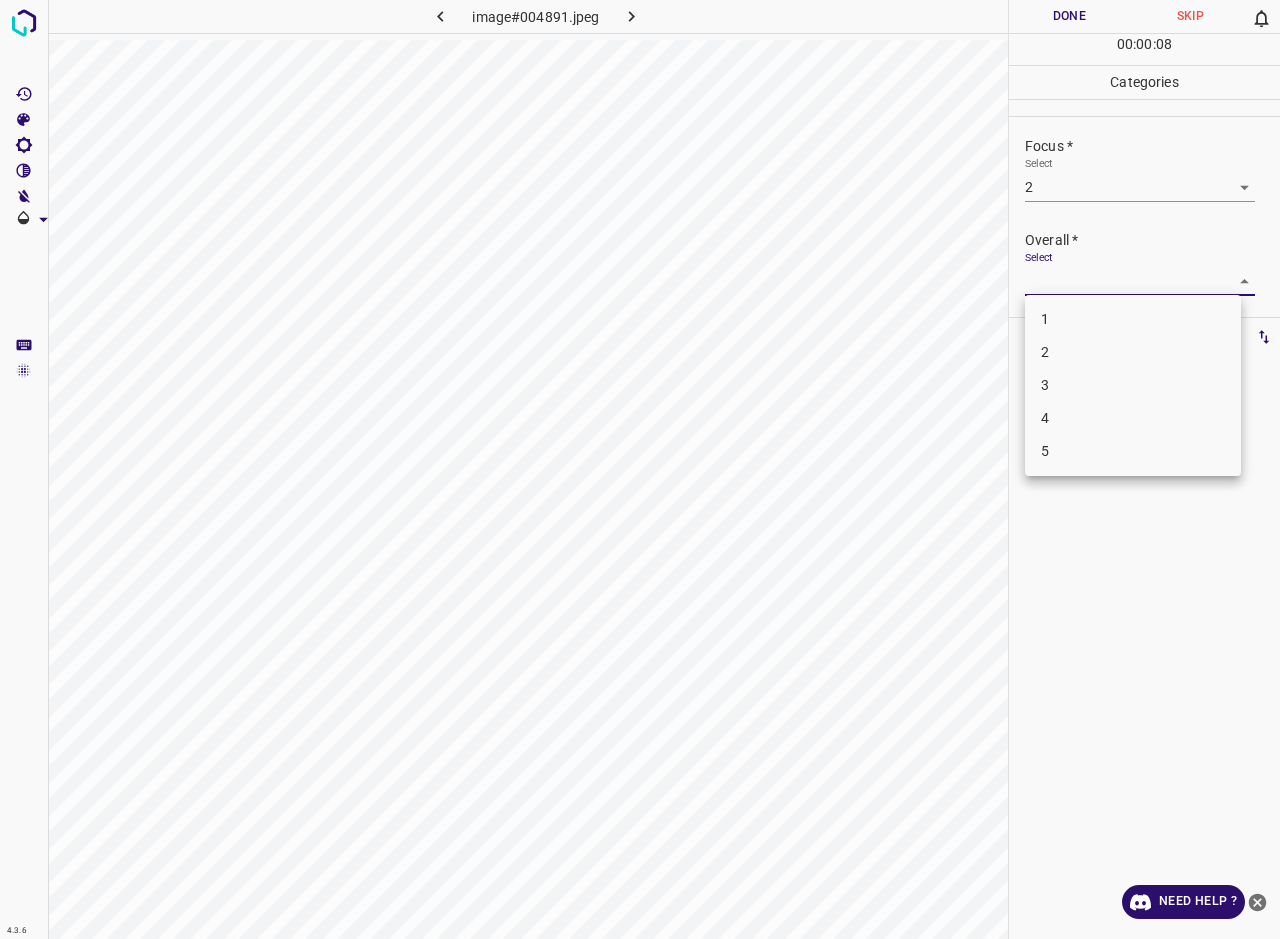 click on "2" at bounding box center [1133, 352] 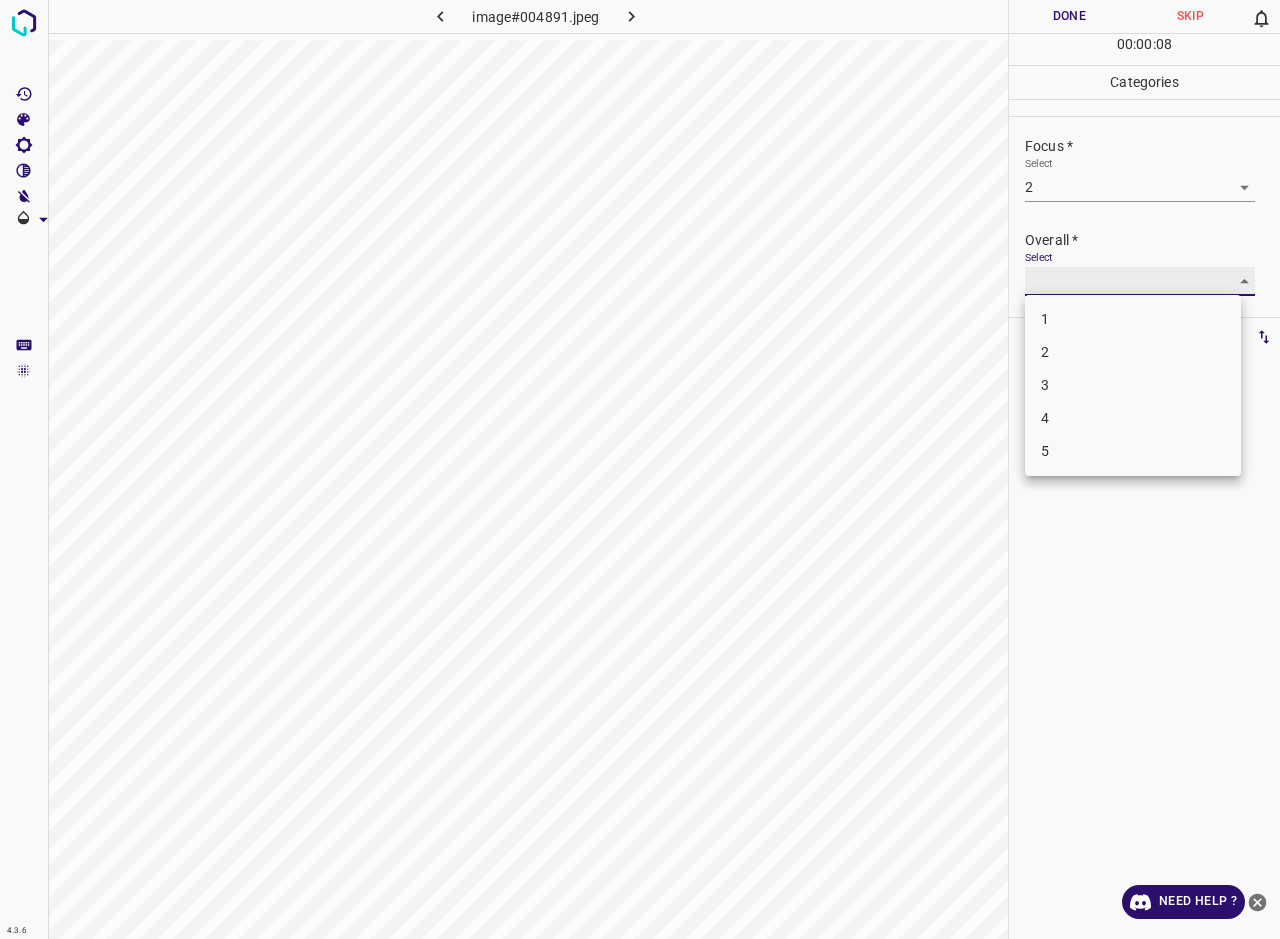 type on "2" 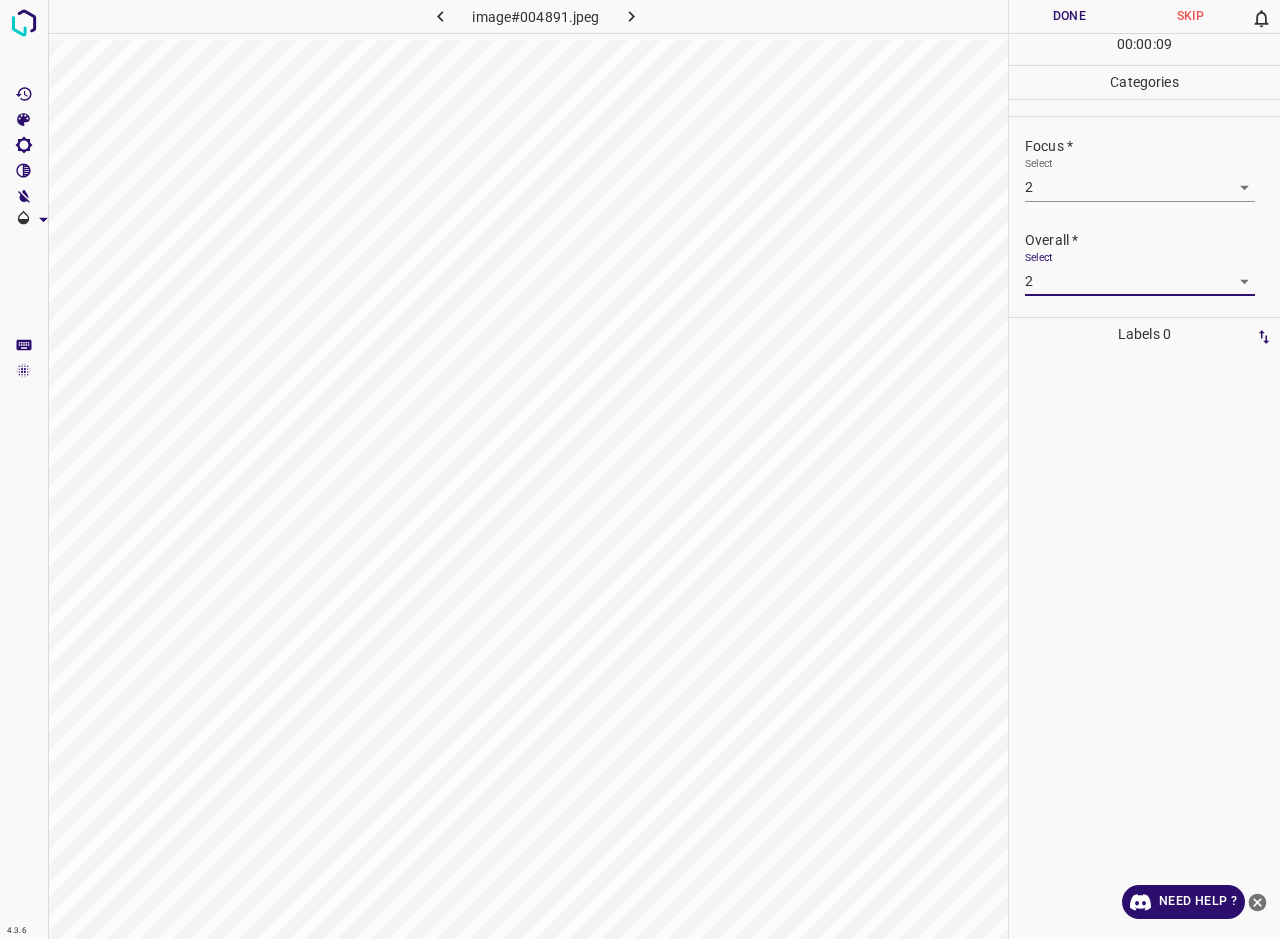 click on "Done" at bounding box center (1069, 16) 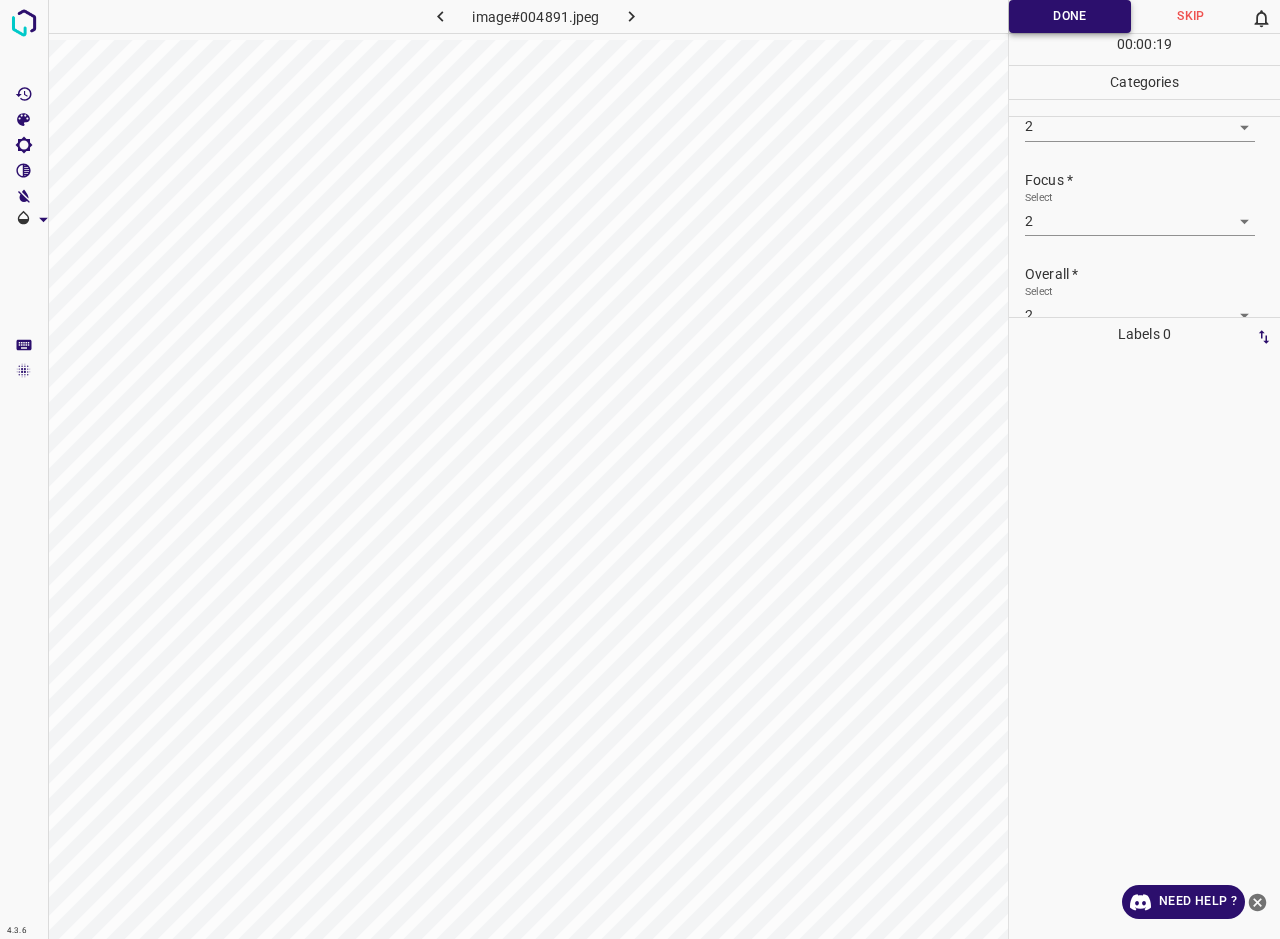 scroll, scrollTop: 98, scrollLeft: 0, axis: vertical 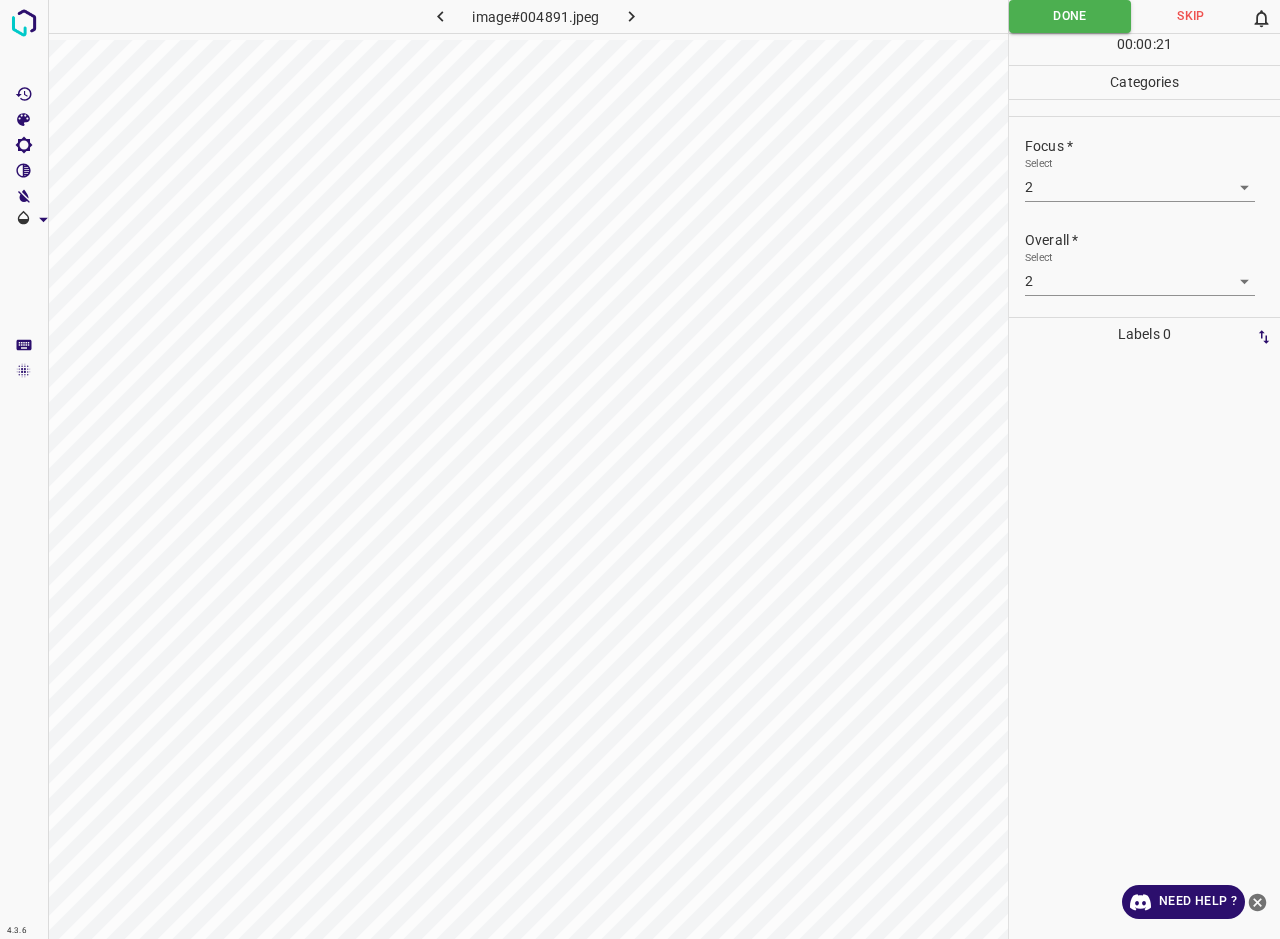 click 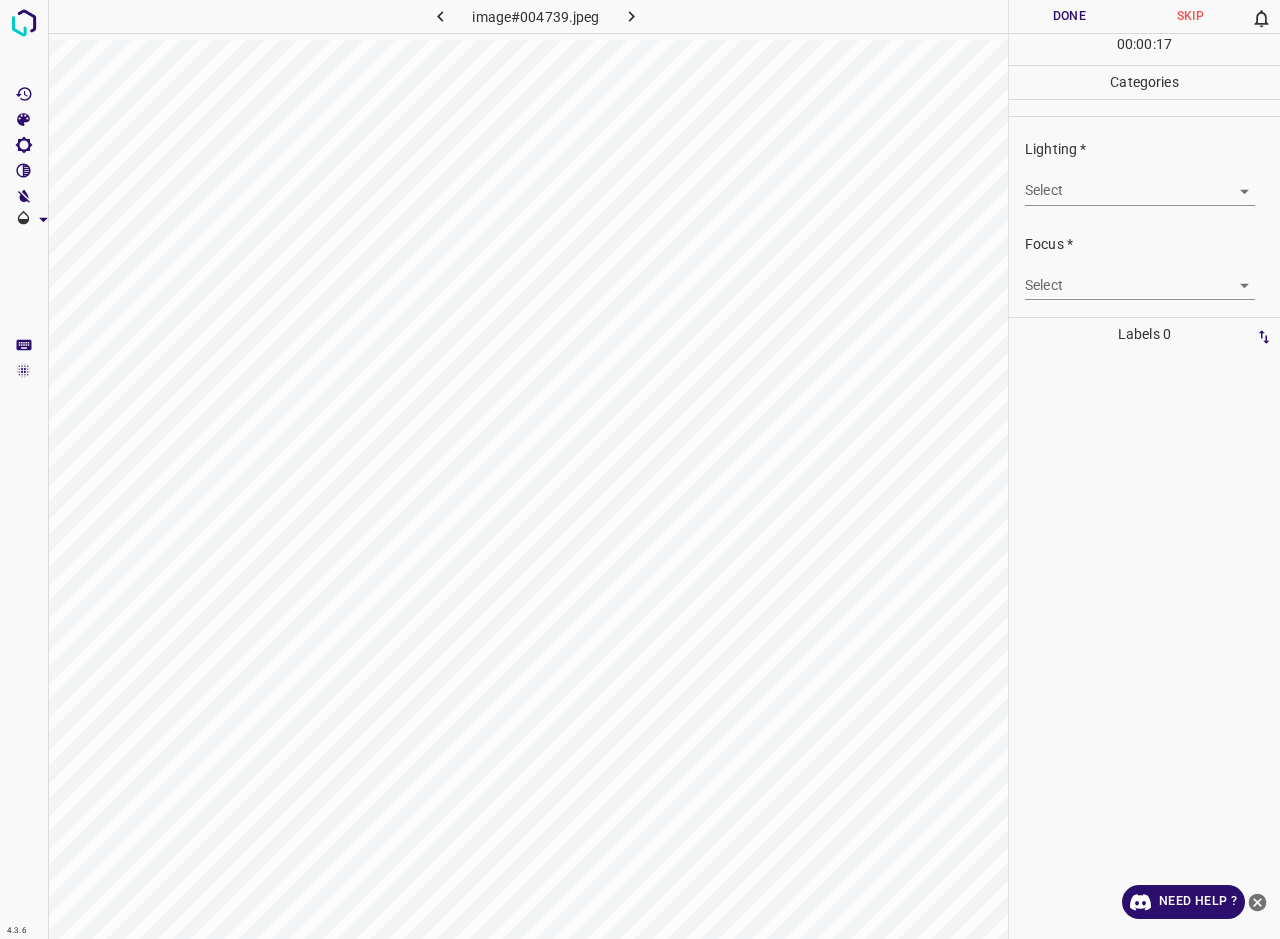 click on "4.3.6  image#004739.jpeg Done Skip 0 00   : 00   : 17   Categories Lighting *  Select ​ Focus *  Select ​ Overall *  Select ​ Labels   0 Categories 1 Lighting 2 Focus 3 Overall Tools Space Change between modes (Draw & Edit) I Auto labeling R Restore zoom M Zoom in N Zoom out Delete Delete selecte label Filters Z Restore filters X Saturation filter C Brightness filter V Contrast filter B Gray scale filter General O Download Need Help ? - Text - Hide - Delete" at bounding box center [640, 469] 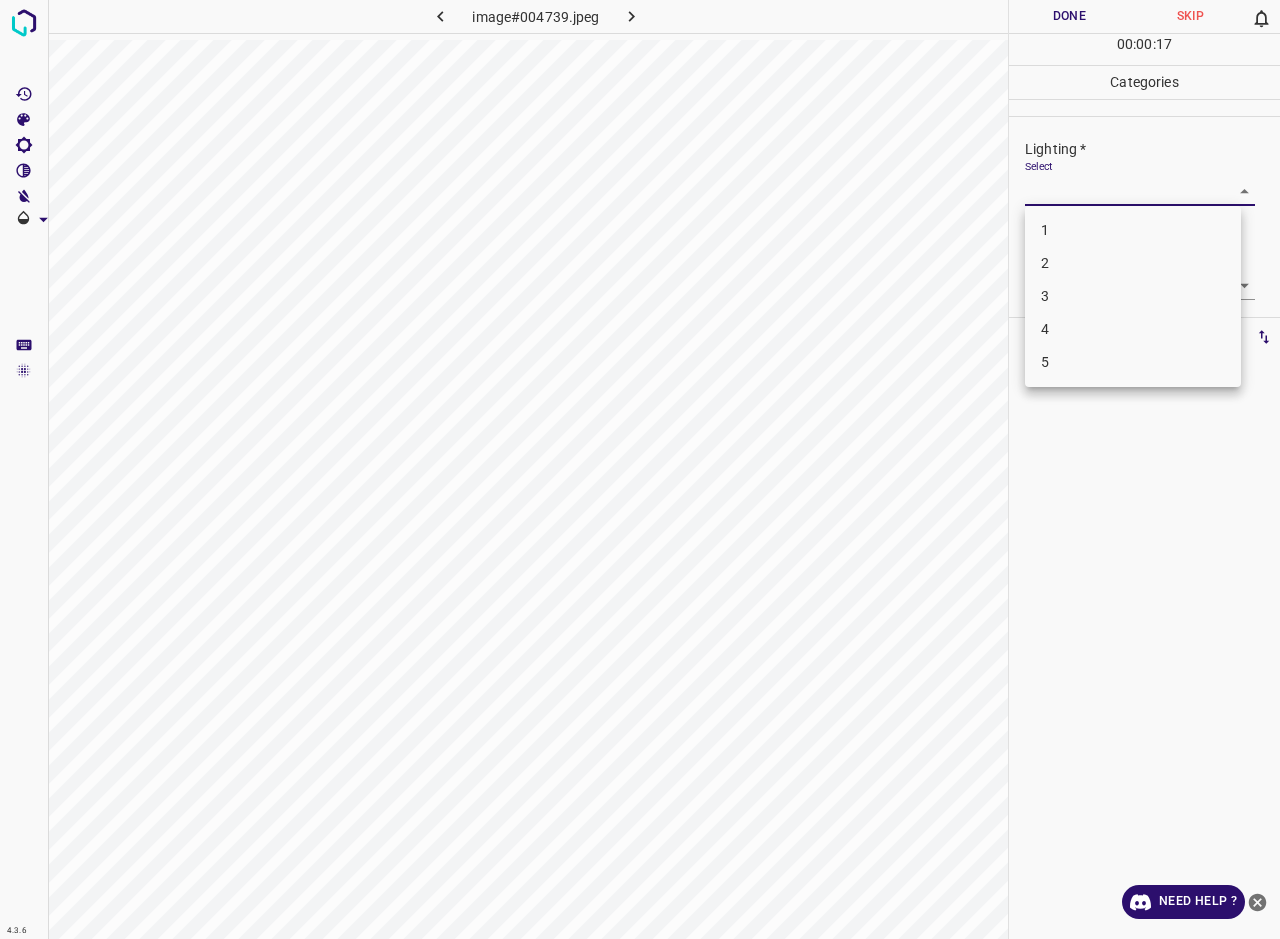click on "2" at bounding box center (1133, 263) 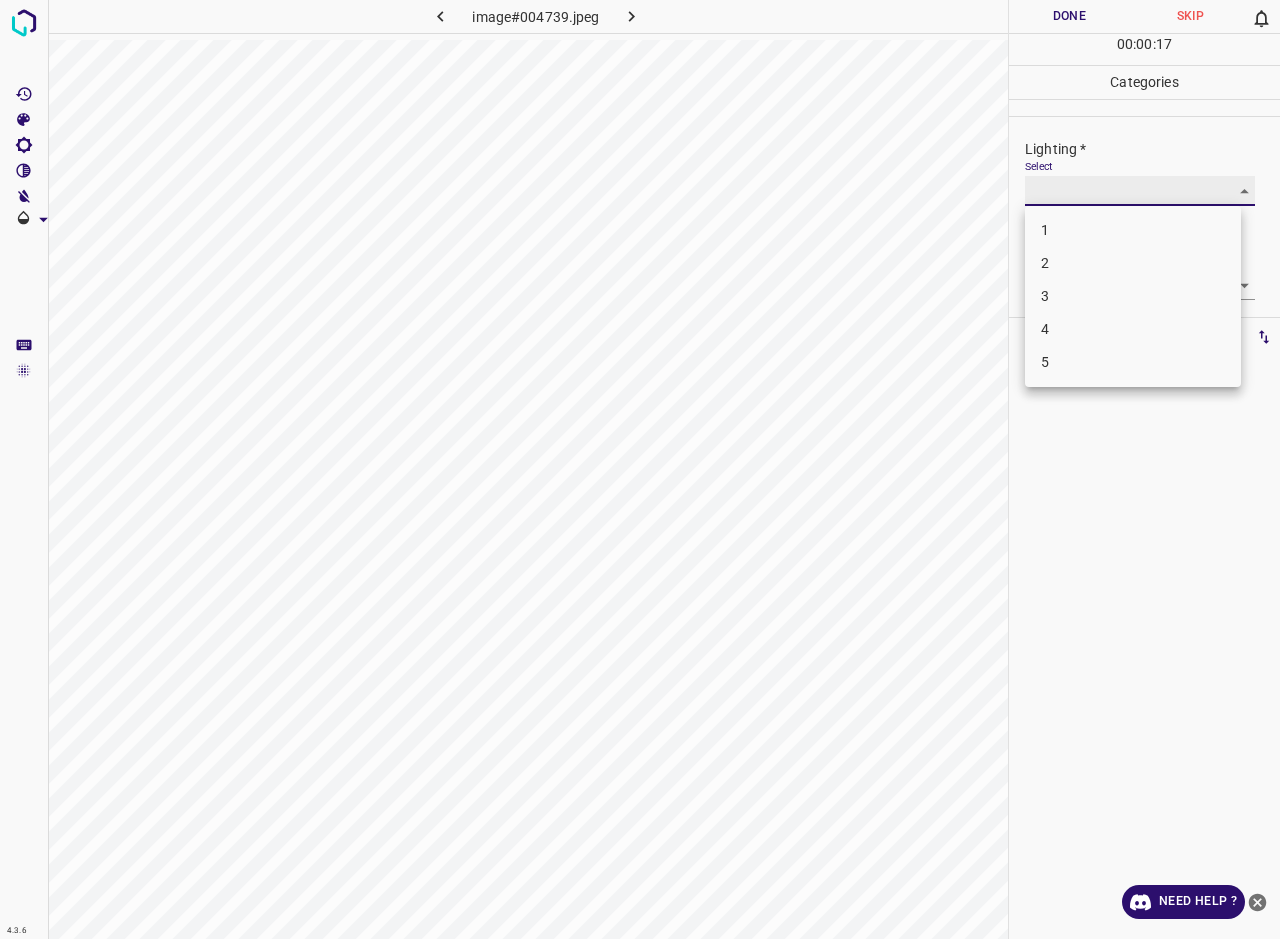 type on "2" 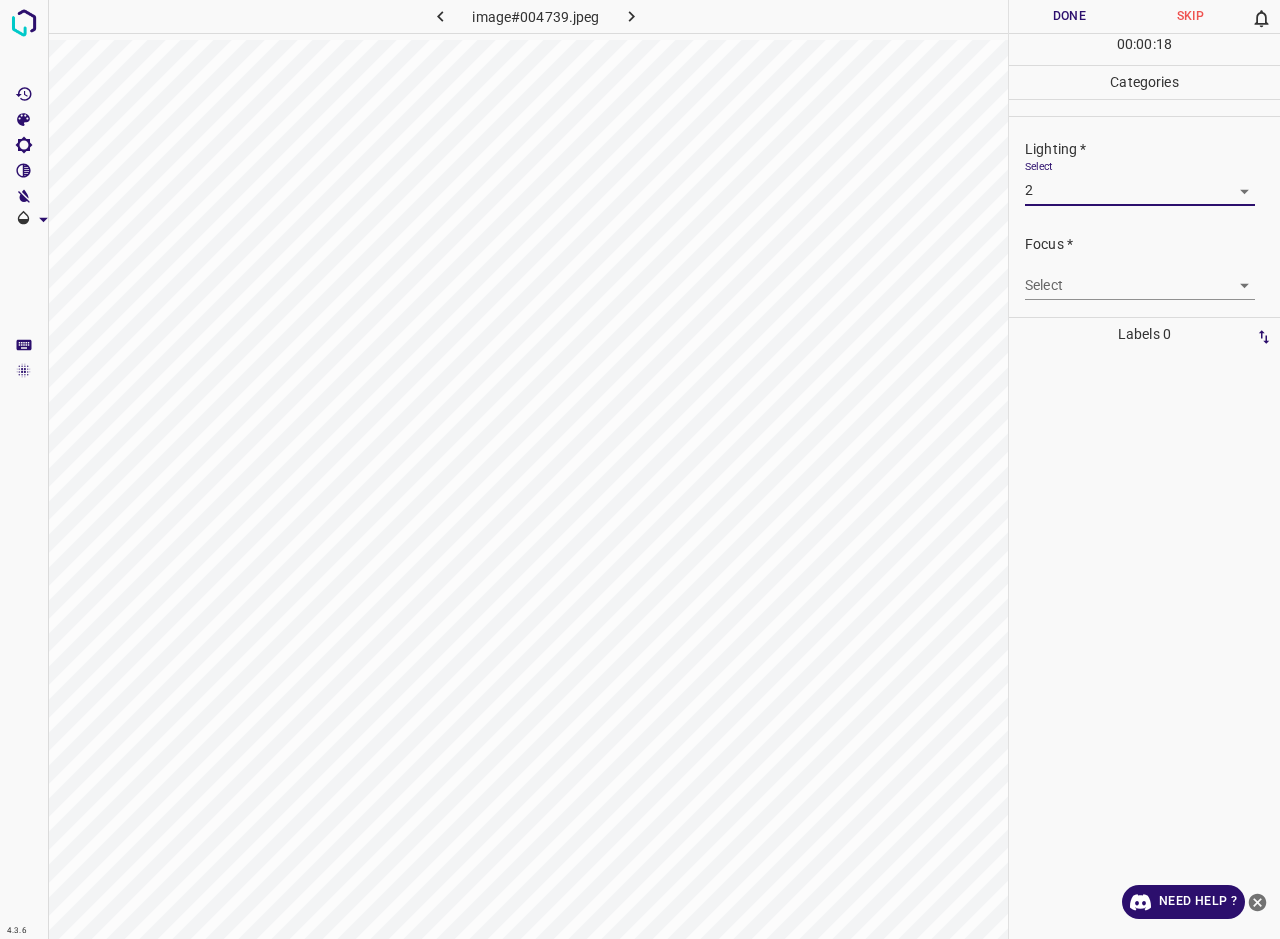 click on "4.3.6  image#004739.jpeg Done Skip 0 00   : 00   : 18   Categories Lighting *  Select 2 2 Focus *  Select ​ Overall *  Select ​ Labels   0 Categories 1 Lighting 2 Focus 3 Overall Tools Space Change between modes (Draw & Edit) I Auto labeling R Restore zoom M Zoom in N Zoom out Delete Delete selecte label Filters Z Restore filters X Saturation filter C Brightness filter V Contrast filter B Gray scale filter General O Download Need Help ? - Text - Hide - Delete" at bounding box center (640, 469) 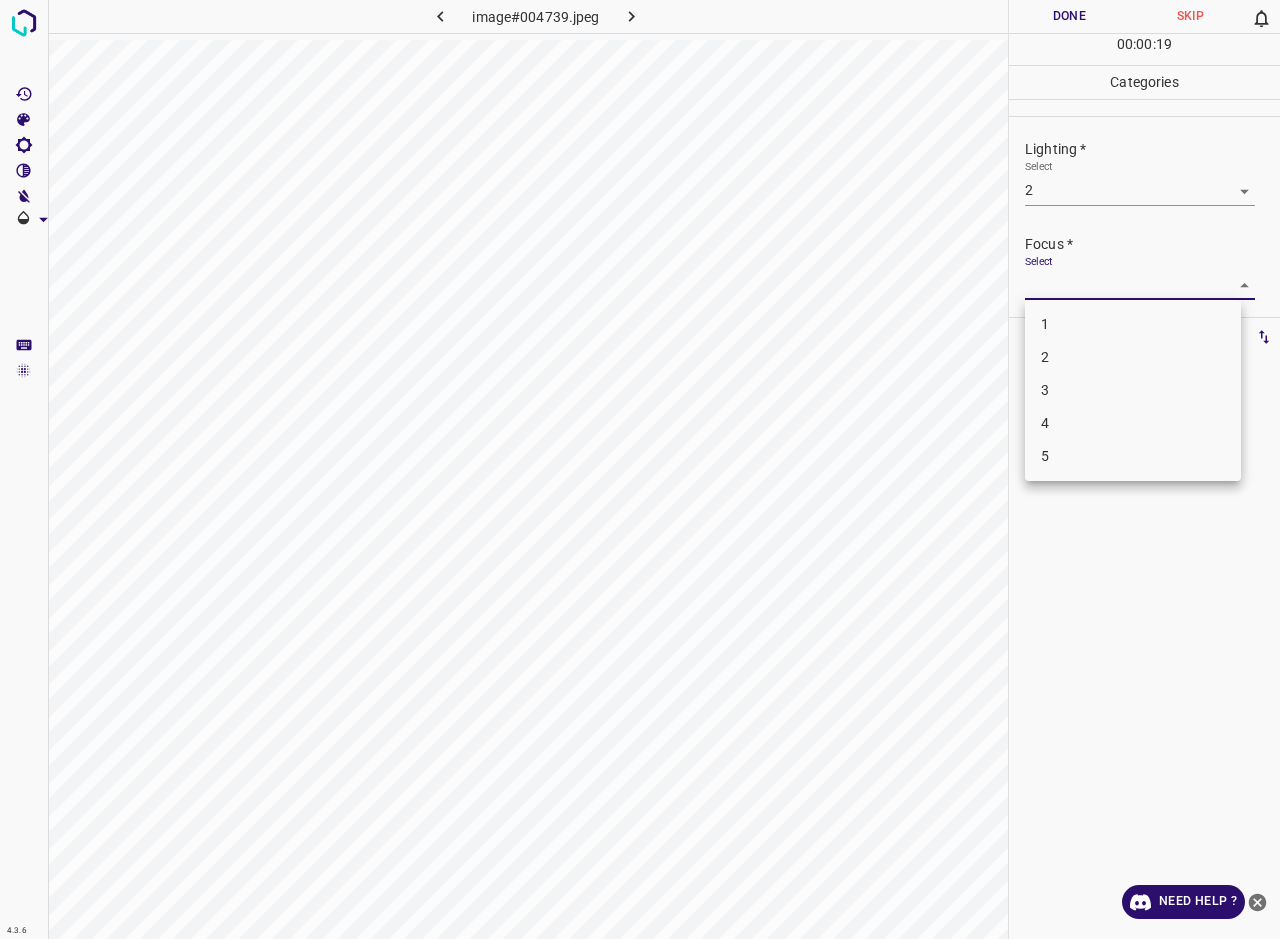 click on "2" at bounding box center [1133, 357] 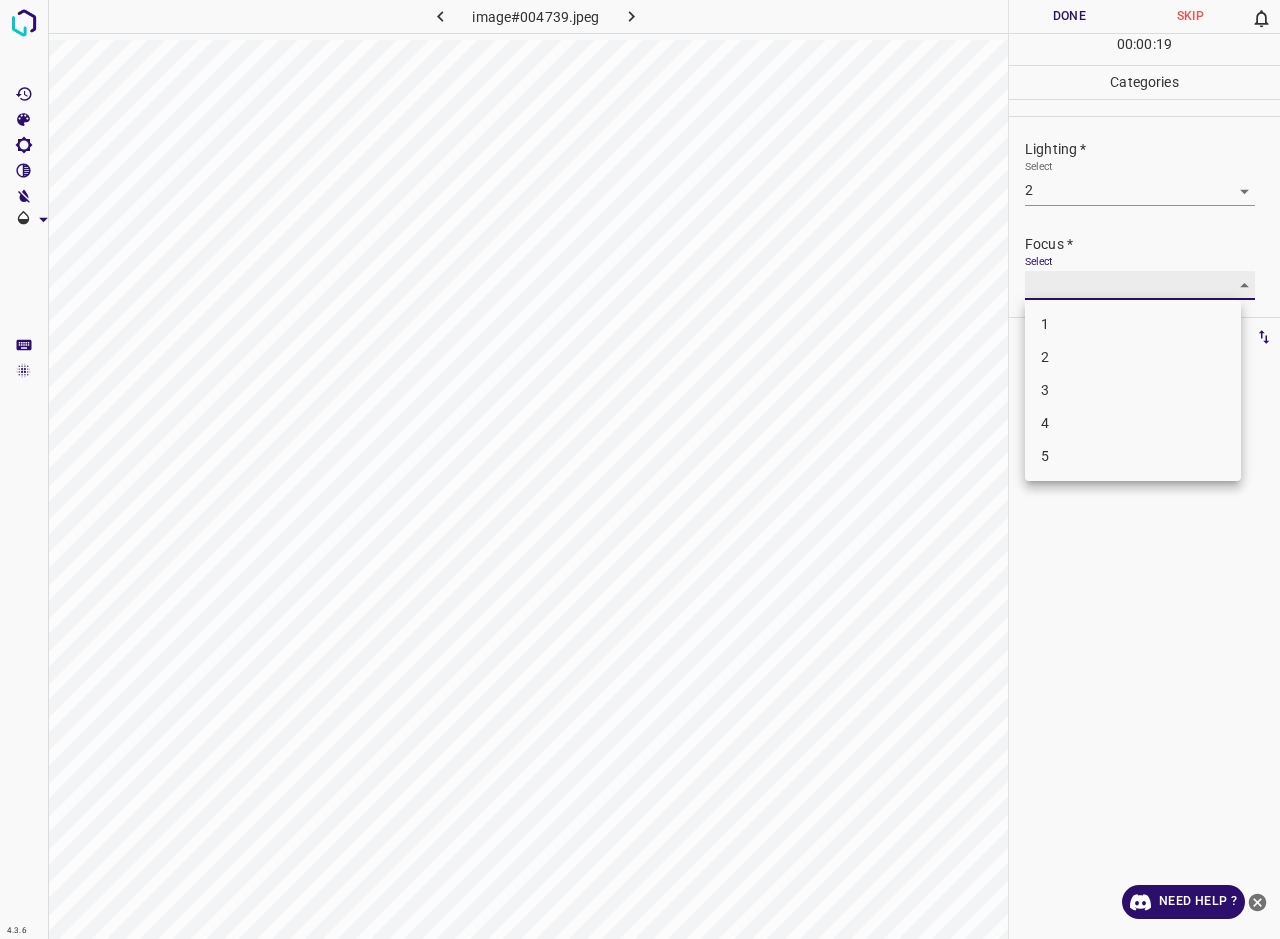 type on "2" 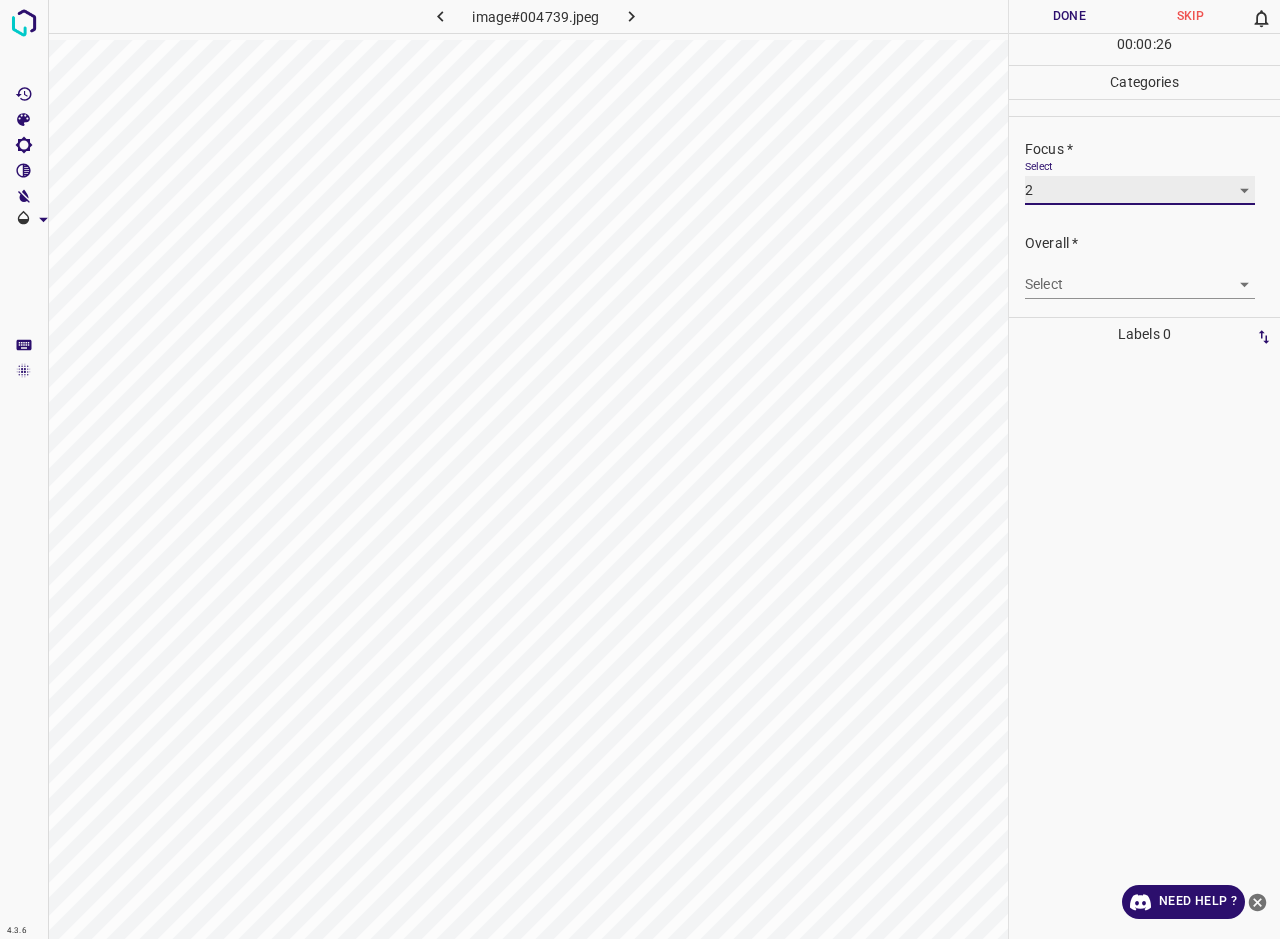 scroll, scrollTop: 15, scrollLeft: 0, axis: vertical 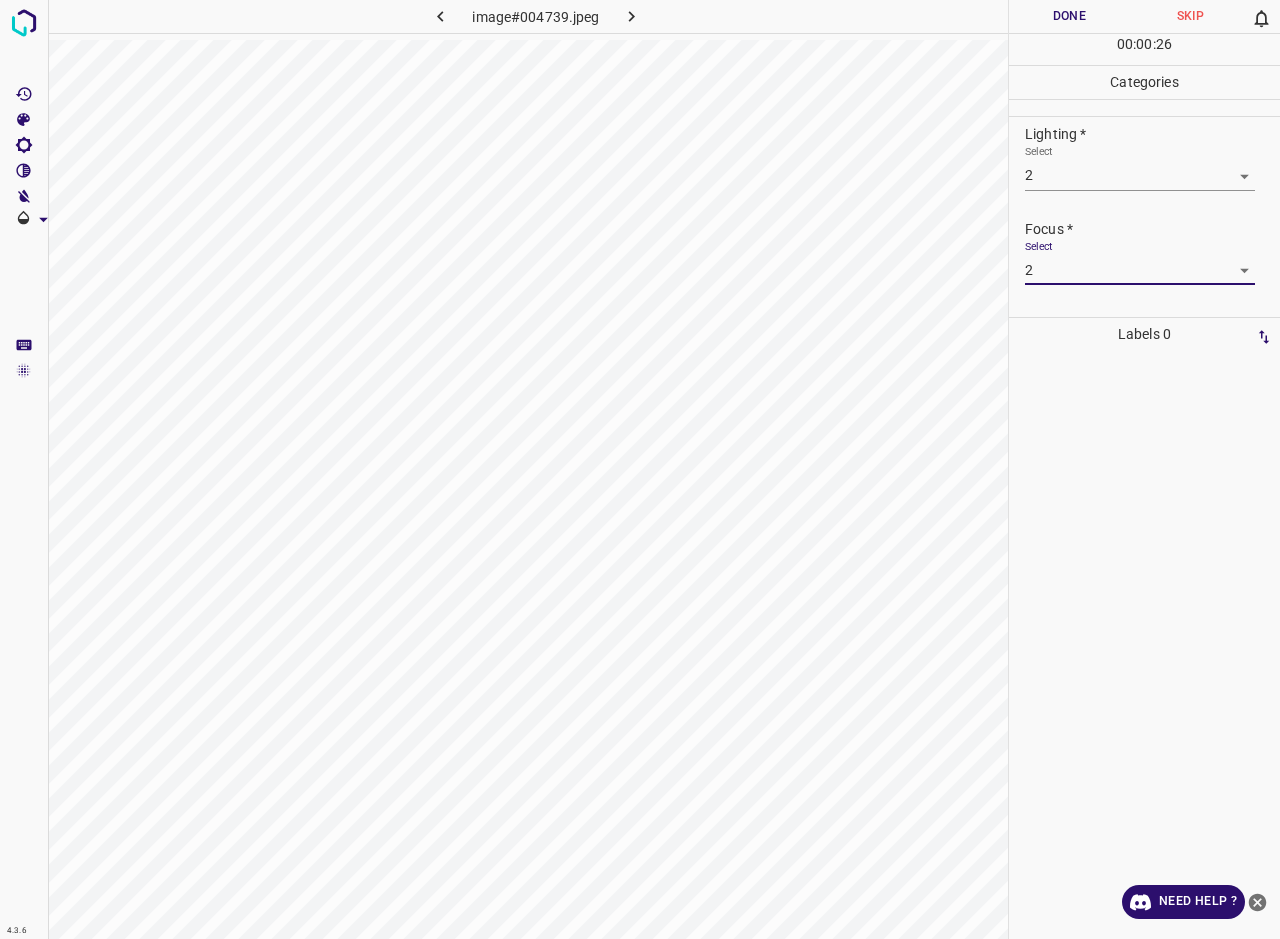click on "4.3.6  image#004739.jpeg Done Skip 0 00   : 00   : 26   Categories Lighting *  Select 2 2 Focus *  Select 2 2 Overall *  Select ​ Labels   0 Categories 1 Lighting 2 Focus 3 Overall Tools Space Change between modes (Draw & Edit) I Auto labeling R Restore zoom M Zoom in N Zoom out Delete Delete selecte label Filters Z Restore filters X Saturation filter C Brightness filter V Contrast filter B Gray scale filter General O Download Need Help ? - Text - Hide - Delete" at bounding box center (640, 469) 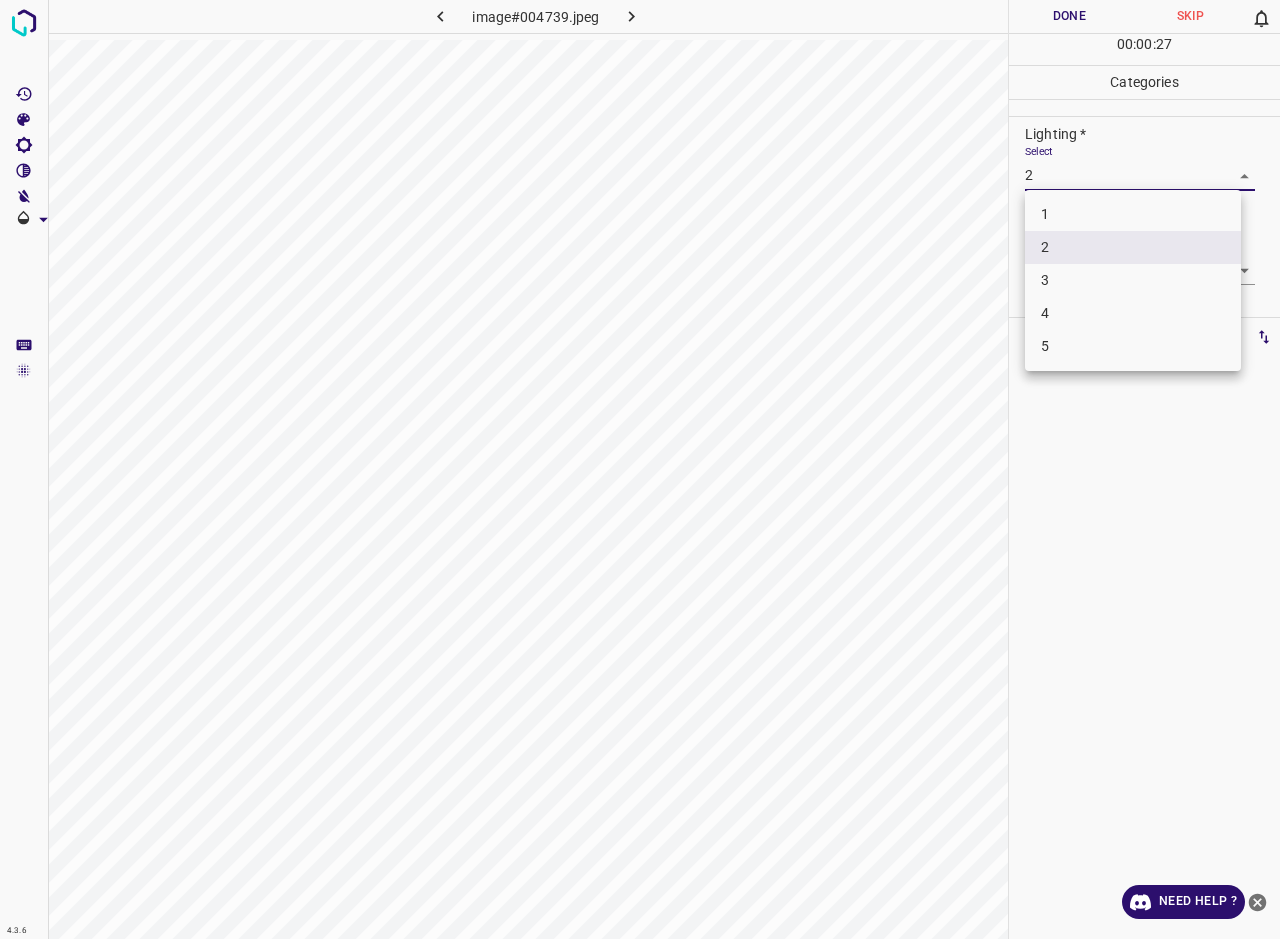 click on "1" at bounding box center (1133, 214) 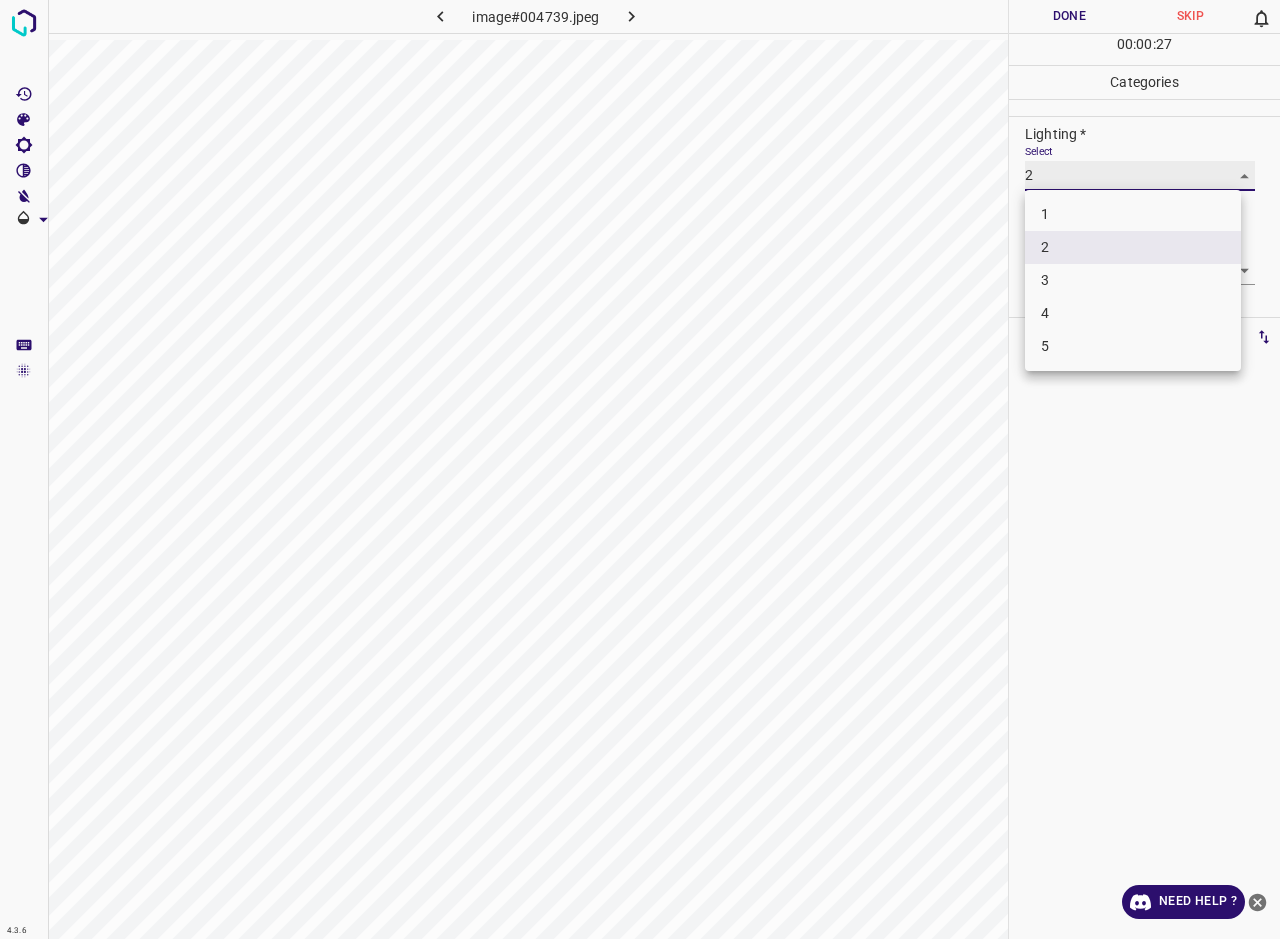 type on "1" 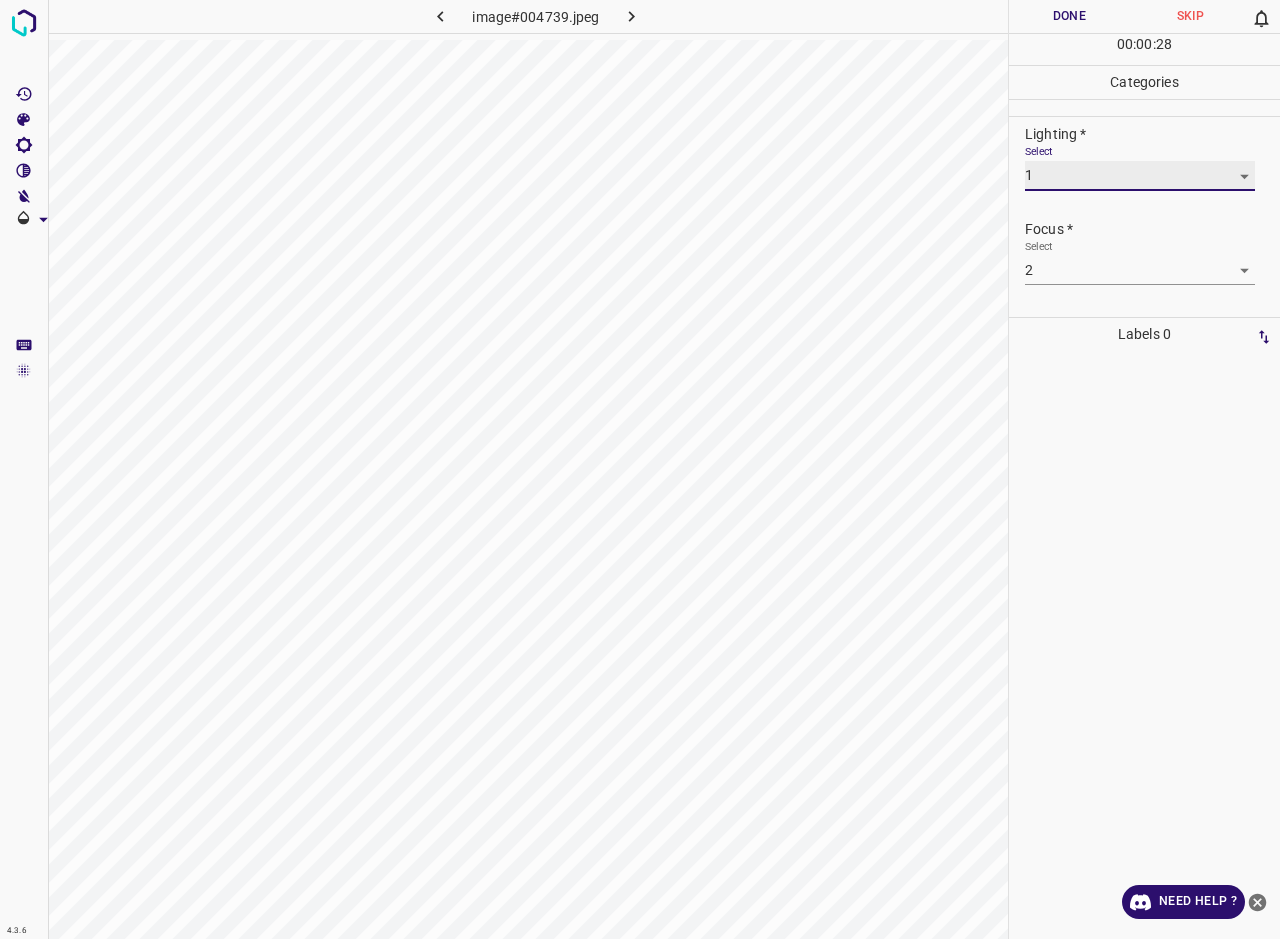 scroll, scrollTop: 53, scrollLeft: 0, axis: vertical 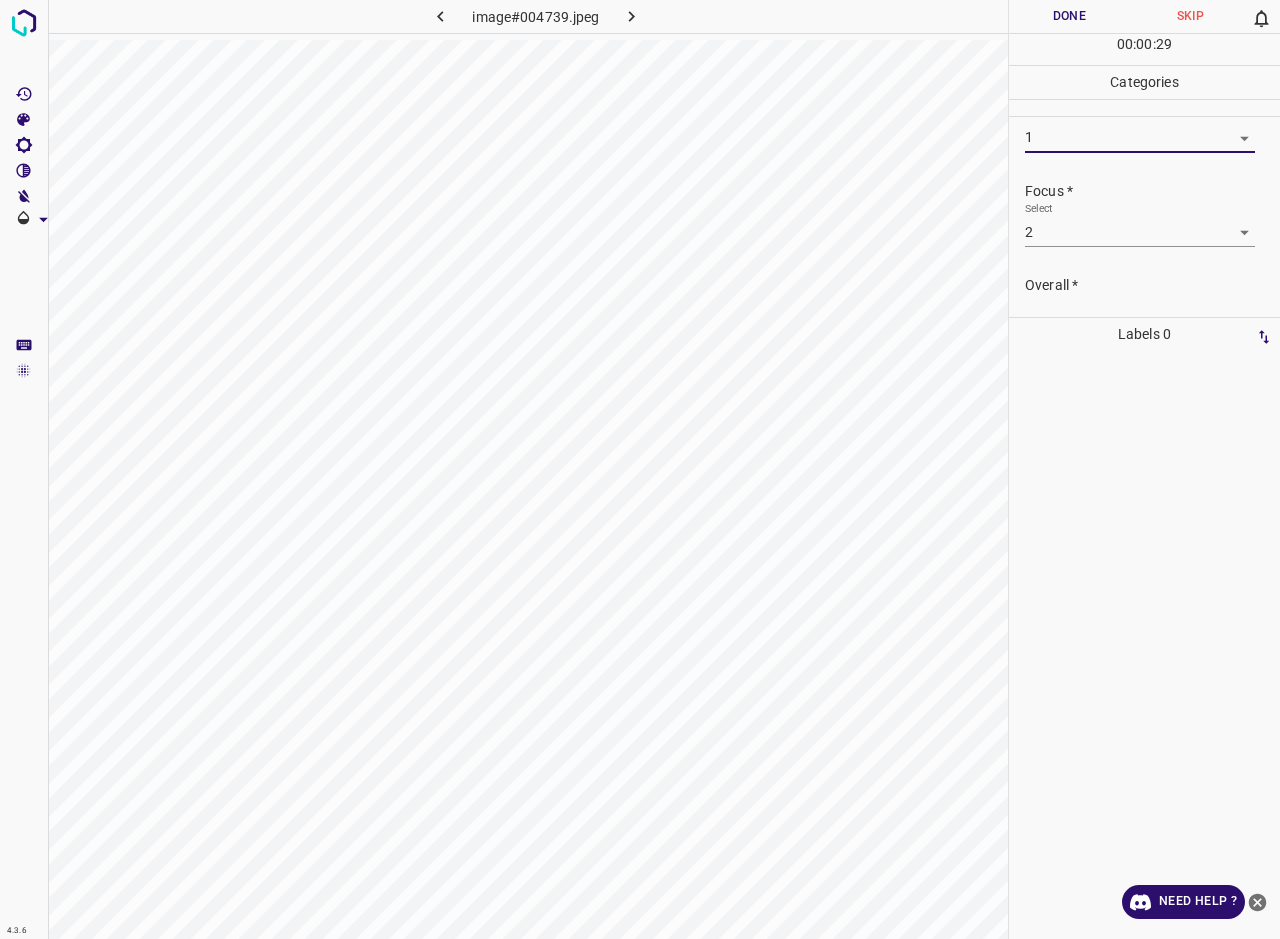 click on "4.3.6  image#004739.jpeg Done Skip 0 00   : 00   : 29   Categories Lighting *  Select 1 1 Focus *  Select 2 2 Overall *  Select ​ Labels   0 Categories 1 Lighting 2 Focus 3 Overall Tools Space Change between modes (Draw & Edit) I Auto labeling R Restore zoom M Zoom in N Zoom out Delete Delete selecte label Filters Z Restore filters X Saturation filter C Brightness filter V Contrast filter B Gray scale filter General O Download Need Help ? - Text - Hide - Delete" at bounding box center (640, 469) 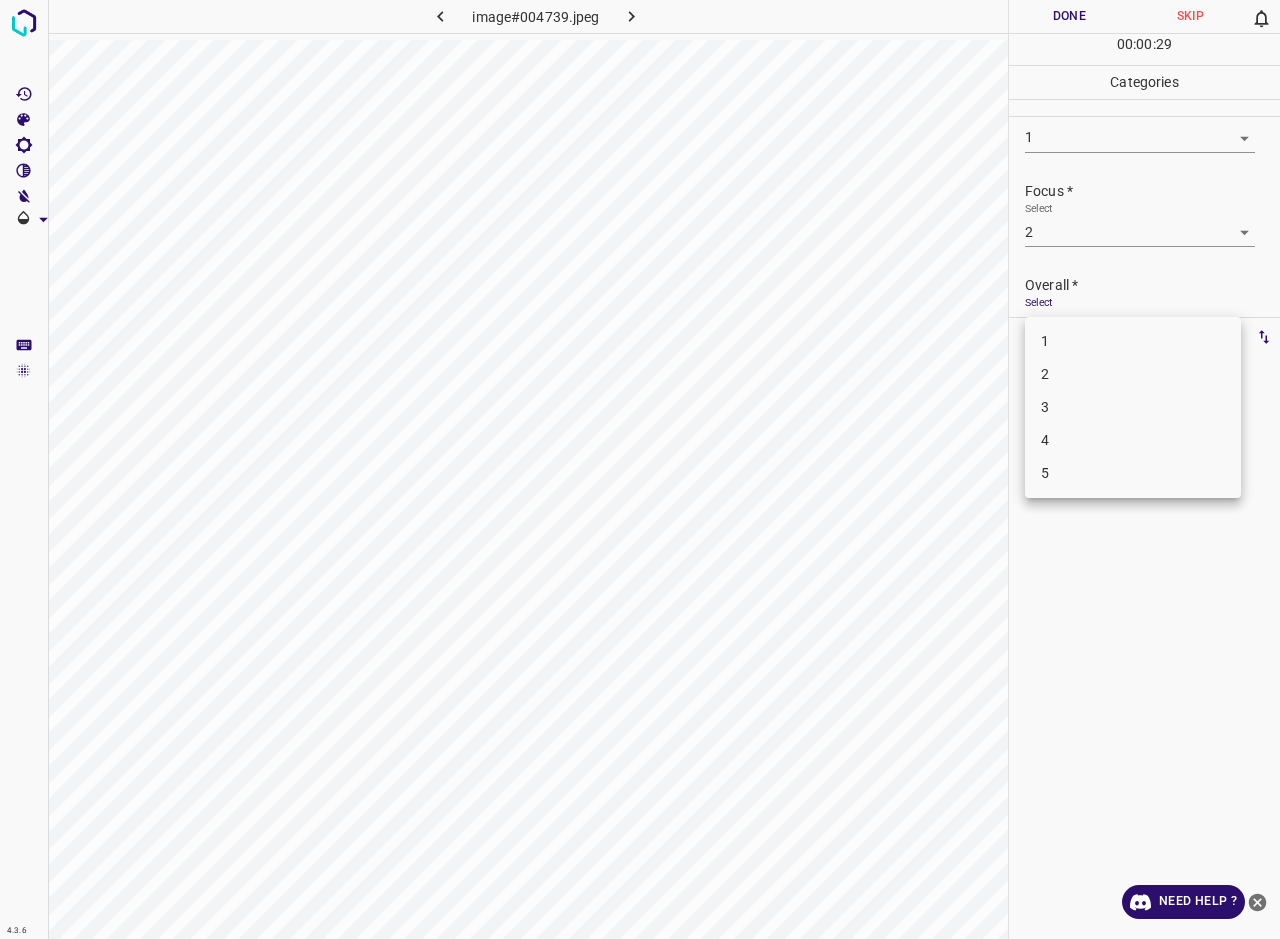 scroll, scrollTop: 76, scrollLeft: 0, axis: vertical 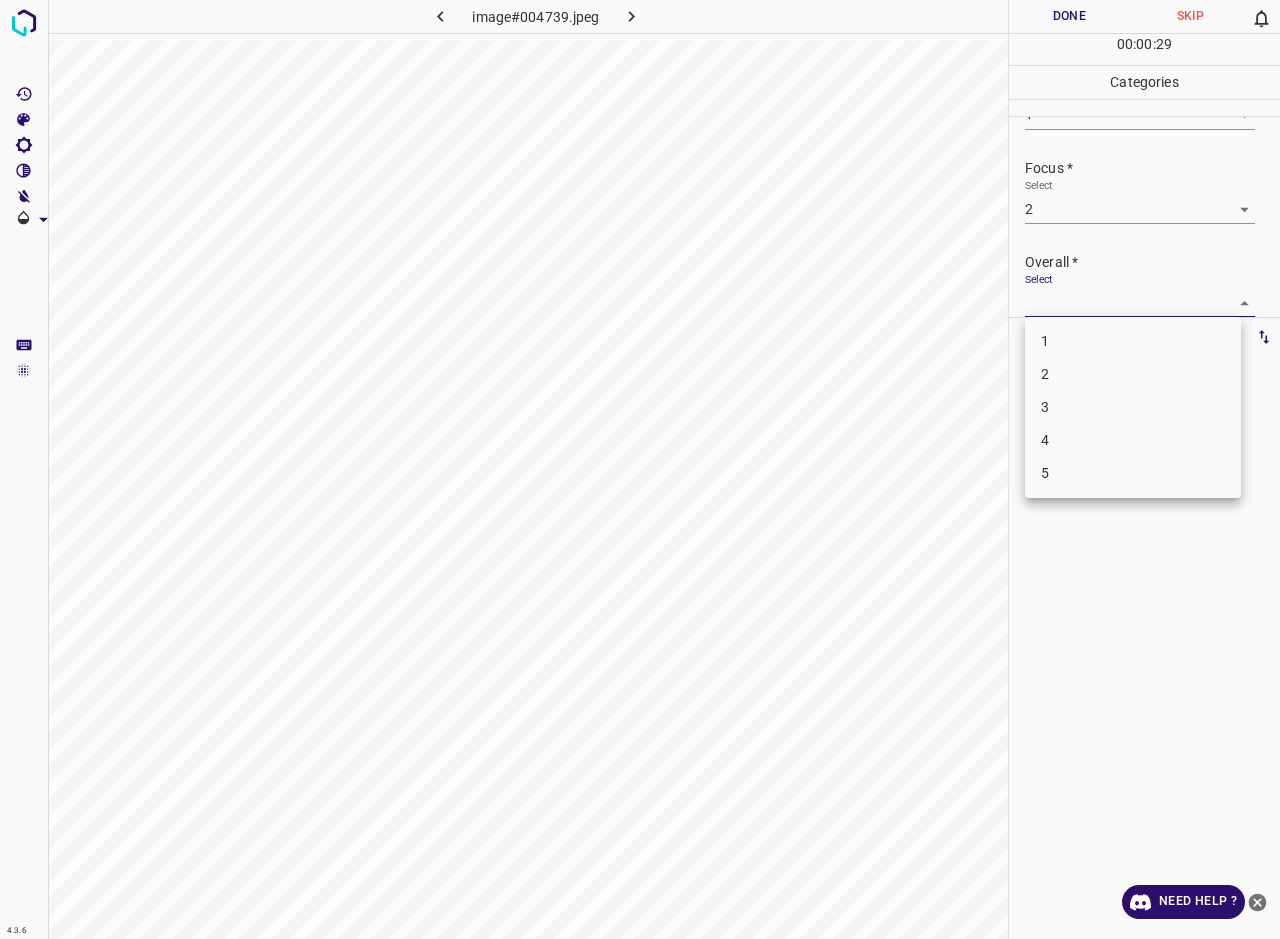 click on "1" at bounding box center [1133, 341] 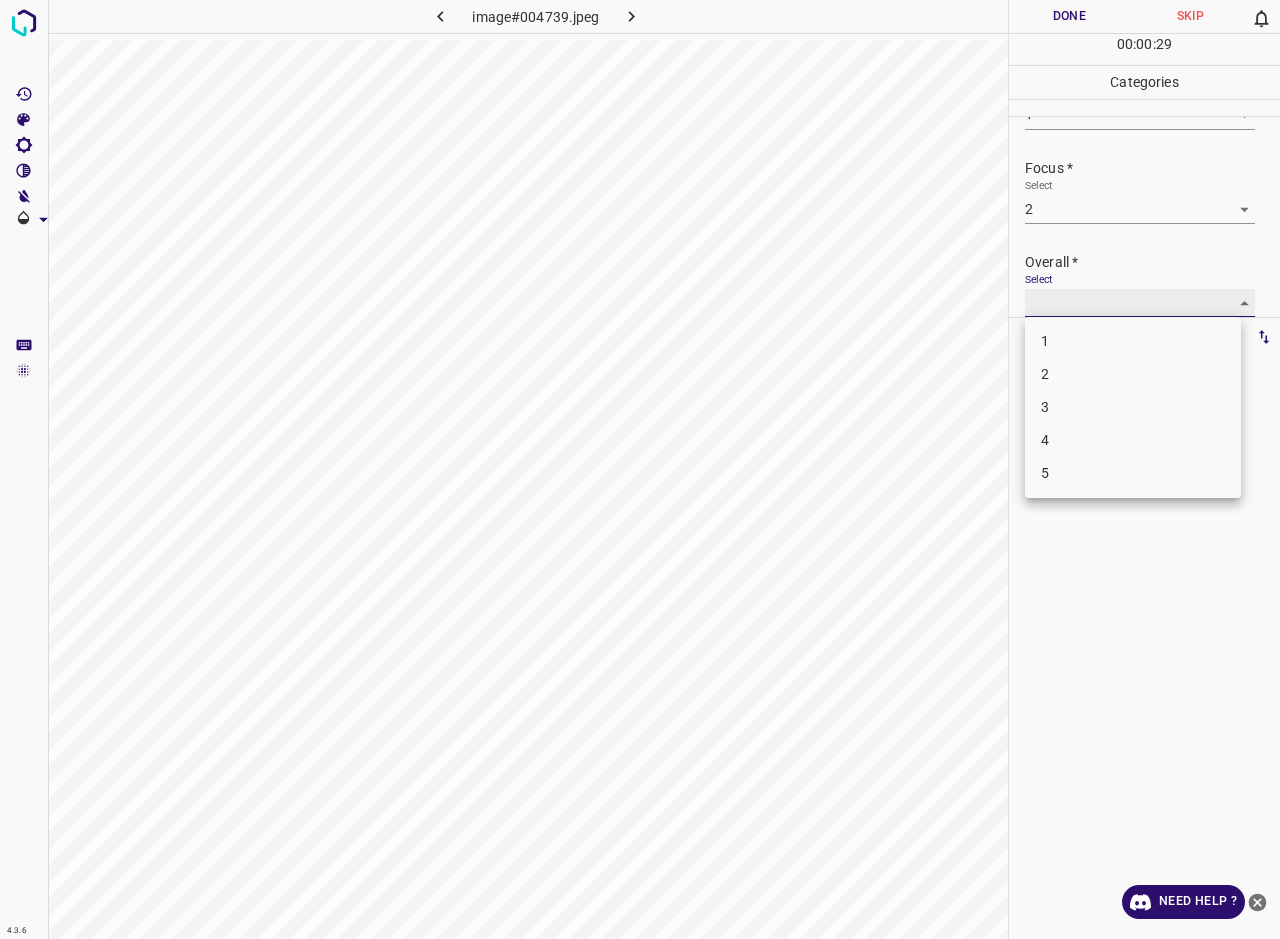 type on "1" 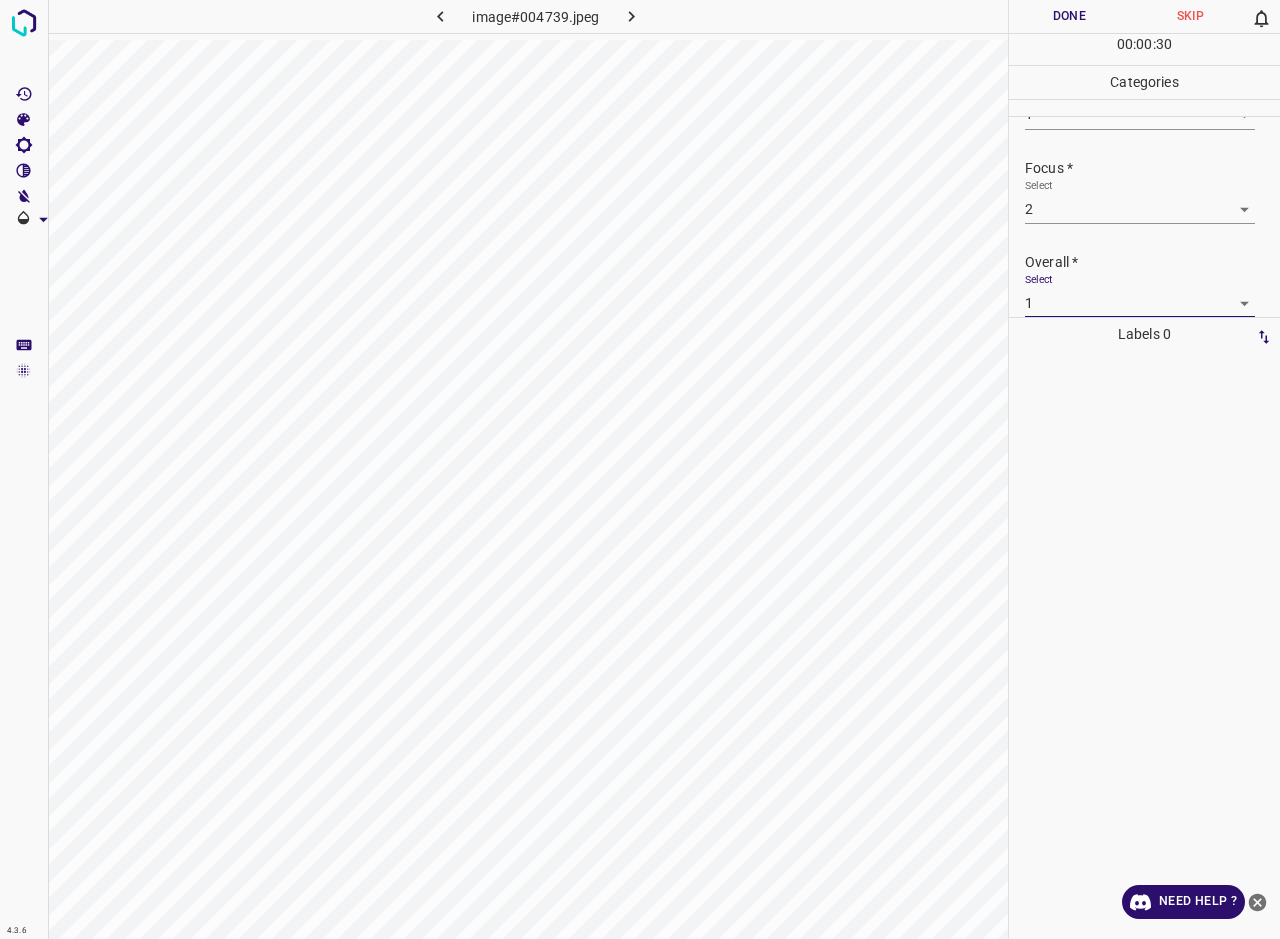 click on "Done" at bounding box center [1069, 16] 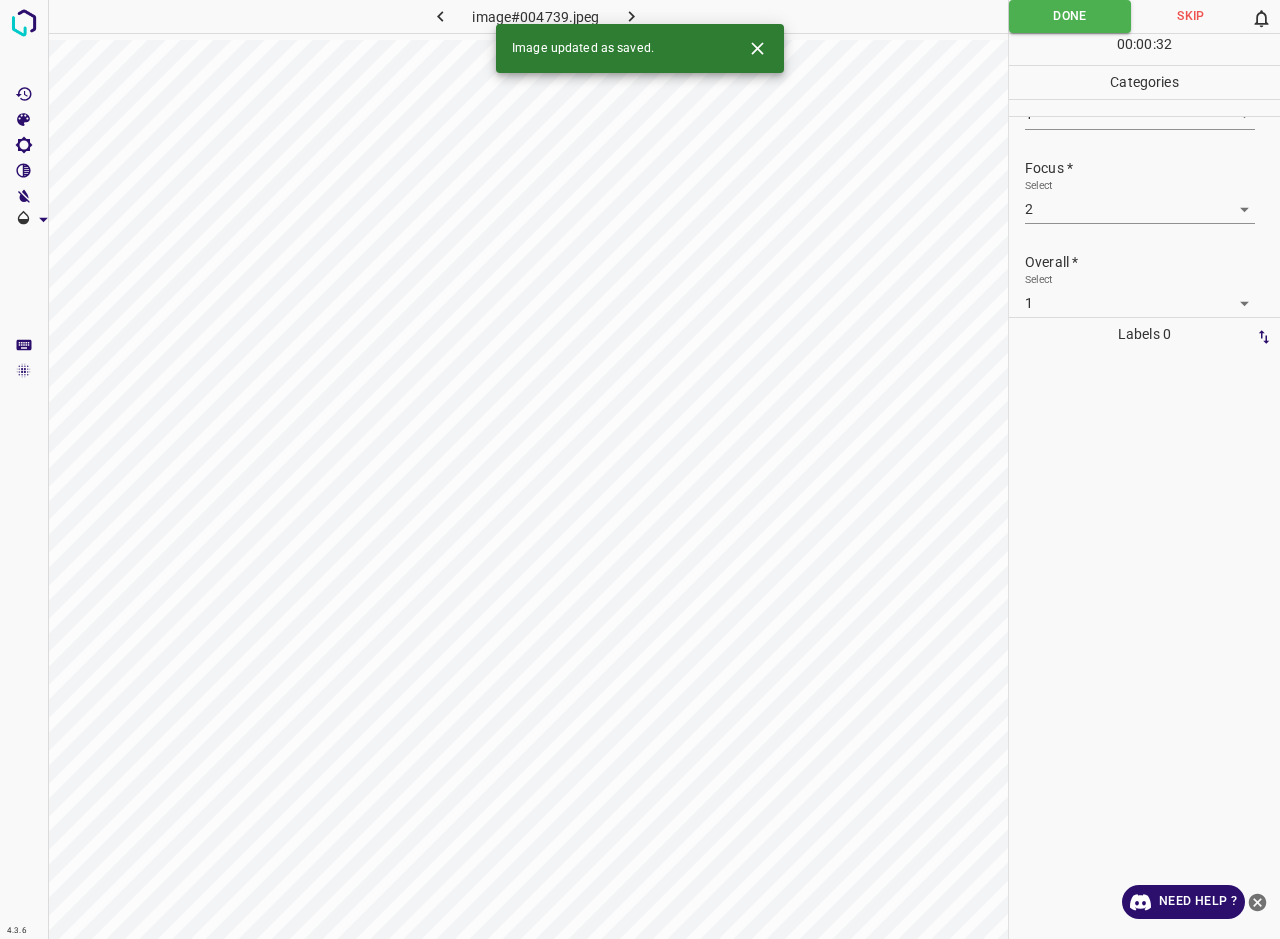 click 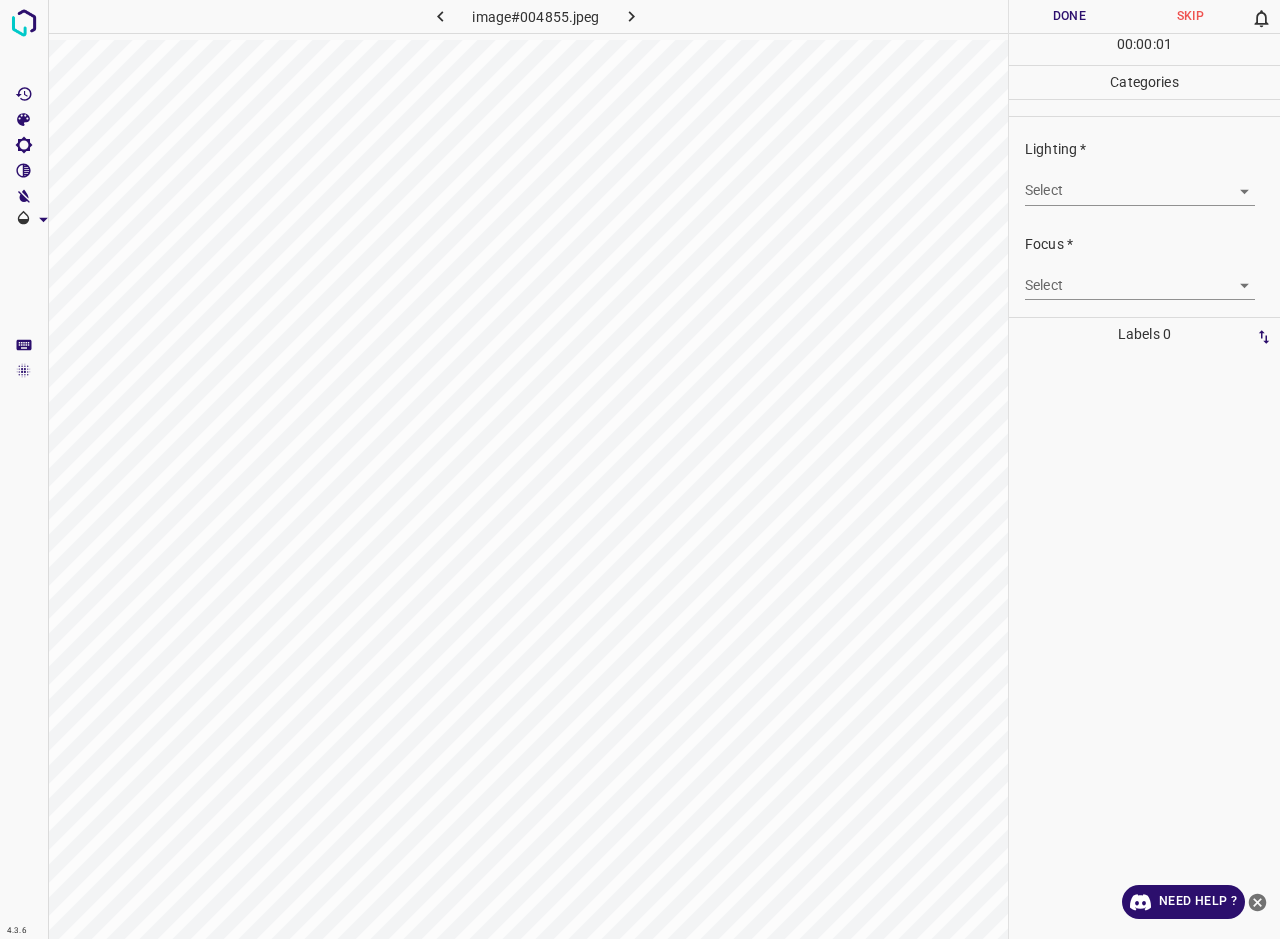 click on "4.3.6  image#004855.jpeg Done Skip 0 00   : 00   : 01   Categories Lighting *  Select ​ Focus *  Select ​ Overall *  Select ​ Labels   0 Categories 1 Lighting 2 Focus 3 Overall Tools Space Change between modes (Draw & Edit) I Auto labeling R Restore zoom M Zoom in N Zoom out Delete Delete selecte label Filters Z Restore filters X Saturation filter C Brightness filter V Contrast filter B Gray scale filter General O Download Need Help ? - Text - Hide - Delete" at bounding box center (640, 469) 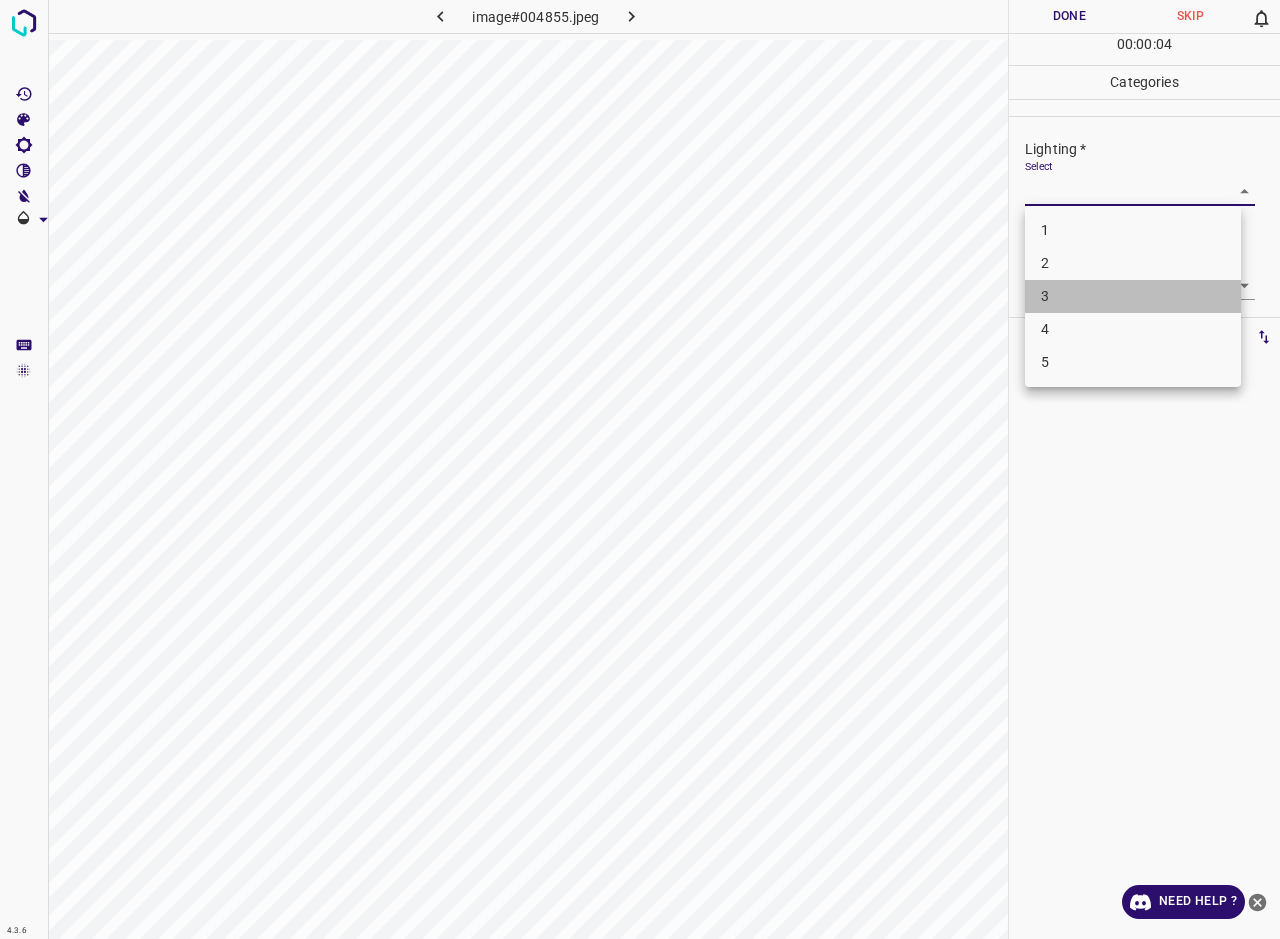 click on "3" at bounding box center [1133, 296] 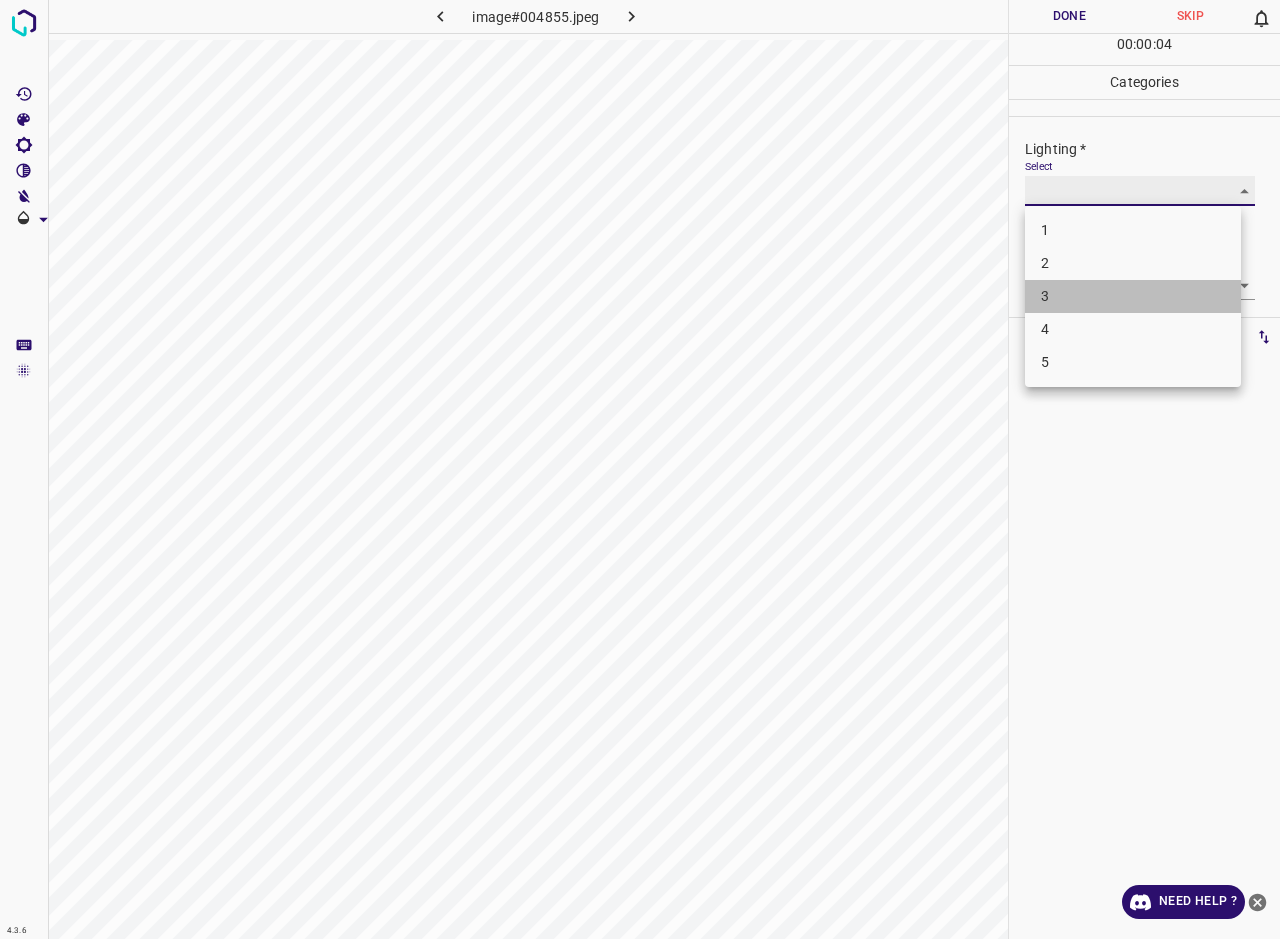 type on "3" 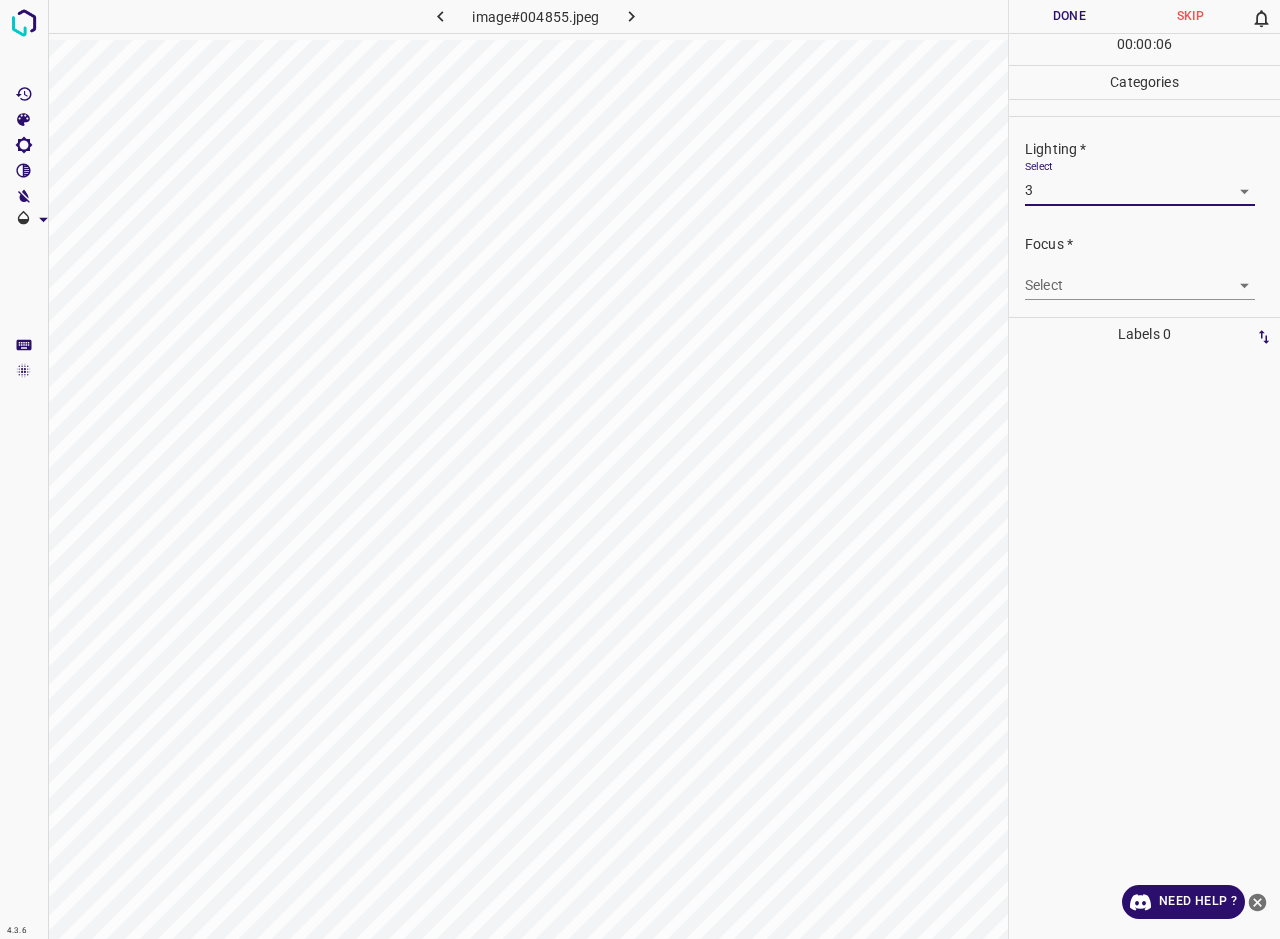 click on "4.3.6  image#004855.jpeg Done Skip 0 00   : 00   : 06   Categories Lighting *  Select 3 3 Focus *  Select ​ Overall *  Select ​ Labels   0 Categories 1 Lighting 2 Focus 3 Overall Tools Space Change between modes (Draw & Edit) I Auto labeling R Restore zoom M Zoom in N Zoom out Delete Delete selecte label Filters Z Restore filters X Saturation filter C Brightness filter V Contrast filter B Gray scale filter General O Download Need Help ? - Text - Hide - Delete" at bounding box center [640, 469] 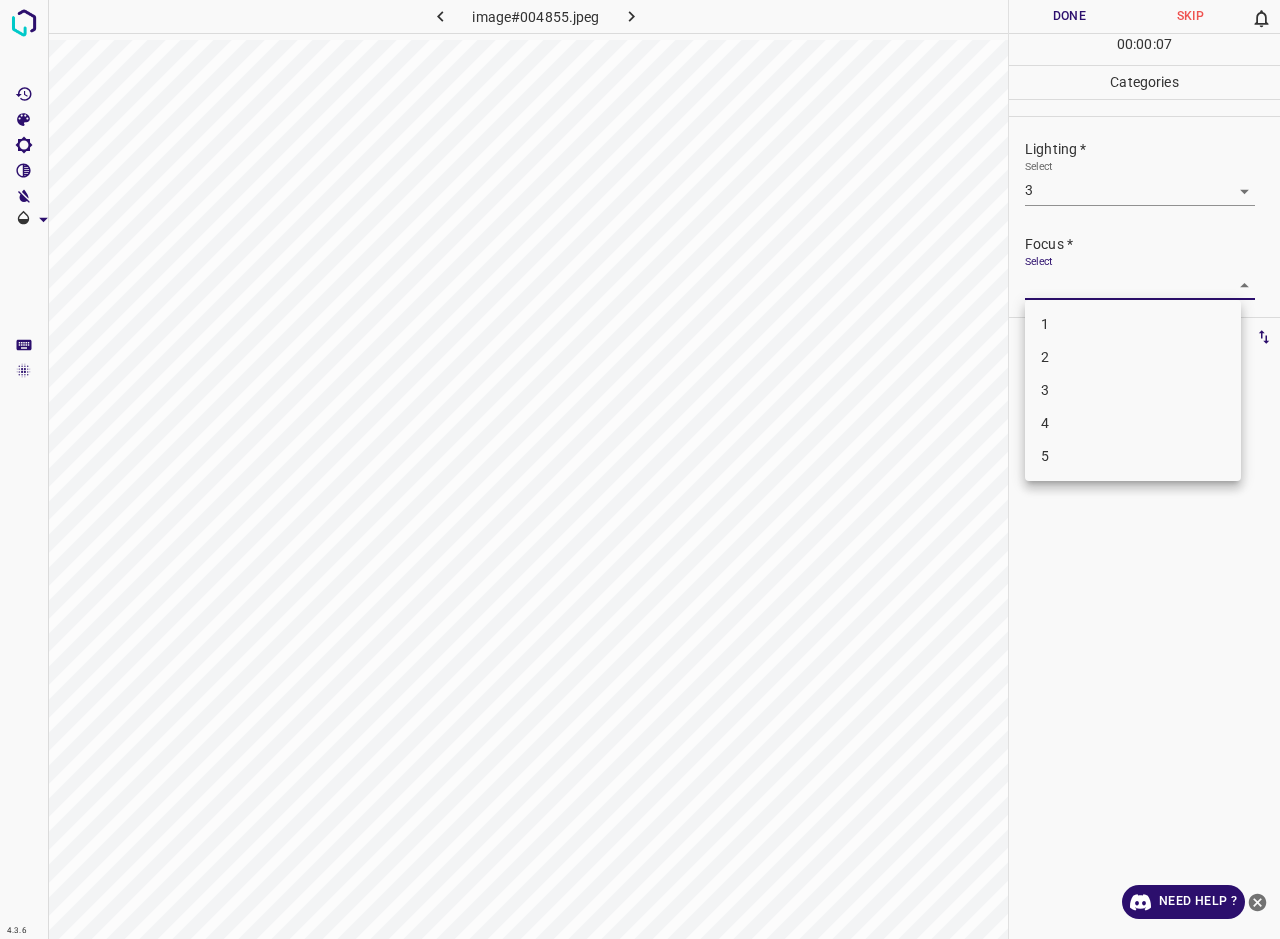 click on "3" at bounding box center [1133, 390] 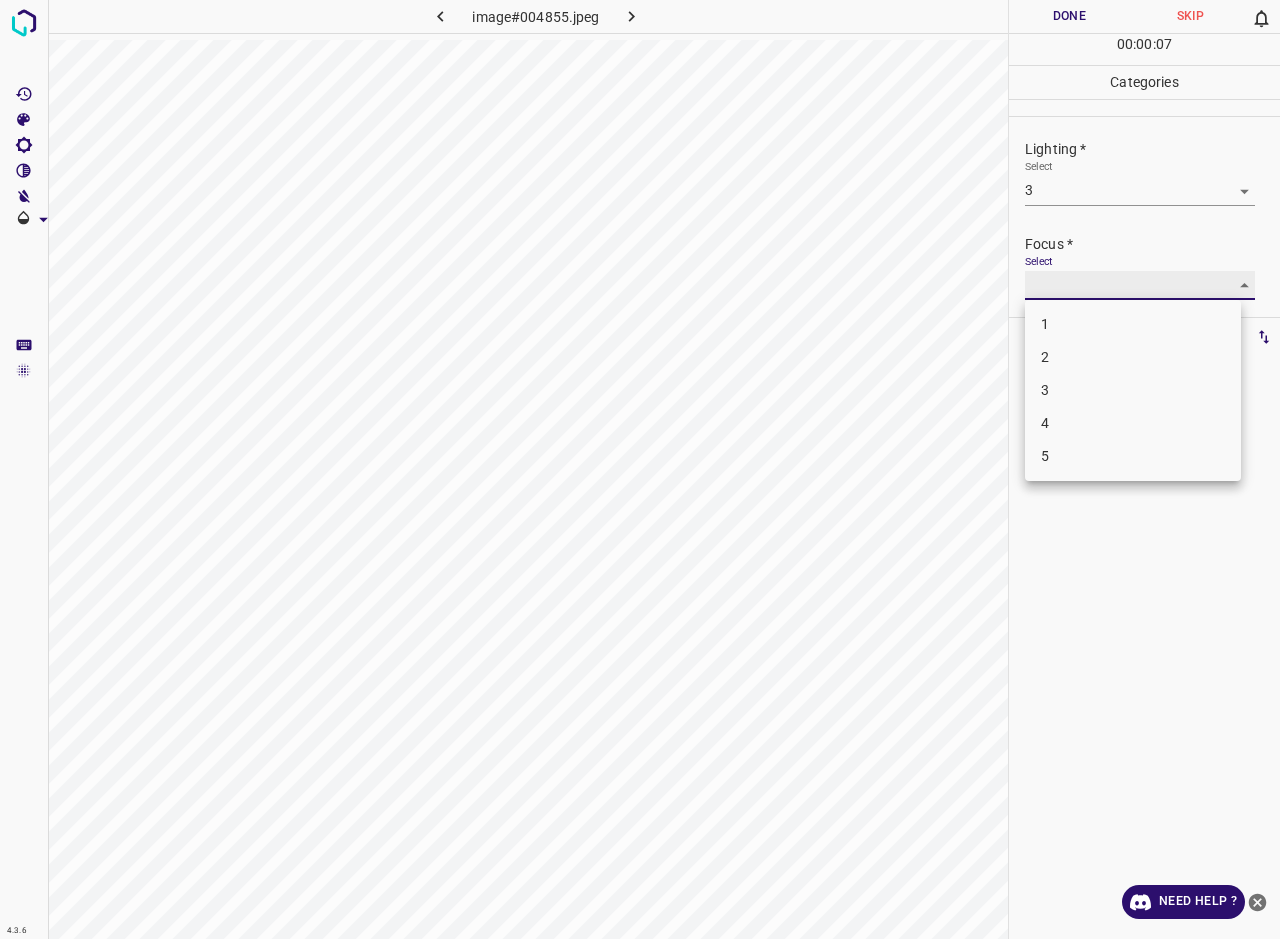 type on "3" 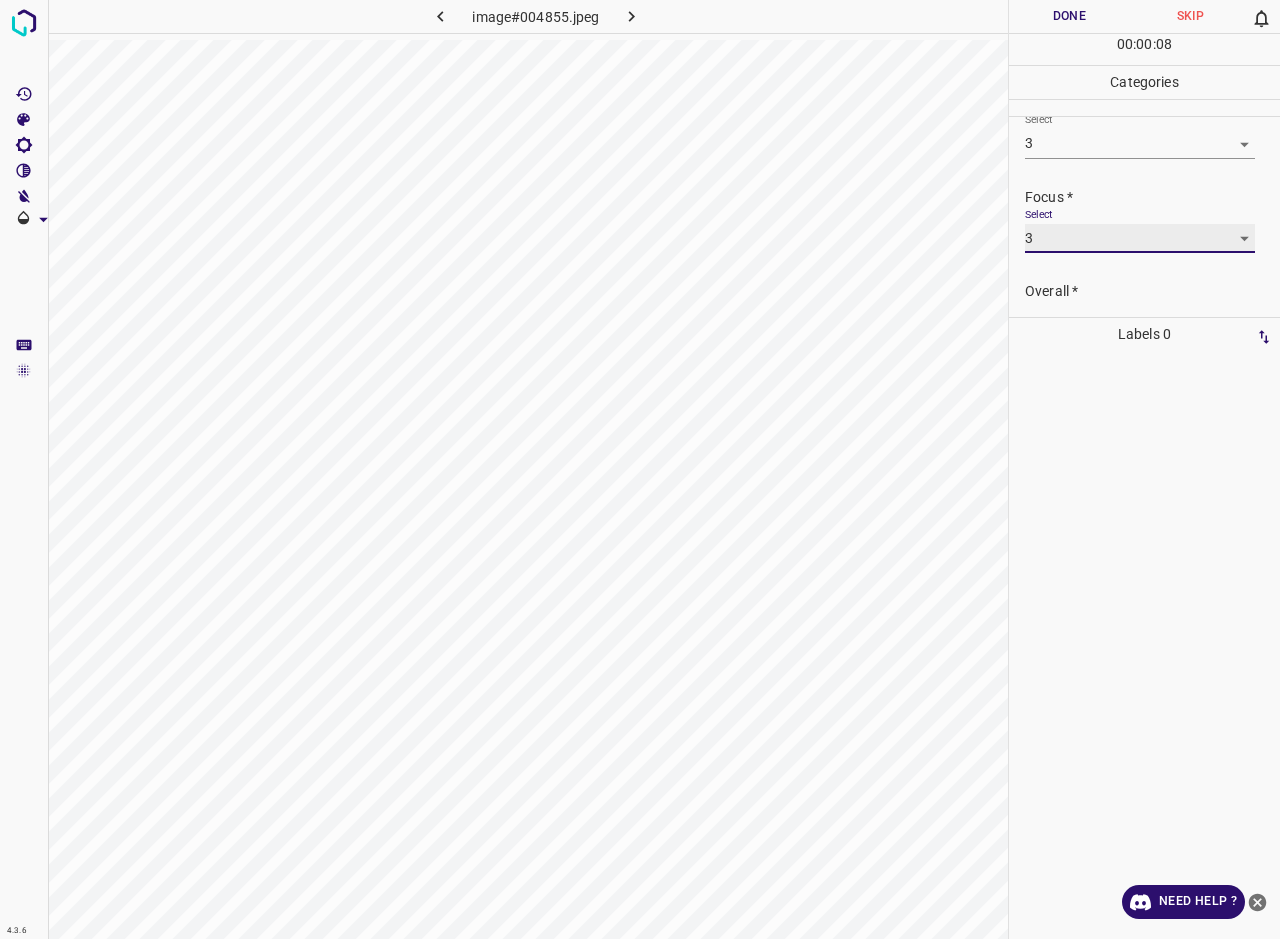 scroll, scrollTop: 81, scrollLeft: 0, axis: vertical 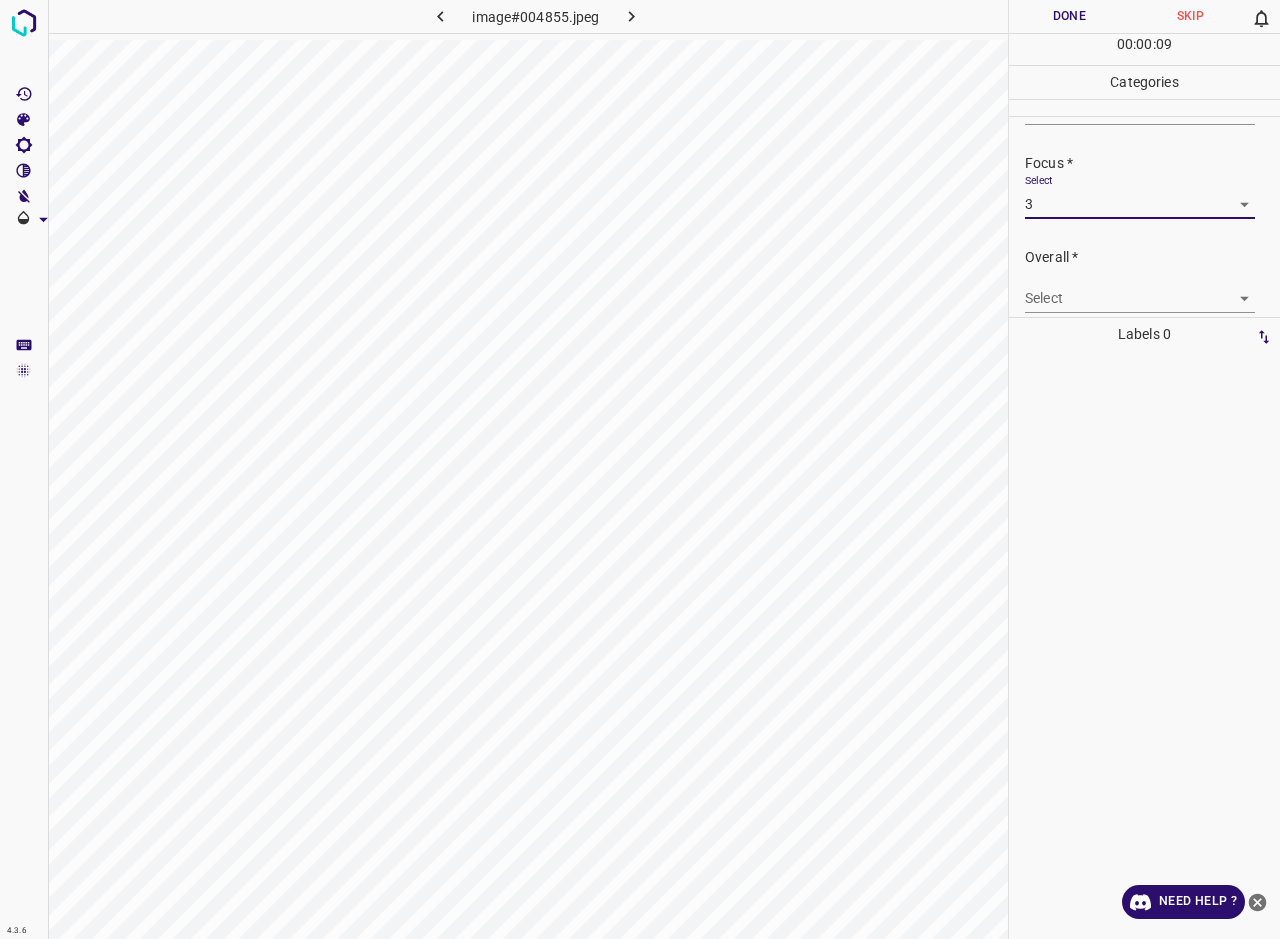 click on "4.3.6  image#004855.jpeg Done Skip 0 00   : 00   : 09   Categories Lighting *  Select 3 3 Focus *  Select 3 3 Overall *  Select ​ Labels   0 Categories 1 Lighting 2 Focus 3 Overall Tools Space Change between modes (Draw & Edit) I Auto labeling R Restore zoom M Zoom in N Zoom out Delete Delete selecte label Filters Z Restore filters X Saturation filter C Brightness filter V Contrast filter B Gray scale filter General O Download Need Help ? - Text - Hide - Delete" at bounding box center (640, 469) 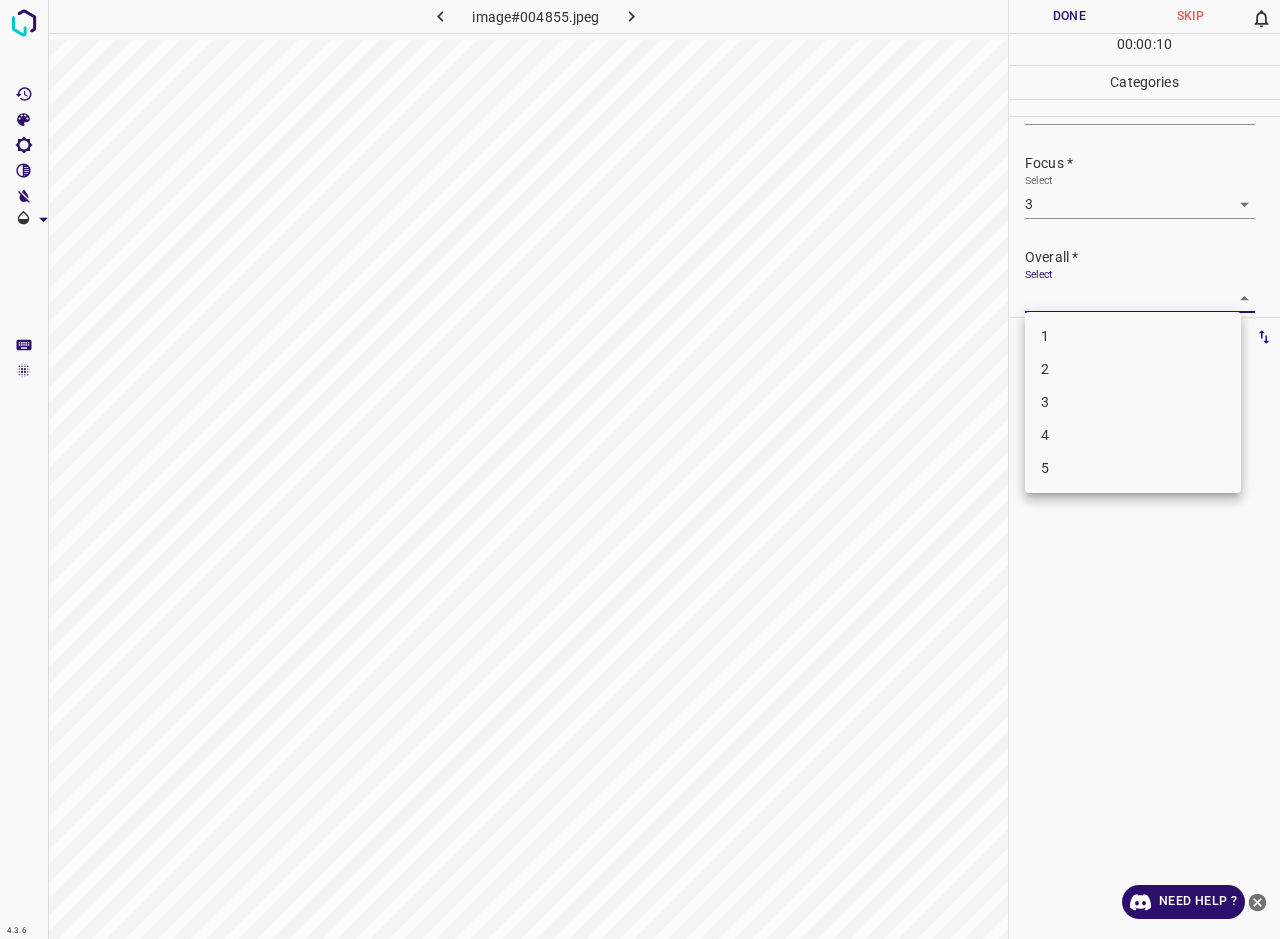 click on "3" at bounding box center (1133, 402) 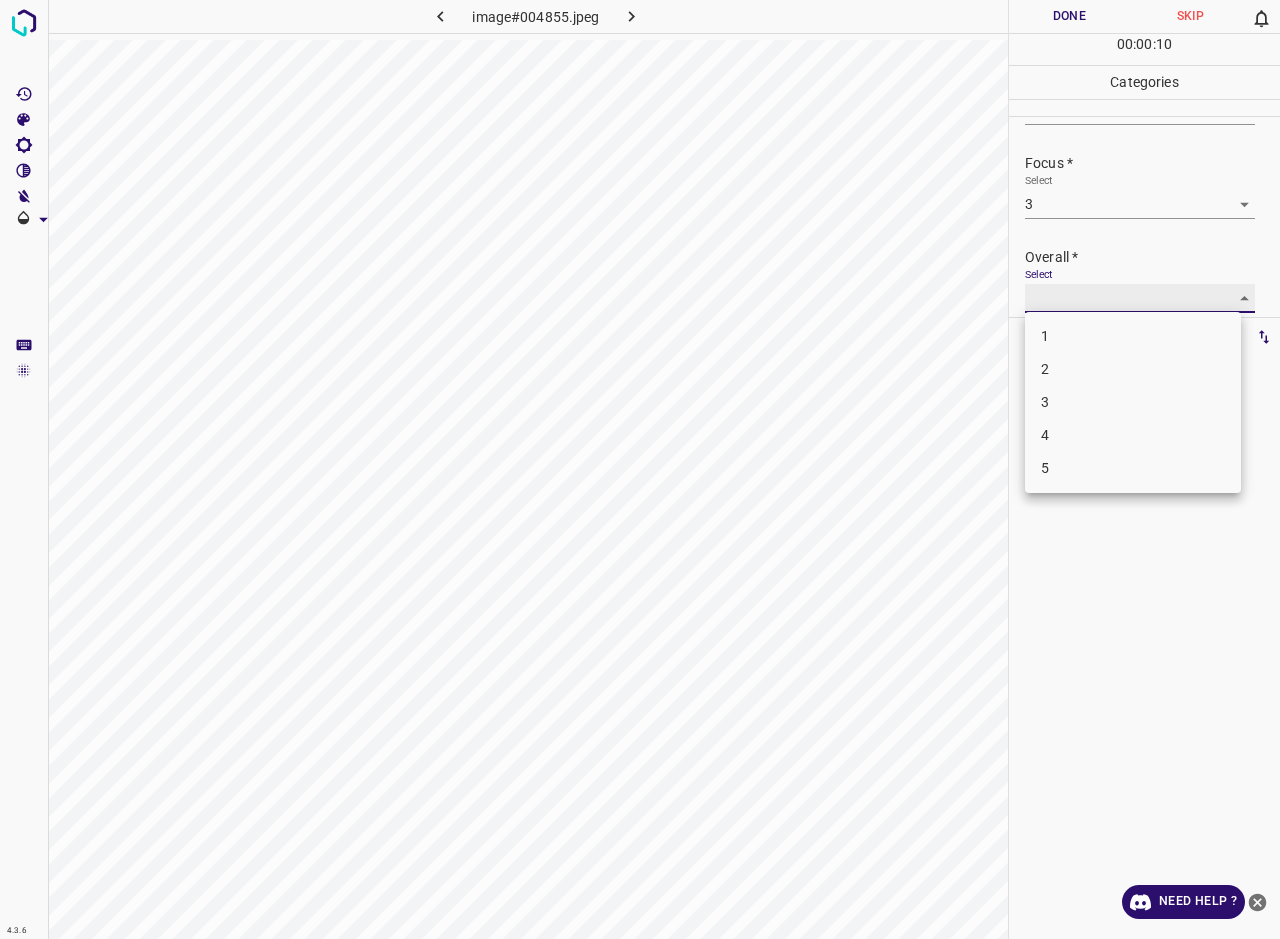type on "3" 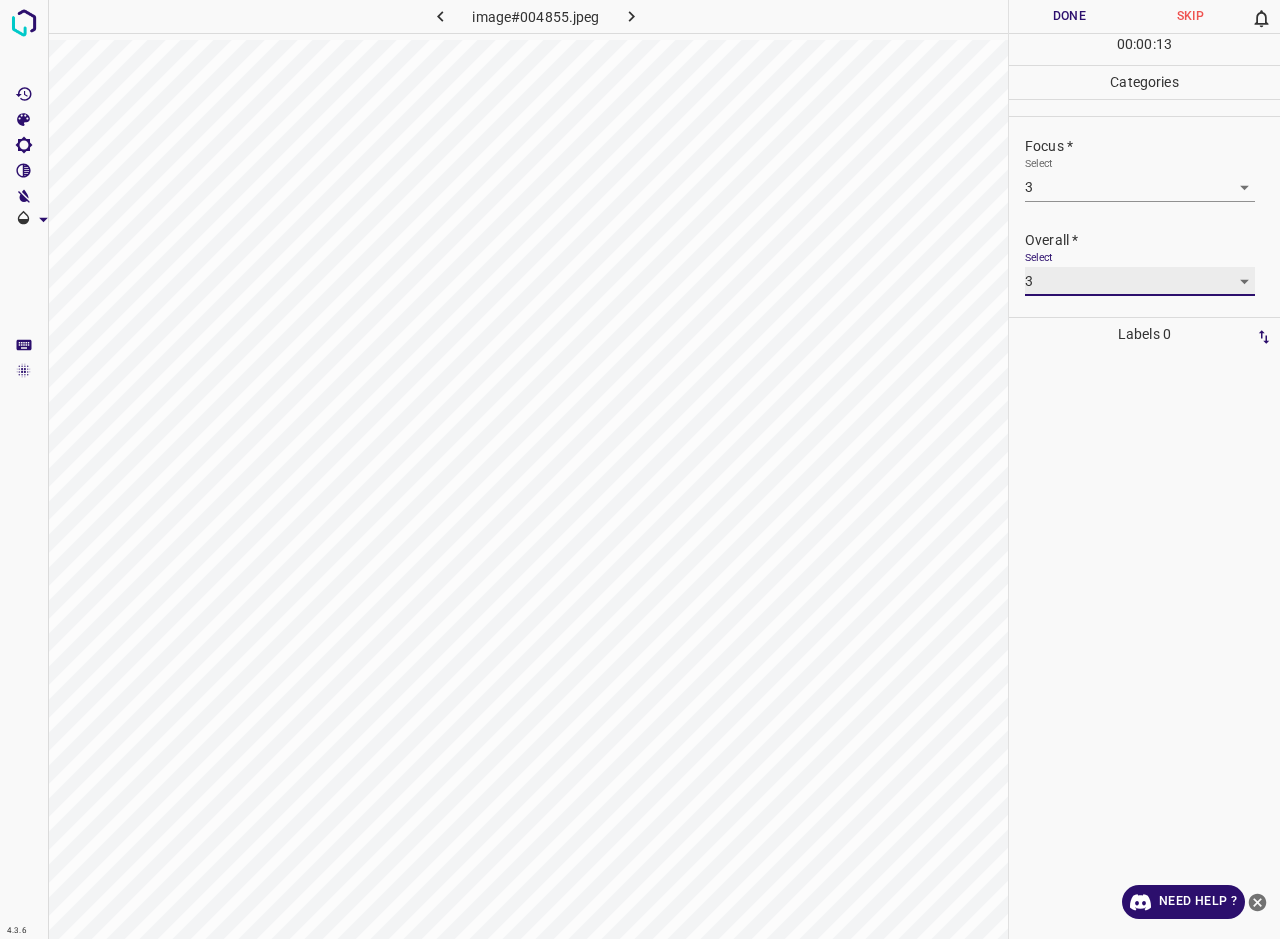 scroll, scrollTop: 27, scrollLeft: 0, axis: vertical 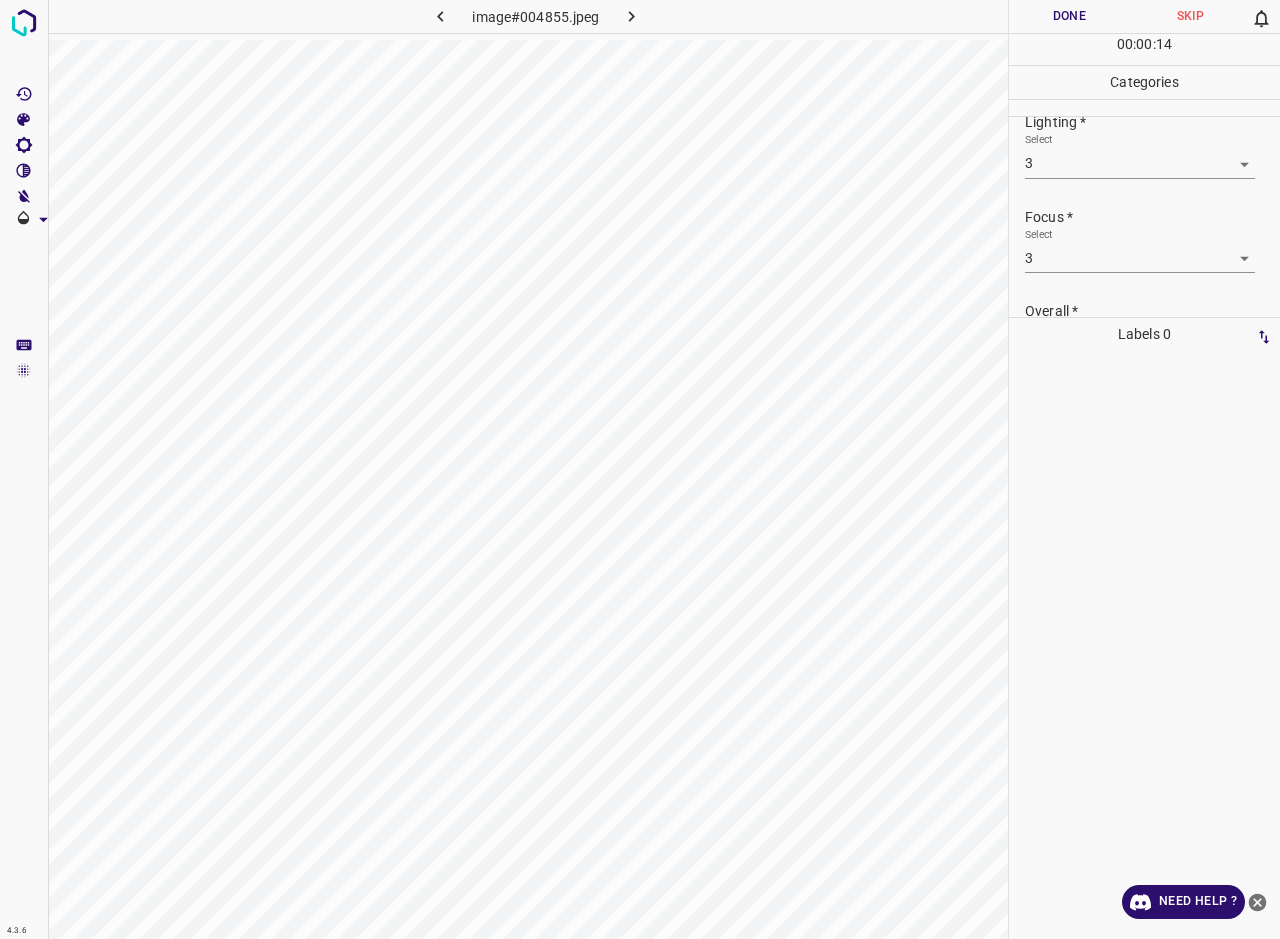 click on "Done" at bounding box center [1069, 16] 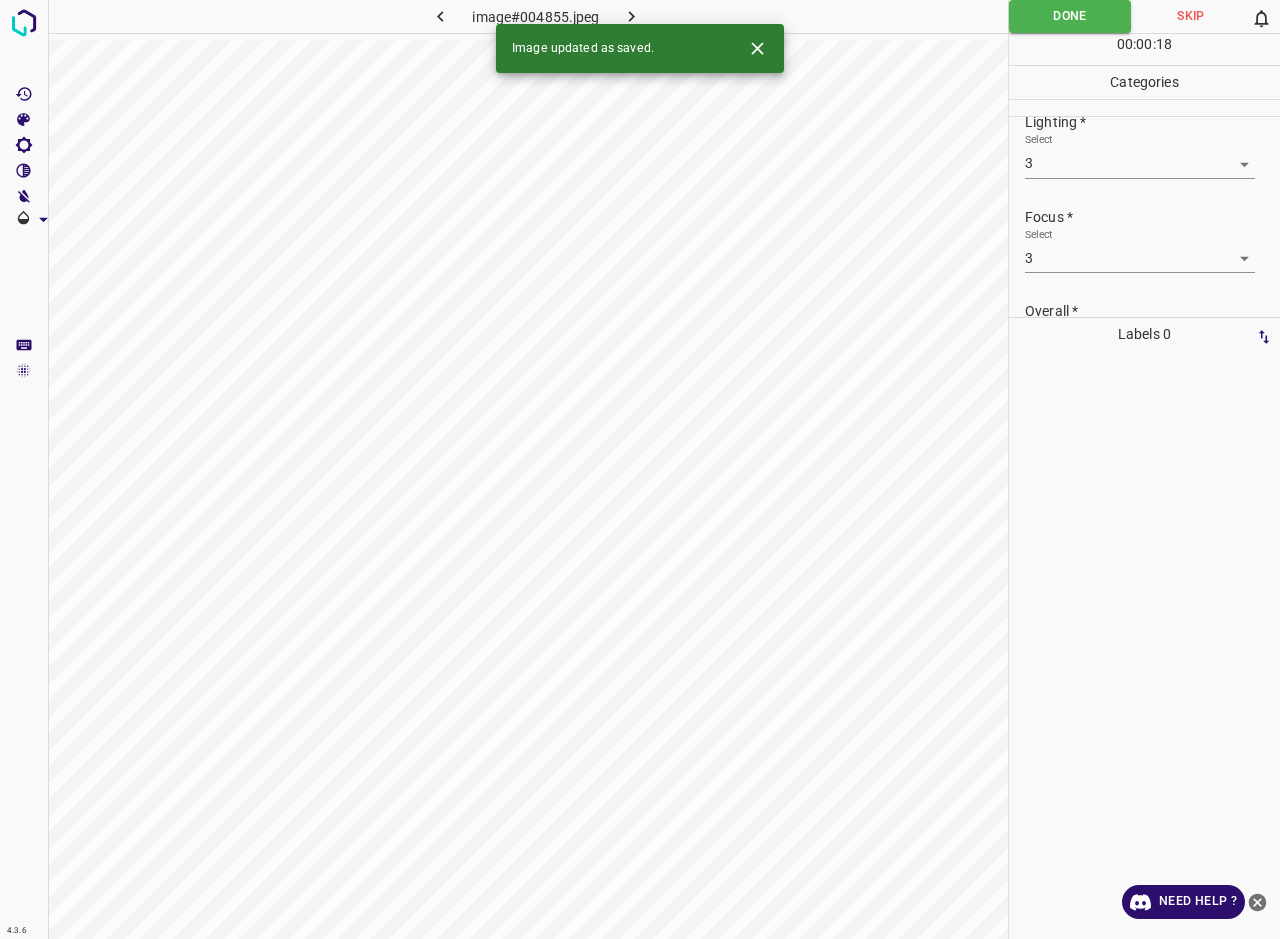 click 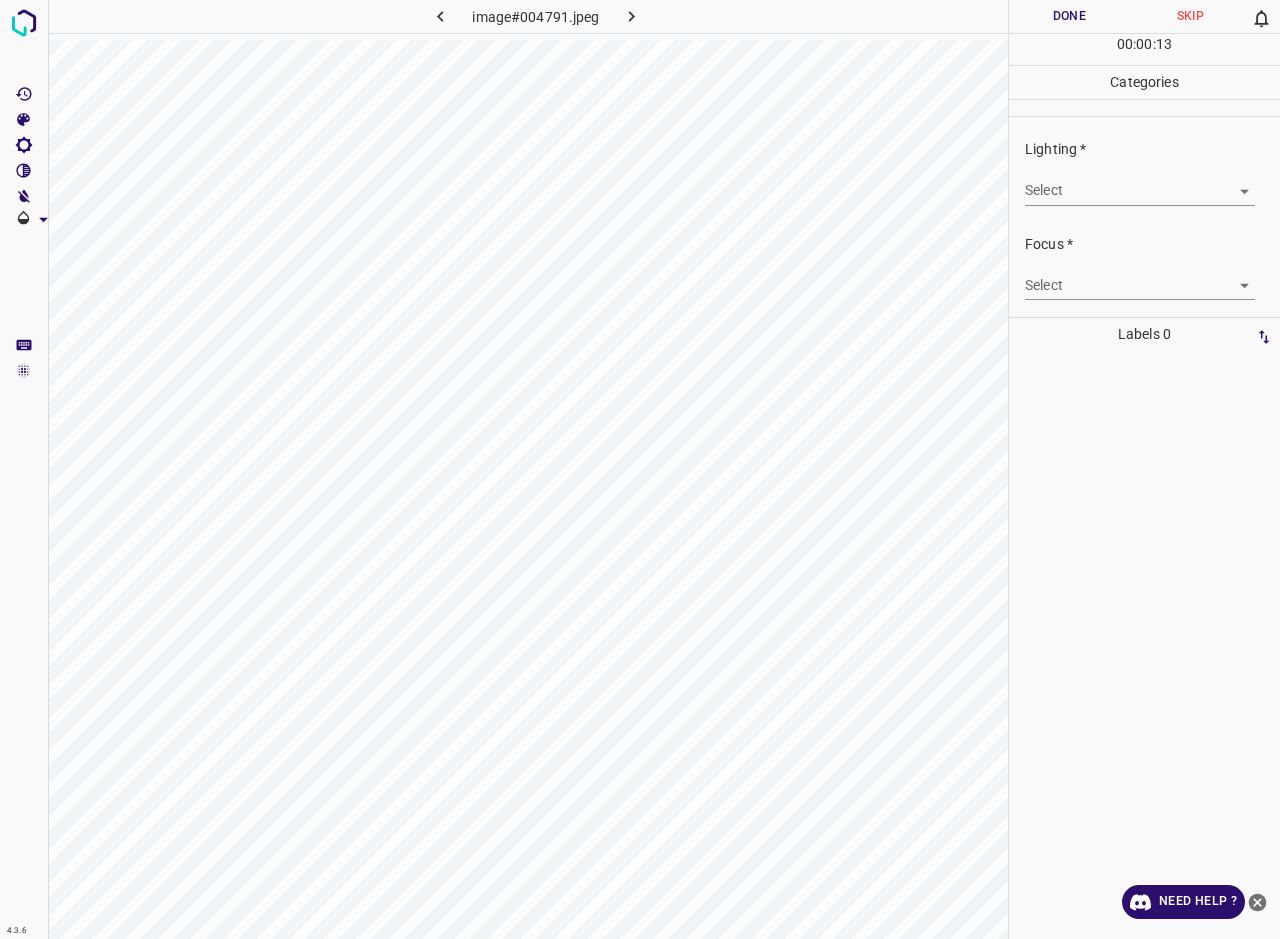 click on "4.3.6  image#004791.jpeg Done Skip 0 00   : 00   : 13   Categories Lighting *  Select ​ Focus *  Select ​ Overall *  Select ​ Labels   0 Categories 1 Lighting 2 Focus 3 Overall Tools Space Change between modes (Draw & Edit) I Auto labeling R Restore zoom M Zoom in N Zoom out Delete Delete selecte label Filters Z Restore filters X Saturation filter C Brightness filter V Contrast filter B Gray scale filter General O Download Need Help ? - Text - Hide - Delete" at bounding box center (640, 469) 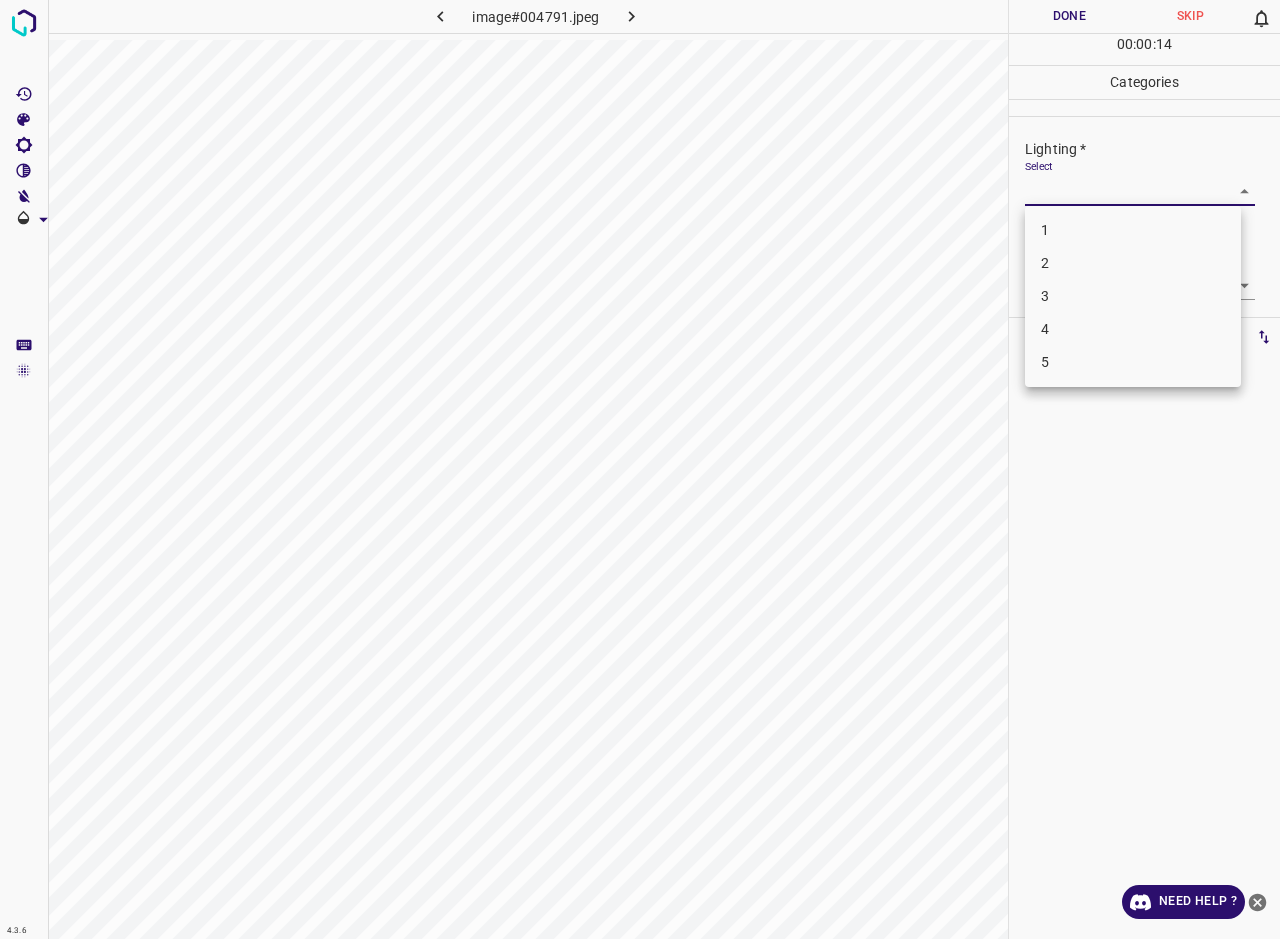 click on "3" at bounding box center [1133, 296] 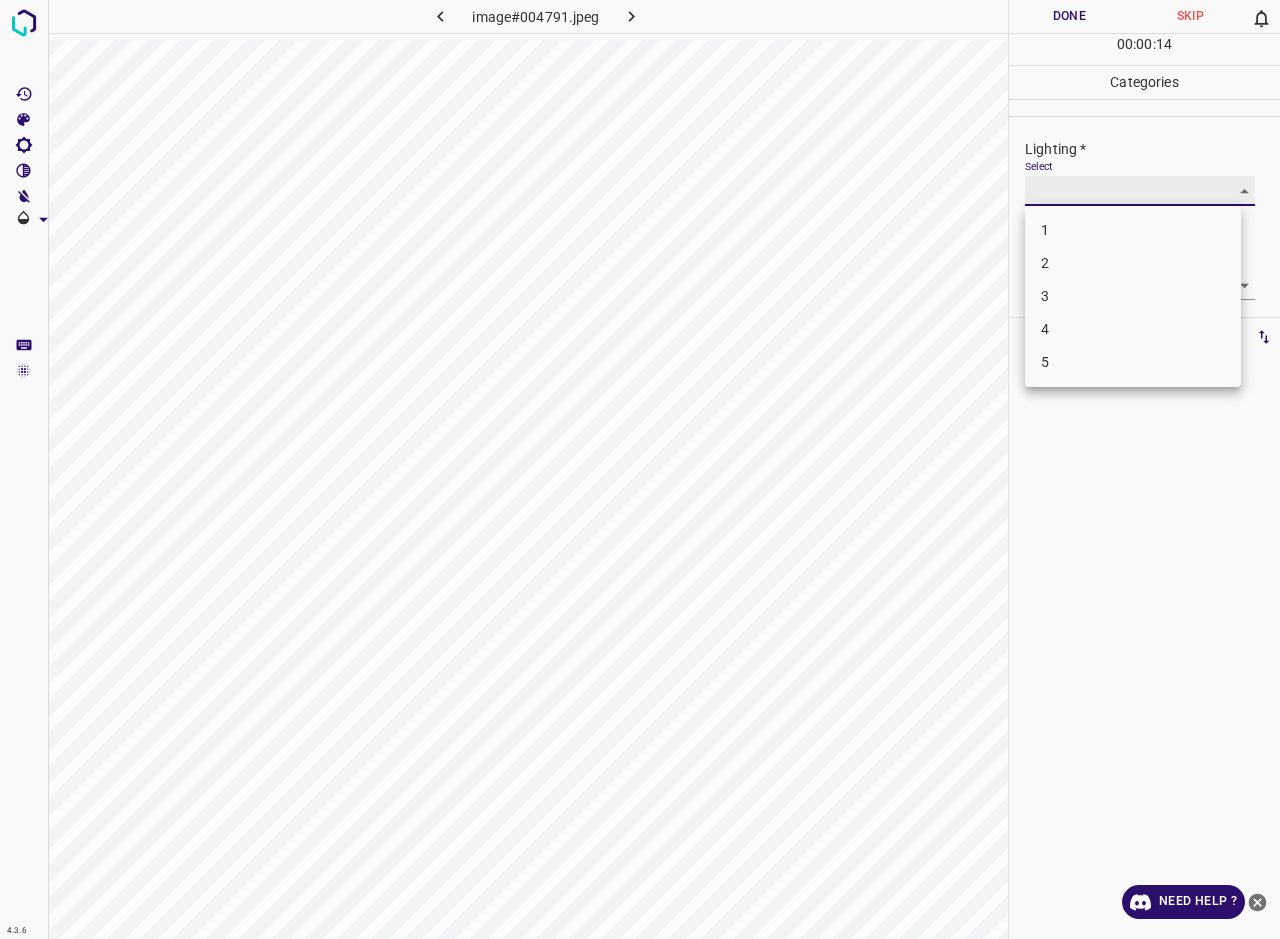 type on "3" 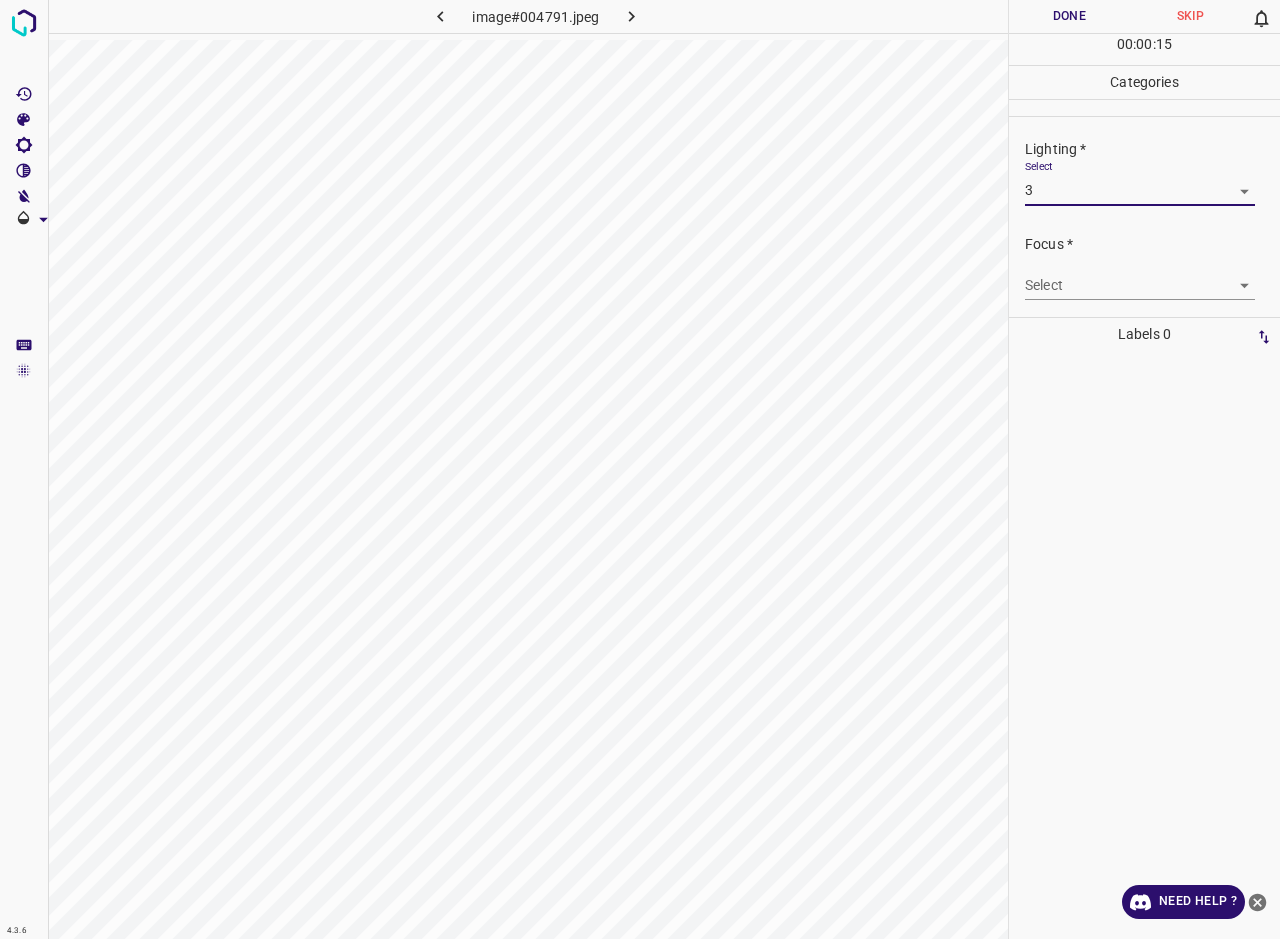 click on "4.3.6  image#004791.jpeg Done Skip 0 00   : 00   : 15   Categories Lighting *  Select 3 3 Focus *  Select ​ Overall *  Select ​ Labels   0 Categories 1 Lighting 2 Focus 3 Overall Tools Space Change between modes (Draw & Edit) I Auto labeling R Restore zoom M Zoom in N Zoom out Delete Delete selecte label Filters Z Restore filters X Saturation filter C Brightness filter V Contrast filter B Gray scale filter General O Download Need Help ? - Text - Hide - Delete" at bounding box center [640, 469] 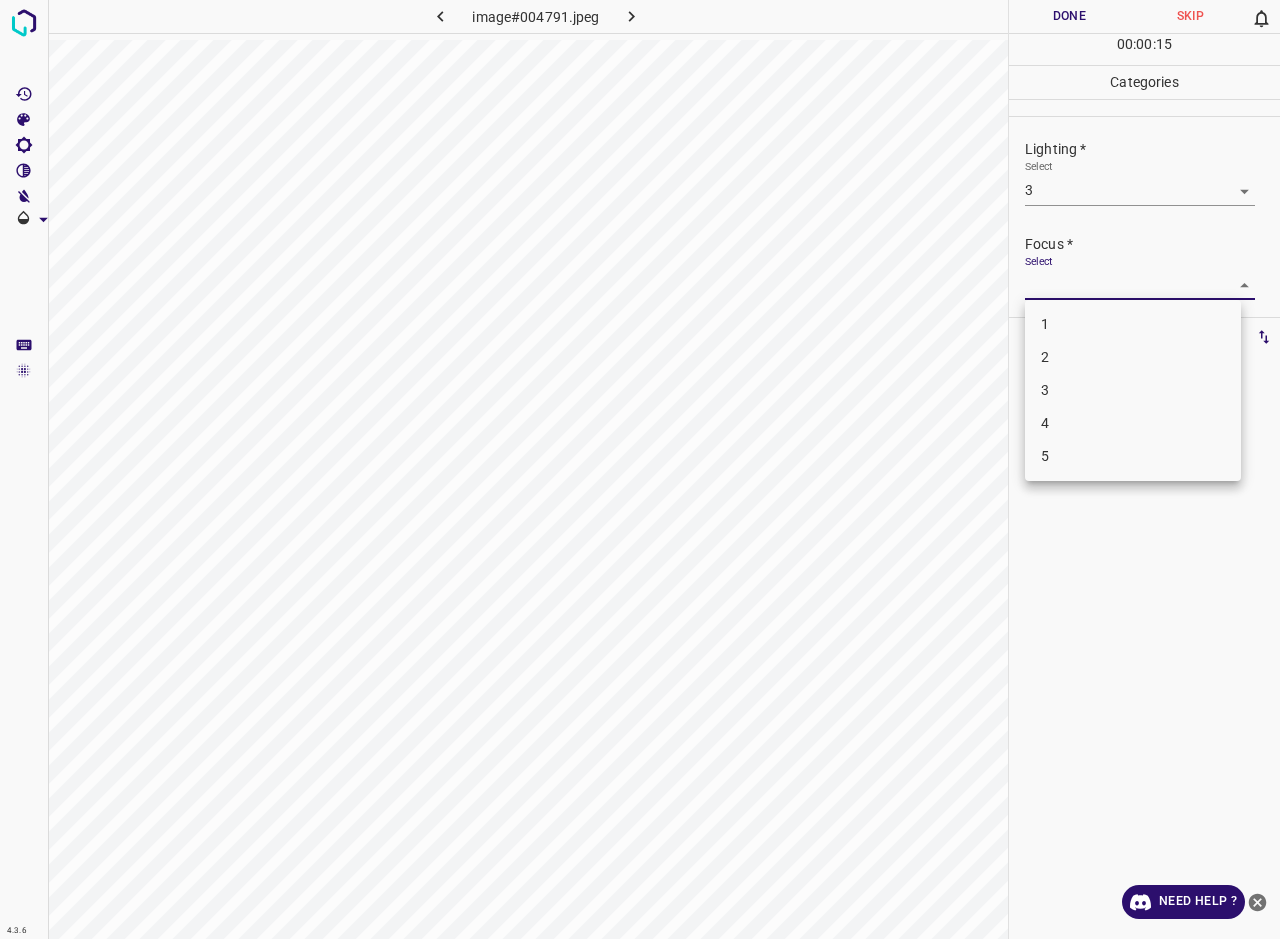 click on "3" at bounding box center (1133, 390) 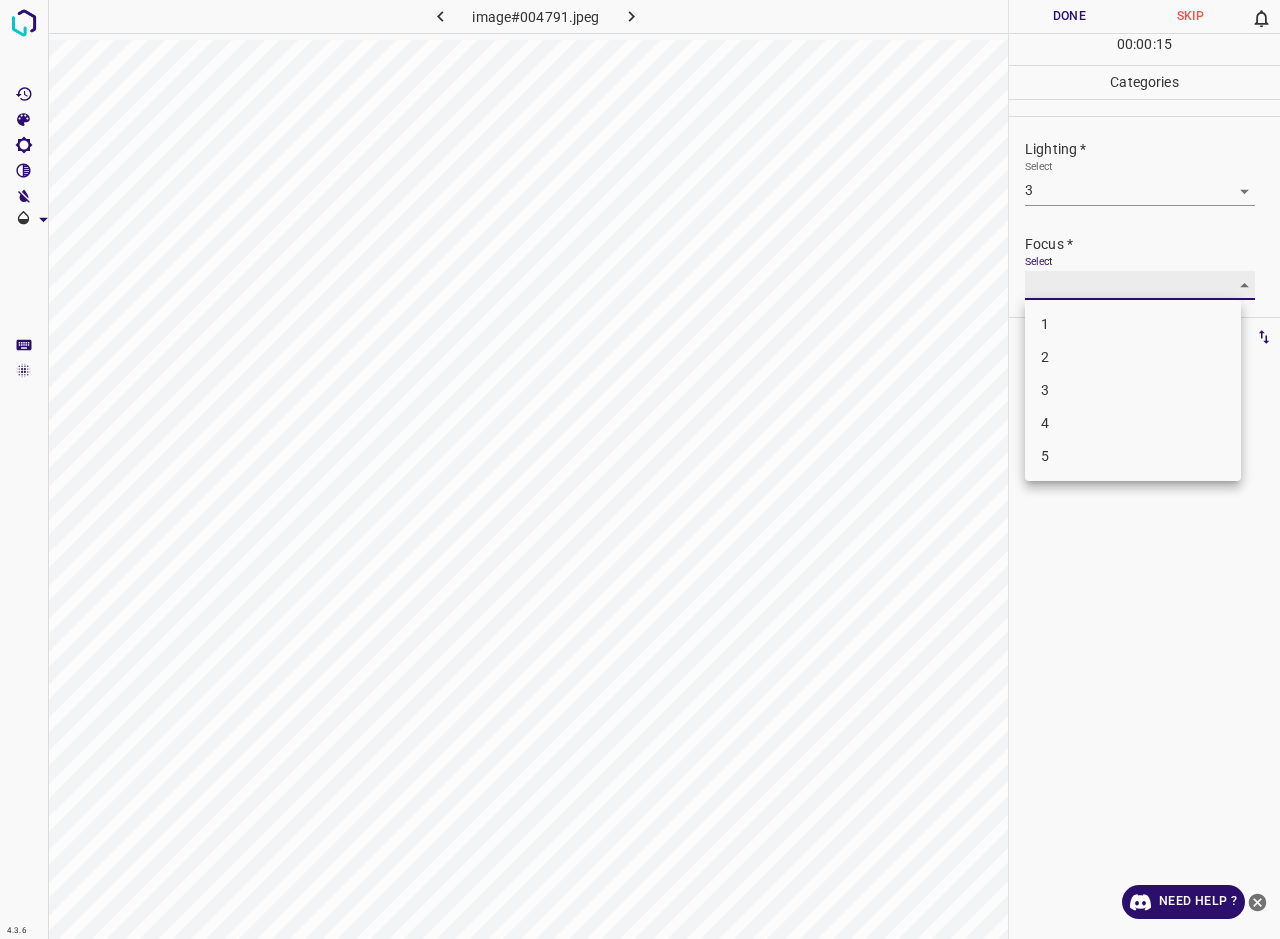 type on "3" 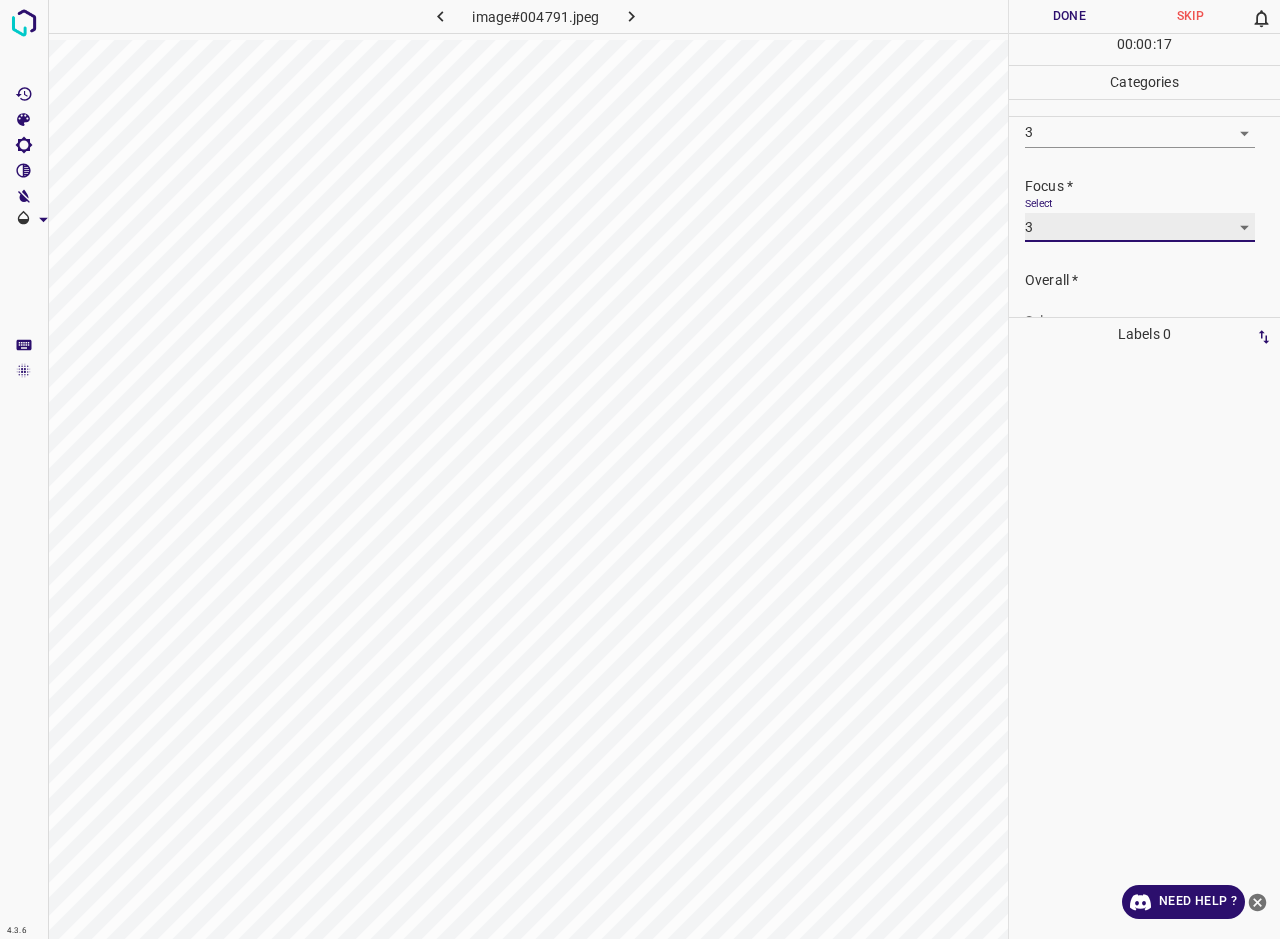scroll, scrollTop: 98, scrollLeft: 0, axis: vertical 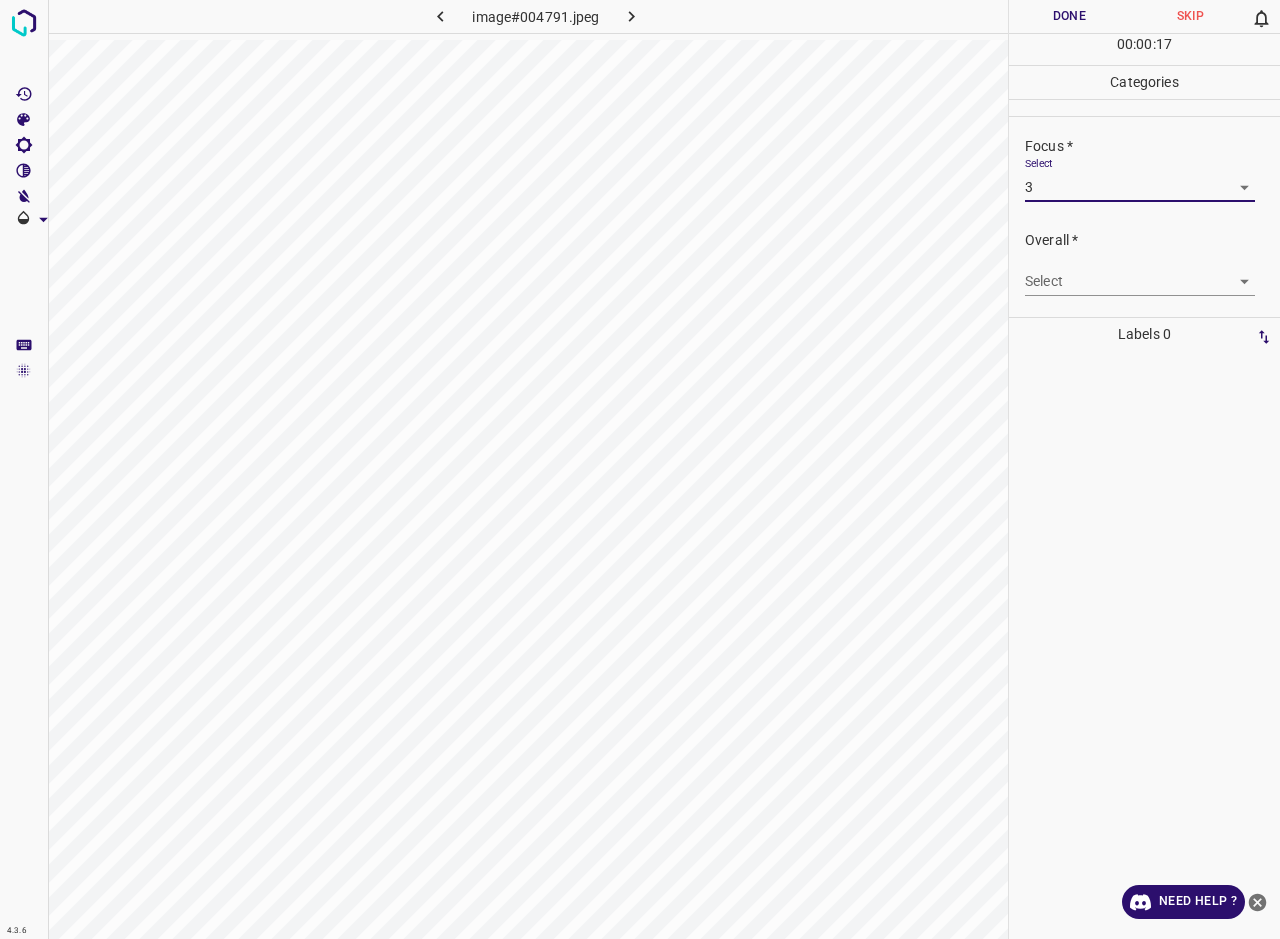 click on "4.3.6  image#004791.jpeg Done Skip 0 00   : 00   : 17   Categories Lighting *  Select 3 3 Focus *  Select 3 3 Overall *  Select ​ Labels   0 Categories 1 Lighting 2 Focus 3 Overall Tools Space Change between modes (Draw & Edit) I Auto labeling R Restore zoom M Zoom in N Zoom out Delete Delete selecte label Filters Z Restore filters X Saturation filter C Brightness filter V Contrast filter B Gray scale filter General O Download Need Help ? - Text - Hide - Delete" at bounding box center [640, 469] 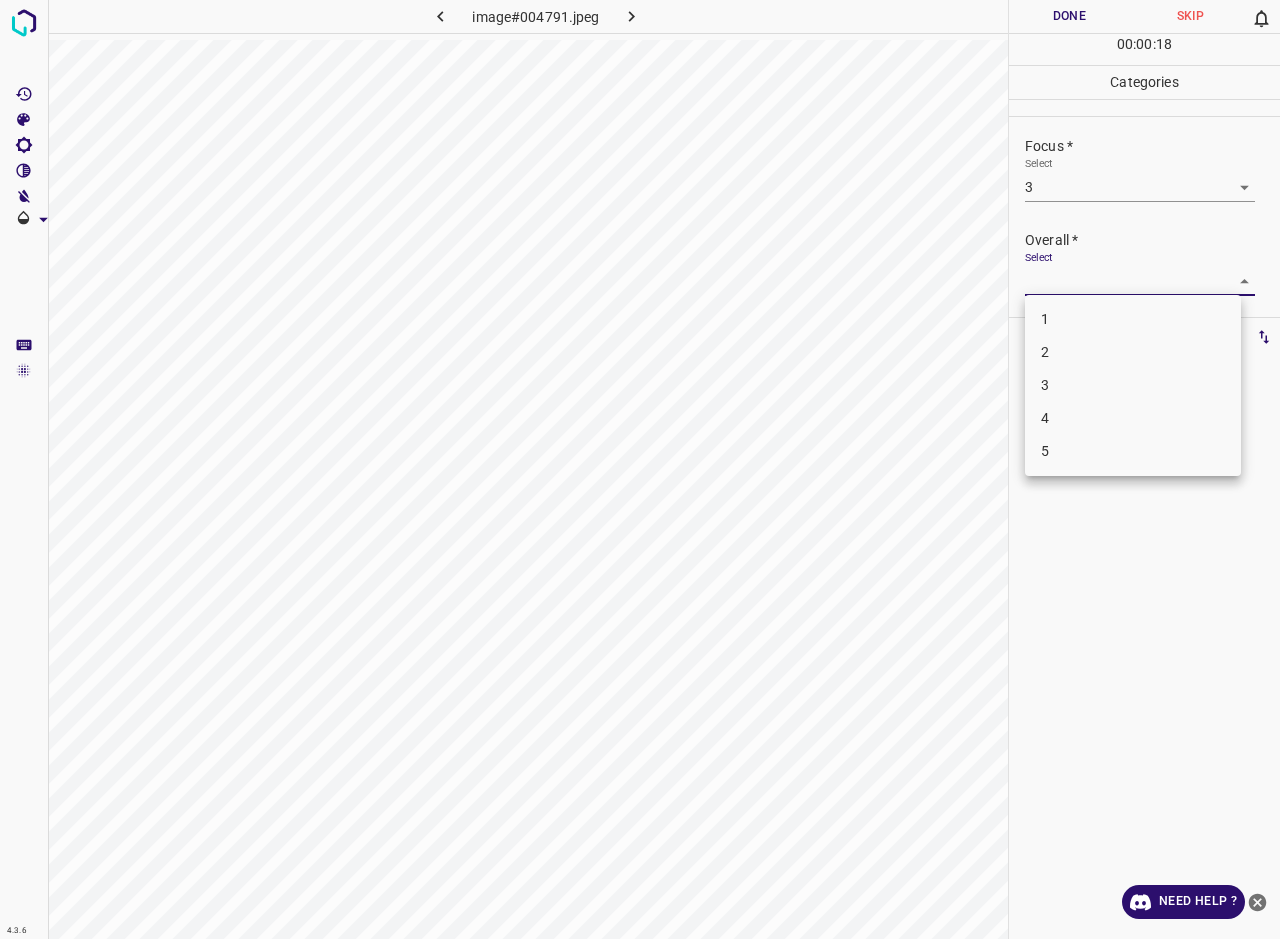 click on "3" at bounding box center (1133, 385) 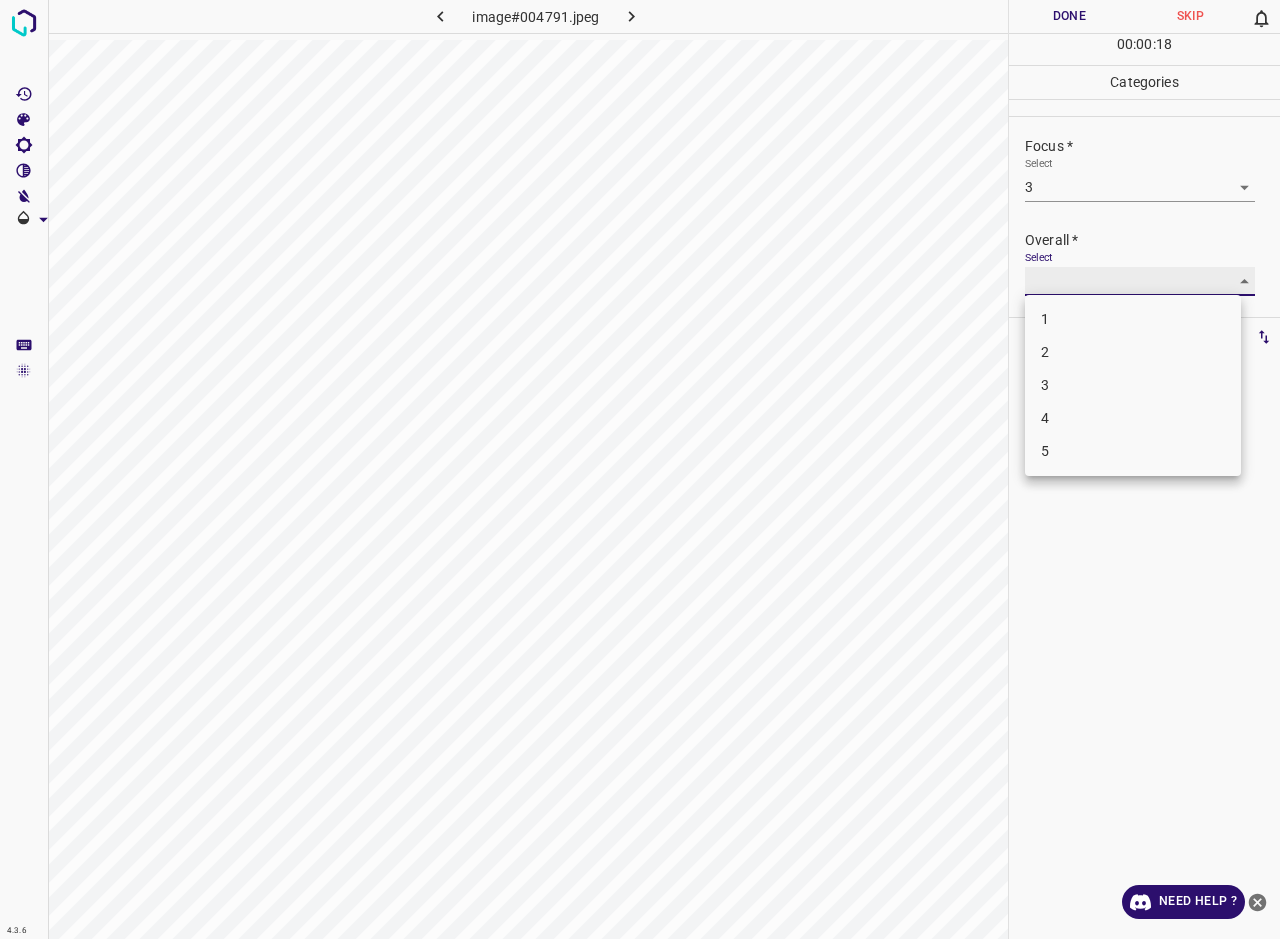 type on "3" 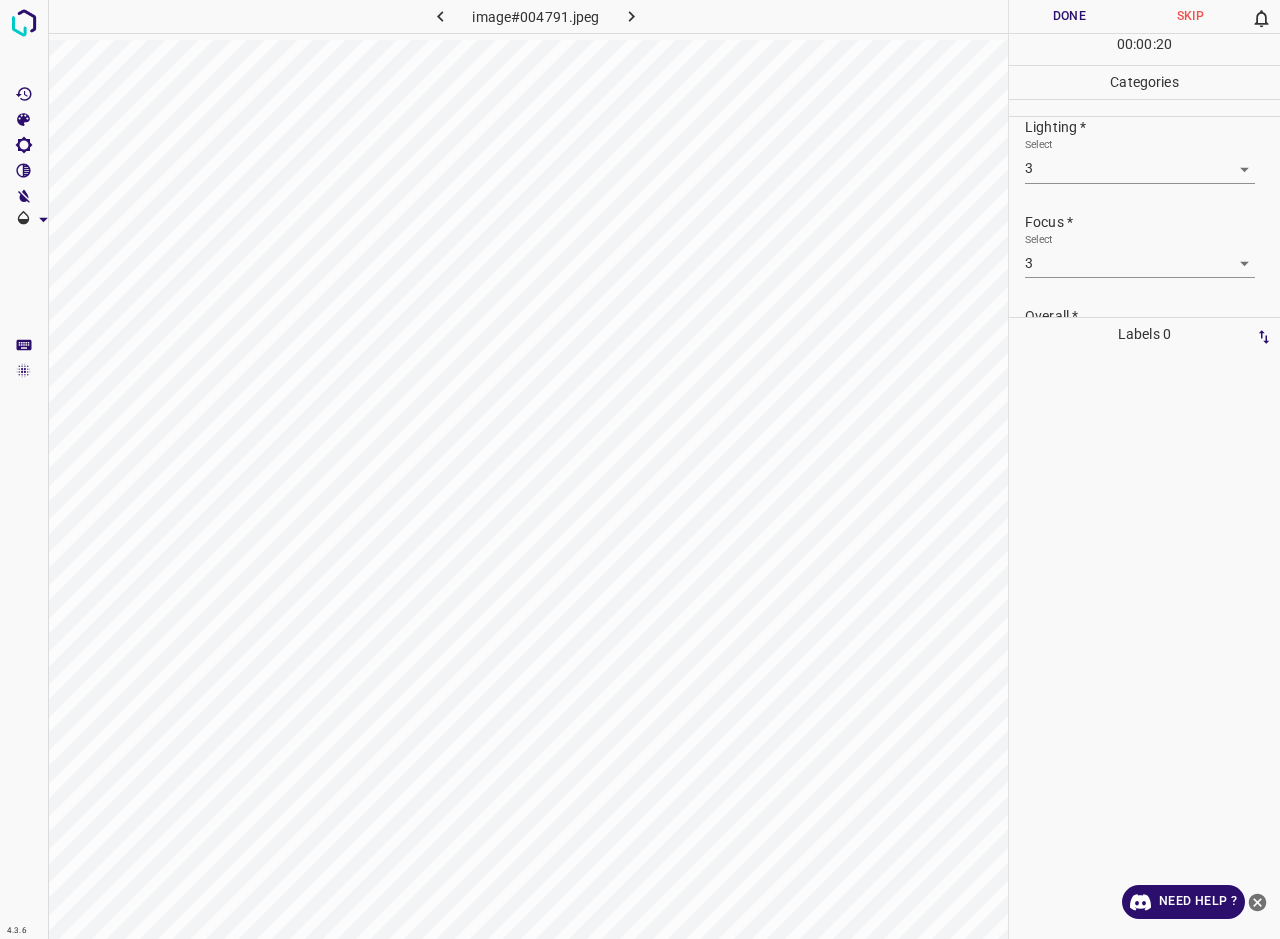 scroll, scrollTop: 0, scrollLeft: 0, axis: both 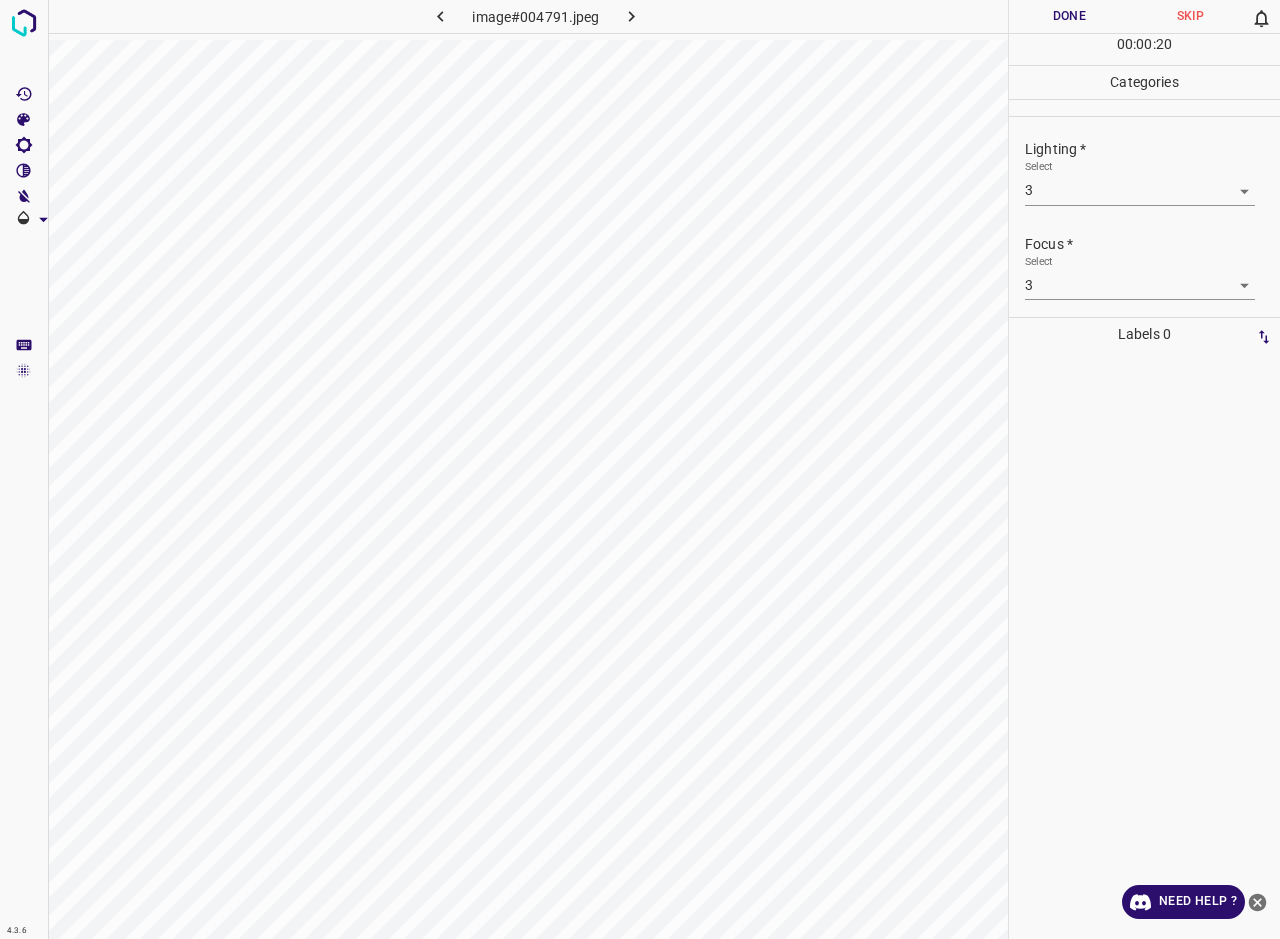 click on "Done" at bounding box center (1069, 16) 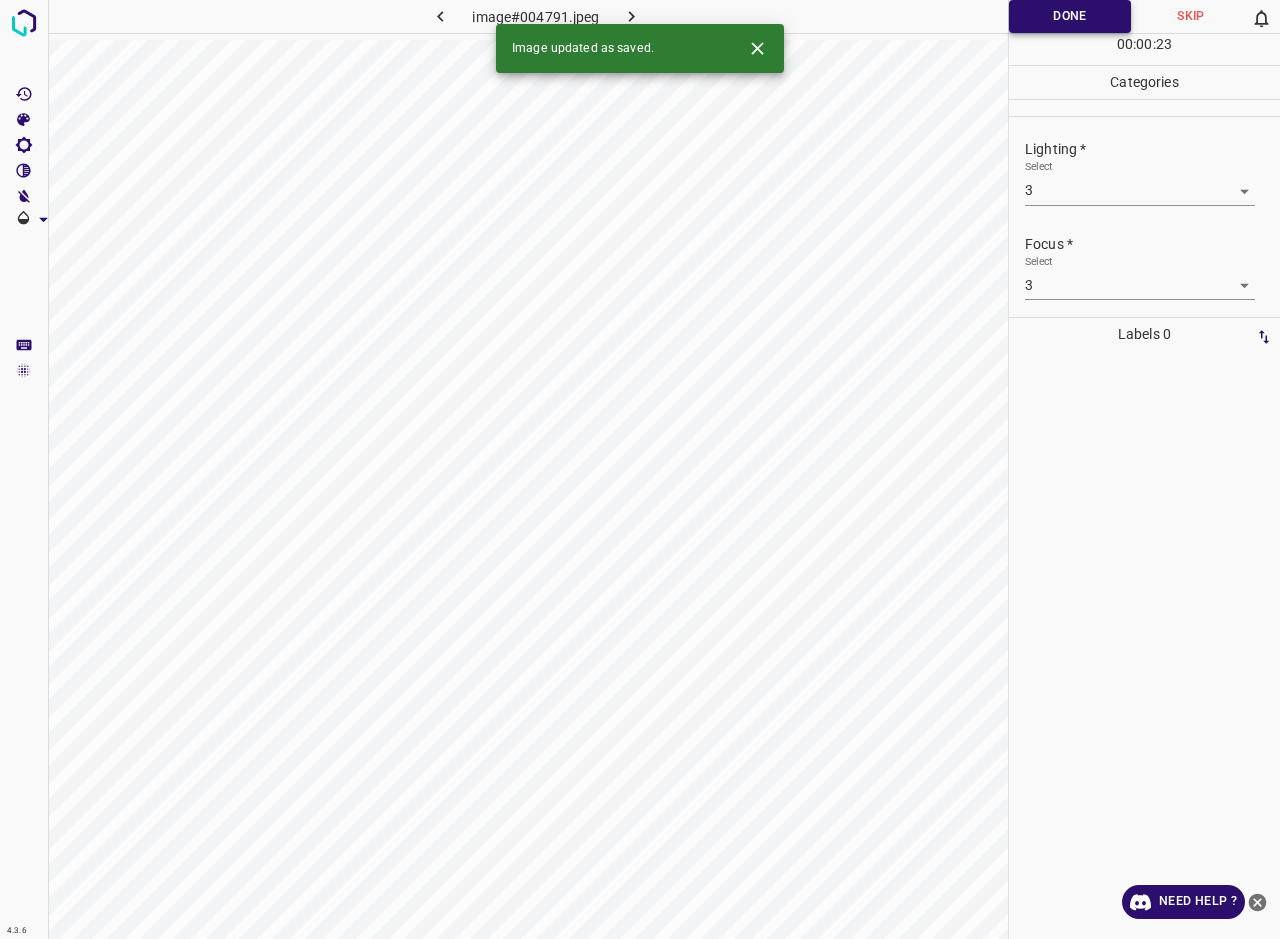 click 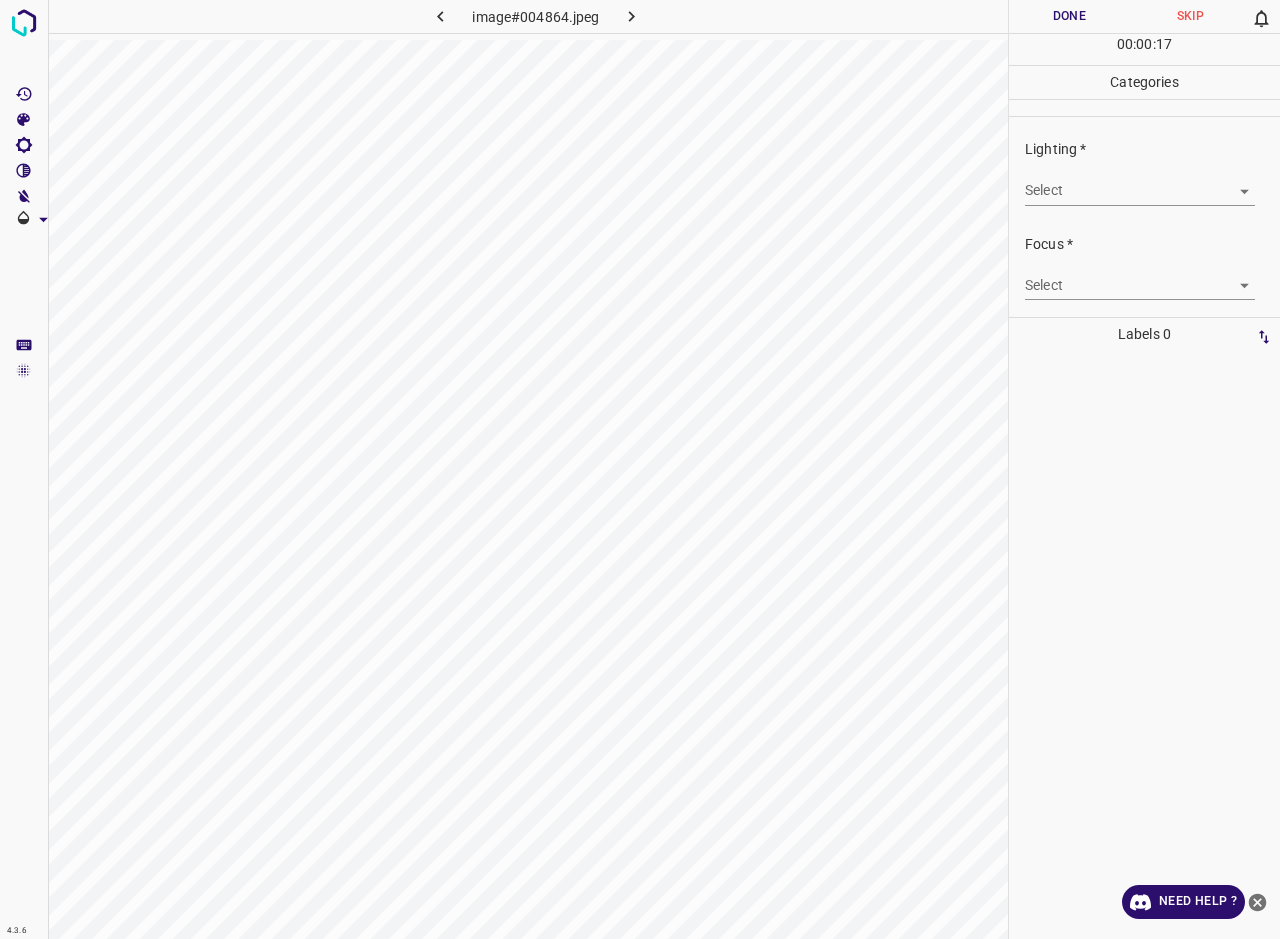 click on "4.3.6  image#004864.jpeg Done Skip 0 00   : 00   : 17   Categories Lighting *  Select ​ Focus *  Select ​ Overall *  Select ​ Labels   0 Categories 1 Lighting 2 Focus 3 Overall Tools Space Change between modes (Draw & Edit) I Auto labeling R Restore zoom M Zoom in N Zoom out Delete Delete selecte label Filters Z Restore filters X Saturation filter C Brightness filter V Contrast filter B Gray scale filter General O Download Need Help ? - Text - Hide - Delete" at bounding box center (640, 469) 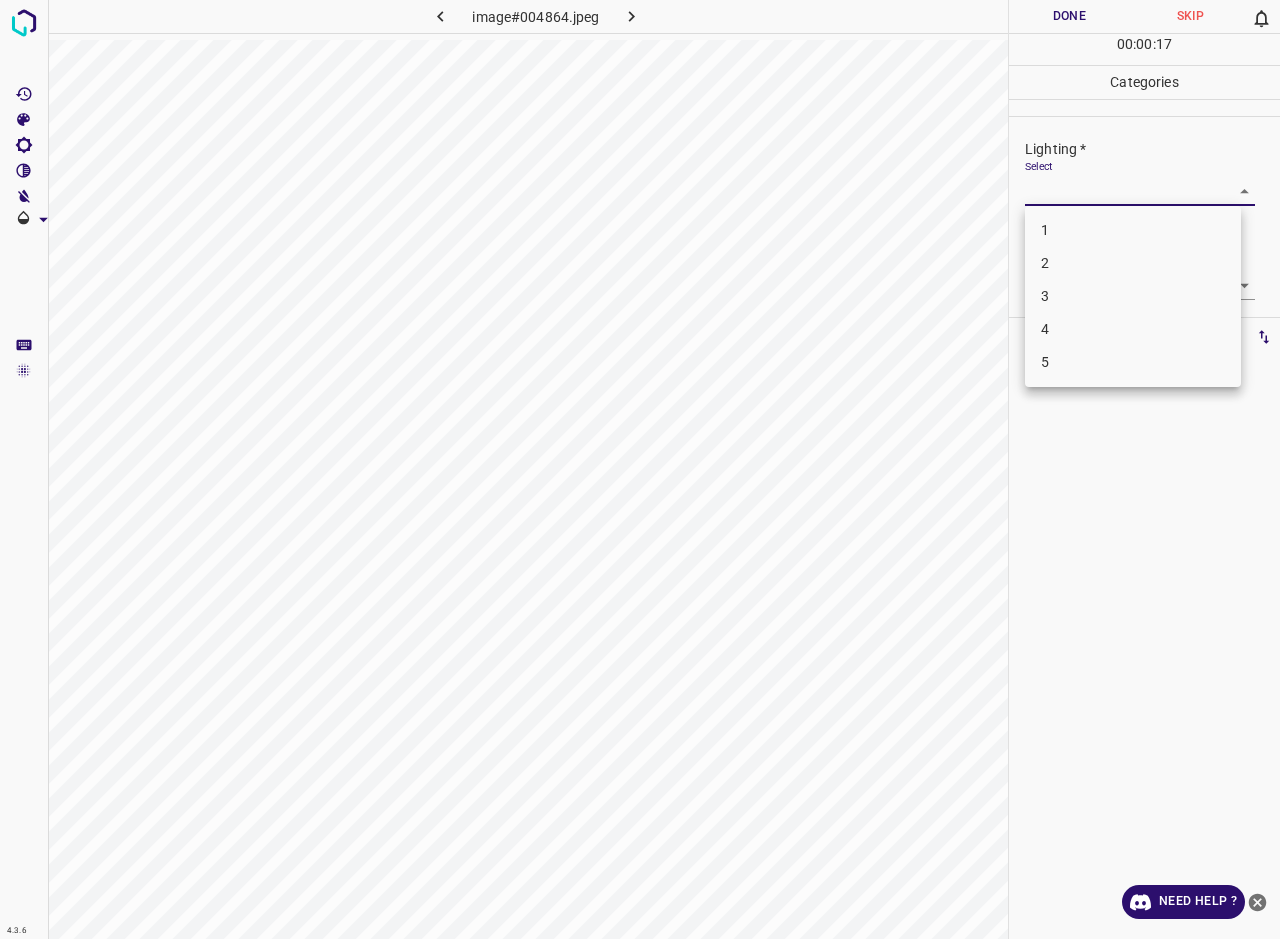 click on "3" at bounding box center (1133, 296) 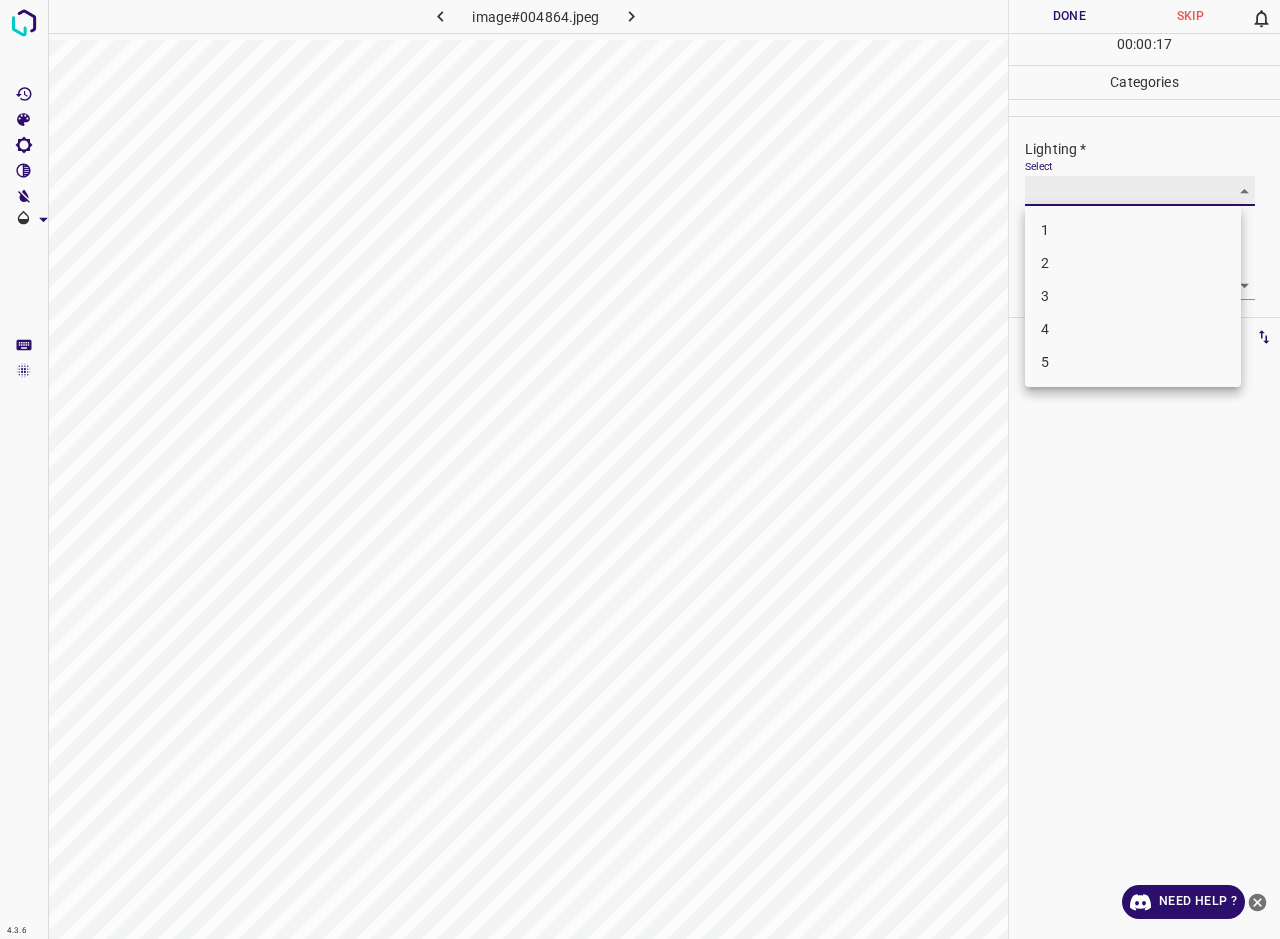 type on "3" 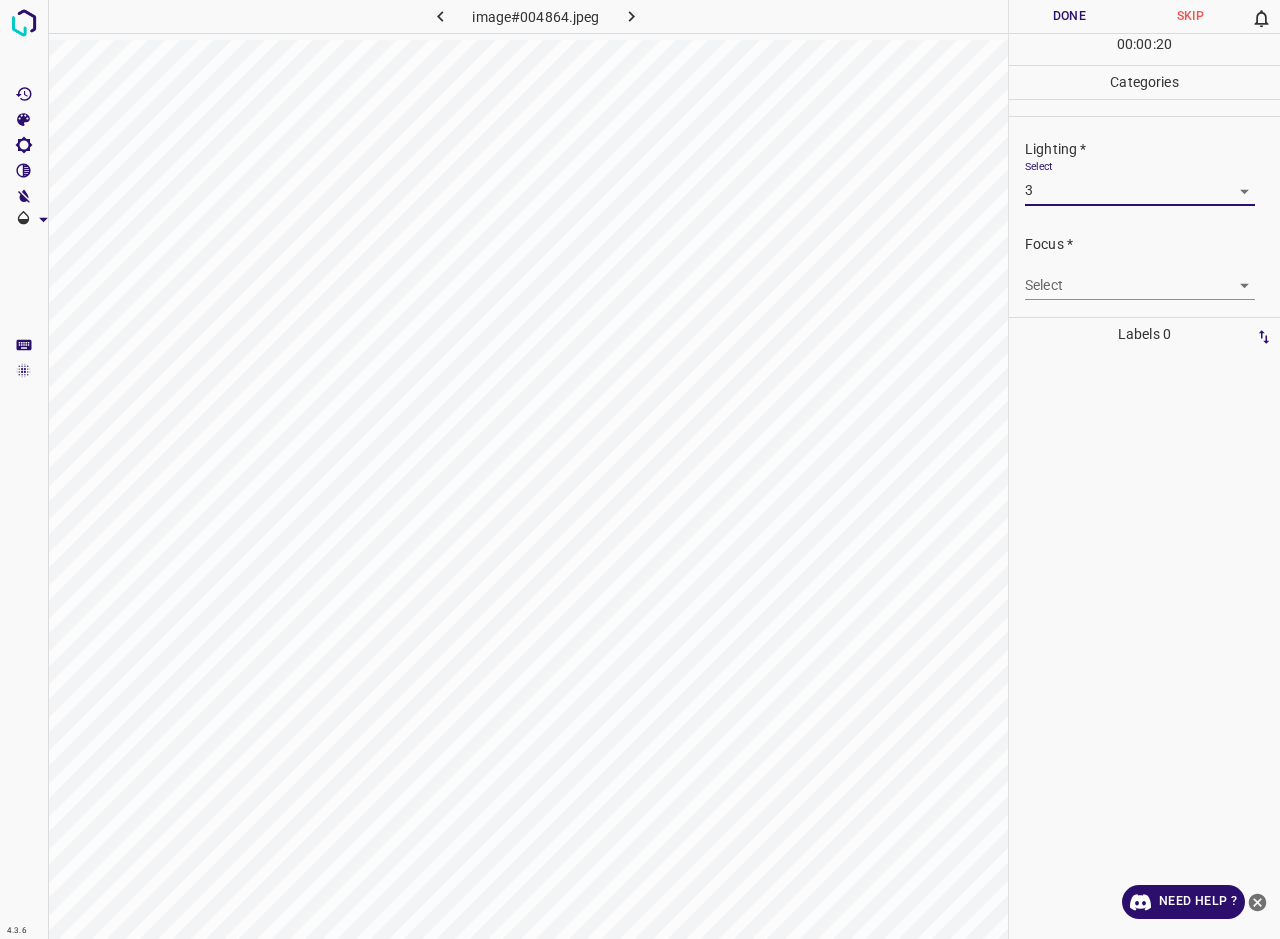 click on "4.3.6  image#004864.jpeg Done Skip 0 00   : 00   : 20   Categories Lighting *  Select 3 3 Focus *  Select ​ Overall *  Select ​ Labels   0 Categories 1 Lighting 2 Focus 3 Overall Tools Space Change between modes (Draw & Edit) I Auto labeling R Restore zoom M Zoom in N Zoom out Delete Delete selecte label Filters Z Restore filters X Saturation filter C Brightness filter V Contrast filter B Gray scale filter General O Download Need Help ? - Text - Hide - Delete" at bounding box center [640, 469] 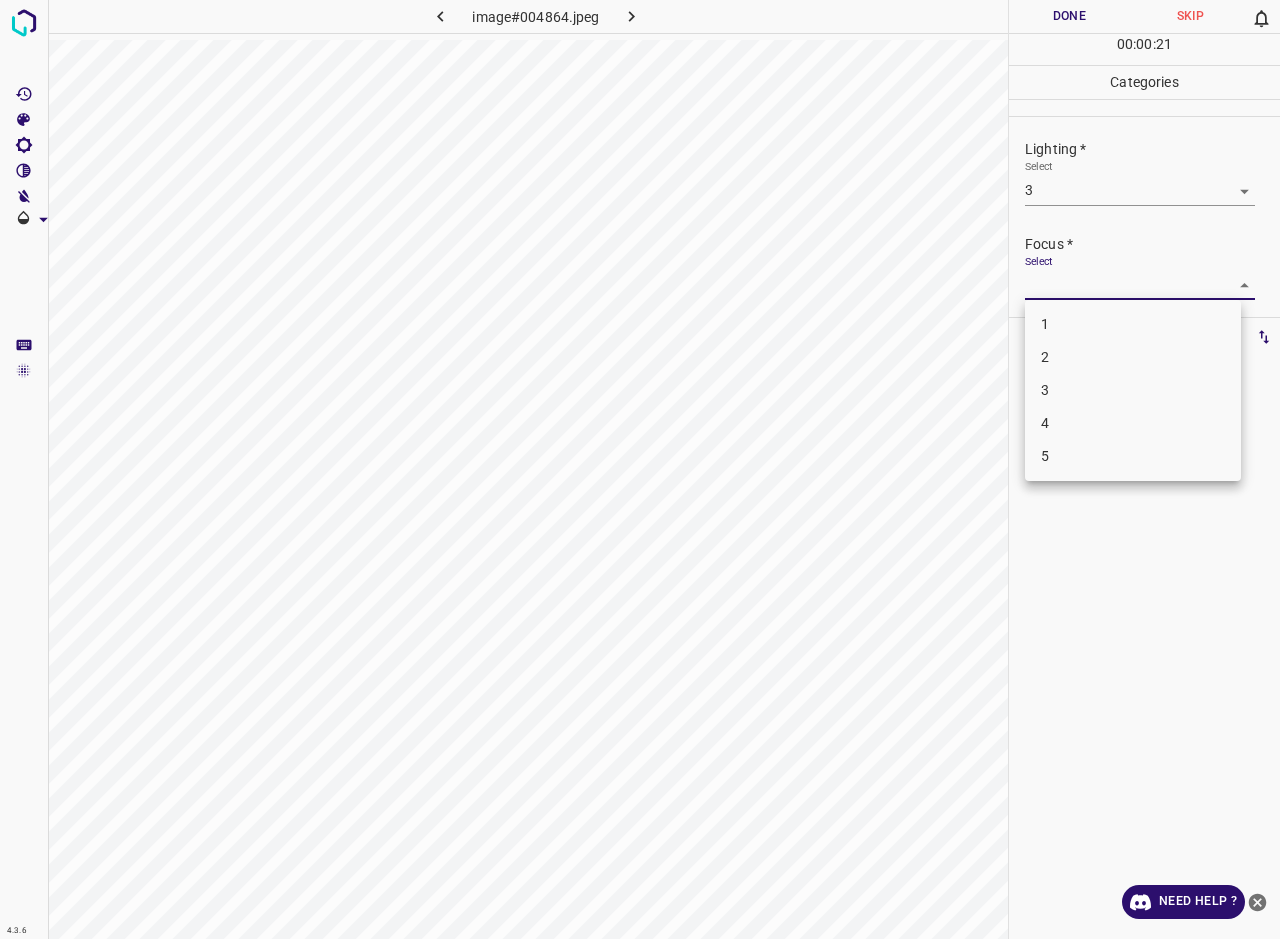 click on "3" at bounding box center (1133, 390) 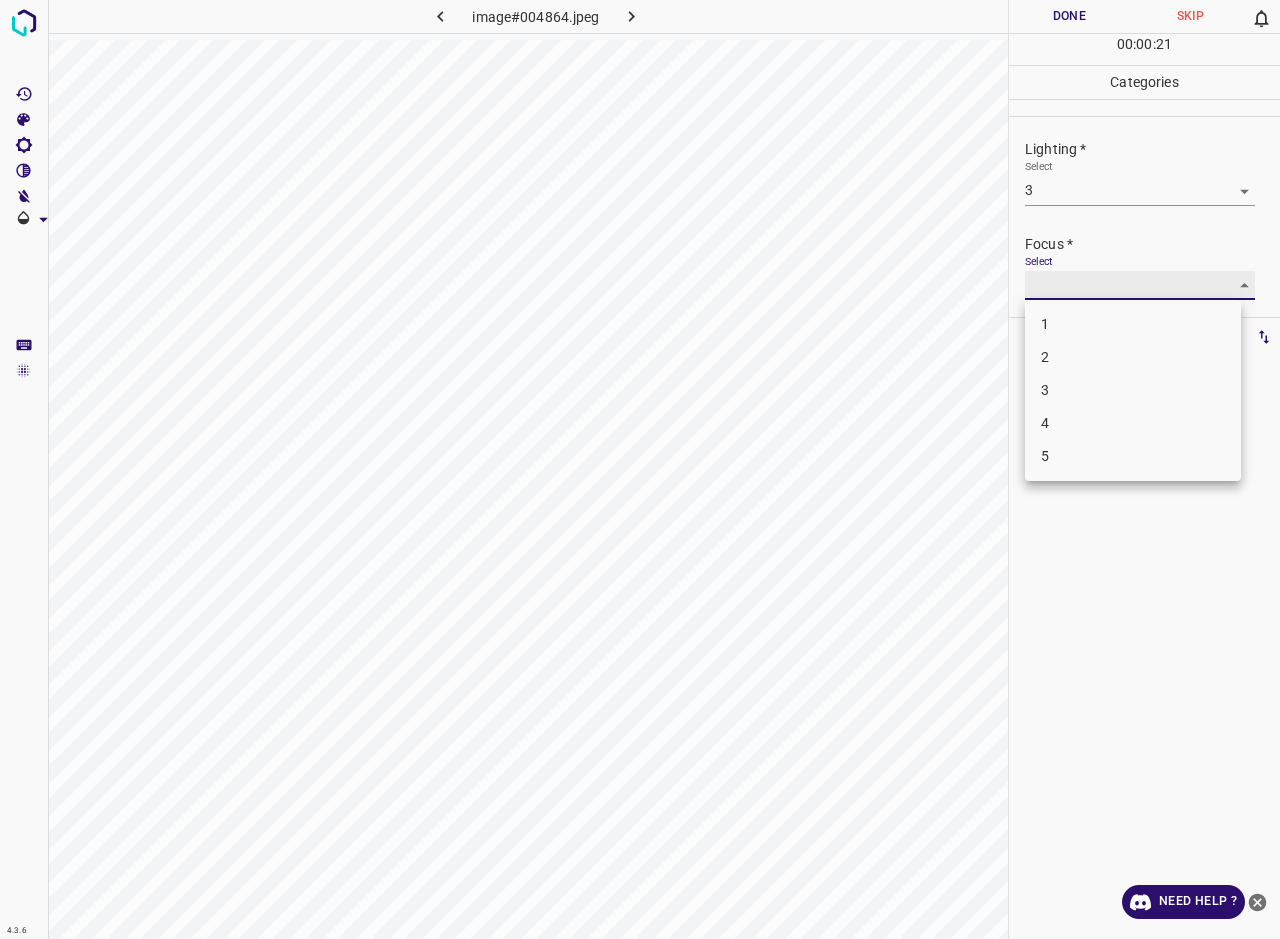 type on "3" 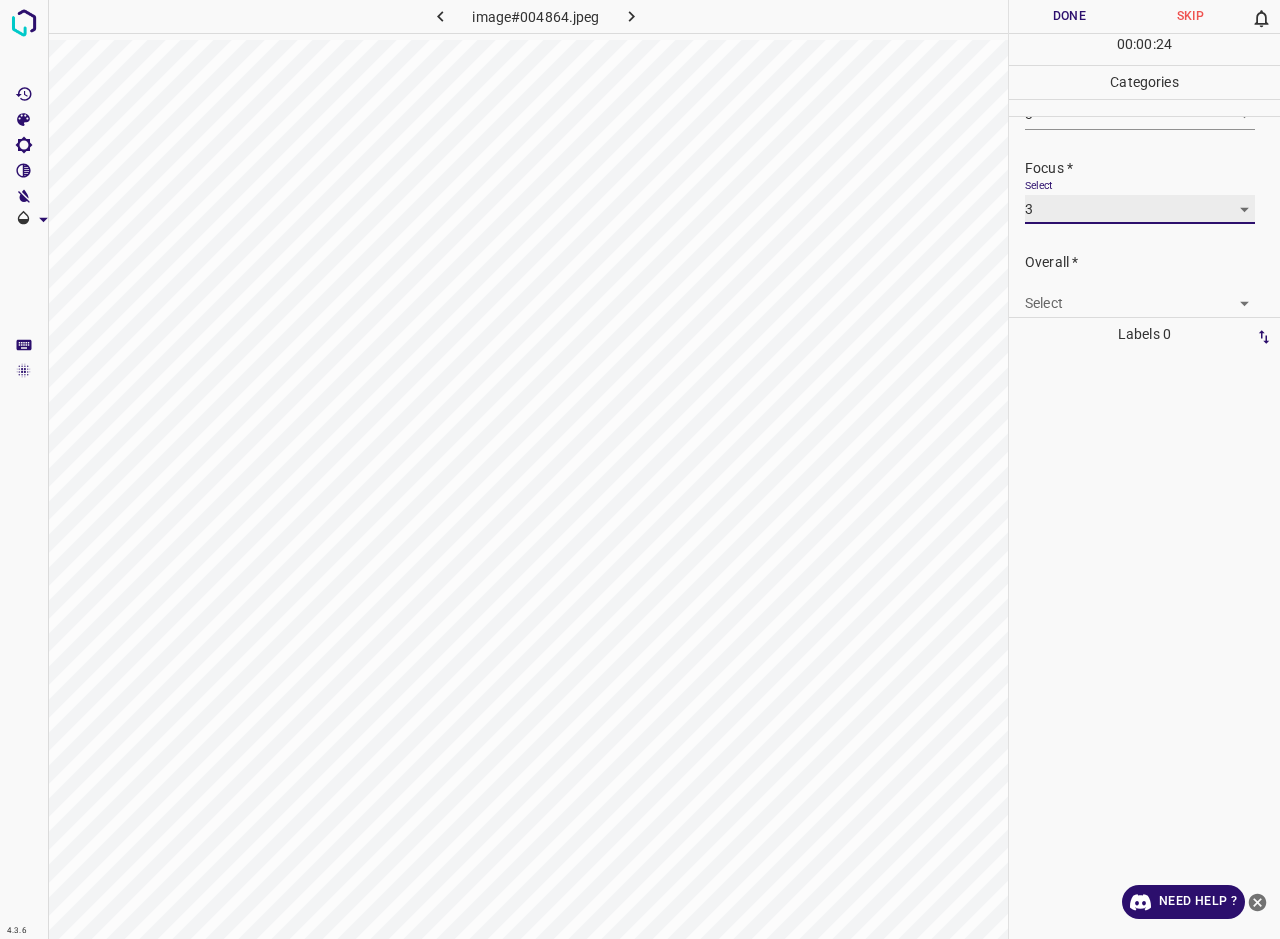scroll, scrollTop: 98, scrollLeft: 0, axis: vertical 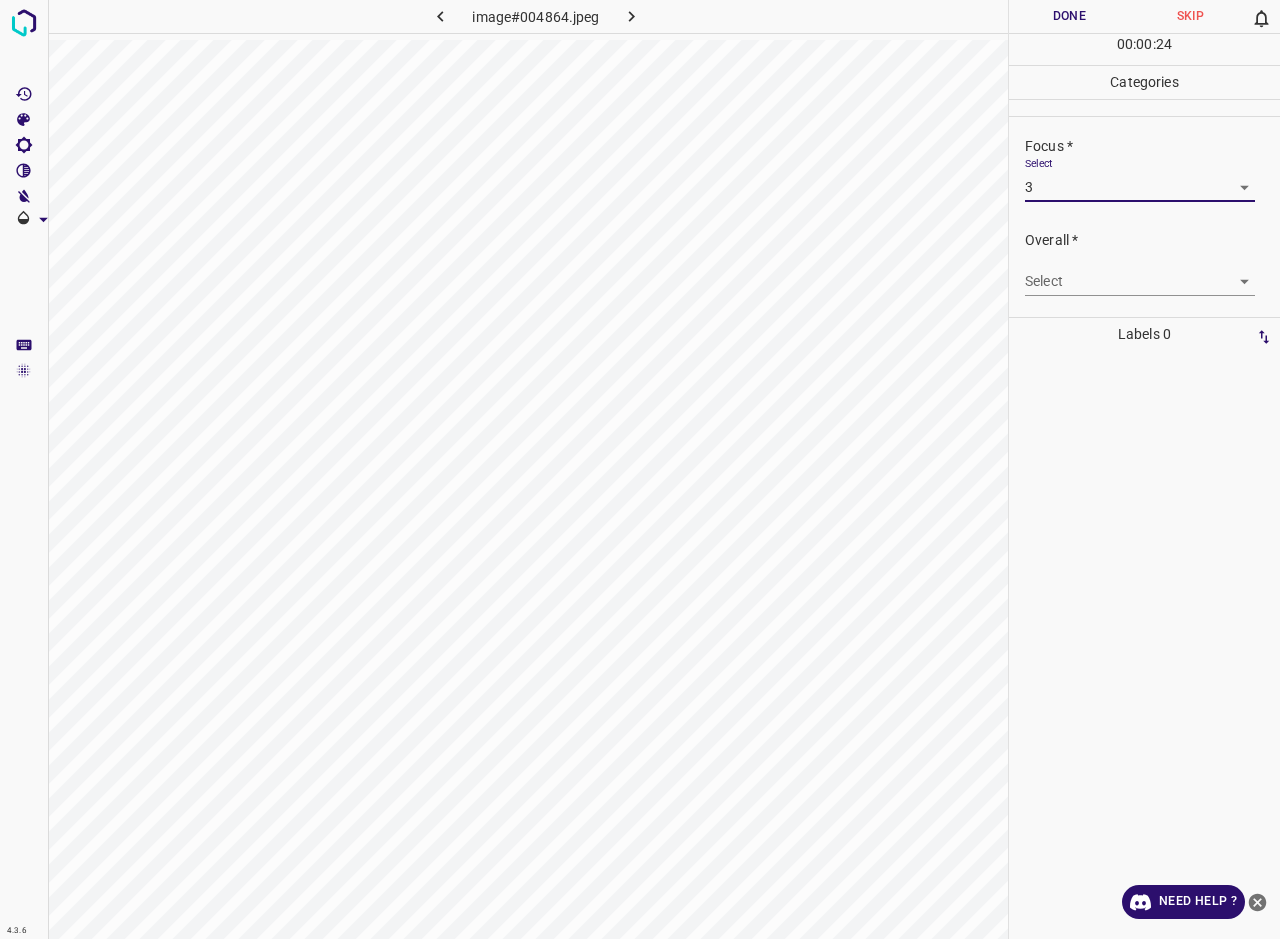 click on "4.3.6  image#004864.jpeg Done Skip 0 00   : 00   : 24   Categories Lighting *  Select 3 3 Focus *  Select 3 3 Overall *  Select ​ Labels   0 Categories 1 Lighting 2 Focus 3 Overall Tools Space Change between modes (Draw & Edit) I Auto labeling R Restore zoom M Zoom in N Zoom out Delete Delete selecte label Filters Z Restore filters X Saturation filter C Brightness filter V Contrast filter B Gray scale filter General O Download Need Help ? - Text - Hide - Delete" at bounding box center [640, 469] 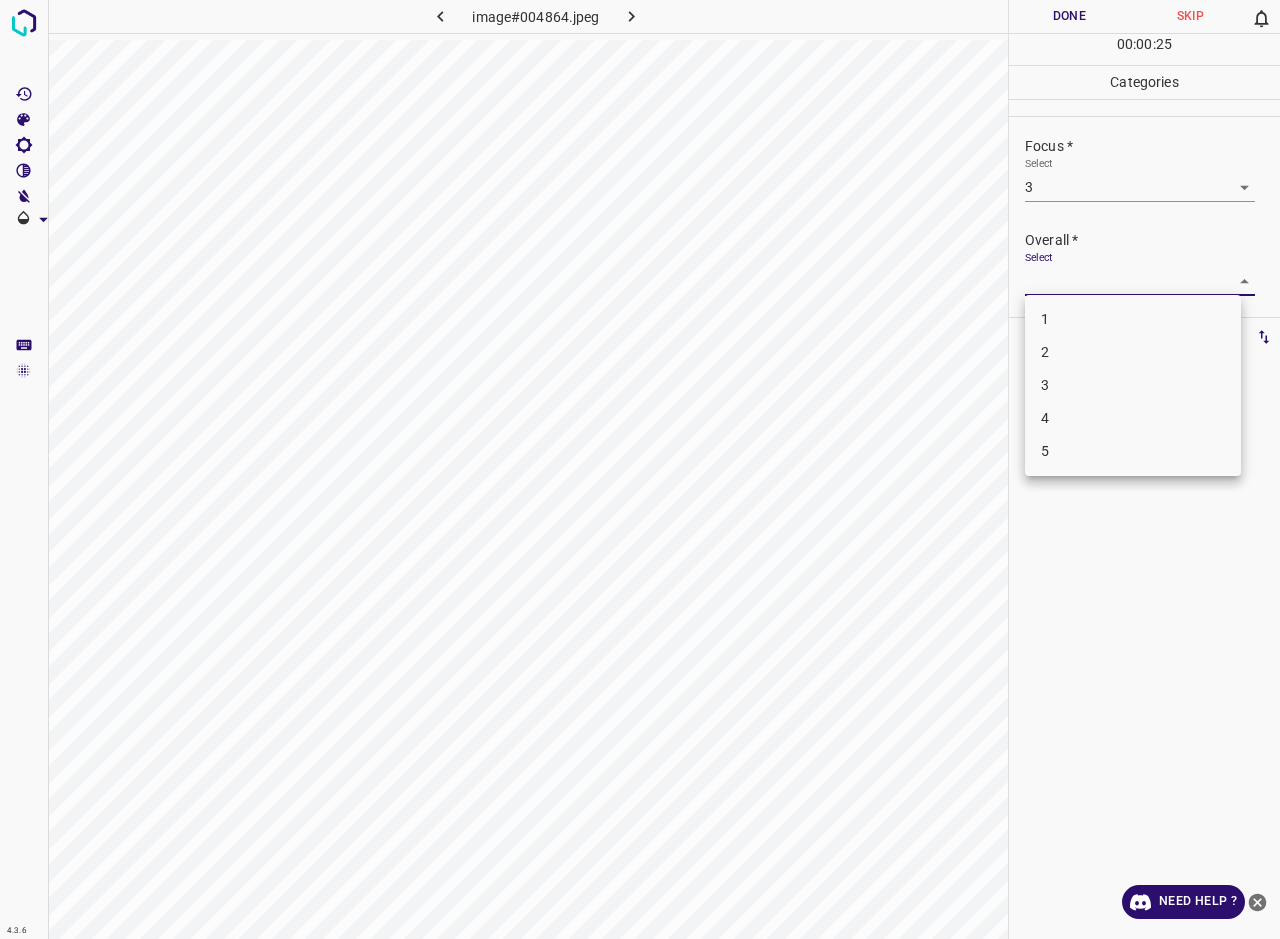 click on "3" at bounding box center [1133, 385] 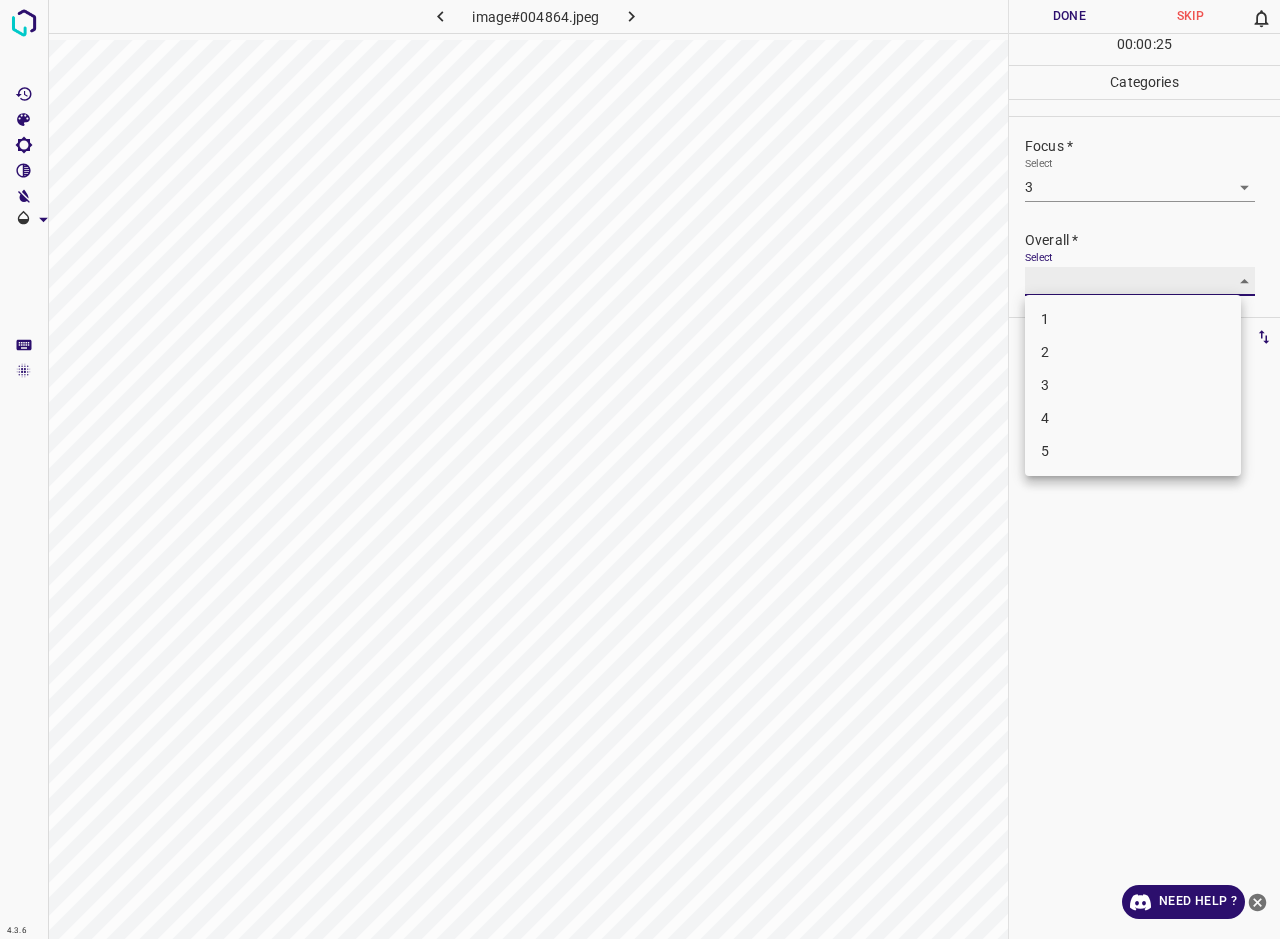 type on "3" 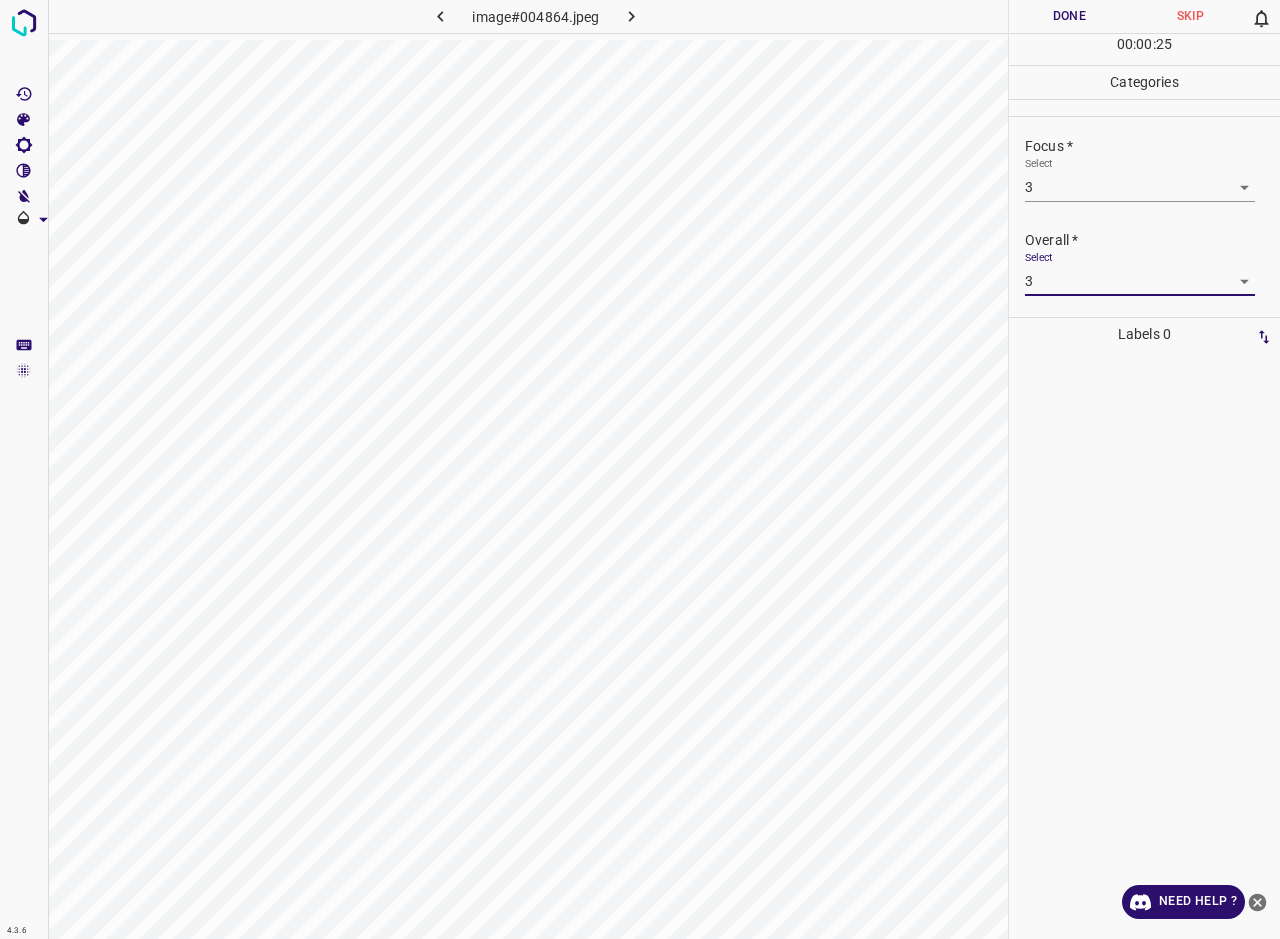 click on "Done" at bounding box center [1069, 16] 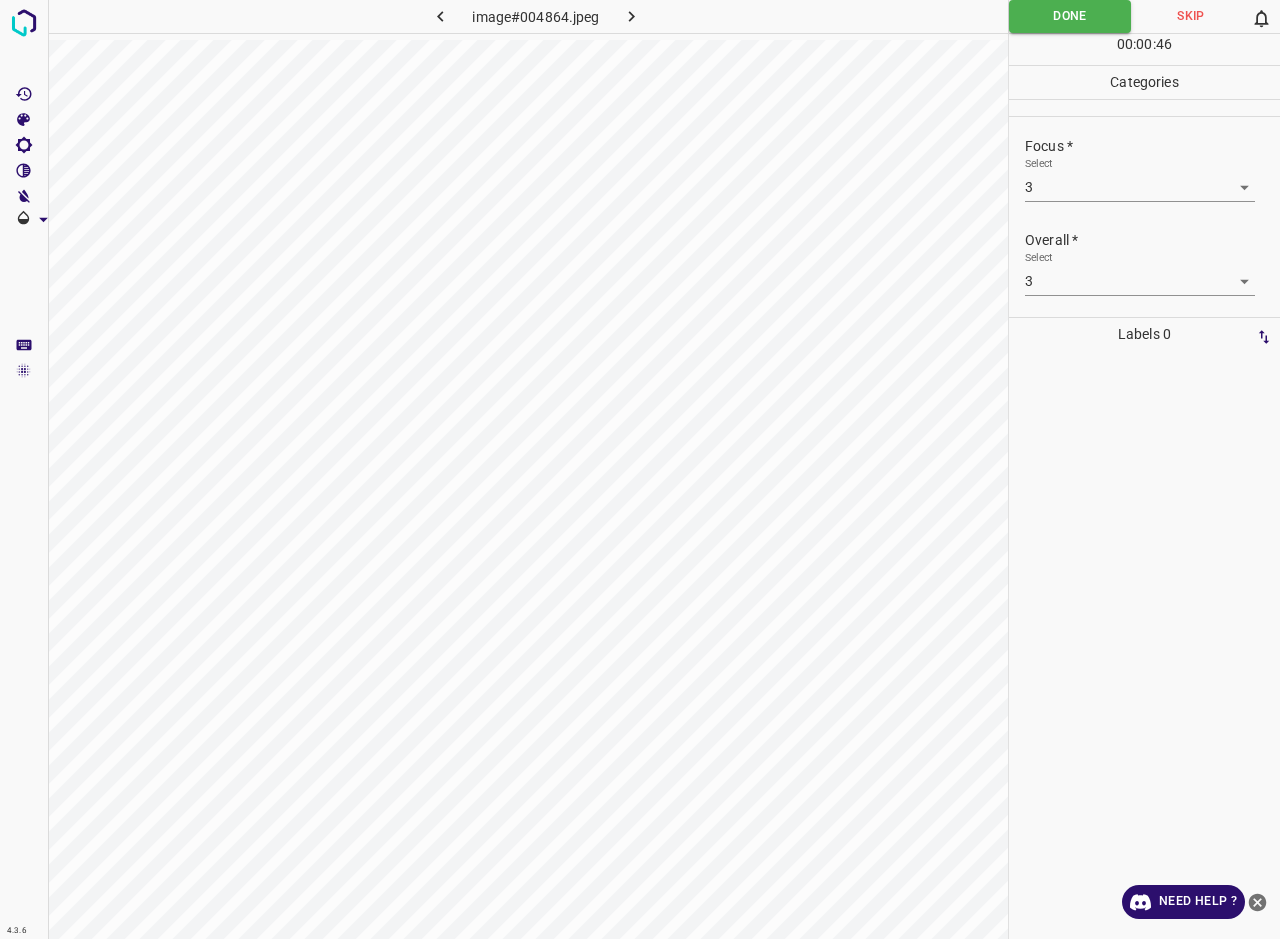 click 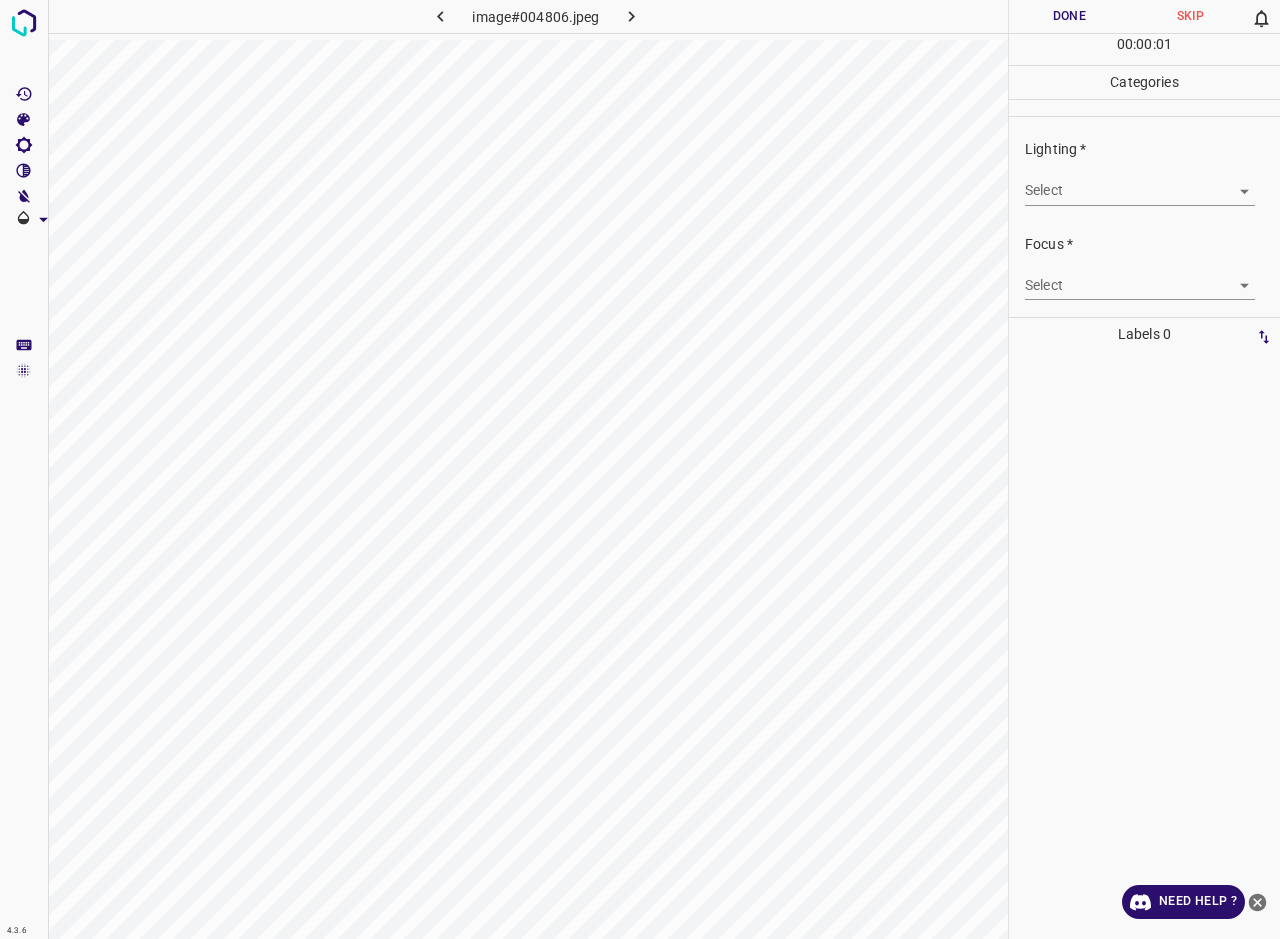 click on "4.3.6  image#004806.jpeg Done Skip 0 00   : 00   : 01   Categories Lighting *  Select ​ Focus *  Select ​ Overall *  Select ​ Labels   0 Categories 1 Lighting 2 Focus 3 Overall Tools Space Change between modes (Draw & Edit) I Auto labeling R Restore zoom M Zoom in N Zoom out Delete Delete selecte label Filters Z Restore filters X Saturation filter C Brightness filter V Contrast filter B Gray scale filter General O Download Need Help ? - Text - Hide - Delete" at bounding box center [640, 469] 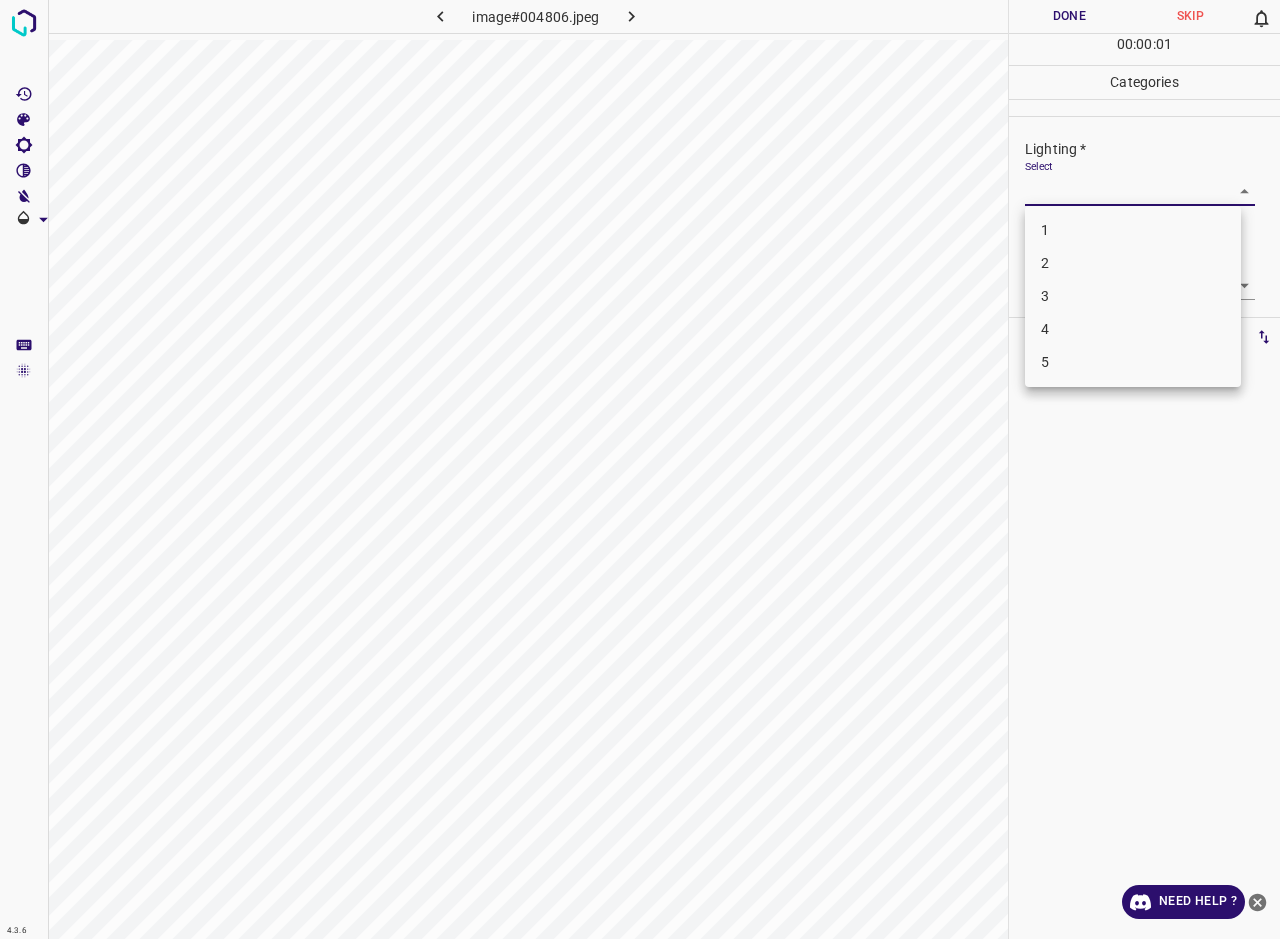 click on "3" at bounding box center (1133, 296) 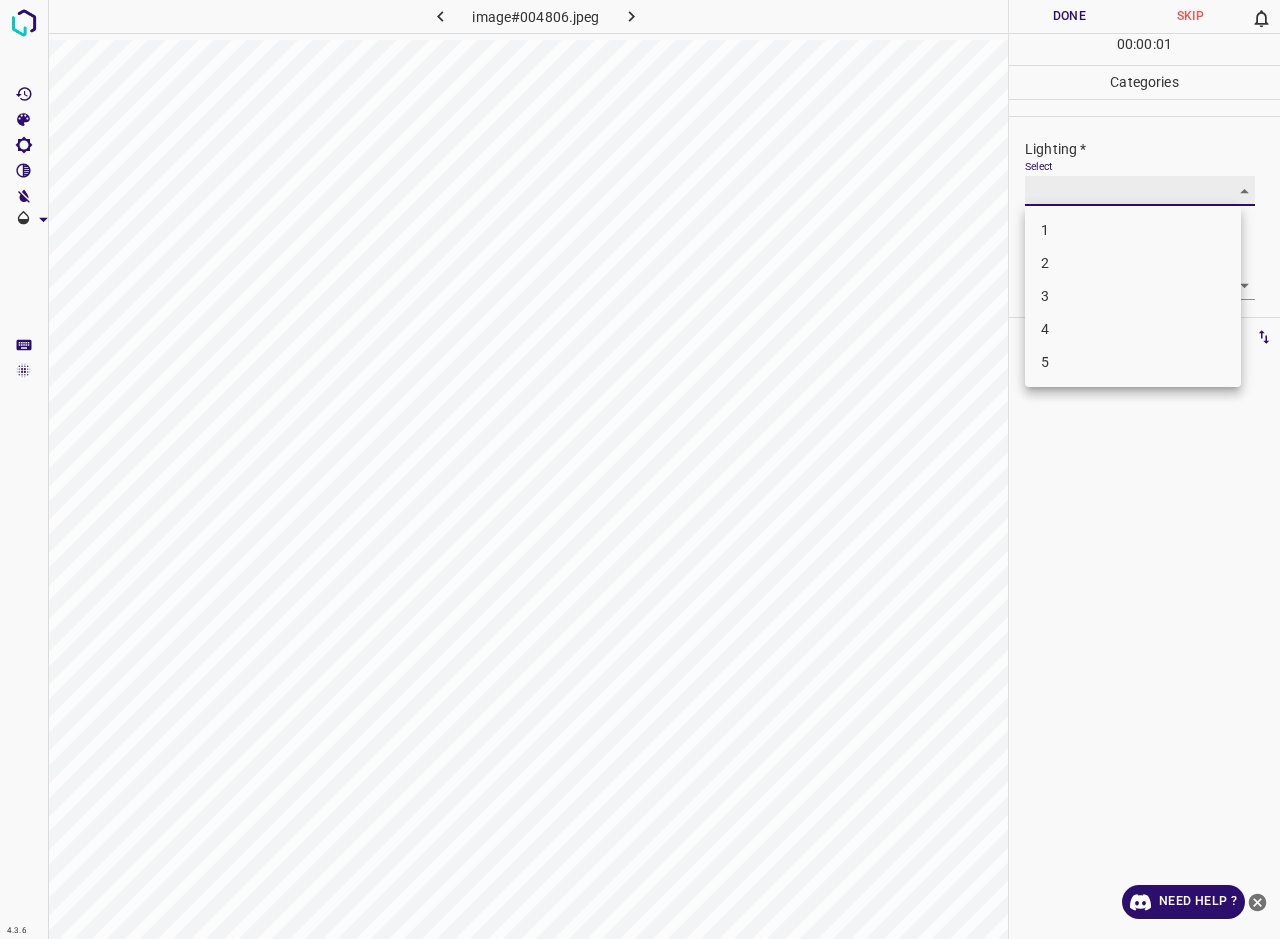 type on "3" 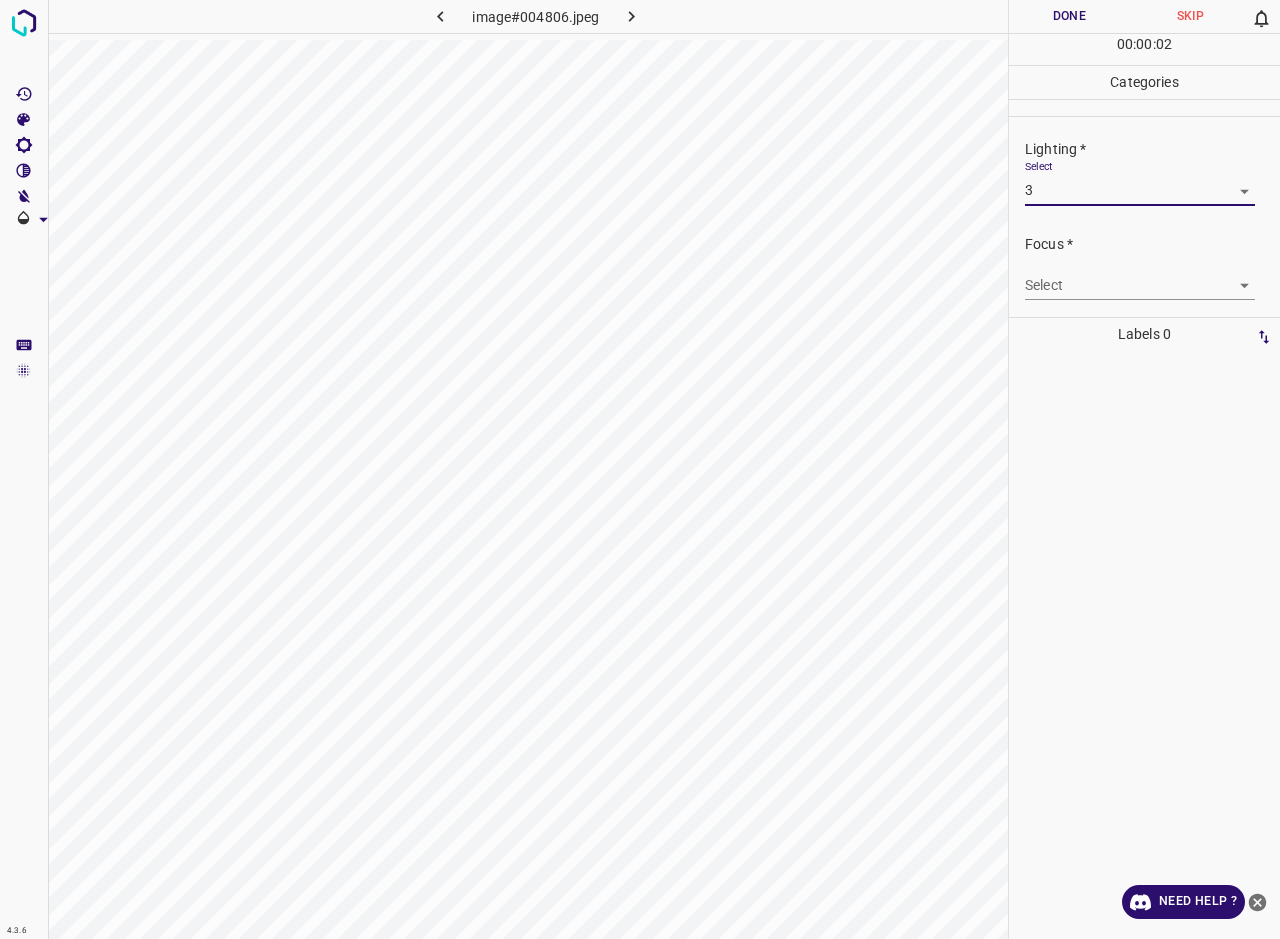 click on "4.3.6  image#004806.jpeg Done Skip 0 00   : 00   : 02   Categories Lighting *  Select 3 3 Focus *  Select ​ Overall *  Select ​ Labels   0 Categories 1 Lighting 2 Focus 3 Overall Tools Space Change between modes (Draw & Edit) I Auto labeling R Restore zoom M Zoom in N Zoom out Delete Delete selecte label Filters Z Restore filters X Saturation filter C Brightness filter V Contrast filter B Gray scale filter General O Download Need Help ? - Text - Hide - Delete 1 2 3 4 5" at bounding box center (640, 469) 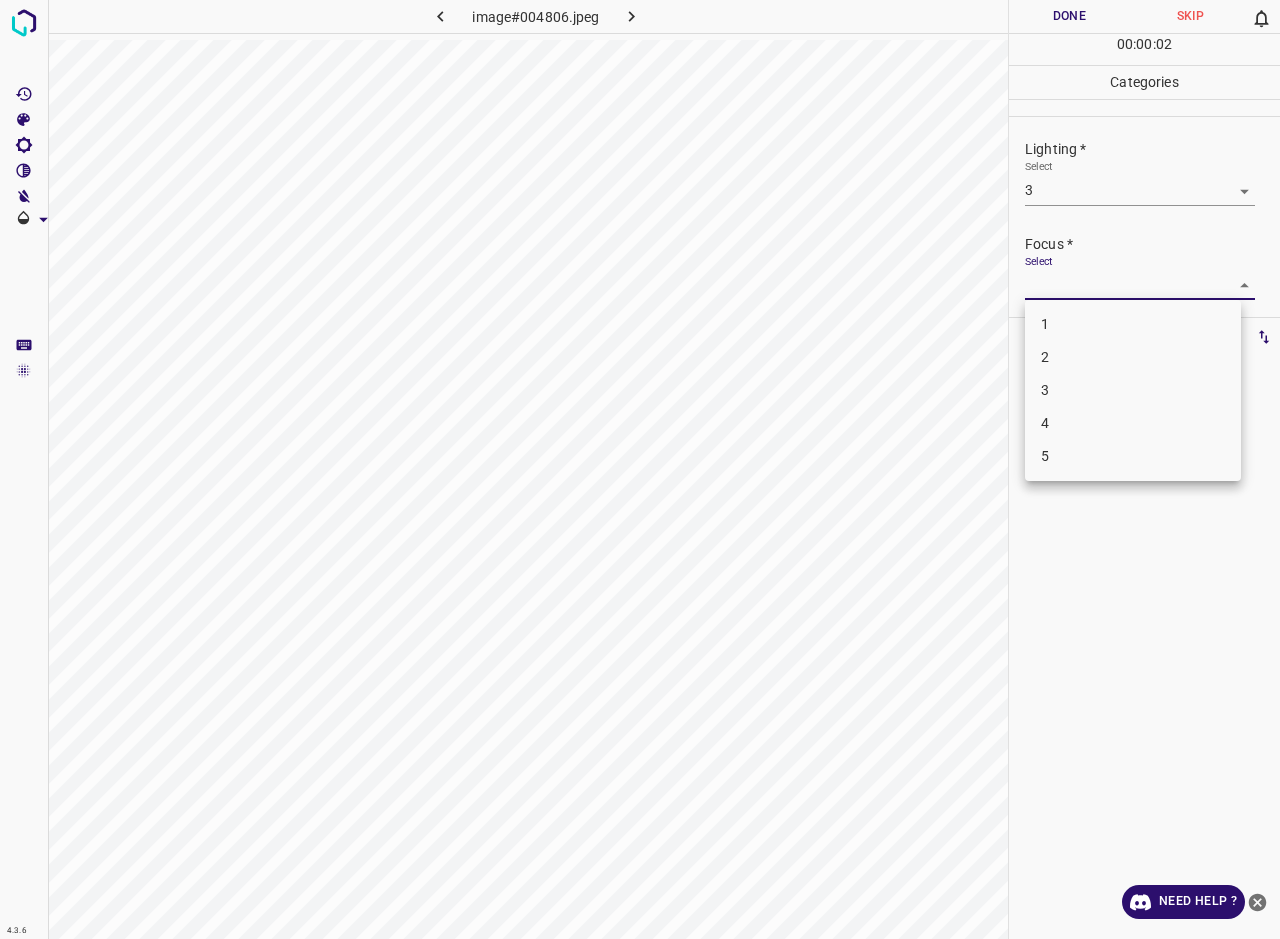 click on "3" at bounding box center [1133, 390] 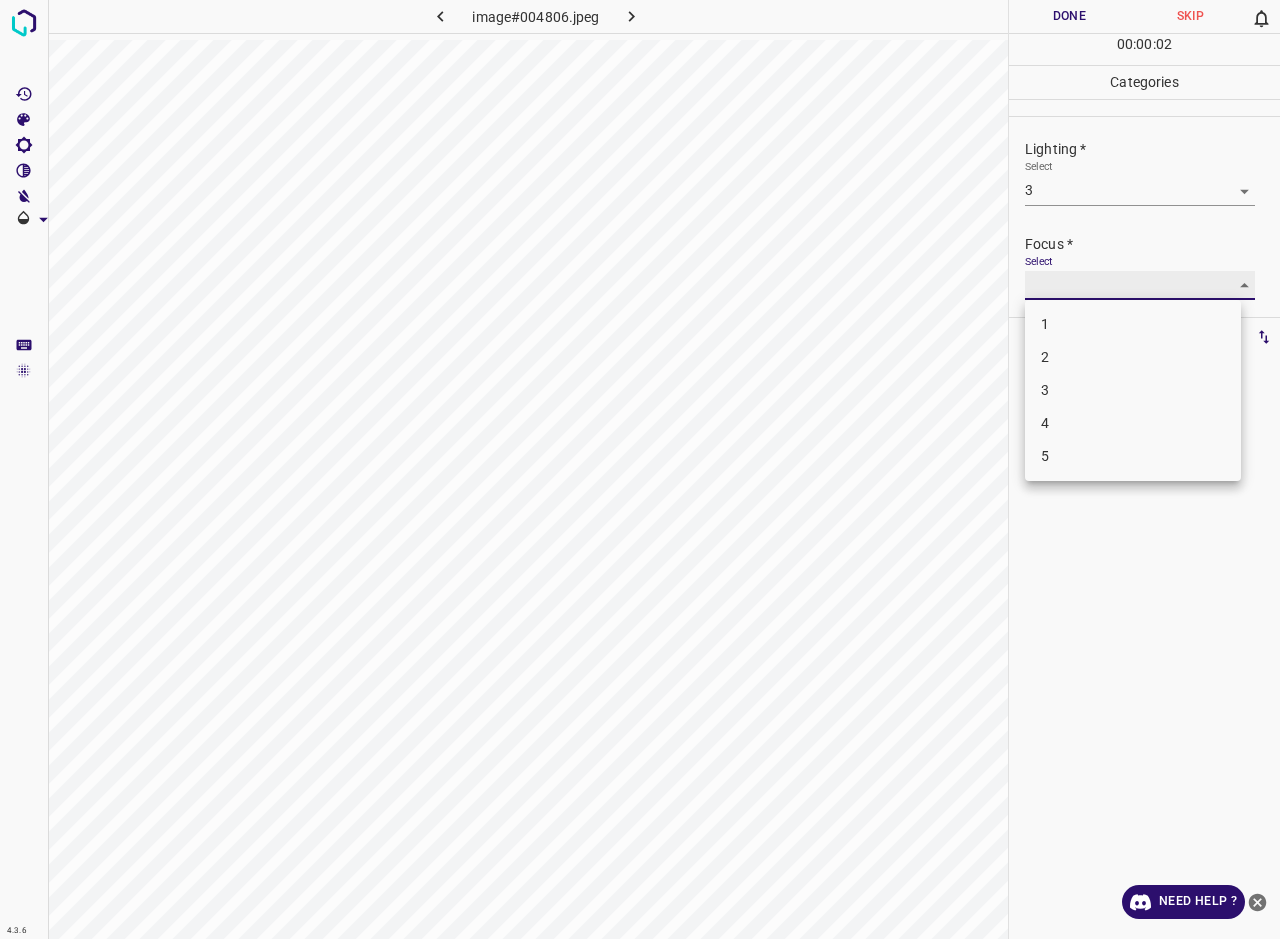 type on "3" 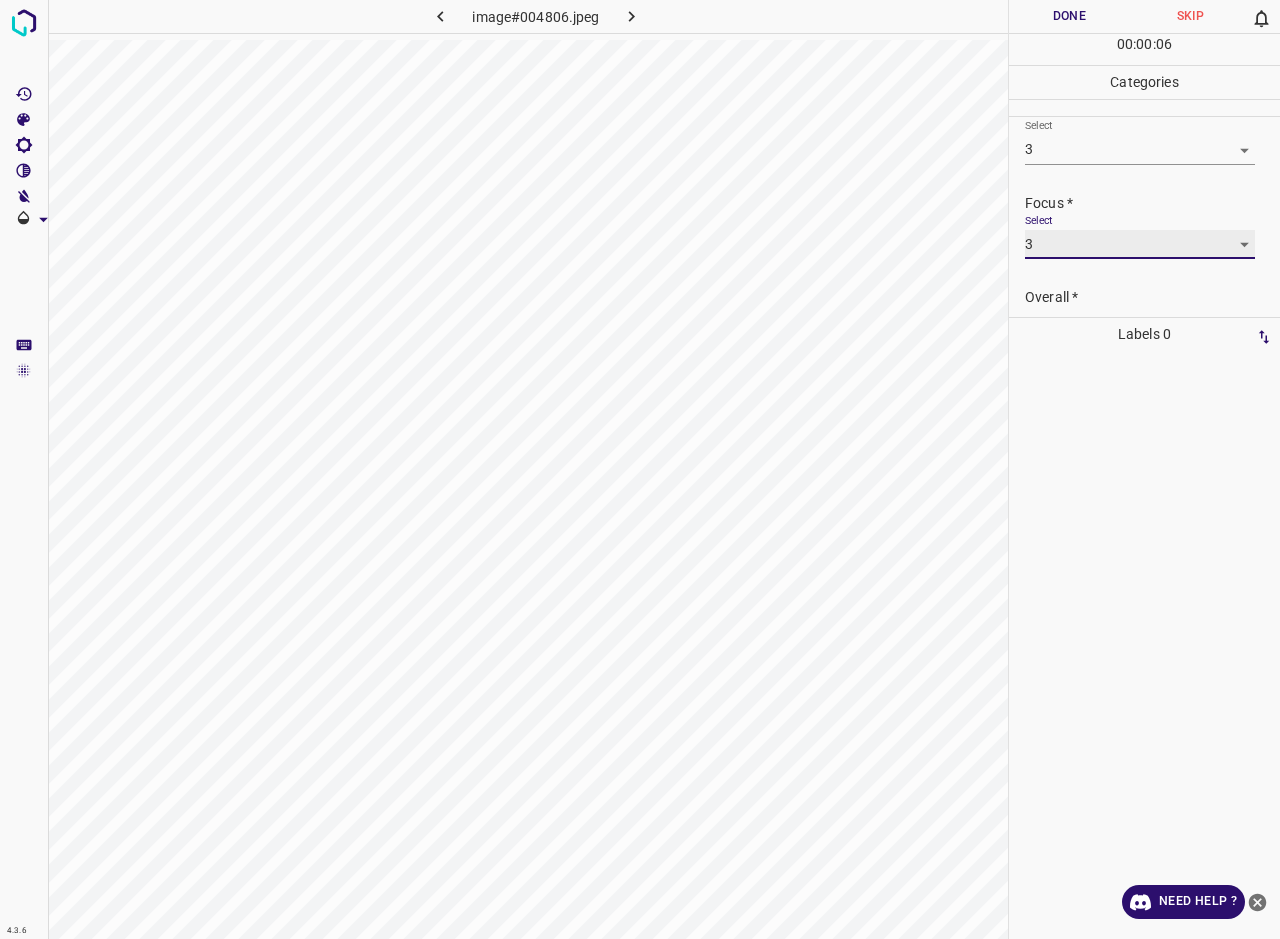 scroll, scrollTop: 77, scrollLeft: 0, axis: vertical 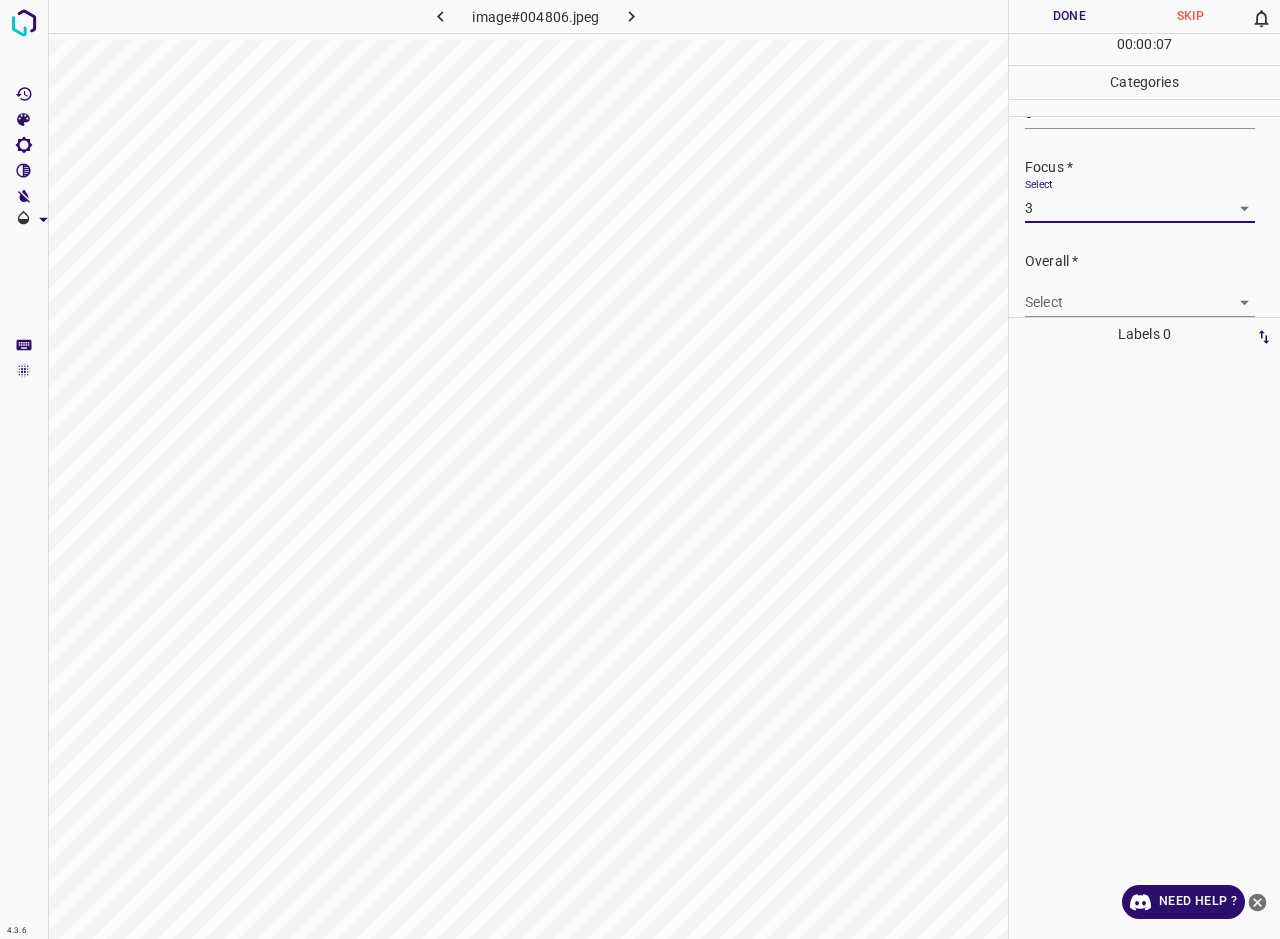 click on "4.3.6  image#004806.jpeg Done Skip 0 00   : 00   : 07   Categories Lighting *  Select 3 3 Focus *  Select 3 3 Overall *  Select ​ Labels   0 Categories 1 Lighting 2 Focus 3 Overall Tools Space Change between modes (Draw & Edit) I Auto labeling R Restore zoom M Zoom in N Zoom out Delete Delete selecte label Filters Z Restore filters X Saturation filter C Brightness filter V Contrast filter B Gray scale filter General O Download Need Help ? - Text - Hide - Delete" at bounding box center [640, 469] 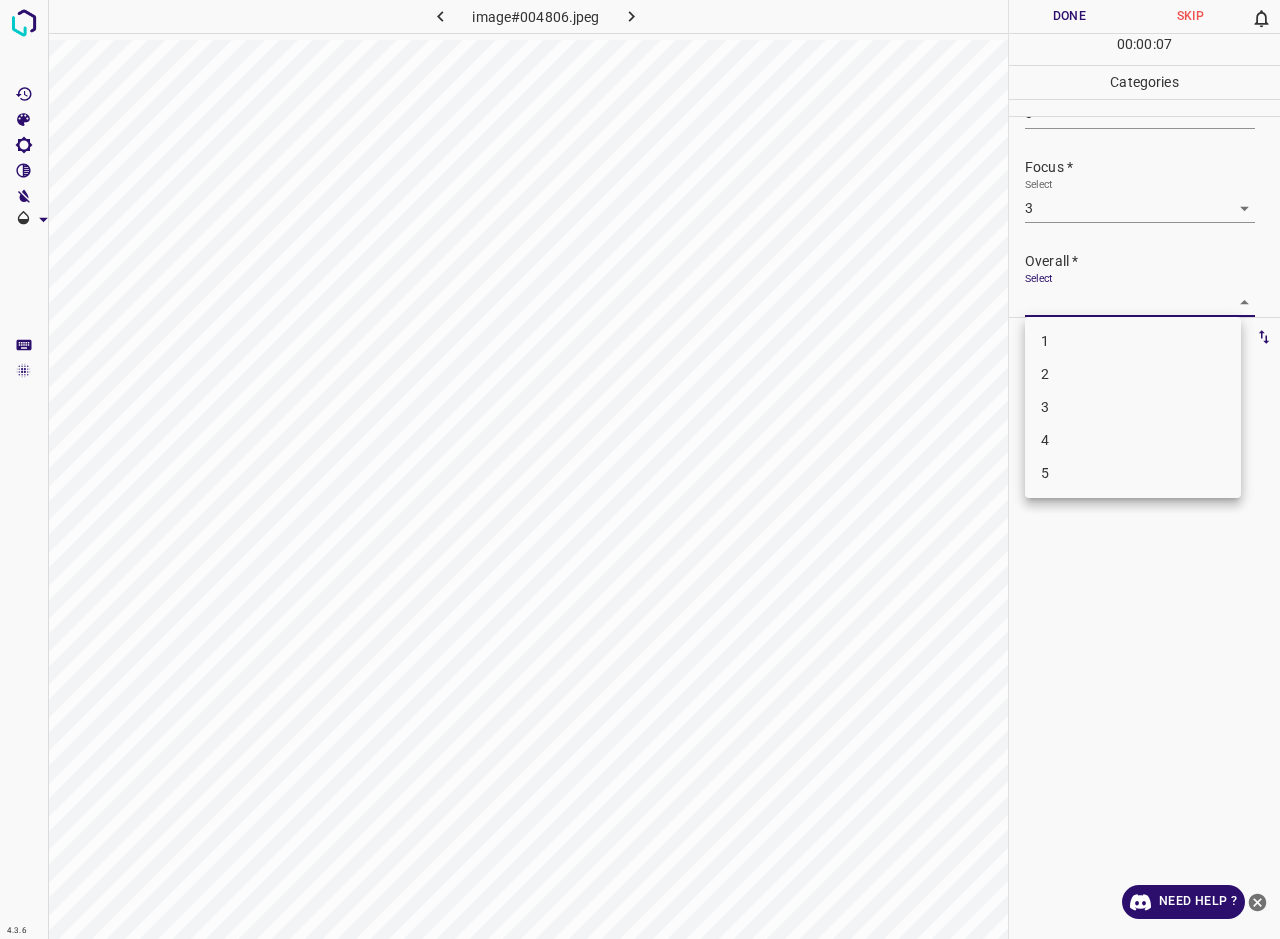 click on "3" at bounding box center [1133, 407] 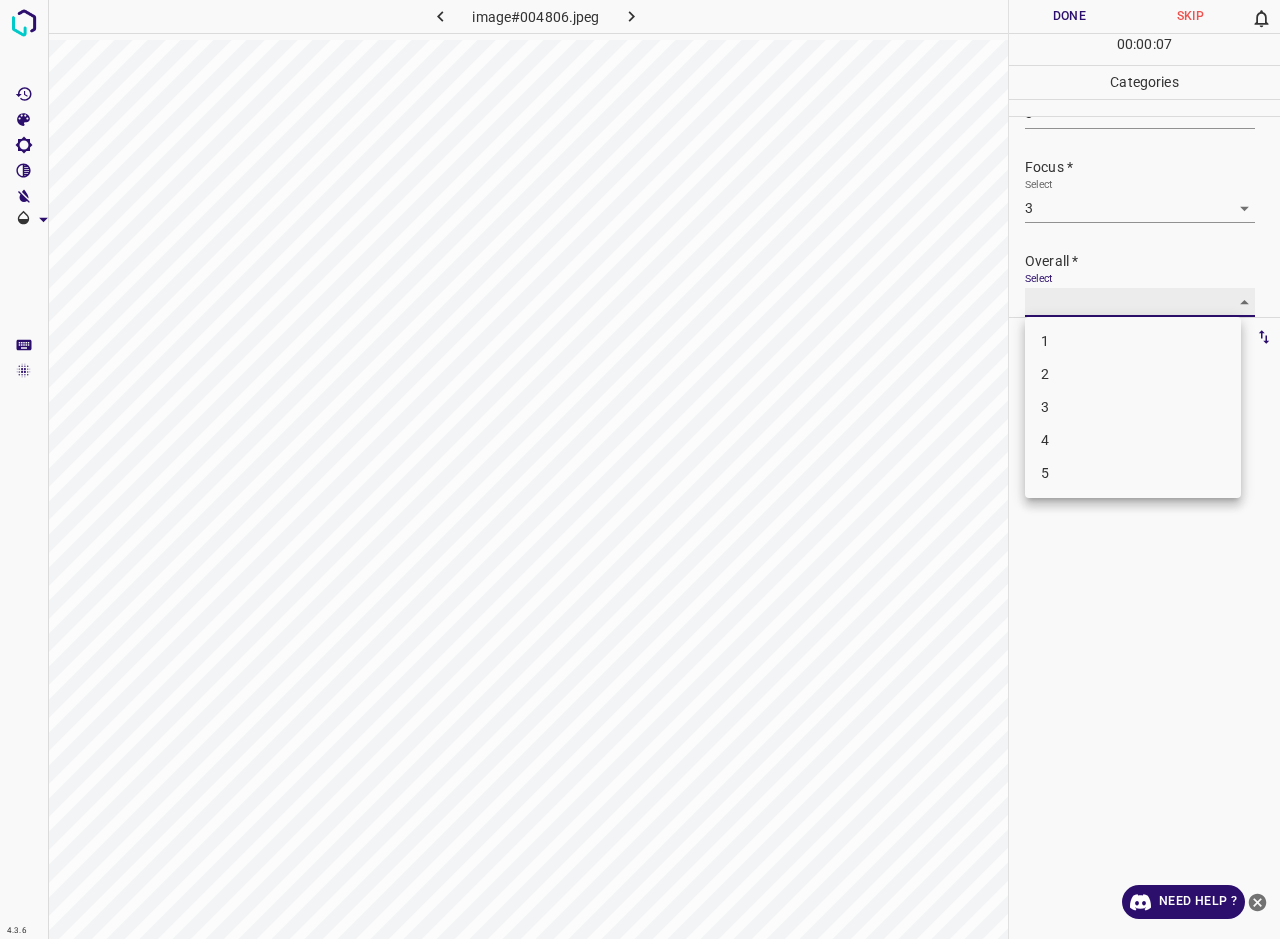 type on "3" 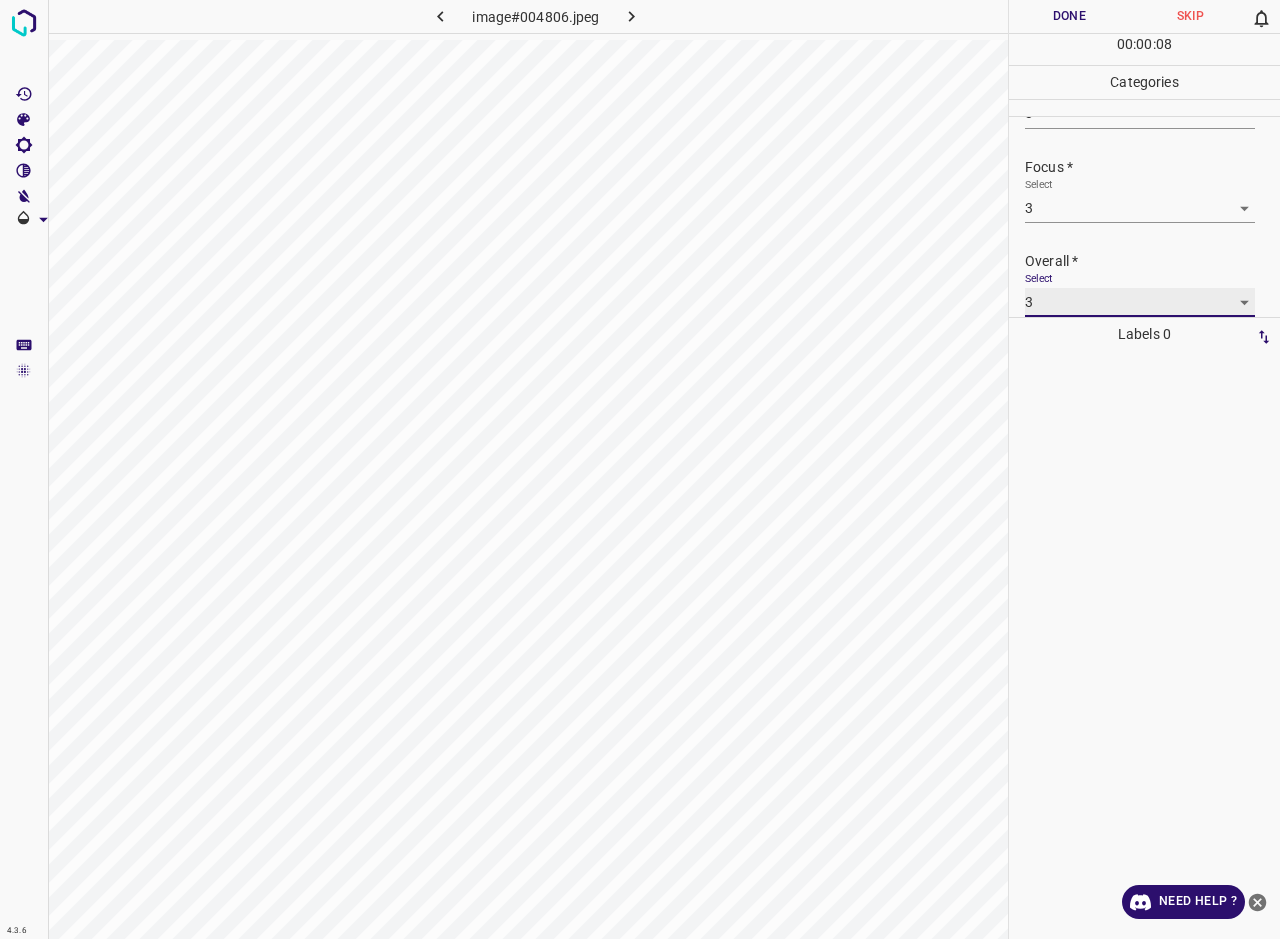 scroll, scrollTop: 77, scrollLeft: 0, axis: vertical 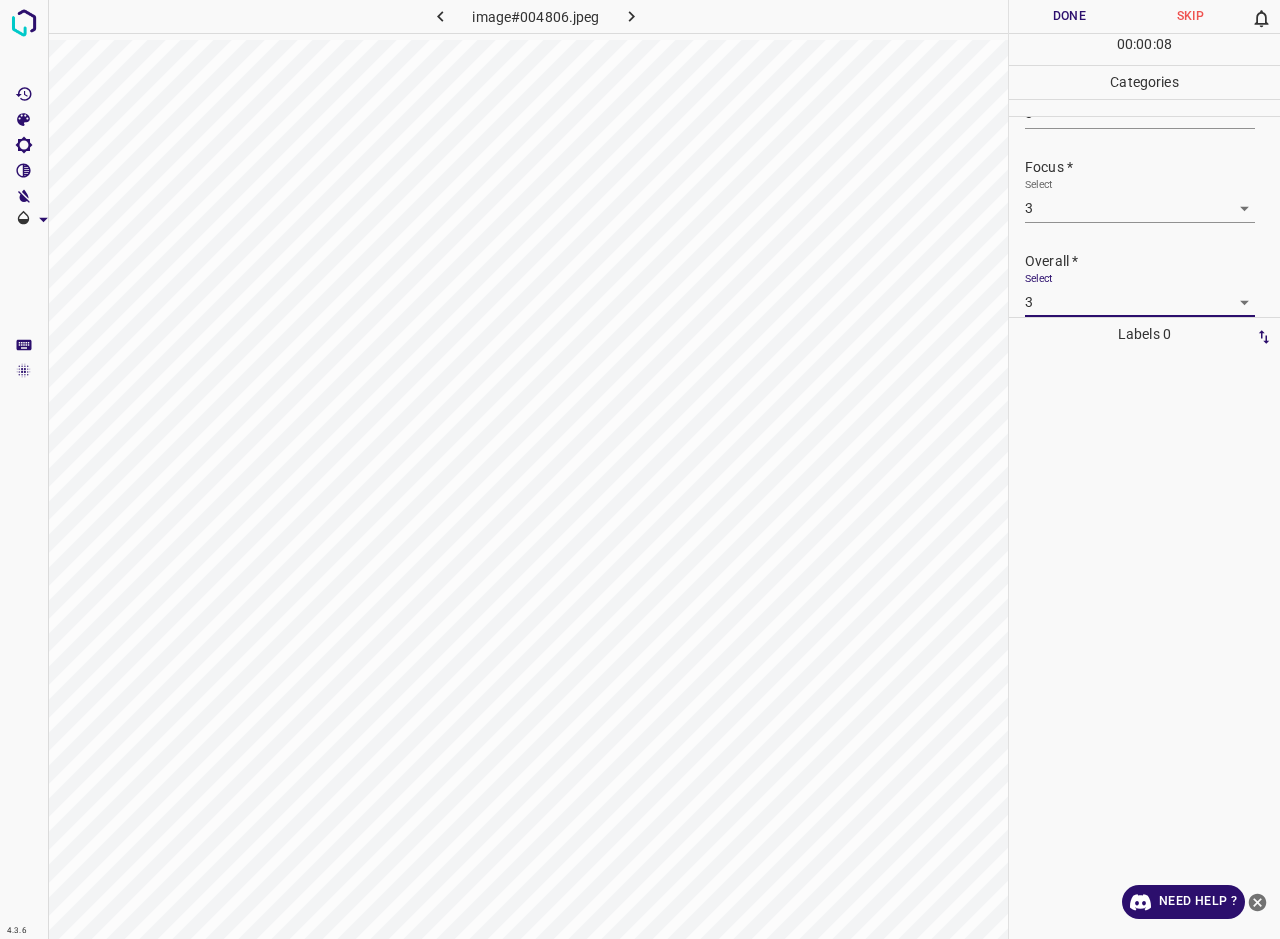 click on "Done" at bounding box center (1069, 16) 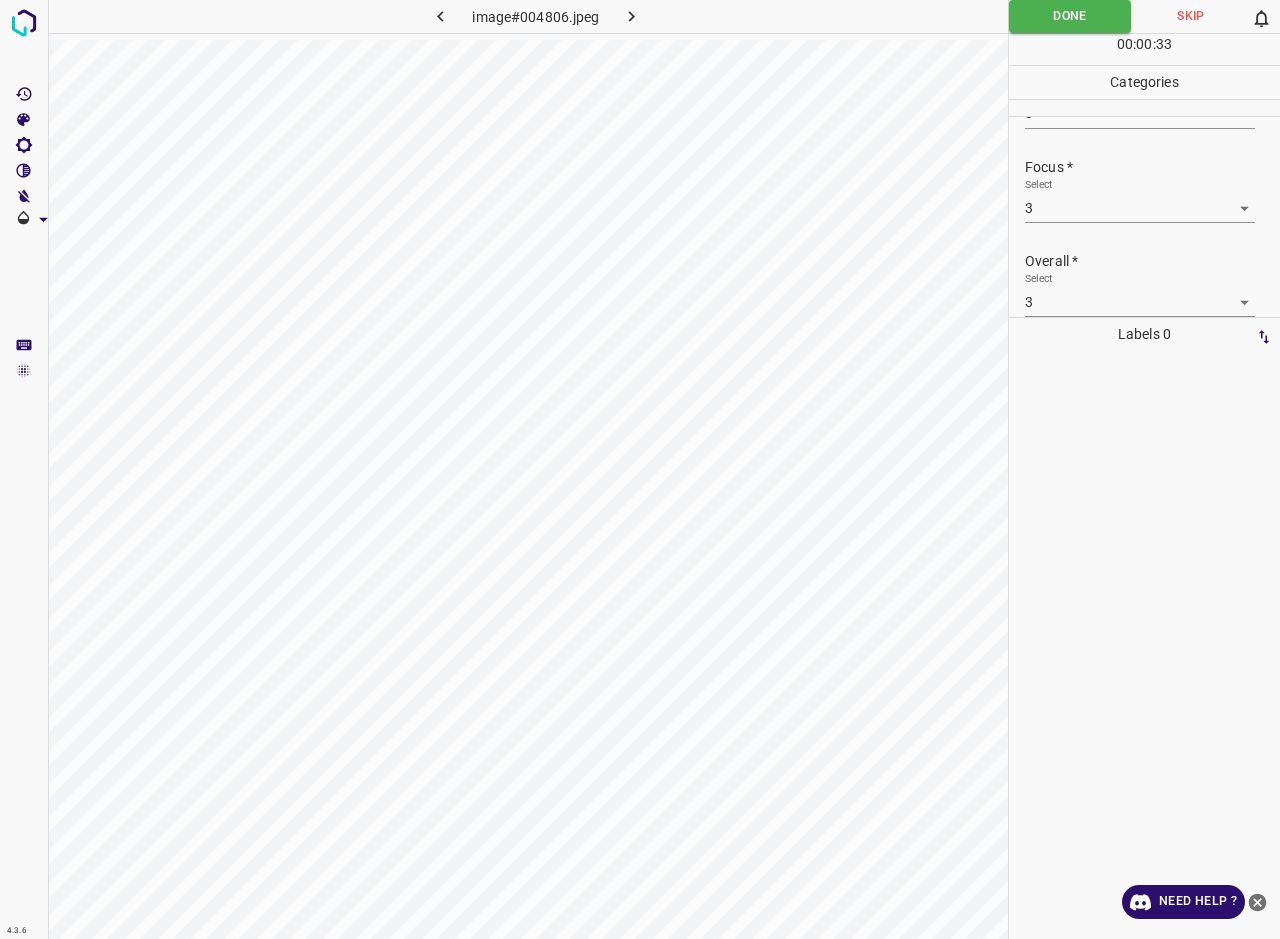 click at bounding box center [632, 16] 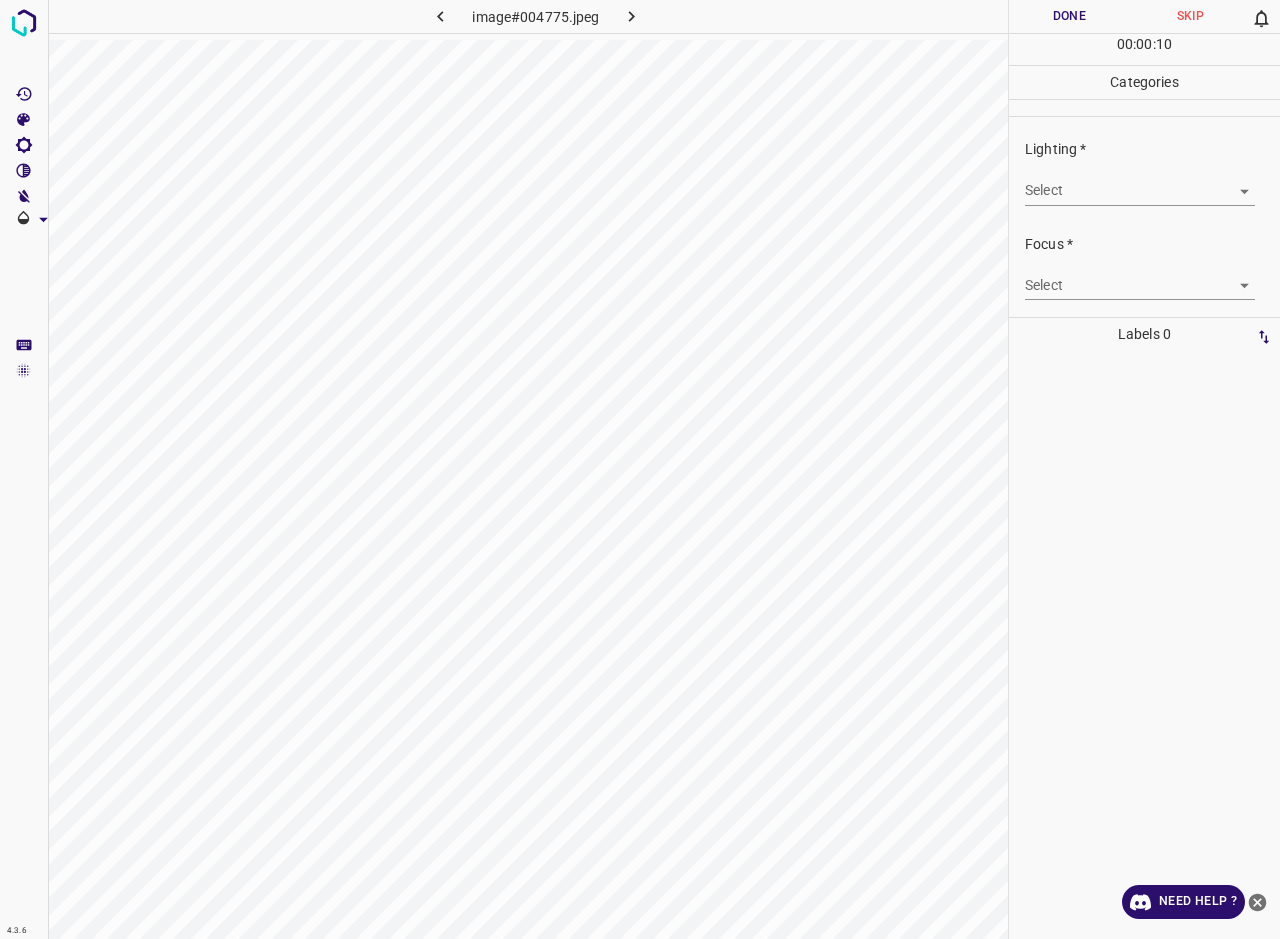 click on "4.3.6  image#004775.jpeg Done Skip 0 00   : 00   : 10   Categories Lighting *  Select ​ Focus *  Select ​ Overall *  Select ​ Labels   0 Categories 1 Lighting 2 Focus 3 Overall Tools Space Change between modes (Draw & Edit) I Auto labeling R Restore zoom M Zoom in N Zoom out Delete Delete selecte label Filters Z Restore filters X Saturation filter C Brightness filter V Contrast filter B Gray scale filter General O Download Need Help ? - Text - Hide - Delete" at bounding box center [640, 469] 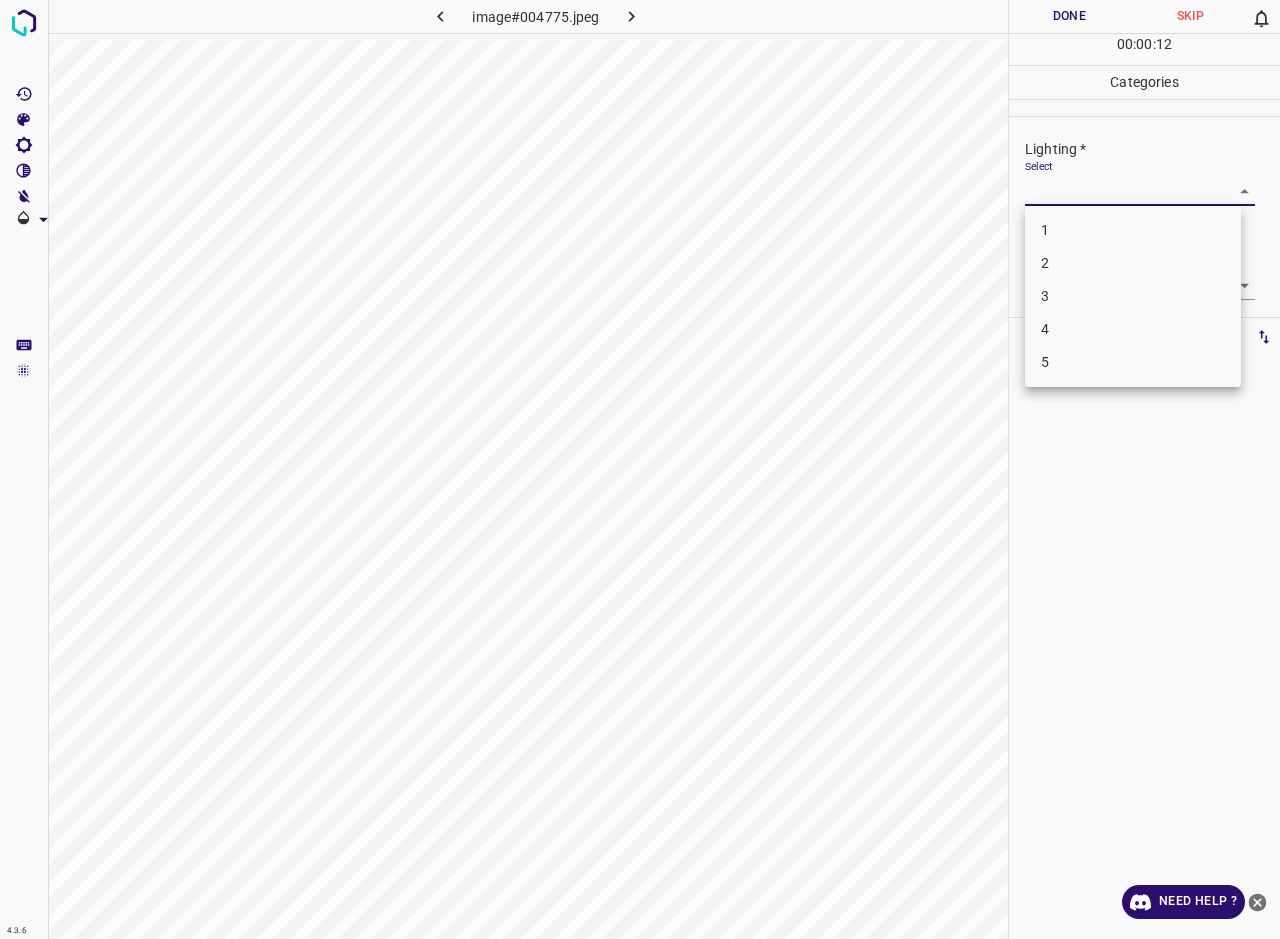 click on "3" at bounding box center (1133, 296) 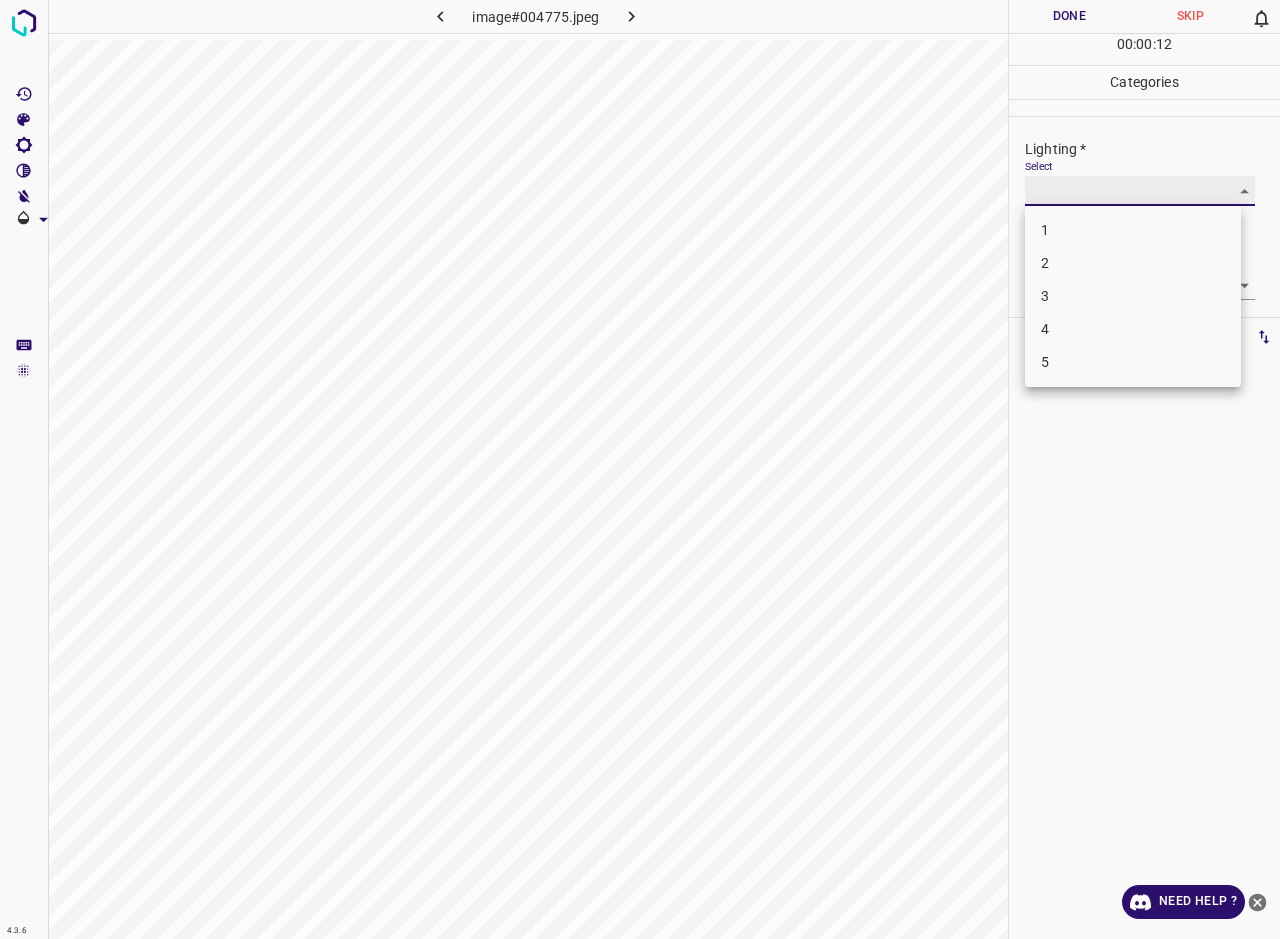 type on "3" 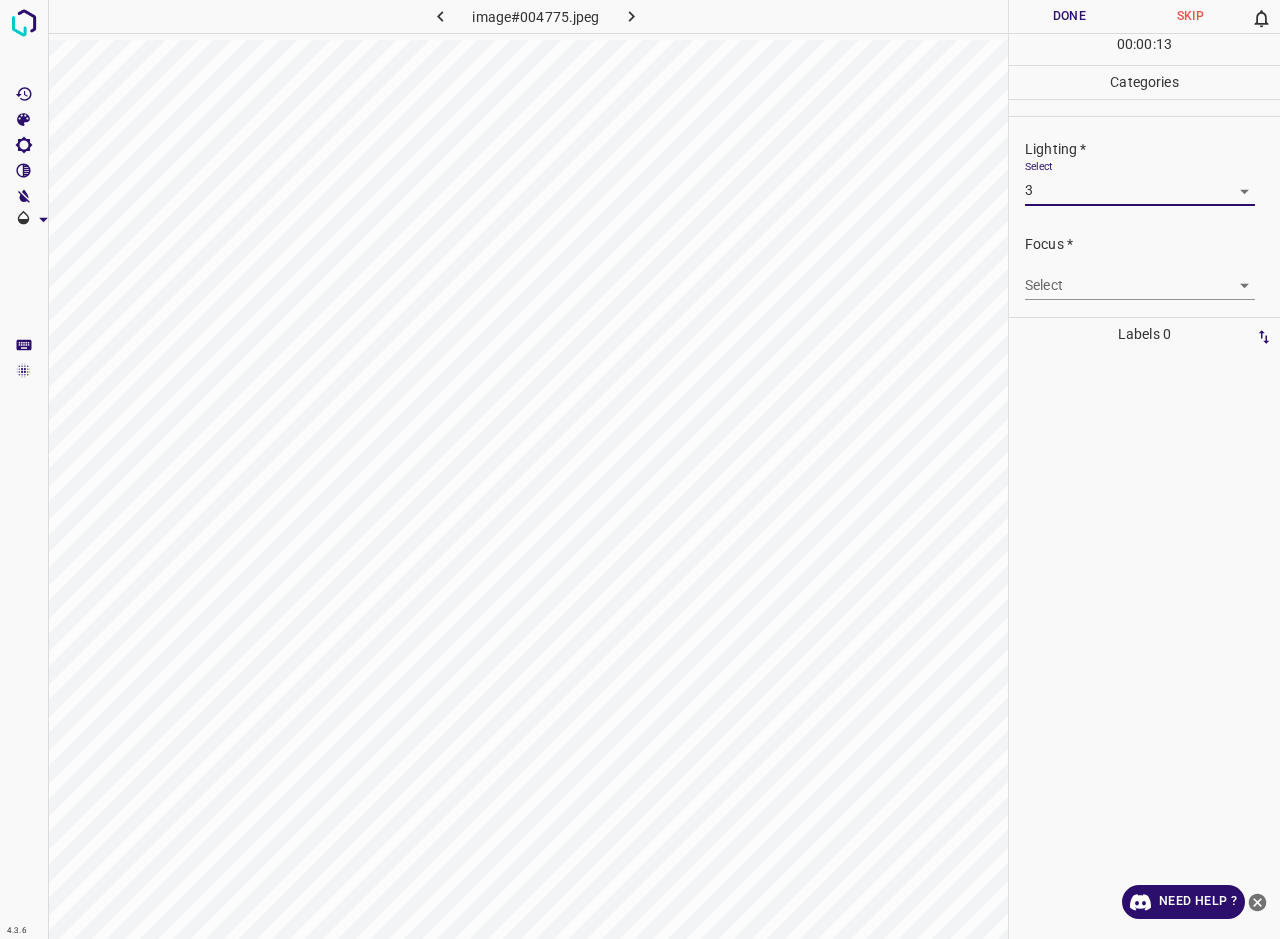 click on "4.3.6  image#004775.jpeg Done Skip 0 00   : 00   : 13   Categories Lighting *  Select 3 3 Focus *  Select ​ Overall *  Select ​ Labels   0 Categories 1 Lighting 2 Focus 3 Overall Tools Space Change between modes (Draw & Edit) I Auto labeling R Restore zoom M Zoom in N Zoom out Delete Delete selecte label Filters Z Restore filters X Saturation filter C Brightness filter V Contrast filter B Gray scale filter General O Download Need Help ? - Text - Hide - Delete" at bounding box center (640, 469) 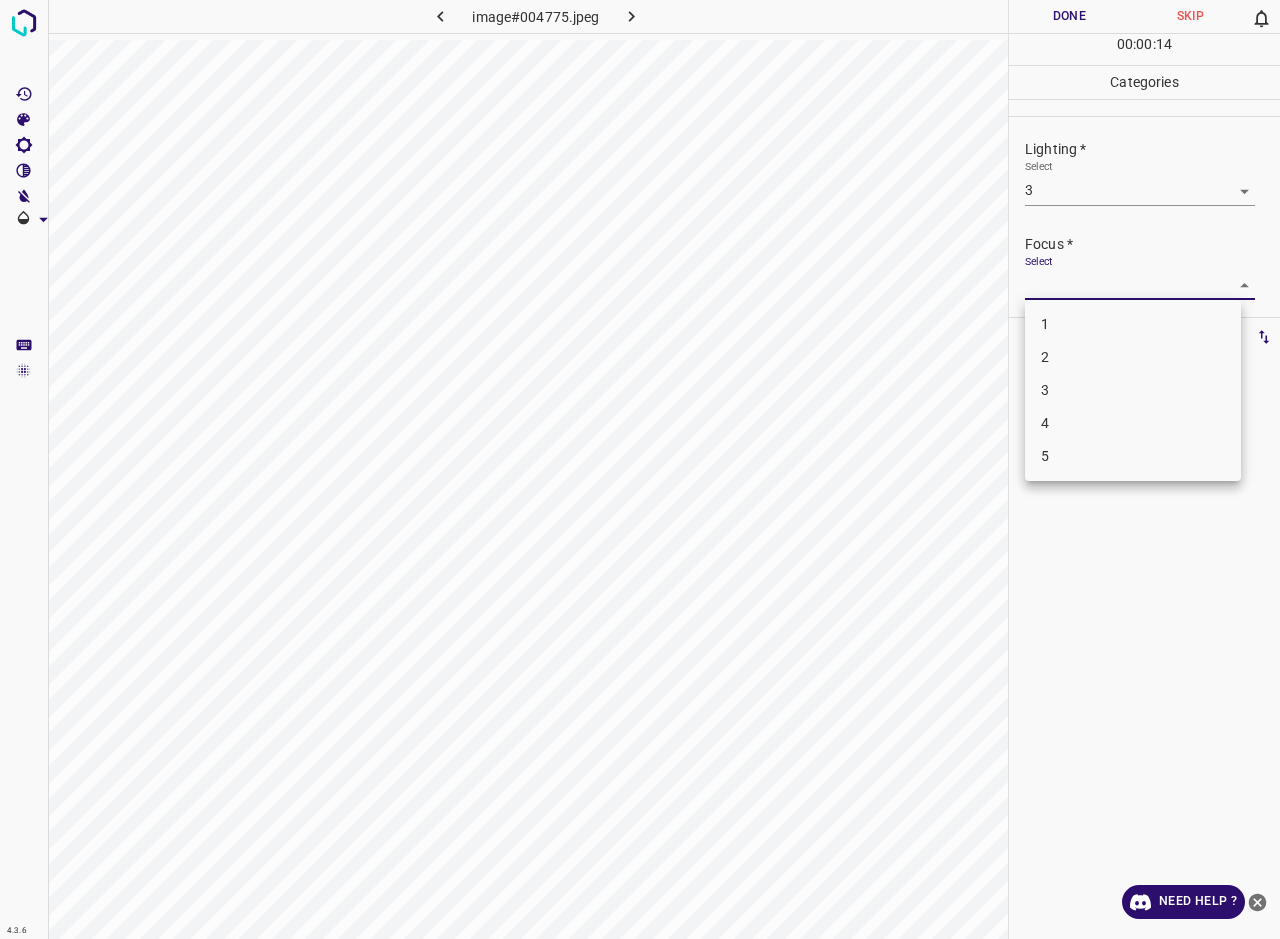 click on "3" at bounding box center [1133, 390] 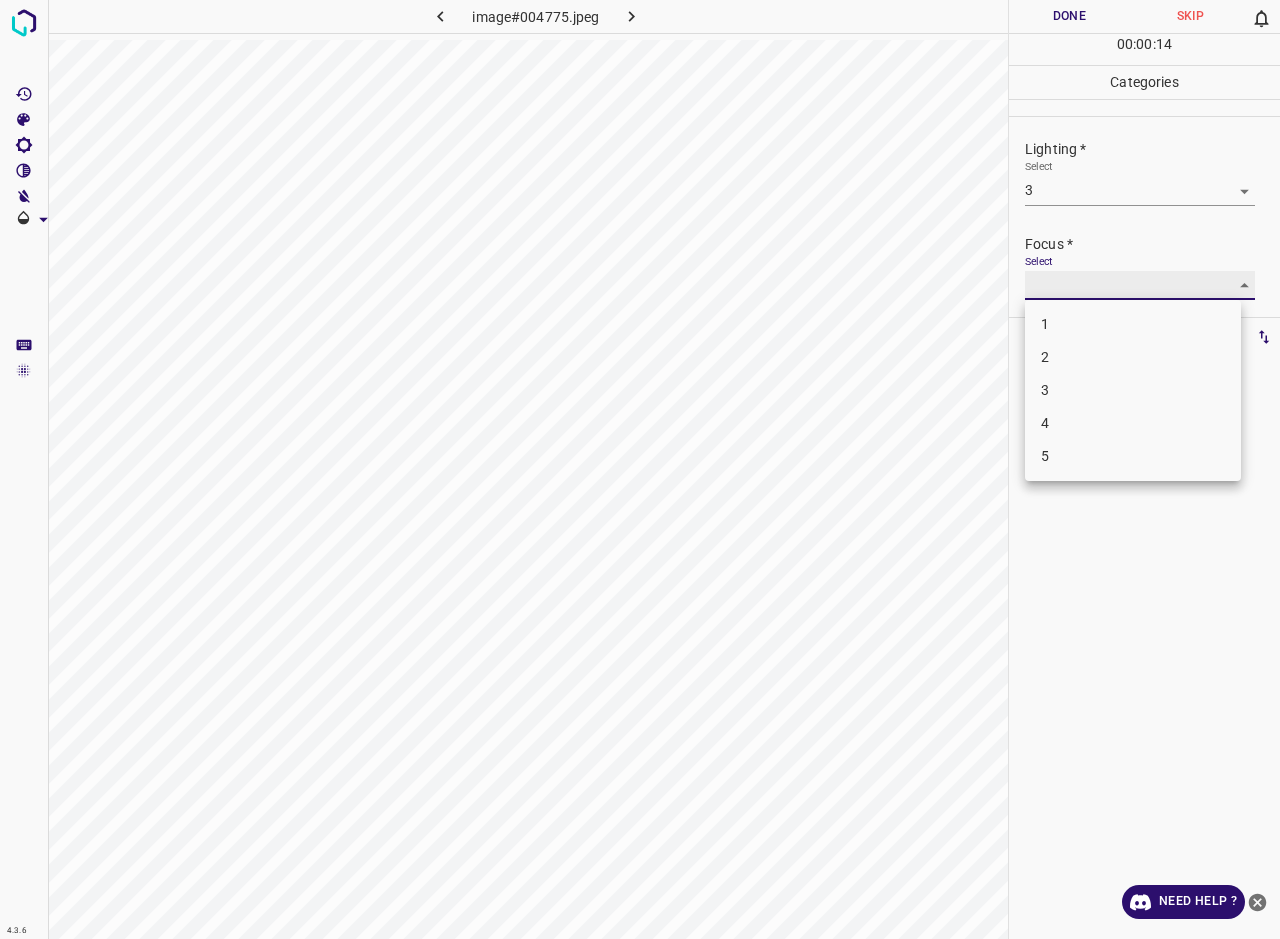 type on "3" 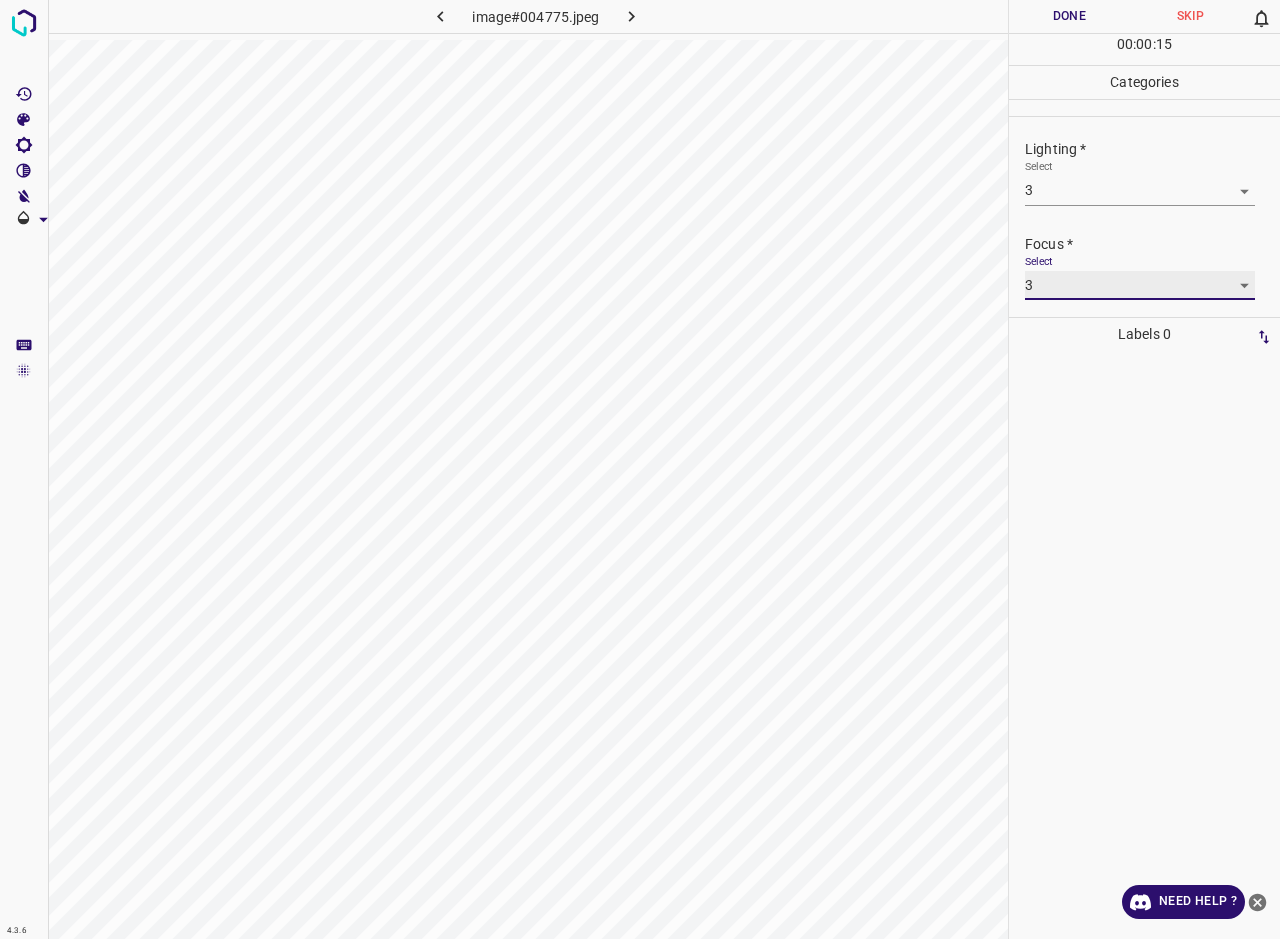 scroll, scrollTop: 98, scrollLeft: 0, axis: vertical 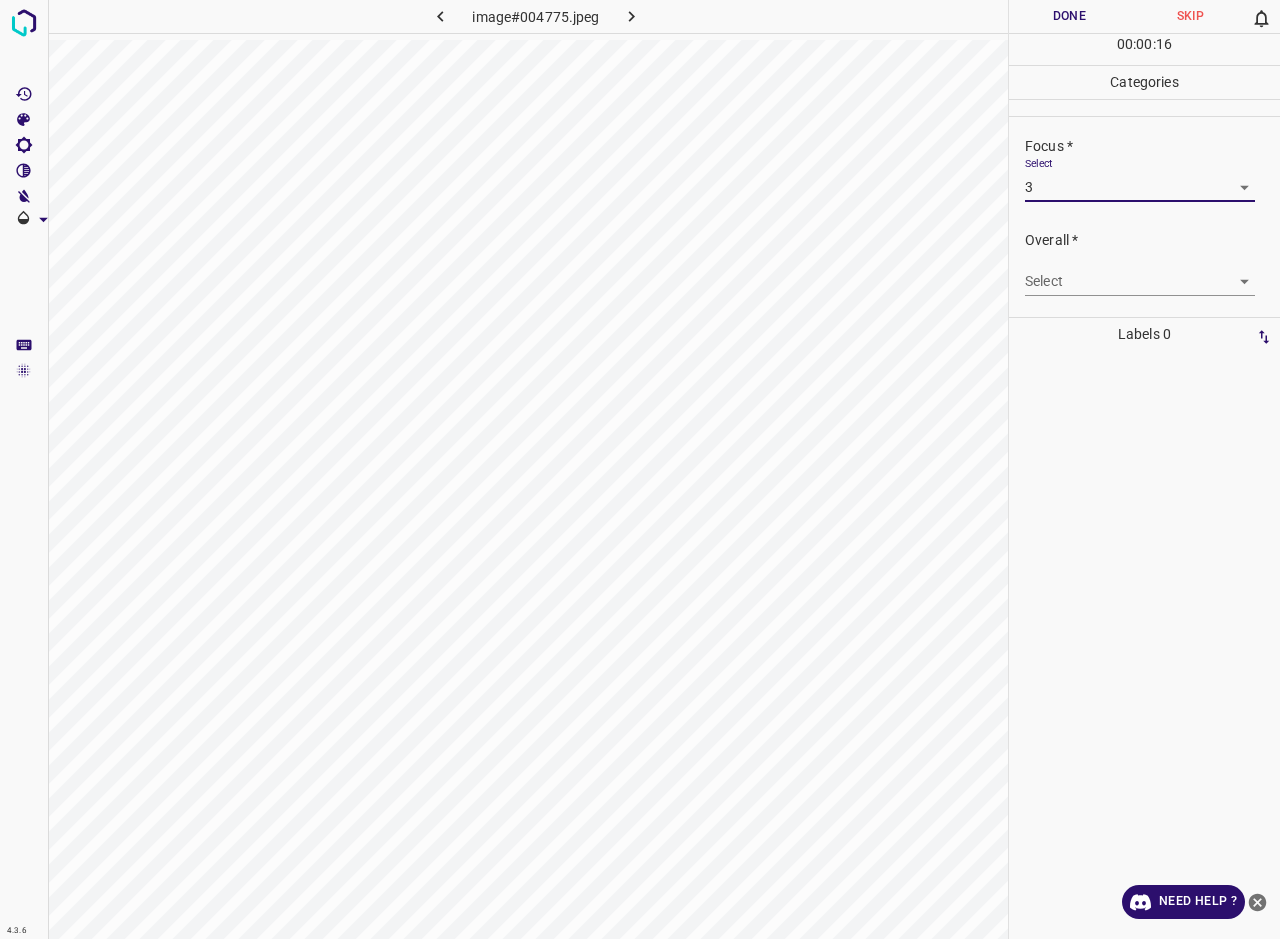 click on "4.3.6  image#004775.jpeg Done Skip 0 00   : 00   : 16   Categories Lighting *  Select 3 3 Focus *  Select 3 3 Overall *  Select ​ Labels   0 Categories 1 Lighting 2 Focus 3 Overall Tools Space Change between modes (Draw & Edit) I Auto labeling R Restore zoom M Zoom in N Zoom out Delete Delete selecte label Filters Z Restore filters X Saturation filter C Brightness filter V Contrast filter B Gray scale filter General O Download Need Help ? - Text - Hide - Delete" at bounding box center [640, 469] 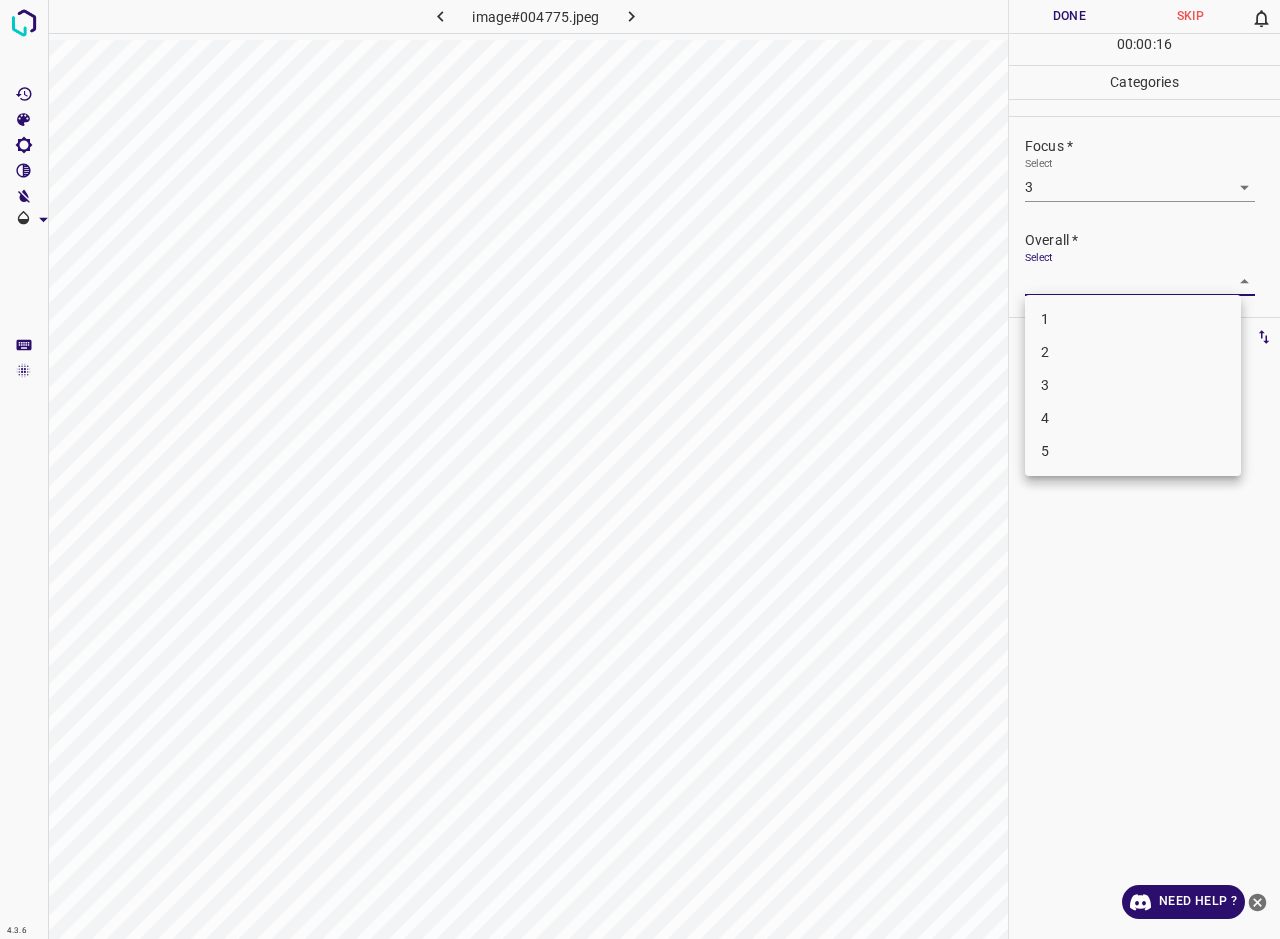 click on "3" at bounding box center (1133, 385) 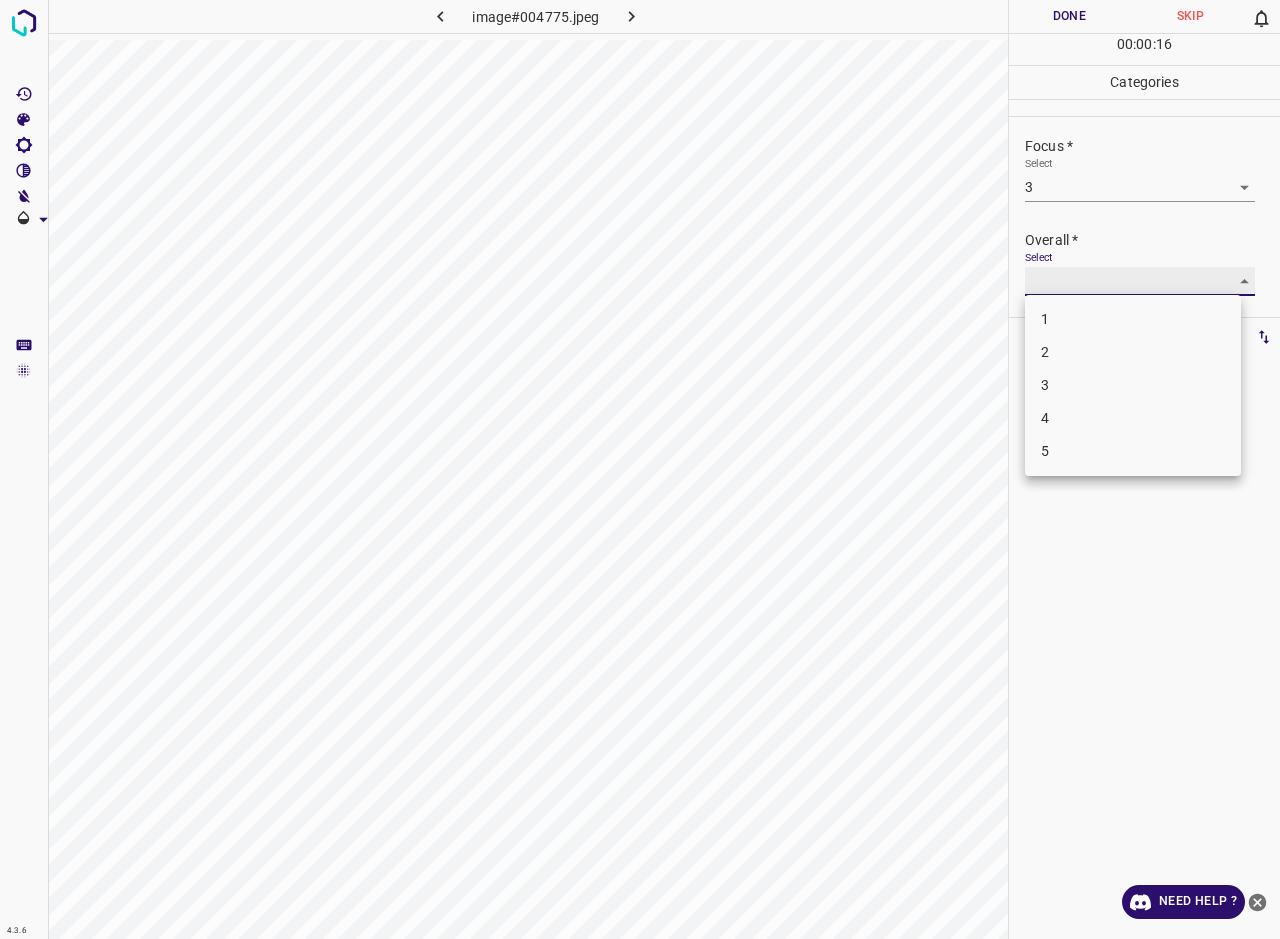 type on "3" 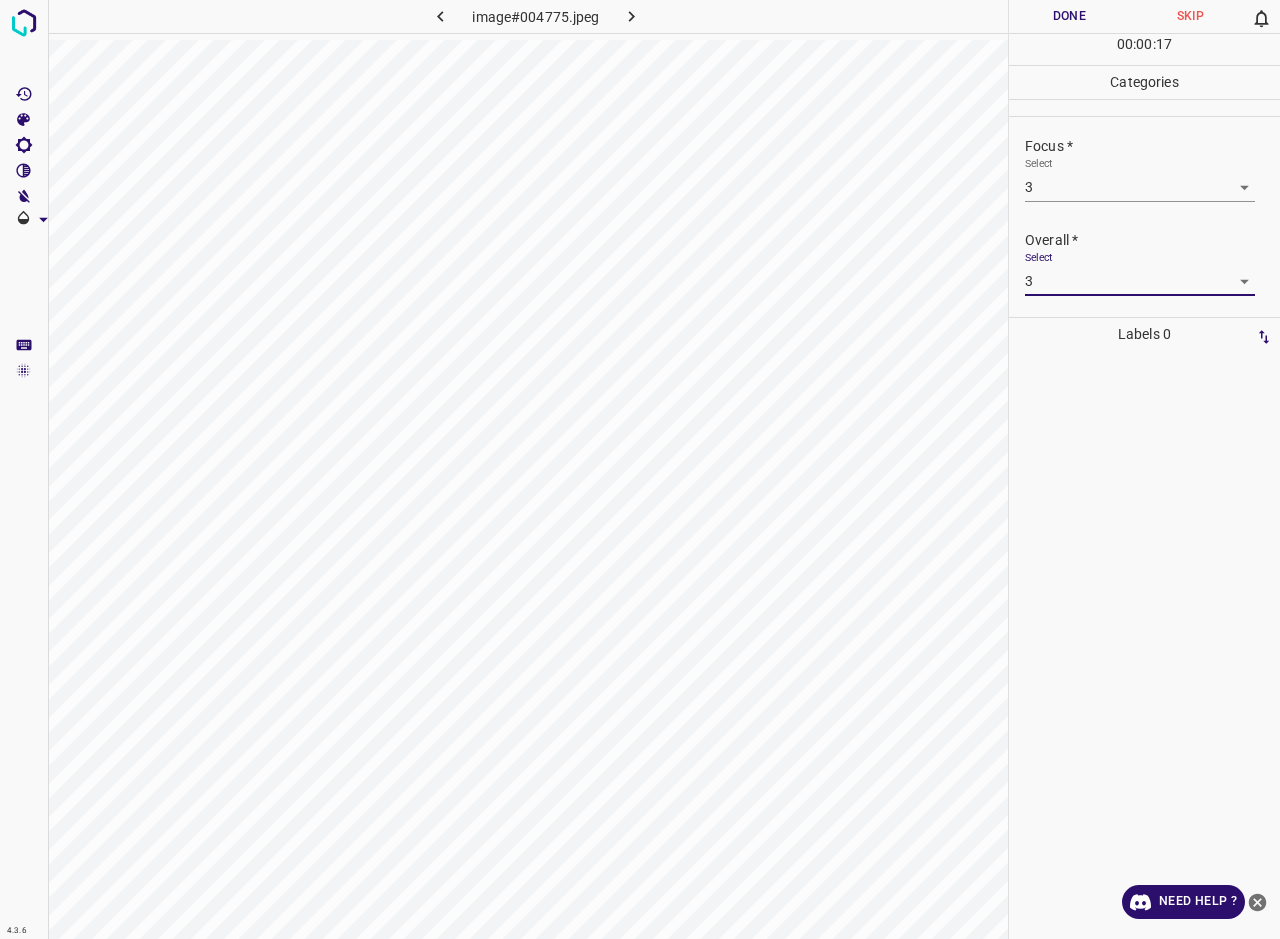 click on "Done" at bounding box center (1069, 16) 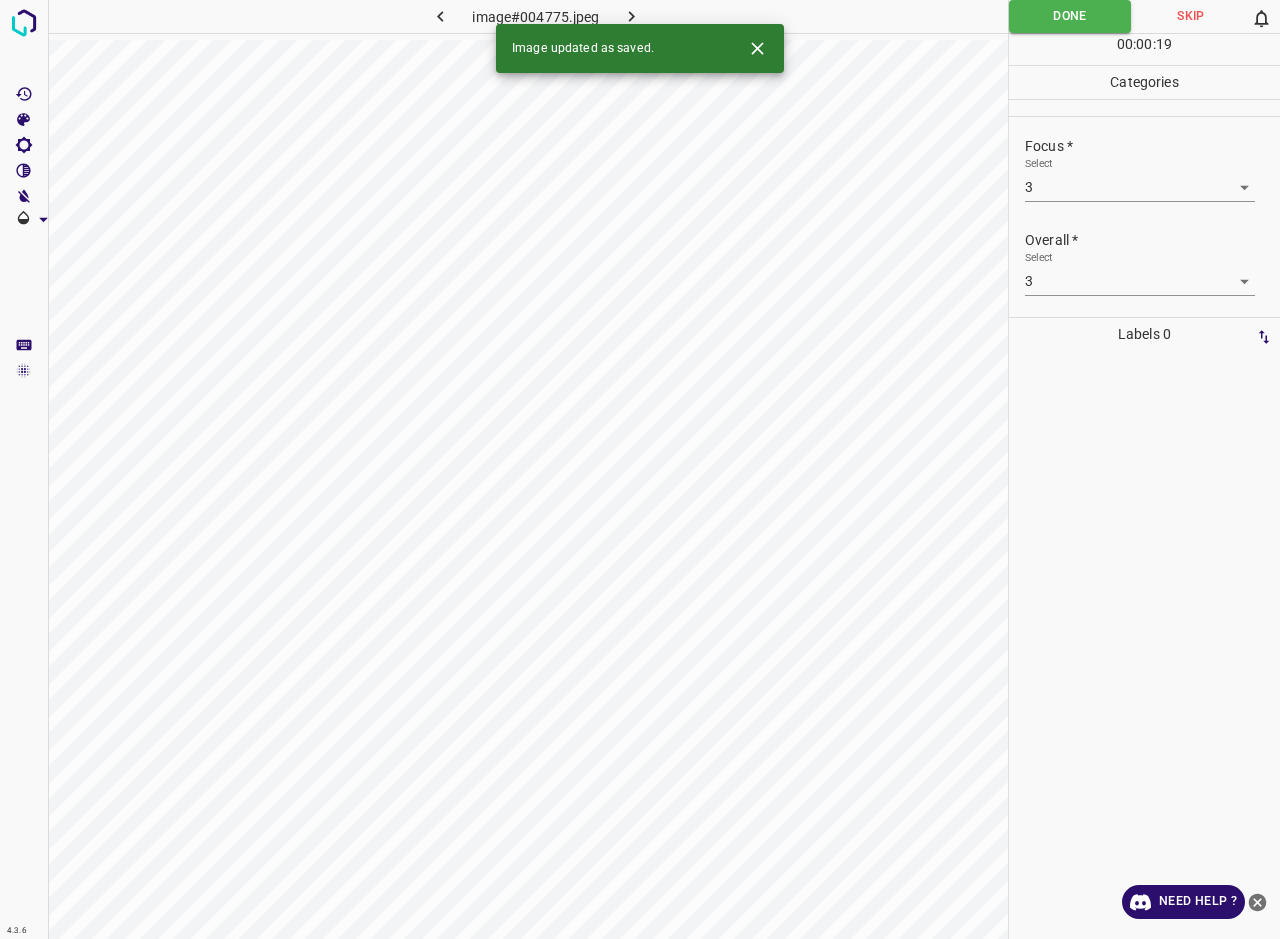 click 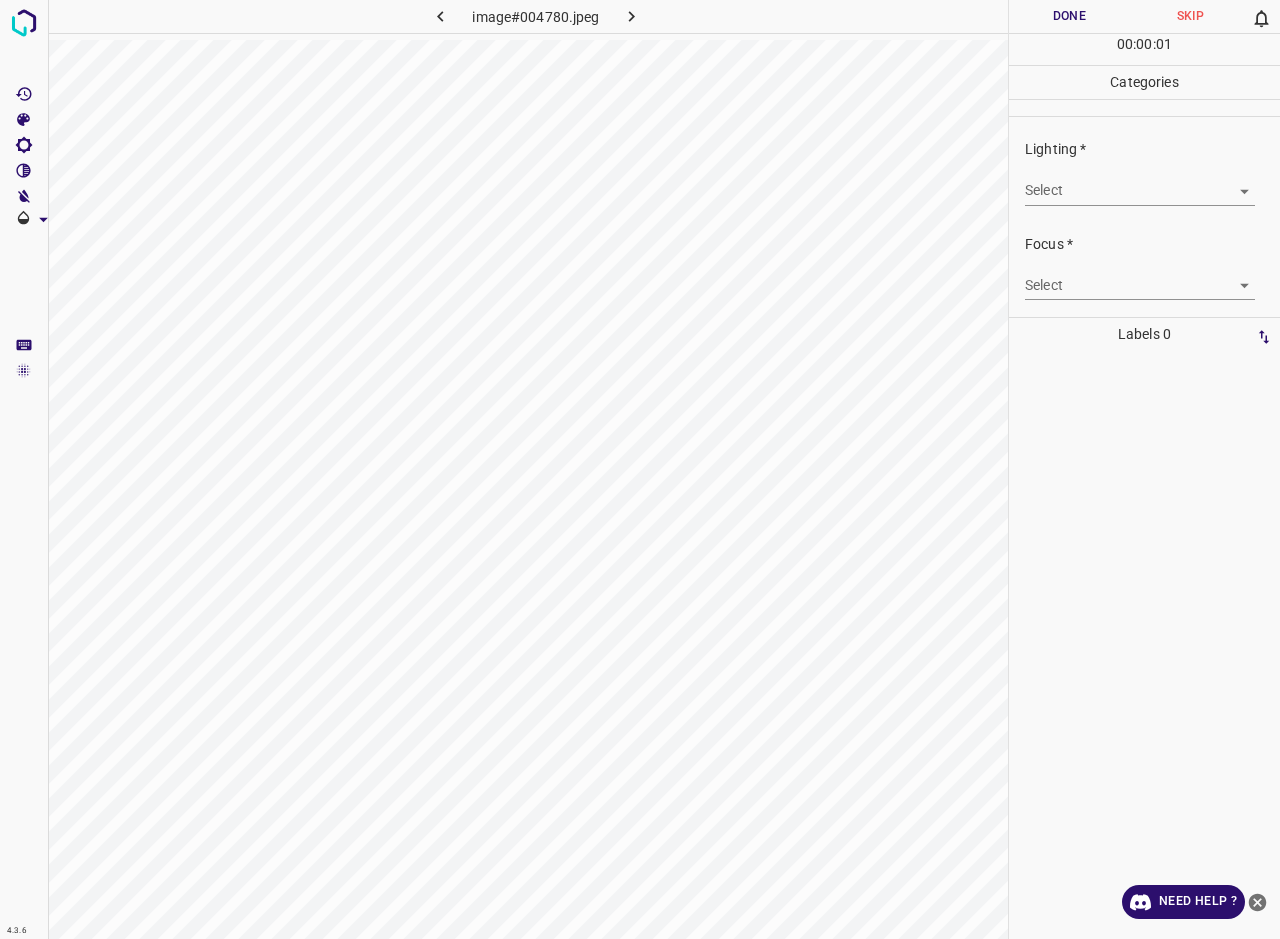 click on "4.3.6  image#004780.jpeg Done Skip 0 00   : 00   : 01   Categories Lighting *  Select ​ Focus *  Select ​ Overall *  Select ​ Labels   0 Categories 1 Lighting 2 Focus 3 Overall Tools Space Change between modes (Draw & Edit) I Auto labeling R Restore zoom M Zoom in N Zoom out Delete Delete selecte label Filters Z Restore filters X Saturation filter C Brightness filter V Contrast filter B Gray scale filter General O Download Need Help ? - Text - Hide - Delete" at bounding box center (640, 469) 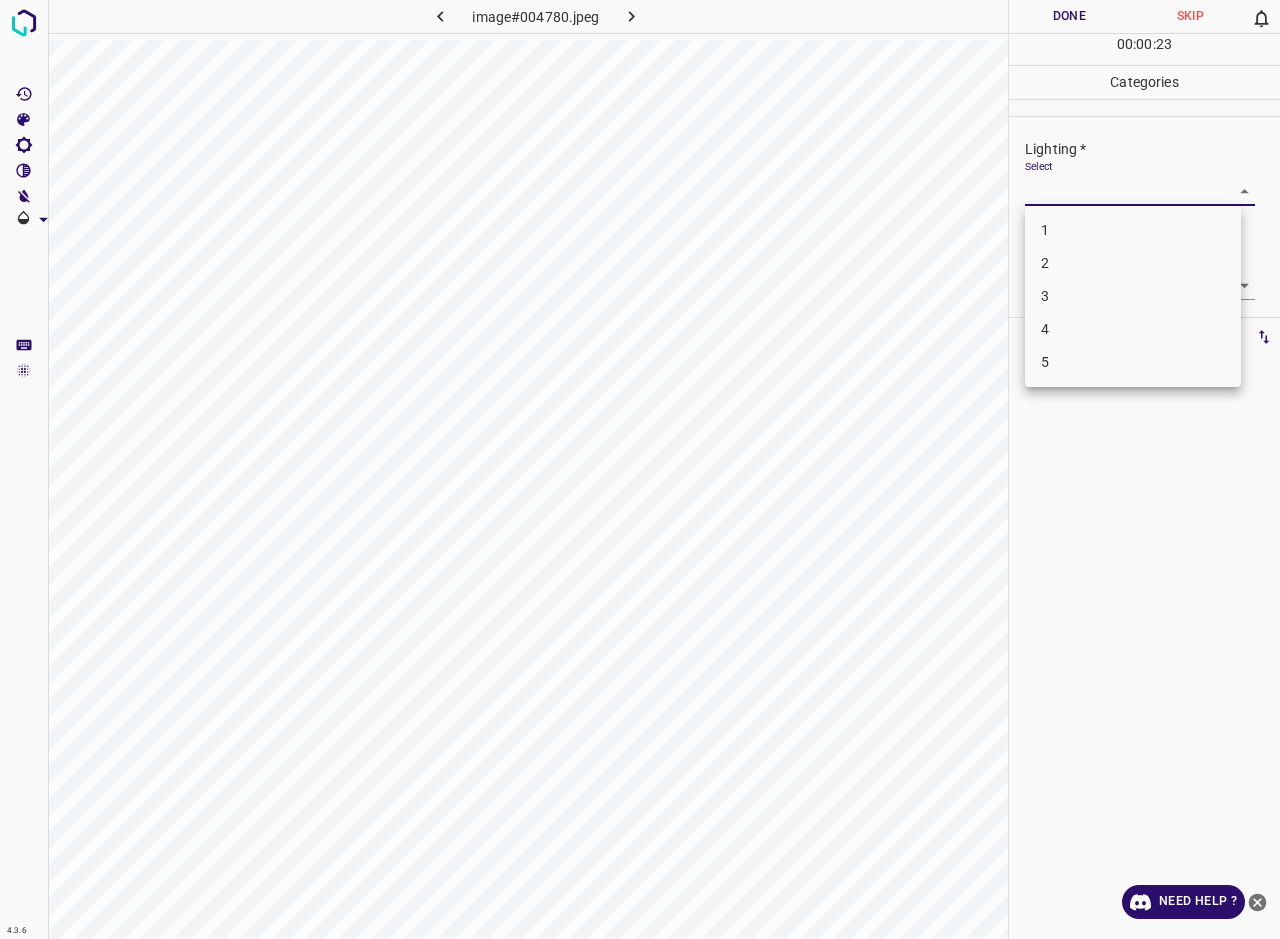 click on "3" at bounding box center [1133, 296] 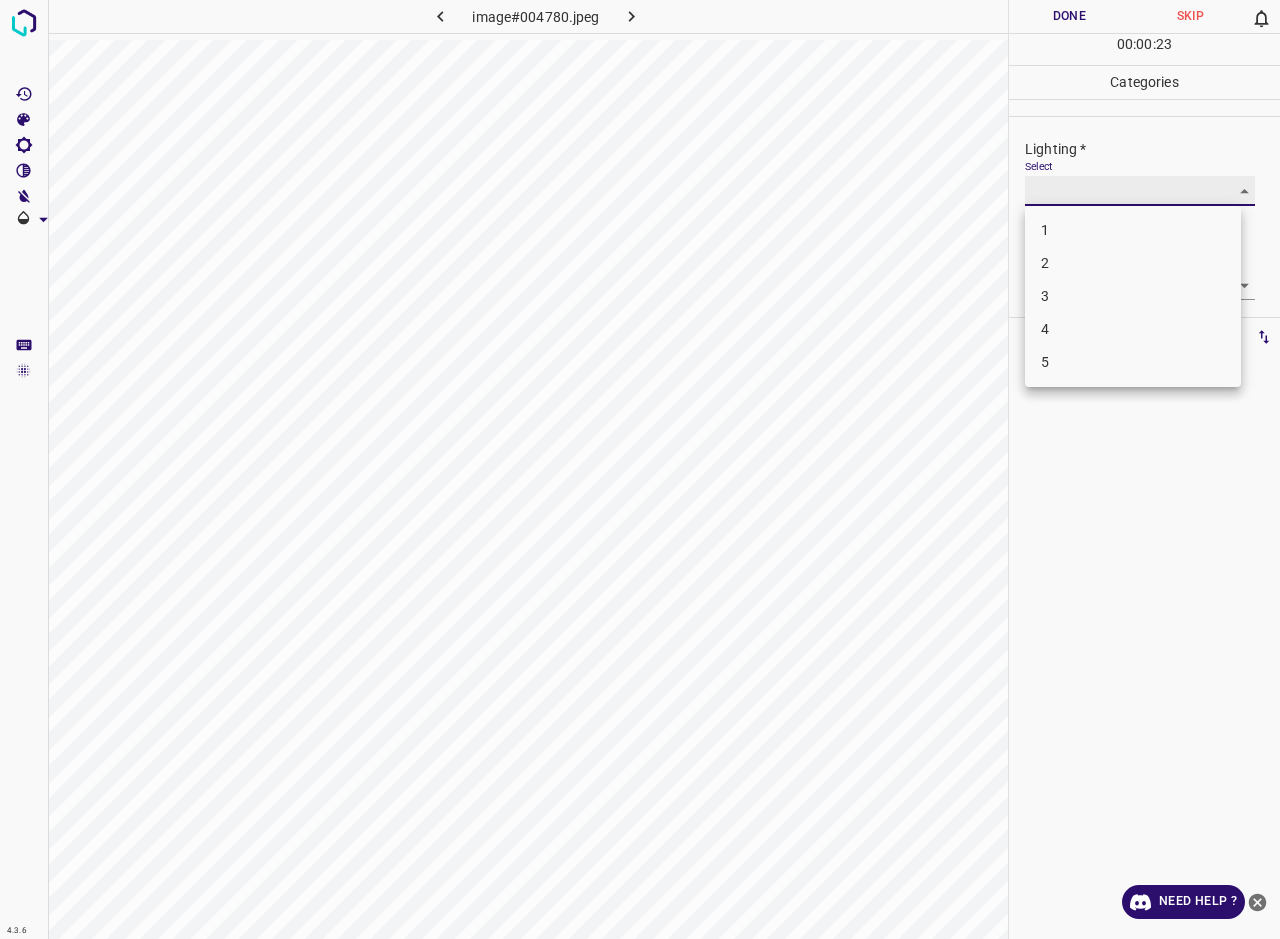 type on "3" 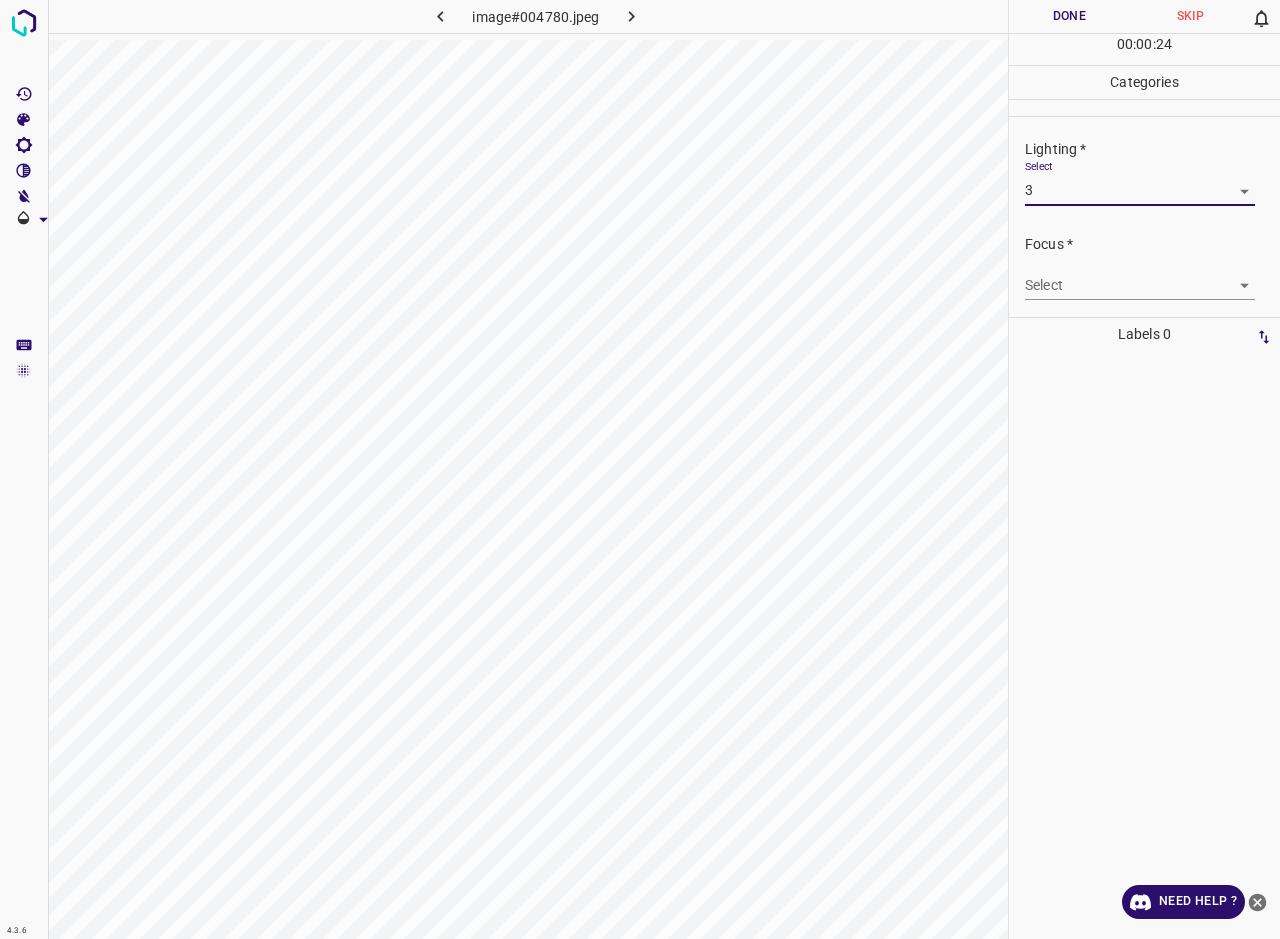click on "4.3.6  image#004780.jpeg Done Skip 0 00   : 00   : 24   Categories Lighting *  Select 3 3 Focus *  Select ​ Overall *  Select ​ Labels   0 Categories 1 Lighting 2 Focus 3 Overall Tools Space Change between modes (Draw & Edit) I Auto labeling R Restore zoom M Zoom in N Zoom out Delete Delete selecte label Filters Z Restore filters X Saturation filter C Brightness filter V Contrast filter B Gray scale filter General O Download Need Help ? - Text - Hide - Delete 1 2 3 4 5" at bounding box center [640, 469] 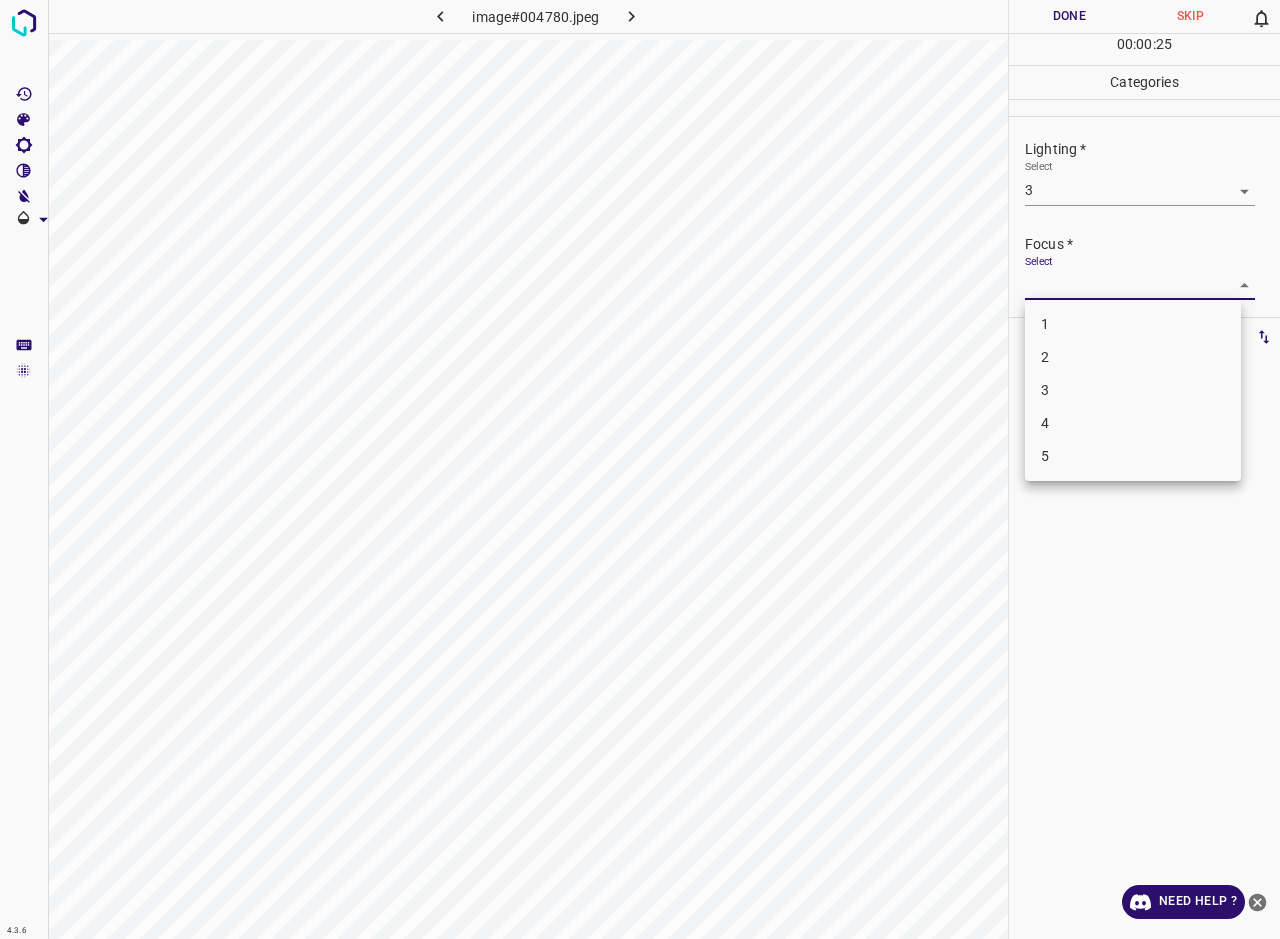 click on "3" at bounding box center (1133, 390) 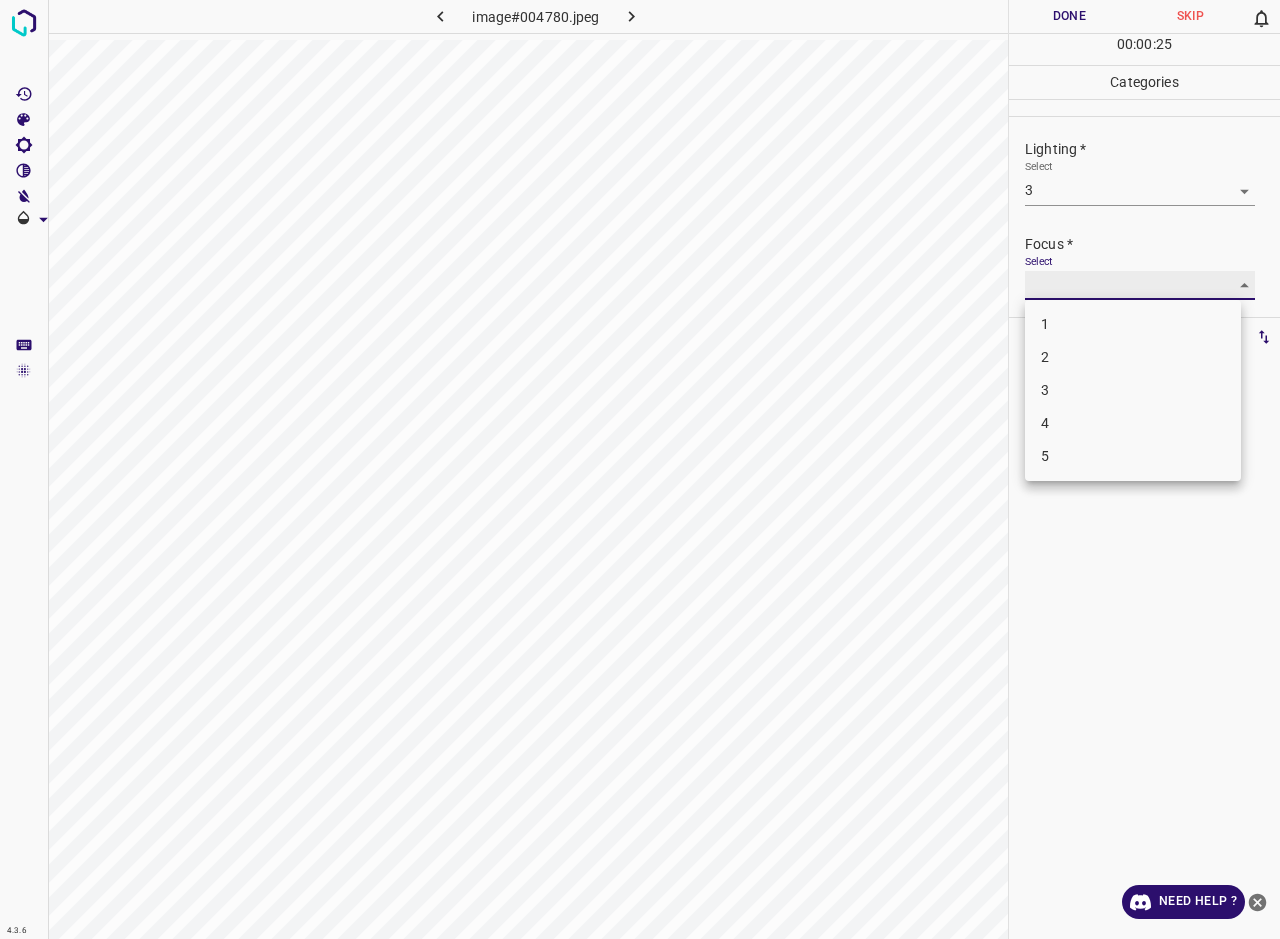 type on "3" 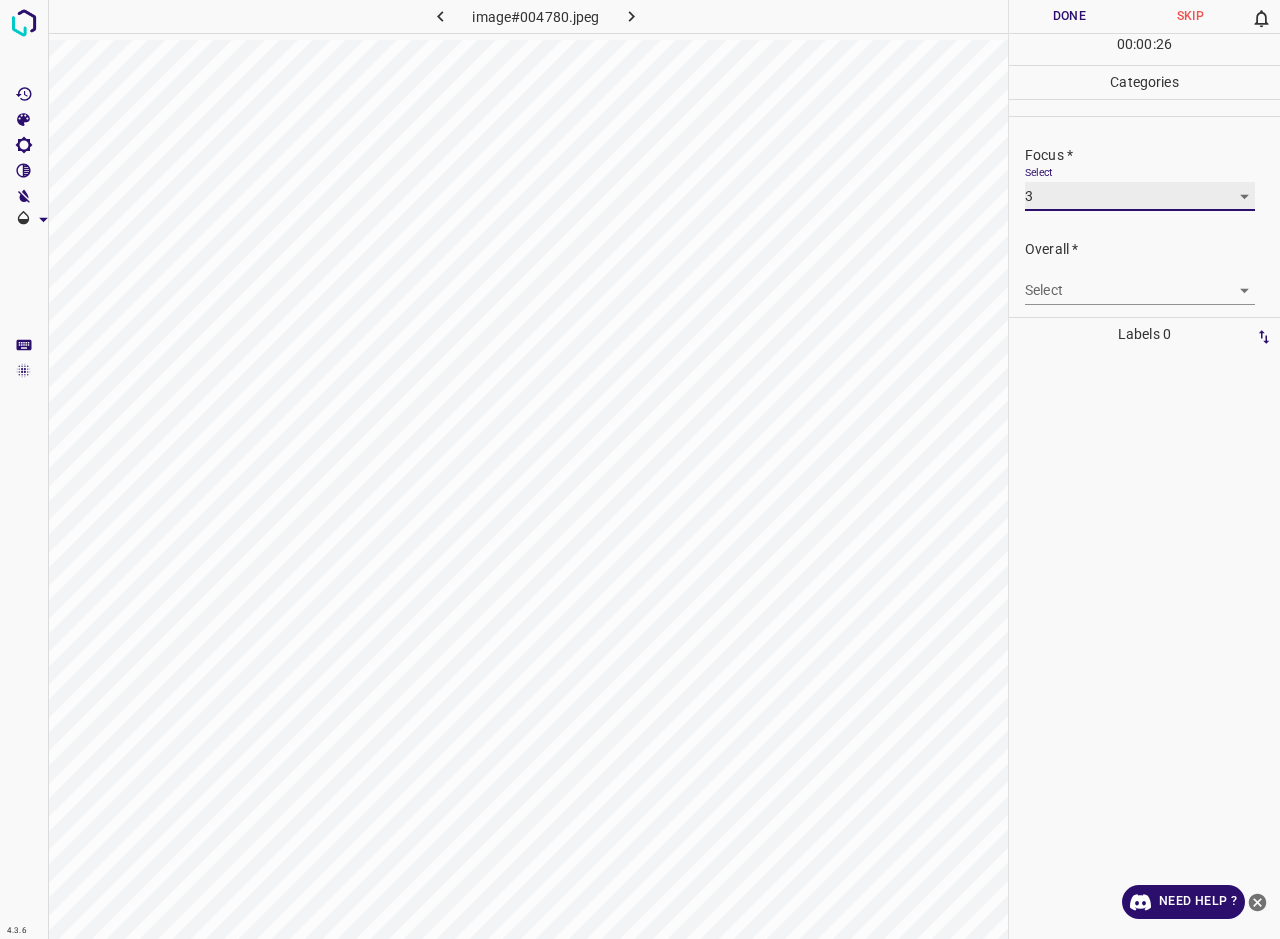 scroll, scrollTop: 98, scrollLeft: 0, axis: vertical 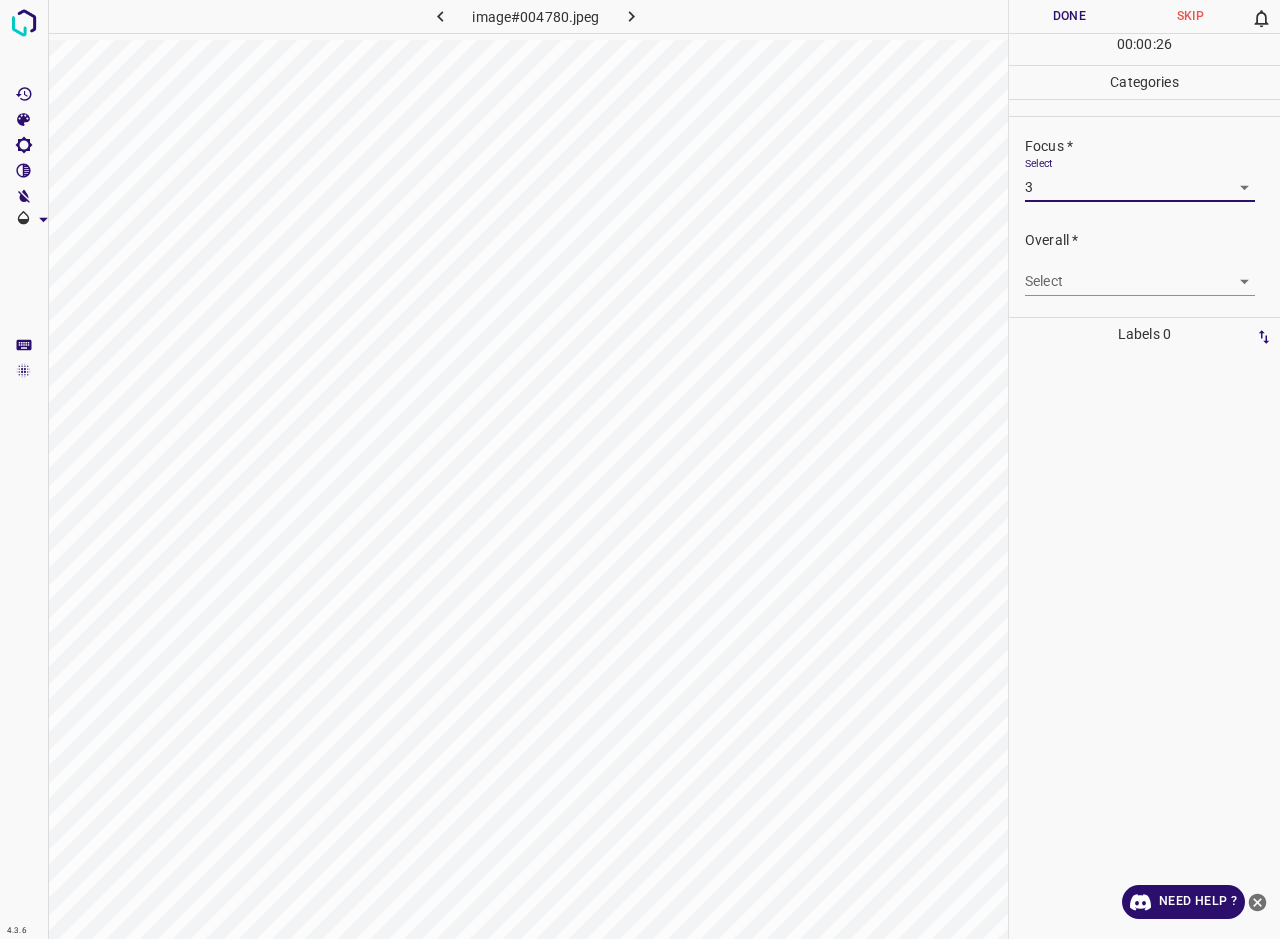 click on "4.3.6  image#004780.jpeg Done Skip 0 00   : 00   : 26   Categories Lighting *  Select 3 3 Focus *  Select 3 3 Overall *  Select ​ Labels   0 Categories 1 Lighting 2 Focus 3 Overall Tools Space Change between modes (Draw & Edit) I Auto labeling R Restore zoom M Zoom in N Zoom out Delete Delete selecte label Filters Z Restore filters X Saturation filter C Brightness filter V Contrast filter B Gray scale filter General O Download Need Help ? - Text - Hide - Delete" at bounding box center [640, 469] 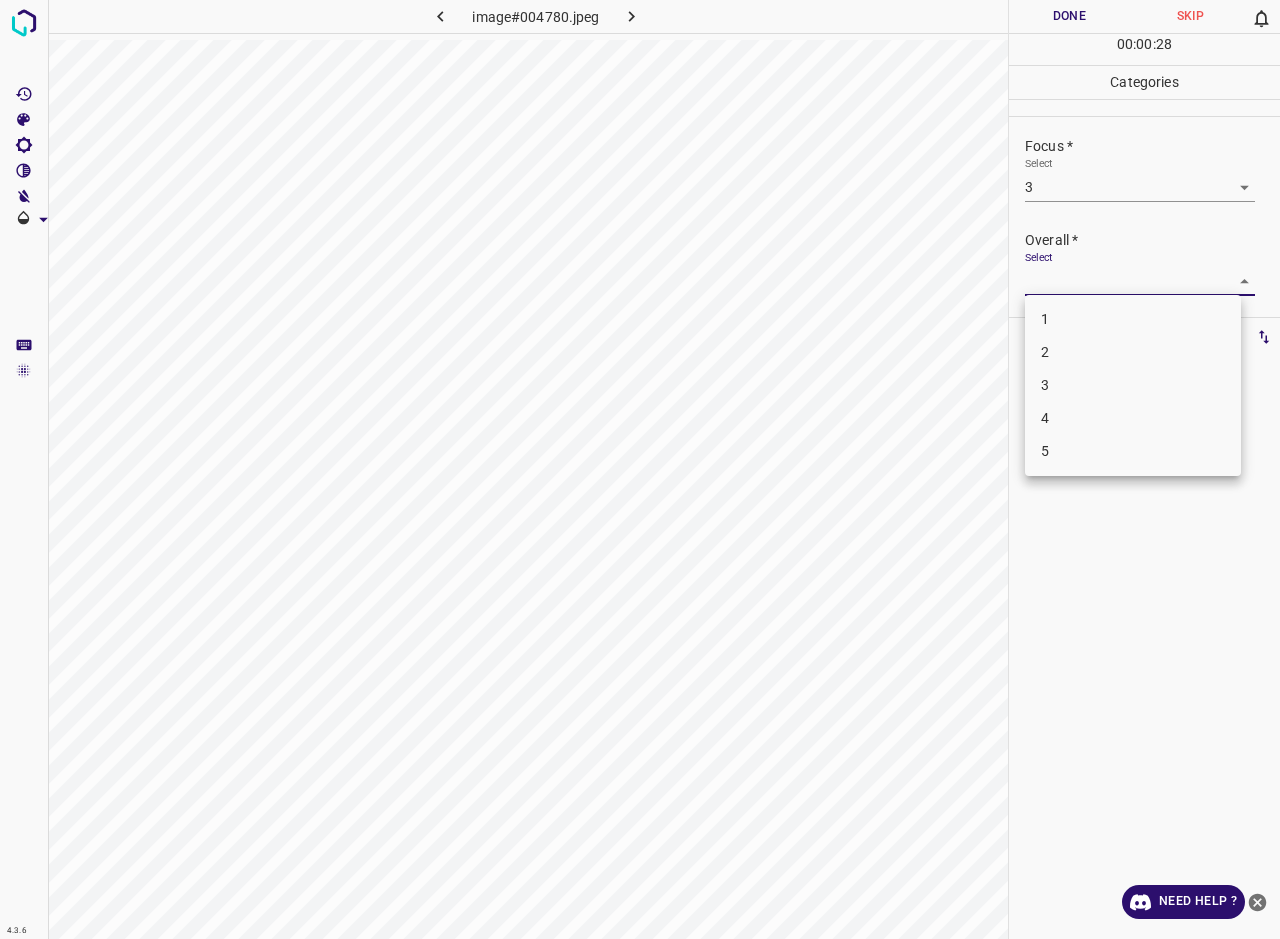 click on "3" at bounding box center [1133, 385] 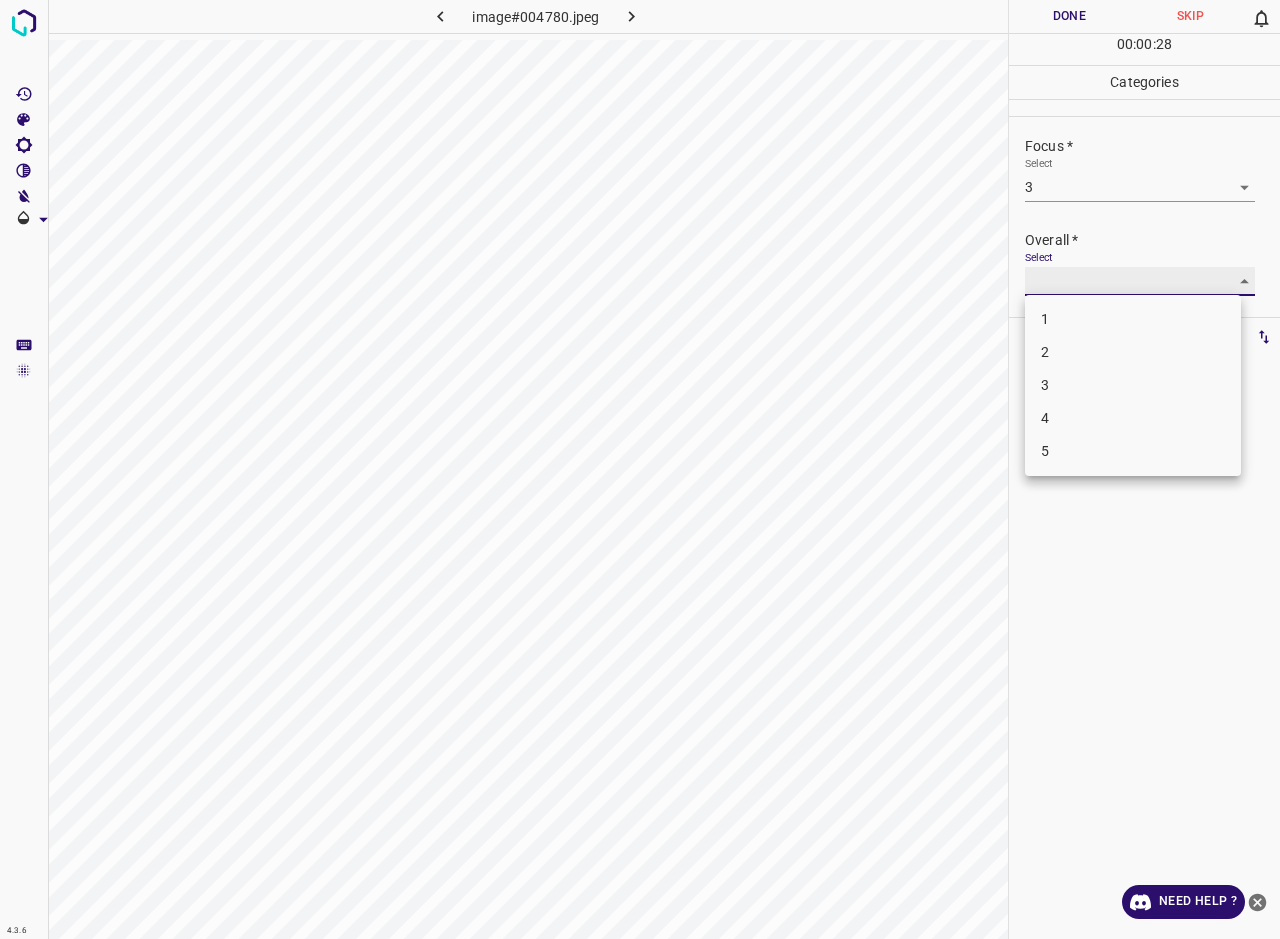 type on "3" 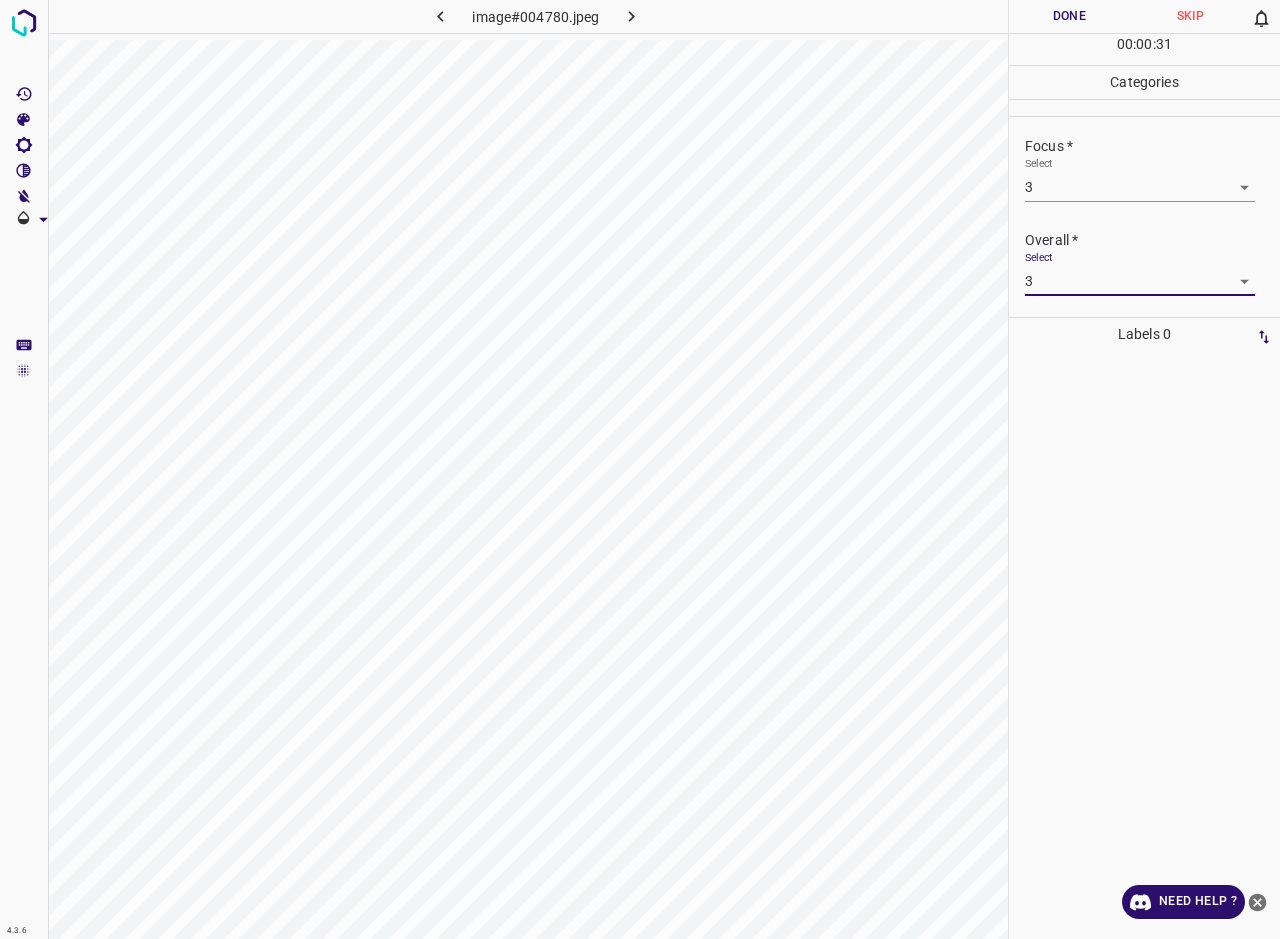 click on "Done" at bounding box center [1069, 16] 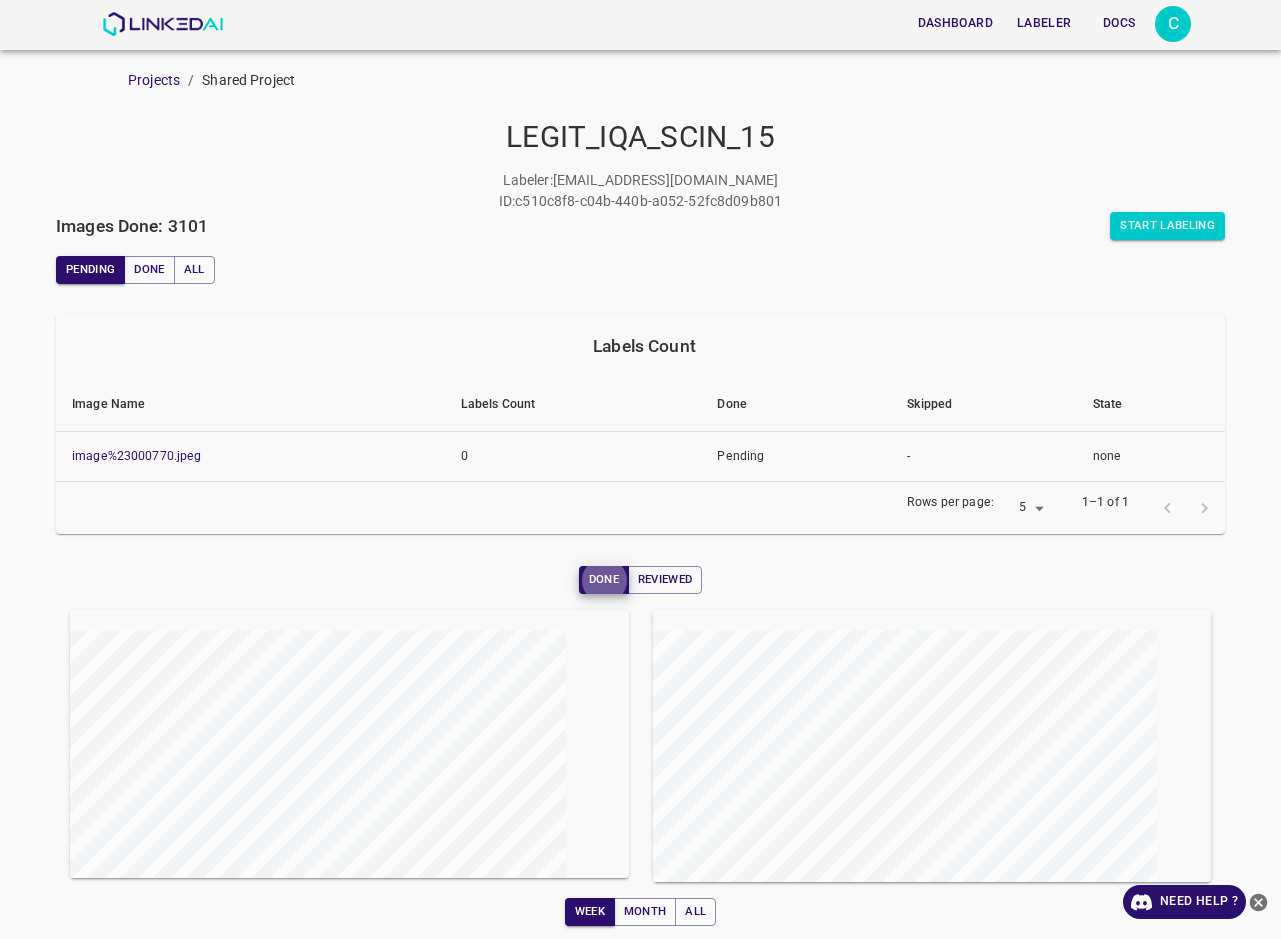 scroll, scrollTop: 0, scrollLeft: 0, axis: both 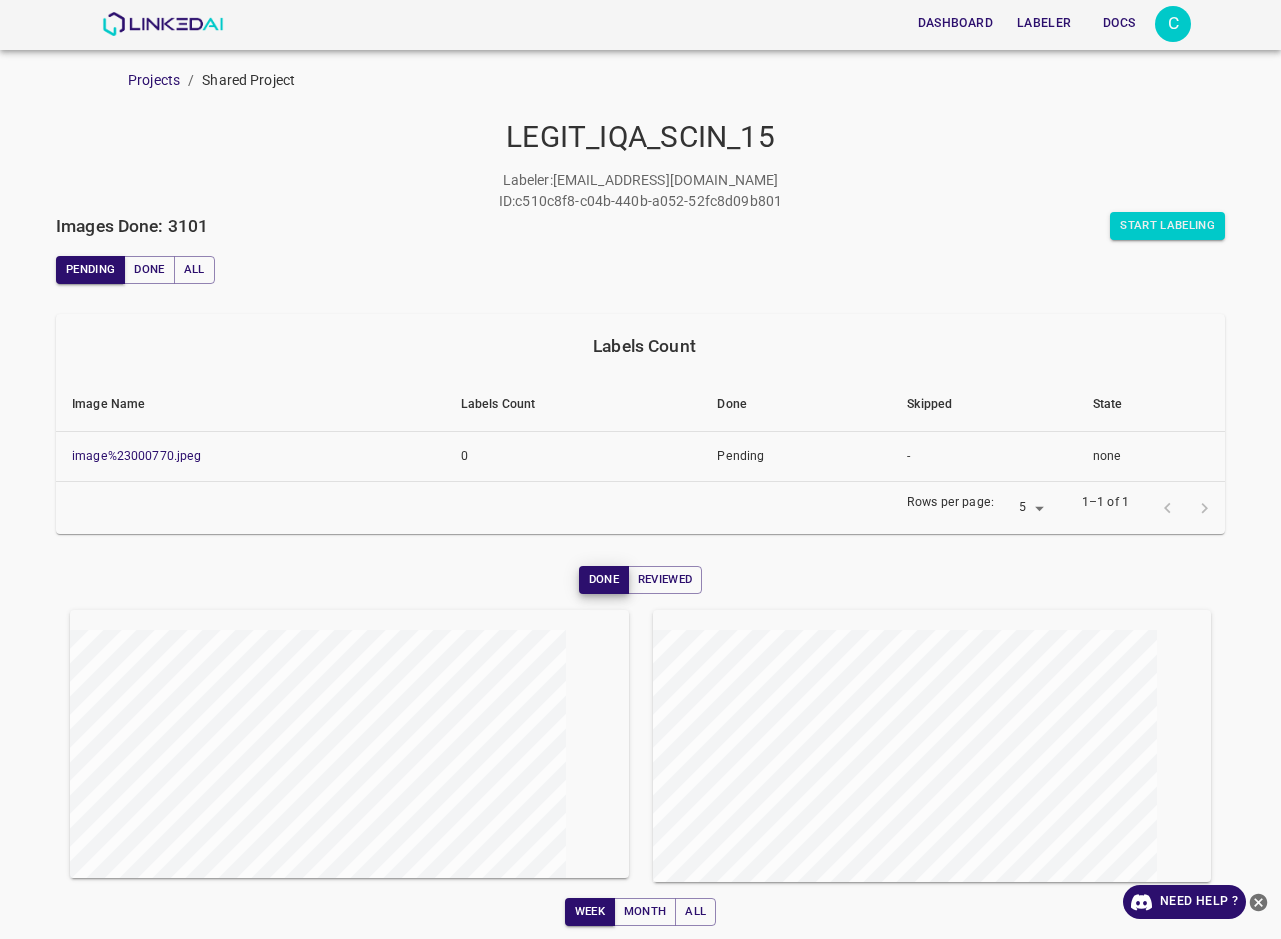 click on "Reviewed" at bounding box center (665, 580) 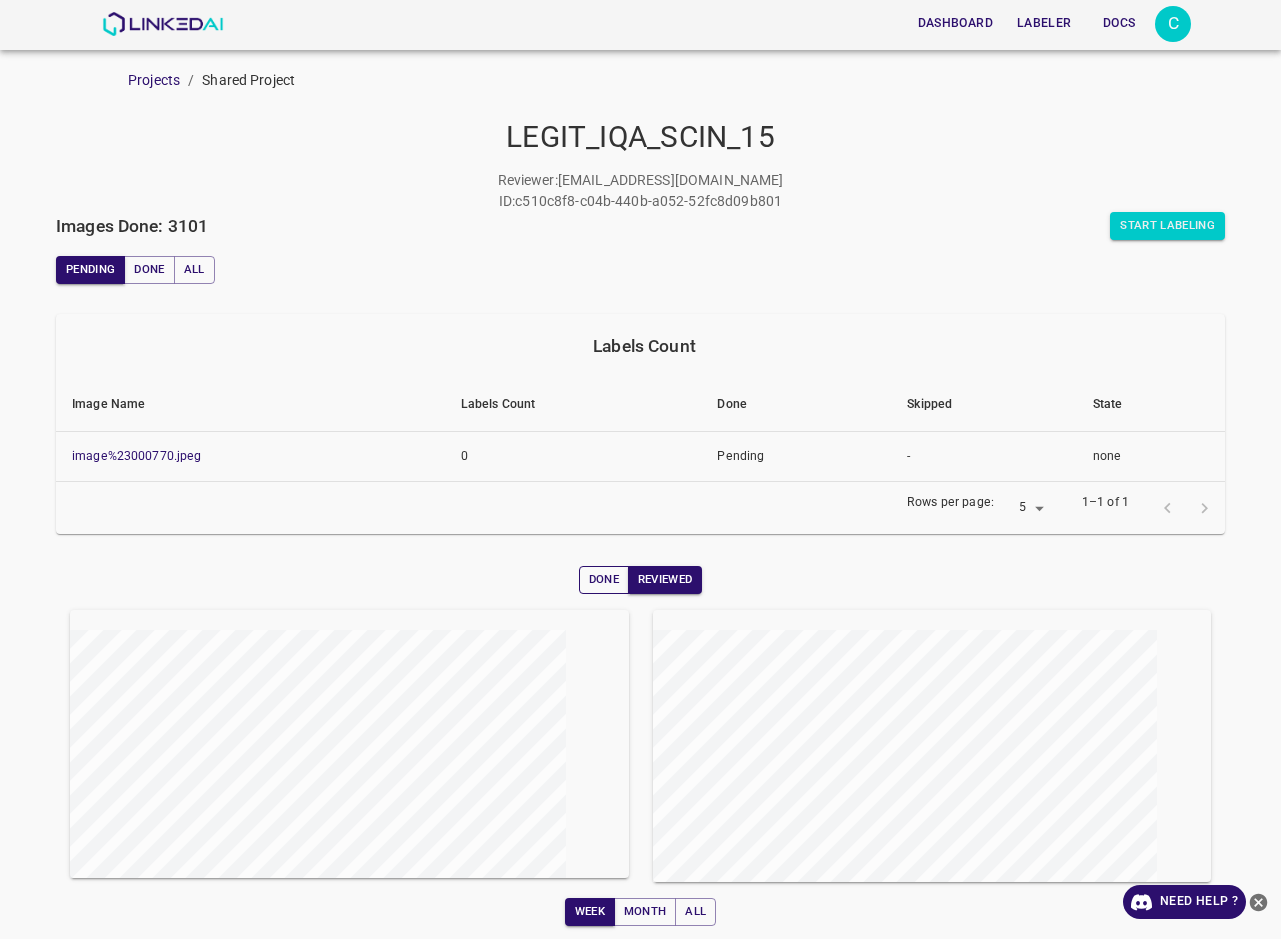 click on "Done" at bounding box center [604, 580] 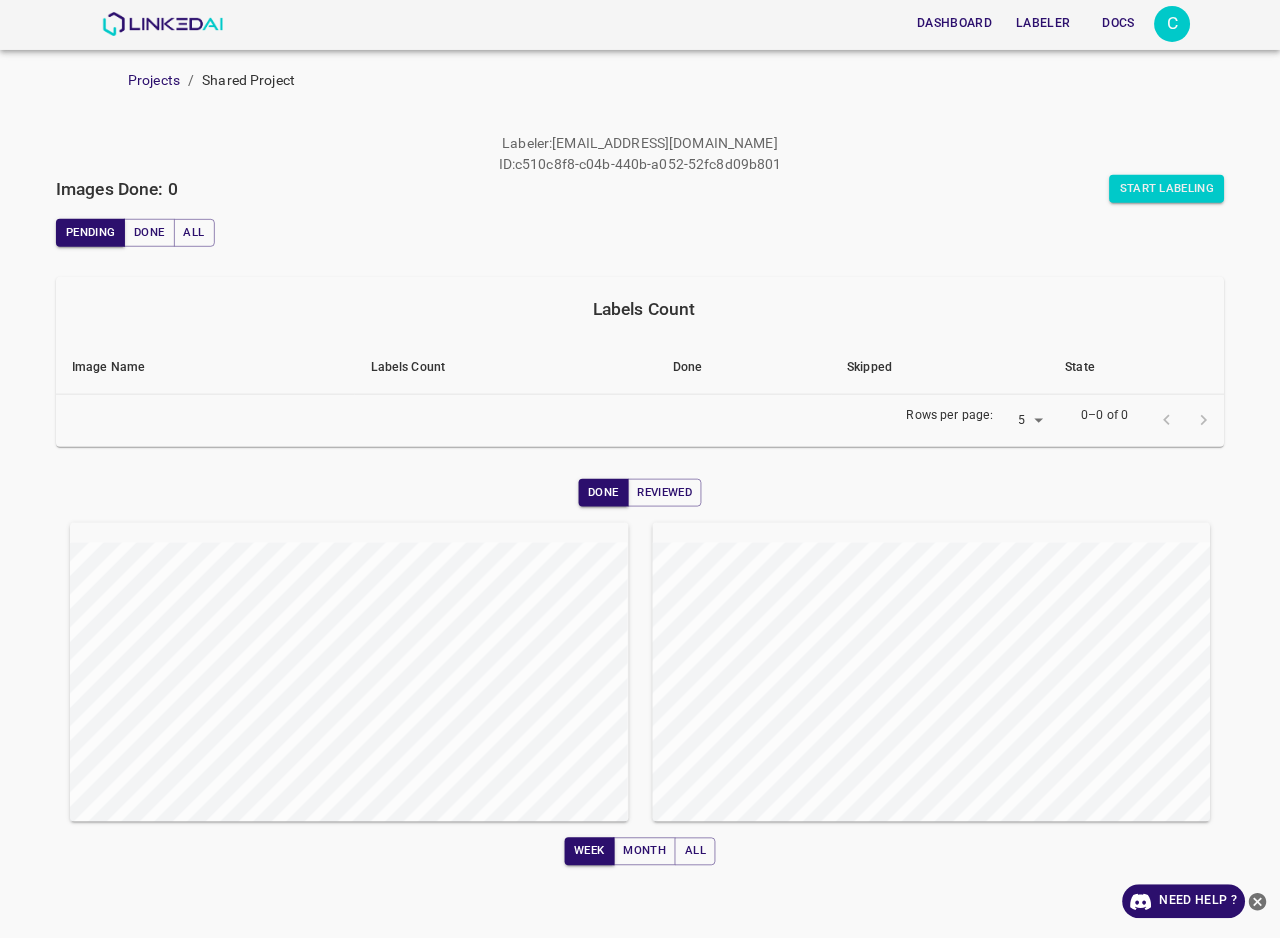 scroll, scrollTop: 0, scrollLeft: 0, axis: both 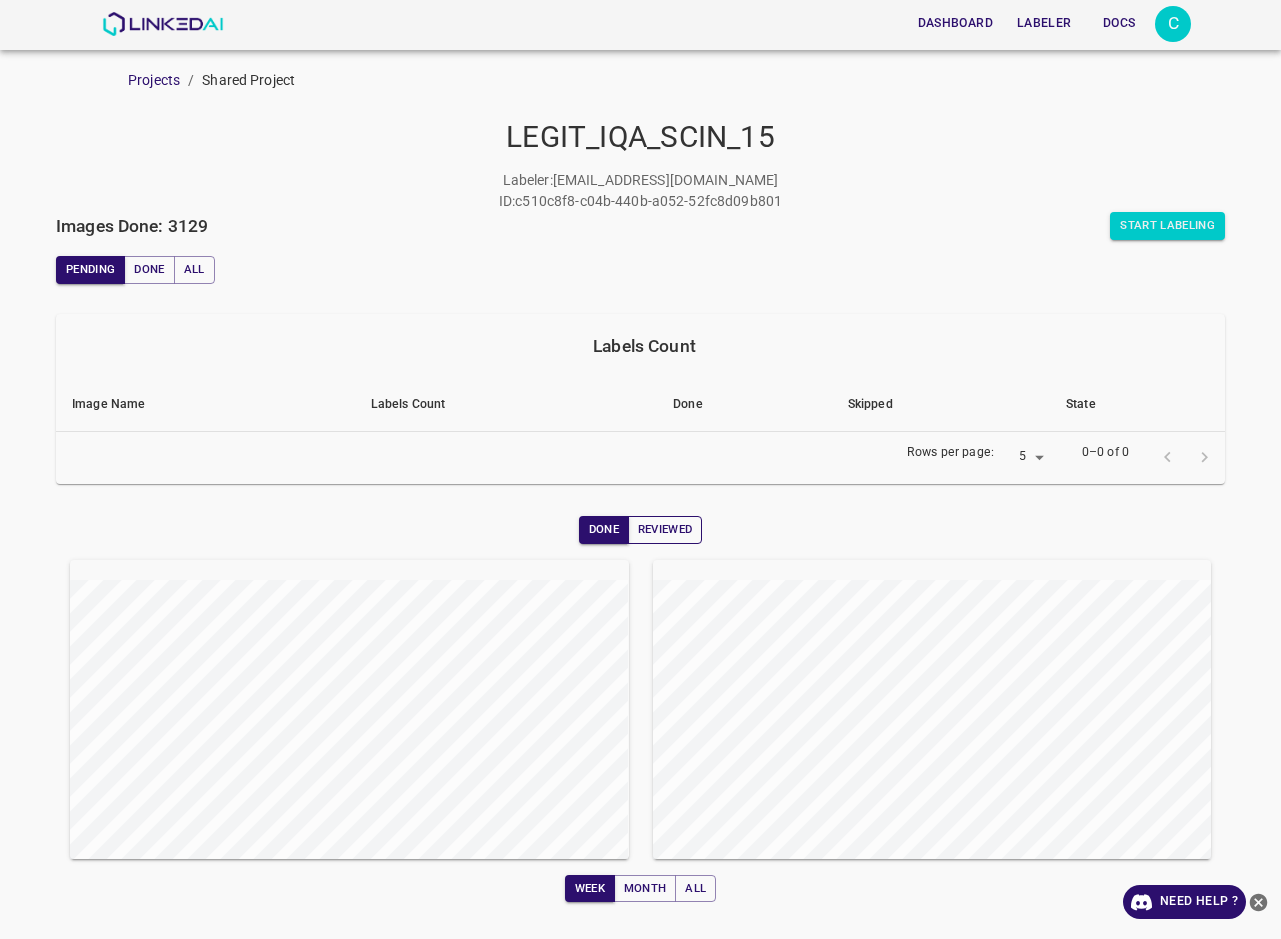 click on "Reviewed" at bounding box center (665, 530) 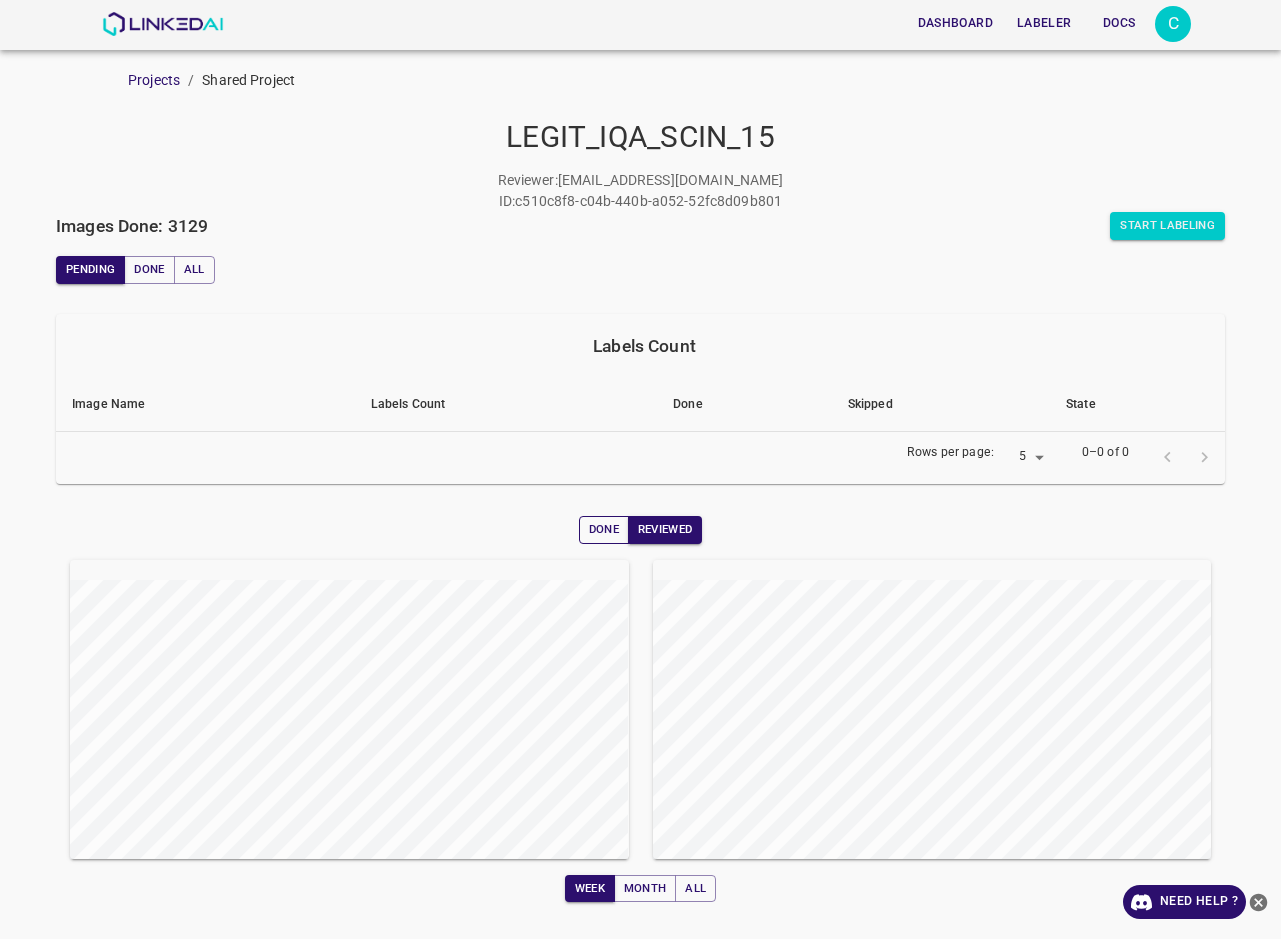 click on "Done" at bounding box center [604, 530] 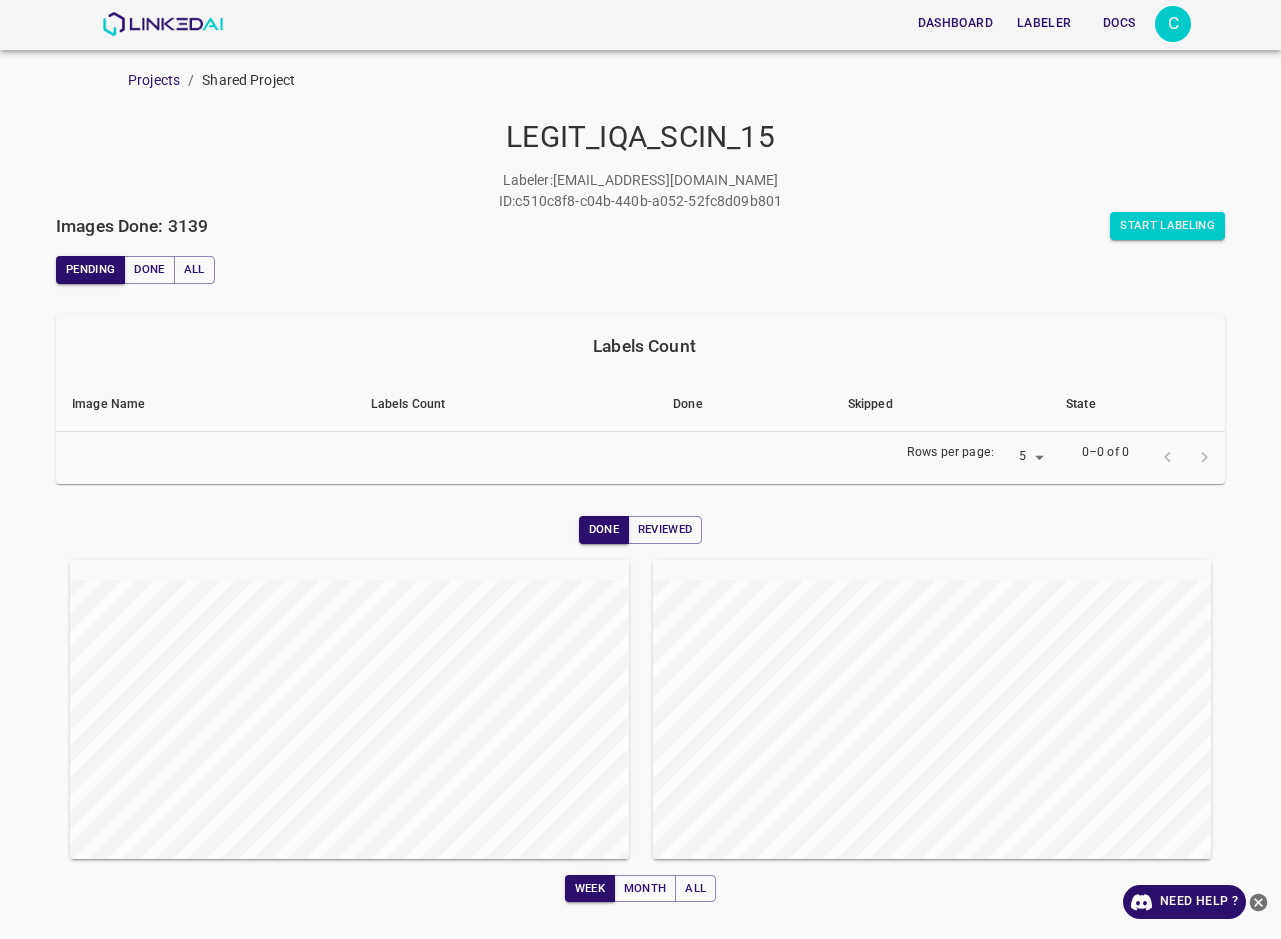 click on "Reviewed" at bounding box center [665, 530] 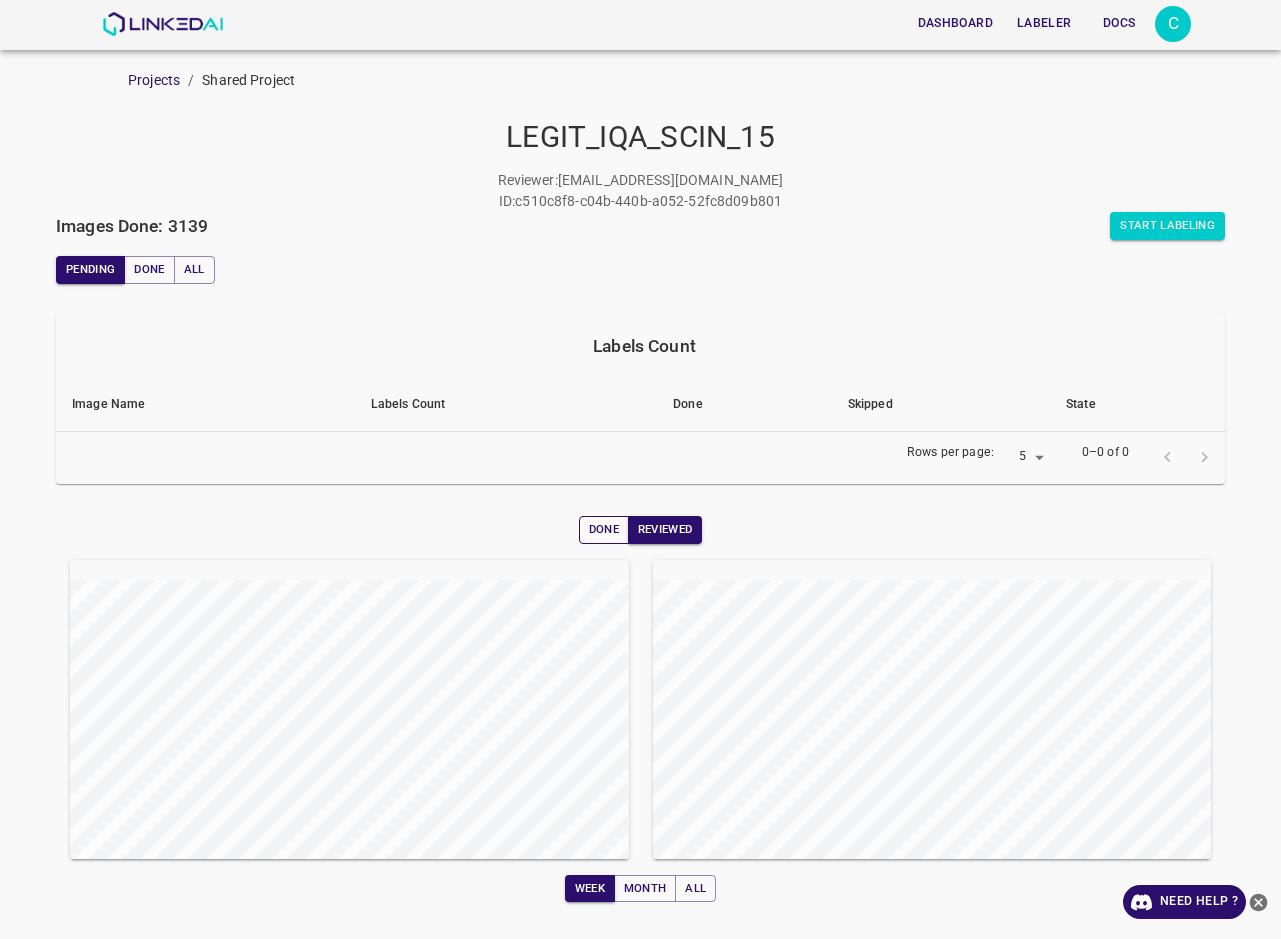click on "Done" at bounding box center [604, 530] 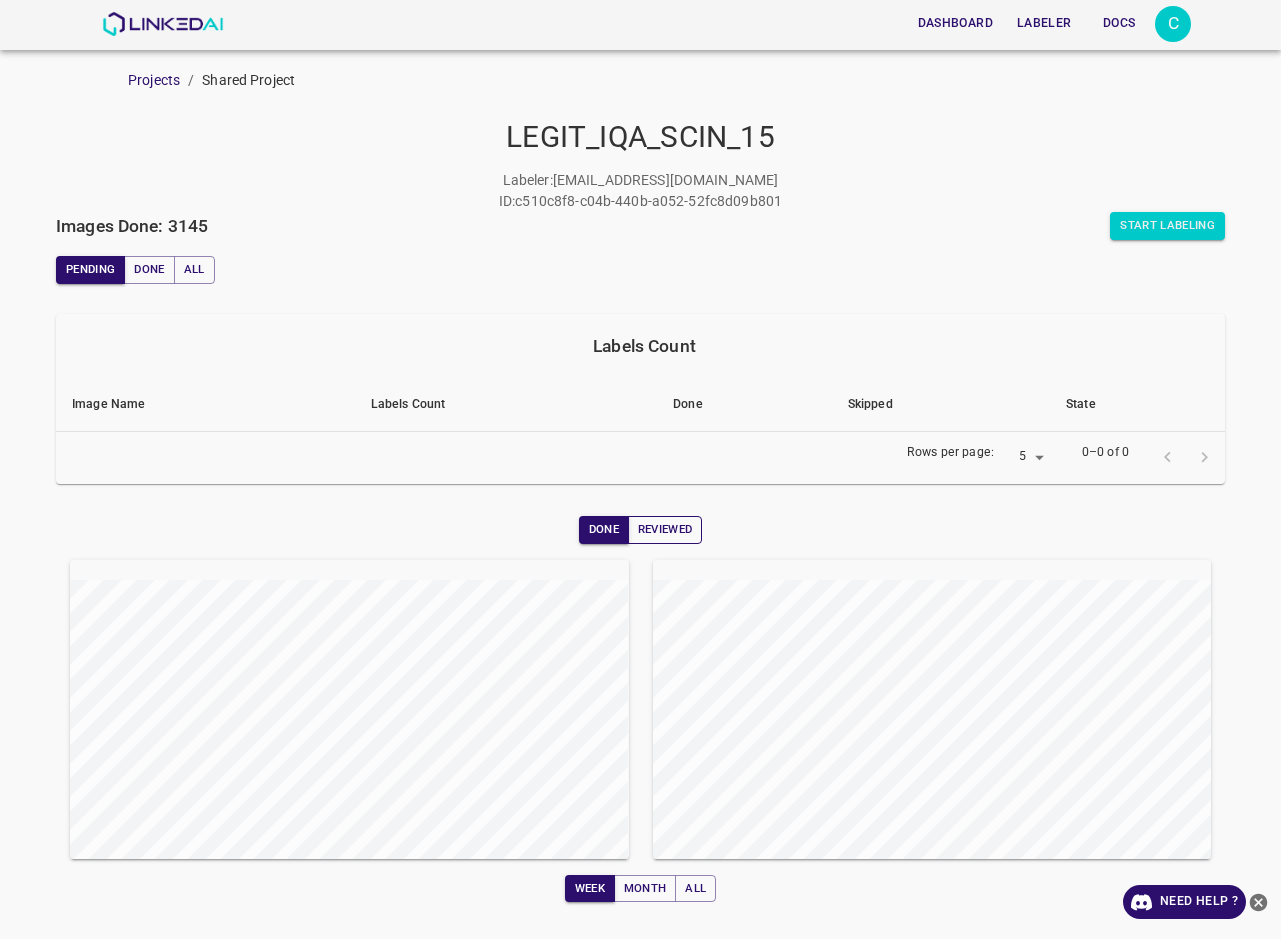 click on "Reviewed" at bounding box center [665, 530] 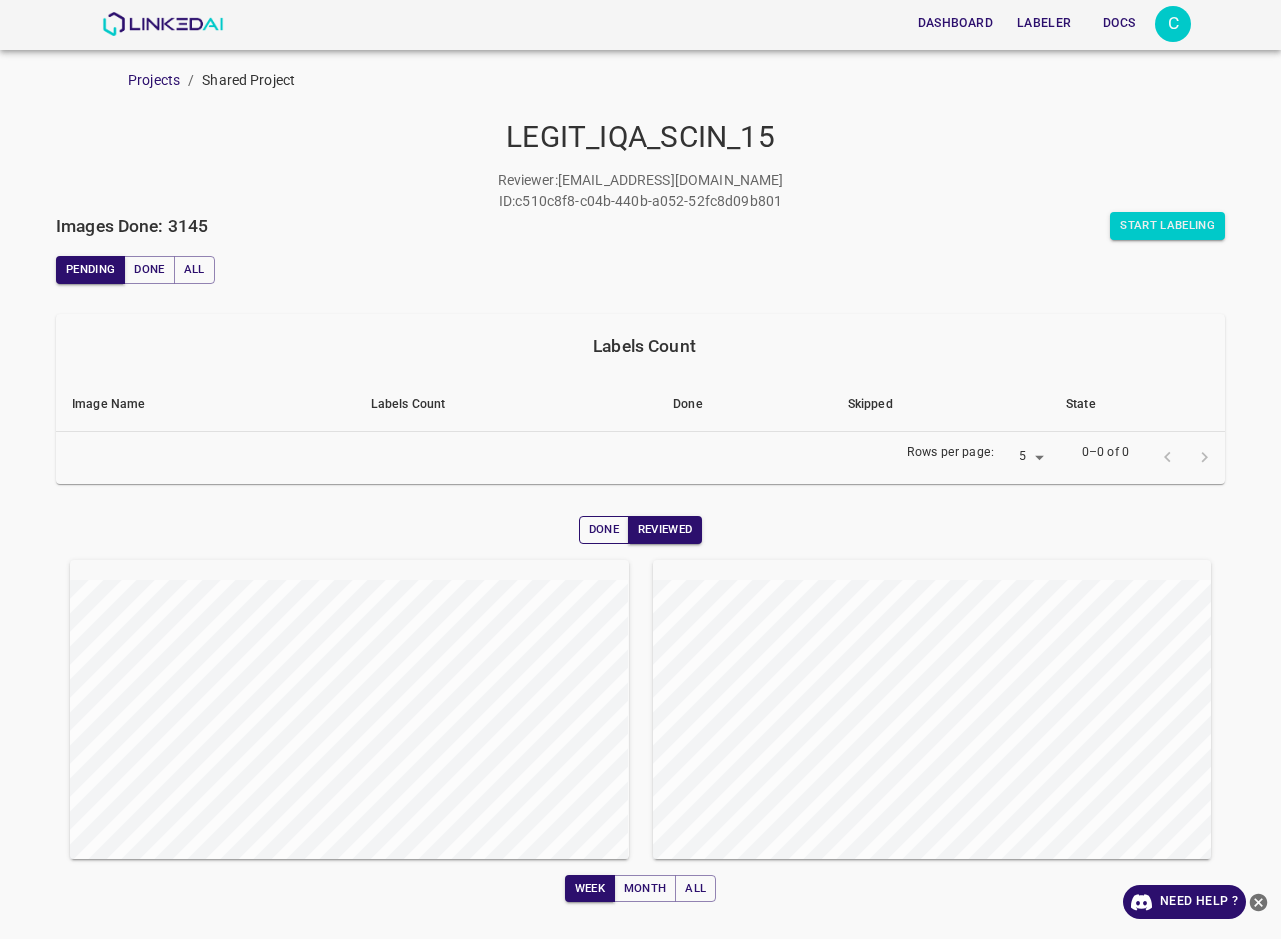 click on "Done" at bounding box center [604, 530] 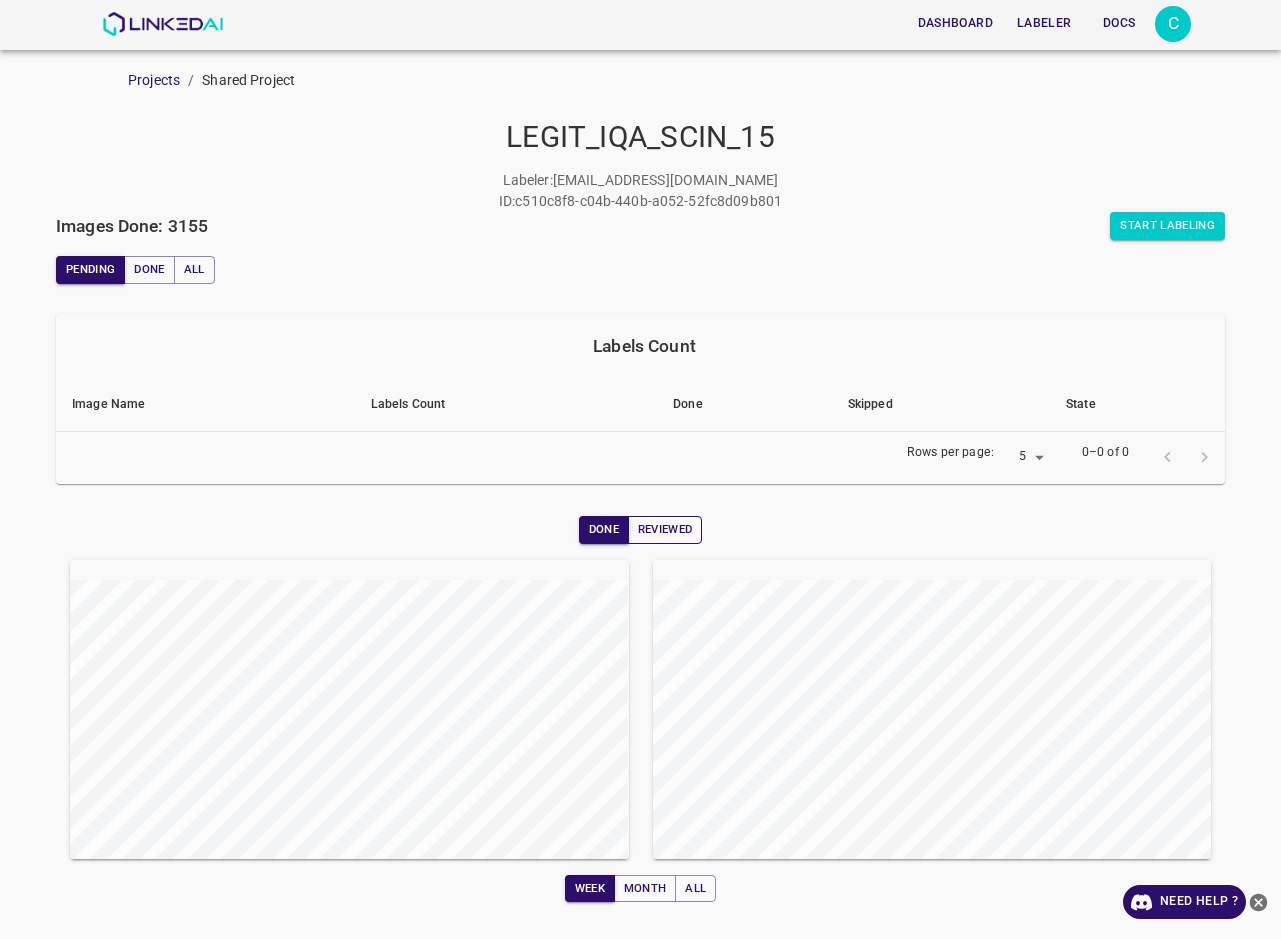 click on "Reviewed" at bounding box center [665, 530] 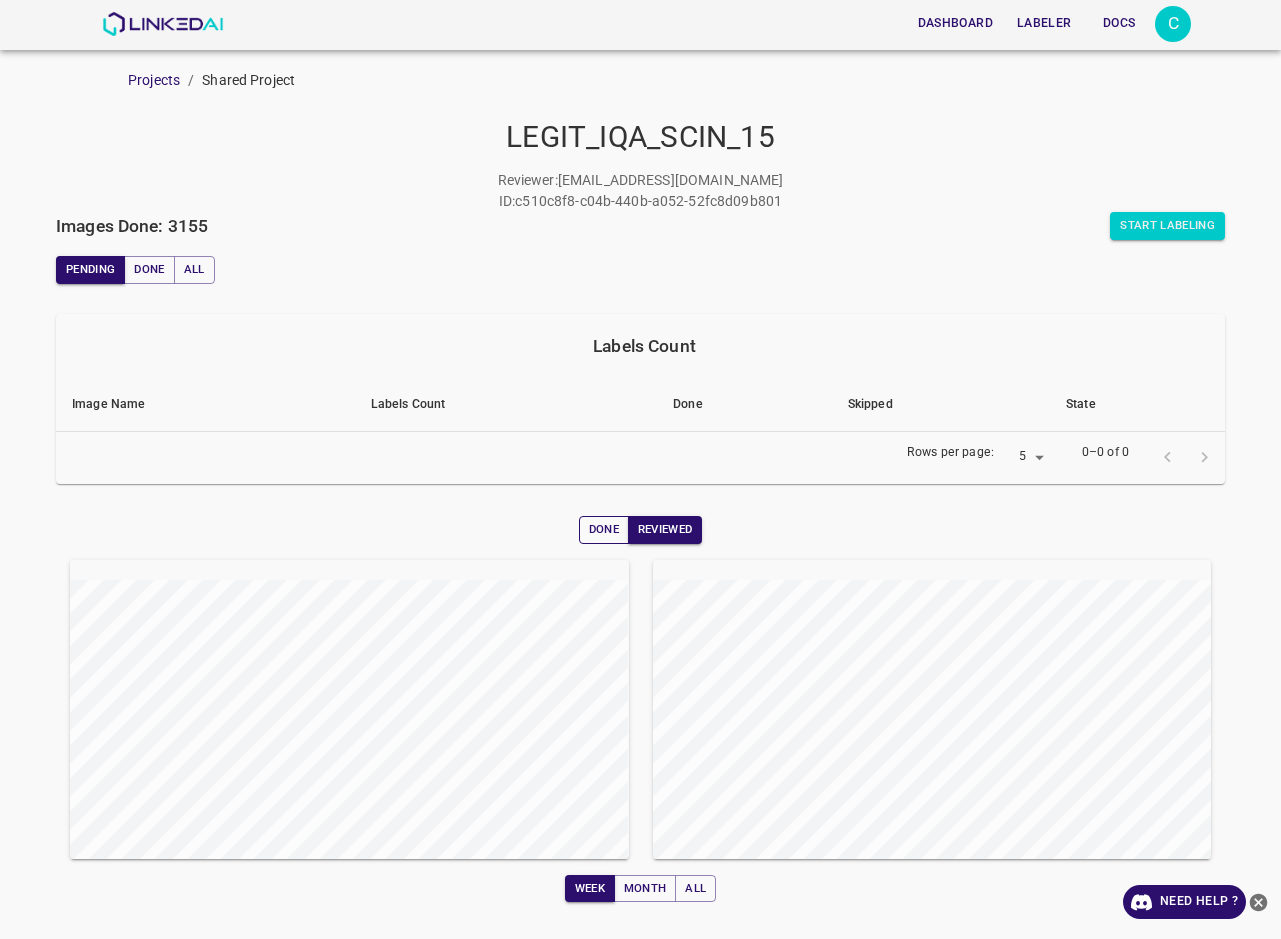 click on "Done" at bounding box center [604, 530] 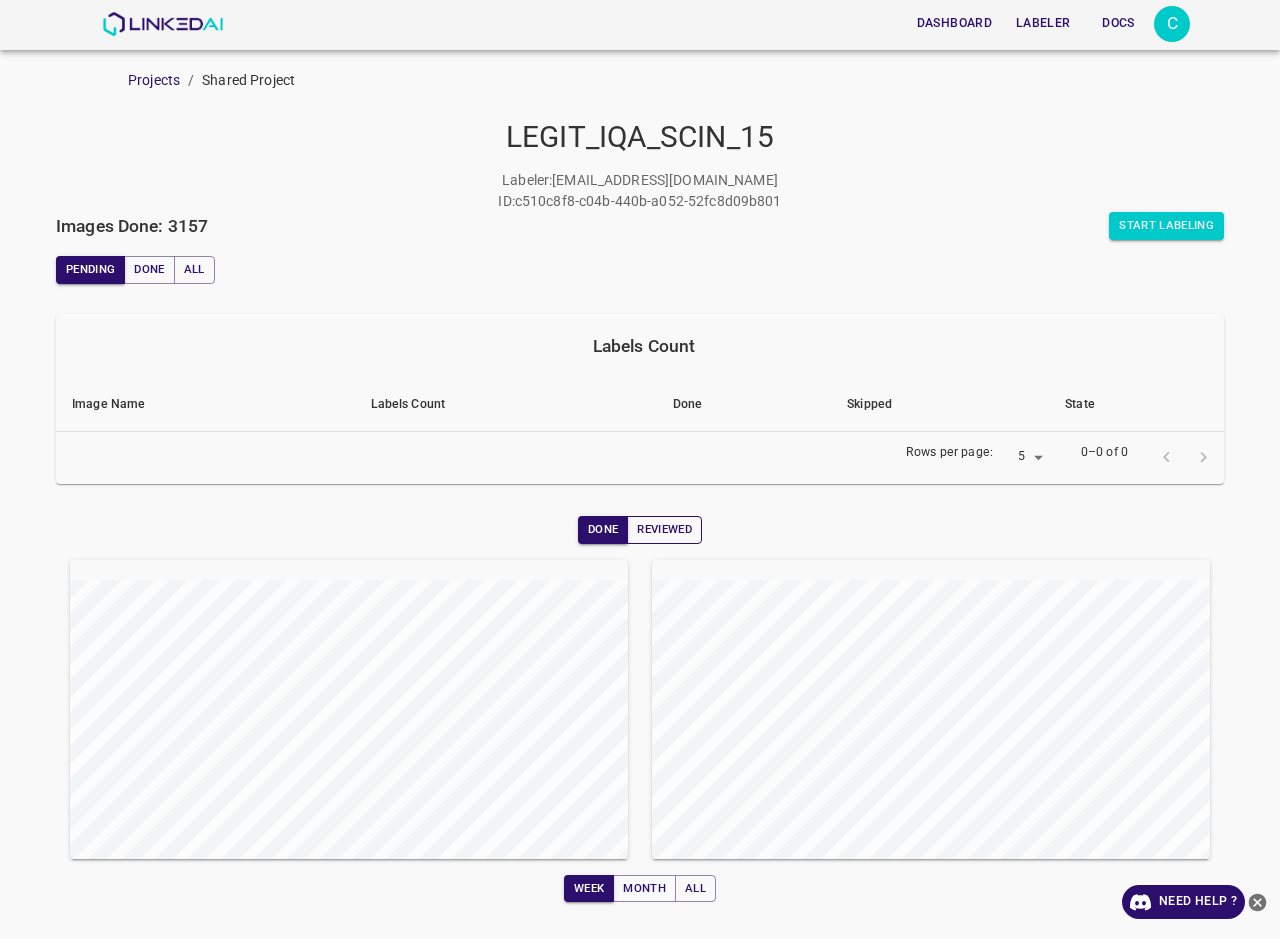 click on "Reviewed" at bounding box center (664, 530) 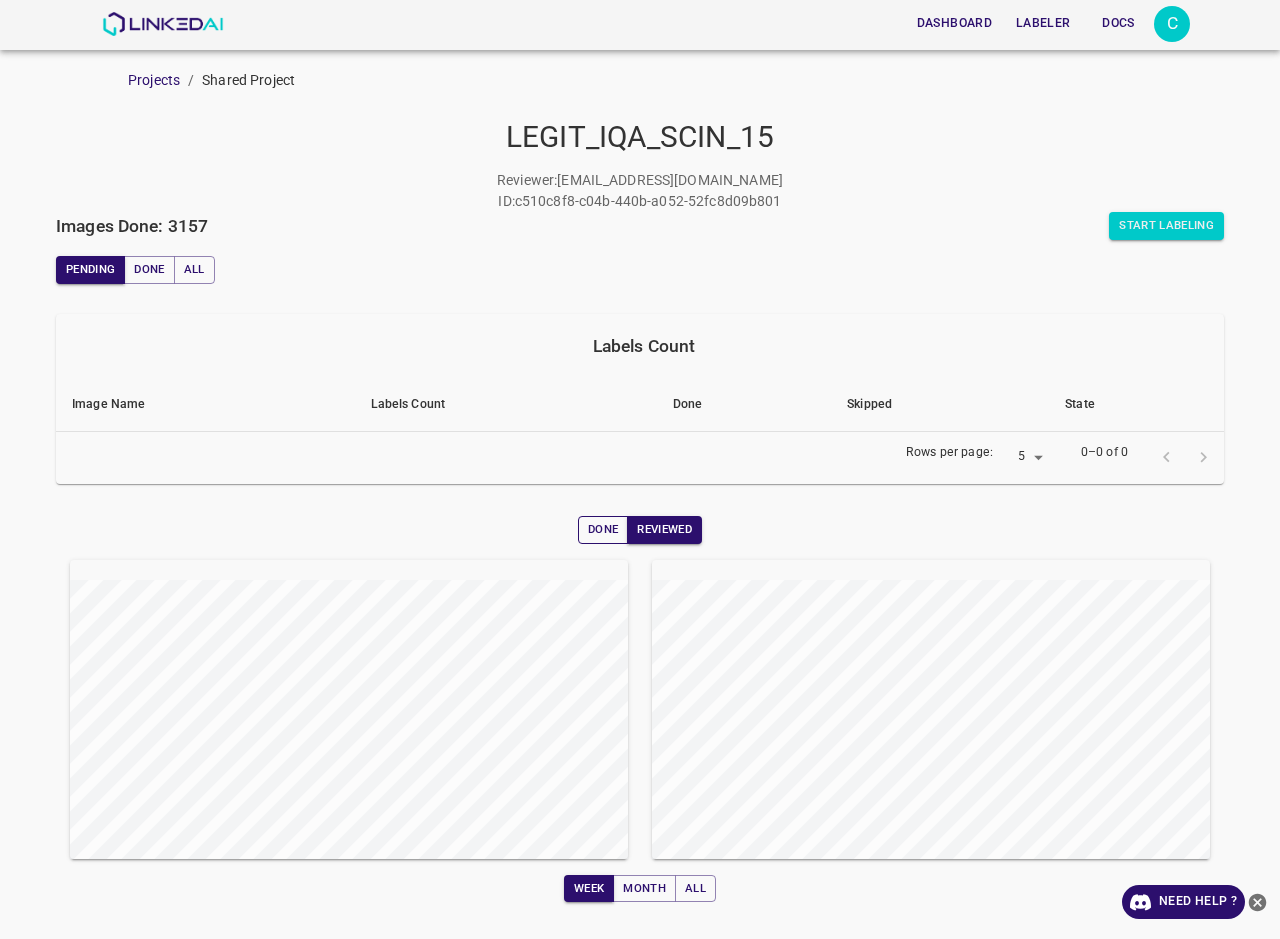 click on "Done" at bounding box center (603, 530) 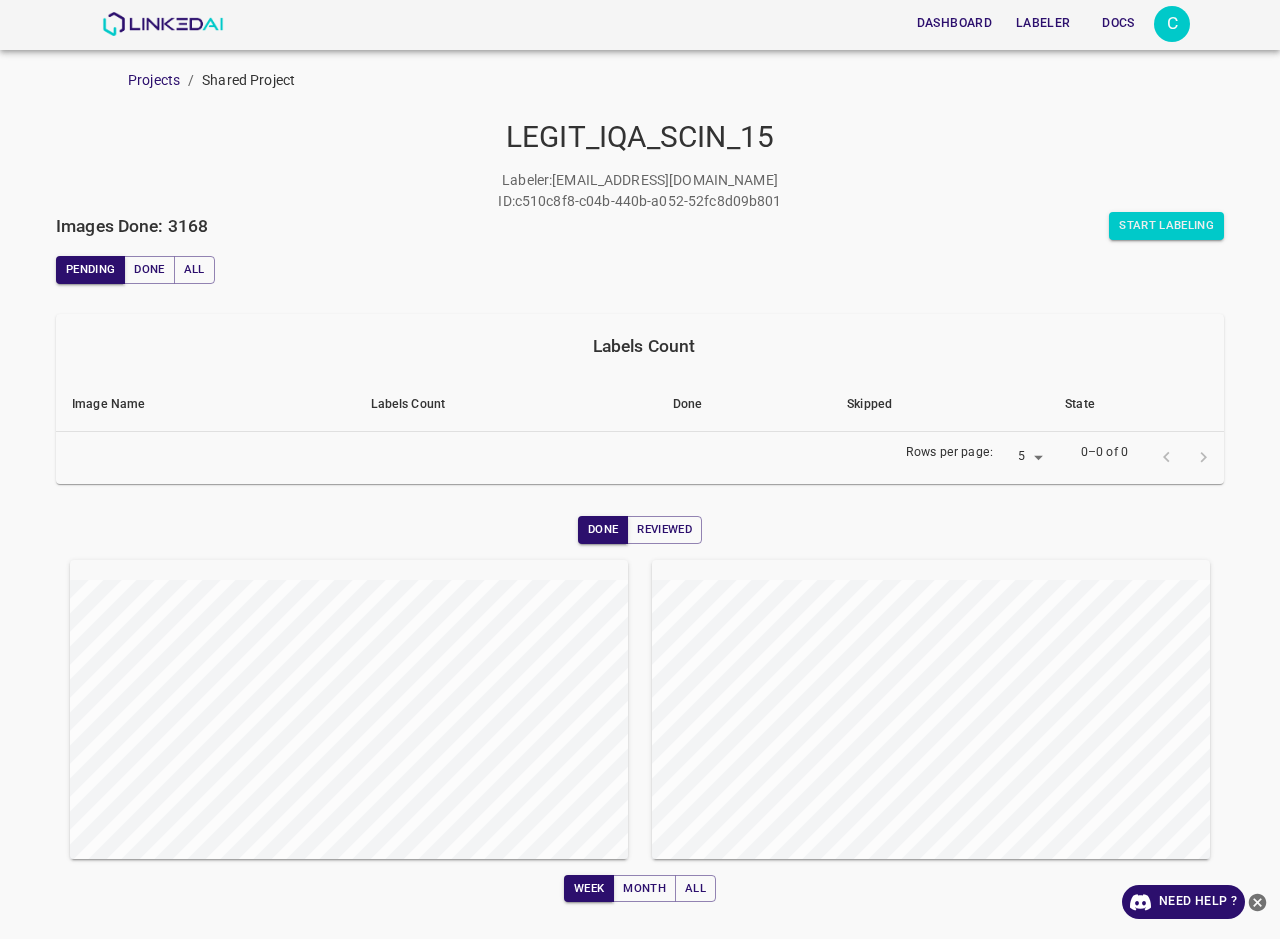 click on "Reviewed" at bounding box center (664, 530) 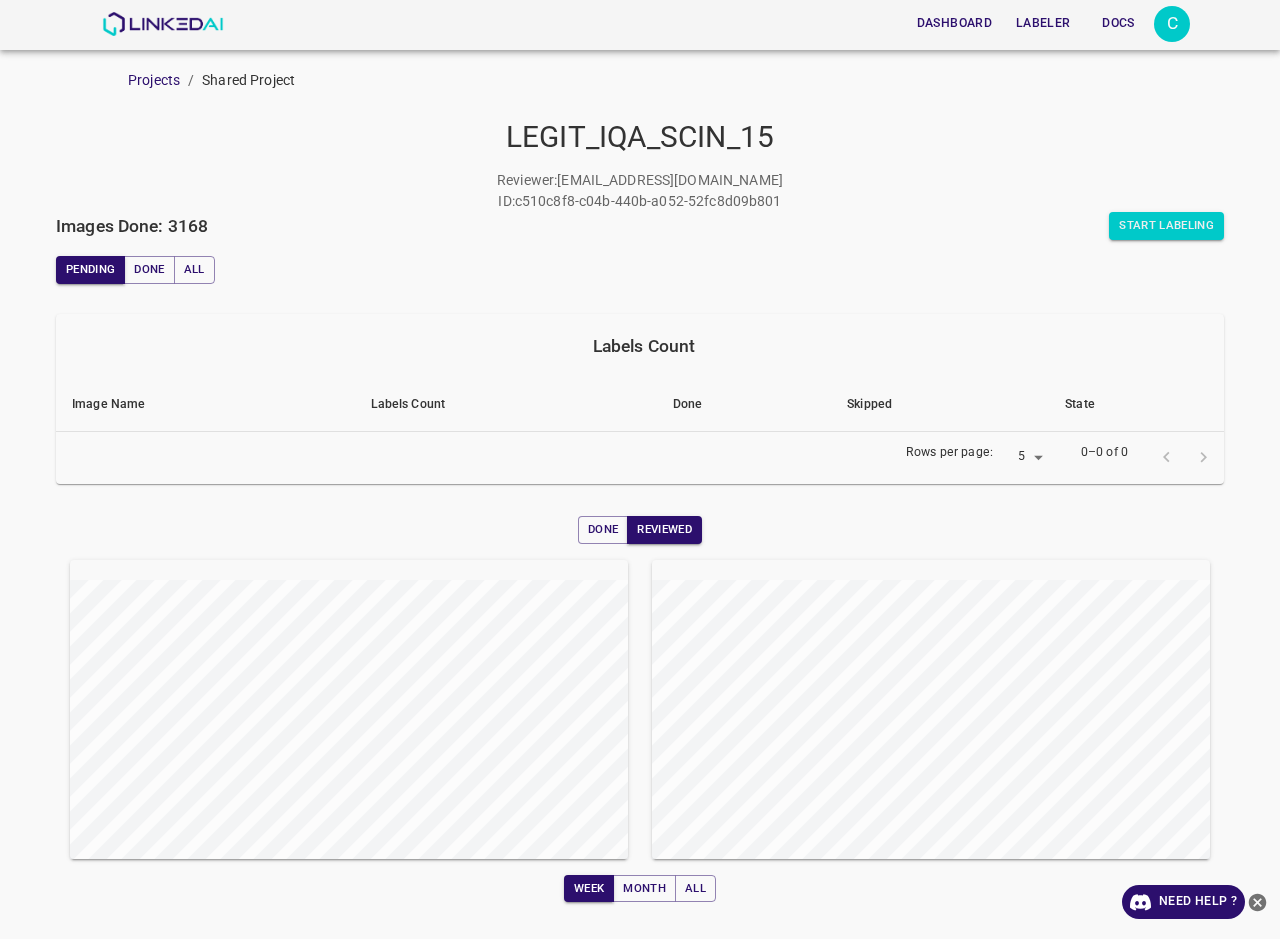 click on "Done" at bounding box center [603, 530] 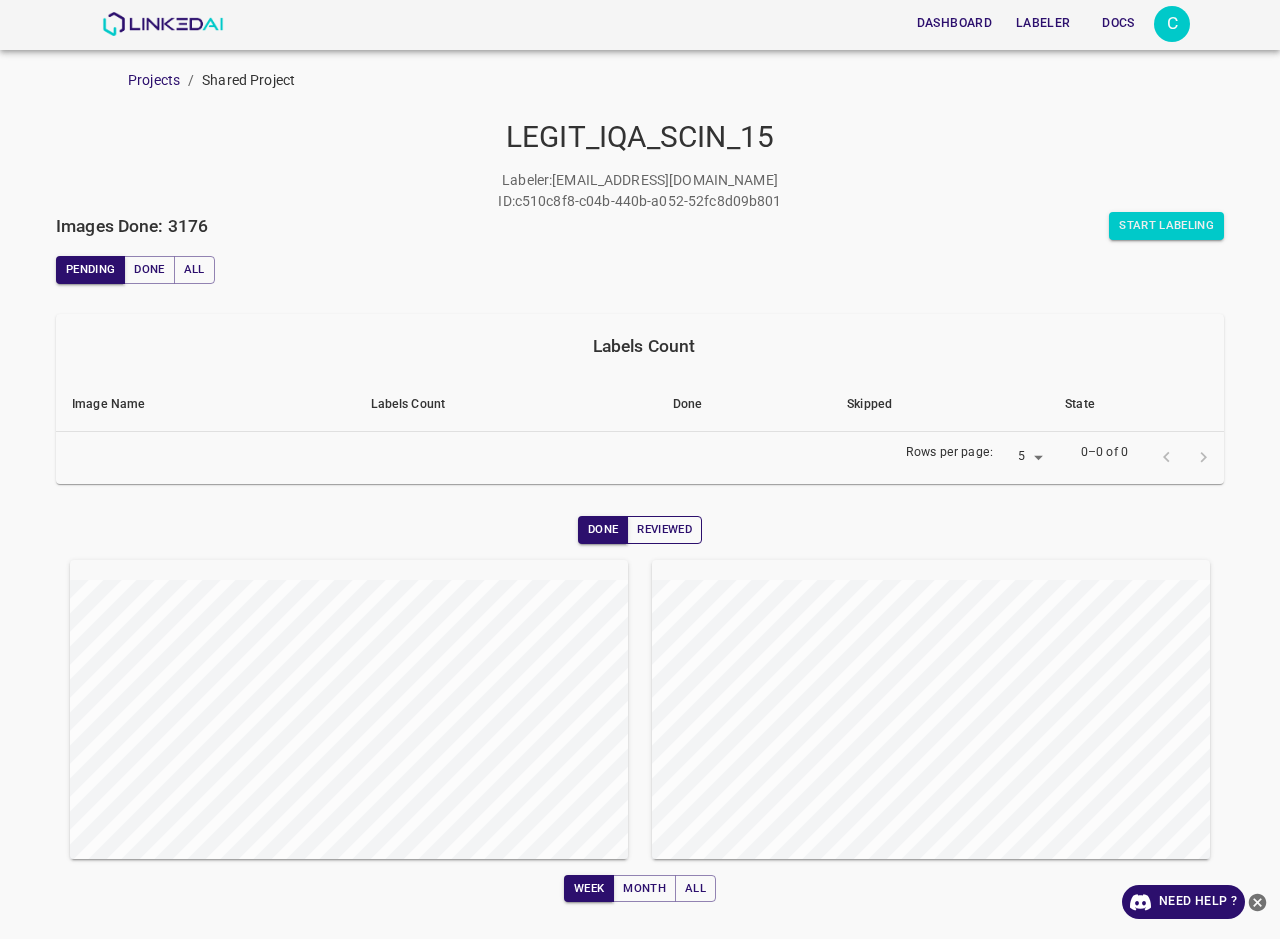 click on "Reviewed" at bounding box center [664, 530] 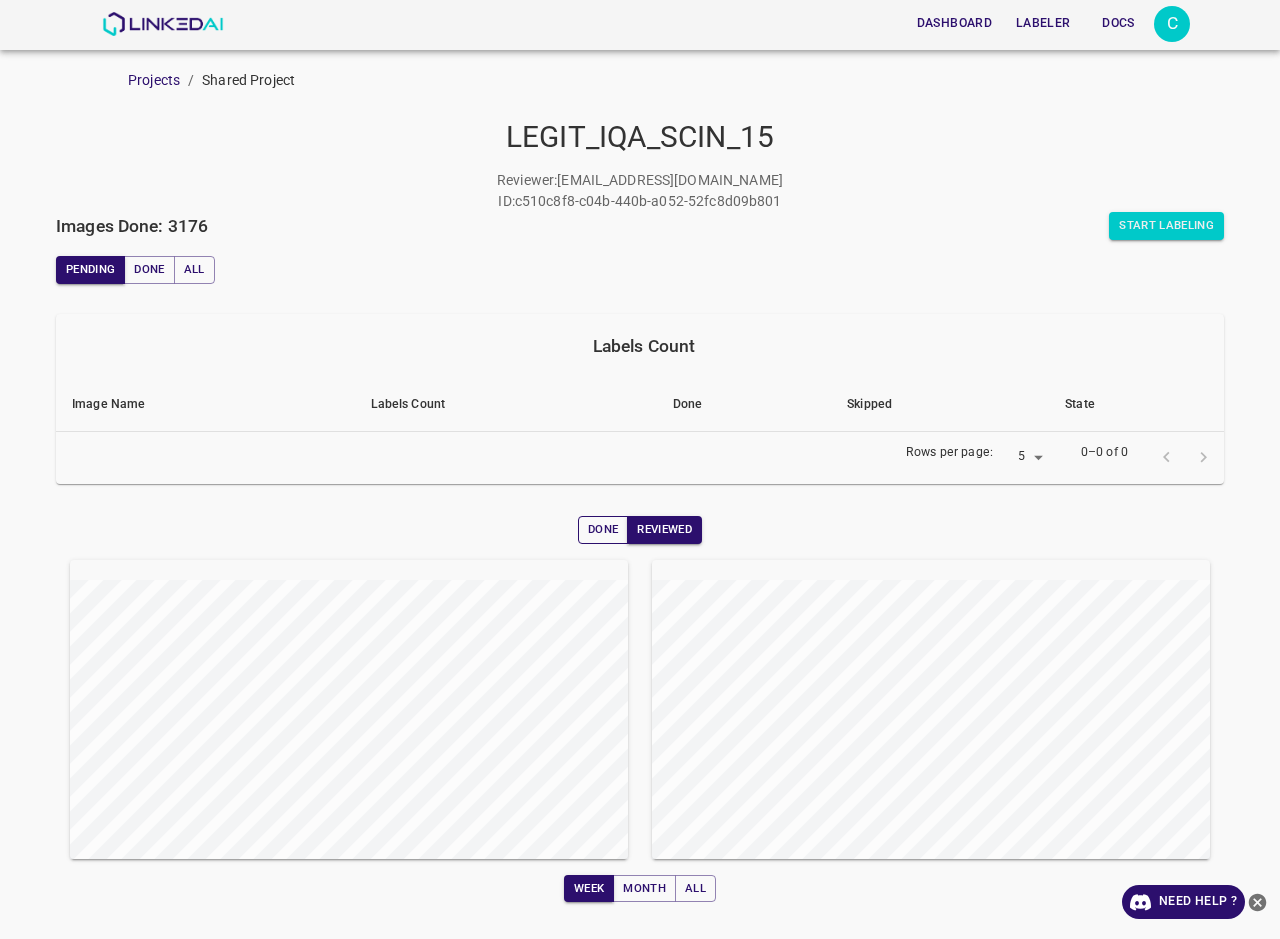 click on "Done" at bounding box center (603, 530) 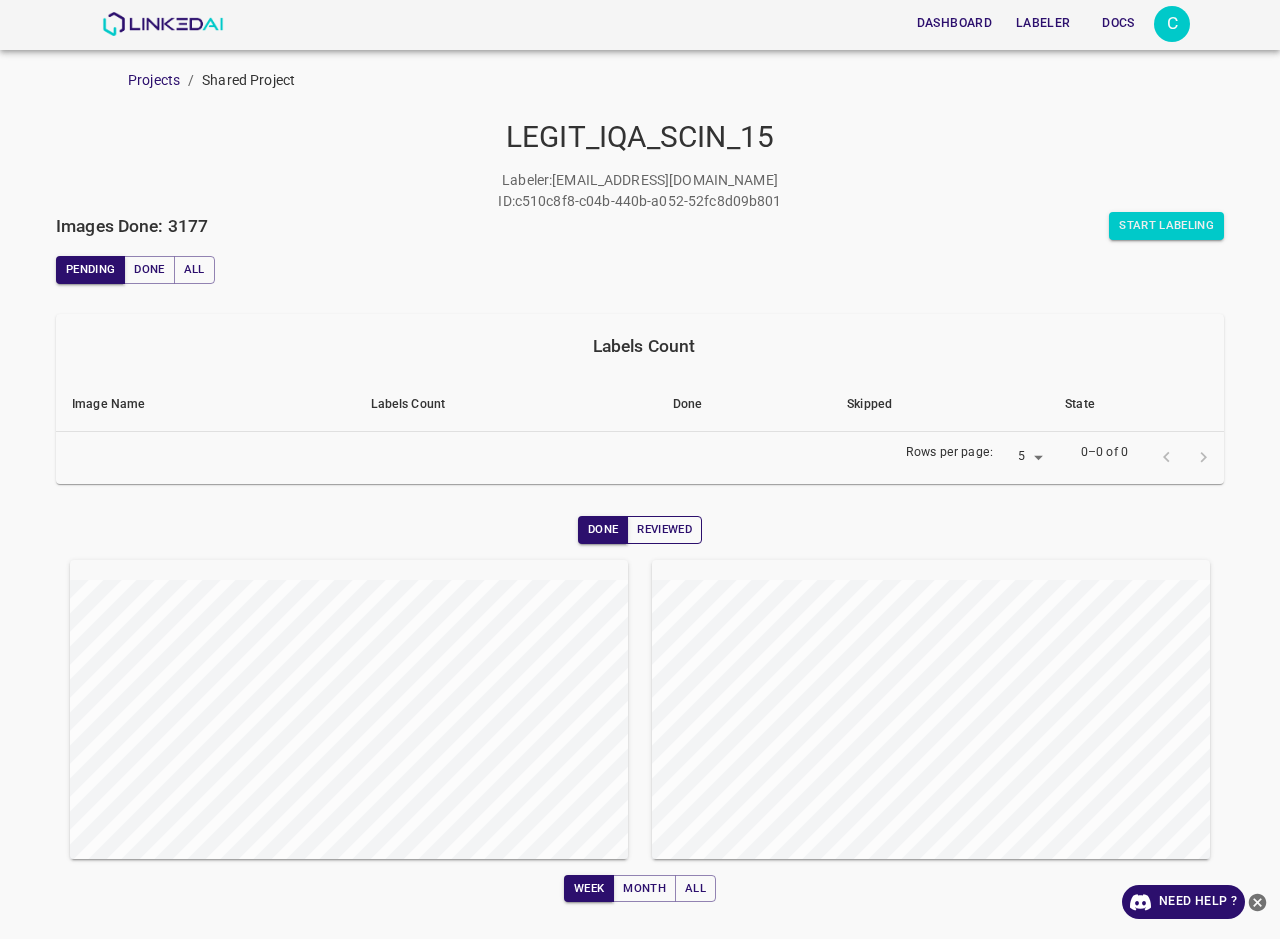click on "Reviewed" at bounding box center (664, 530) 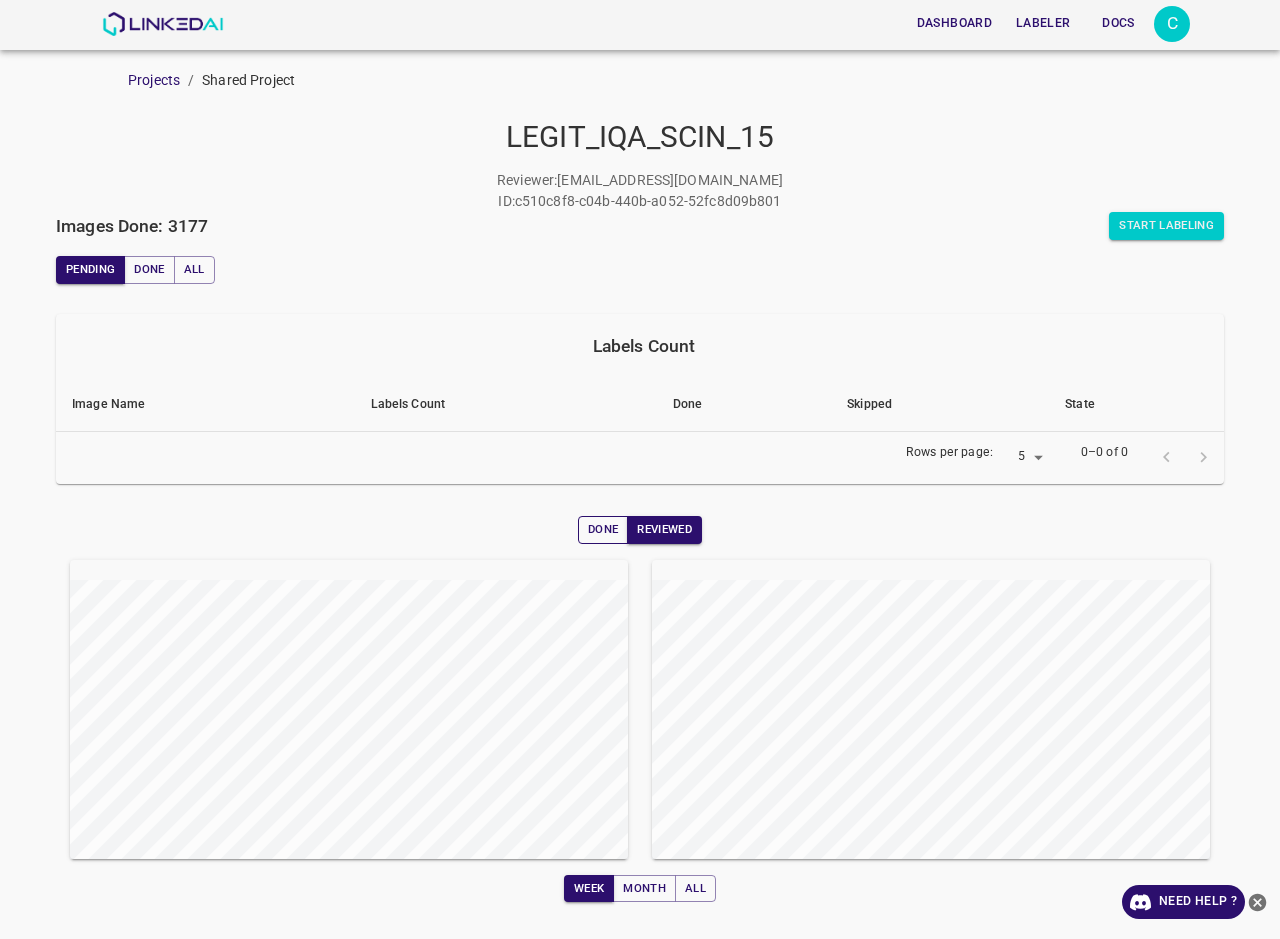 click on "Done" at bounding box center [603, 530] 